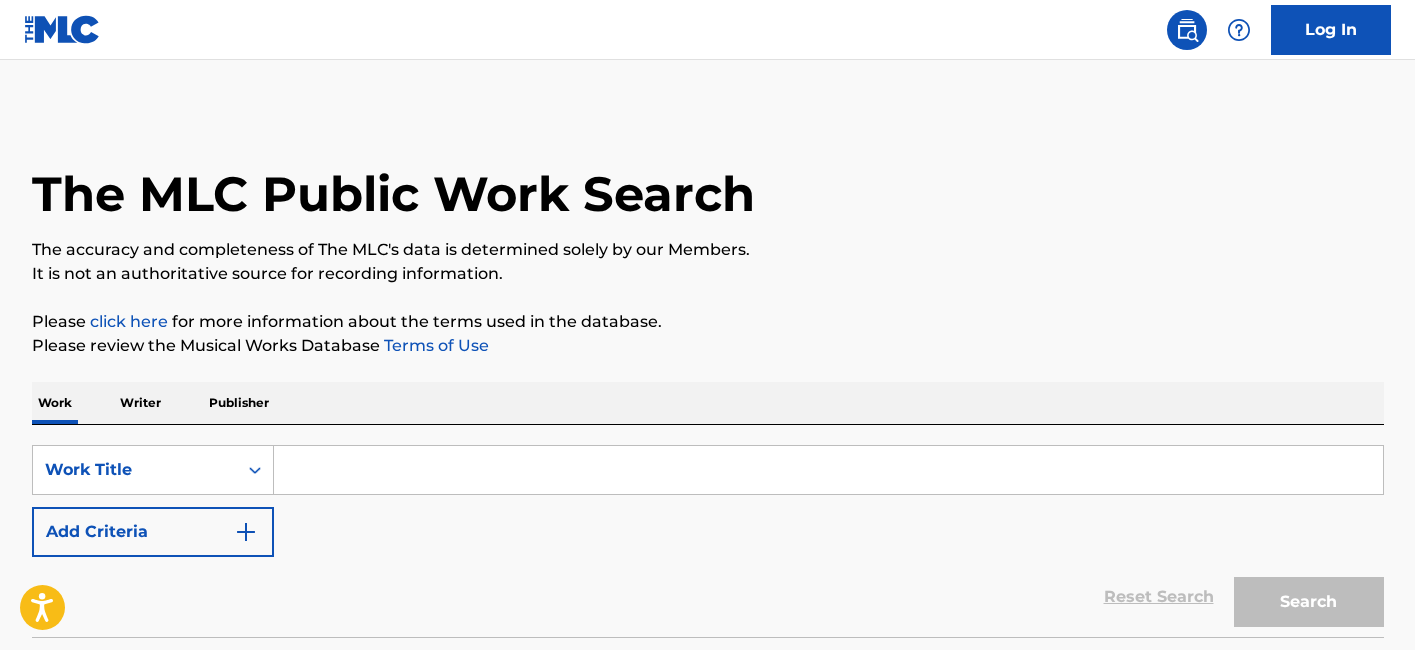 scroll, scrollTop: 0, scrollLeft: 0, axis: both 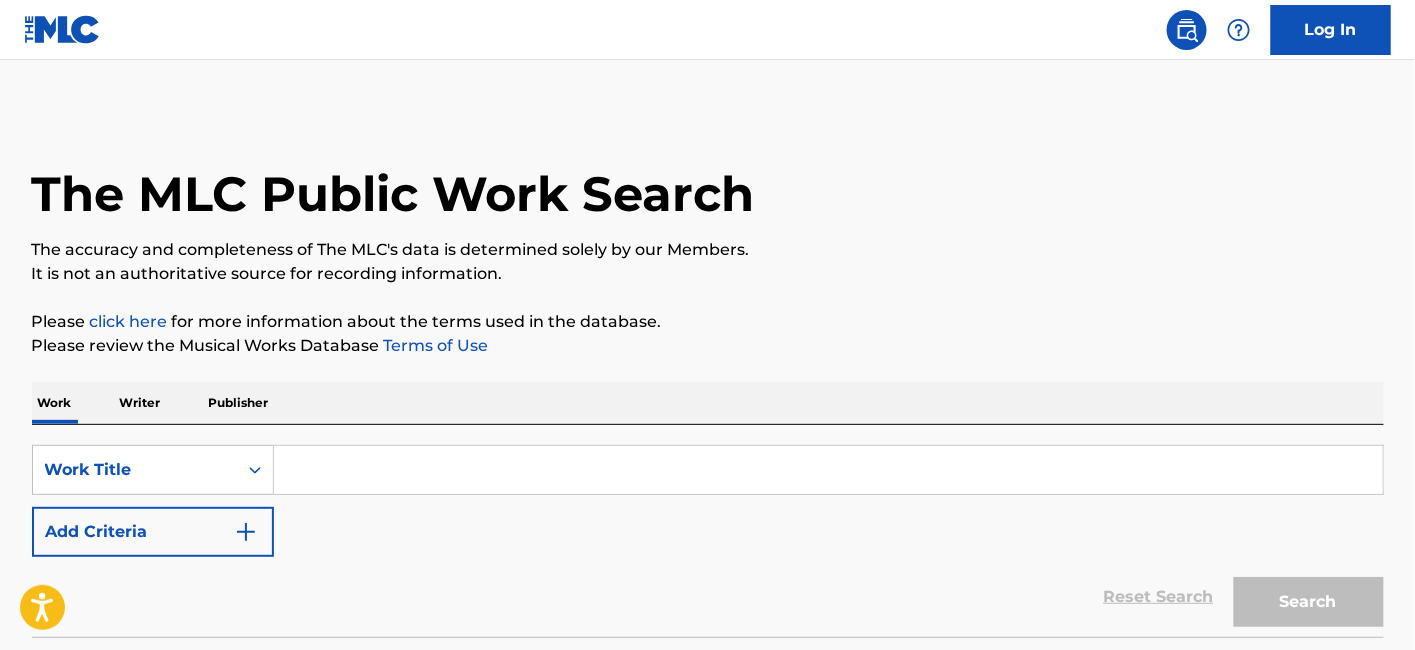 click at bounding box center [246, 532] 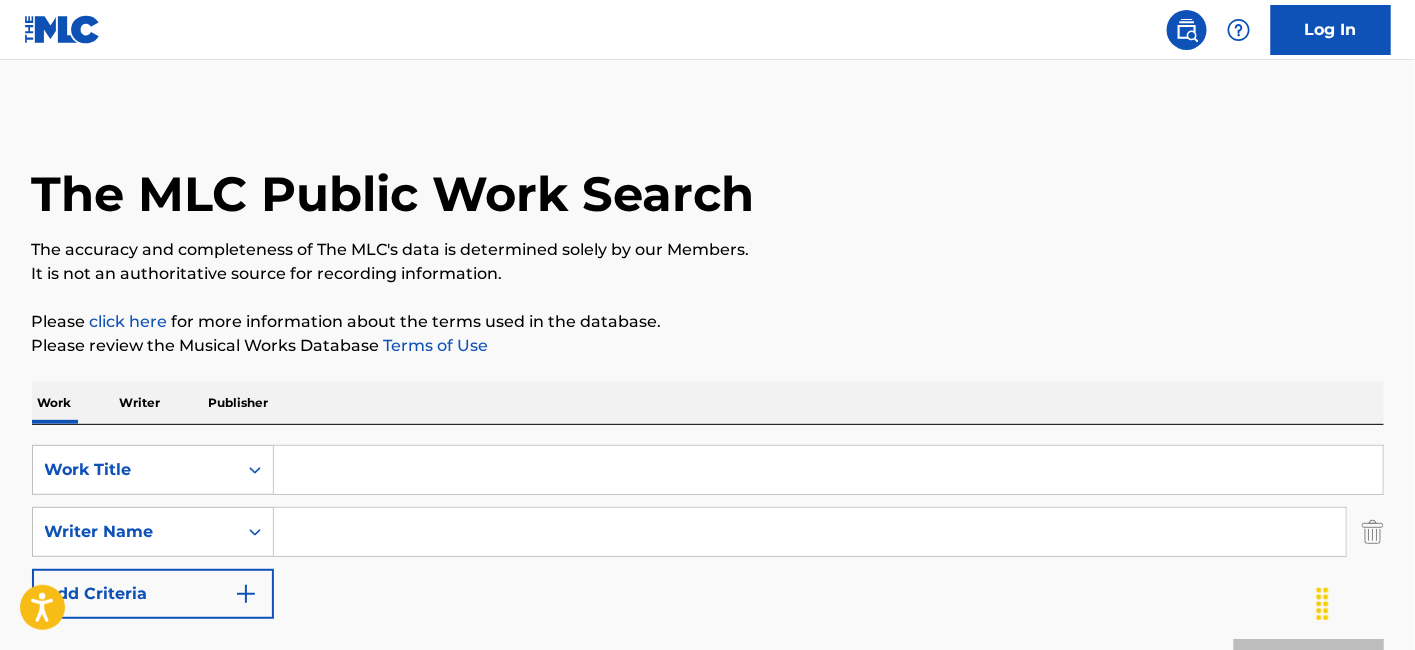 click at bounding box center [1373, 532] 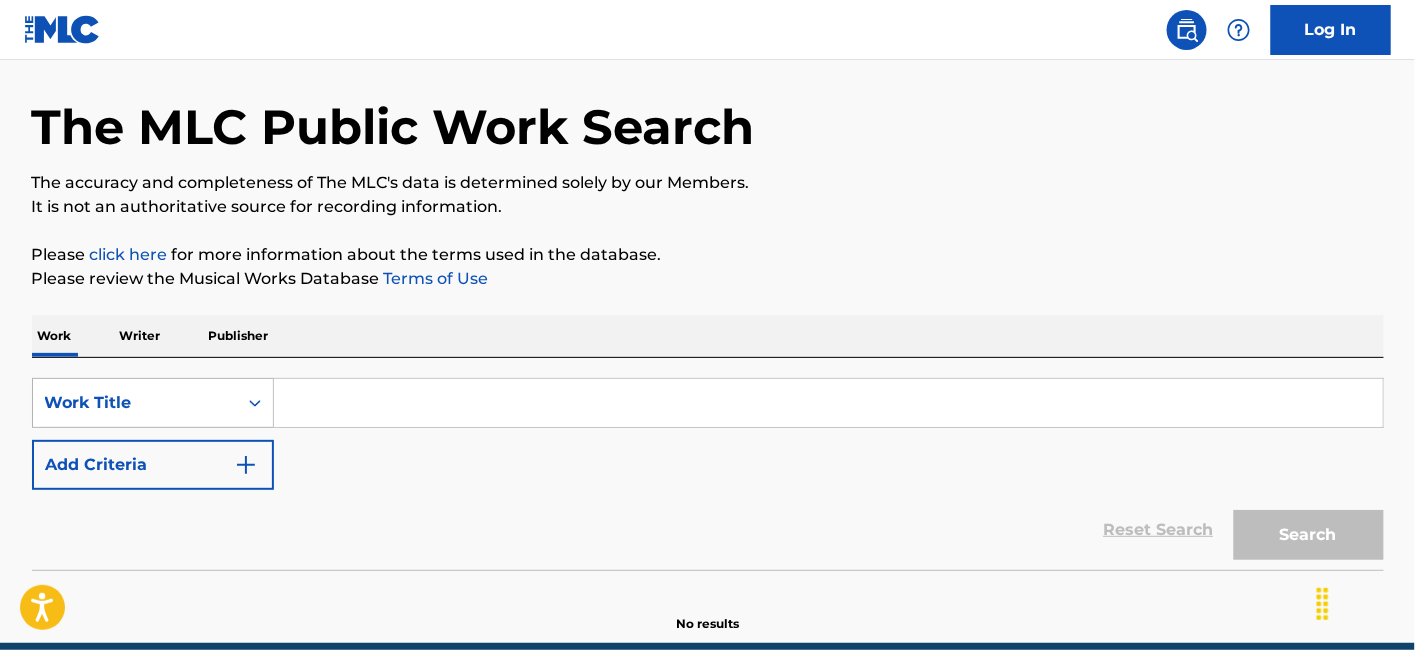 click on "Work Title" at bounding box center [153, 403] 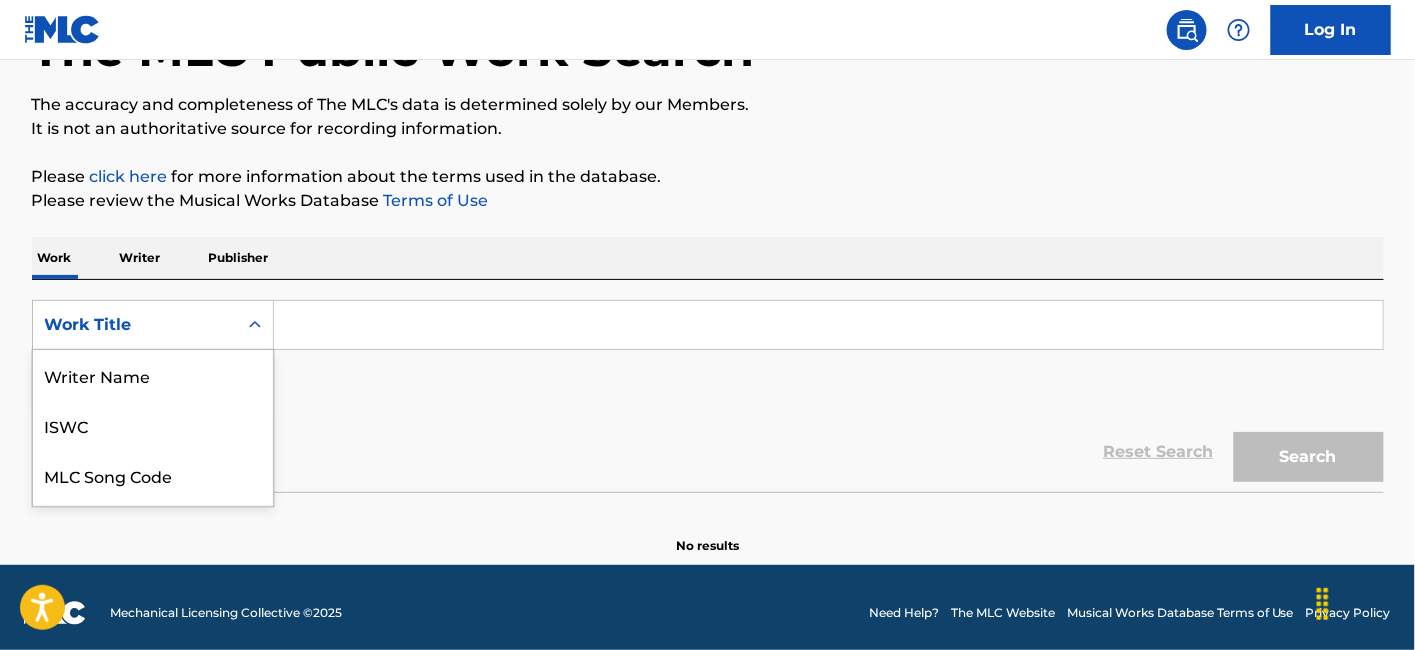 scroll, scrollTop: 100, scrollLeft: 0, axis: vertical 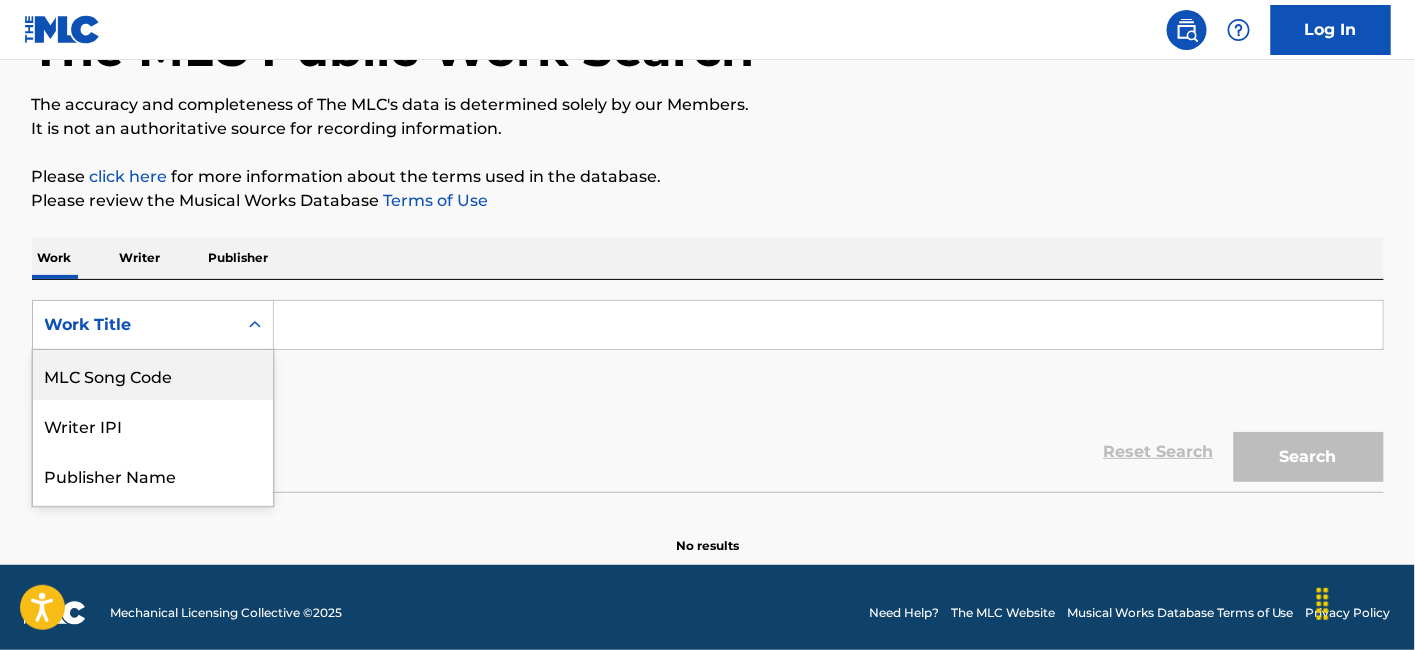 click on "MLC Song Code" at bounding box center [153, 375] 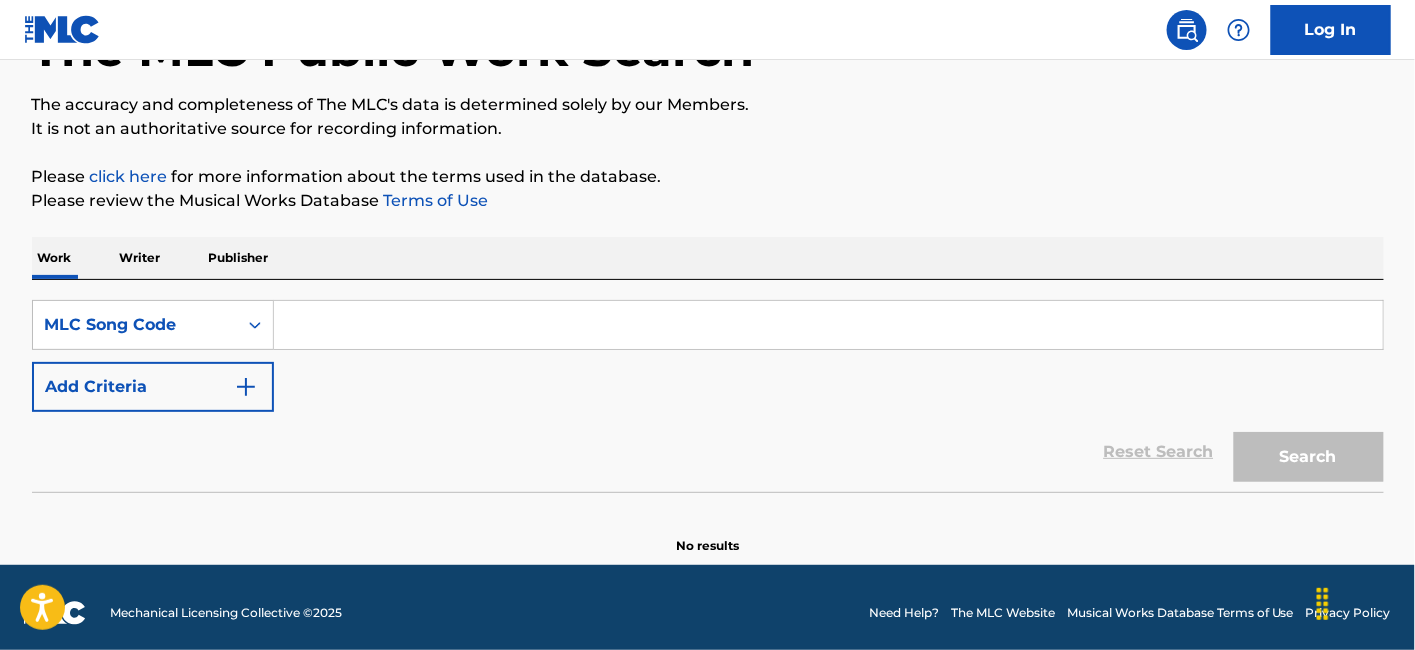 click at bounding box center (828, 325) 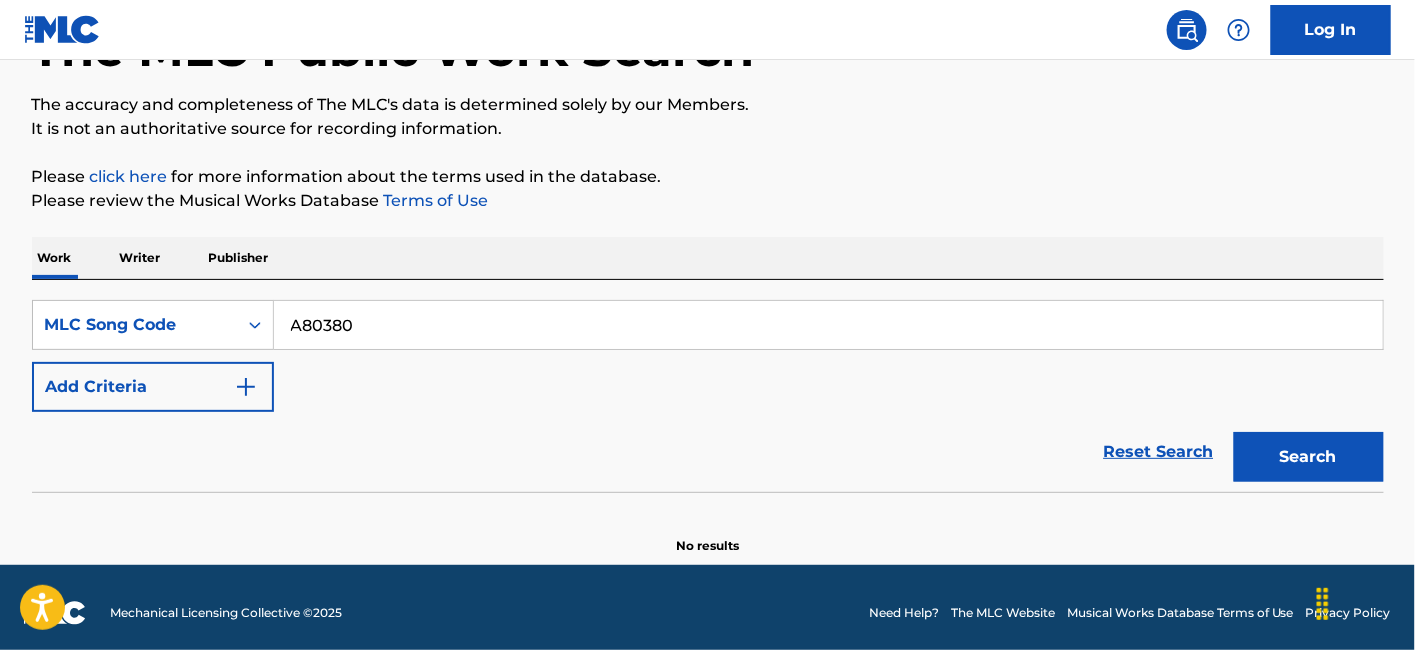 type on "A80380" 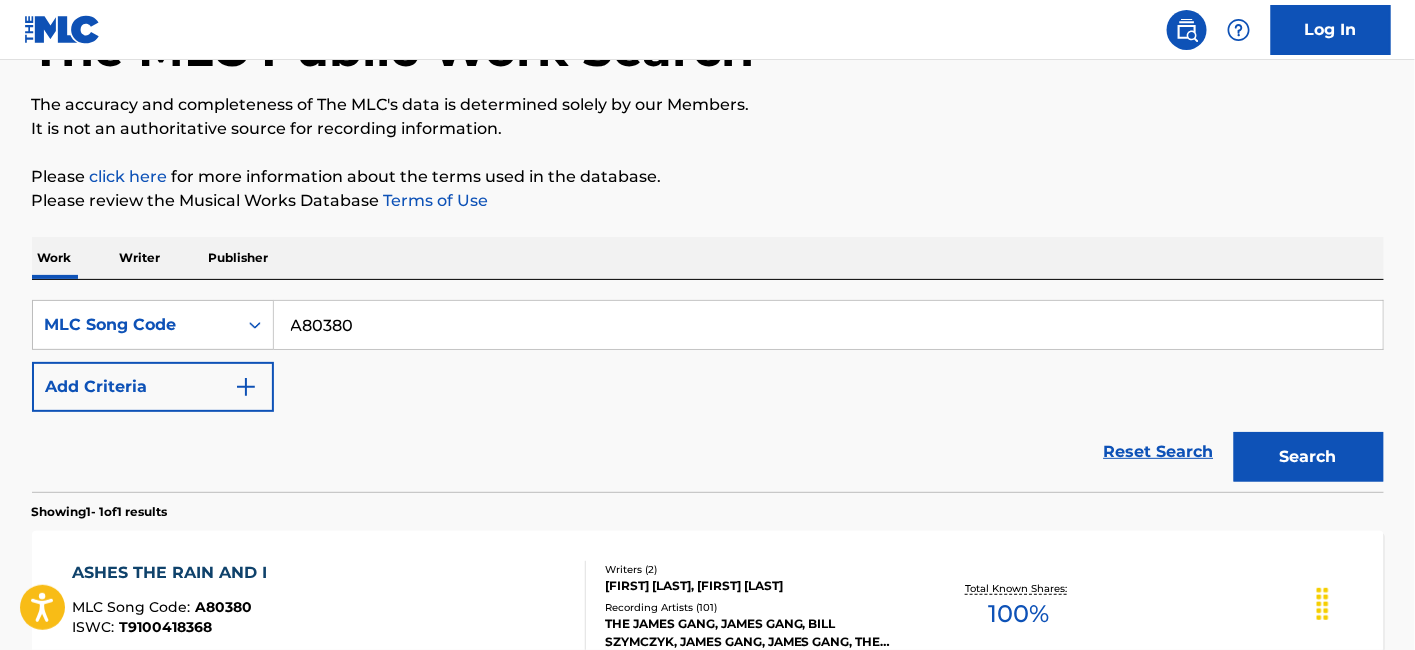click on "ASHES THE RAIN AND I MLC Song Code : A80380 ISWC : T9100418368" at bounding box center (329, 606) 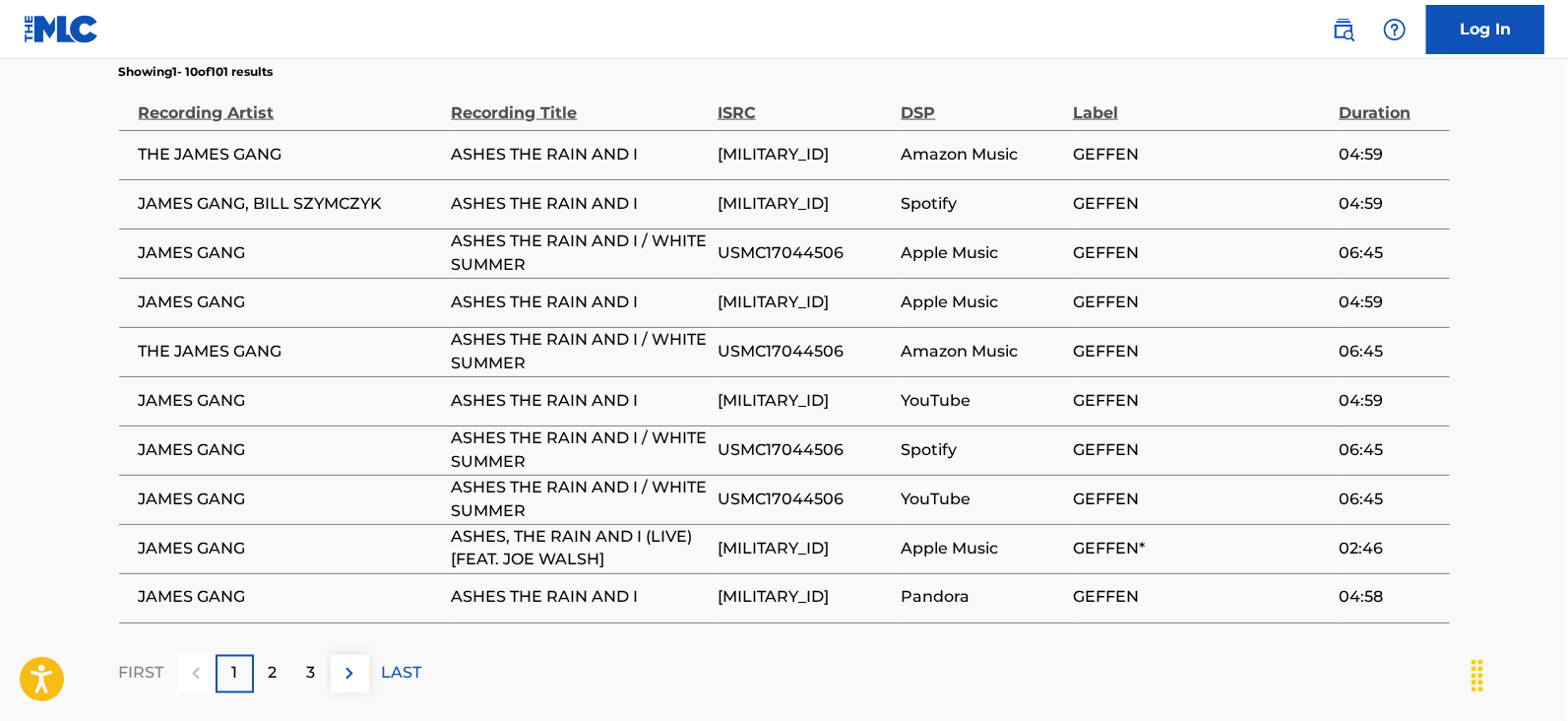 scroll, scrollTop: 1773, scrollLeft: 0, axis: vertical 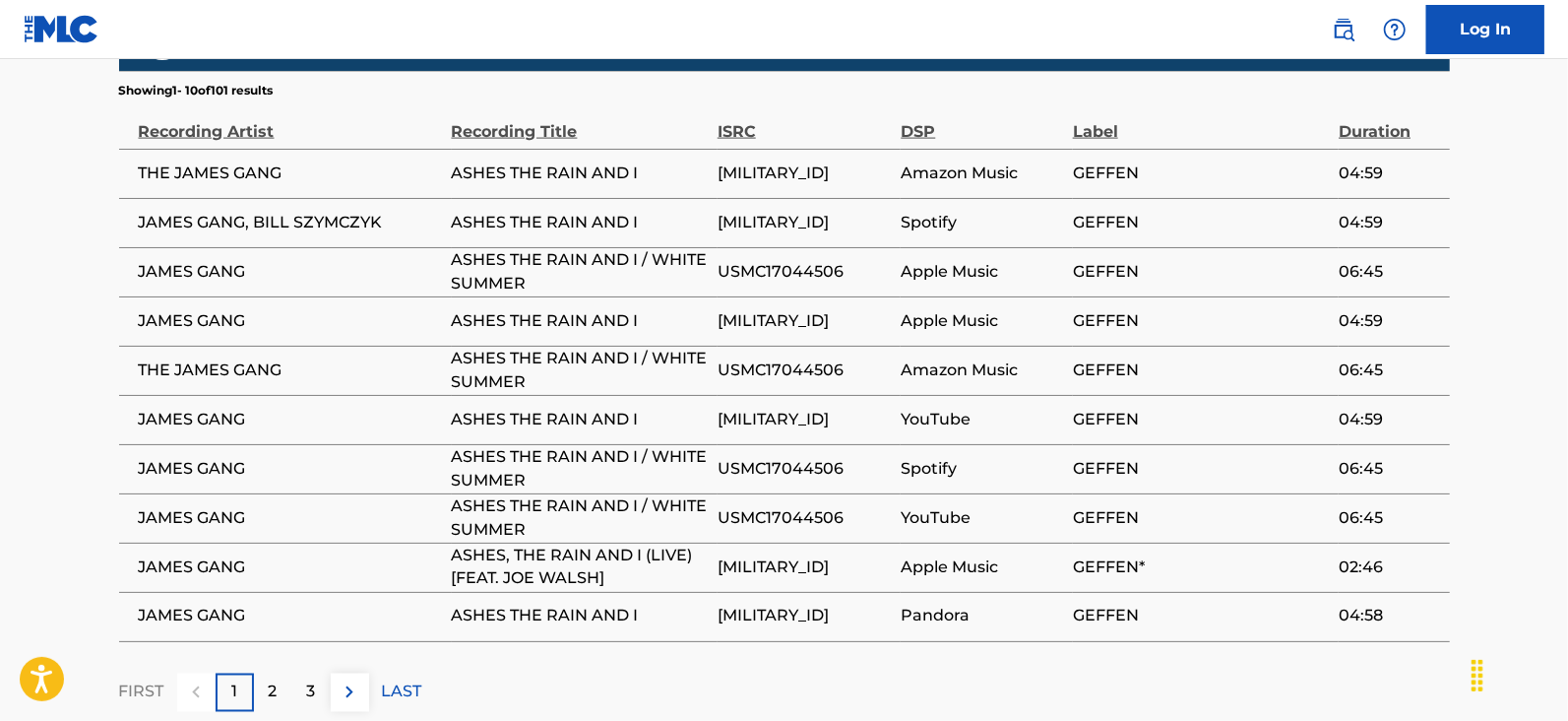 click on "2" at bounding box center [273, 692] 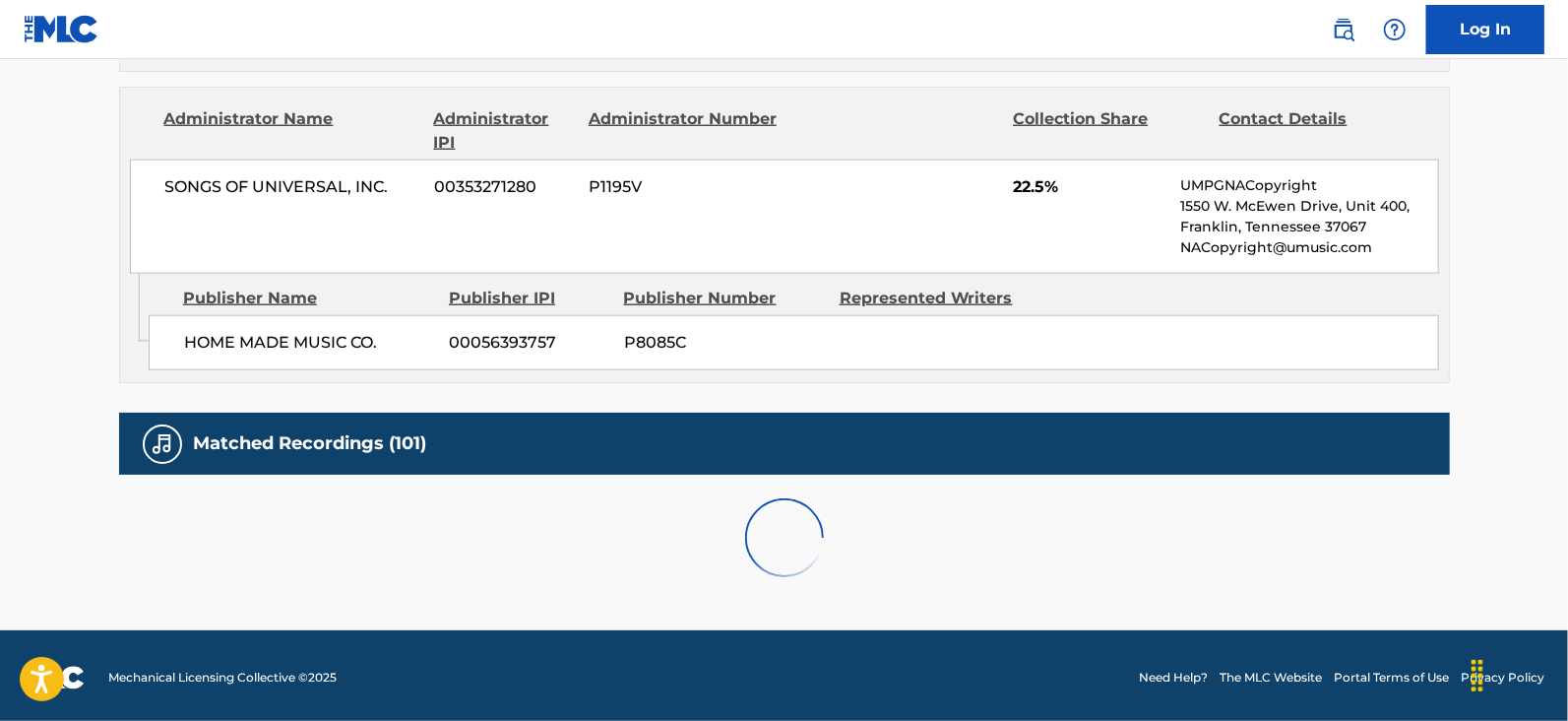 scroll, scrollTop: 1773, scrollLeft: 0, axis: vertical 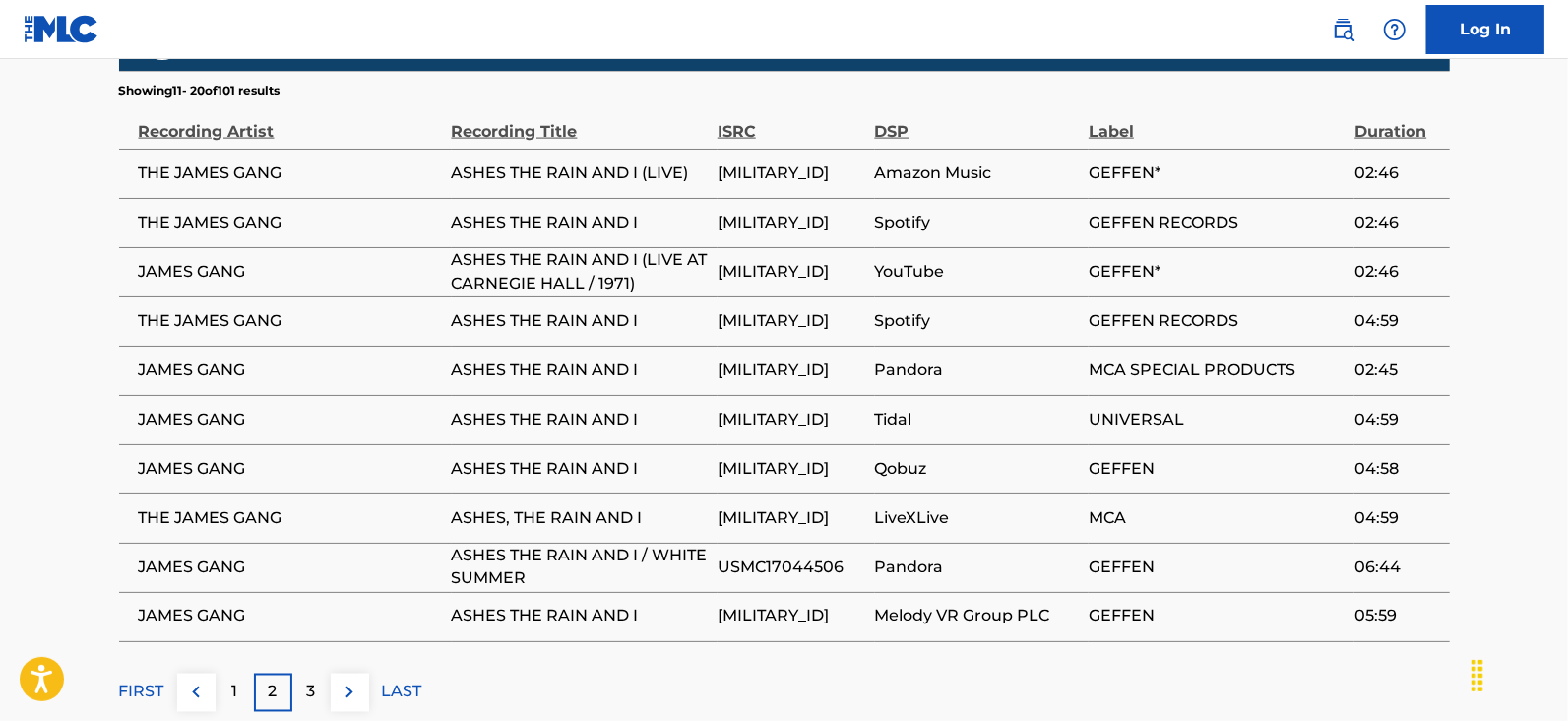 click on "3" at bounding box center (311, 692) 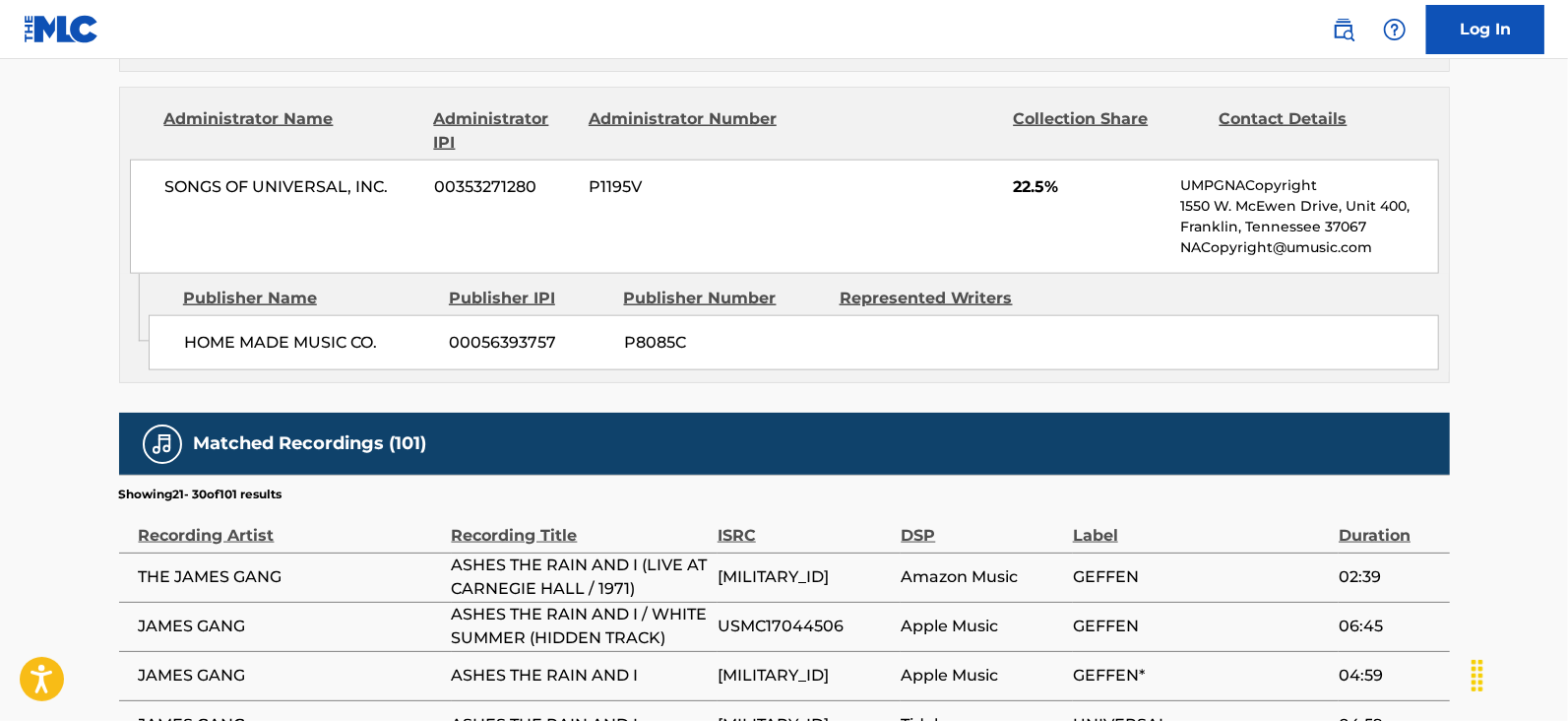 scroll, scrollTop: 1773, scrollLeft: 0, axis: vertical 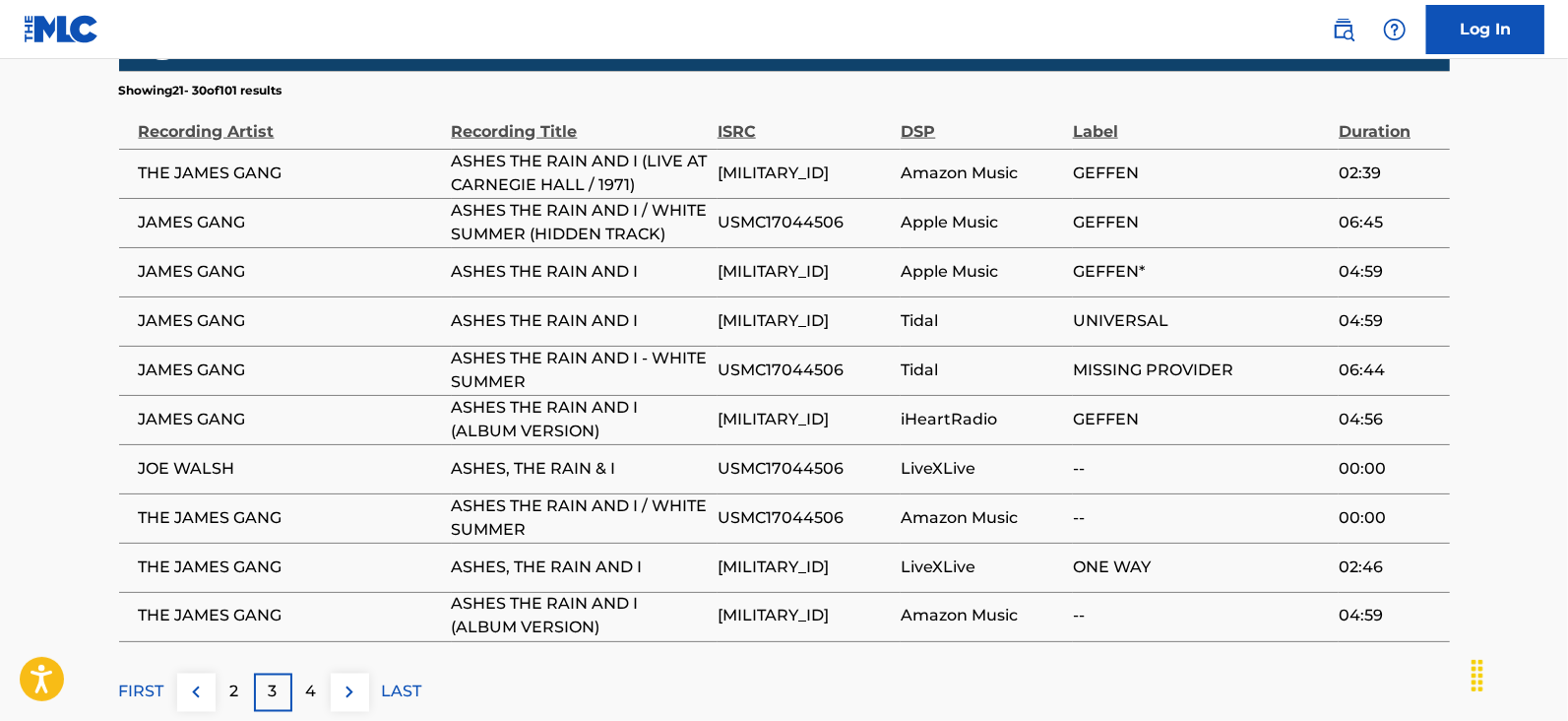 click on "4" at bounding box center [311, 692] 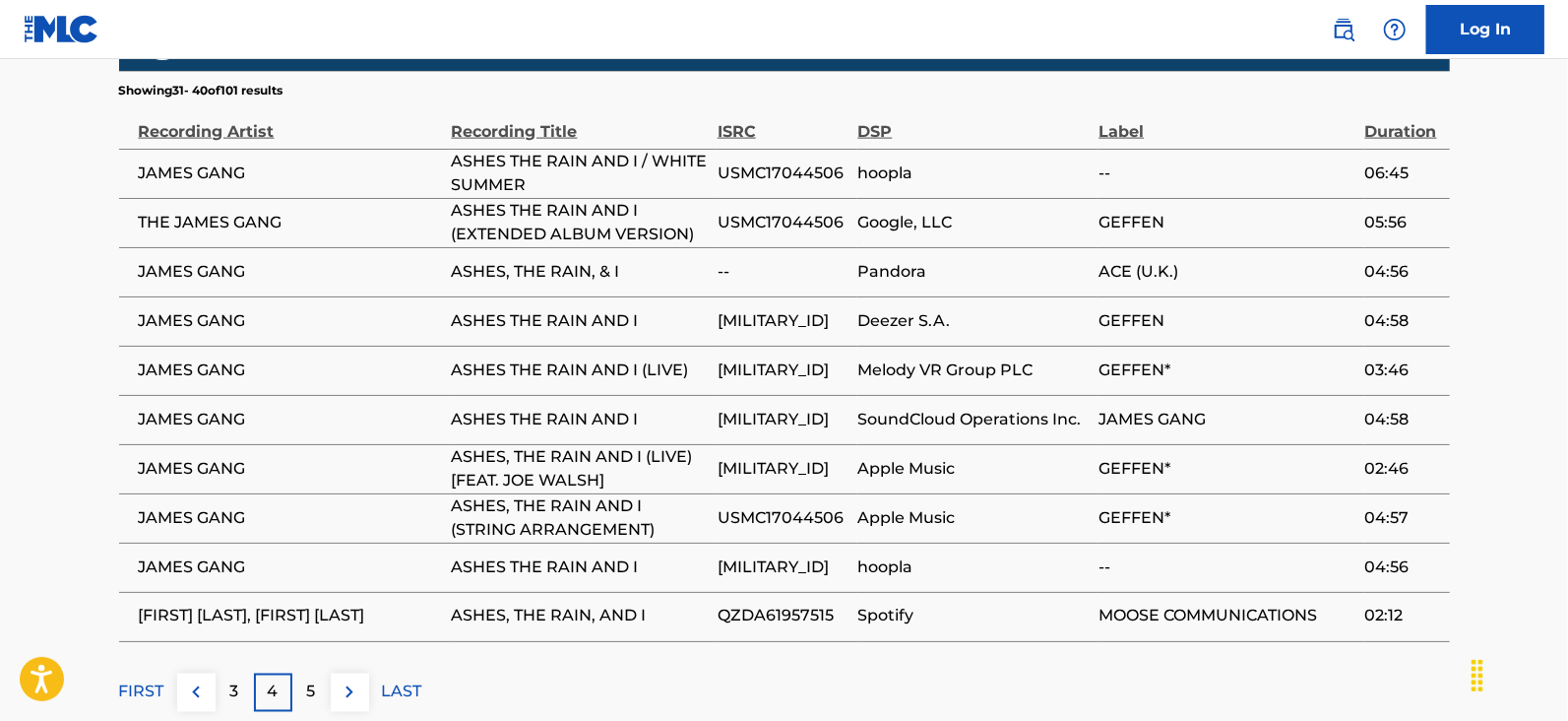 scroll, scrollTop: 1885, scrollLeft: 0, axis: vertical 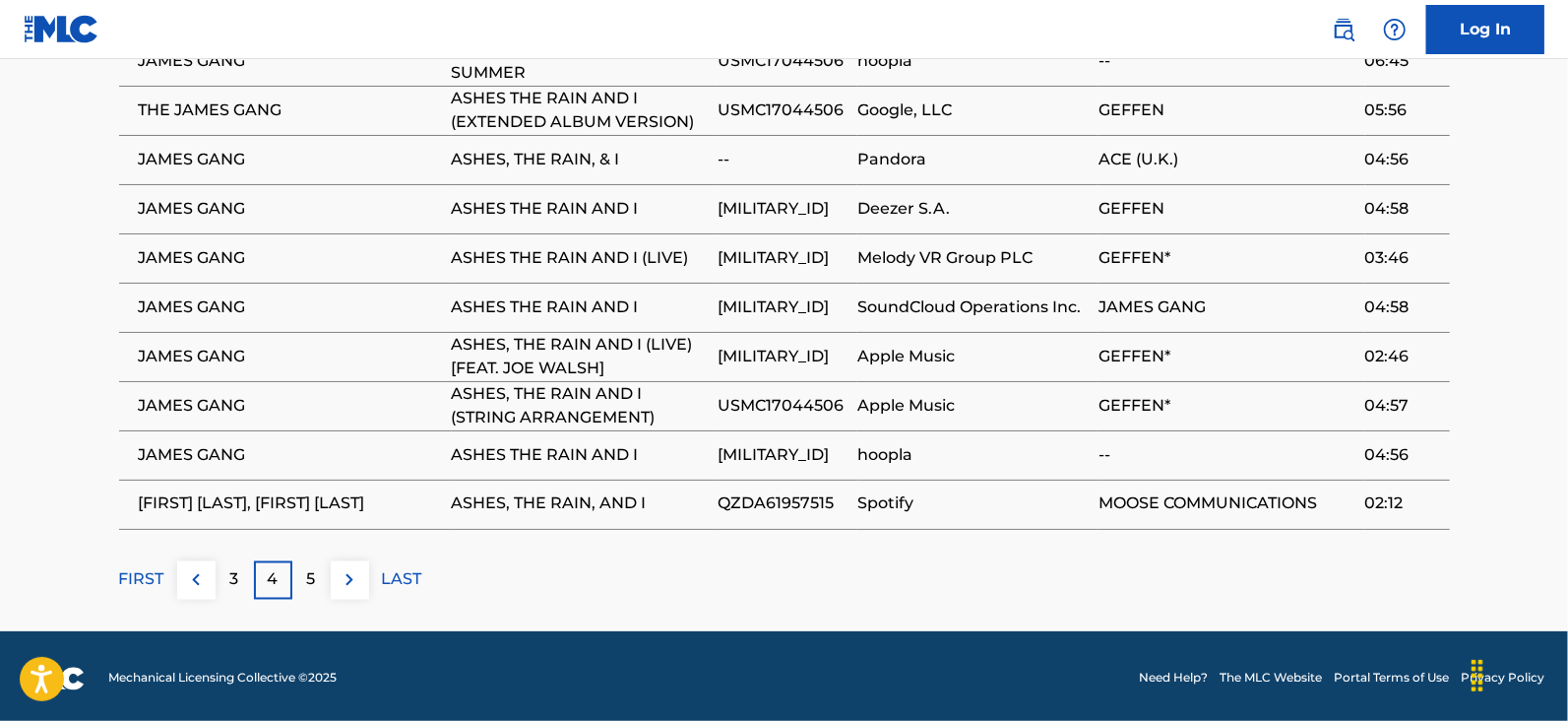 click on "5" at bounding box center [311, 580] 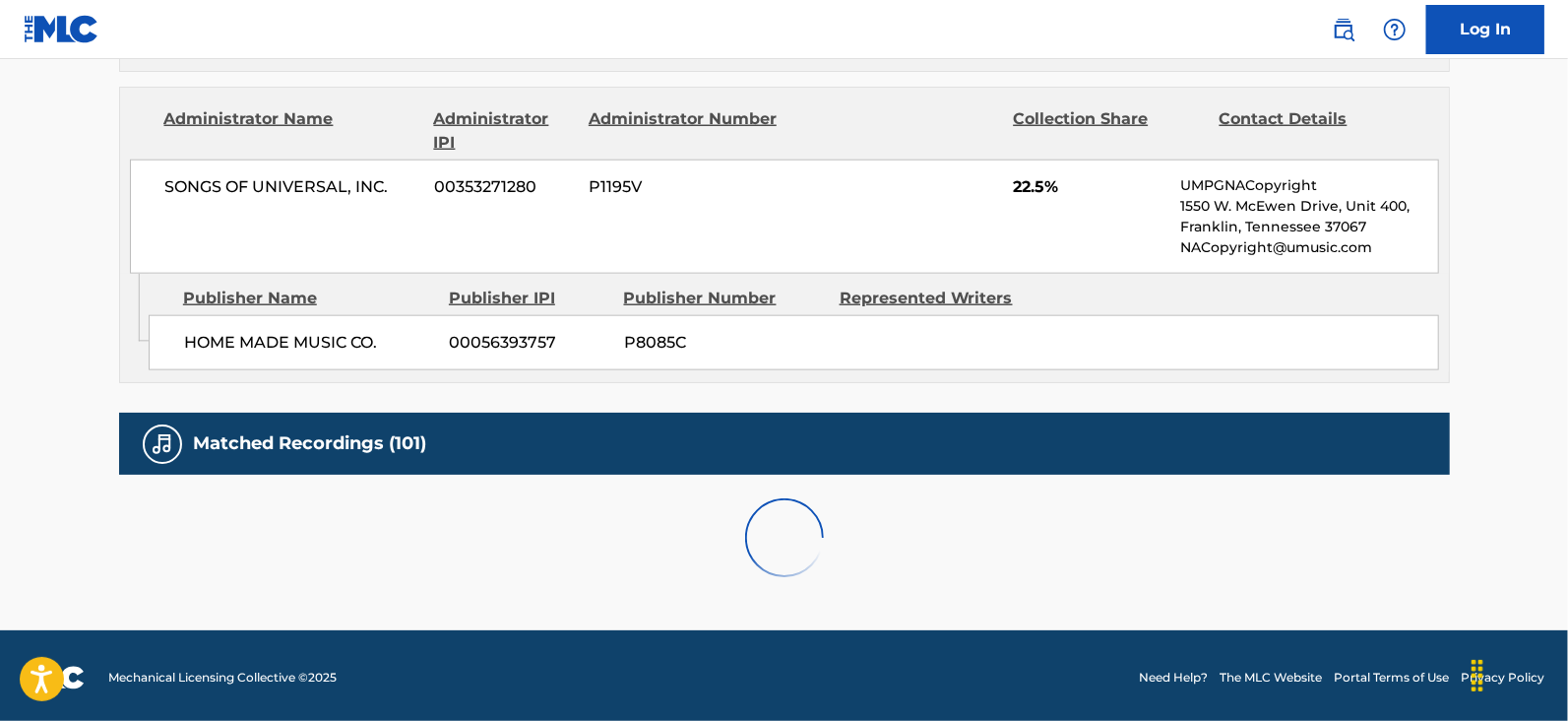 scroll, scrollTop: 1885, scrollLeft: 0, axis: vertical 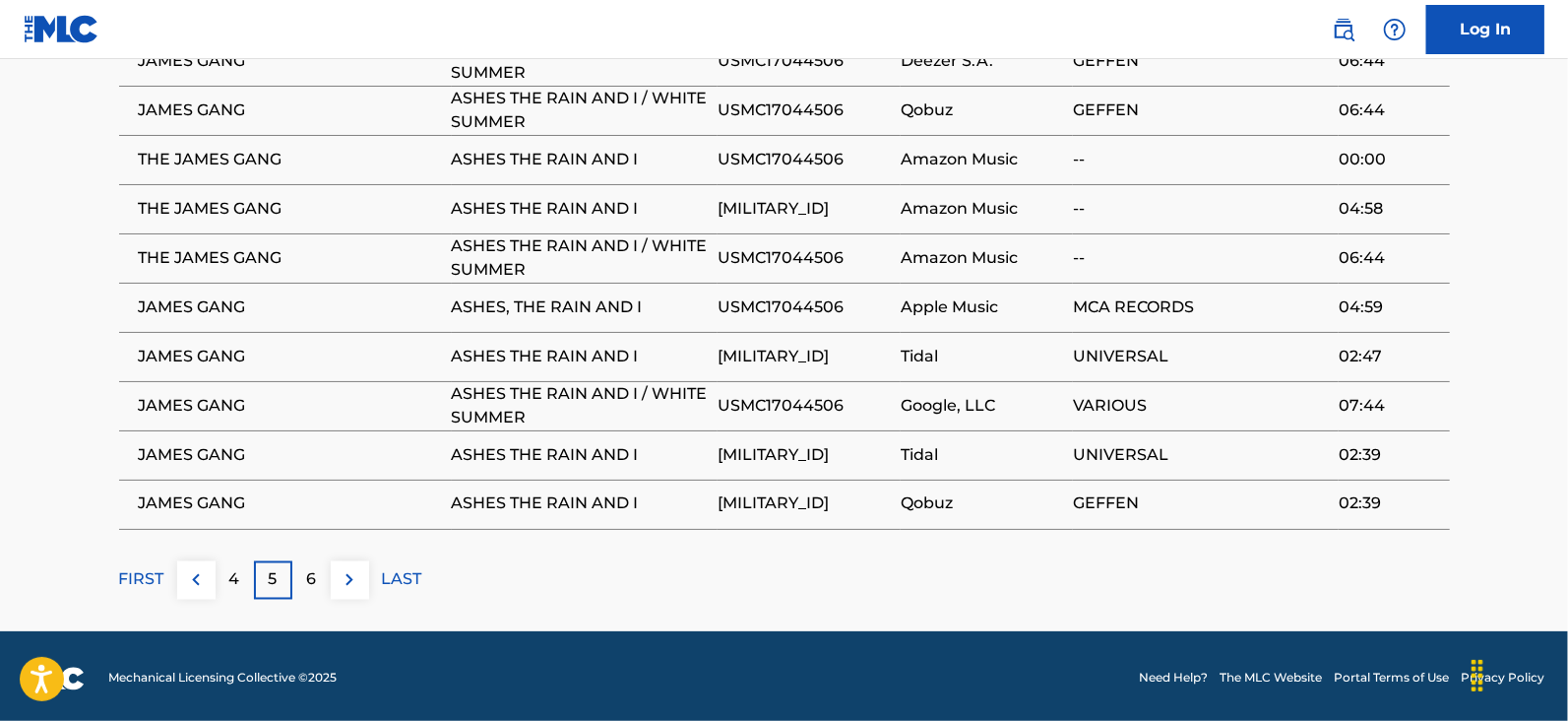 click on "6" at bounding box center (311, 580) 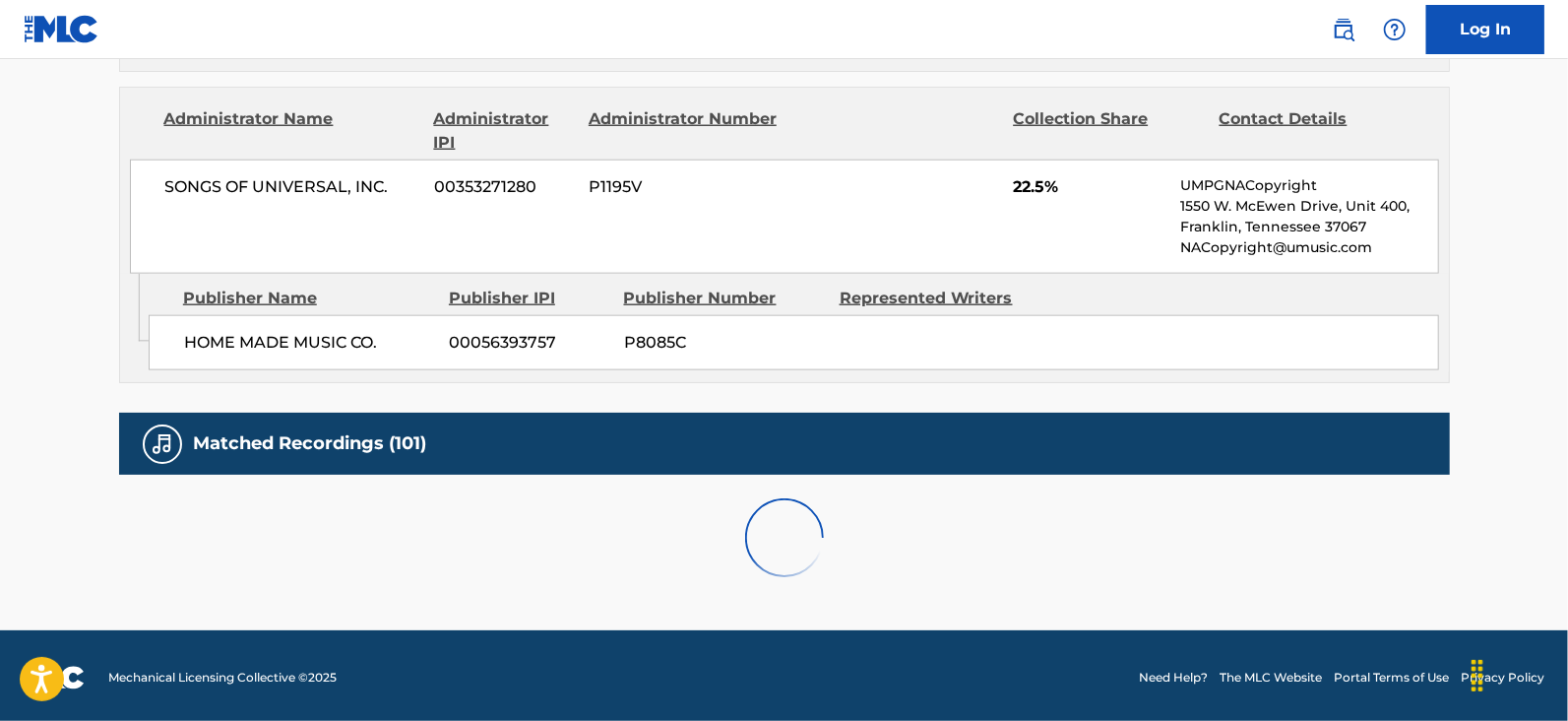 scroll, scrollTop: 1885, scrollLeft: 0, axis: vertical 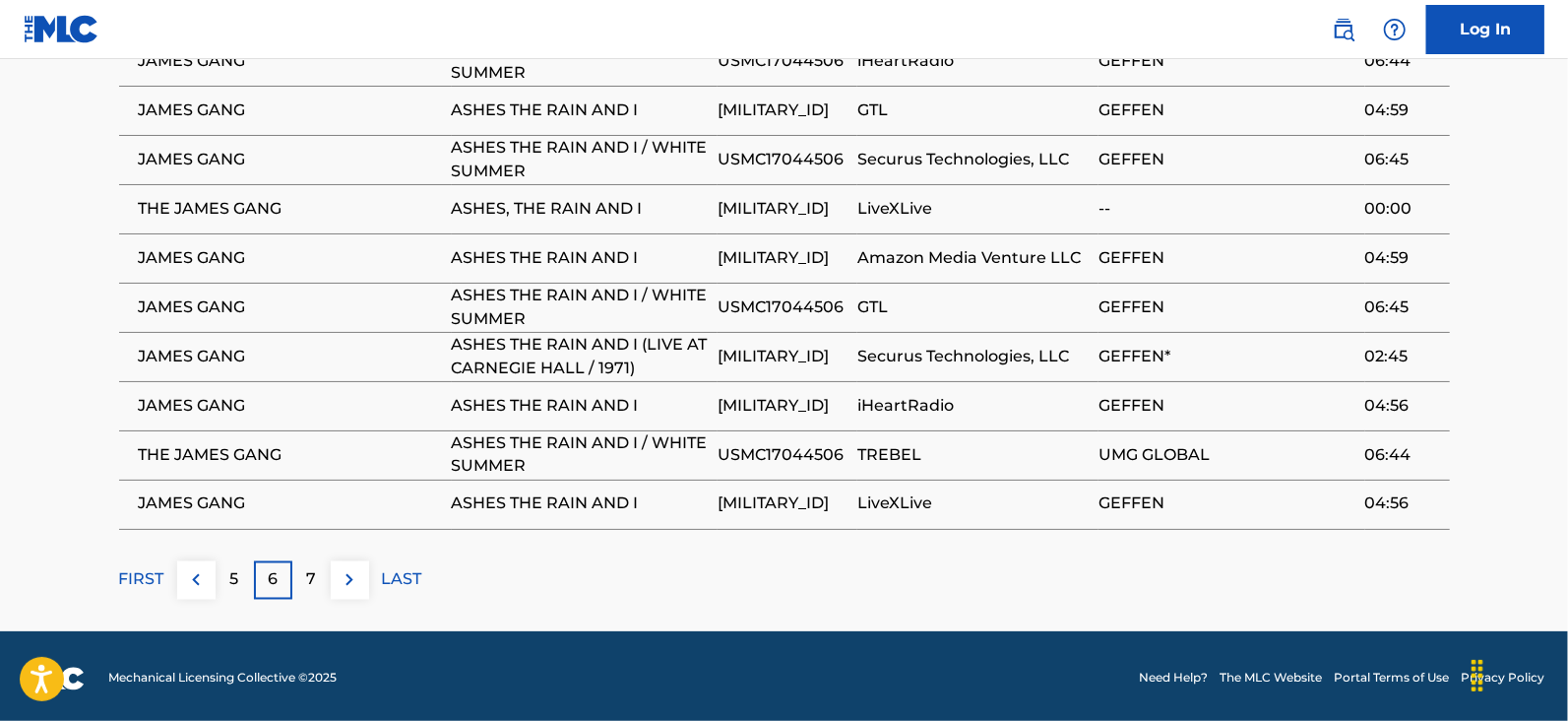 click on "7" at bounding box center [311, 580] 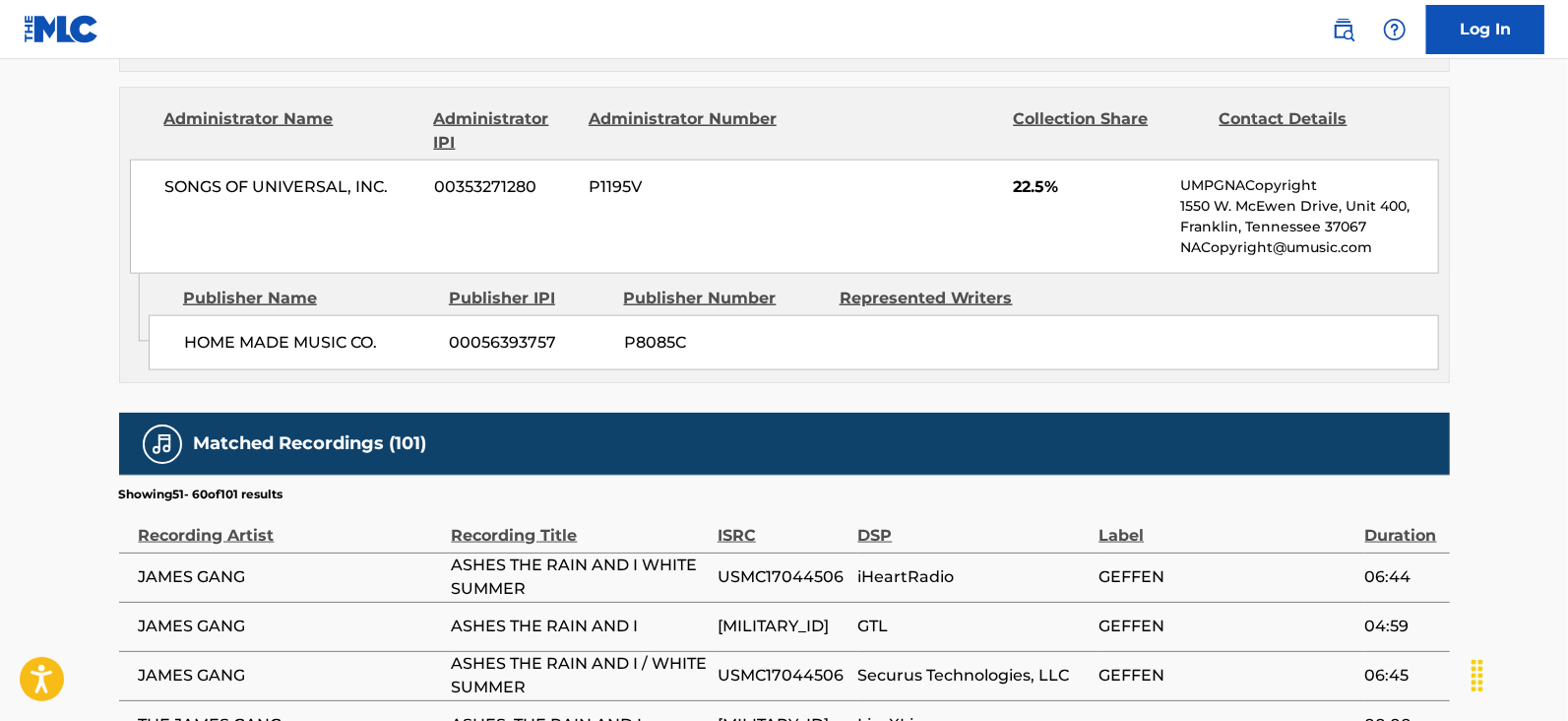 scroll, scrollTop: 1885, scrollLeft: 0, axis: vertical 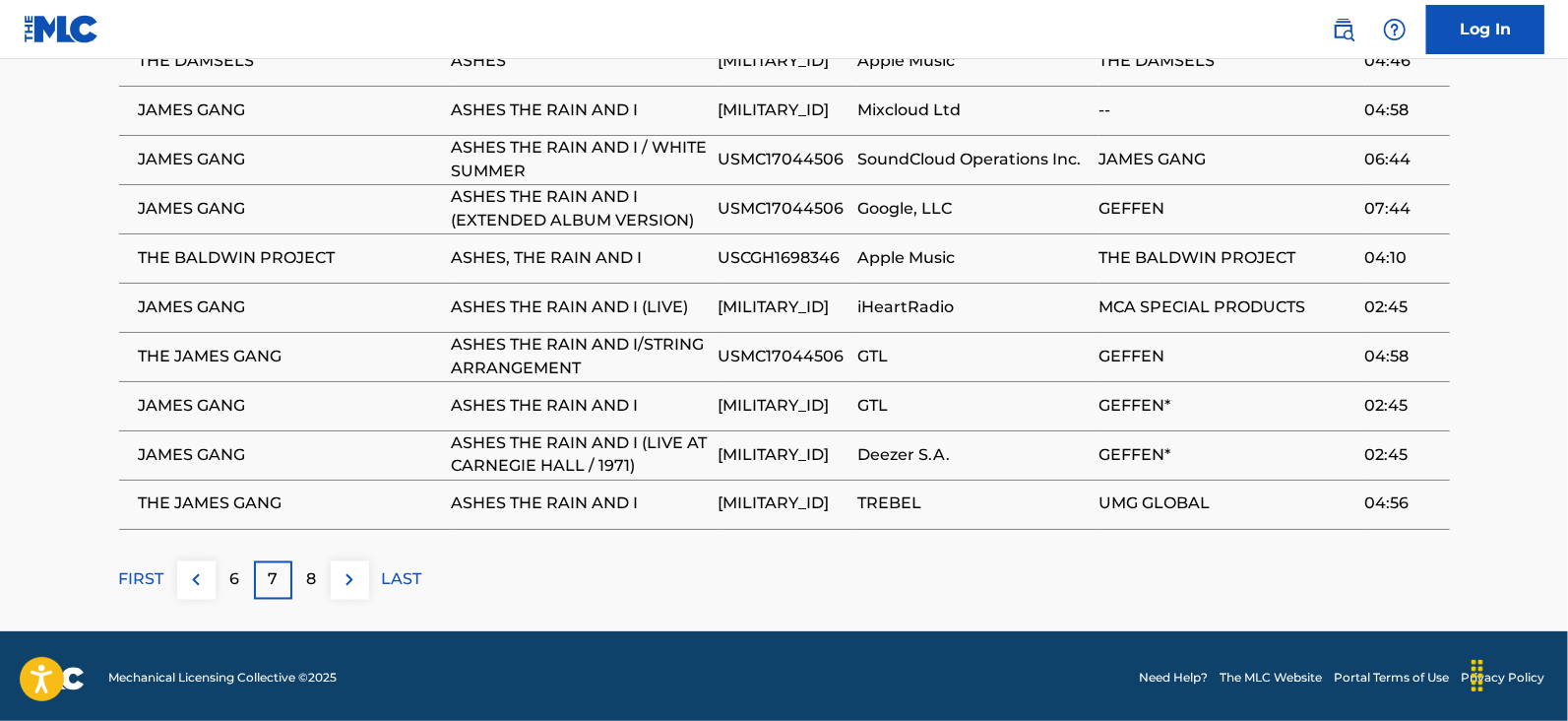 click on "USMC10201513" at bounding box center (783, 504) 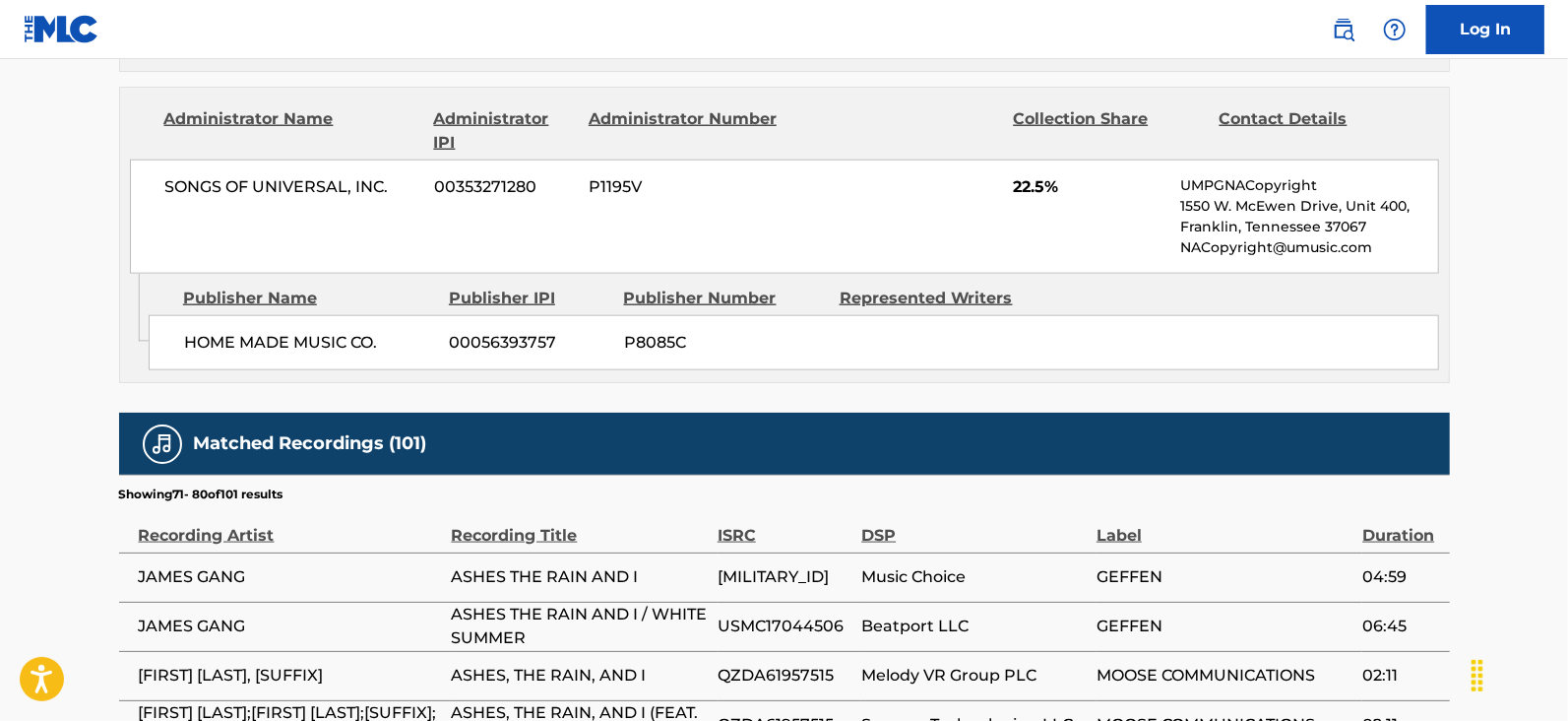 scroll, scrollTop: 1885, scrollLeft: 0, axis: vertical 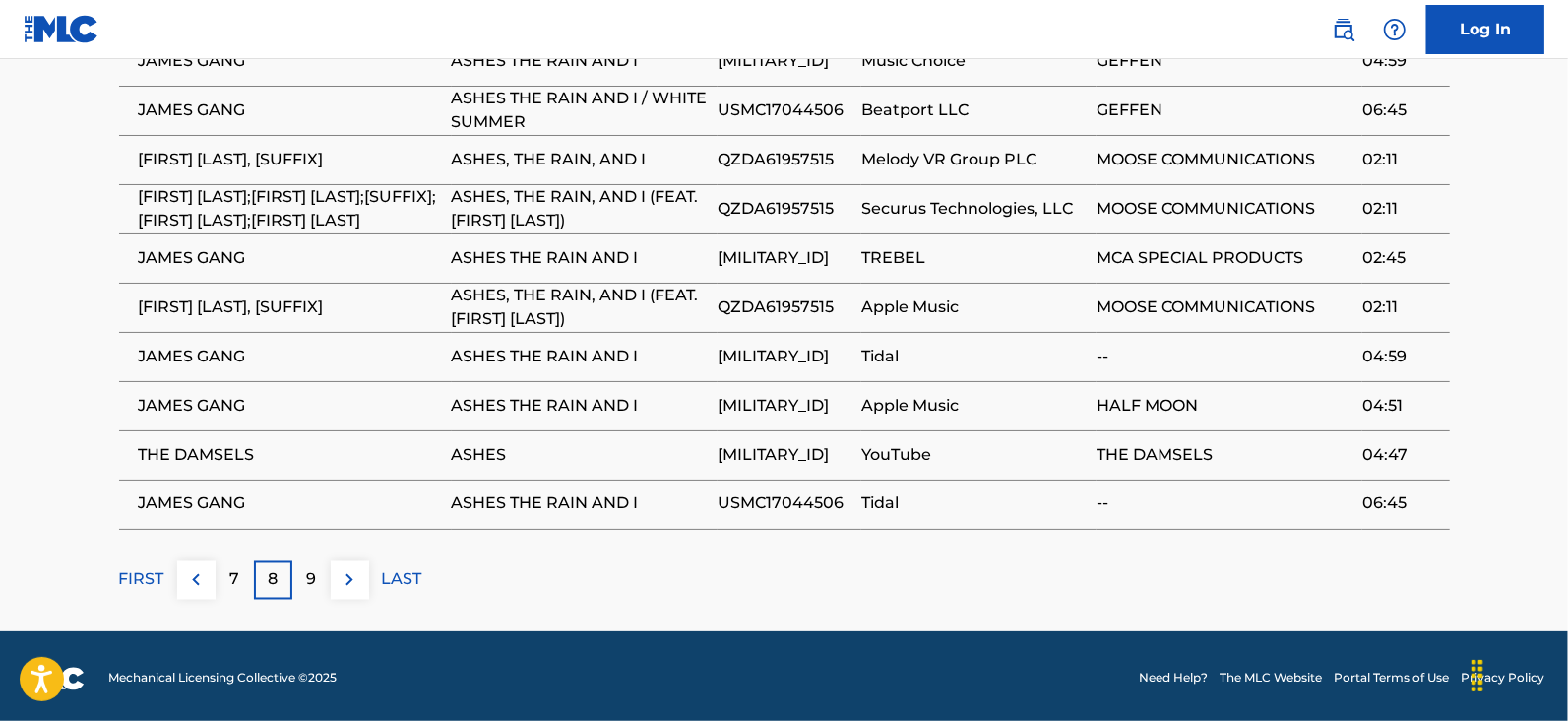 click on "9" at bounding box center [311, 580] 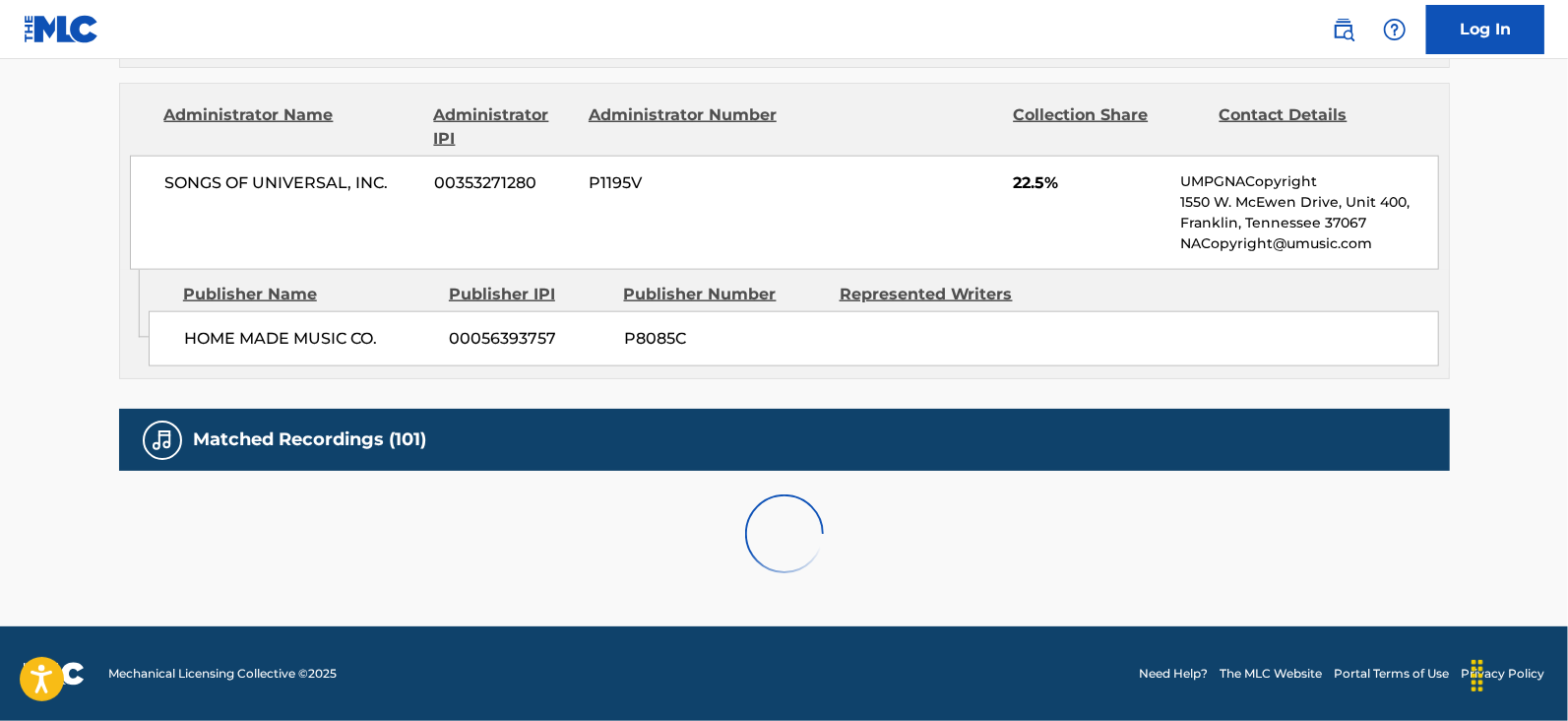 scroll, scrollTop: 1885, scrollLeft: 0, axis: vertical 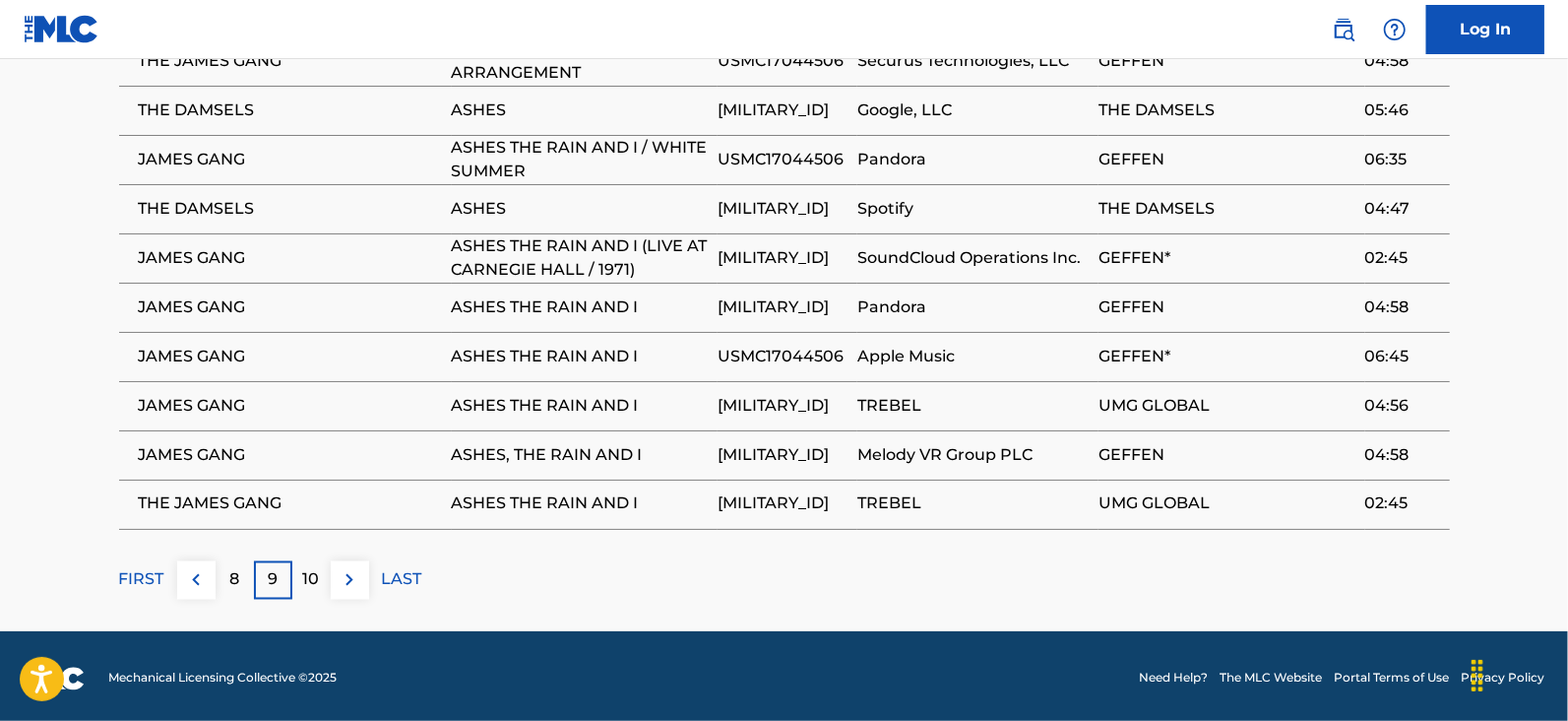click on "10" at bounding box center [311, 580] 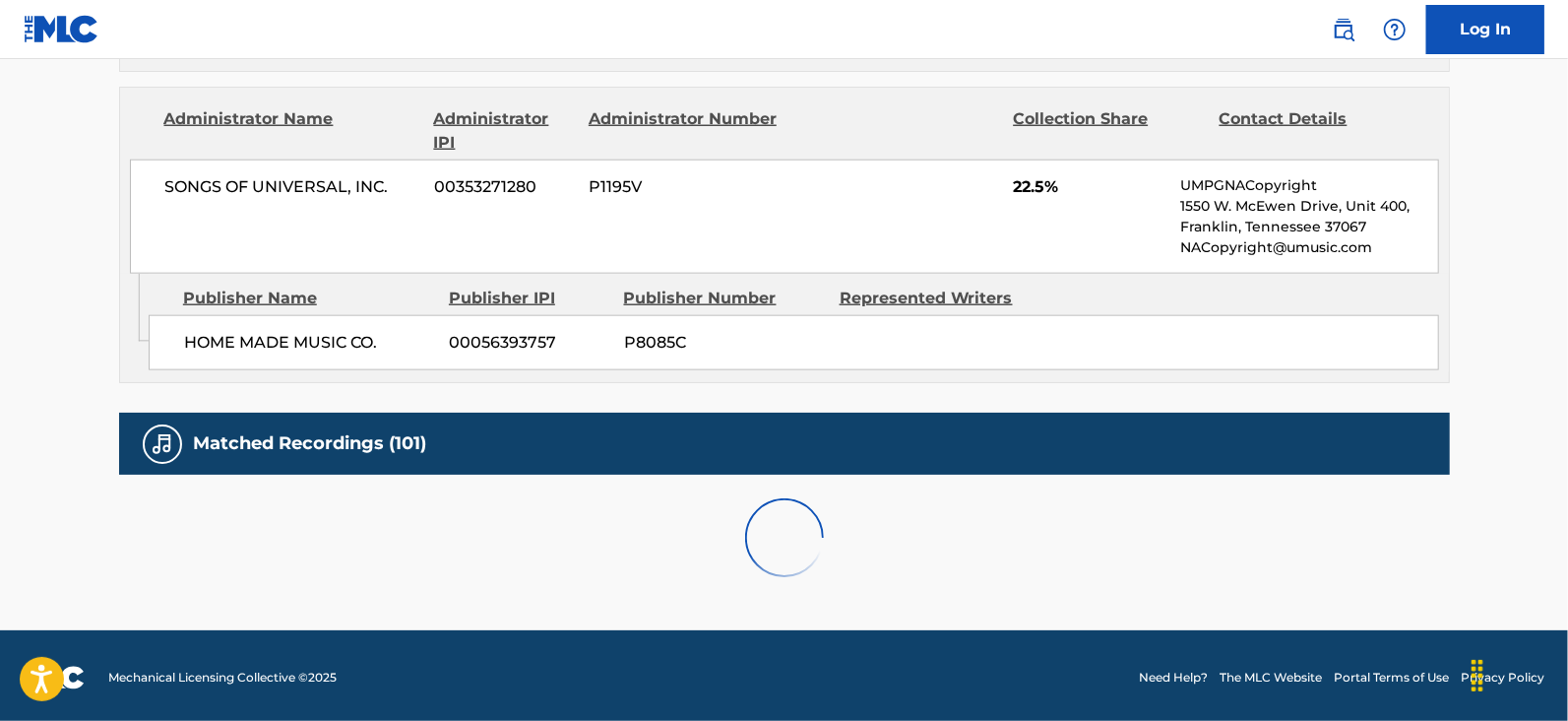 scroll, scrollTop: 1885, scrollLeft: 0, axis: vertical 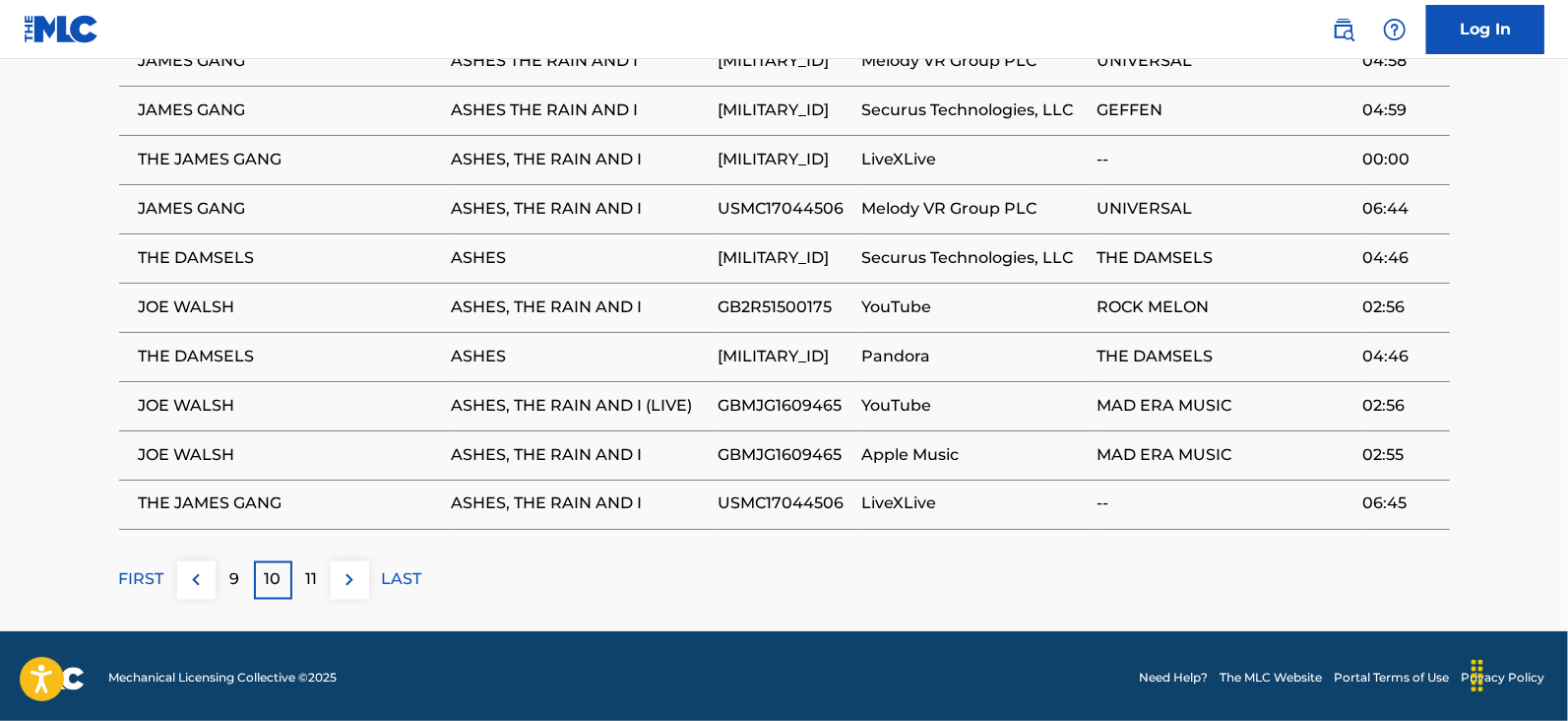 click on "11" at bounding box center (311, 580) 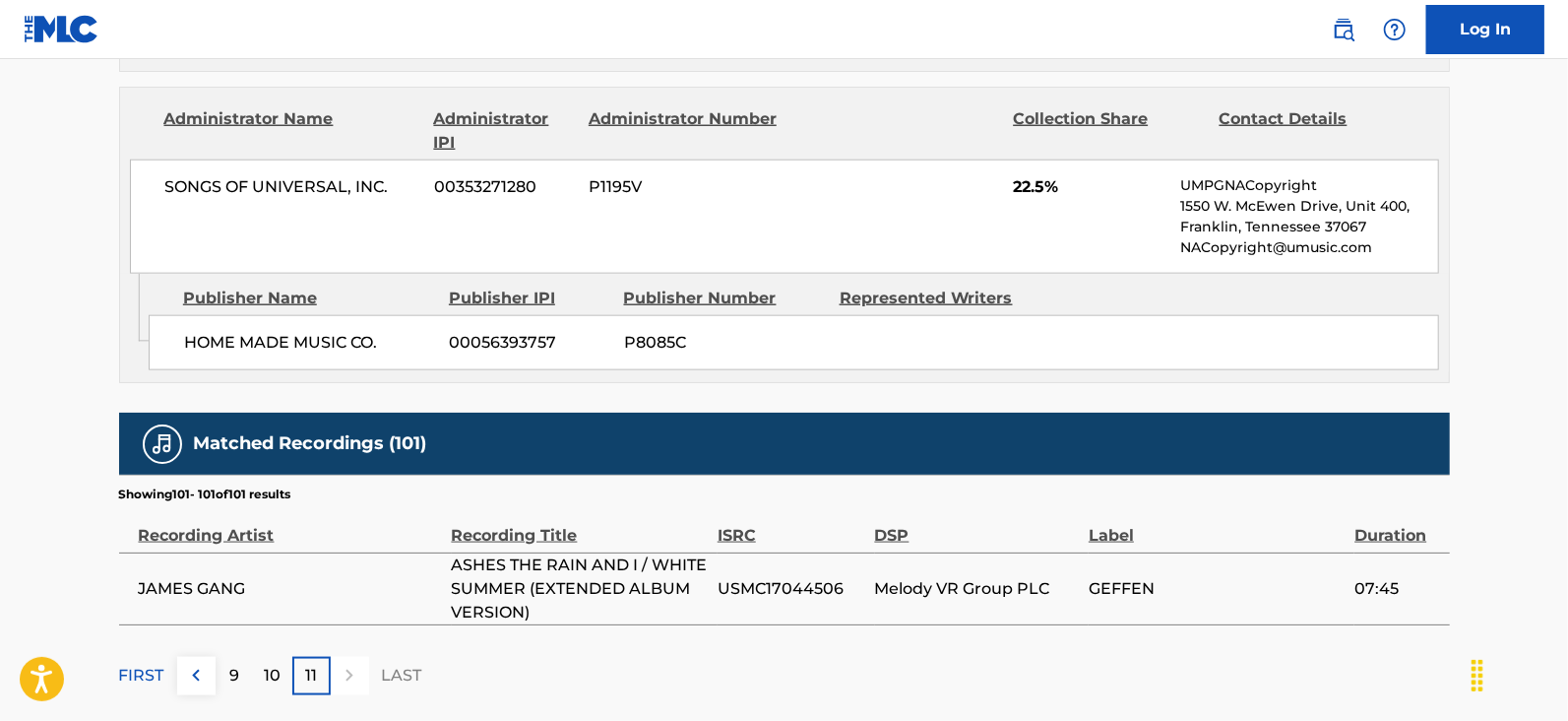 scroll, scrollTop: 1465, scrollLeft: 0, axis: vertical 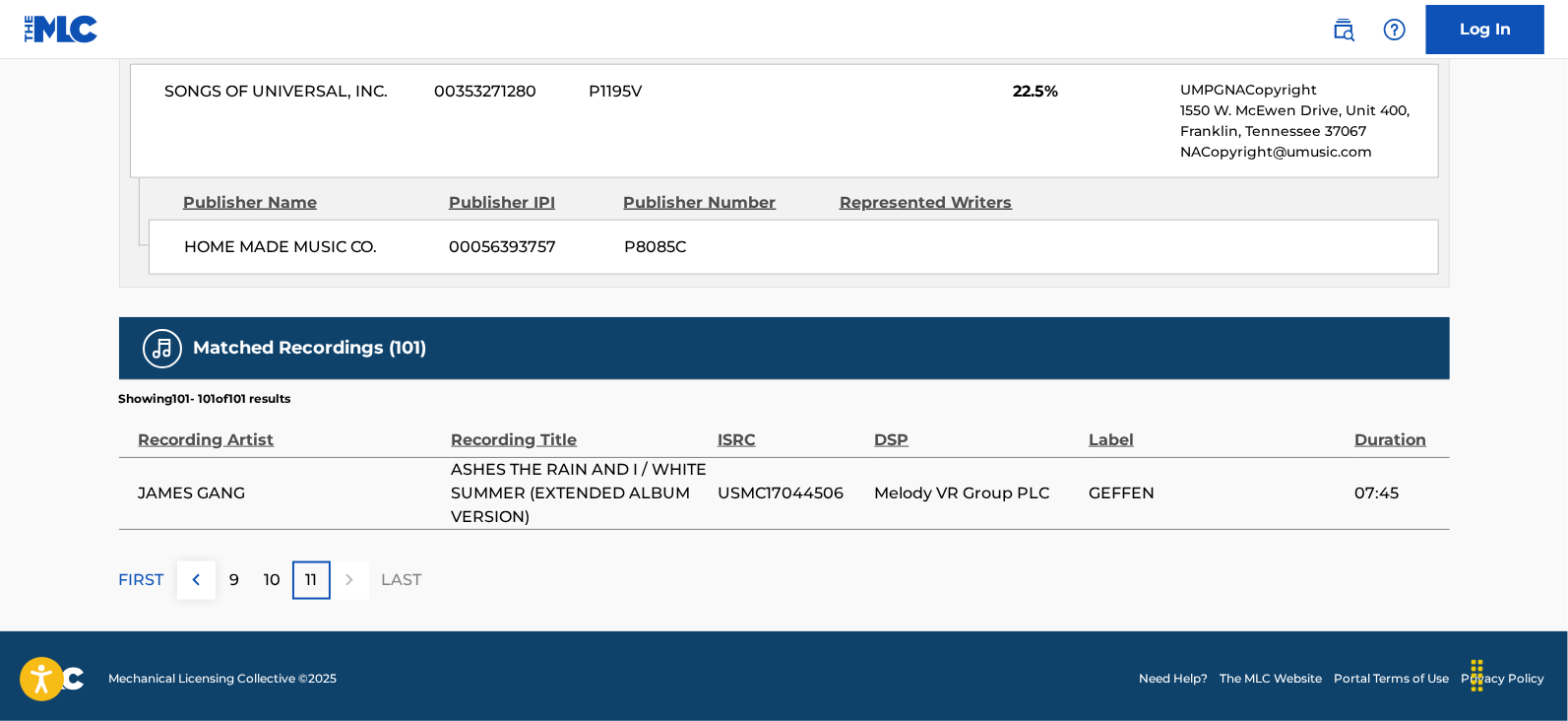 click on "FIRST" at bounding box center [142, 580] 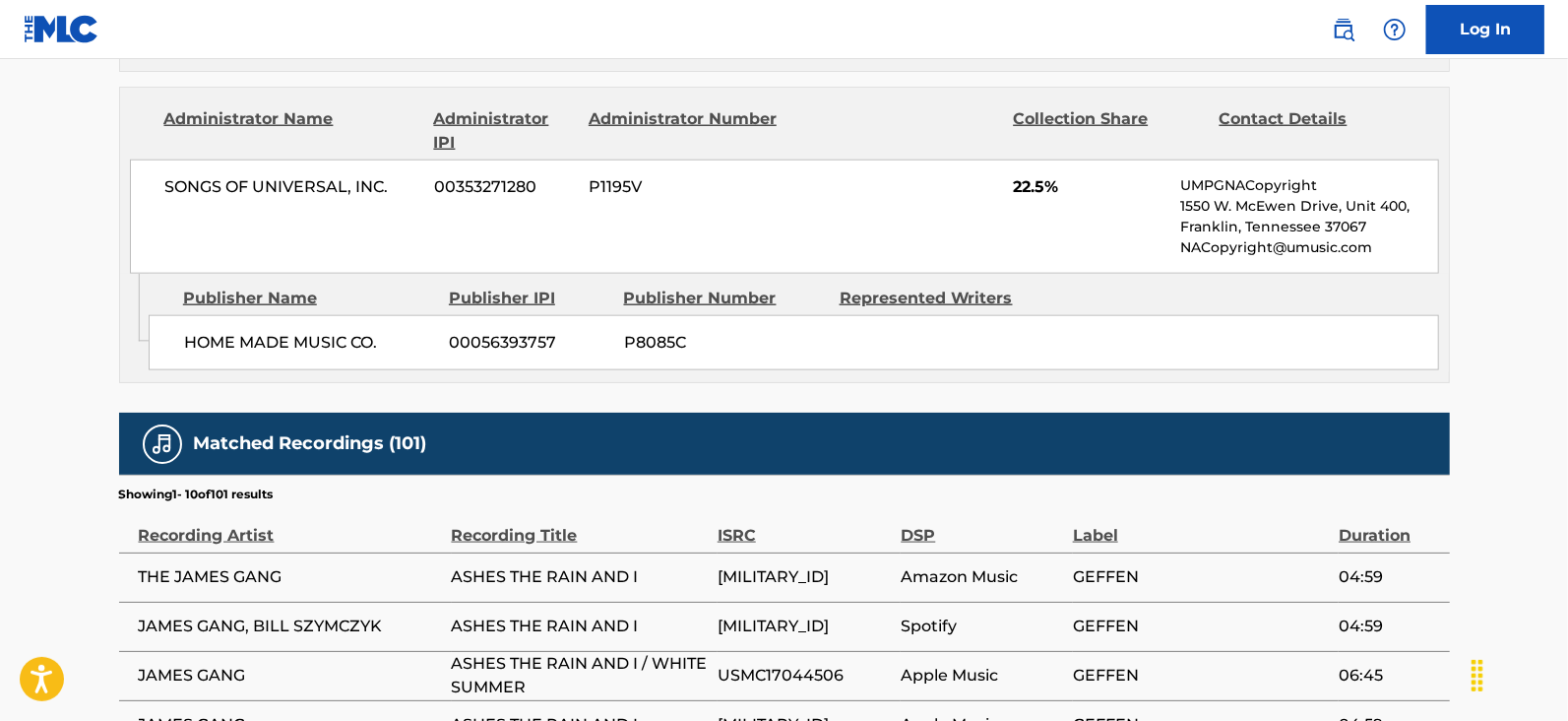 scroll, scrollTop: 1885, scrollLeft: 0, axis: vertical 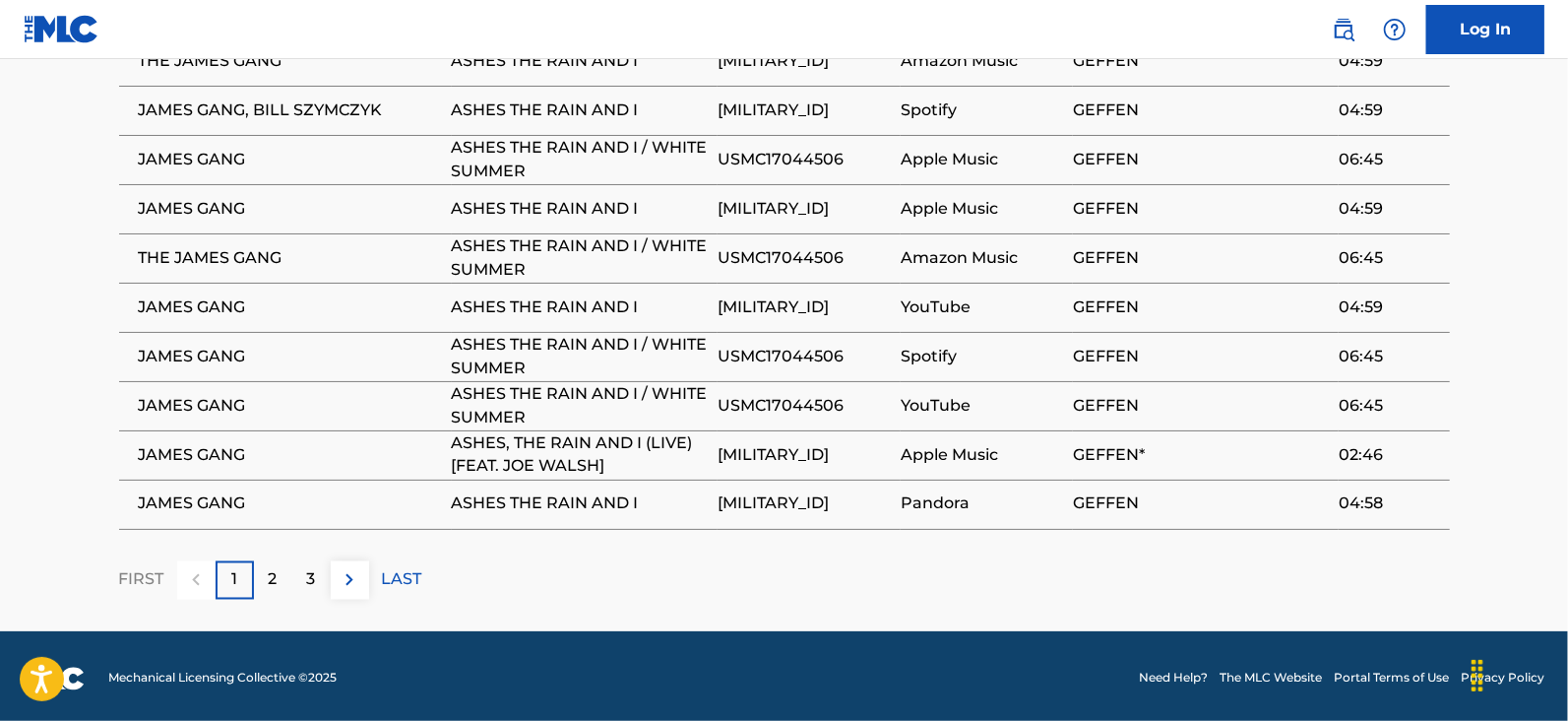 click on "2" at bounding box center (273, 580) 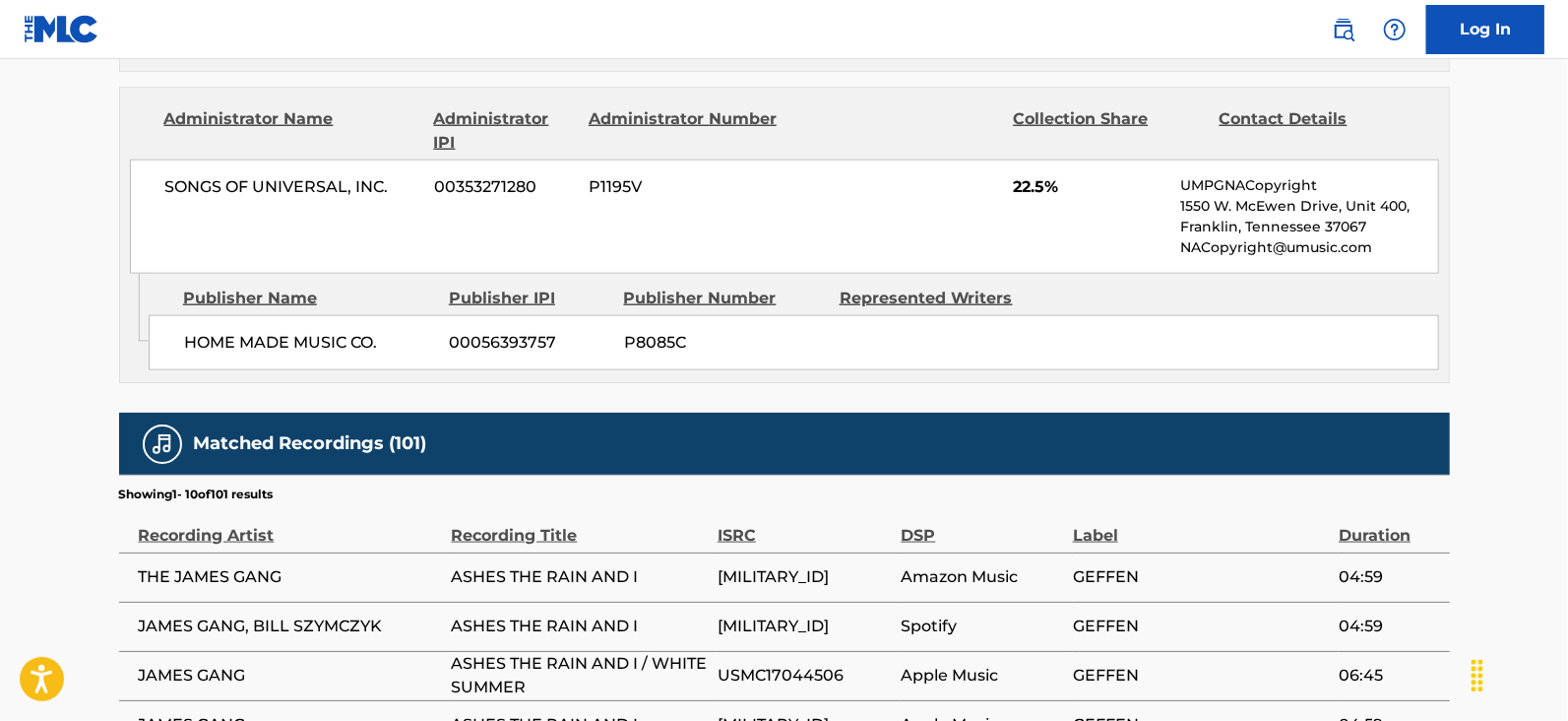 scroll, scrollTop: 1885, scrollLeft: 0, axis: vertical 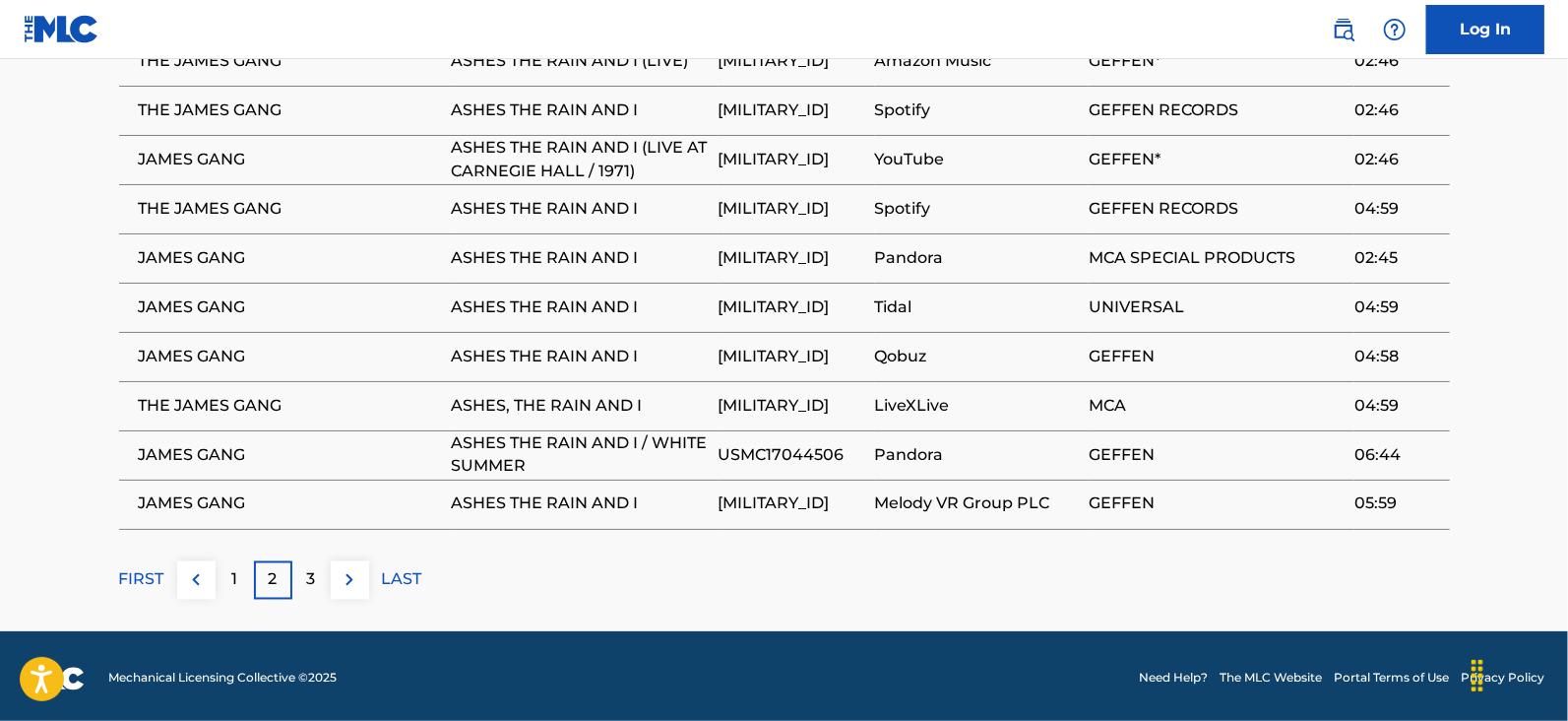 click on "3" at bounding box center [311, 580] 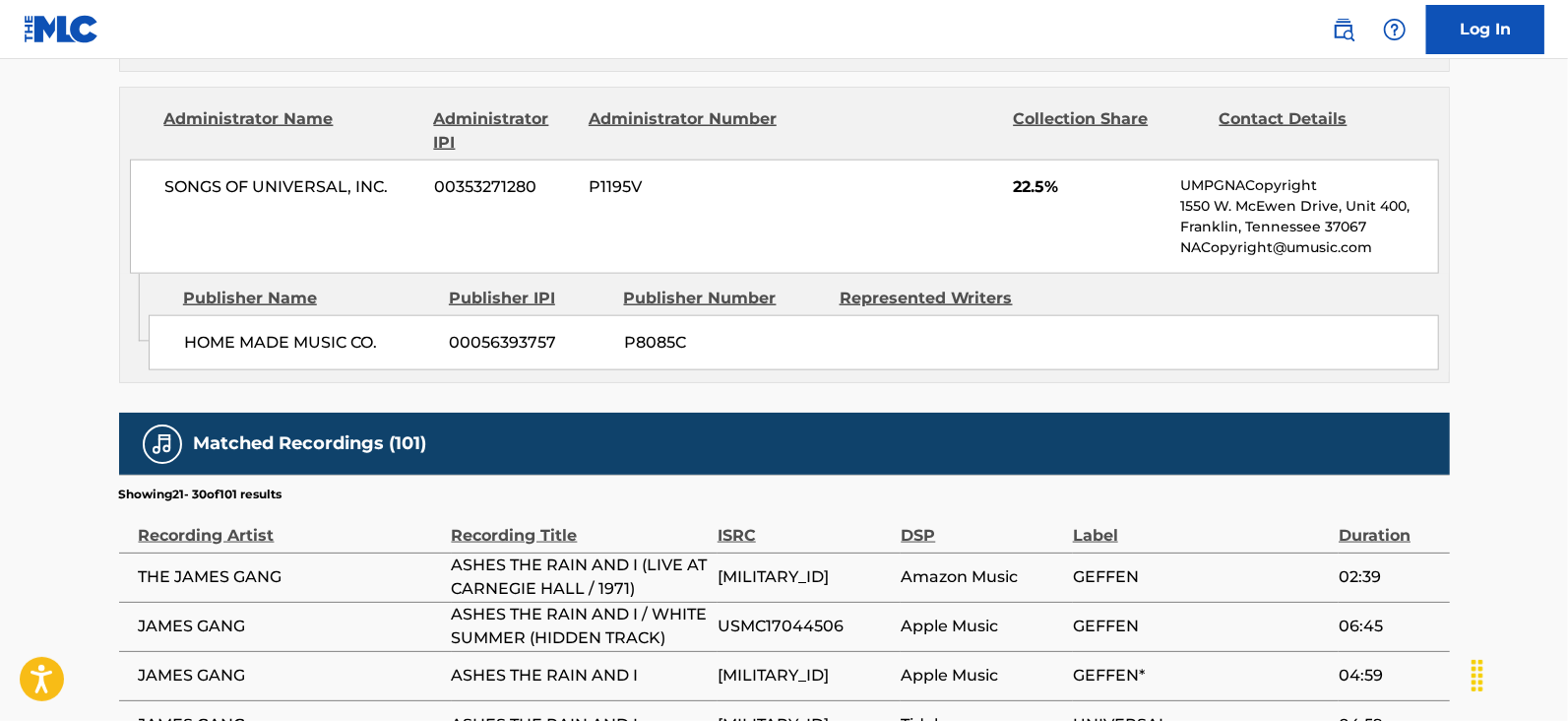 scroll, scrollTop: 1885, scrollLeft: 0, axis: vertical 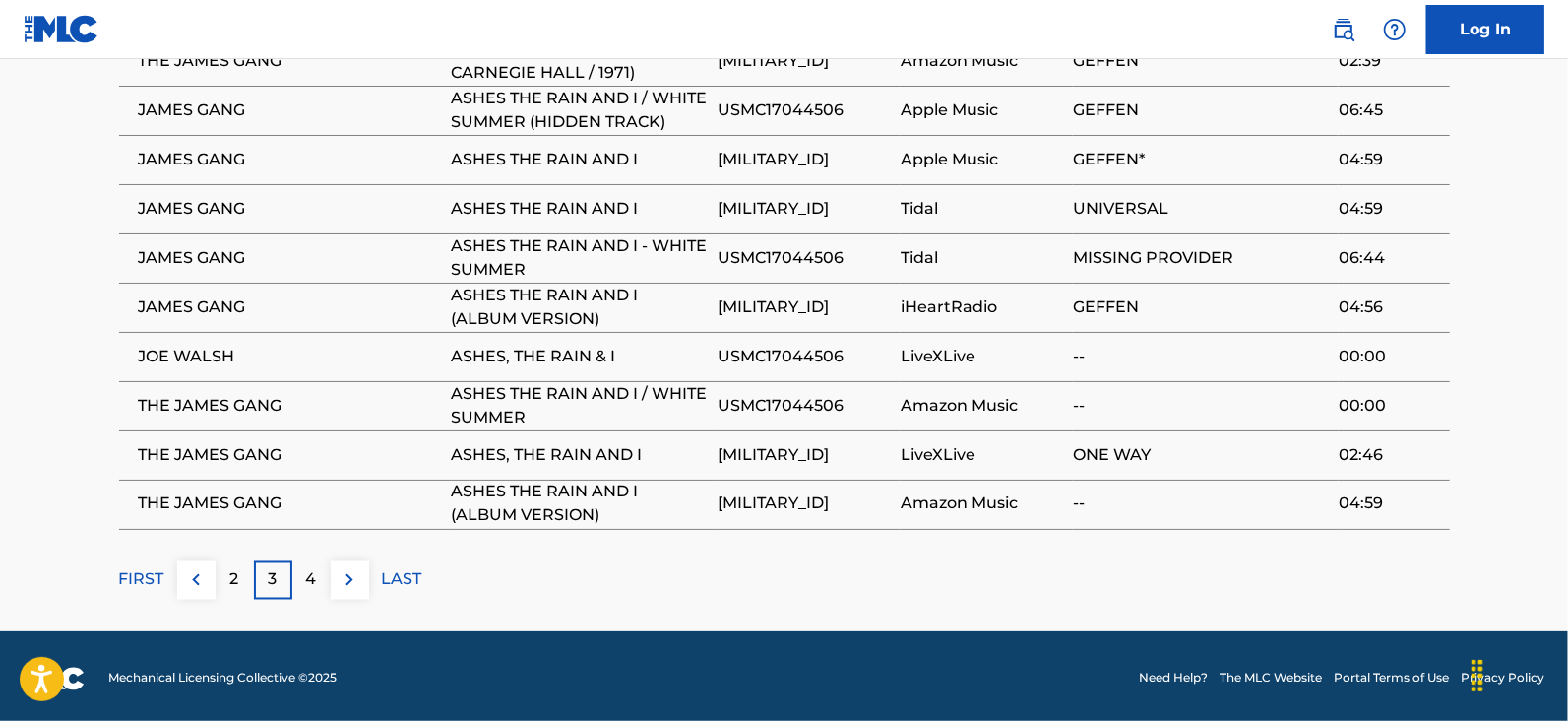 click on "4" at bounding box center [311, 580] 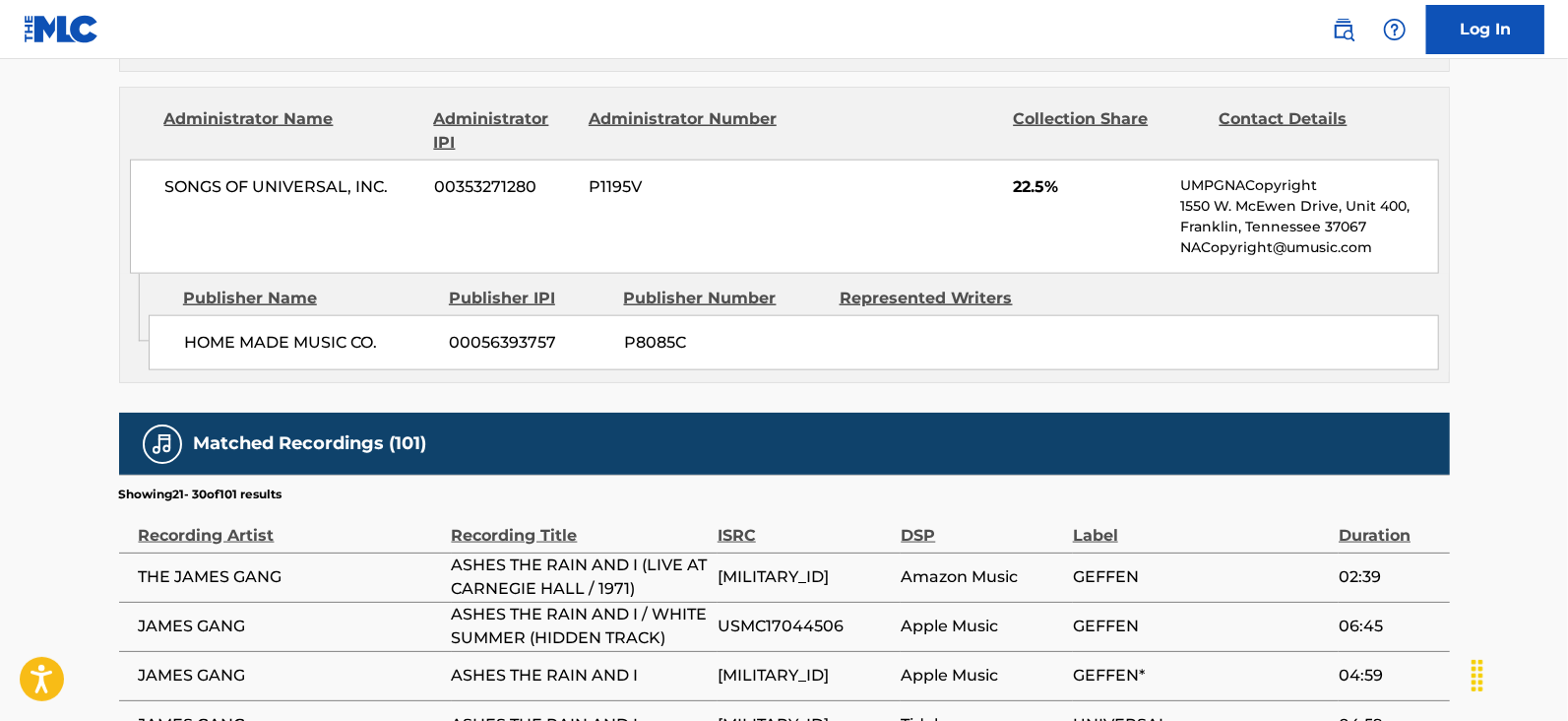 scroll, scrollTop: 1885, scrollLeft: 0, axis: vertical 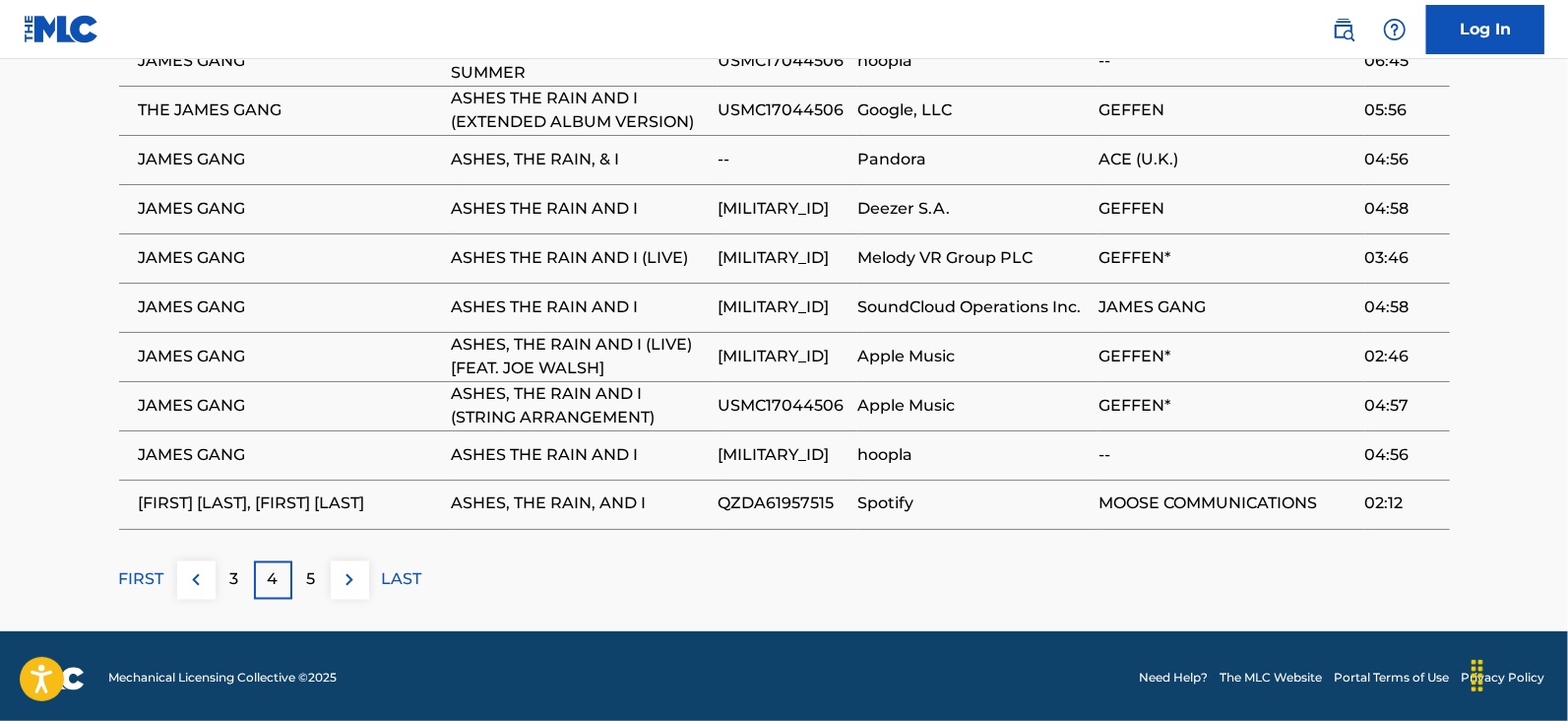 click on "5" at bounding box center (311, 580) 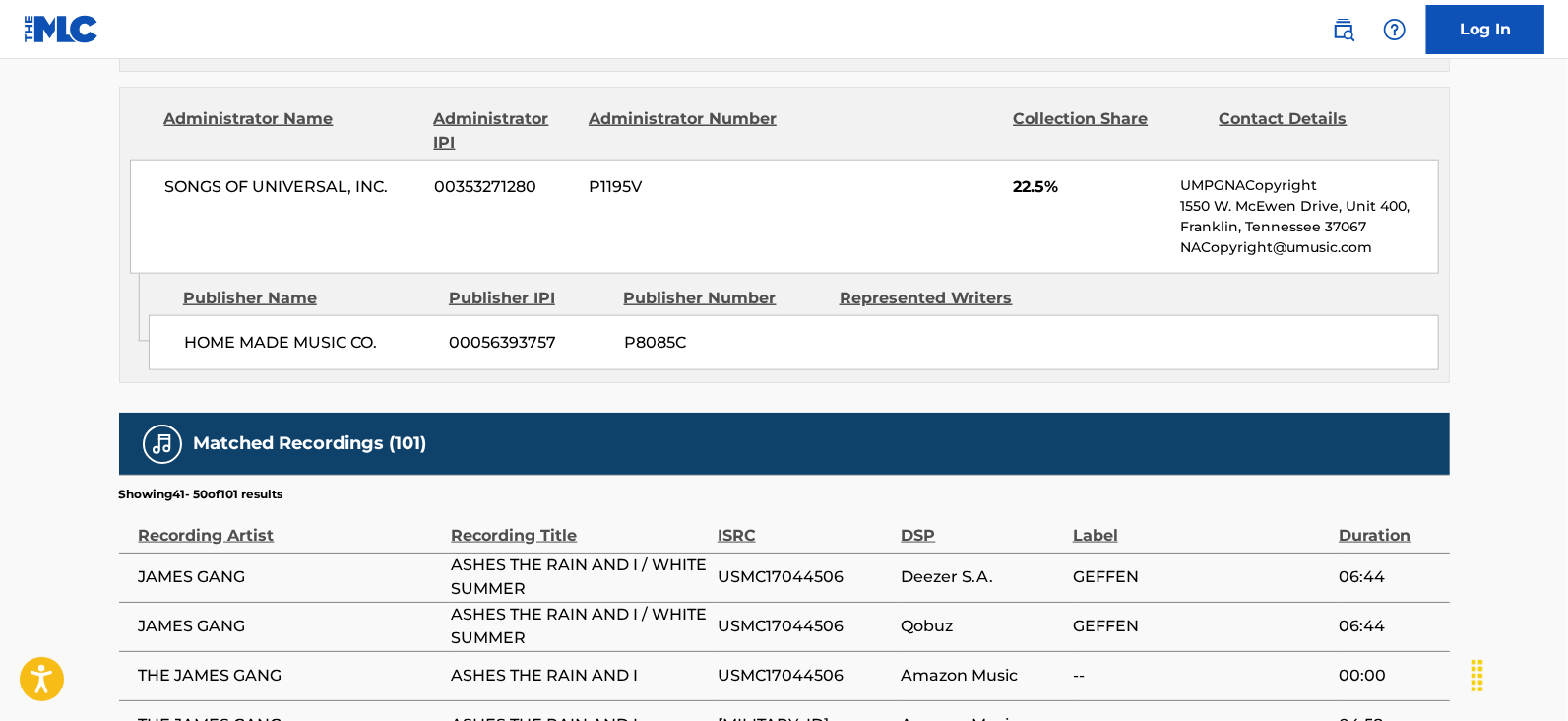 scroll, scrollTop: 1885, scrollLeft: 0, axis: vertical 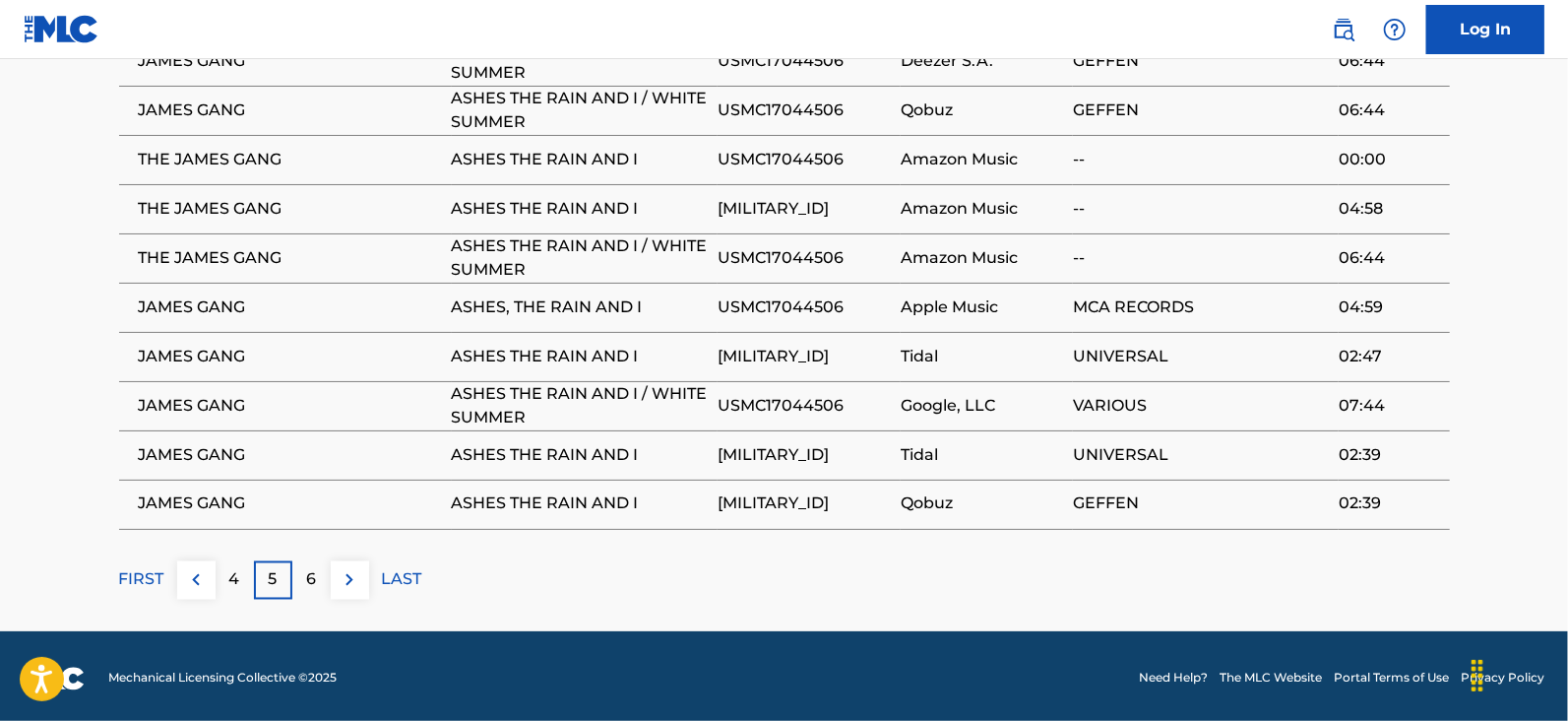 click on "6" at bounding box center [311, 580] 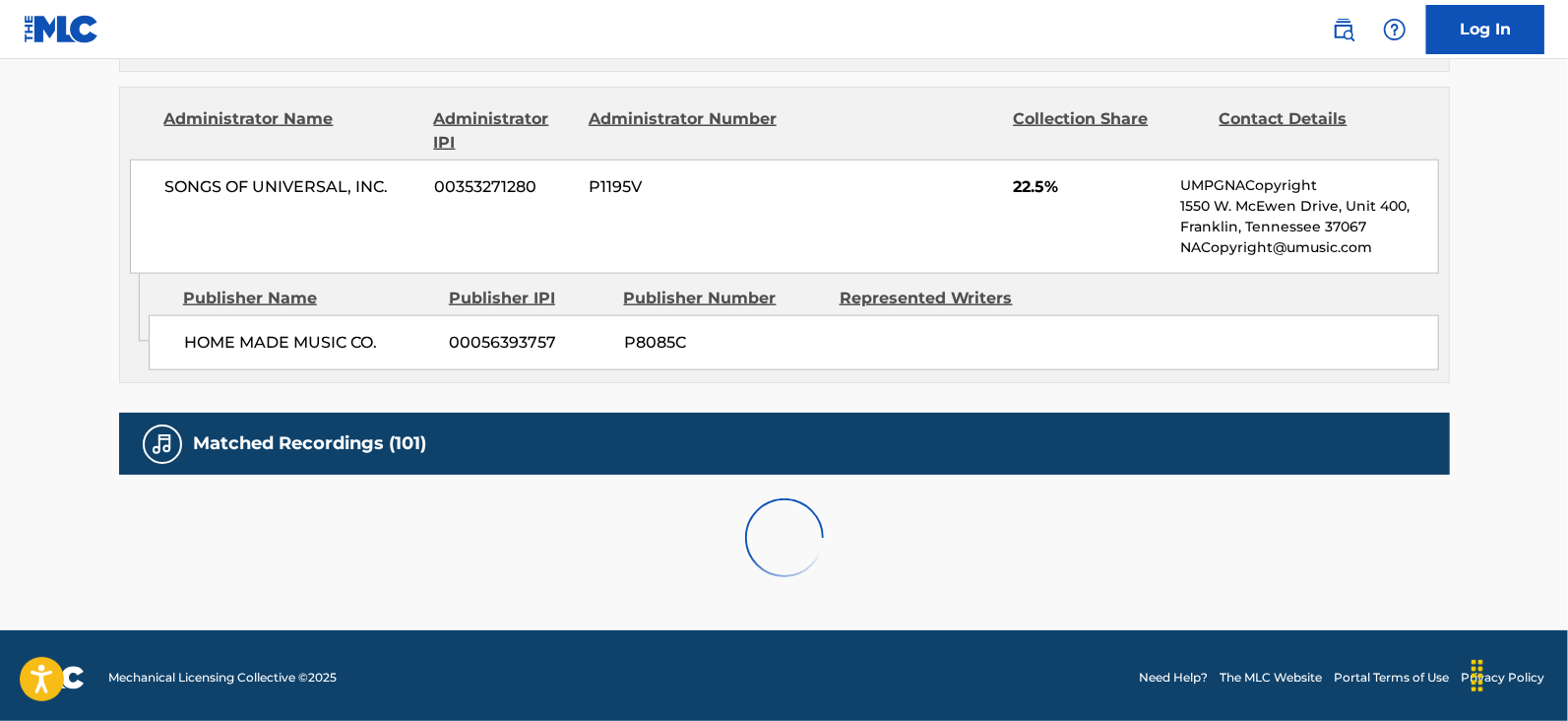 scroll, scrollTop: 1885, scrollLeft: 0, axis: vertical 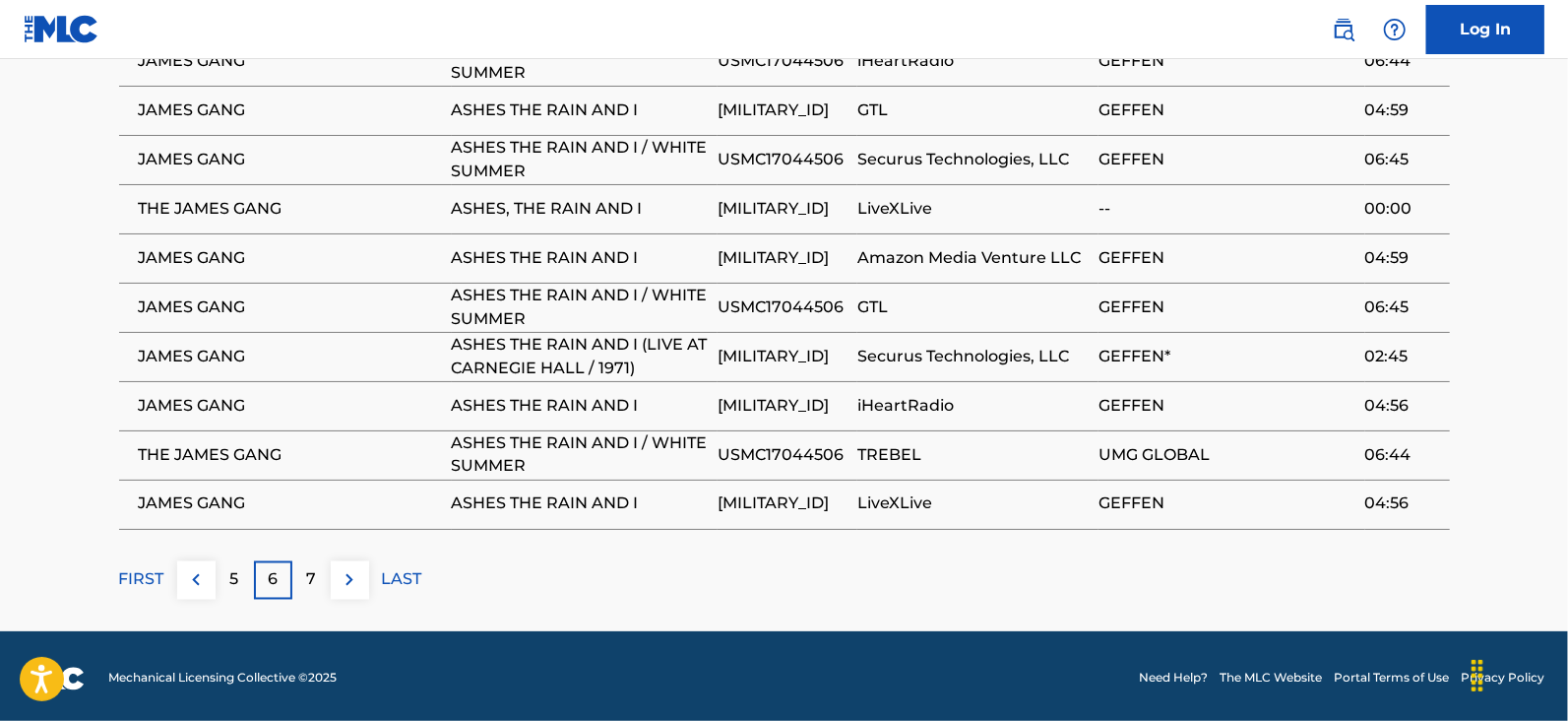click on "7" at bounding box center (311, 580) 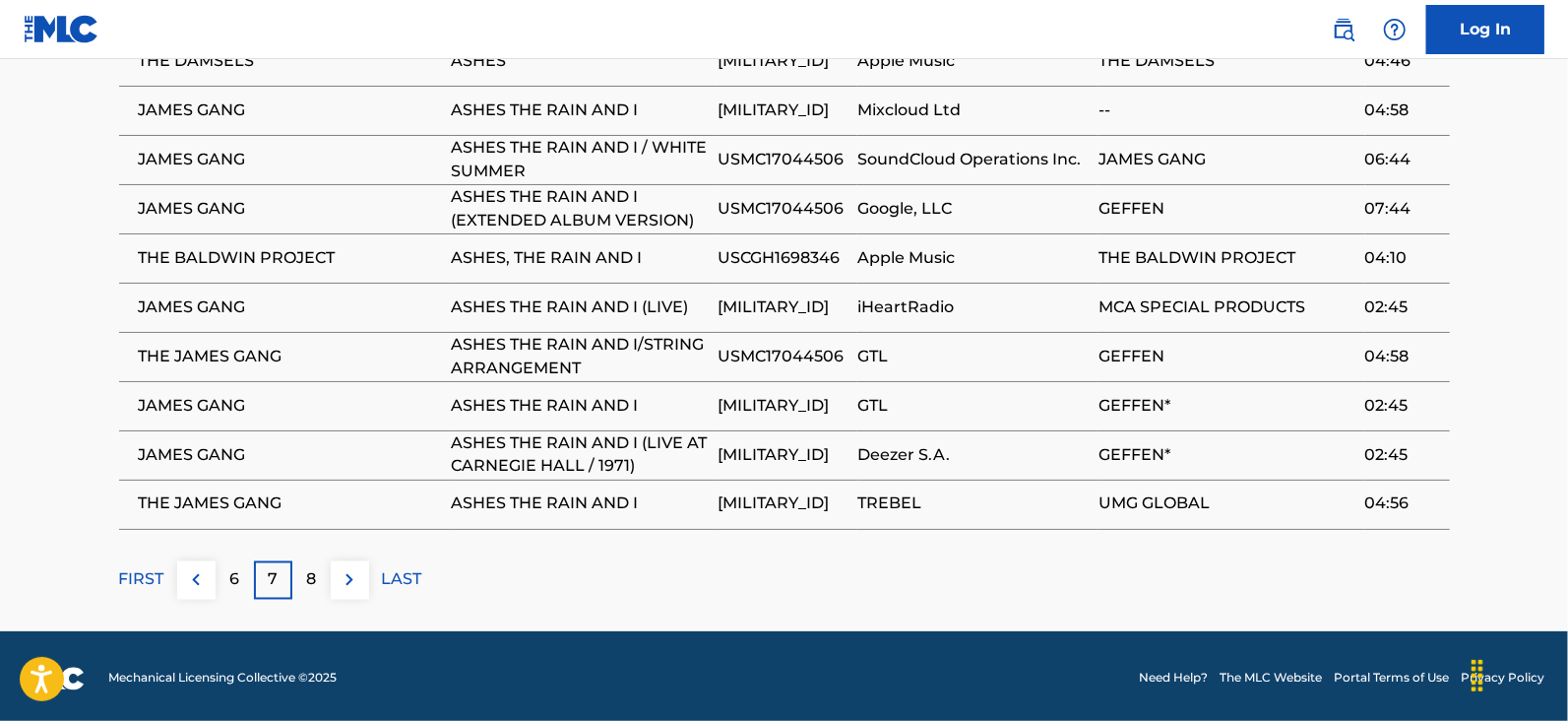 click on "8" at bounding box center [311, 580] 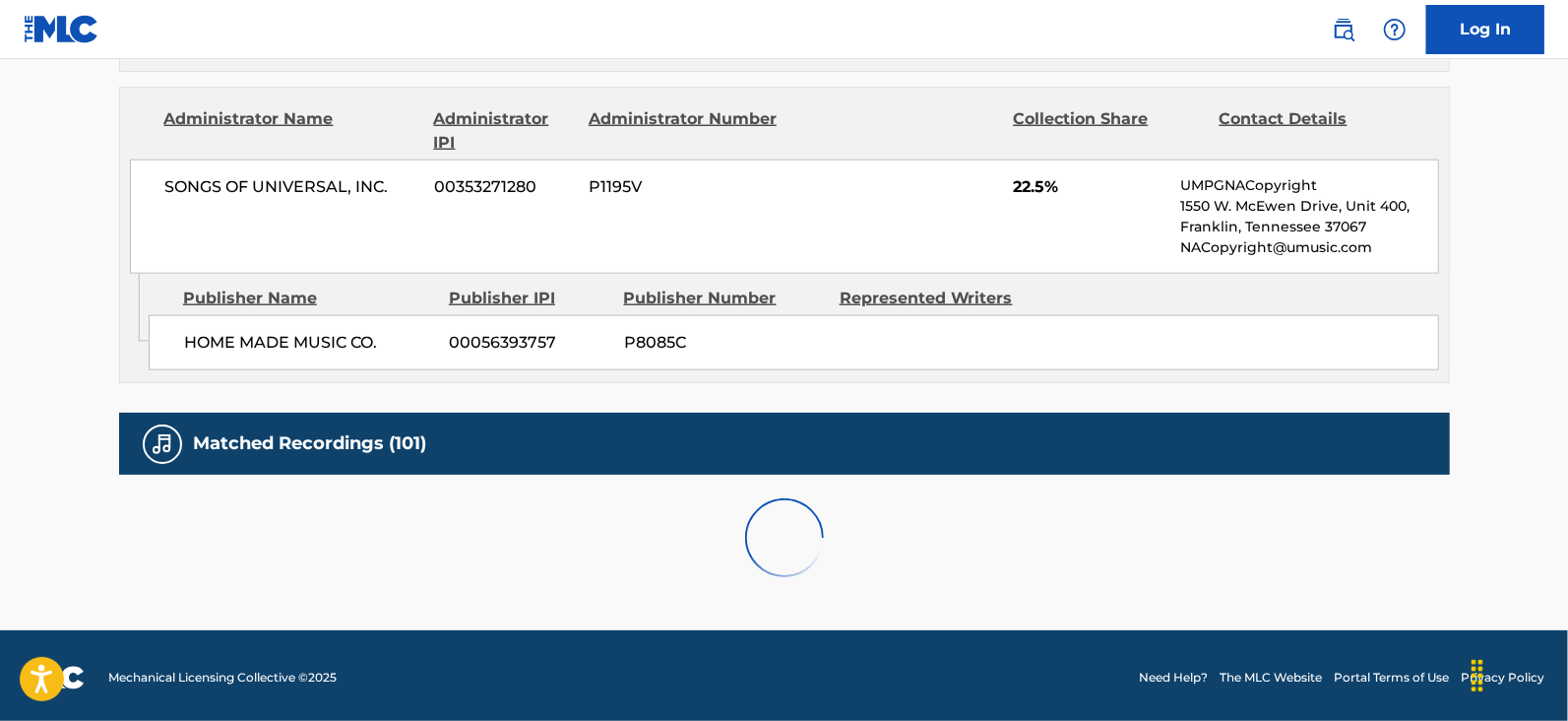 scroll, scrollTop: 1885, scrollLeft: 0, axis: vertical 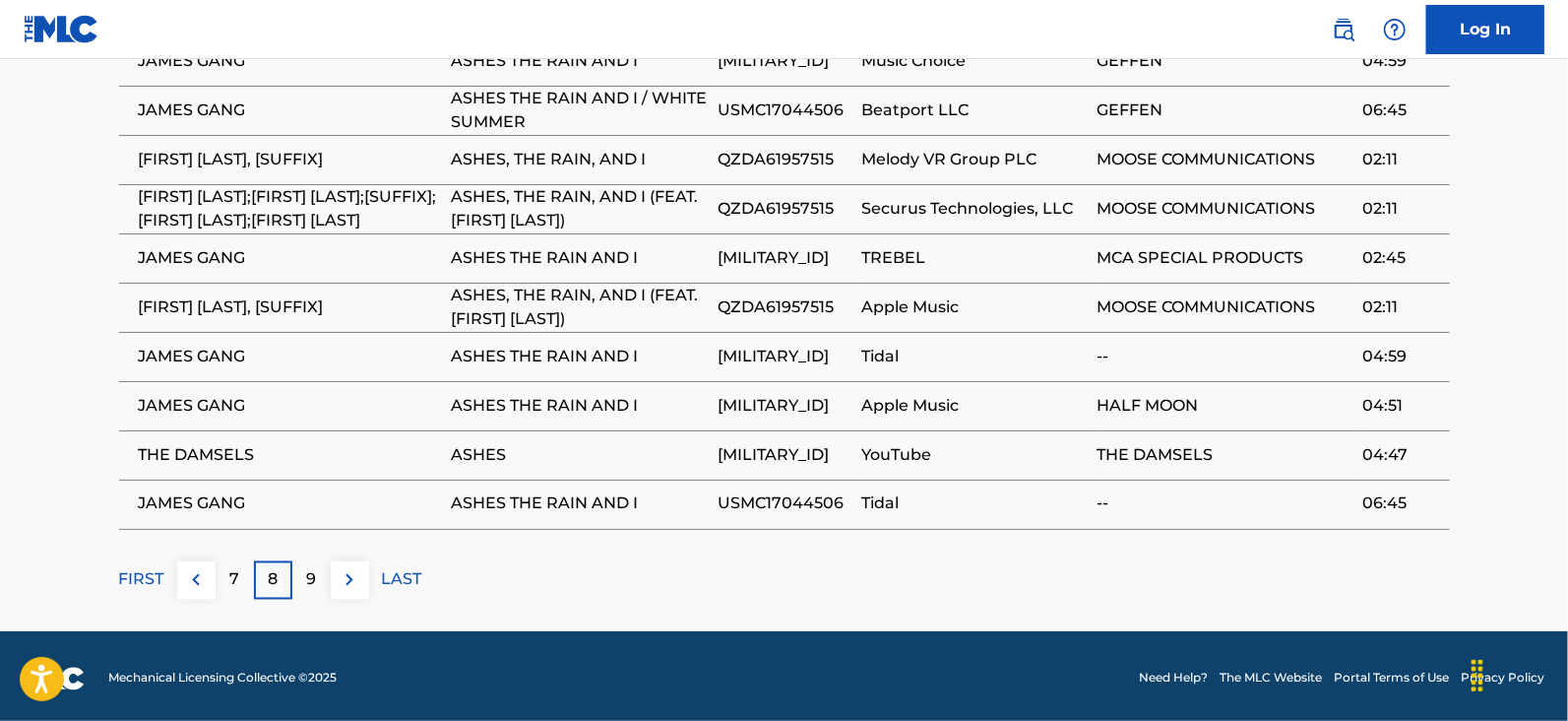 click on "9" at bounding box center (311, 580) 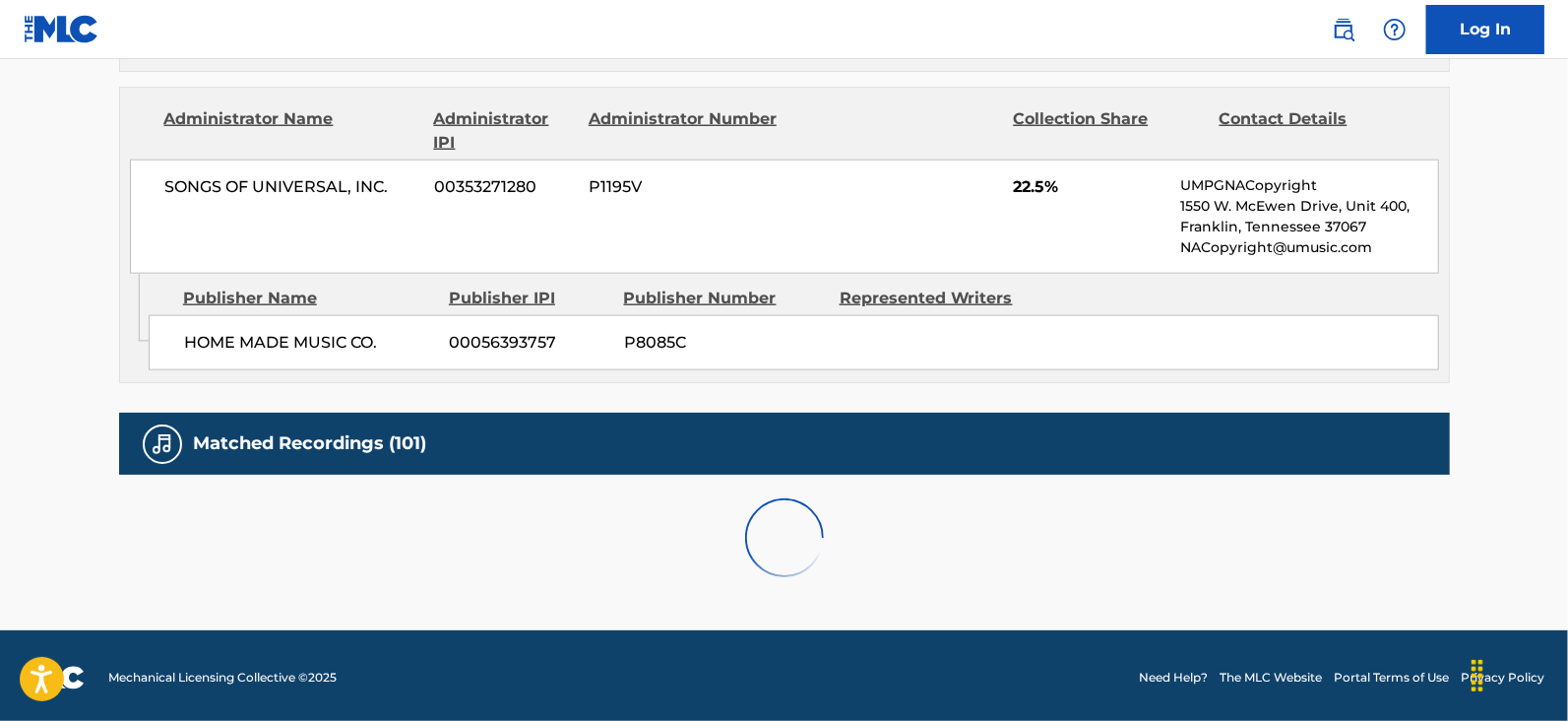 scroll, scrollTop: 1885, scrollLeft: 0, axis: vertical 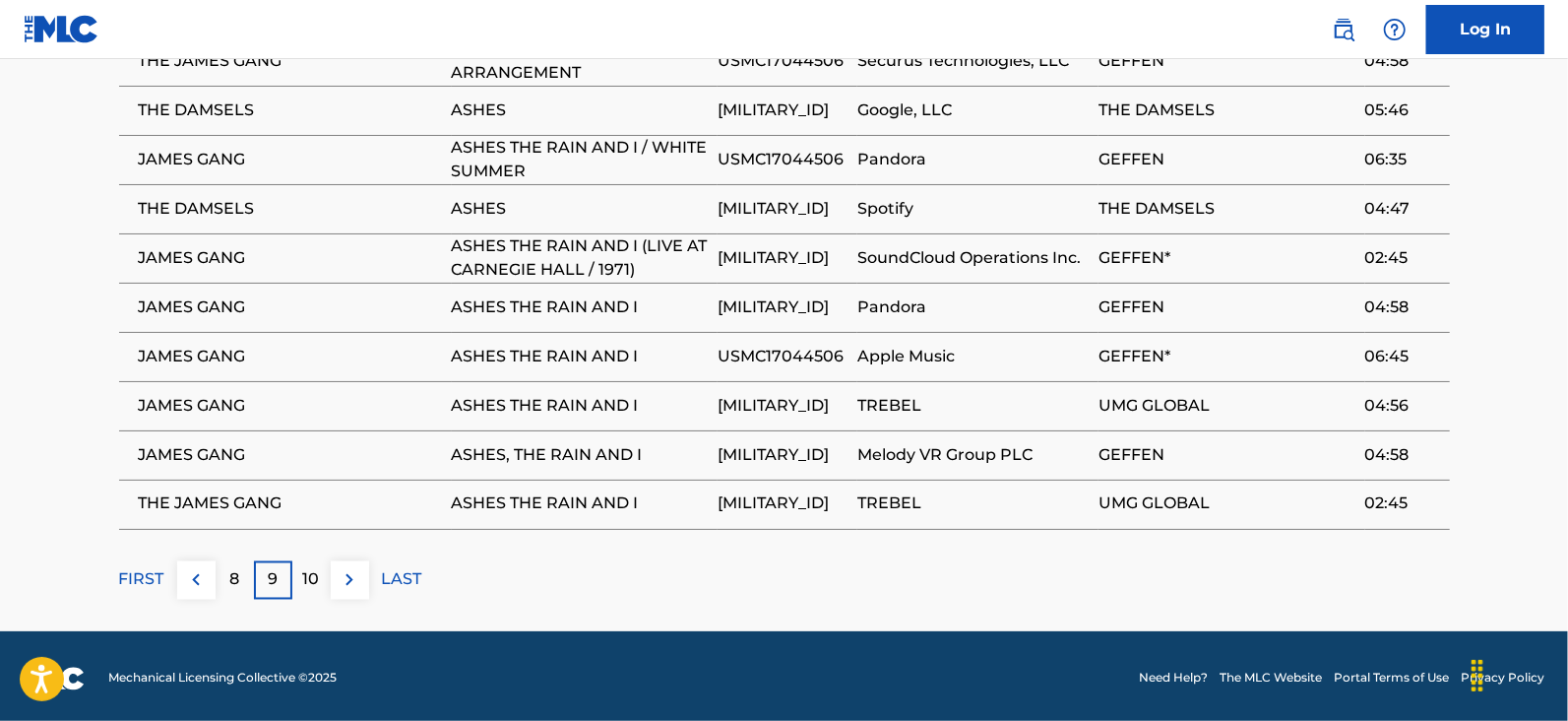click on "10" at bounding box center [311, 580] 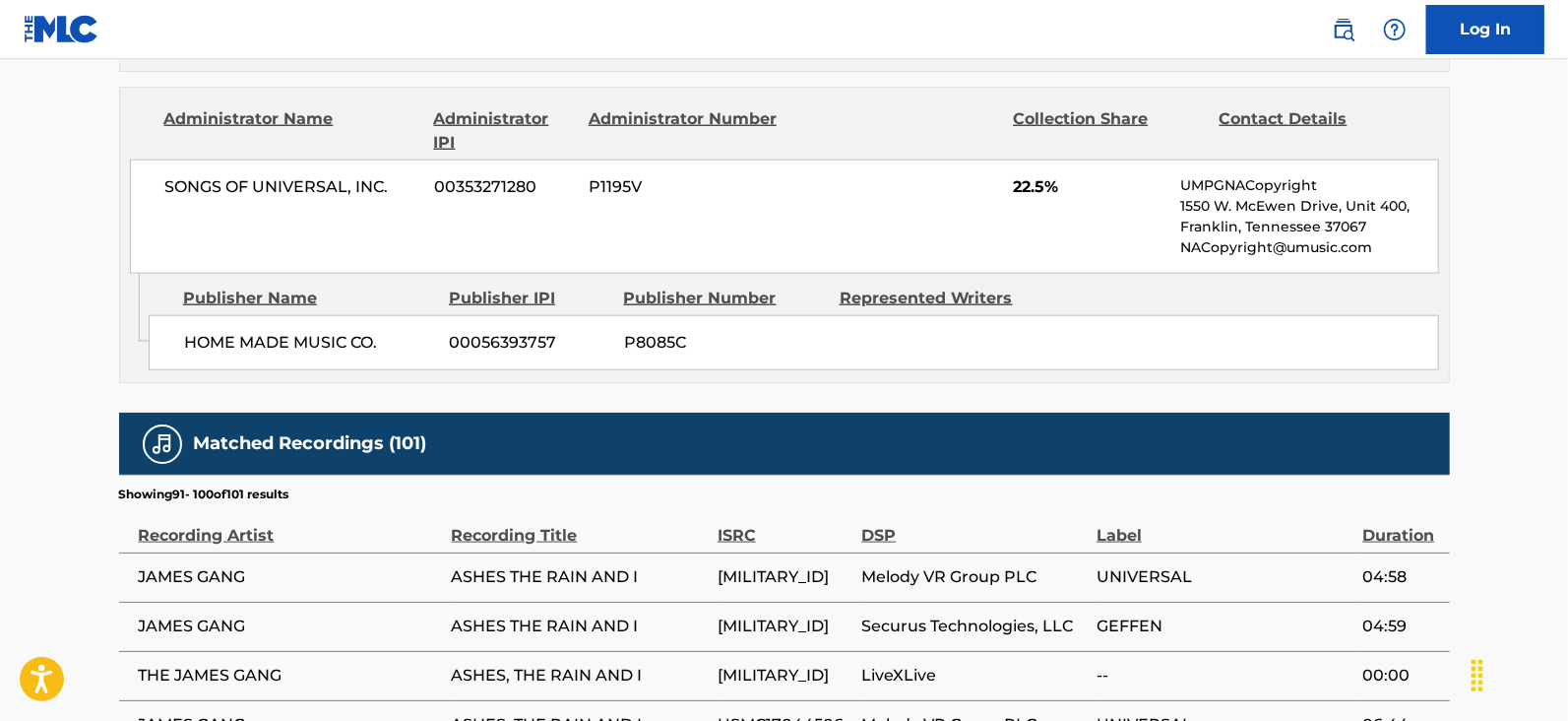 scroll, scrollTop: 1885, scrollLeft: 0, axis: vertical 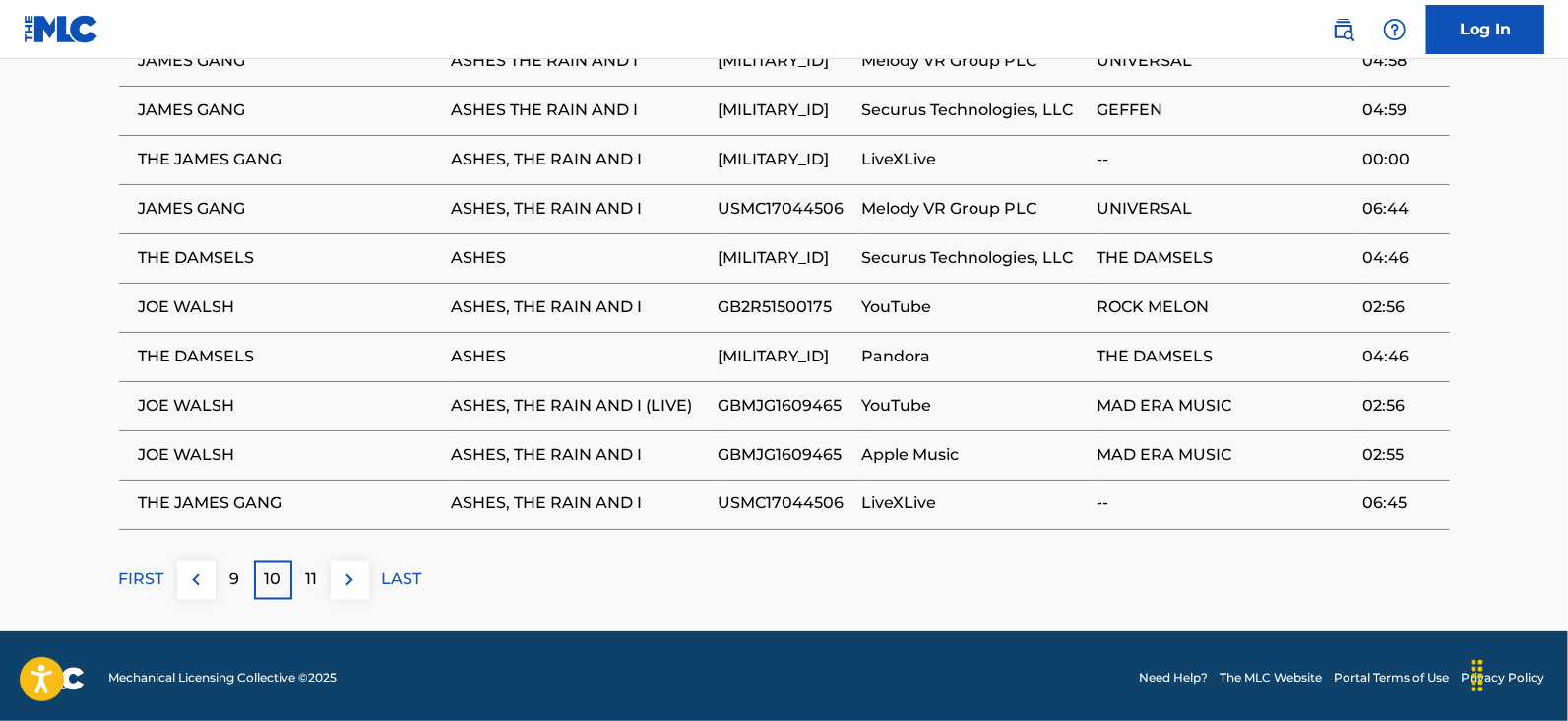 click on "11" at bounding box center (311, 580) 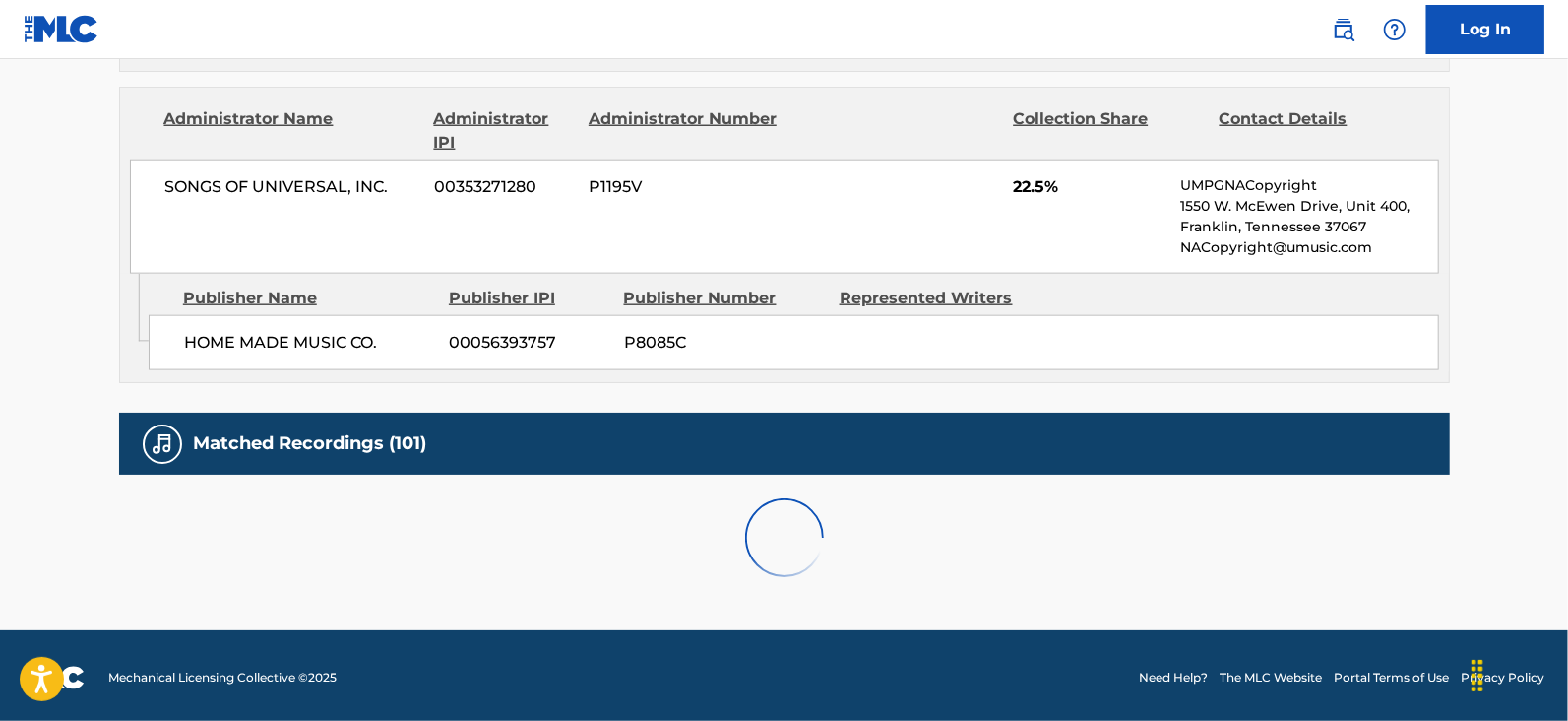 scroll, scrollTop: 1465, scrollLeft: 0, axis: vertical 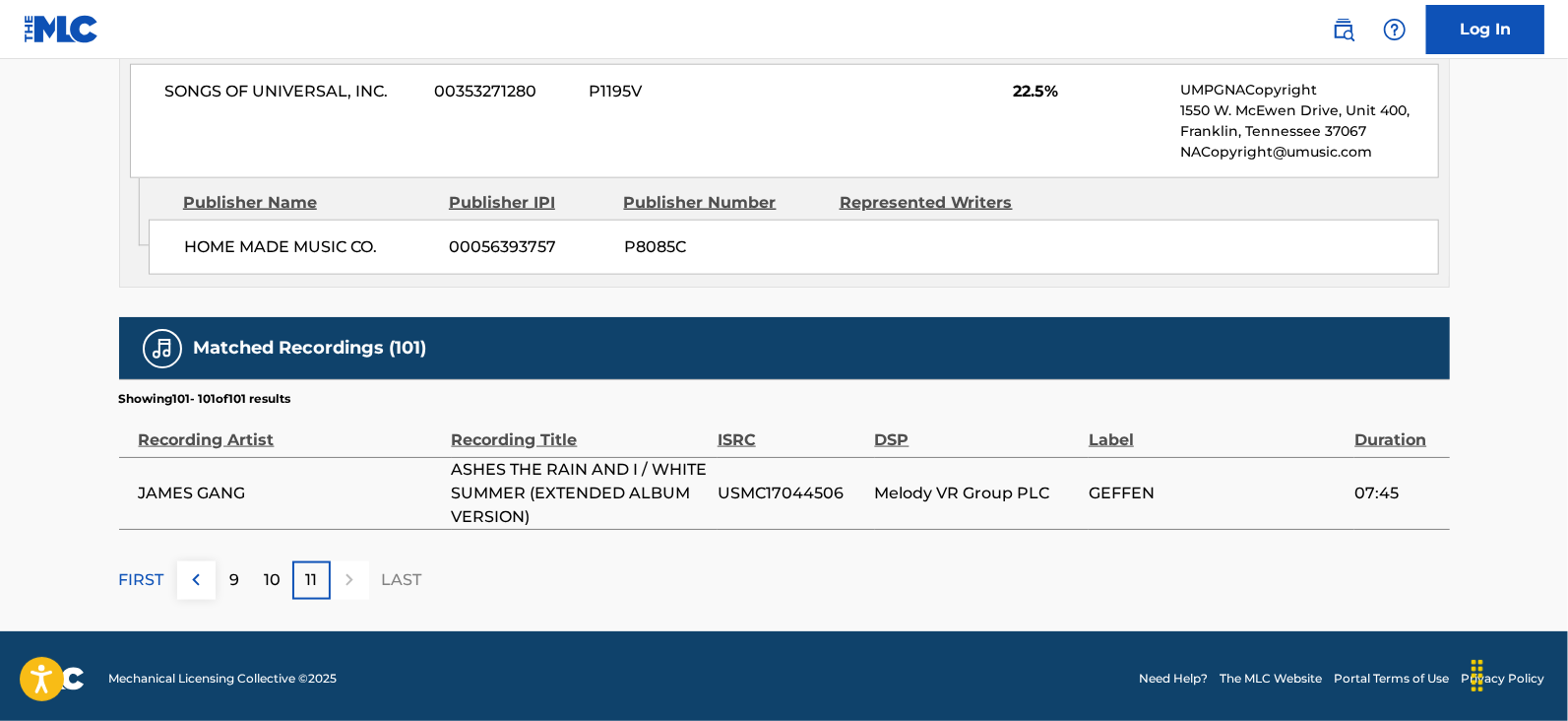 click on "FIRST" at bounding box center (142, 580) 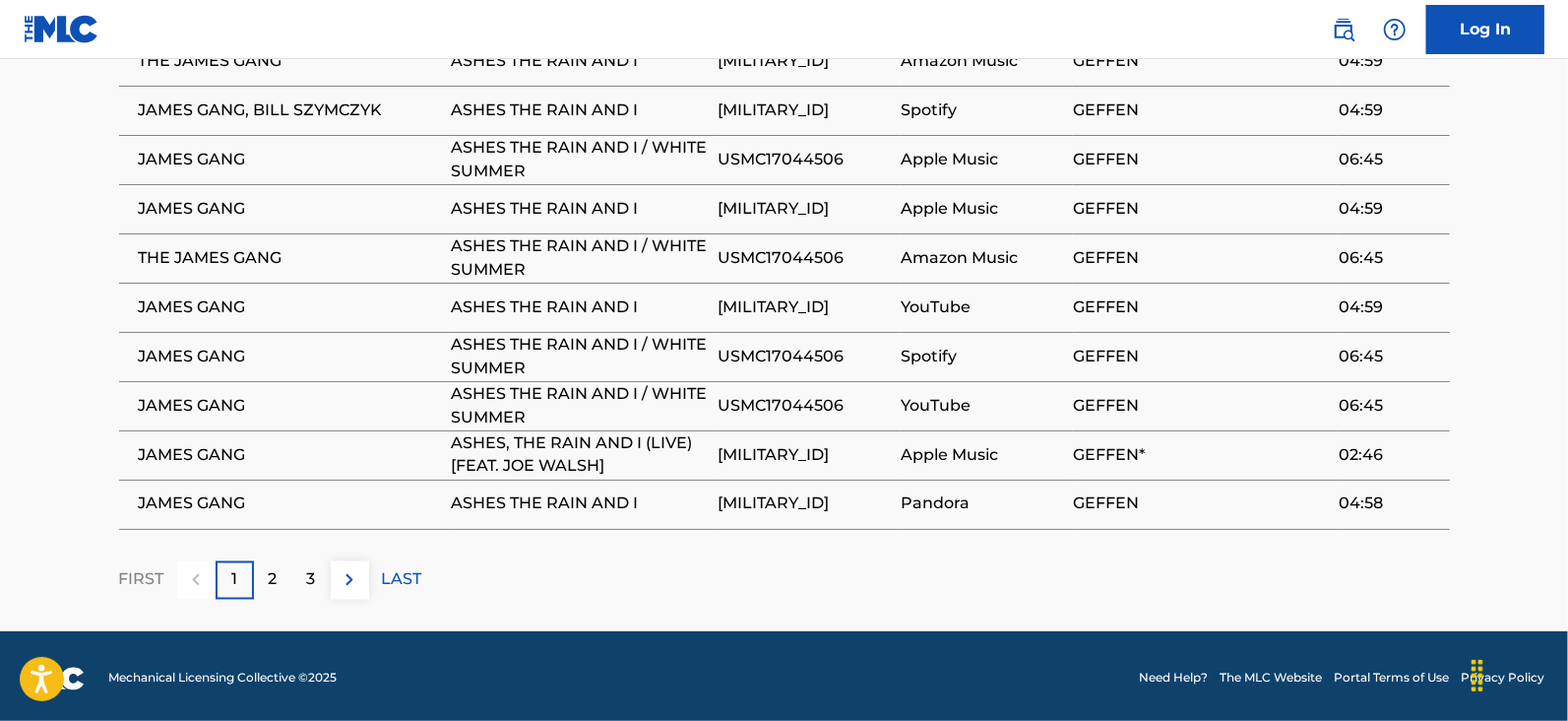 click on "2" at bounding box center (273, 580) 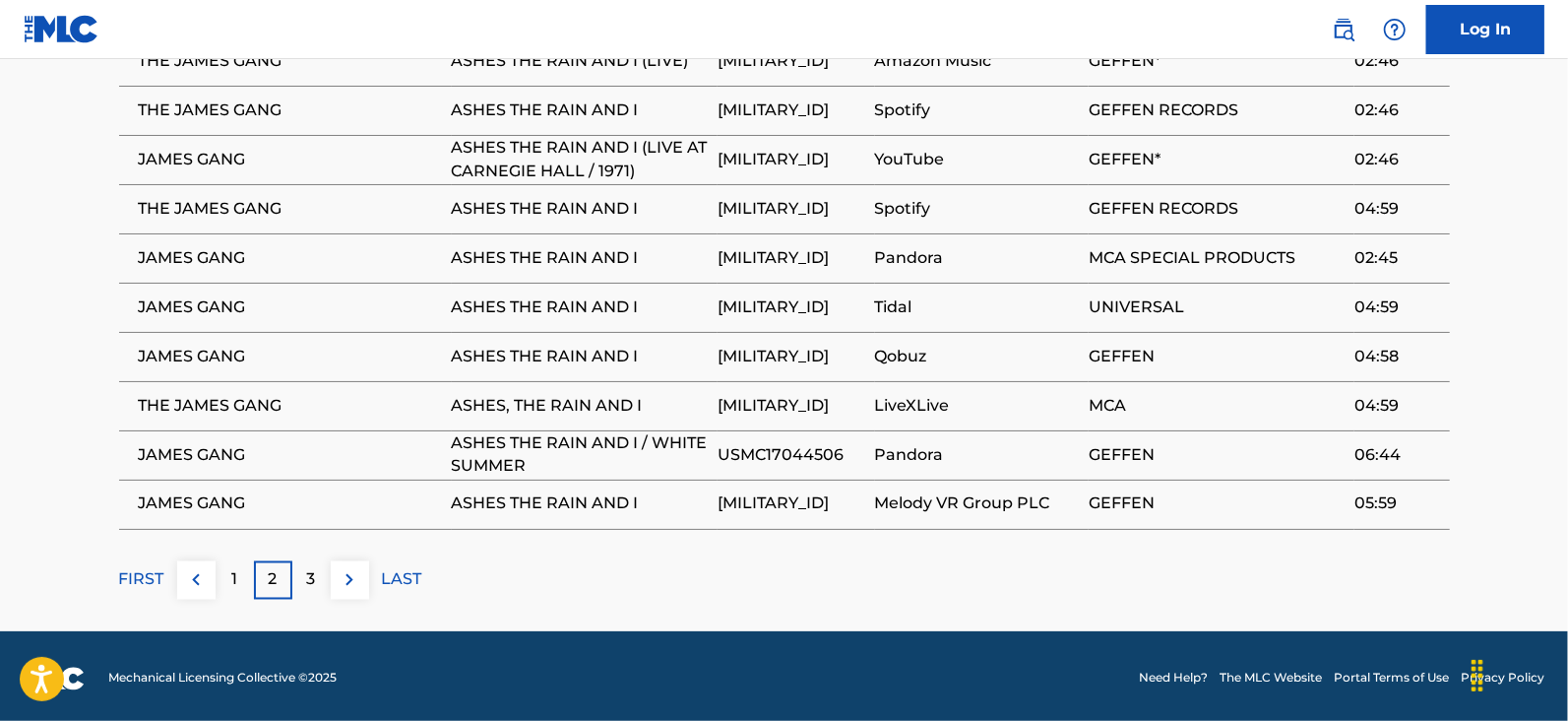 click on "3" at bounding box center (311, 580) 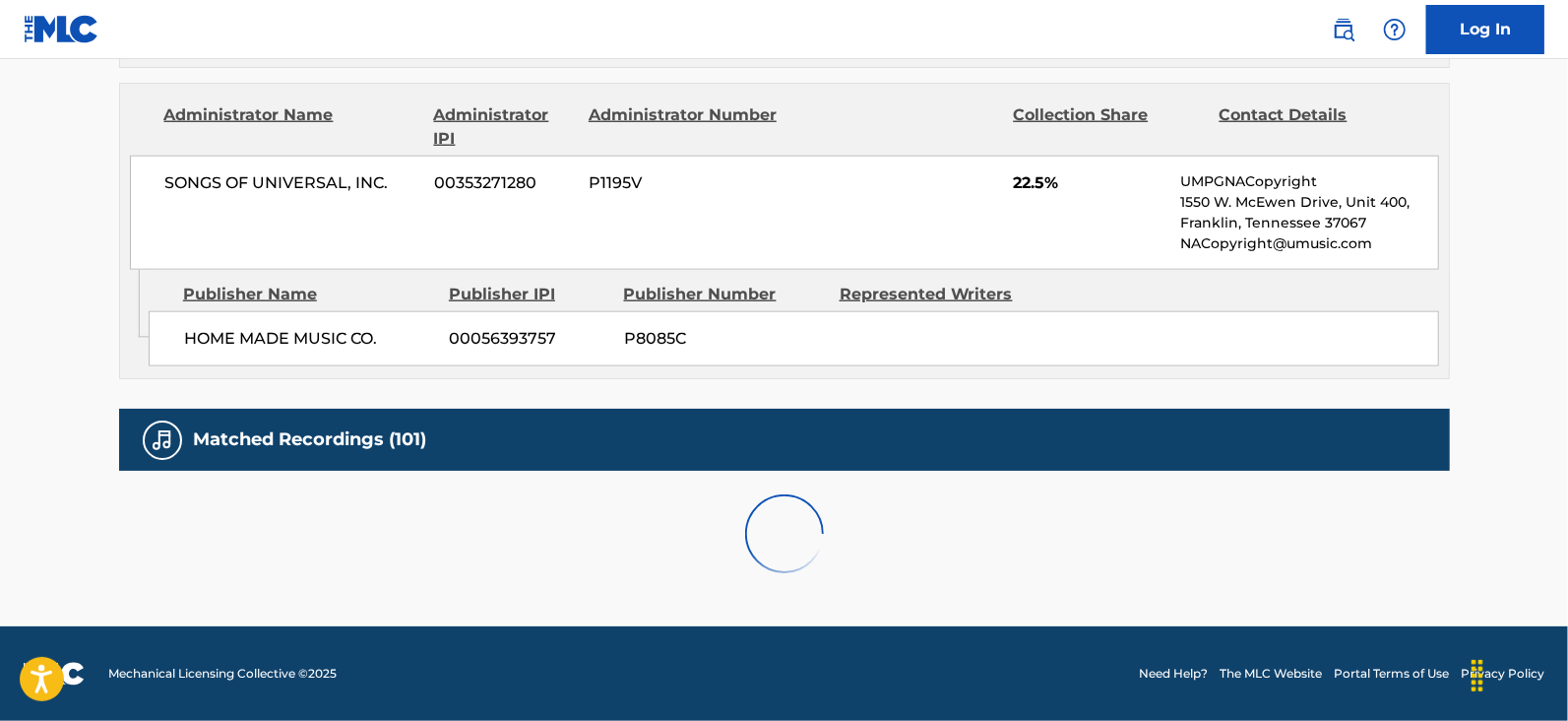 scroll, scrollTop: 1885, scrollLeft: 0, axis: vertical 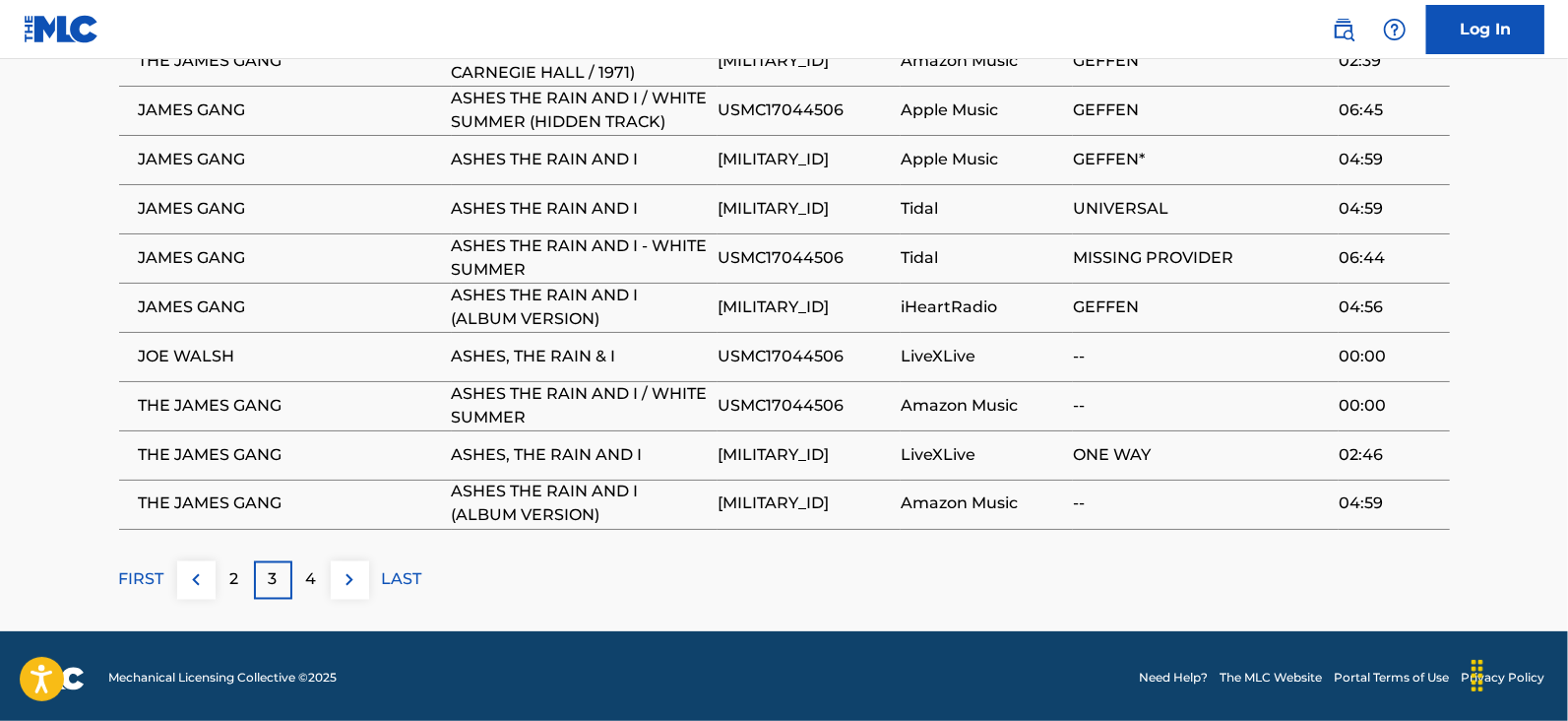 click on "4" at bounding box center [311, 580] 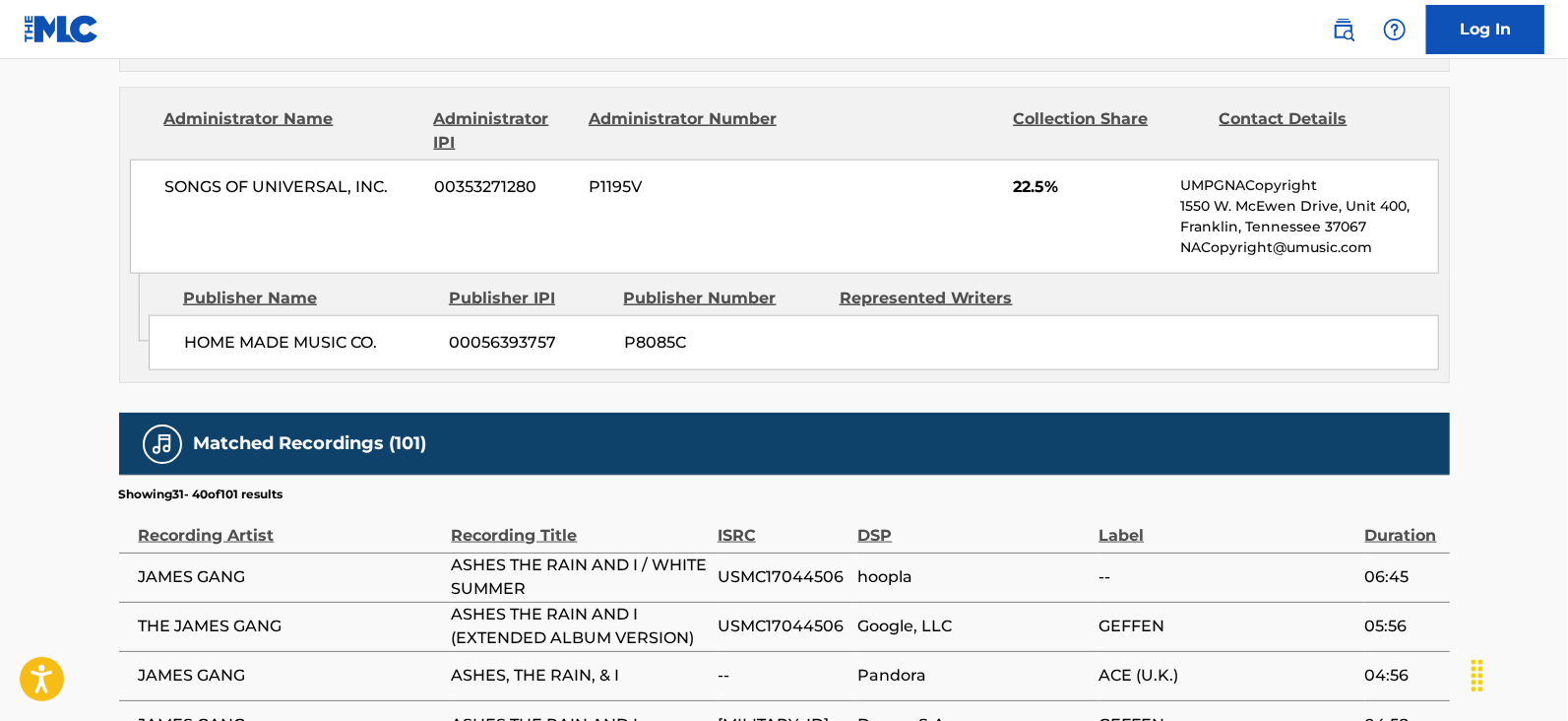 scroll, scrollTop: 1885, scrollLeft: 0, axis: vertical 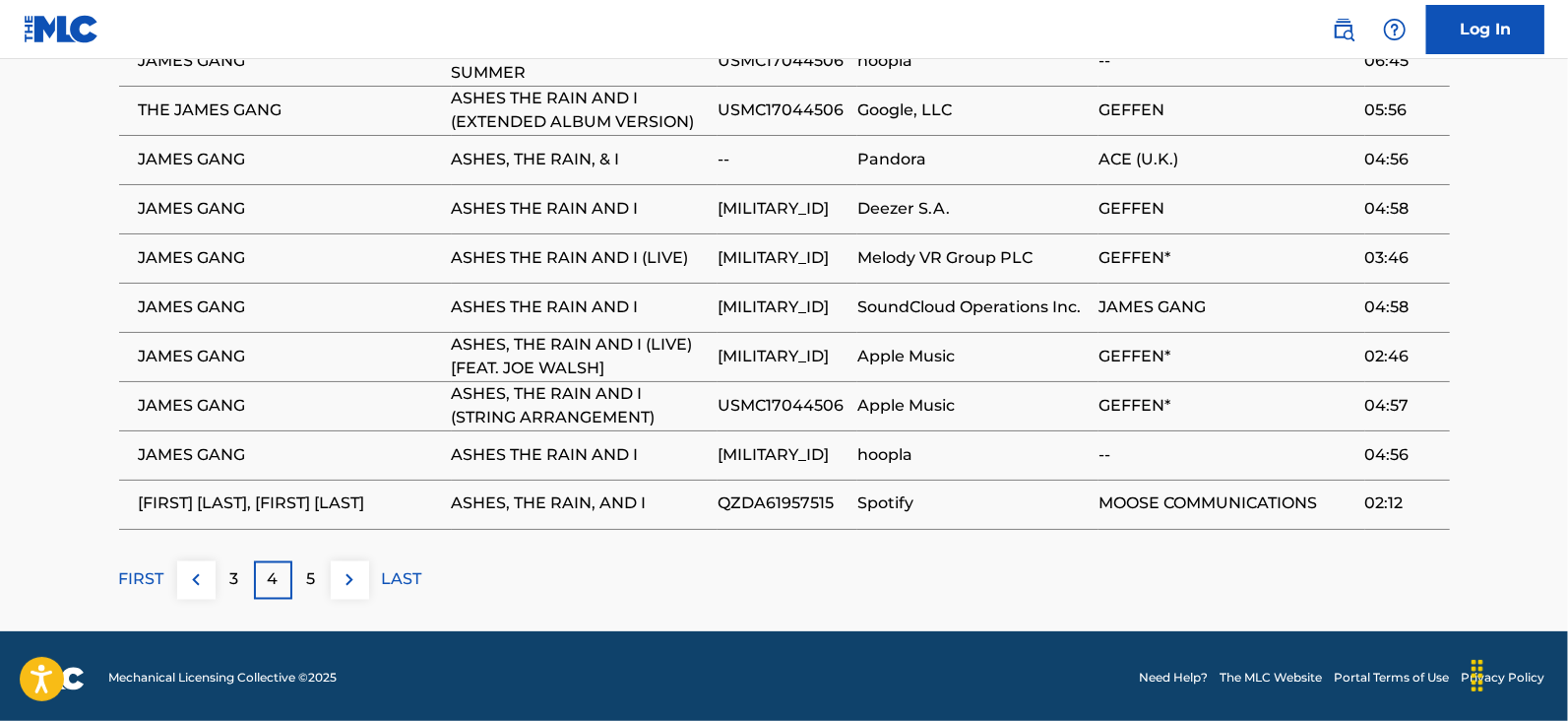 click on "5" at bounding box center (311, 580) 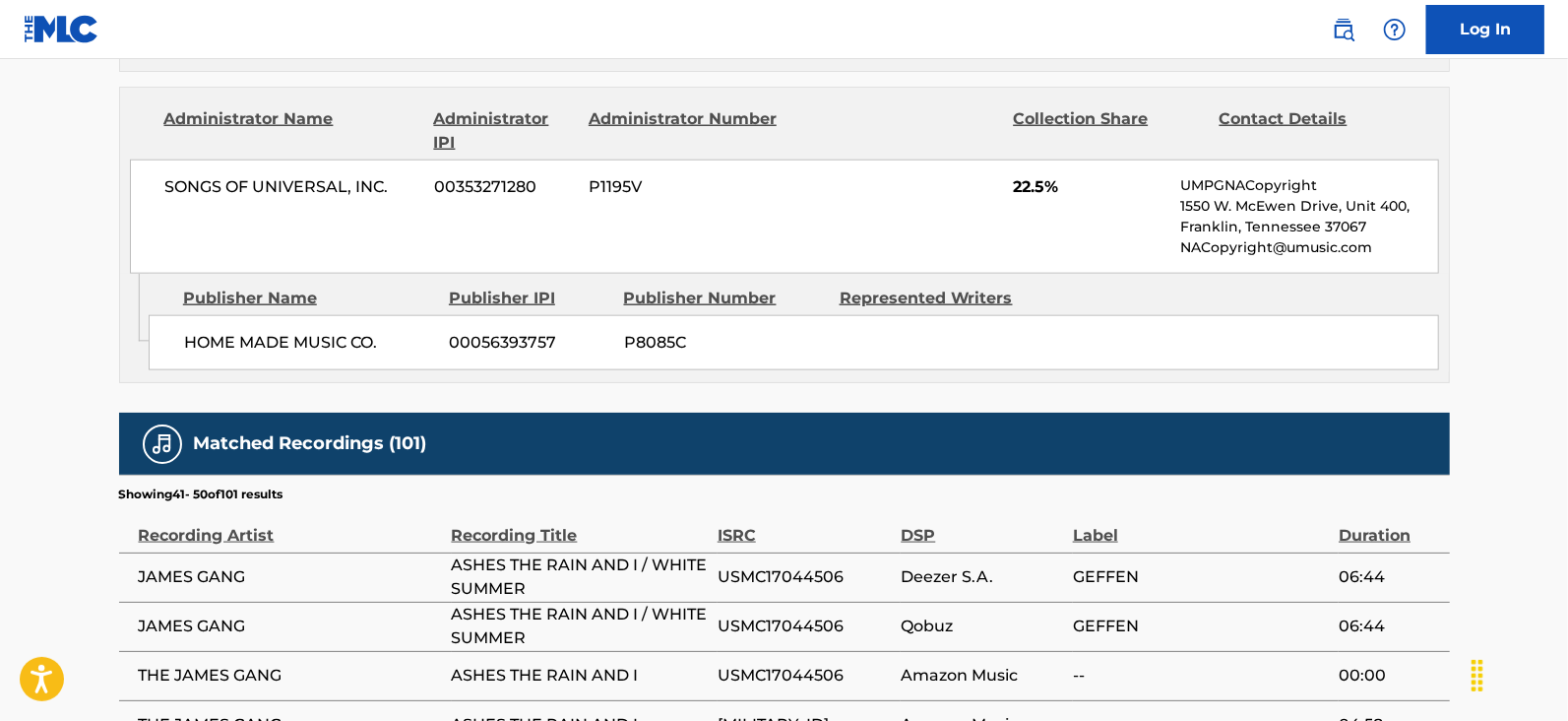 scroll, scrollTop: 1885, scrollLeft: 0, axis: vertical 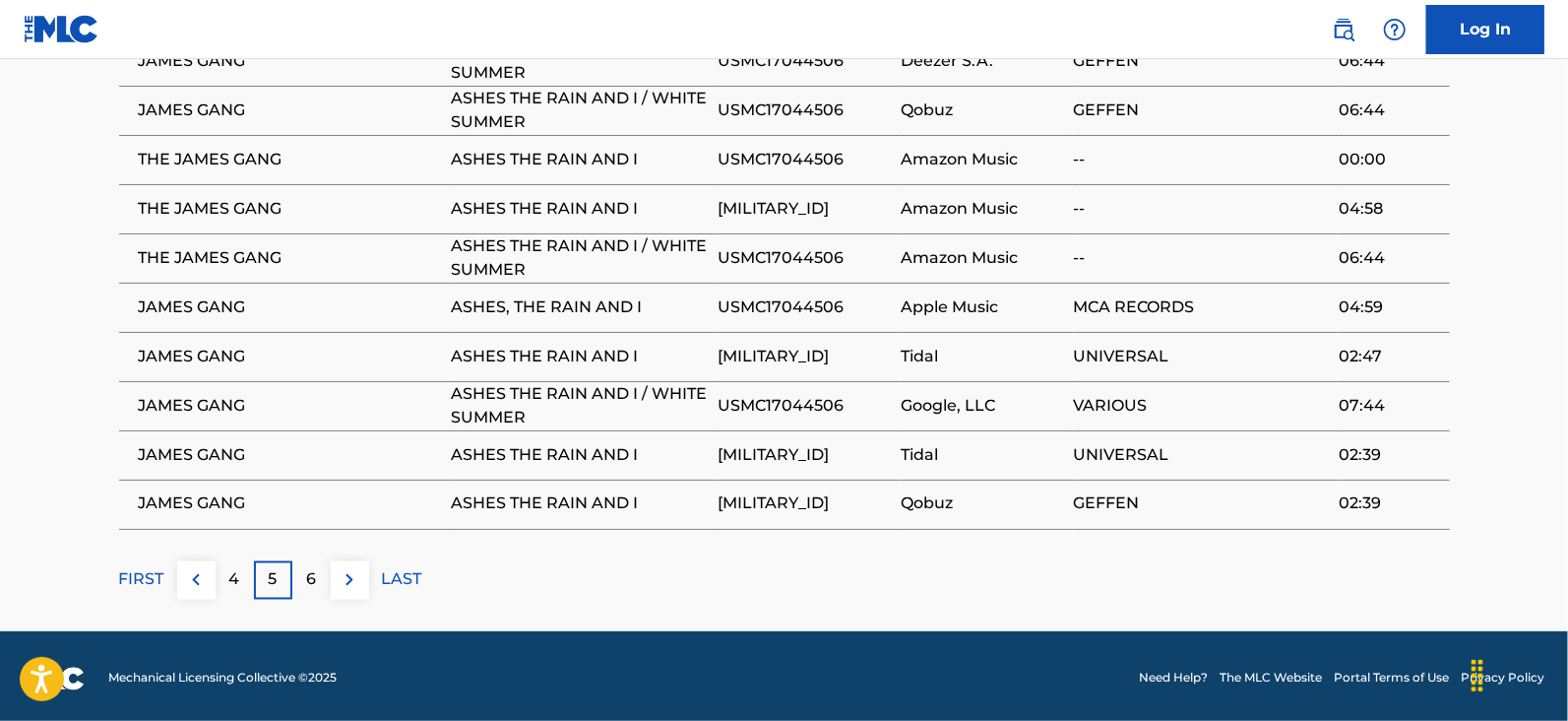 click on "6" at bounding box center [311, 580] 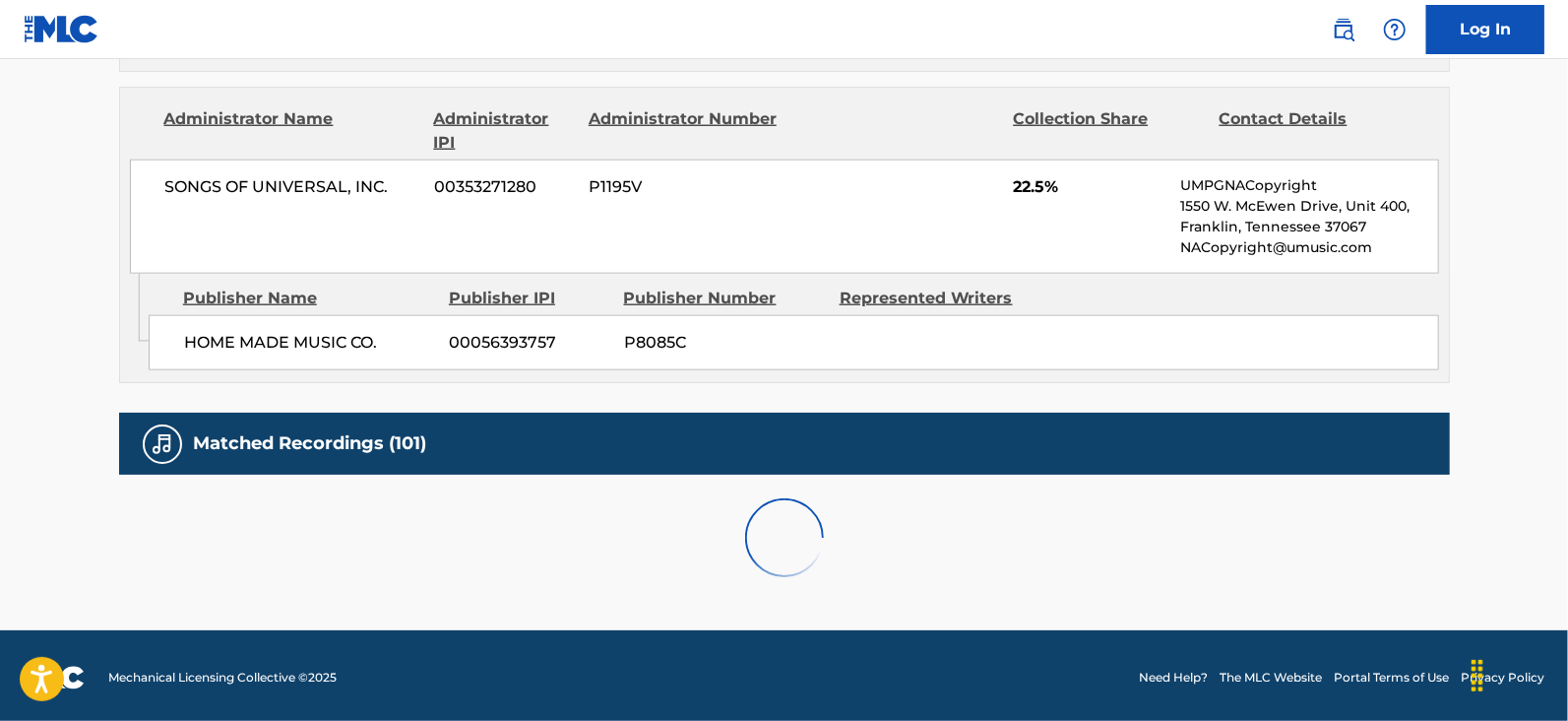 scroll, scrollTop: 1885, scrollLeft: 0, axis: vertical 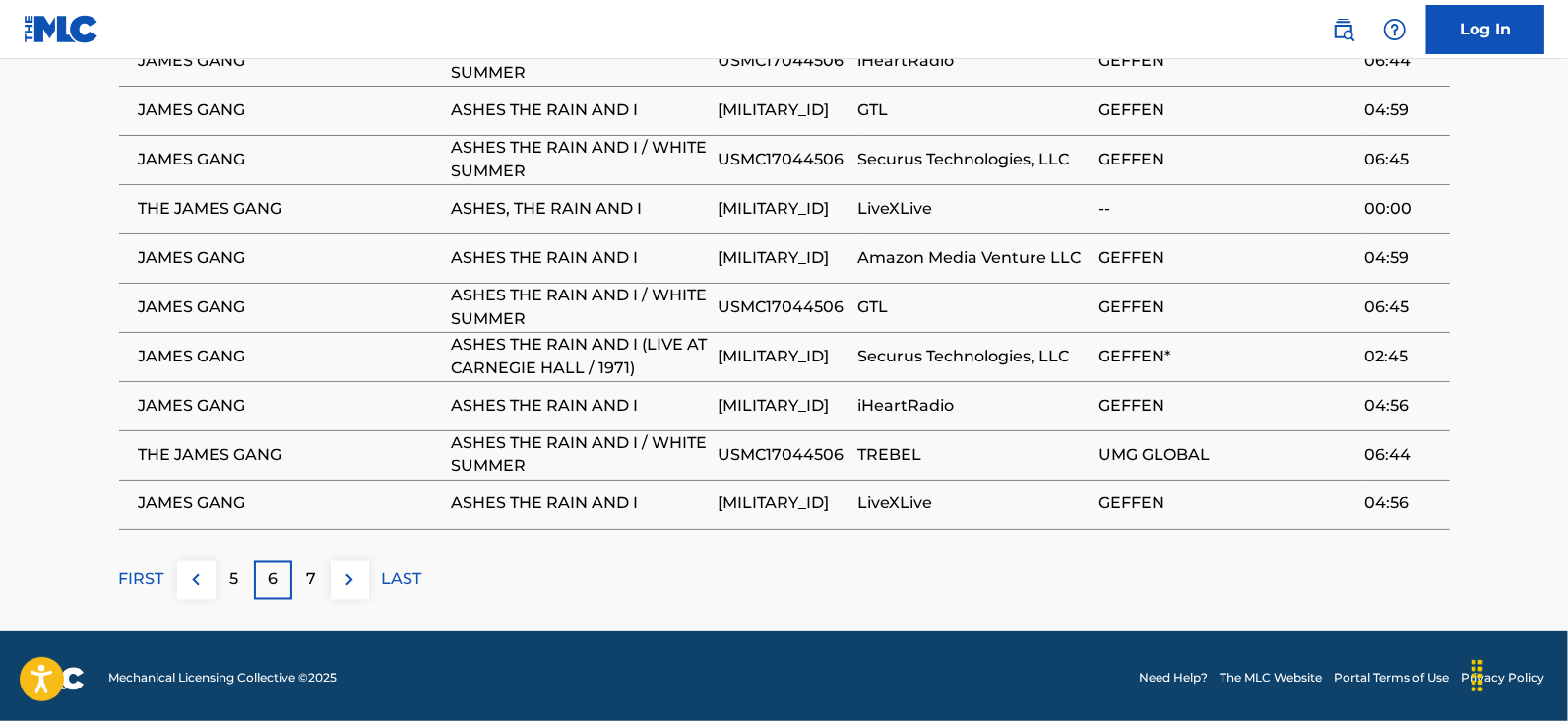 click on "7" at bounding box center (311, 580) 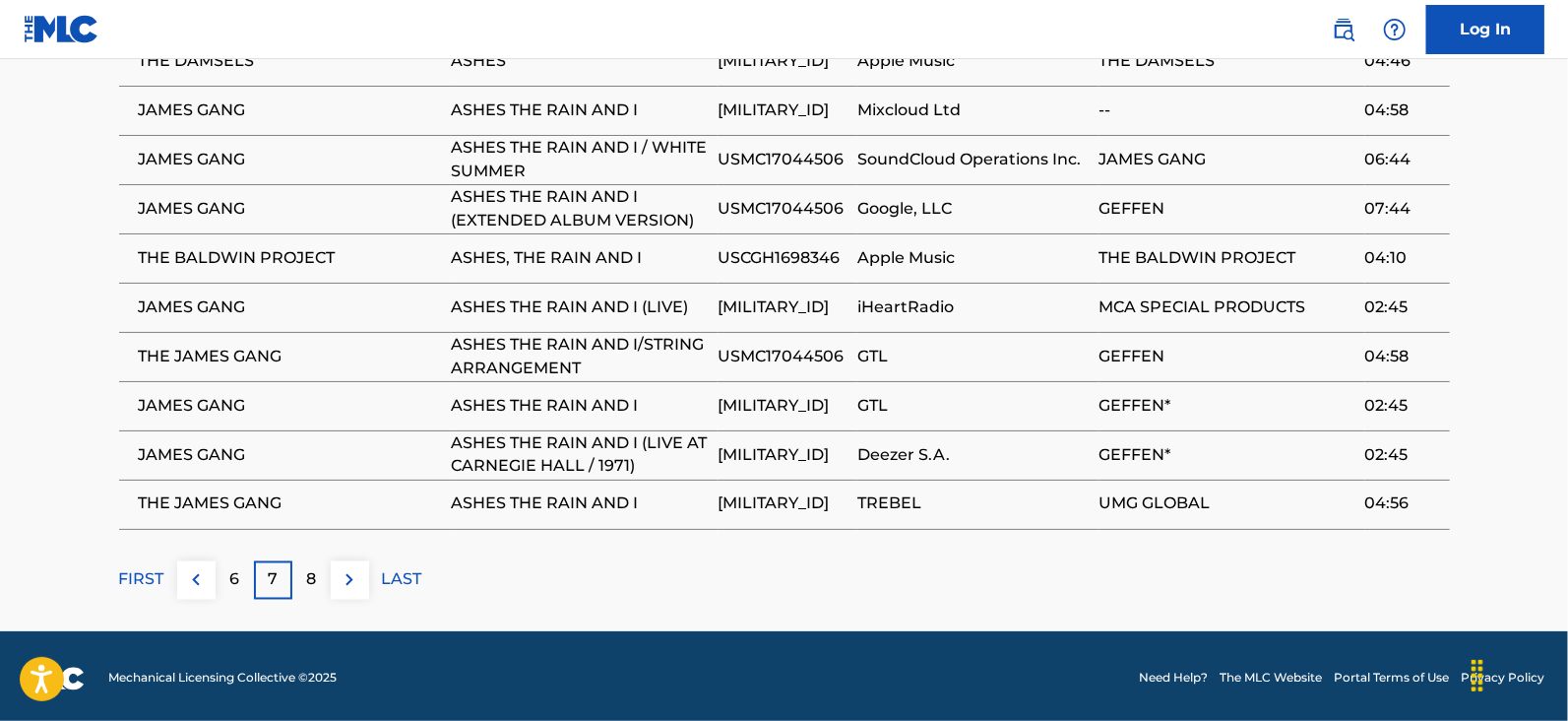 click on "8" at bounding box center [311, 580] 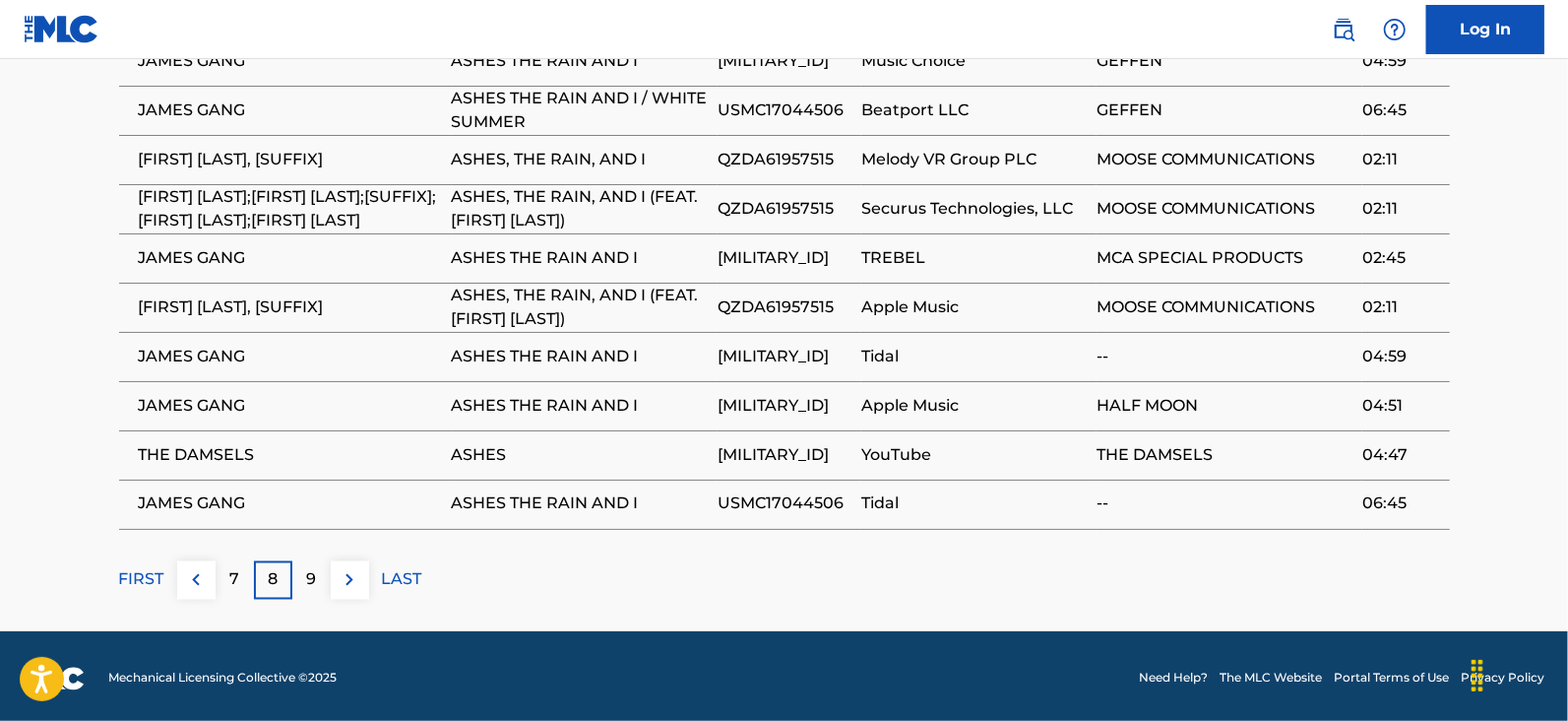 click on "9" at bounding box center [311, 580] 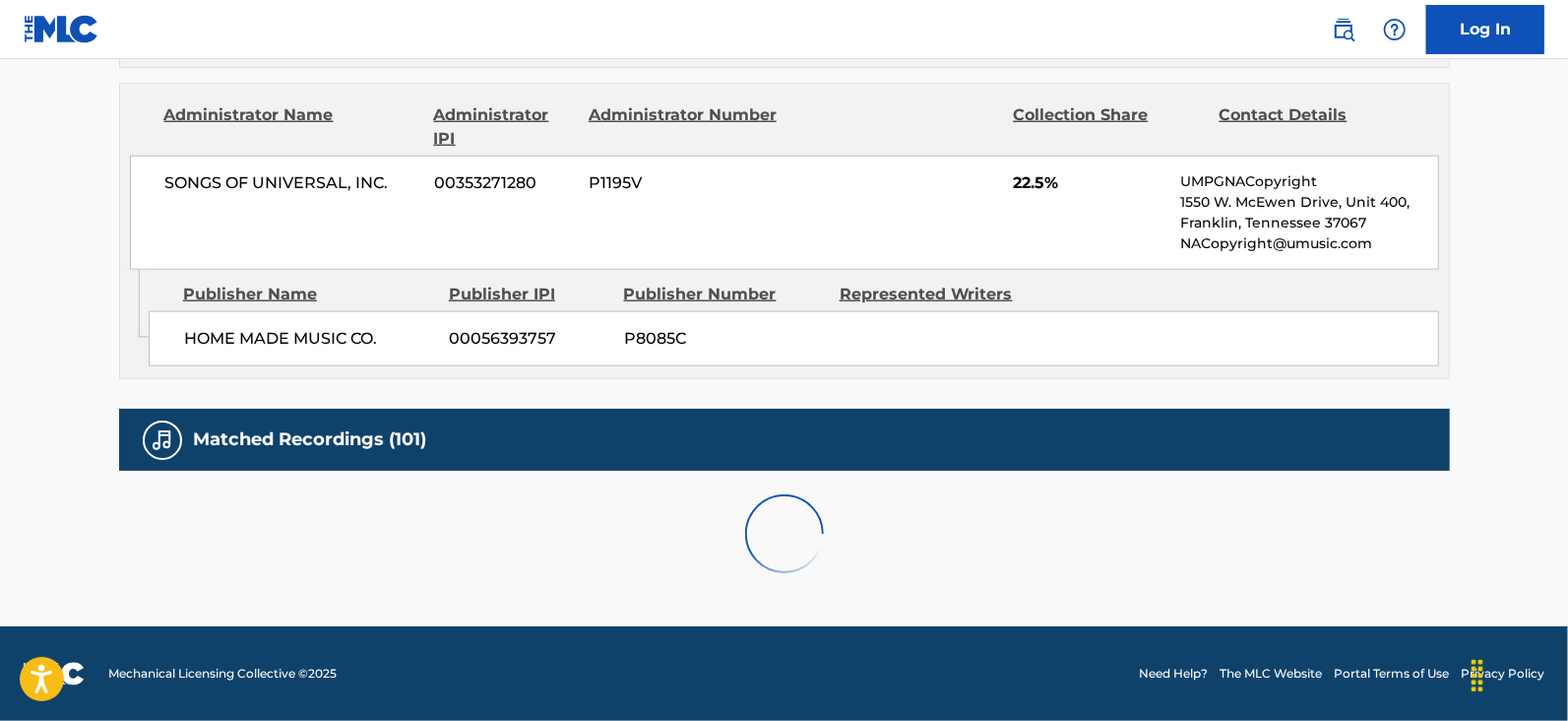 scroll, scrollTop: 1885, scrollLeft: 0, axis: vertical 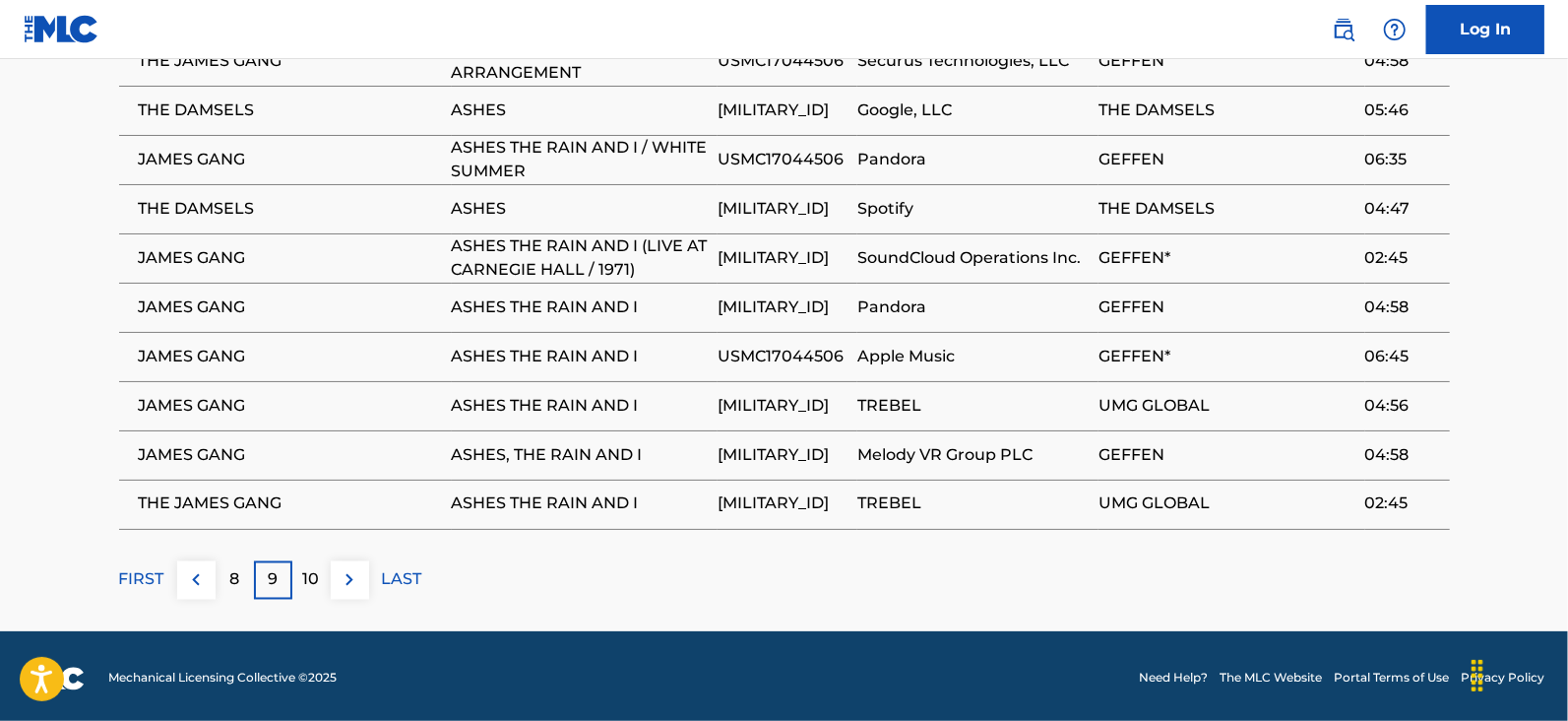 click on "10" at bounding box center [311, 580] 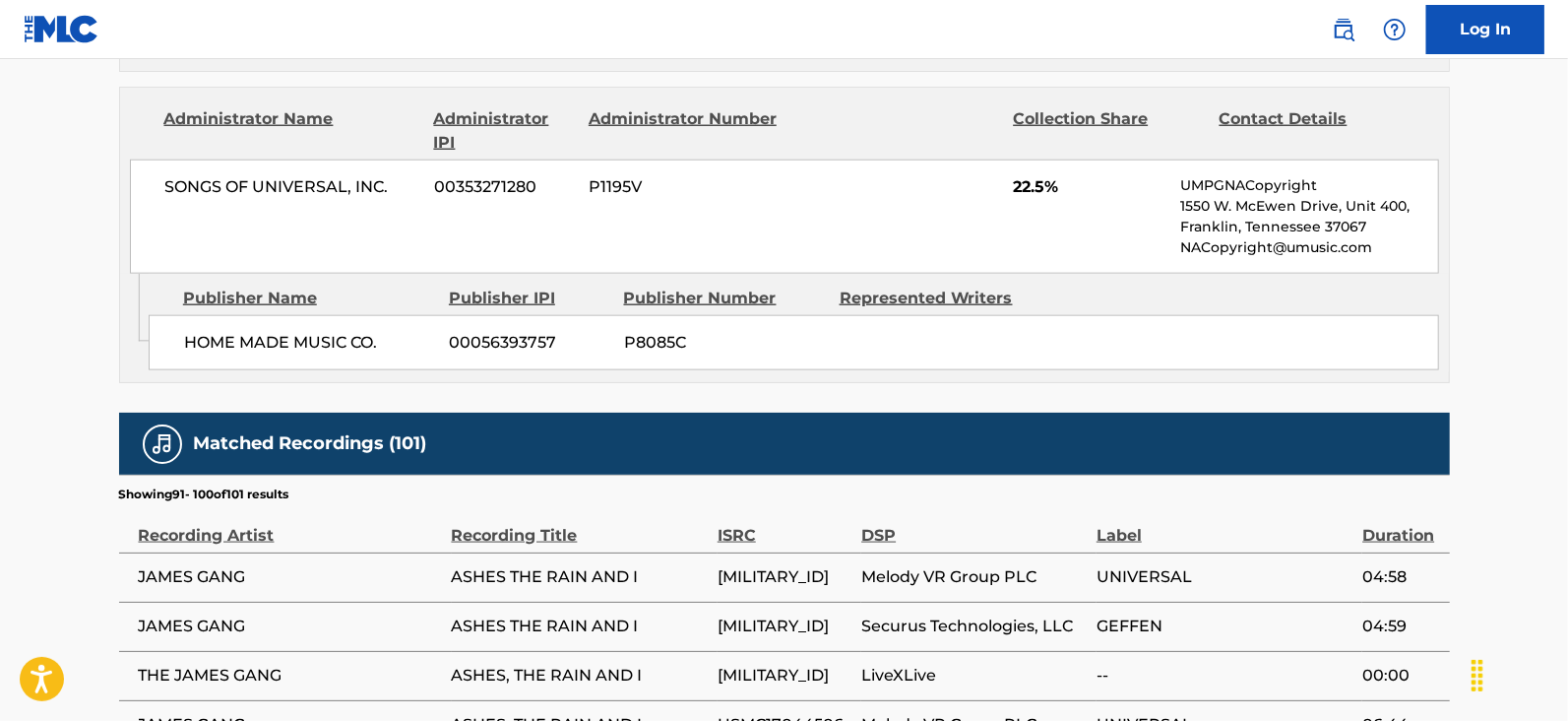 scroll, scrollTop: 1885, scrollLeft: 0, axis: vertical 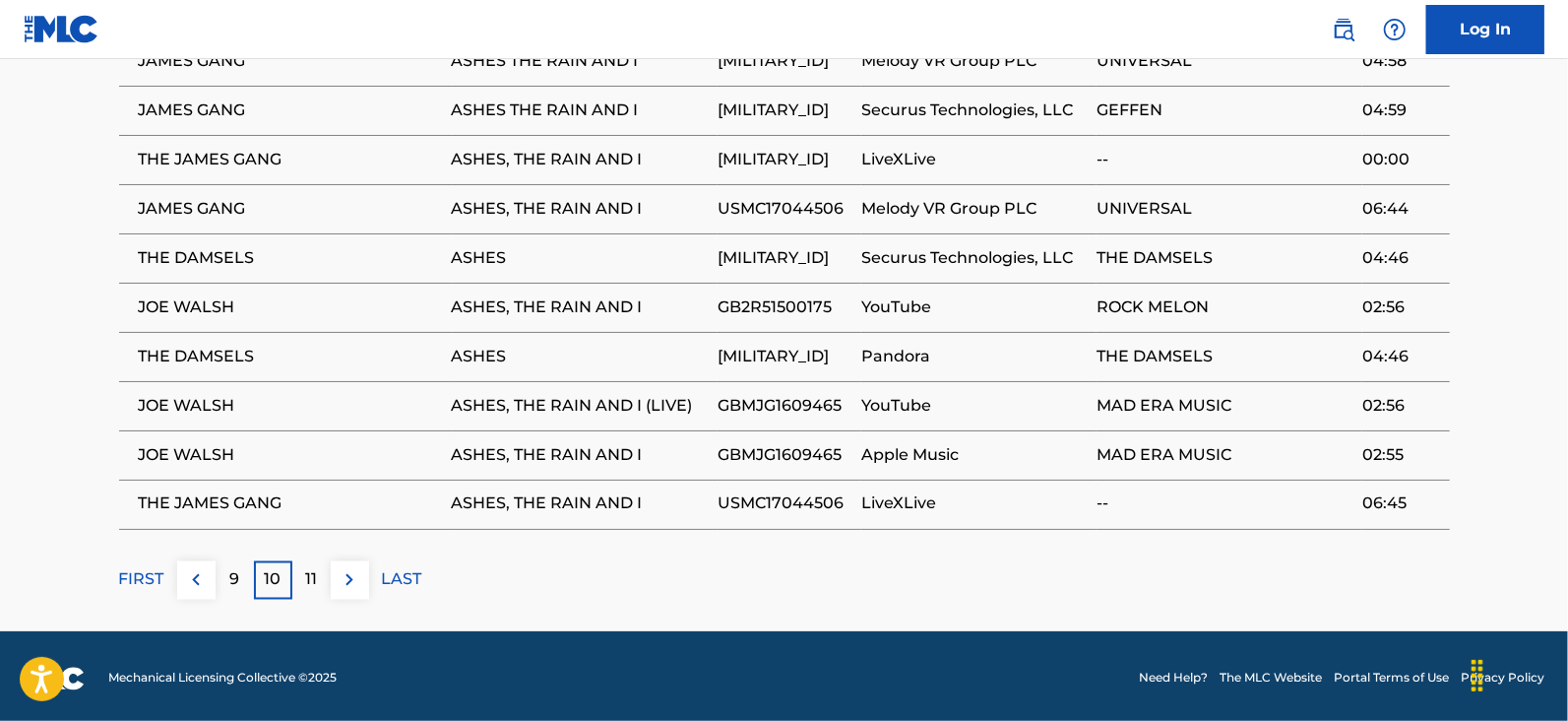 click on "11" at bounding box center [311, 580] 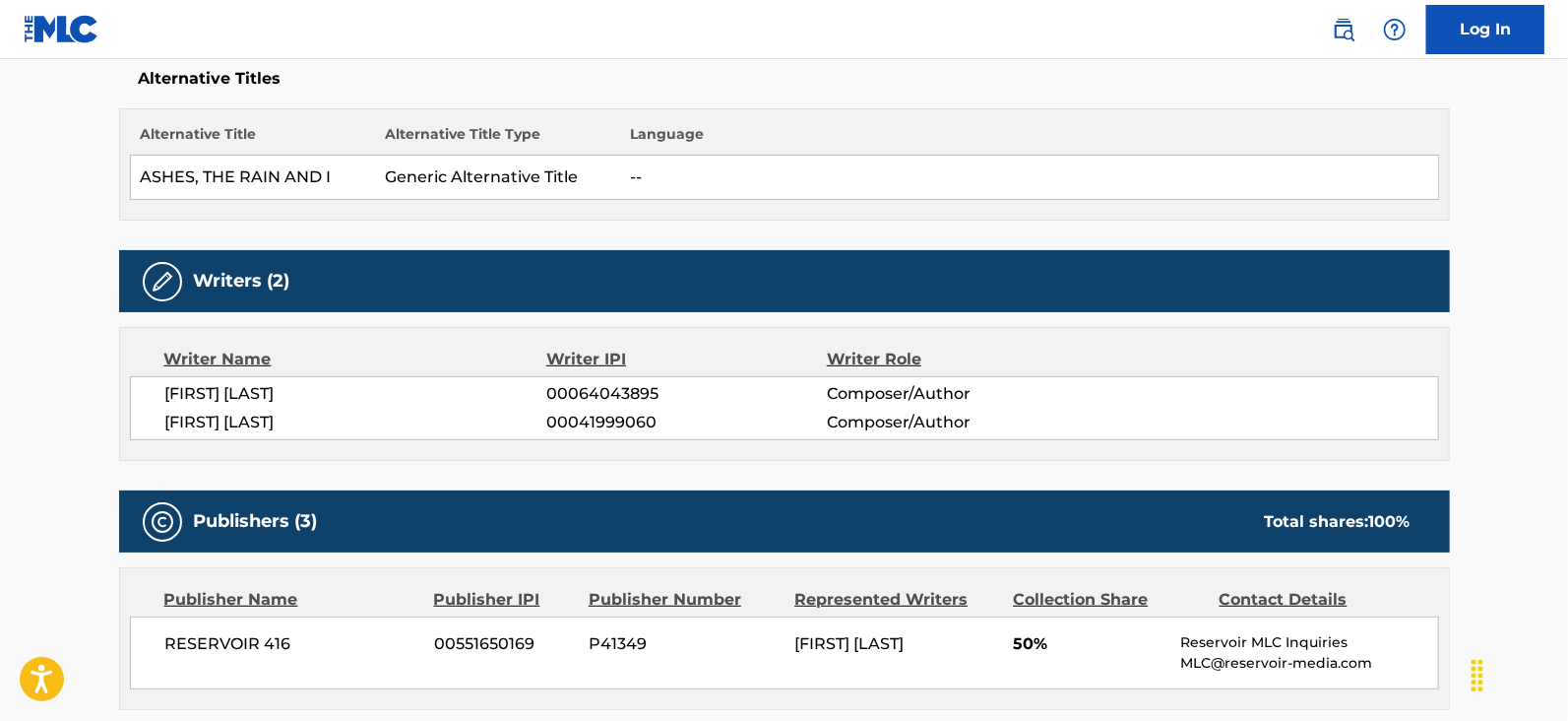 scroll, scrollTop: 0, scrollLeft: 0, axis: both 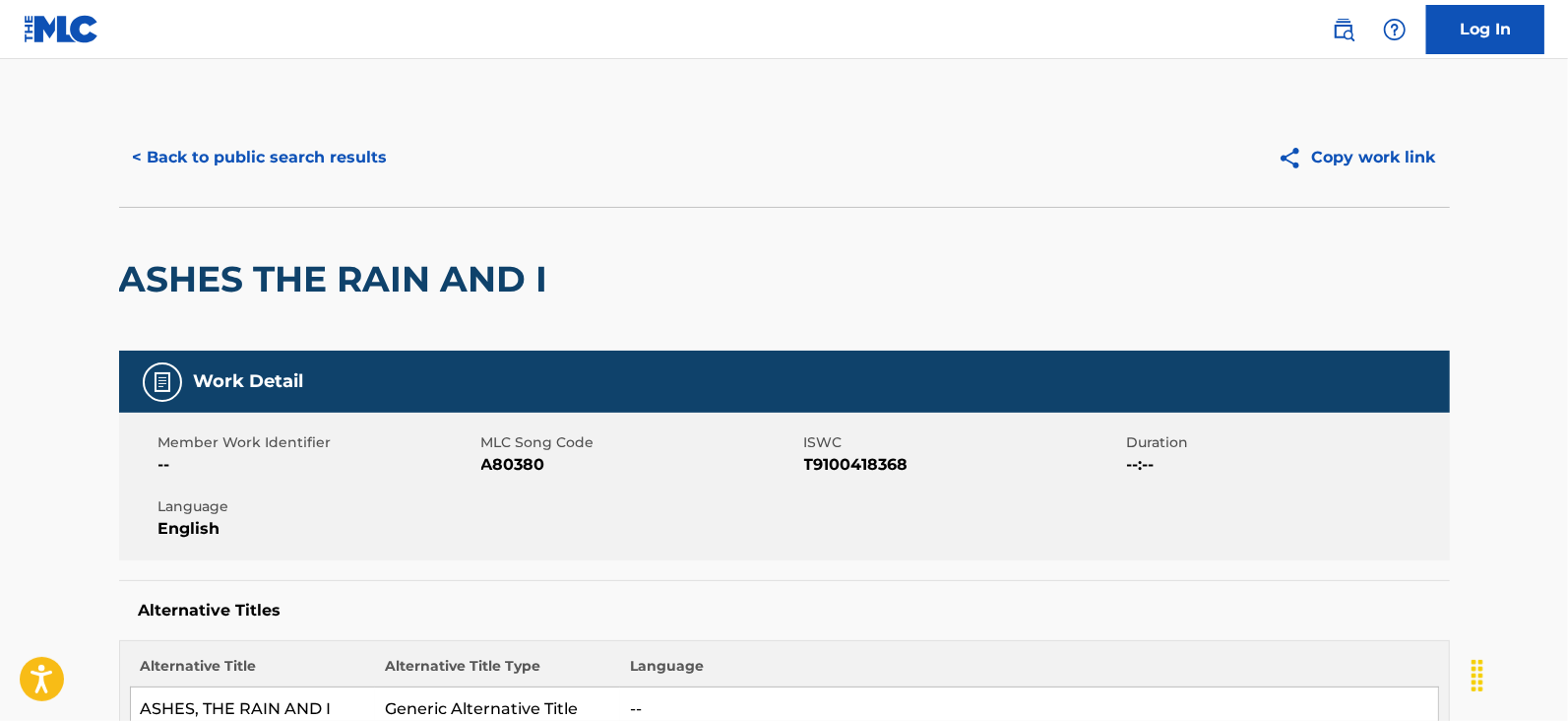 click on "< Back to public search results" at bounding box center [260, 158] 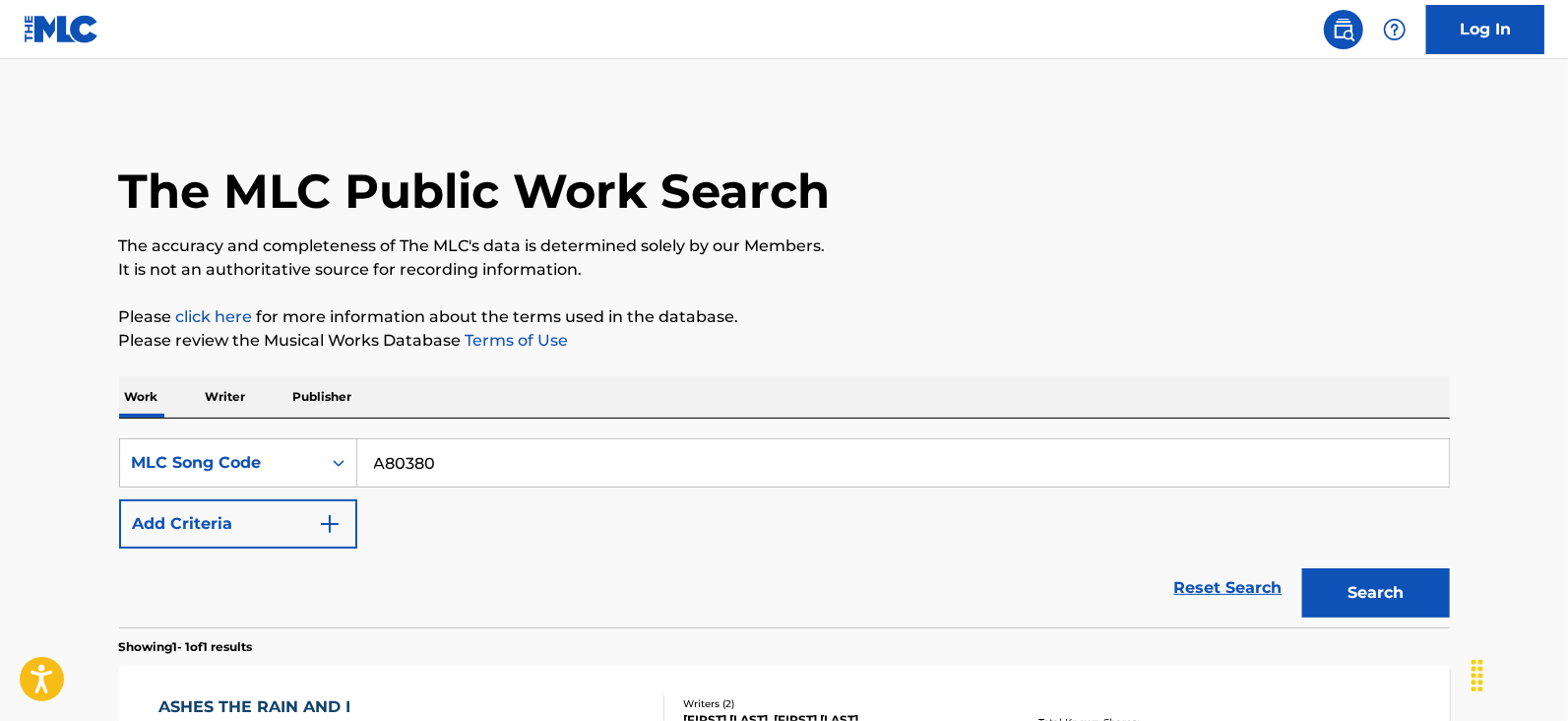 scroll, scrollTop: 143, scrollLeft: 0, axis: vertical 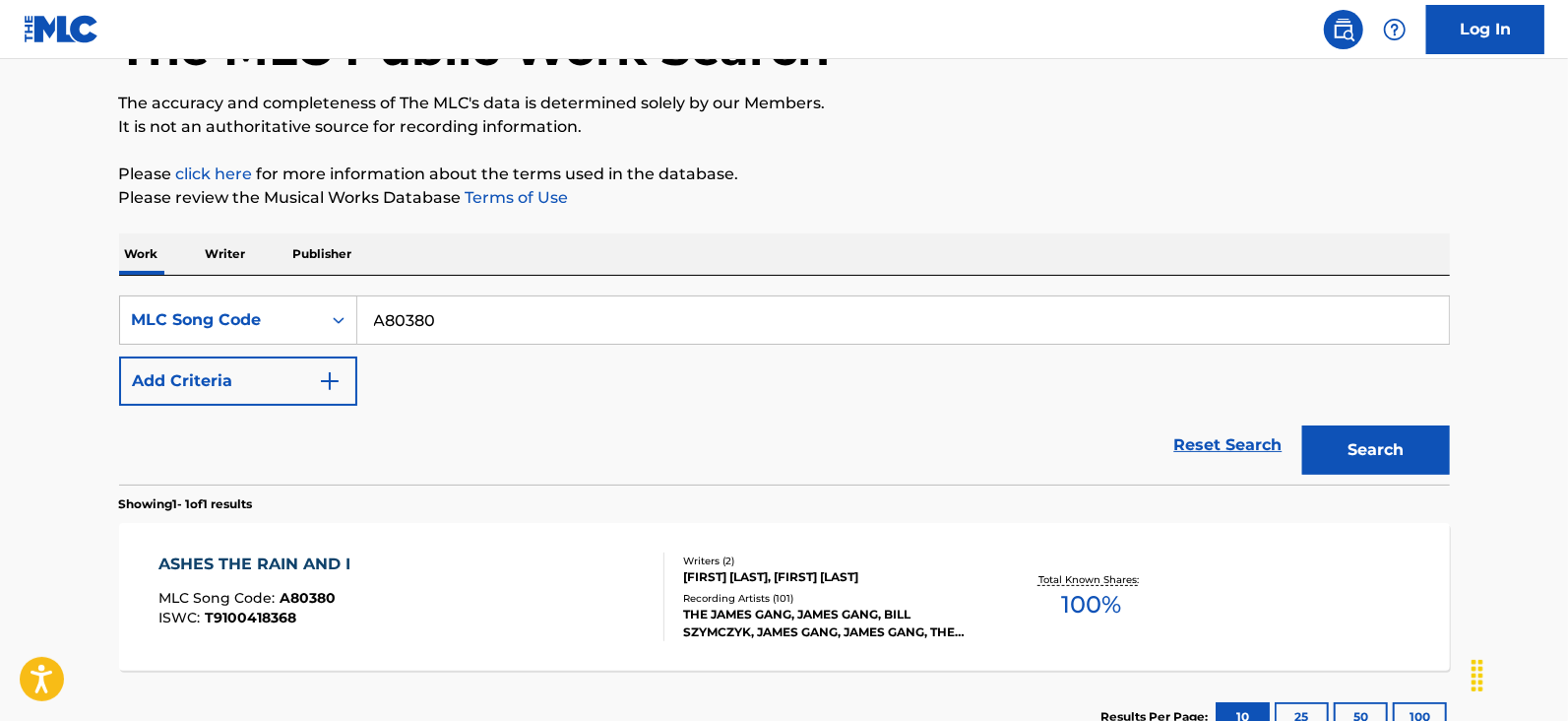 click on "A80380" at bounding box center (903, 320) 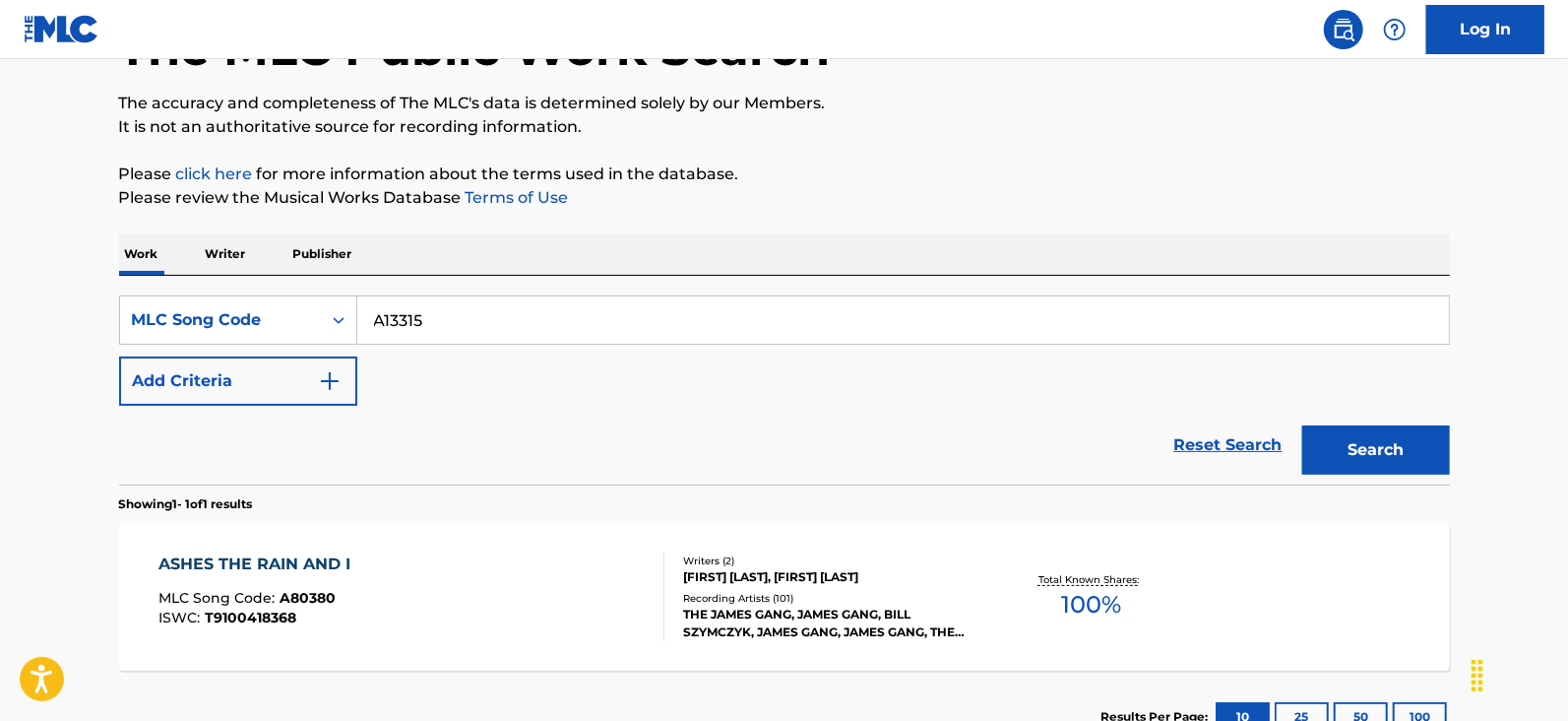 type on "A13315" 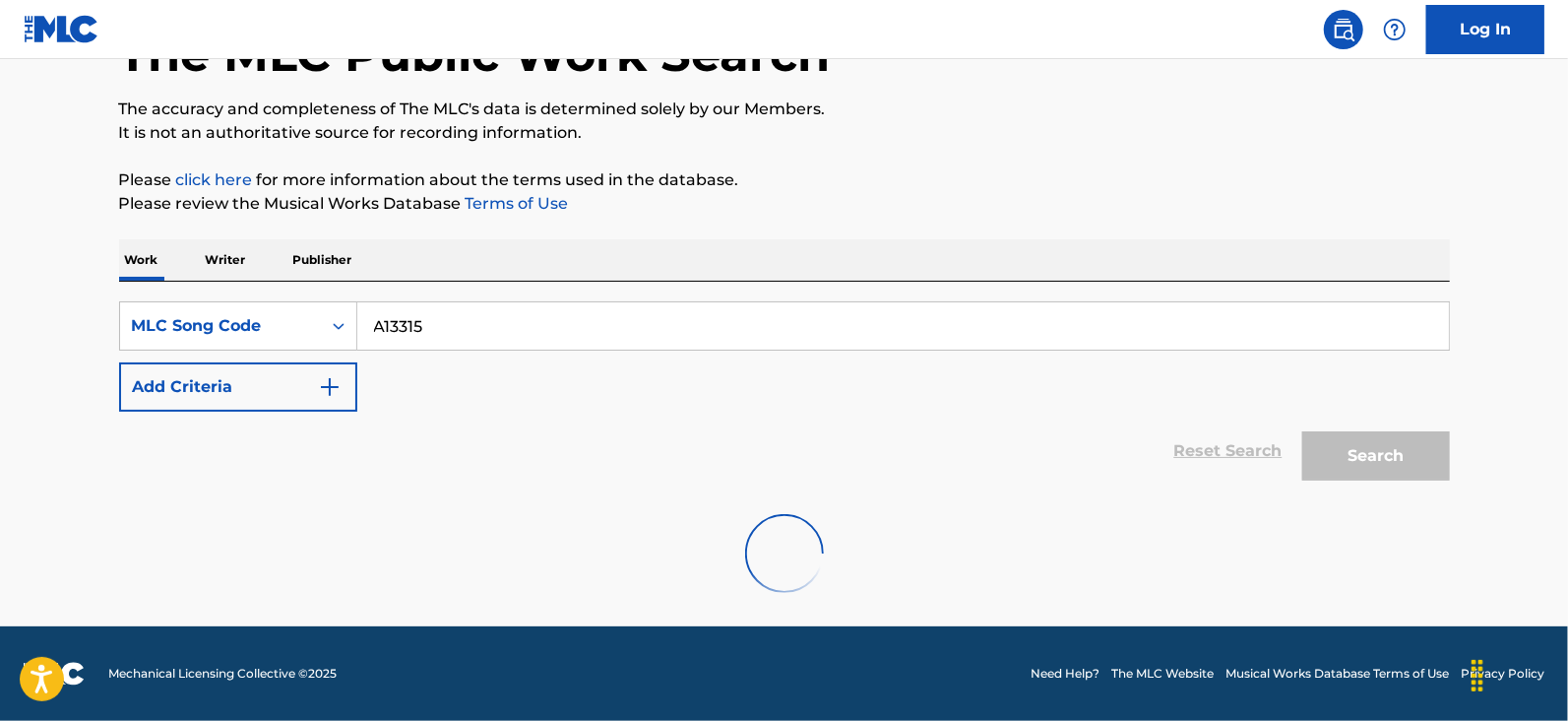 scroll, scrollTop: 143, scrollLeft: 0, axis: vertical 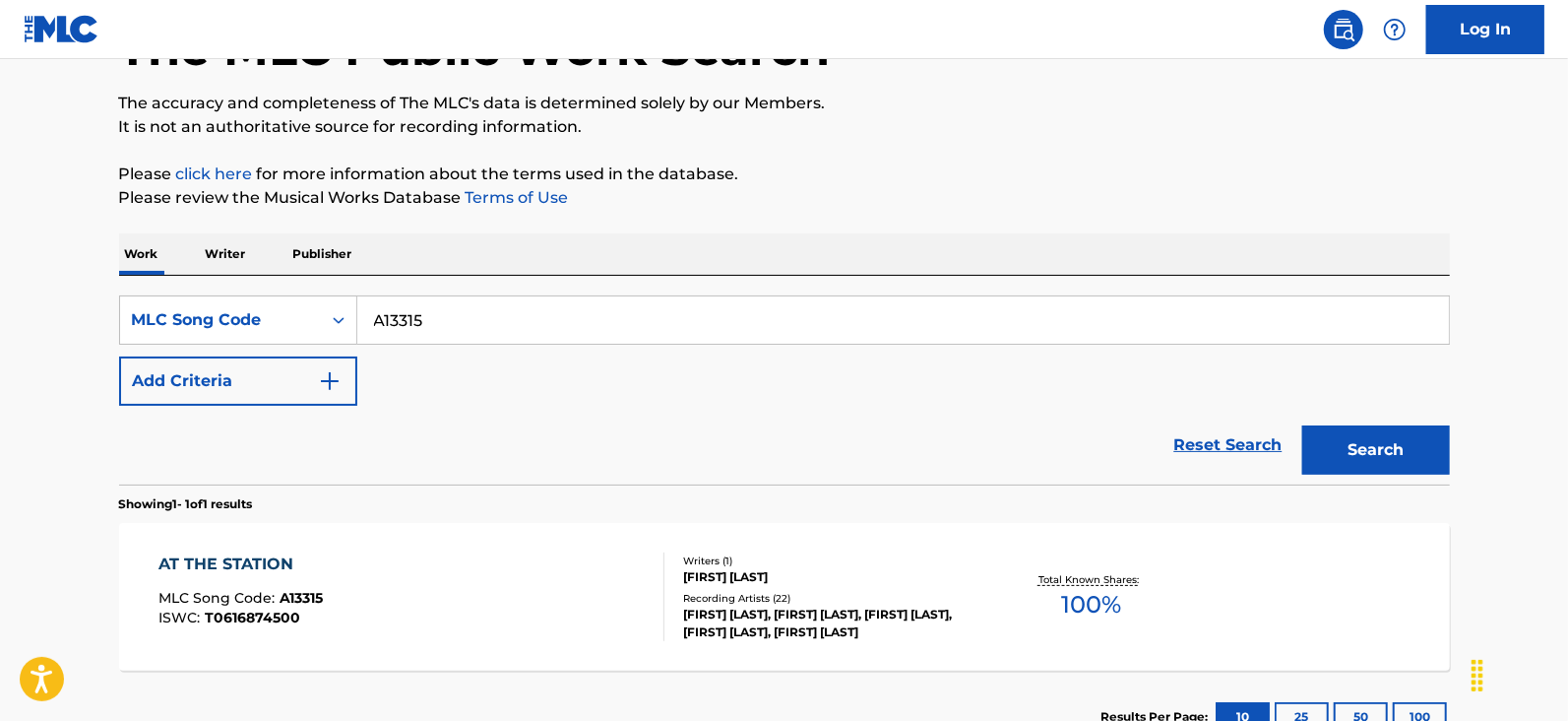 click on "AT THE STATION MLC Song Code : A13315 ISWC : T0616874500" at bounding box center (411, 597) 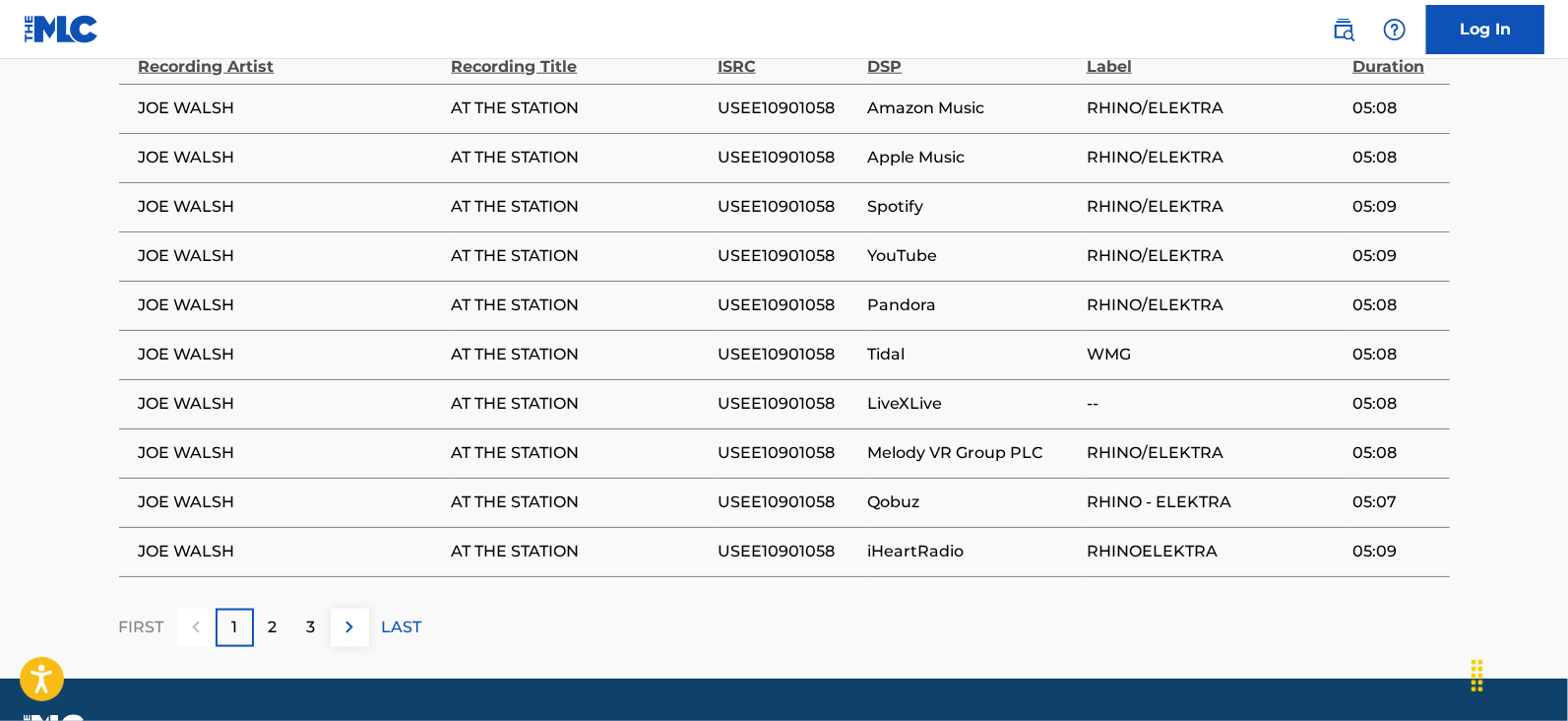 scroll, scrollTop: 1477, scrollLeft: 0, axis: vertical 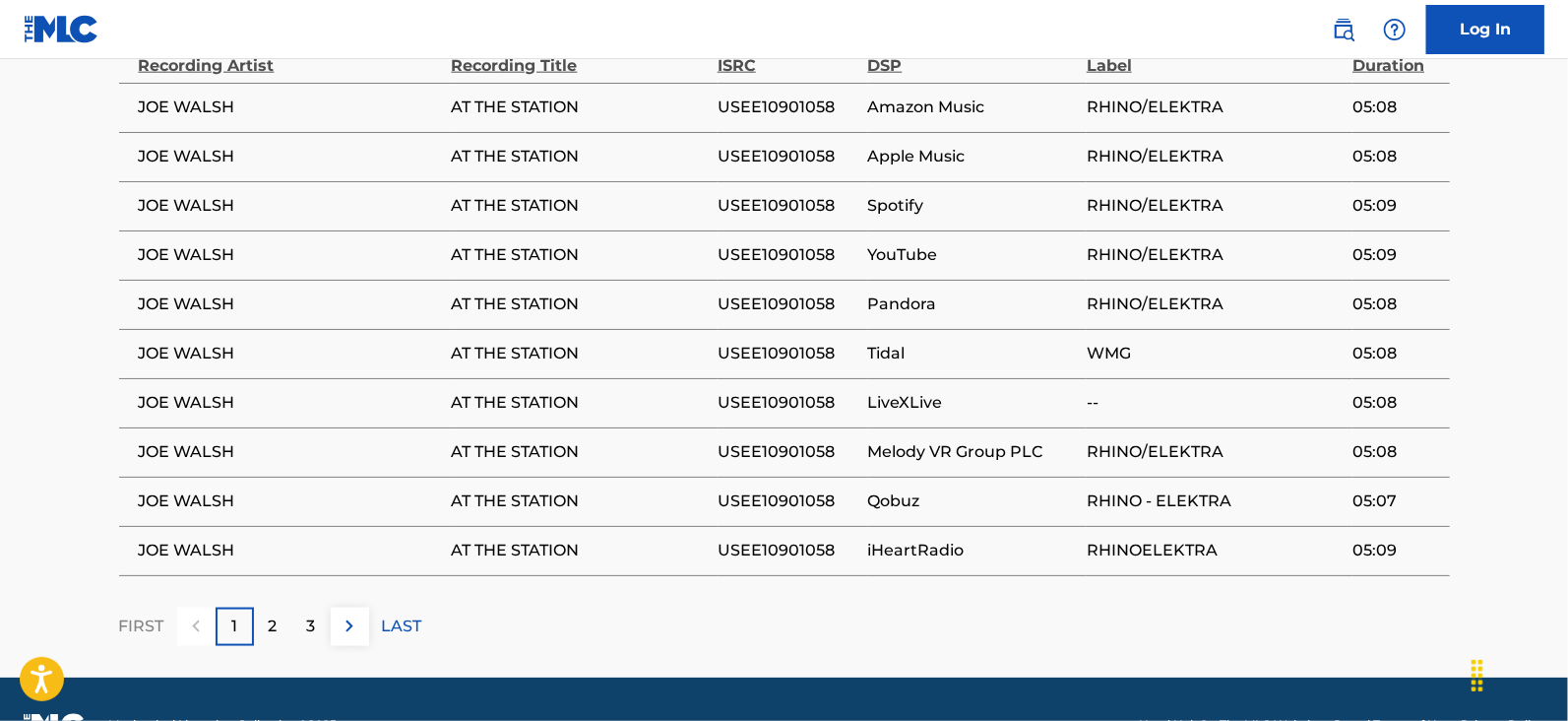 click on "2" at bounding box center (273, 626) 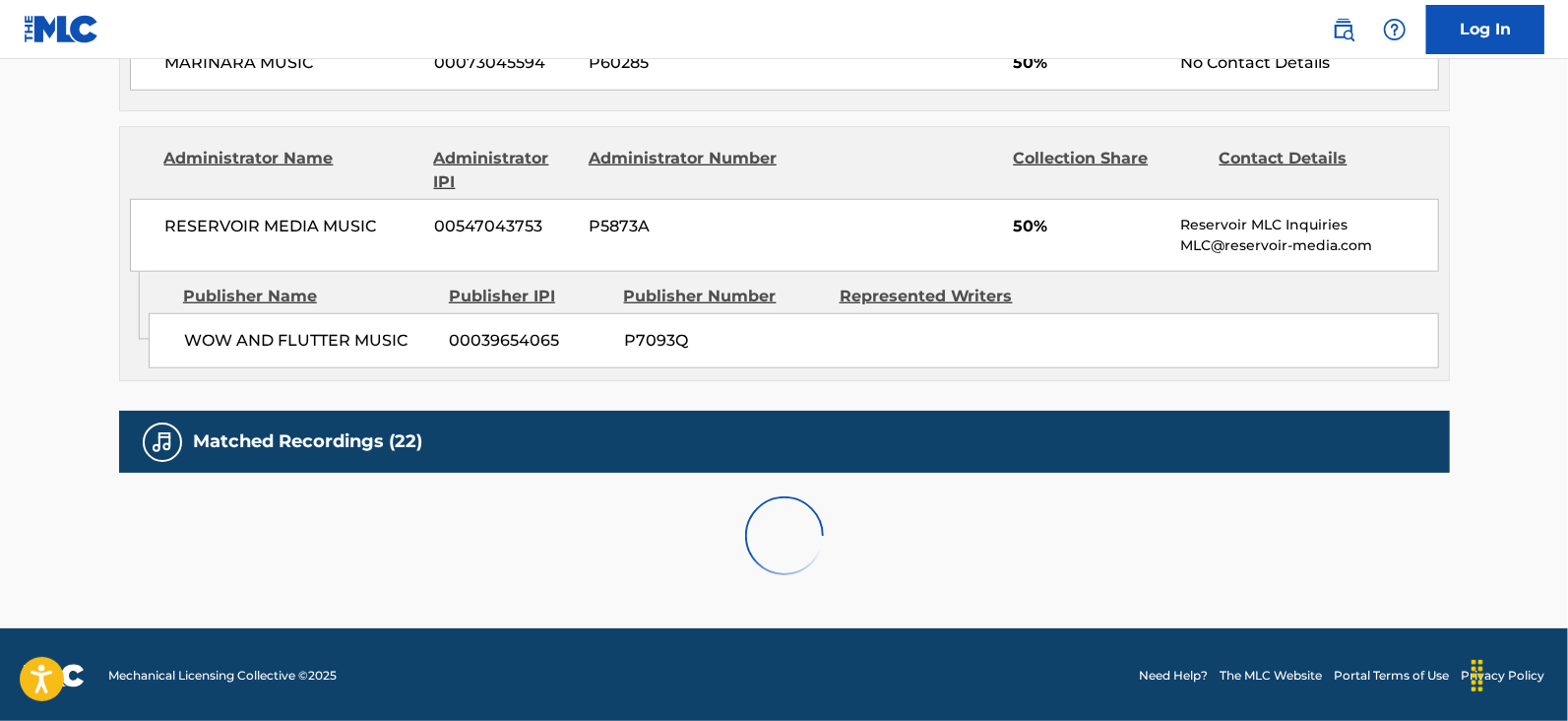 scroll, scrollTop: 1477, scrollLeft: 0, axis: vertical 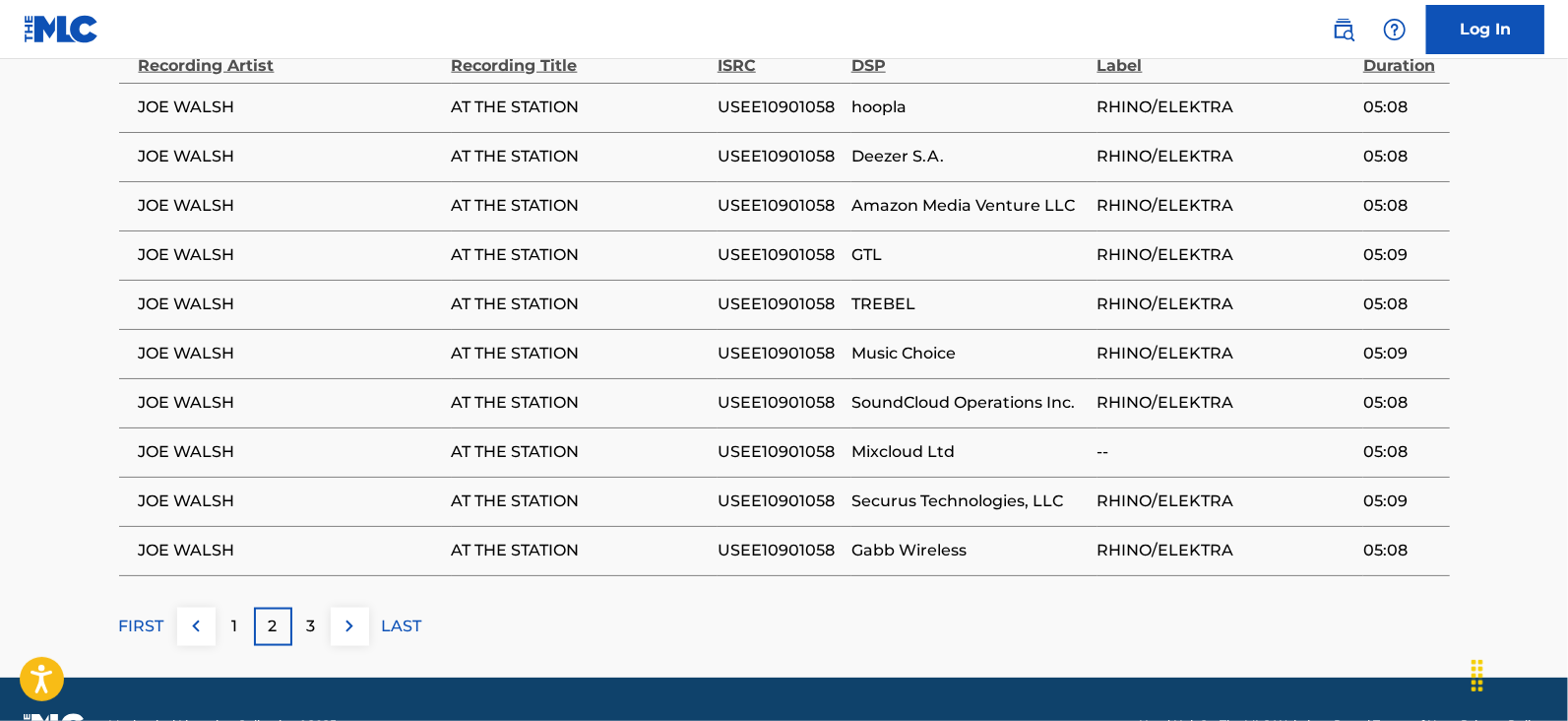 click on "3" at bounding box center (311, 626) 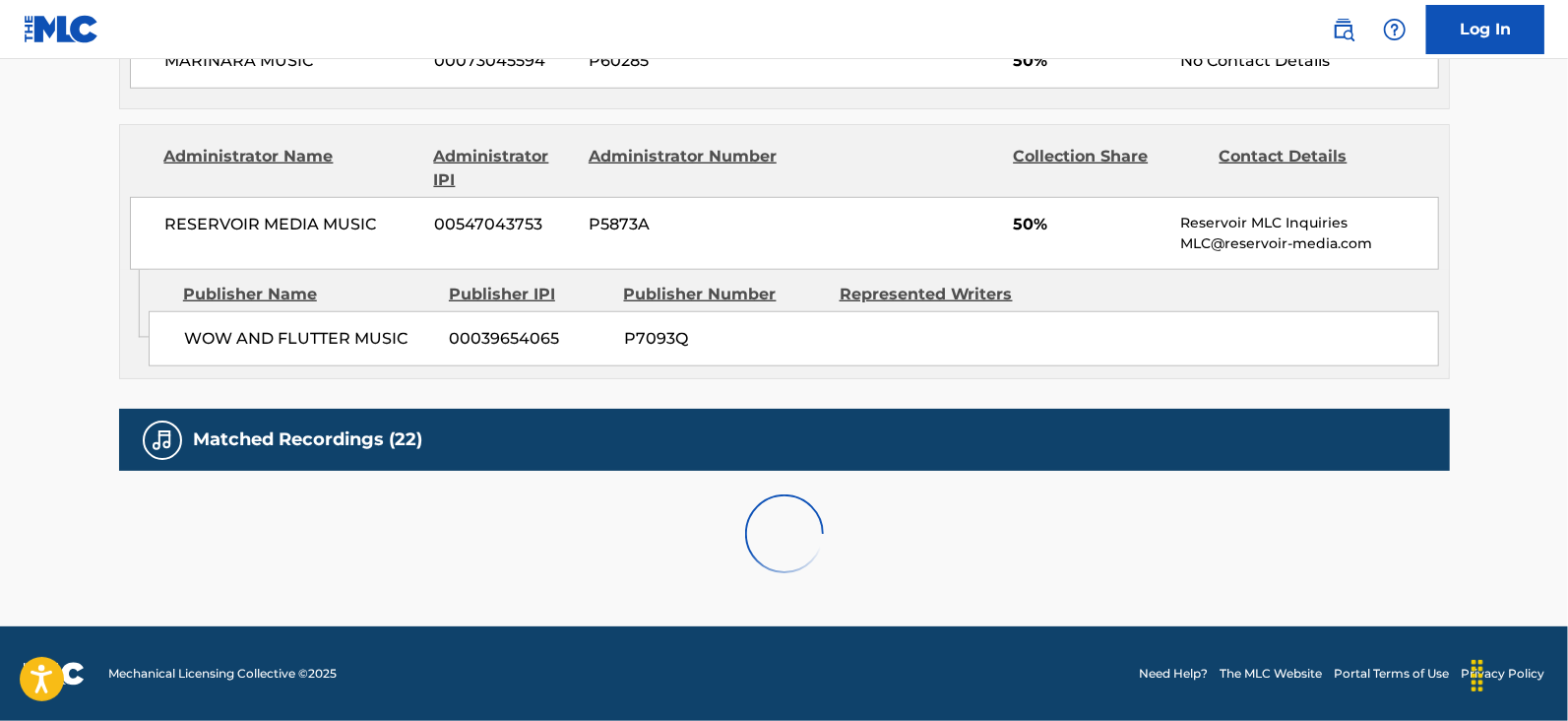 scroll, scrollTop: 1132, scrollLeft: 0, axis: vertical 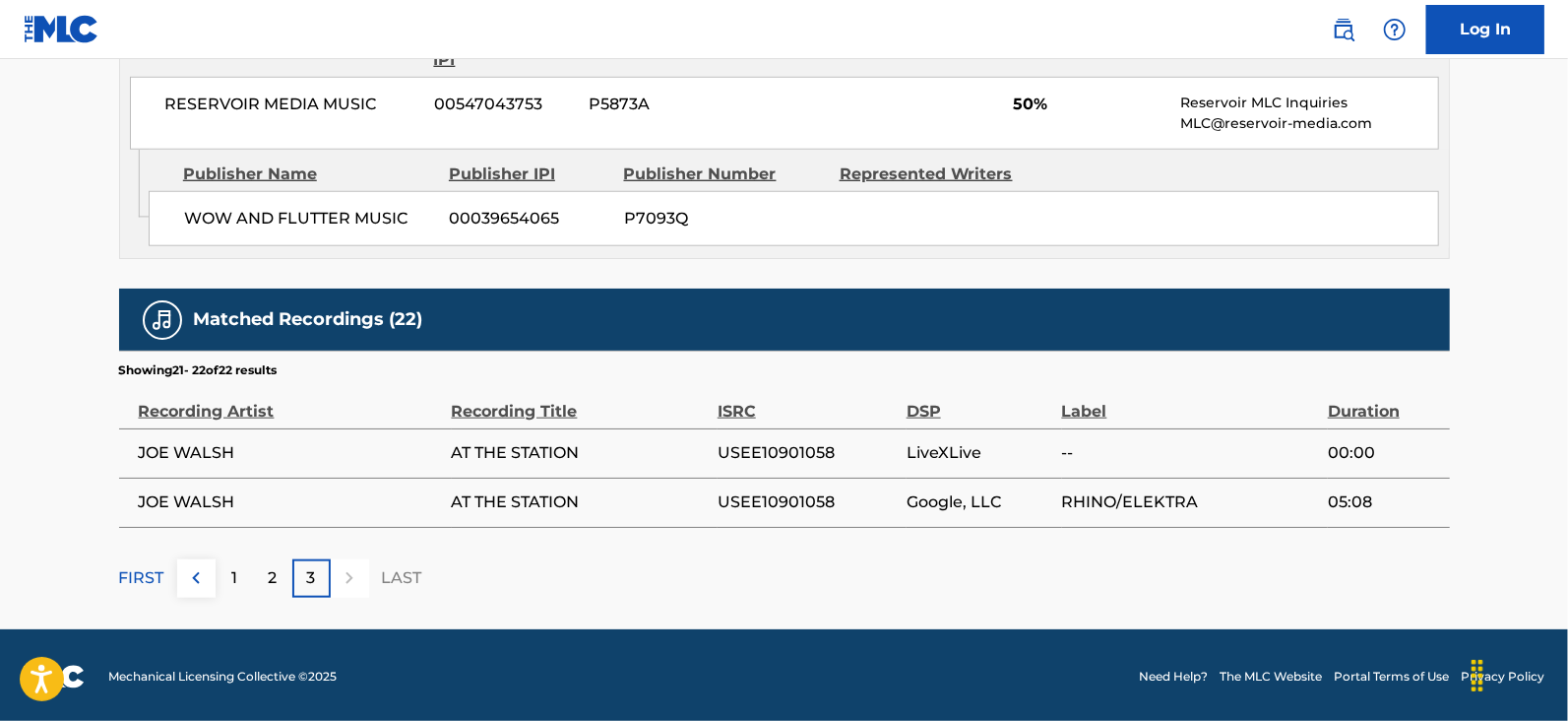 click on "FIRST" at bounding box center (142, 578) 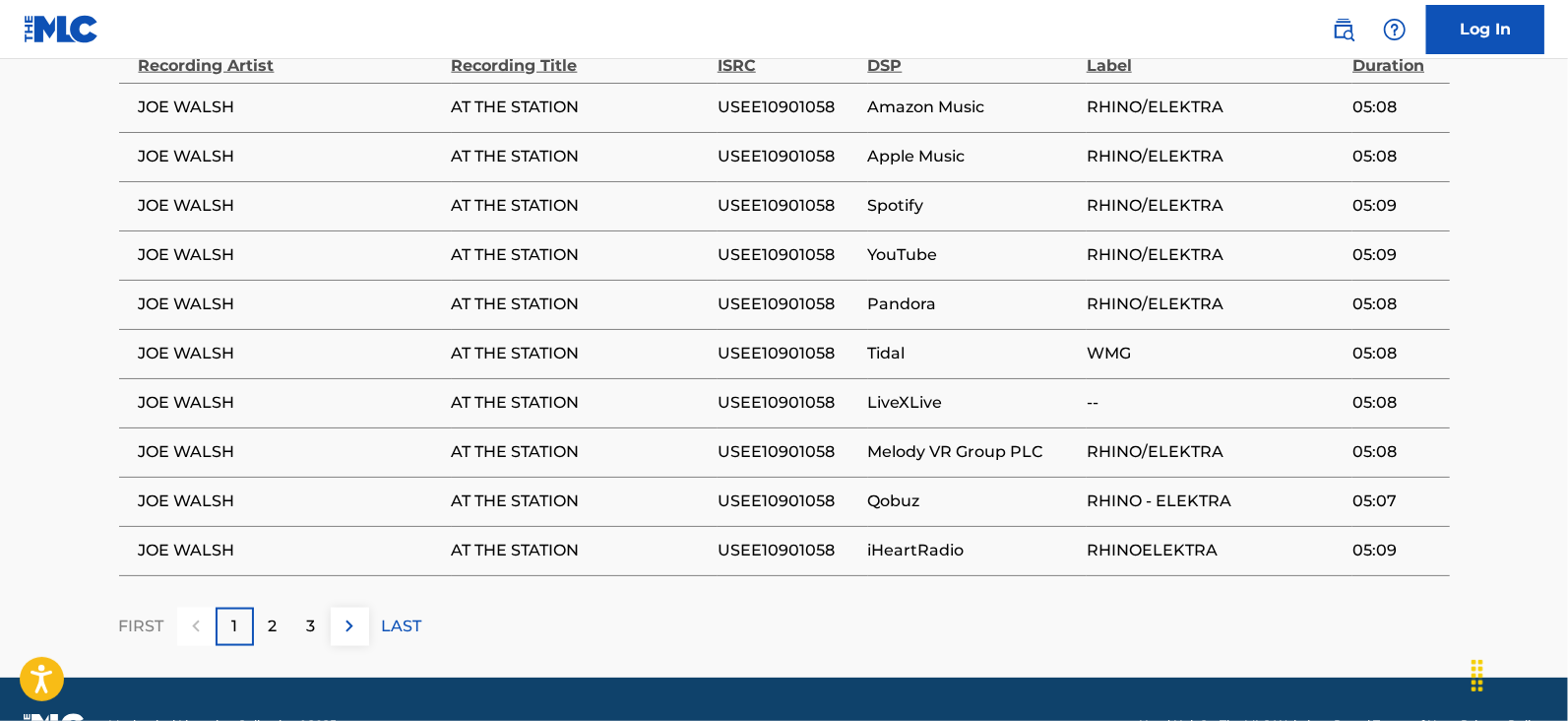 click on "2" at bounding box center (273, 626) 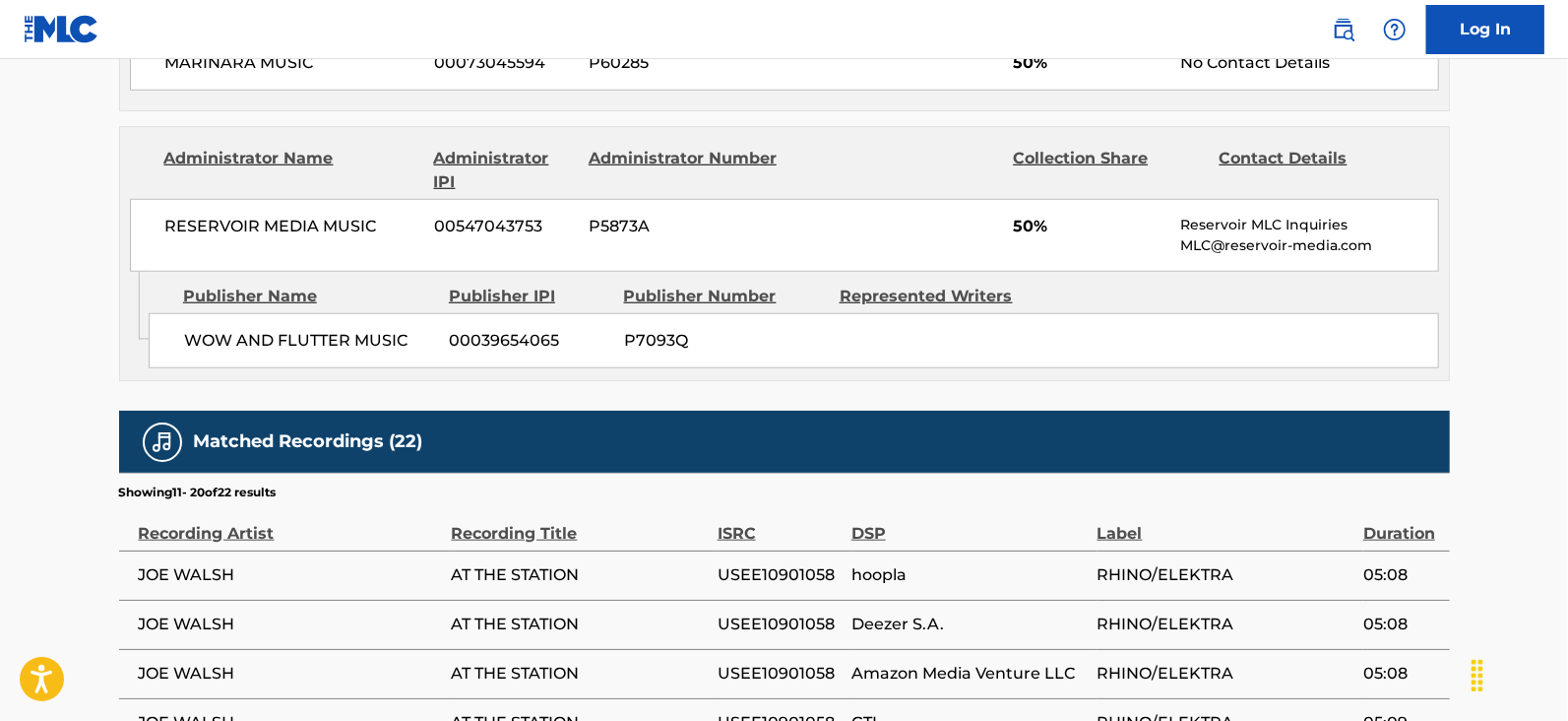 scroll, scrollTop: 1477, scrollLeft: 0, axis: vertical 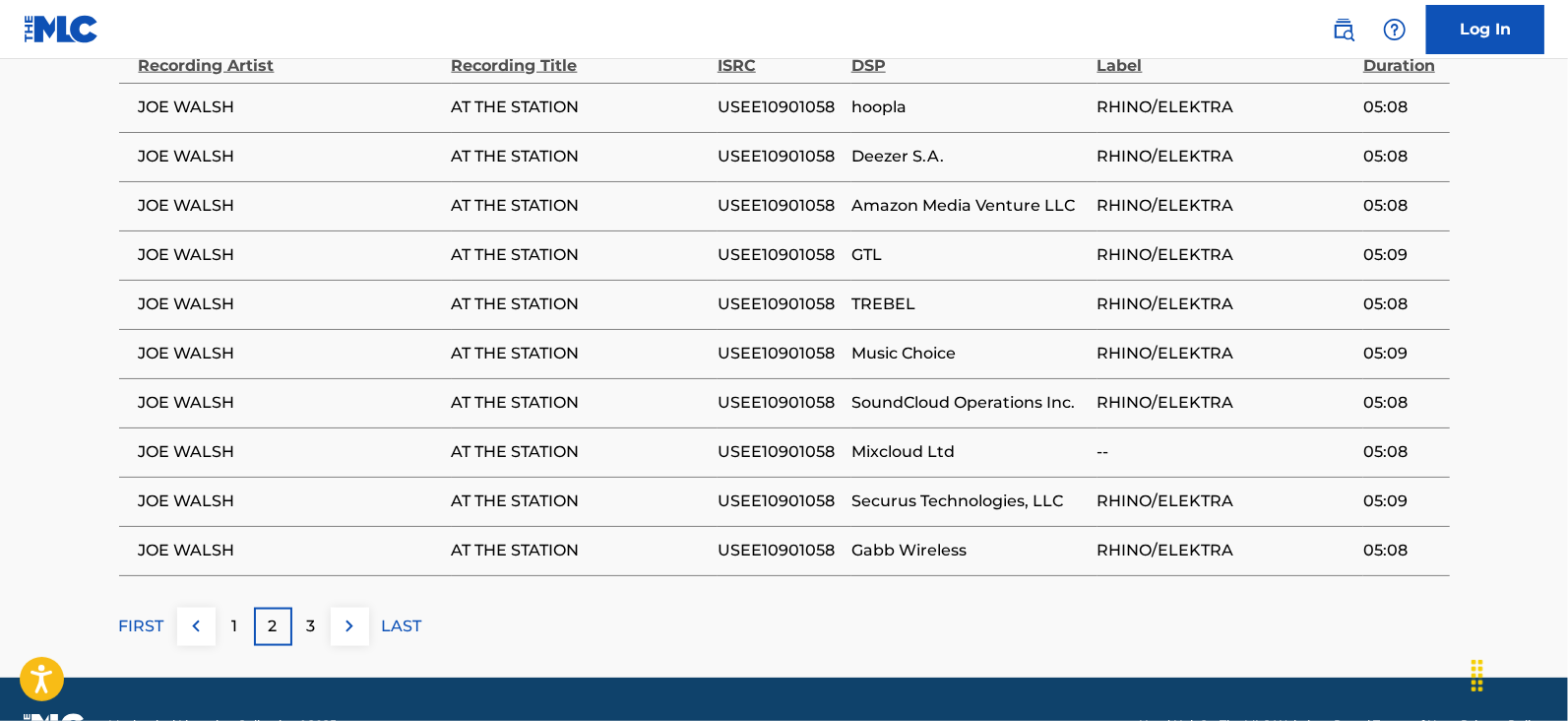 click on "3" at bounding box center [311, 626] 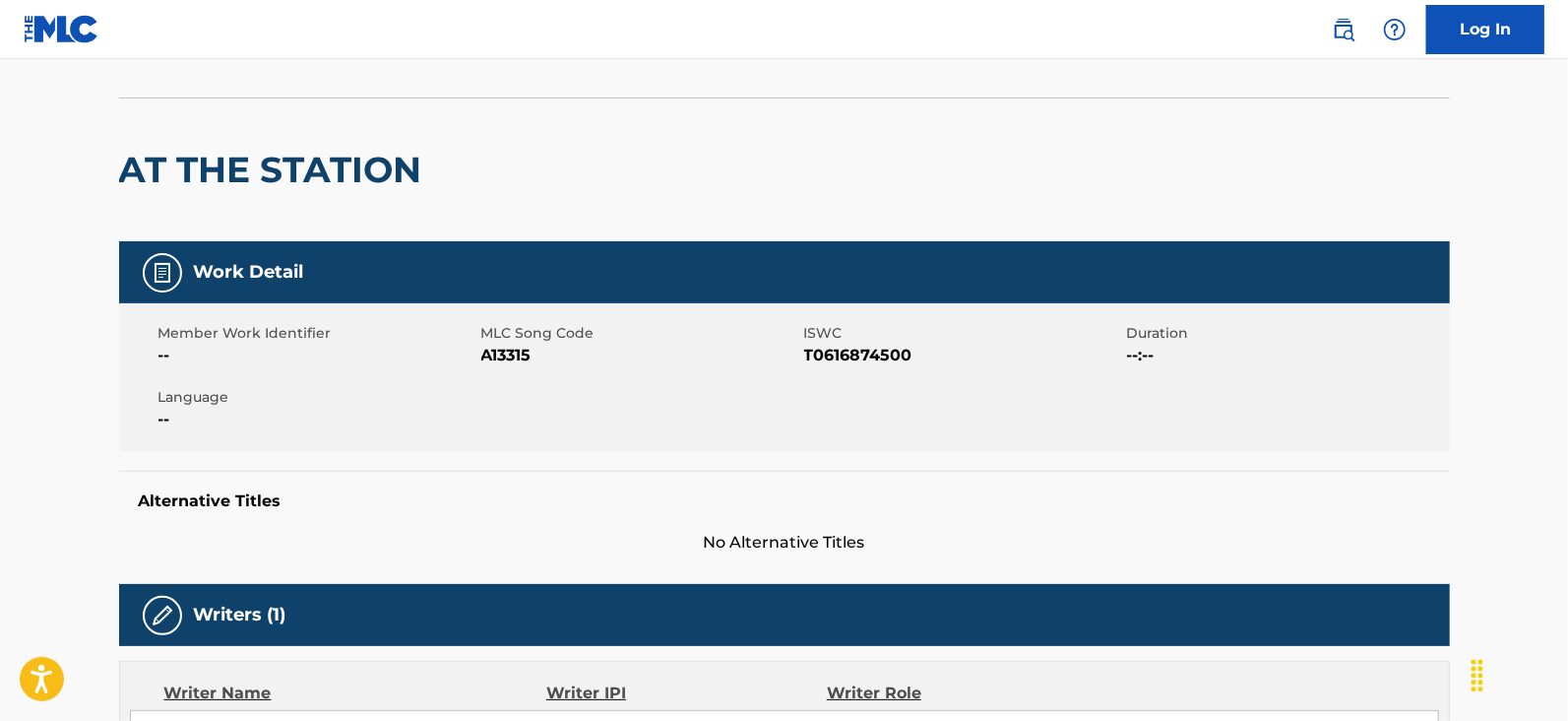 scroll, scrollTop: 0, scrollLeft: 0, axis: both 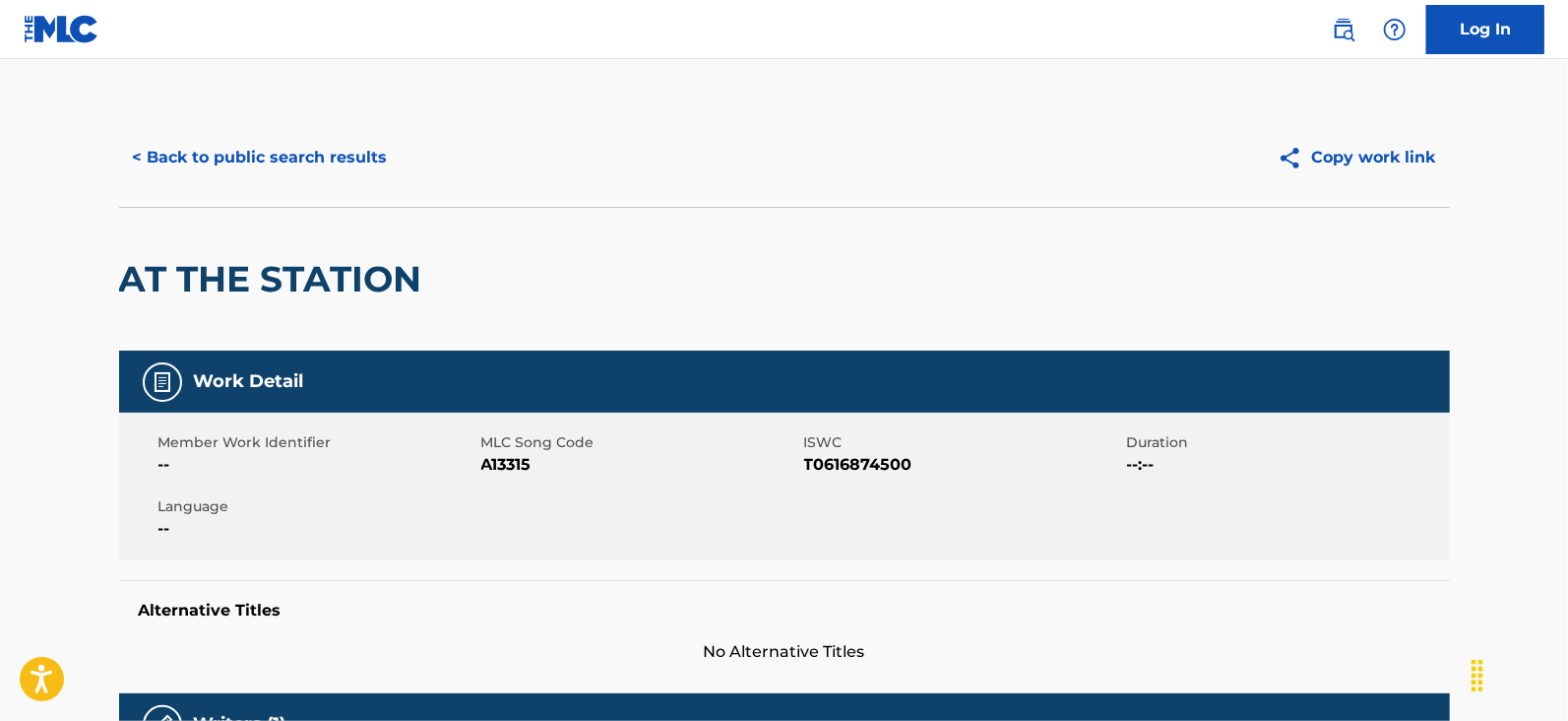 click on "< Back to public search results" at bounding box center [260, 158] 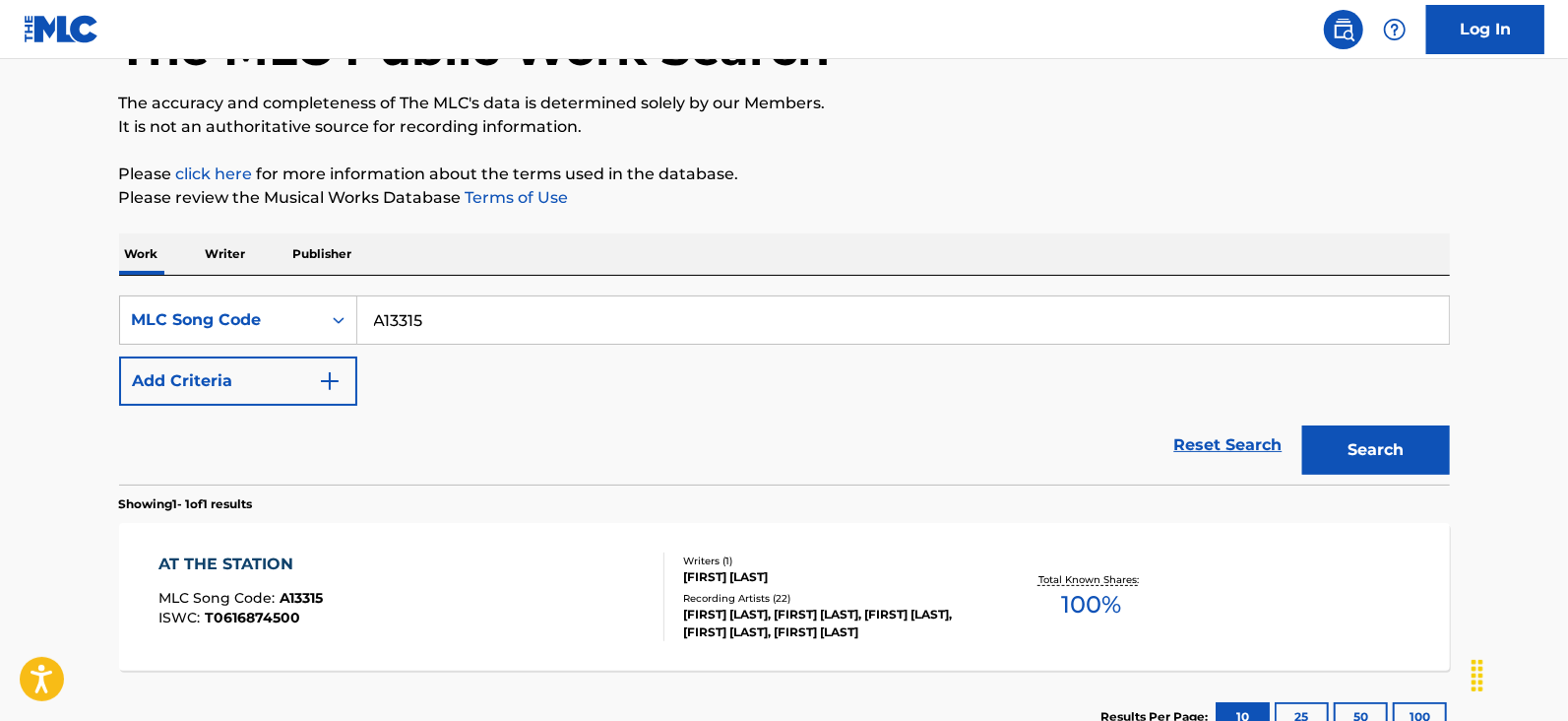 click on "A13315" at bounding box center [903, 320] 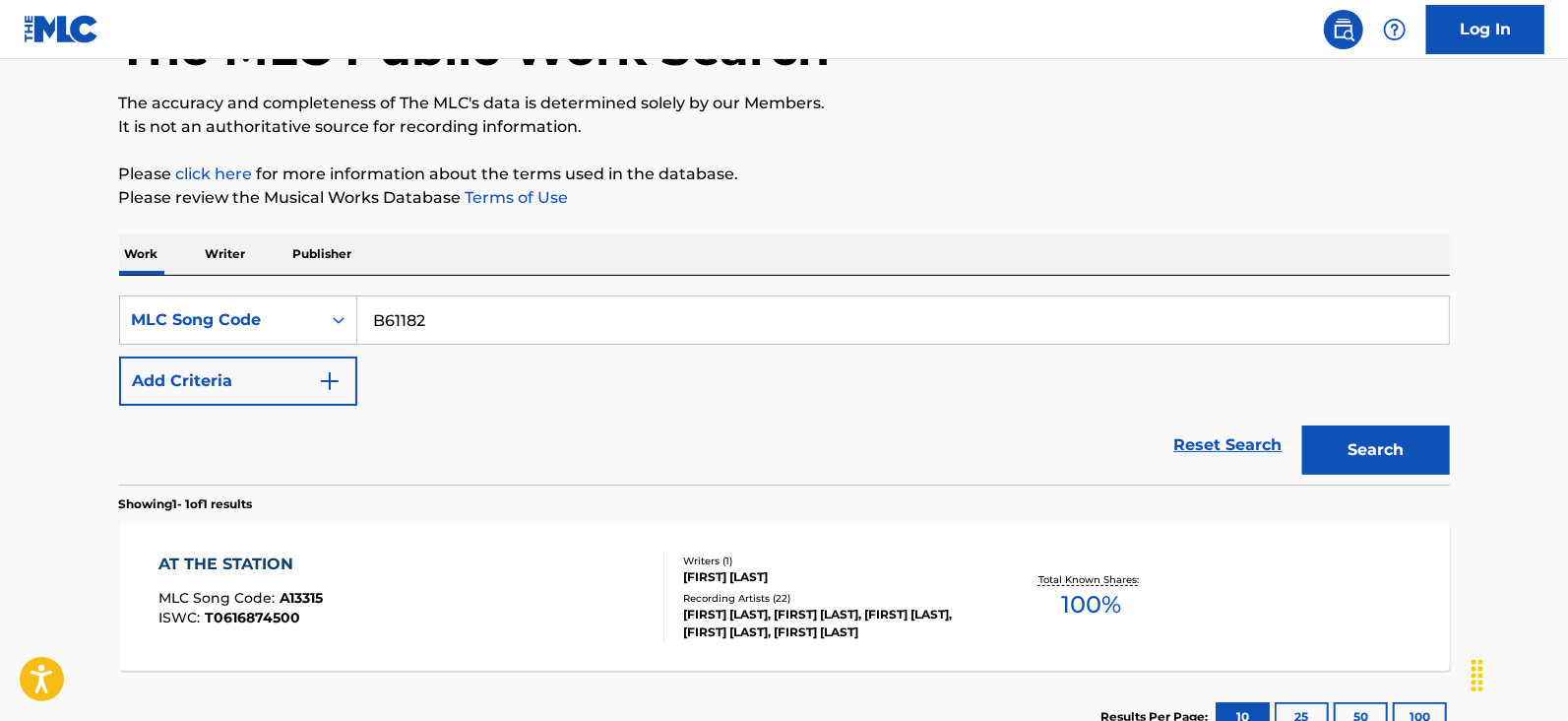 type on "B61182" 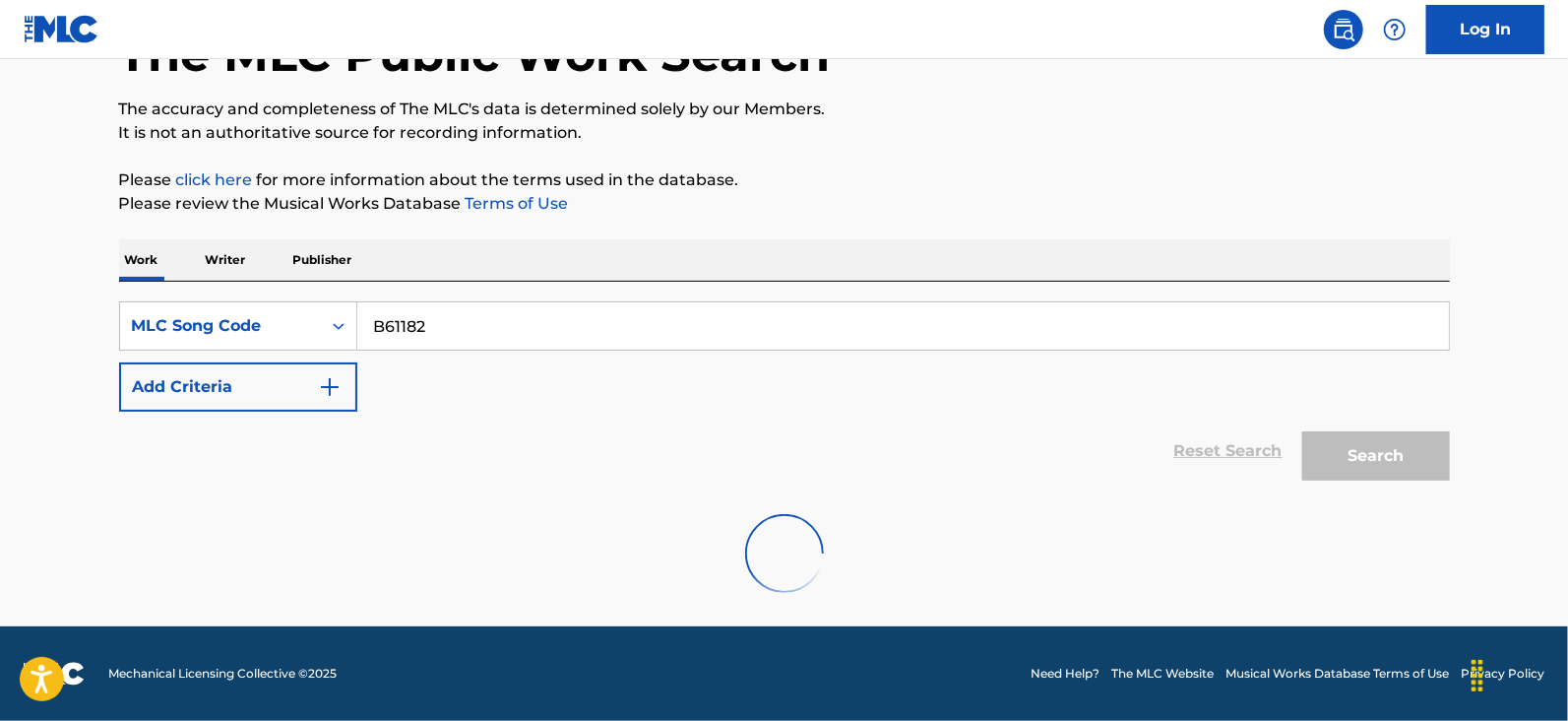 scroll, scrollTop: 143, scrollLeft: 0, axis: vertical 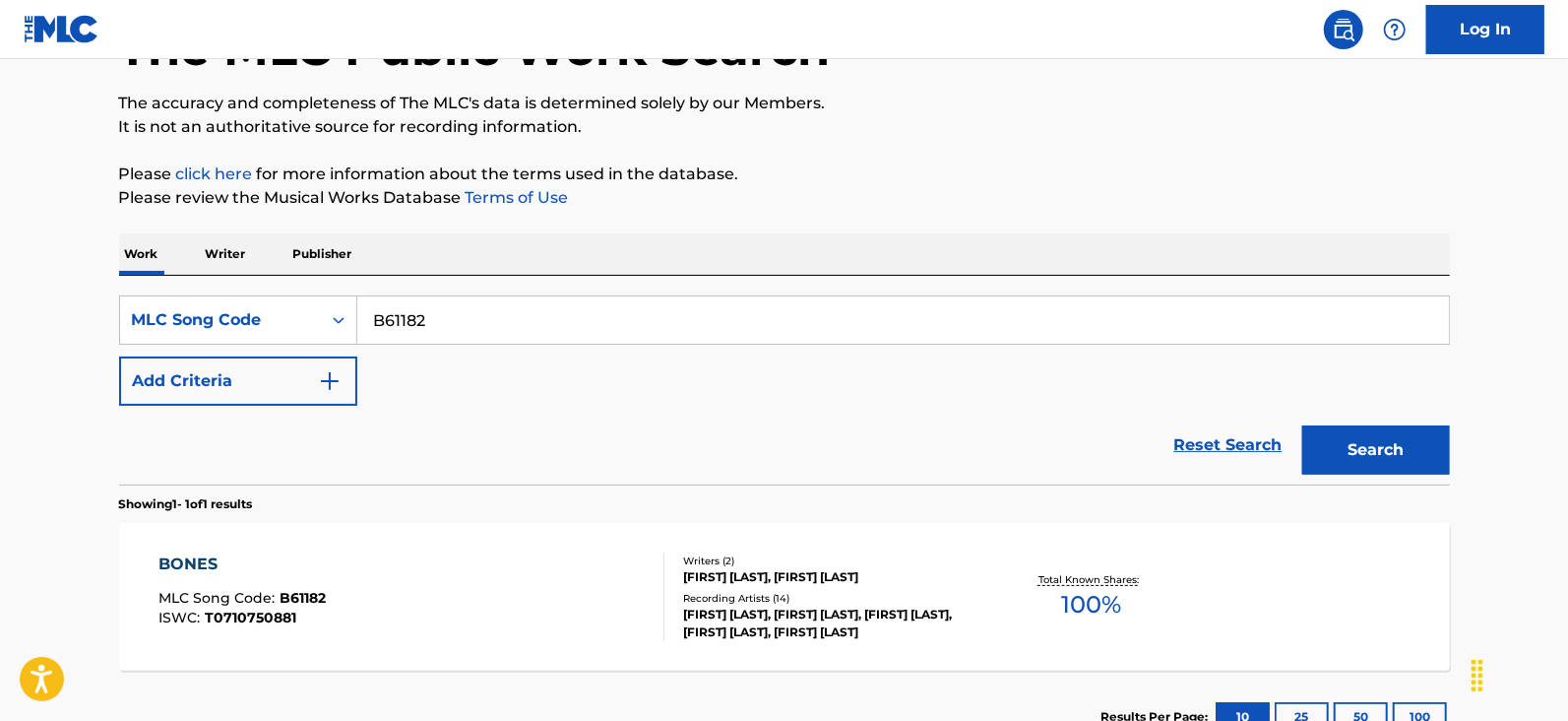 click on "BONES MLC Song Code : B61182 ISWC : T0710750881" at bounding box center [411, 597] 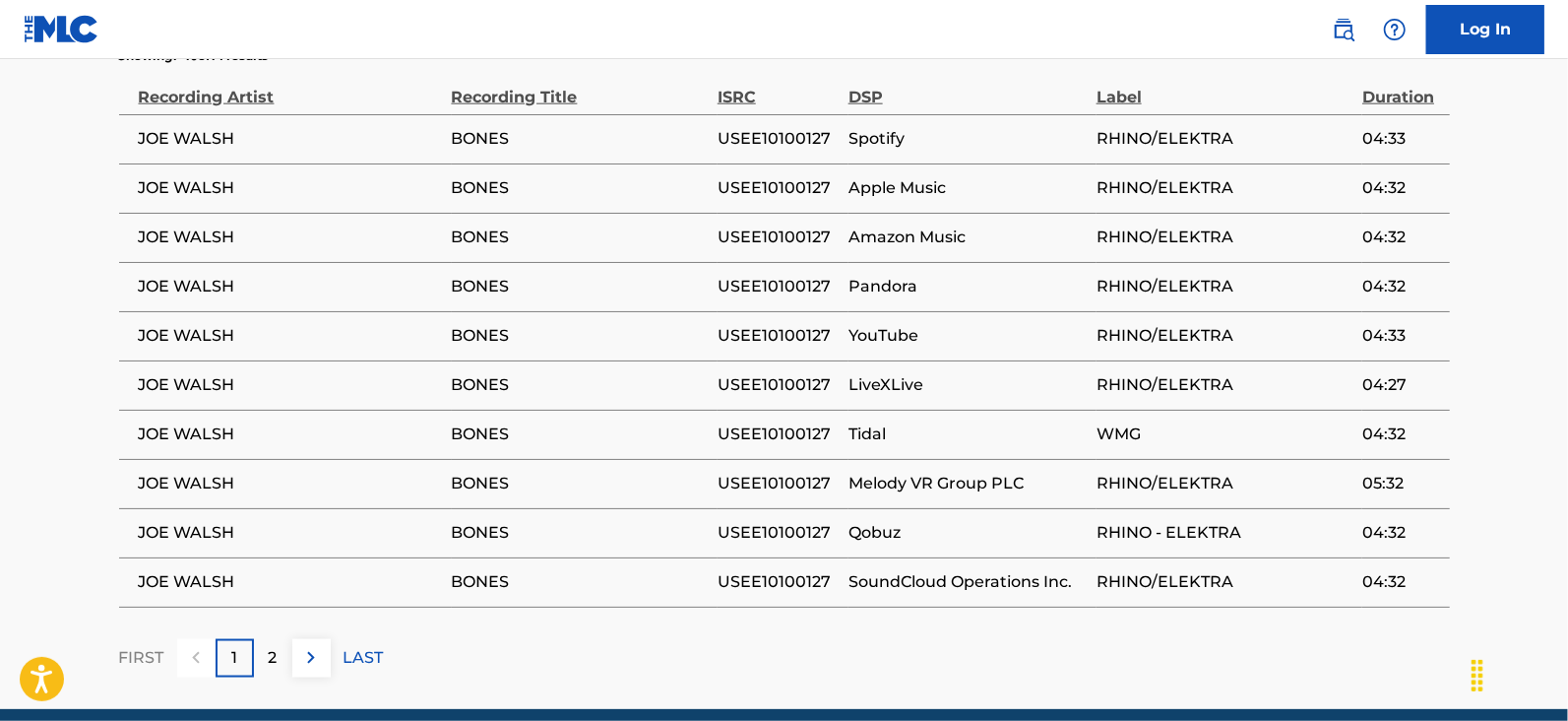 scroll, scrollTop: 1478, scrollLeft: 0, axis: vertical 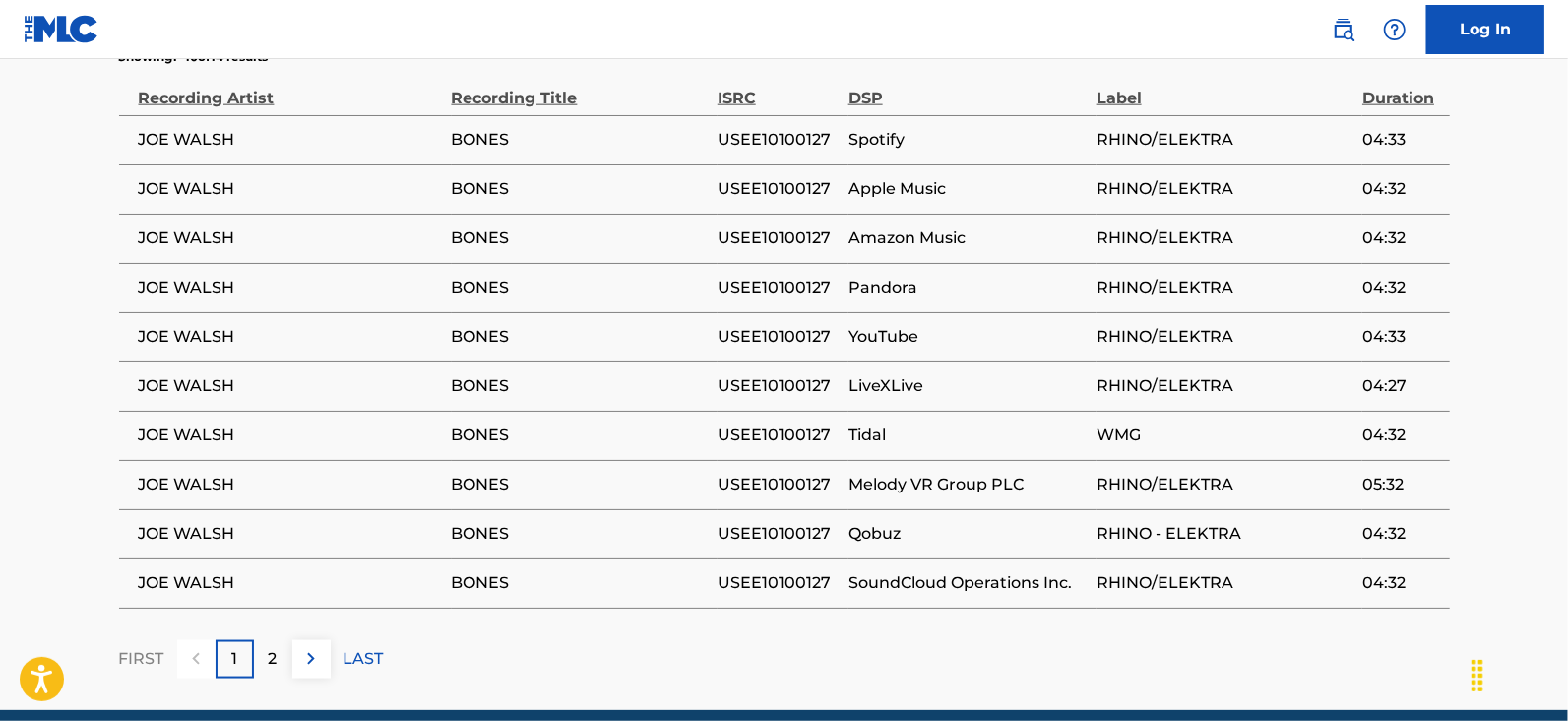 click on "2" at bounding box center [273, 659] 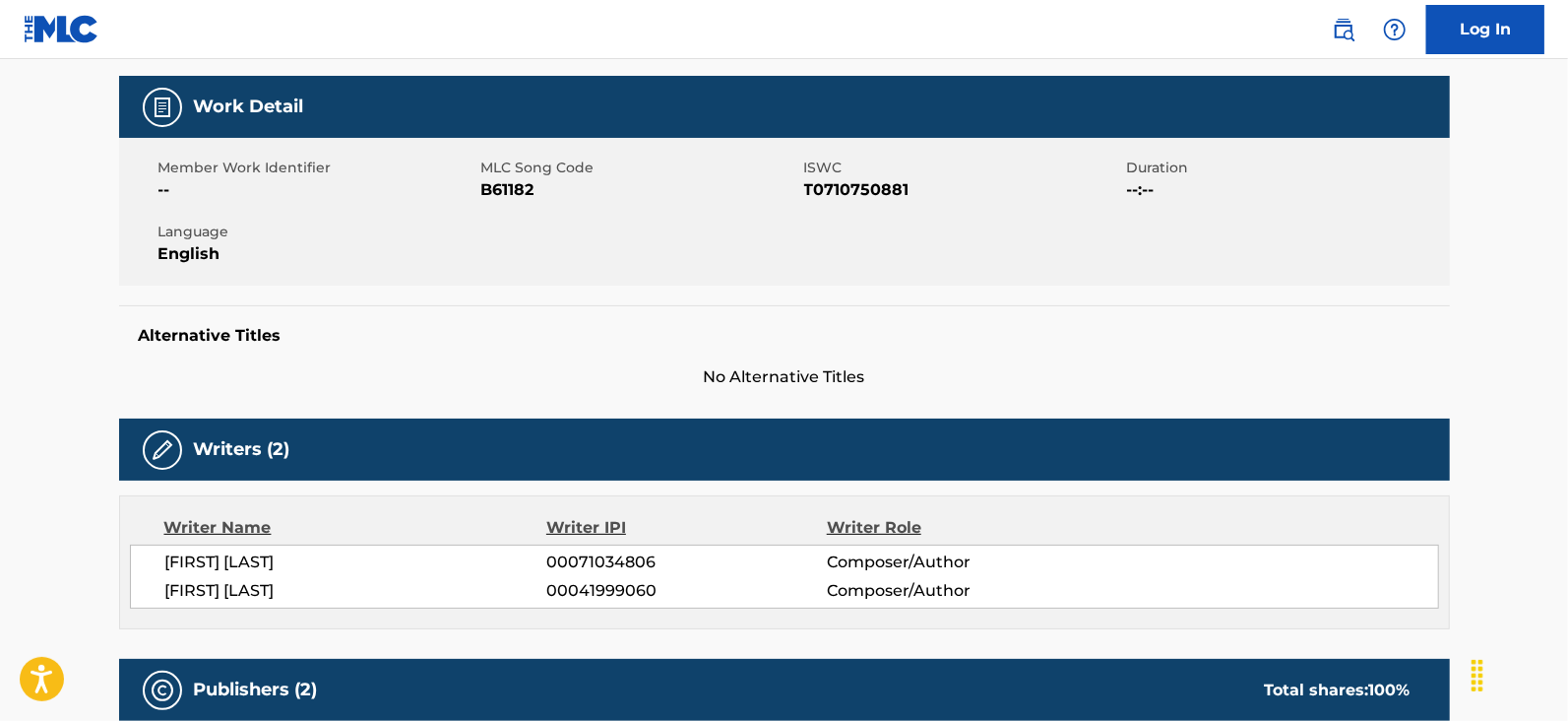 scroll, scrollTop: 0, scrollLeft: 0, axis: both 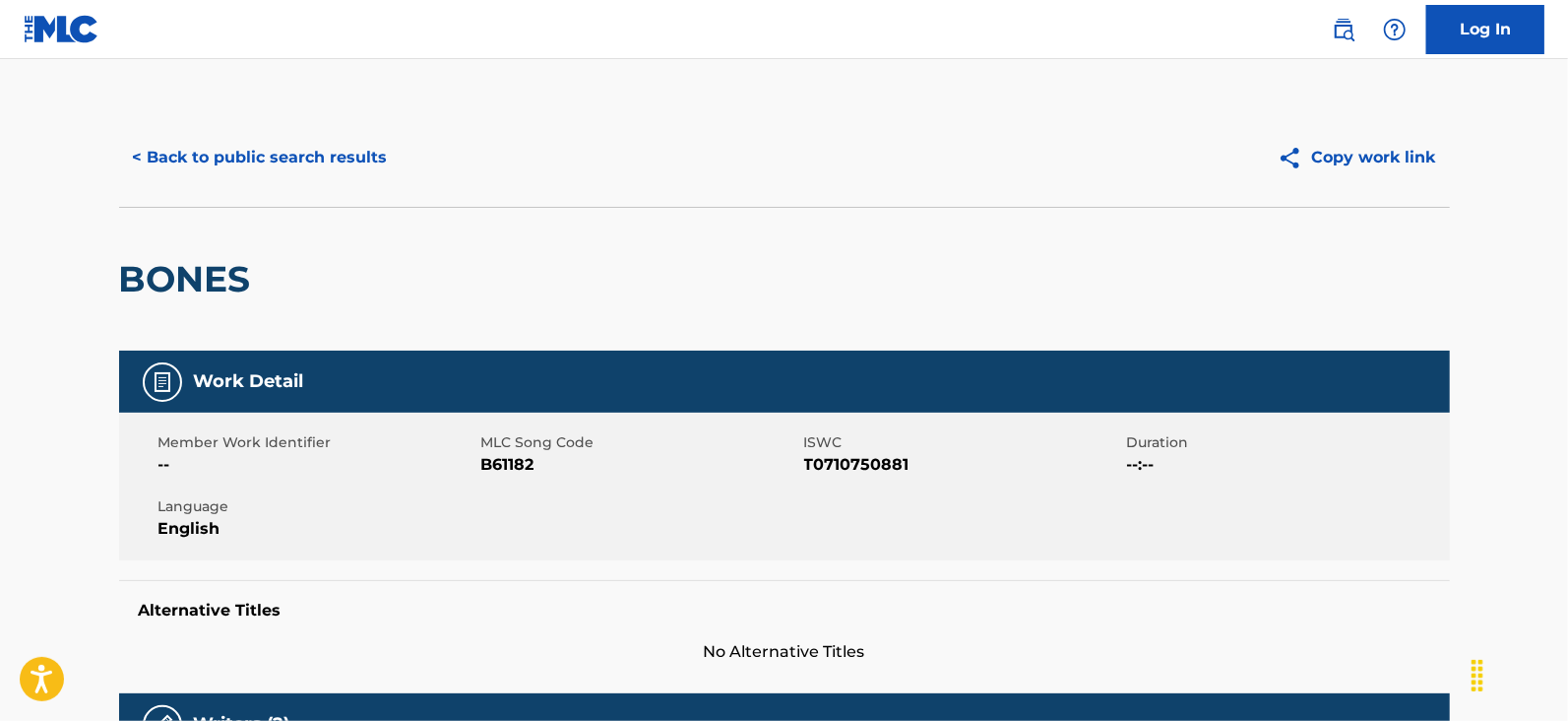 click on "< Back to public search results" at bounding box center [260, 158] 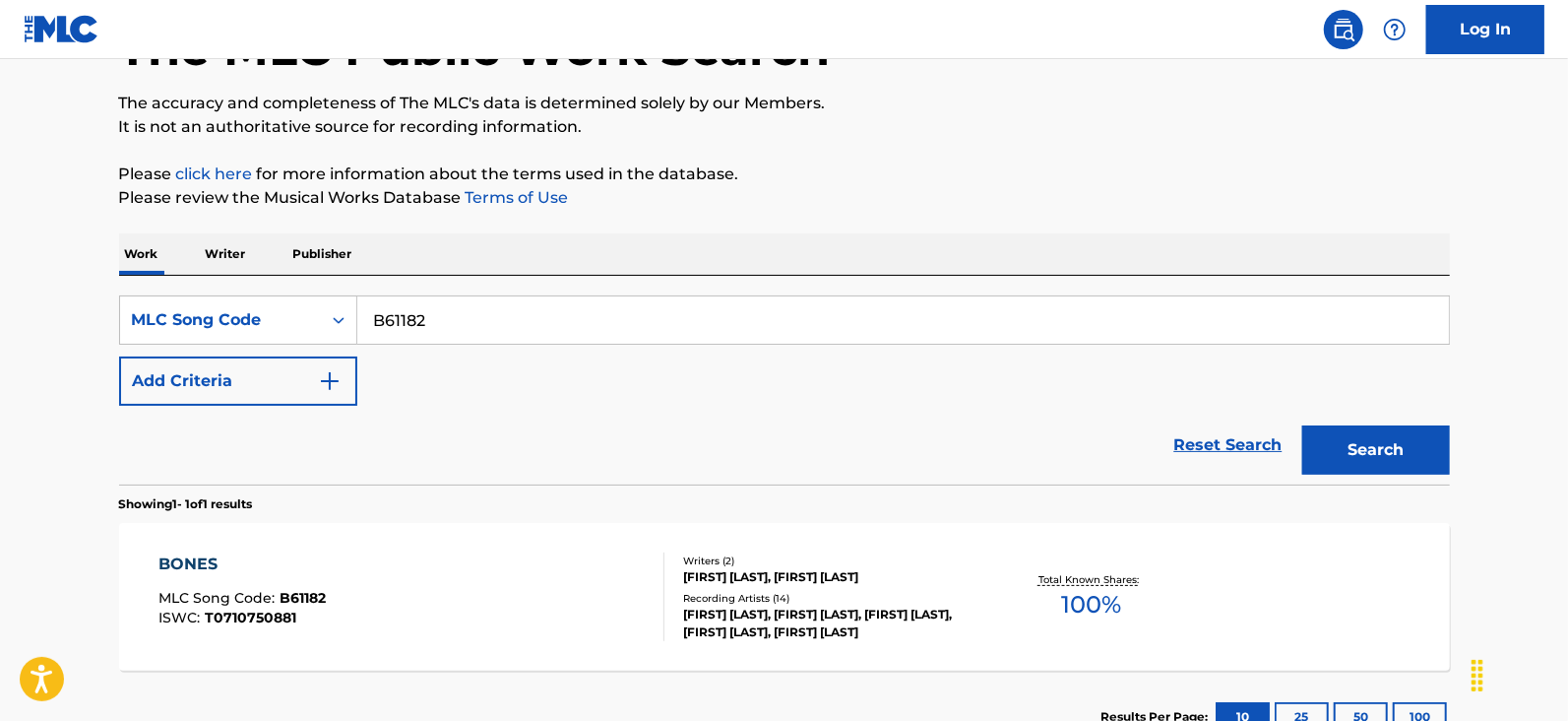 click on "B61182" at bounding box center (903, 320) 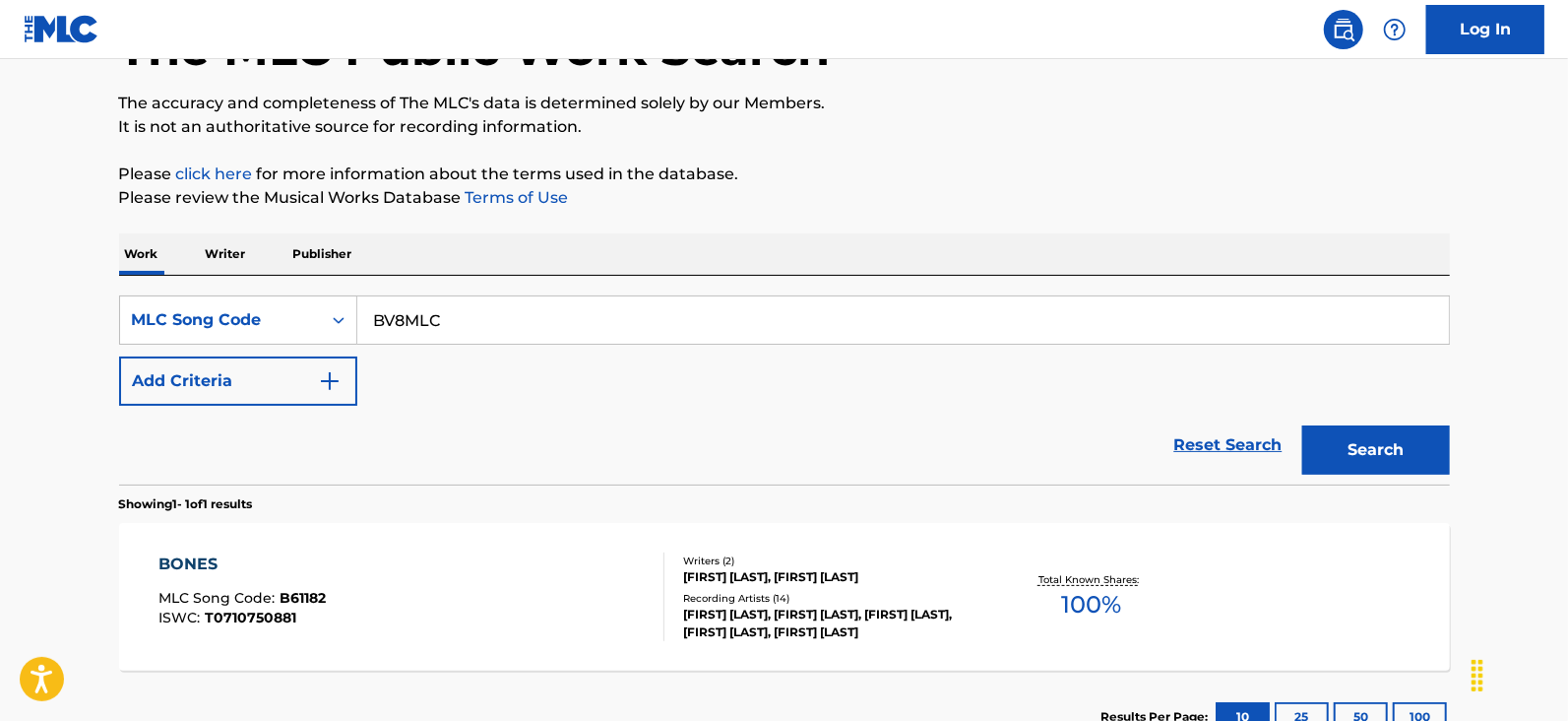 click on "BV8MLC" at bounding box center [903, 320] 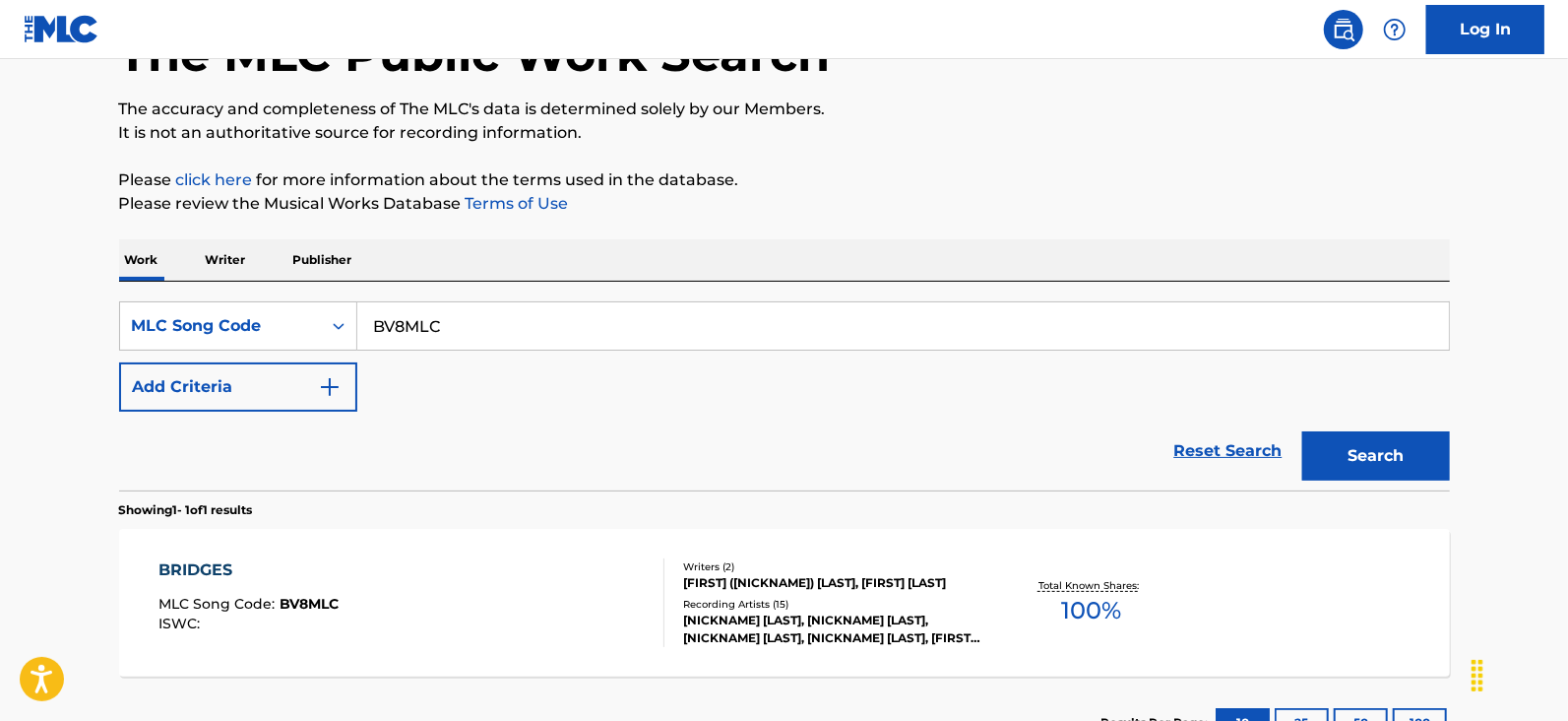 scroll, scrollTop: 143, scrollLeft: 0, axis: vertical 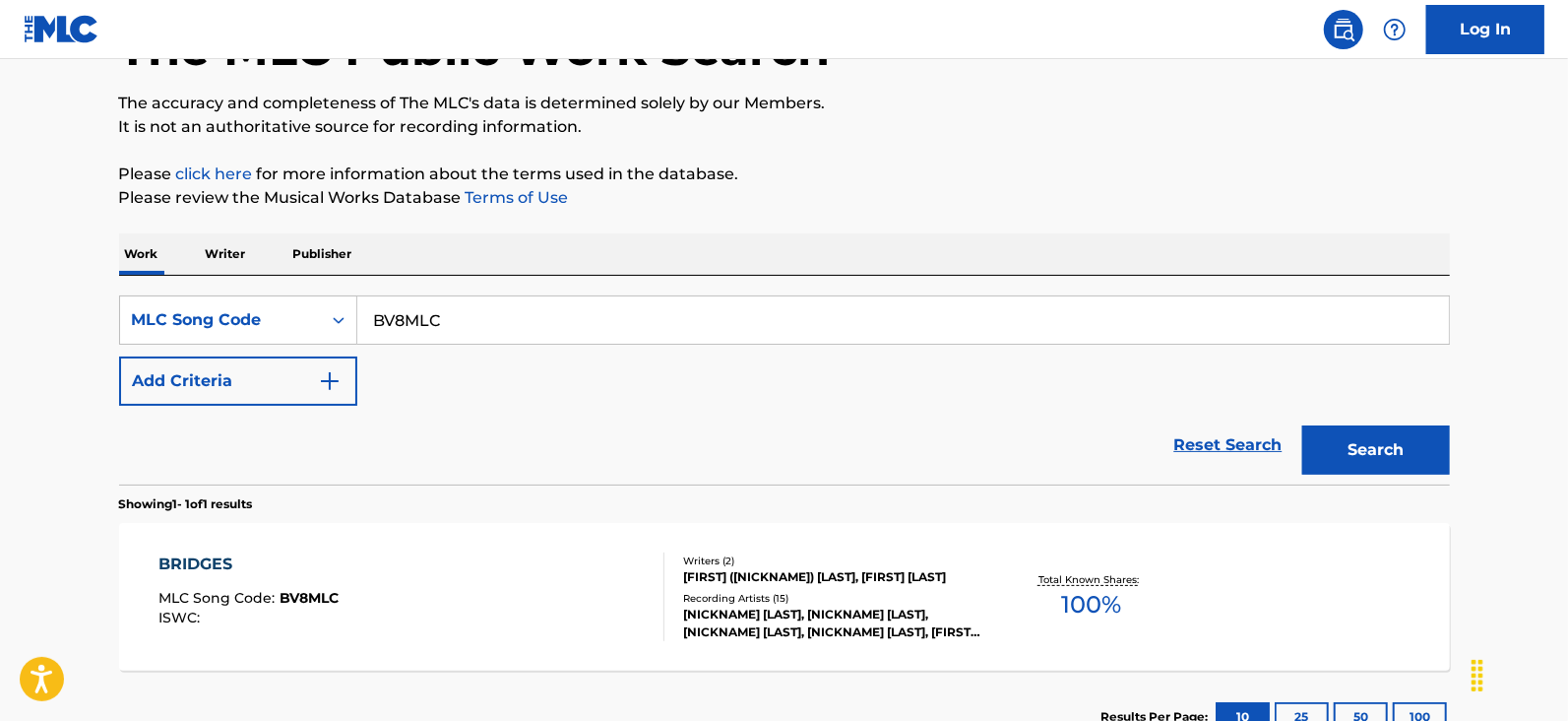 click on "BRIDGES MLC Song Code : BV8MLC ISWC :" at bounding box center (411, 597) 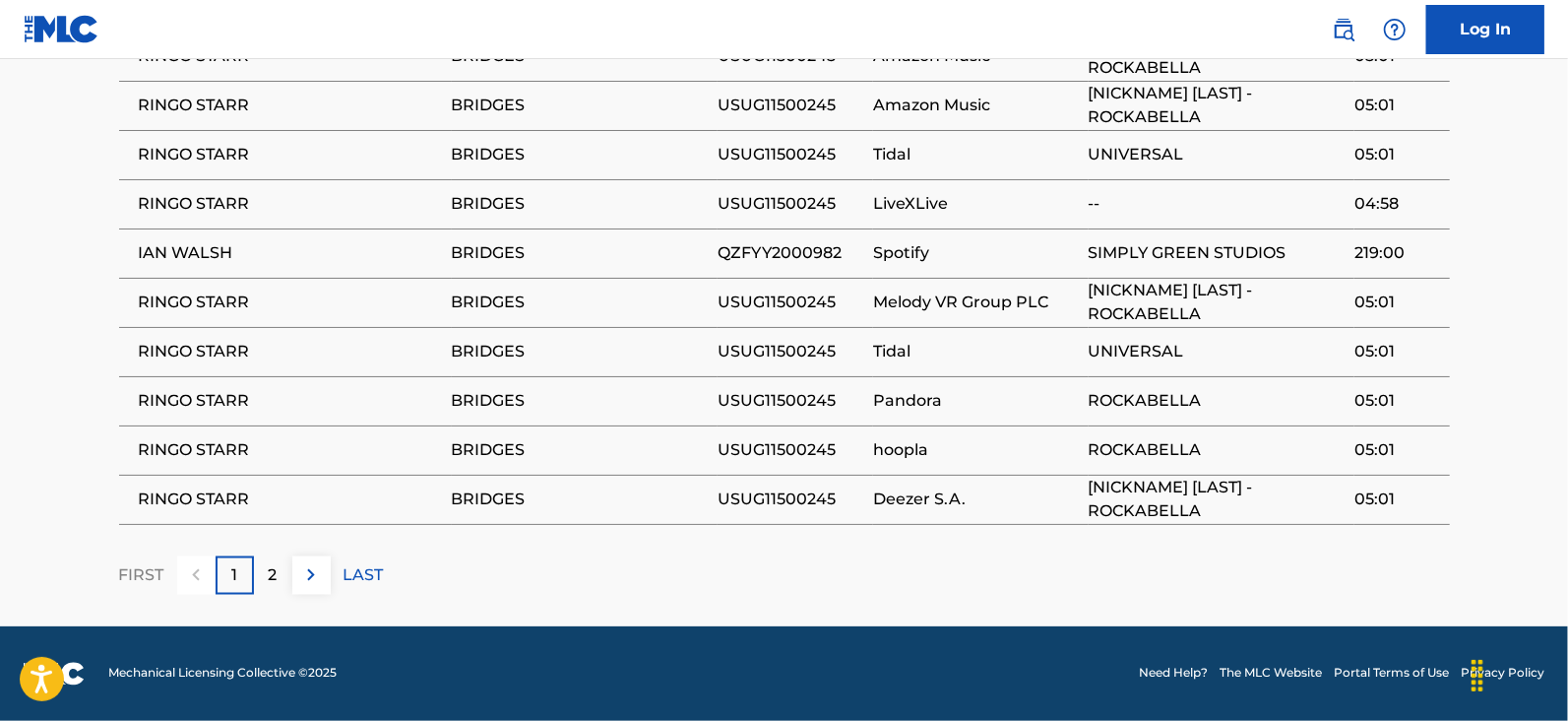 scroll, scrollTop: 1710, scrollLeft: 0, axis: vertical 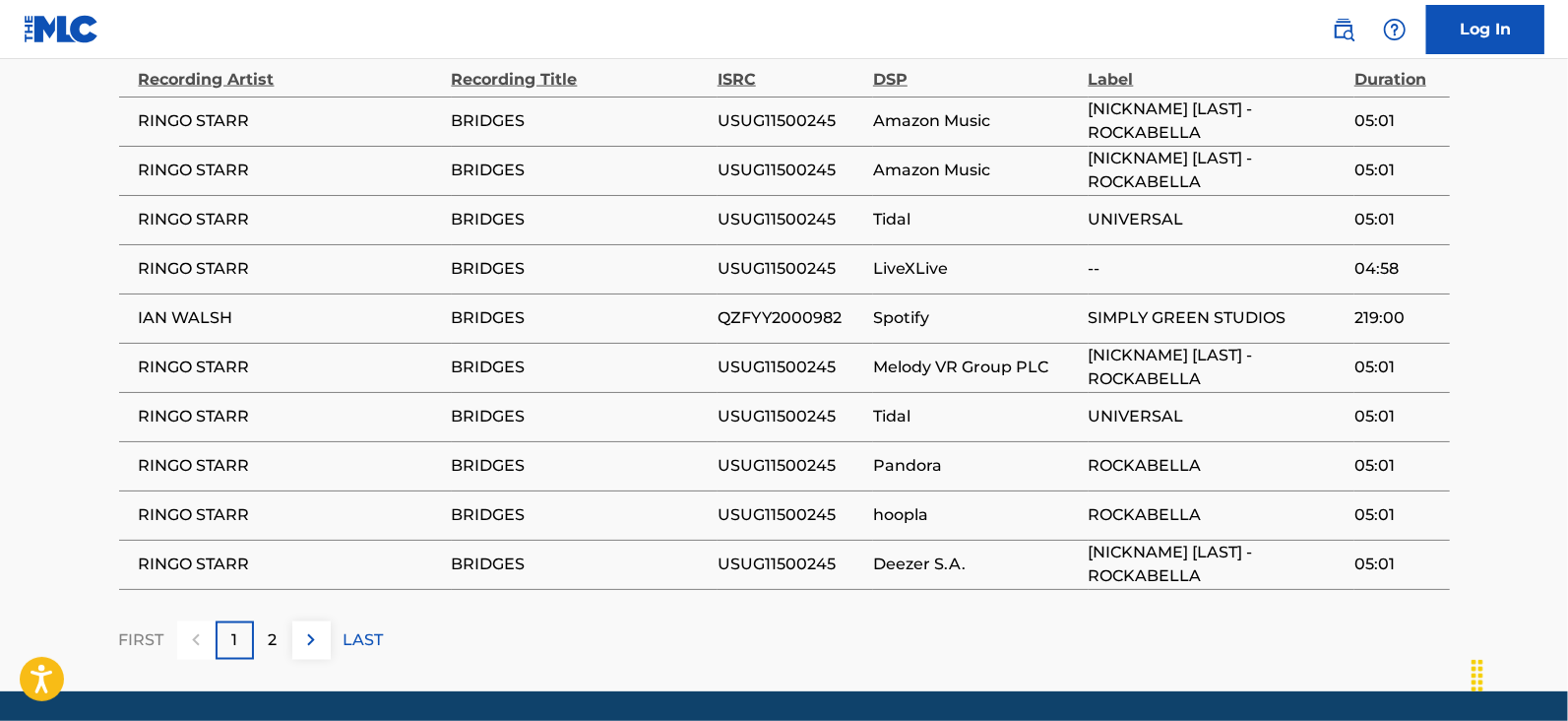 click on "2" at bounding box center [273, 640] 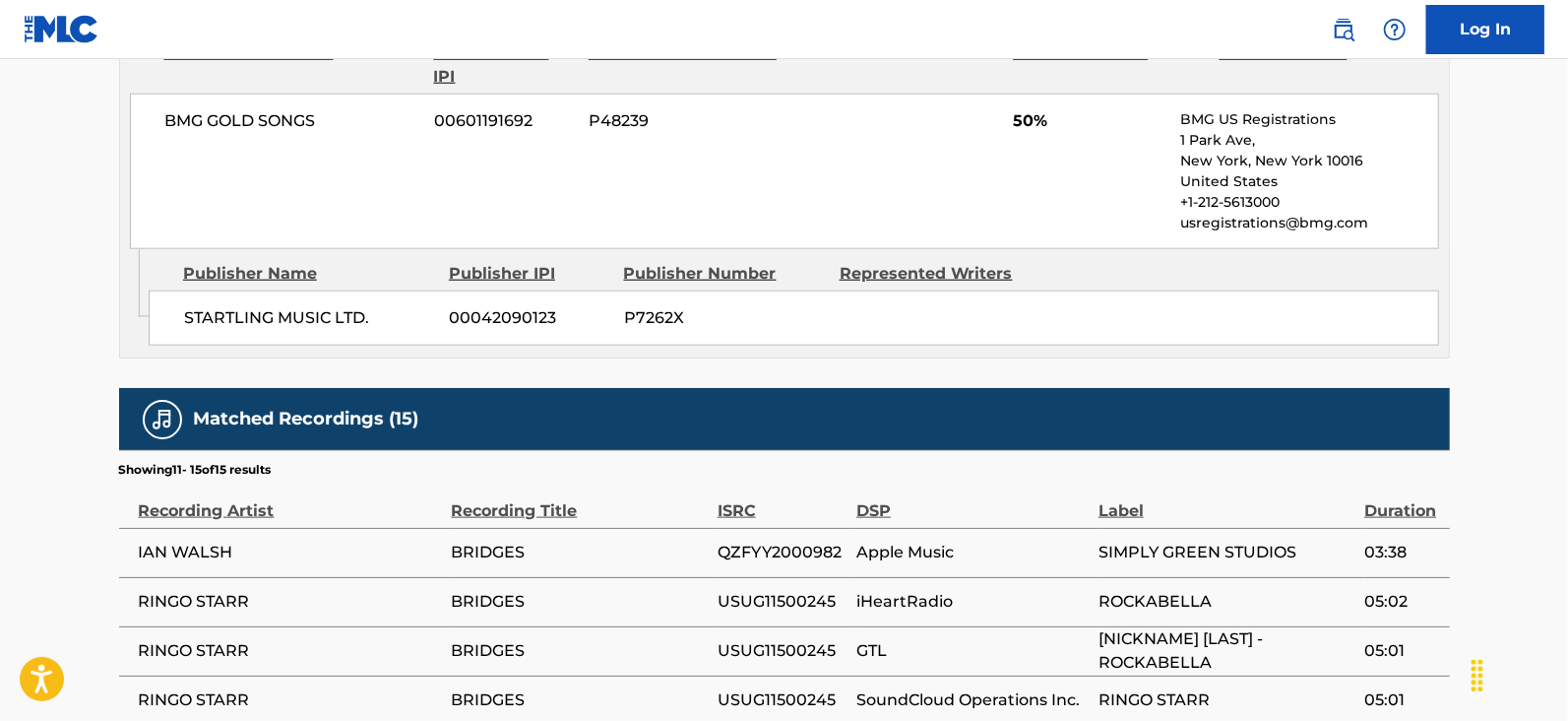 scroll, scrollTop: 1548, scrollLeft: 0, axis: vertical 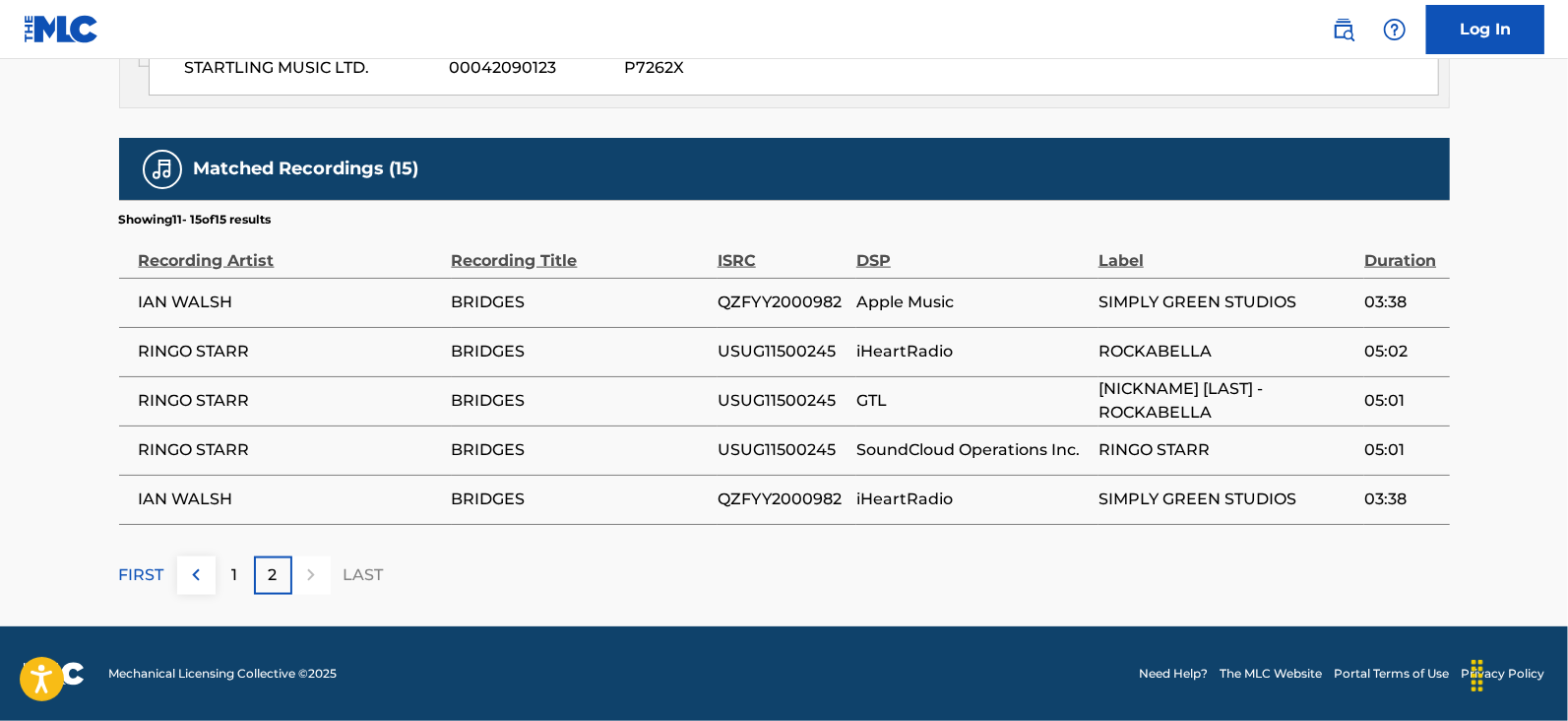 click on "1" at bounding box center (234, 575) 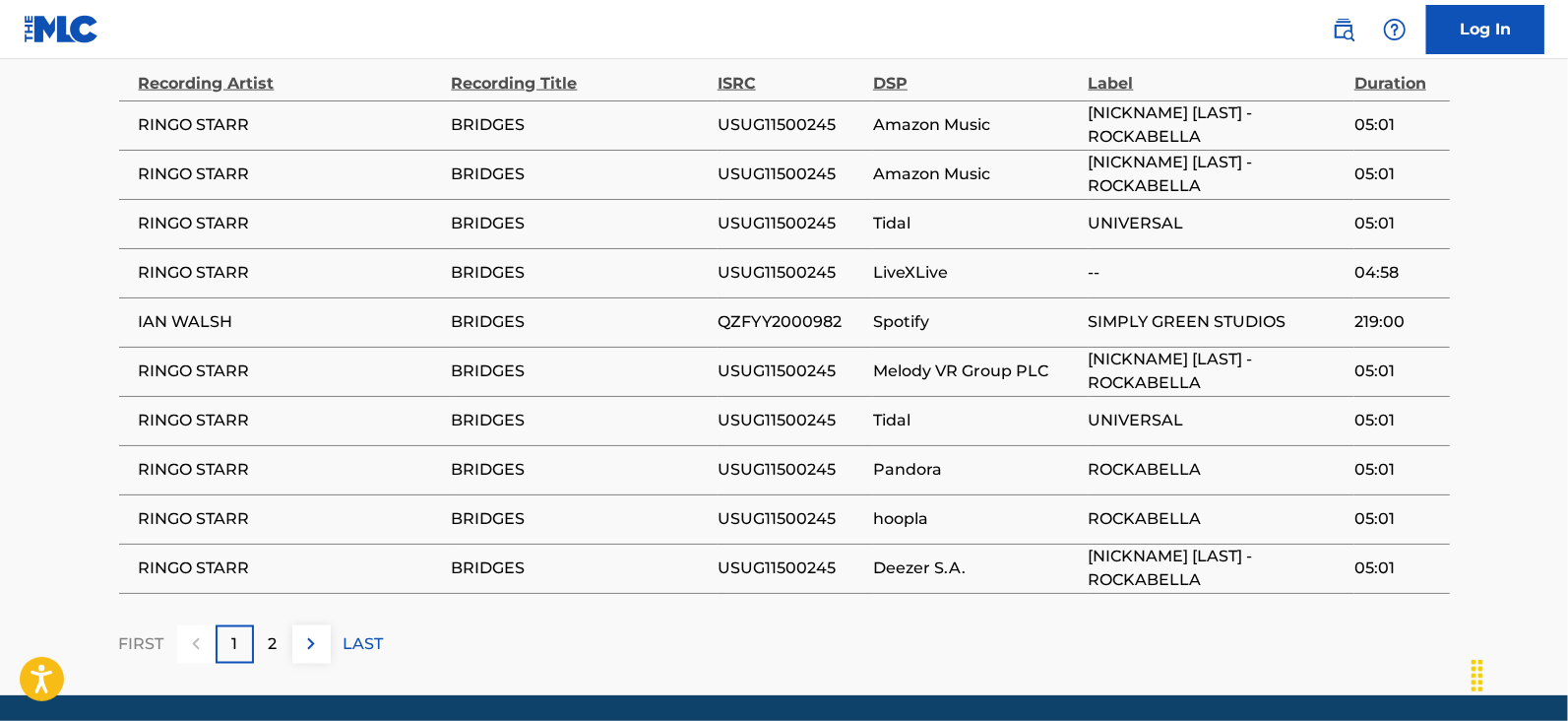 scroll, scrollTop: 1705, scrollLeft: 0, axis: vertical 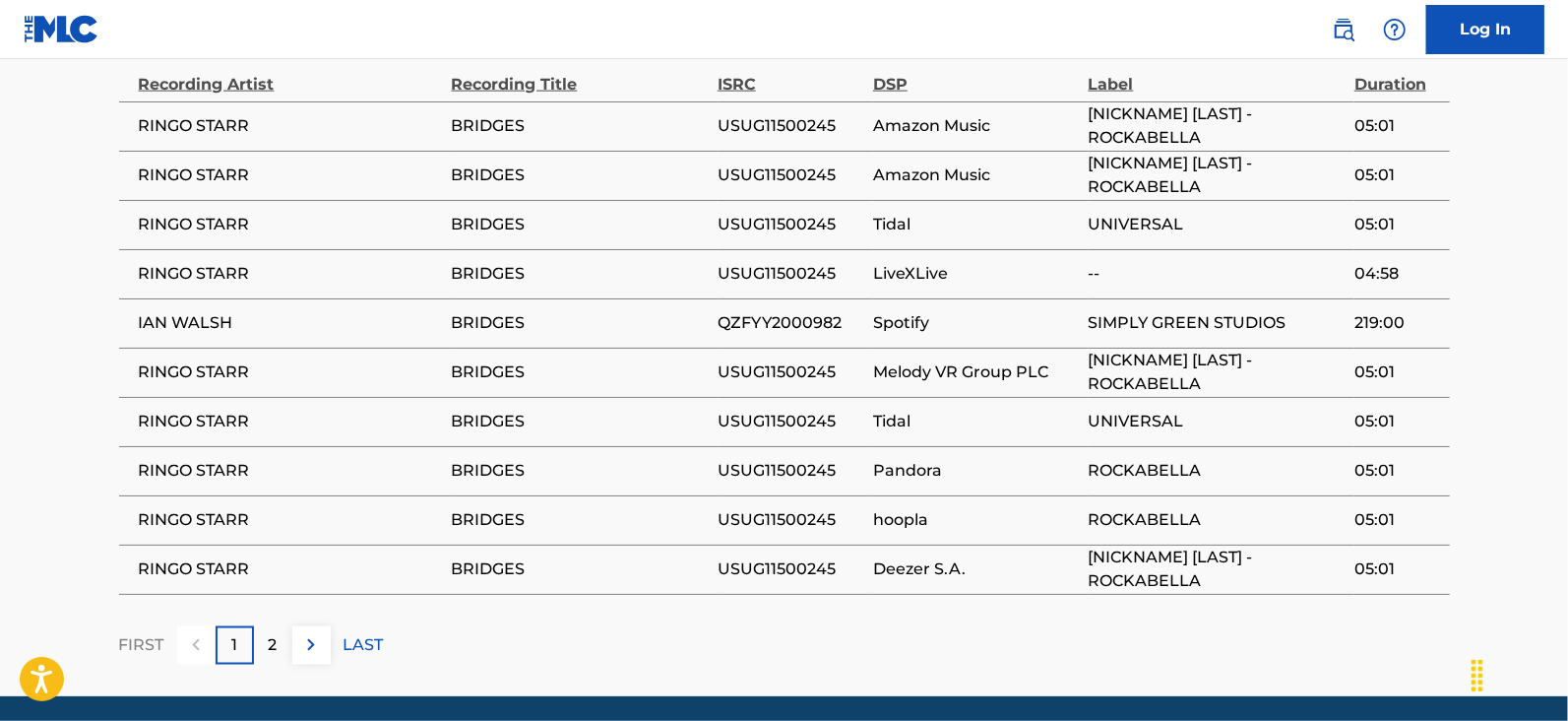 click on "2" at bounding box center [273, 645] 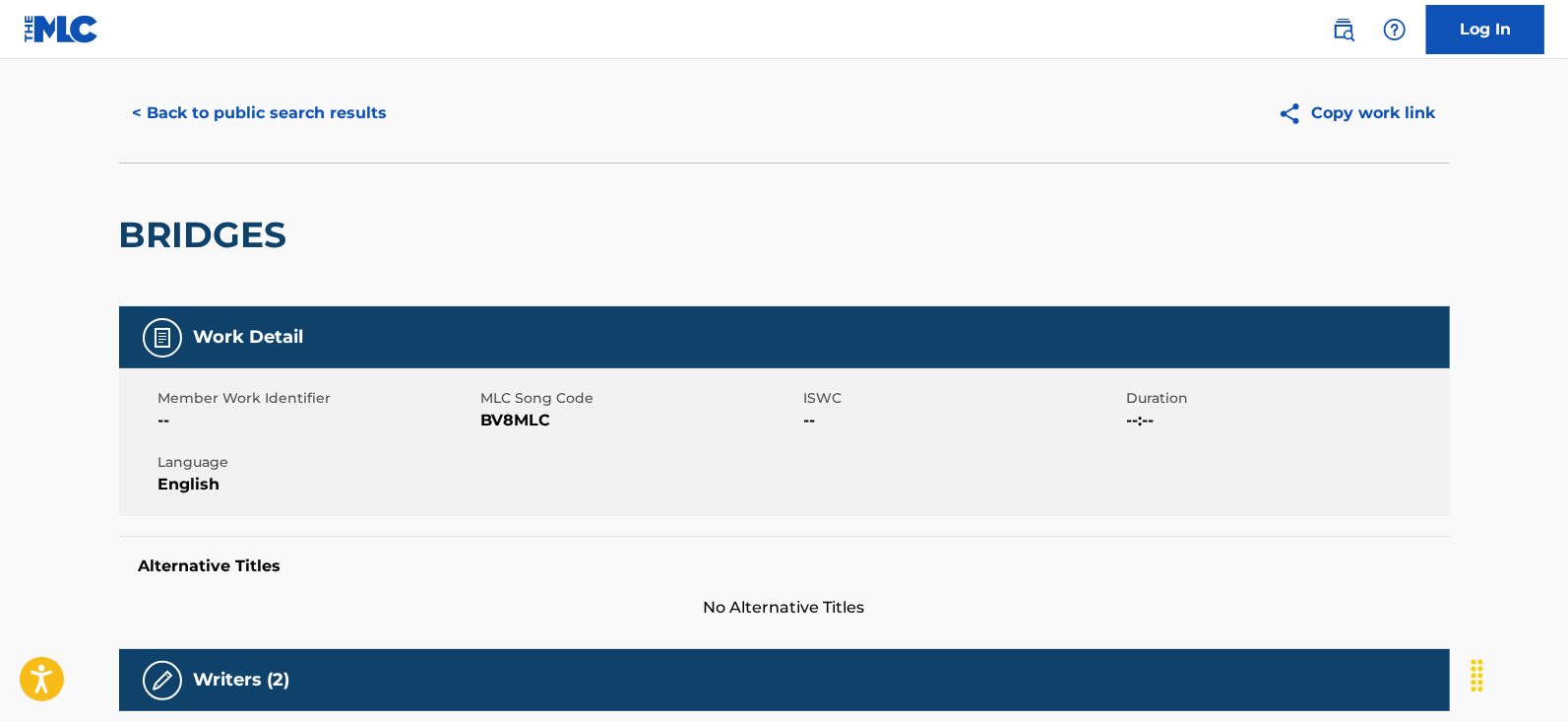 scroll, scrollTop: 0, scrollLeft: 0, axis: both 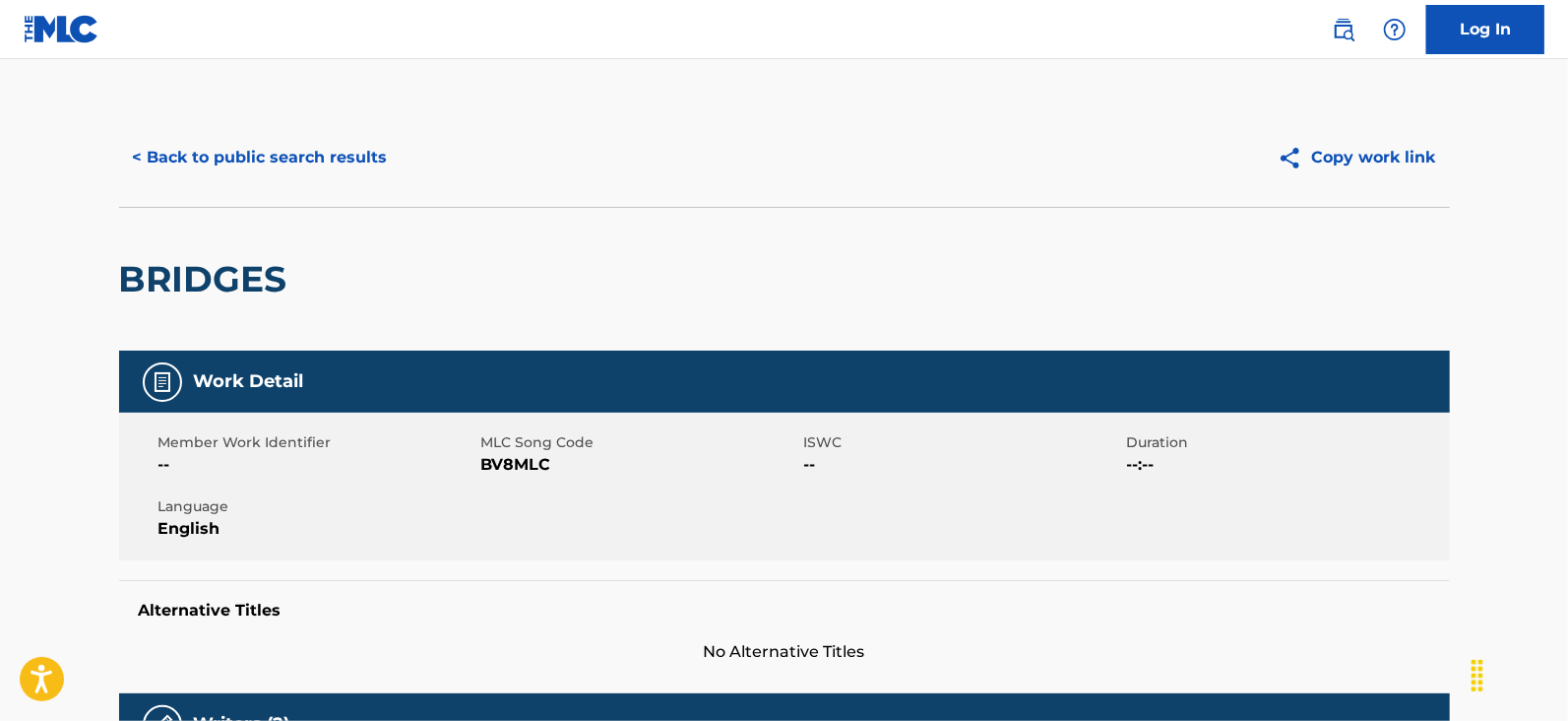 click on "< Back to public search results" at bounding box center (260, 158) 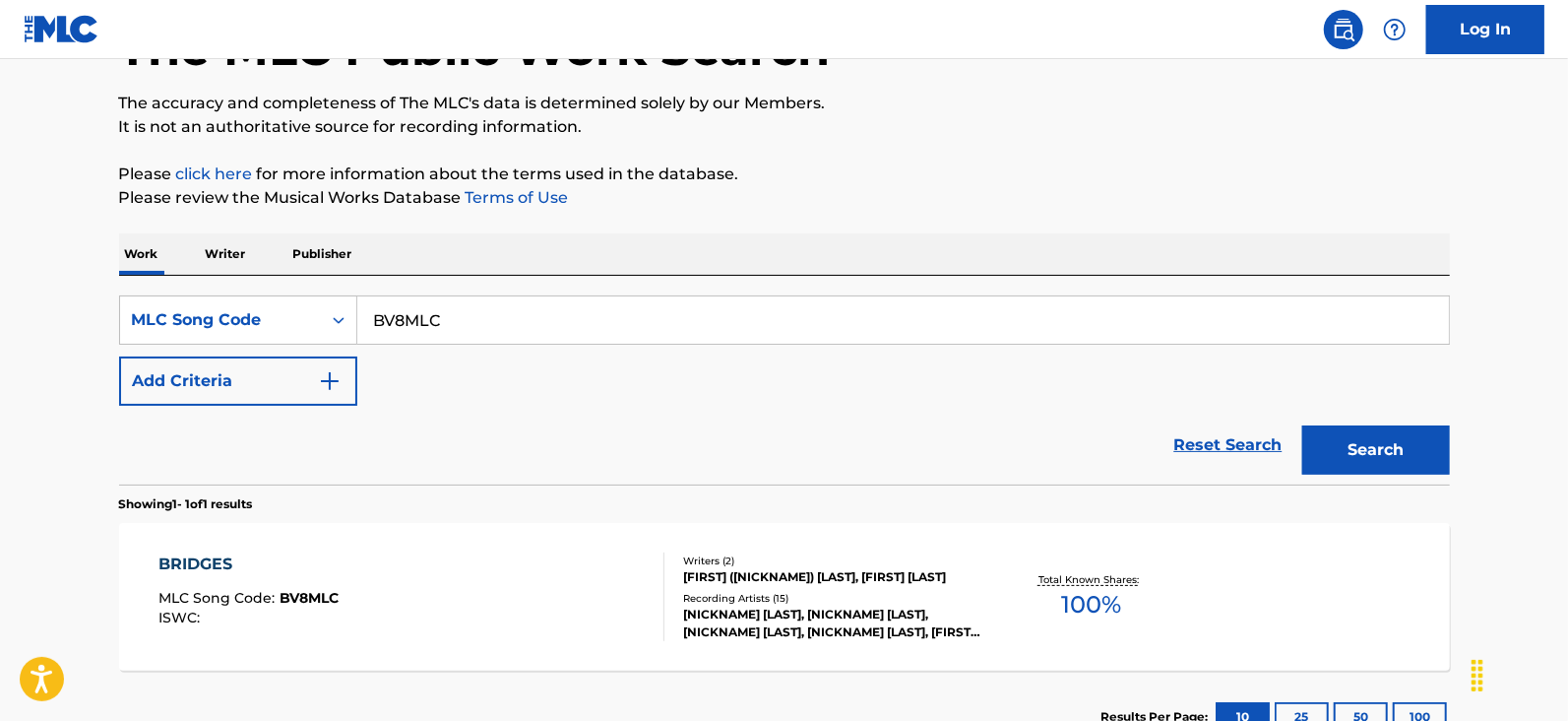 click on "BV8MLC" at bounding box center (903, 320) 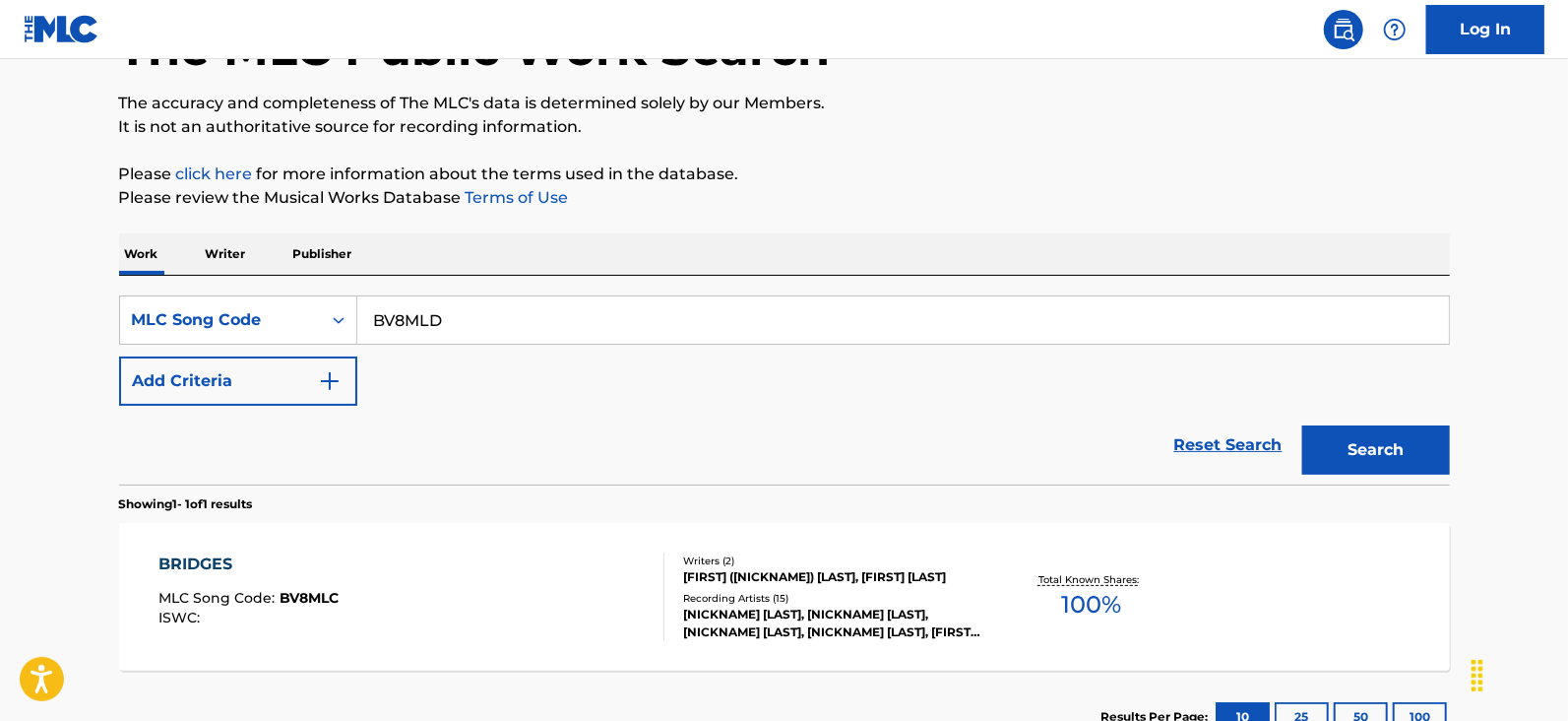 type on "BV8MLD" 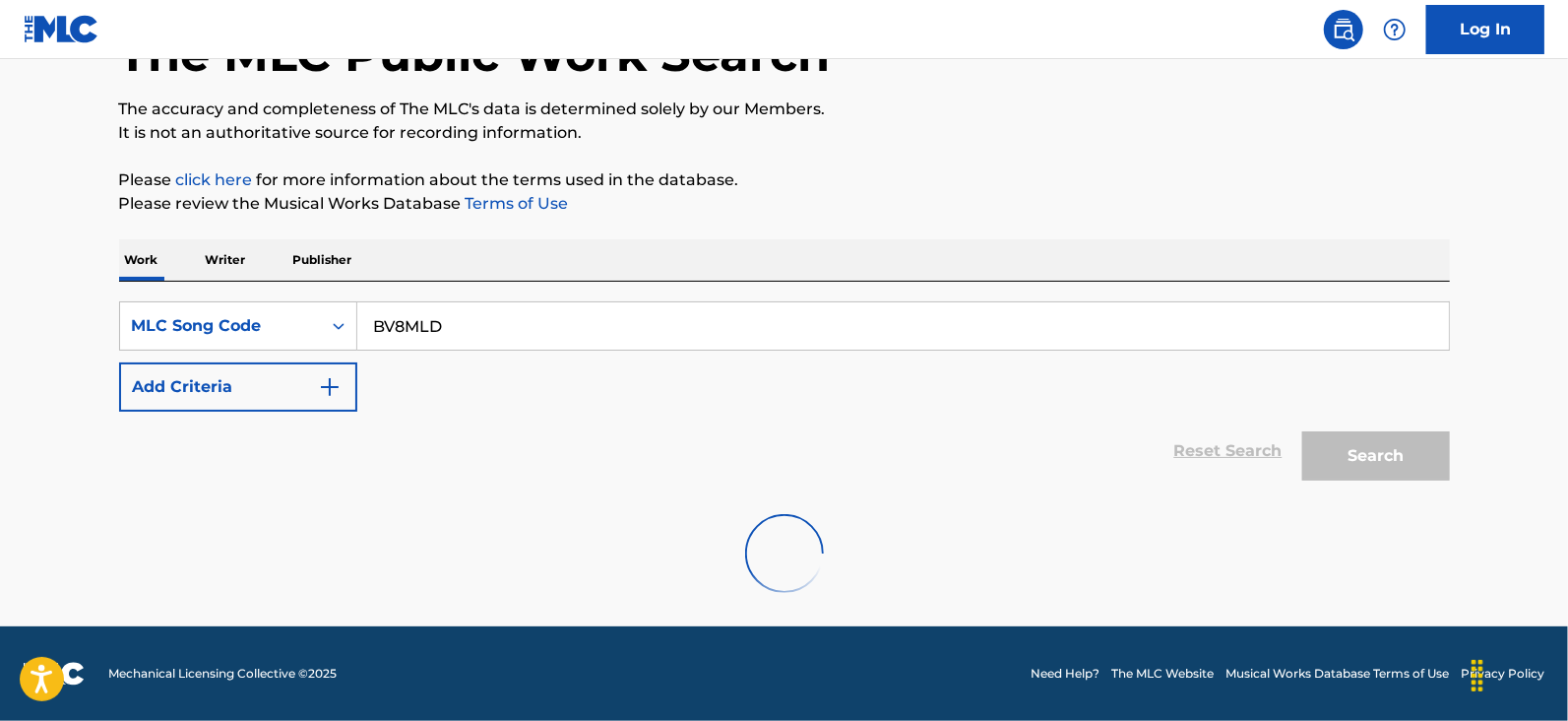 scroll, scrollTop: 143, scrollLeft: 0, axis: vertical 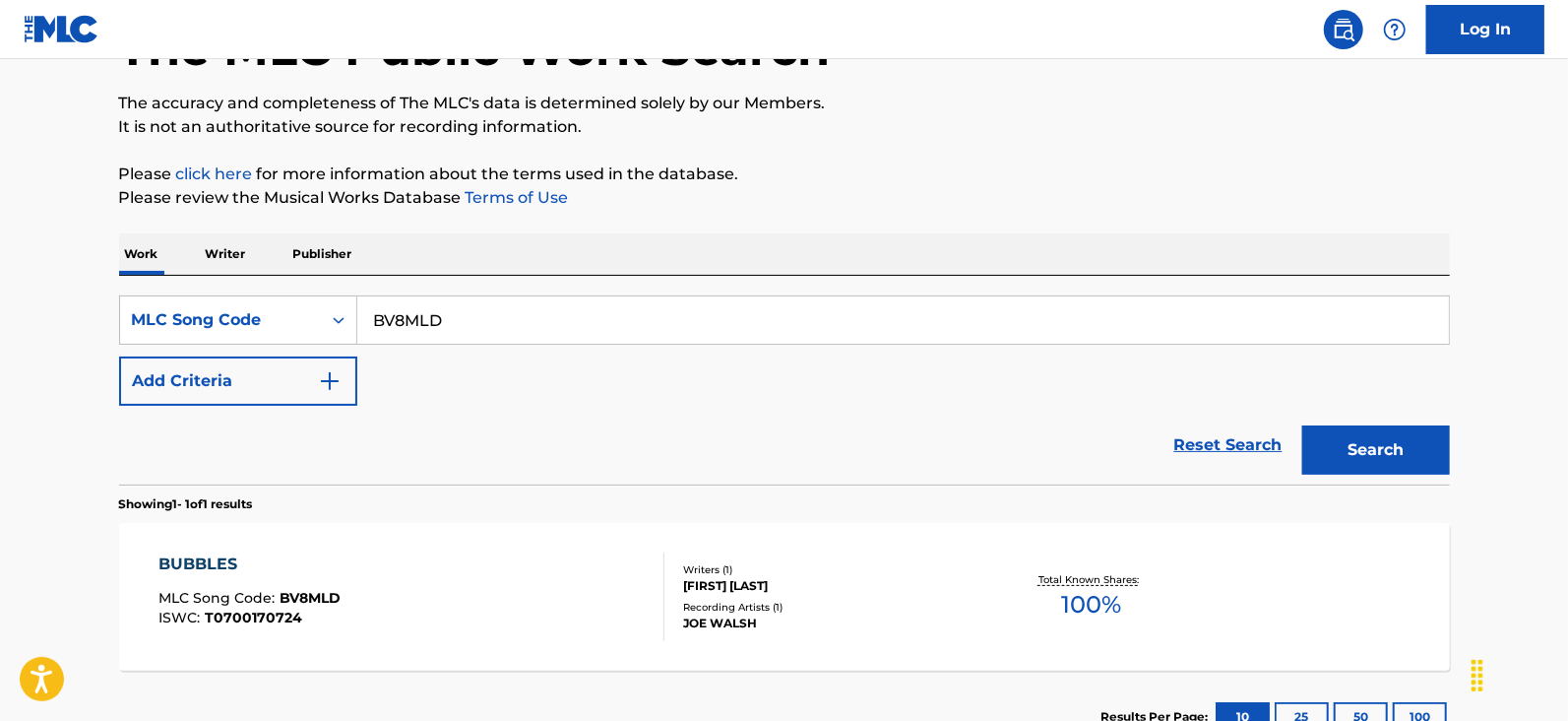 click on "BUBBLES MLC Song Code : BV8MLD ISWC : T0700170724 Writers ( 1 ) JOSEPH FIDLER WALSH Recording Artists ( 1 ) JOE WALSH Total Known Shares: 100 %" at bounding box center (784, 597) 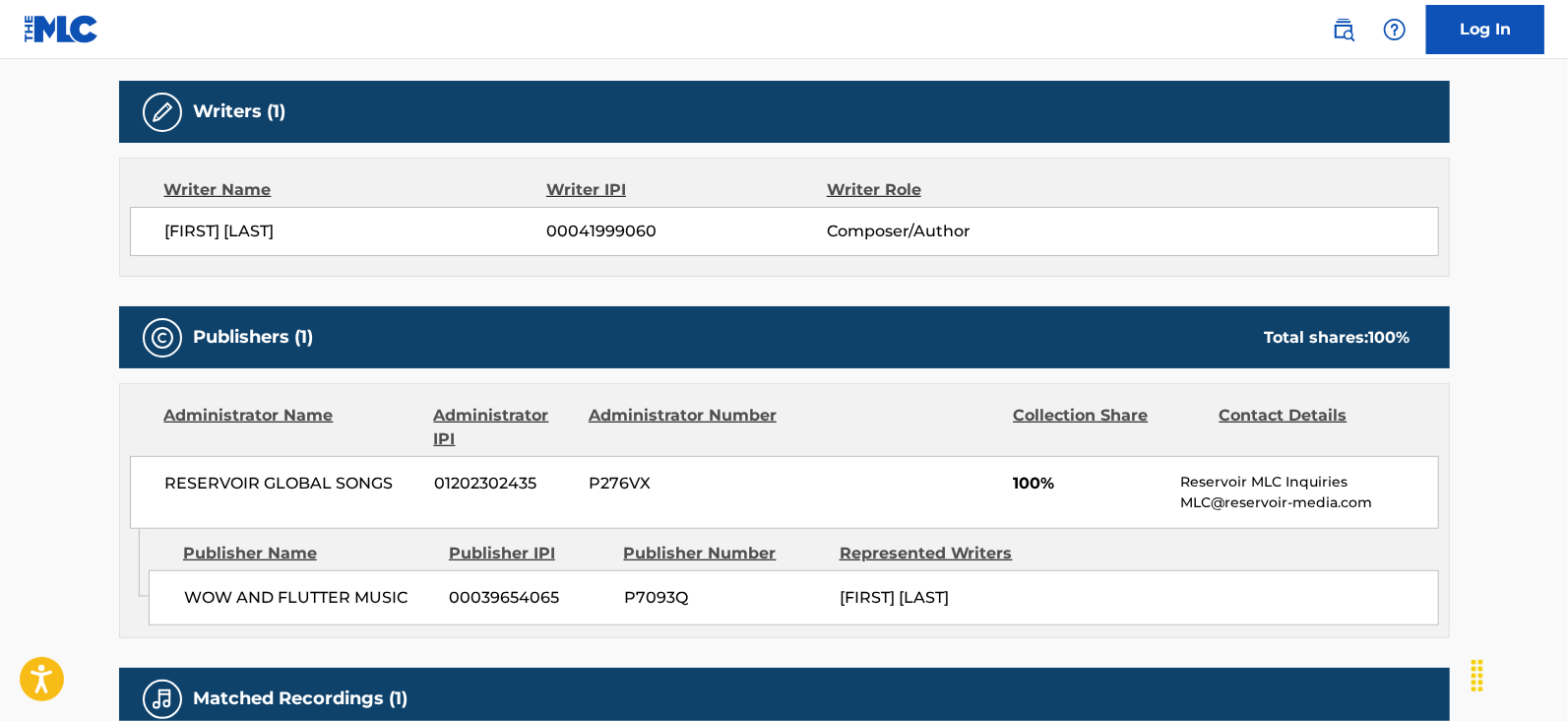 scroll, scrollTop: 871, scrollLeft: 0, axis: vertical 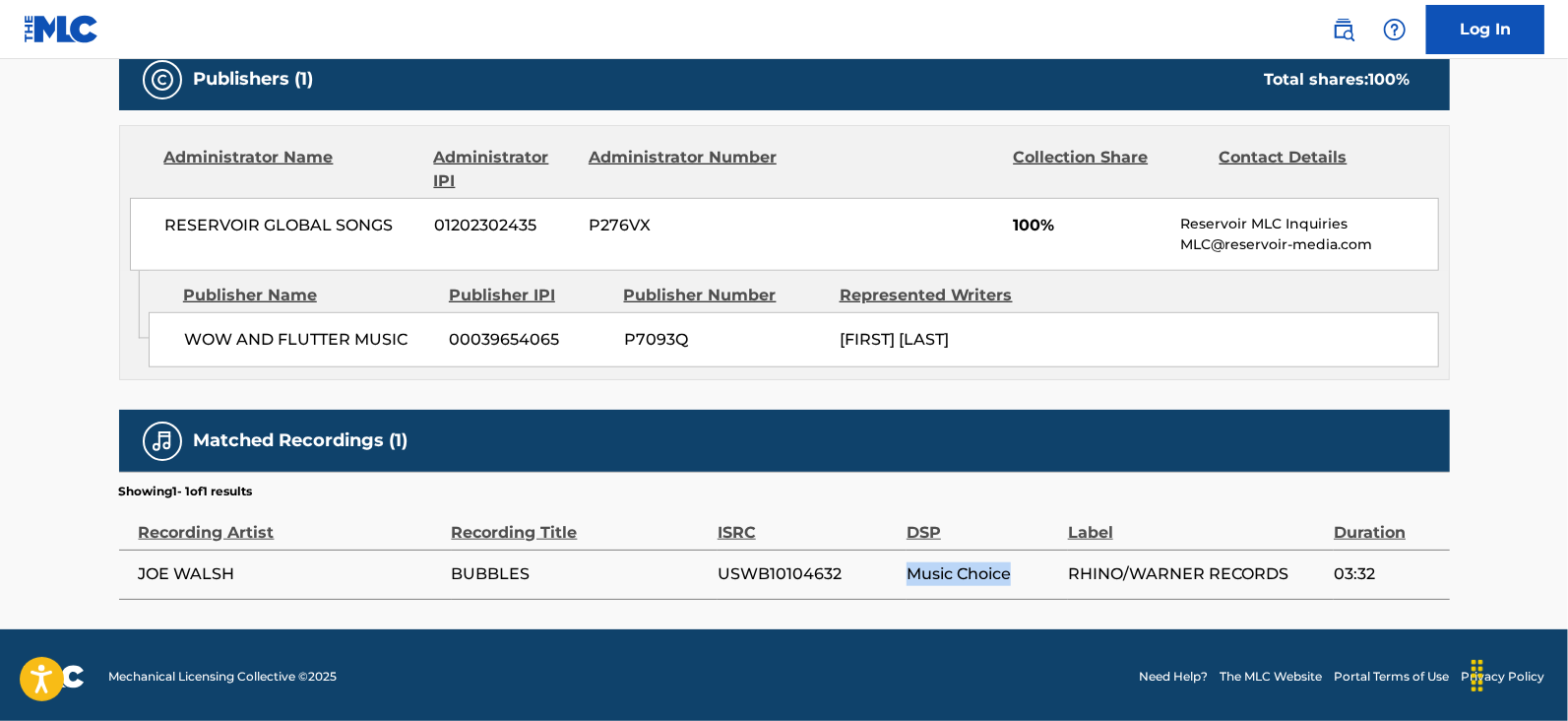 drag, startPoint x: 876, startPoint y: 571, endPoint x: 1037, endPoint y: 577, distance: 161.11176 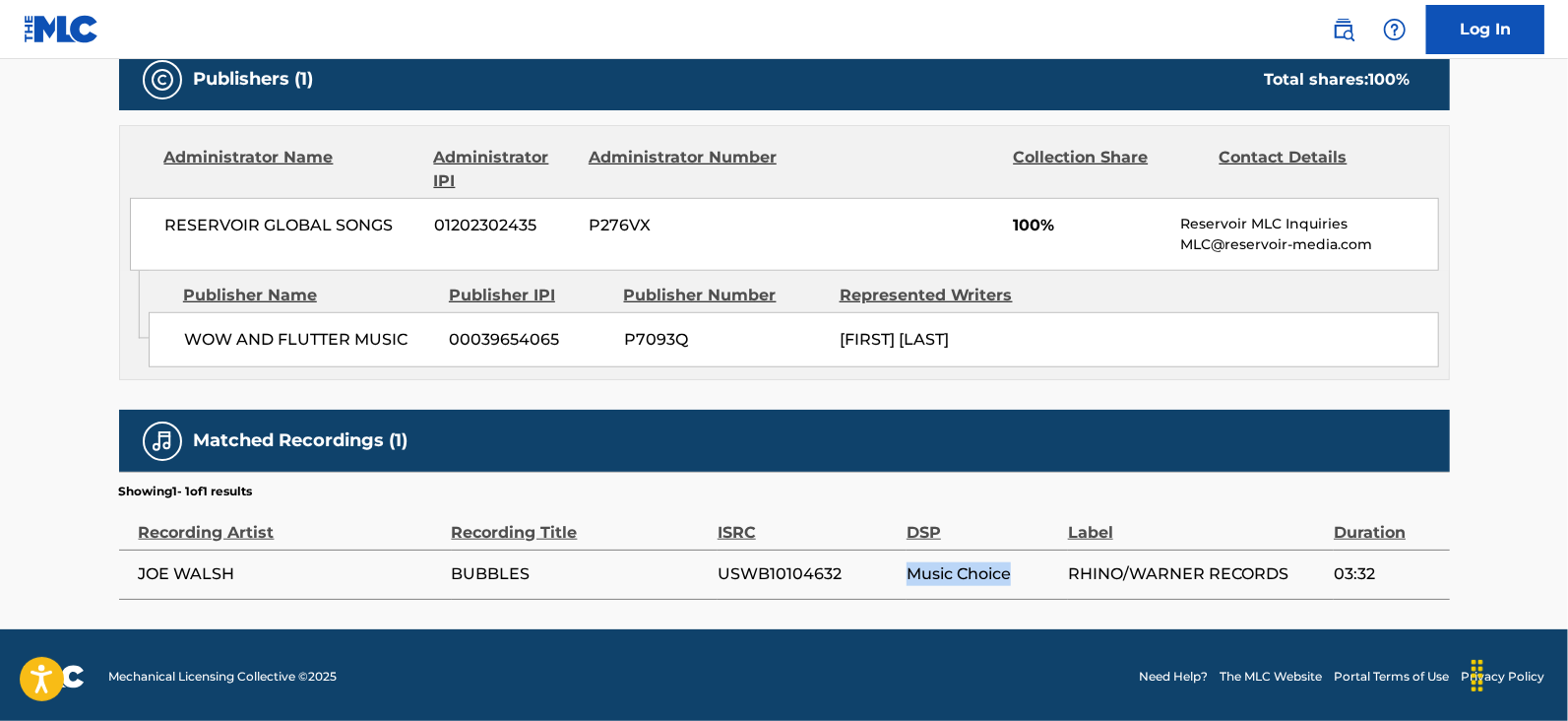 scroll, scrollTop: 0, scrollLeft: 0, axis: both 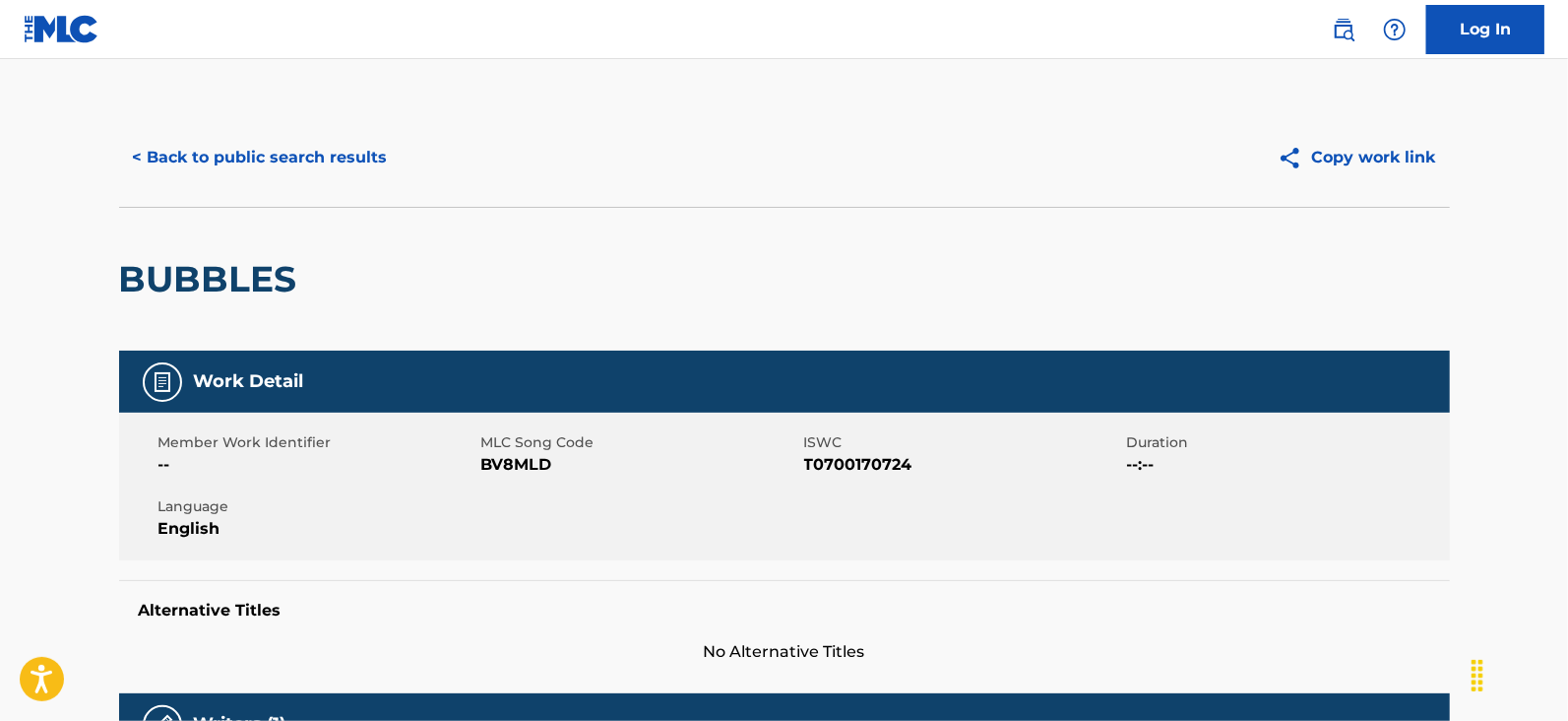 click on "< Back to public search results" at bounding box center (260, 158) 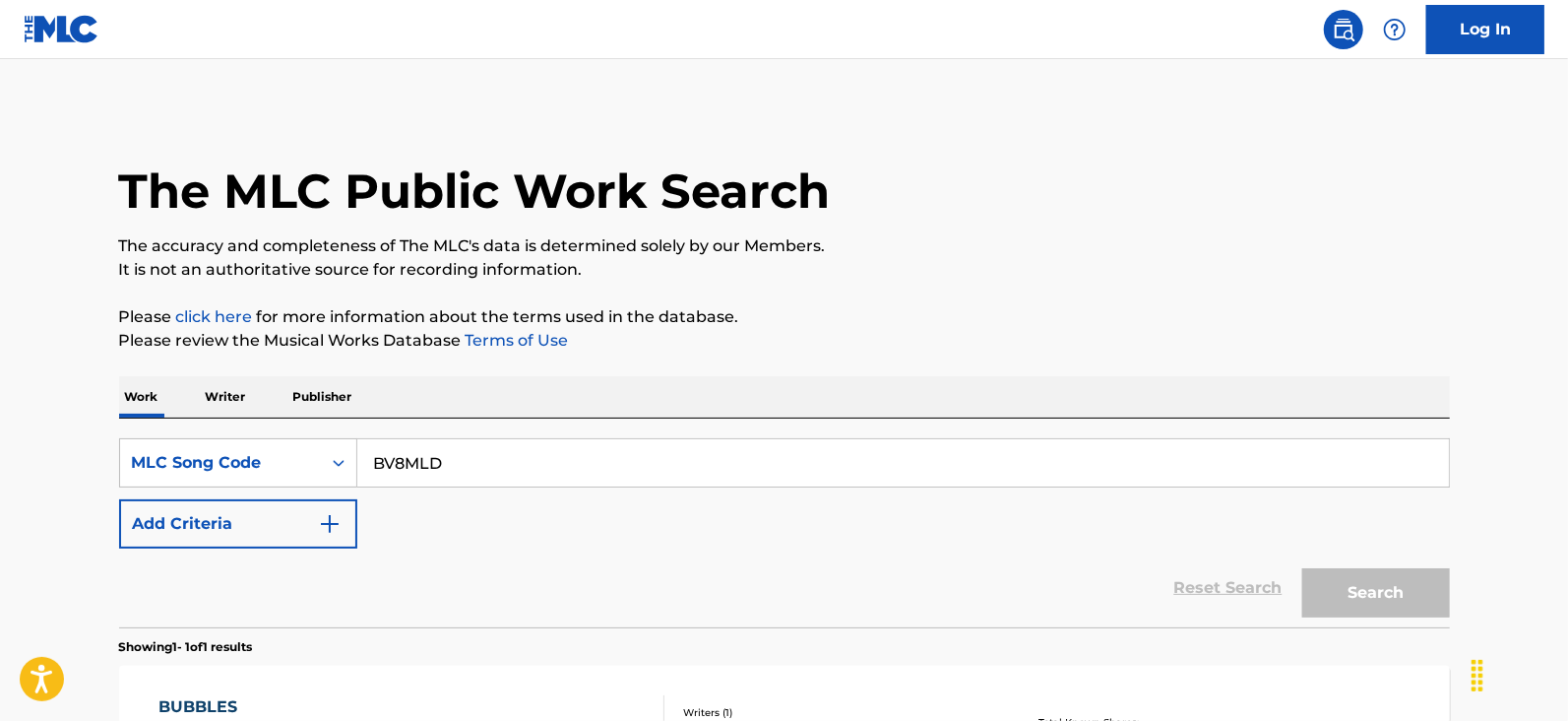 scroll, scrollTop: 143, scrollLeft: 0, axis: vertical 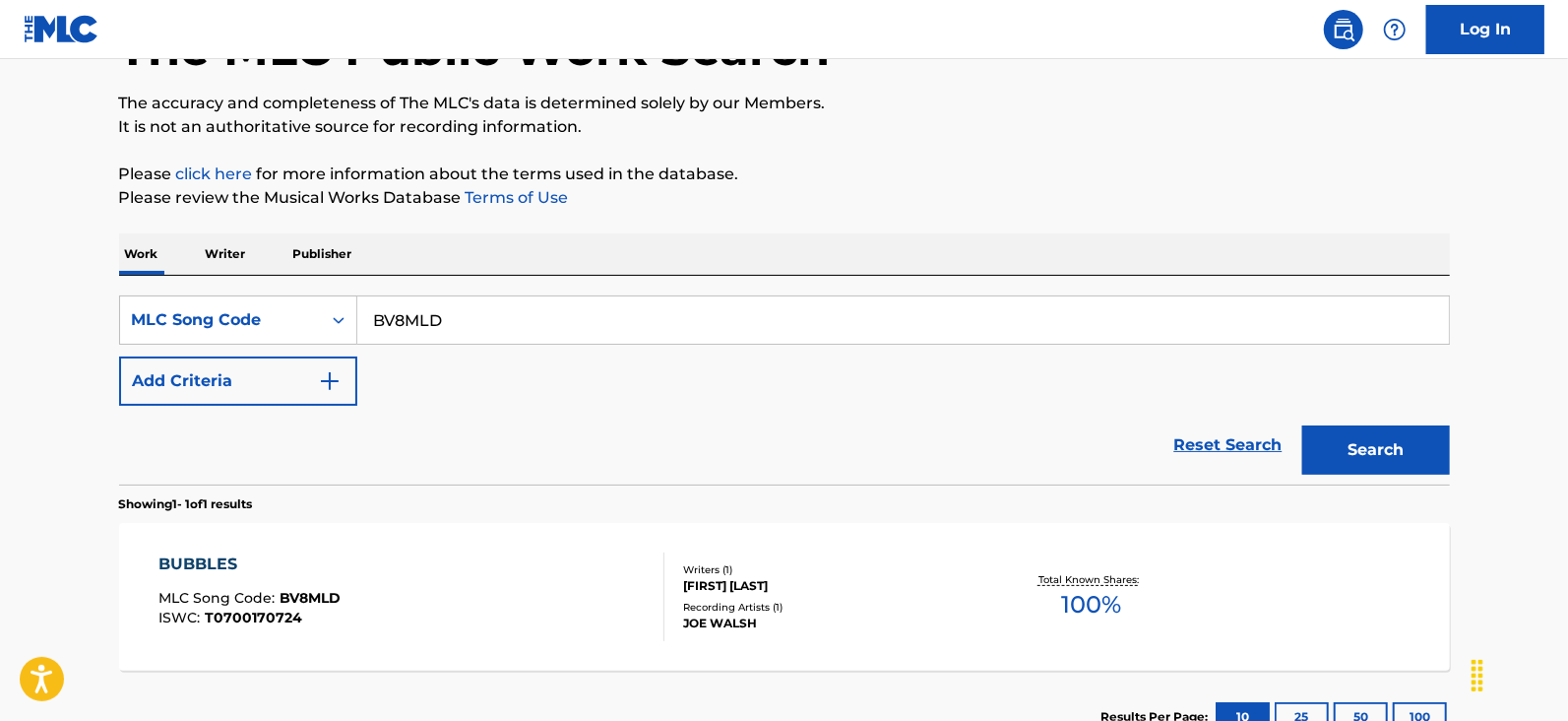 click on "BV8MLD" at bounding box center (903, 320) 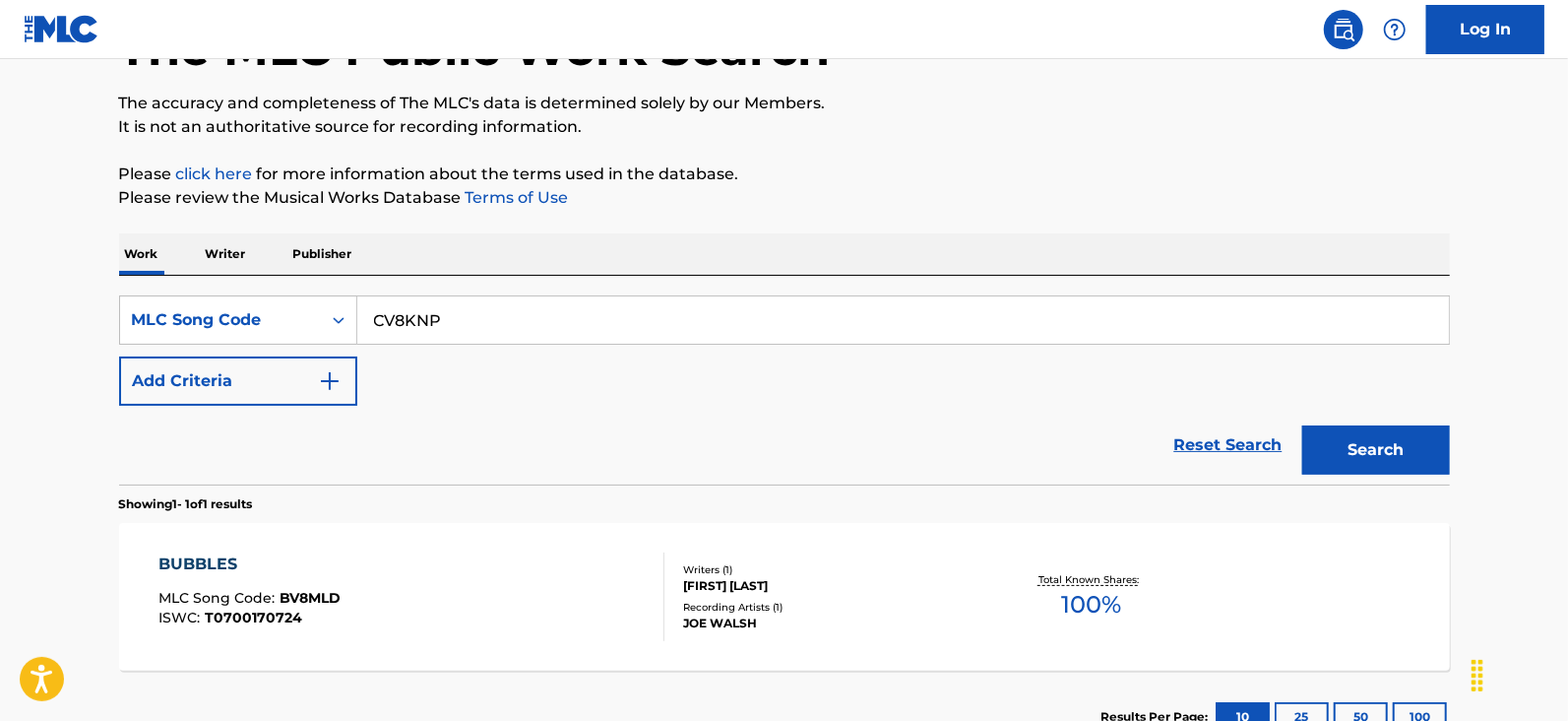 type on "CV8KNP" 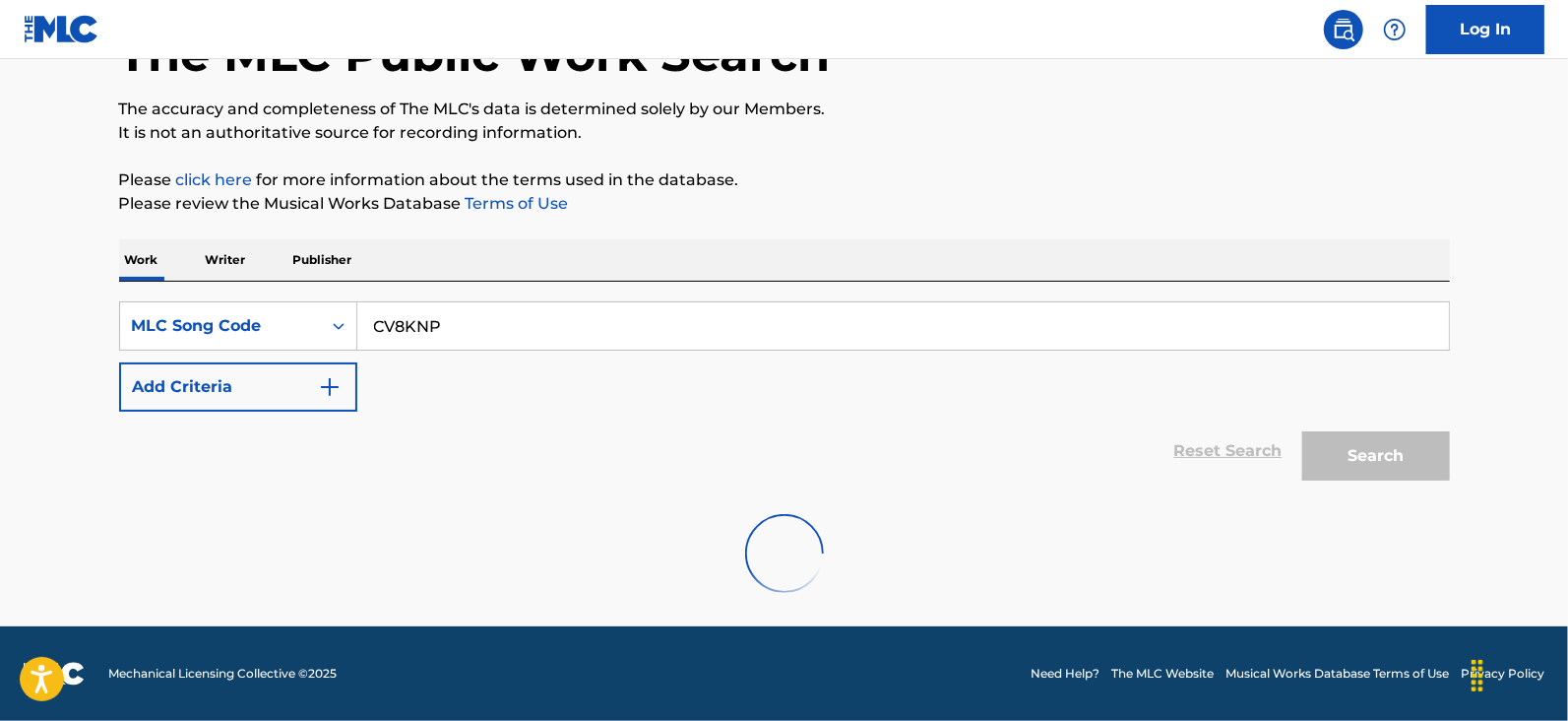 scroll, scrollTop: 143, scrollLeft: 0, axis: vertical 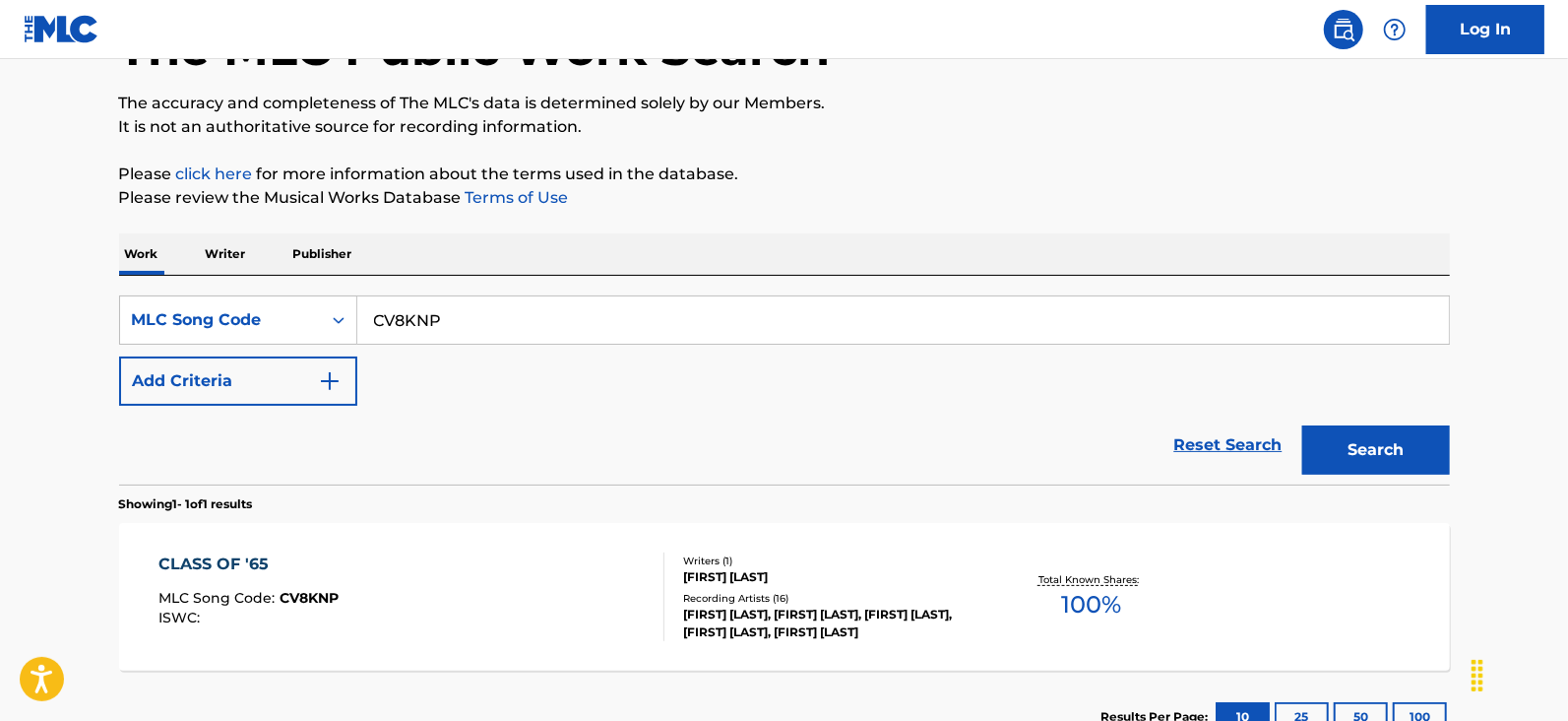 click on "CLASS OF '65 MLC Song Code : CV8KNP ISWC :" at bounding box center [411, 597] 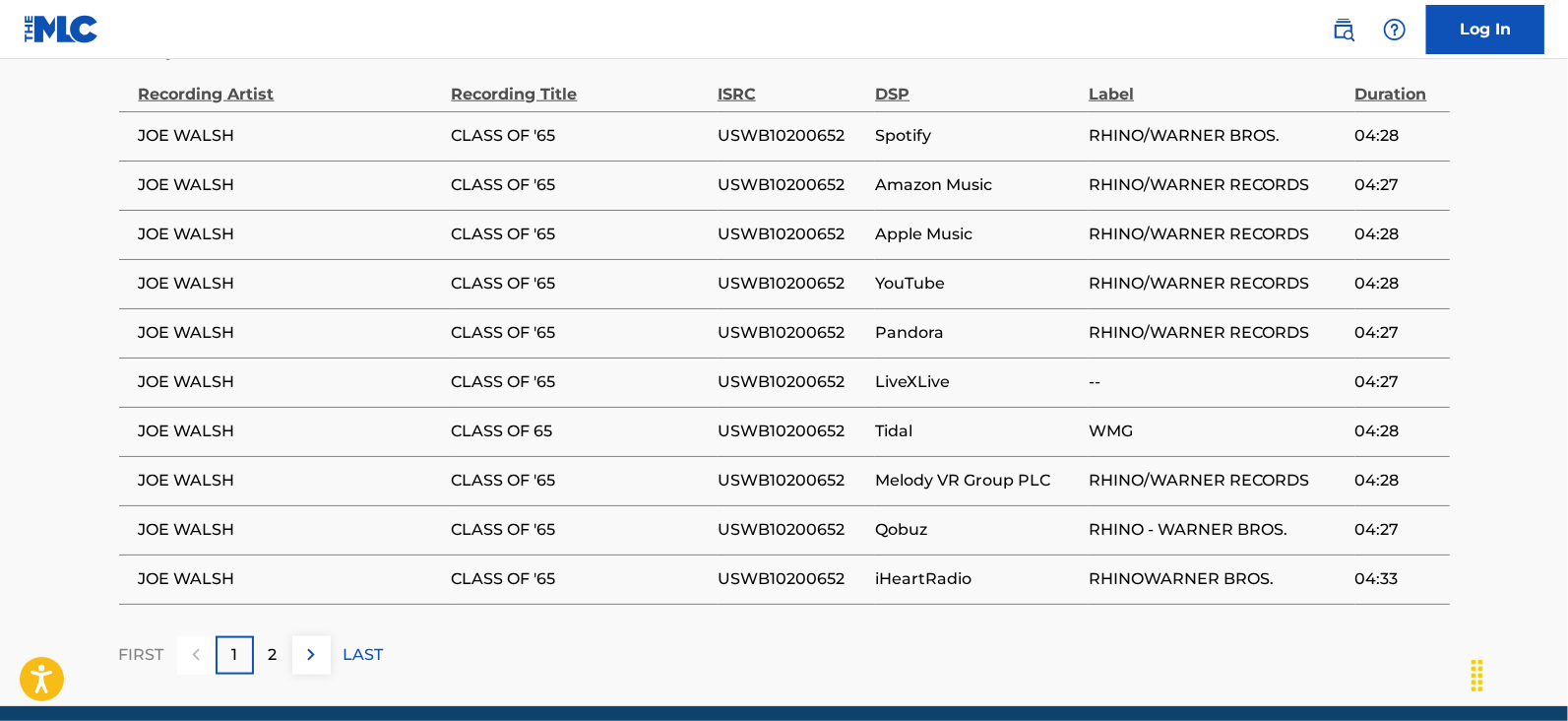 scroll, scrollTop: 1312, scrollLeft: 0, axis: vertical 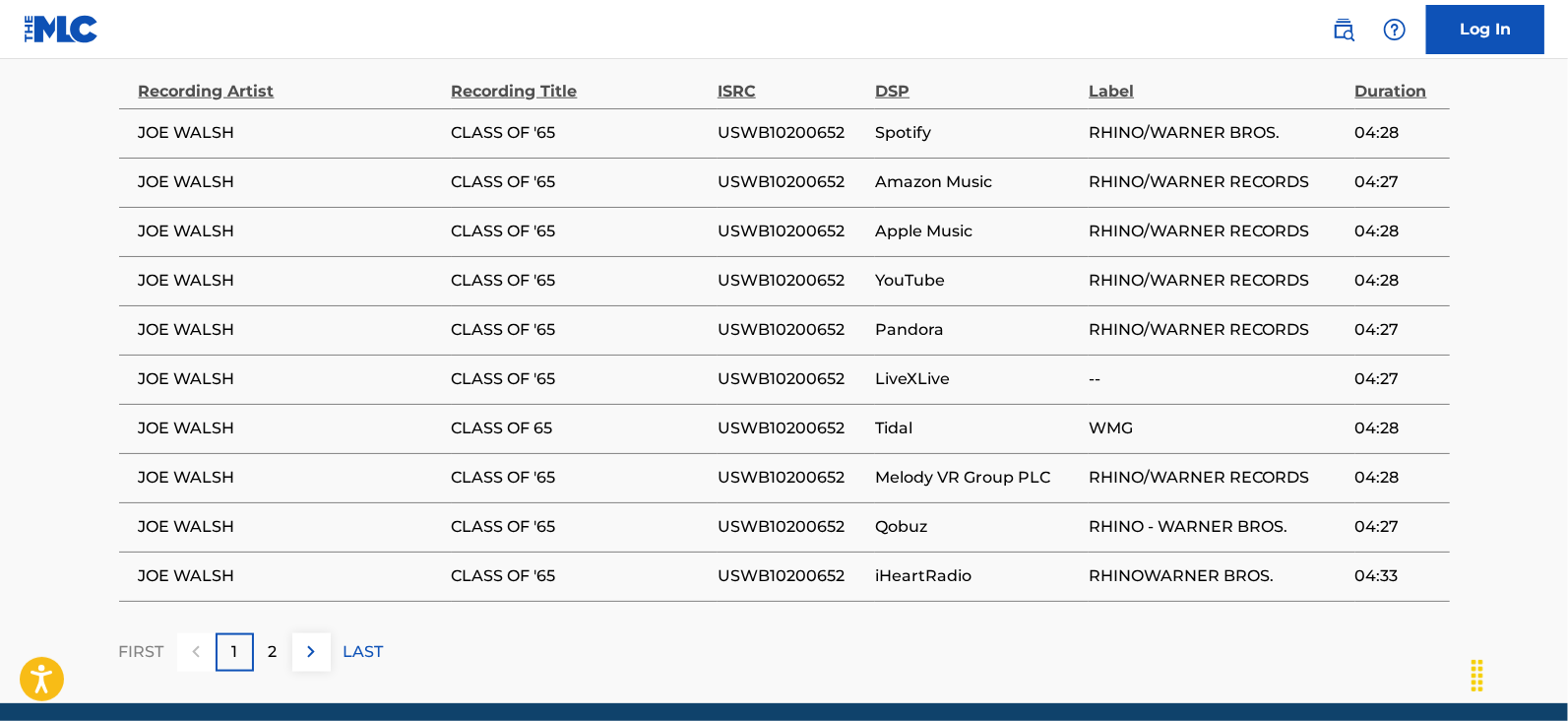 click on "2" at bounding box center (273, 652) 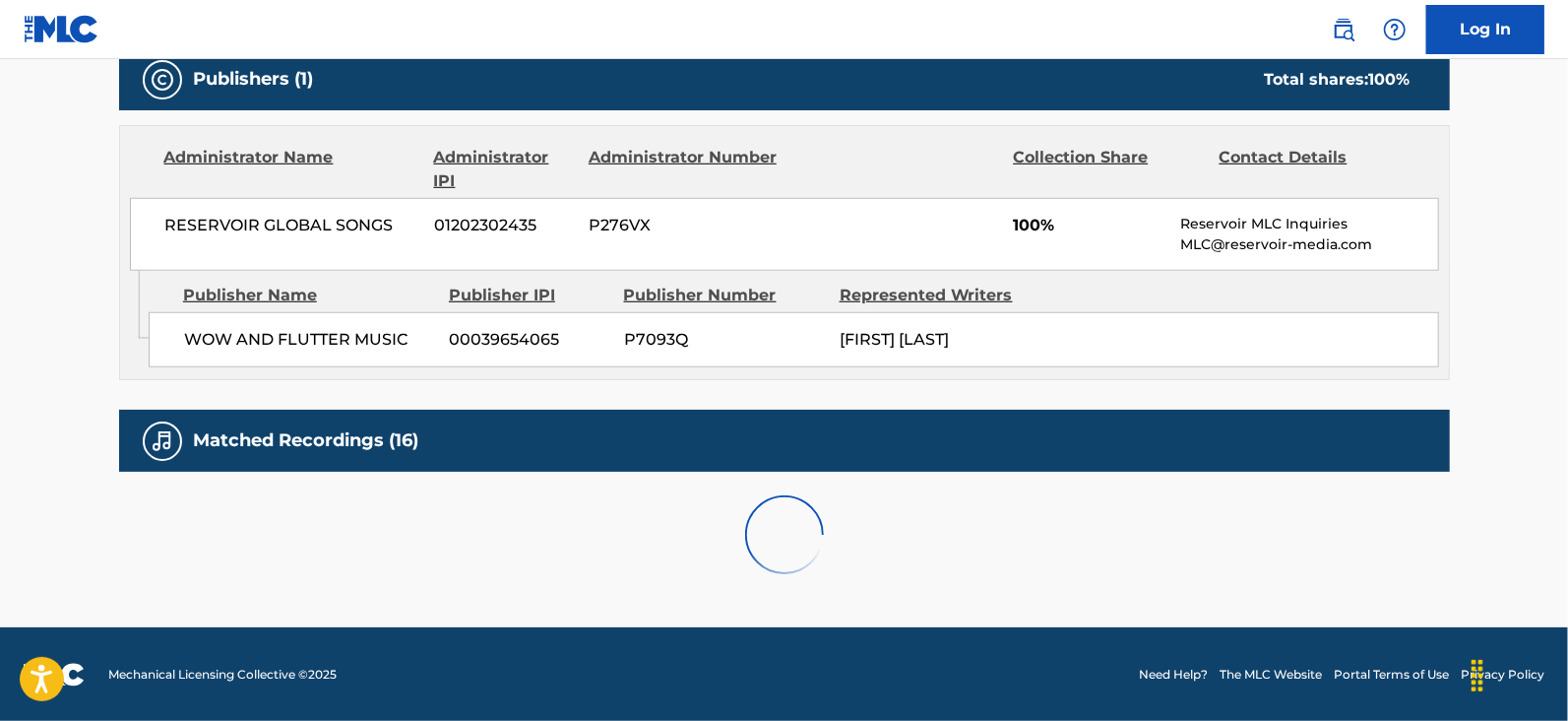 scroll, scrollTop: 1190, scrollLeft: 0, axis: vertical 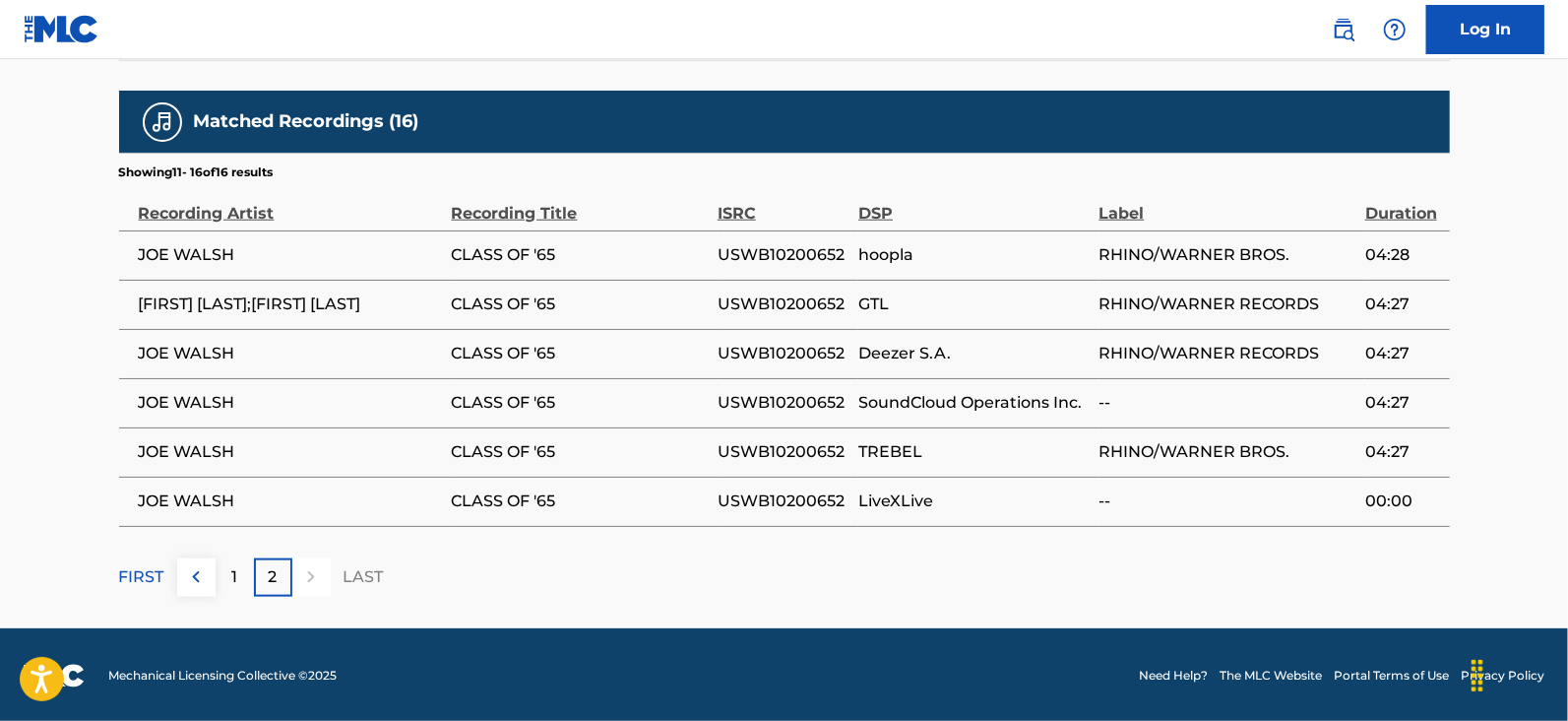 click on "1" at bounding box center [234, 577] 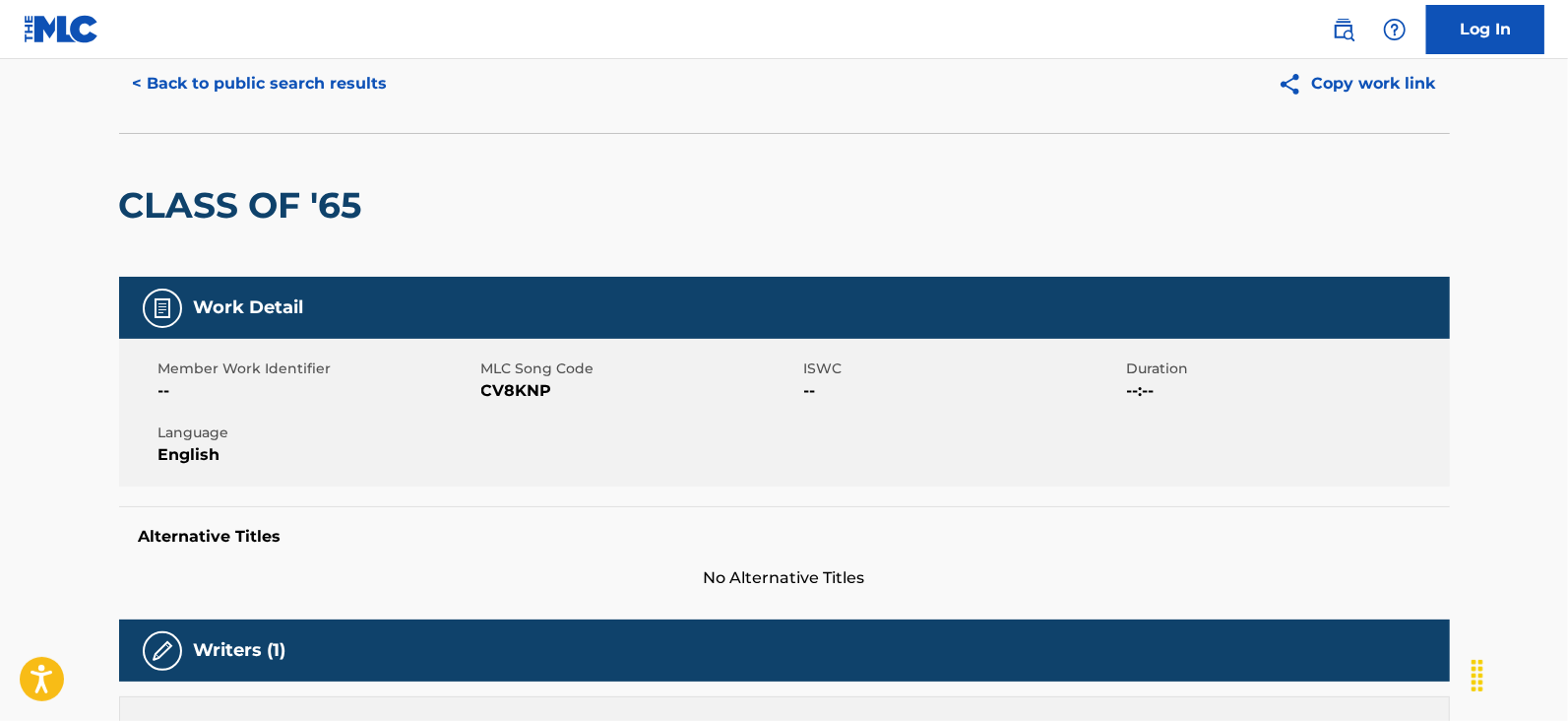 scroll, scrollTop: 0, scrollLeft: 0, axis: both 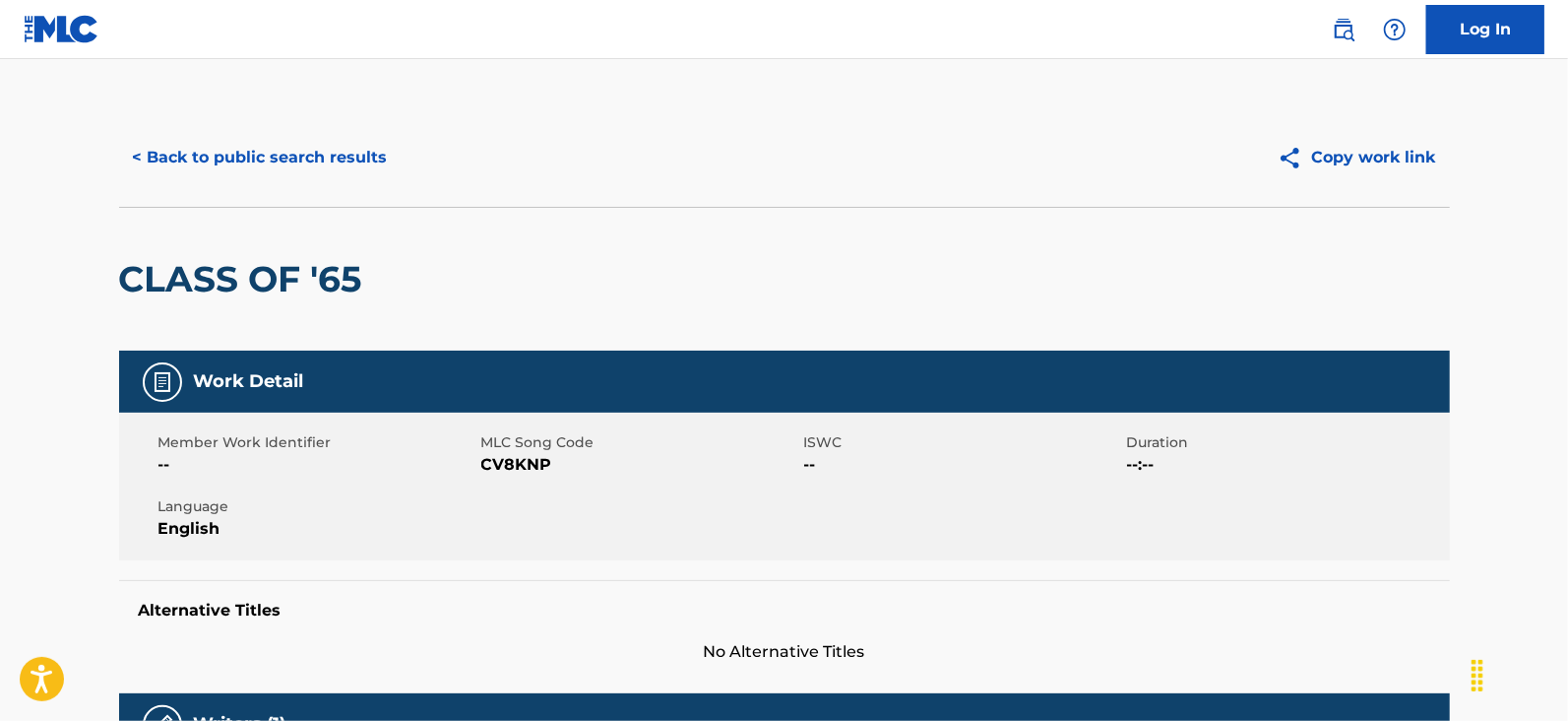 click on "< Back to public search results" at bounding box center [260, 158] 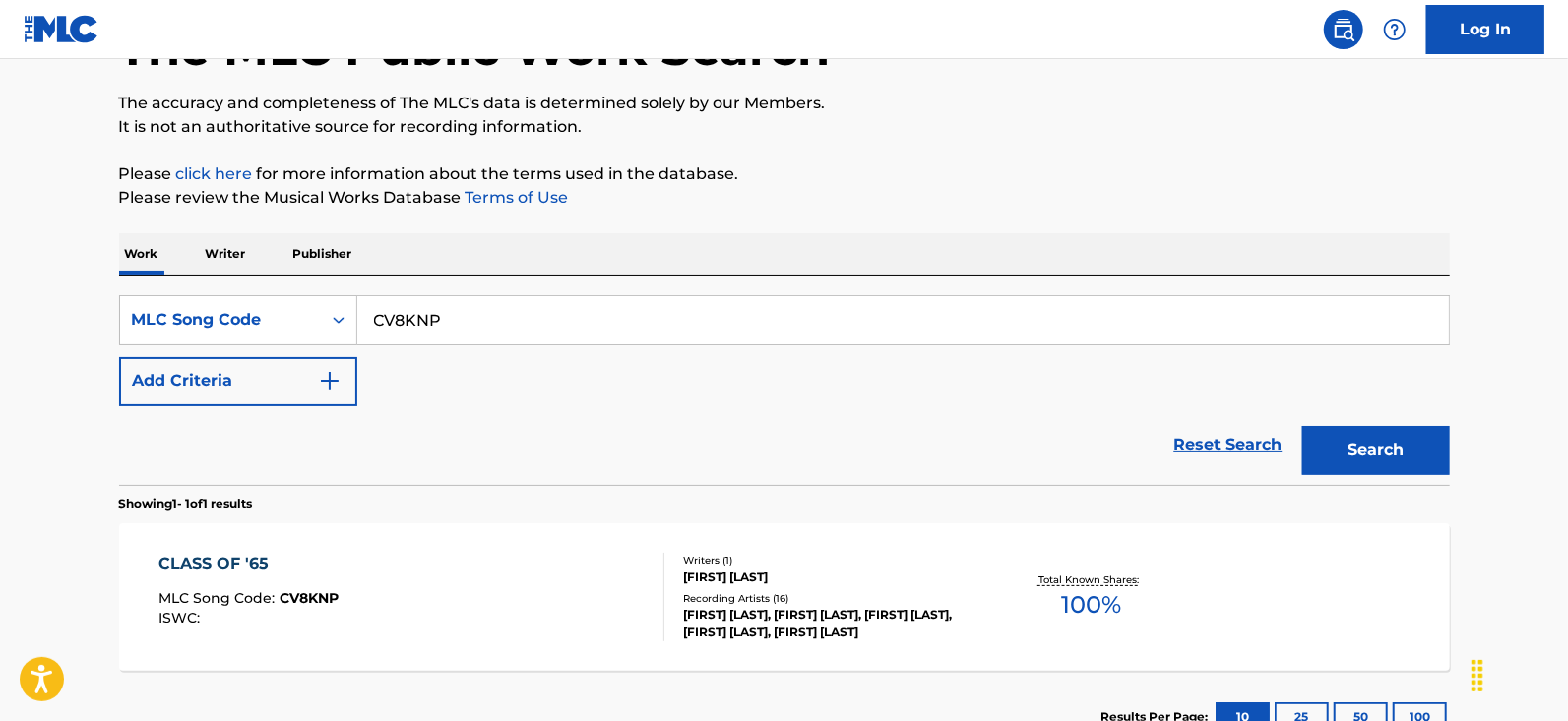 click on "CV8KNP" at bounding box center [903, 320] 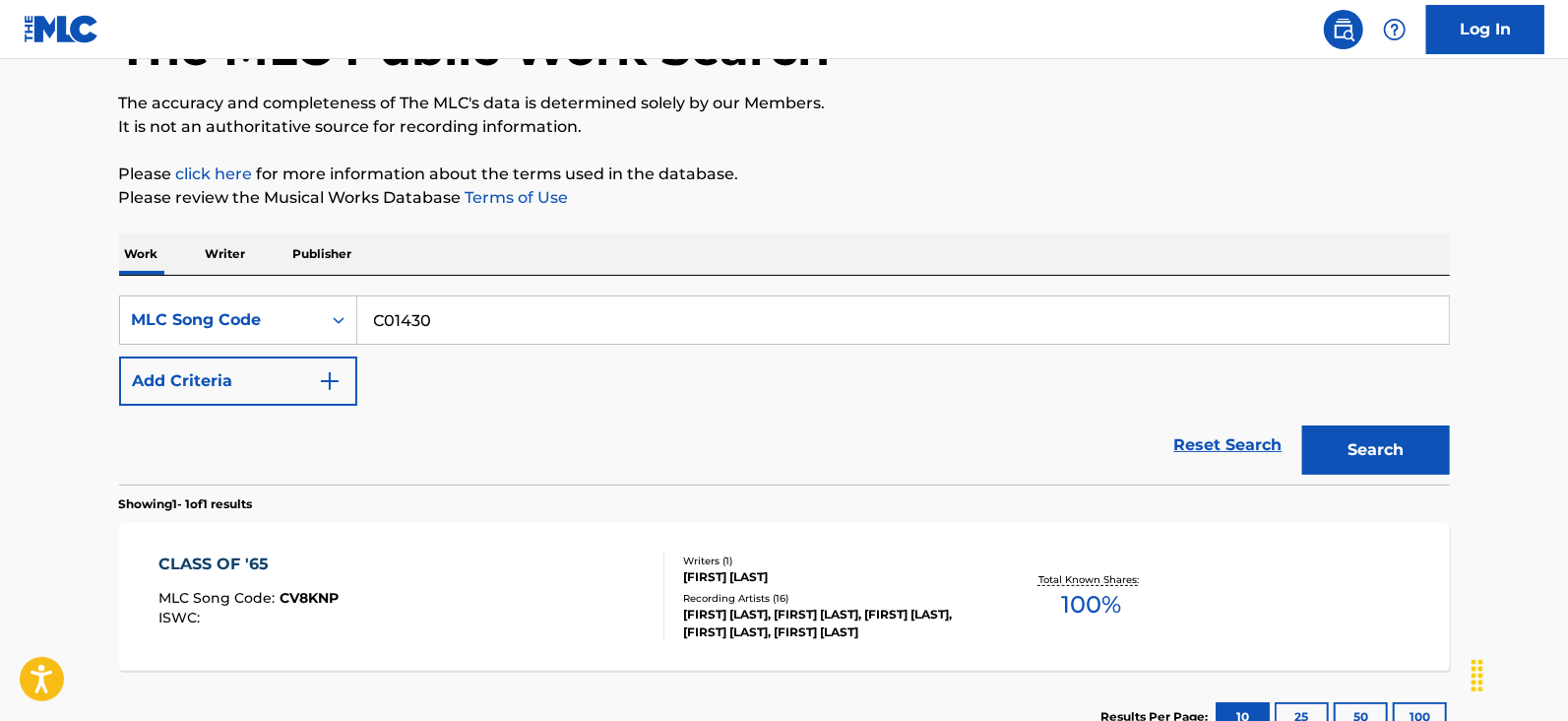 type on "C01430" 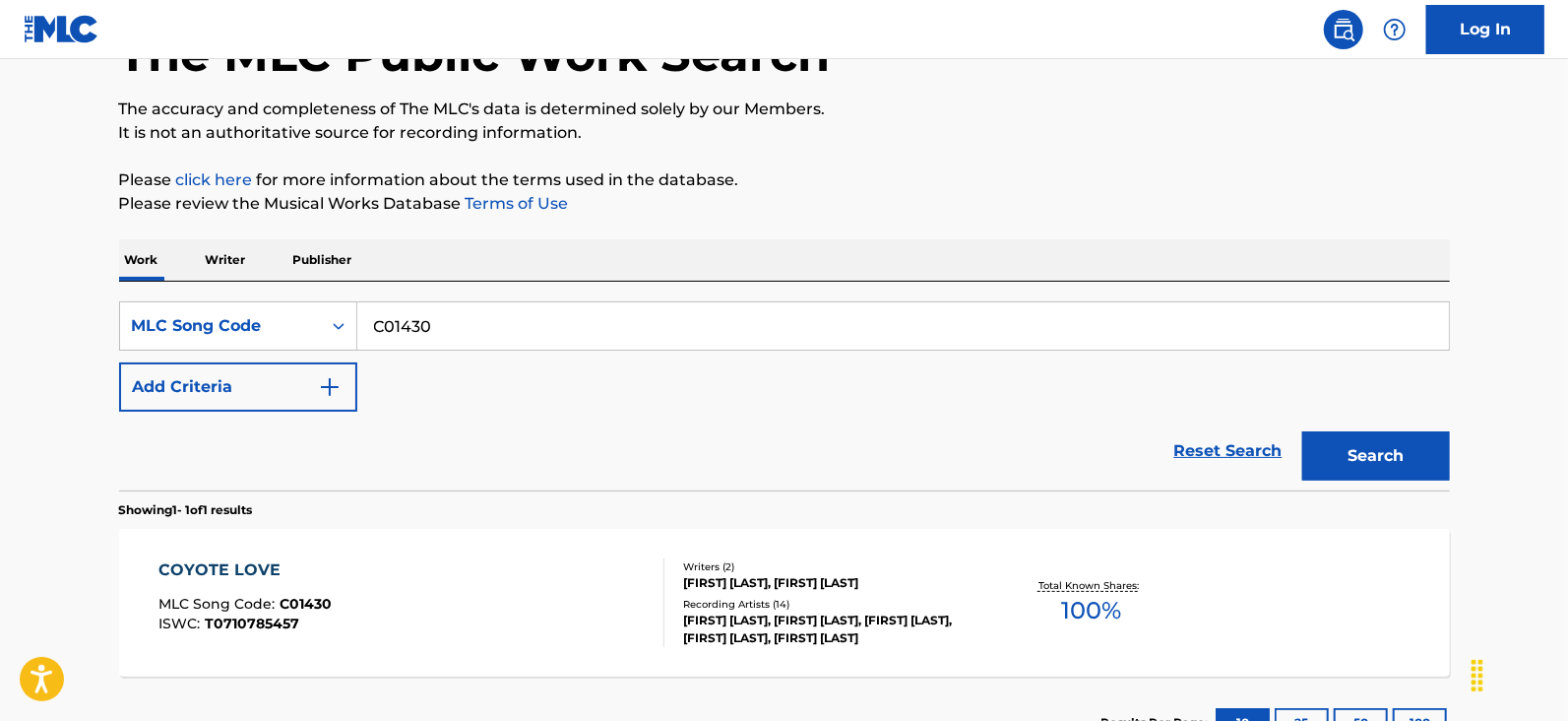 scroll, scrollTop: 143, scrollLeft: 0, axis: vertical 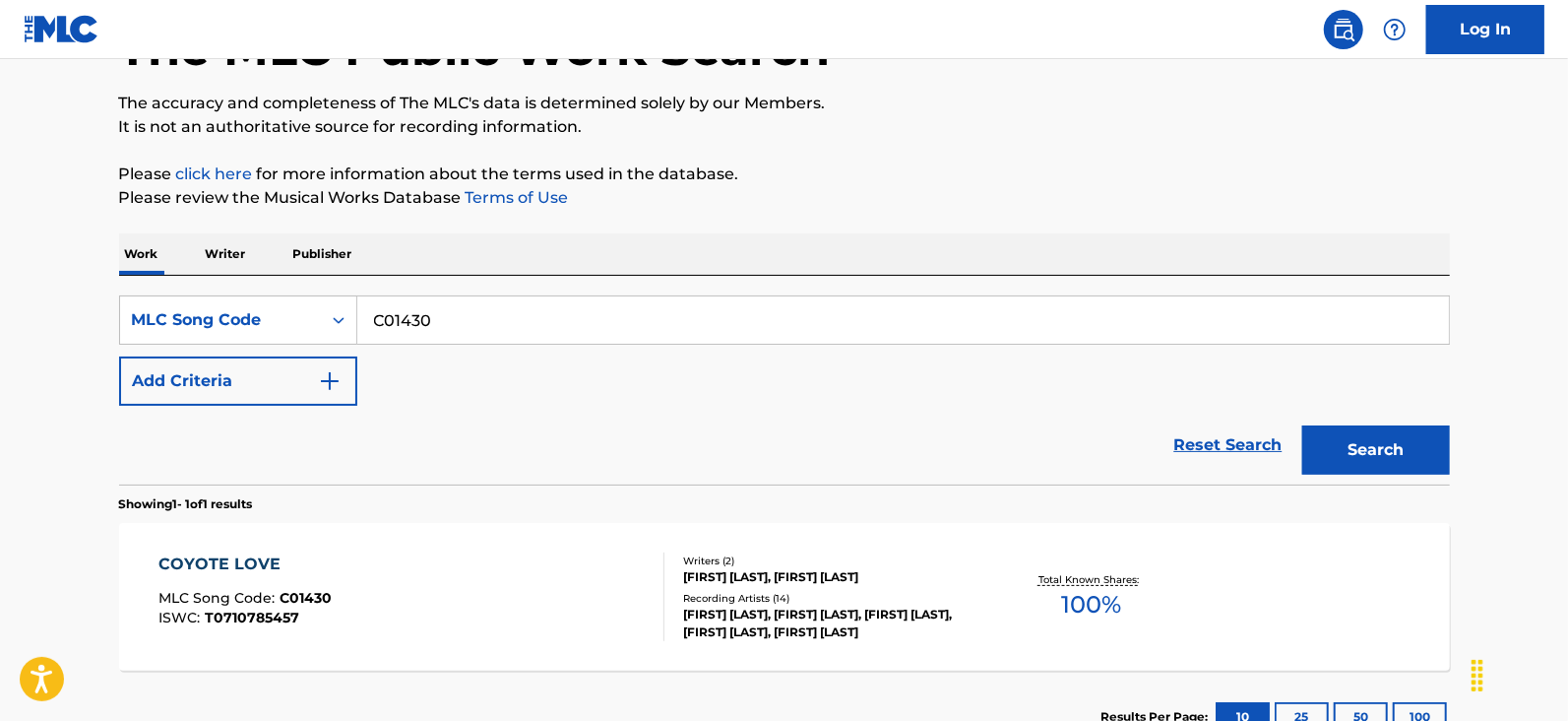 click on "COYOTE LOVE MLC Song Code : C01430 ISWC : T0710785457" at bounding box center [411, 597] 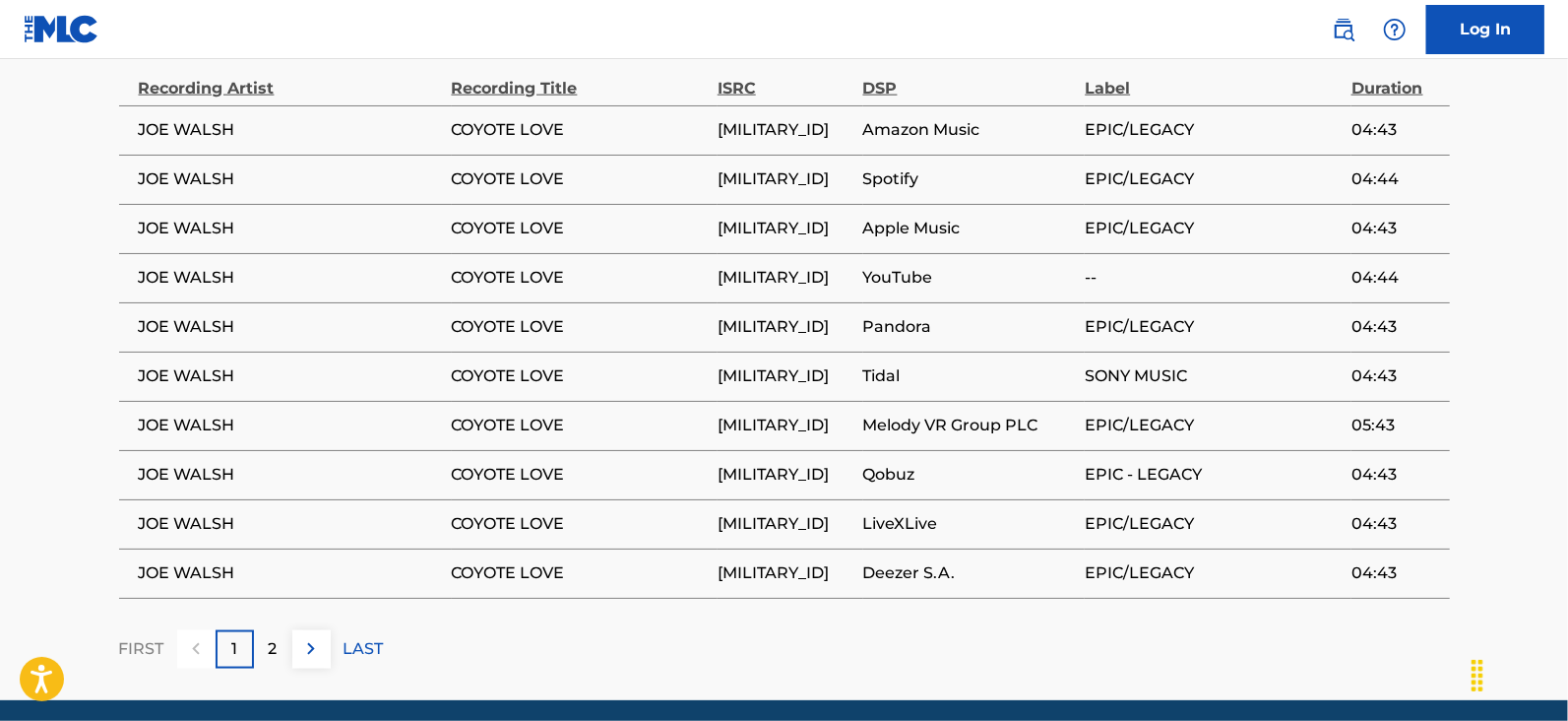 scroll, scrollTop: 1487, scrollLeft: 0, axis: vertical 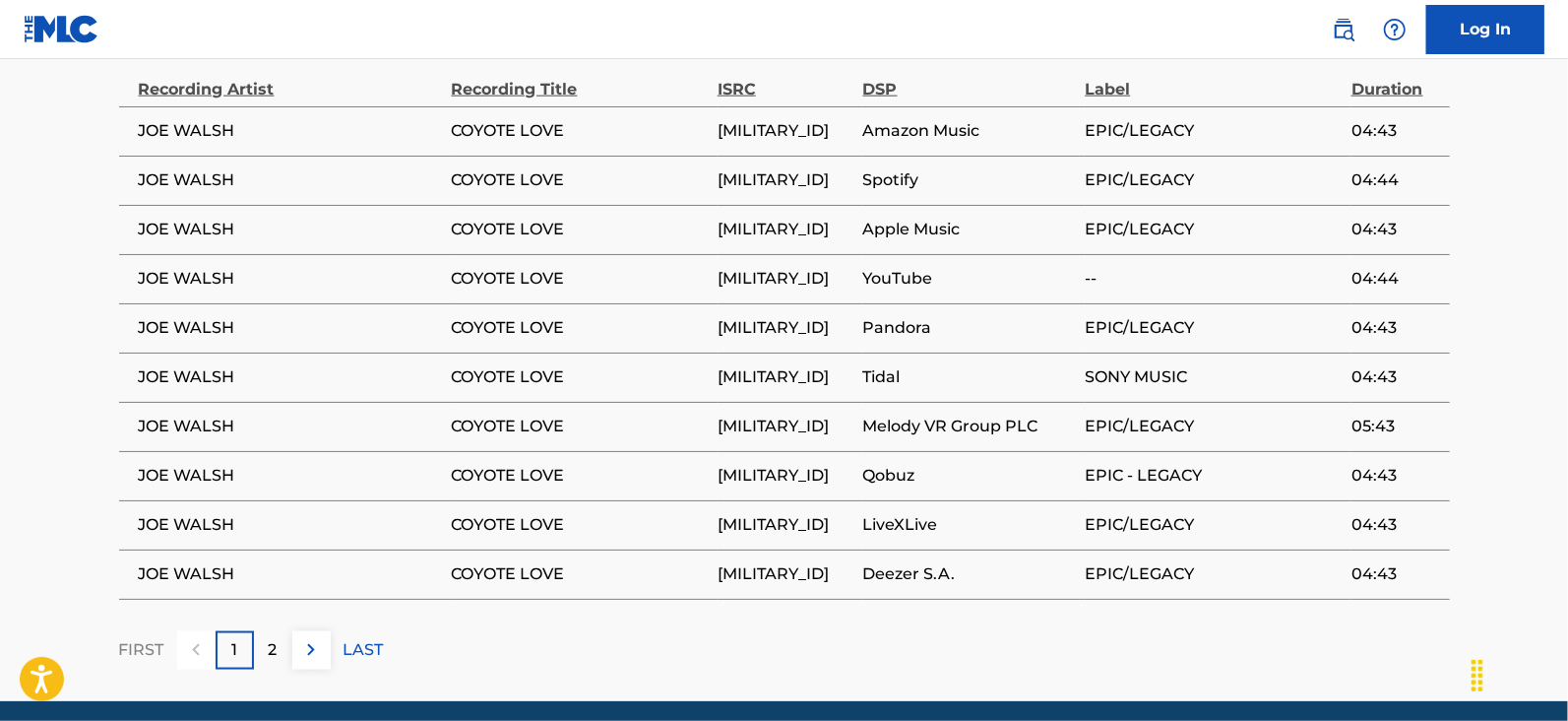 click on "2" at bounding box center [273, 650] 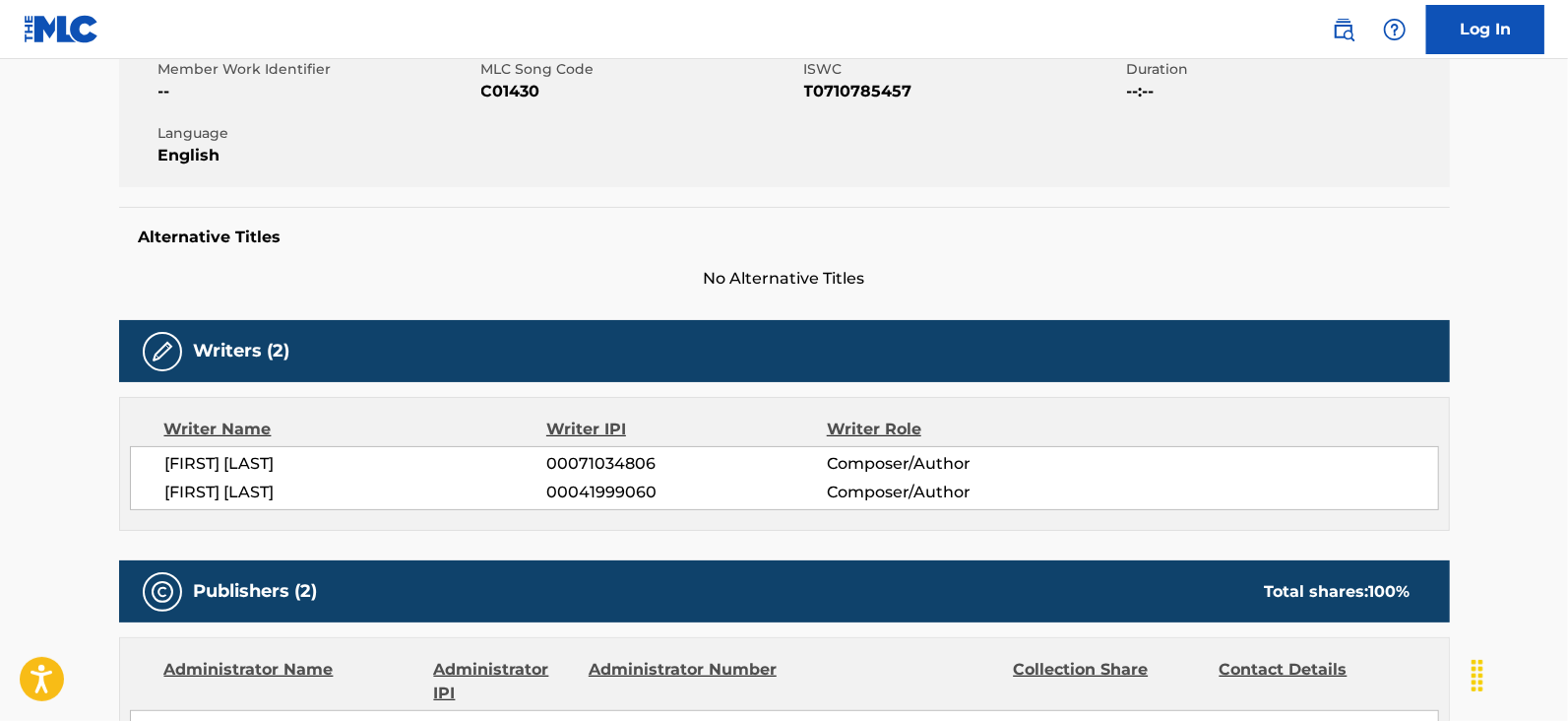 scroll, scrollTop: 0, scrollLeft: 0, axis: both 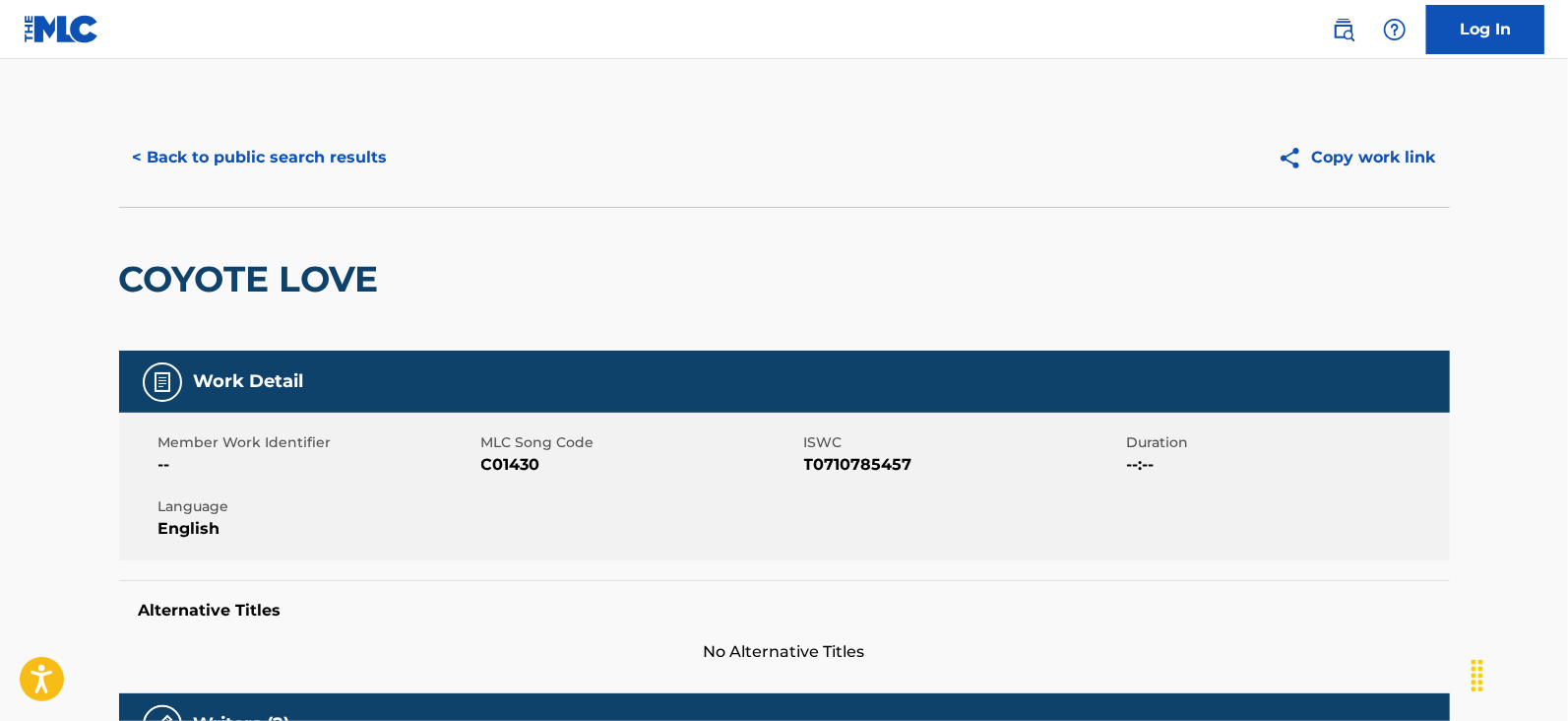click on "< Back to public search results" at bounding box center [260, 158] 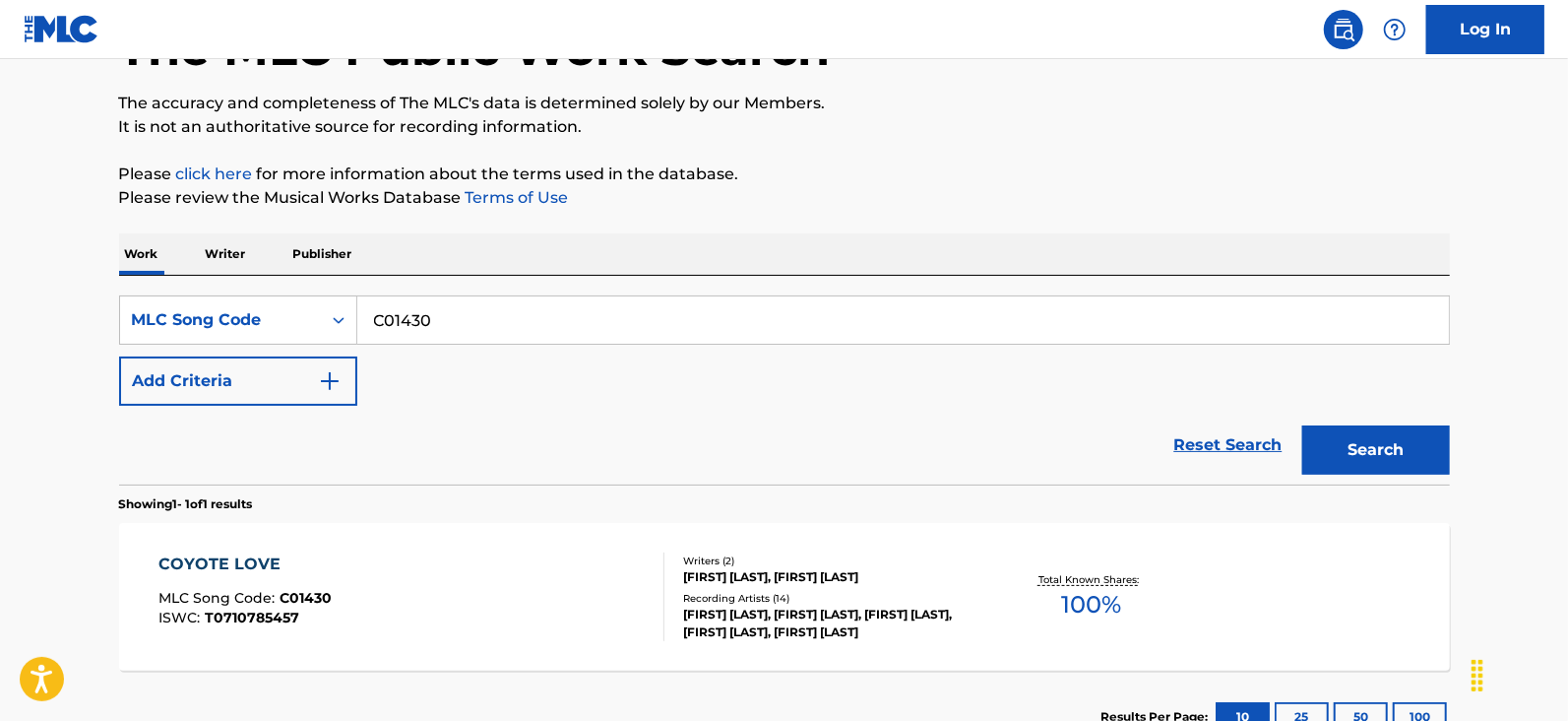 click on "C01430" at bounding box center [903, 320] 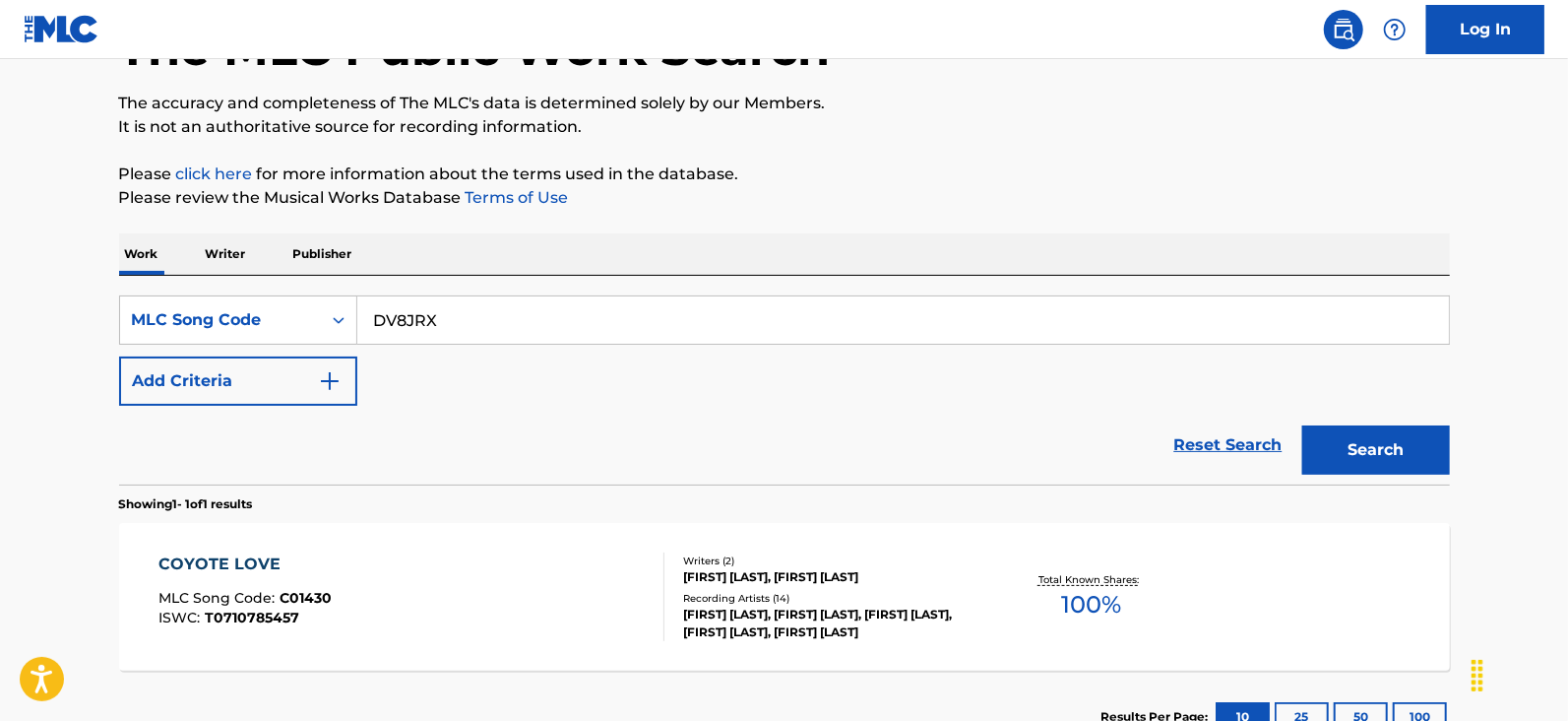 type on "DV8JRX" 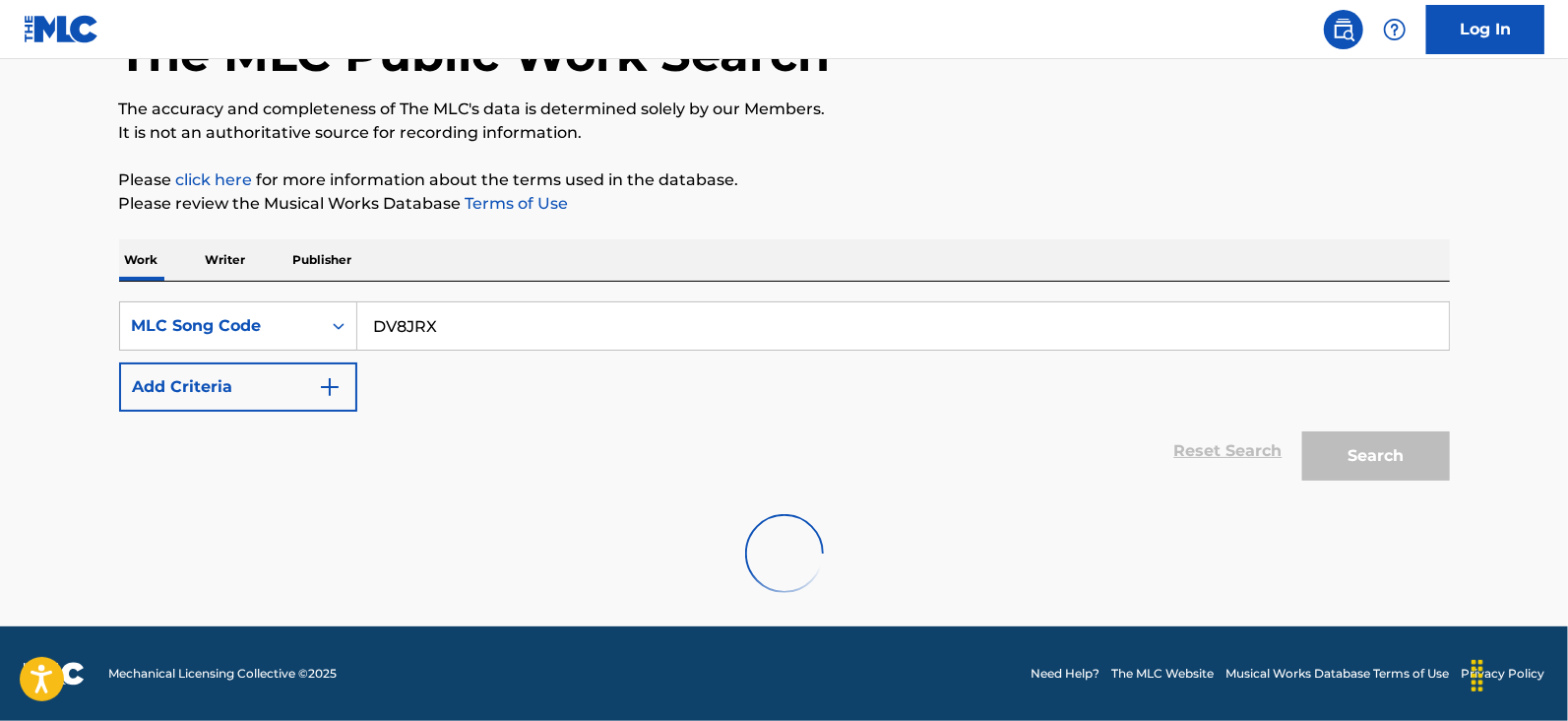 scroll, scrollTop: 143, scrollLeft: 0, axis: vertical 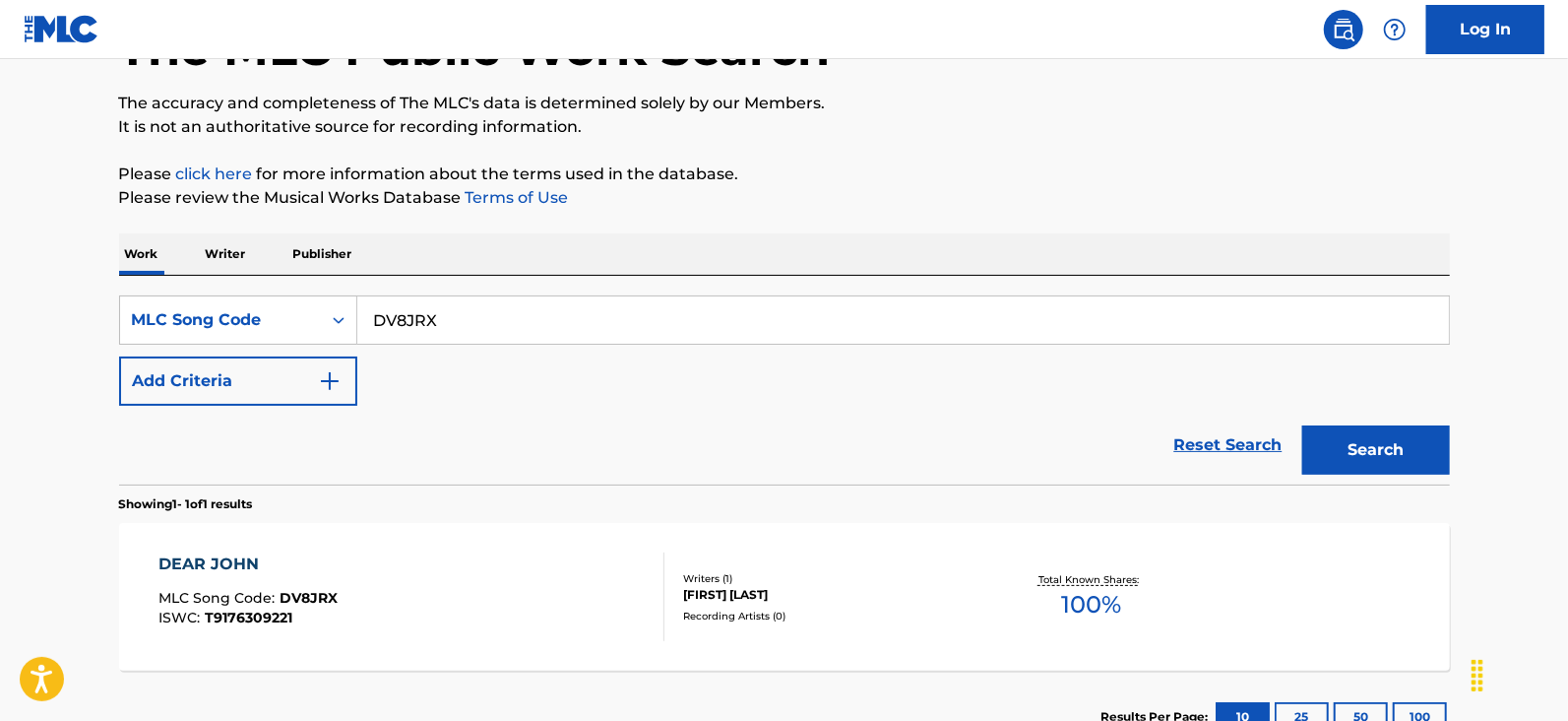 click on "DEAR JOHN MLC Song Code : DV8JRX ISWC : T9176309221" at bounding box center [411, 597] 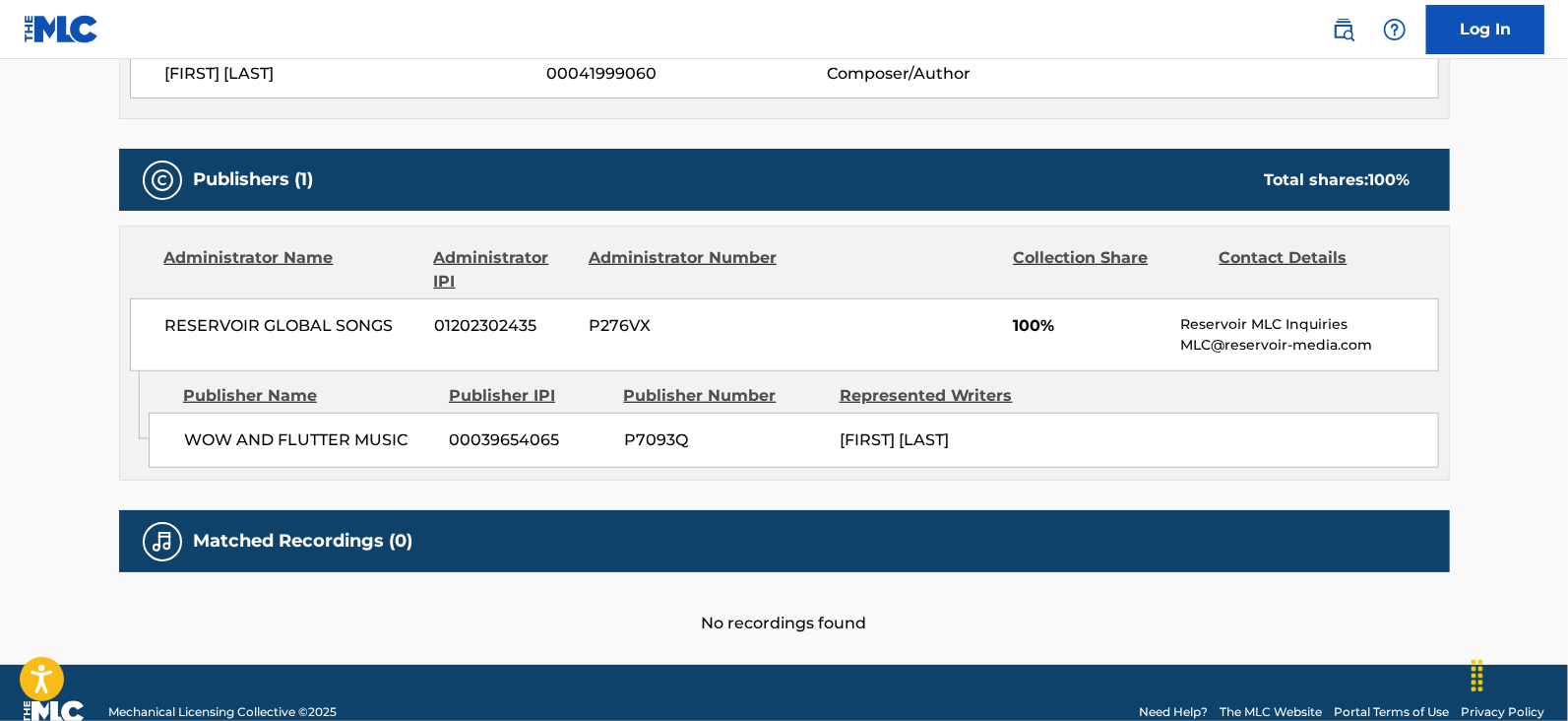 scroll, scrollTop: 807, scrollLeft: 0, axis: vertical 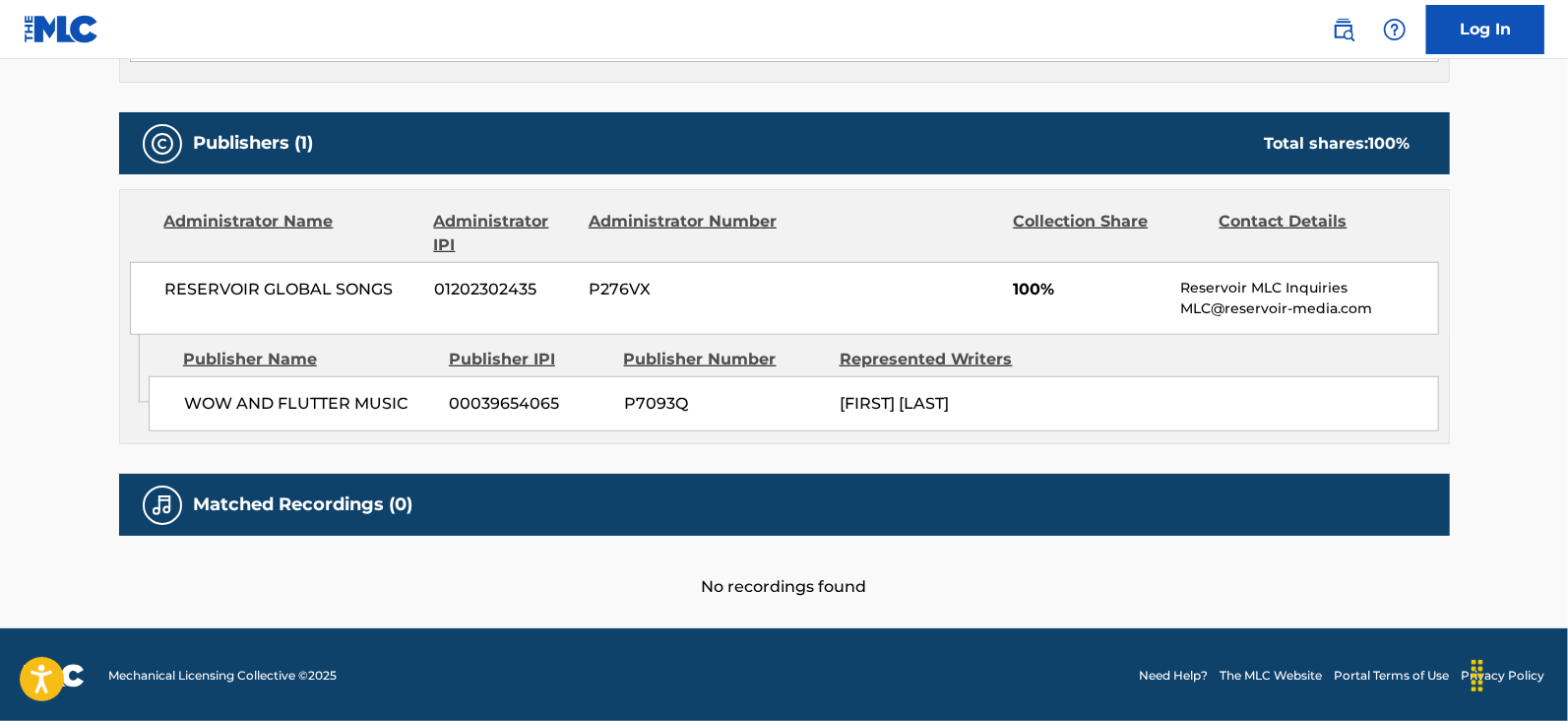 click on "Work Detail   Member Work Identifier -- MLC Song Code DV8JRX ISWC T9176309221 Duration --:-- Language English Alternative Titles No Alternative Titles Writers   (1) Writer Name Writer IPI Writer Role JOSEPH FIDLER WALSH 00041999060 Composer/Author Publishers   (1) Total shares:  100 % Administrator Name Administrator IPI Administrator Number Collection Share Contact Details RESERVOIR GLOBAL SONGS 01202302435 P276VX 100% Reservoir MLC Inquiries MLC@reservoir-media.com Admin Original Publisher Connecting Line Publisher Name Publisher IPI Publisher Number Represented Writers WOW AND FLUTTER MUSIC 00039654065 P7093Q JOSEPH FIDLER WALSH Total shares:  100 % Matched Recordings   (0) No recordings found" at bounding box center (784, 71) 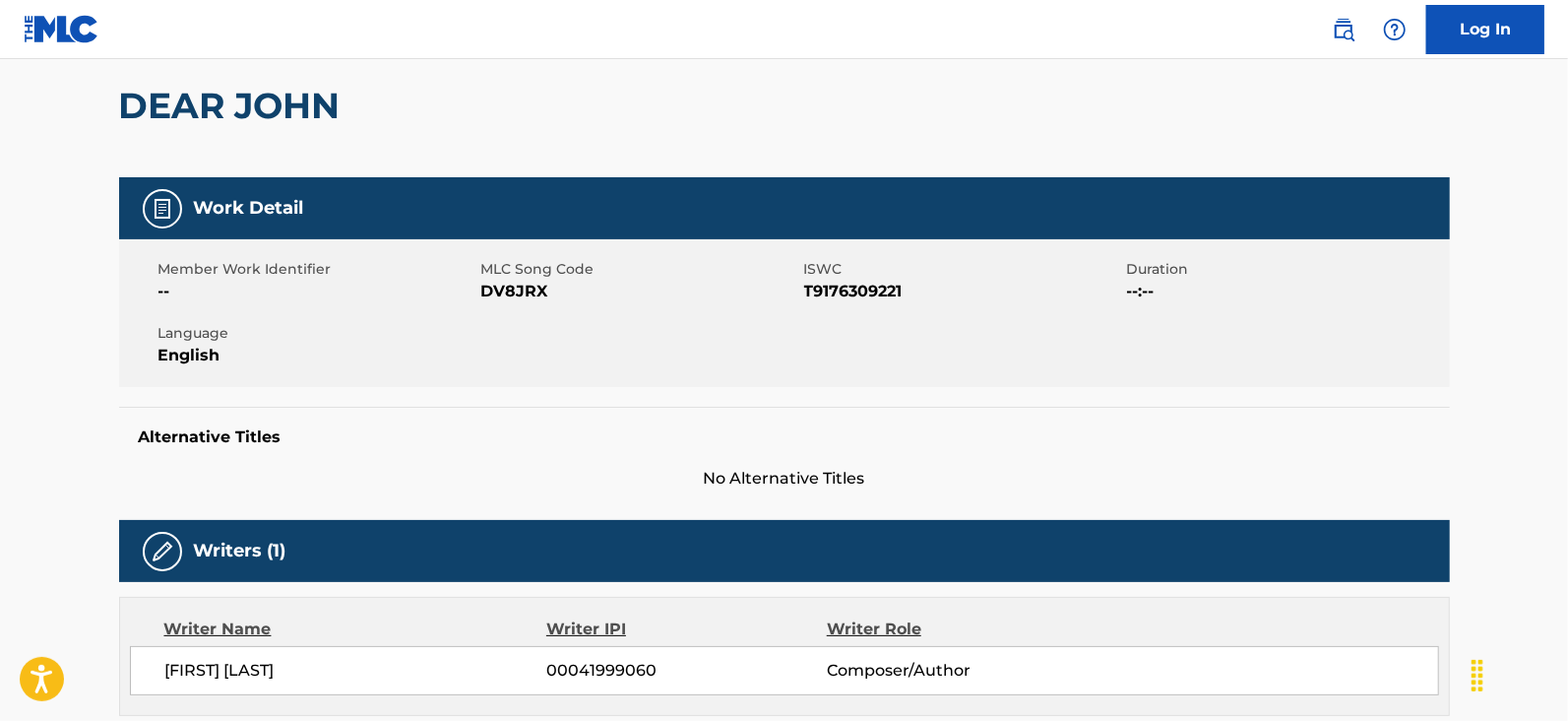 scroll, scrollTop: 0, scrollLeft: 0, axis: both 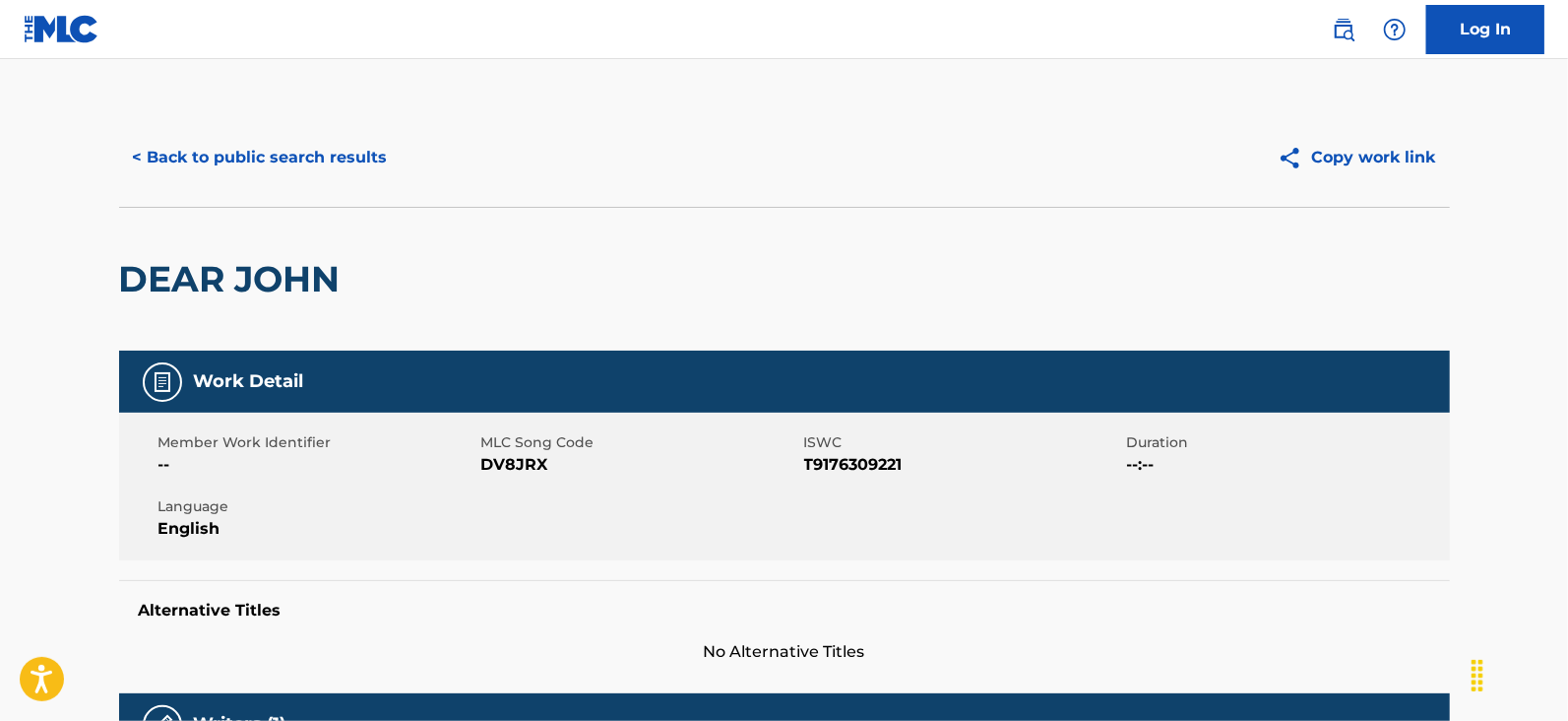 click on "< Back to public search results" at bounding box center (260, 158) 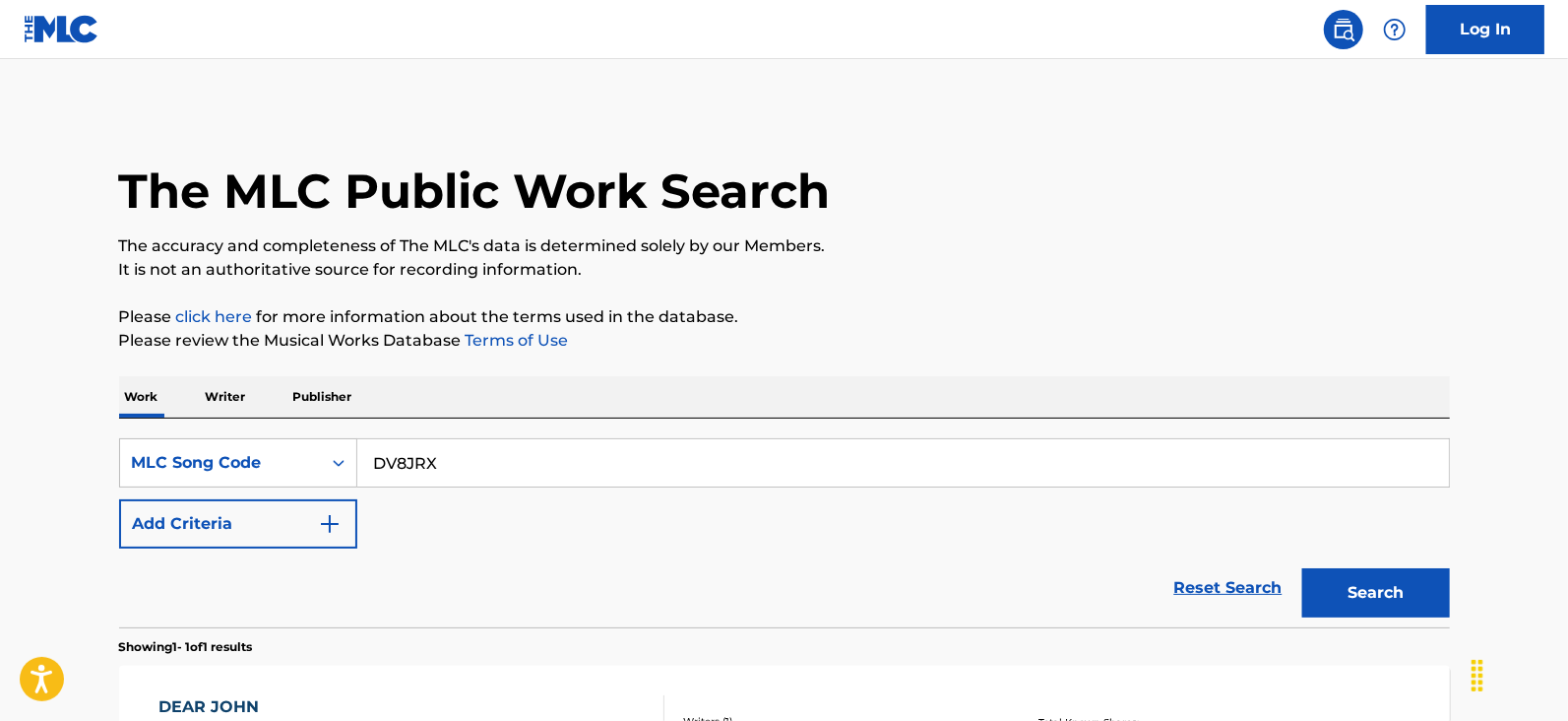 scroll, scrollTop: 143, scrollLeft: 0, axis: vertical 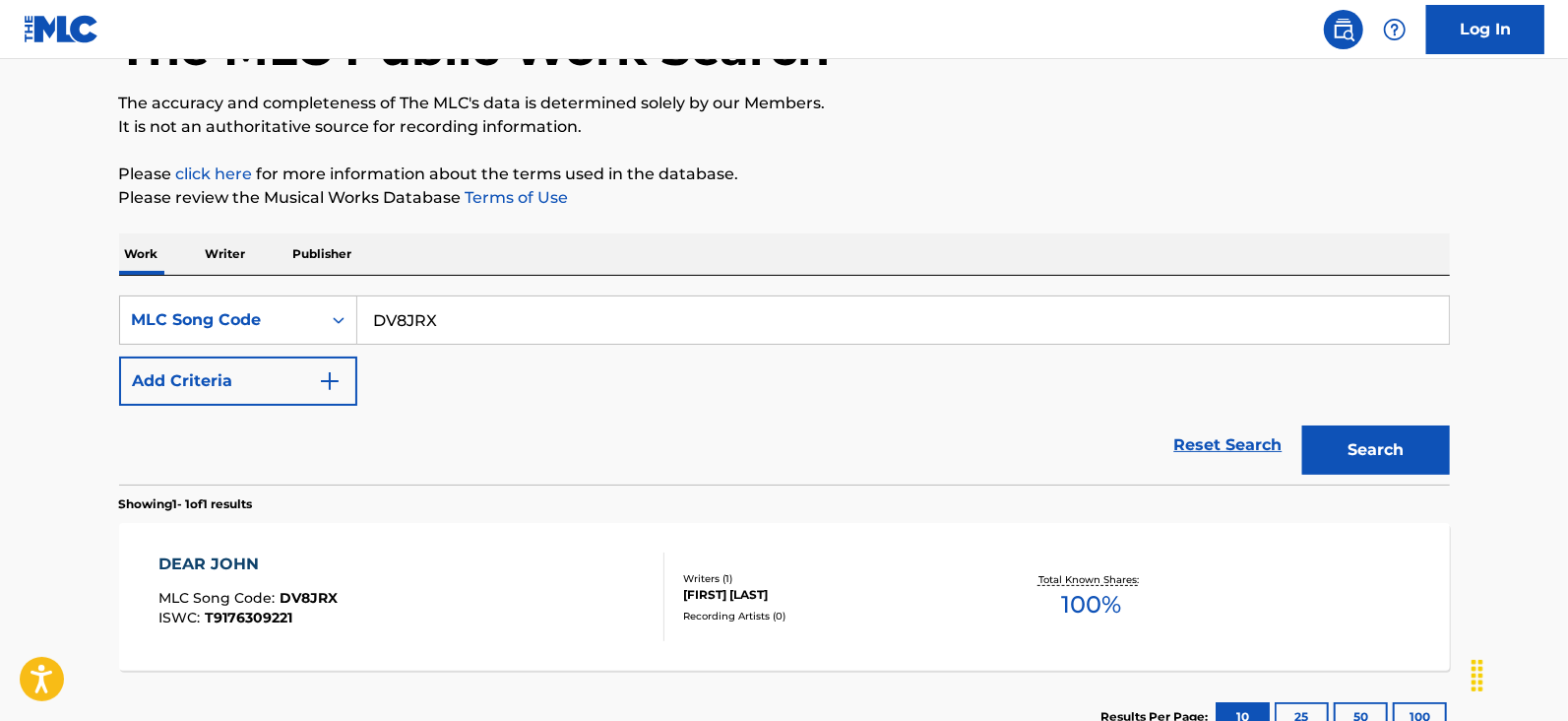 click on "DV8JRX" at bounding box center (903, 320) 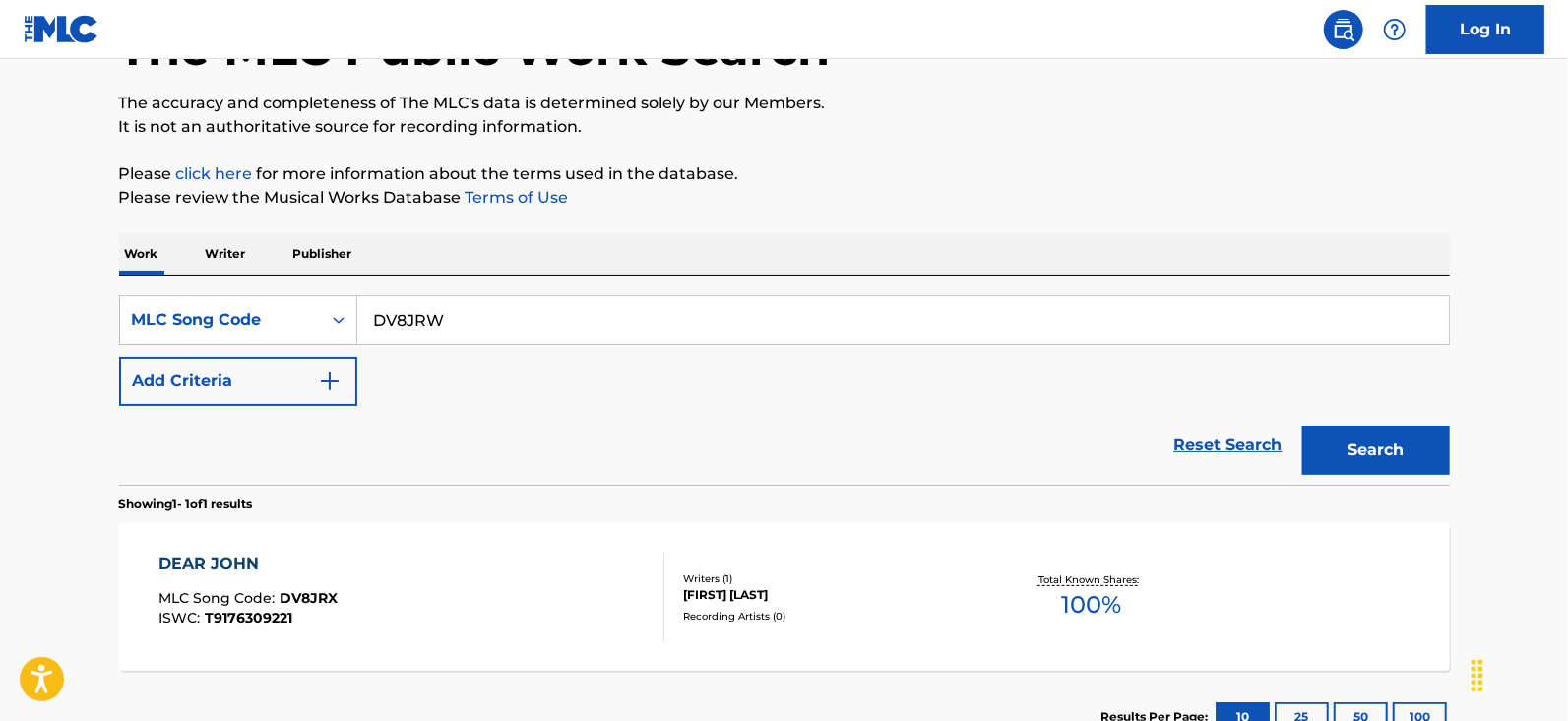 type on "DV8JRW" 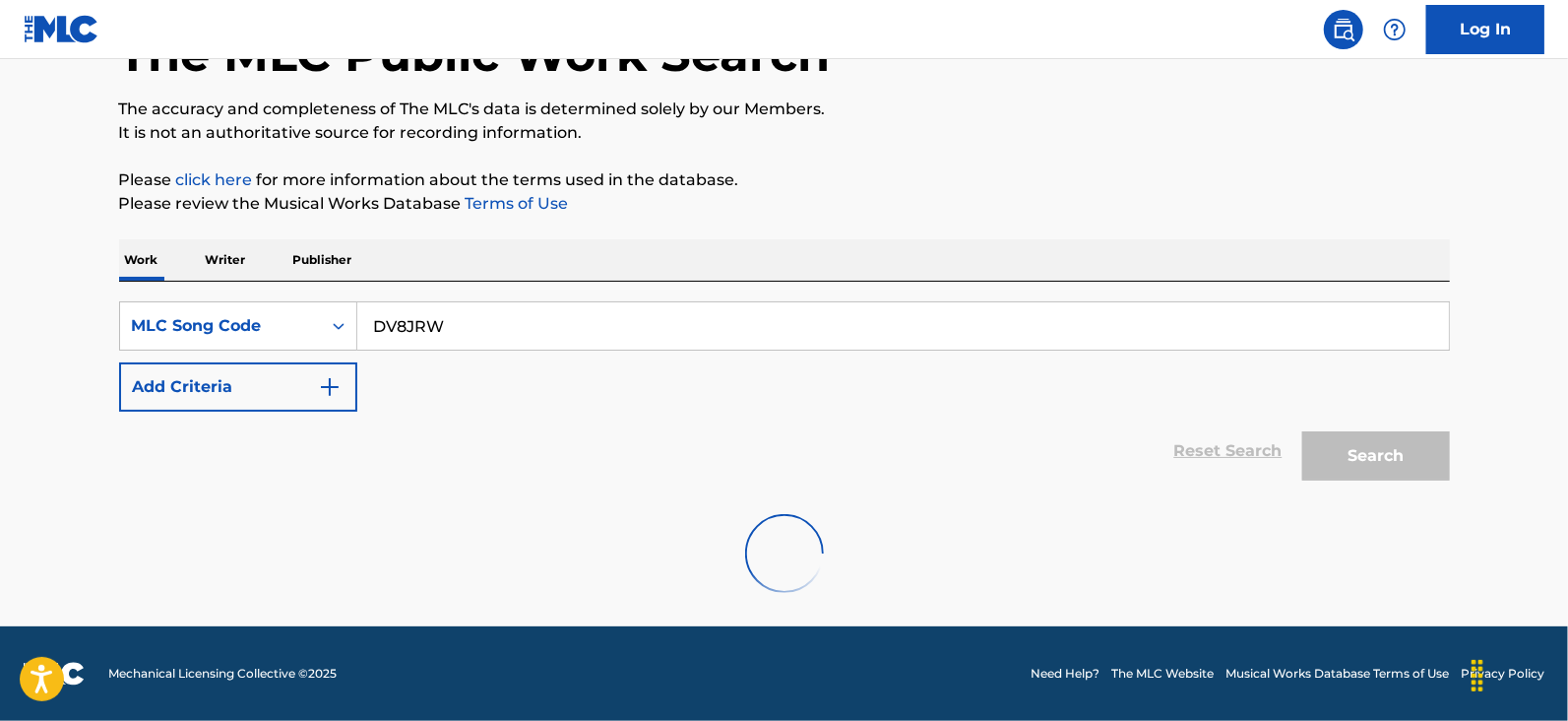scroll, scrollTop: 143, scrollLeft: 0, axis: vertical 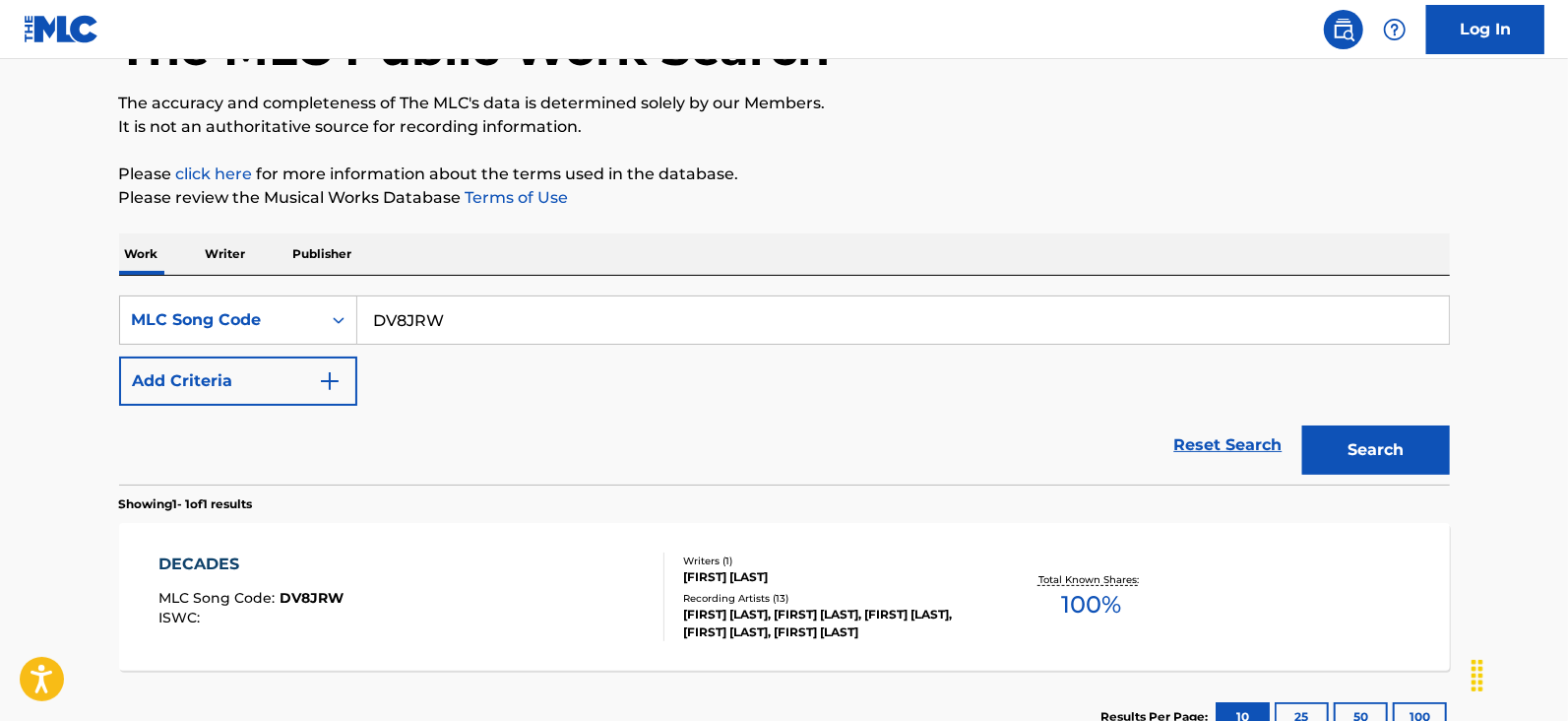 click on "Writers ( 1 )" at bounding box center (832, 560) 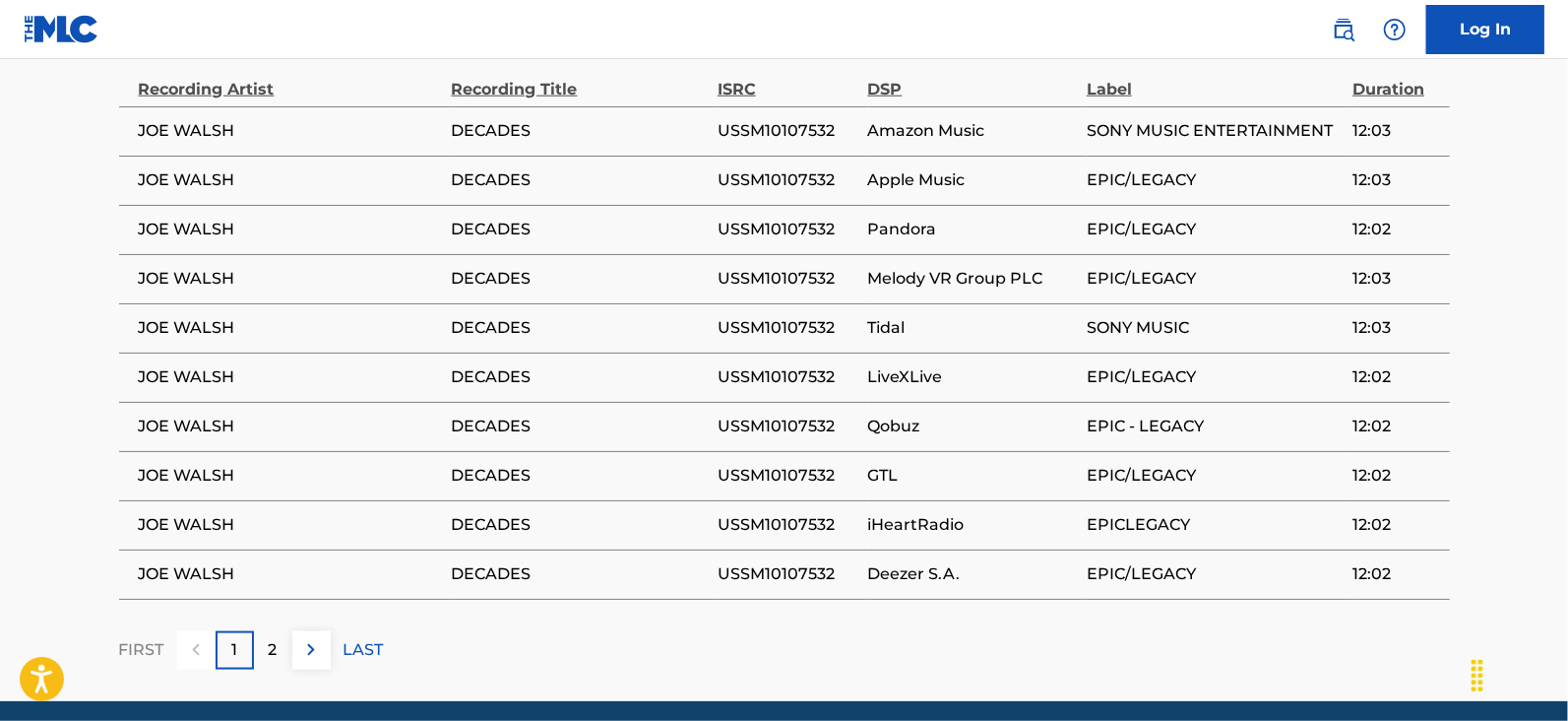 scroll, scrollTop: 1370, scrollLeft: 0, axis: vertical 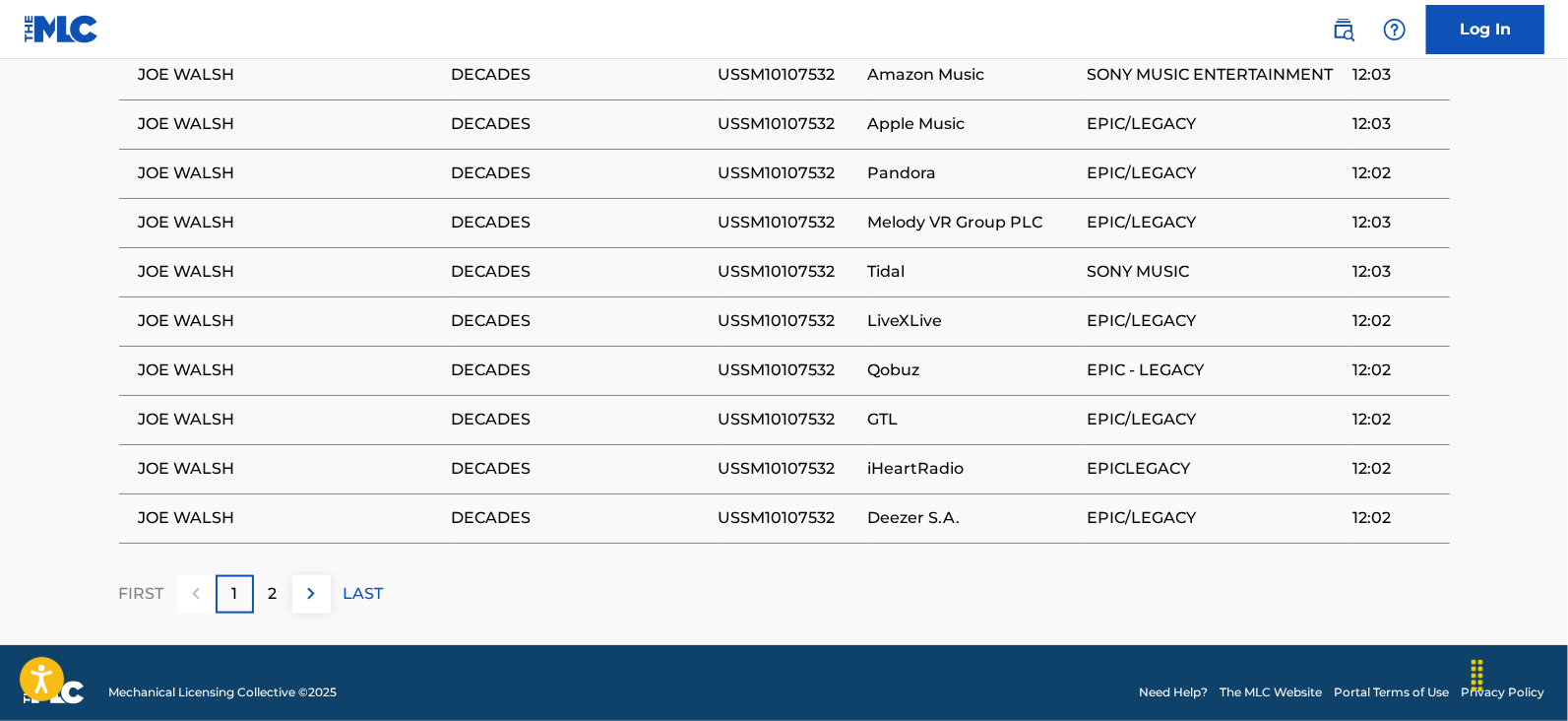 click on "2" at bounding box center (273, 594) 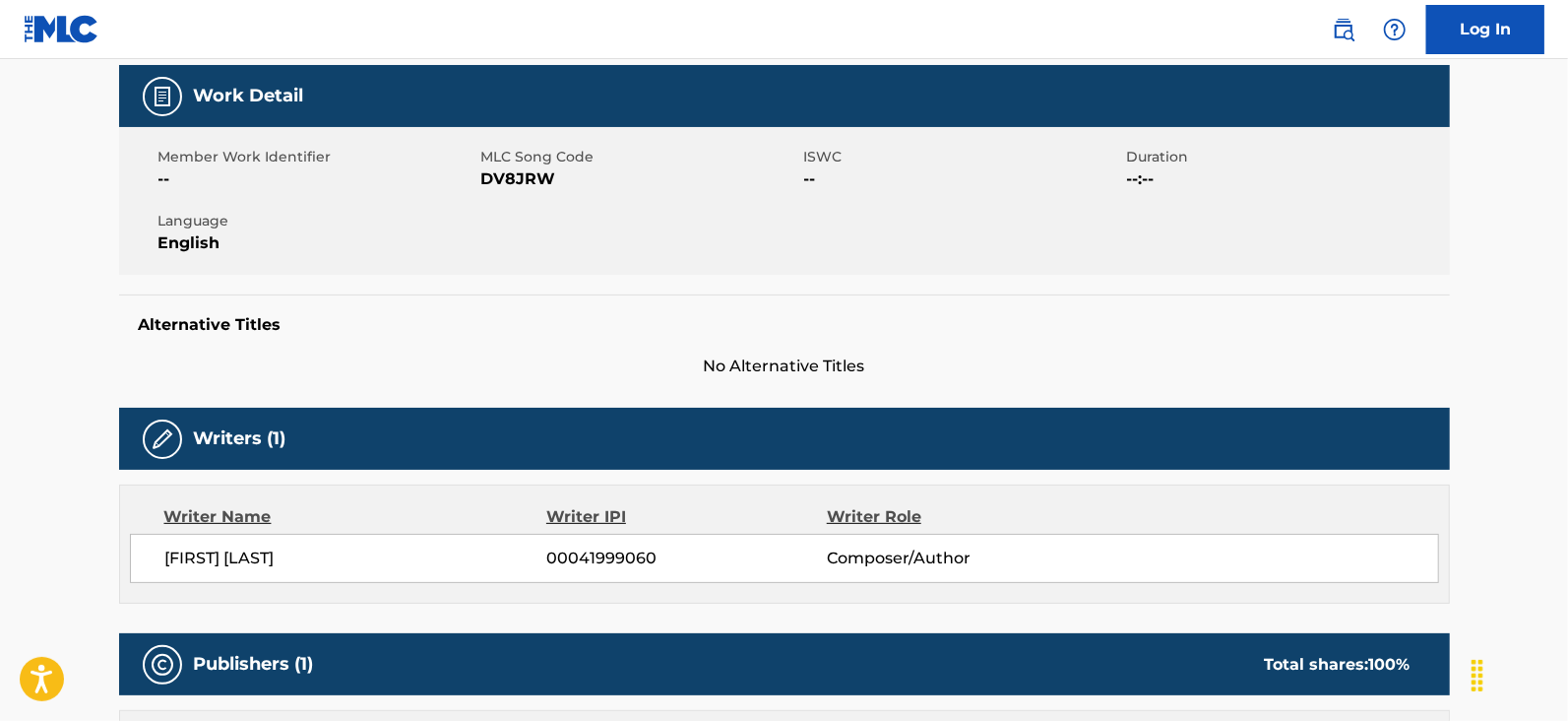 scroll, scrollTop: 0, scrollLeft: 0, axis: both 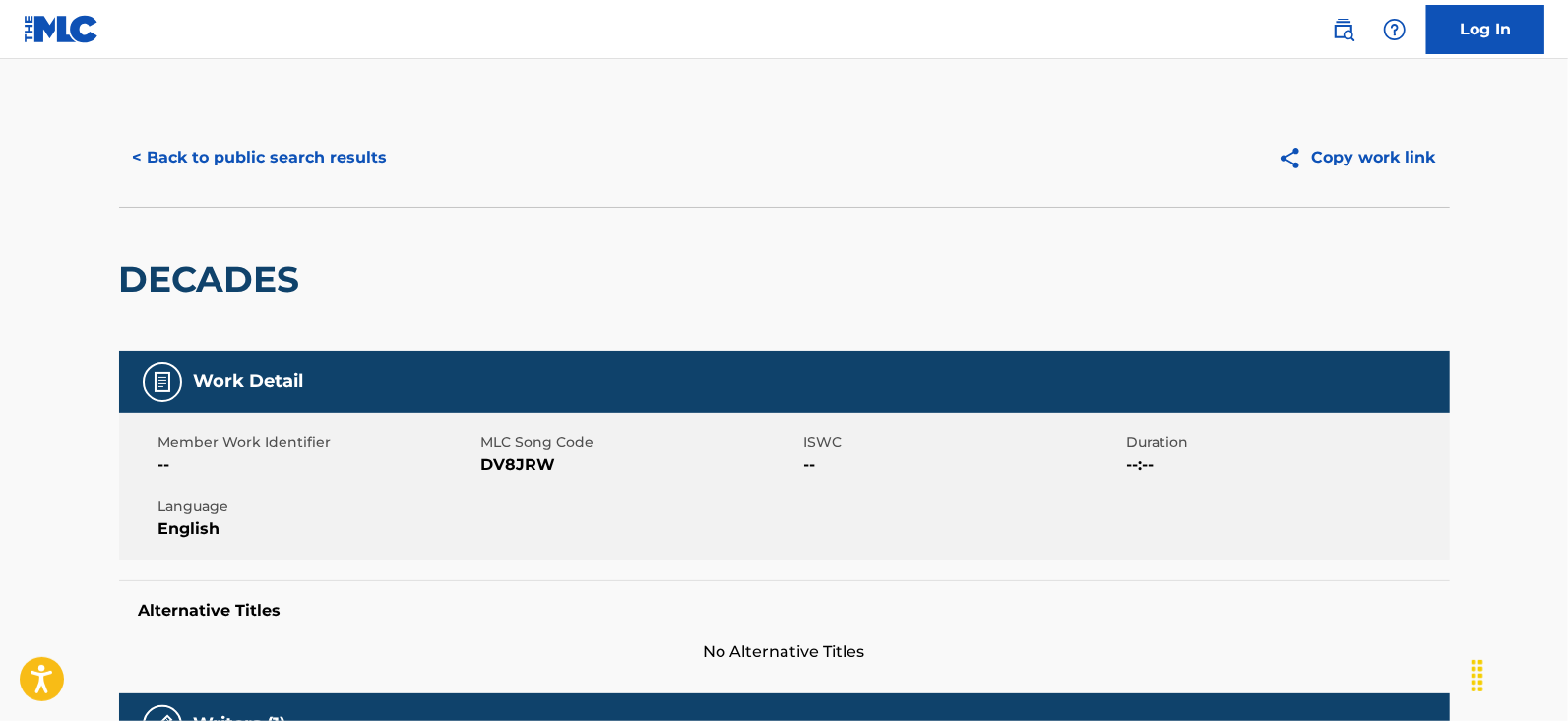 click on "< Back to public search results" at bounding box center (260, 158) 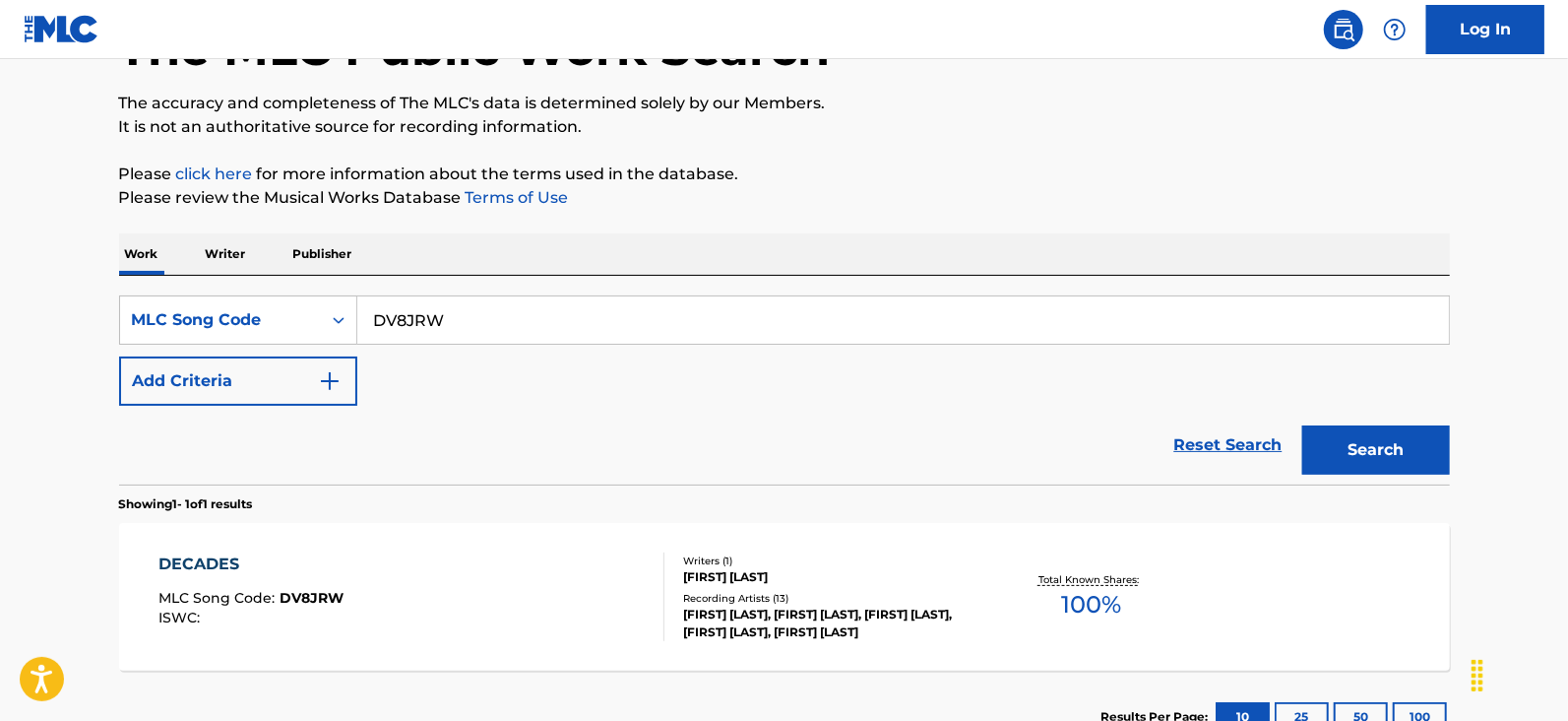 click on "DV8JRW" at bounding box center (903, 320) 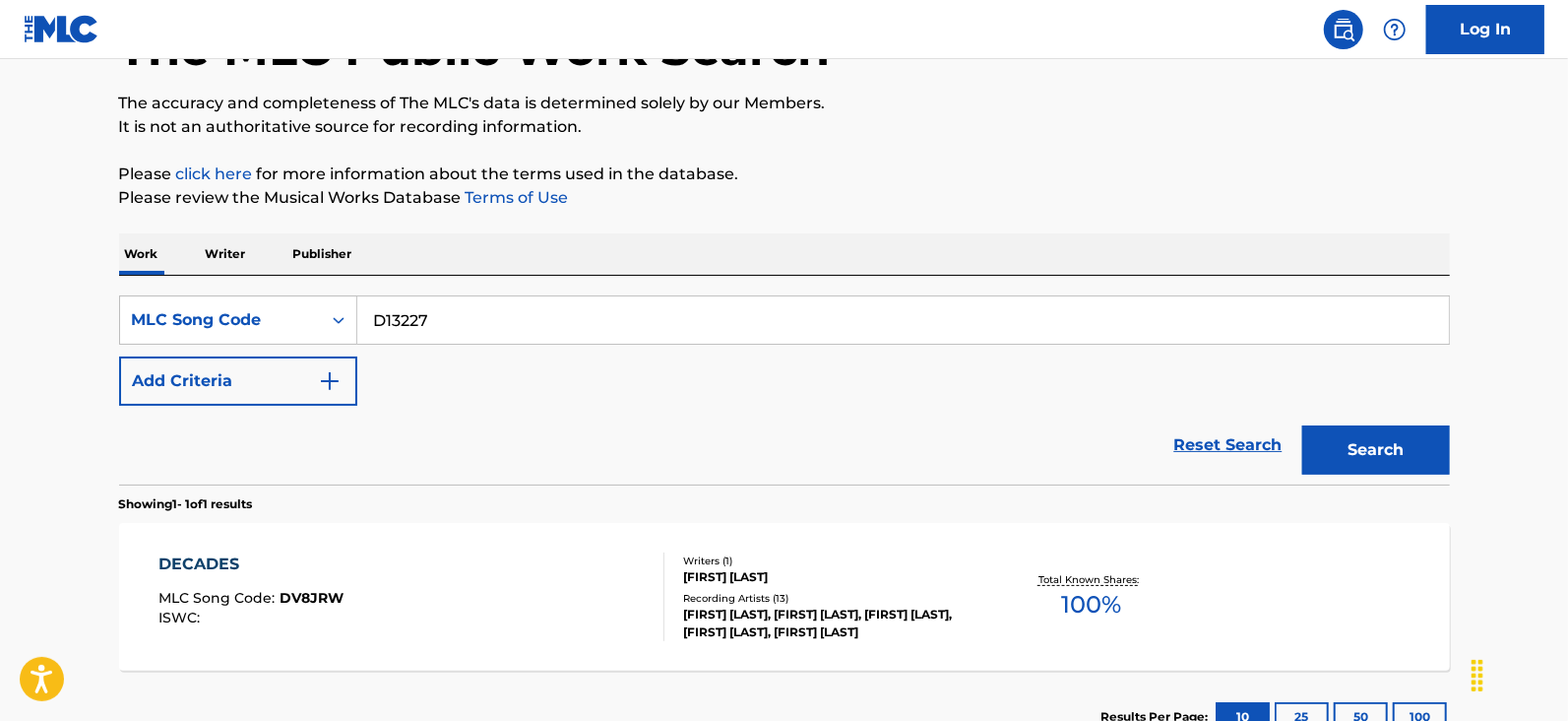 type on "D13227" 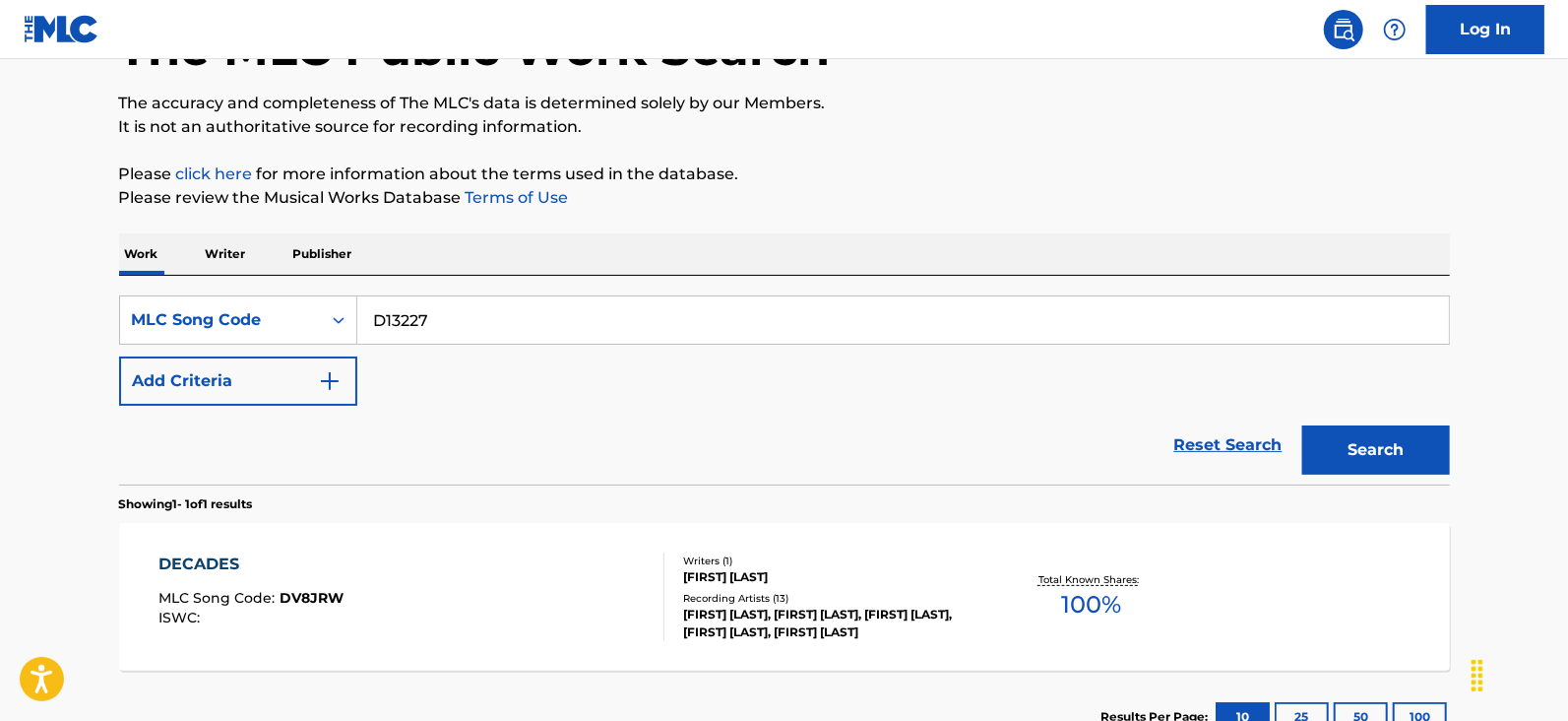 click on "Search" at bounding box center (1376, 450) 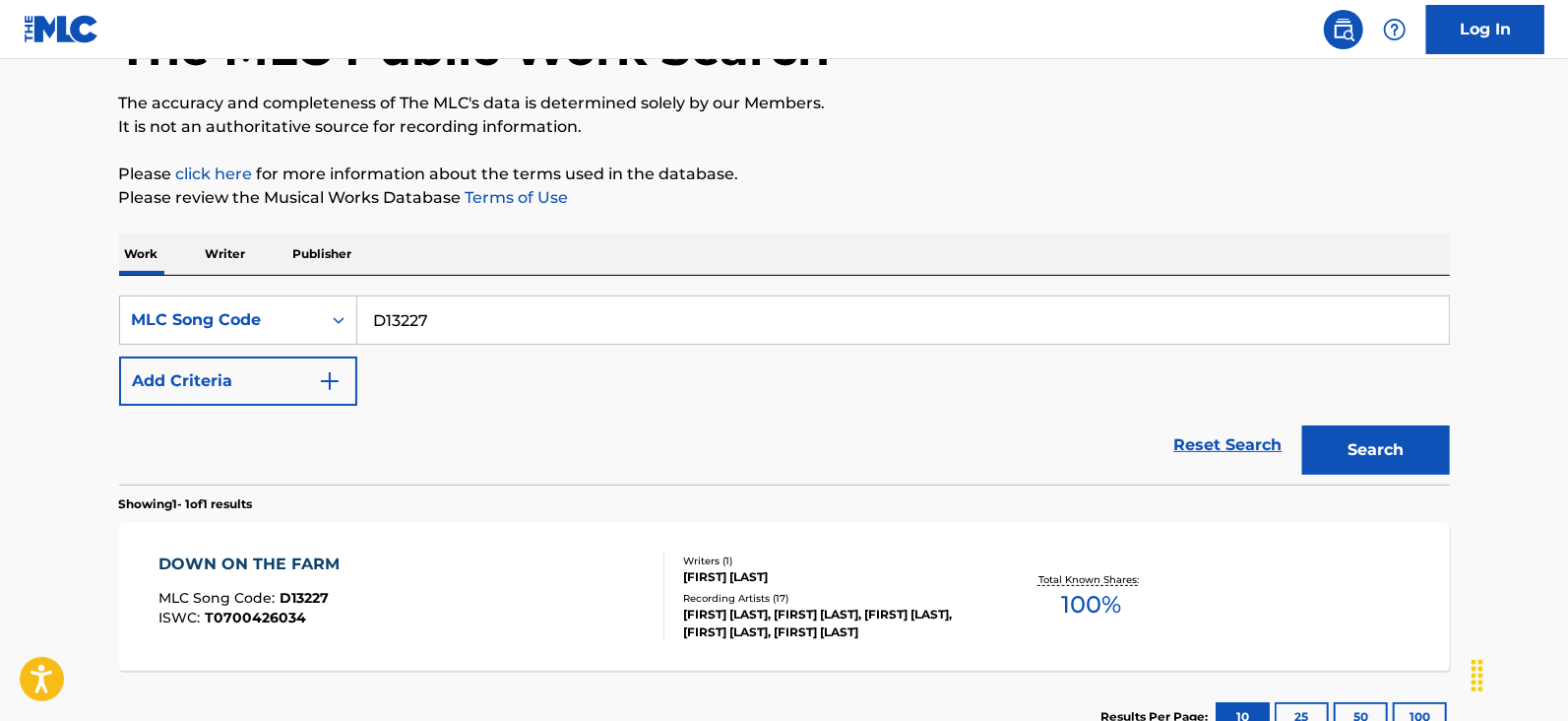 click on "DOWN ON THE FARM MLC Song Code : D13227 ISWC : T0700426034" at bounding box center [411, 597] 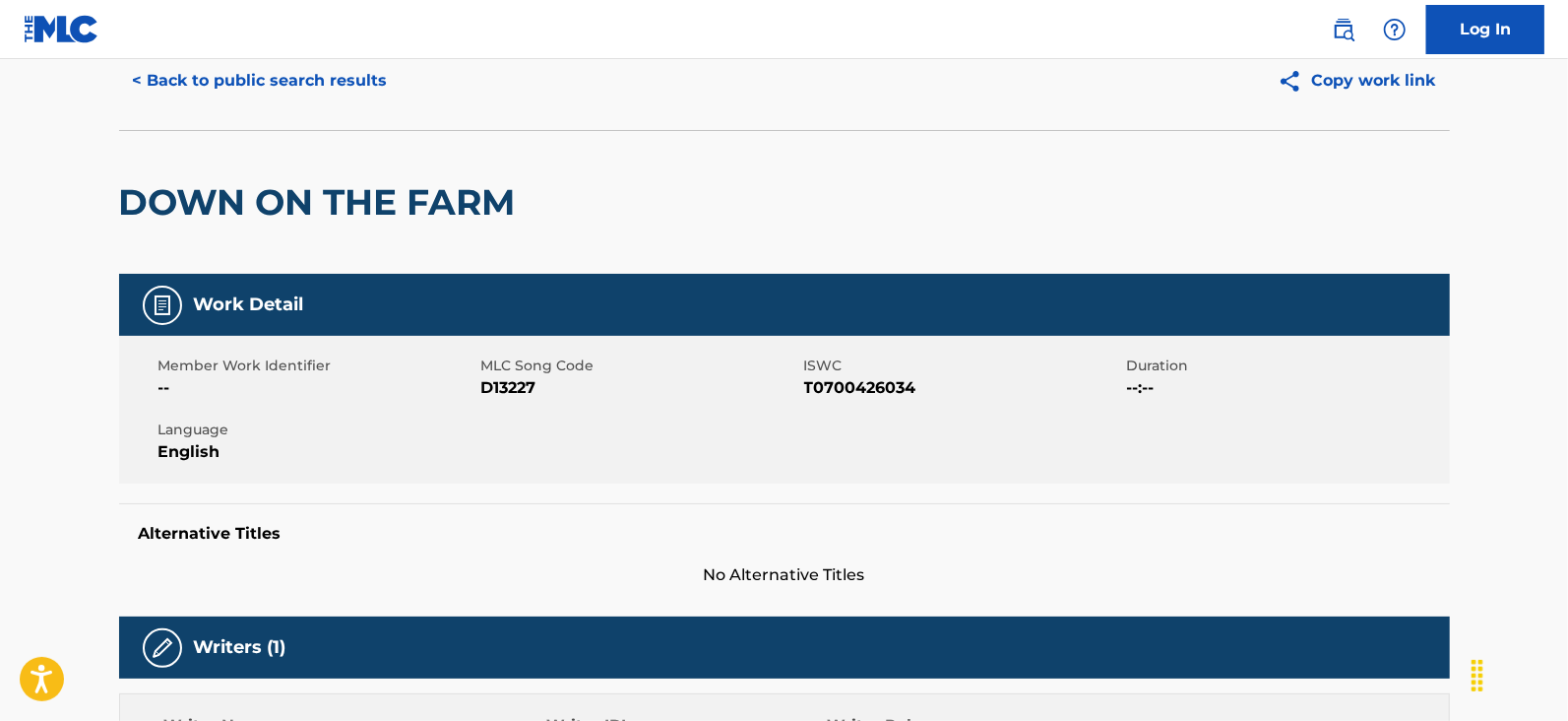 scroll, scrollTop: 0, scrollLeft: 0, axis: both 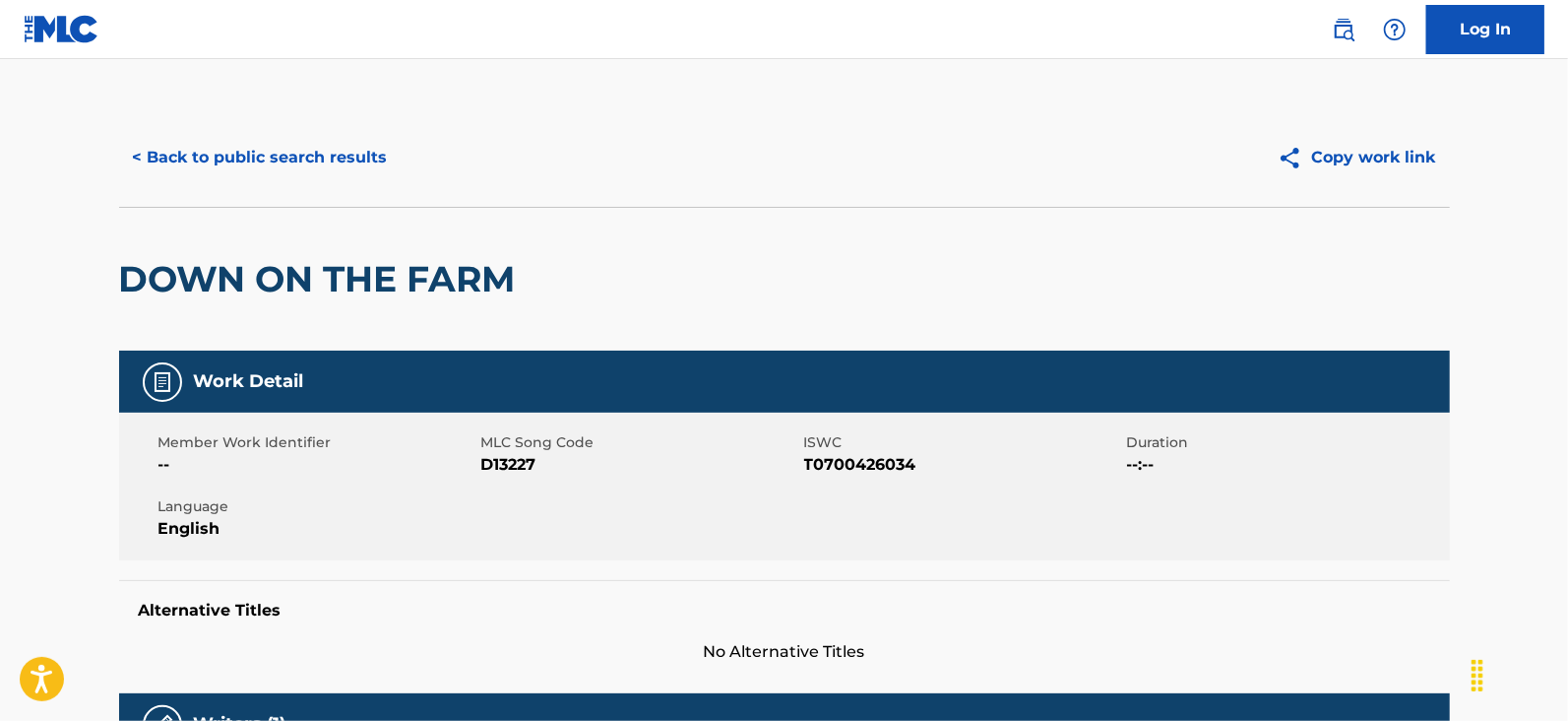 click on "< Back to public search results" at bounding box center [260, 158] 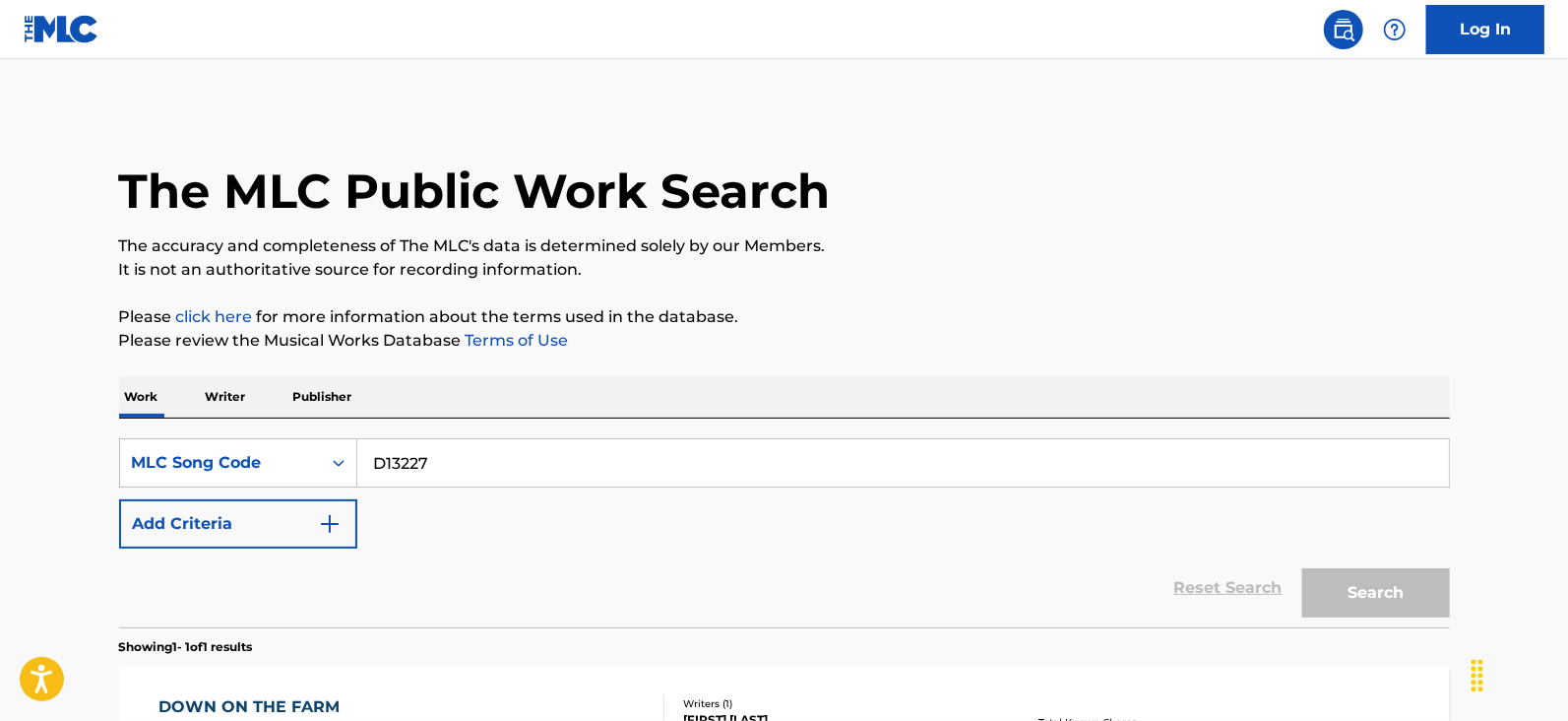 scroll, scrollTop: 143, scrollLeft: 0, axis: vertical 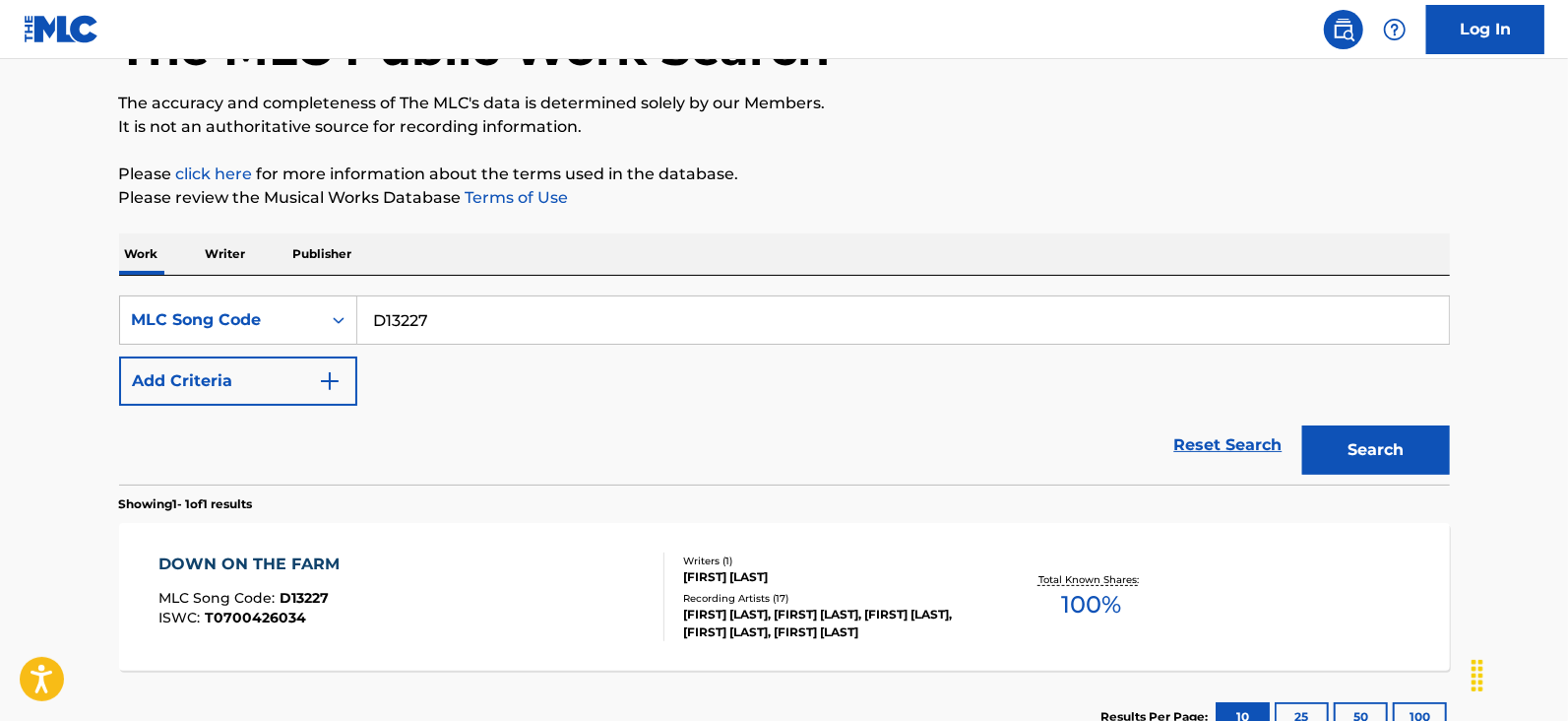 click on "D13227" at bounding box center [903, 320] 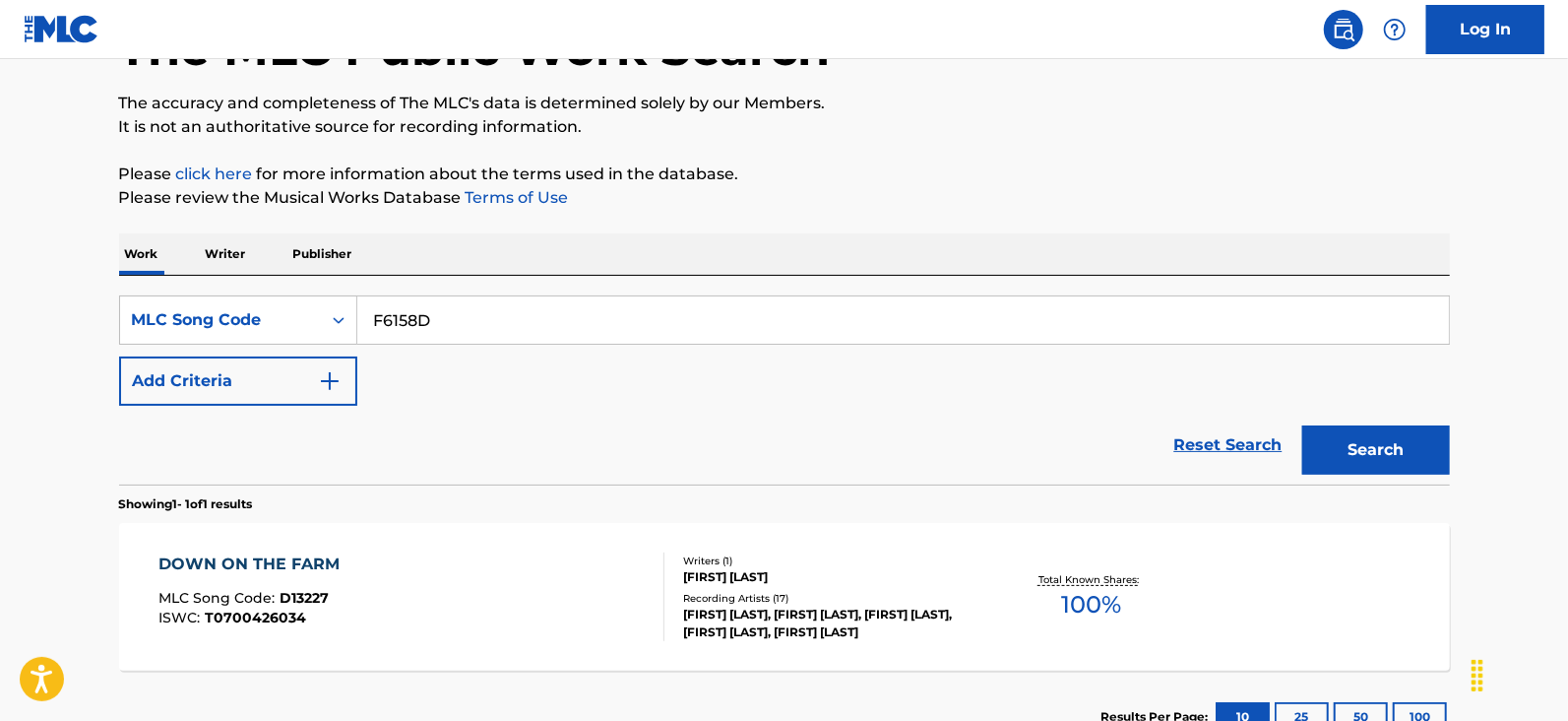 type on "F6158D" 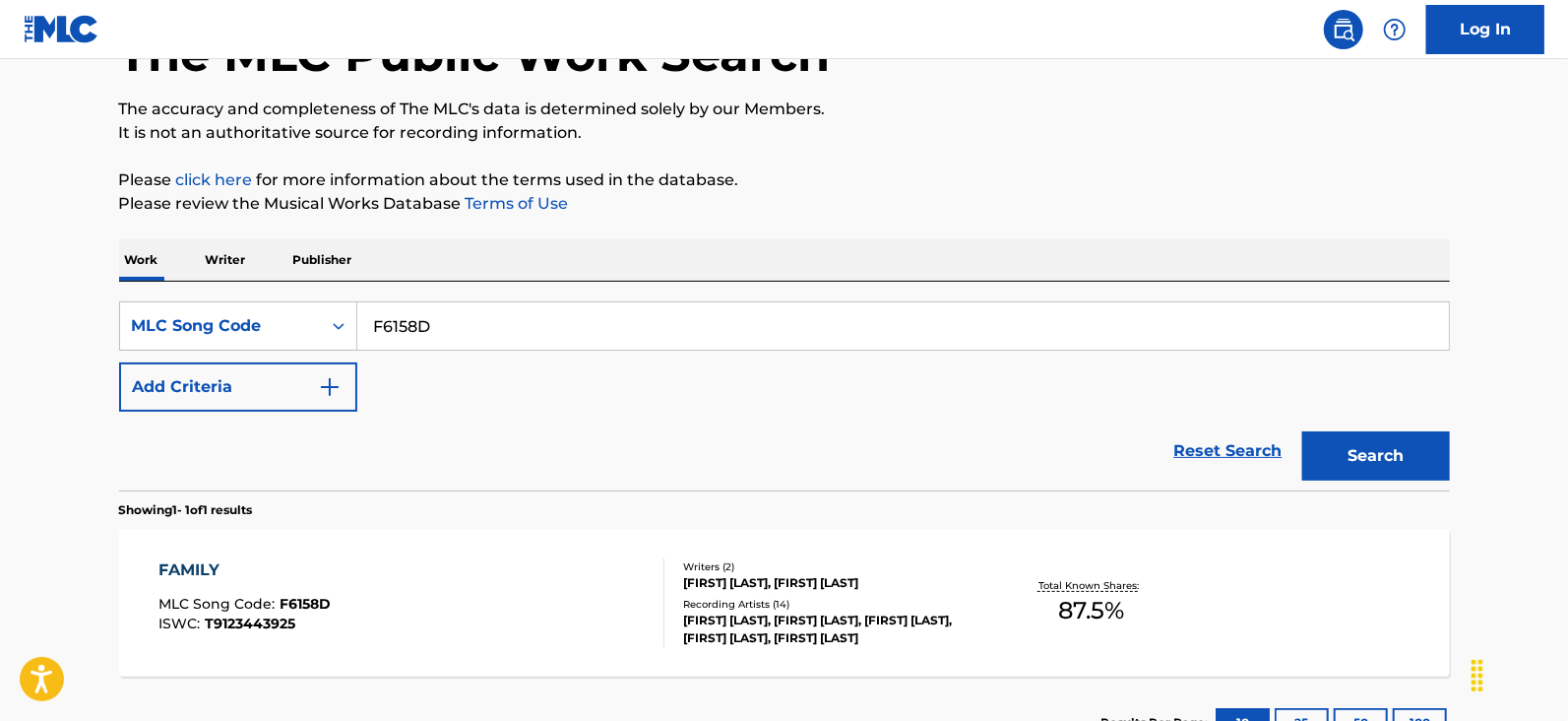 scroll, scrollTop: 143, scrollLeft: 0, axis: vertical 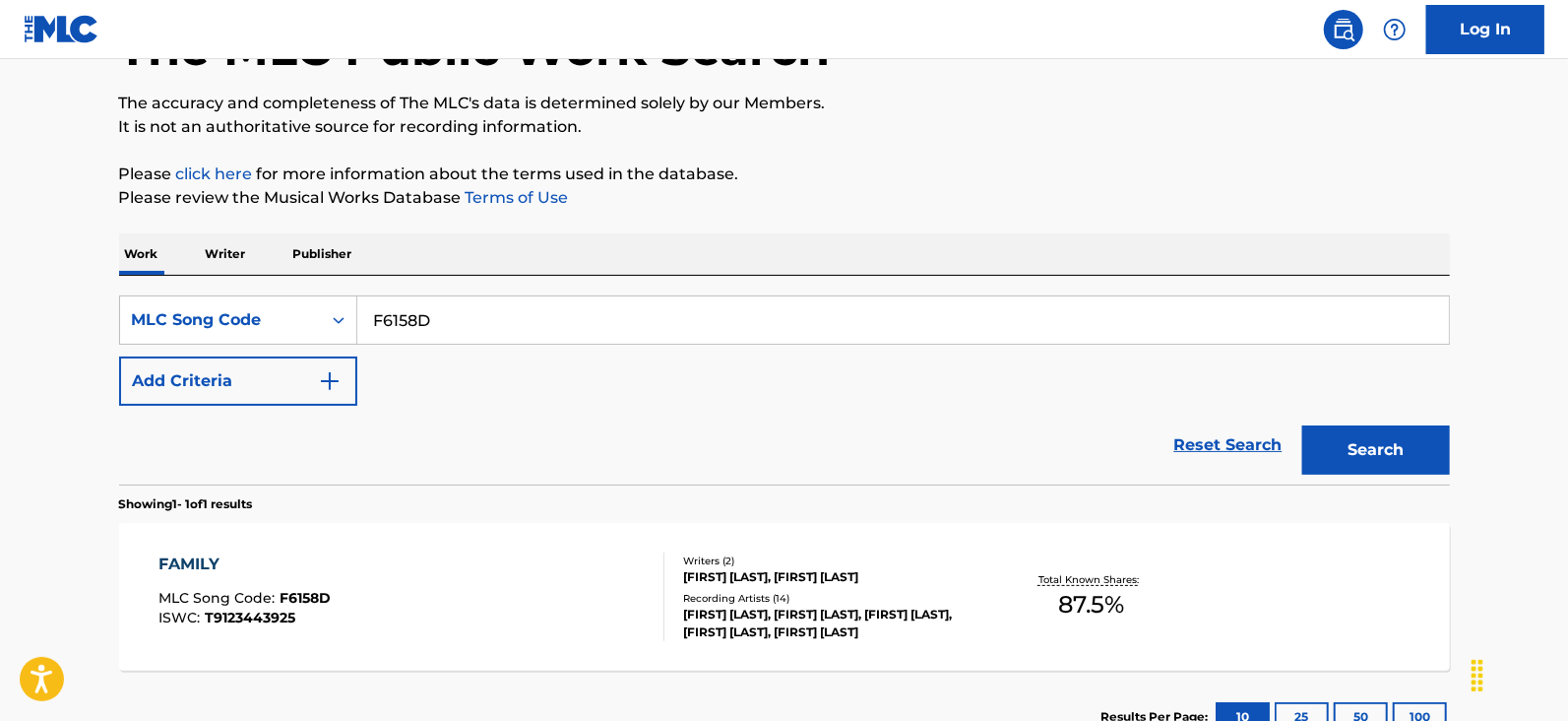 click on "FAMILY MLC Song Code : F6158D ISWC : T9123443925" at bounding box center [411, 597] 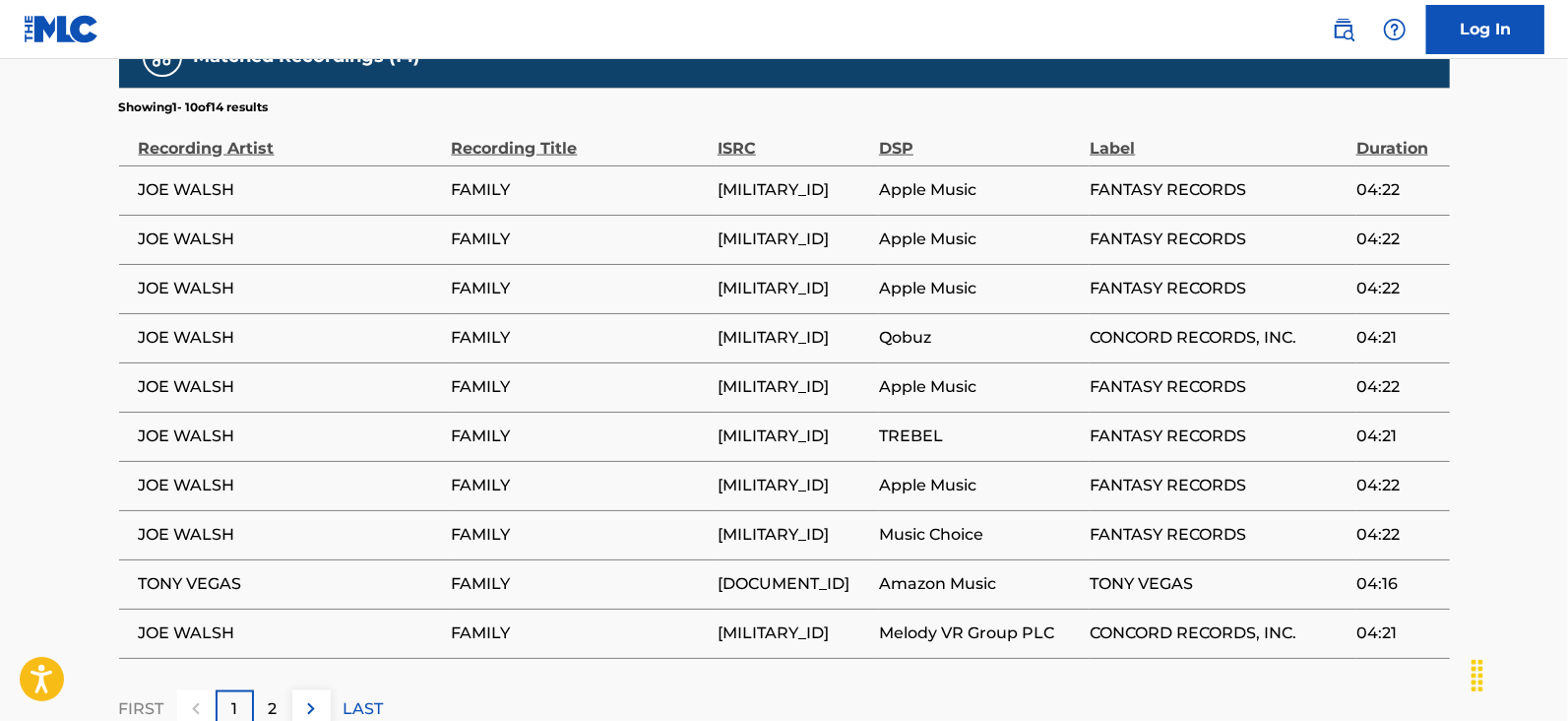 scroll, scrollTop: 1585, scrollLeft: 0, axis: vertical 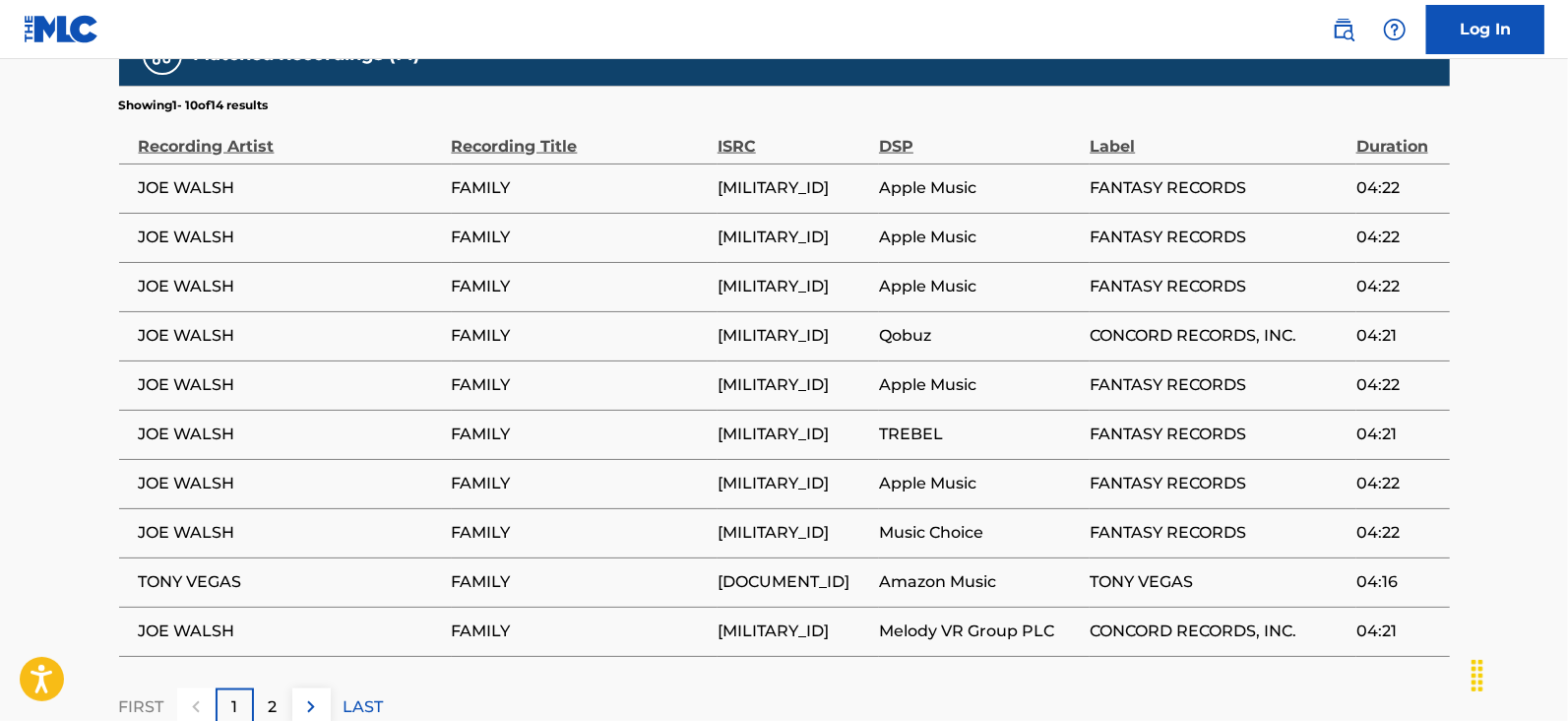 click on "2" at bounding box center (273, 707) 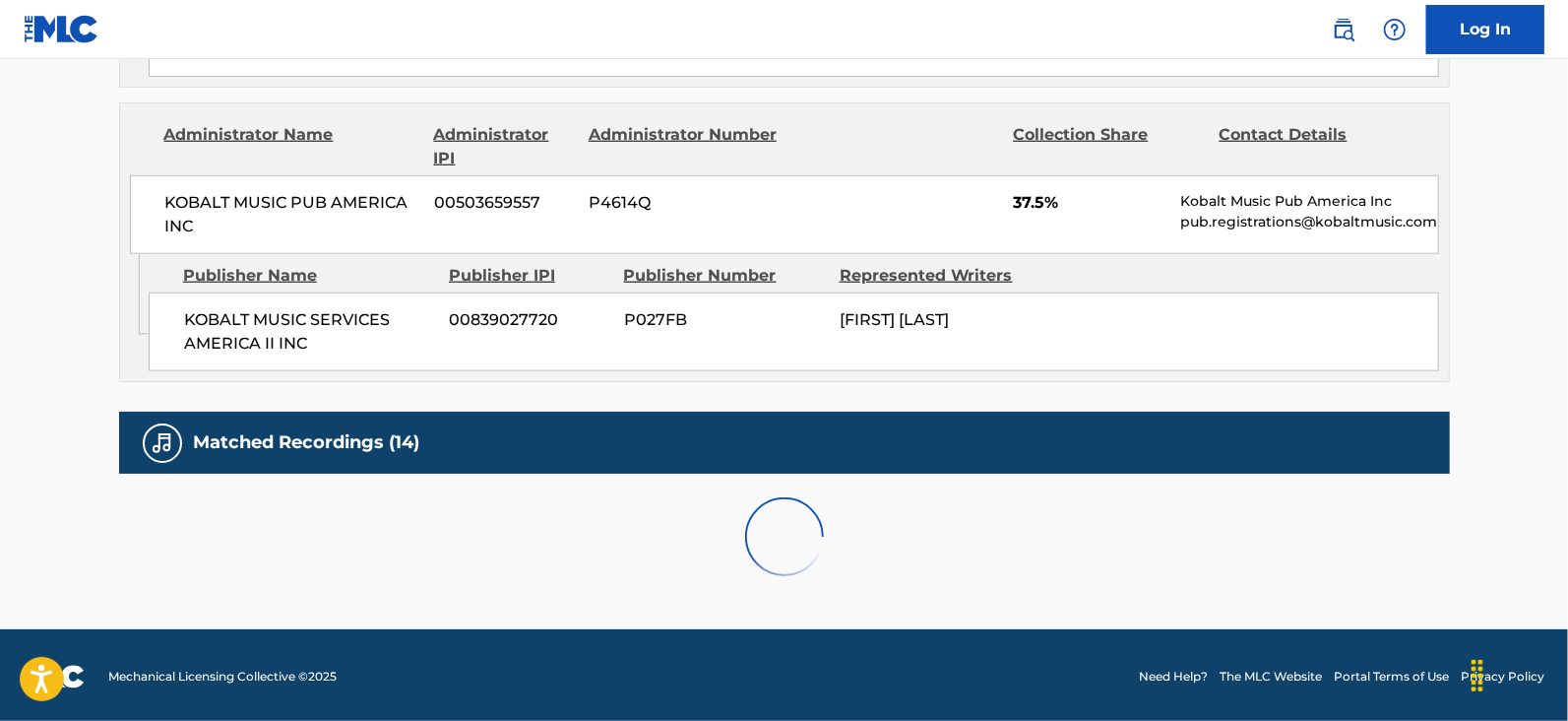 scroll, scrollTop: 1417, scrollLeft: 0, axis: vertical 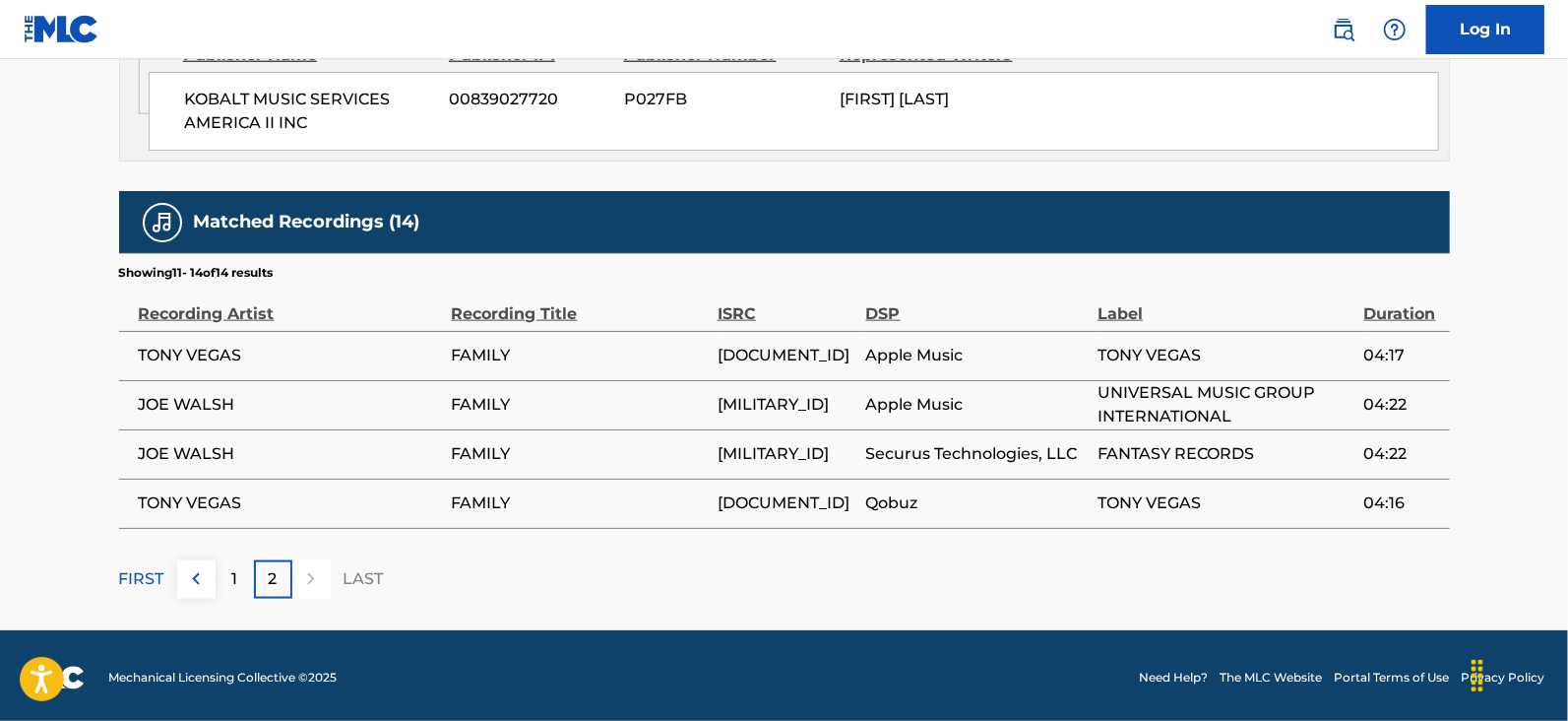 click on "1" at bounding box center [234, 579] 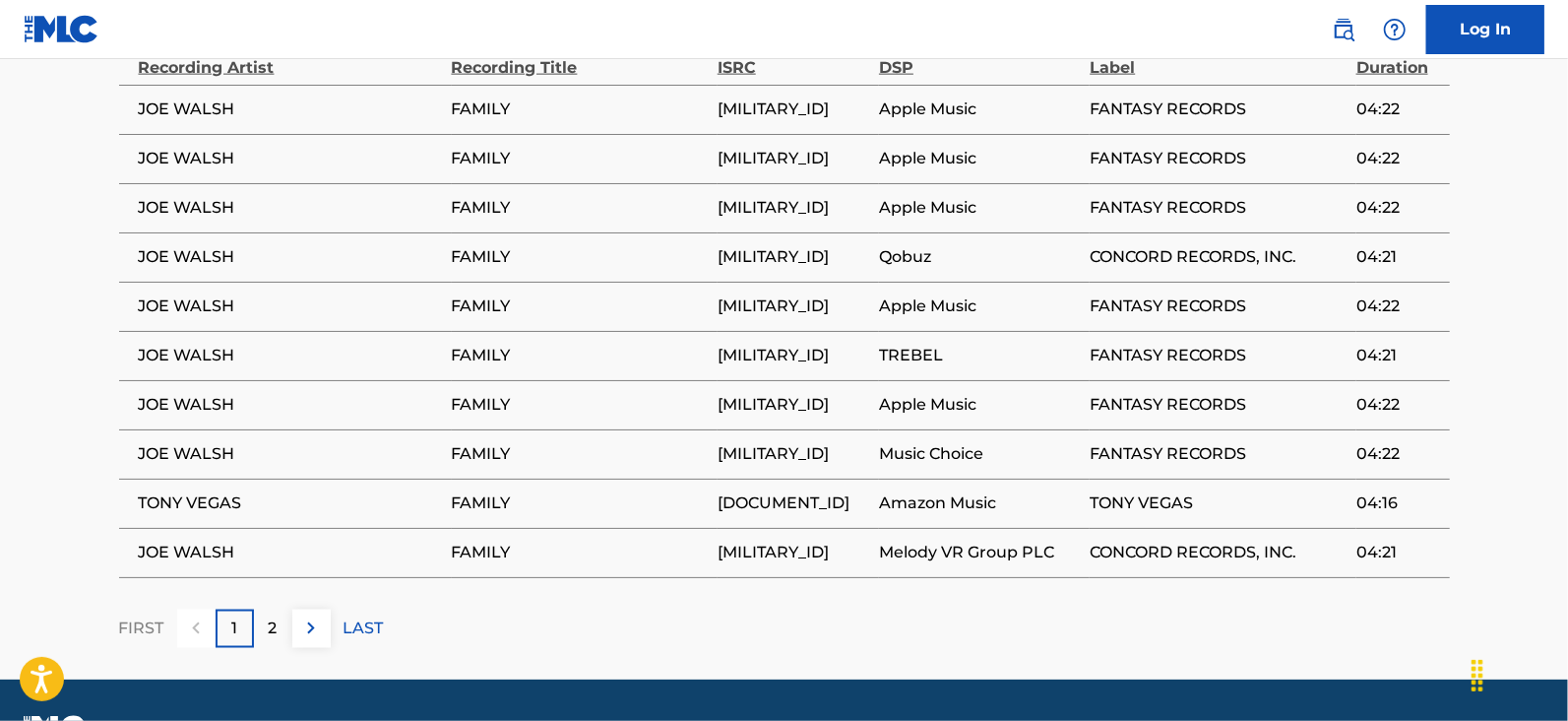 scroll, scrollTop: 1666, scrollLeft: 0, axis: vertical 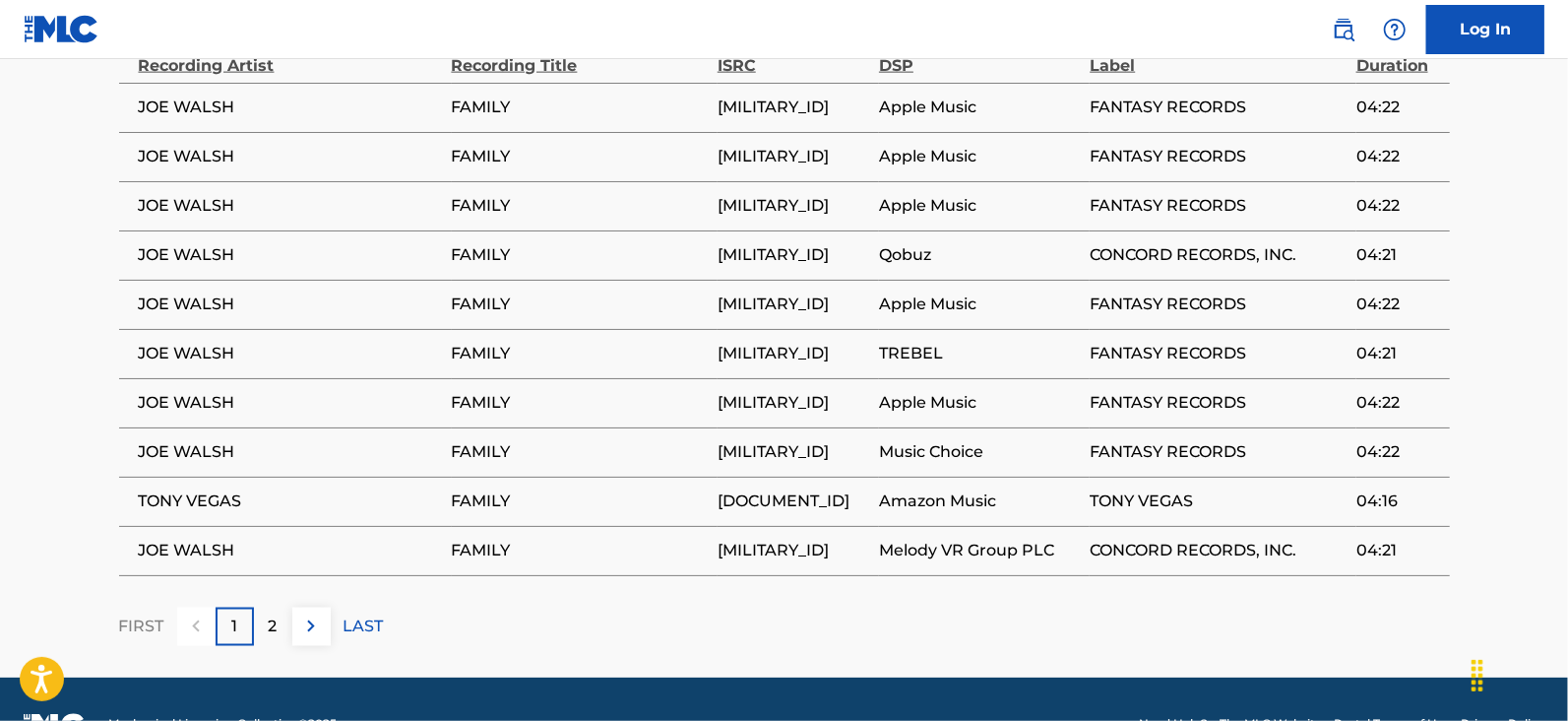 click on "2" at bounding box center [273, 626] 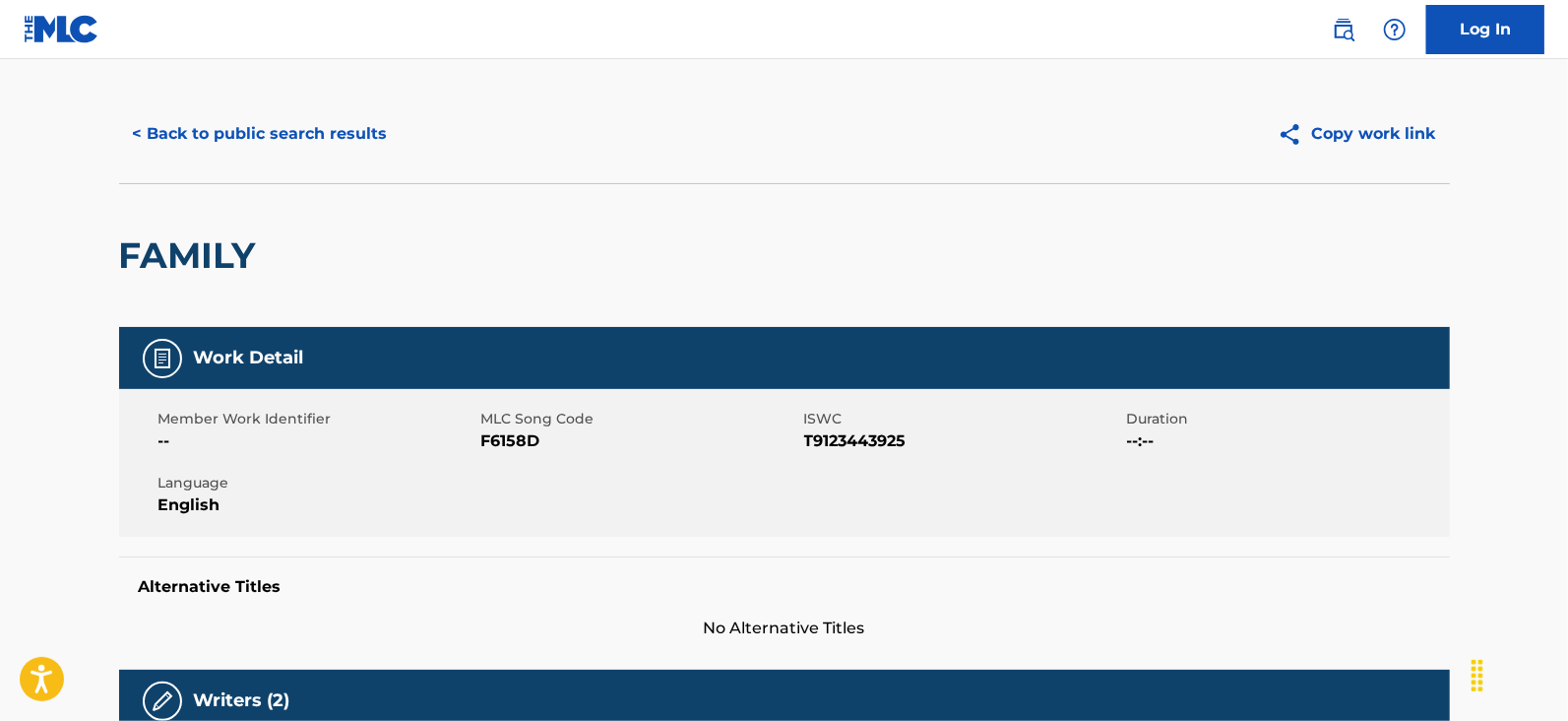 scroll, scrollTop: 0, scrollLeft: 0, axis: both 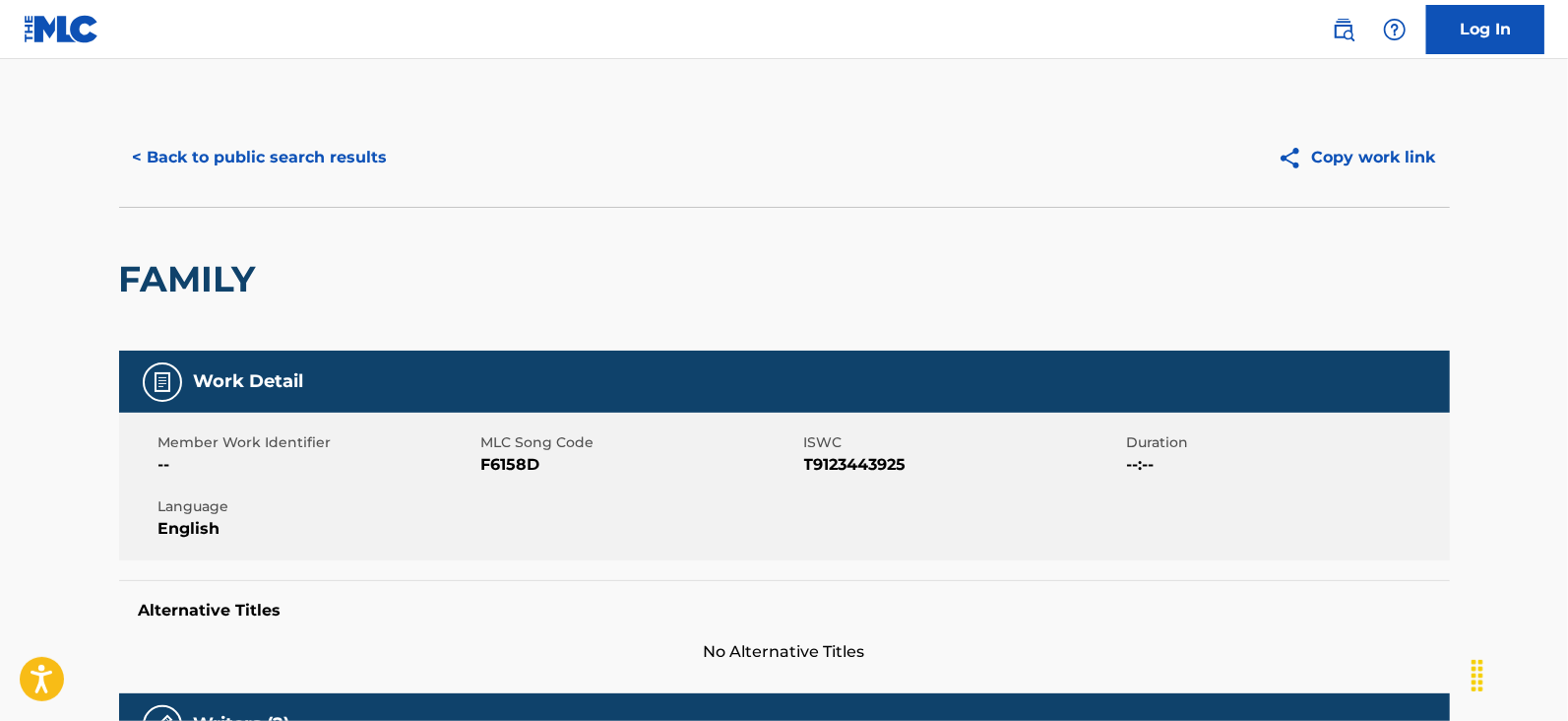 click on "< Back to public search results" at bounding box center (260, 158) 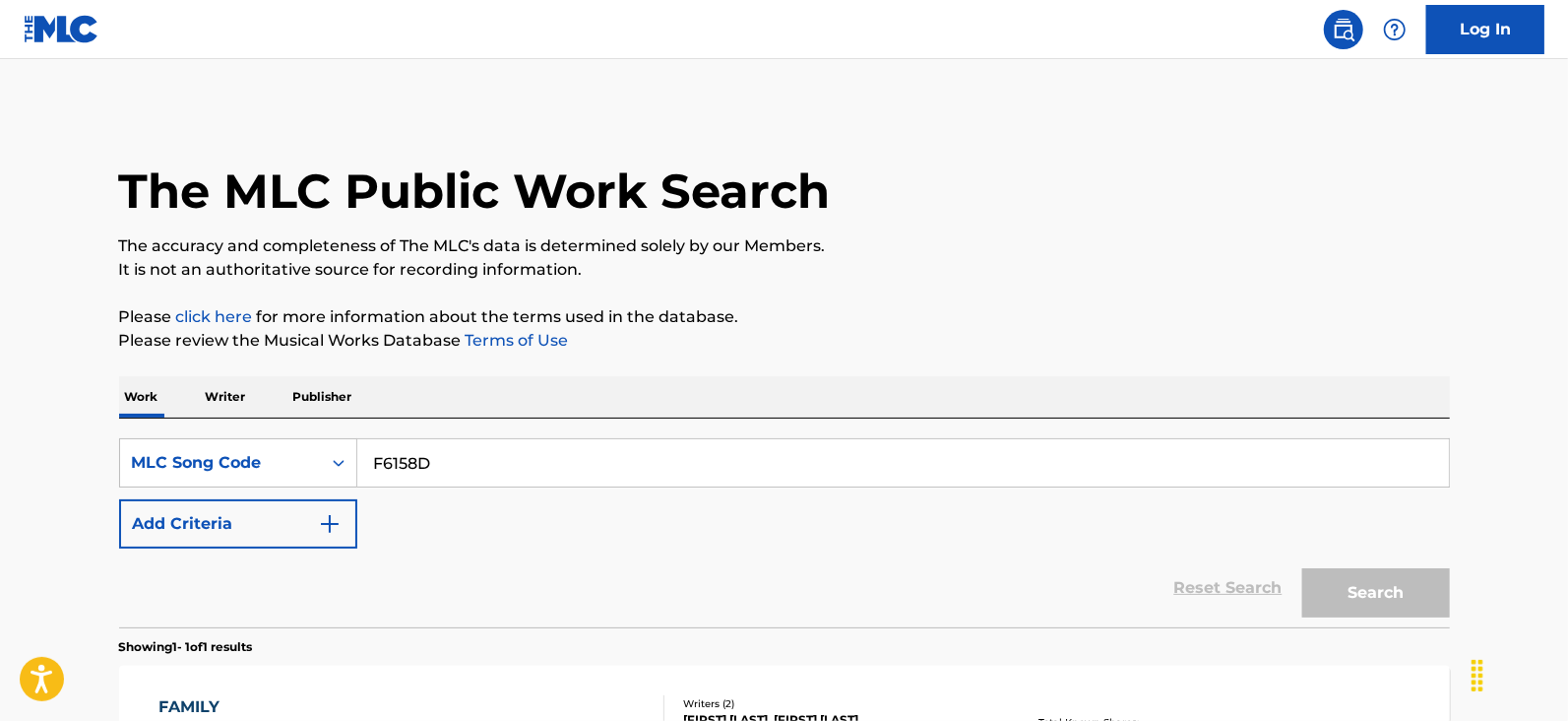 scroll, scrollTop: 143, scrollLeft: 0, axis: vertical 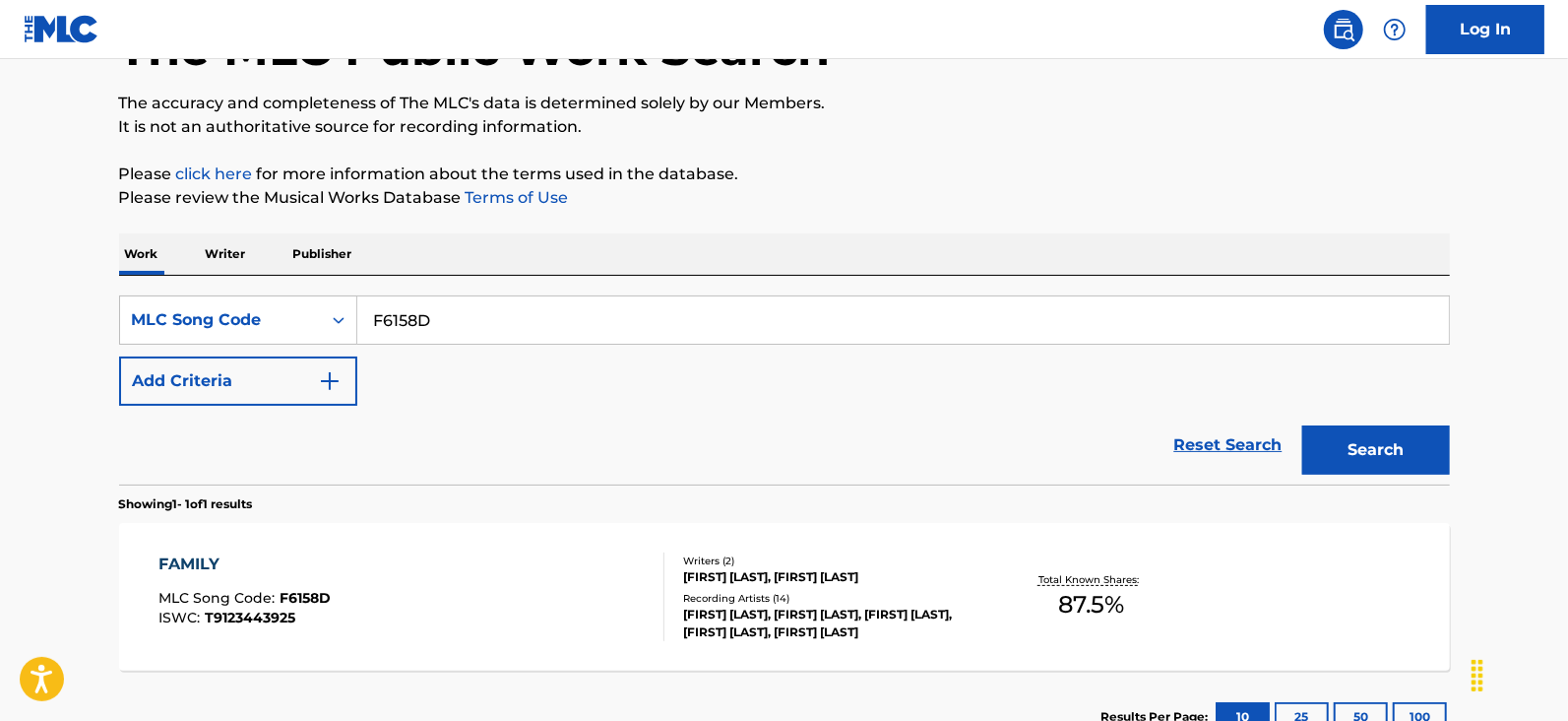 click on "F6158D" at bounding box center [903, 320] 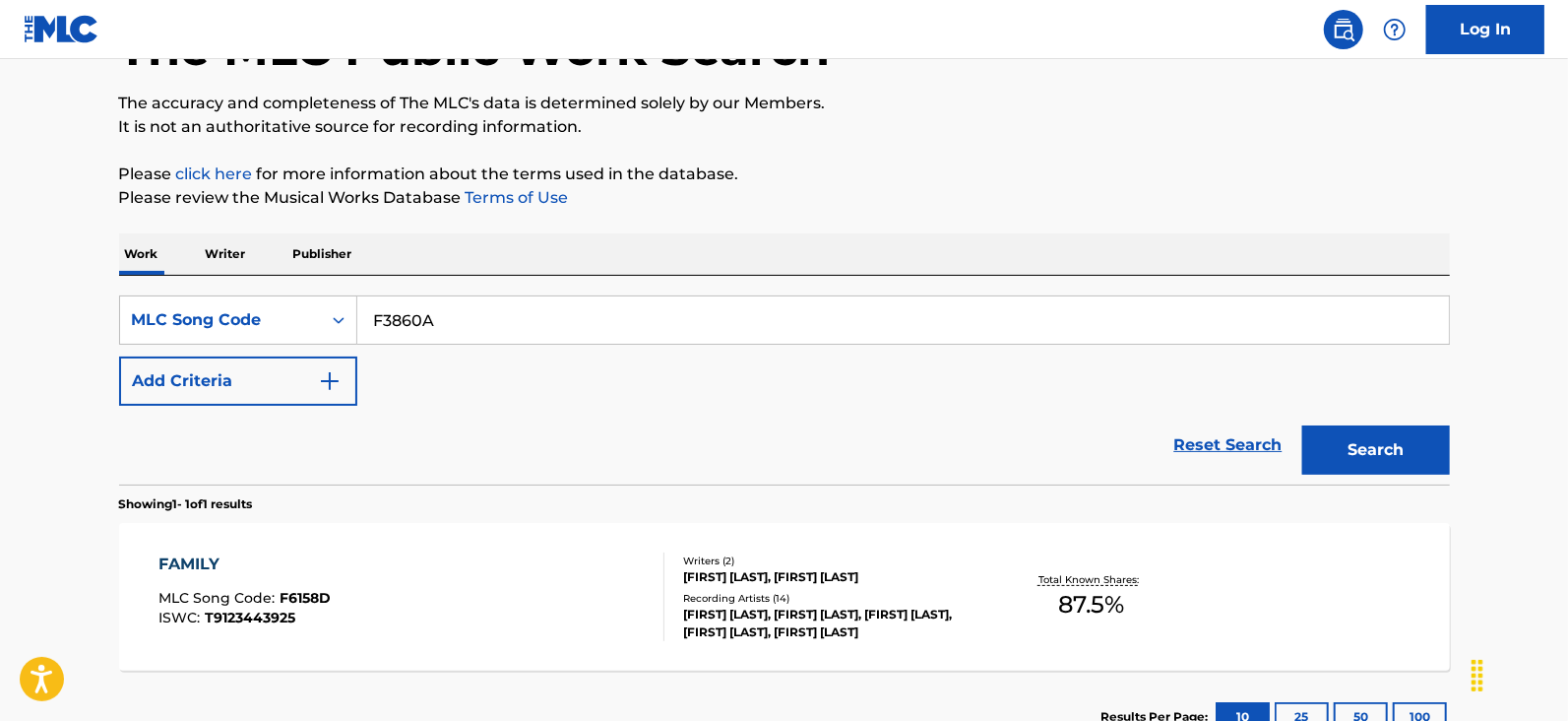 type on "F3860A" 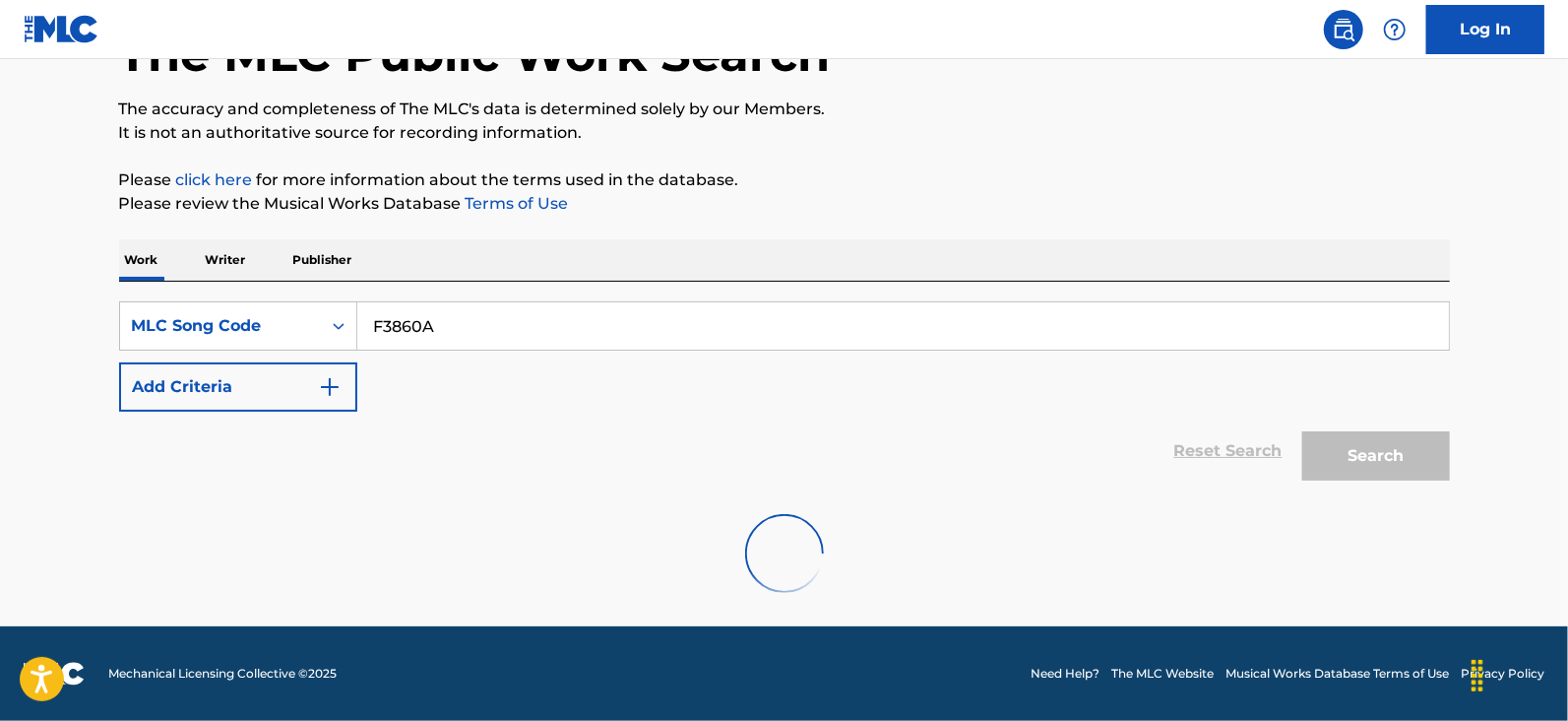 scroll, scrollTop: 143, scrollLeft: 0, axis: vertical 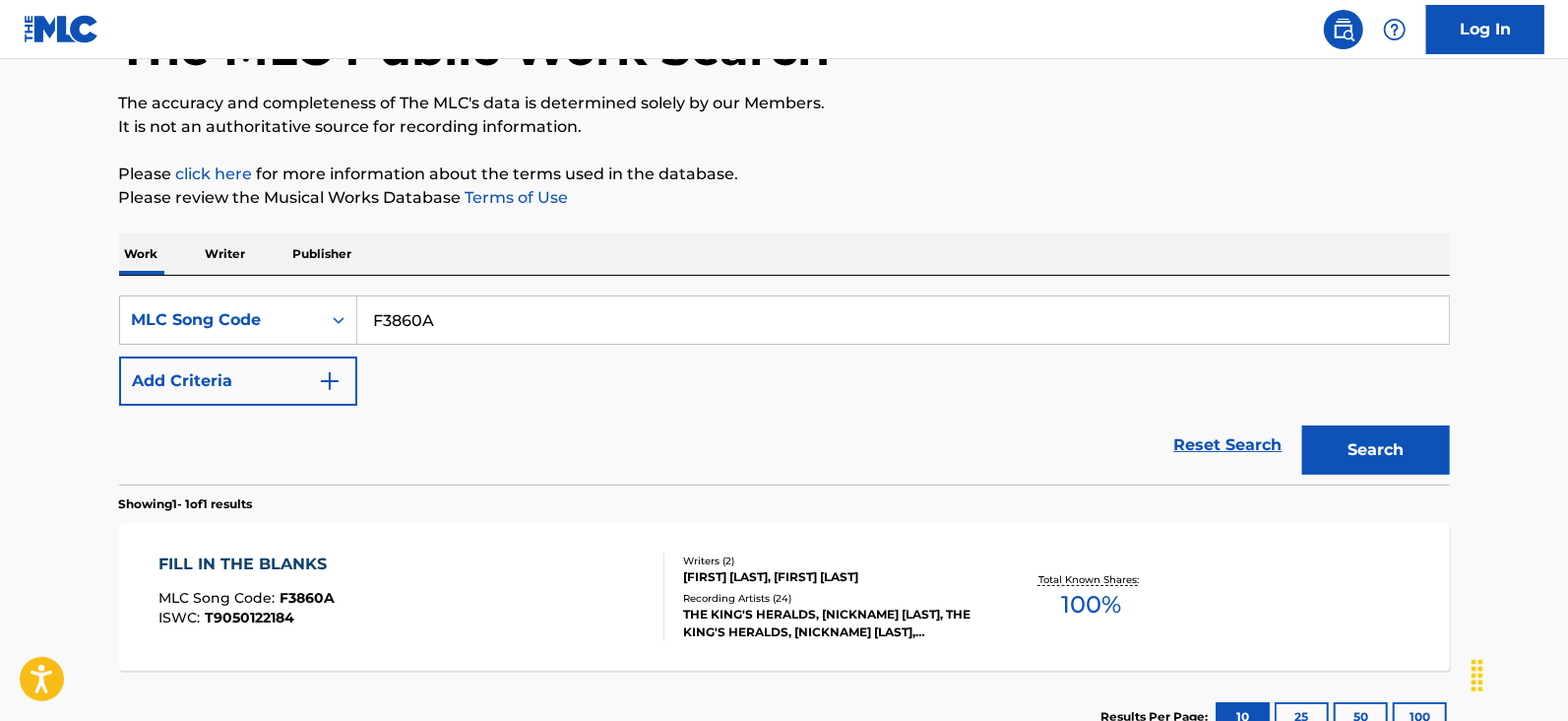 click on "FILL IN THE BLANKS MLC Song Code : F3860A ISWC : T9050122184" at bounding box center (411, 597) 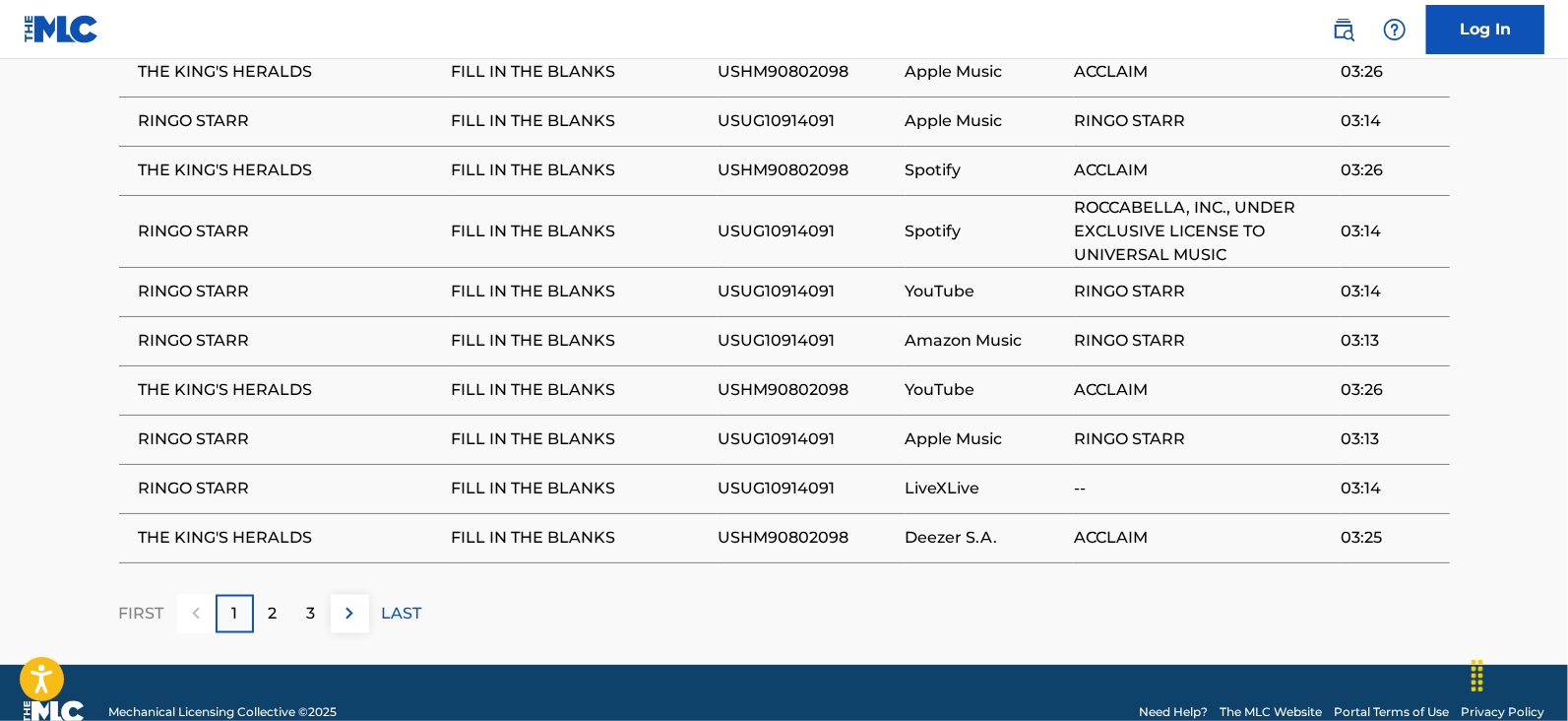 scroll, scrollTop: 1669, scrollLeft: 0, axis: vertical 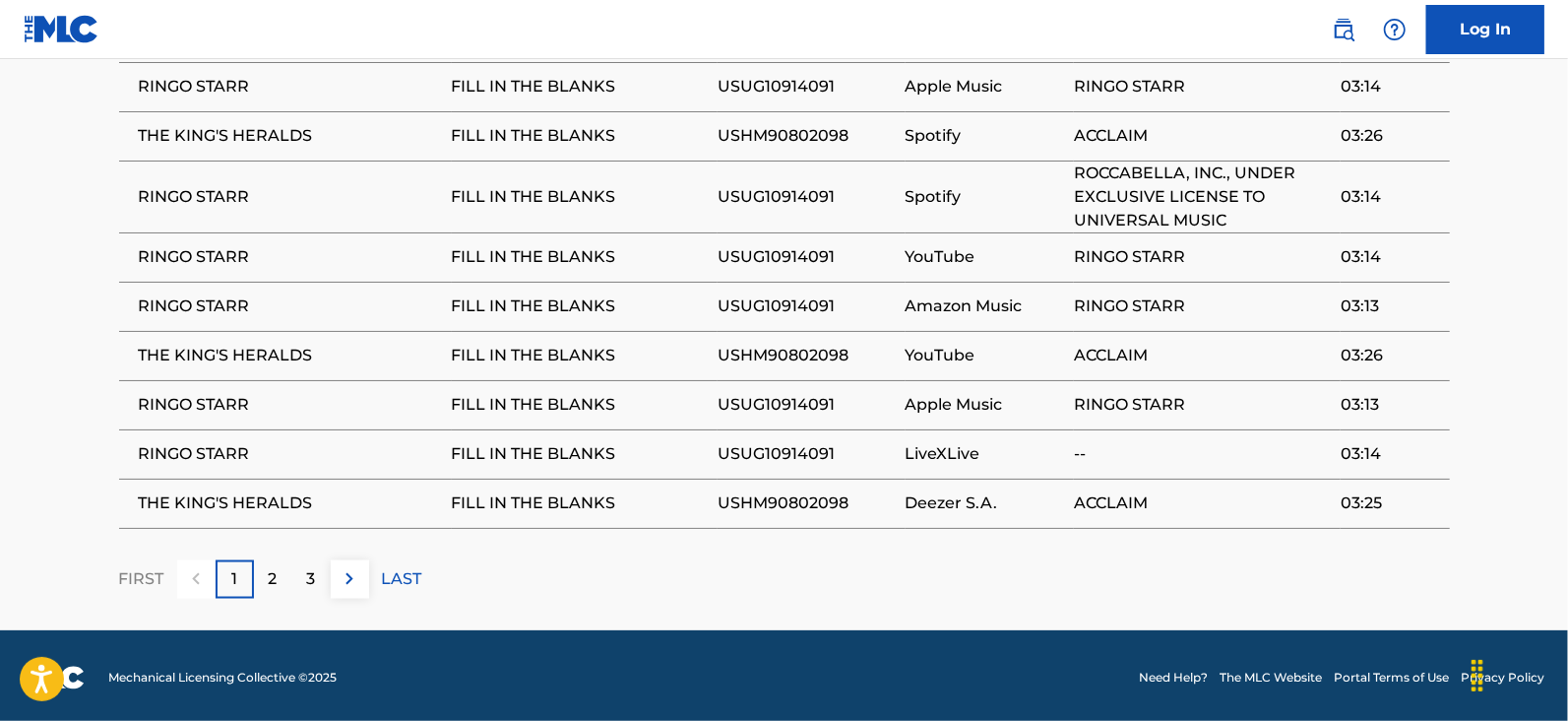click on "2" at bounding box center (273, 579) 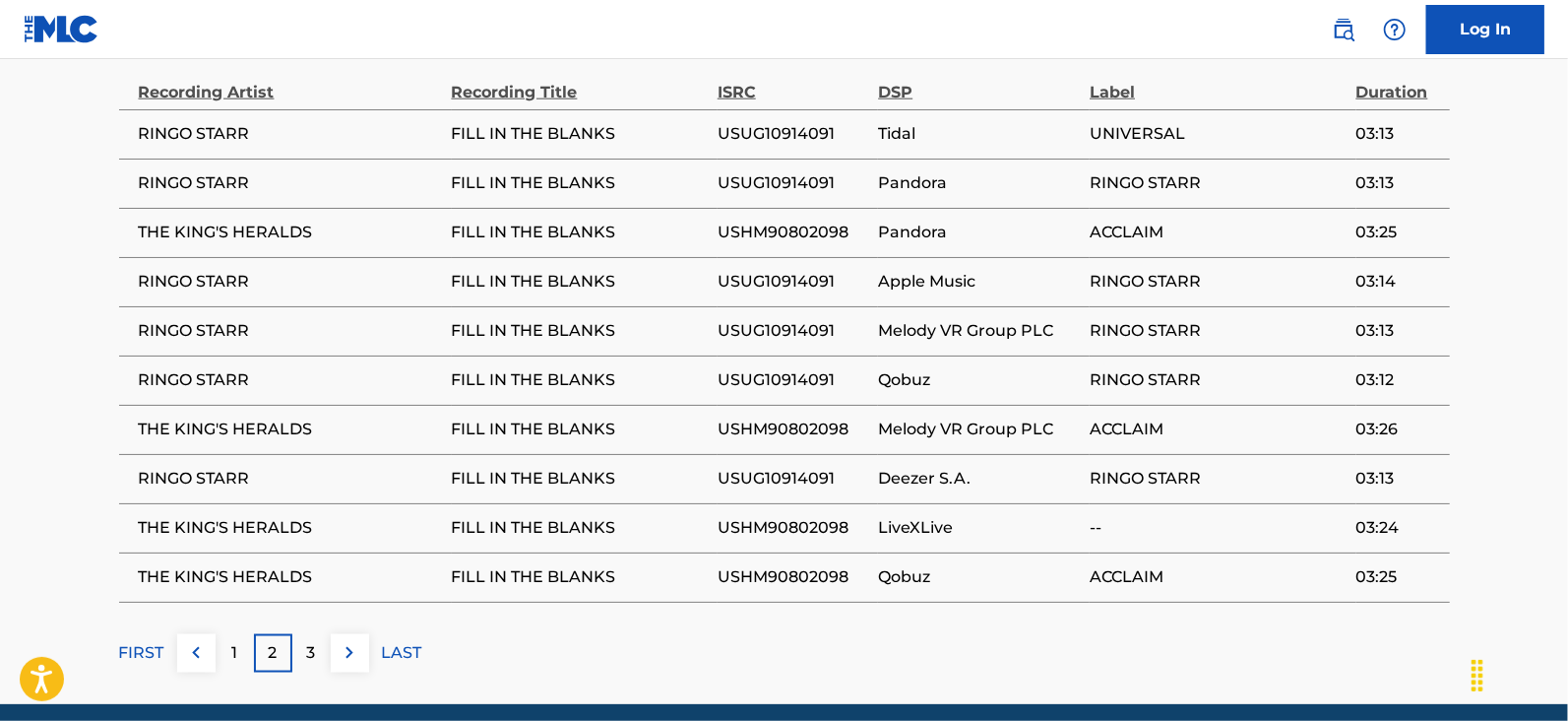 scroll, scrollTop: 1565, scrollLeft: 0, axis: vertical 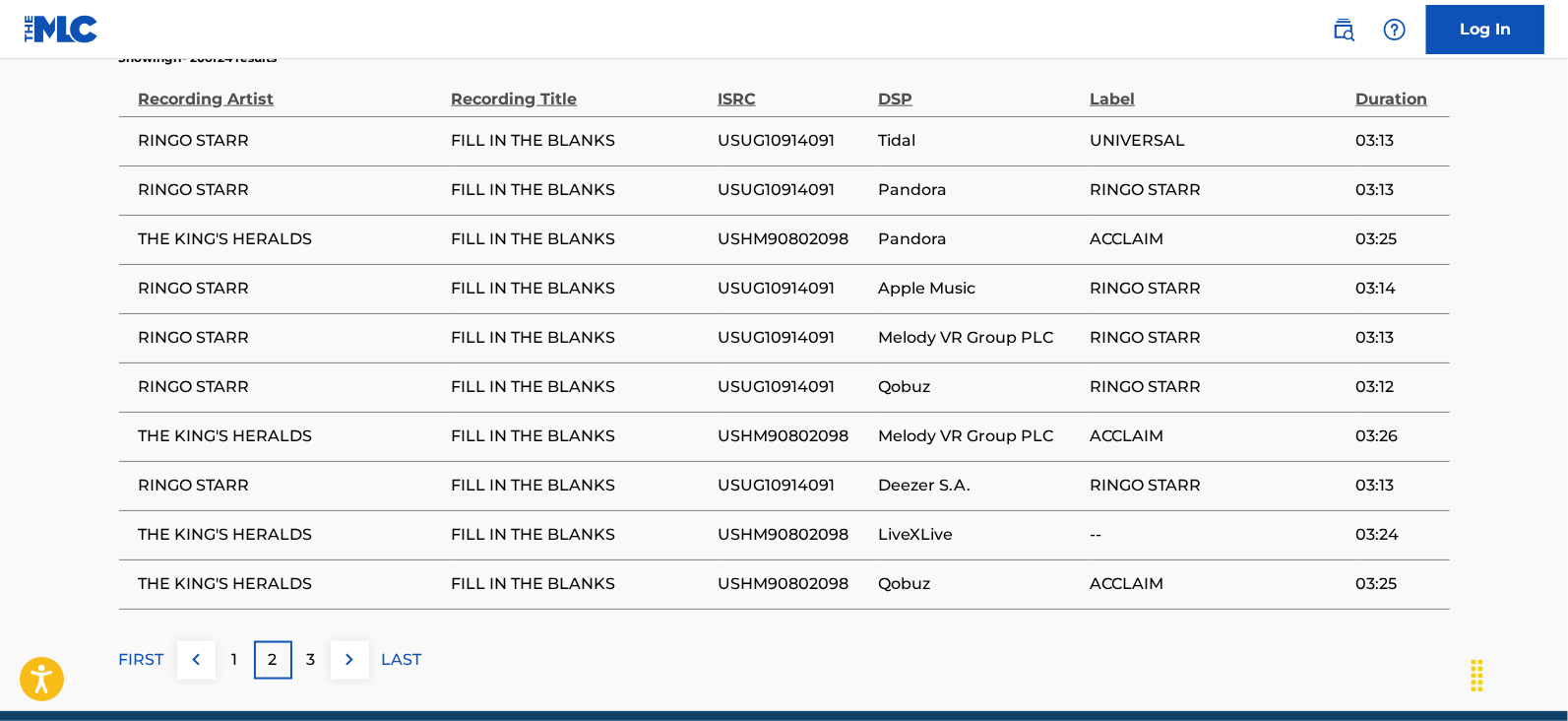 click on "3" at bounding box center [311, 660] 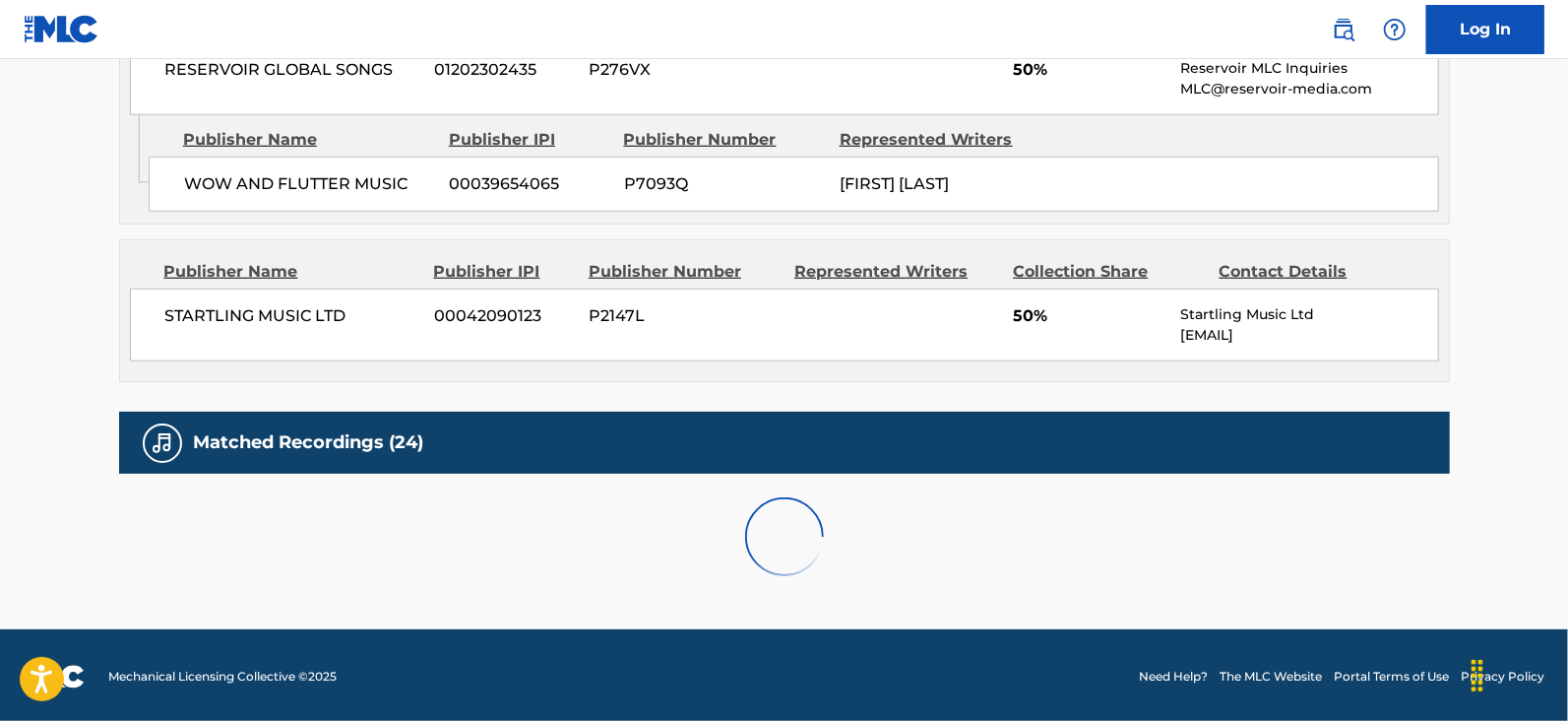 scroll, scrollTop: 1350, scrollLeft: 0, axis: vertical 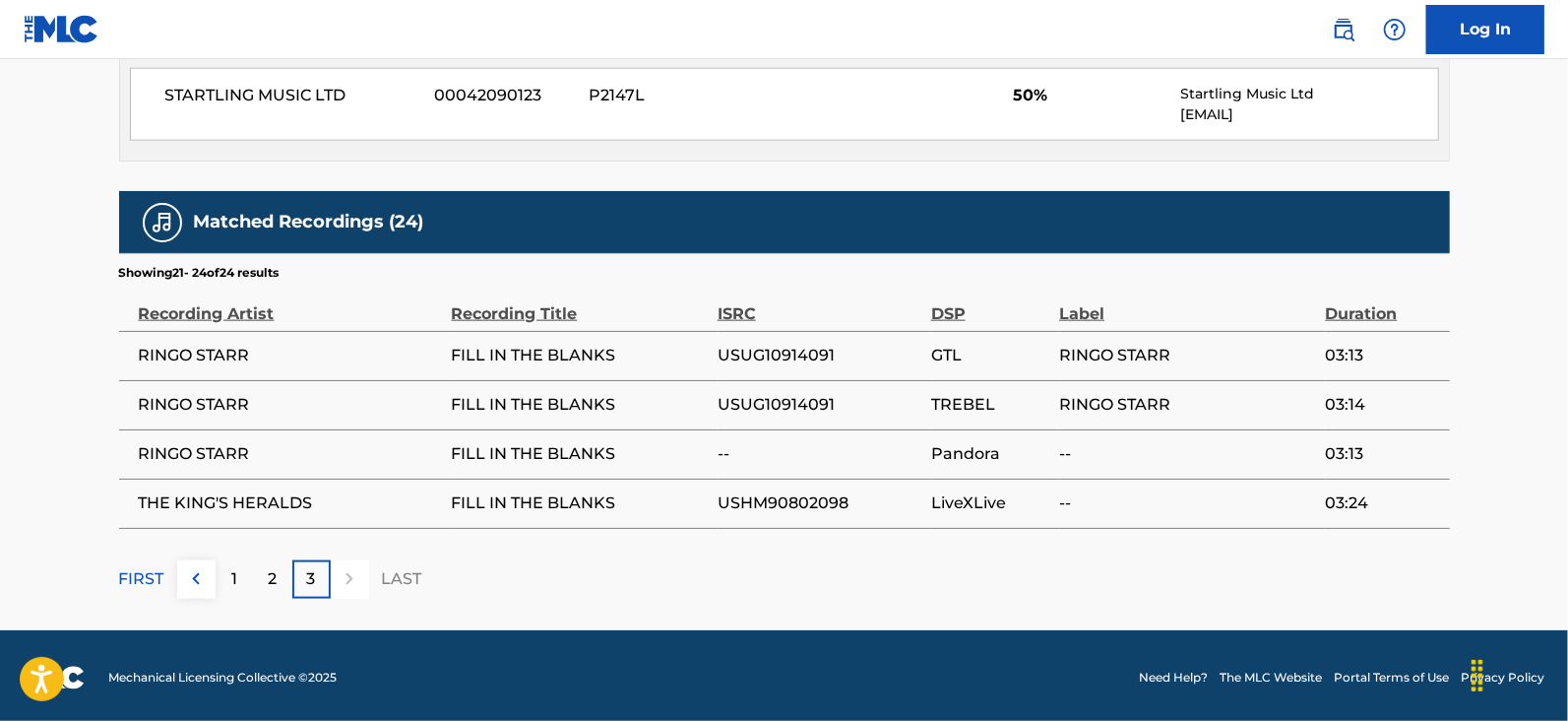 click on "FIRST" at bounding box center (142, 579) 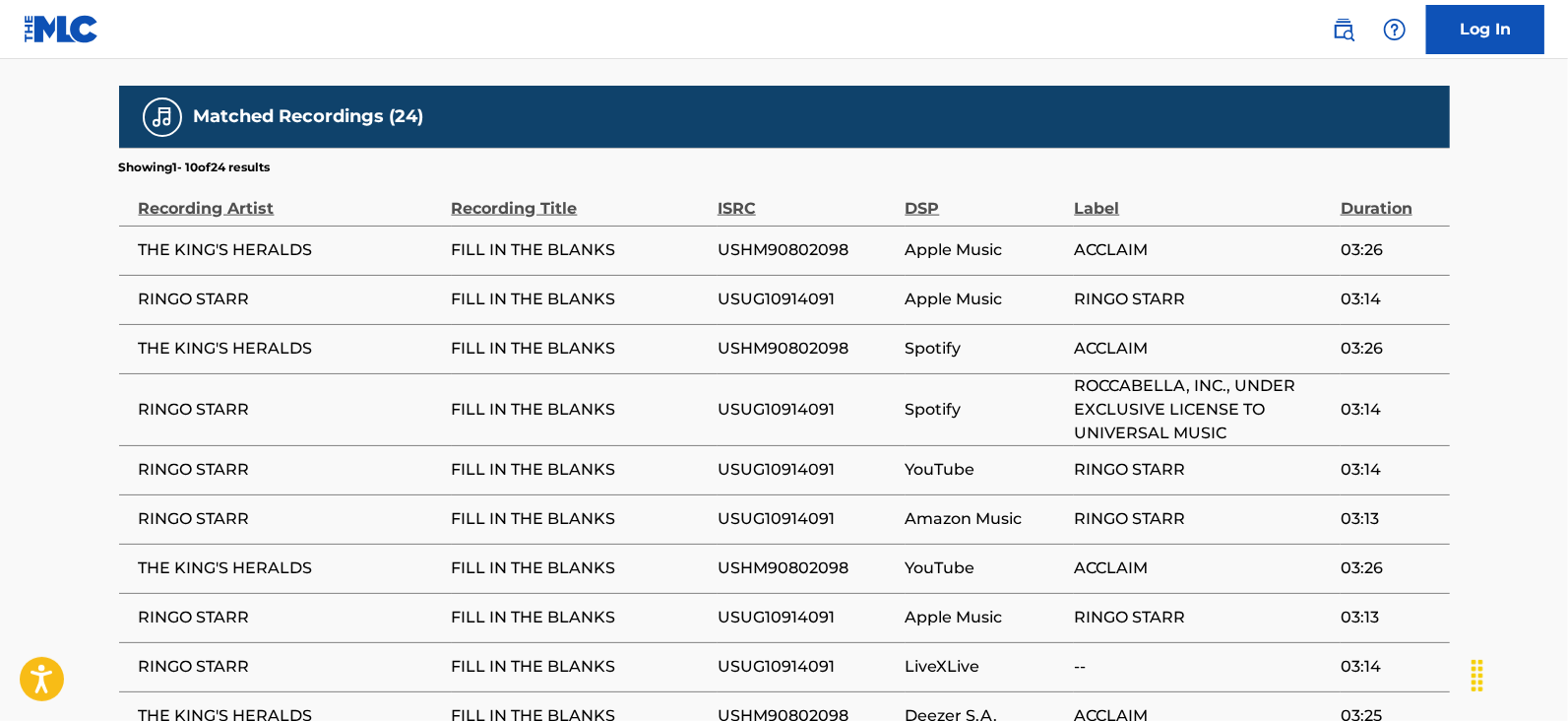scroll, scrollTop: 1458, scrollLeft: 0, axis: vertical 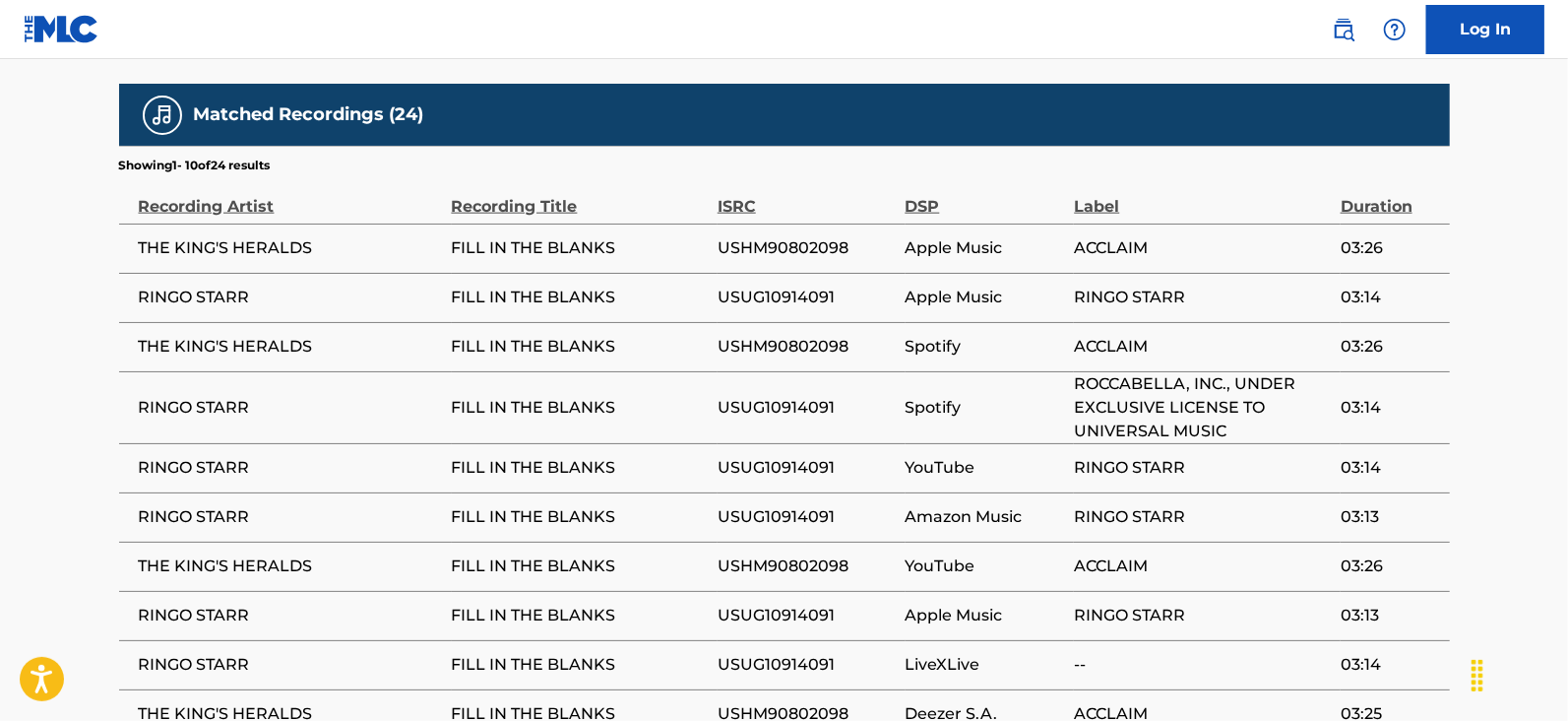 click on "YouTube" at bounding box center [990, 468] 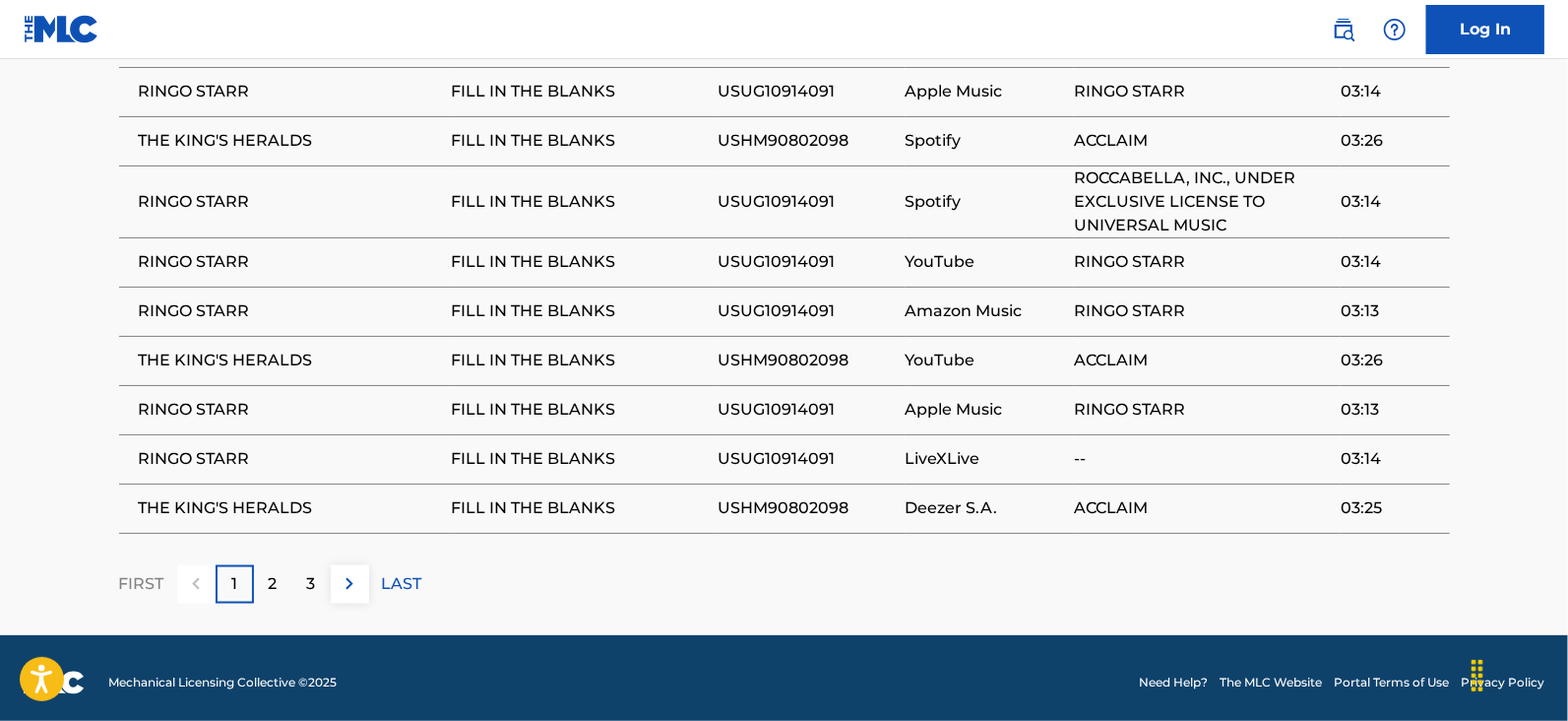 scroll, scrollTop: 1665, scrollLeft: 0, axis: vertical 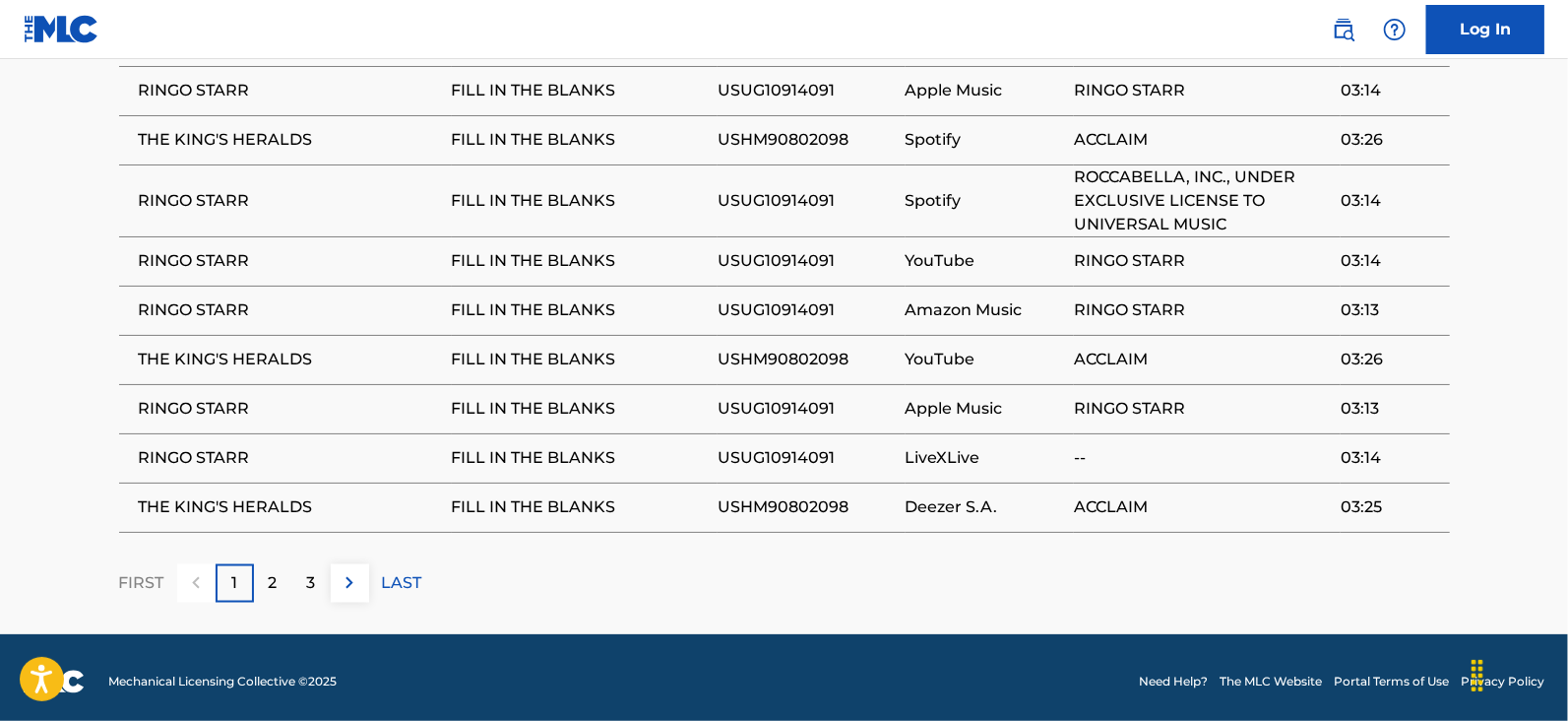 click on "2" at bounding box center (273, 583) 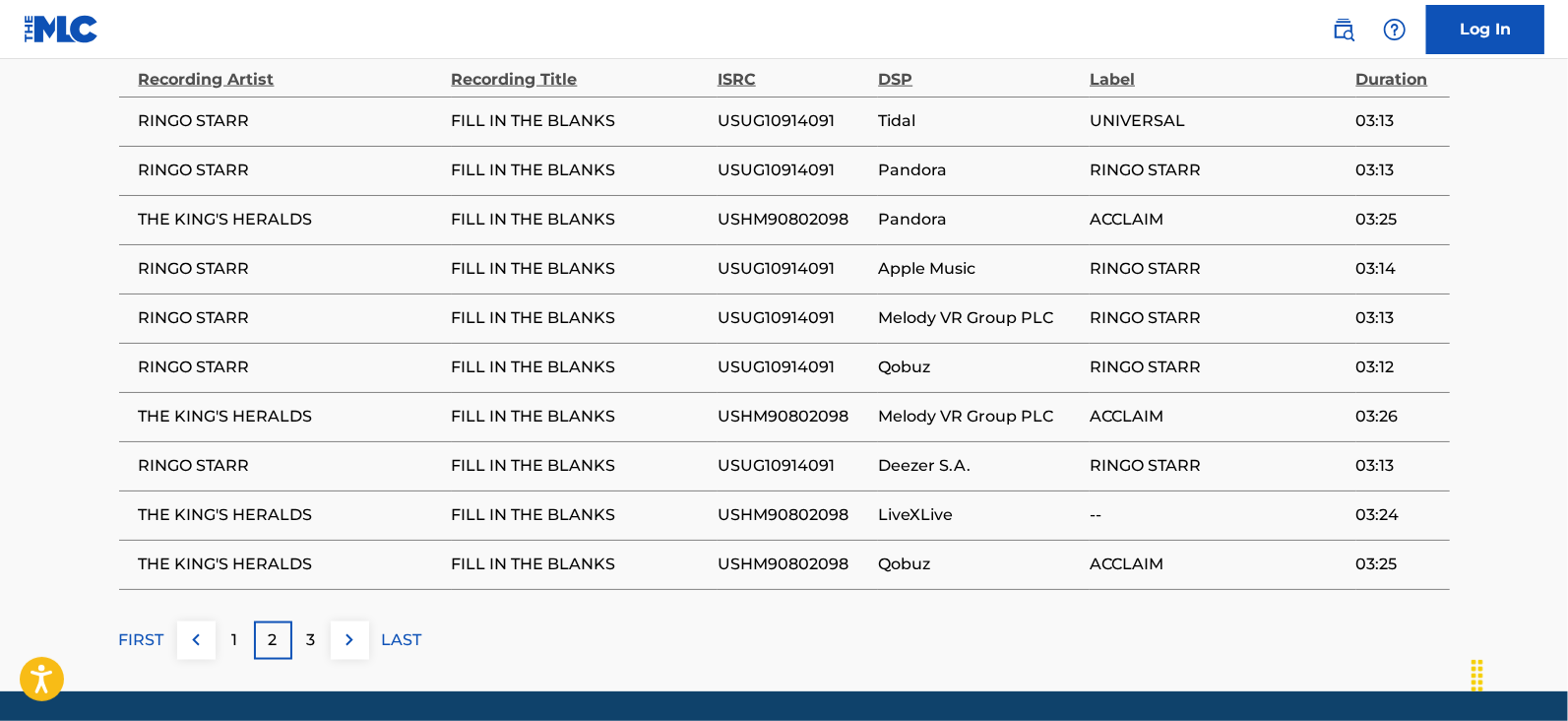 scroll, scrollTop: 1585, scrollLeft: 0, axis: vertical 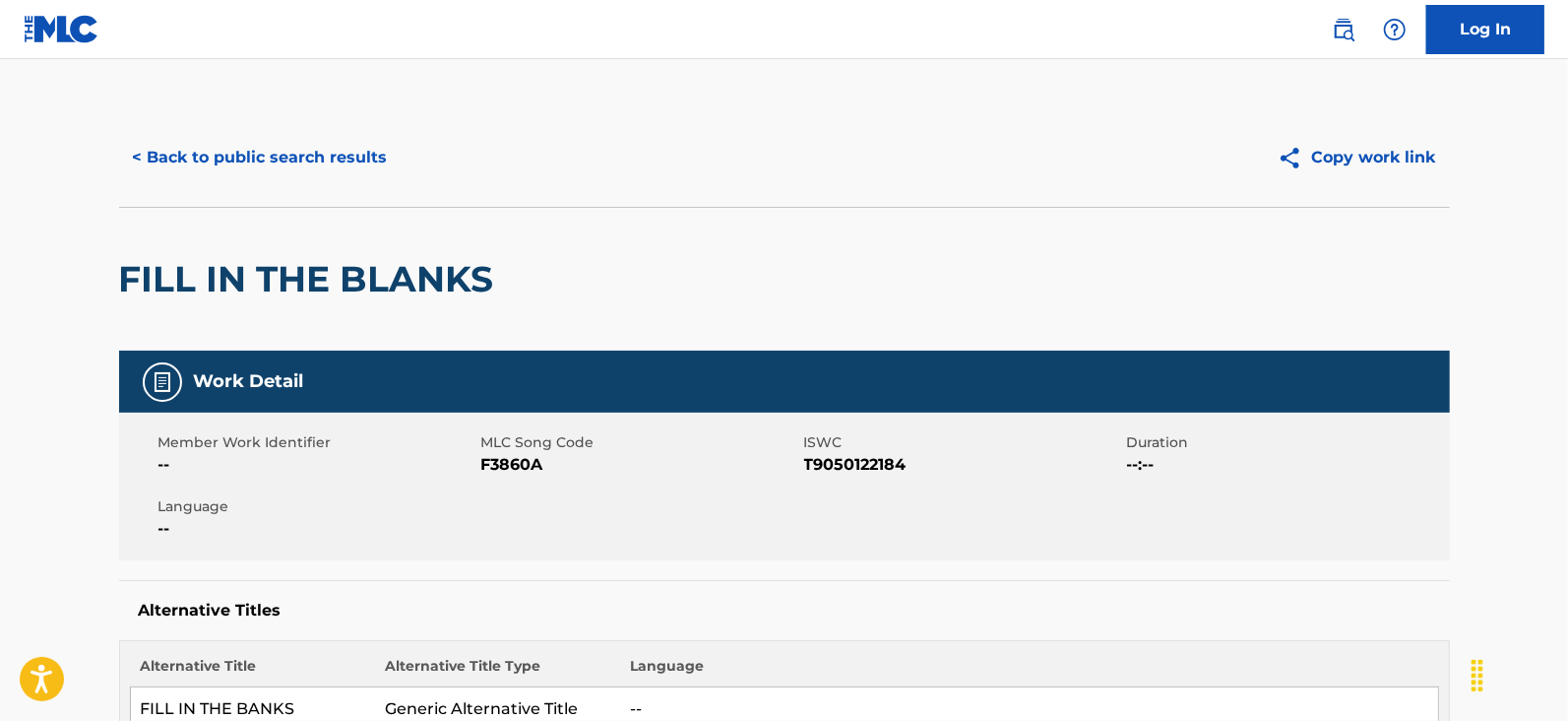 click on "< Back to public search results" at bounding box center [260, 158] 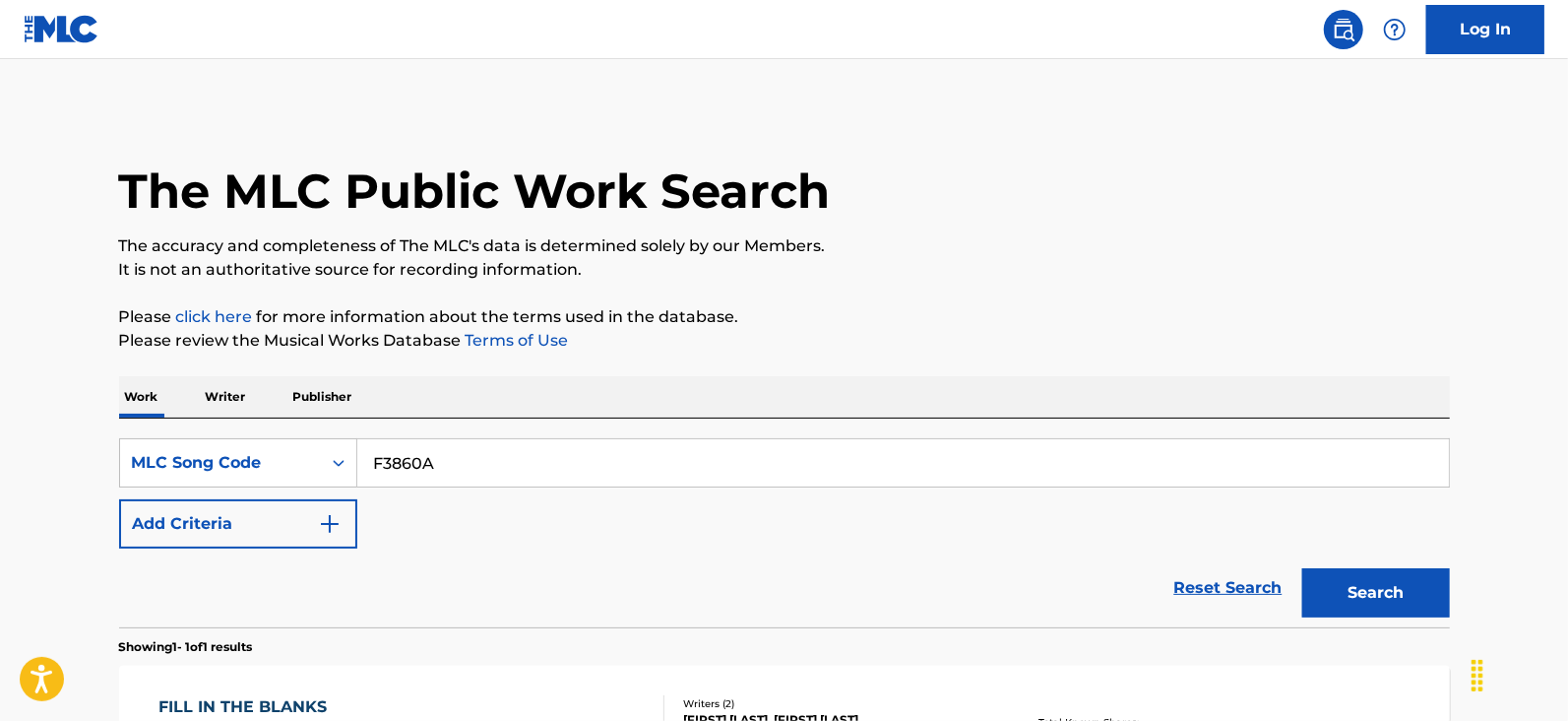scroll, scrollTop: 143, scrollLeft: 0, axis: vertical 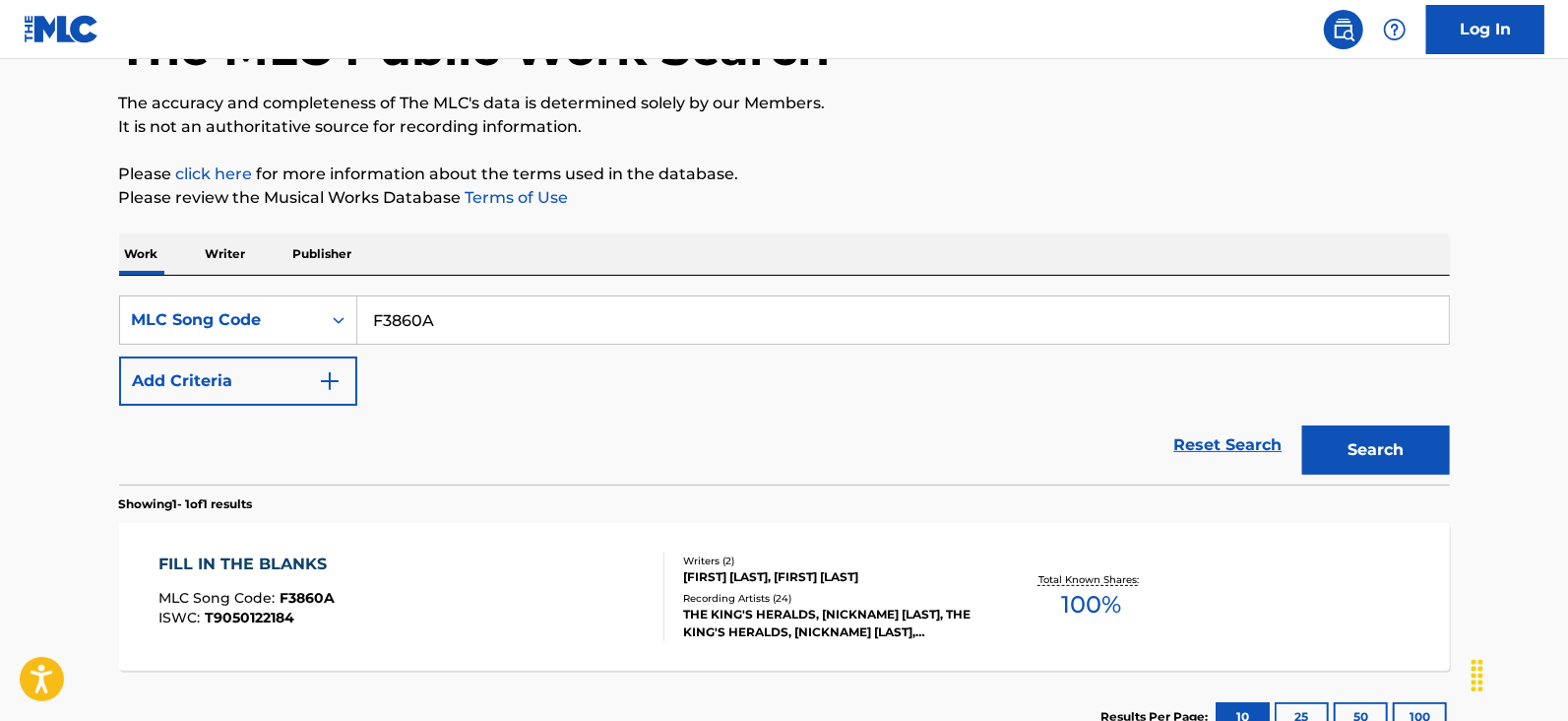 click on "F3860A" at bounding box center (903, 320) 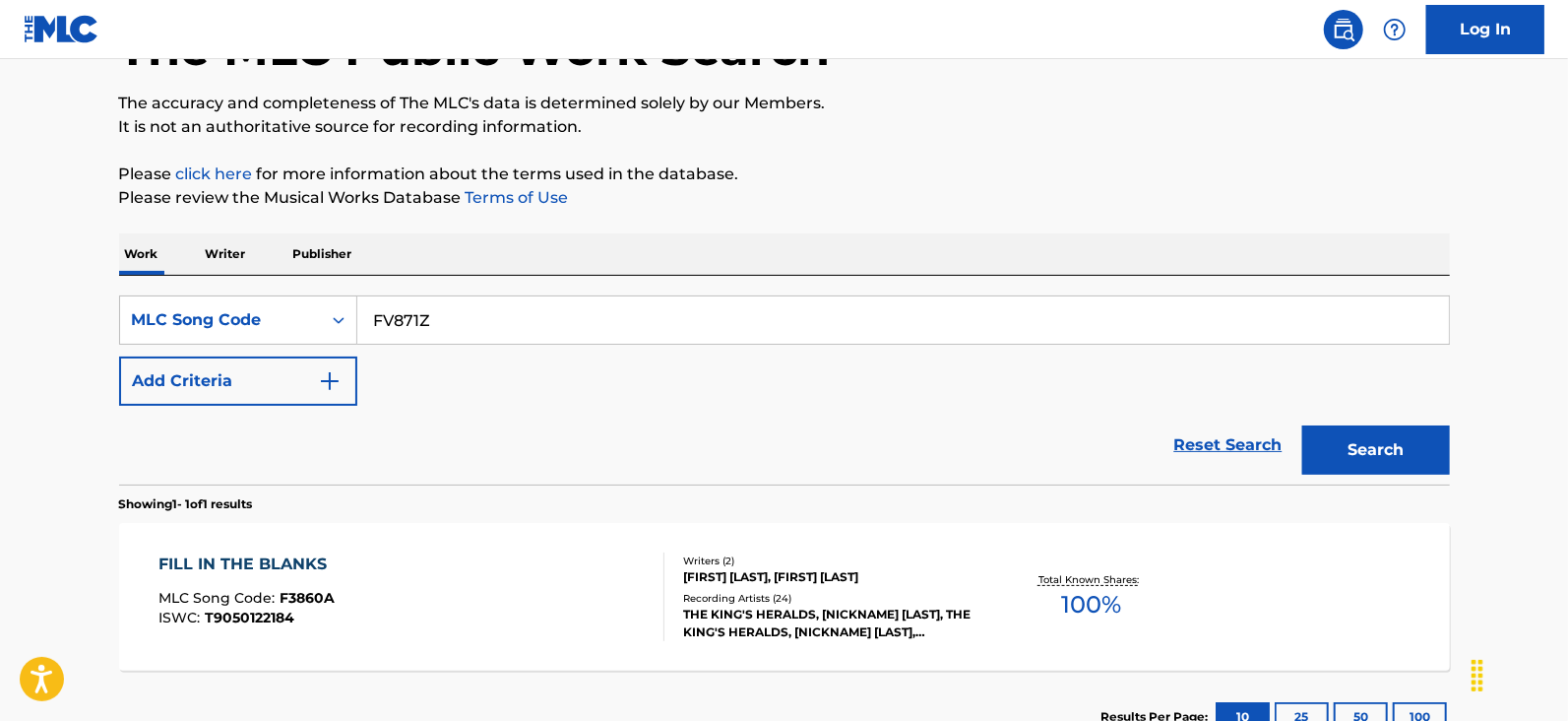 type on "FV871Z" 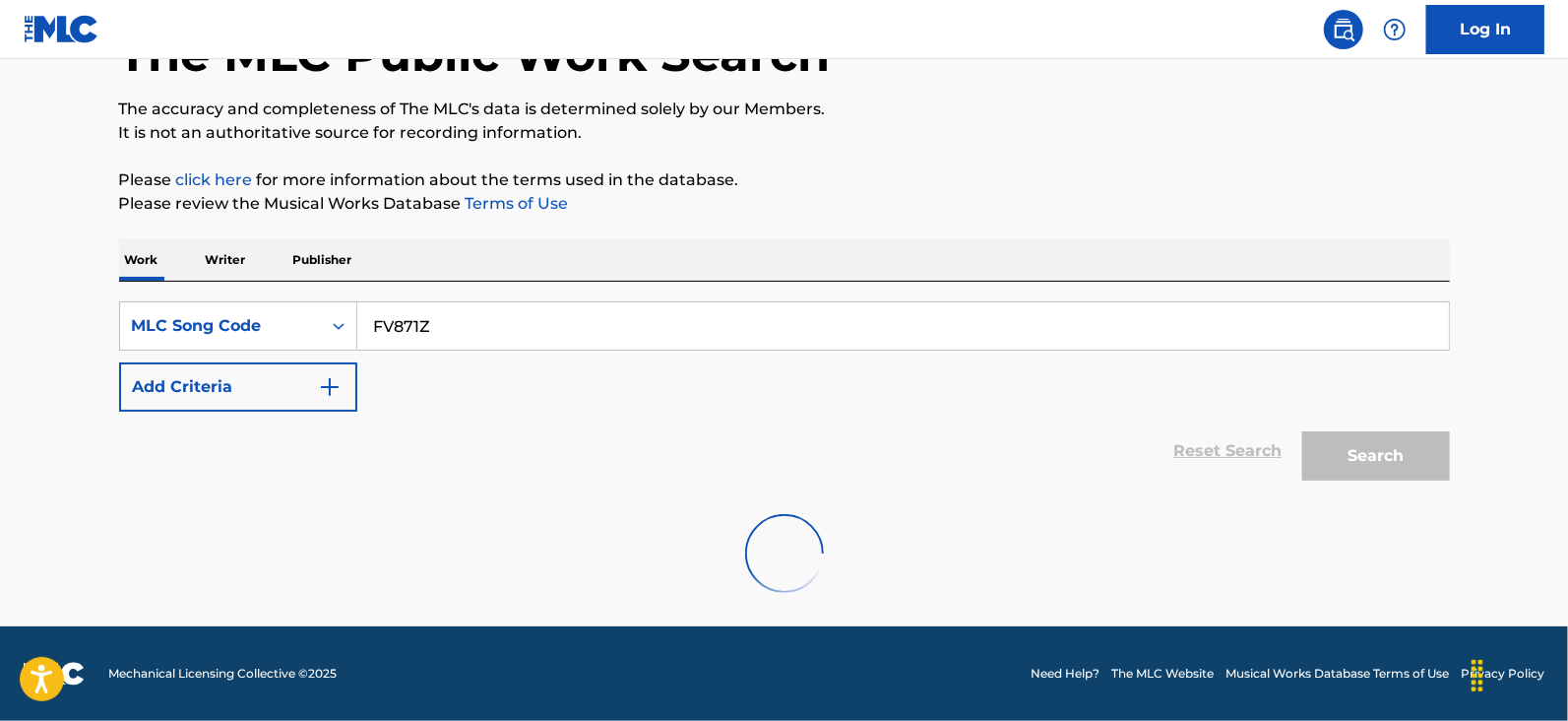 scroll, scrollTop: 143, scrollLeft: 0, axis: vertical 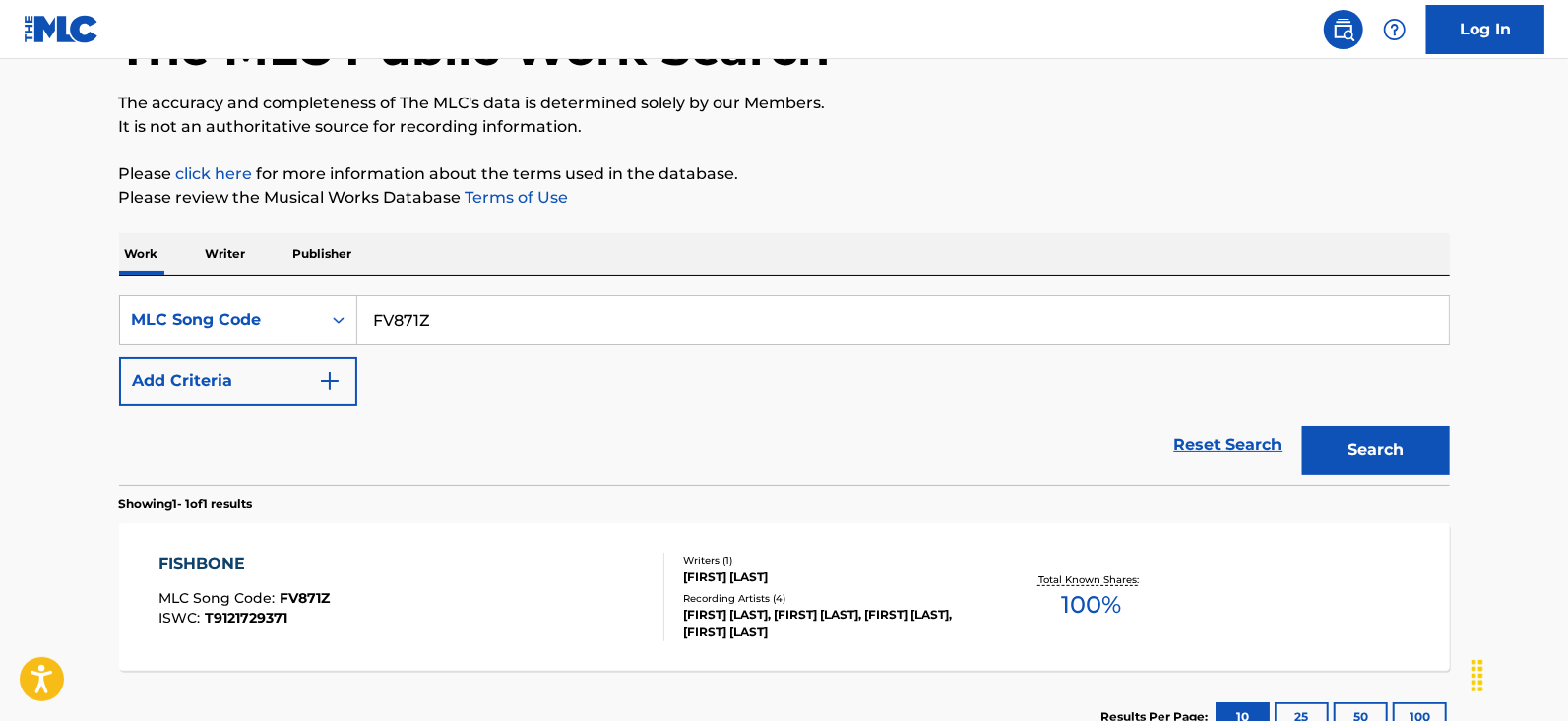 click on "FISHBONE MLC Song Code : FV871Z ISWC : T9121729371" at bounding box center (411, 597) 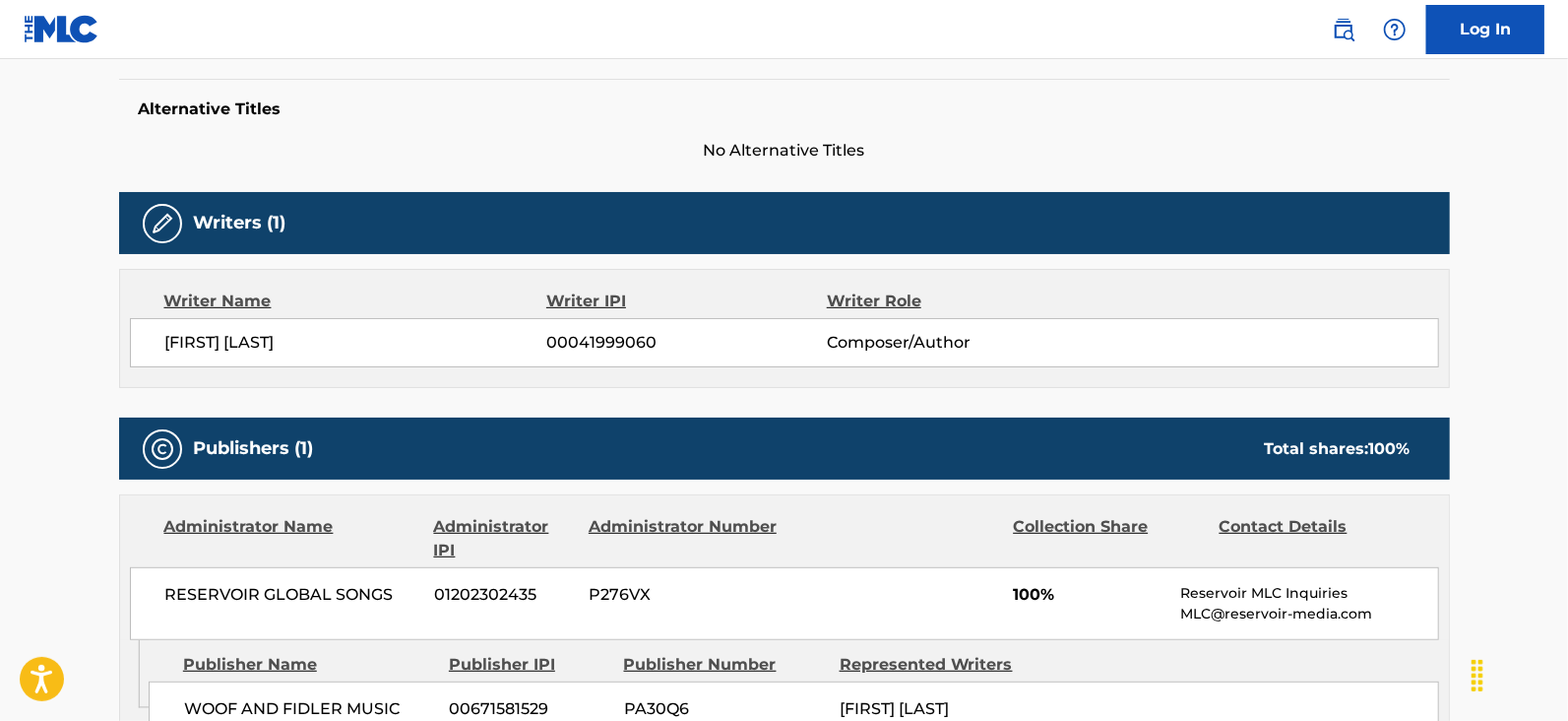 scroll, scrollTop: 0, scrollLeft: 0, axis: both 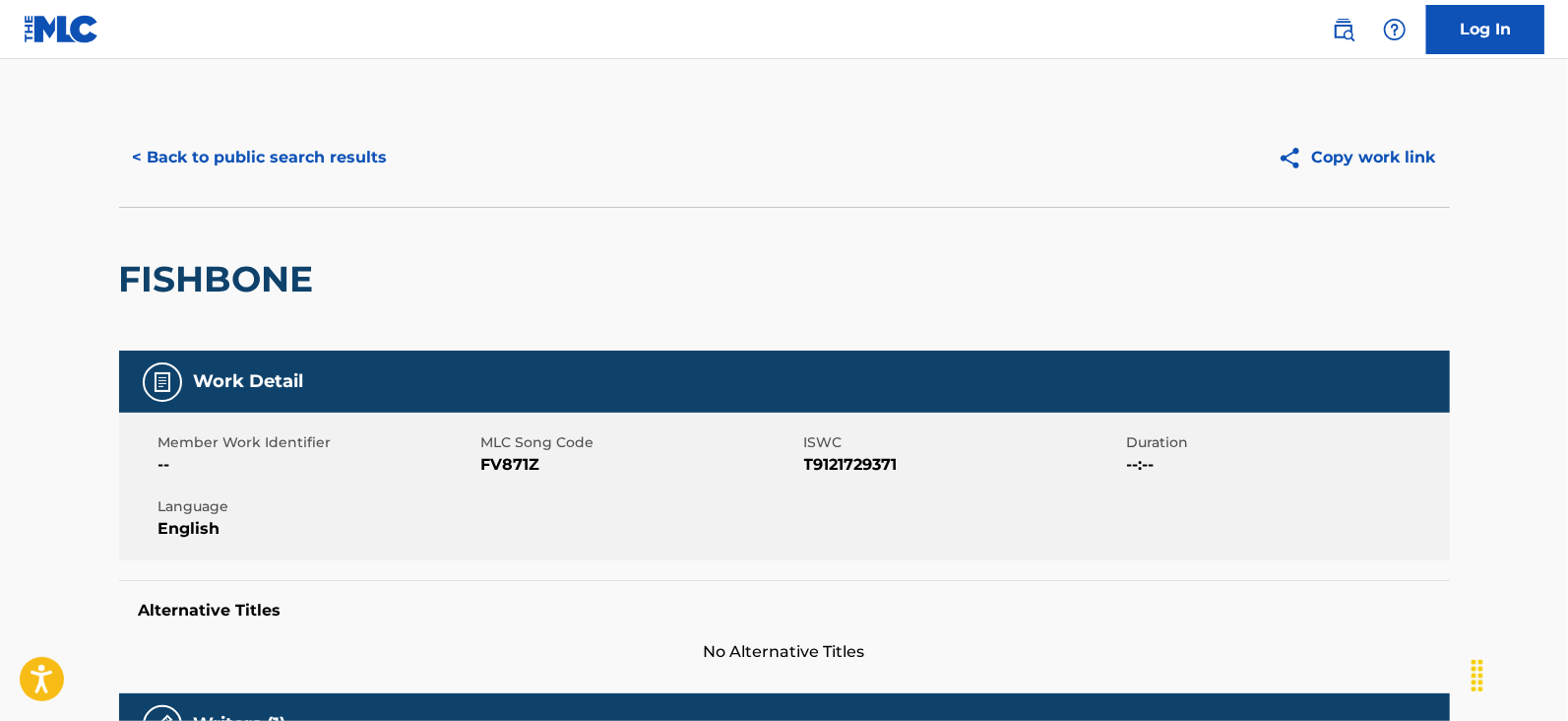click on "< Back to public search results" at bounding box center (260, 158) 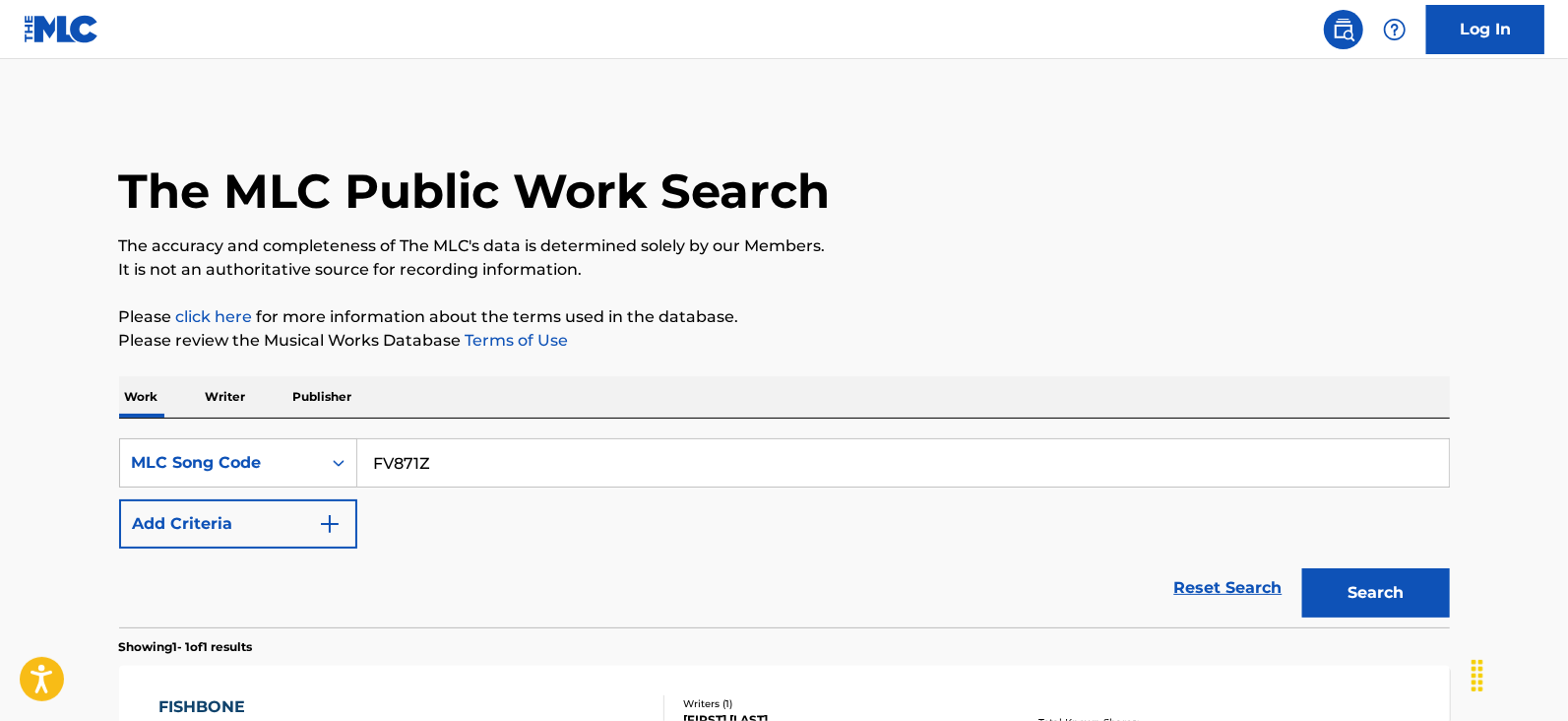 scroll, scrollTop: 143, scrollLeft: 0, axis: vertical 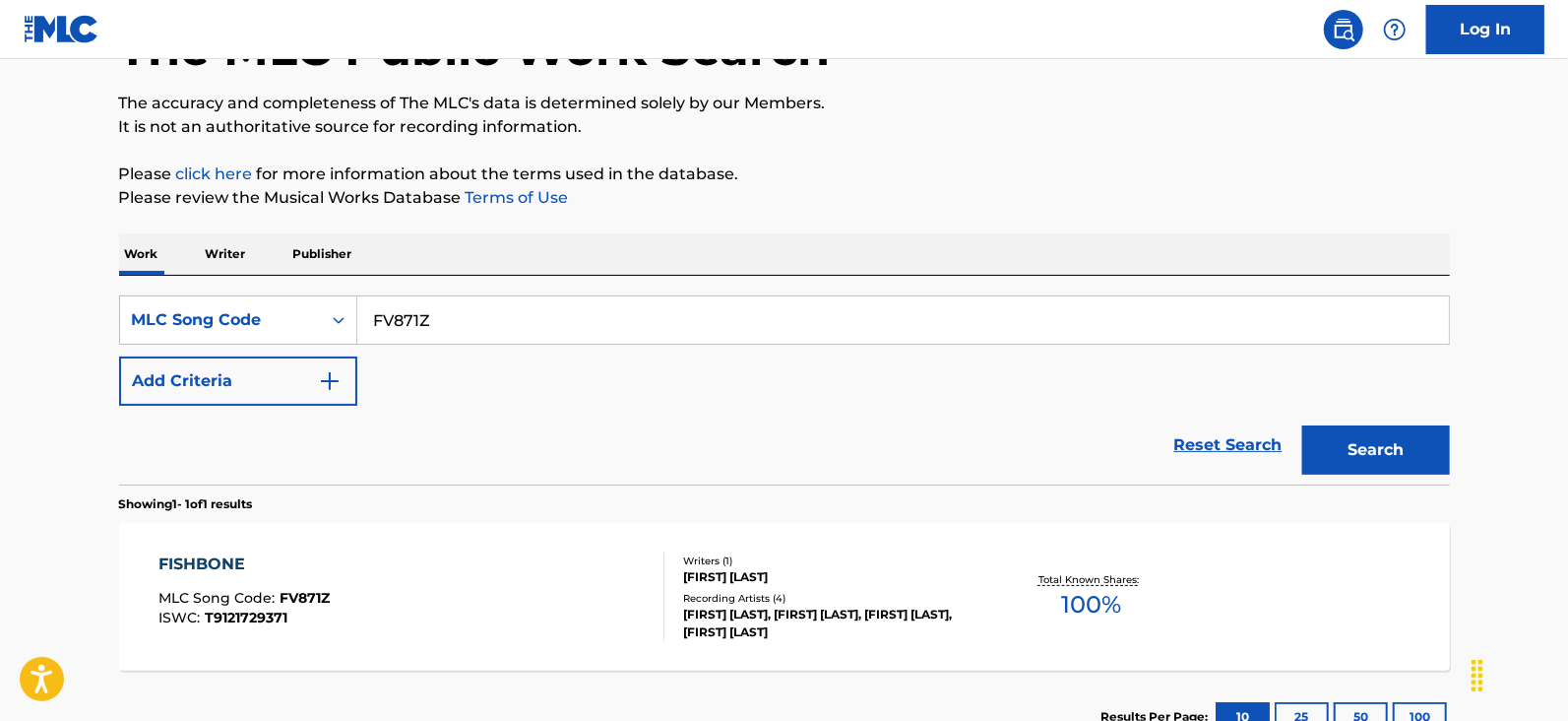 click on "FV871Z" at bounding box center (903, 320) 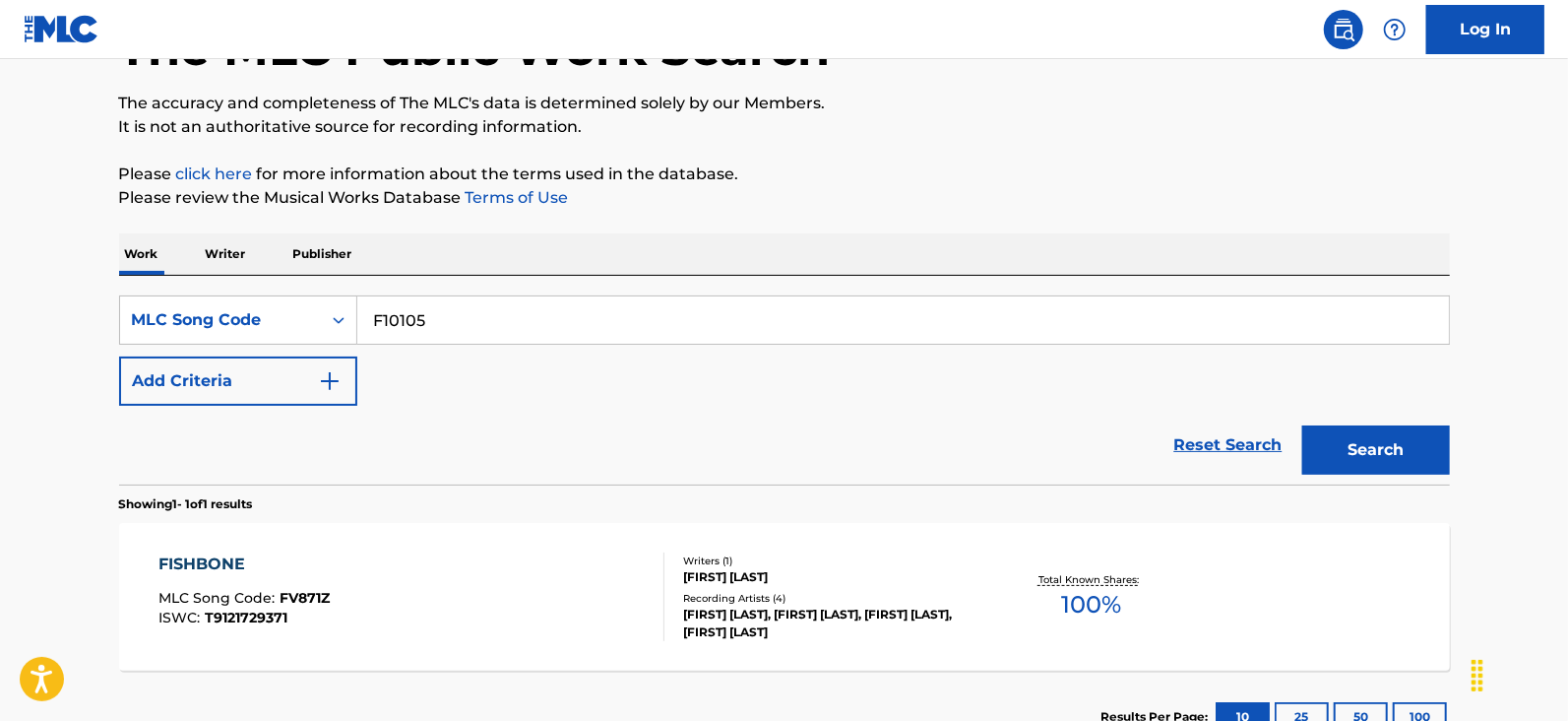 type on "F10105" 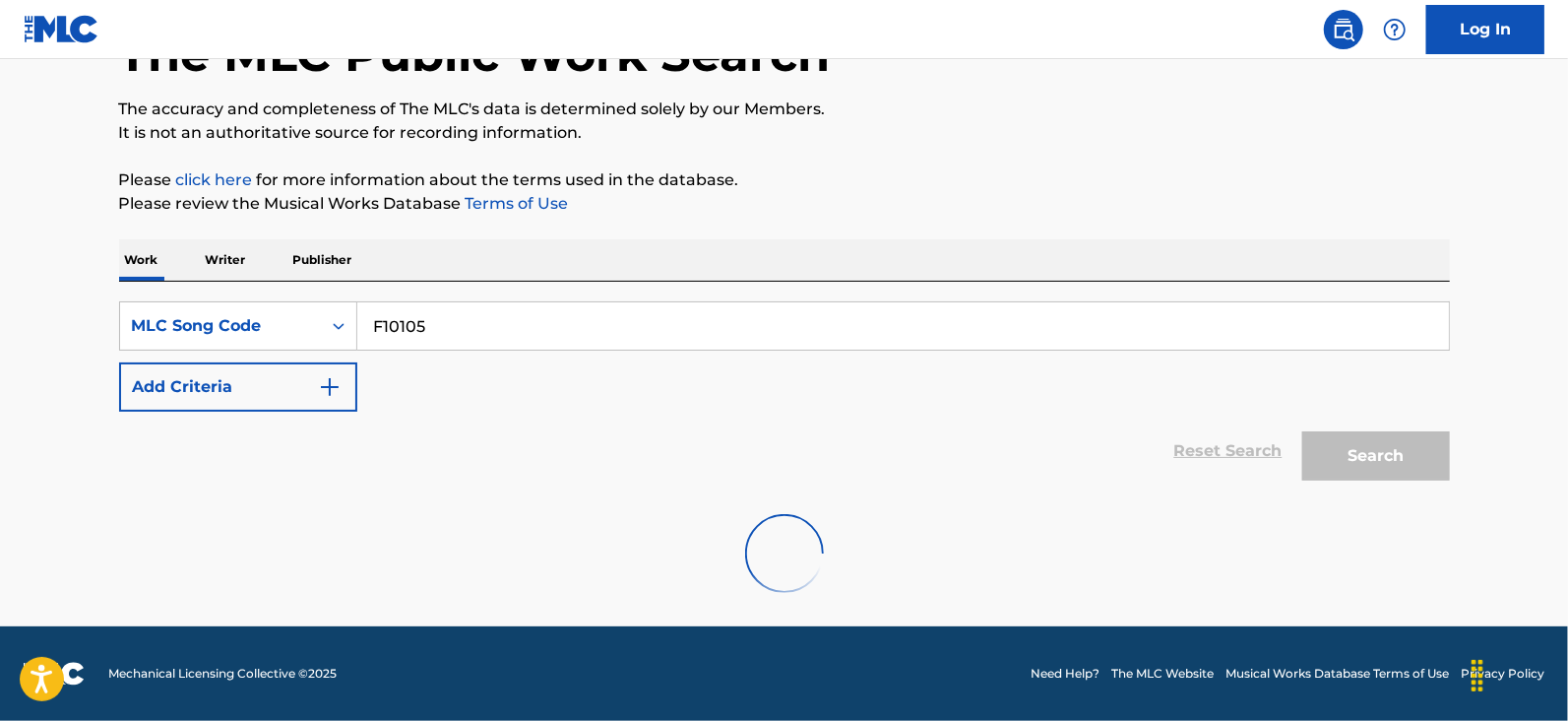 scroll, scrollTop: 143, scrollLeft: 0, axis: vertical 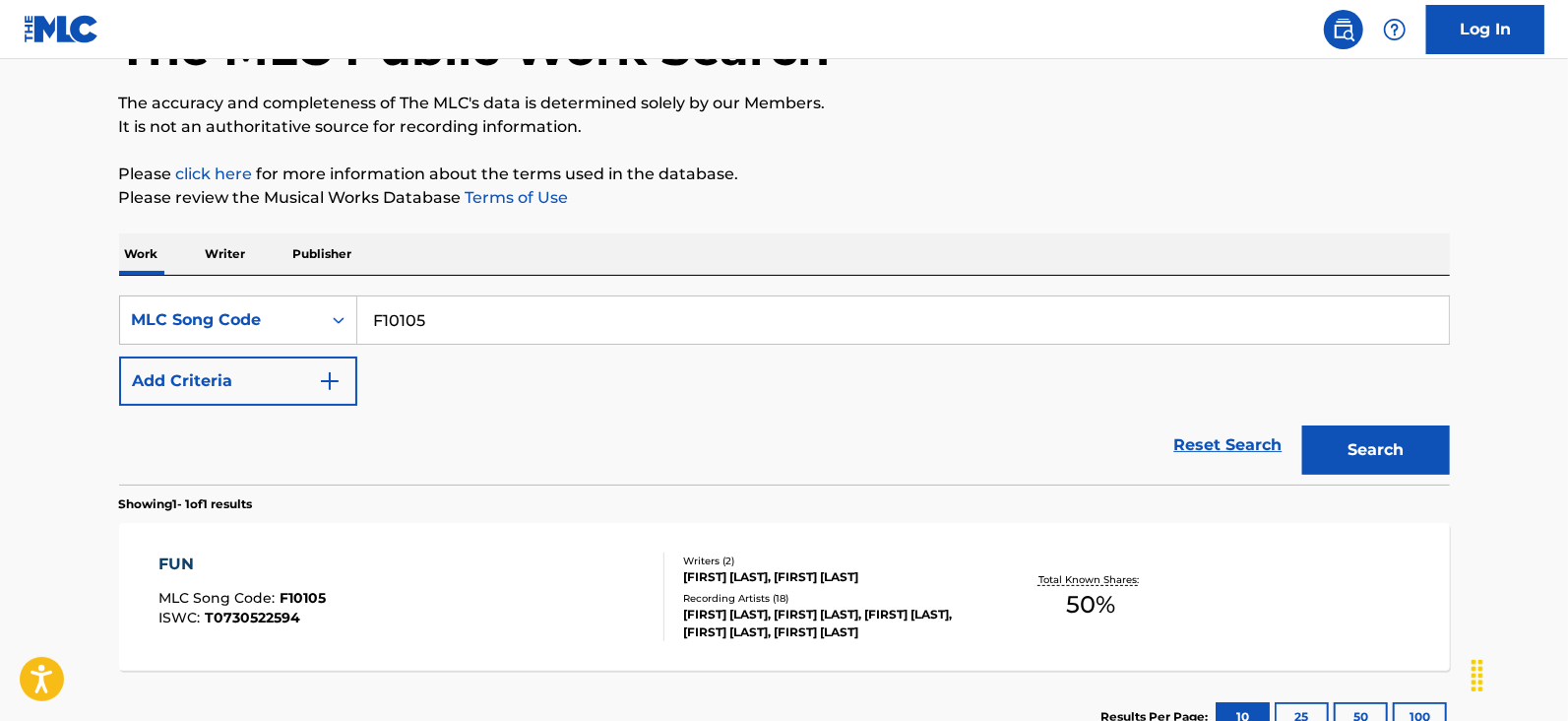 click on "FUN MLC Song Code : F10105 ISWC : T0730522594" at bounding box center [411, 597] 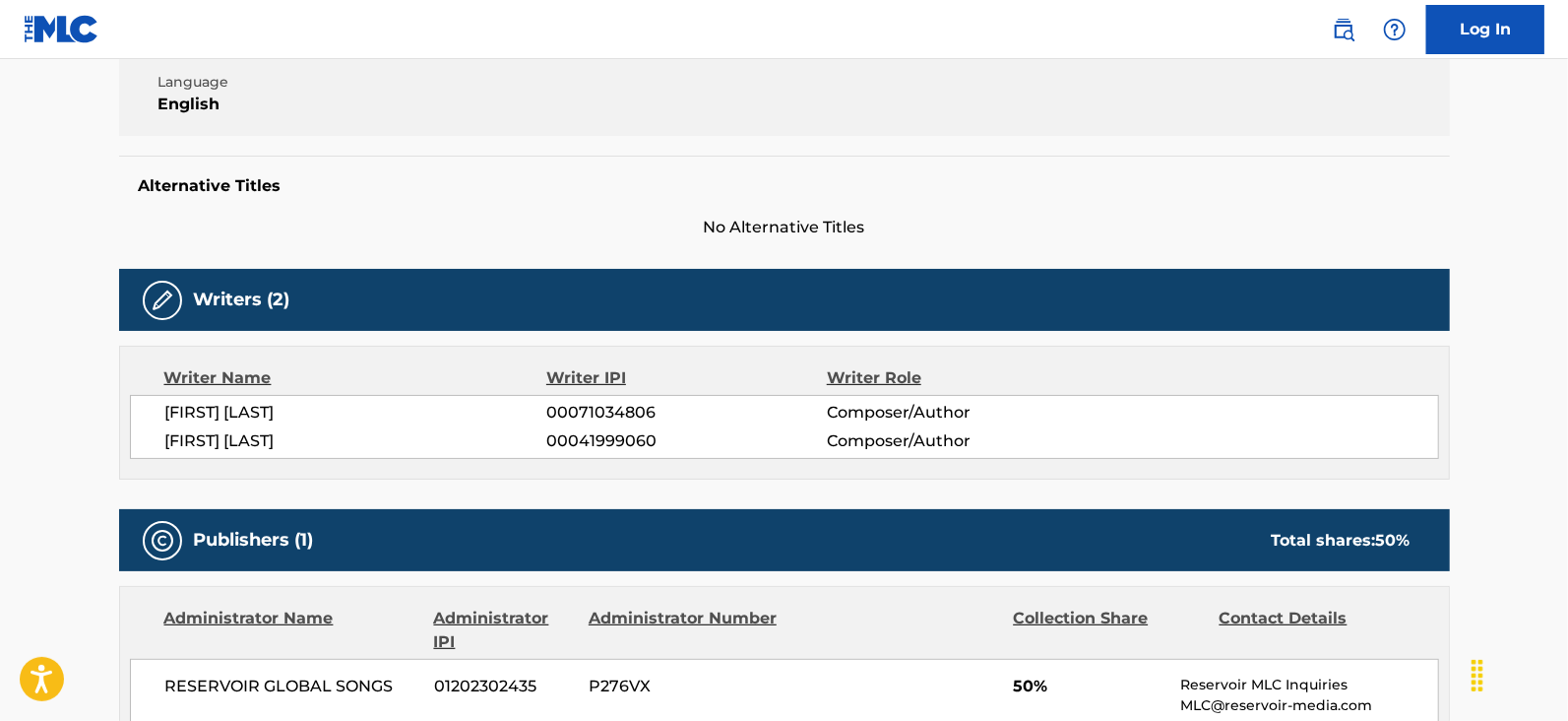 scroll, scrollTop: 0, scrollLeft: 0, axis: both 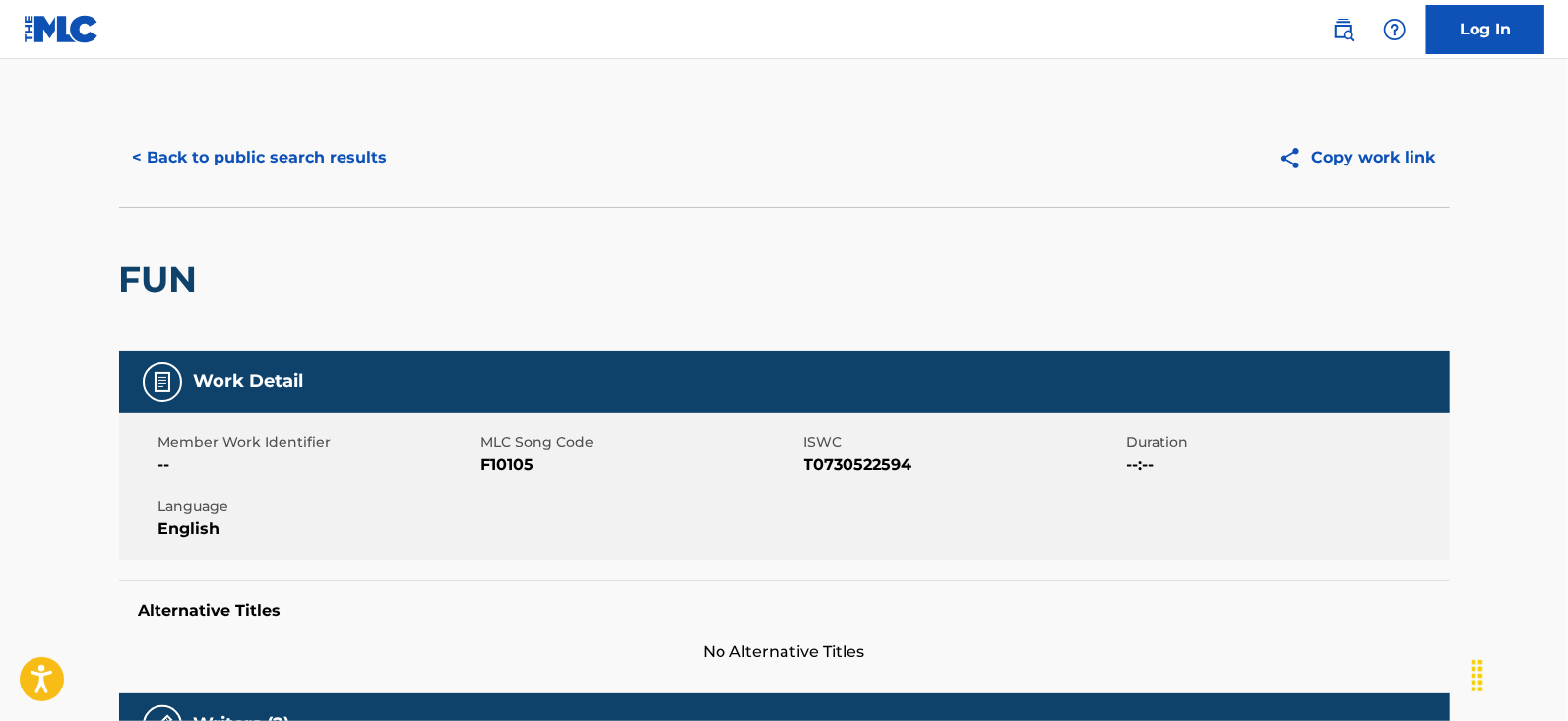 click on "< Back to public search results" at bounding box center [260, 158] 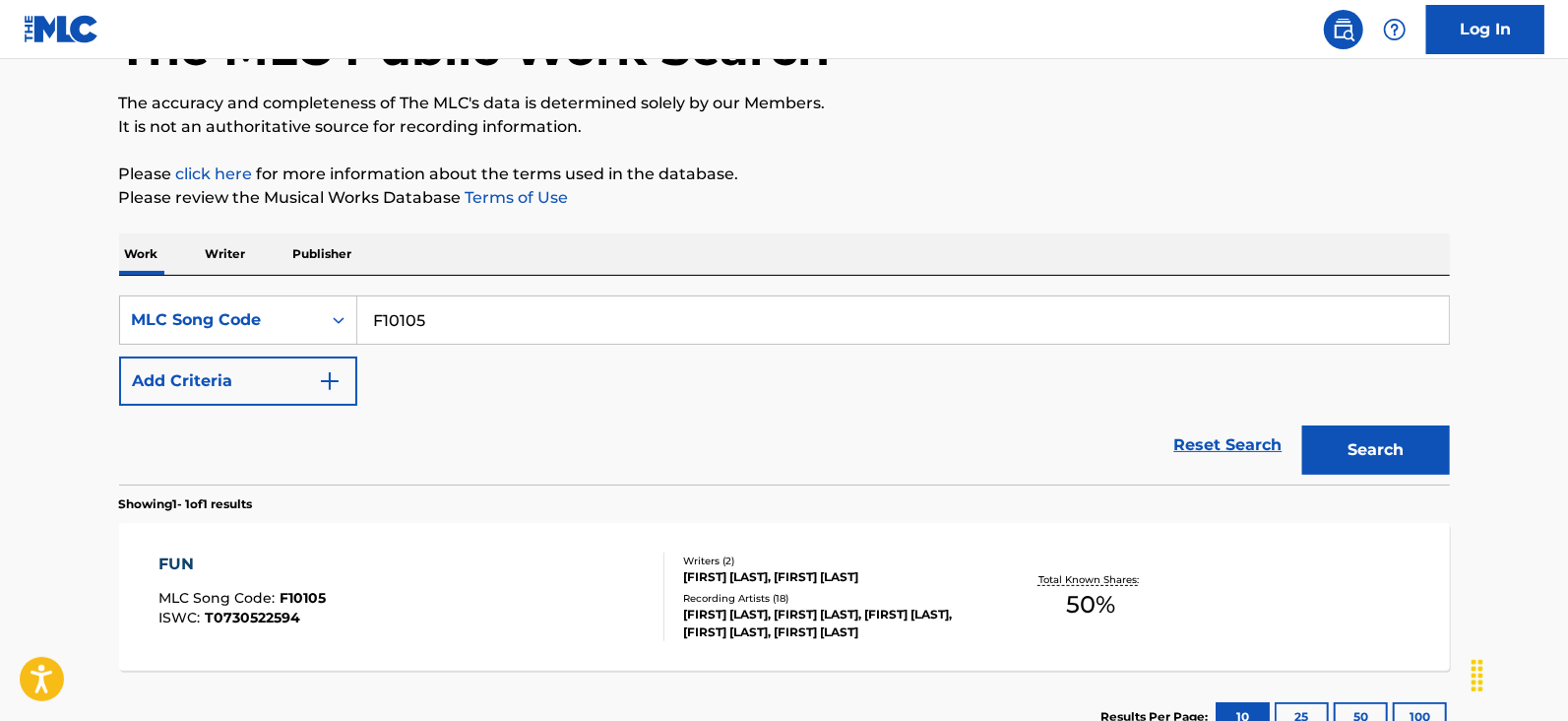 click on "F10105" at bounding box center [903, 320] 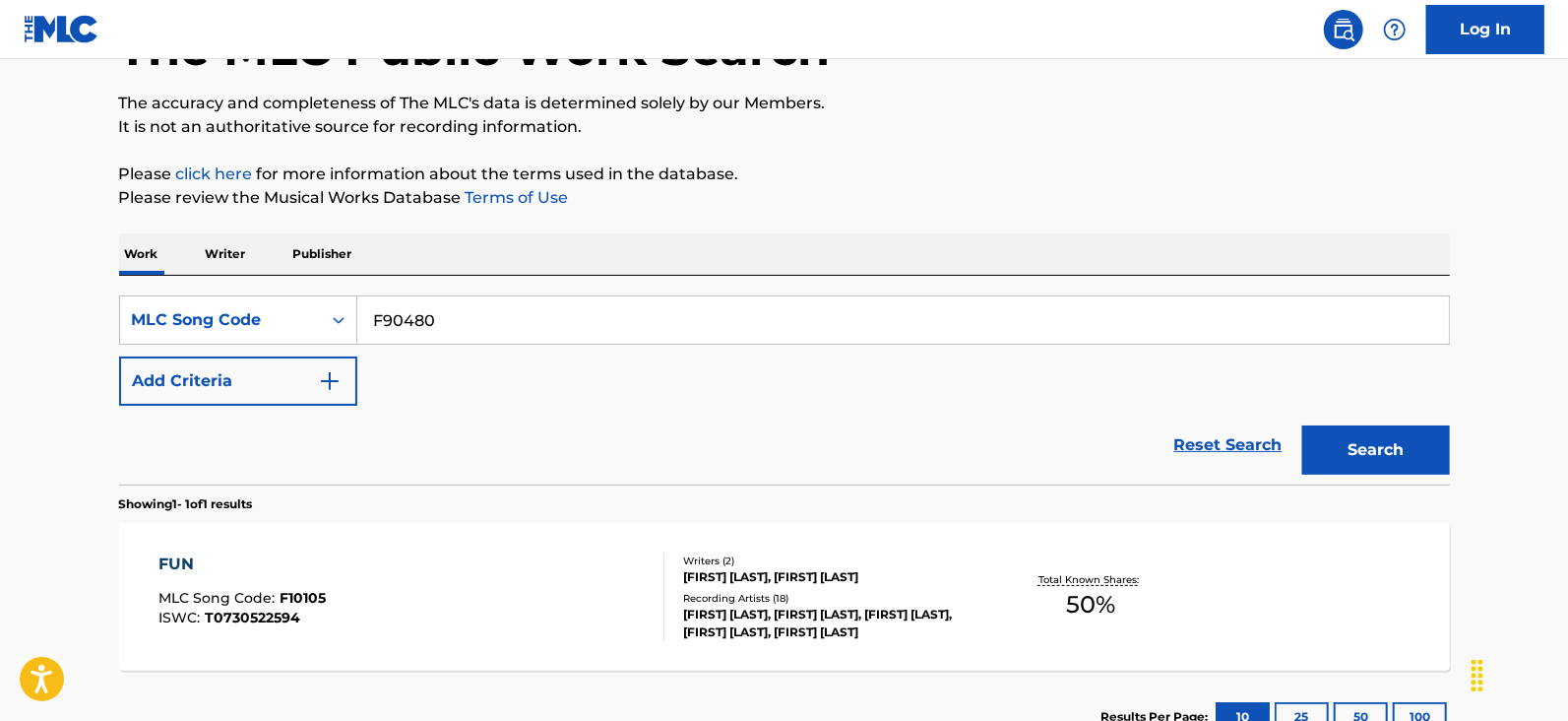 type on "F90480" 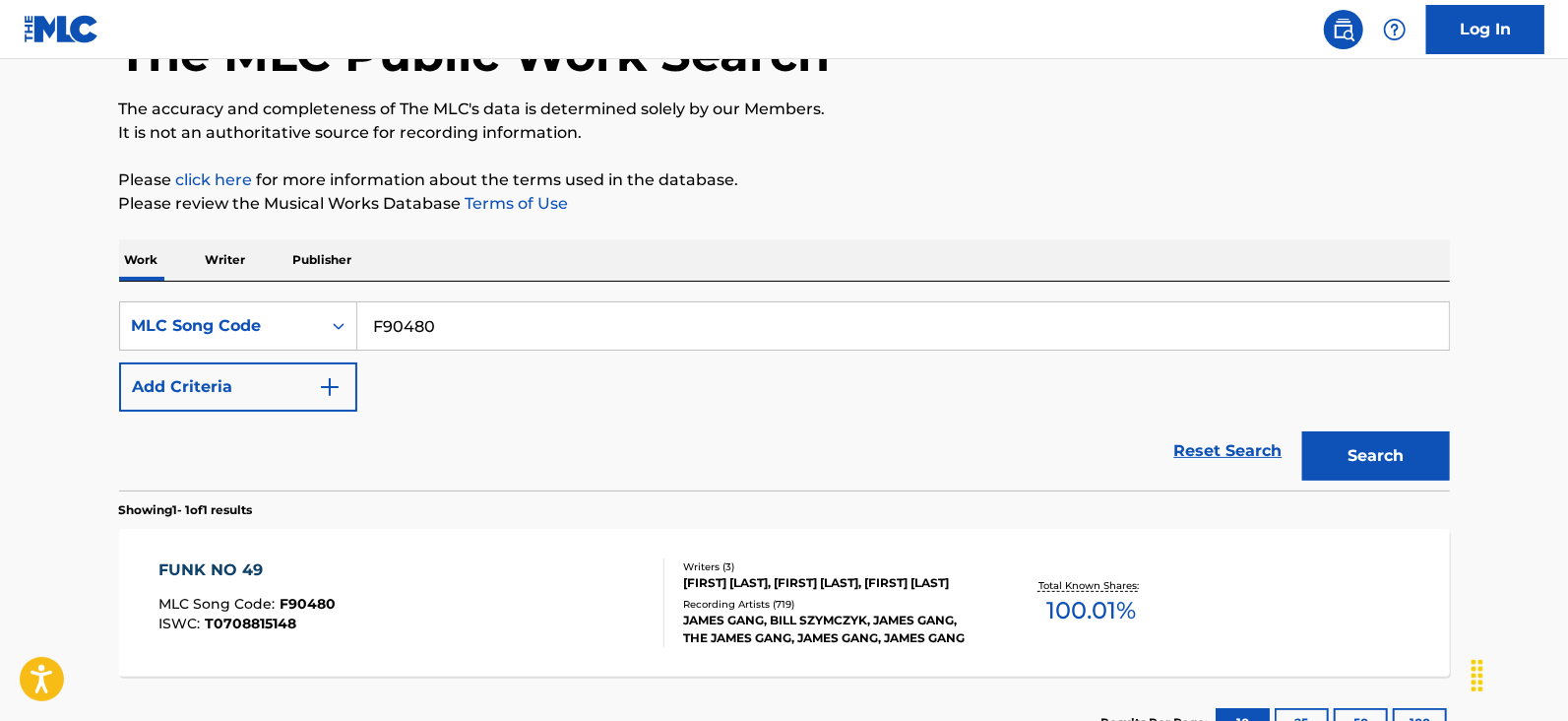 scroll, scrollTop: 143, scrollLeft: 0, axis: vertical 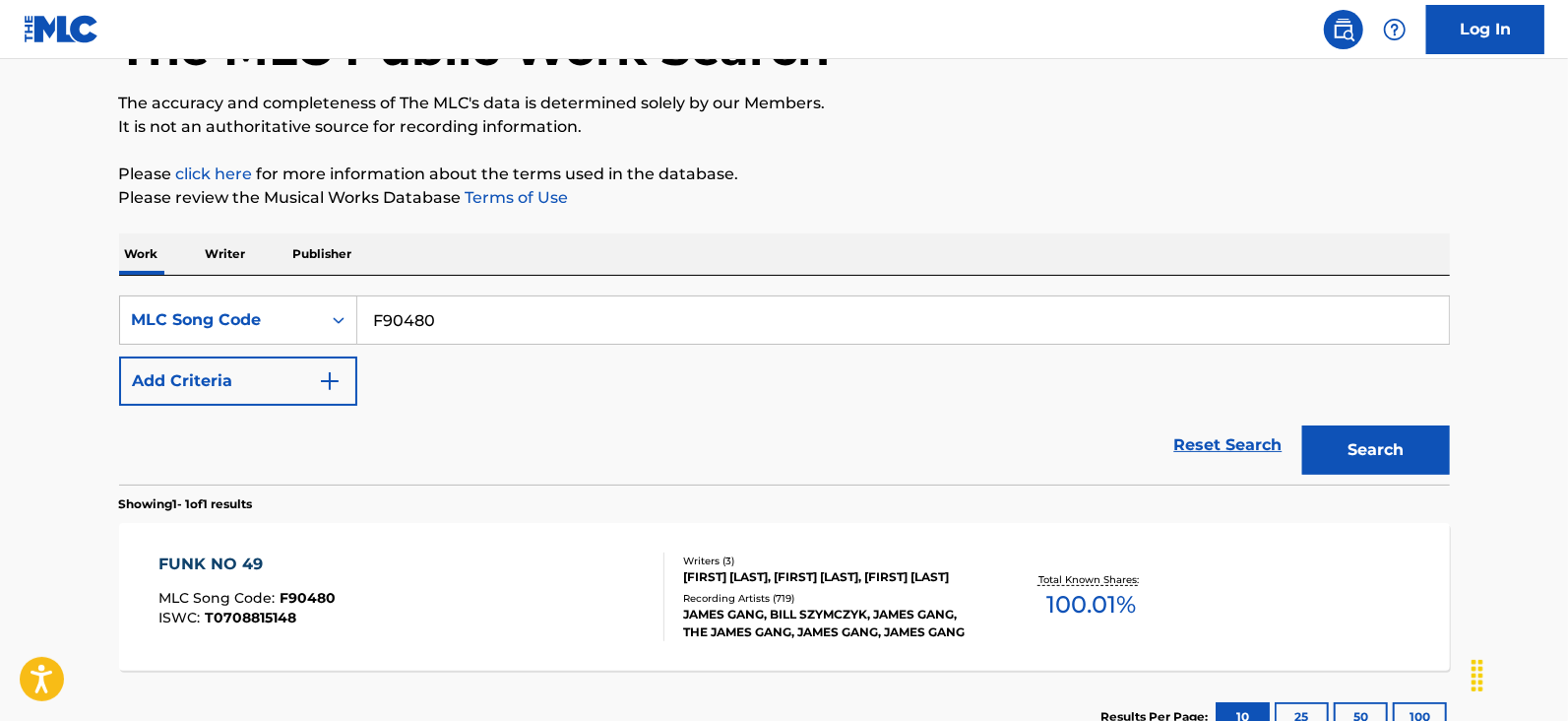 click on "FUNK NO 49 MLC Song Code : F90480 ISWC : T0708815148" at bounding box center (411, 597) 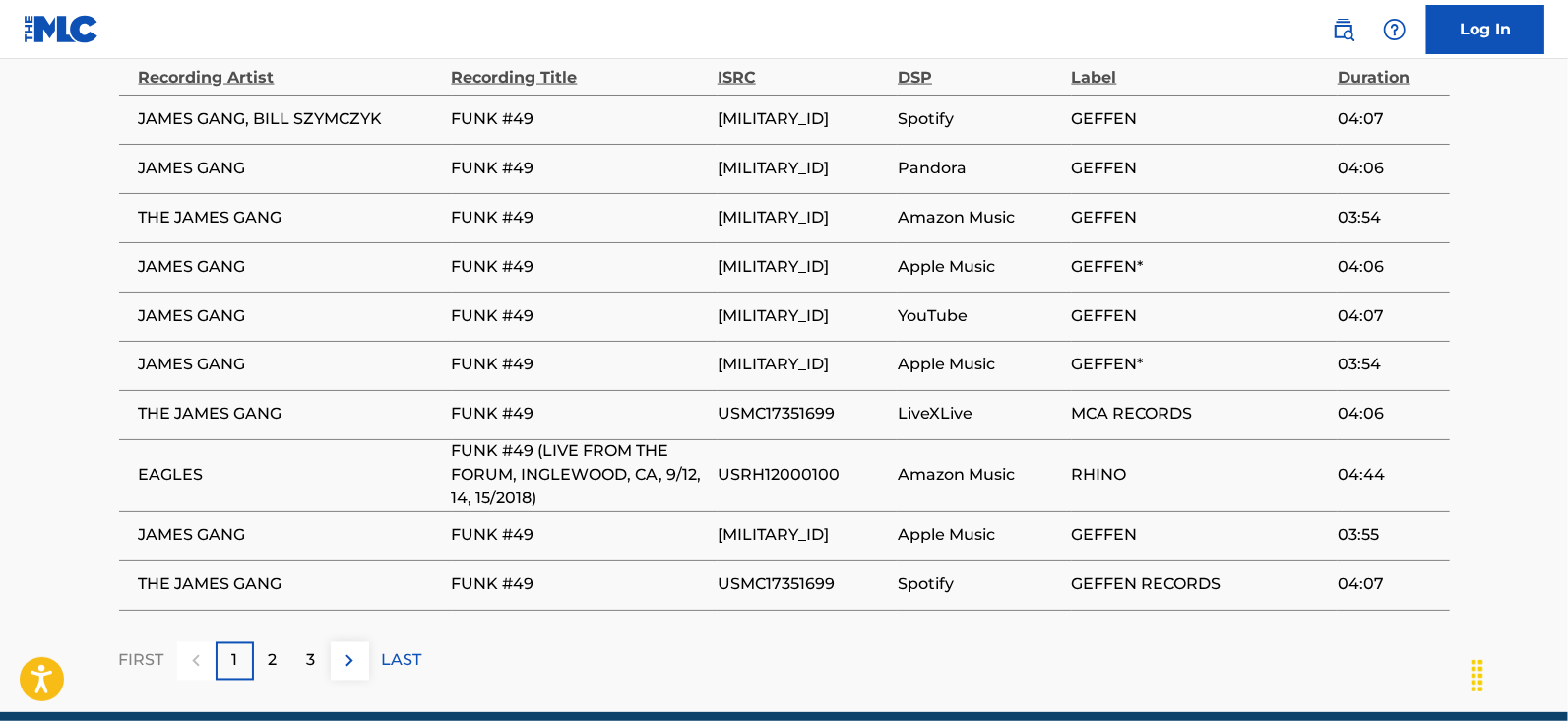 scroll, scrollTop: 1989, scrollLeft: 0, axis: vertical 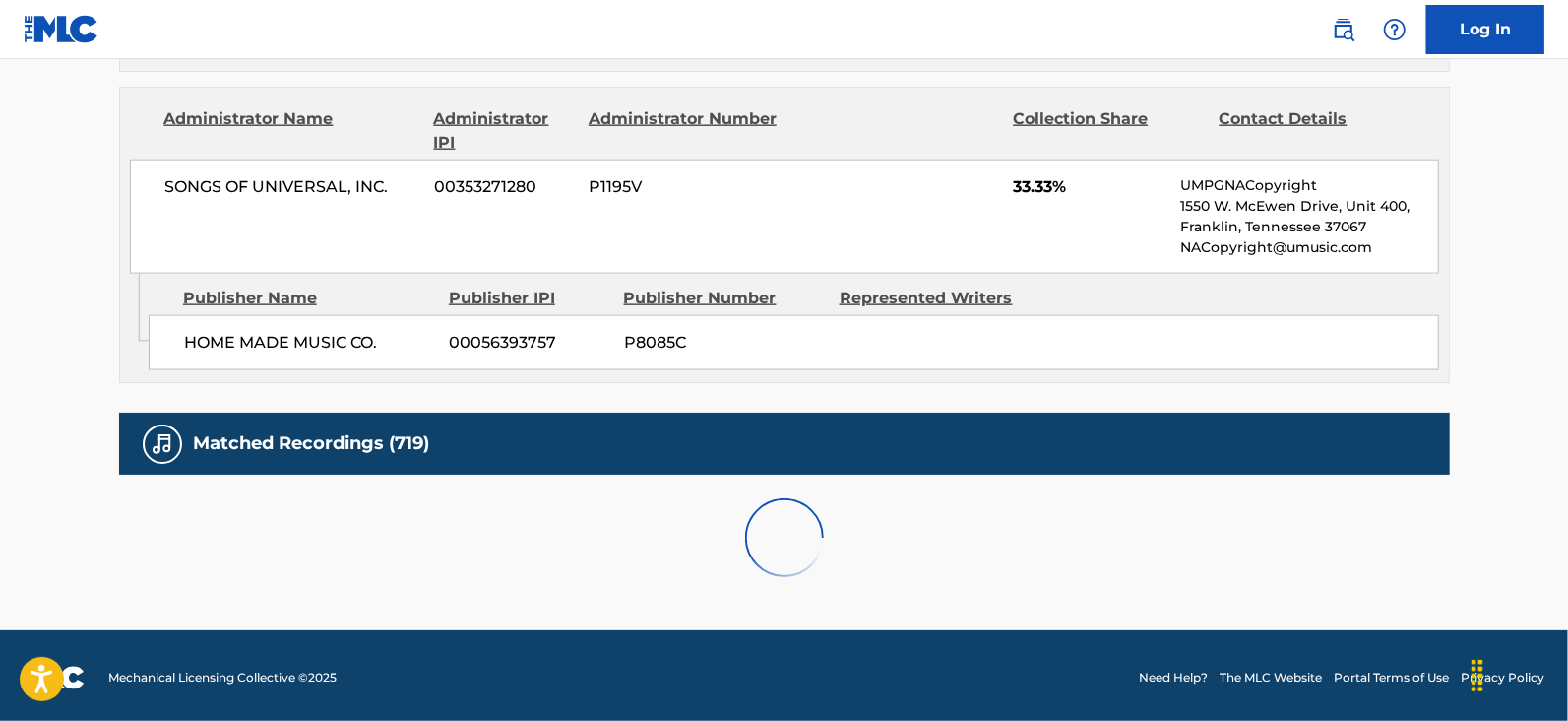 click on "Matched Recordings   (719)" at bounding box center [784, 443] 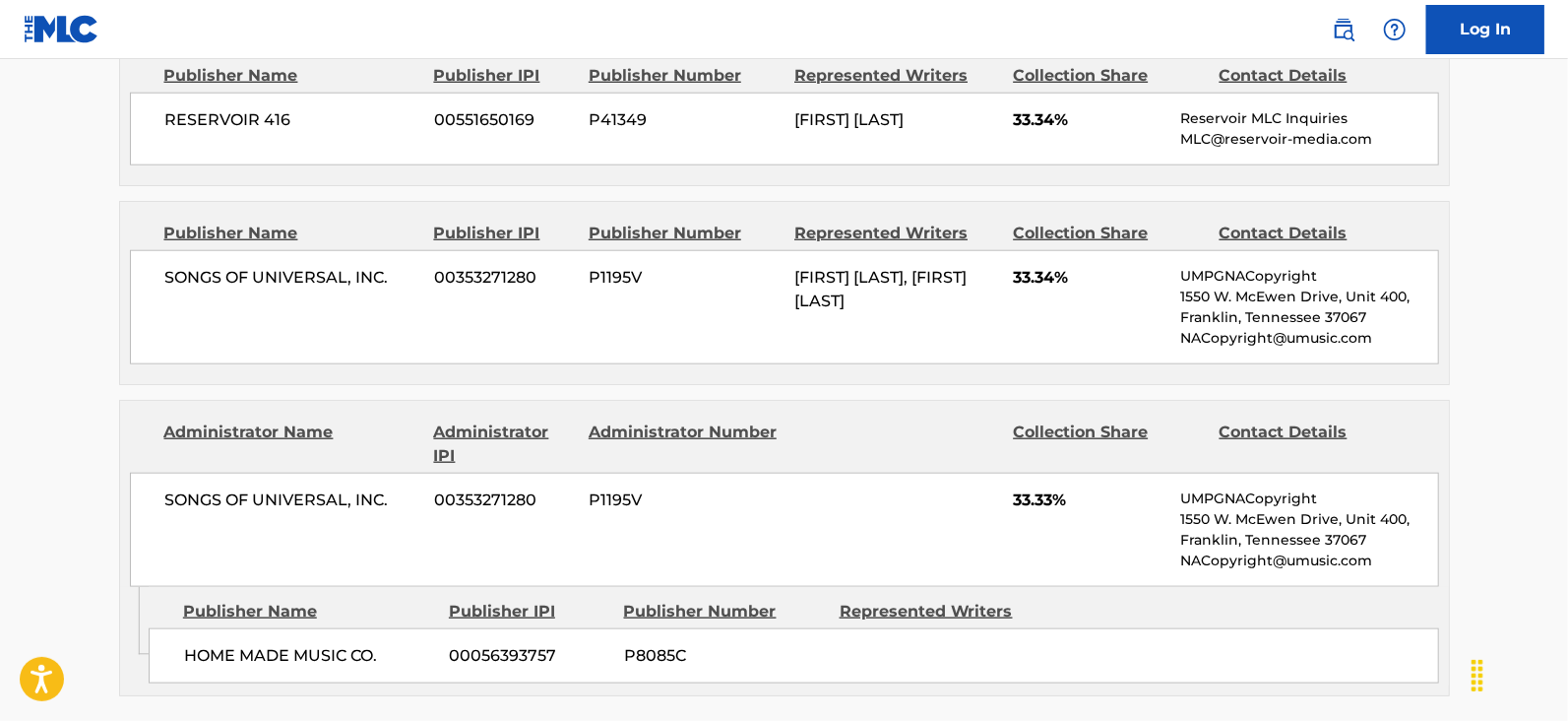 scroll, scrollTop: 1531, scrollLeft: 0, axis: vertical 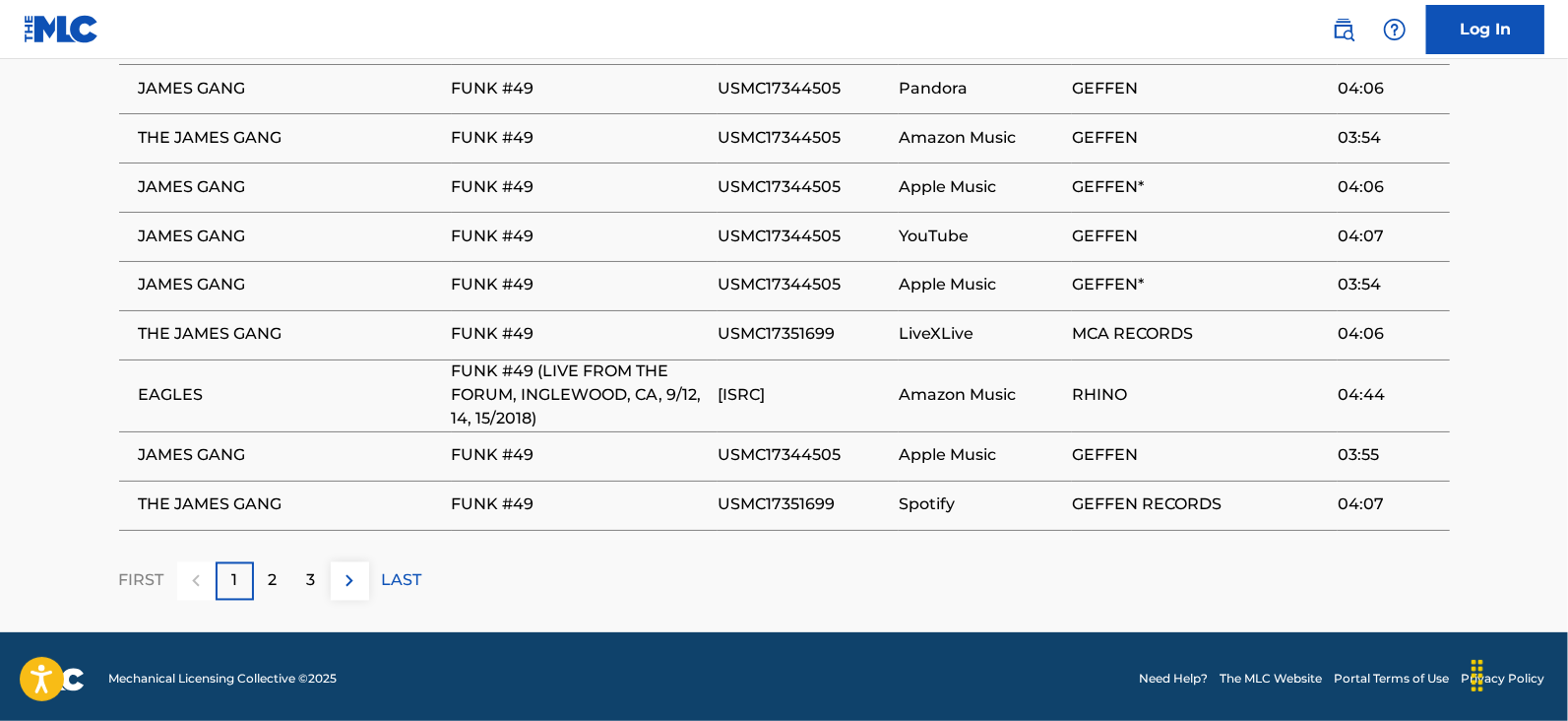 click on "LAST" at bounding box center (402, 581) 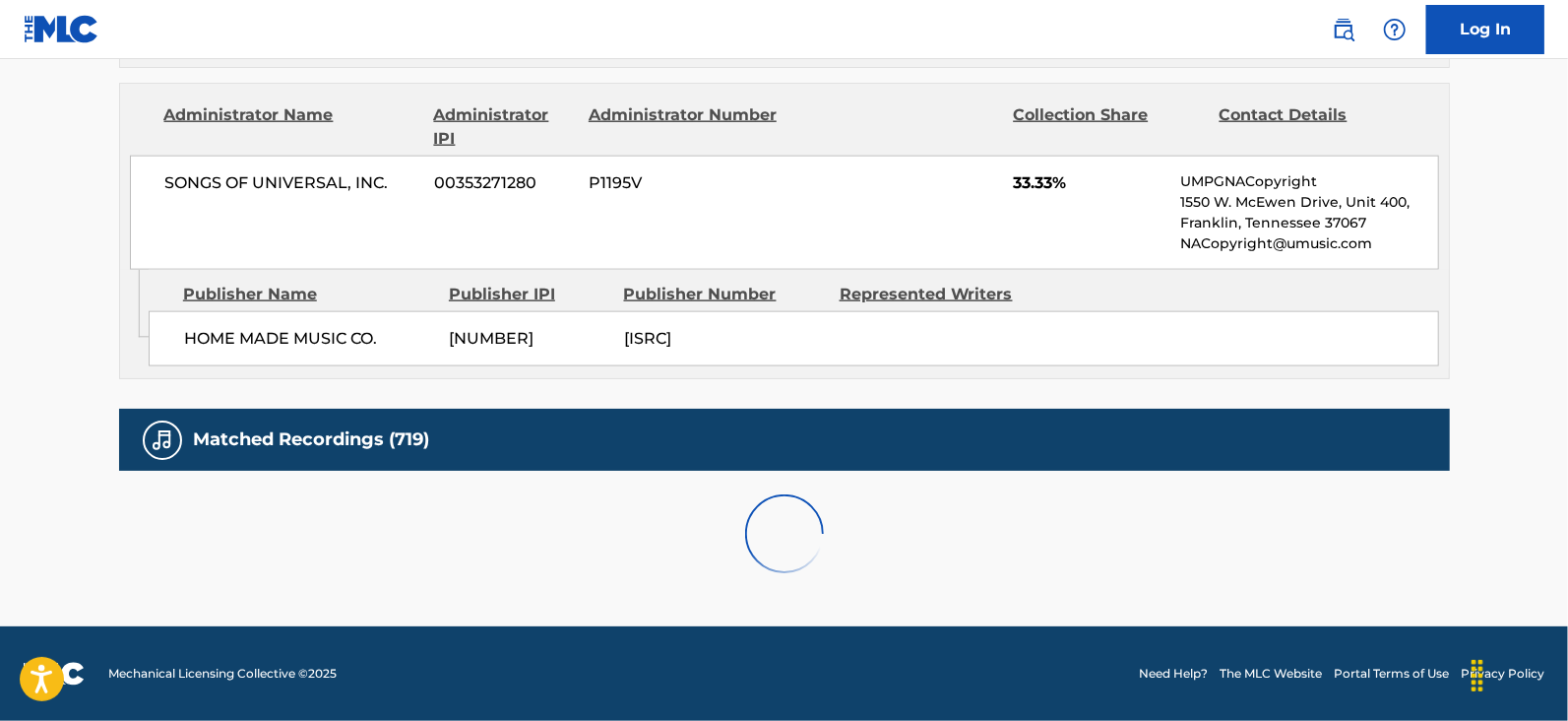 scroll, scrollTop: 2068, scrollLeft: 0, axis: vertical 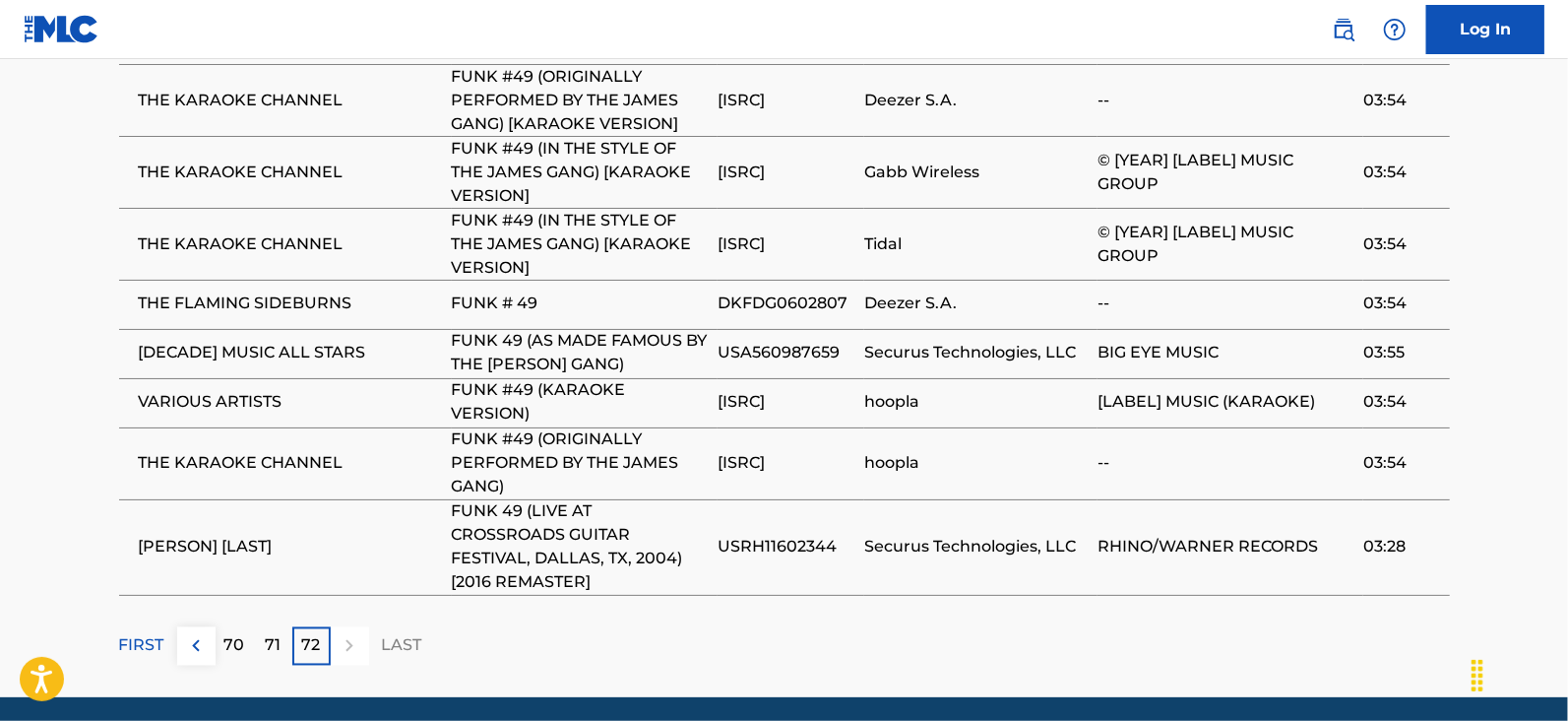 click on "FIRST" at bounding box center (142, 646) 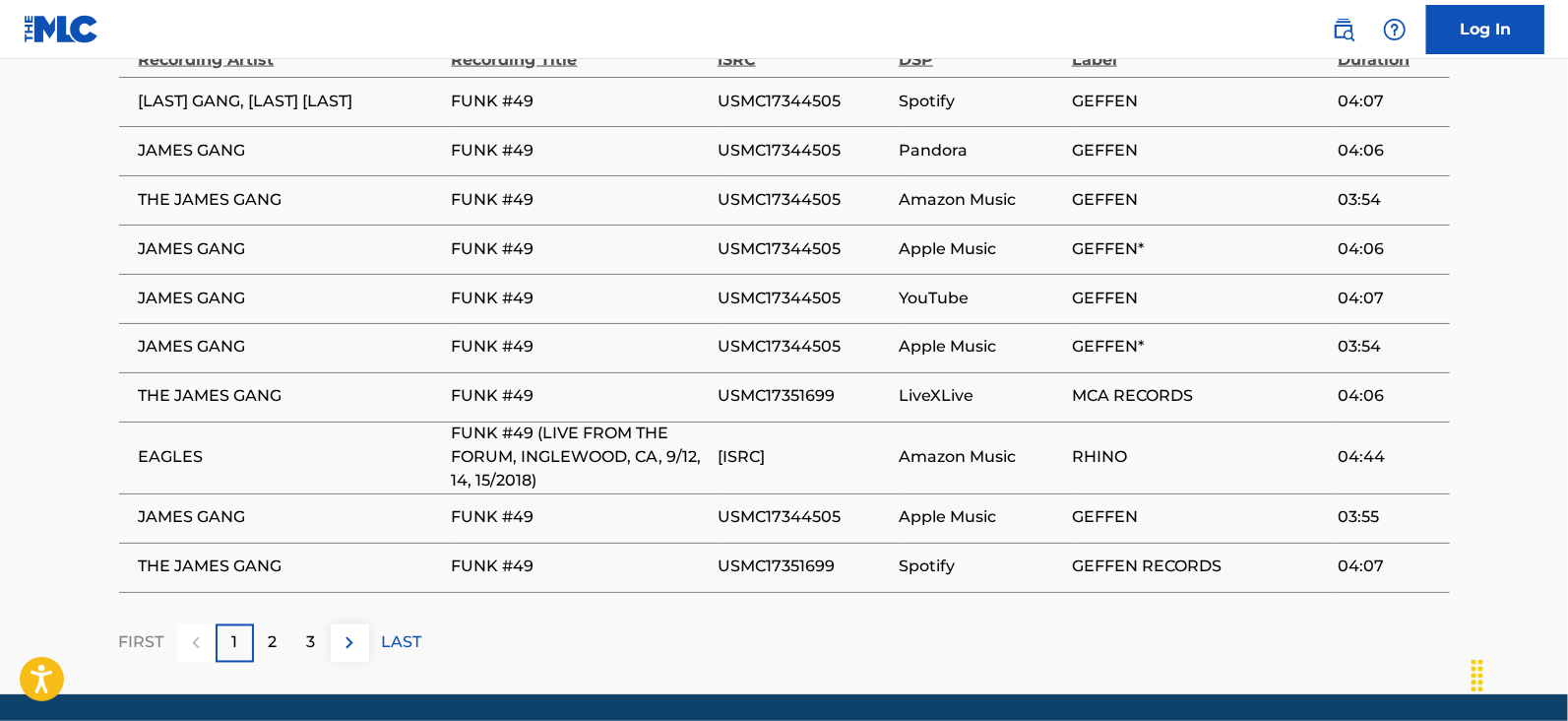 scroll, scrollTop: 1983, scrollLeft: 0, axis: vertical 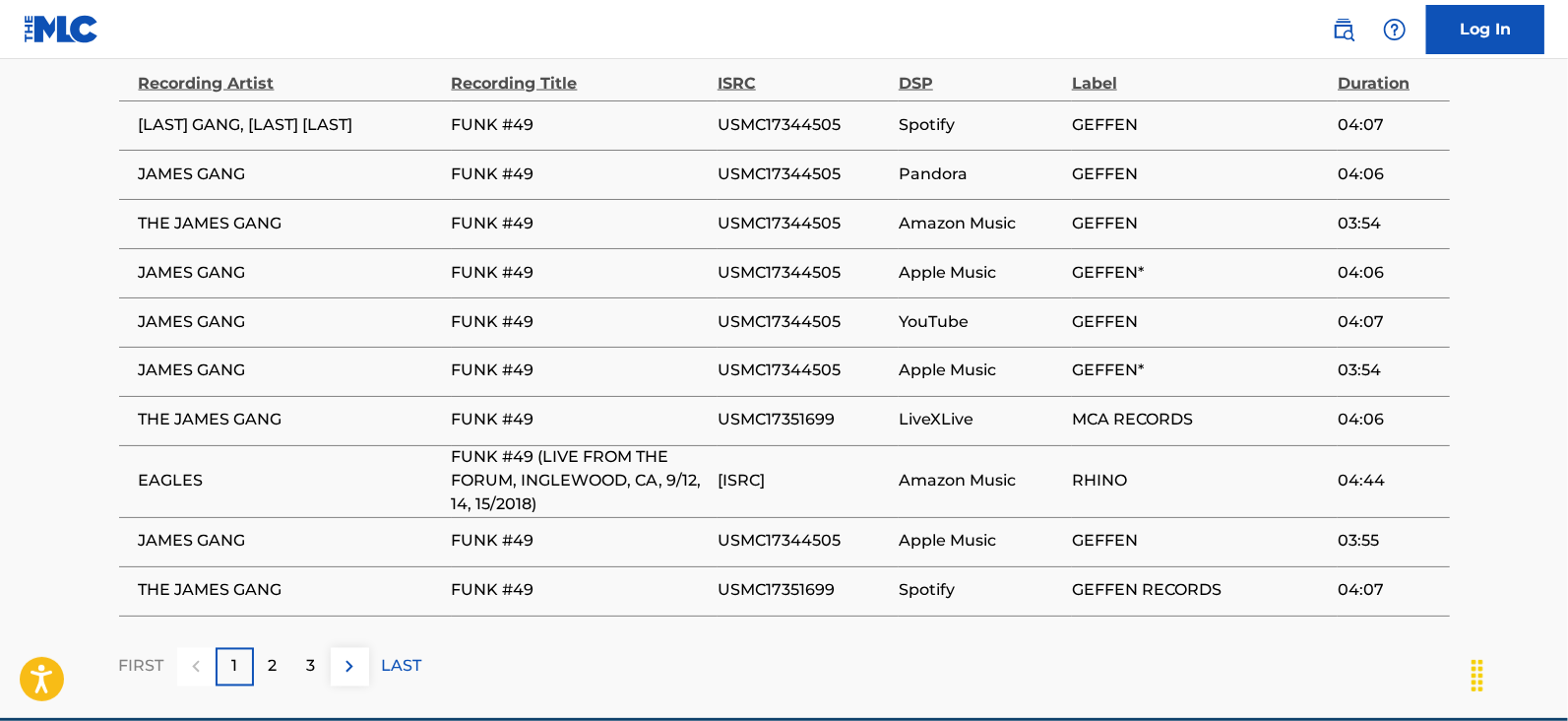 click on "2" at bounding box center (273, 667) 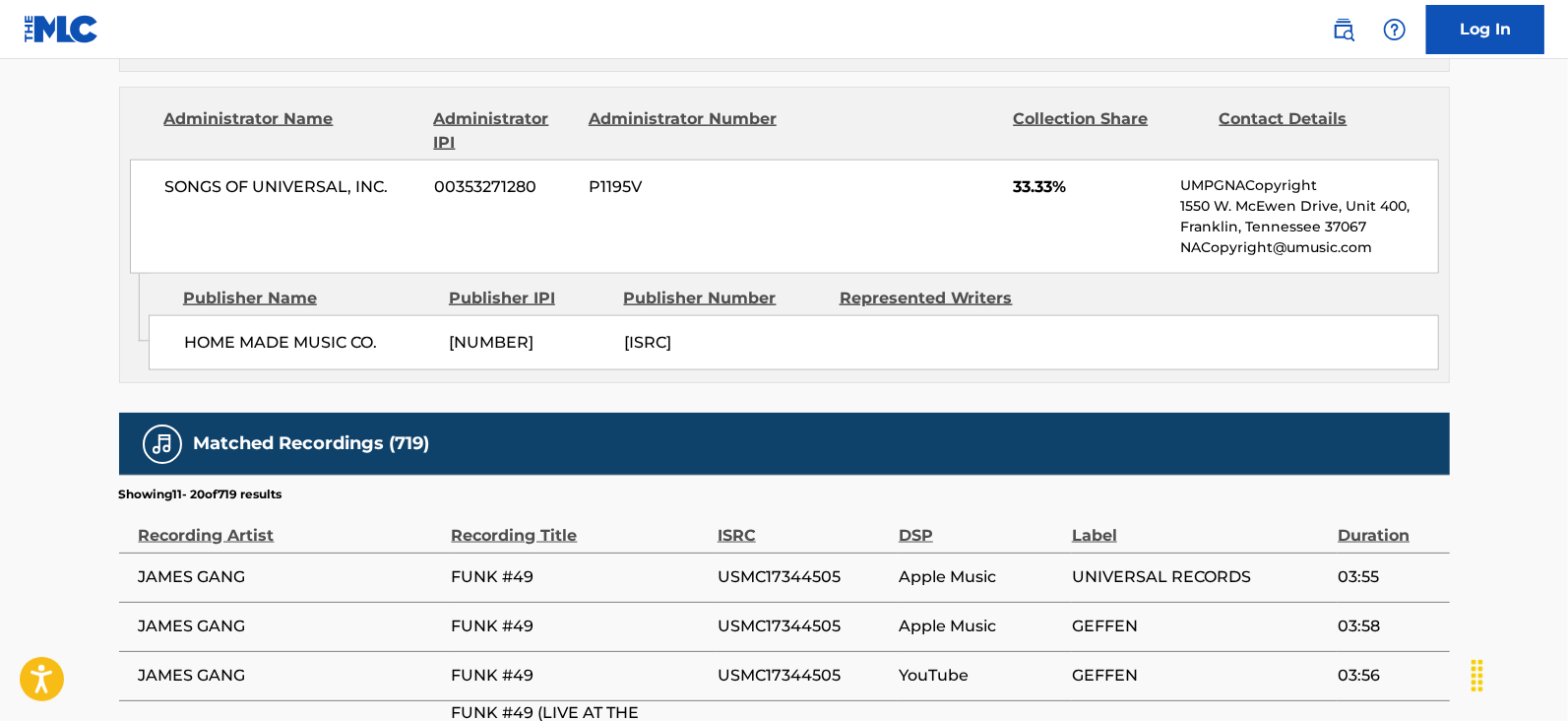 scroll, scrollTop: 1983, scrollLeft: 0, axis: vertical 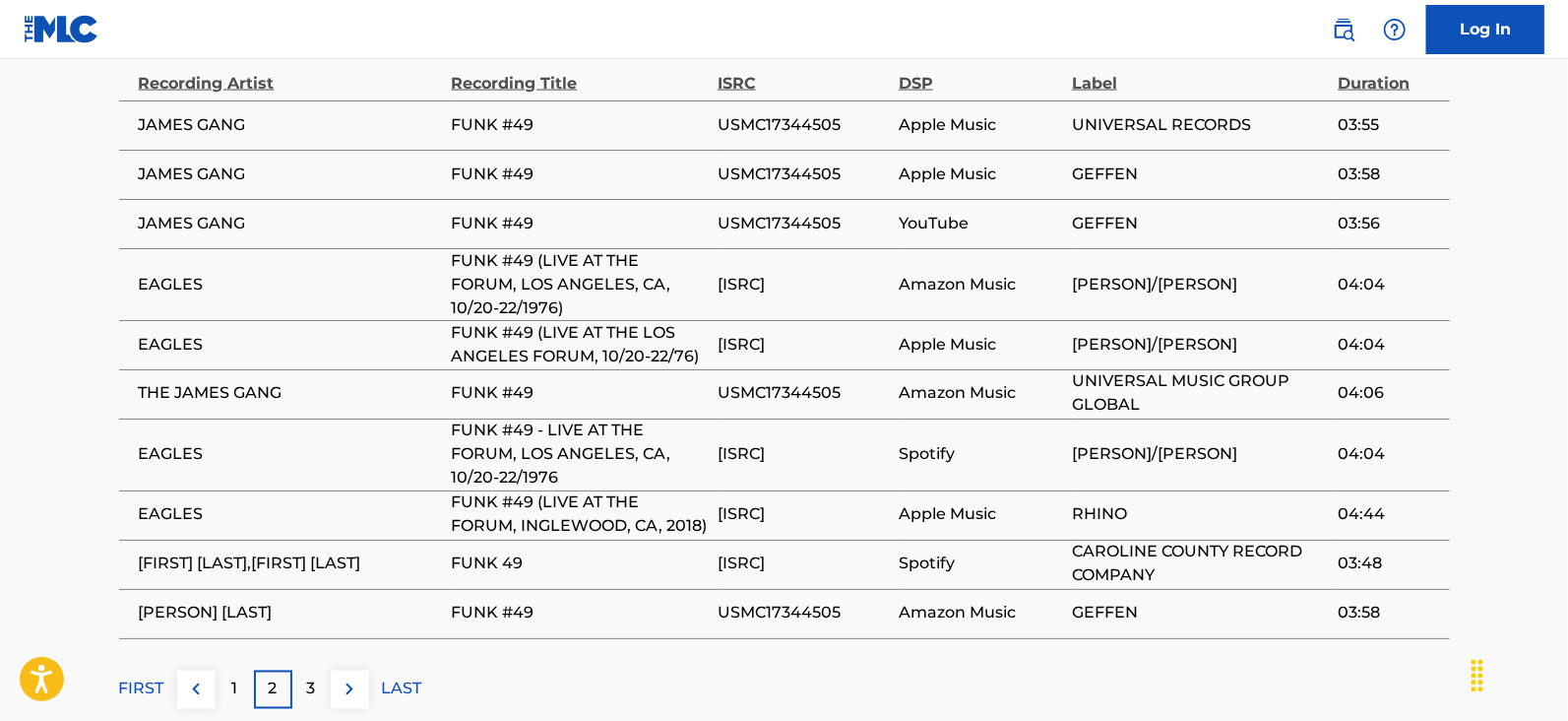 click on "3" at bounding box center [311, 689] 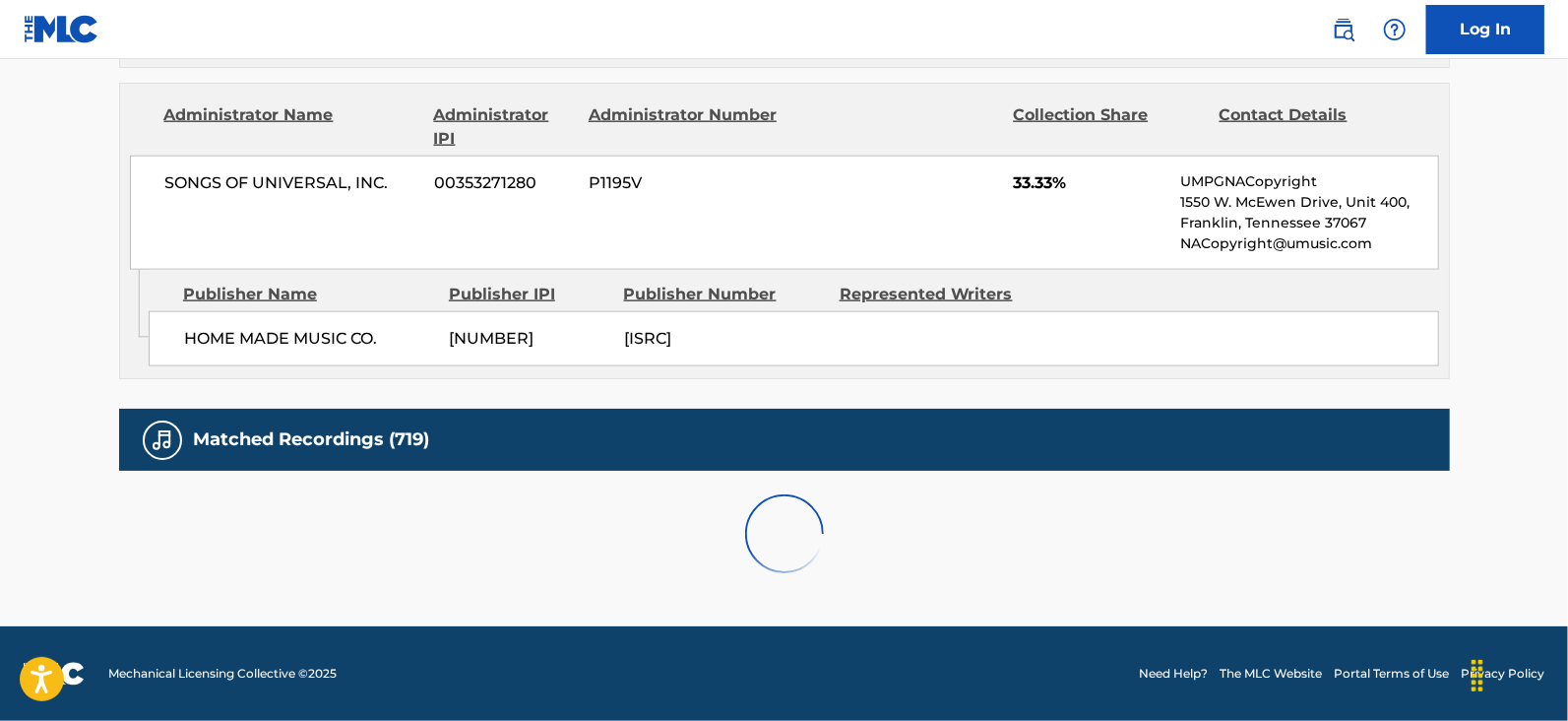 scroll, scrollTop: 1983, scrollLeft: 0, axis: vertical 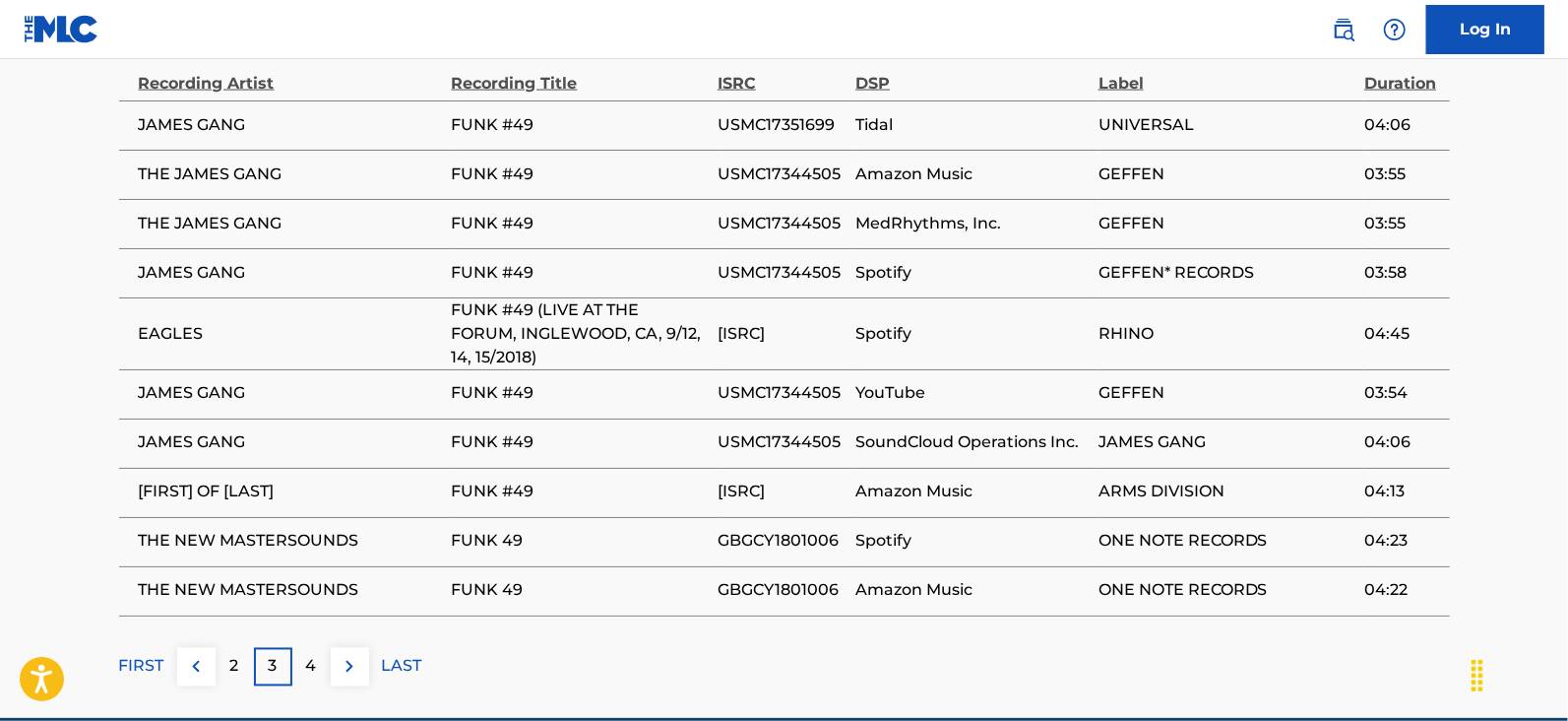 click on "4" at bounding box center (311, 667) 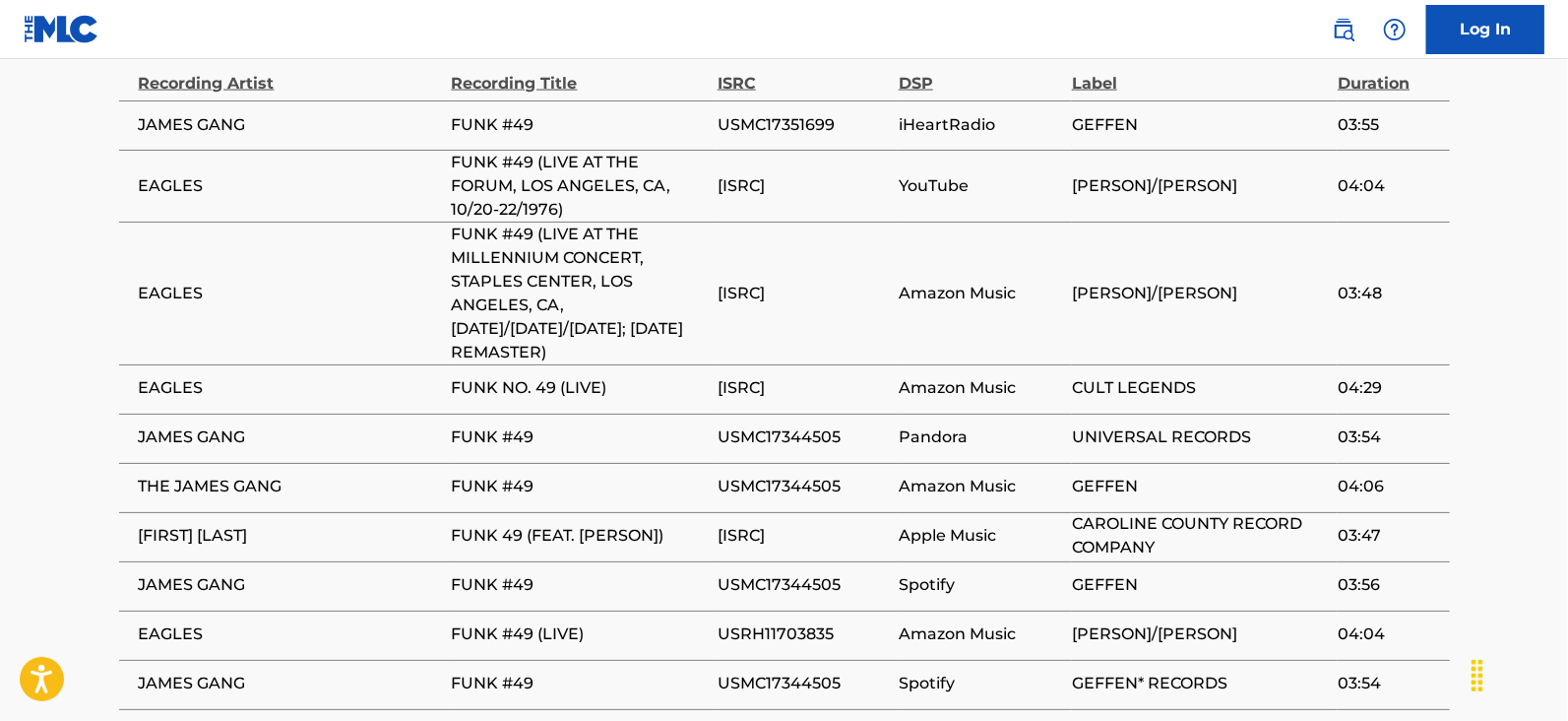 scroll, scrollTop: 2138, scrollLeft: 0, axis: vertical 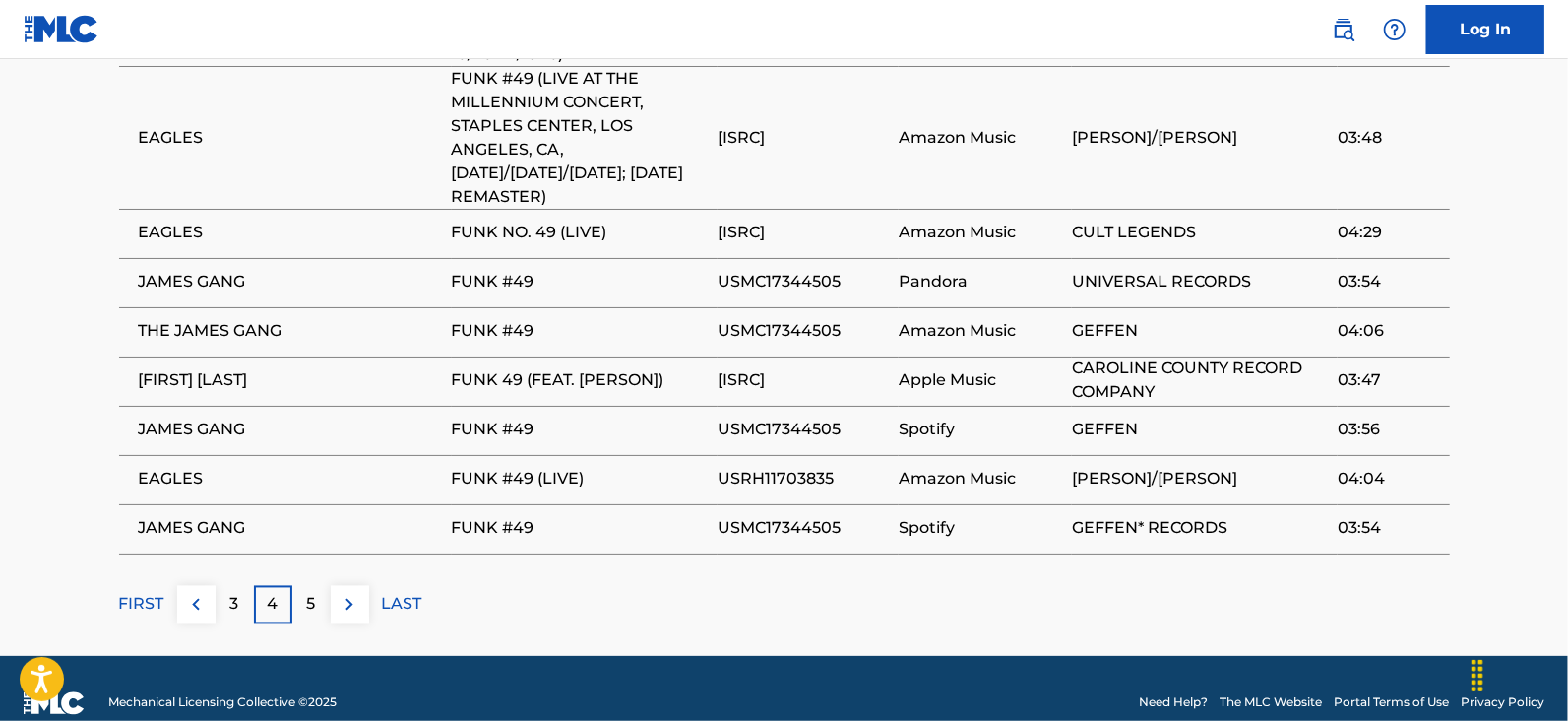 click on "5" at bounding box center [311, 605] 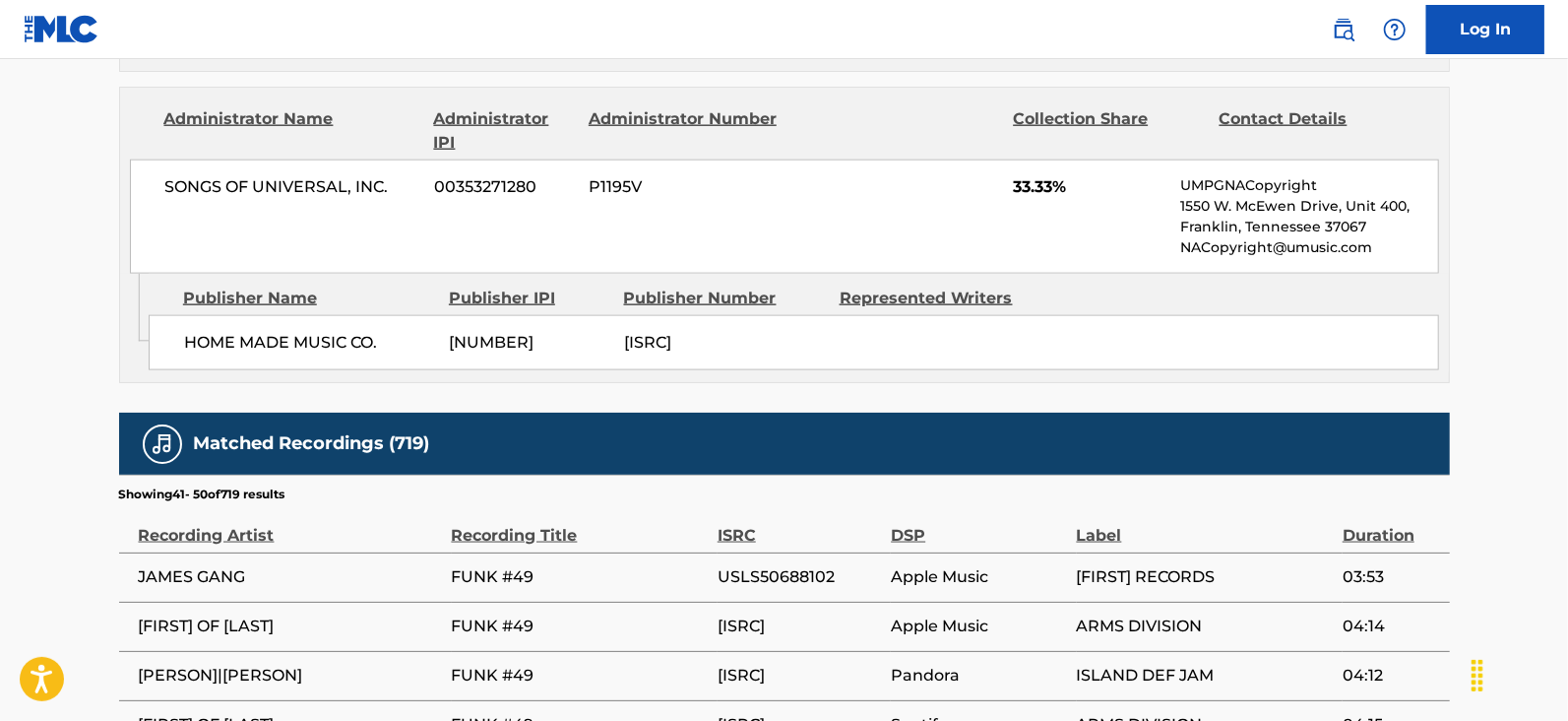 scroll, scrollTop: 2047, scrollLeft: 0, axis: vertical 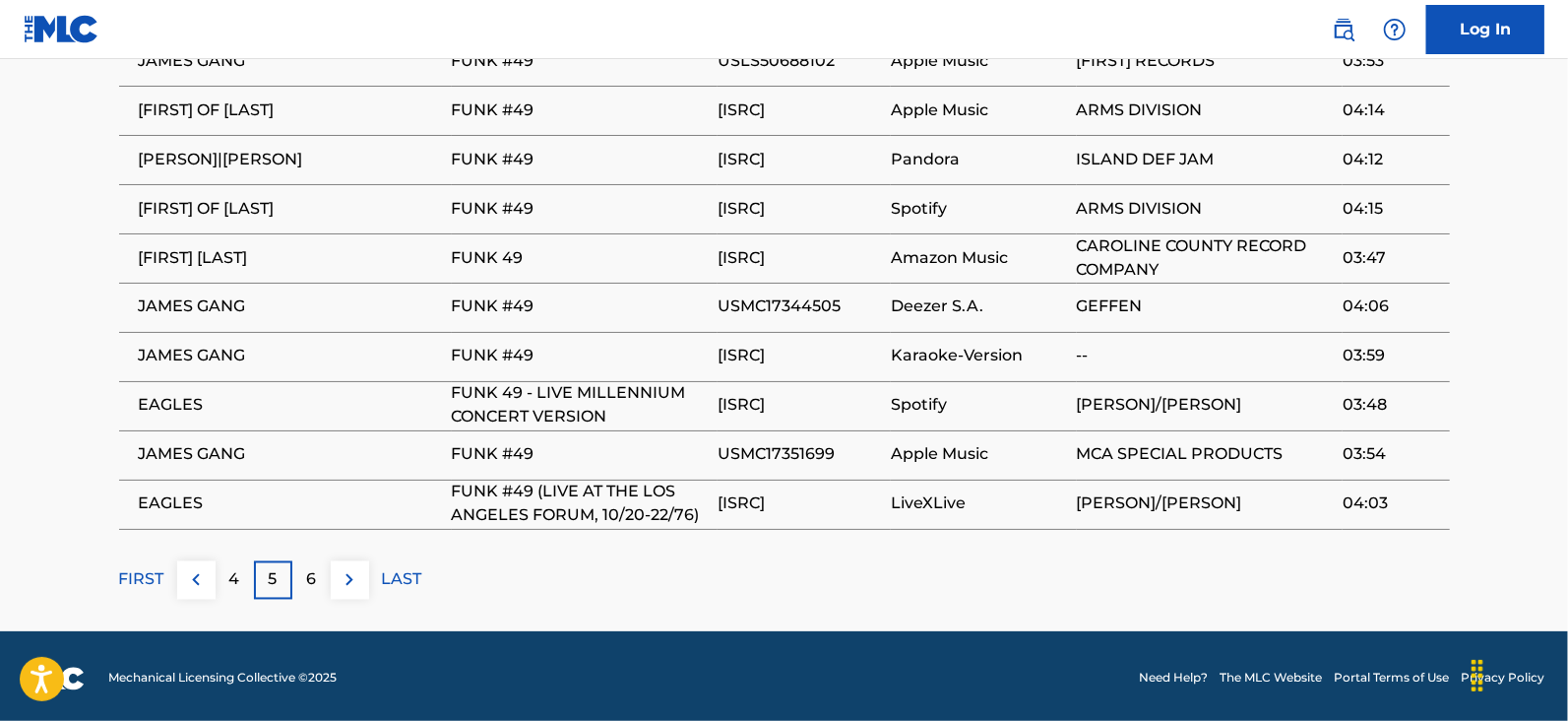 click on "6" at bounding box center (311, 580) 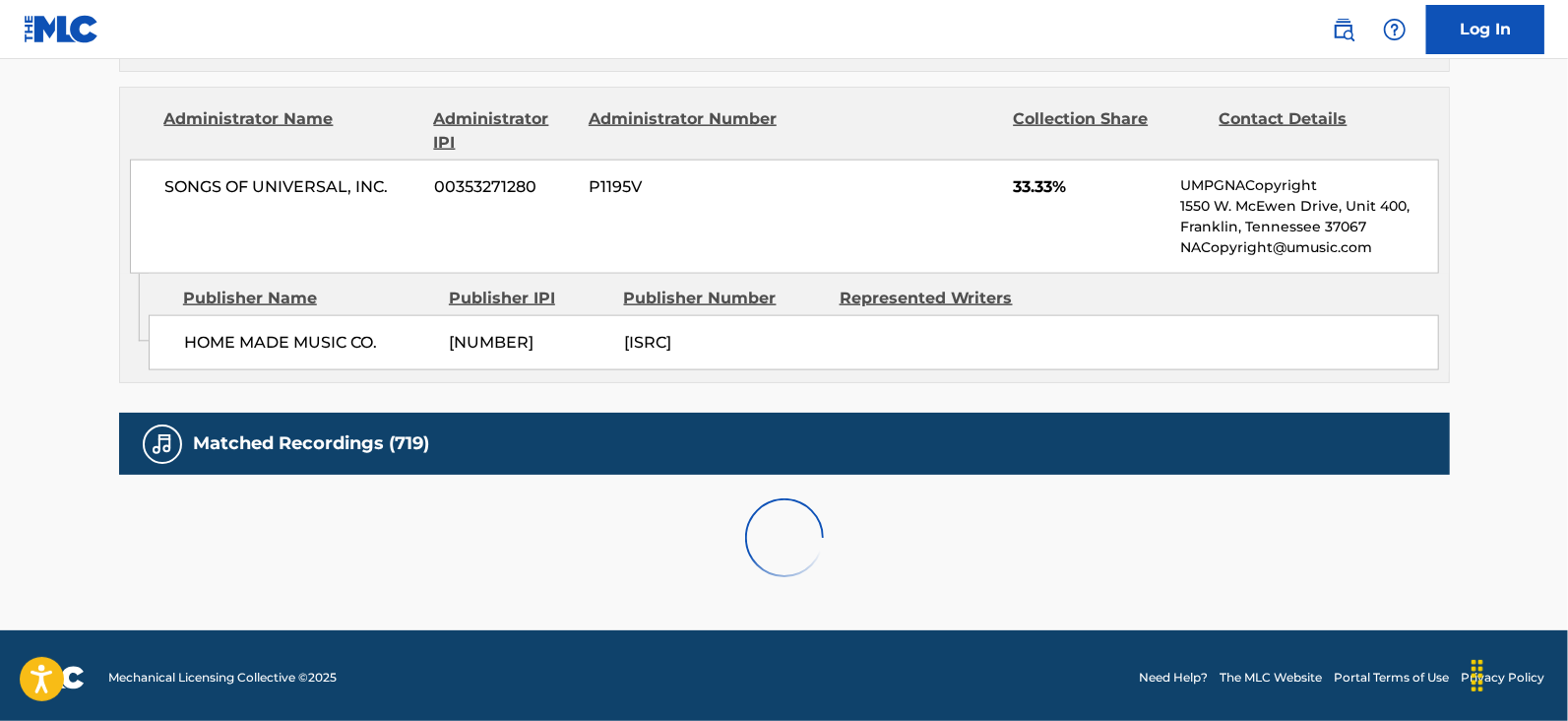 scroll, scrollTop: 2047, scrollLeft: 0, axis: vertical 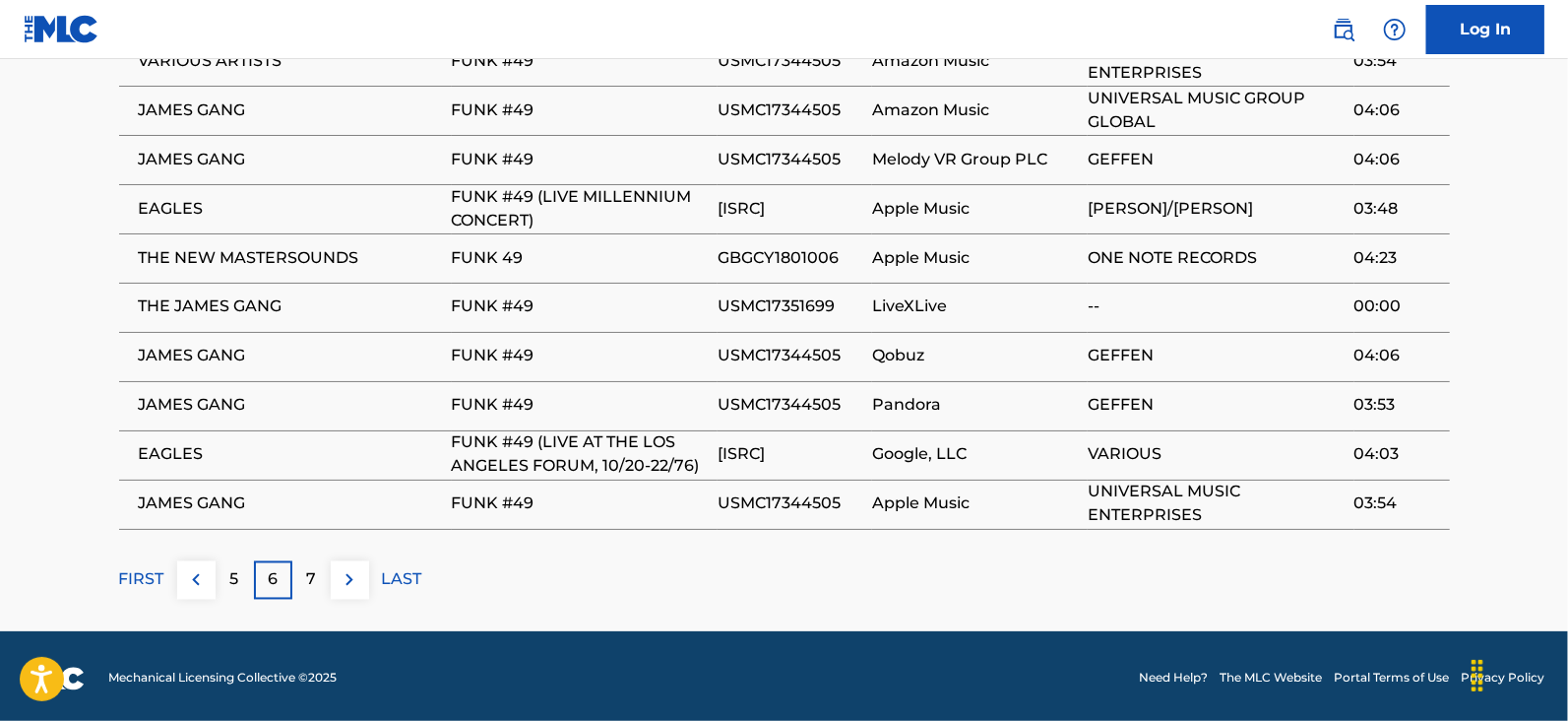 click on "7" at bounding box center (311, 580) 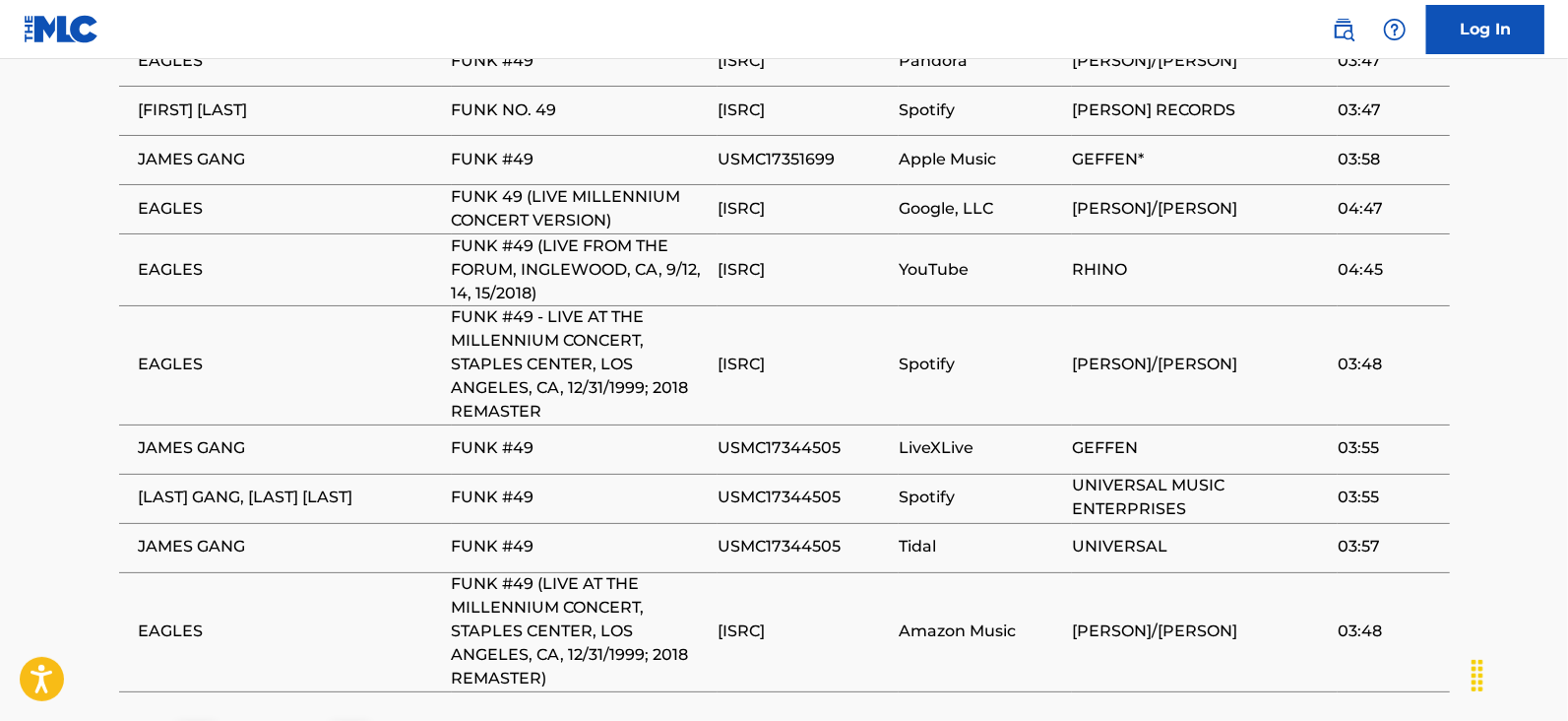 scroll, scrollTop: 2208, scrollLeft: 0, axis: vertical 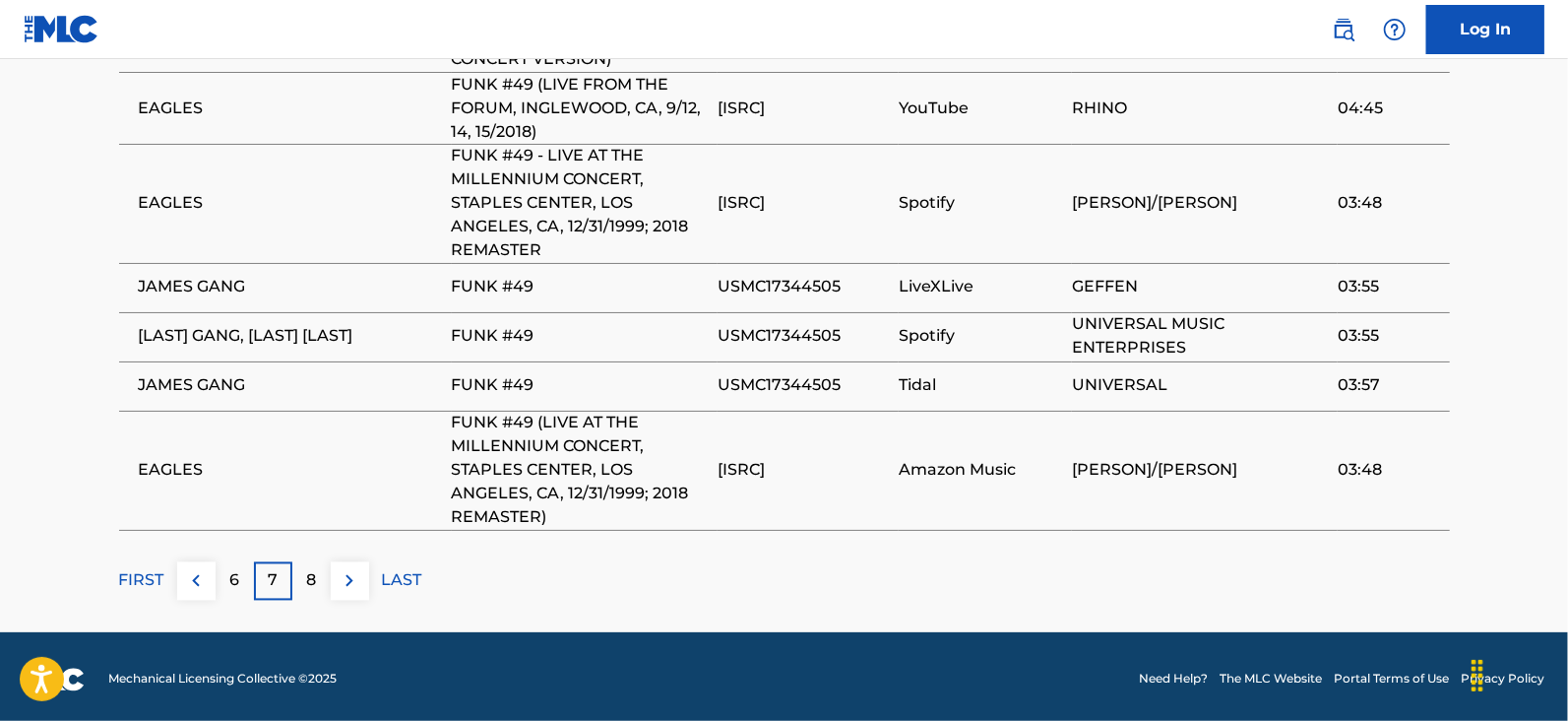 click on "8" at bounding box center (311, 581) 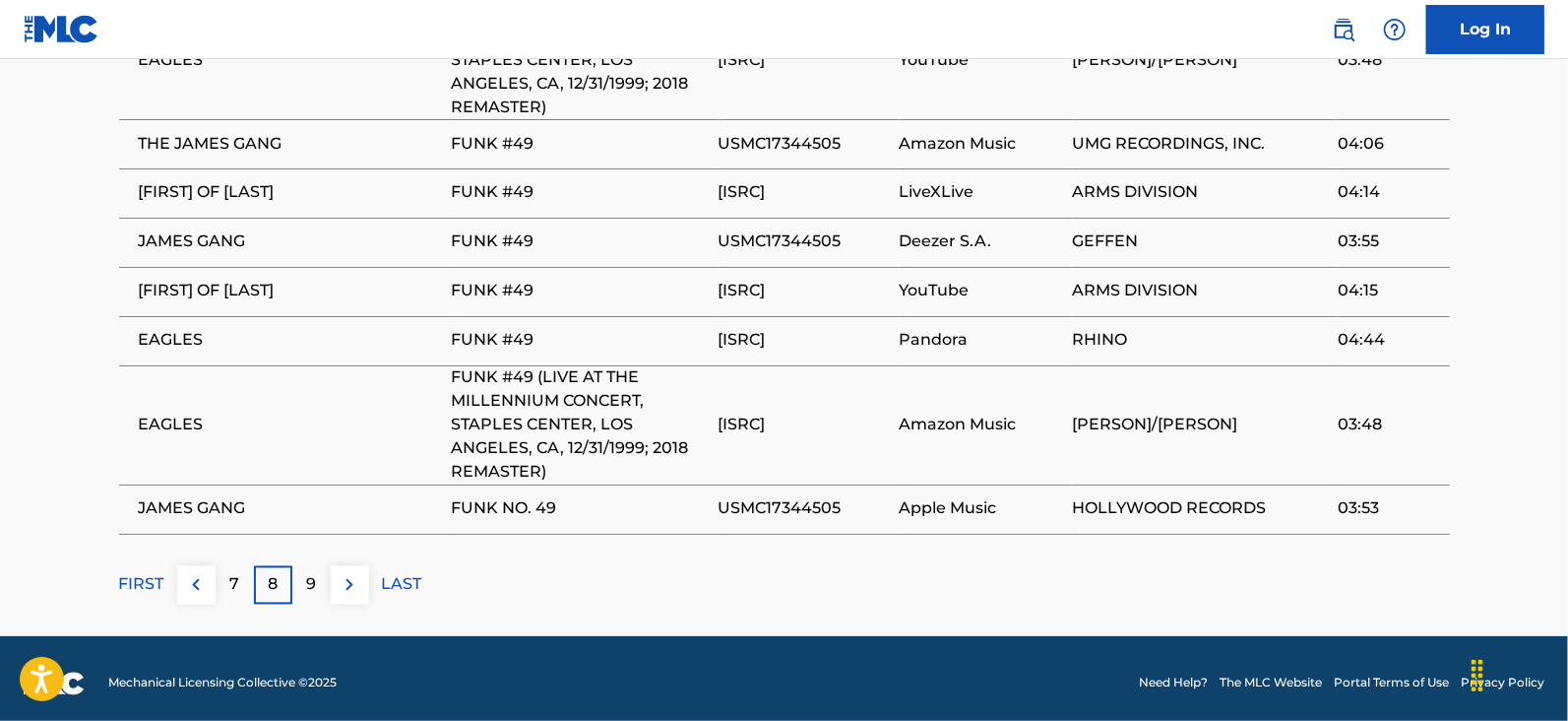 scroll, scrollTop: 2187, scrollLeft: 0, axis: vertical 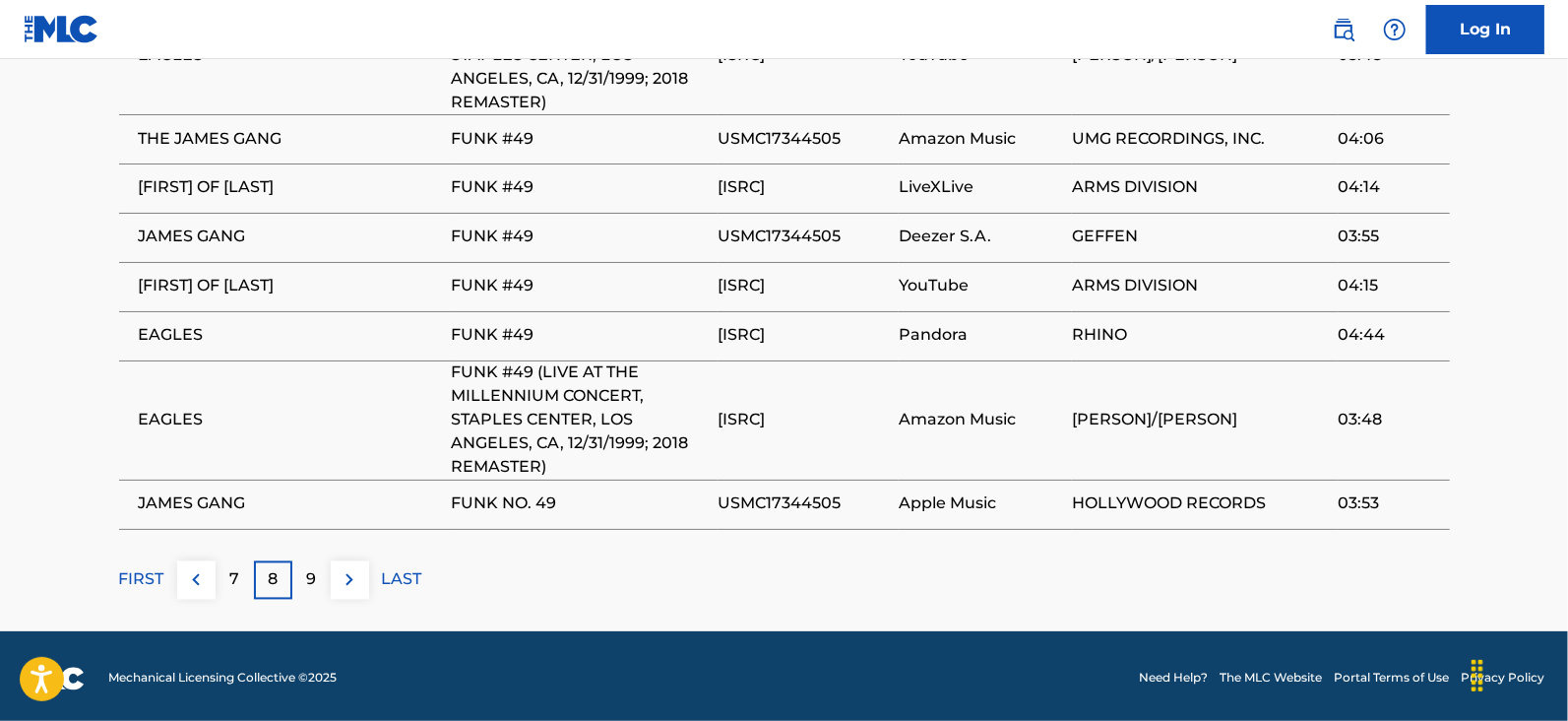 click on "9" at bounding box center [311, 580] 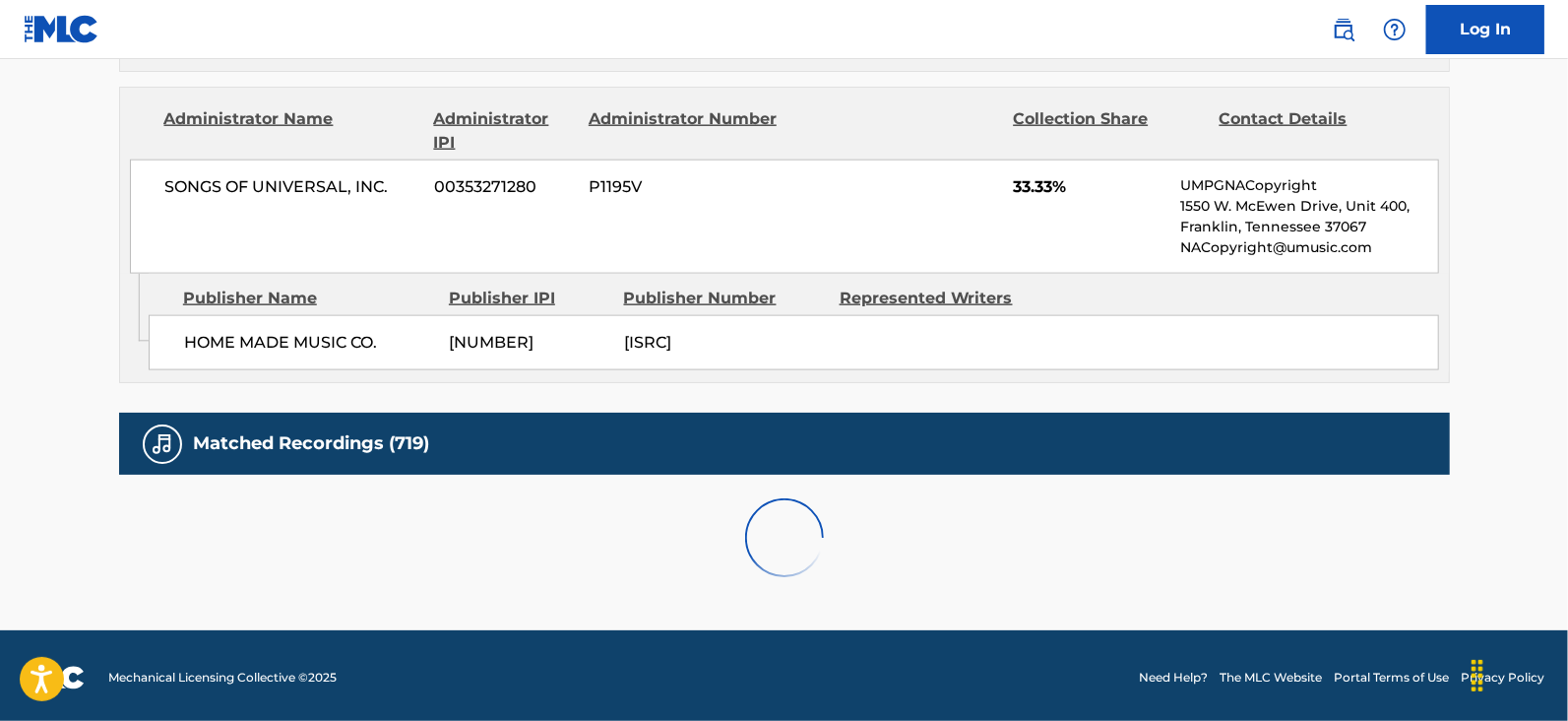 scroll, scrollTop: 2068, scrollLeft: 0, axis: vertical 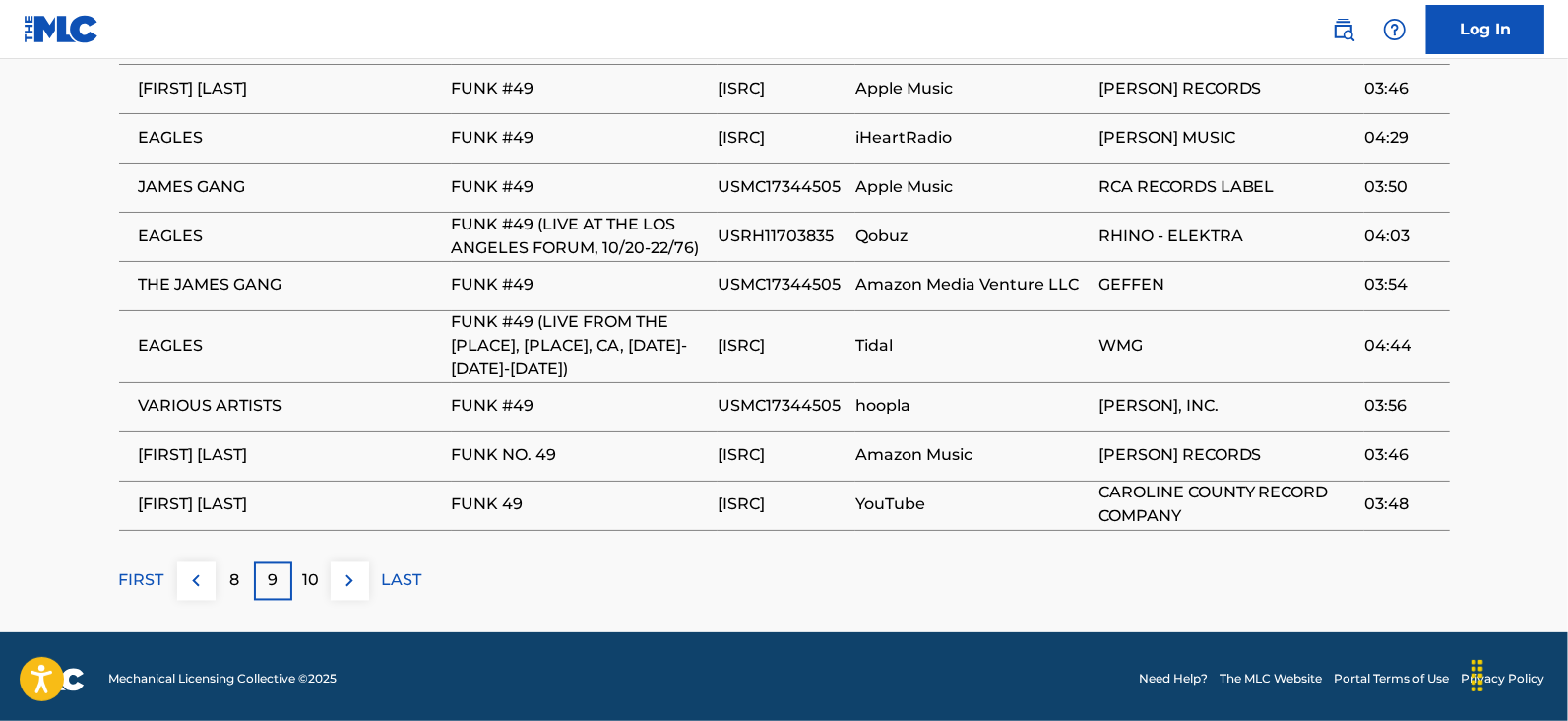 click on "10" at bounding box center (311, 581) 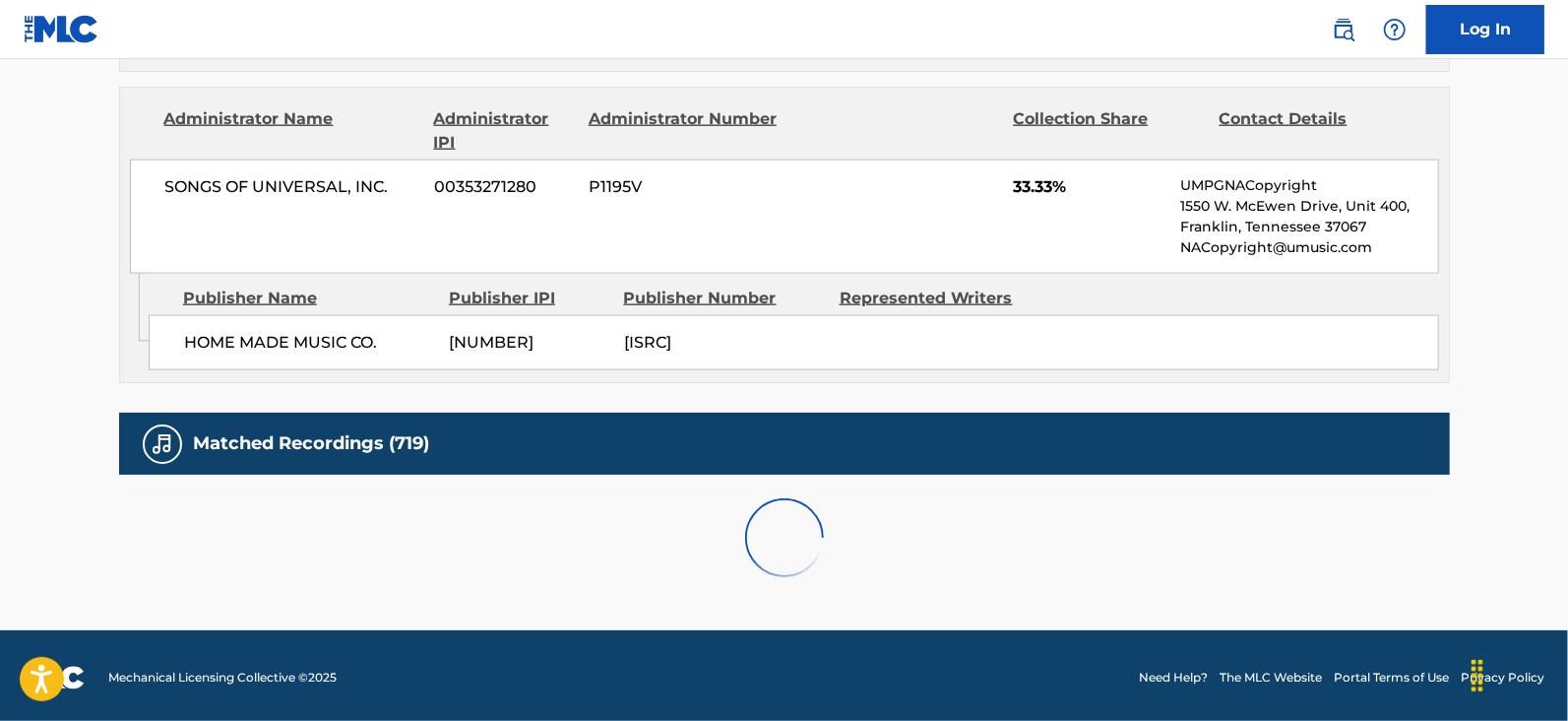 scroll, scrollTop: 2047, scrollLeft: 0, axis: vertical 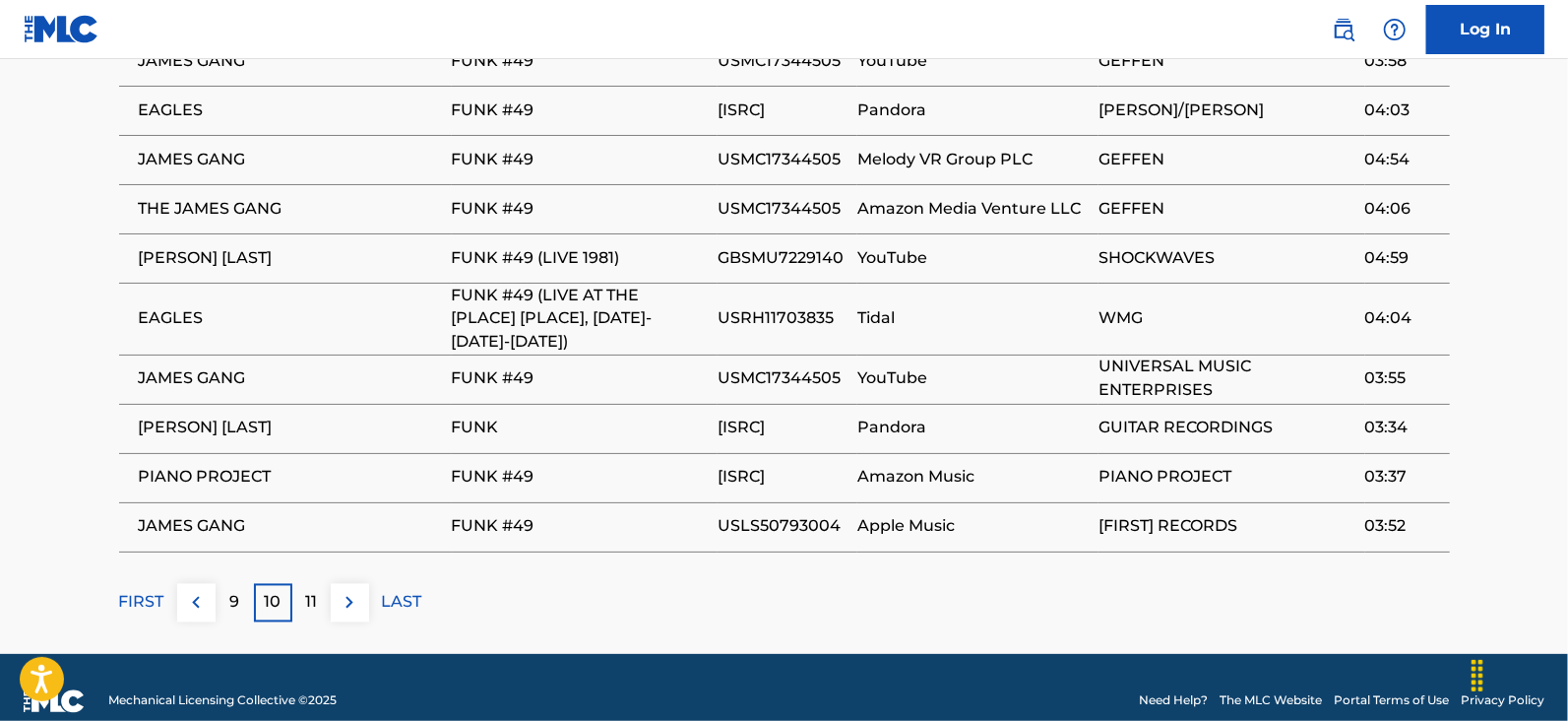 click on "11" at bounding box center [311, 603] 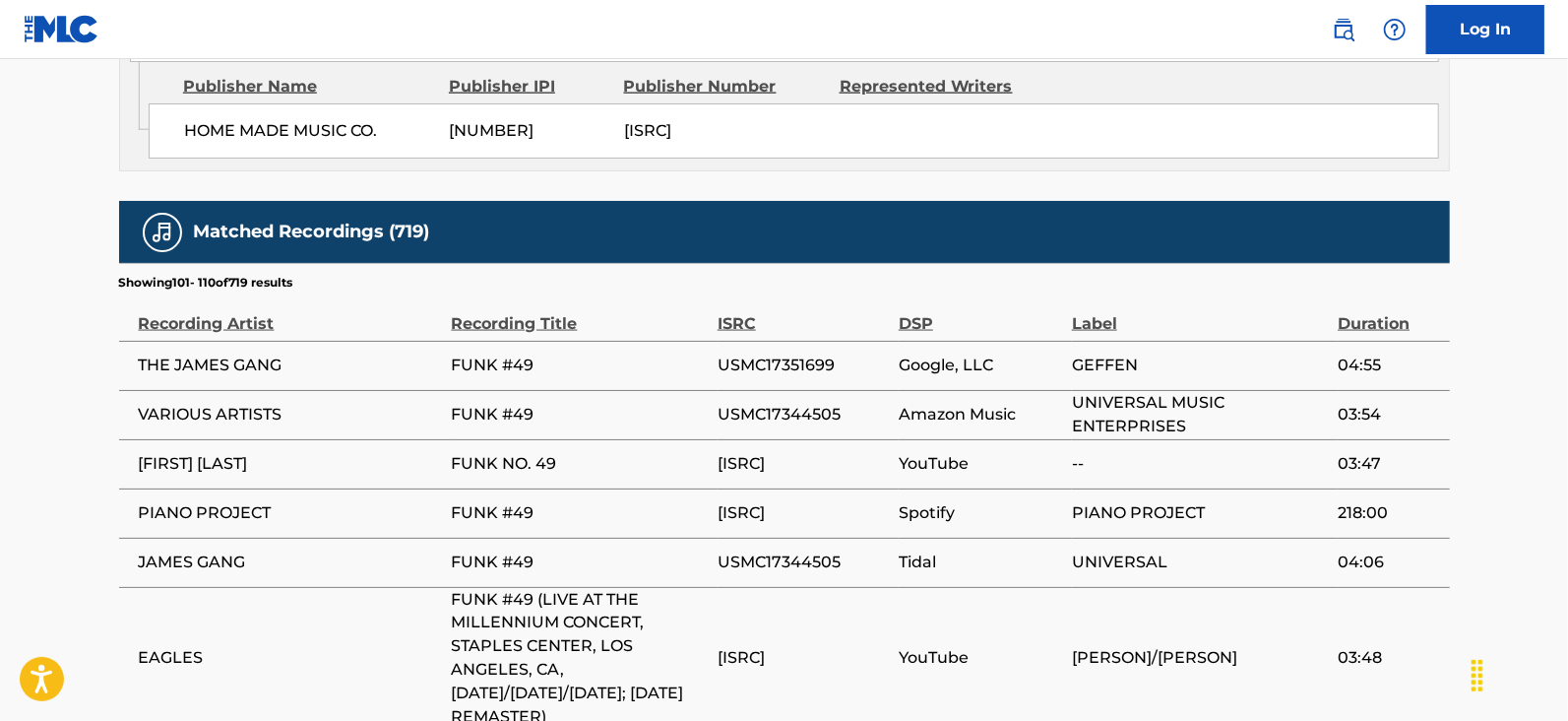 scroll, scrollTop: 2138, scrollLeft: 0, axis: vertical 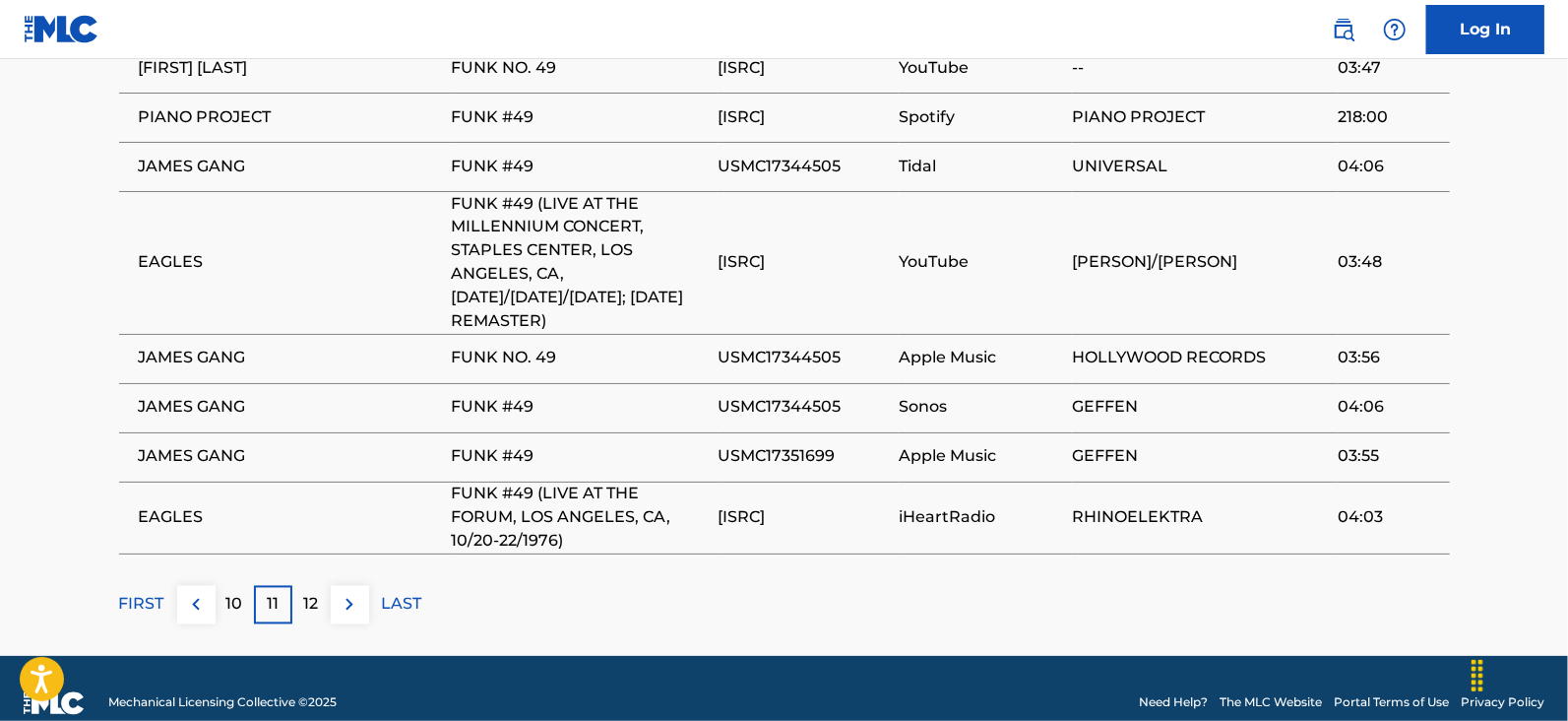 click on "12" at bounding box center (311, 605) 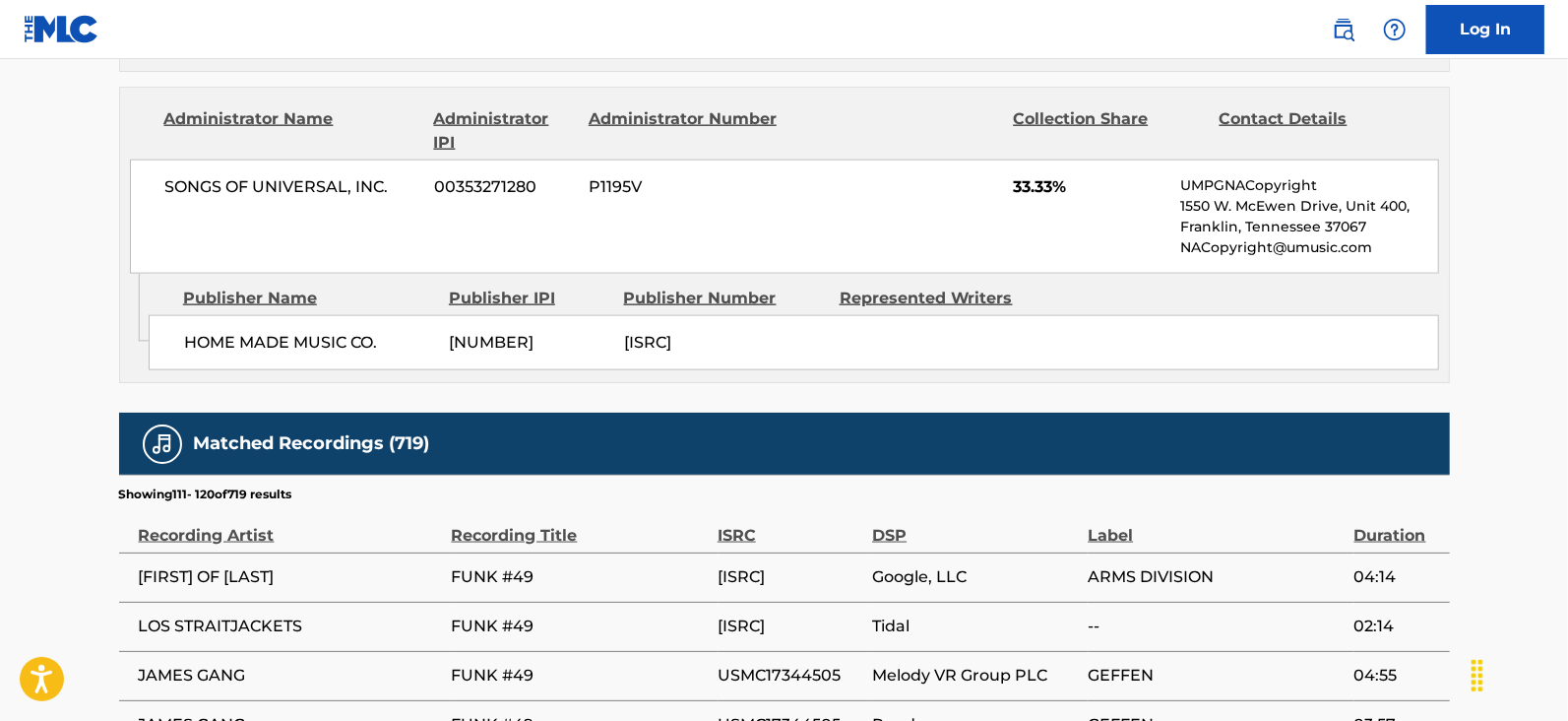 scroll, scrollTop: 2047, scrollLeft: 0, axis: vertical 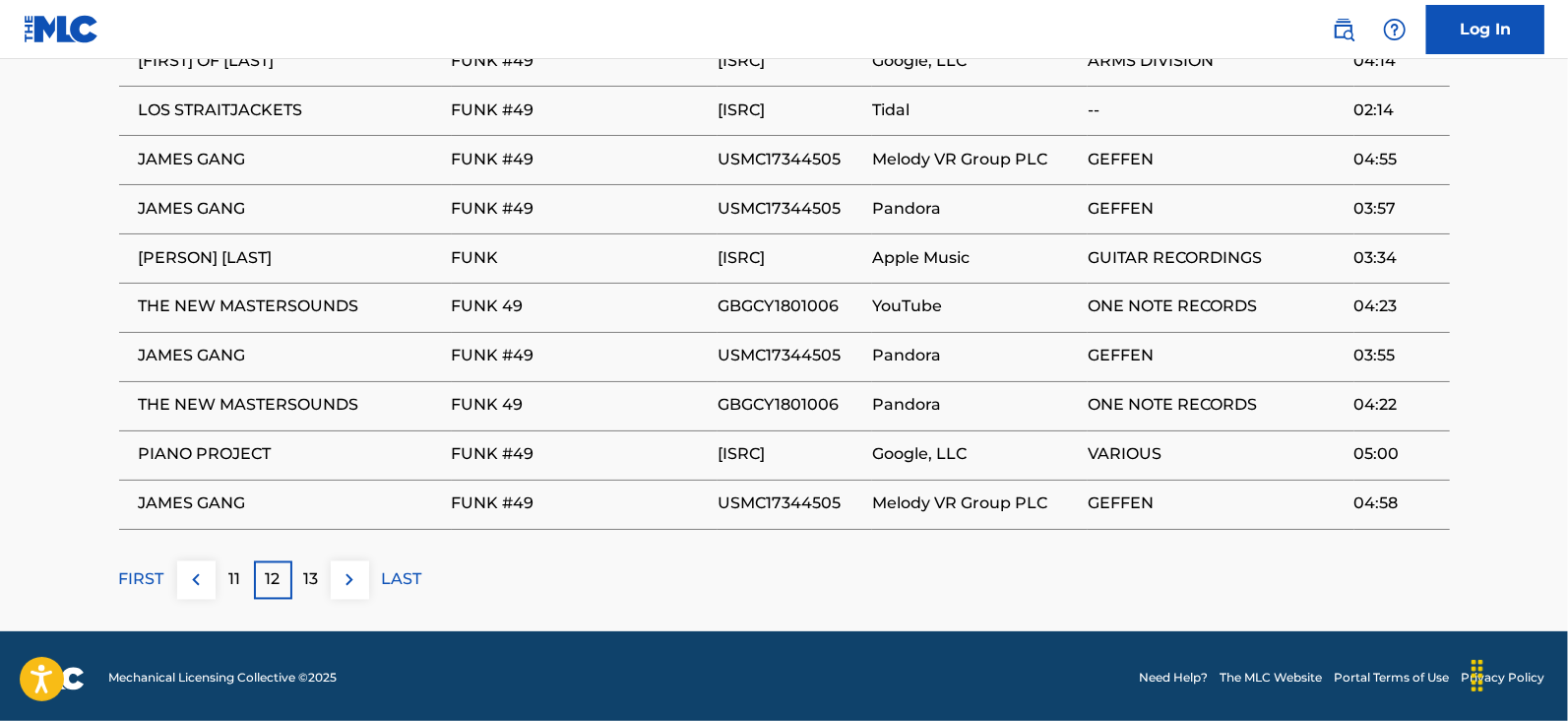 click on "13" at bounding box center [311, 580] 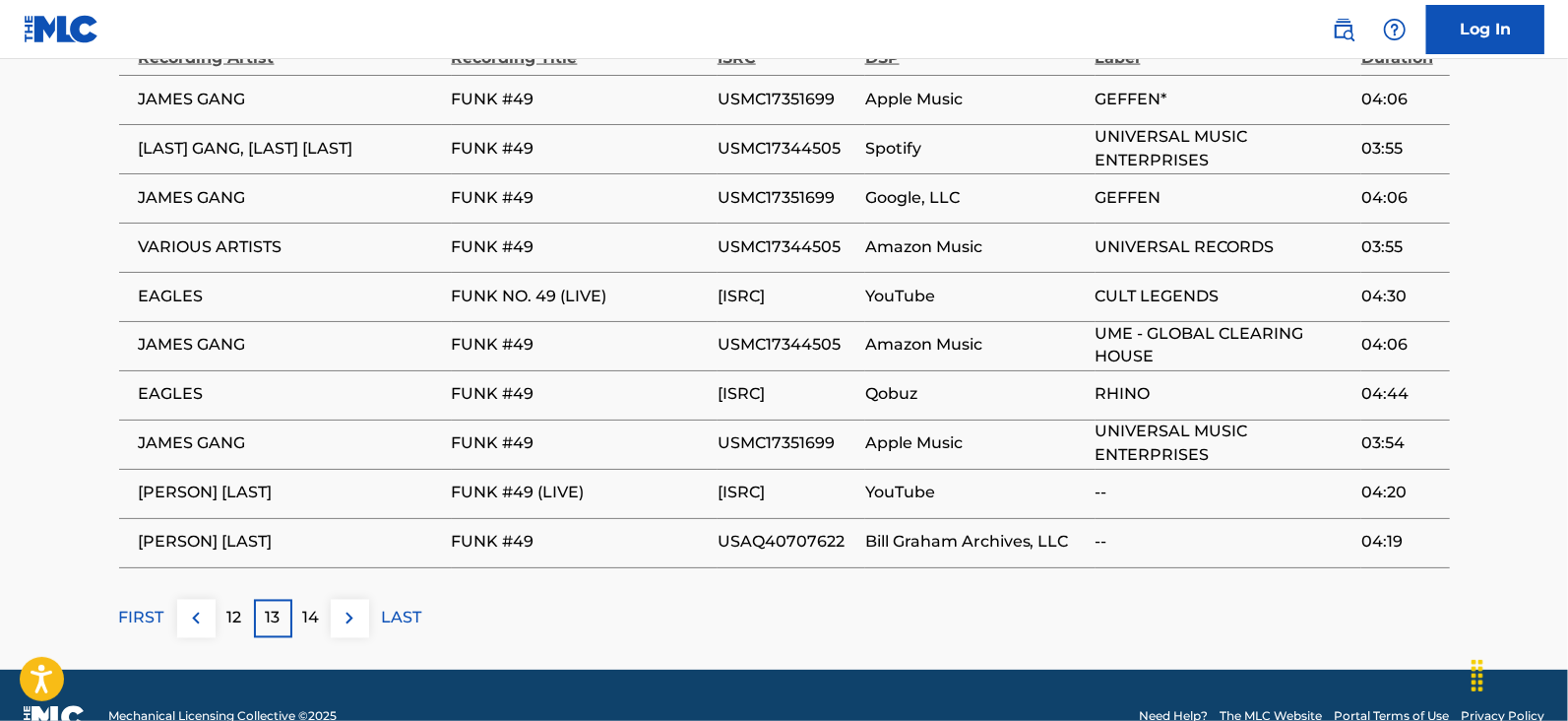 scroll, scrollTop: 2047, scrollLeft: 0, axis: vertical 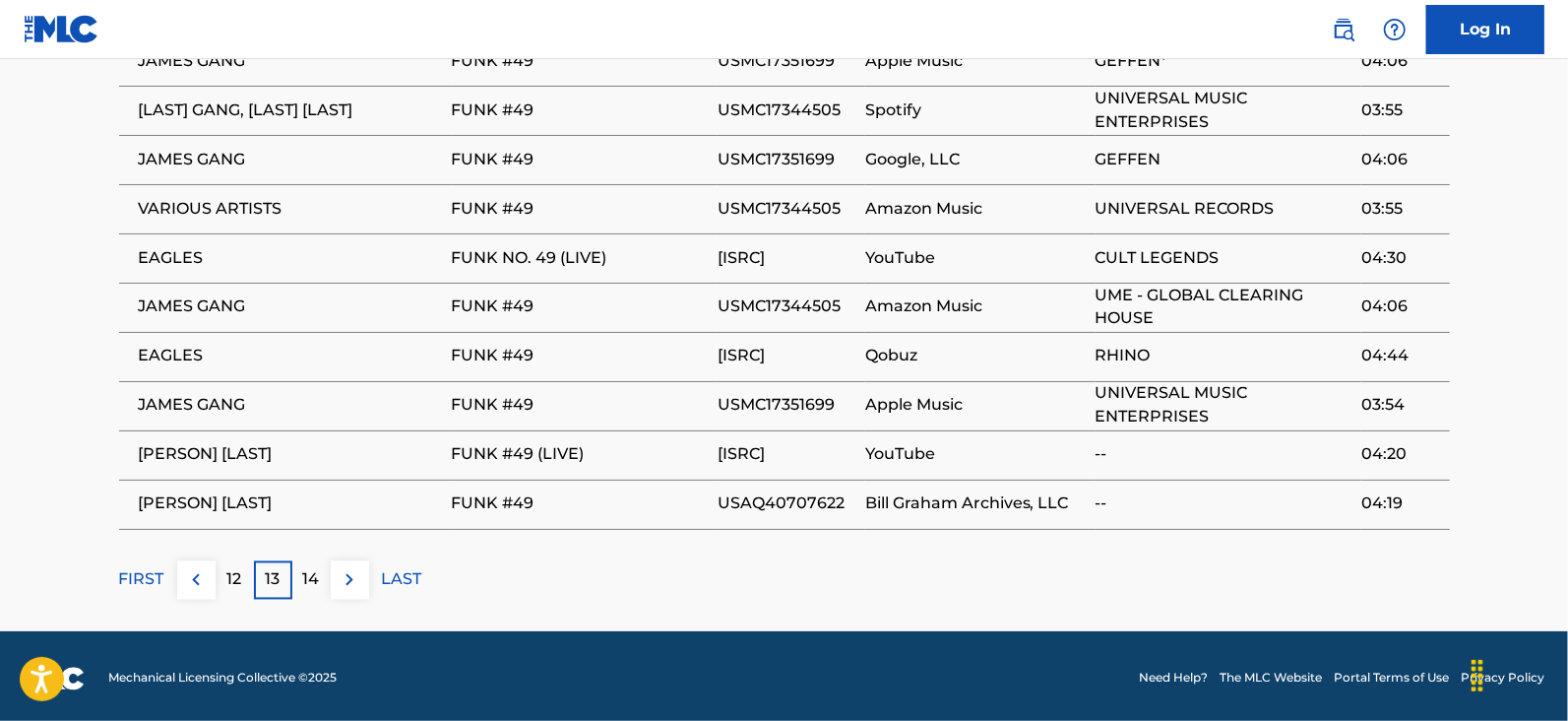click on "14" at bounding box center [311, 580] 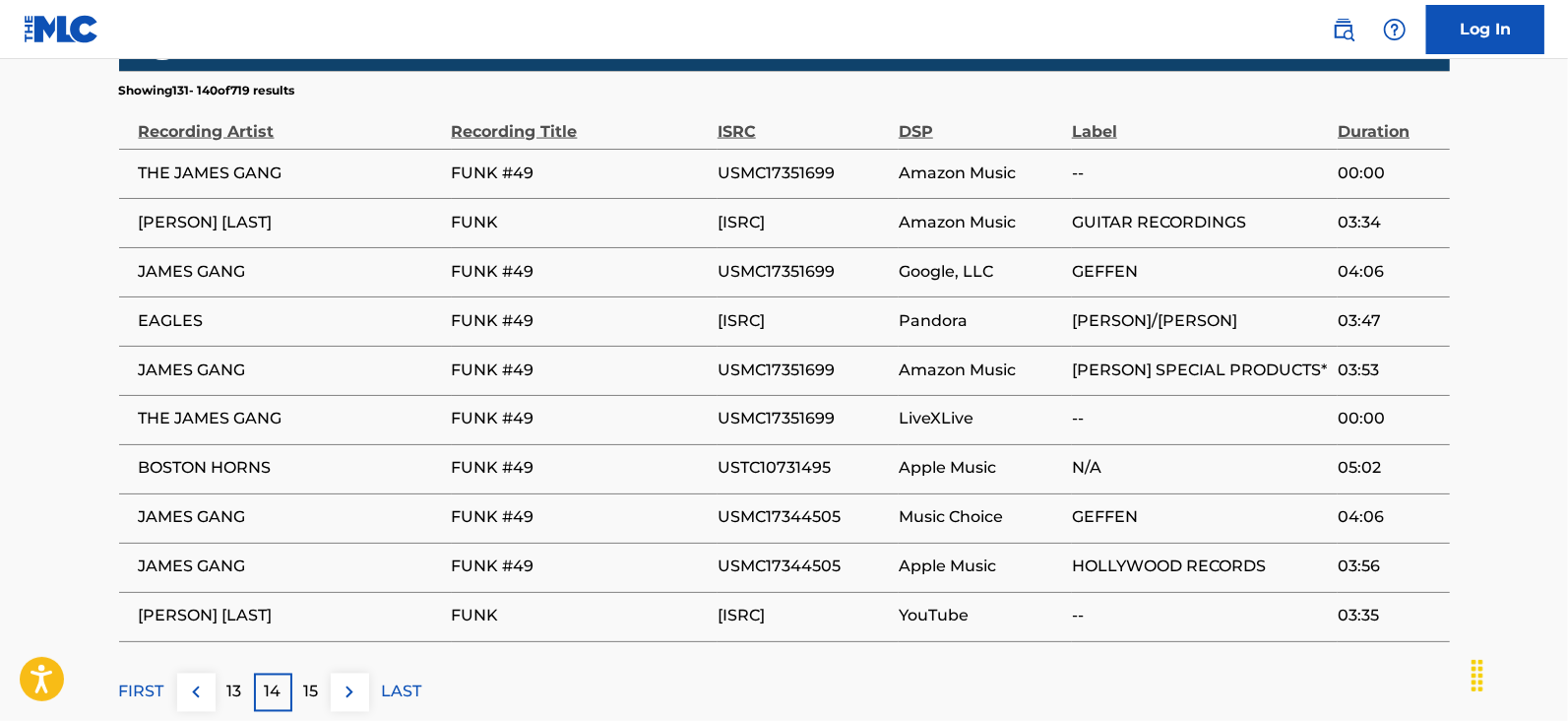 scroll, scrollTop: 1934, scrollLeft: 0, axis: vertical 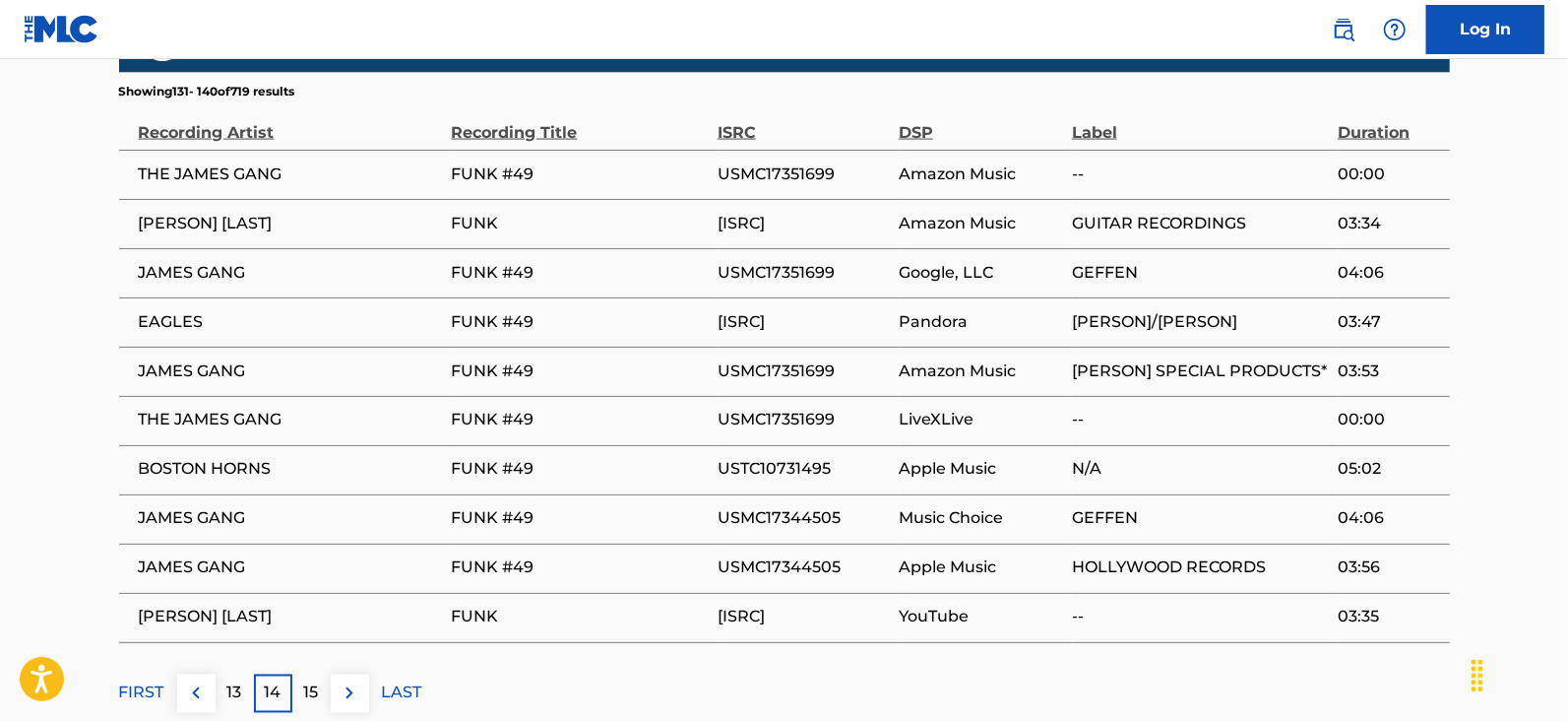 click on "15" at bounding box center [311, 693] 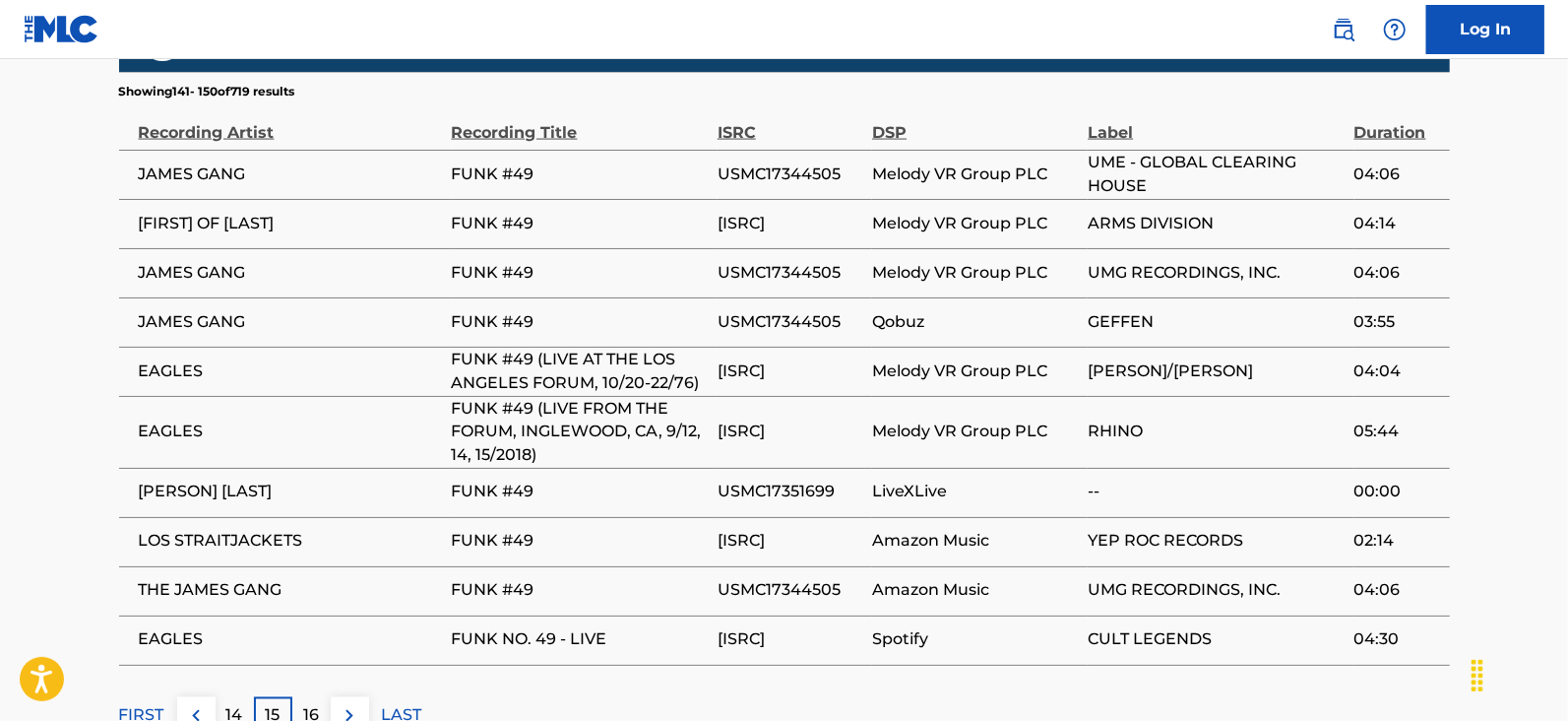 scroll, scrollTop: 2068, scrollLeft: 0, axis: vertical 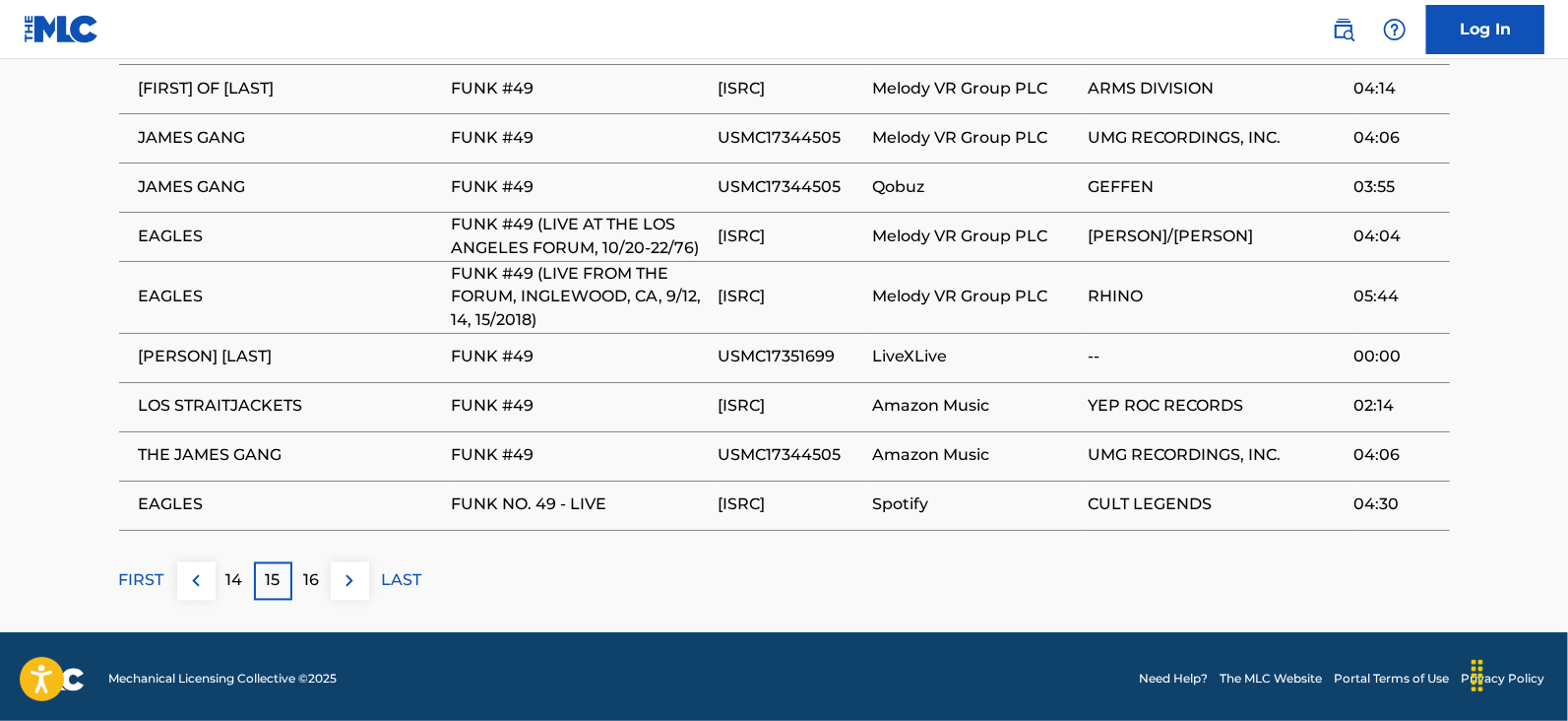 click on "16" at bounding box center (311, 581) 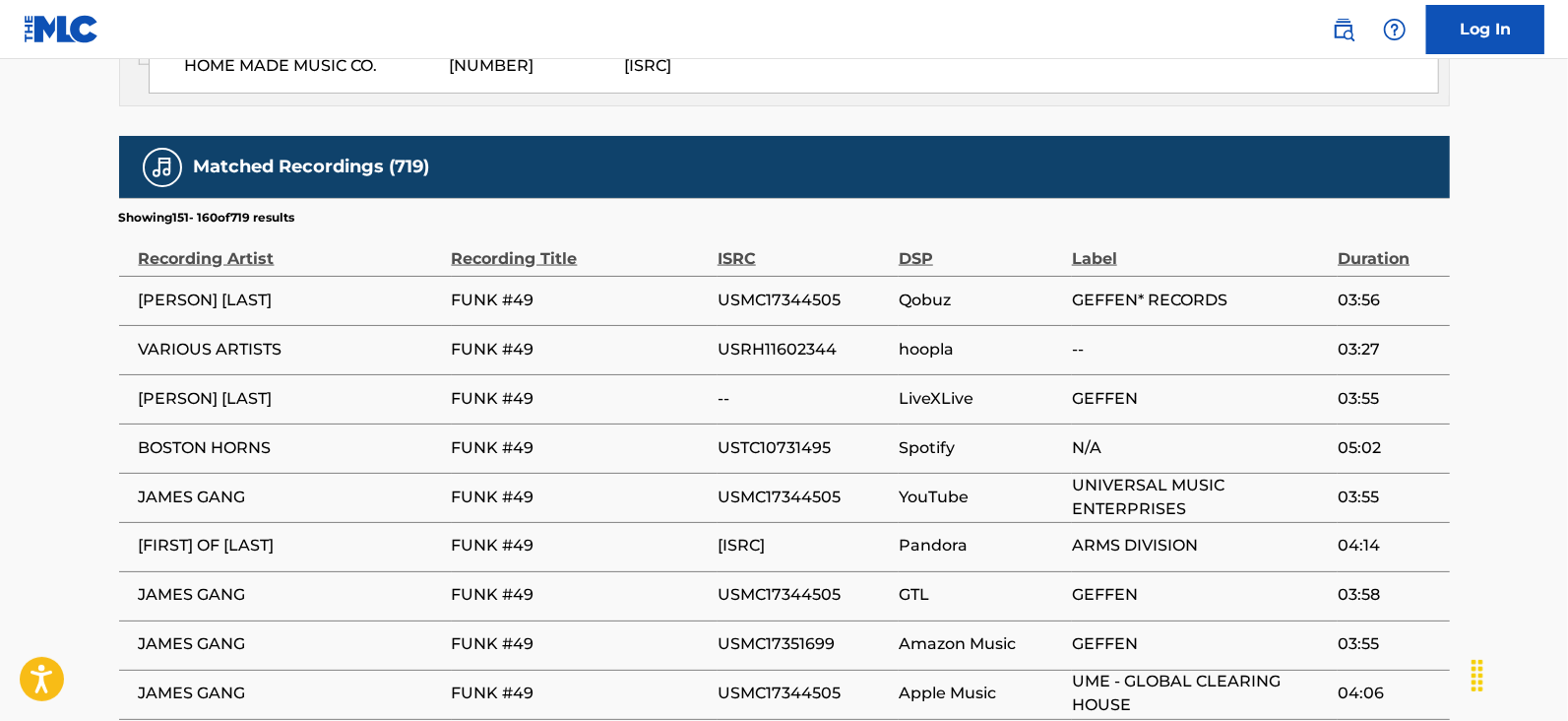 scroll, scrollTop: 1798, scrollLeft: 0, axis: vertical 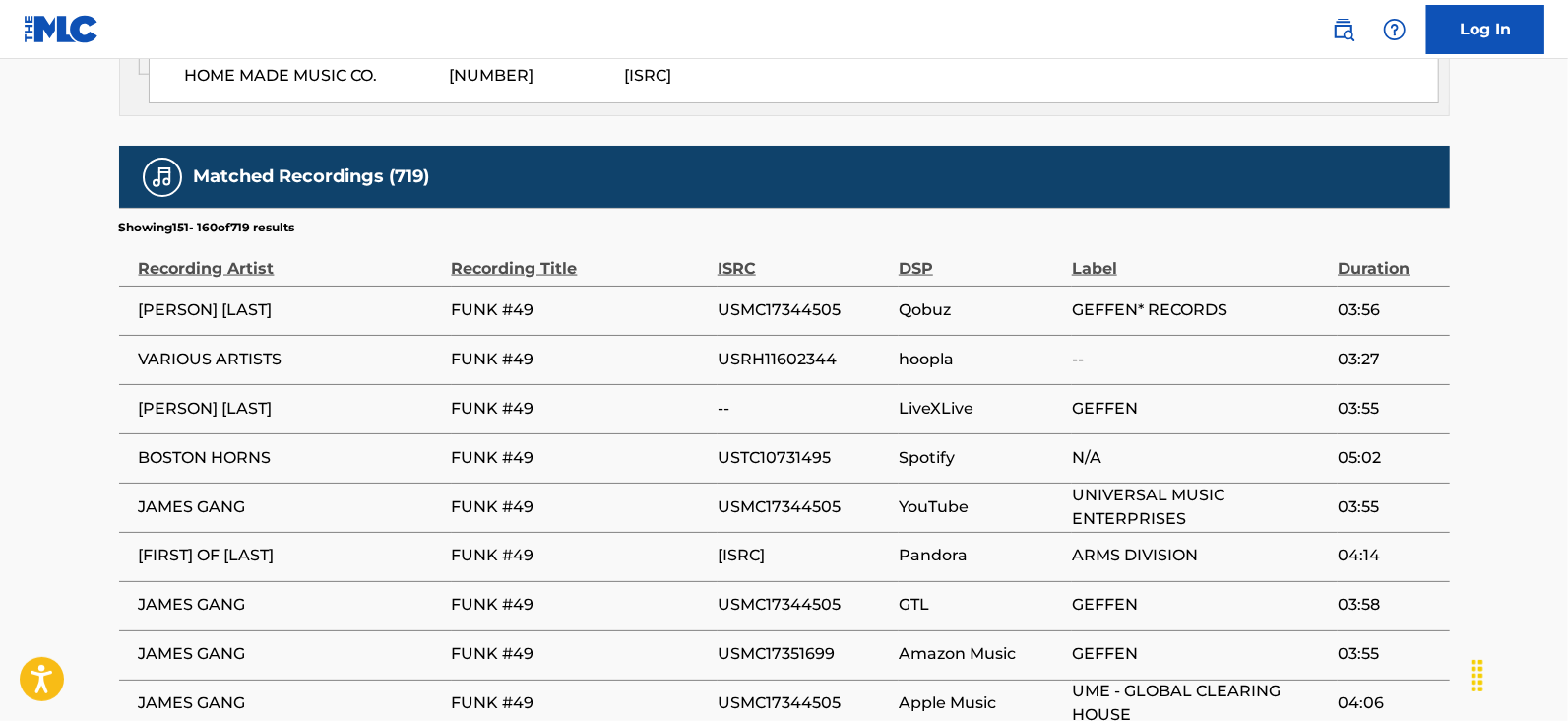 click on "03:55" at bounding box center [1393, 507] 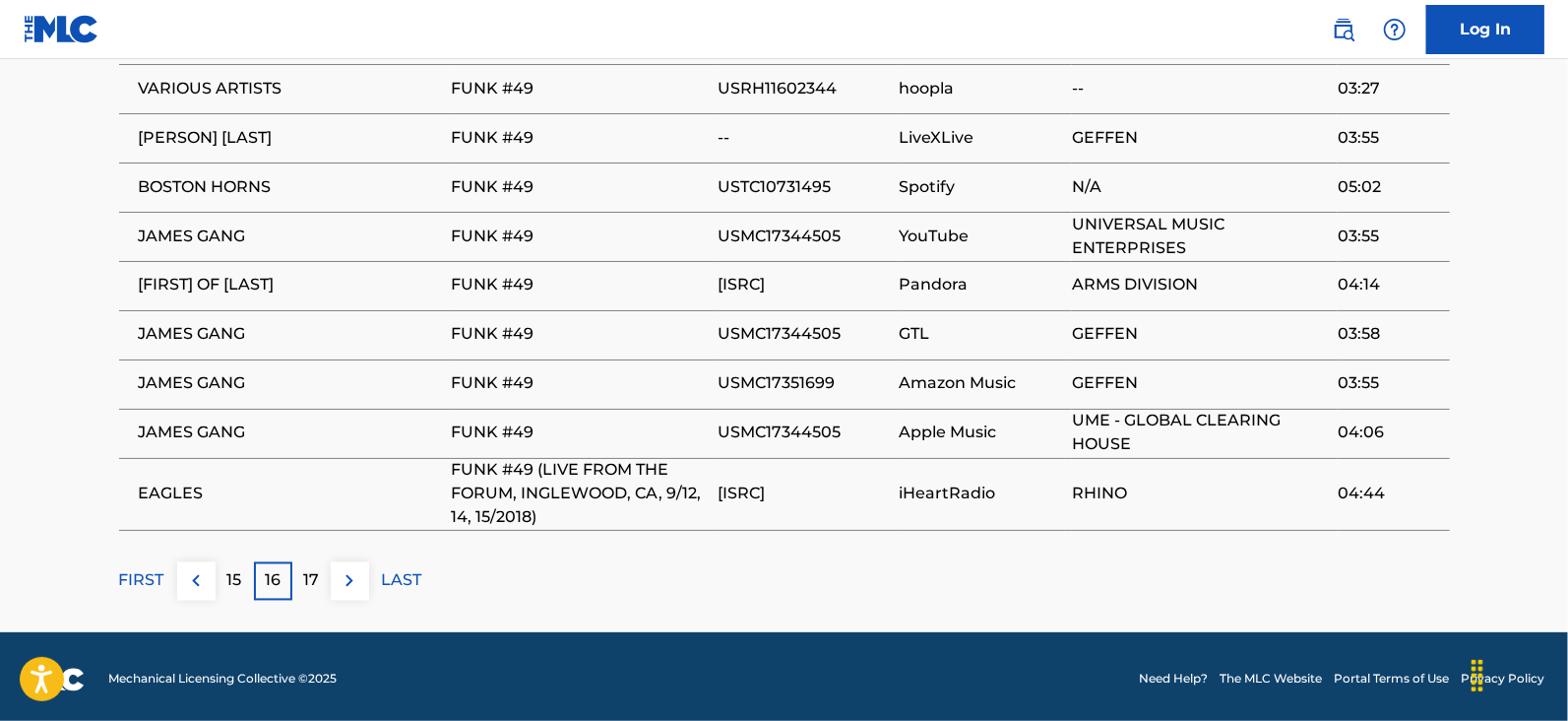 click on "17" at bounding box center (311, 581) 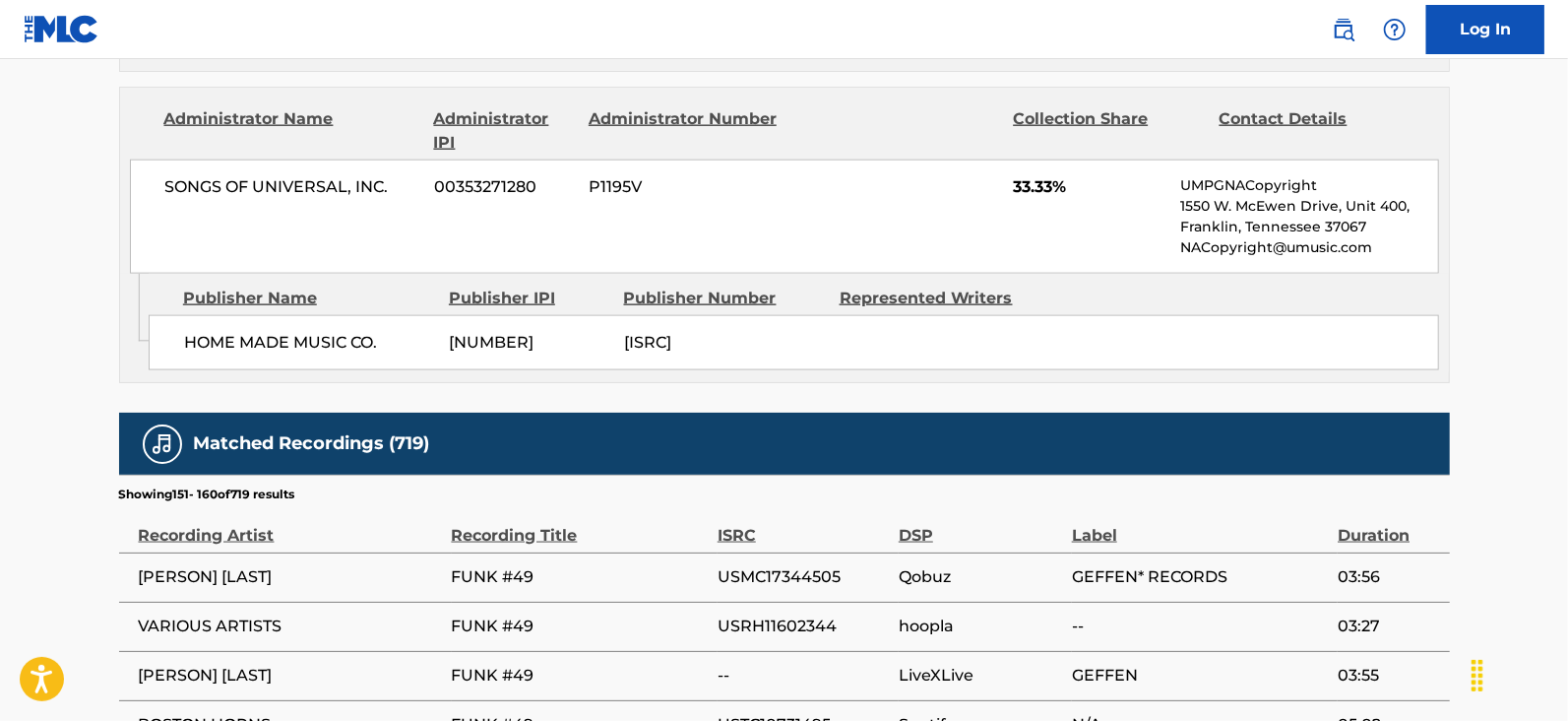 scroll, scrollTop: 2068, scrollLeft: 0, axis: vertical 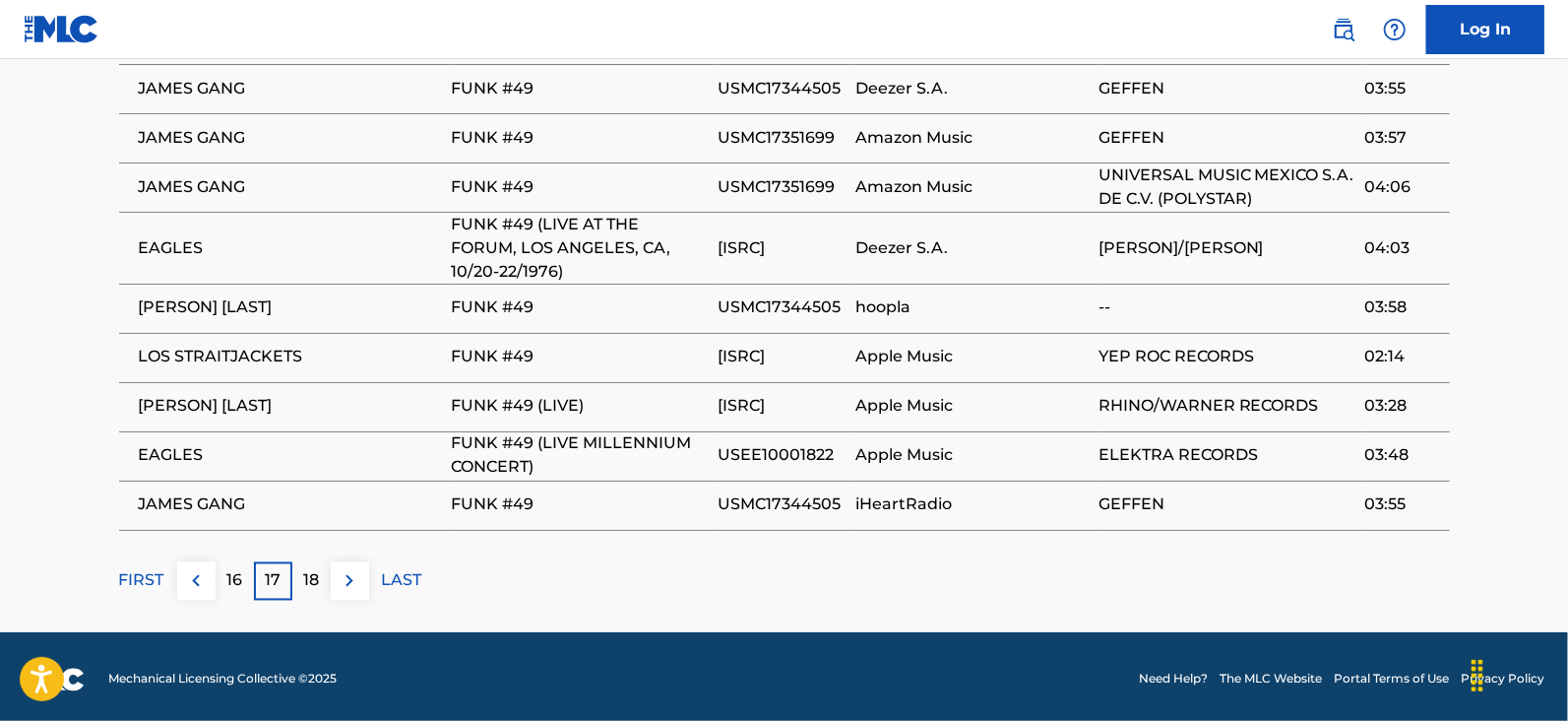 click on "18" at bounding box center (311, 581) 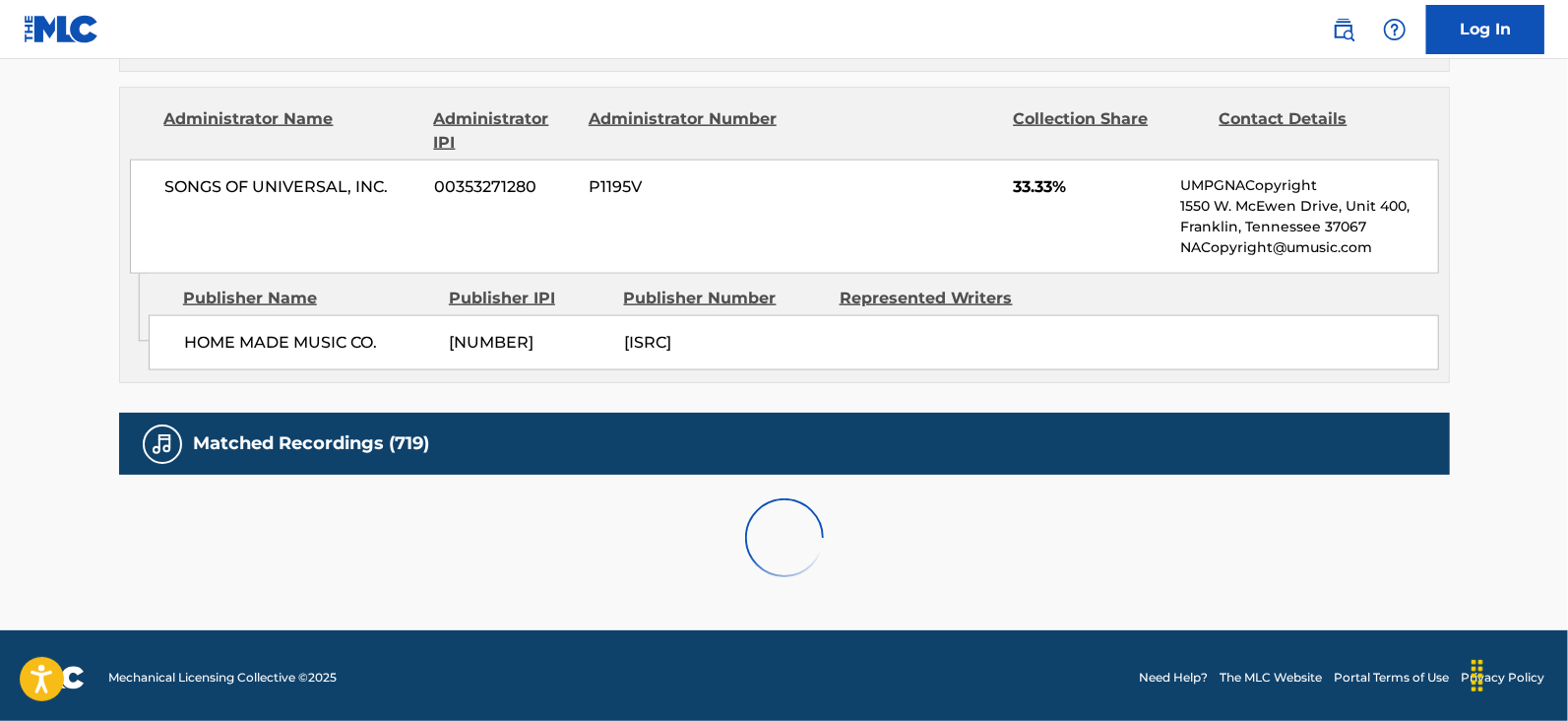 scroll, scrollTop: 2047, scrollLeft: 0, axis: vertical 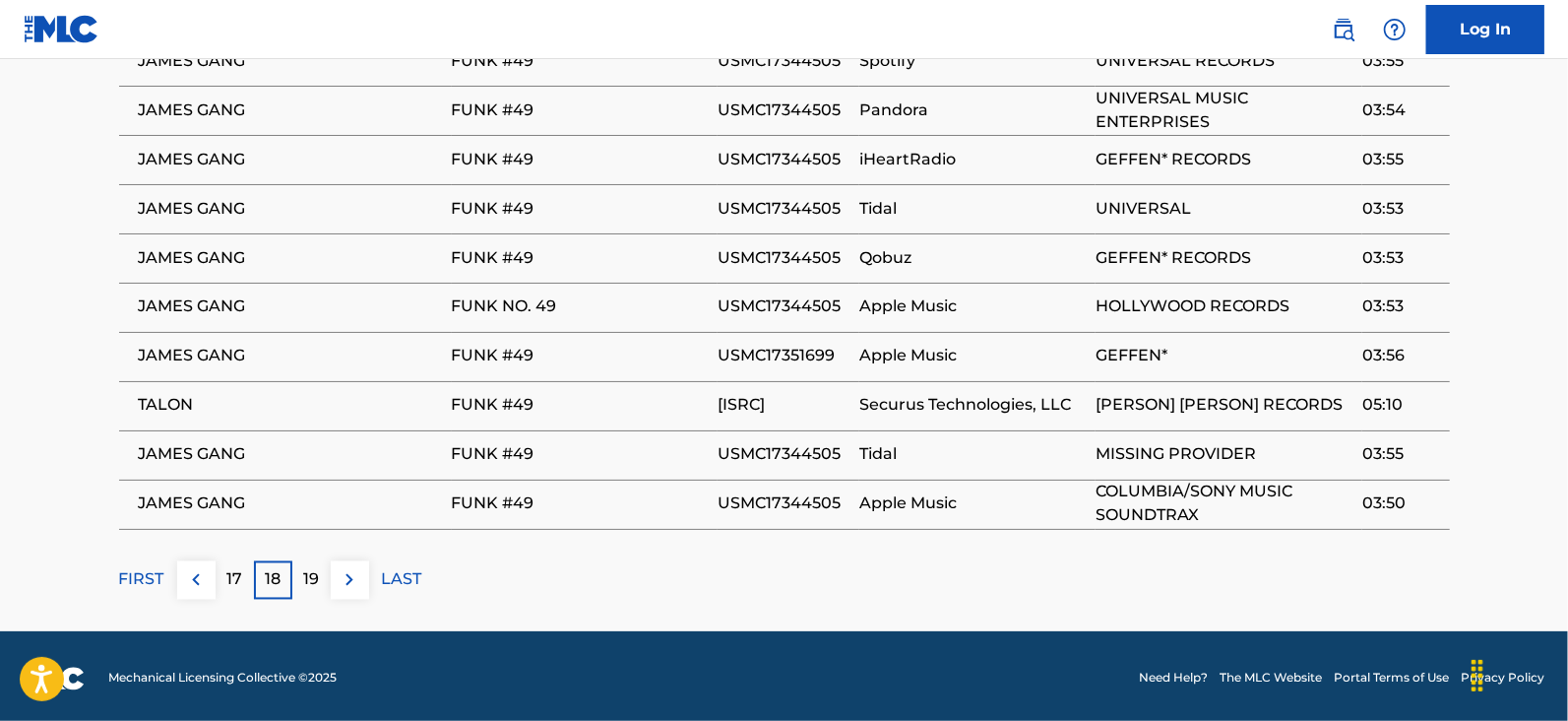 click on "19" at bounding box center (311, 580) 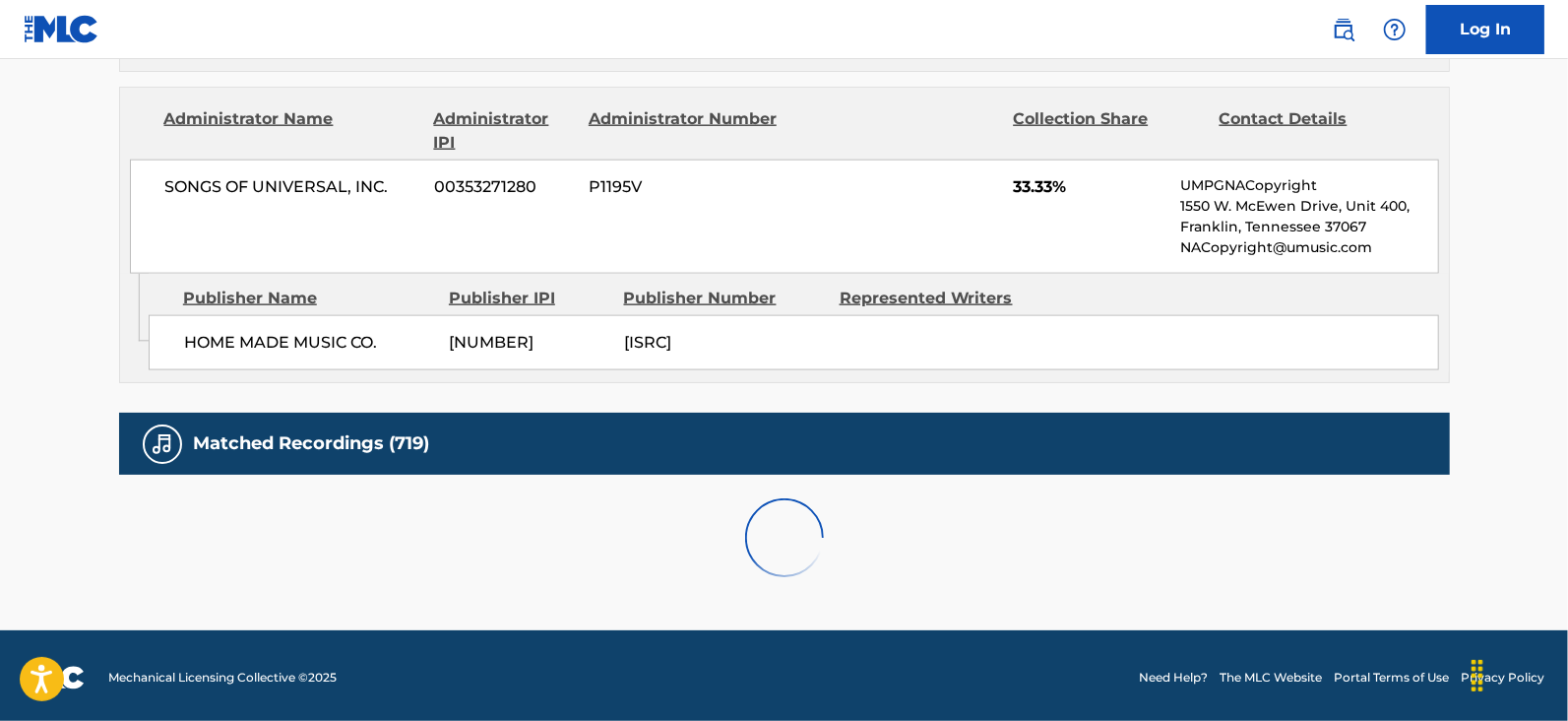 scroll, scrollTop: 2047, scrollLeft: 0, axis: vertical 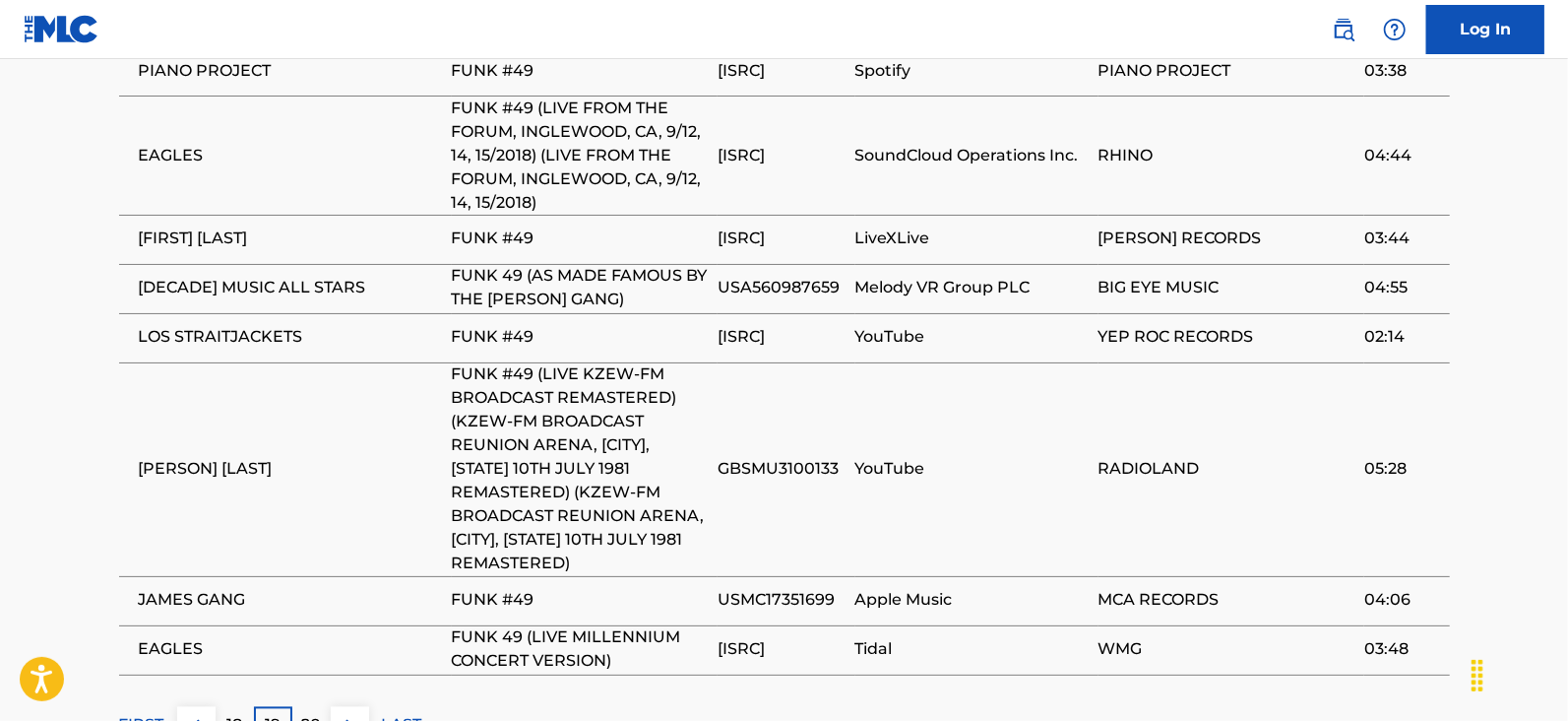 click on "20" at bounding box center (311, 726) 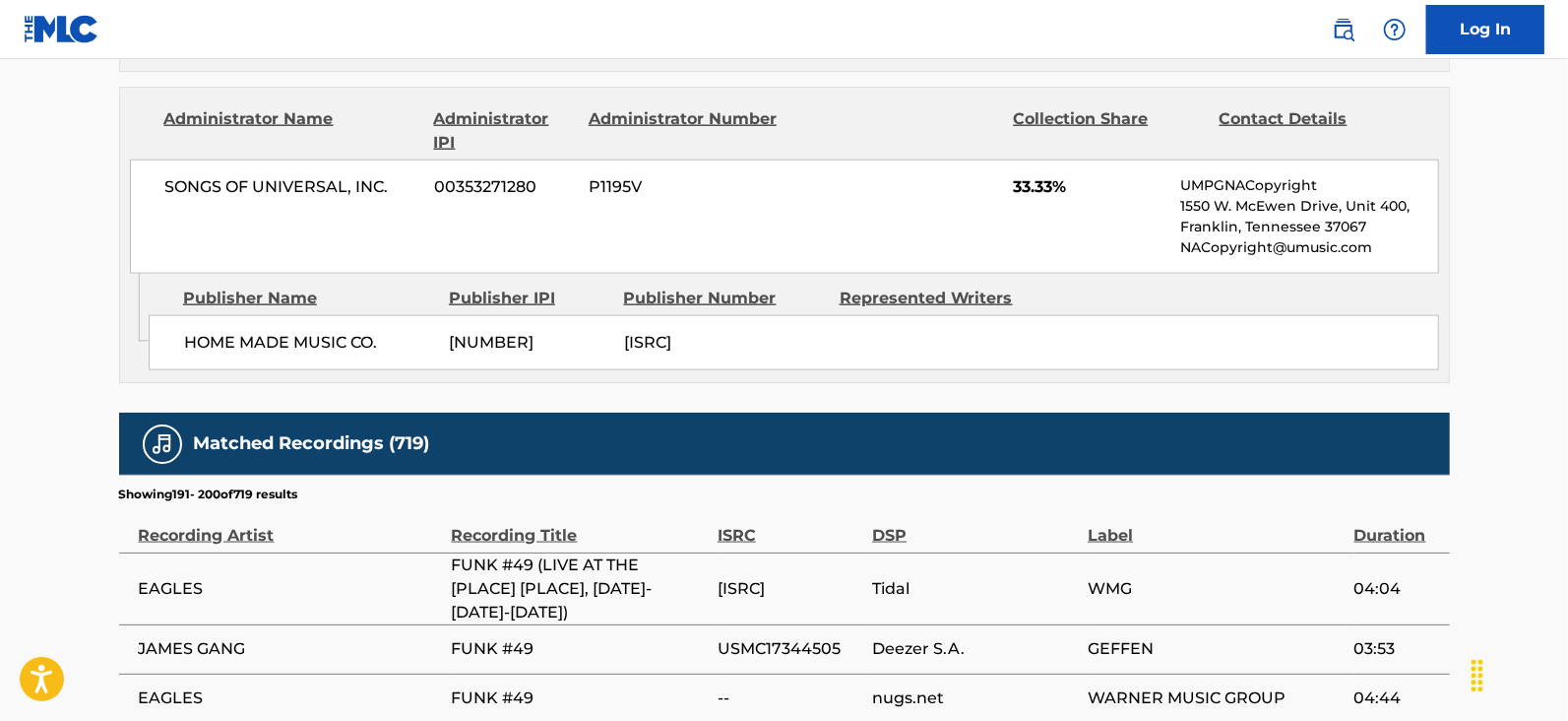 scroll, scrollTop: 2047, scrollLeft: 0, axis: vertical 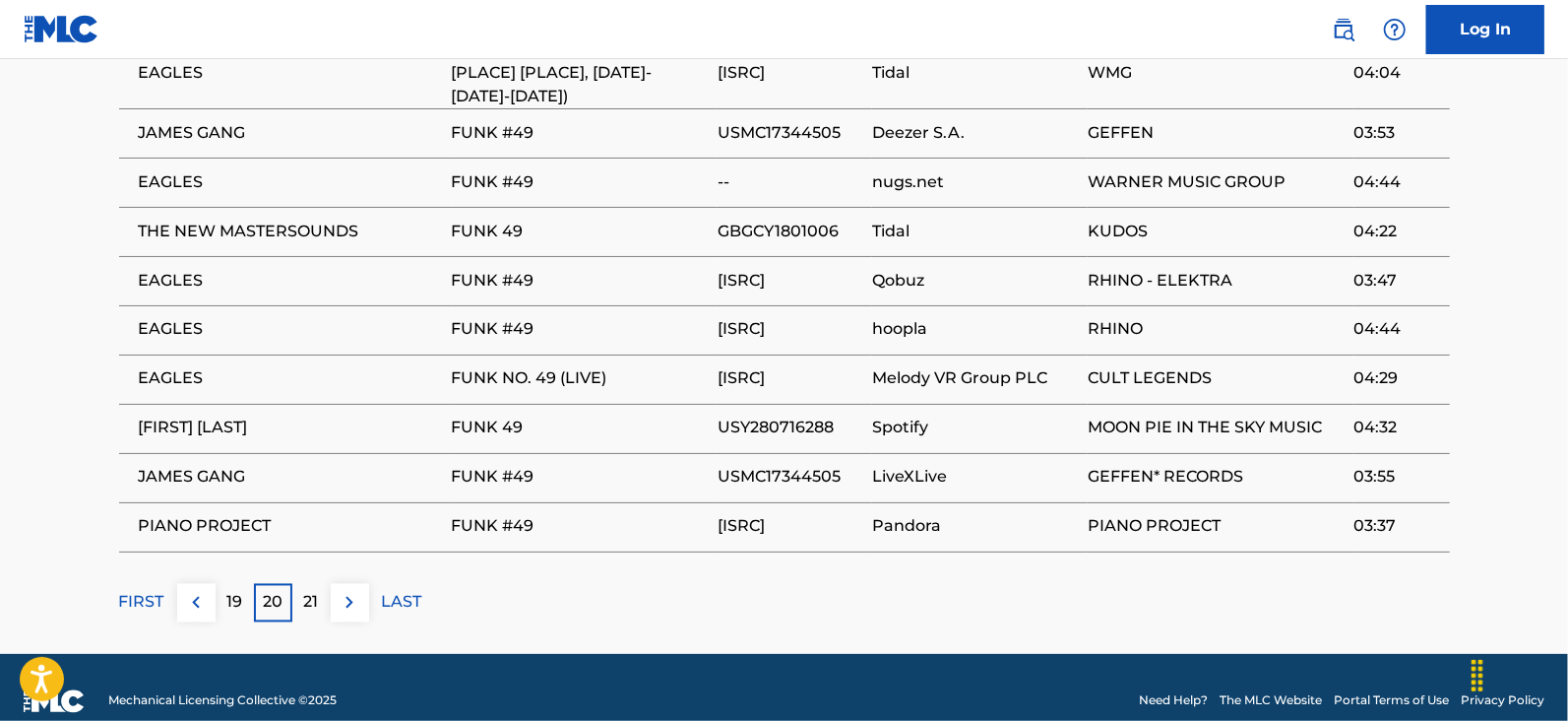 click on "21" at bounding box center [311, 603] 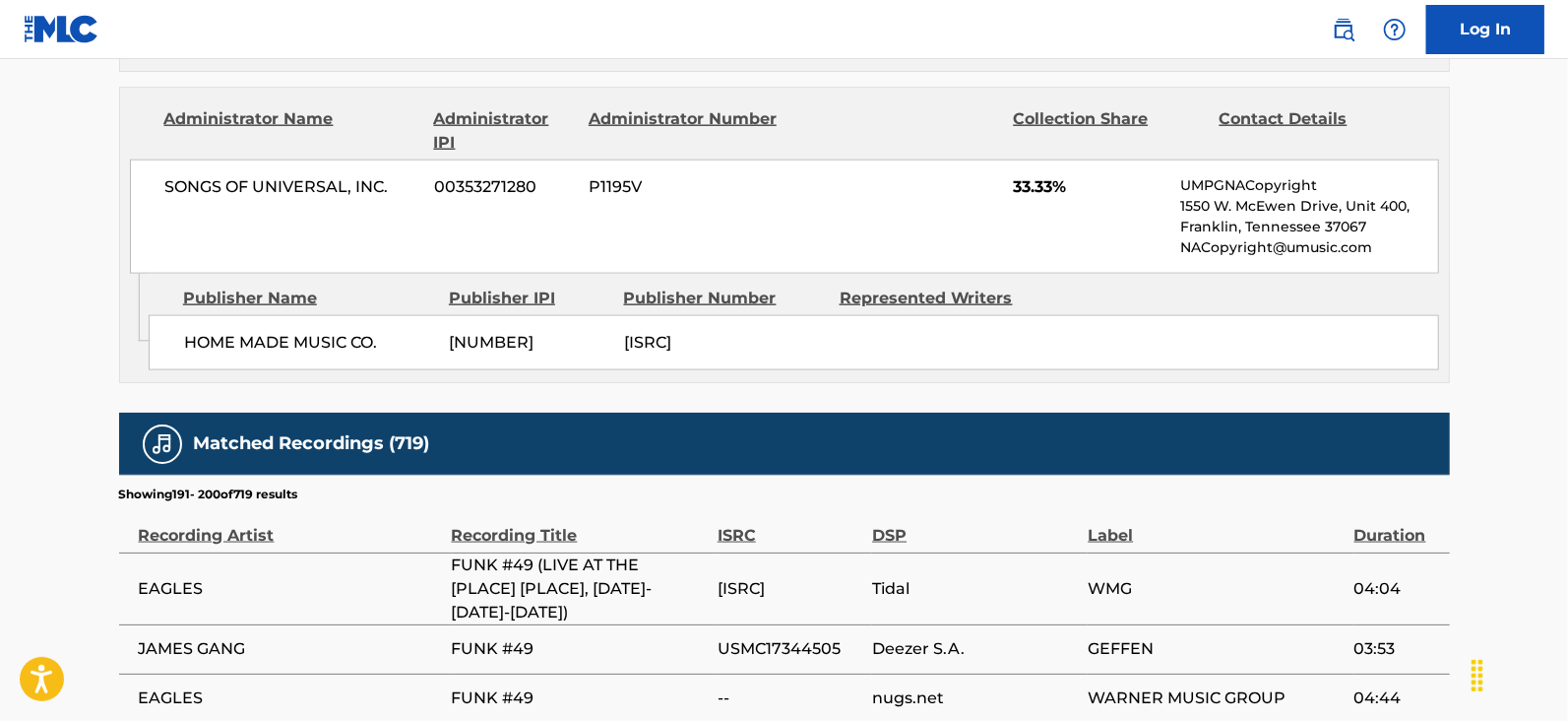 scroll, scrollTop: 2135, scrollLeft: 0, axis: vertical 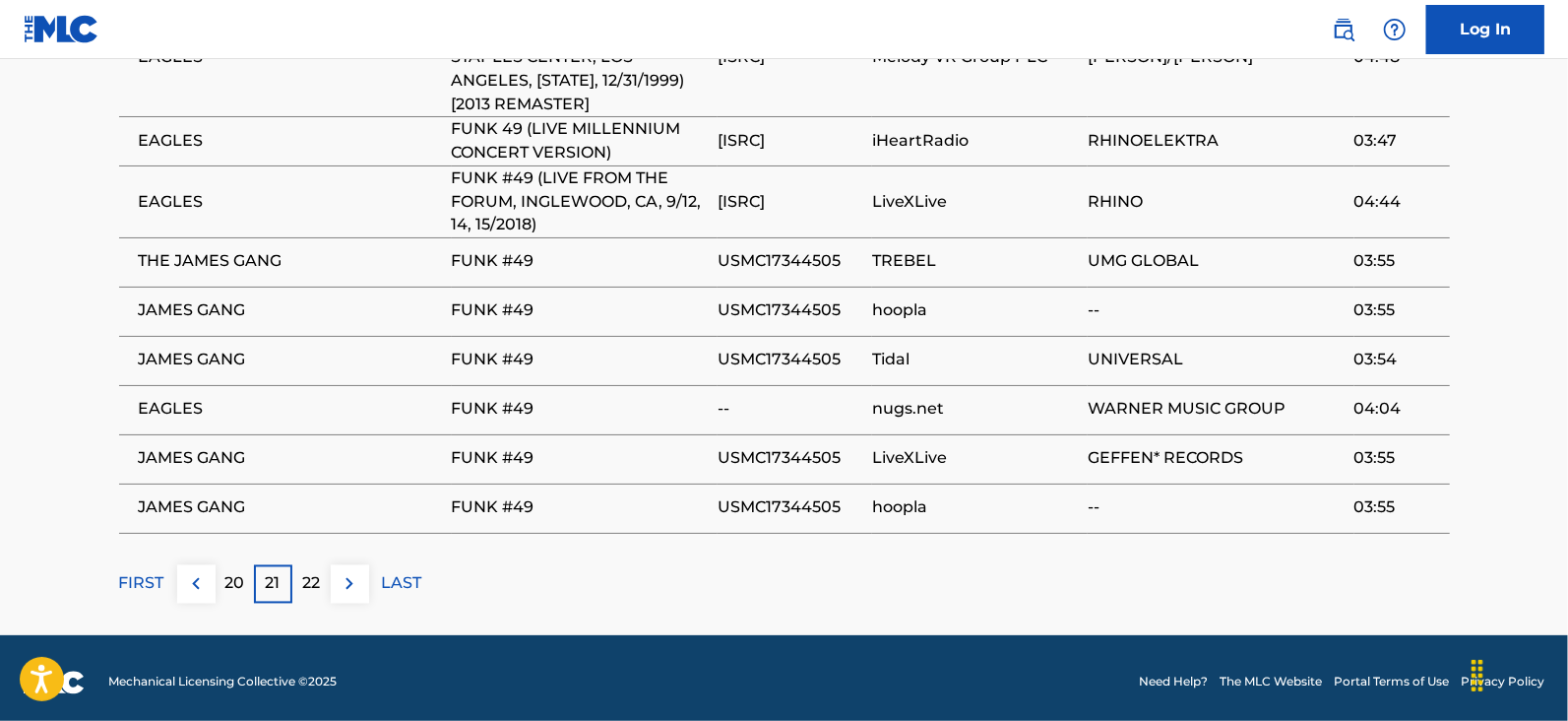 click on "22" at bounding box center (311, 584) 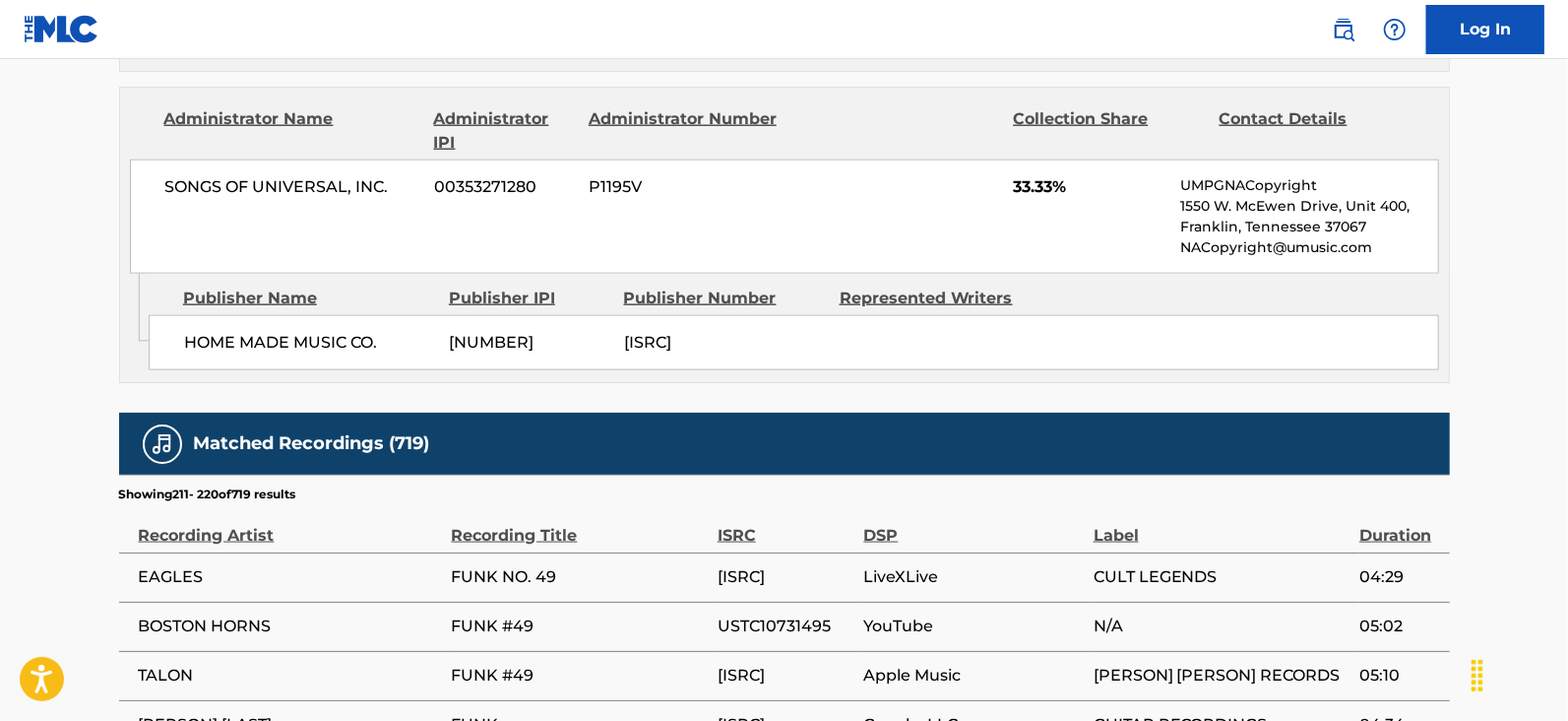 scroll, scrollTop: 2047, scrollLeft: 0, axis: vertical 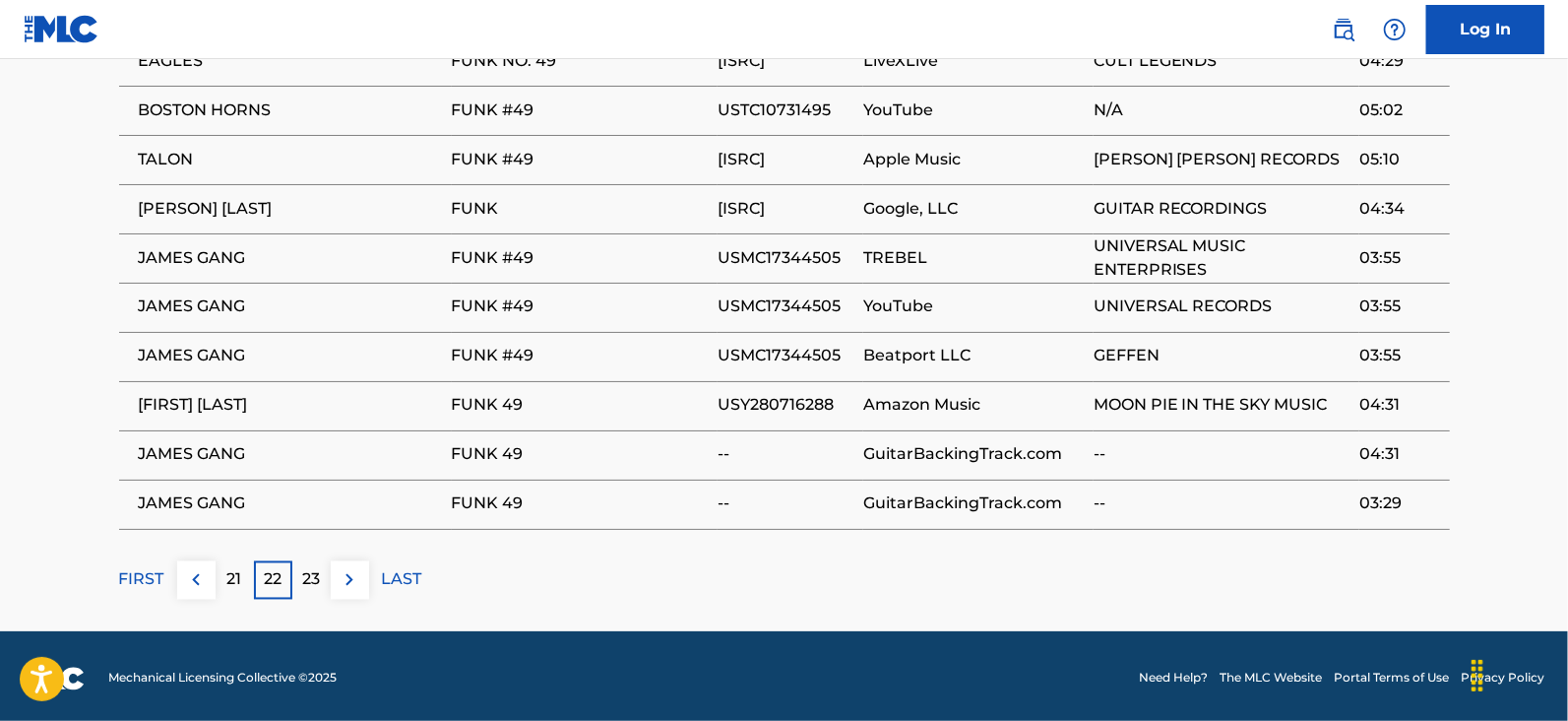 click on "23" at bounding box center [311, 580] 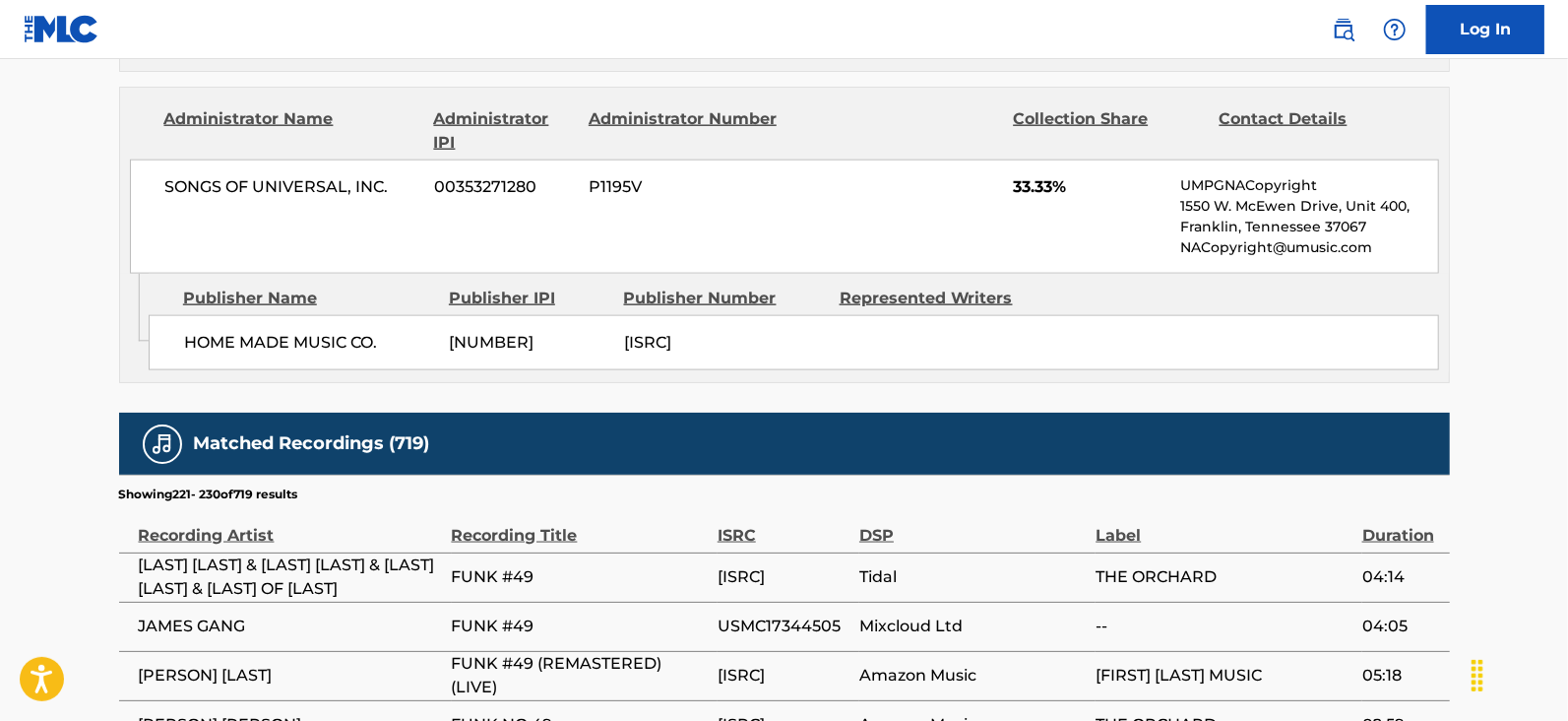 scroll, scrollTop: 2092, scrollLeft: 0, axis: vertical 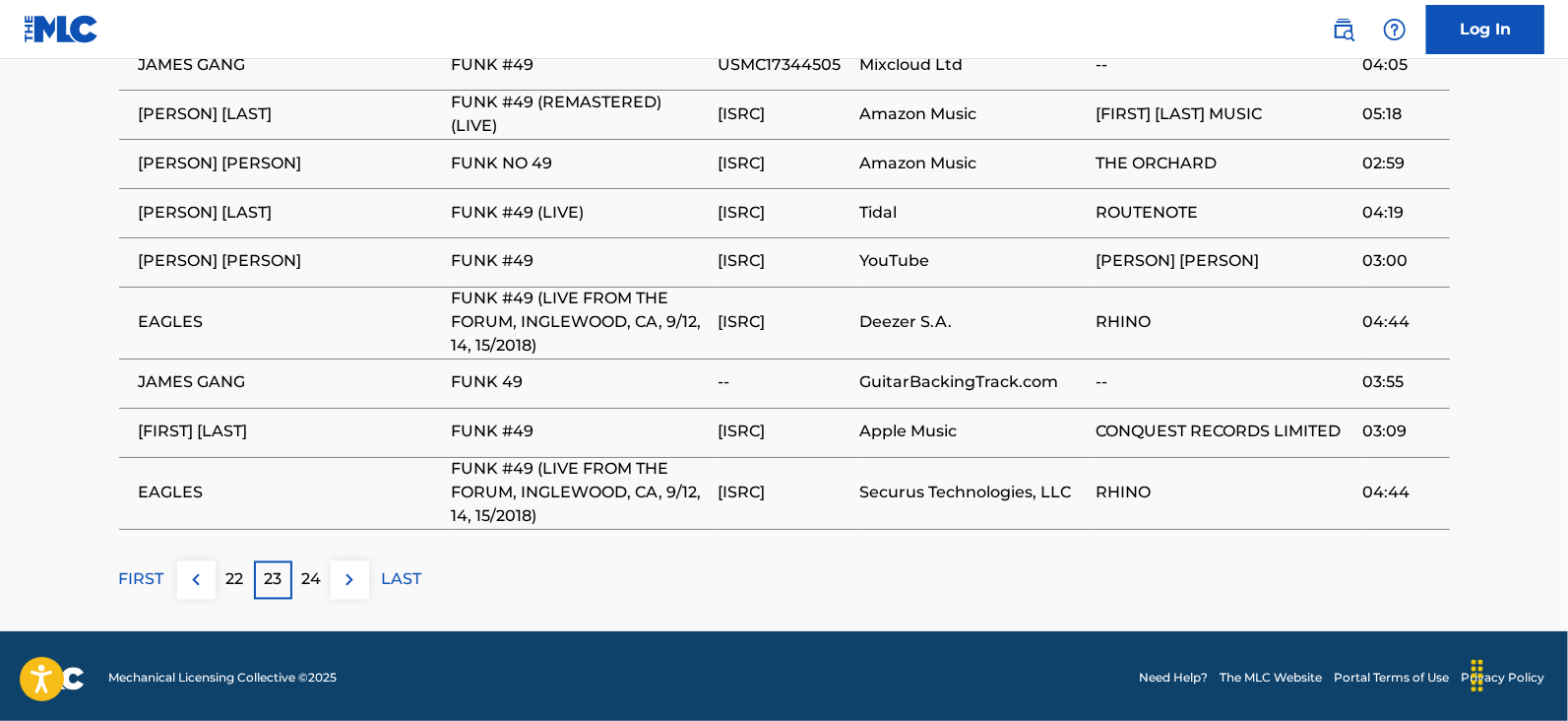 click on "24" at bounding box center (311, 580) 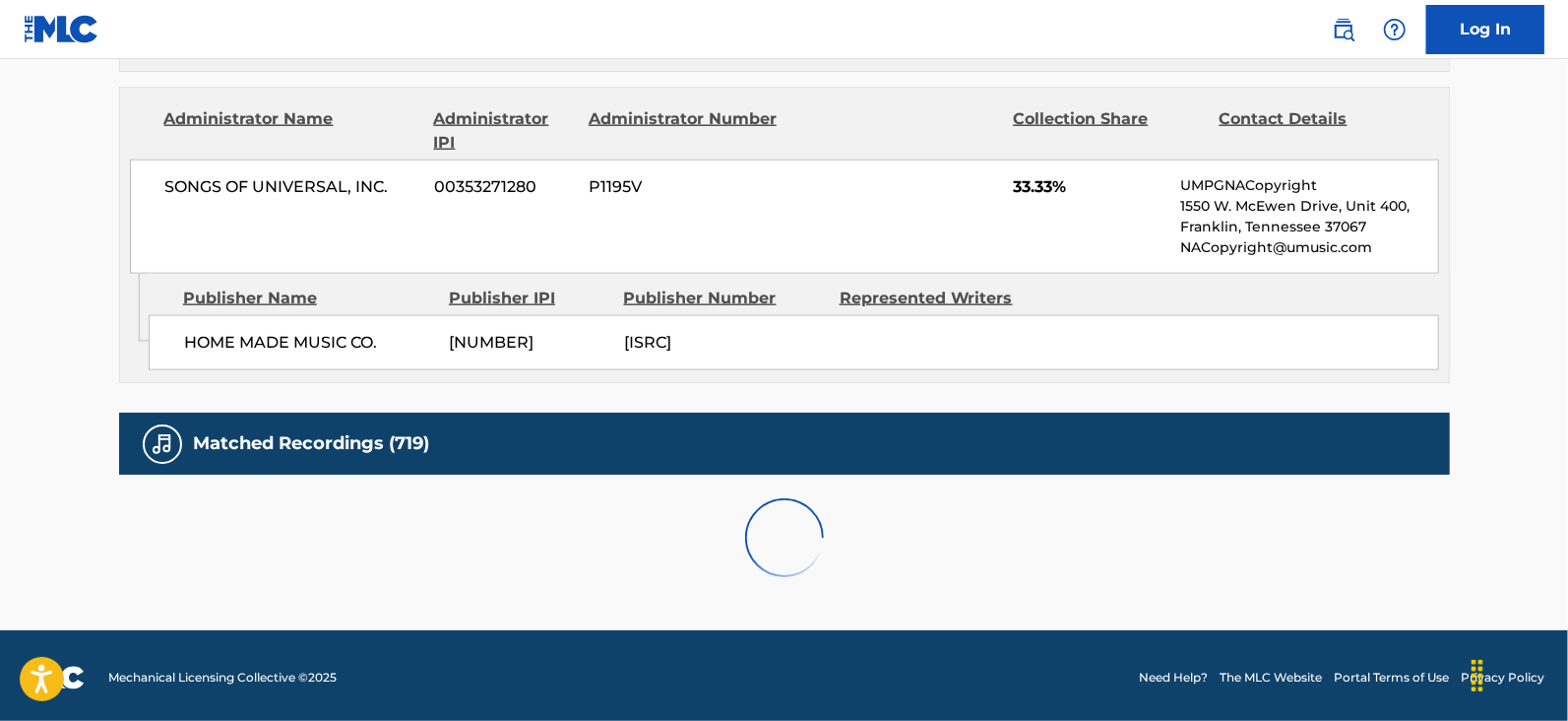 scroll, scrollTop: 2115, scrollLeft: 0, axis: vertical 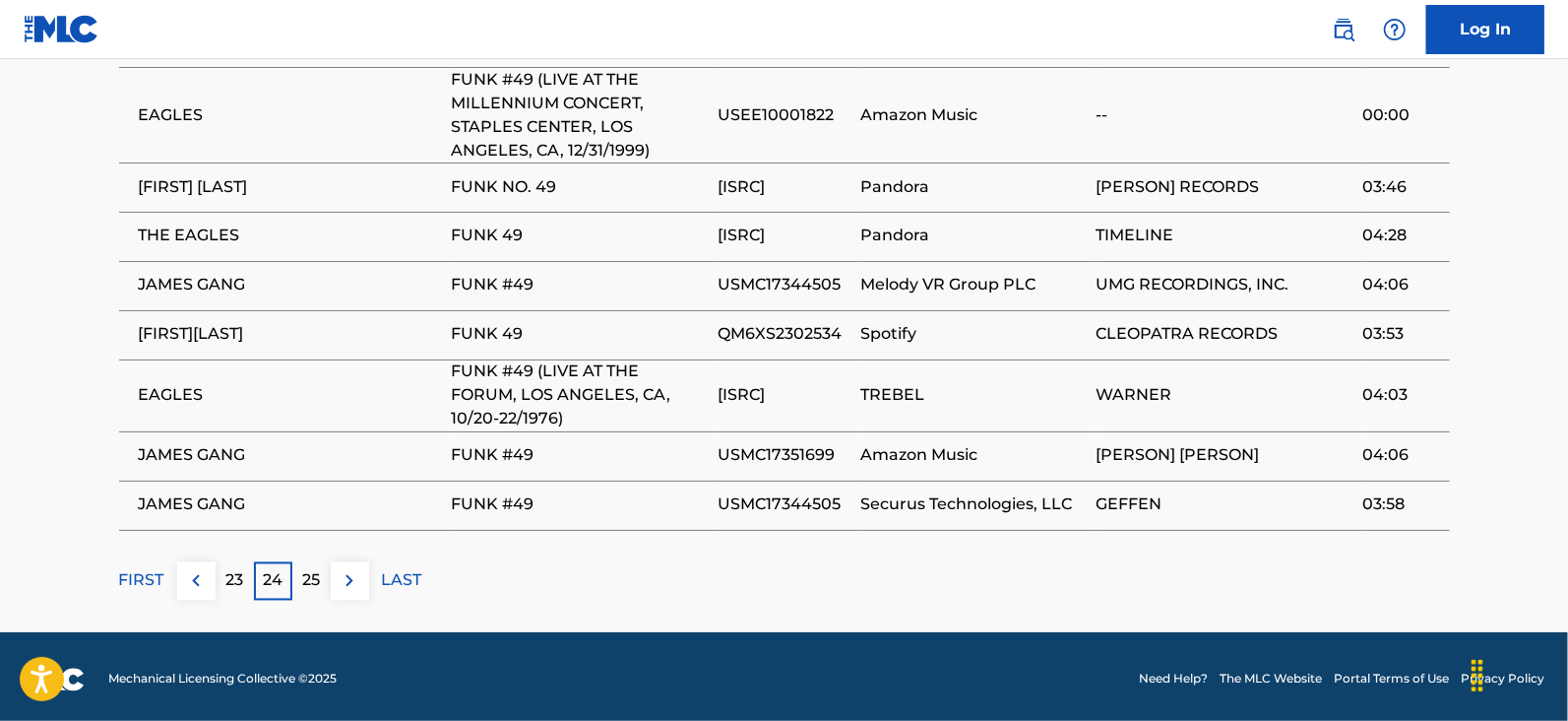 click on "25" at bounding box center (311, 581) 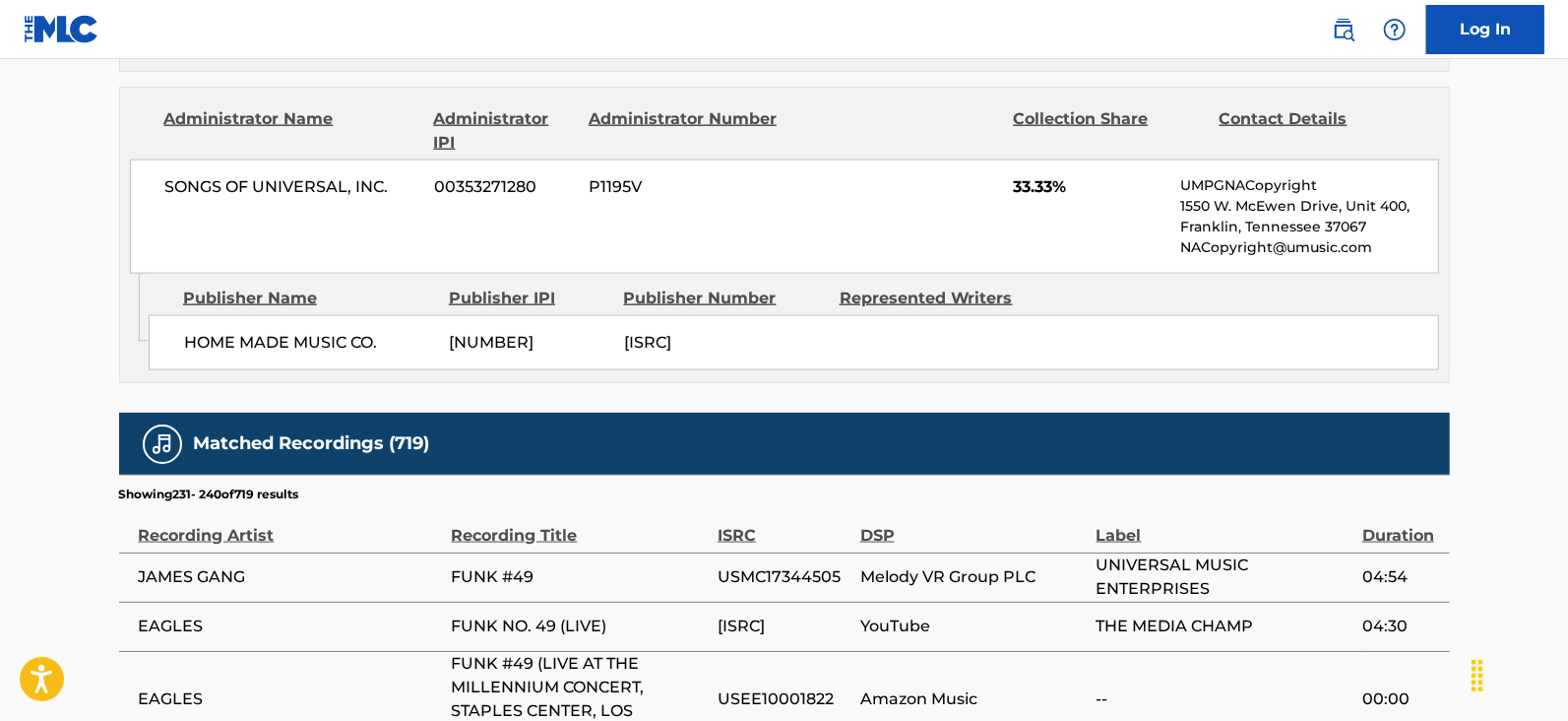 scroll, scrollTop: 2115, scrollLeft: 0, axis: vertical 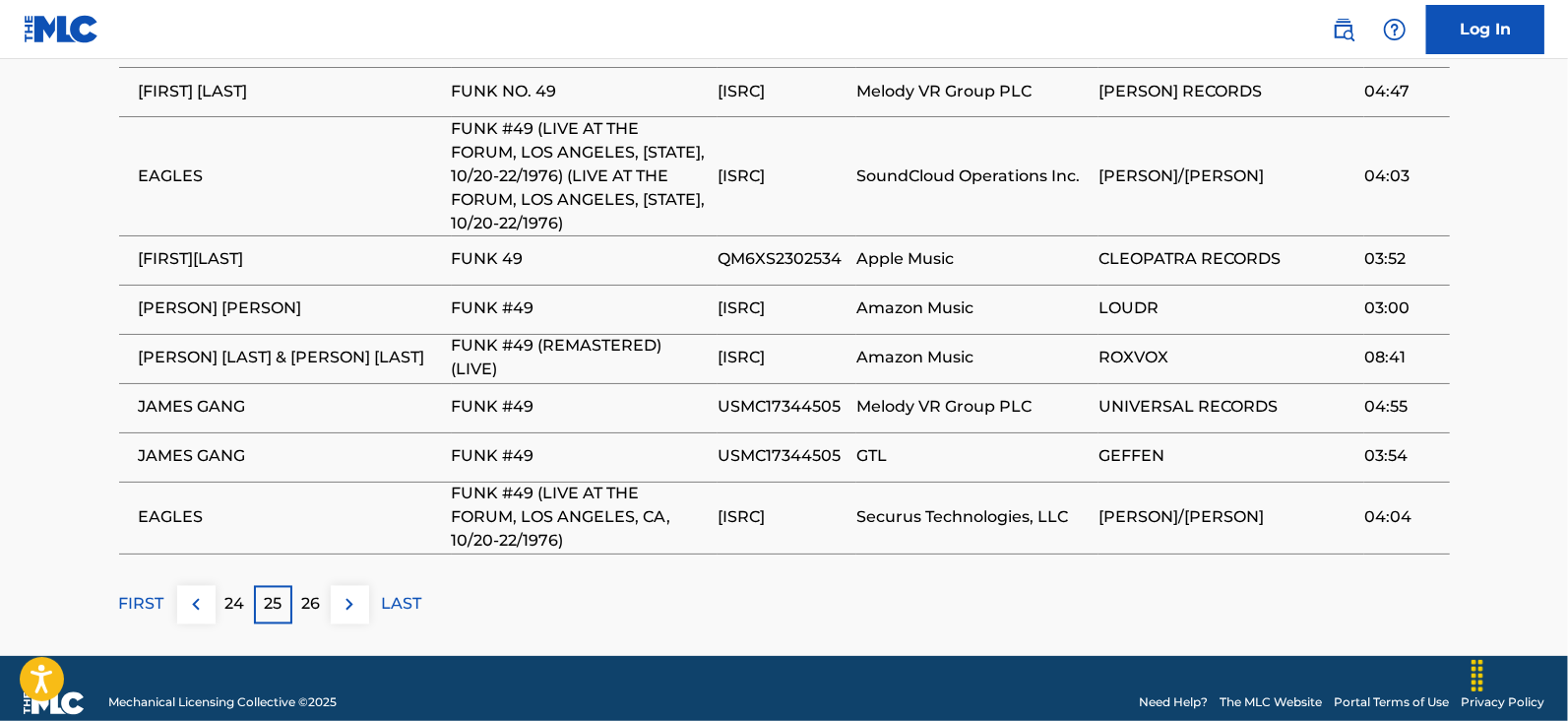 click on "26" at bounding box center [311, 605] 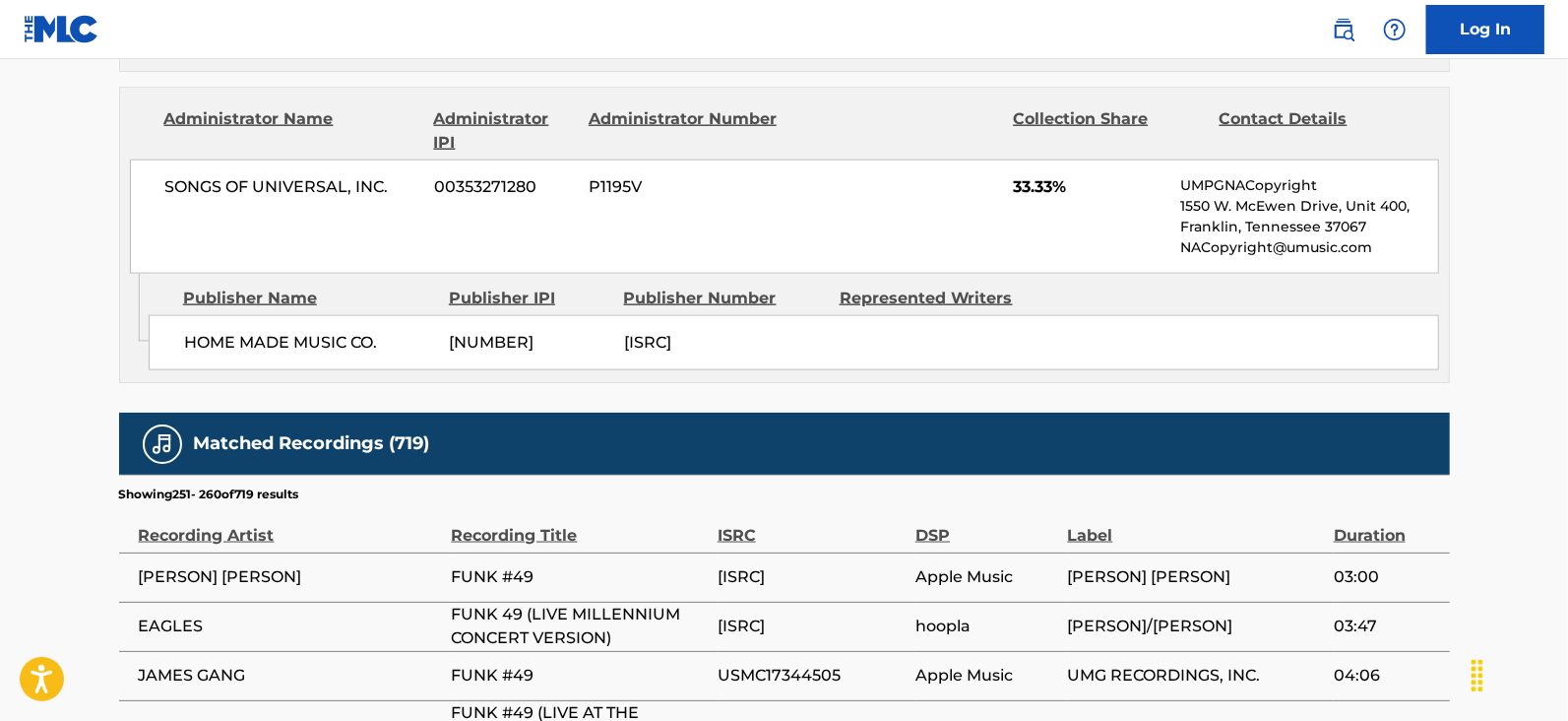 scroll, scrollTop: 2115, scrollLeft: 0, axis: vertical 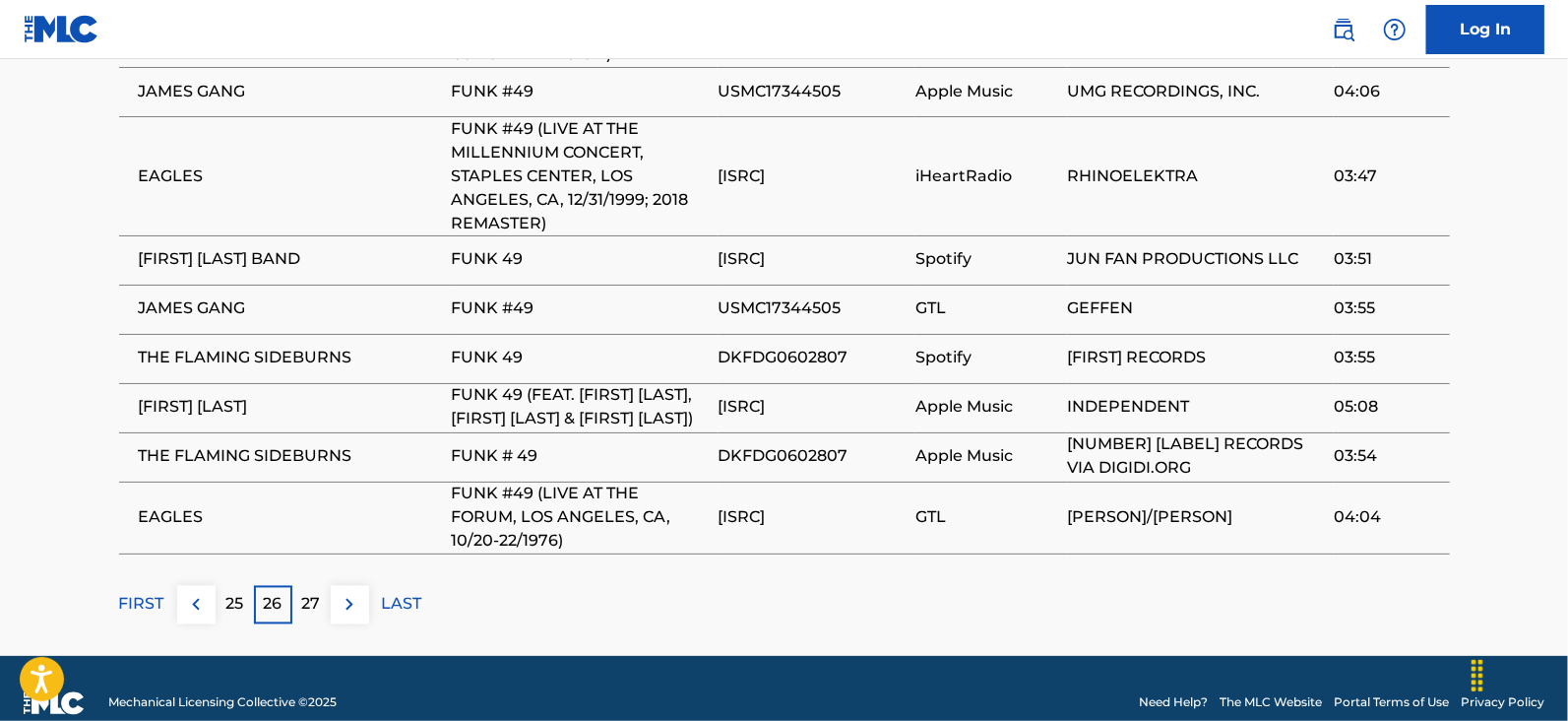 click on "27" at bounding box center [311, 605] 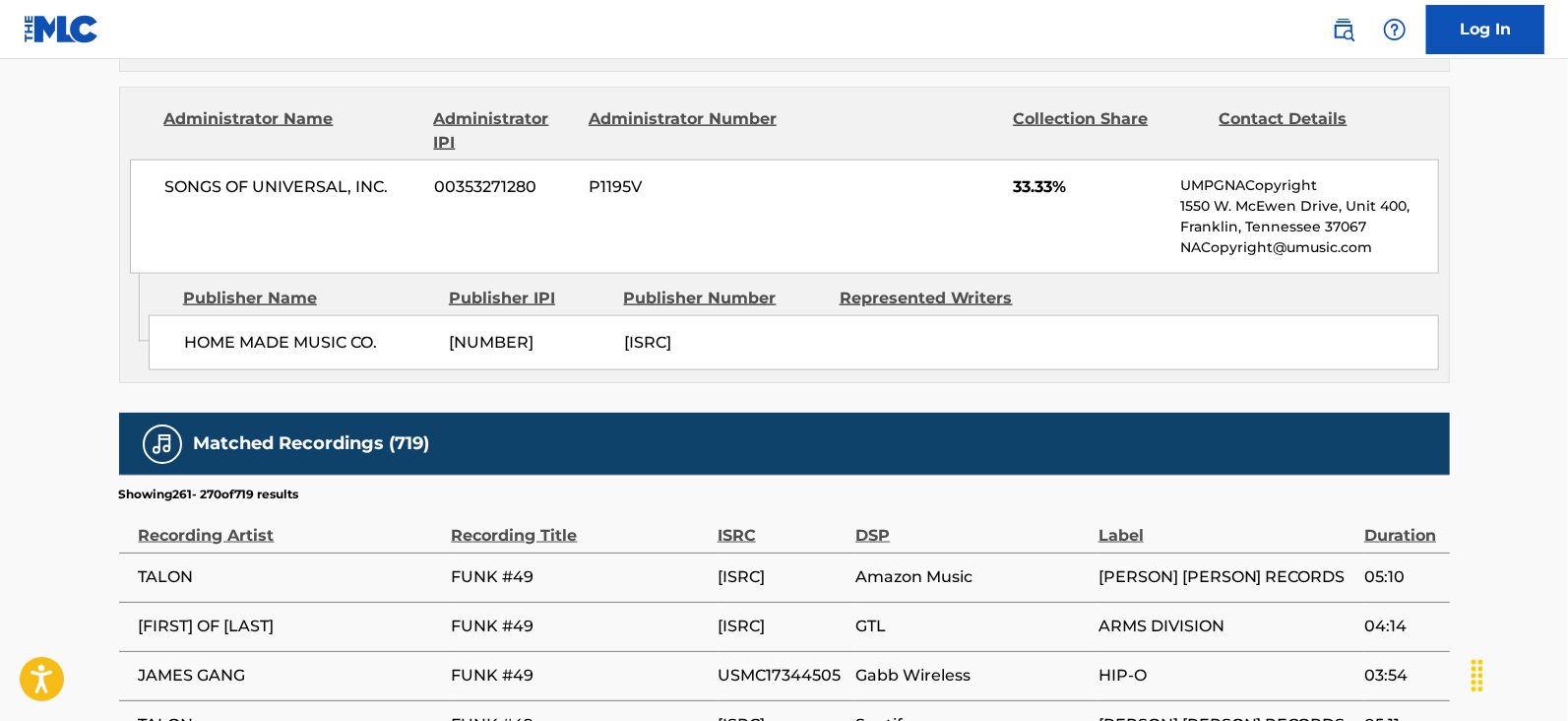 scroll, scrollTop: 2047, scrollLeft: 0, axis: vertical 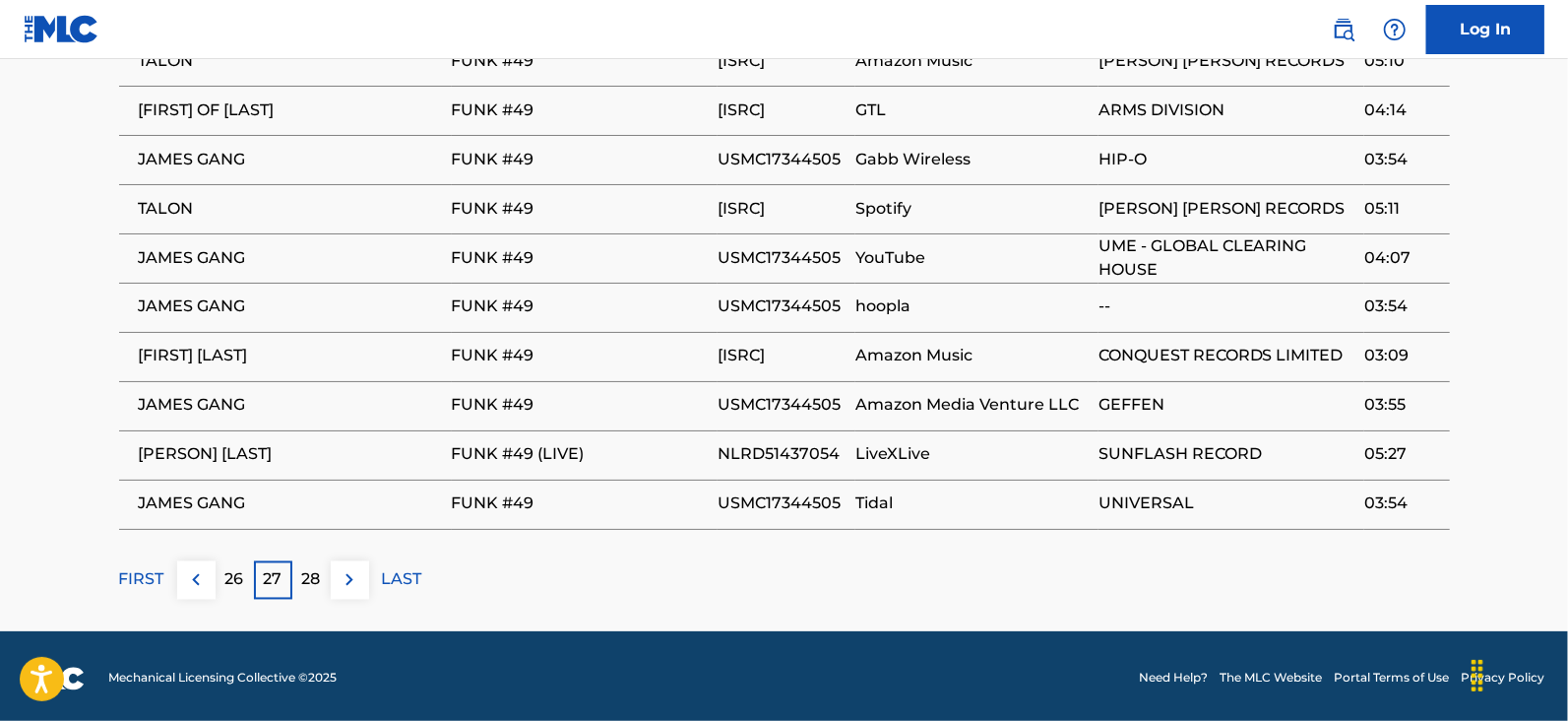 click on "28" at bounding box center [311, 580] 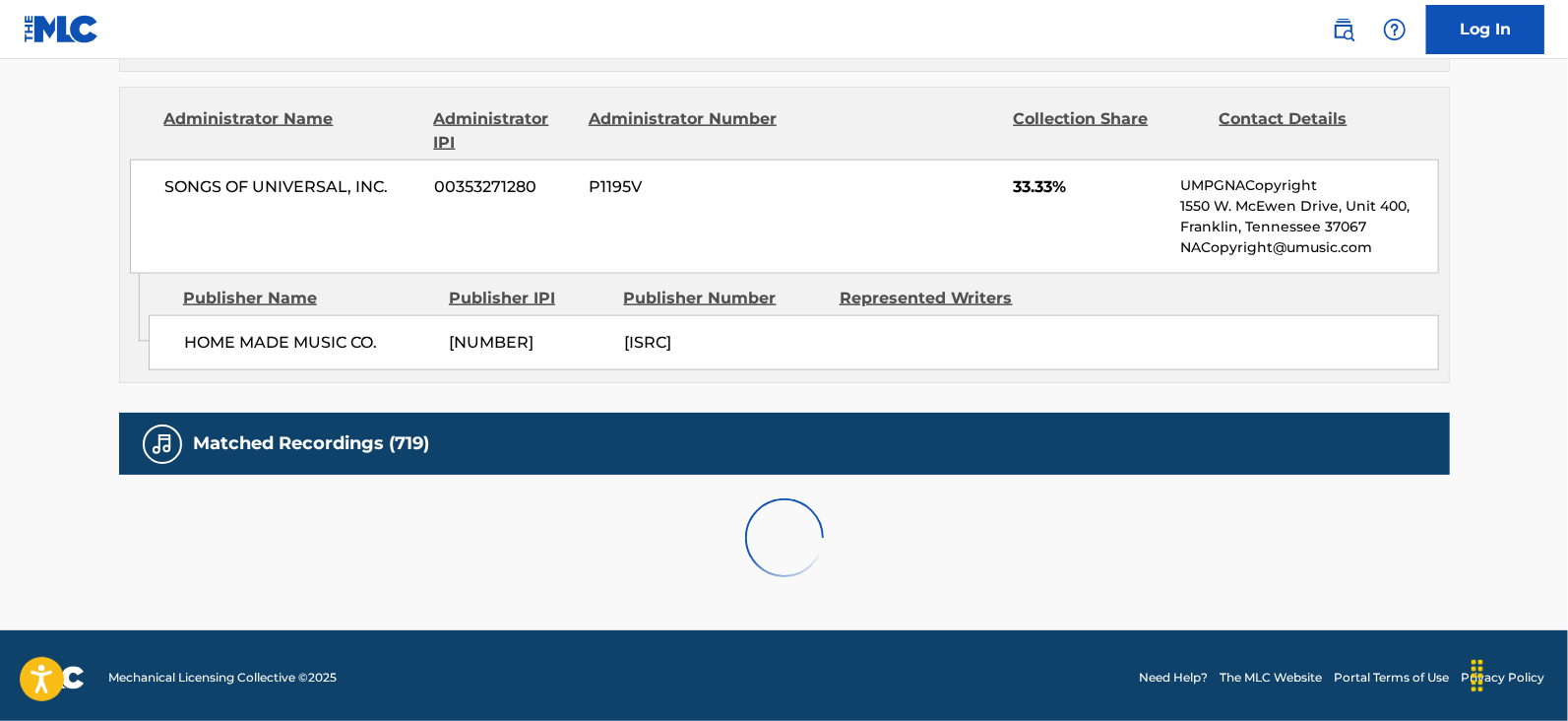 scroll, scrollTop: 2068, scrollLeft: 0, axis: vertical 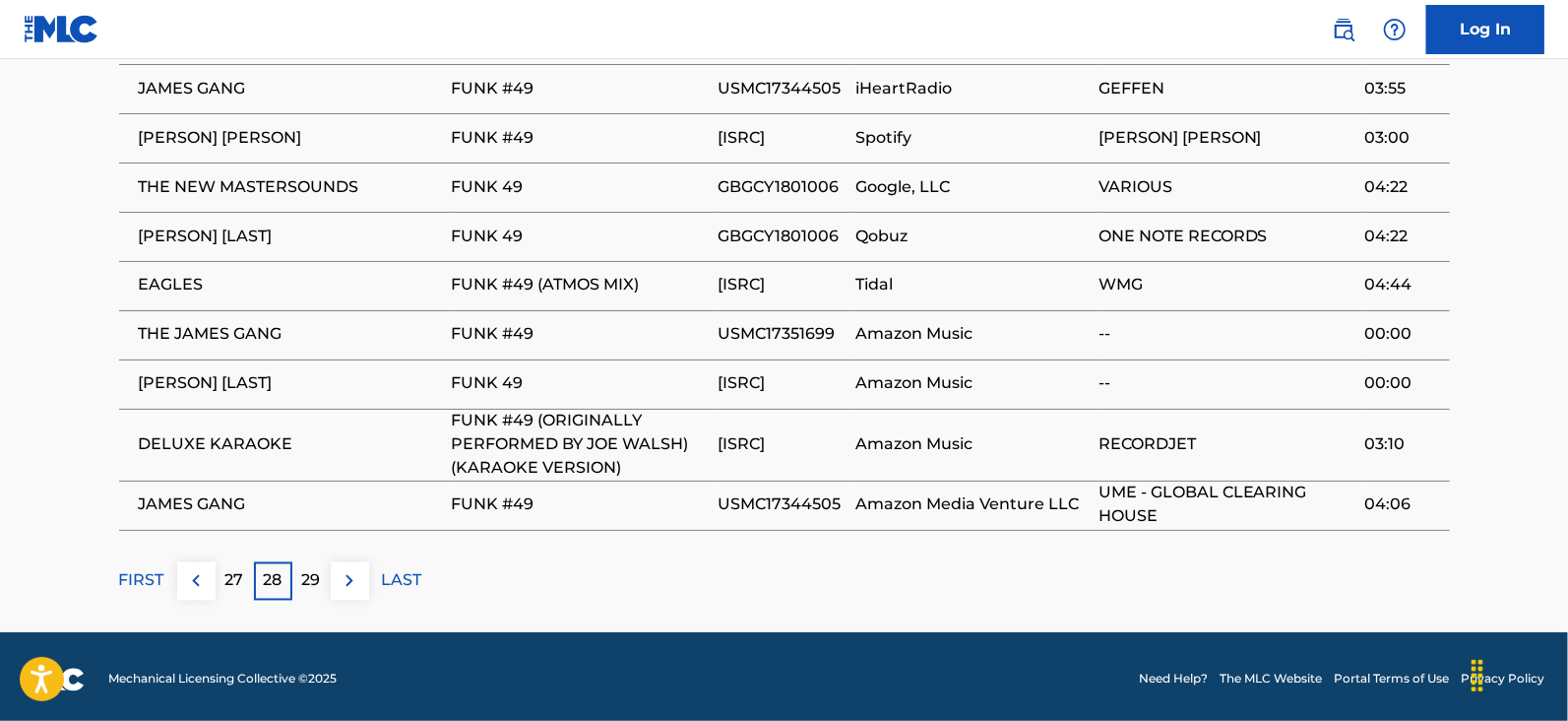 click on "29" at bounding box center [311, 581] 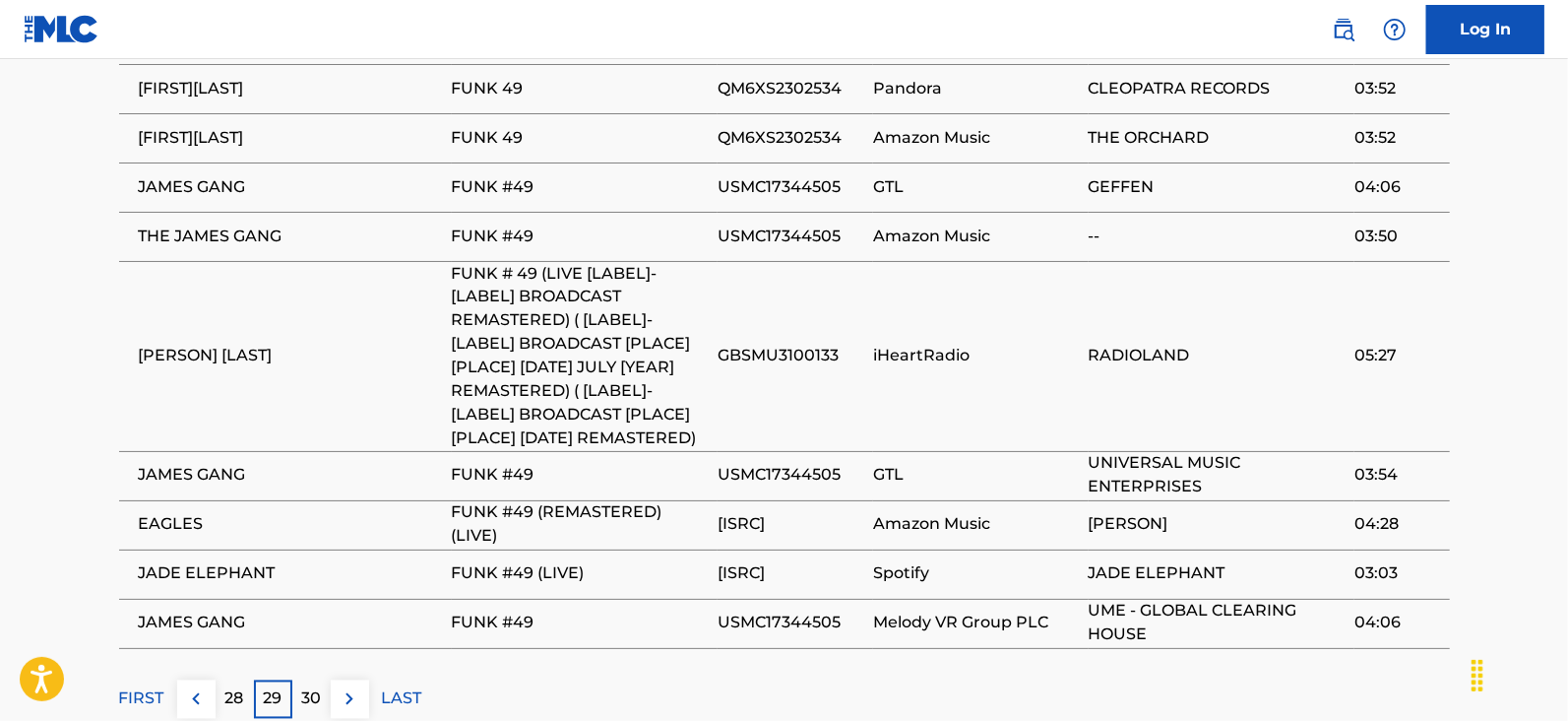 scroll, scrollTop: 2187, scrollLeft: 0, axis: vertical 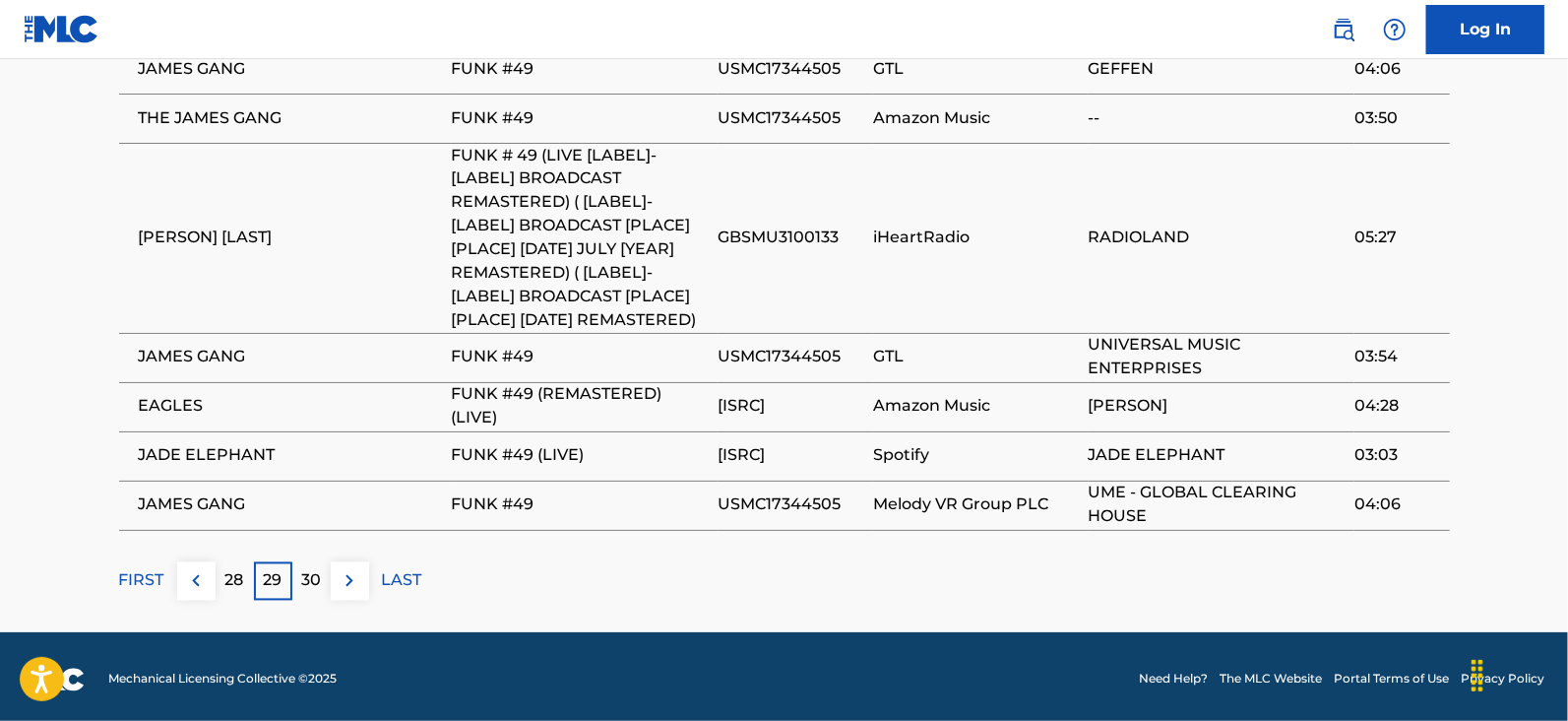 click on "30" at bounding box center [311, 581] 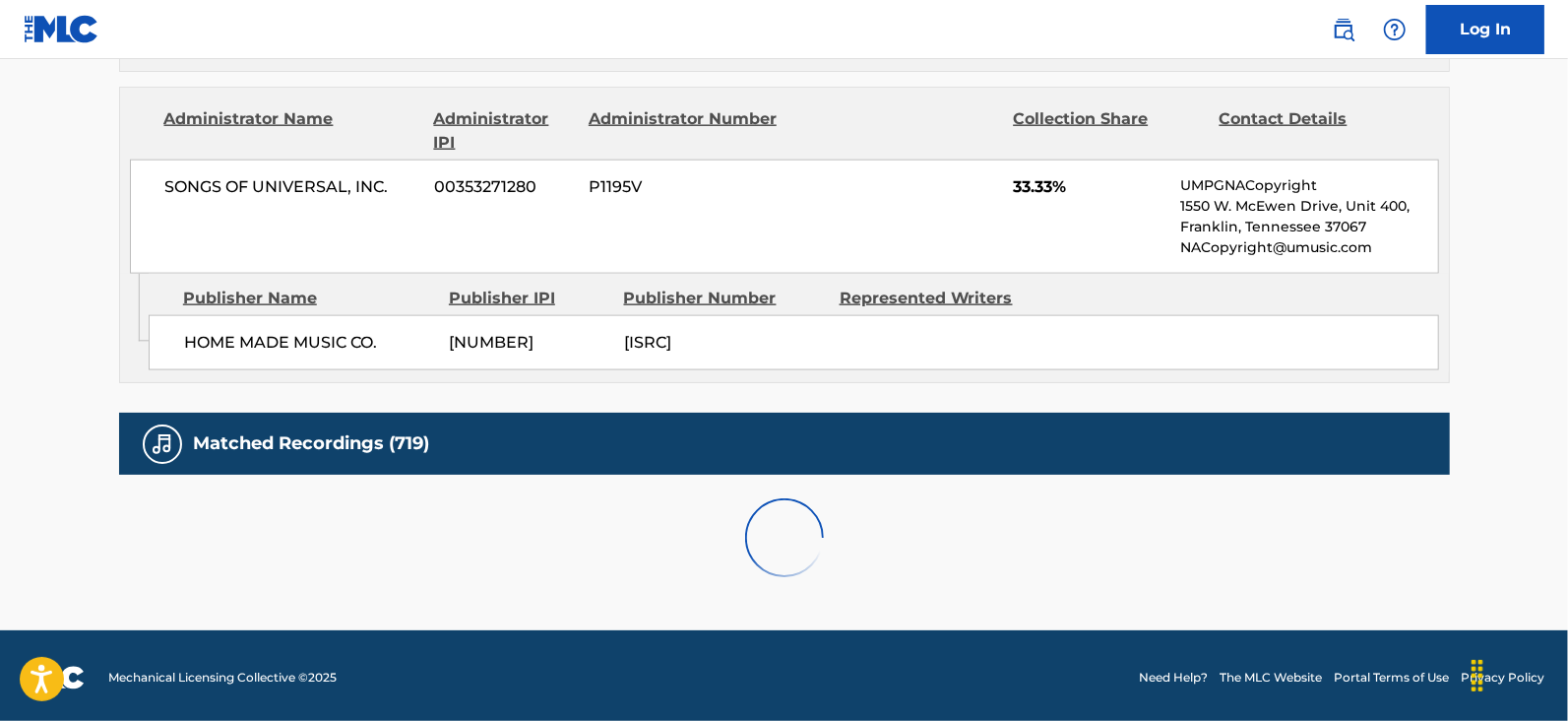 scroll, scrollTop: 2187, scrollLeft: 0, axis: vertical 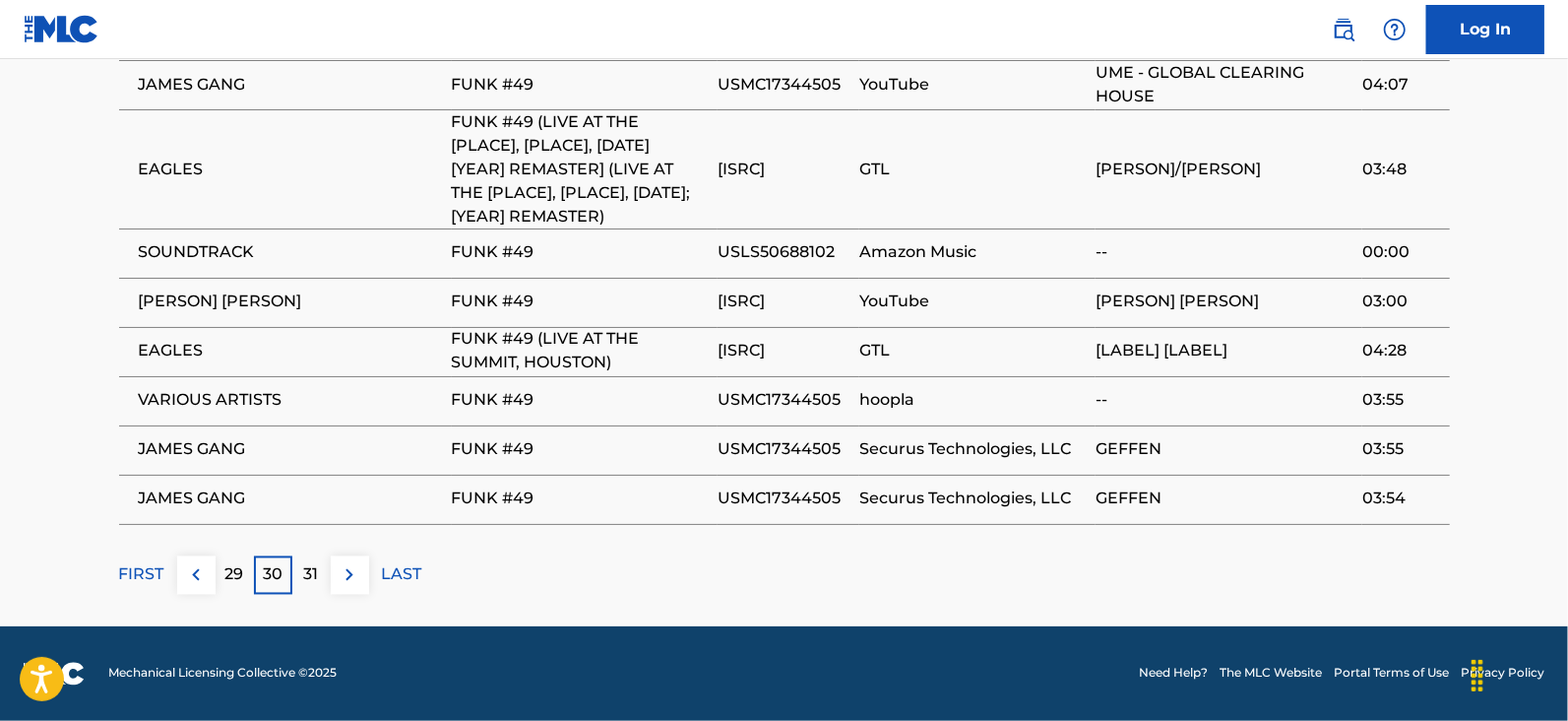 click on "31" at bounding box center [311, 575] 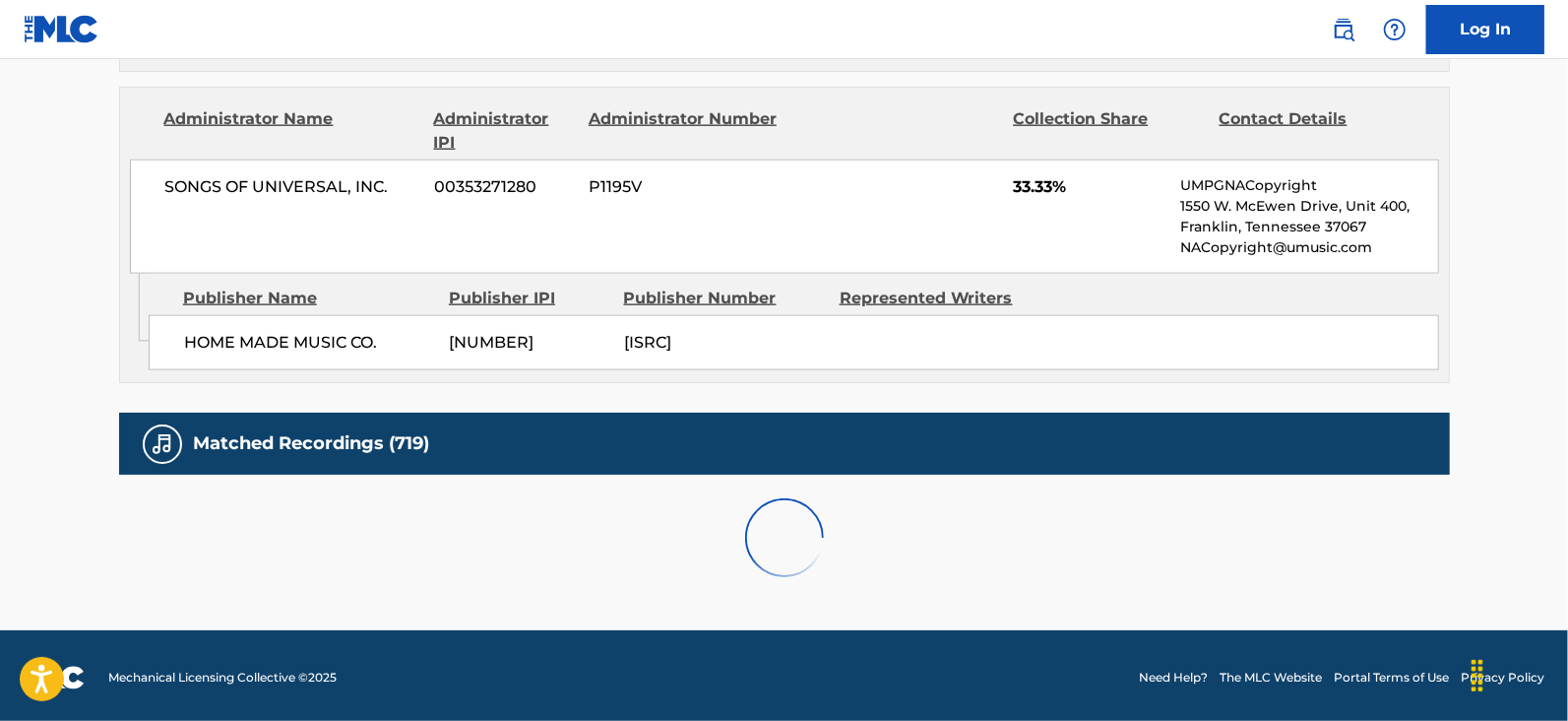 scroll, scrollTop: 2068, scrollLeft: 0, axis: vertical 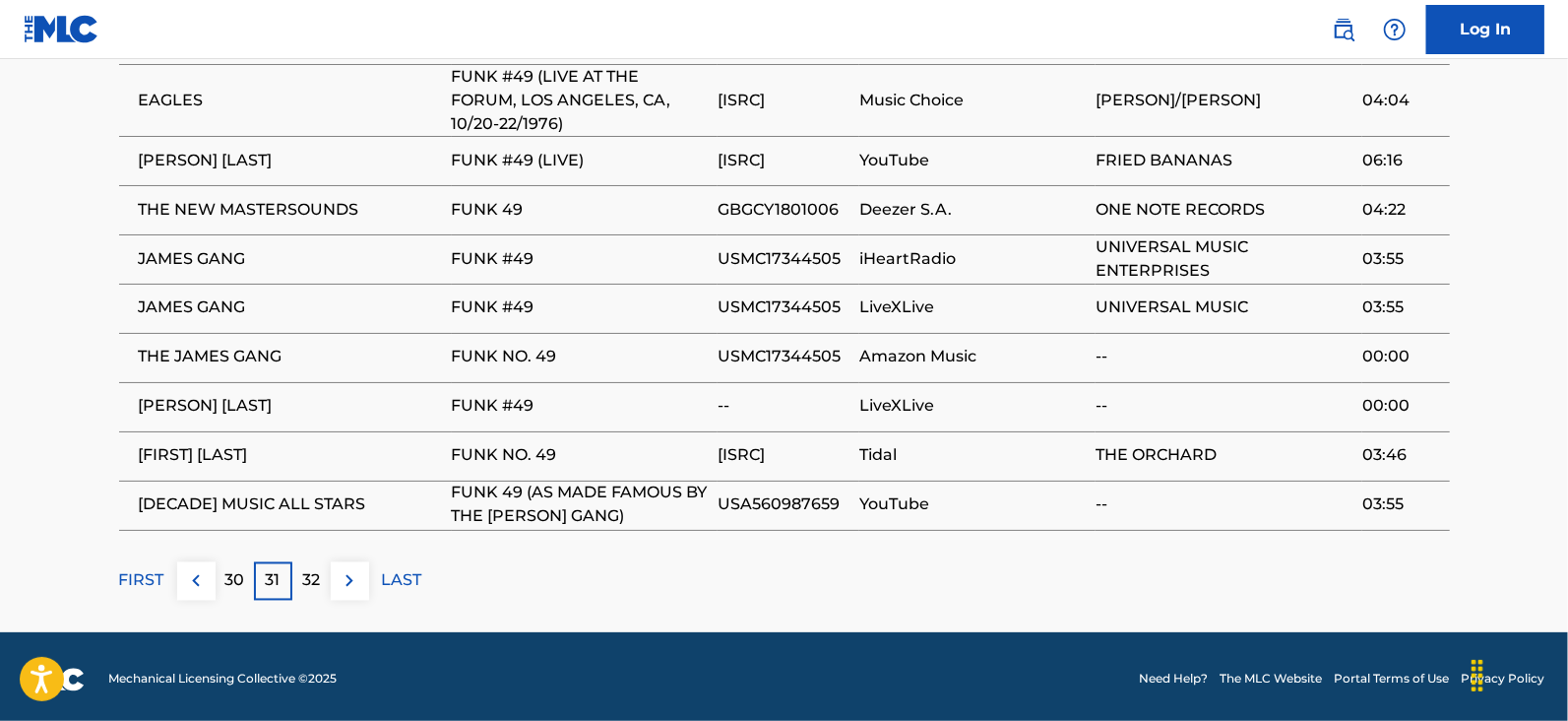 click on "32" at bounding box center (311, 581) 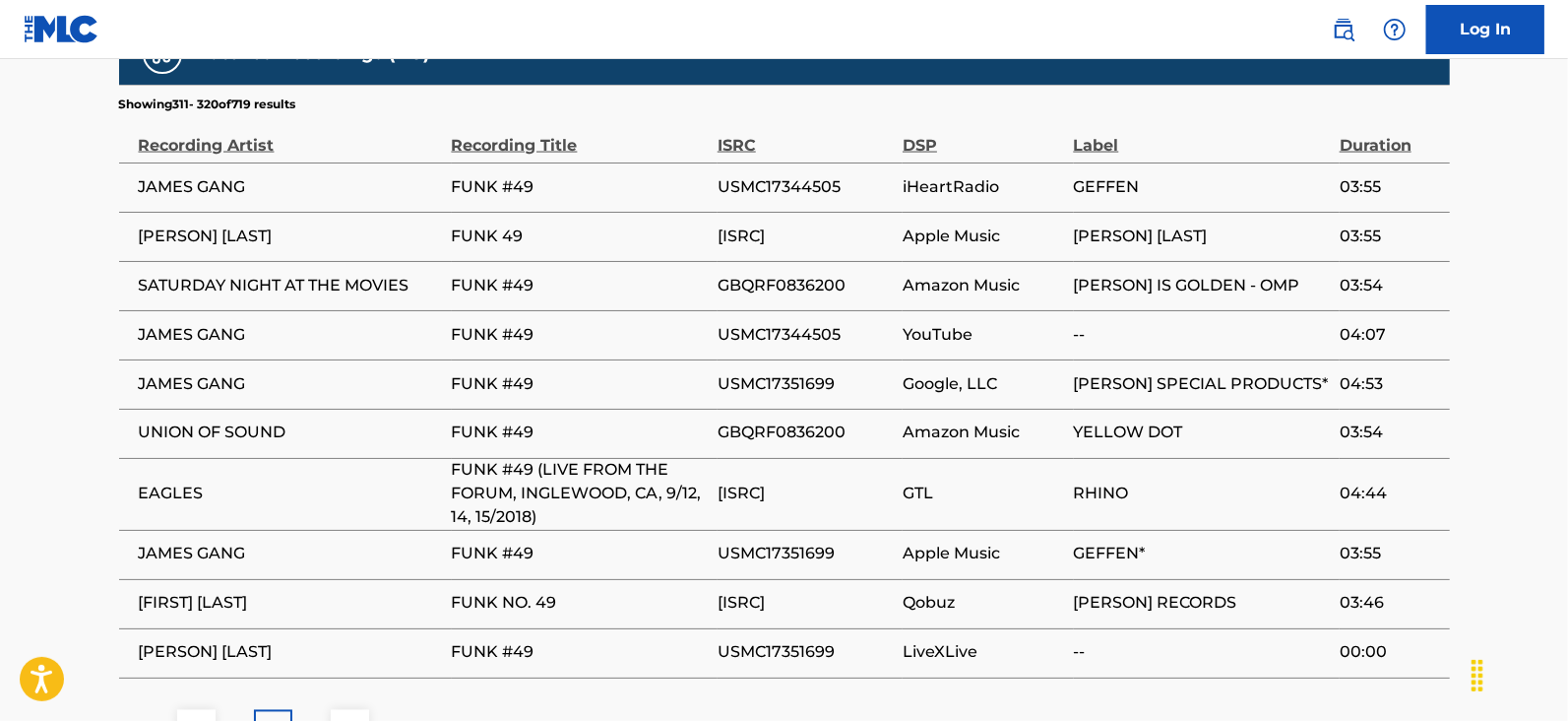 scroll, scrollTop: 2068, scrollLeft: 0, axis: vertical 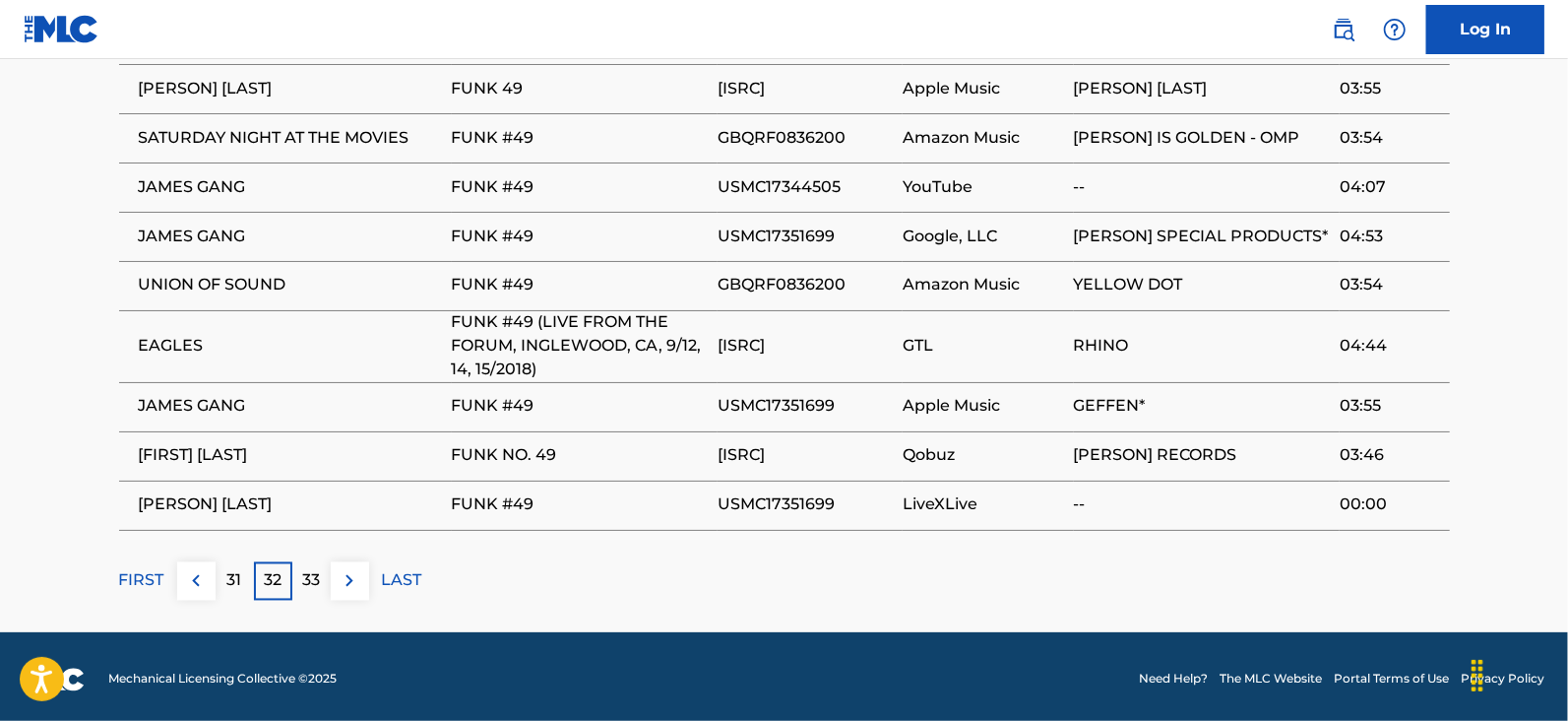 click on "33" at bounding box center [311, 581] 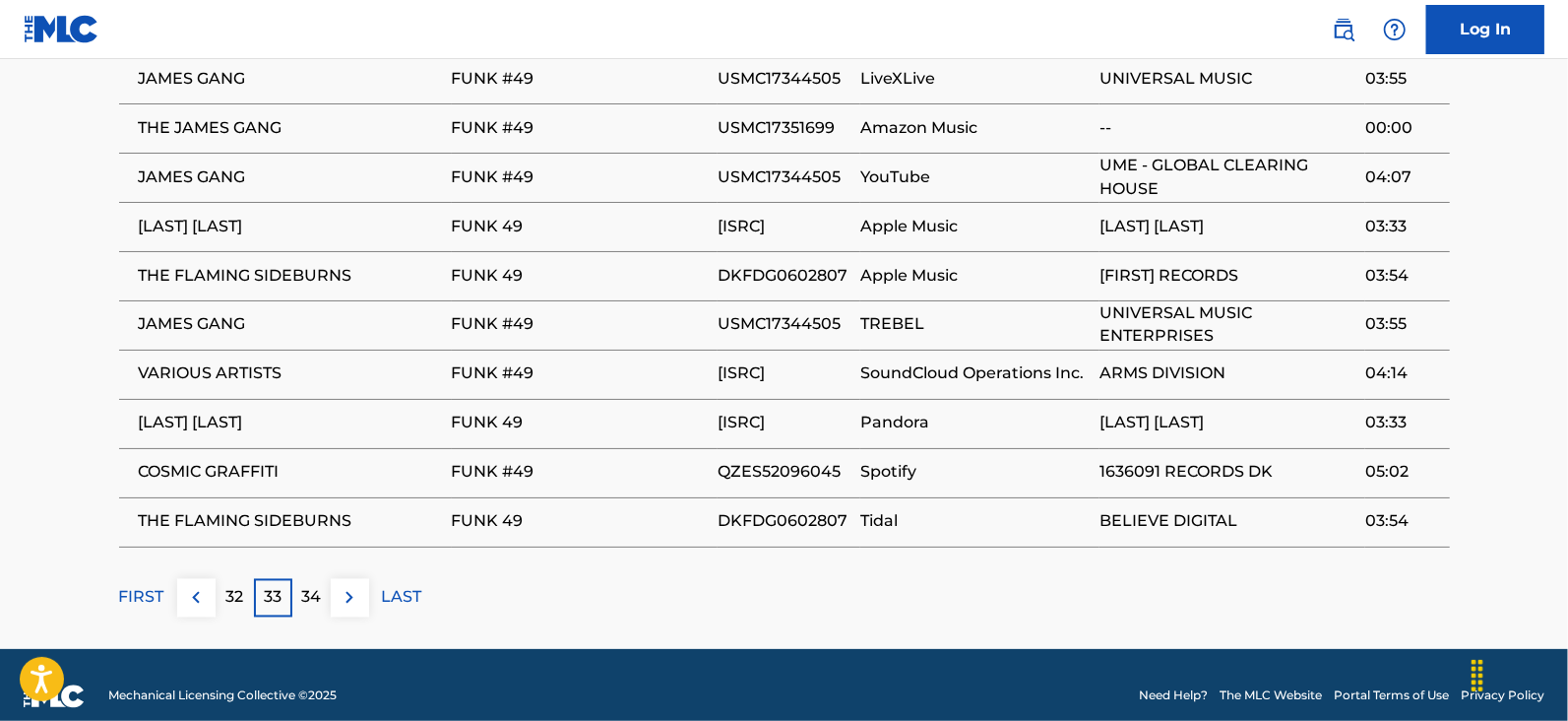 scroll, scrollTop: 2032, scrollLeft: 0, axis: vertical 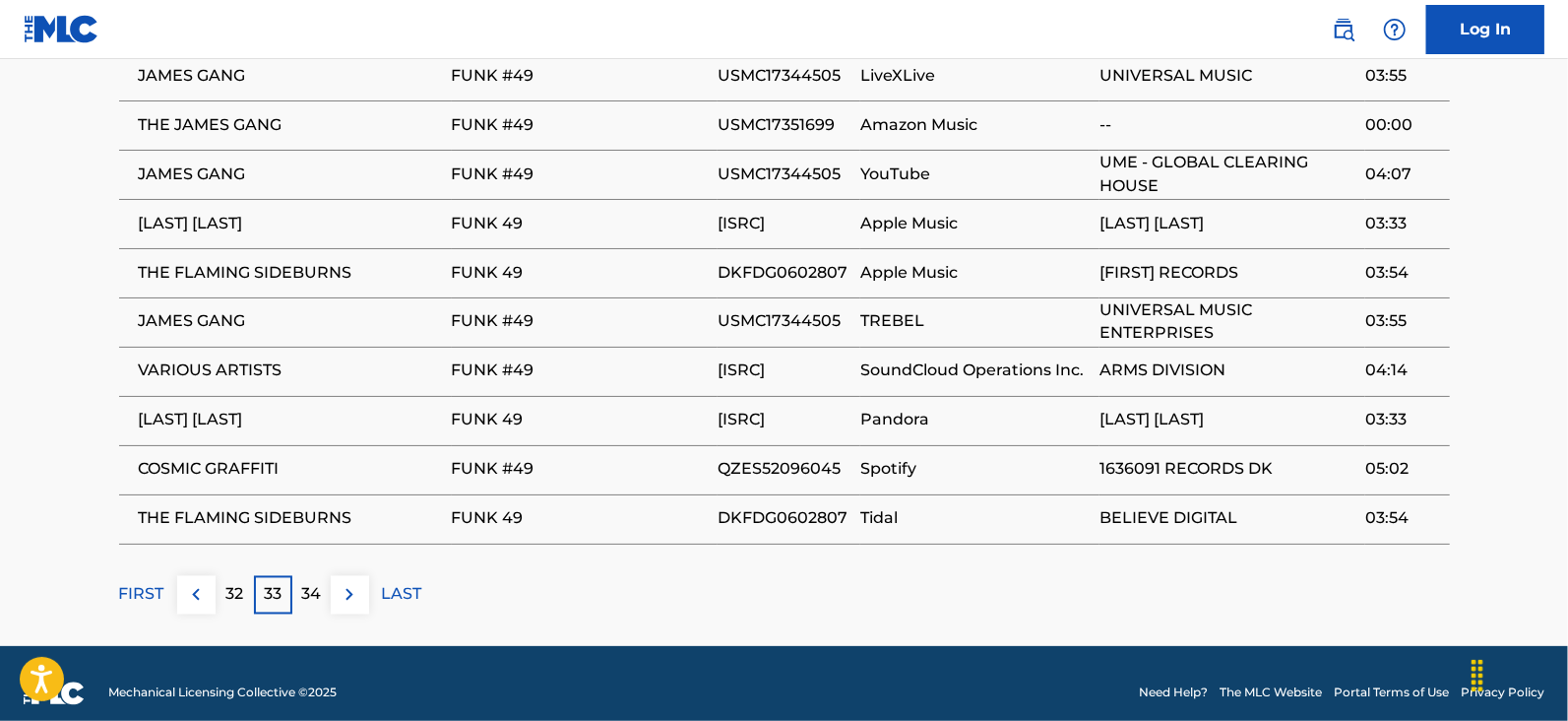 click on "34" at bounding box center [311, 595] 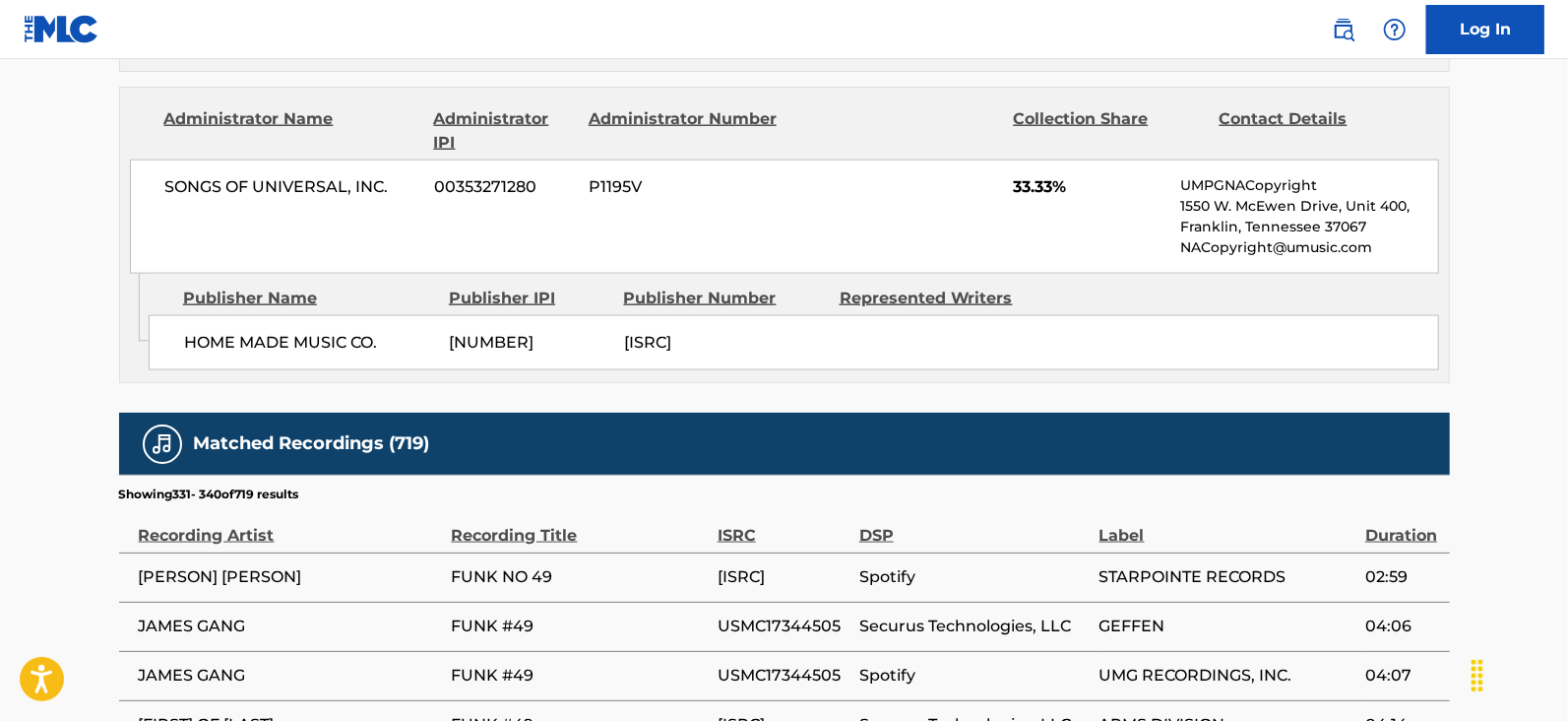 scroll, scrollTop: 2032, scrollLeft: 0, axis: vertical 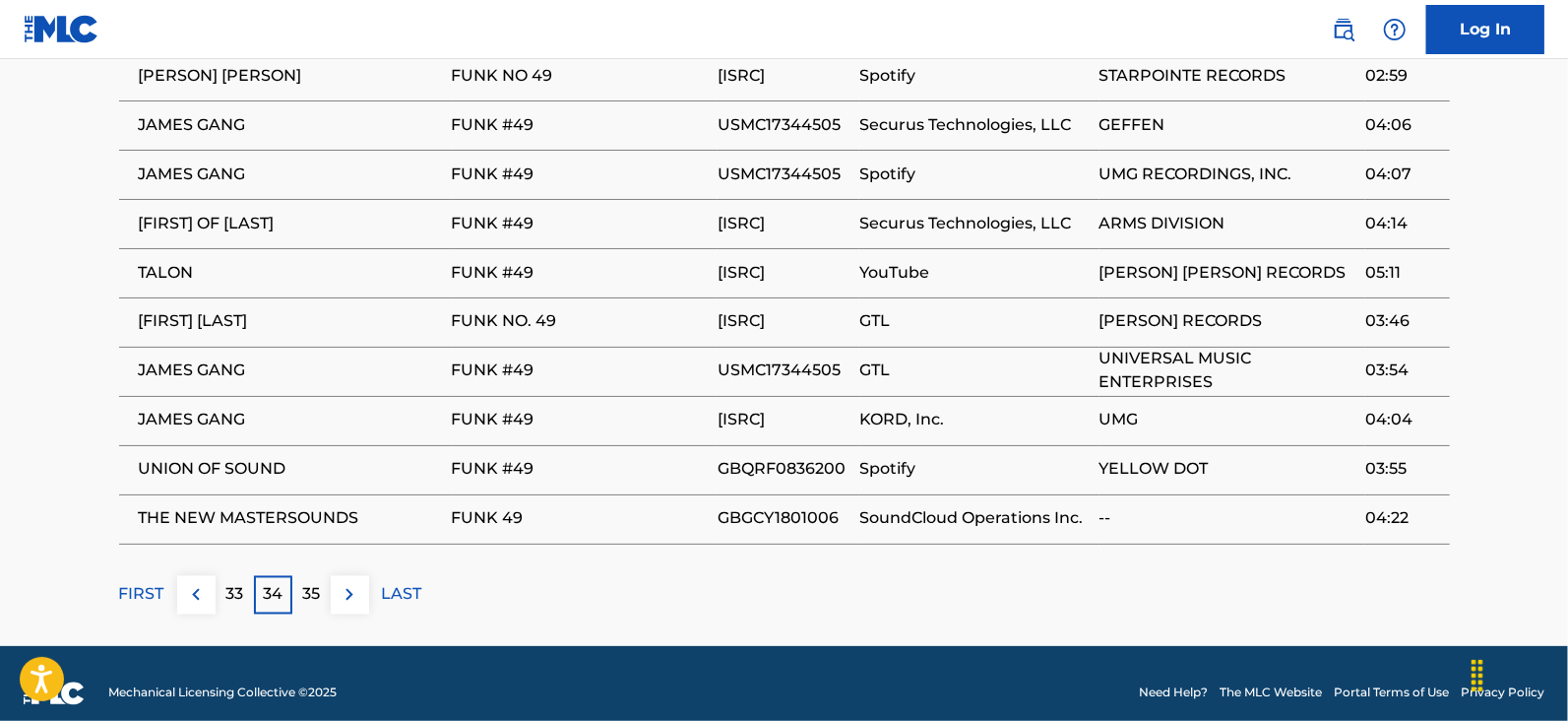 click on "35" at bounding box center [311, 595] 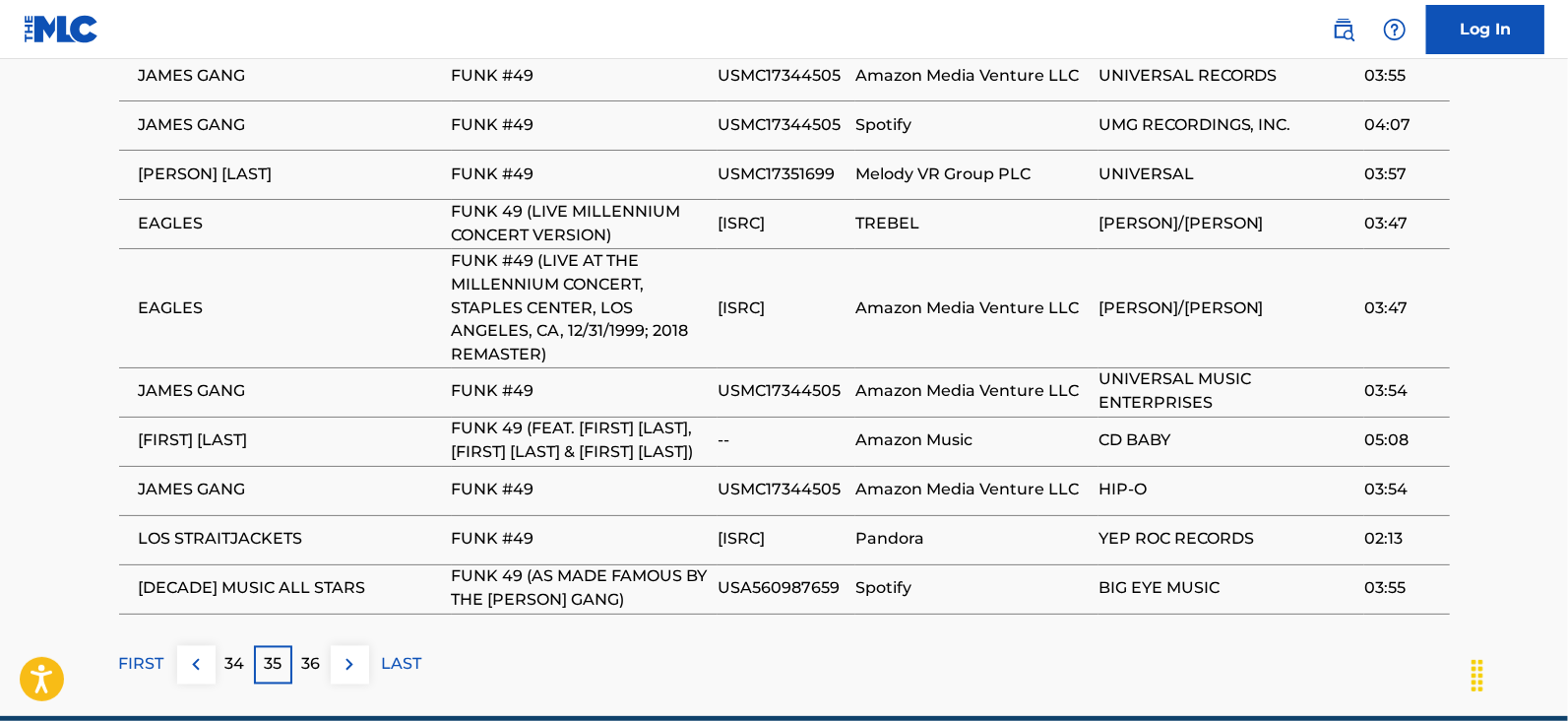 scroll, scrollTop: 2138, scrollLeft: 0, axis: vertical 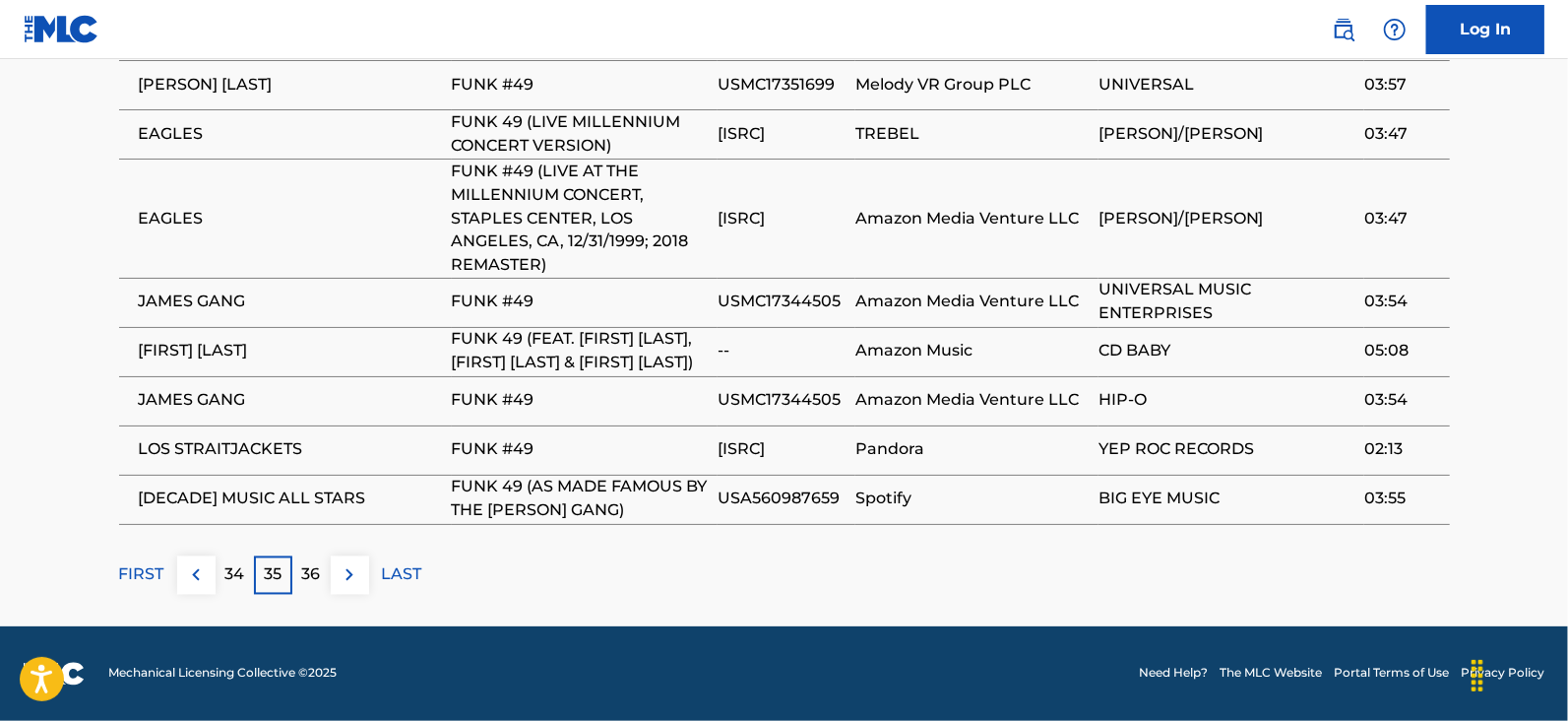 click on "36" at bounding box center [311, 575] 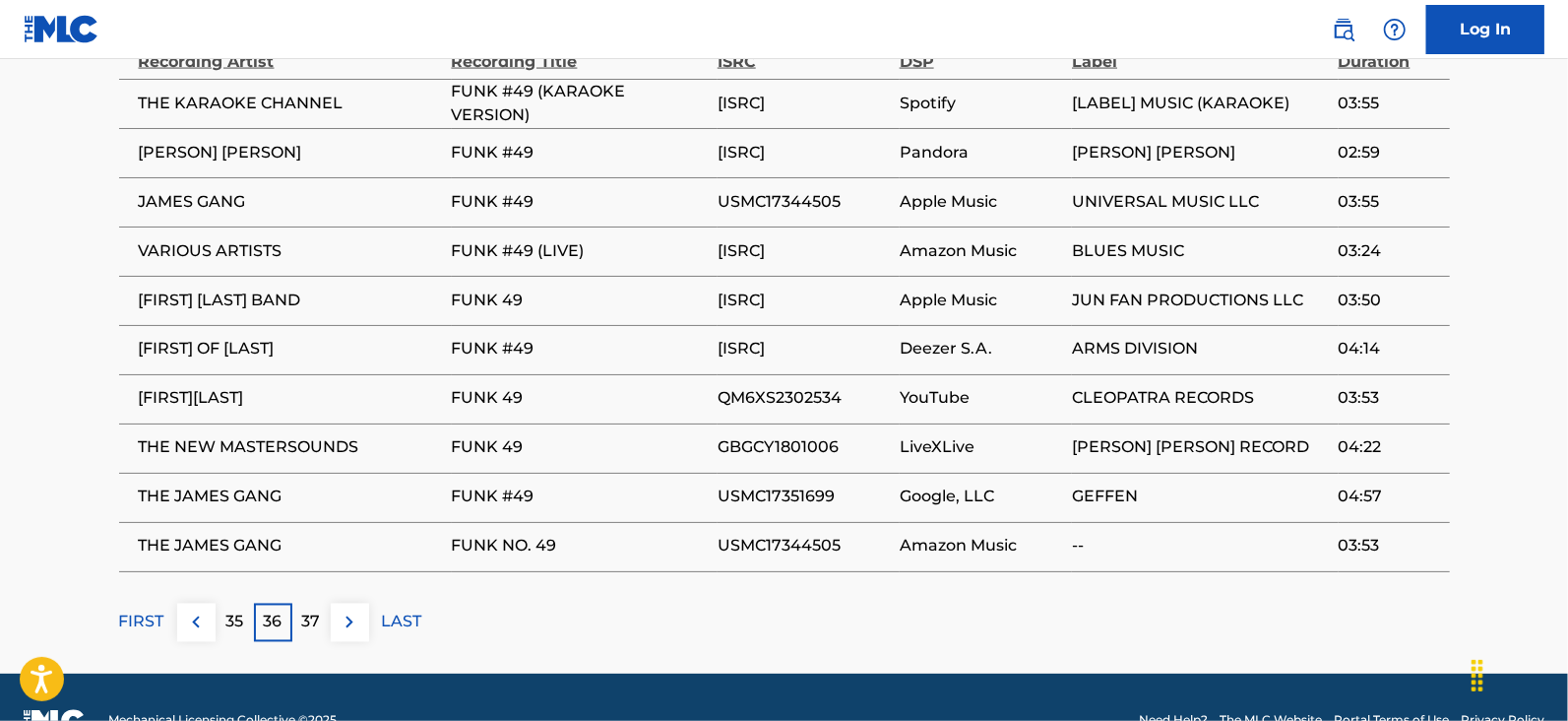 scroll, scrollTop: 2047, scrollLeft: 0, axis: vertical 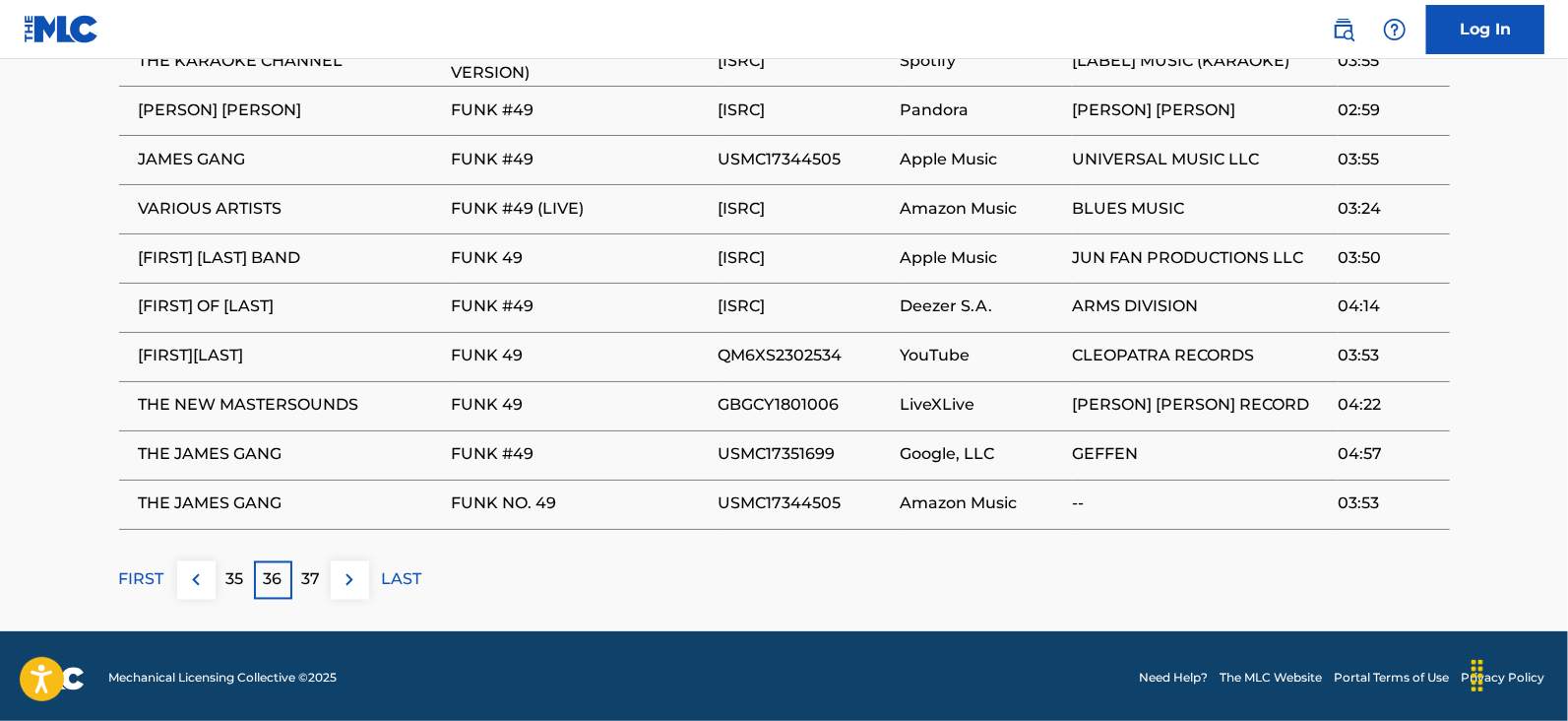 click on "37" at bounding box center [311, 580] 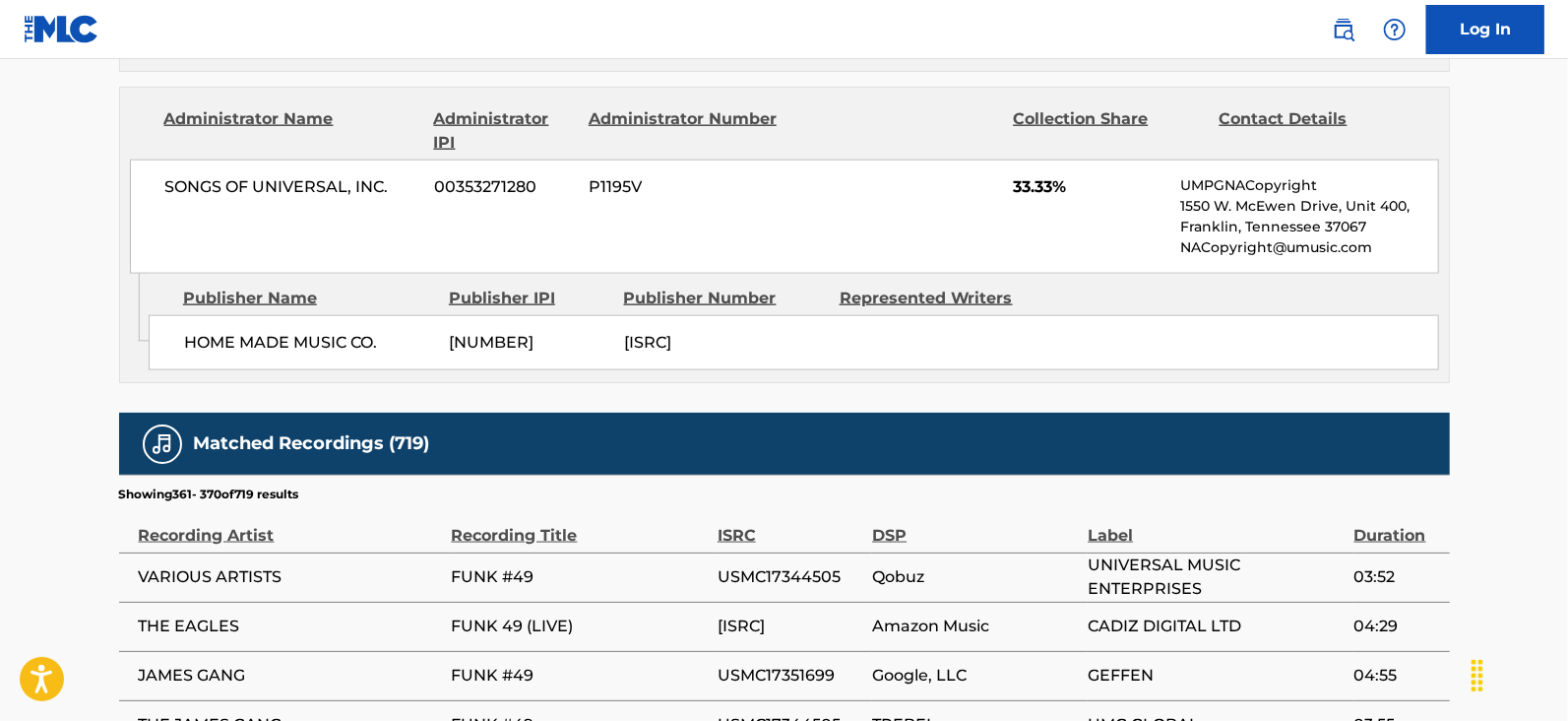 scroll, scrollTop: 2047, scrollLeft: 0, axis: vertical 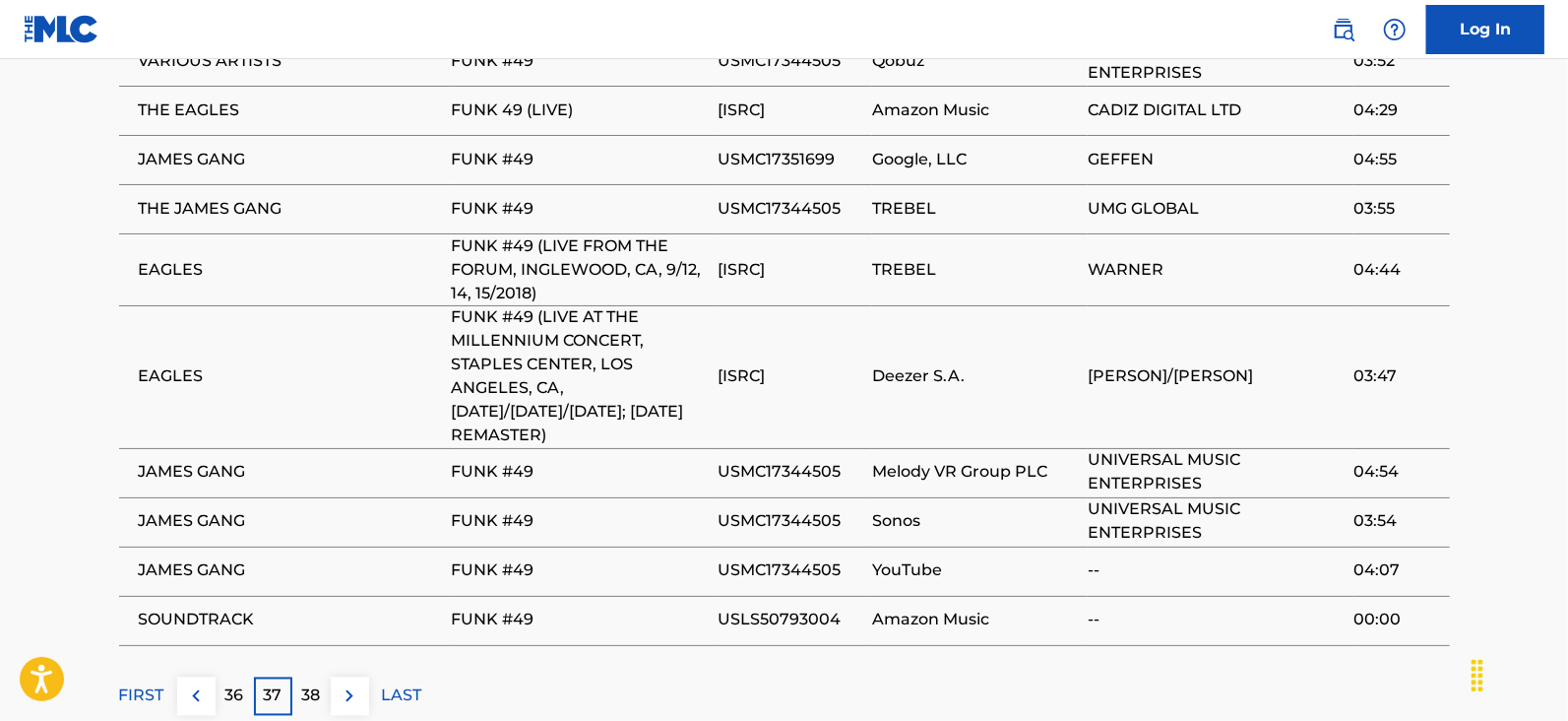 click on "38" at bounding box center [311, 696] 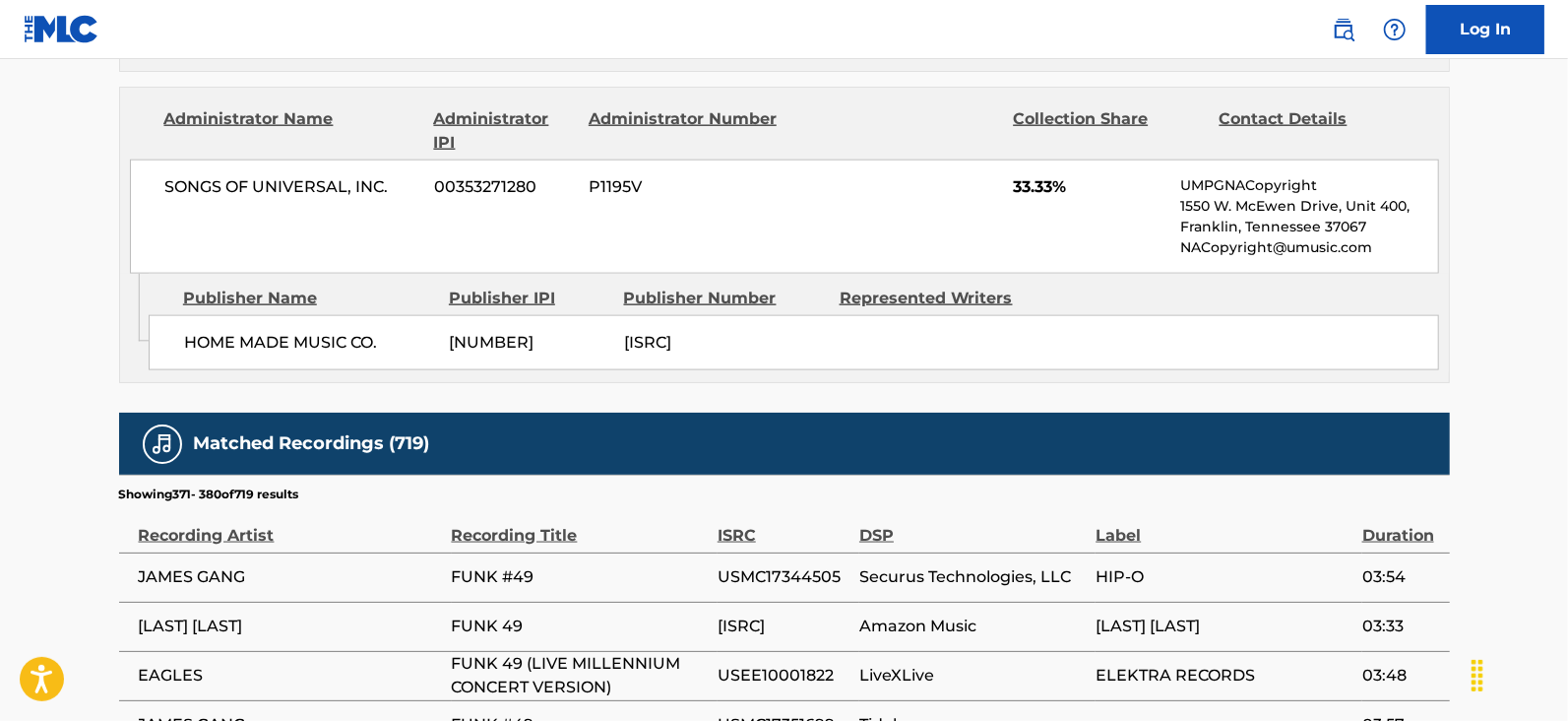 scroll, scrollTop: 2047, scrollLeft: 0, axis: vertical 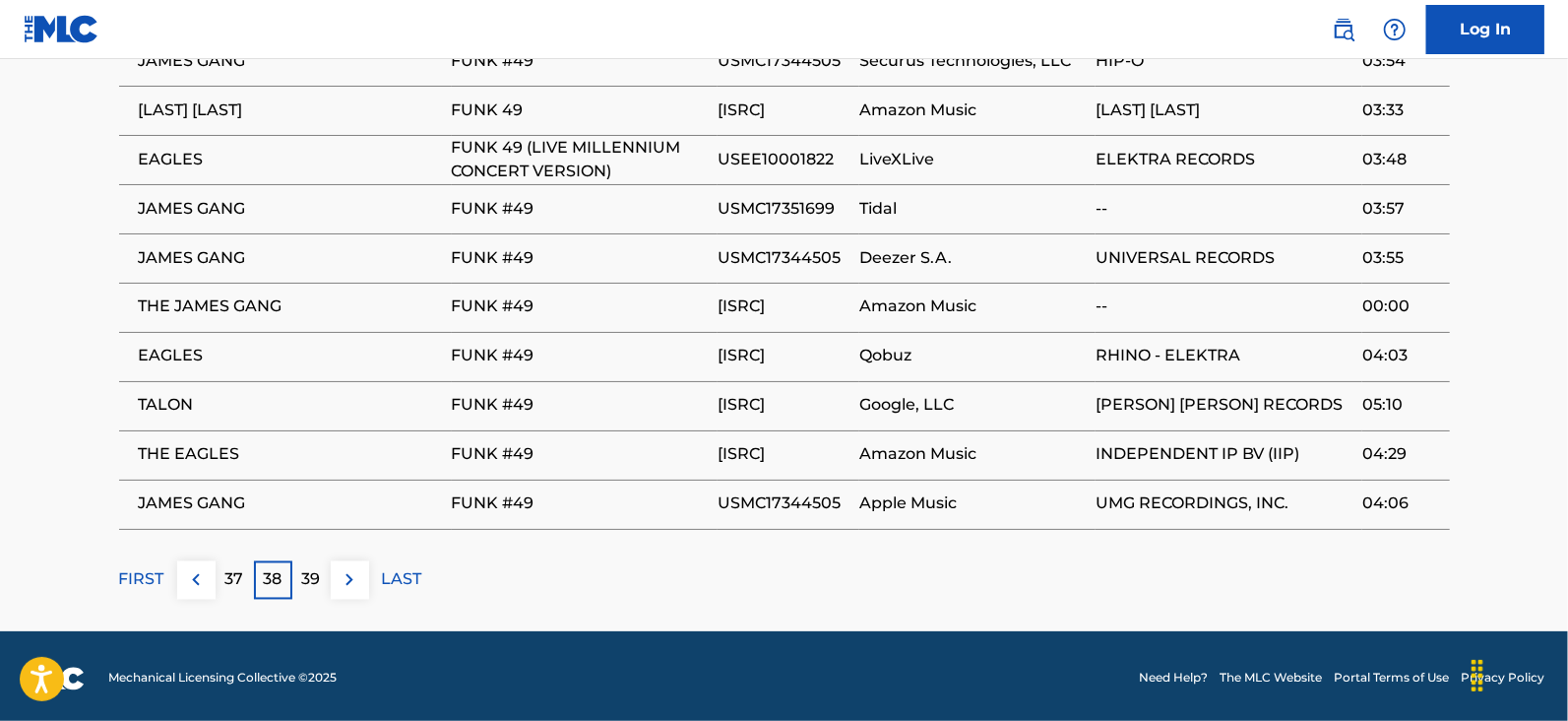 click on "39" at bounding box center (311, 580) 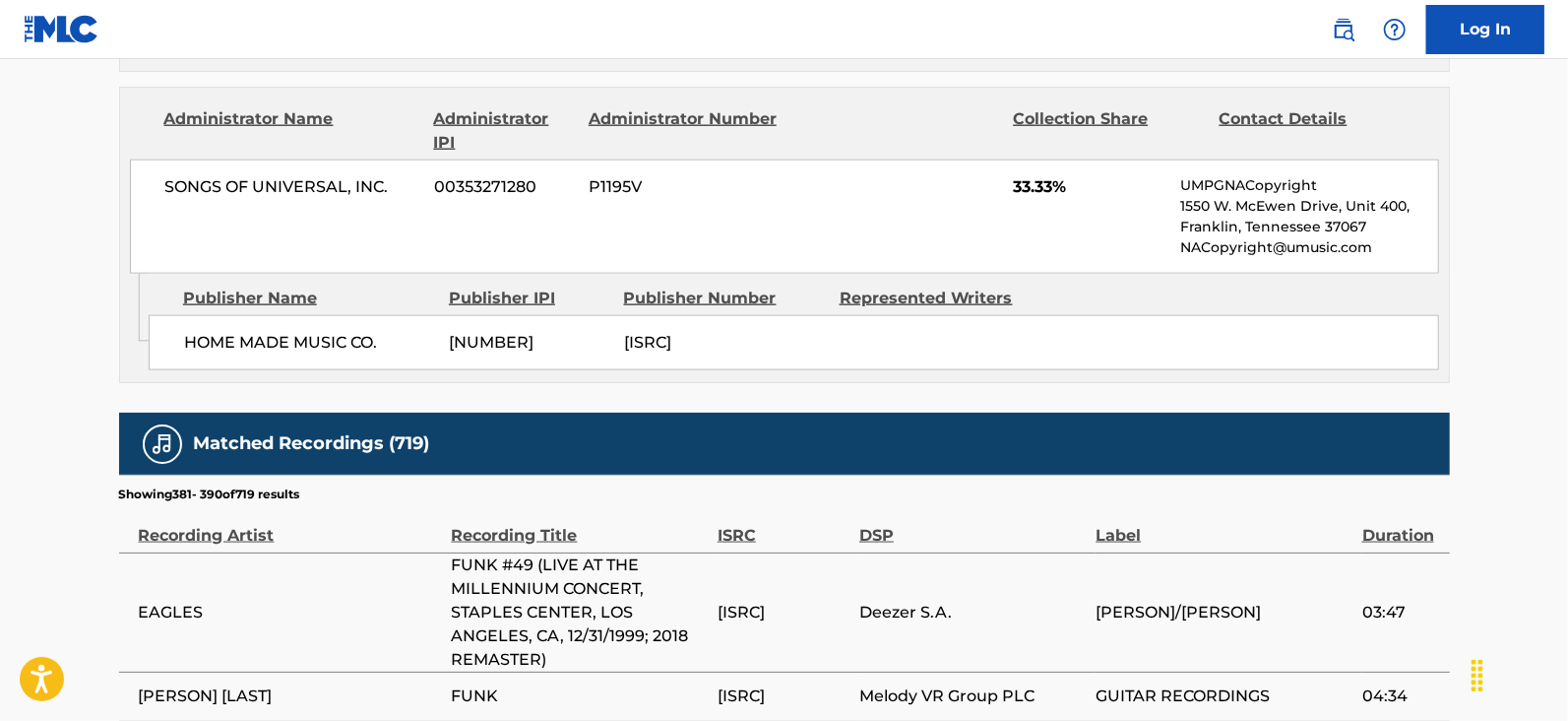 scroll, scrollTop: 2047, scrollLeft: 0, axis: vertical 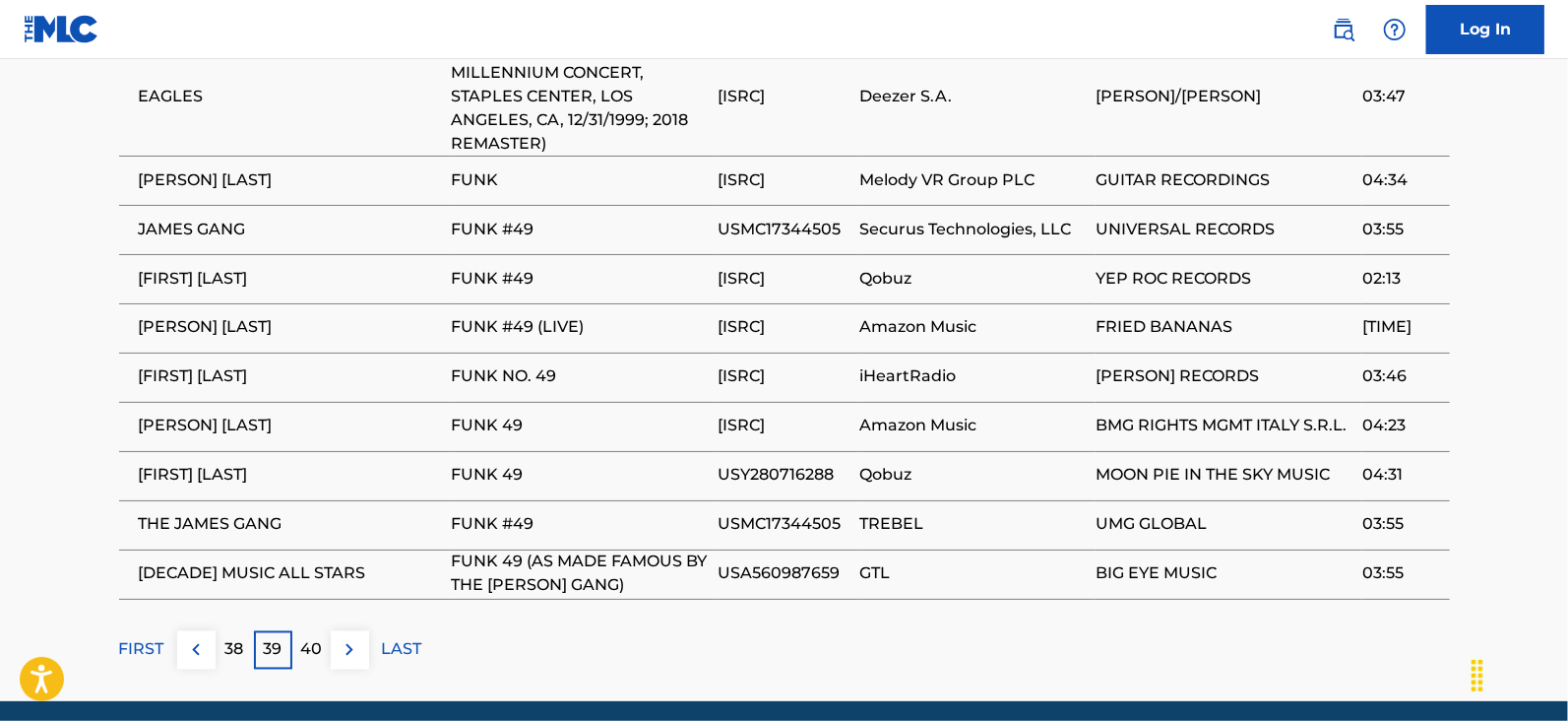 click on "40" at bounding box center (311, 650) 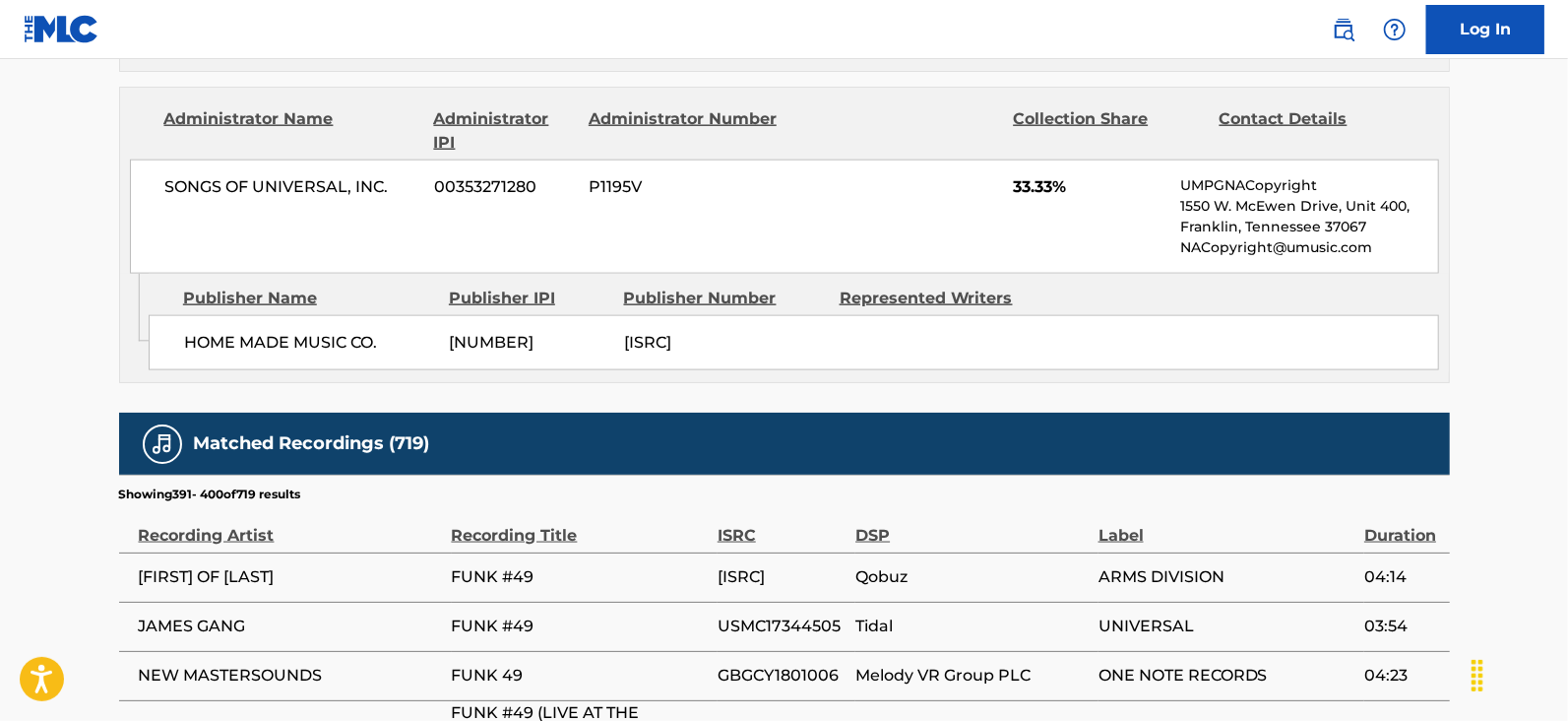 scroll, scrollTop: 2047, scrollLeft: 0, axis: vertical 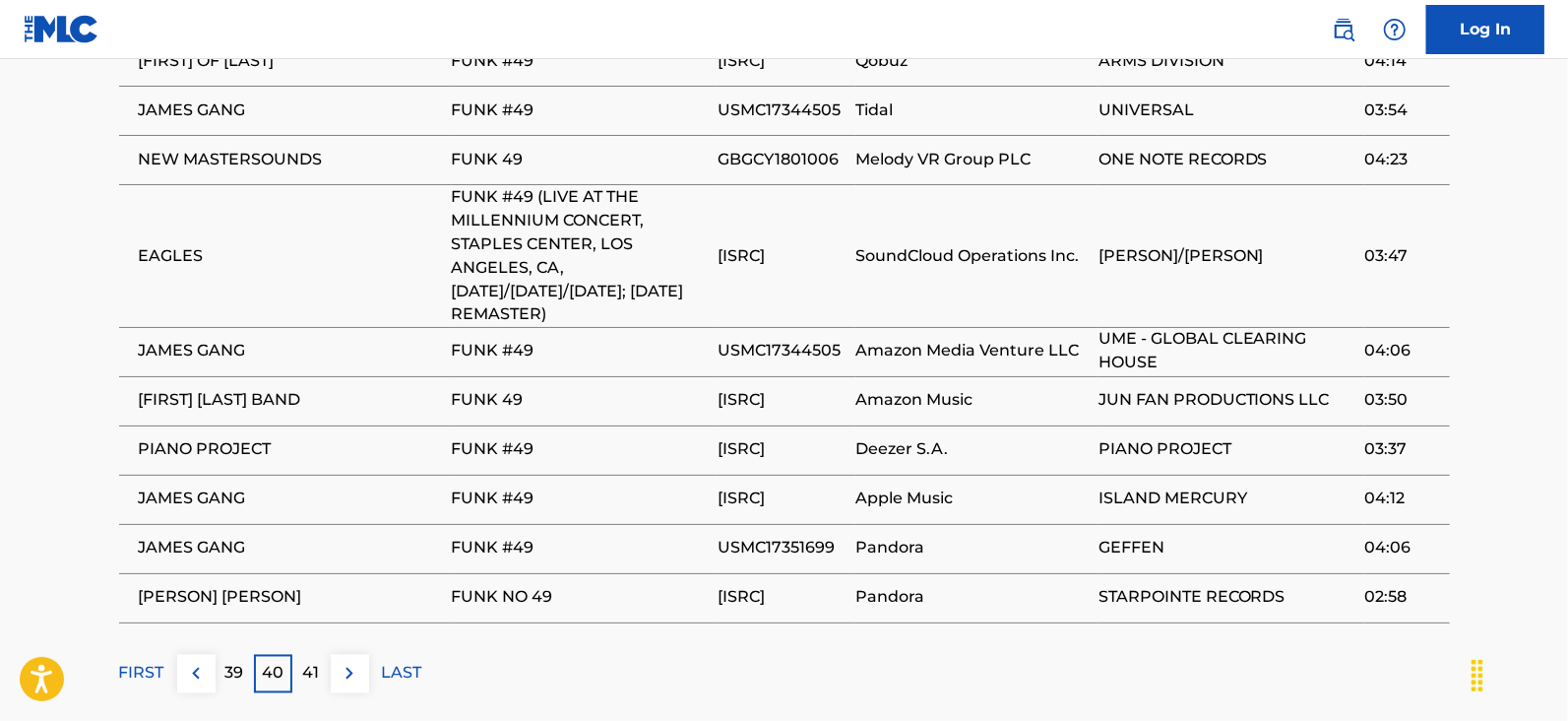 click on "41" at bounding box center (311, 674) 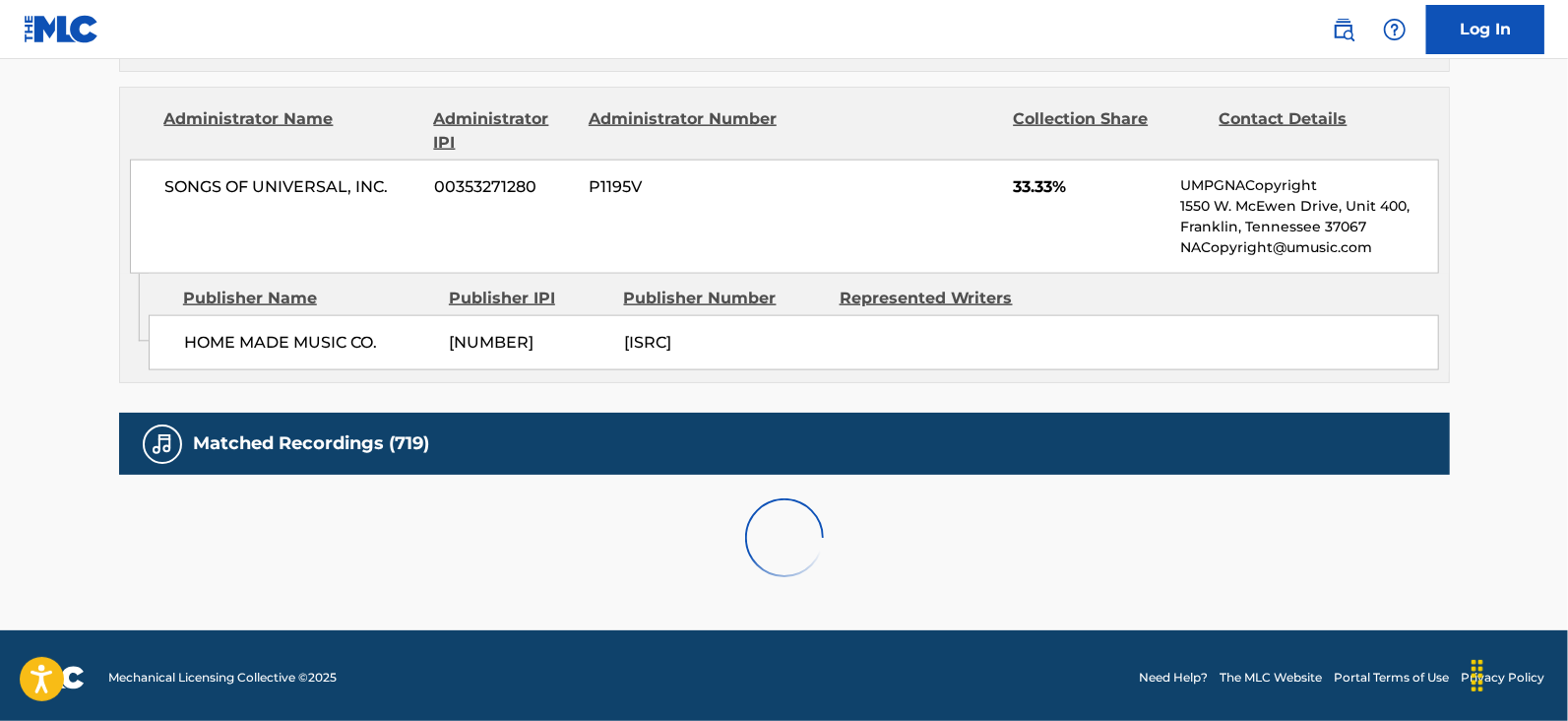 scroll, scrollTop: 2047, scrollLeft: 0, axis: vertical 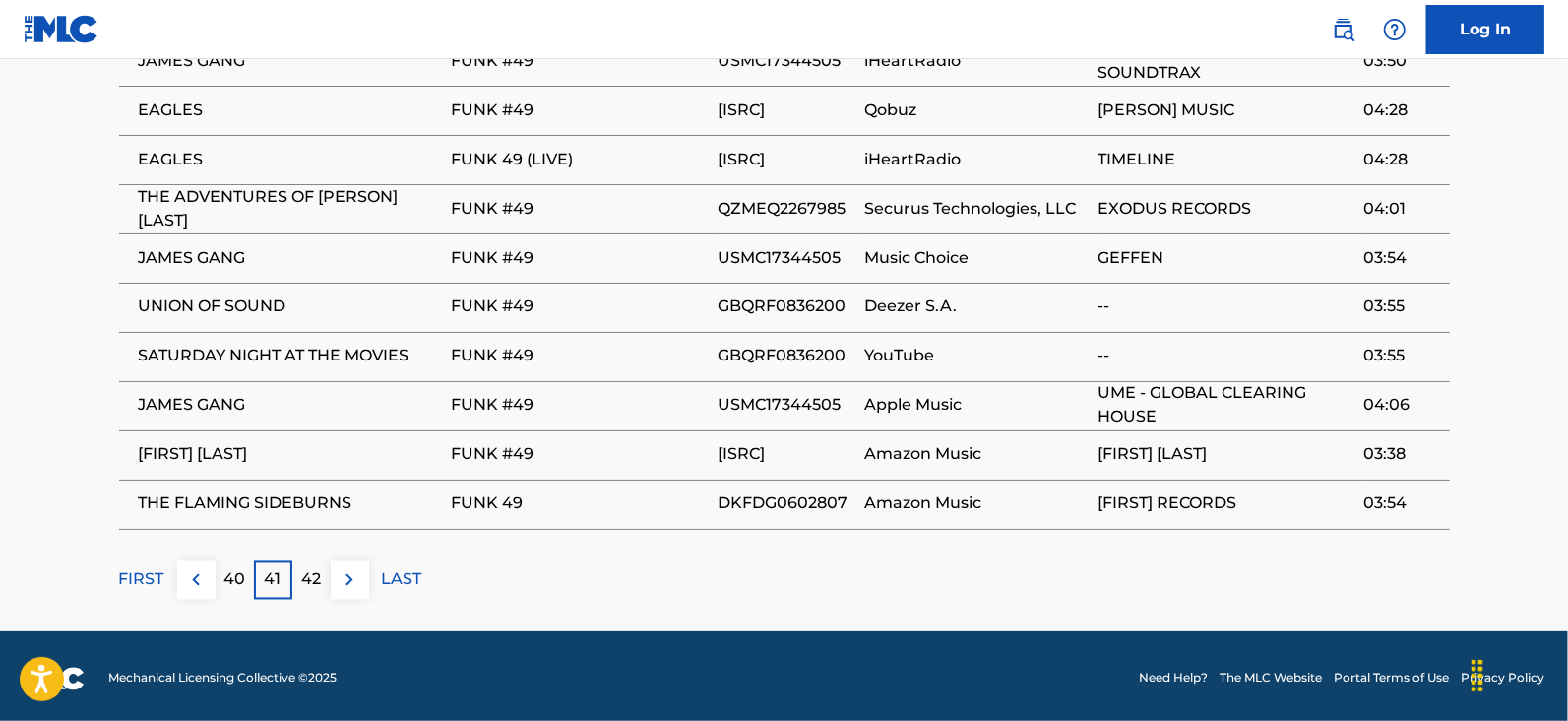 click on "42" at bounding box center (311, 580) 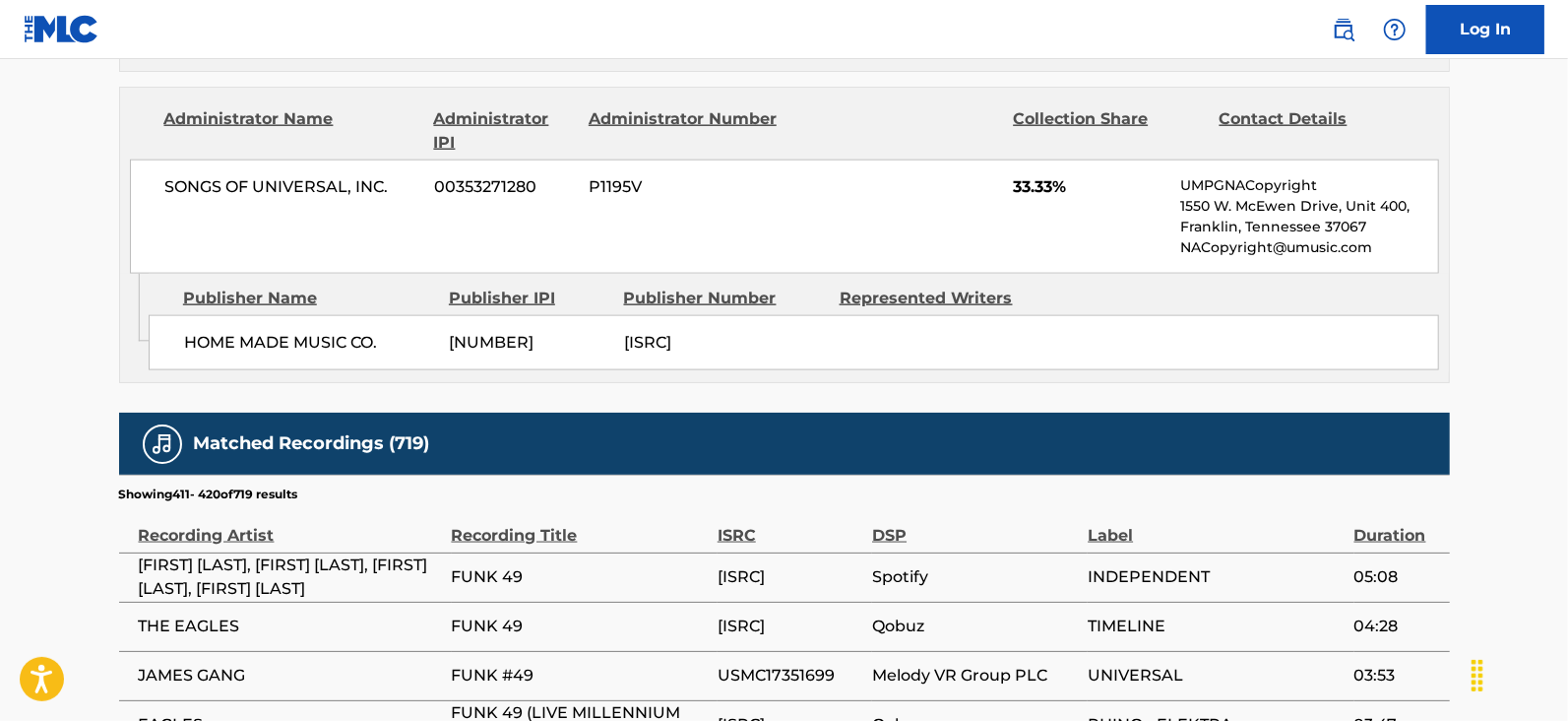 scroll, scrollTop: 2047, scrollLeft: 0, axis: vertical 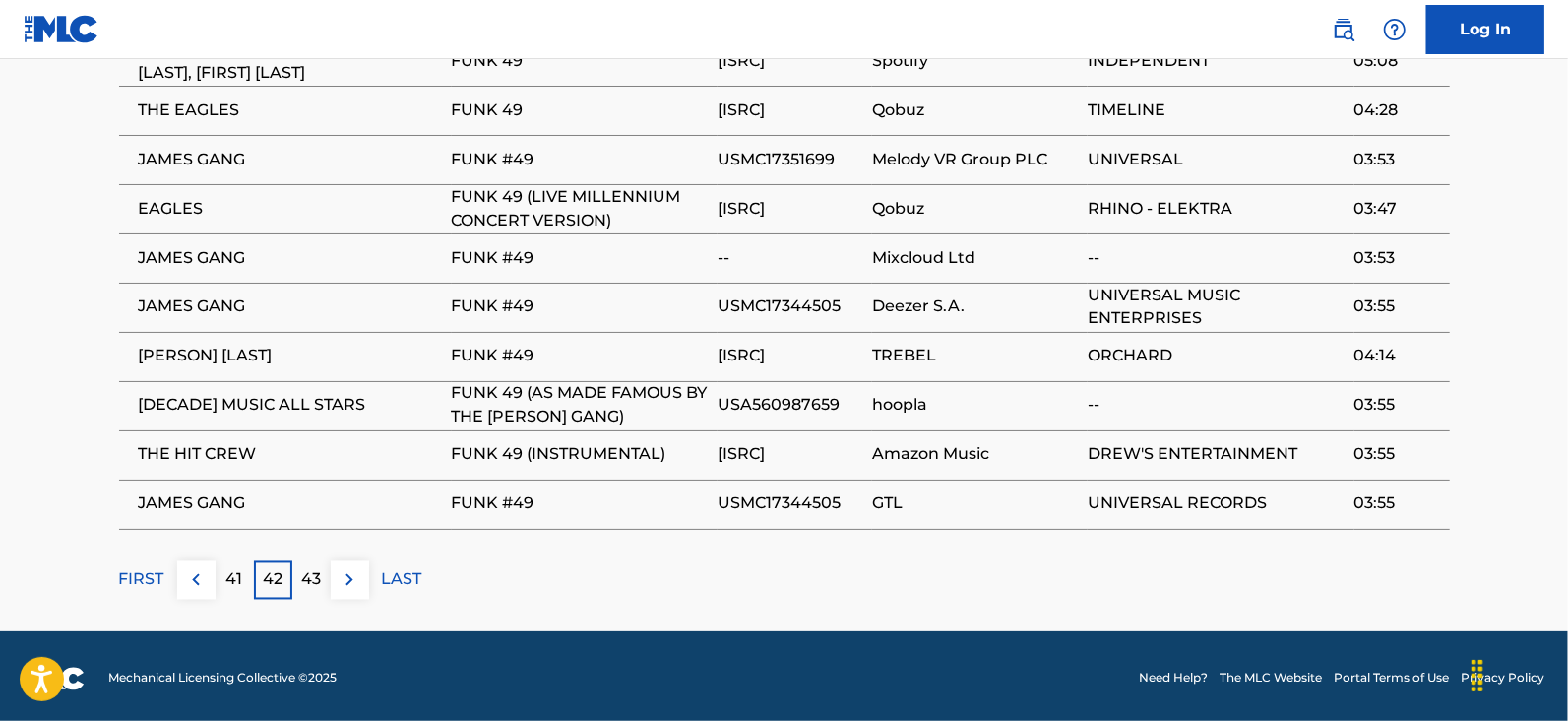 click on "43" at bounding box center (311, 580) 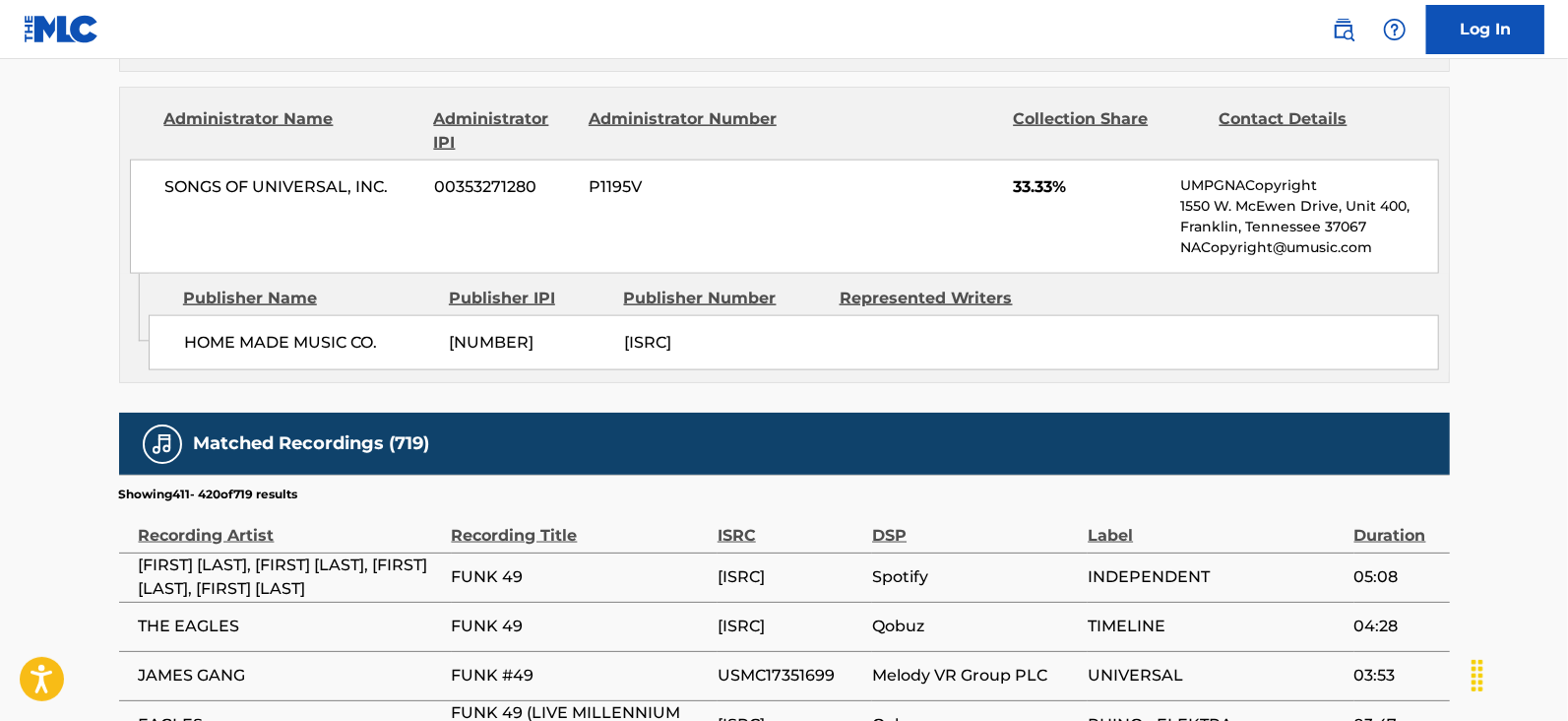scroll, scrollTop: 2047, scrollLeft: 0, axis: vertical 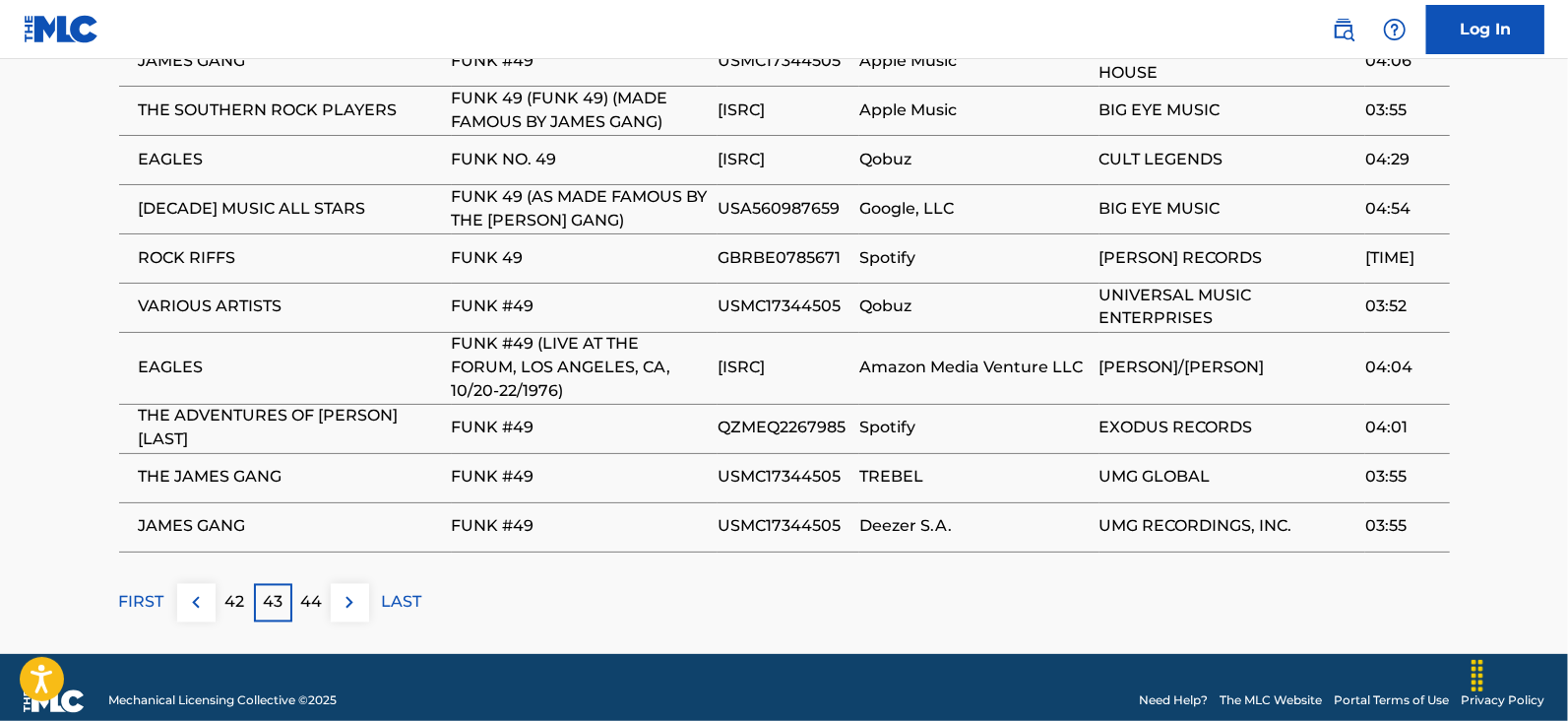 click on "44" at bounding box center [311, 603] 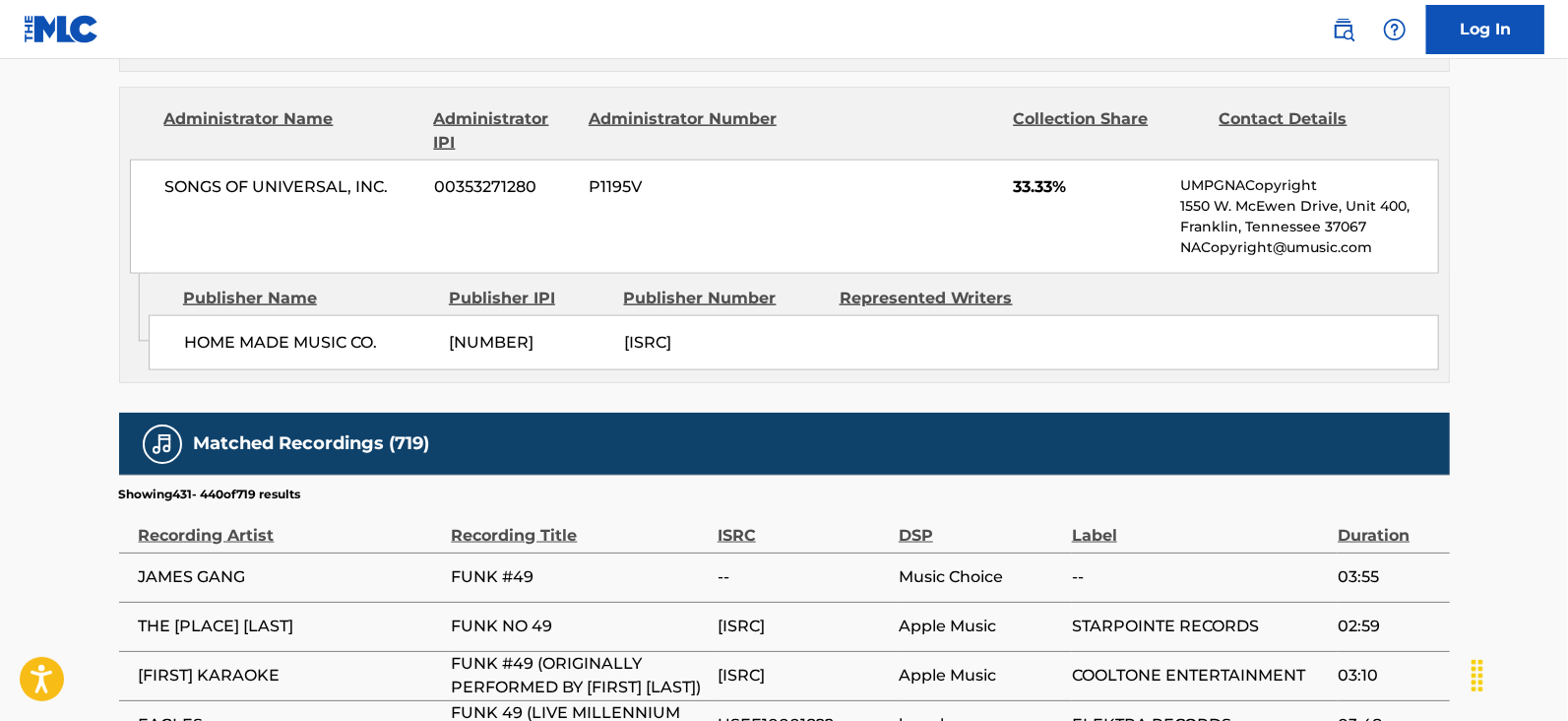 scroll, scrollTop: 2047, scrollLeft: 0, axis: vertical 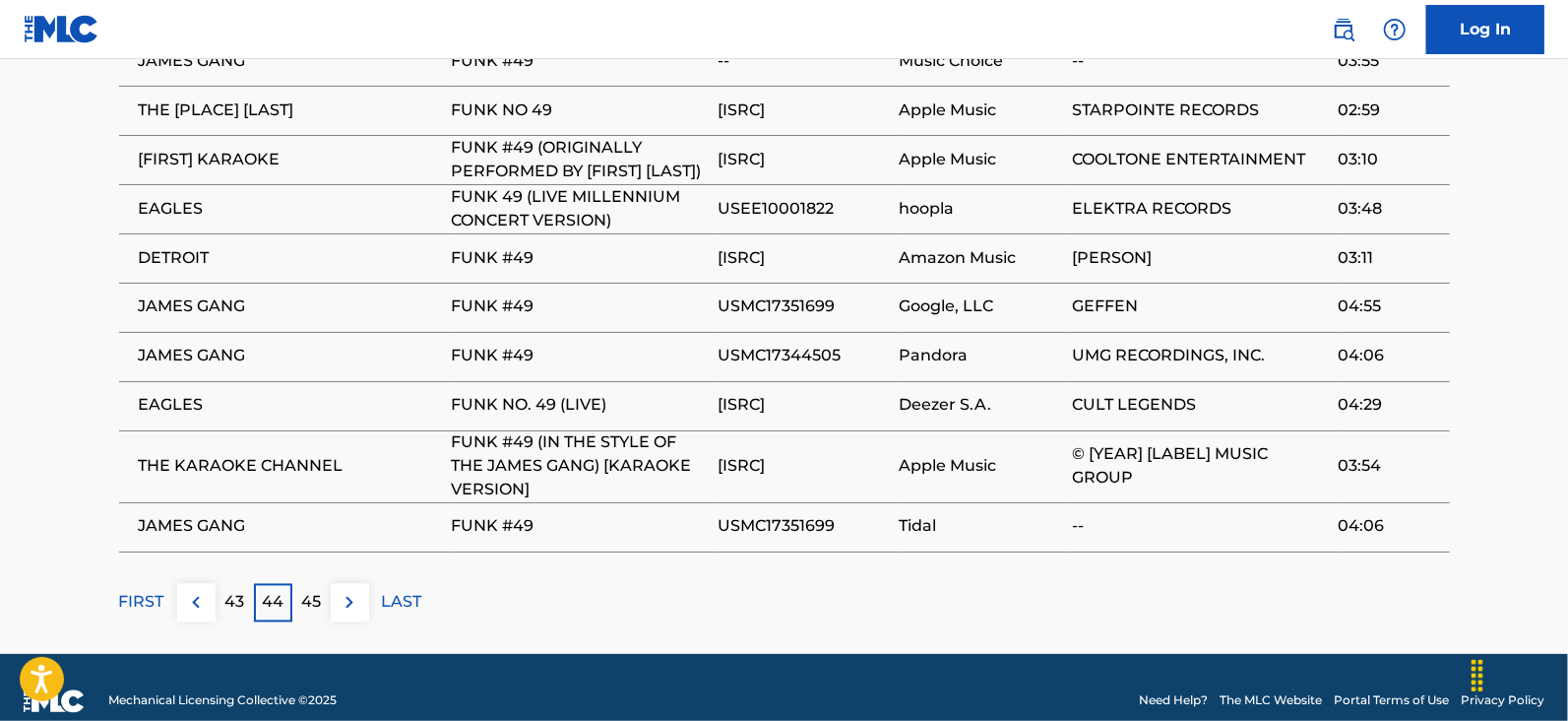click on "45" at bounding box center (311, 603) 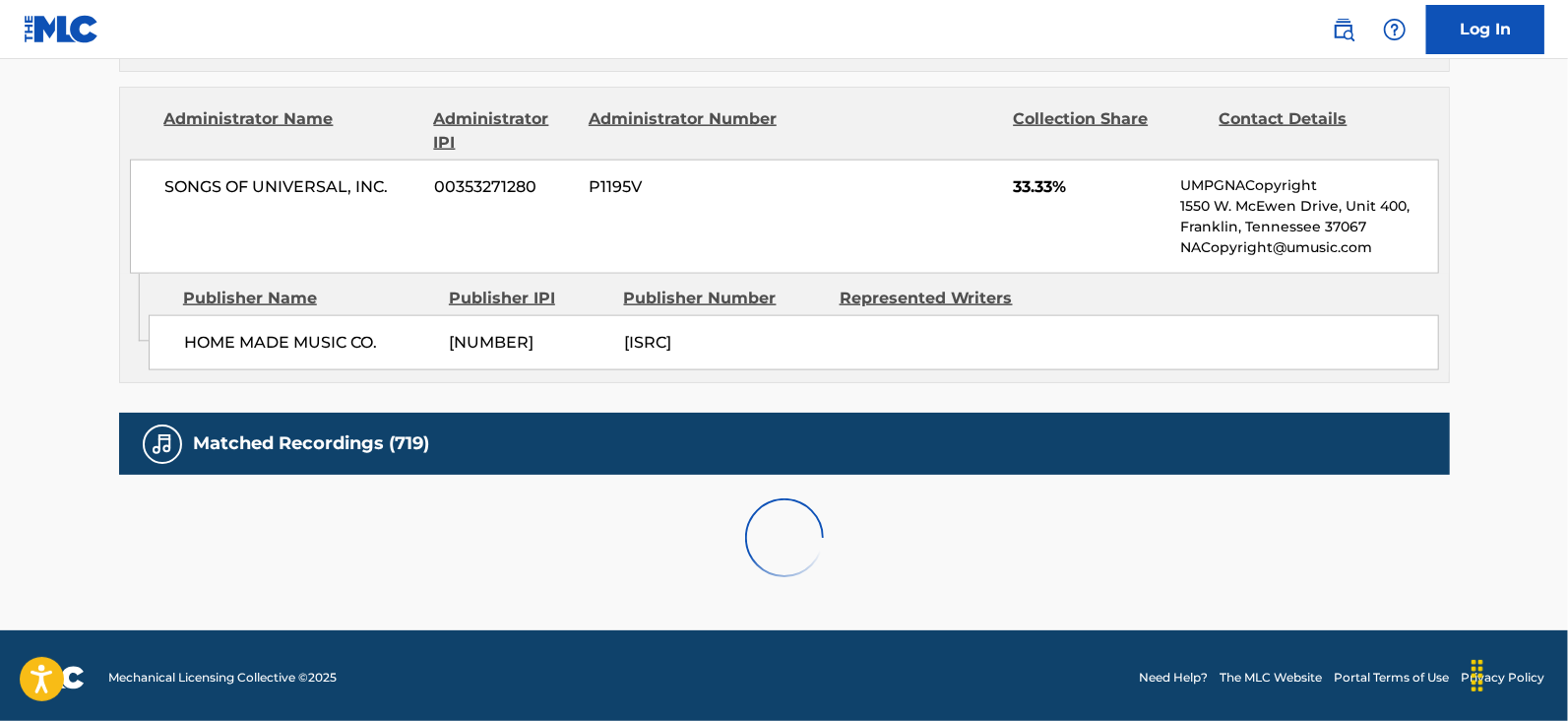 scroll, scrollTop: 2047, scrollLeft: 0, axis: vertical 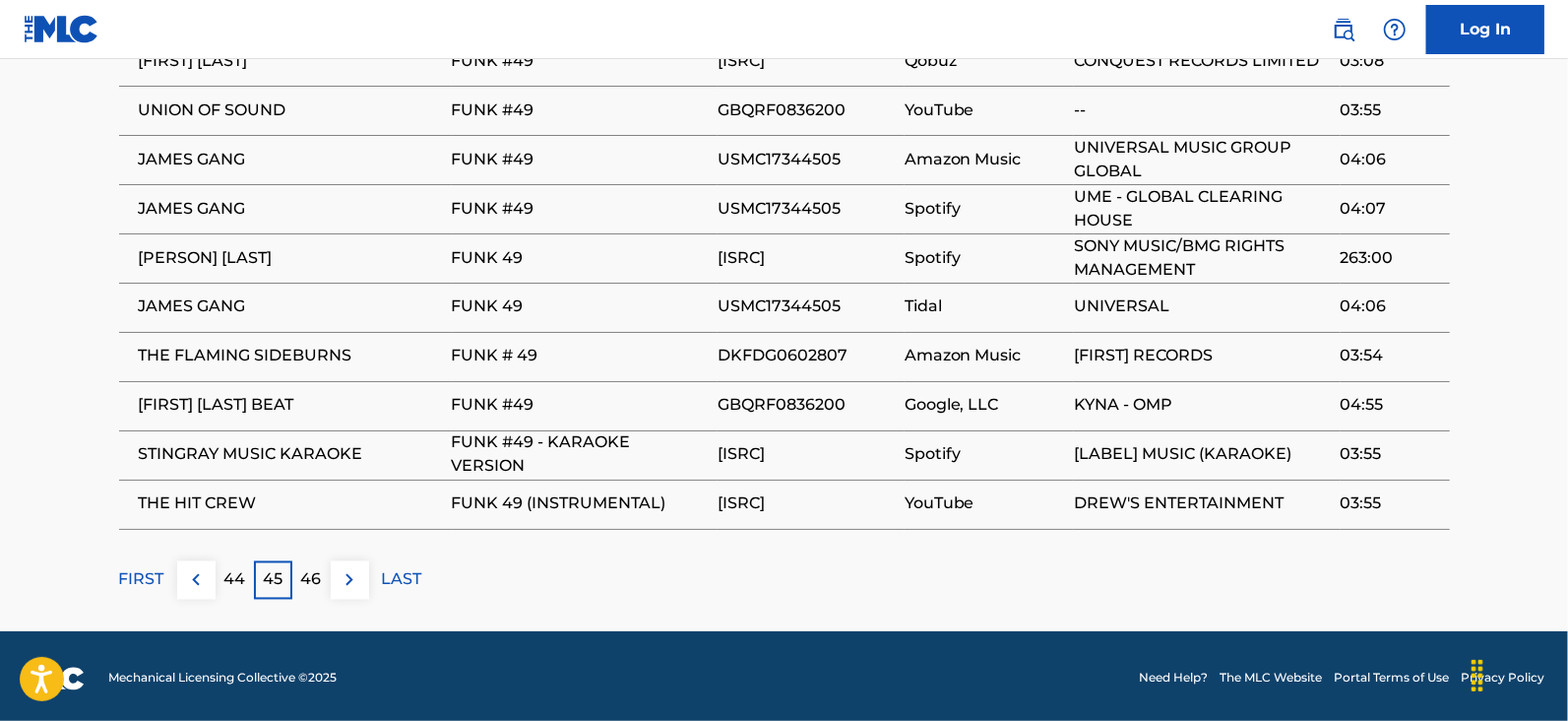 click on "46" at bounding box center (311, 580) 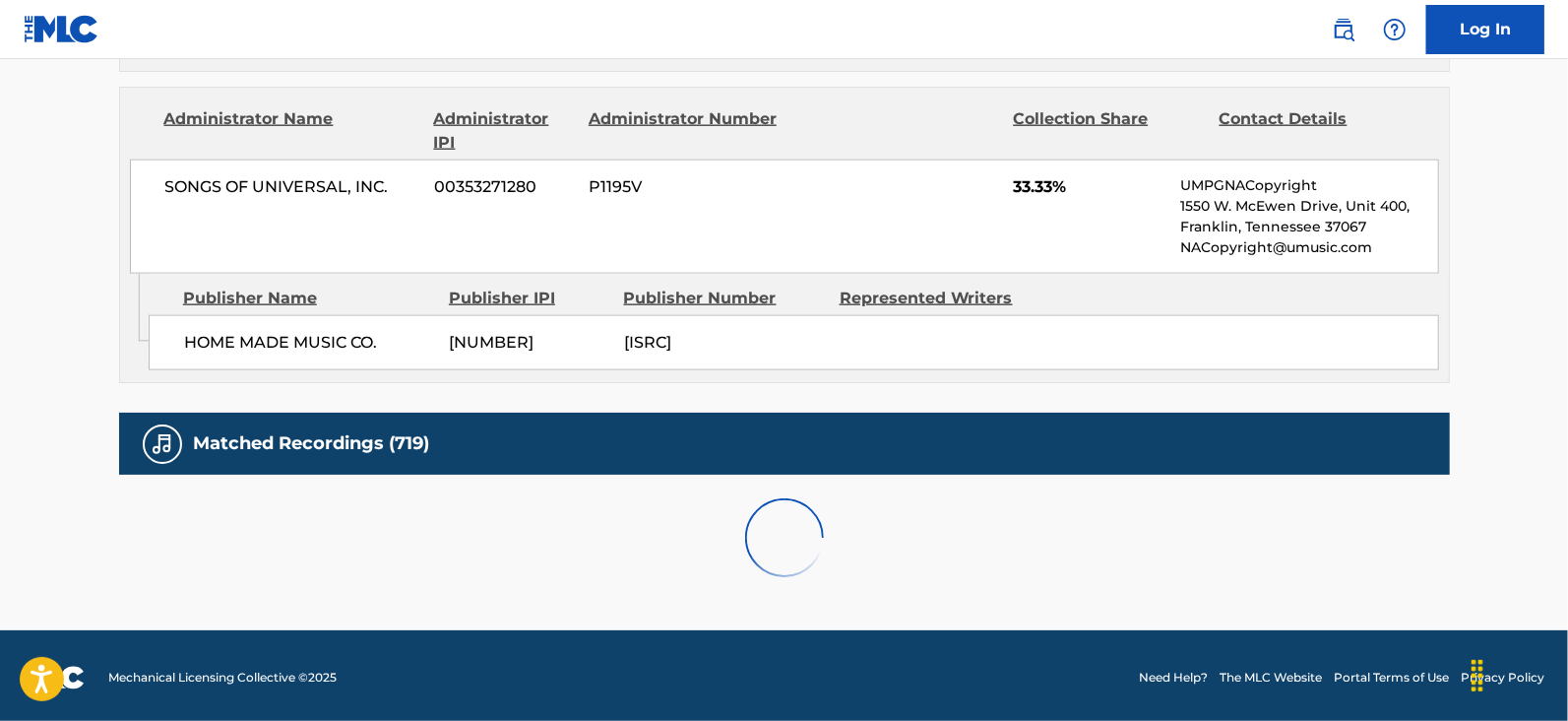 scroll, scrollTop: 2047, scrollLeft: 0, axis: vertical 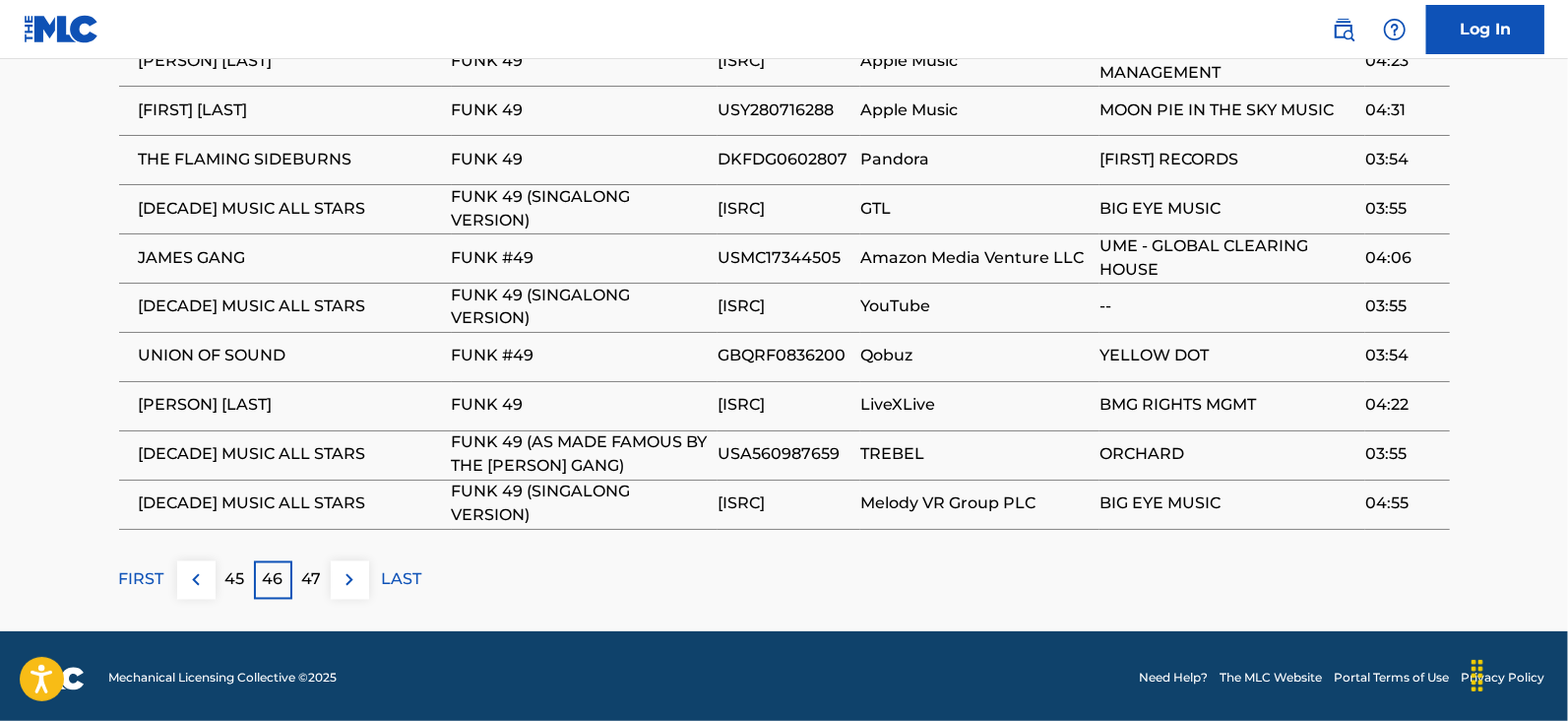 click on "47" at bounding box center (311, 580) 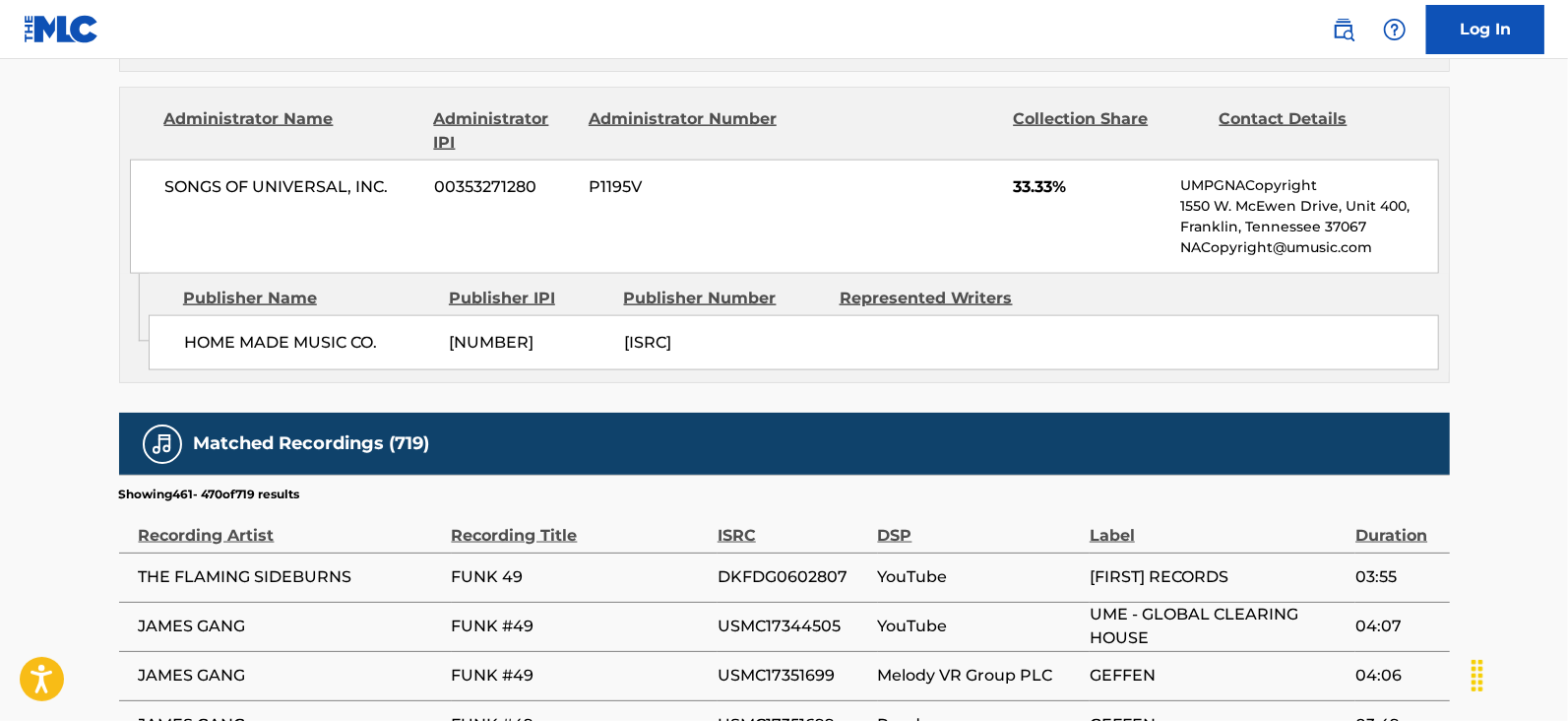 scroll, scrollTop: 2047, scrollLeft: 0, axis: vertical 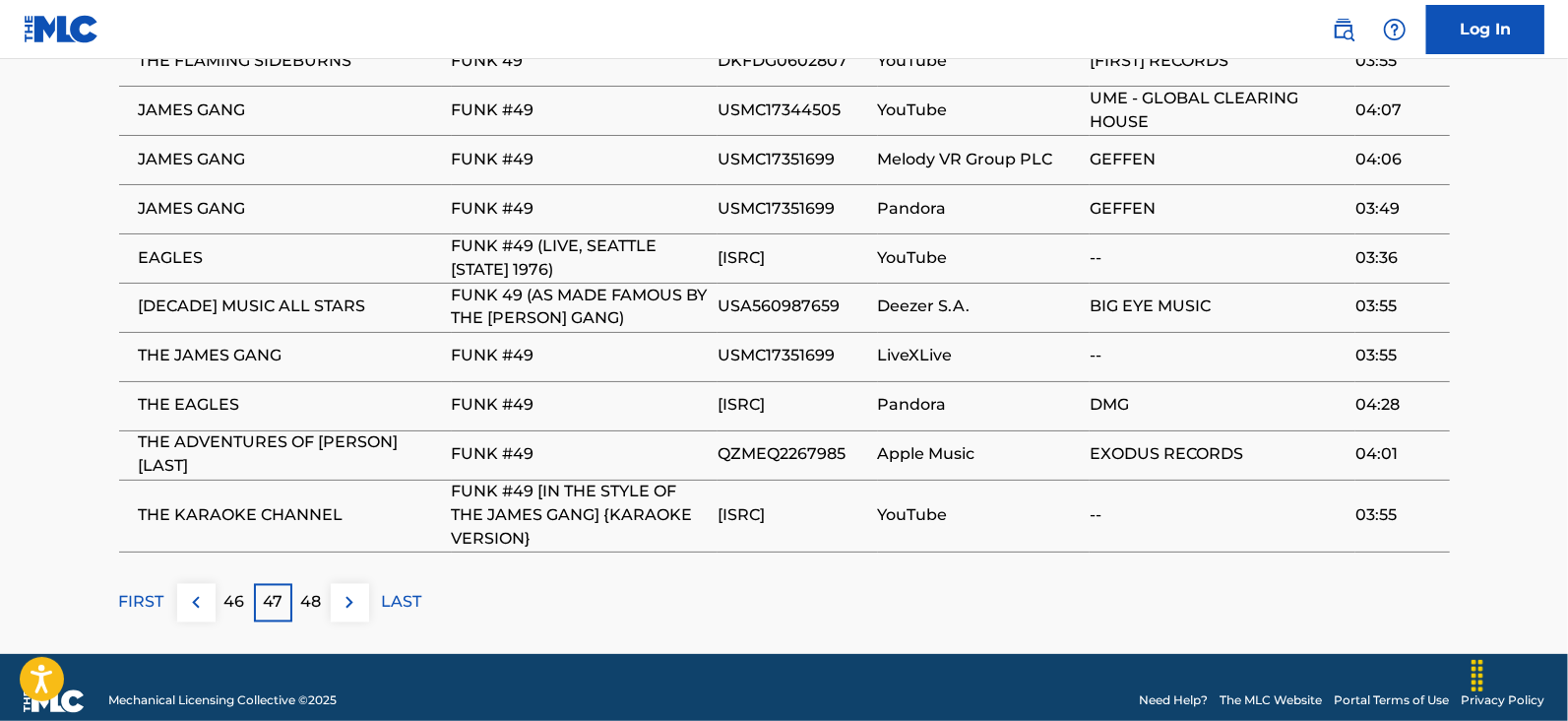 click on "48" at bounding box center [311, 603] 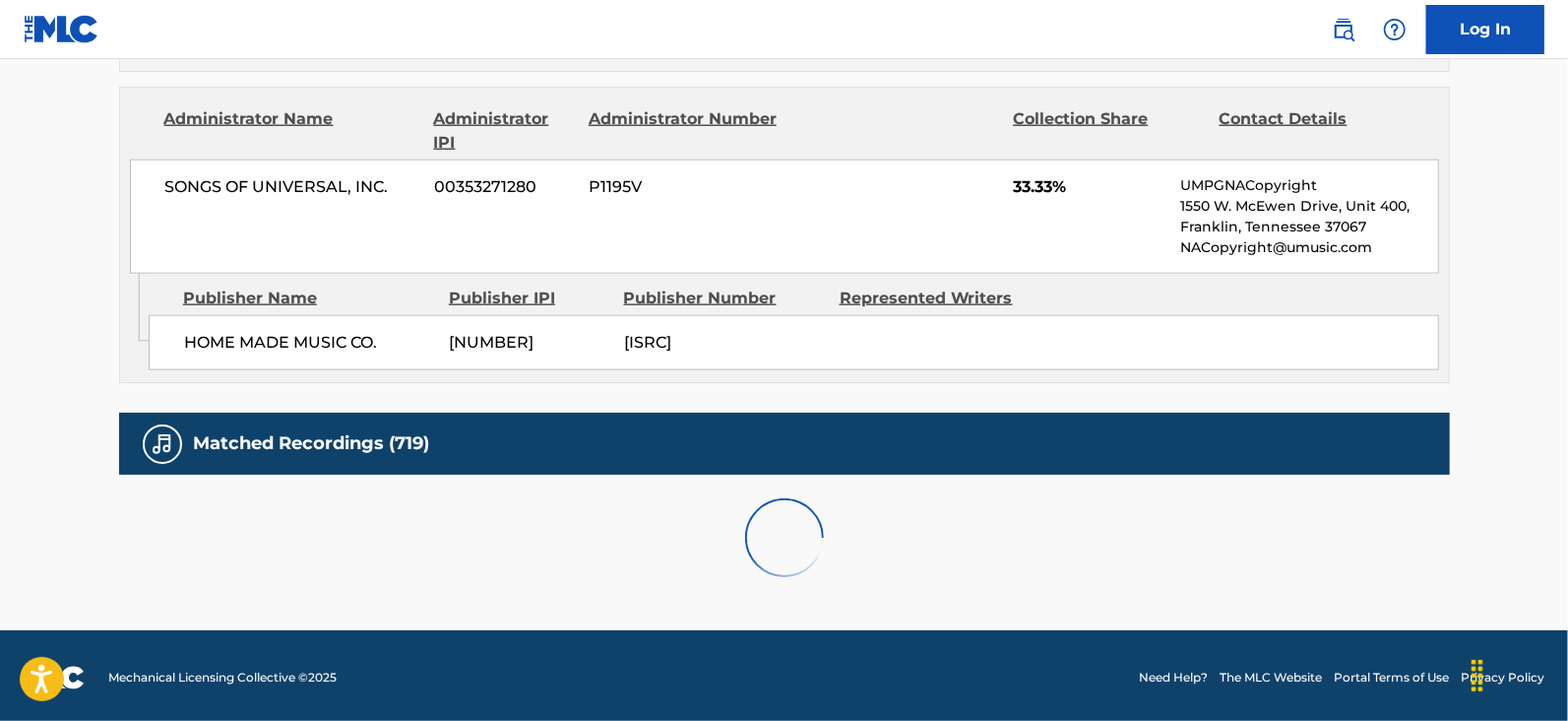 scroll, scrollTop: 2047, scrollLeft: 0, axis: vertical 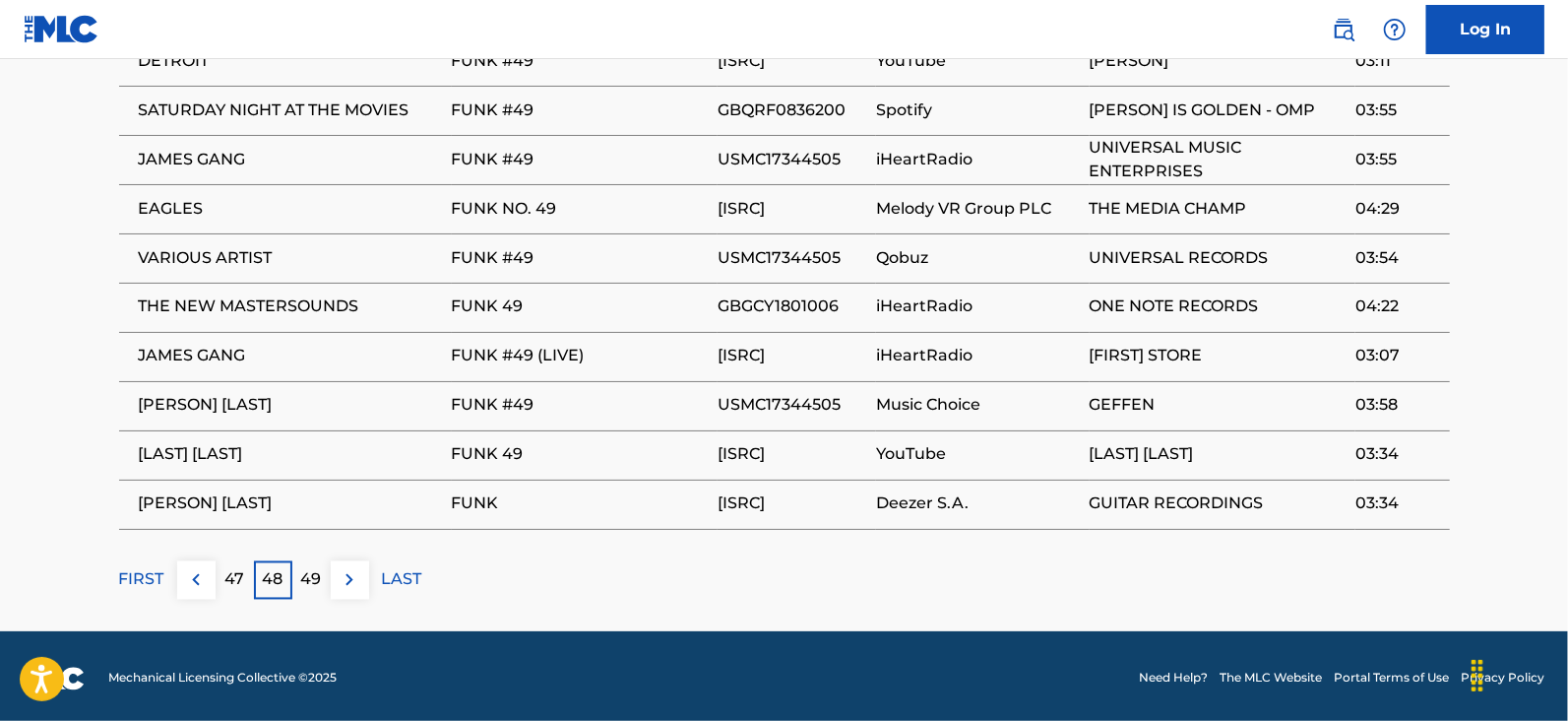 click on "49" at bounding box center [311, 580] 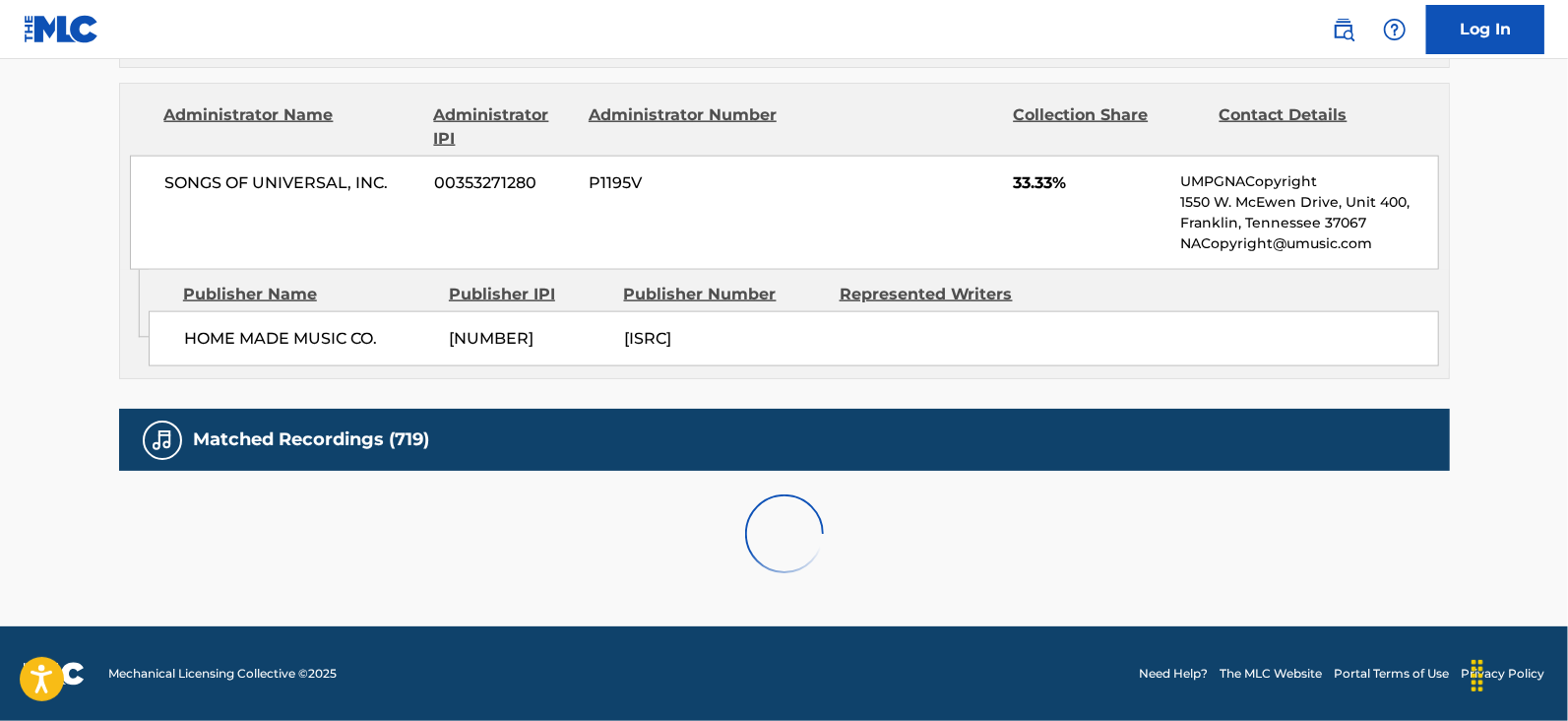 scroll, scrollTop: 2047, scrollLeft: 0, axis: vertical 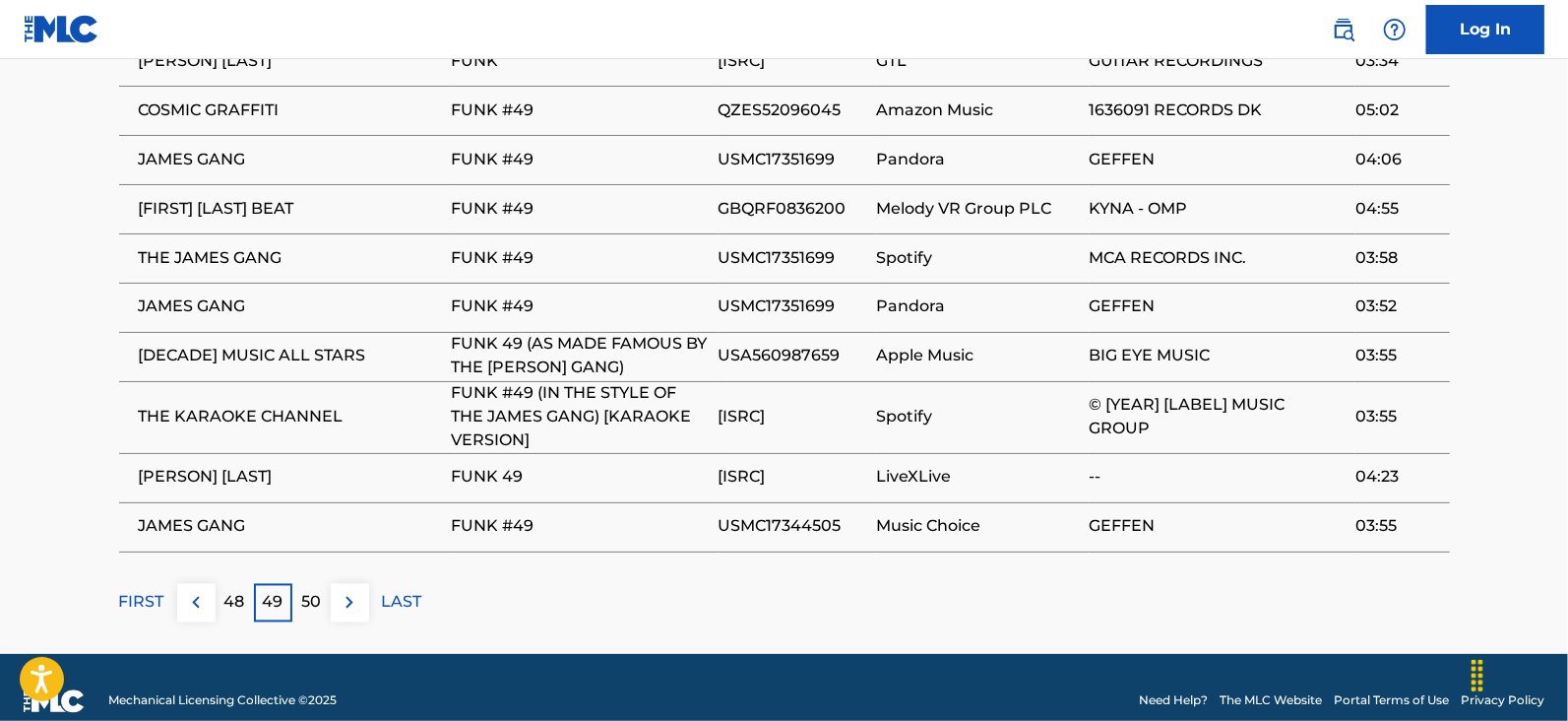 click on "50" at bounding box center (311, 603) 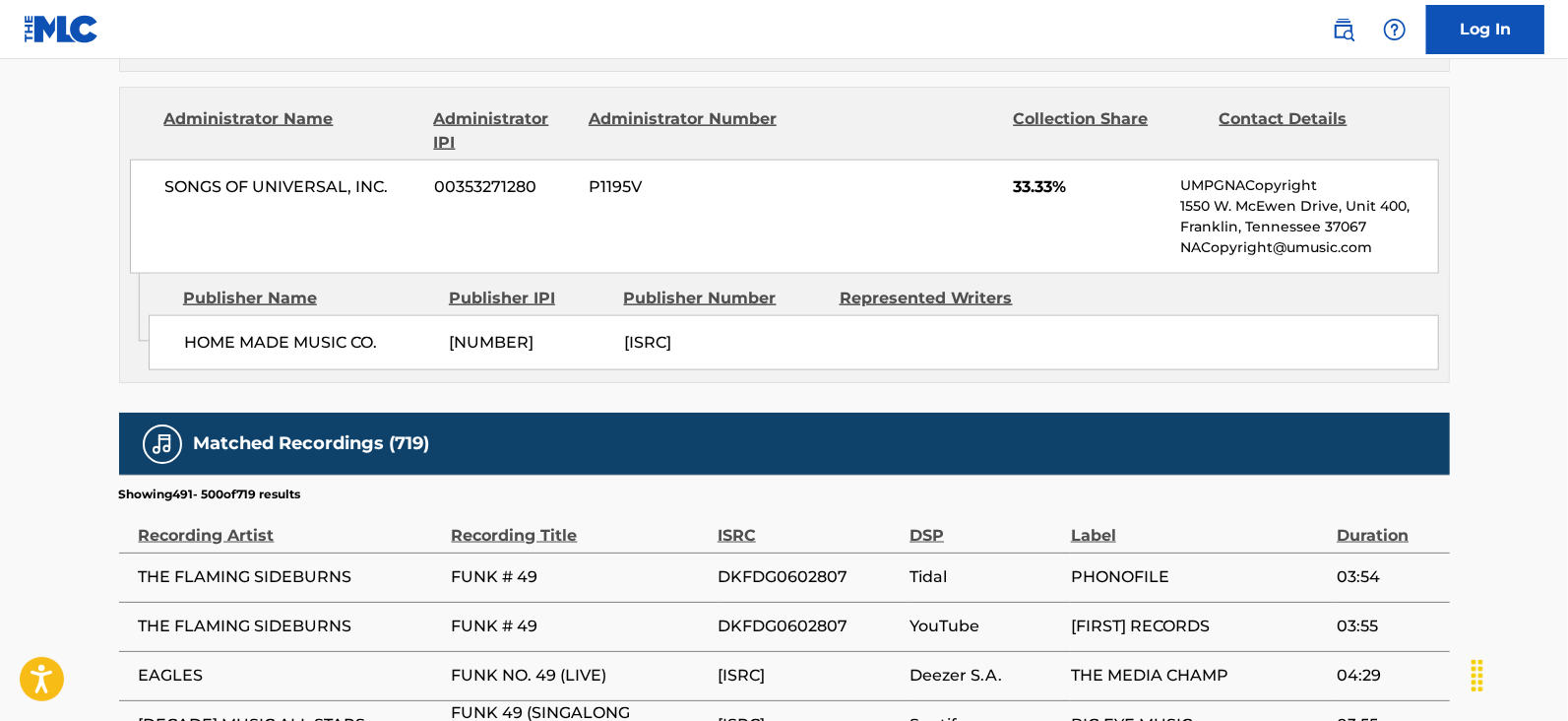 scroll, scrollTop: 2047, scrollLeft: 0, axis: vertical 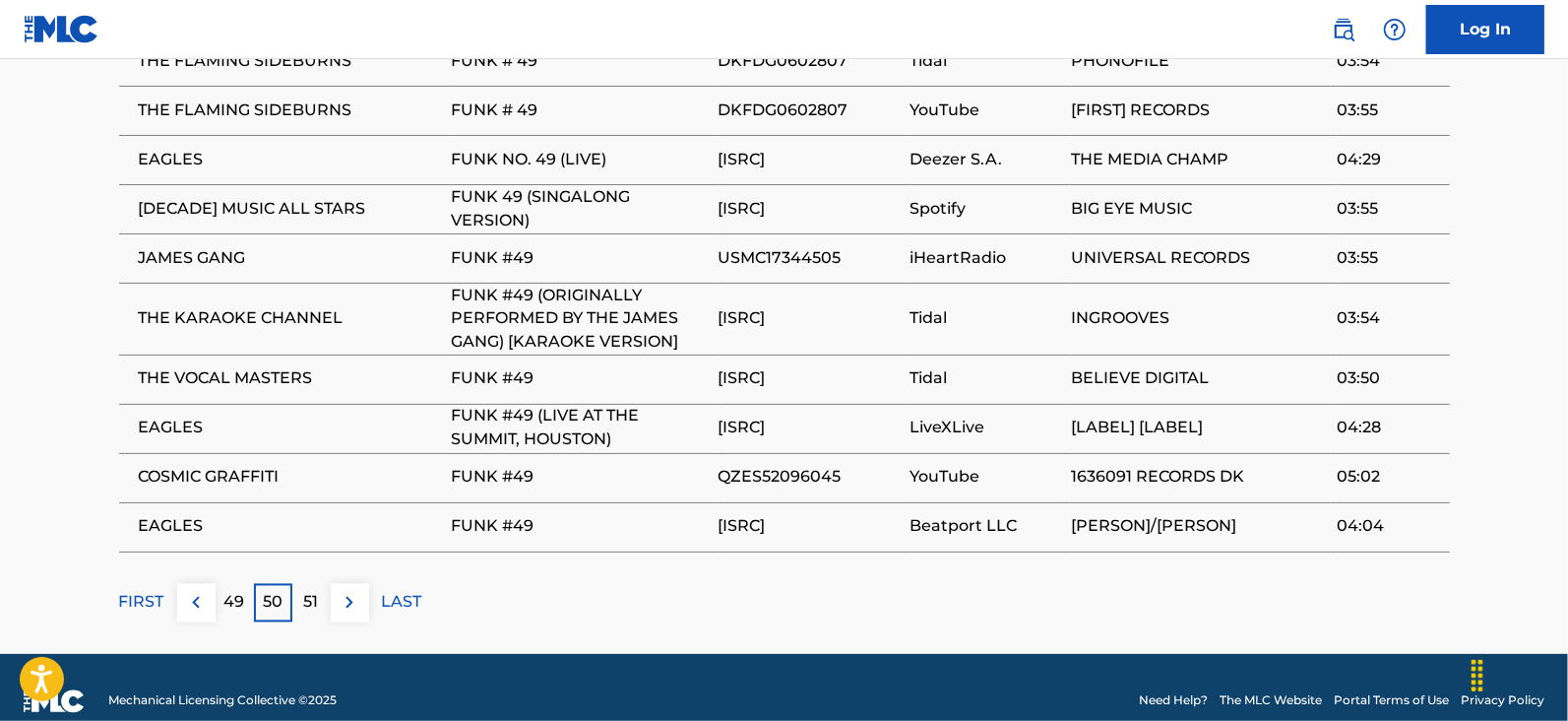 click on "51" at bounding box center (311, 603) 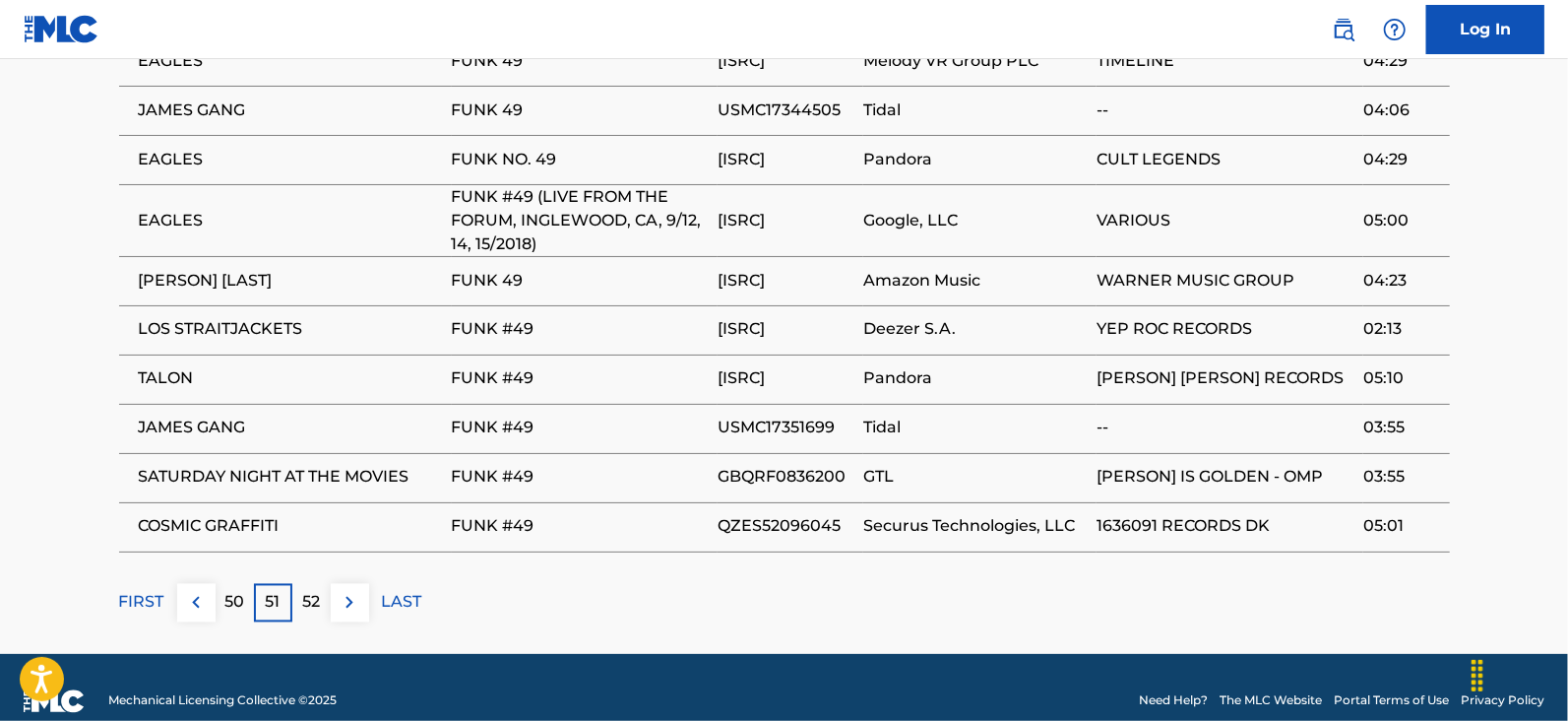 click on "52" at bounding box center (311, 603) 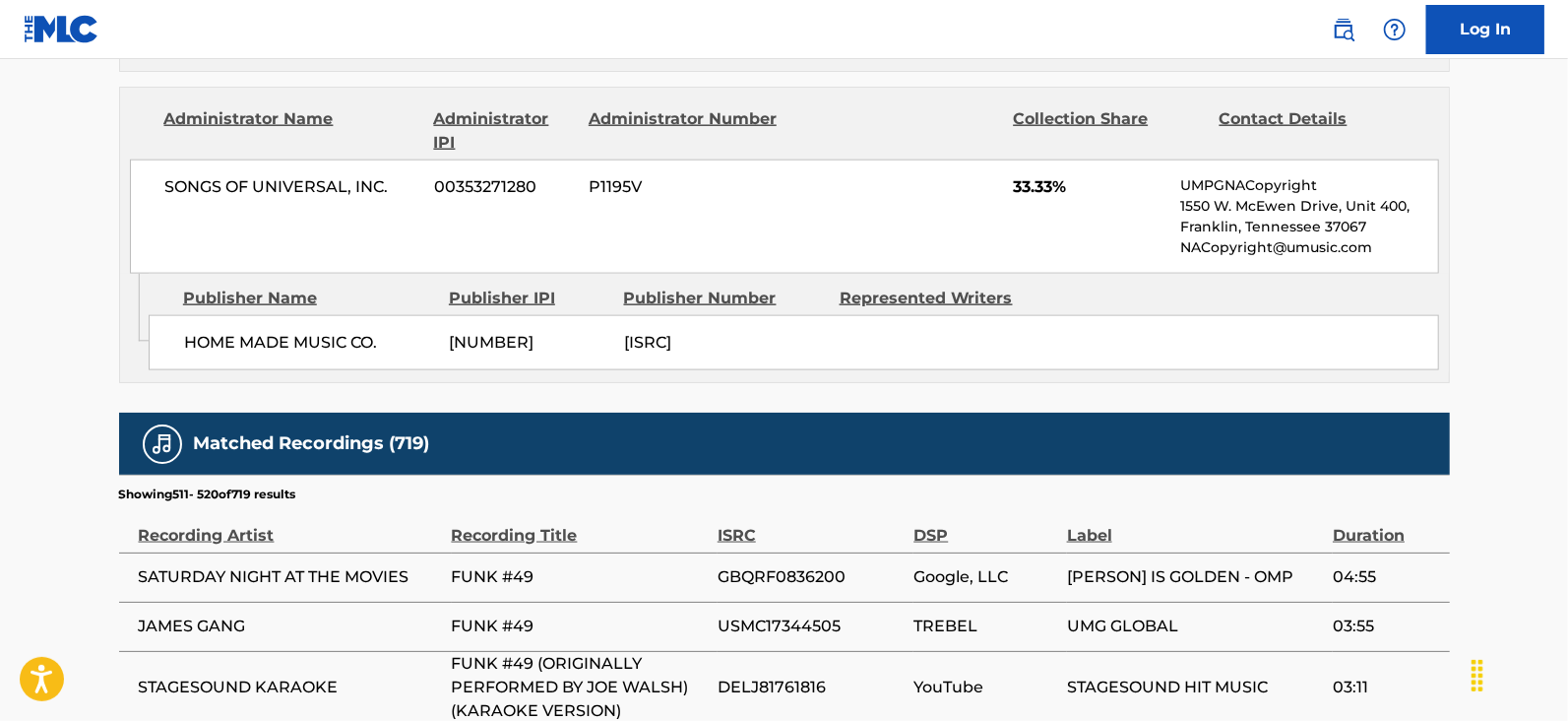 scroll, scrollTop: 2047, scrollLeft: 0, axis: vertical 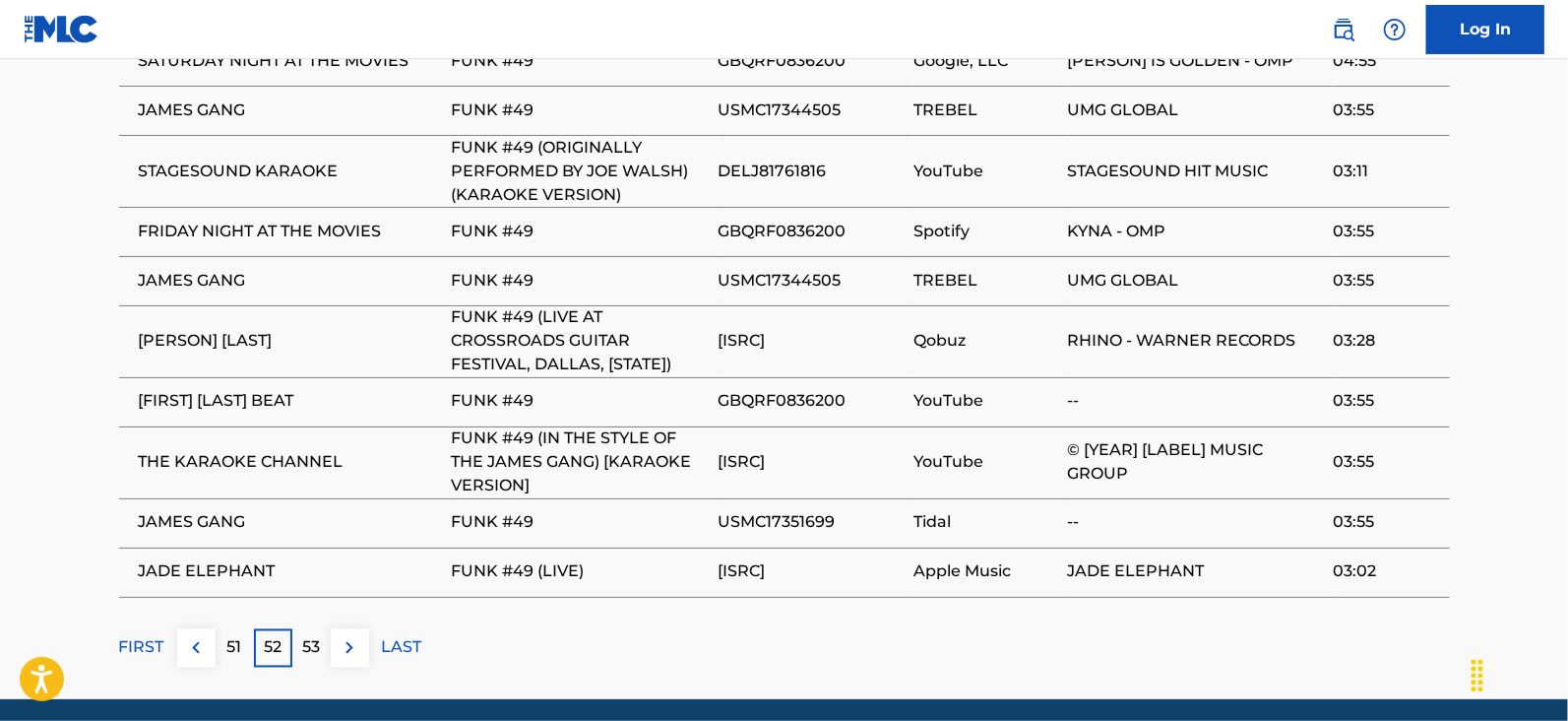 click on "53" at bounding box center [311, 648] 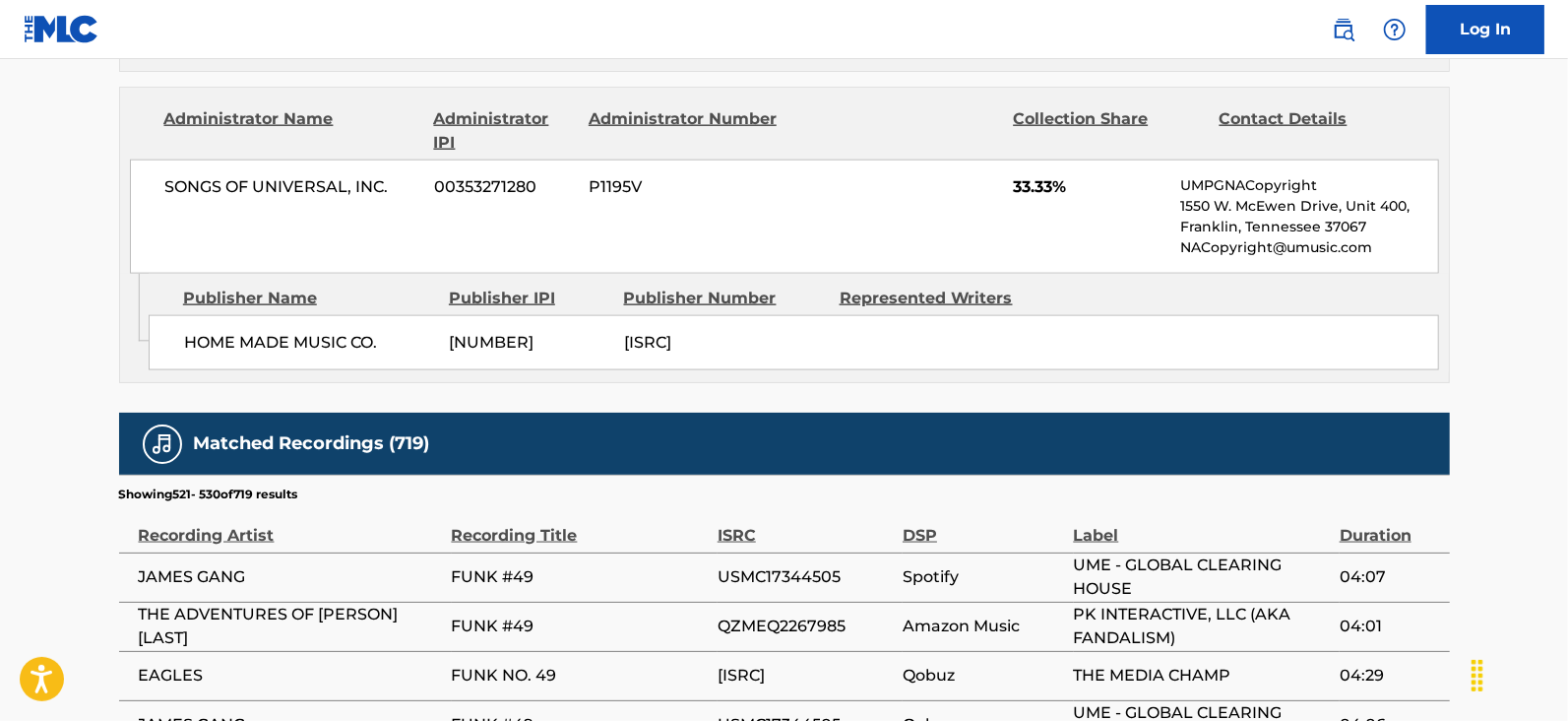 scroll, scrollTop: 2047, scrollLeft: 0, axis: vertical 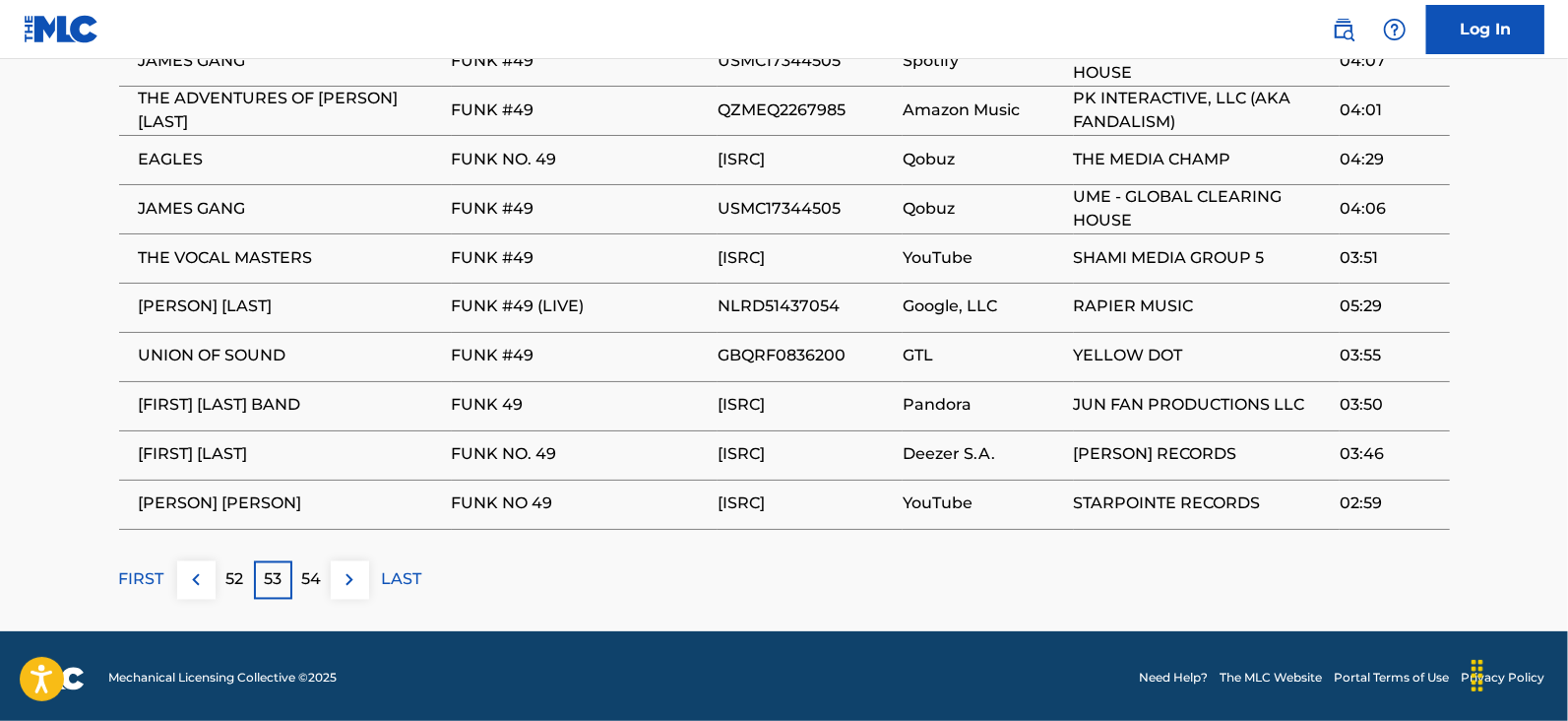 click on "54" at bounding box center [311, 580] 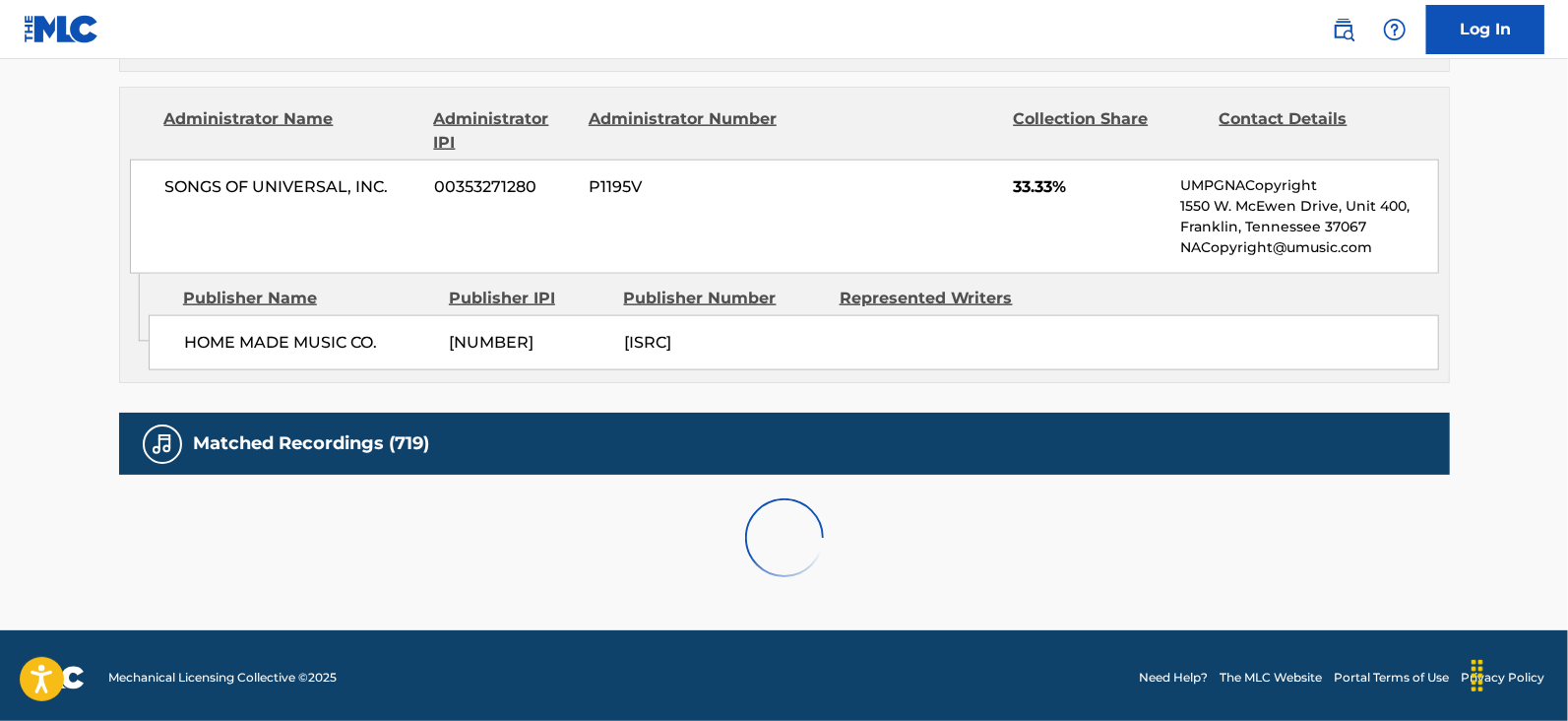 scroll, scrollTop: 2047, scrollLeft: 0, axis: vertical 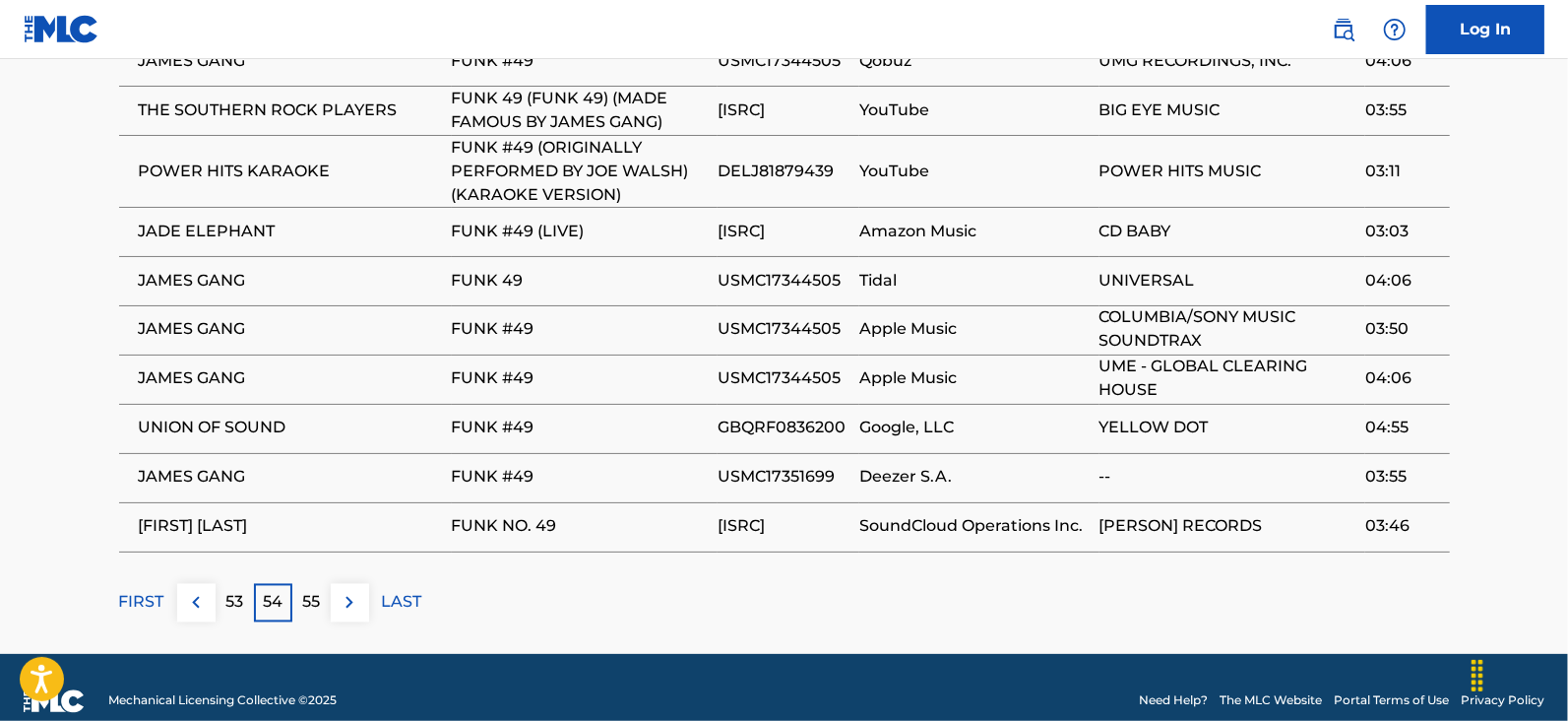 click on "55" at bounding box center (311, 603) 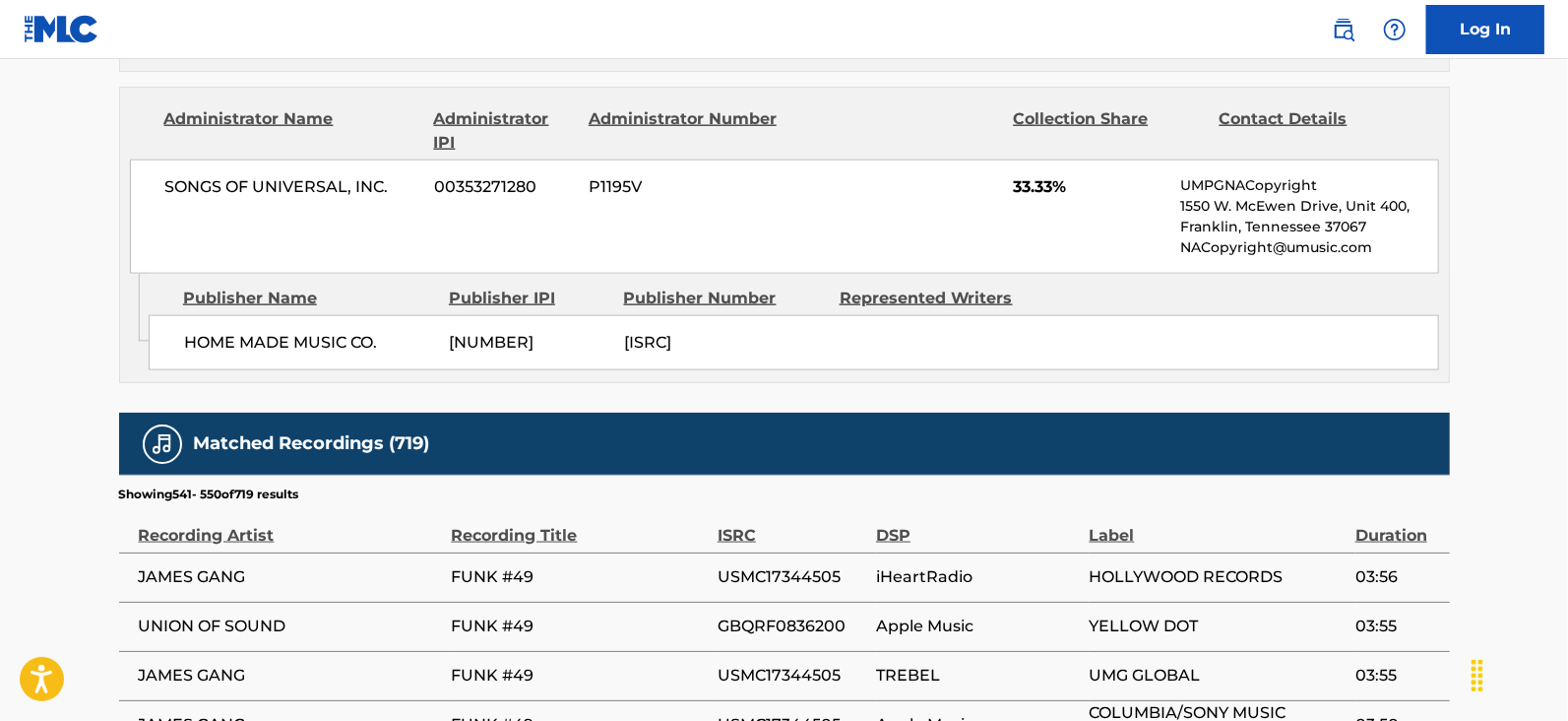 scroll, scrollTop: 2047, scrollLeft: 0, axis: vertical 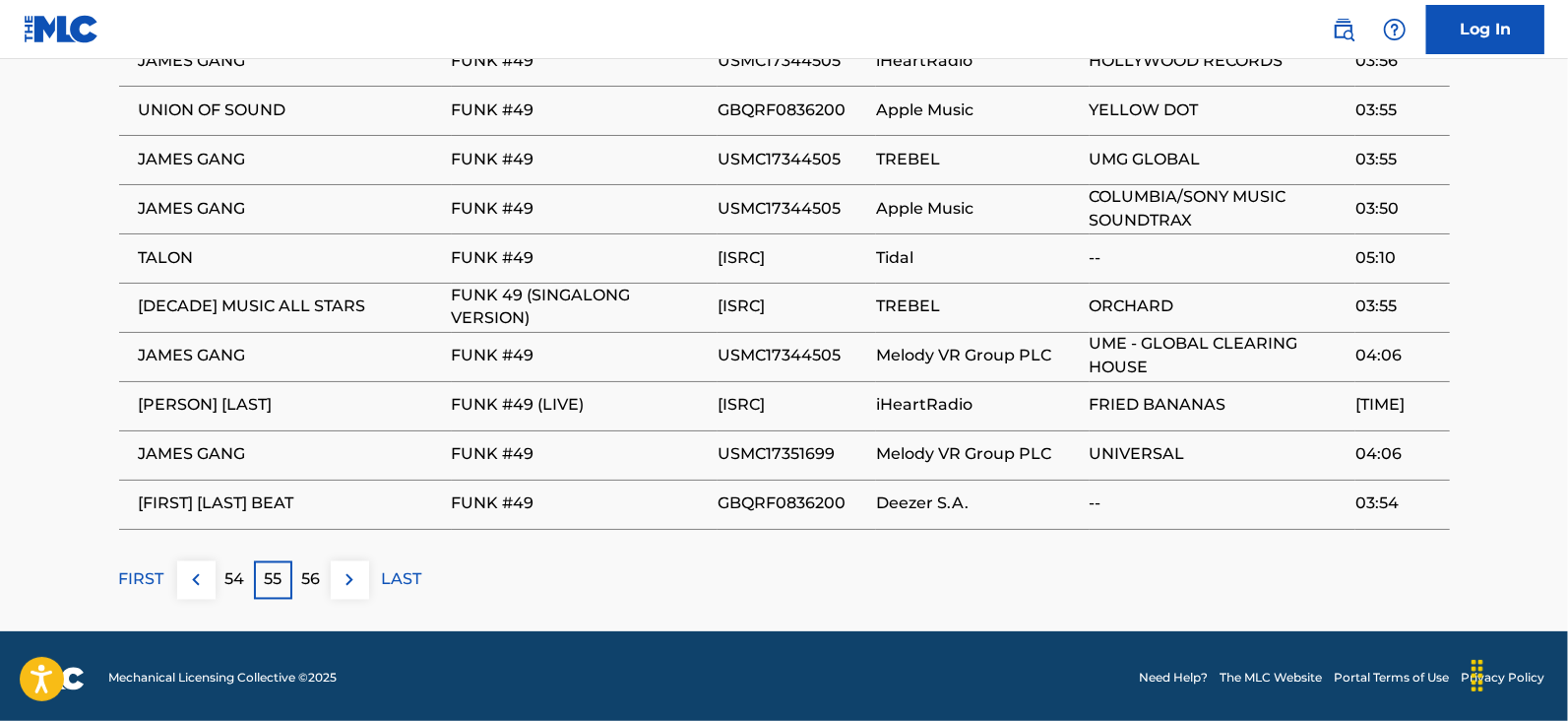 click on "56" at bounding box center [311, 580] 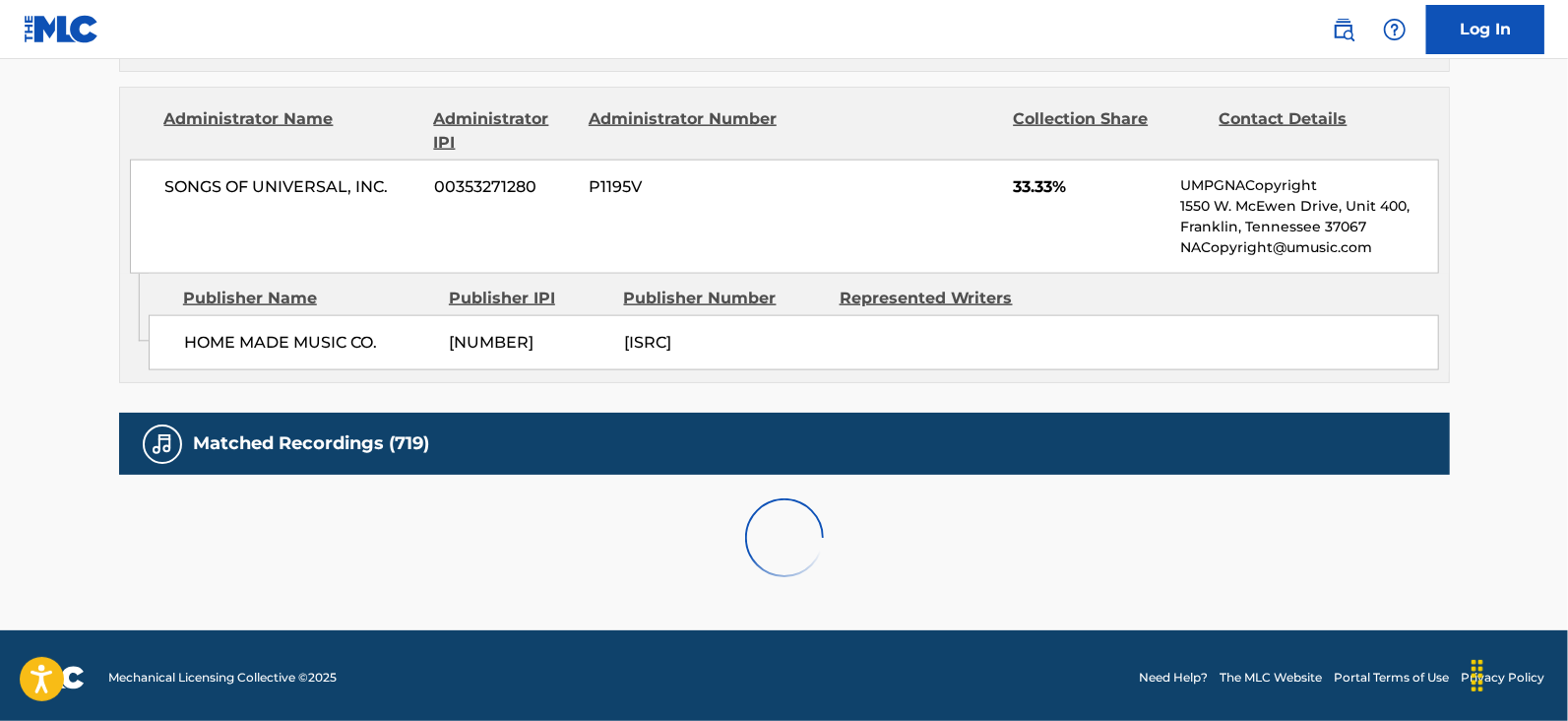 scroll, scrollTop: 2047, scrollLeft: 0, axis: vertical 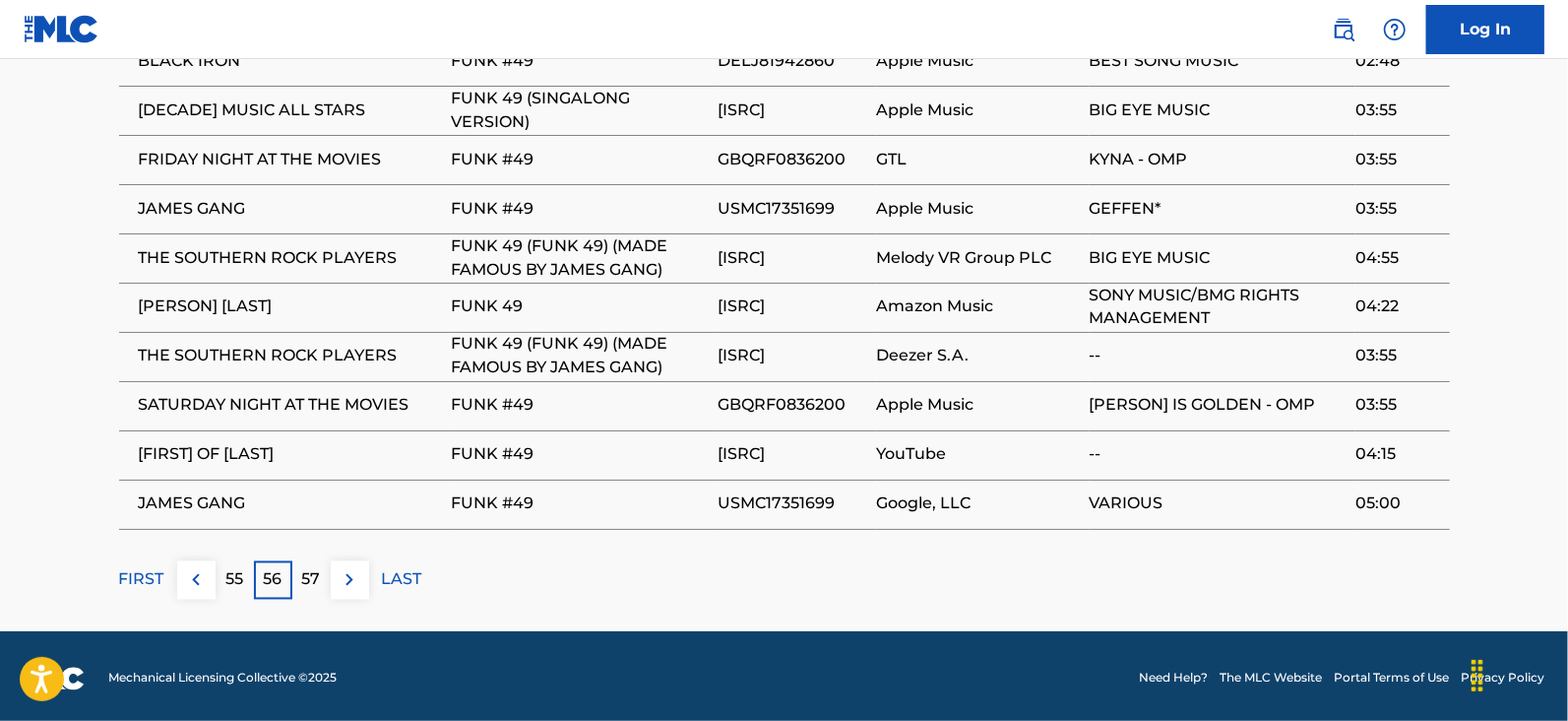 click on "57" at bounding box center [311, 580] 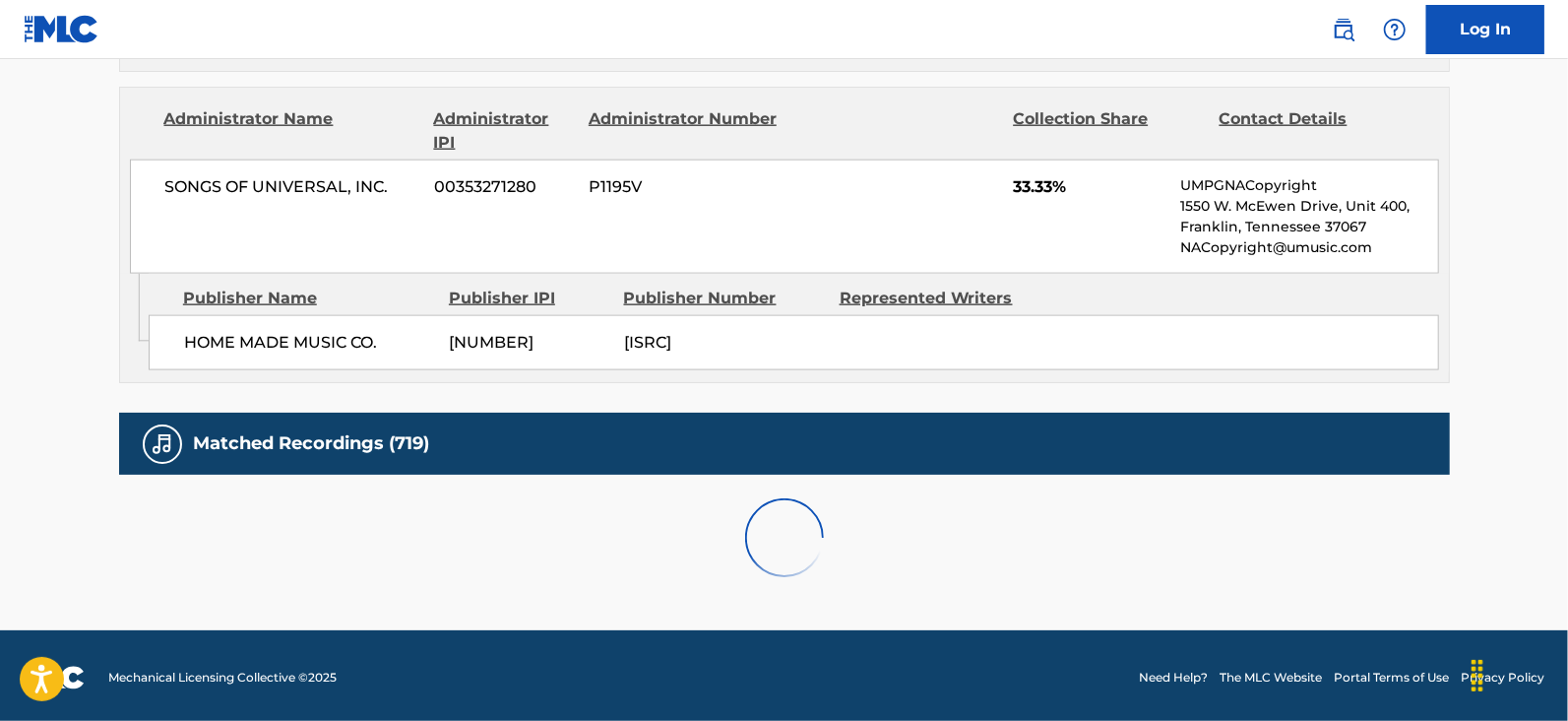 scroll, scrollTop: 2047, scrollLeft: 0, axis: vertical 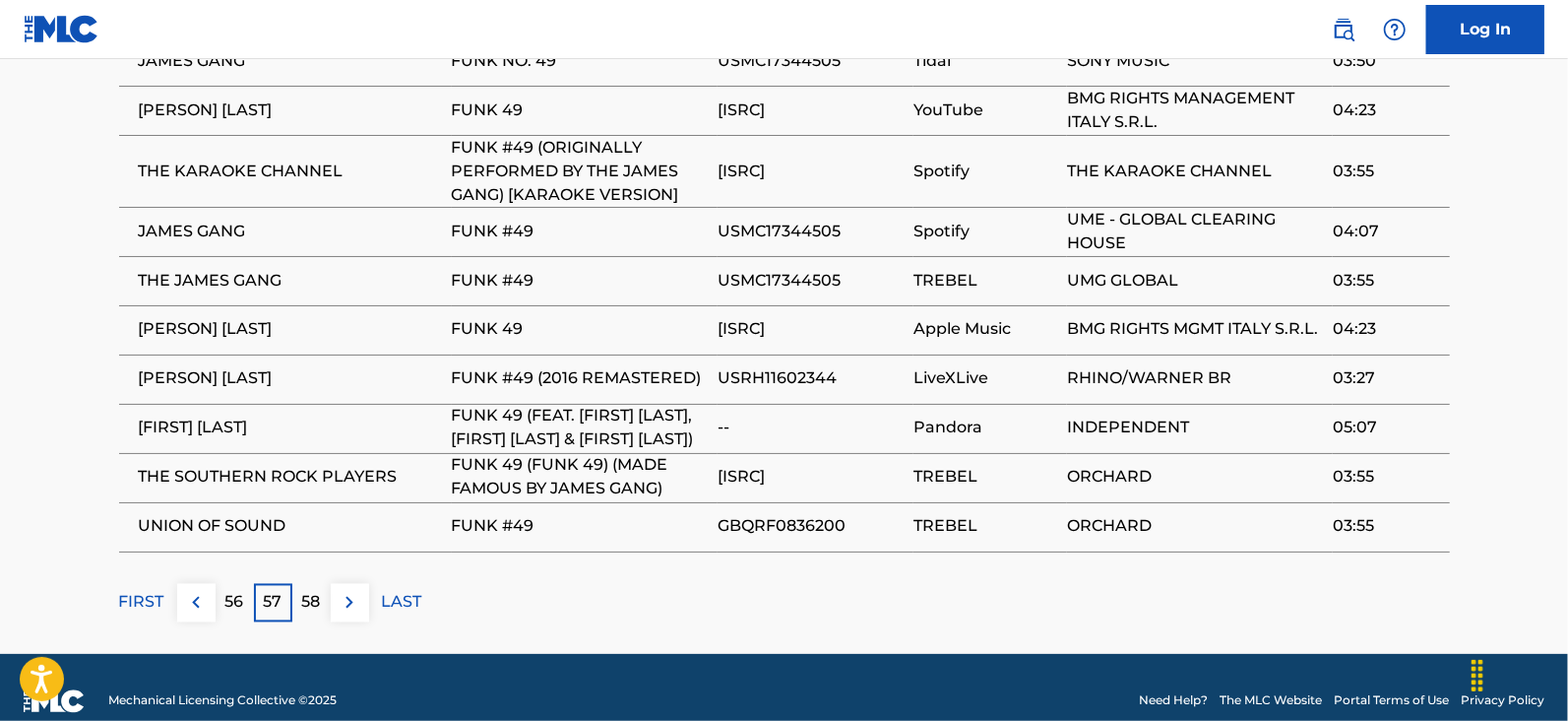 click on "58" at bounding box center [311, 603] 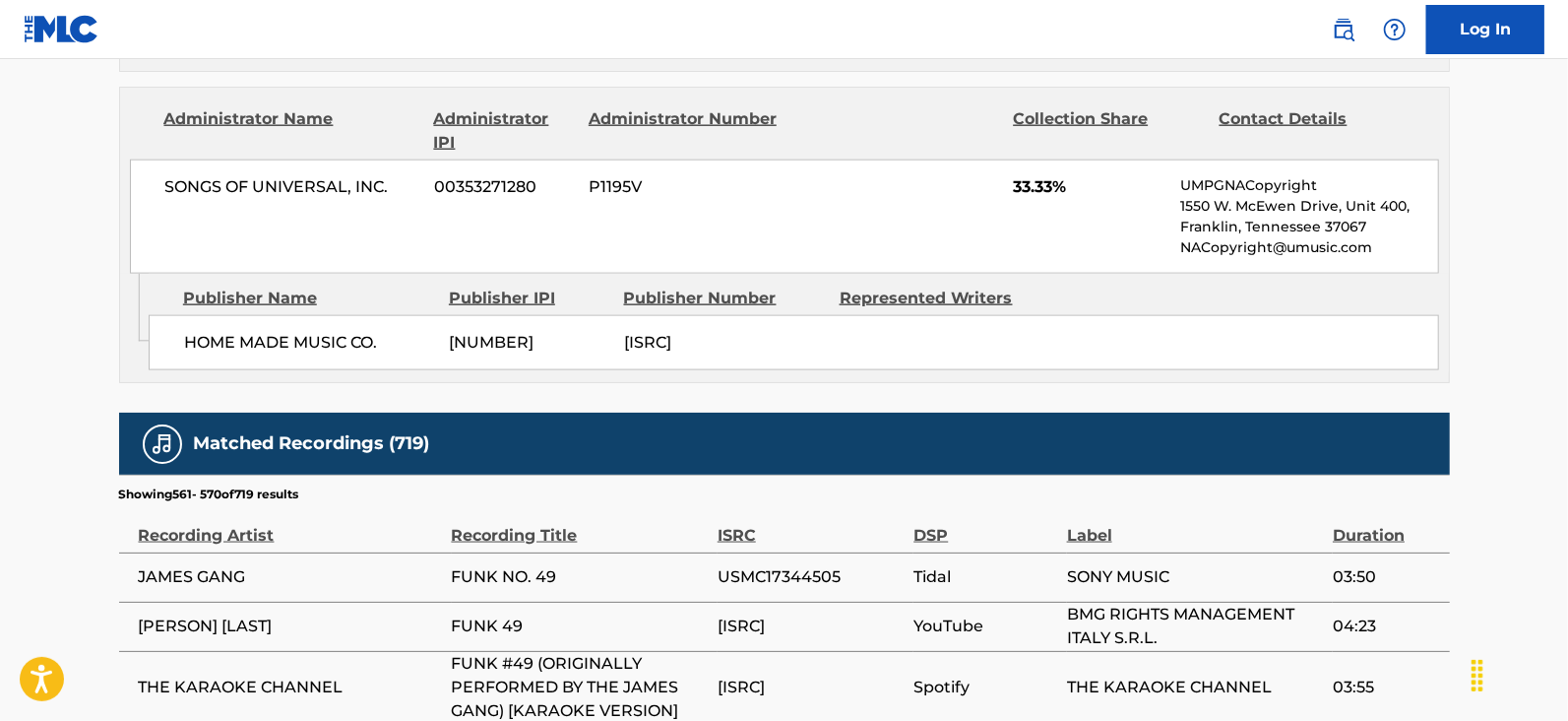 scroll, scrollTop: 2047, scrollLeft: 0, axis: vertical 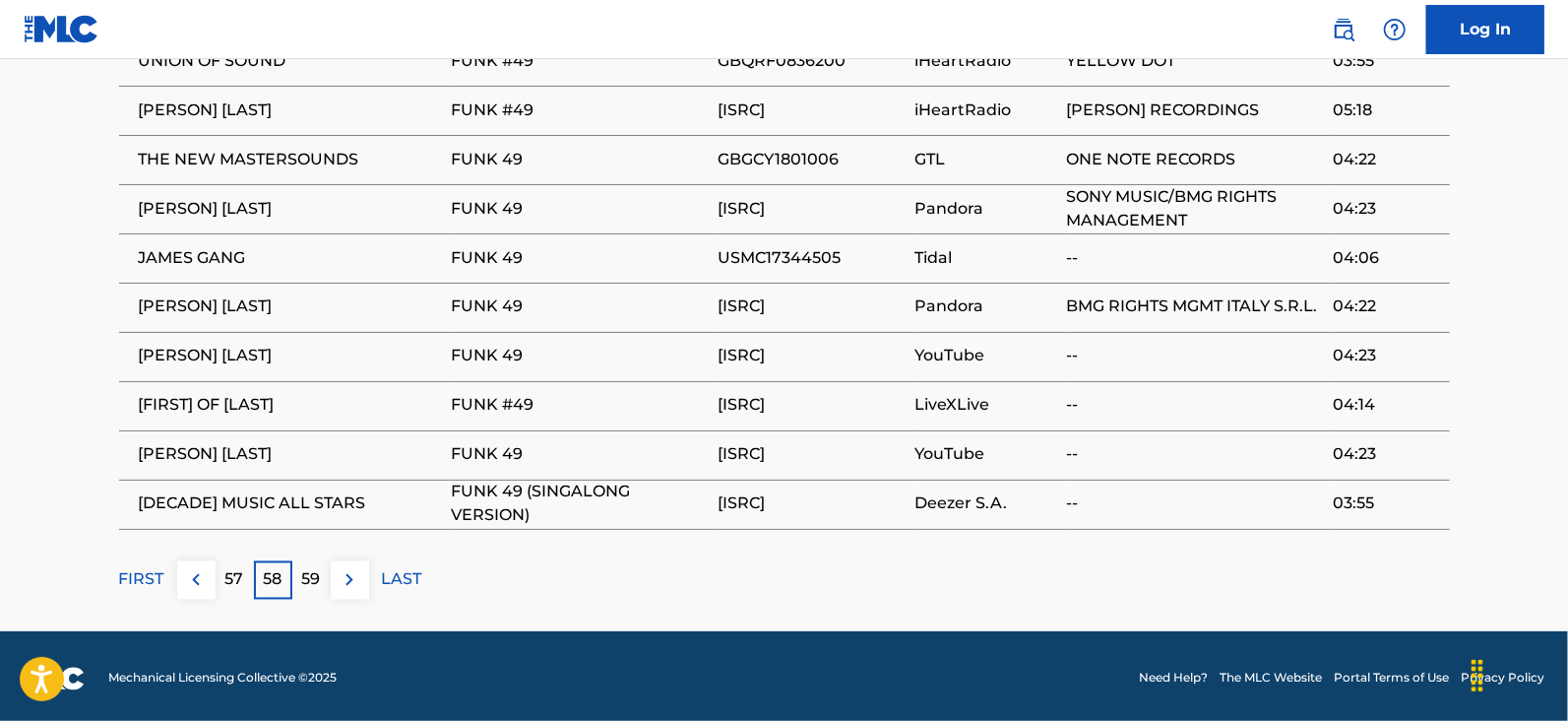 click on "59" at bounding box center [311, 580] 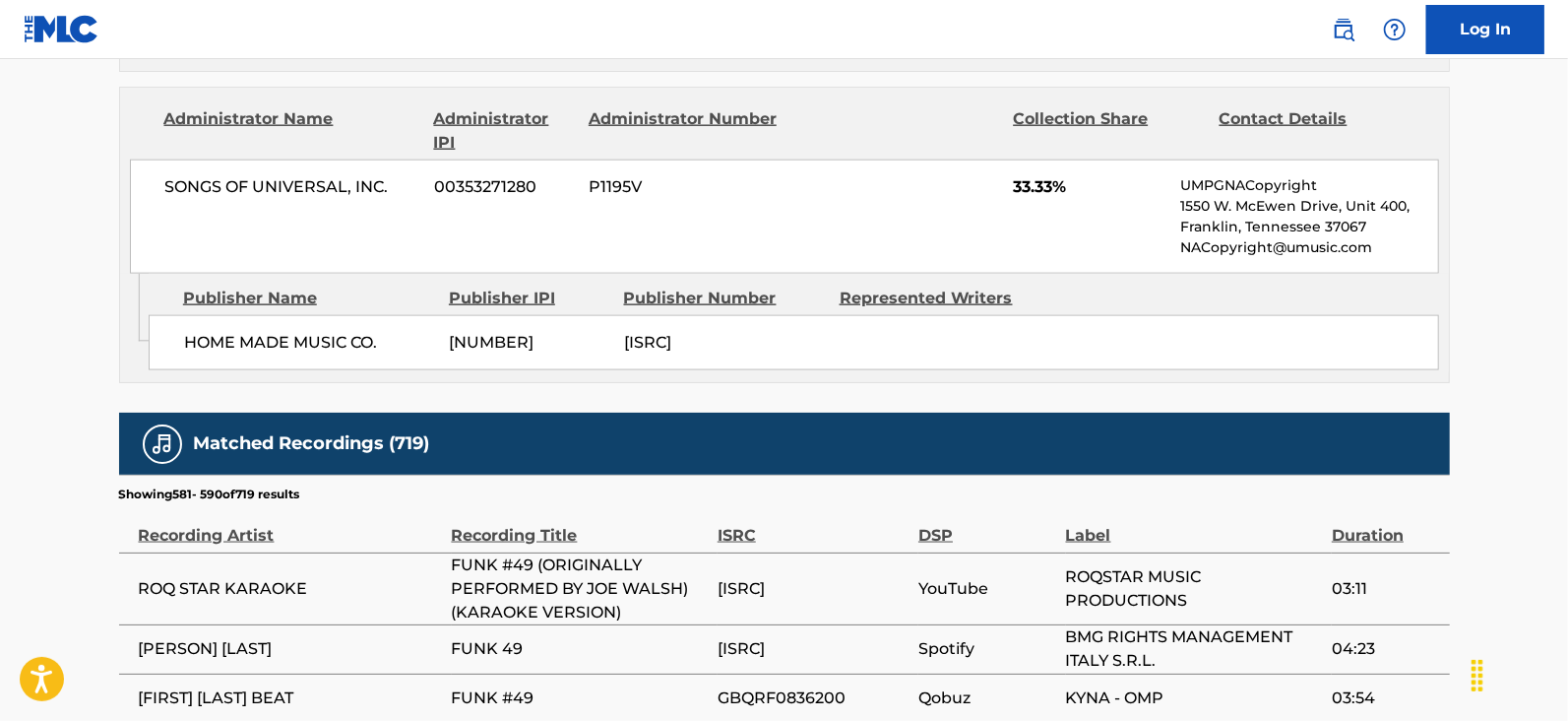 scroll, scrollTop: 2047, scrollLeft: 0, axis: vertical 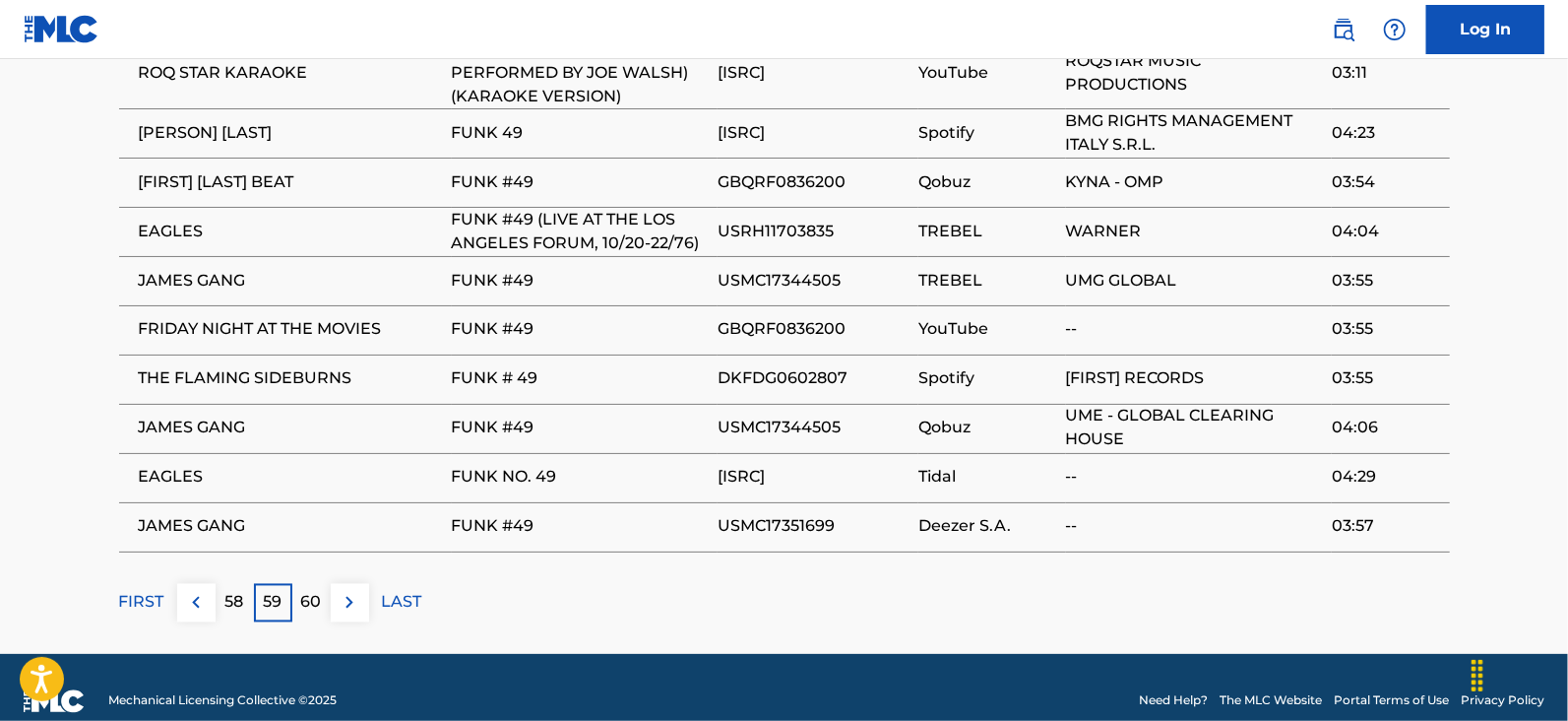 click on "60" at bounding box center (311, 603) 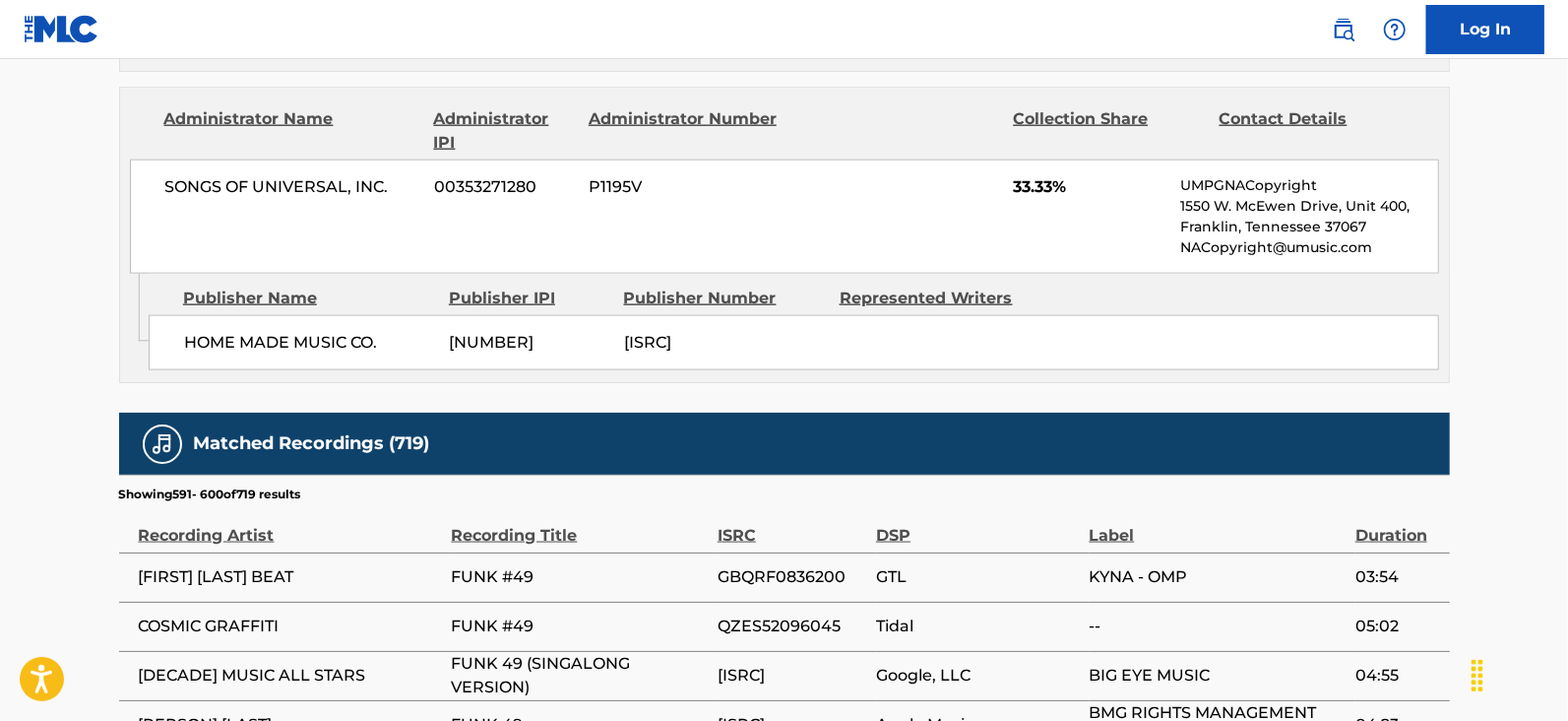 scroll, scrollTop: 2047, scrollLeft: 0, axis: vertical 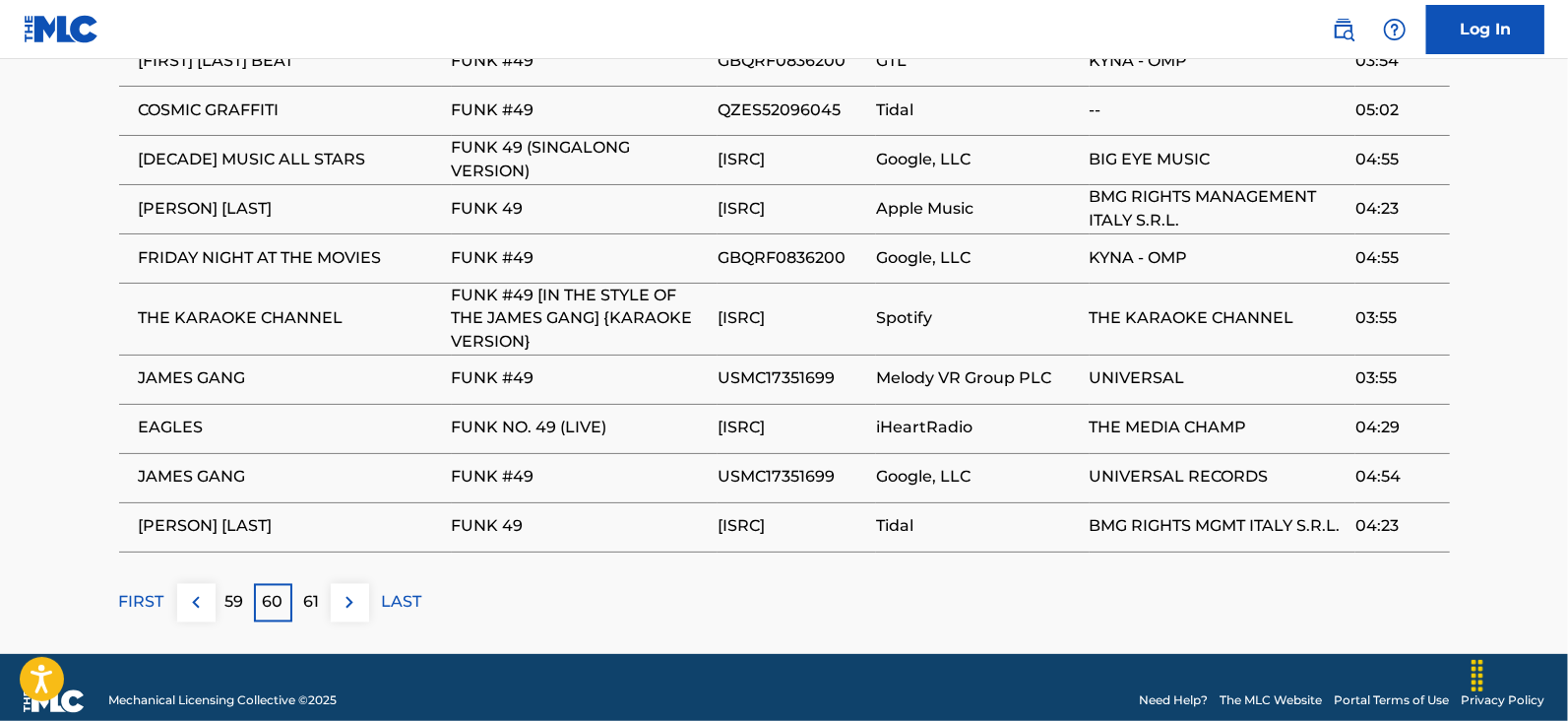 click on "61" at bounding box center (311, 603) 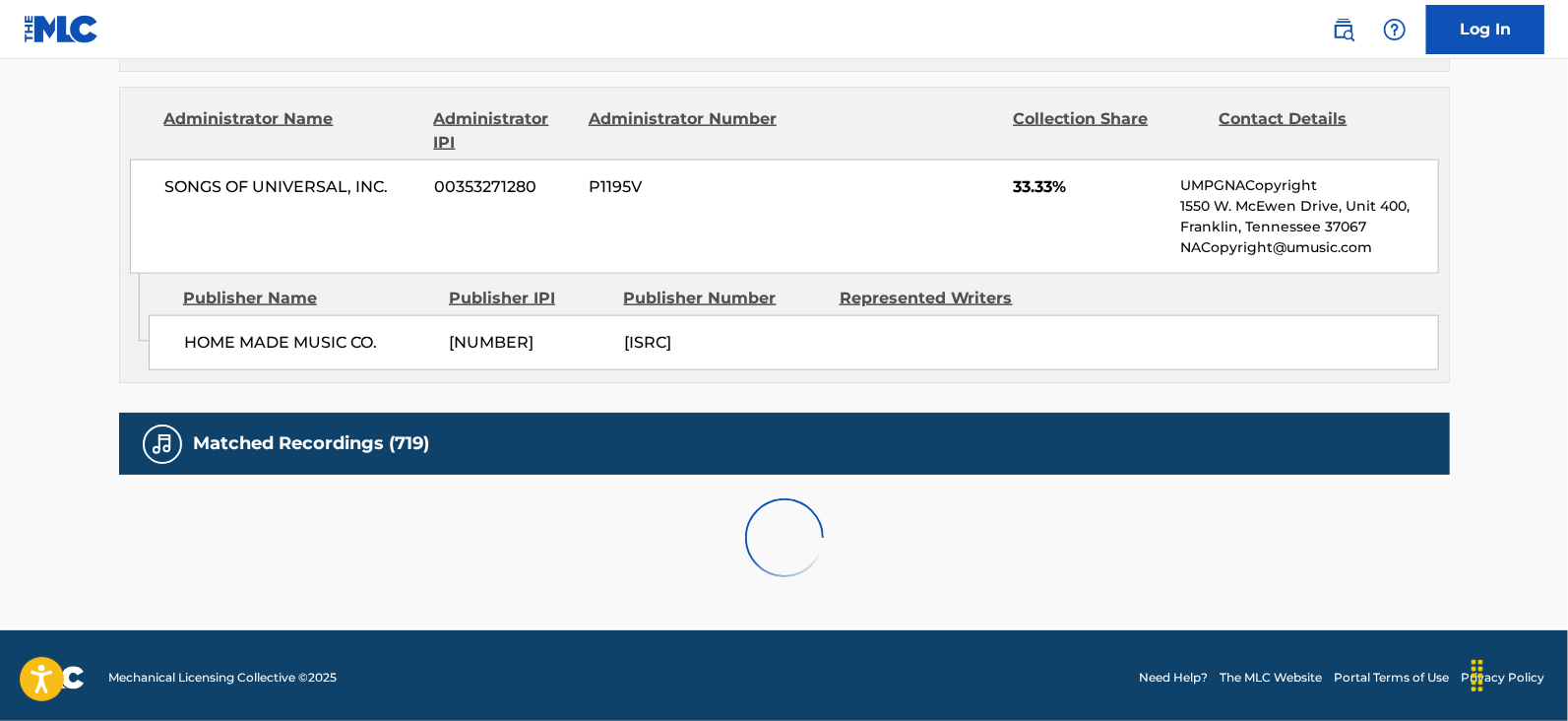 scroll, scrollTop: 2047, scrollLeft: 0, axis: vertical 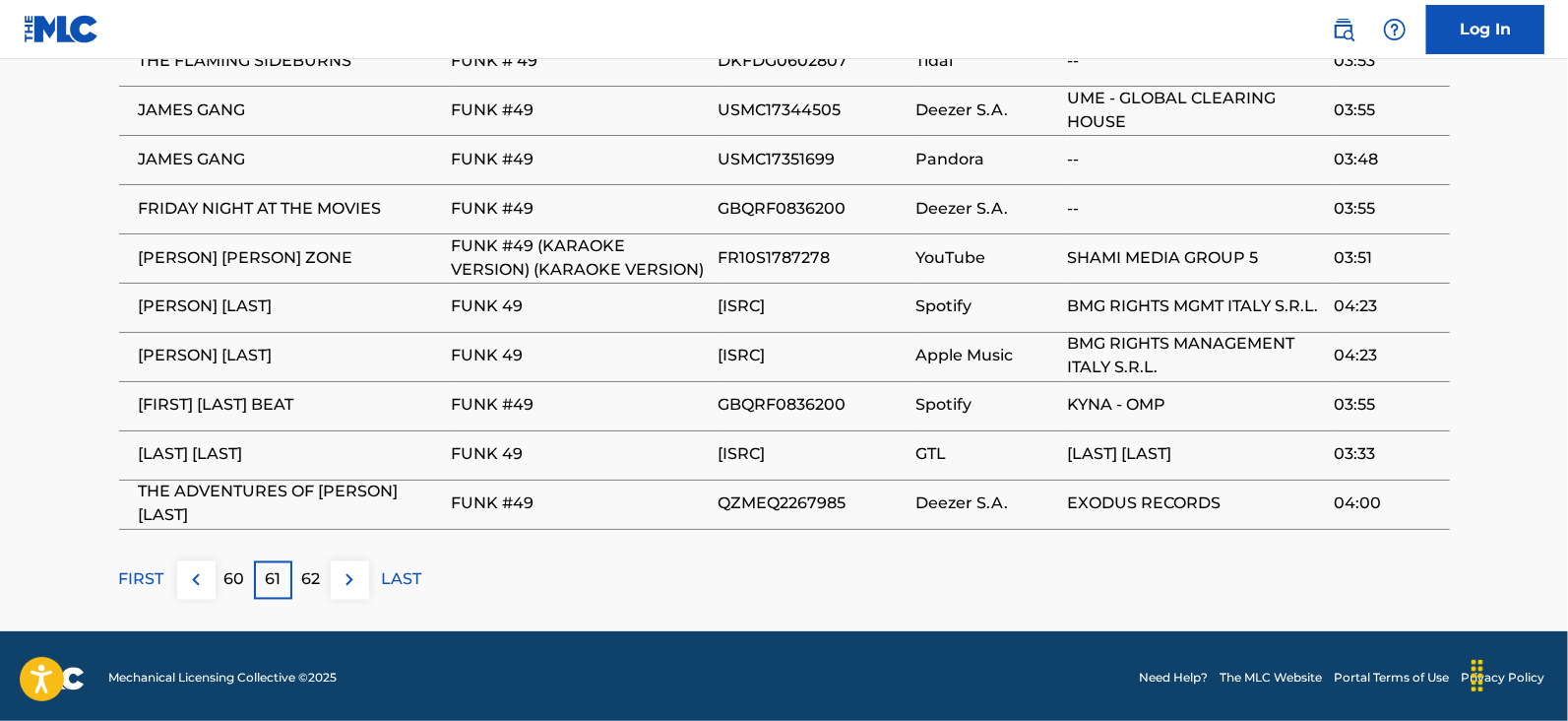 click on "62" at bounding box center (311, 580) 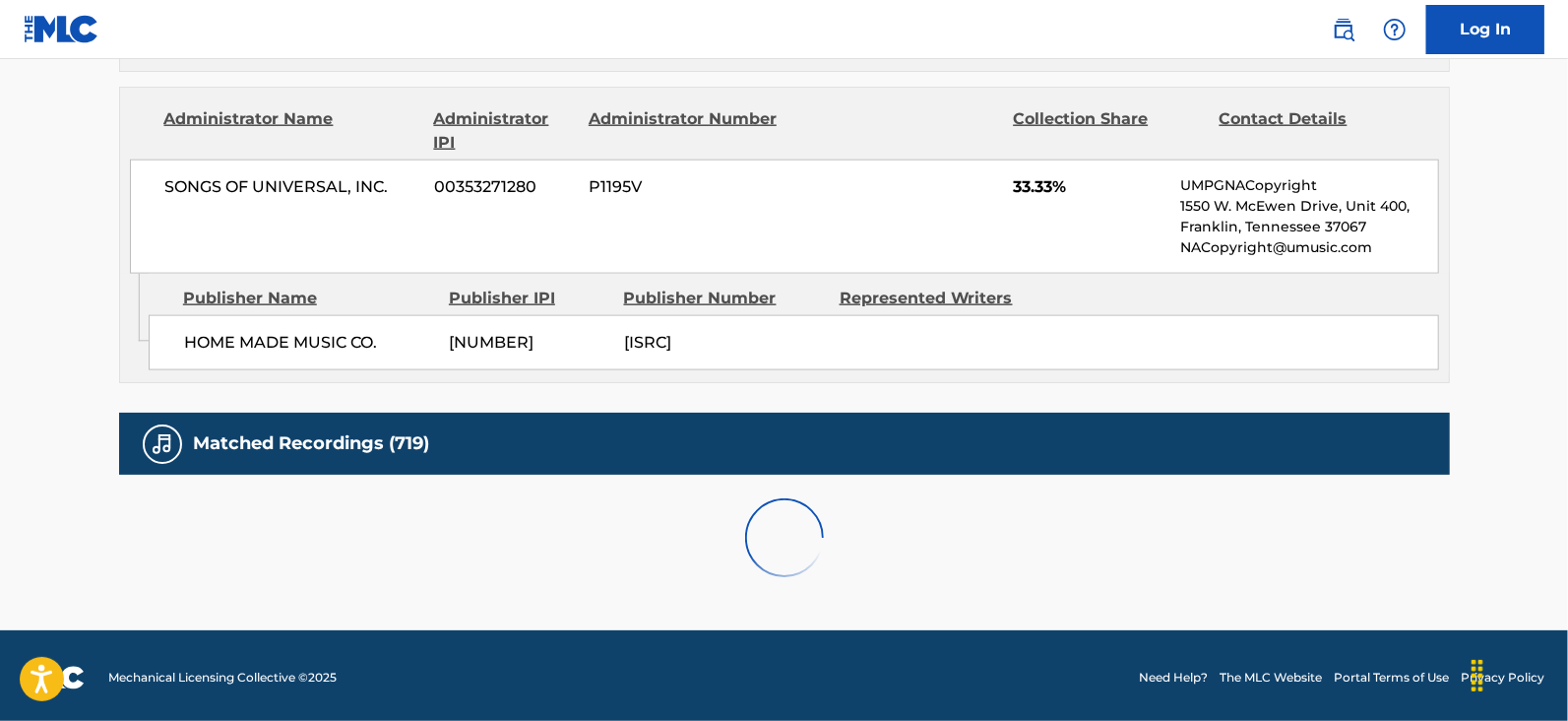 scroll, scrollTop: 2047, scrollLeft: 0, axis: vertical 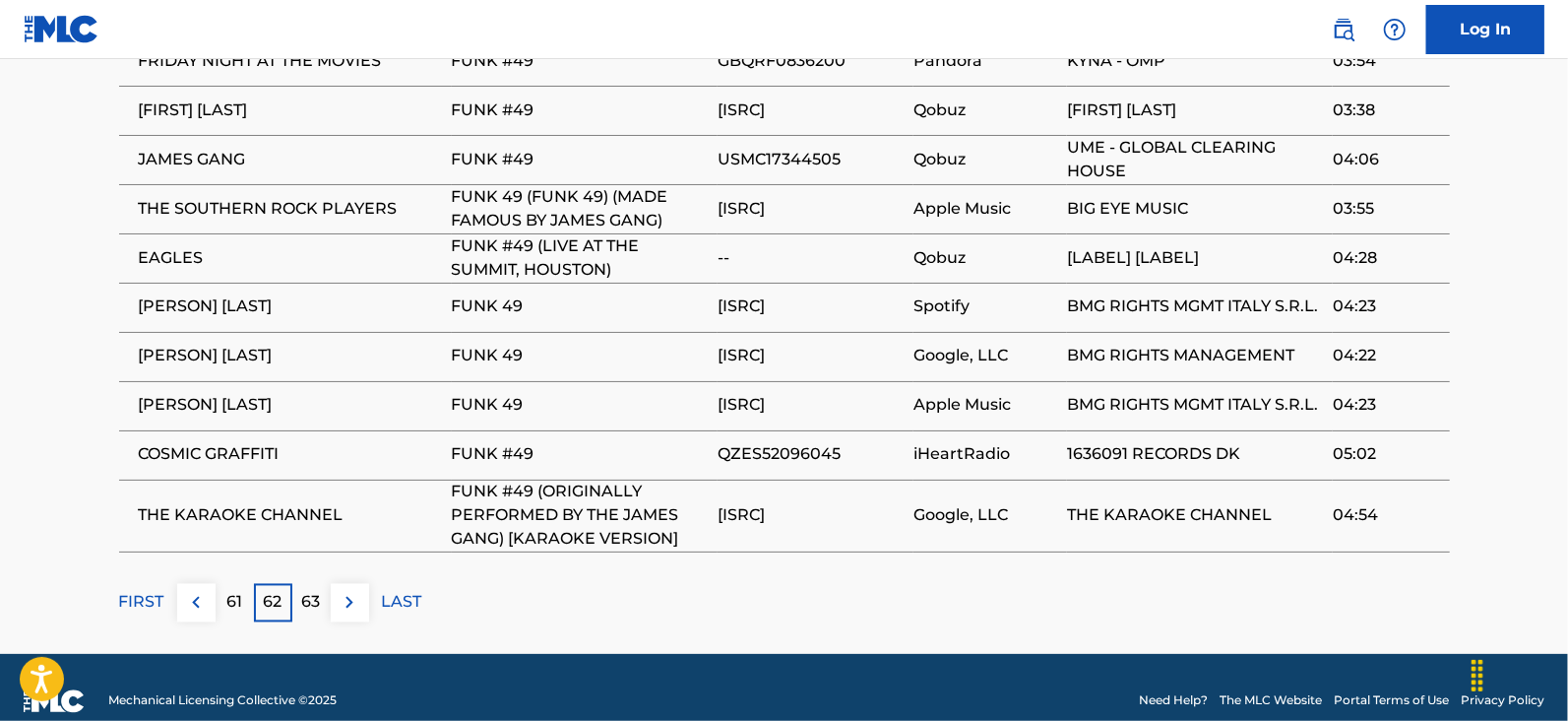 click on "63" at bounding box center [311, 603] 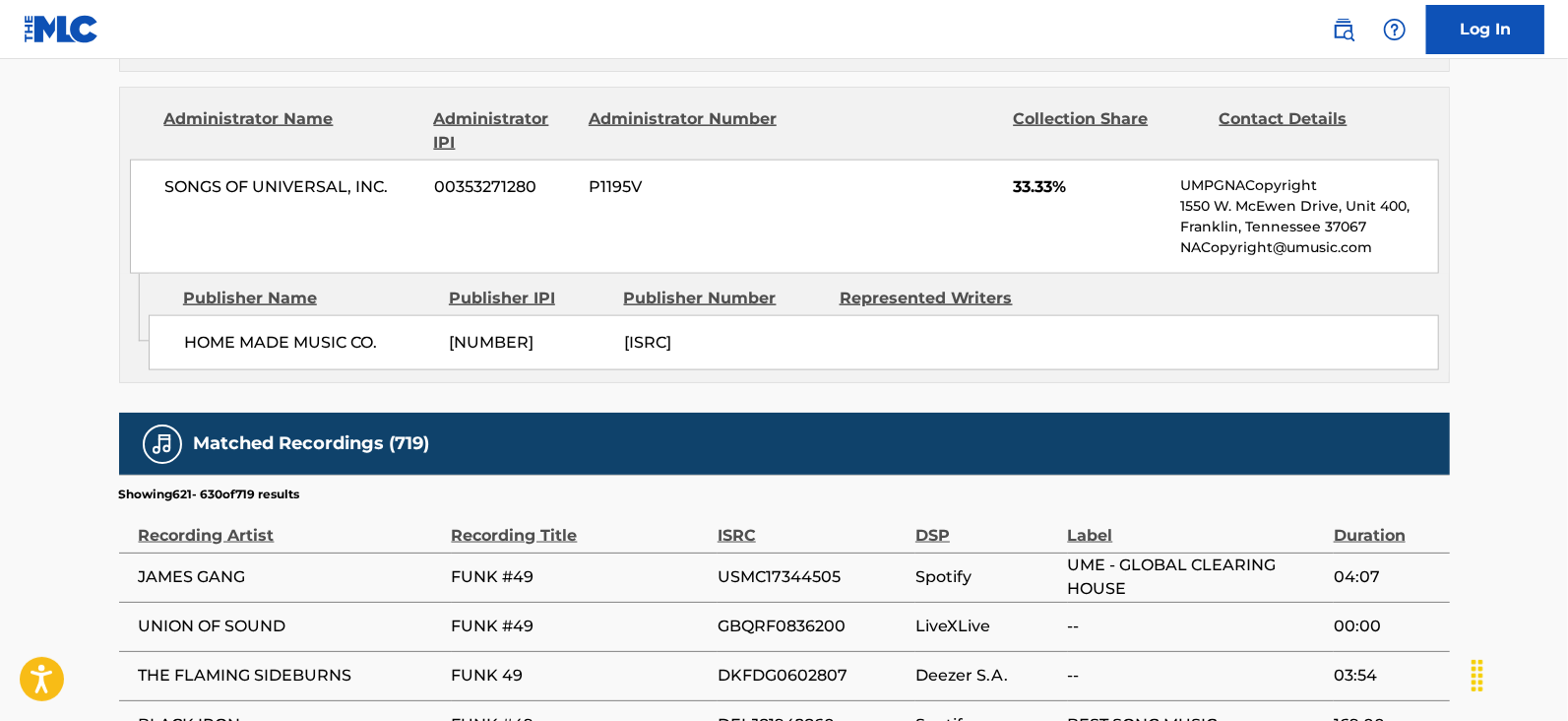scroll, scrollTop: 2047, scrollLeft: 0, axis: vertical 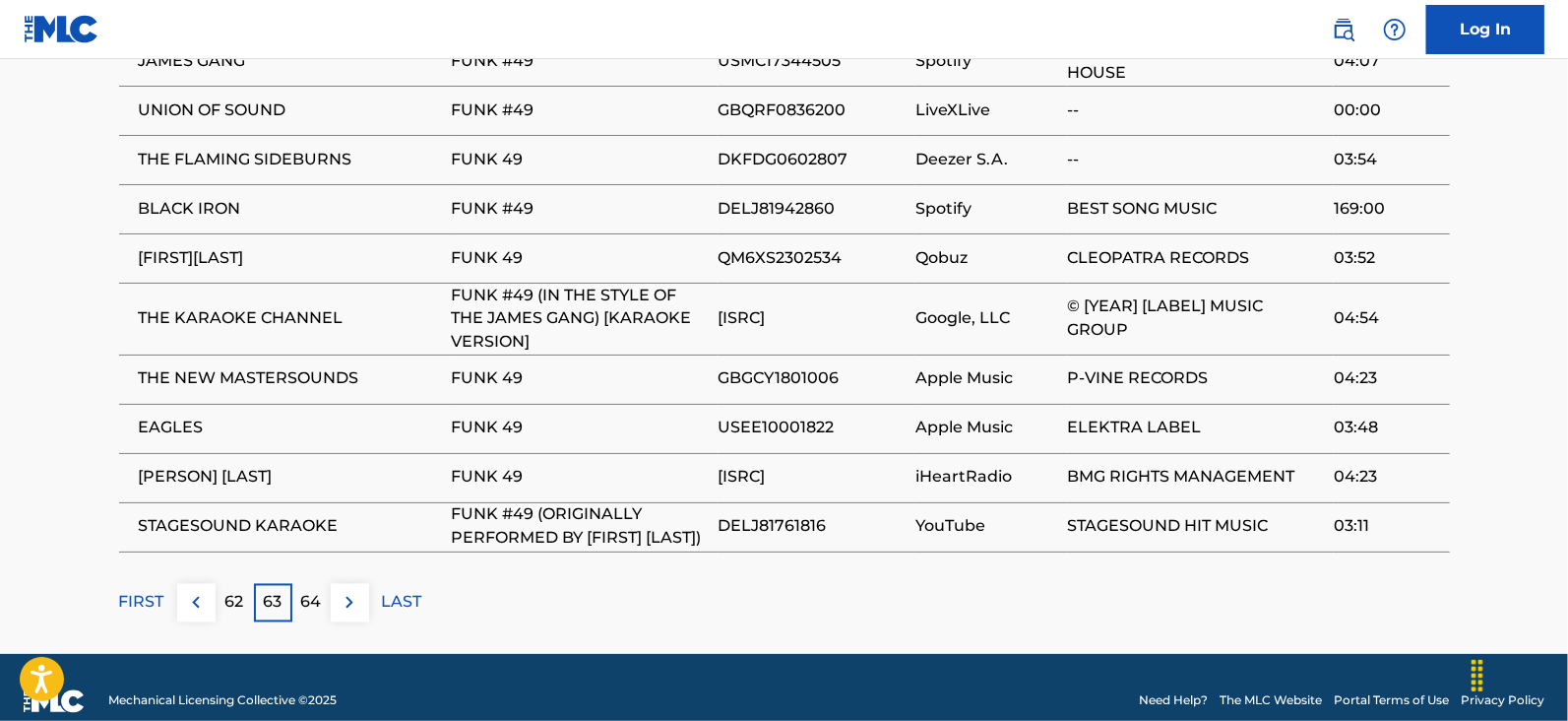 click on "64" at bounding box center [311, 603] 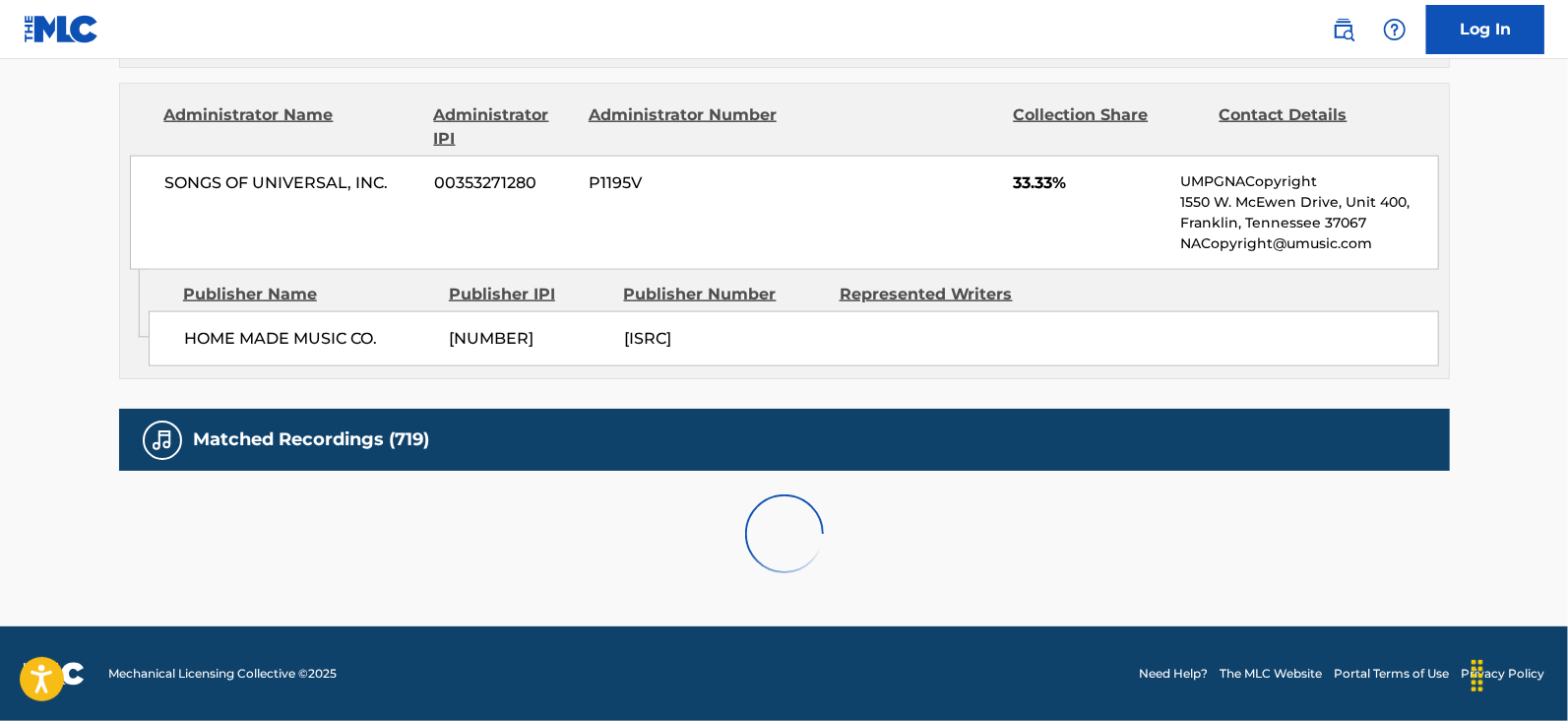 scroll, scrollTop: 2047, scrollLeft: 0, axis: vertical 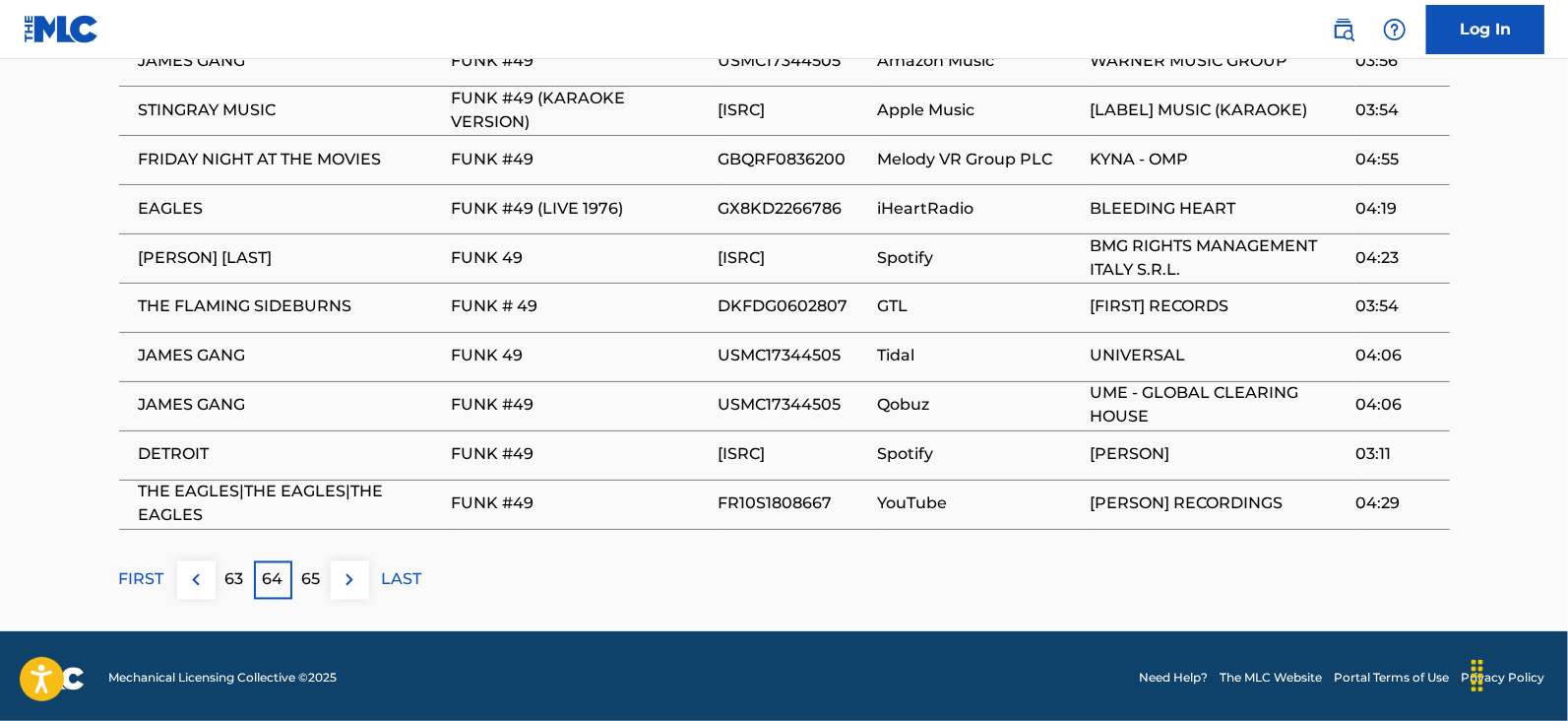 click on "65" at bounding box center [311, 580] 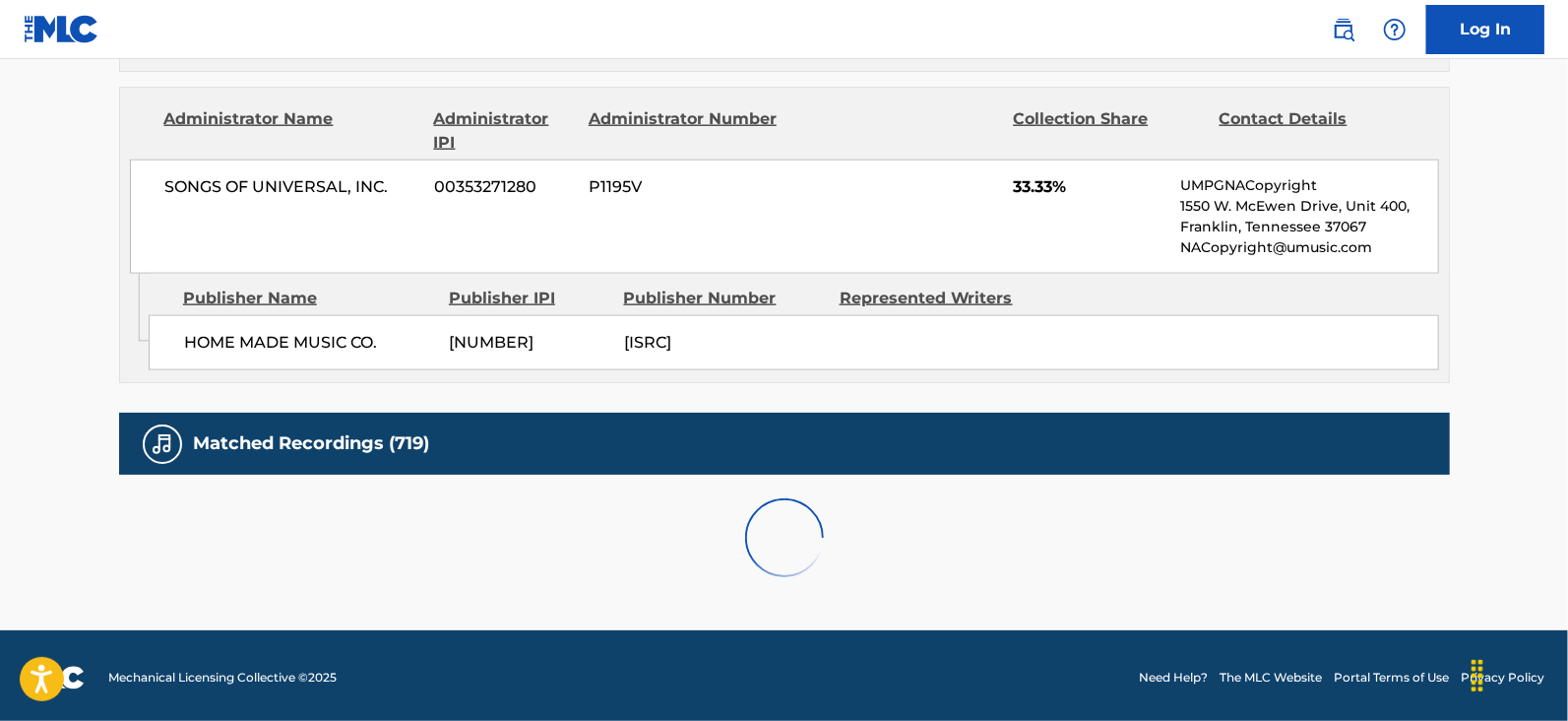 scroll, scrollTop: 2047, scrollLeft: 0, axis: vertical 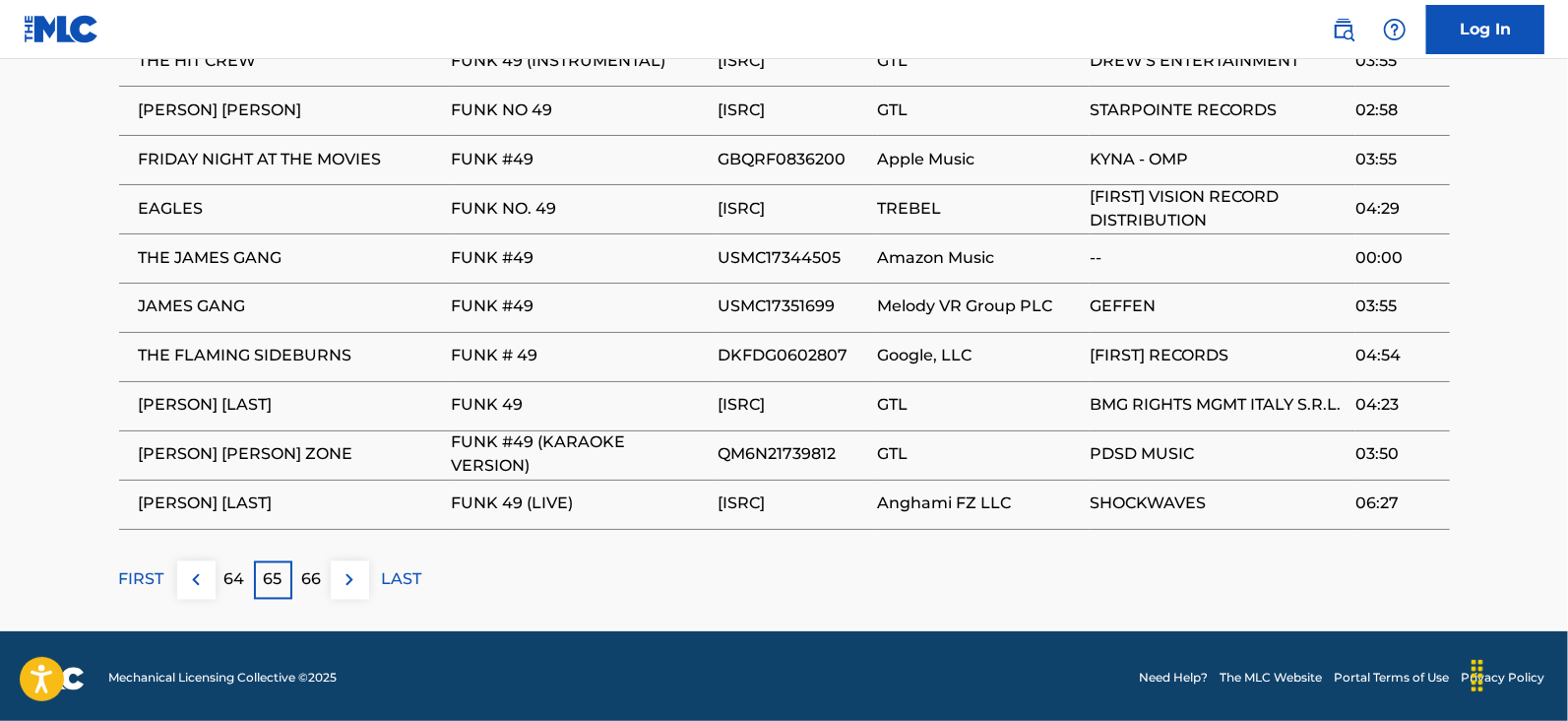 click on "66" at bounding box center [311, 580] 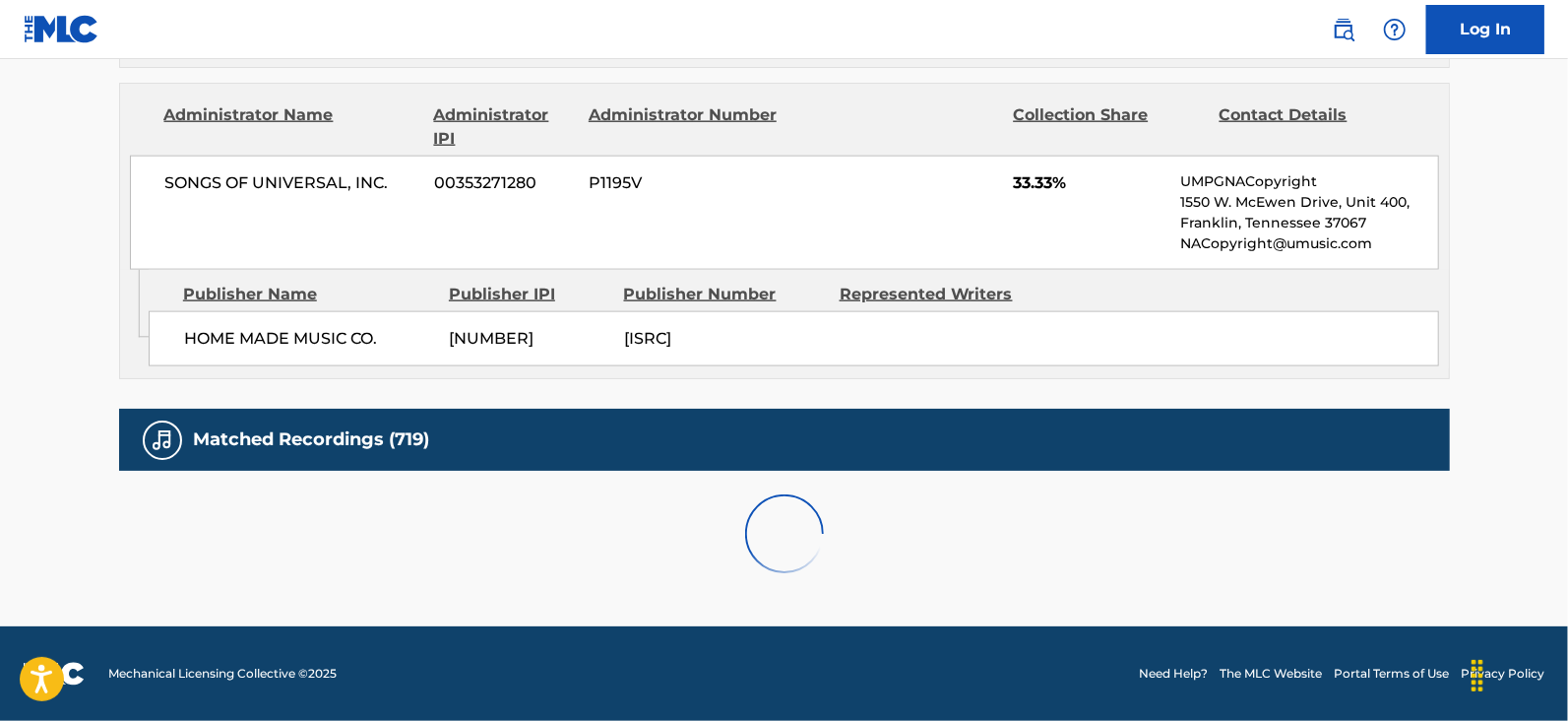 scroll, scrollTop: 2047, scrollLeft: 0, axis: vertical 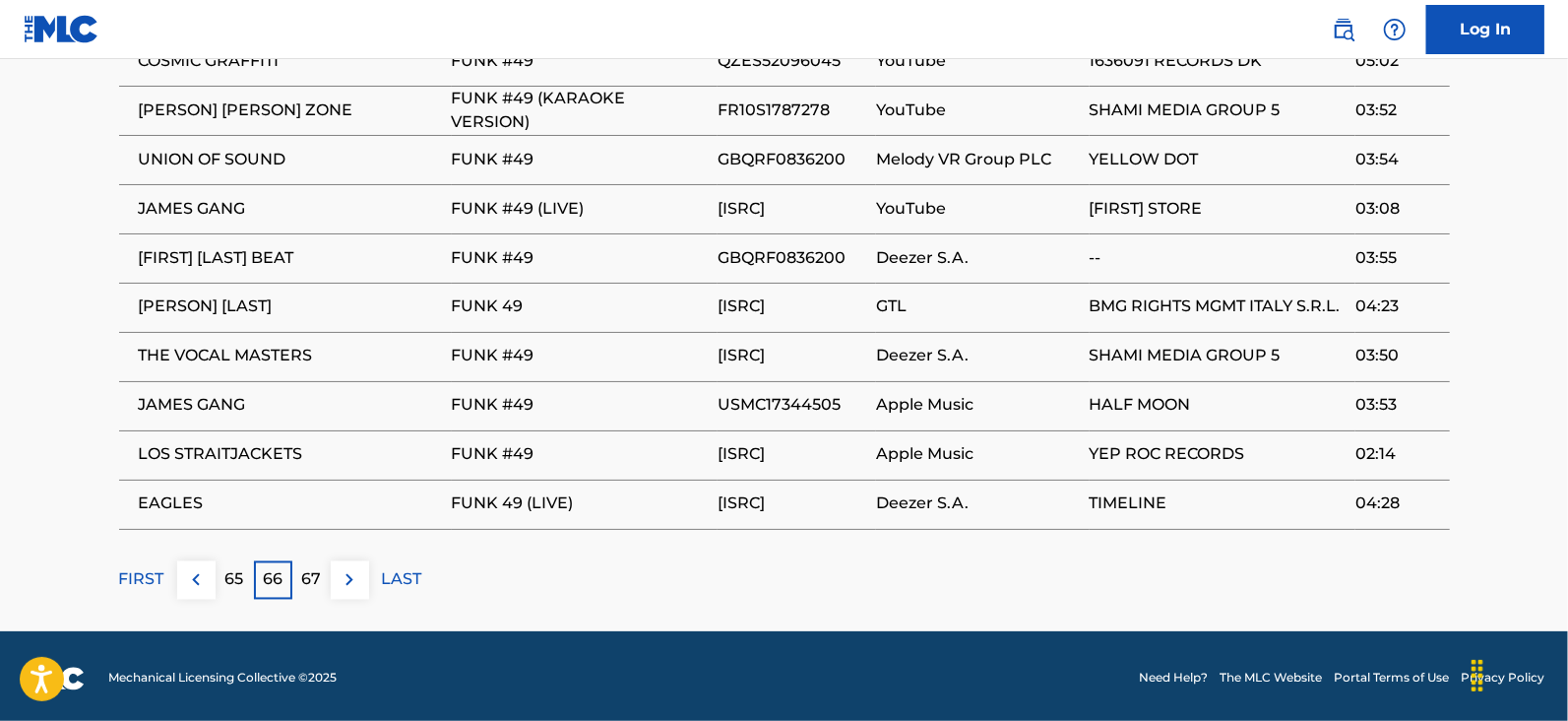 click on "67" at bounding box center [311, 580] 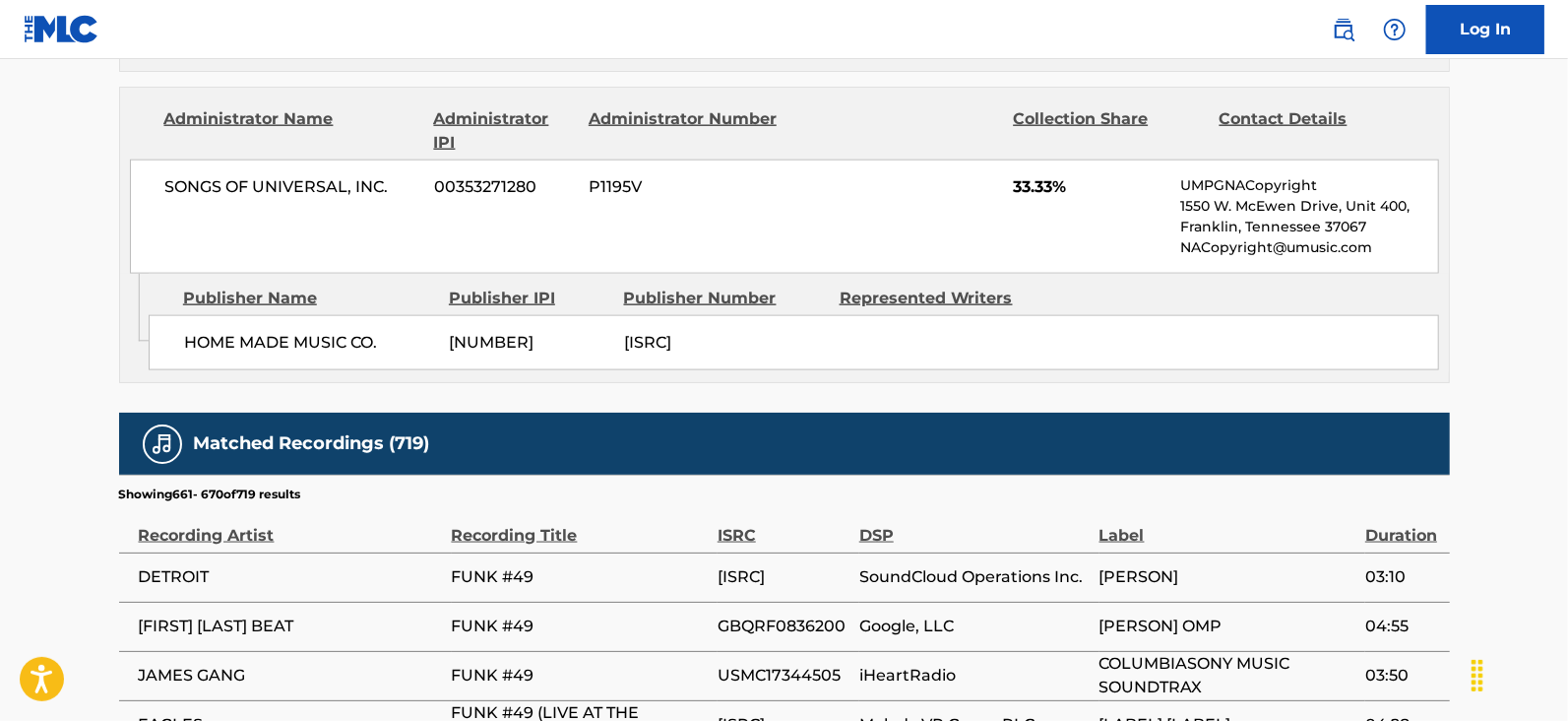 scroll, scrollTop: 2047, scrollLeft: 0, axis: vertical 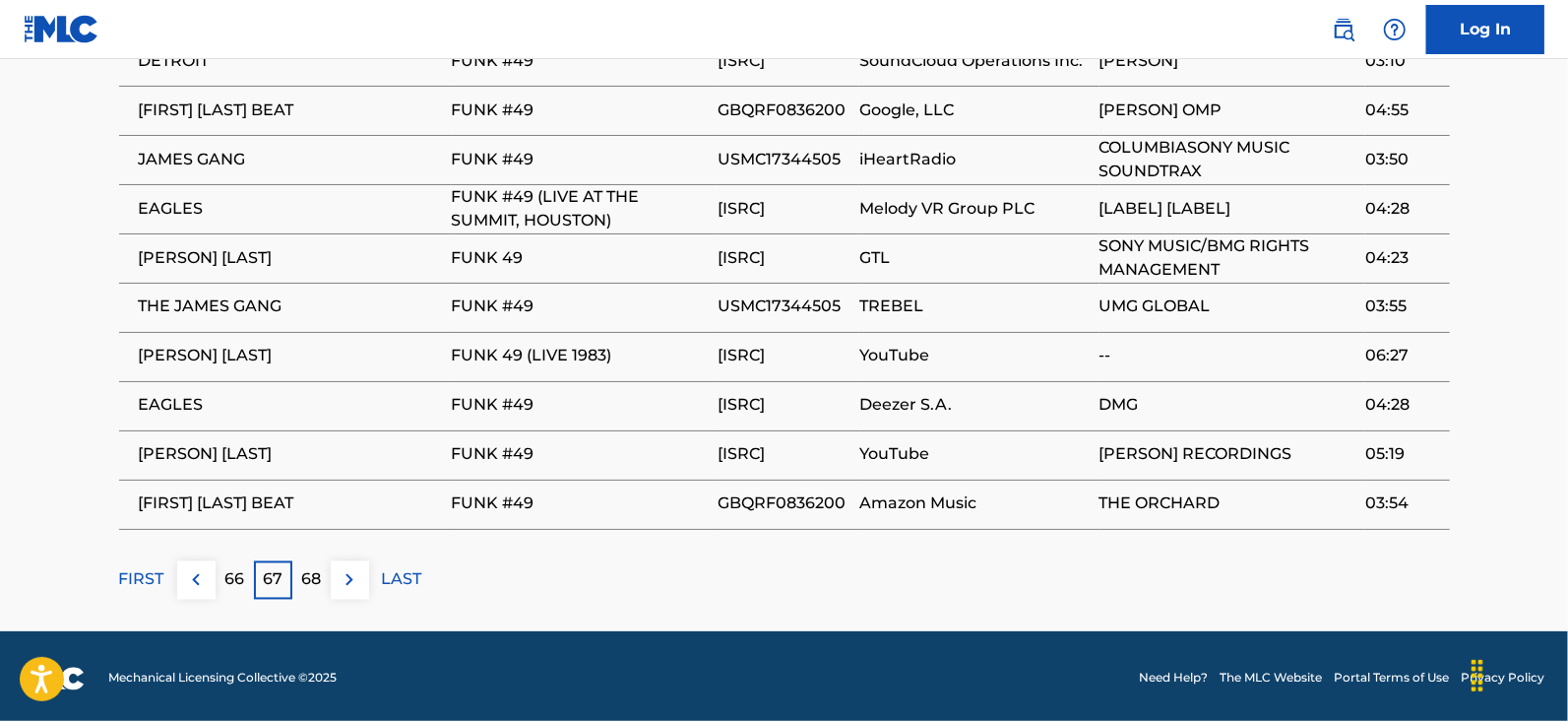 click on "68" at bounding box center [311, 580] 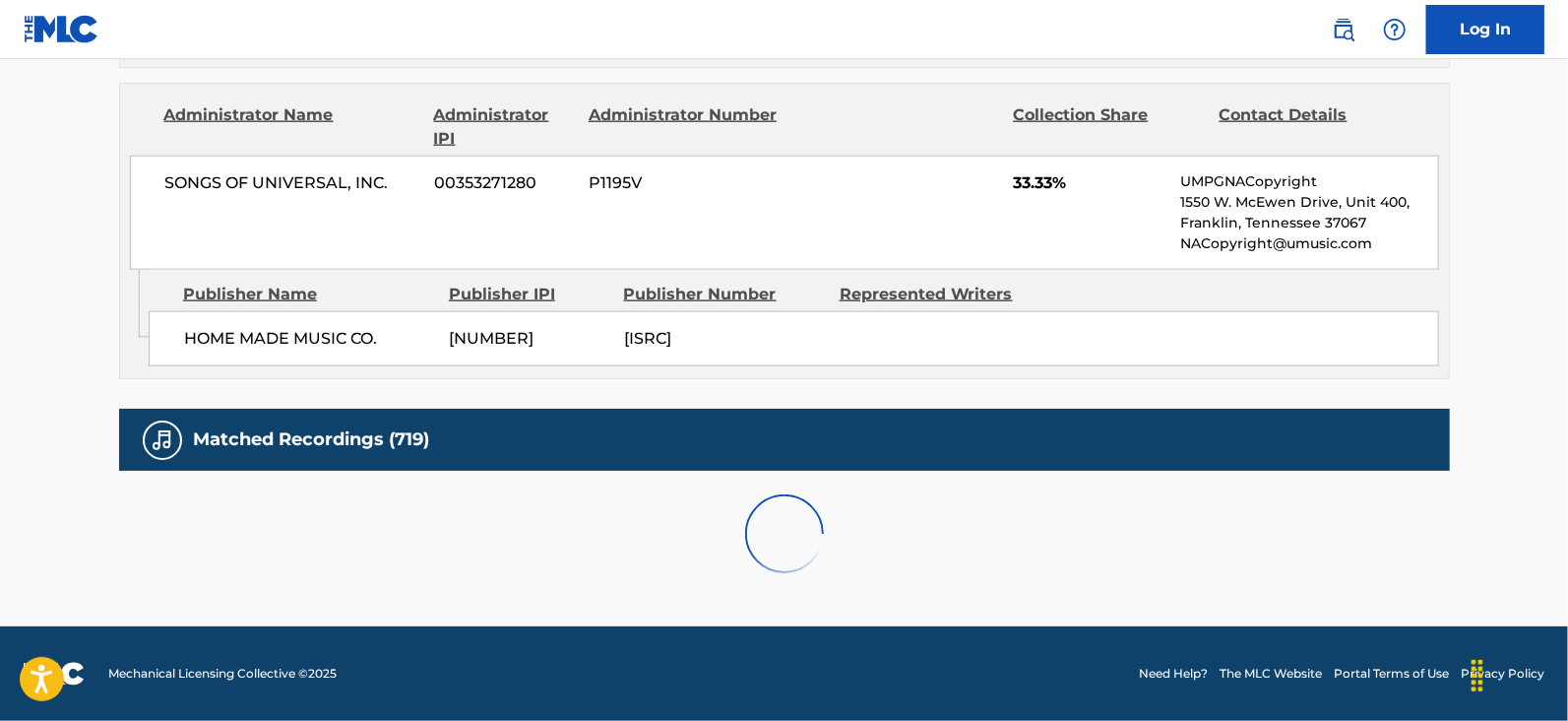 scroll, scrollTop: 2047, scrollLeft: 0, axis: vertical 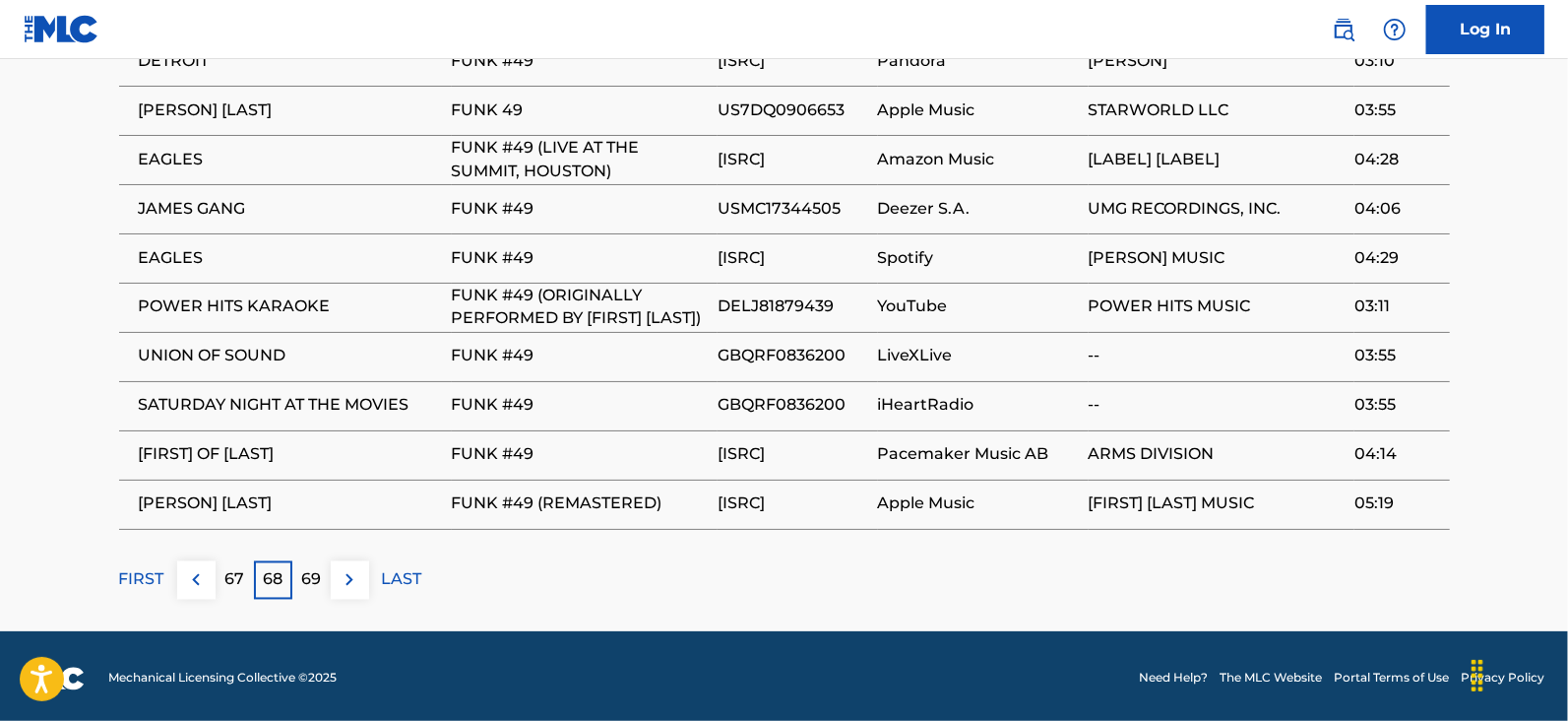 click on "69" at bounding box center (311, 580) 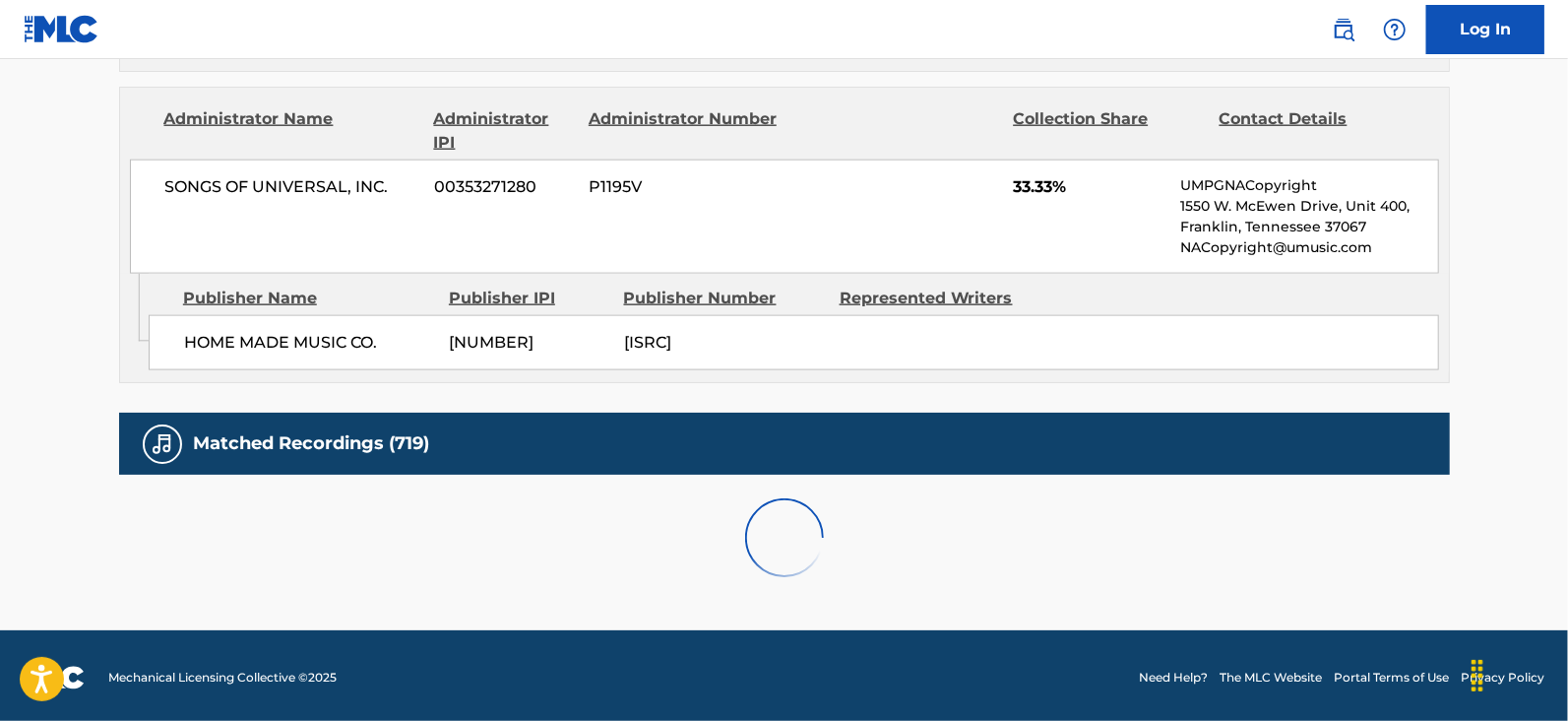 scroll, scrollTop: 2047, scrollLeft: 0, axis: vertical 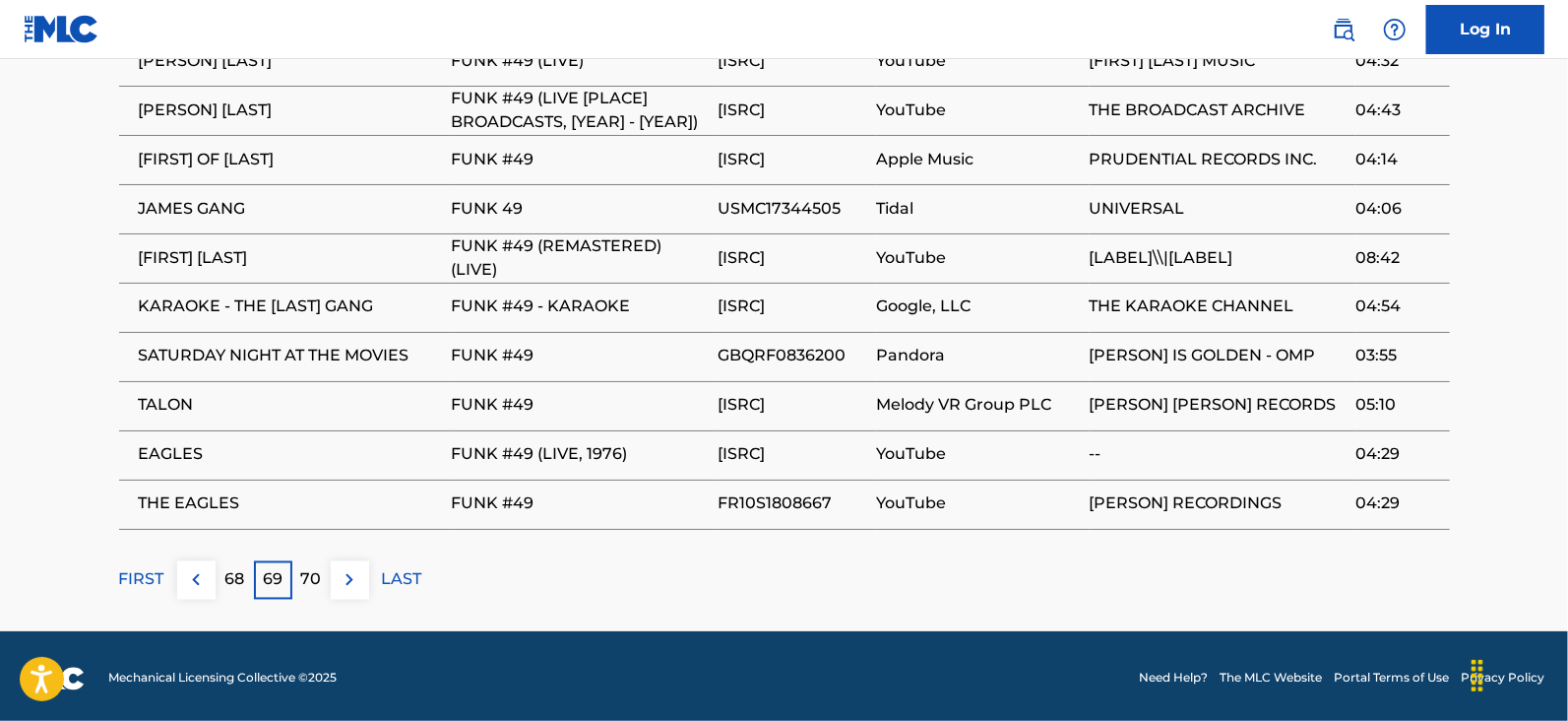 click on "70" at bounding box center (311, 580) 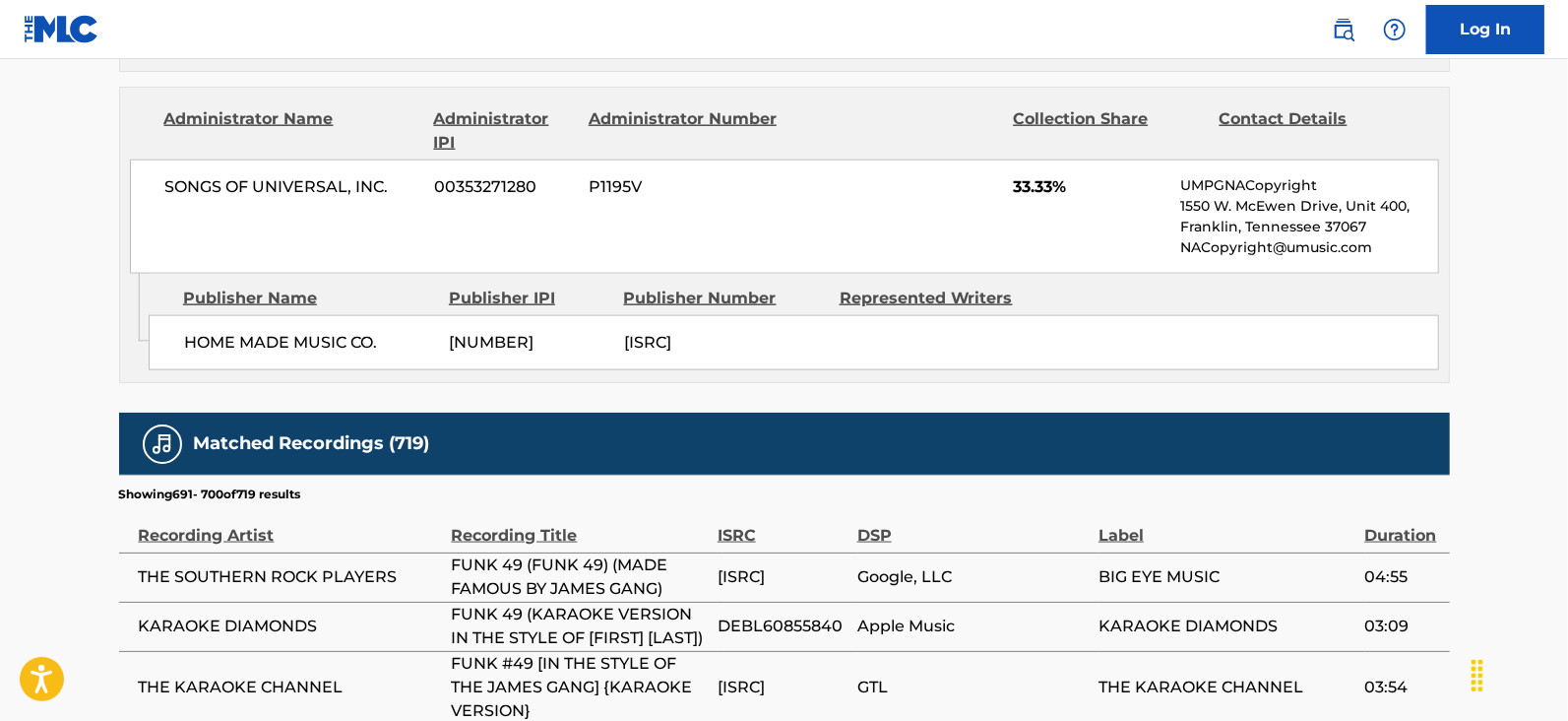 scroll, scrollTop: 2047, scrollLeft: 0, axis: vertical 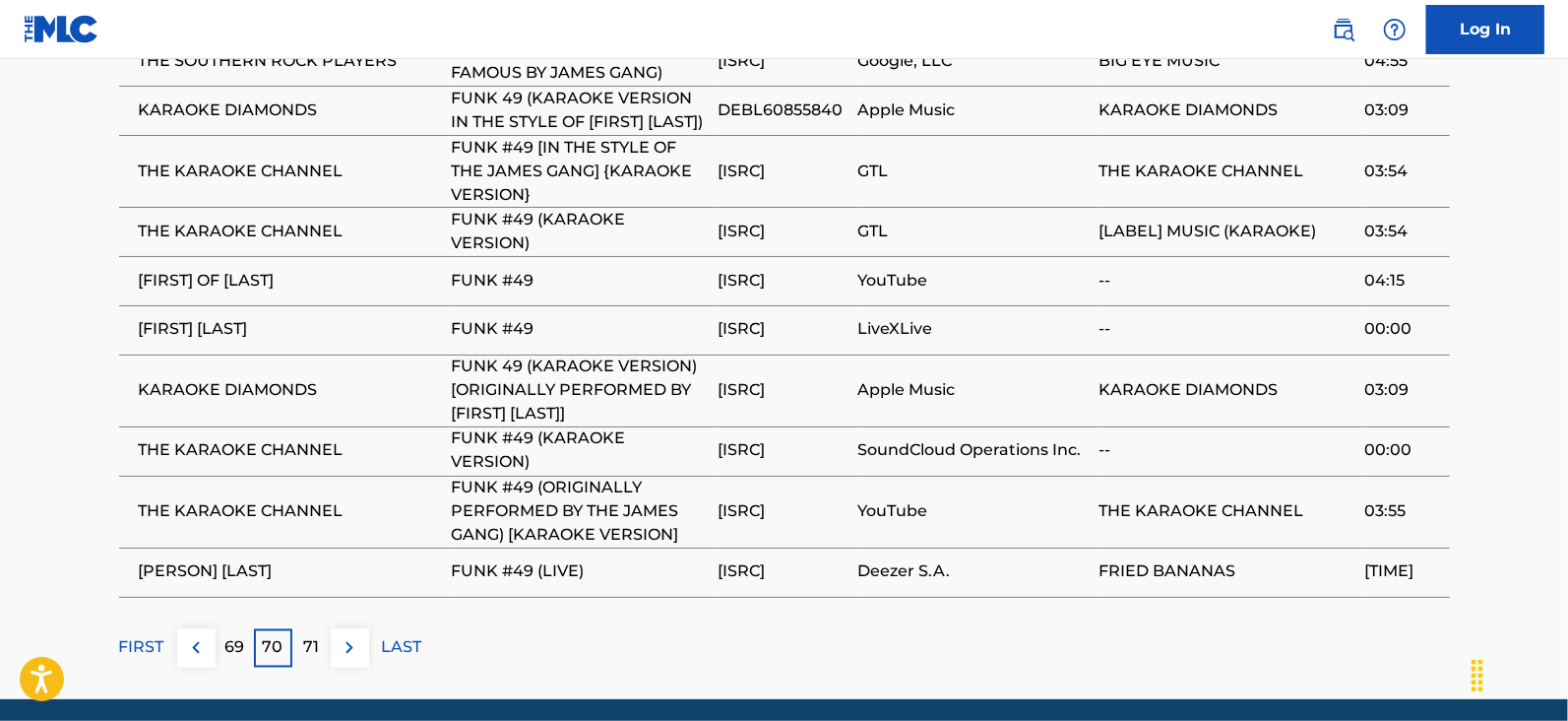 click on "71" at bounding box center (311, 648) 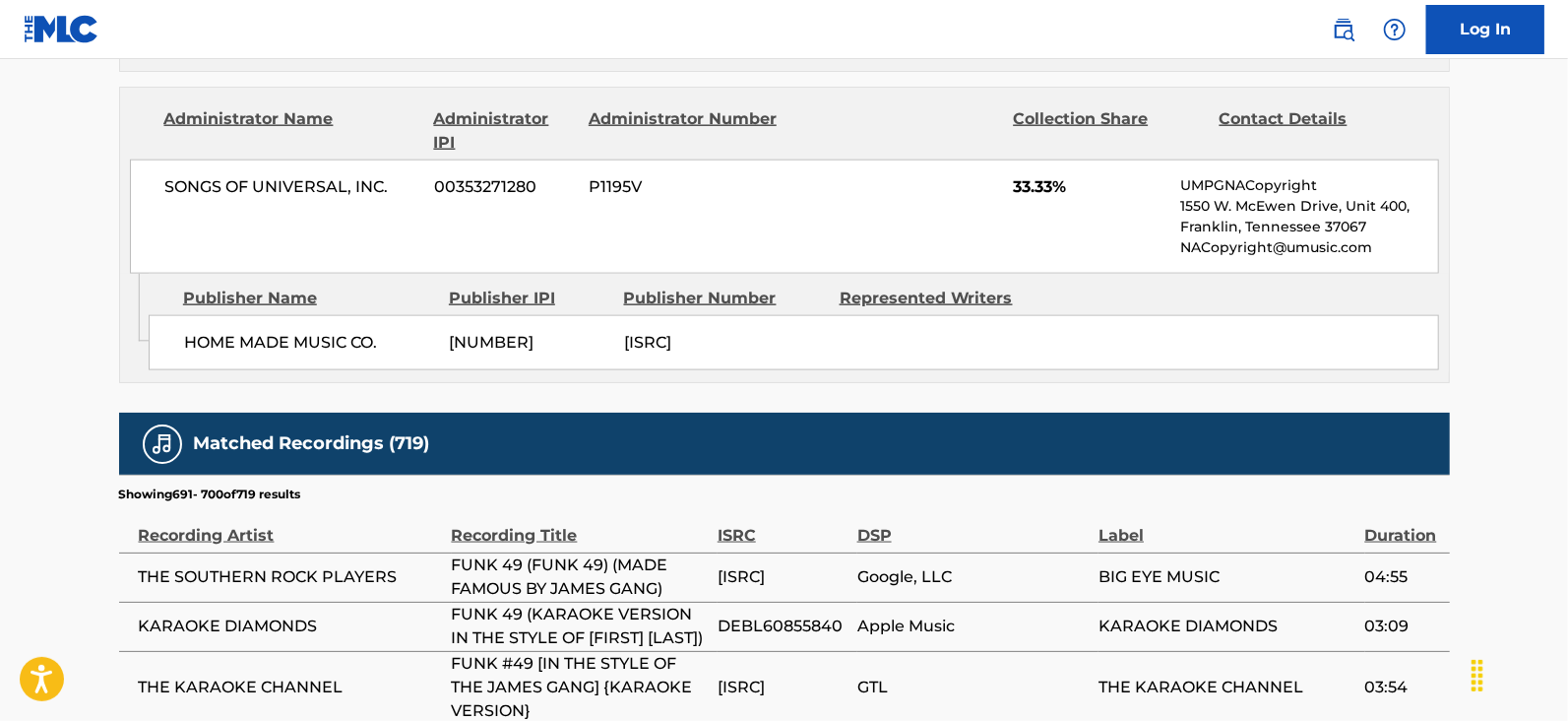 scroll, scrollTop: 2047, scrollLeft: 0, axis: vertical 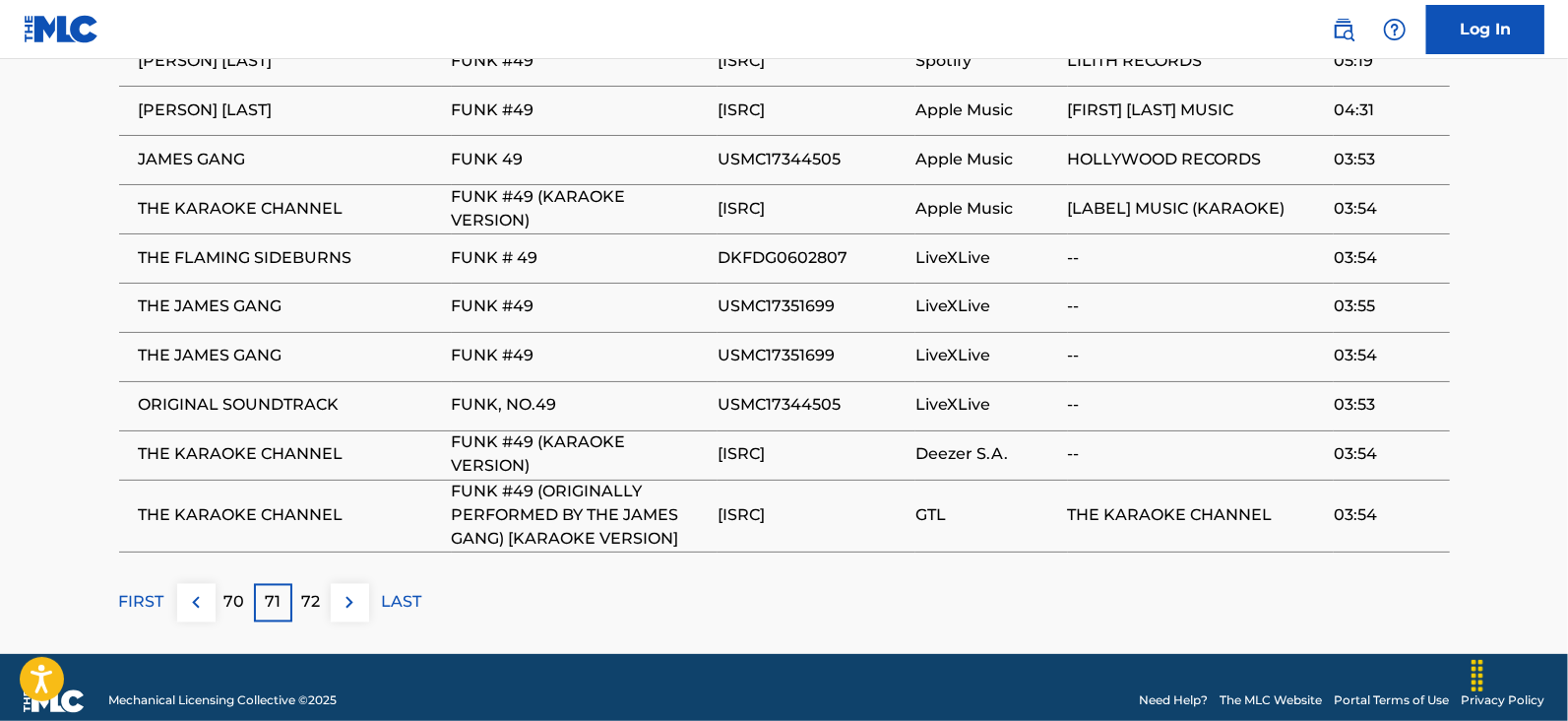 click on "72" at bounding box center [311, 603] 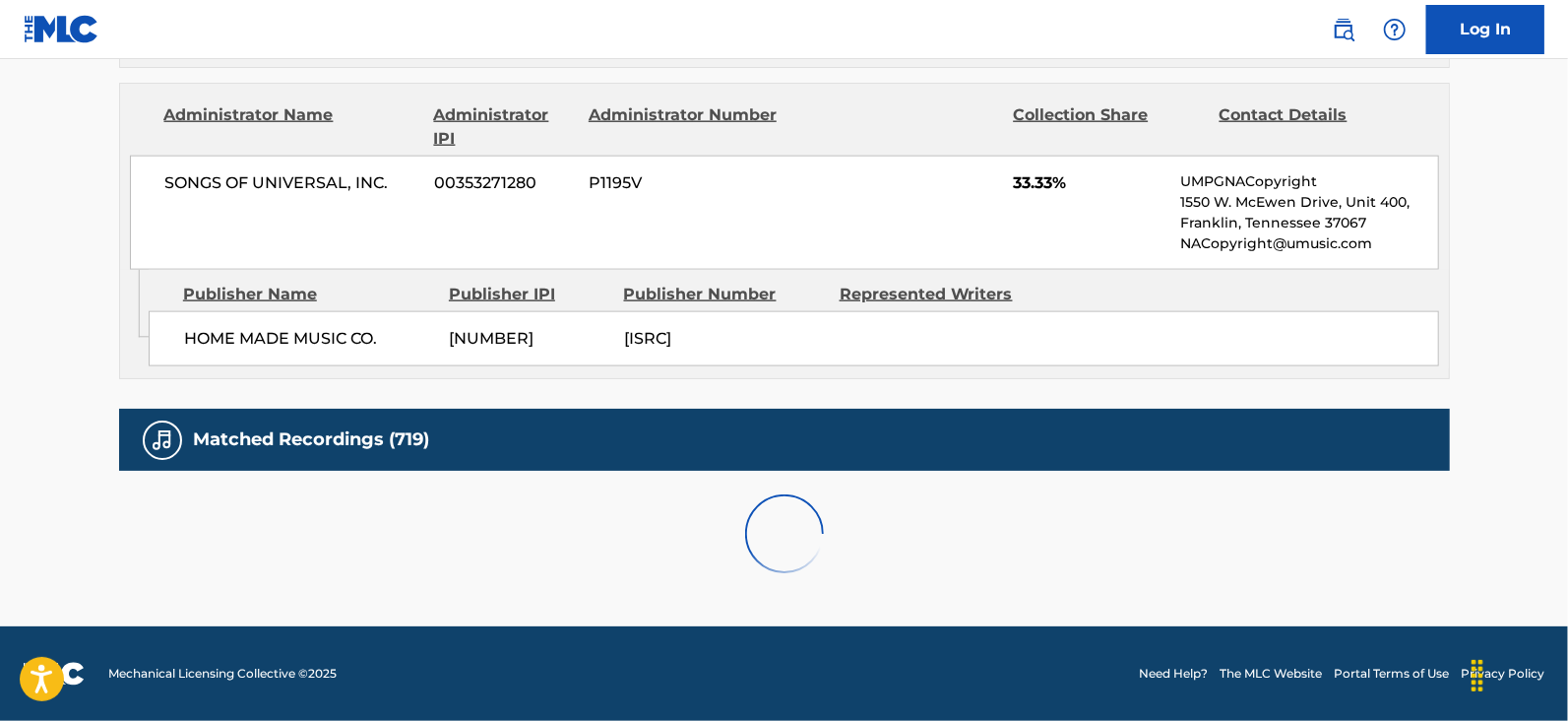 scroll, scrollTop: 2047, scrollLeft: 0, axis: vertical 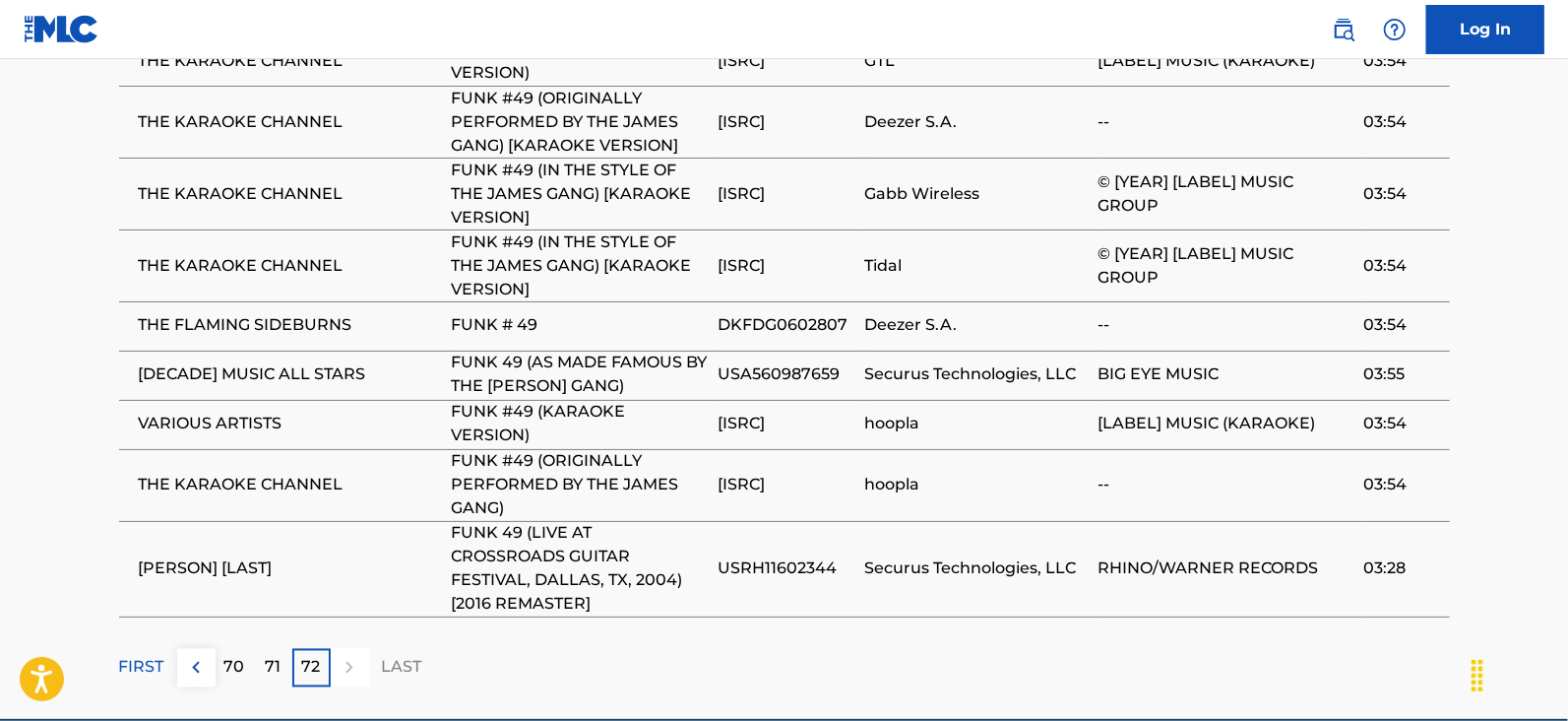 click at bounding box center (349, 668) 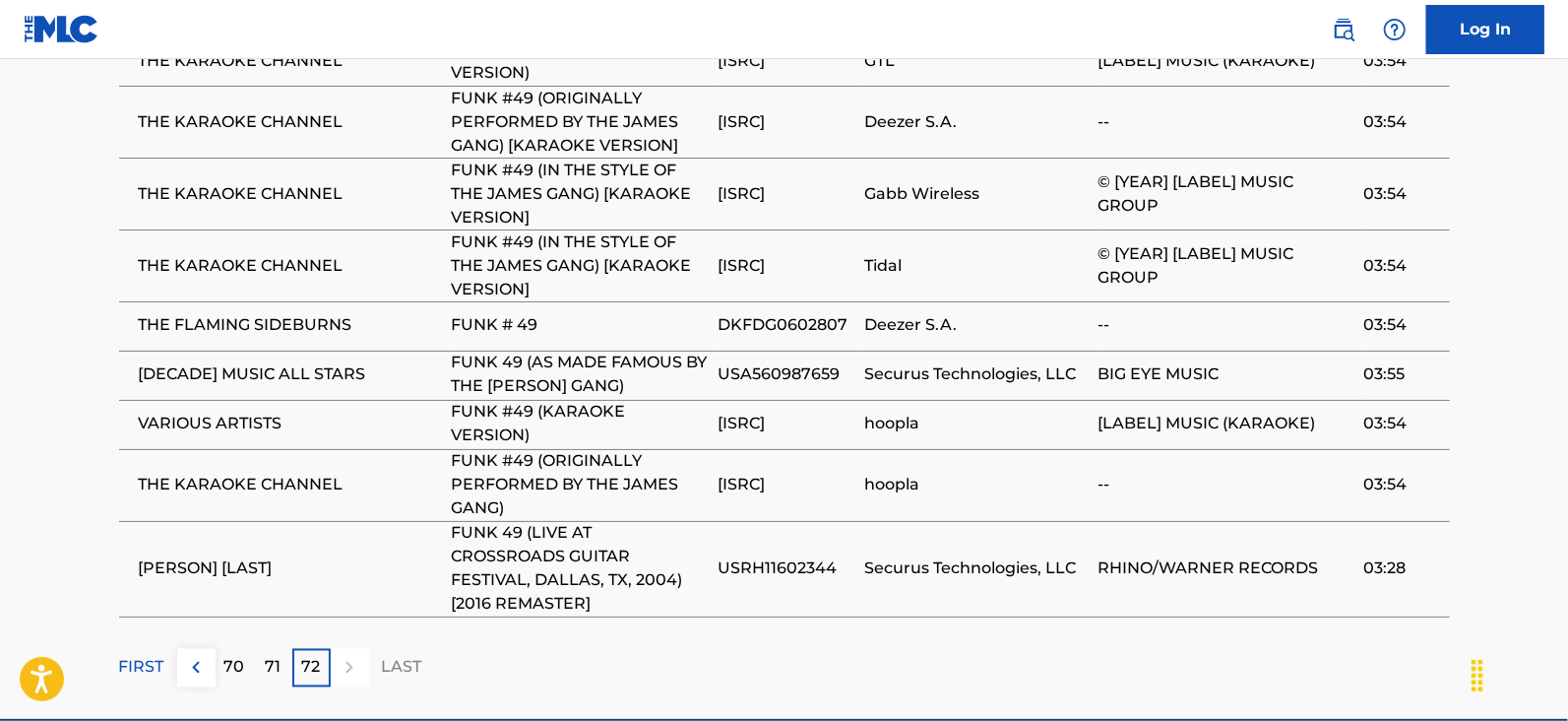 click on "FIRST" at bounding box center (142, 668) 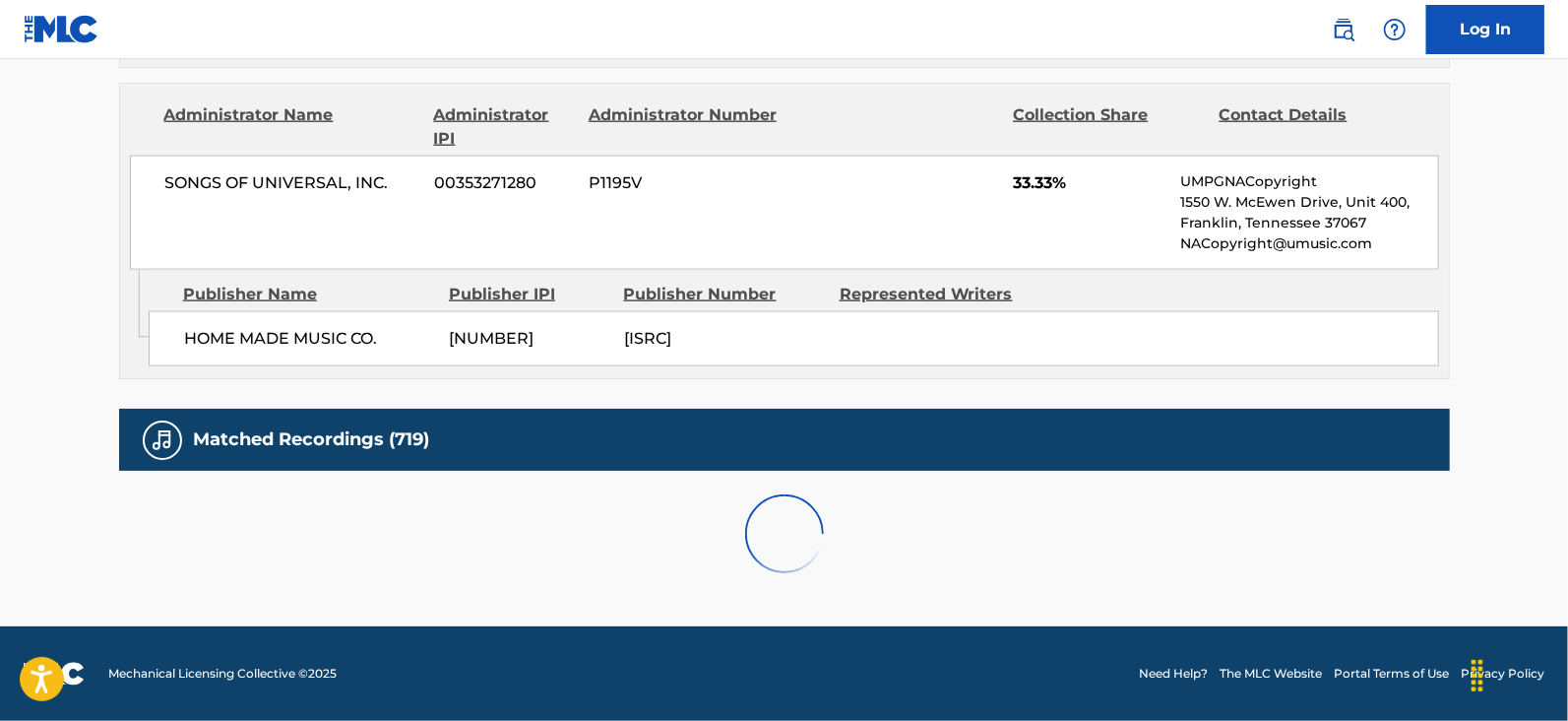 scroll, scrollTop: 2047, scrollLeft: 0, axis: vertical 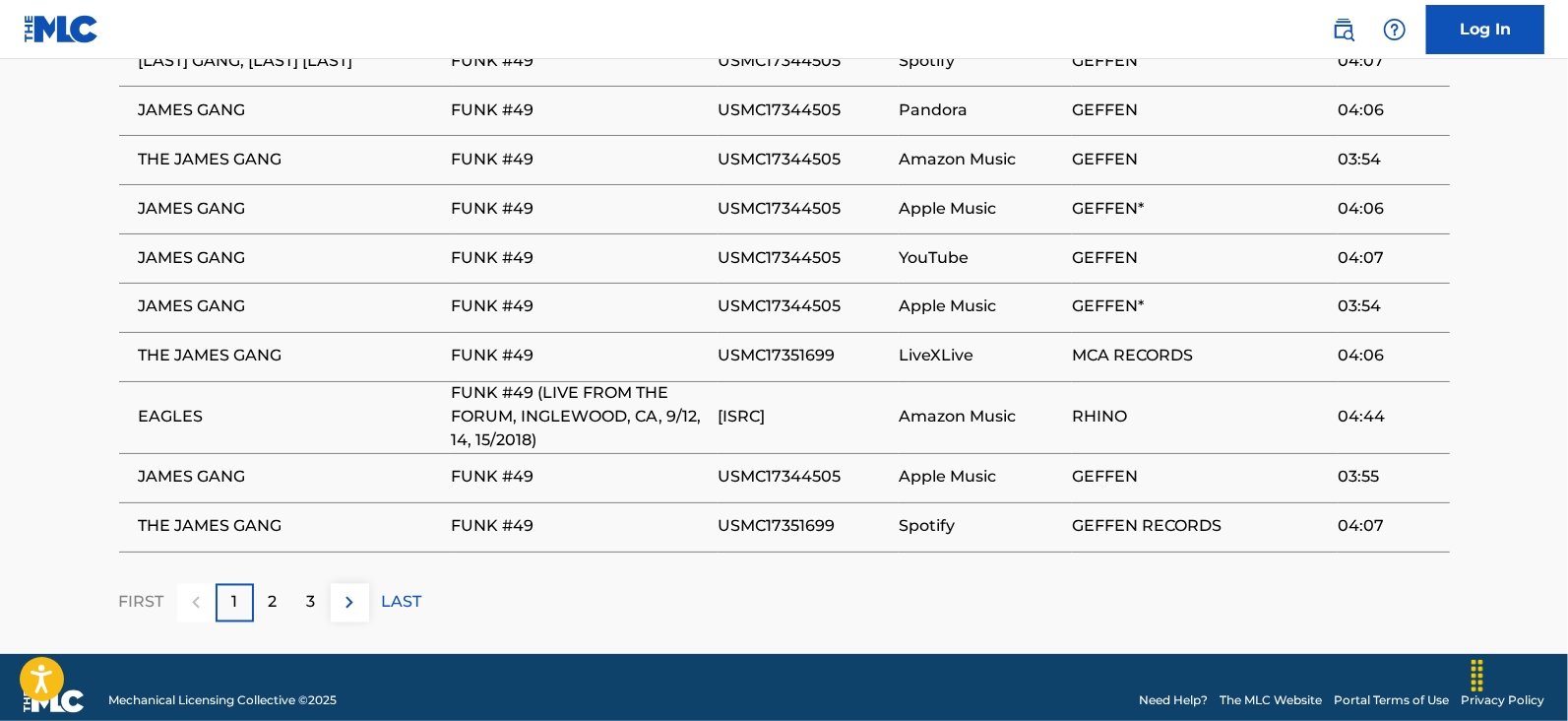 click on "2" at bounding box center (273, 603) 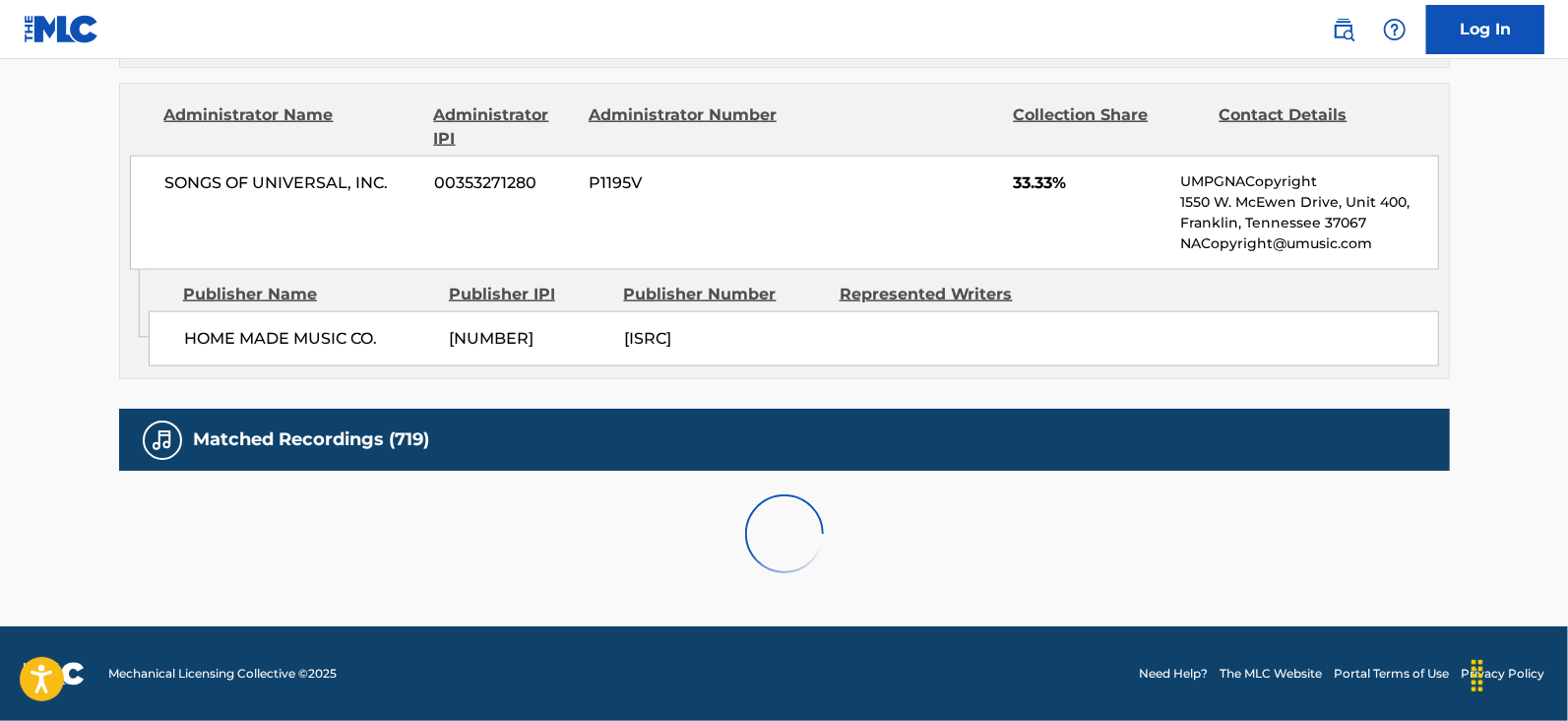 scroll, scrollTop: 2047, scrollLeft: 0, axis: vertical 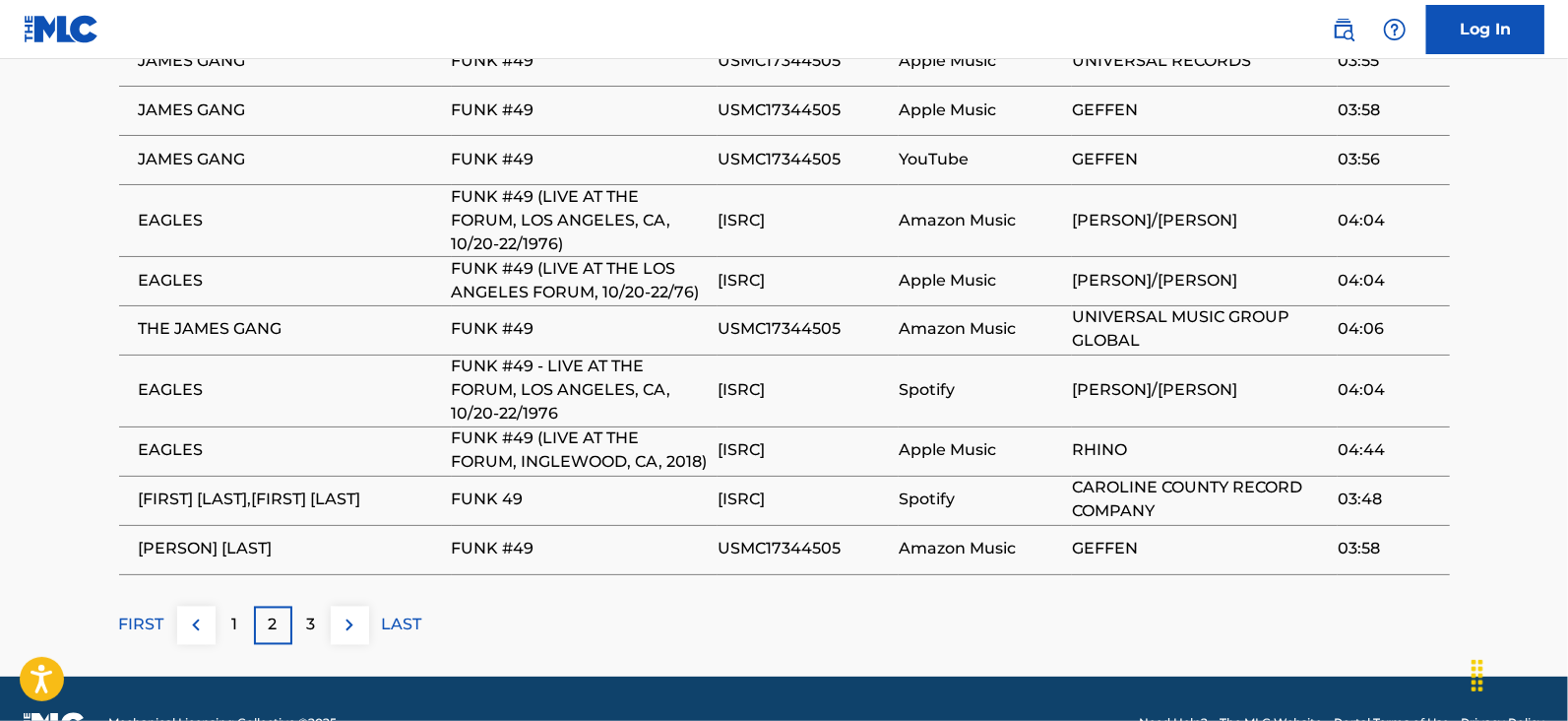 click on "3" at bounding box center [311, 625] 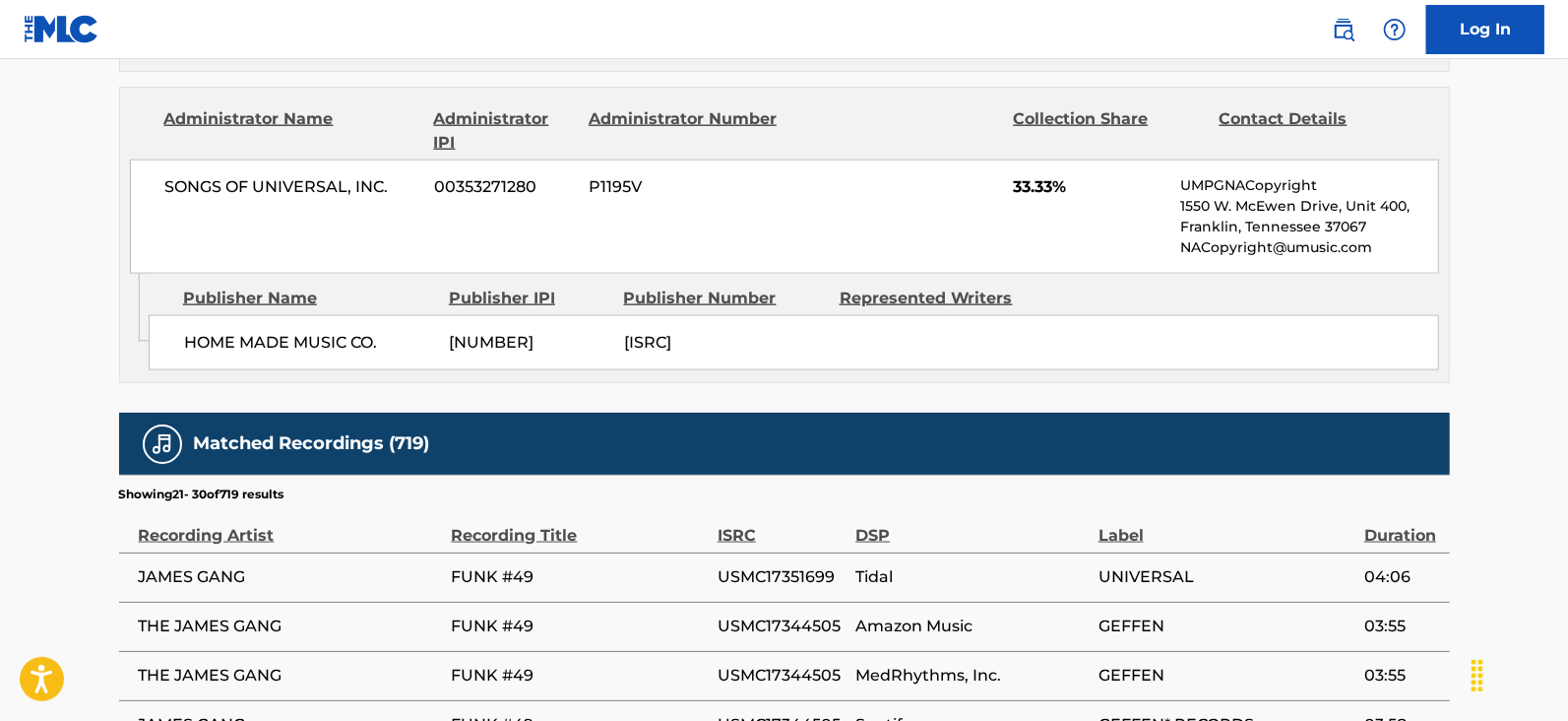 scroll, scrollTop: 2047, scrollLeft: 0, axis: vertical 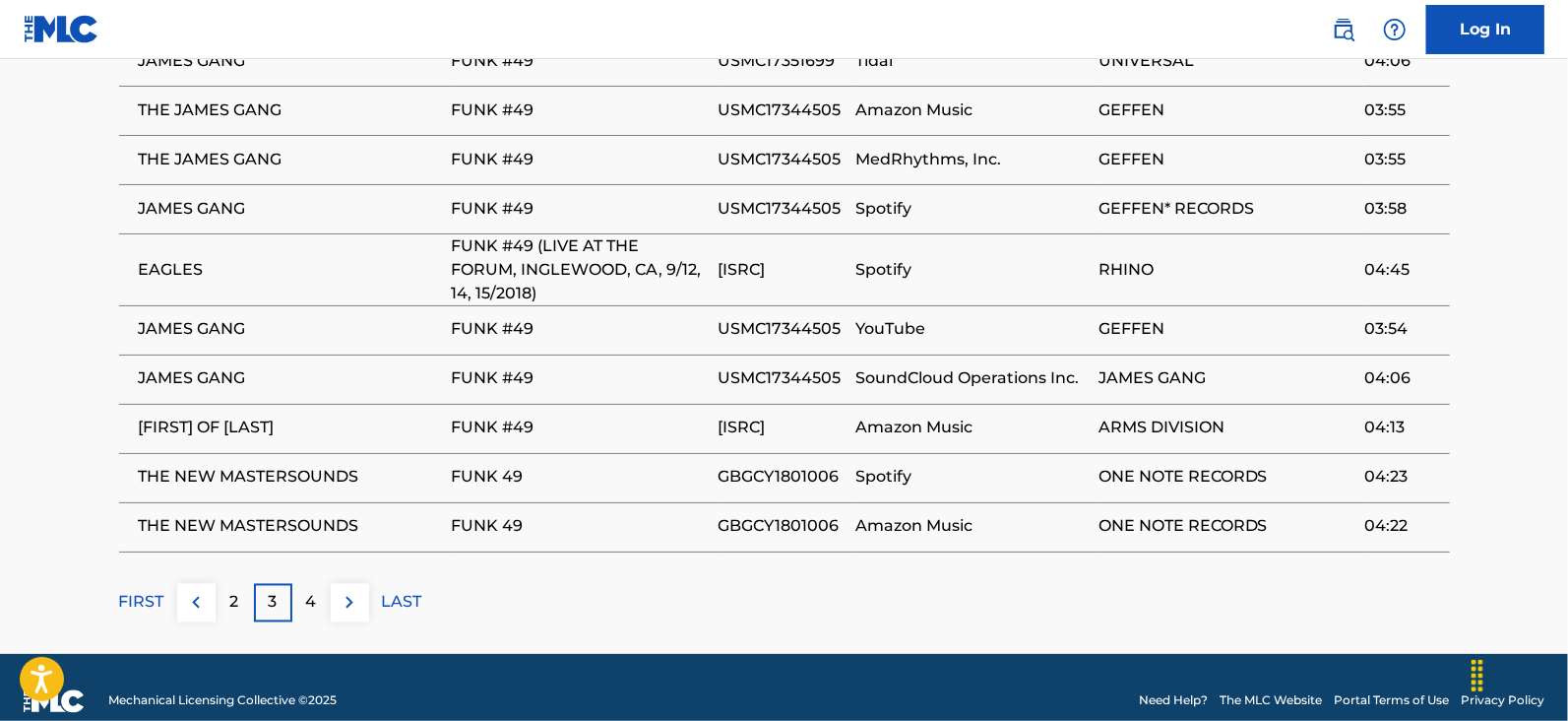click on "4" at bounding box center [311, 603] 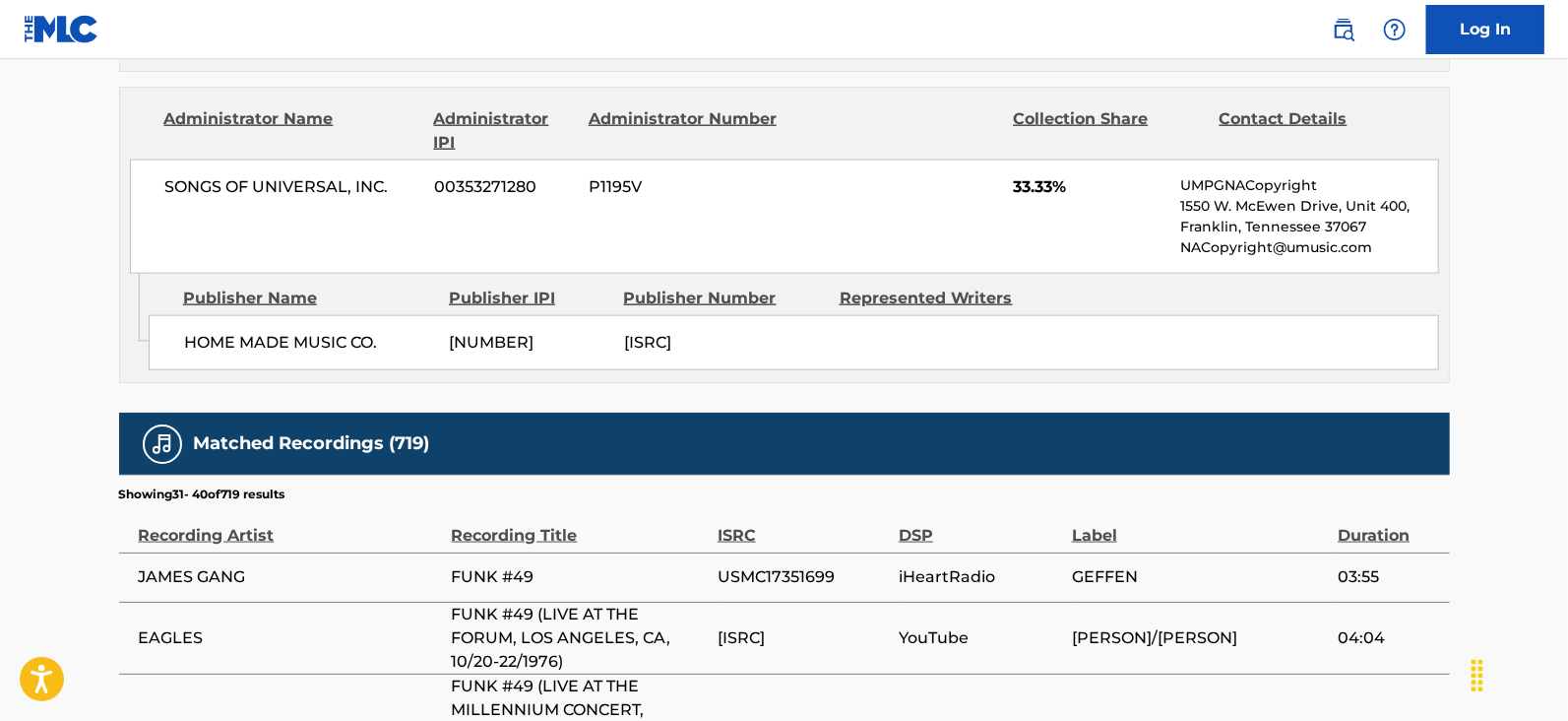 scroll, scrollTop: 2047, scrollLeft: 0, axis: vertical 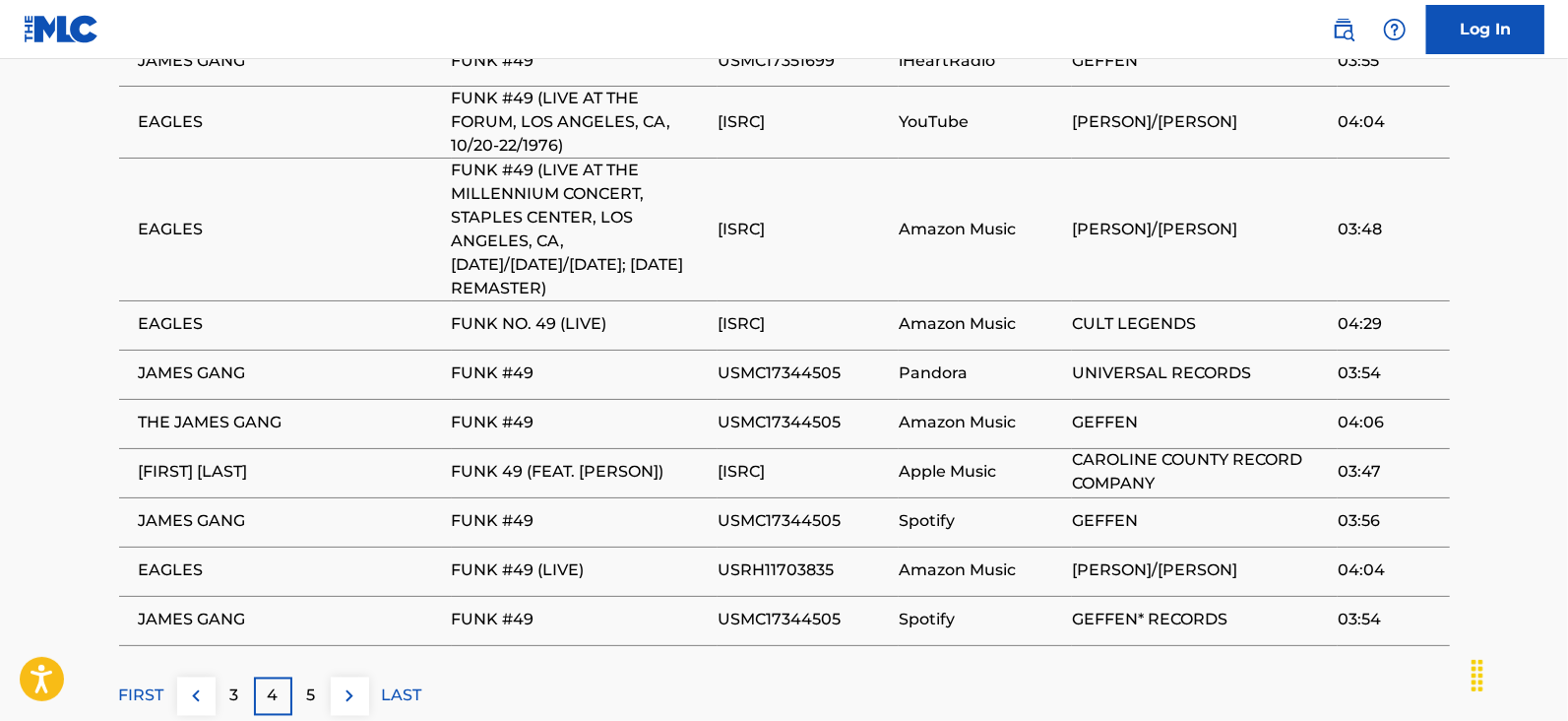 click on "5" at bounding box center [311, 696] 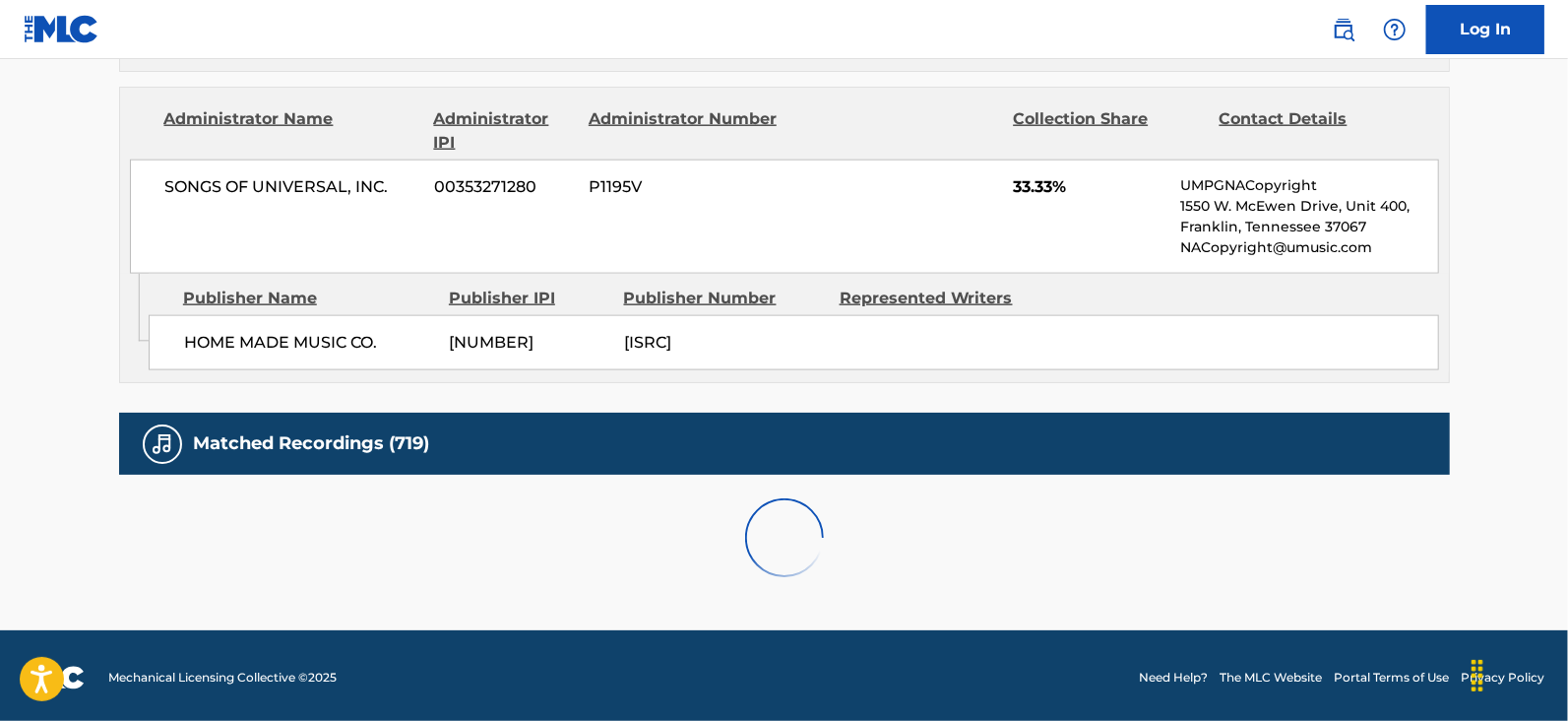 scroll, scrollTop: 2047, scrollLeft: 0, axis: vertical 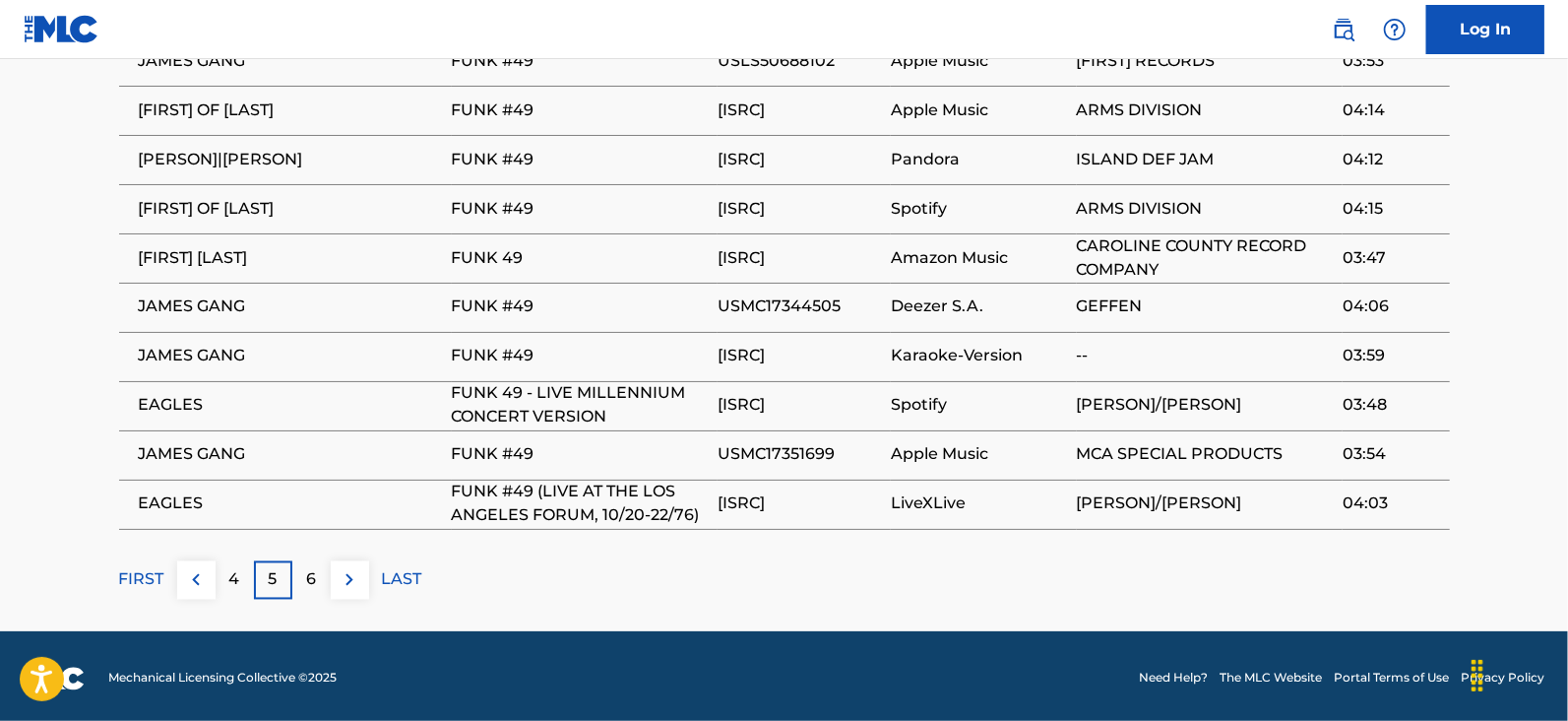 click on "6" at bounding box center [311, 580] 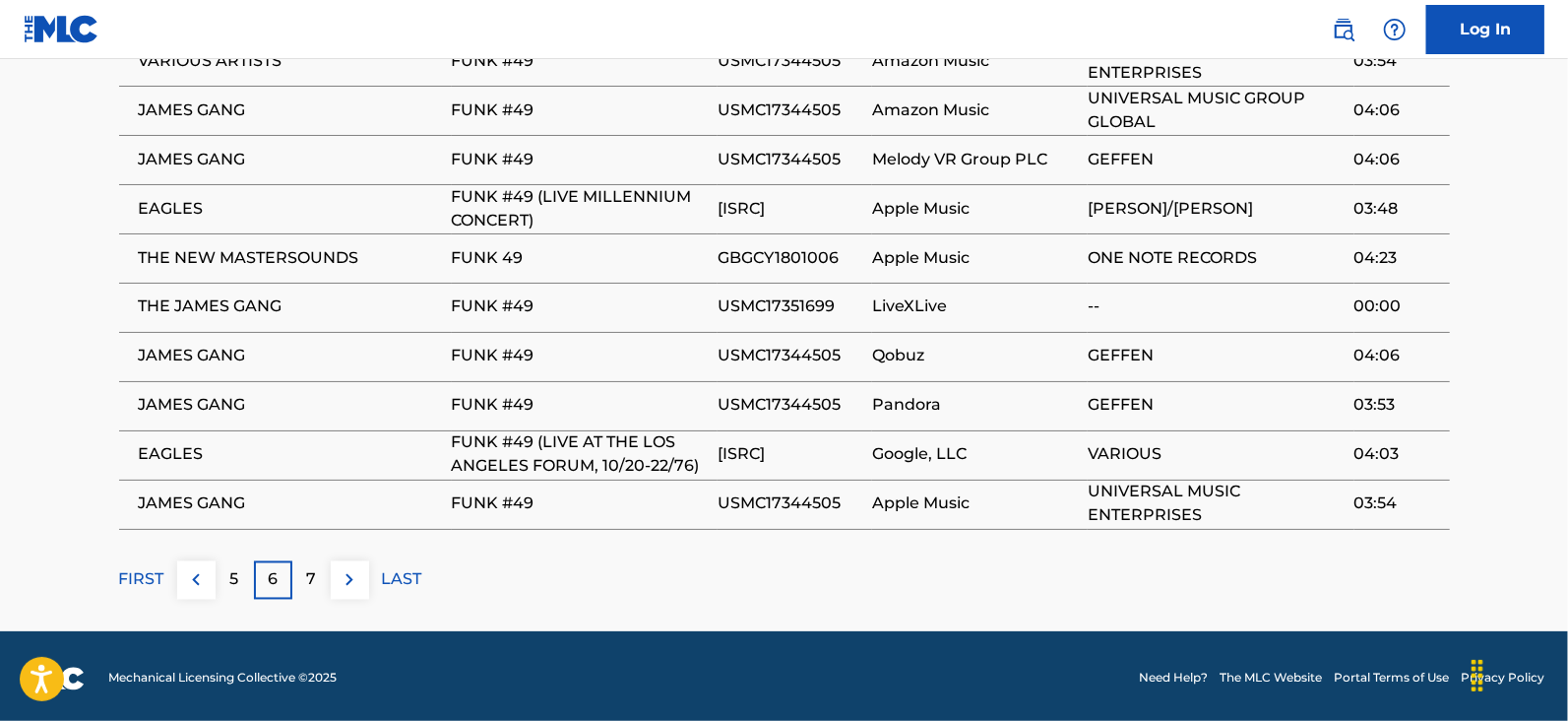 click on "7" at bounding box center (311, 580) 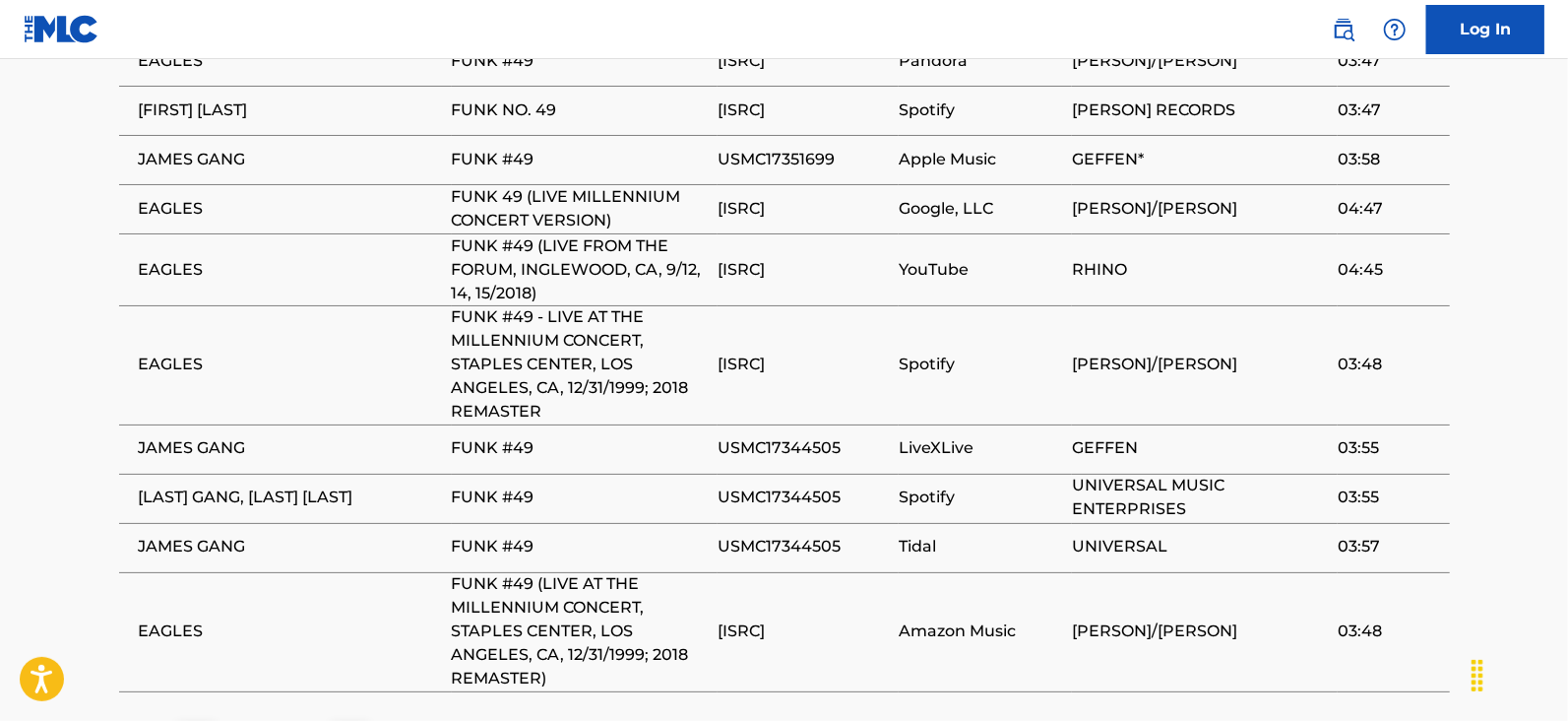 scroll, scrollTop: 2208, scrollLeft: 0, axis: vertical 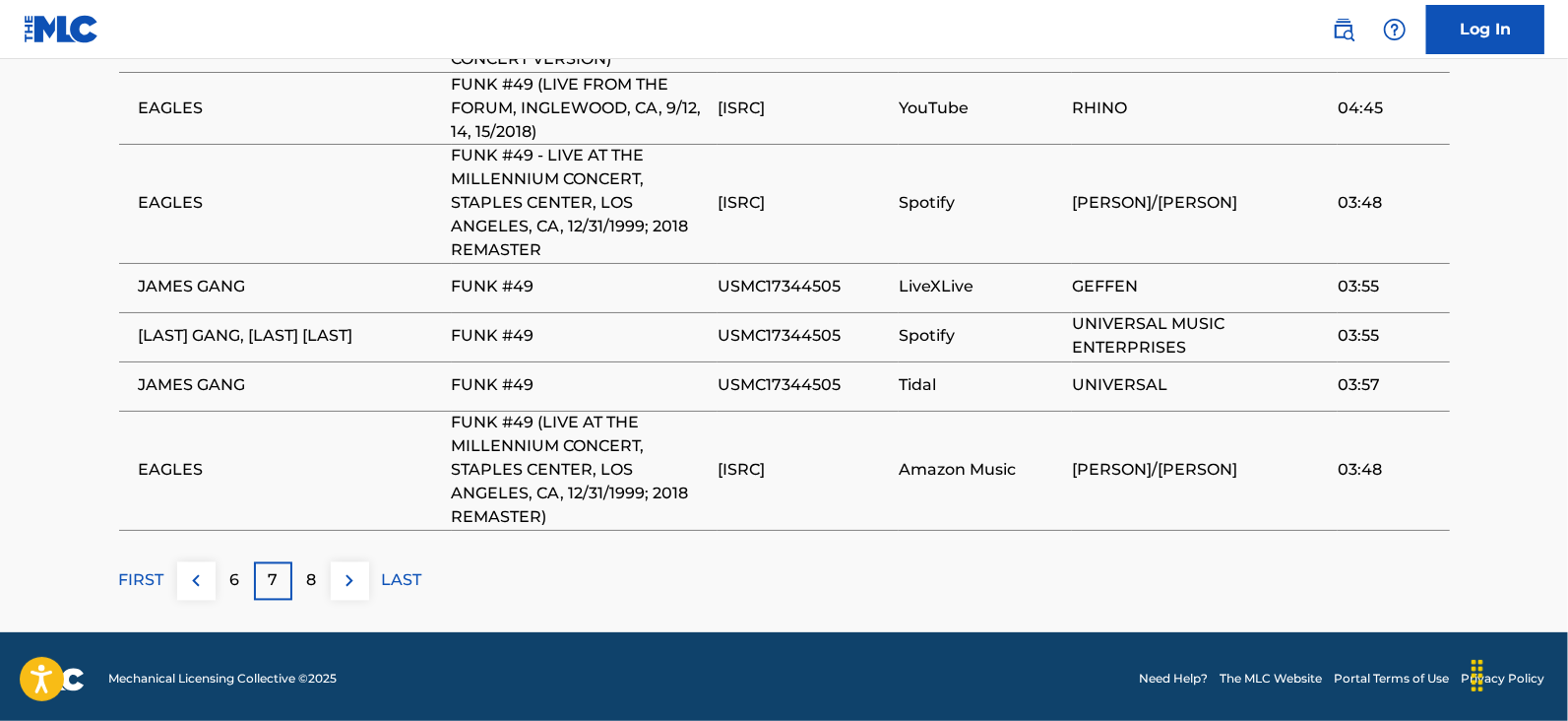 click on "8" at bounding box center (311, 581) 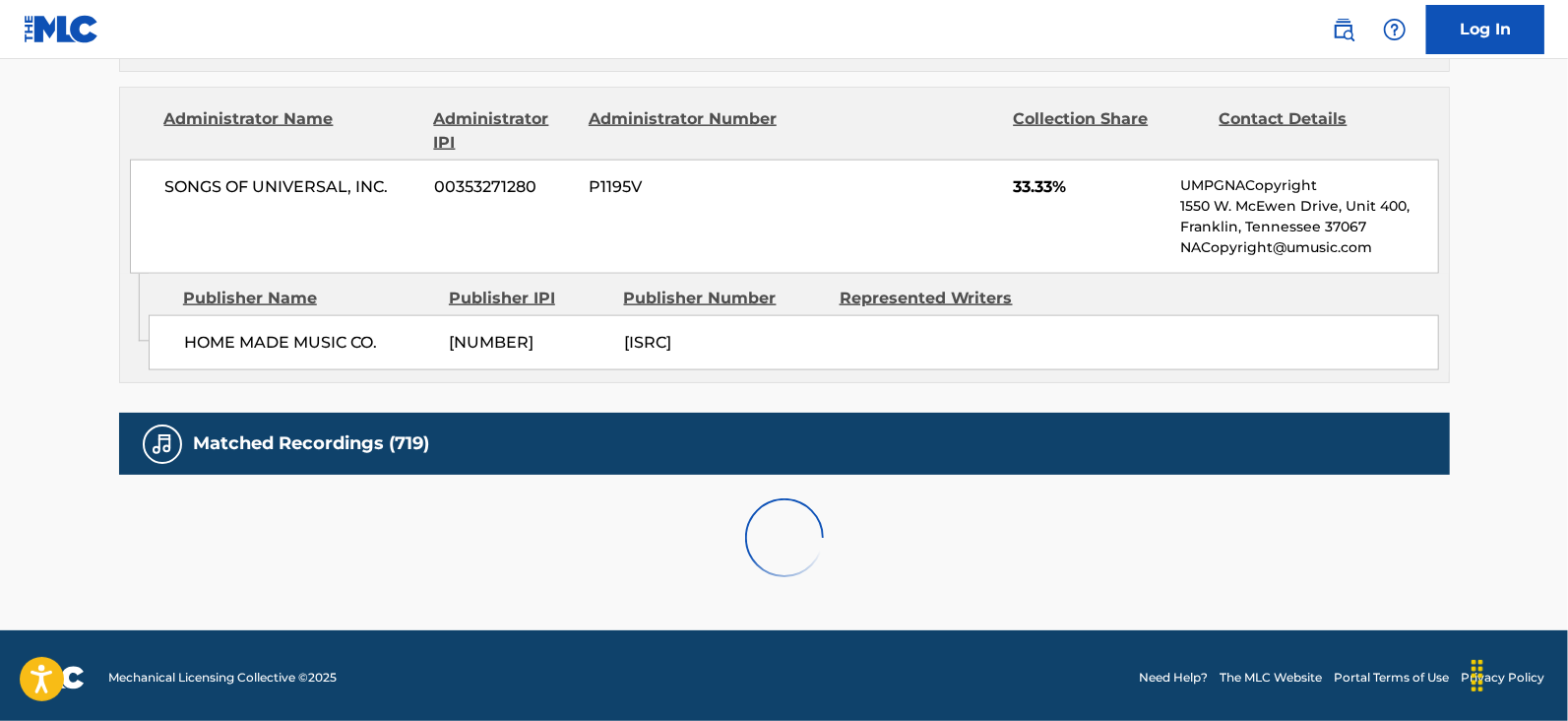 scroll, scrollTop: 2187, scrollLeft: 0, axis: vertical 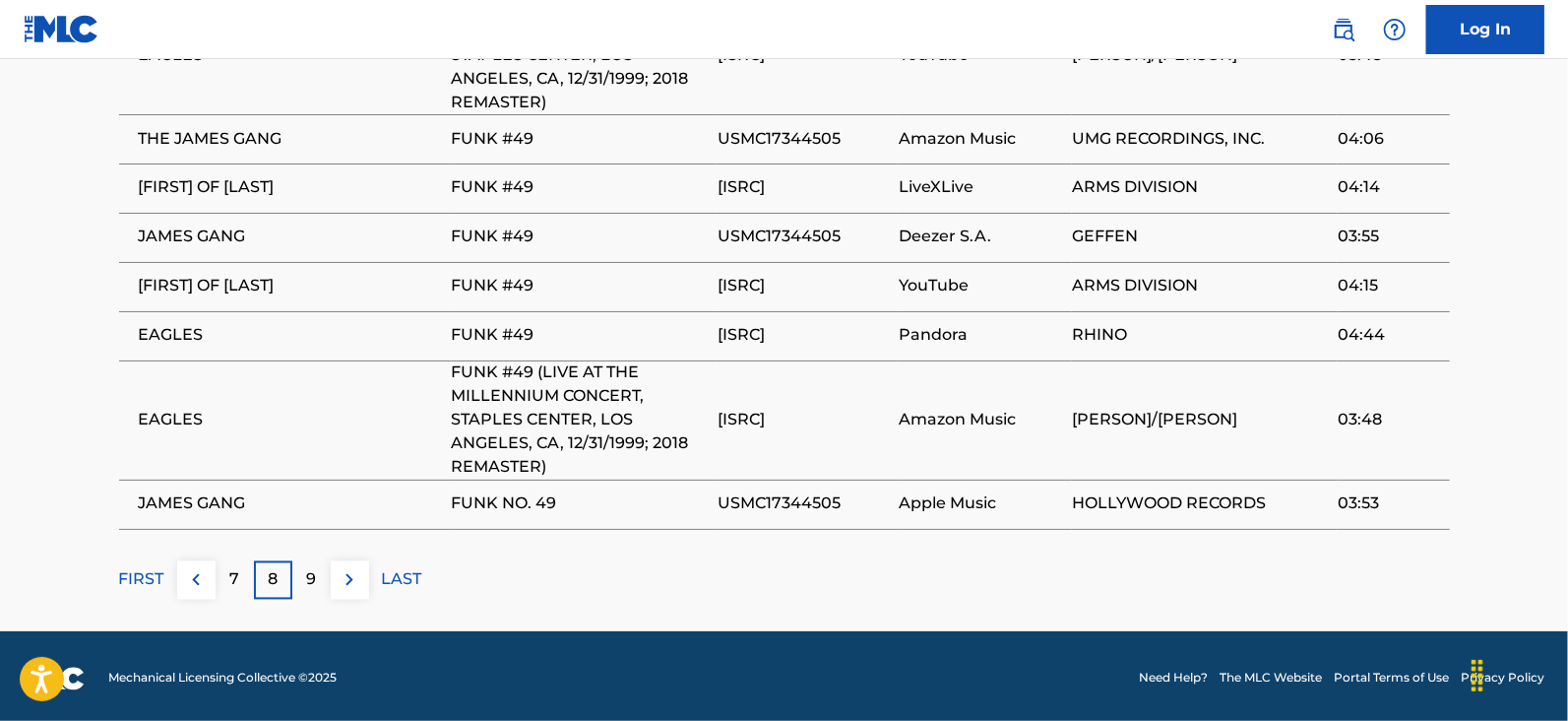click on "9" at bounding box center [311, 580] 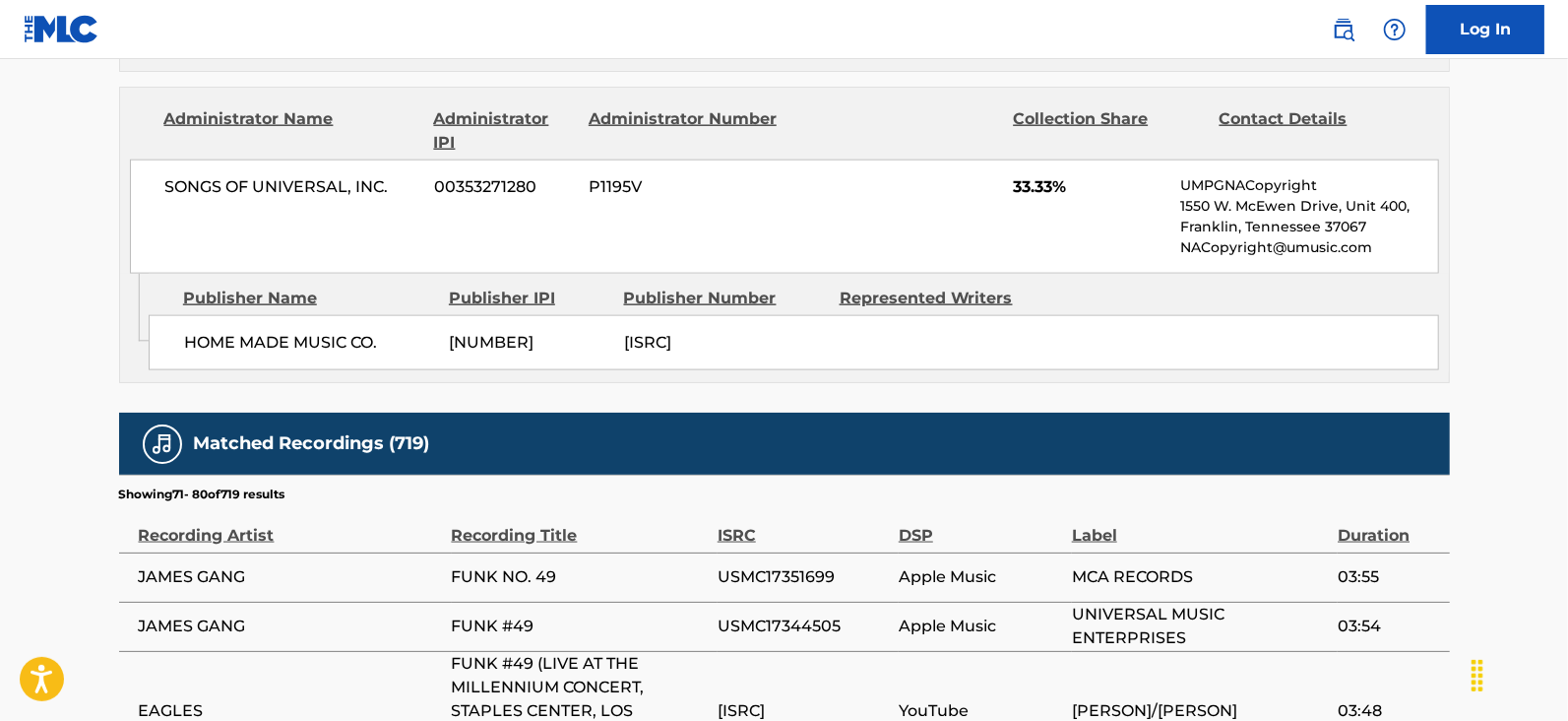 scroll, scrollTop: 2068, scrollLeft: 0, axis: vertical 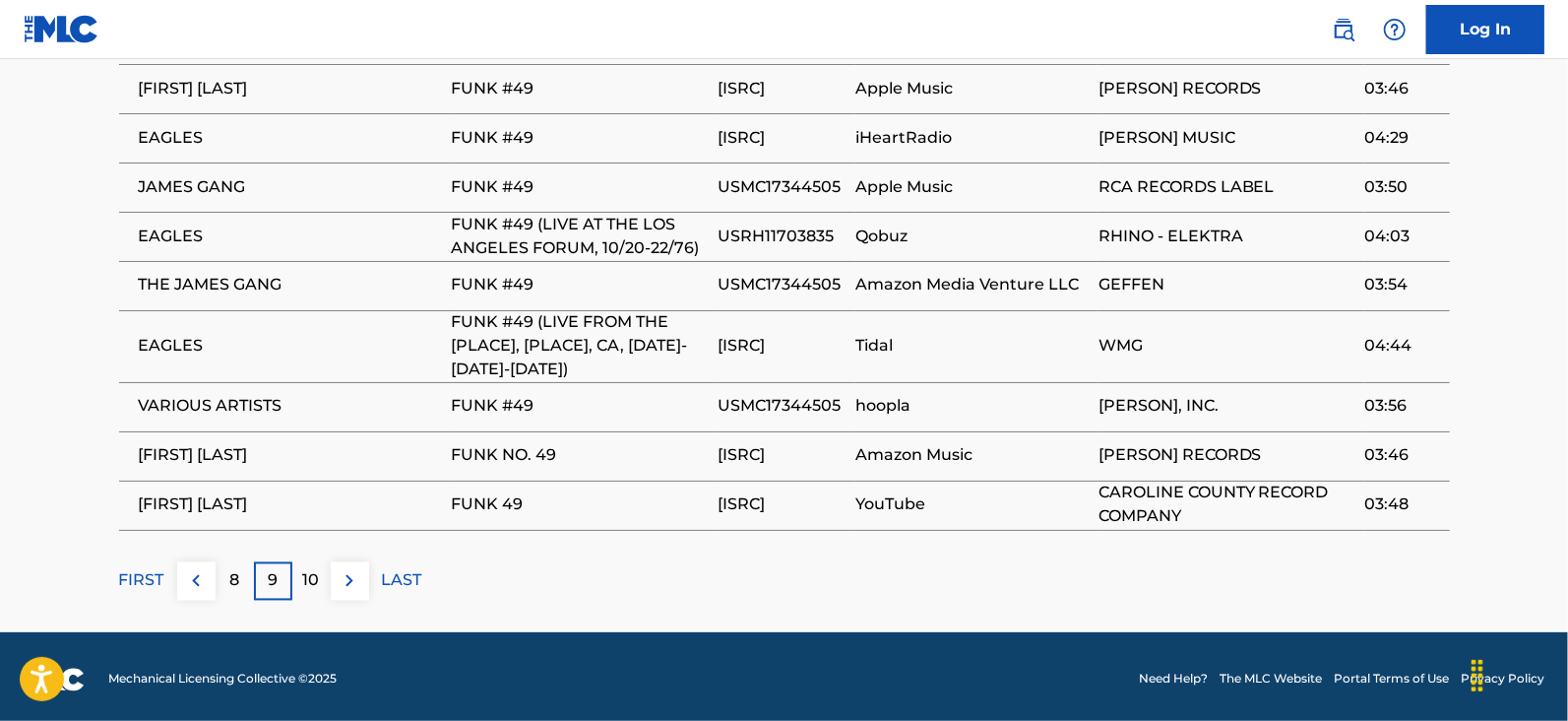click on "10" at bounding box center (311, 581) 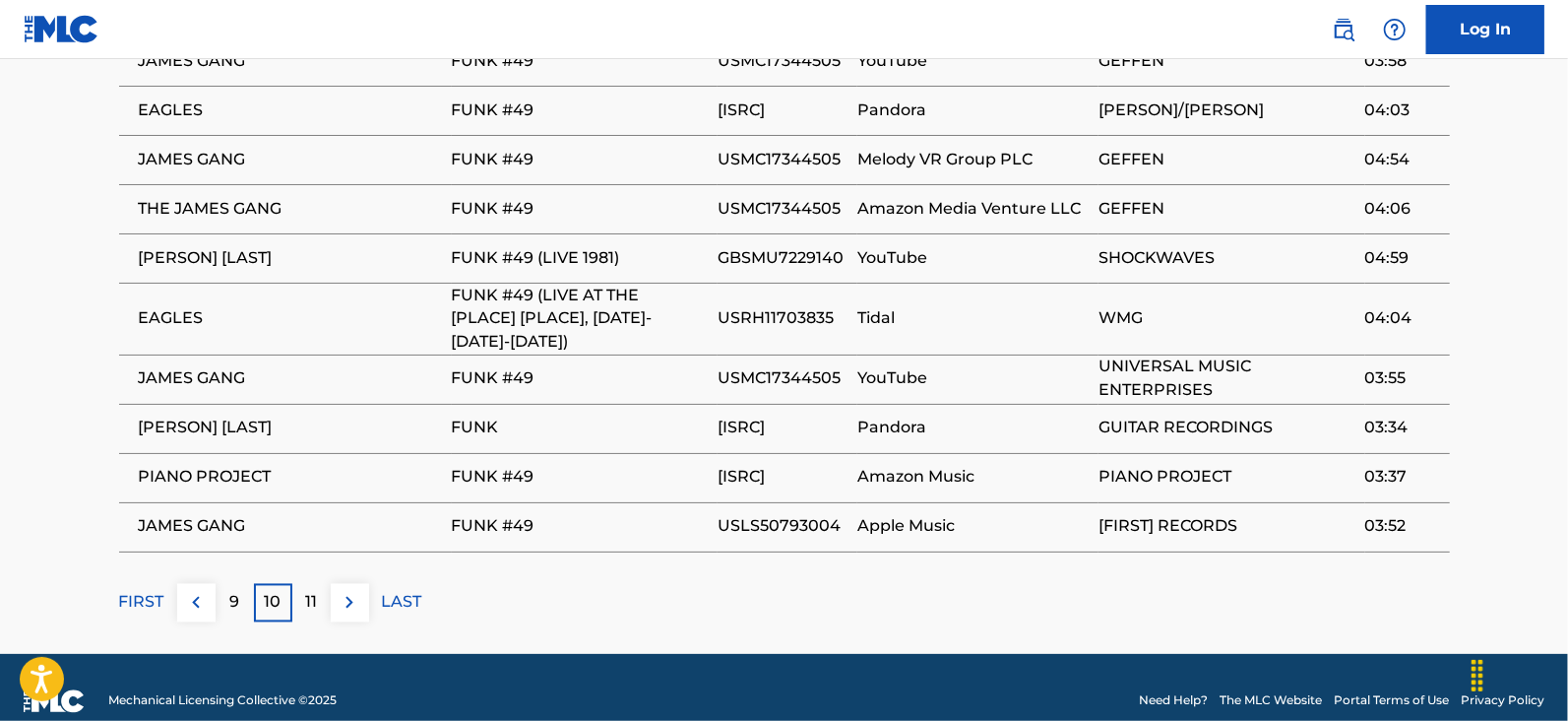 click on "11" at bounding box center (311, 603) 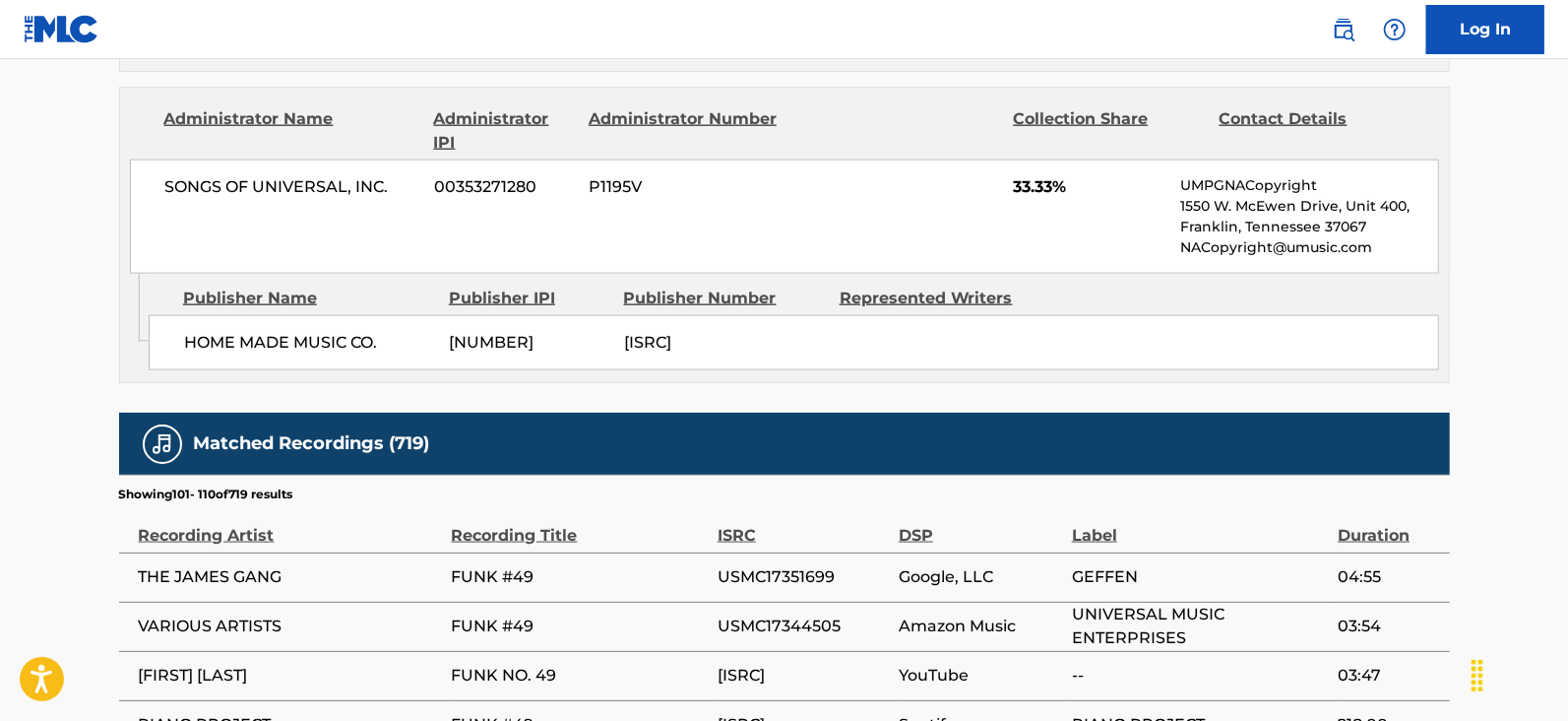 scroll, scrollTop: 2138, scrollLeft: 0, axis: vertical 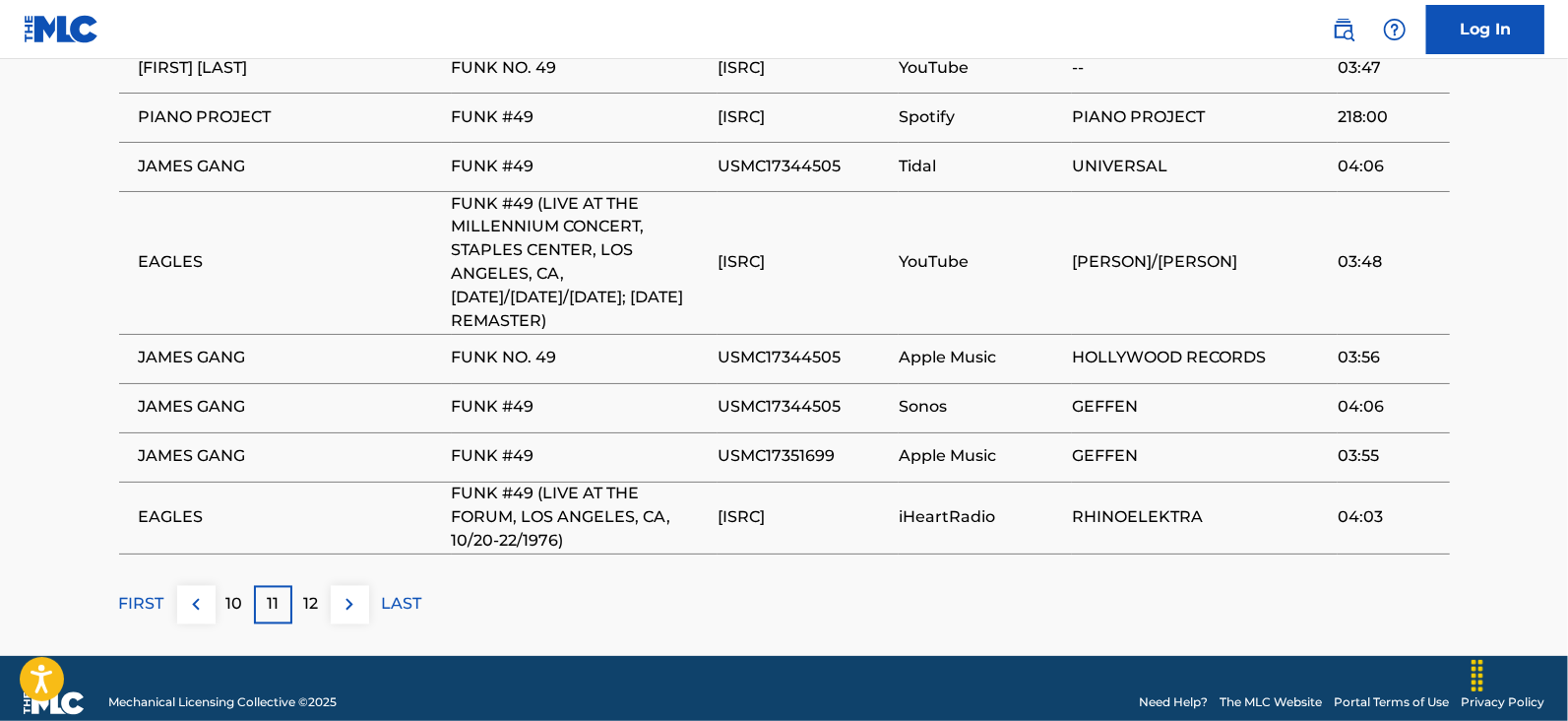click on "12" at bounding box center (311, 605) 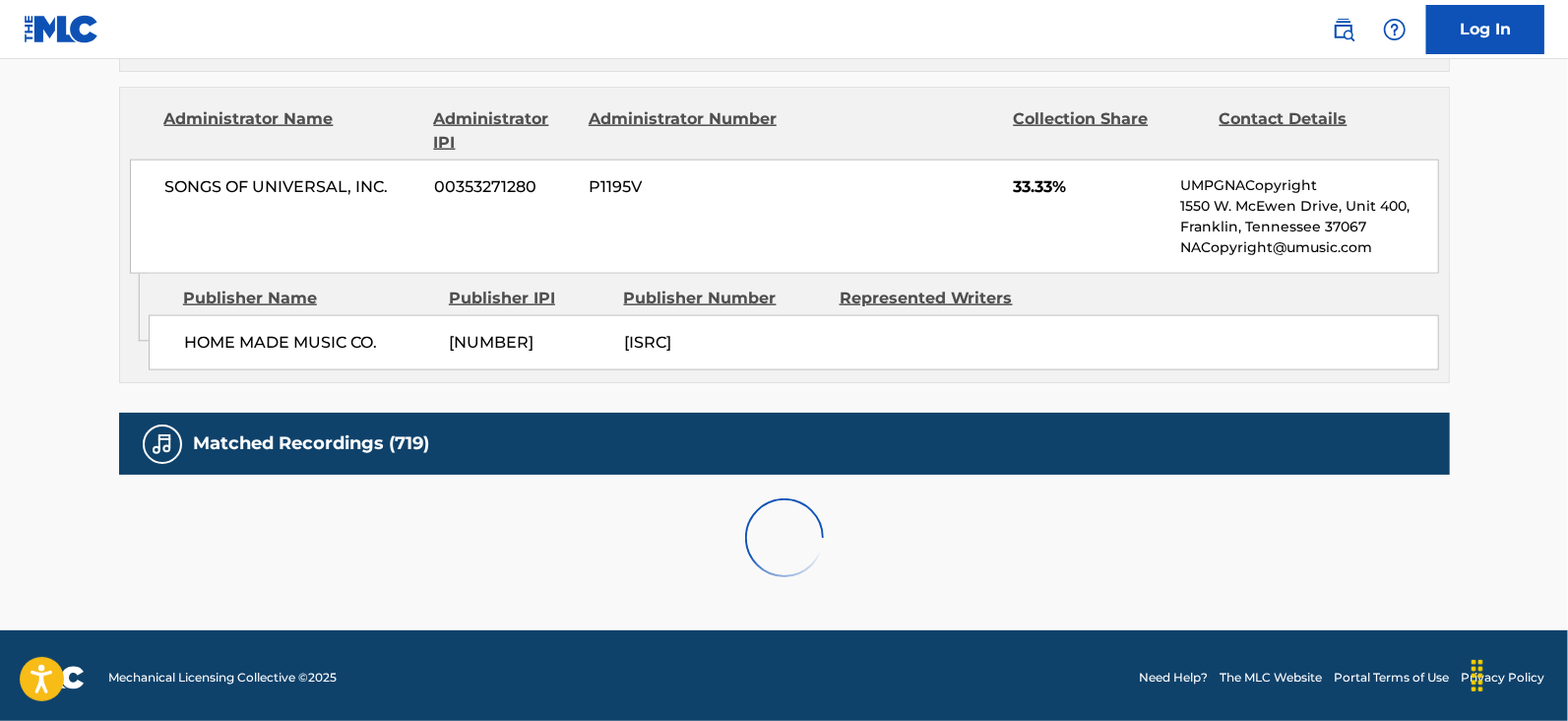 scroll, scrollTop: 2047, scrollLeft: 0, axis: vertical 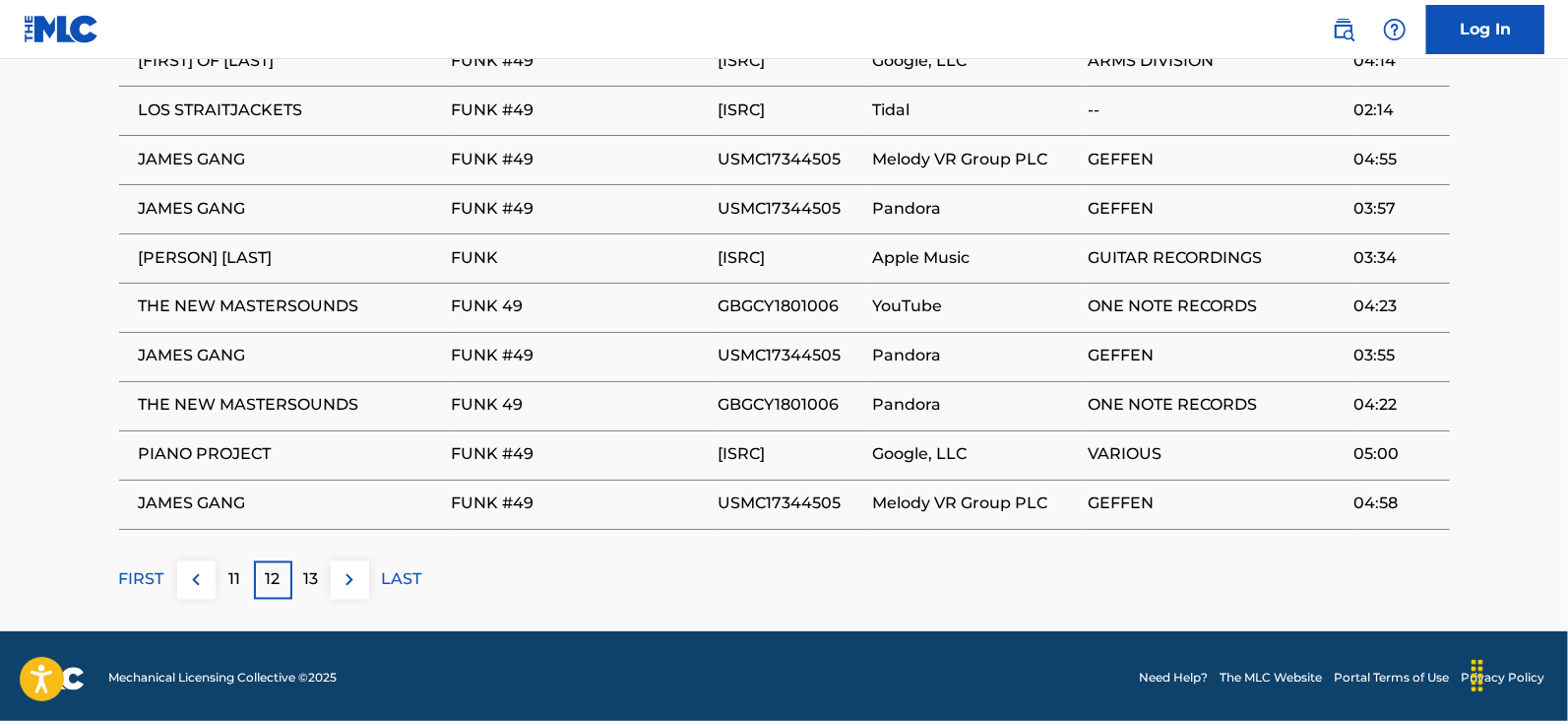 click on "13" at bounding box center (311, 580) 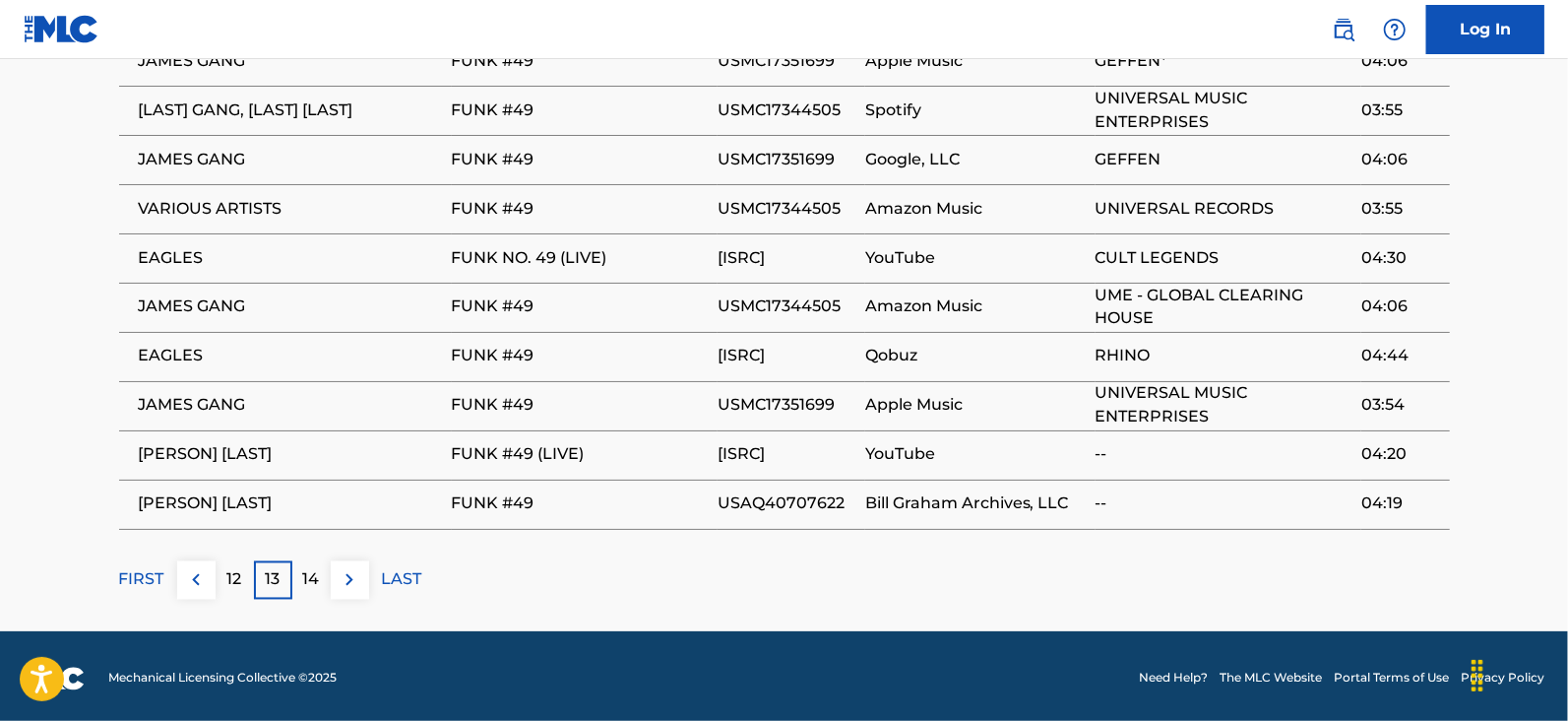 click on "14" at bounding box center (311, 580) 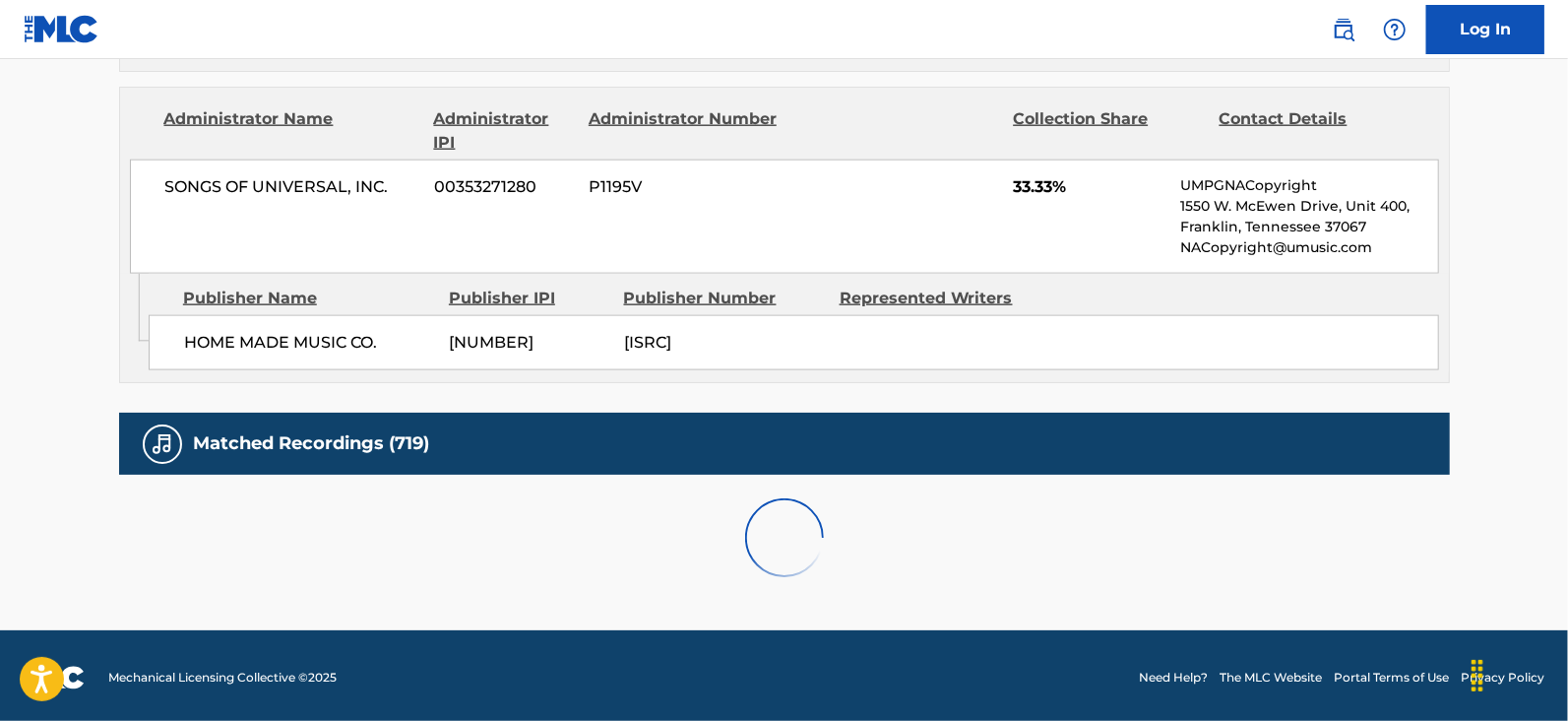 scroll, scrollTop: 2047, scrollLeft: 0, axis: vertical 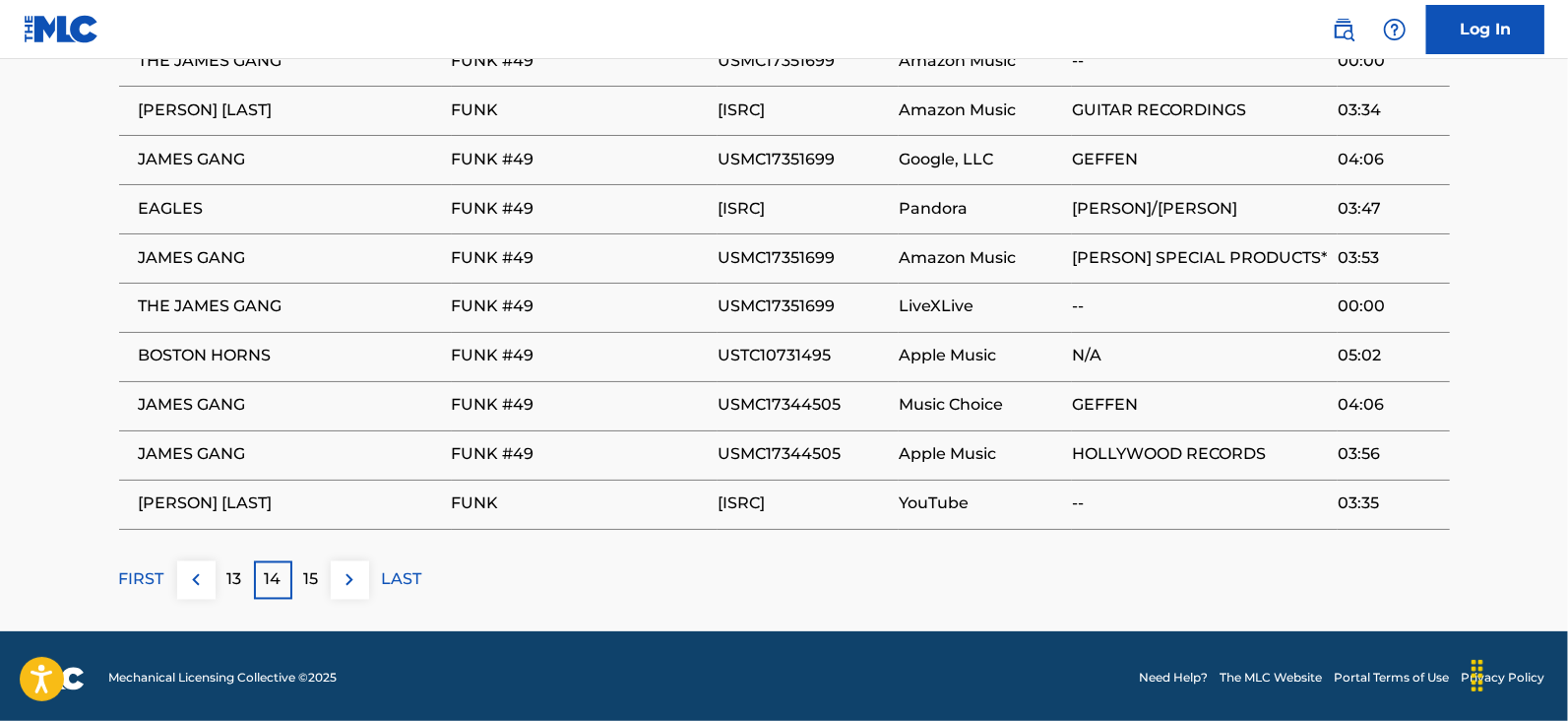 click on "15" at bounding box center [311, 580] 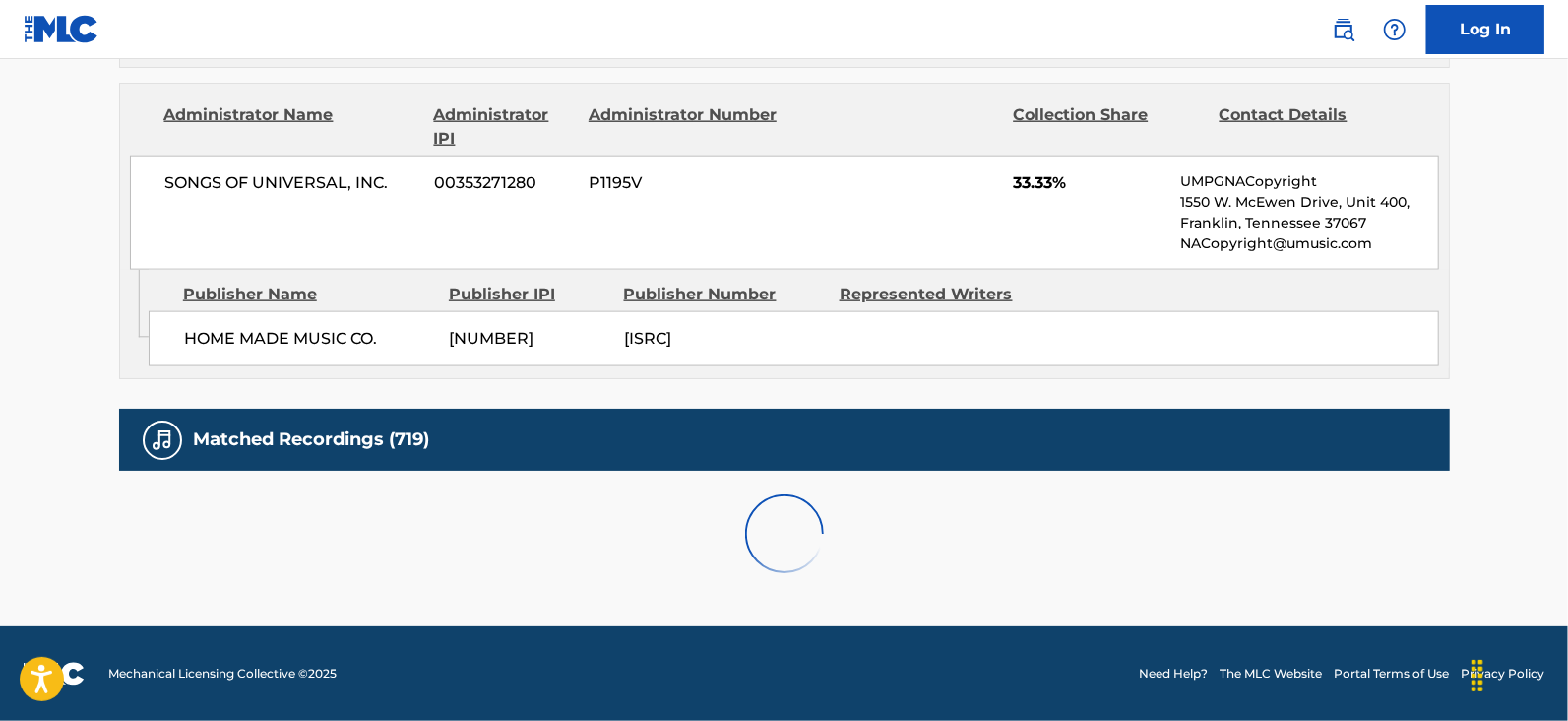 scroll, scrollTop: 2068, scrollLeft: 0, axis: vertical 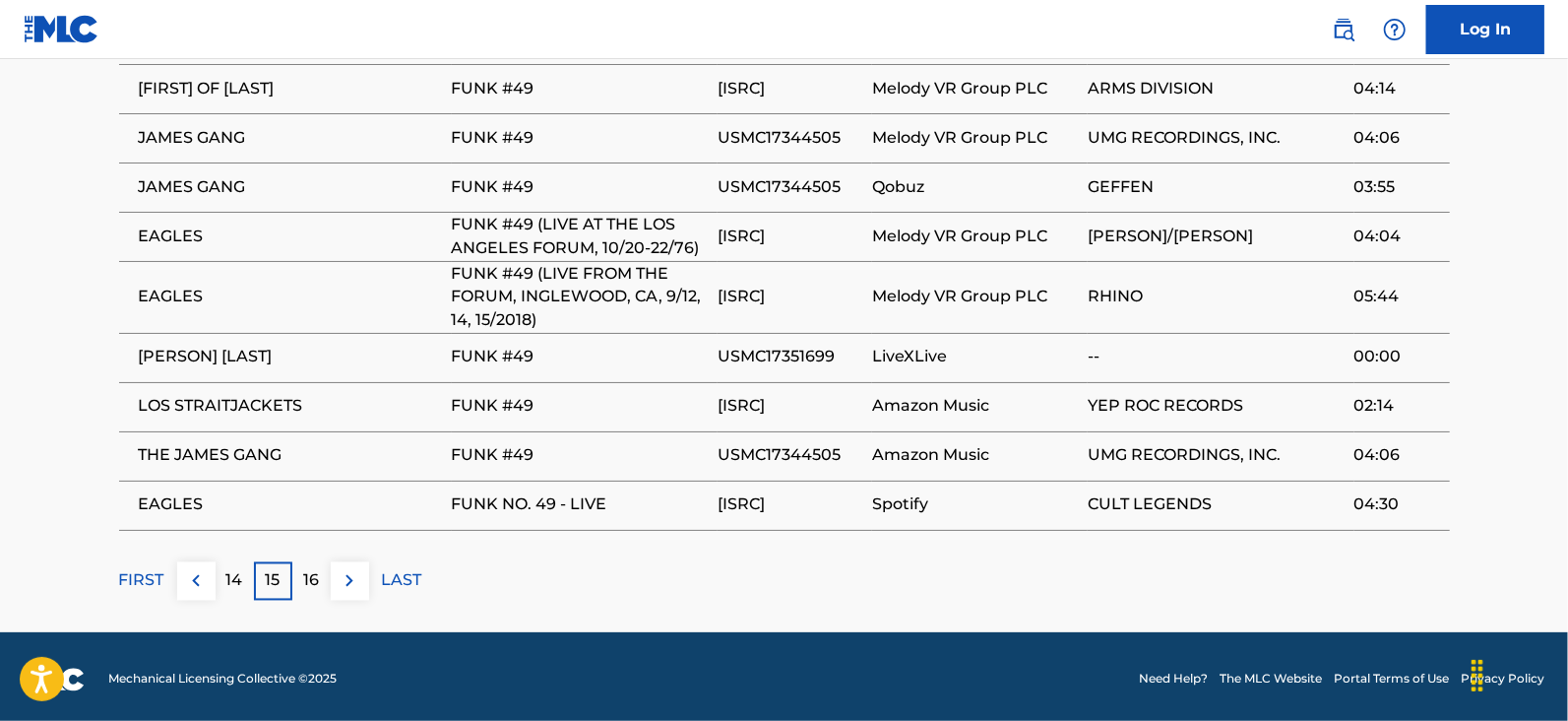 click on "16" at bounding box center (311, 581) 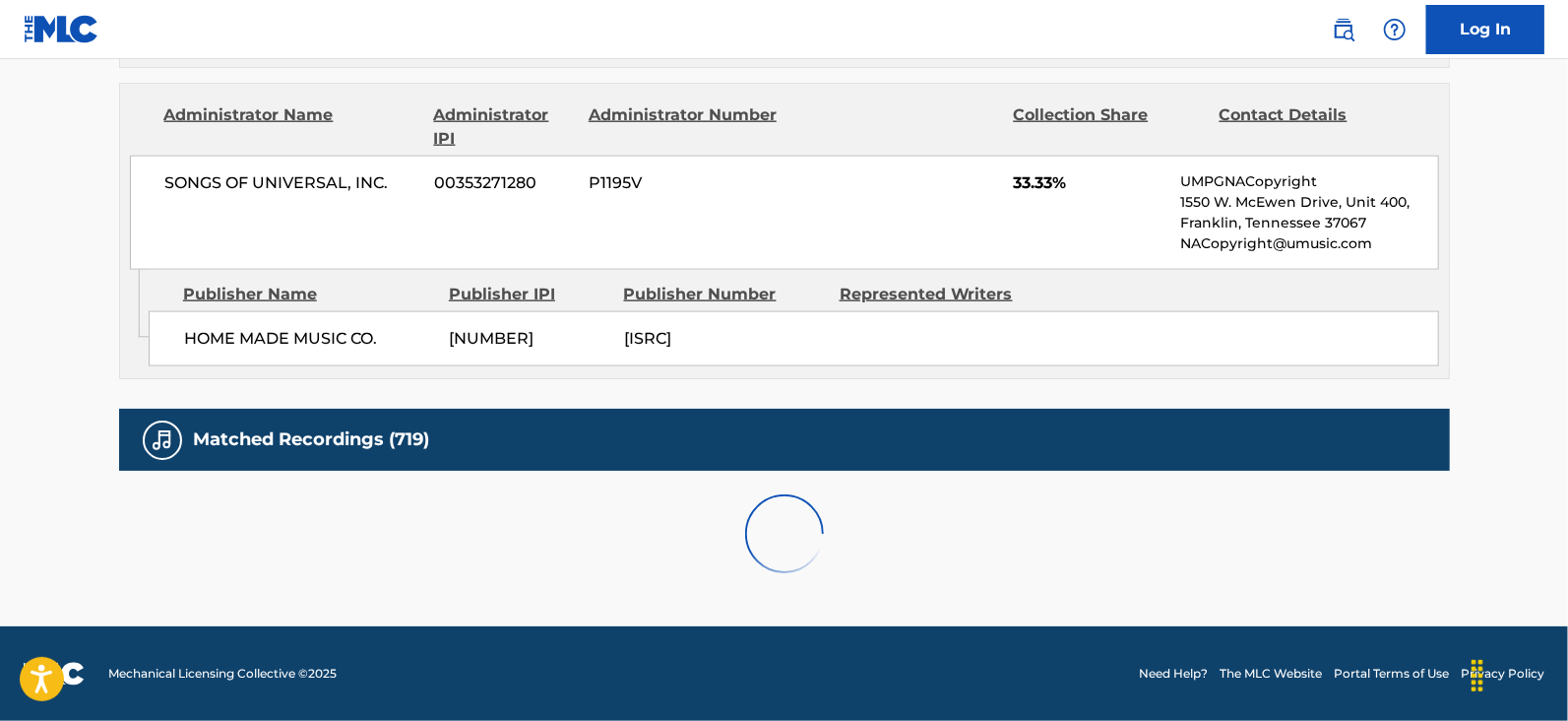 scroll, scrollTop: 2068, scrollLeft: 0, axis: vertical 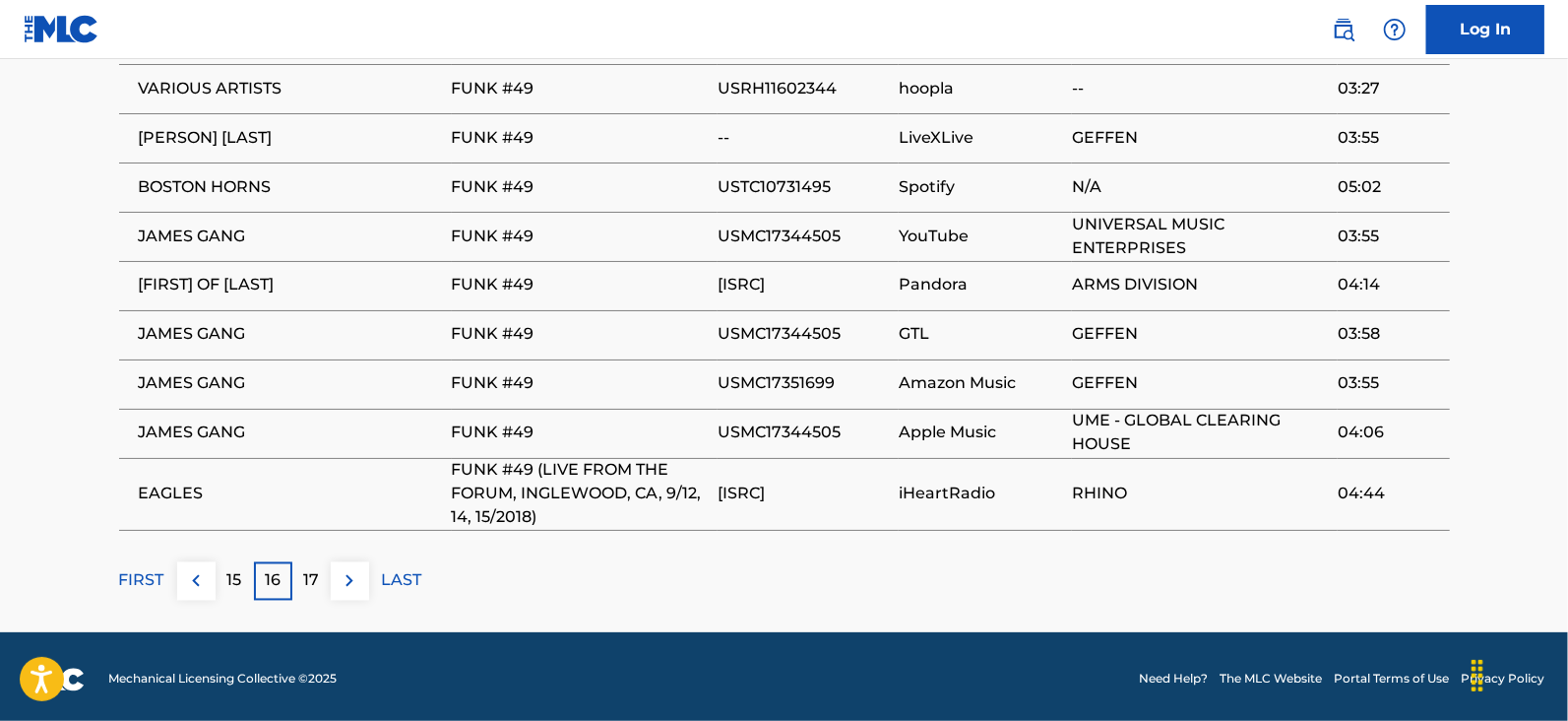 click on "17" at bounding box center (311, 581) 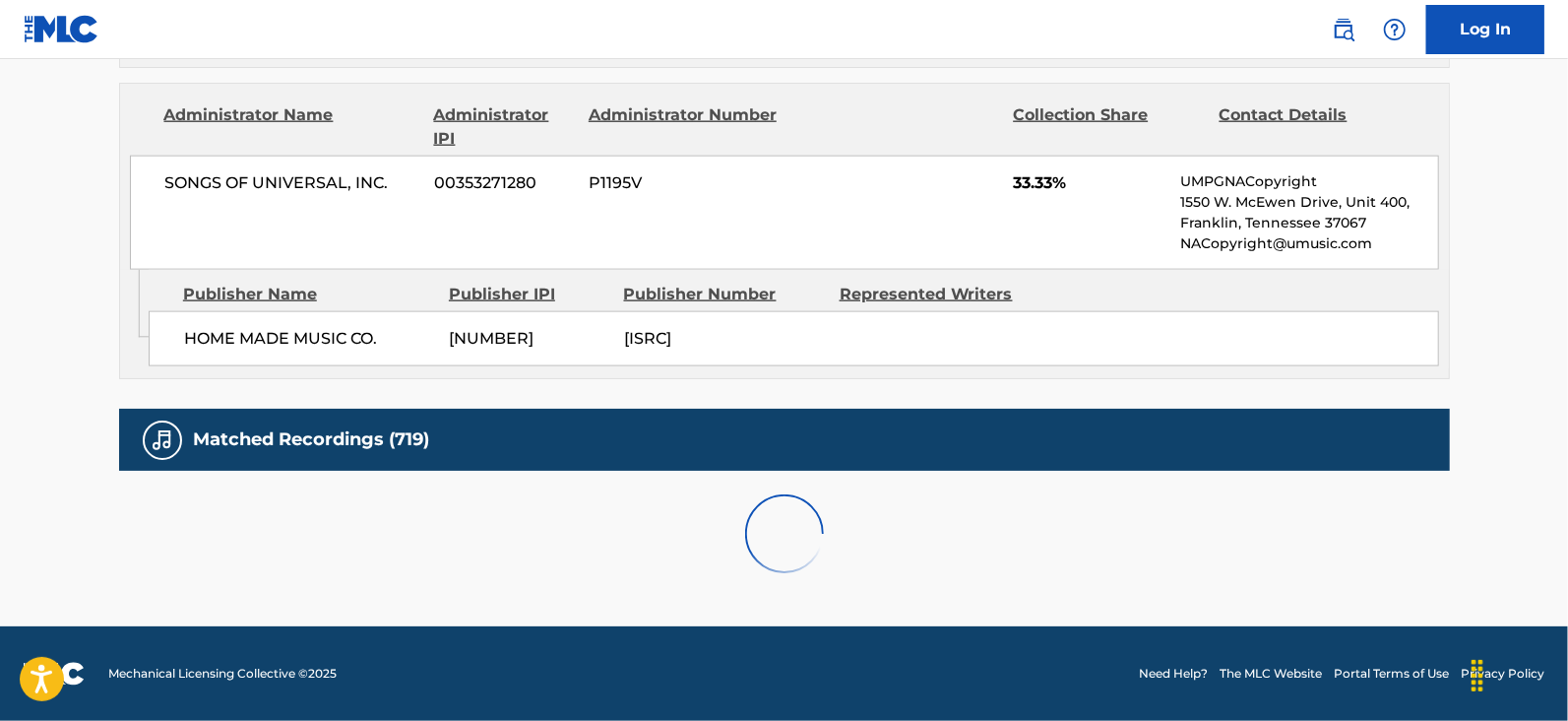 scroll, scrollTop: 2068, scrollLeft: 0, axis: vertical 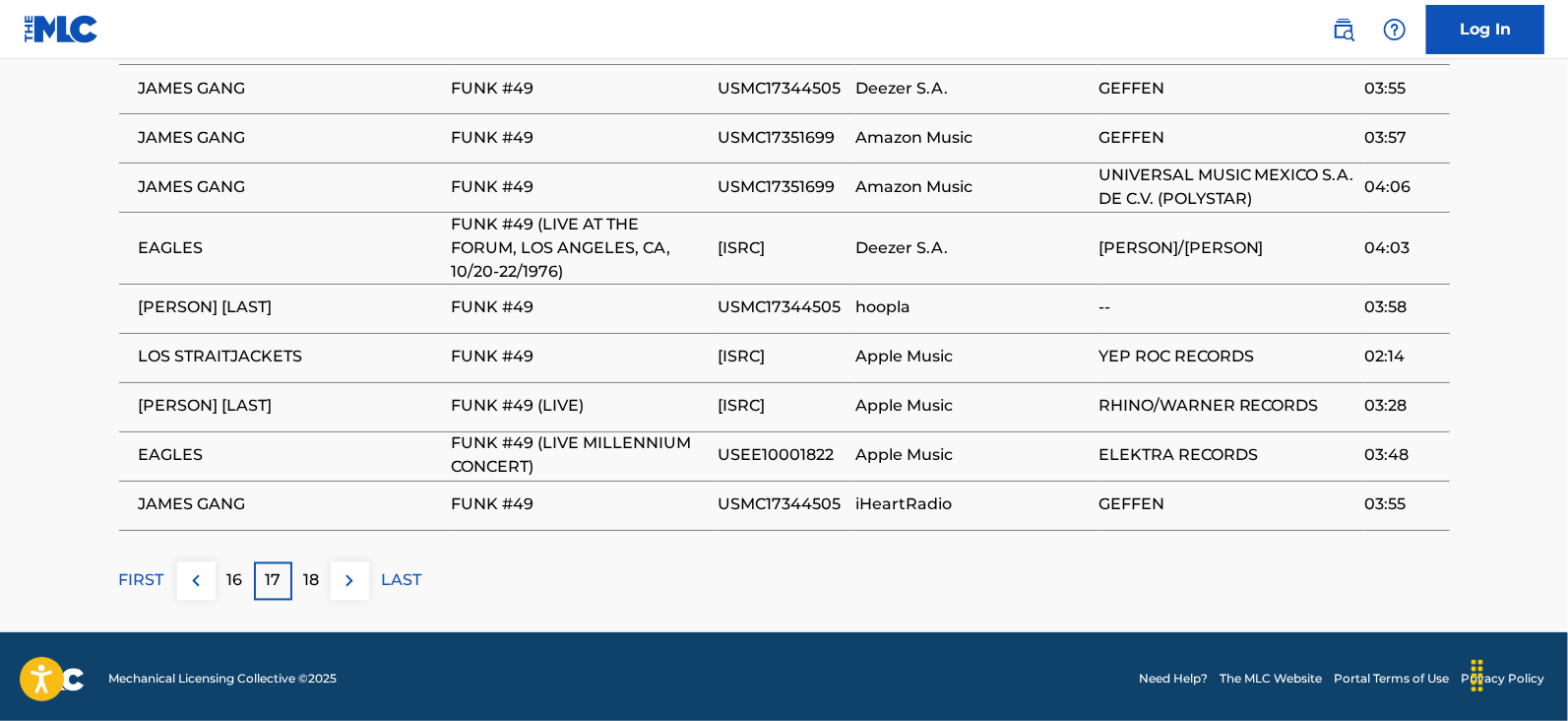 click on "18" at bounding box center (311, 581) 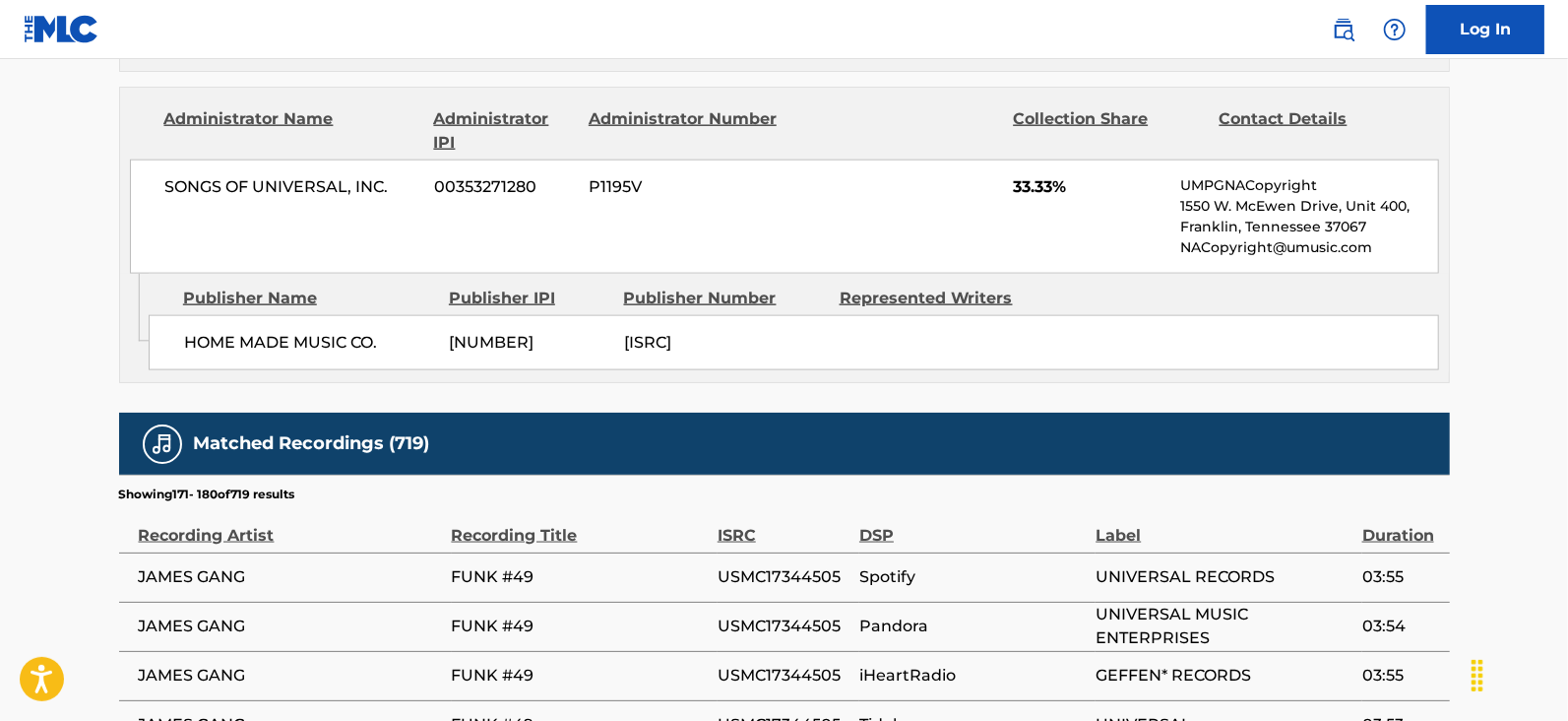 scroll, scrollTop: 2047, scrollLeft: 0, axis: vertical 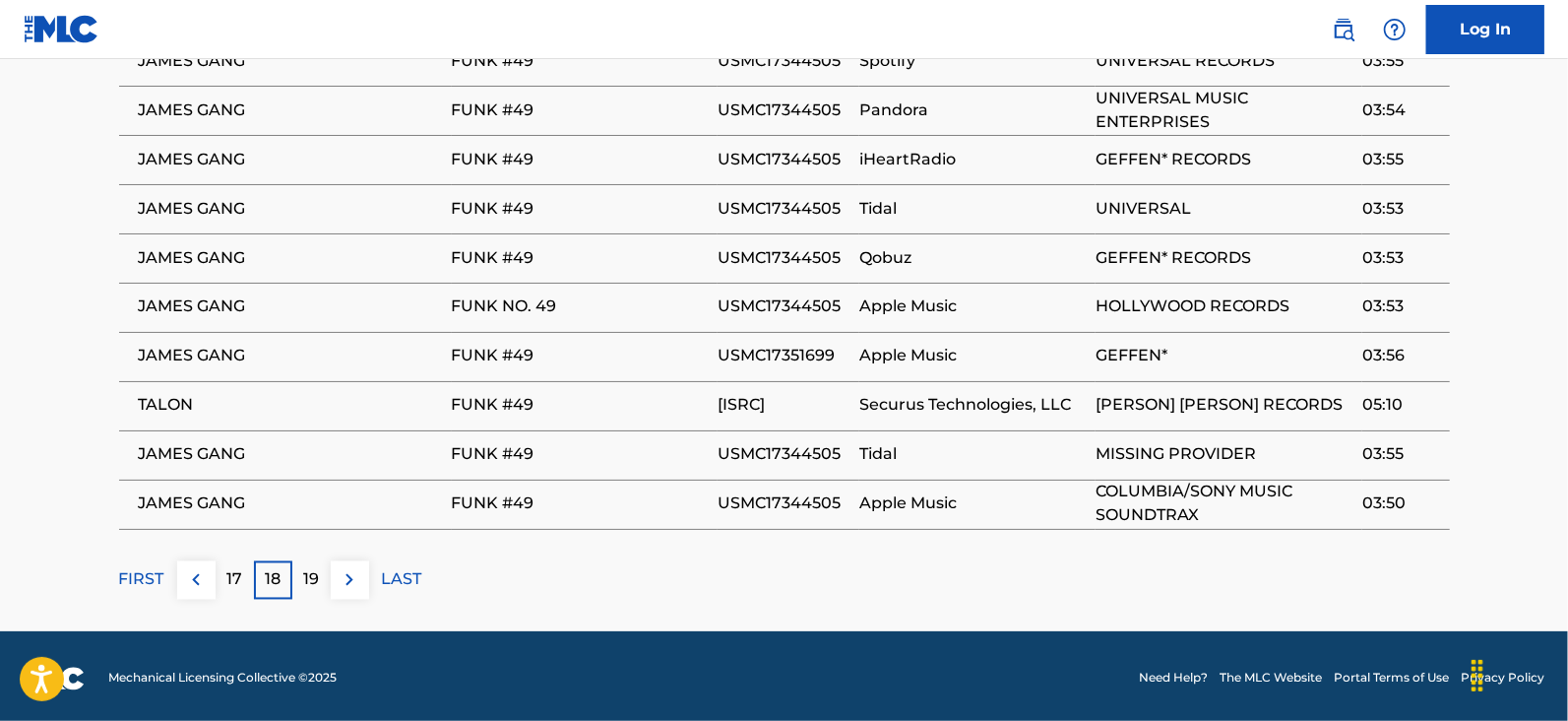 click on "19" at bounding box center [311, 580] 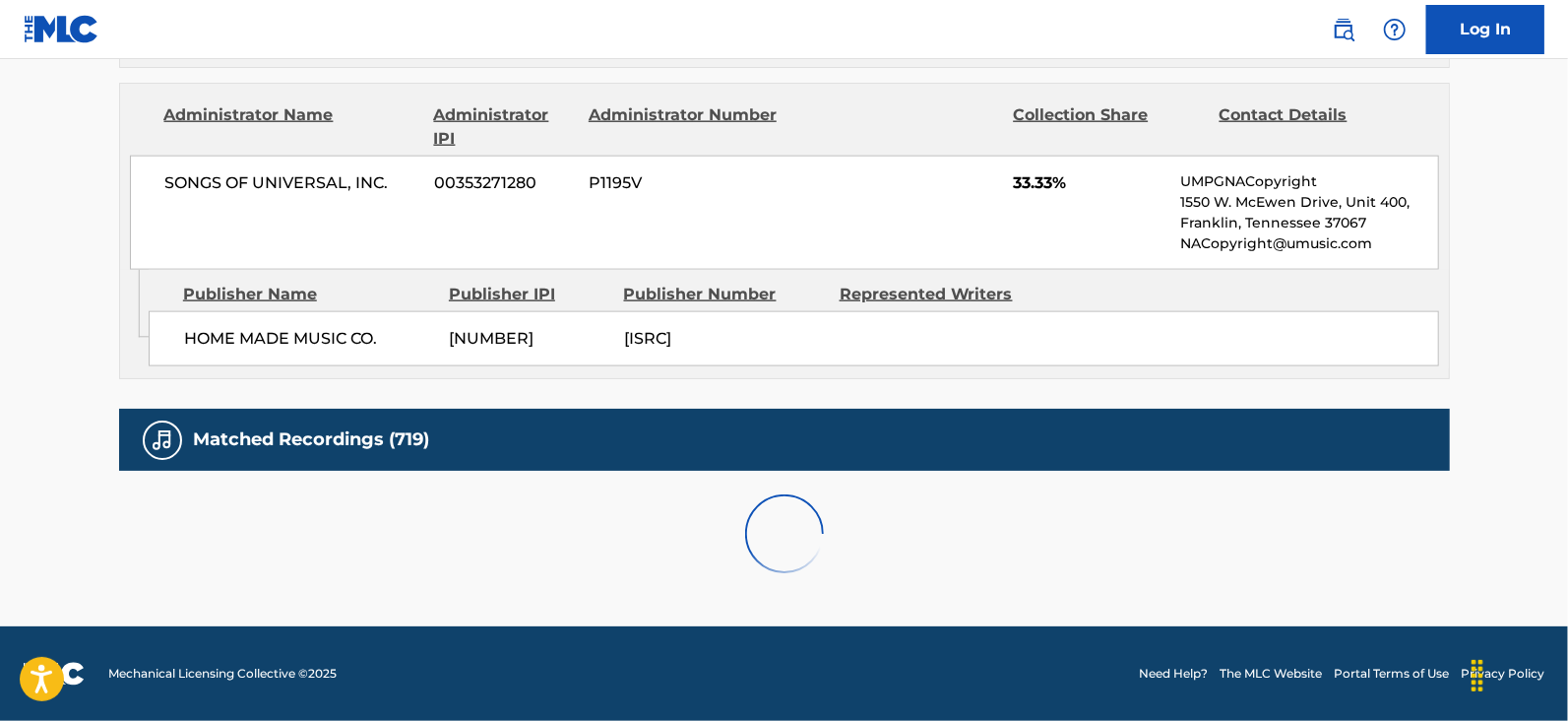scroll, scrollTop: 2187, scrollLeft: 0, axis: vertical 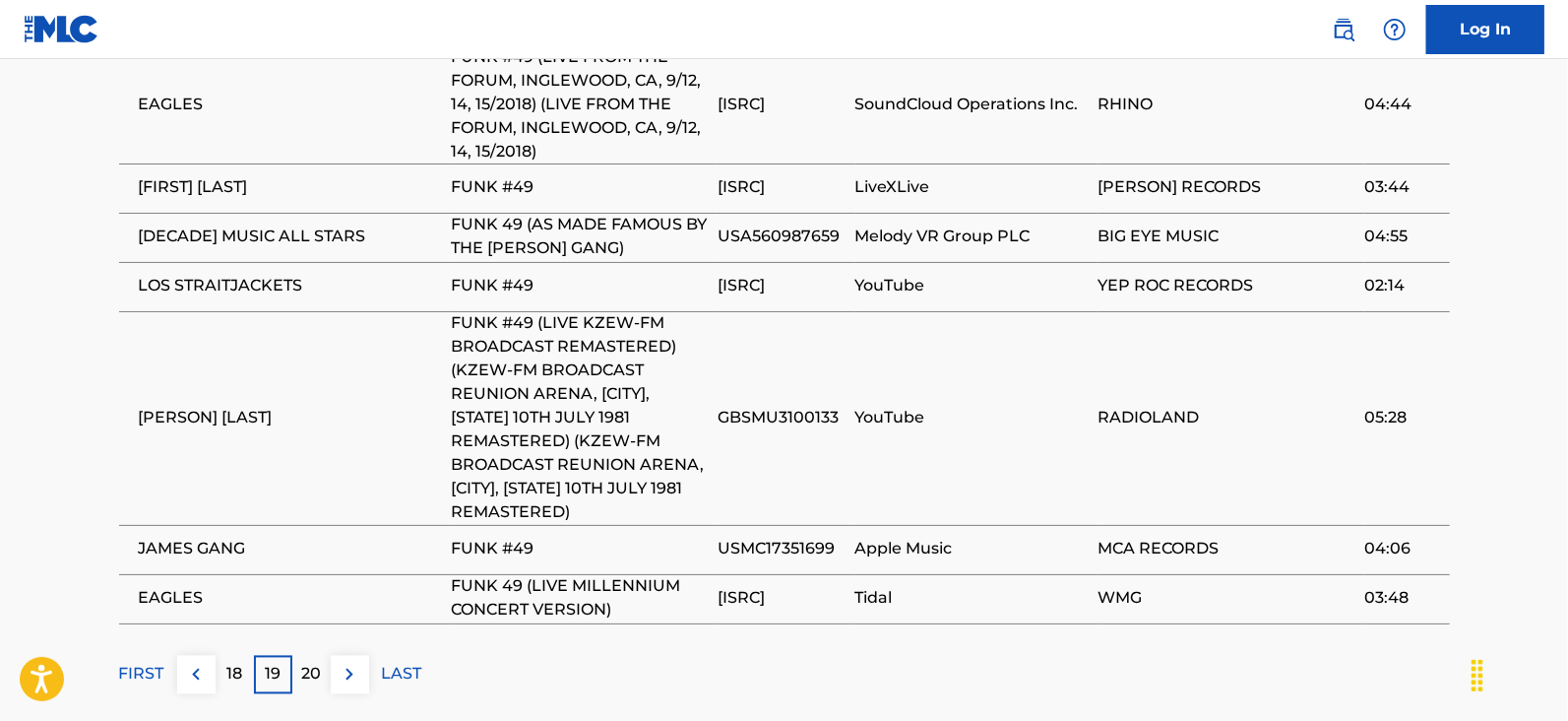 click on "20" at bounding box center (311, 675) 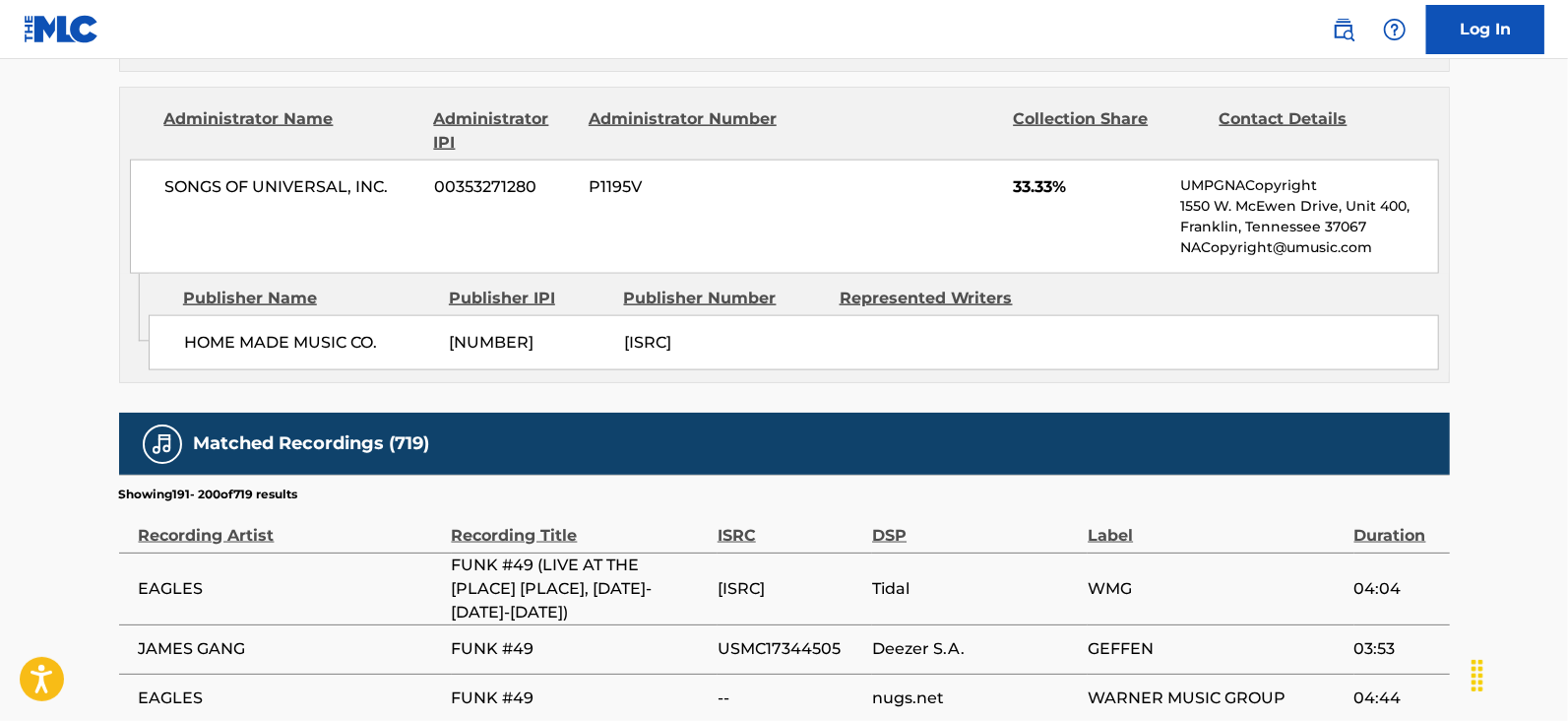 scroll, scrollTop: 2047, scrollLeft: 0, axis: vertical 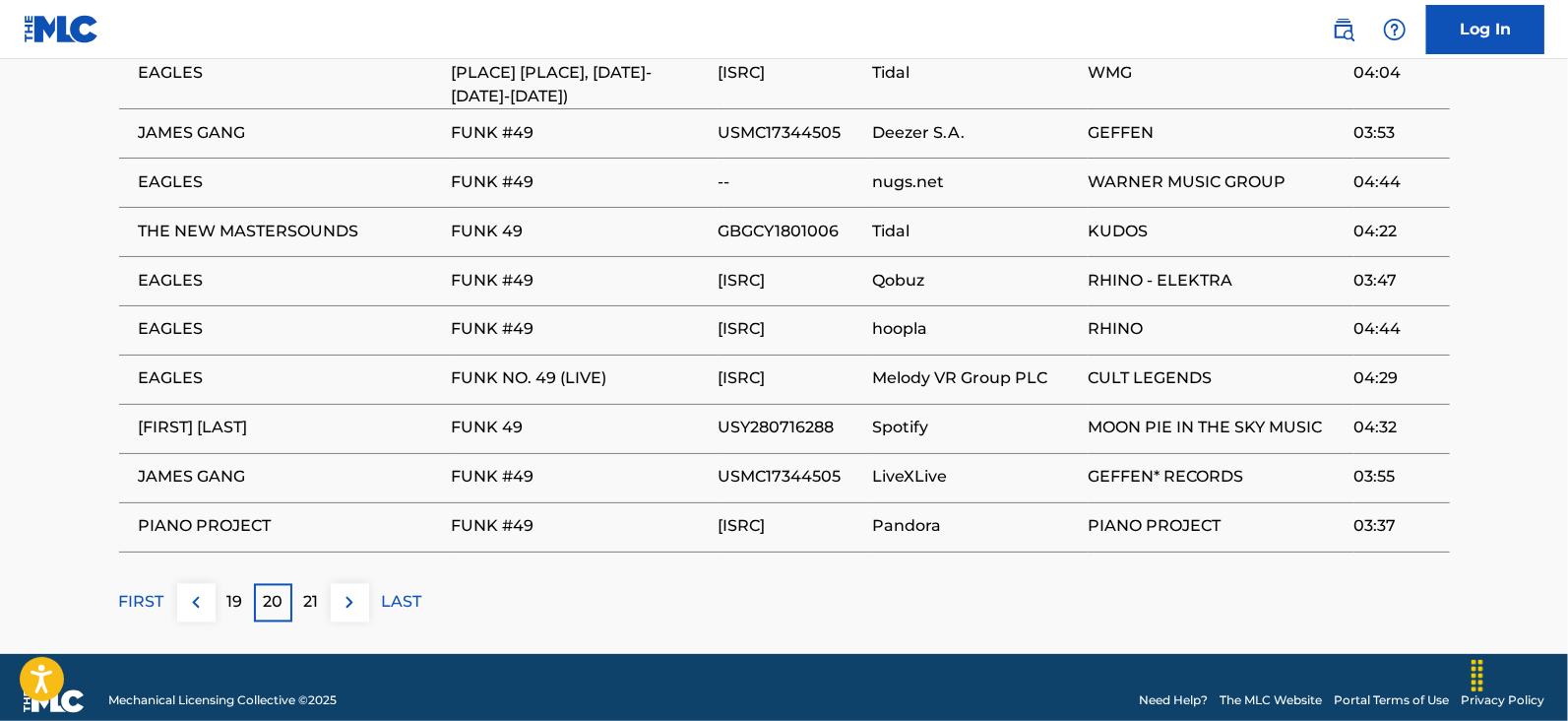 click on "21" at bounding box center (311, 603) 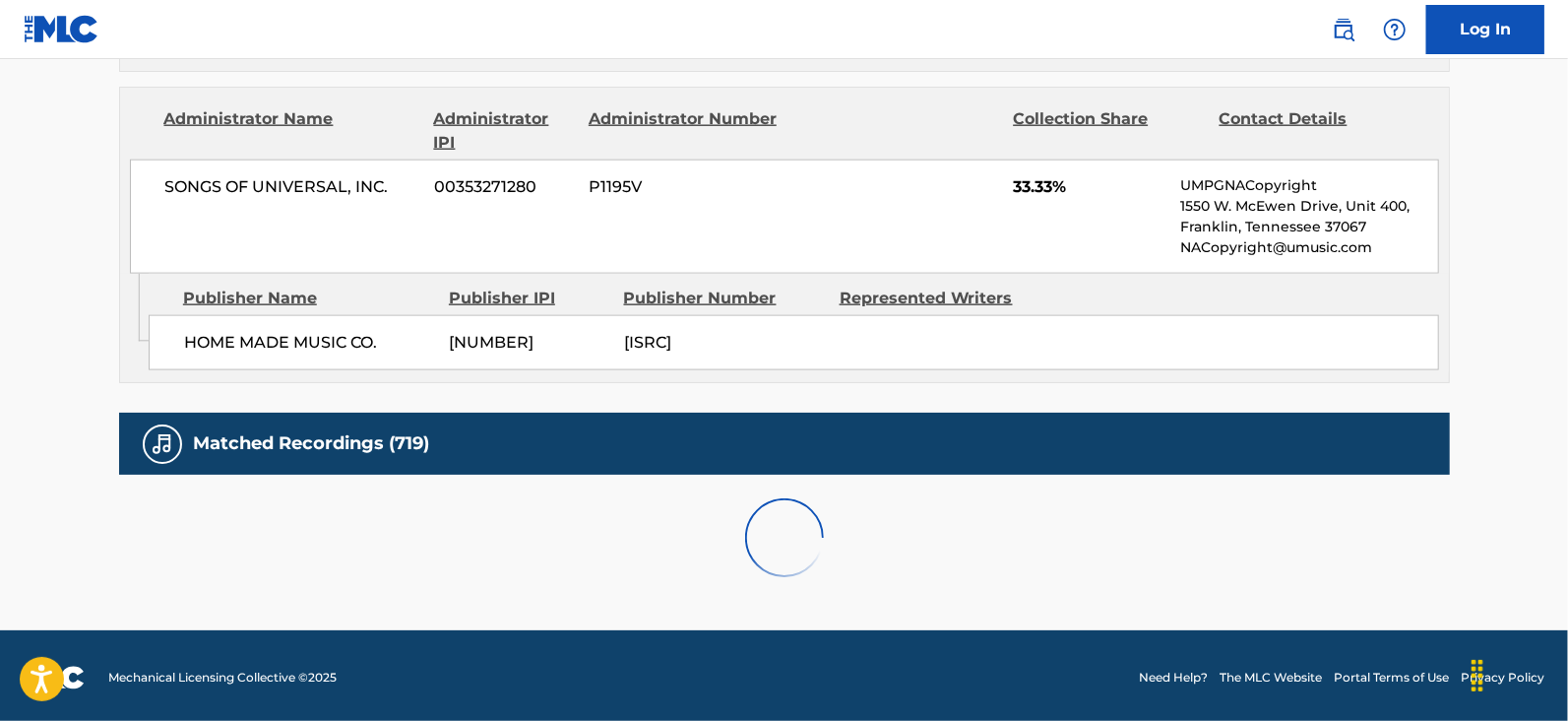 scroll, scrollTop: 2138, scrollLeft: 0, axis: vertical 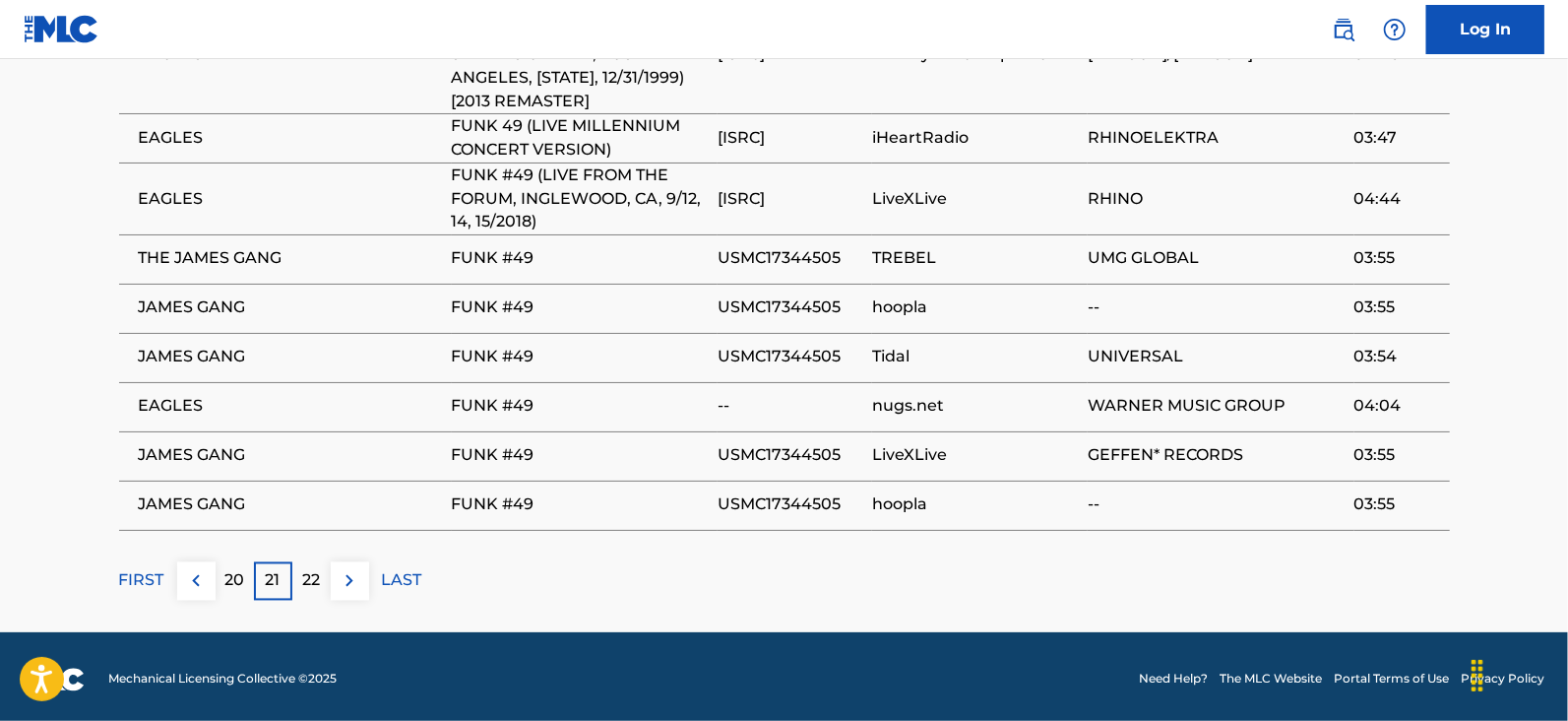 click on "22" at bounding box center [311, 581] 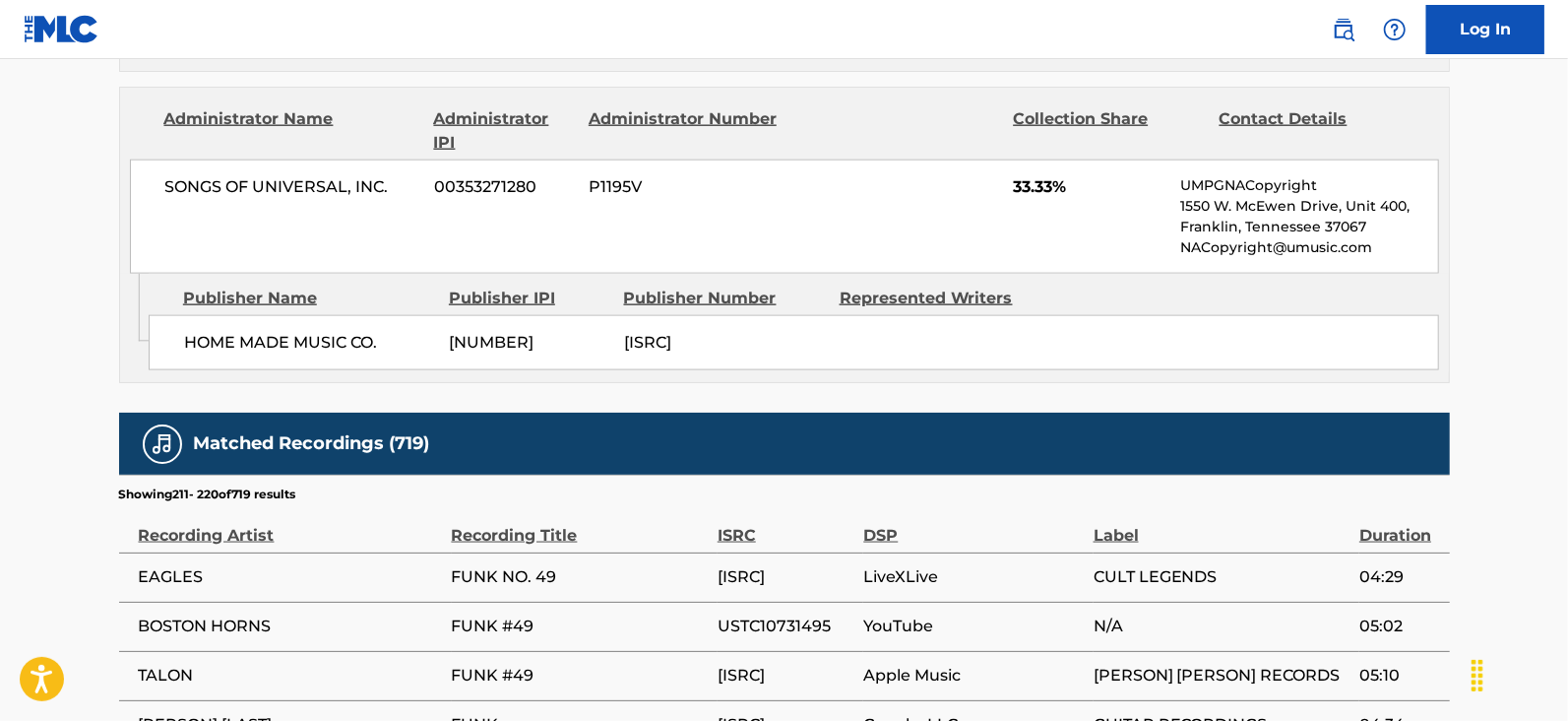 scroll, scrollTop: 2047, scrollLeft: 0, axis: vertical 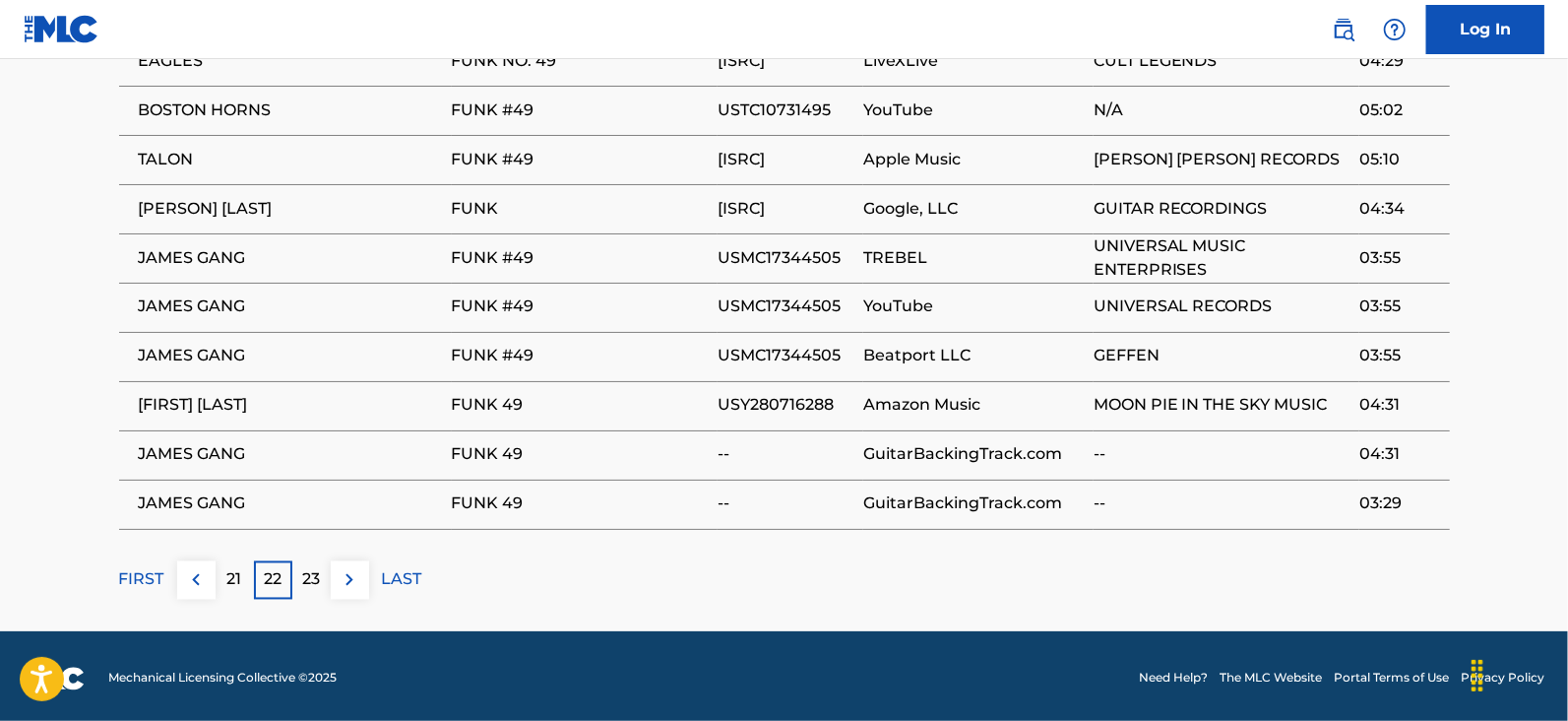 click on "23" at bounding box center [311, 580] 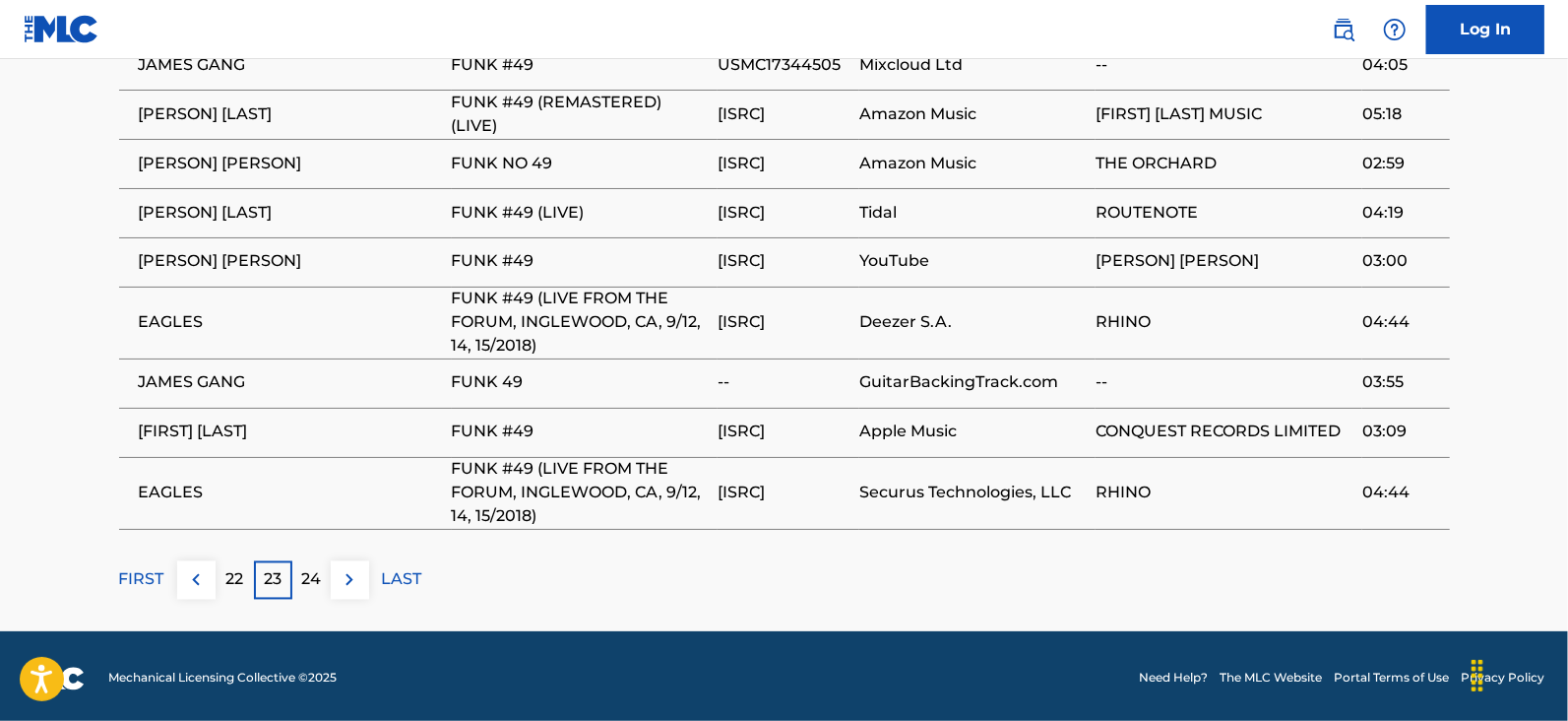 click on "24" at bounding box center [311, 580] 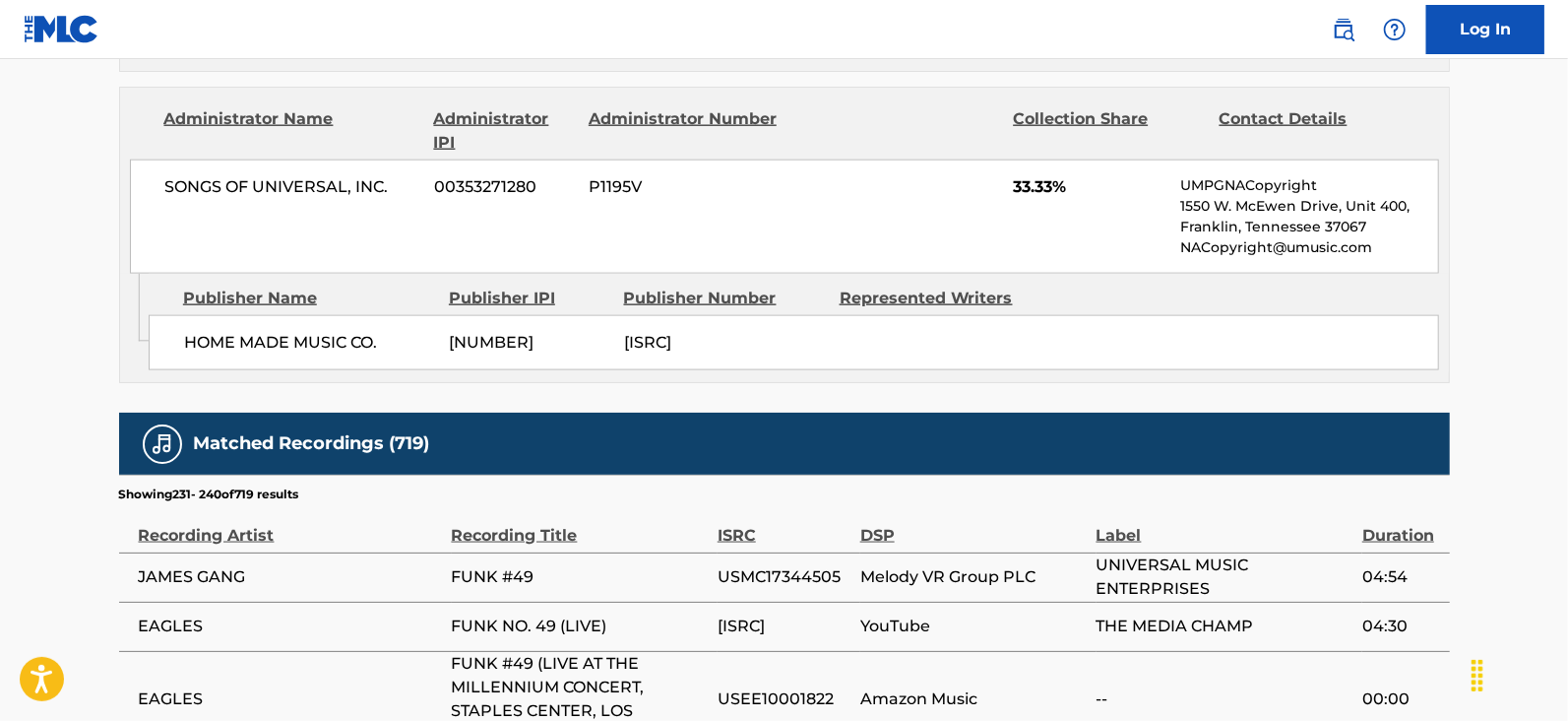 scroll, scrollTop: 2115, scrollLeft: 0, axis: vertical 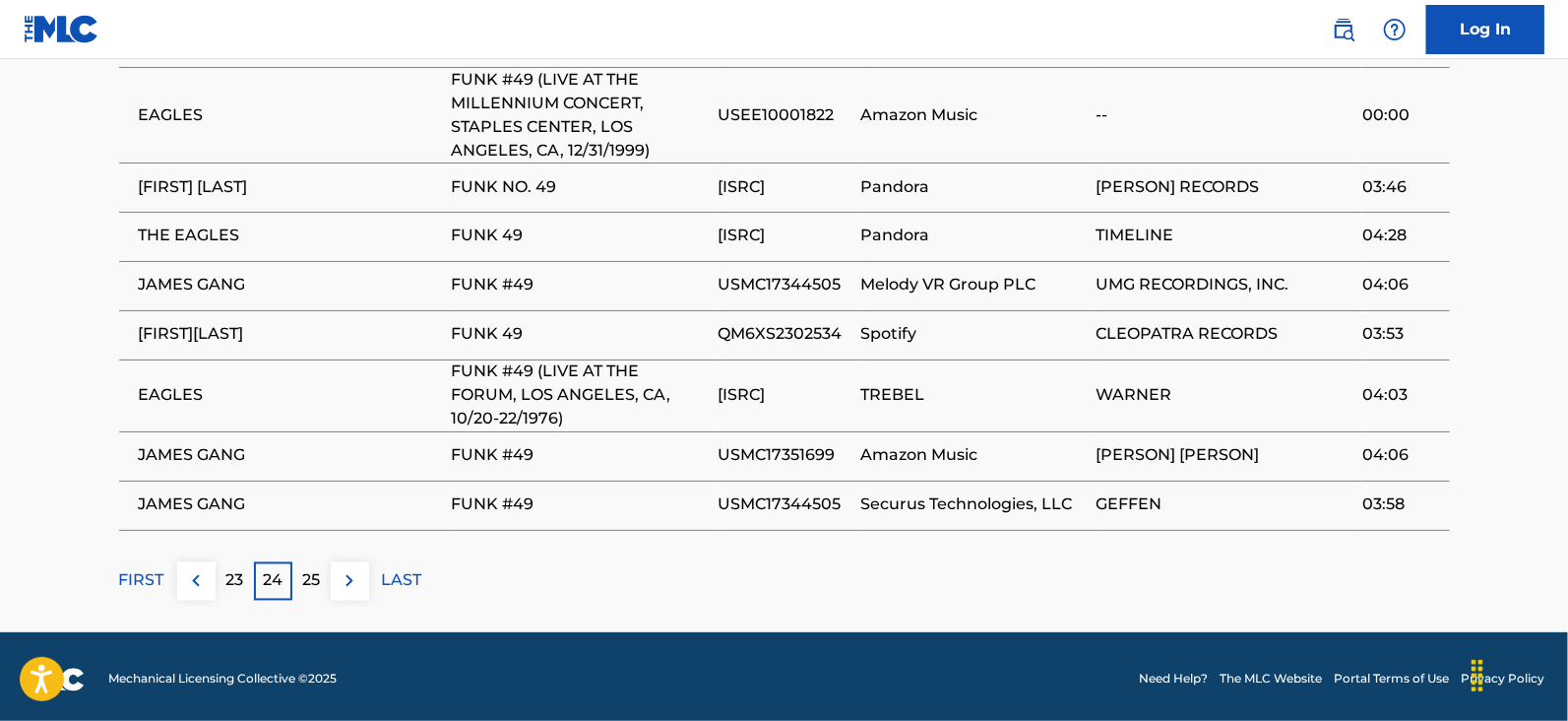 click on "25" at bounding box center [311, 581] 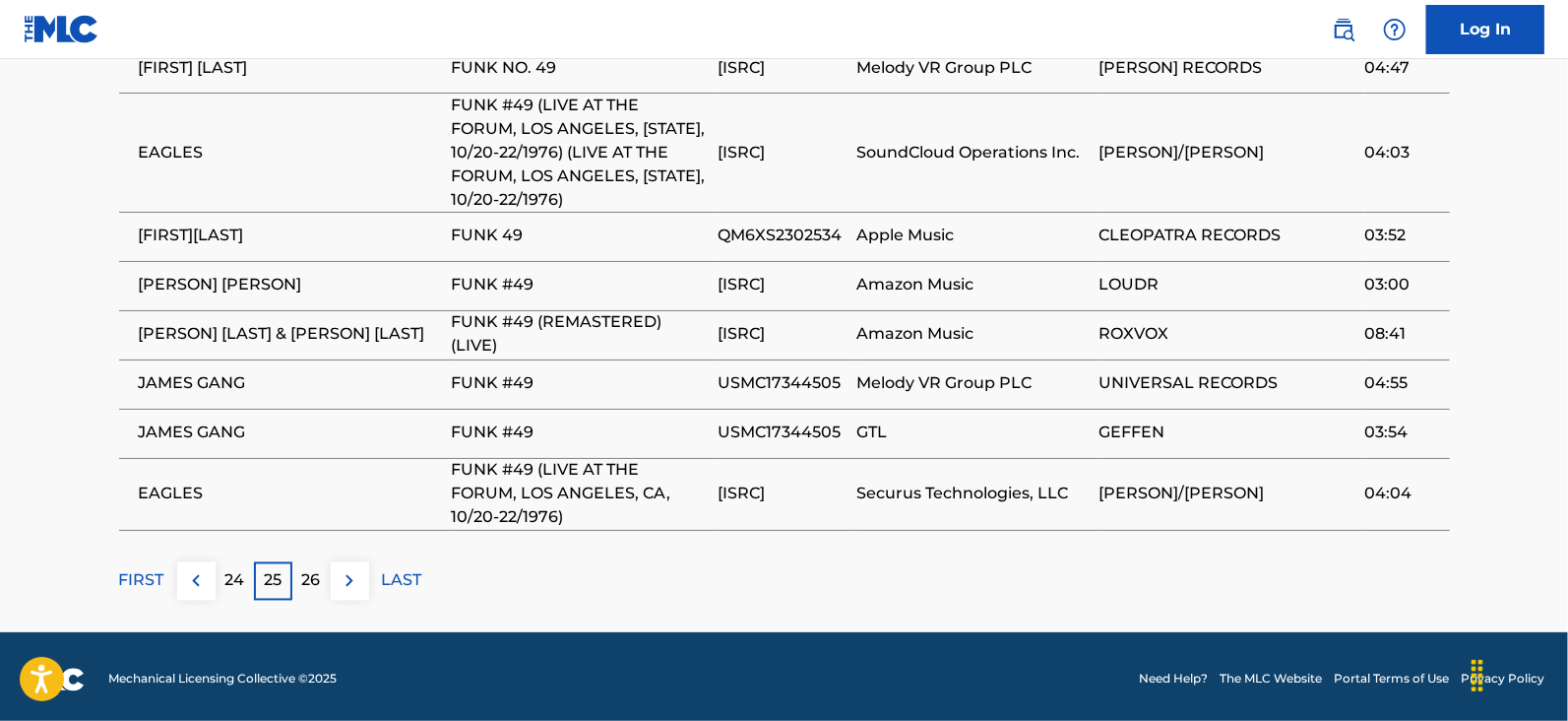 click on "26" at bounding box center [311, 581] 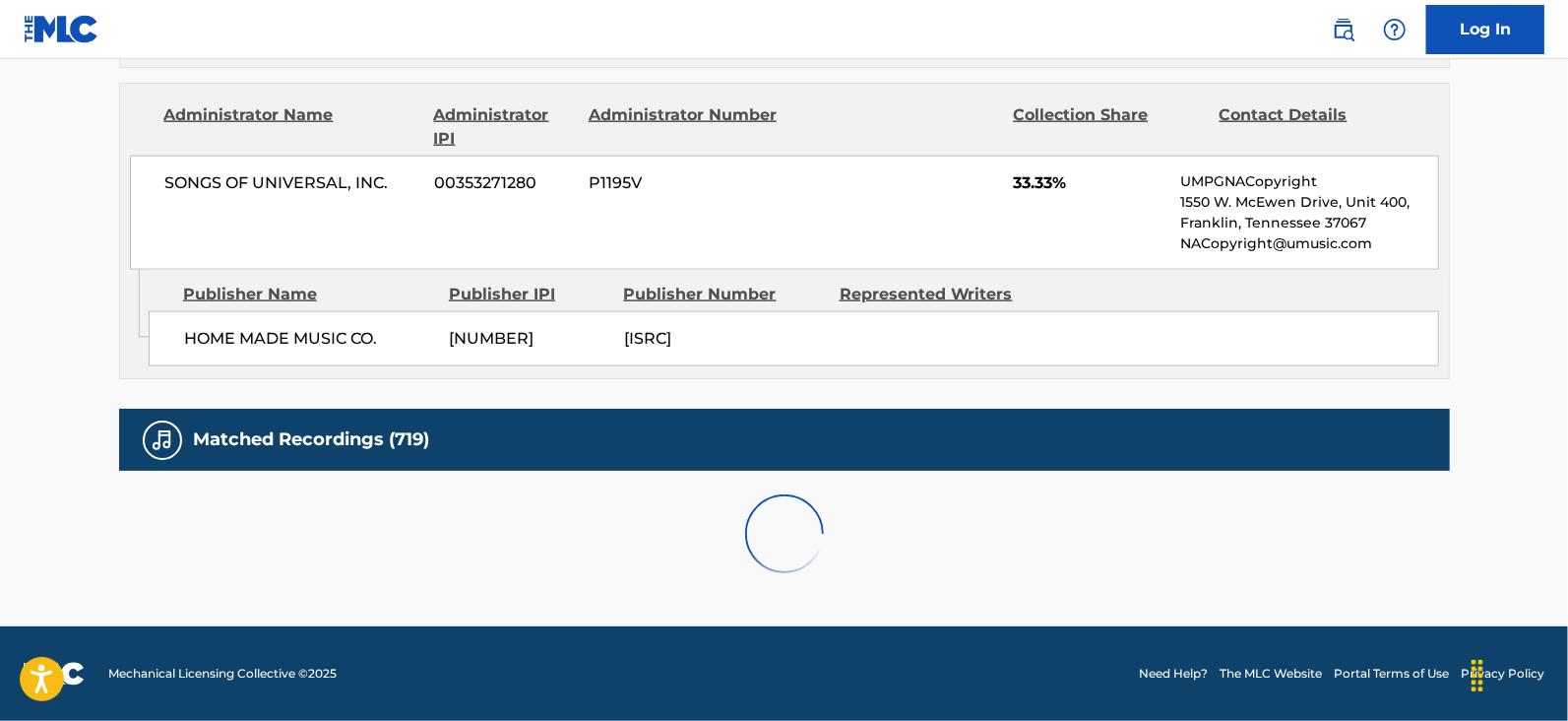 scroll, scrollTop: 2162, scrollLeft: 0, axis: vertical 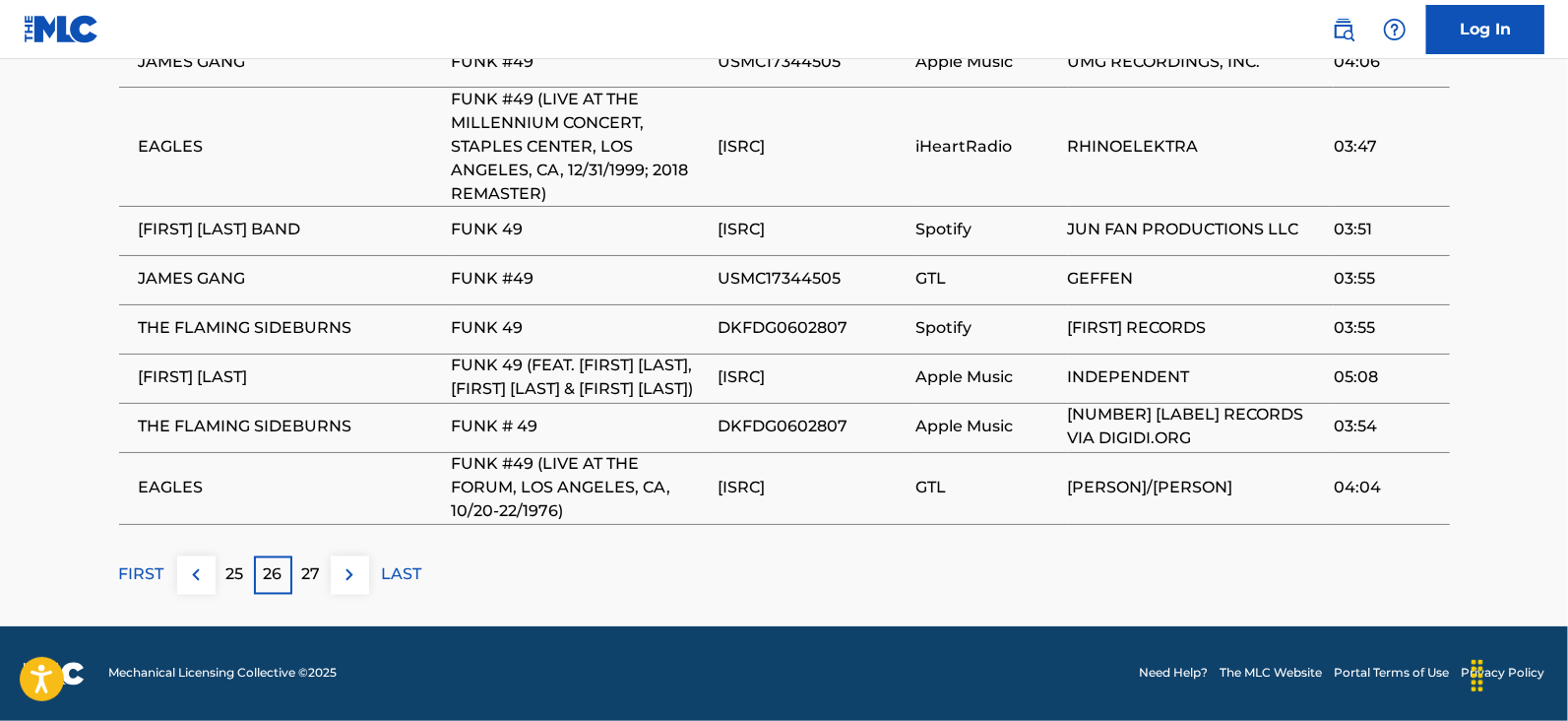 click on "27" at bounding box center (311, 575) 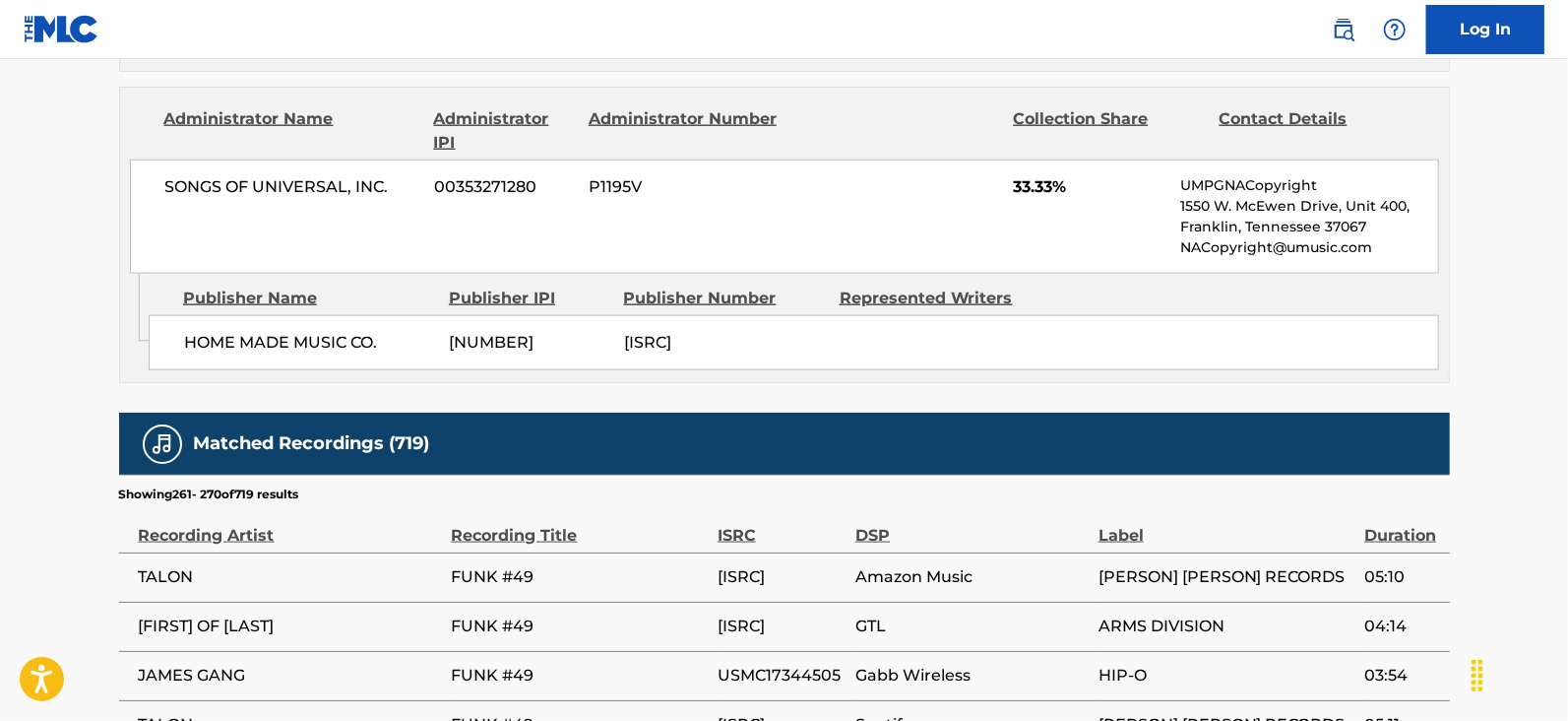 scroll, scrollTop: 2047, scrollLeft: 0, axis: vertical 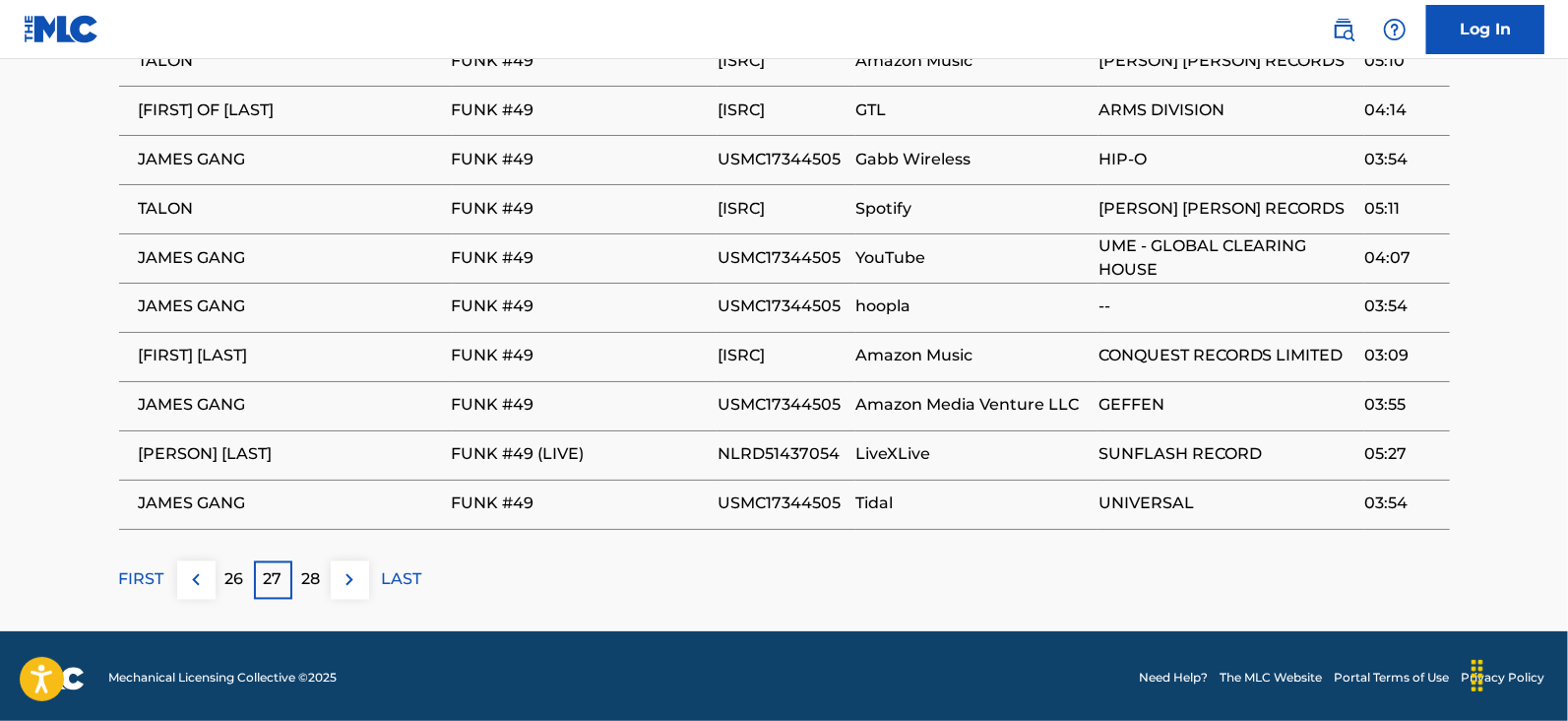 click on "28" at bounding box center (311, 580) 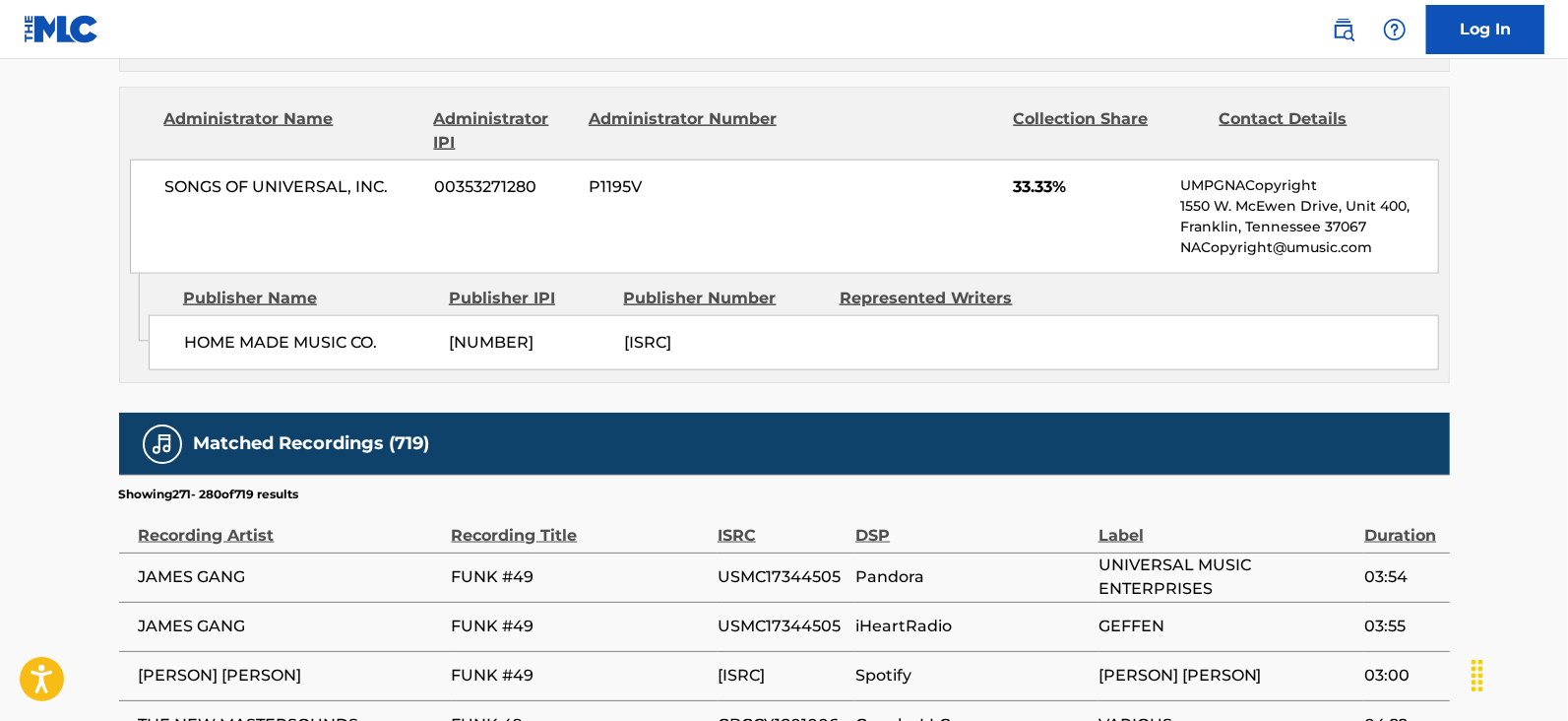 scroll, scrollTop: 2068, scrollLeft: 0, axis: vertical 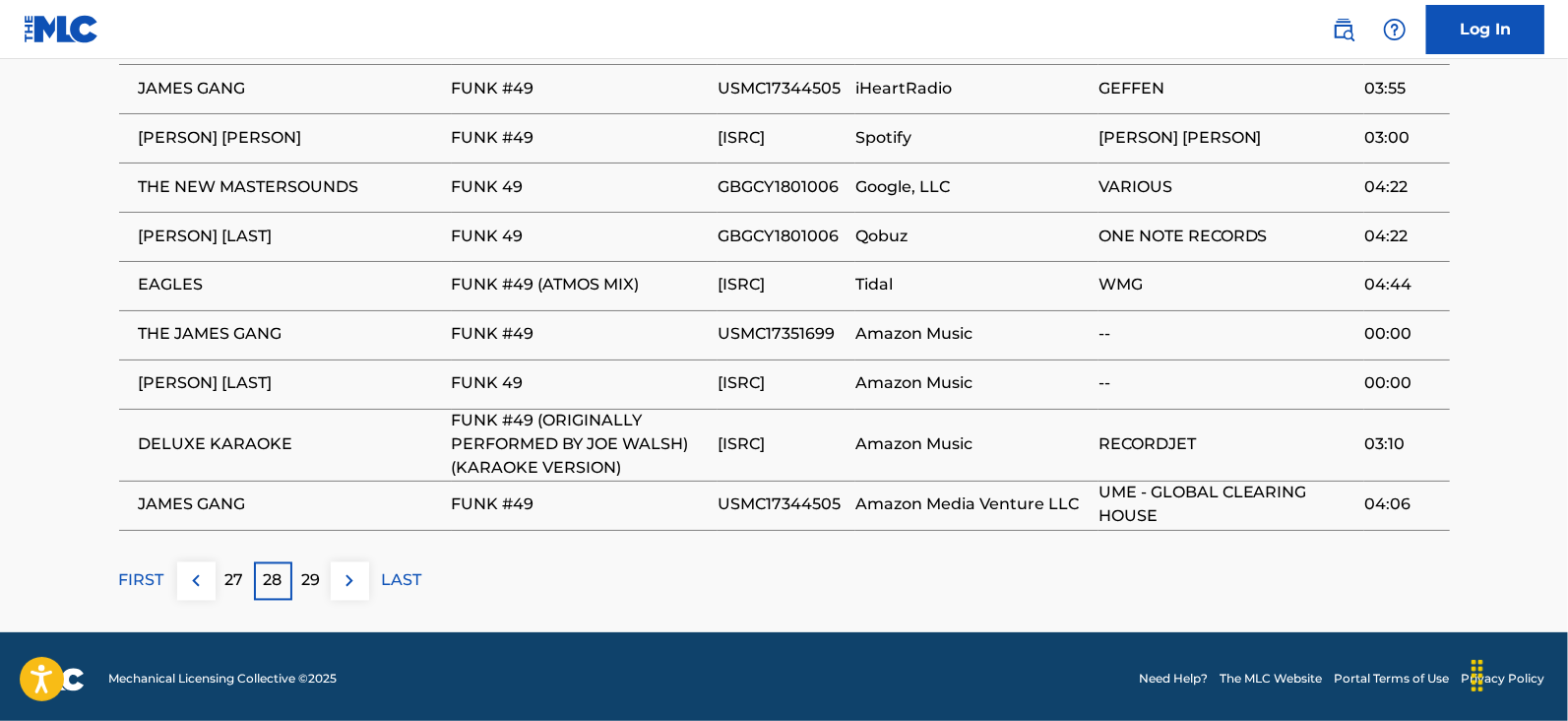 click on "29" at bounding box center [311, 581] 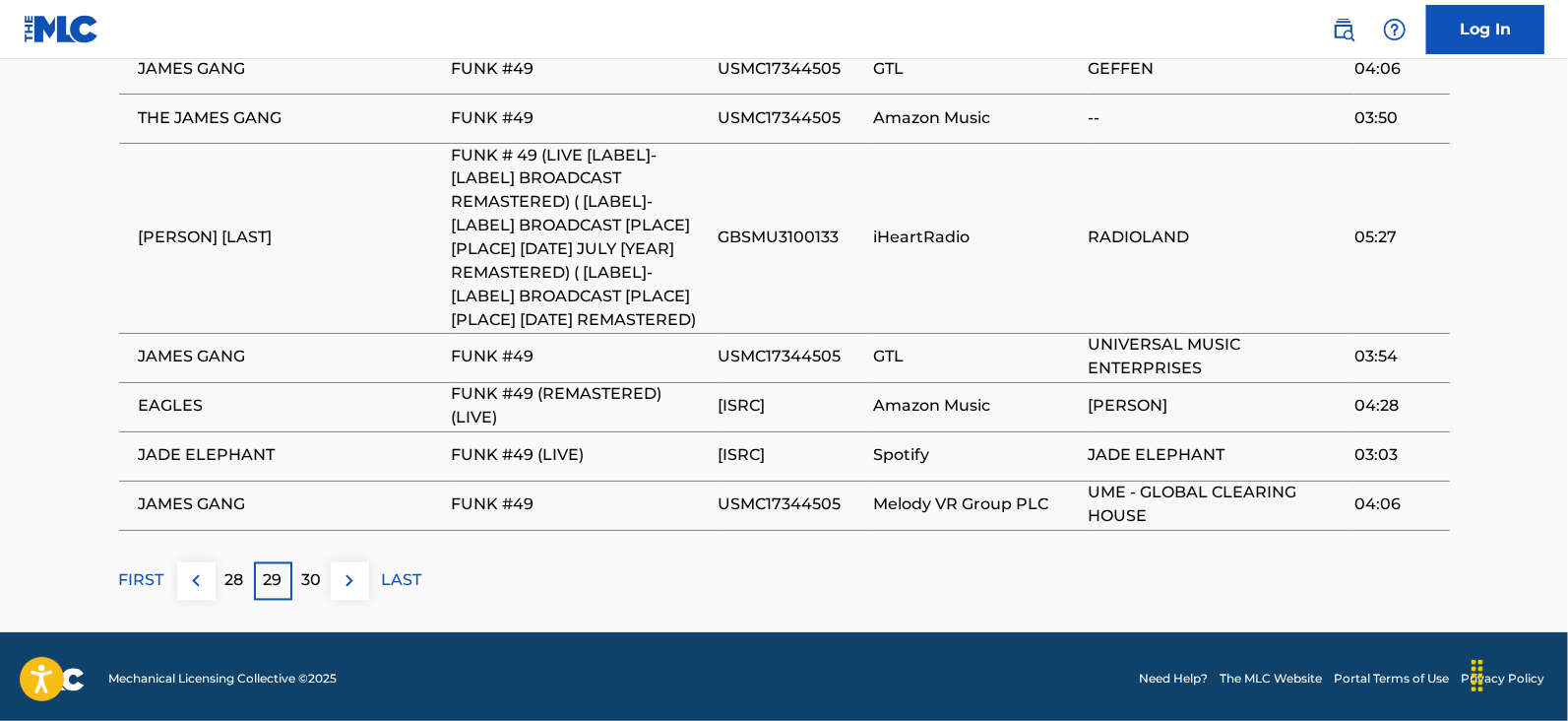 click on "30" at bounding box center (311, 581) 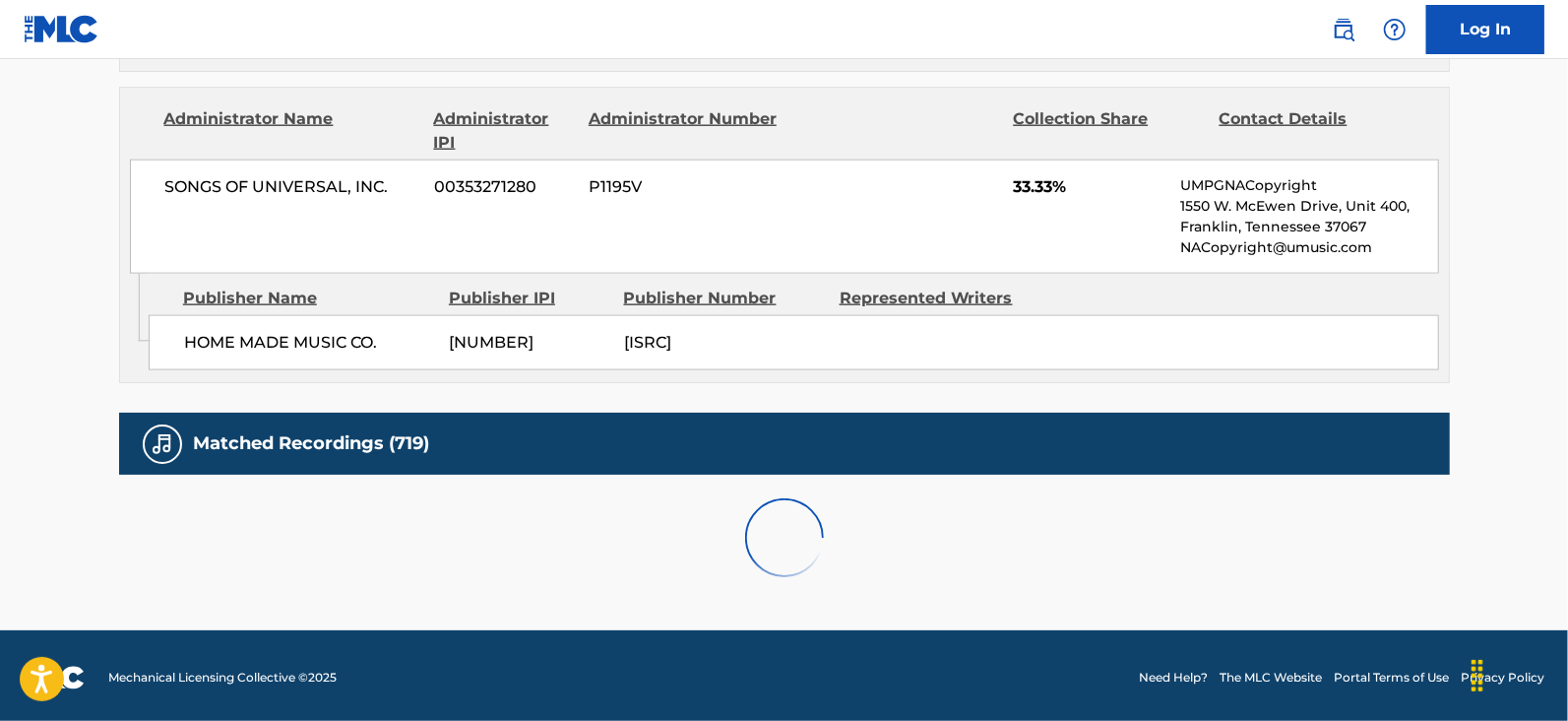 scroll, scrollTop: 2208, scrollLeft: 0, axis: vertical 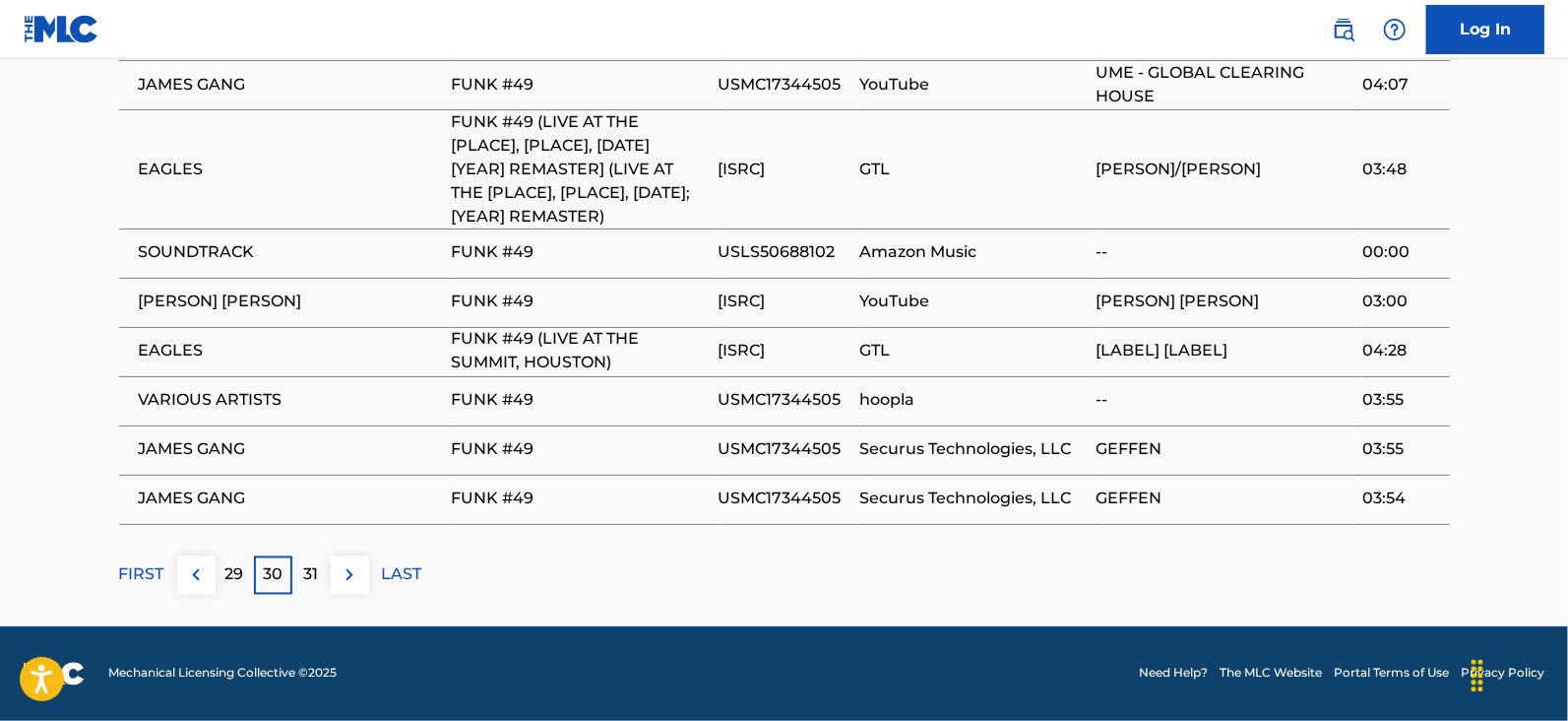 drag, startPoint x: 1020, startPoint y: 85, endPoint x: 480, endPoint y: 635, distance: 770.77883 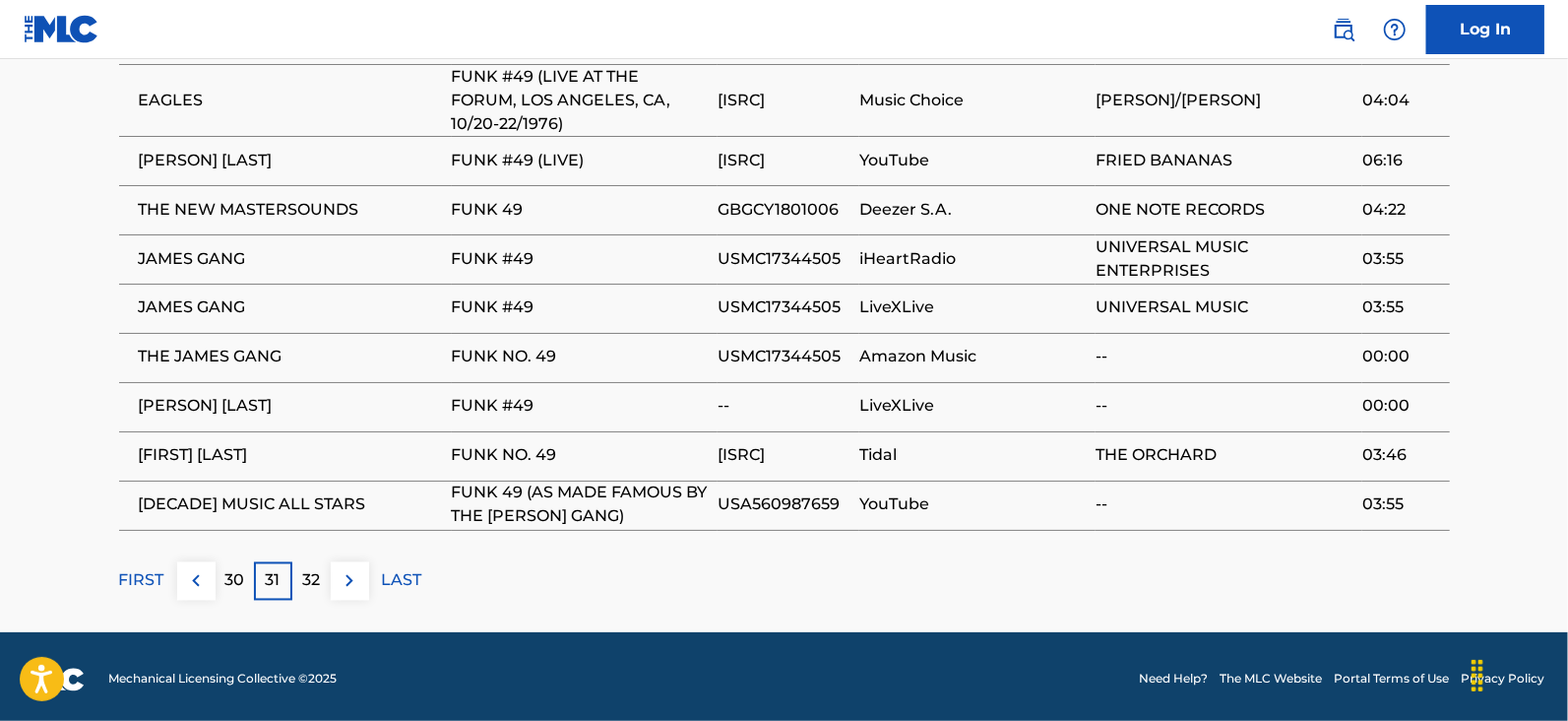 click on "32" at bounding box center (311, 581) 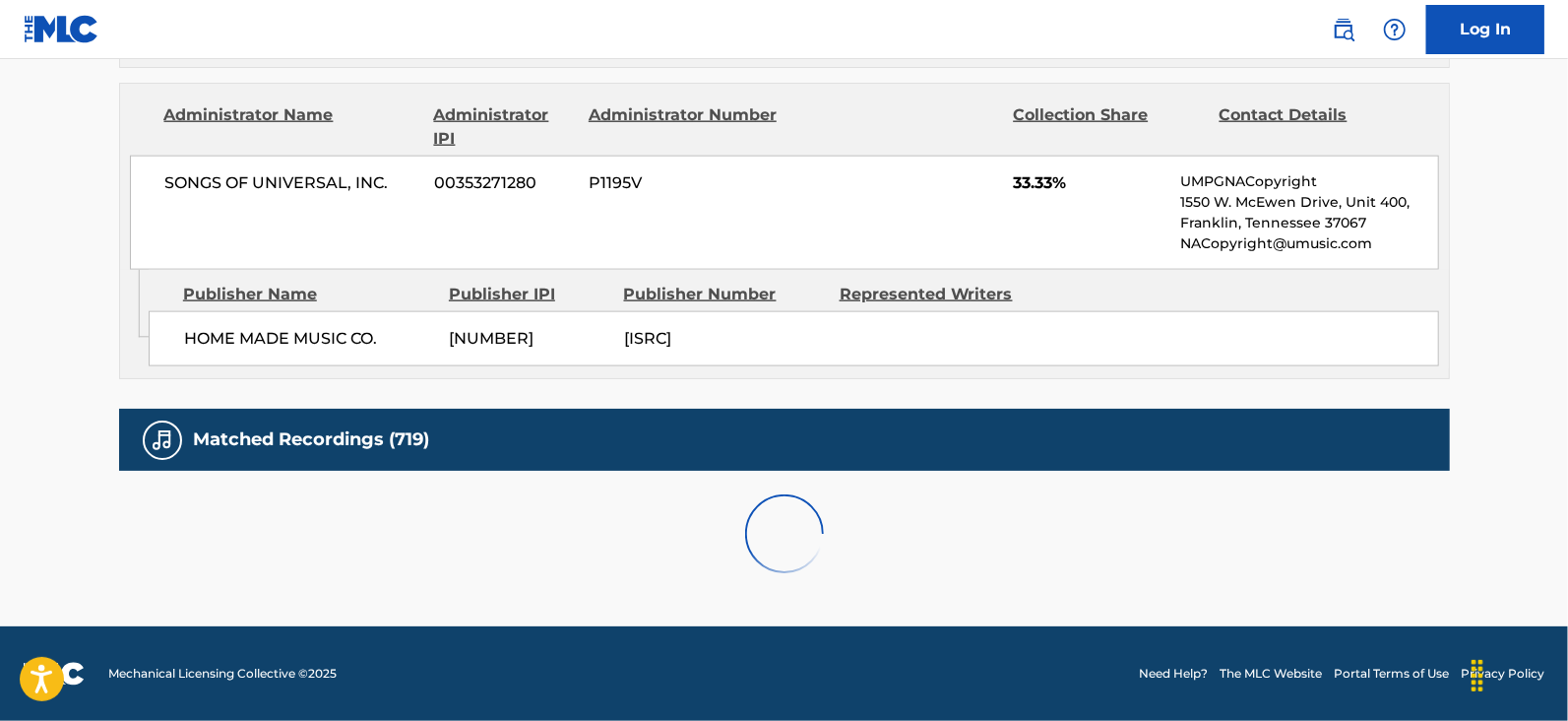 scroll, scrollTop: 2068, scrollLeft: 0, axis: vertical 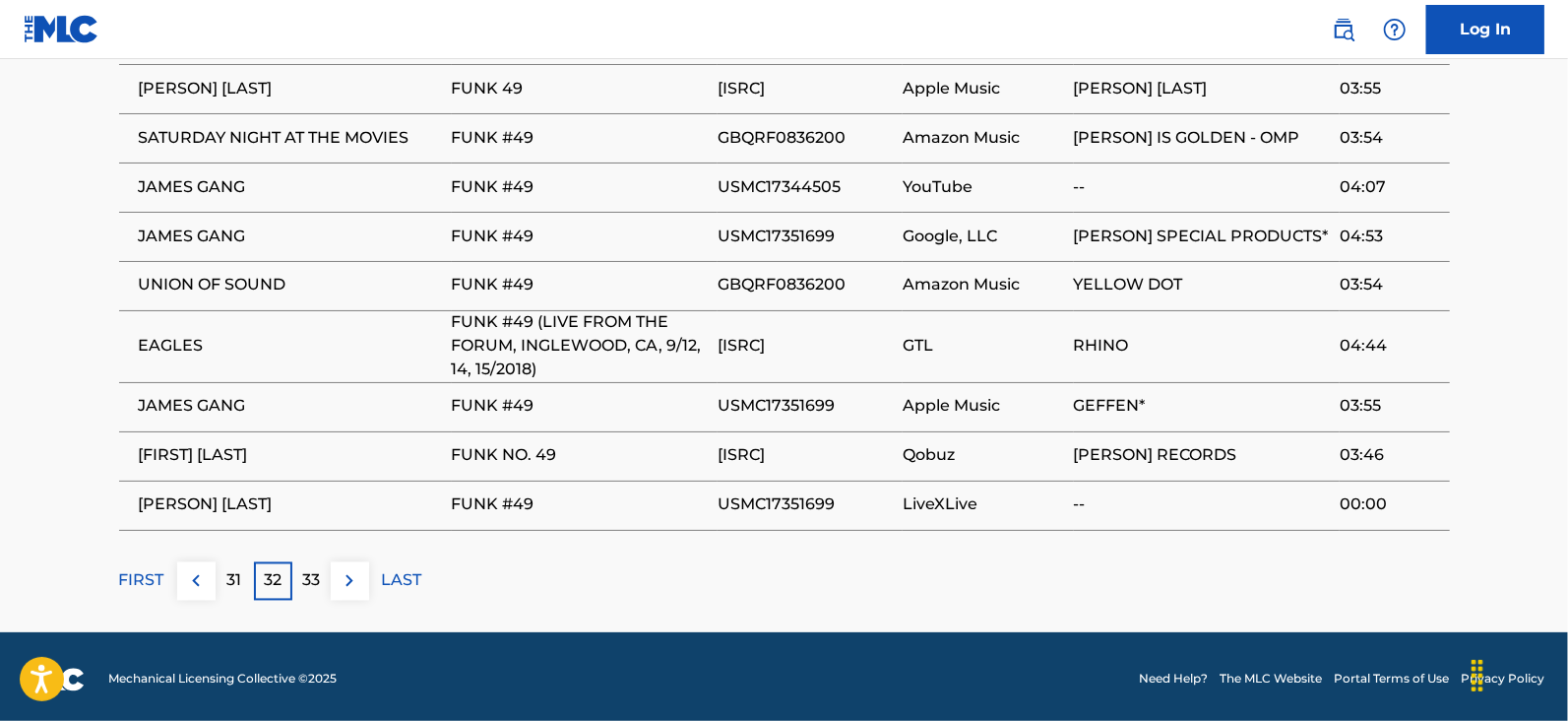 click on "33" at bounding box center [311, 581] 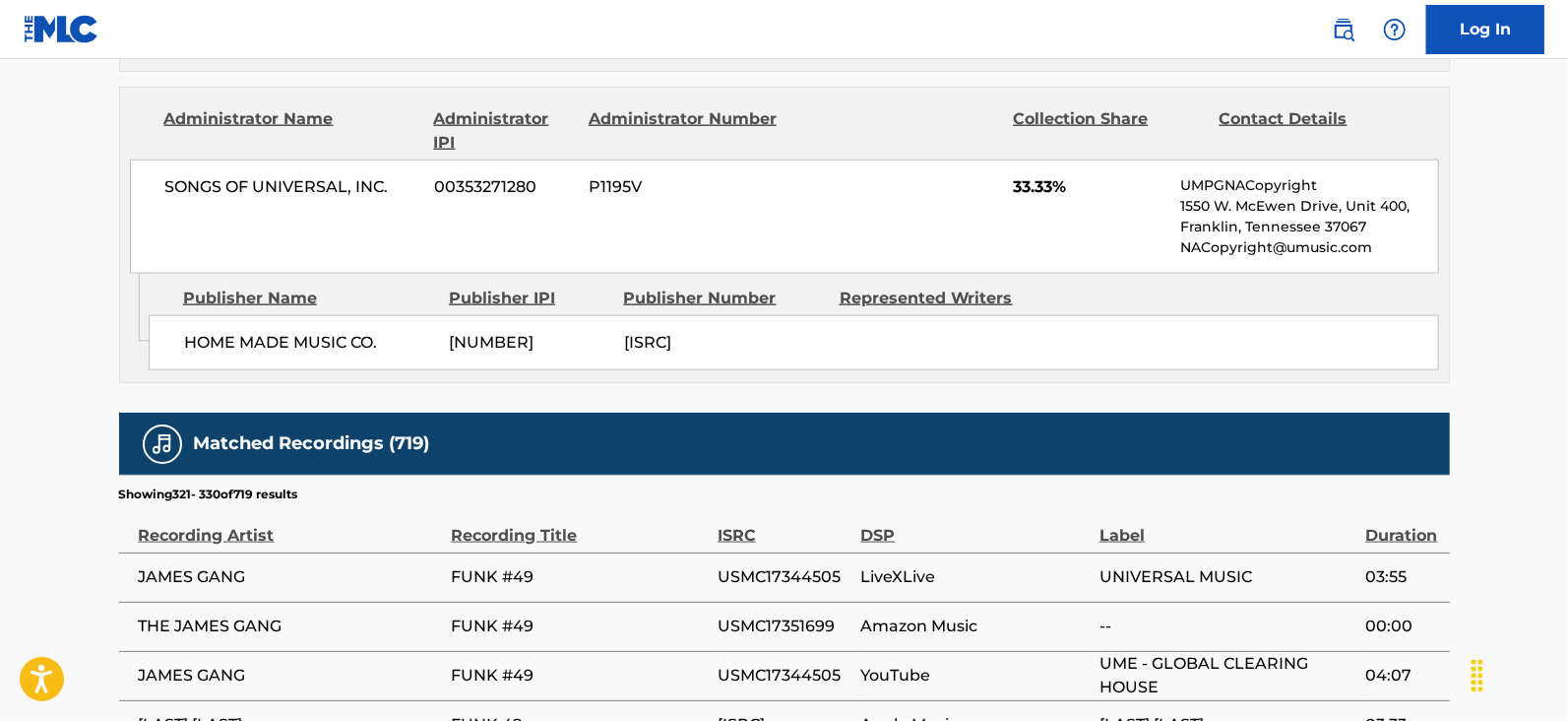 scroll, scrollTop: 2047, scrollLeft: 0, axis: vertical 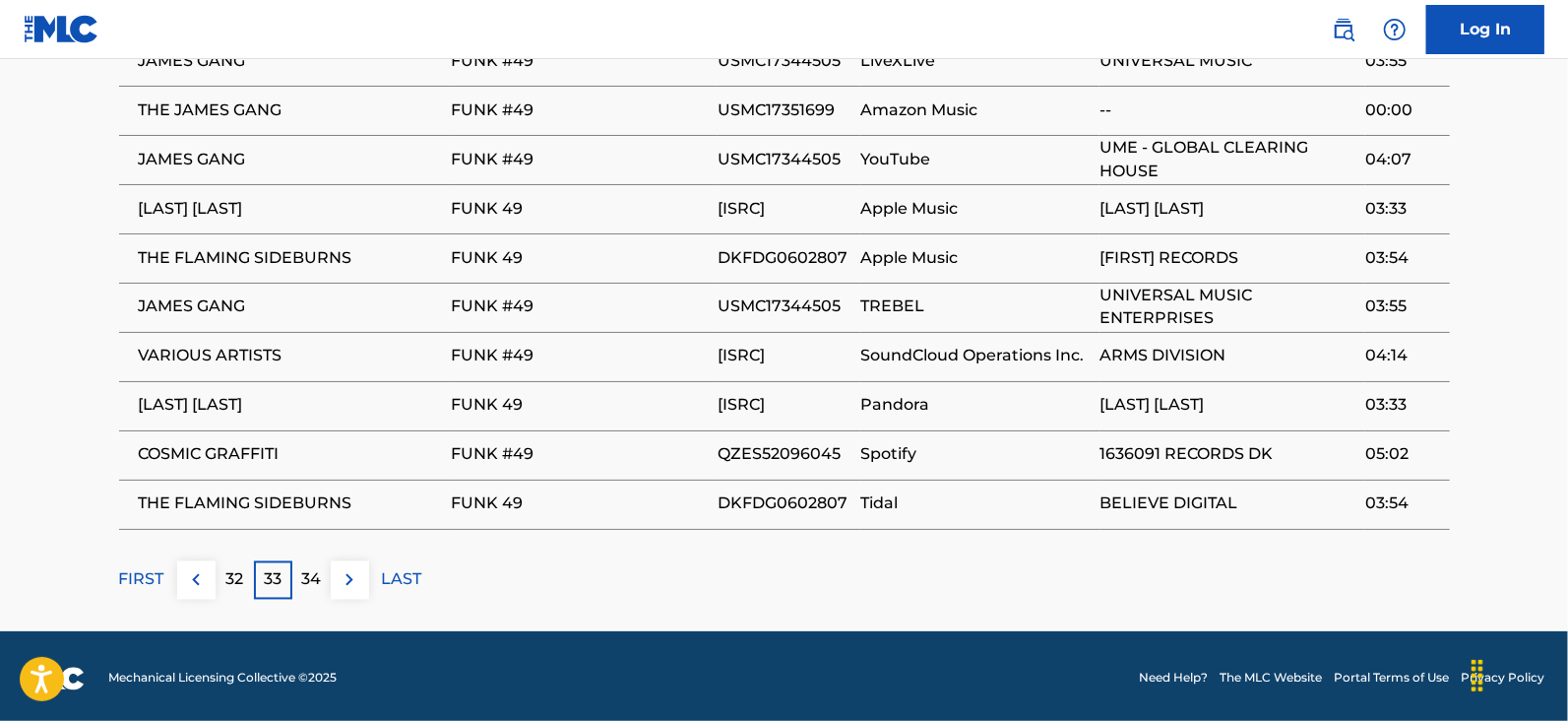 click on "34" at bounding box center (311, 580) 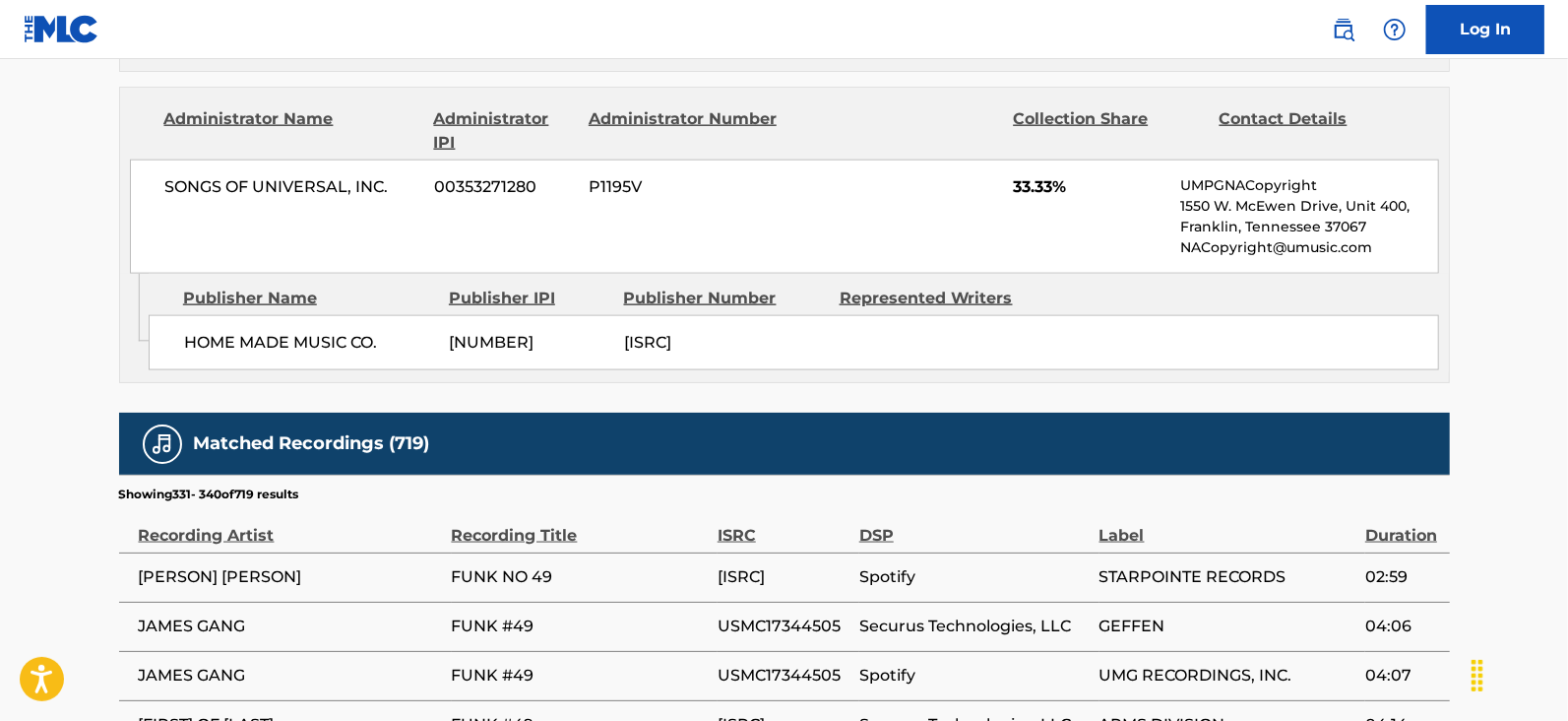 scroll, scrollTop: 2047, scrollLeft: 0, axis: vertical 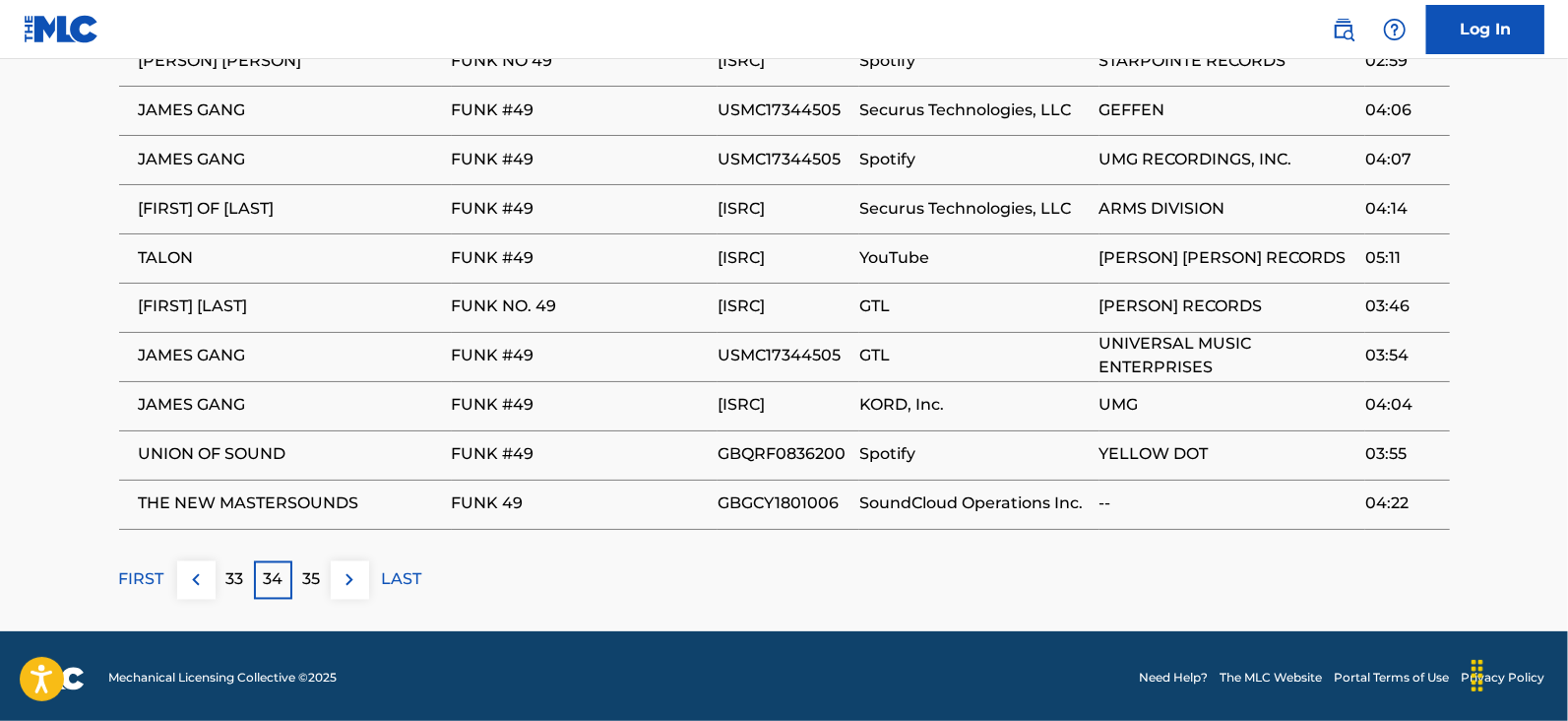 click on "35" at bounding box center [311, 580] 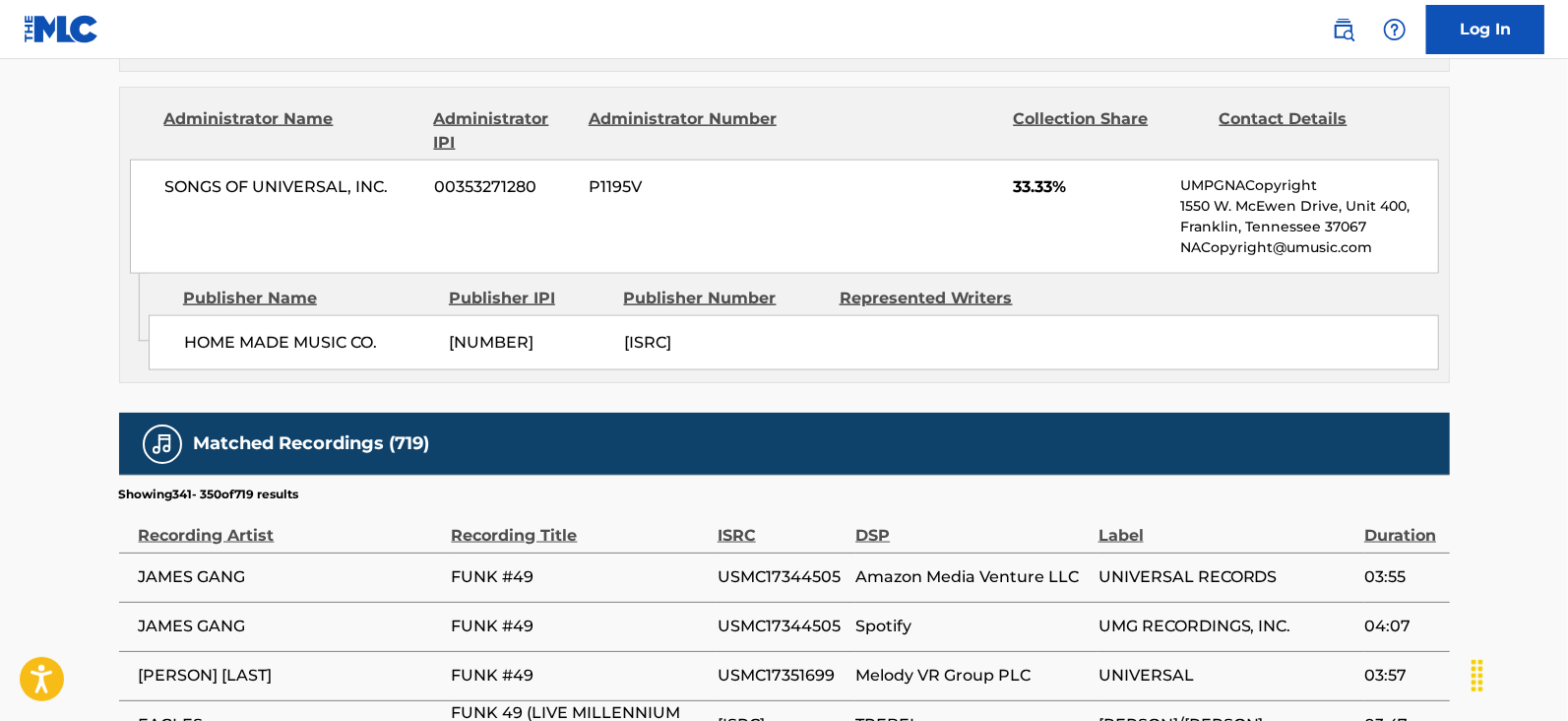 scroll, scrollTop: 2138, scrollLeft: 0, axis: vertical 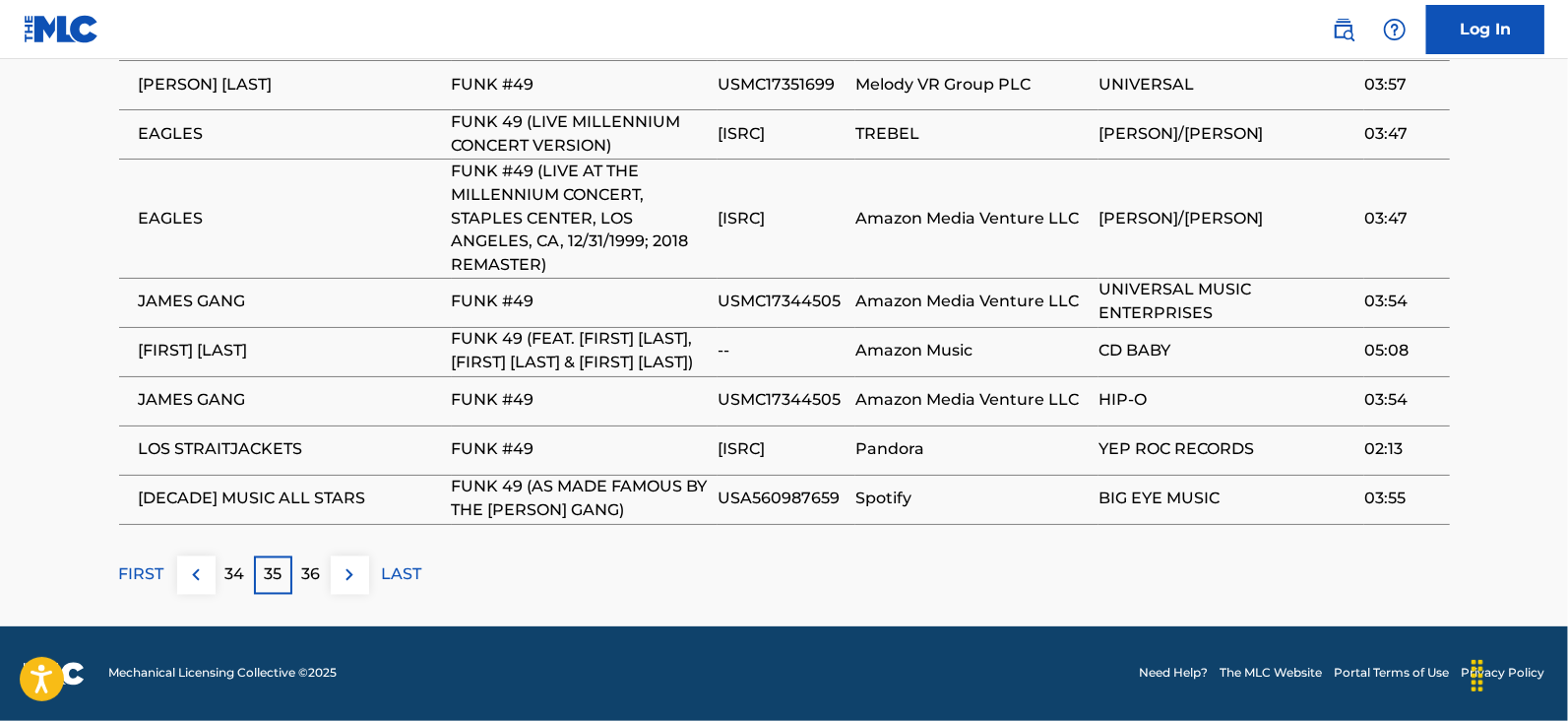 click on "36" at bounding box center (311, 575) 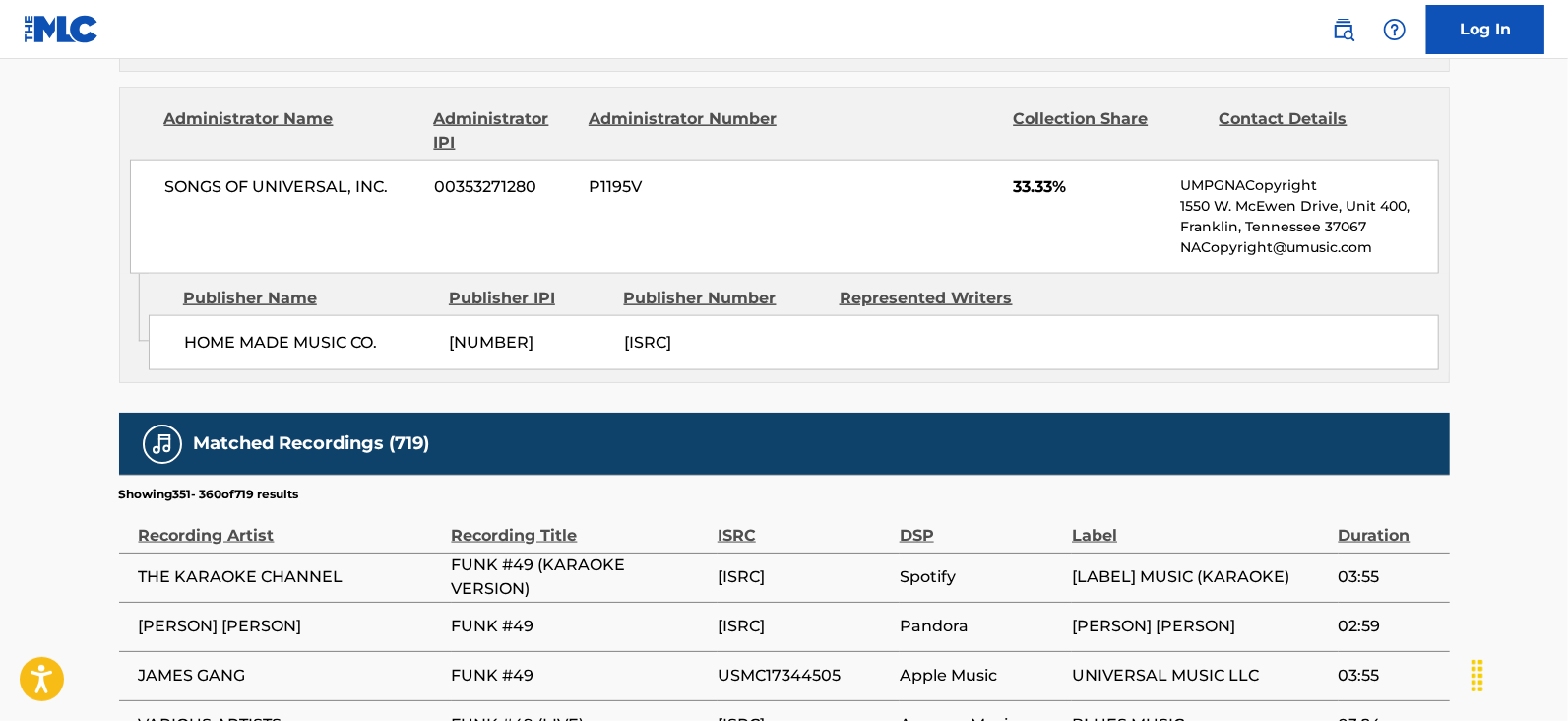 scroll, scrollTop: 2047, scrollLeft: 0, axis: vertical 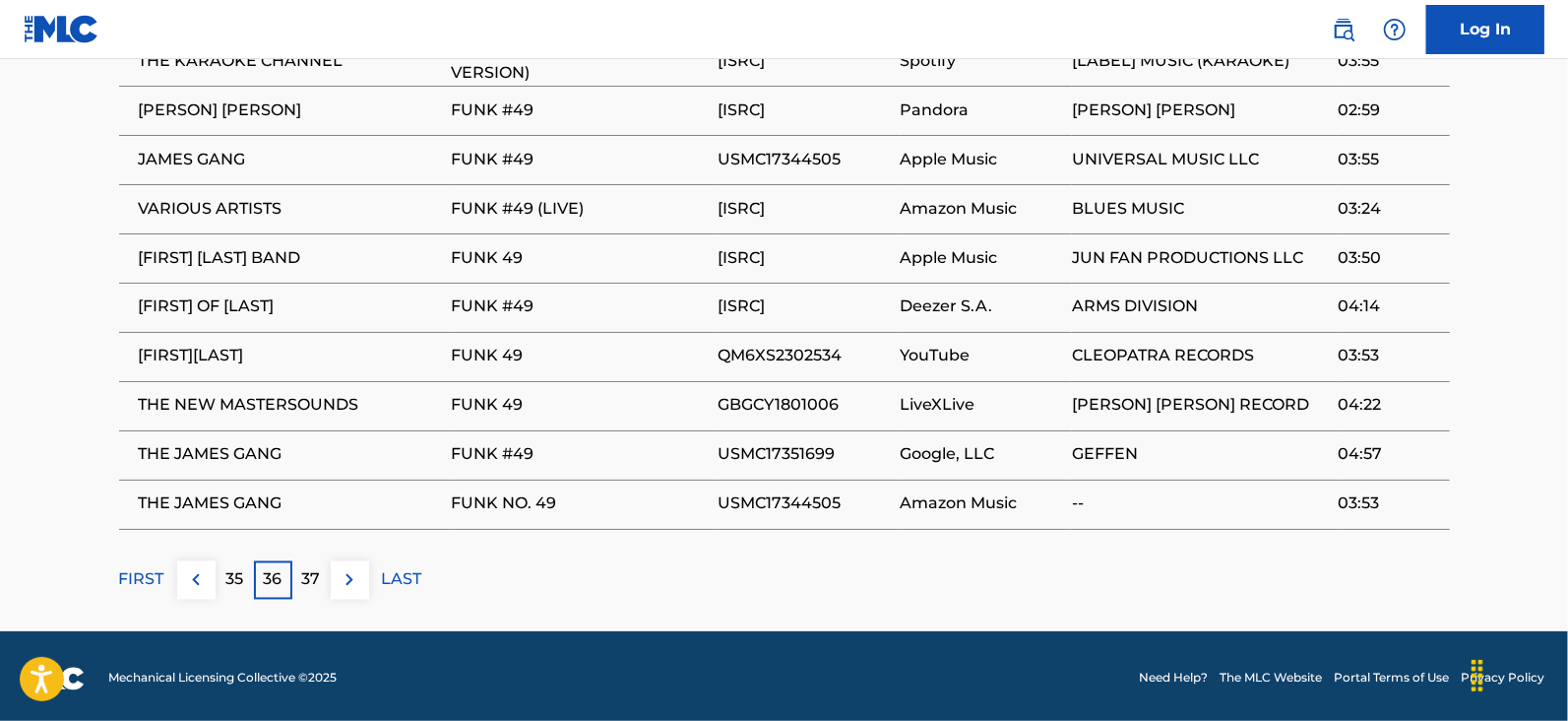 click on "37" at bounding box center [311, 580] 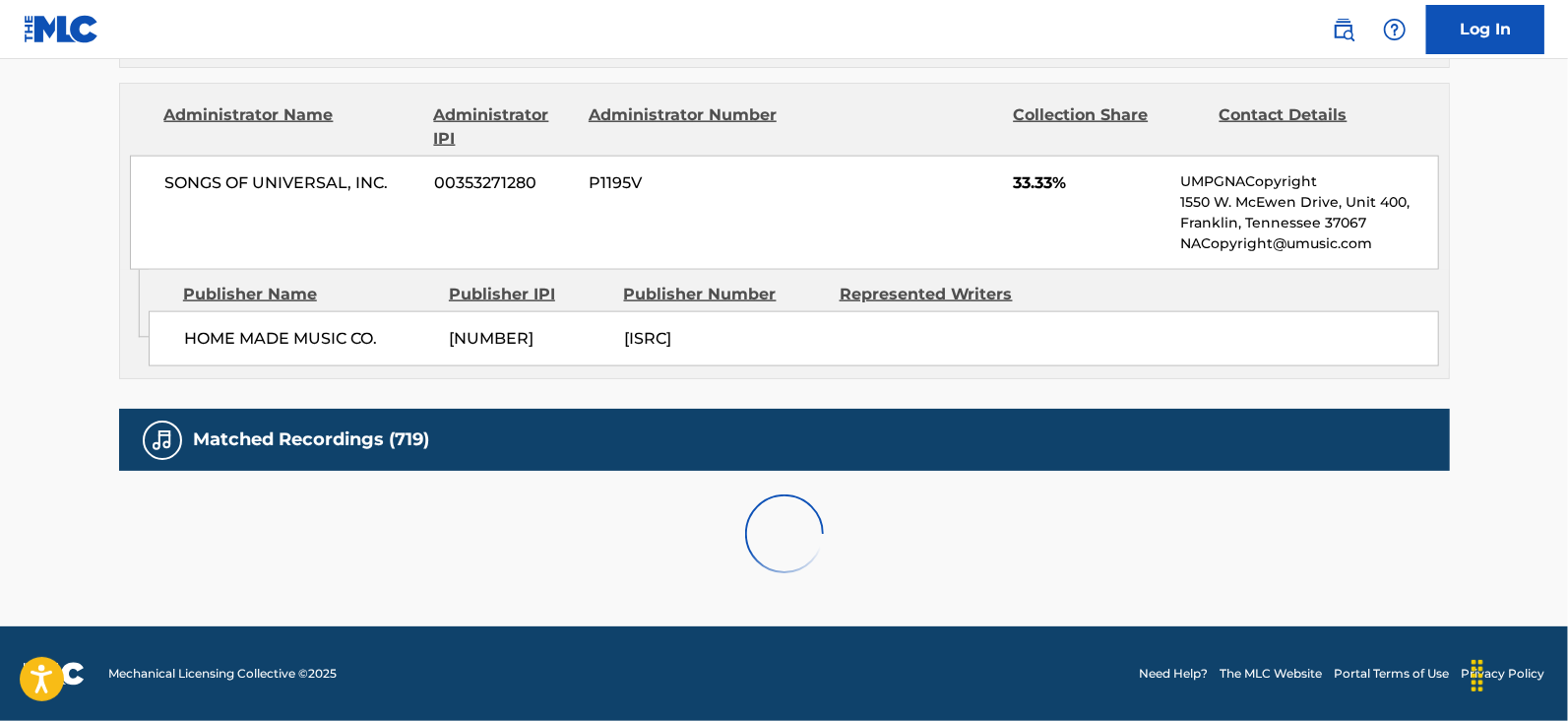 scroll, scrollTop: 2138, scrollLeft: 0, axis: vertical 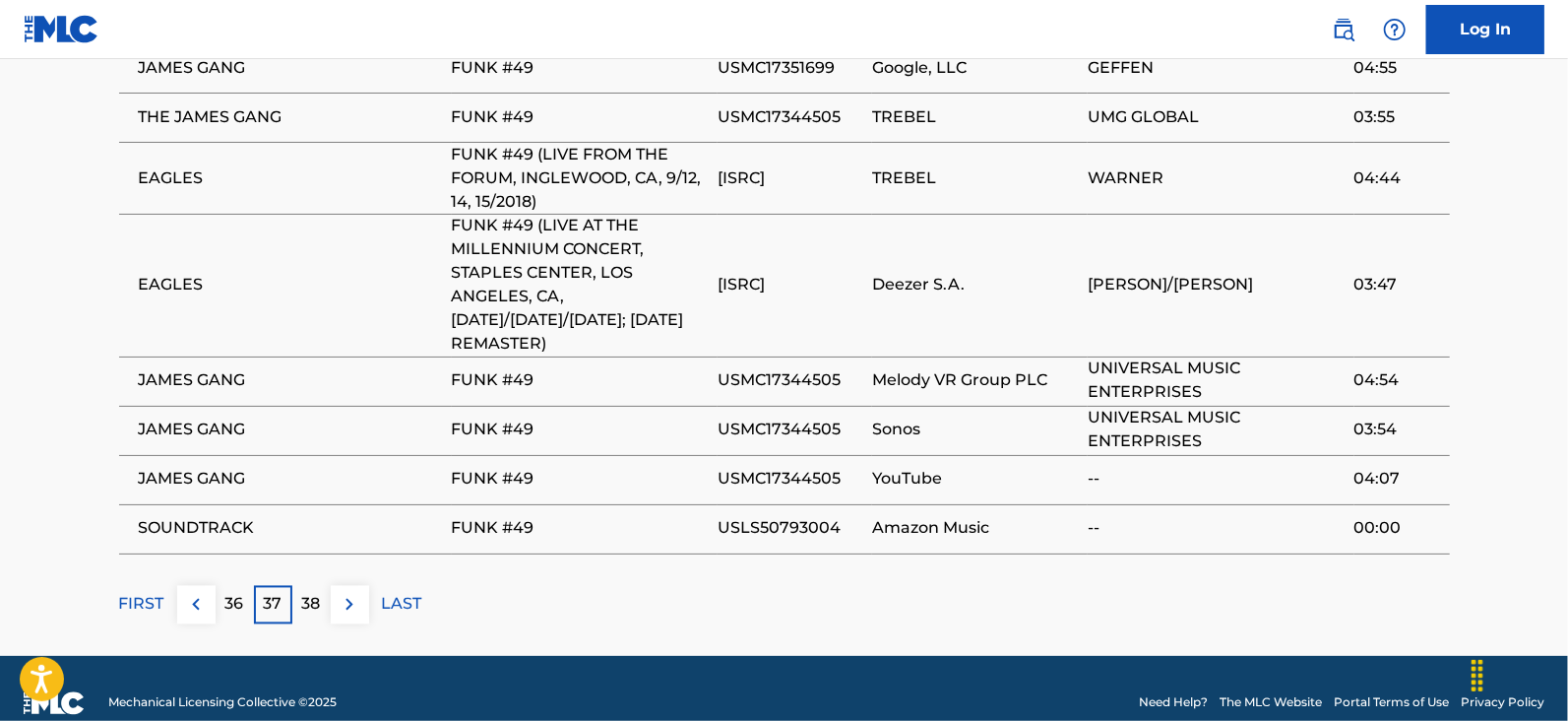 click on "38" at bounding box center (311, 605) 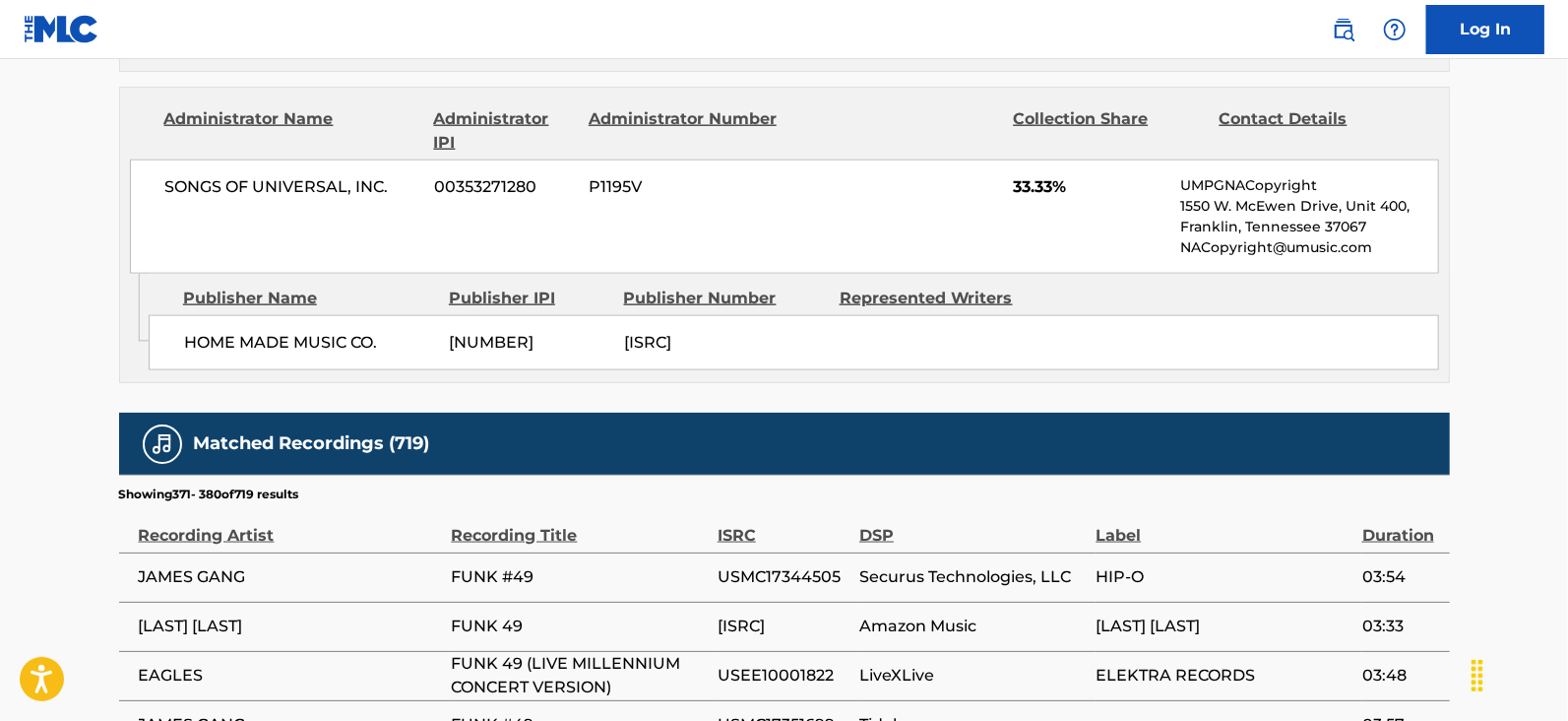 scroll, scrollTop: 2047, scrollLeft: 0, axis: vertical 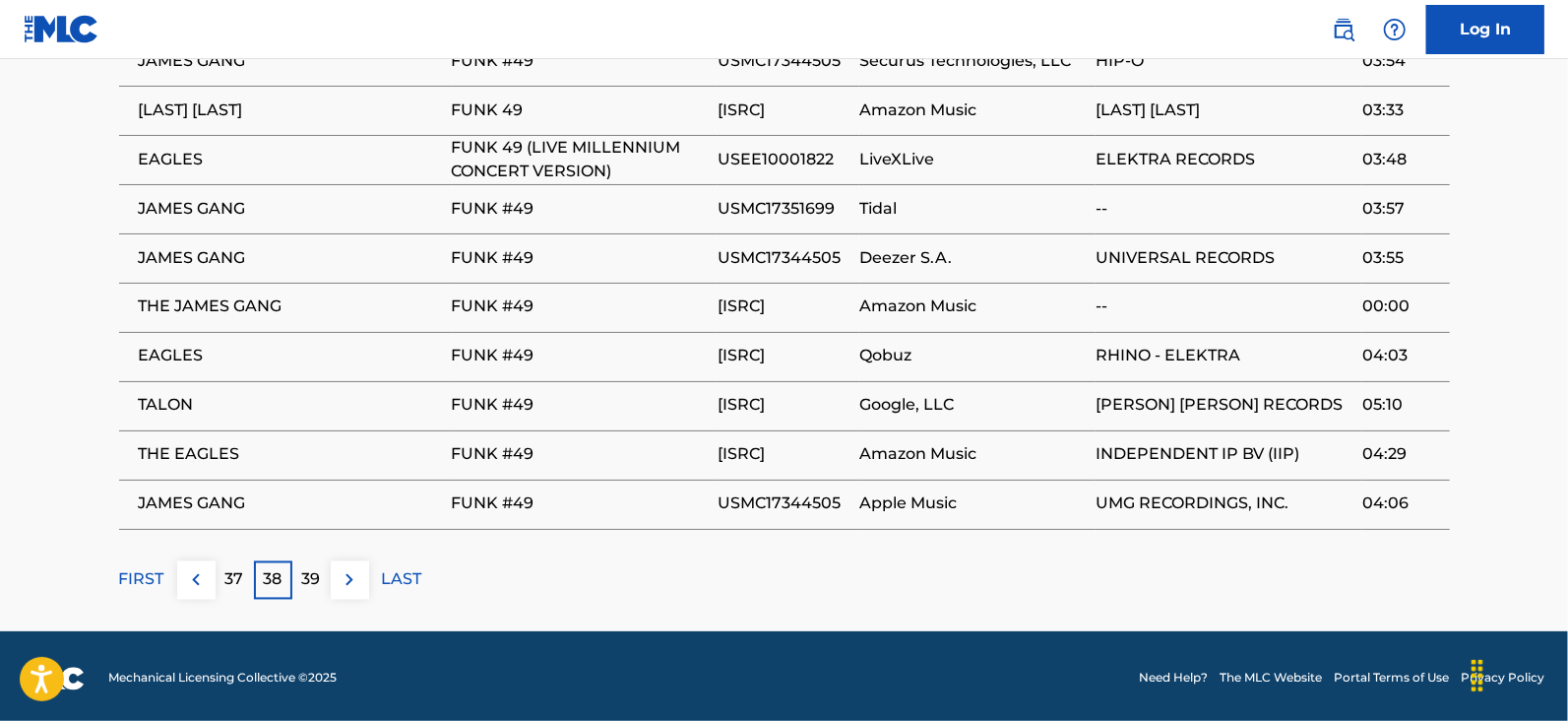 click on "39" at bounding box center [311, 580] 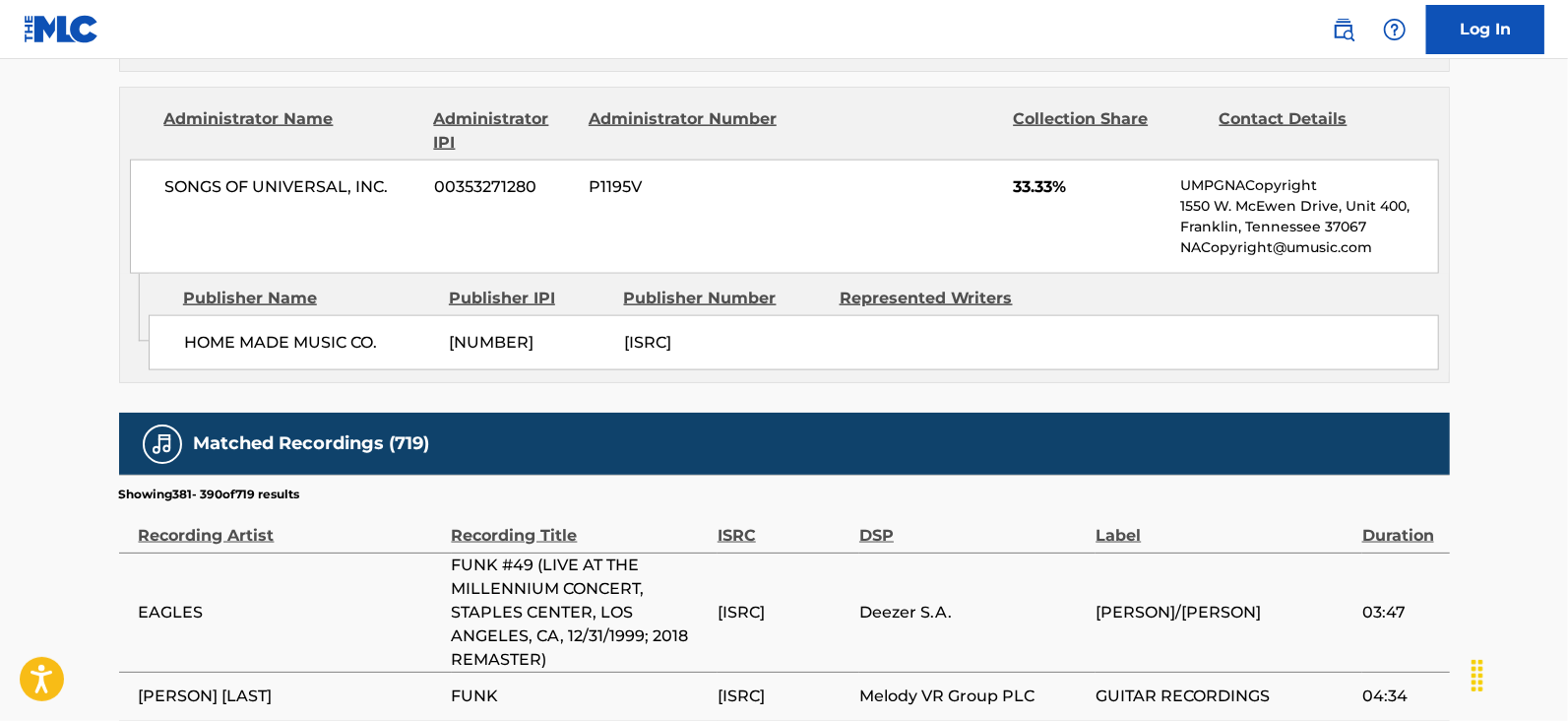 scroll, scrollTop: 2047, scrollLeft: 0, axis: vertical 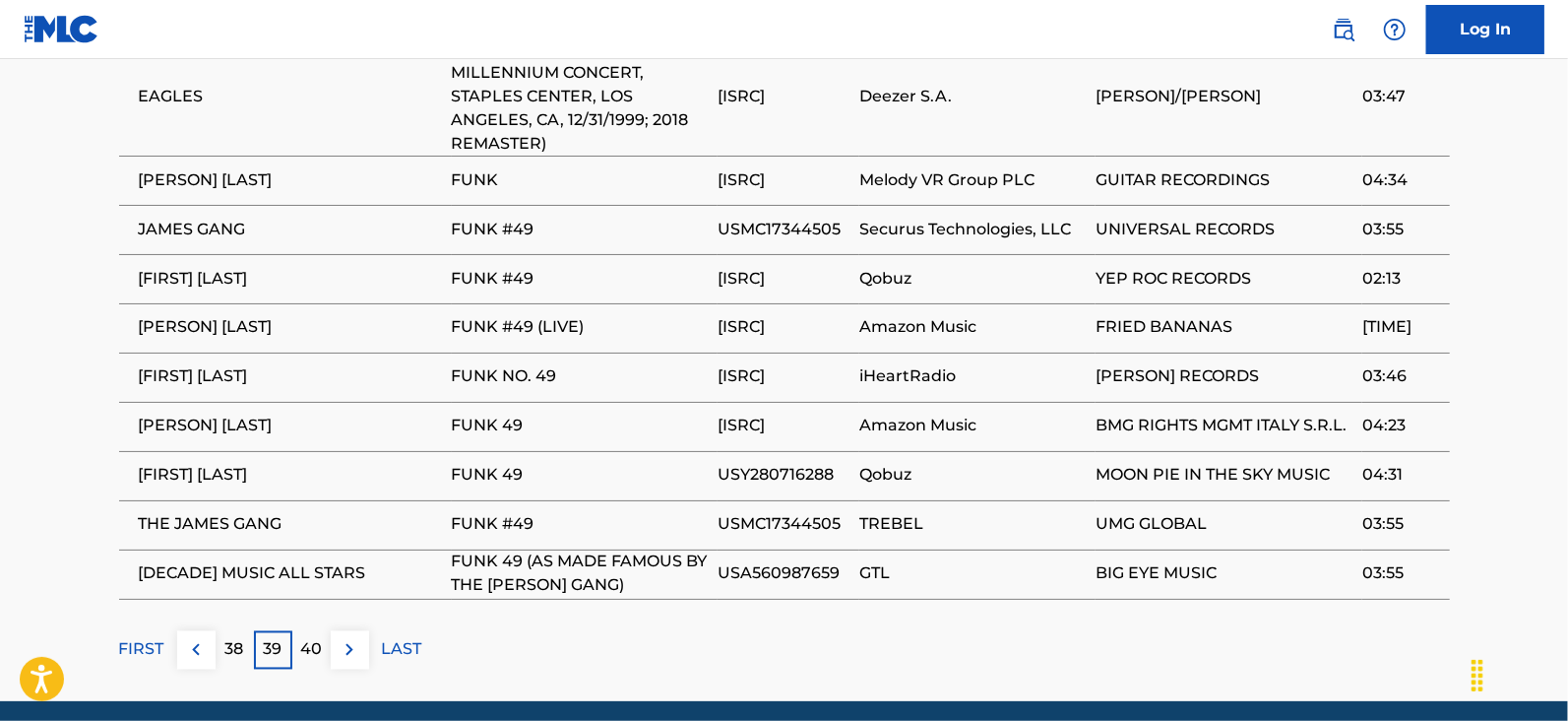 click on "40" at bounding box center [311, 650] 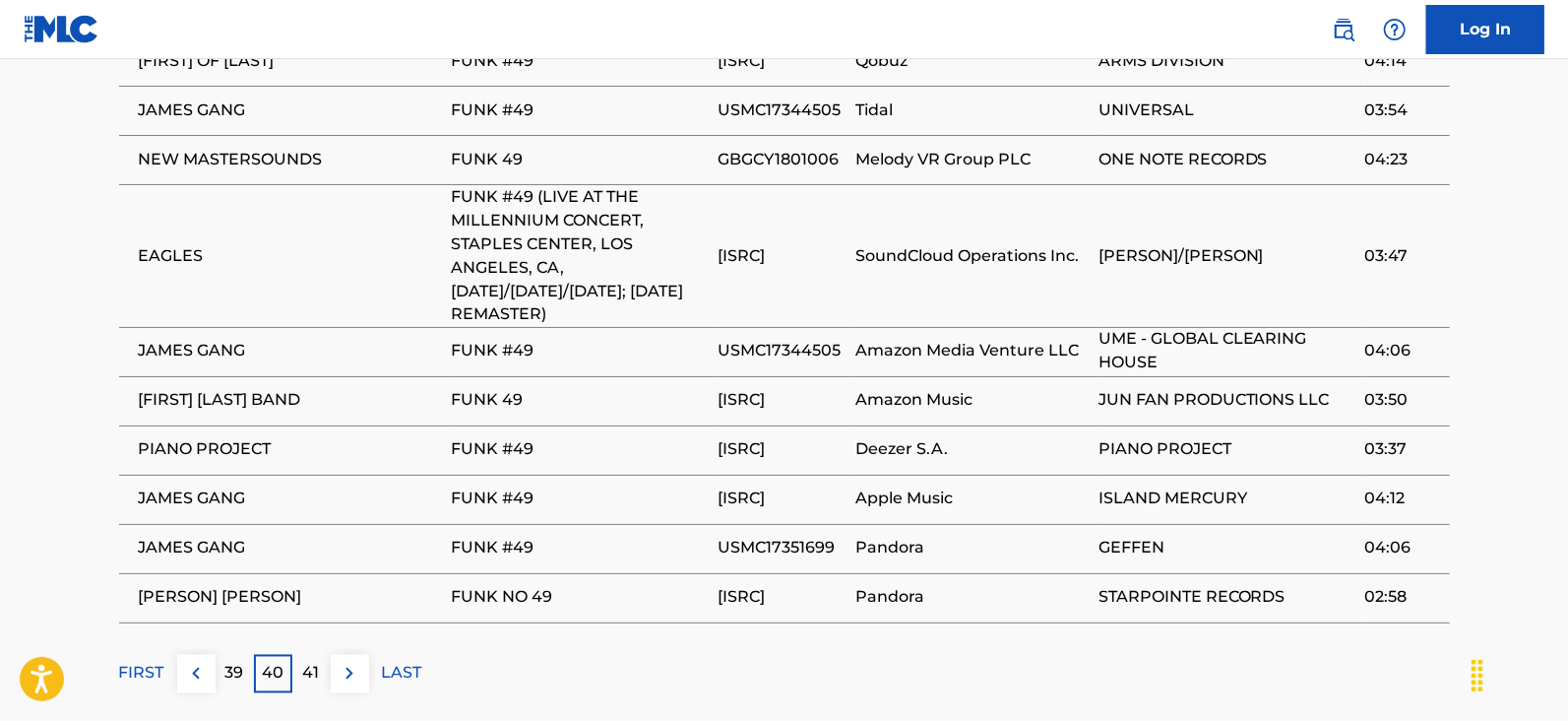 click on "41" at bounding box center (311, 674) 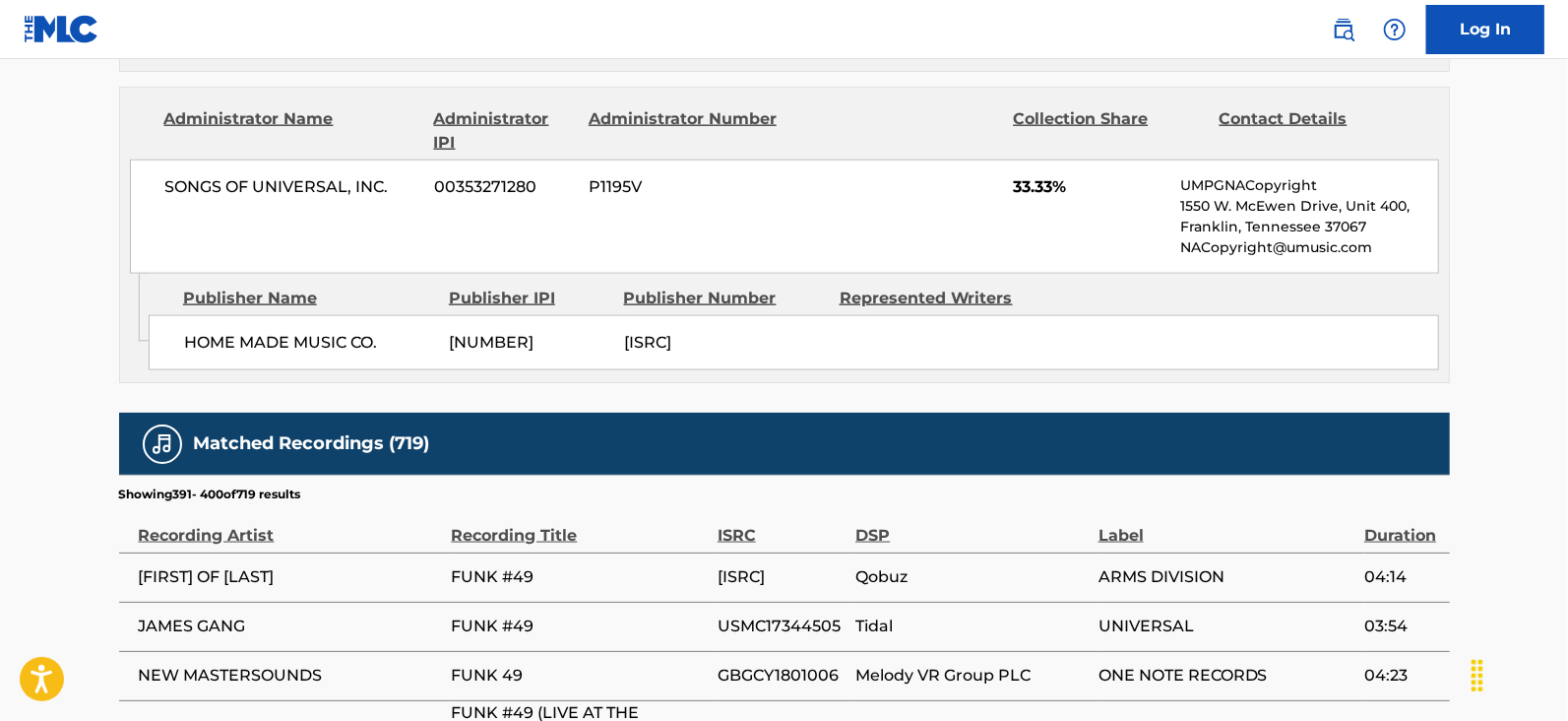 scroll, scrollTop: 2047, scrollLeft: 0, axis: vertical 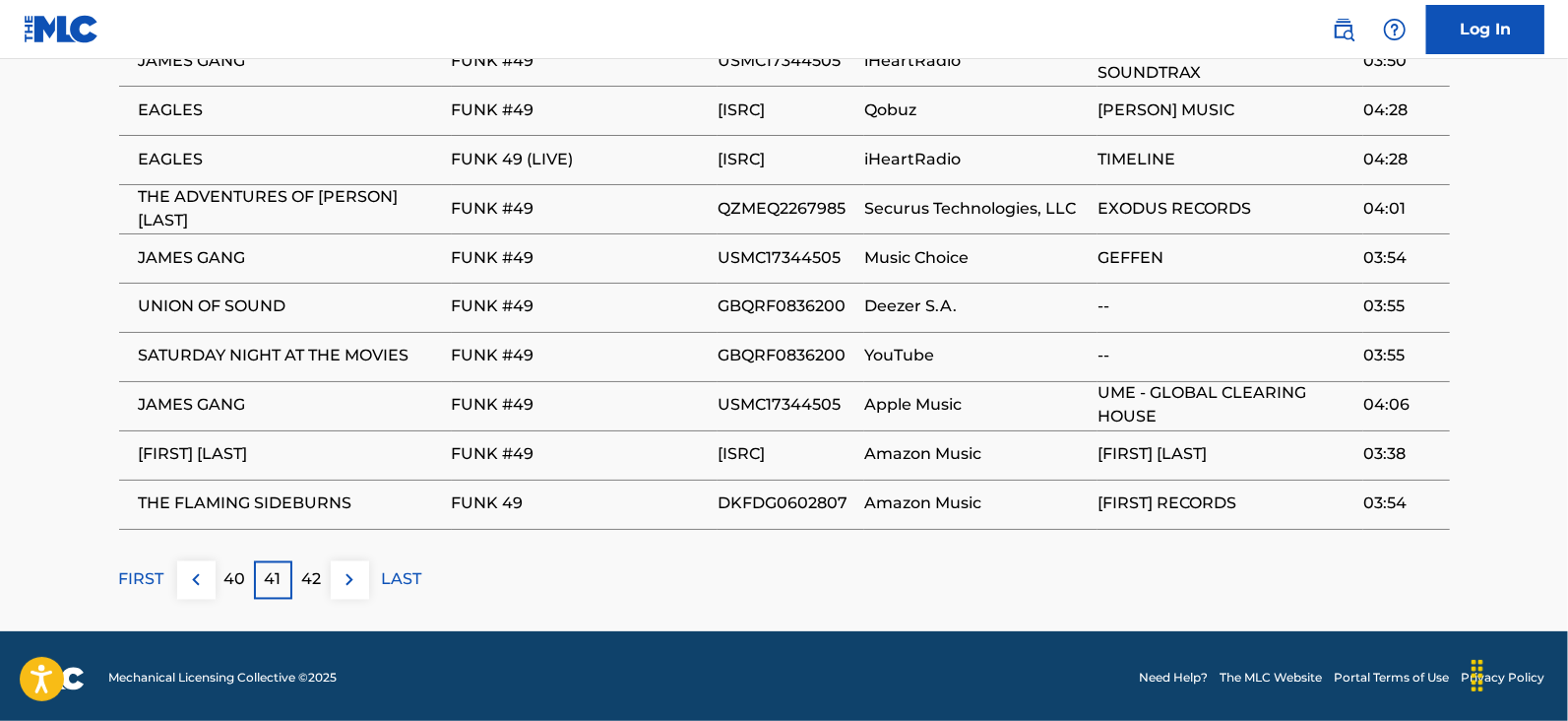 click on "42" at bounding box center [311, 580] 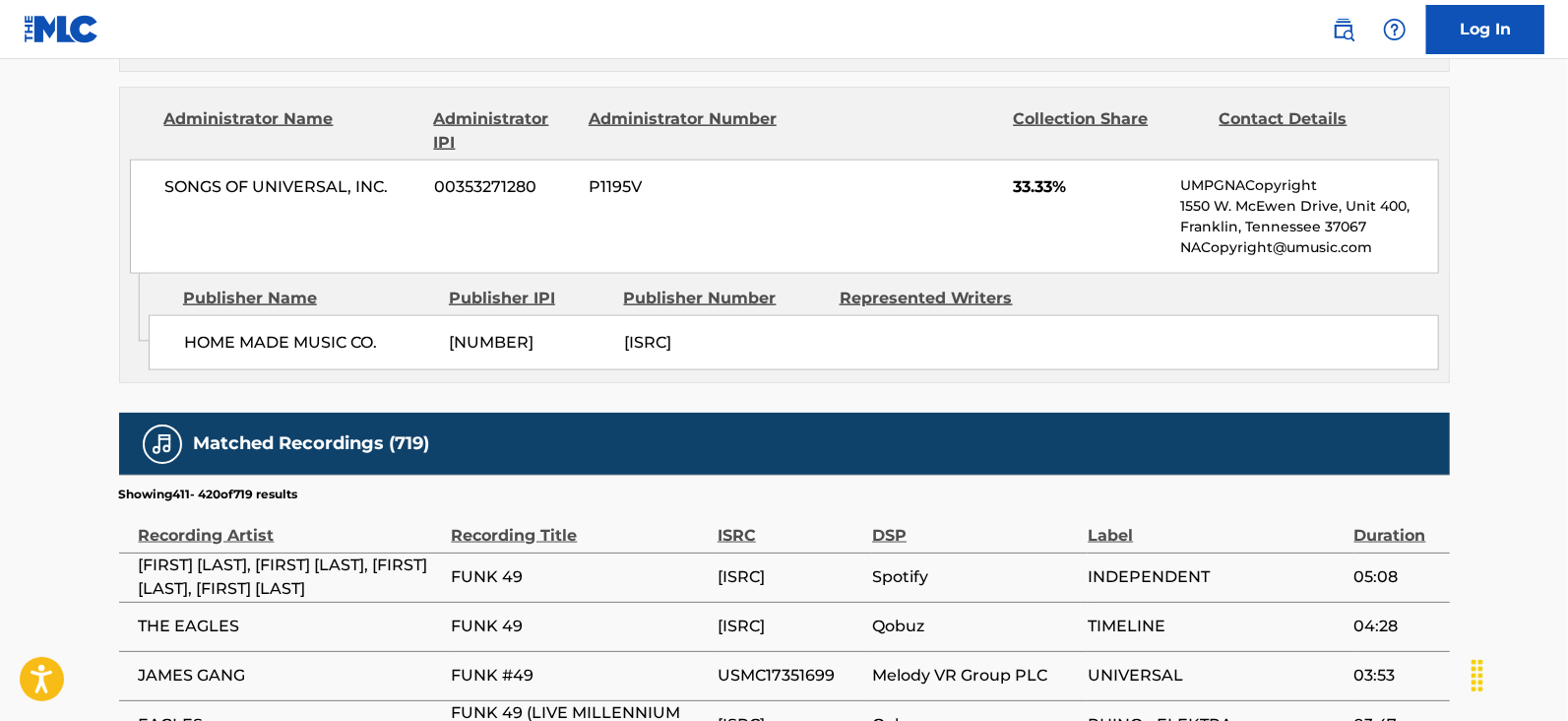 scroll, scrollTop: 2047, scrollLeft: 0, axis: vertical 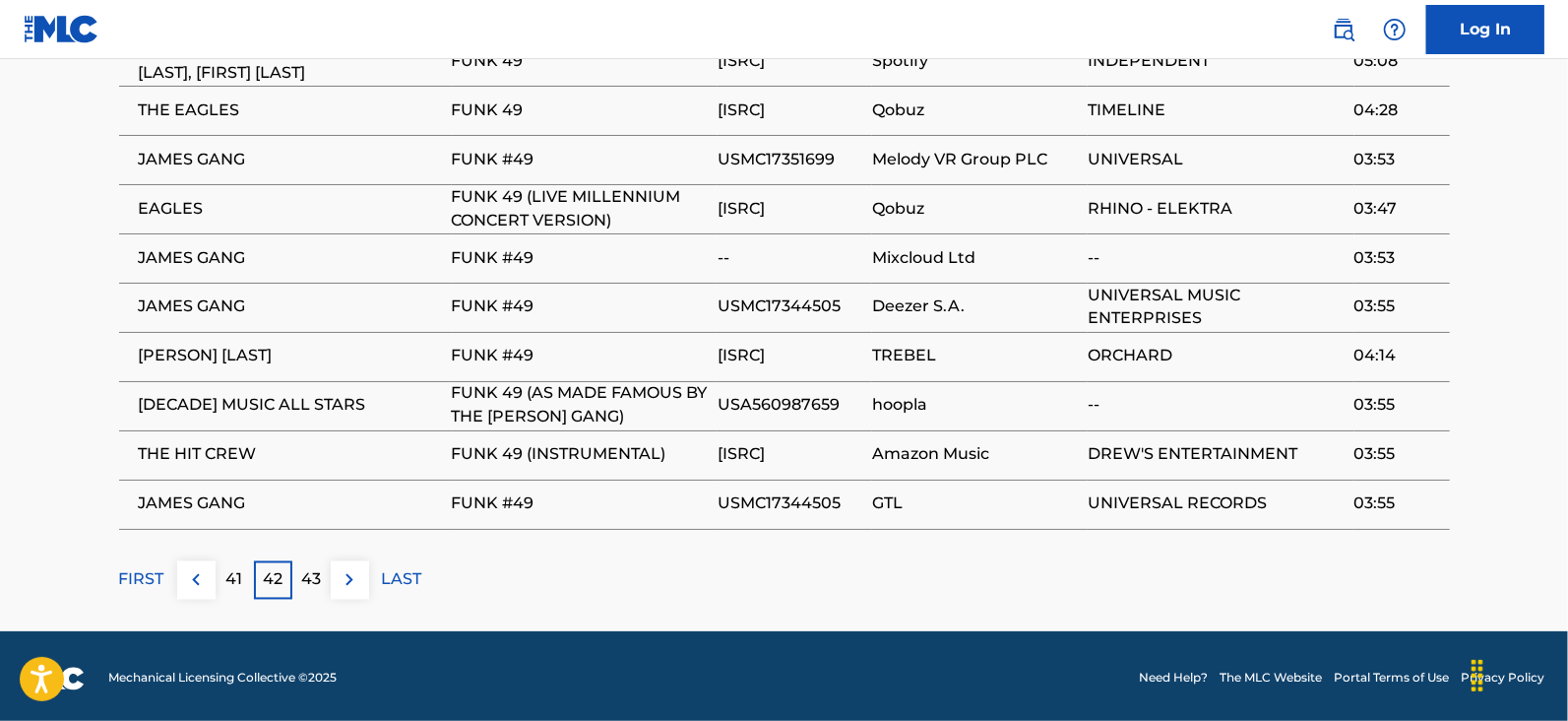 click on "43" at bounding box center [311, 580] 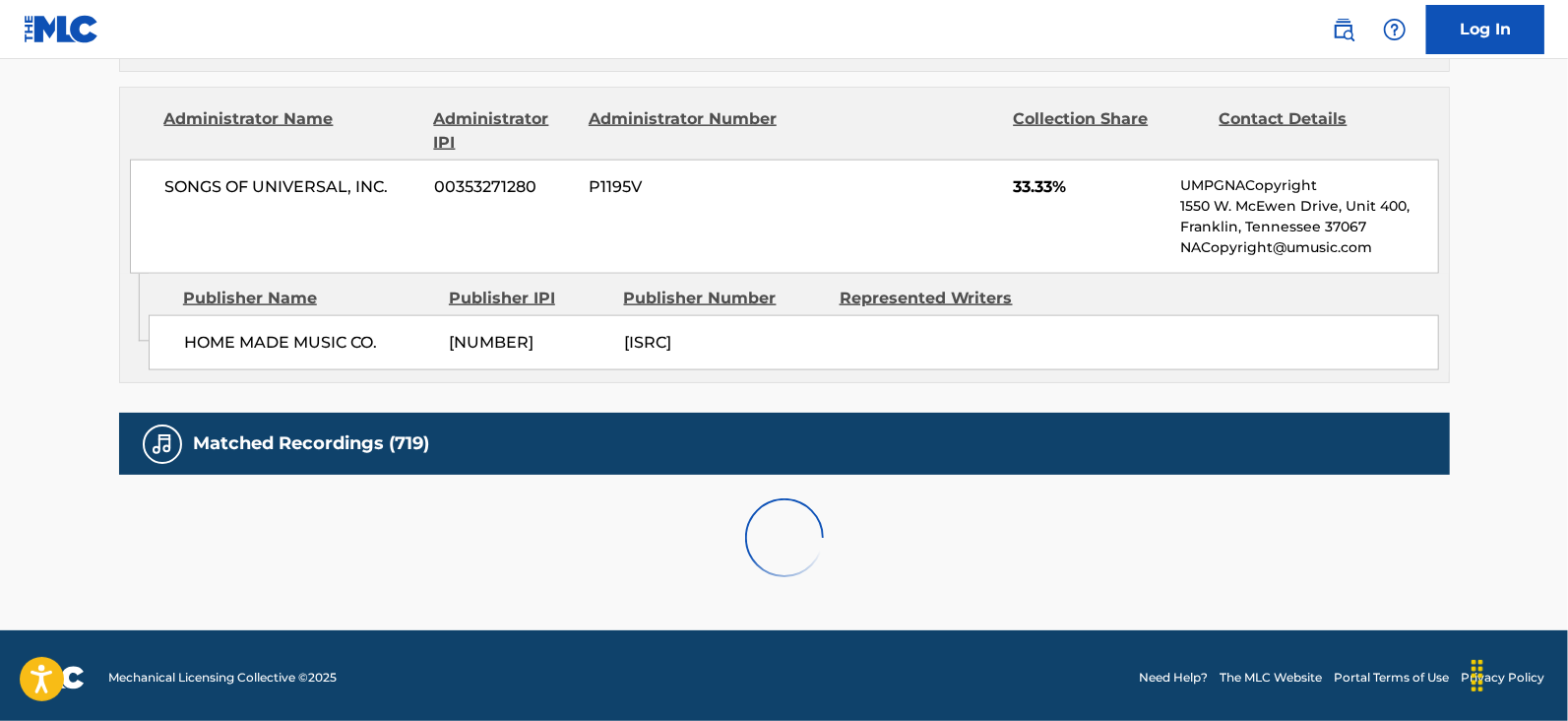 scroll, scrollTop: 2047, scrollLeft: 0, axis: vertical 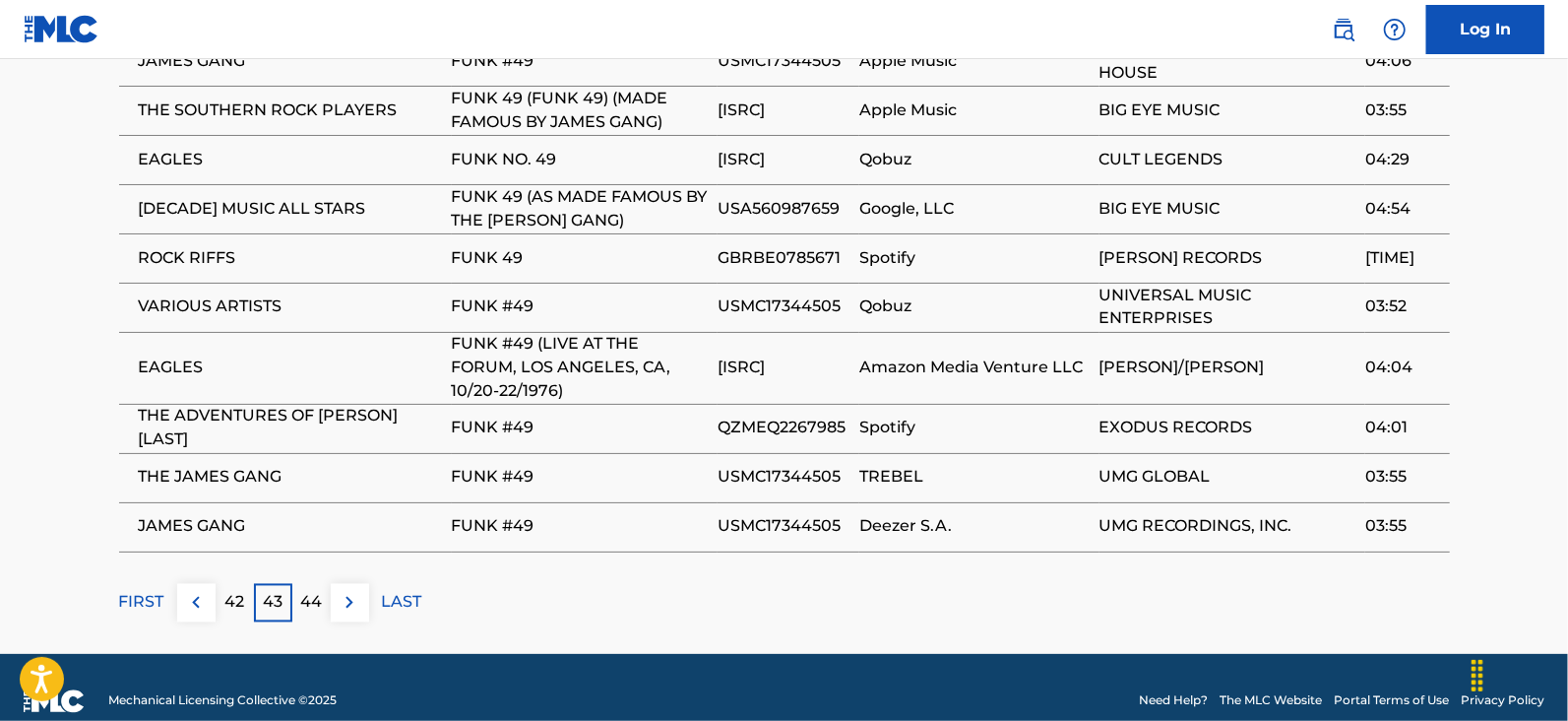 click on "44" at bounding box center [311, 603] 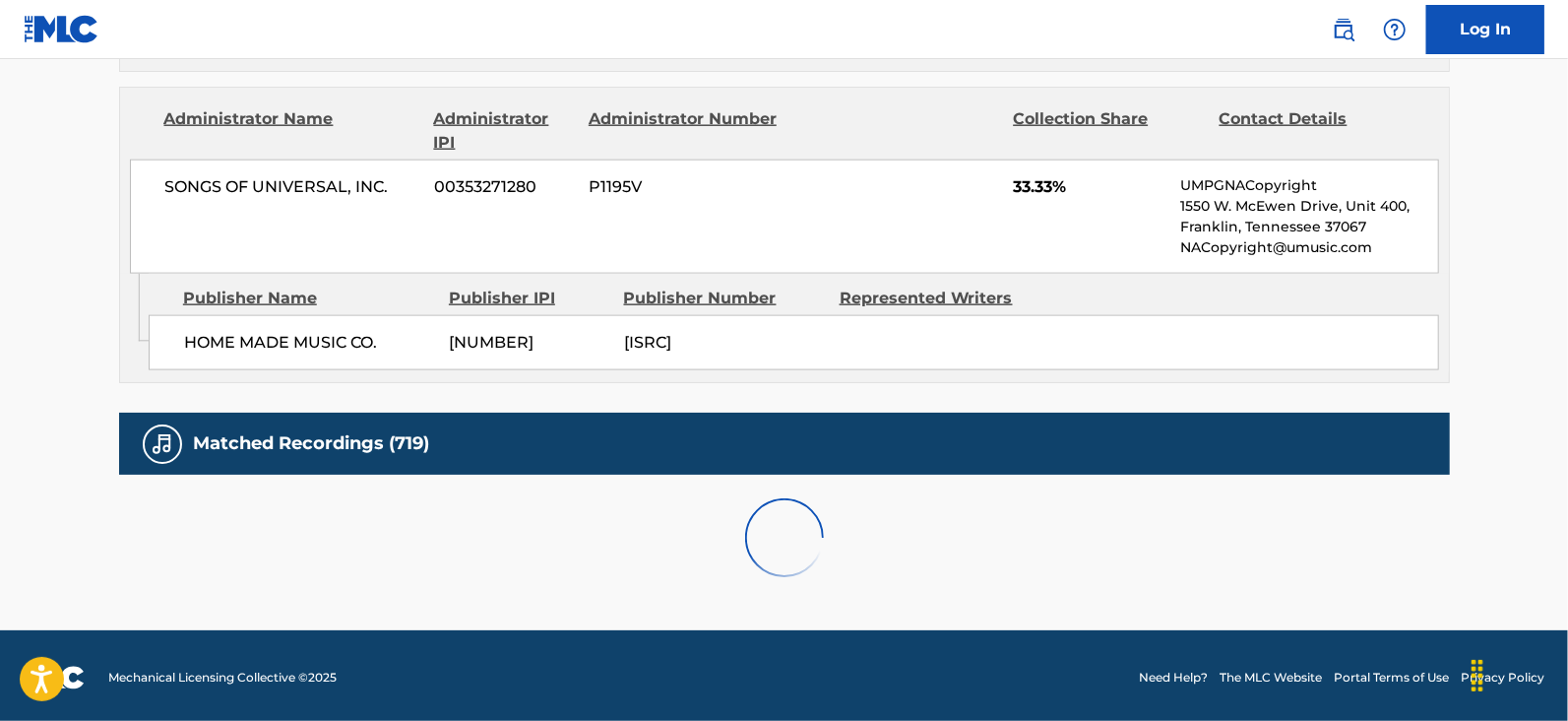scroll, scrollTop: 2047, scrollLeft: 0, axis: vertical 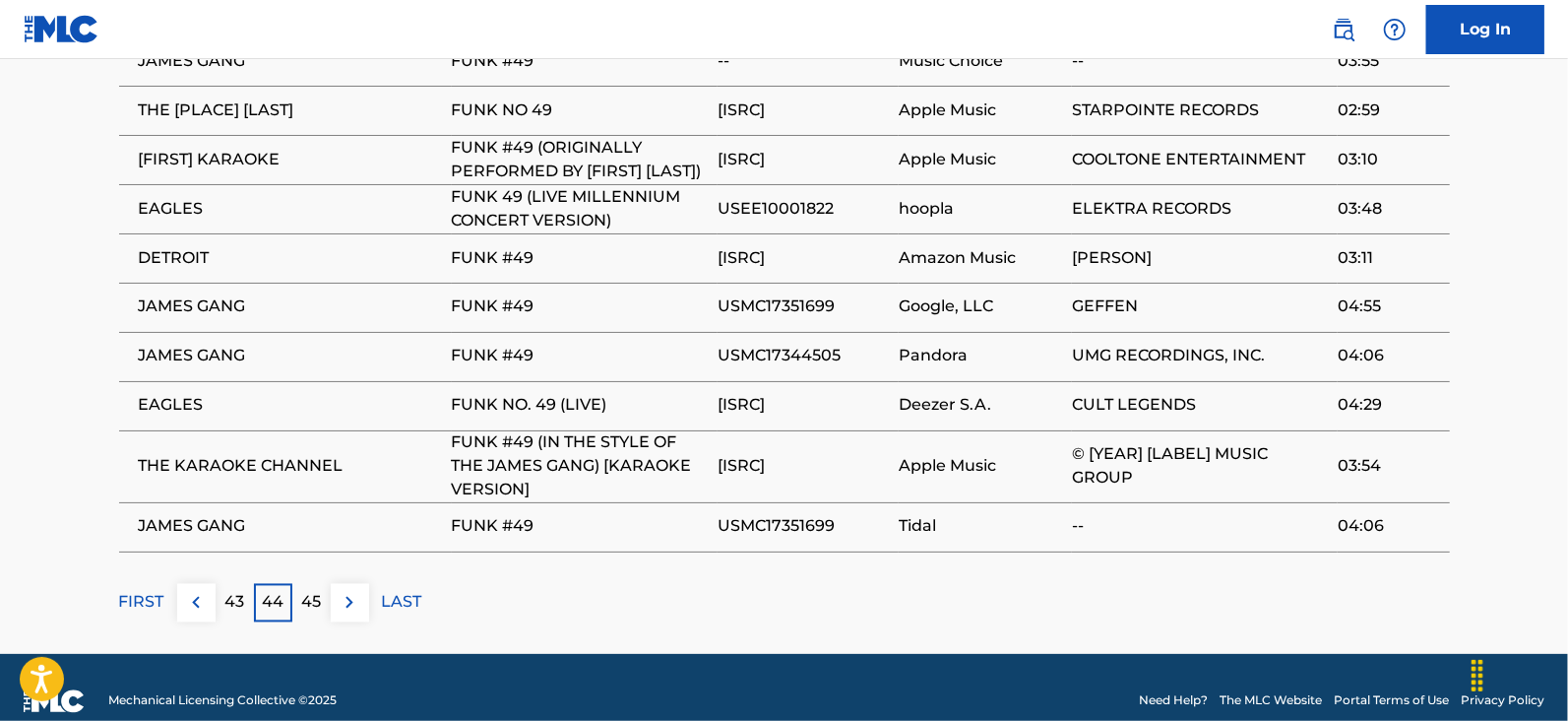 click on "45" at bounding box center (311, 603) 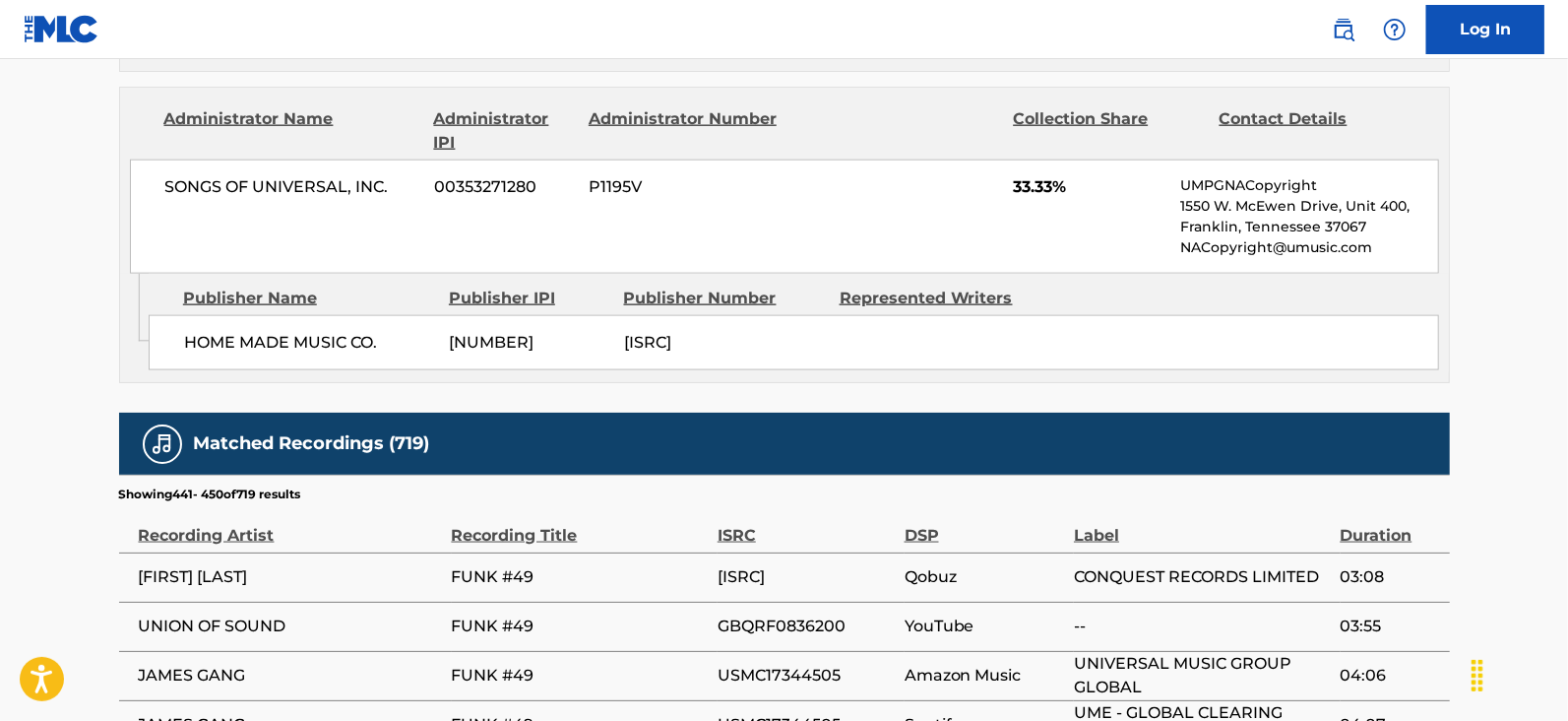 scroll, scrollTop: 2047, scrollLeft: 0, axis: vertical 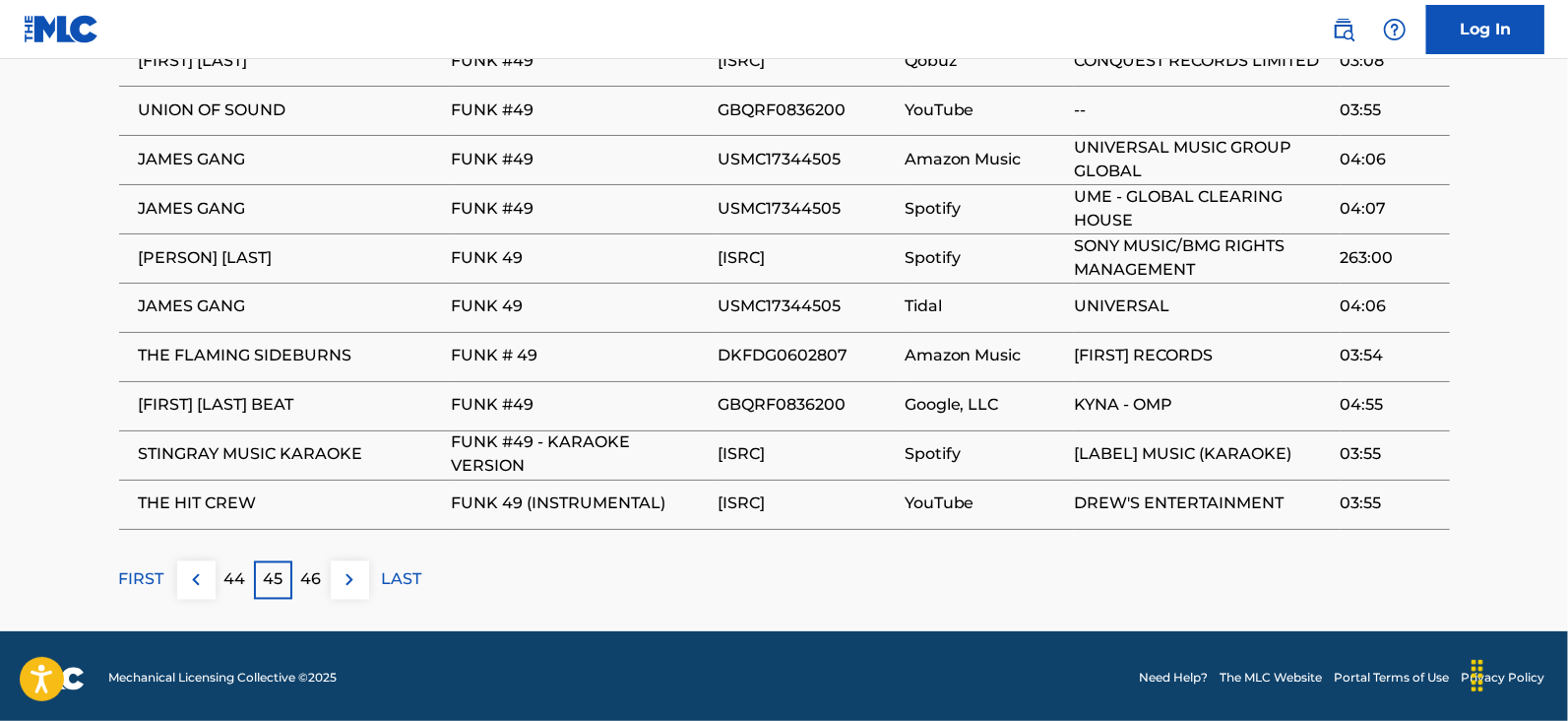click on "46" at bounding box center [311, 580] 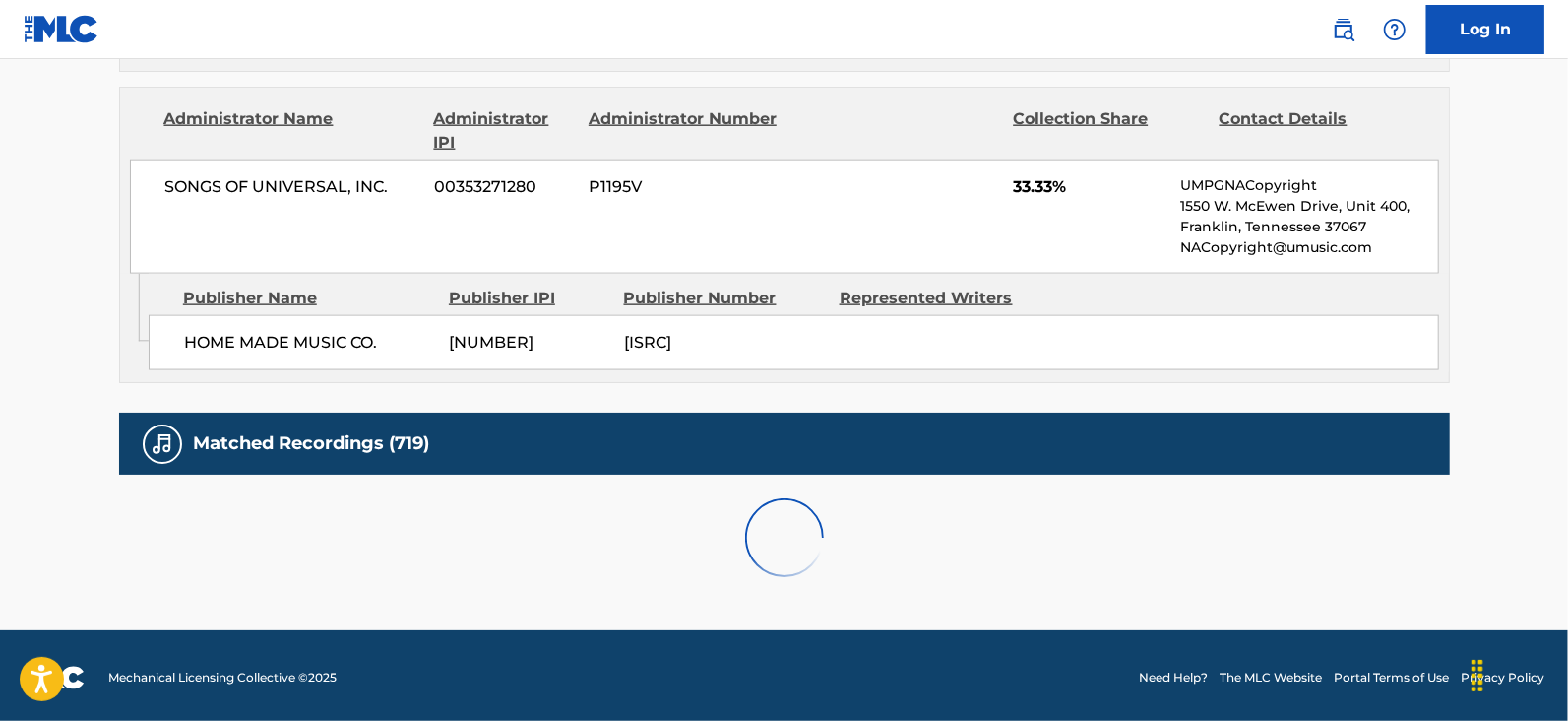 scroll, scrollTop: 2047, scrollLeft: 0, axis: vertical 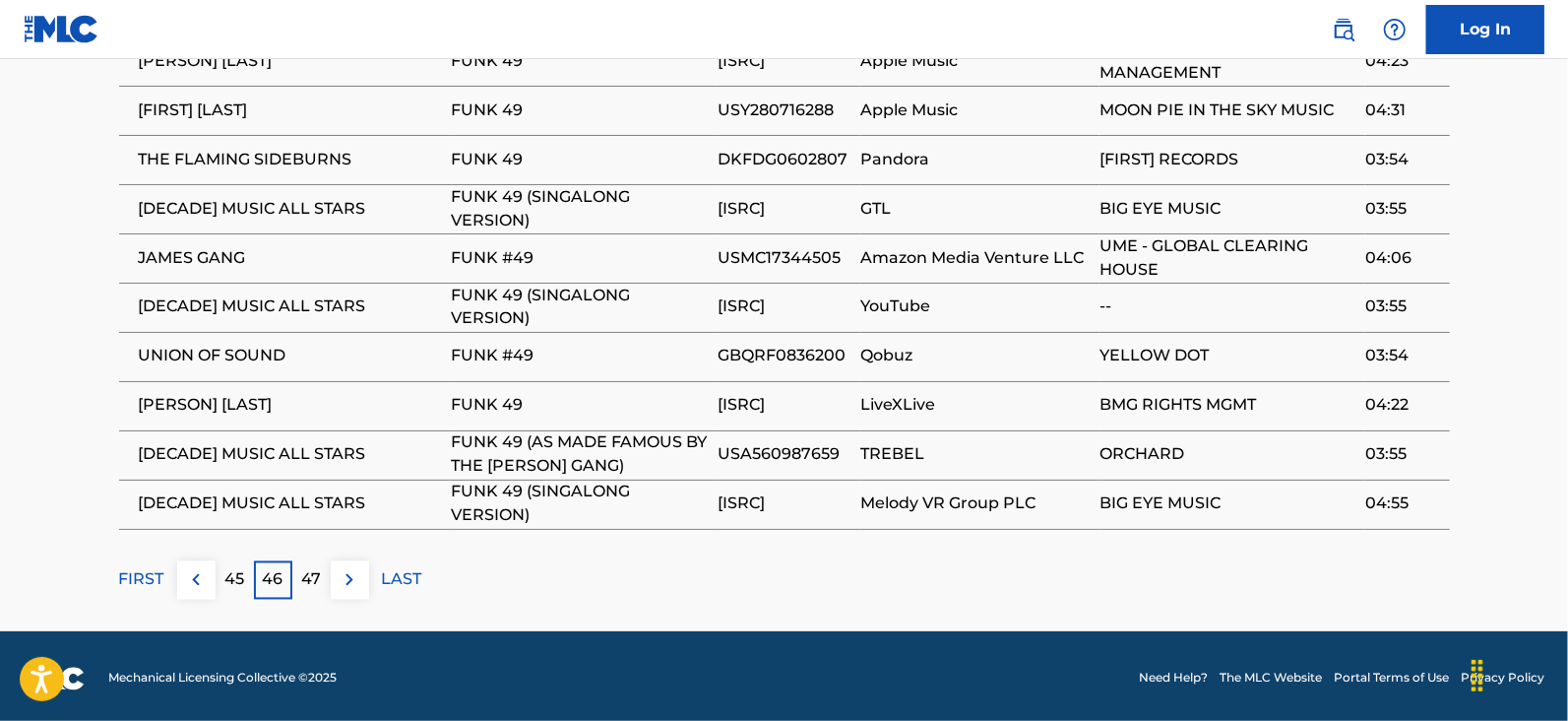click on "47" at bounding box center (311, 580) 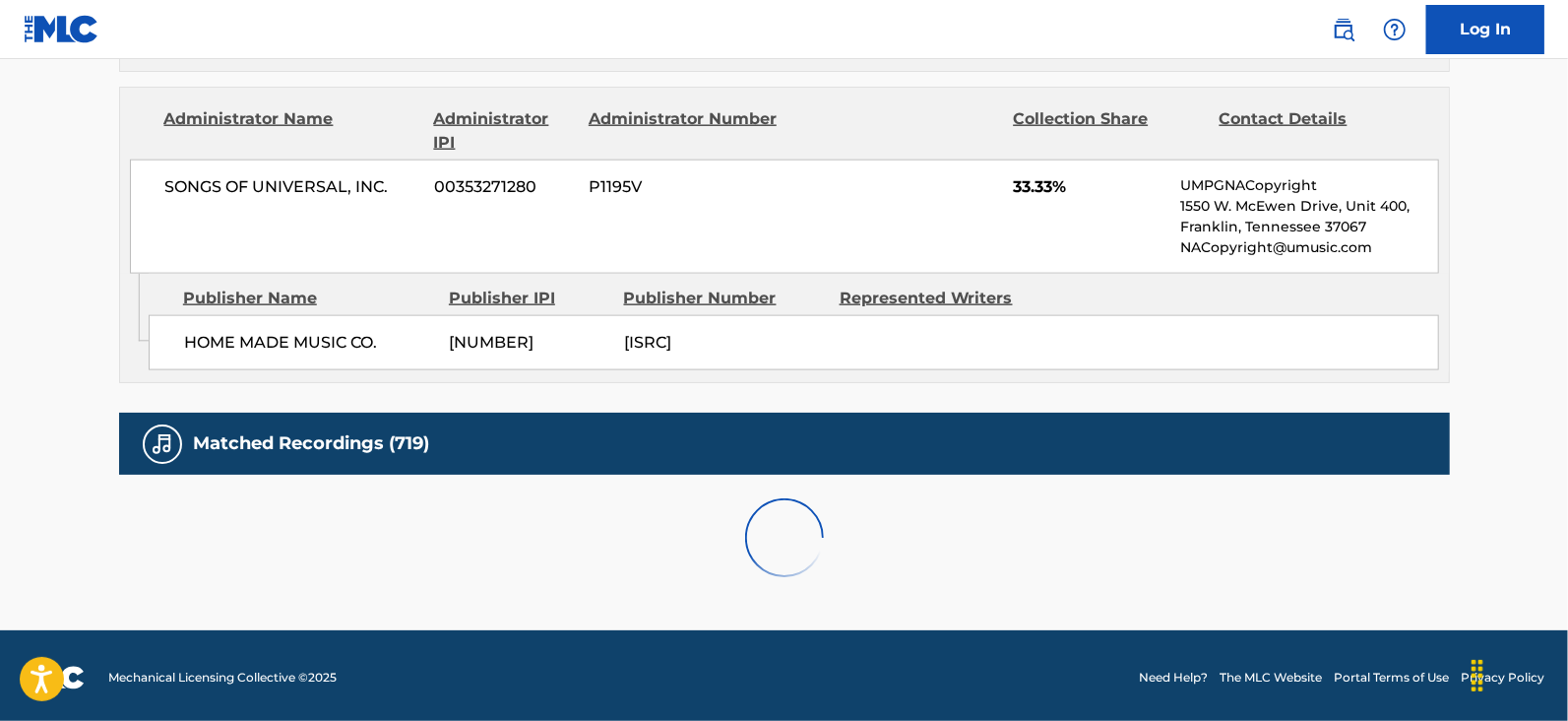 scroll, scrollTop: 2047, scrollLeft: 0, axis: vertical 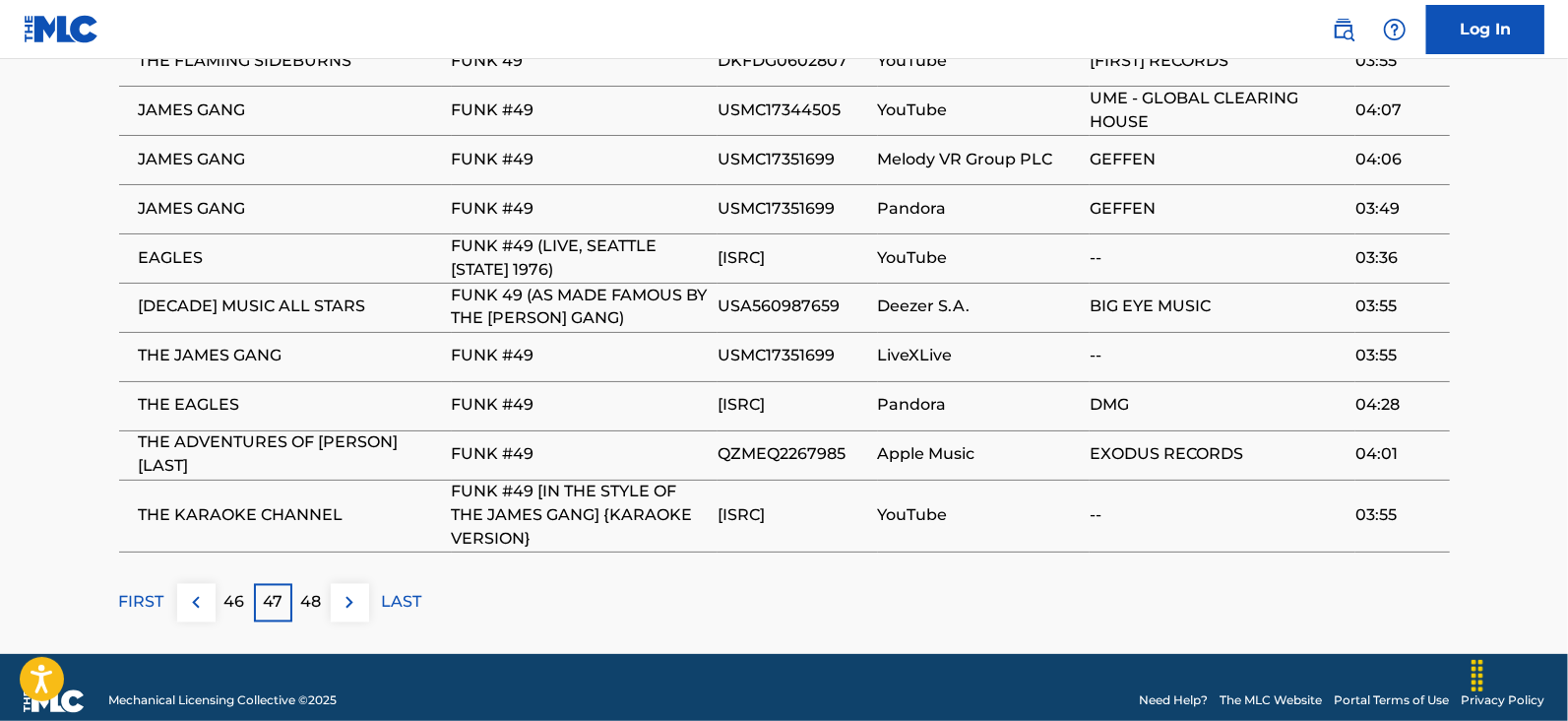 click on "48" at bounding box center (311, 603) 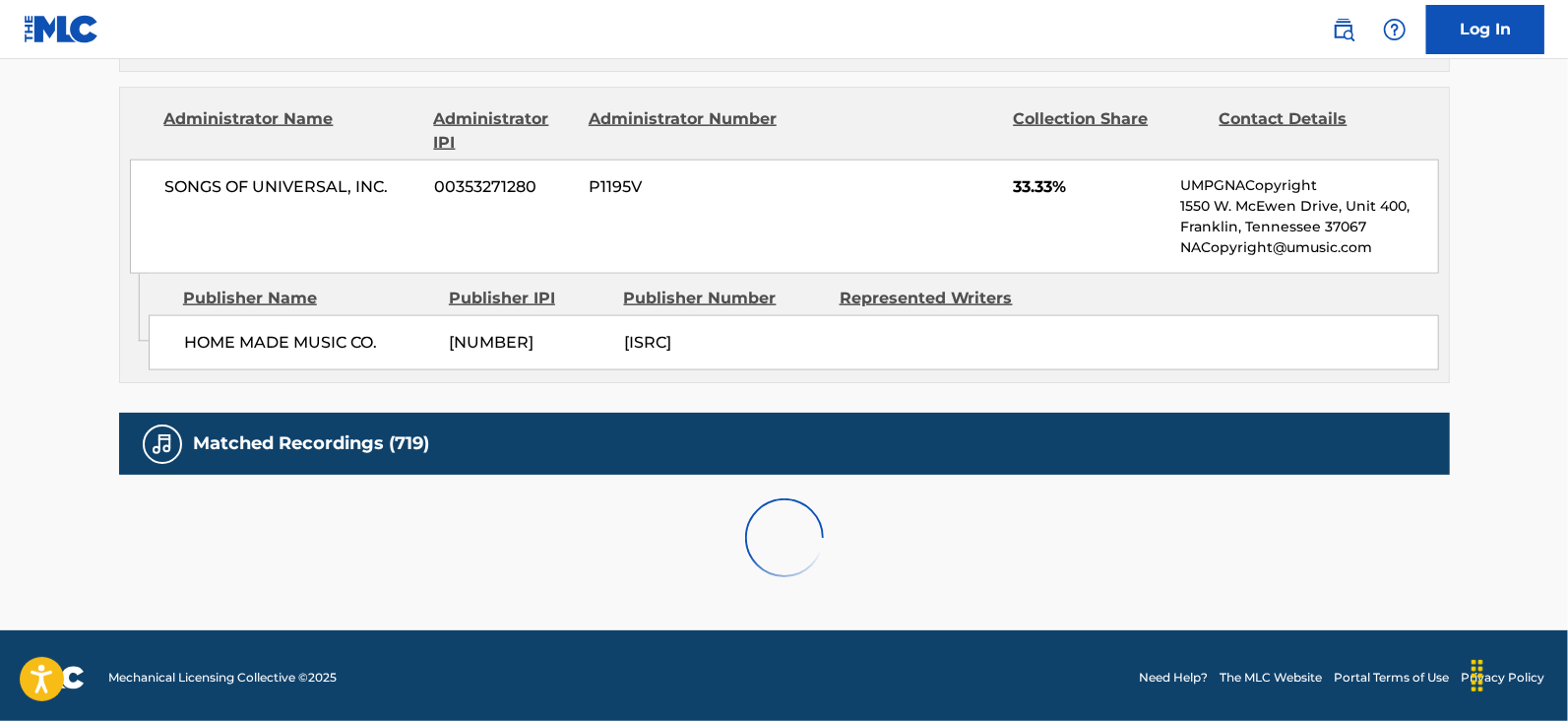scroll, scrollTop: 2047, scrollLeft: 0, axis: vertical 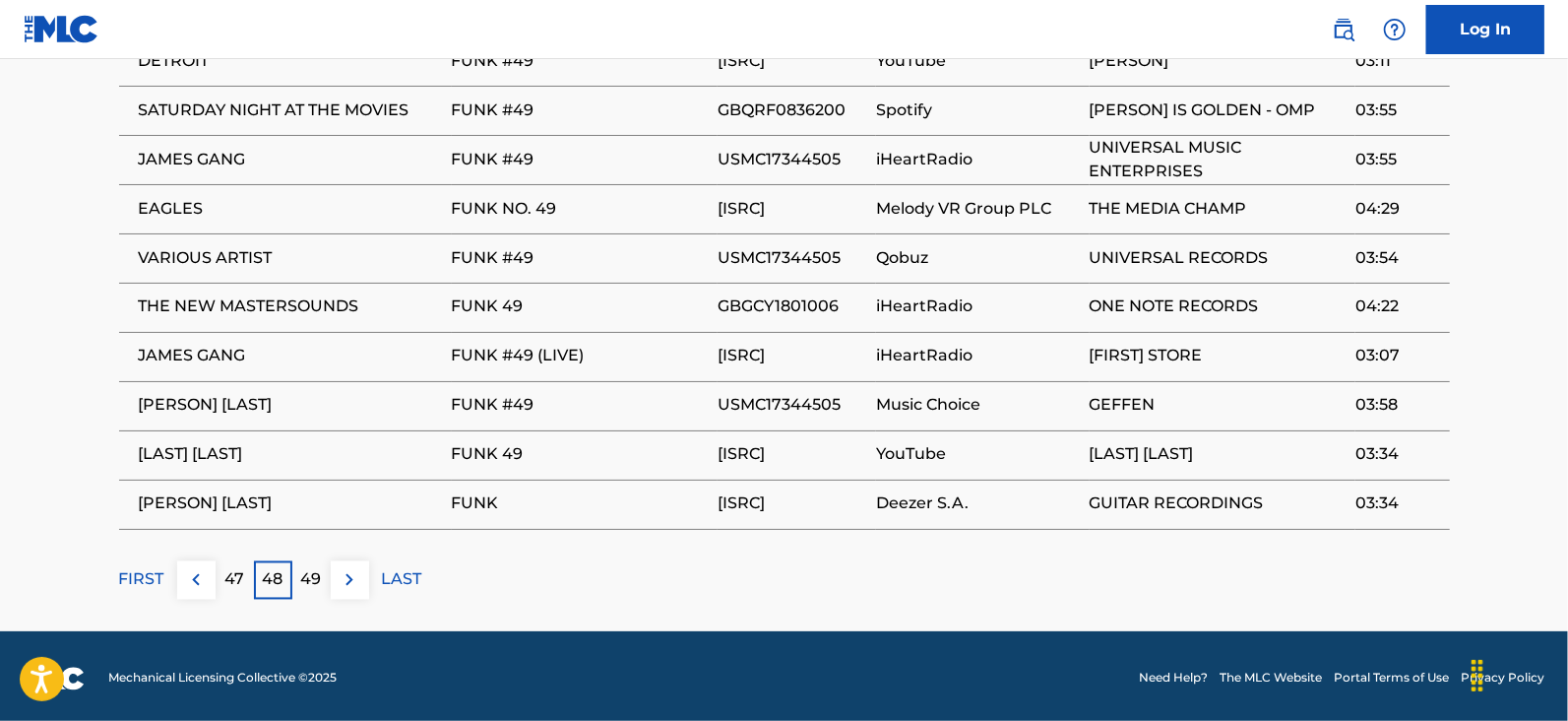 click on "49" at bounding box center [311, 580] 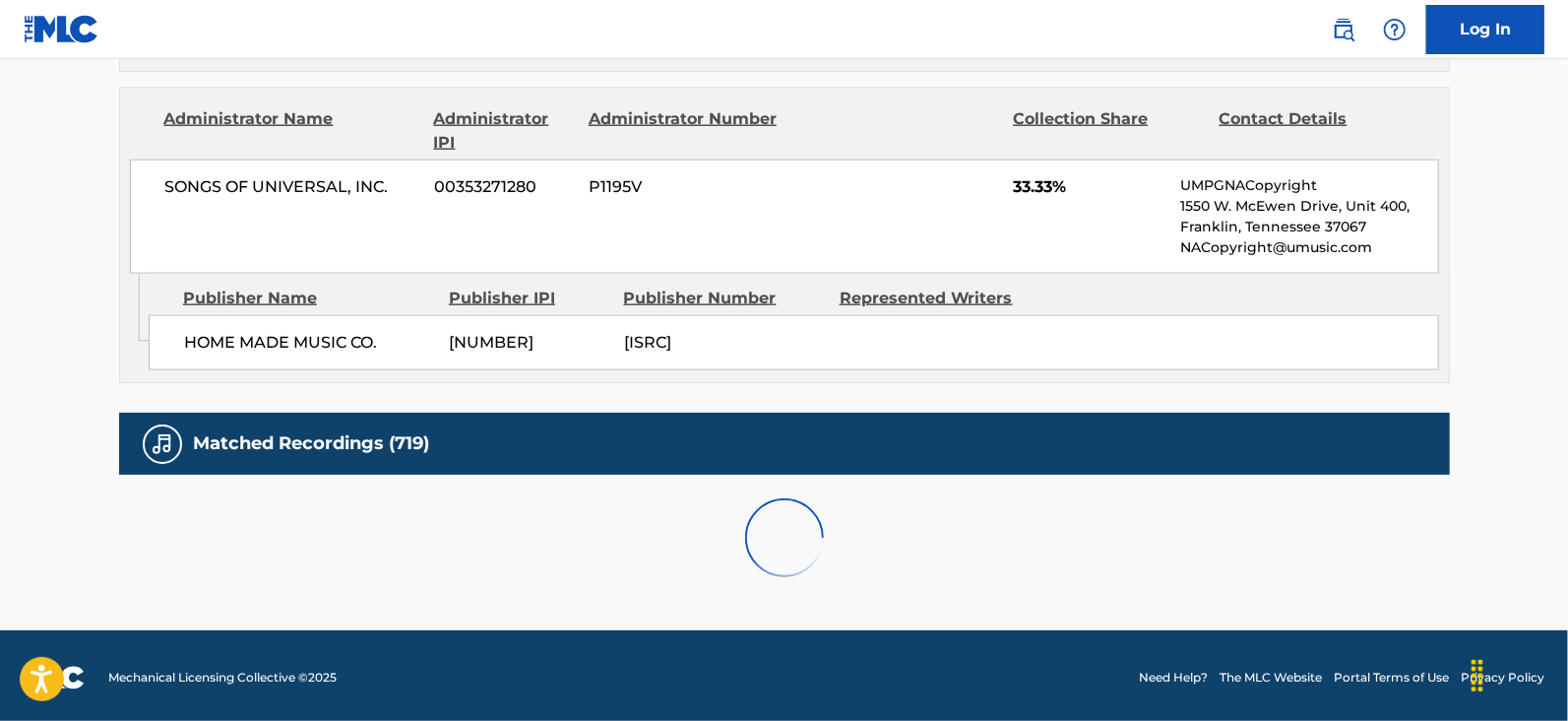 scroll, scrollTop: 2047, scrollLeft: 0, axis: vertical 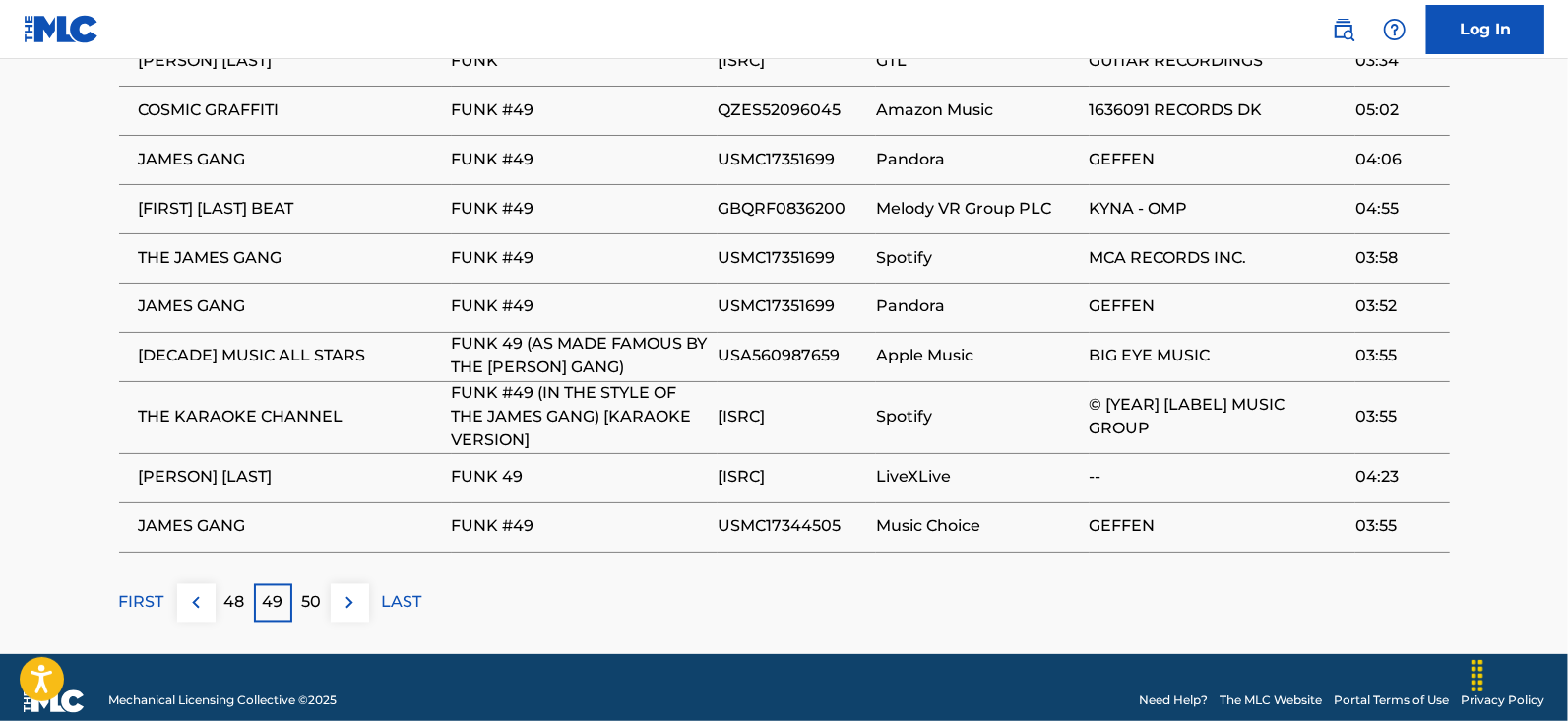click on "50" at bounding box center [311, 603] 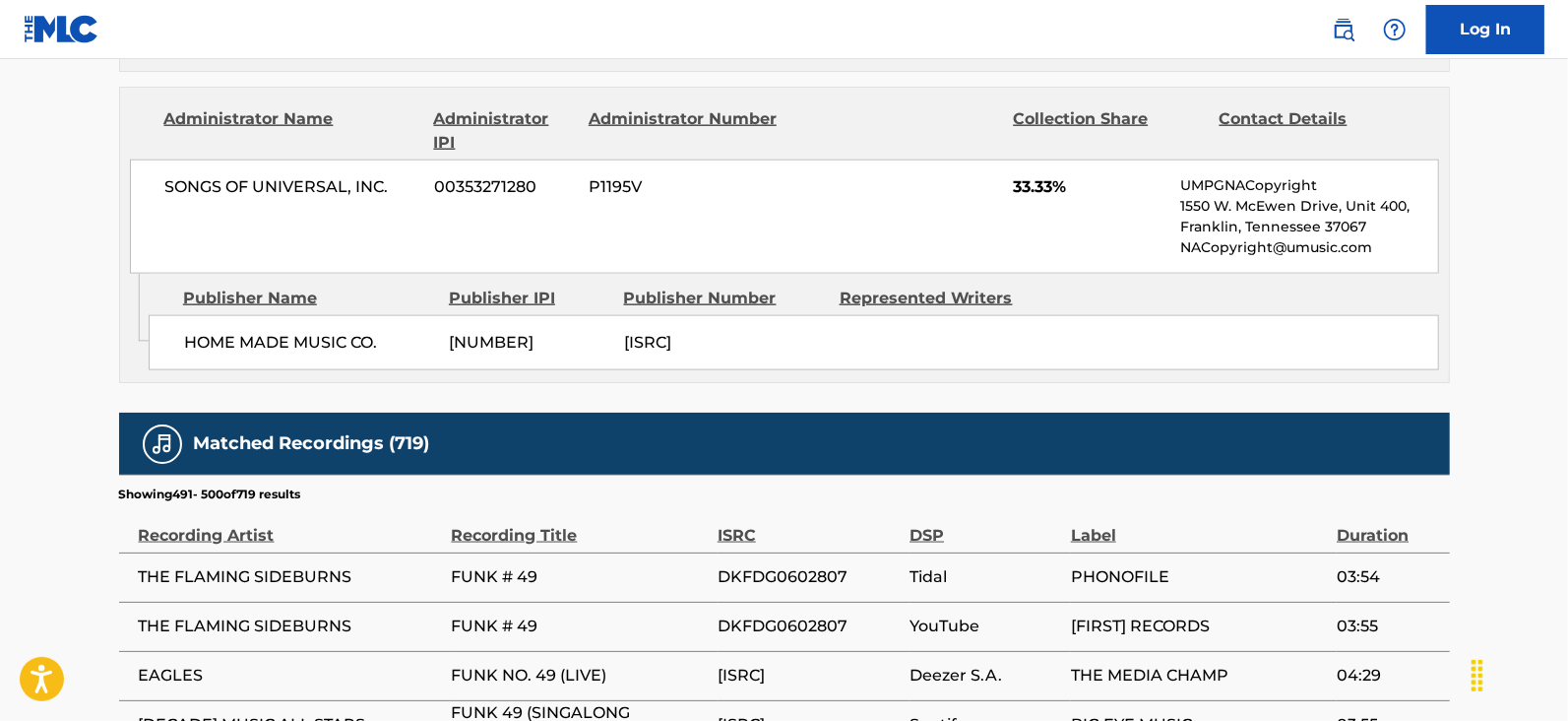scroll, scrollTop: 2047, scrollLeft: 0, axis: vertical 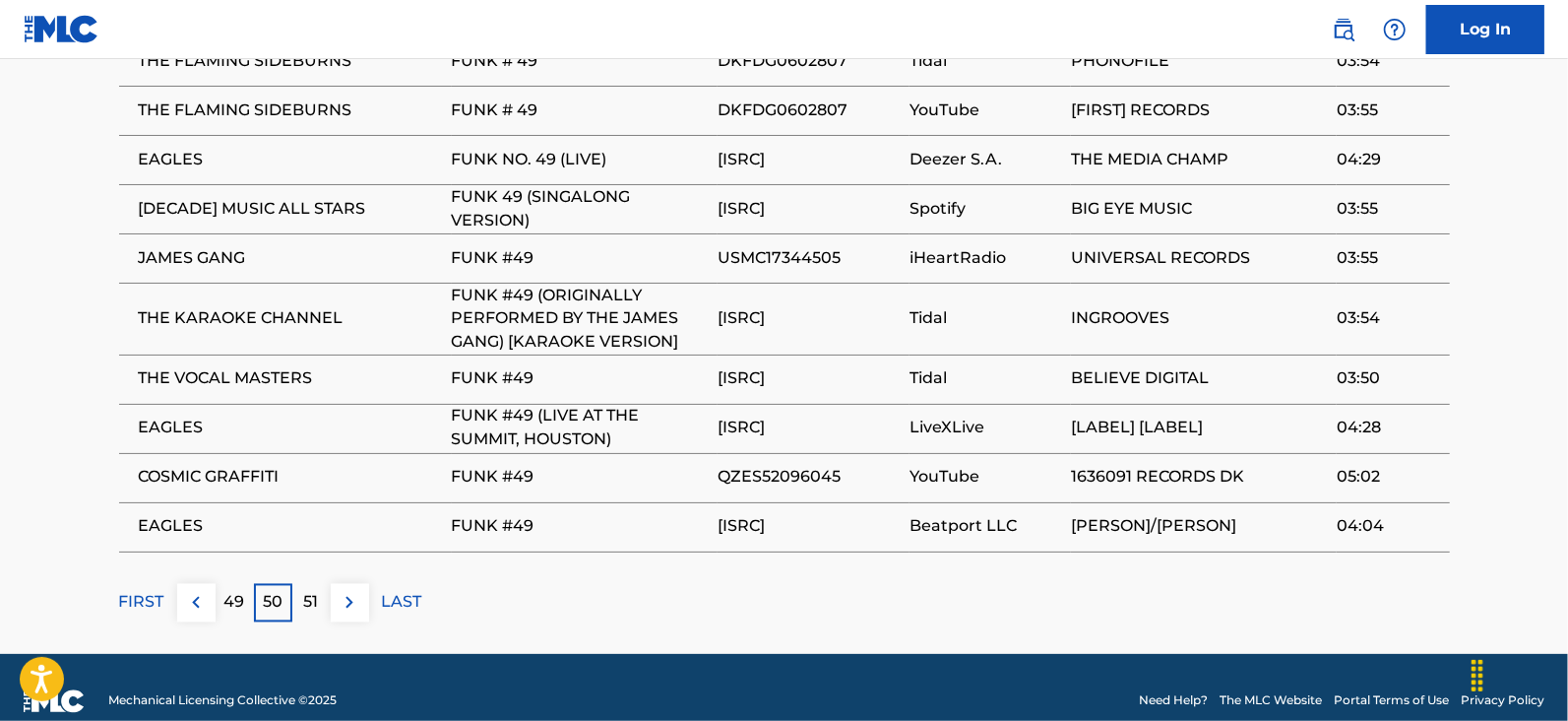 click on "51" at bounding box center [311, 603] 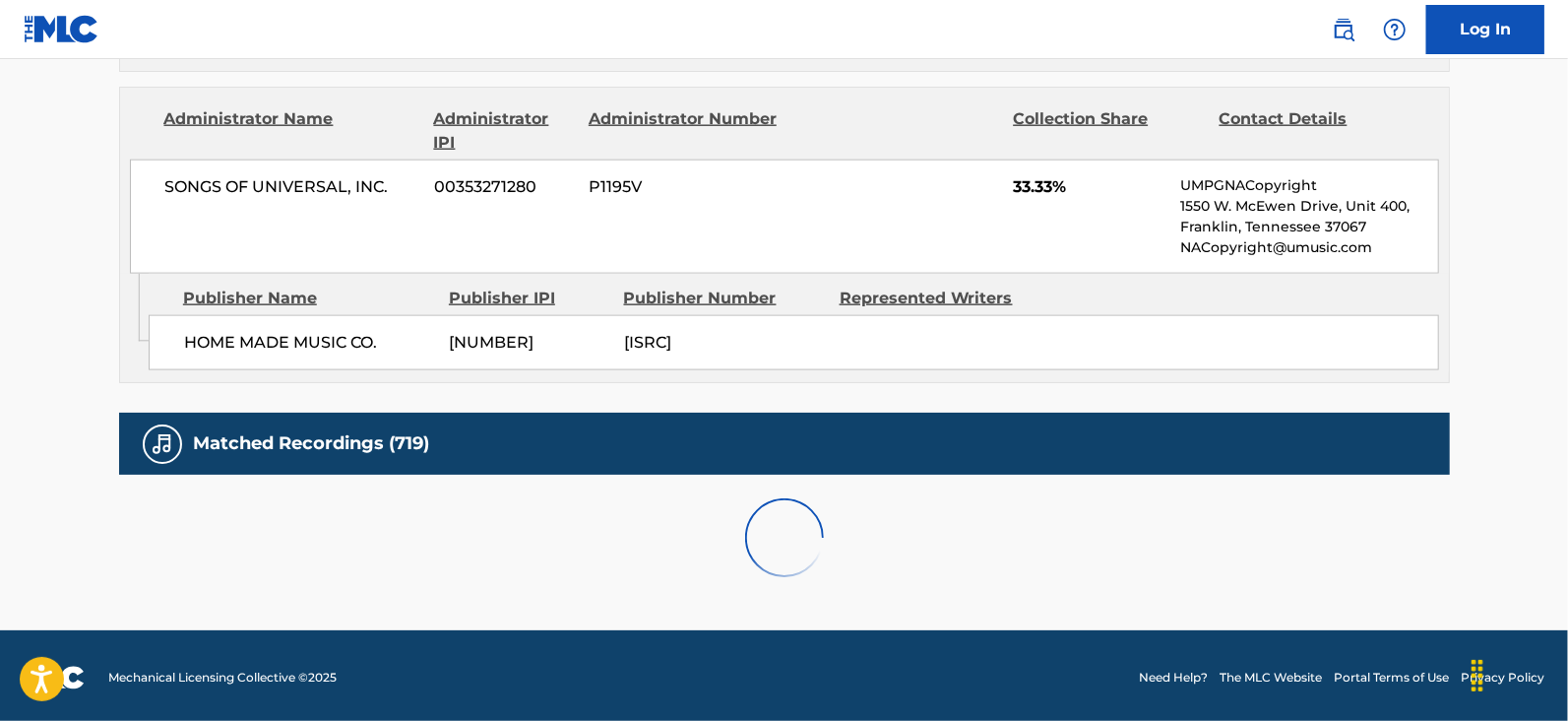 scroll, scrollTop: 2047, scrollLeft: 0, axis: vertical 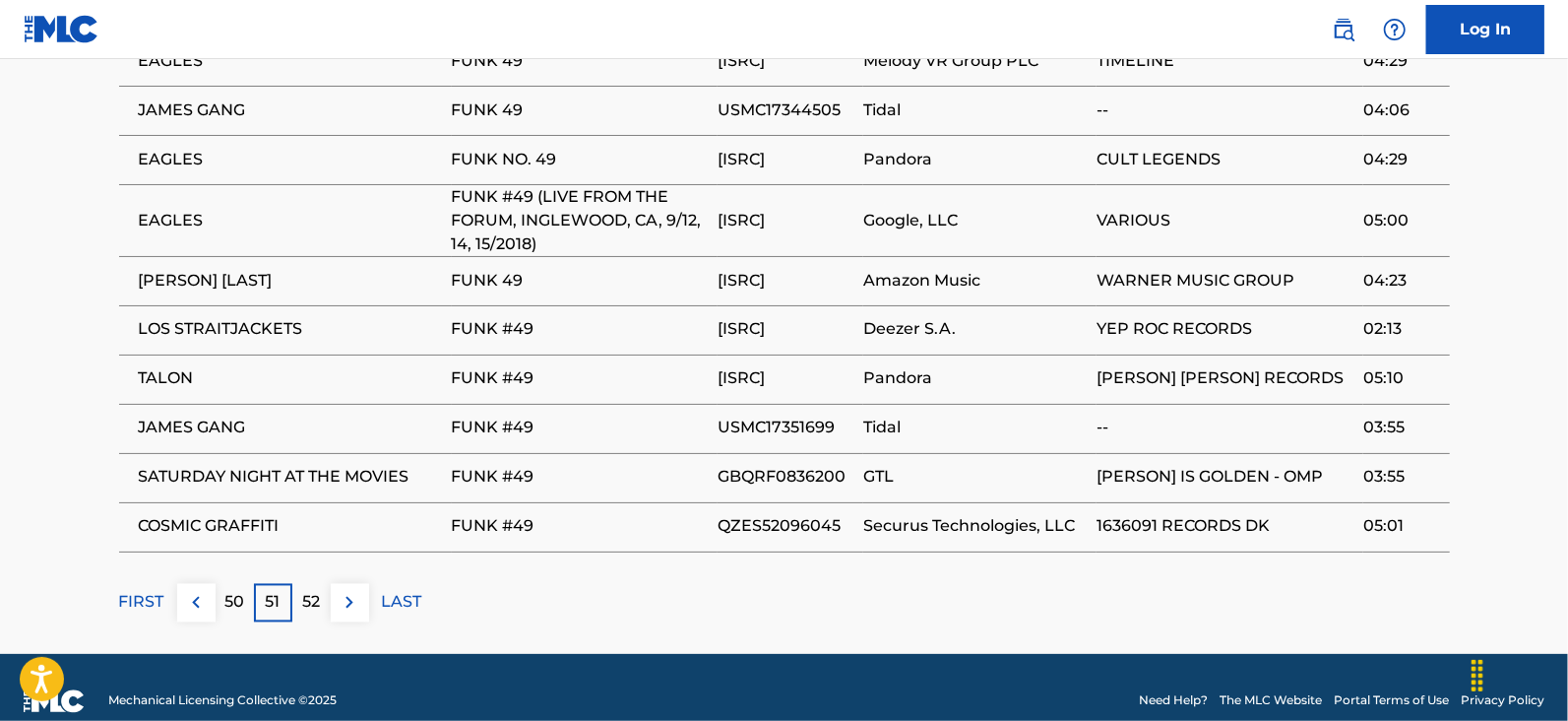 click on "52" at bounding box center (311, 603) 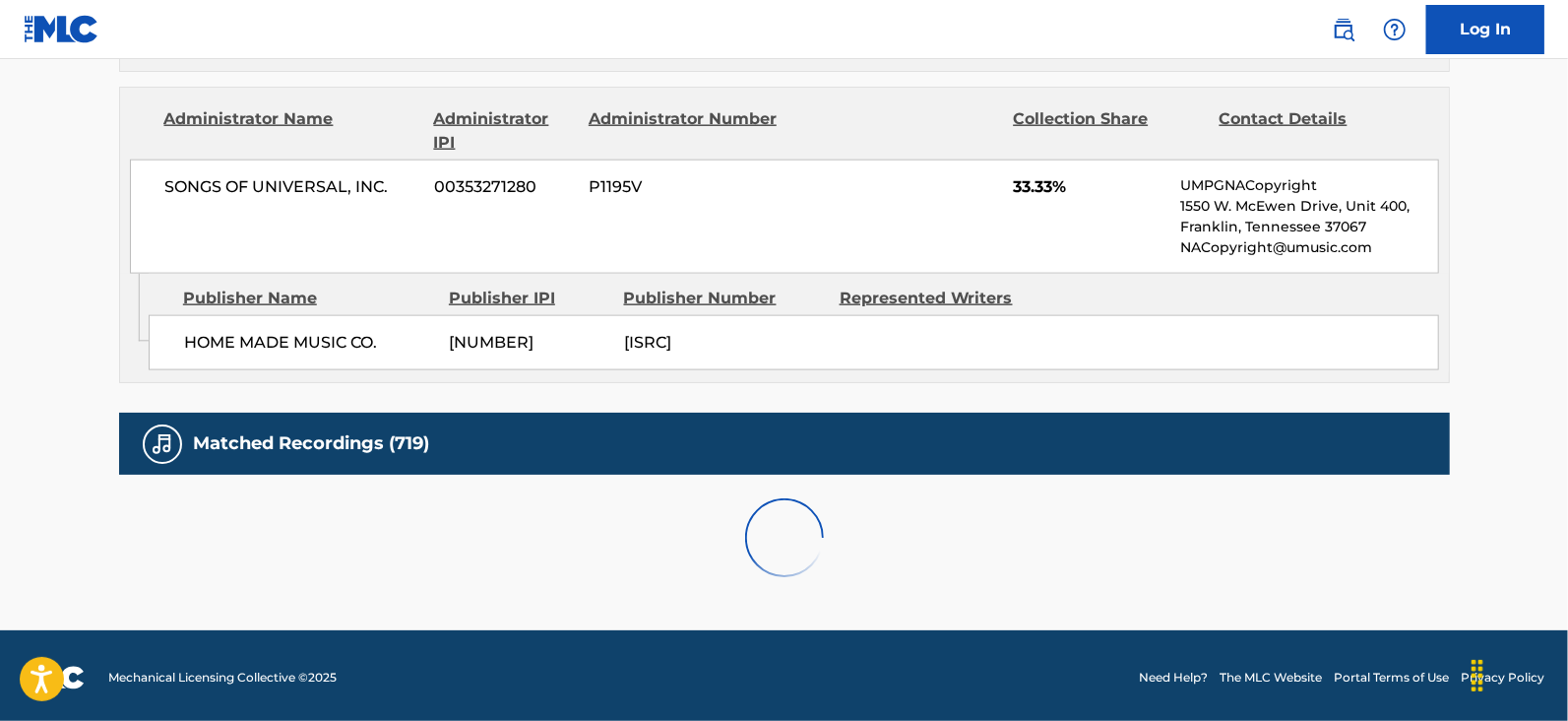 scroll, scrollTop: 2047, scrollLeft: 0, axis: vertical 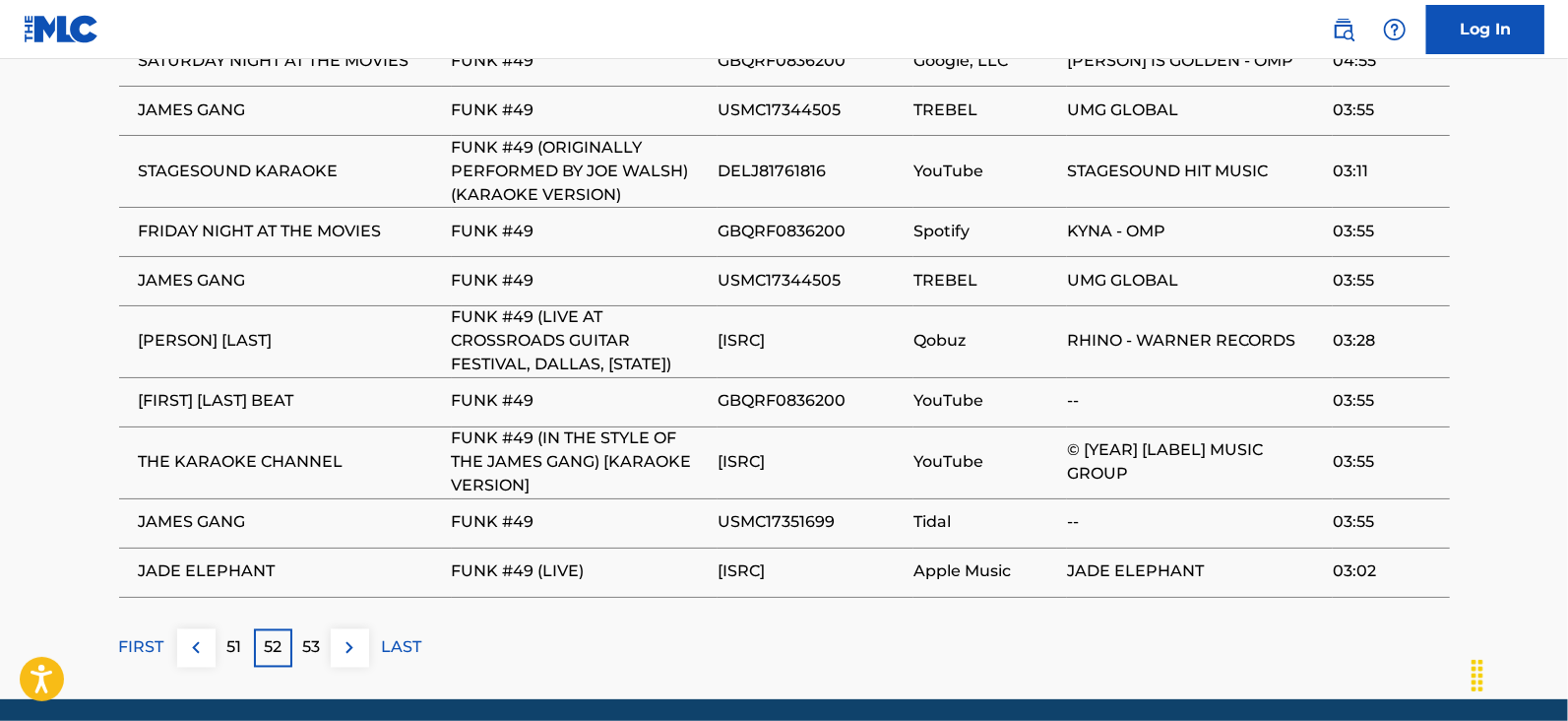 click on "53" at bounding box center (311, 648) 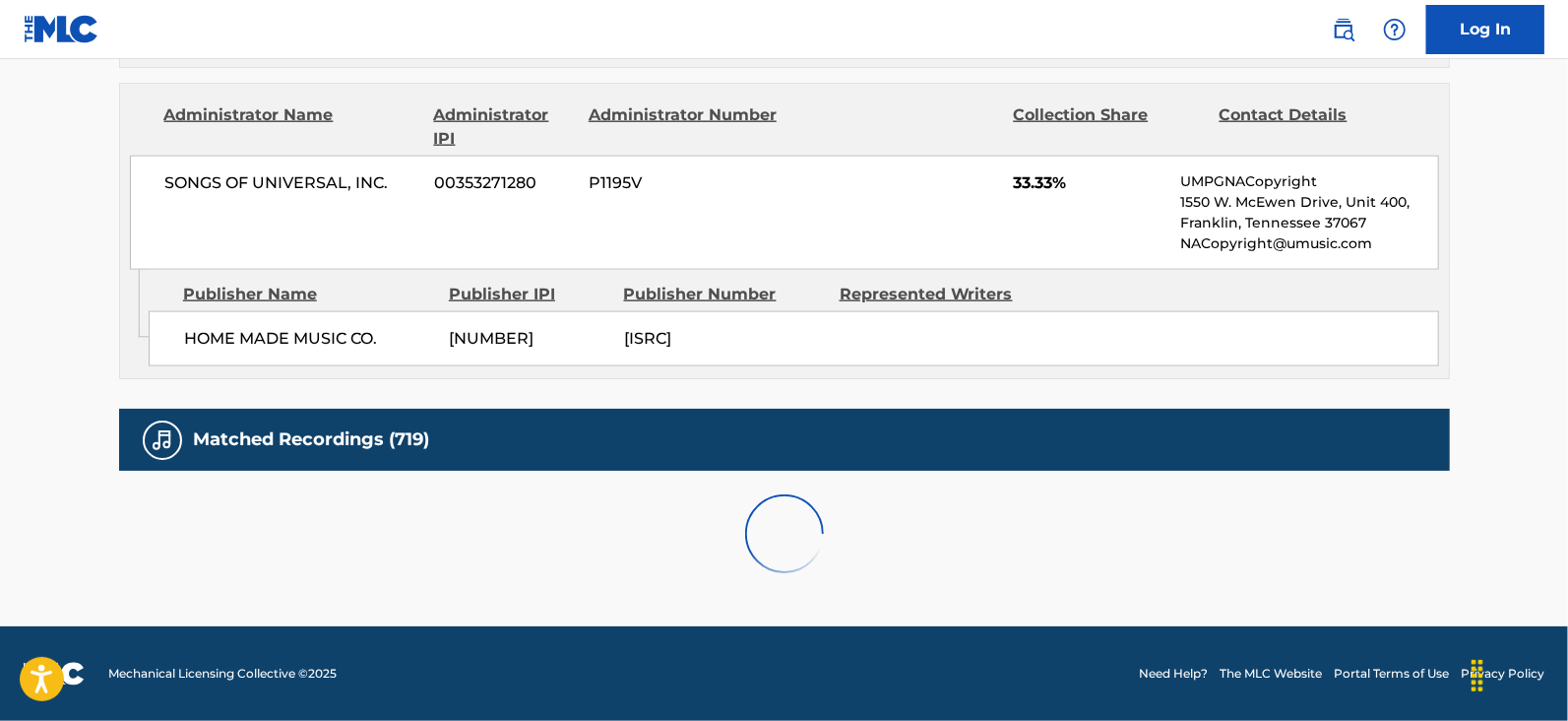 scroll, scrollTop: 2047, scrollLeft: 0, axis: vertical 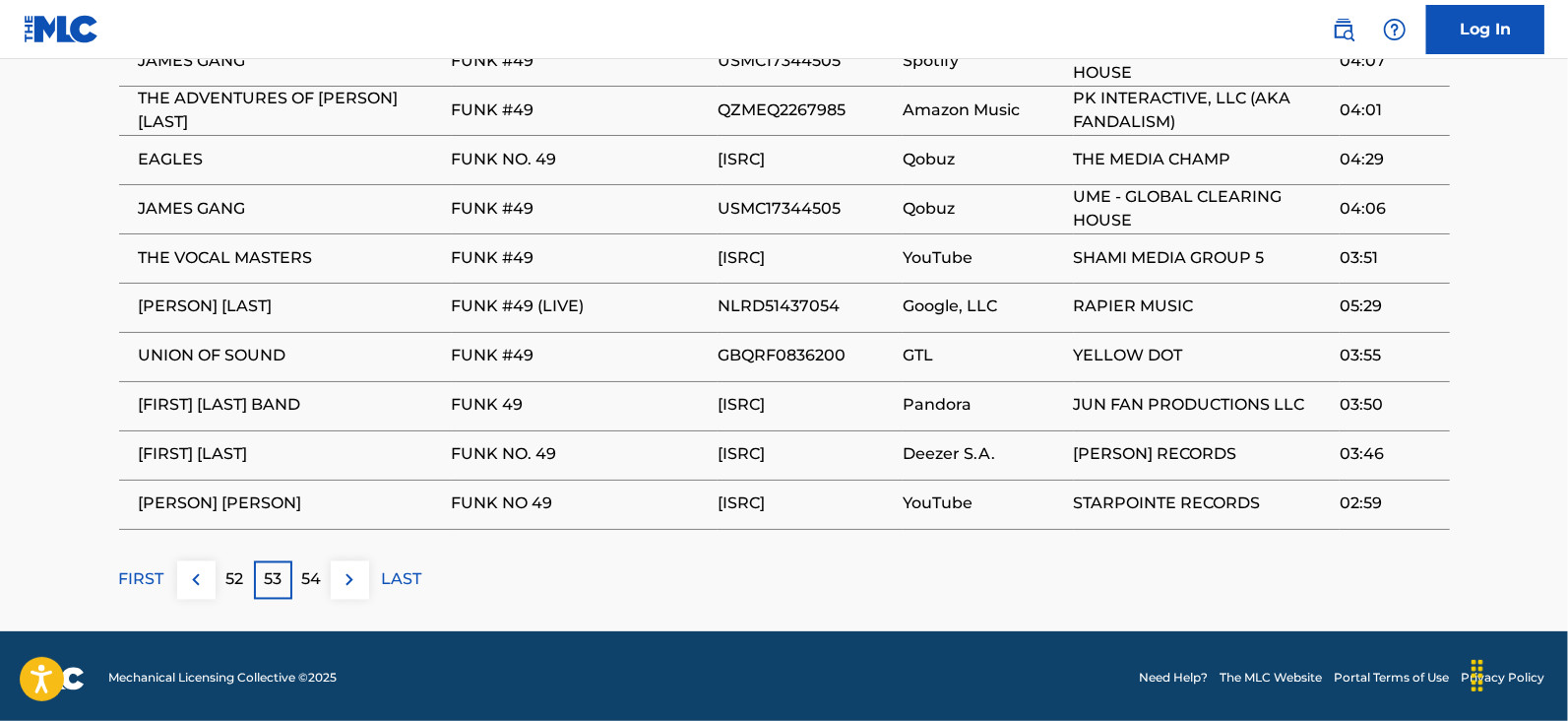 click on "54" at bounding box center [311, 580] 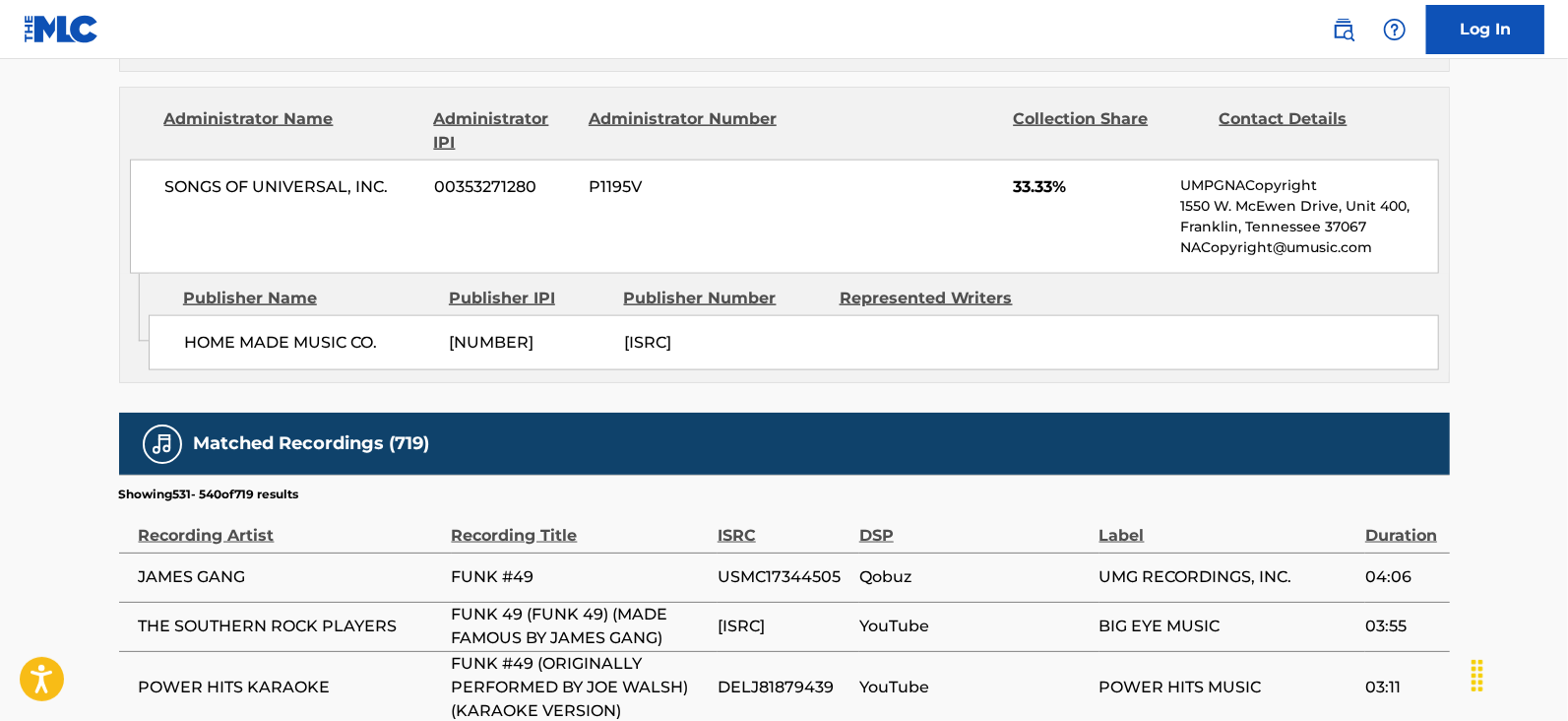 scroll, scrollTop: 2047, scrollLeft: 0, axis: vertical 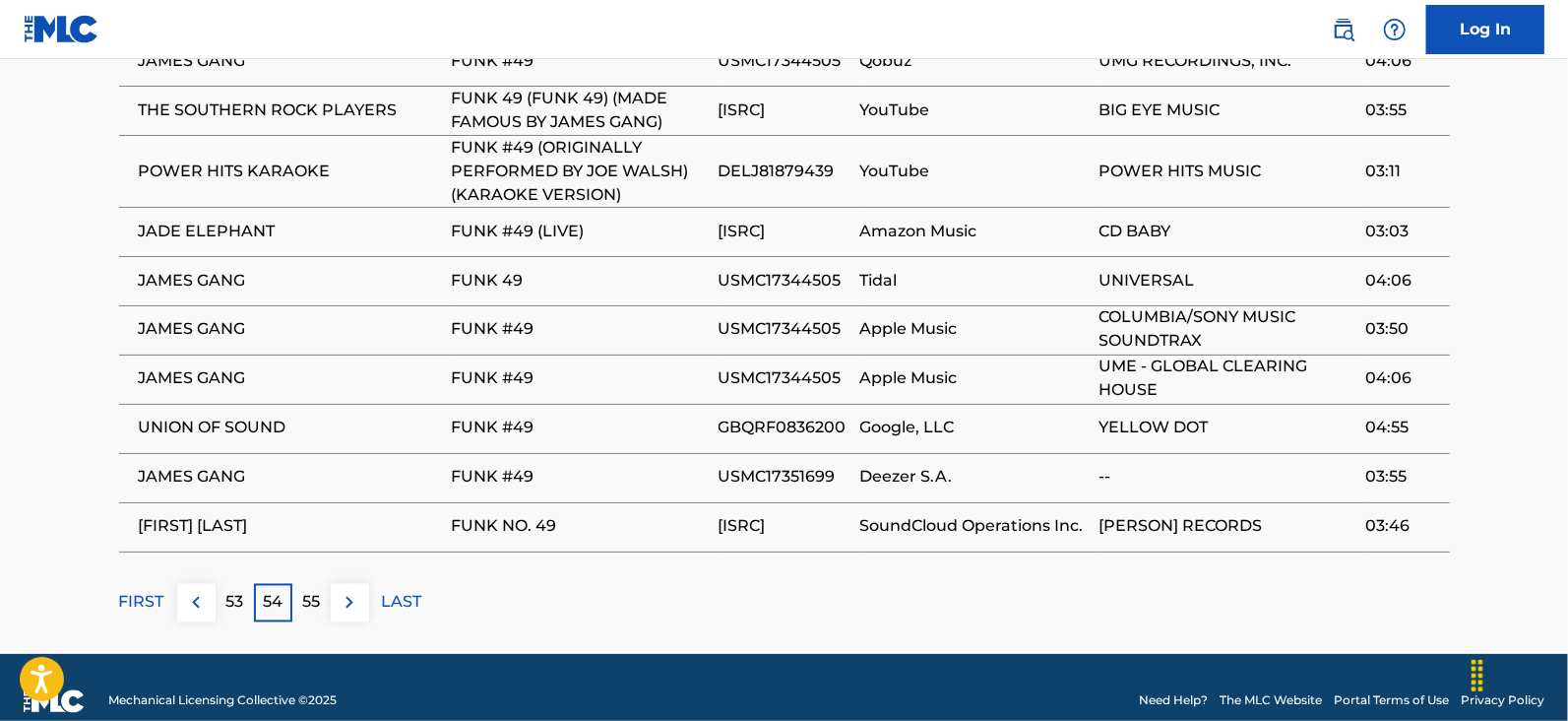 click on "55" at bounding box center [311, 603] 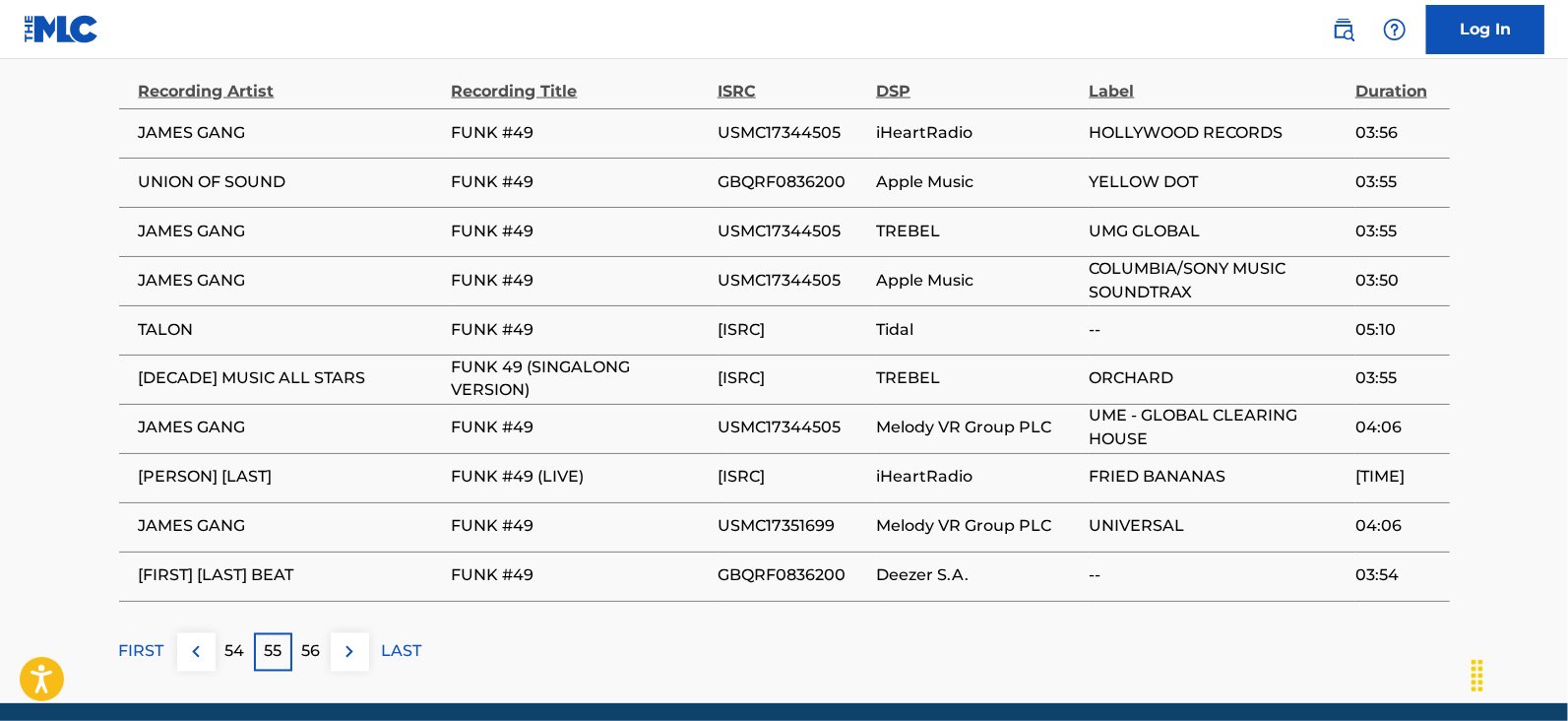 scroll, scrollTop: 1977, scrollLeft: 0, axis: vertical 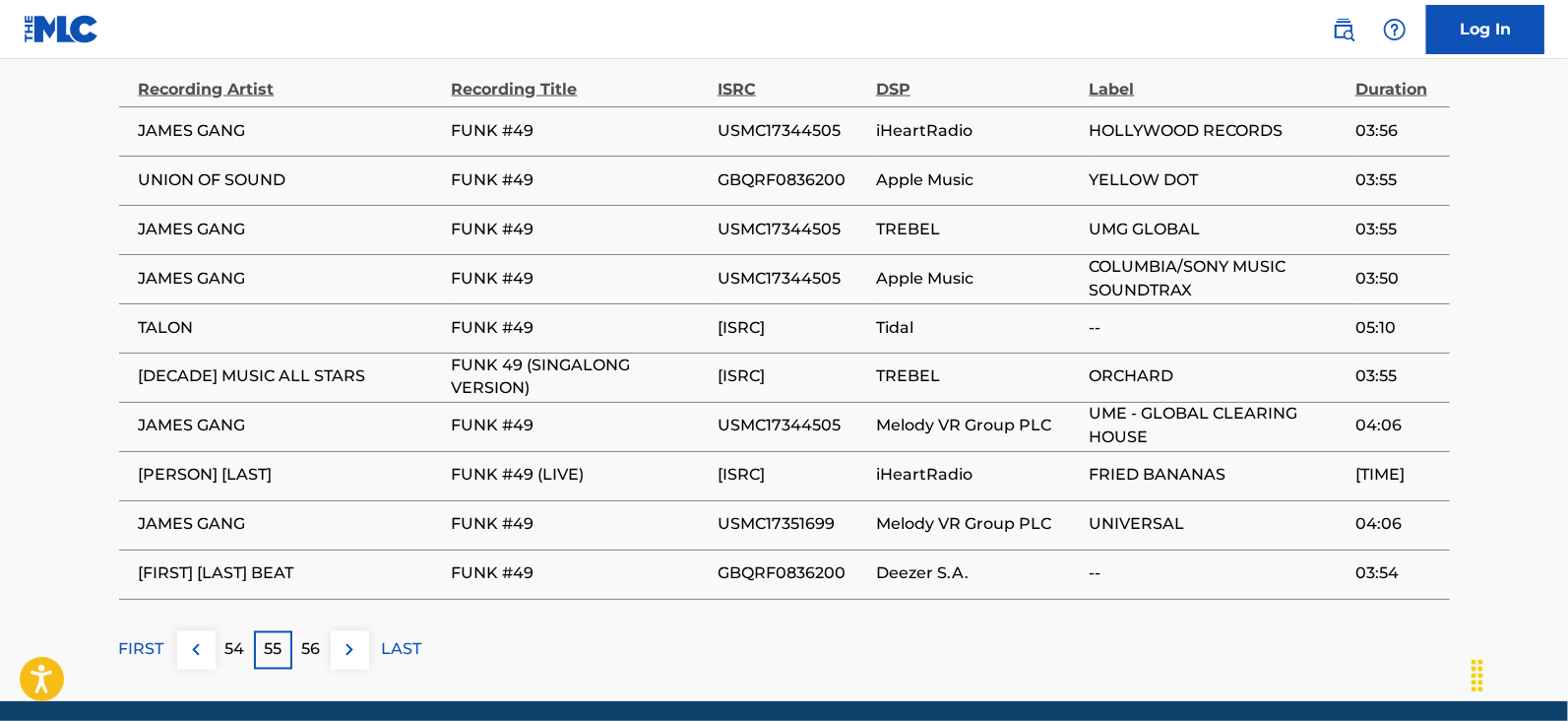 click on "56" at bounding box center [311, 650] 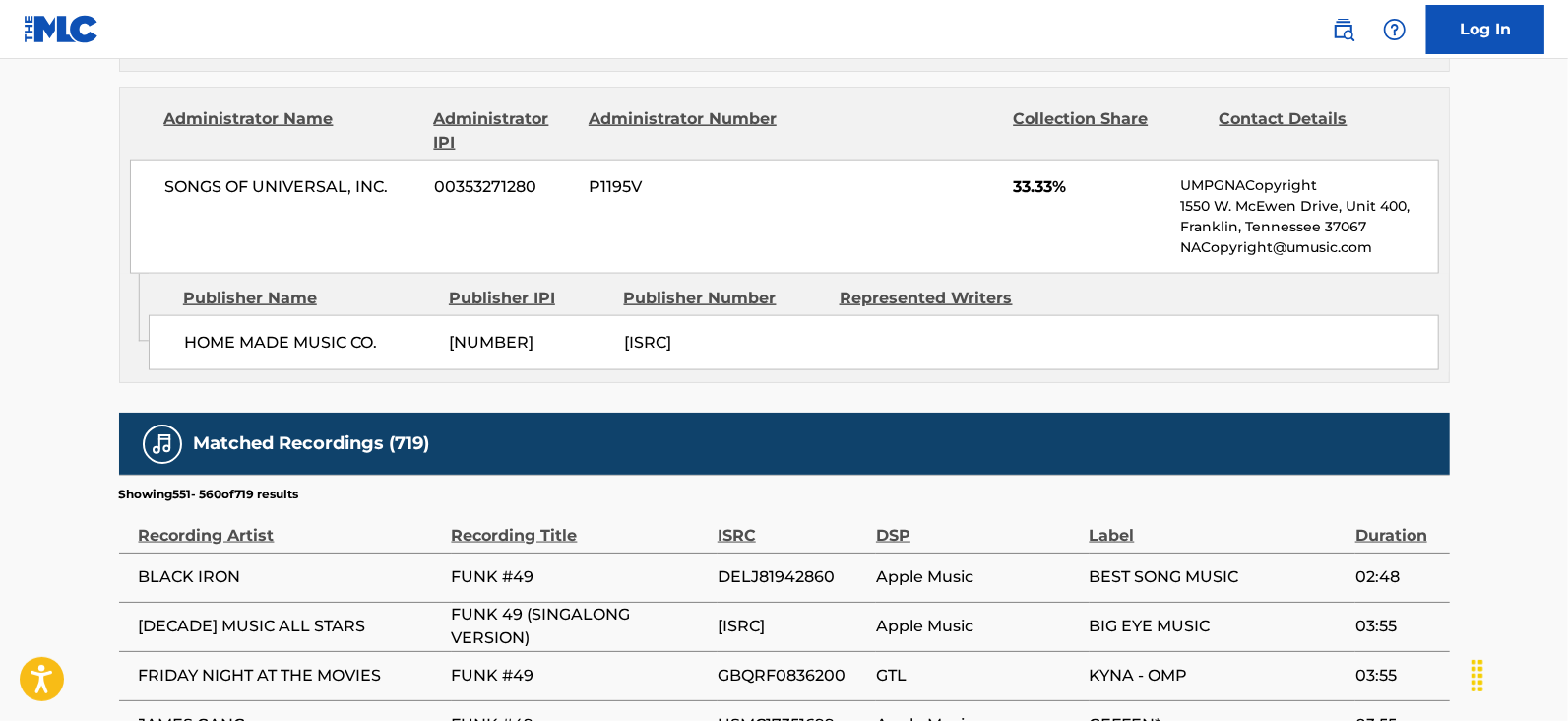scroll, scrollTop: 1977, scrollLeft: 0, axis: vertical 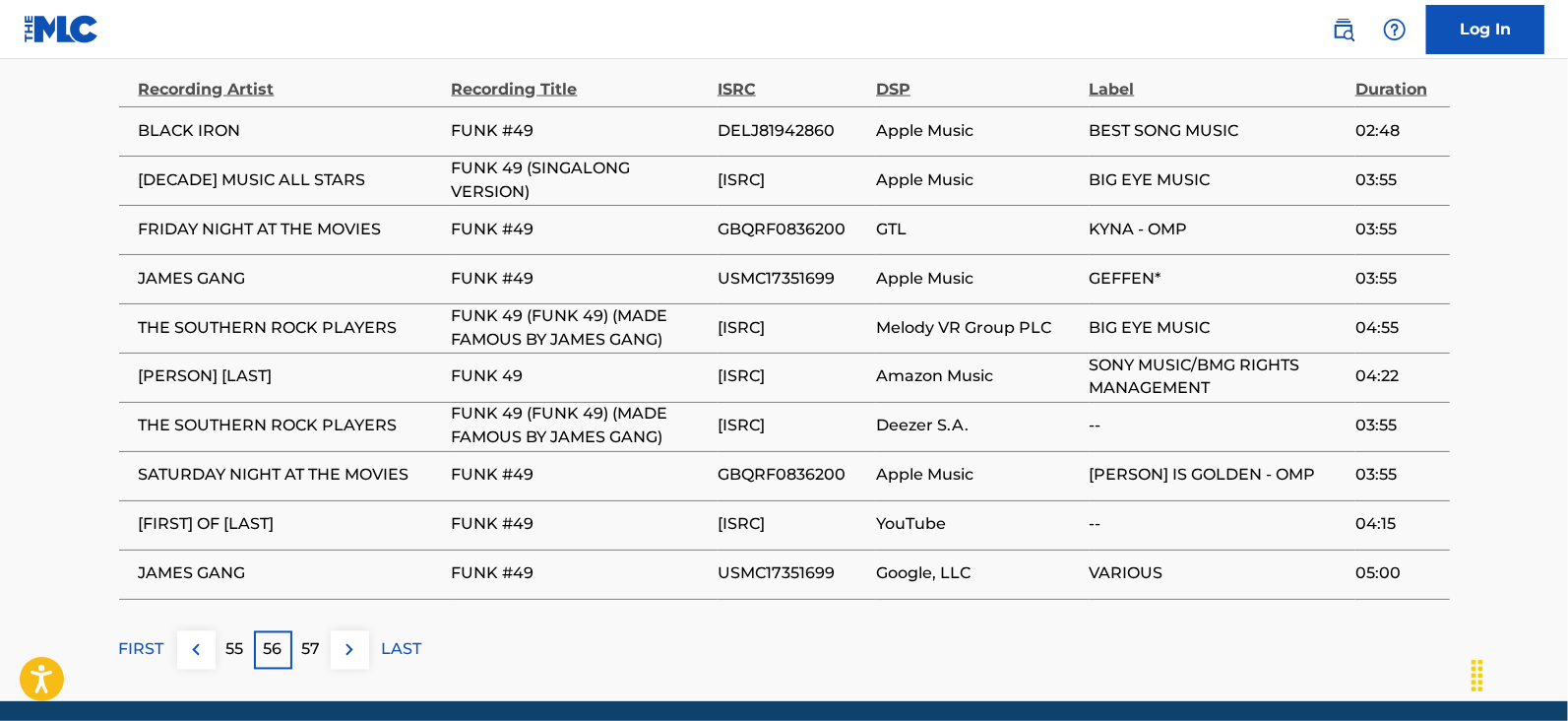 click on "57" at bounding box center [311, 650] 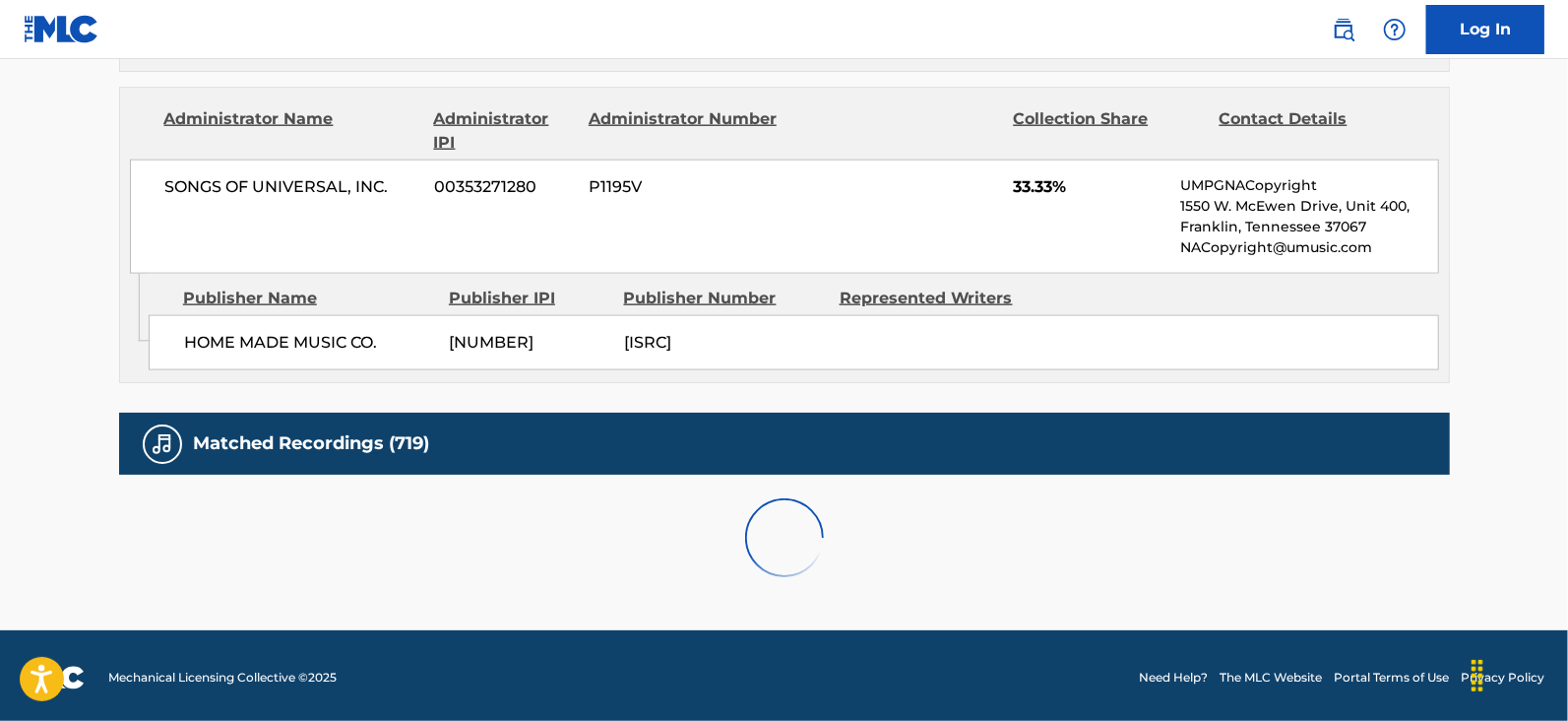 scroll, scrollTop: 1977, scrollLeft: 0, axis: vertical 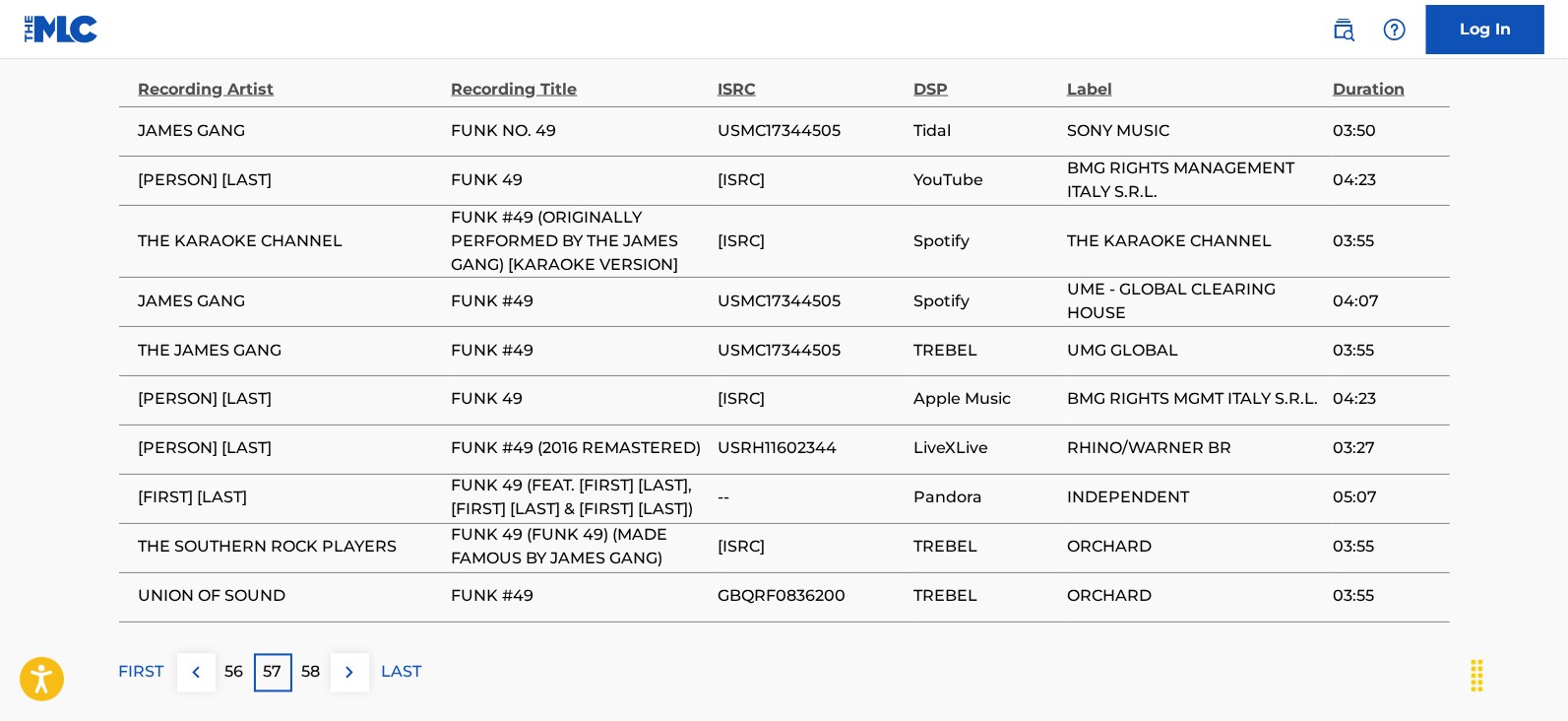 click on "58" at bounding box center (311, 673) 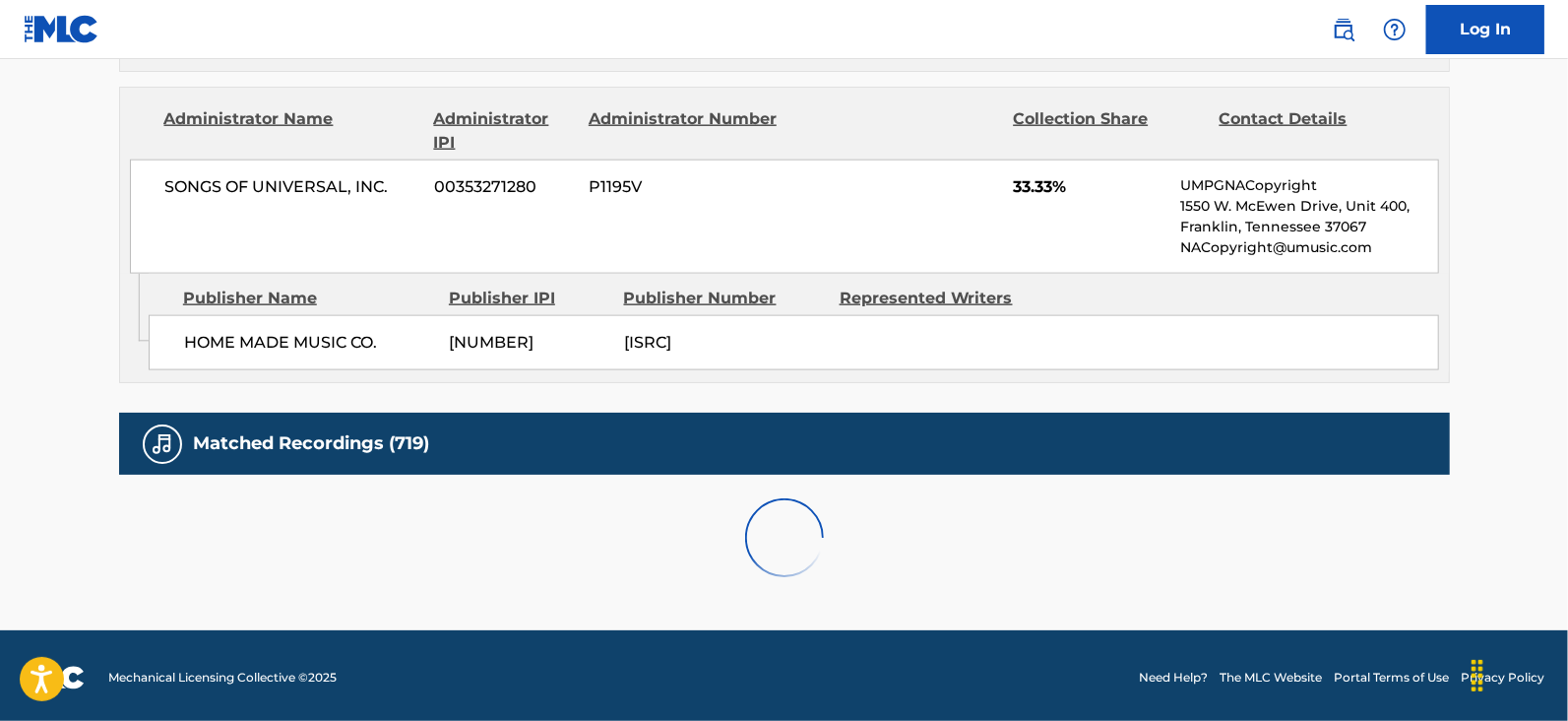 scroll, scrollTop: 1977, scrollLeft: 0, axis: vertical 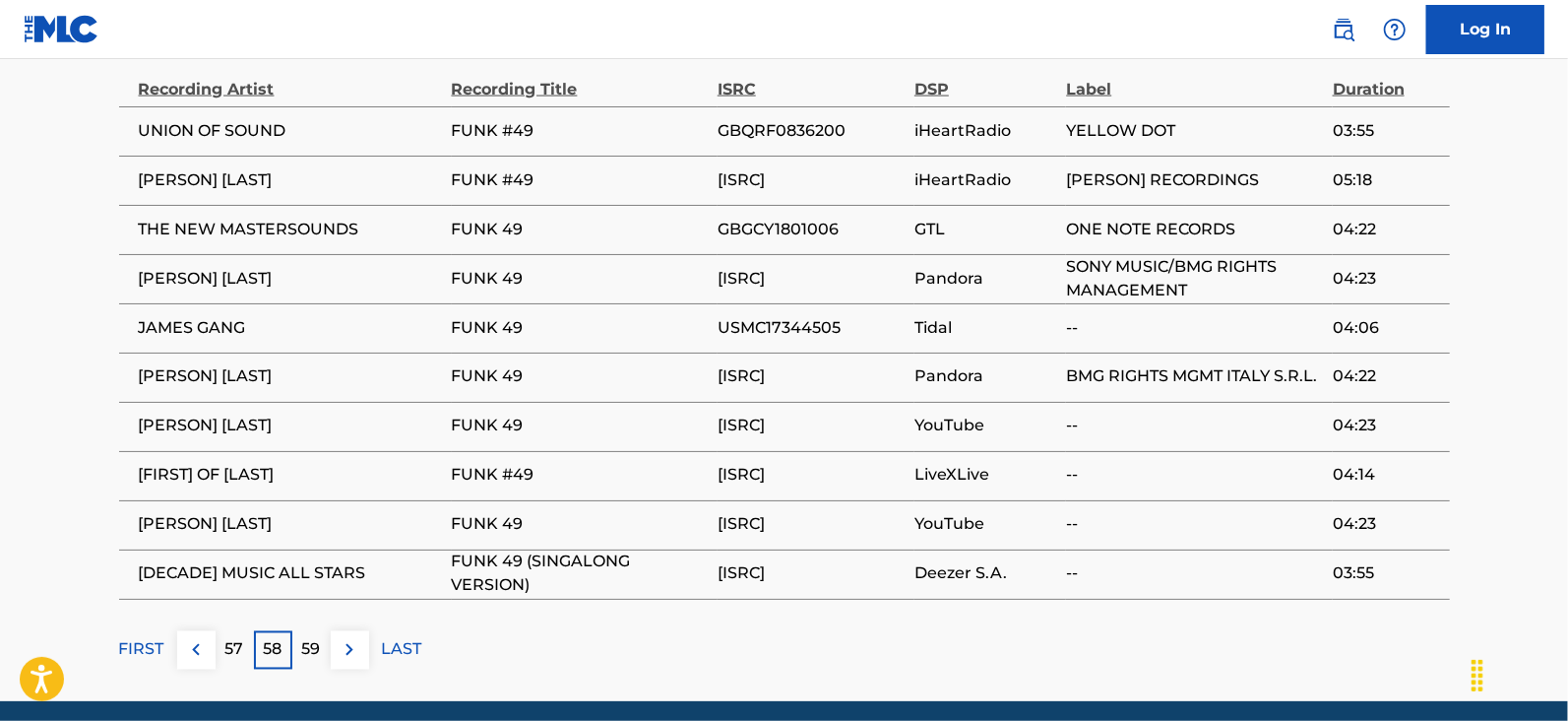 click on "59" at bounding box center [311, 650] 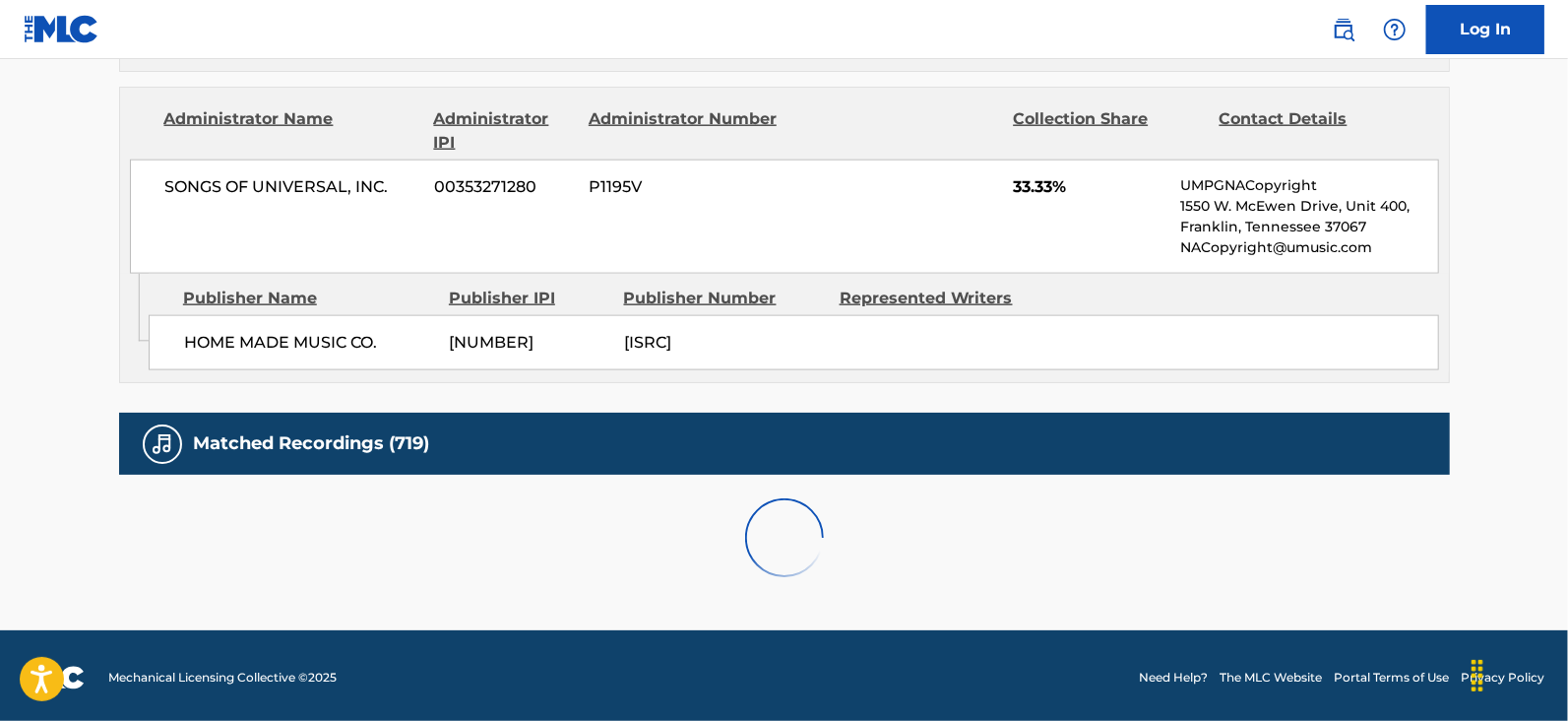 scroll, scrollTop: 1977, scrollLeft: 0, axis: vertical 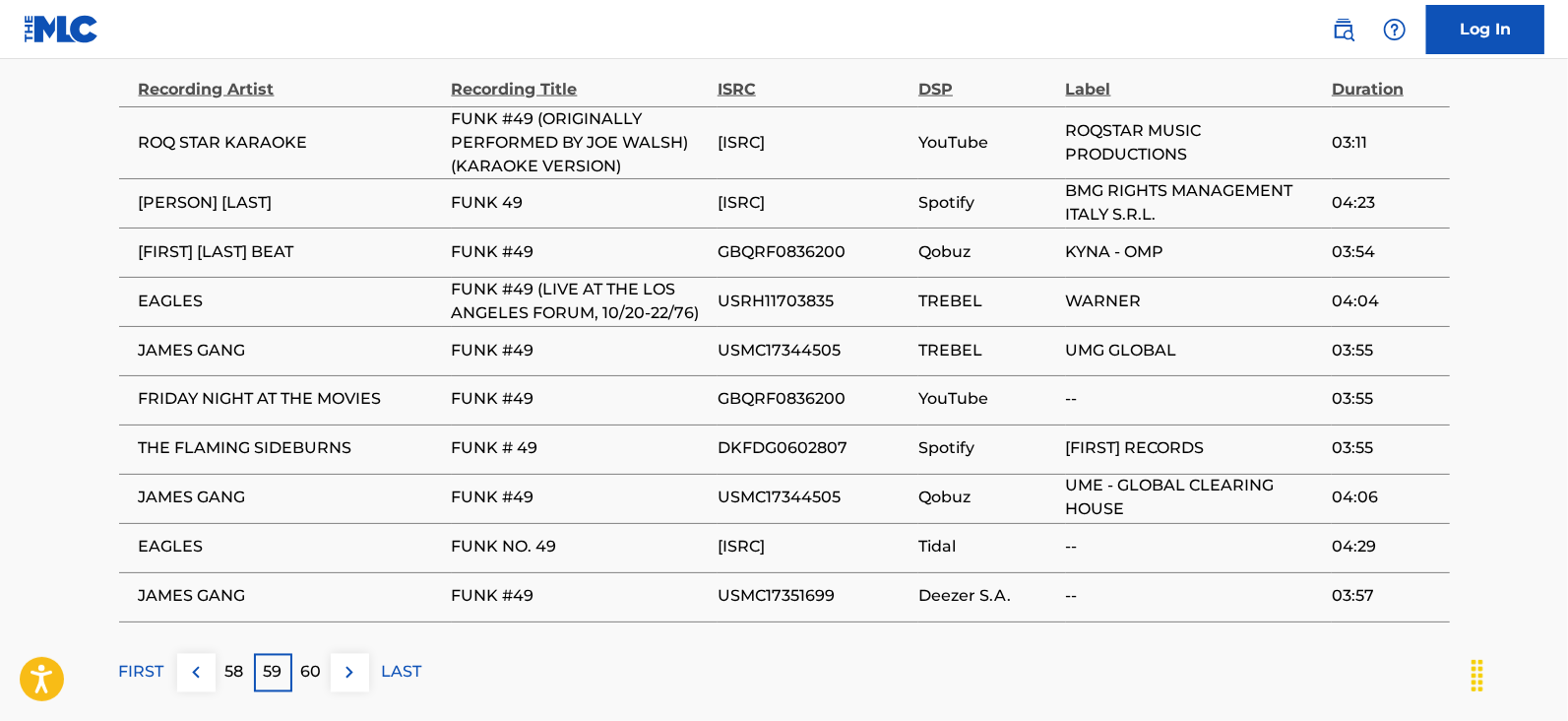 click on "60" at bounding box center [311, 673] 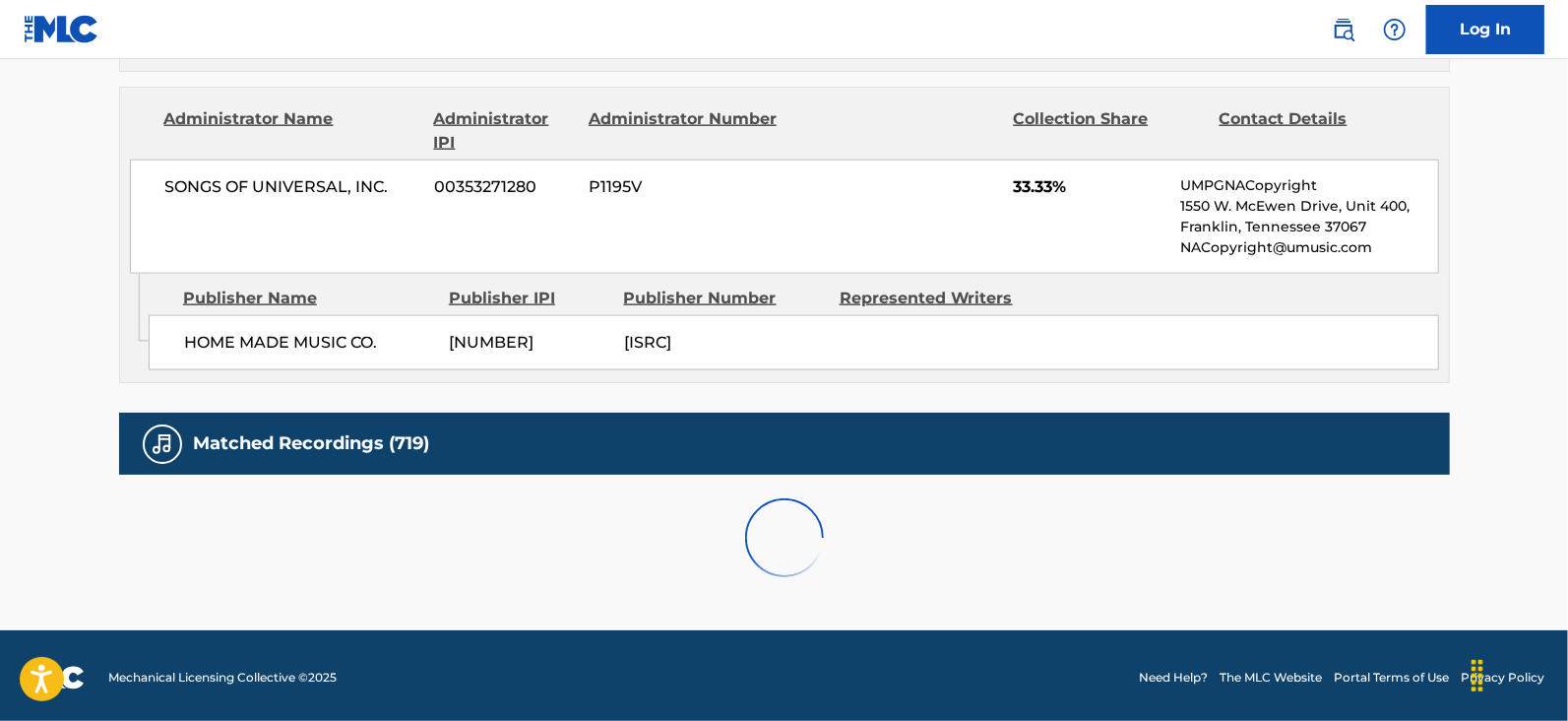 scroll, scrollTop: 1977, scrollLeft: 0, axis: vertical 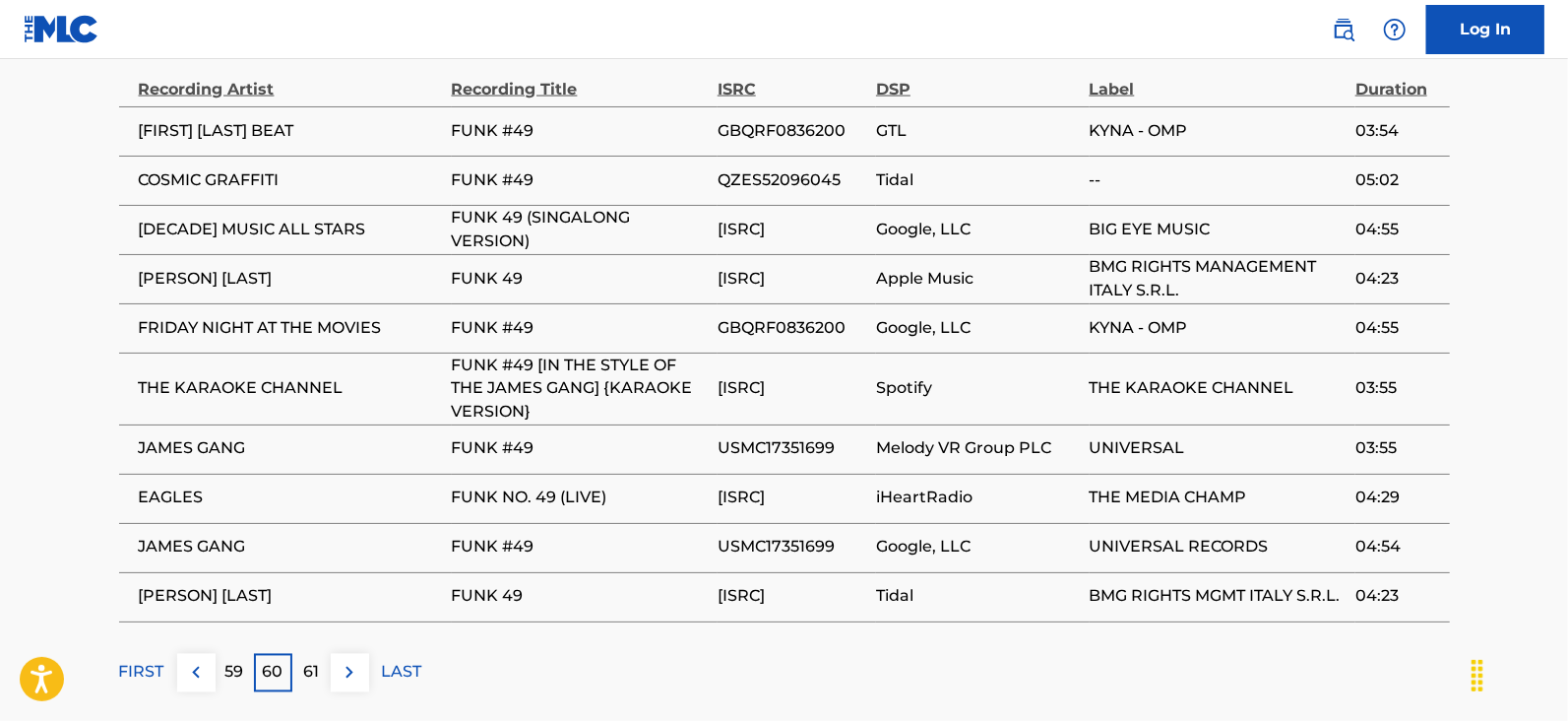 click on "61" at bounding box center (311, 673) 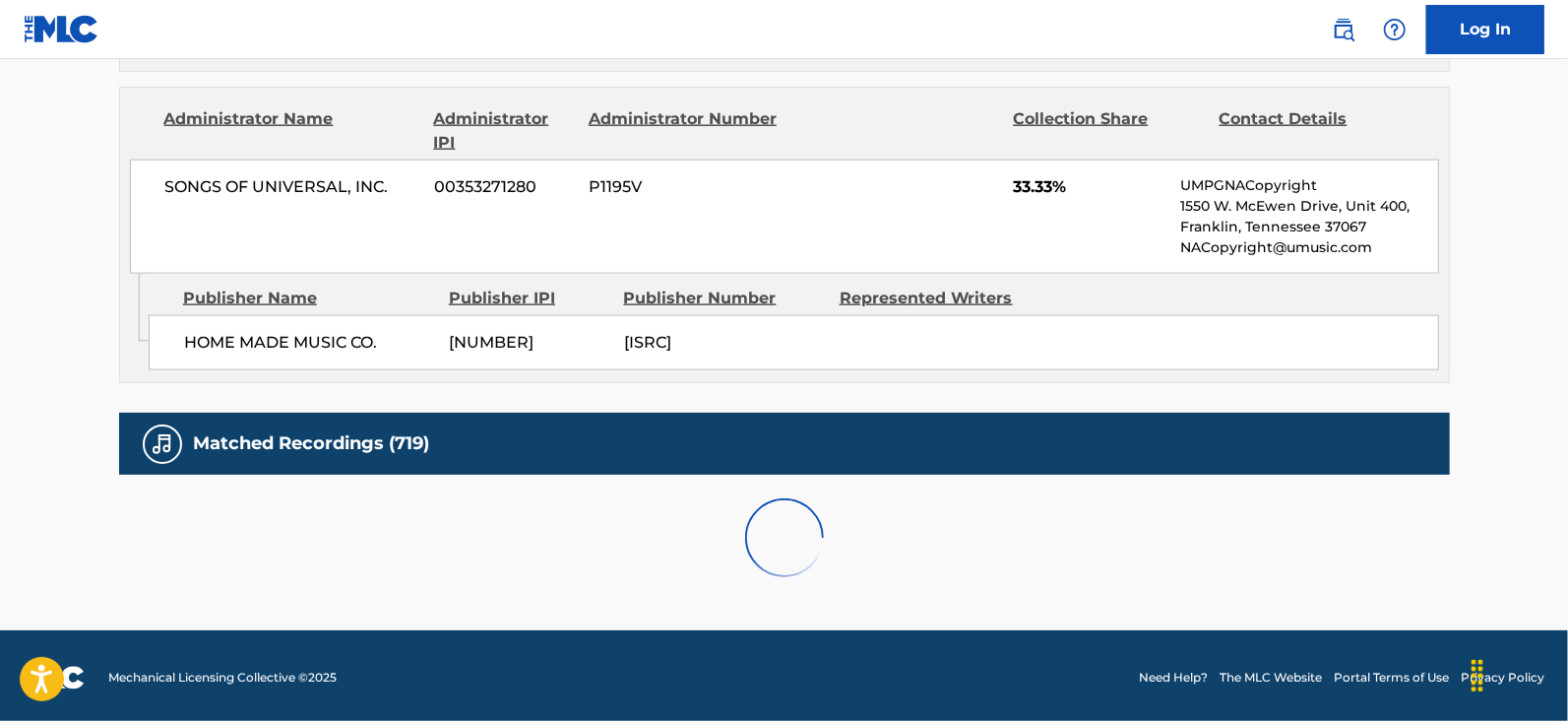 scroll, scrollTop: 1977, scrollLeft: 0, axis: vertical 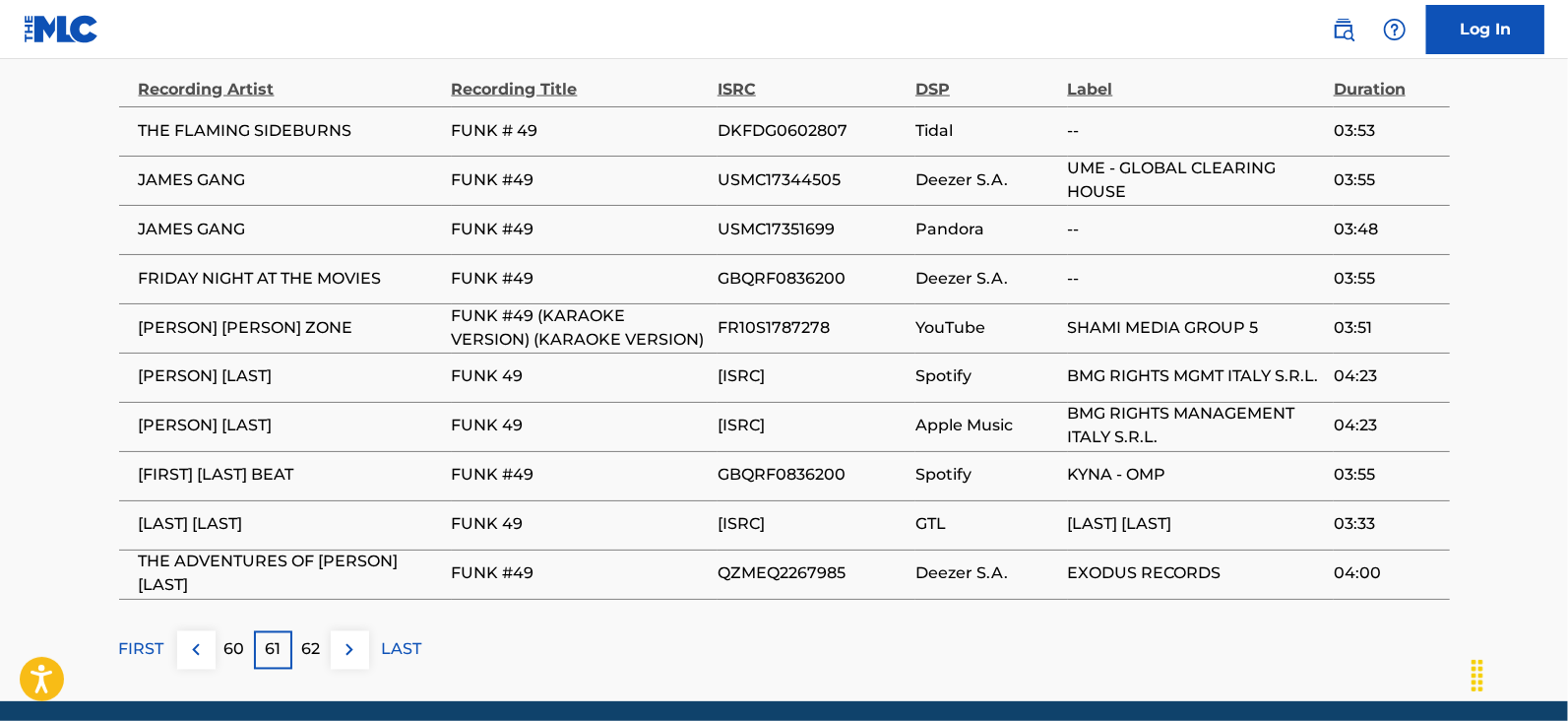 click on "62" at bounding box center (311, 650) 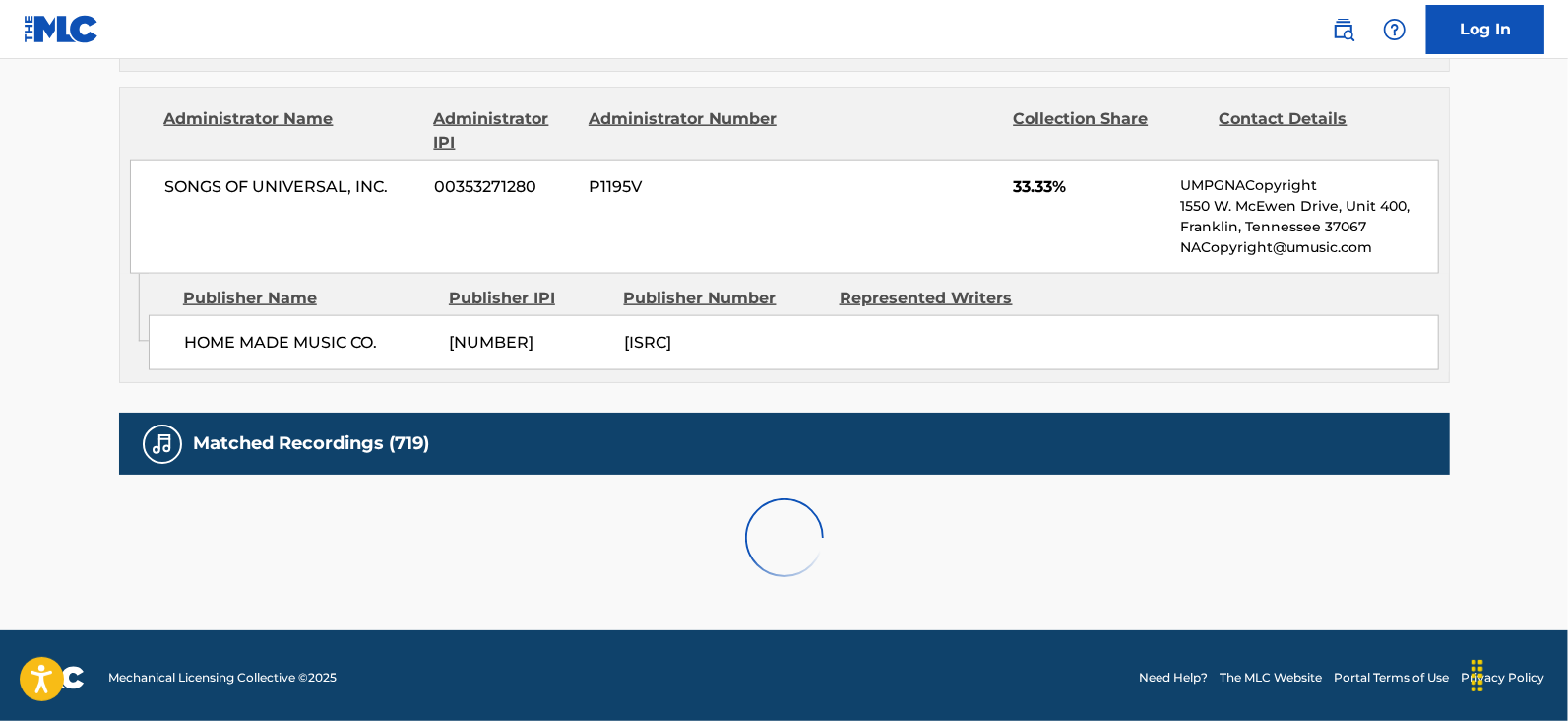 scroll, scrollTop: 1977, scrollLeft: 0, axis: vertical 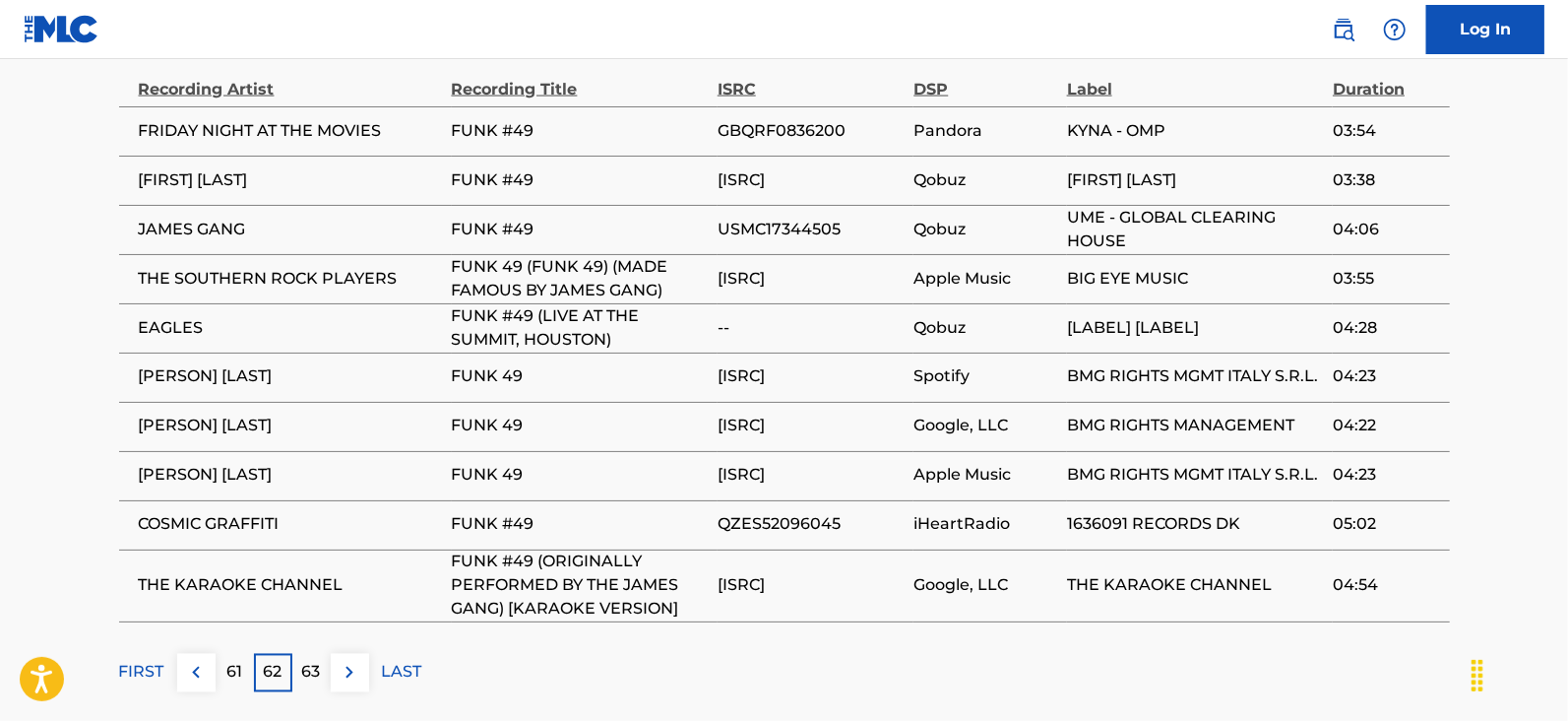 click on "63" at bounding box center (311, 673) 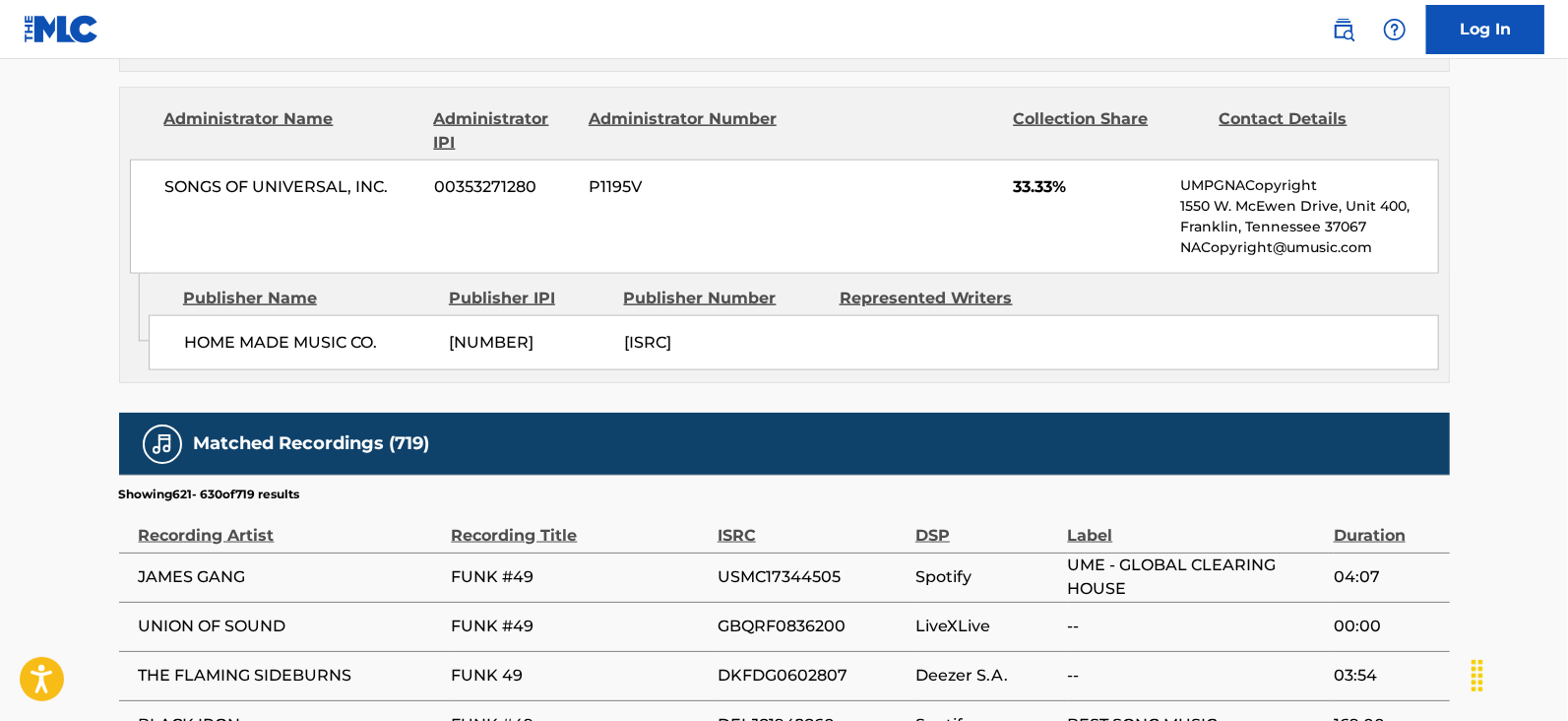 scroll, scrollTop: 1977, scrollLeft: 0, axis: vertical 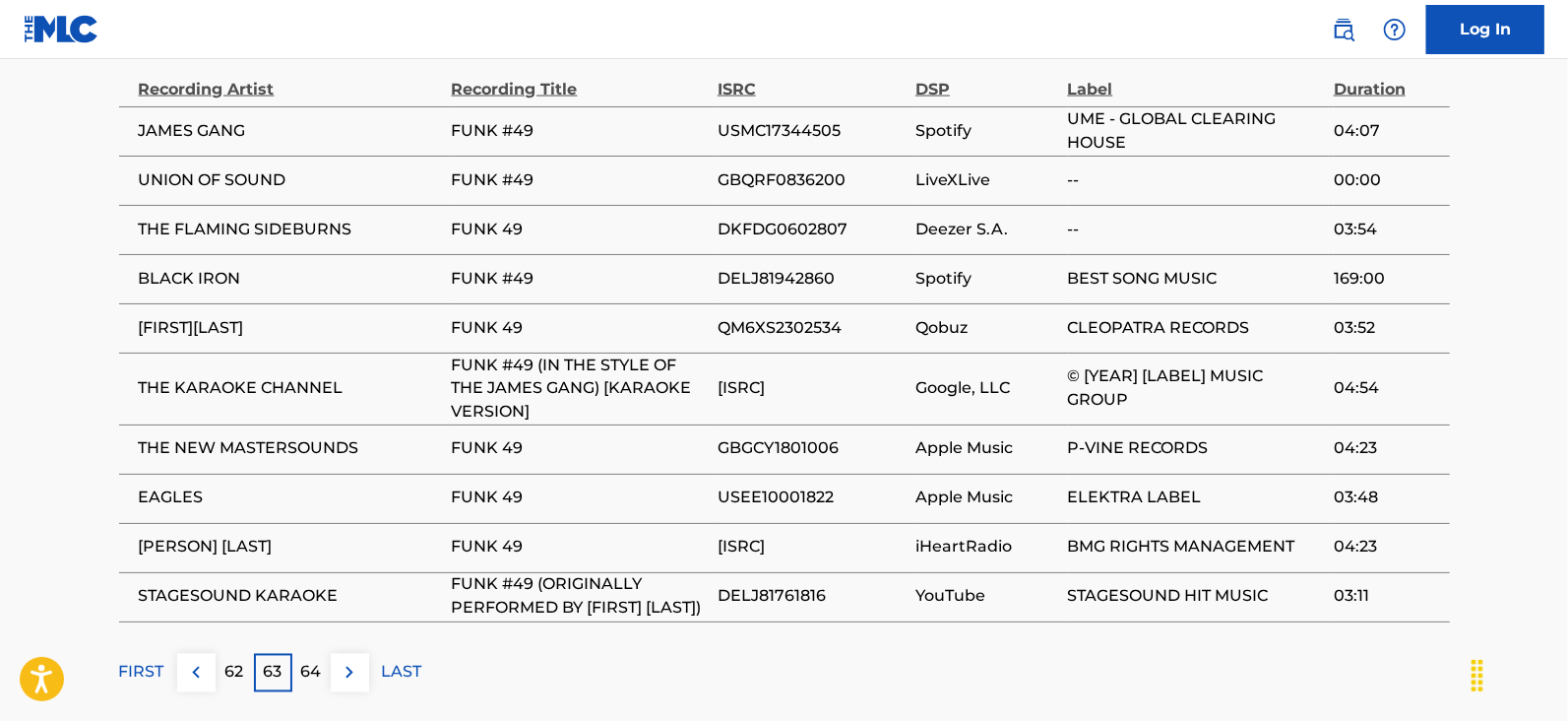 click on "64" at bounding box center [311, 673] 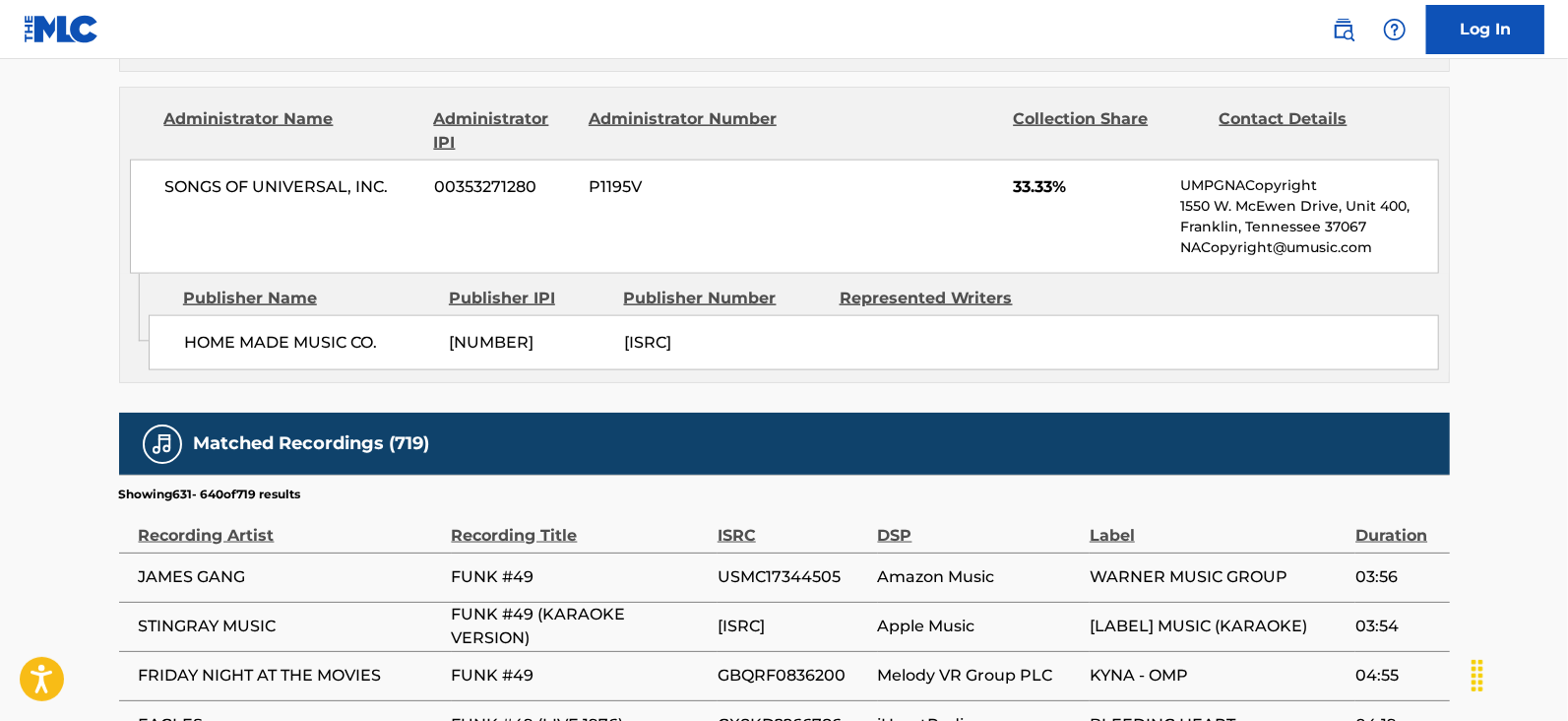 scroll, scrollTop: 1977, scrollLeft: 0, axis: vertical 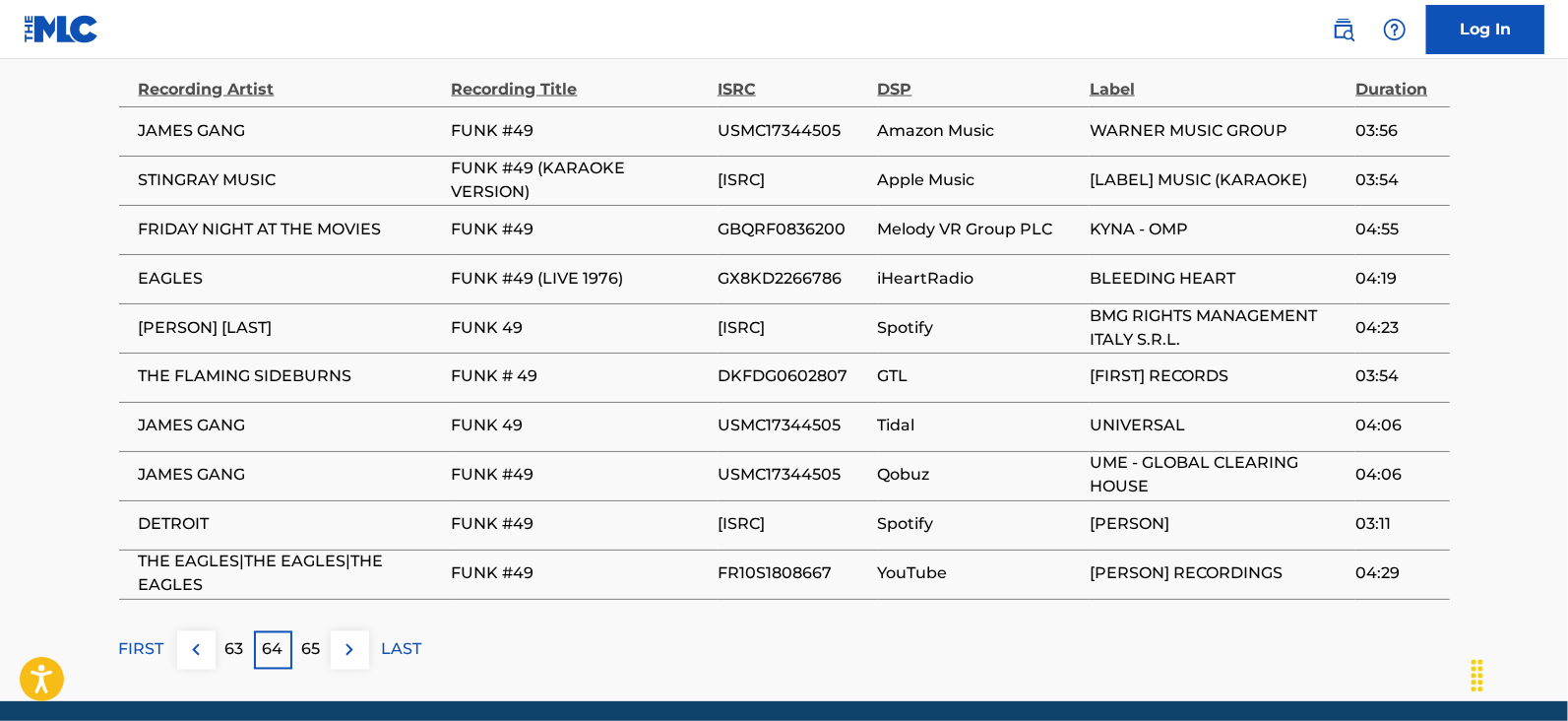 click on "65" at bounding box center (311, 650) 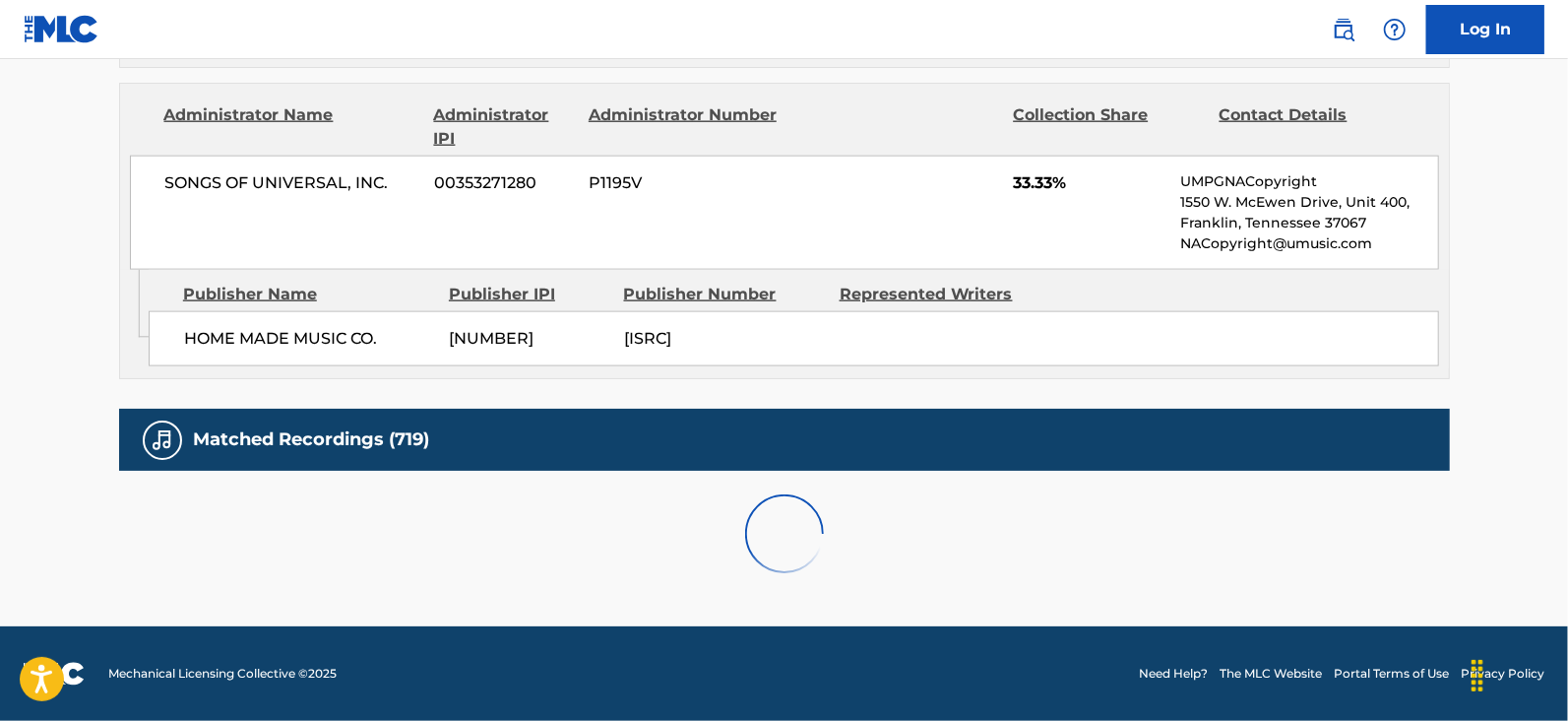 scroll, scrollTop: 1977, scrollLeft: 0, axis: vertical 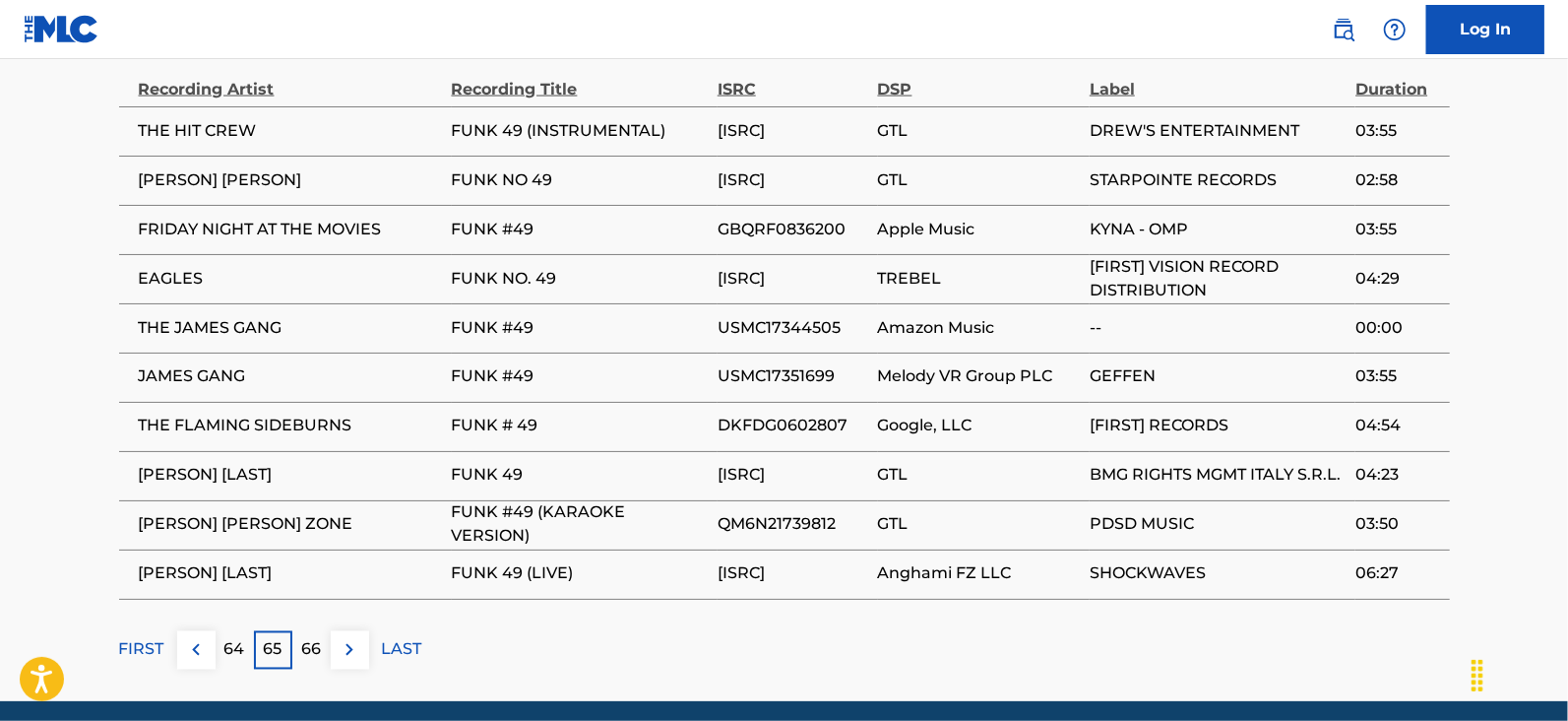 click on "66" at bounding box center (311, 650) 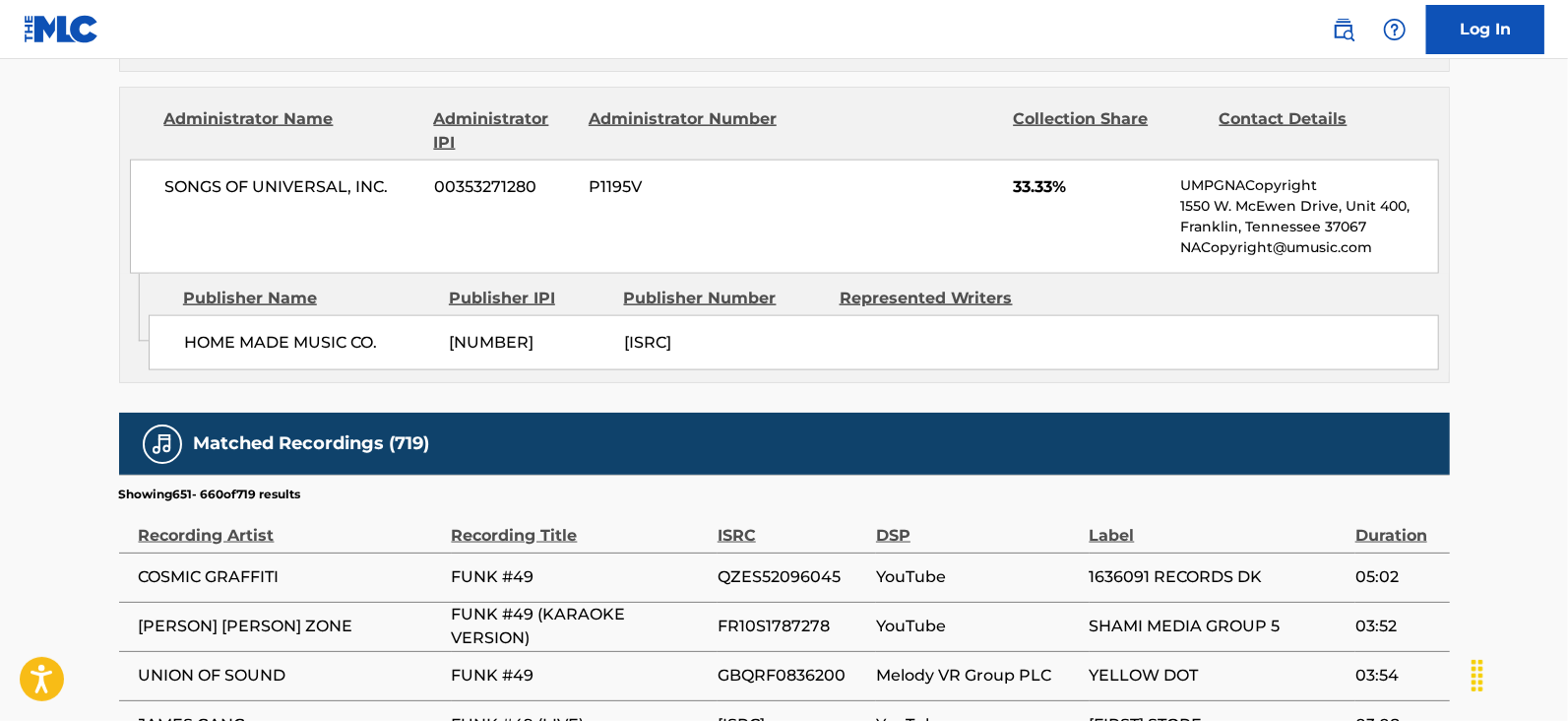 scroll, scrollTop: 1977, scrollLeft: 0, axis: vertical 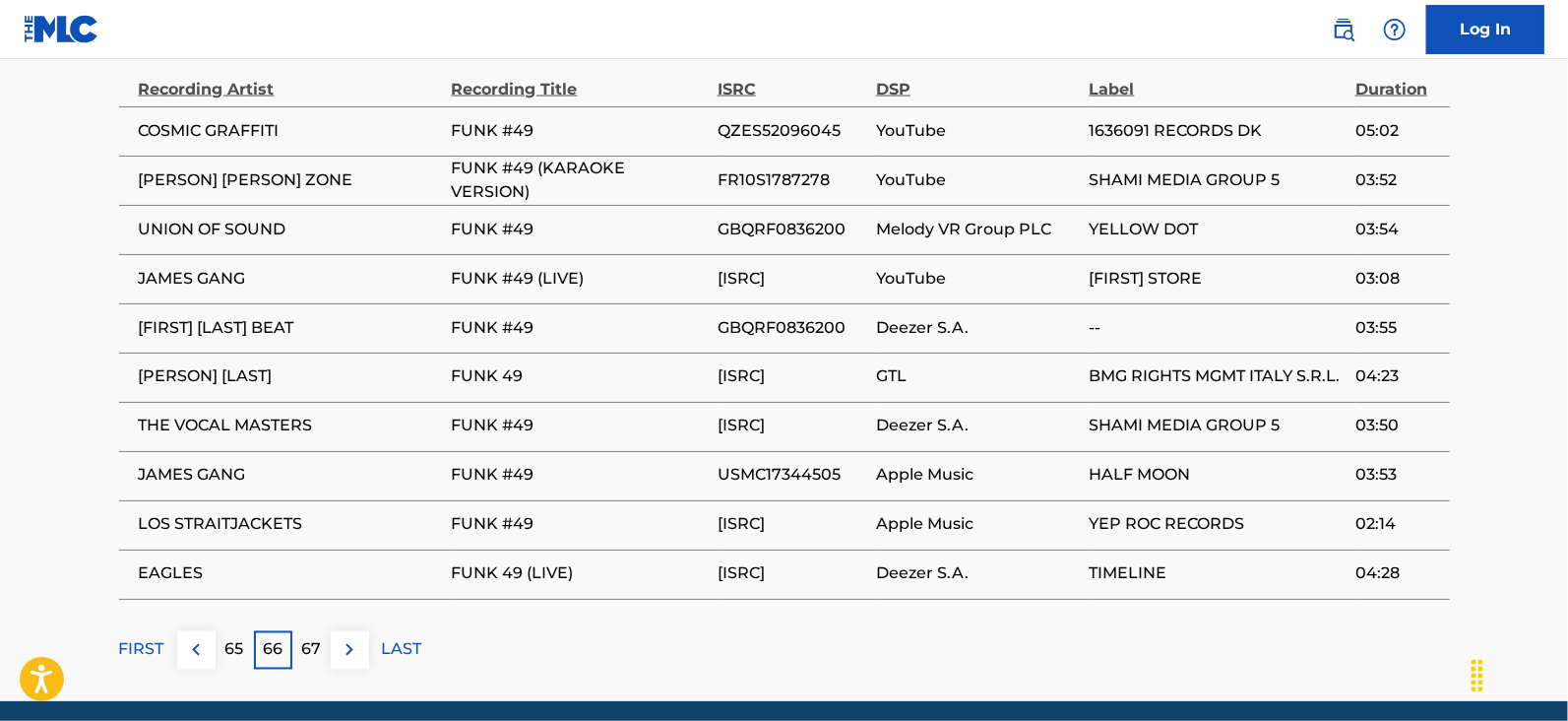 click on "67" at bounding box center (311, 650) 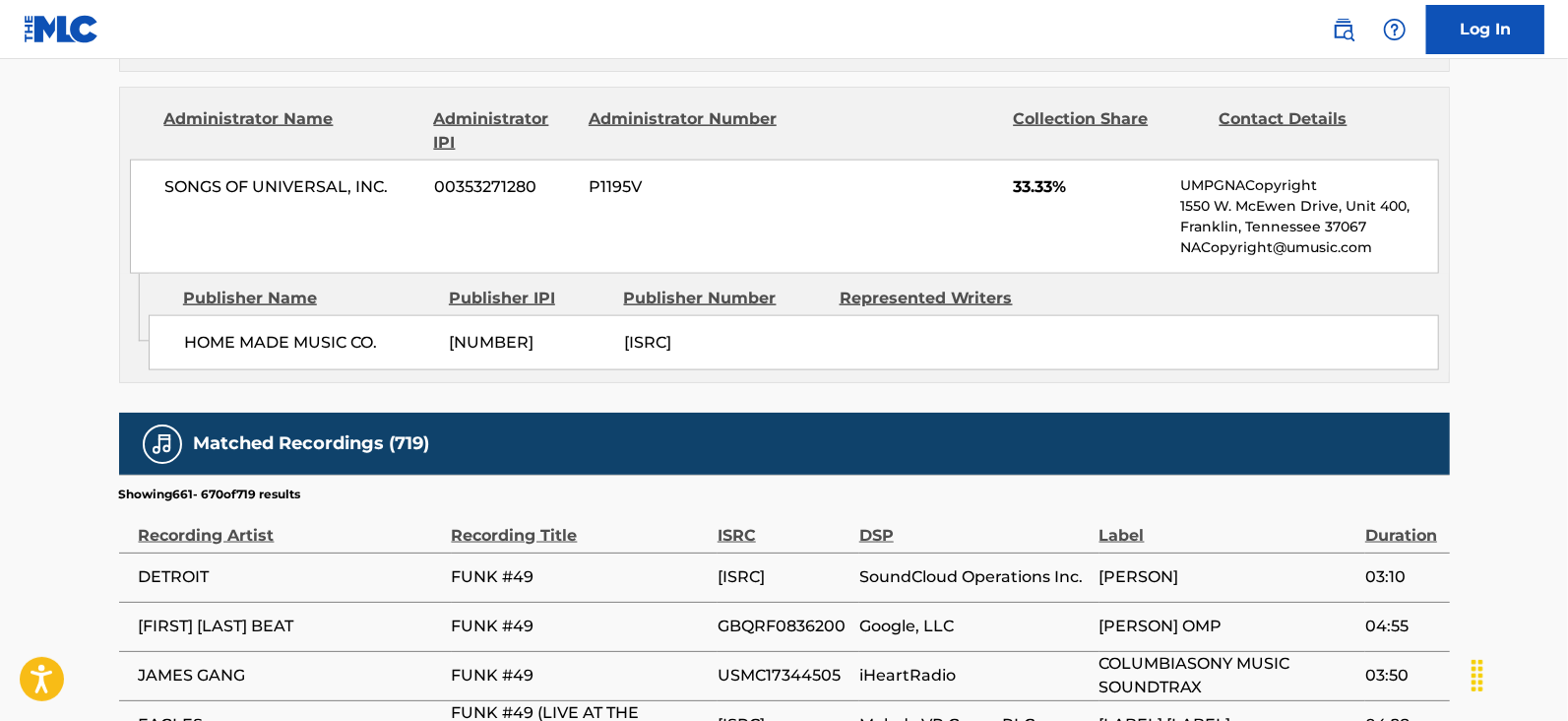 scroll, scrollTop: 1977, scrollLeft: 0, axis: vertical 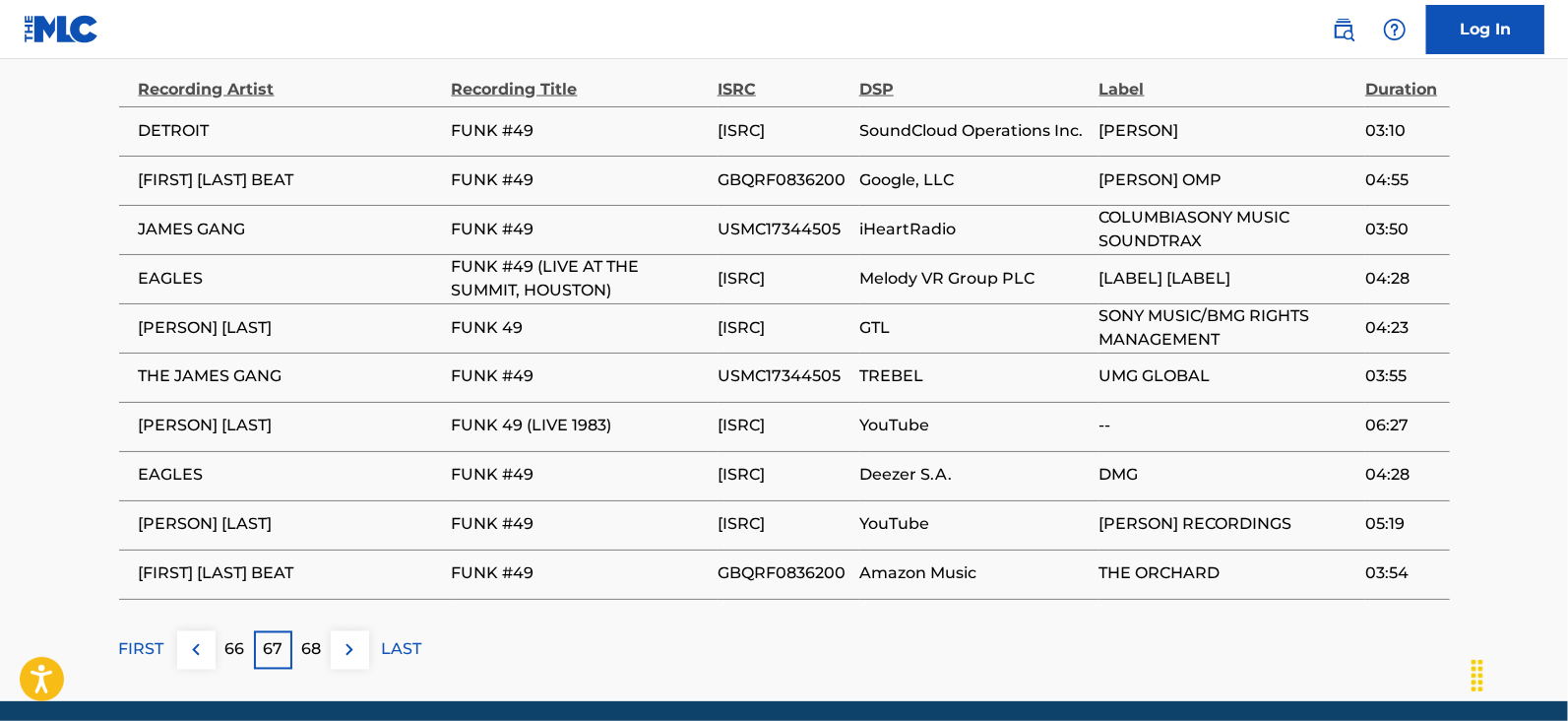 click on "68" at bounding box center [311, 650] 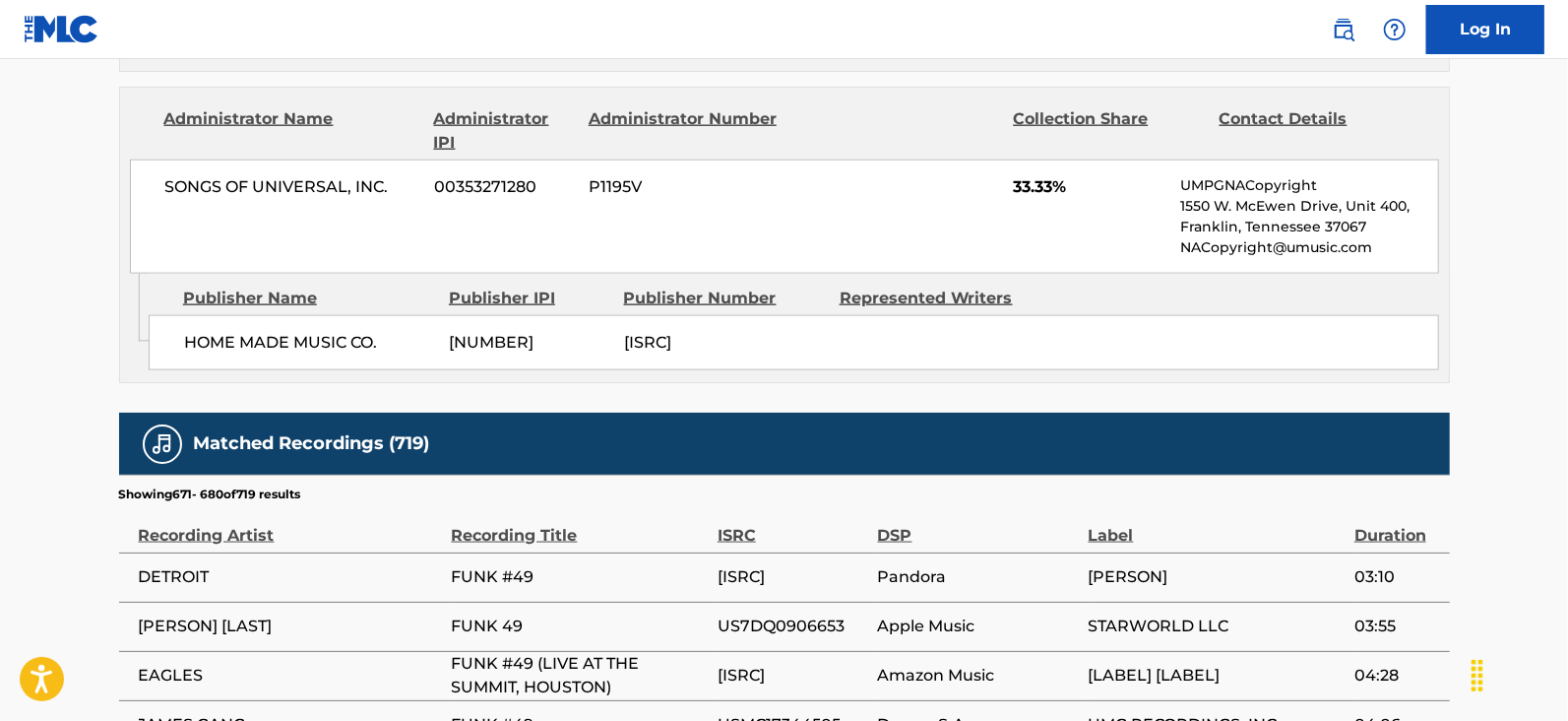 scroll, scrollTop: 1977, scrollLeft: 0, axis: vertical 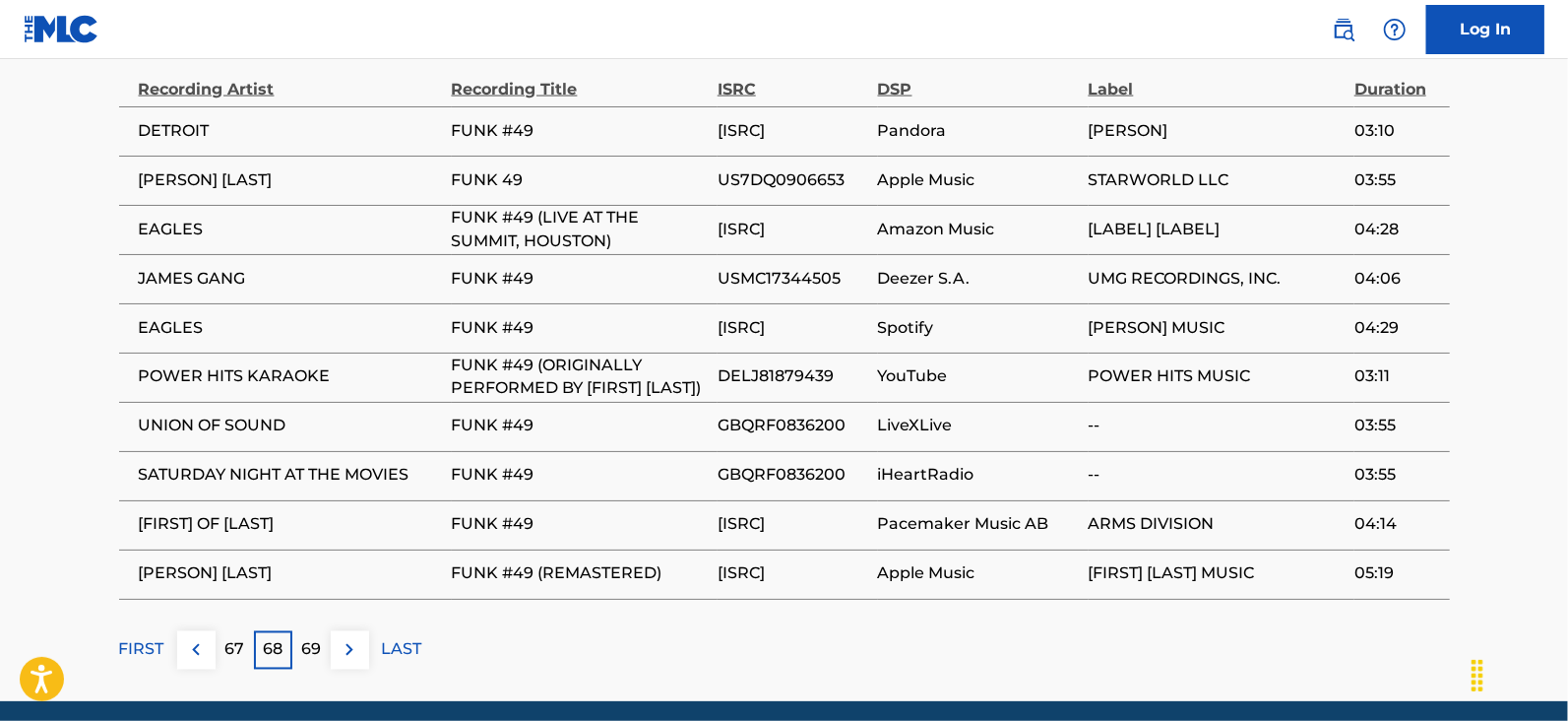 click on "69" at bounding box center (311, 650) 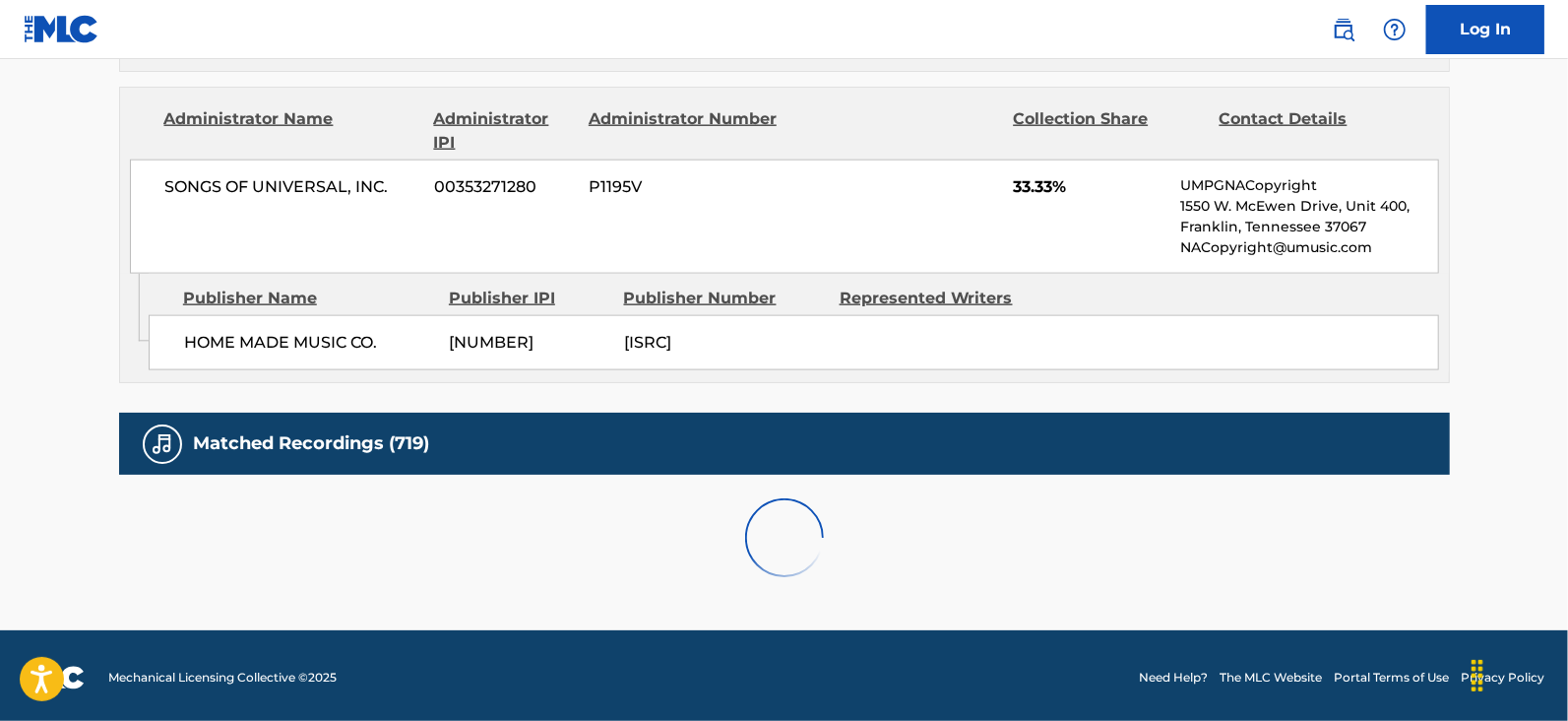 scroll, scrollTop: 1977, scrollLeft: 0, axis: vertical 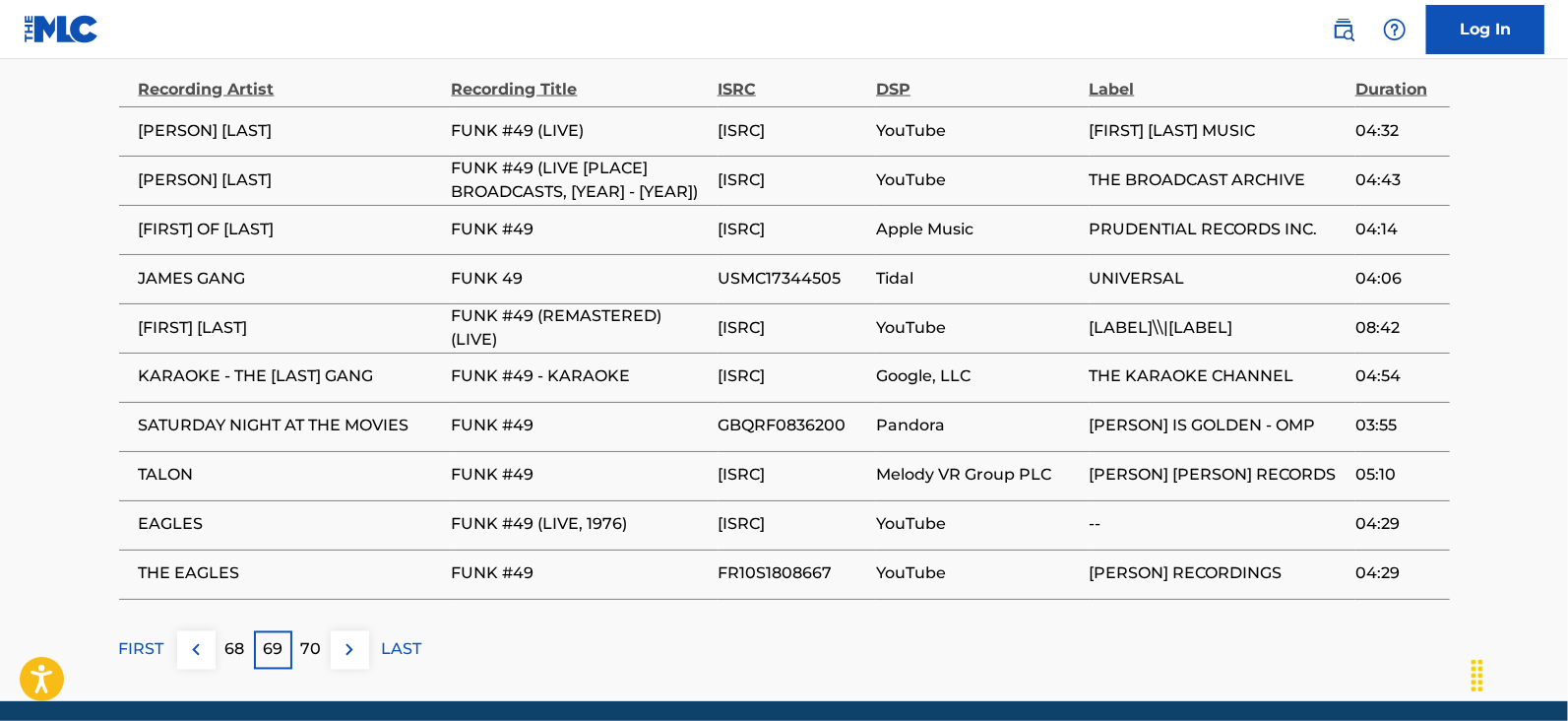 click on "70" at bounding box center (311, 650) 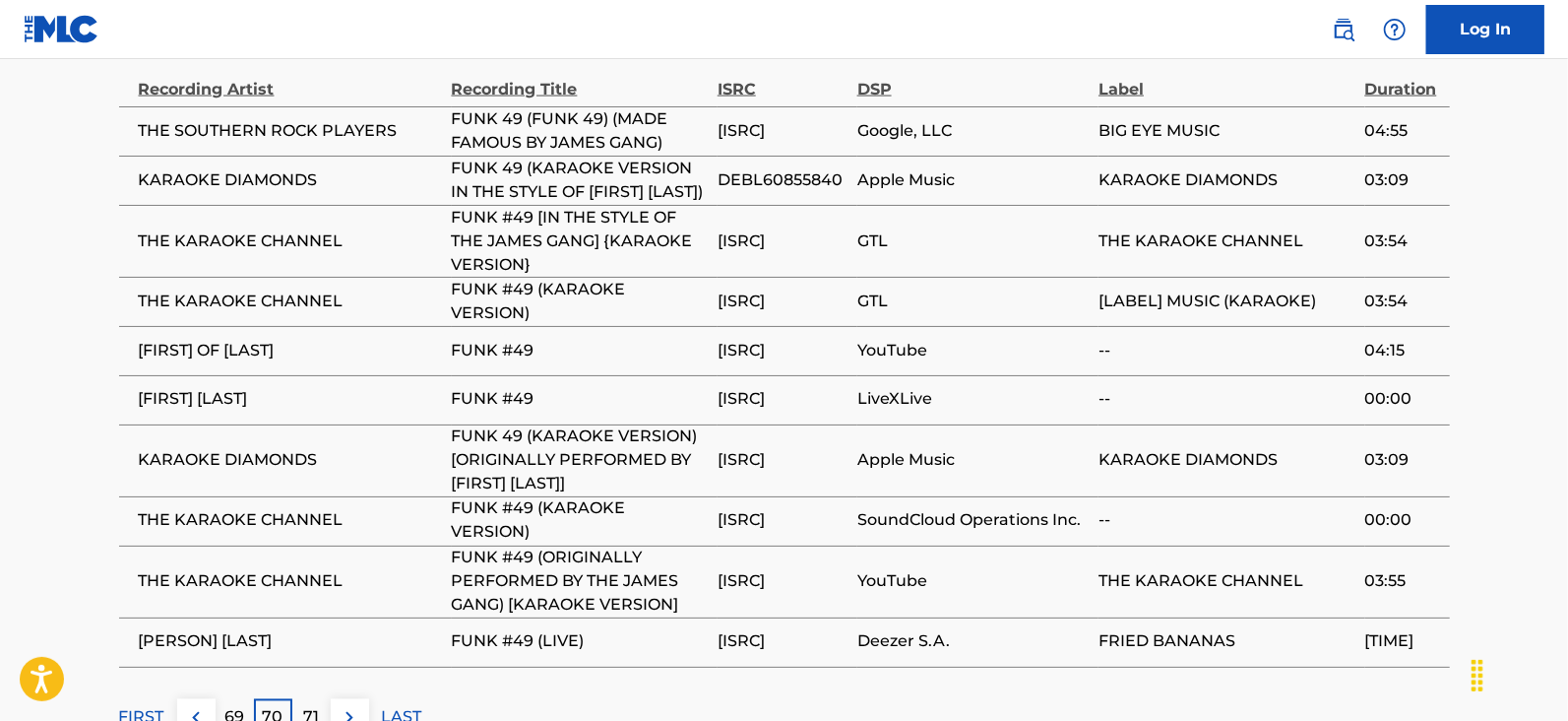 scroll, scrollTop: 2114, scrollLeft: 0, axis: vertical 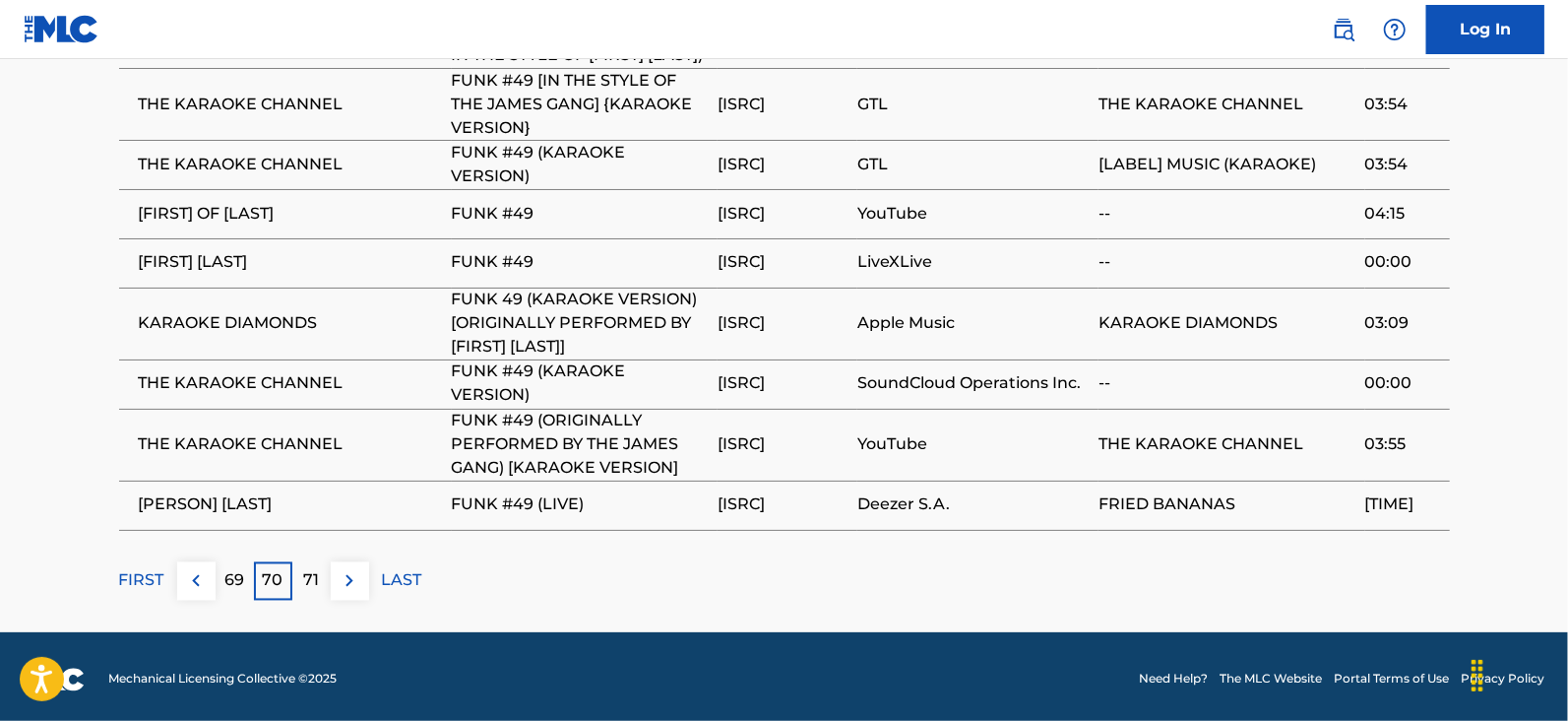 click on "71" at bounding box center [311, 581] 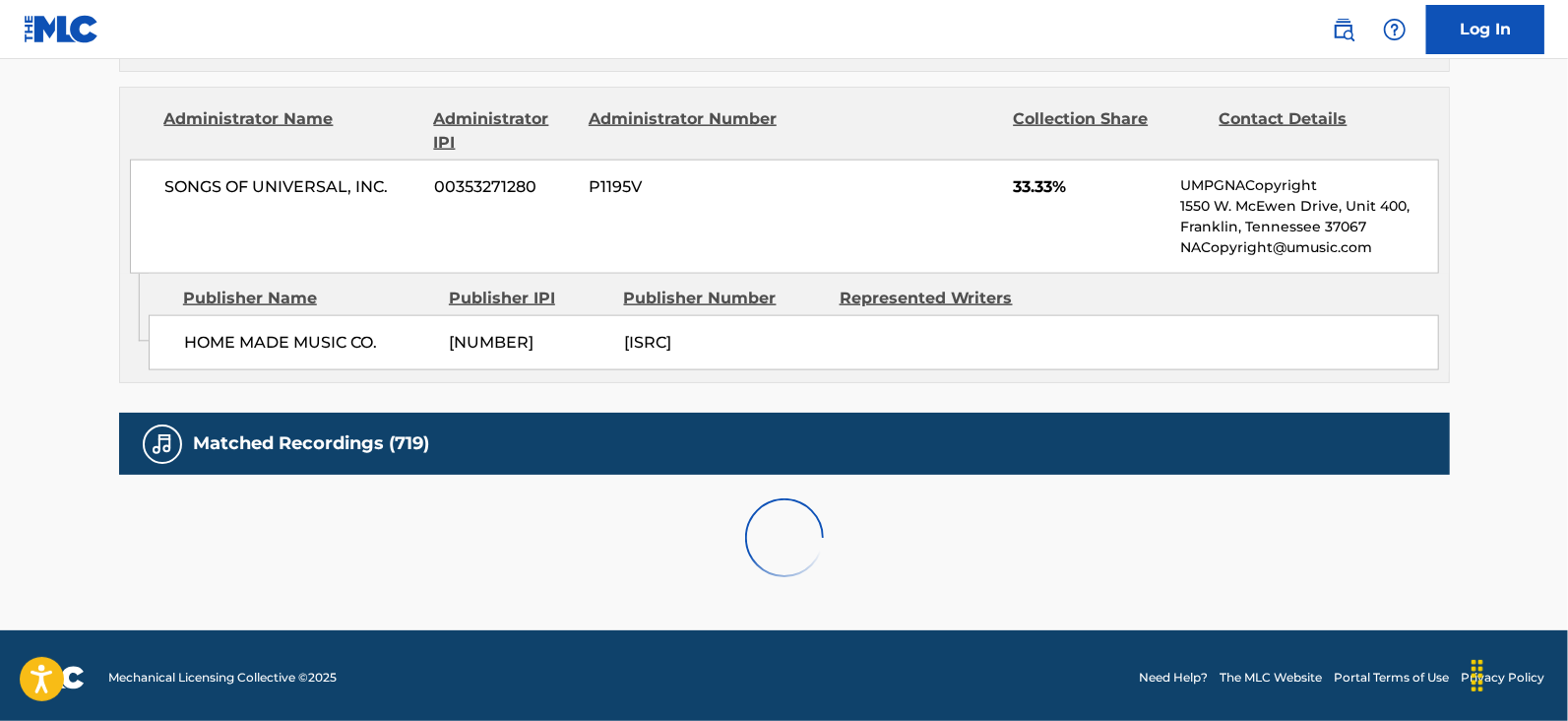 scroll, scrollTop: 2068, scrollLeft: 0, axis: vertical 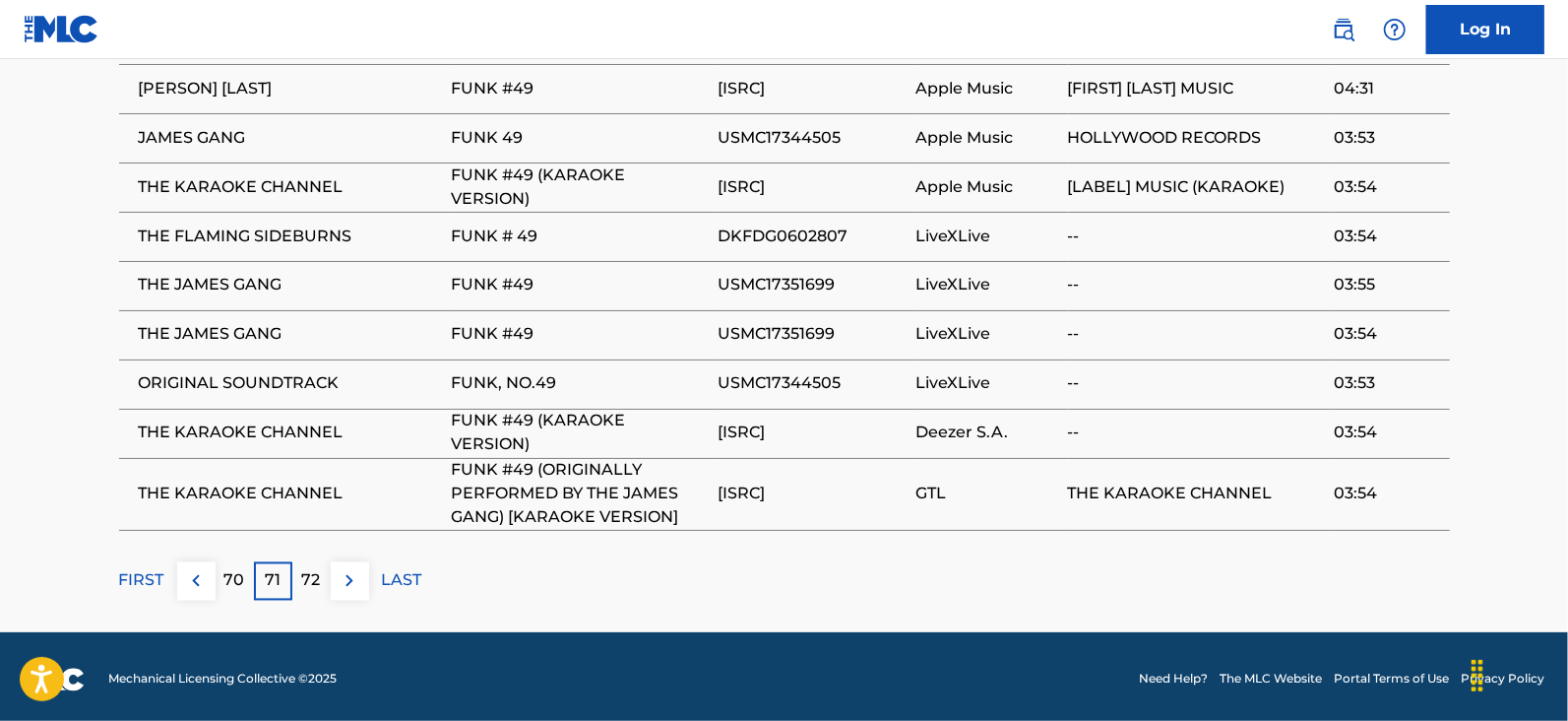 click on "72" at bounding box center (311, 581) 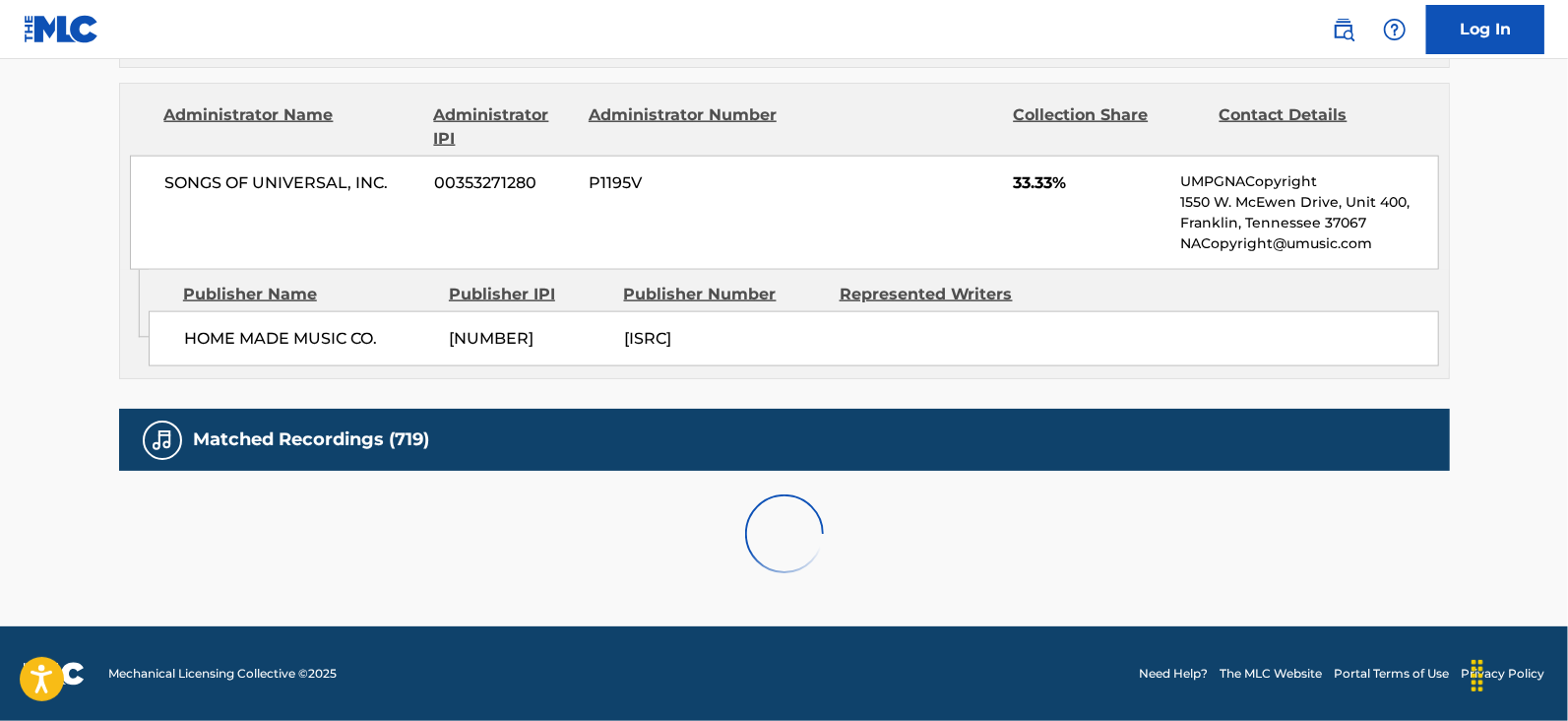 scroll, scrollTop: 2114, scrollLeft: 0, axis: vertical 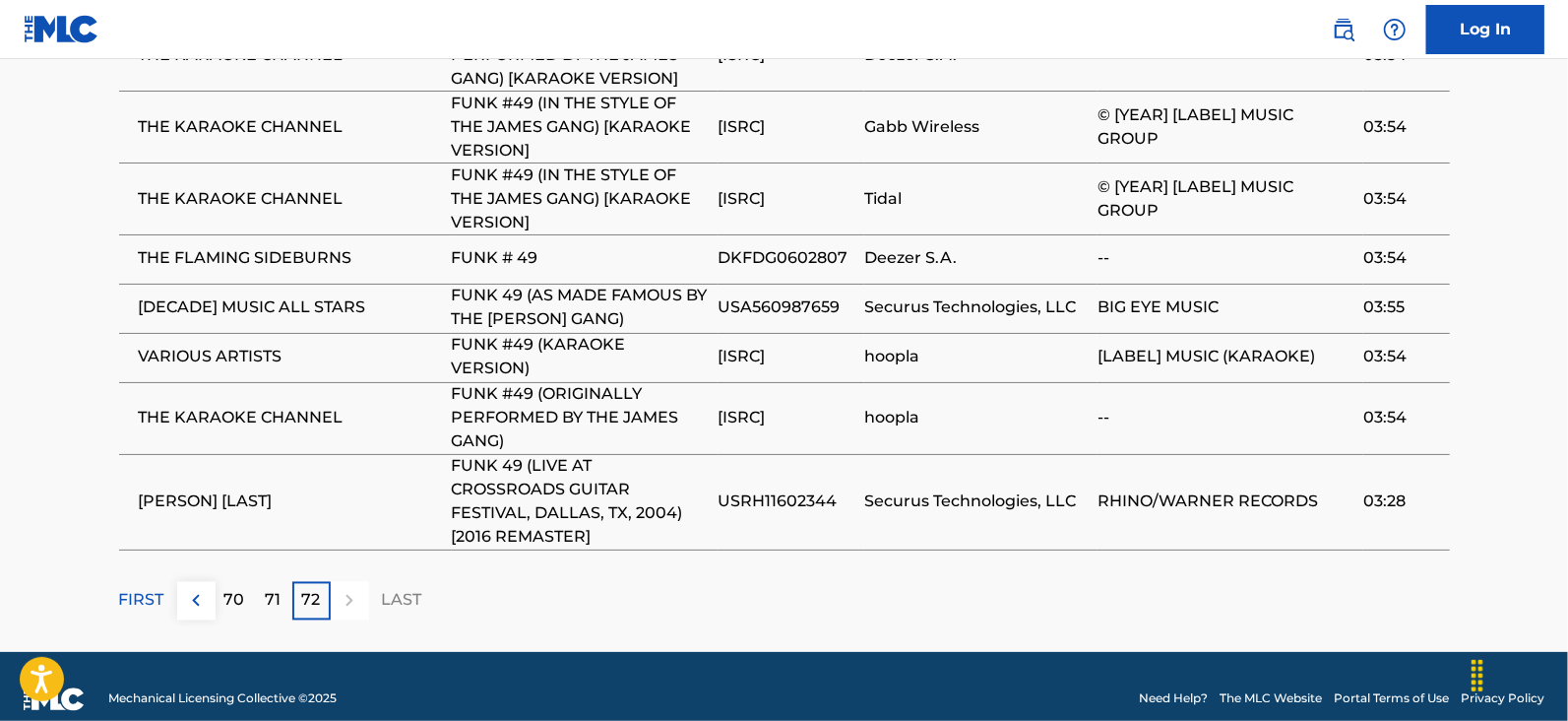 click at bounding box center [349, 601] 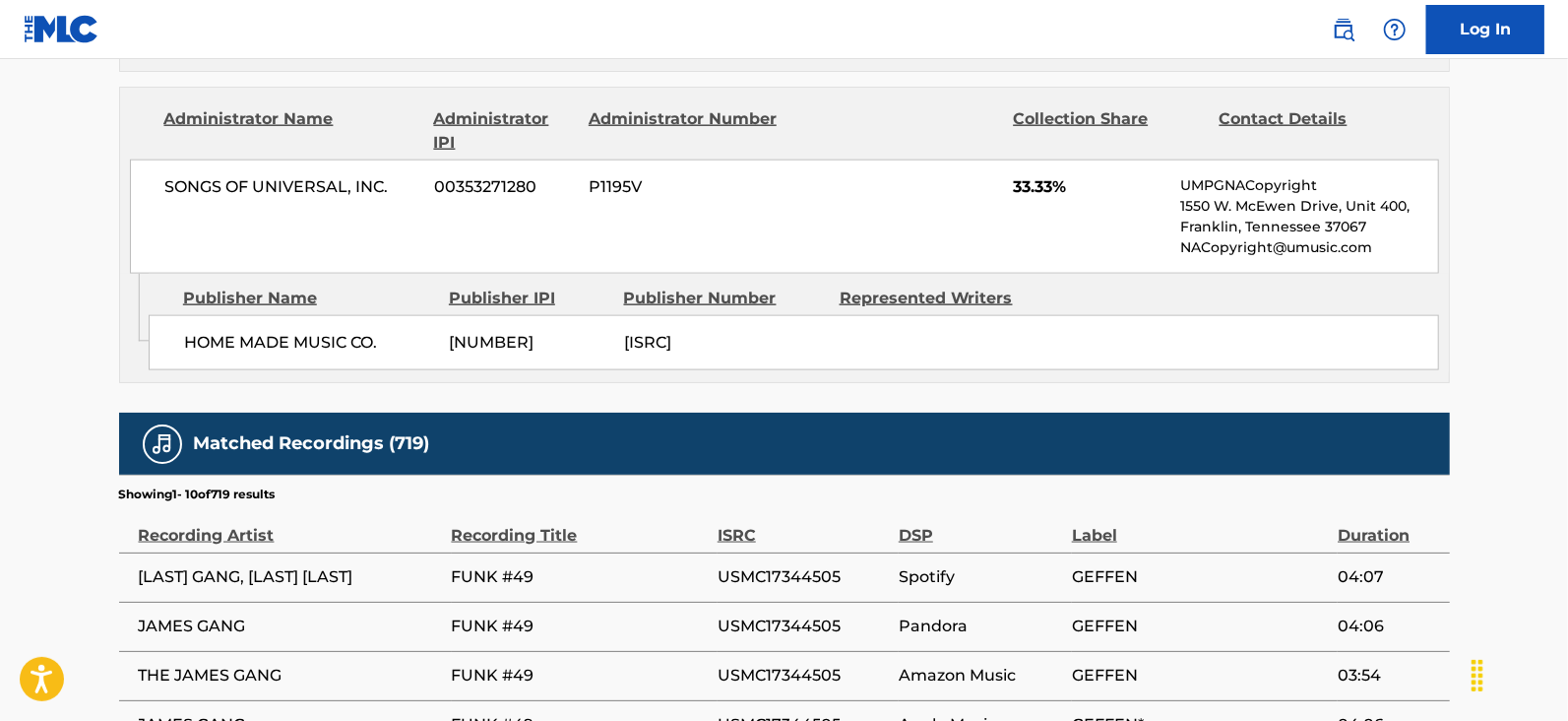 scroll, scrollTop: 2068, scrollLeft: 0, axis: vertical 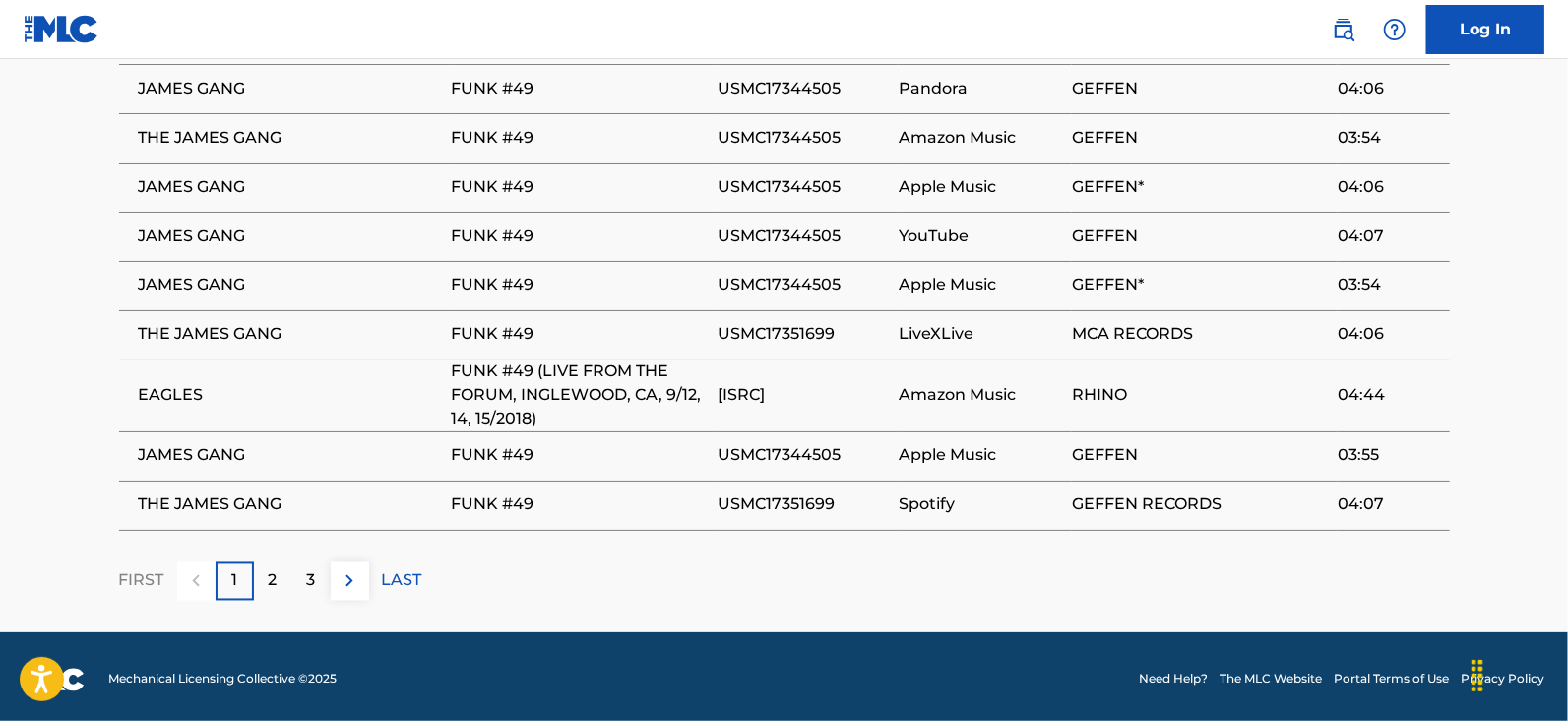 click on "2" at bounding box center (273, 581) 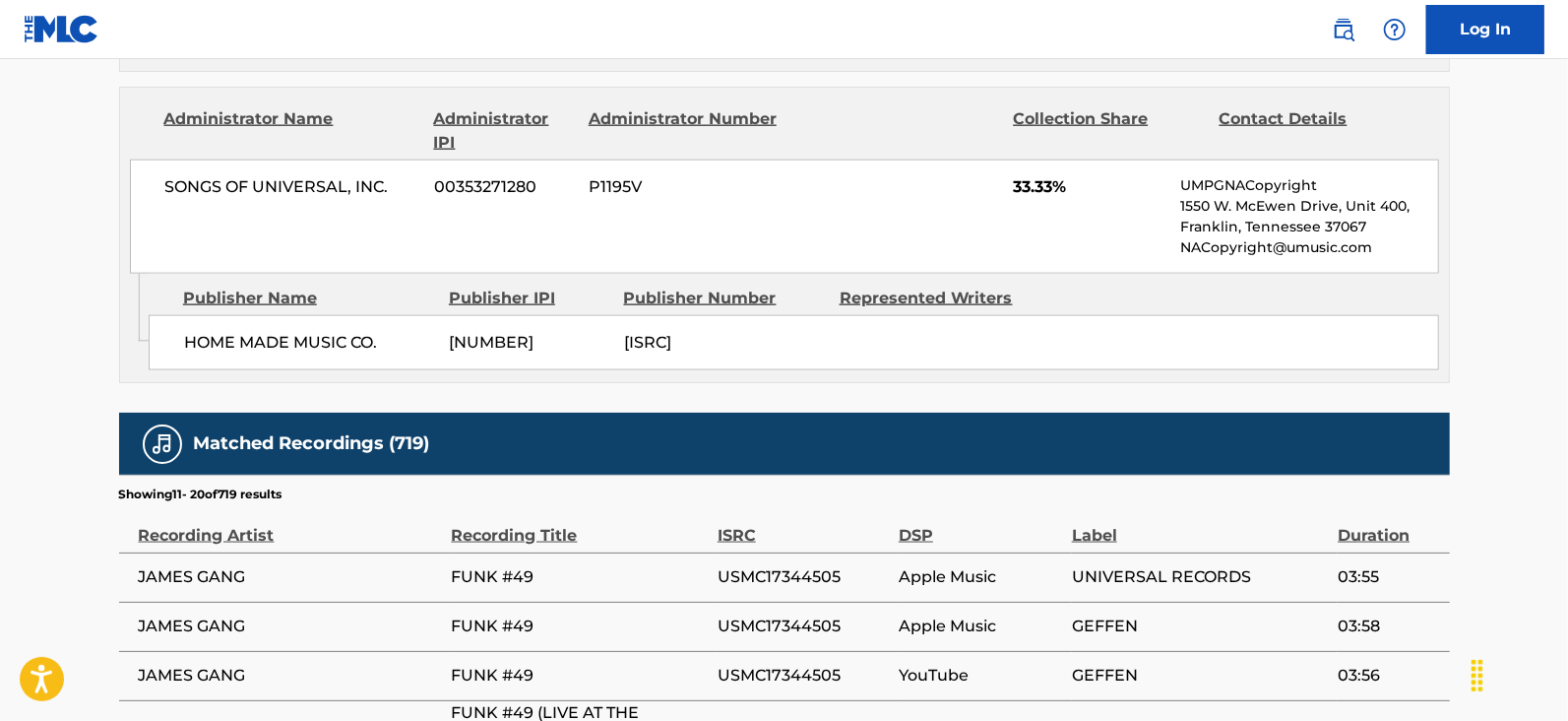 scroll, scrollTop: 2092, scrollLeft: 0, axis: vertical 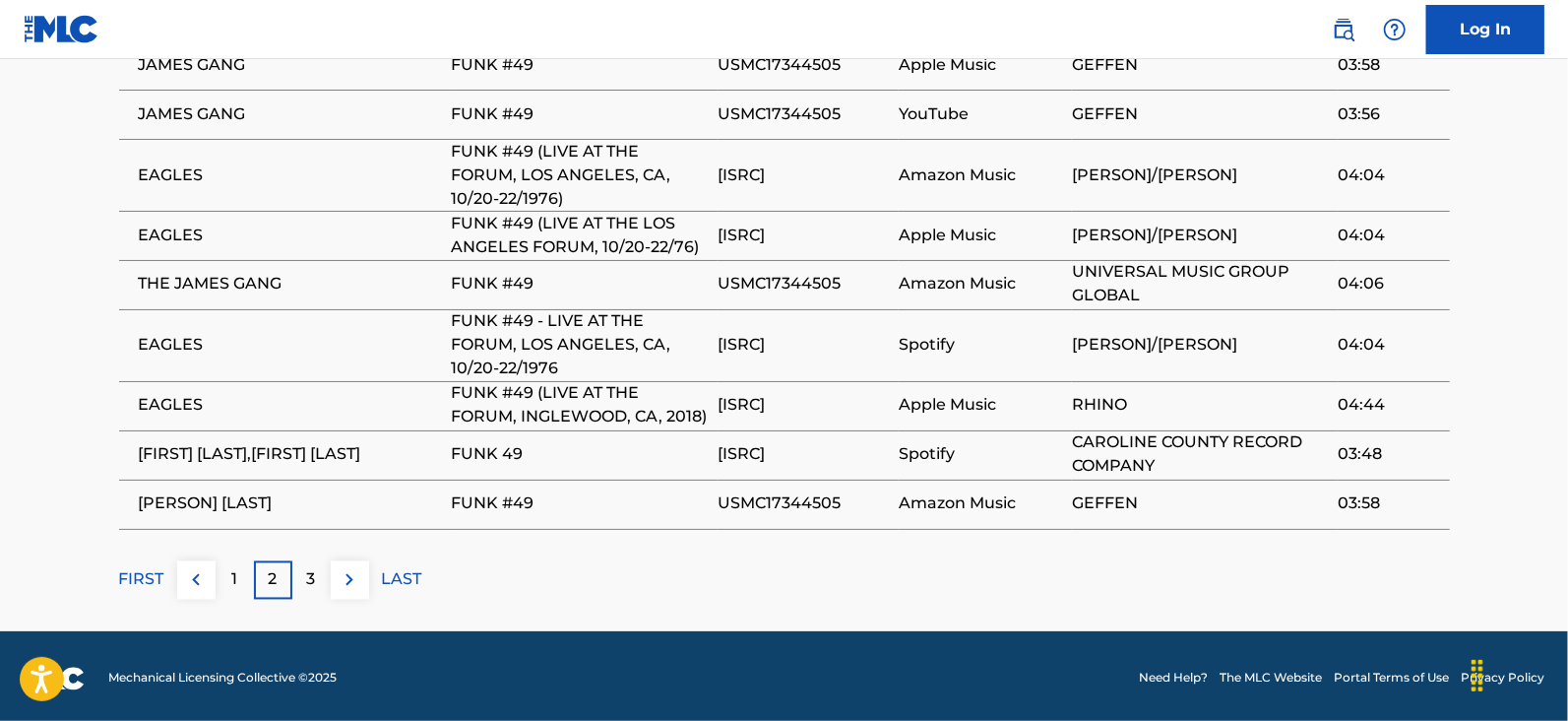 click on "3" at bounding box center [311, 580] 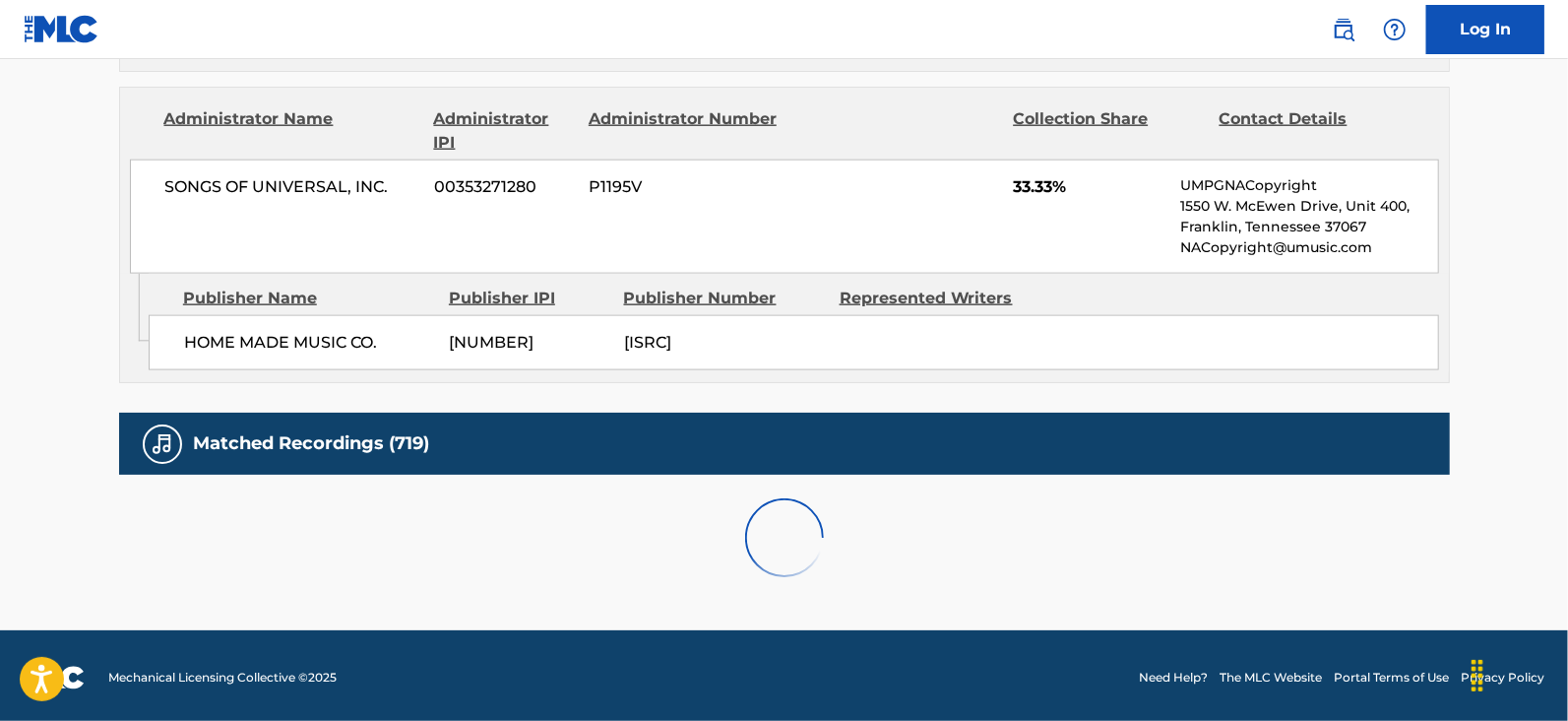scroll, scrollTop: 2068, scrollLeft: 0, axis: vertical 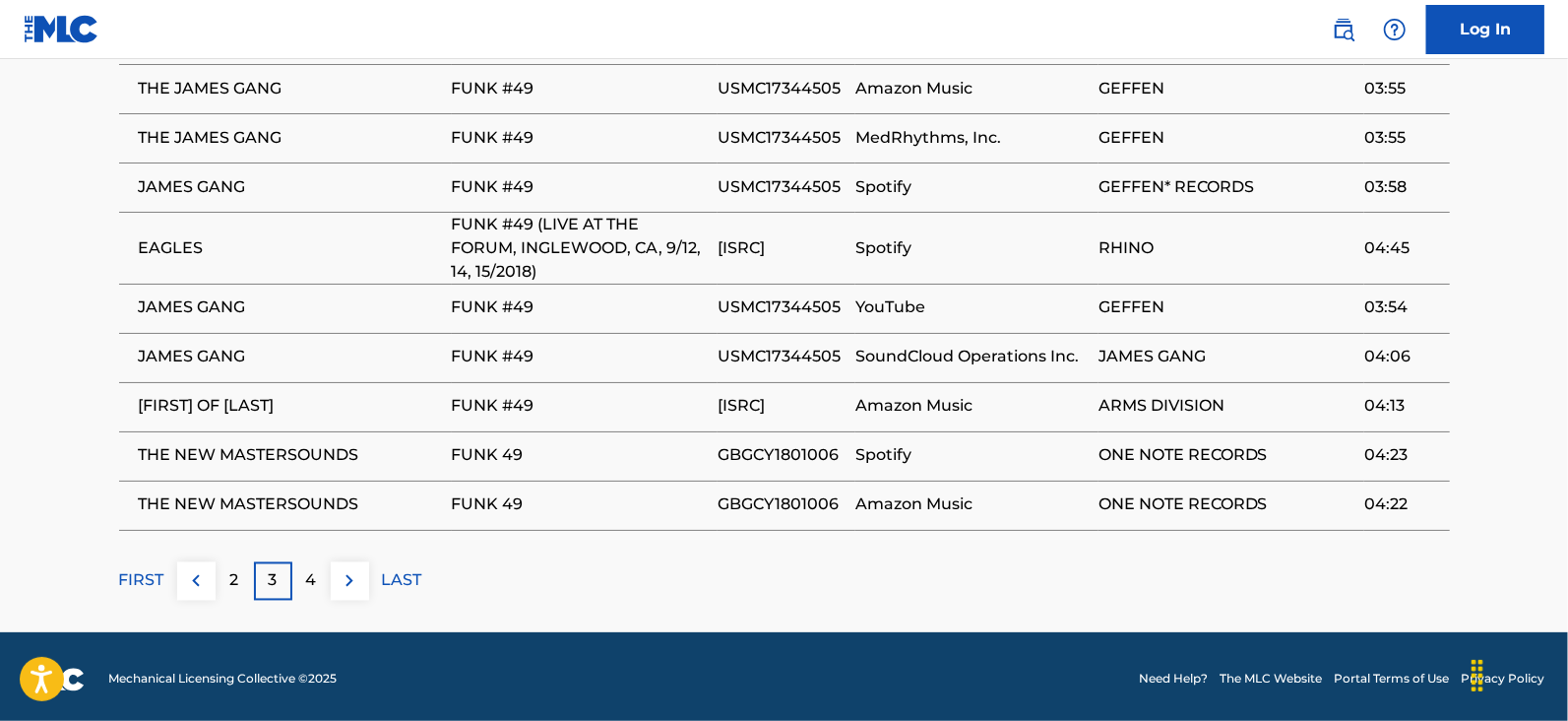click on "4" at bounding box center (311, 581) 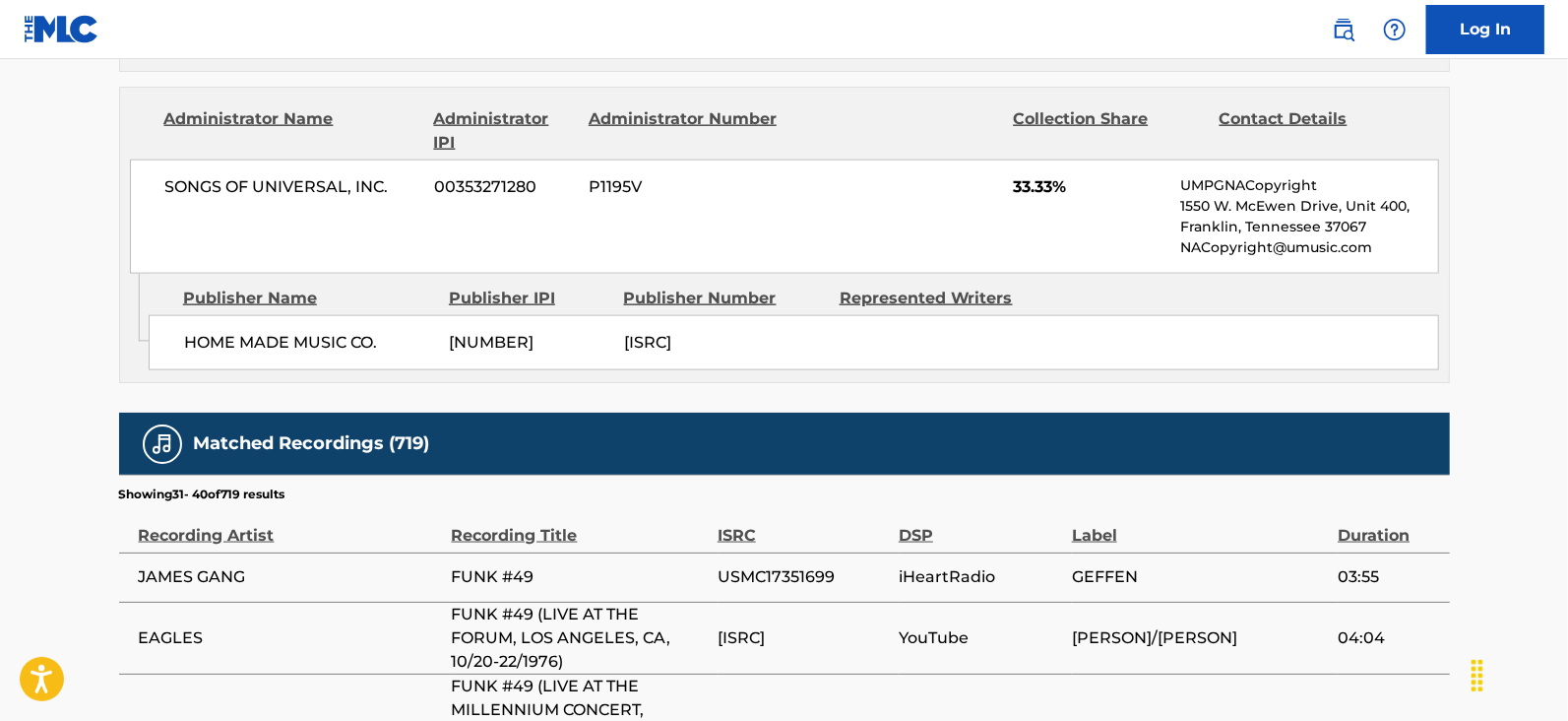 scroll, scrollTop: 2114, scrollLeft: 0, axis: vertical 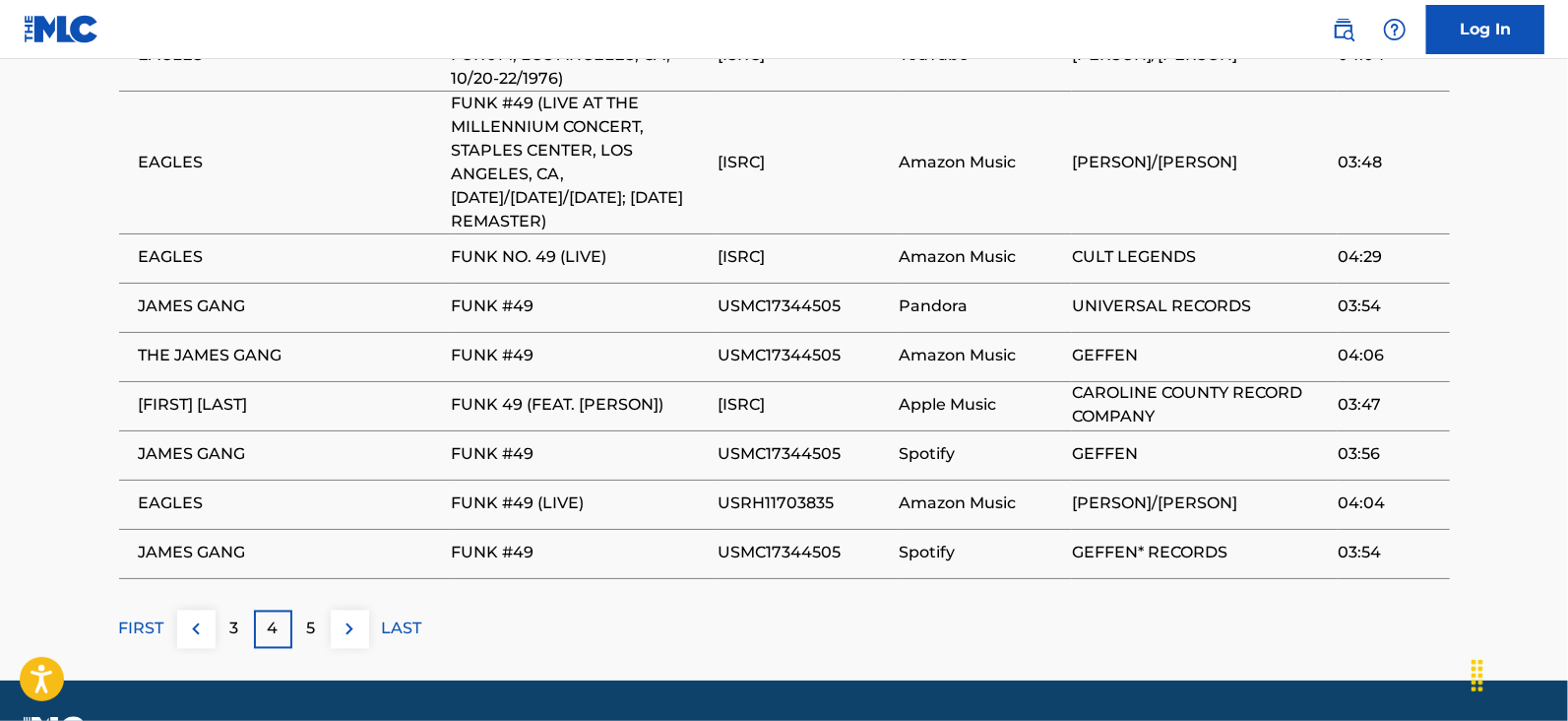 click on "5" at bounding box center (311, 629) 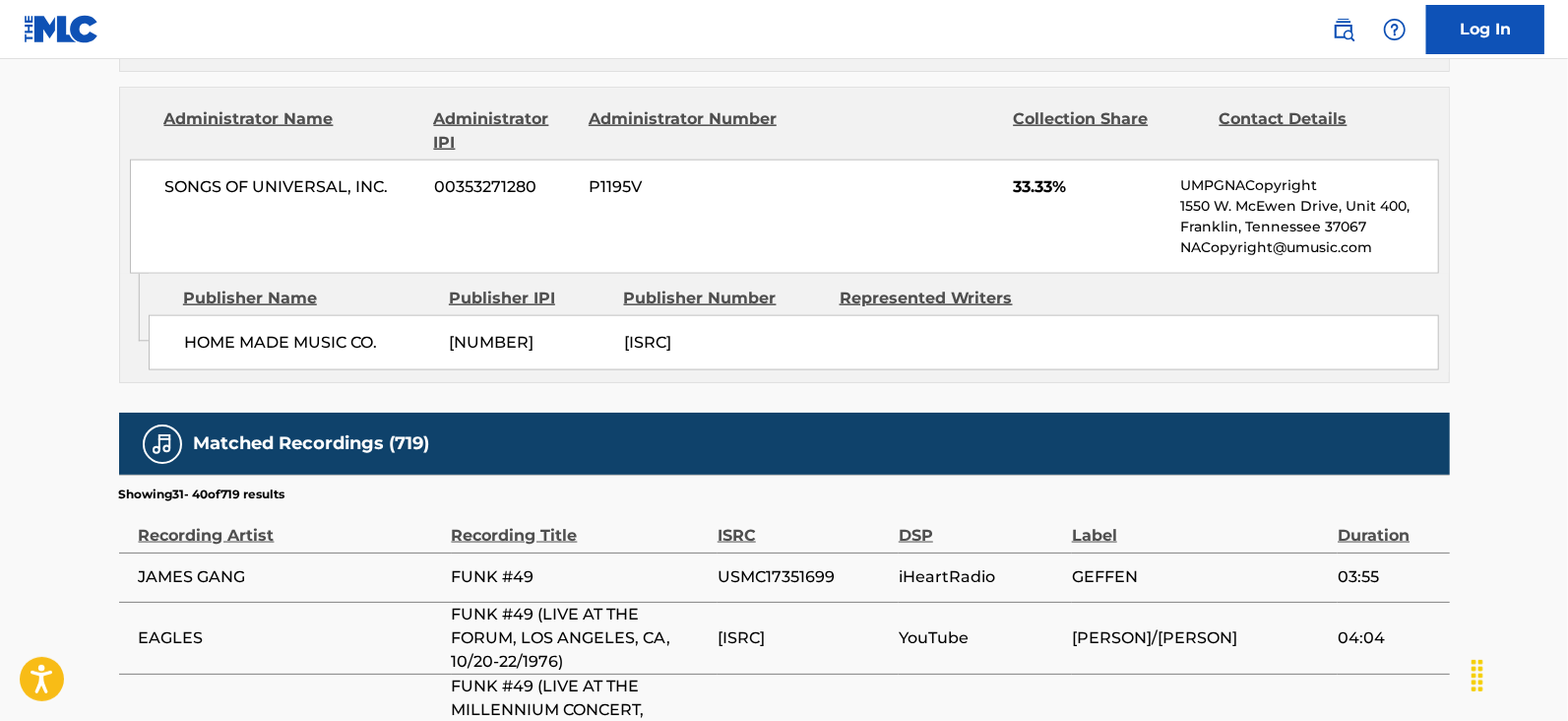 scroll, scrollTop: 2047, scrollLeft: 0, axis: vertical 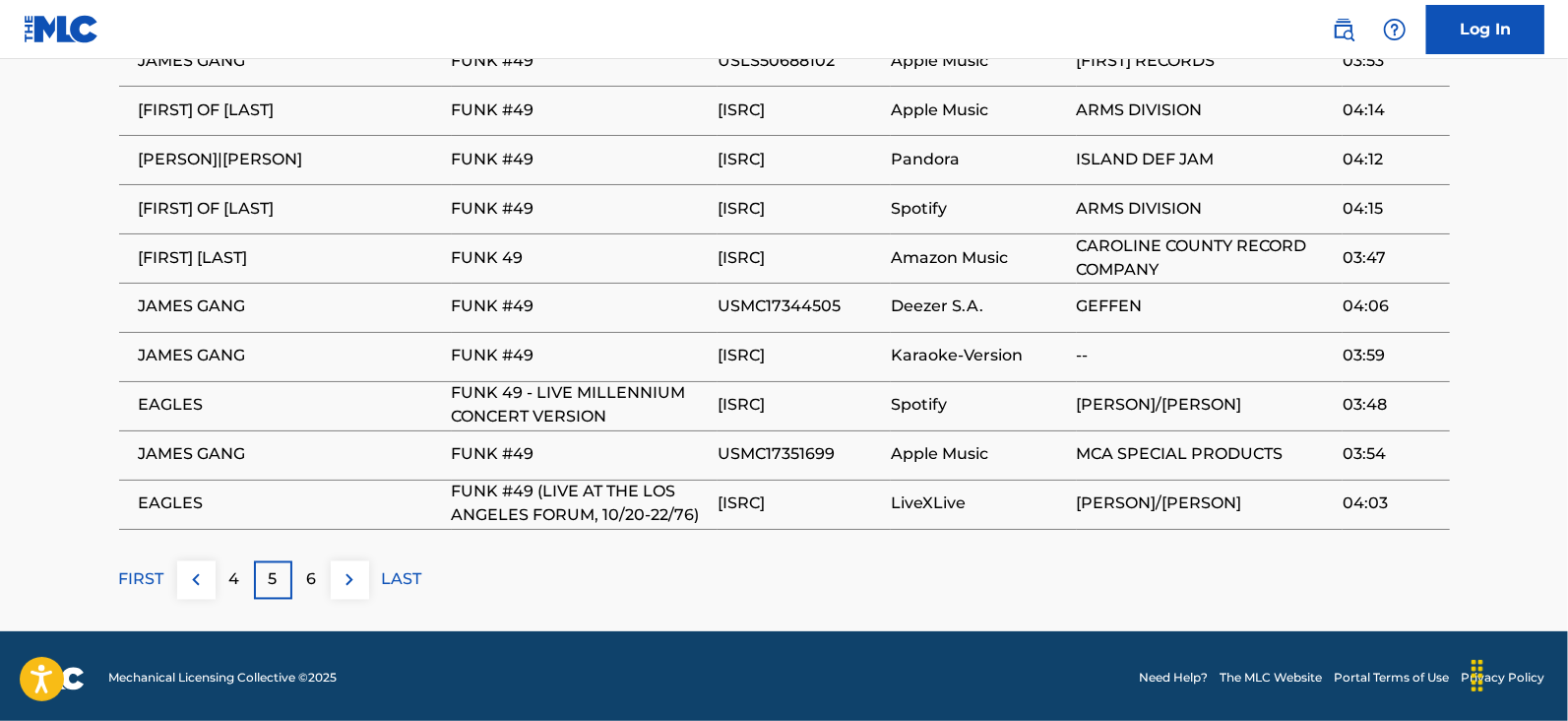 click on "6" at bounding box center (311, 580) 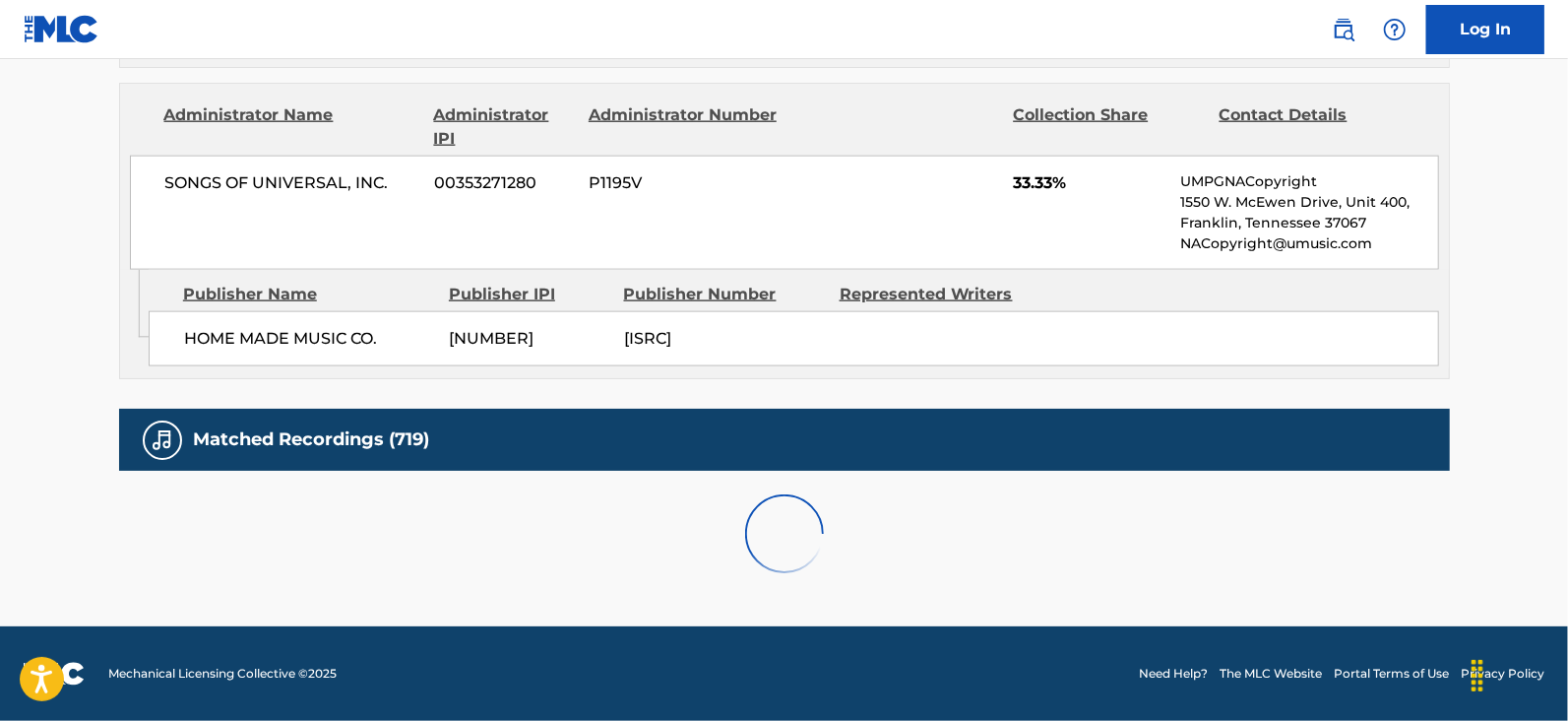 scroll, scrollTop: 2047, scrollLeft: 0, axis: vertical 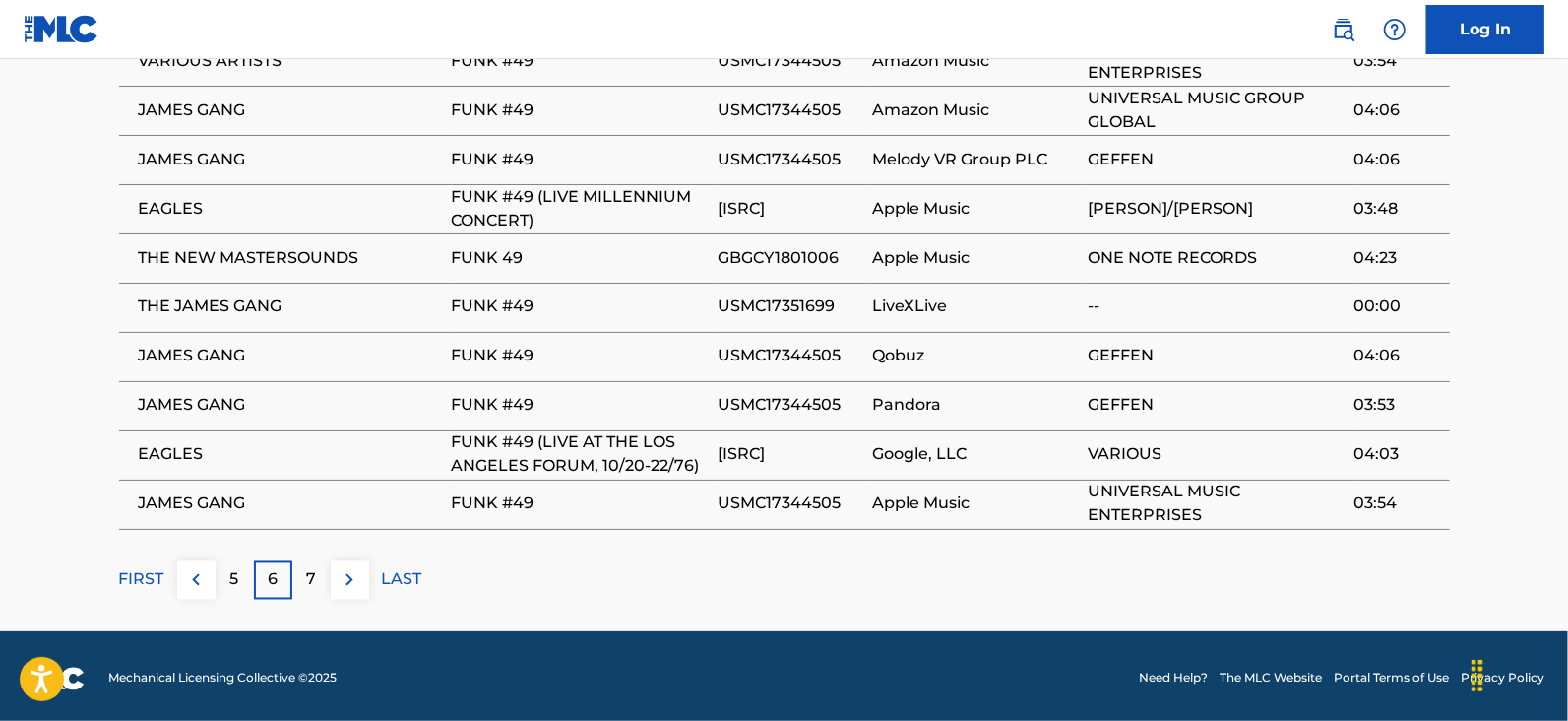 click on "7" at bounding box center [311, 580] 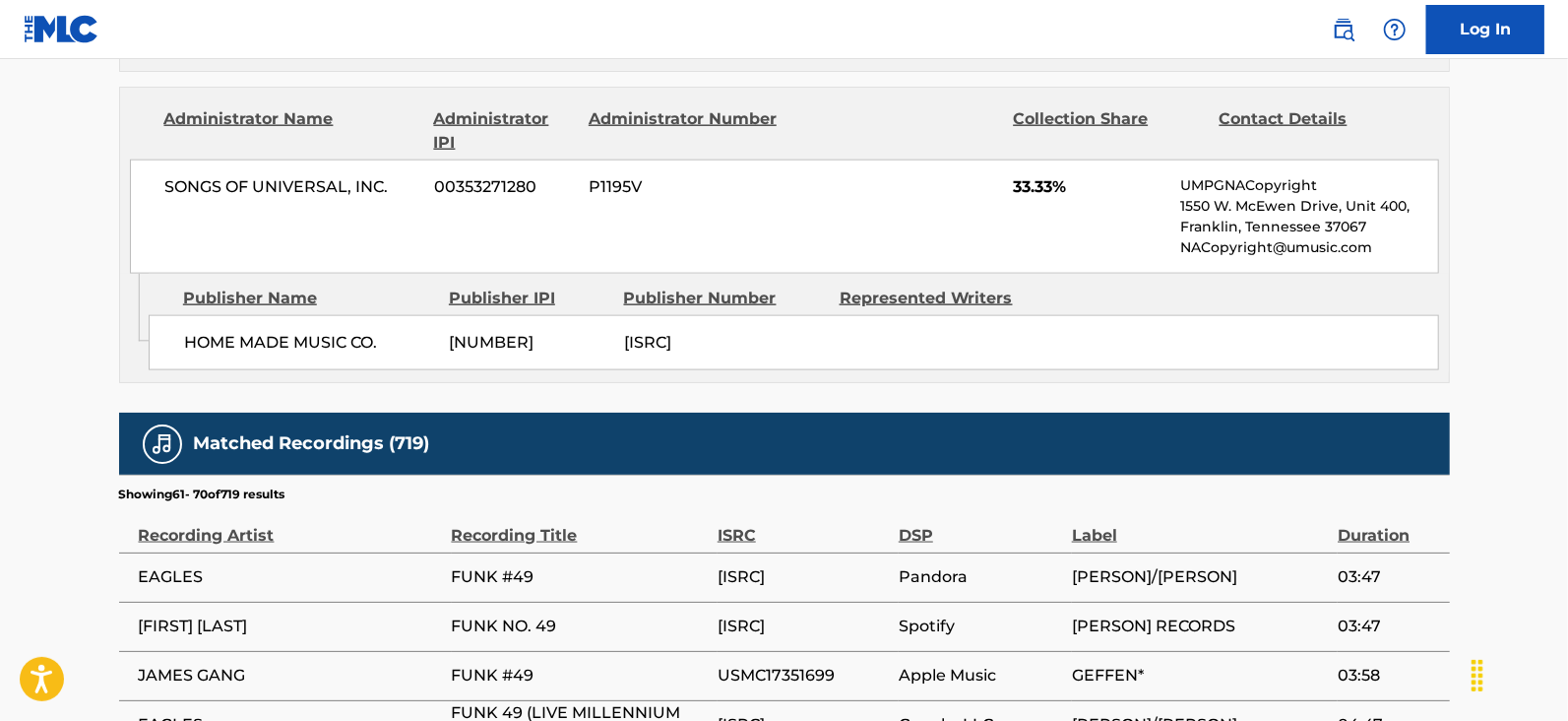 scroll, scrollTop: 2114, scrollLeft: 0, axis: vertical 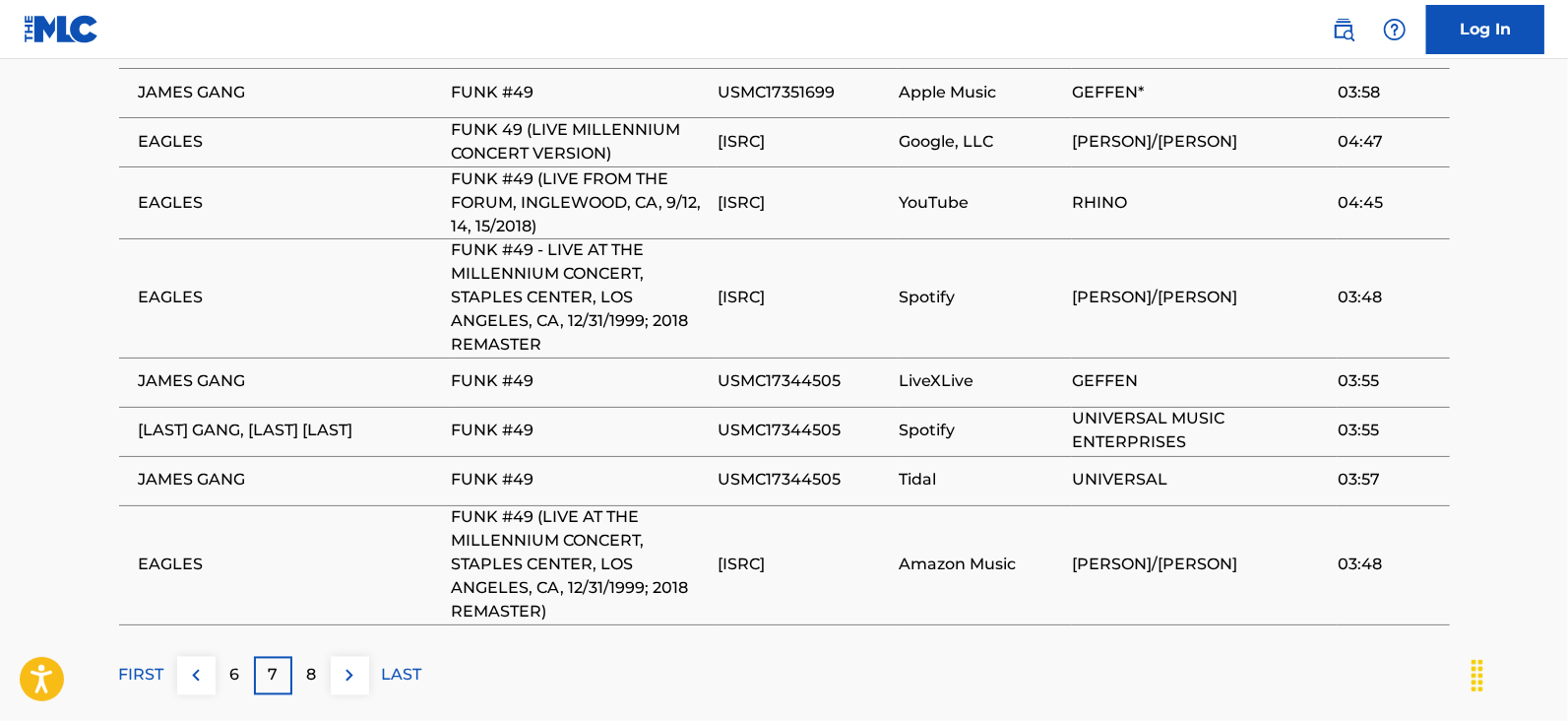 click on "8" at bounding box center (311, 676) 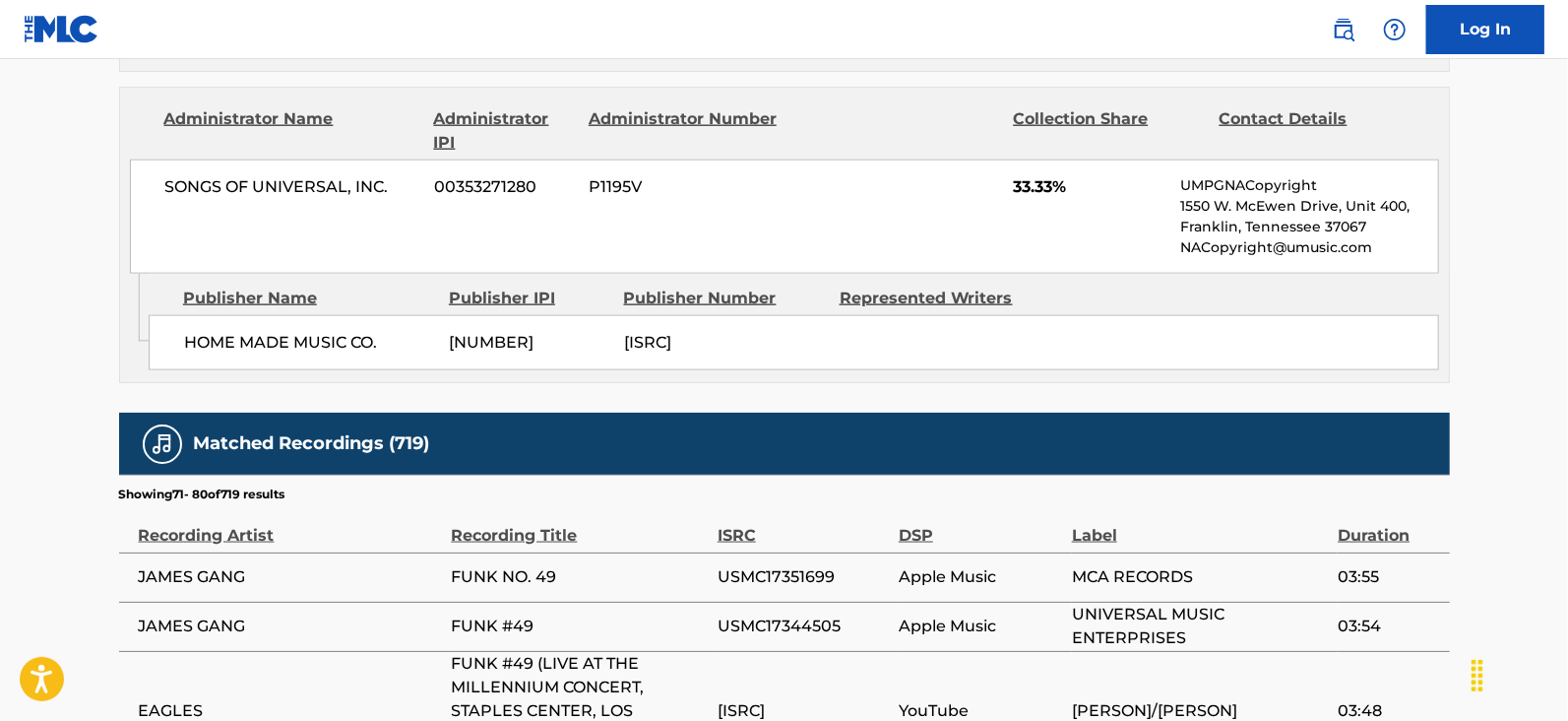 scroll, scrollTop: 2114, scrollLeft: 0, axis: vertical 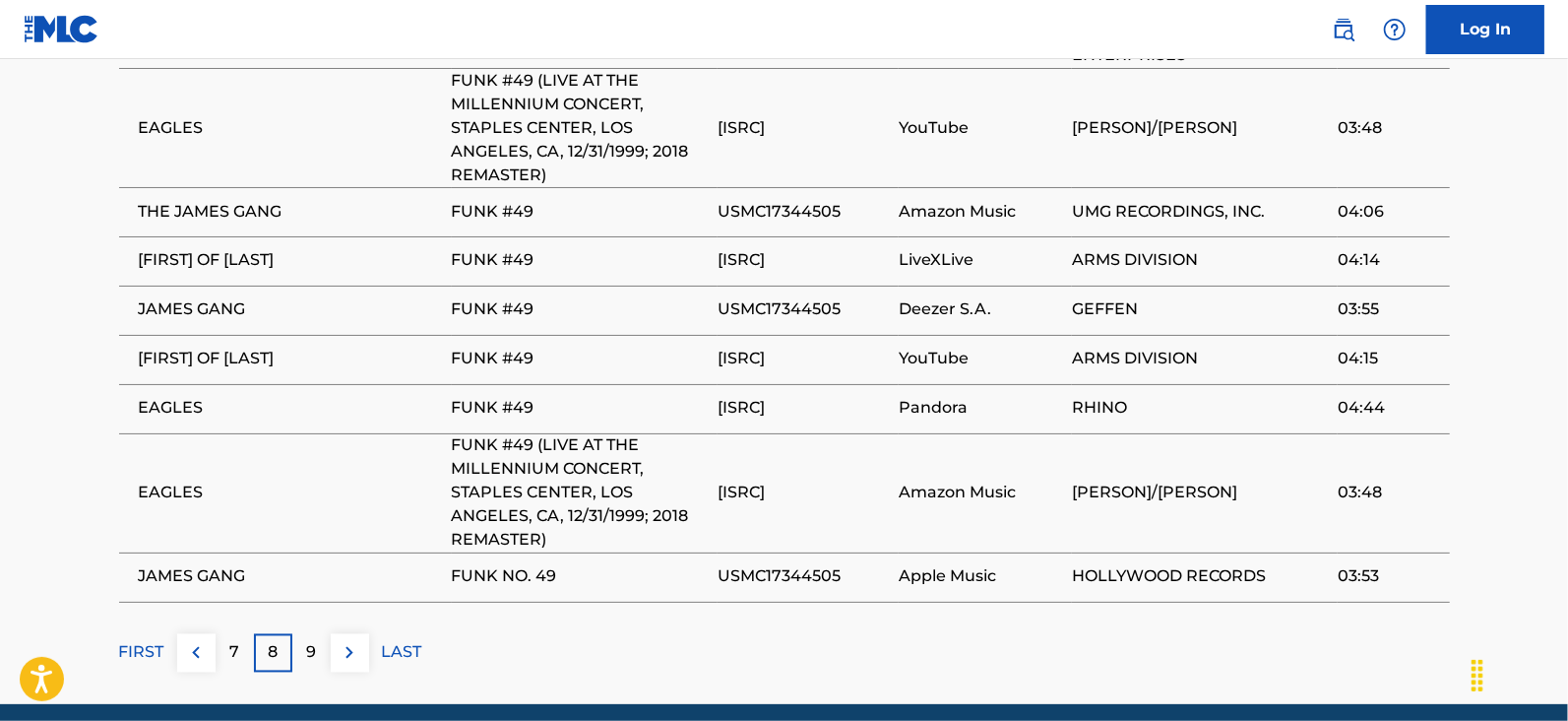 click on "9" at bounding box center [311, 653] 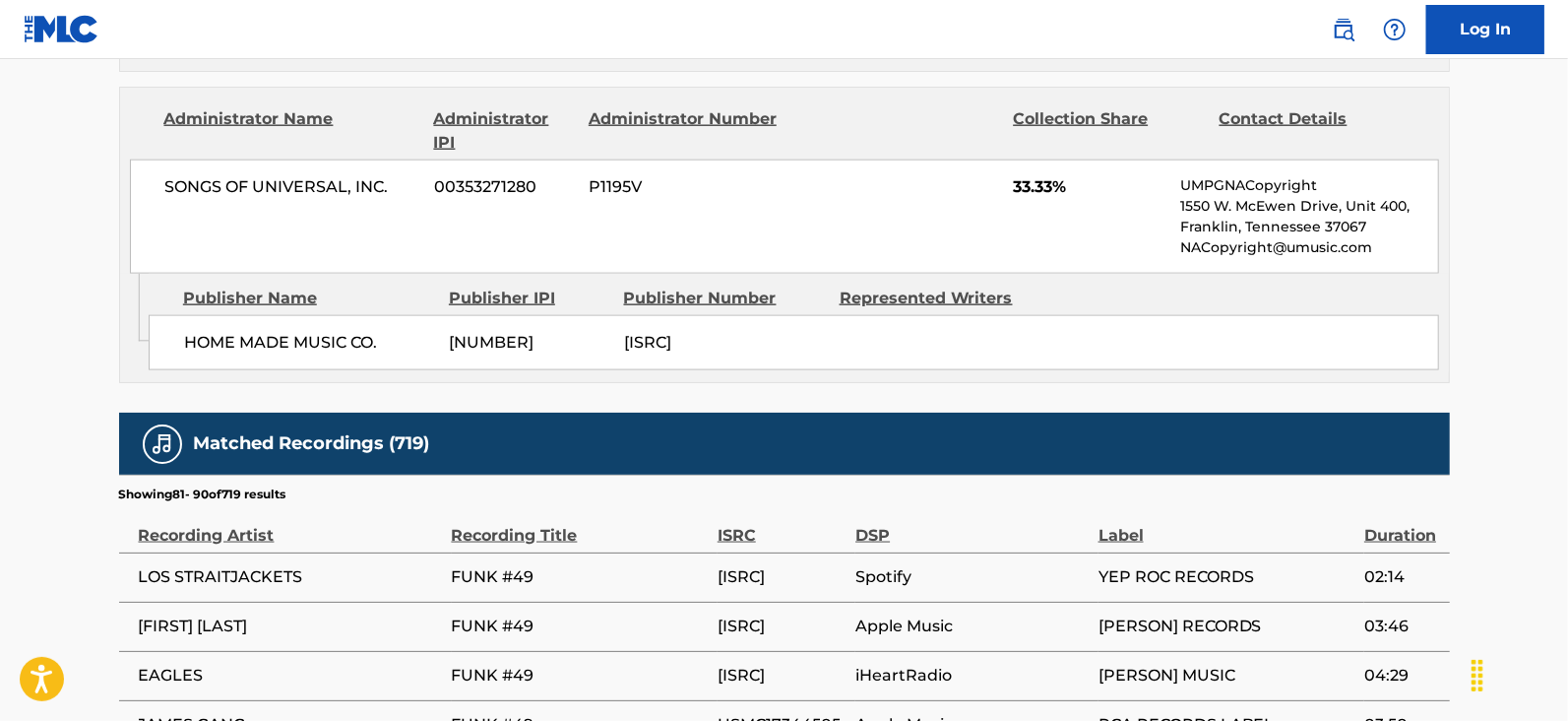 scroll, scrollTop: 2068, scrollLeft: 0, axis: vertical 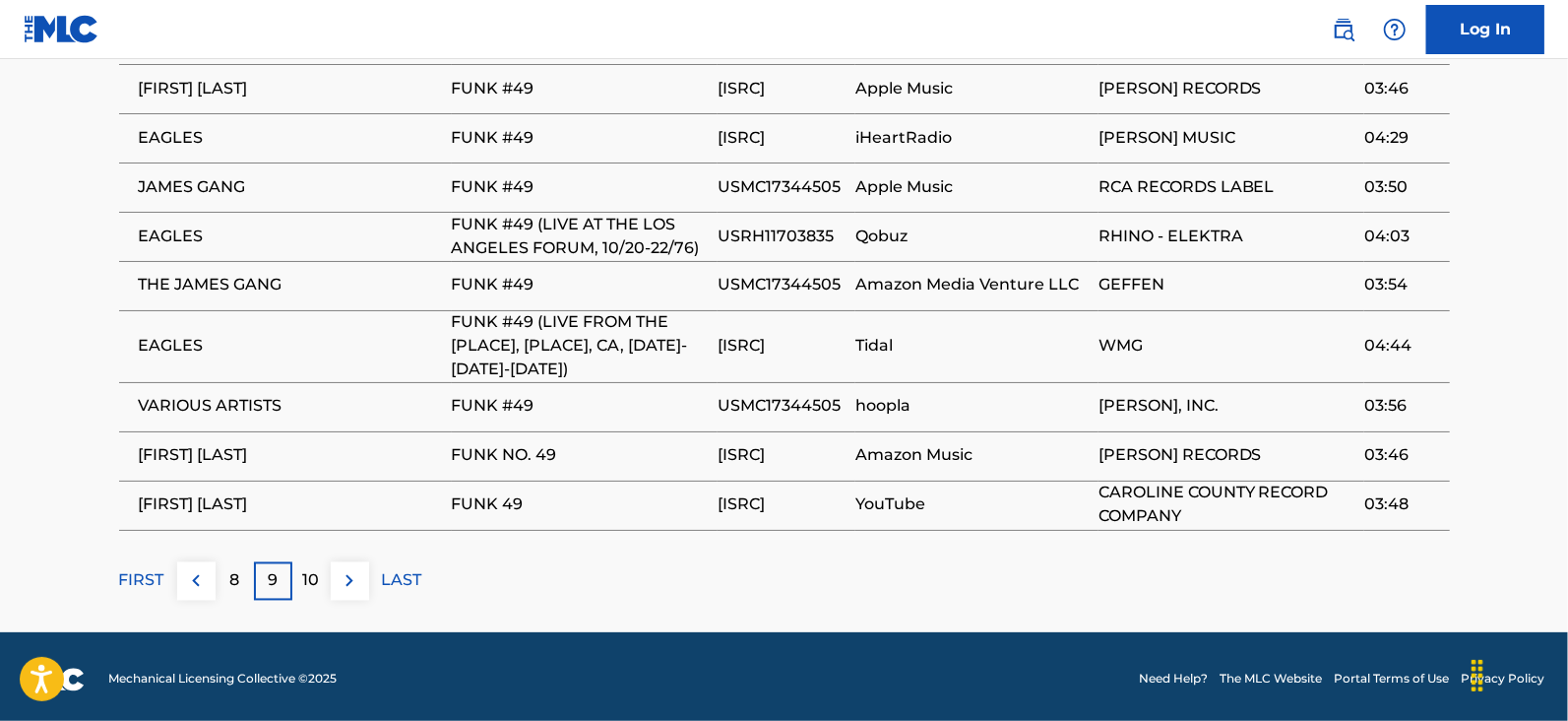 click on "10" at bounding box center [311, 581] 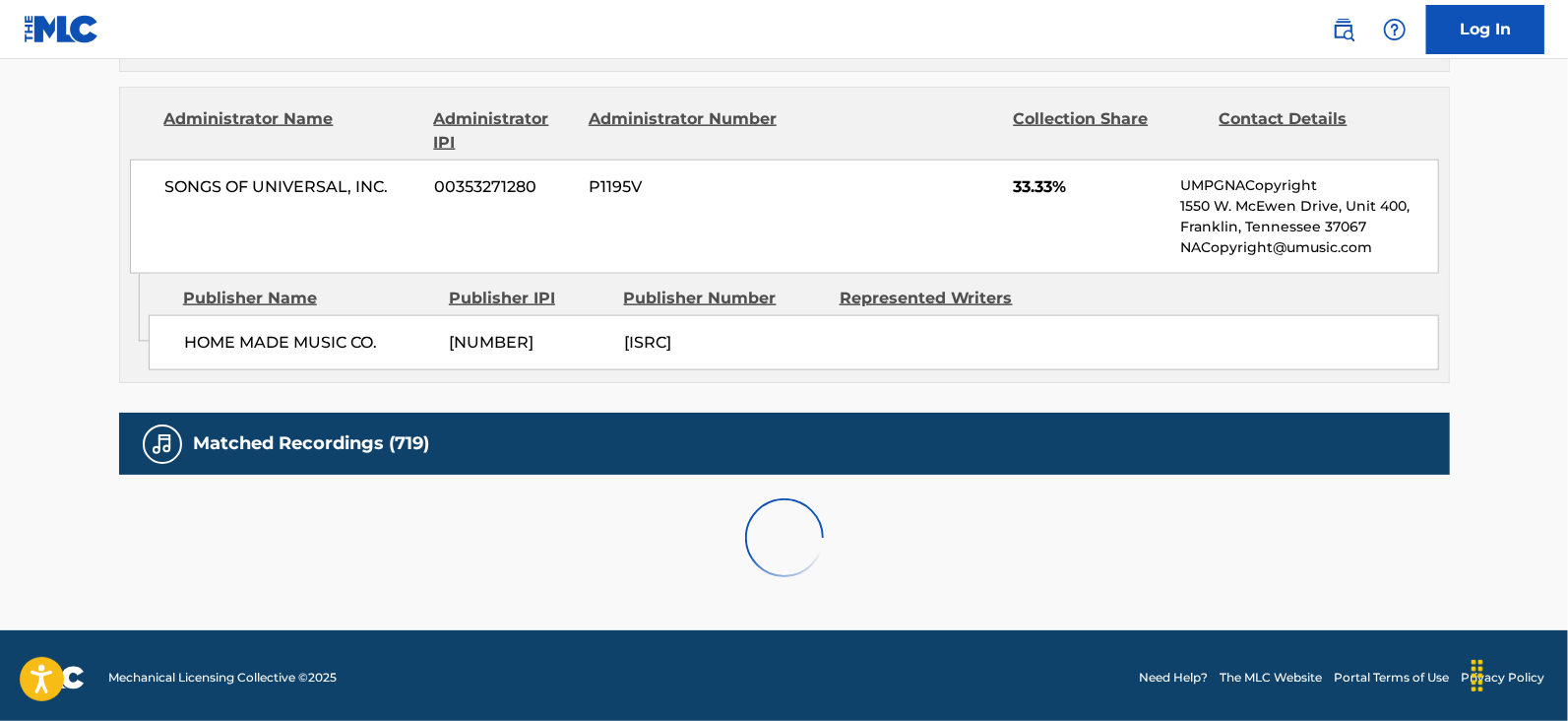 scroll, scrollTop: 2047, scrollLeft: 0, axis: vertical 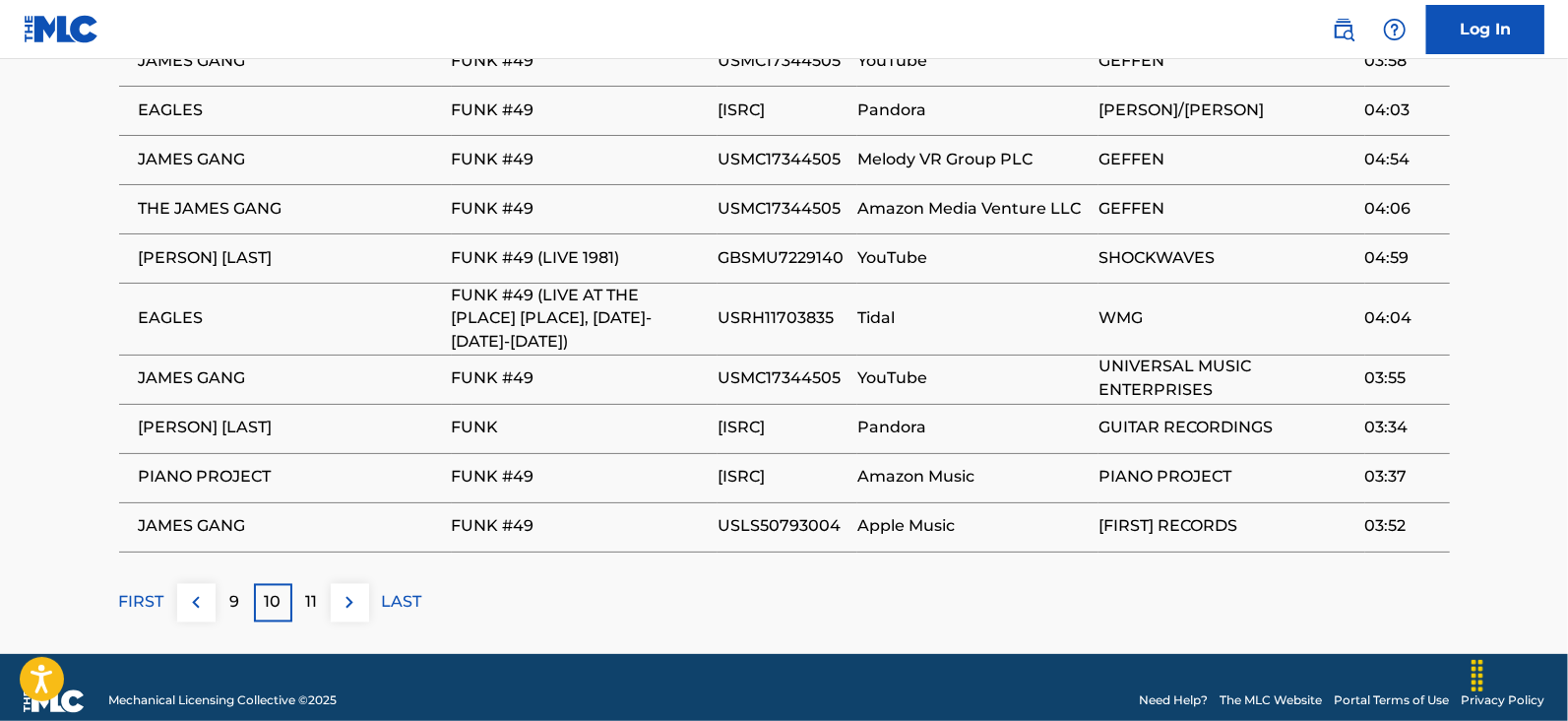 click on "11" at bounding box center (311, 603) 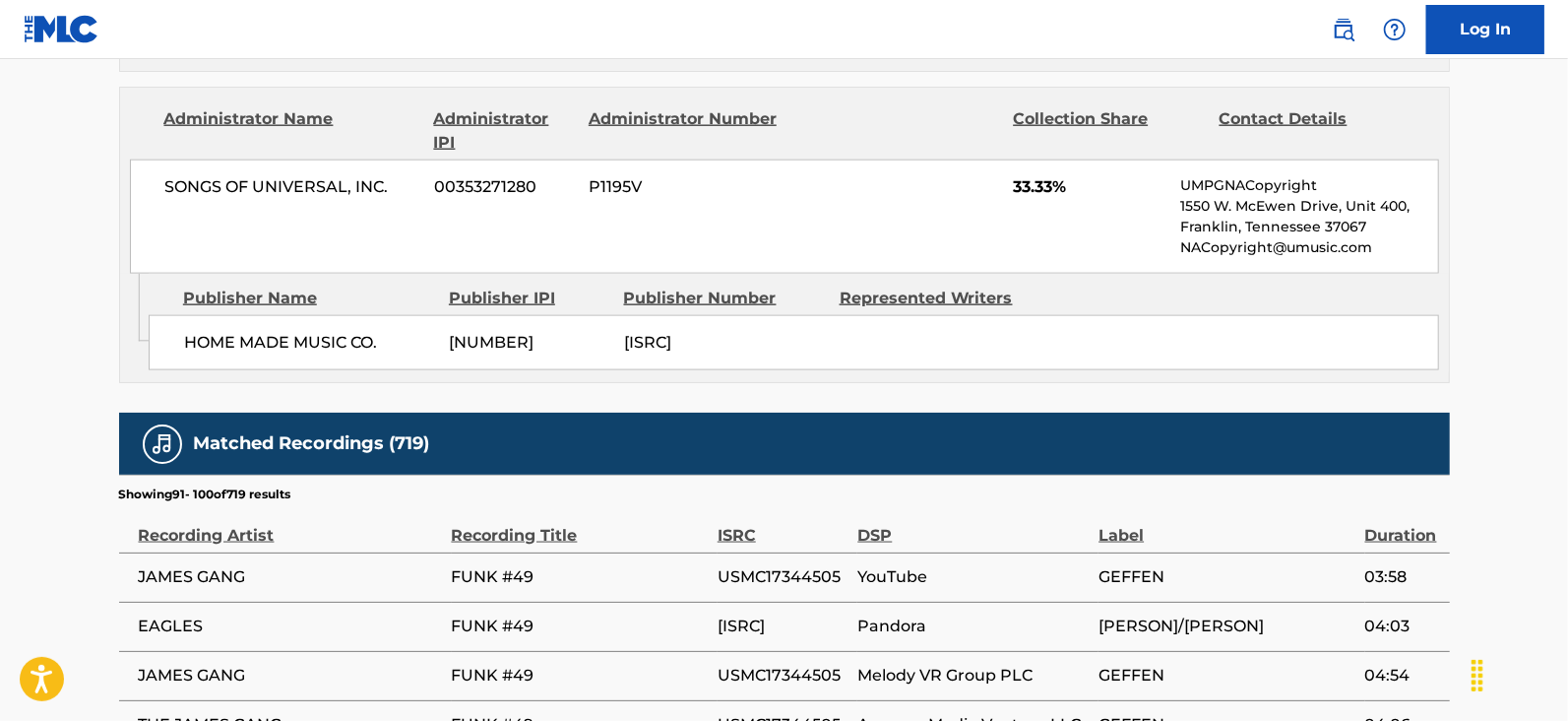 scroll, scrollTop: 2114, scrollLeft: 0, axis: vertical 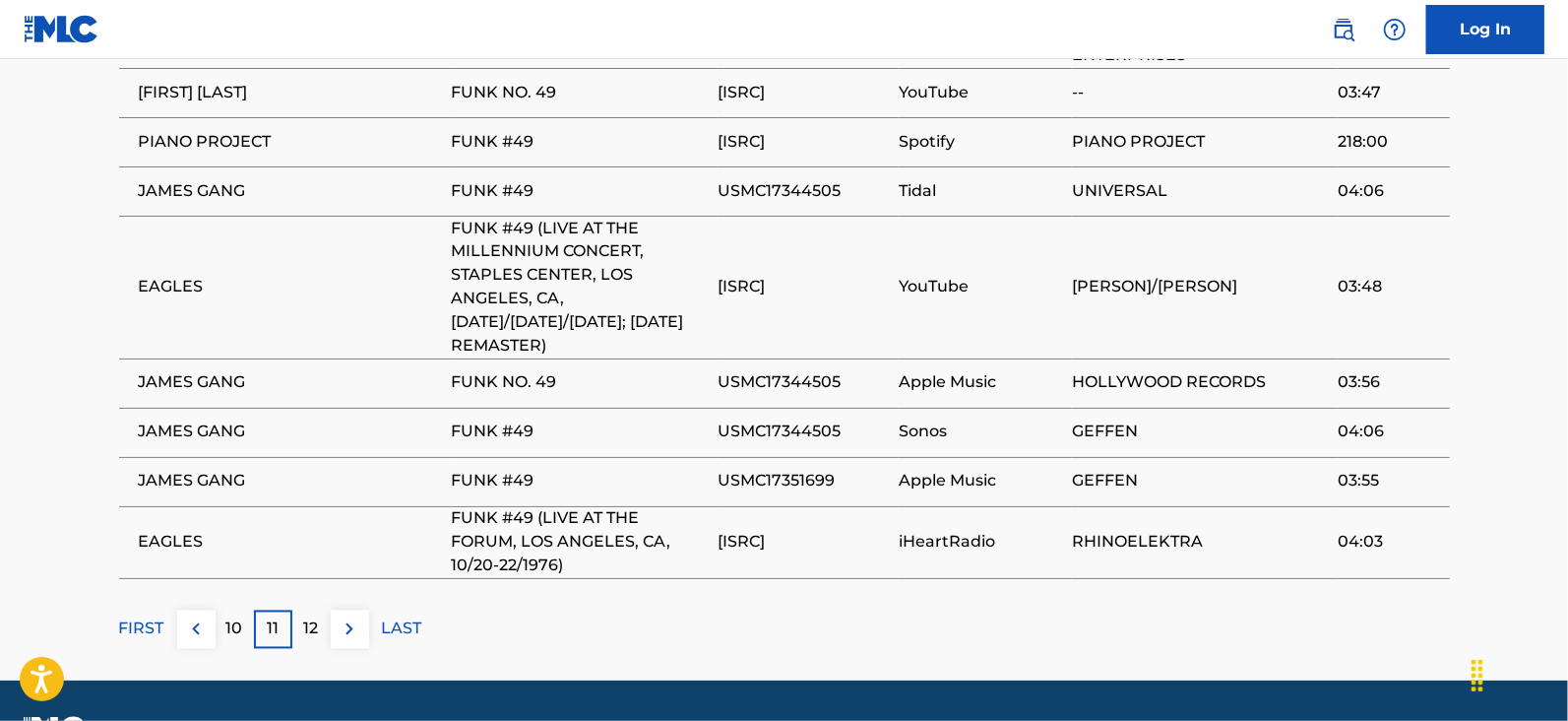 click on "12" at bounding box center [311, 629] 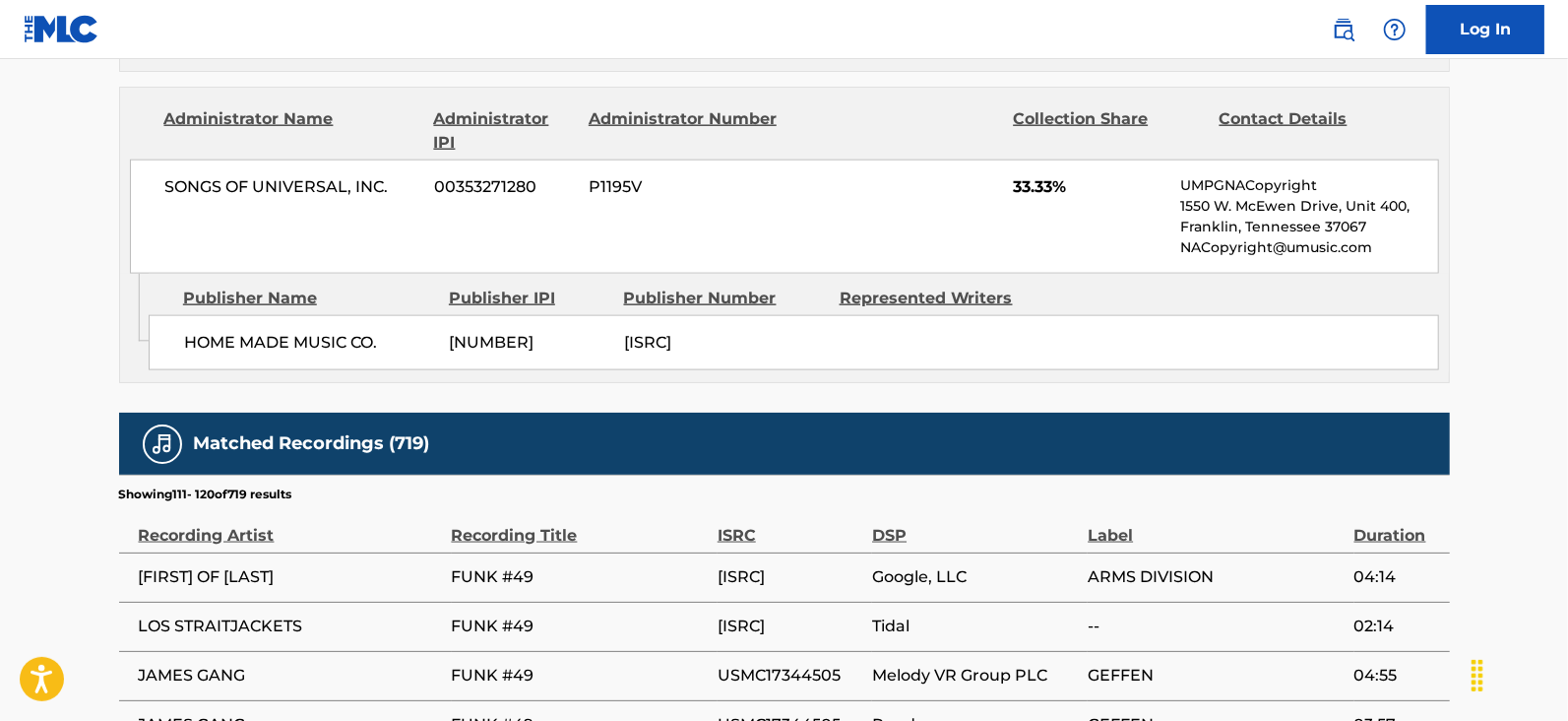scroll, scrollTop: 2047, scrollLeft: 0, axis: vertical 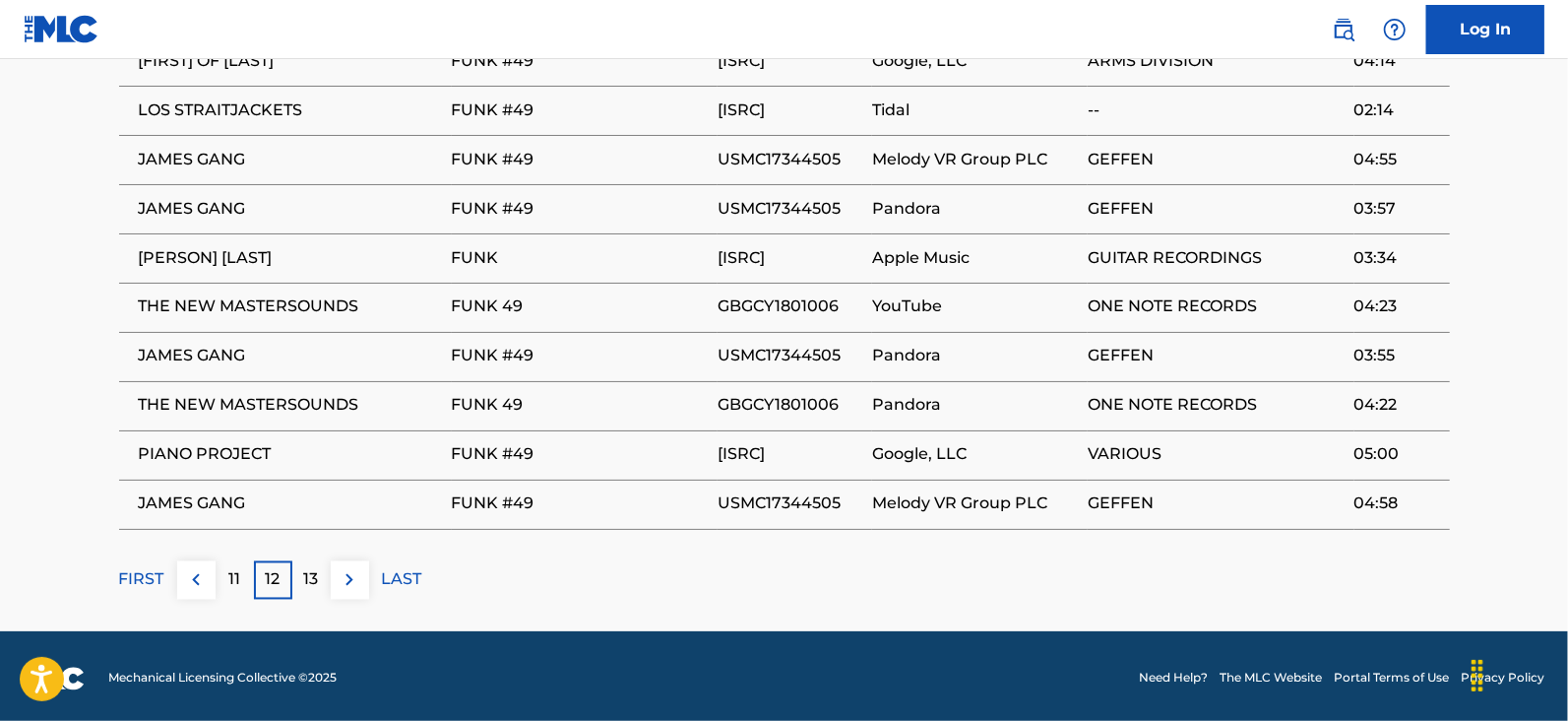 click on "13" at bounding box center [311, 580] 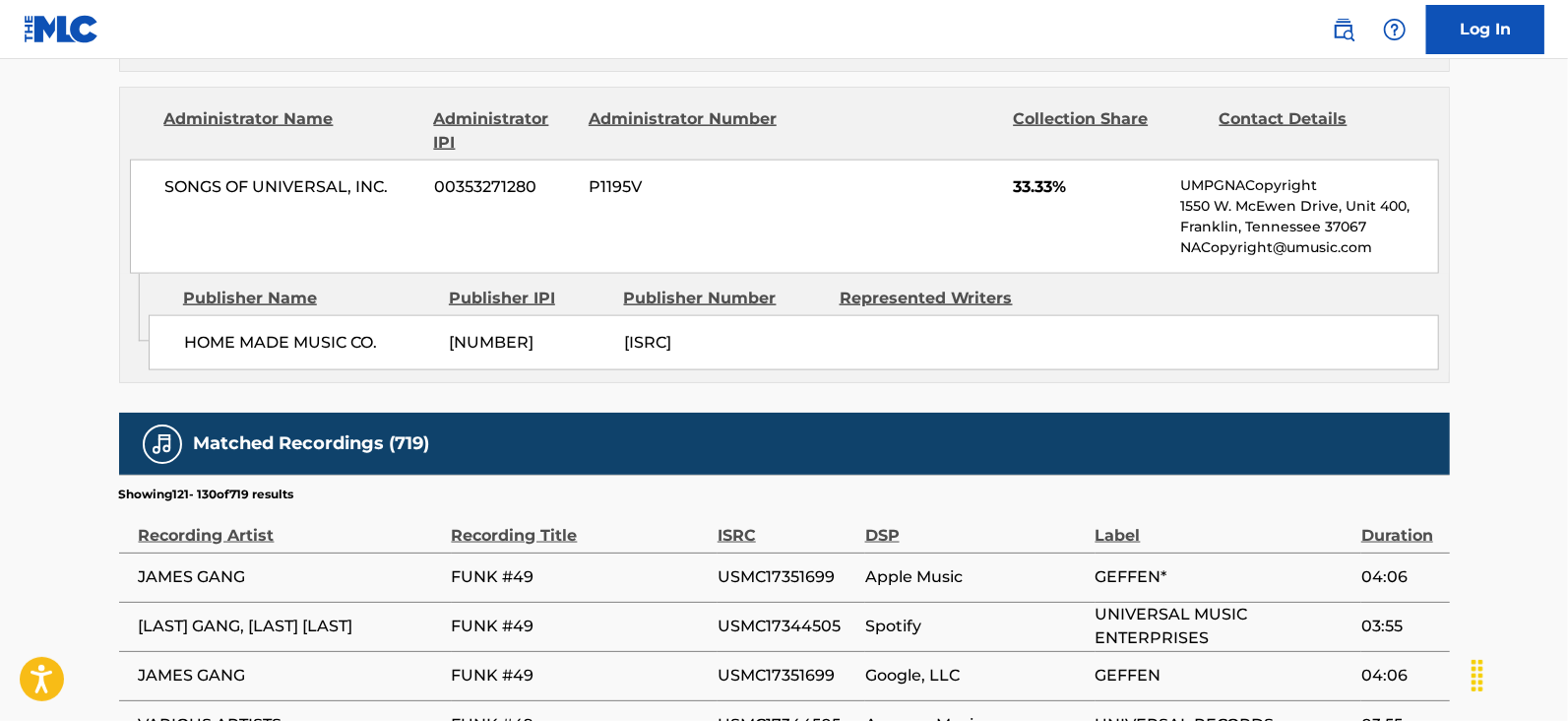 scroll, scrollTop: 2047, scrollLeft: 0, axis: vertical 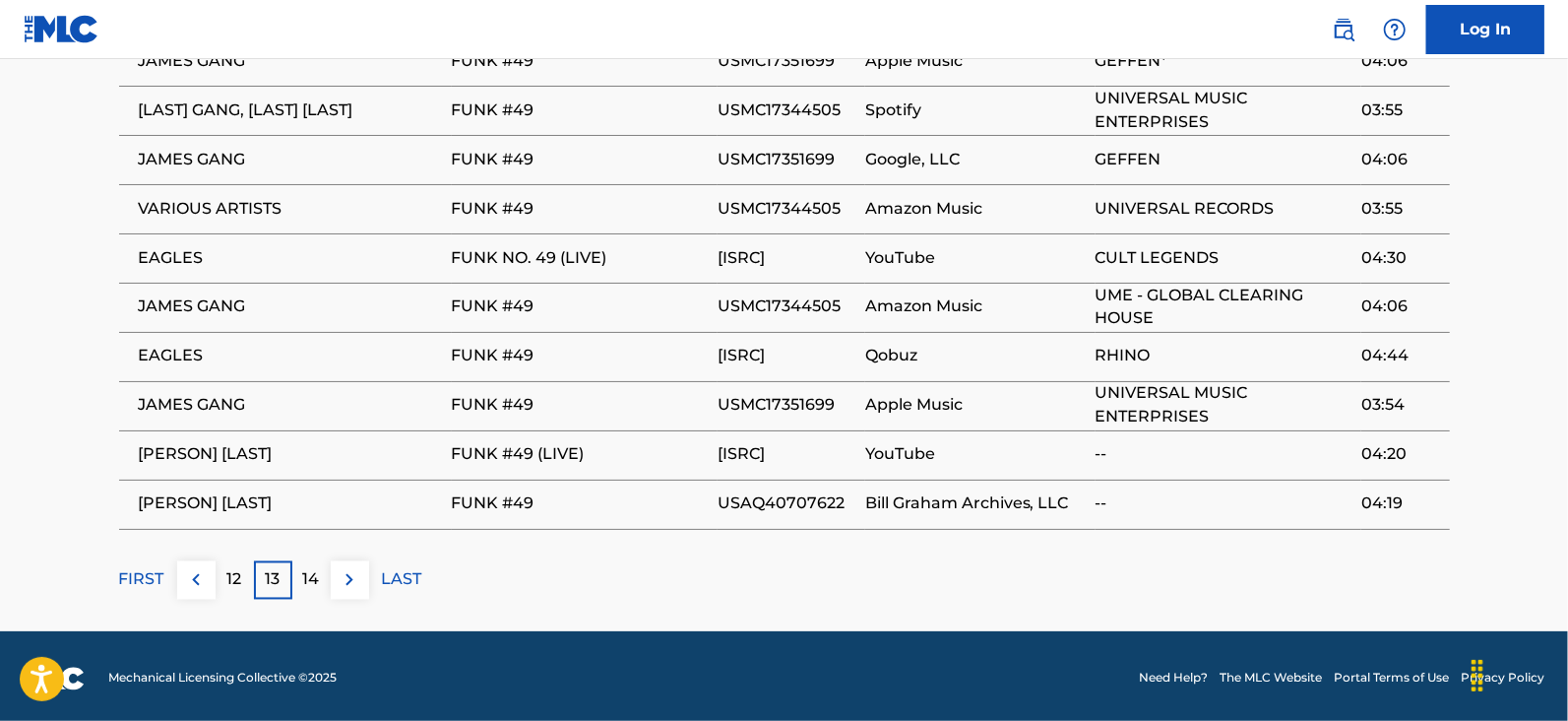 click on "14" at bounding box center [311, 580] 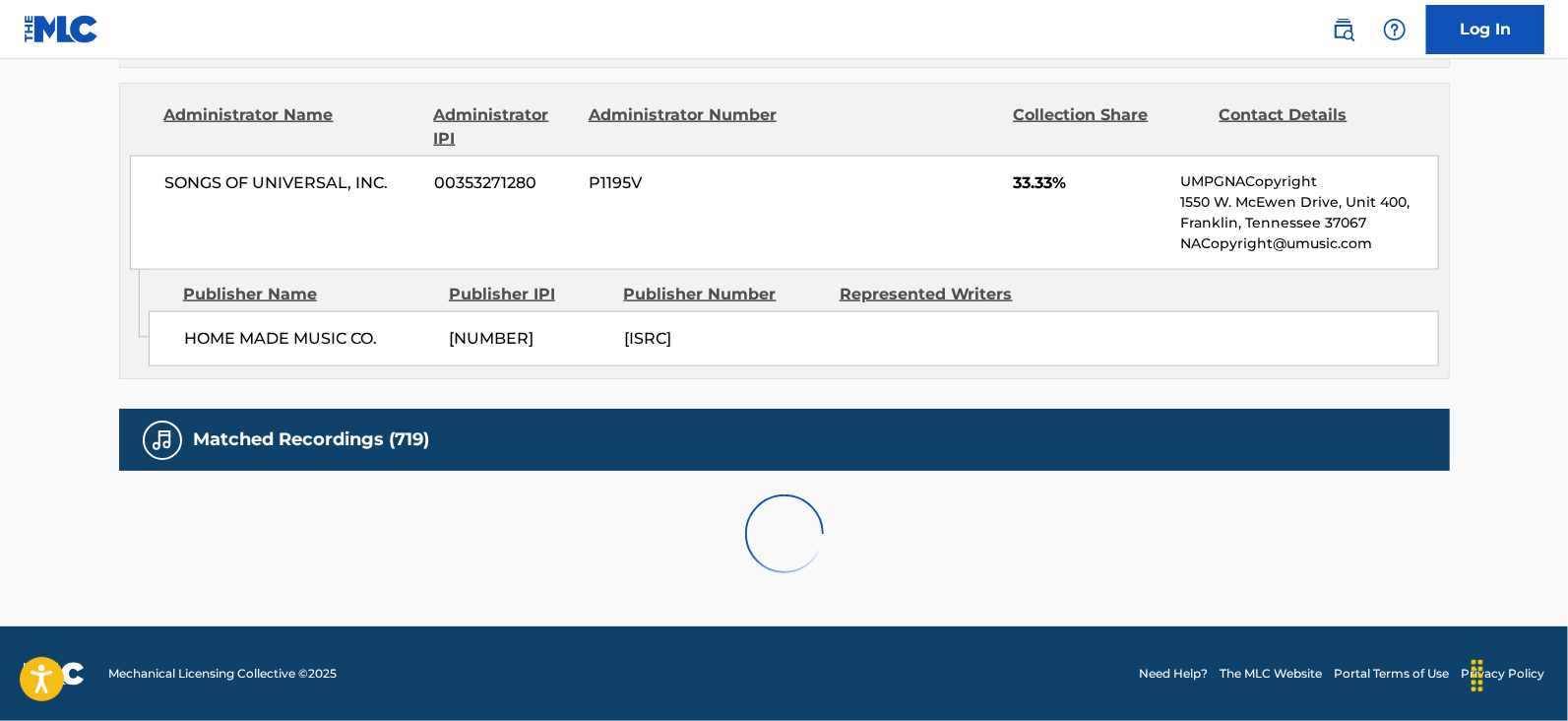 scroll, scrollTop: 2047, scrollLeft: 0, axis: vertical 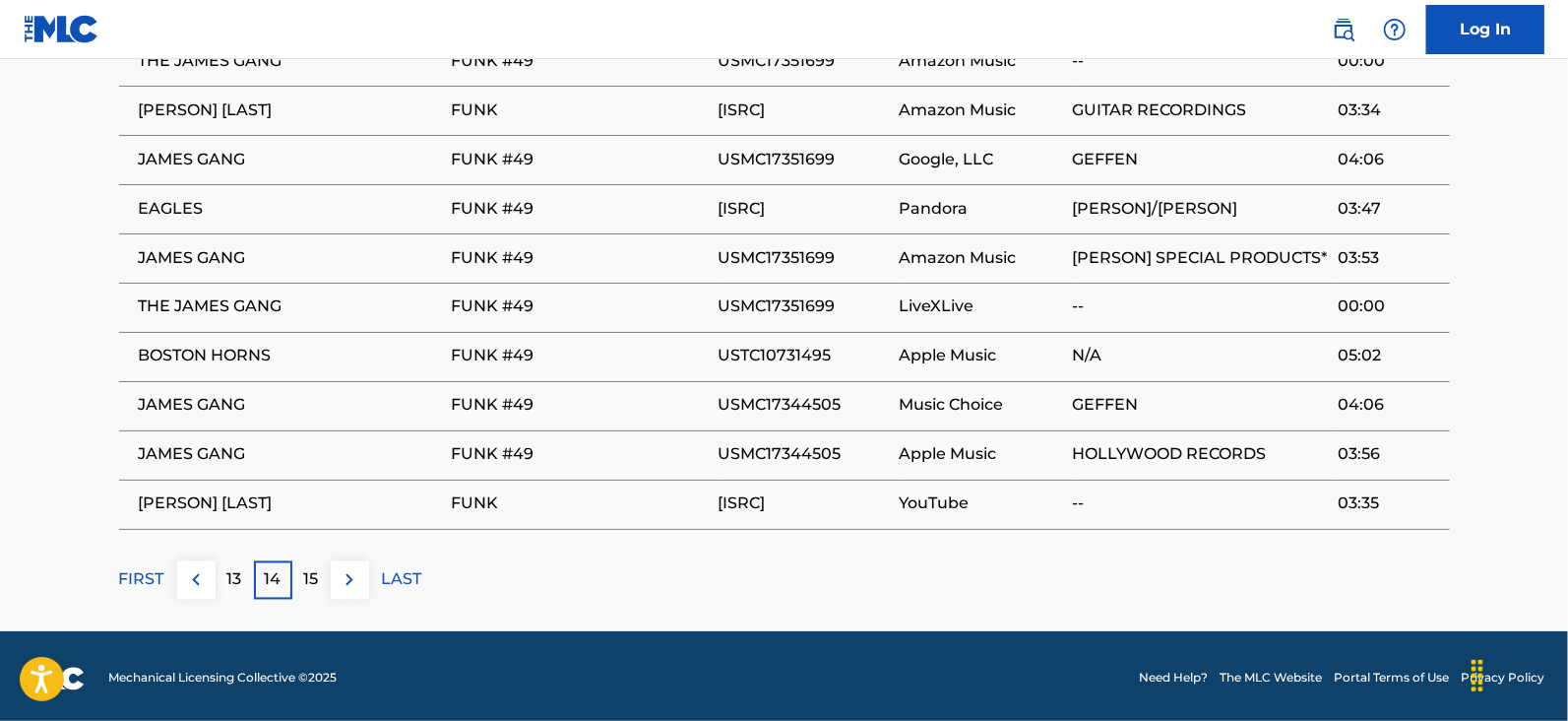 click on "15" at bounding box center (311, 580) 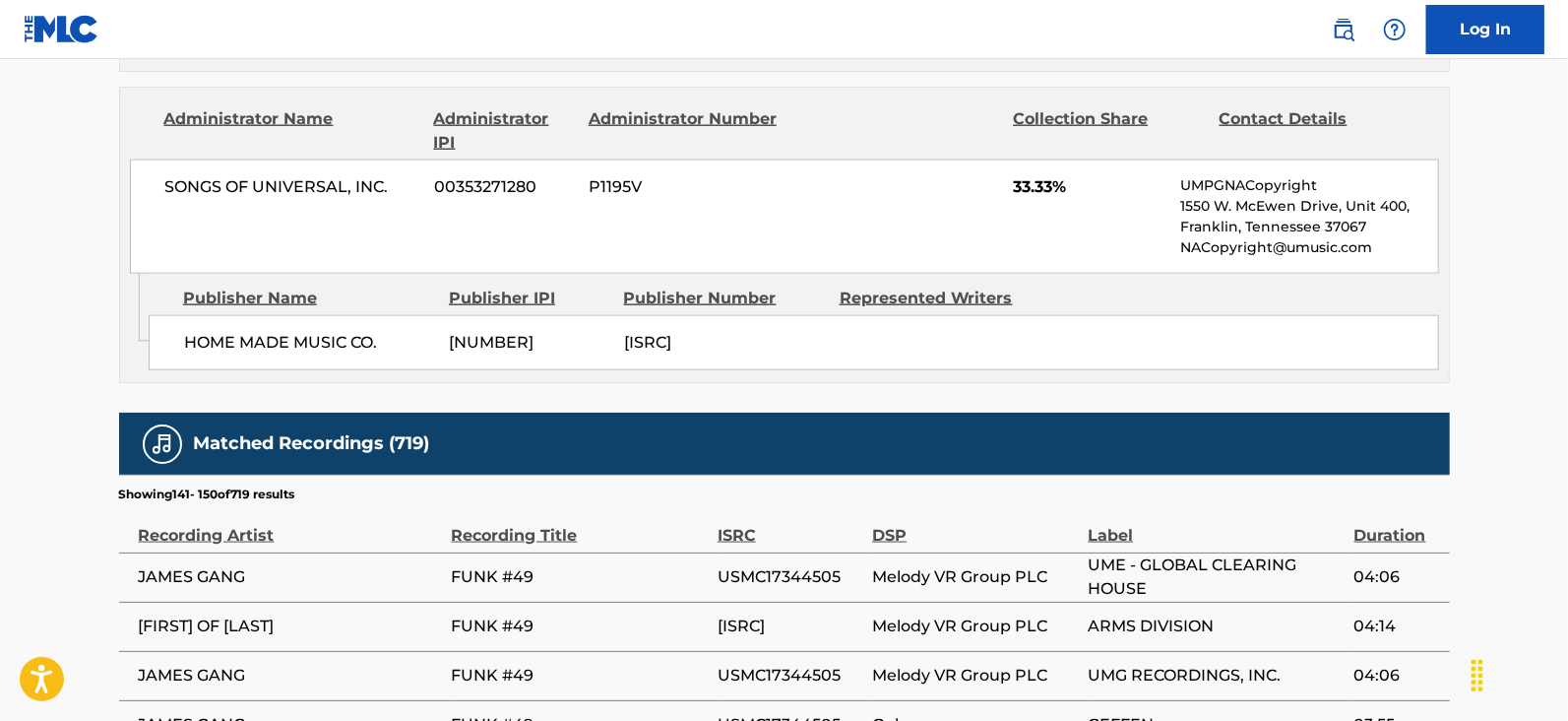 scroll, scrollTop: 2068, scrollLeft: 0, axis: vertical 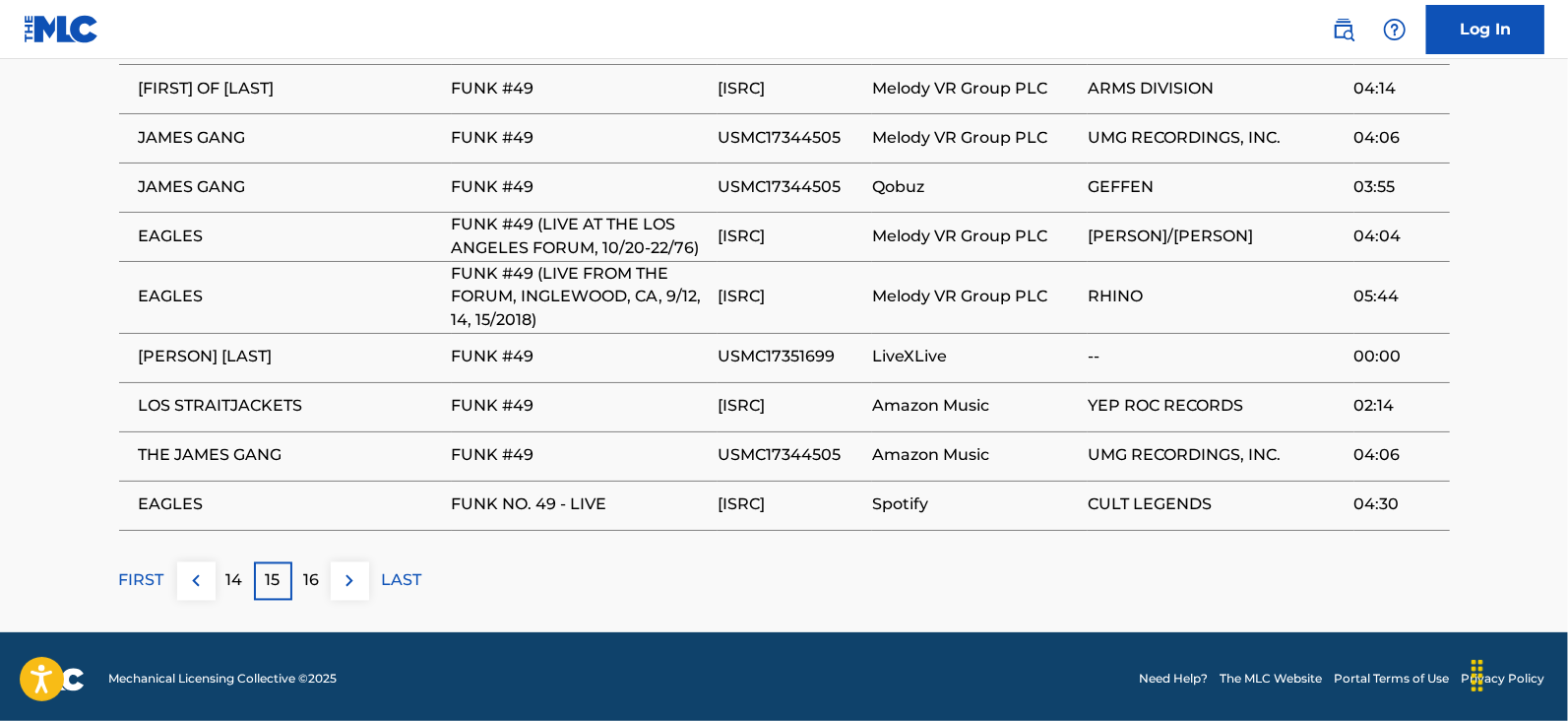 click on "16" at bounding box center (311, 581) 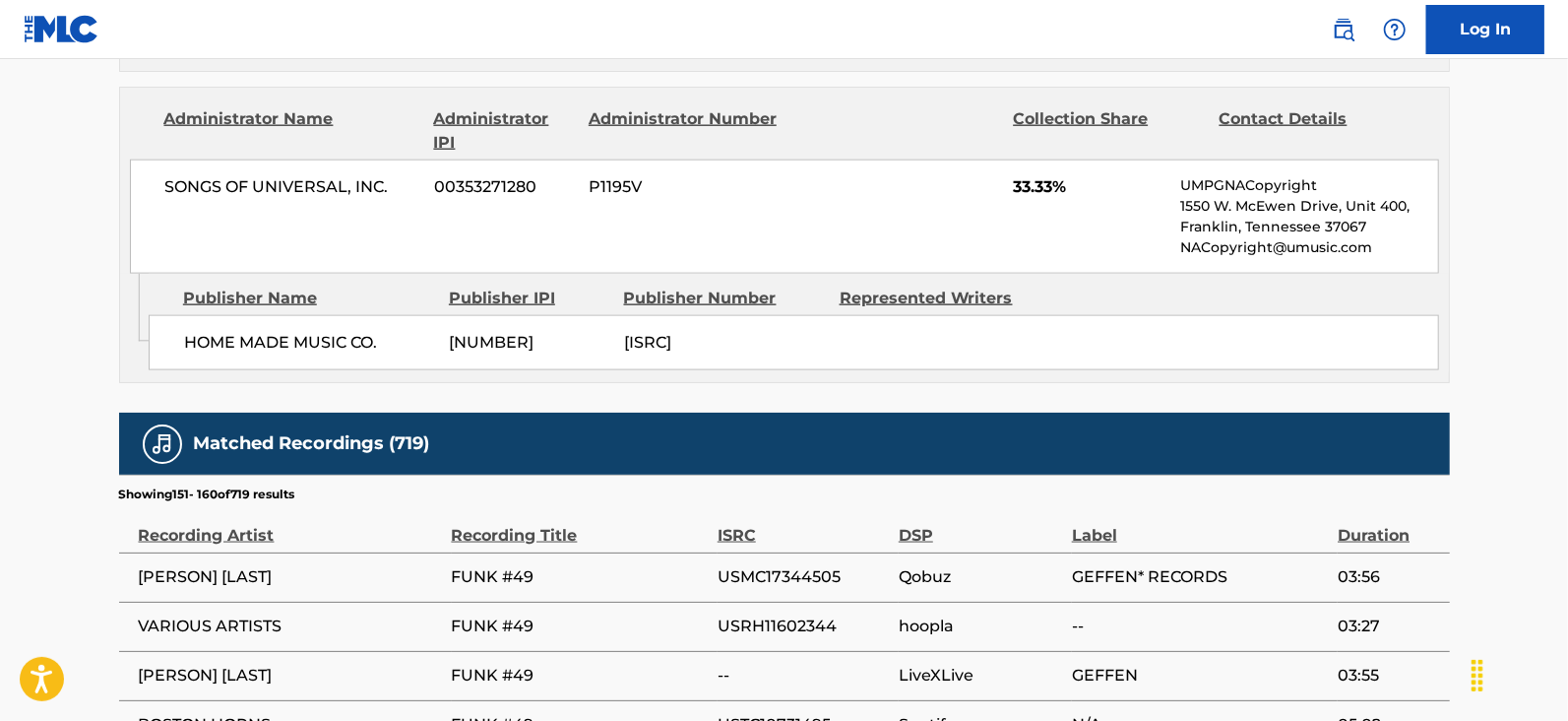 scroll, scrollTop: 2068, scrollLeft: 0, axis: vertical 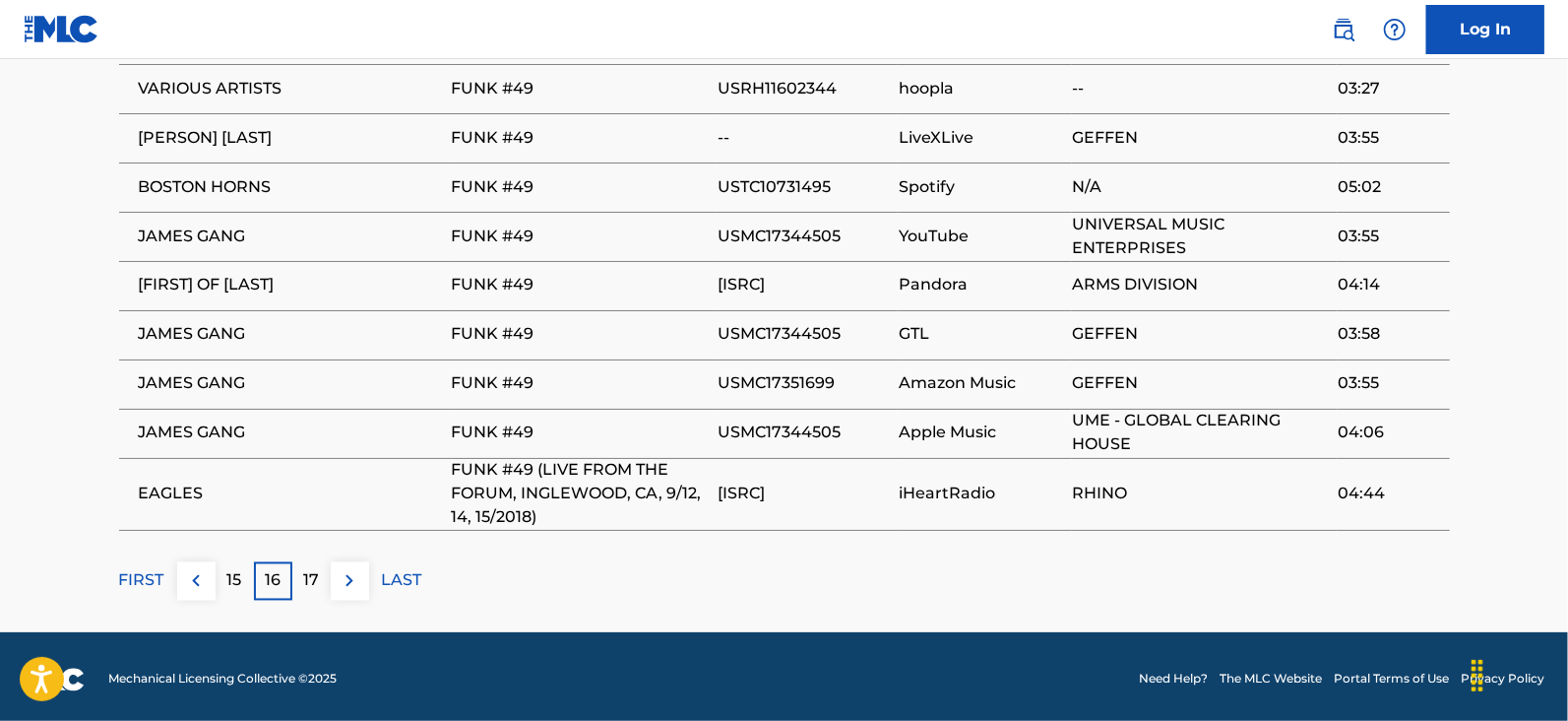 click at bounding box center (349, 581) 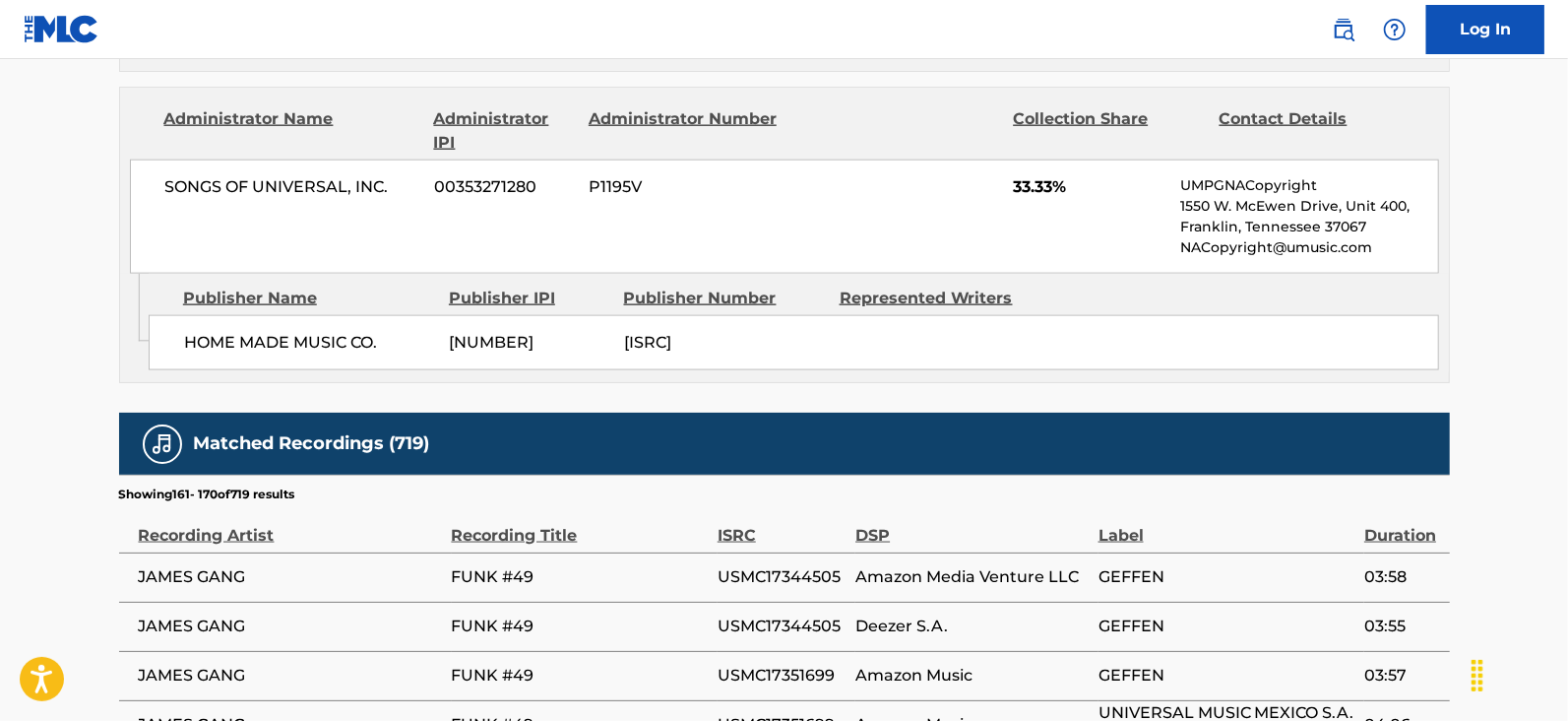 scroll, scrollTop: 2068, scrollLeft: 0, axis: vertical 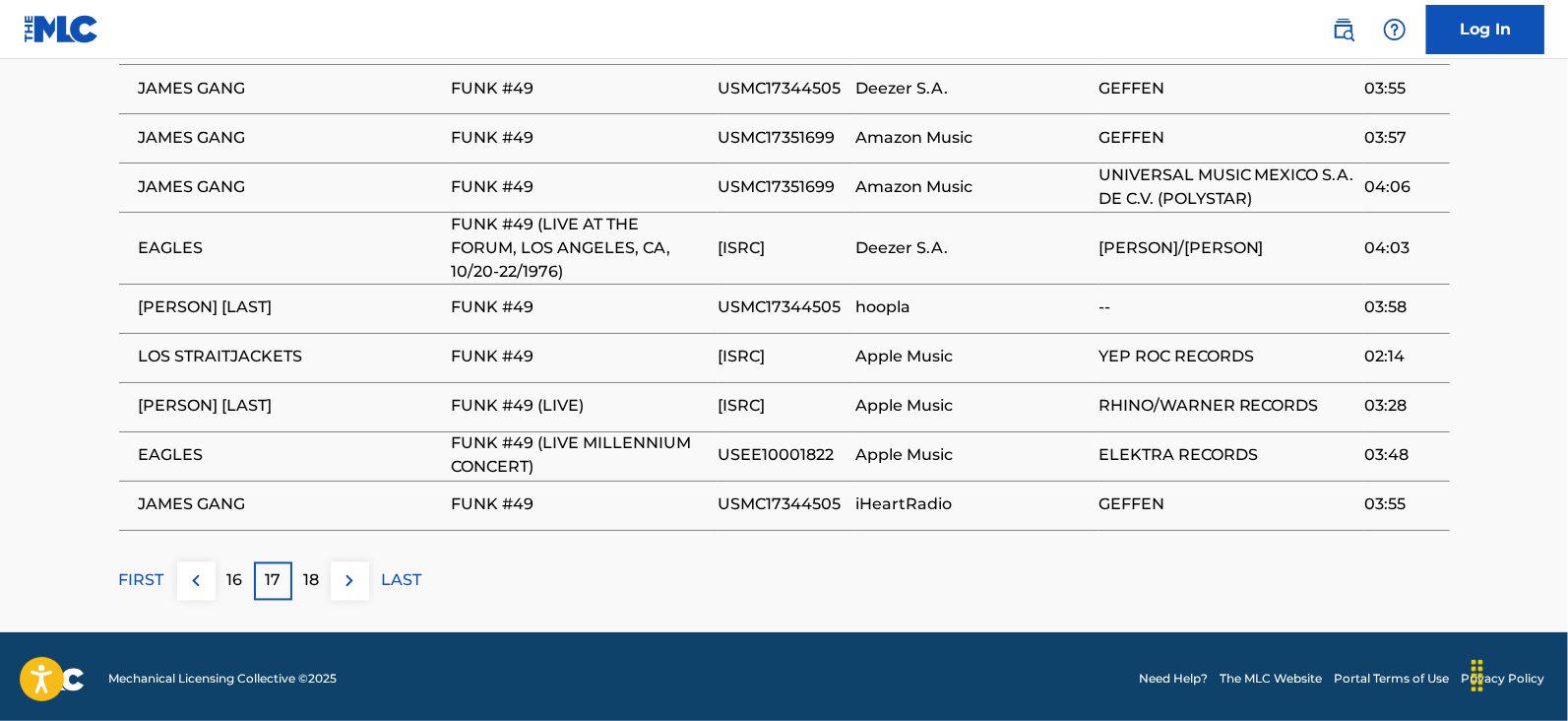 click at bounding box center [349, 581] 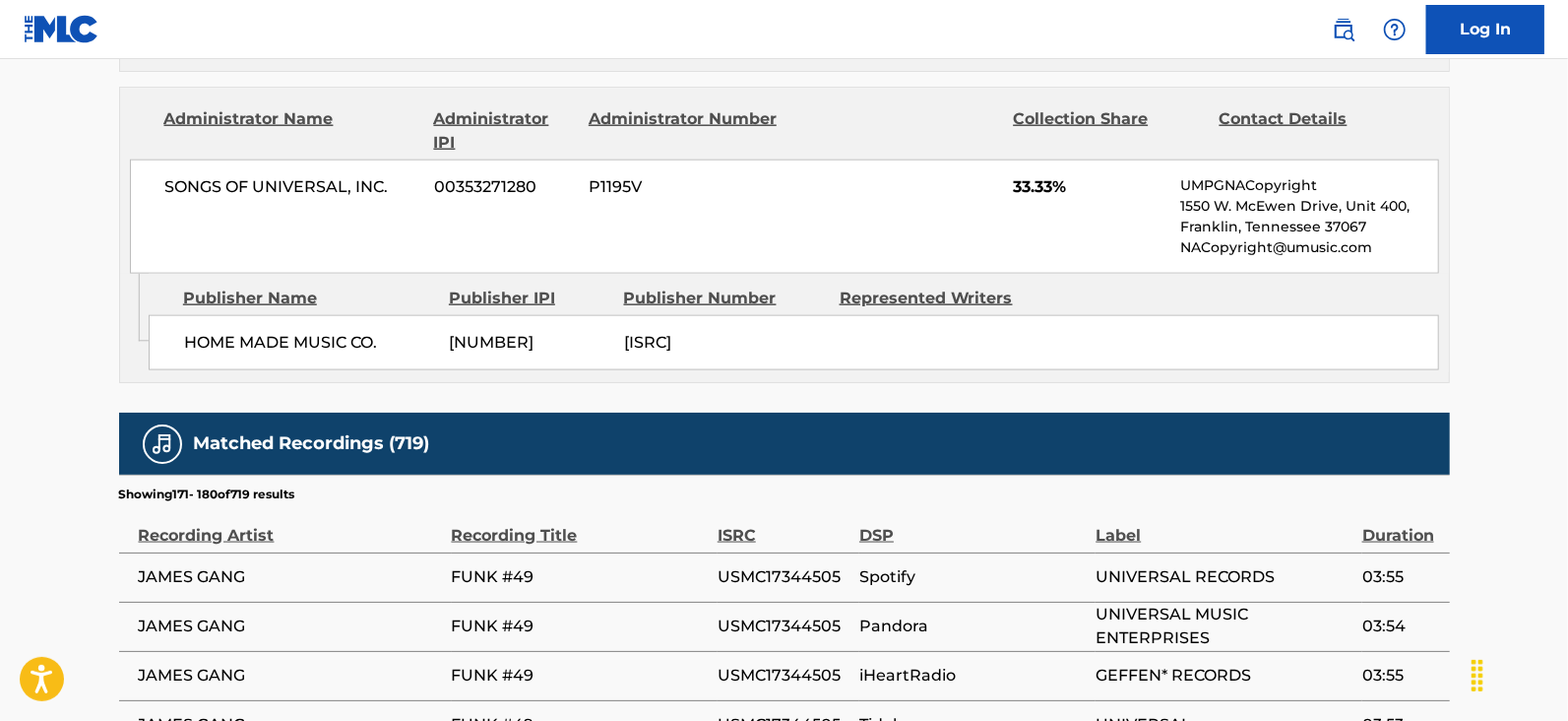 scroll, scrollTop: 2047, scrollLeft: 0, axis: vertical 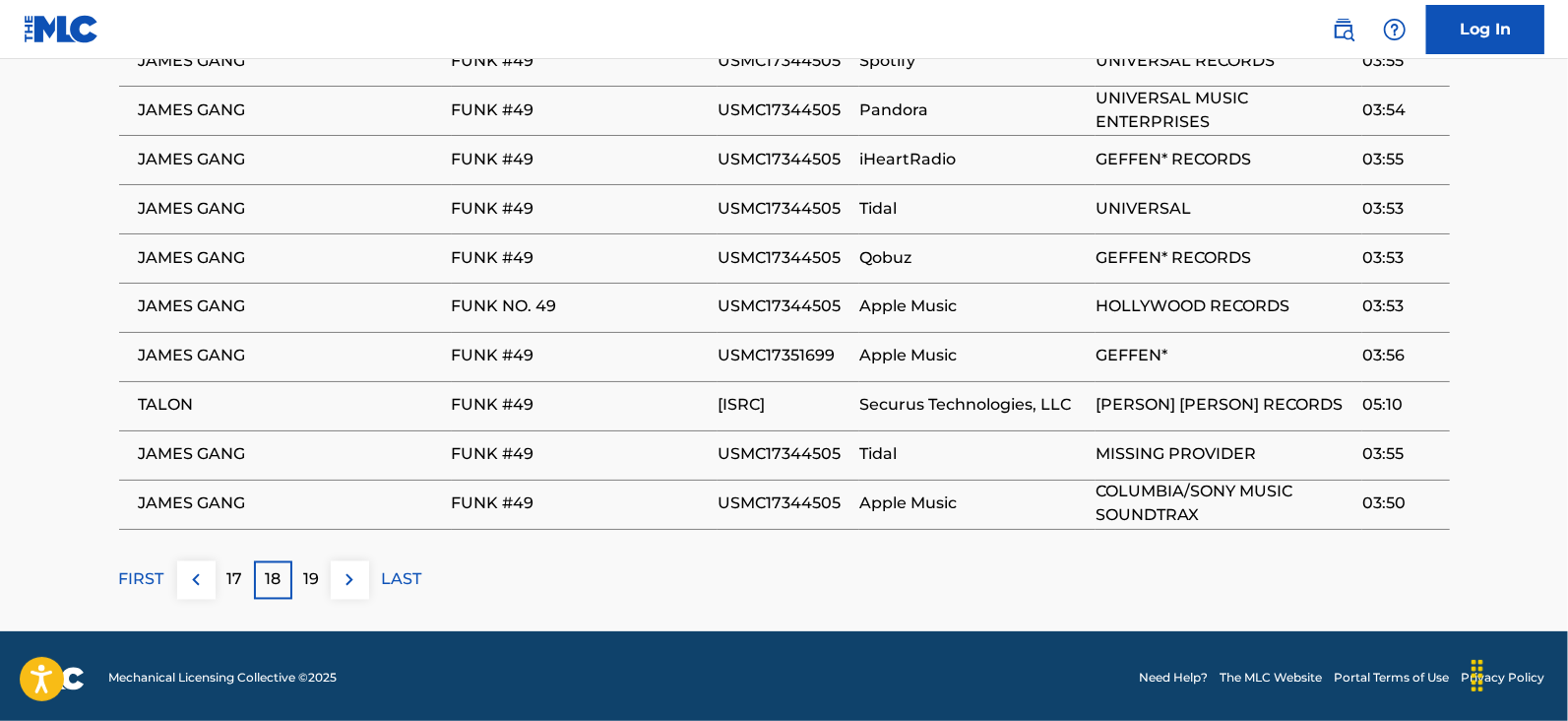 click at bounding box center (349, 580) 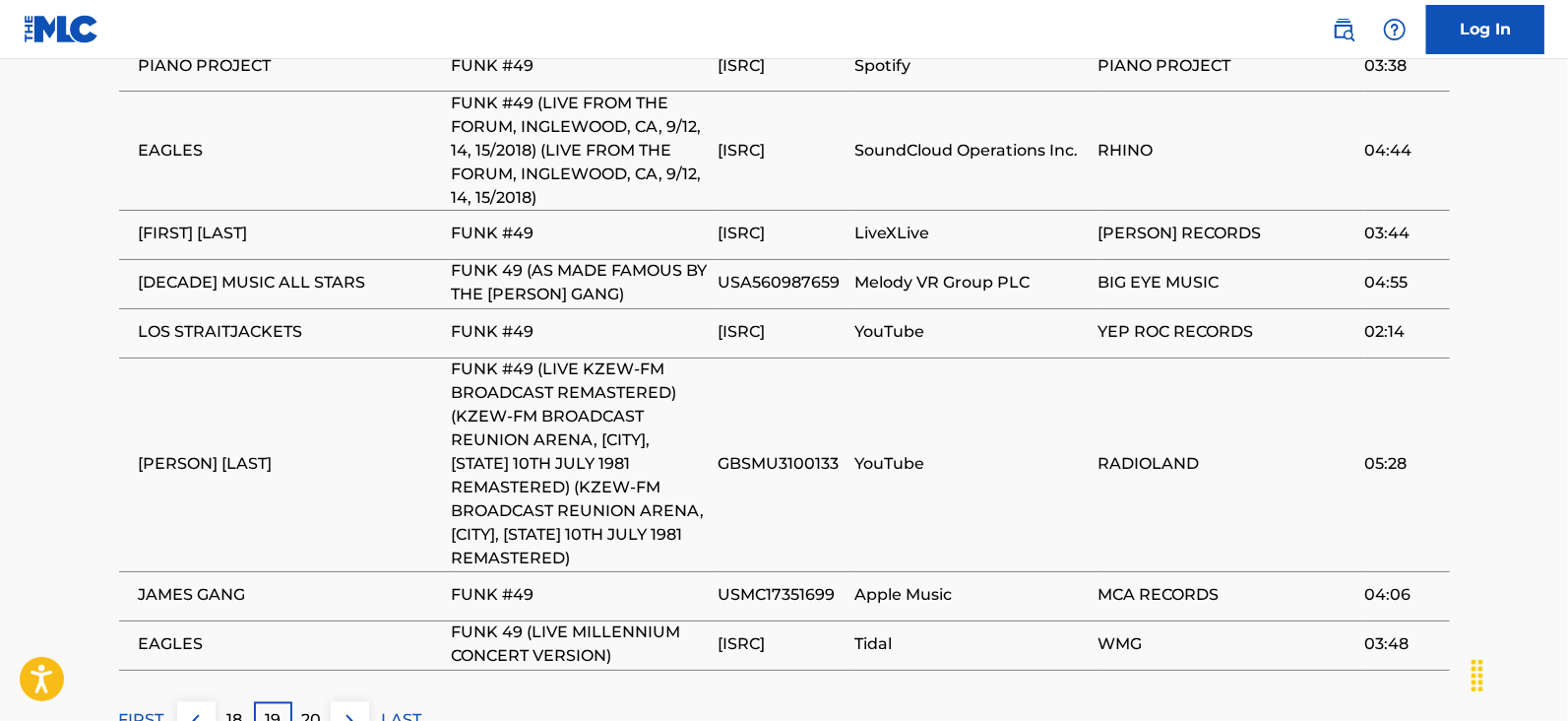 scroll, scrollTop: 2187, scrollLeft: 0, axis: vertical 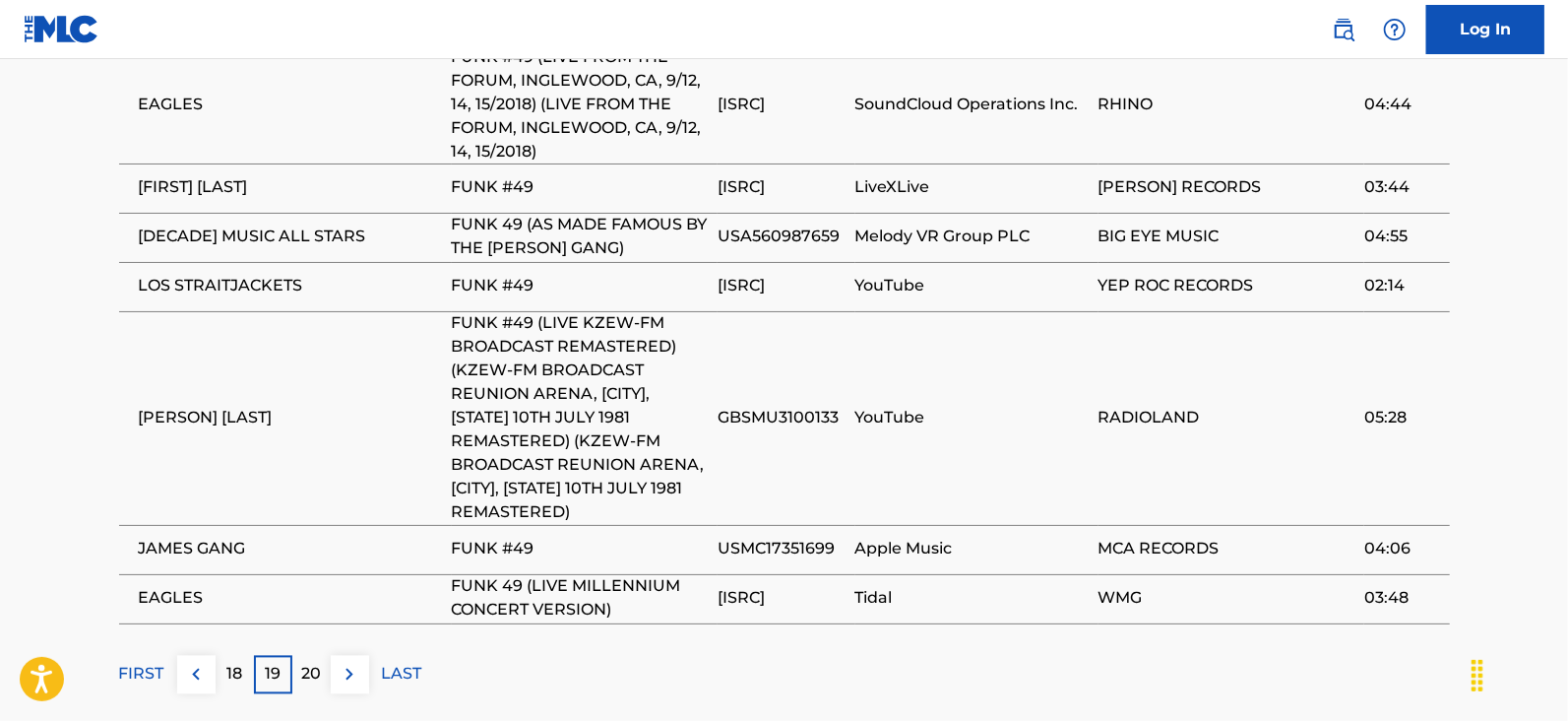 click on "20" at bounding box center [311, 675] 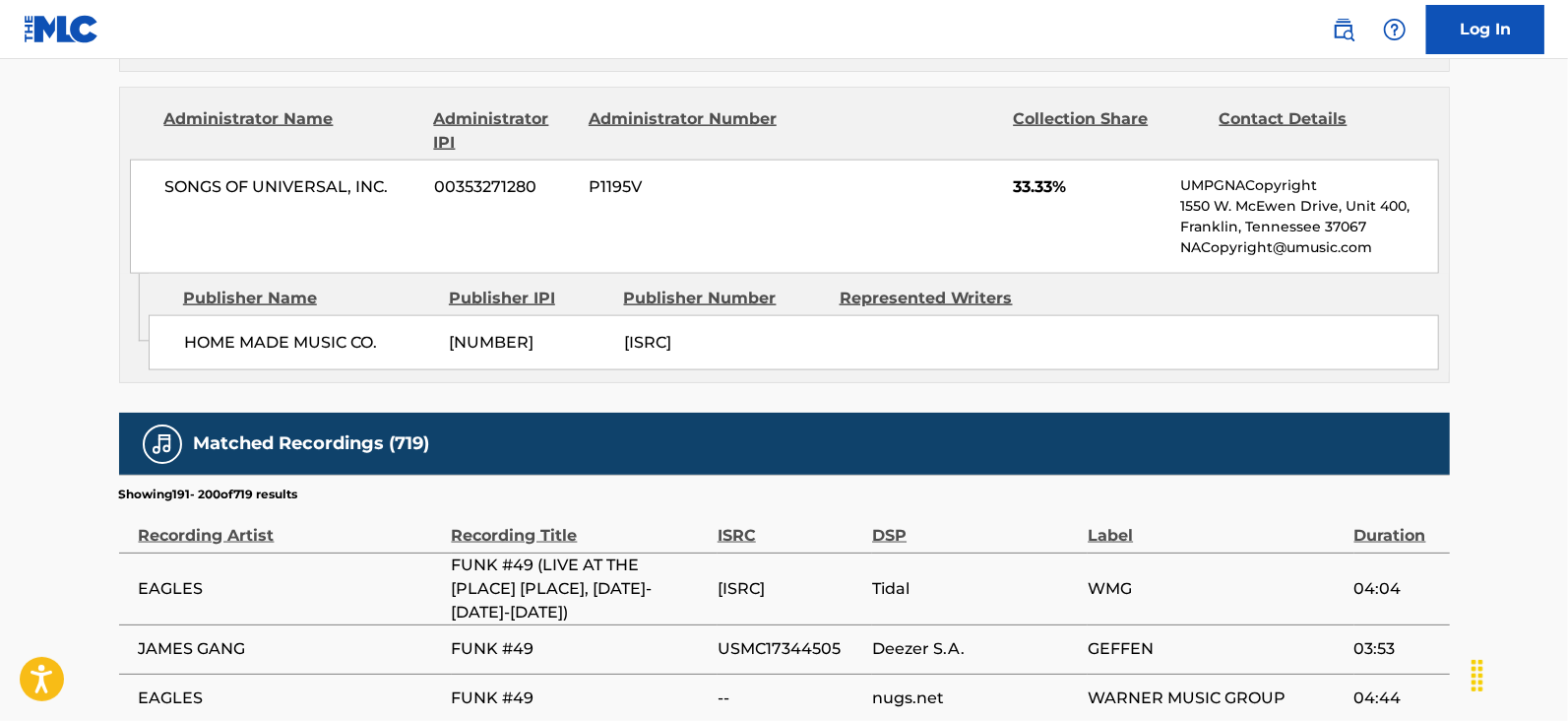 scroll, scrollTop: 2047, scrollLeft: 0, axis: vertical 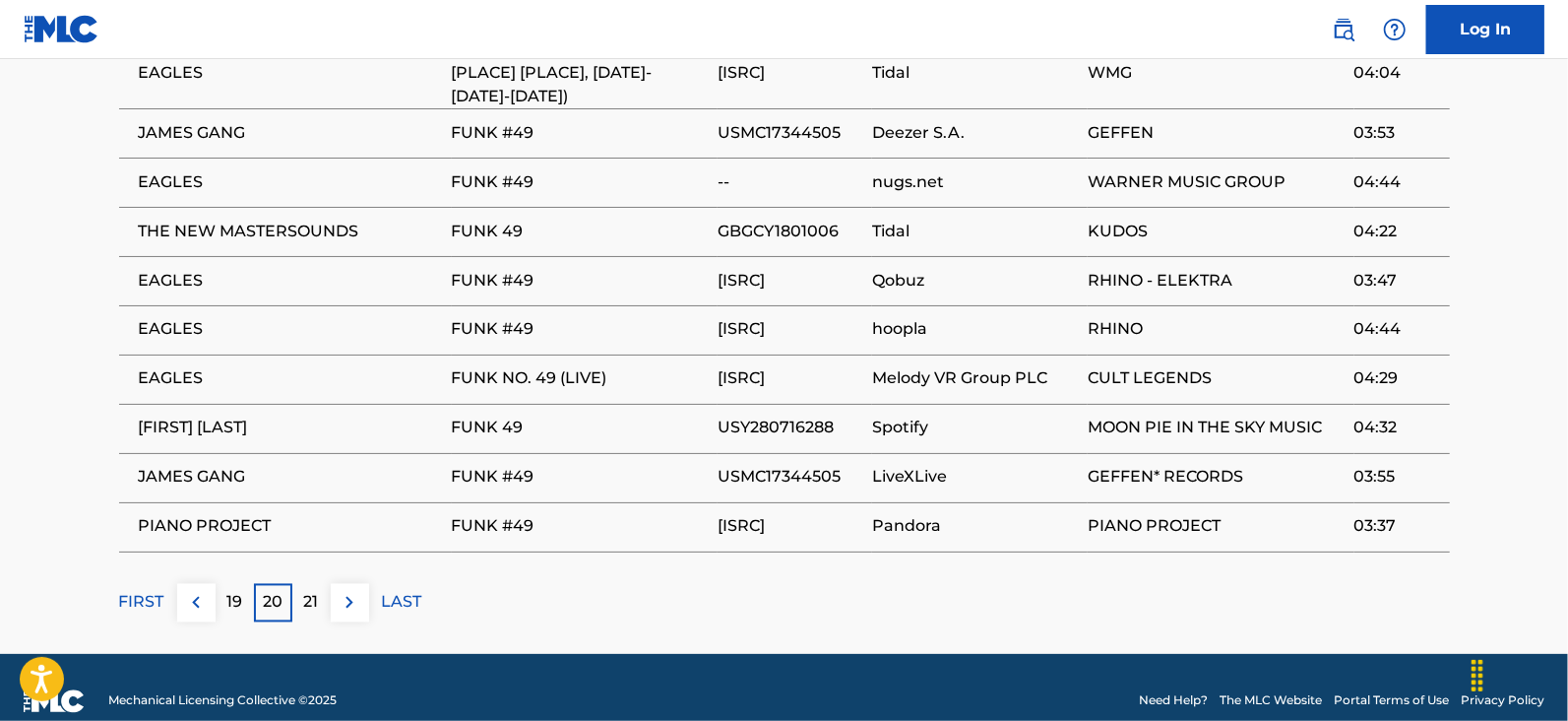 click at bounding box center (349, 603) 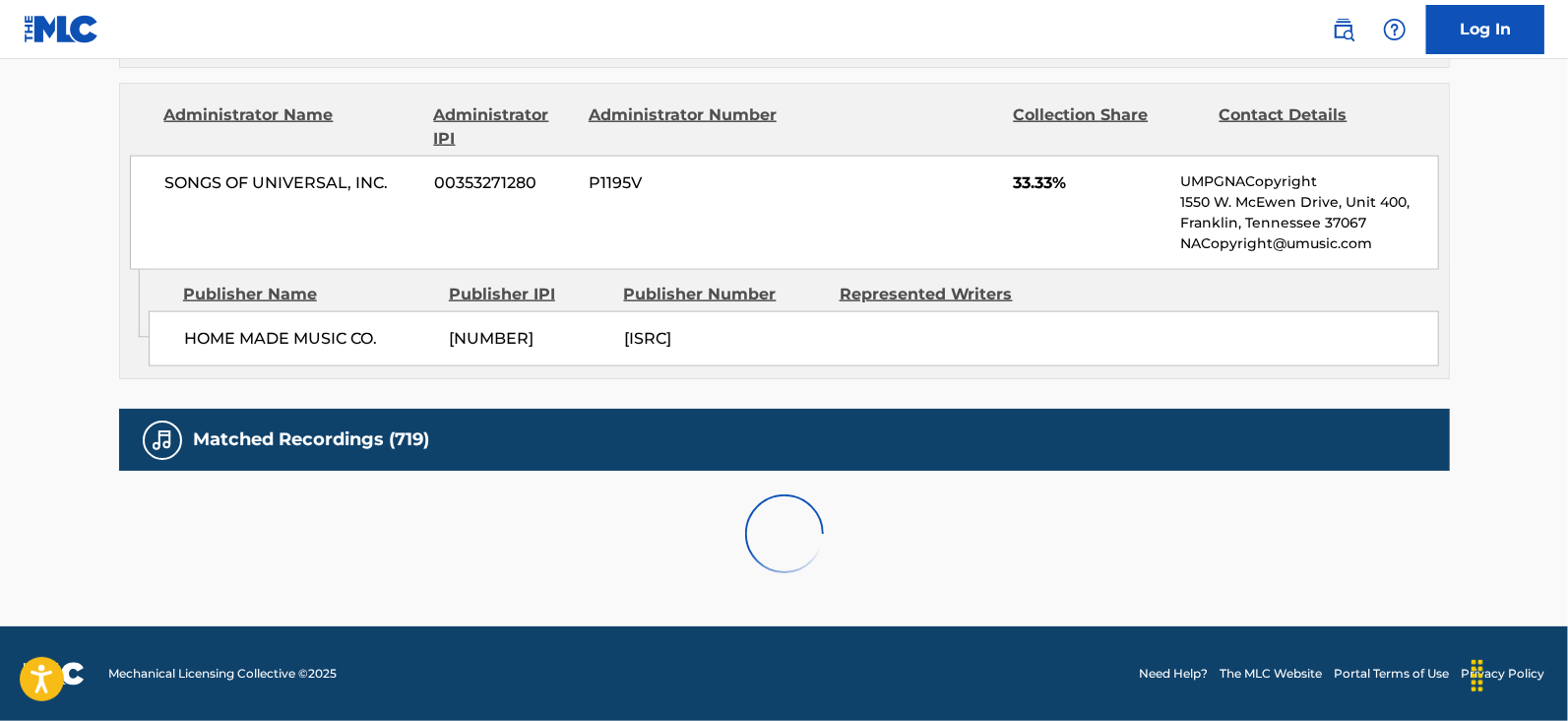 scroll, scrollTop: 2047, scrollLeft: 0, axis: vertical 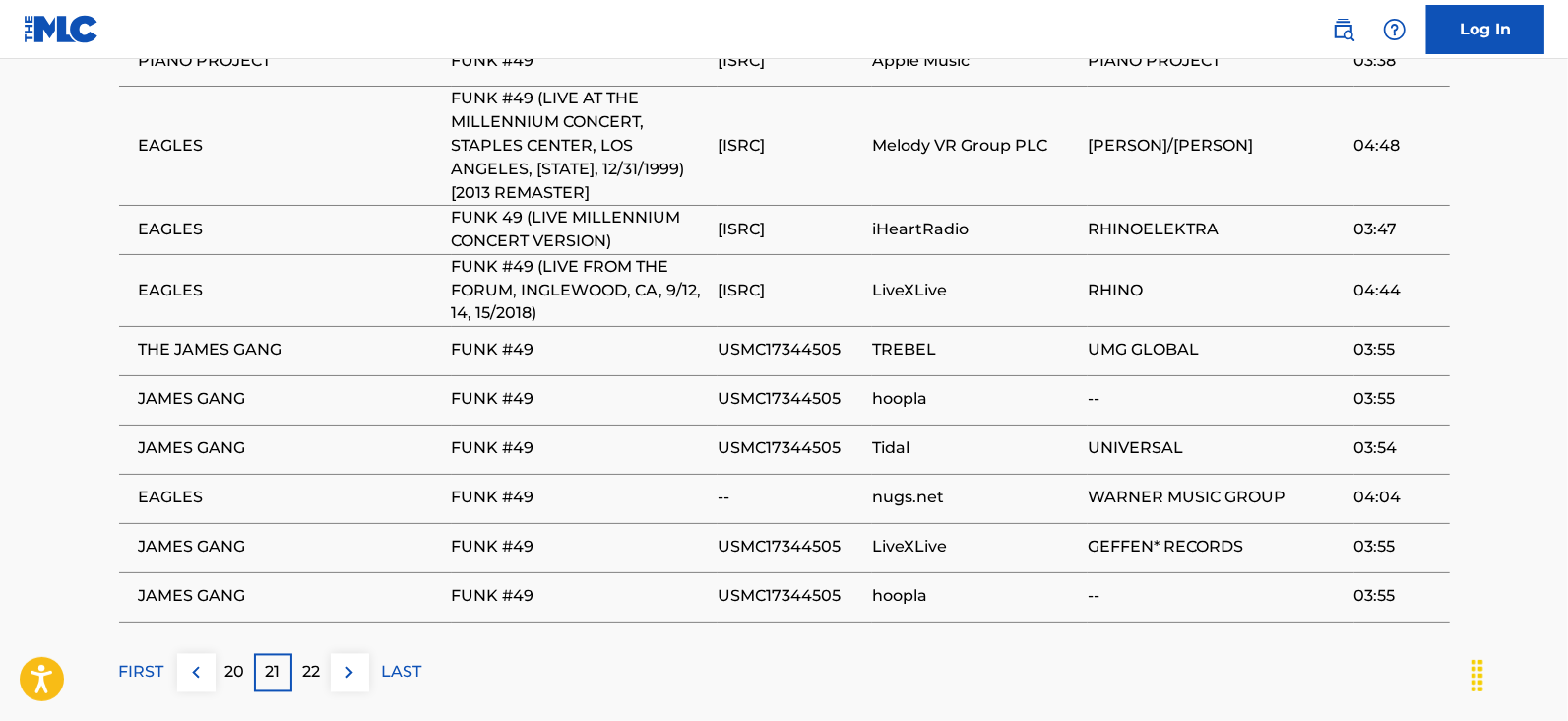 click on "22" at bounding box center (311, 673) 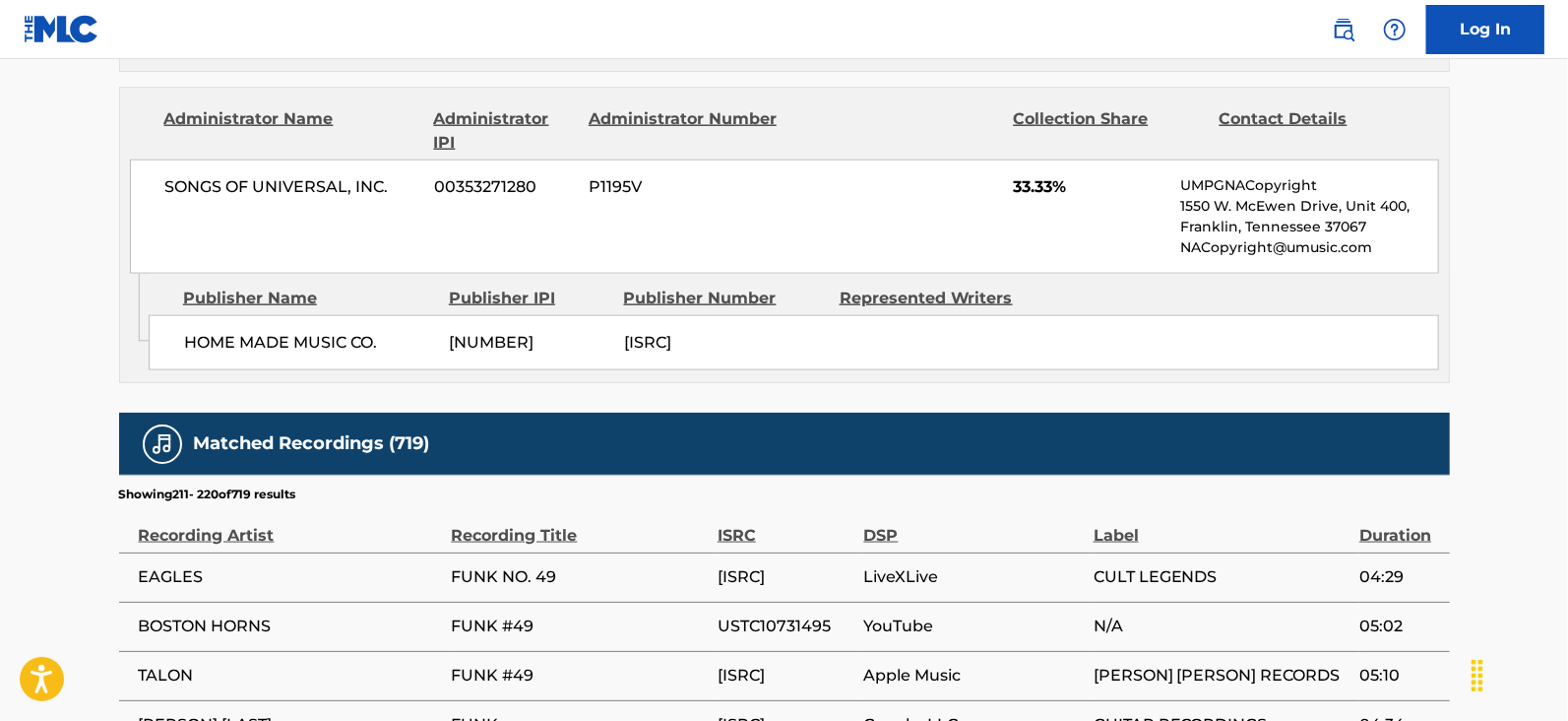 scroll, scrollTop: 2047, scrollLeft: 0, axis: vertical 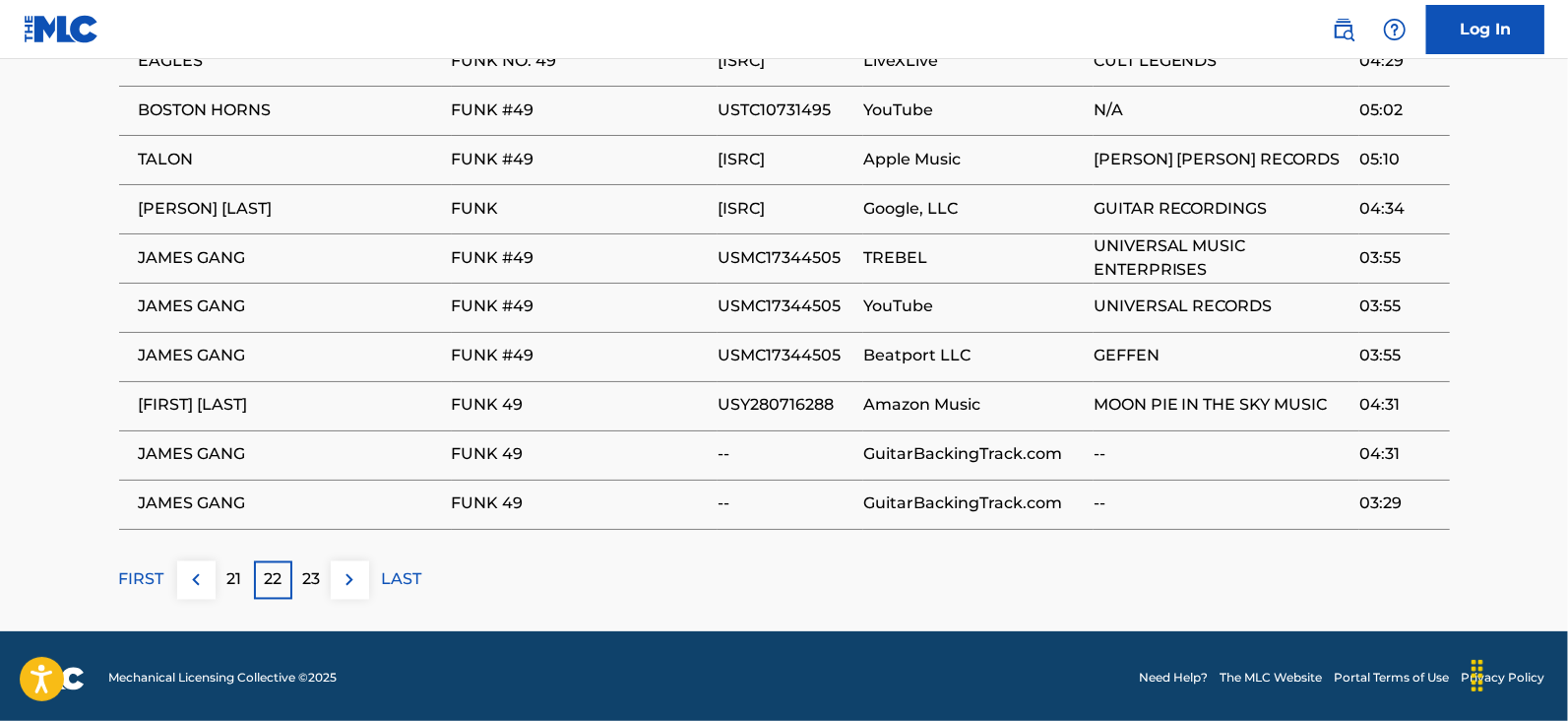 click on "23" at bounding box center [311, 580] 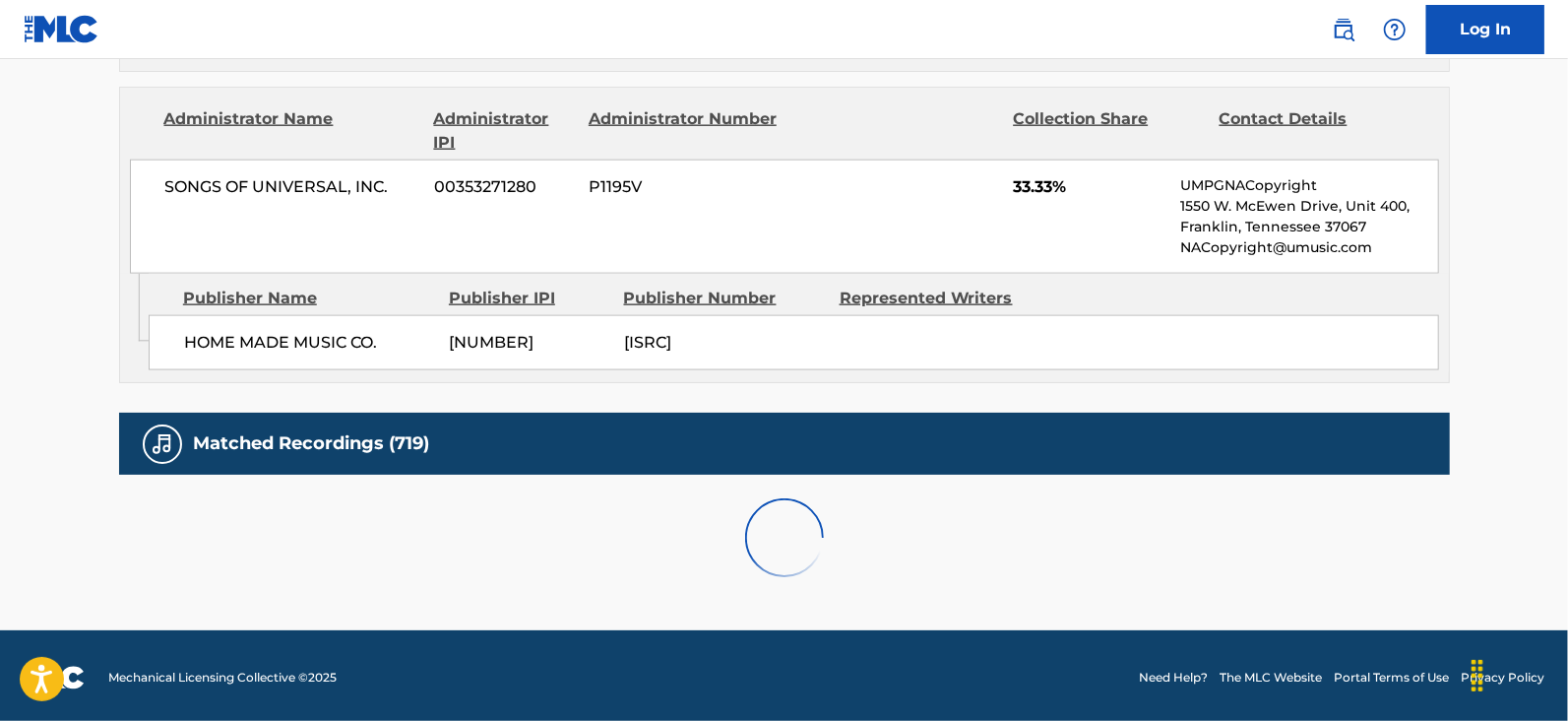 scroll, scrollTop: 2047, scrollLeft: 0, axis: vertical 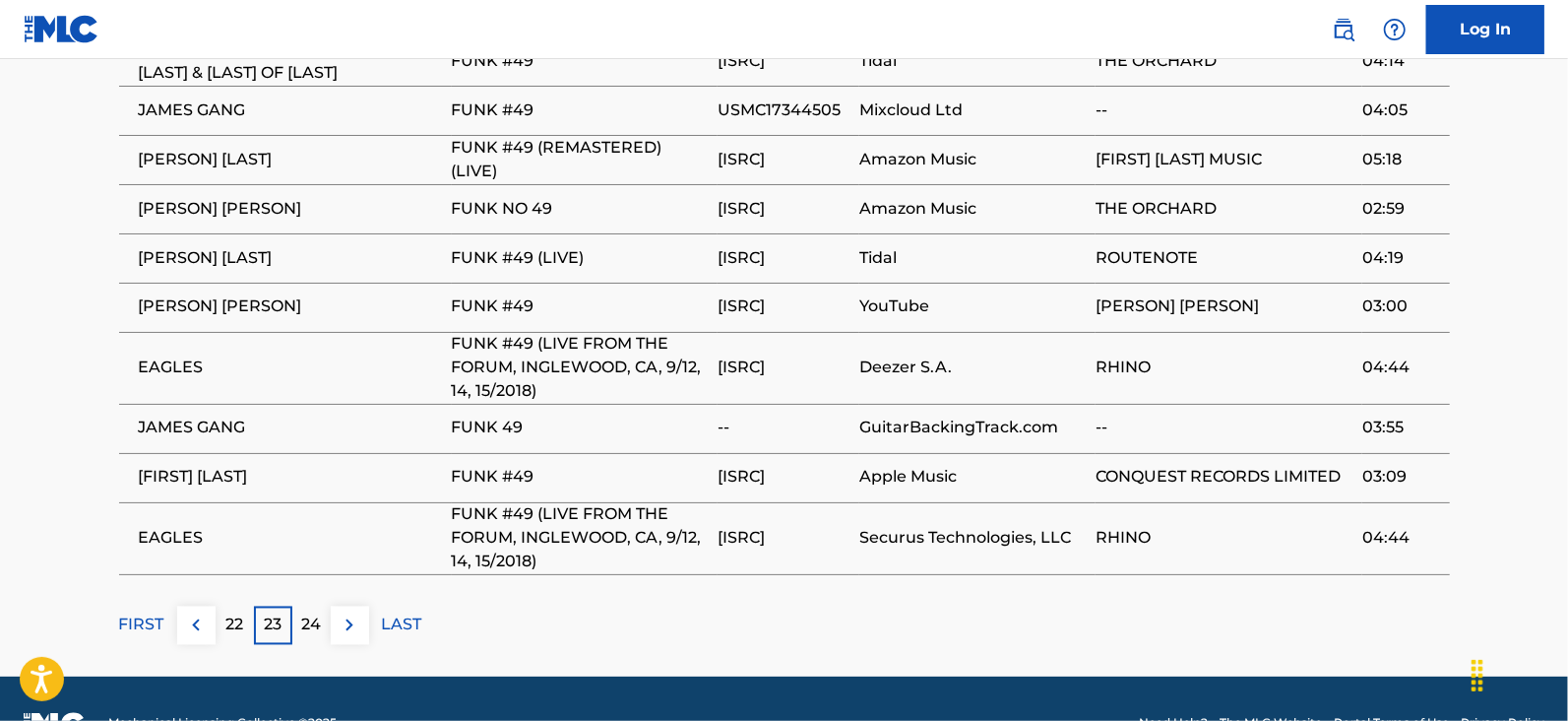 click on "24" at bounding box center (311, 625) 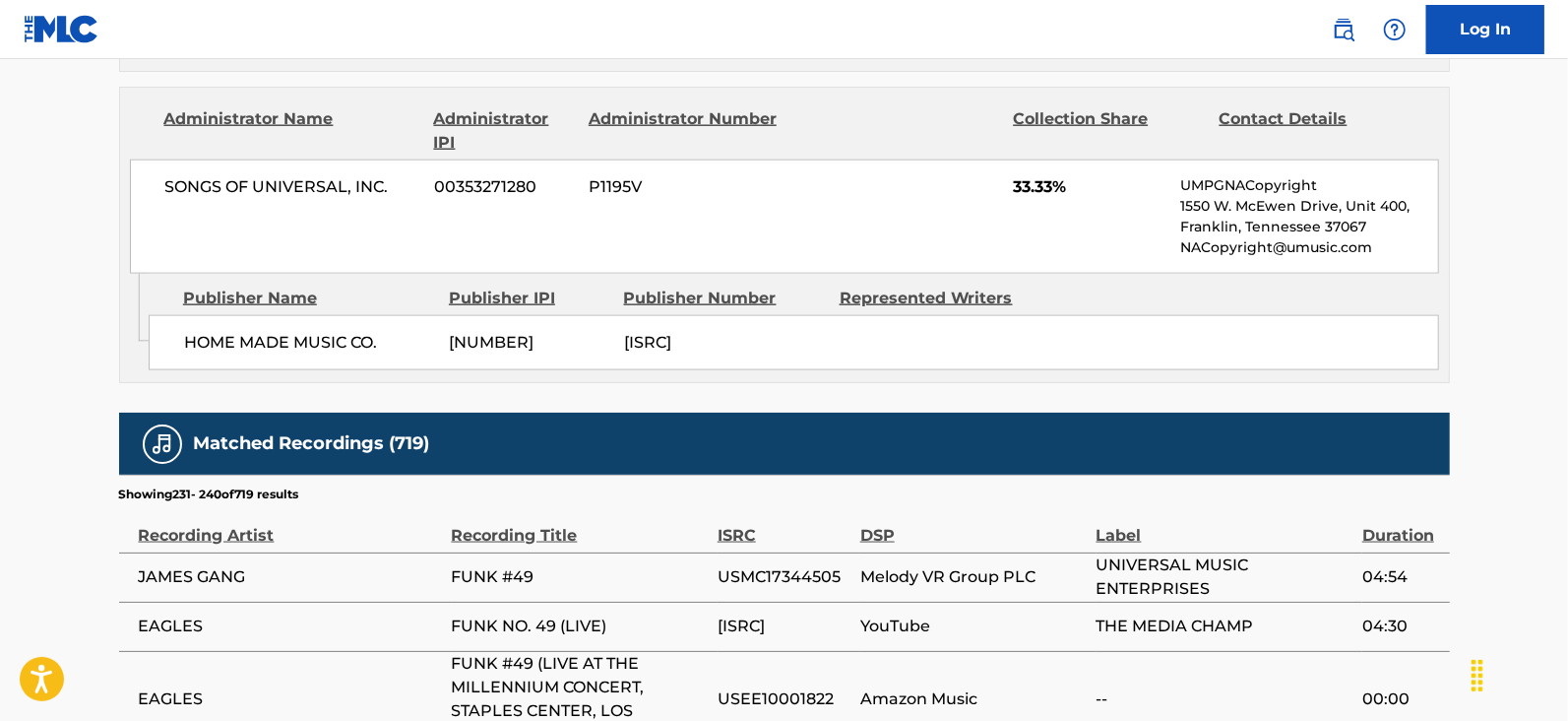 scroll, scrollTop: 2047, scrollLeft: 0, axis: vertical 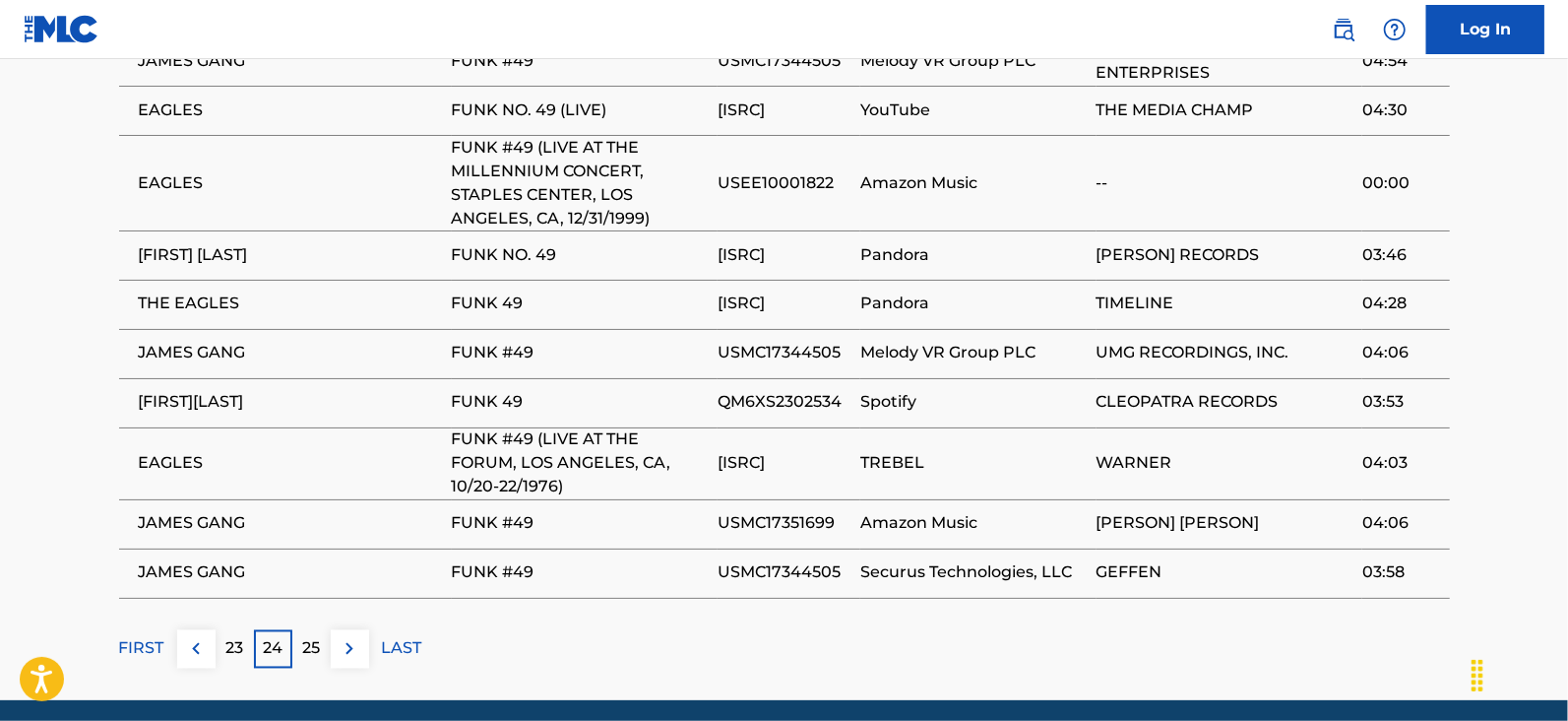 click on "25" at bounding box center (311, 649) 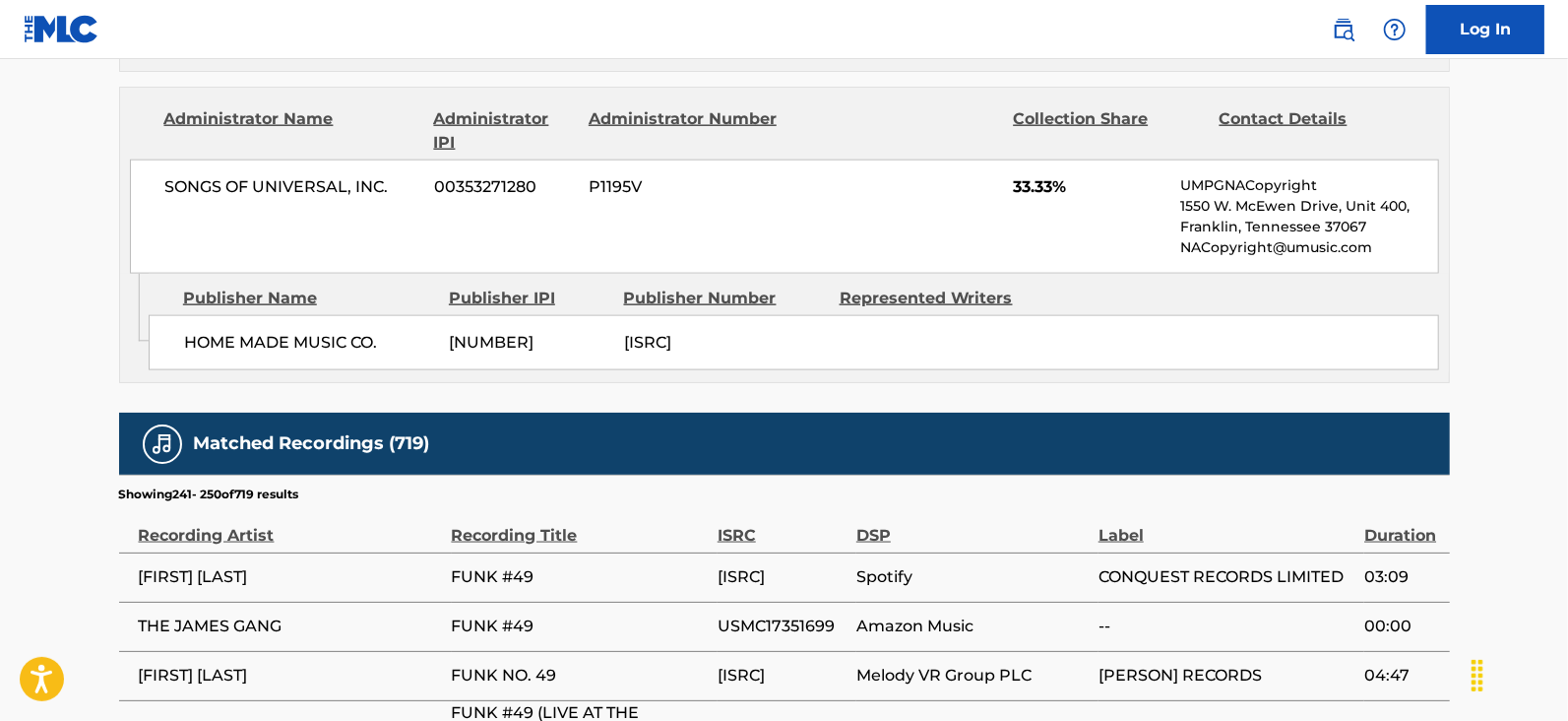scroll, scrollTop: 2047, scrollLeft: 0, axis: vertical 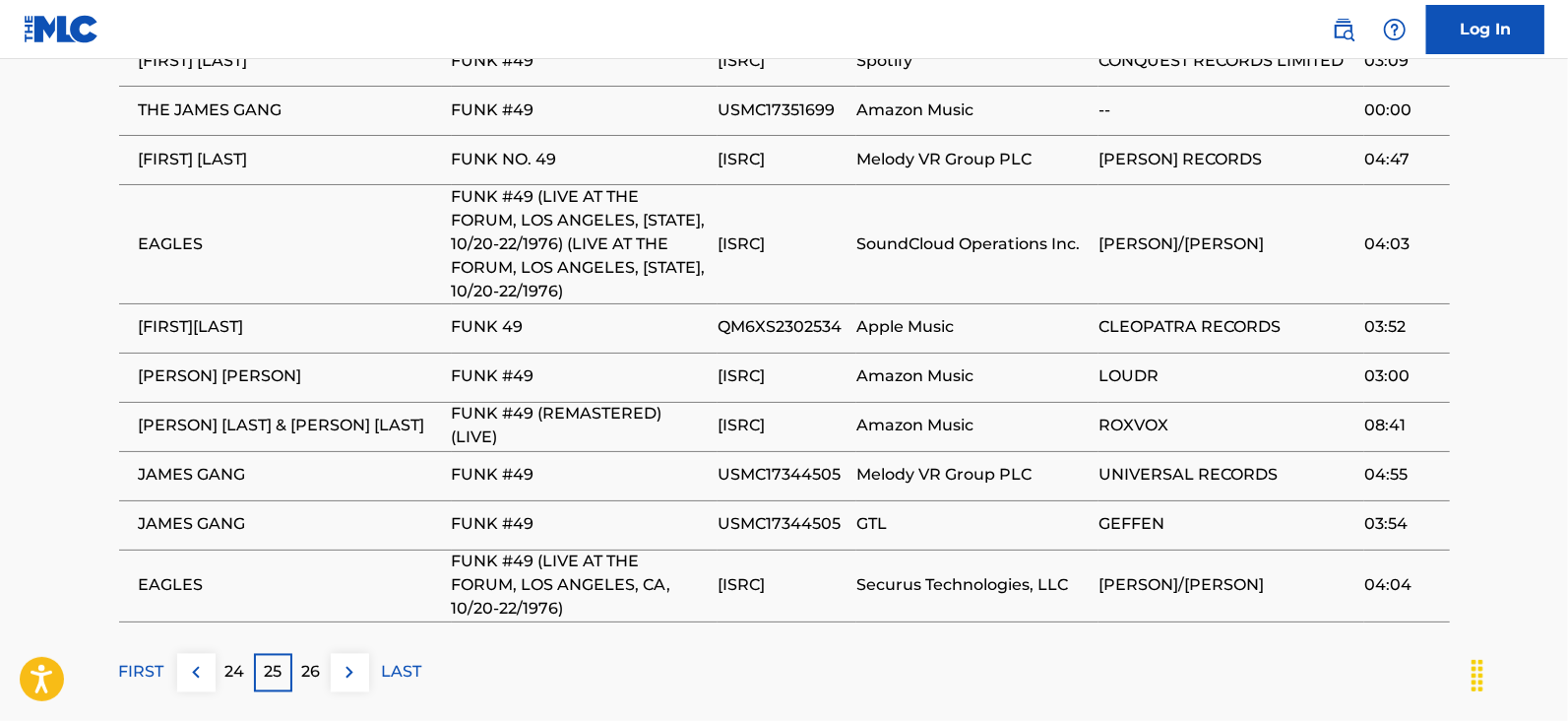 click on "26" at bounding box center (311, 673) 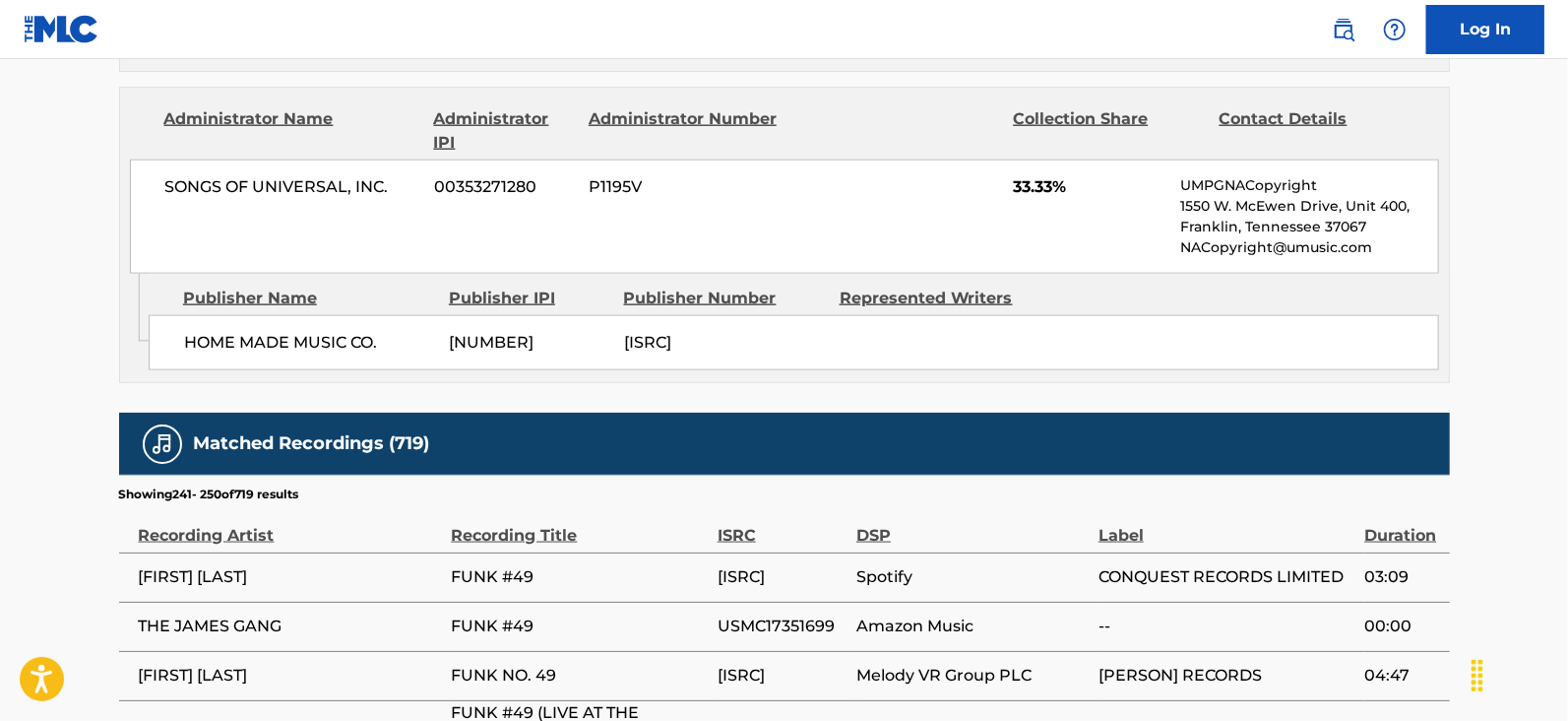 scroll, scrollTop: 2047, scrollLeft: 0, axis: vertical 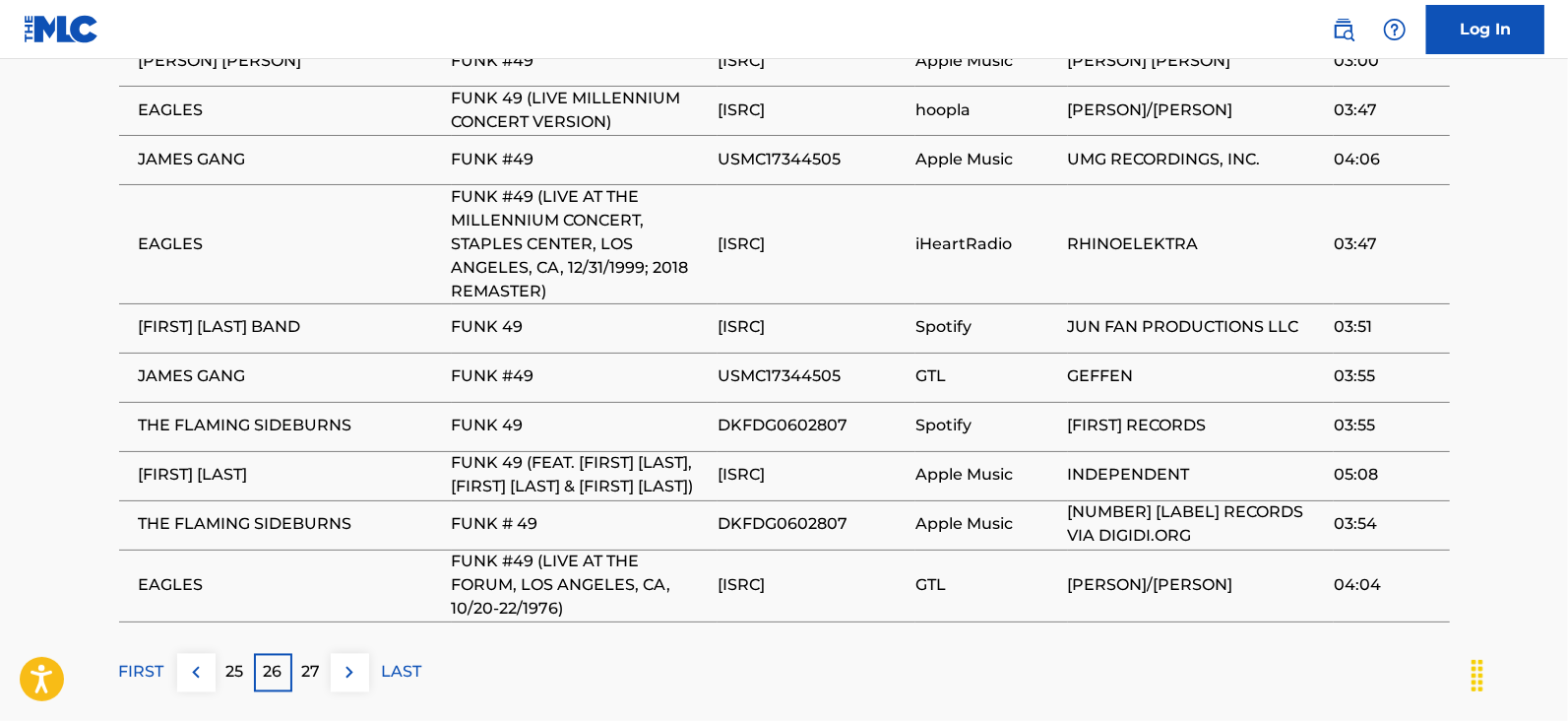 click at bounding box center [349, 673] 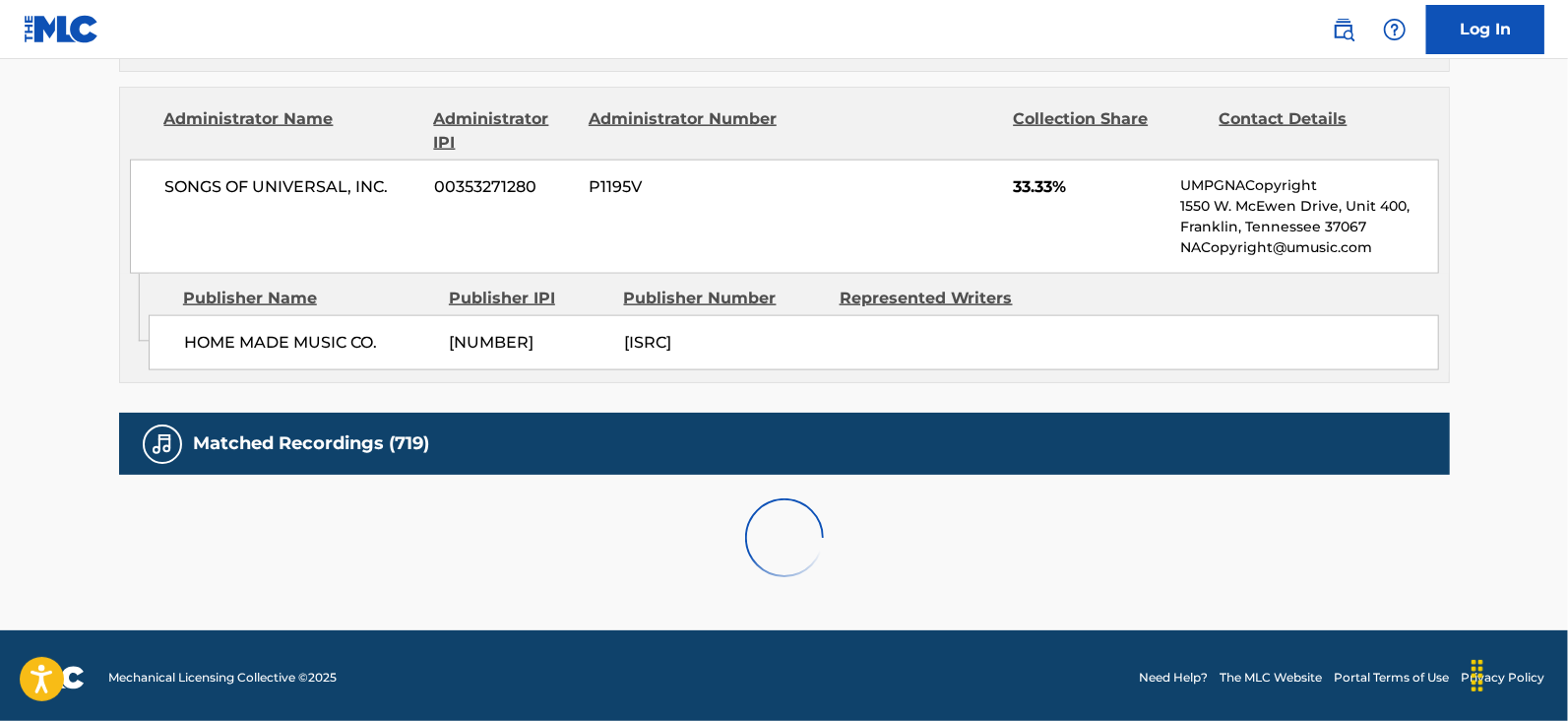 scroll, scrollTop: 2047, scrollLeft: 0, axis: vertical 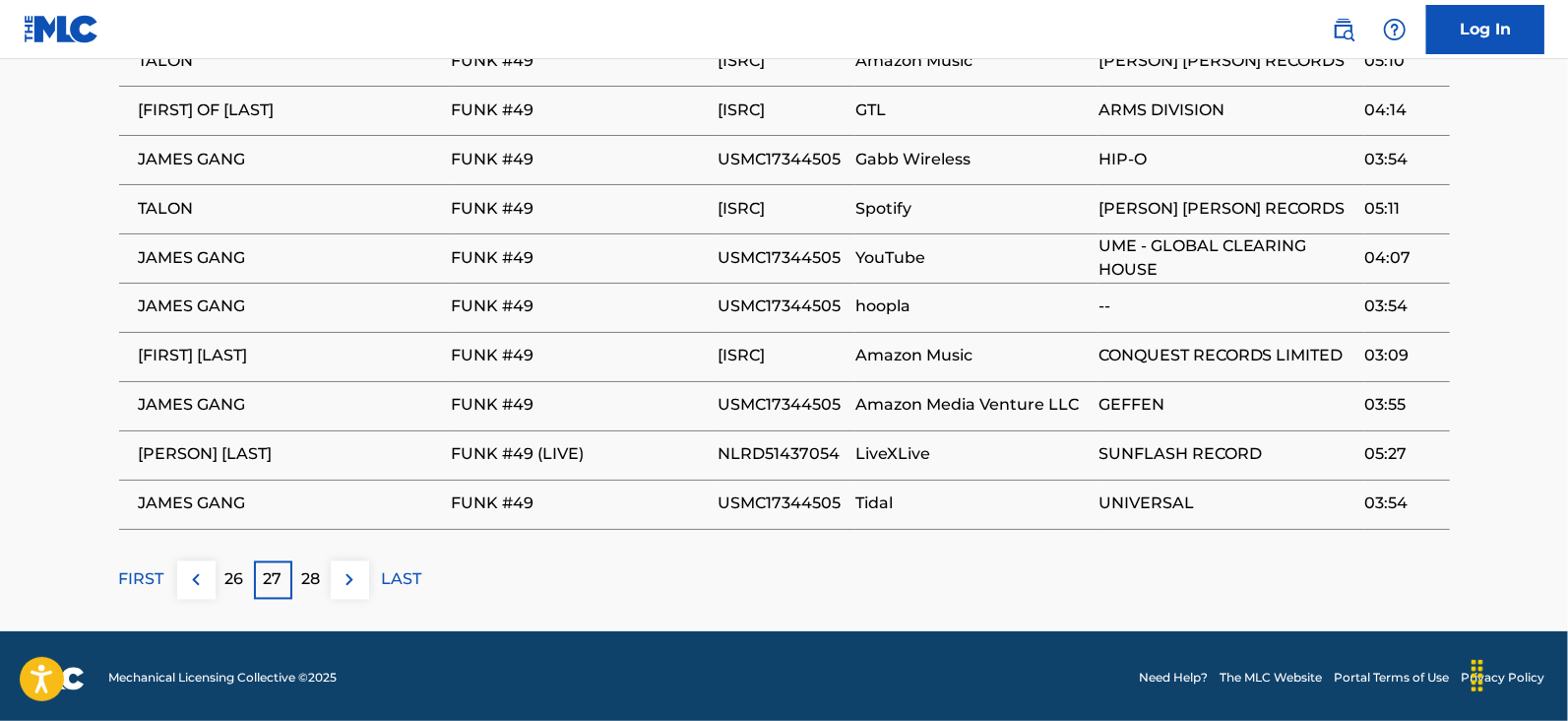 click at bounding box center [349, 580] 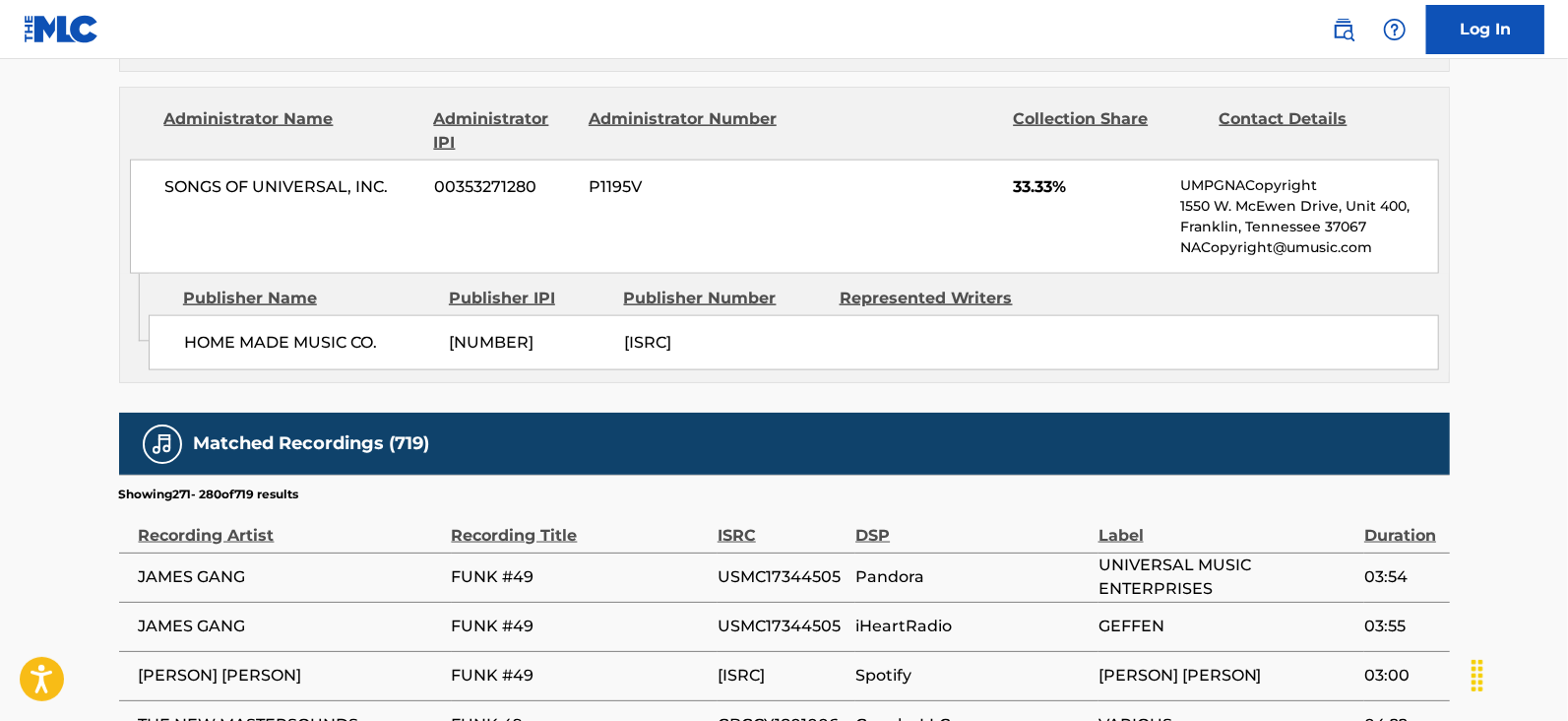 scroll, scrollTop: 2047, scrollLeft: 0, axis: vertical 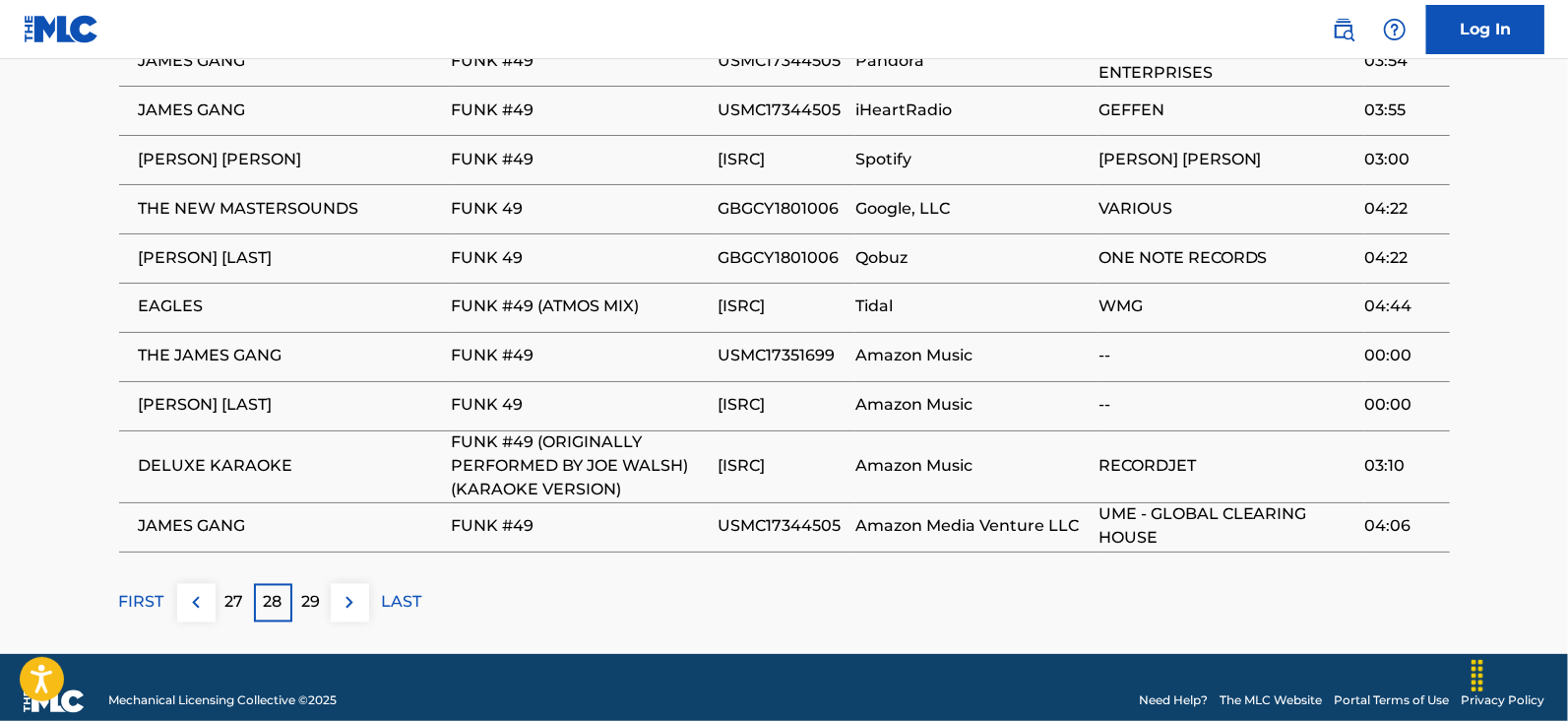 click at bounding box center [349, 603] 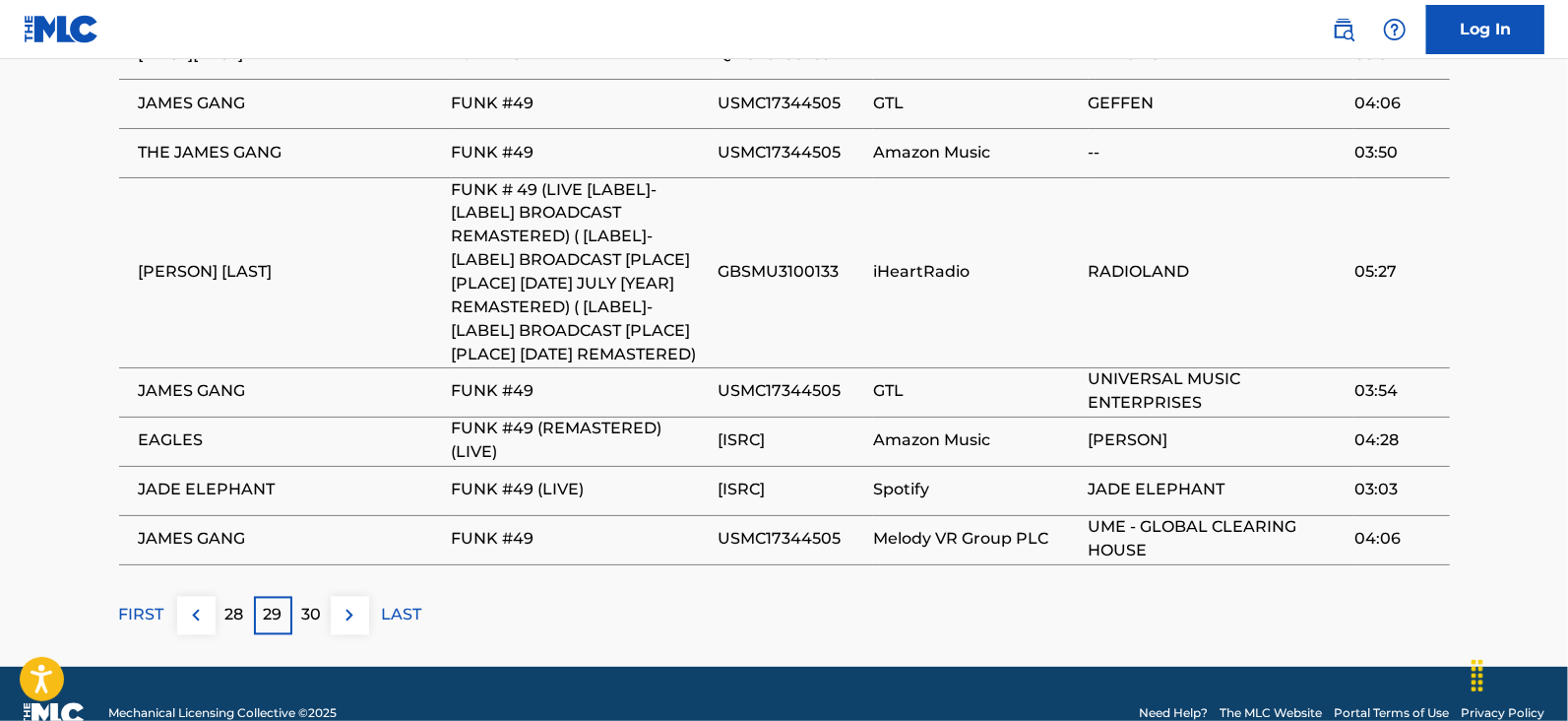 scroll, scrollTop: 2155, scrollLeft: 0, axis: vertical 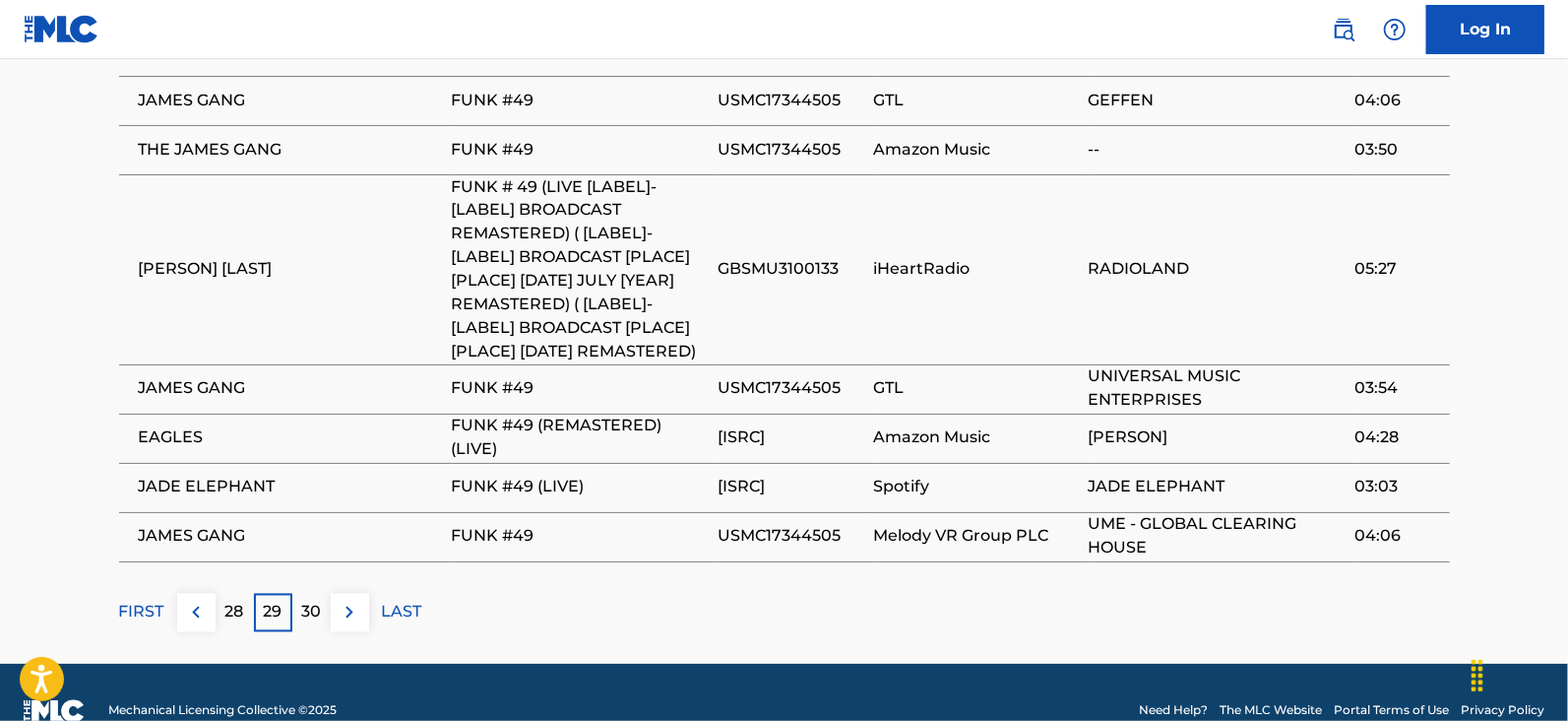 click on "Matched Recordings   (719) Showing  281  -   290  of  719   results   Recording Artist Recording Title ISRC DSP Label Duration THE JAMES GANG FUNK #49 USMC17344505 GTL  GEFFEN 04:06 JETBOY FUNK 49 QM6XS2302534 Pandora CLEOPATRA RECORDS 03:52 JETBOY FUNK 49 QM6XS2302534 Amazon Music THE ORCHARD 03:52 JAMES GANG FUNK #49 USMC17344505 GTL  GEFFEN 04:06 THE JAMES GANG FUNK #49 USMC17344505 Amazon Music -- 03:50 [PERSON] FUNK #49 (LIVE KZEW-FM BROADCAST REMASTERED) (KZEW-FM BROADCAST REUNION ARENA, DALLAS TX 10TH JULY 1981 REMASTERED) (KZEW-FM BROADCAST REUNION ARENA, DALLAS TX 10TH JULY 1981 REMASTERED) GBSMU3100133 iHeartRadio RADIOLAND 05:27 JAMES GANG FUNK #49 USMC17344505 GTL  UNIVERSAL MUSIC ENTERPRISES 03:54 EAGLES FUNK #49 (REMASTERED) (LIVE) DELJ81604094 Amazon Music ORCHARDHOUSE 04:28 JADE ELEPHANT FUNK #49 (LIVE) USX9P2453662 Spotify JADE ELEPHANT 03:03 JAMES GANG FUNK #49 USMC17344505 Melody VR Group PLC UME - GLOBAL CLEARING HOUSE 04:06 FIRST 28 29 30 LAST" at bounding box center (784, 210) 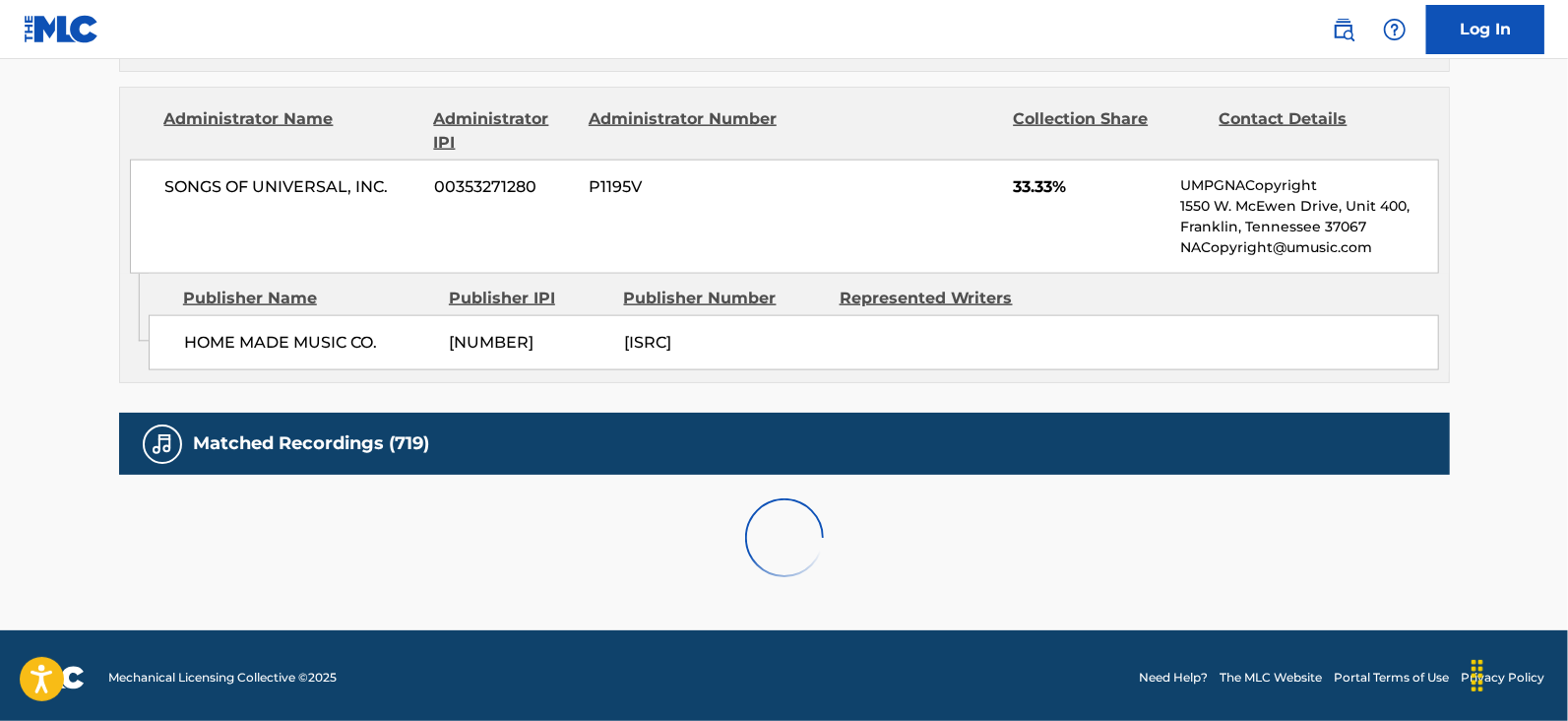 scroll, scrollTop: 2155, scrollLeft: 0, axis: vertical 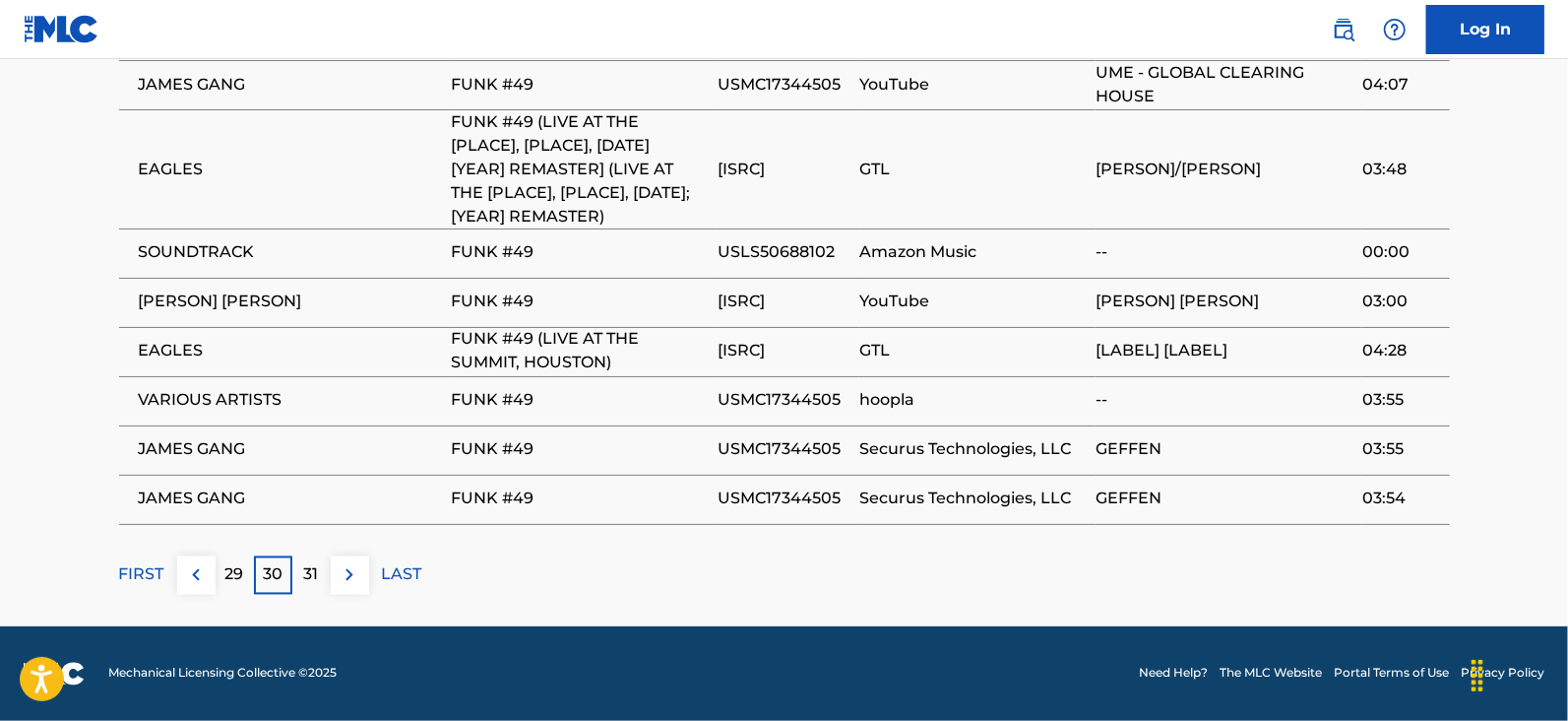 click at bounding box center (349, 575) 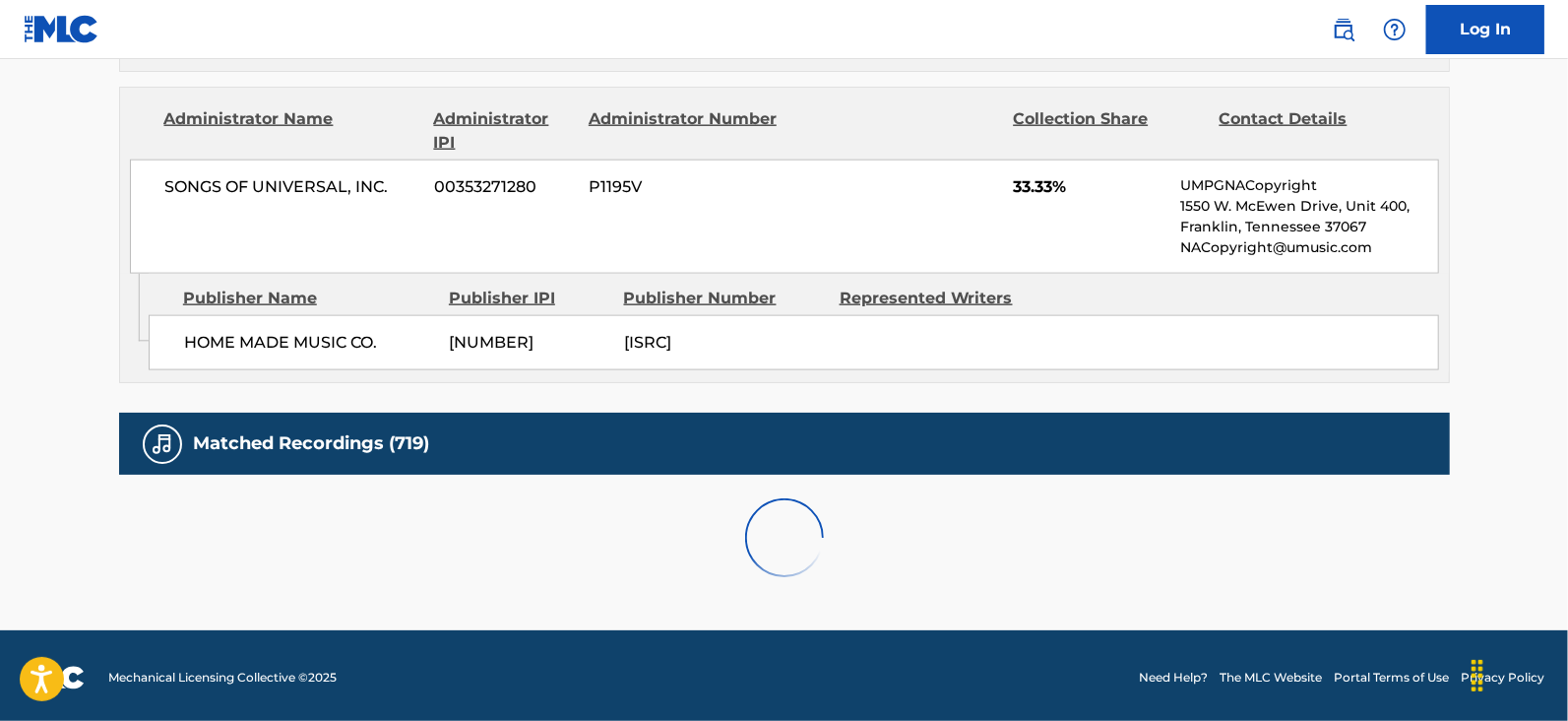 scroll, scrollTop: 2068, scrollLeft: 0, axis: vertical 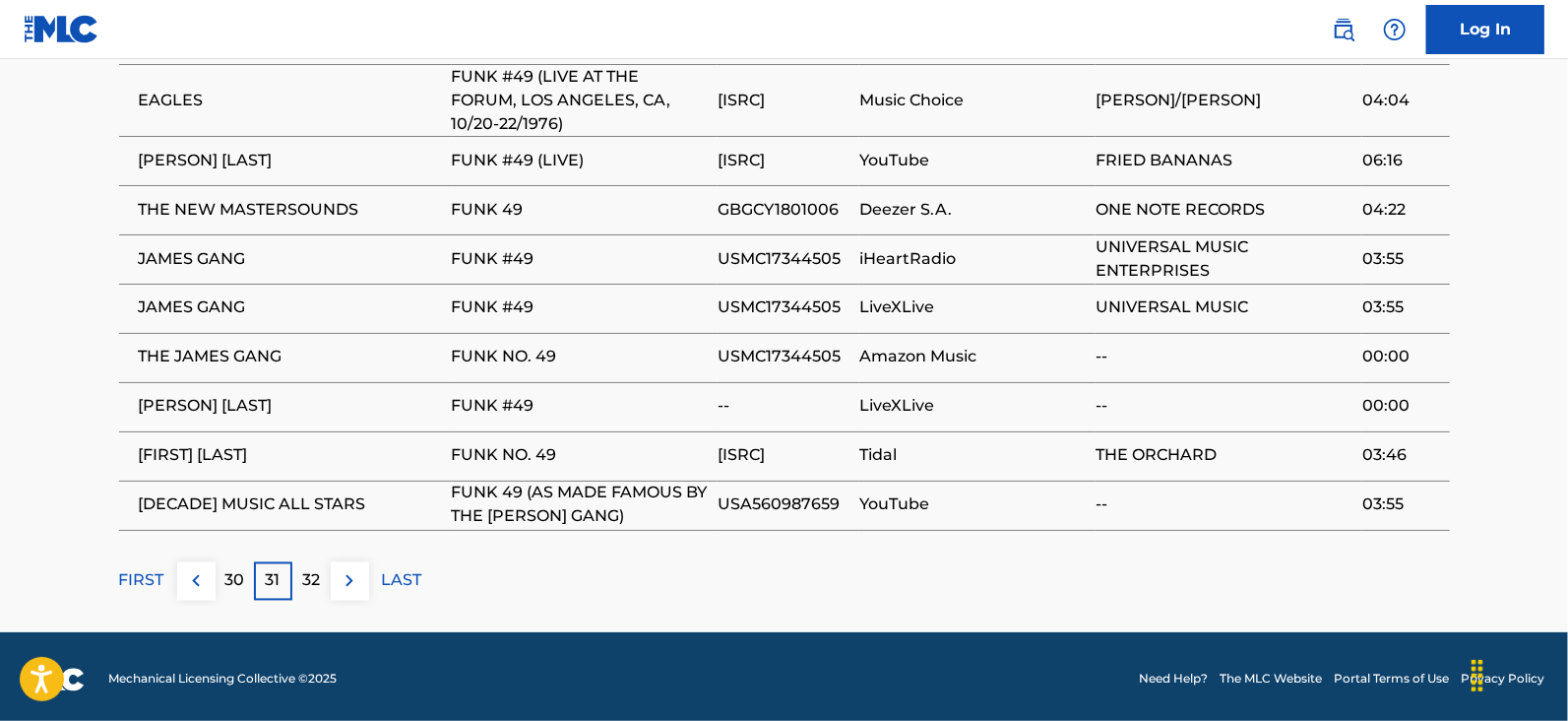 click at bounding box center (349, 581) 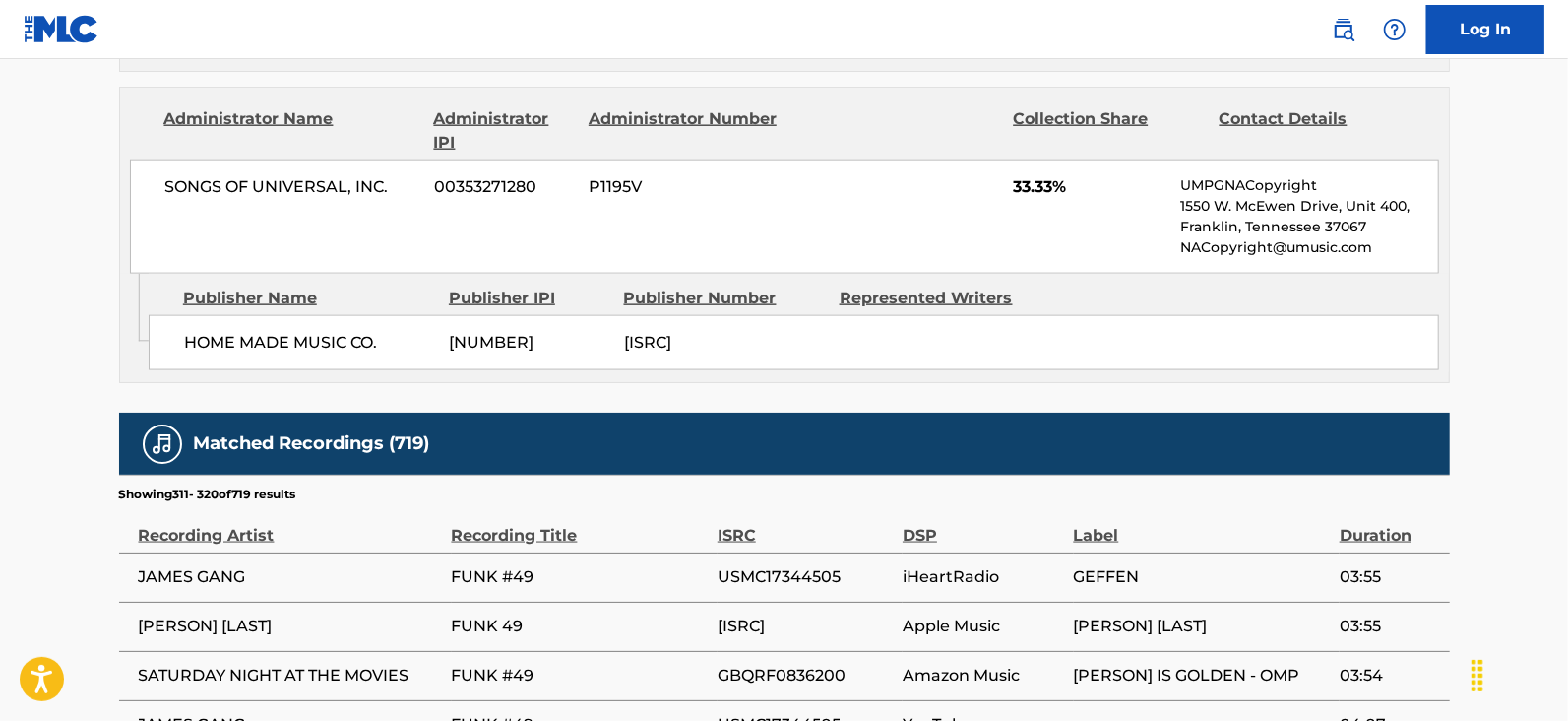 scroll, scrollTop: 2068, scrollLeft: 0, axis: vertical 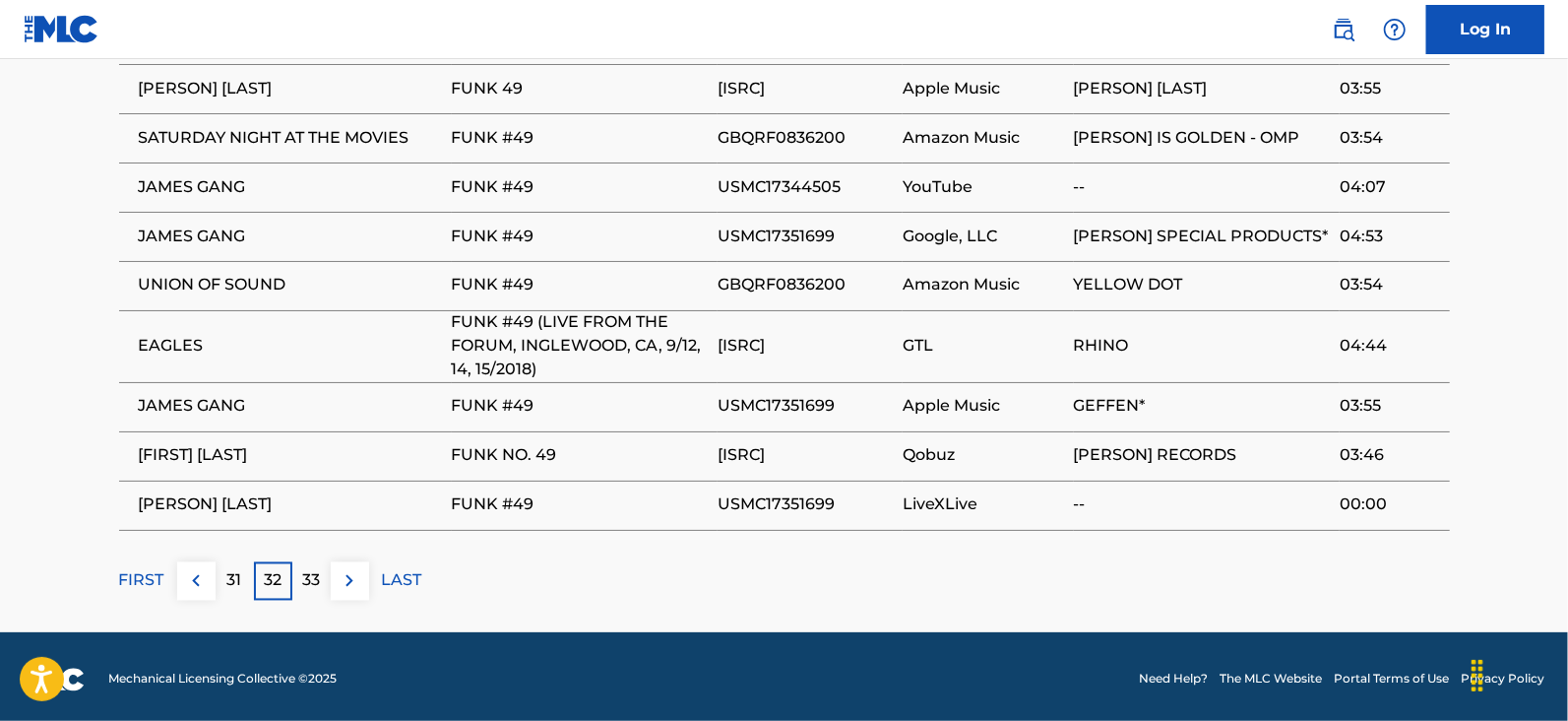 click on "33" at bounding box center (311, 581) 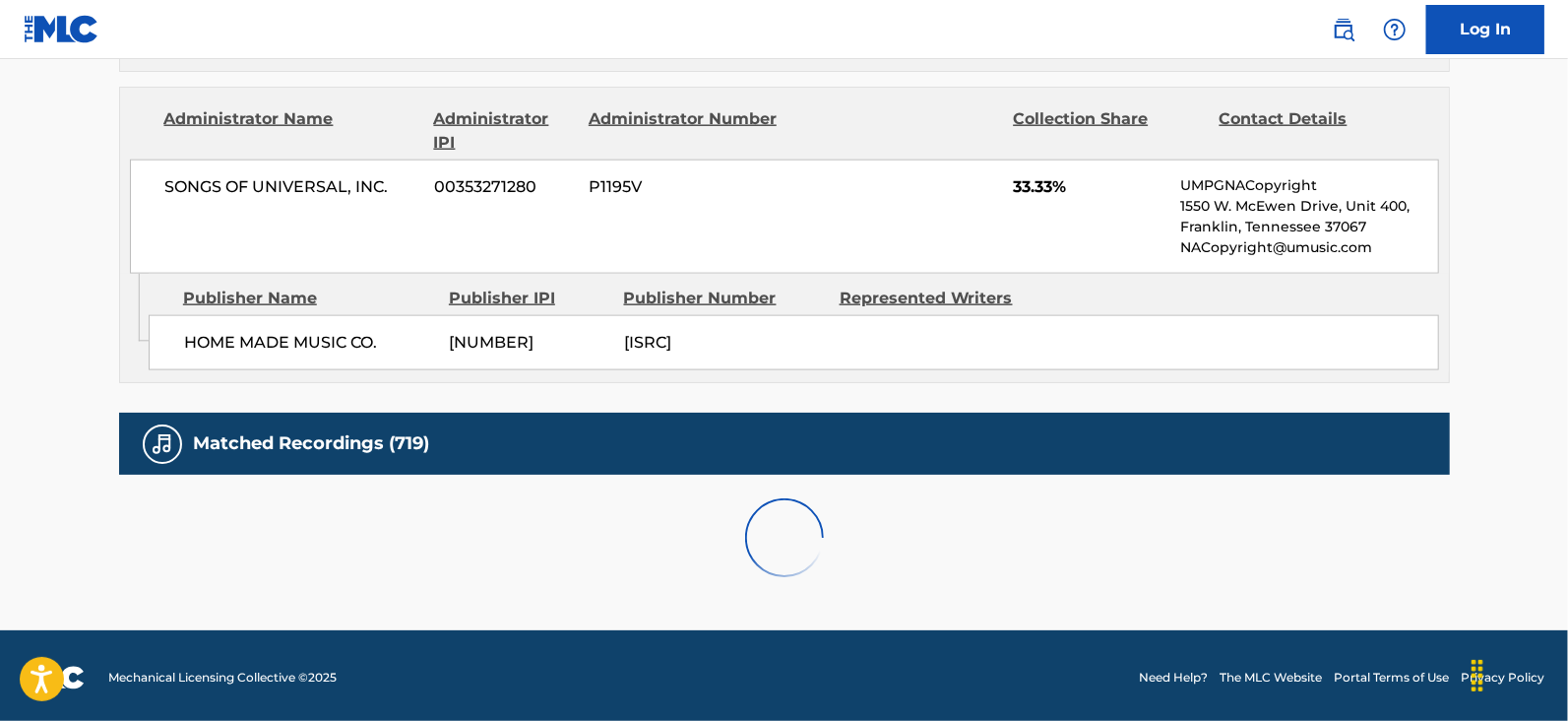 scroll, scrollTop: 2047, scrollLeft: 0, axis: vertical 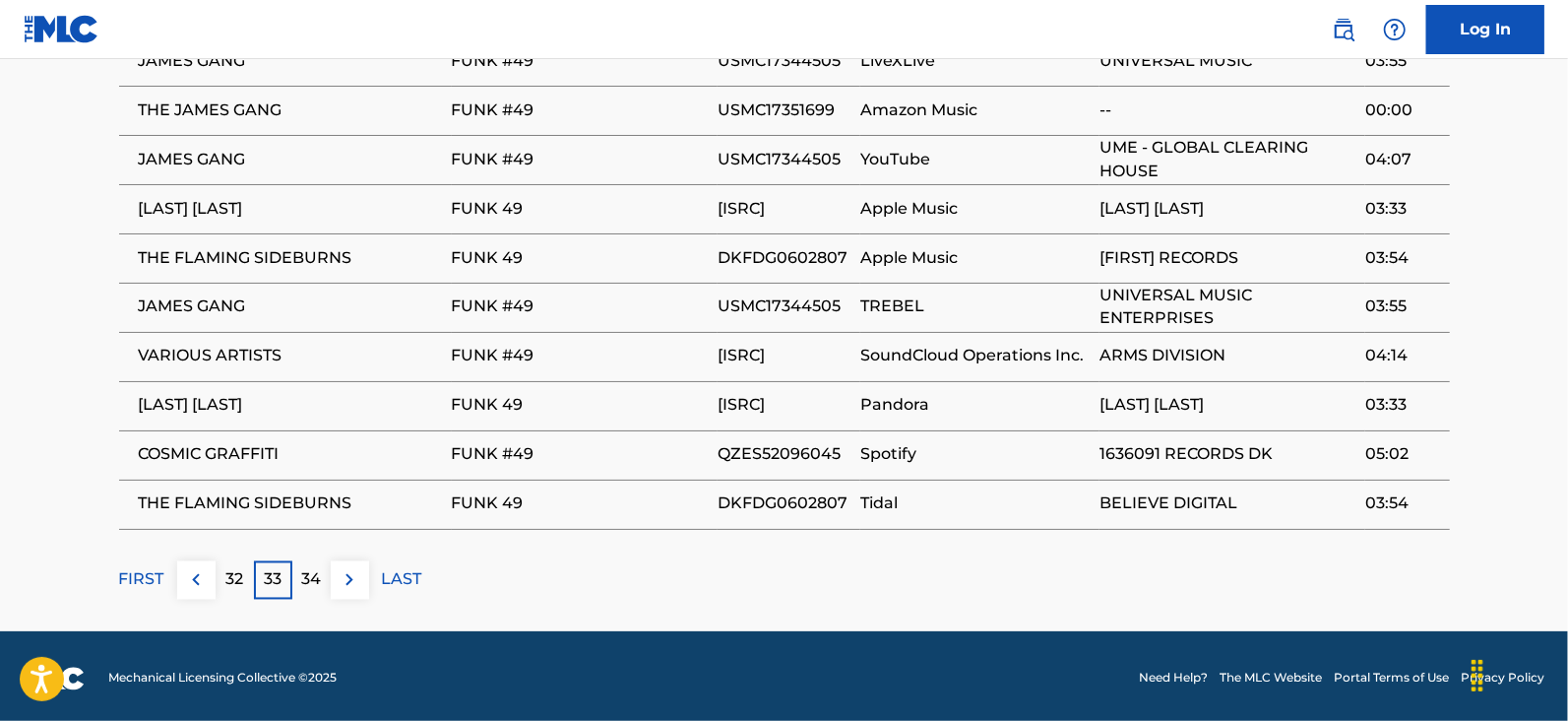 click on "34" at bounding box center (311, 580) 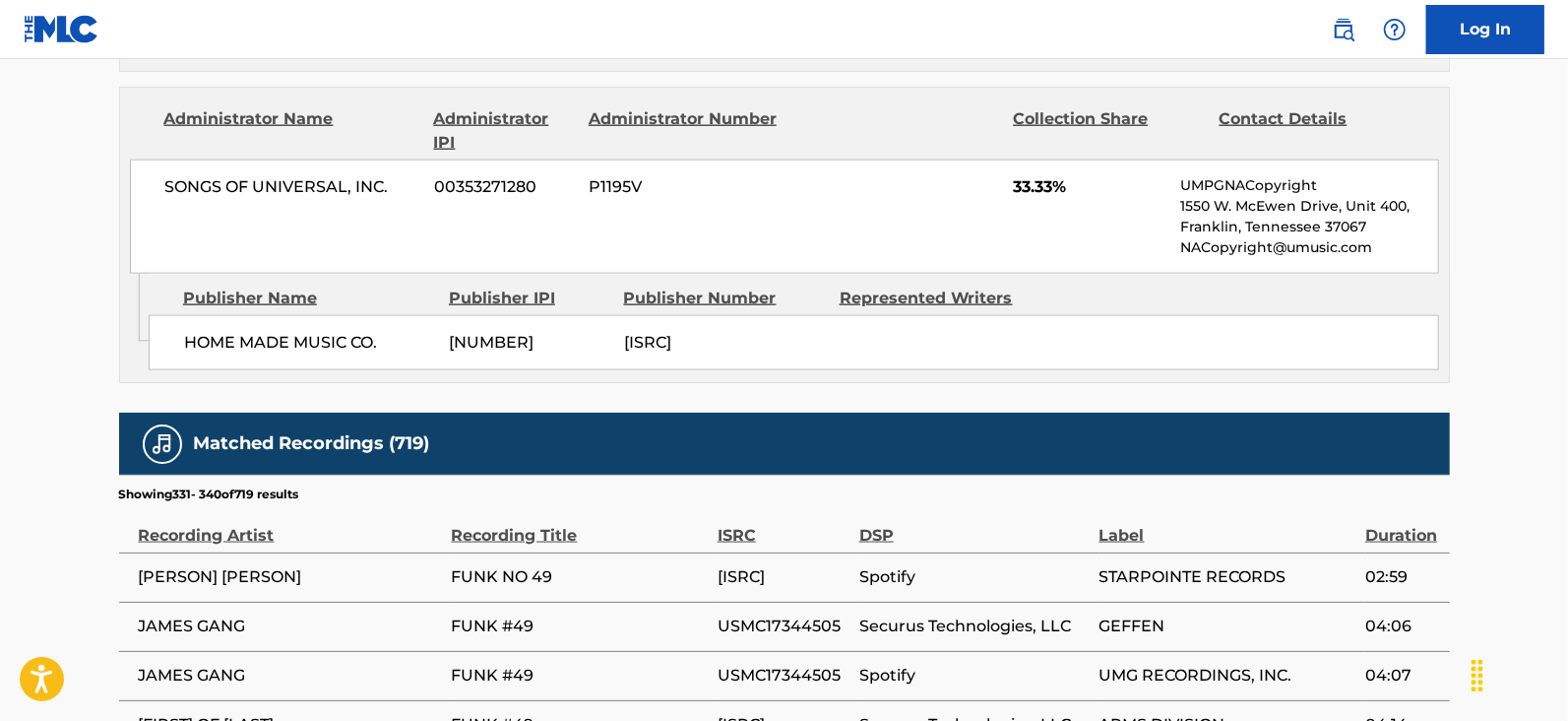 scroll, scrollTop: 2047, scrollLeft: 0, axis: vertical 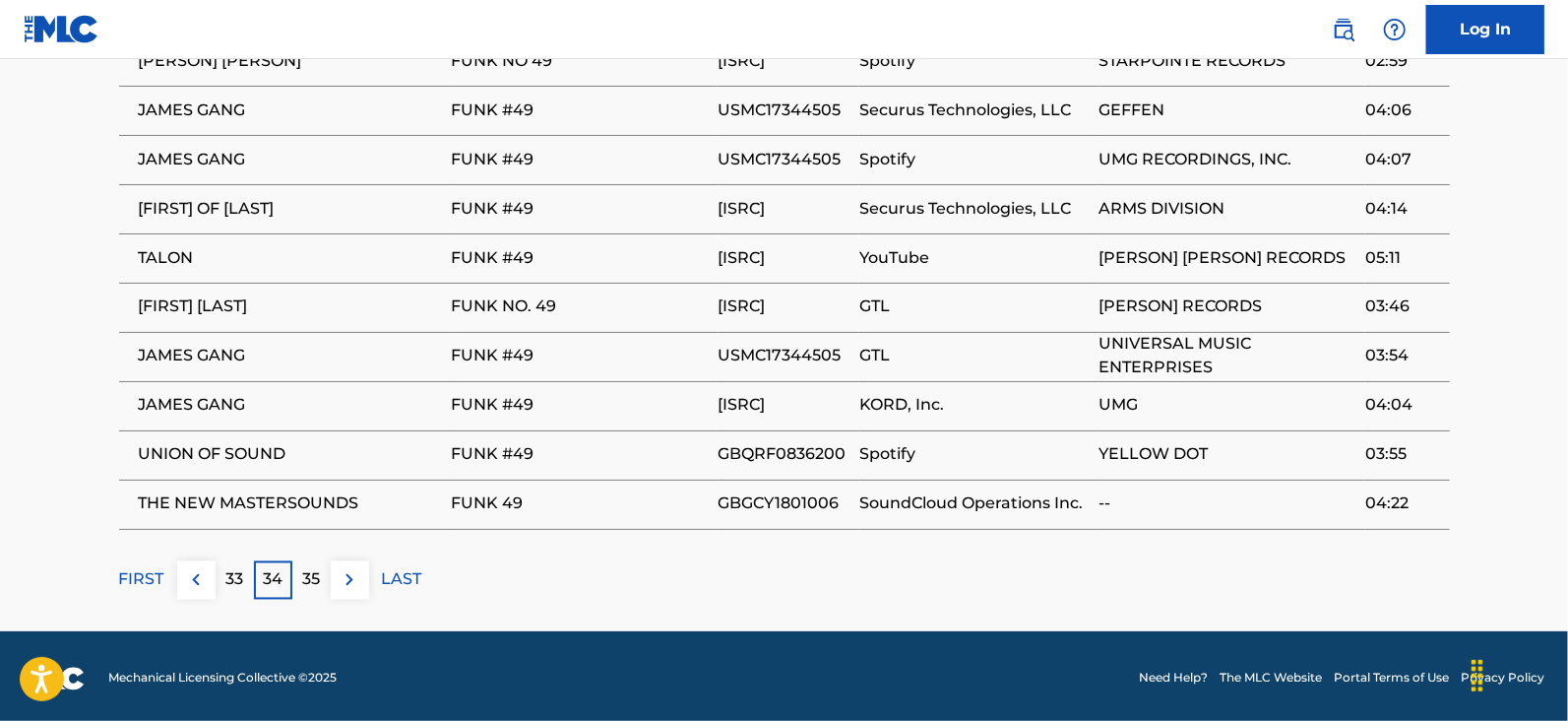 click on "35" at bounding box center (311, 580) 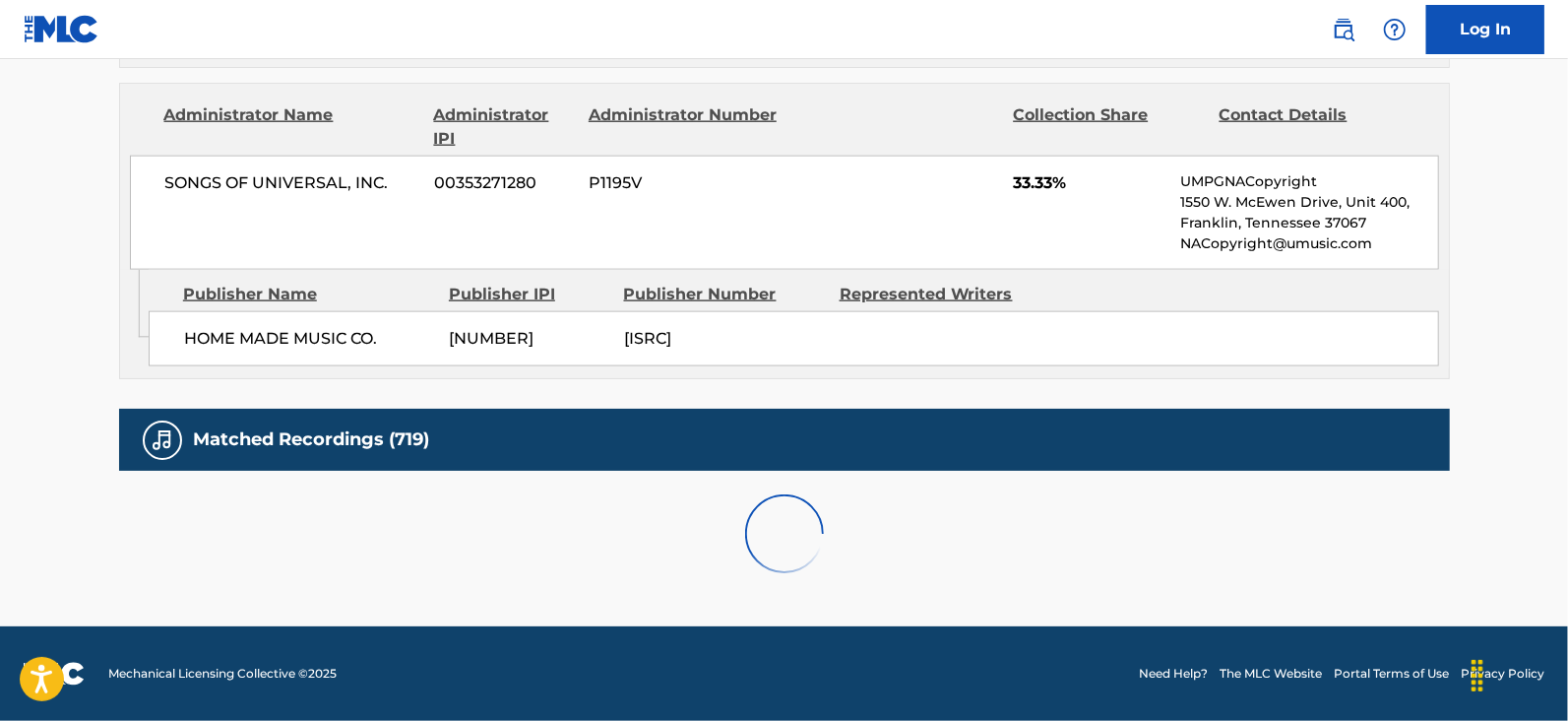 scroll, scrollTop: 2068, scrollLeft: 0, axis: vertical 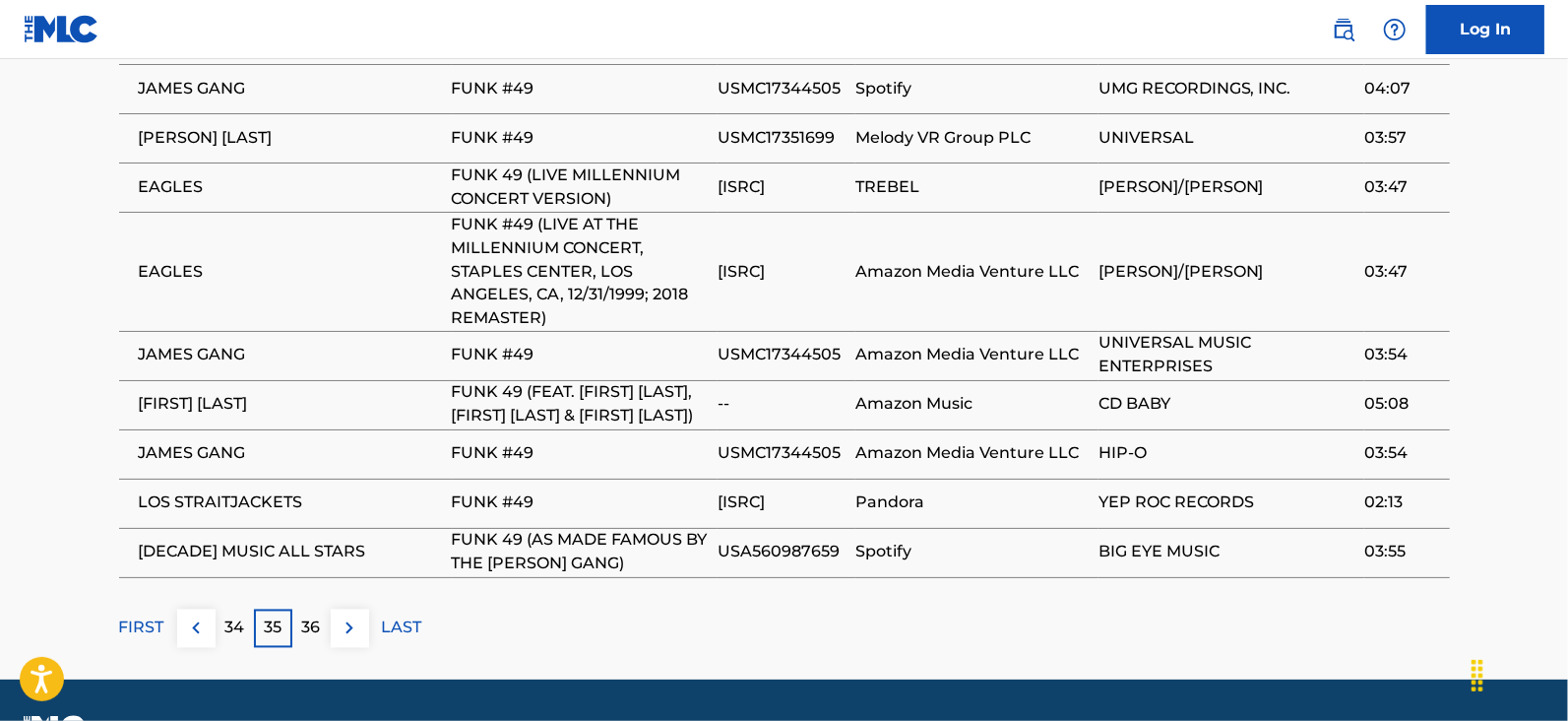 click at bounding box center [349, 628] 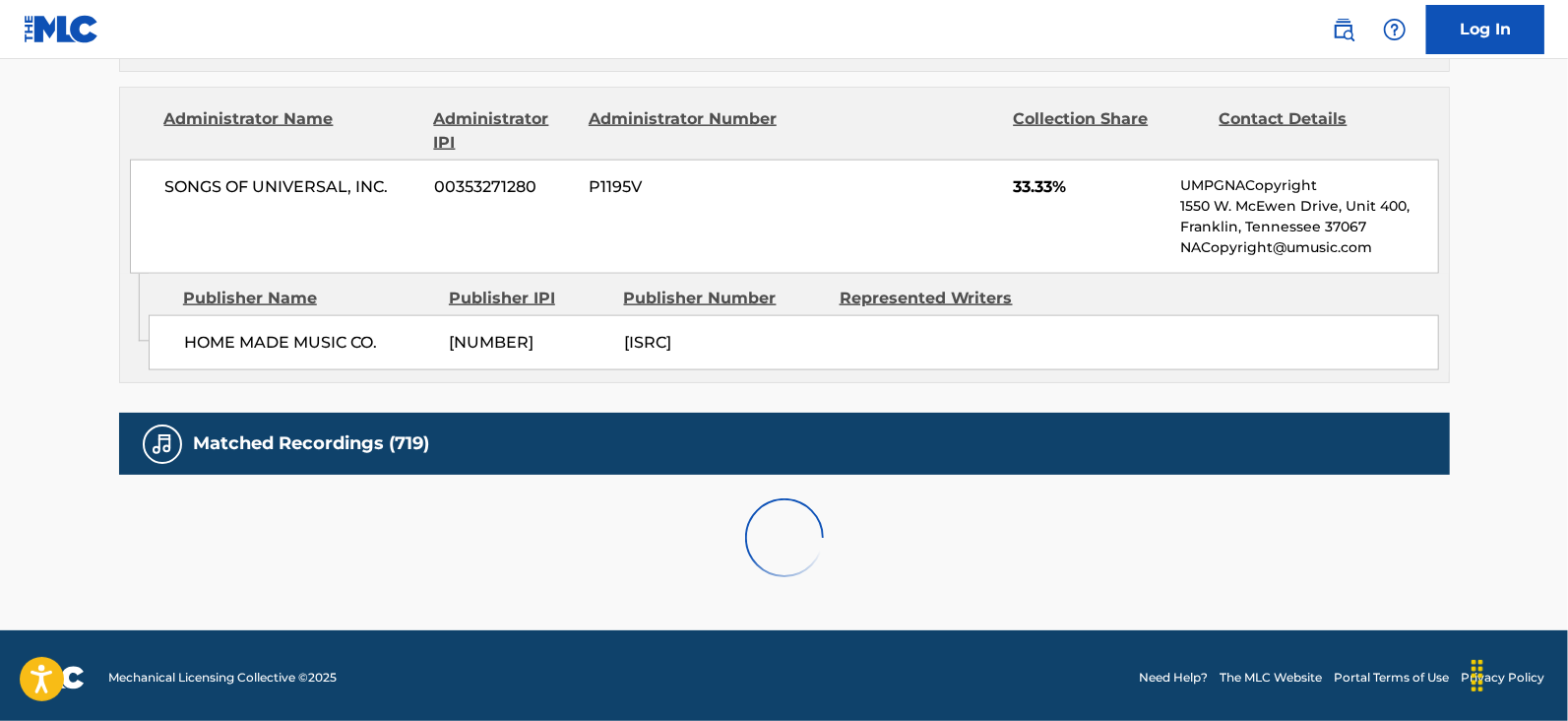 scroll, scrollTop: 2047, scrollLeft: 0, axis: vertical 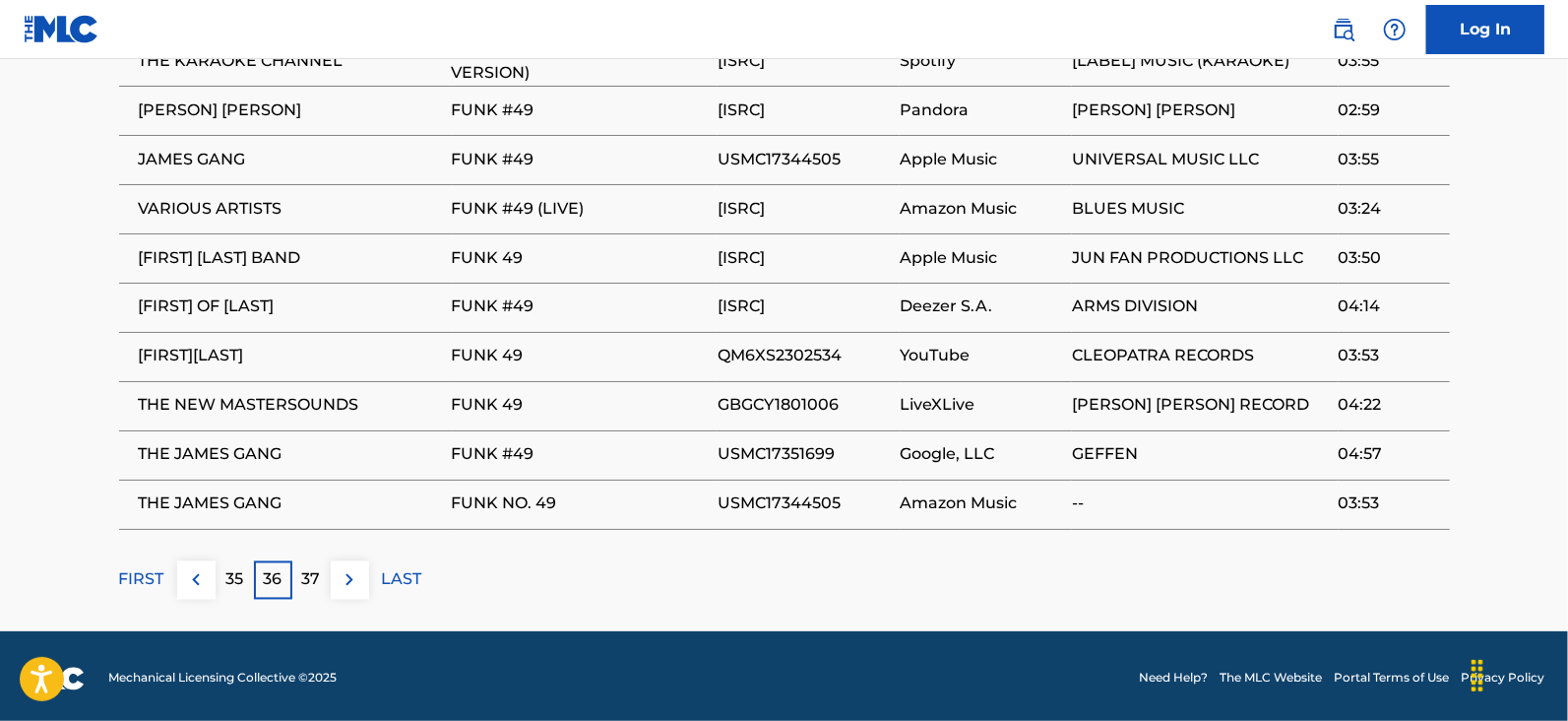 click on "37" at bounding box center [311, 580] 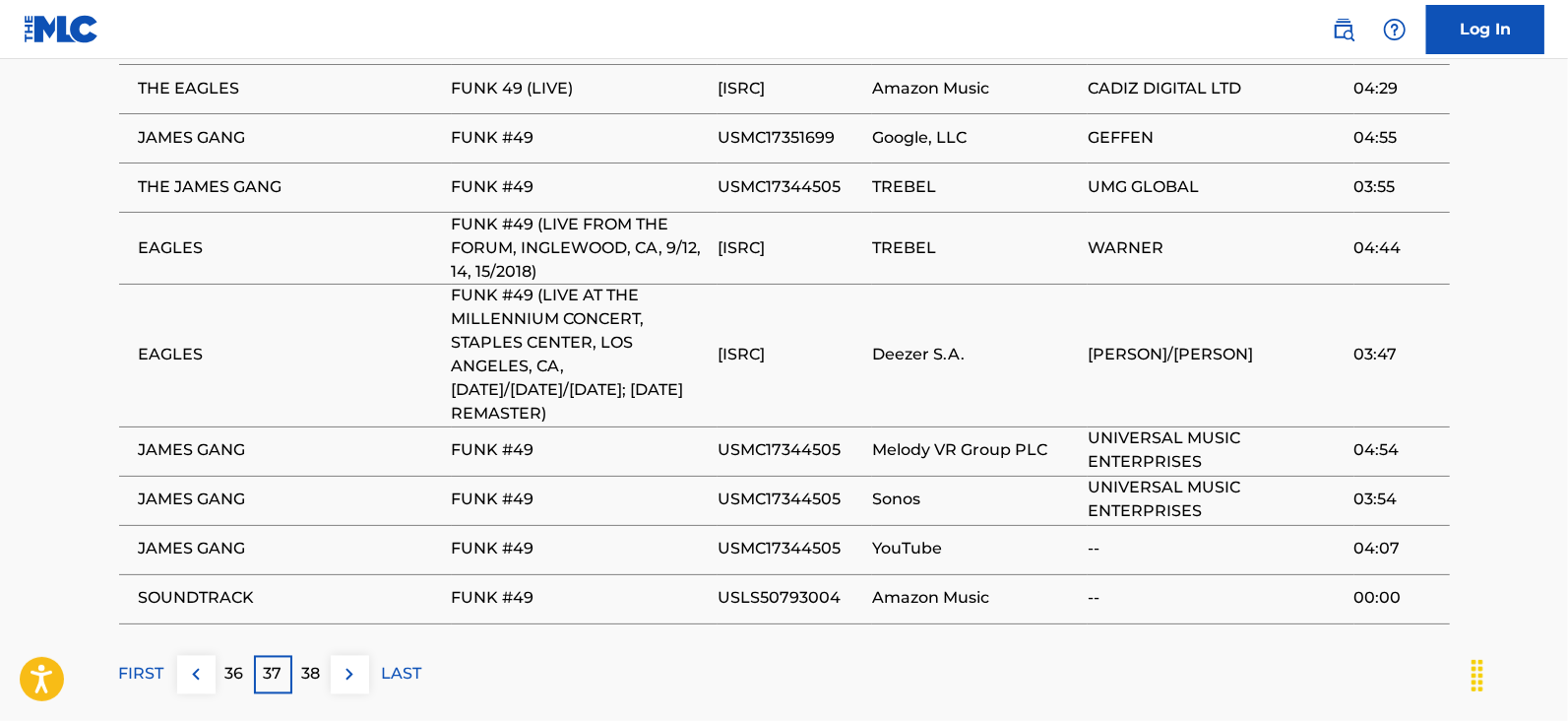 click on "38" at bounding box center (311, 675) 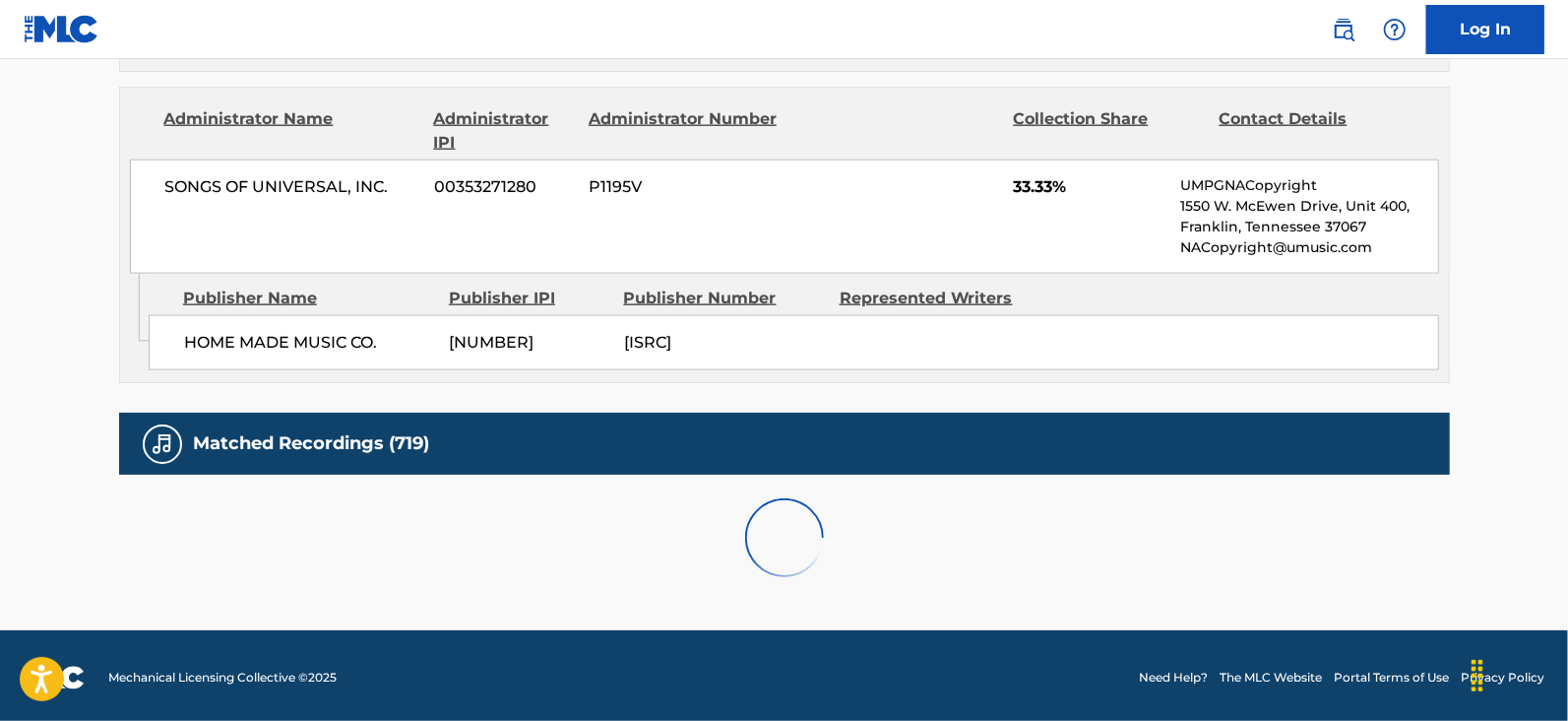 scroll, scrollTop: 2047, scrollLeft: 0, axis: vertical 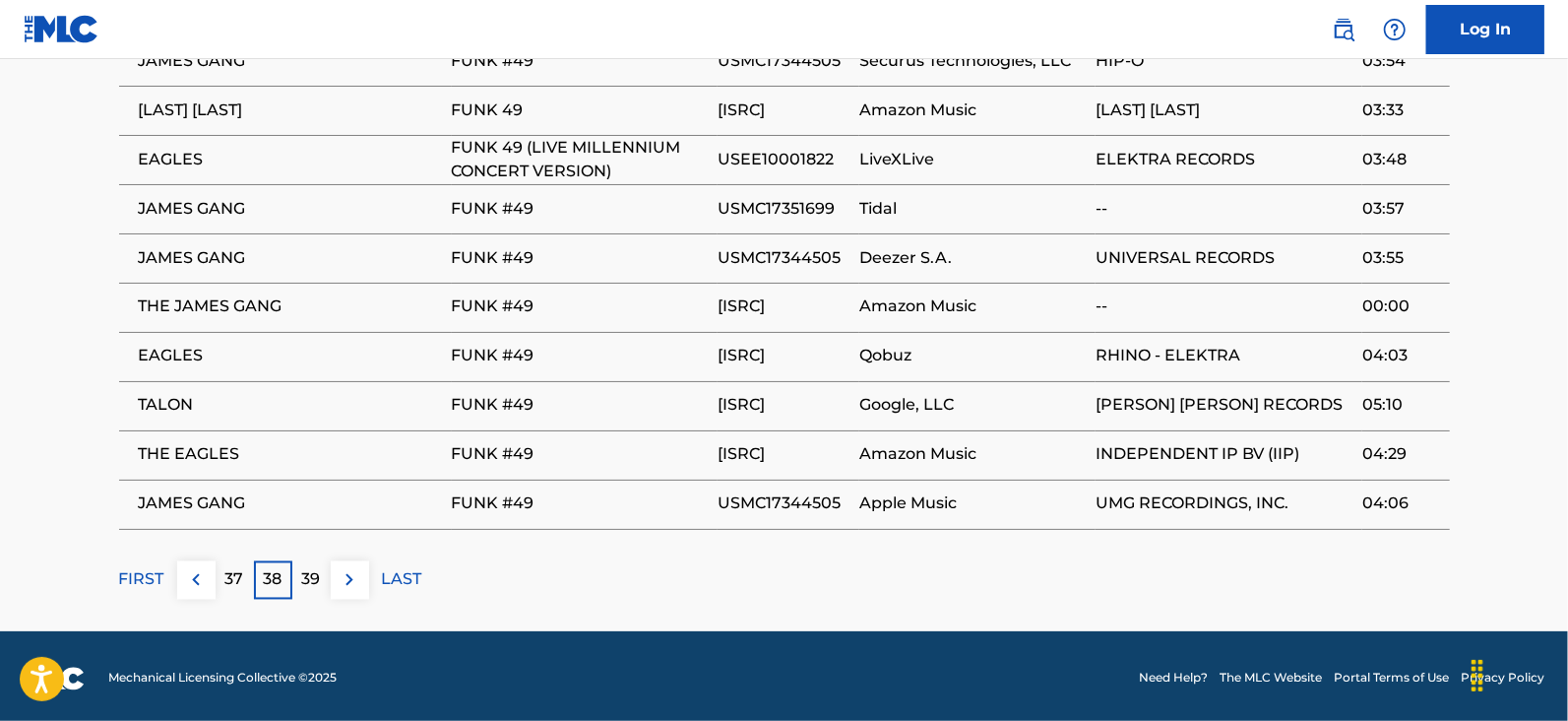 click on "39" at bounding box center [311, 580] 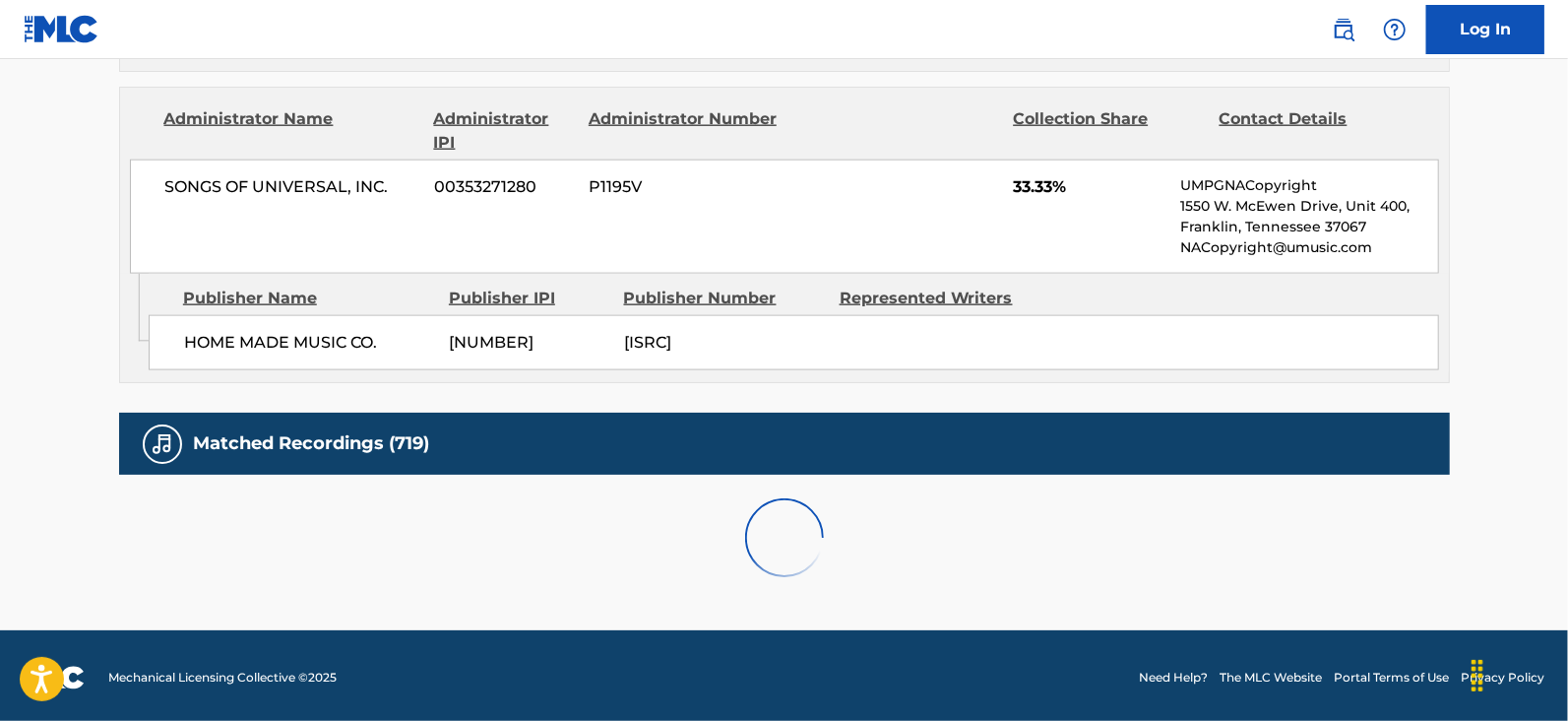 scroll, scrollTop: 2068, scrollLeft: 0, axis: vertical 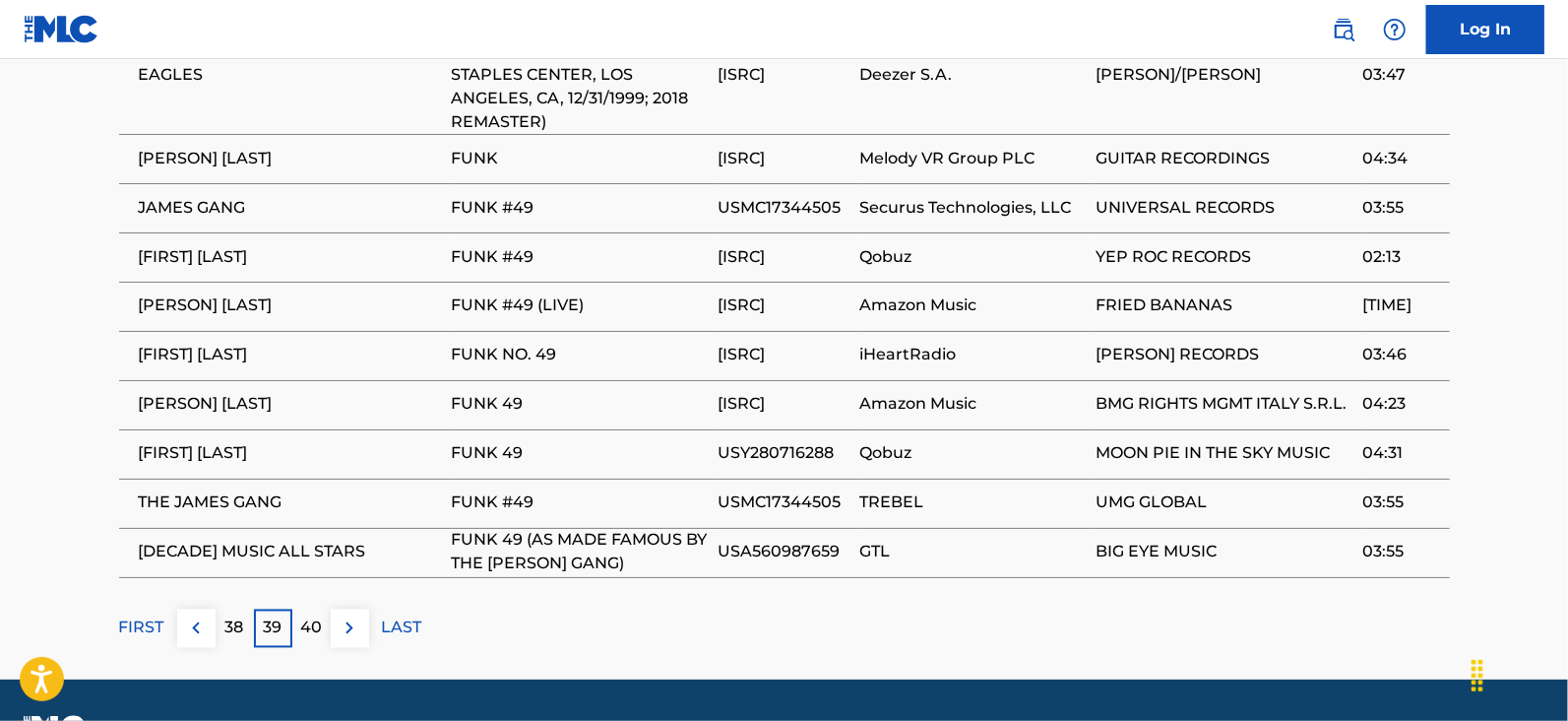 click on "40" at bounding box center (311, 628) 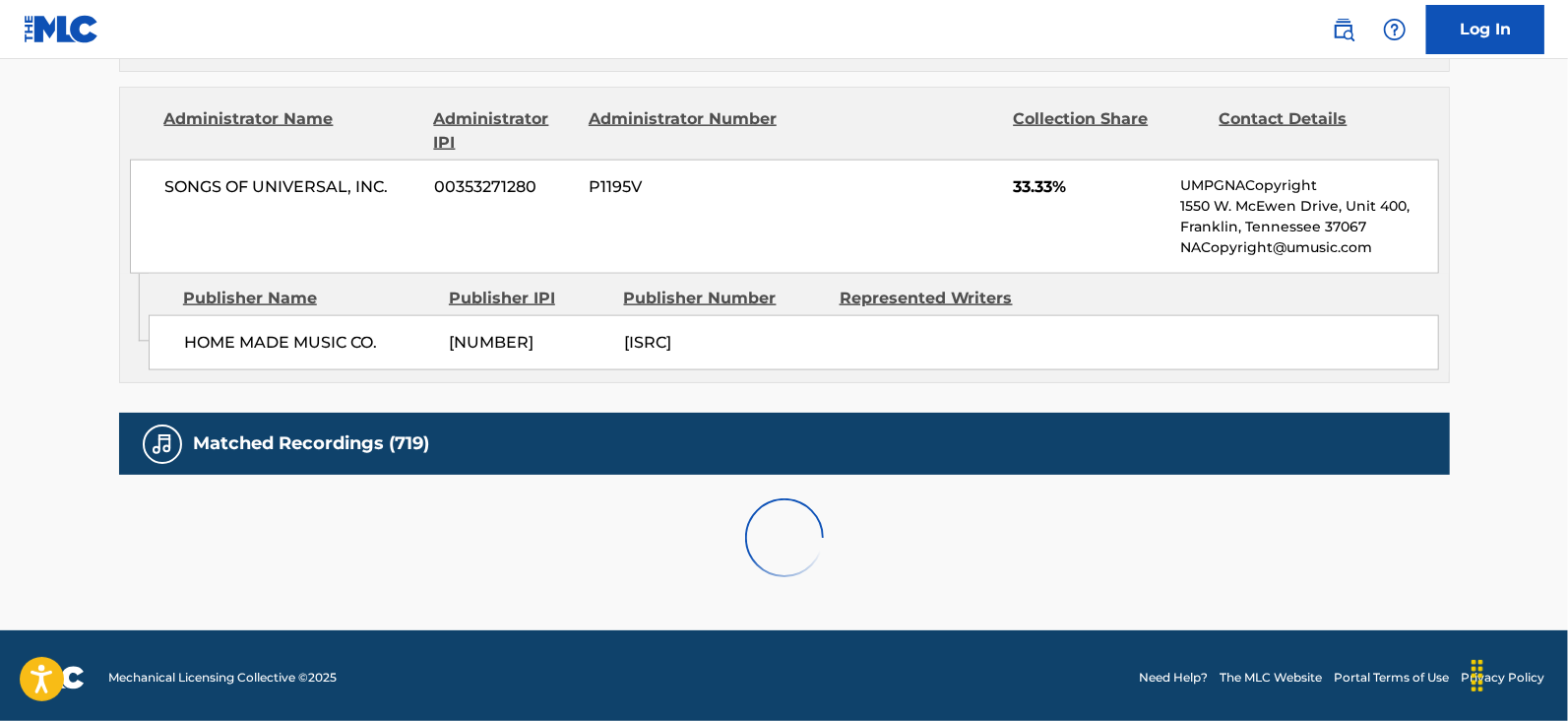 scroll, scrollTop: 2068, scrollLeft: 0, axis: vertical 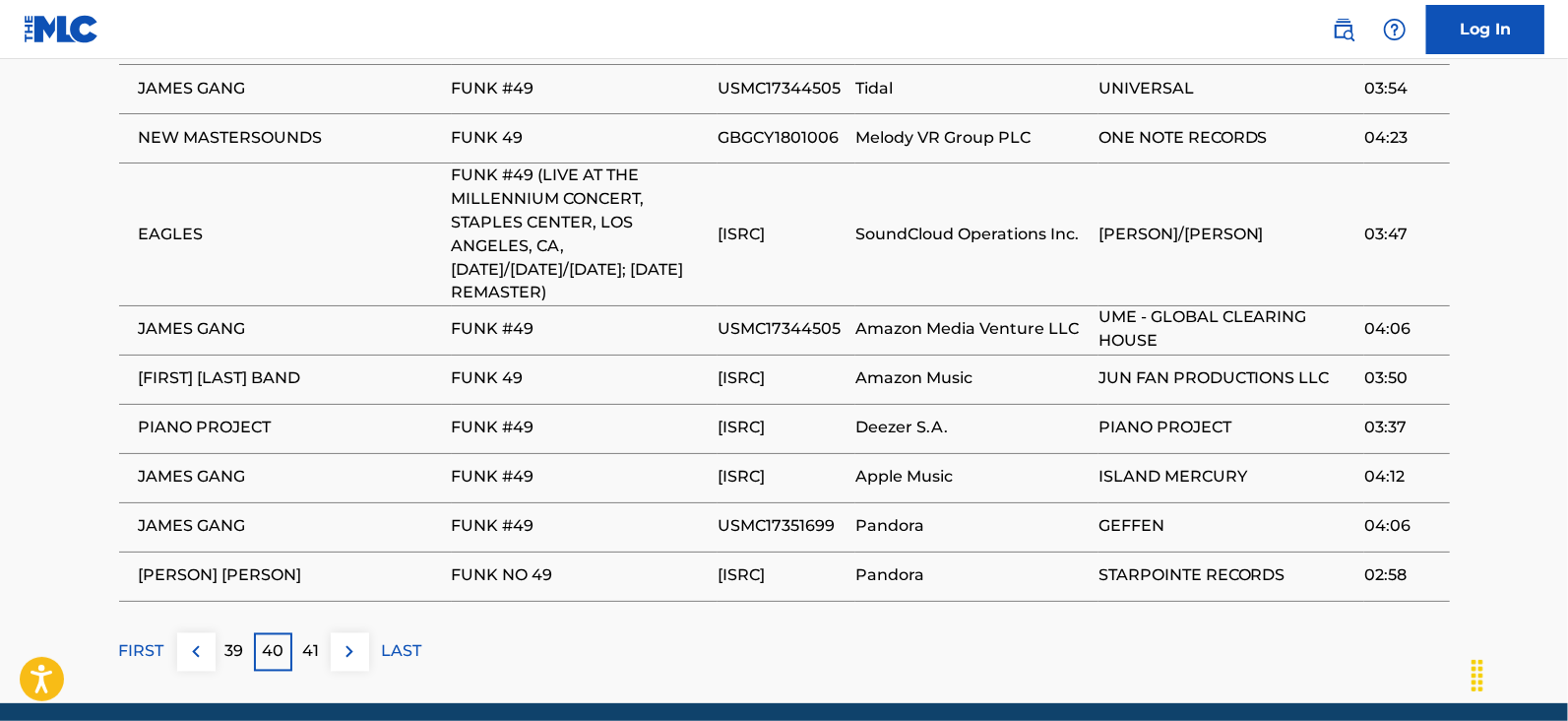 click on "41" at bounding box center [311, 652] 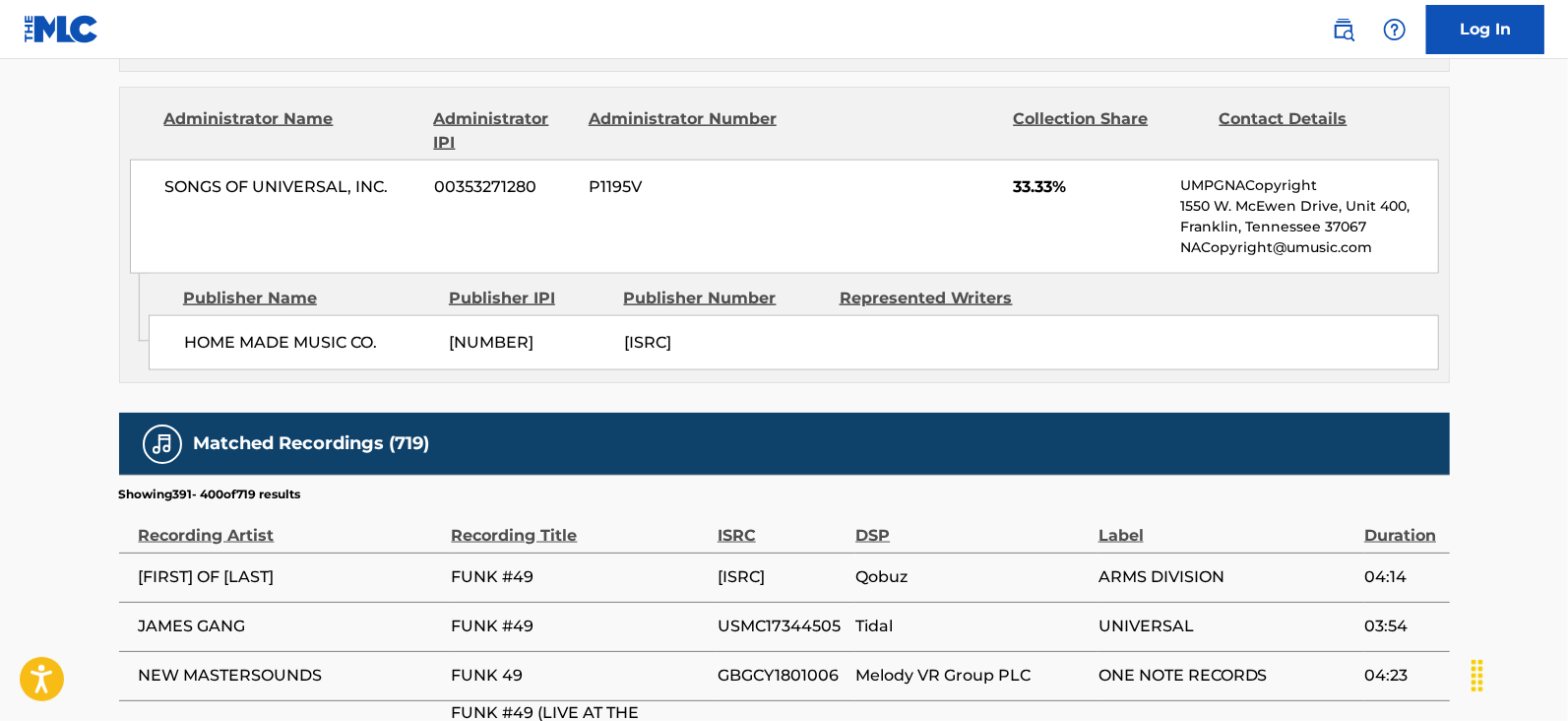 scroll, scrollTop: 2047, scrollLeft: 0, axis: vertical 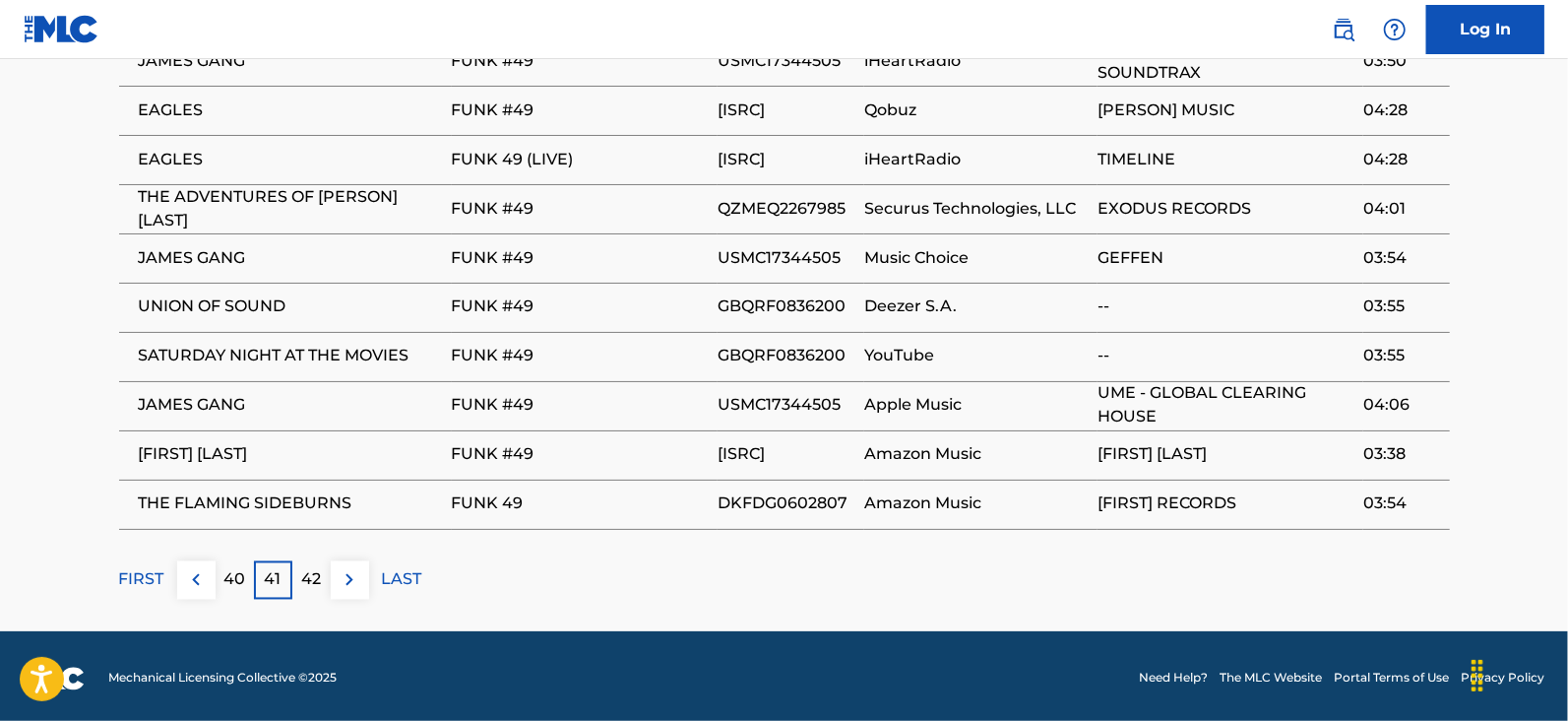 click on "42" at bounding box center [311, 580] 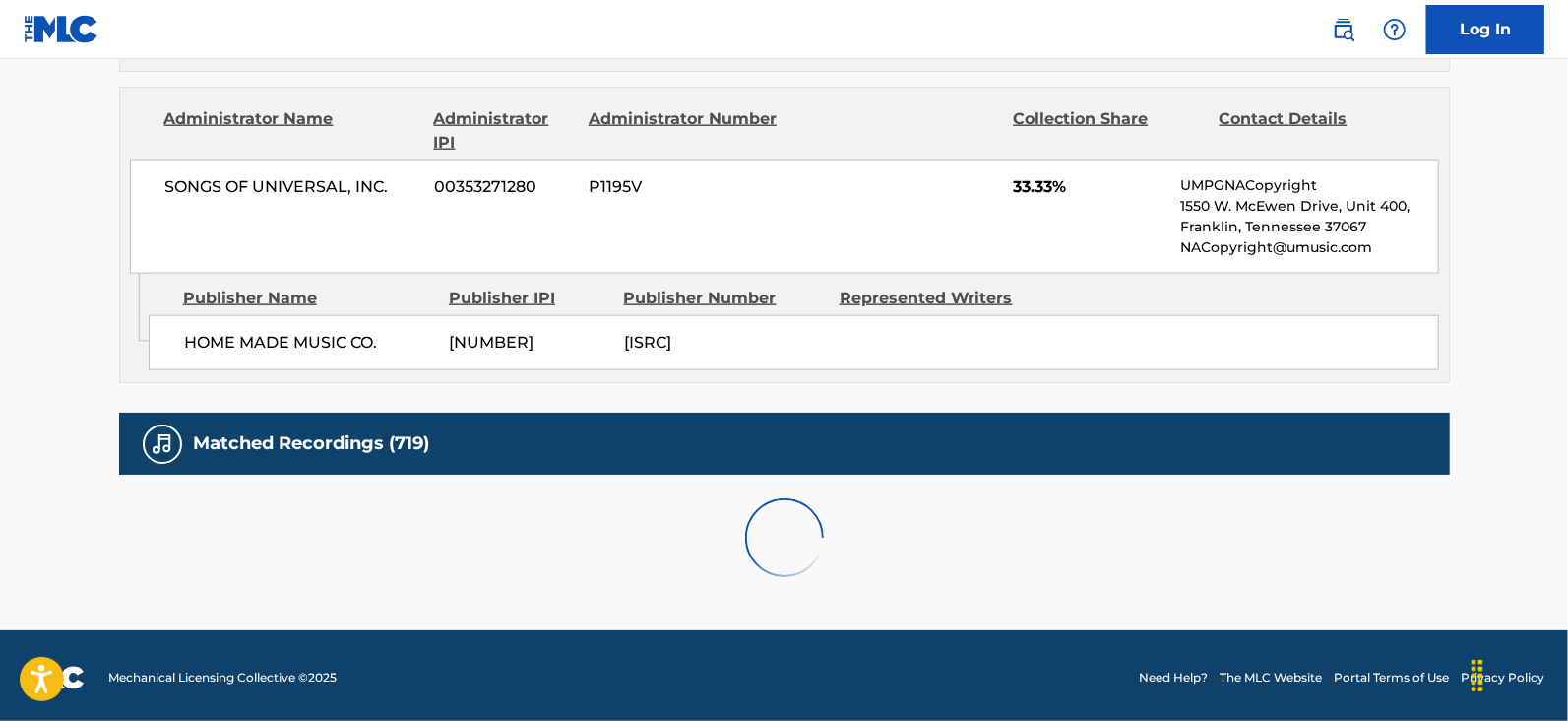 scroll, scrollTop: 2047, scrollLeft: 0, axis: vertical 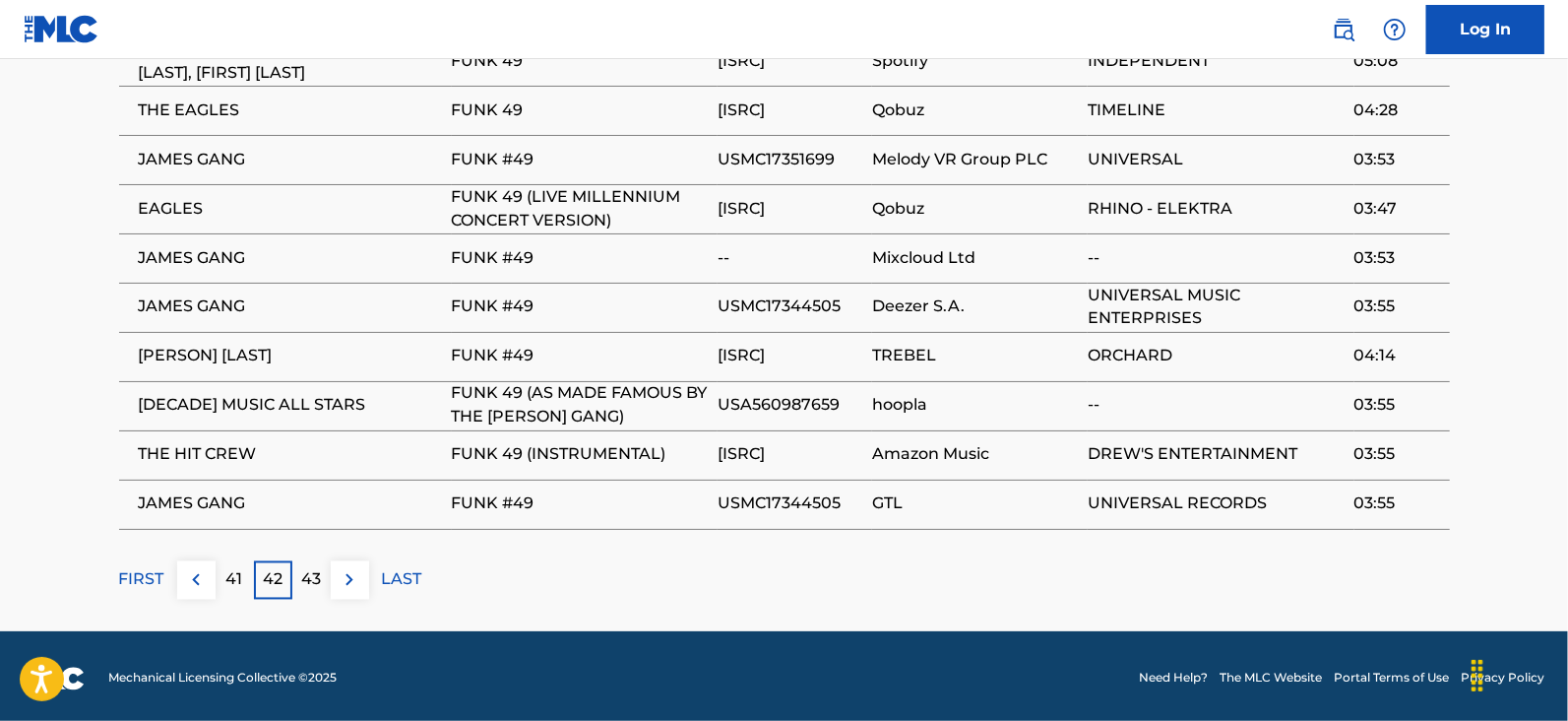 click on "43" at bounding box center (311, 580) 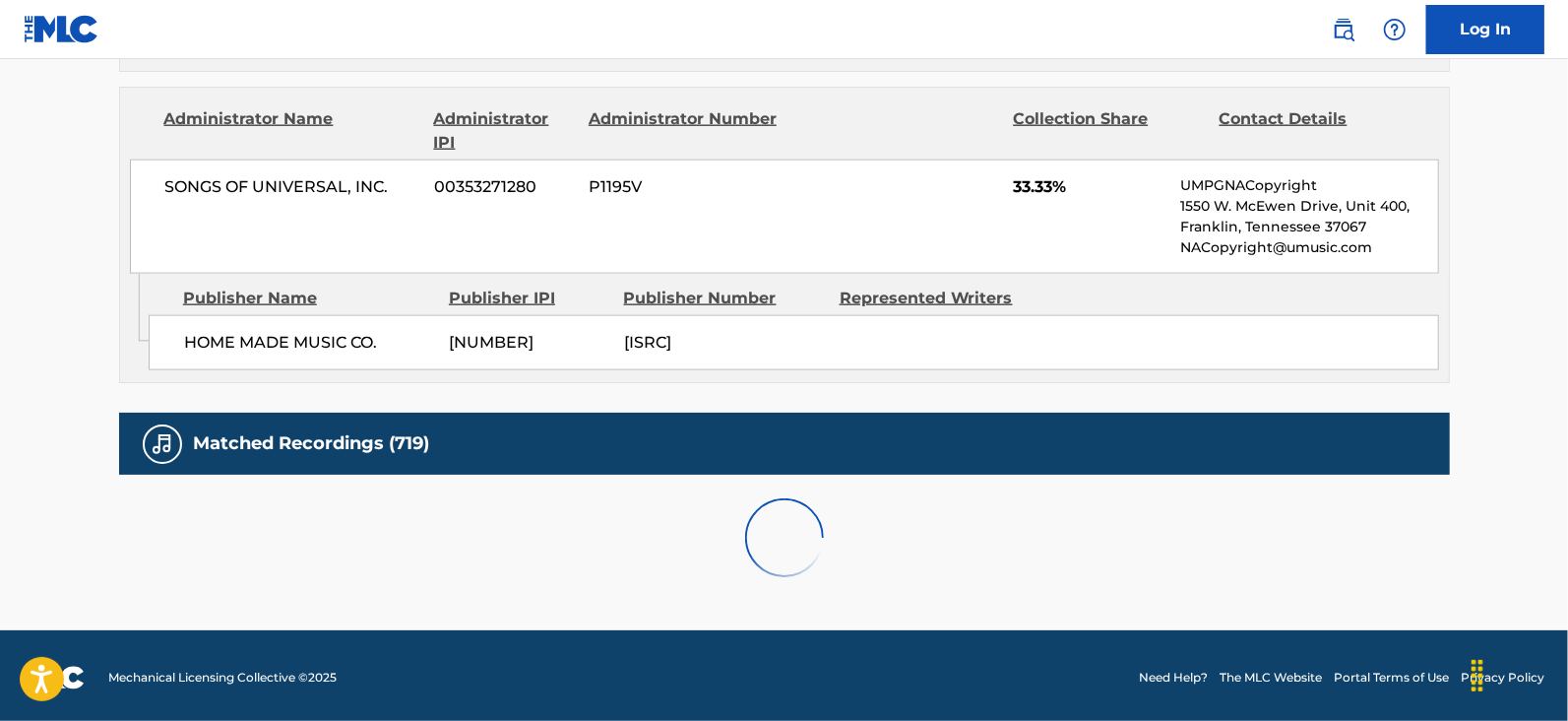 scroll, scrollTop: 2068, scrollLeft: 0, axis: vertical 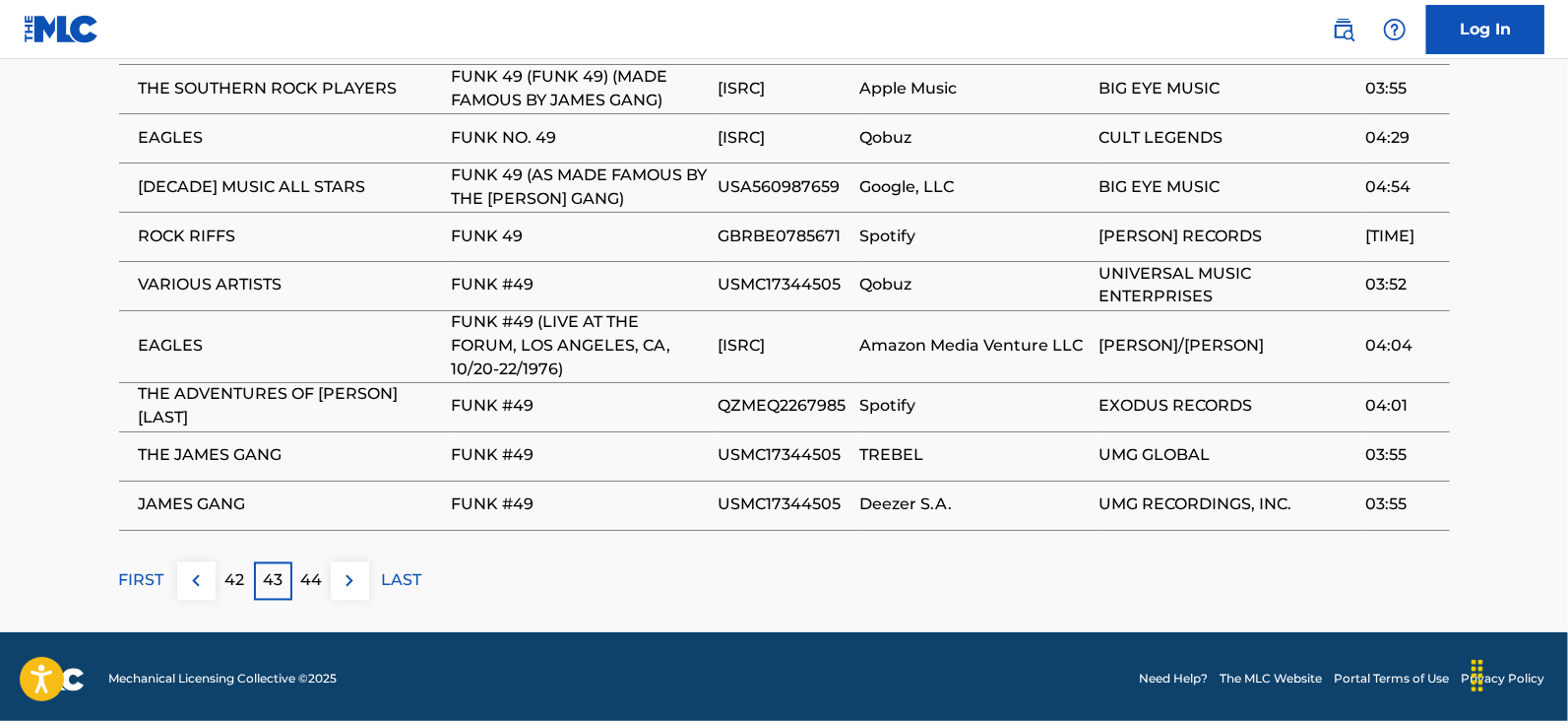 click at bounding box center (349, 581) 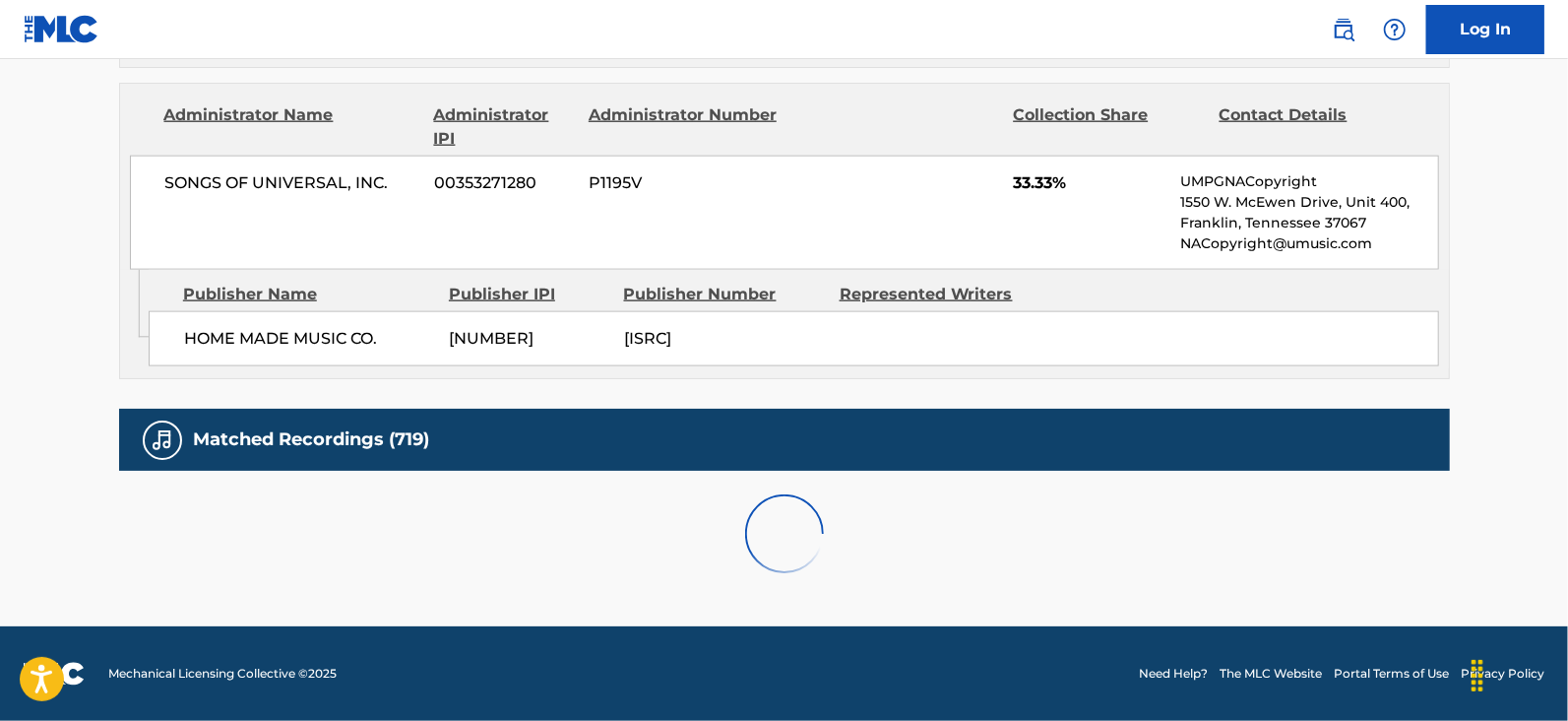 scroll, scrollTop: 2068, scrollLeft: 0, axis: vertical 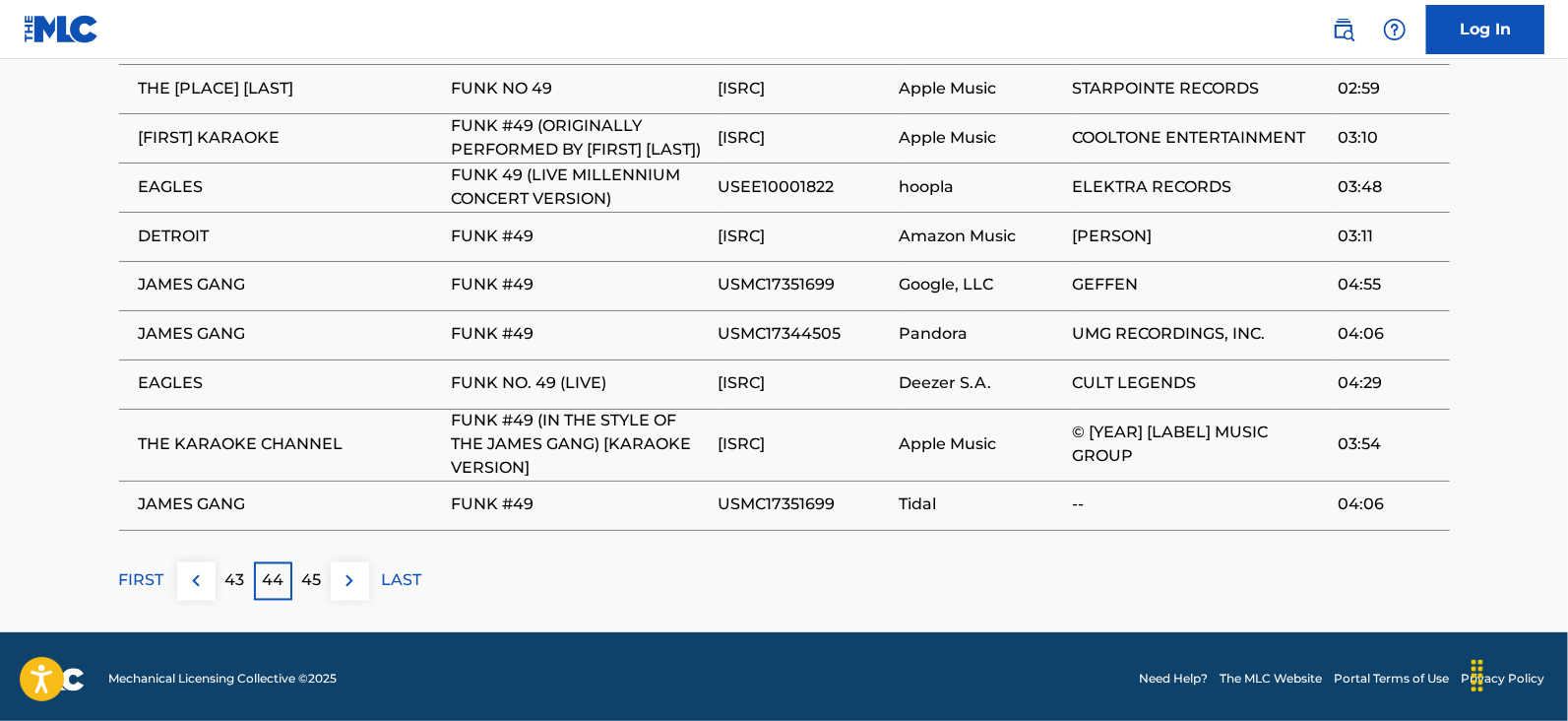 click on "45" at bounding box center [311, 581] 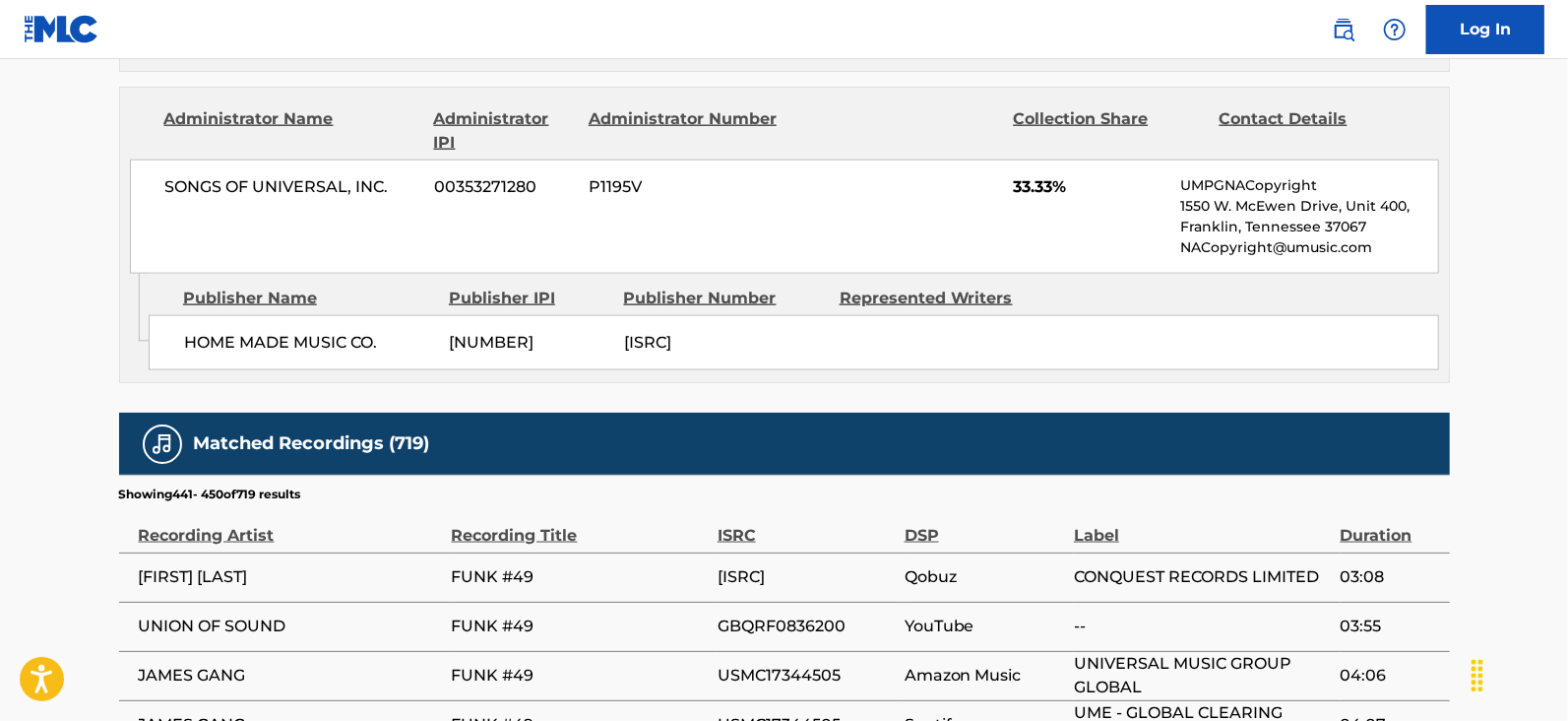 scroll, scrollTop: 2047, scrollLeft: 0, axis: vertical 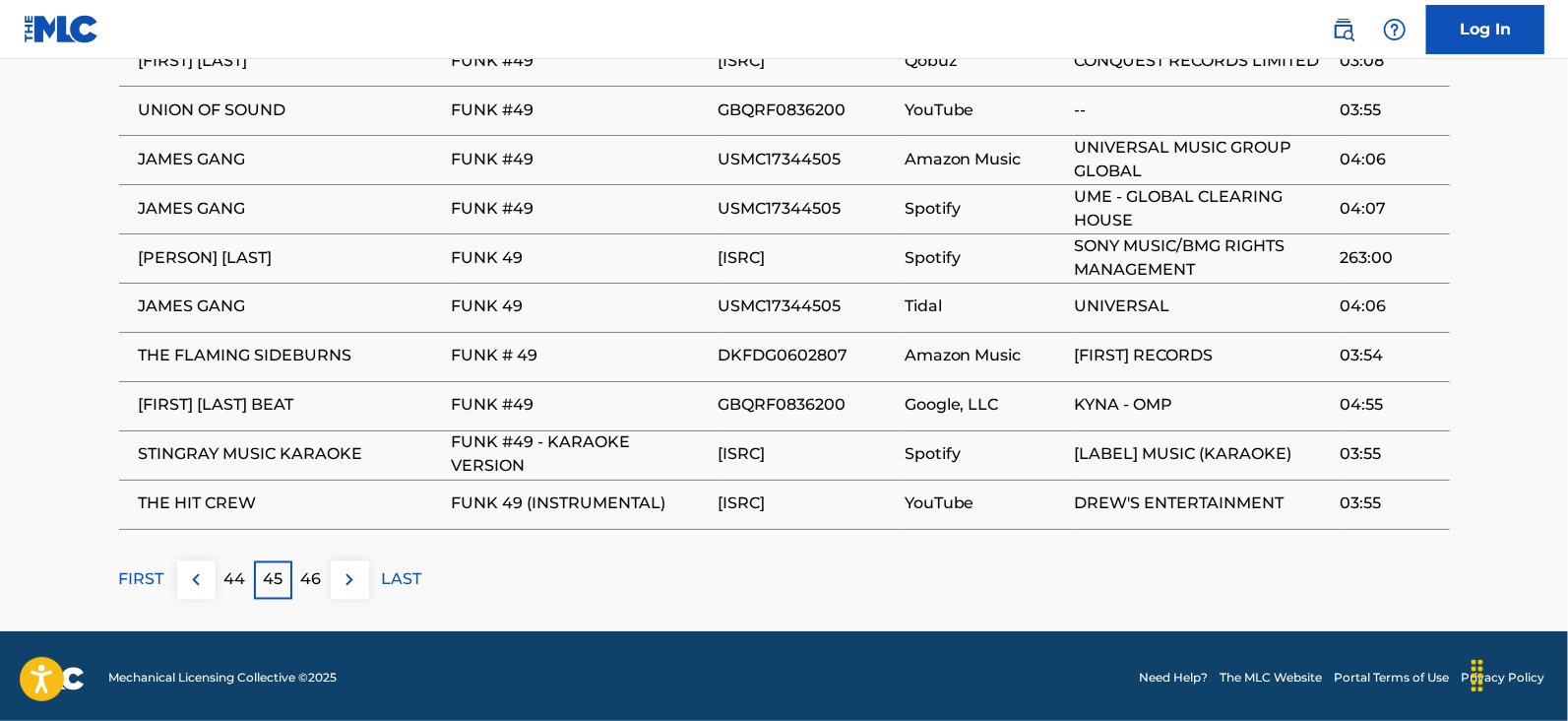 click on "46" at bounding box center [311, 580] 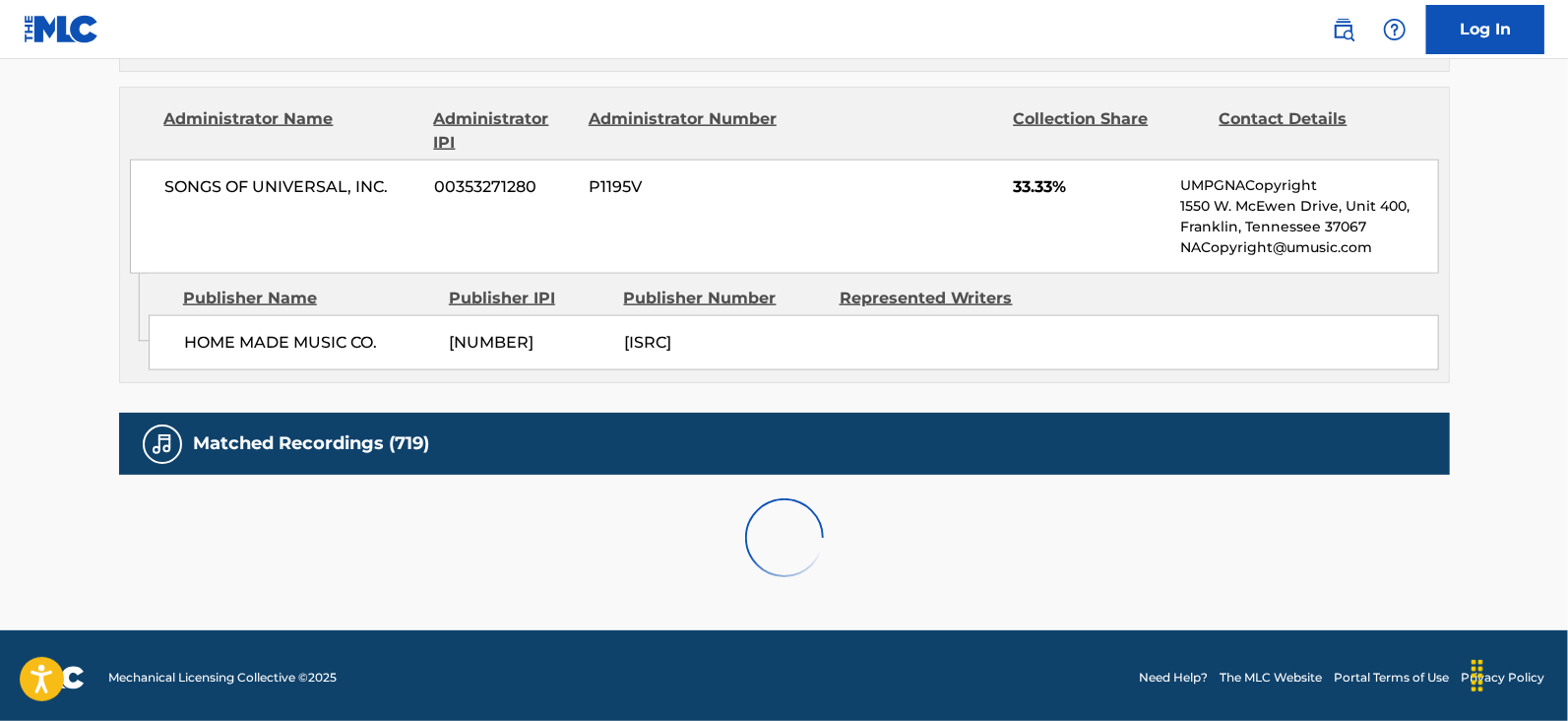 scroll, scrollTop: 2047, scrollLeft: 0, axis: vertical 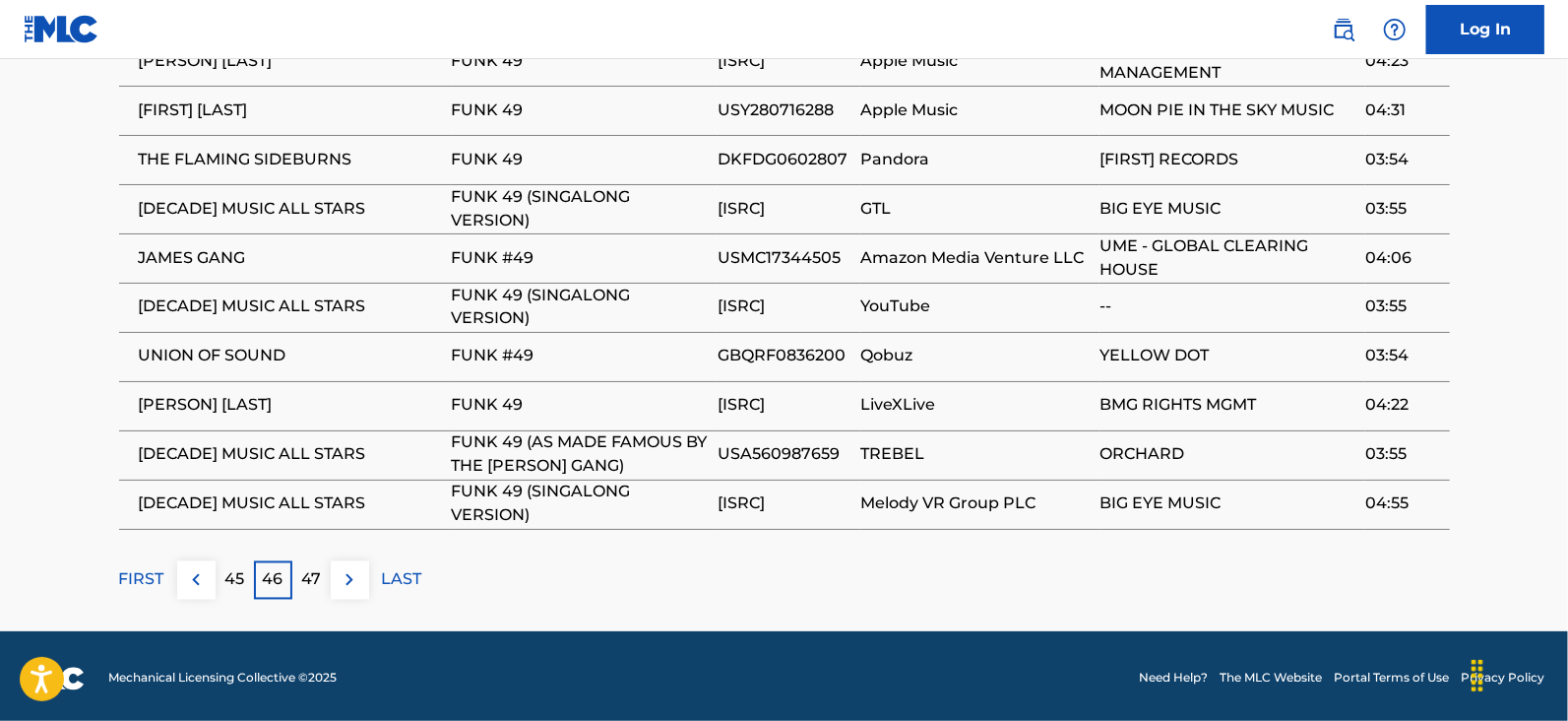 click at bounding box center (349, 580) 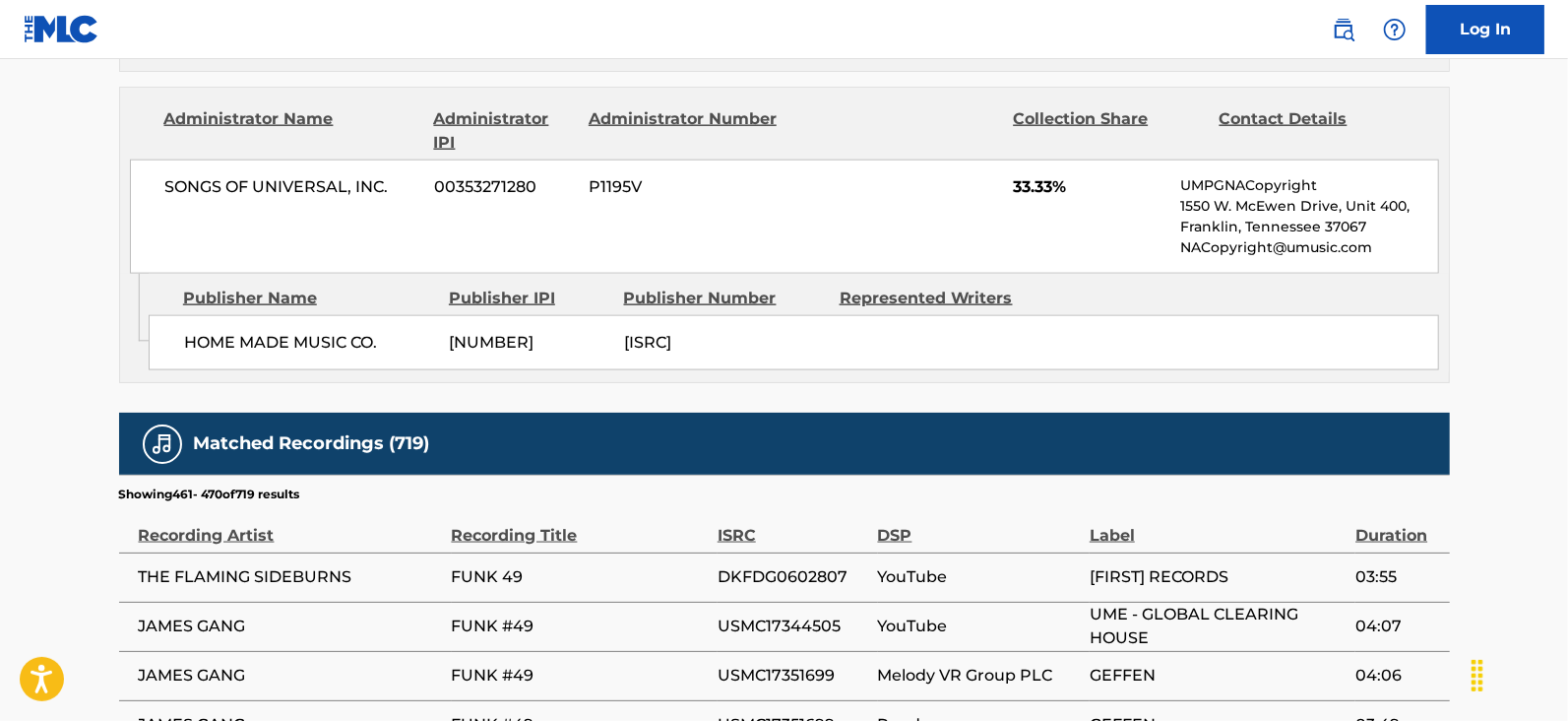 scroll, scrollTop: 2047, scrollLeft: 0, axis: vertical 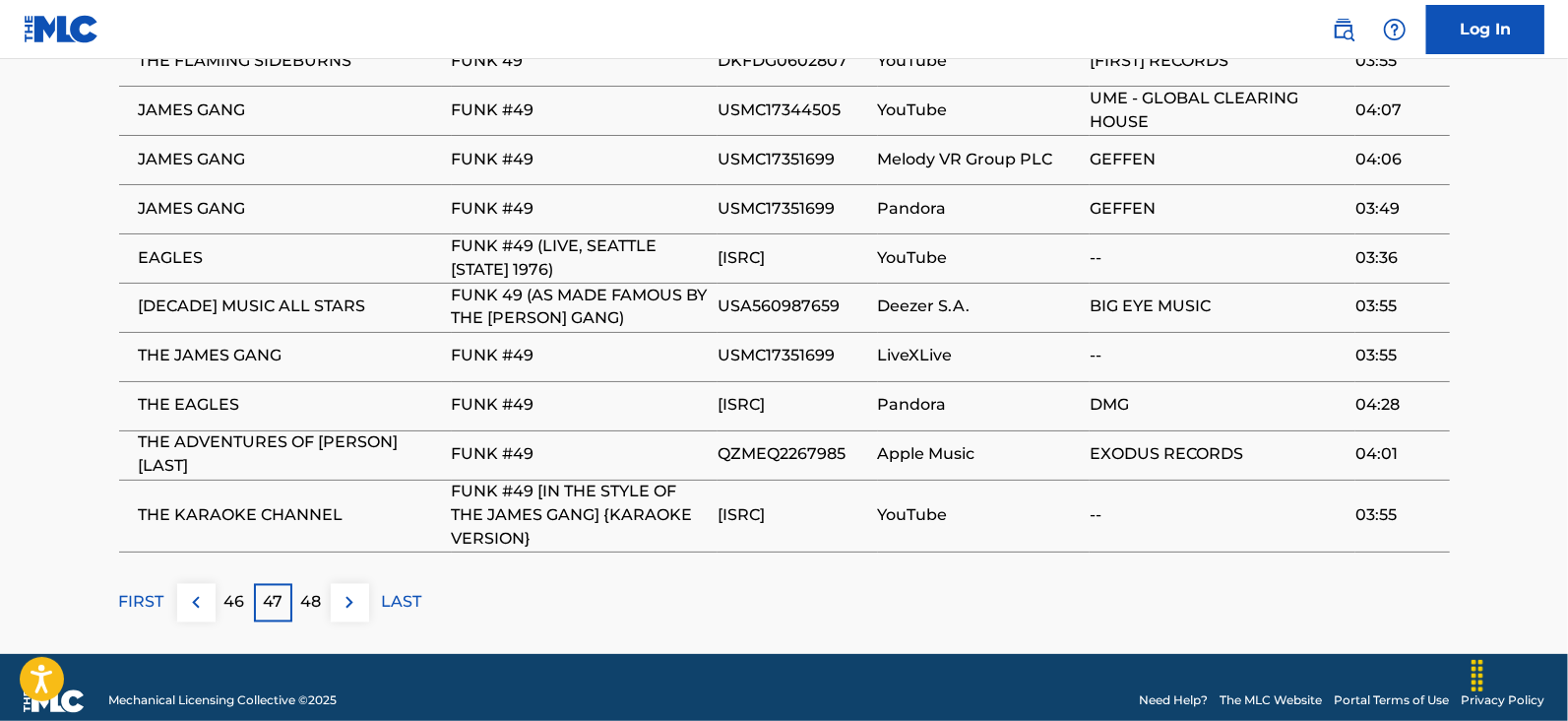 click on "48" at bounding box center (311, 603) 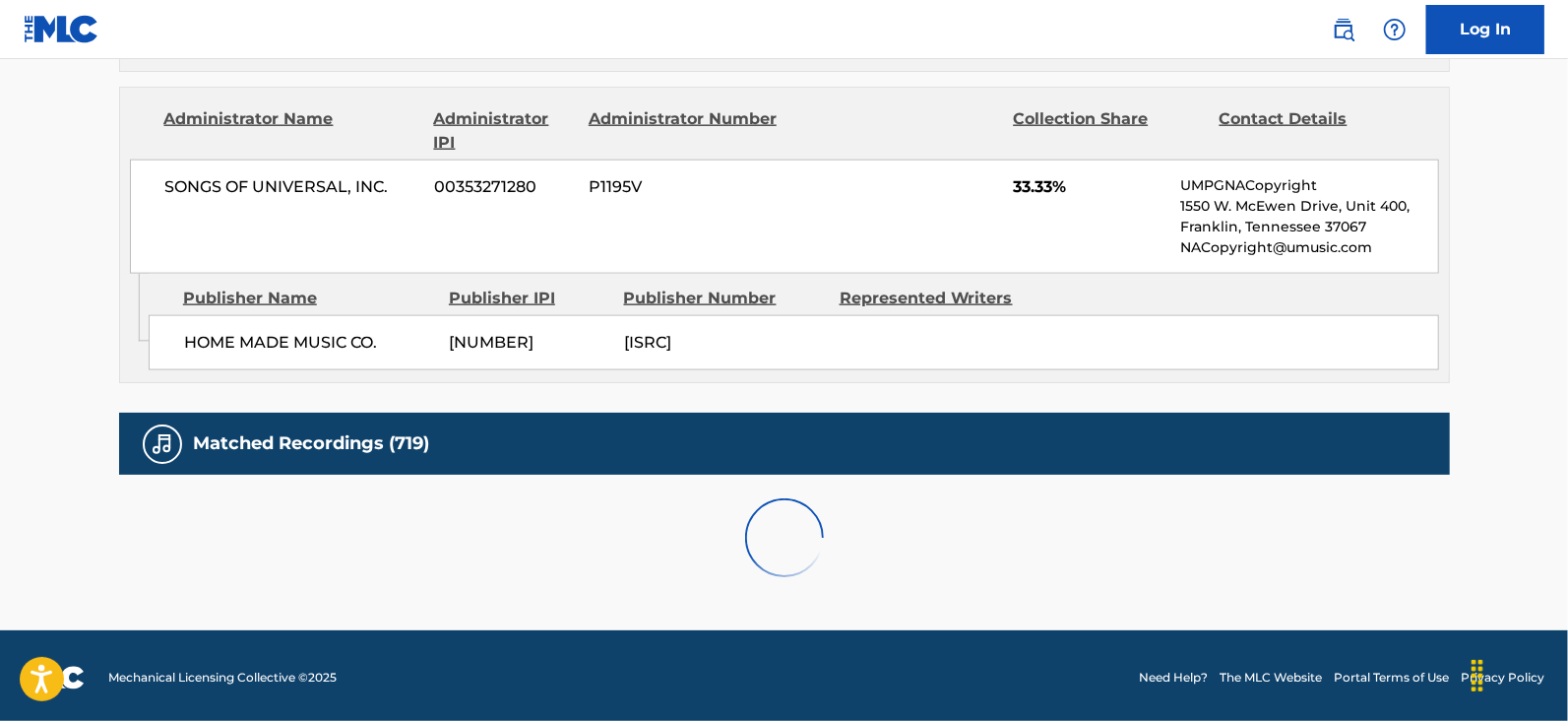 scroll, scrollTop: 2047, scrollLeft: 0, axis: vertical 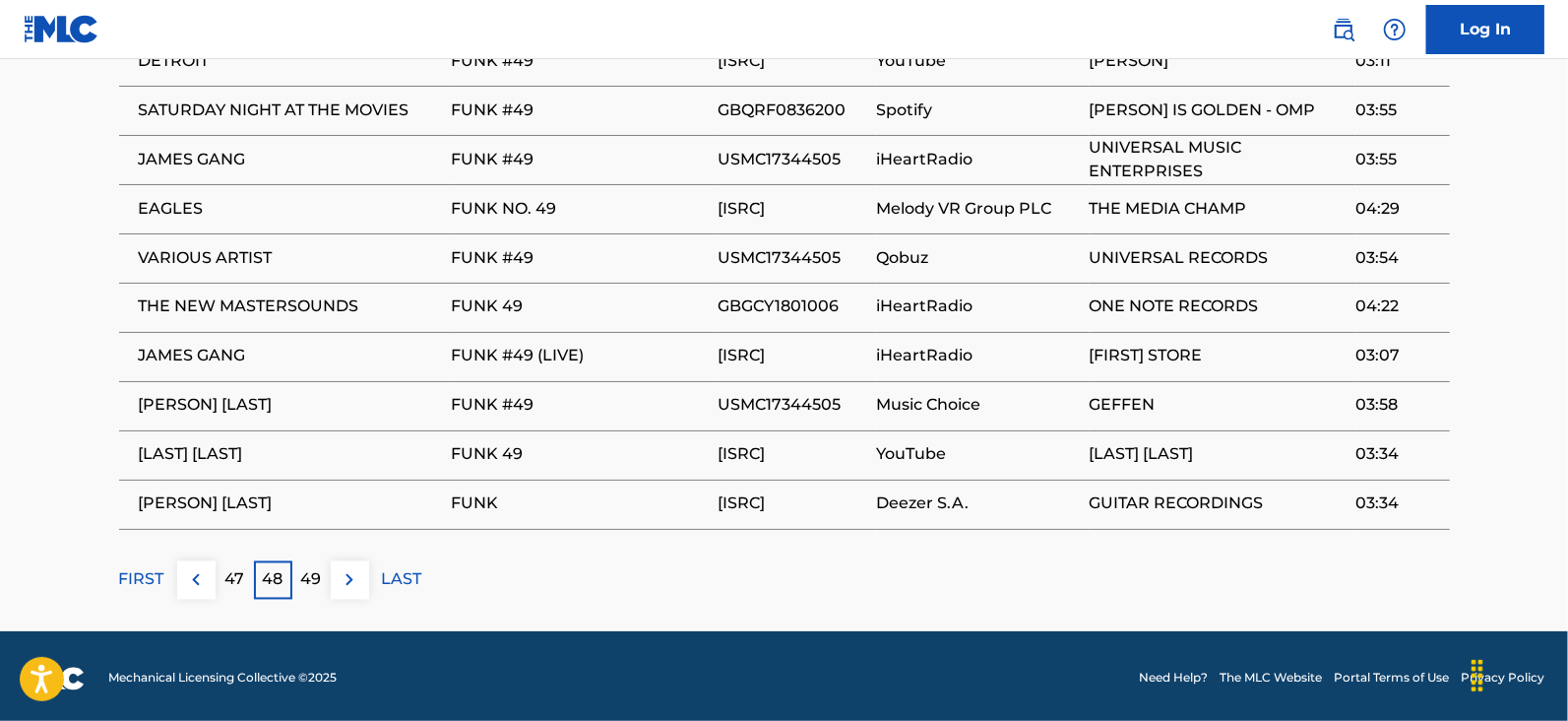 click at bounding box center [349, 580] 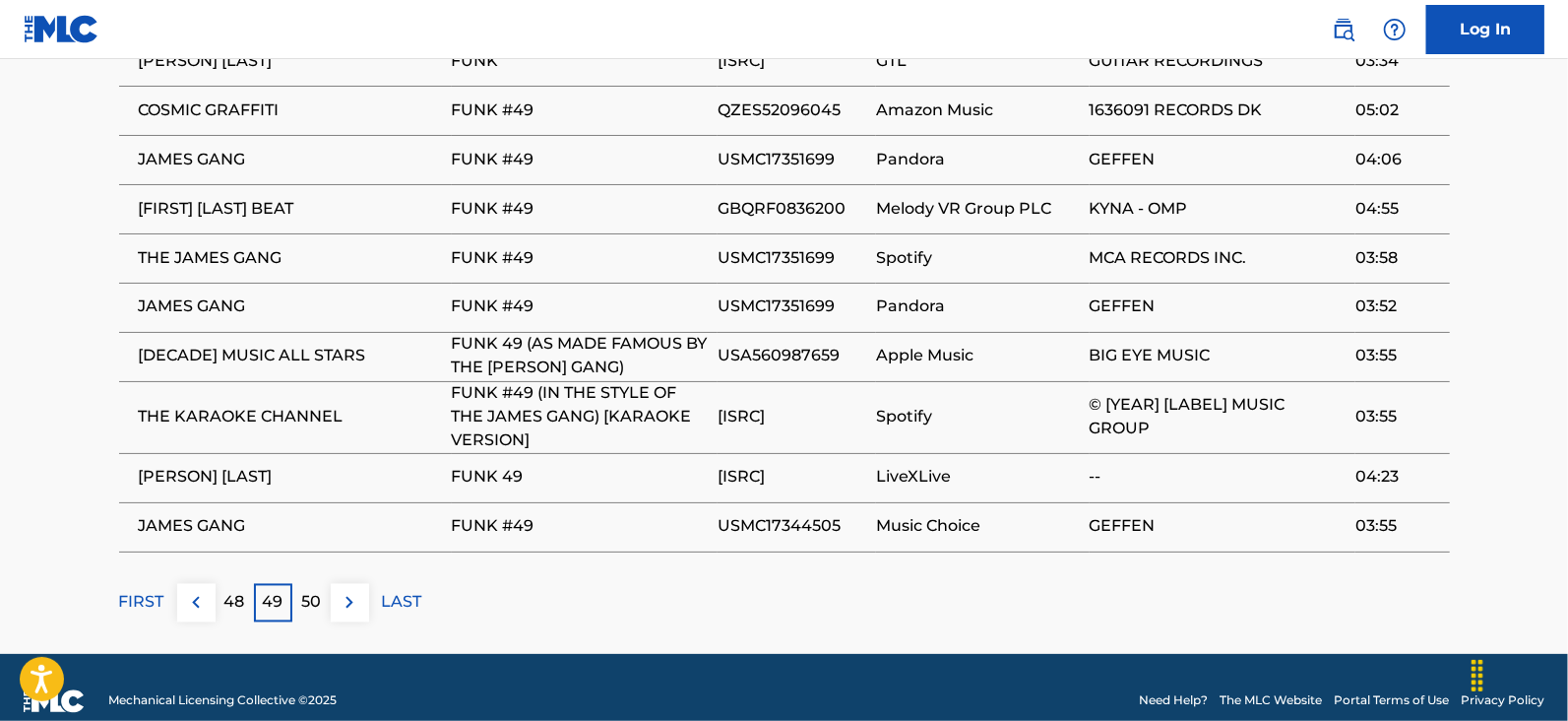 click on "50" at bounding box center (311, 603) 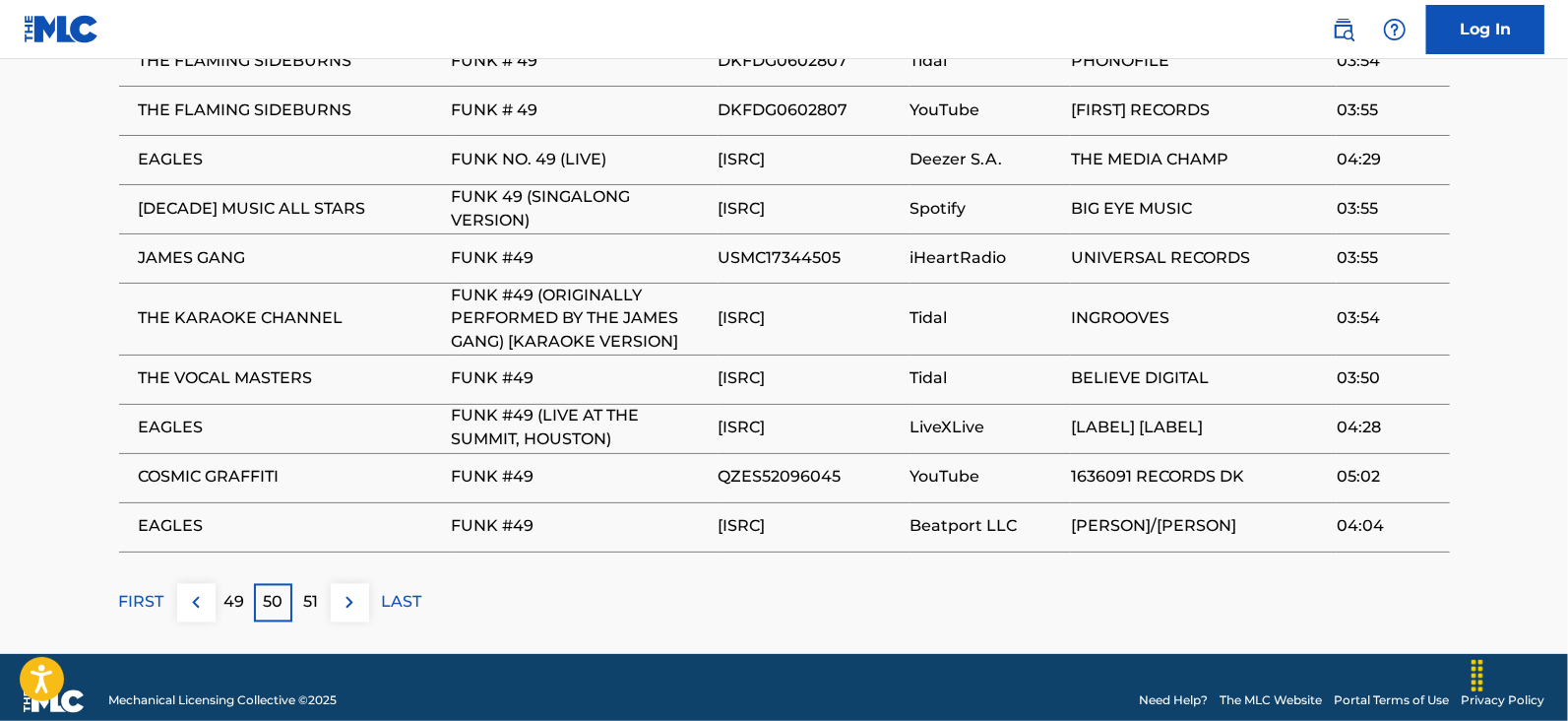 click on "51" at bounding box center [311, 603] 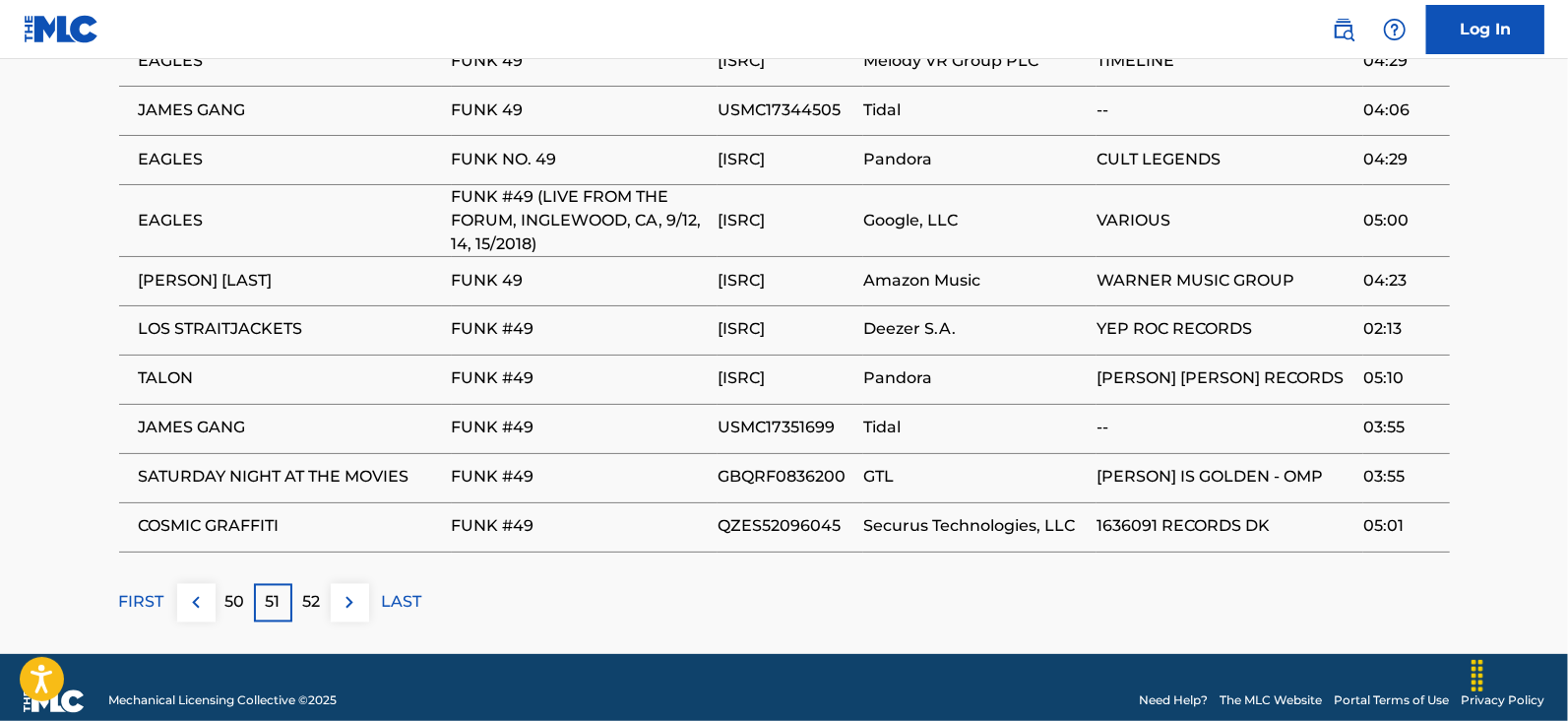 click on "52" at bounding box center (311, 603) 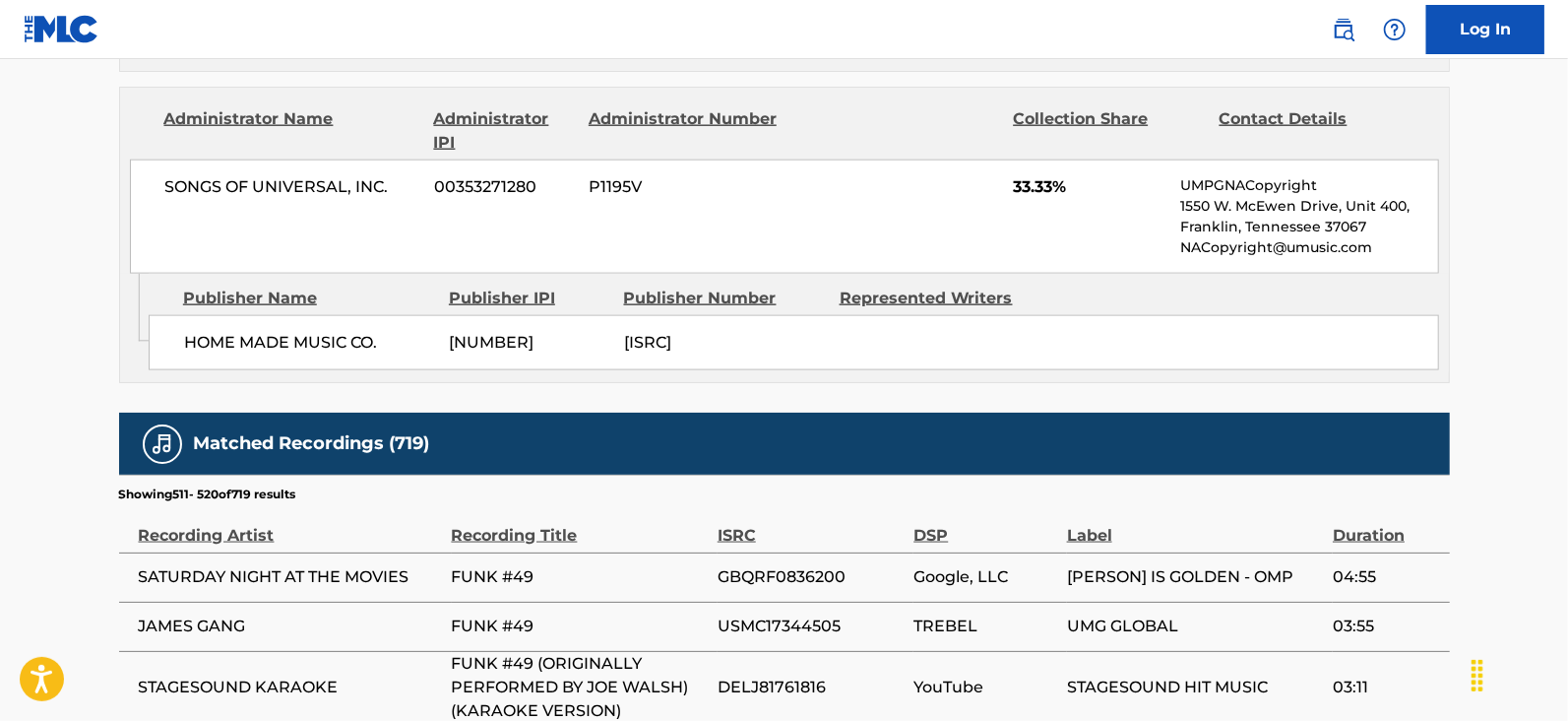 scroll, scrollTop: 2047, scrollLeft: 0, axis: vertical 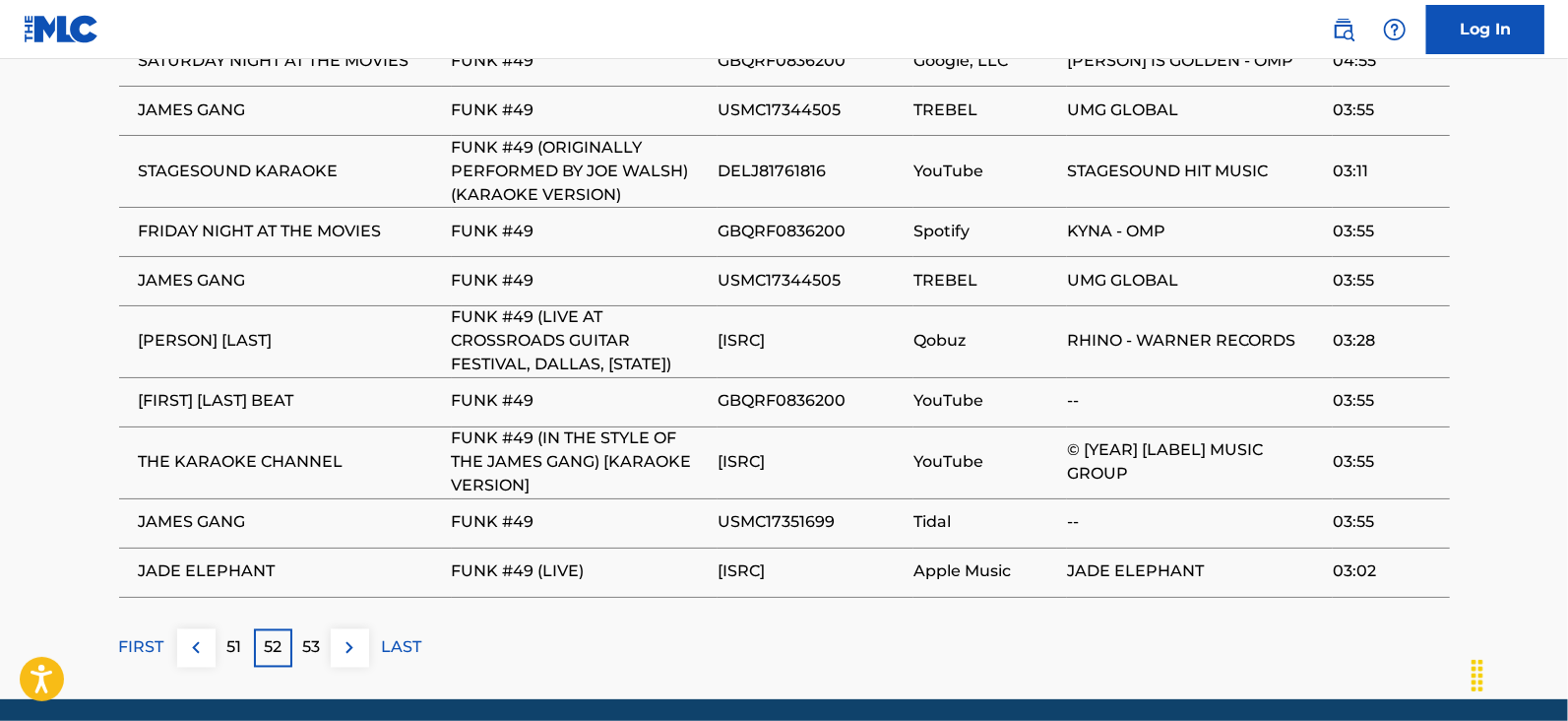 click at bounding box center (349, 648) 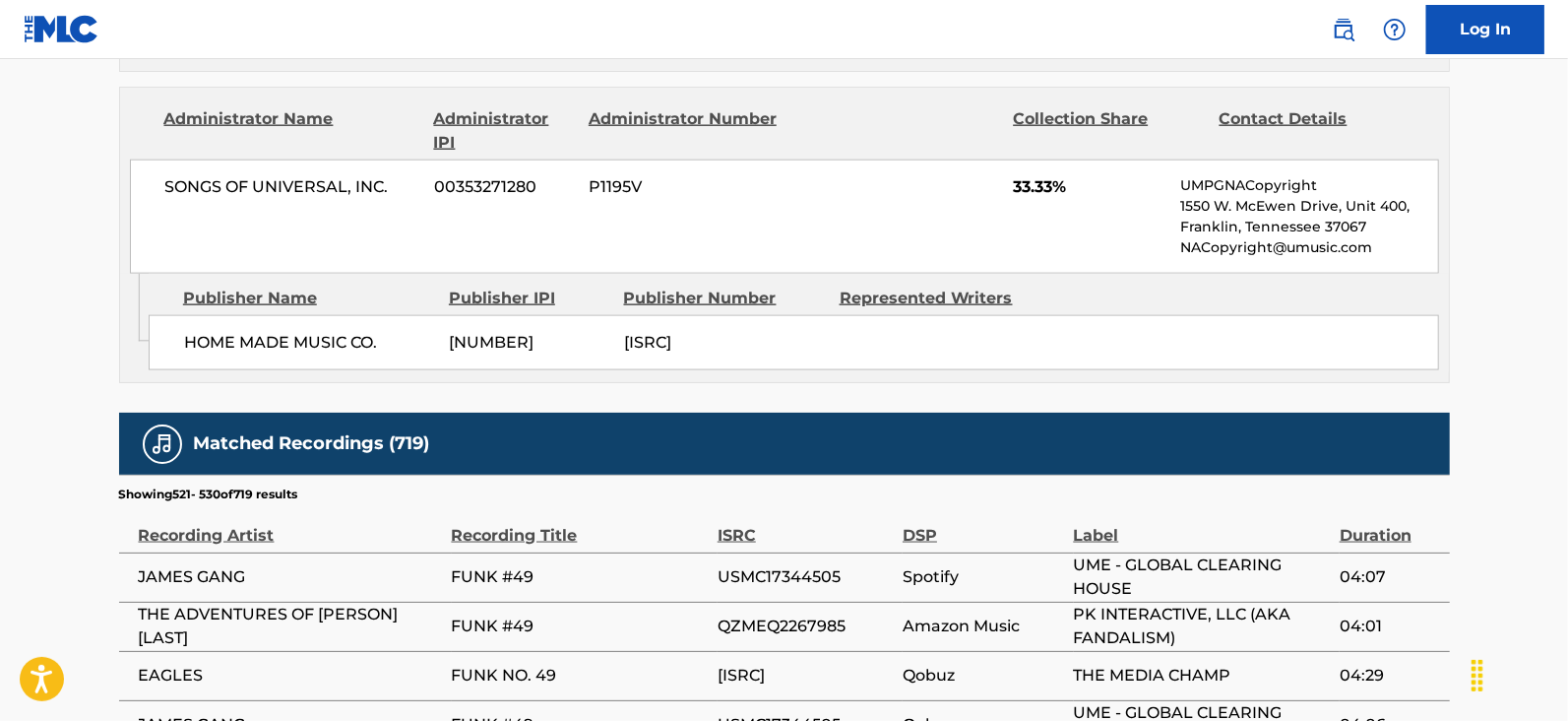 scroll, scrollTop: 2047, scrollLeft: 0, axis: vertical 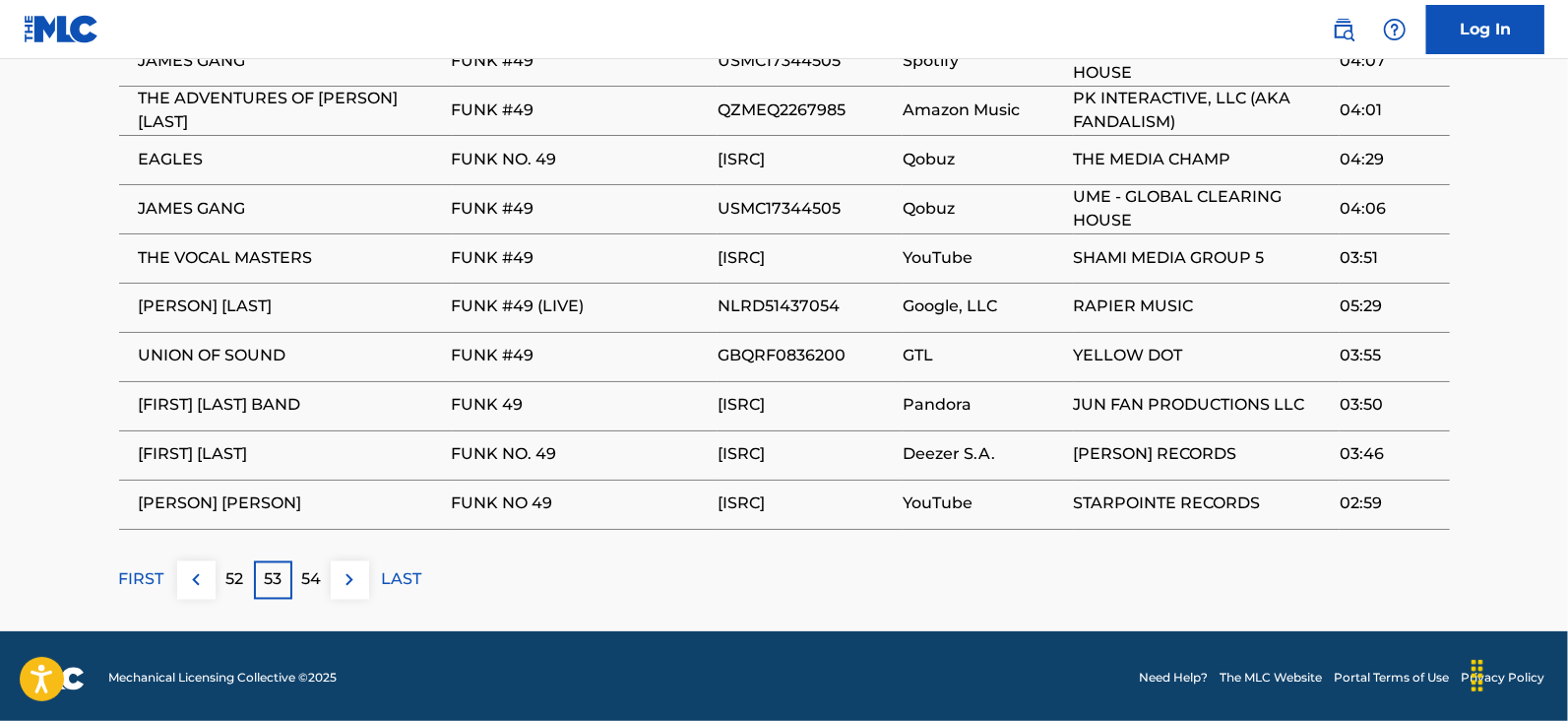 click at bounding box center [349, 580] 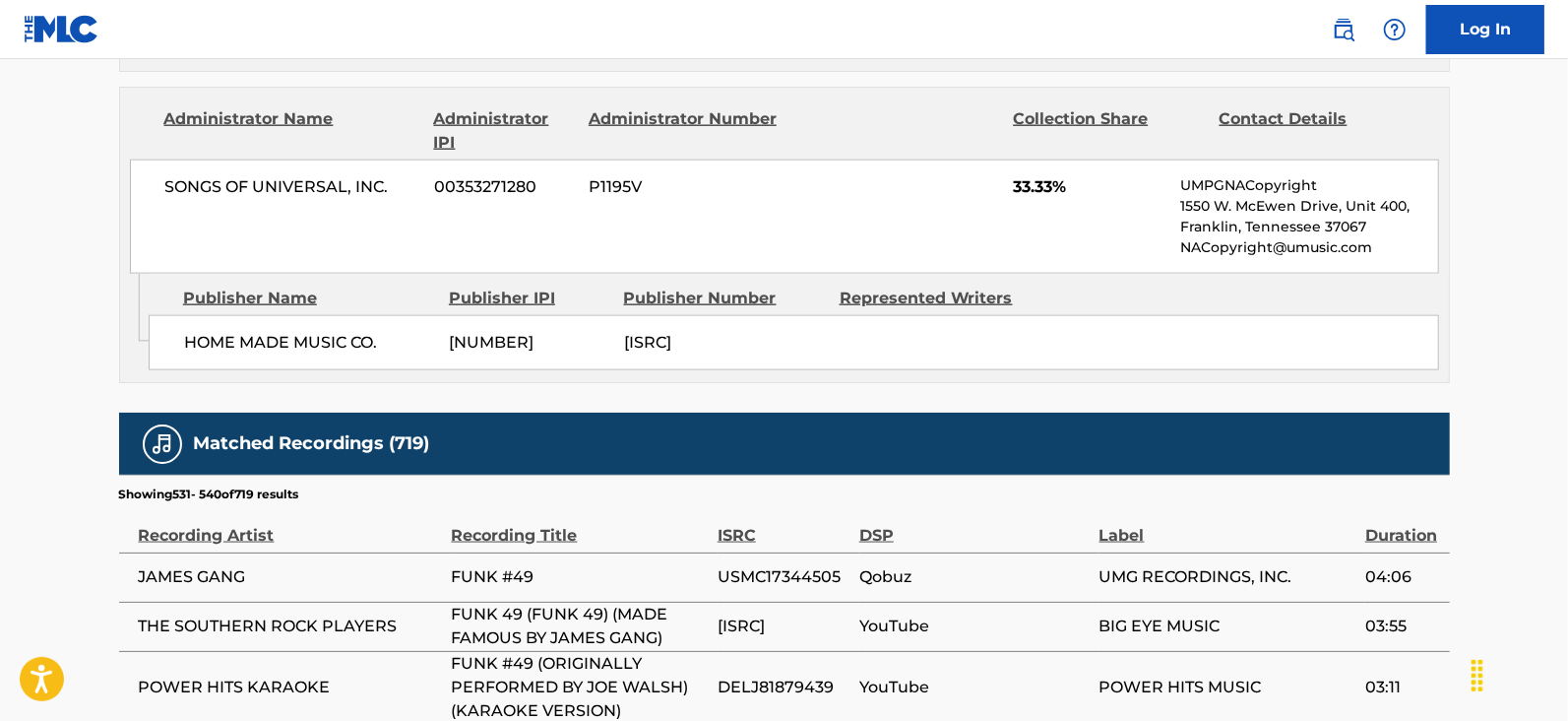 scroll, scrollTop: 2047, scrollLeft: 0, axis: vertical 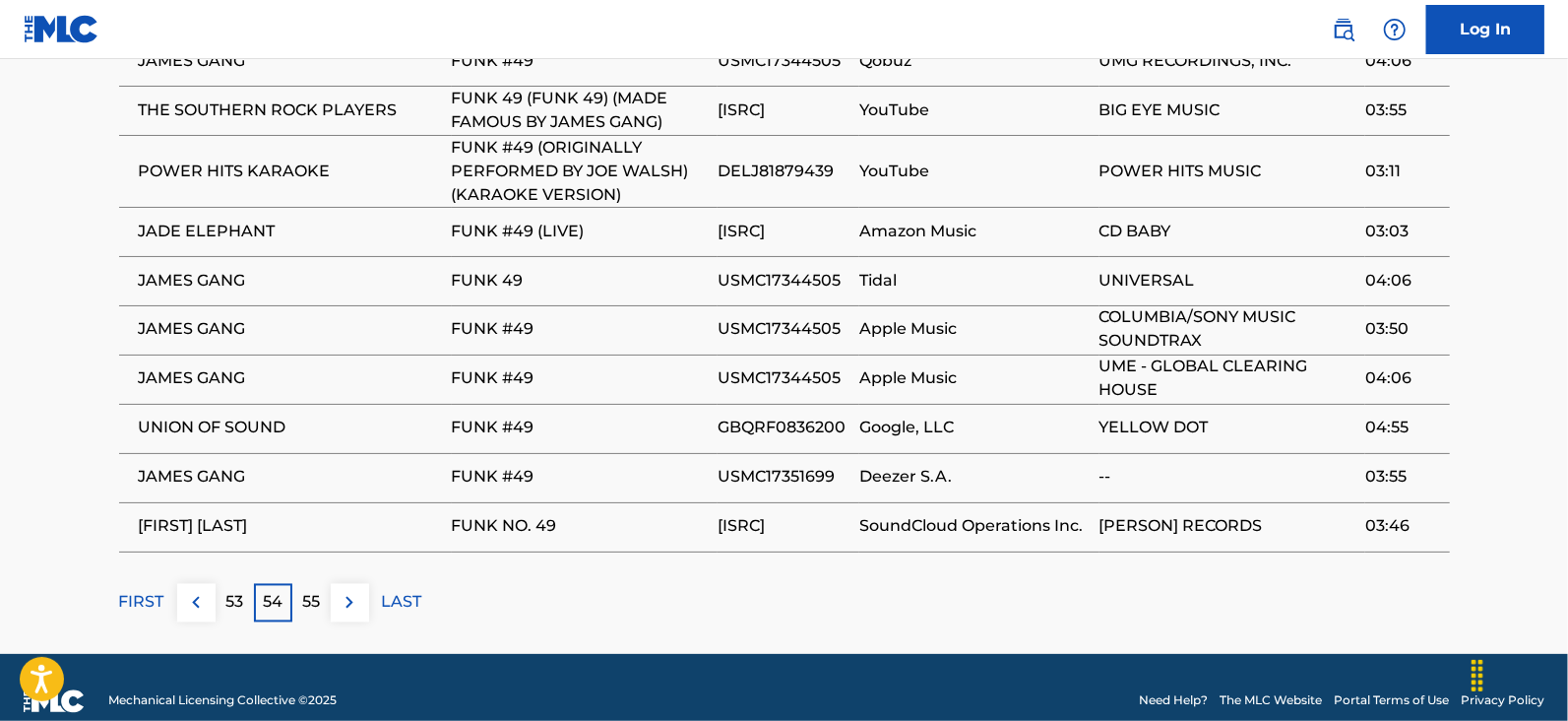 click at bounding box center (349, 603) 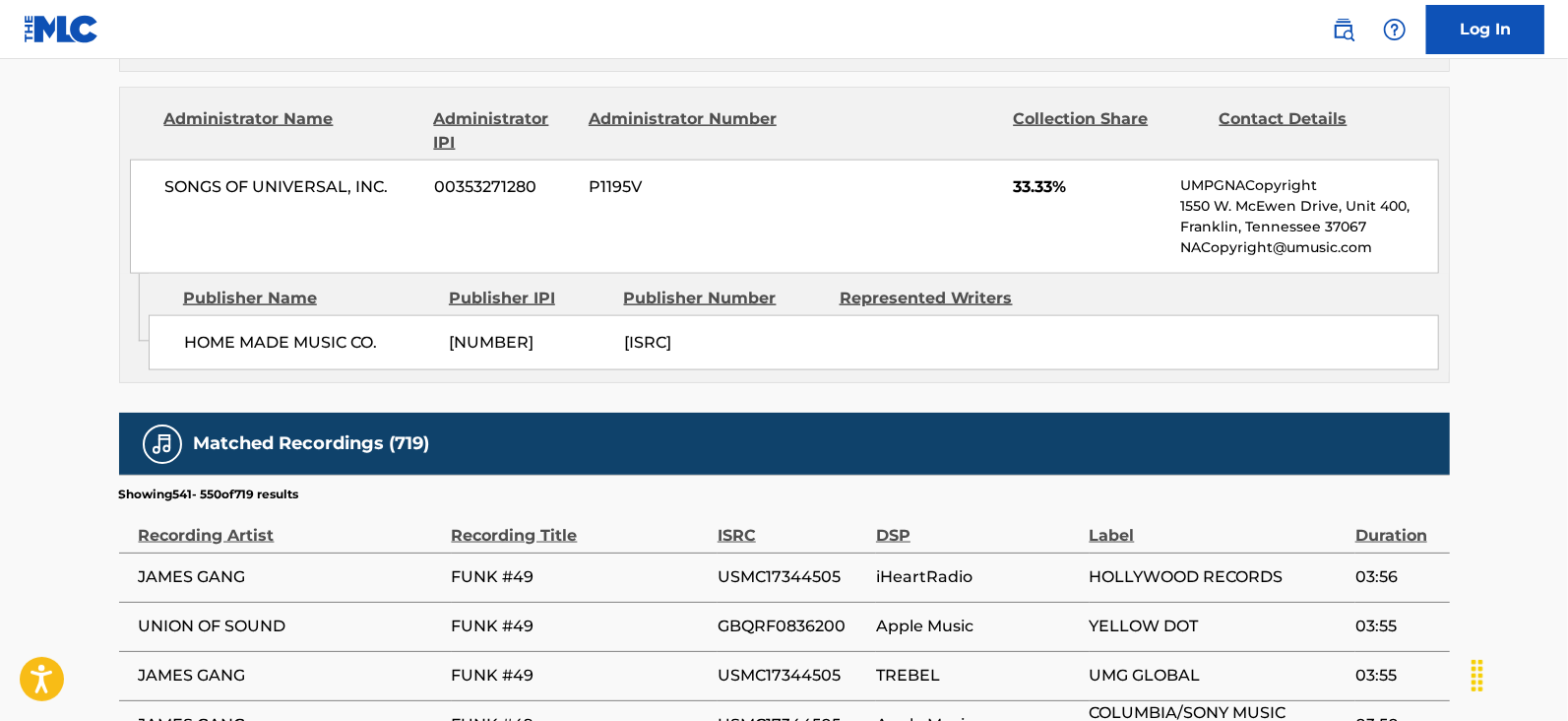 scroll, scrollTop: 2047, scrollLeft: 0, axis: vertical 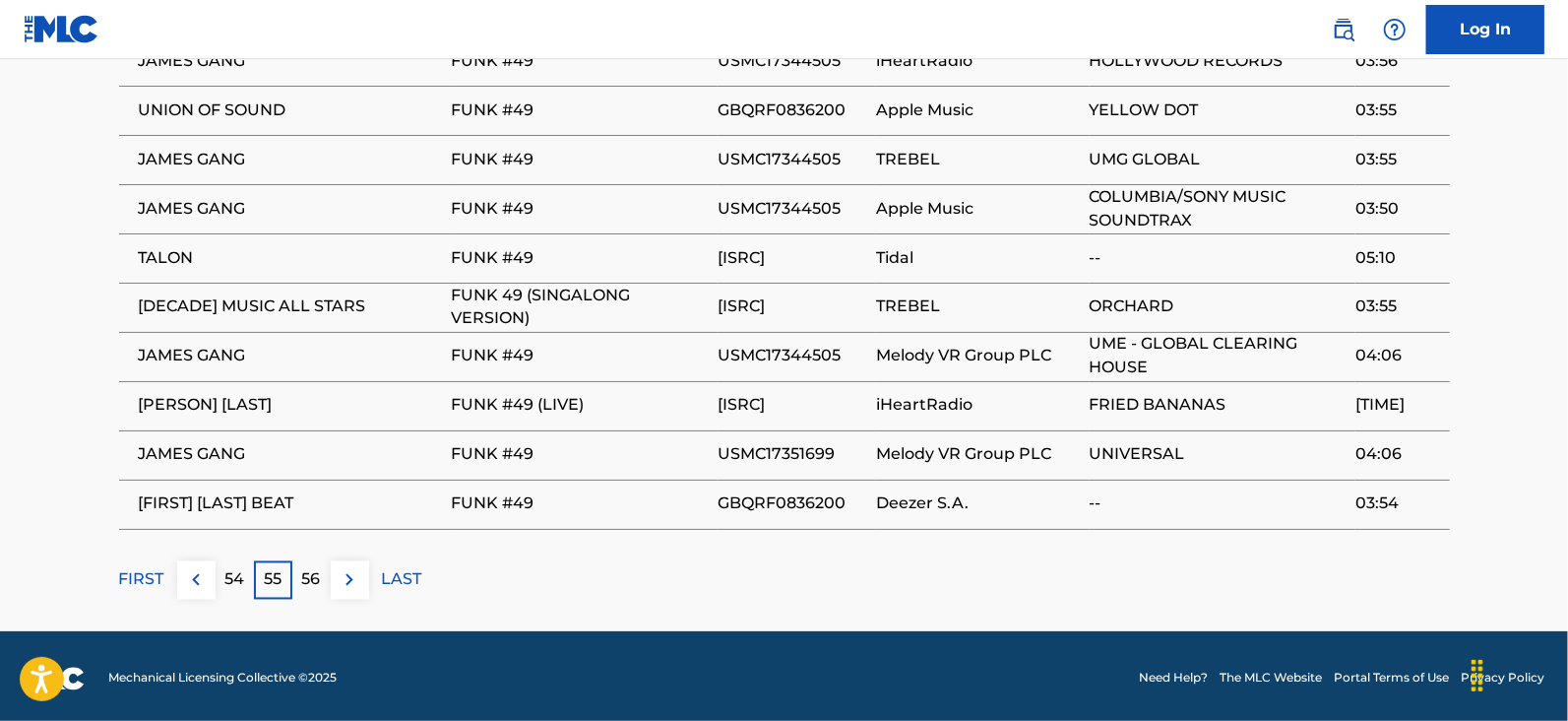 click at bounding box center [349, 580] 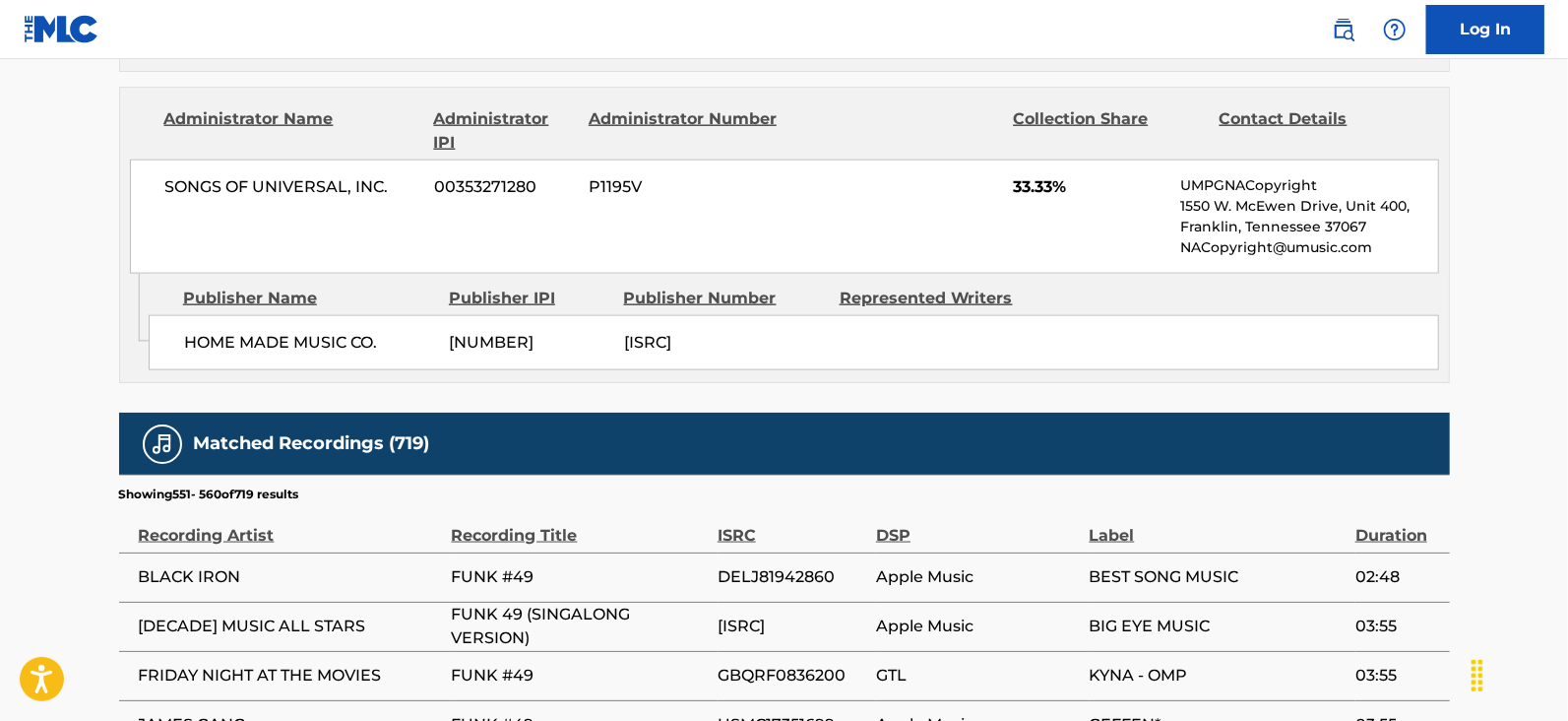 scroll, scrollTop: 2047, scrollLeft: 0, axis: vertical 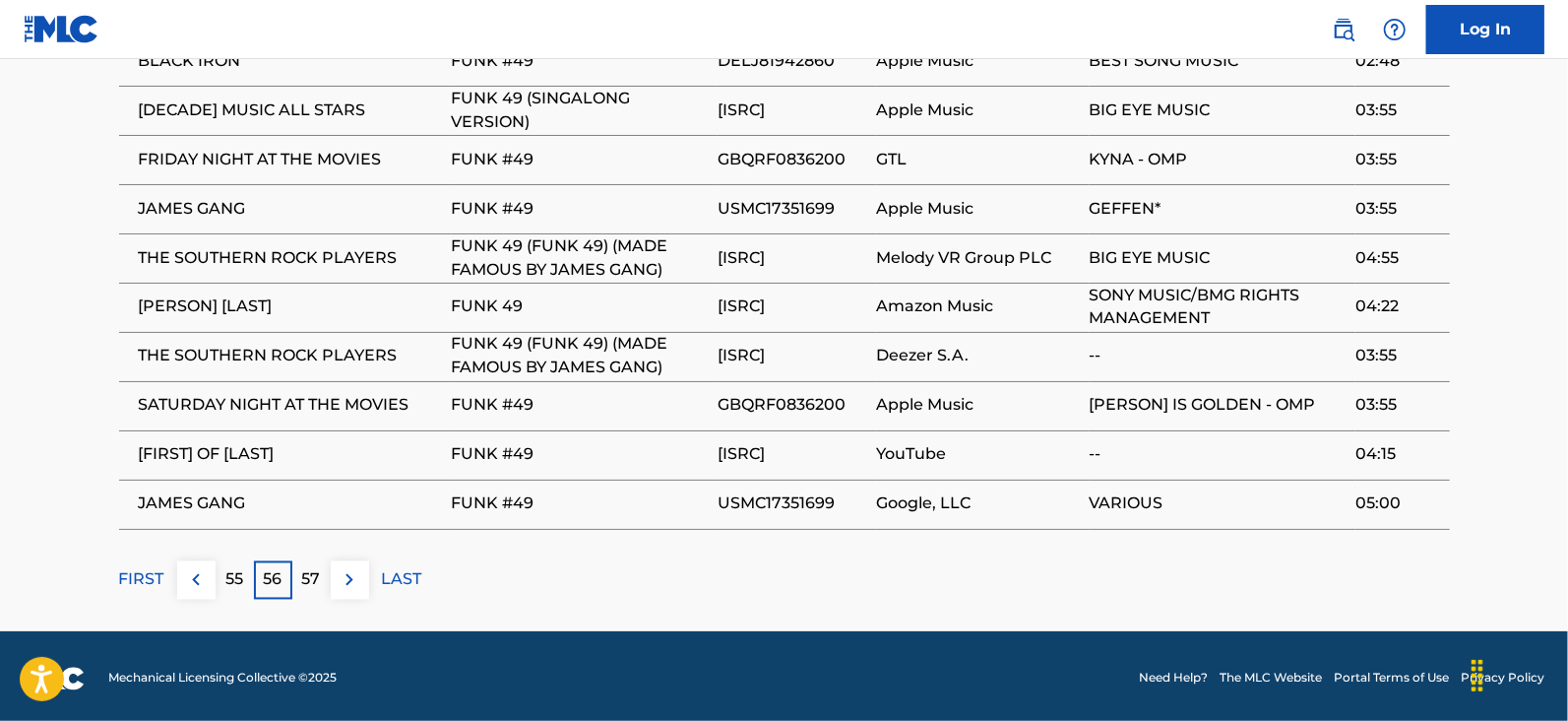 click at bounding box center [349, 580] 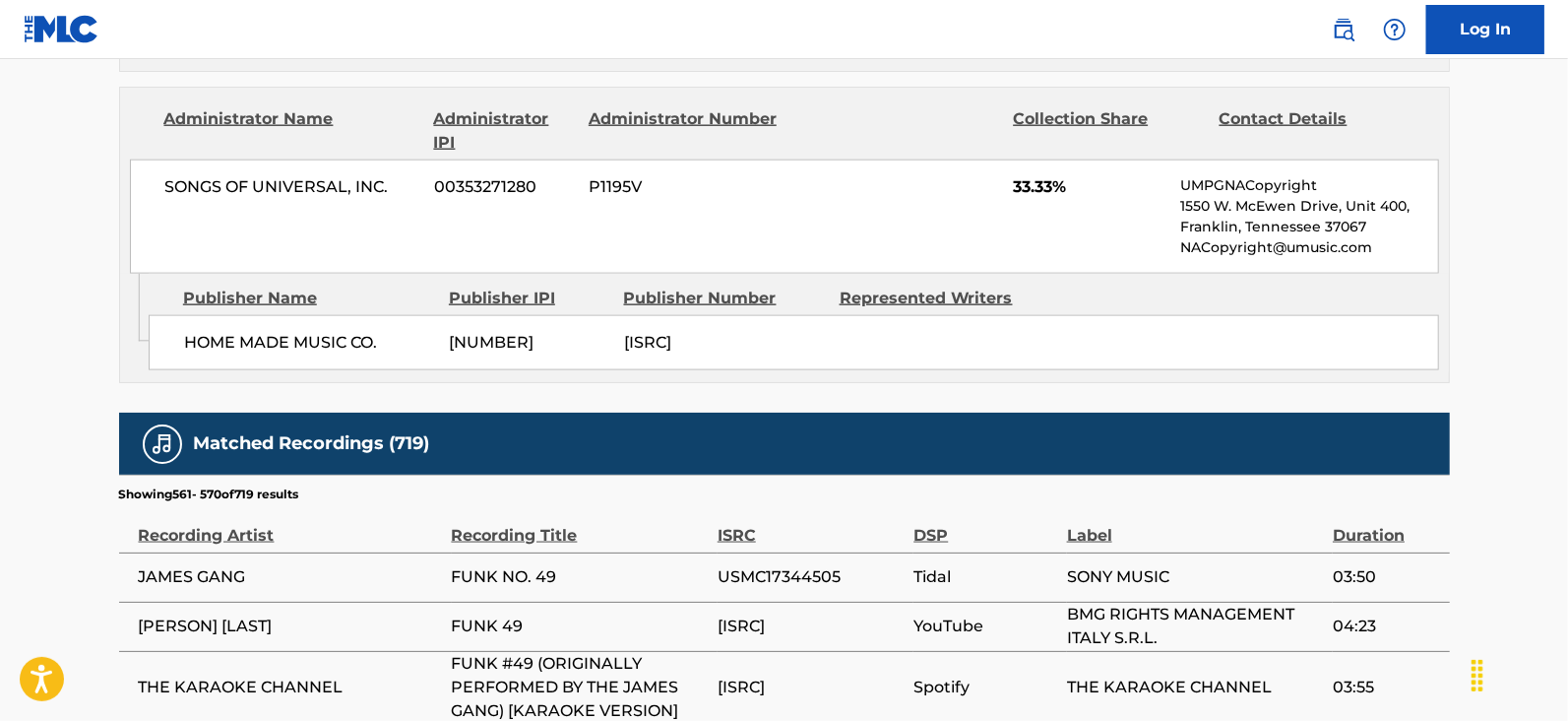 scroll, scrollTop: 2047, scrollLeft: 0, axis: vertical 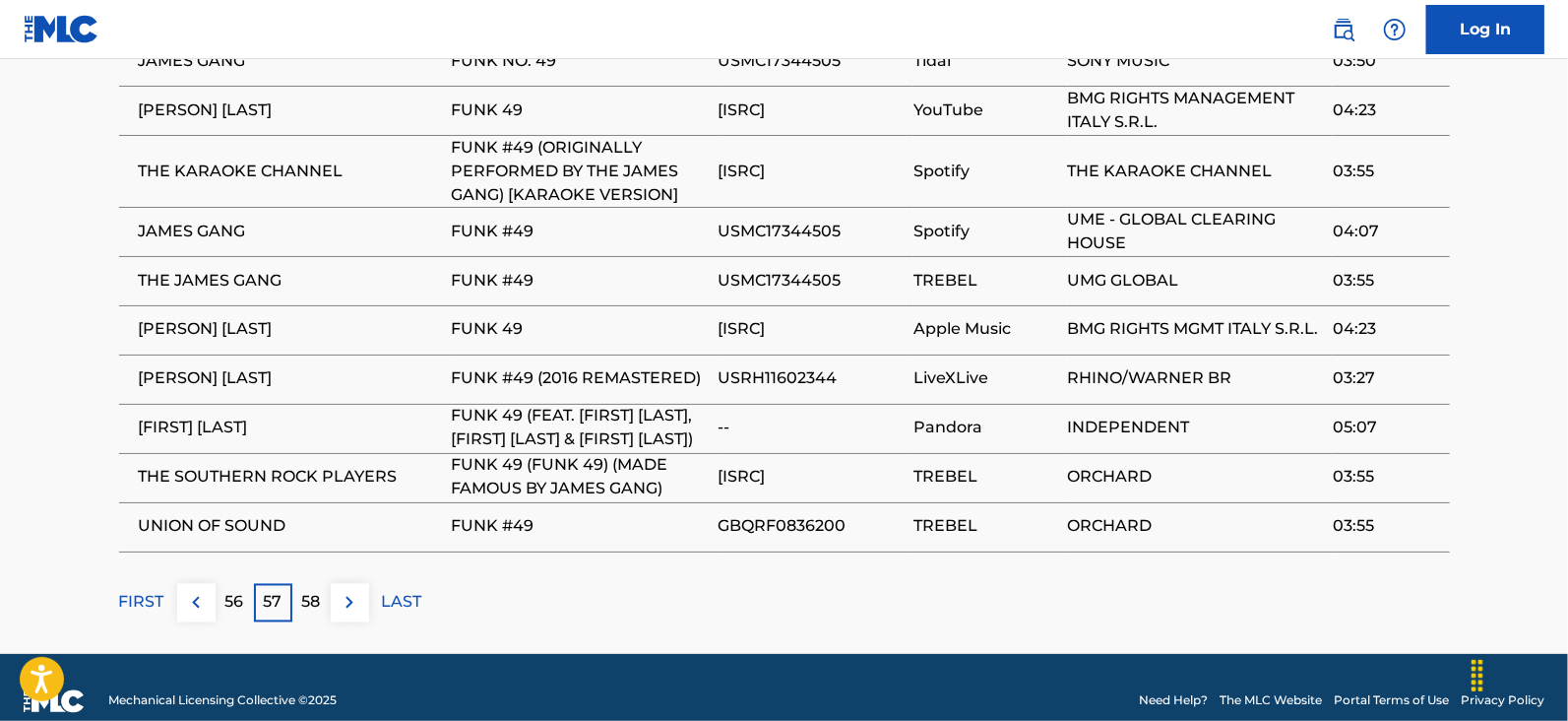 click at bounding box center (349, 603) 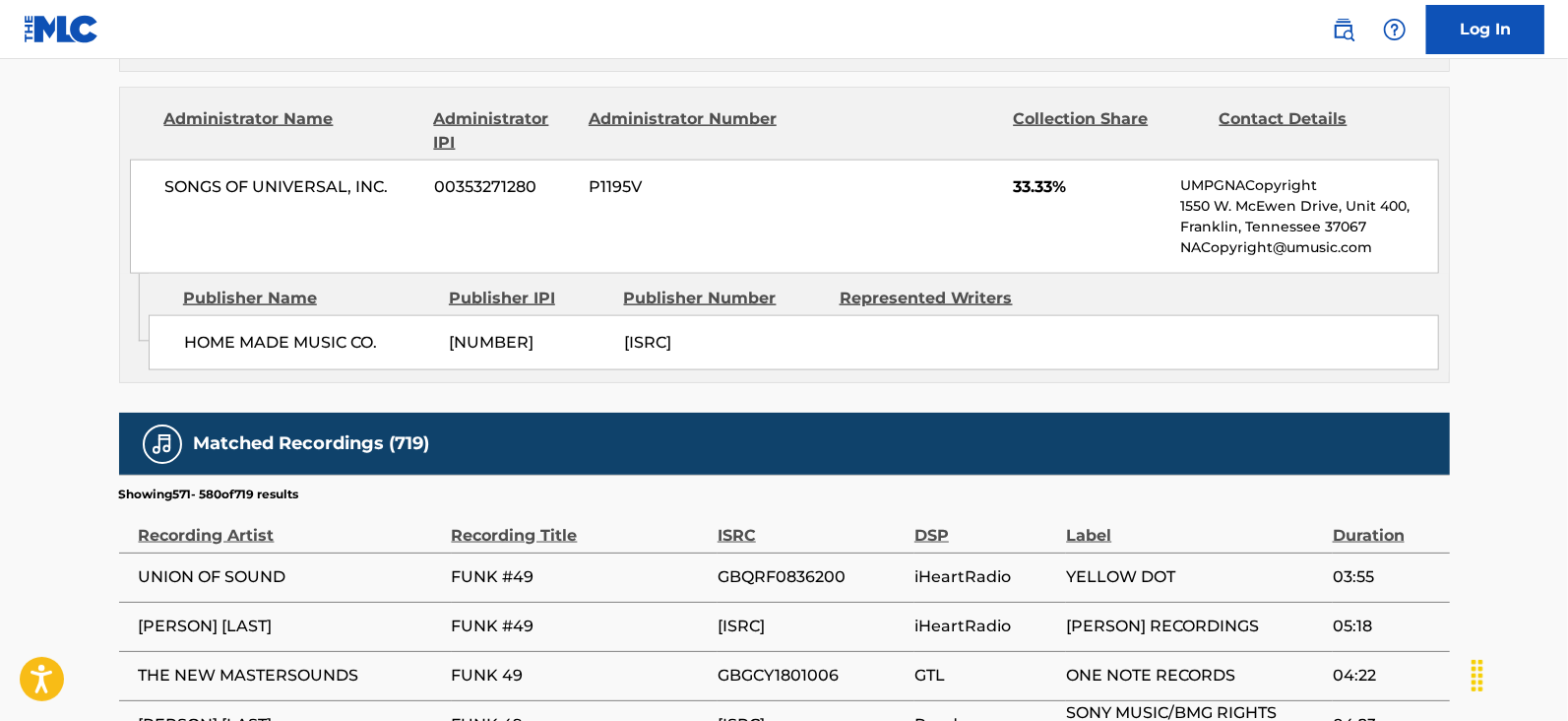 scroll, scrollTop: 2047, scrollLeft: 0, axis: vertical 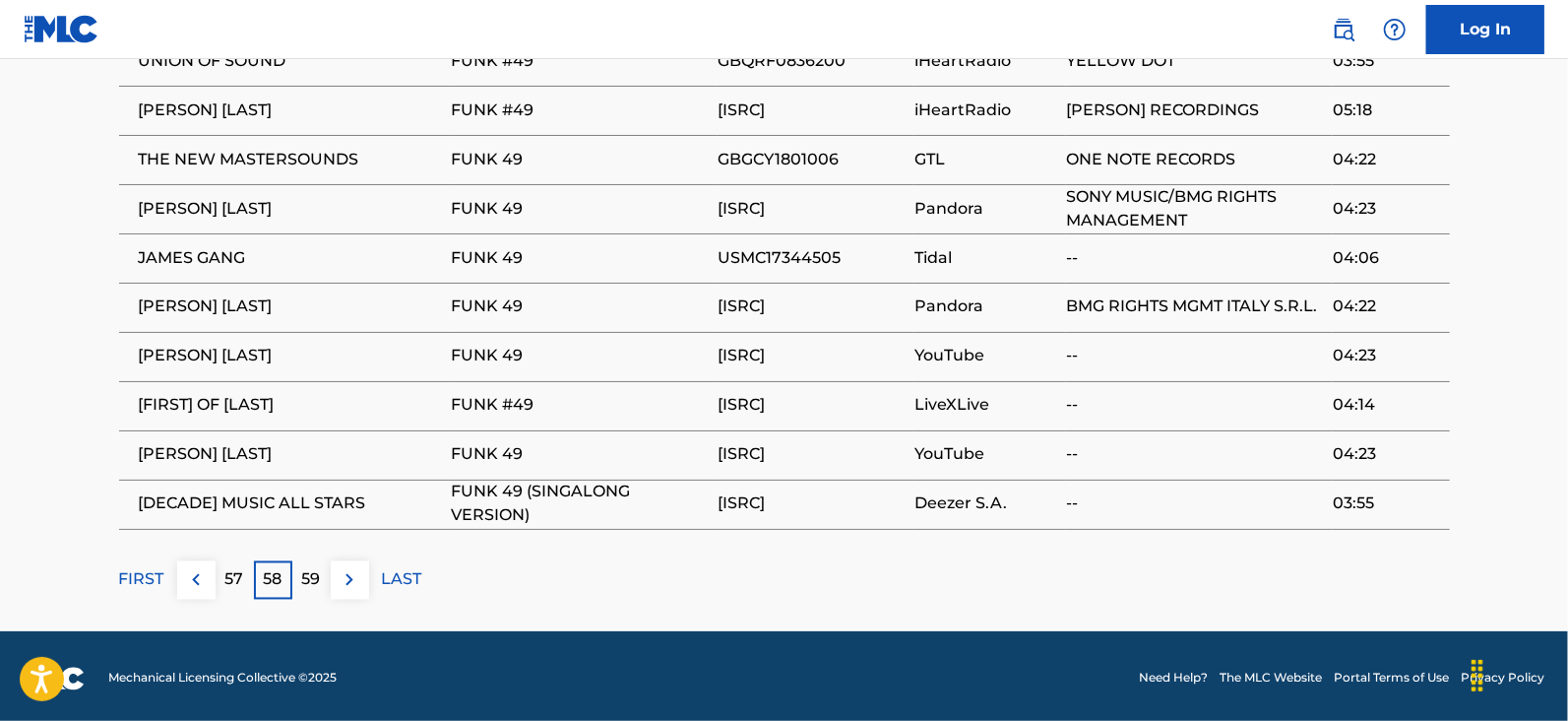 click at bounding box center (349, 580) 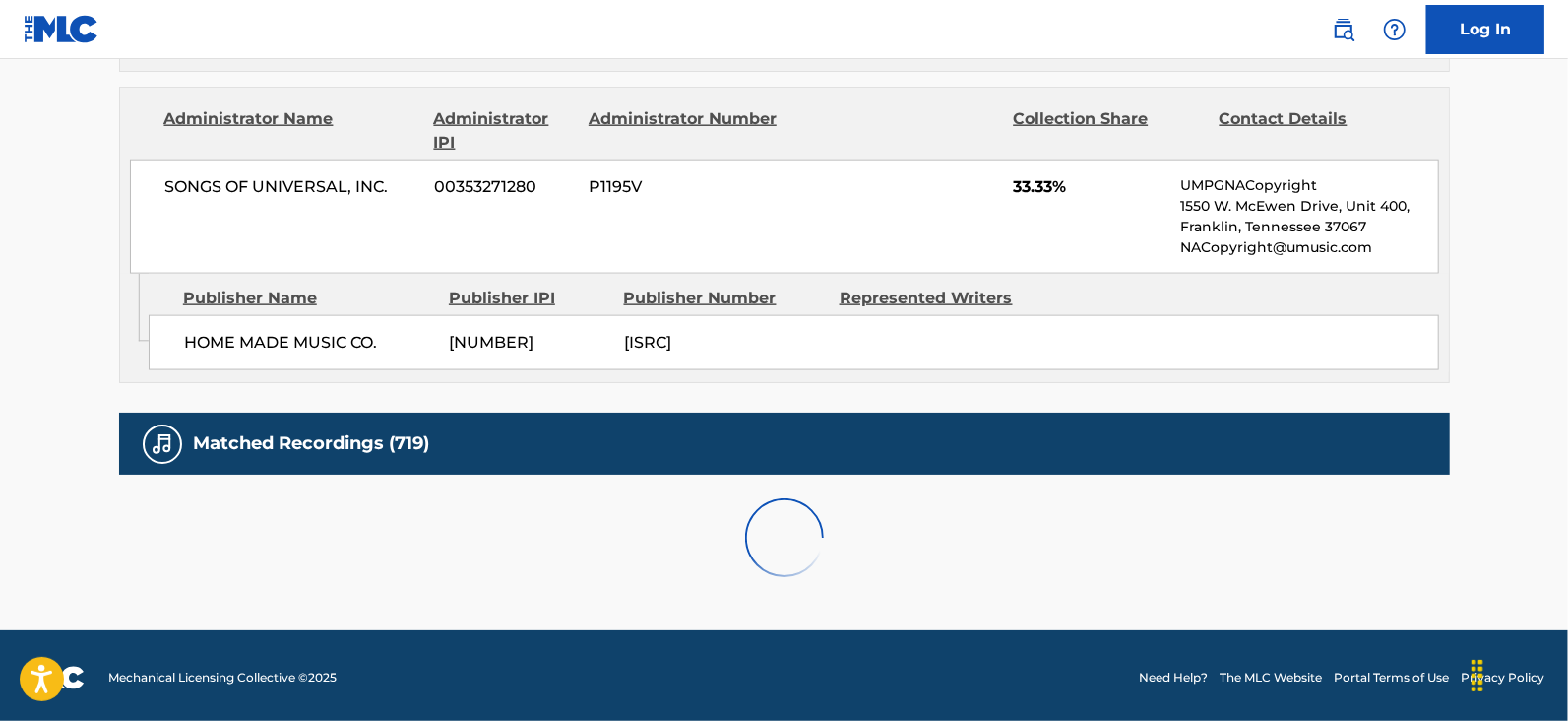 scroll, scrollTop: 2047, scrollLeft: 0, axis: vertical 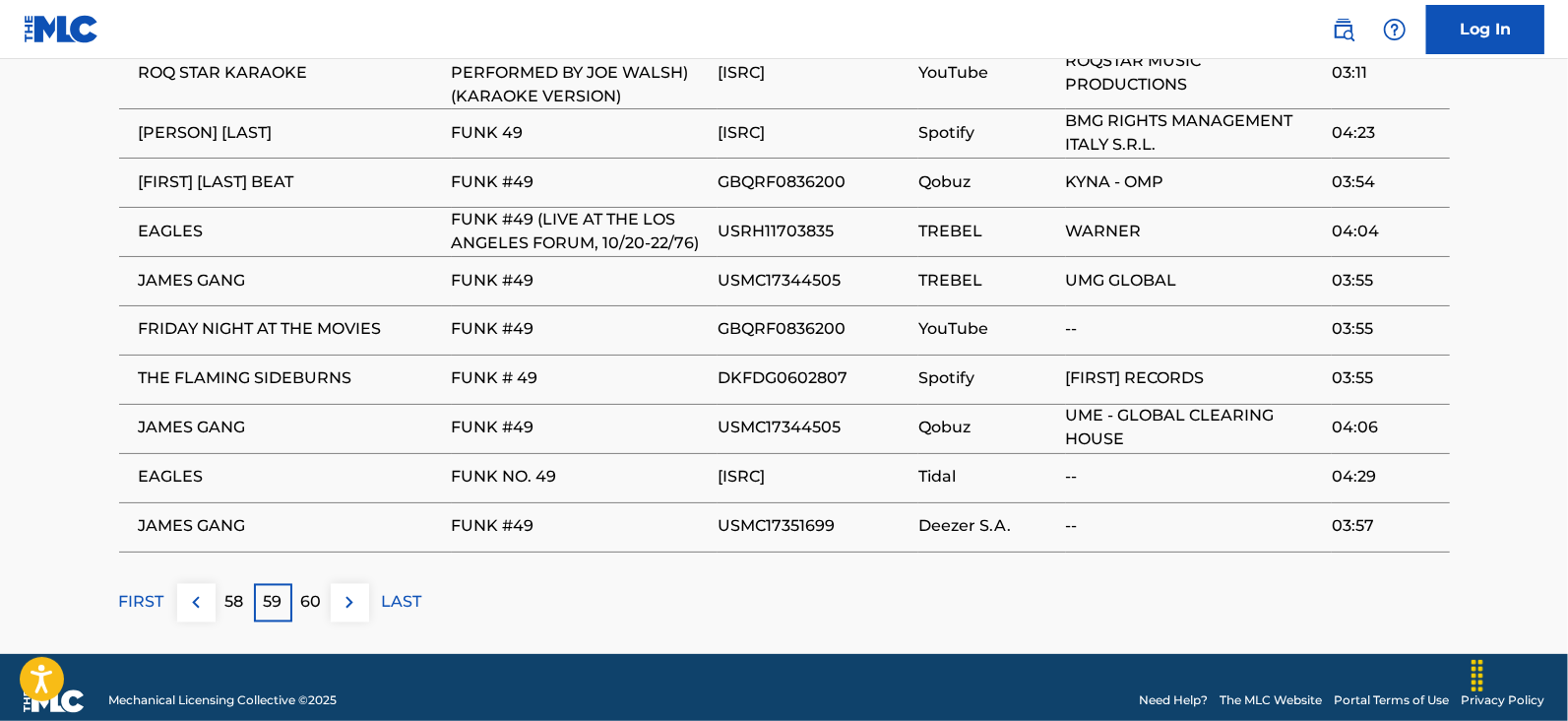 click at bounding box center (349, 603) 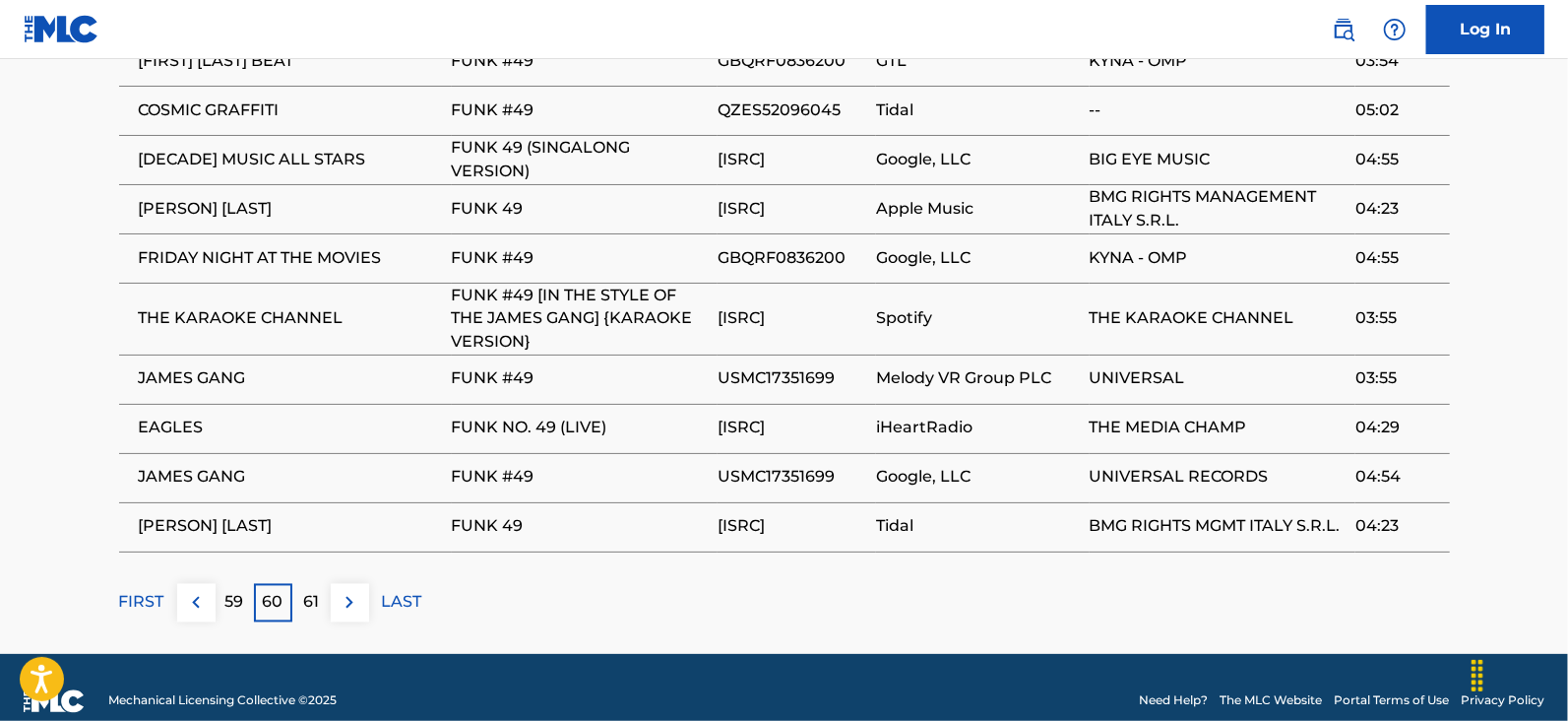 click at bounding box center (349, 603) 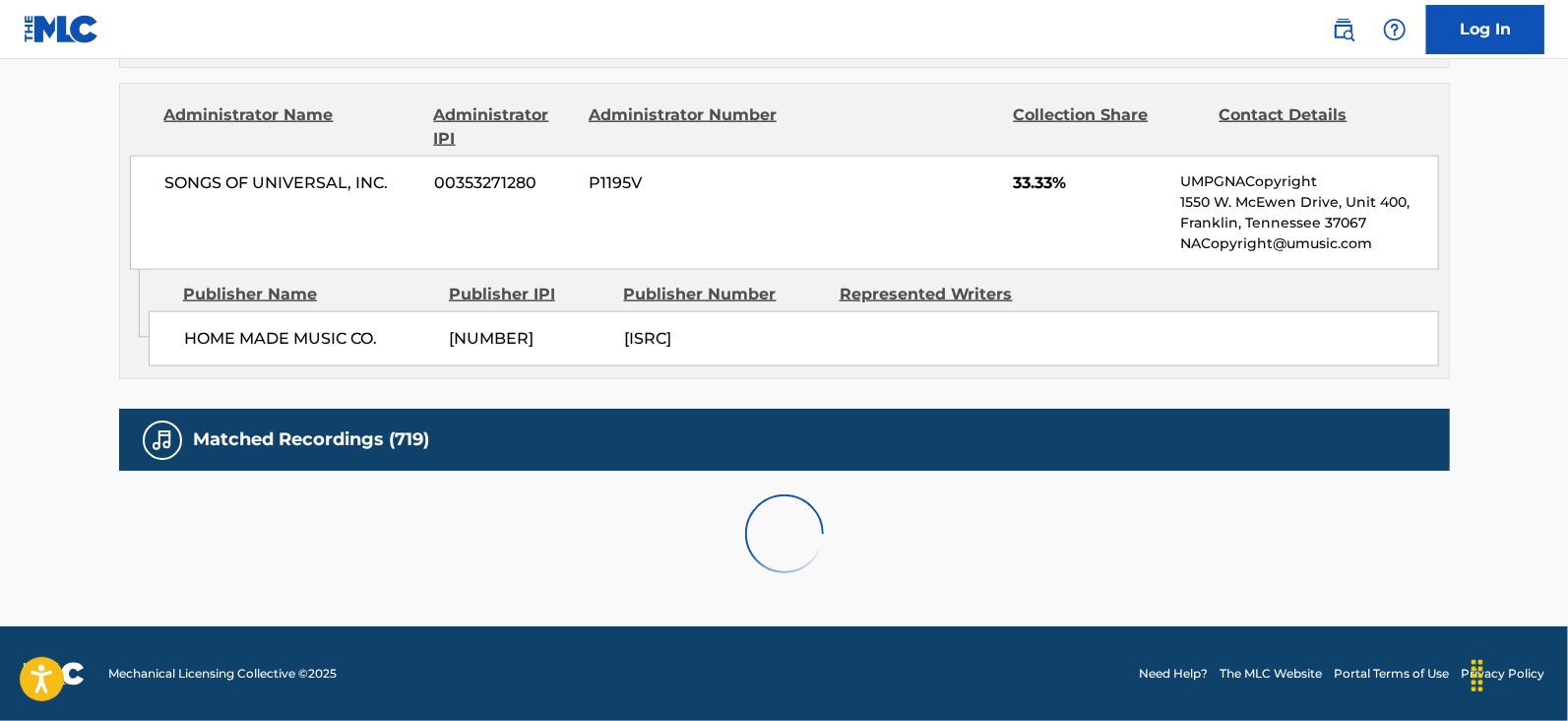 scroll, scrollTop: 2047, scrollLeft: 0, axis: vertical 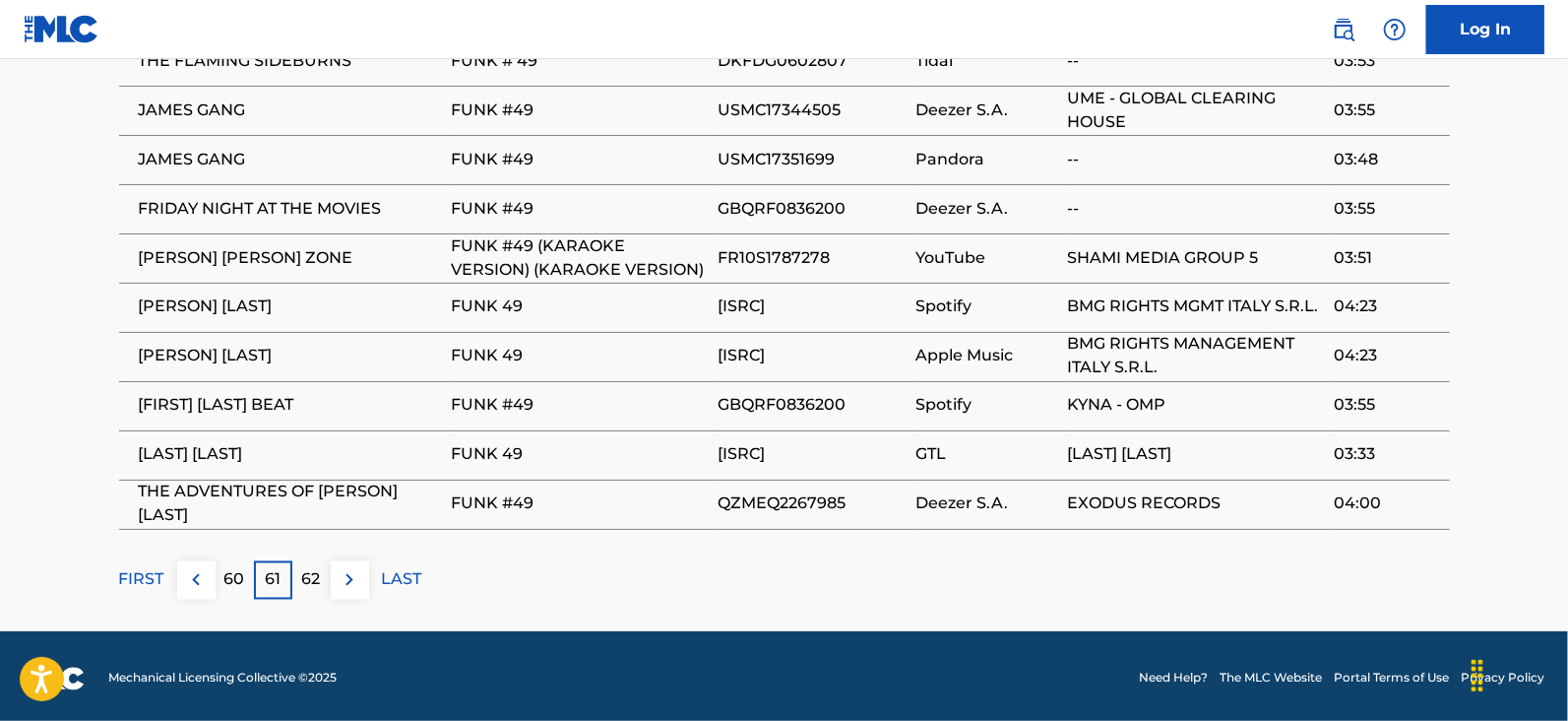 click at bounding box center [349, 580] 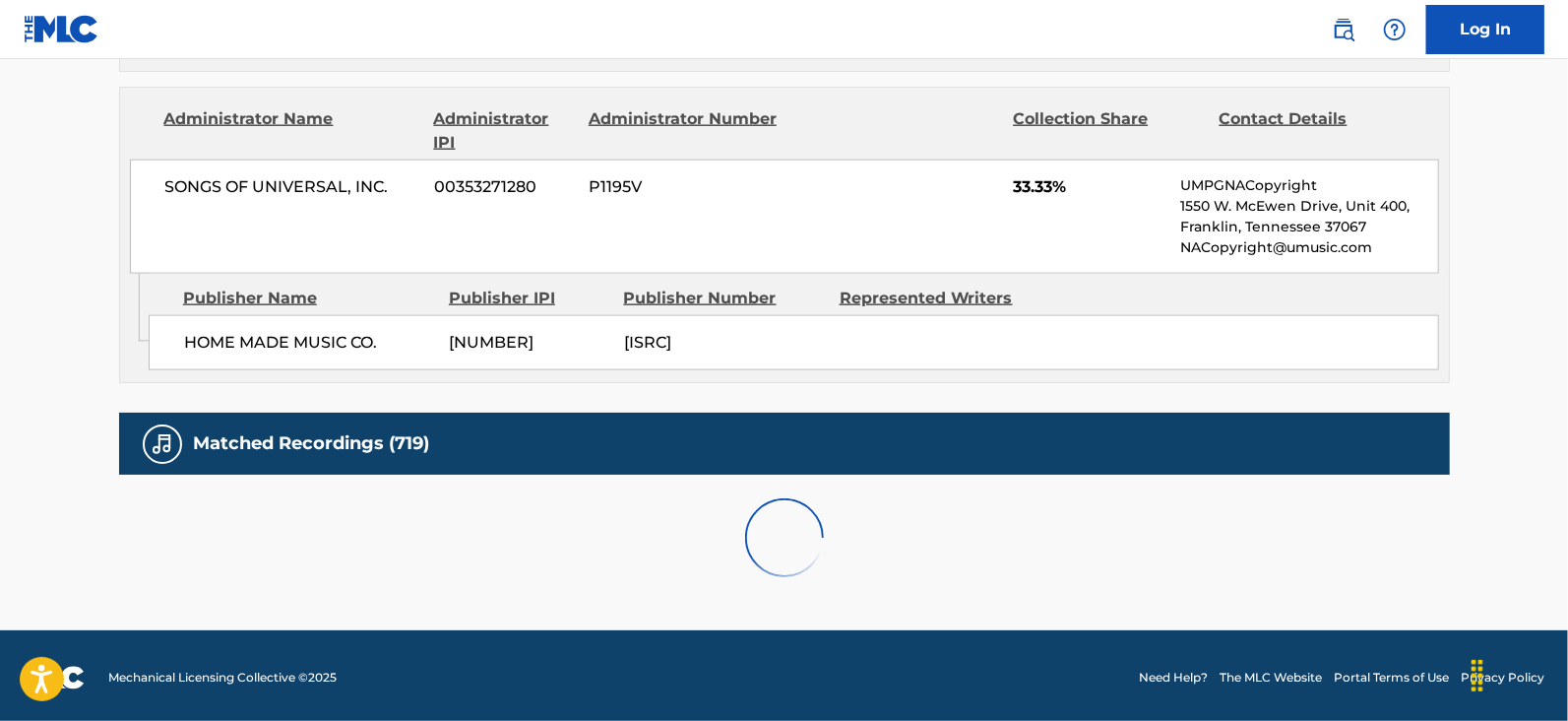 scroll, scrollTop: 2047, scrollLeft: 0, axis: vertical 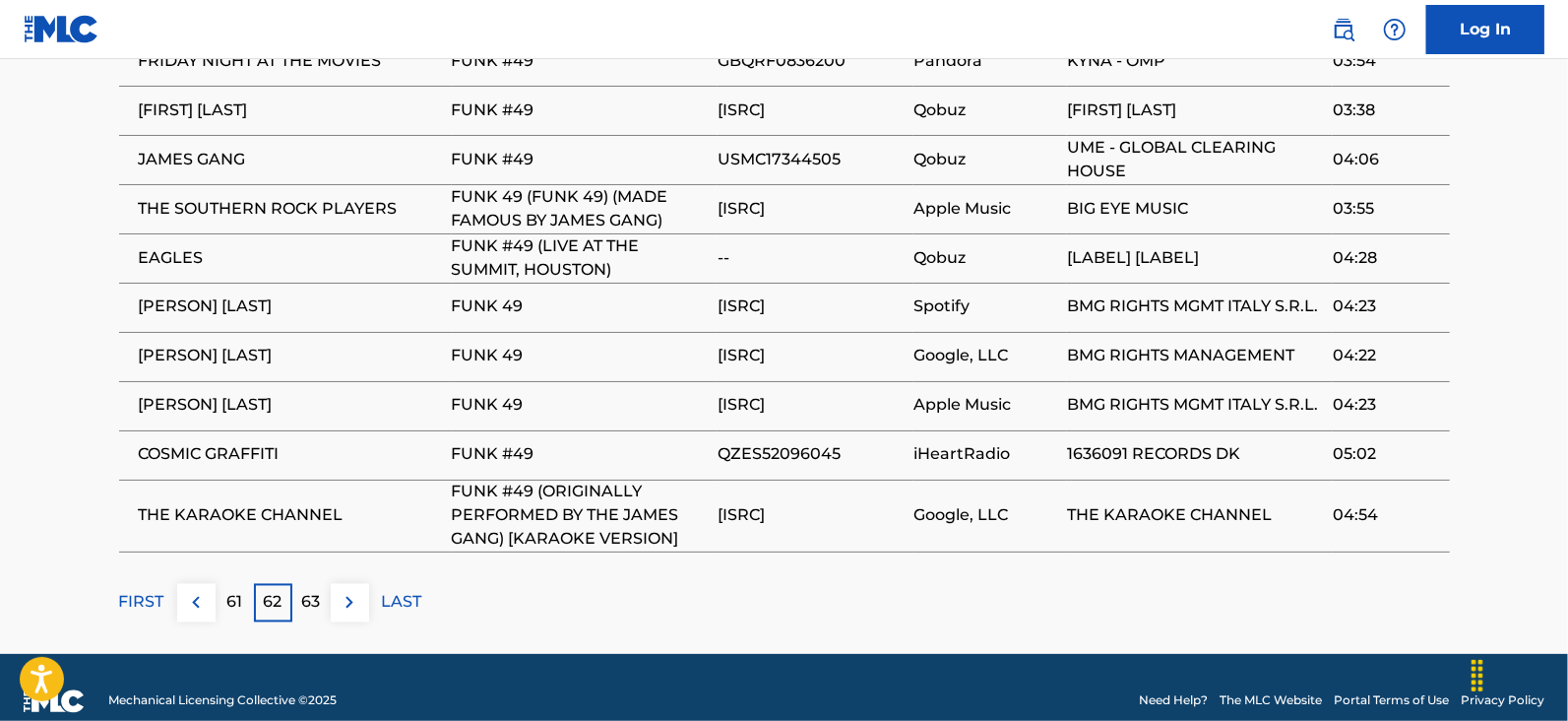 click at bounding box center (349, 603) 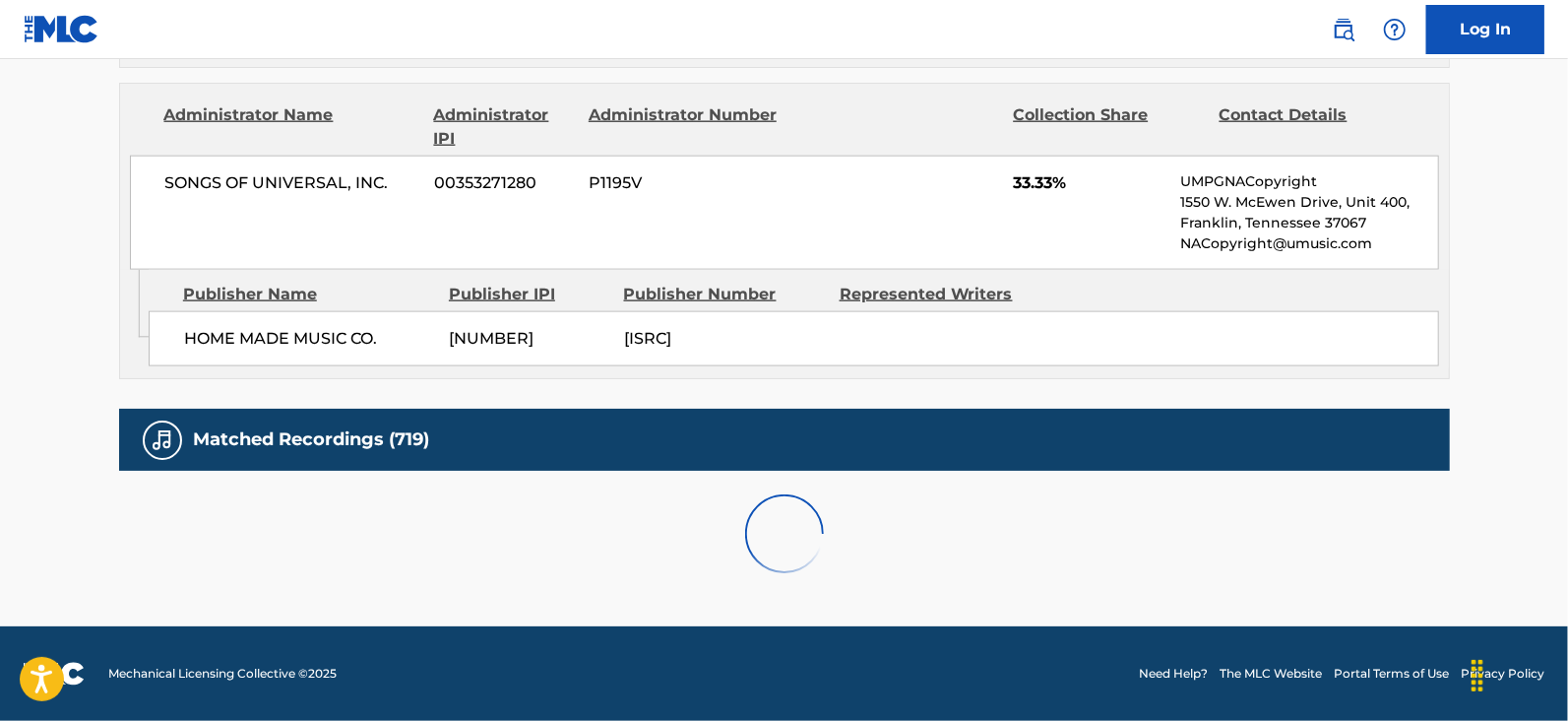 scroll, scrollTop: 2047, scrollLeft: 0, axis: vertical 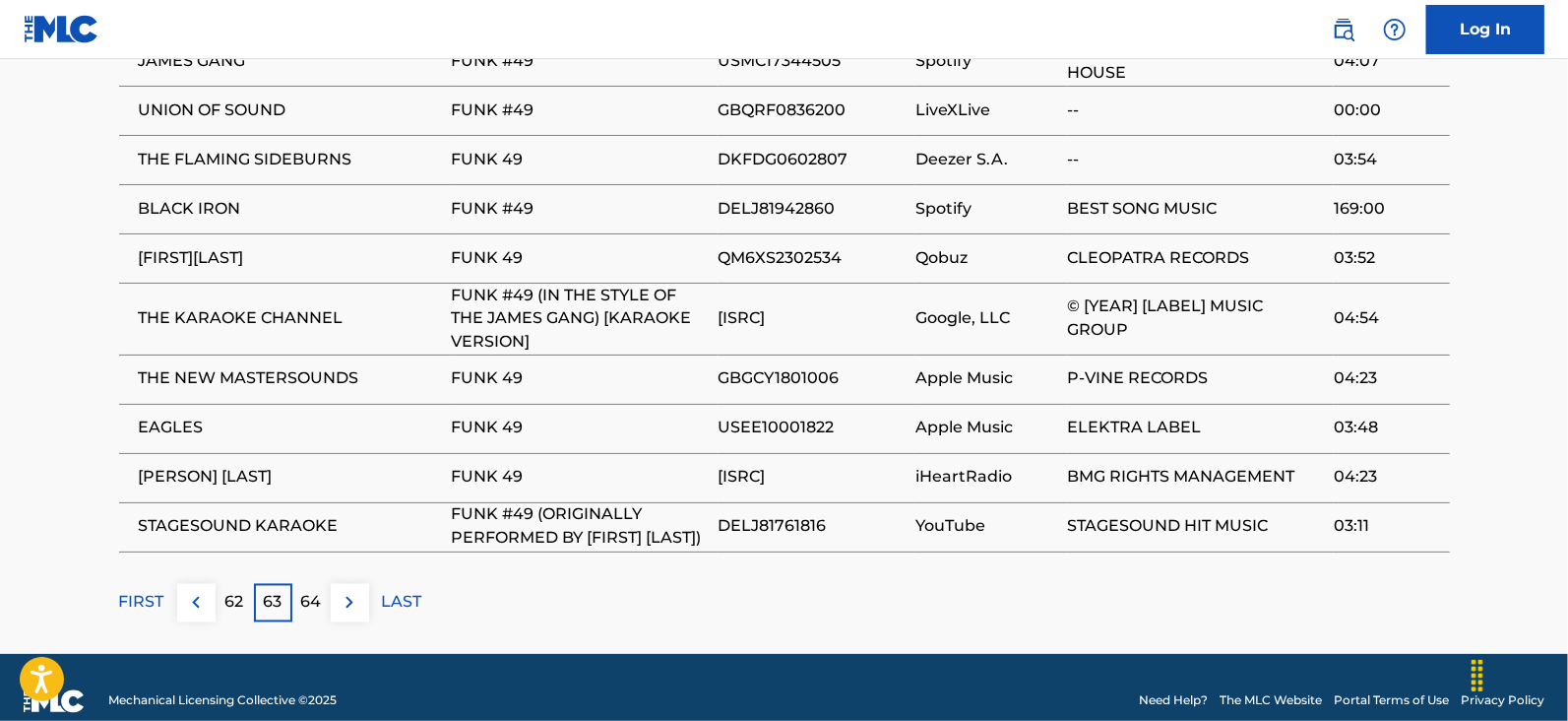 click at bounding box center (349, 603) 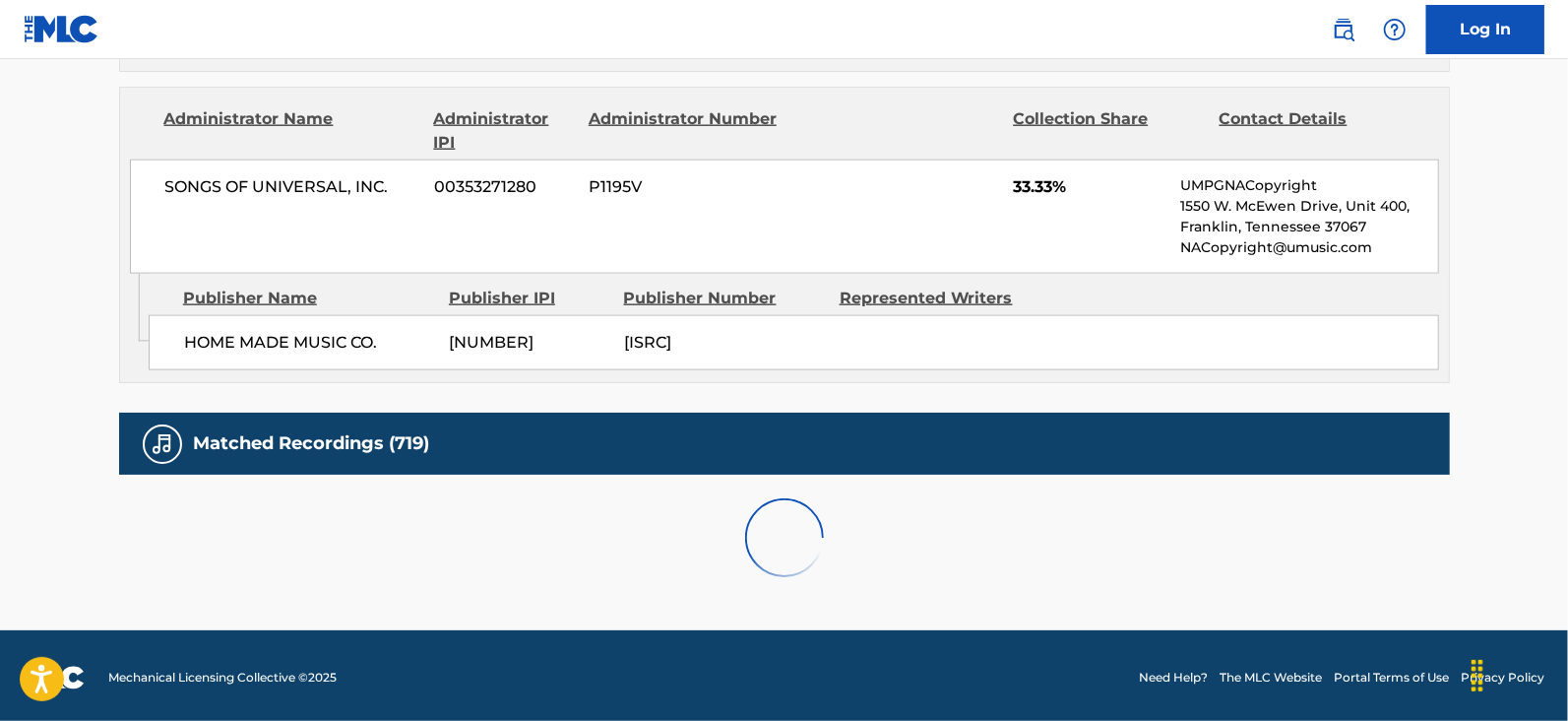 scroll, scrollTop: 2047, scrollLeft: 0, axis: vertical 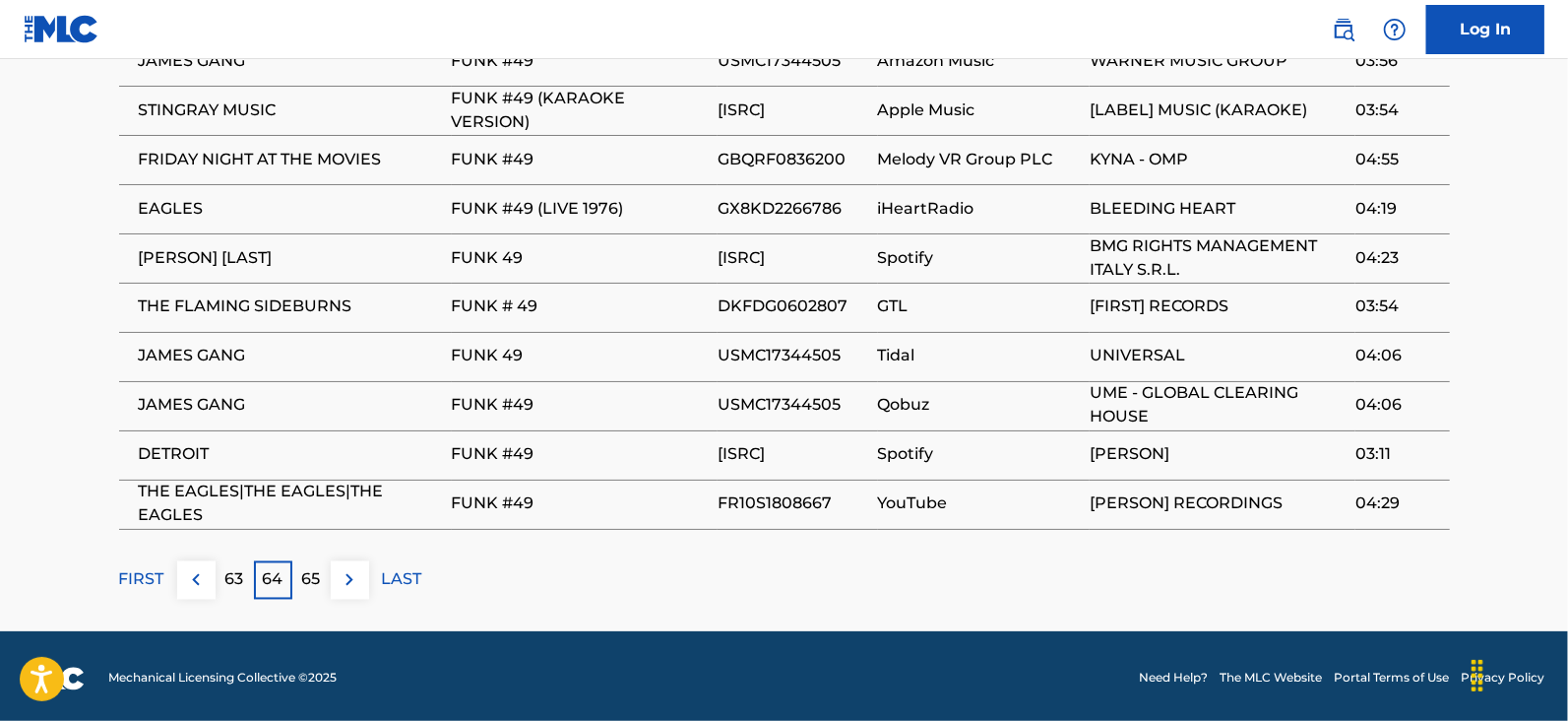 click on "65" at bounding box center (311, 580) 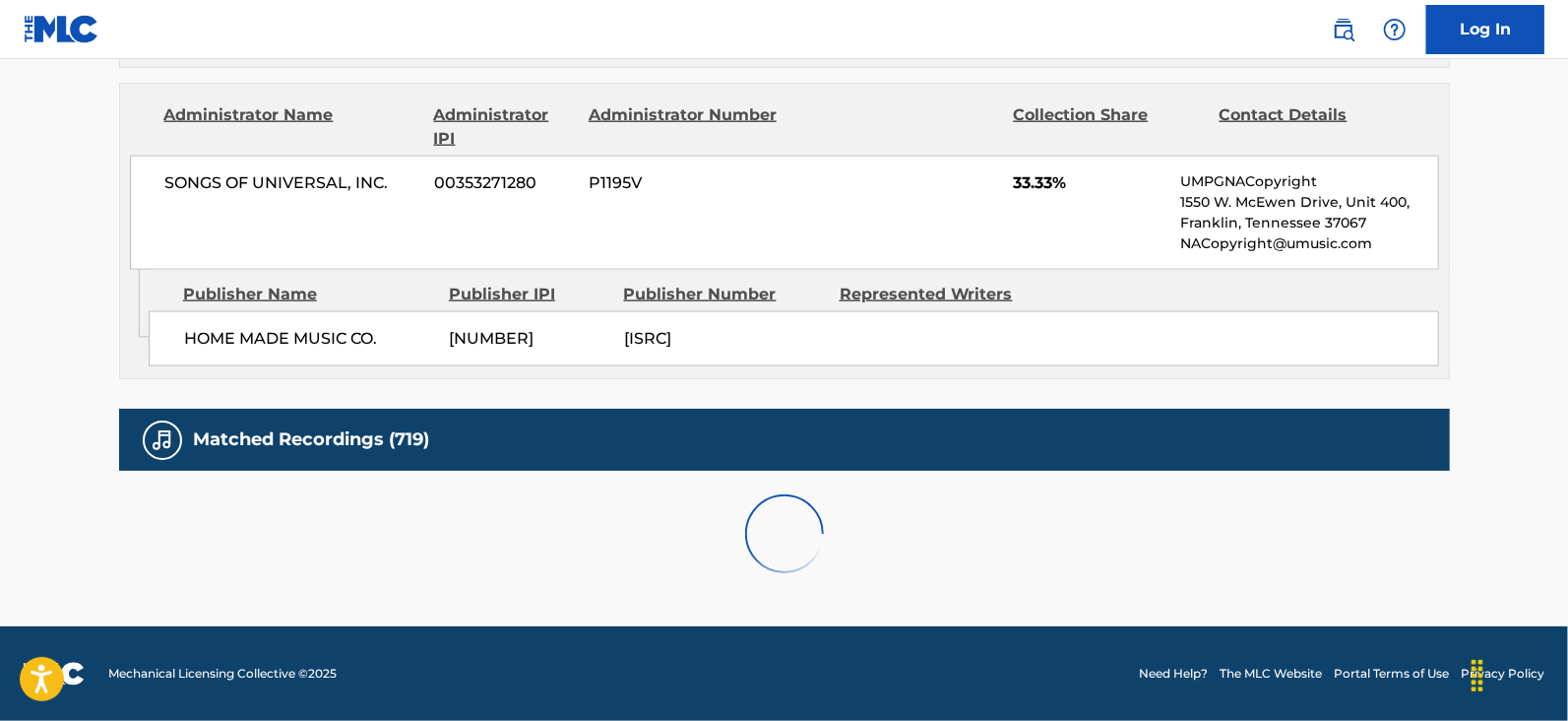 scroll, scrollTop: 2047, scrollLeft: 0, axis: vertical 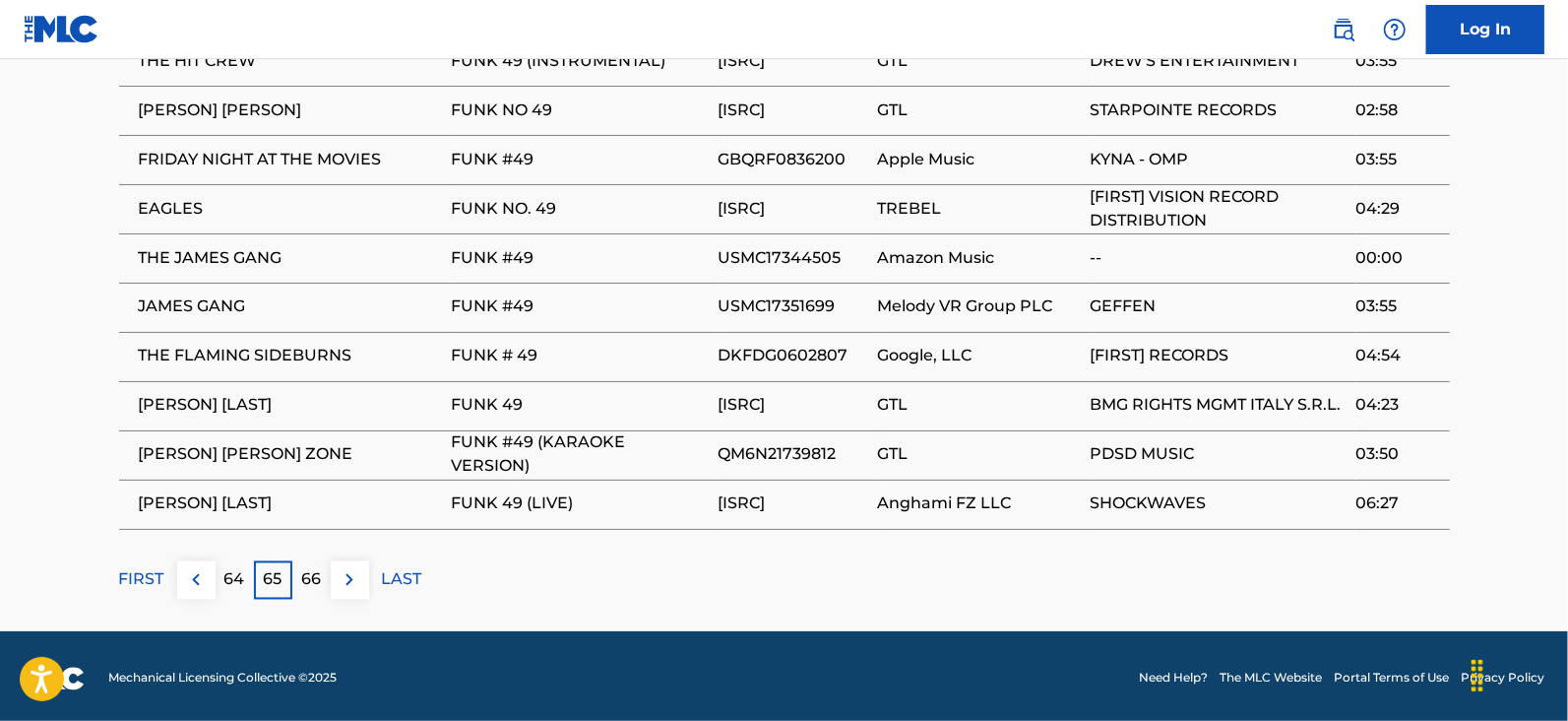 click on "66" at bounding box center (311, 580) 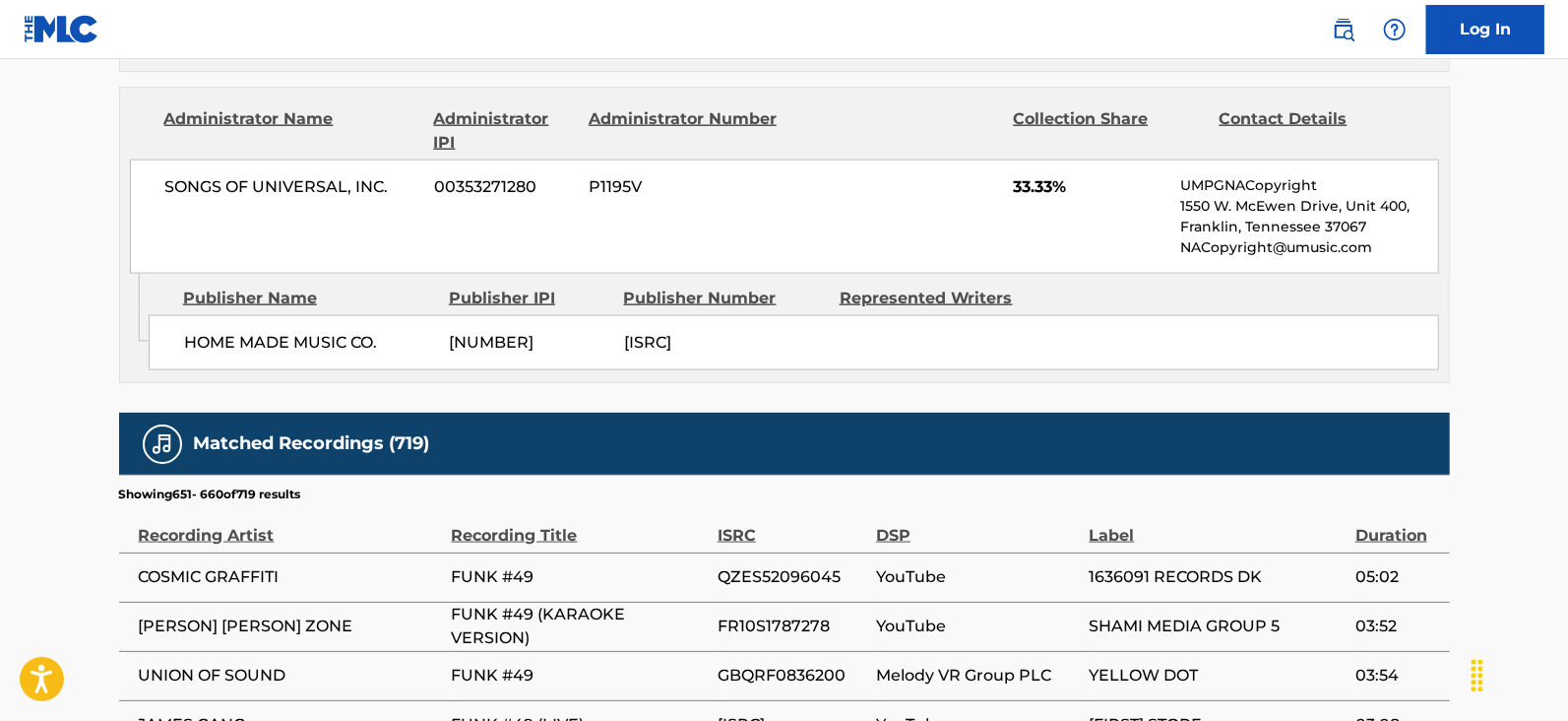 scroll, scrollTop: 2047, scrollLeft: 0, axis: vertical 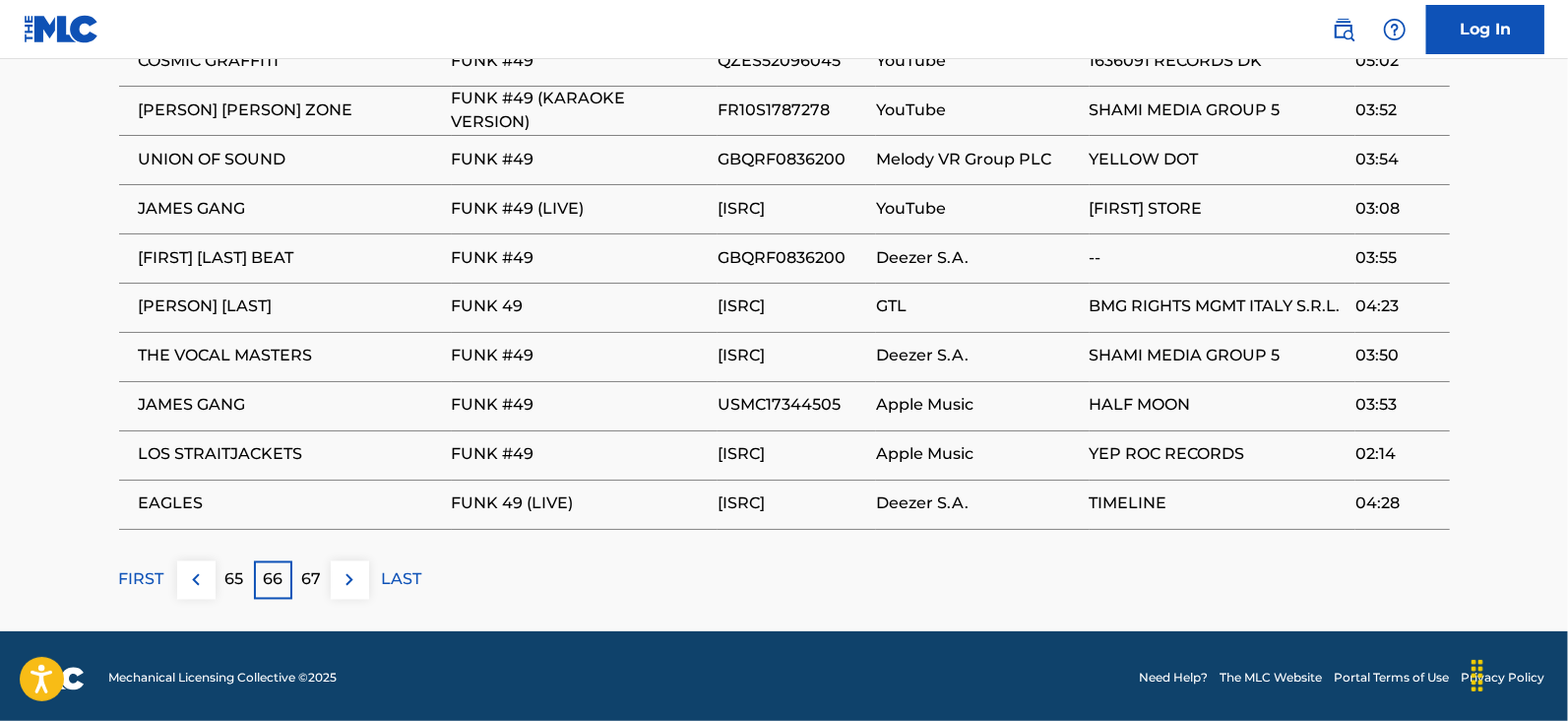 click on "67" at bounding box center (311, 580) 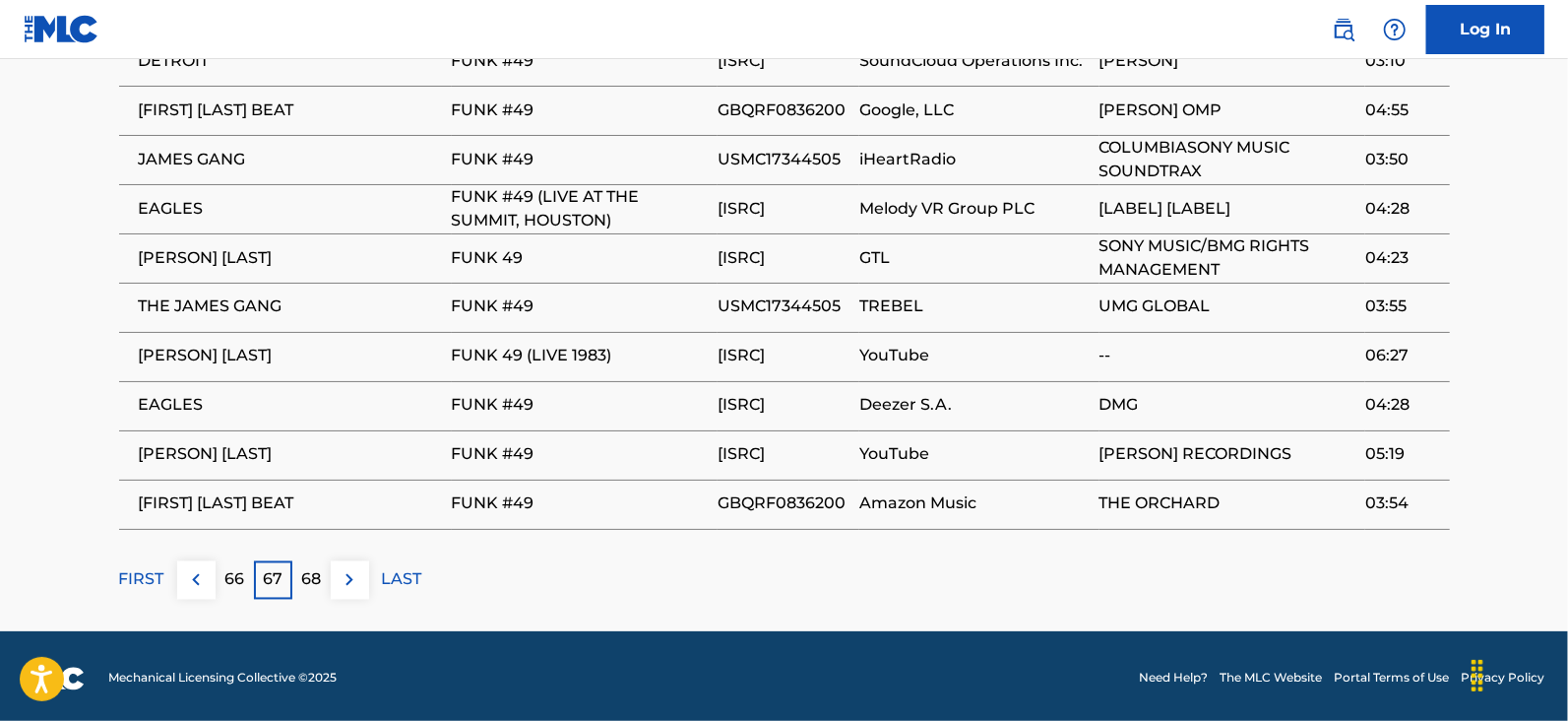 click on "68" at bounding box center (311, 580) 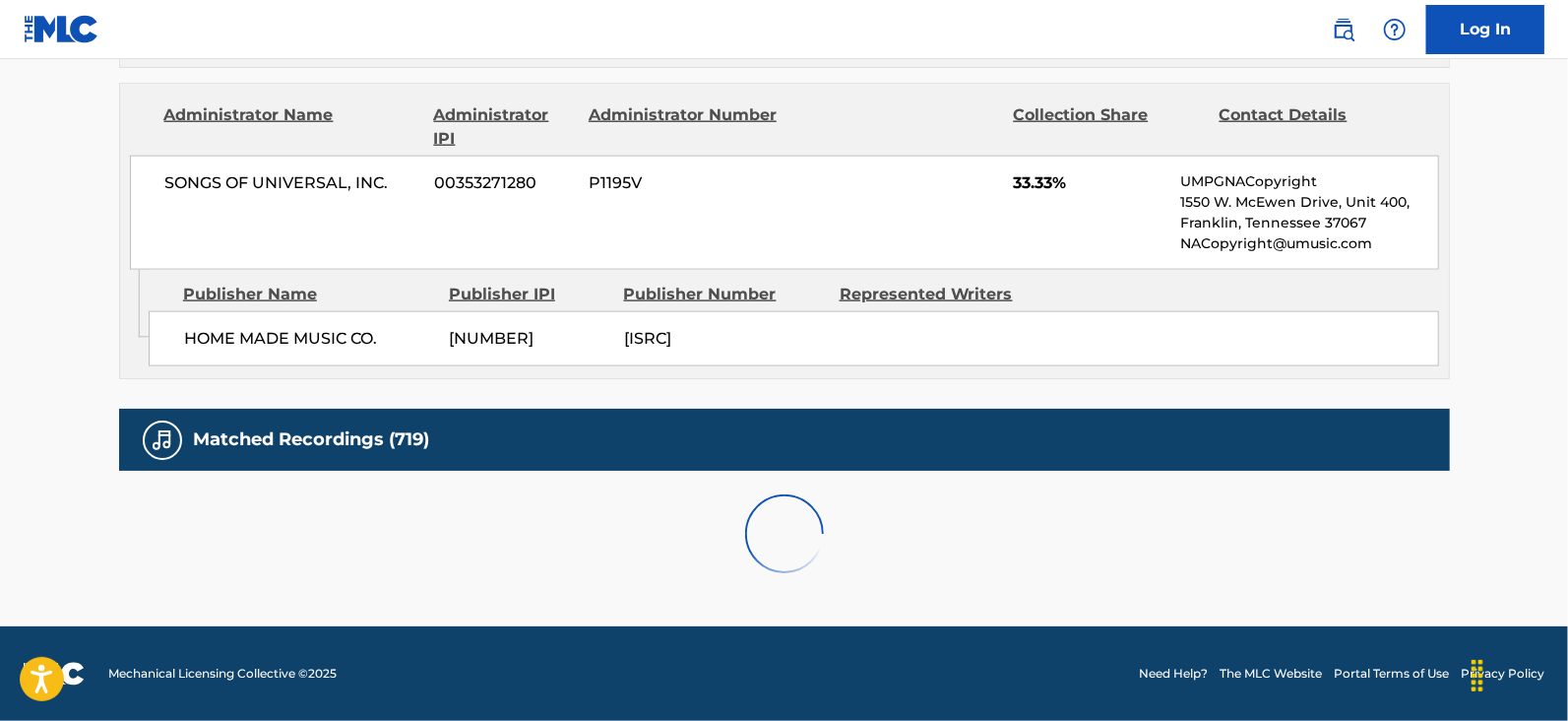 scroll, scrollTop: 2047, scrollLeft: 0, axis: vertical 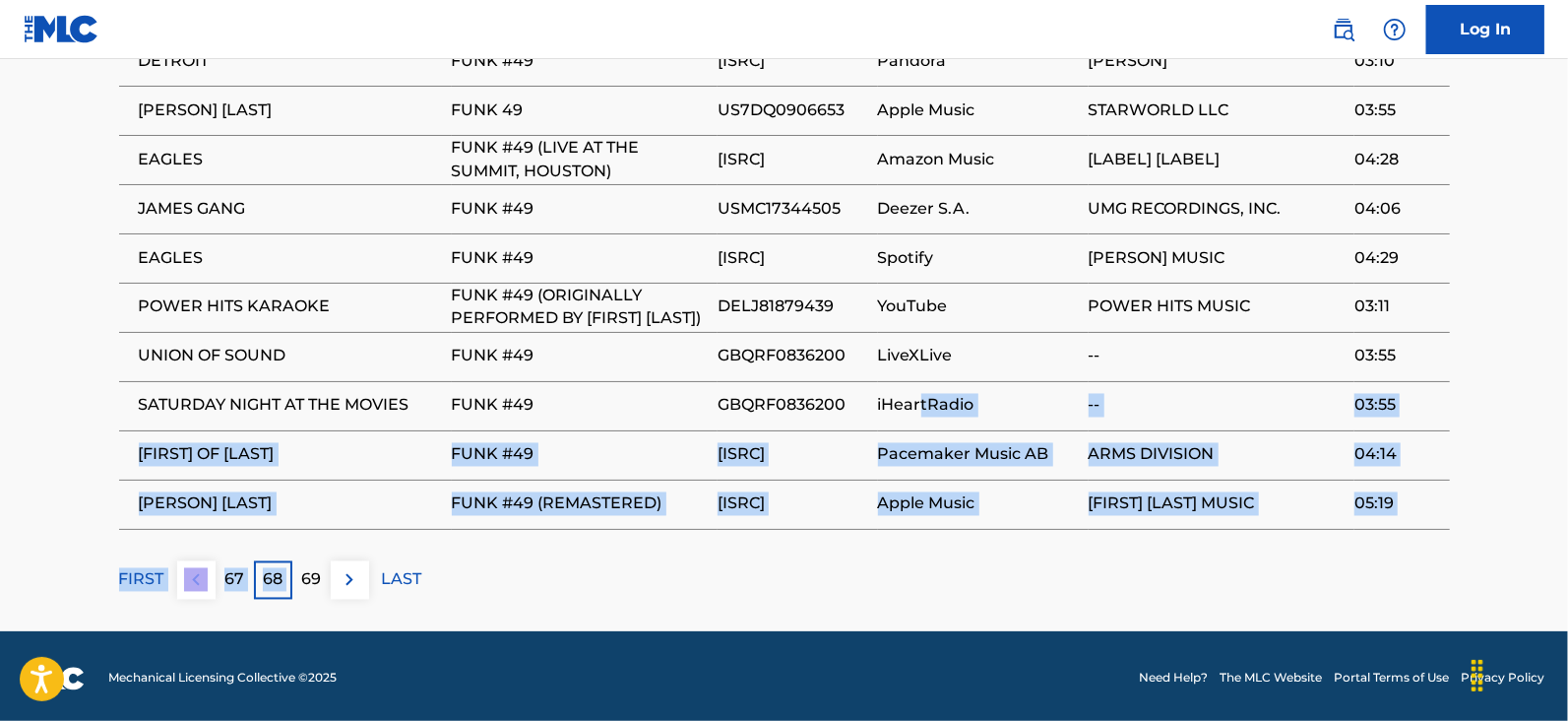 drag, startPoint x: 299, startPoint y: 585, endPoint x: 927, endPoint y: 417, distance: 650.08307 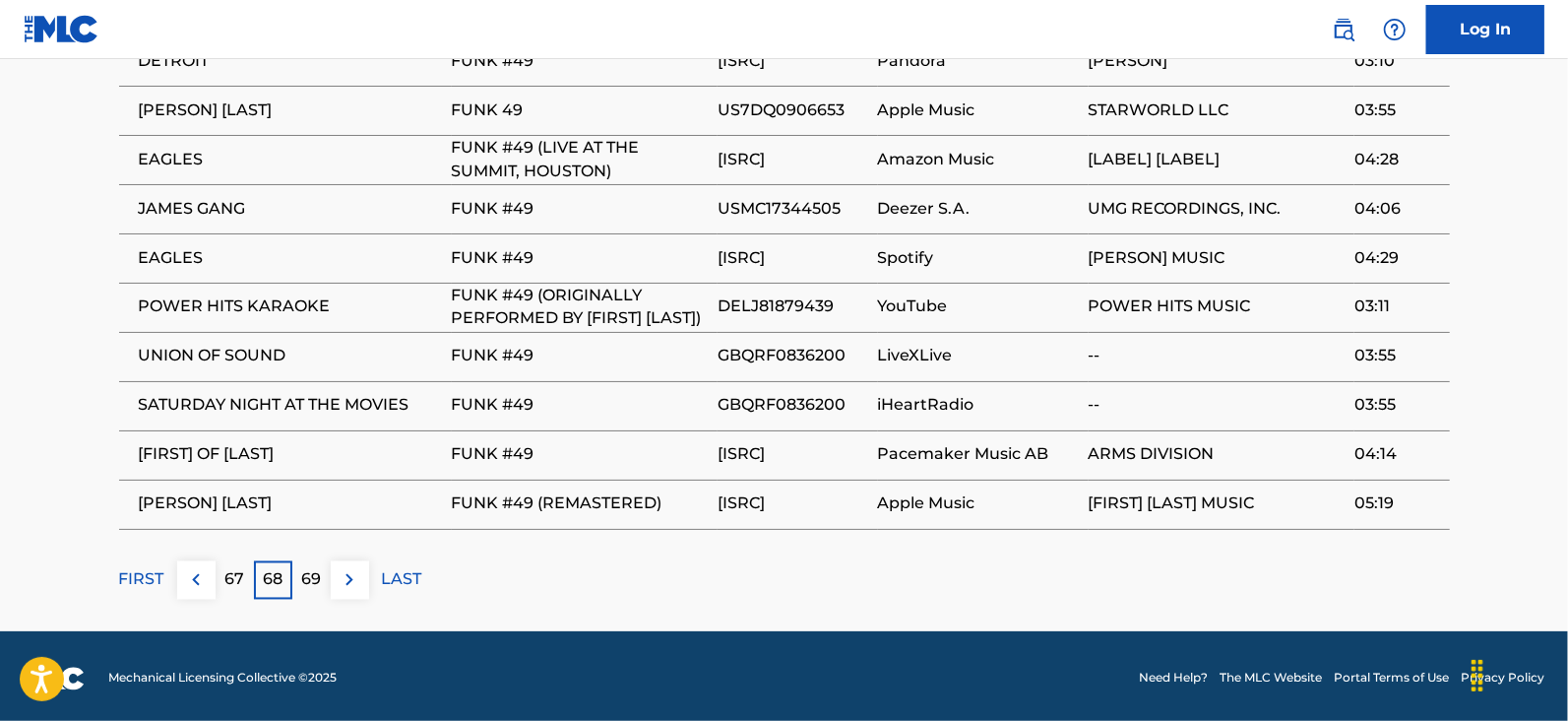 click on "69" at bounding box center (311, 580) 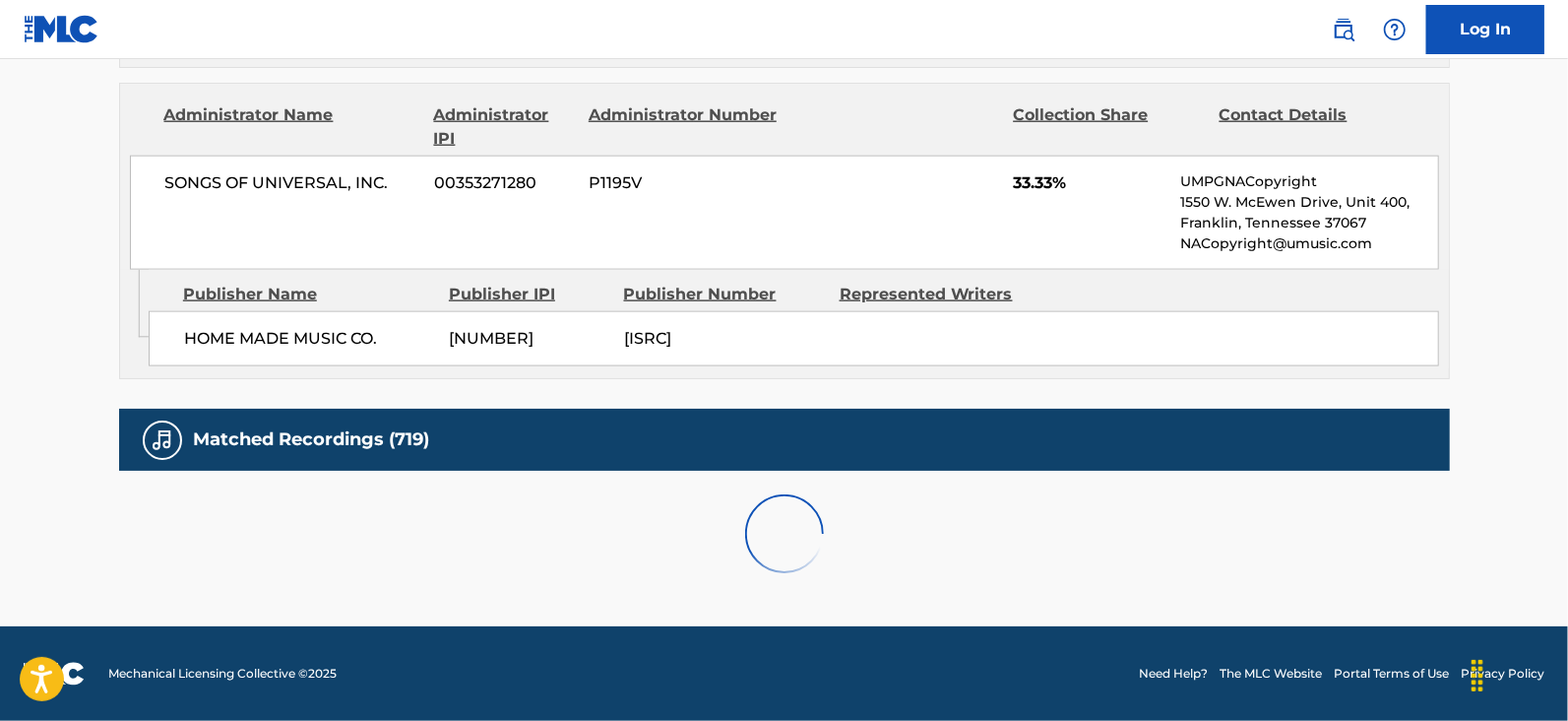 scroll, scrollTop: 2047, scrollLeft: 0, axis: vertical 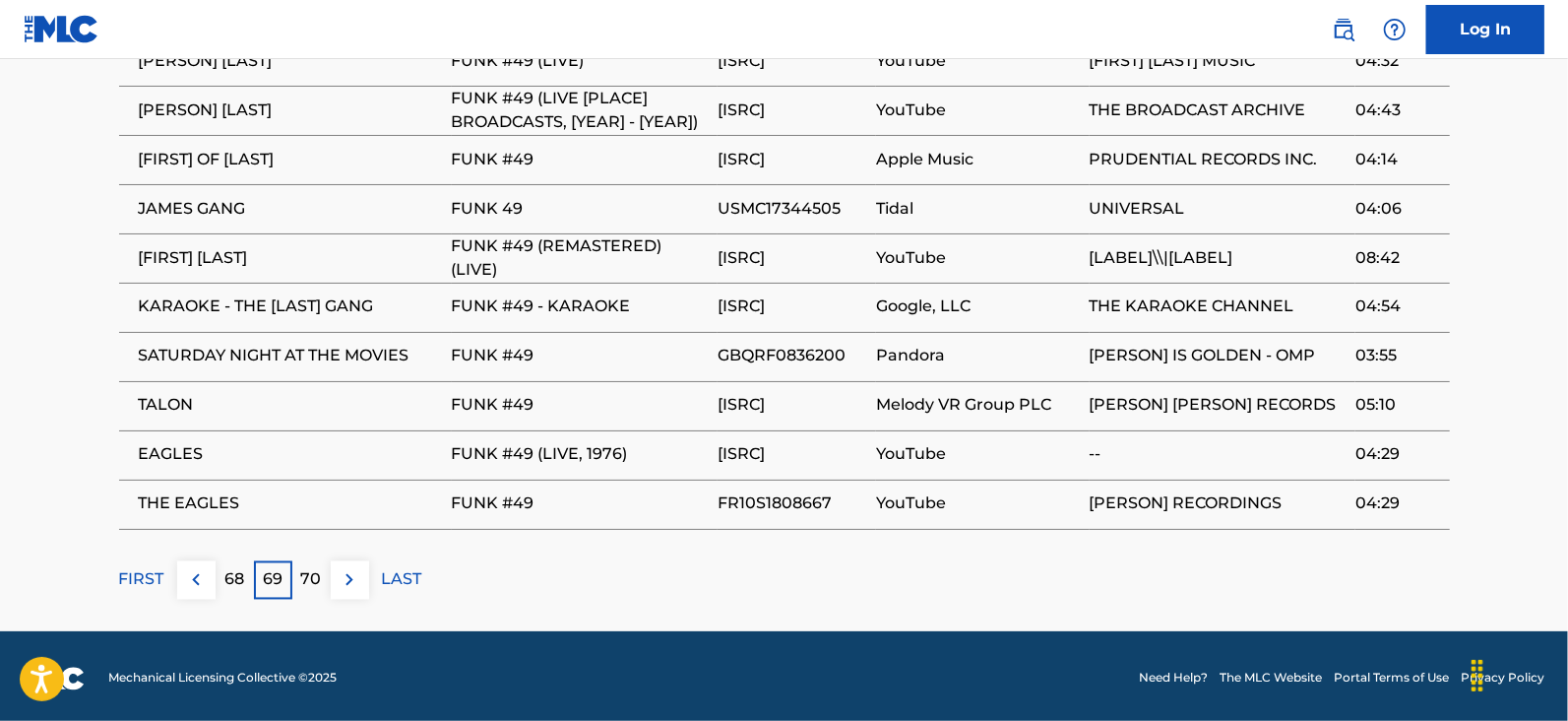 click on "70" at bounding box center (311, 580) 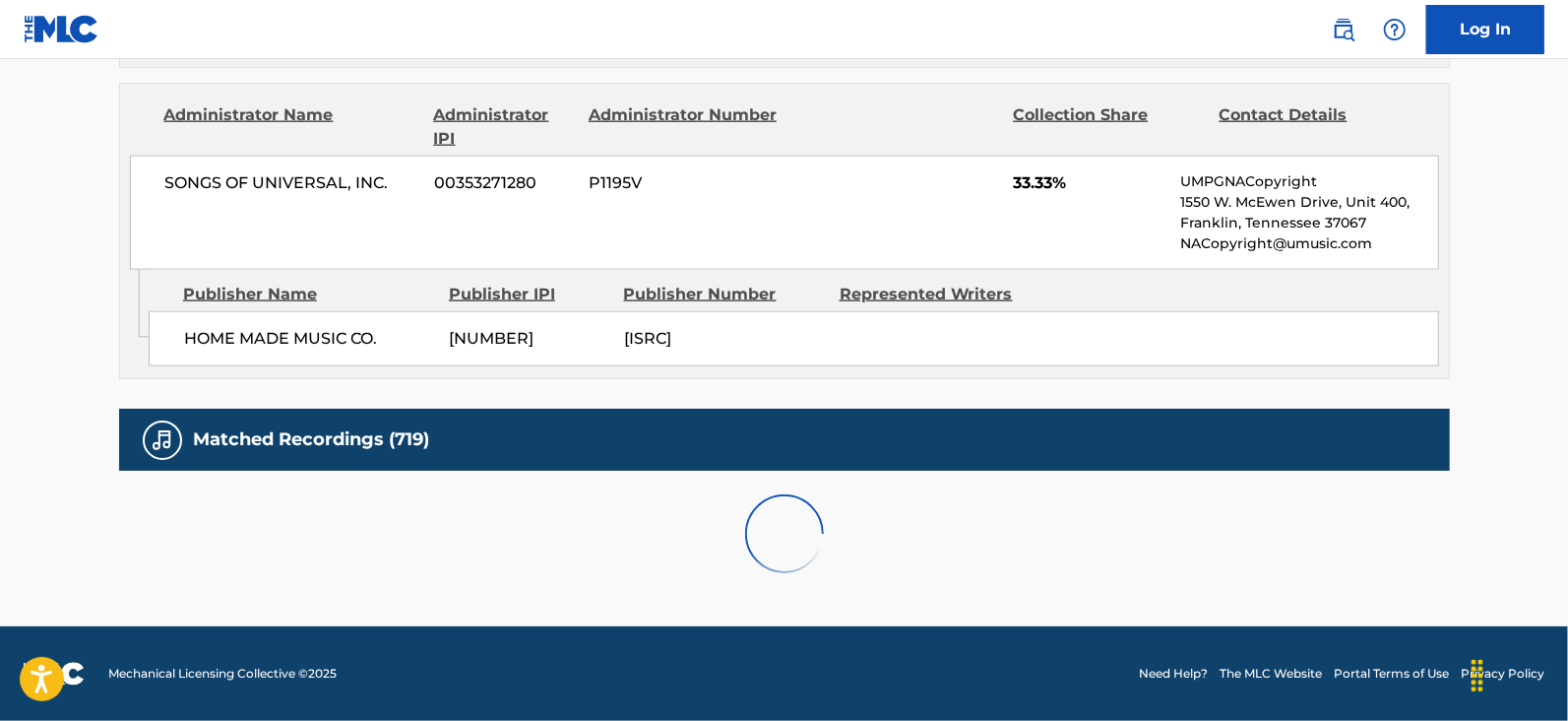 scroll, scrollTop: 2047, scrollLeft: 0, axis: vertical 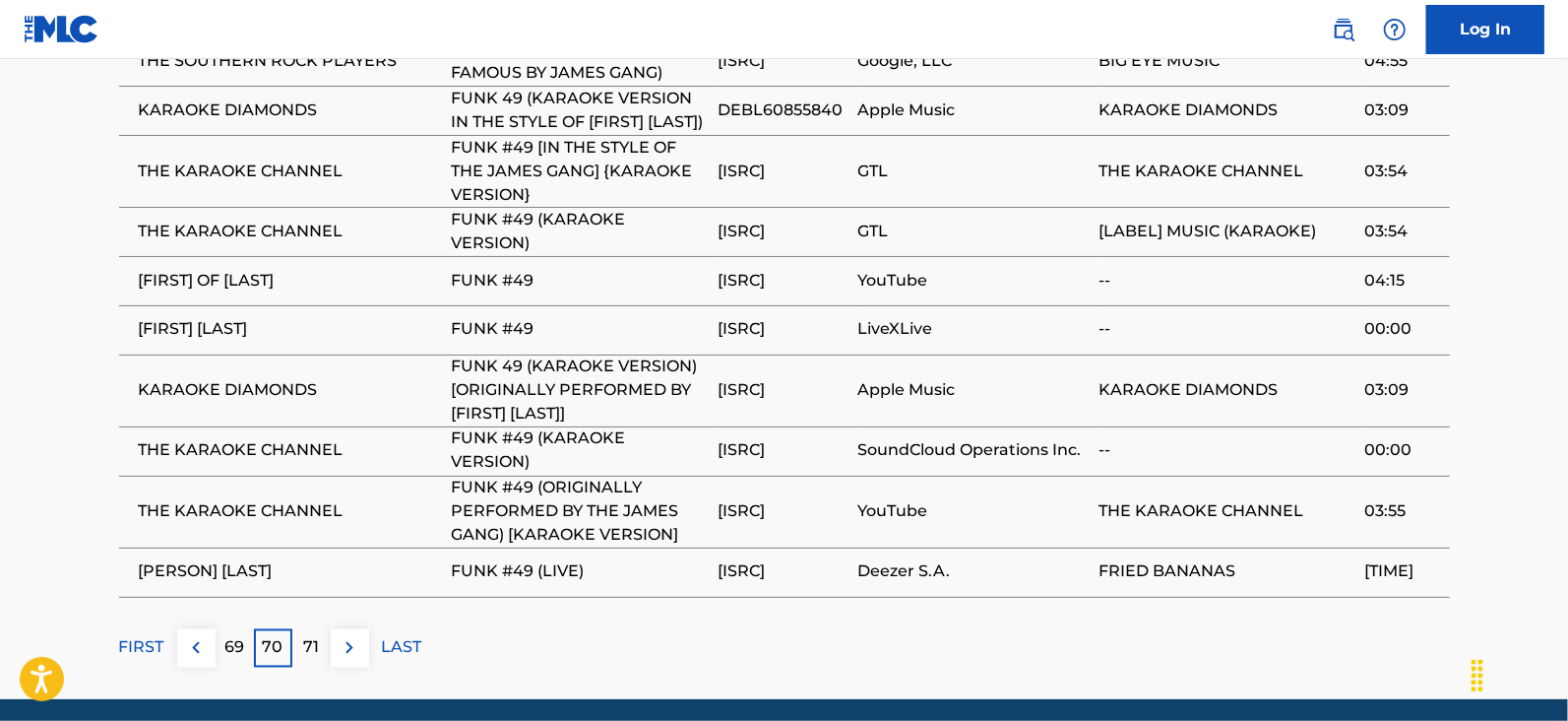 click on "71" at bounding box center (311, 648) 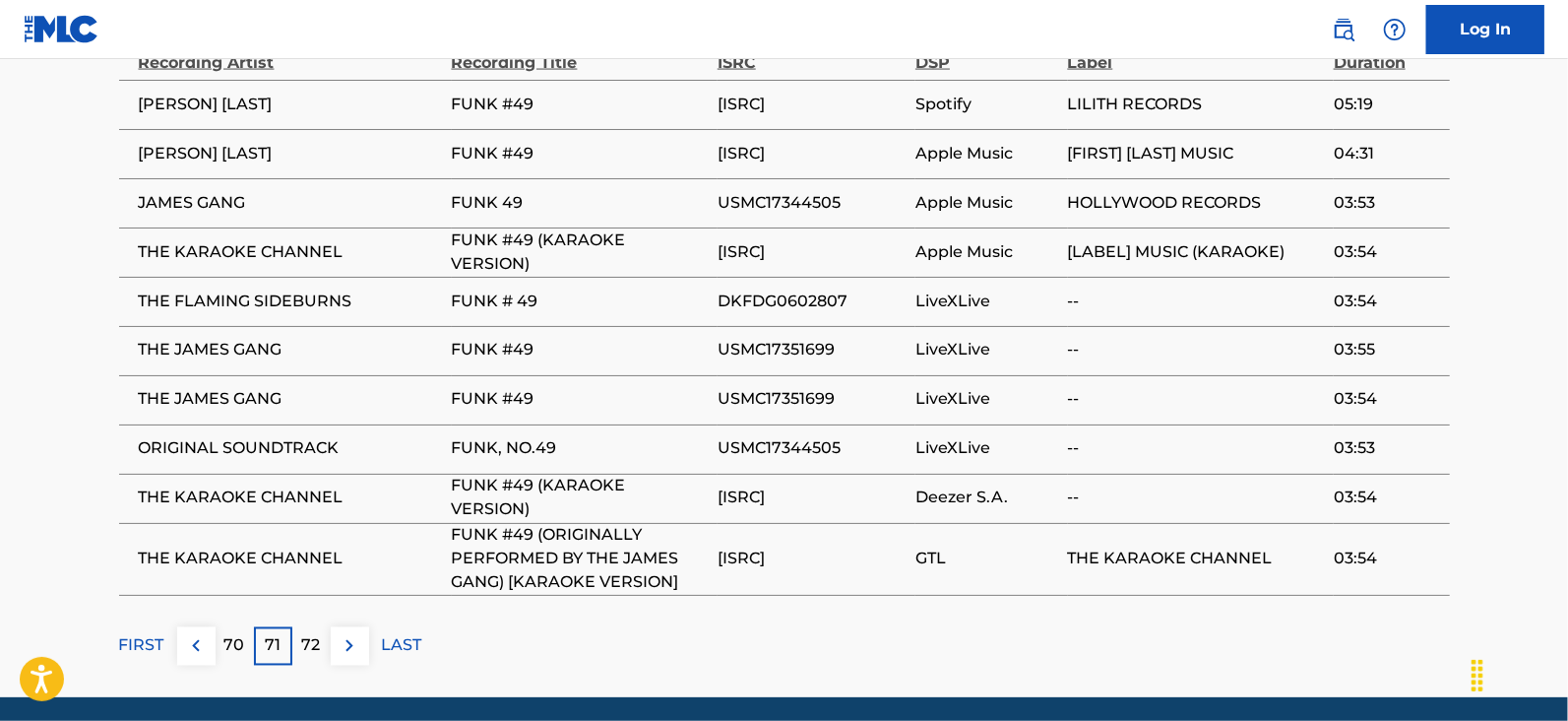 scroll, scrollTop: 2001, scrollLeft: 0, axis: vertical 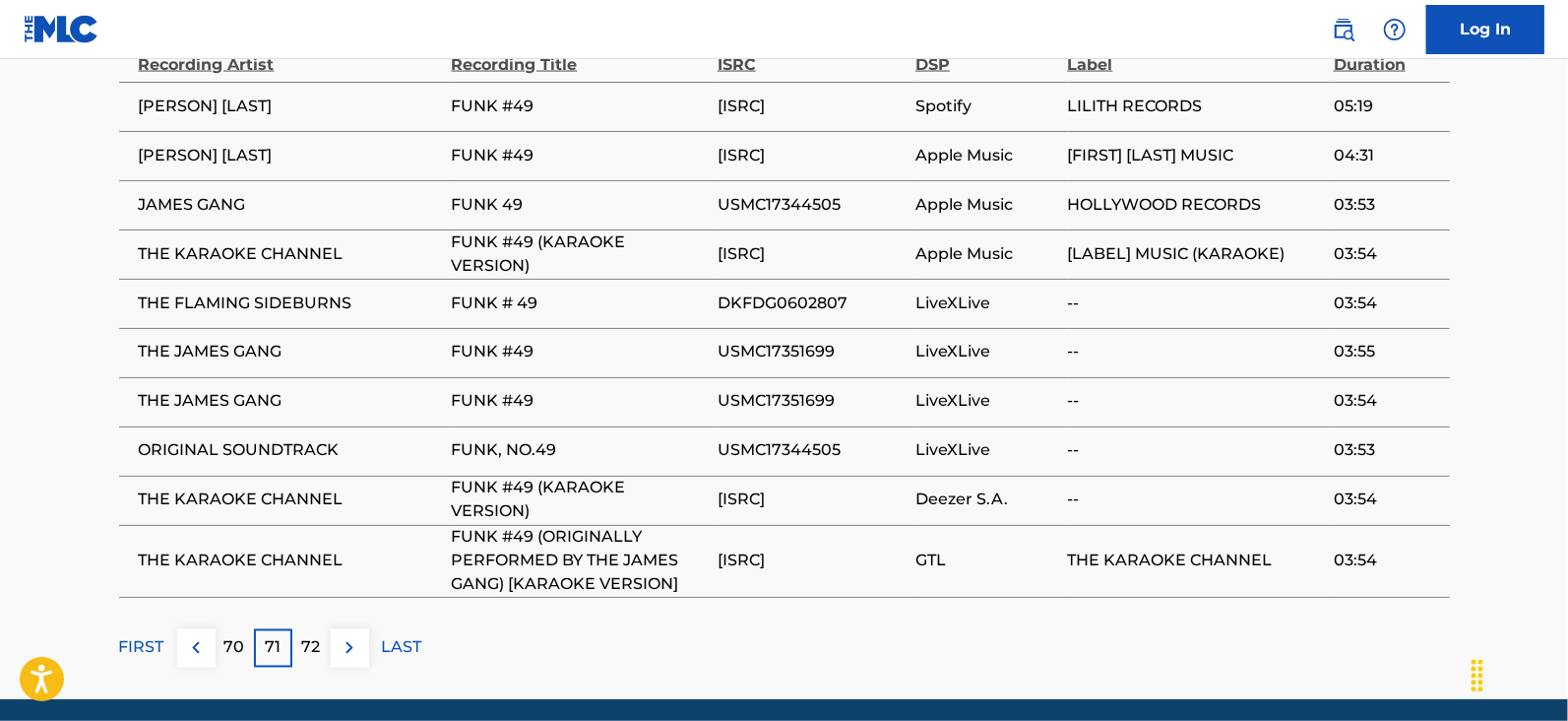 click on "72" at bounding box center [311, 648] 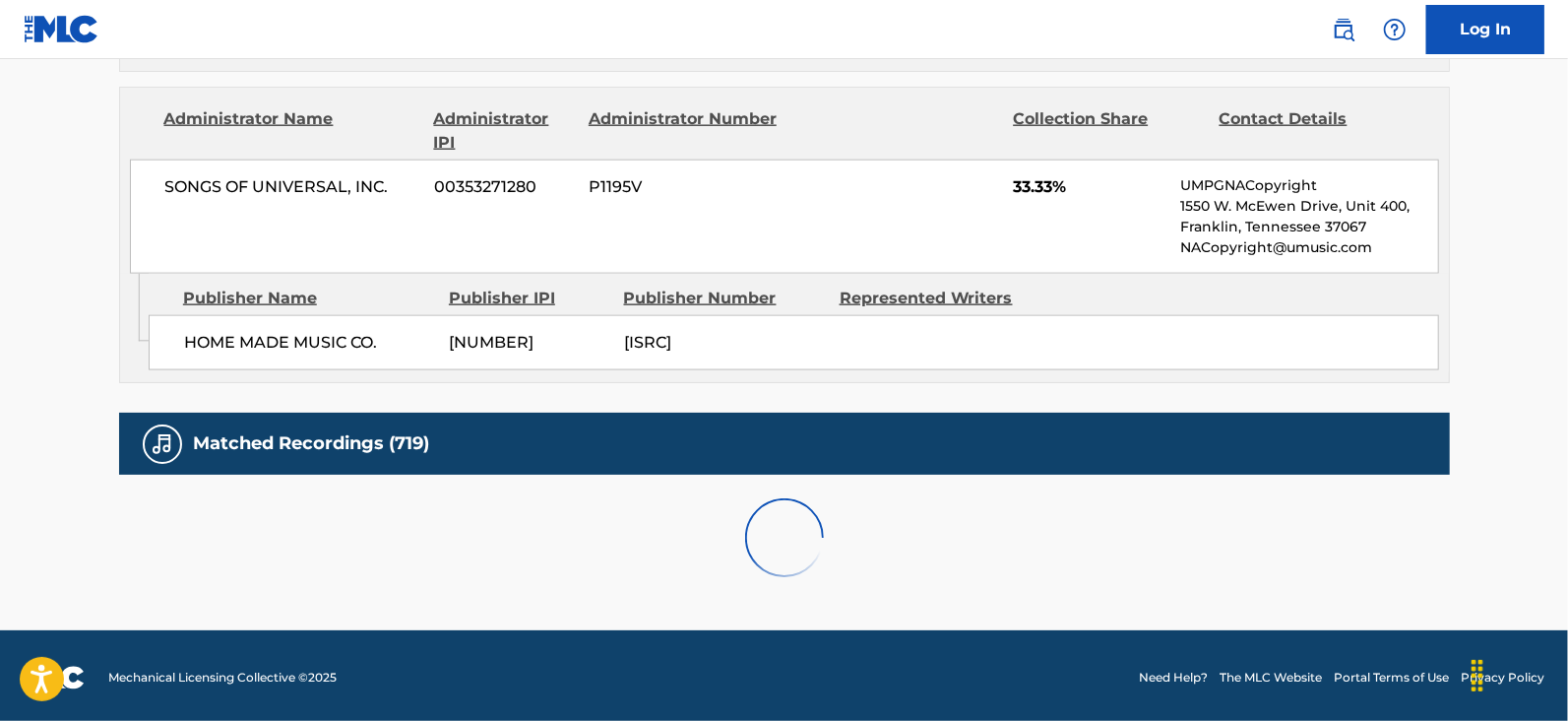 scroll, scrollTop: 2001, scrollLeft: 0, axis: vertical 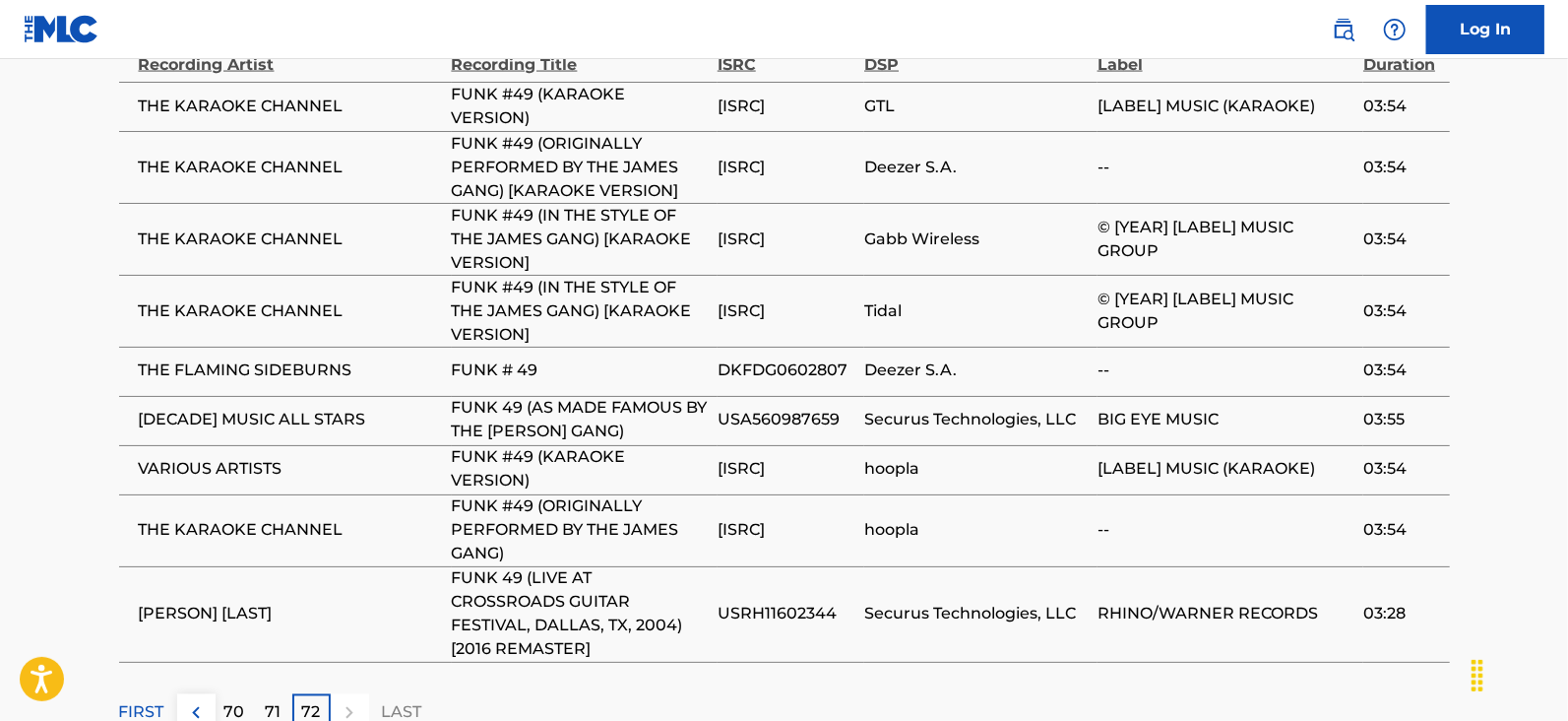 click at bounding box center (349, 713) 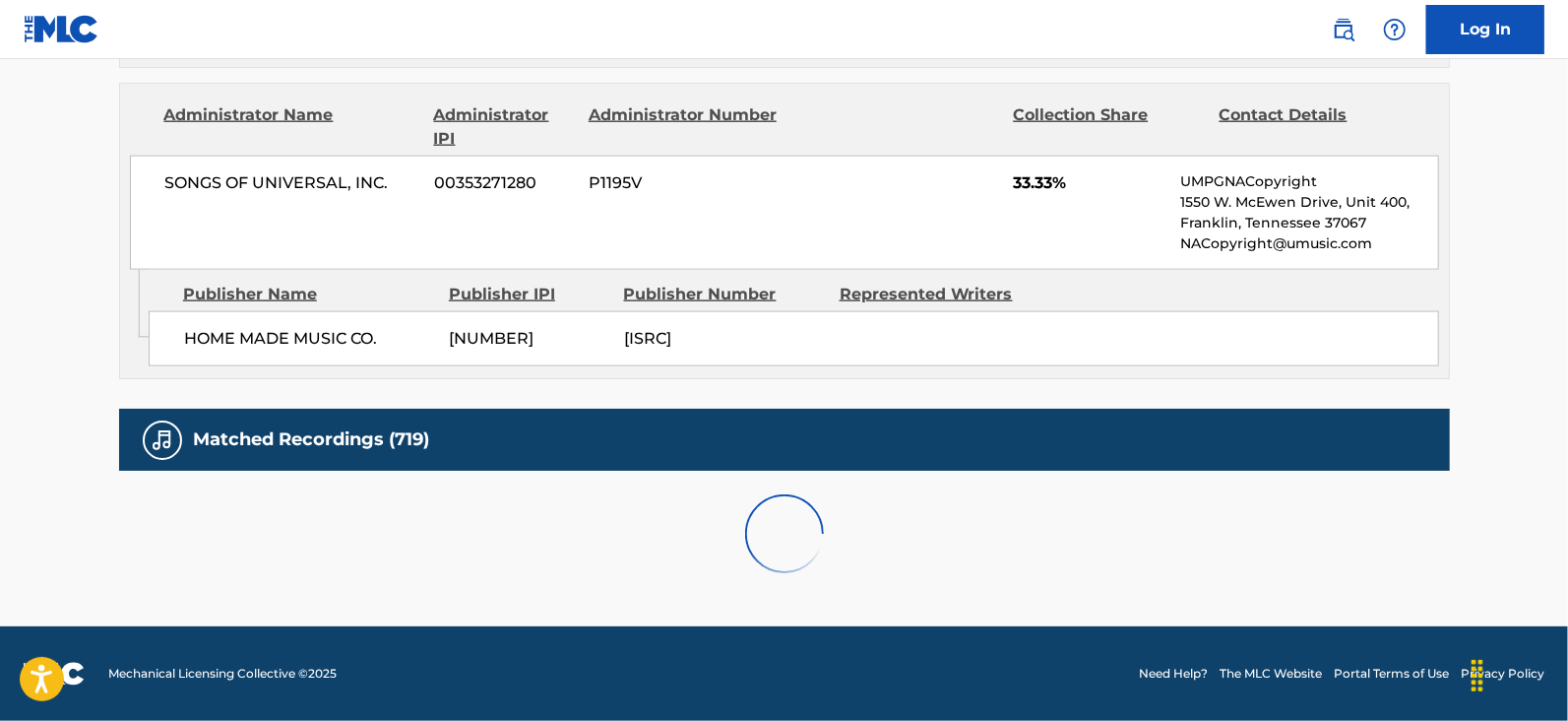 scroll, scrollTop: 2001, scrollLeft: 0, axis: vertical 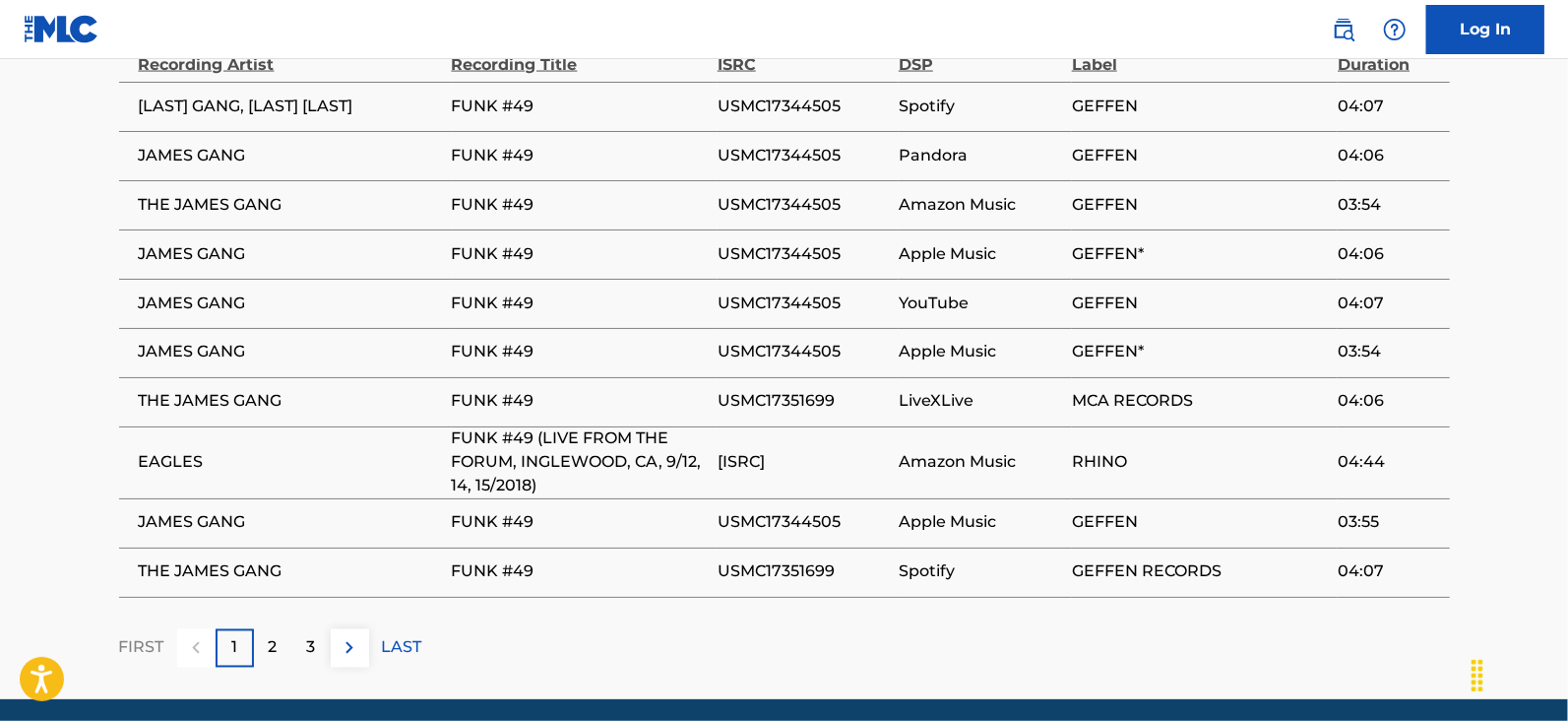 click on "2" at bounding box center (273, 648) 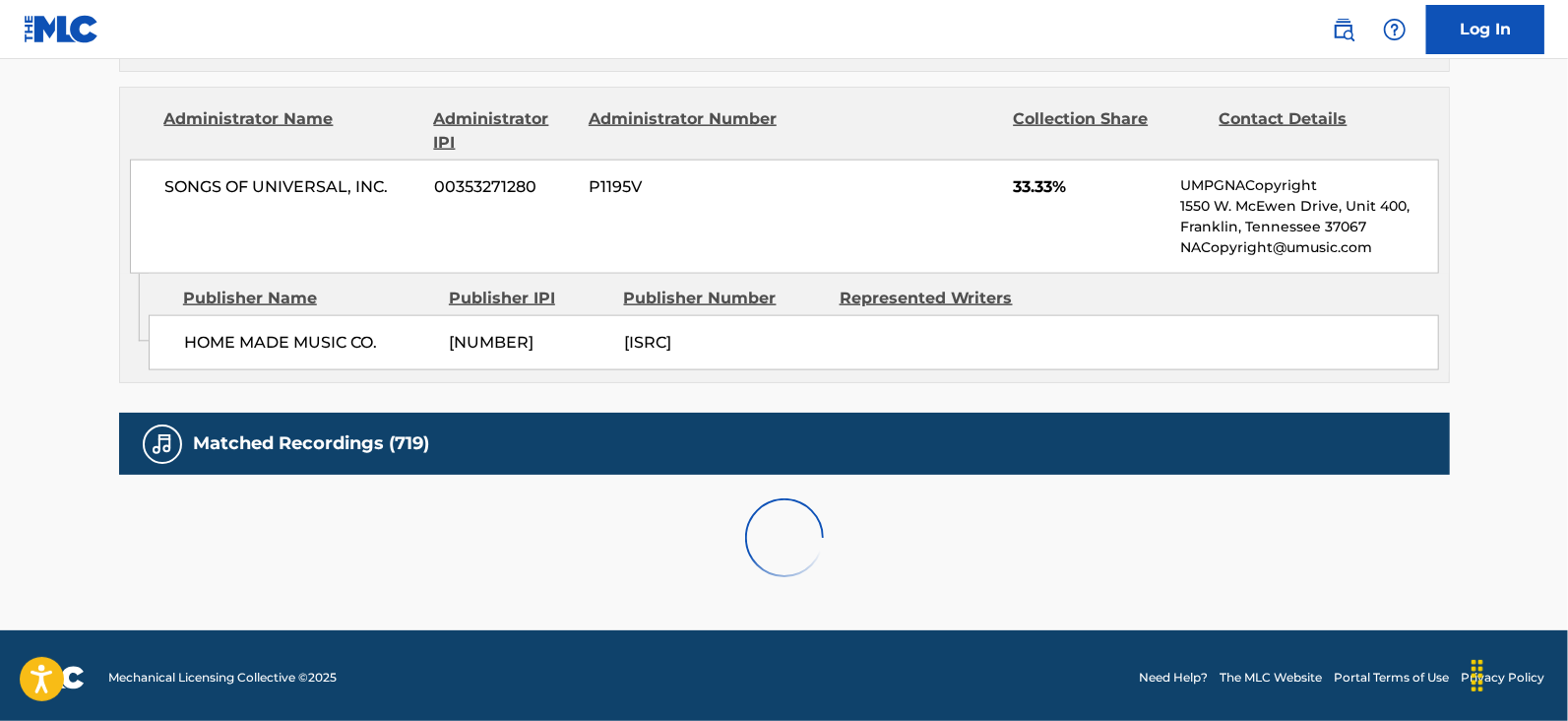 scroll, scrollTop: 2001, scrollLeft: 0, axis: vertical 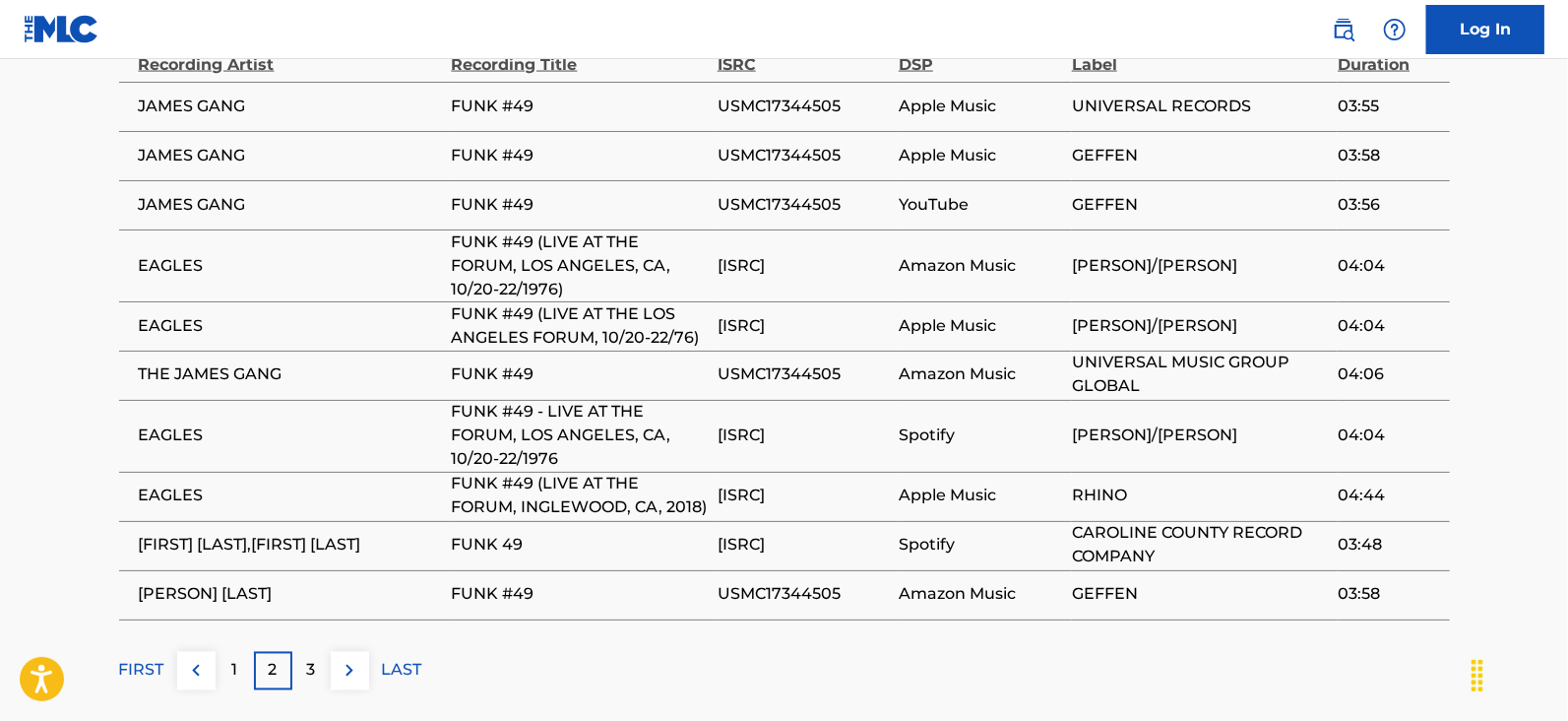 click on "3" at bounding box center [311, 671] 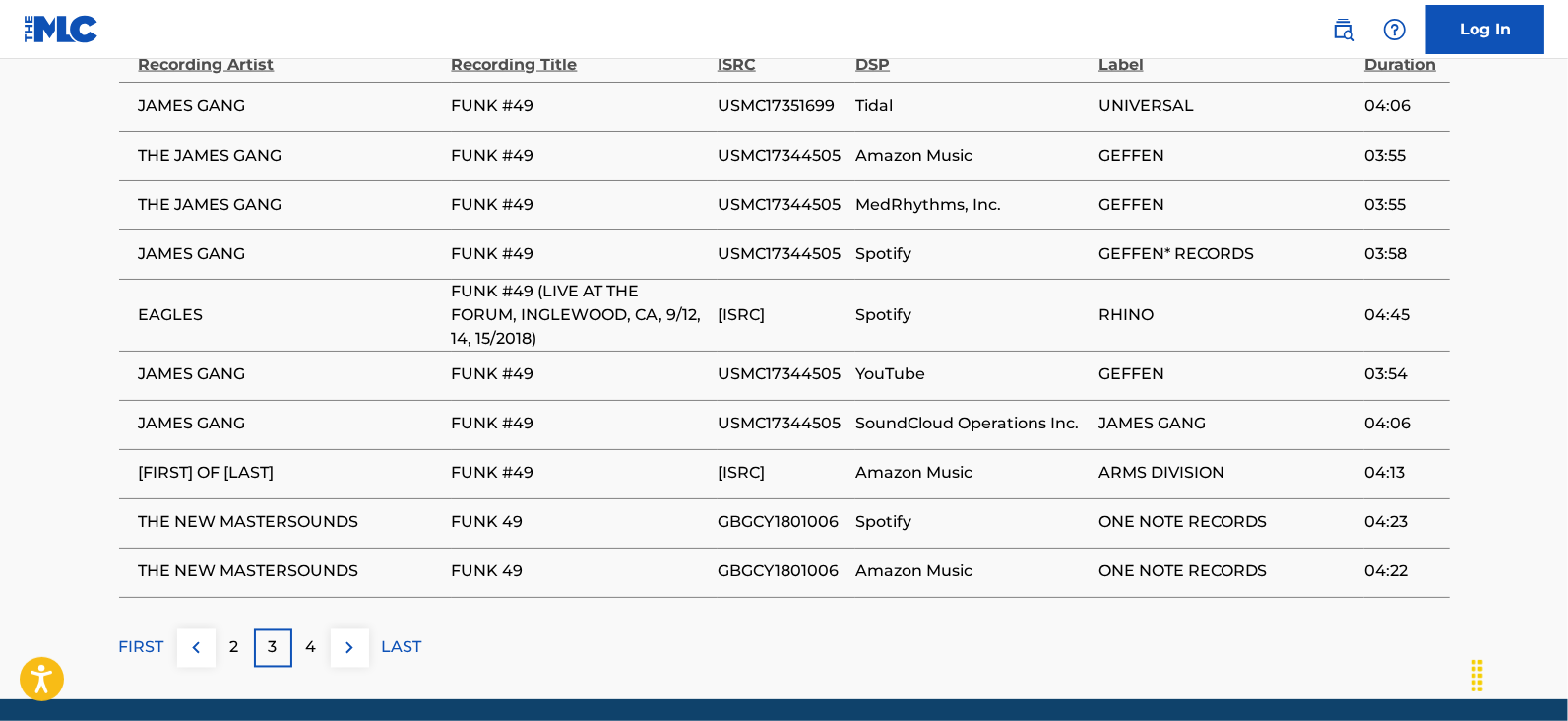 click on "4" at bounding box center [311, 648] 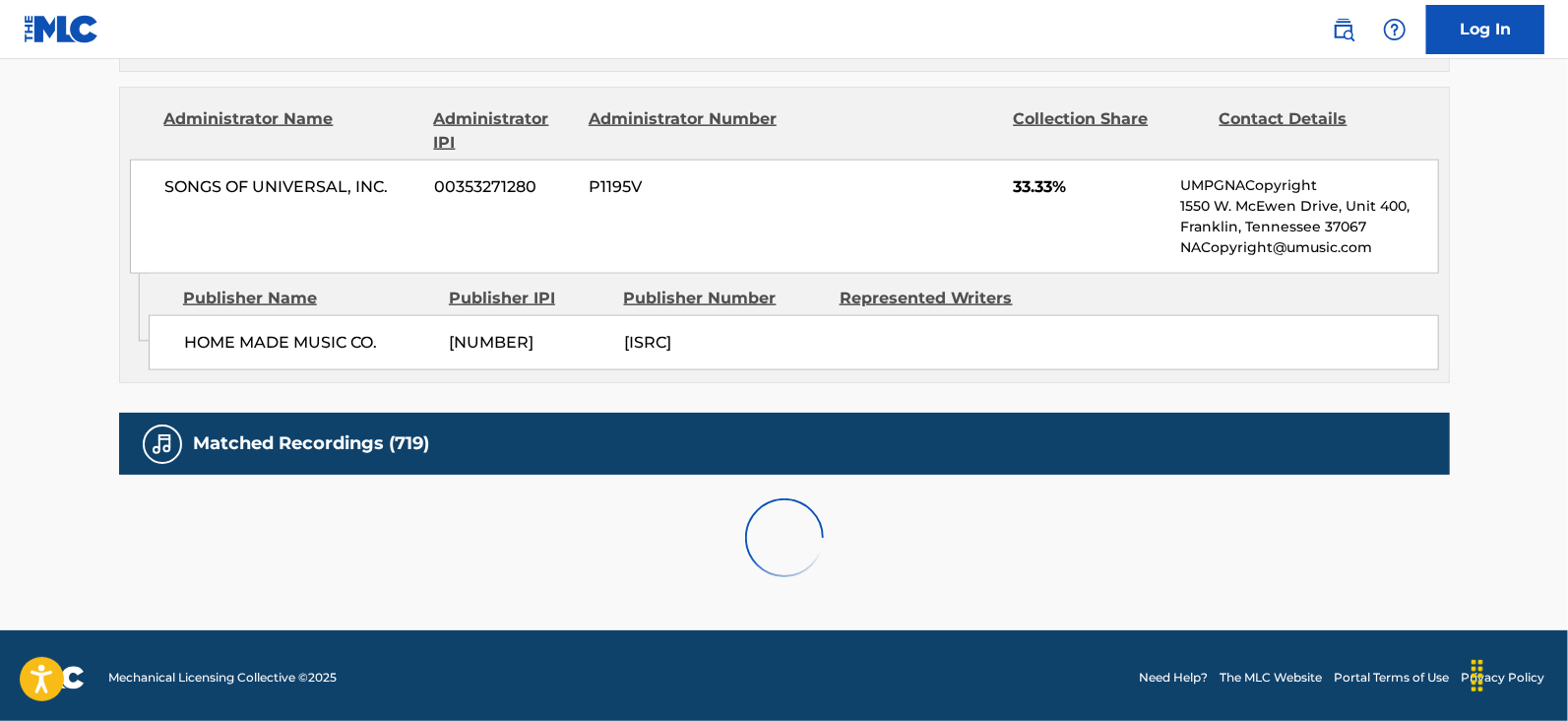 scroll, scrollTop: 2001, scrollLeft: 0, axis: vertical 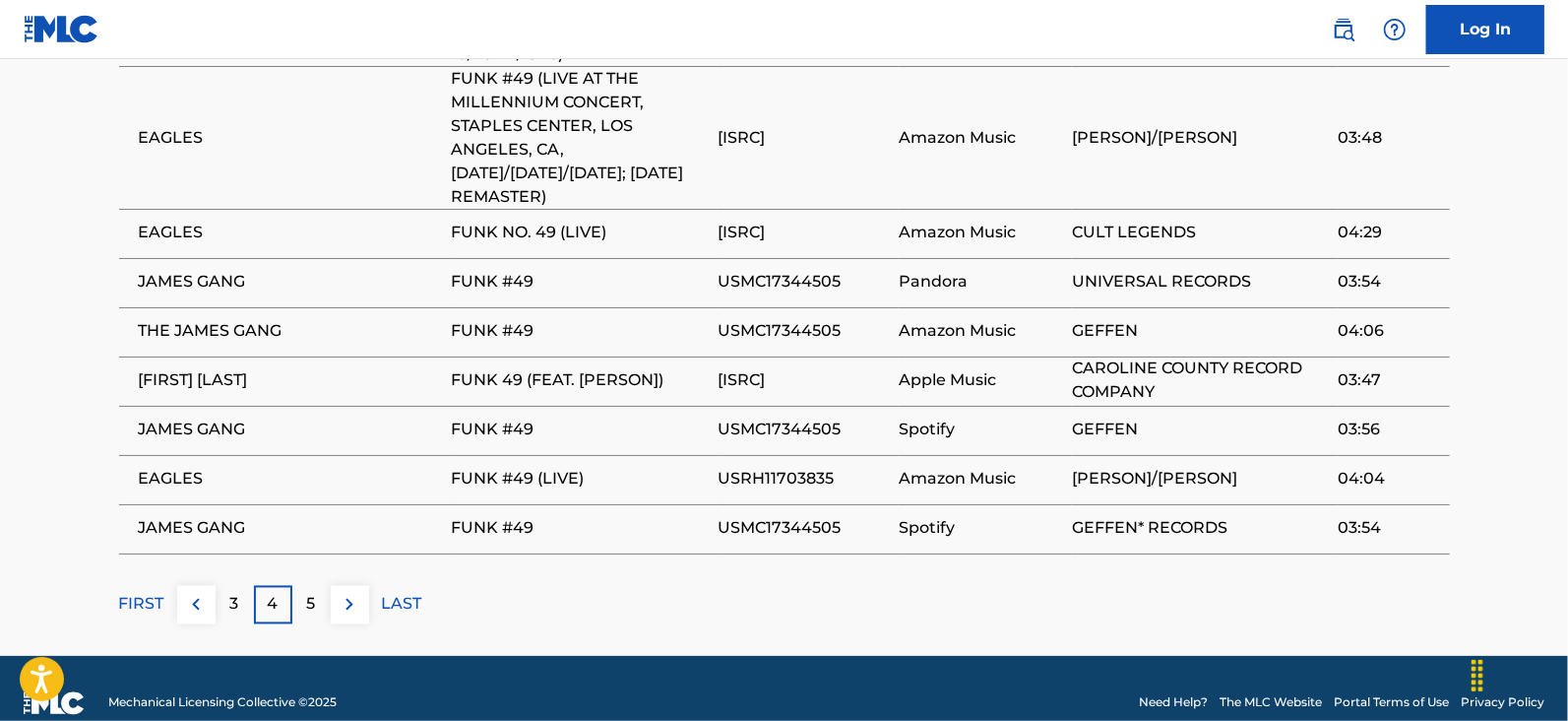 click on "5" at bounding box center [311, 605] 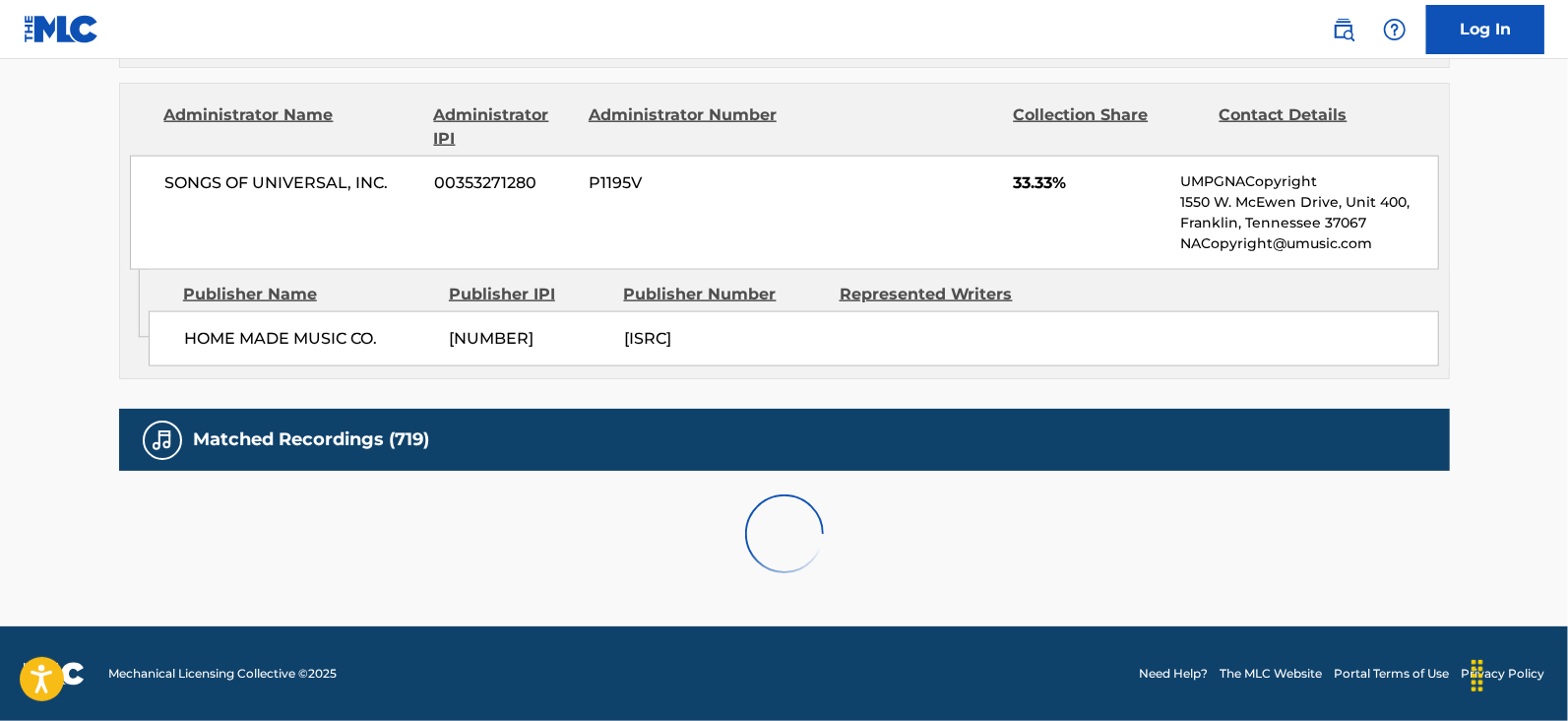 scroll, scrollTop: 2047, scrollLeft: 0, axis: vertical 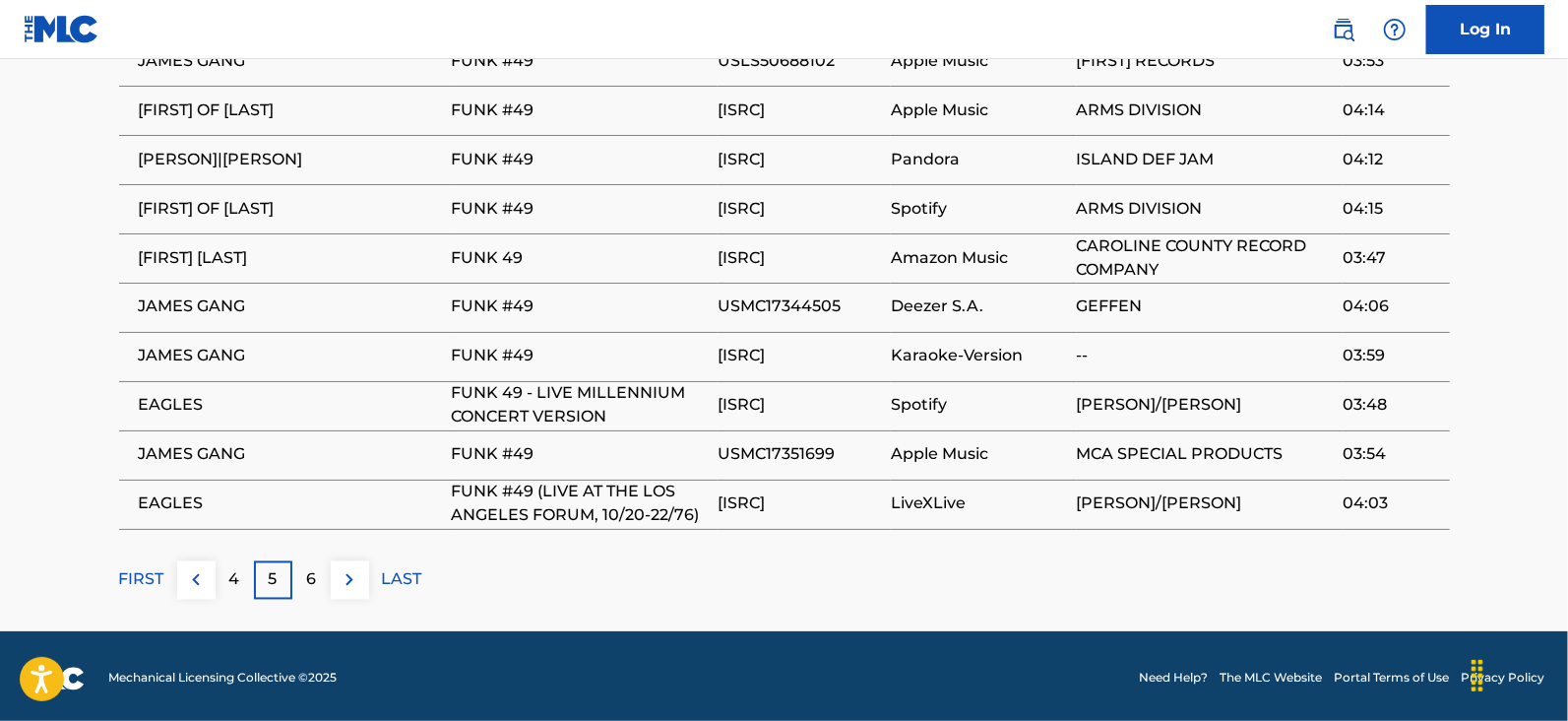 click on "6" at bounding box center [311, 580] 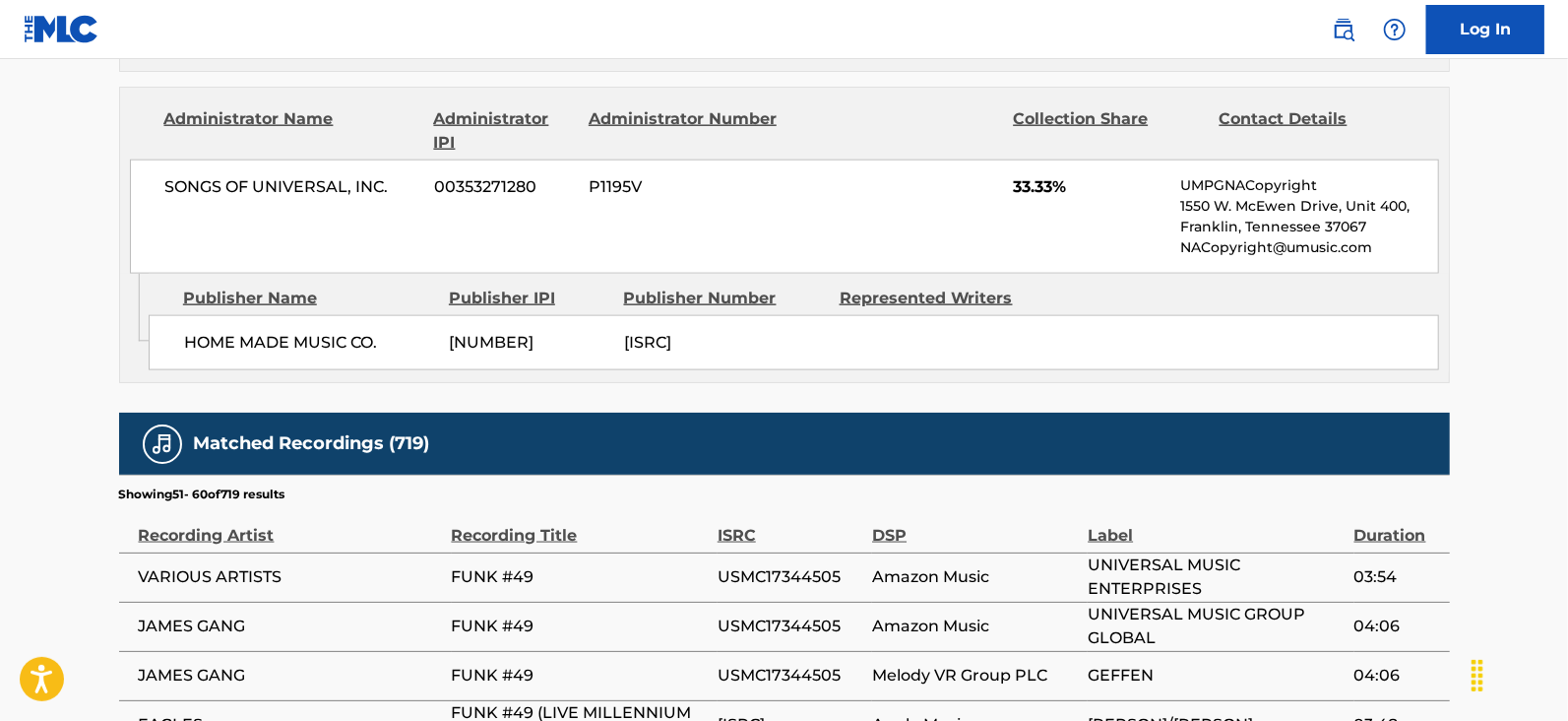 scroll, scrollTop: 2047, scrollLeft: 0, axis: vertical 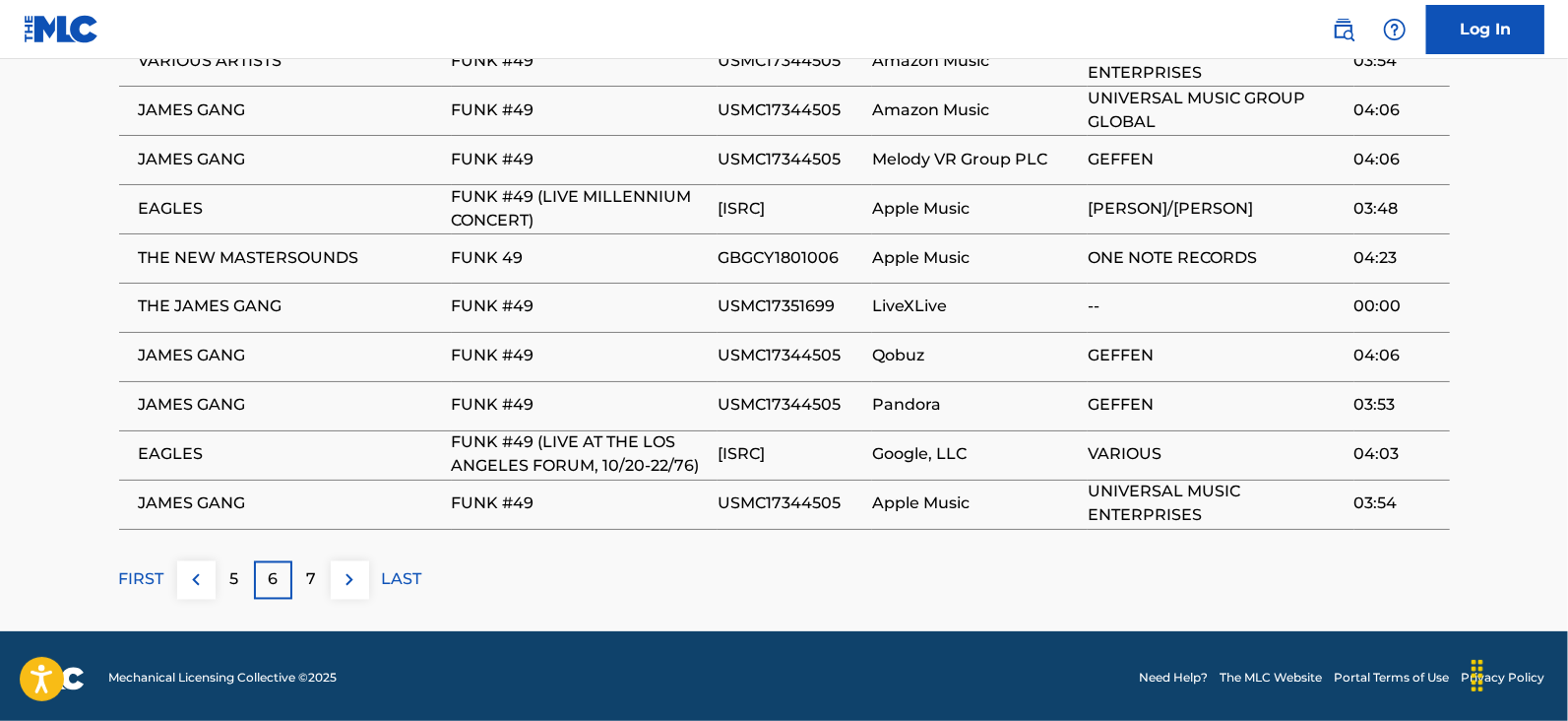 click on "7" at bounding box center (311, 580) 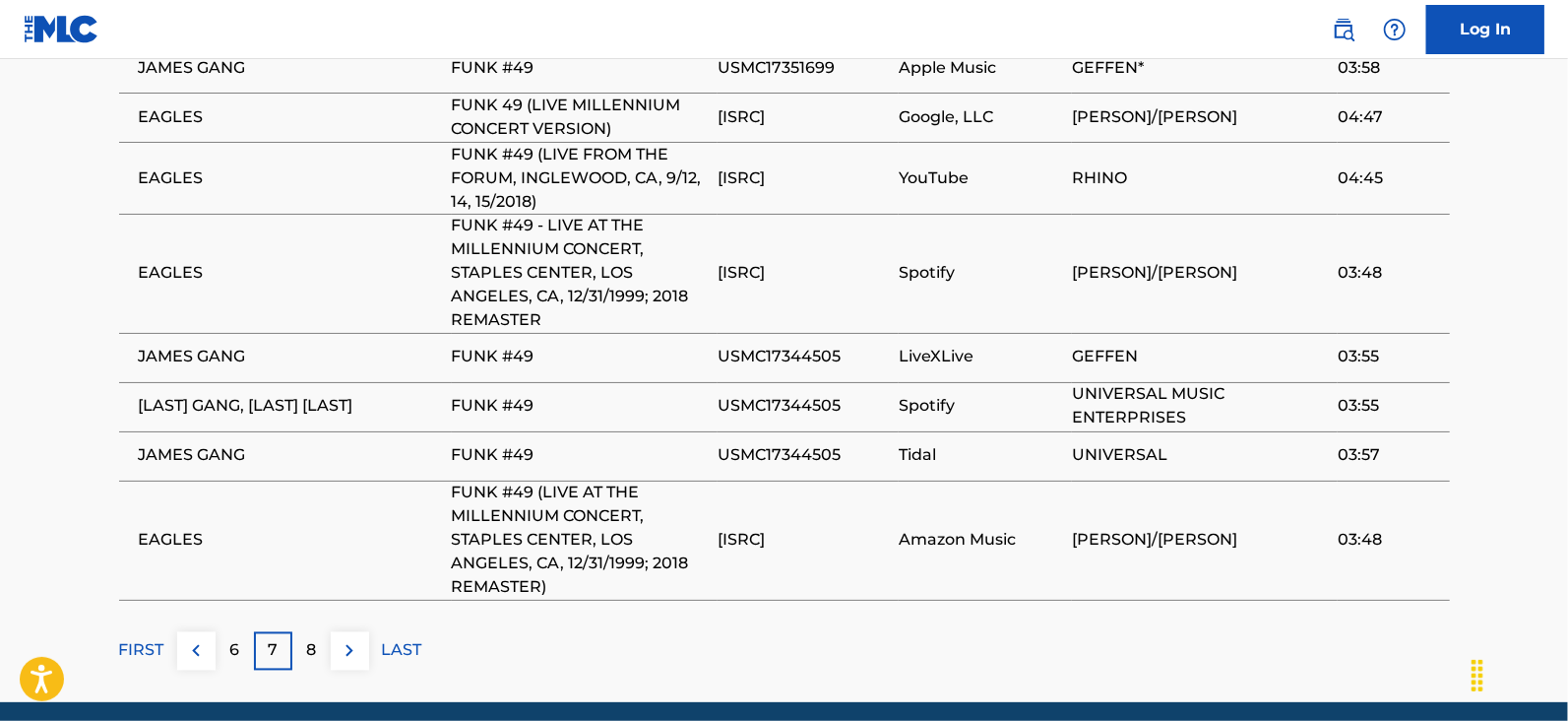 click on "8" at bounding box center (311, 651) 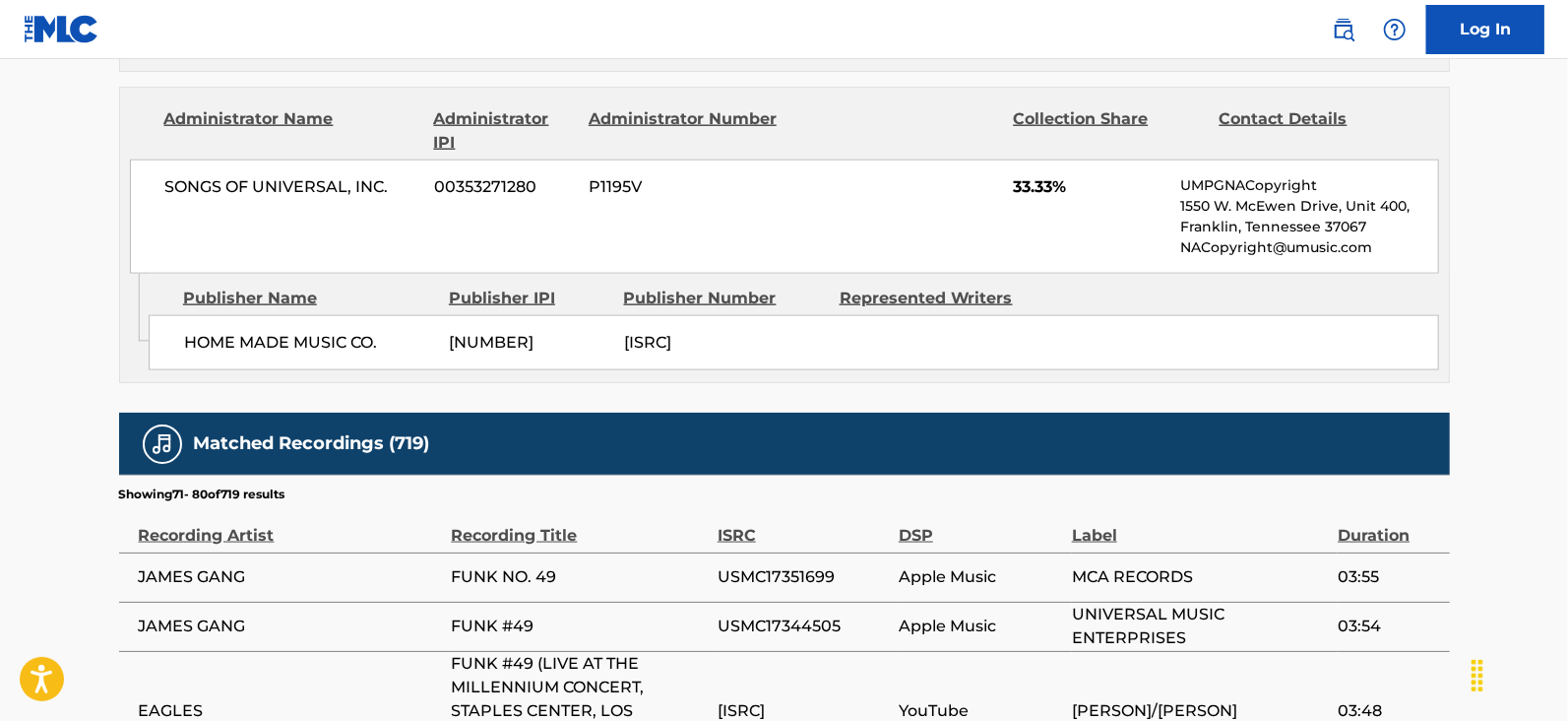 scroll, scrollTop: 2138, scrollLeft: 0, axis: vertical 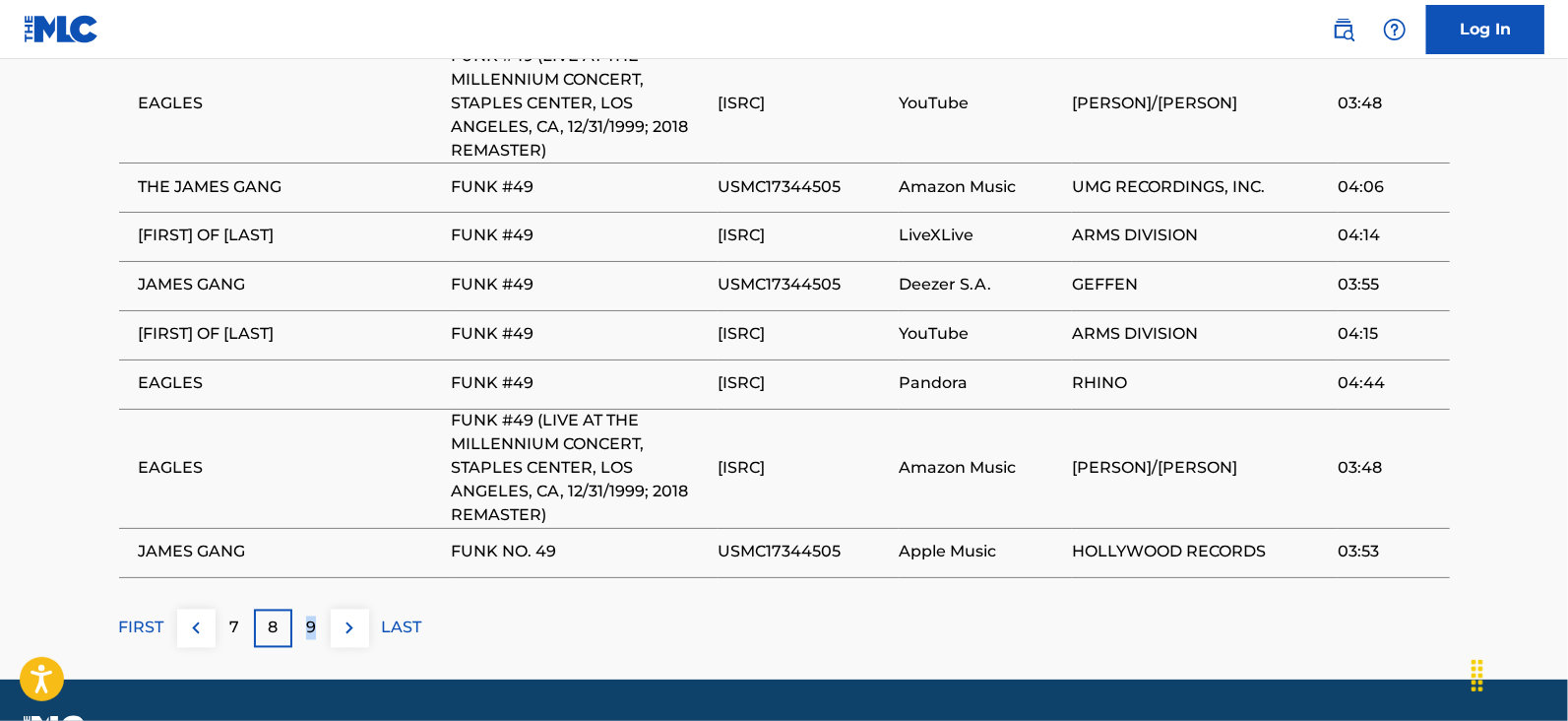 drag, startPoint x: 302, startPoint y: 613, endPoint x: 314, endPoint y: 616, distance: 12.369317 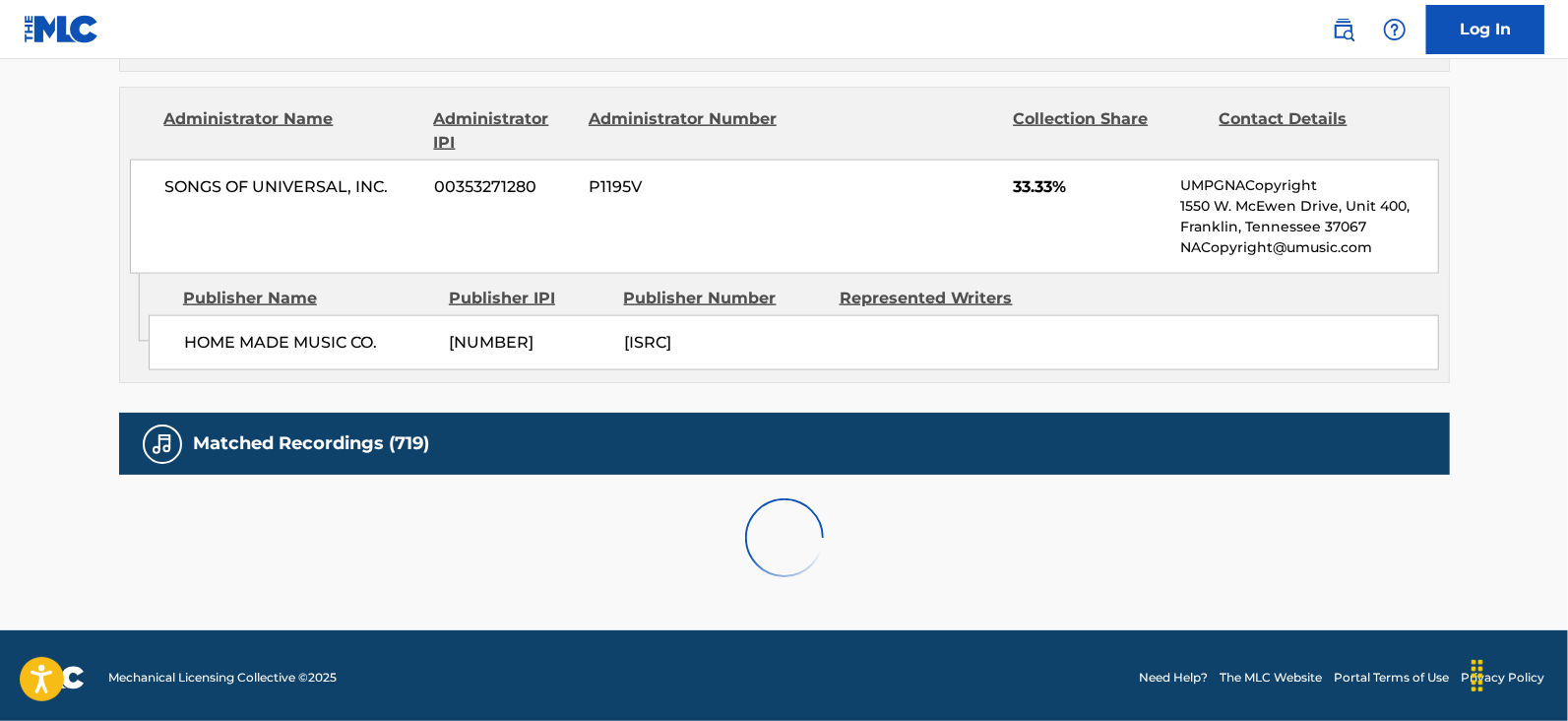 scroll, scrollTop: 2068, scrollLeft: 0, axis: vertical 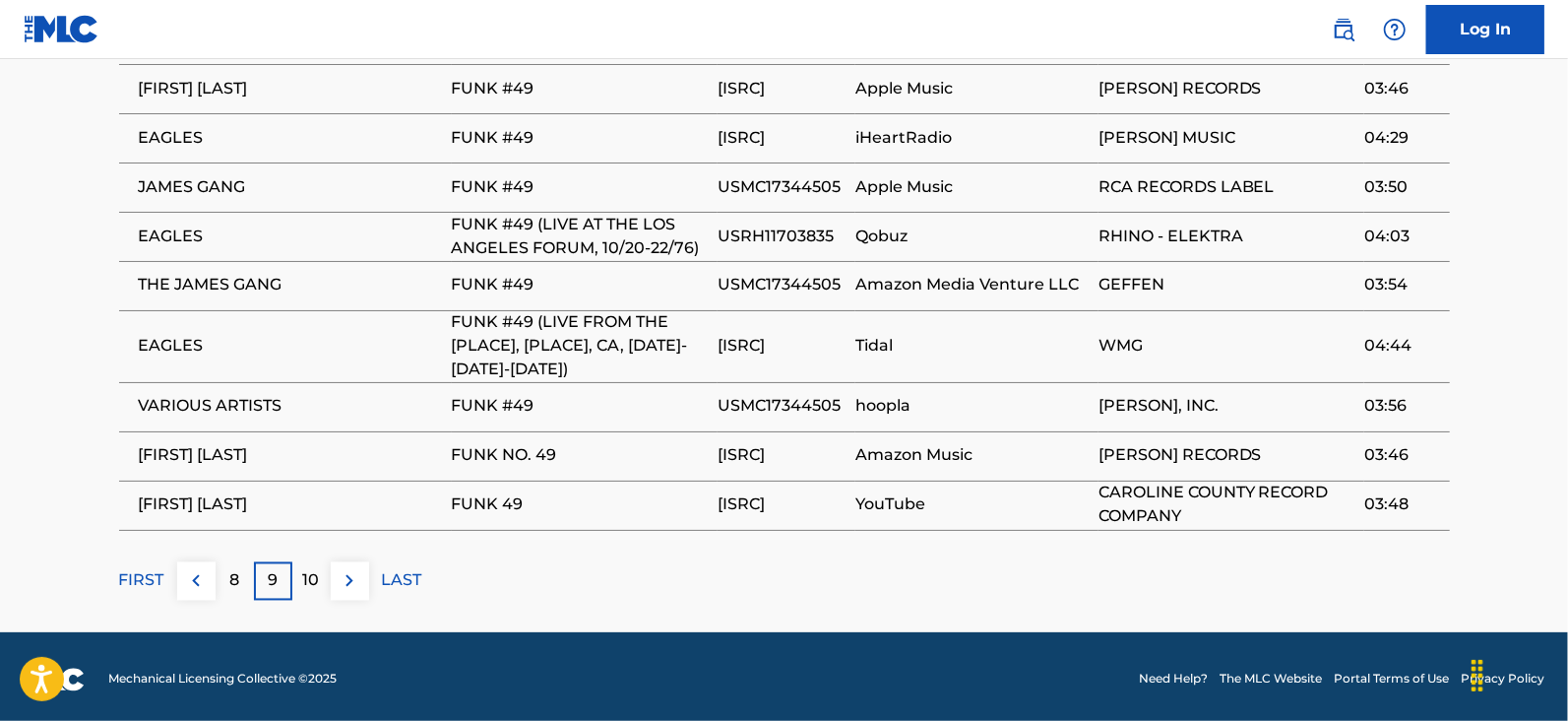 click on "10" at bounding box center [311, 581] 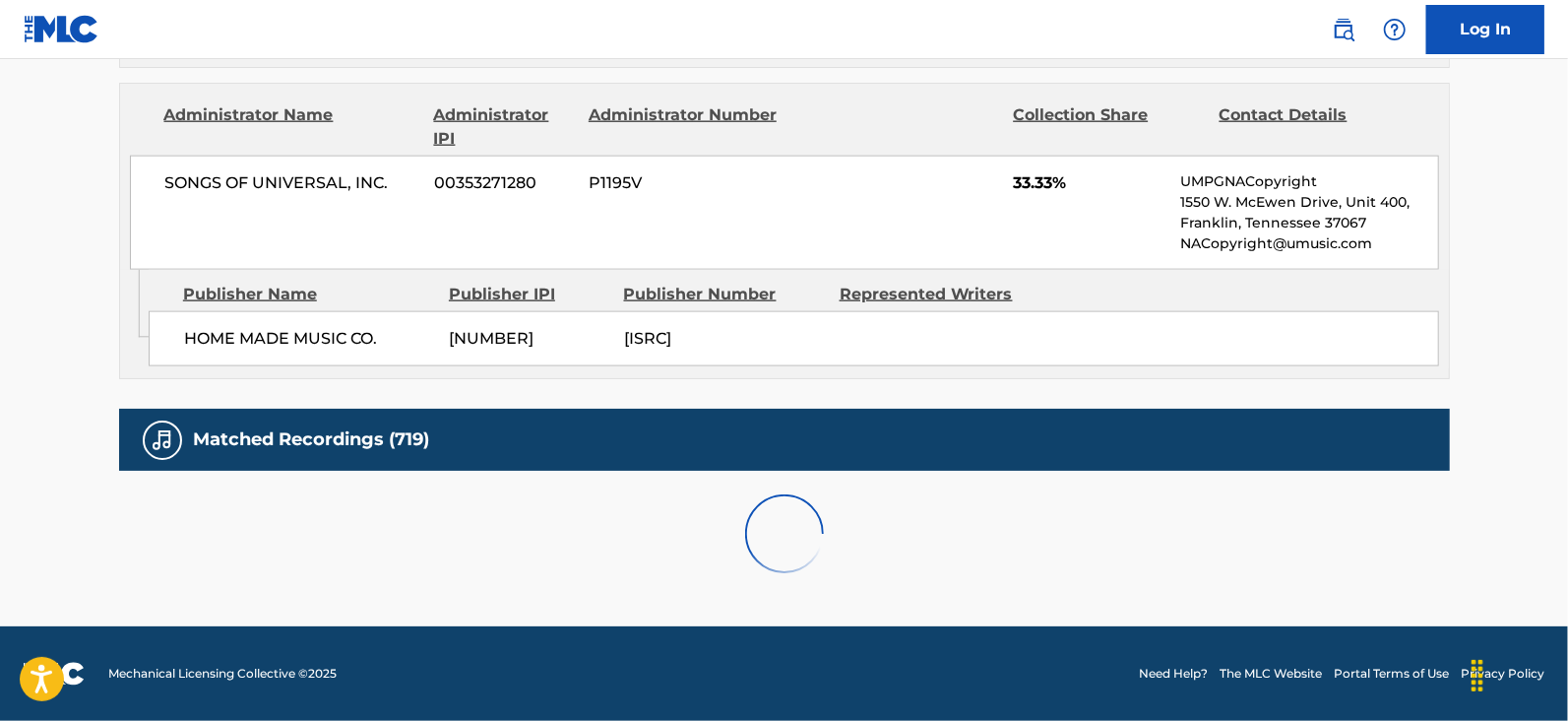 scroll, scrollTop: 2047, scrollLeft: 0, axis: vertical 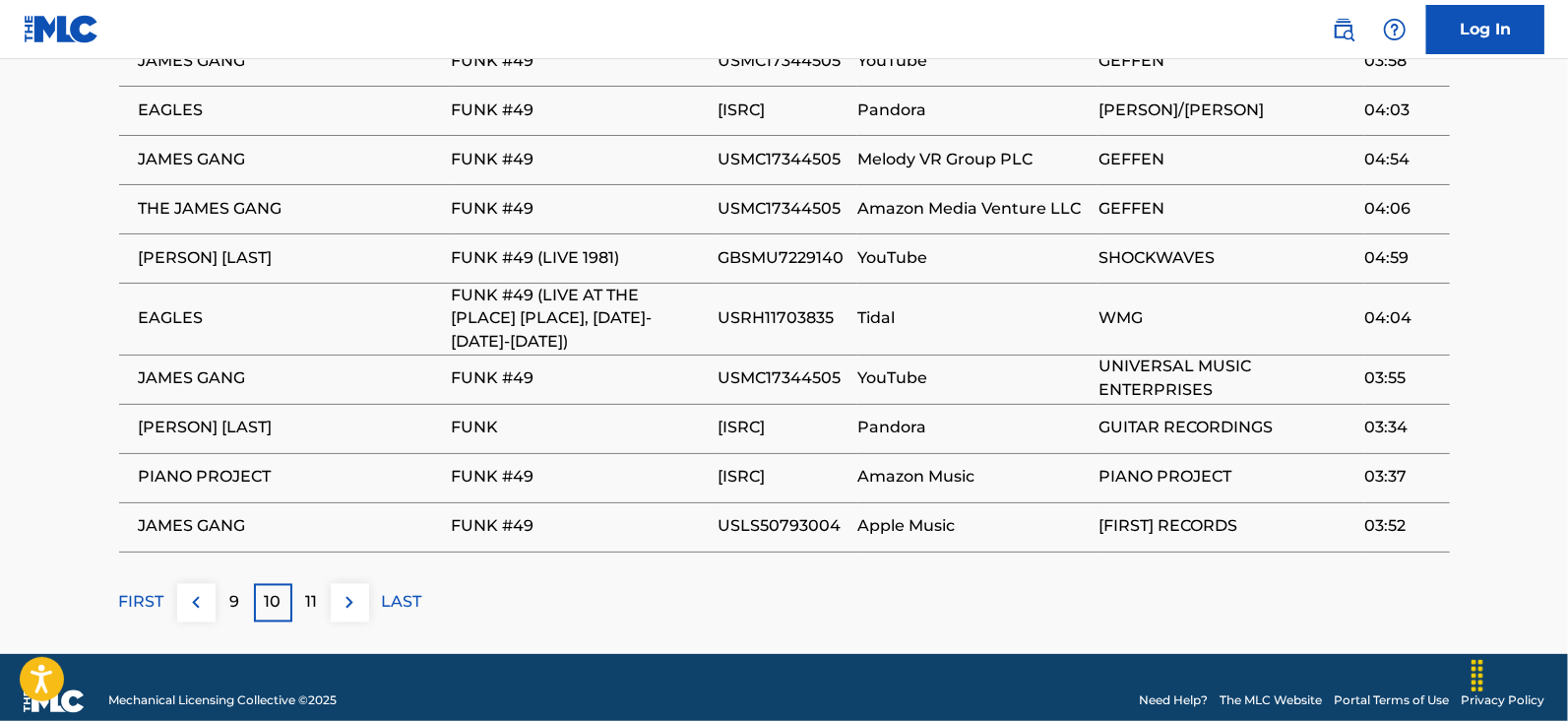 click on "11" at bounding box center [311, 603] 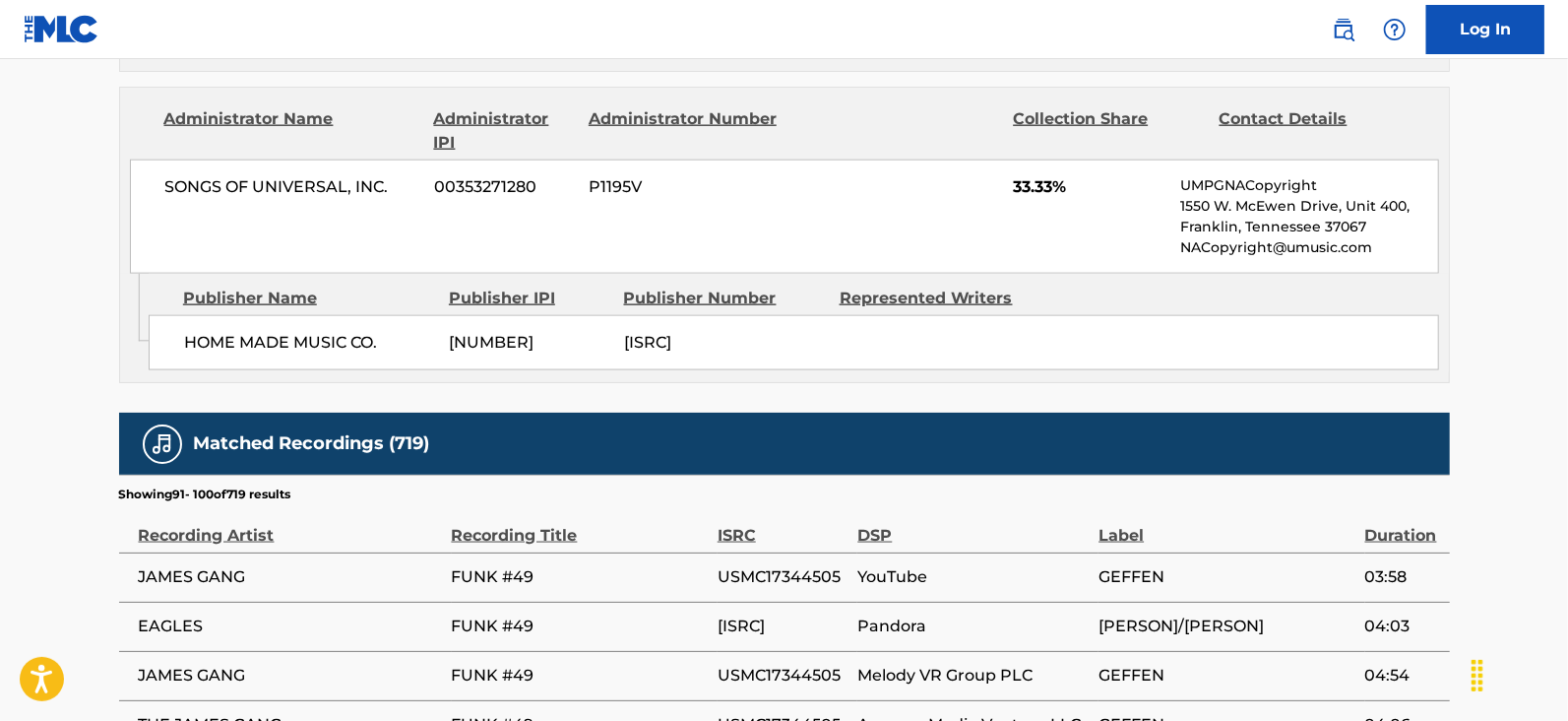 scroll, scrollTop: 2138, scrollLeft: 0, axis: vertical 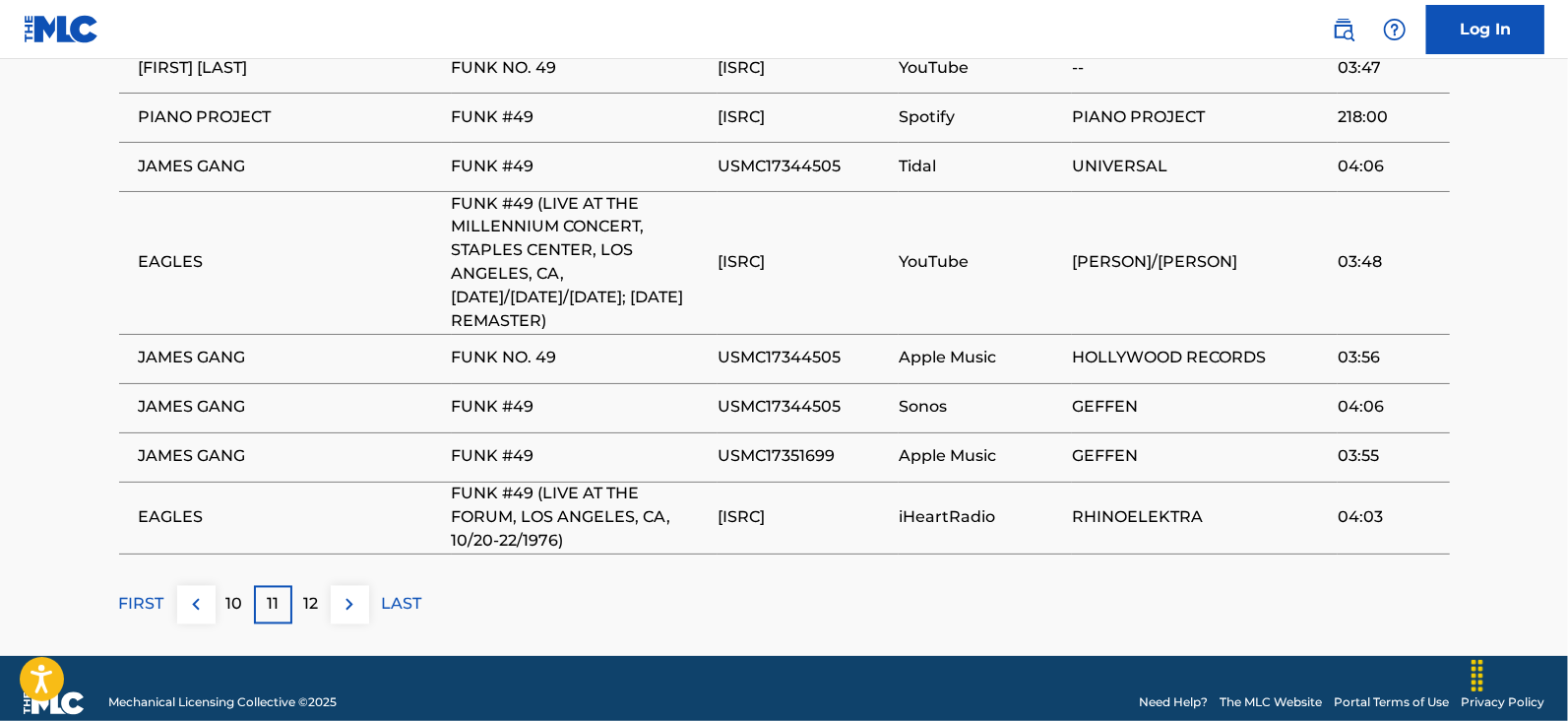 click at bounding box center (349, 605) 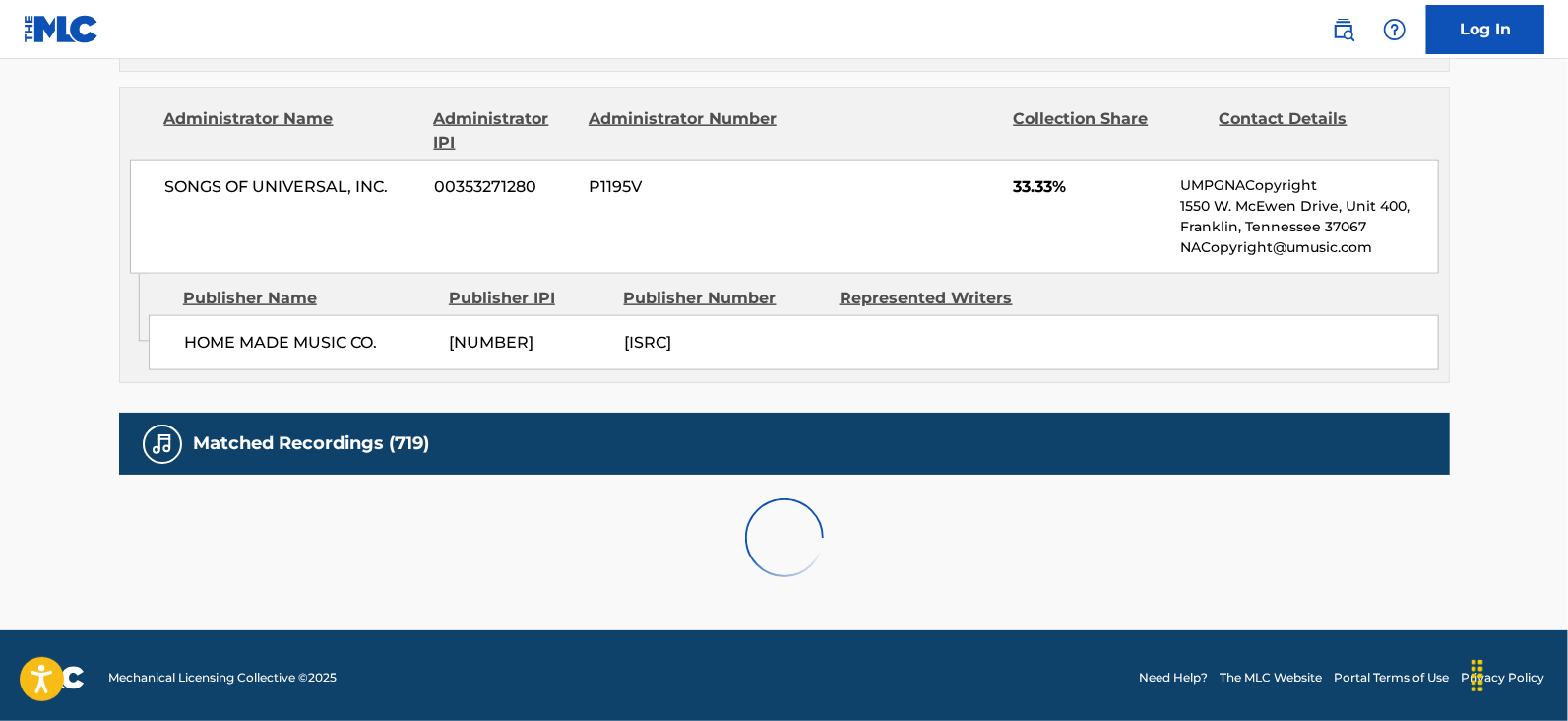 scroll, scrollTop: 2047, scrollLeft: 0, axis: vertical 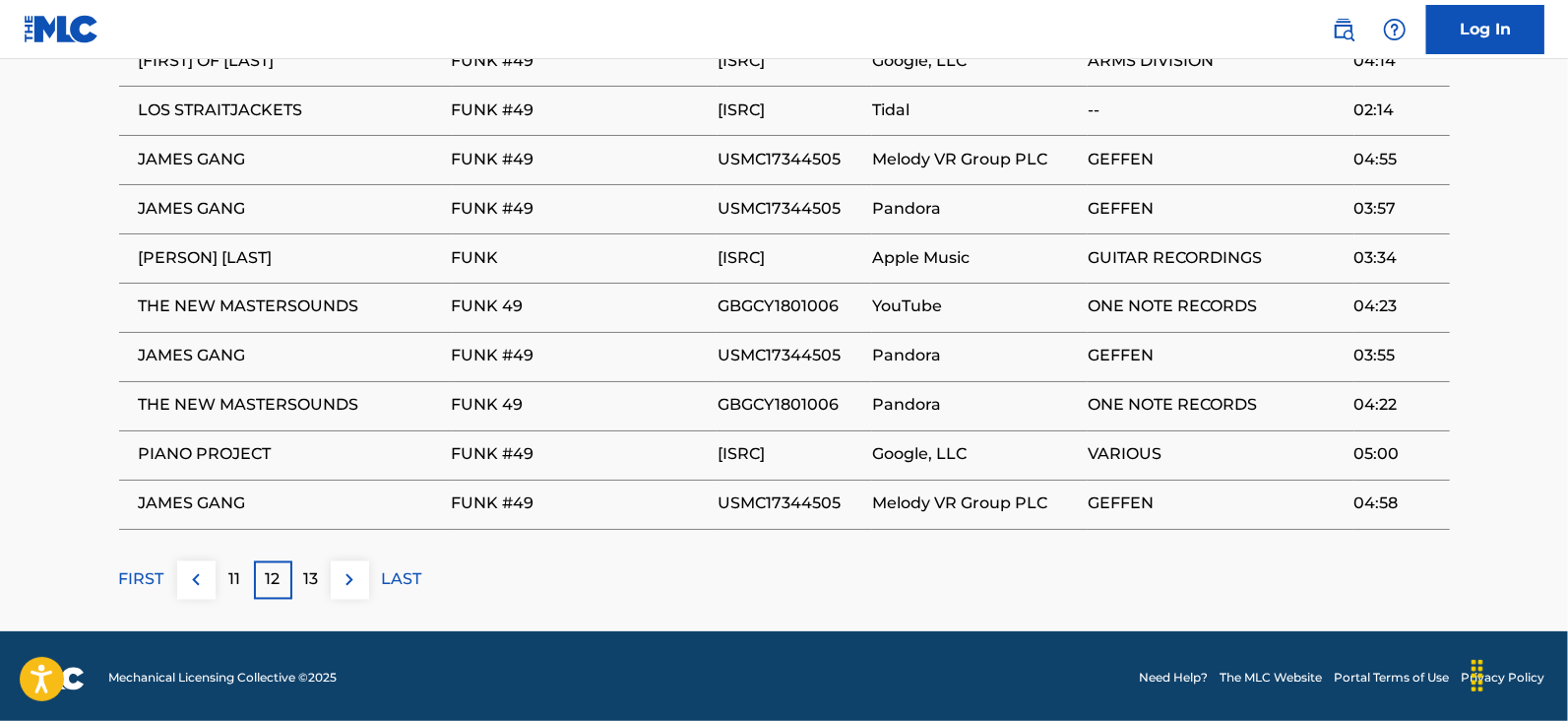 click at bounding box center (349, 580) 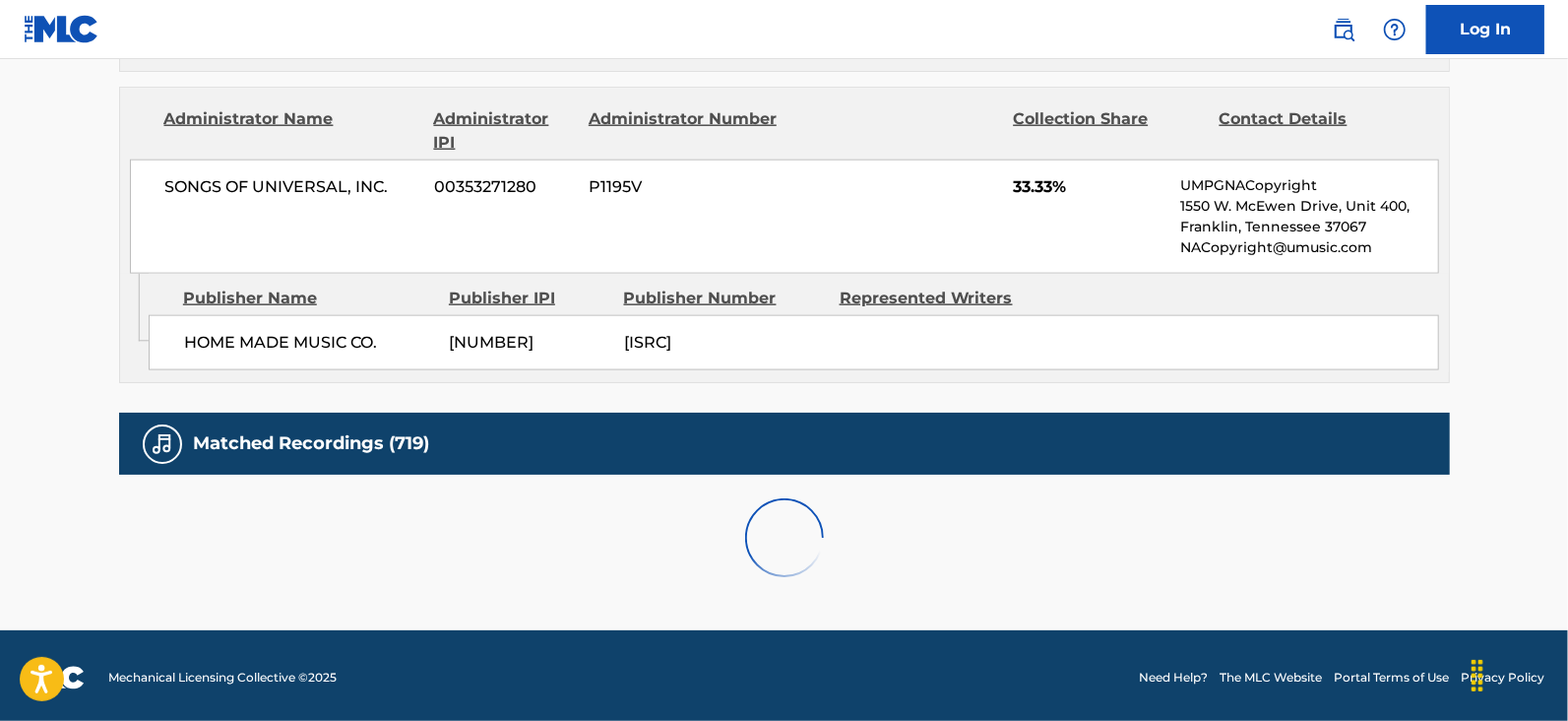 scroll, scrollTop: 2047, scrollLeft: 0, axis: vertical 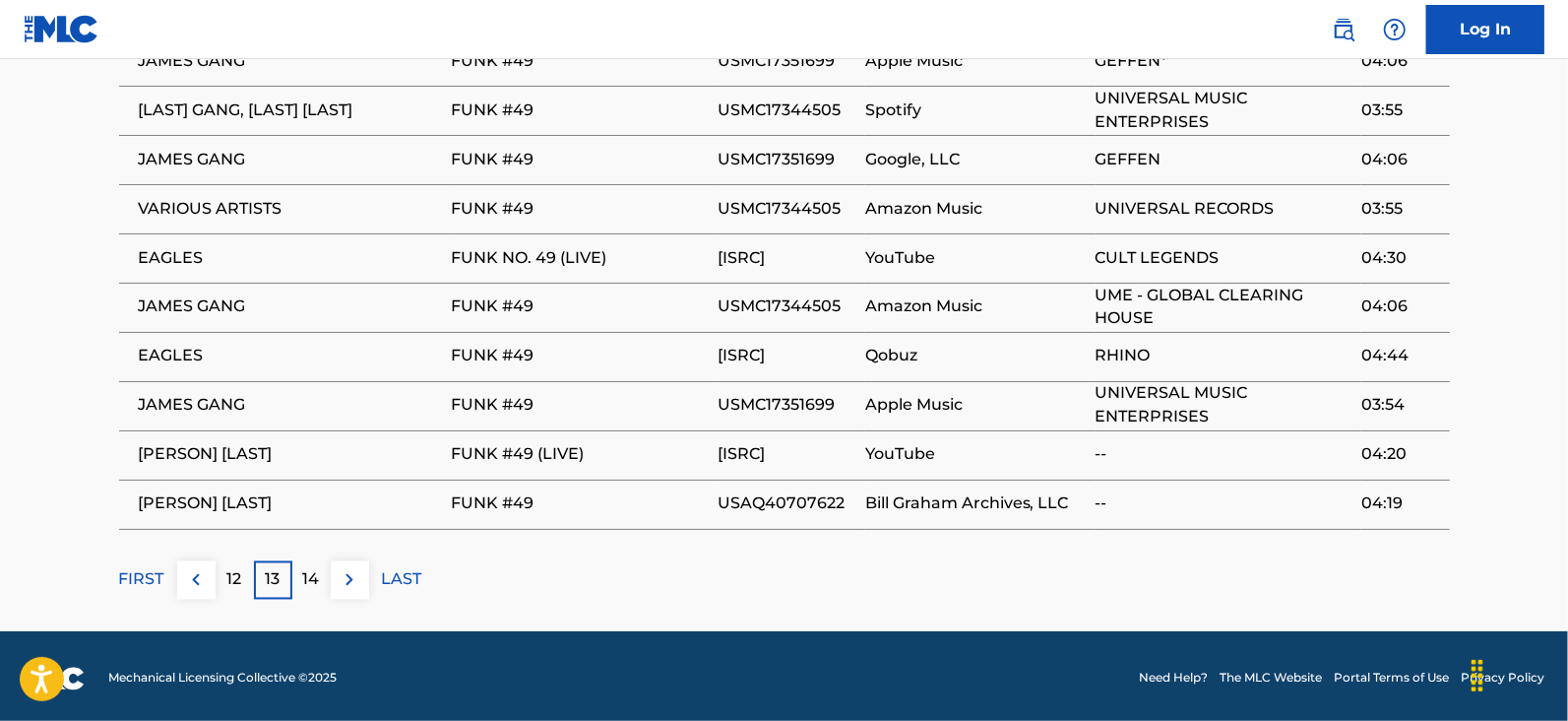 click at bounding box center [349, 580] 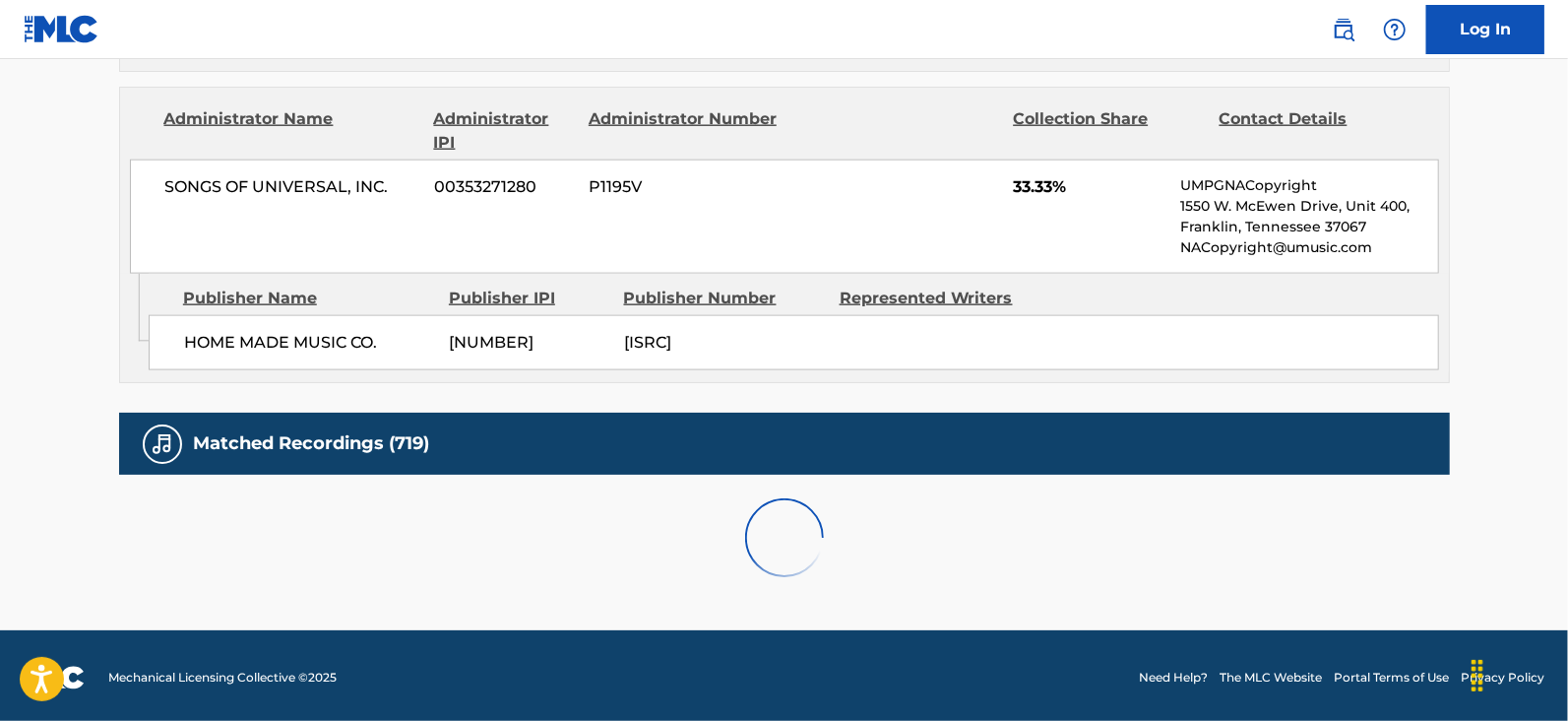 scroll, scrollTop: 2047, scrollLeft: 0, axis: vertical 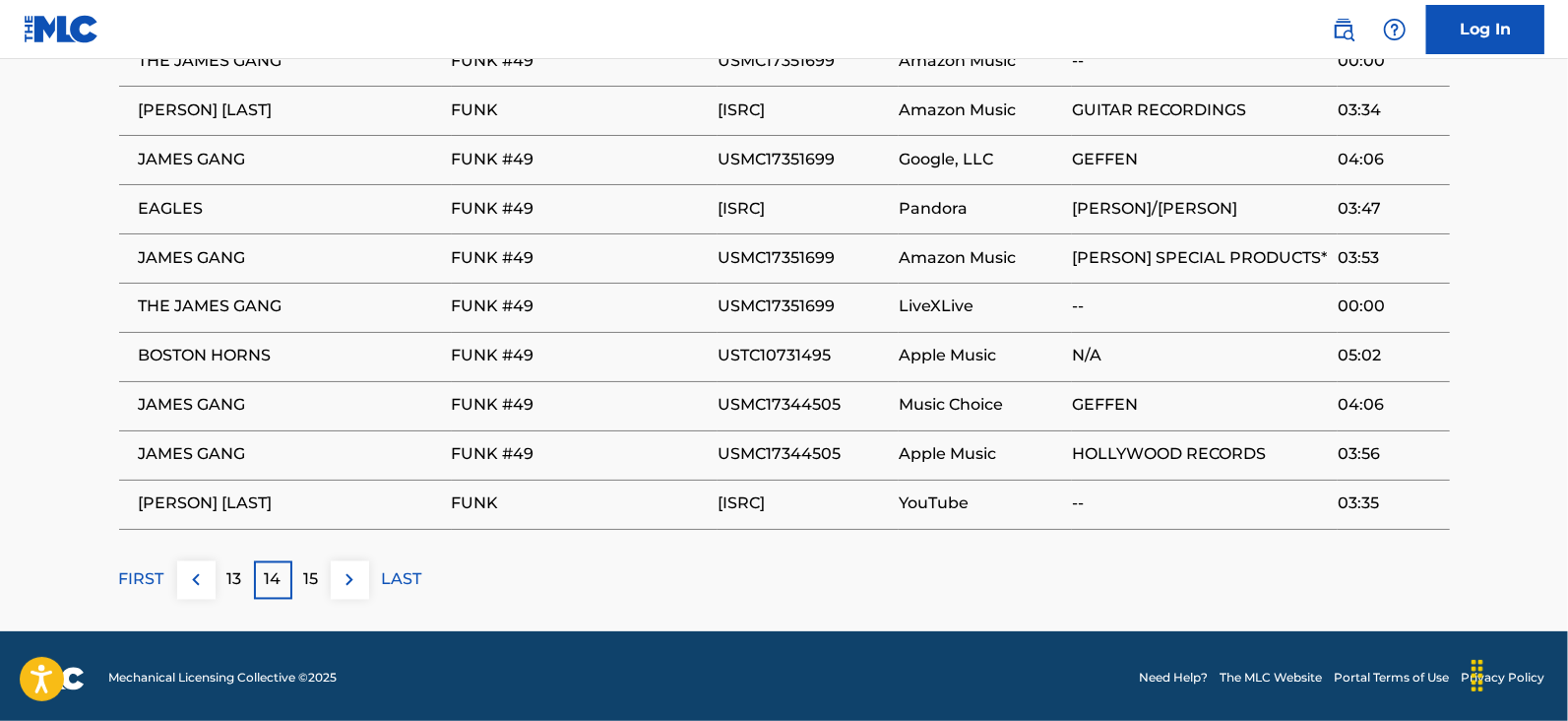 click at bounding box center [349, 580] 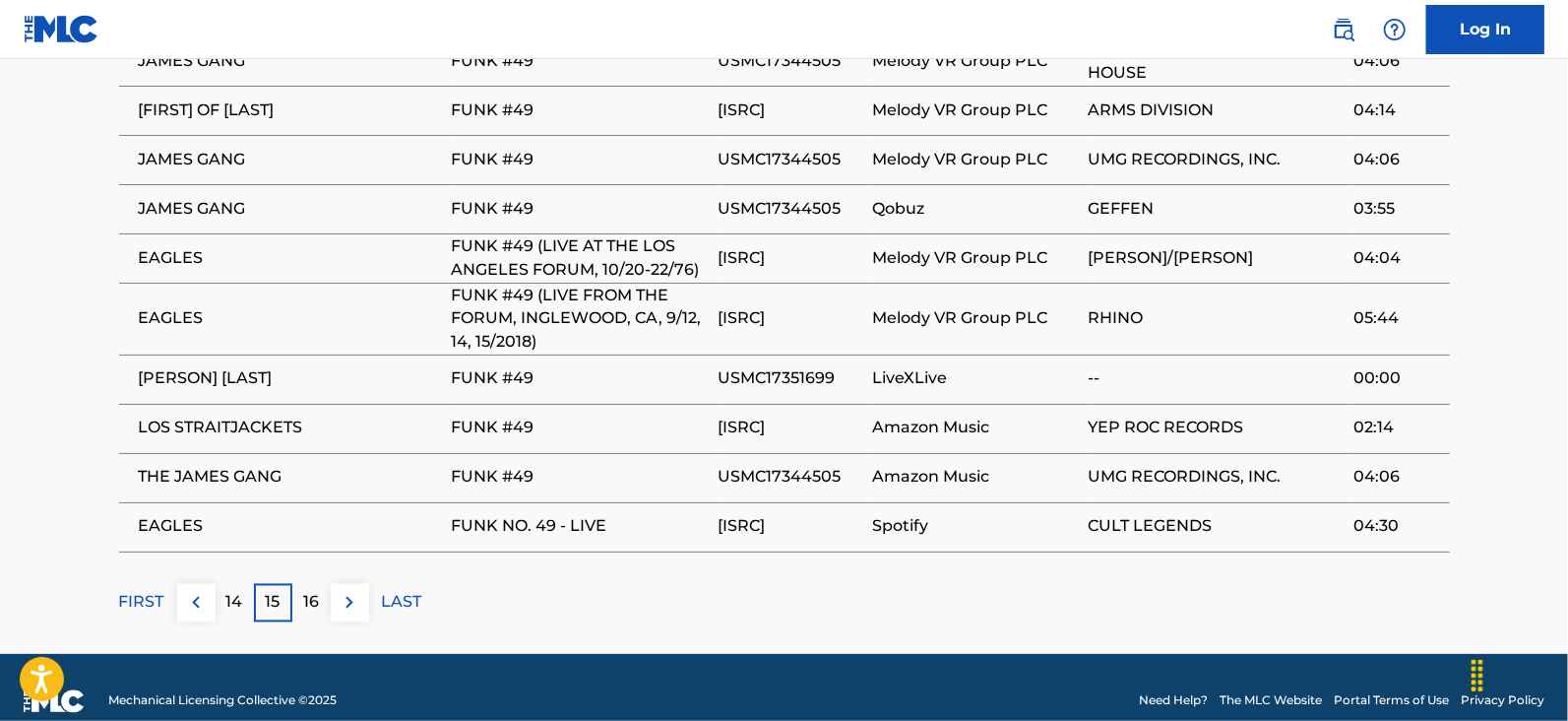 click at bounding box center (349, 603) 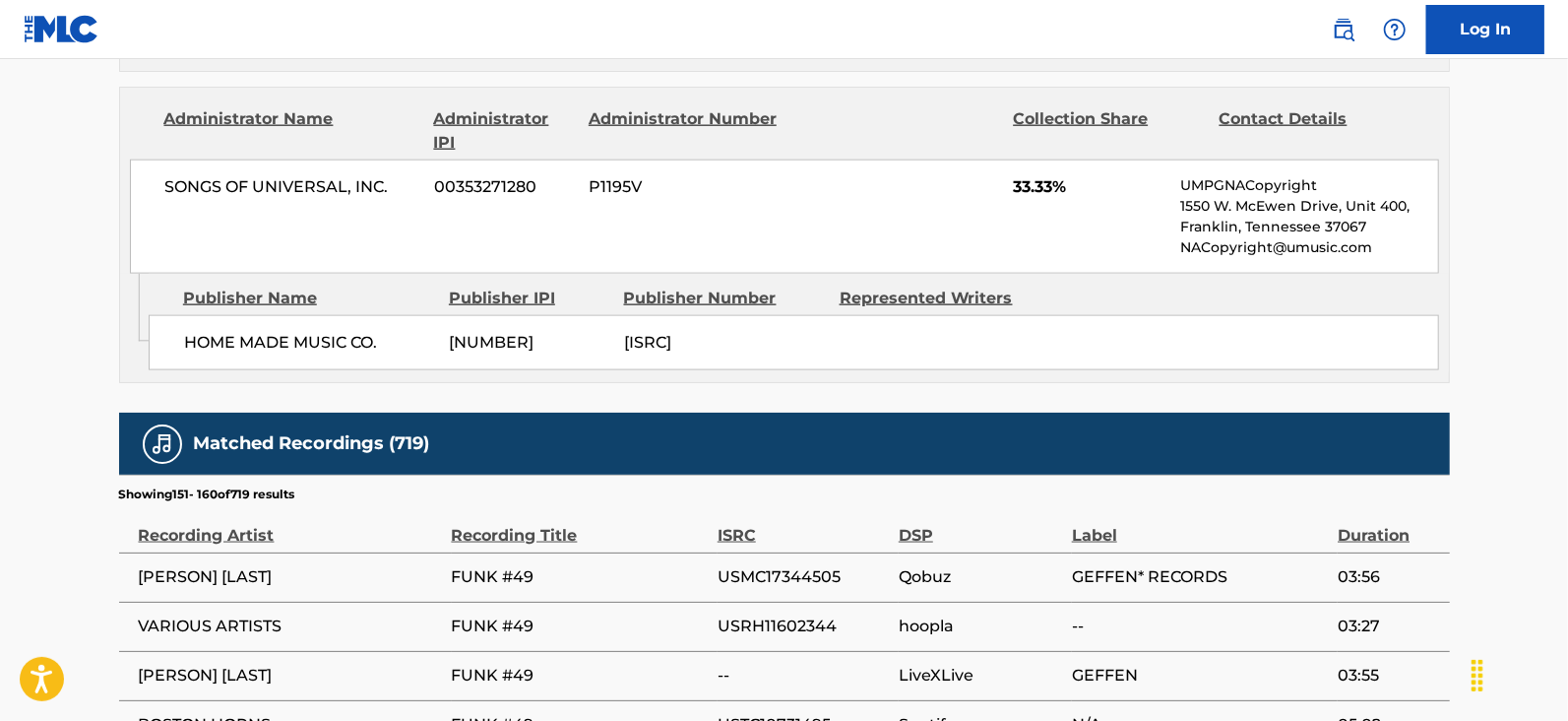 scroll, scrollTop: 2047, scrollLeft: 0, axis: vertical 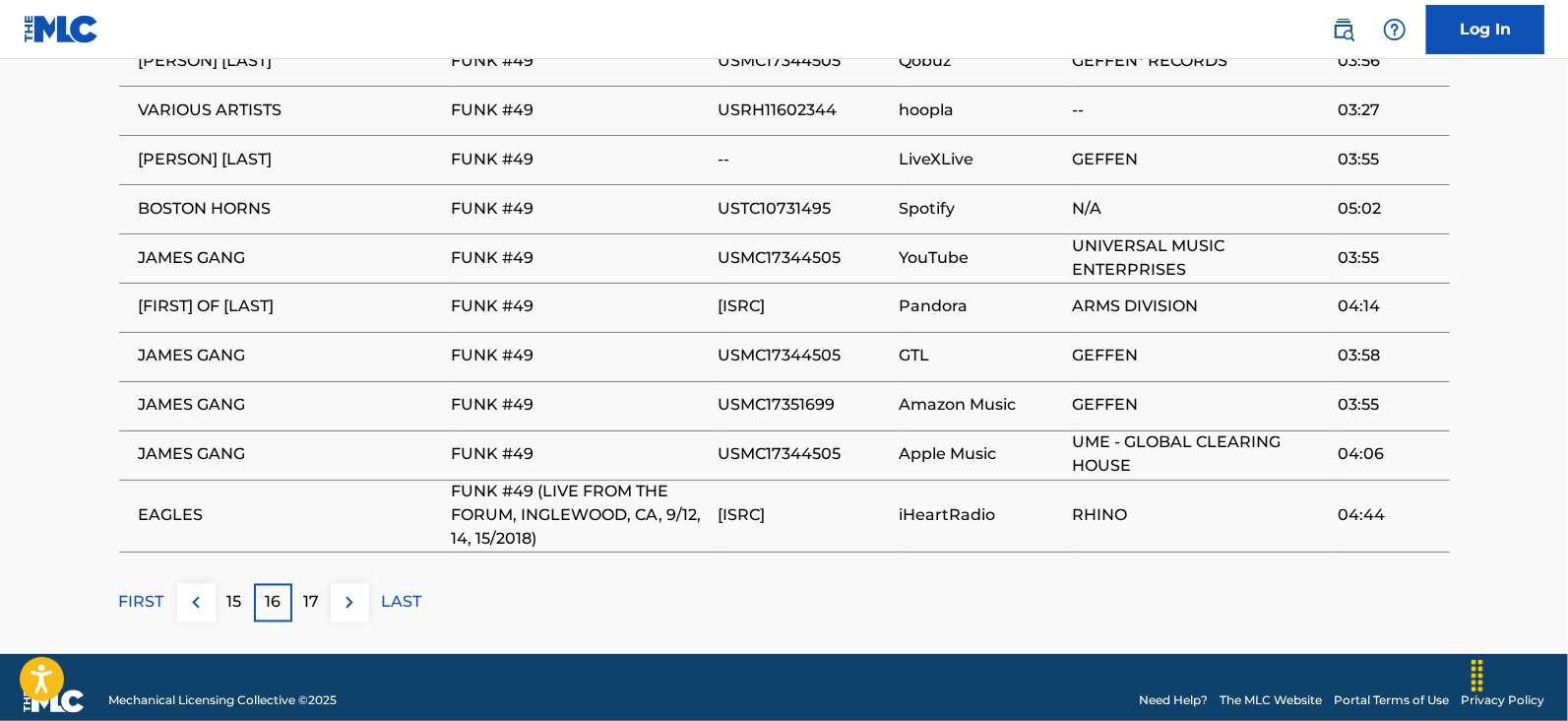 click at bounding box center (349, 603) 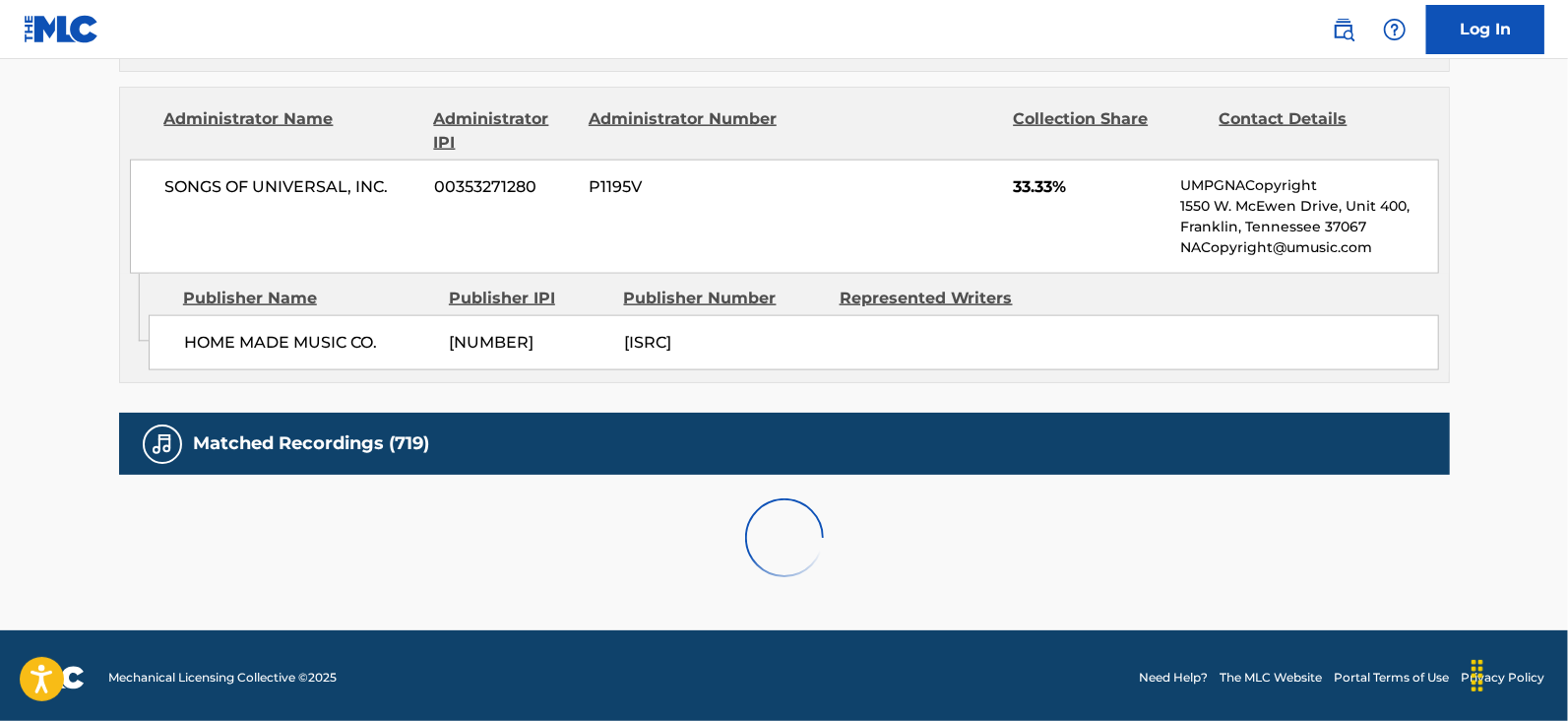 scroll, scrollTop: 2047, scrollLeft: 0, axis: vertical 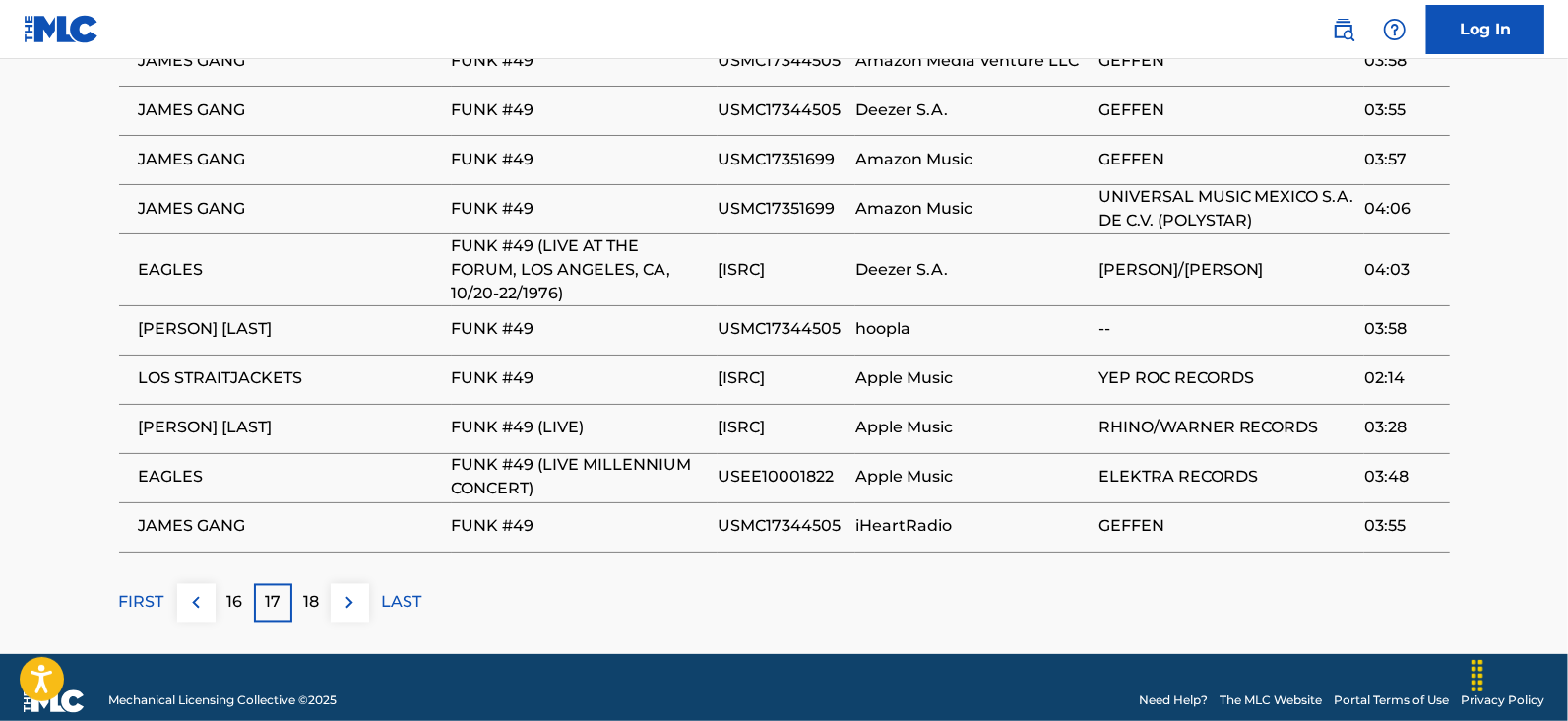 click at bounding box center [349, 603] 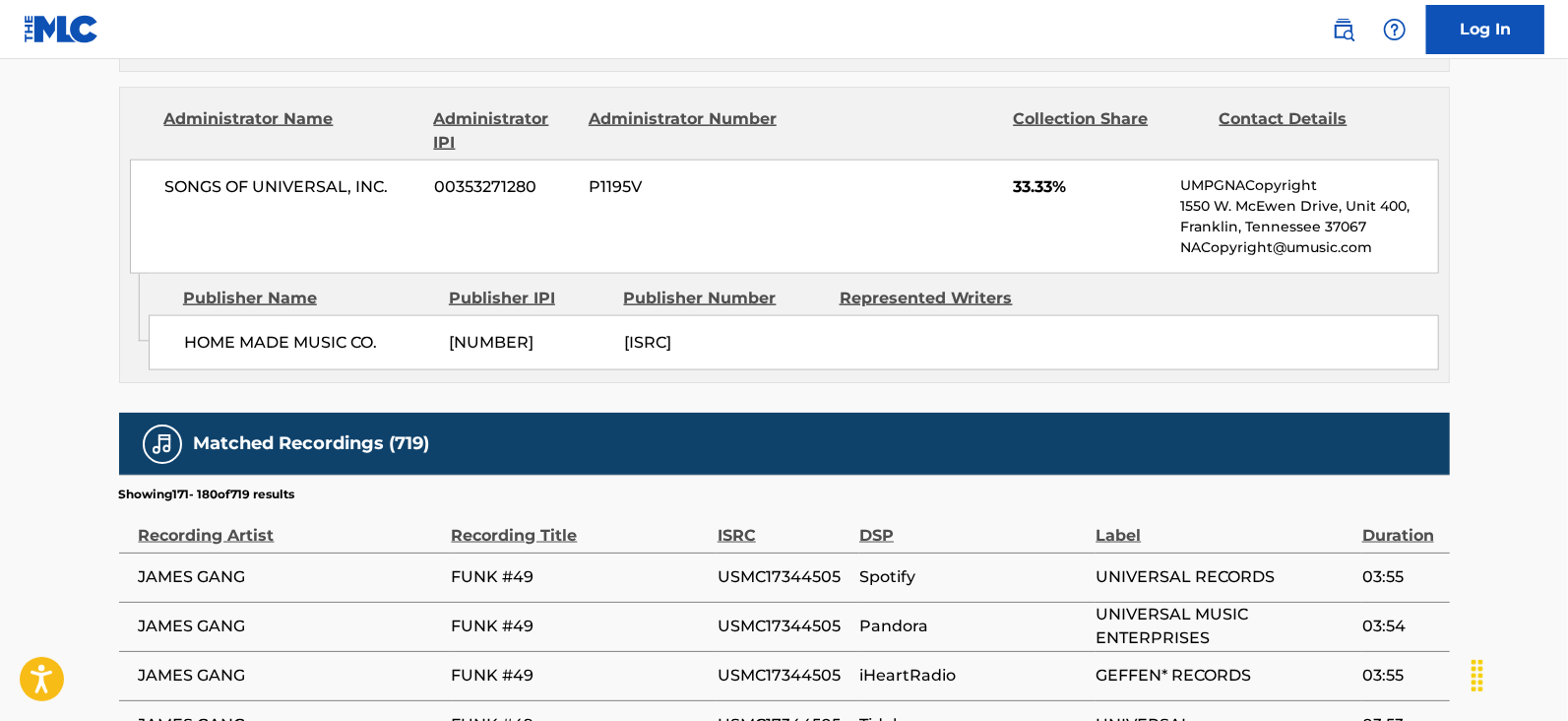 scroll, scrollTop: 2047, scrollLeft: 0, axis: vertical 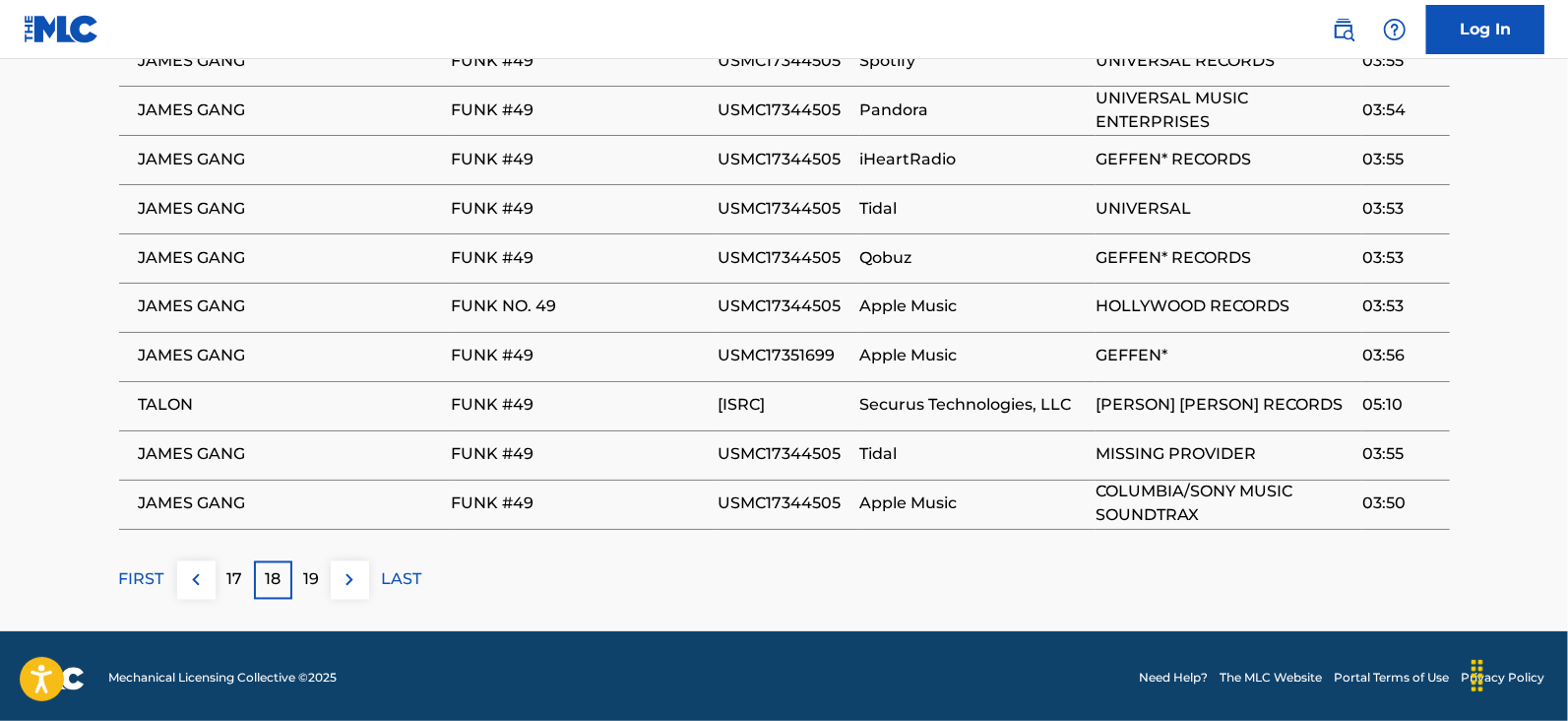 click on "19" at bounding box center (311, 580) 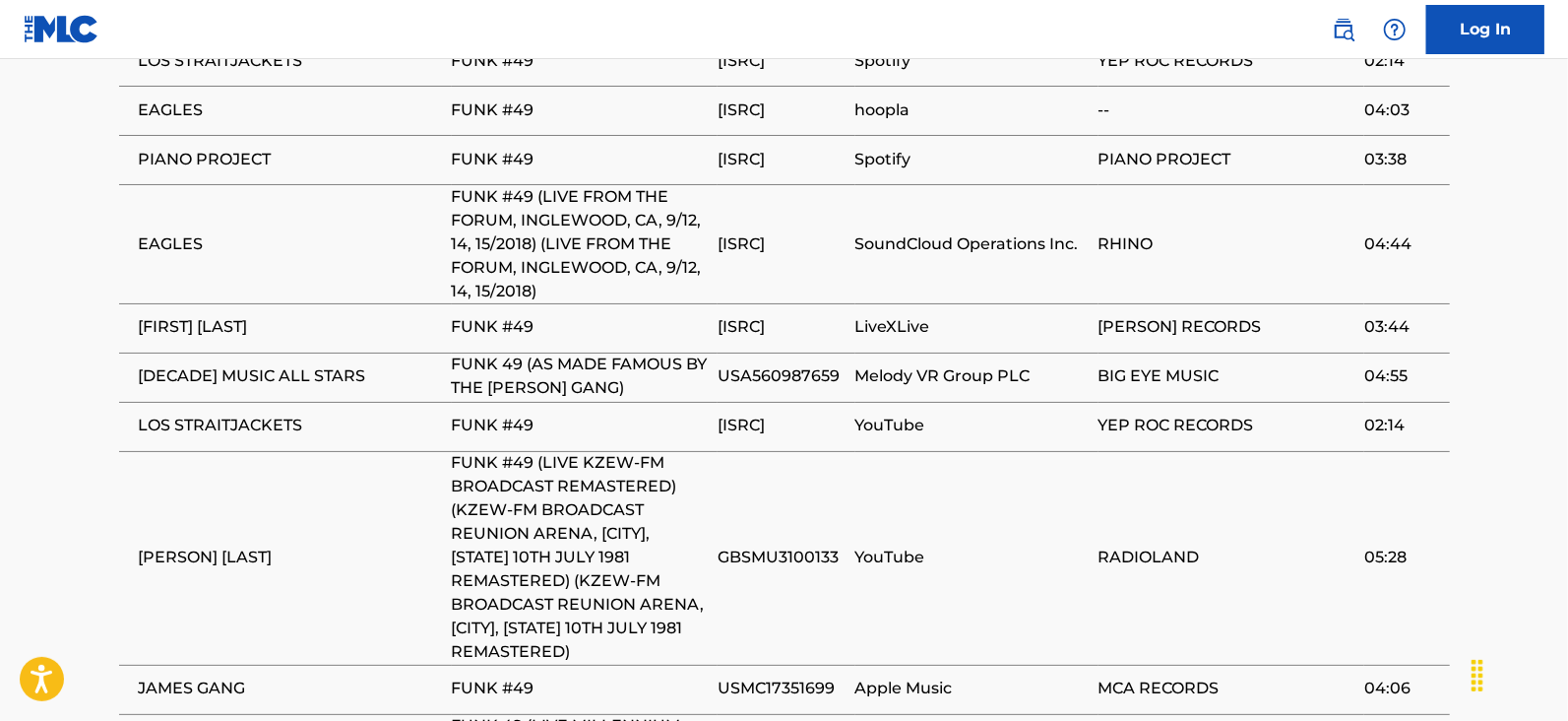scroll, scrollTop: 2187, scrollLeft: 0, axis: vertical 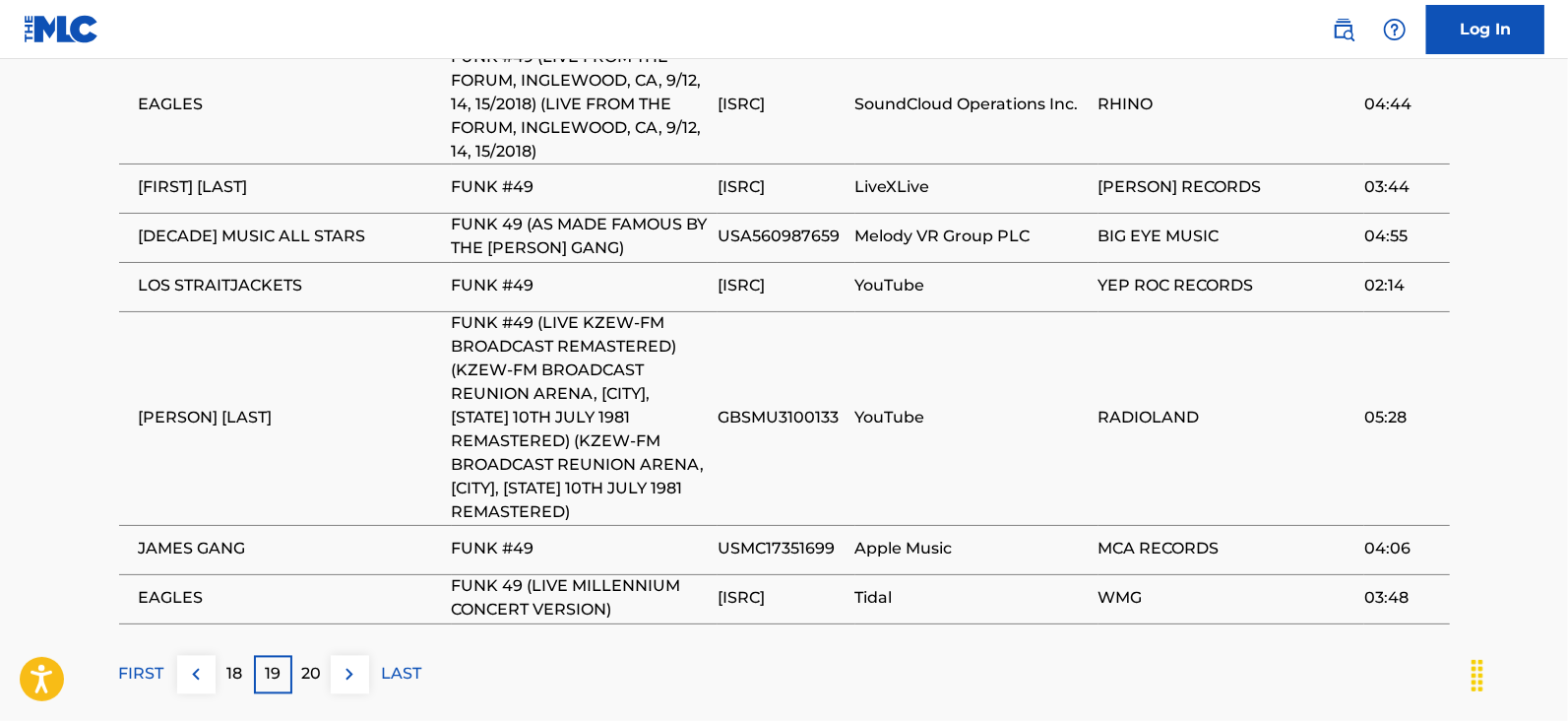 click at bounding box center (349, 675) 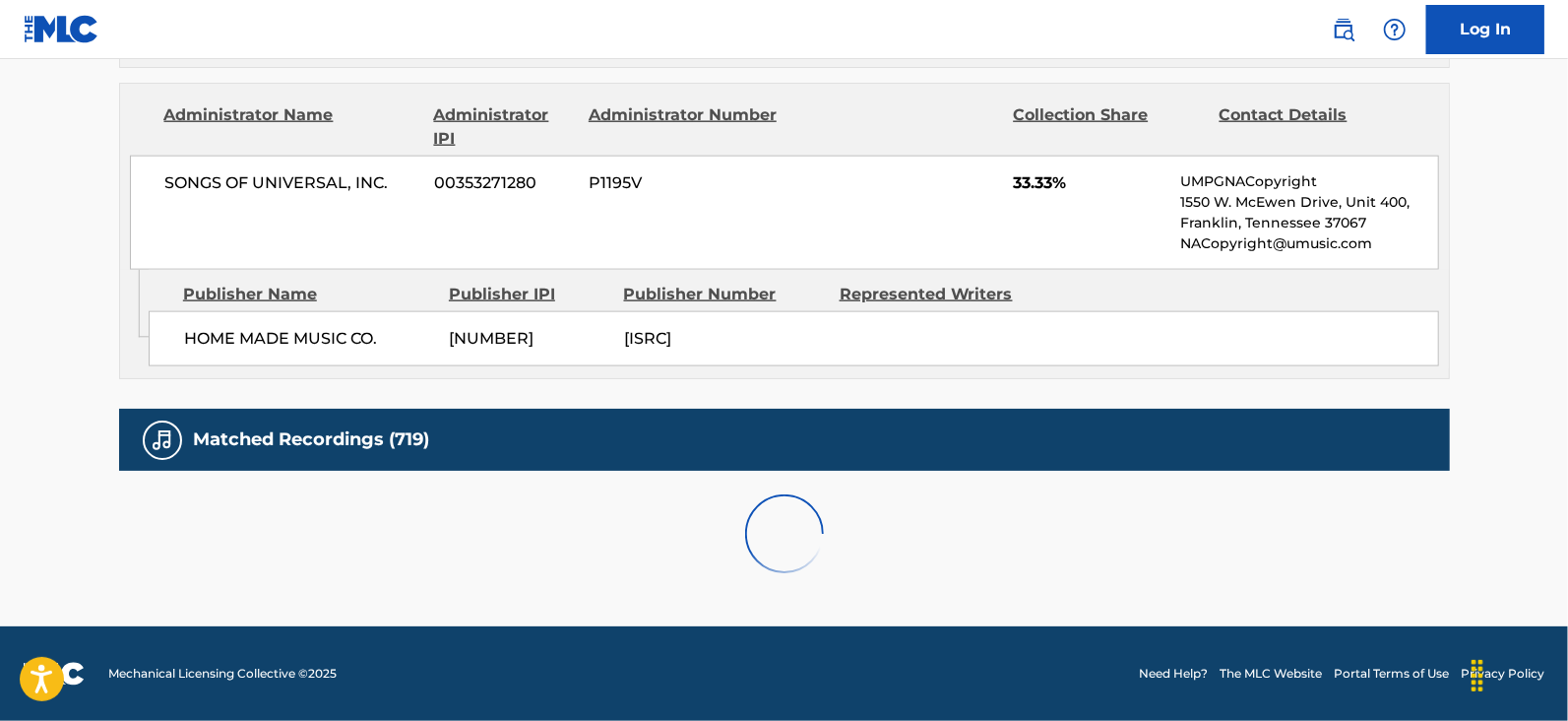 scroll, scrollTop: 2047, scrollLeft: 0, axis: vertical 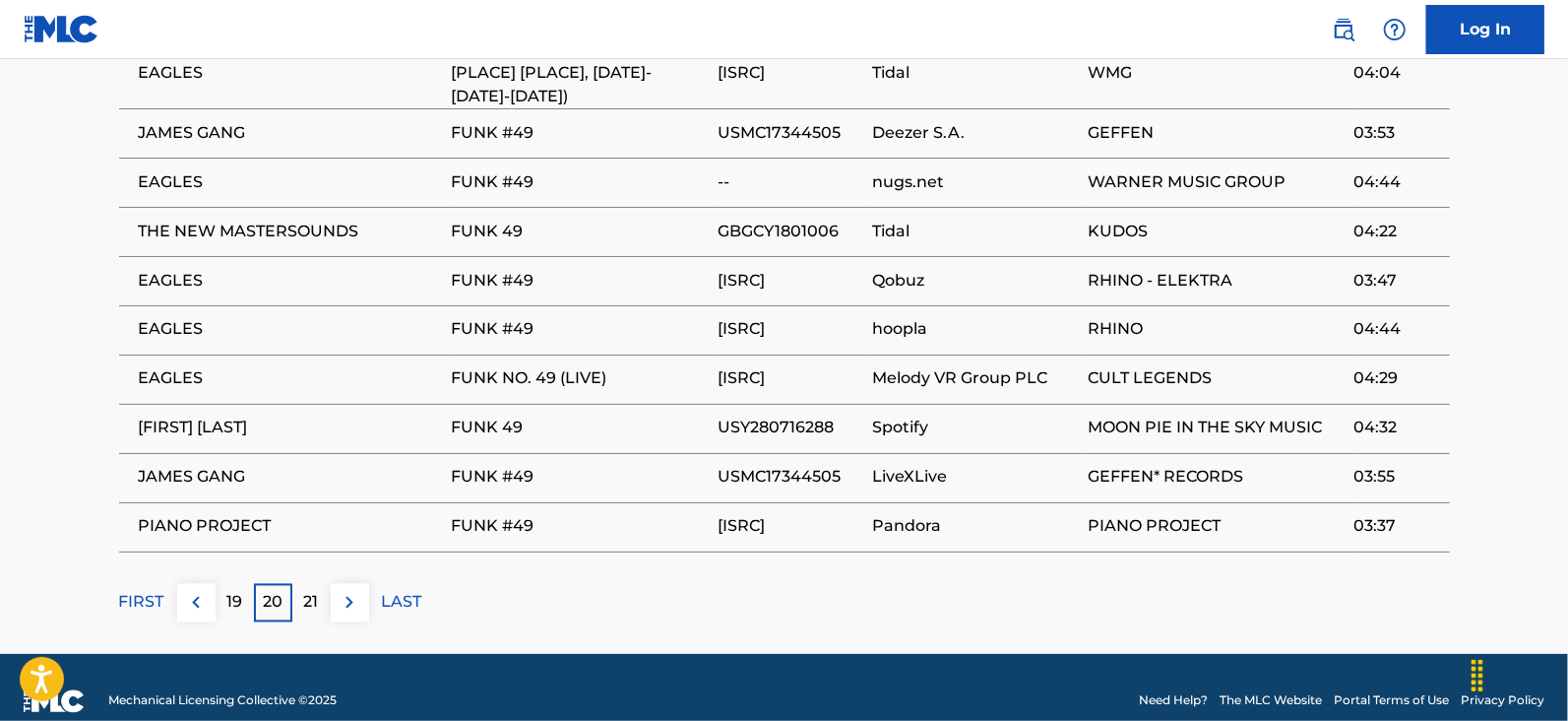 click at bounding box center (349, 603) 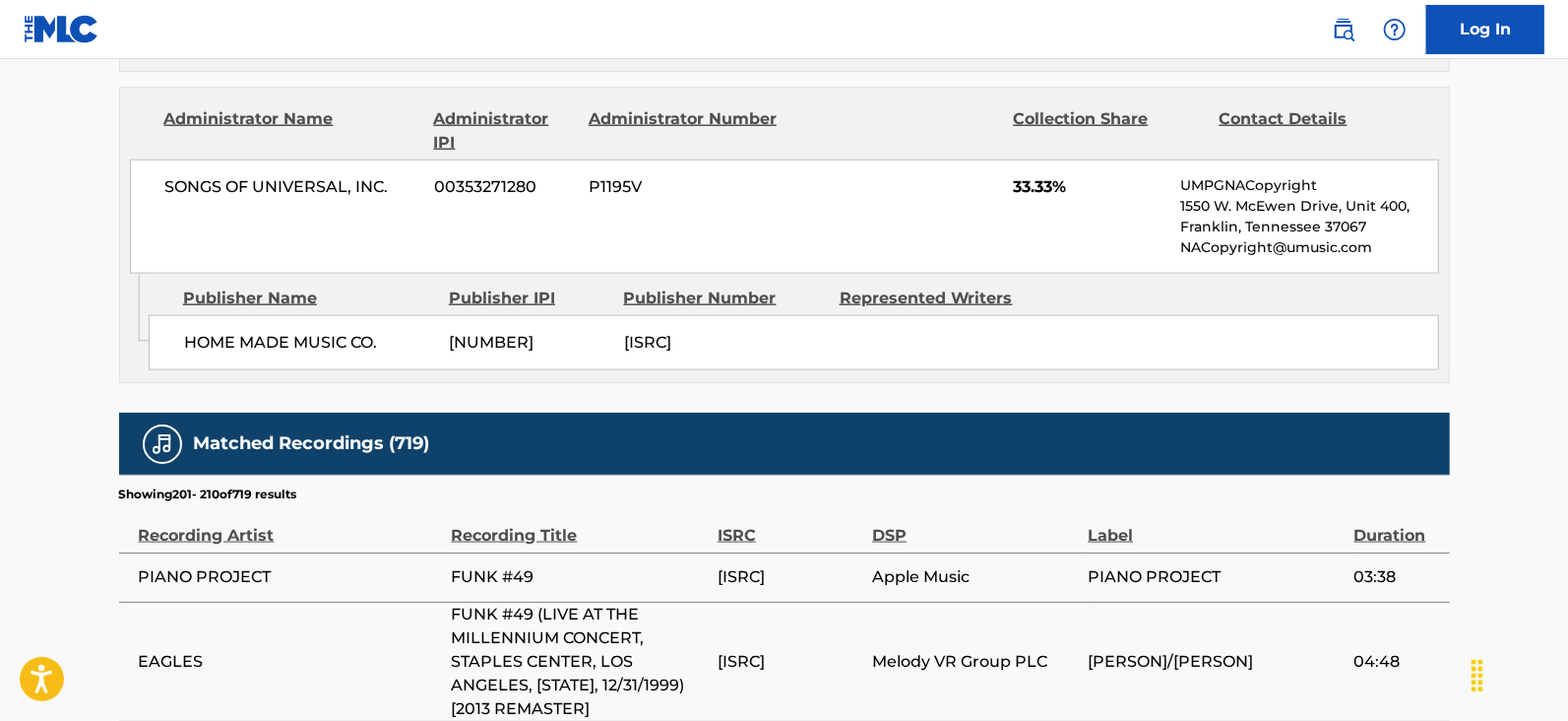 scroll, scrollTop: 2047, scrollLeft: 0, axis: vertical 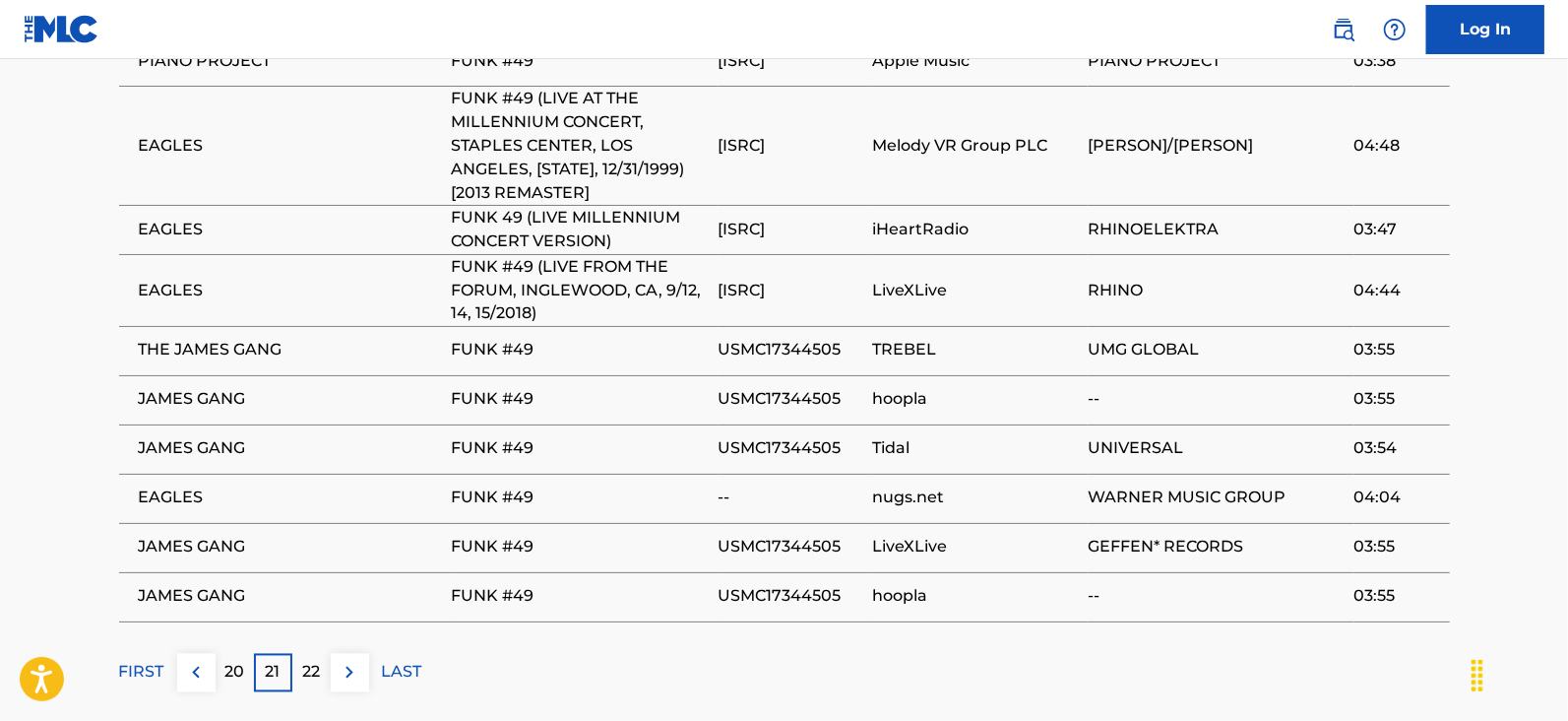 click at bounding box center (349, 673) 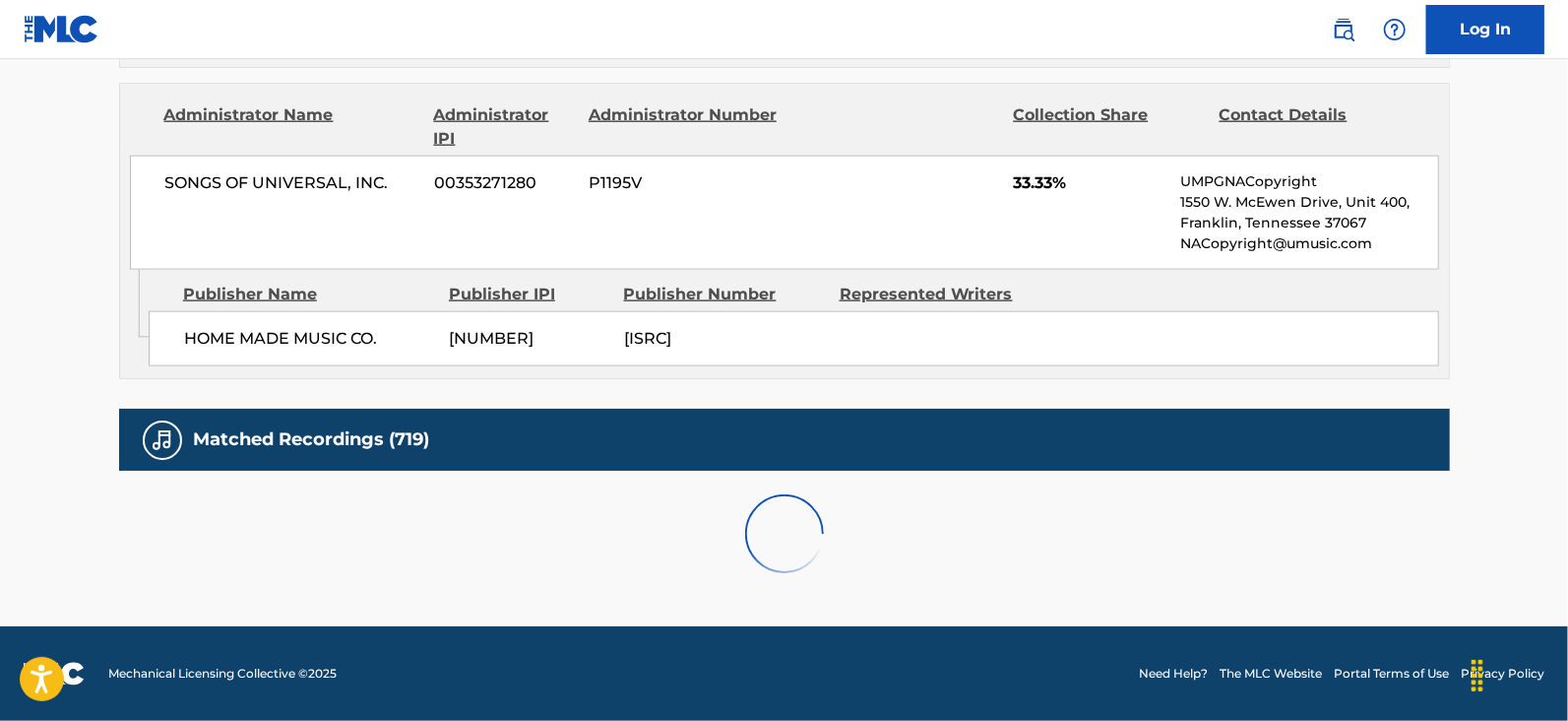 scroll, scrollTop: 2047, scrollLeft: 0, axis: vertical 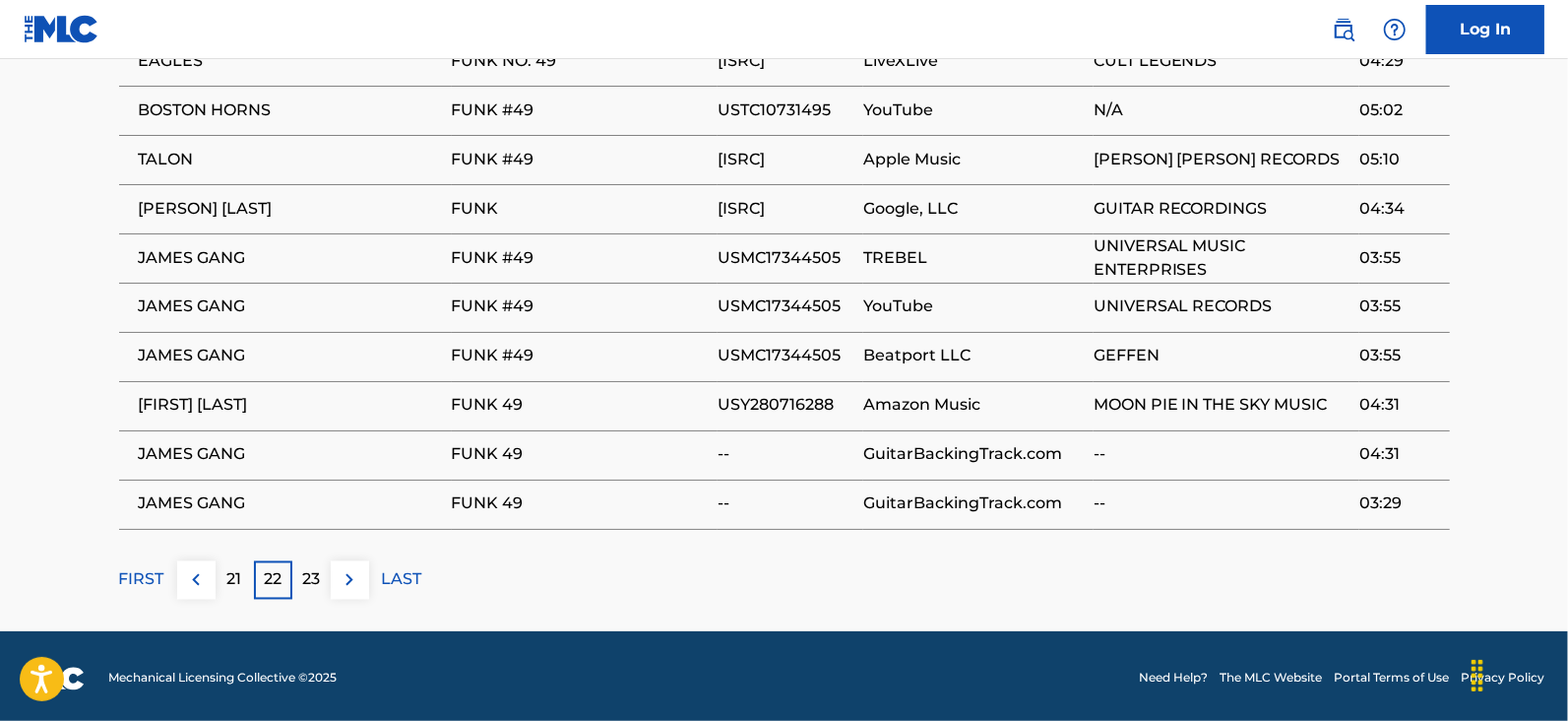click at bounding box center [349, 580] 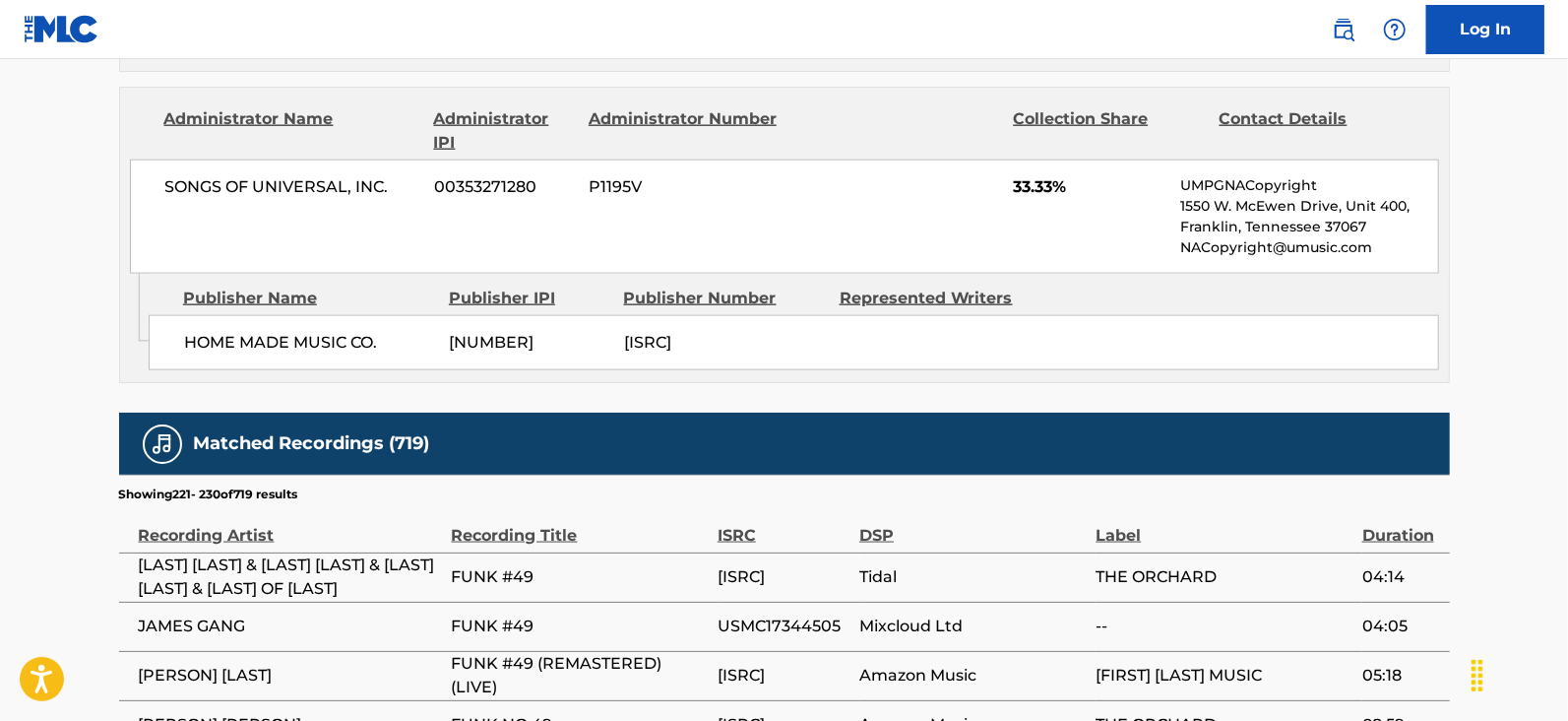 scroll, scrollTop: 2047, scrollLeft: 0, axis: vertical 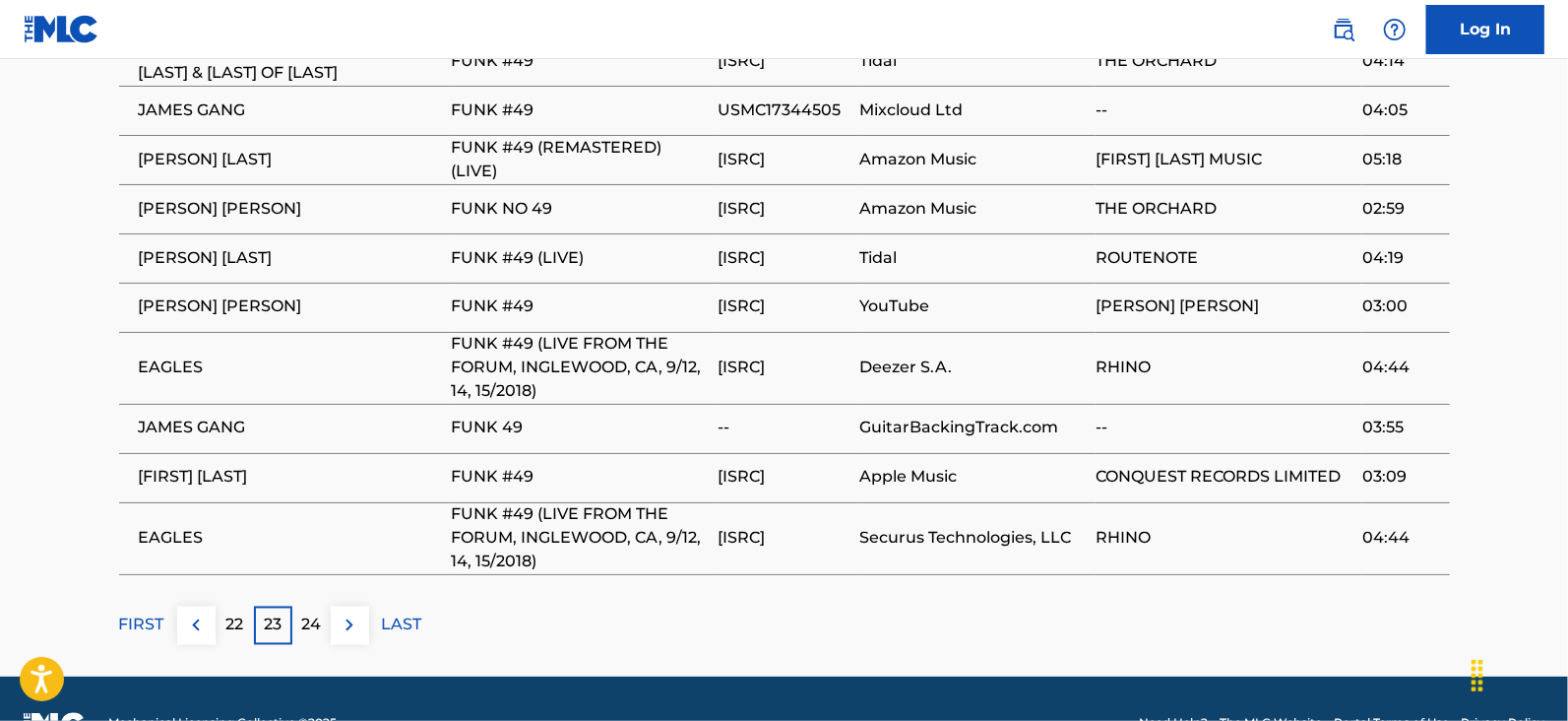 click at bounding box center (349, 625) 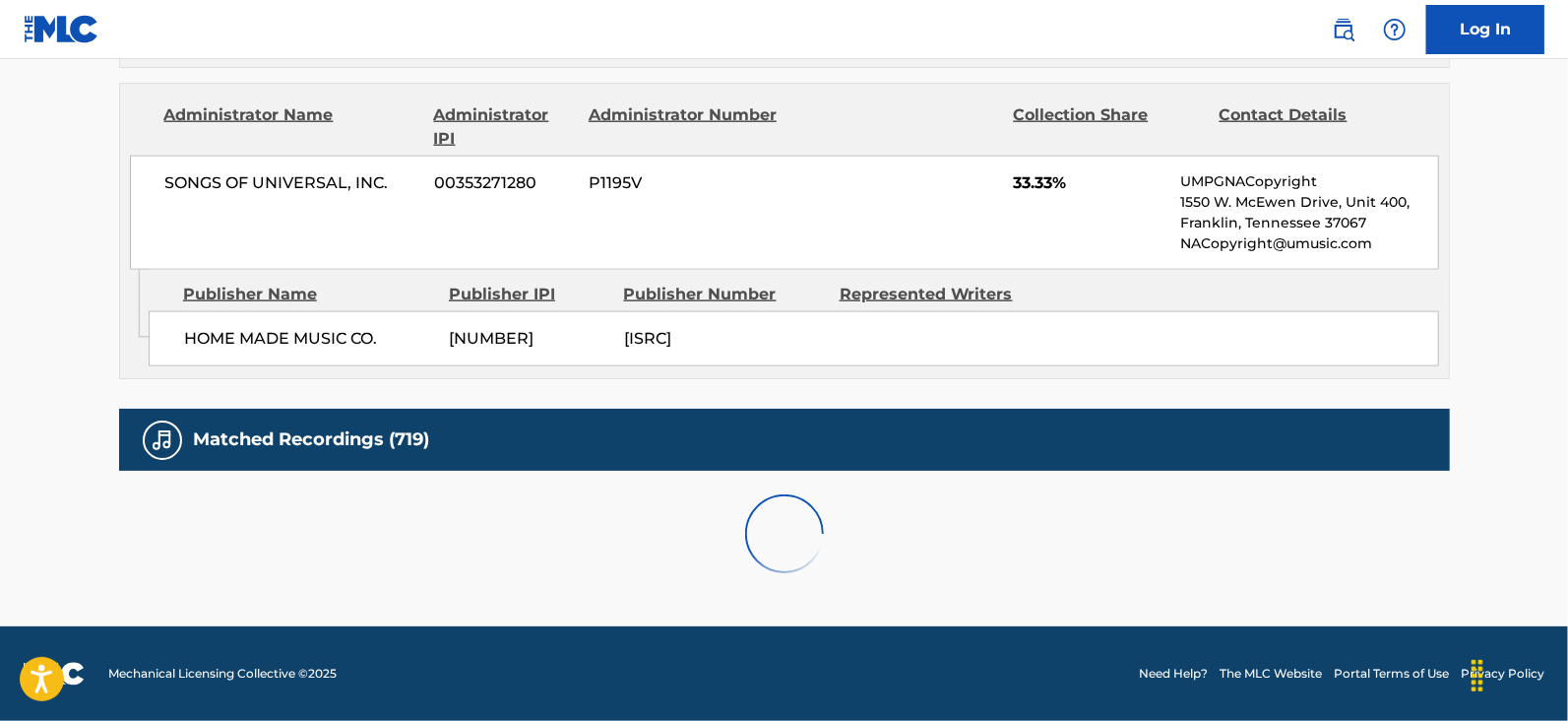 scroll, scrollTop: 2047, scrollLeft: 0, axis: vertical 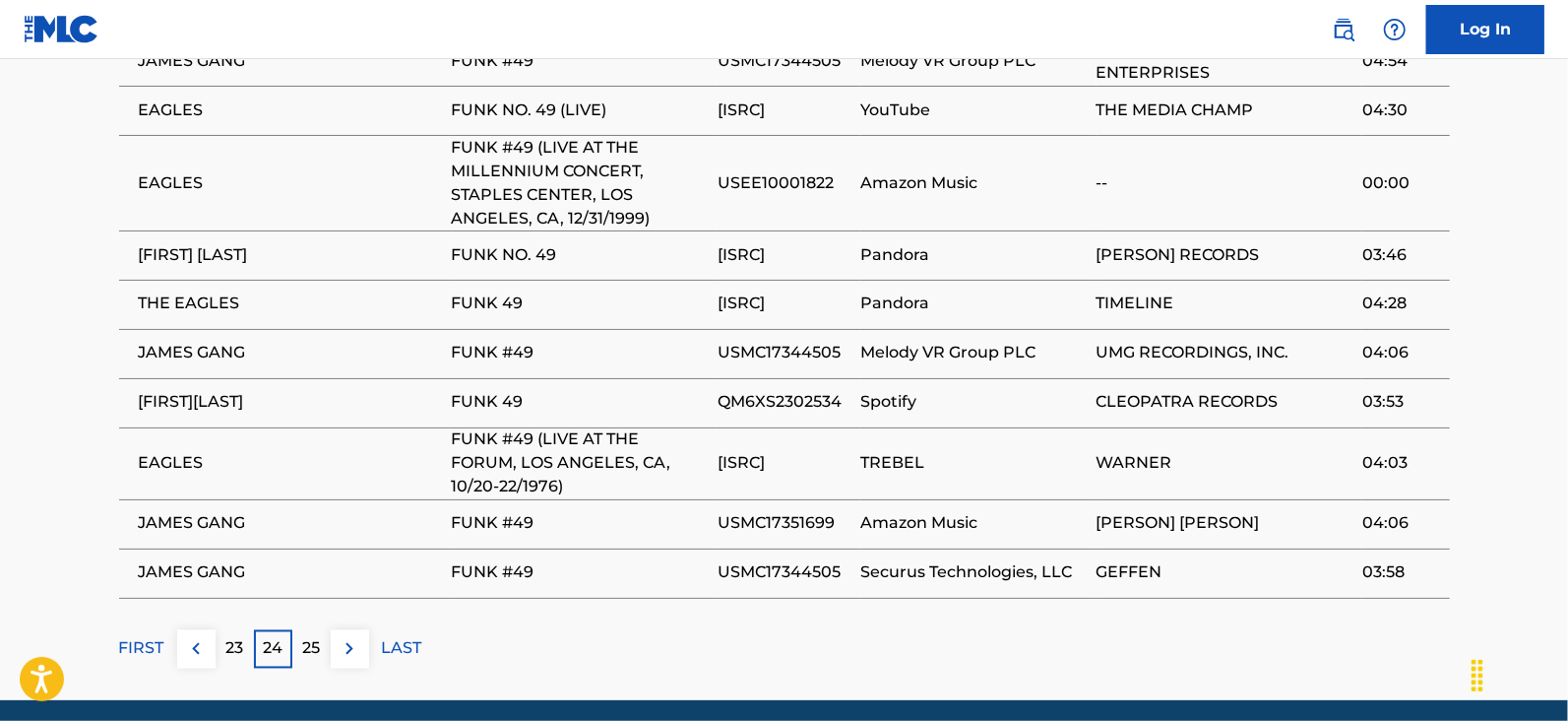 click at bounding box center (349, 649) 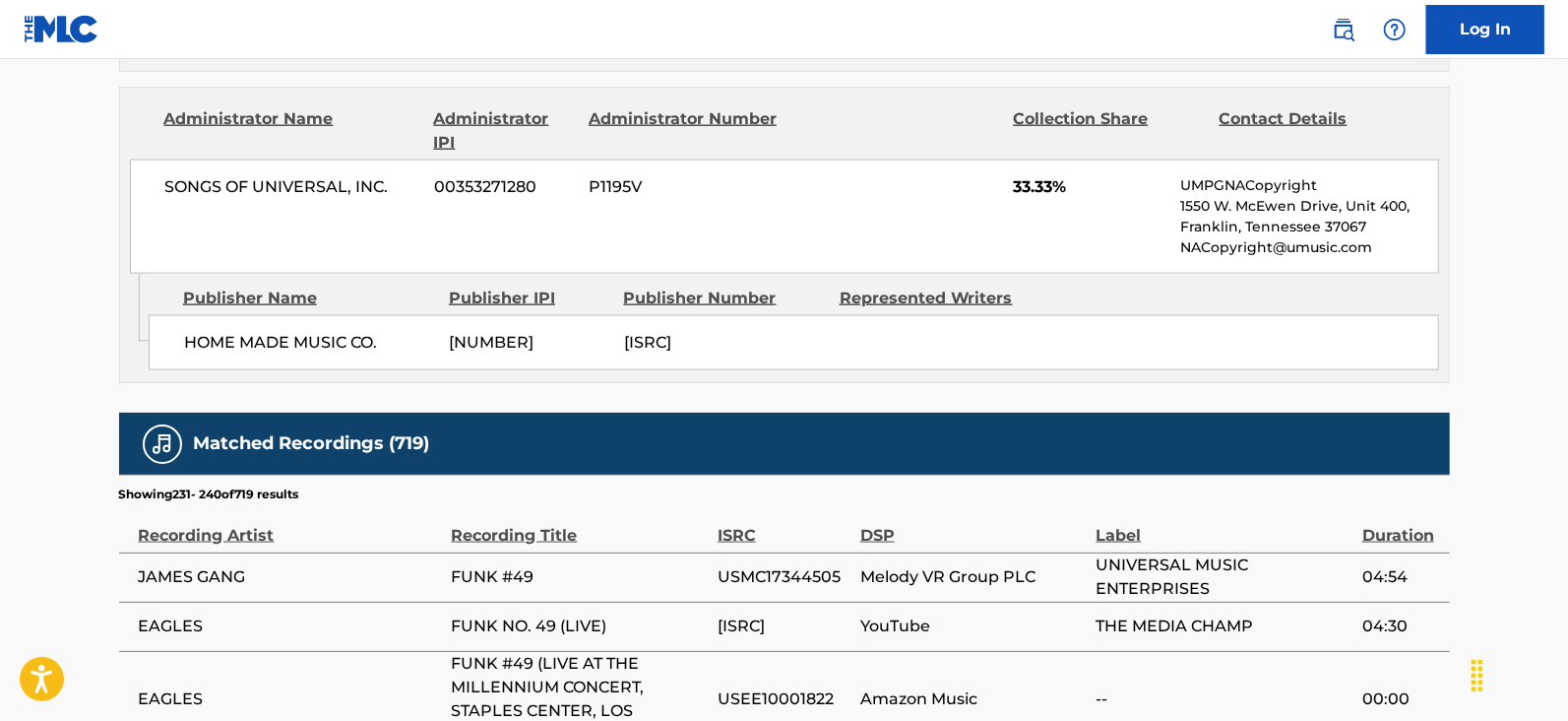 scroll, scrollTop: 2047, scrollLeft: 0, axis: vertical 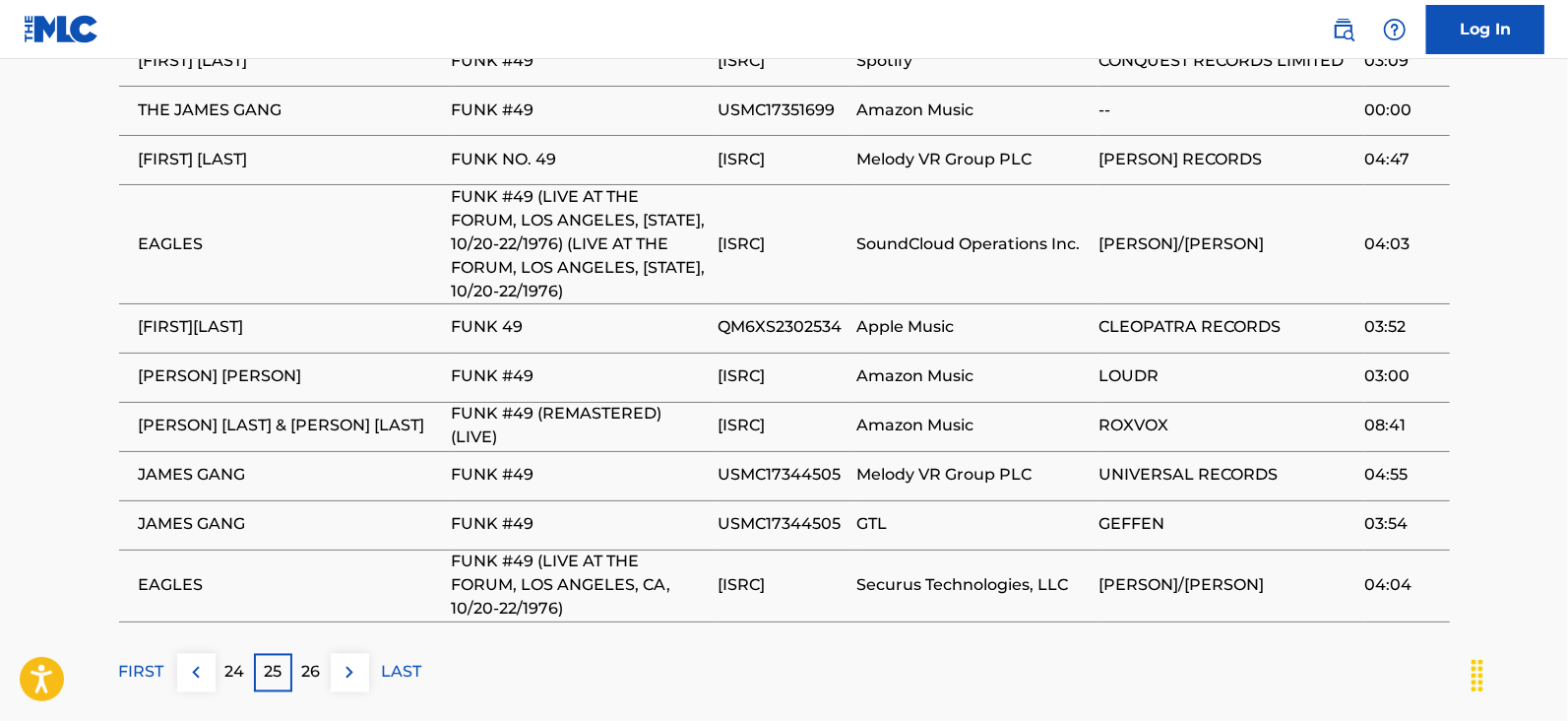 click at bounding box center [349, 673] 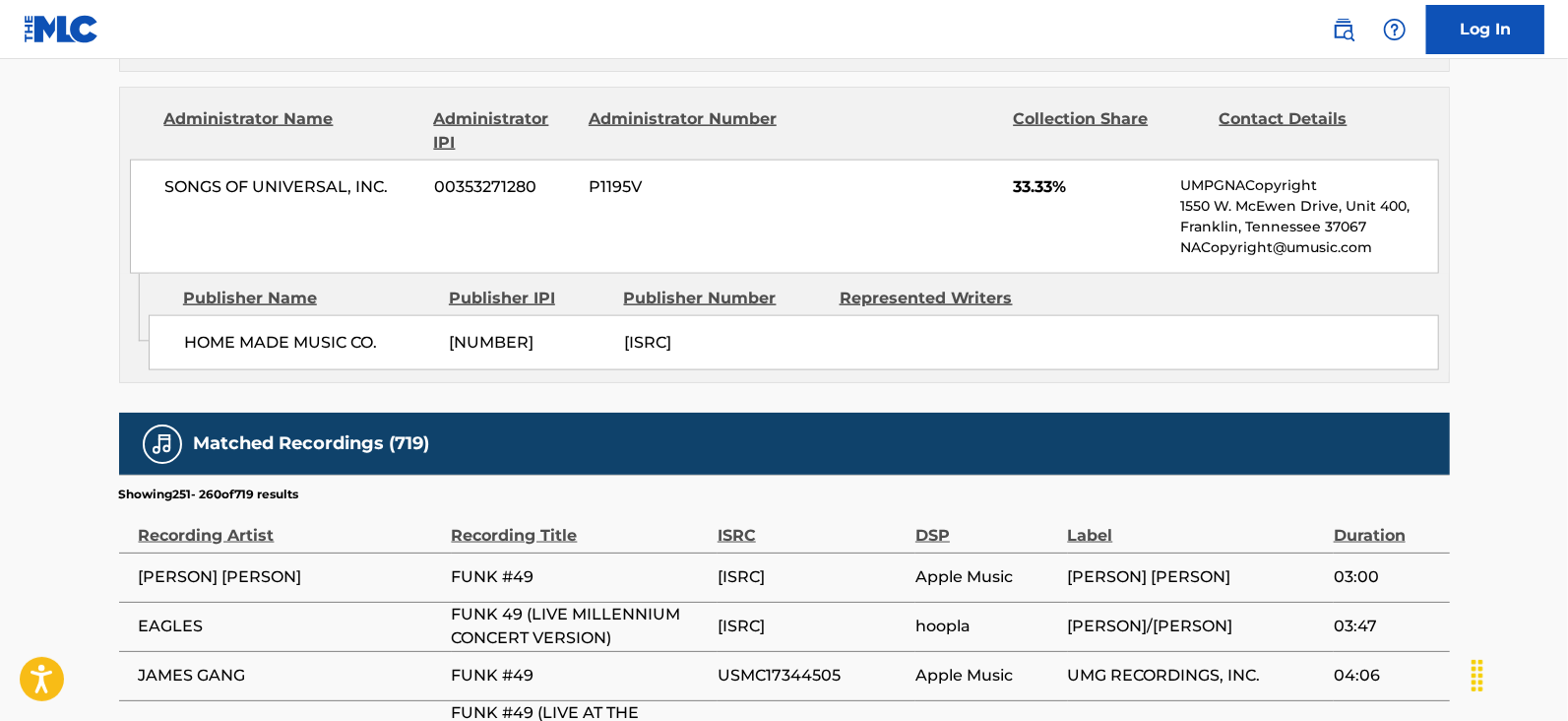 scroll, scrollTop: 2047, scrollLeft: 0, axis: vertical 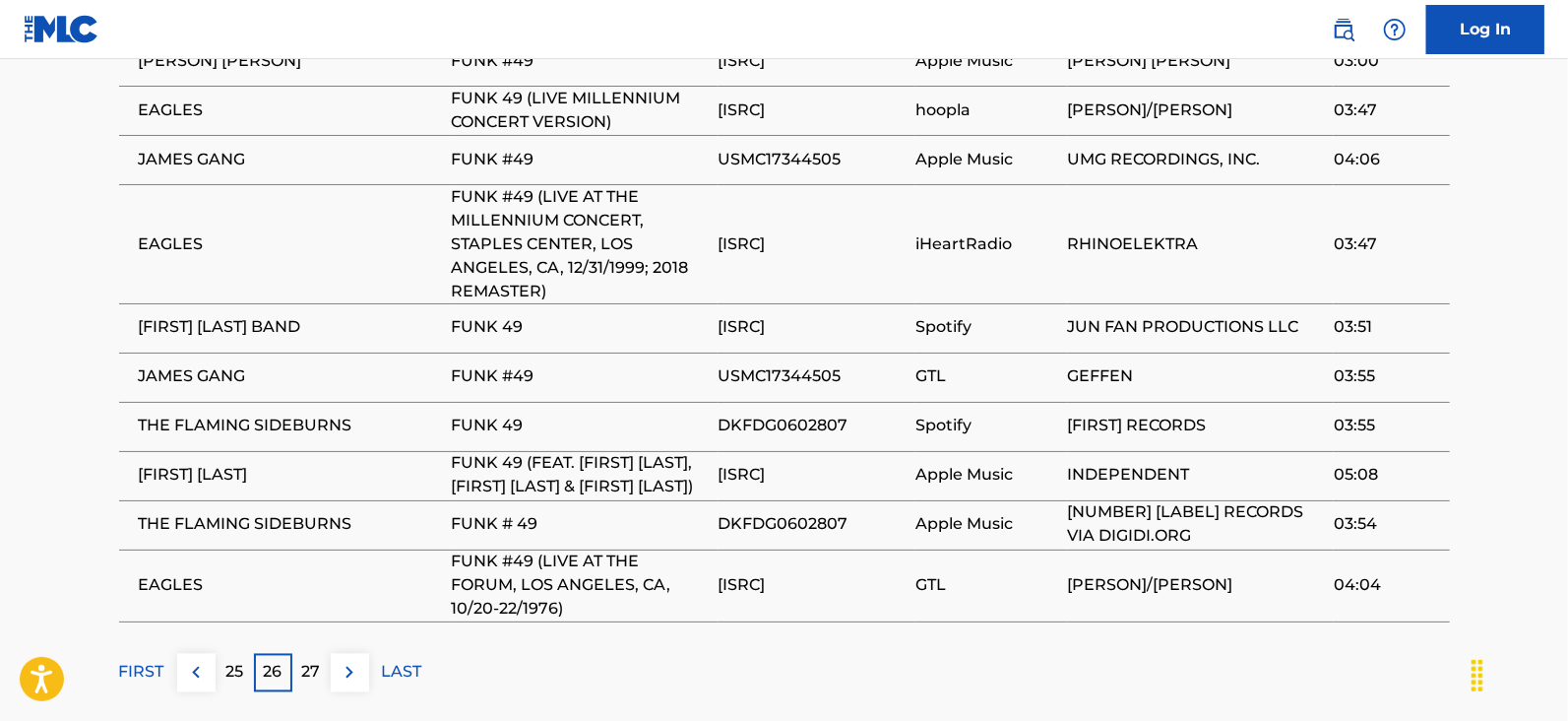 click at bounding box center [349, 673] 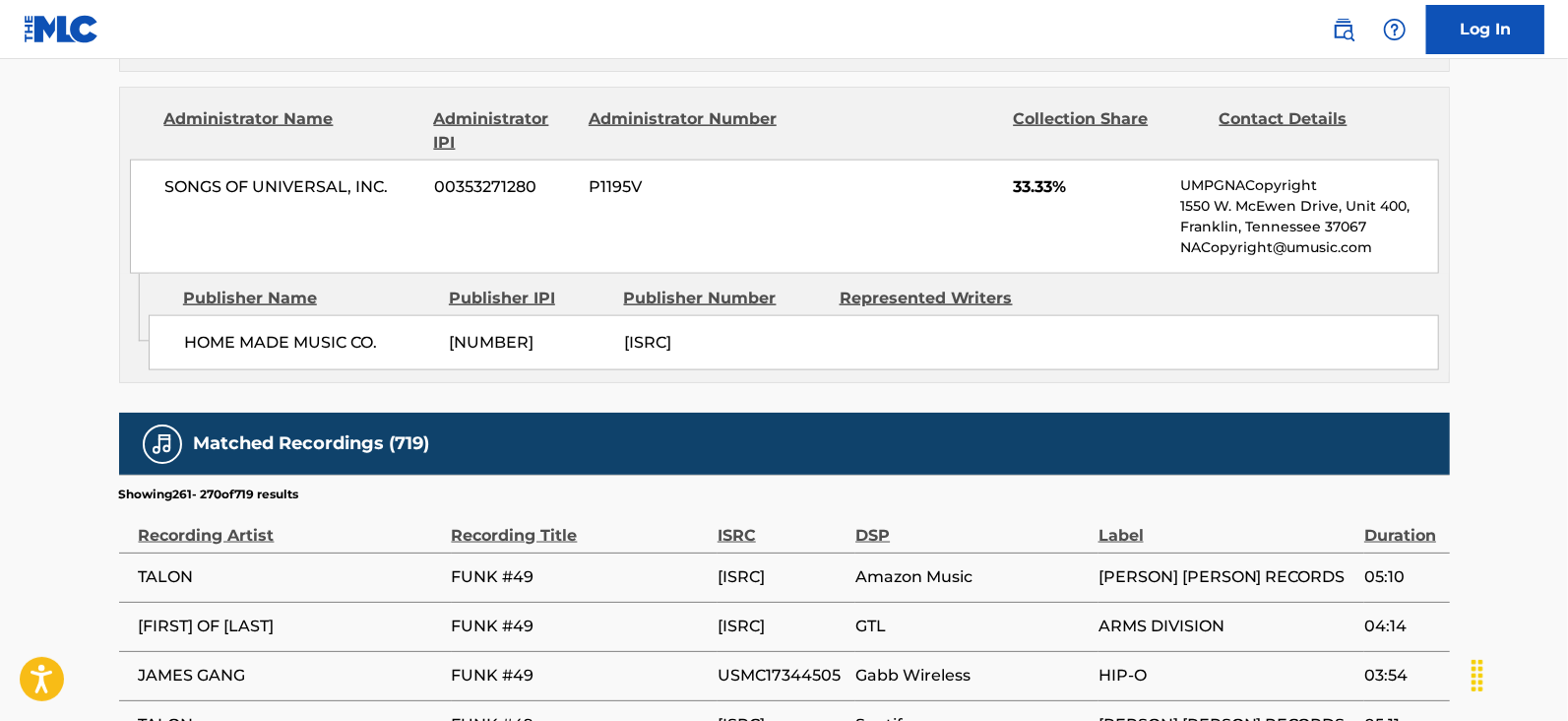 scroll, scrollTop: 2047, scrollLeft: 0, axis: vertical 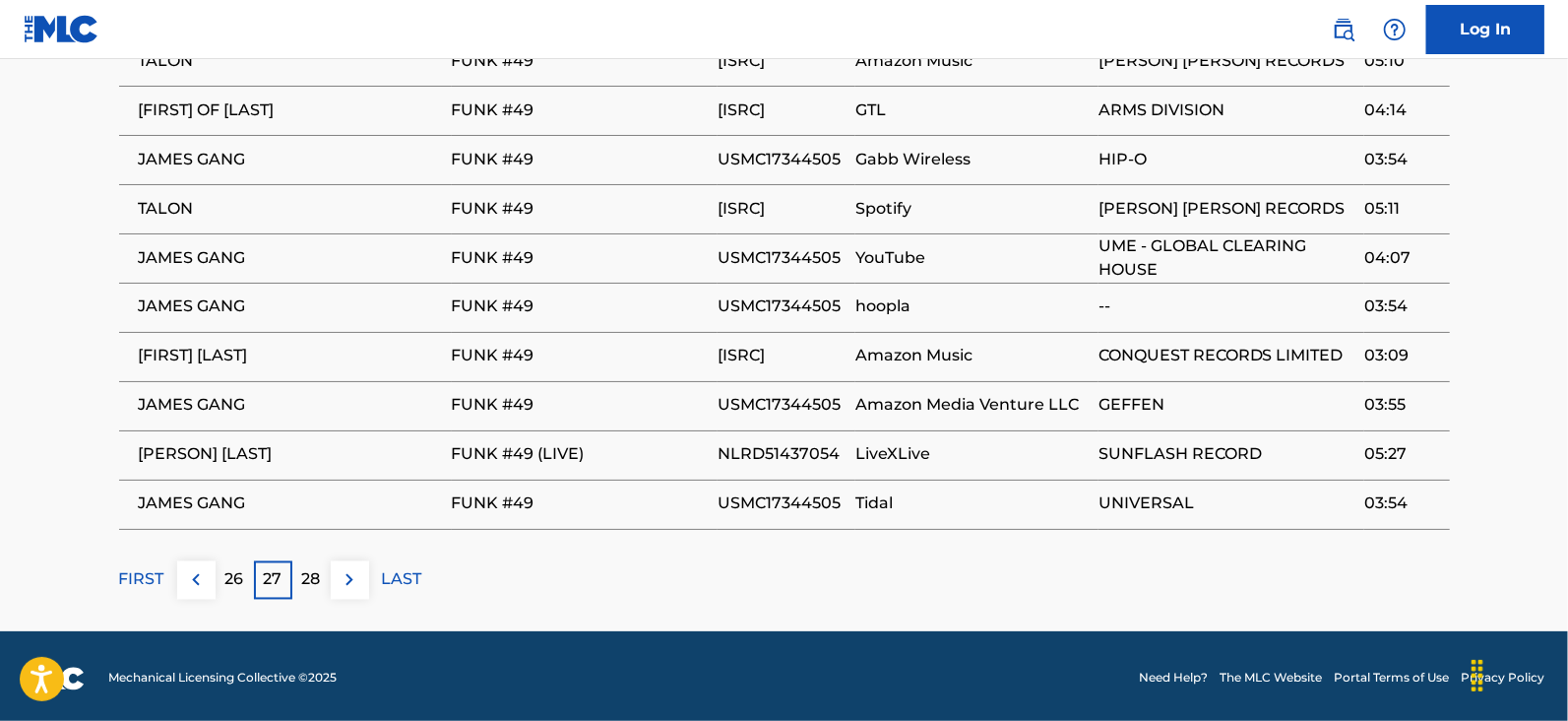 click at bounding box center [349, 580] 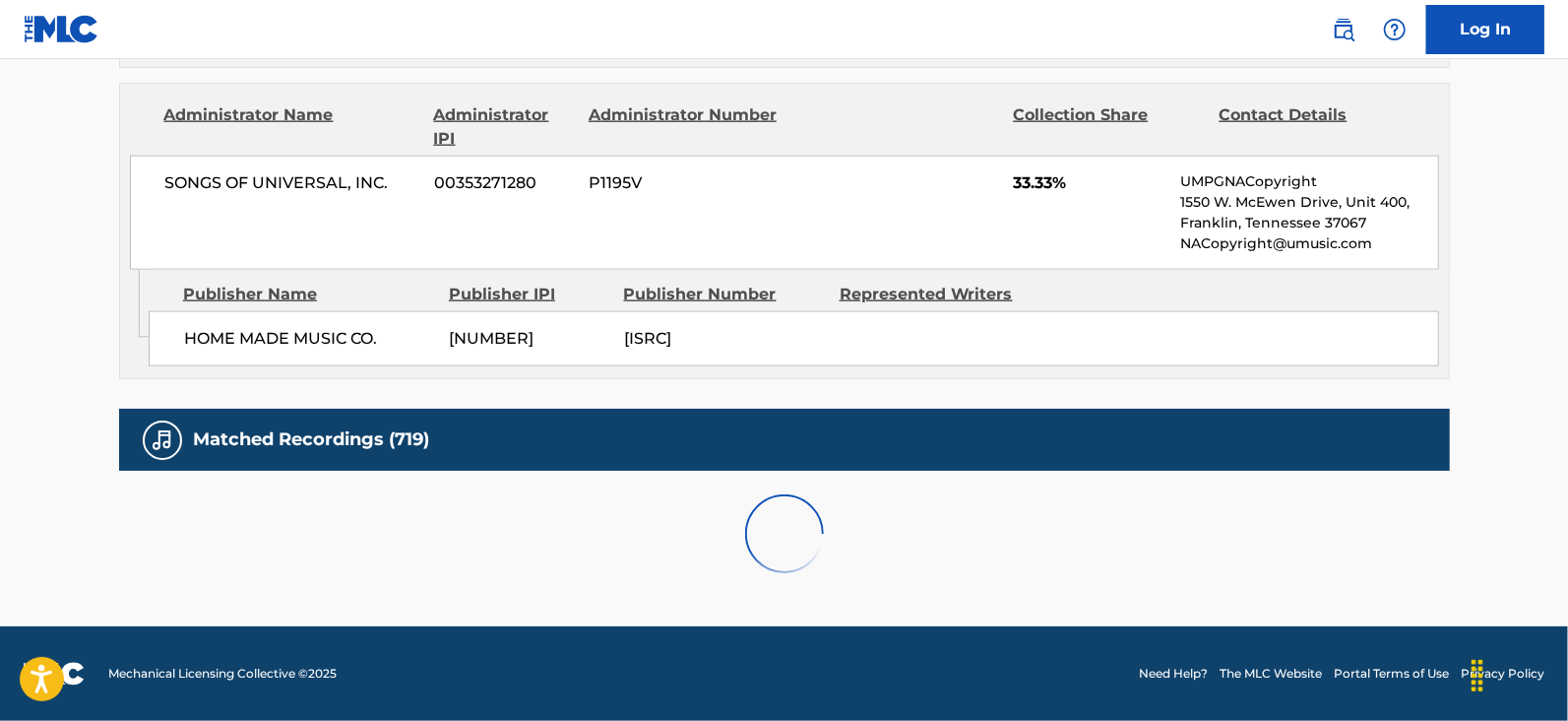 scroll, scrollTop: 2047, scrollLeft: 0, axis: vertical 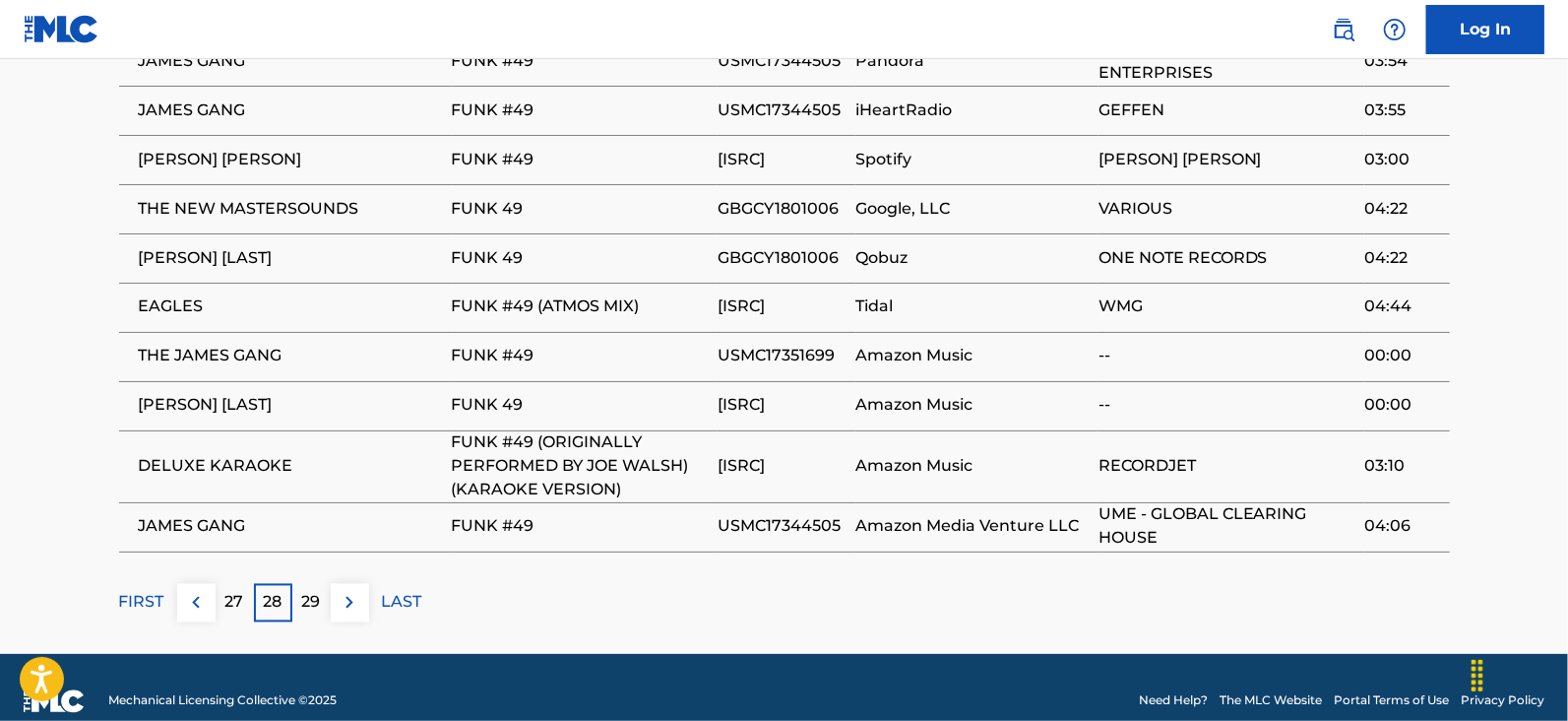 click at bounding box center [349, 603] 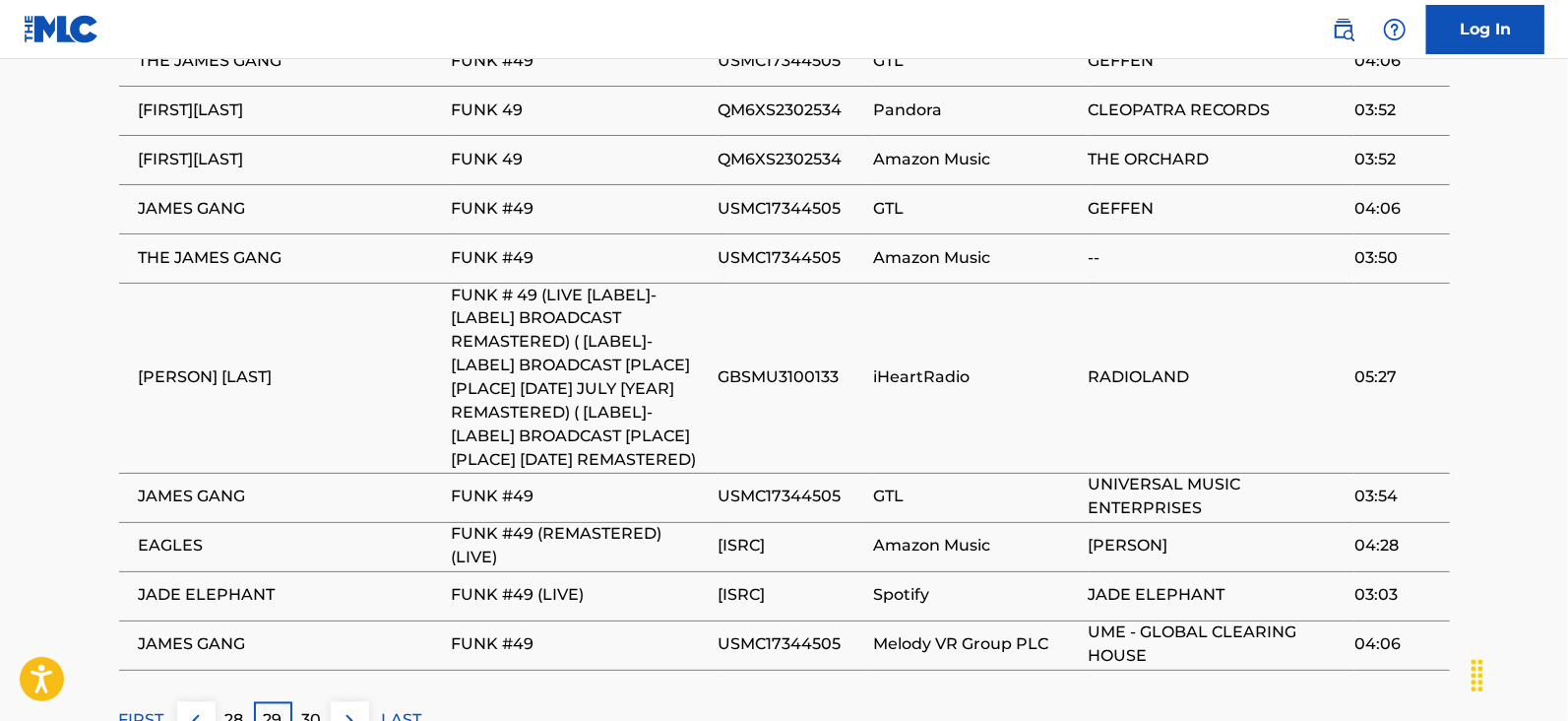 scroll, scrollTop: 2187, scrollLeft: 0, axis: vertical 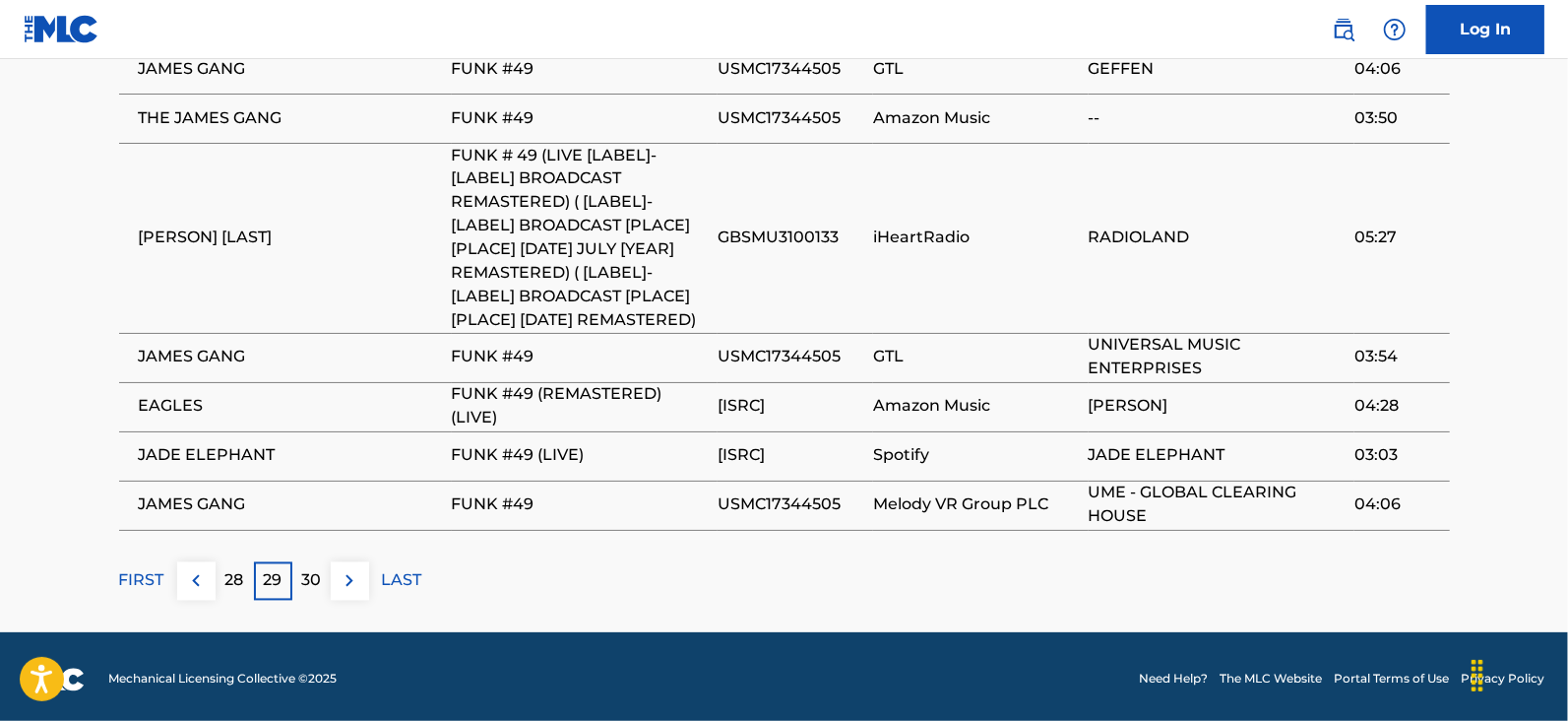 click on "30" at bounding box center [311, 581] 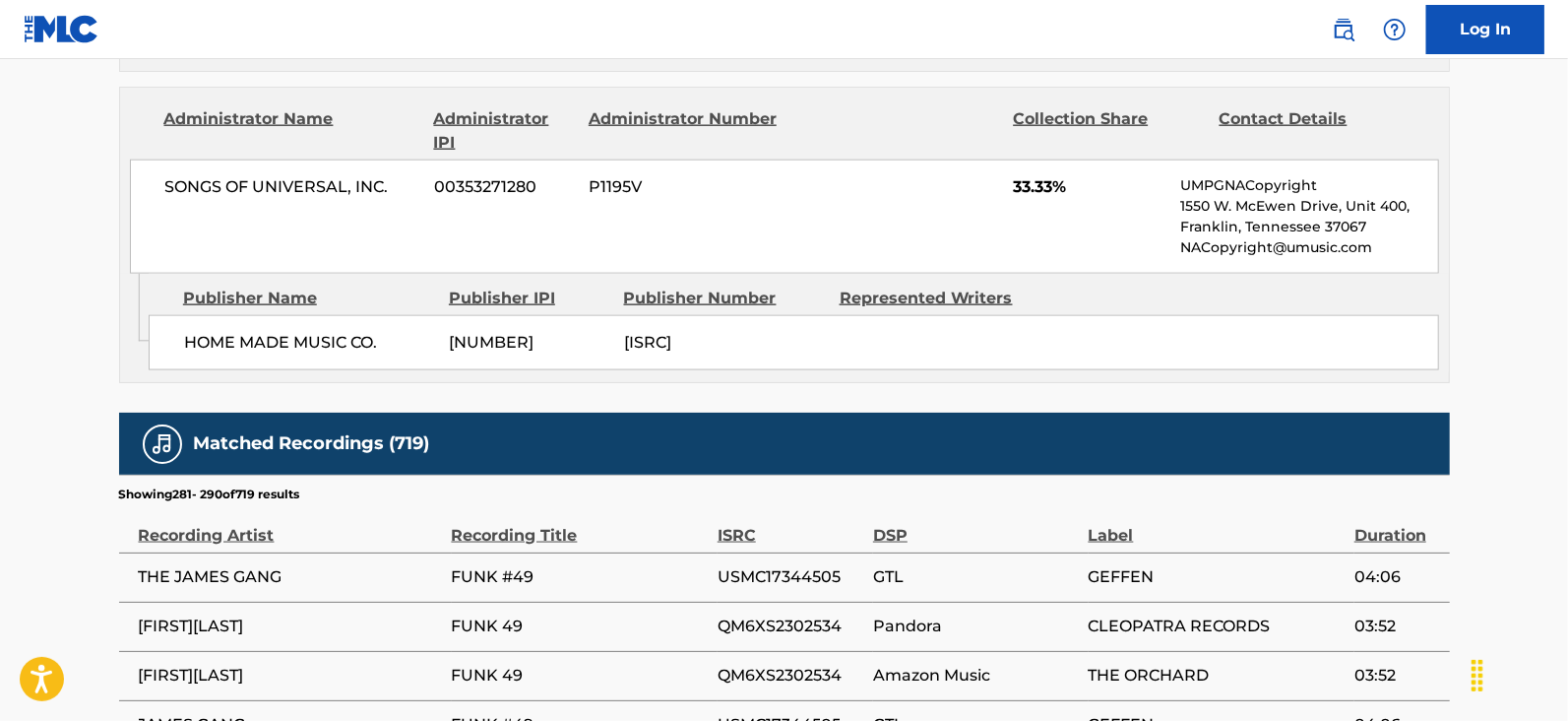 scroll, scrollTop: 2187, scrollLeft: 0, axis: vertical 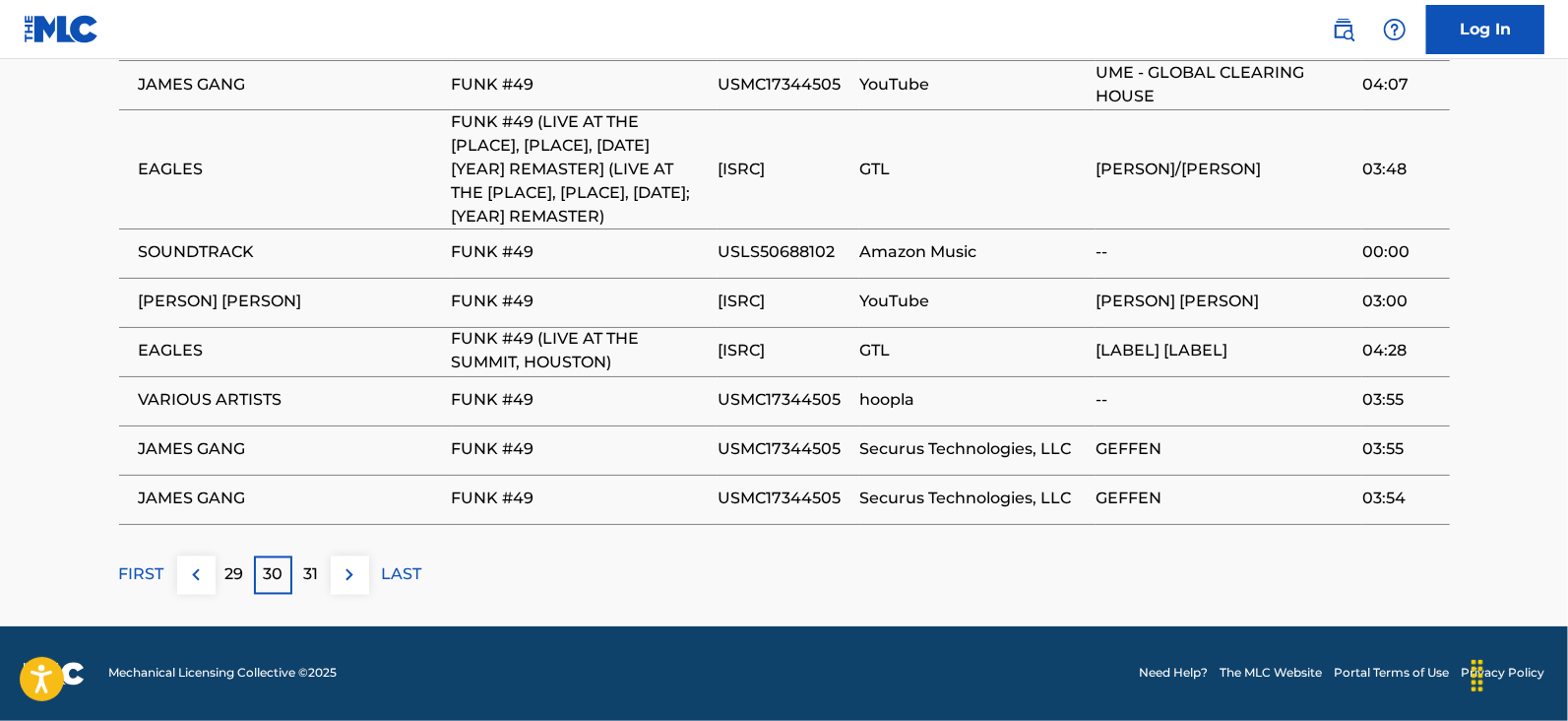 click at bounding box center [349, 575] 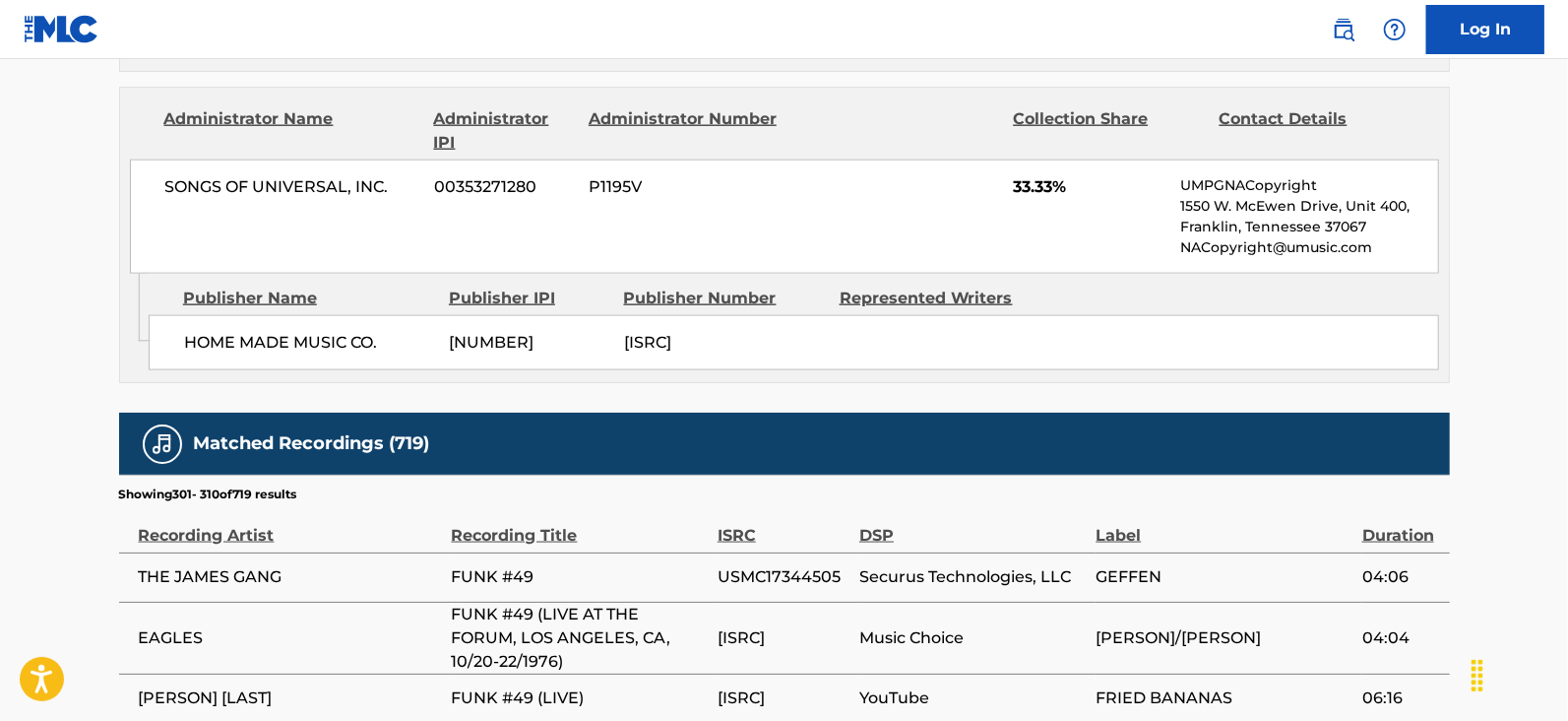 scroll, scrollTop: 2068, scrollLeft: 0, axis: vertical 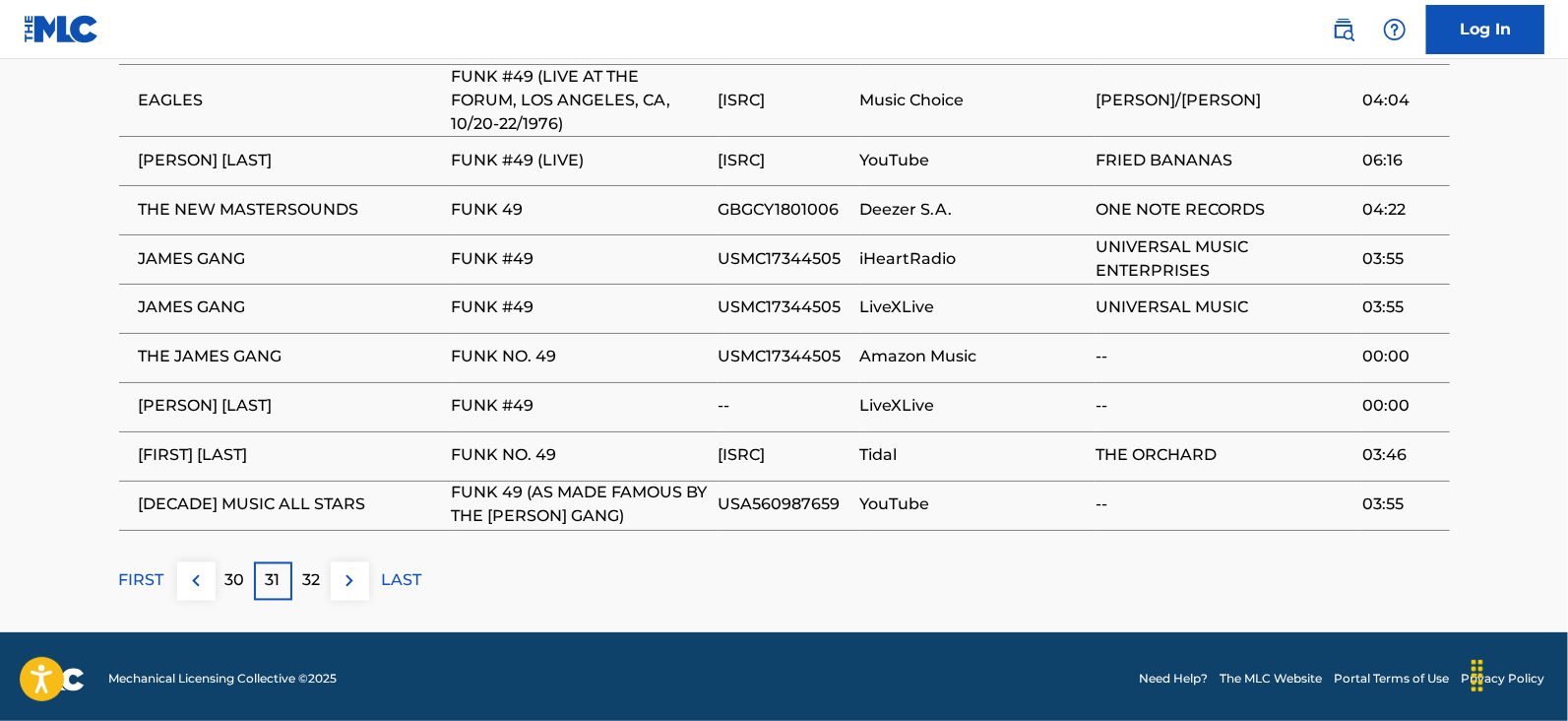 click at bounding box center [349, 581] 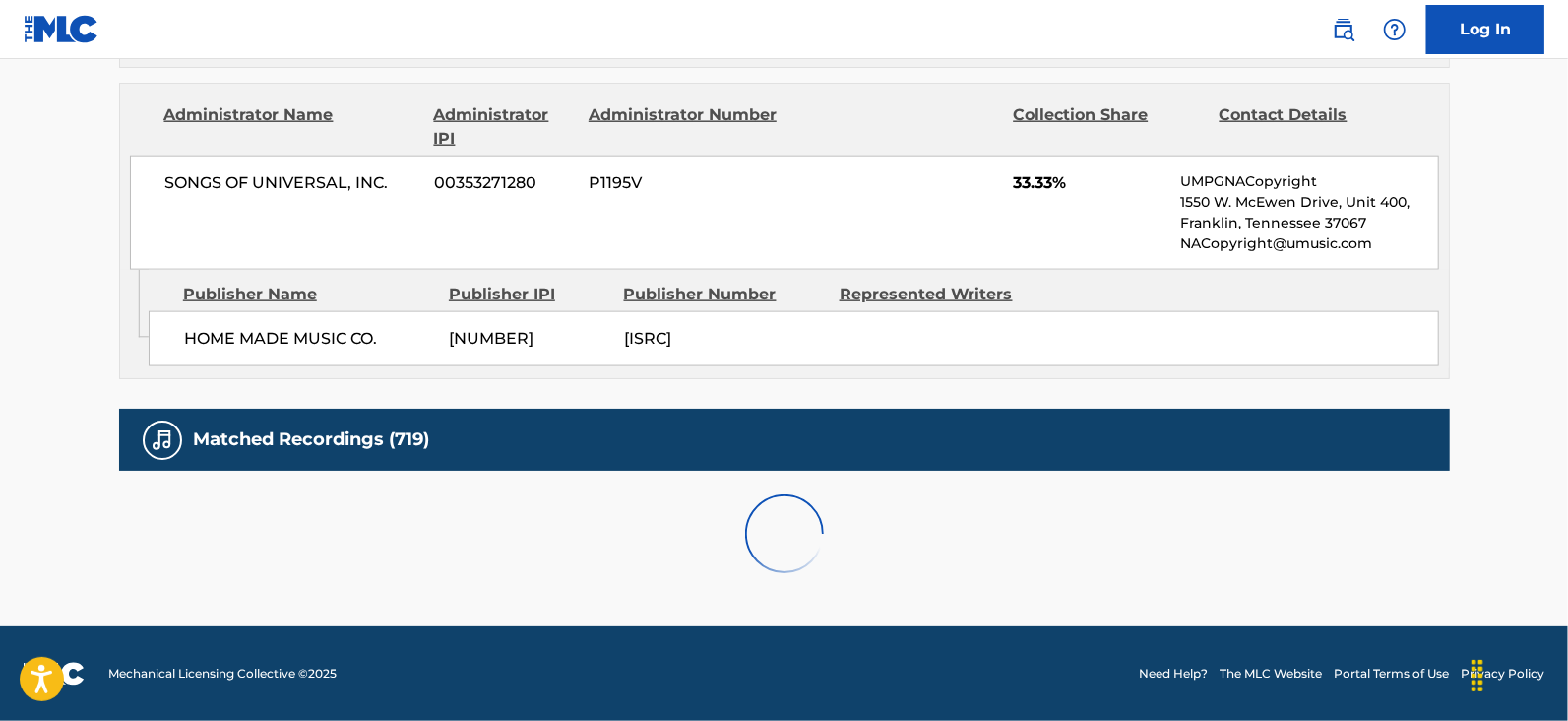 scroll, scrollTop: 2068, scrollLeft: 0, axis: vertical 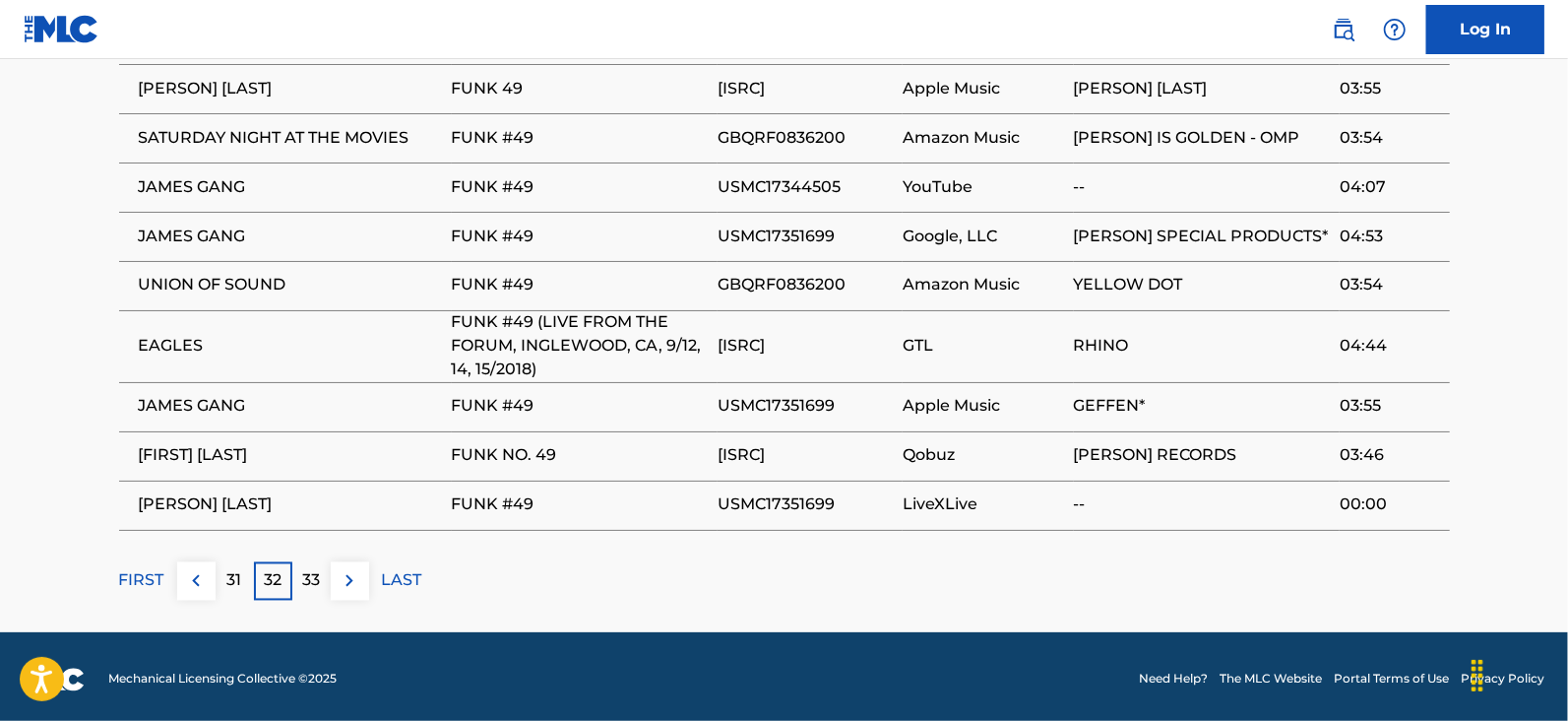 click at bounding box center [349, 581] 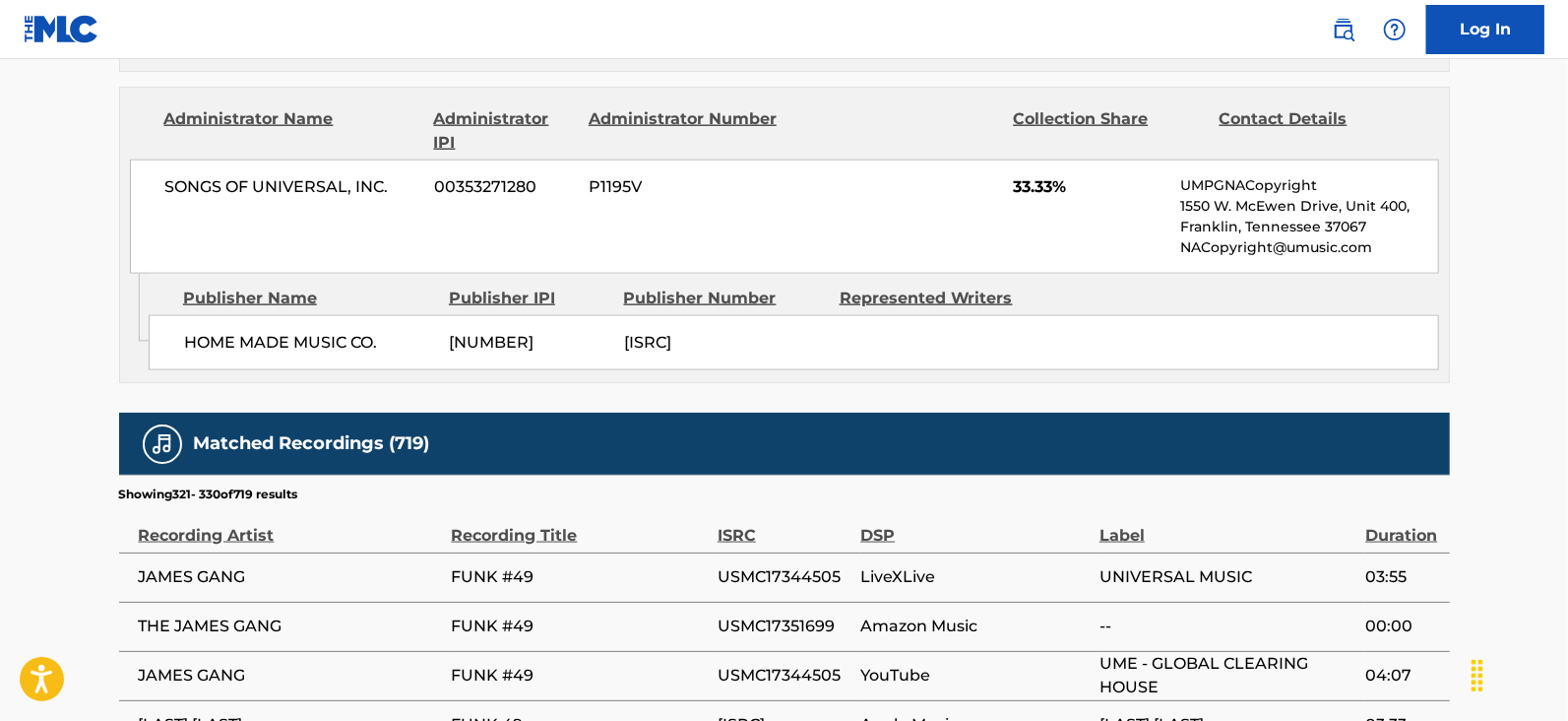 scroll, scrollTop: 2047, scrollLeft: 0, axis: vertical 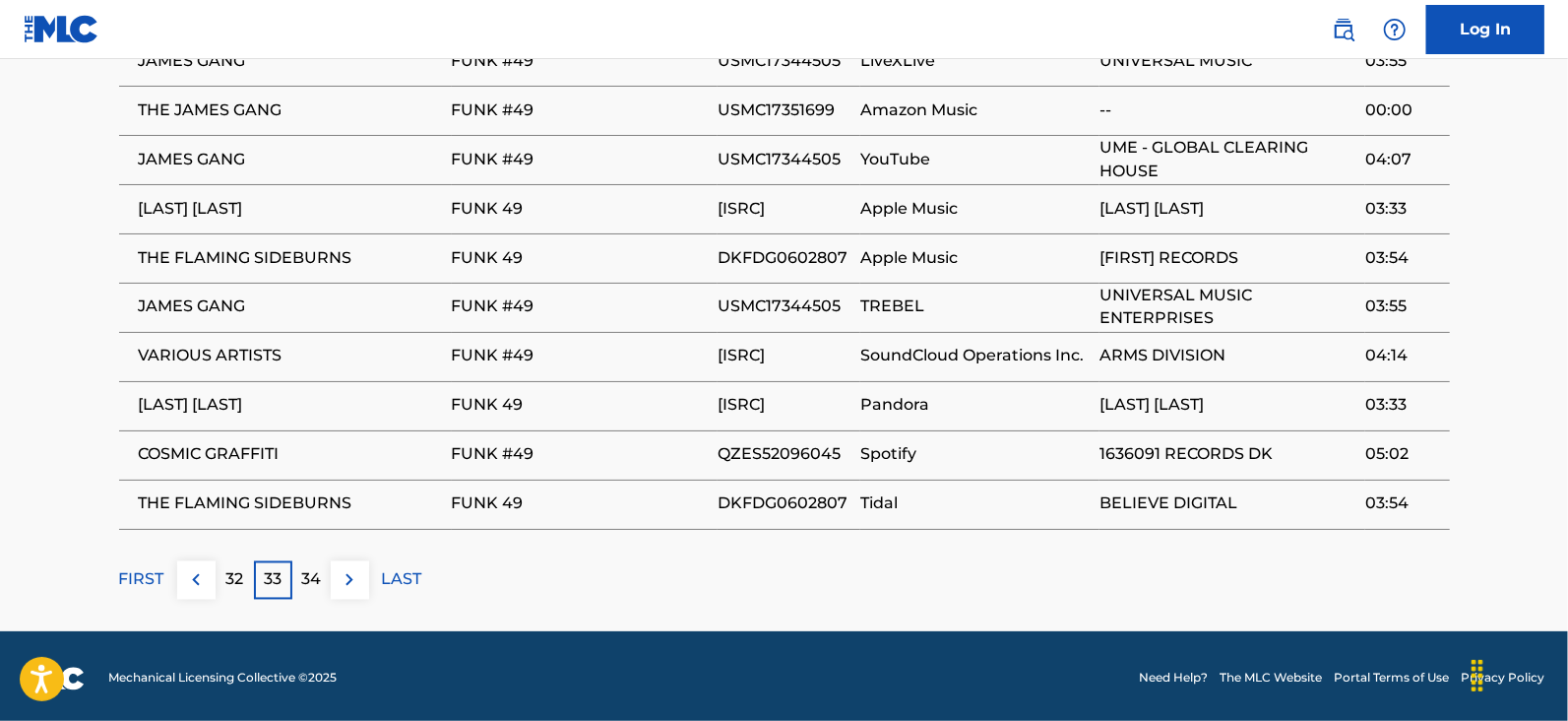 click at bounding box center (349, 580) 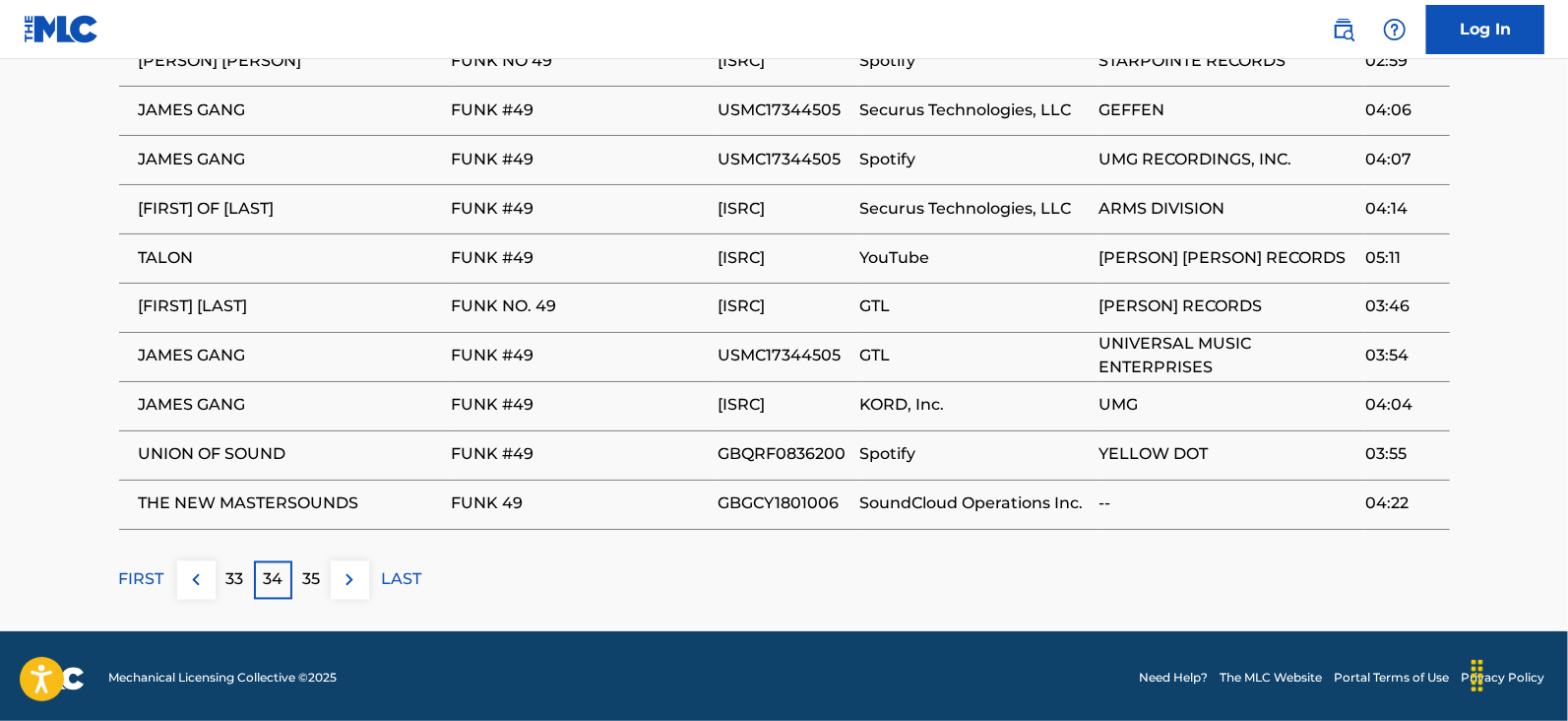 drag, startPoint x: 349, startPoint y: 588, endPoint x: 692, endPoint y: 600, distance: 343.20985 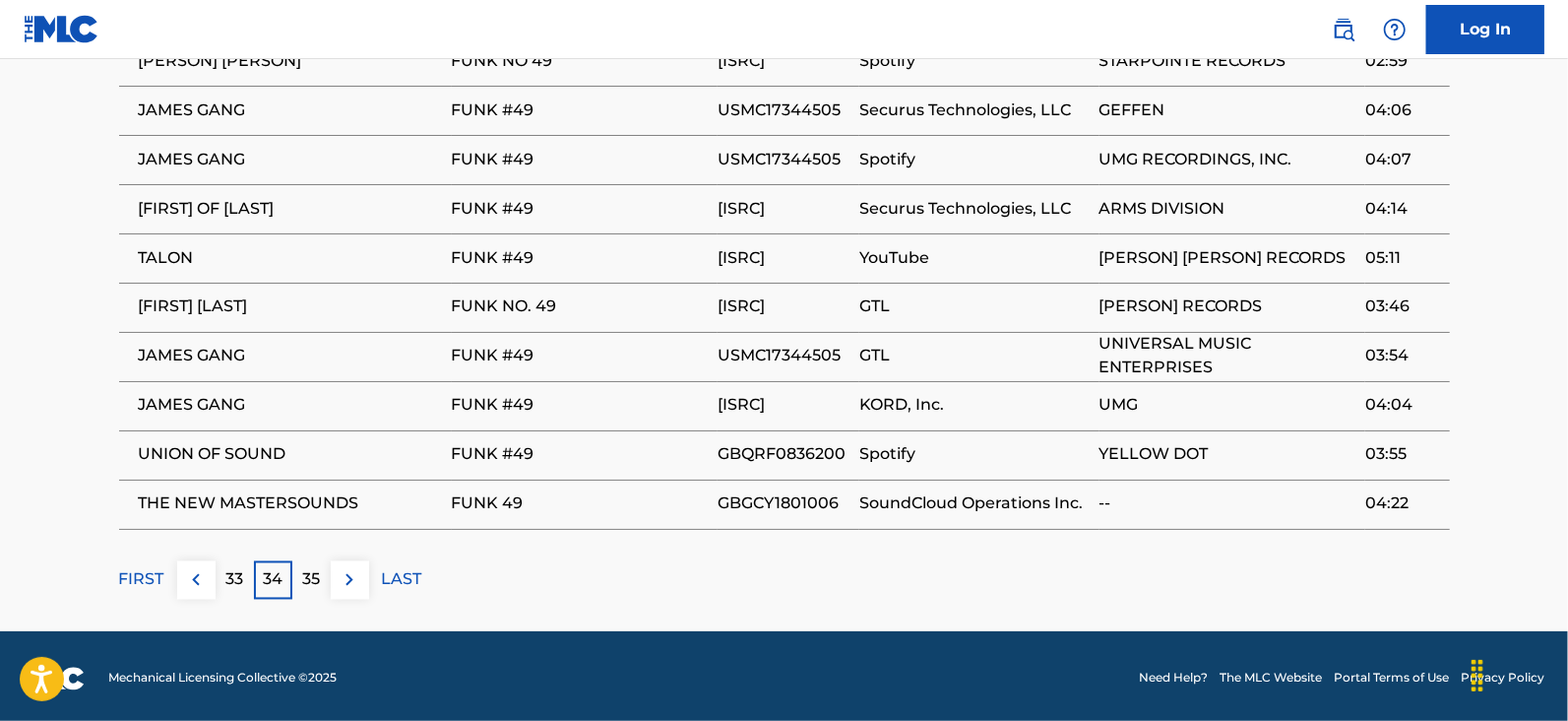 click at bounding box center [349, 580] 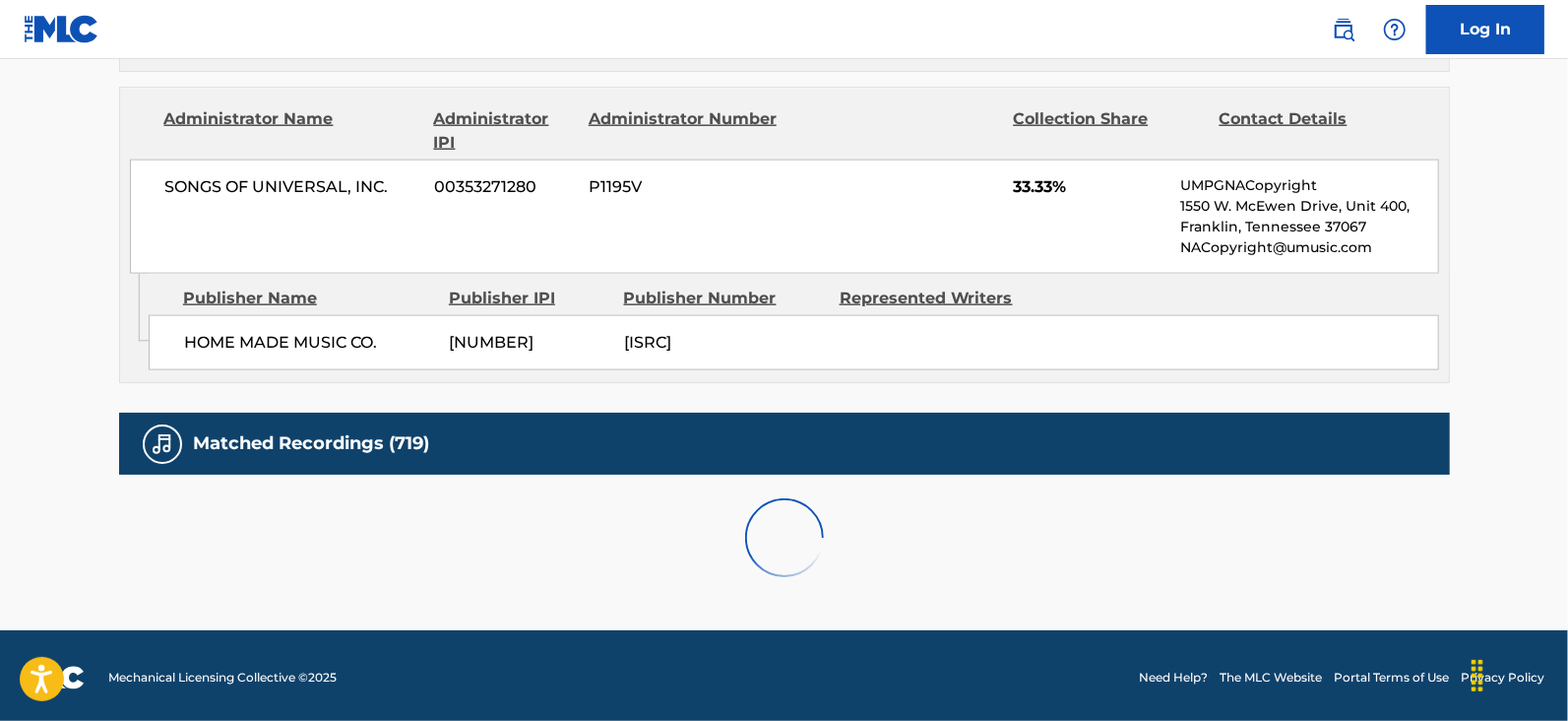 scroll, scrollTop: 2047, scrollLeft: 0, axis: vertical 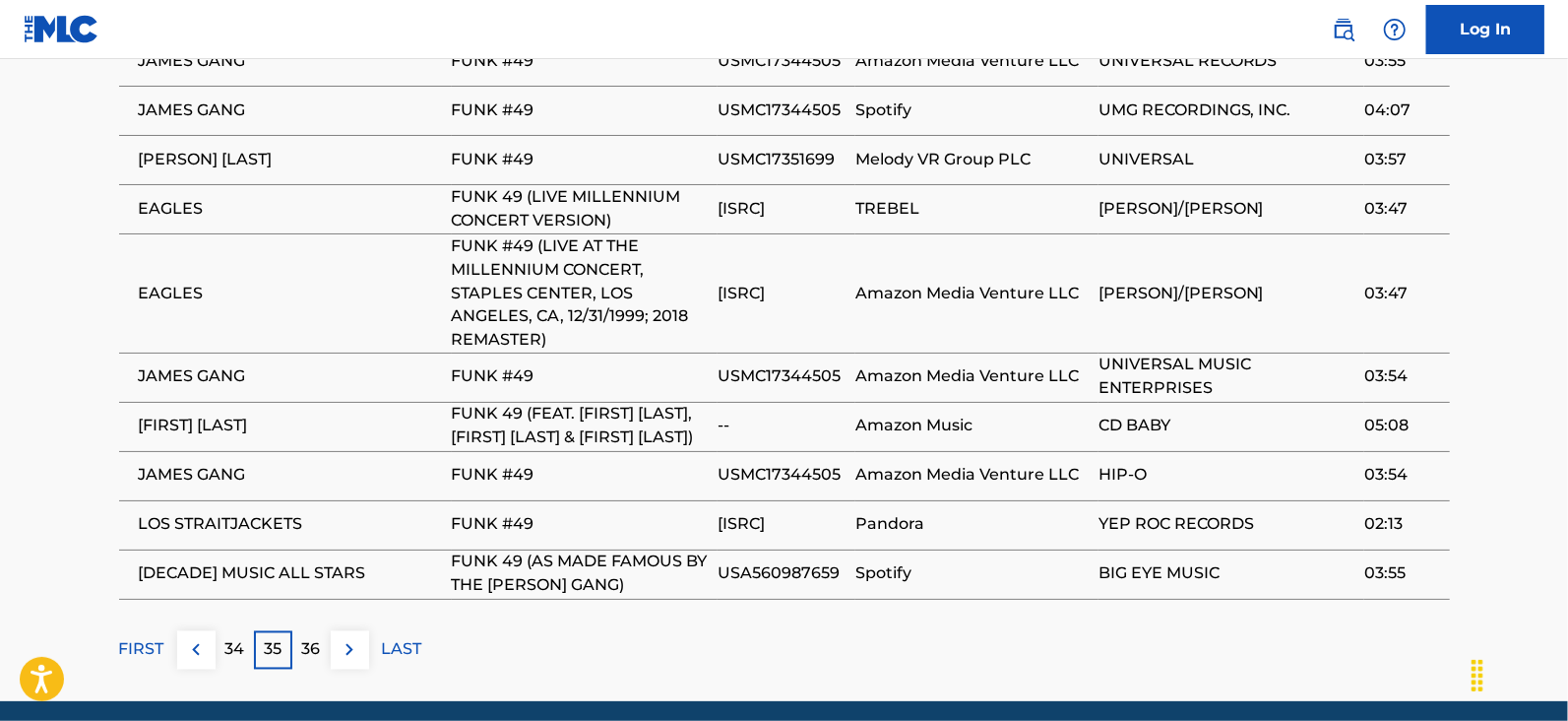 click at bounding box center (349, 650) 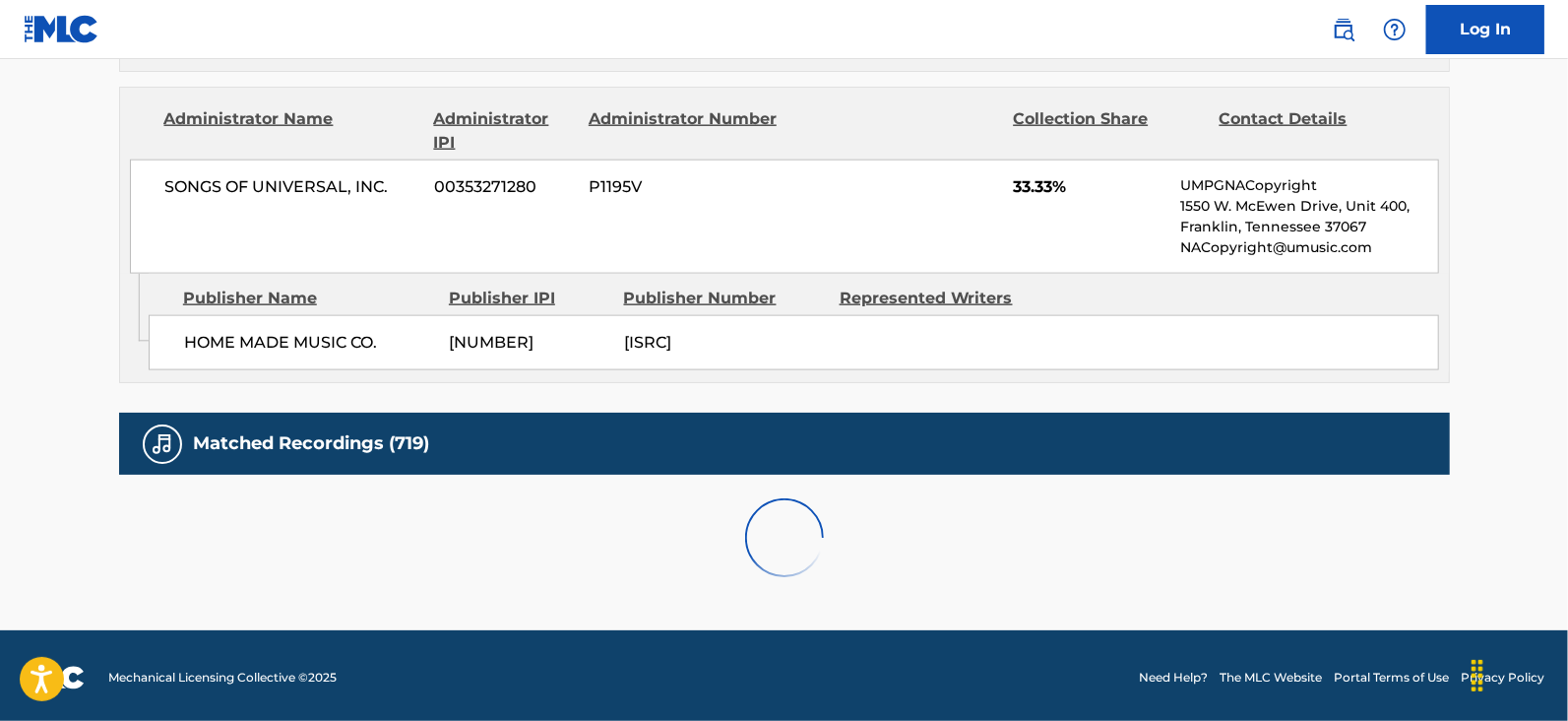 scroll, scrollTop: 2047, scrollLeft: 0, axis: vertical 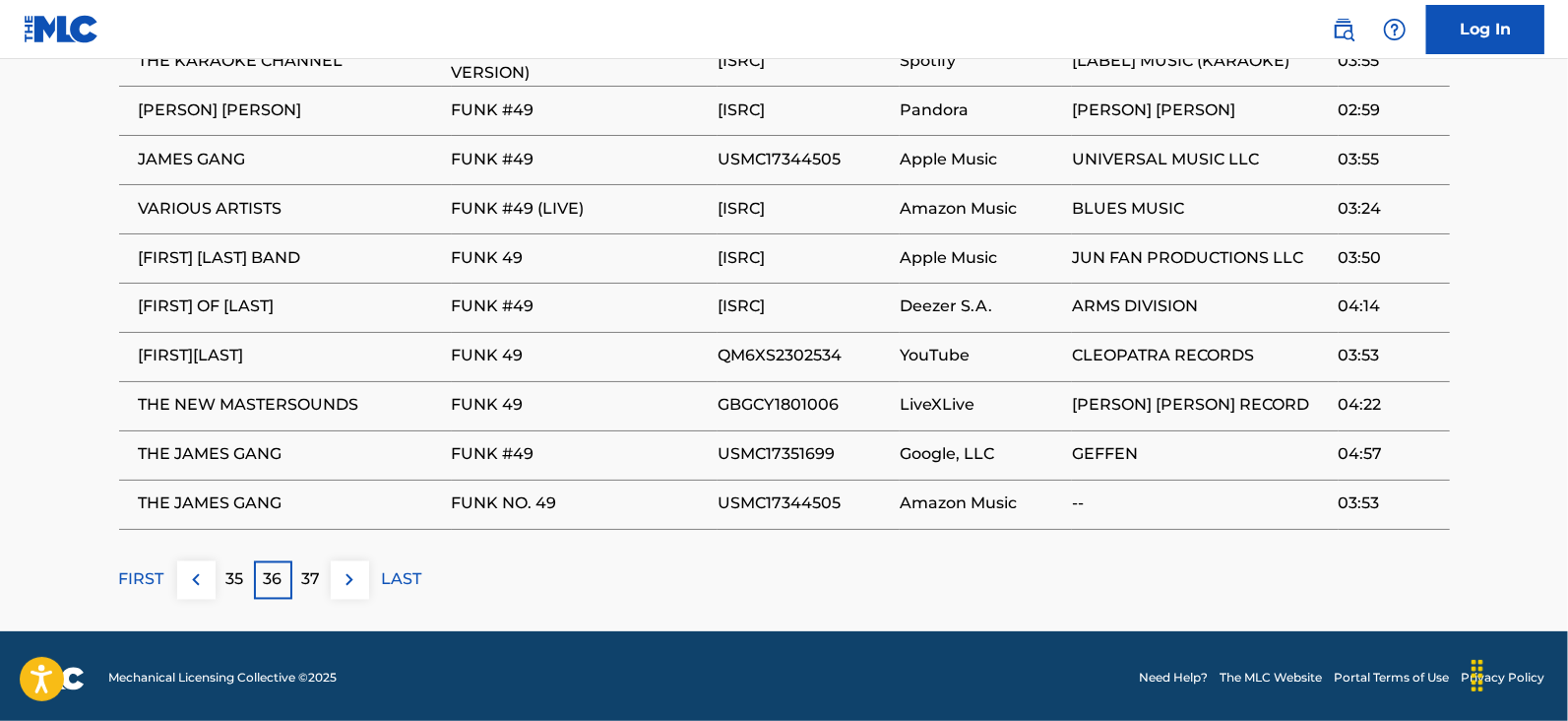 click on "37" at bounding box center [311, 580] 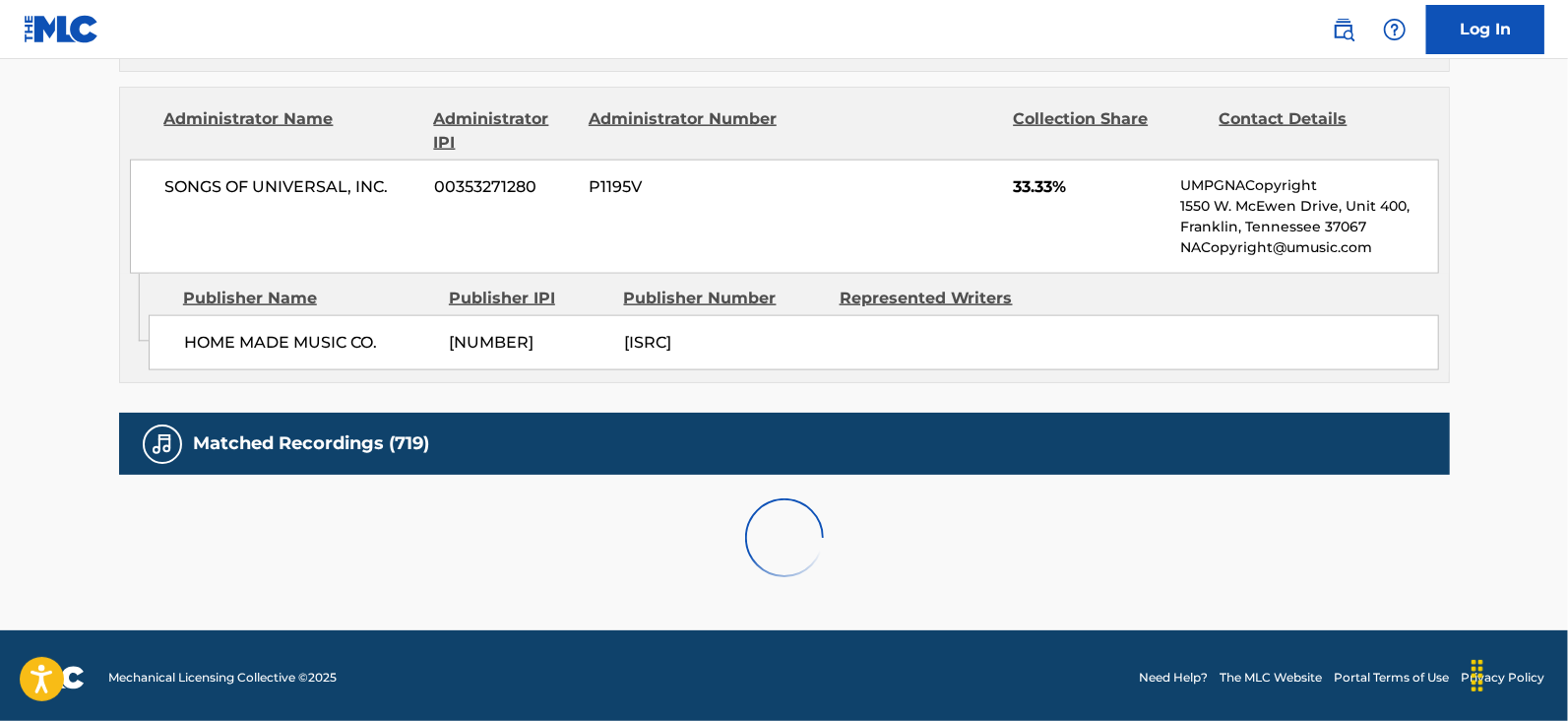 scroll, scrollTop: 2047, scrollLeft: 0, axis: vertical 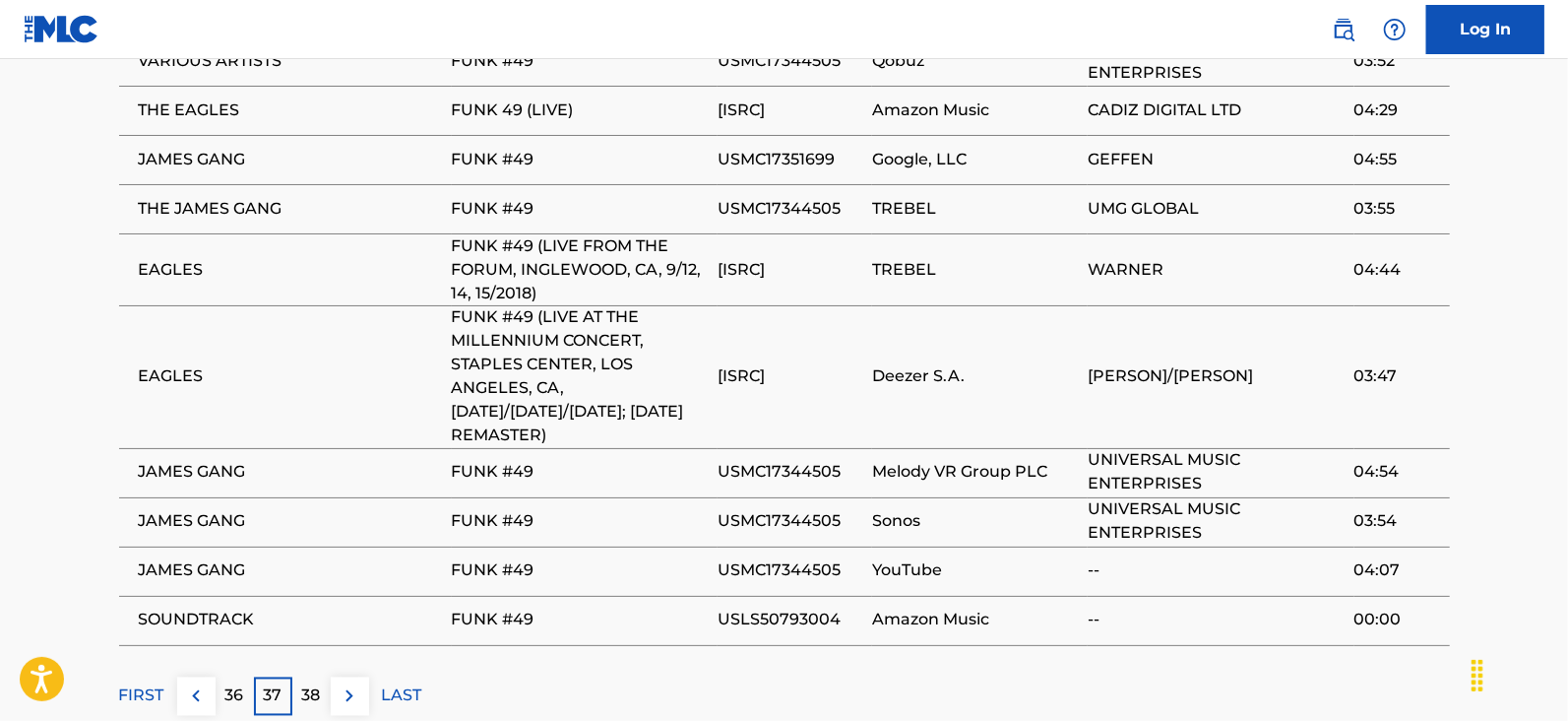 click on "38" at bounding box center (311, 696) 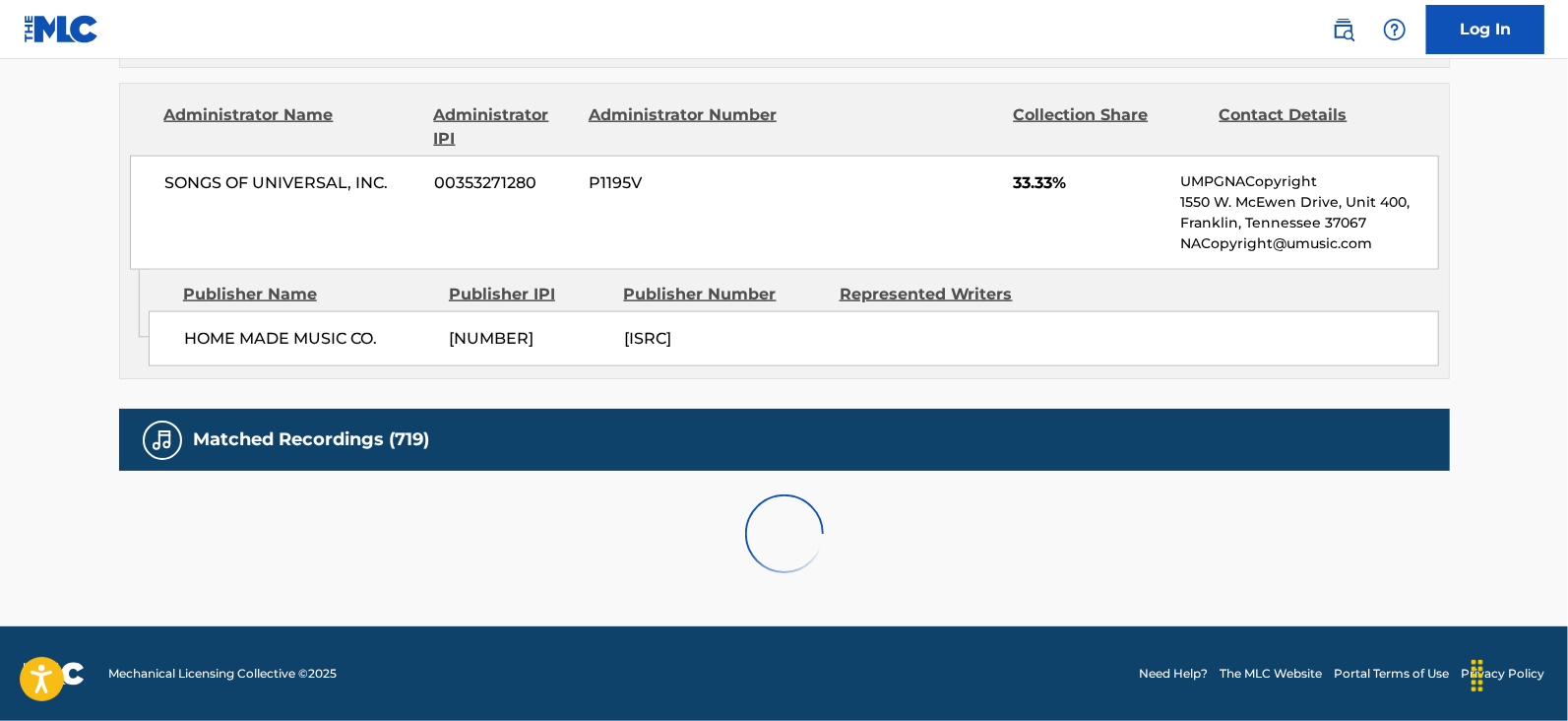scroll, scrollTop: 2047, scrollLeft: 0, axis: vertical 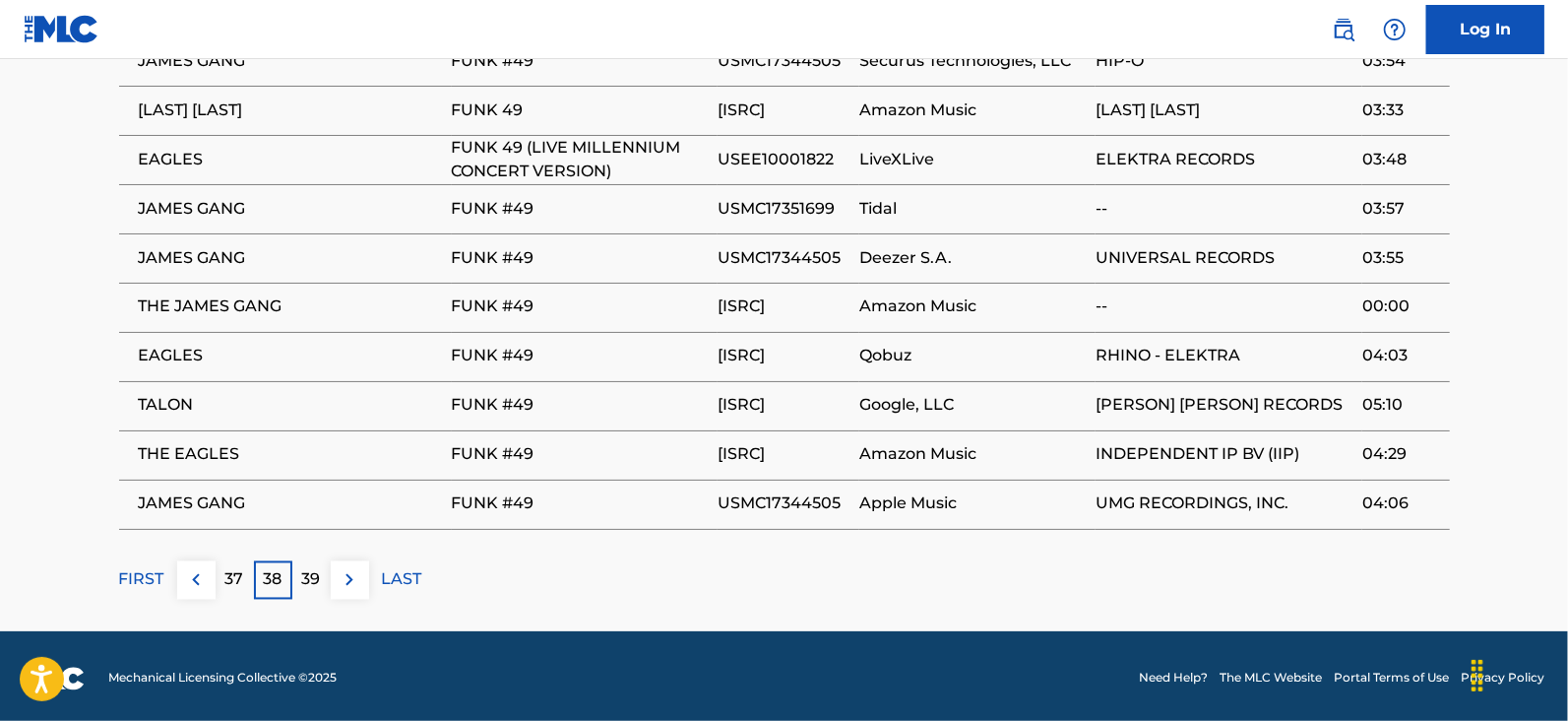 click at bounding box center [349, 580] 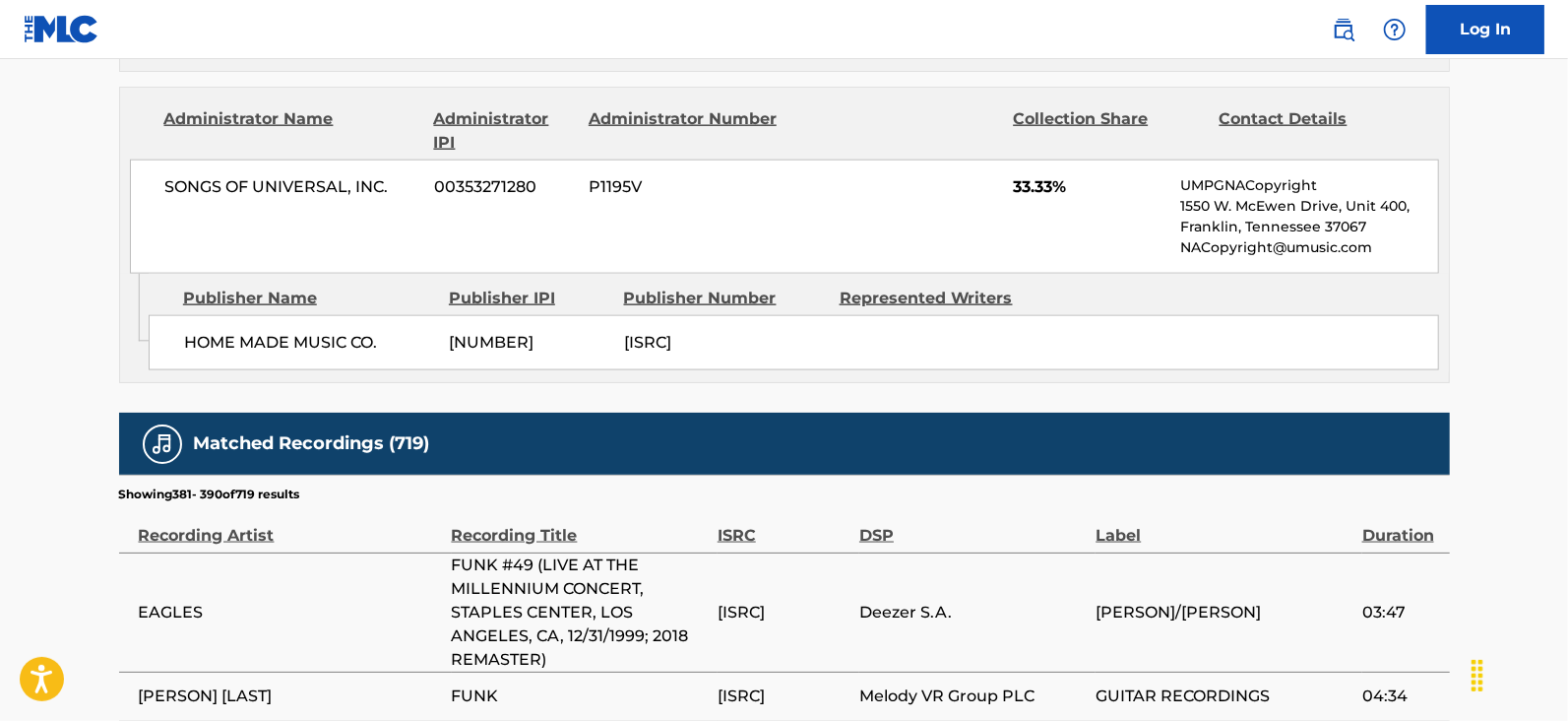 scroll, scrollTop: 2047, scrollLeft: 0, axis: vertical 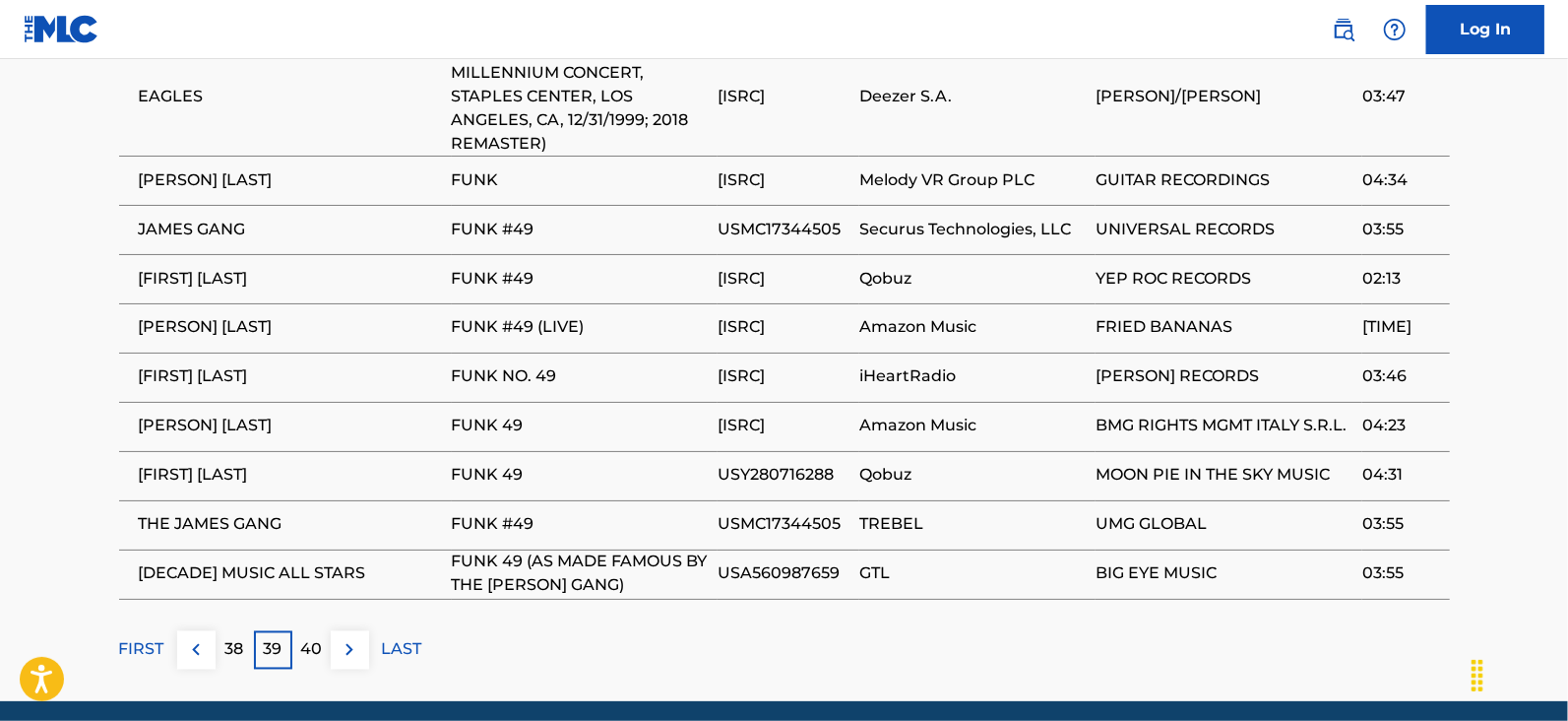 click on "40" at bounding box center (311, 650) 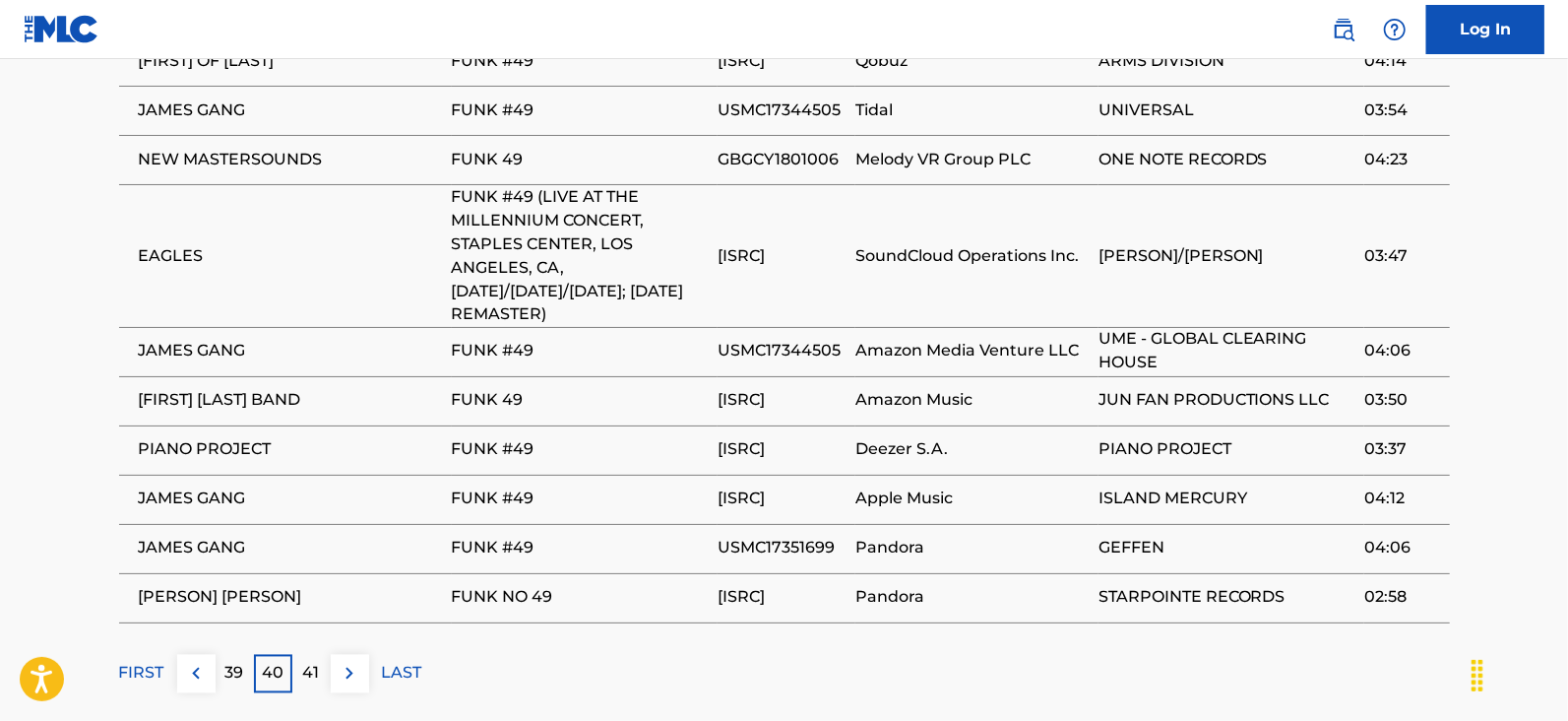 click on "41" at bounding box center (311, 674) 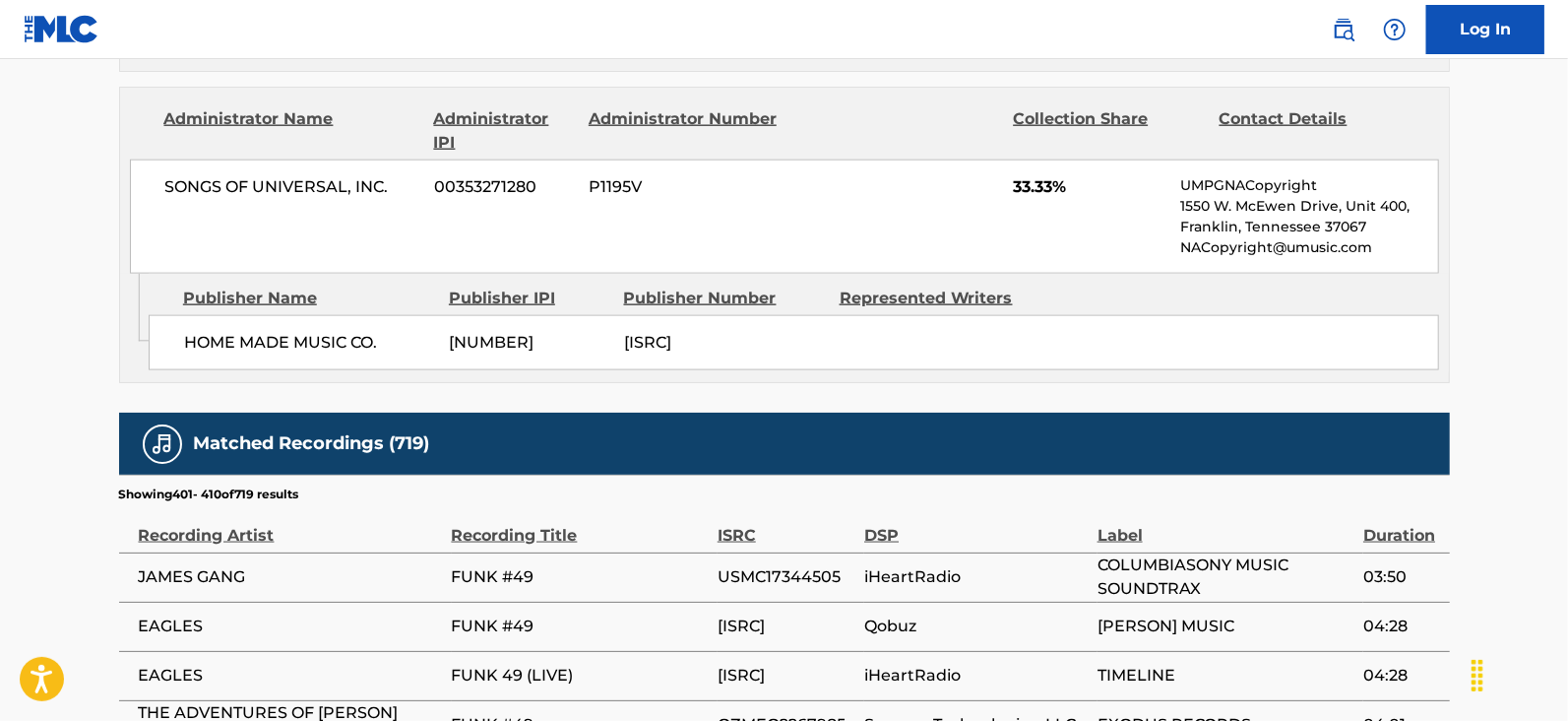 scroll, scrollTop: 2047, scrollLeft: 0, axis: vertical 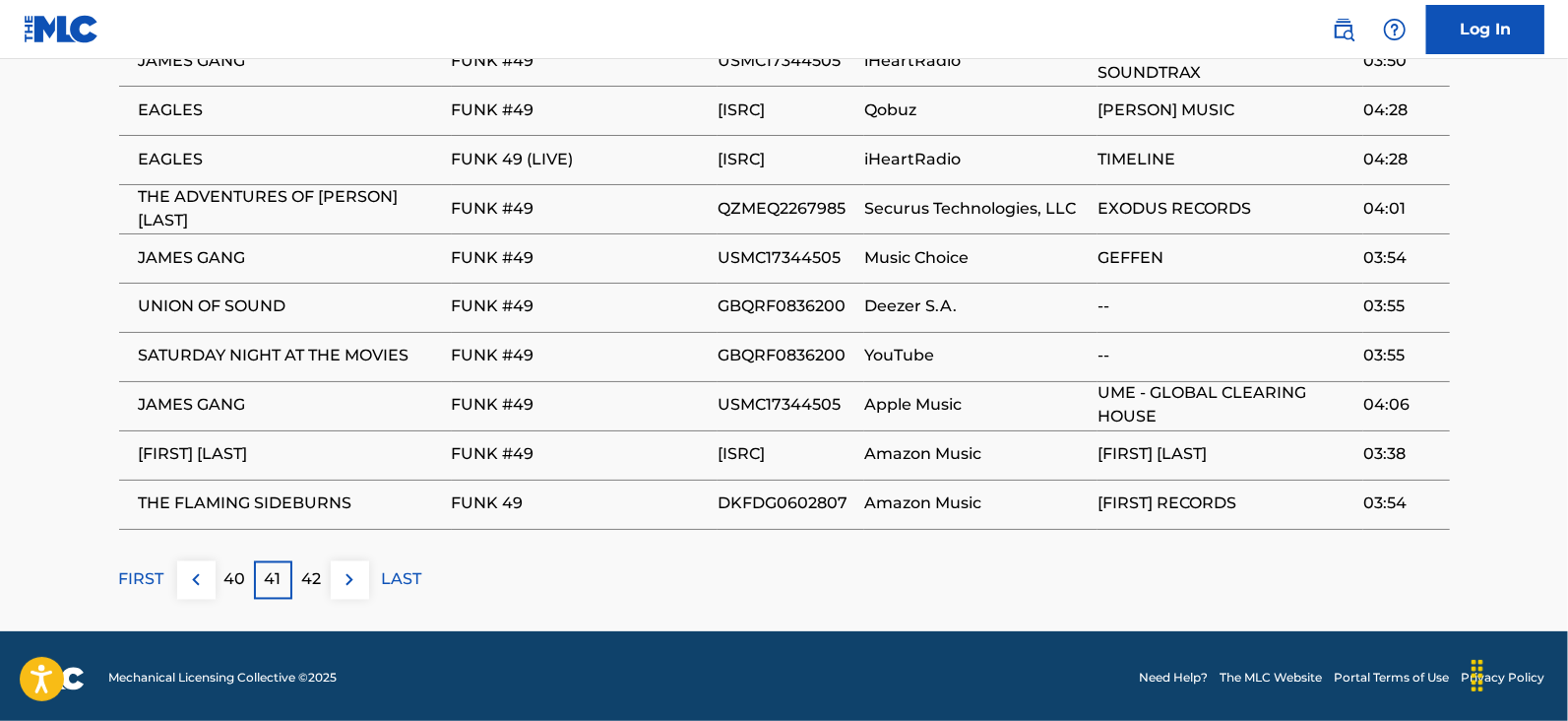 click on "42" at bounding box center [311, 580] 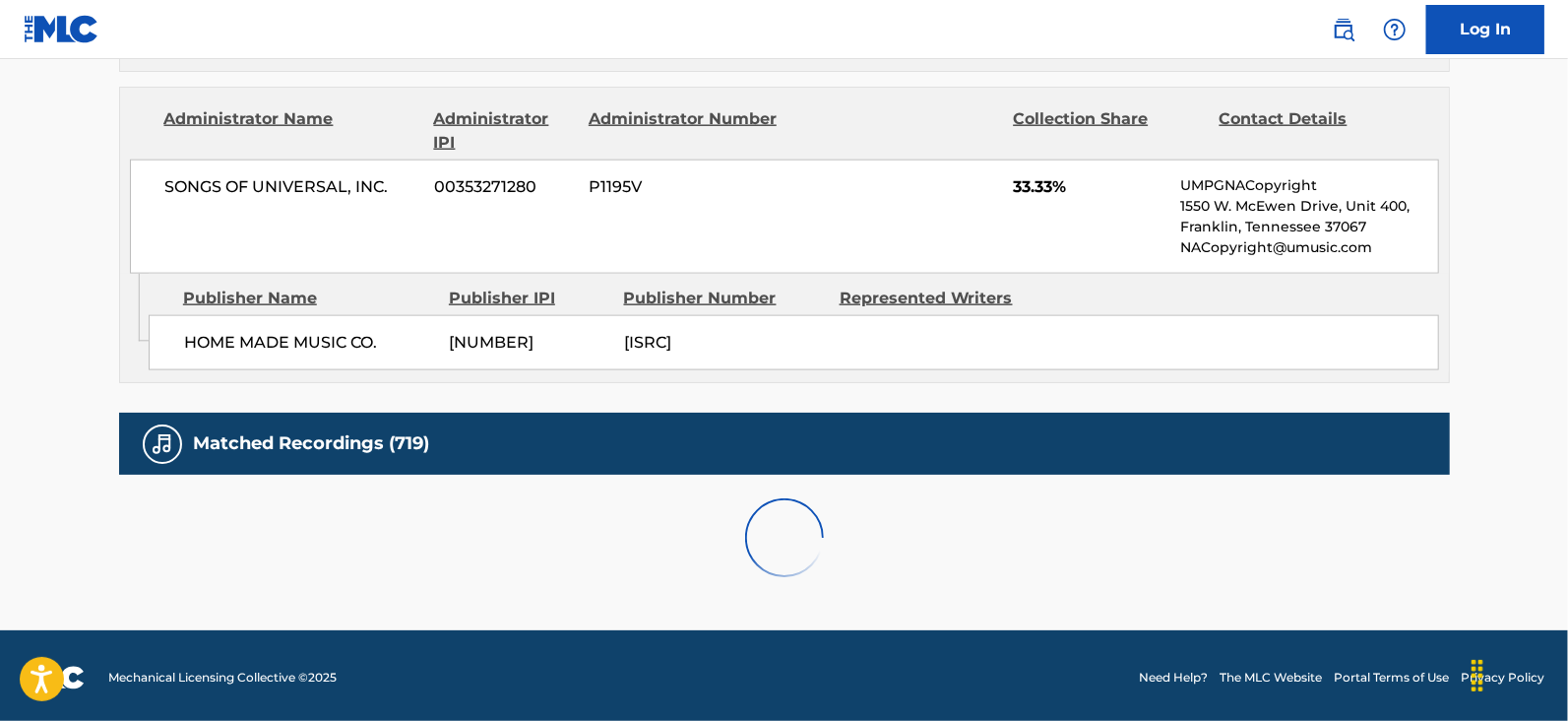 scroll, scrollTop: 2047, scrollLeft: 0, axis: vertical 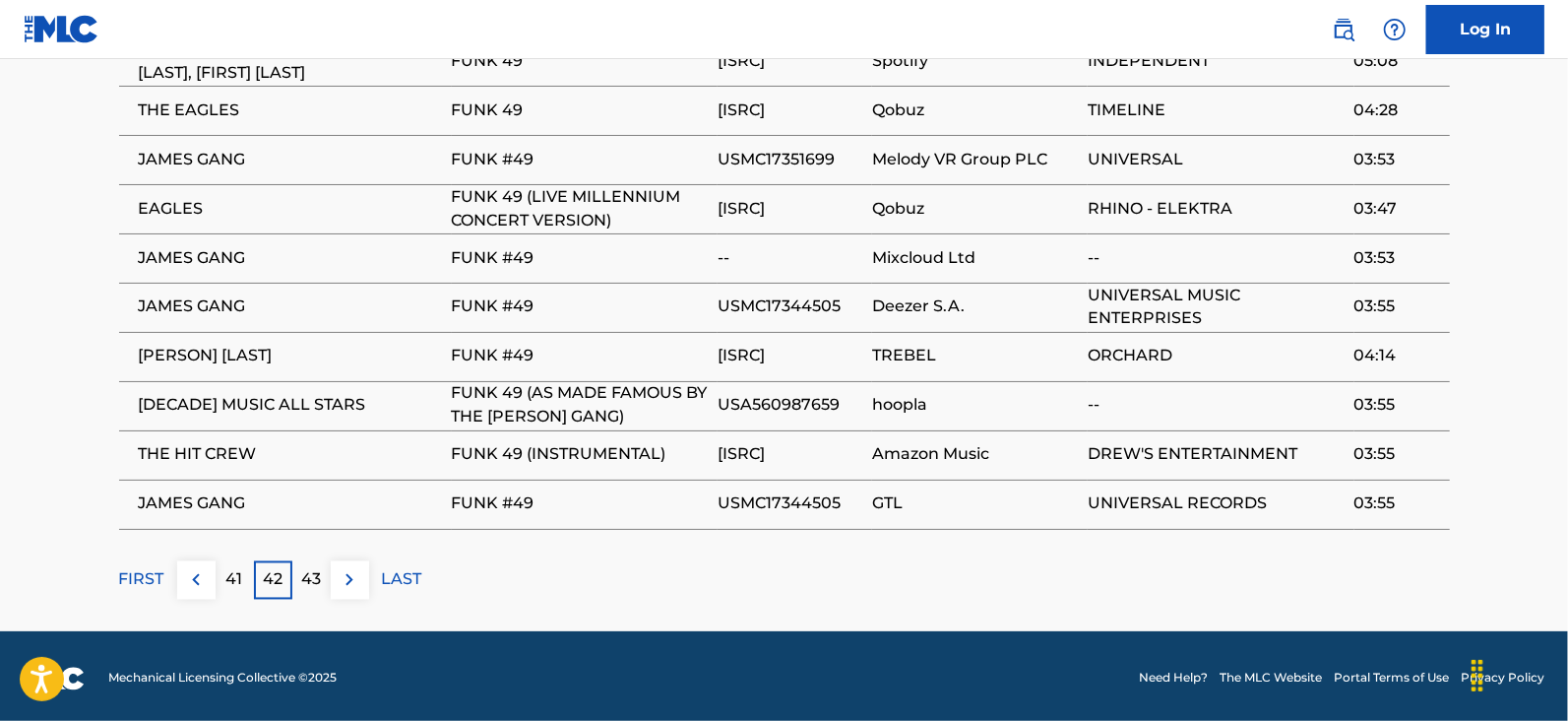 click on "43" at bounding box center (311, 580) 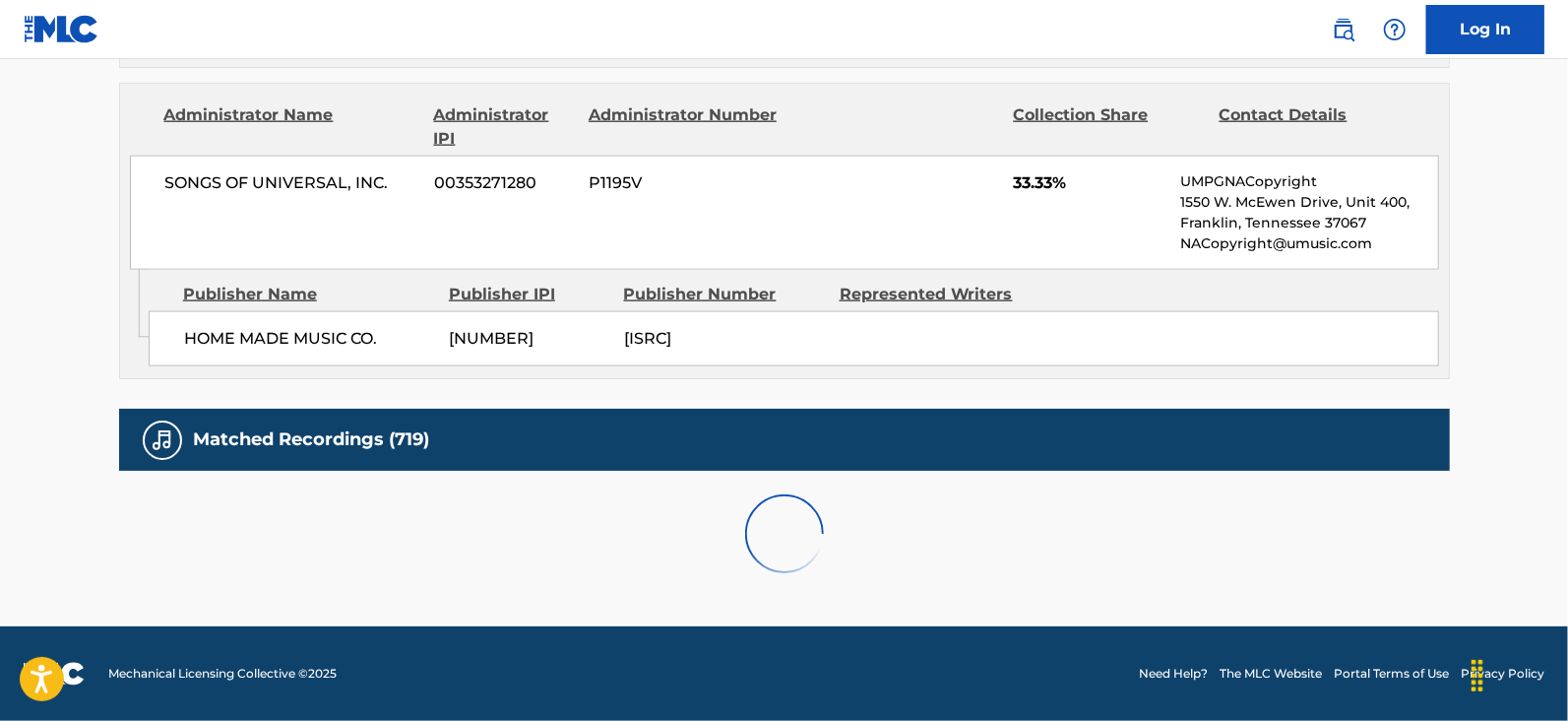scroll, scrollTop: 2047, scrollLeft: 0, axis: vertical 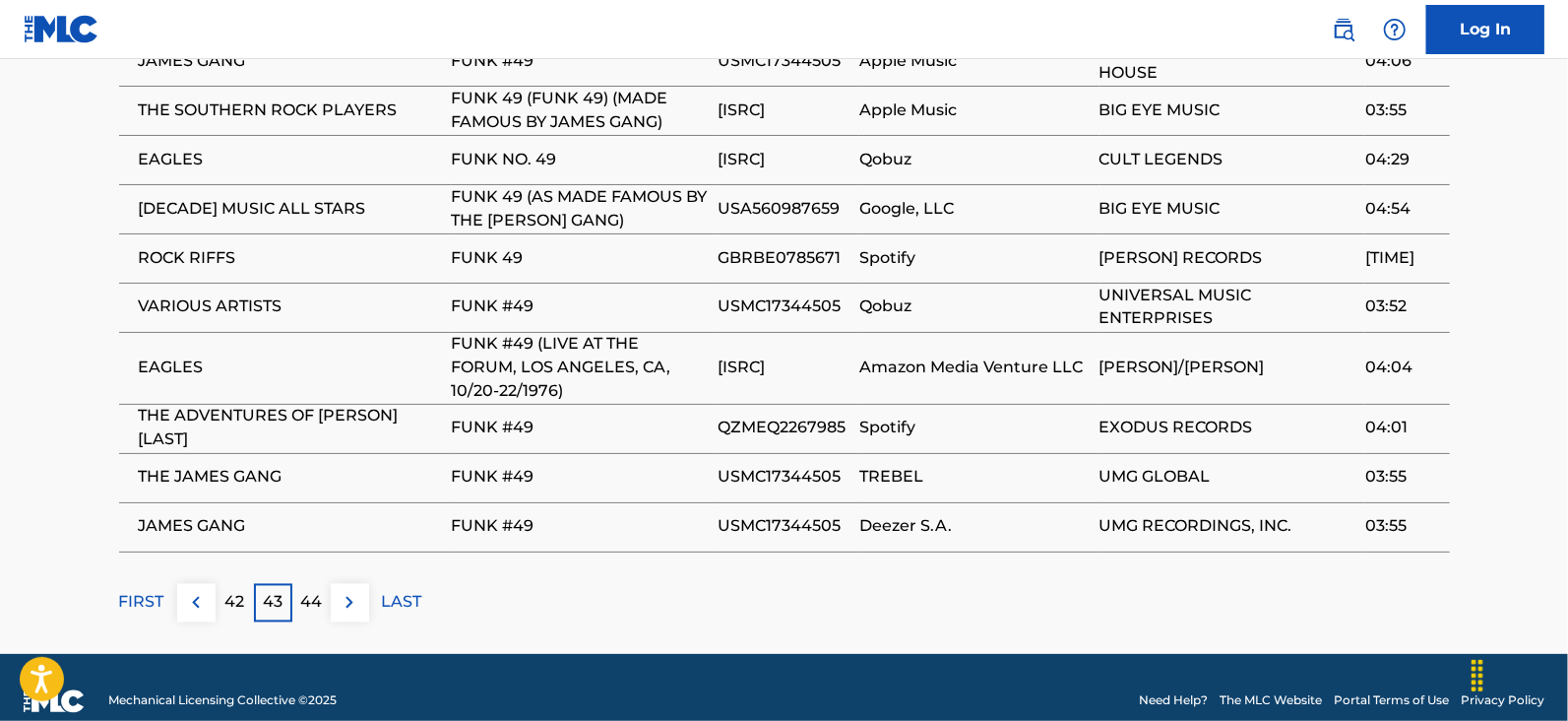 click on "44" at bounding box center (311, 603) 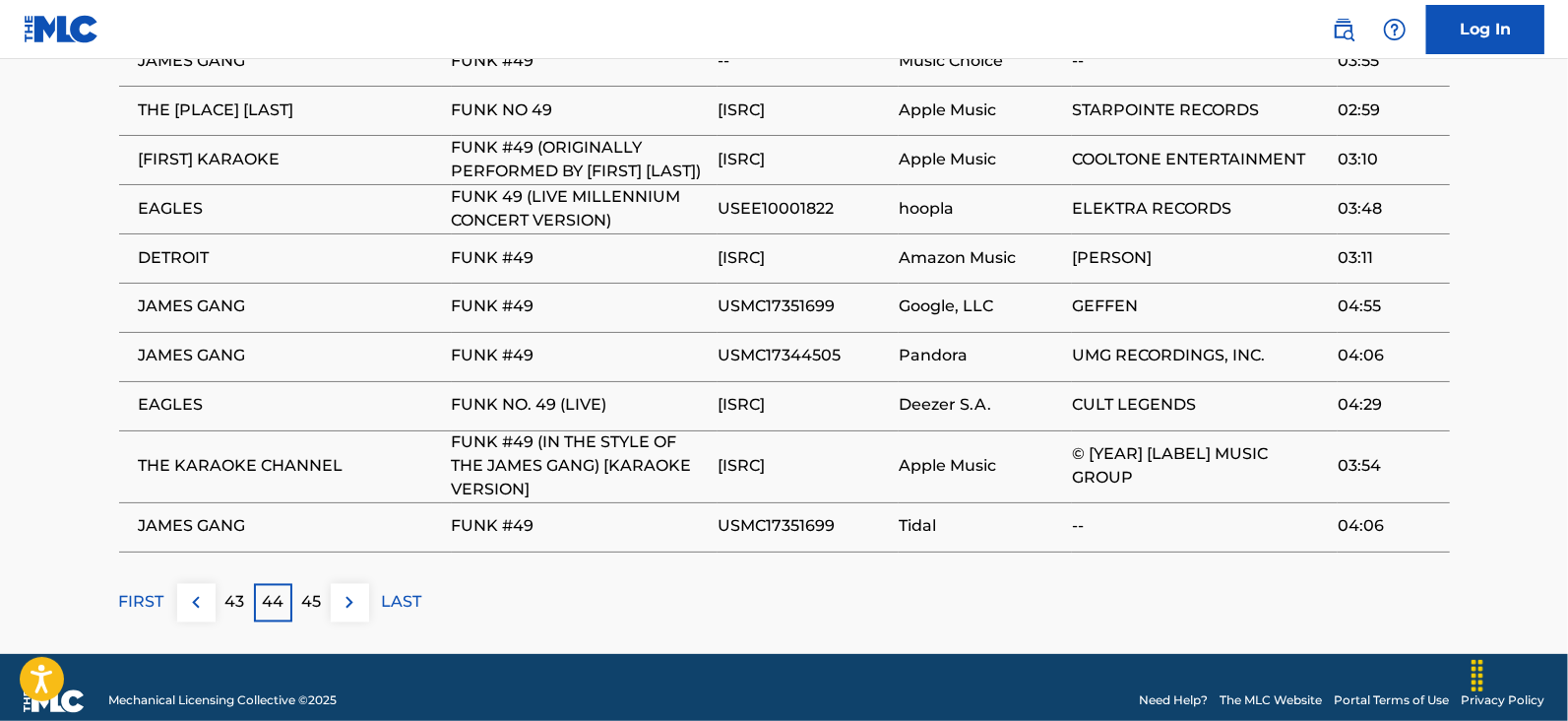 click on "45" at bounding box center (311, 603) 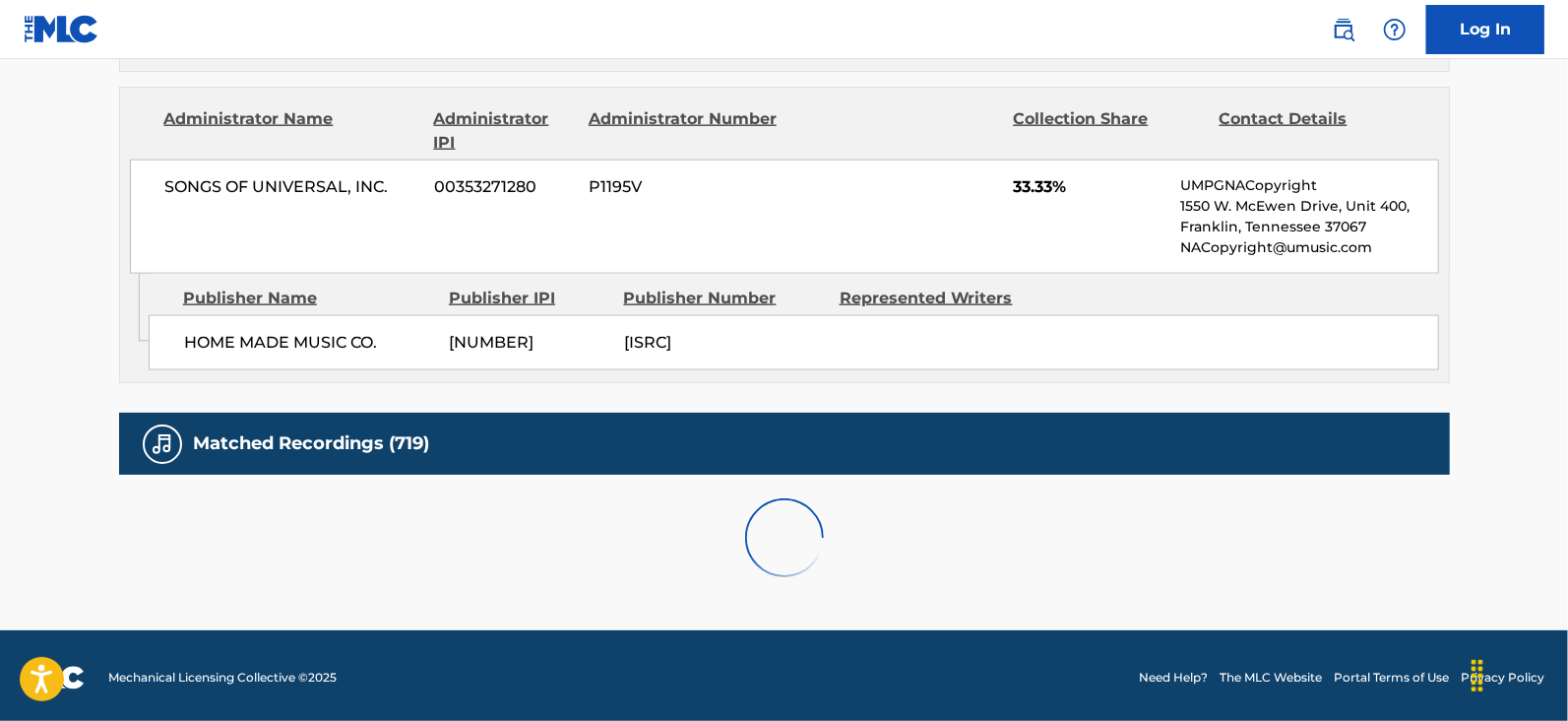 scroll, scrollTop: 2047, scrollLeft: 0, axis: vertical 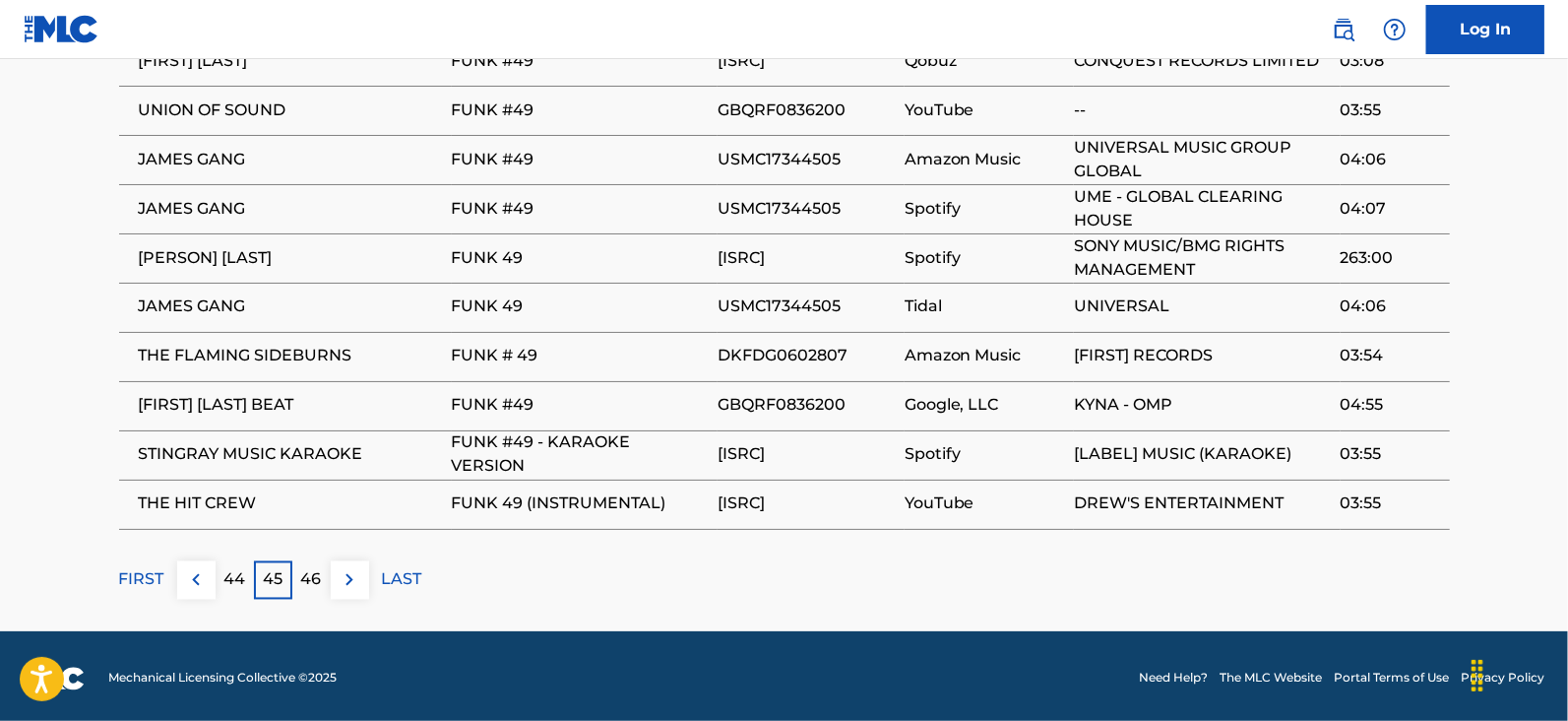 click on "46" at bounding box center [311, 580] 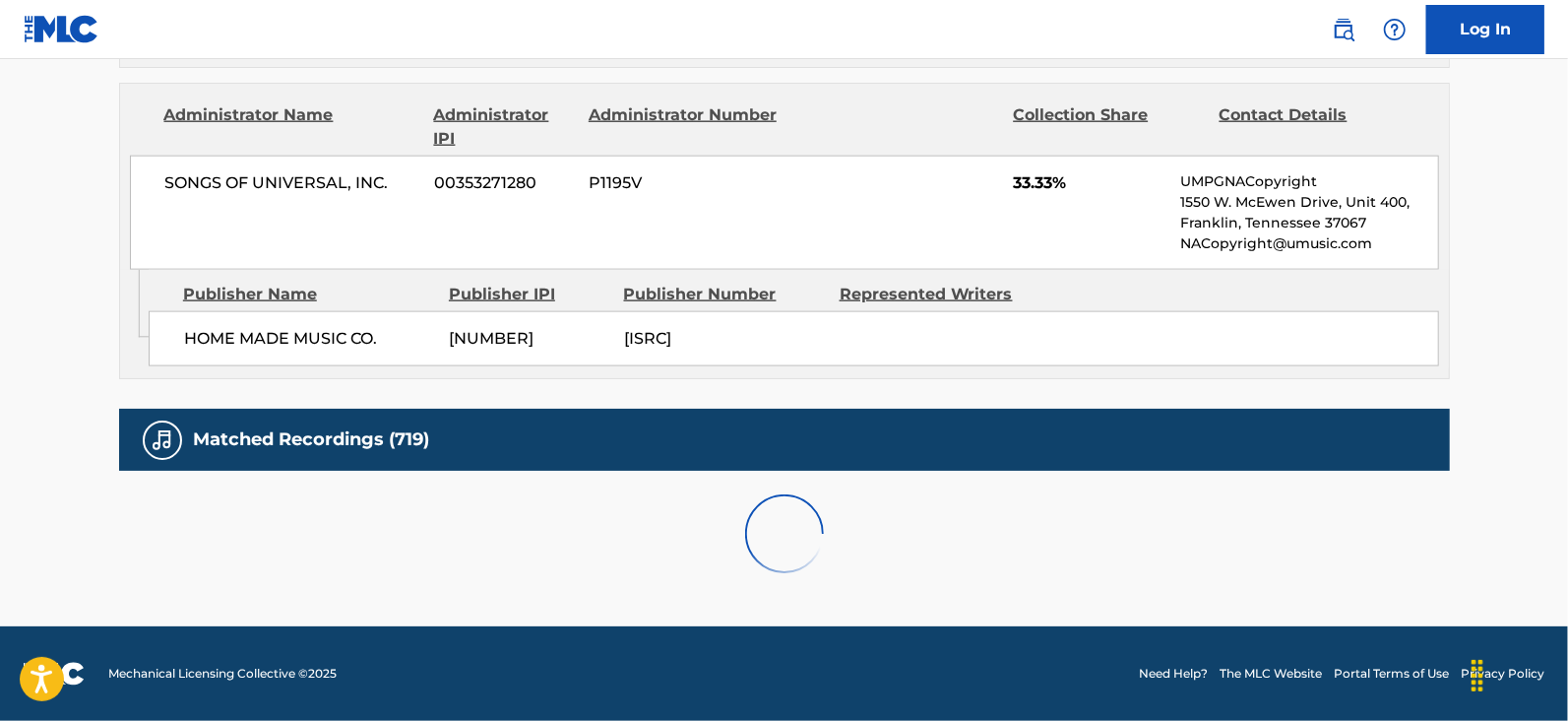 scroll, scrollTop: 2047, scrollLeft: 0, axis: vertical 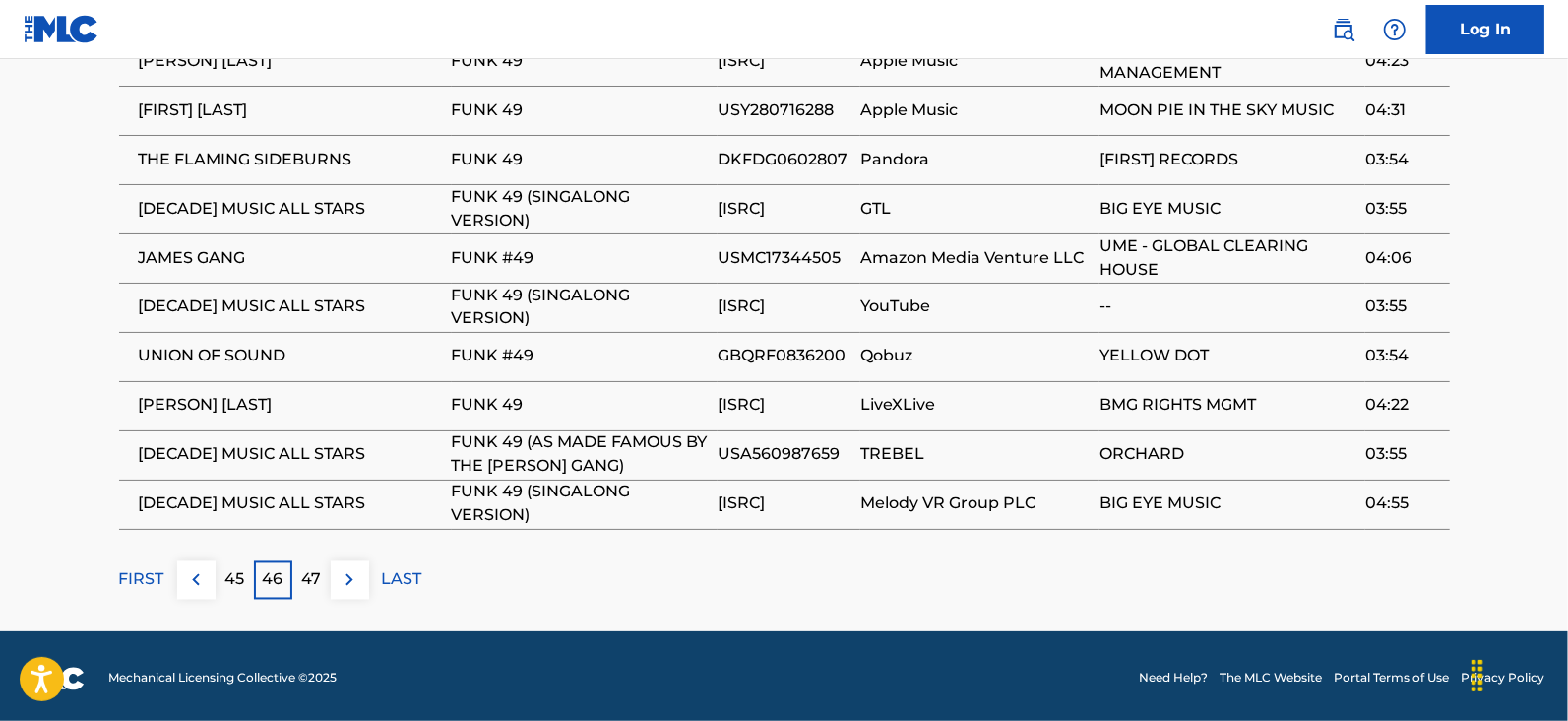 click on "47" at bounding box center (311, 580) 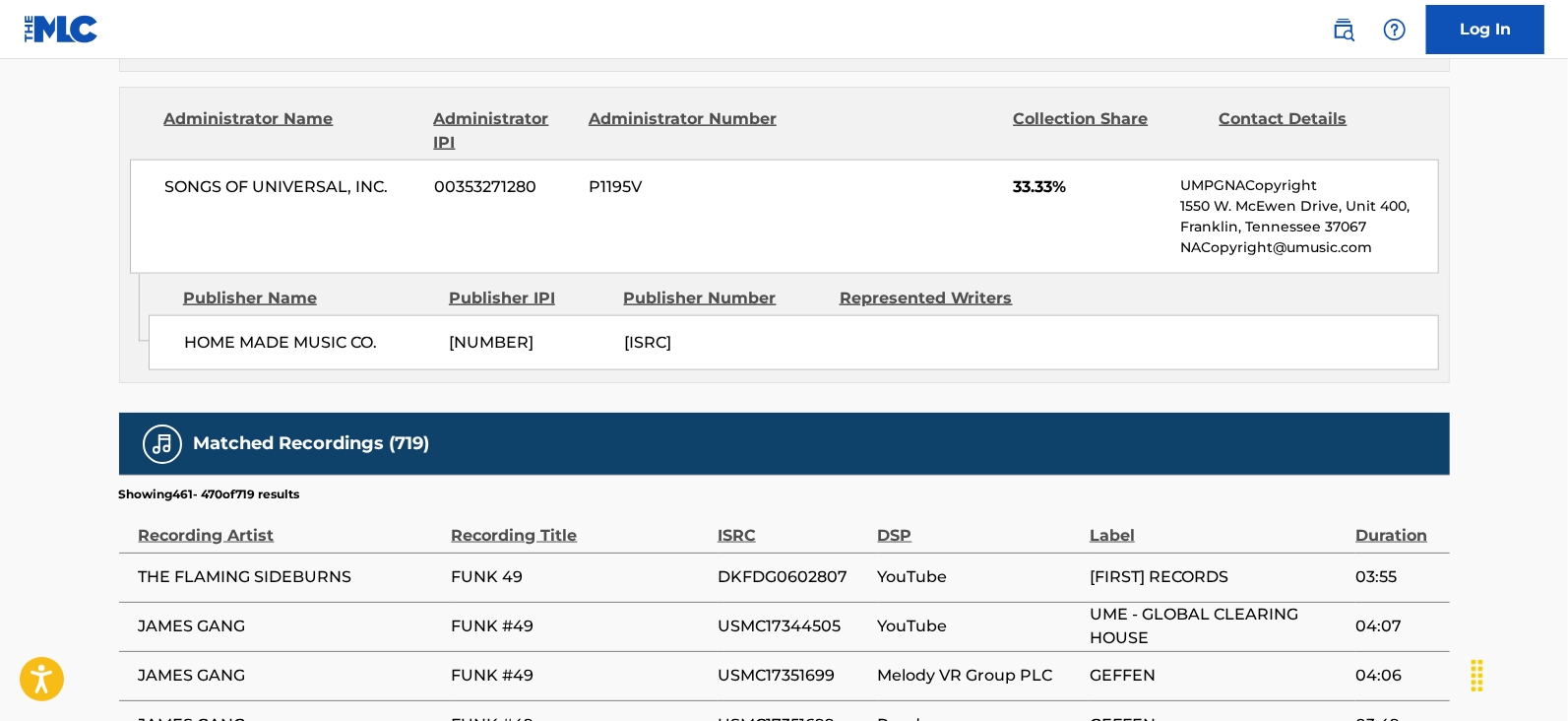 scroll, scrollTop: 2047, scrollLeft: 0, axis: vertical 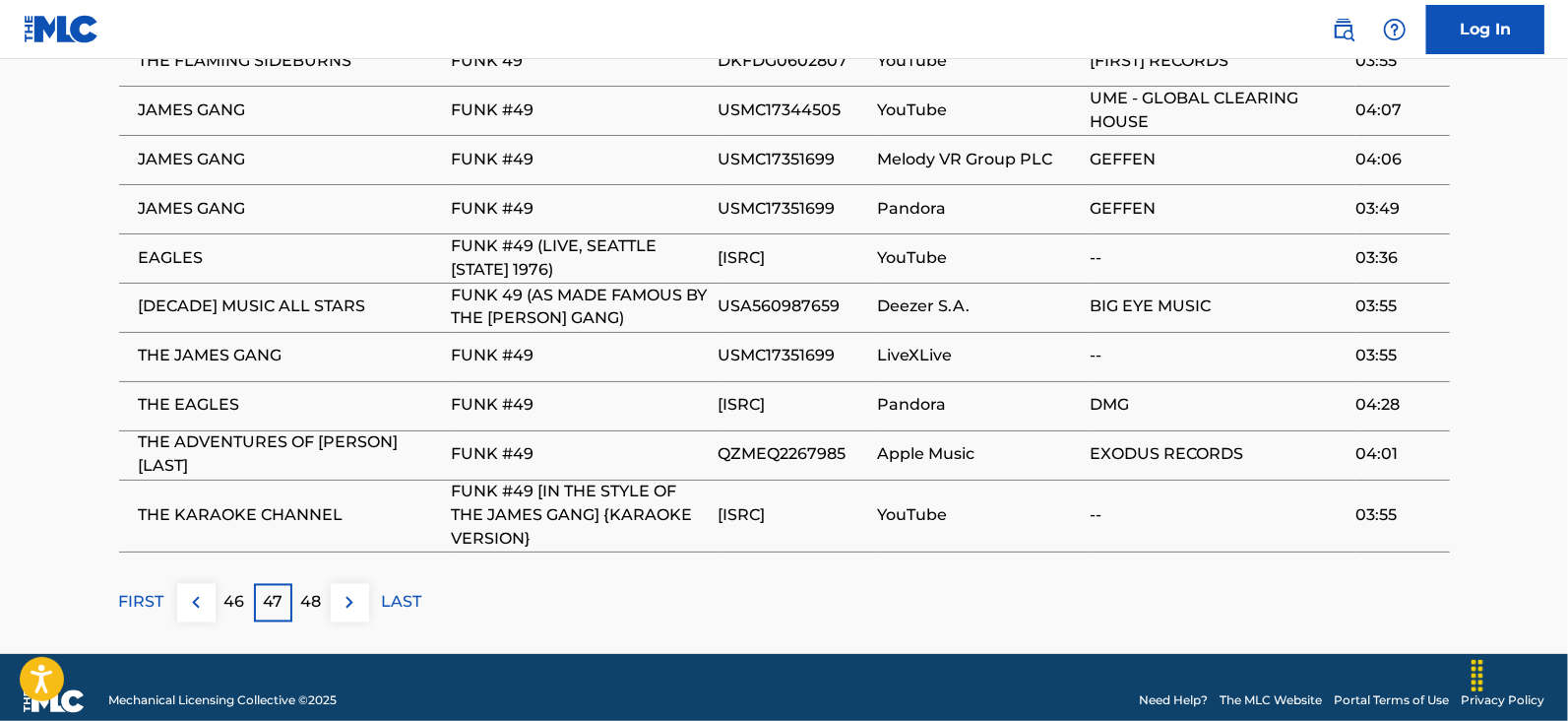click on "48" at bounding box center (311, 603) 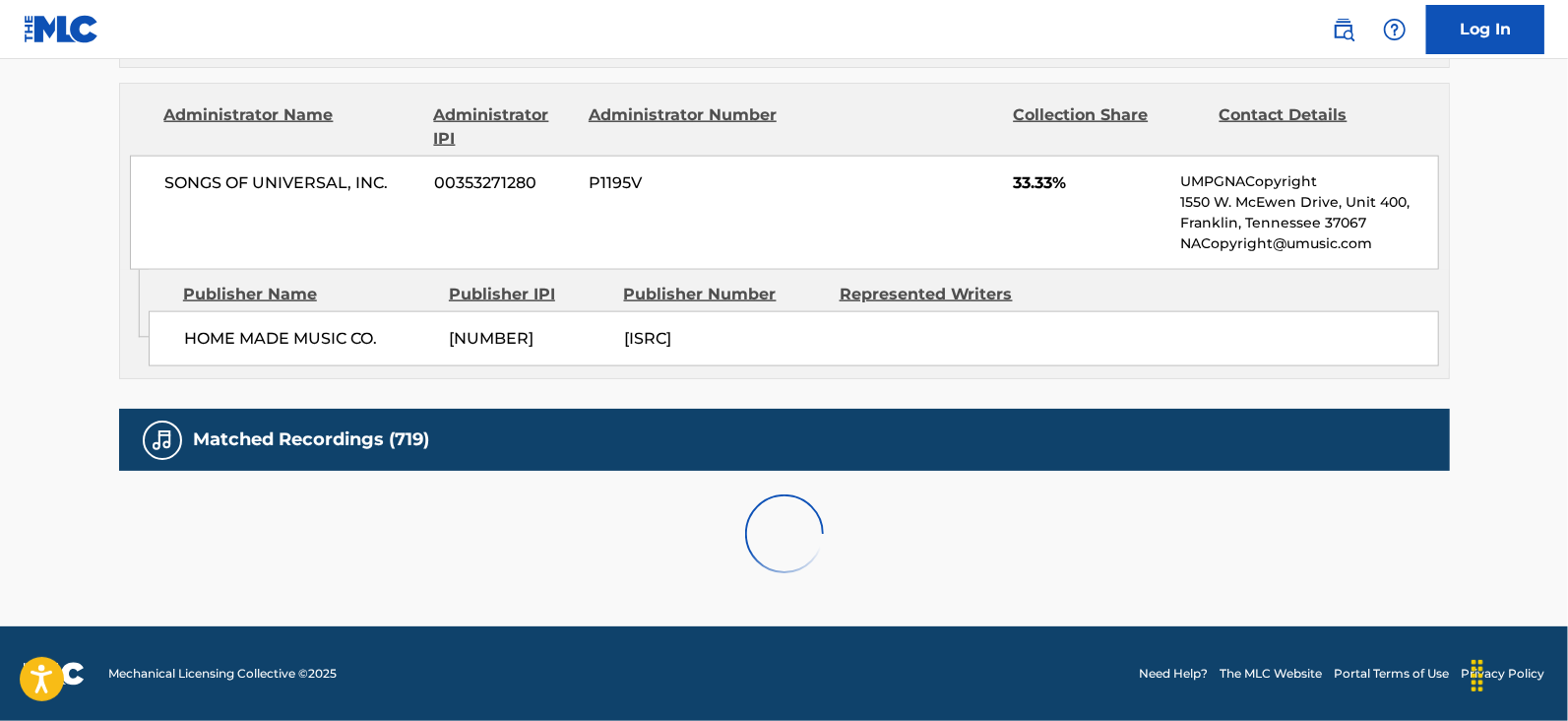 scroll, scrollTop: 2047, scrollLeft: 0, axis: vertical 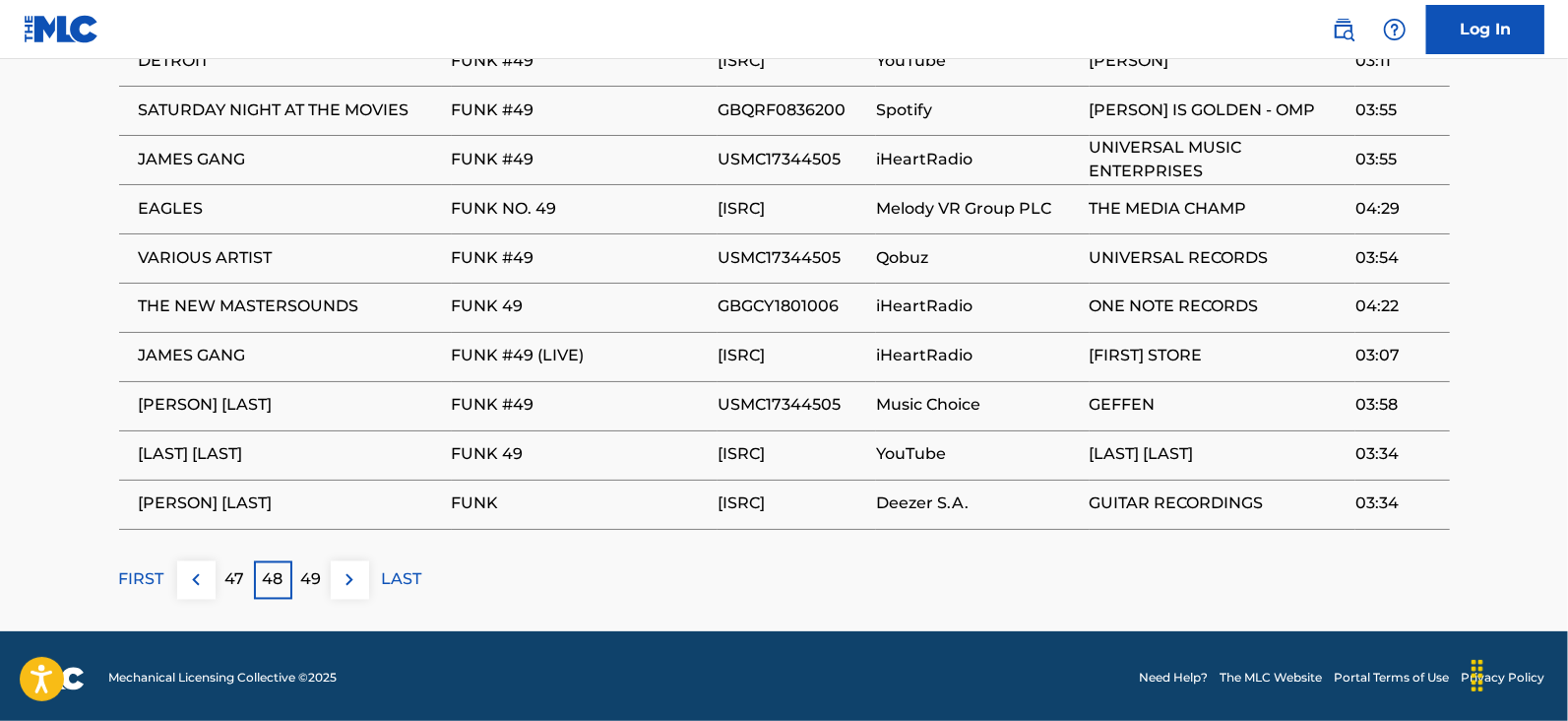 click on "49" at bounding box center (311, 580) 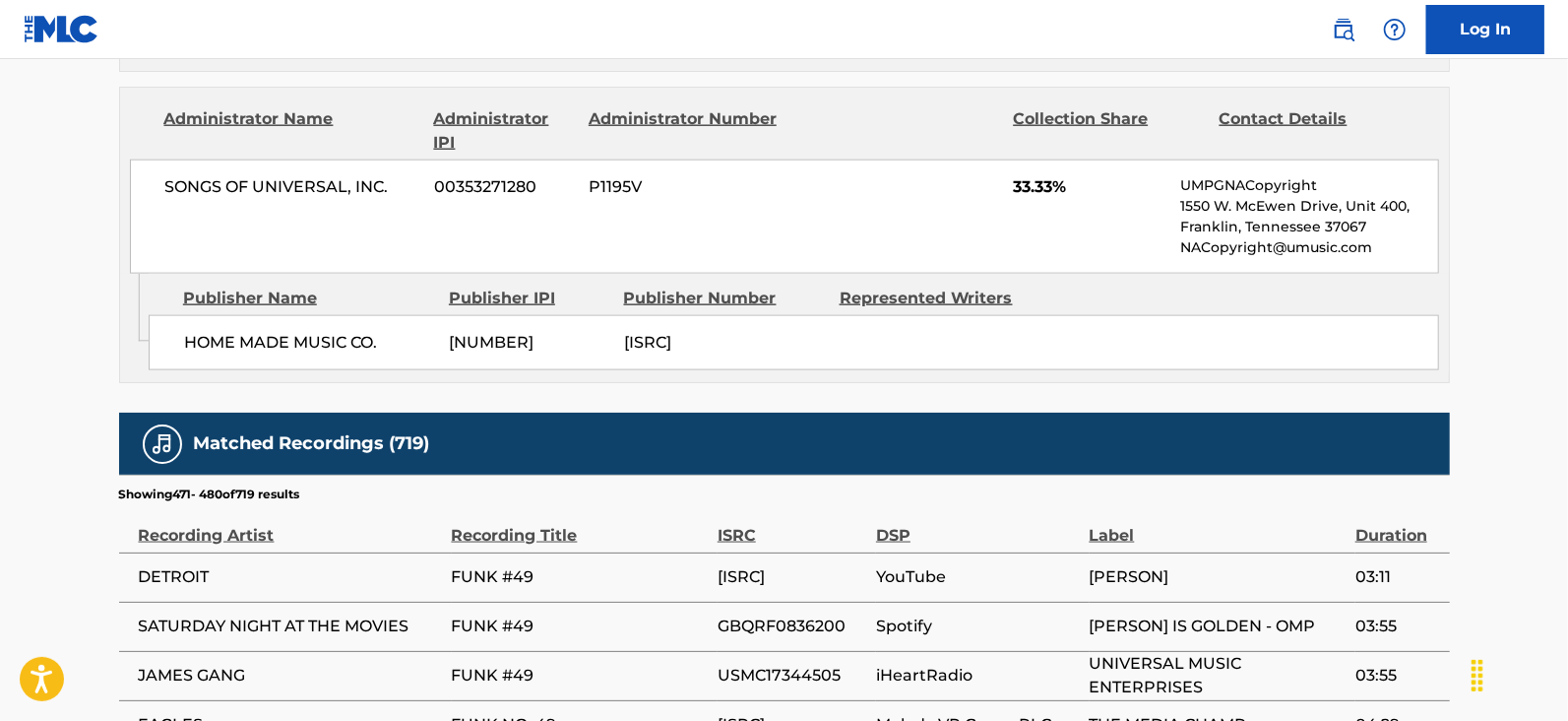 scroll, scrollTop: 2047, scrollLeft: 0, axis: vertical 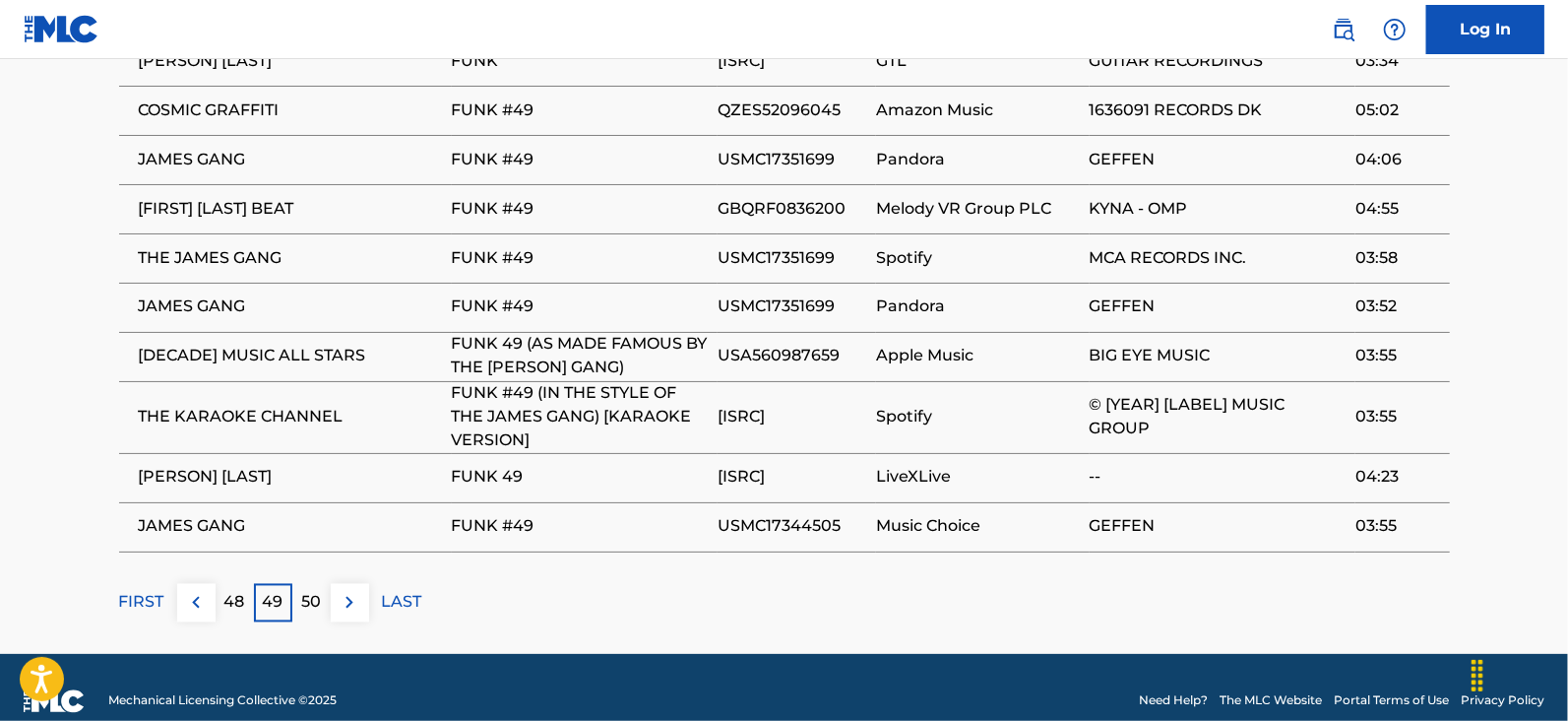 click on "50" at bounding box center [311, 603] 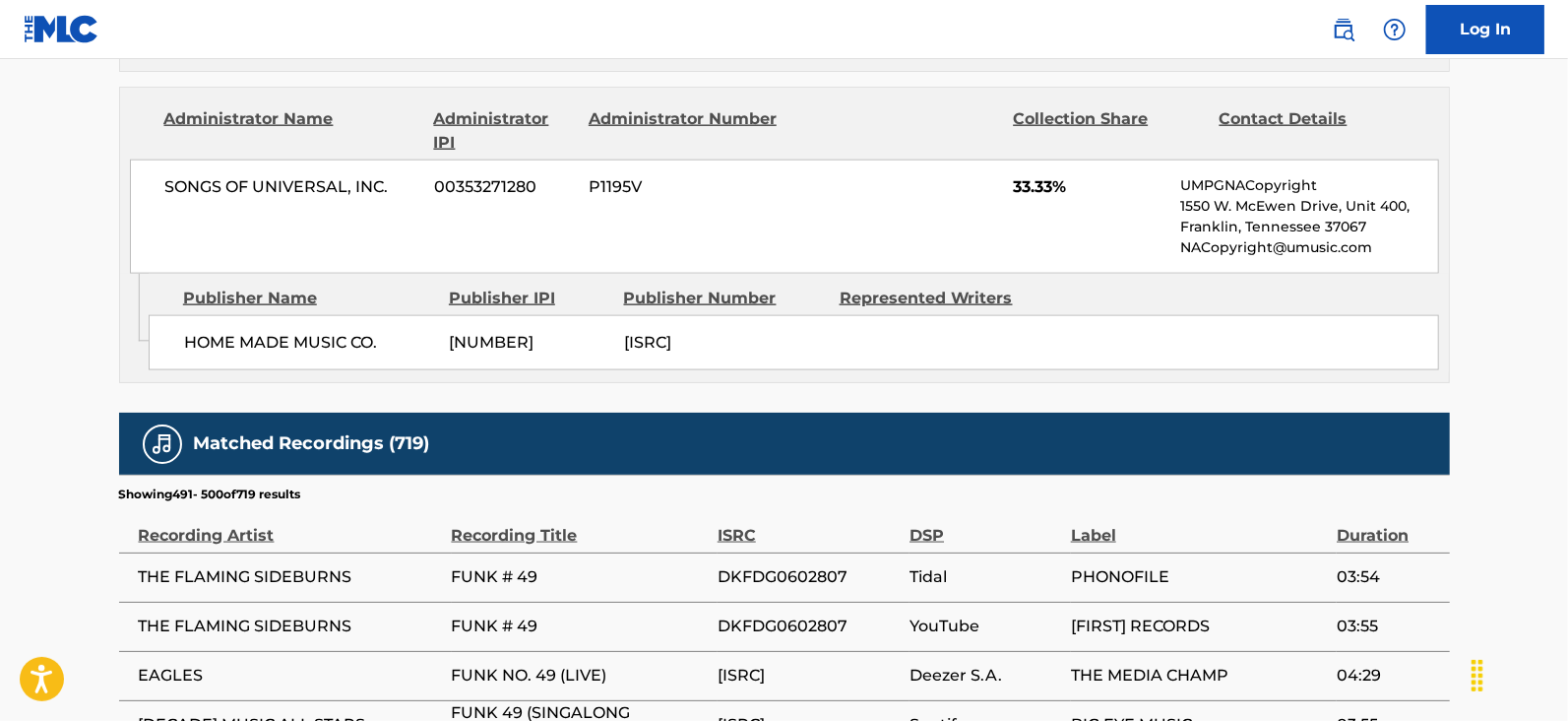 scroll, scrollTop: 2047, scrollLeft: 0, axis: vertical 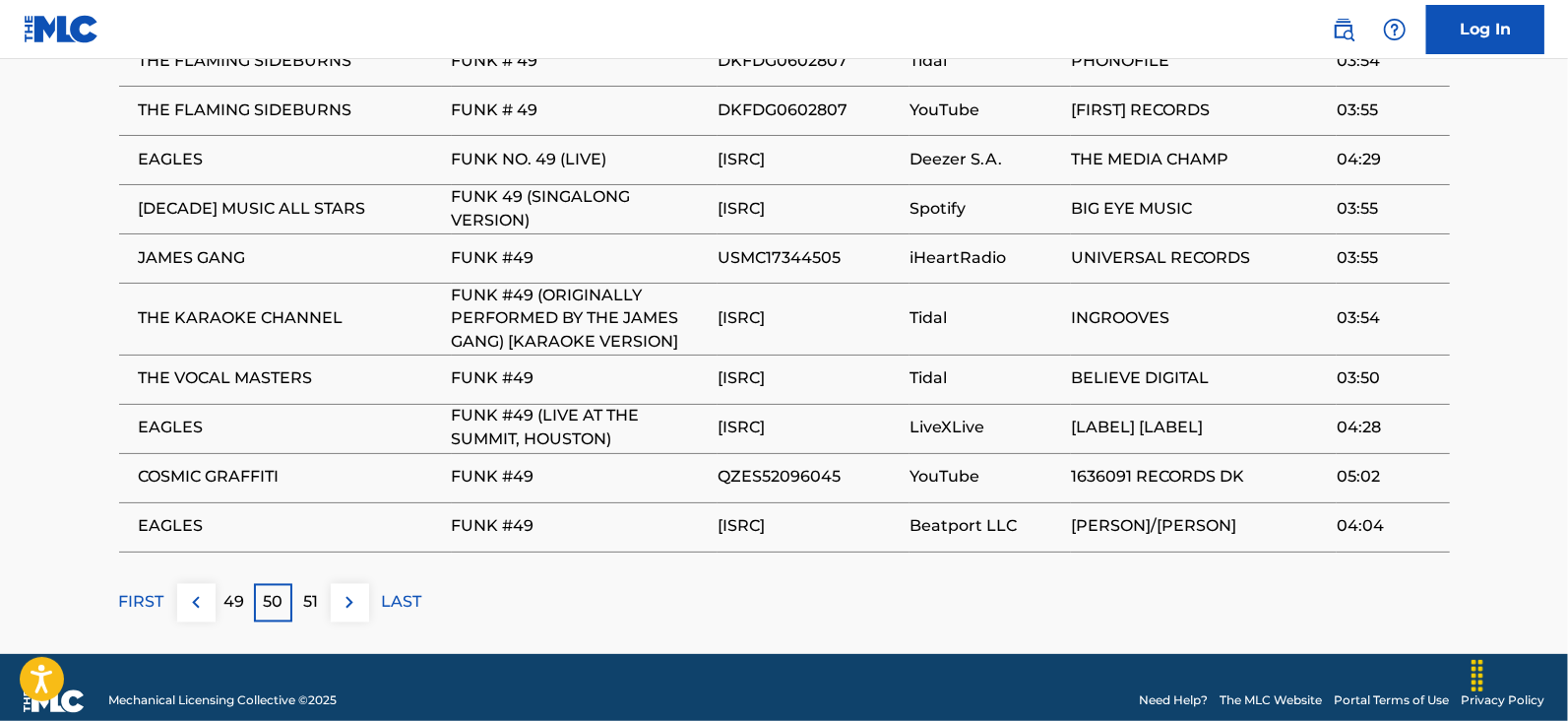 click at bounding box center (349, 603) 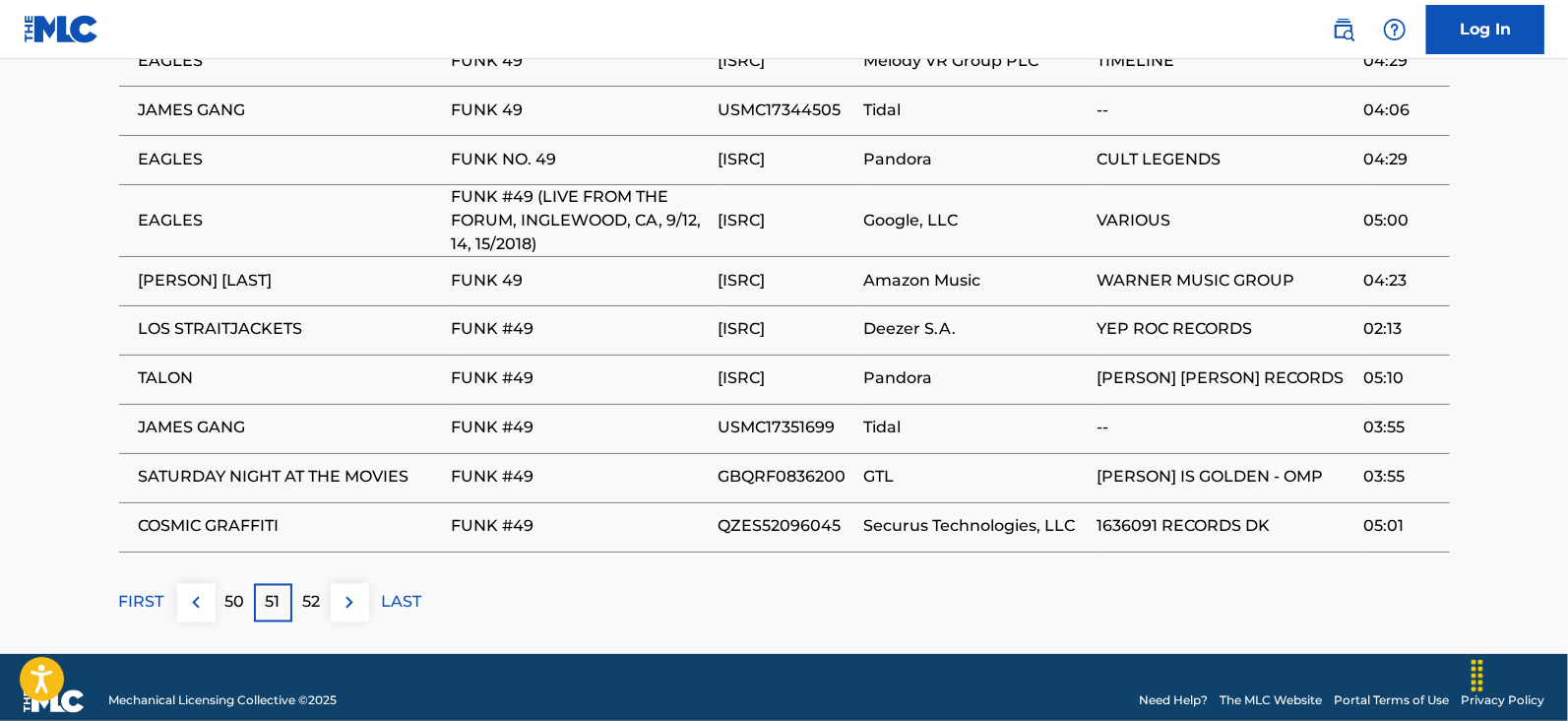 click at bounding box center [349, 603] 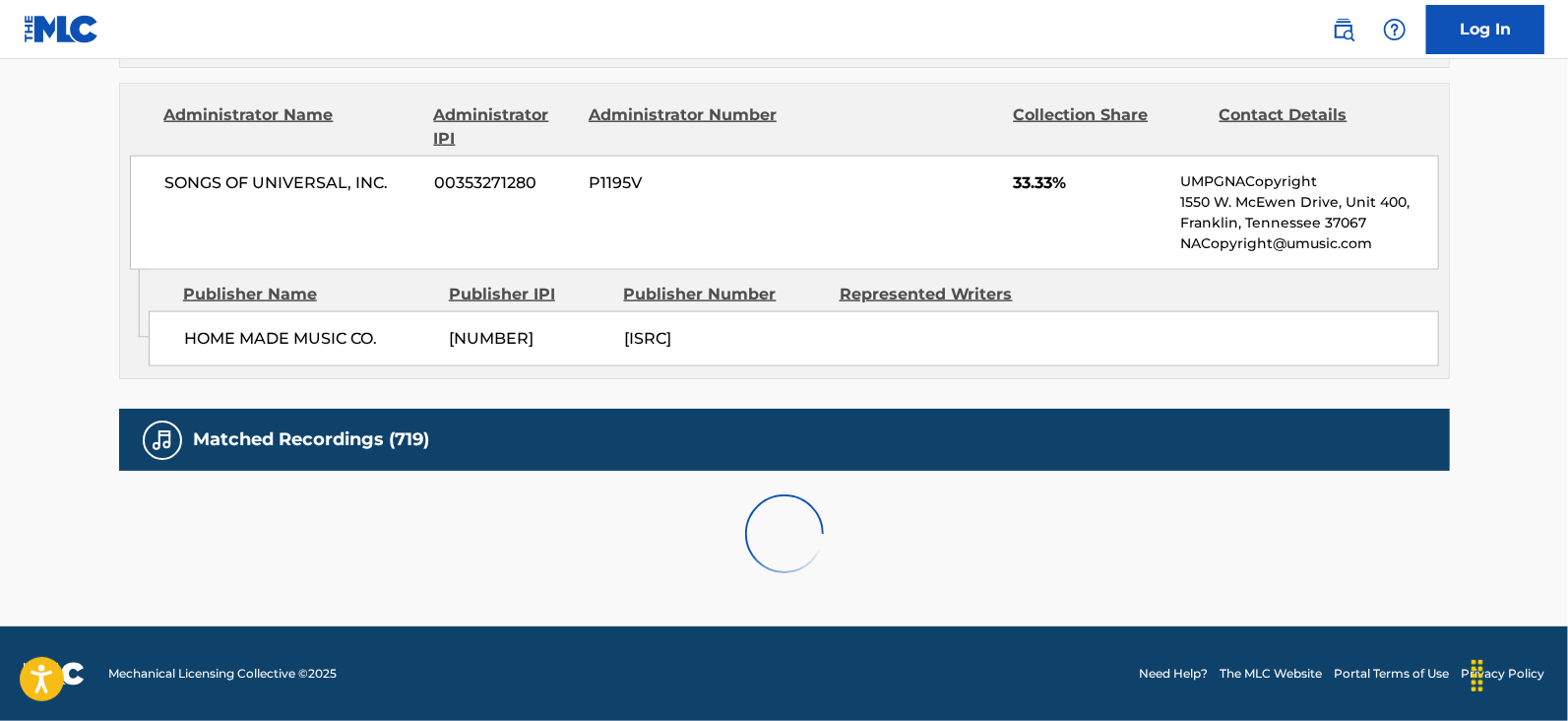 scroll, scrollTop: 2047, scrollLeft: 0, axis: vertical 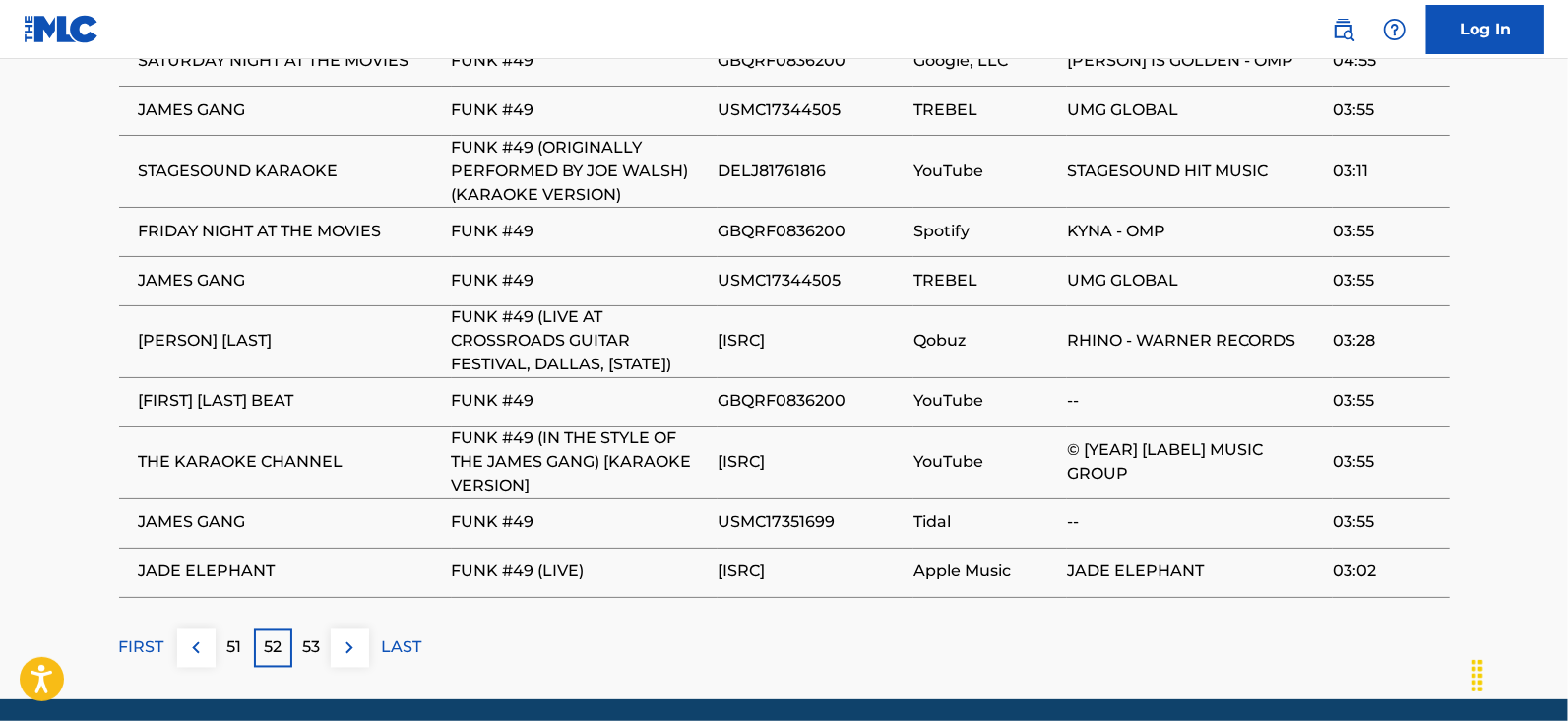 click on "53" at bounding box center [311, 648] 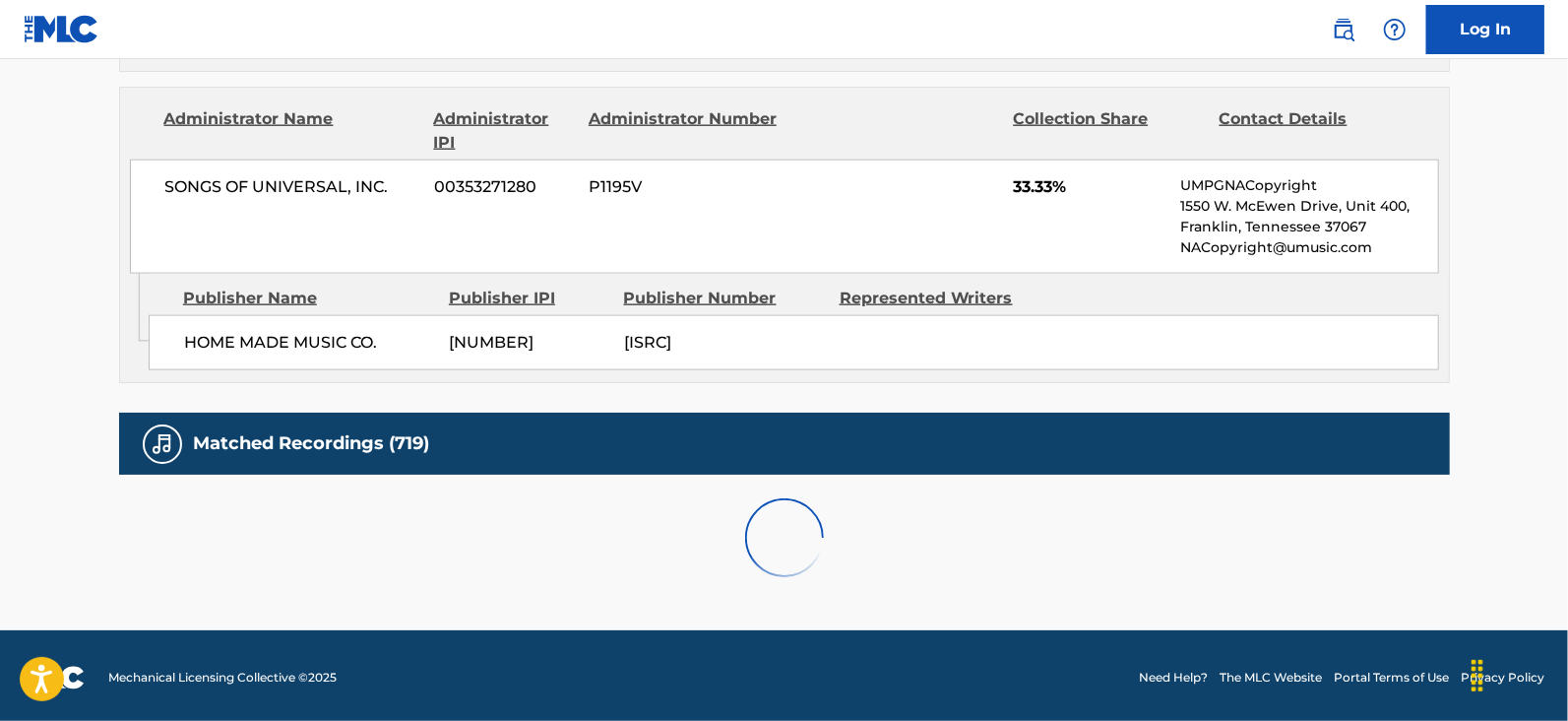 scroll, scrollTop: 2047, scrollLeft: 0, axis: vertical 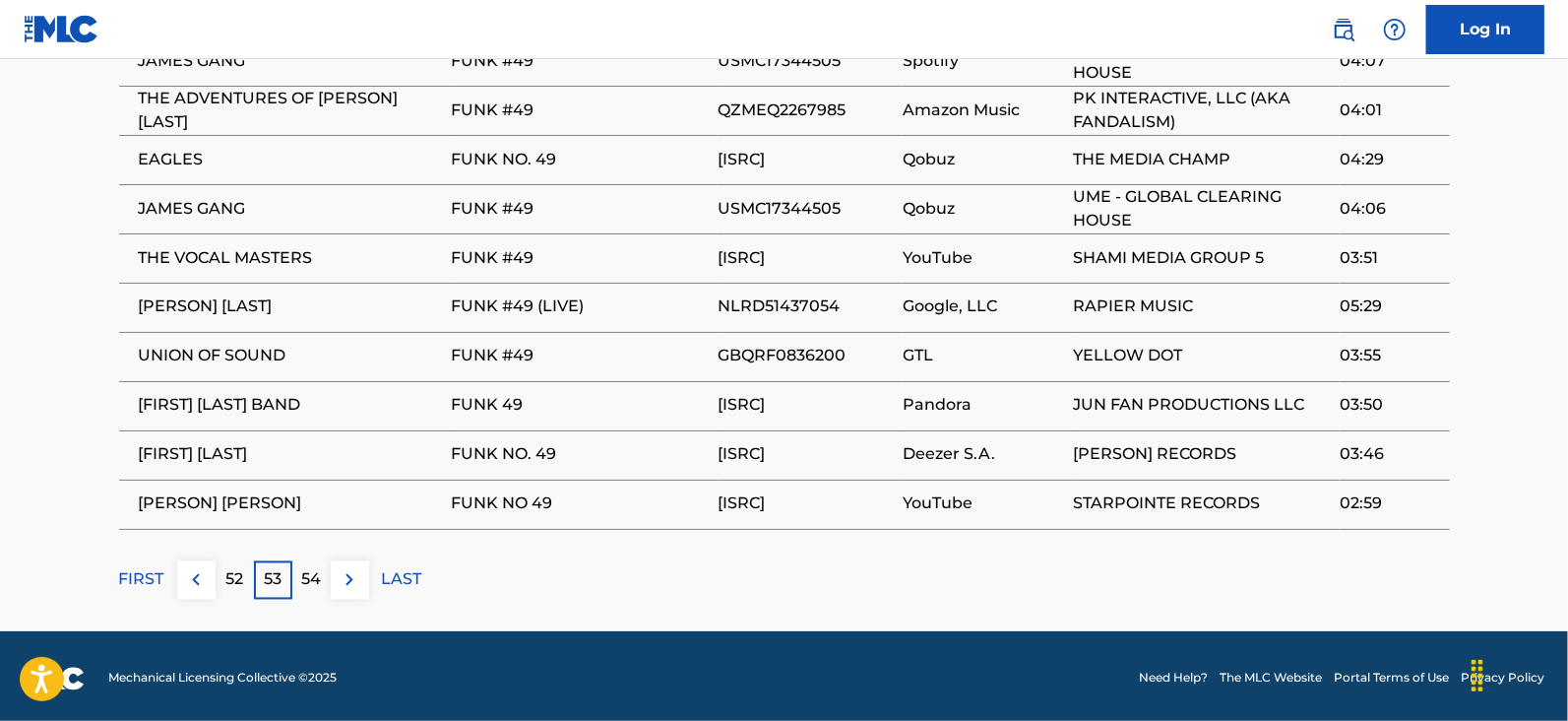 click at bounding box center (349, 580) 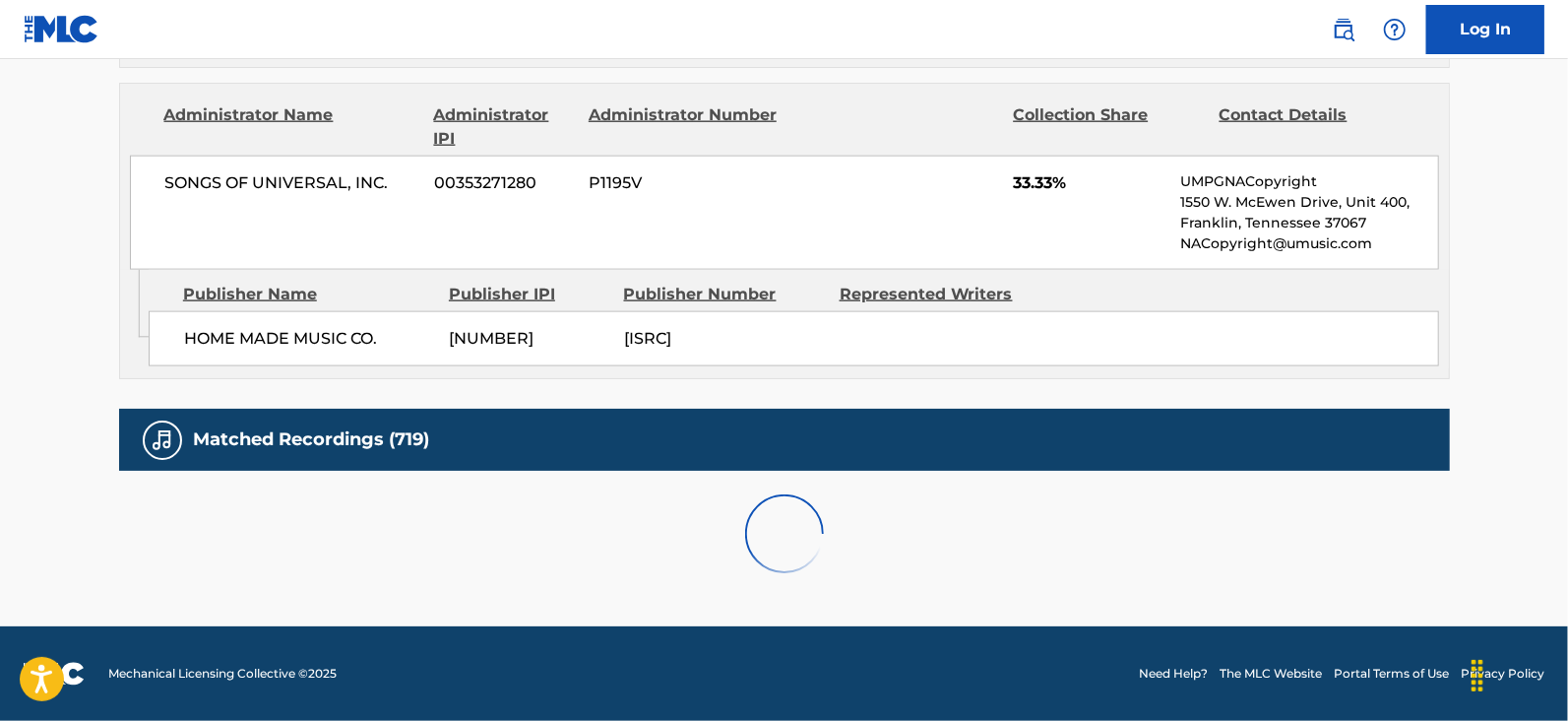 scroll, scrollTop: 2047, scrollLeft: 0, axis: vertical 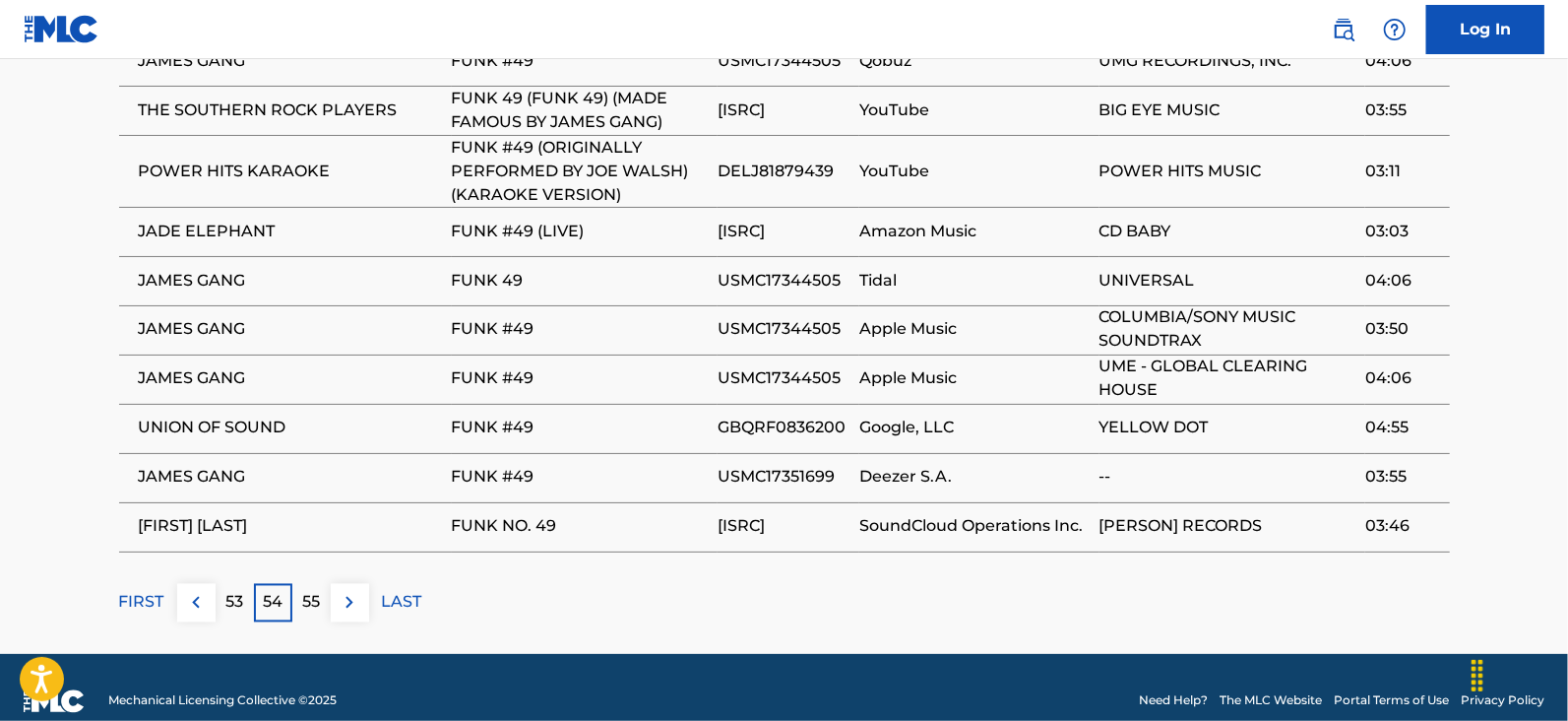 click at bounding box center [349, 603] 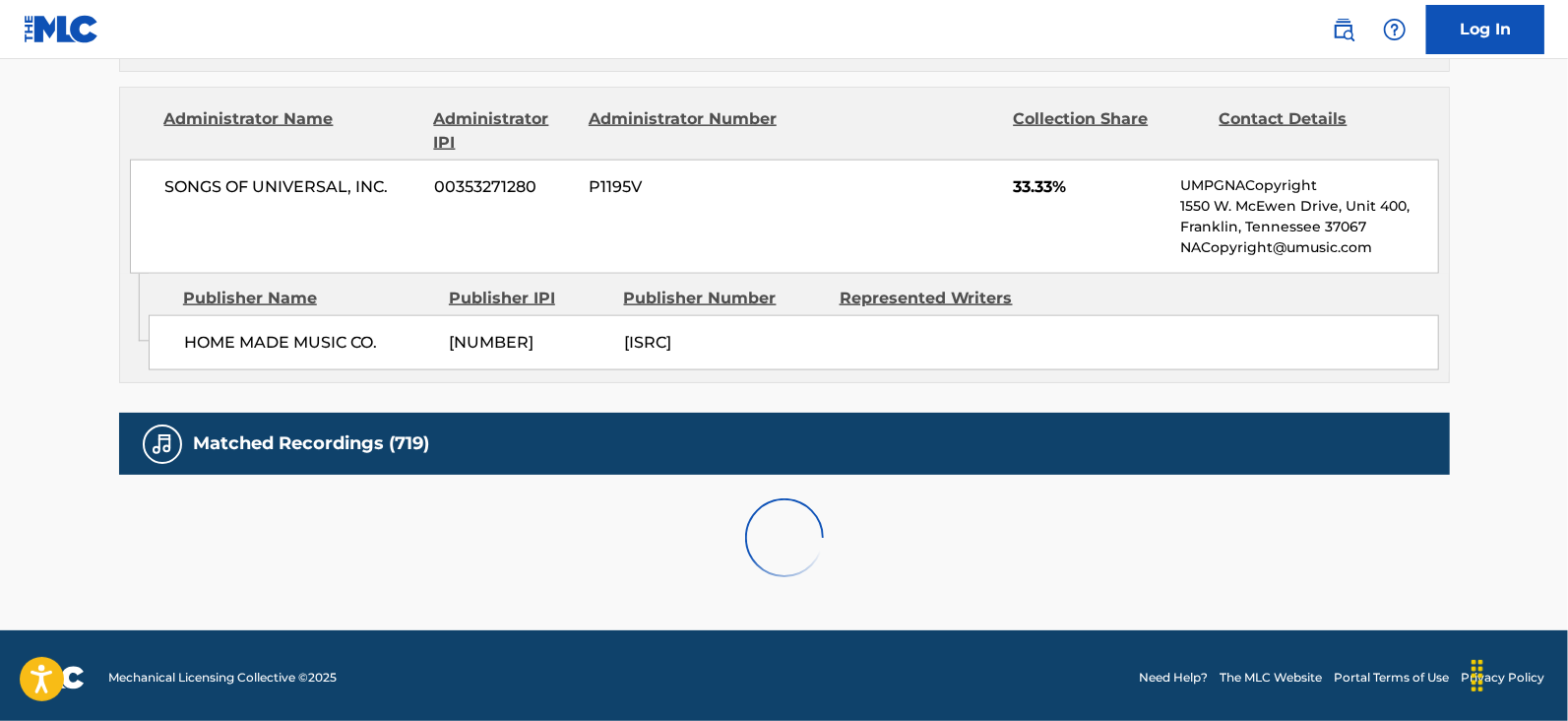 scroll, scrollTop: 2047, scrollLeft: 0, axis: vertical 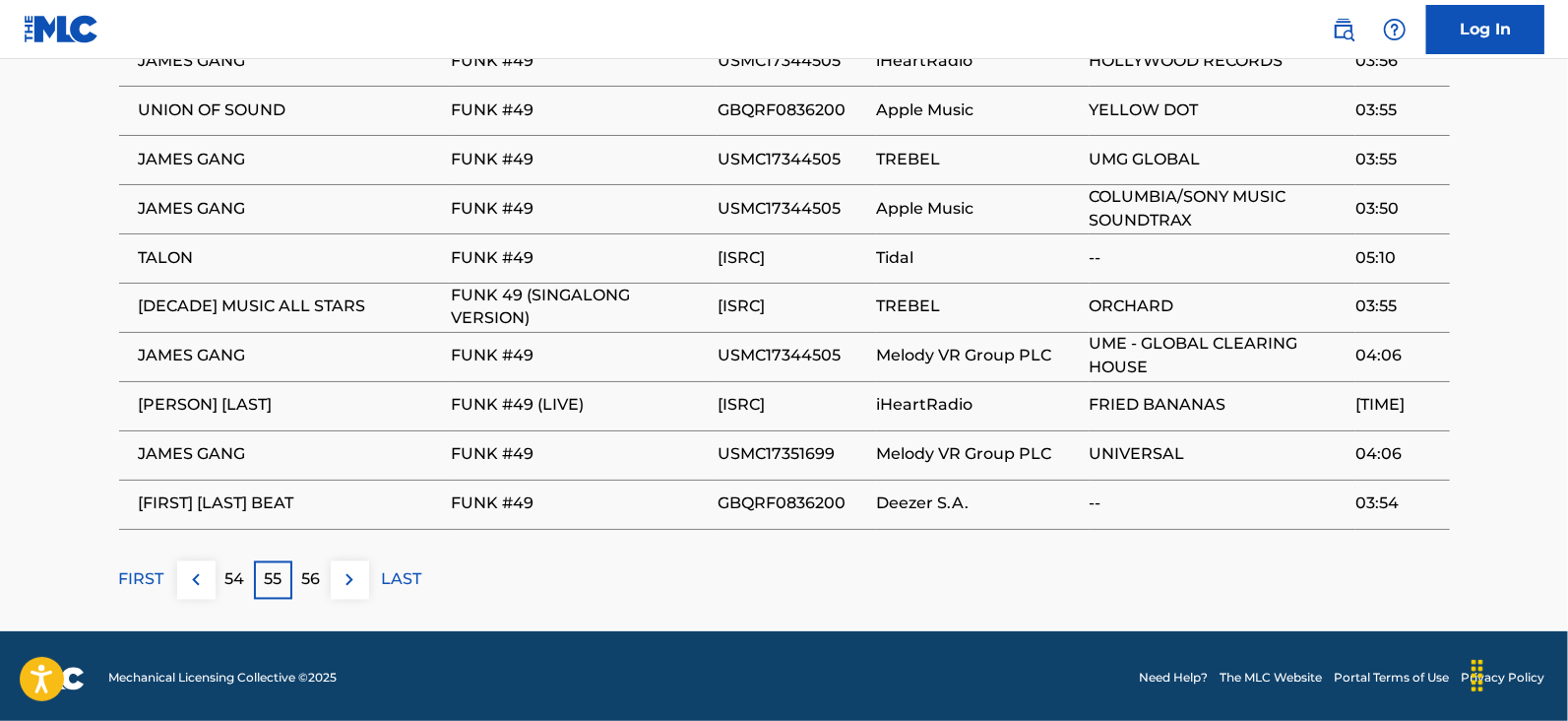 click at bounding box center [349, 580] 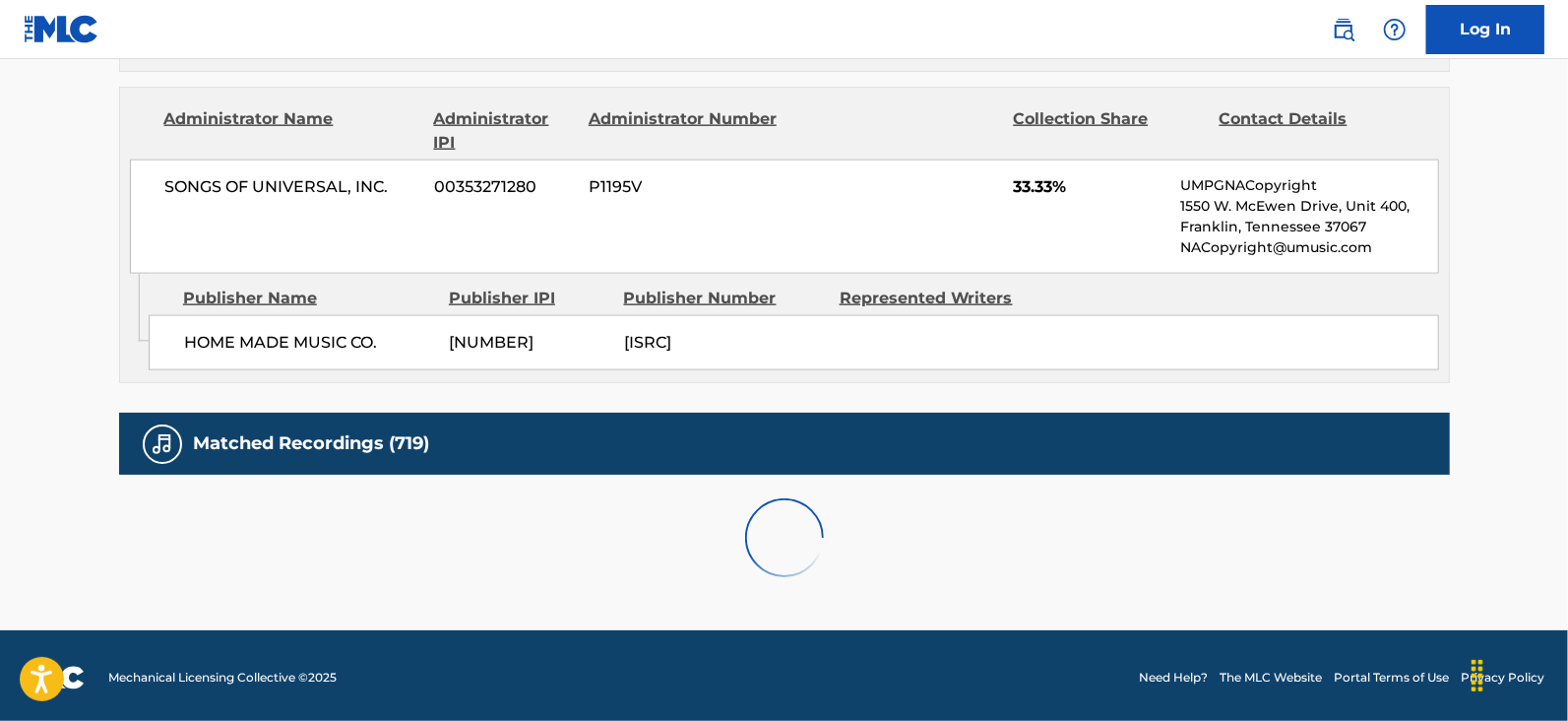 scroll, scrollTop: 2047, scrollLeft: 0, axis: vertical 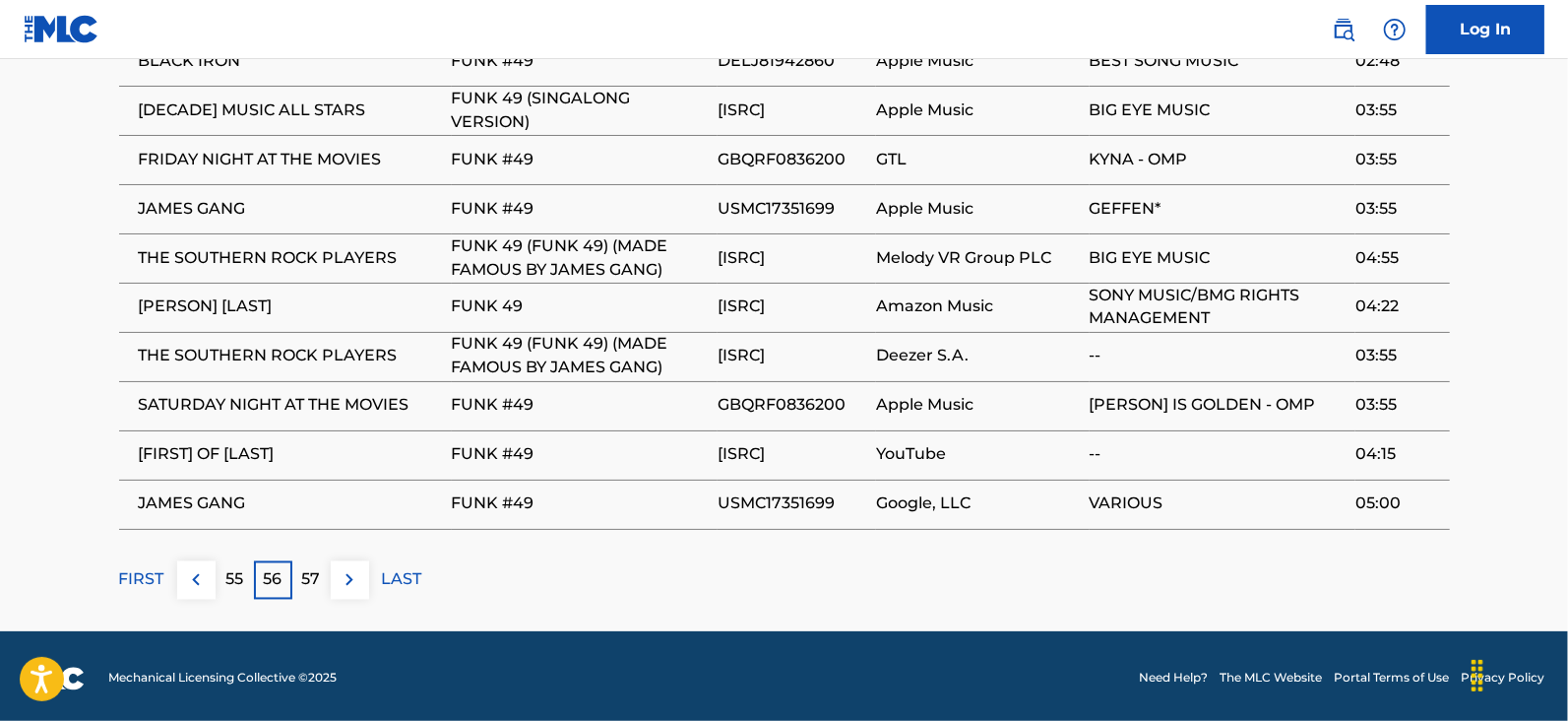click at bounding box center [349, 580] 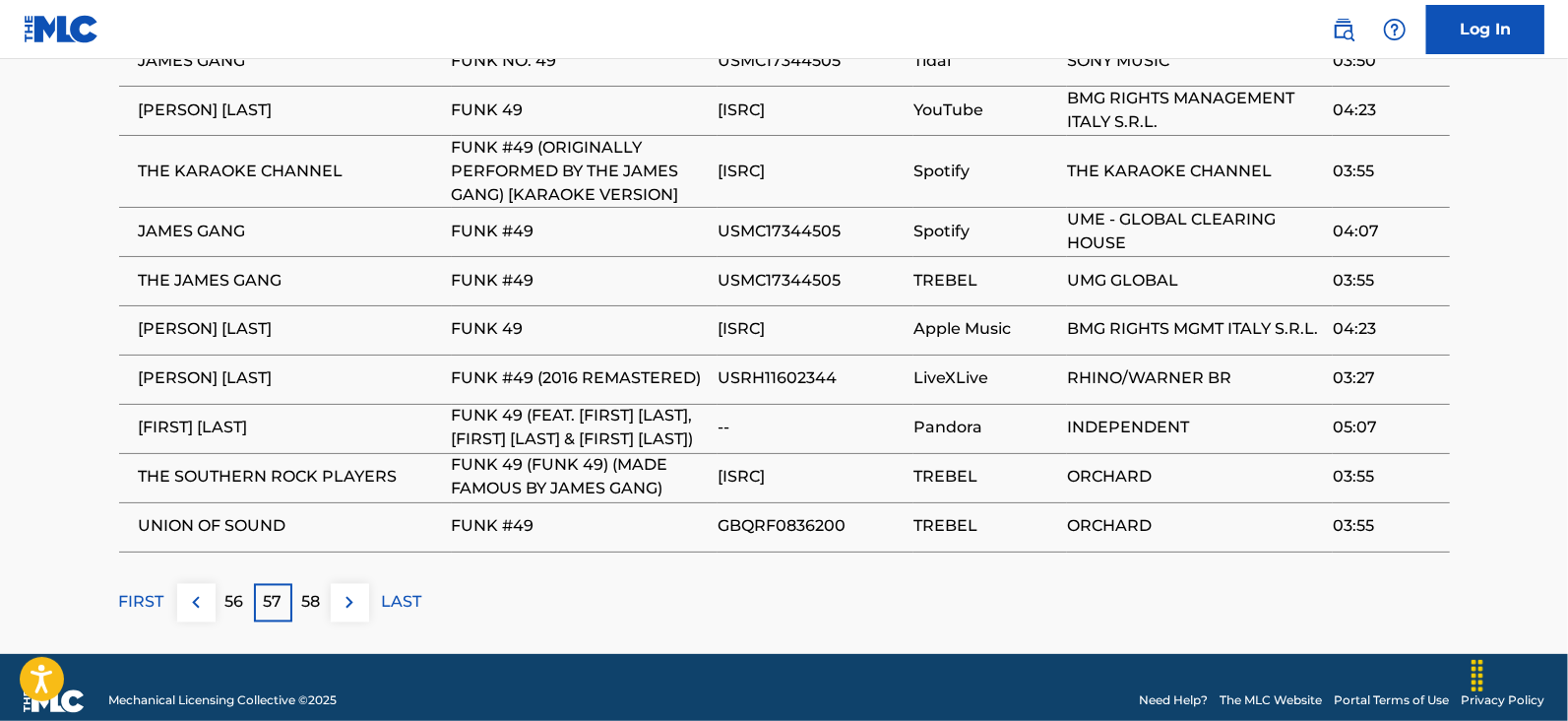 click at bounding box center (349, 603) 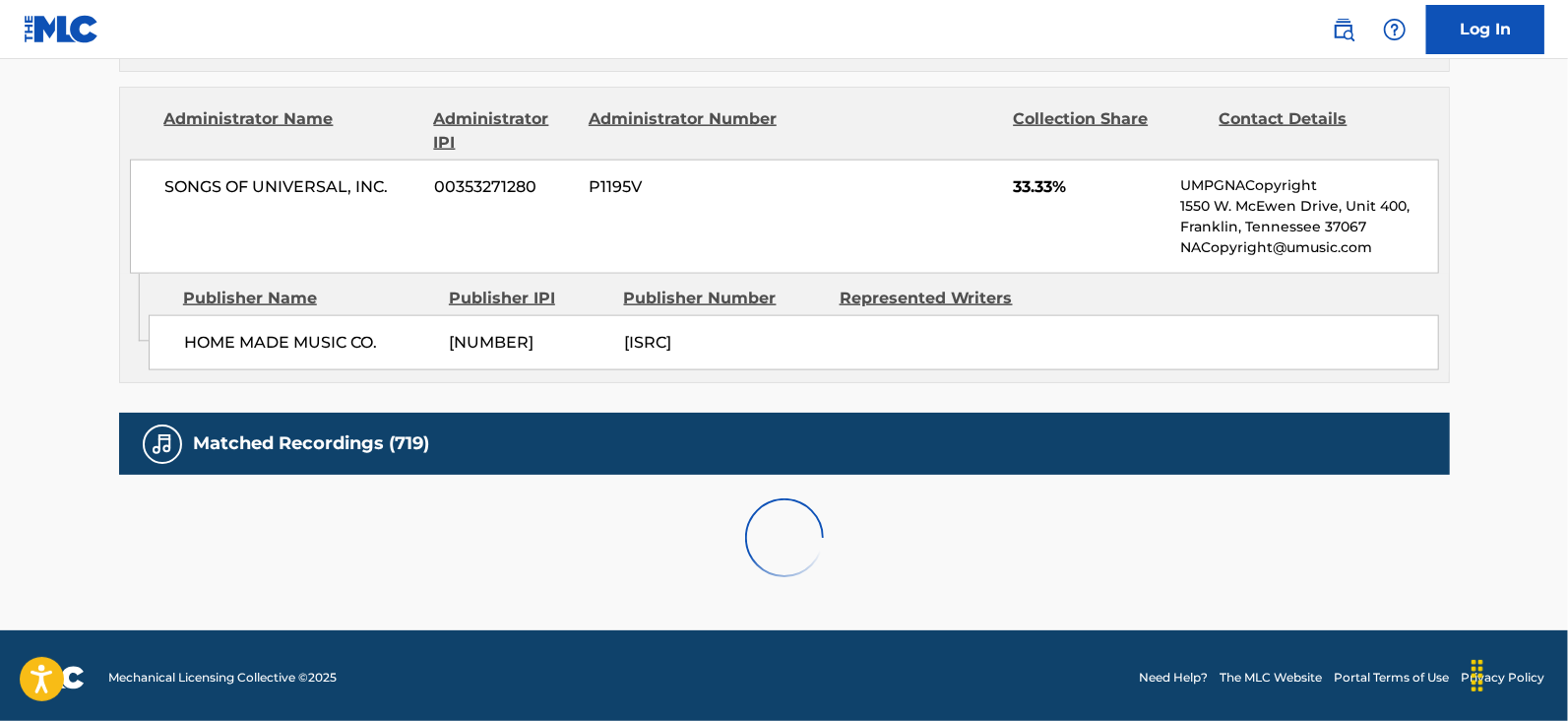 scroll, scrollTop: 2047, scrollLeft: 0, axis: vertical 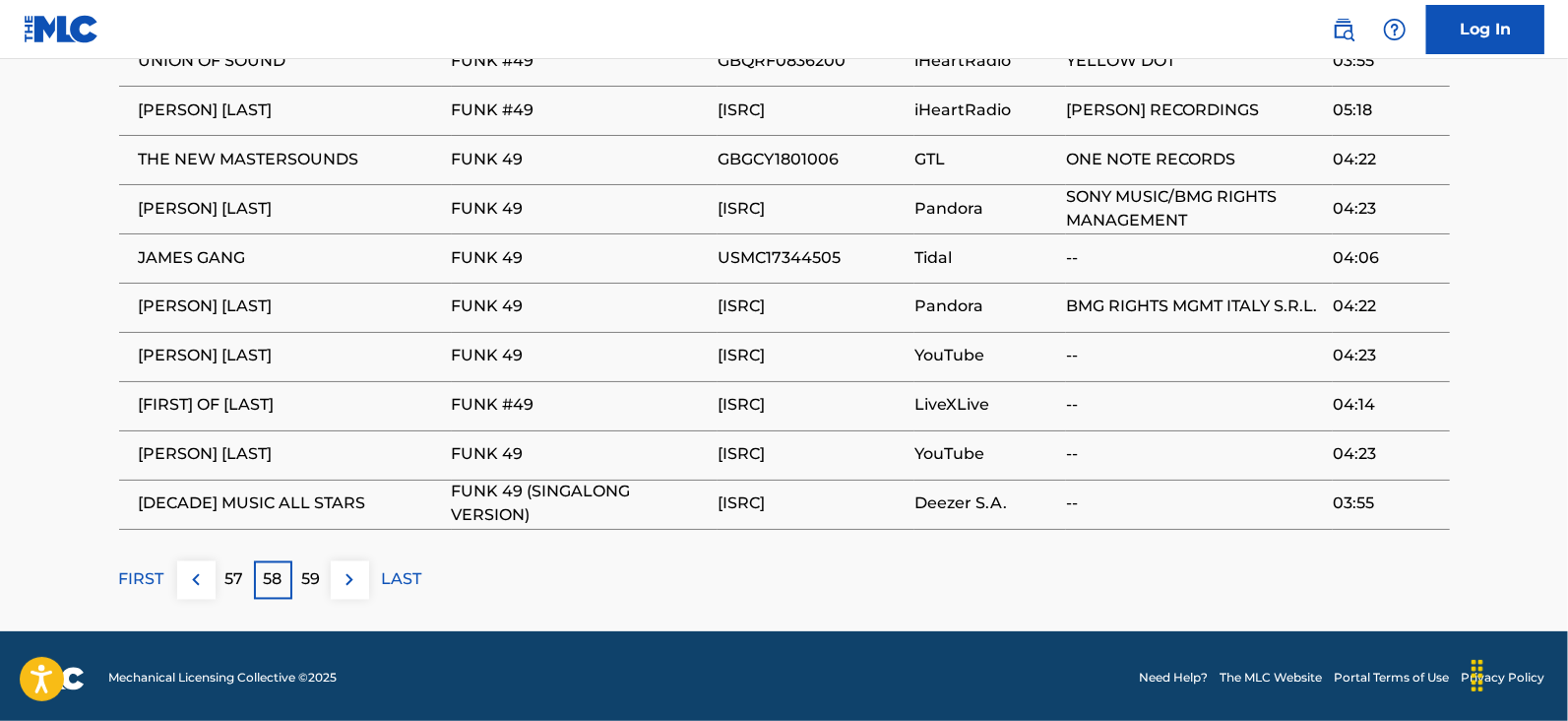 click at bounding box center (349, 580) 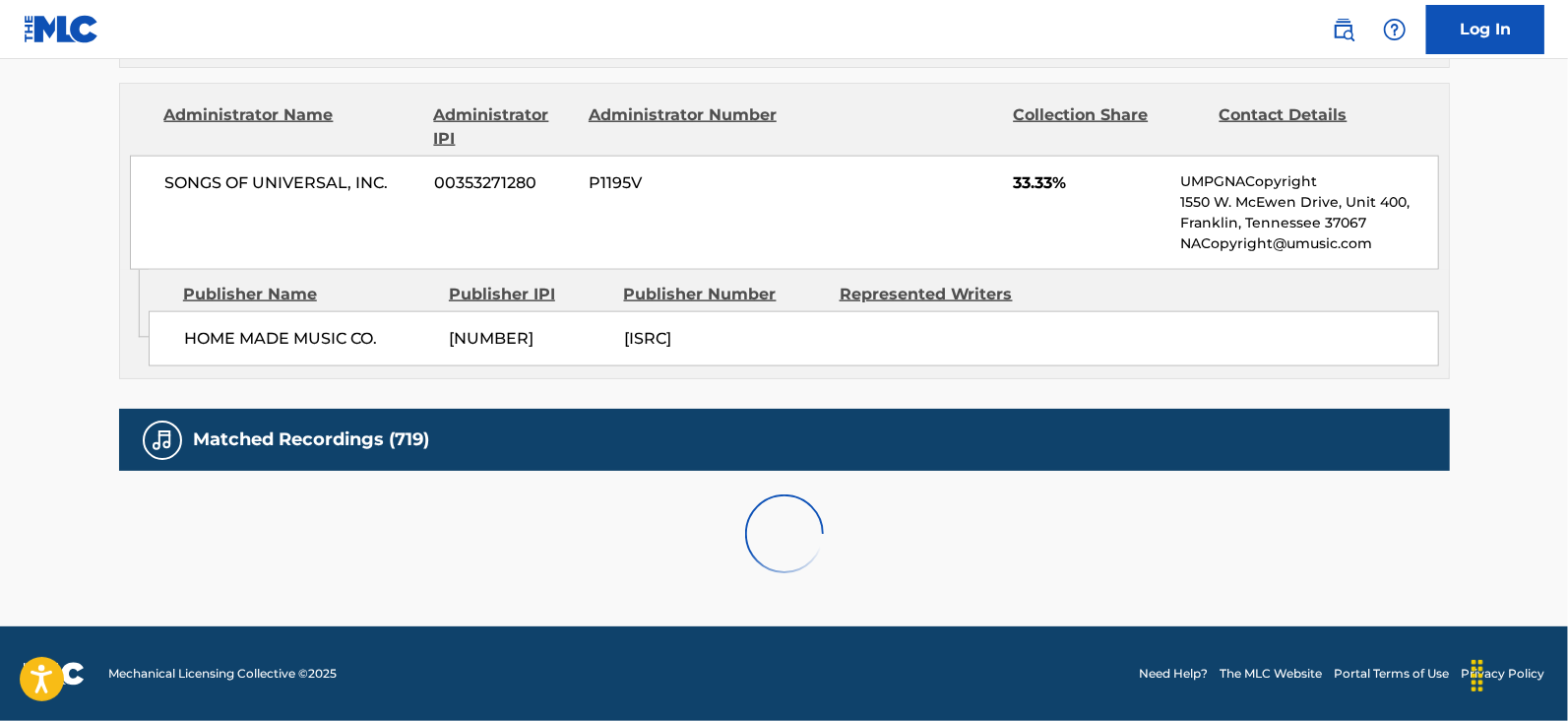 scroll, scrollTop: 2047, scrollLeft: 0, axis: vertical 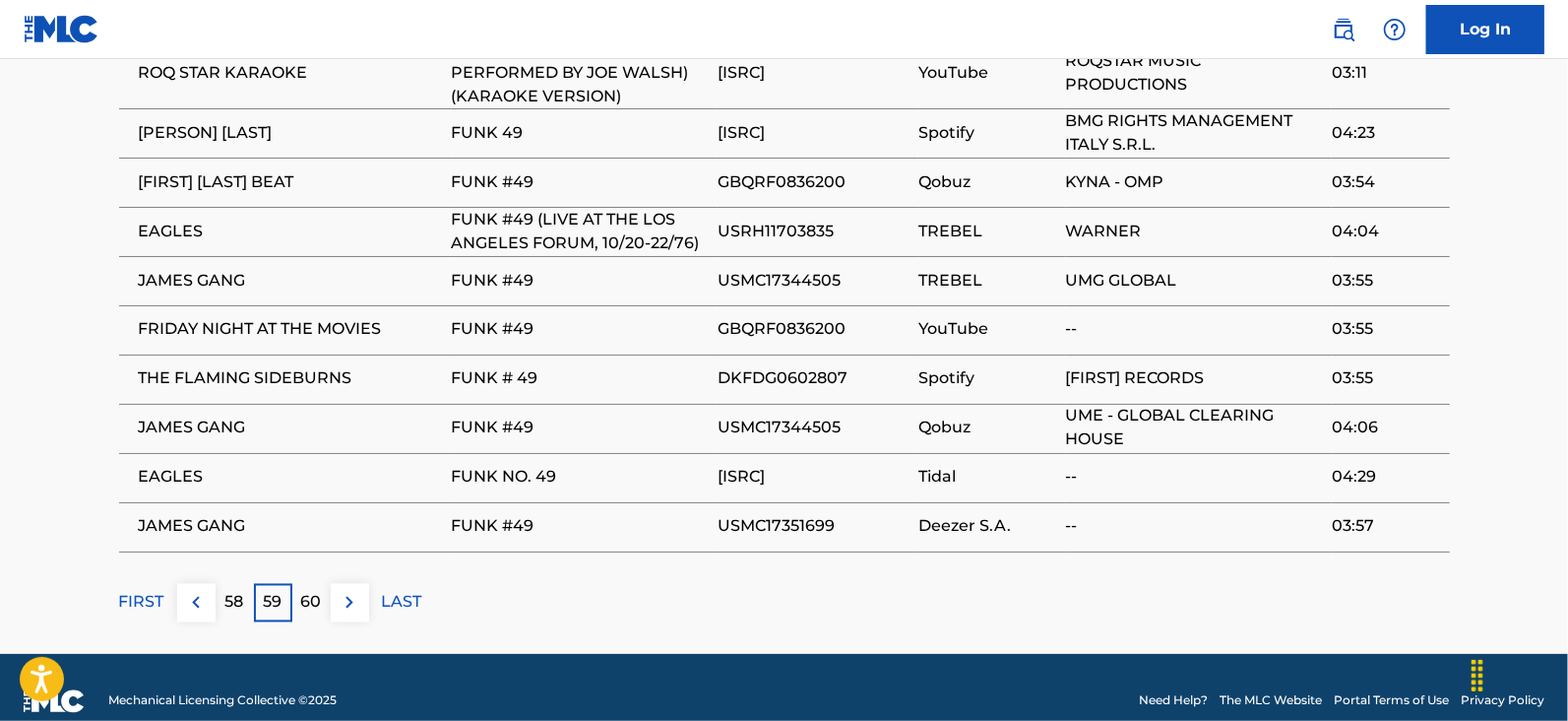 click at bounding box center [349, 603] 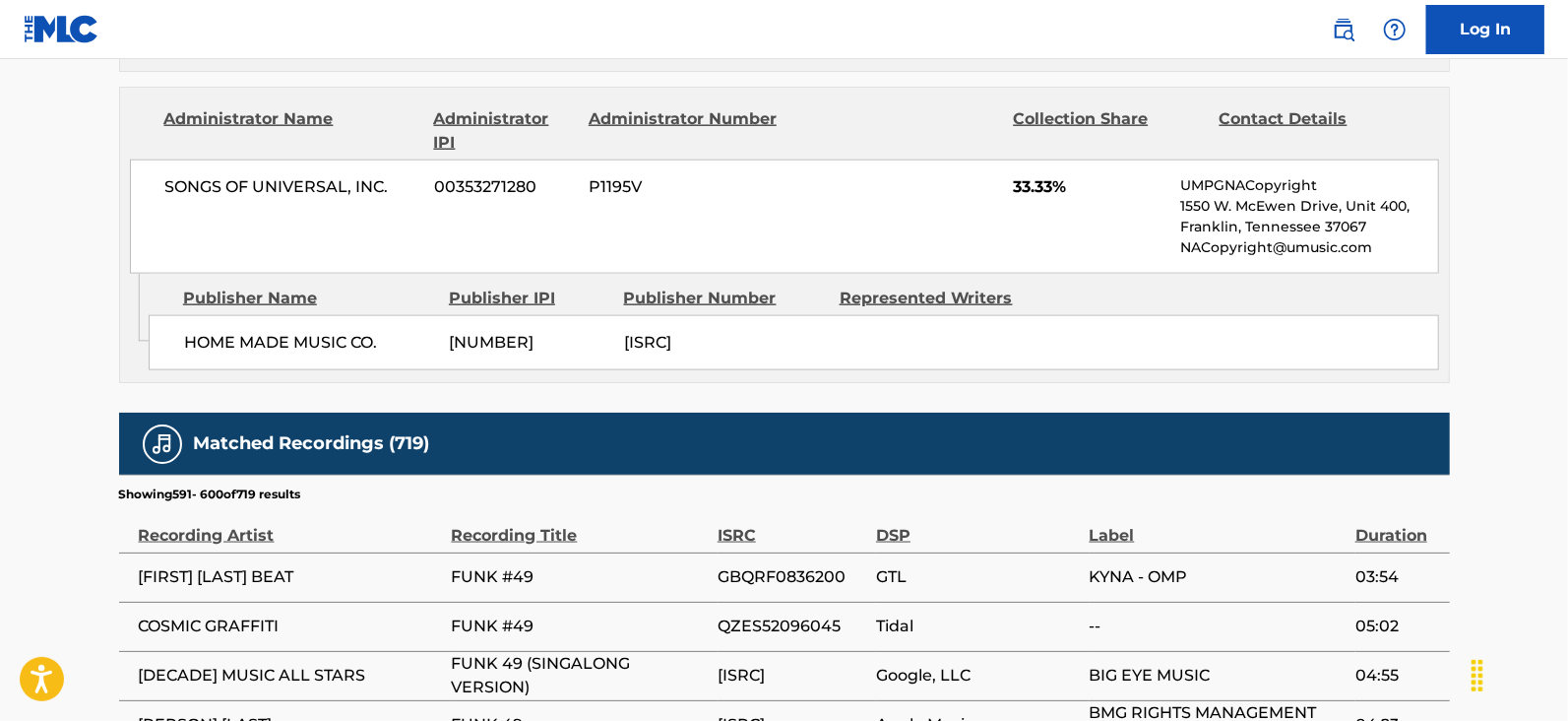 scroll, scrollTop: 2047, scrollLeft: 0, axis: vertical 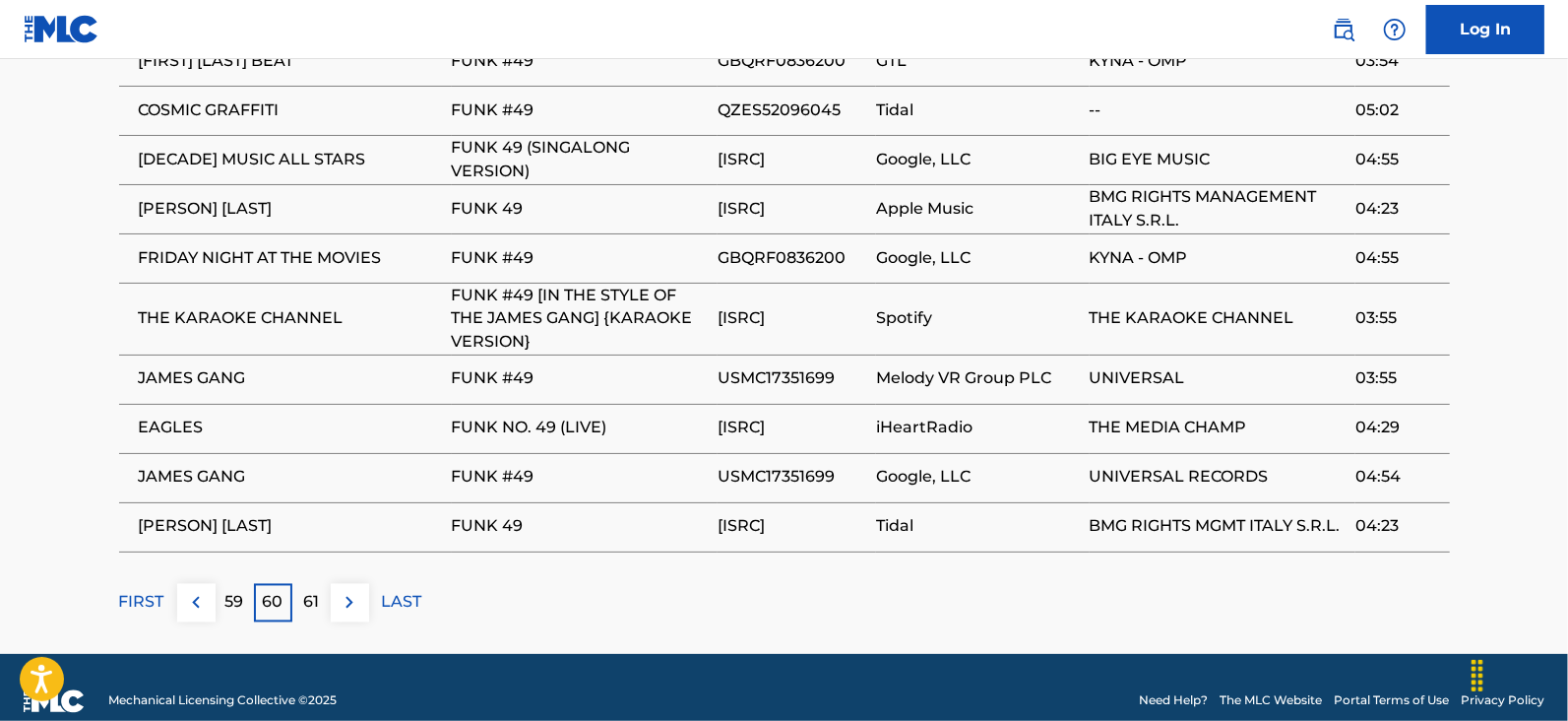 click at bounding box center [349, 603] 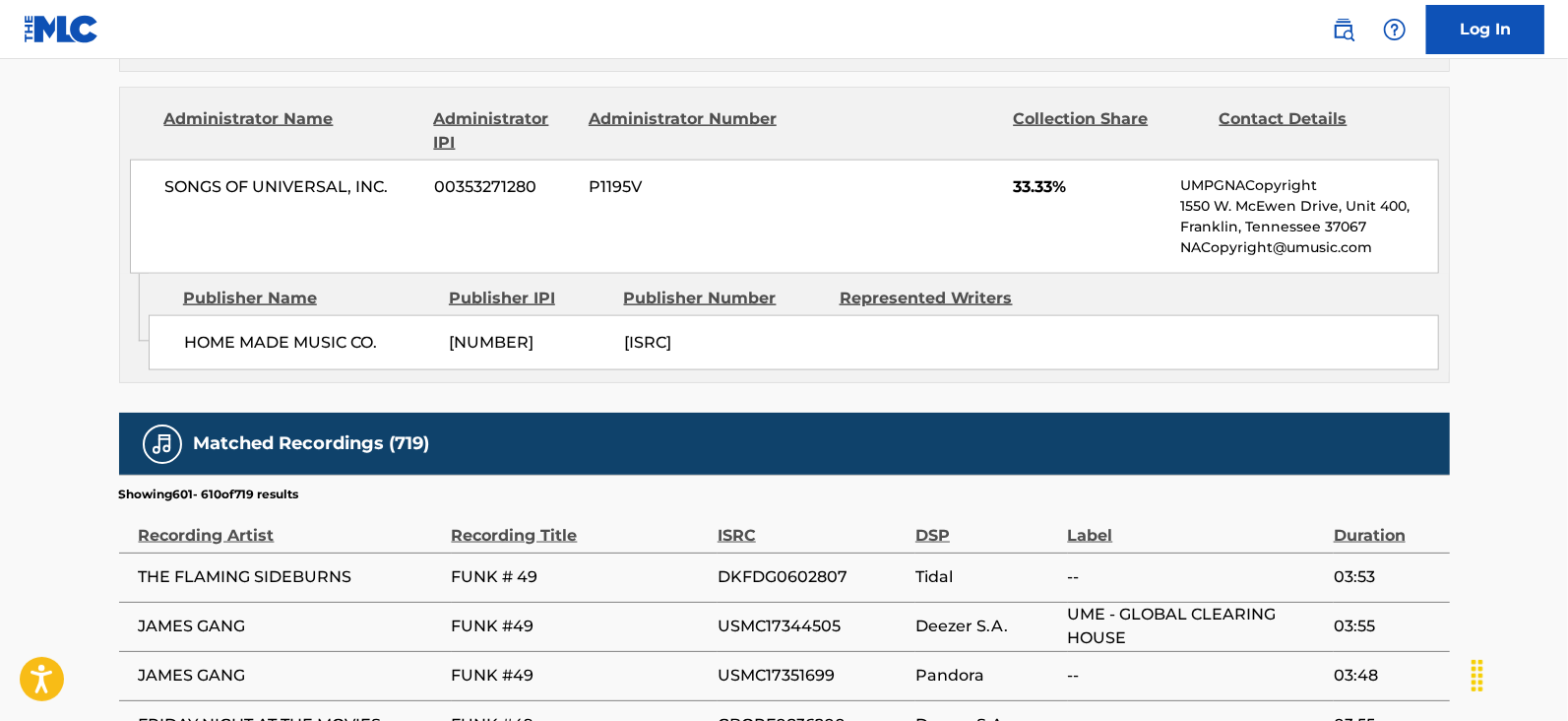 scroll, scrollTop: 2047, scrollLeft: 0, axis: vertical 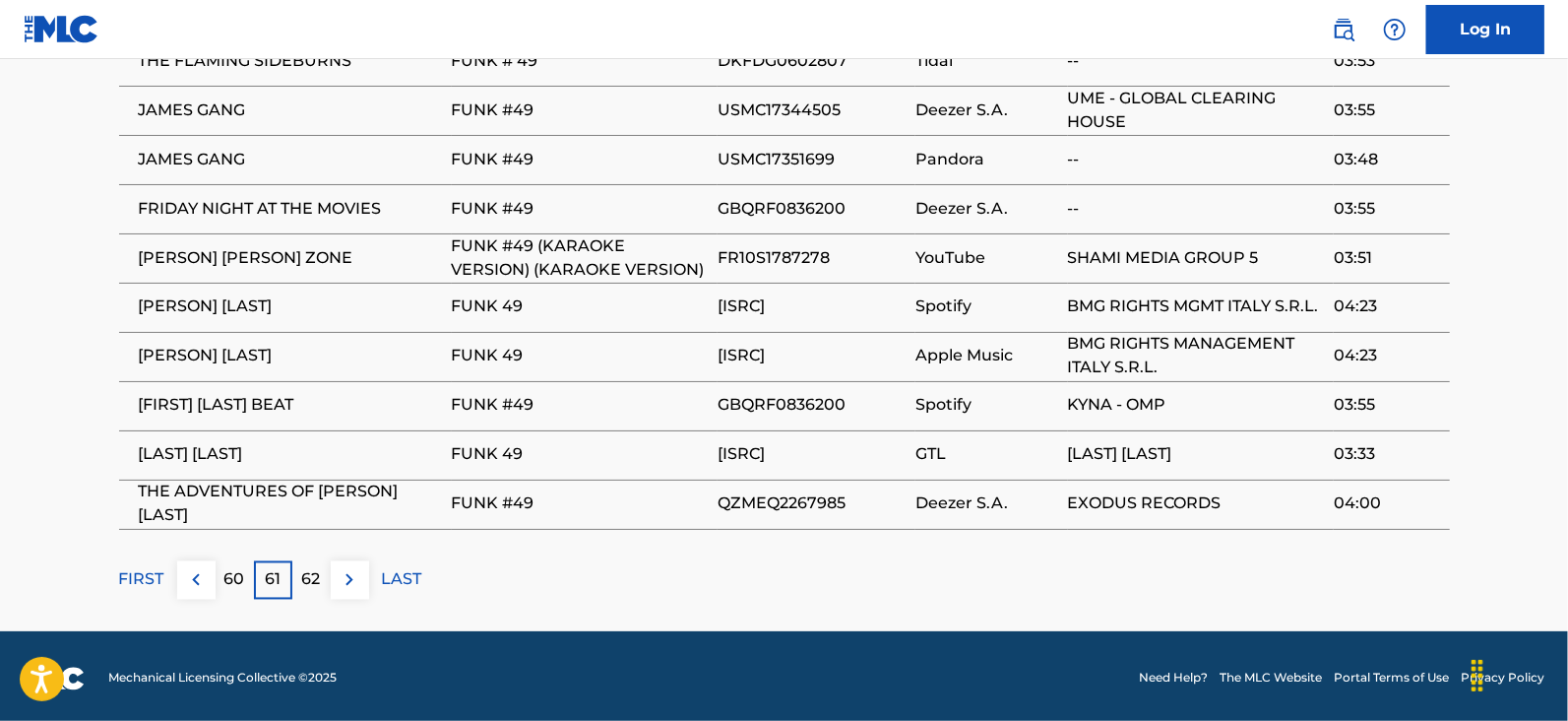 click at bounding box center (349, 580) 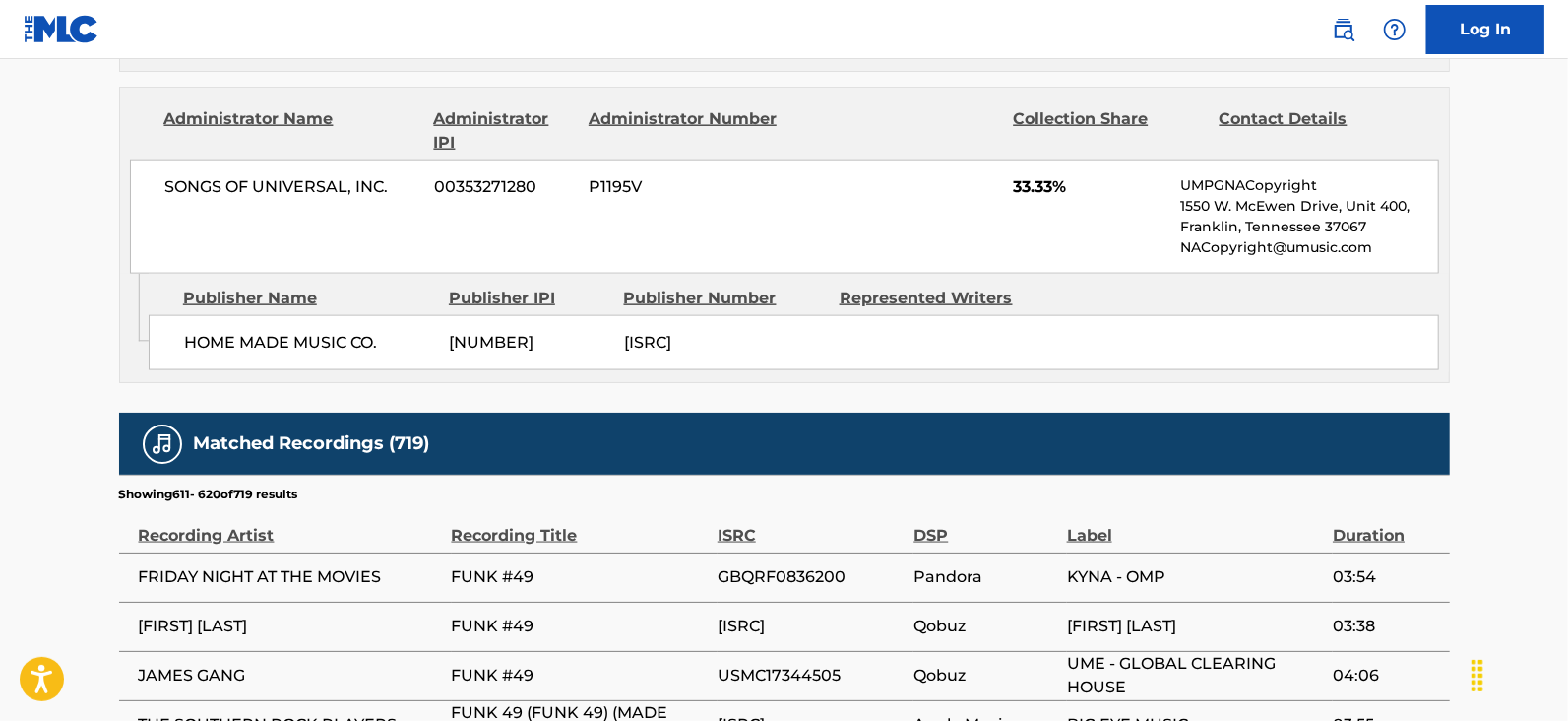 scroll, scrollTop: 2047, scrollLeft: 0, axis: vertical 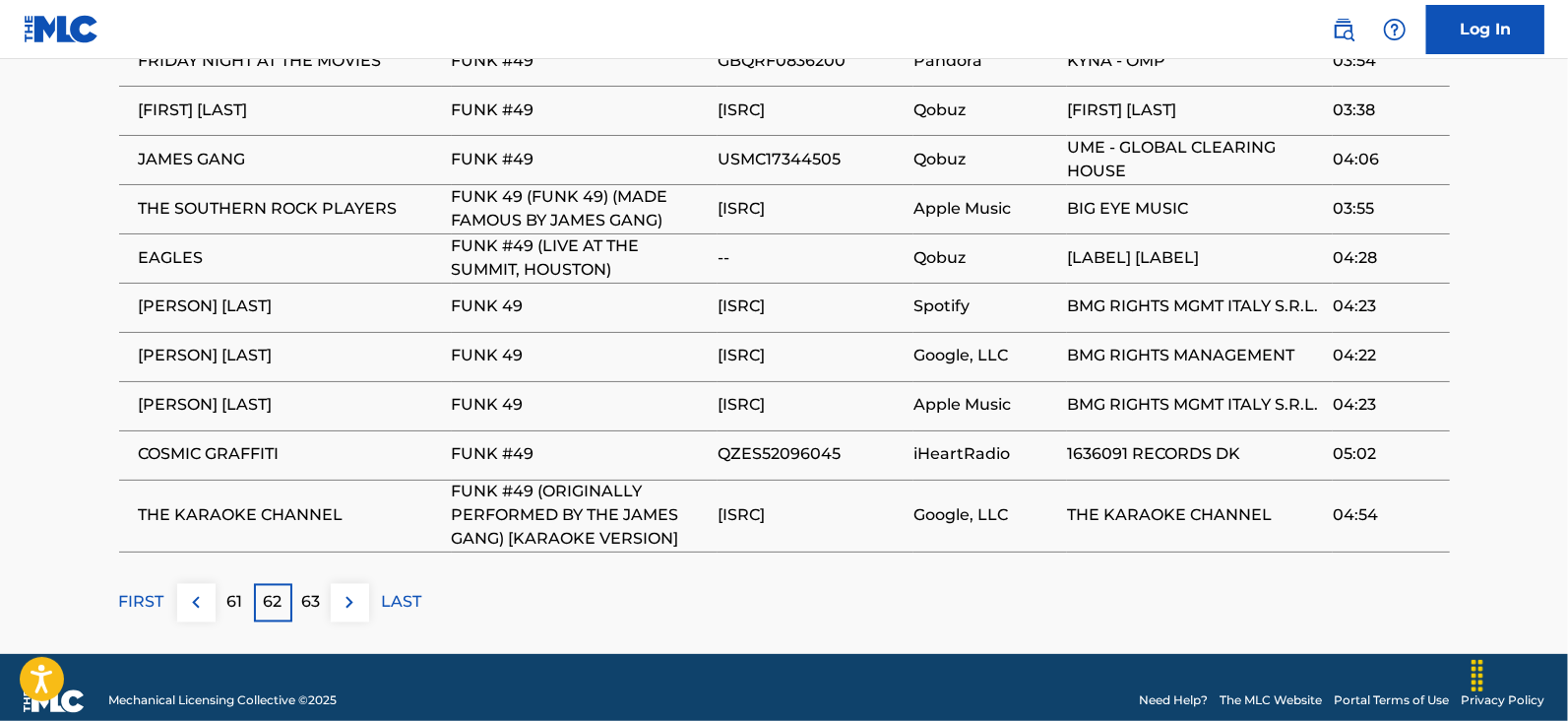 click at bounding box center [349, 603] 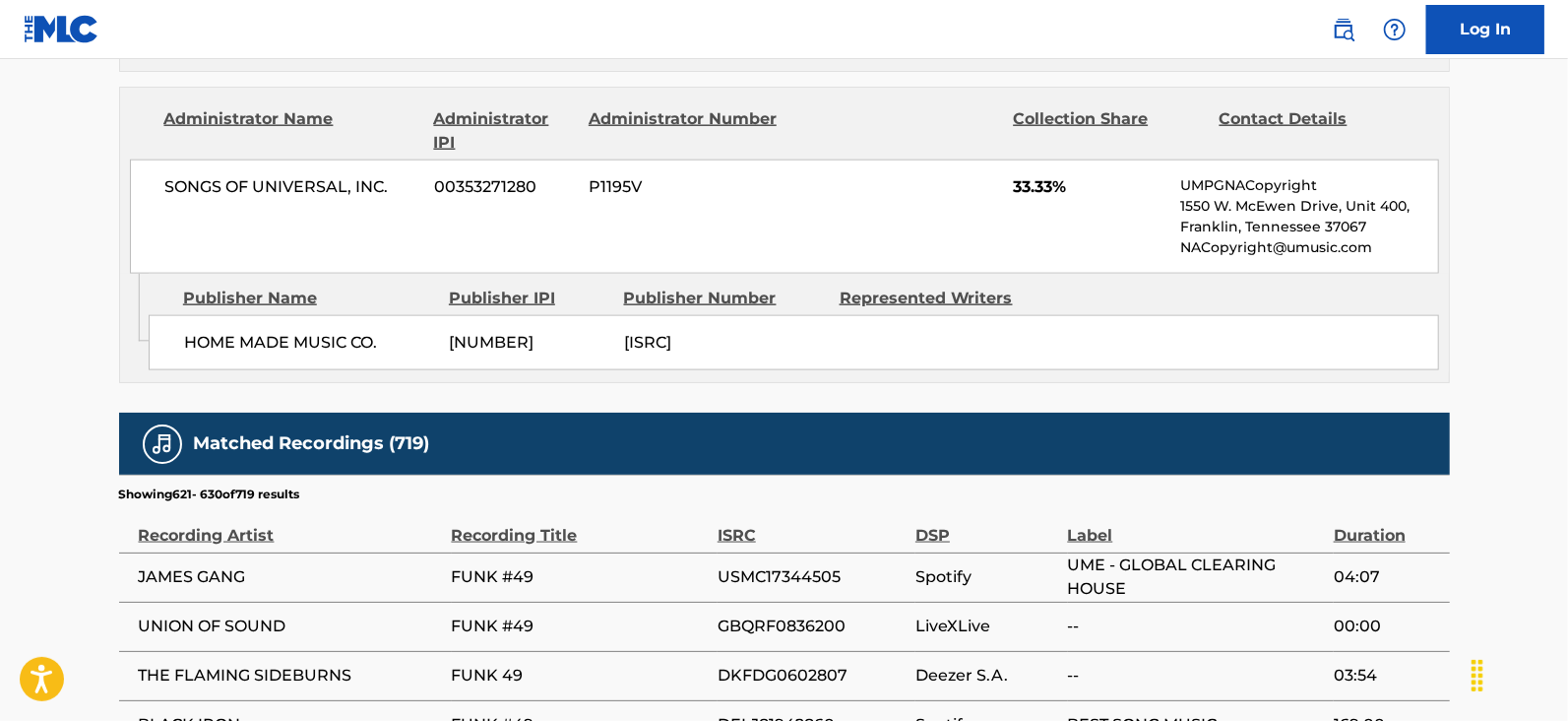 scroll, scrollTop: 2047, scrollLeft: 0, axis: vertical 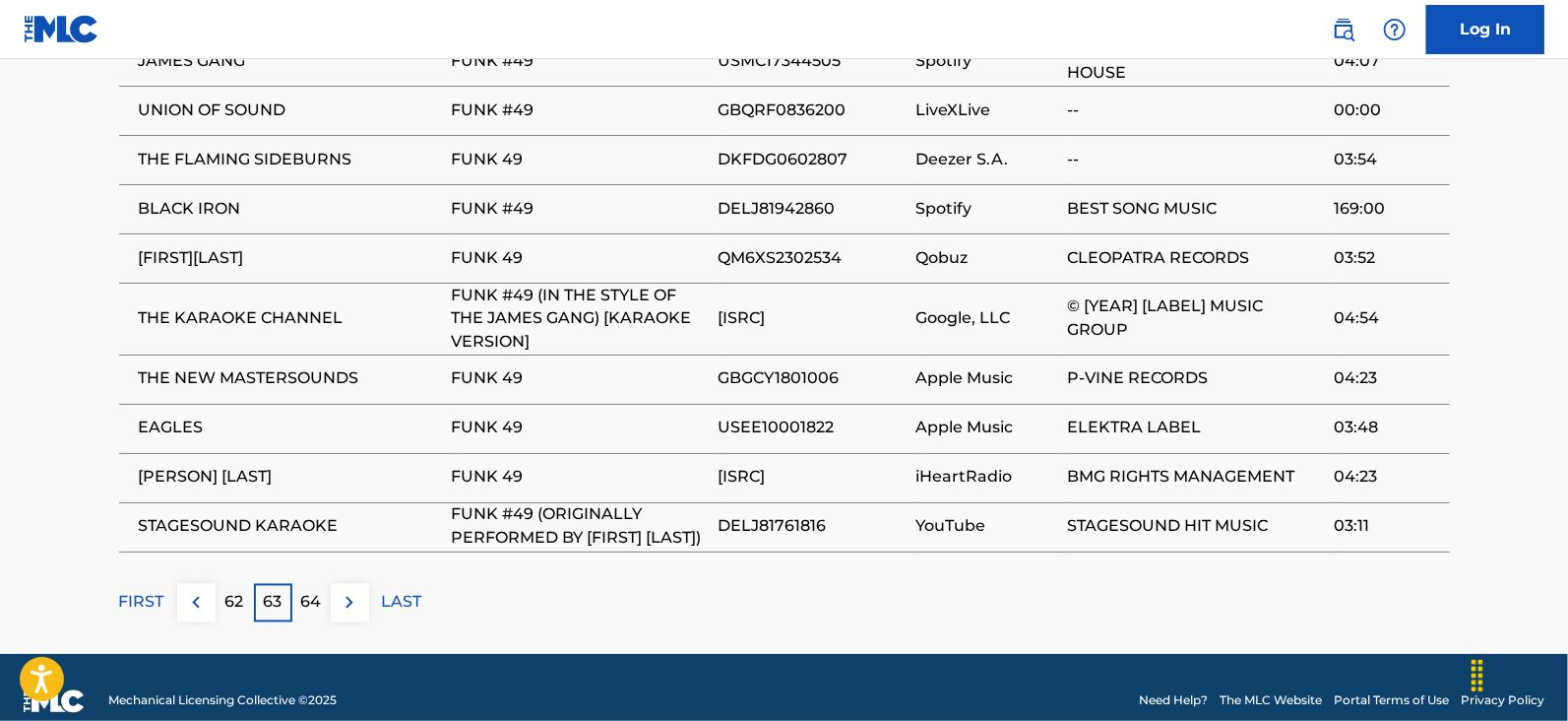 click at bounding box center (349, 603) 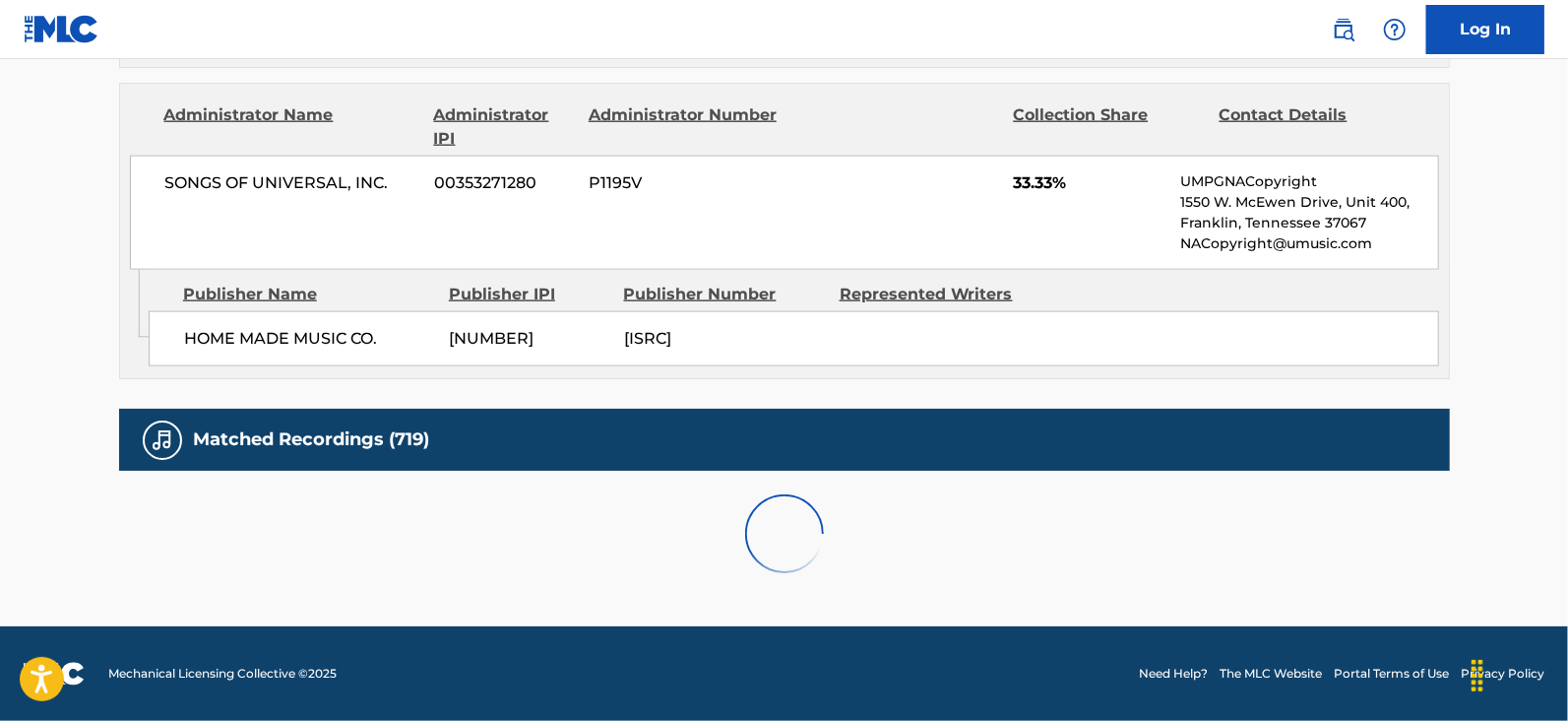scroll, scrollTop: 2047, scrollLeft: 0, axis: vertical 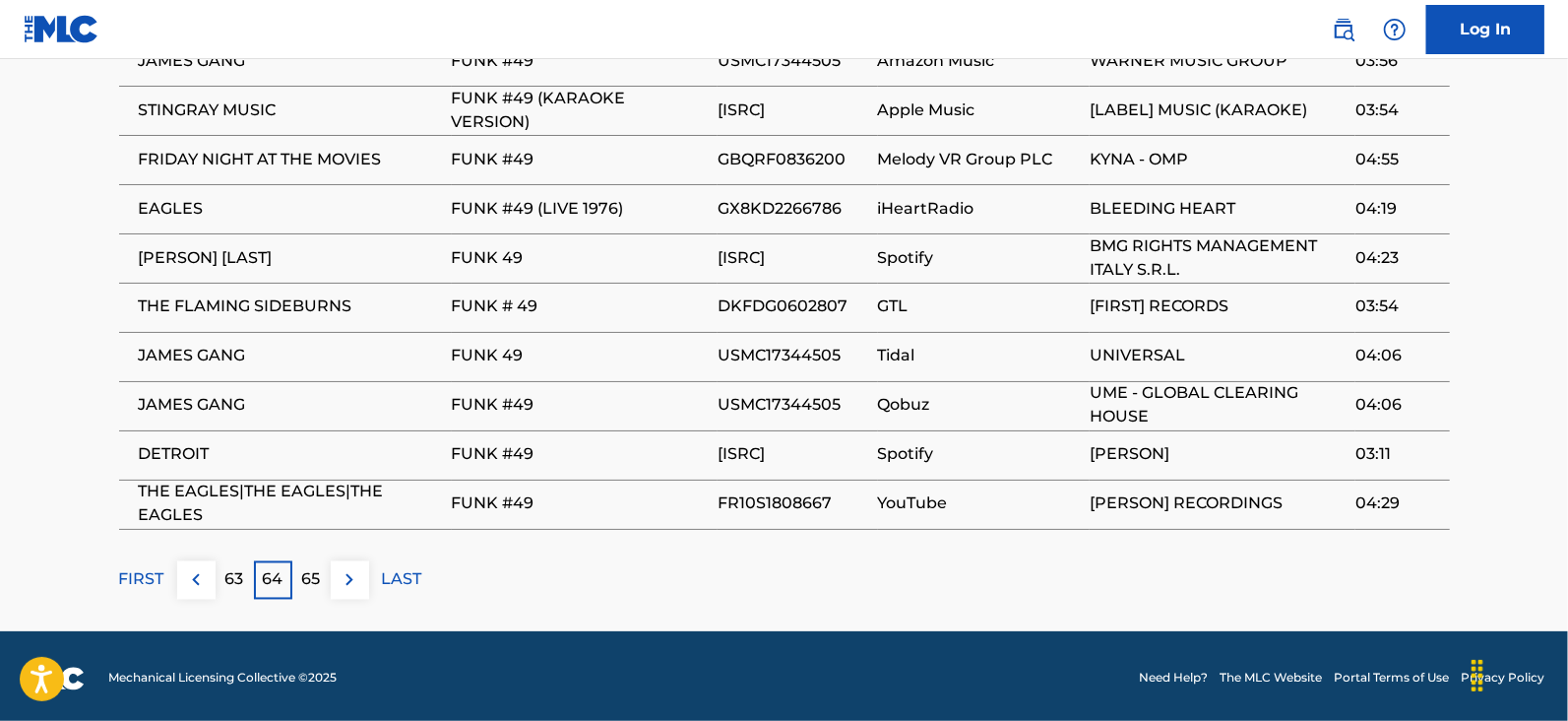 click at bounding box center [349, 580] 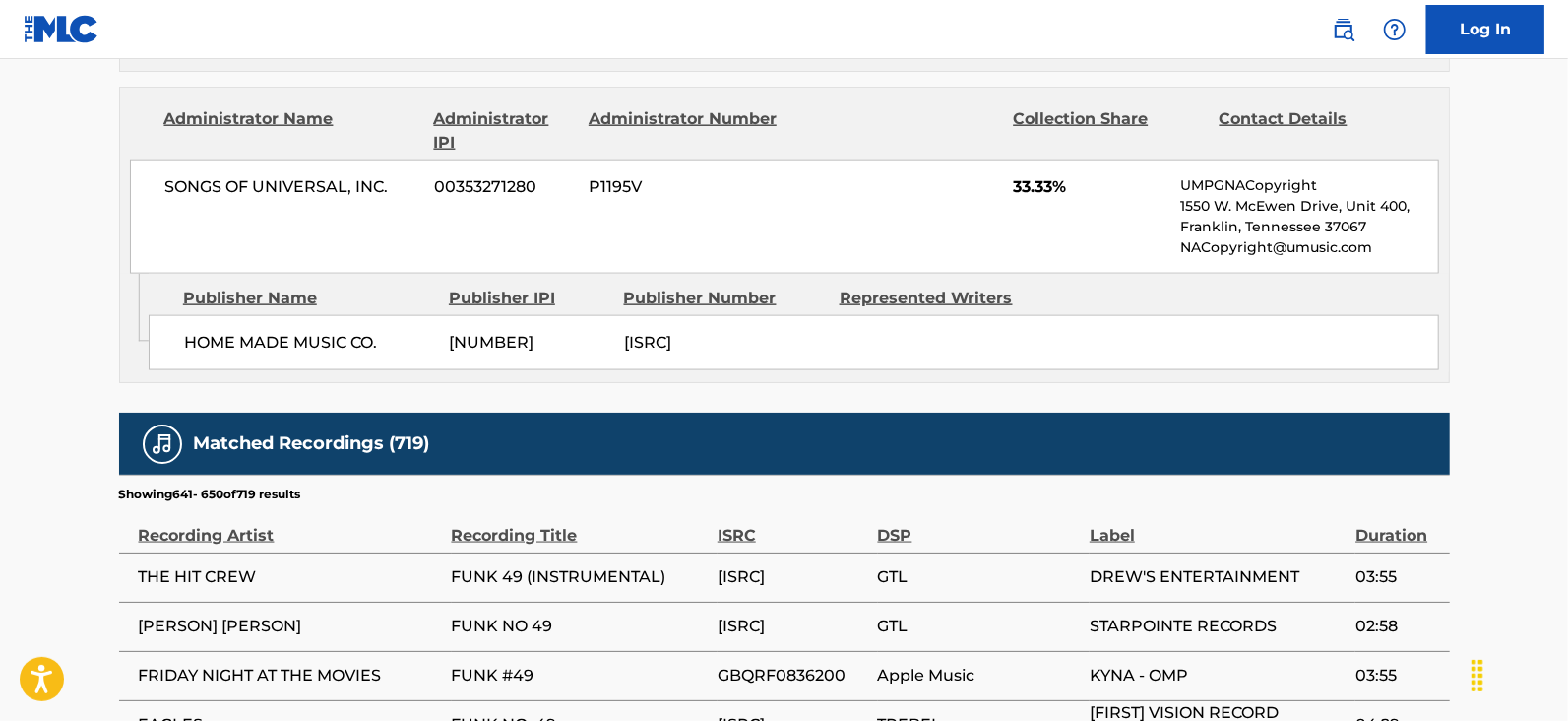 scroll, scrollTop: 2047, scrollLeft: 0, axis: vertical 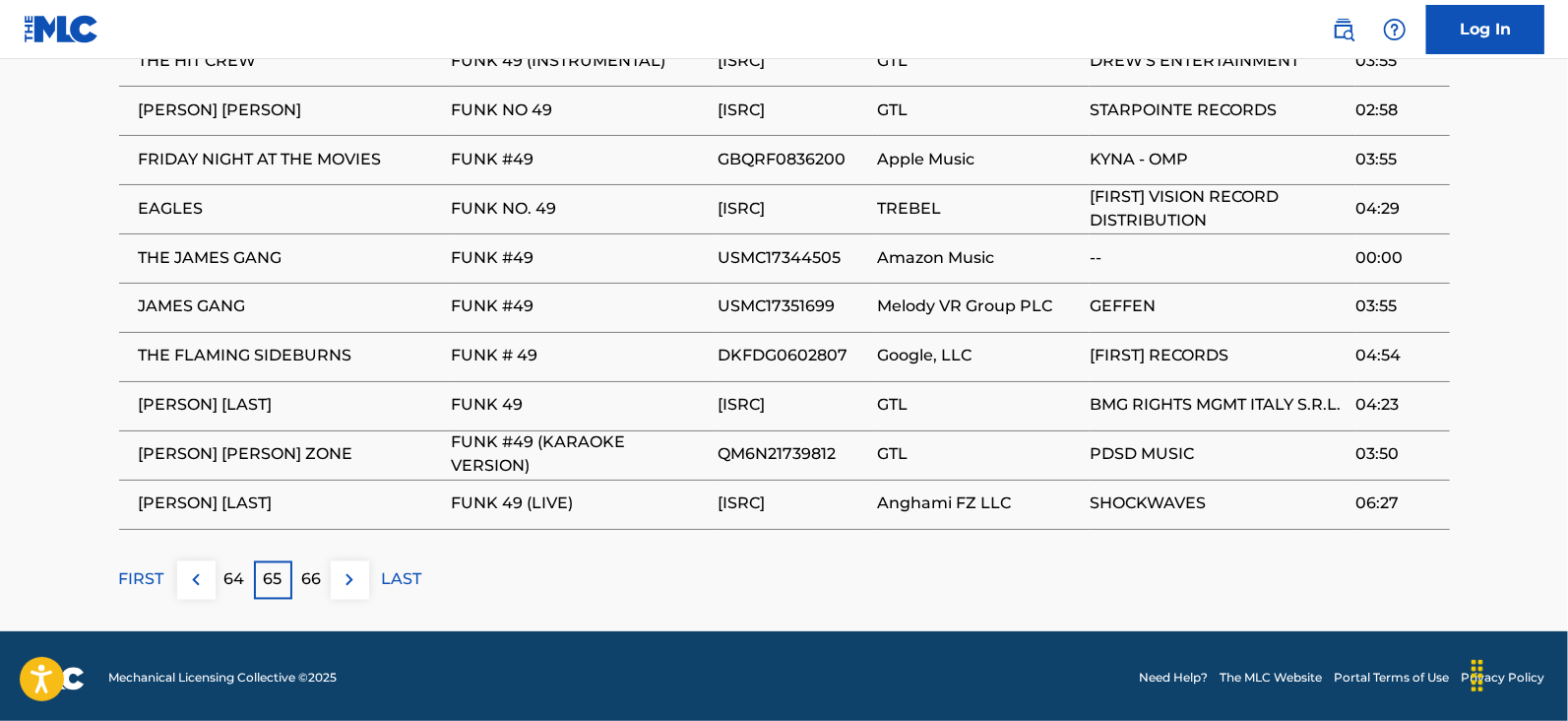 click on "66" at bounding box center (311, 580) 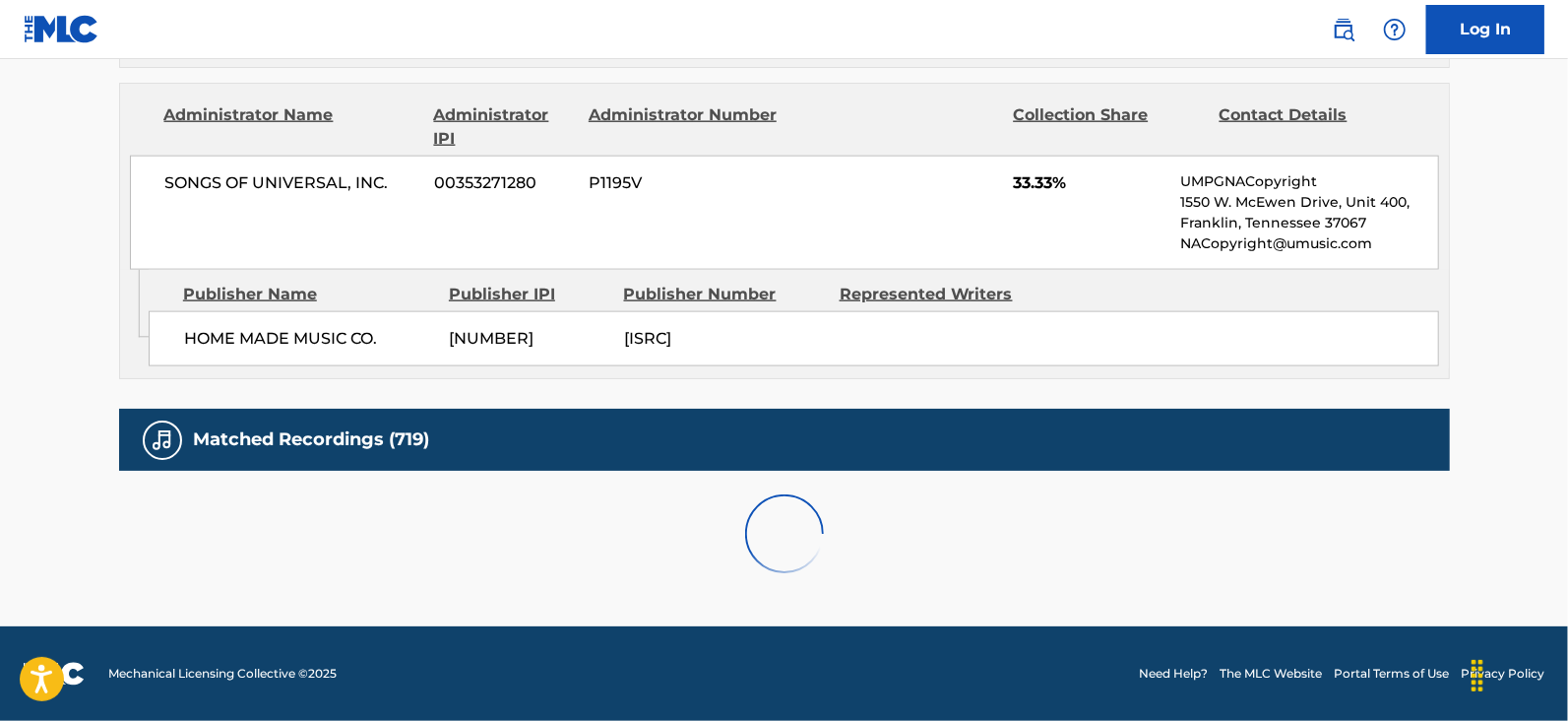 scroll, scrollTop: 2047, scrollLeft: 0, axis: vertical 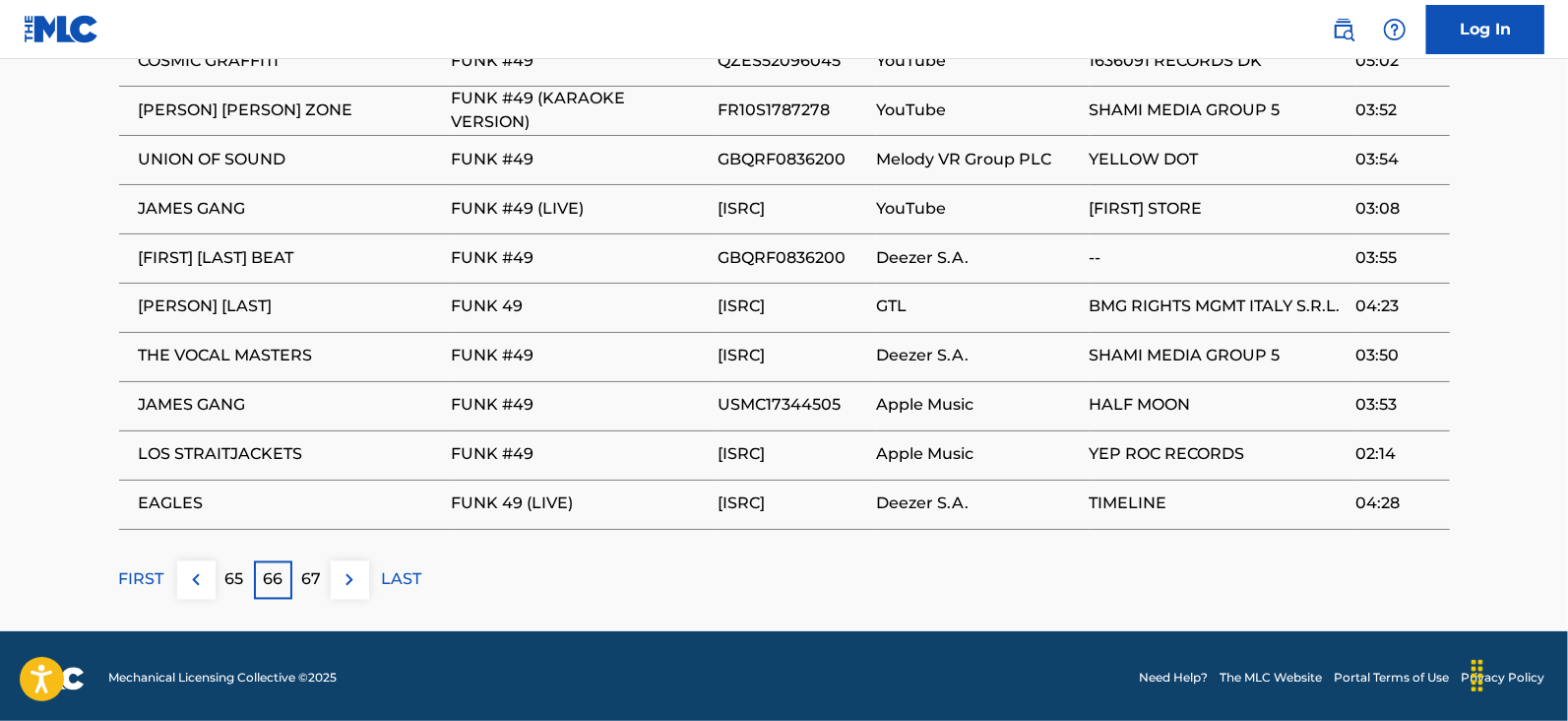click at bounding box center [349, 580] 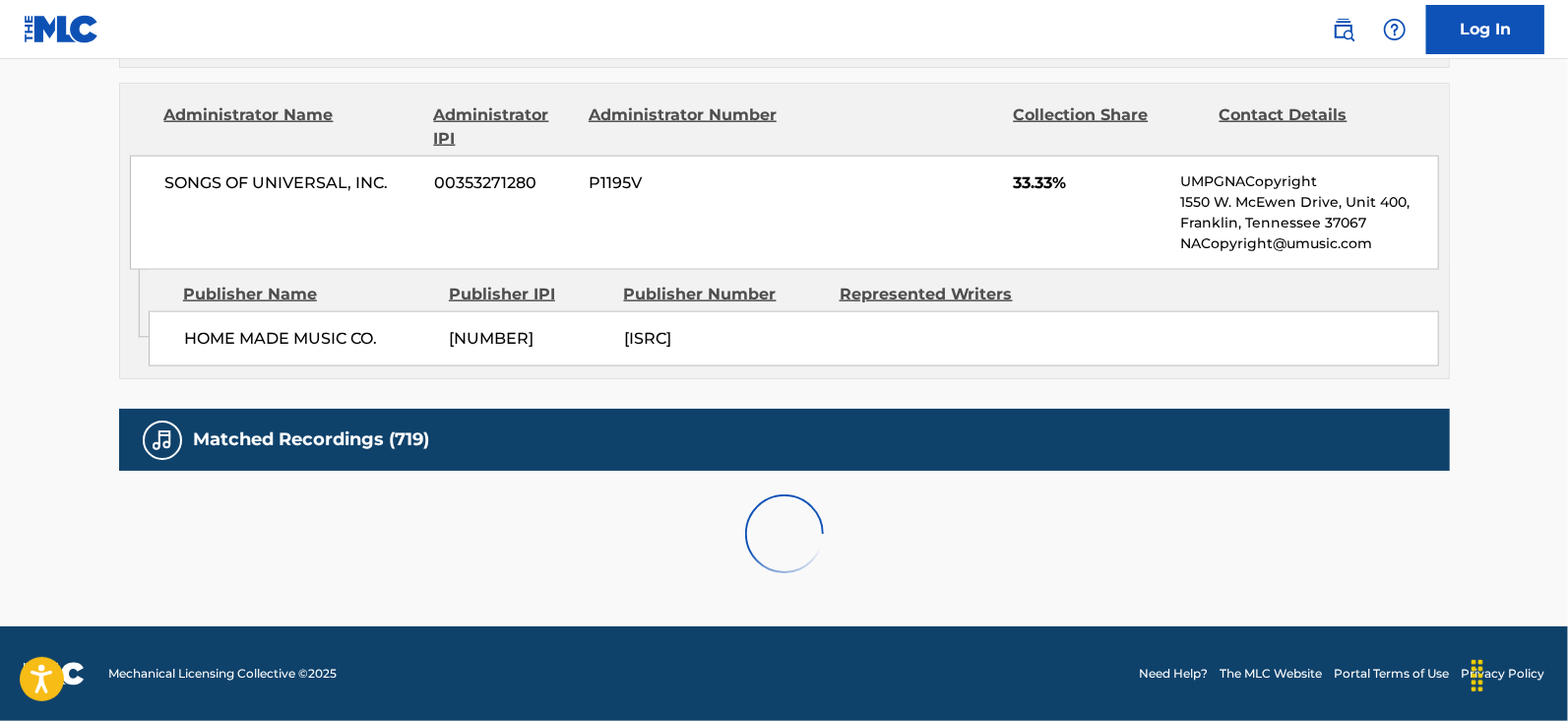 scroll, scrollTop: 2047, scrollLeft: 0, axis: vertical 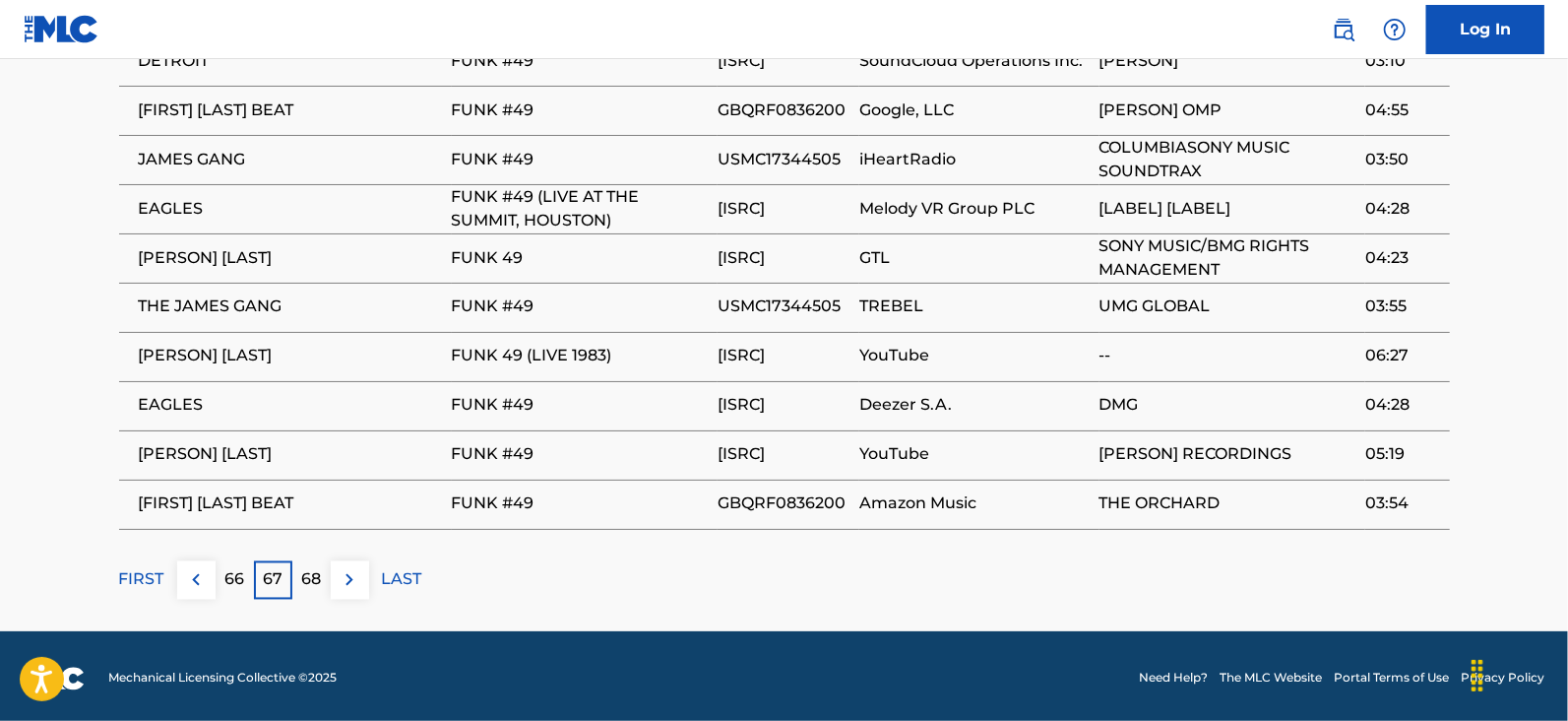 click on "68" at bounding box center (311, 580) 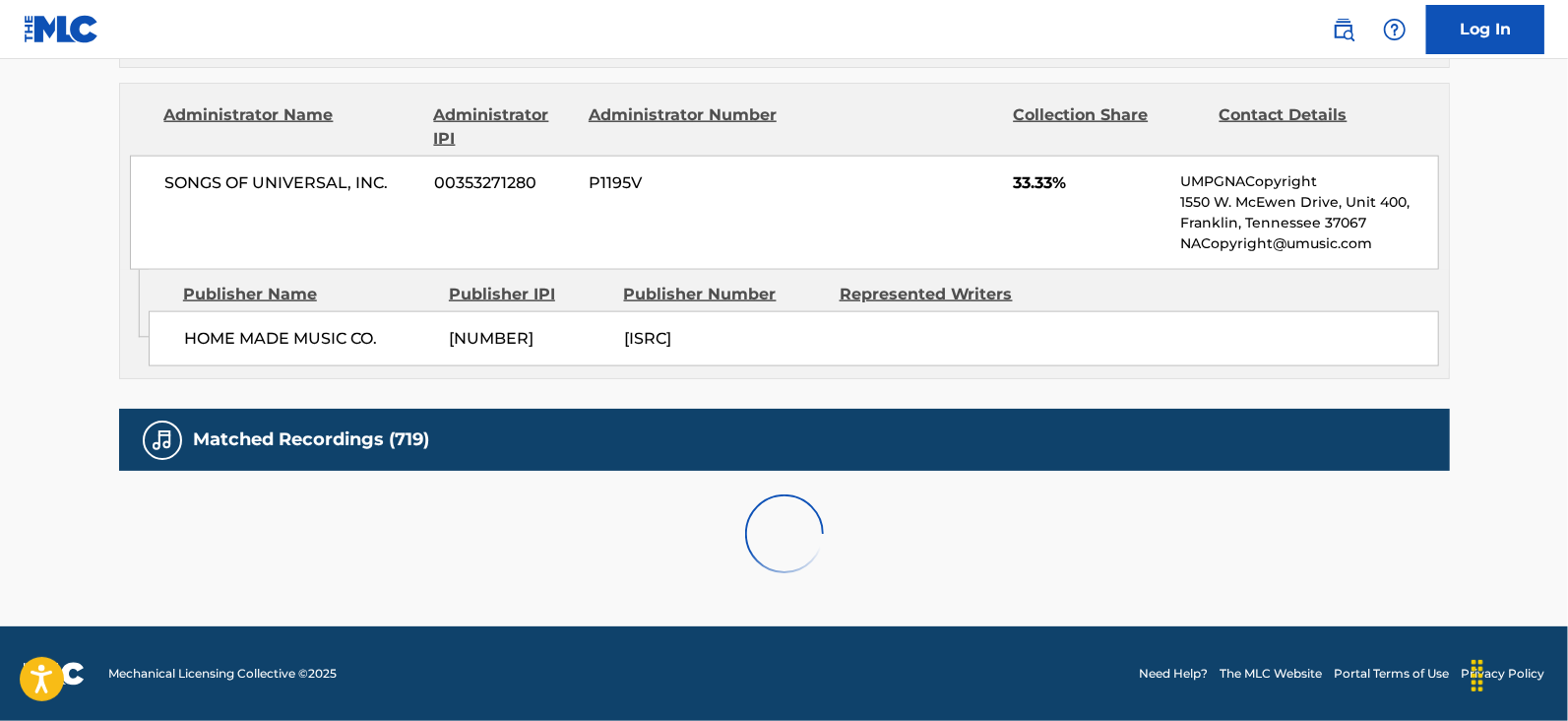 scroll, scrollTop: 2047, scrollLeft: 0, axis: vertical 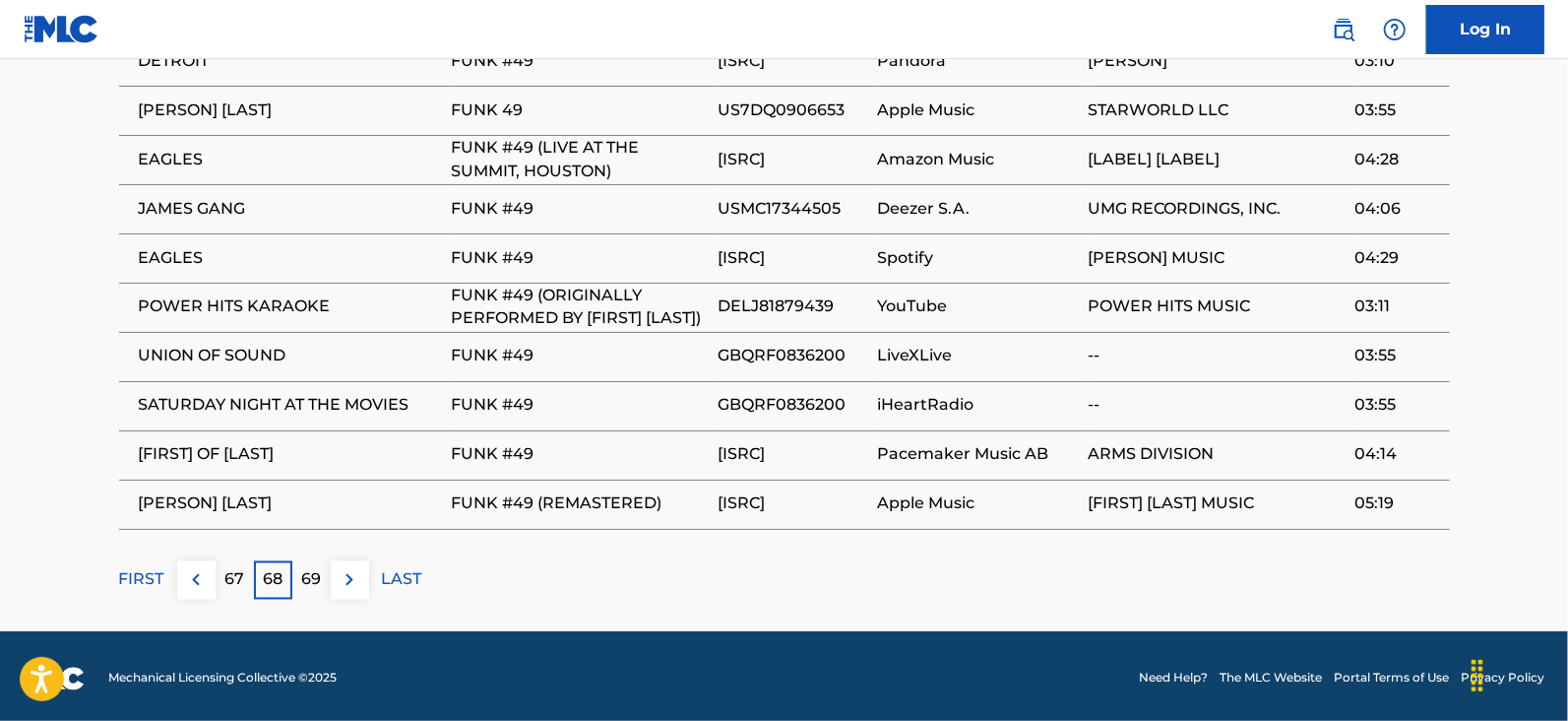 click at bounding box center [349, 580] 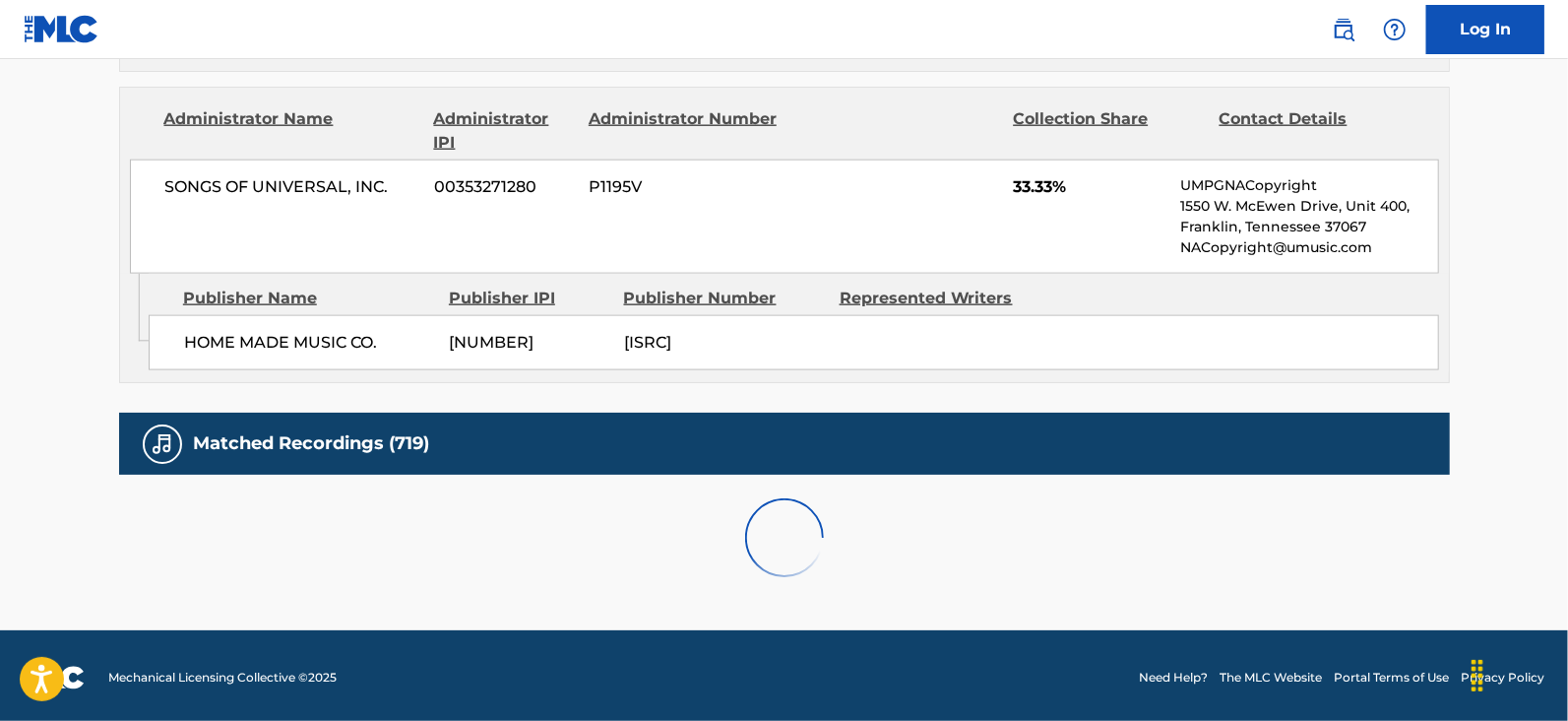 scroll, scrollTop: 2047, scrollLeft: 0, axis: vertical 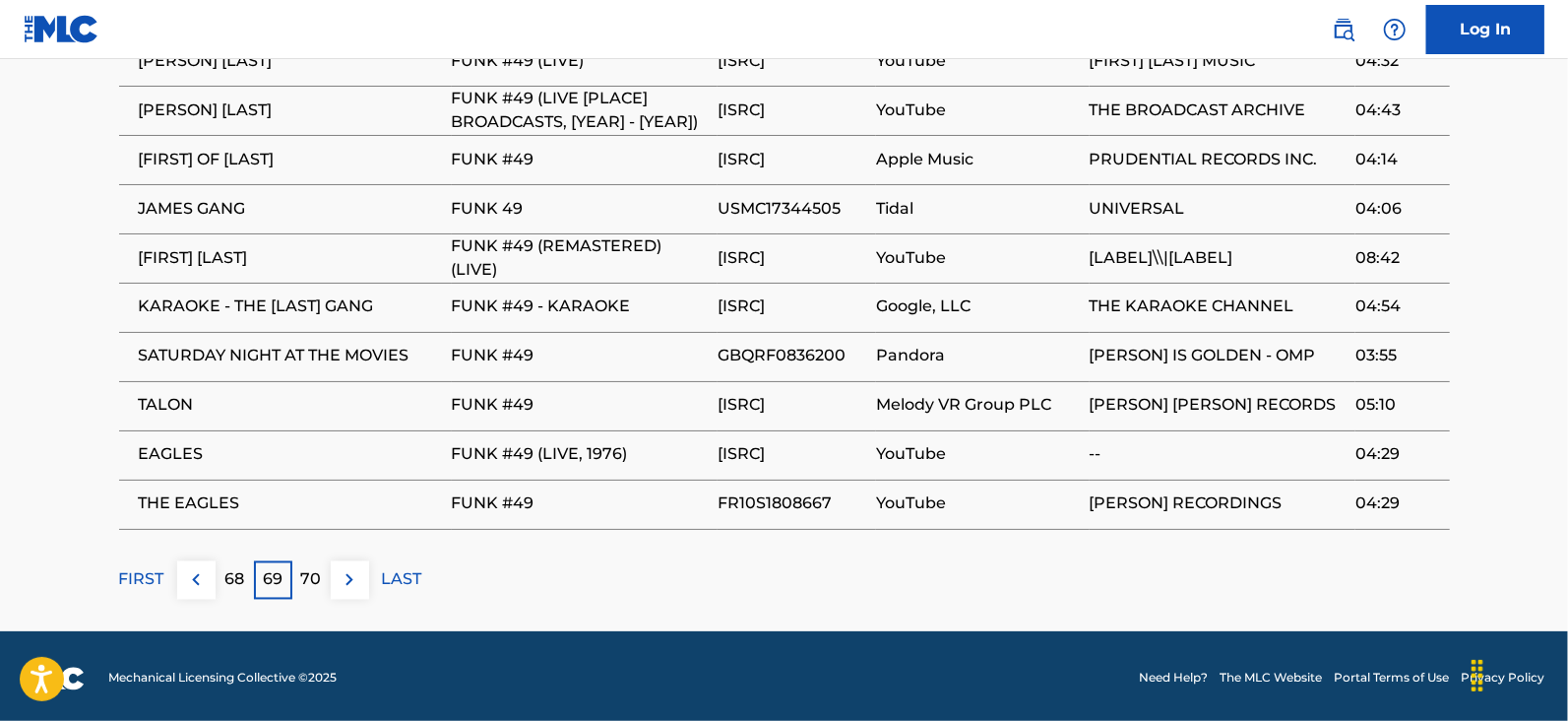 click at bounding box center [349, 580] 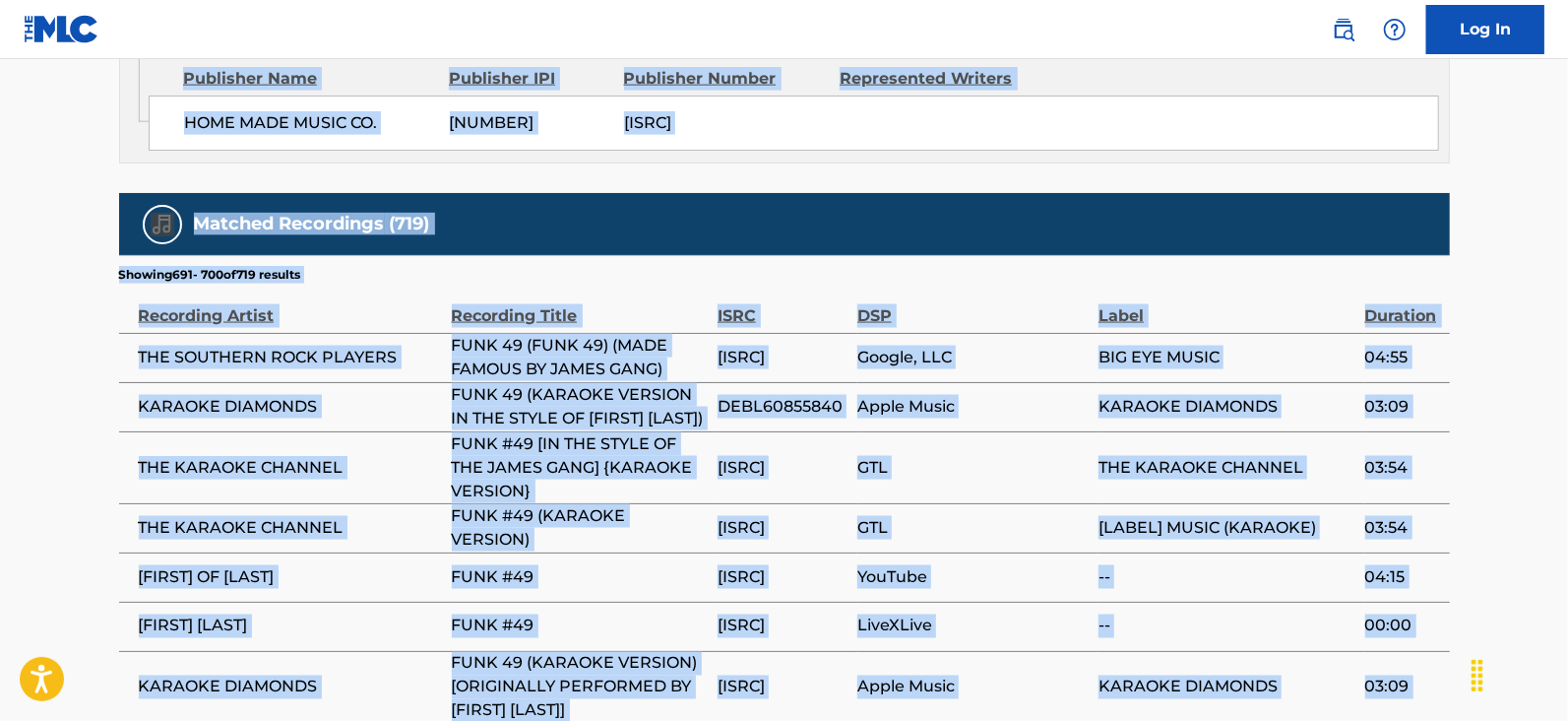 scroll, scrollTop: 1559, scrollLeft: 0, axis: vertical 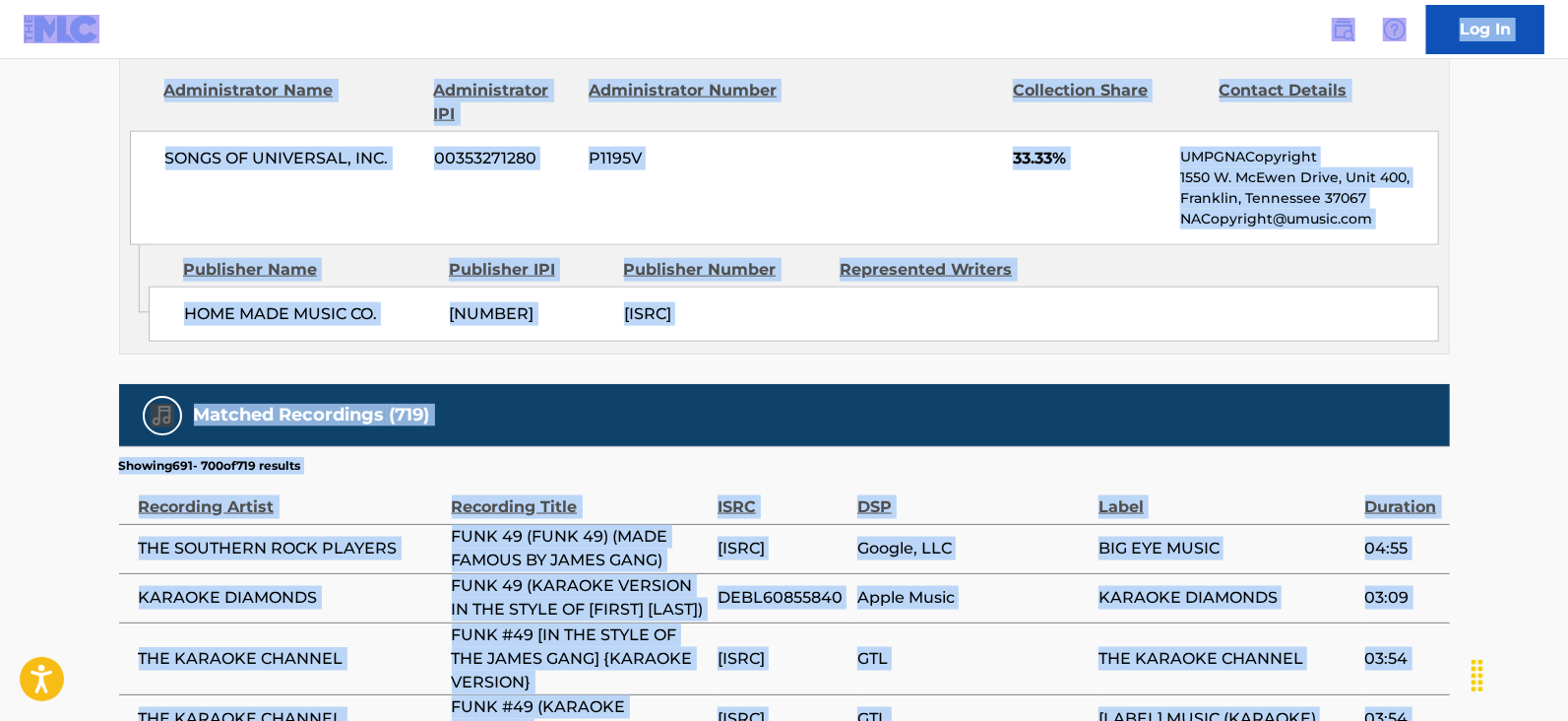 click on "FUNK NO 49     Work Detail   Member Work Identifier -- MLC Song Code F90480 ISWC T0708815148 Duration --:-- Language English Alternative Titles Alternative Title Alternative Title Type Language FUNK NO. 49 Generic Alternative Title -- FUNK 49 Generic Alternative Title -- FUNK NUMBER 49 Generic Alternative Title -- FUNK #49 Generic Alternative Title -- Writers   (3) Writer Name [LAST] [LAST] [IPI] Composer/Author [LAST] [LAST] [IPI] Composer/Author [LAST] [LAST] [IPI] Composer/Author Publishers   (3) Total shares:  100.01 % Publisher Name Publisher IPI Publisher Number Represented Writers Collection Share Contact Details RESERVOIR 416 [IPI] P41349 [LAST] [LAST] 33.34% Reservoir MLC Inquiries MLC@reservoir-media.com Publisher Name Publisher IPI Publisher Number Represented Writers Collection Share Contact Details SONGS OF UNIVERSAL, INC. [IPI] P1195V [LAST] [LAST], [LAST]  [LAST] 33.34% [IPI]" at bounding box center (784, -139) 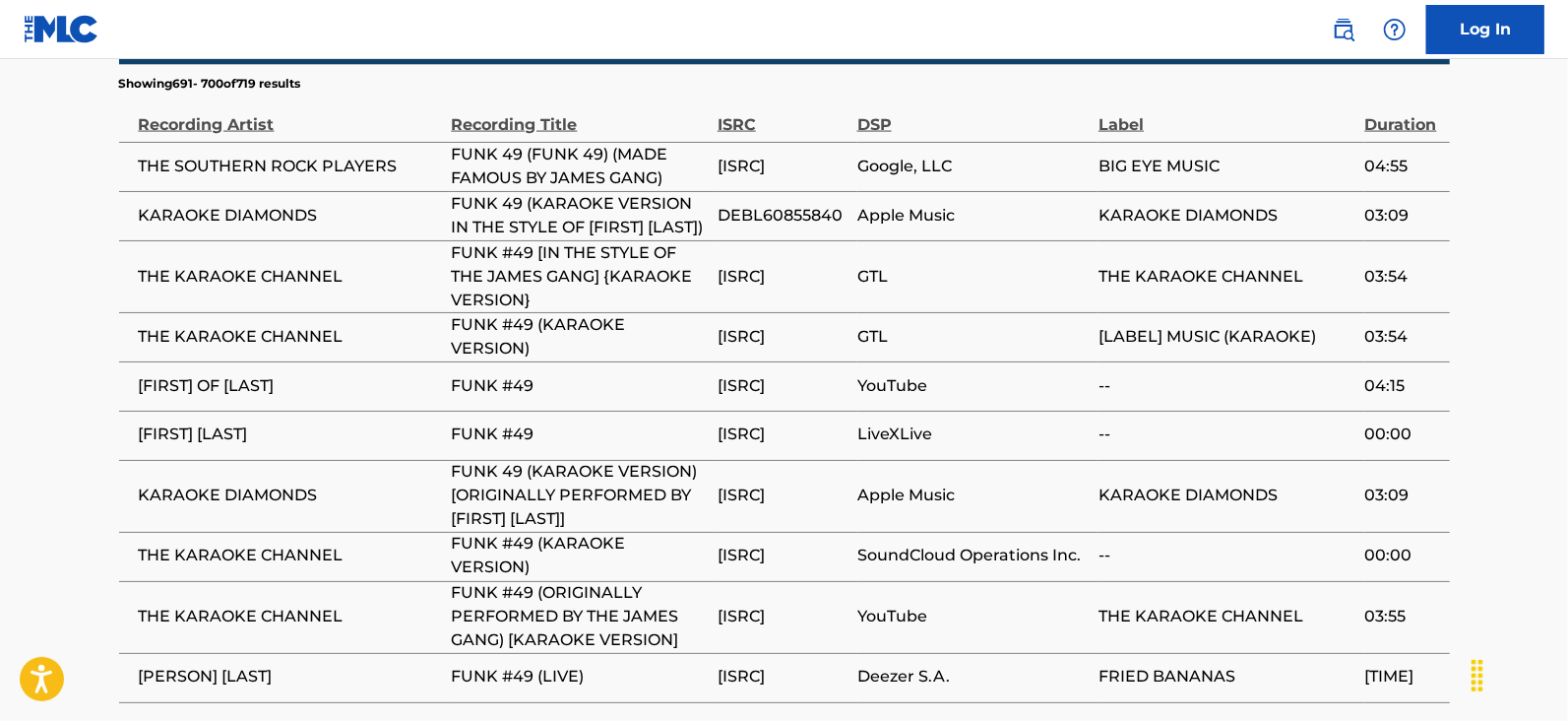 scroll, scrollTop: 2114, scrollLeft: 0, axis: vertical 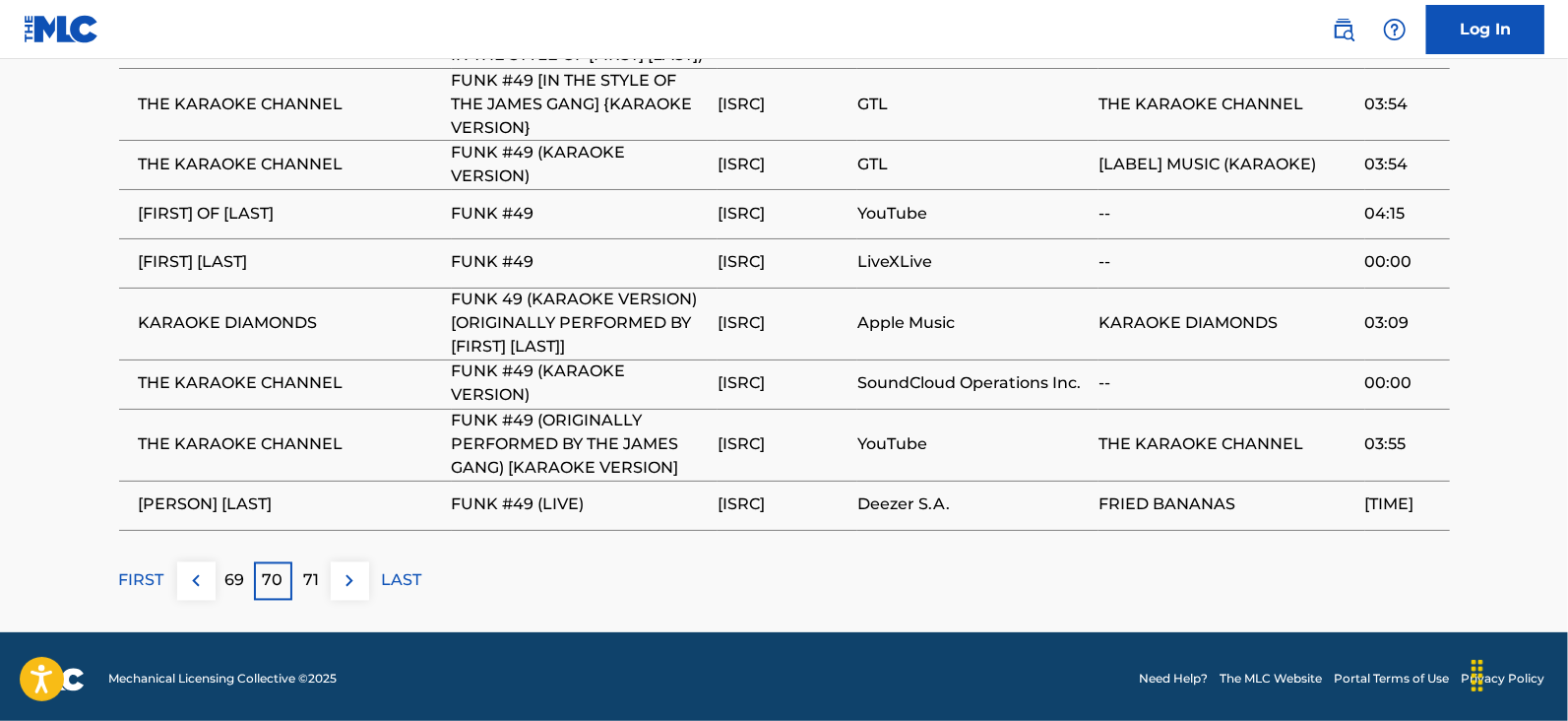 click on "71" at bounding box center (311, 581) 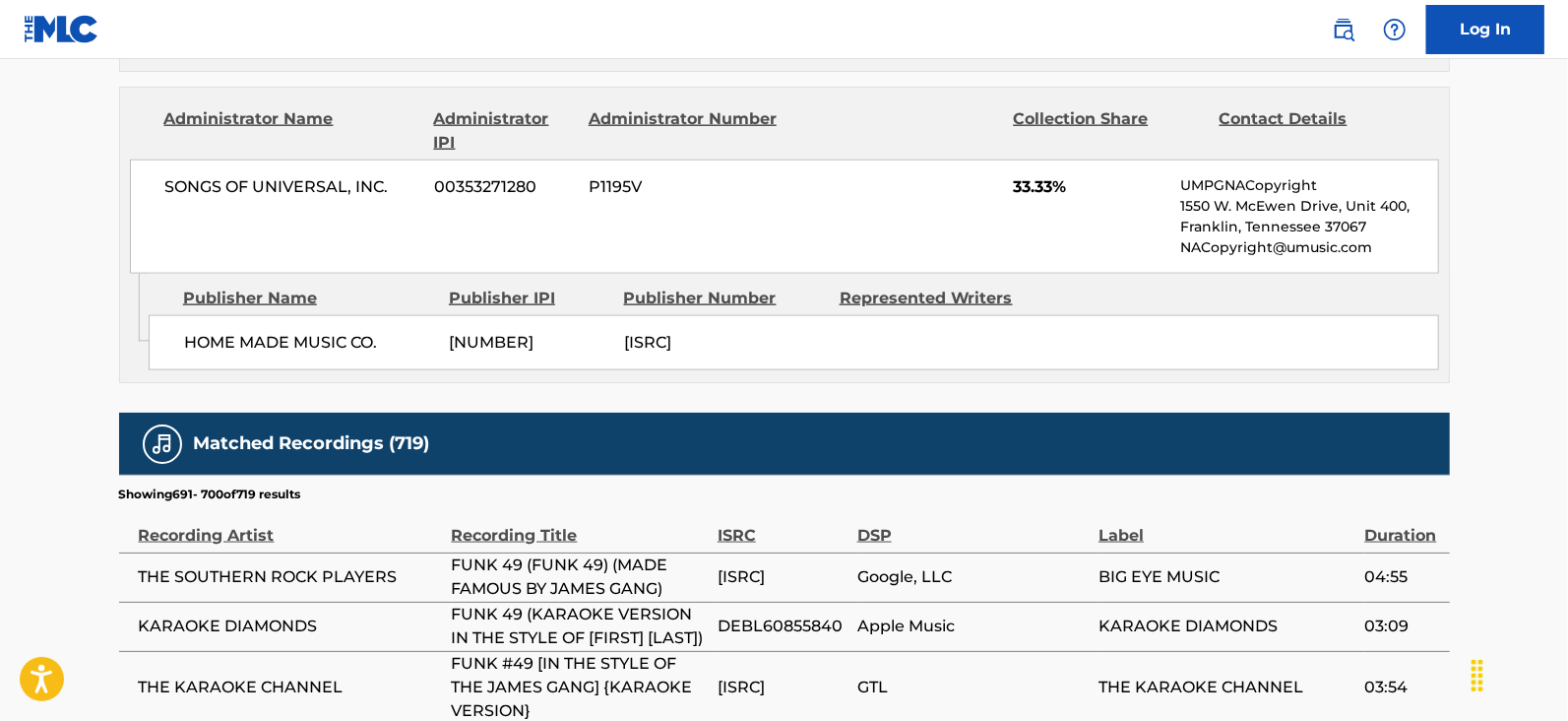 scroll, scrollTop: 2068, scrollLeft: 0, axis: vertical 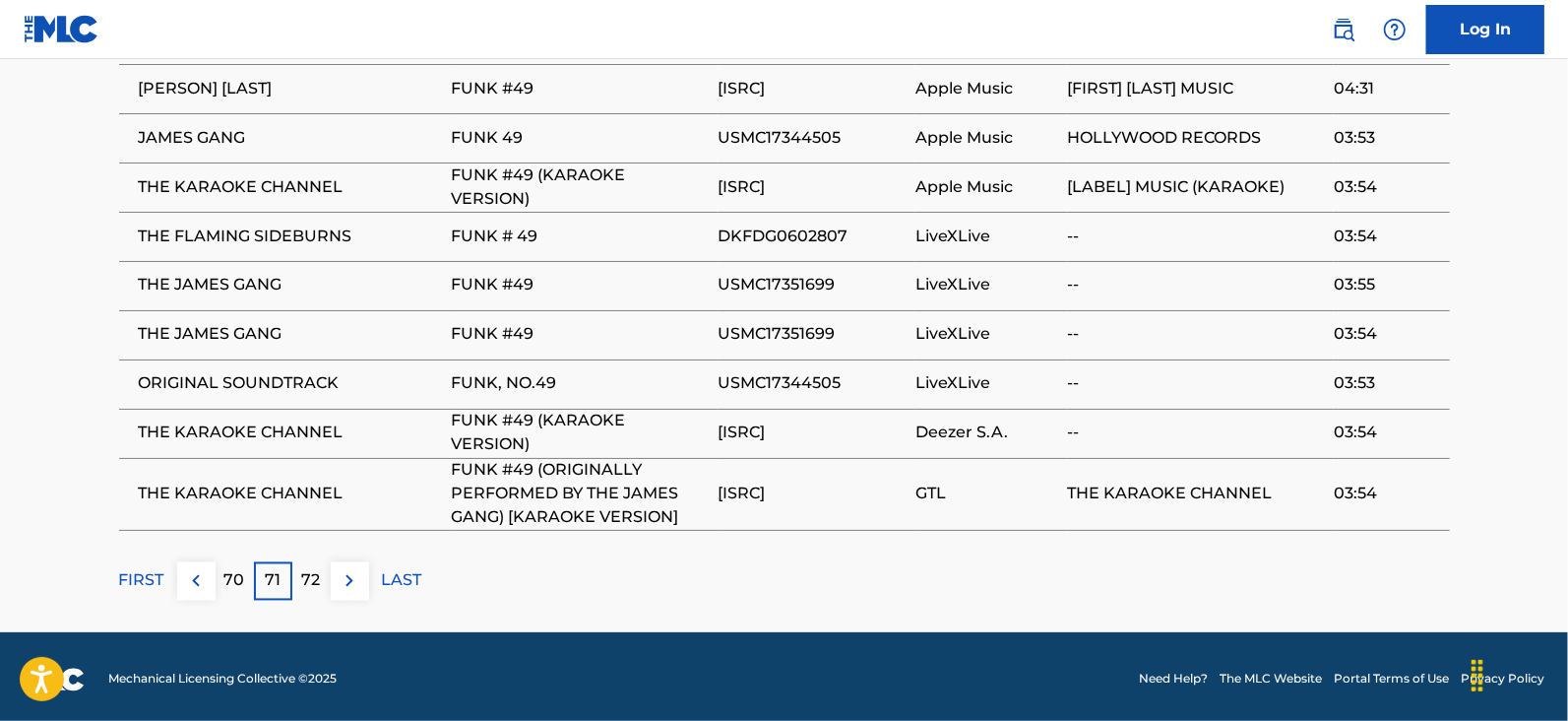 click on "72" at bounding box center [311, 581] 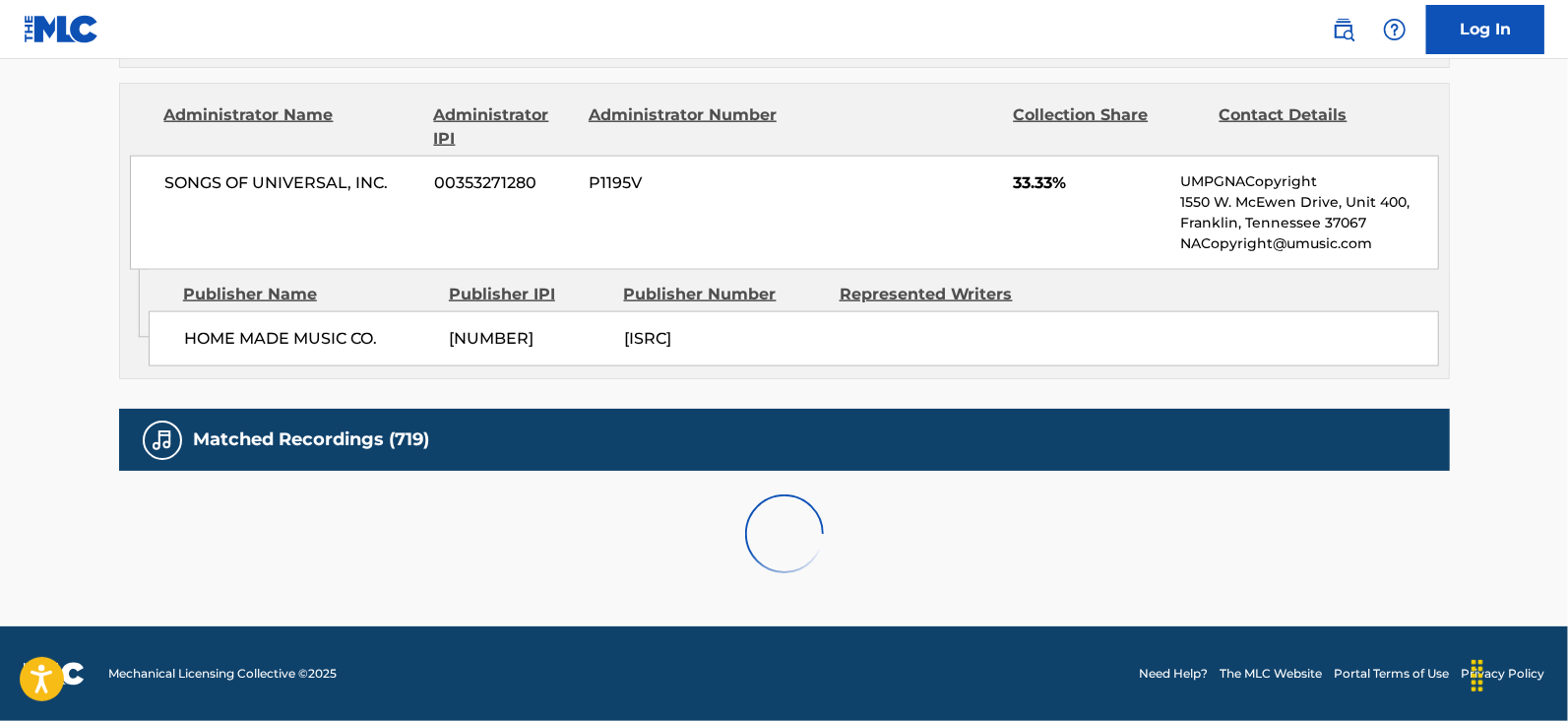 scroll, scrollTop: 2114, scrollLeft: 0, axis: vertical 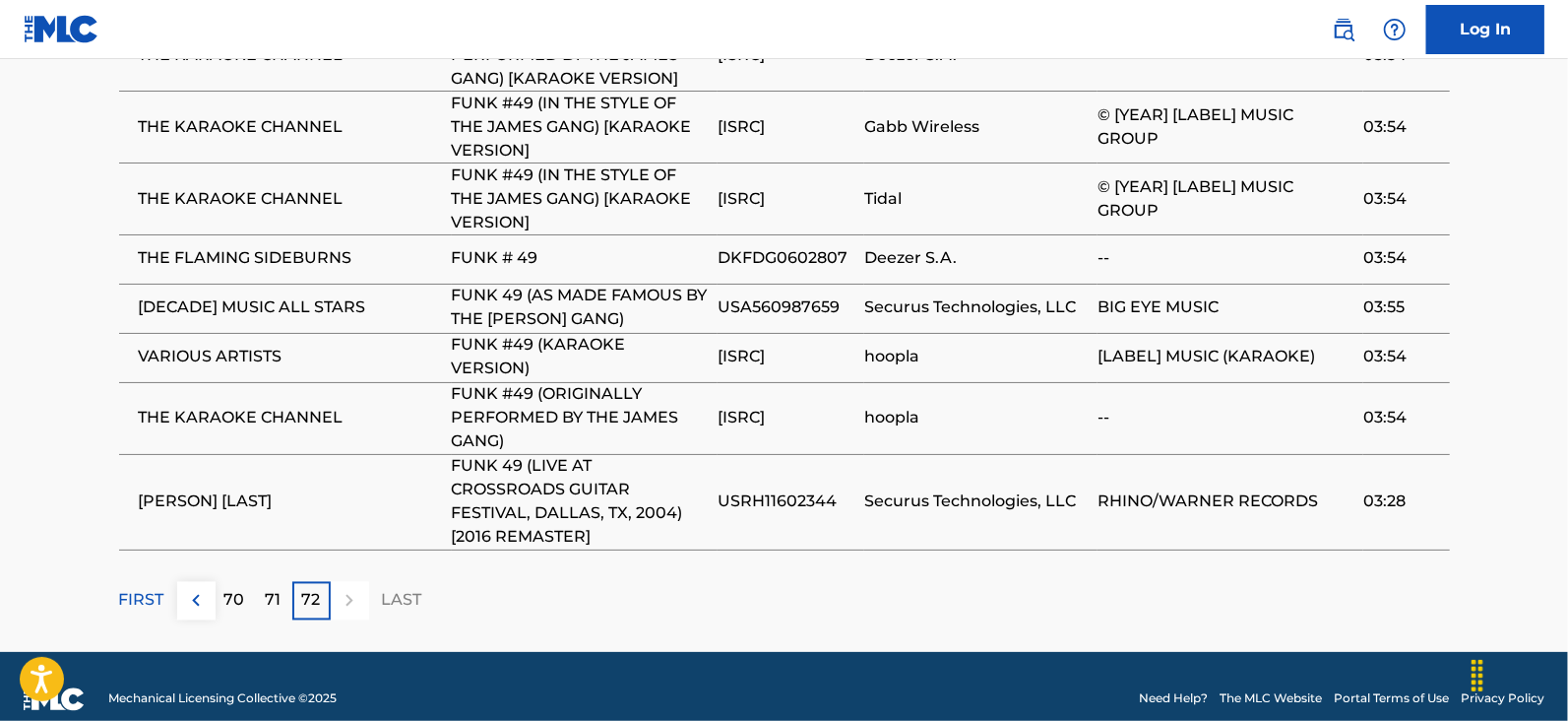 click on "FIRST" at bounding box center (142, 601) 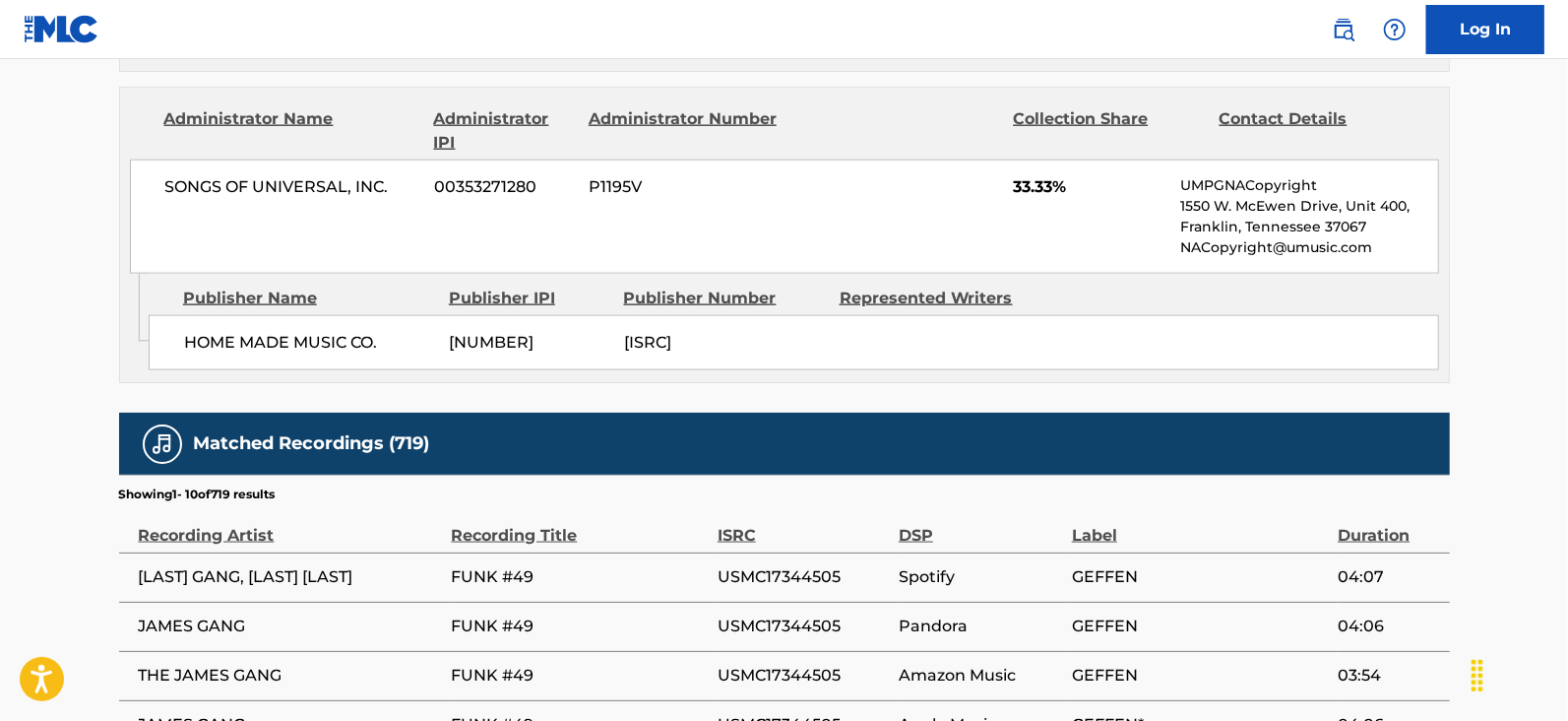 scroll, scrollTop: 2068, scrollLeft: 0, axis: vertical 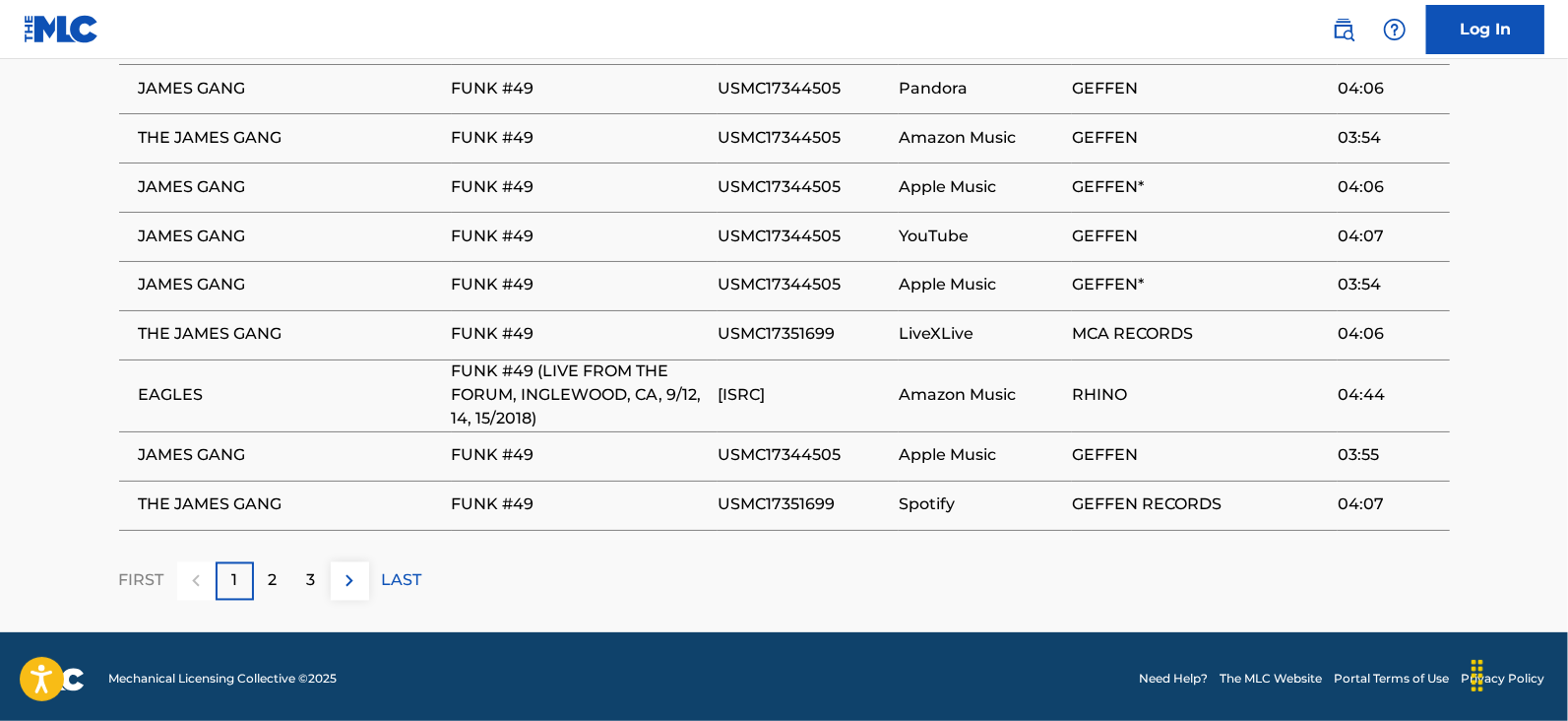 click on "2" at bounding box center [273, 581] 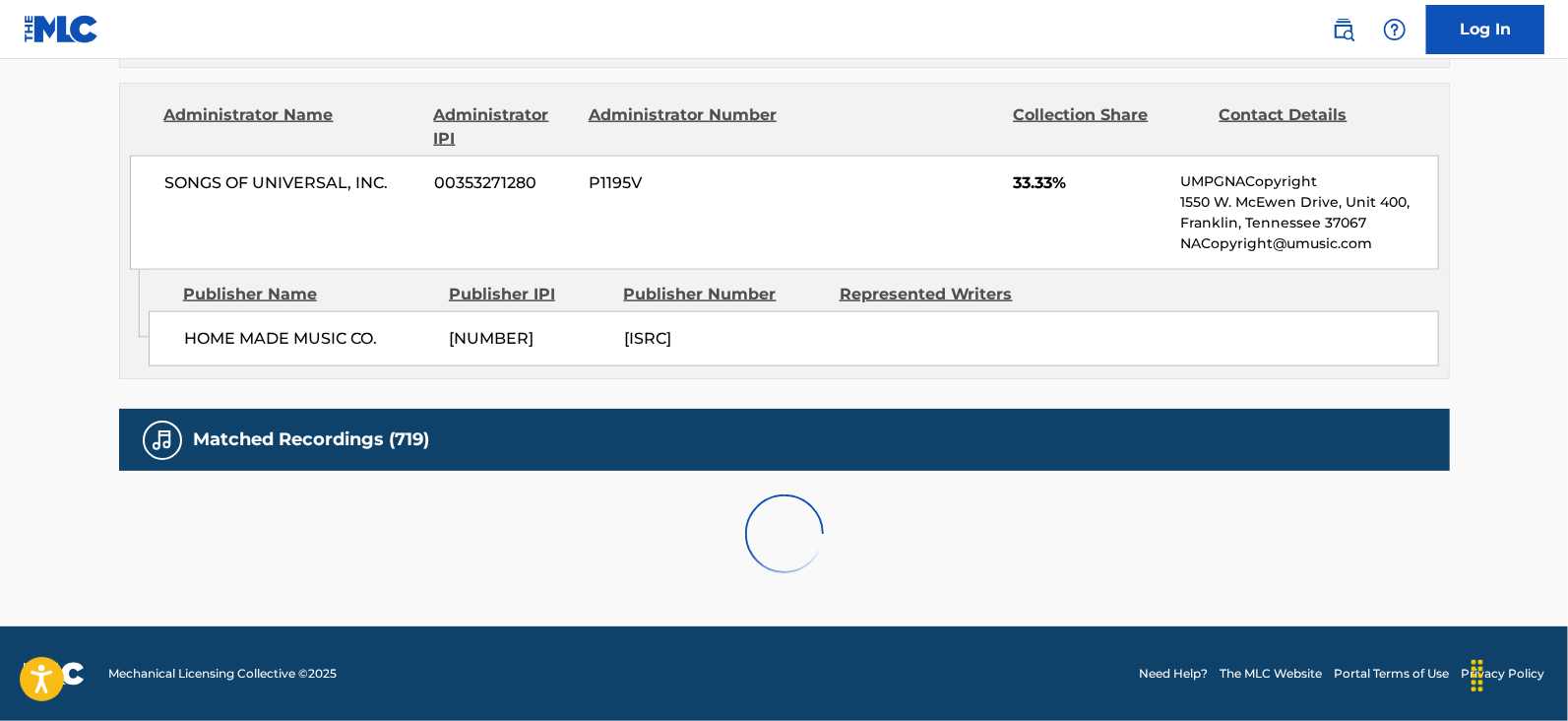 scroll, scrollTop: 2092, scrollLeft: 0, axis: vertical 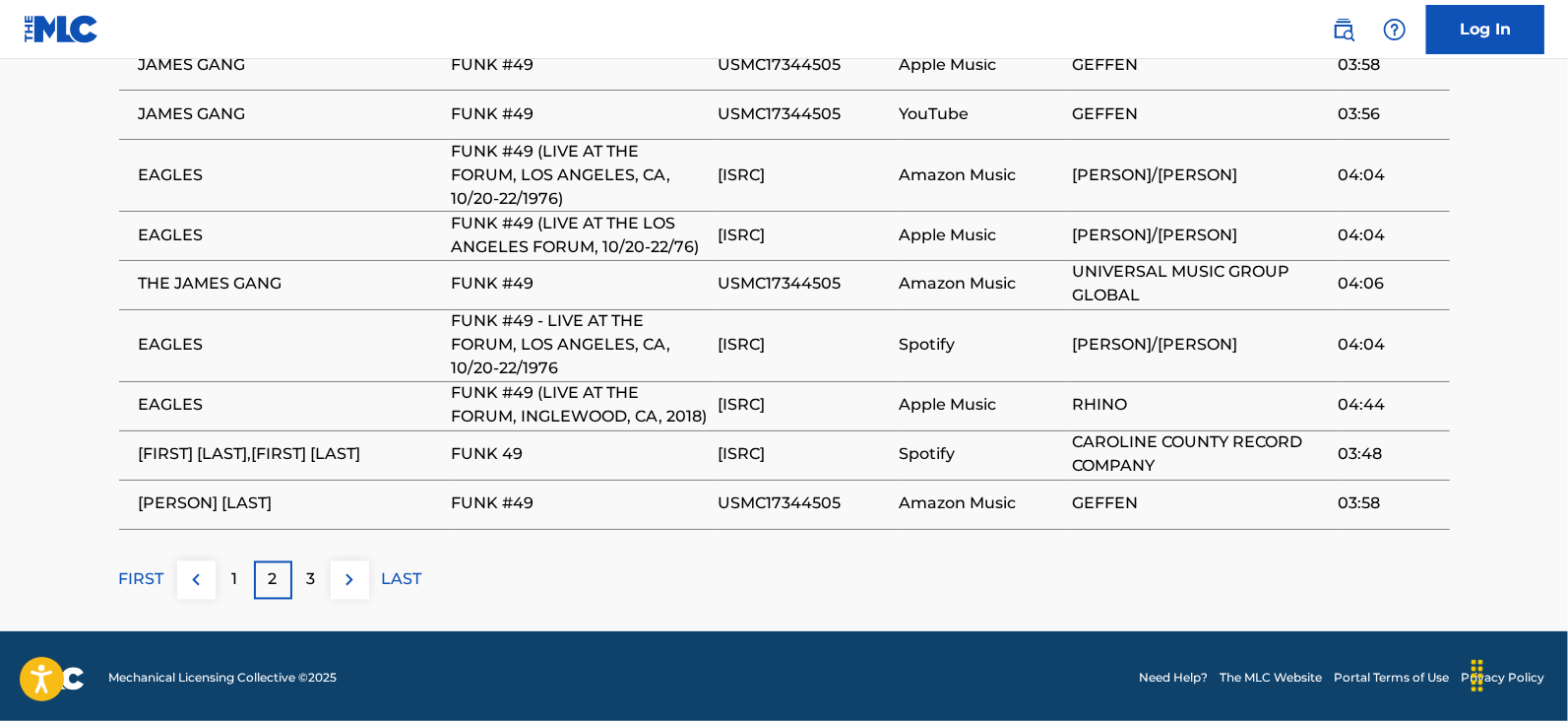click on "3" at bounding box center [311, 580] 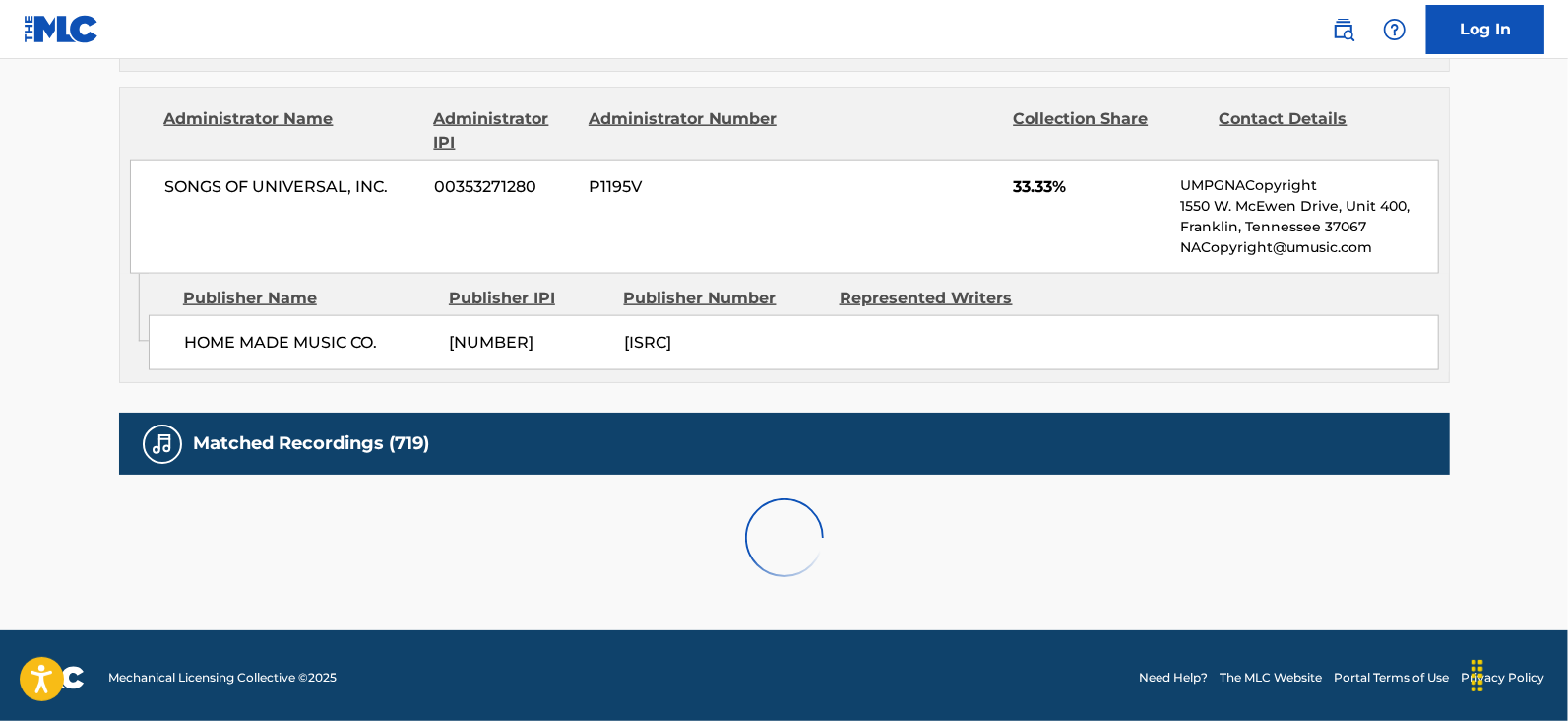 scroll, scrollTop: 2068, scrollLeft: 0, axis: vertical 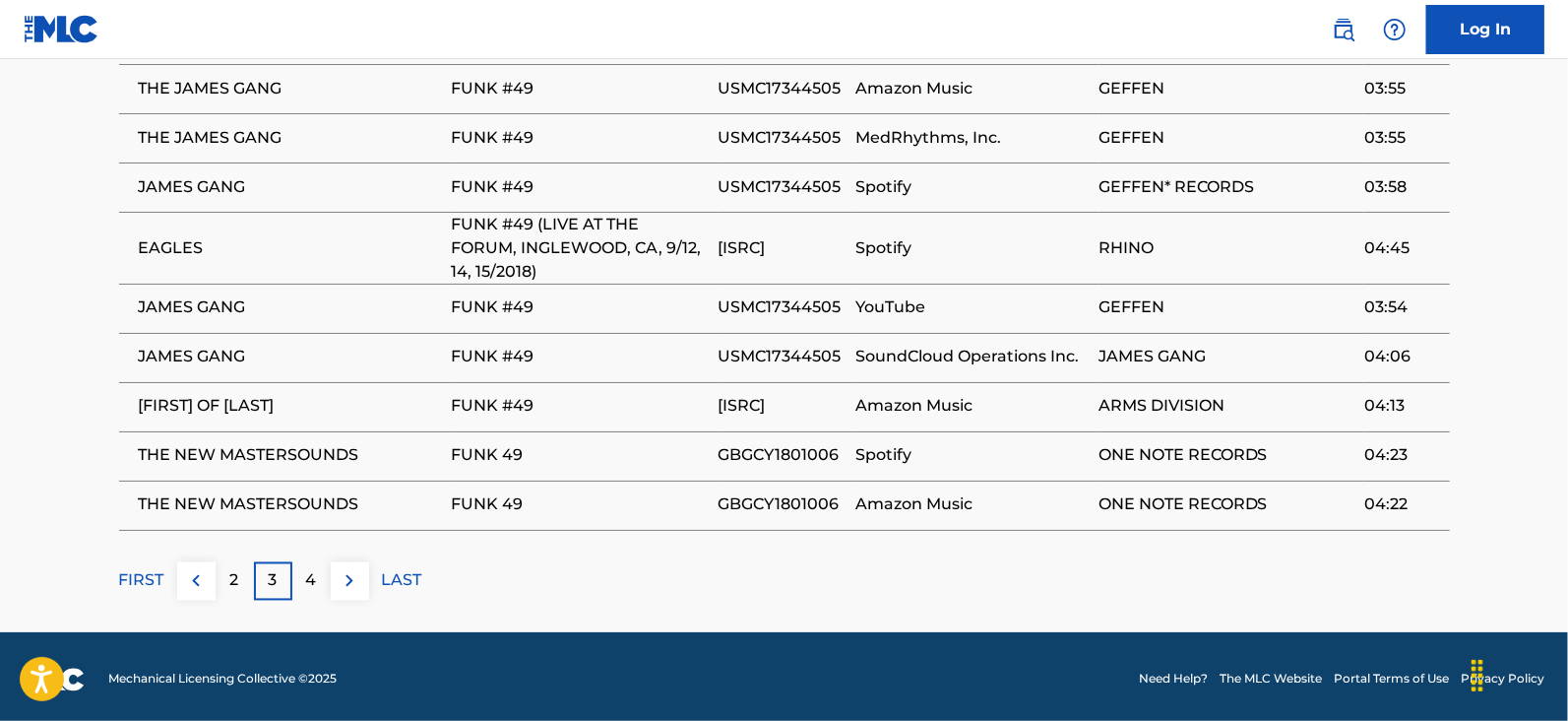 click on "4" at bounding box center (311, 581) 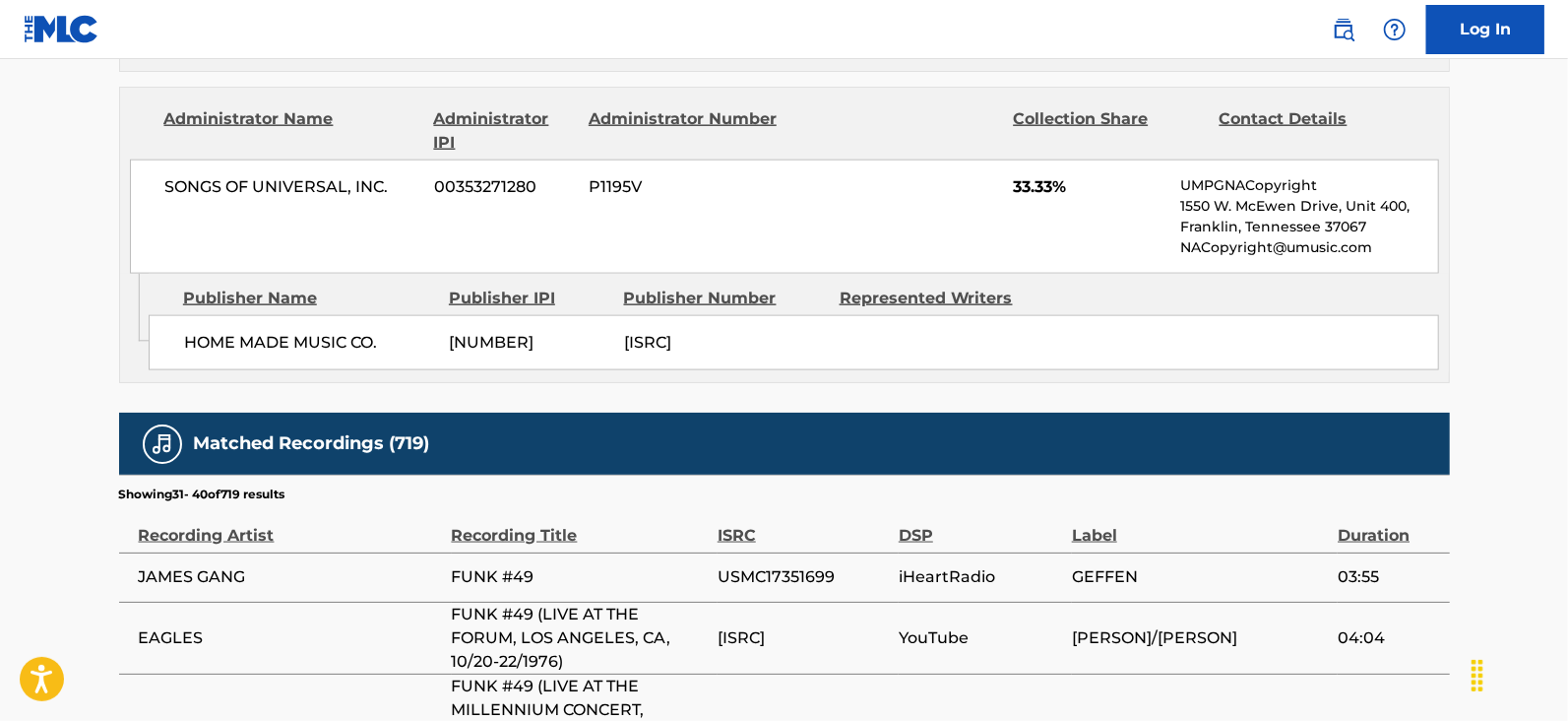 scroll, scrollTop: 2114, scrollLeft: 0, axis: vertical 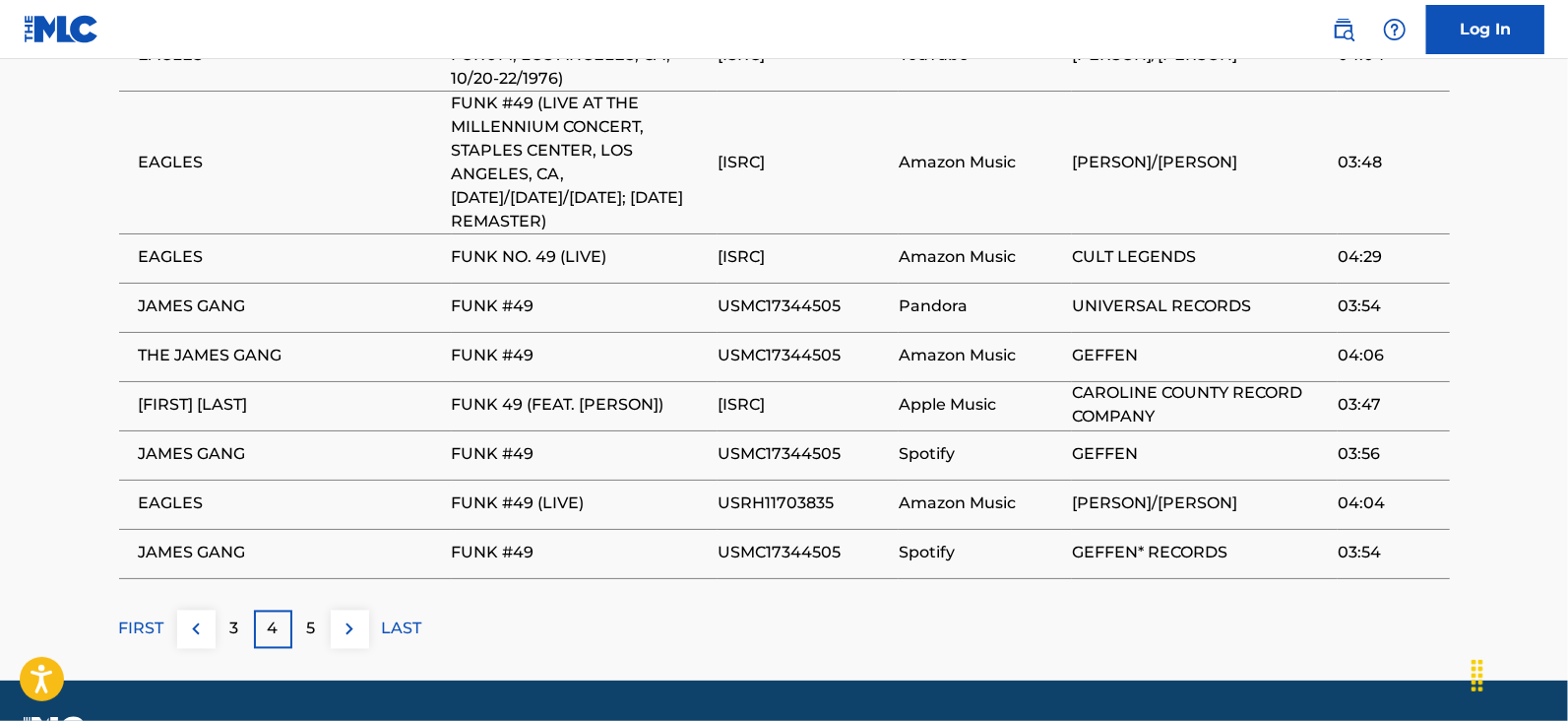 click on "5" at bounding box center [311, 629] 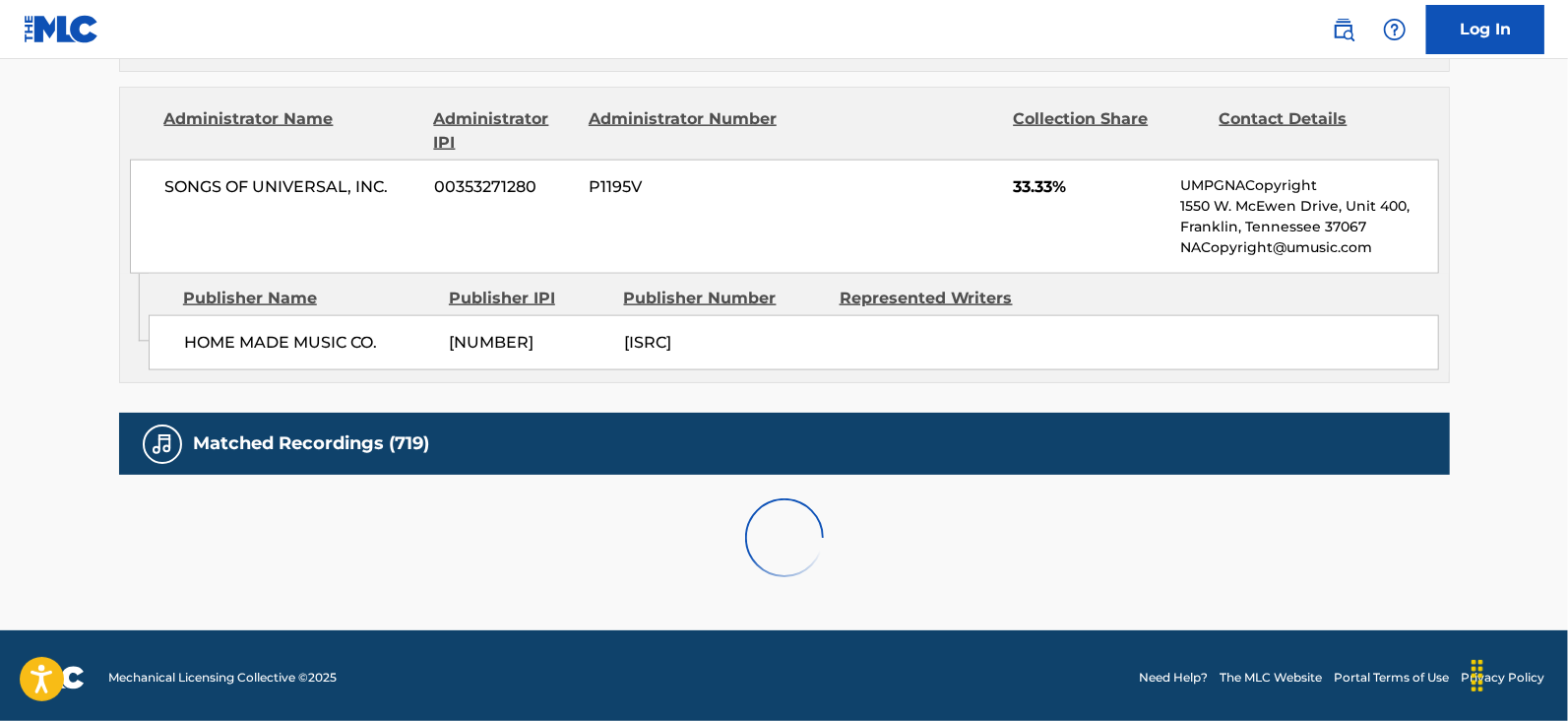 scroll, scrollTop: 2047, scrollLeft: 0, axis: vertical 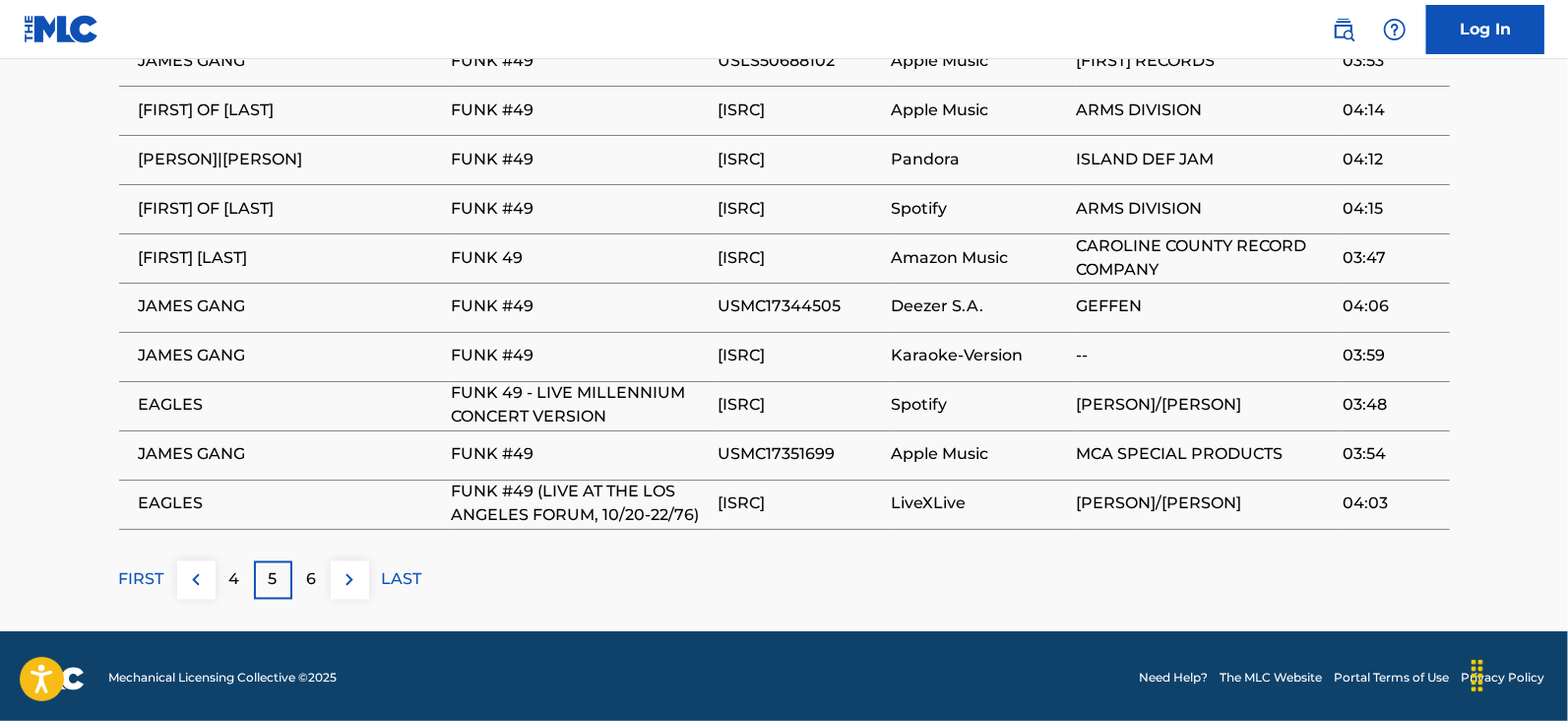 click on "6" at bounding box center [311, 580] 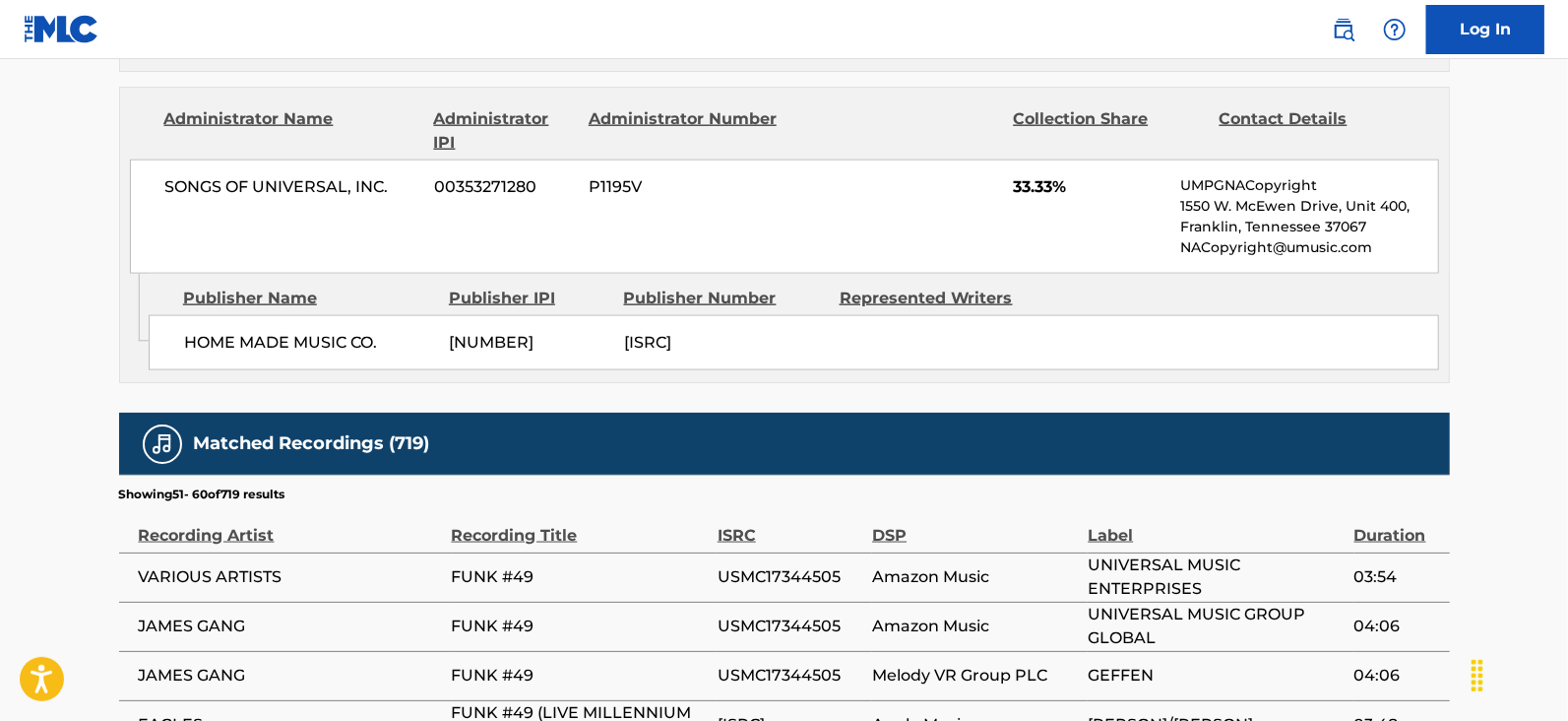 scroll, scrollTop: 2047, scrollLeft: 0, axis: vertical 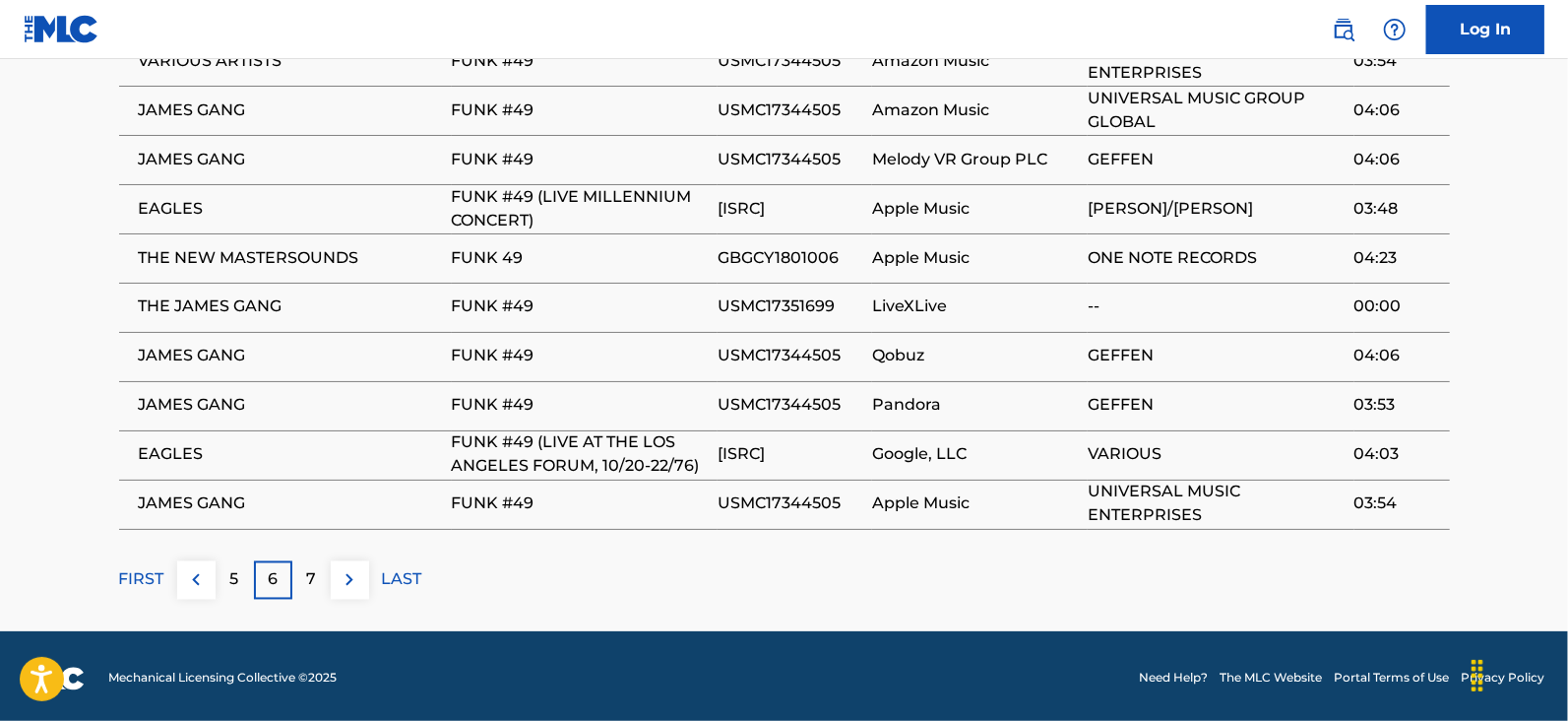 click at bounding box center (349, 580) 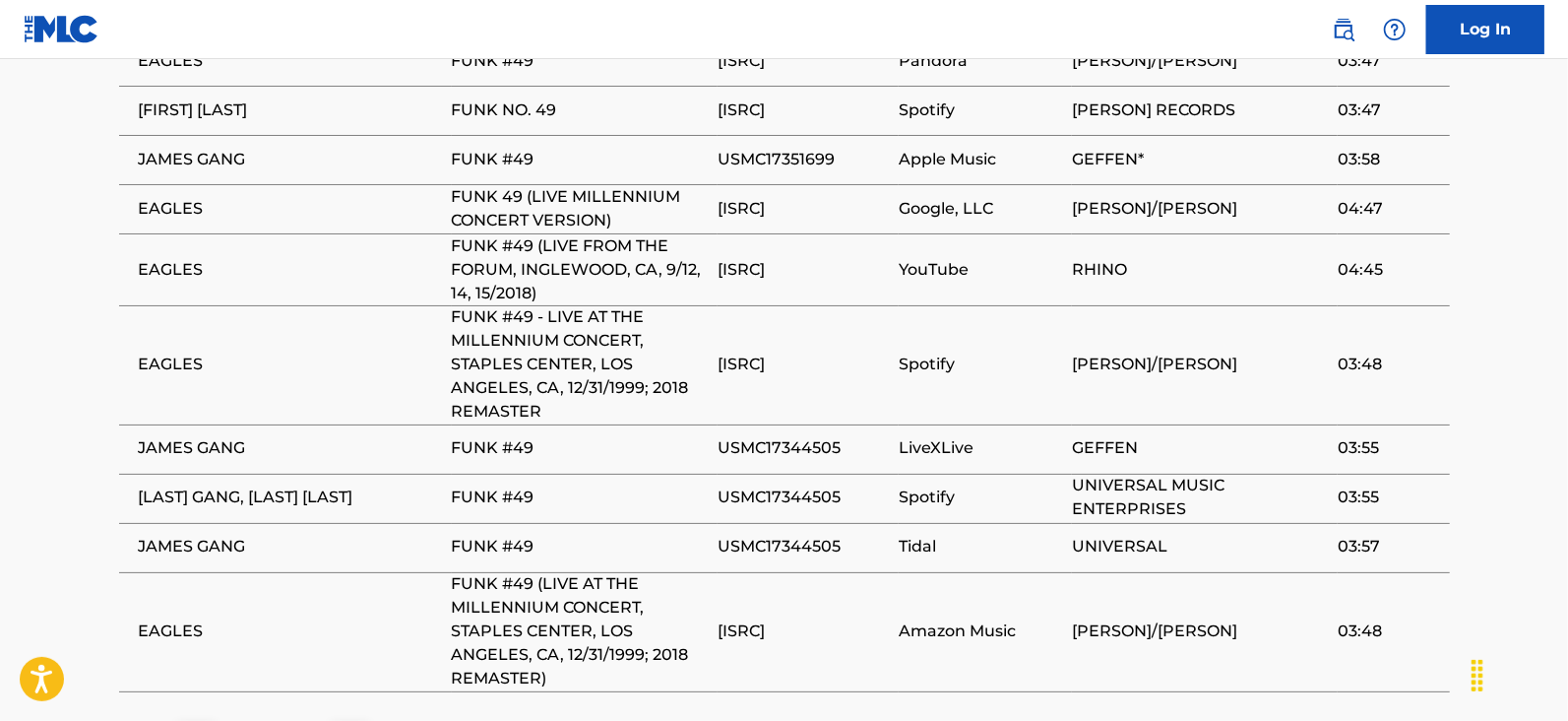 scroll, scrollTop: 2208, scrollLeft: 0, axis: vertical 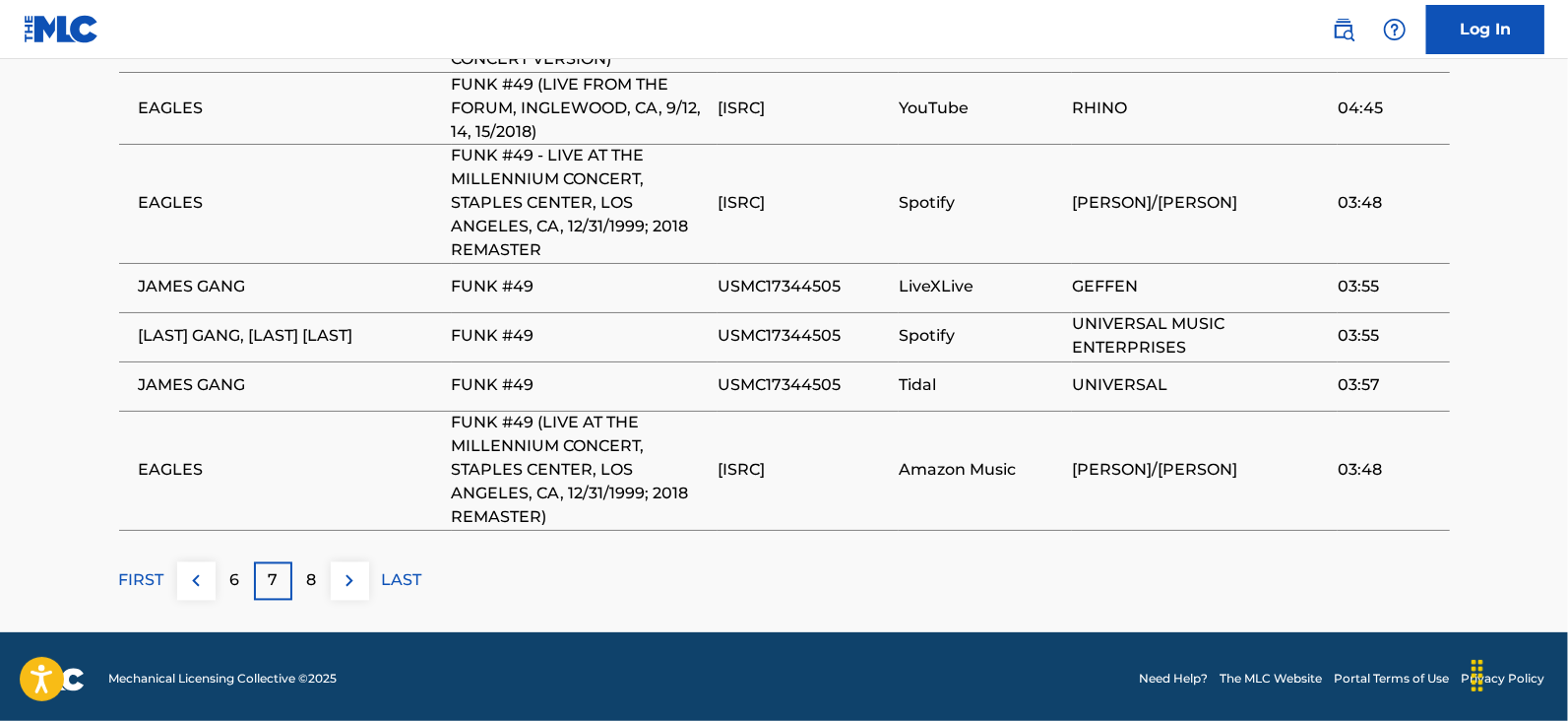 click at bounding box center (349, 581) 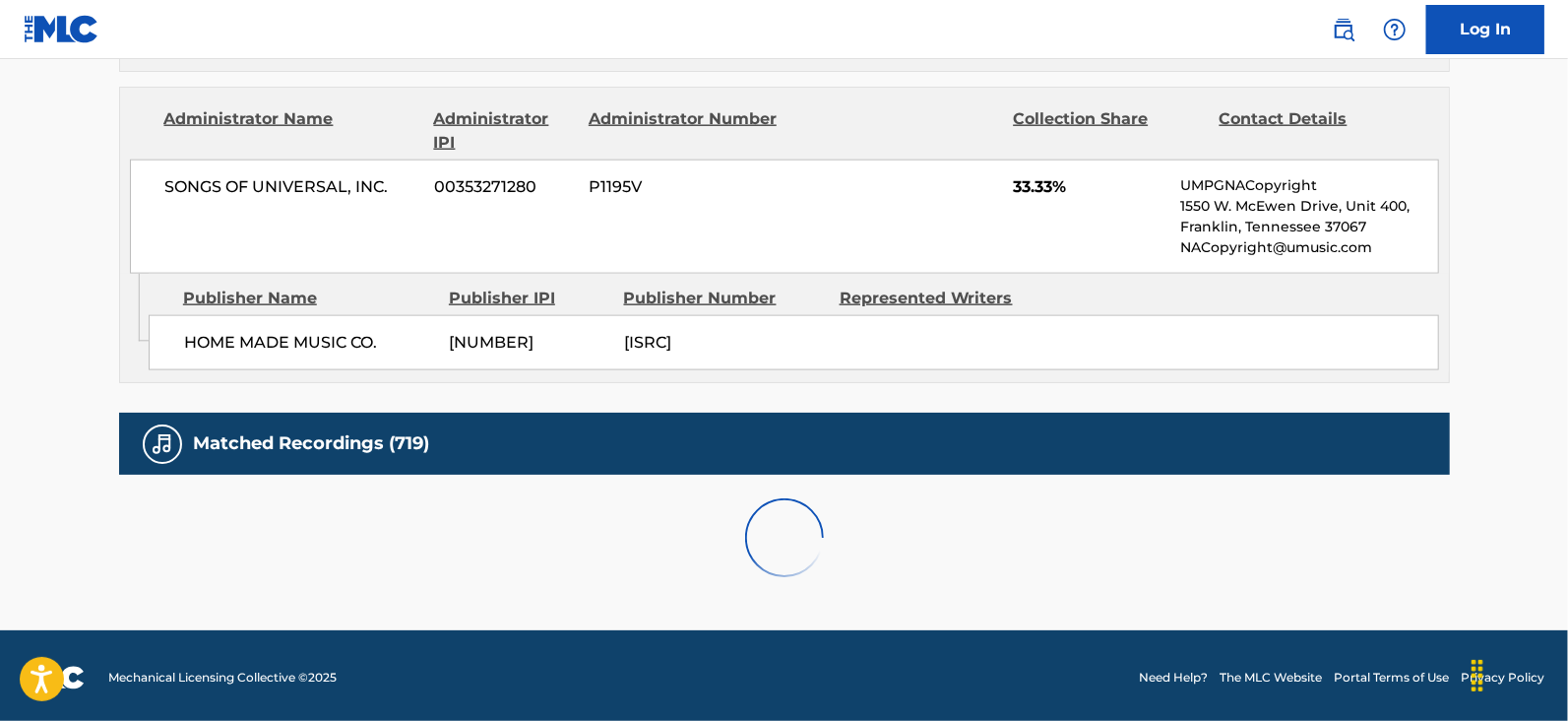 scroll, scrollTop: 2187, scrollLeft: 0, axis: vertical 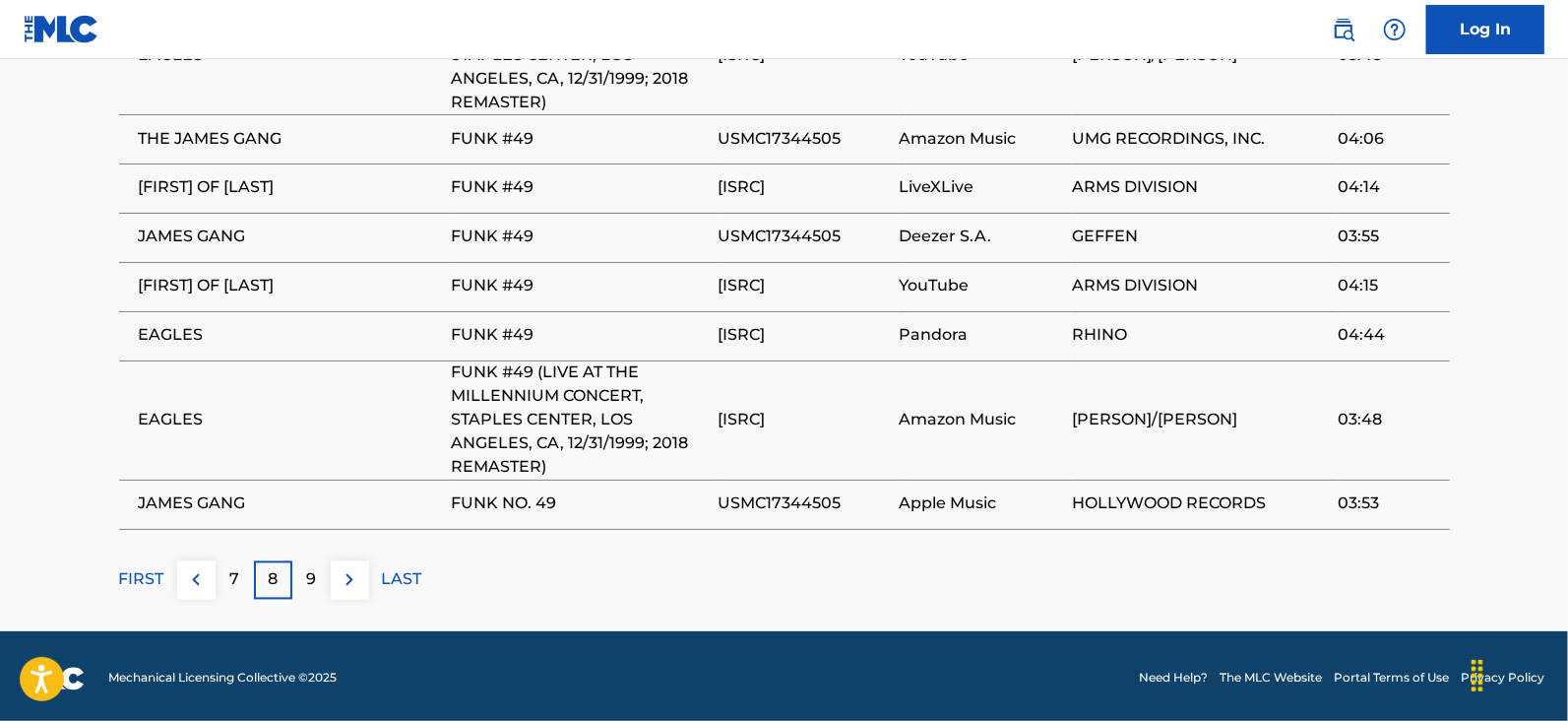 click at bounding box center (349, 580) 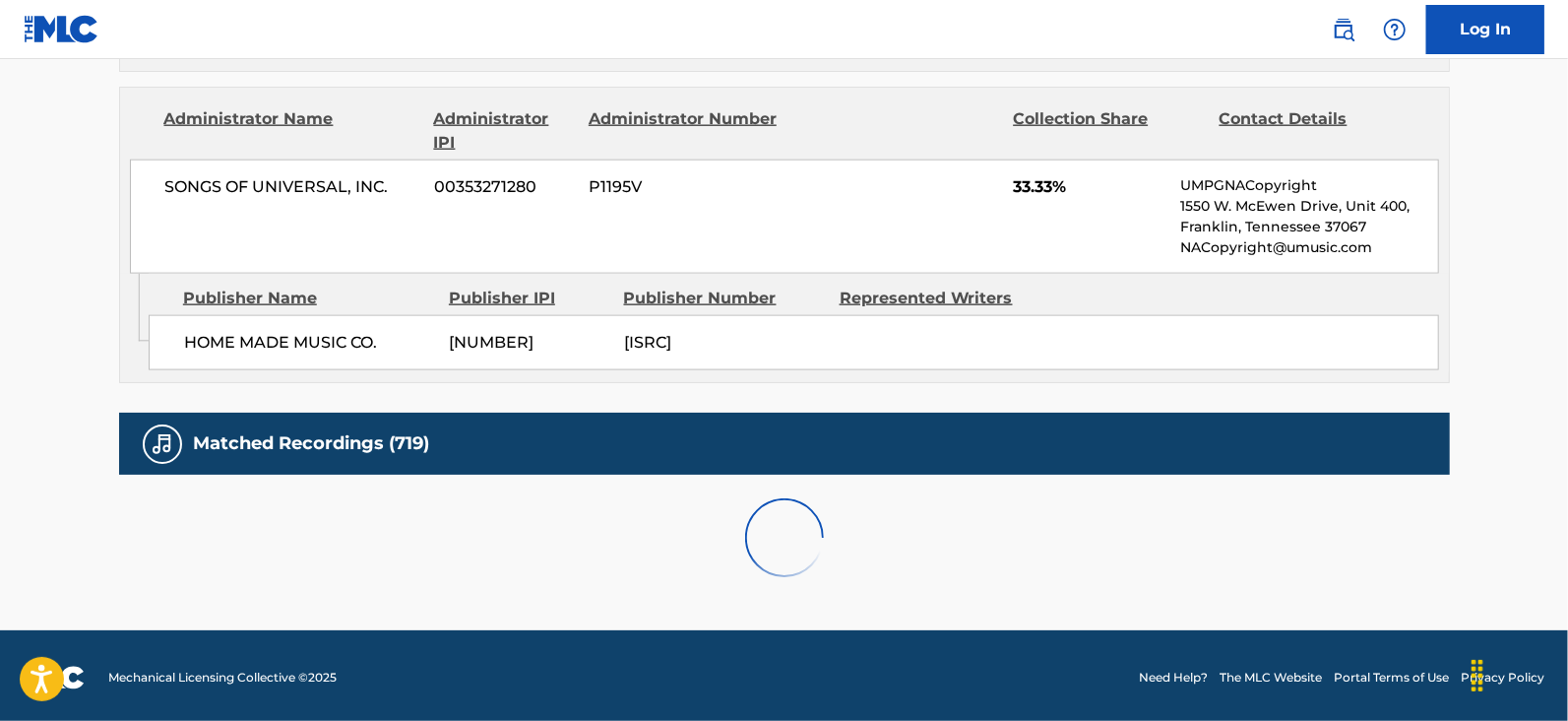 scroll, scrollTop: 2068, scrollLeft: 0, axis: vertical 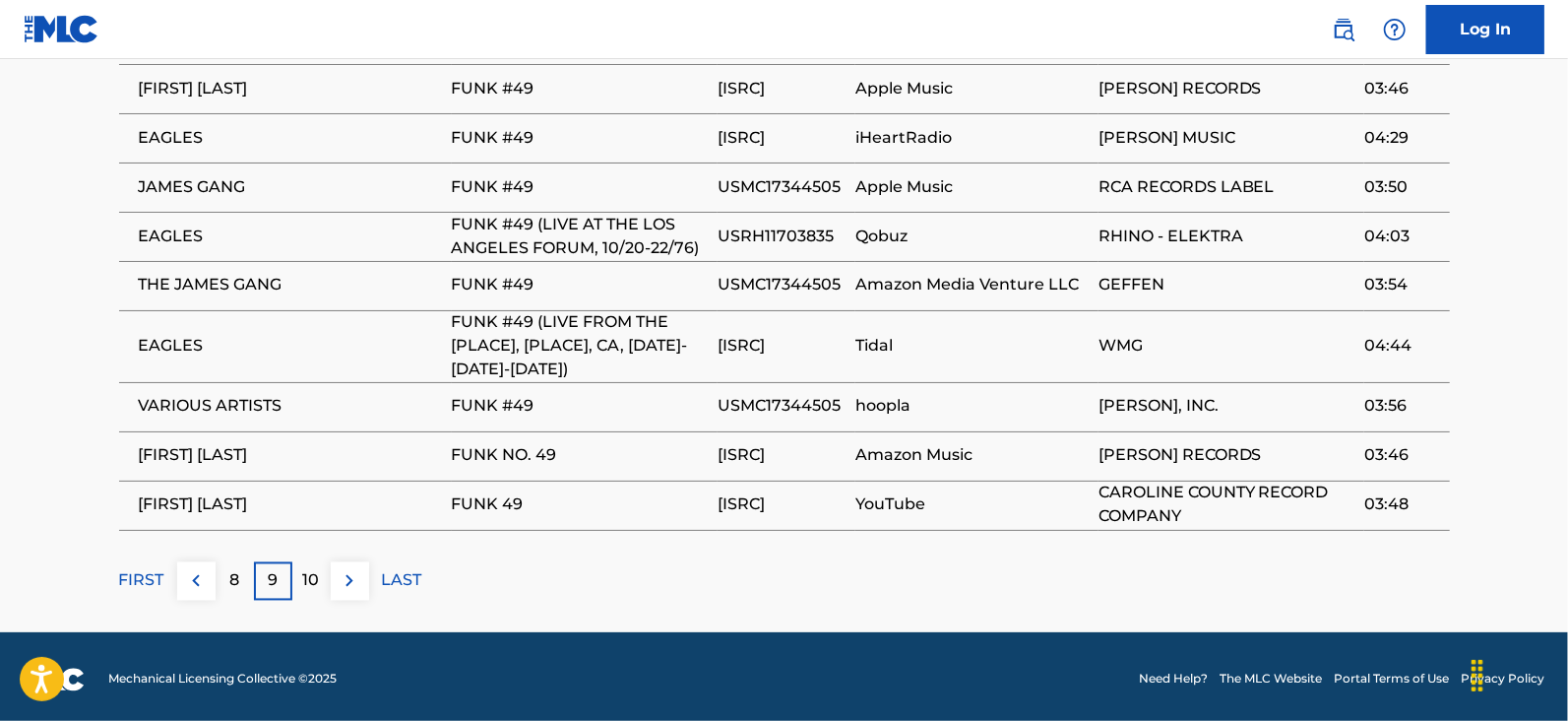 click at bounding box center (349, 581) 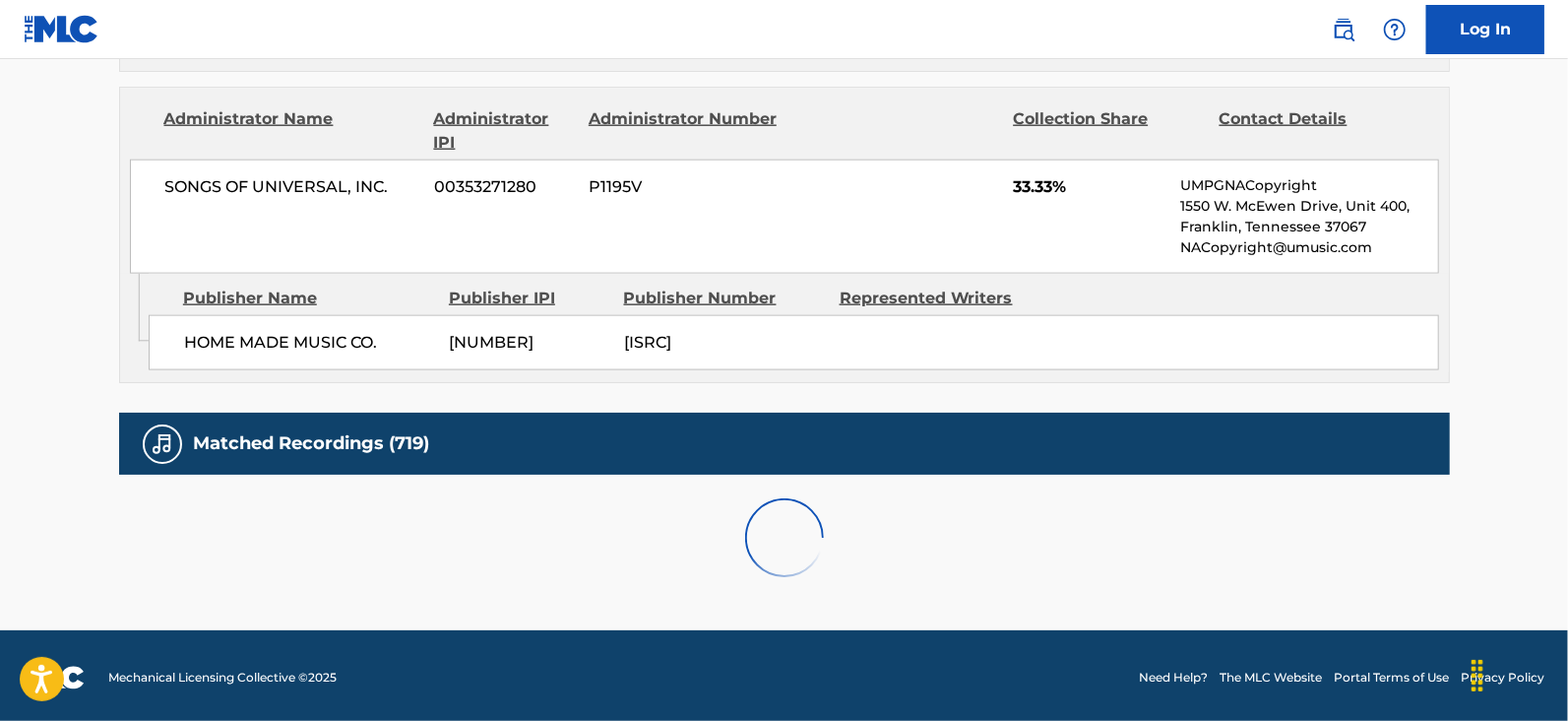 scroll, scrollTop: 2047, scrollLeft: 0, axis: vertical 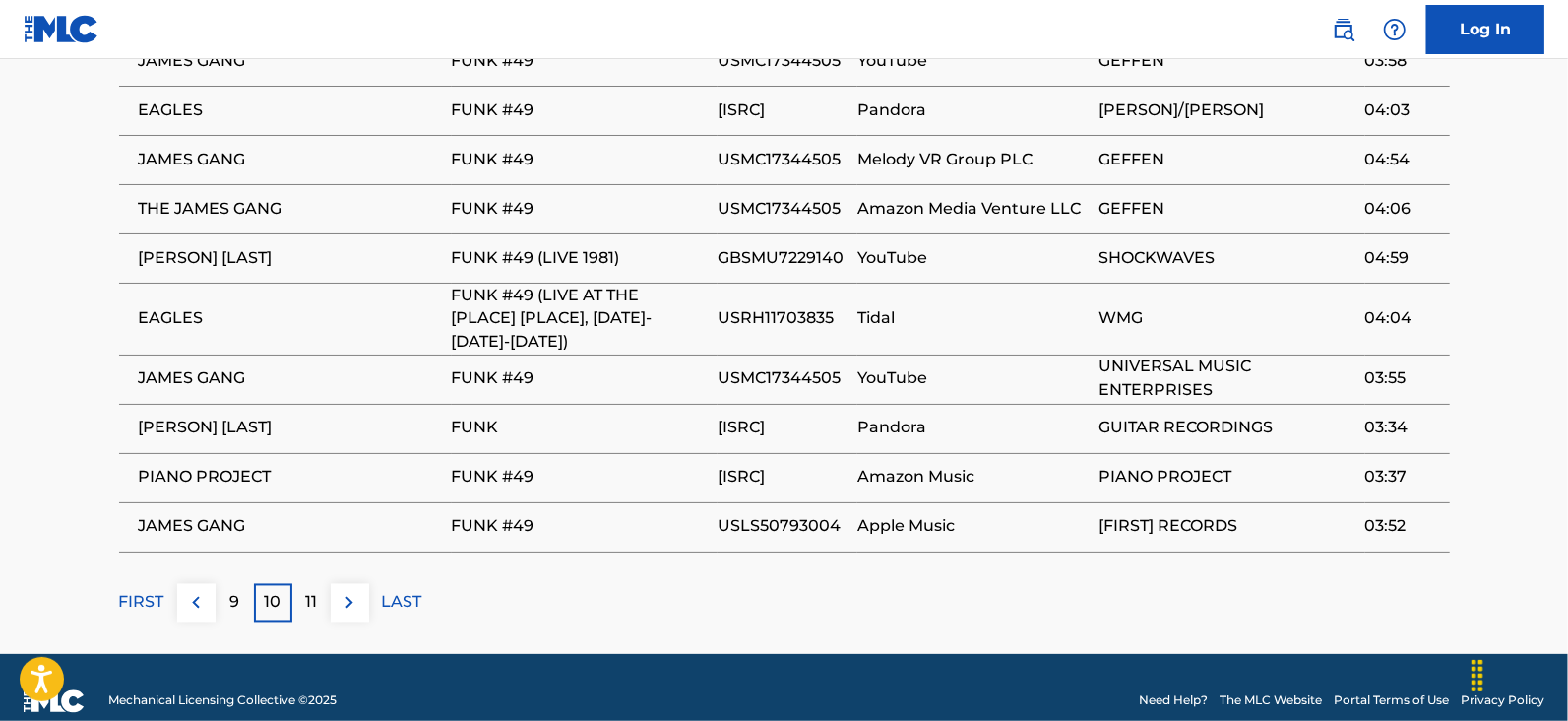 click on "11" at bounding box center [311, 603] 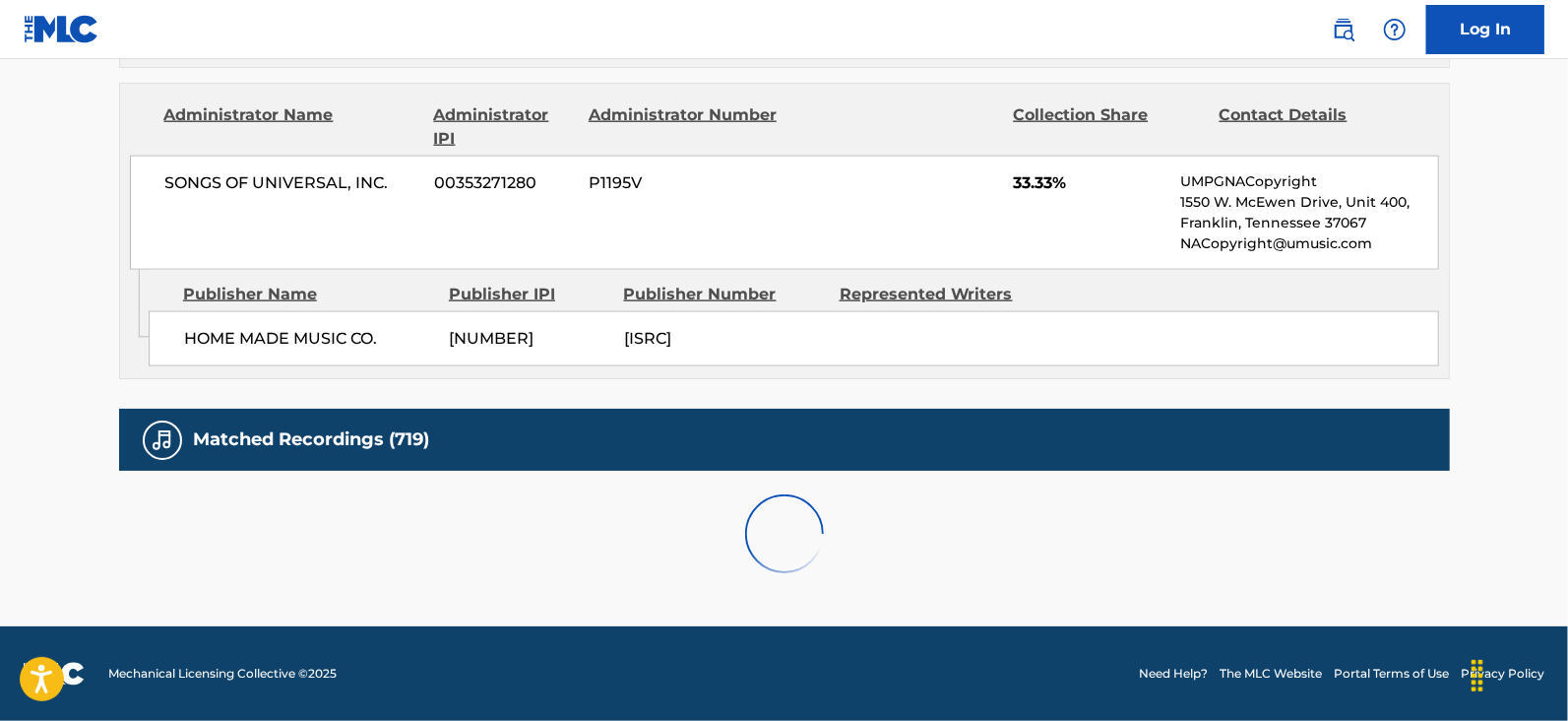 scroll, scrollTop: 2068, scrollLeft: 0, axis: vertical 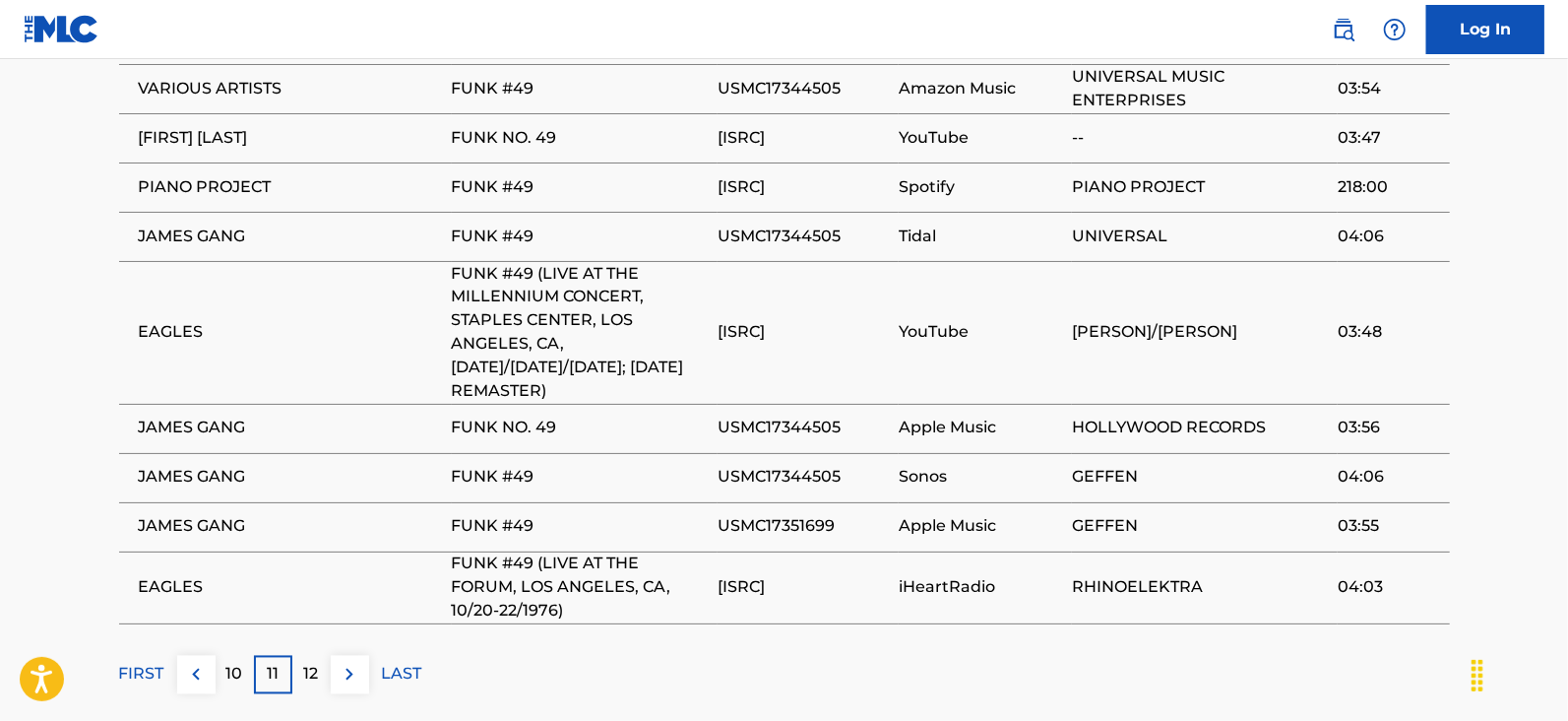 click at bounding box center (349, 675) 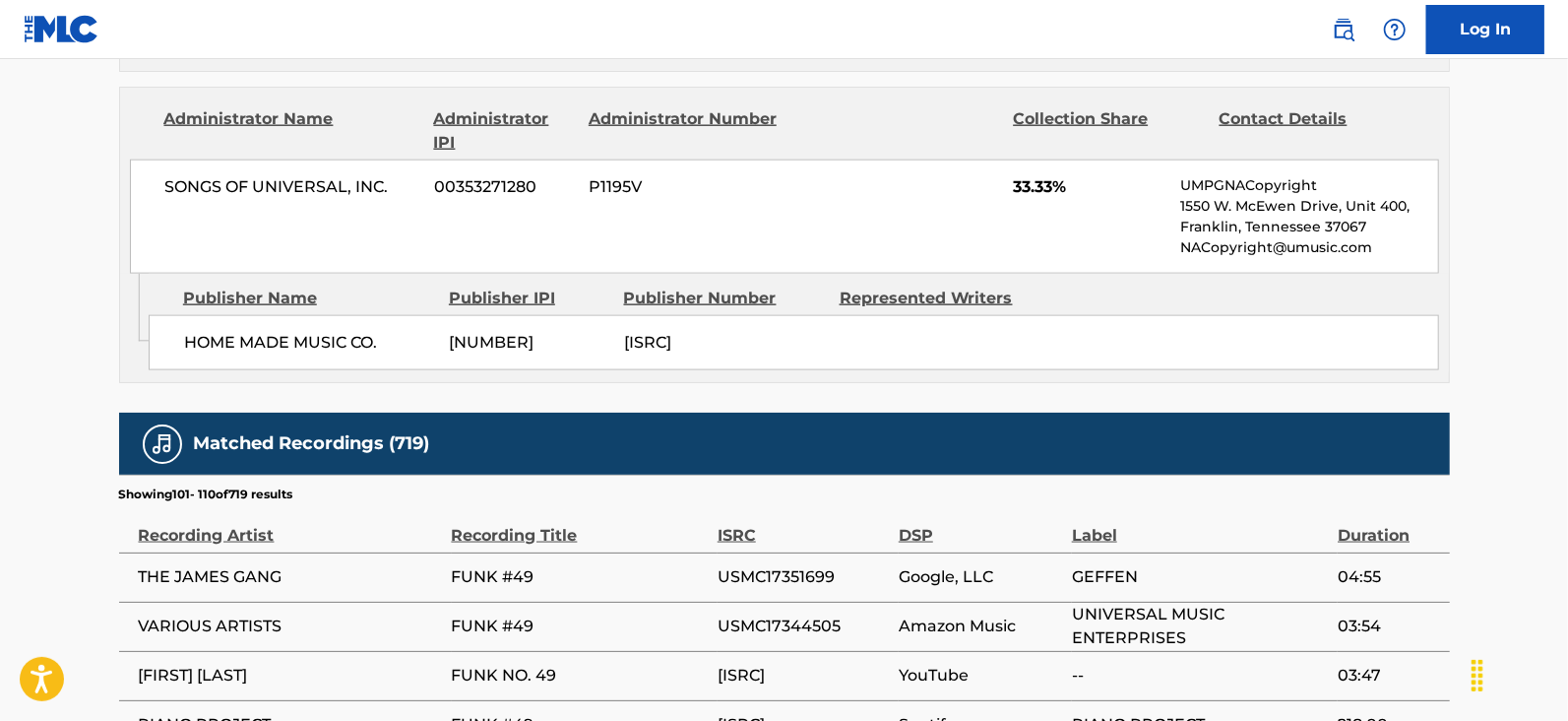scroll, scrollTop: 2047, scrollLeft: 0, axis: vertical 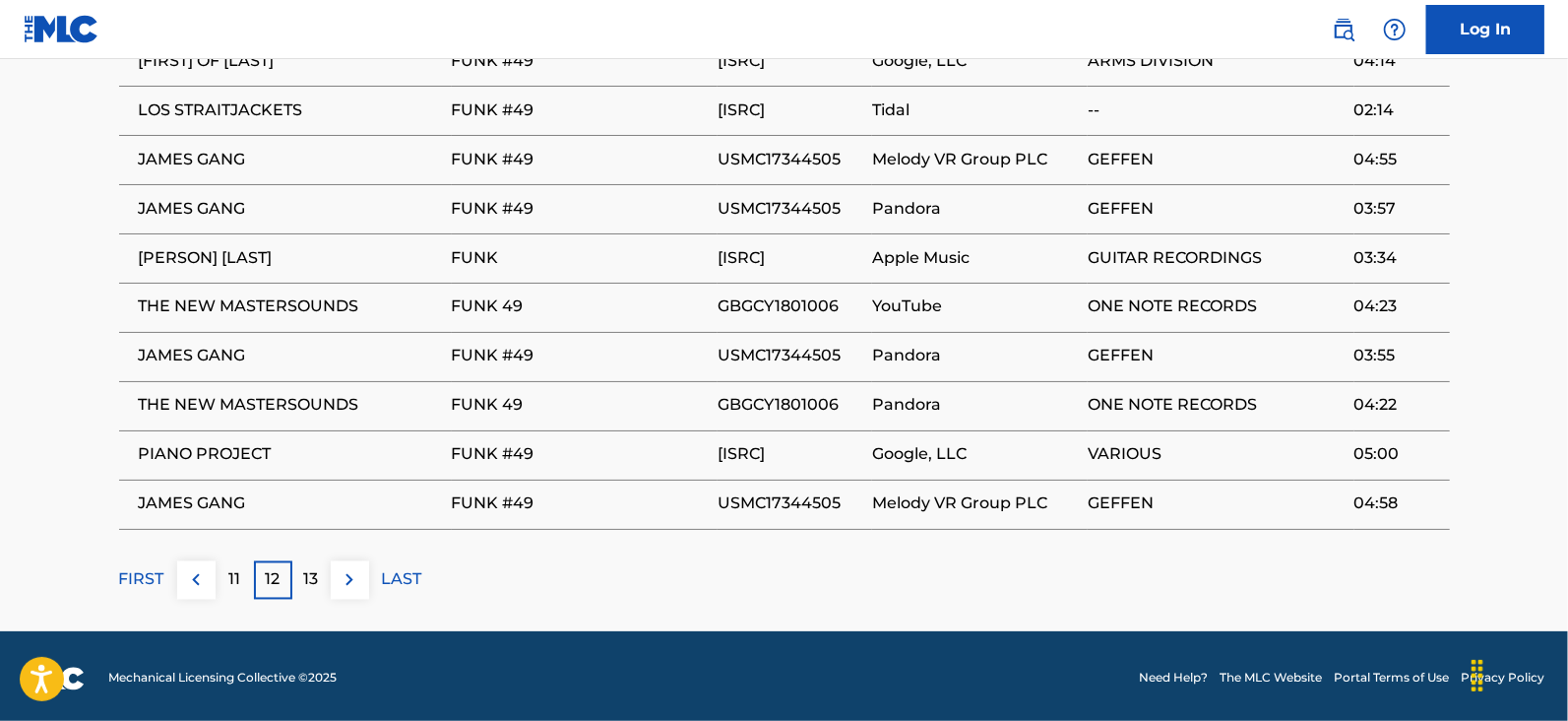 click at bounding box center (349, 580) 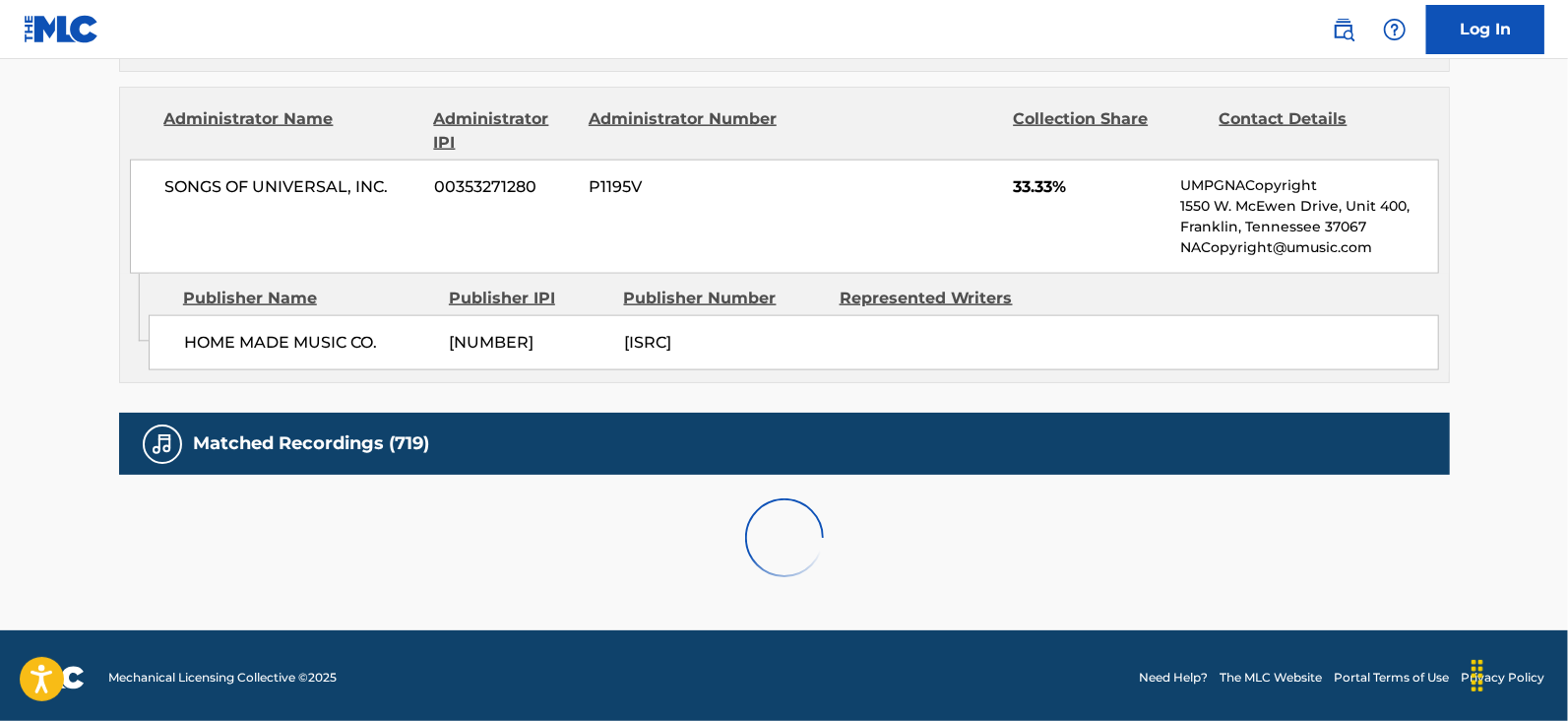 scroll, scrollTop: 2047, scrollLeft: 0, axis: vertical 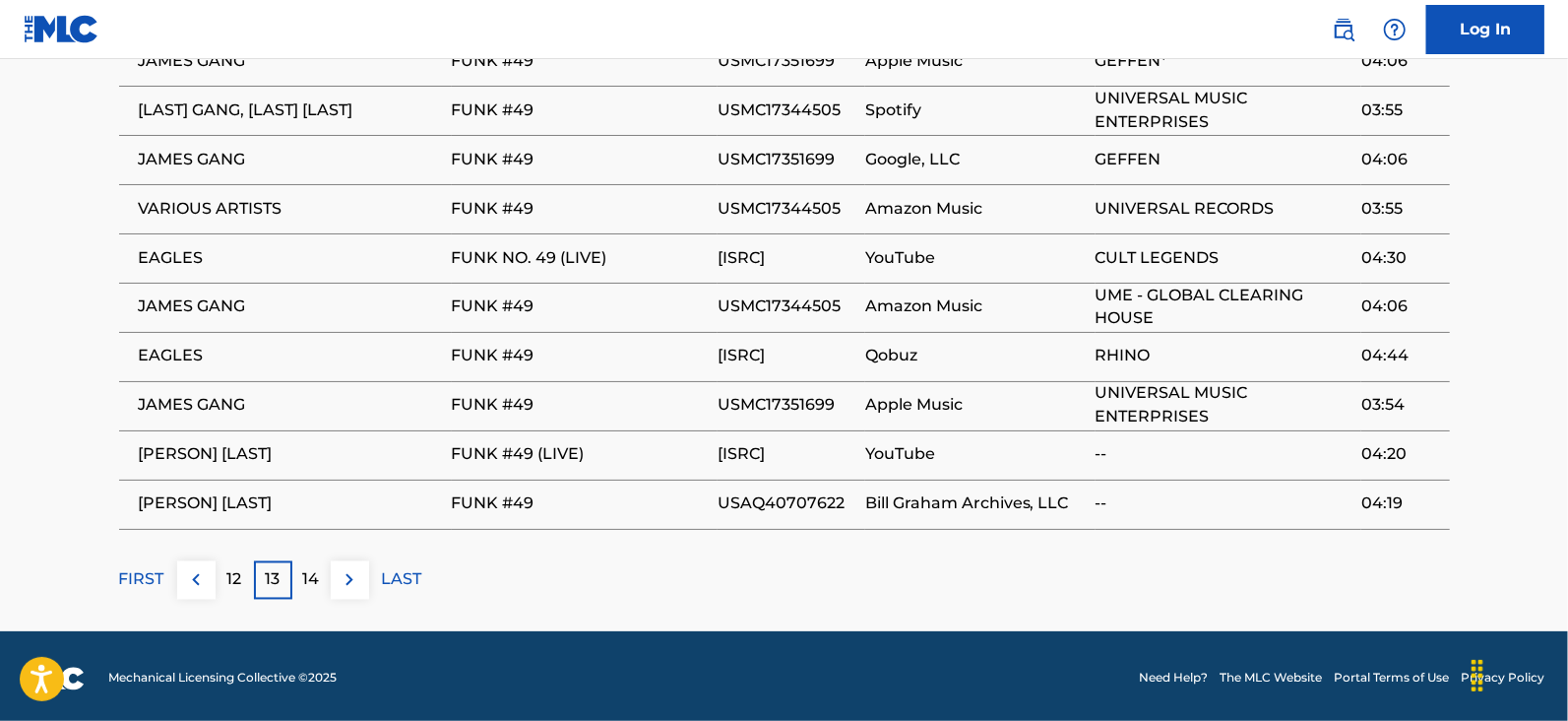 click at bounding box center (349, 580) 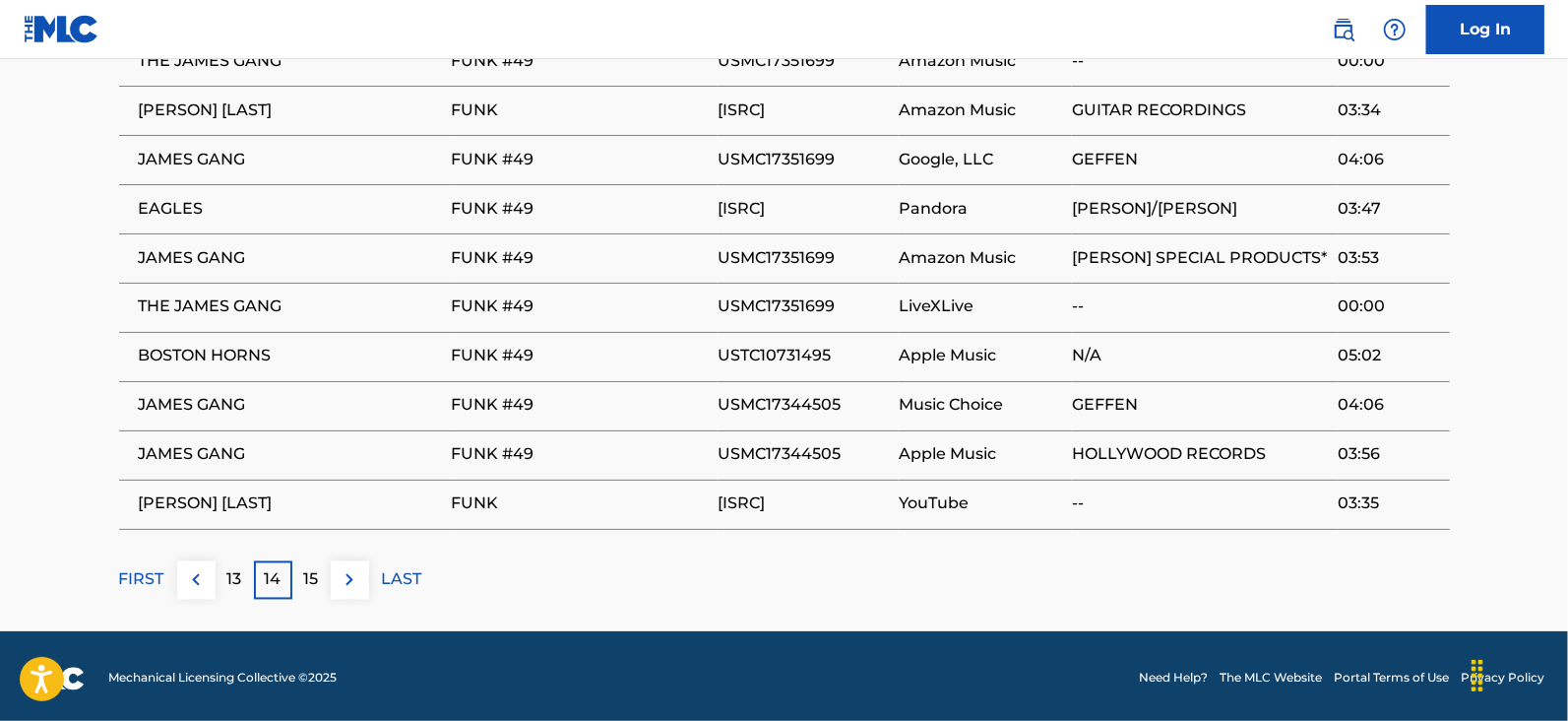click at bounding box center [349, 580] 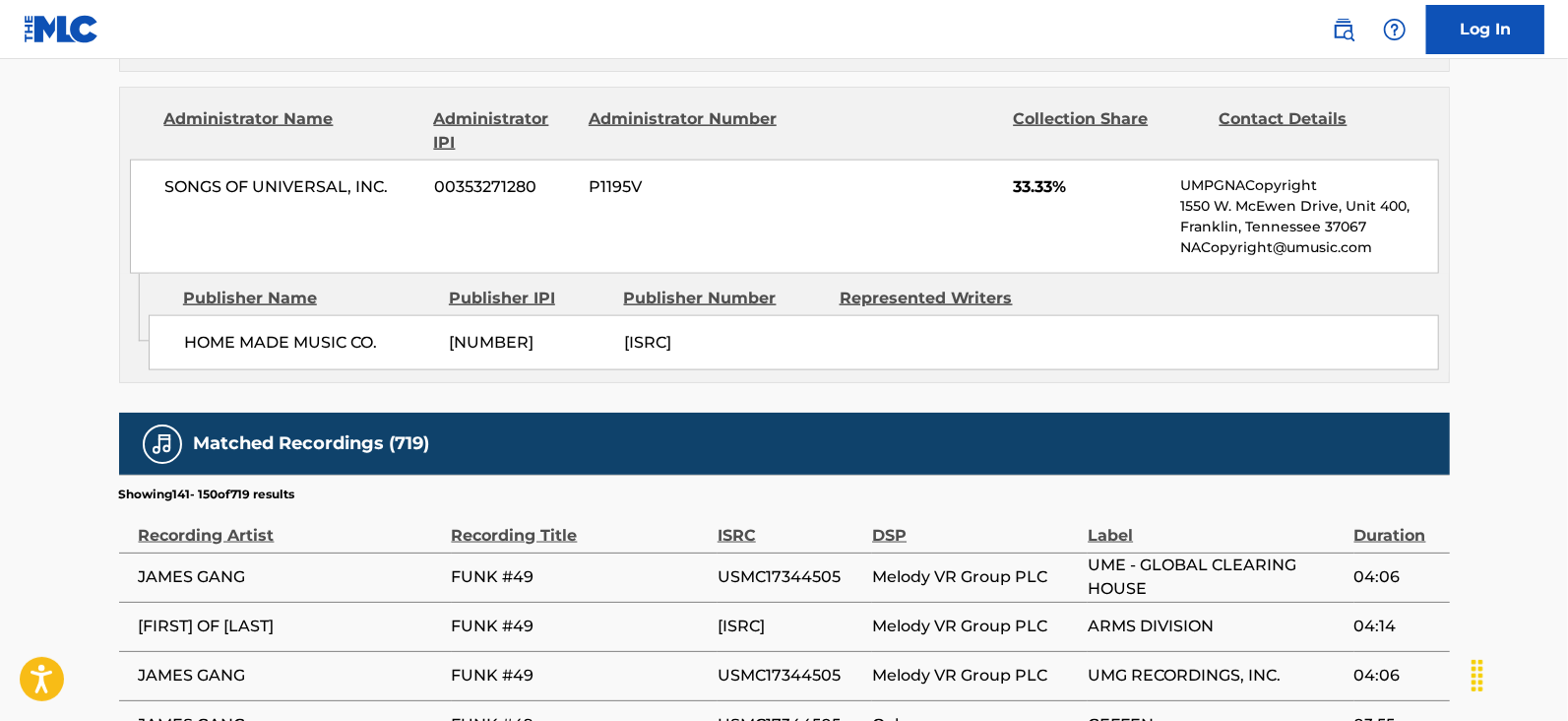 scroll, scrollTop: 2047, scrollLeft: 0, axis: vertical 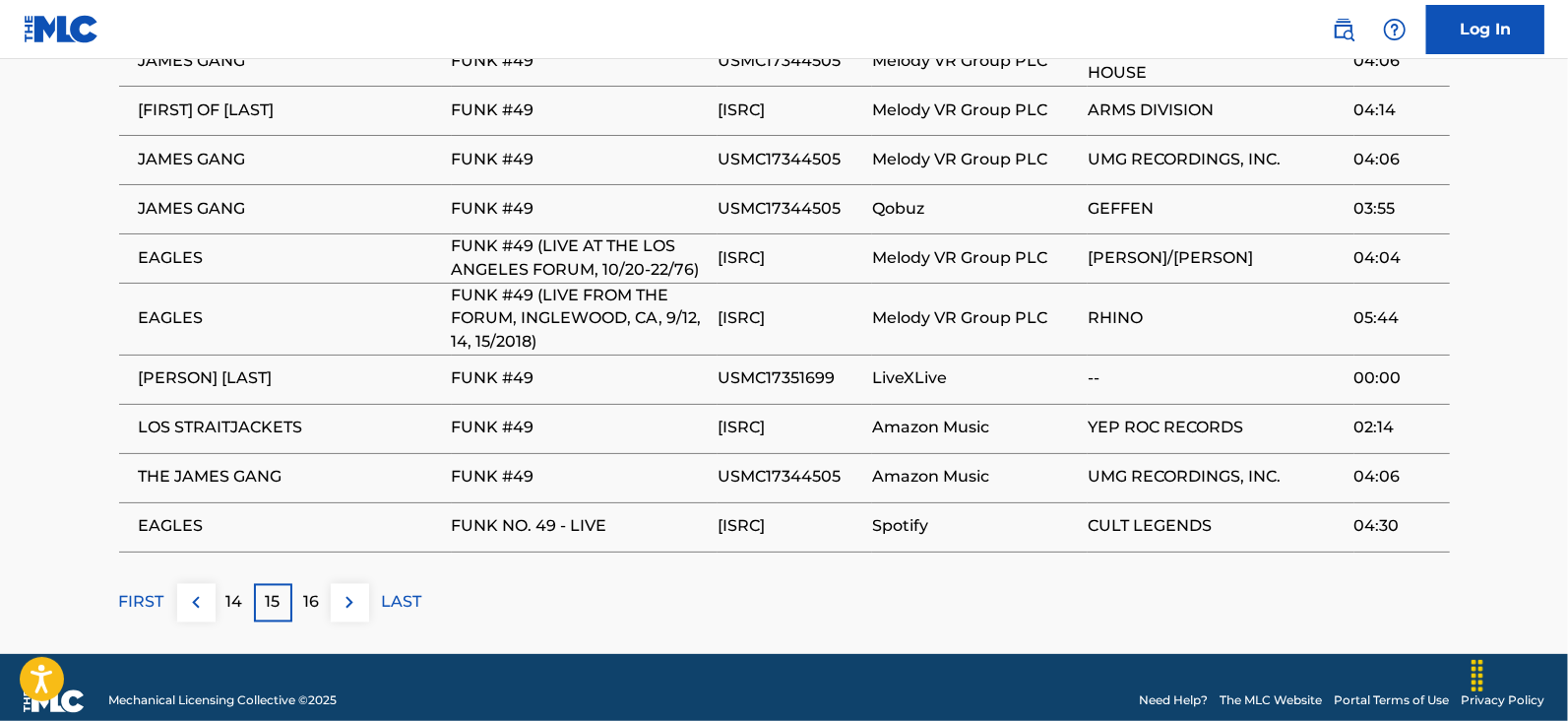 click at bounding box center (349, 603) 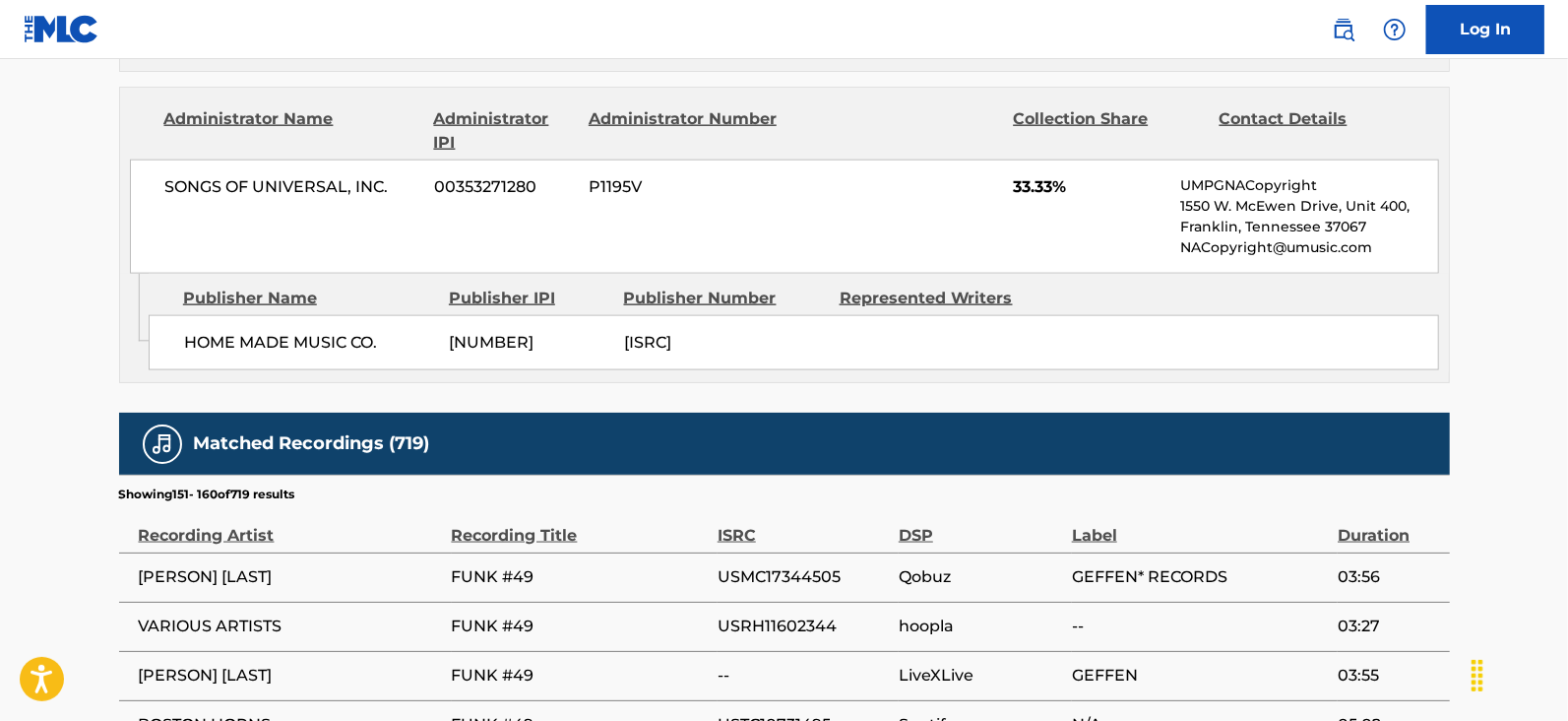 scroll, scrollTop: 2047, scrollLeft: 0, axis: vertical 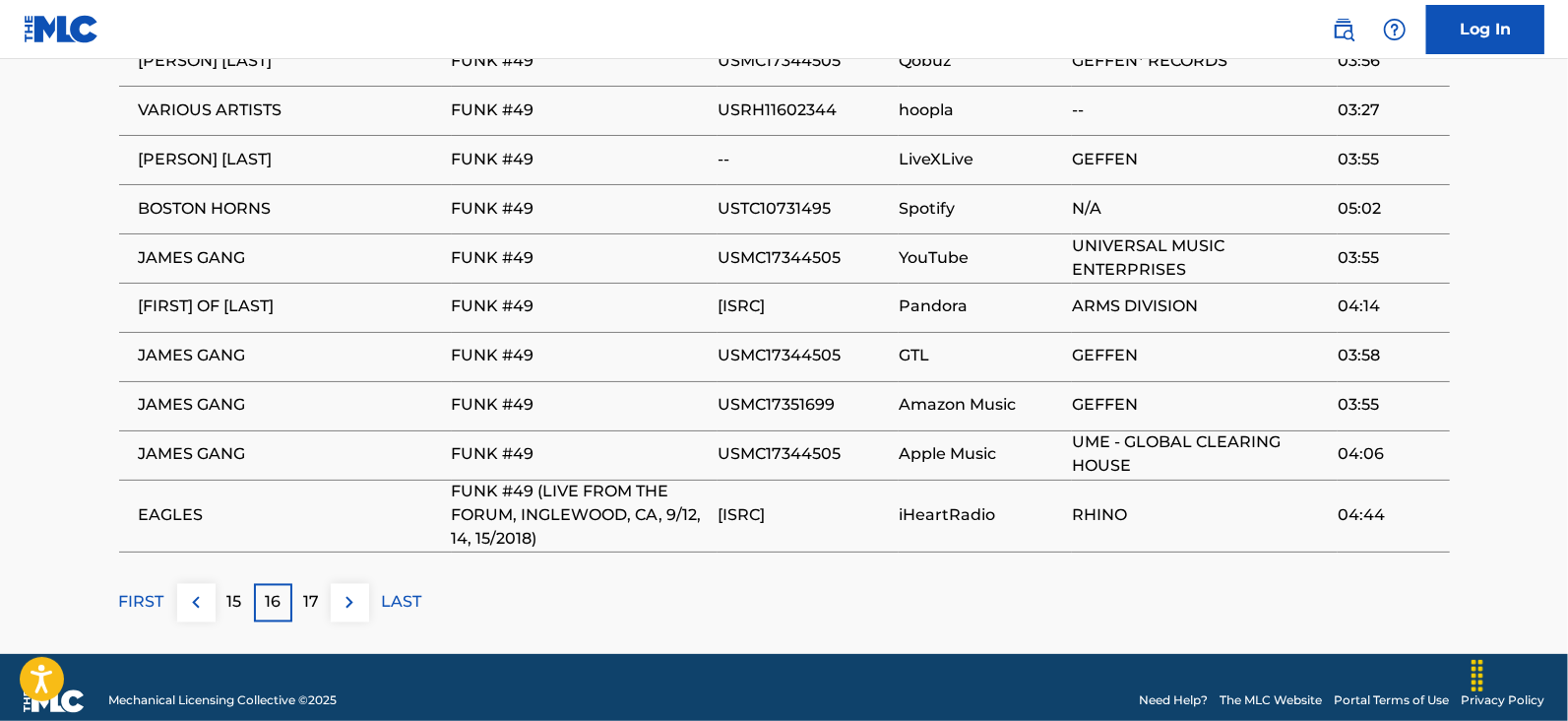 click on "17" at bounding box center (311, 603) 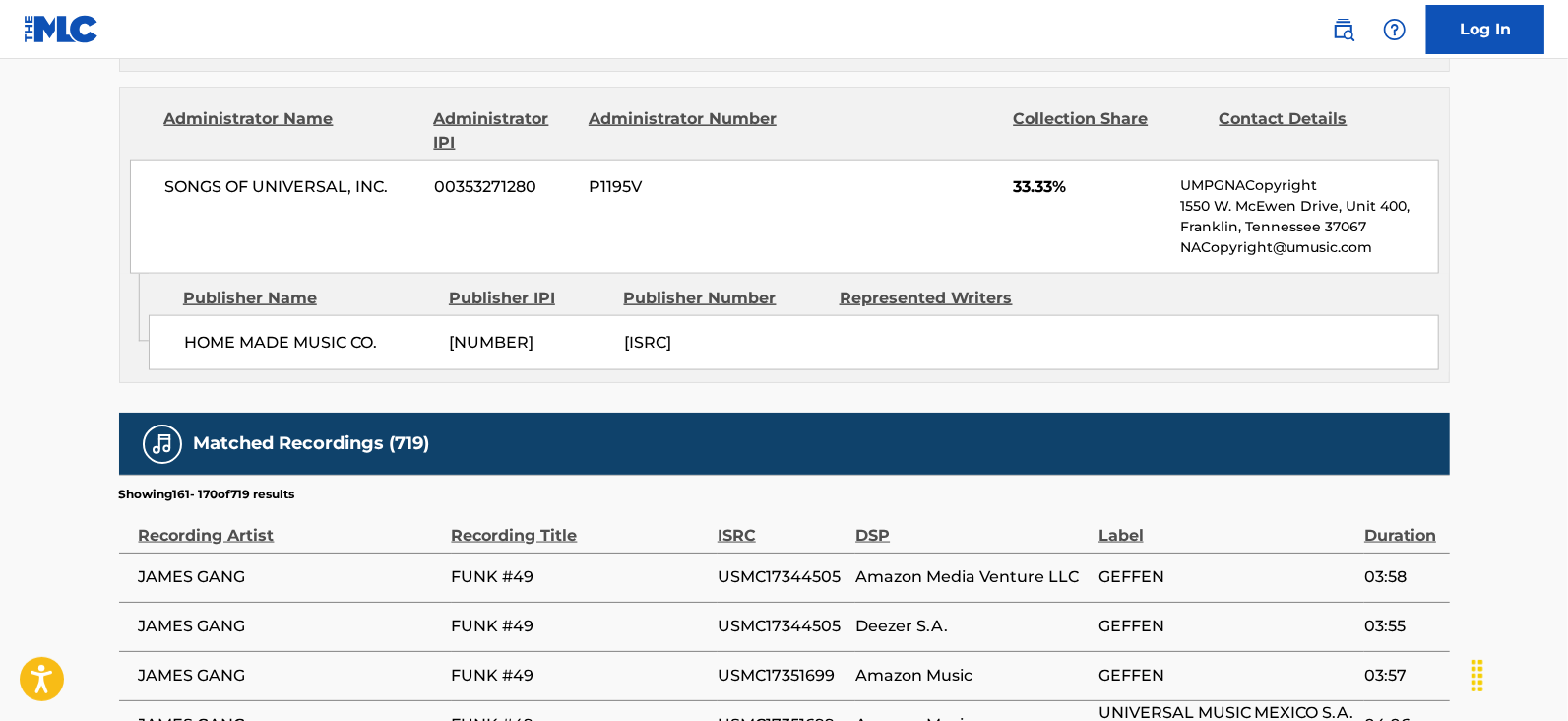scroll, scrollTop: 2047, scrollLeft: 0, axis: vertical 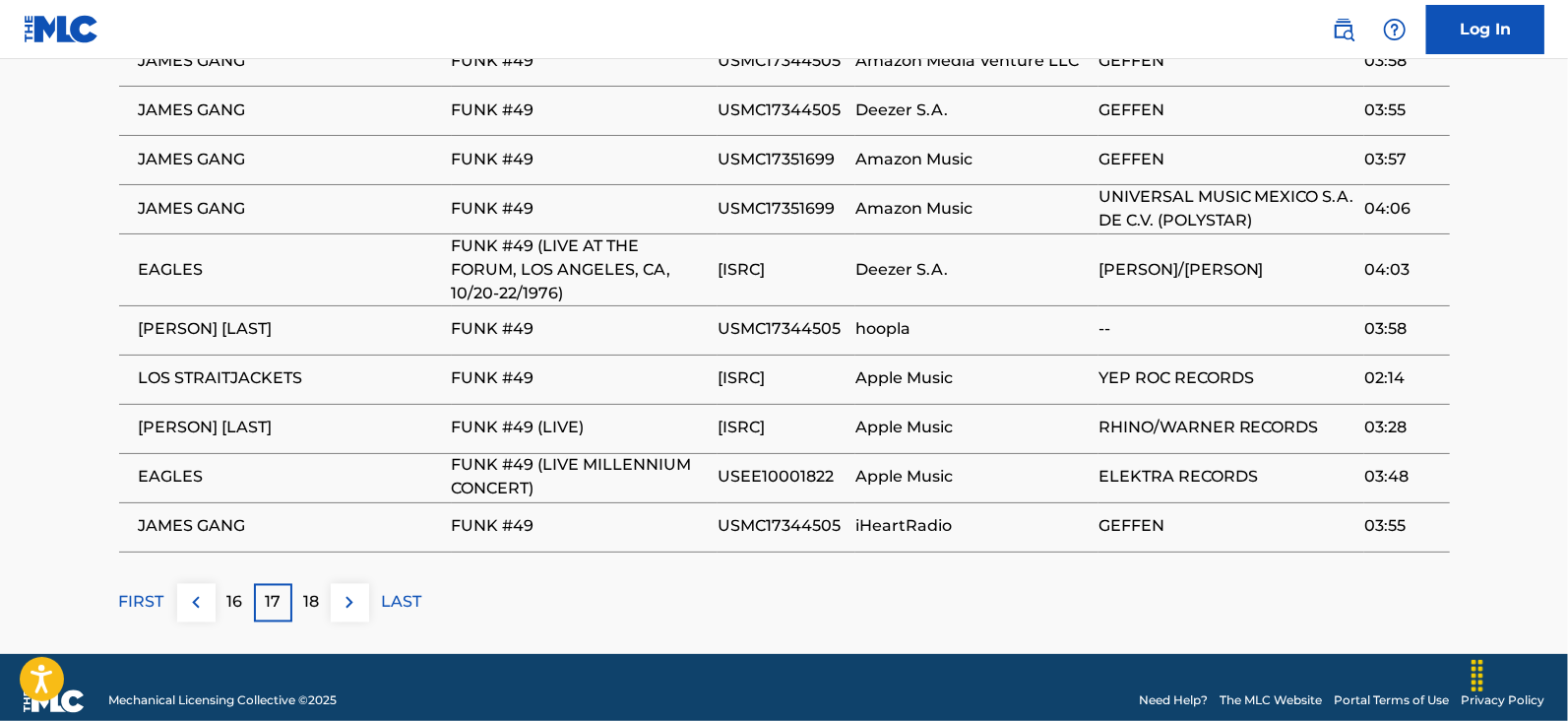 click on "18" at bounding box center (311, 603) 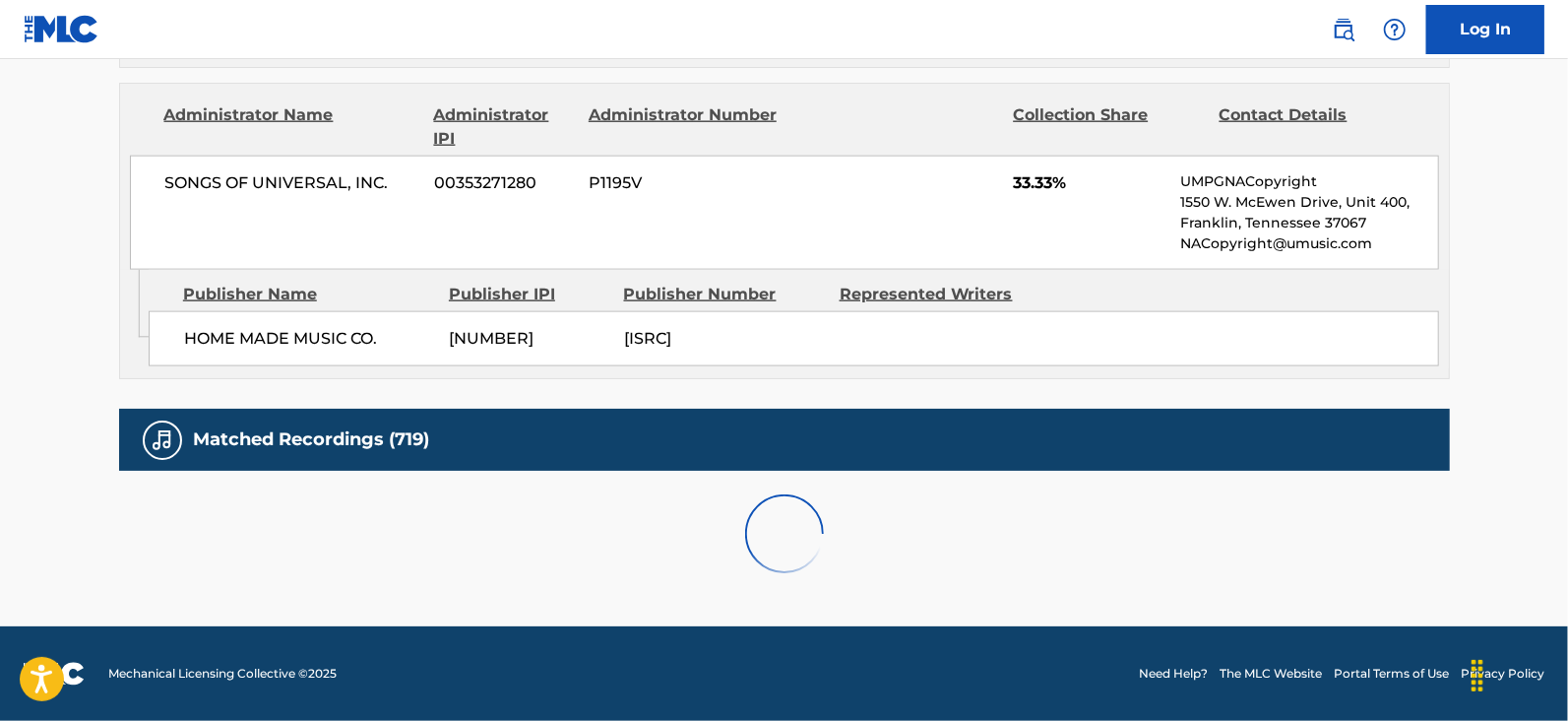 scroll, scrollTop: 2047, scrollLeft: 0, axis: vertical 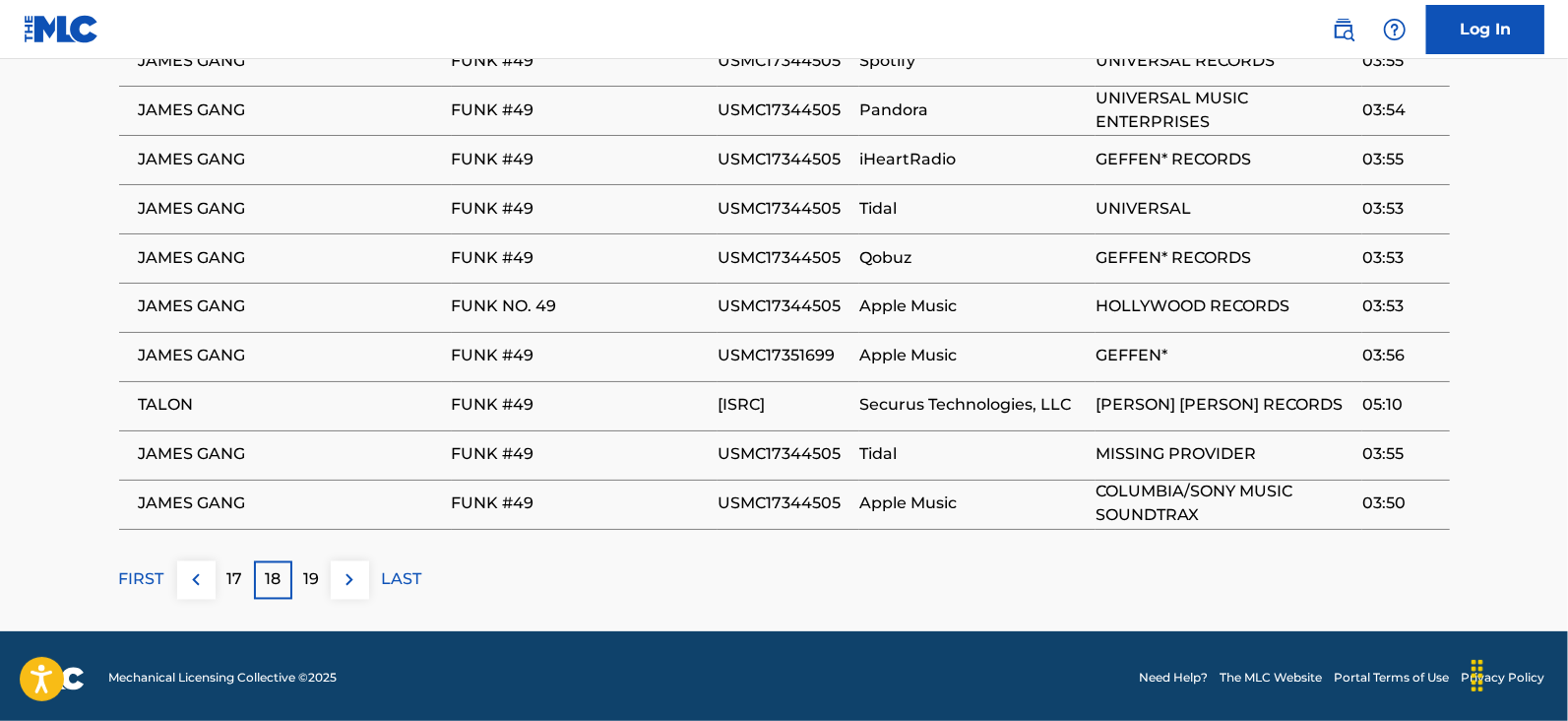 click on "19" at bounding box center [311, 580] 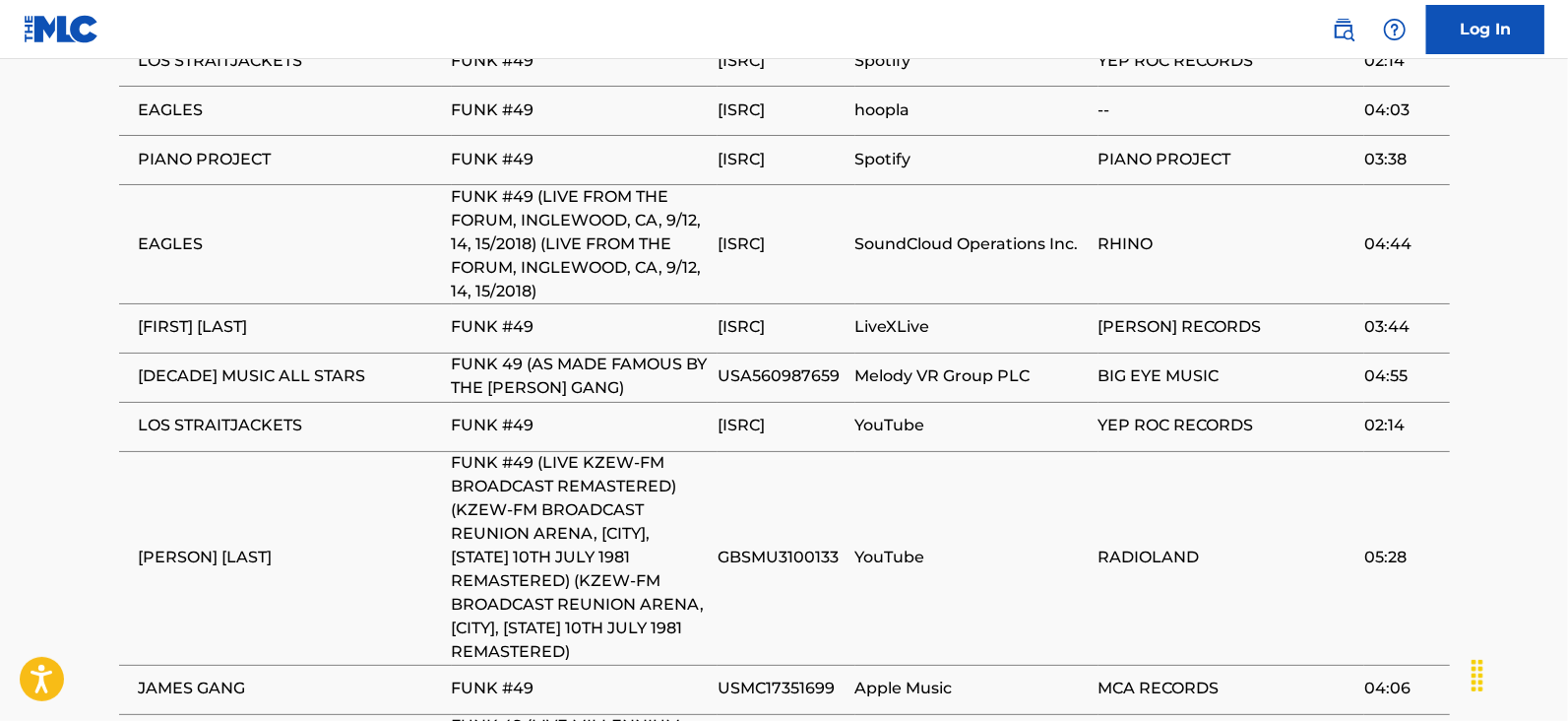 scroll, scrollTop: 2121, scrollLeft: 0, axis: vertical 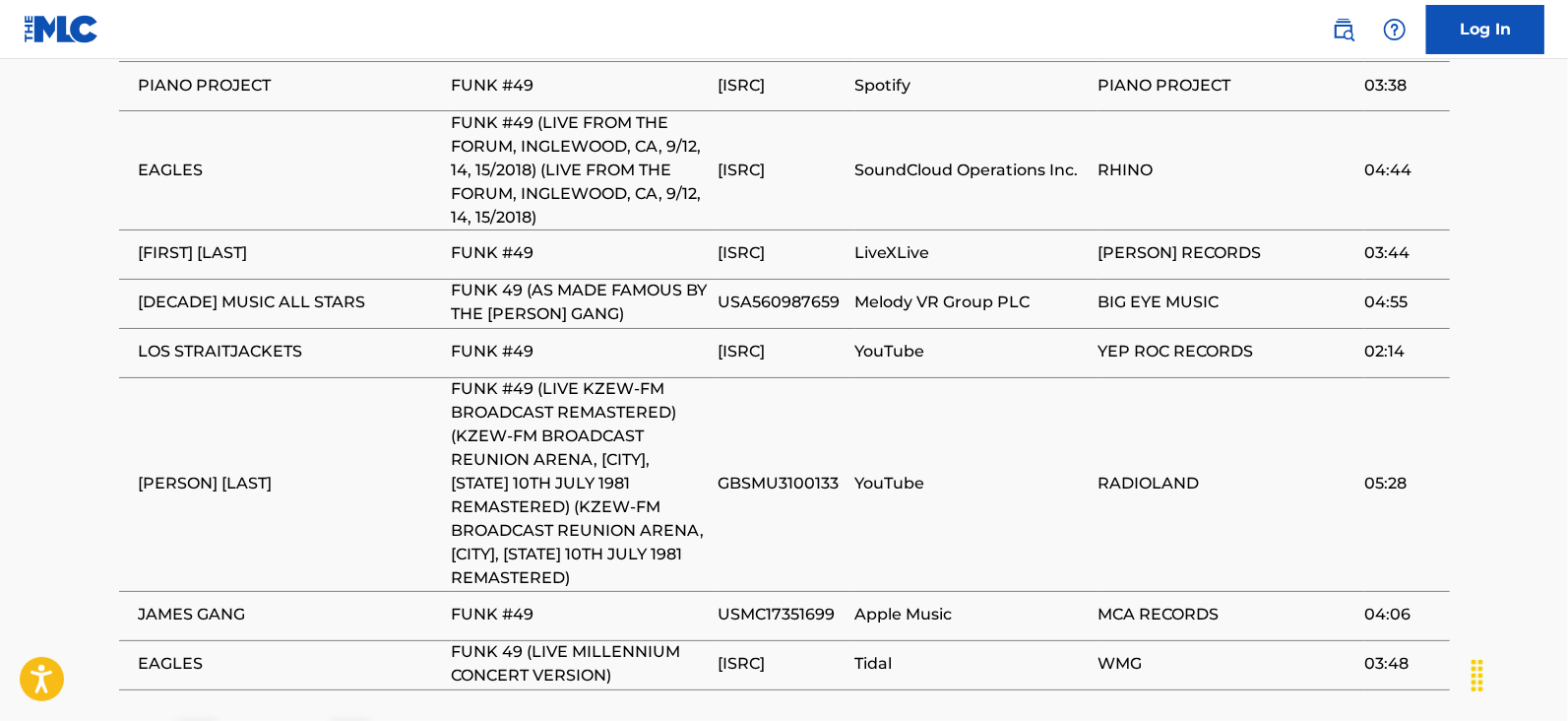 click on "20" at bounding box center (311, 741) 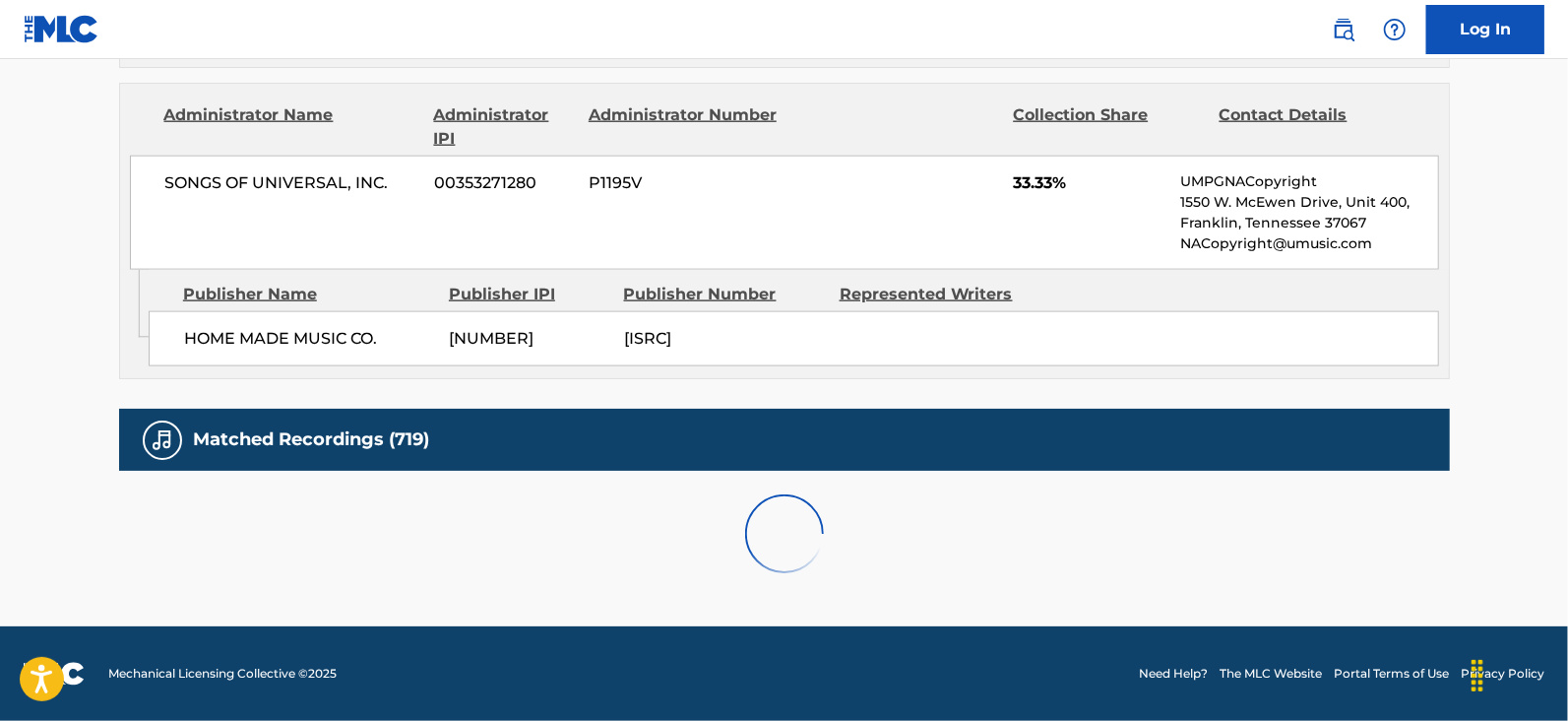 scroll, scrollTop: 2047, scrollLeft: 0, axis: vertical 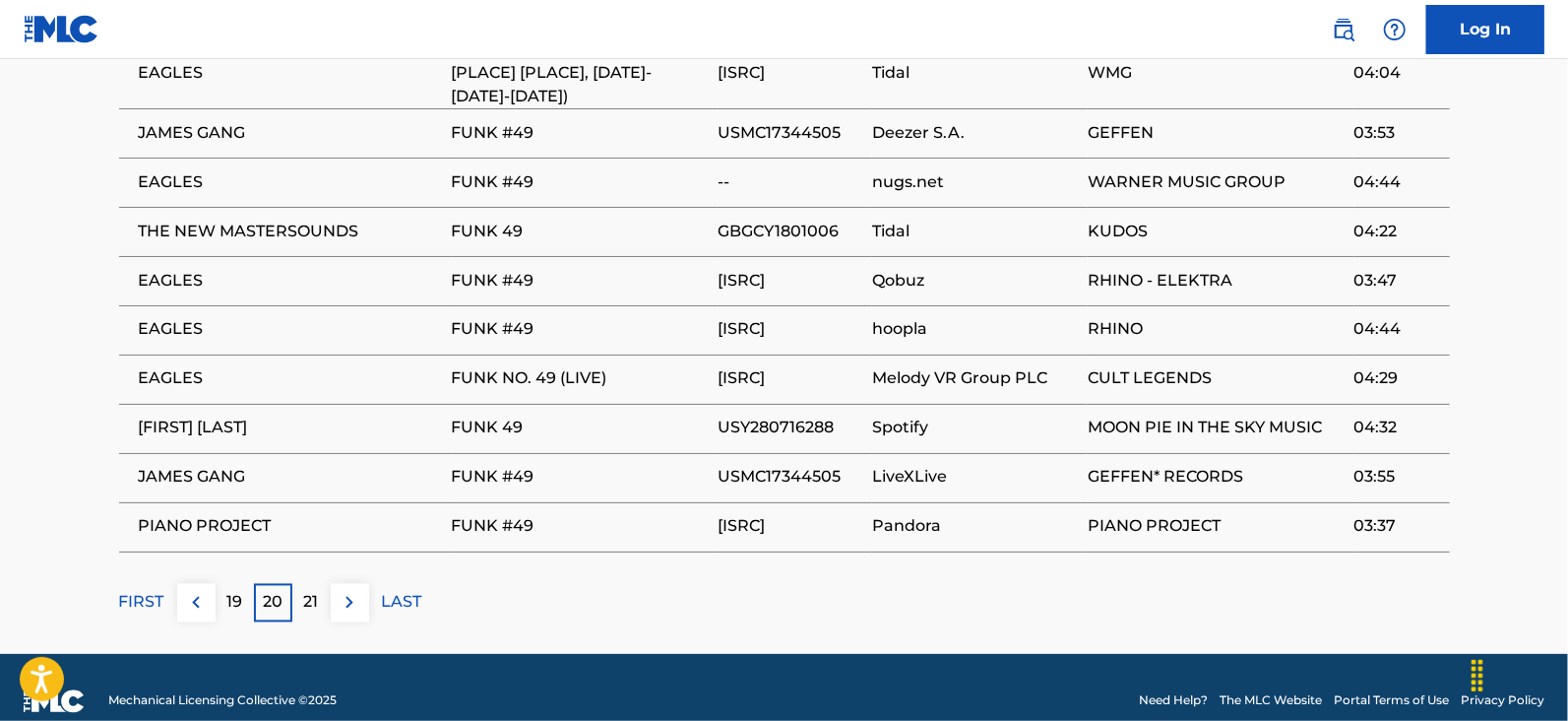 click on "21" at bounding box center [311, 603] 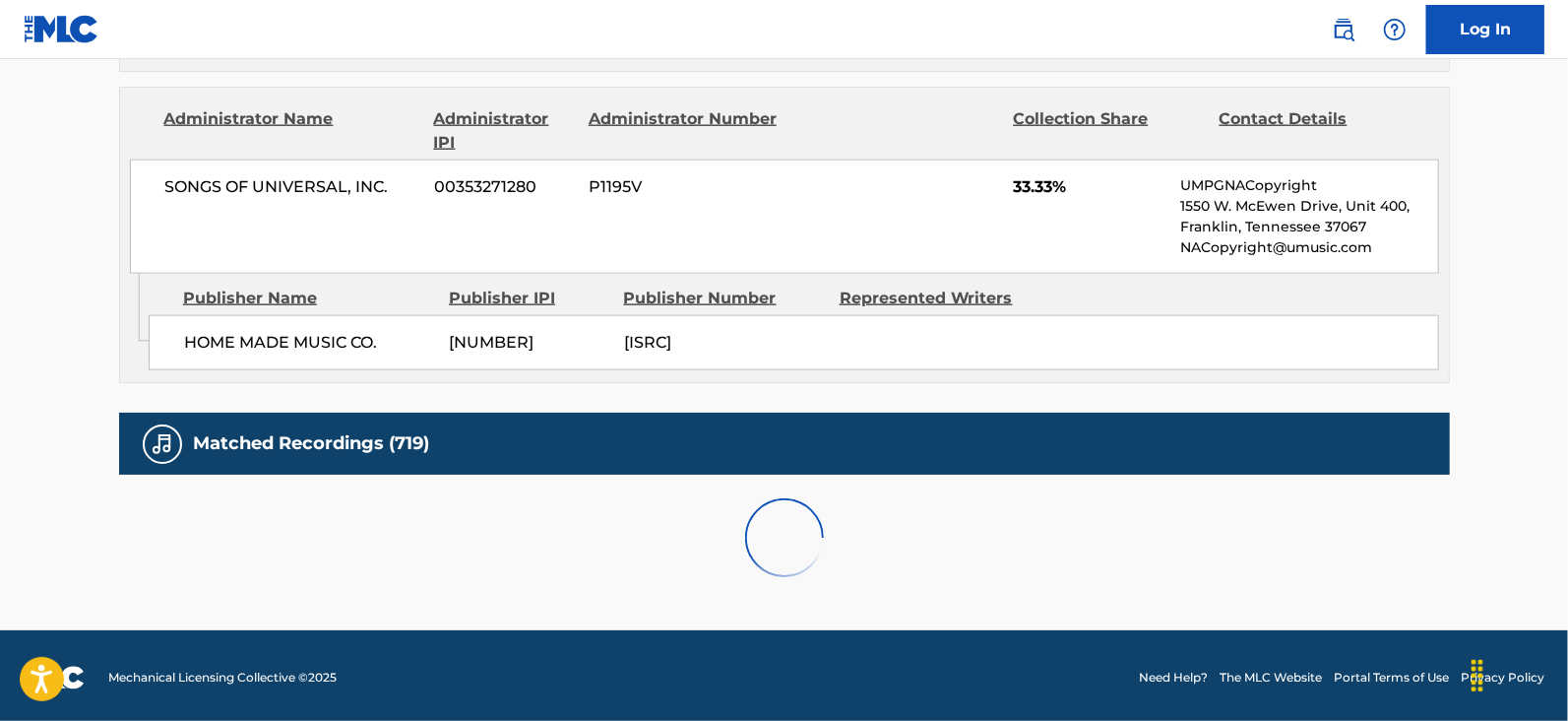 scroll, scrollTop: 2121, scrollLeft: 0, axis: vertical 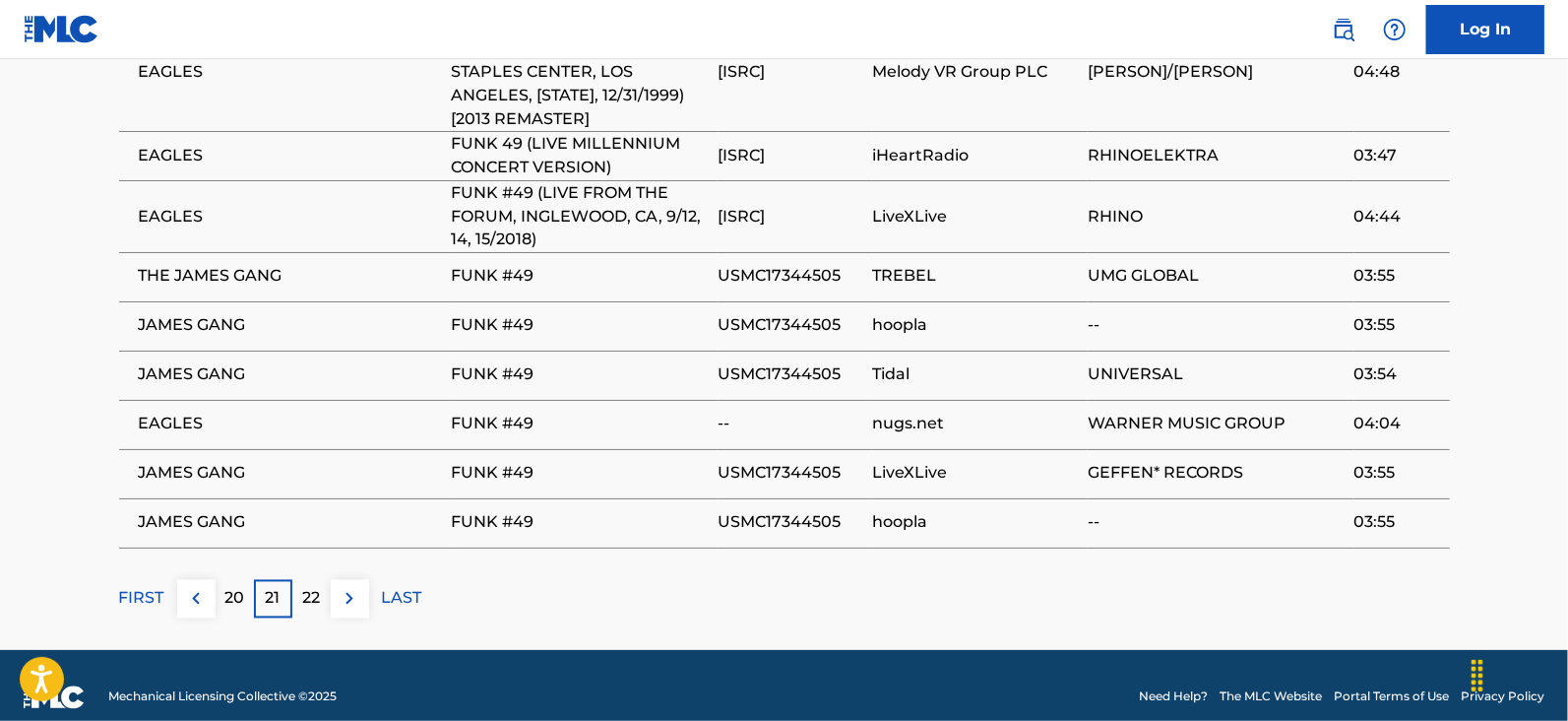 click on "22" at bounding box center (311, 599) 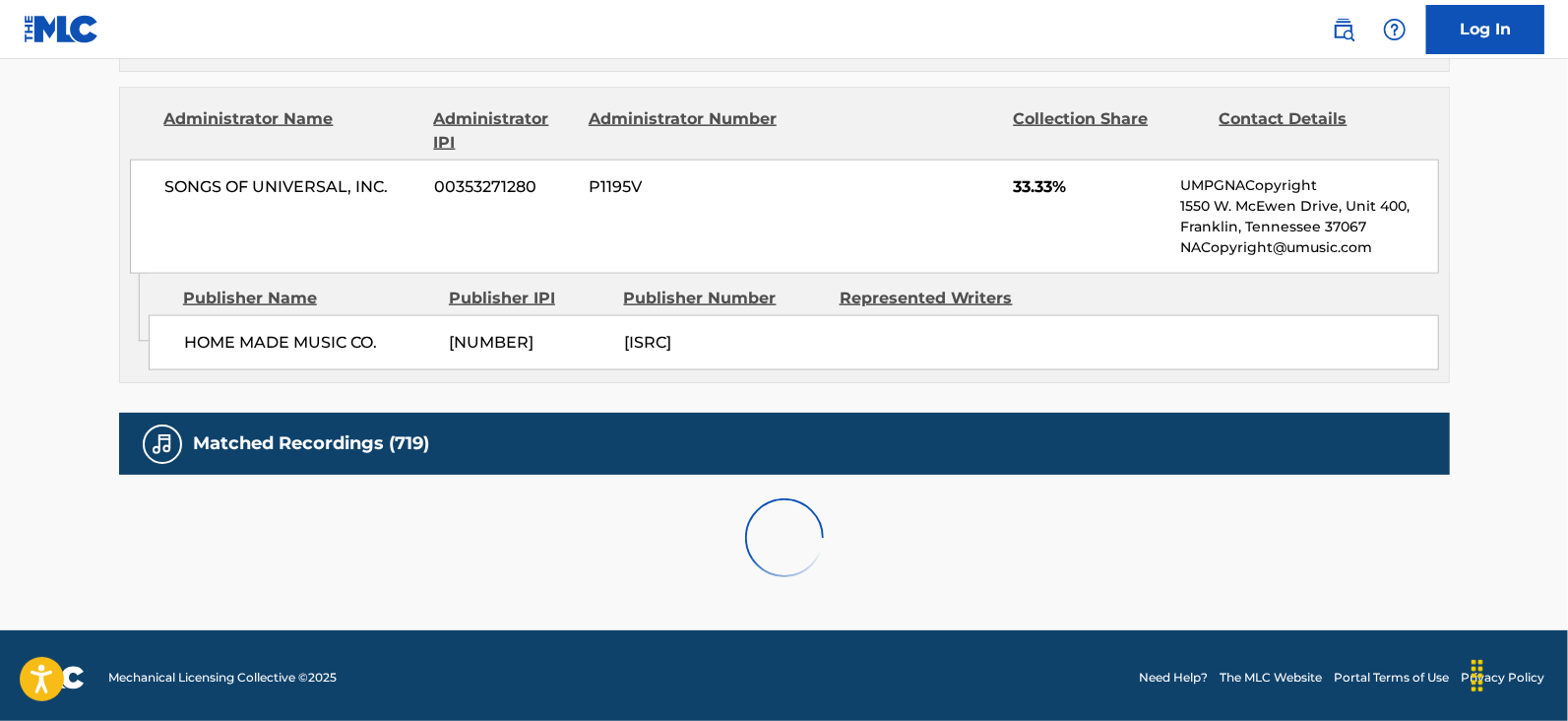 scroll, scrollTop: 2047, scrollLeft: 0, axis: vertical 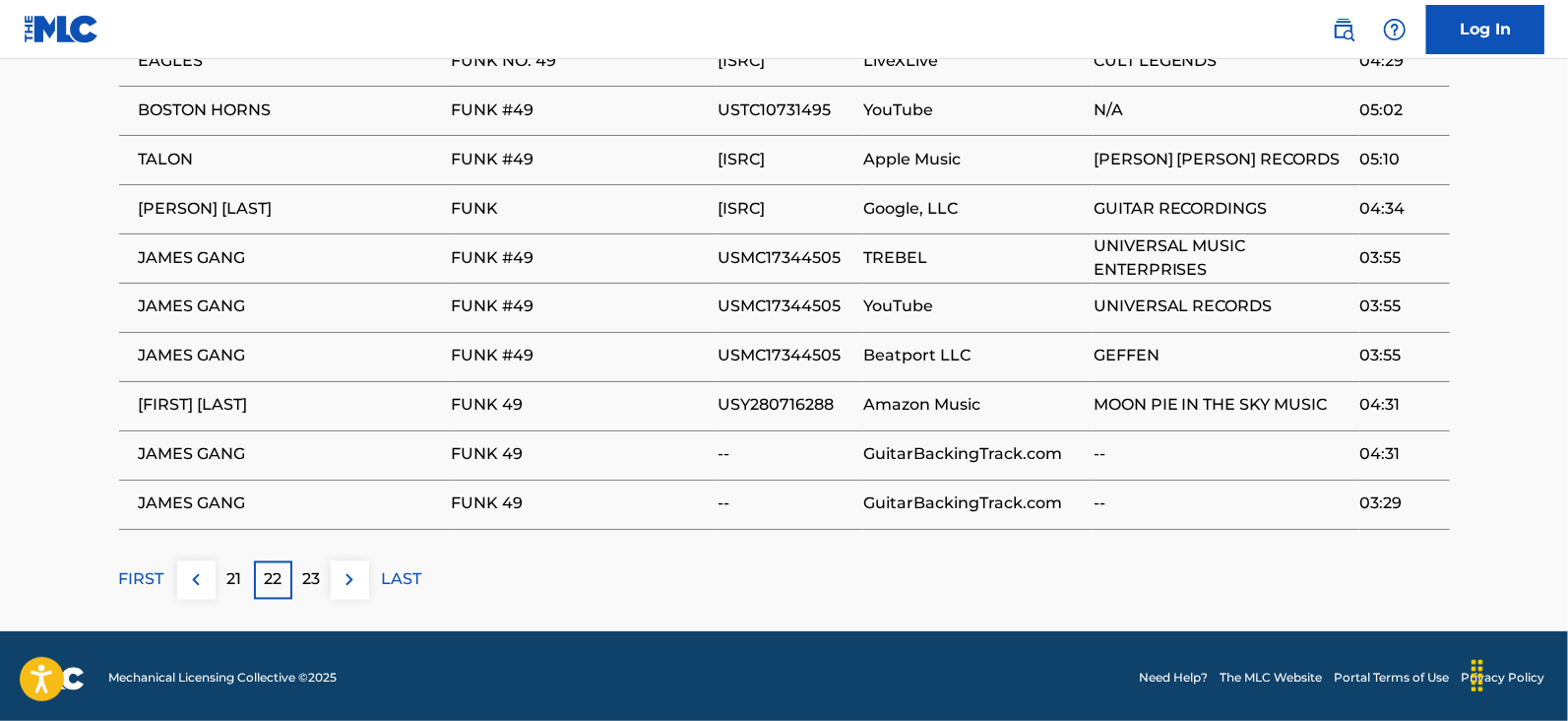 click on "23" at bounding box center [311, 580] 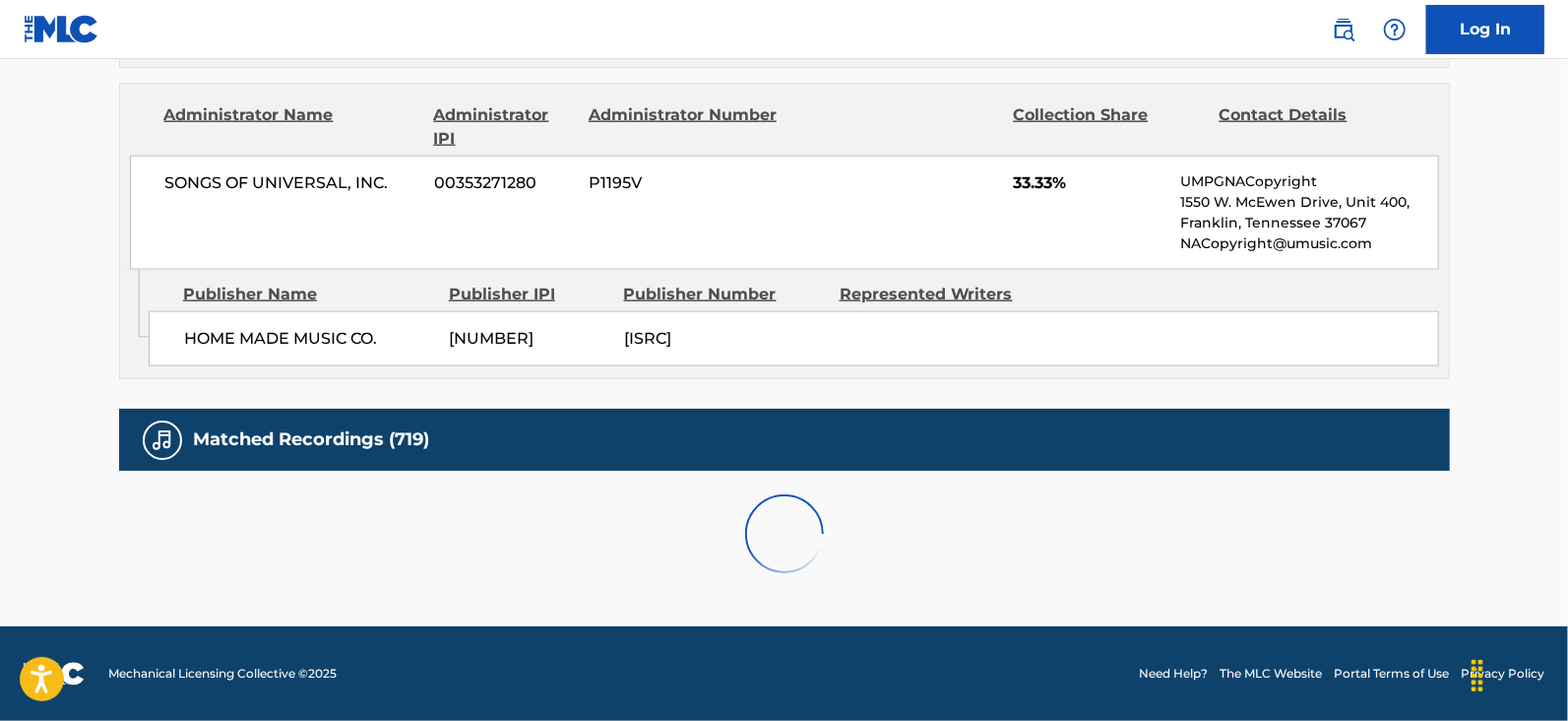 scroll, scrollTop: 2092, scrollLeft: 0, axis: vertical 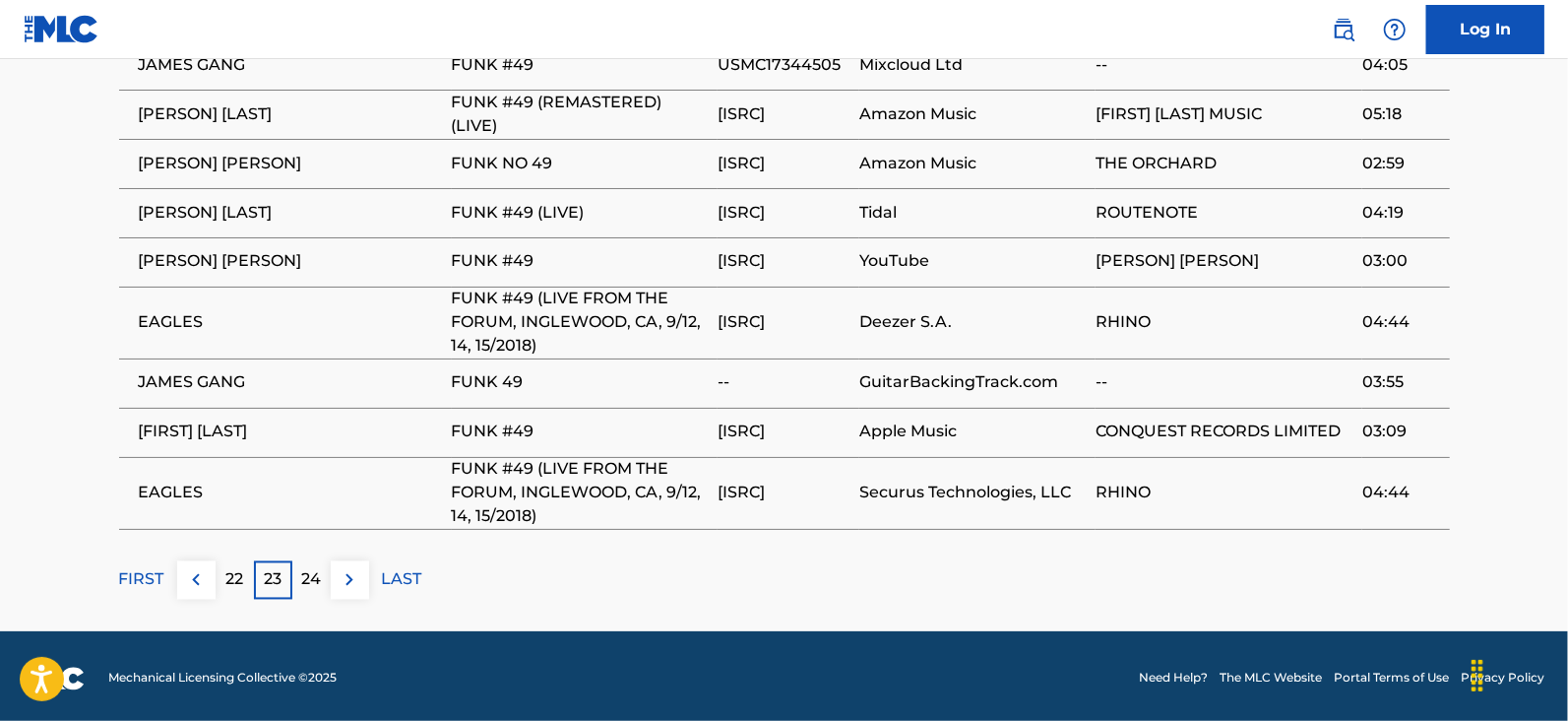 click on "24" at bounding box center [311, 580] 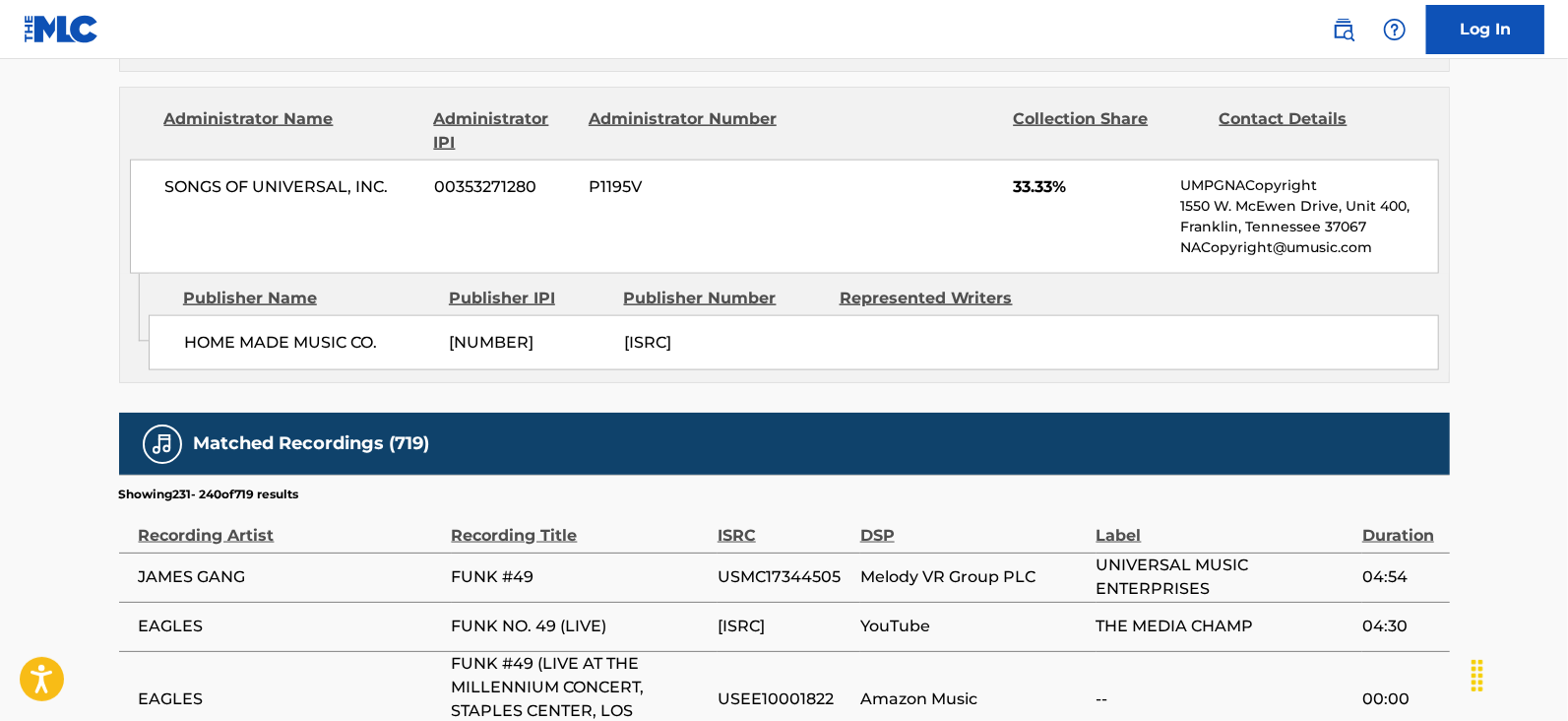 scroll, scrollTop: 2115, scrollLeft: 0, axis: vertical 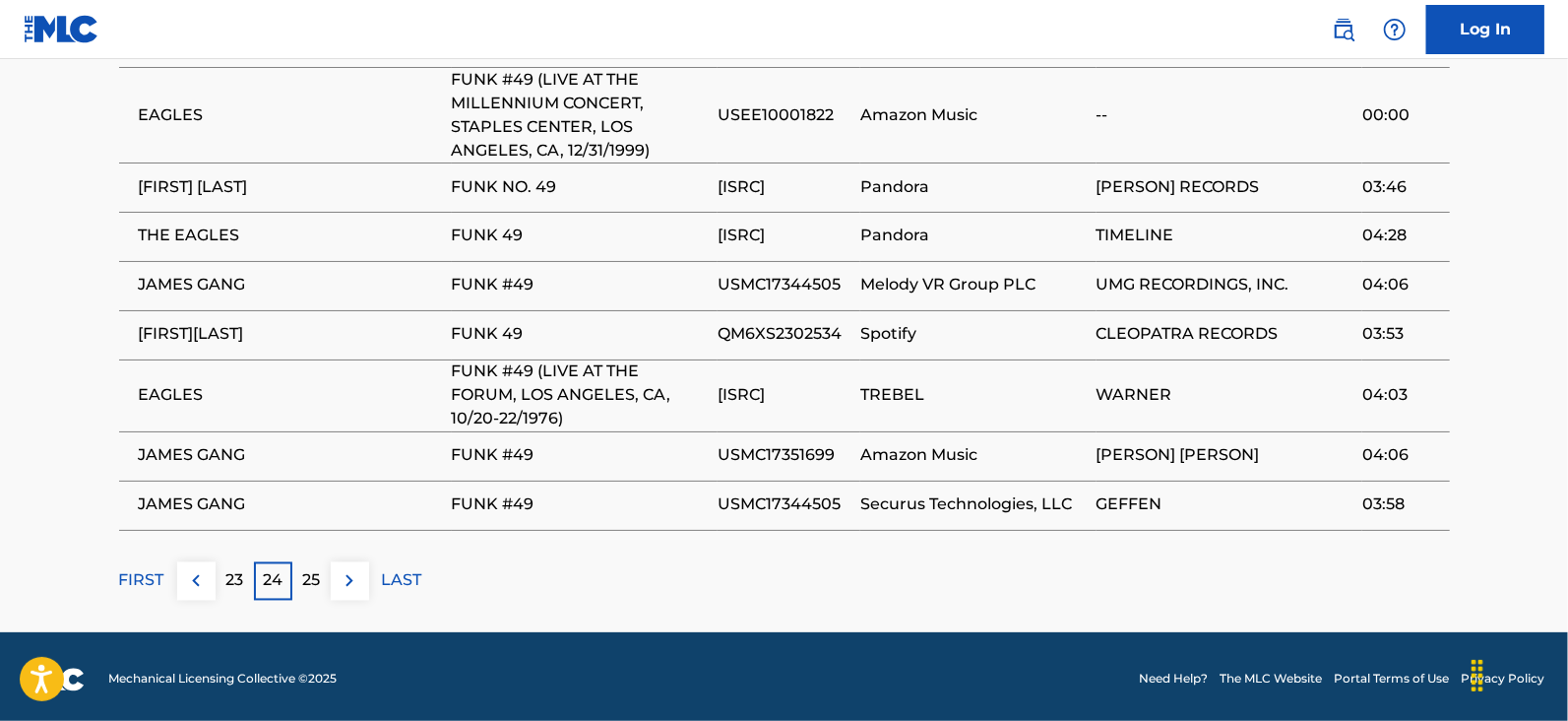 click on "25" at bounding box center [311, 581] 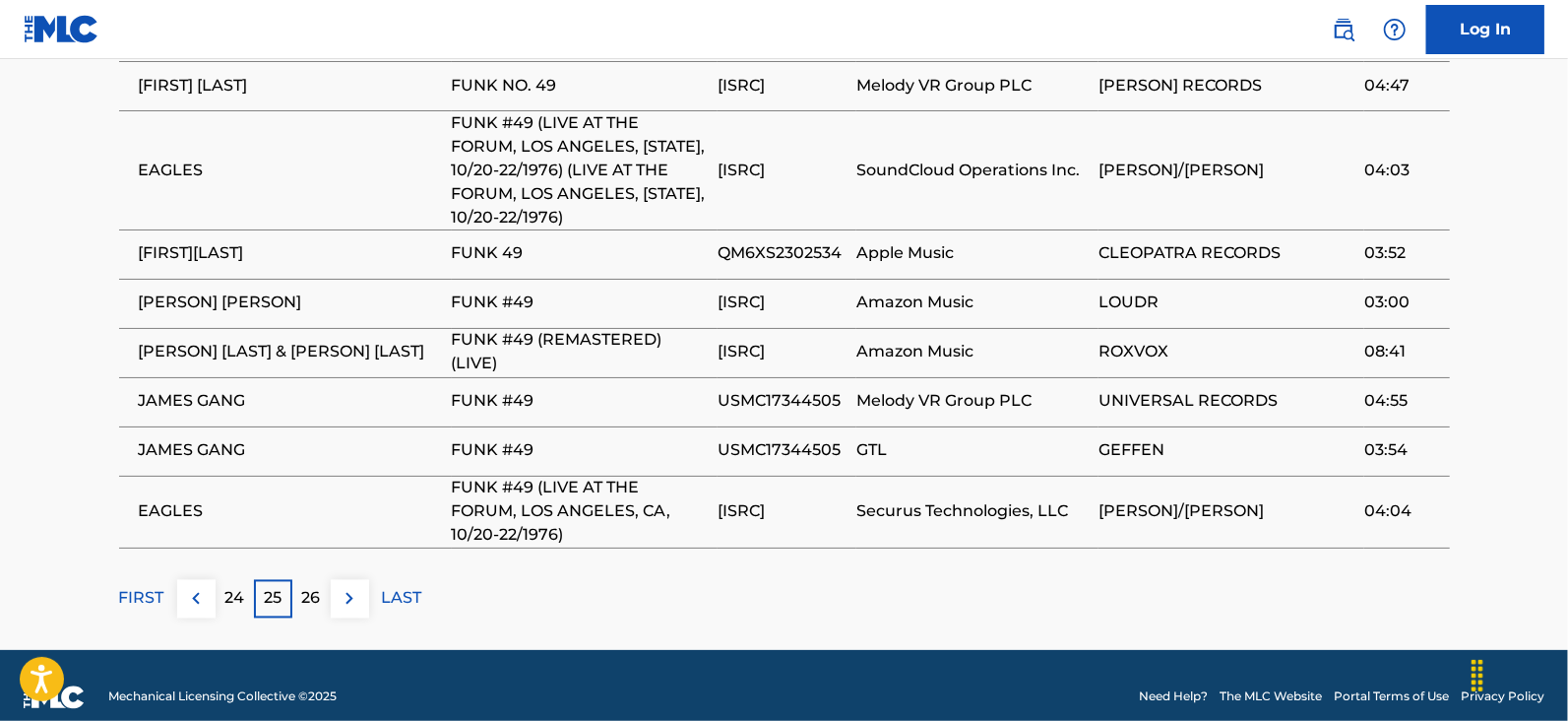 click on "26" at bounding box center (311, 599) 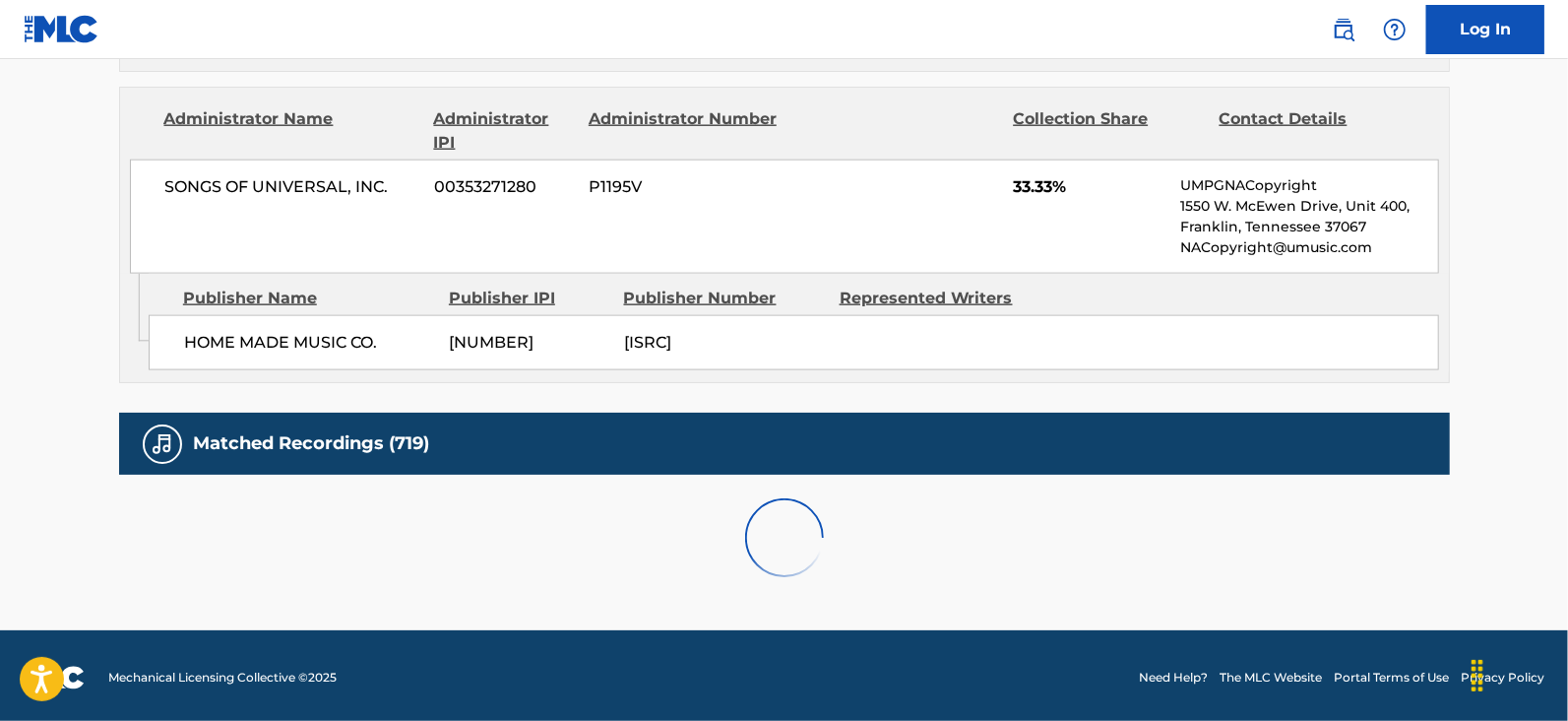 scroll, scrollTop: 2121, scrollLeft: 0, axis: vertical 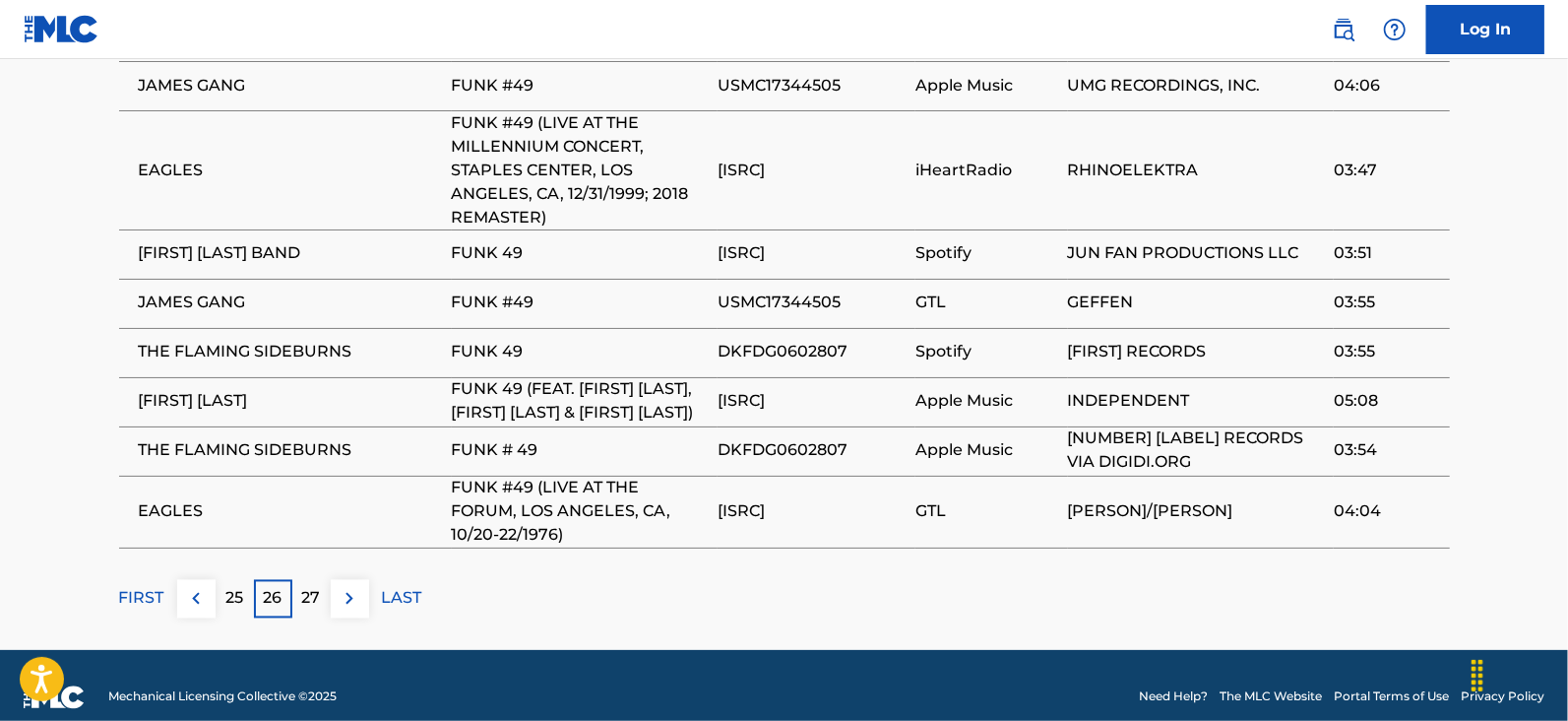 click on "27" at bounding box center (311, 599) 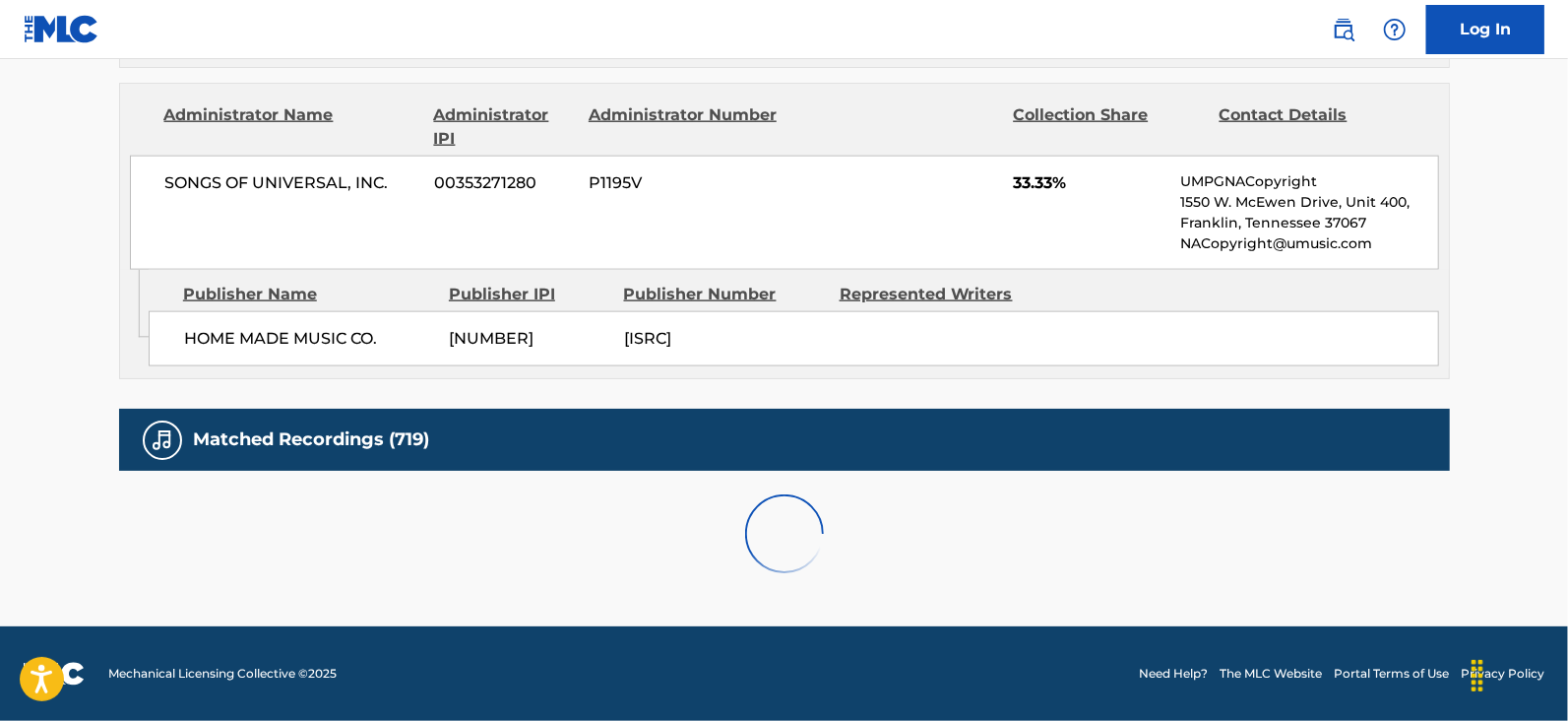 scroll, scrollTop: 2047, scrollLeft: 0, axis: vertical 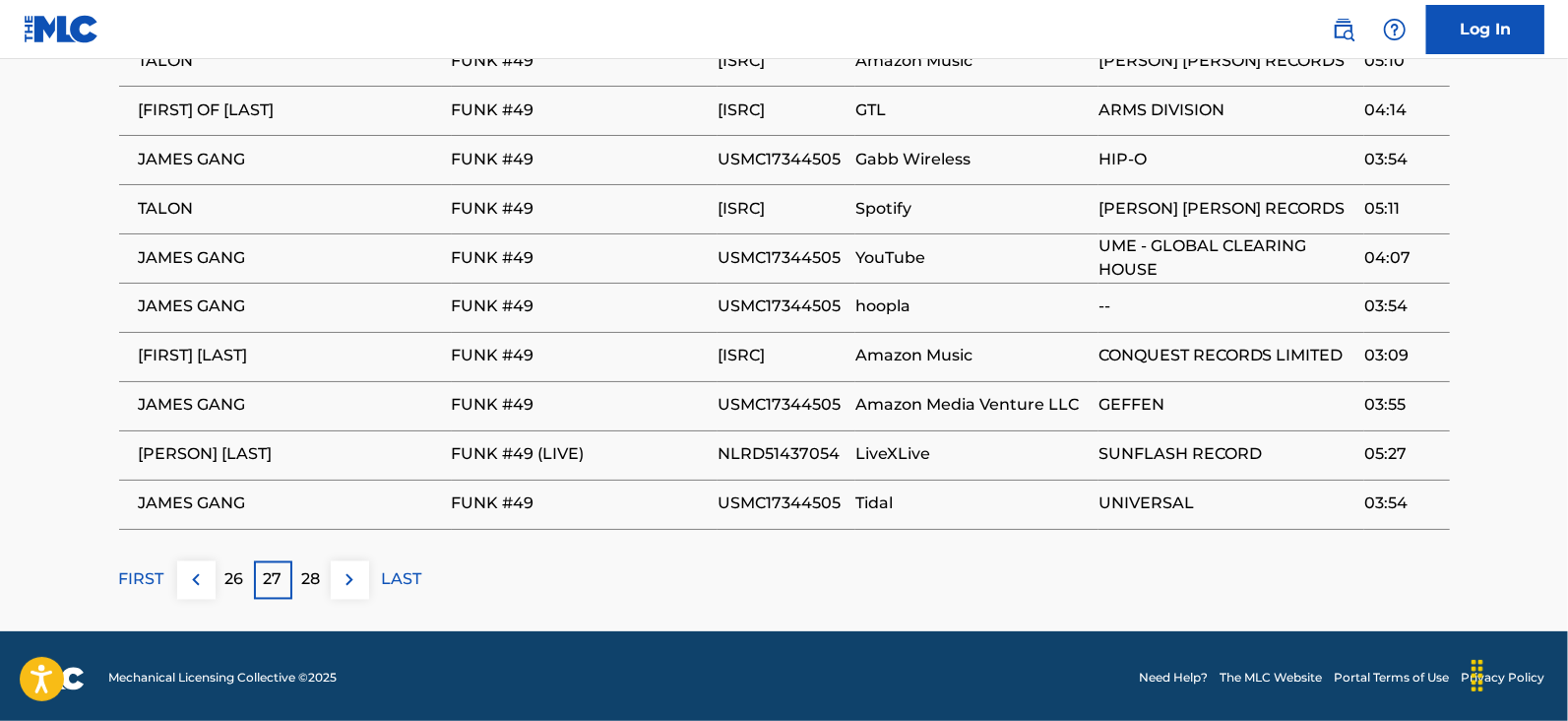 click on "28" at bounding box center [311, 580] 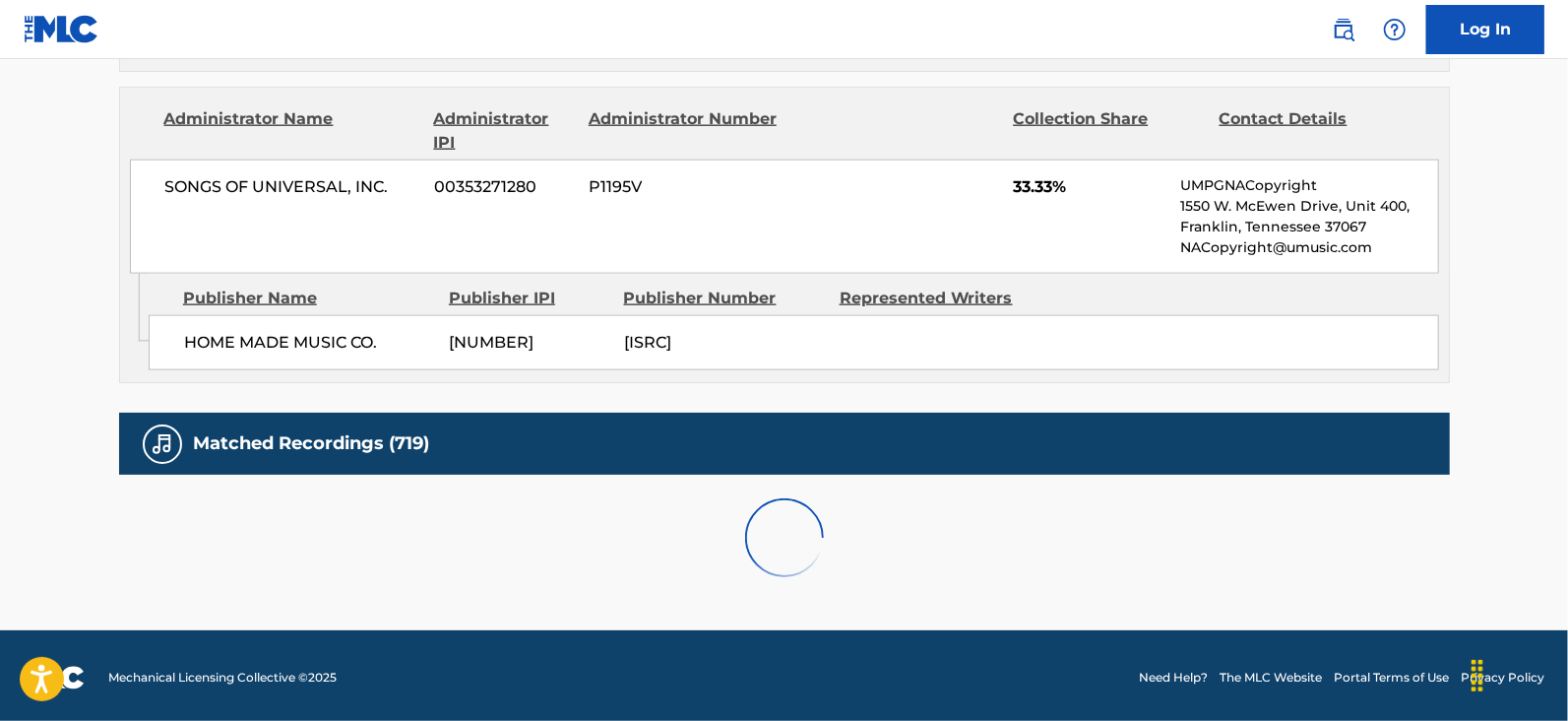 scroll, scrollTop: 2068, scrollLeft: 0, axis: vertical 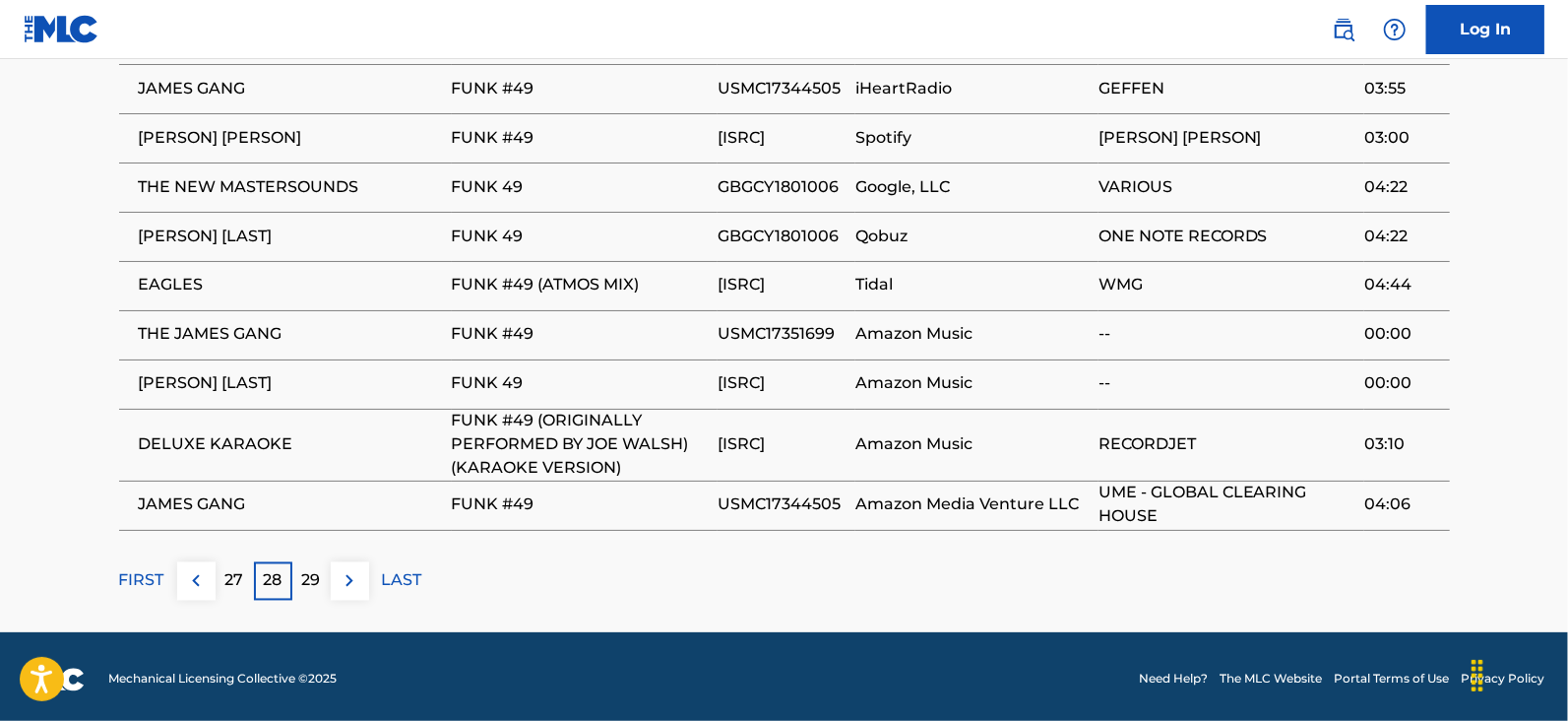click on "29" at bounding box center [311, 581] 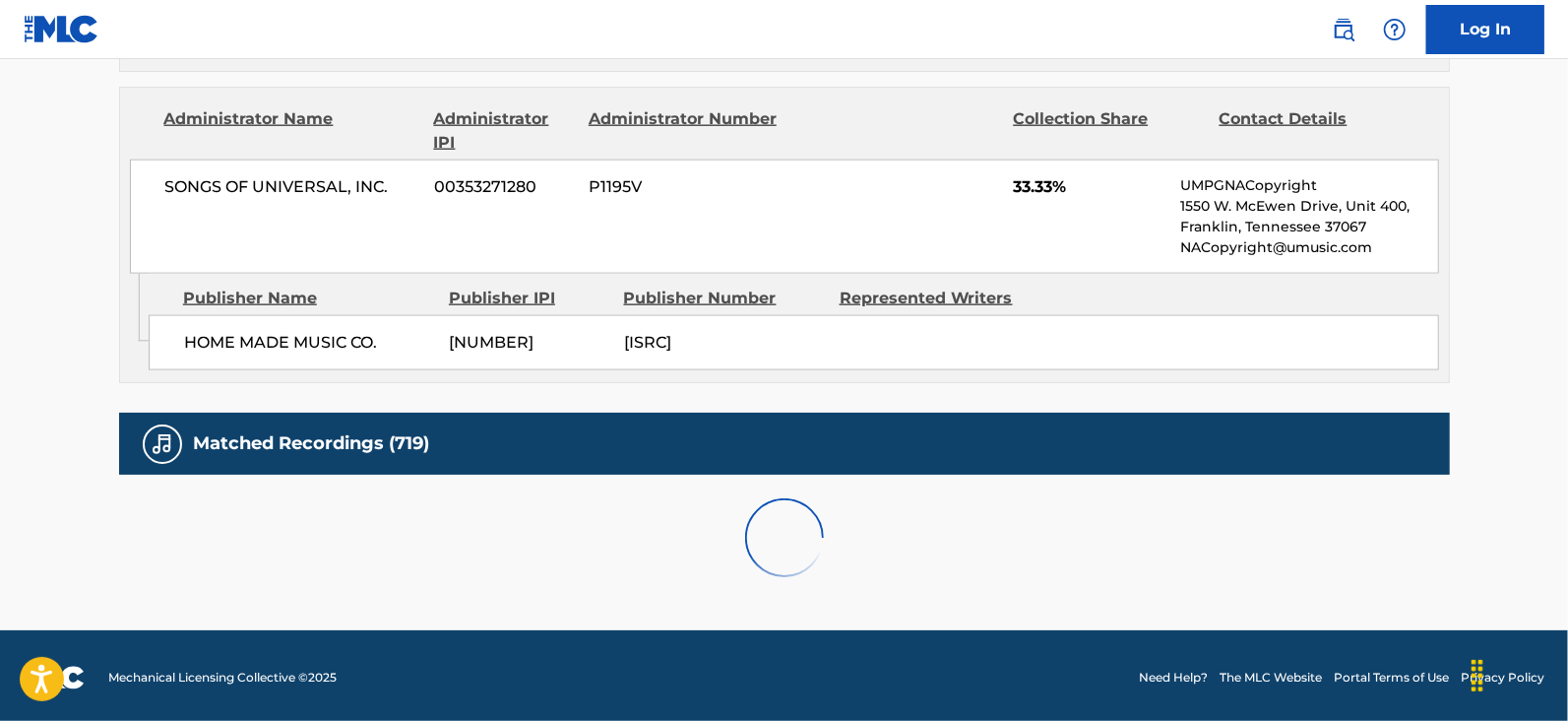 scroll, scrollTop: 2121, scrollLeft: 0, axis: vertical 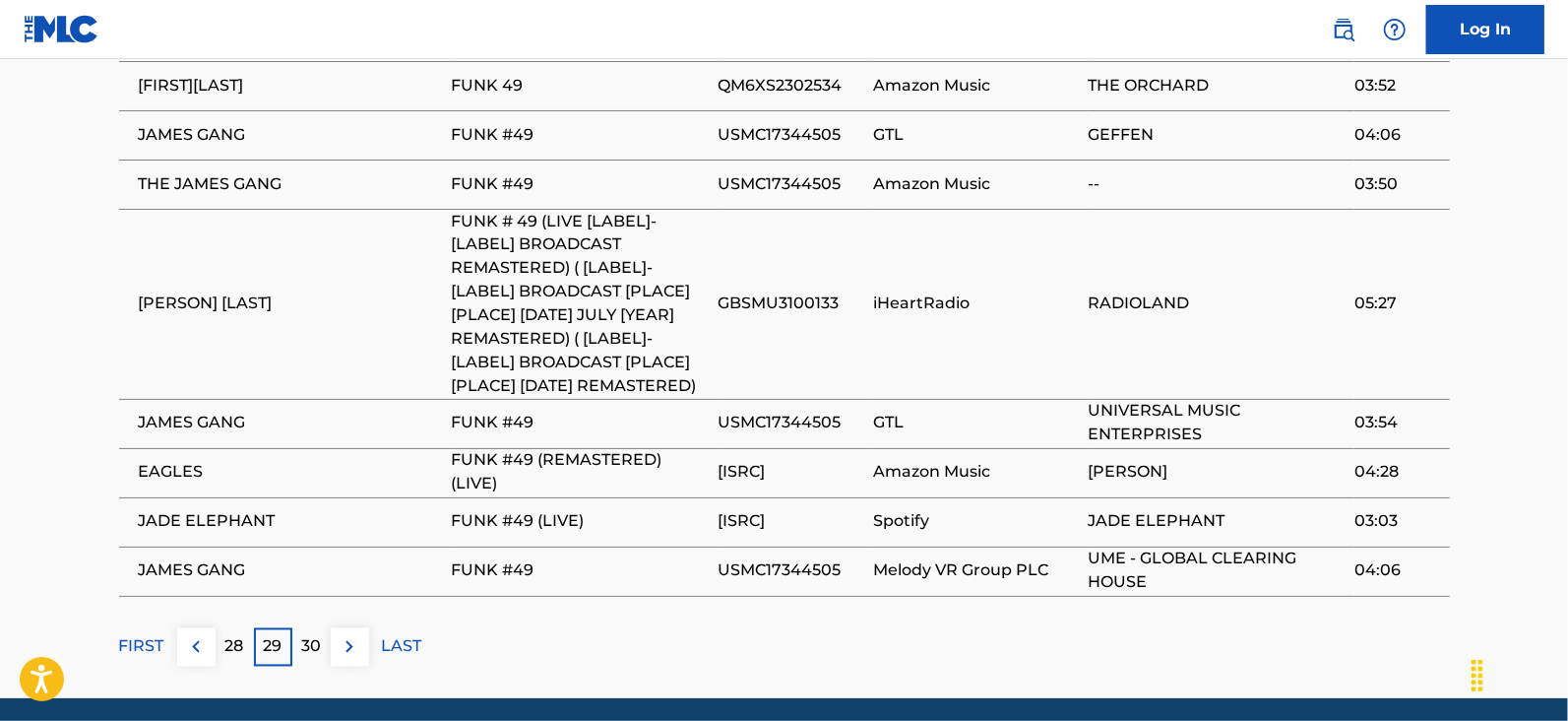click on "30" at bounding box center [311, 647] 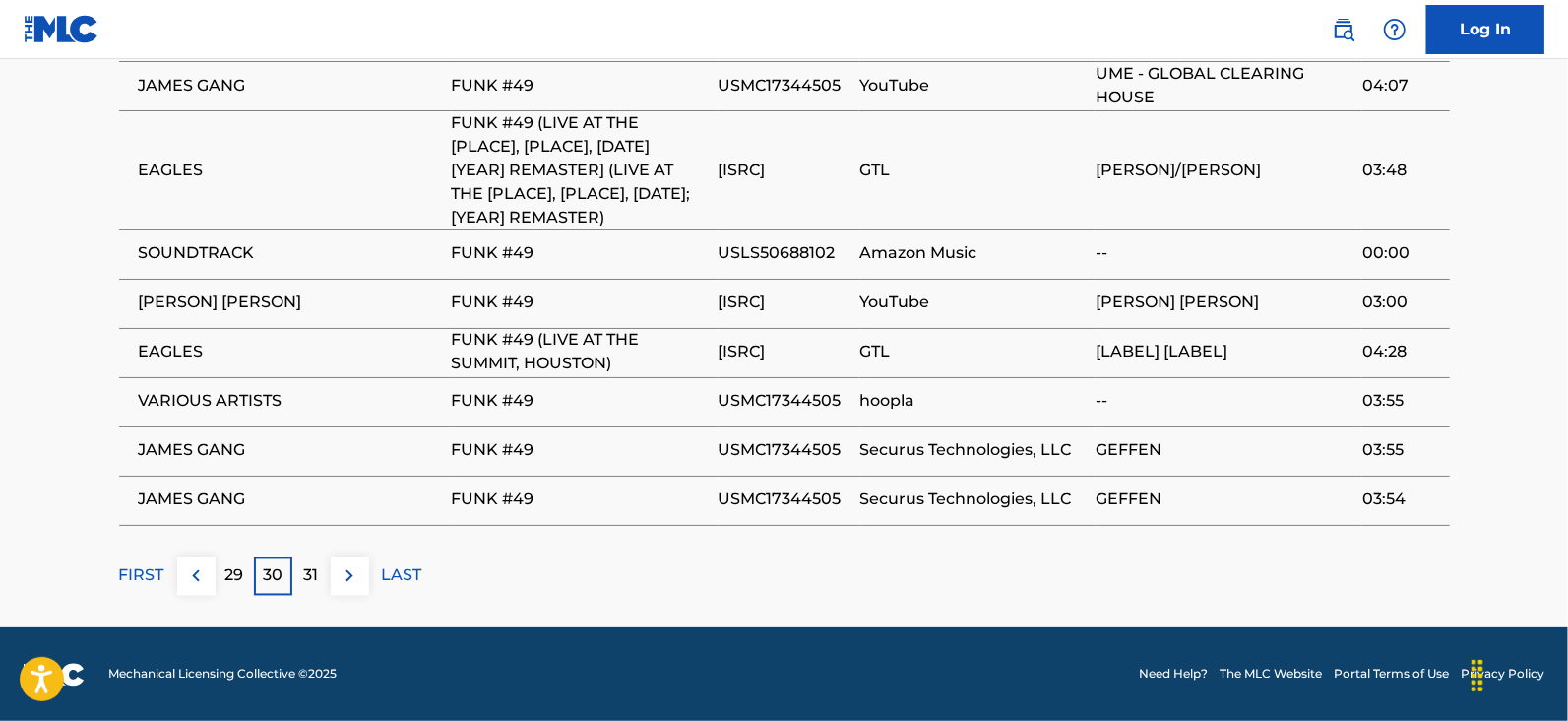 scroll, scrollTop: 2211, scrollLeft: 0, axis: vertical 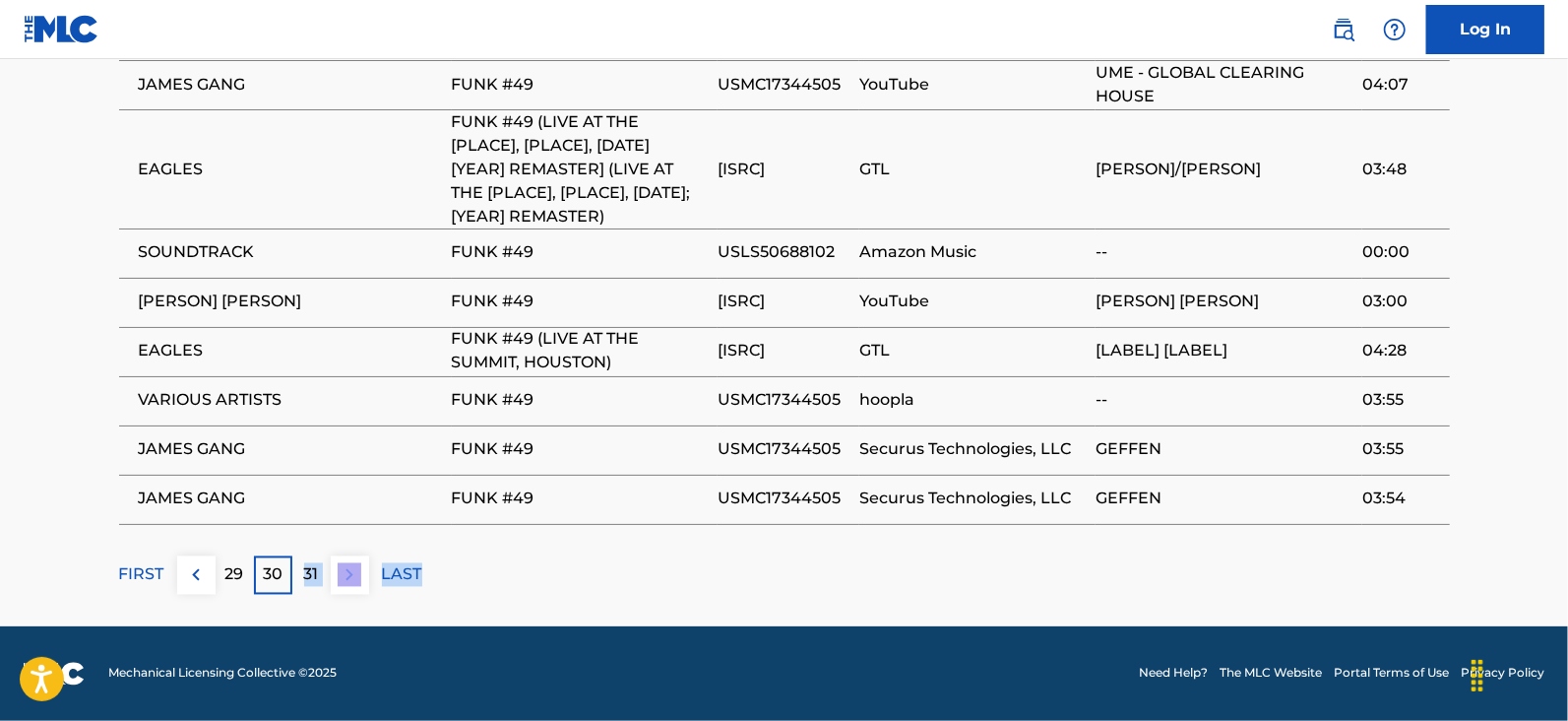 drag, startPoint x: 299, startPoint y: 593, endPoint x: 479, endPoint y: 549, distance: 185.29976 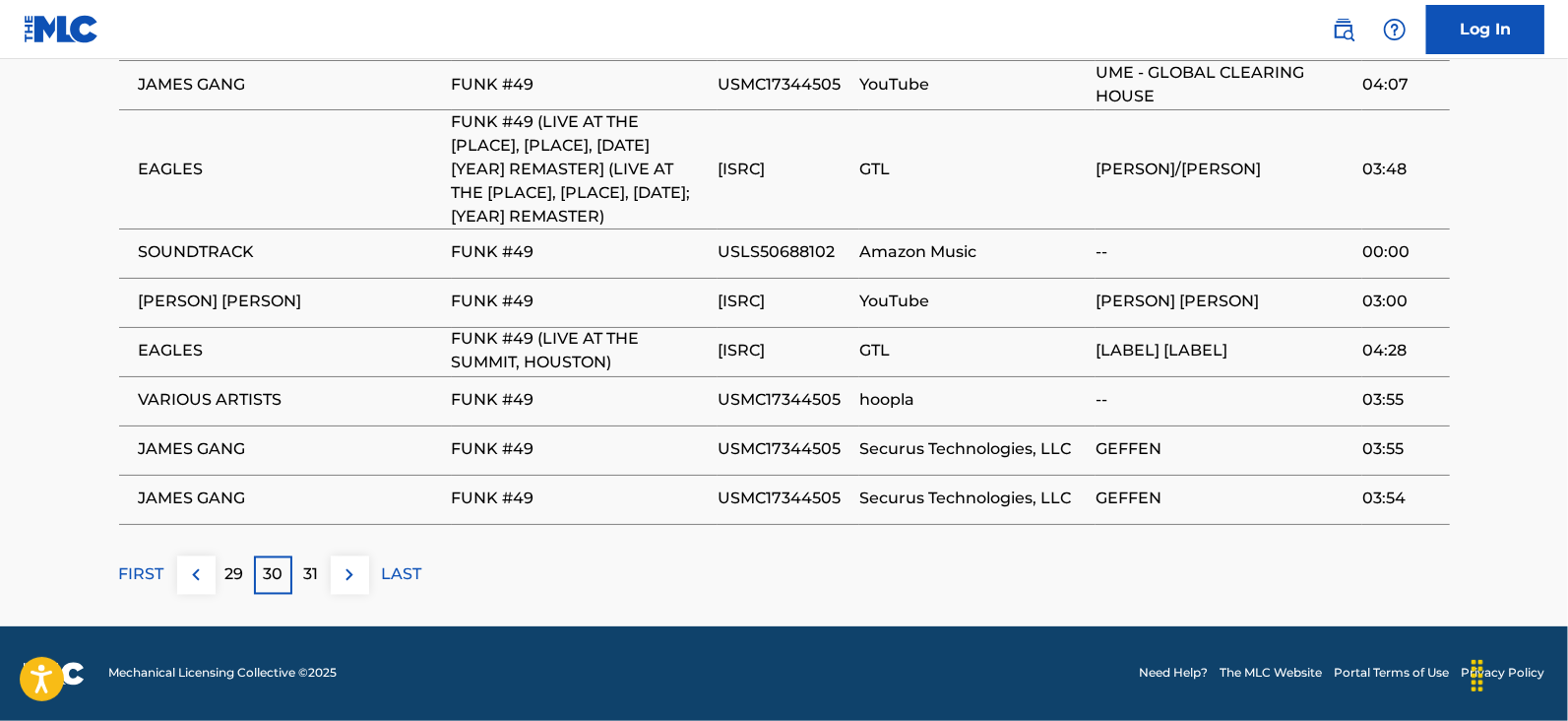 click at bounding box center [349, 575] 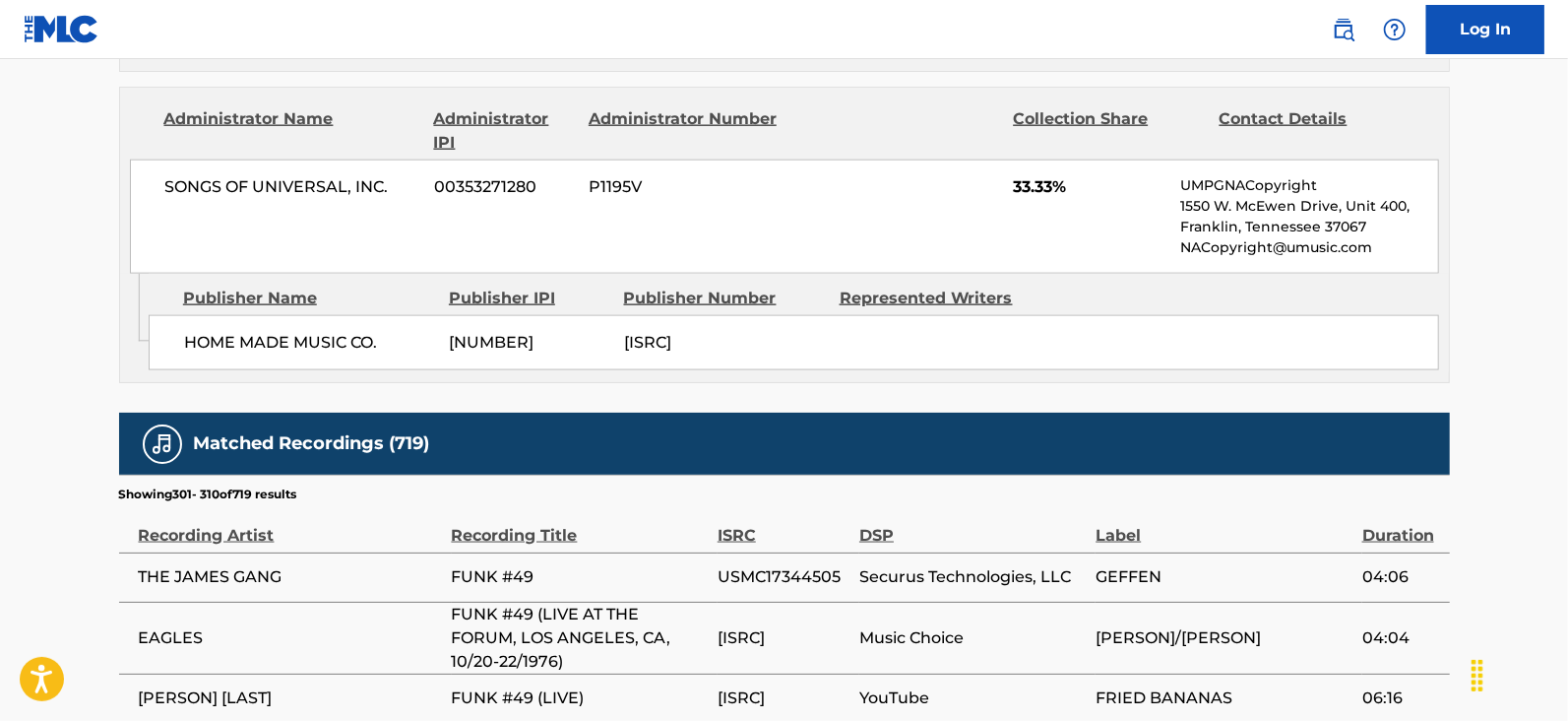 scroll, scrollTop: 2068, scrollLeft: 0, axis: vertical 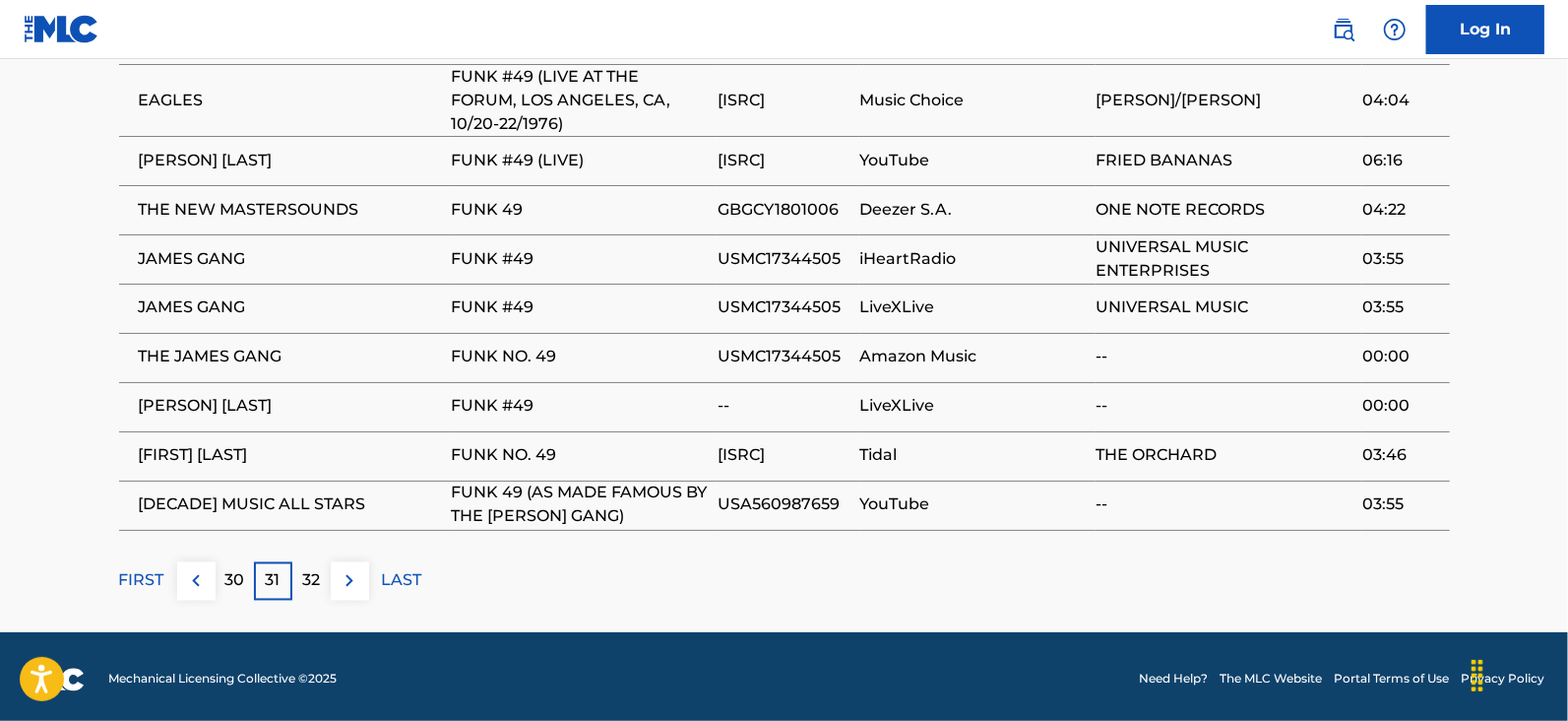 click at bounding box center (349, 581) 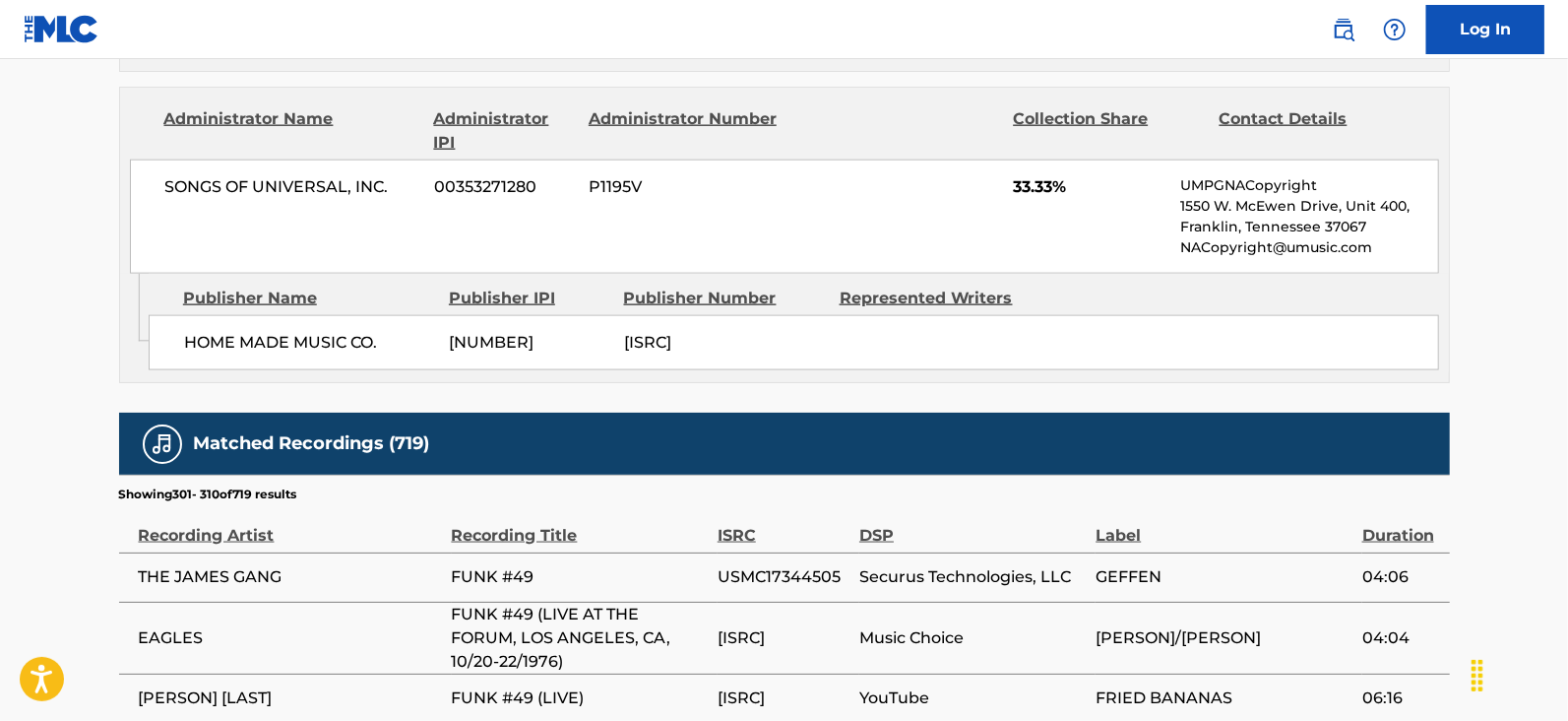 scroll, scrollTop: 2068, scrollLeft: 0, axis: vertical 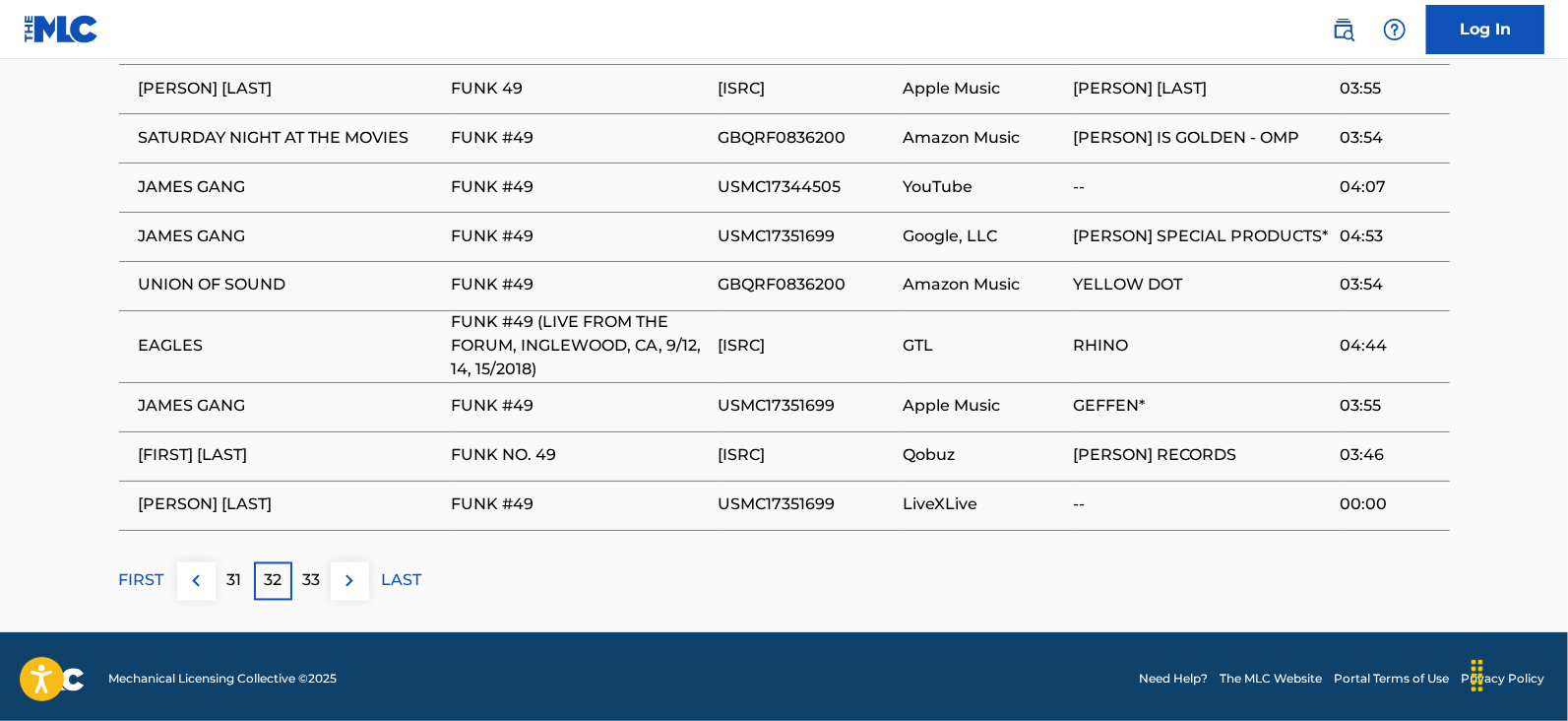 click at bounding box center (349, 581) 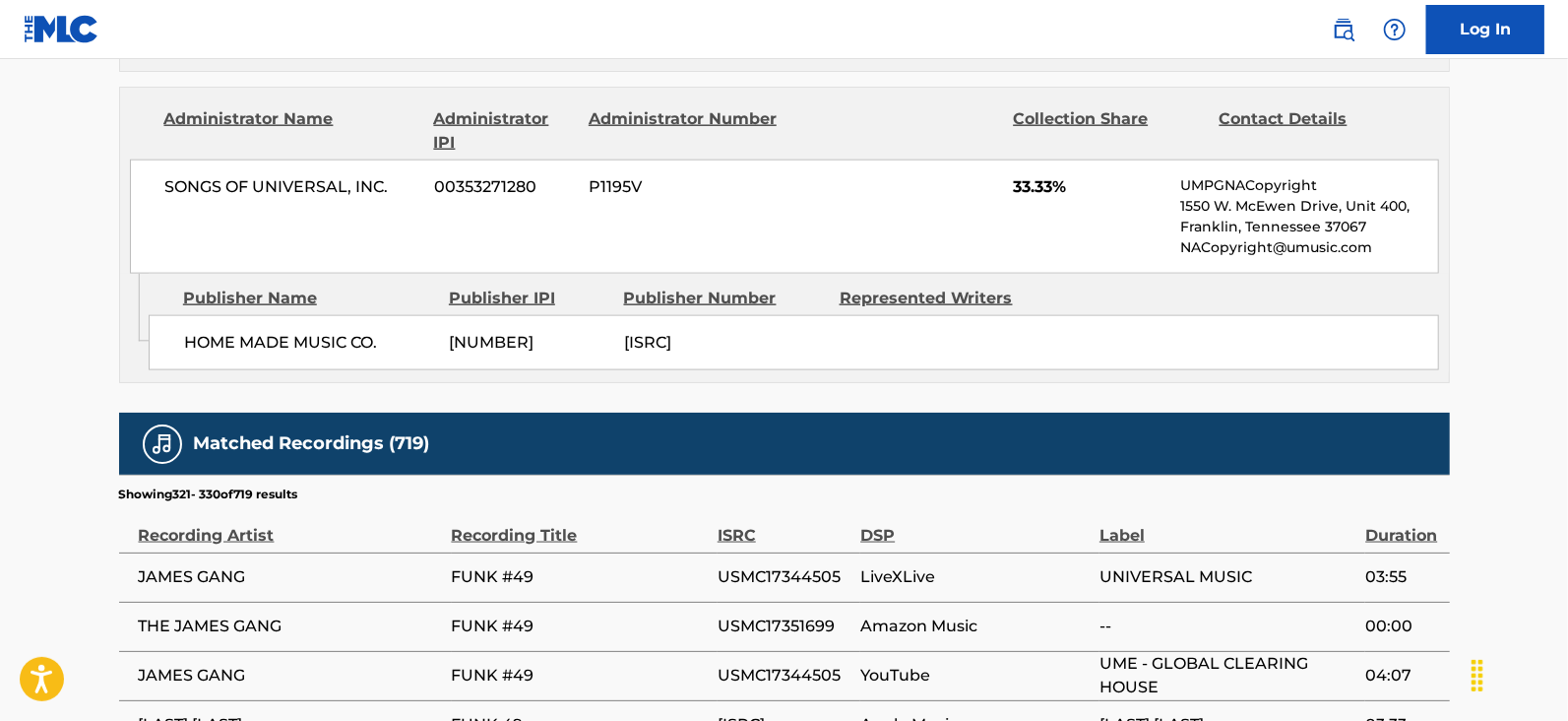 scroll, scrollTop: 2047, scrollLeft: 0, axis: vertical 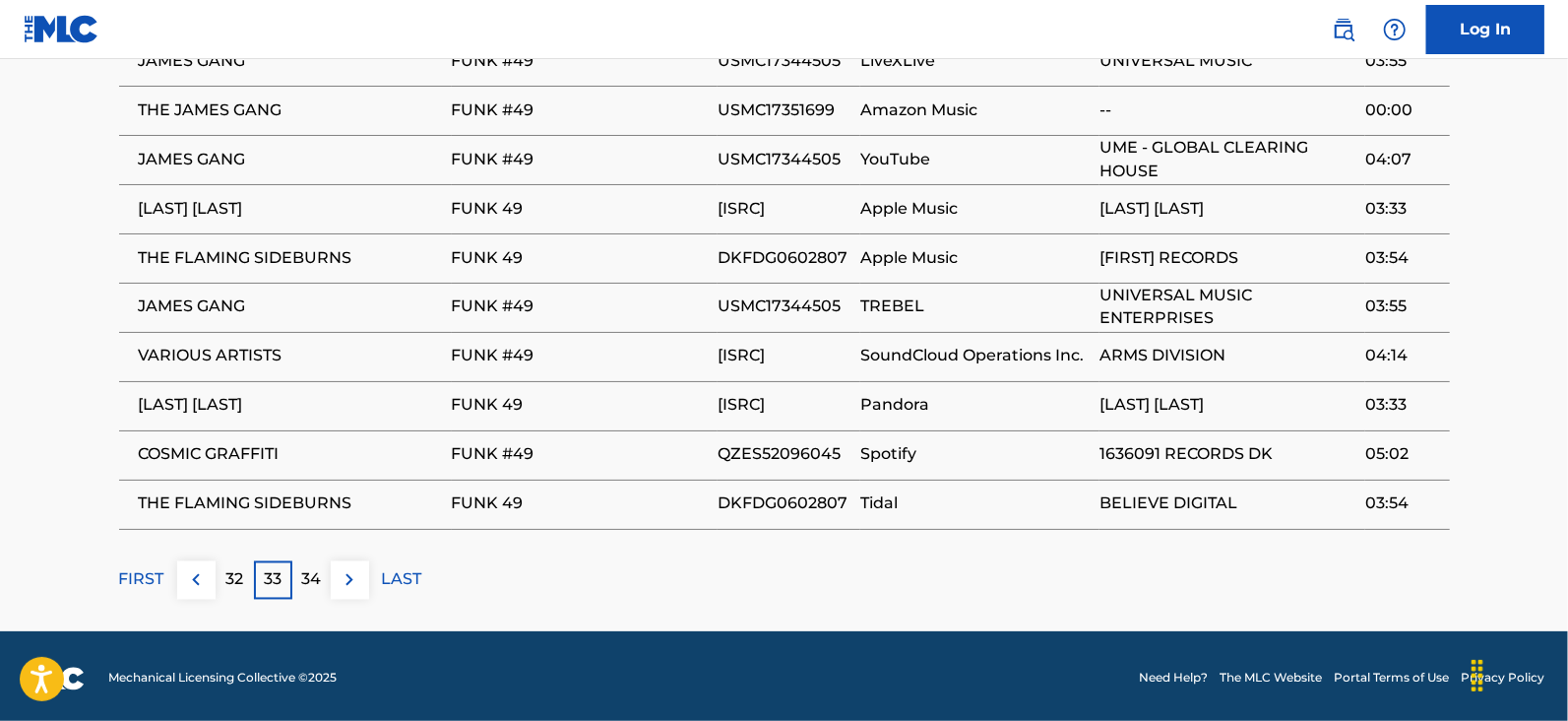 click at bounding box center [349, 580] 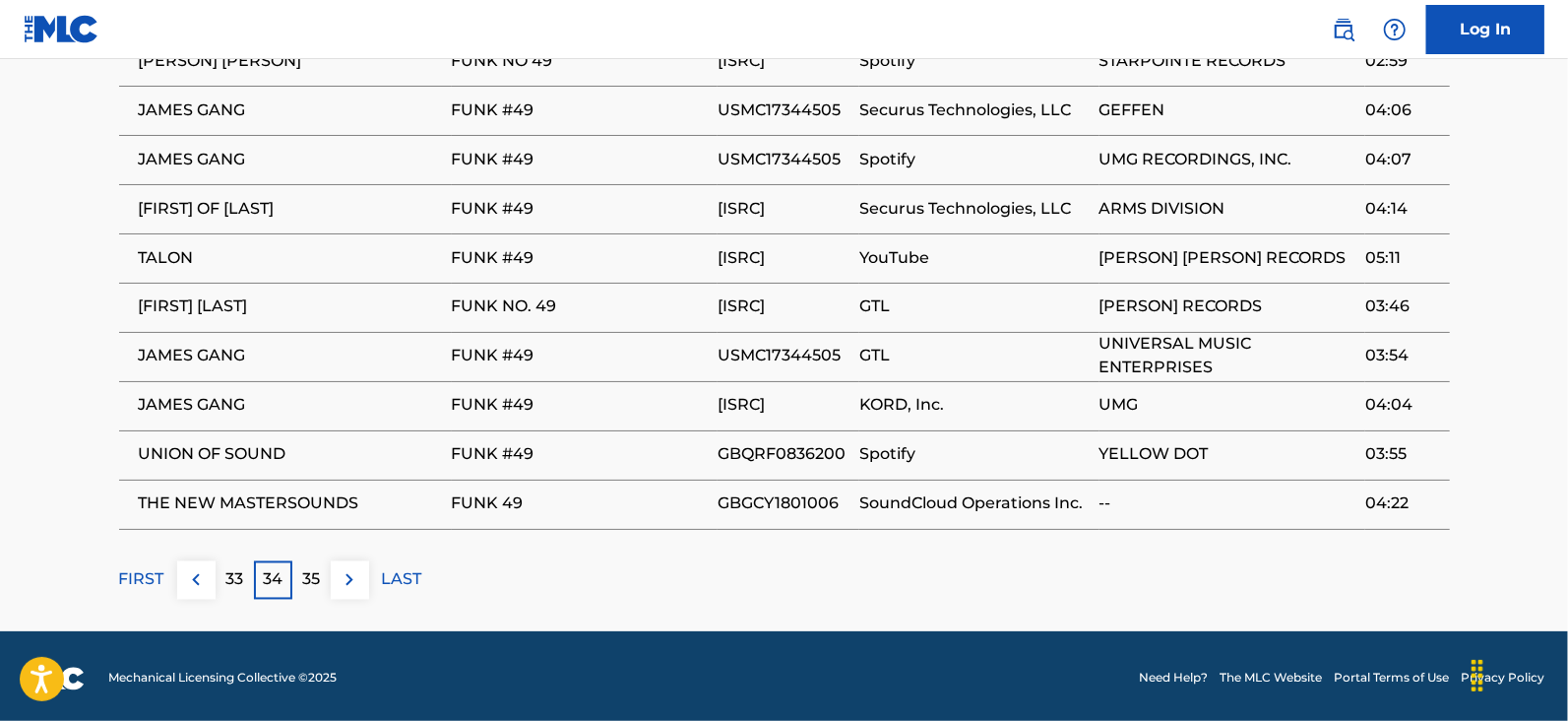 click at bounding box center [349, 580] 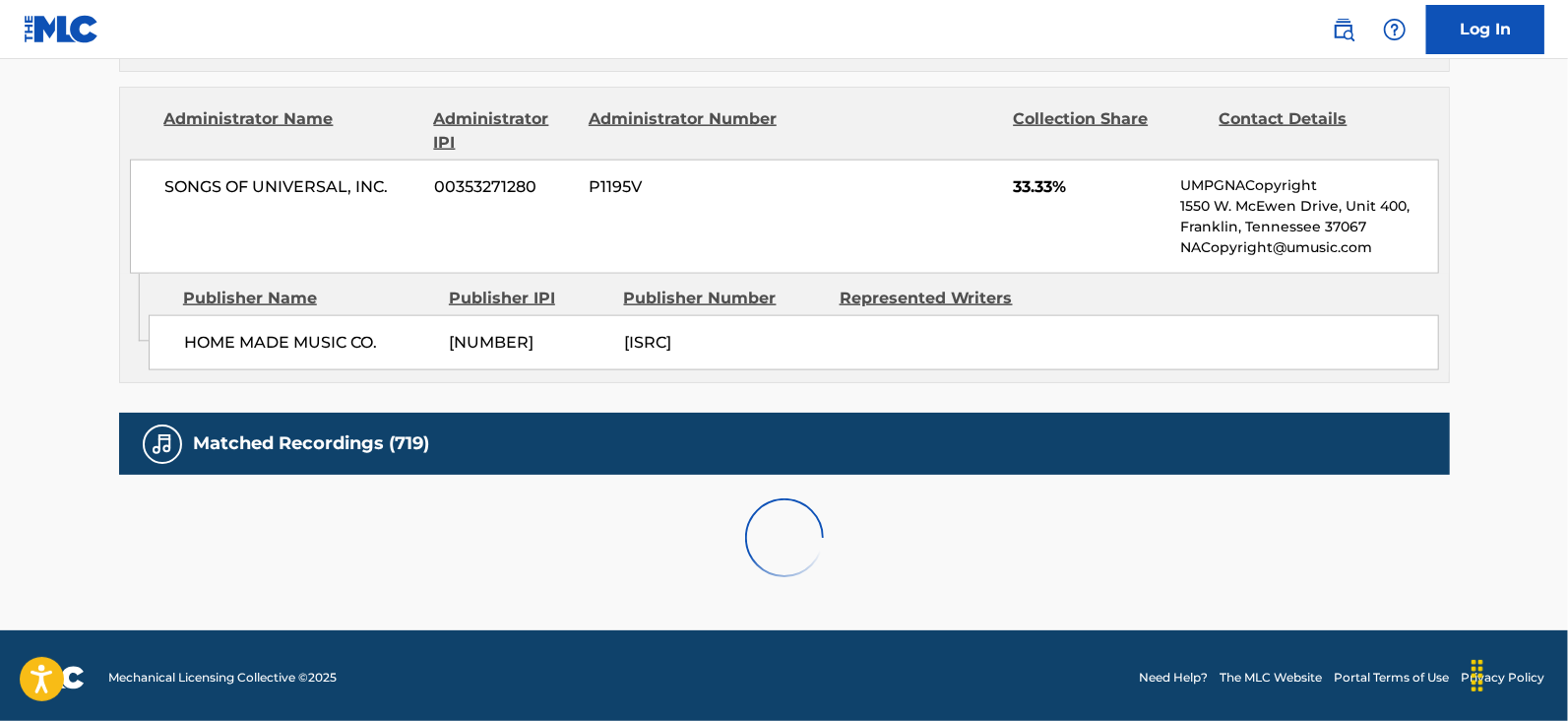 scroll, scrollTop: 2047, scrollLeft: 0, axis: vertical 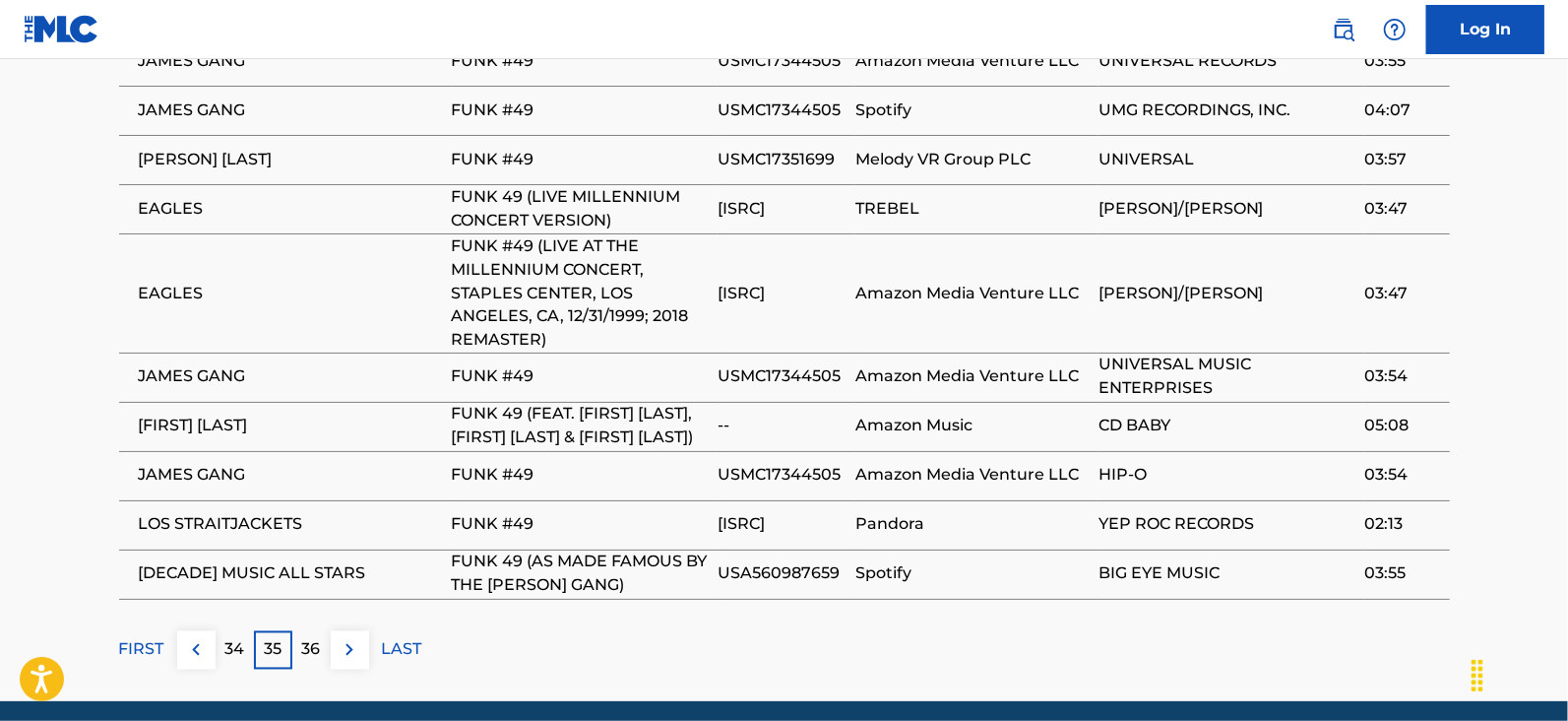 click at bounding box center (349, 650) 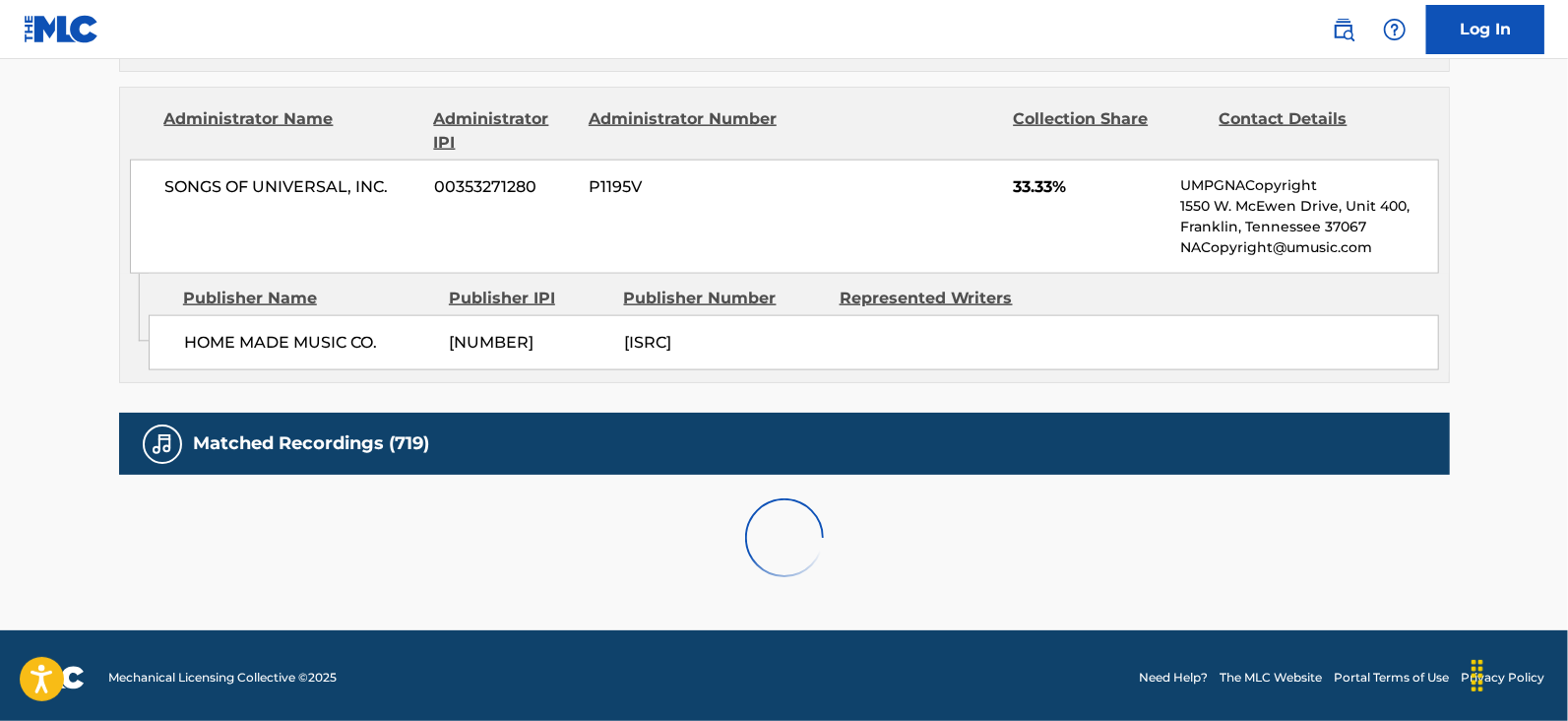 scroll, scrollTop: 2047, scrollLeft: 0, axis: vertical 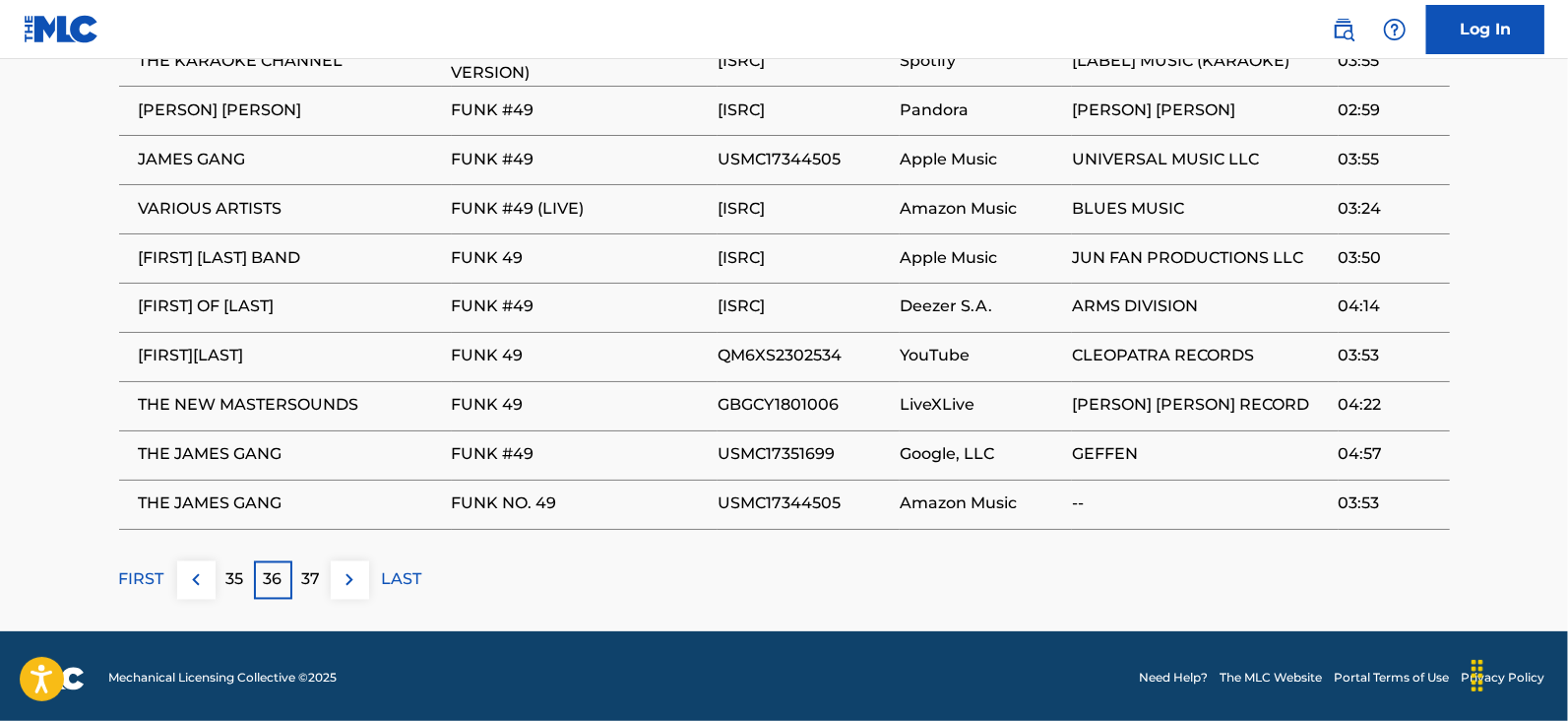 click at bounding box center [349, 580] 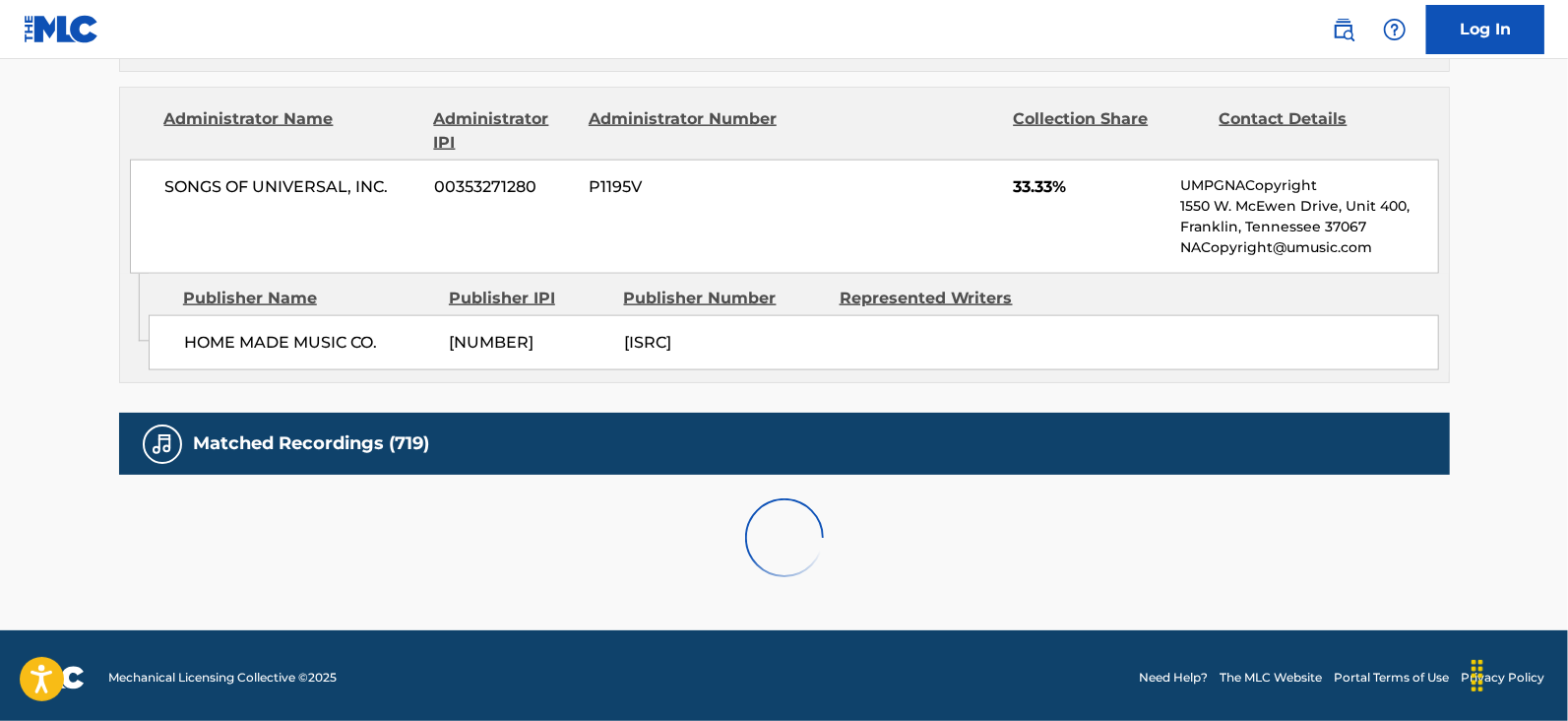 scroll, scrollTop: 2047, scrollLeft: 0, axis: vertical 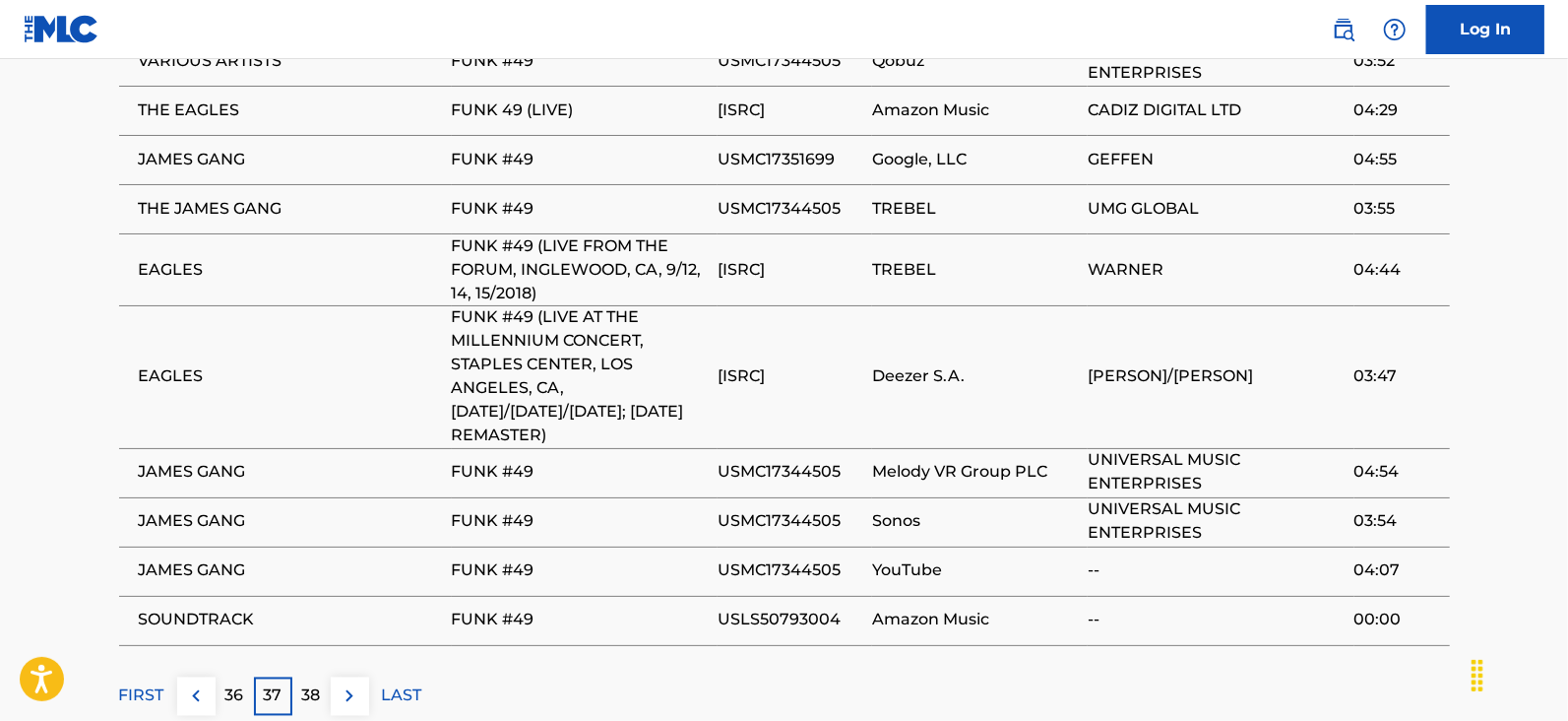 click at bounding box center [349, 696] 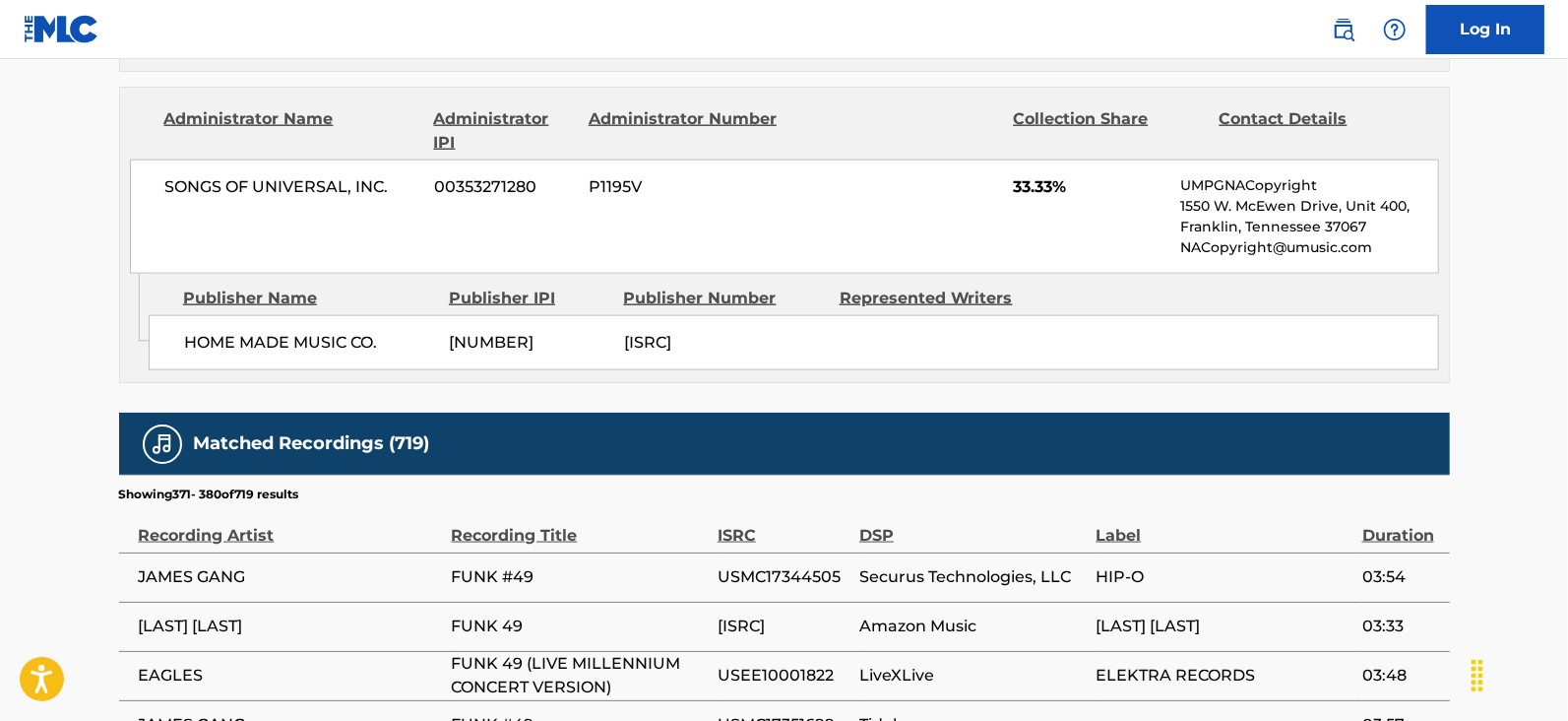 scroll, scrollTop: 2047, scrollLeft: 0, axis: vertical 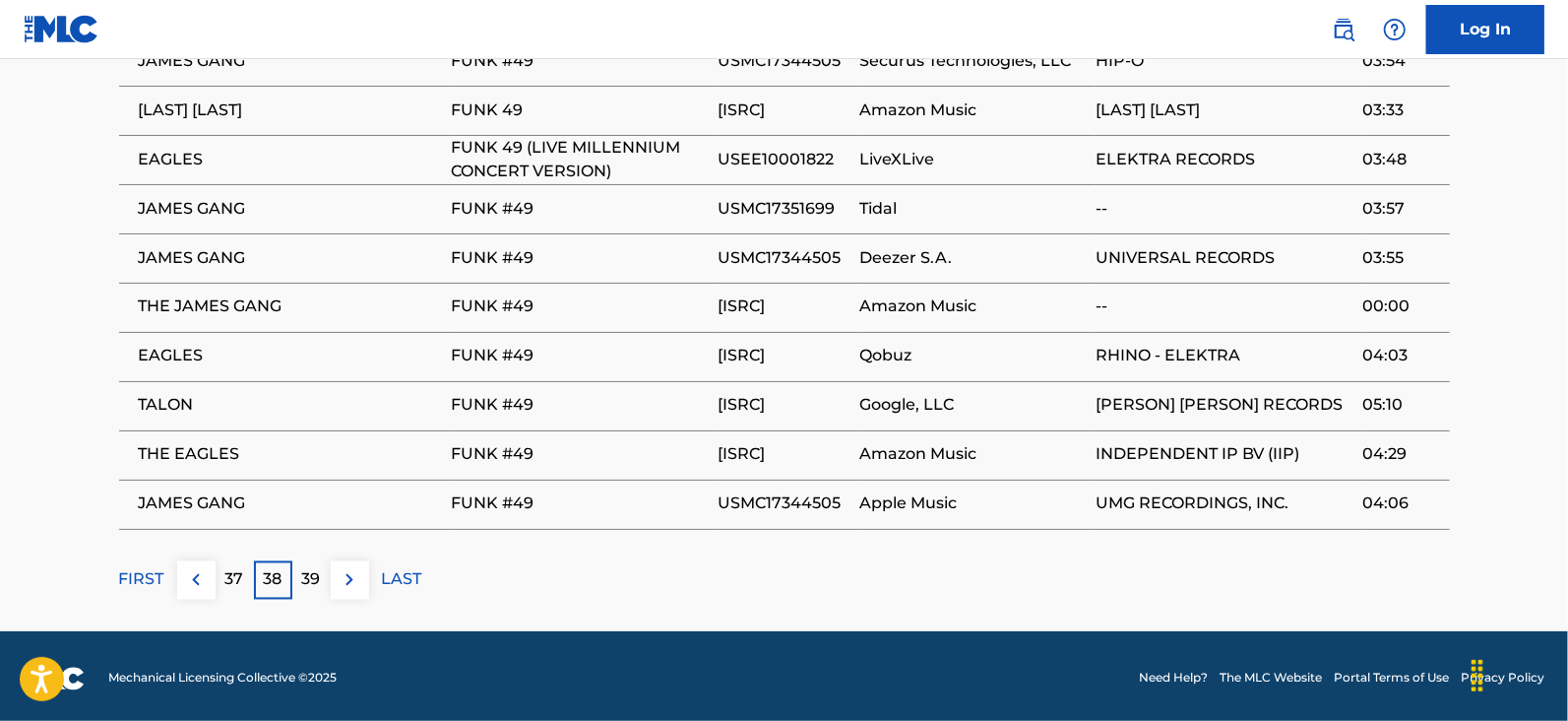 click at bounding box center (349, 580) 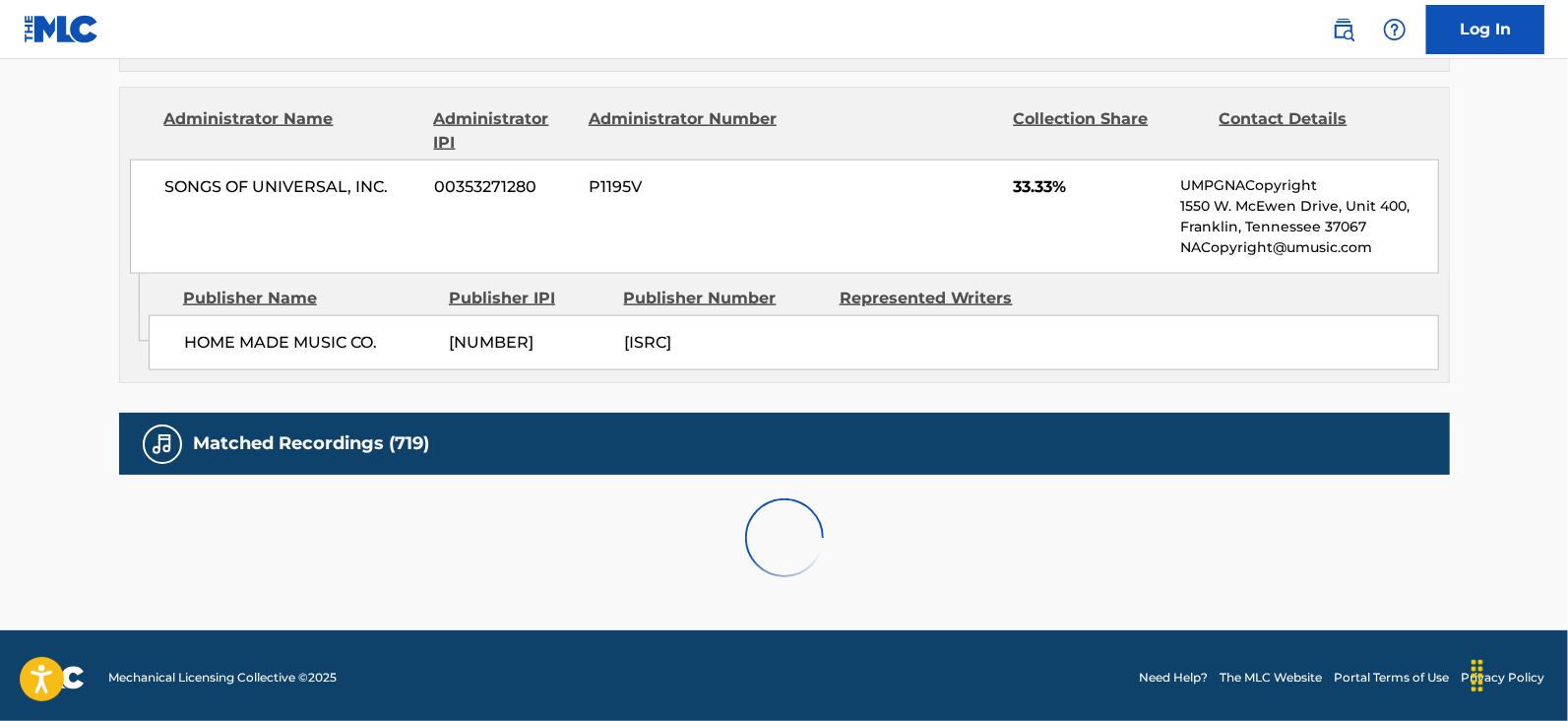 scroll, scrollTop: 2047, scrollLeft: 0, axis: vertical 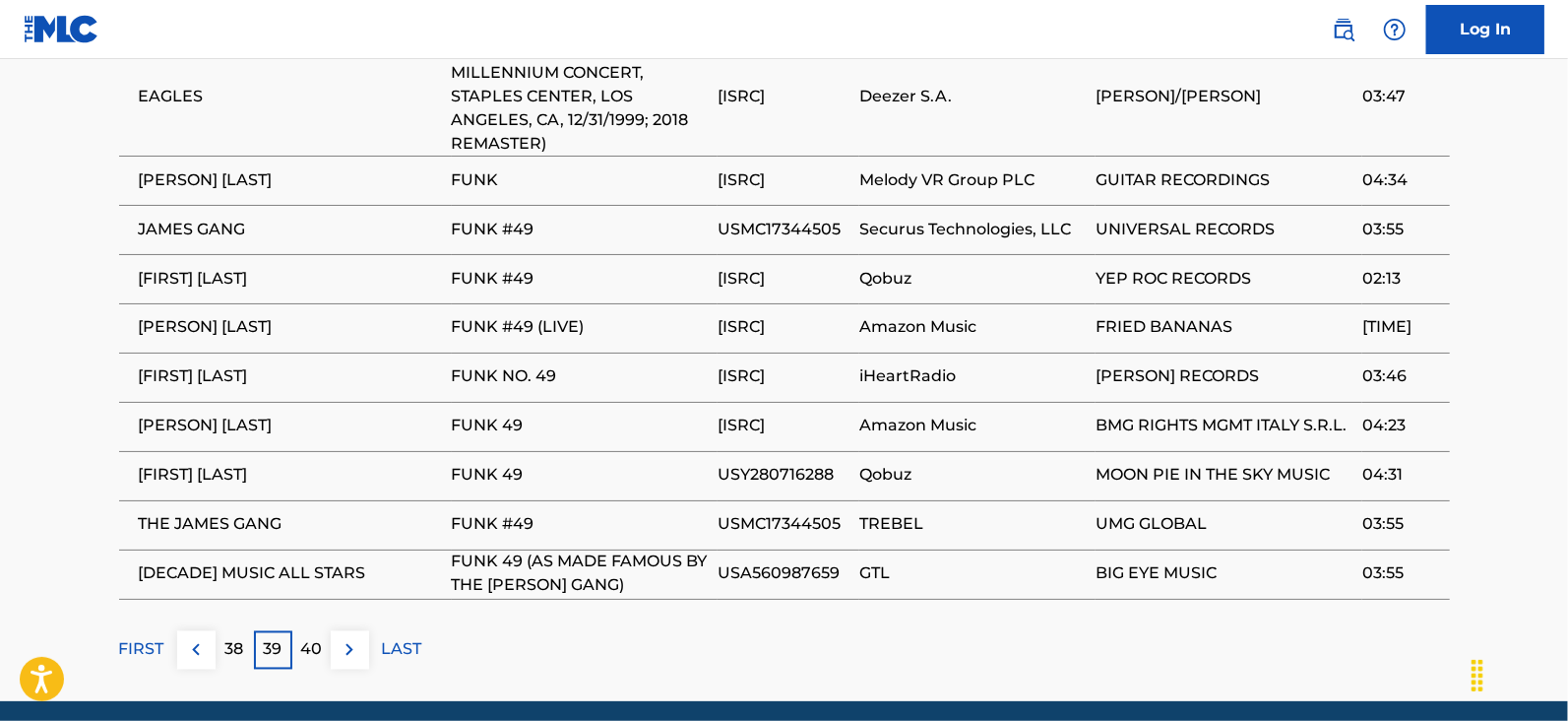 click at bounding box center [349, 650] 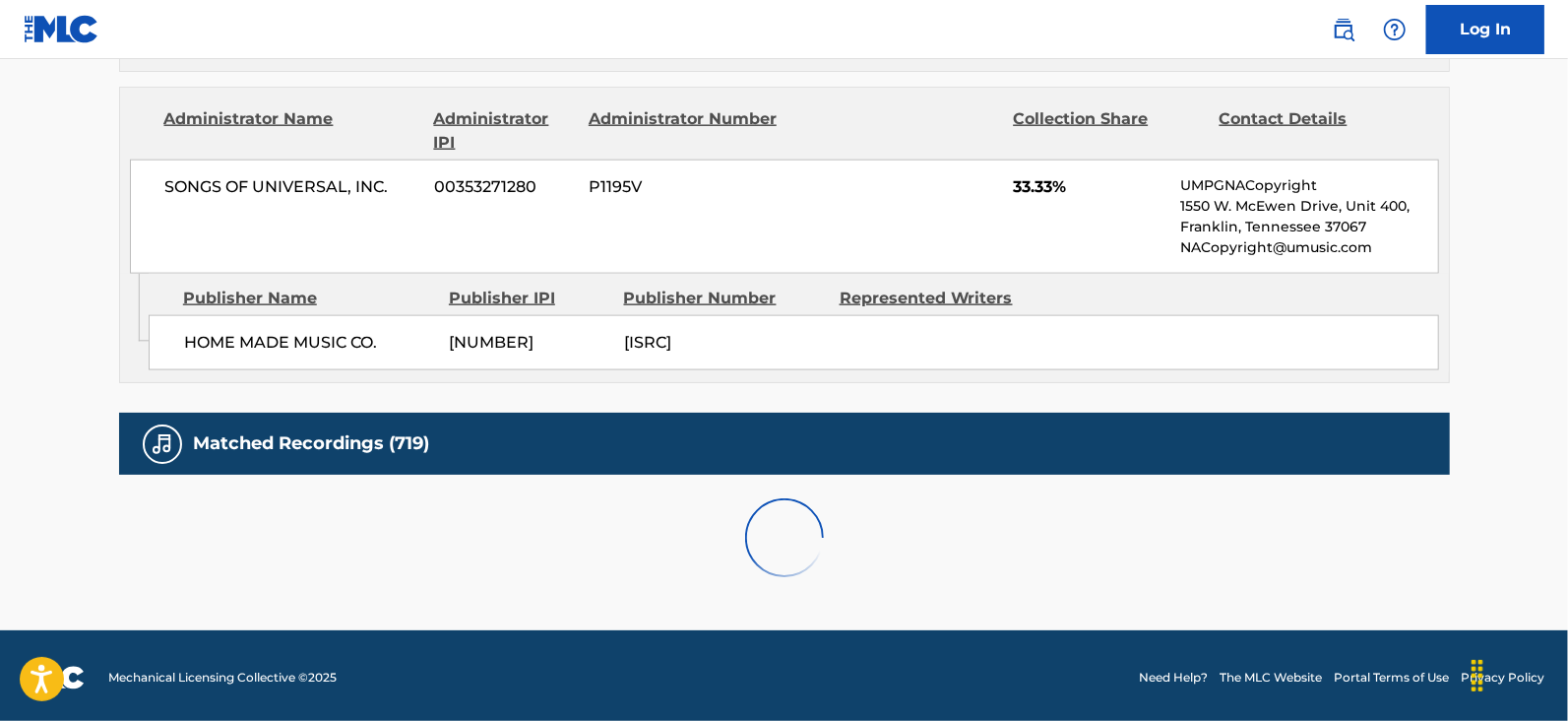 scroll, scrollTop: 2047, scrollLeft: 0, axis: vertical 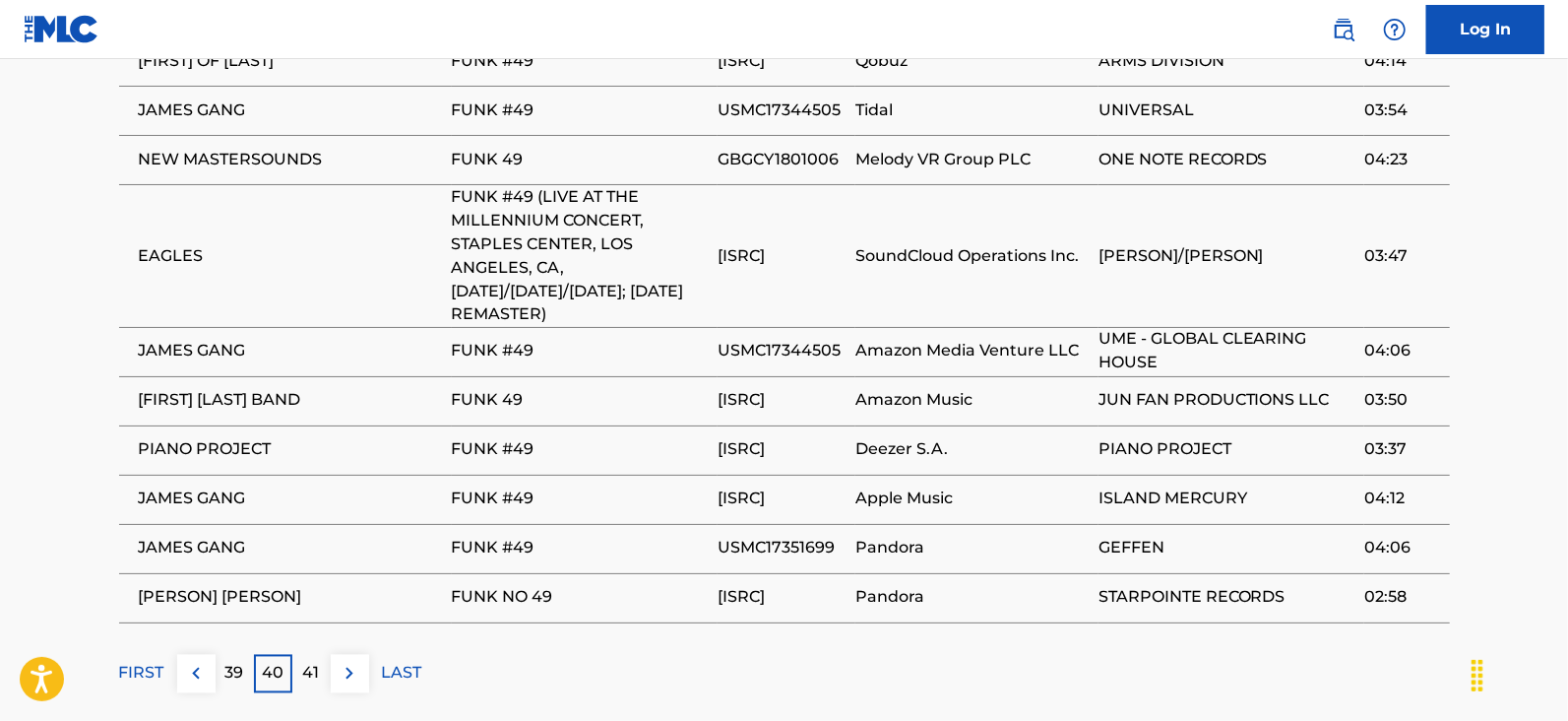 click at bounding box center (349, 674) 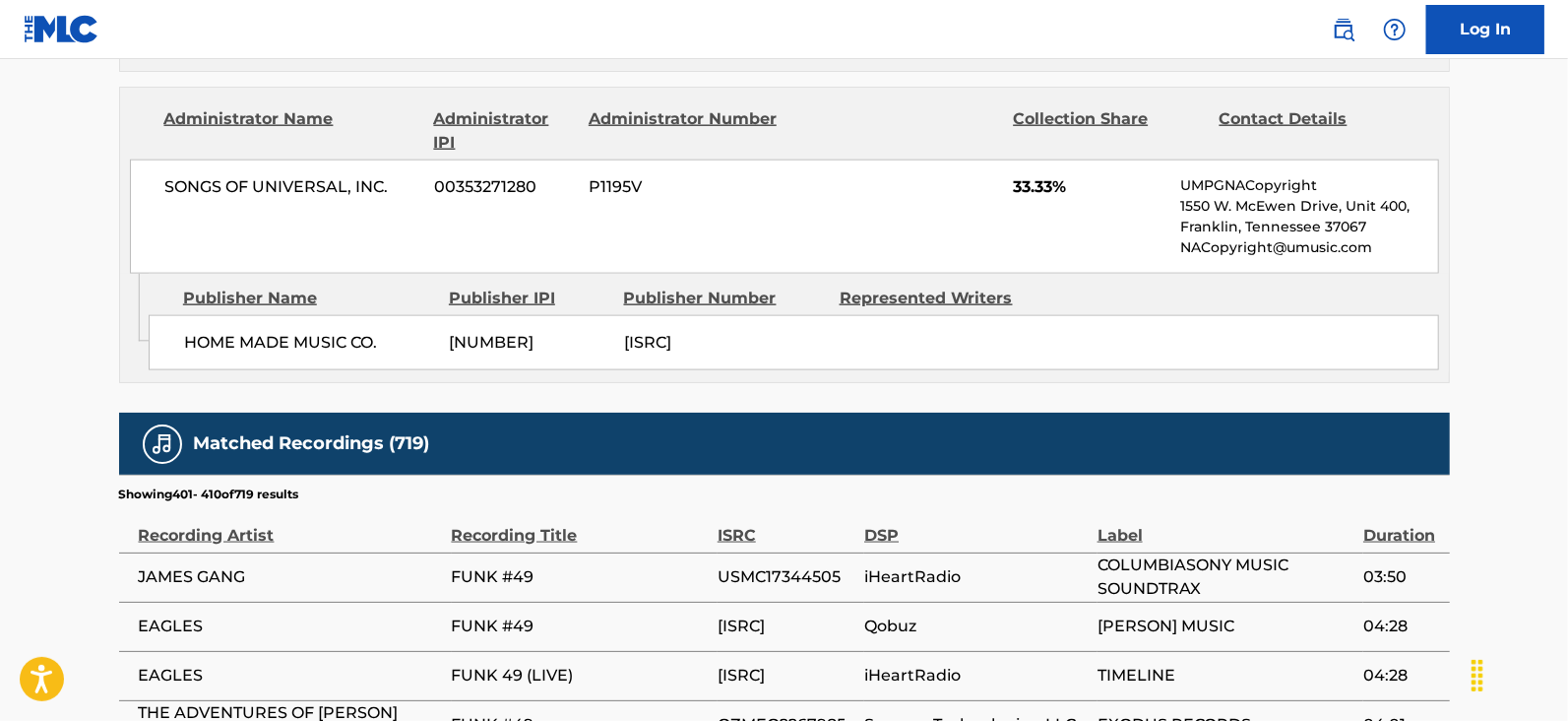 scroll, scrollTop: 2047, scrollLeft: 0, axis: vertical 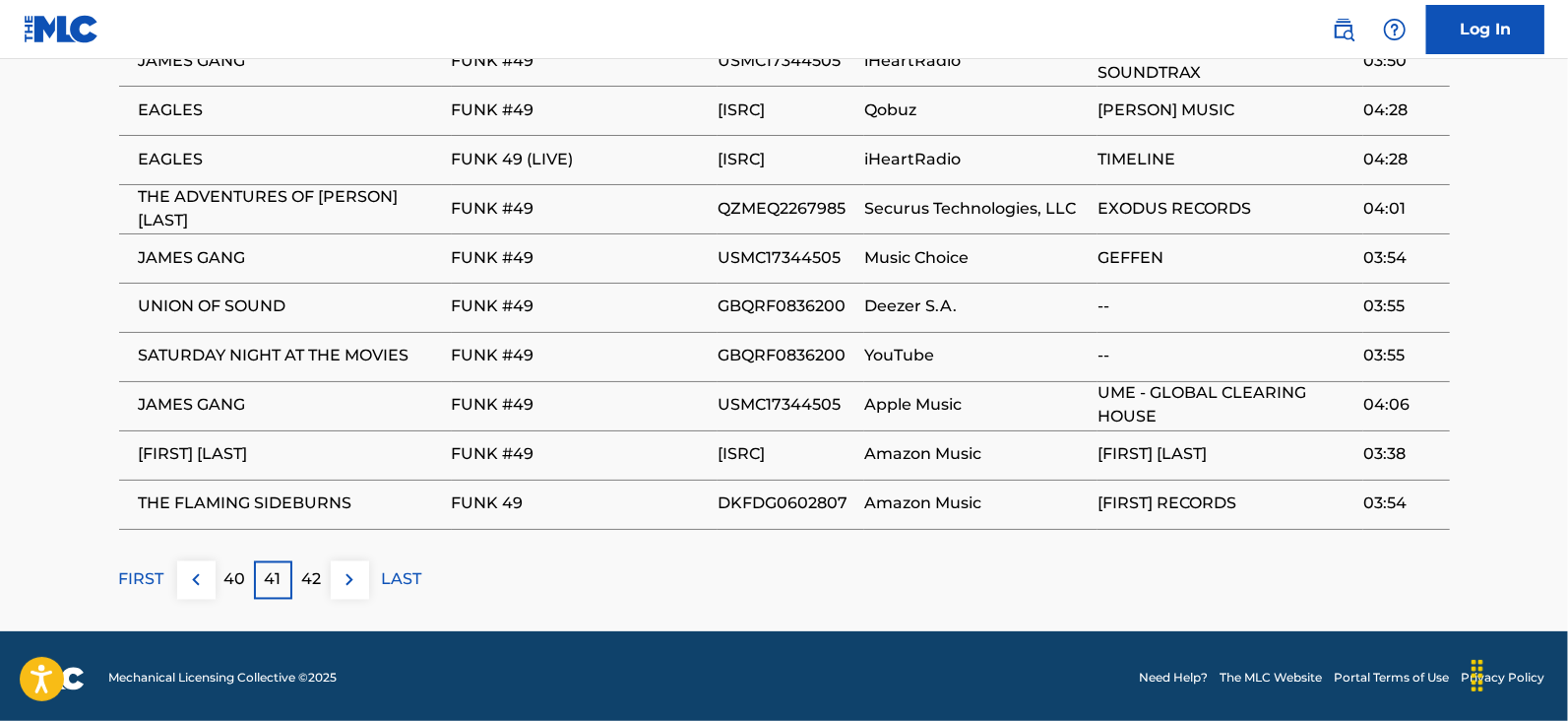 click at bounding box center (349, 580) 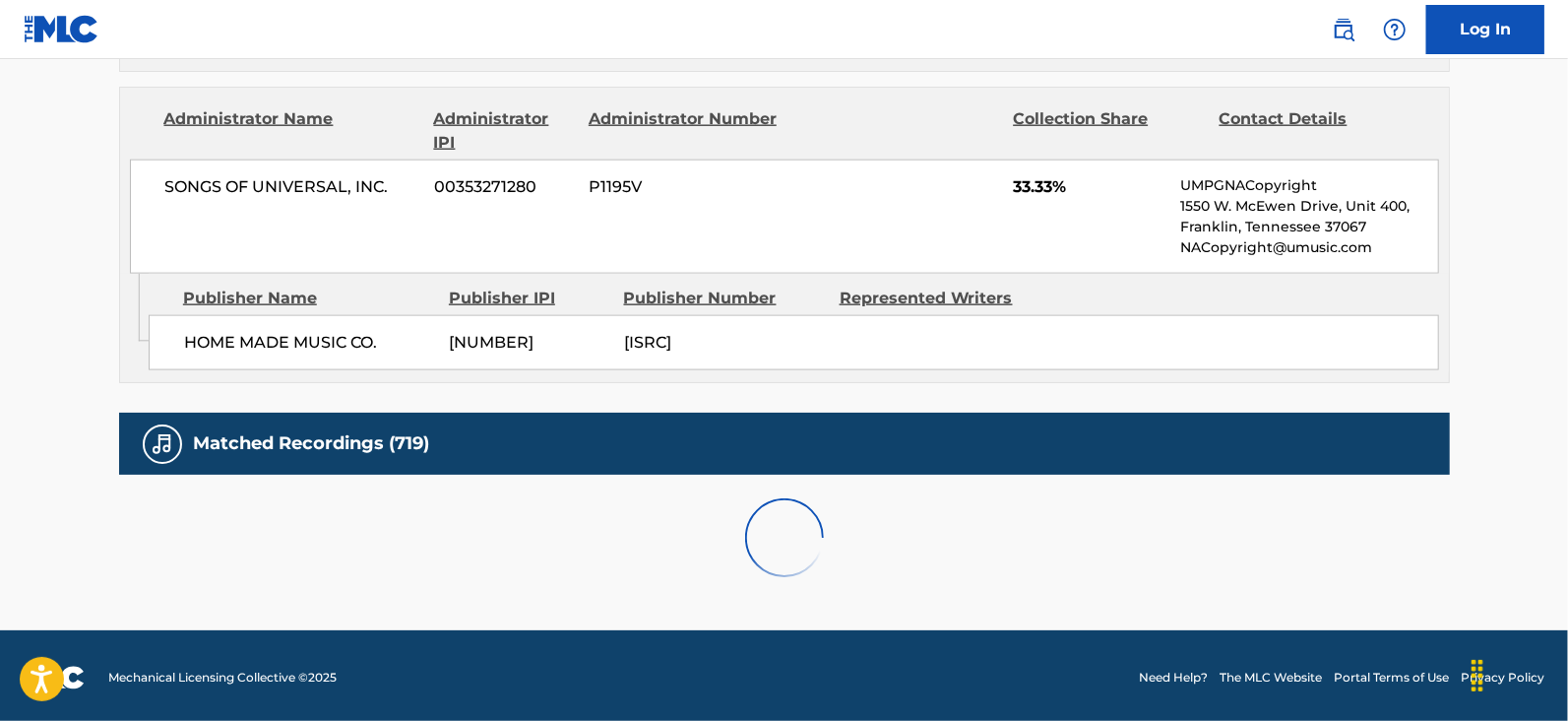 scroll, scrollTop: 2047, scrollLeft: 0, axis: vertical 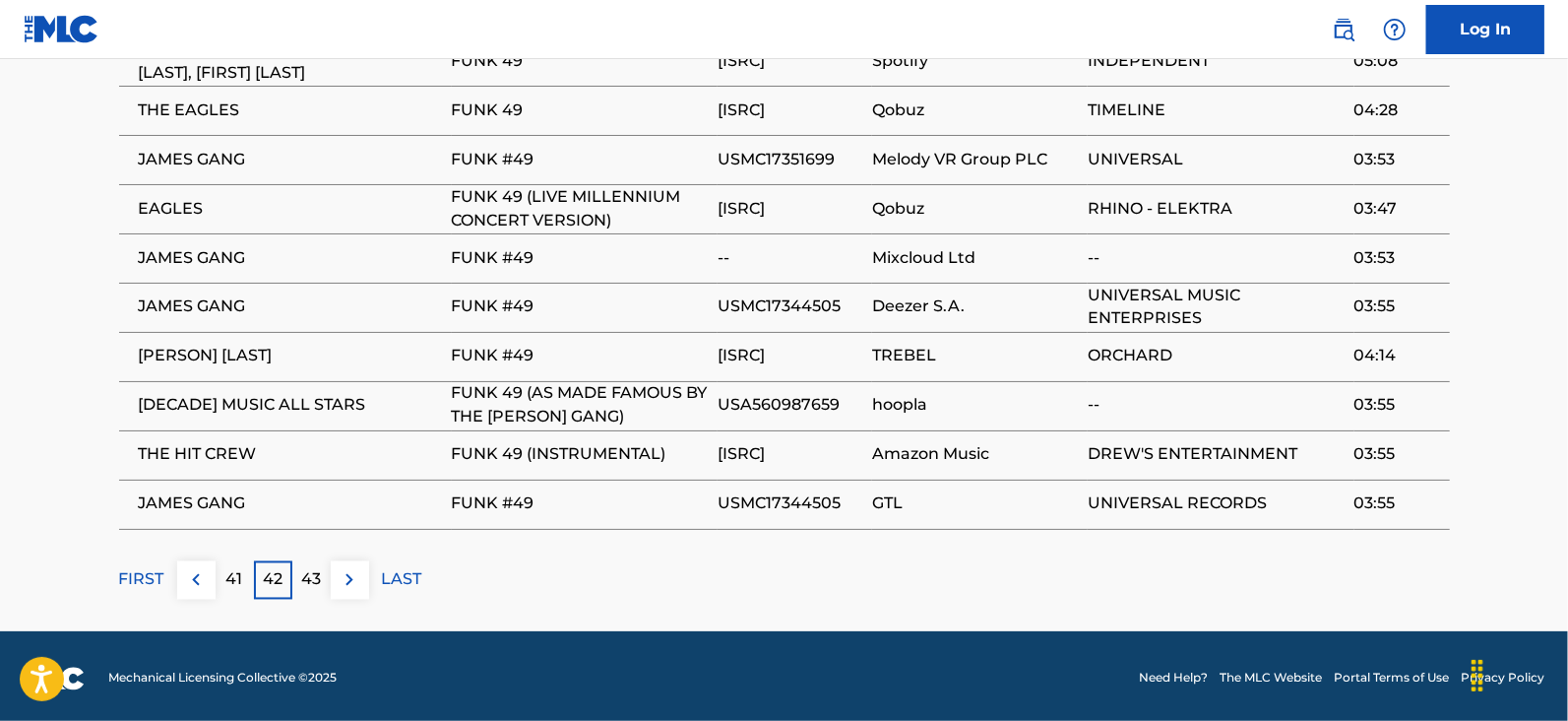 click on "43" at bounding box center [311, 580] 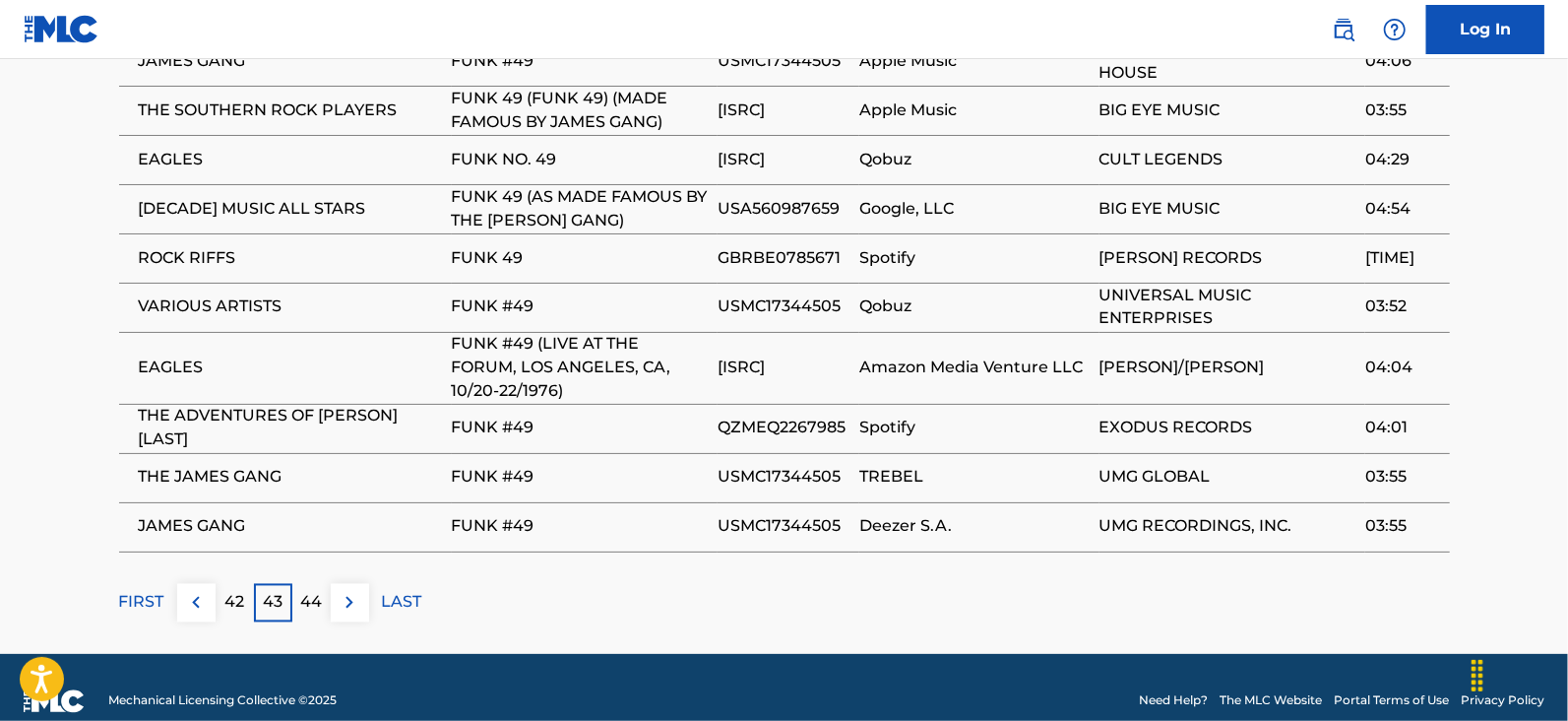 click on "44" at bounding box center (311, 603) 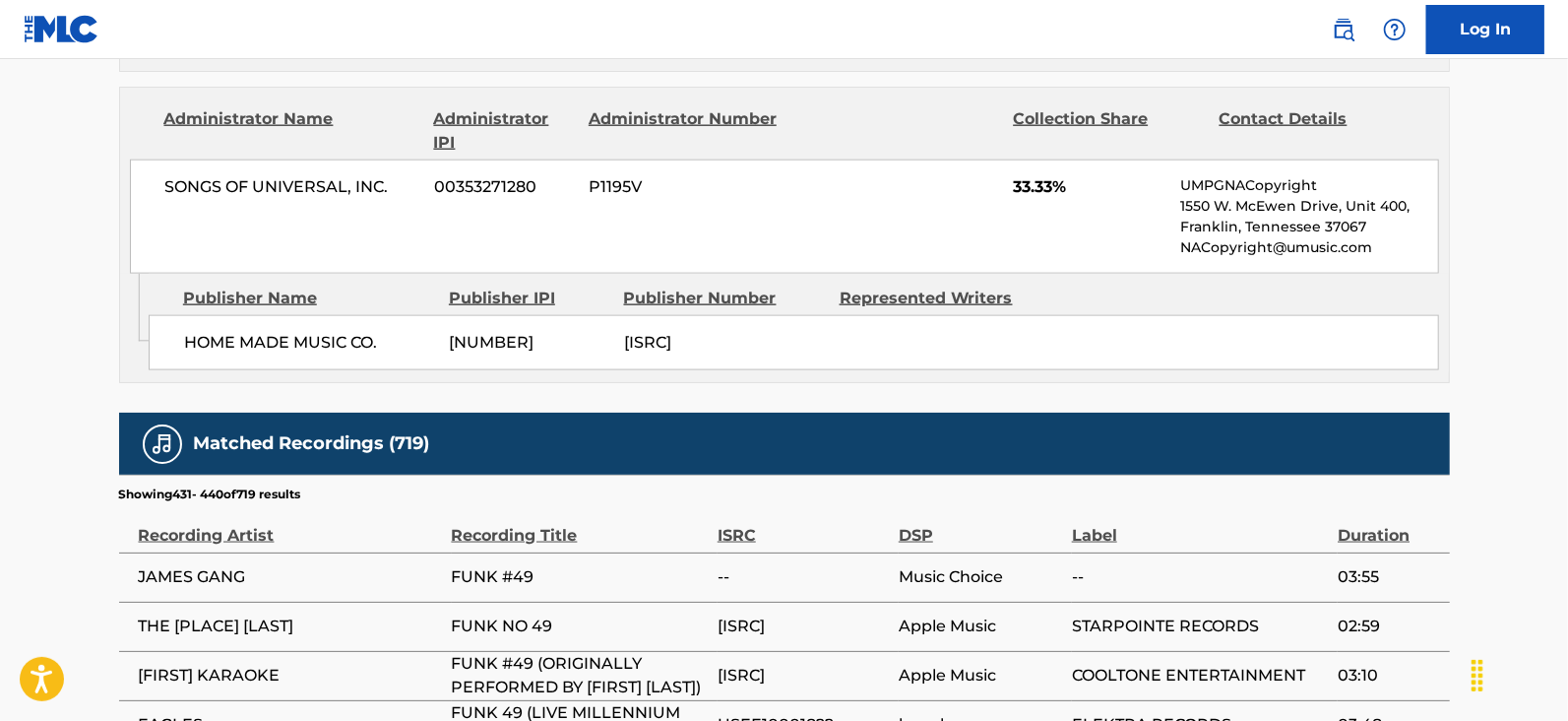scroll, scrollTop: 2047, scrollLeft: 0, axis: vertical 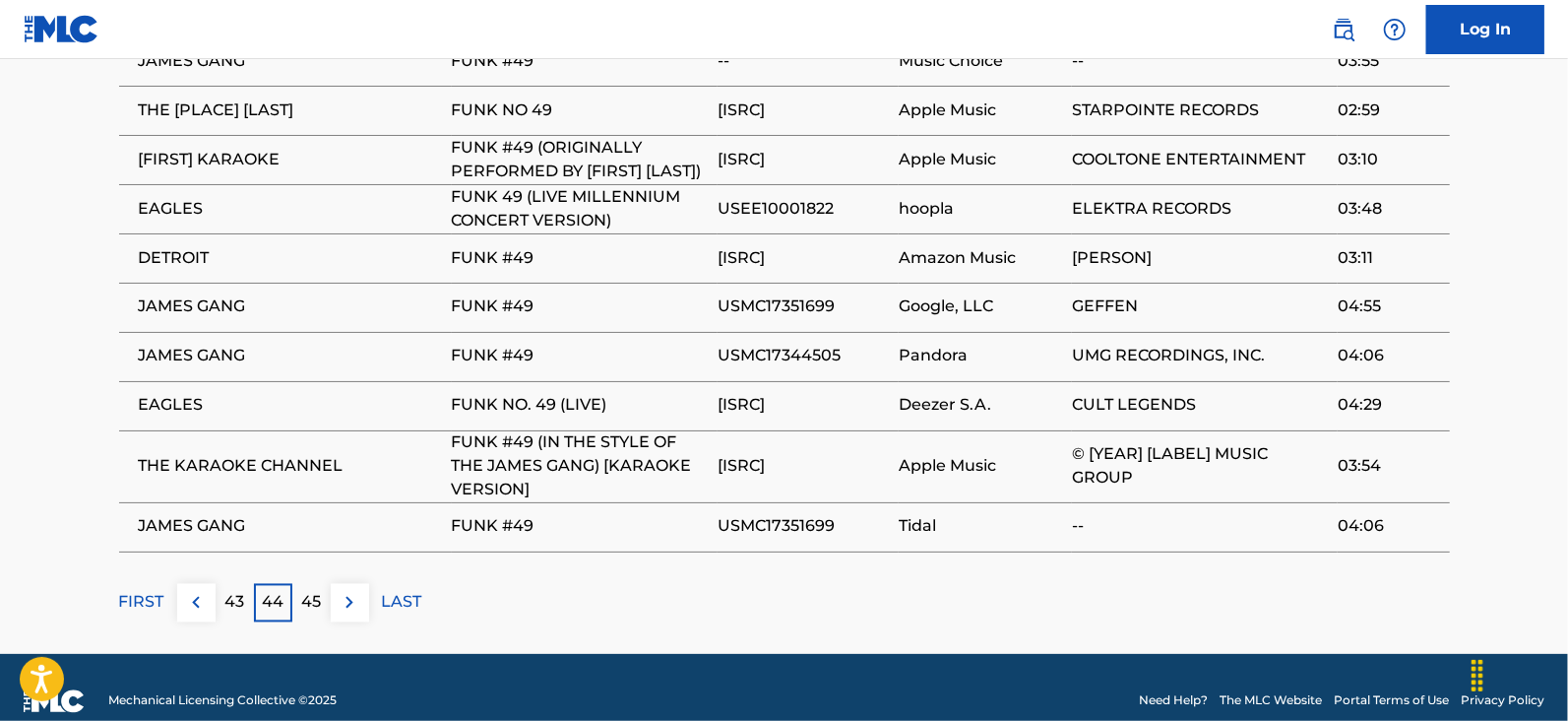 click on "45" at bounding box center [311, 603] 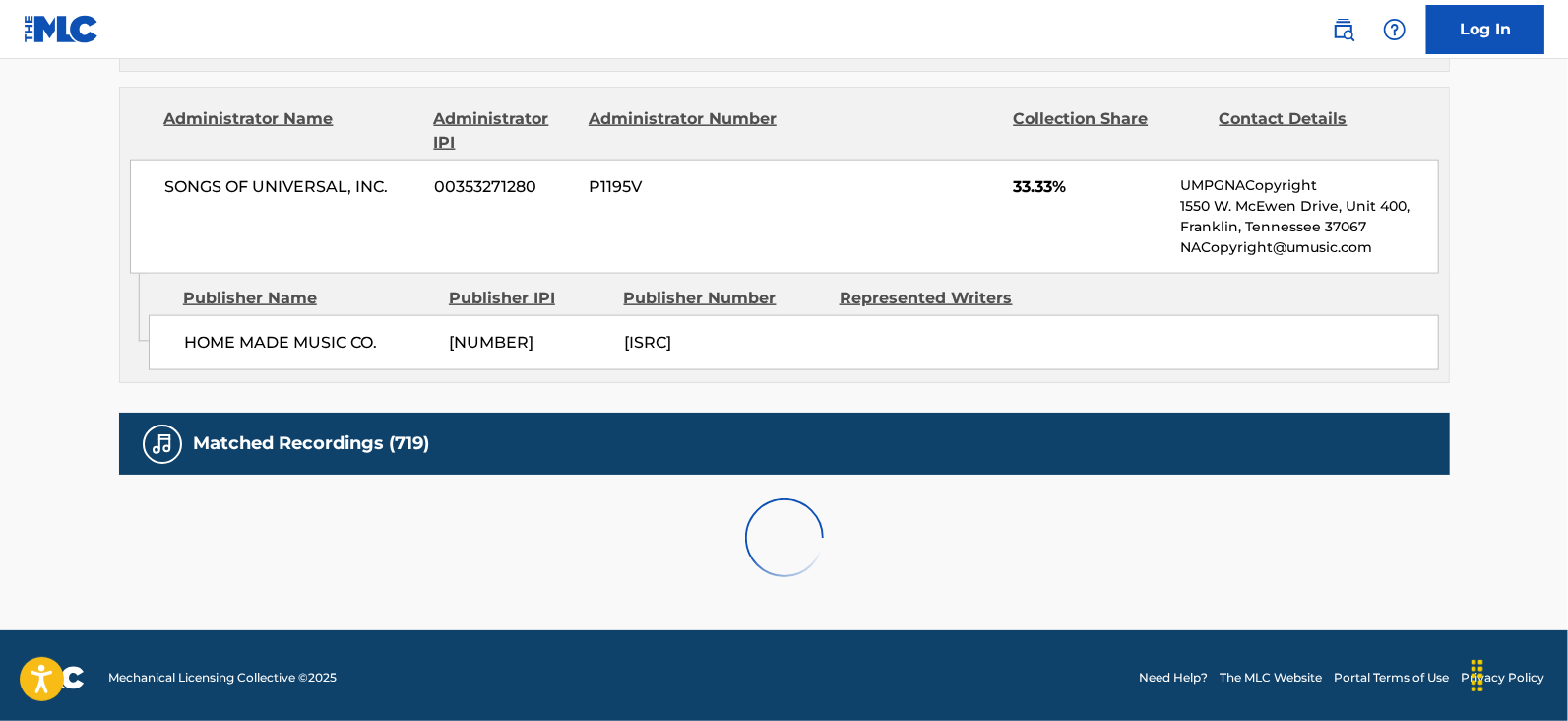 scroll, scrollTop: 2047, scrollLeft: 0, axis: vertical 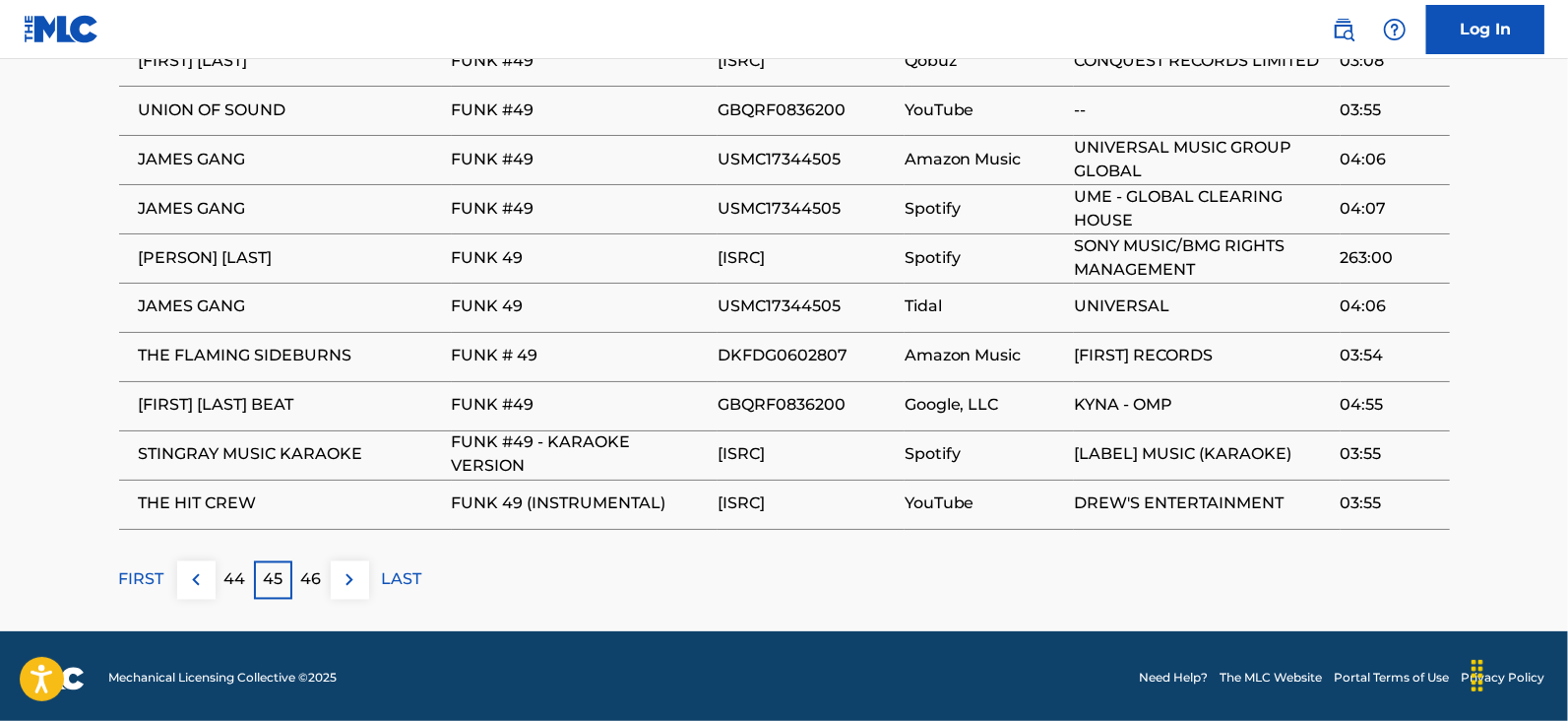 click on "46" at bounding box center [311, 580] 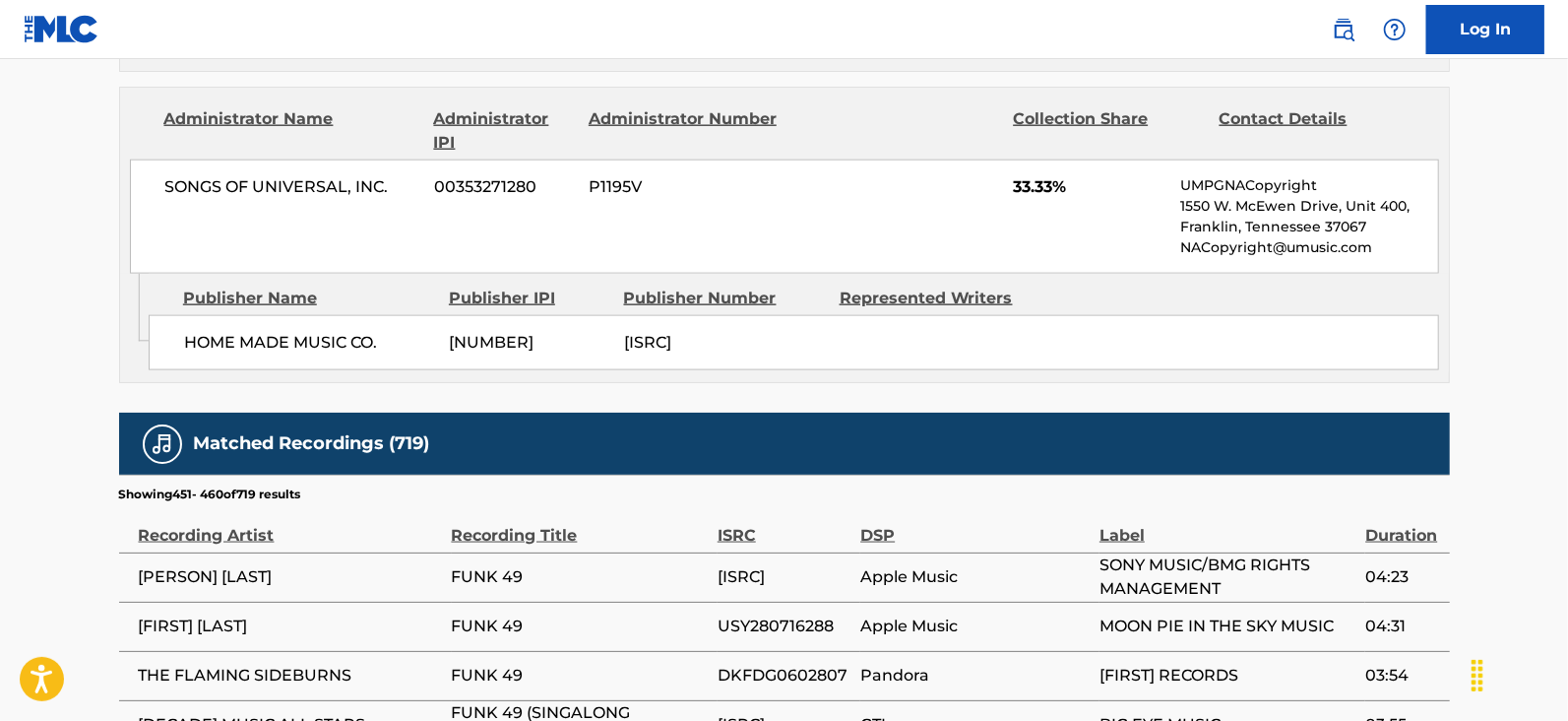 scroll, scrollTop: 2047, scrollLeft: 0, axis: vertical 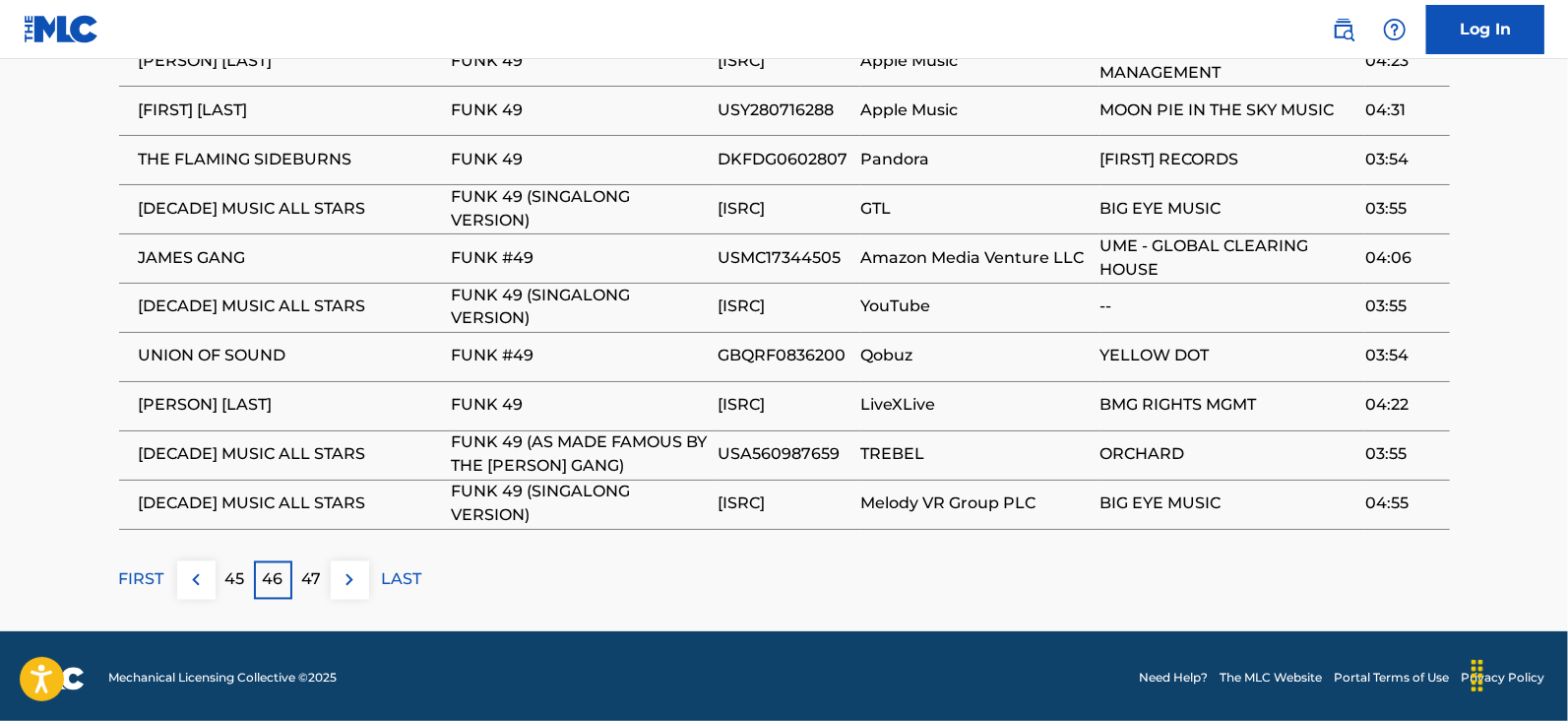 click on "47" at bounding box center (311, 580) 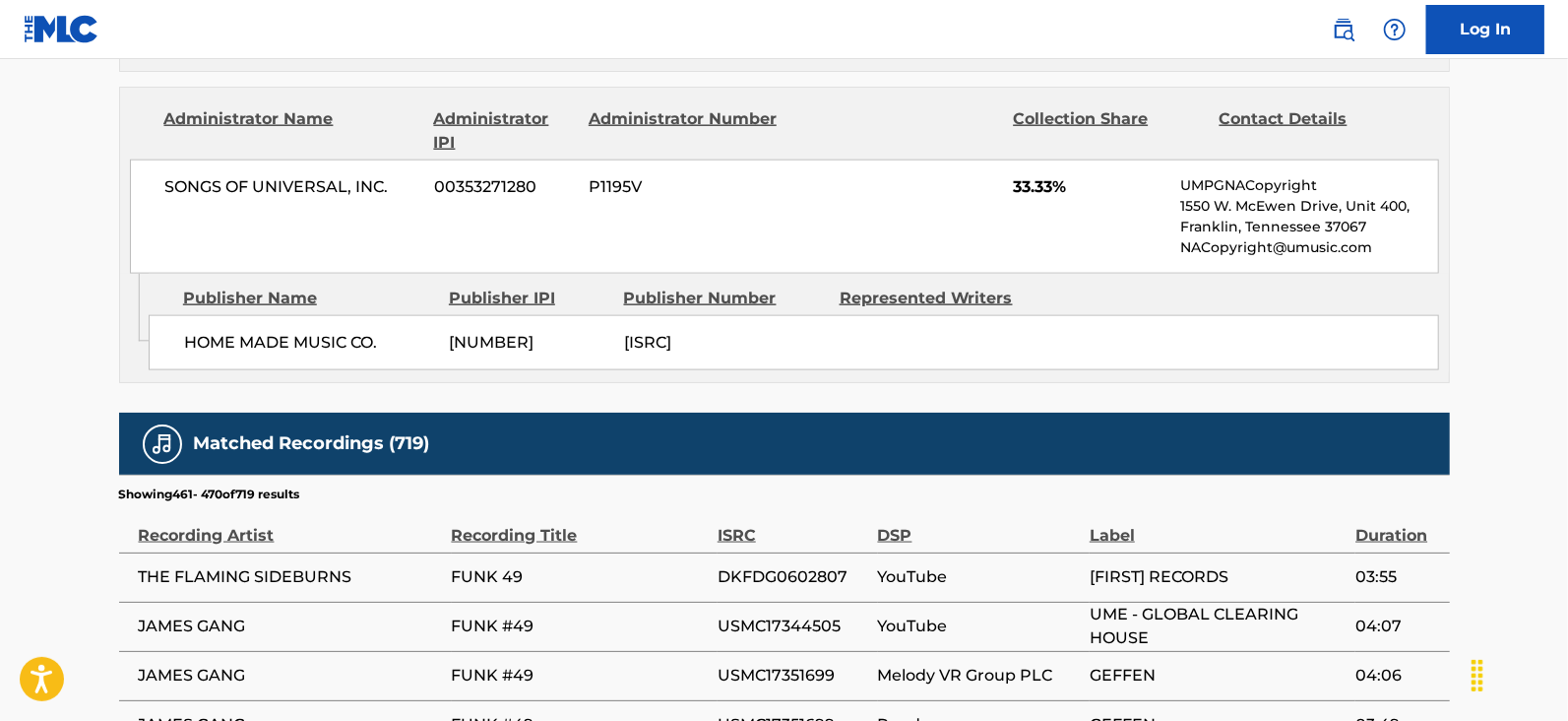 scroll, scrollTop: 2047, scrollLeft: 0, axis: vertical 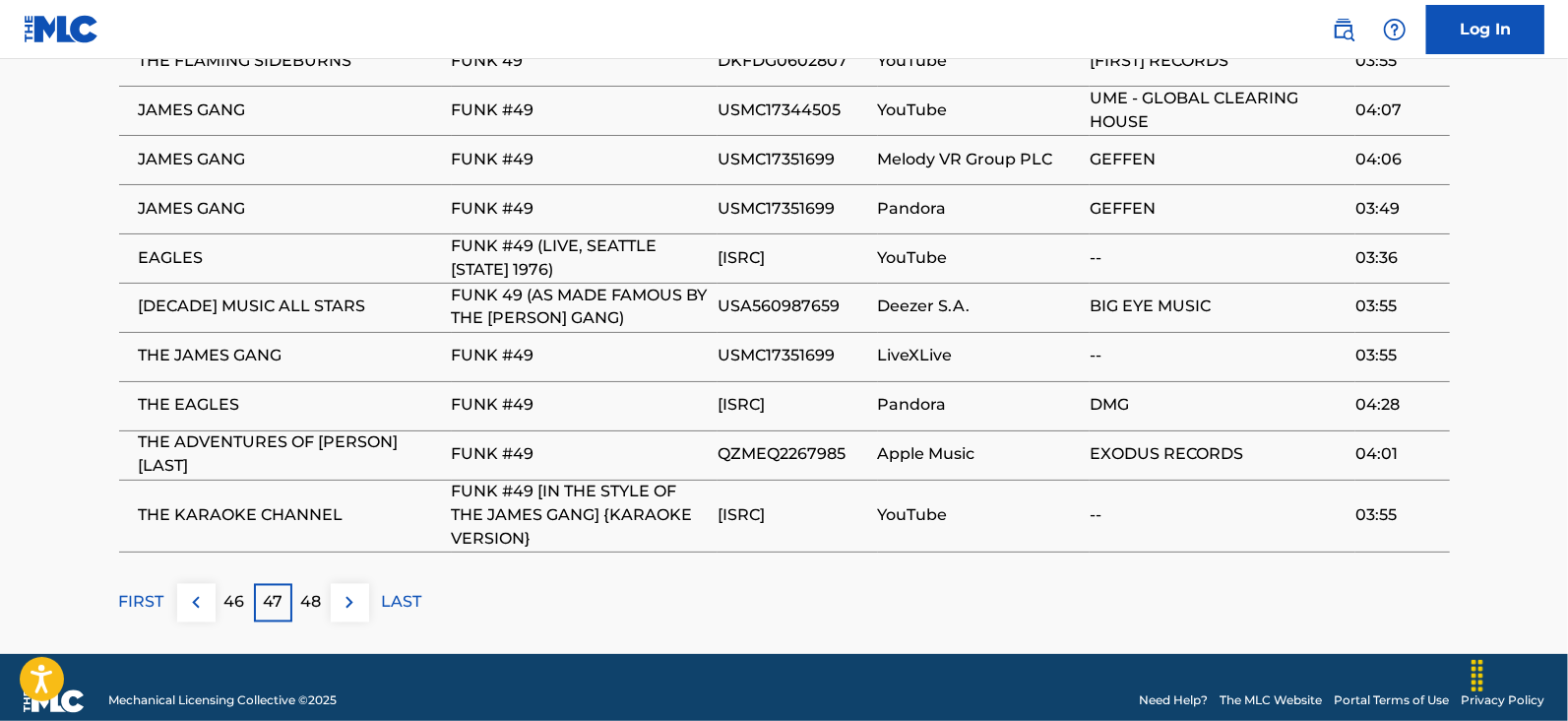 click at bounding box center (349, 603) 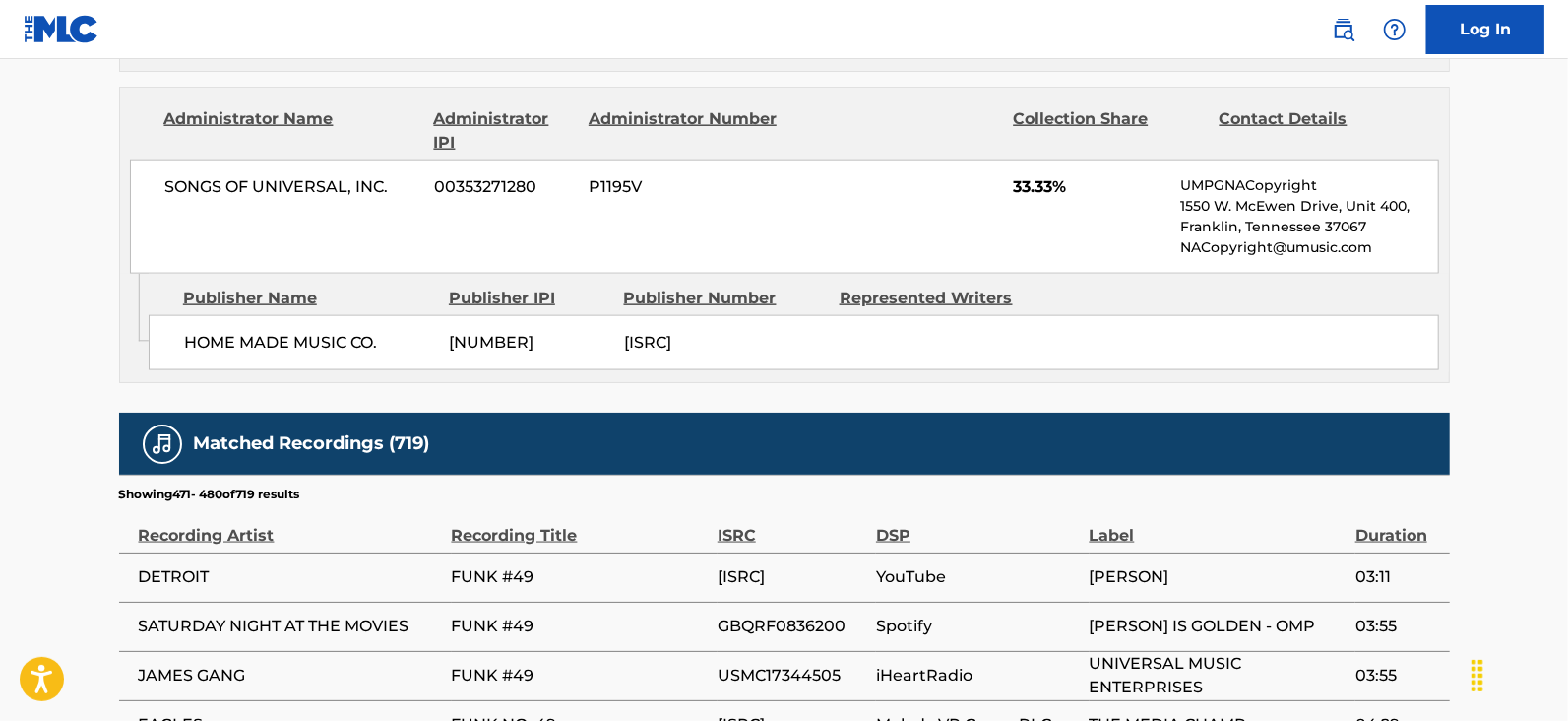 scroll, scrollTop: 2047, scrollLeft: 0, axis: vertical 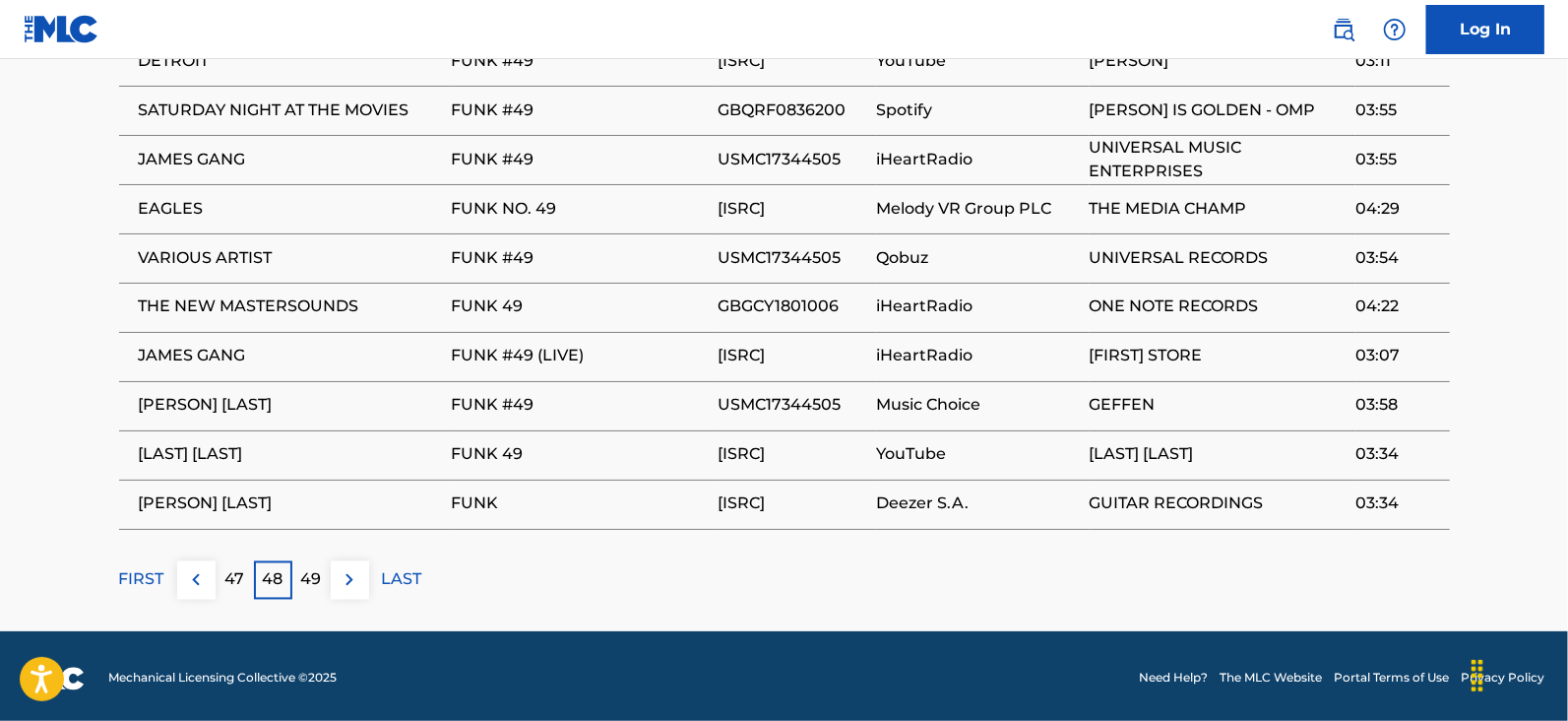 click at bounding box center [349, 580] 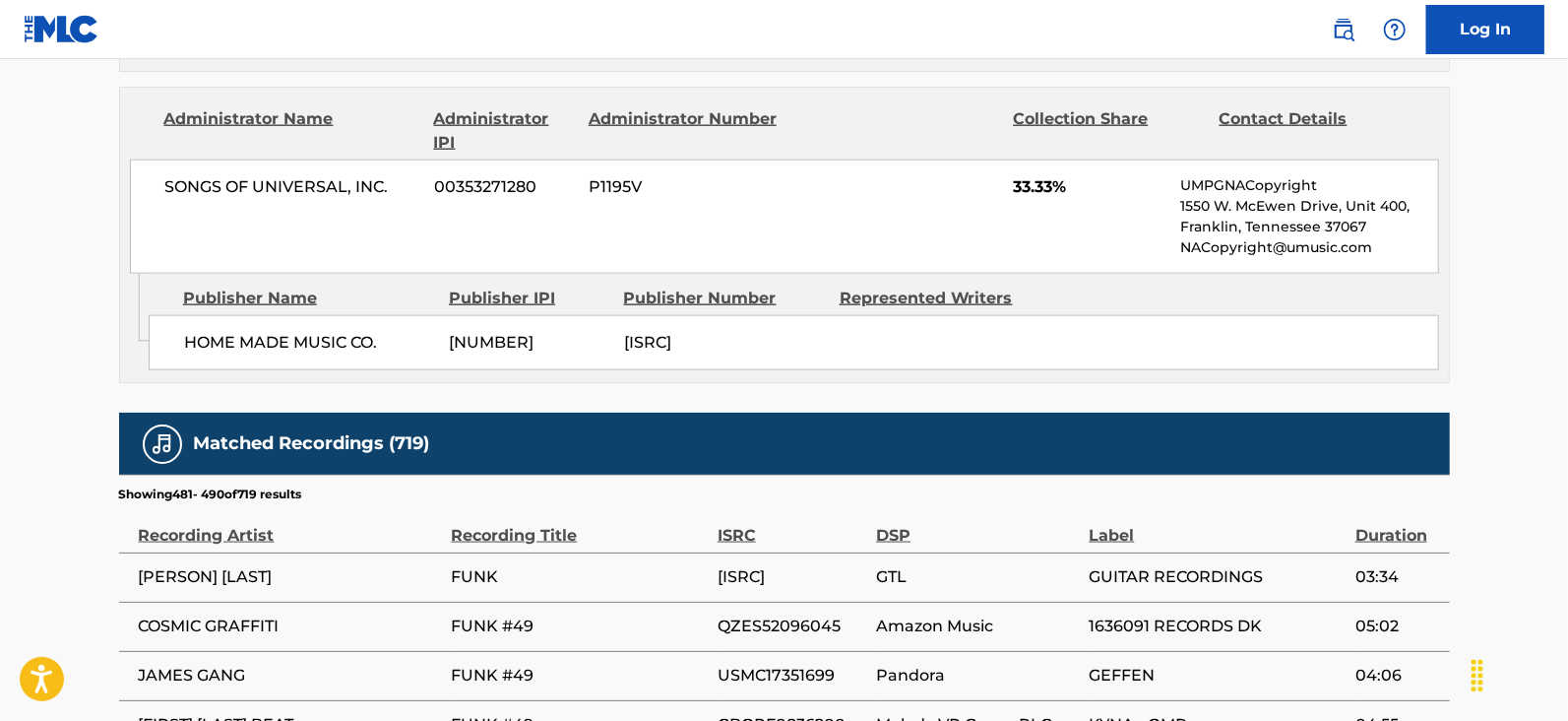 scroll, scrollTop: 2047, scrollLeft: 0, axis: vertical 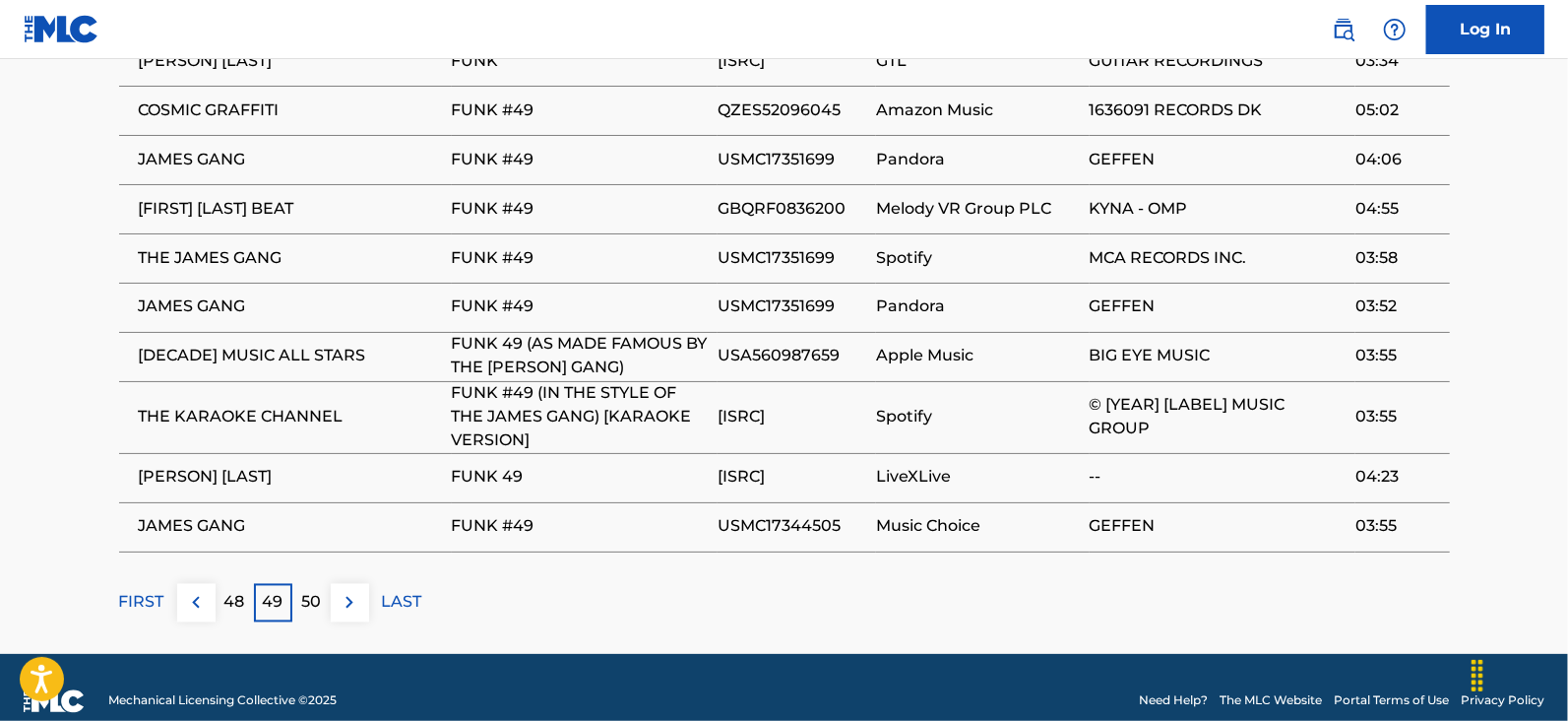 click at bounding box center (349, 603) 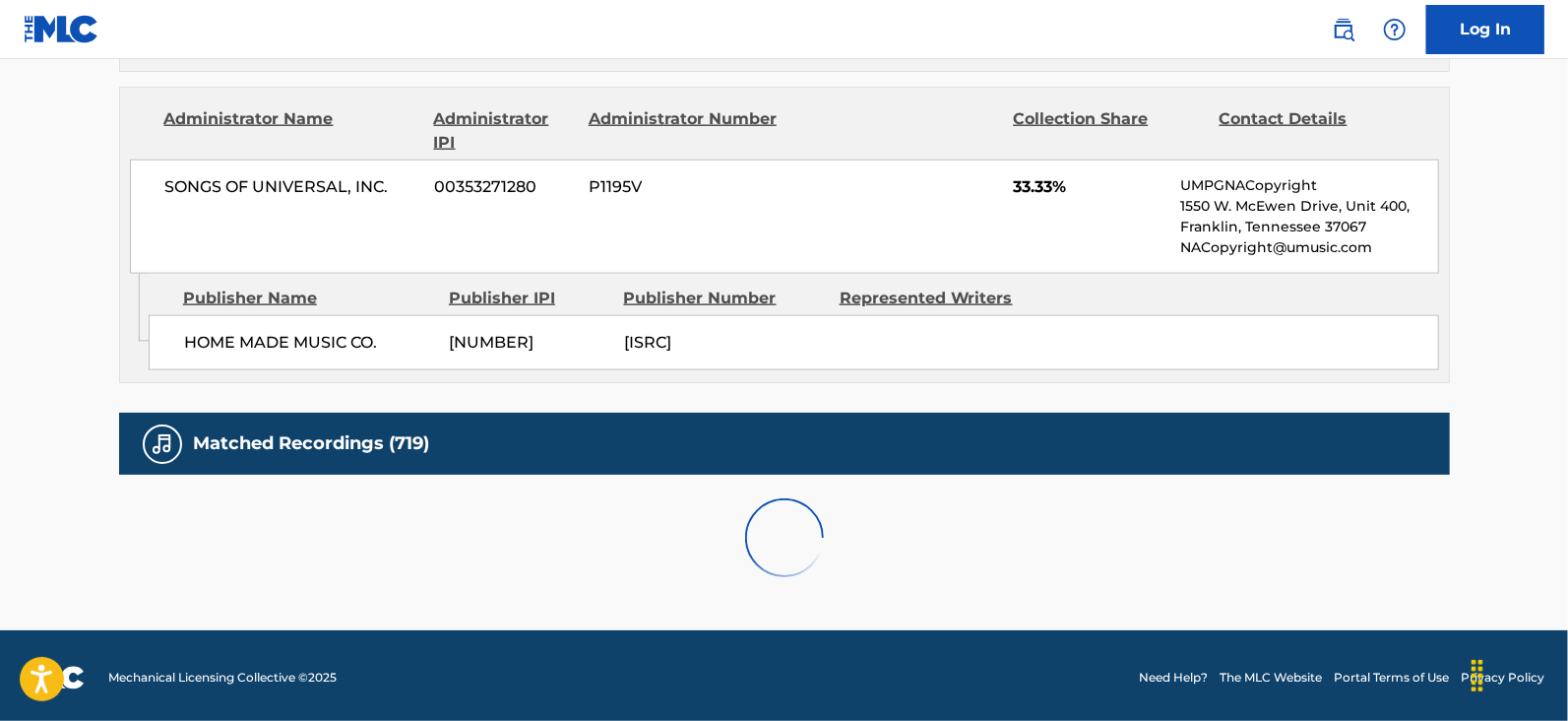 scroll, scrollTop: 2047, scrollLeft: 0, axis: vertical 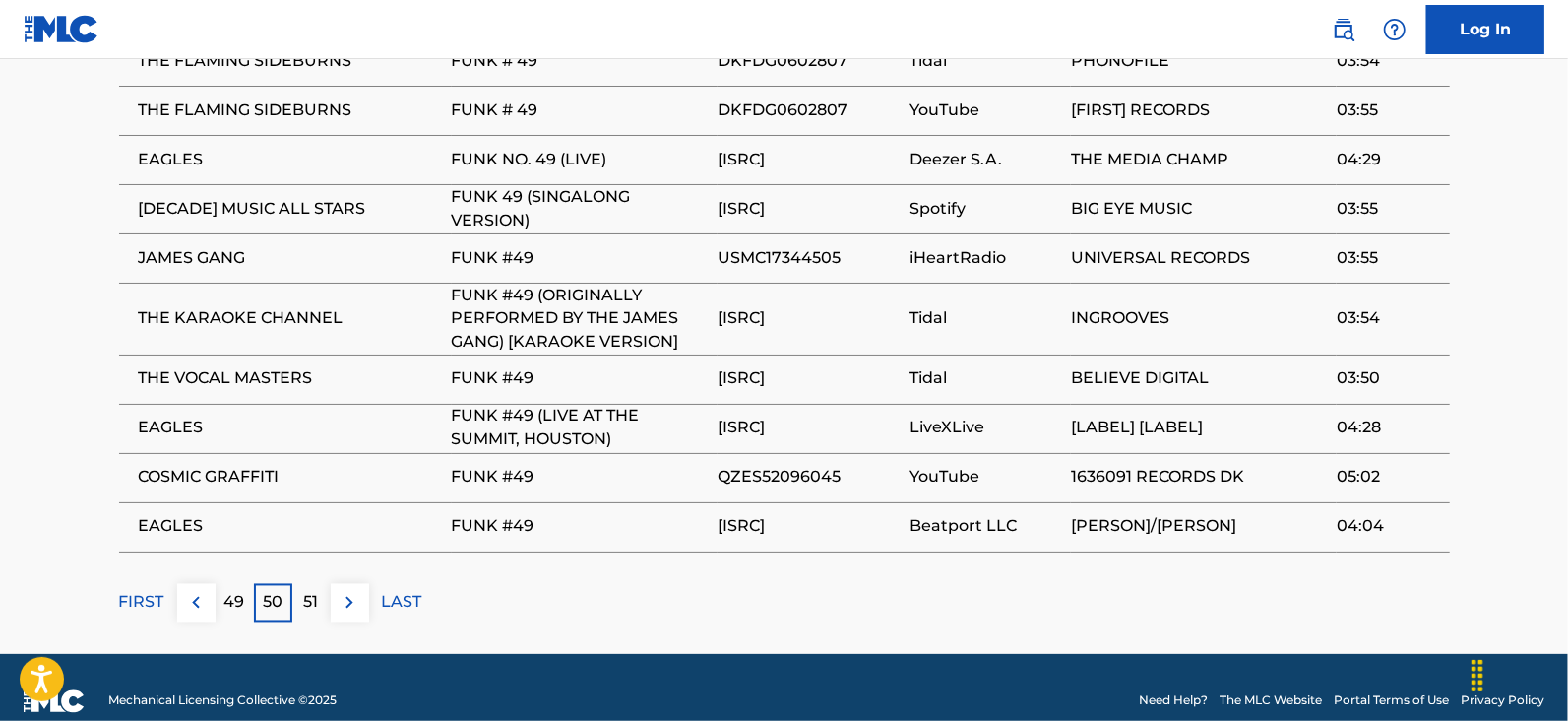 click at bounding box center [349, 603] 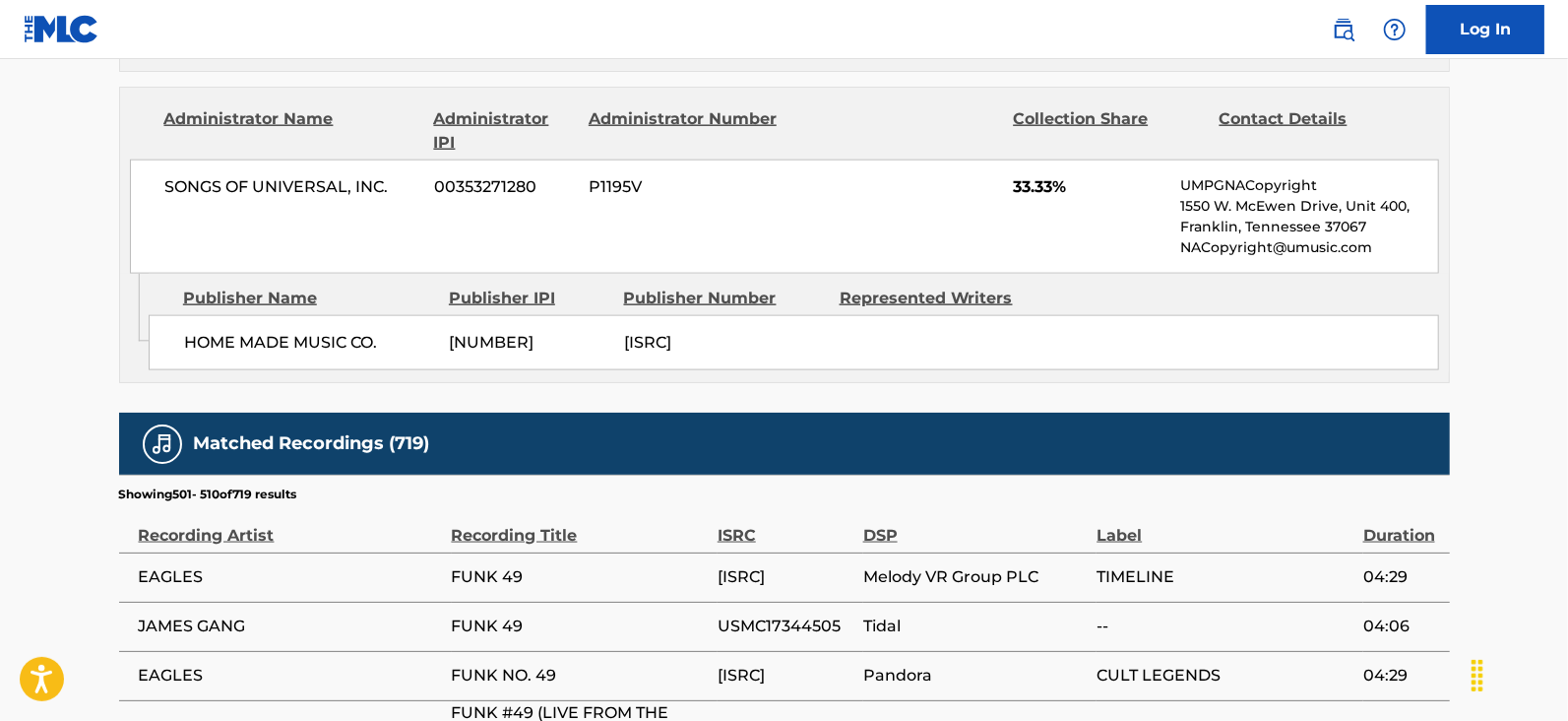scroll, scrollTop: 2047, scrollLeft: 0, axis: vertical 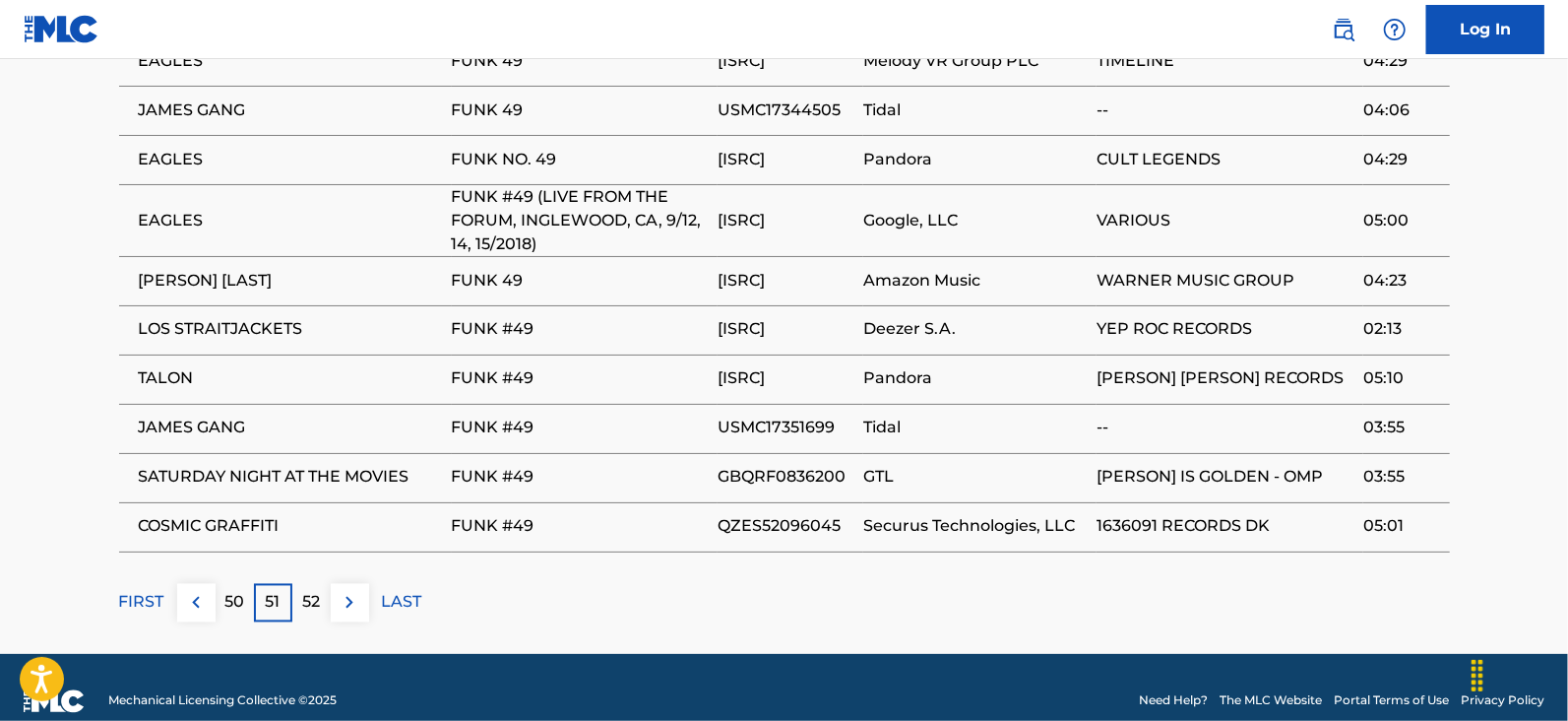 click at bounding box center [349, 603] 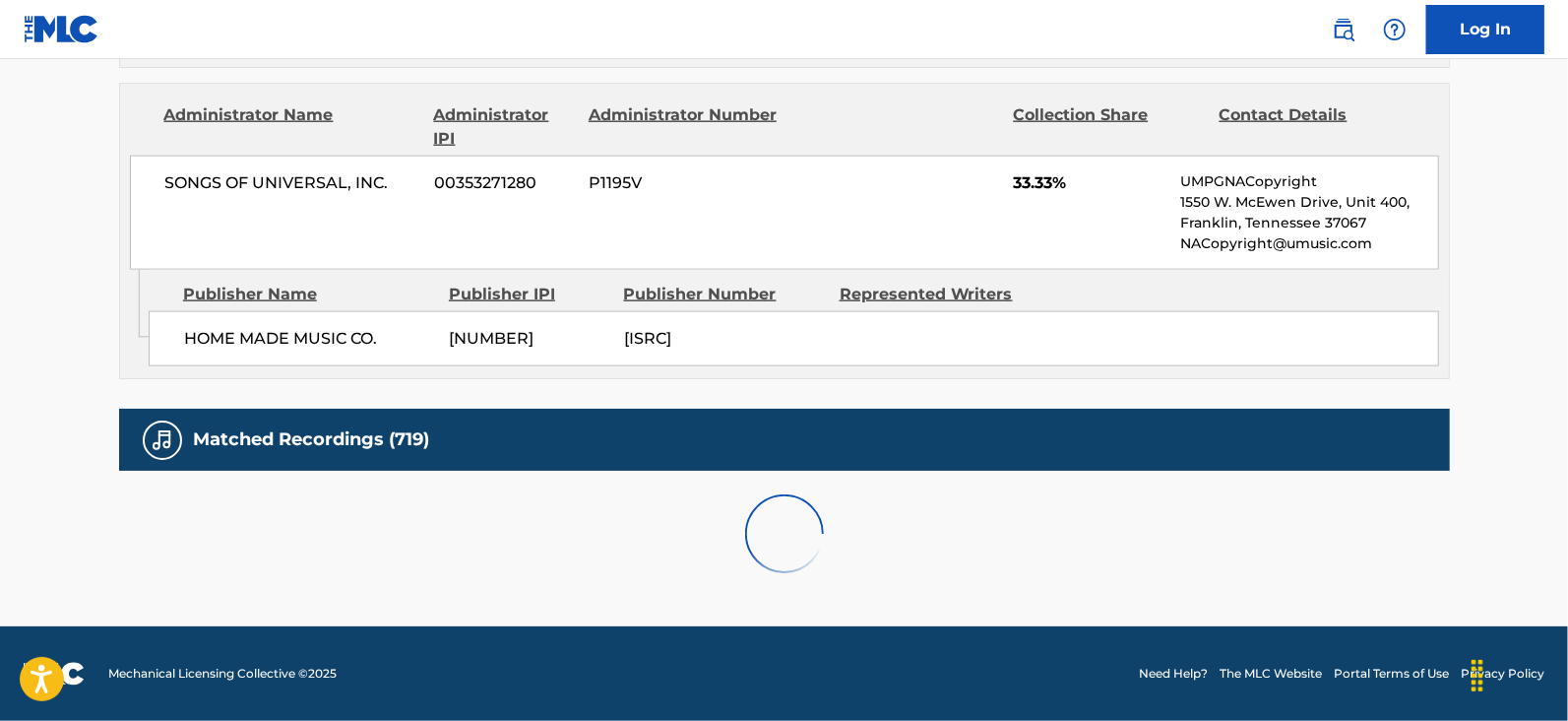 scroll, scrollTop: 2047, scrollLeft: 0, axis: vertical 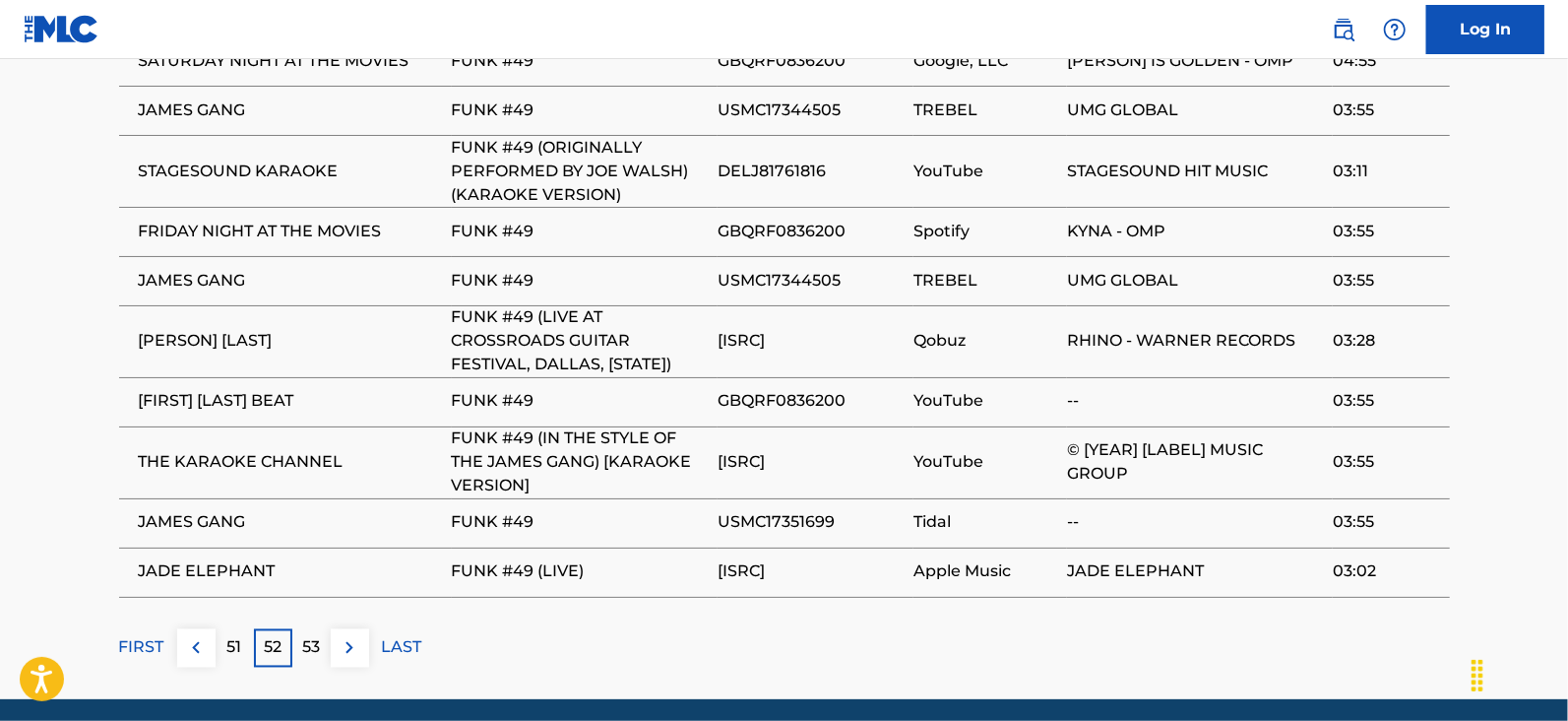 click at bounding box center [349, 648] 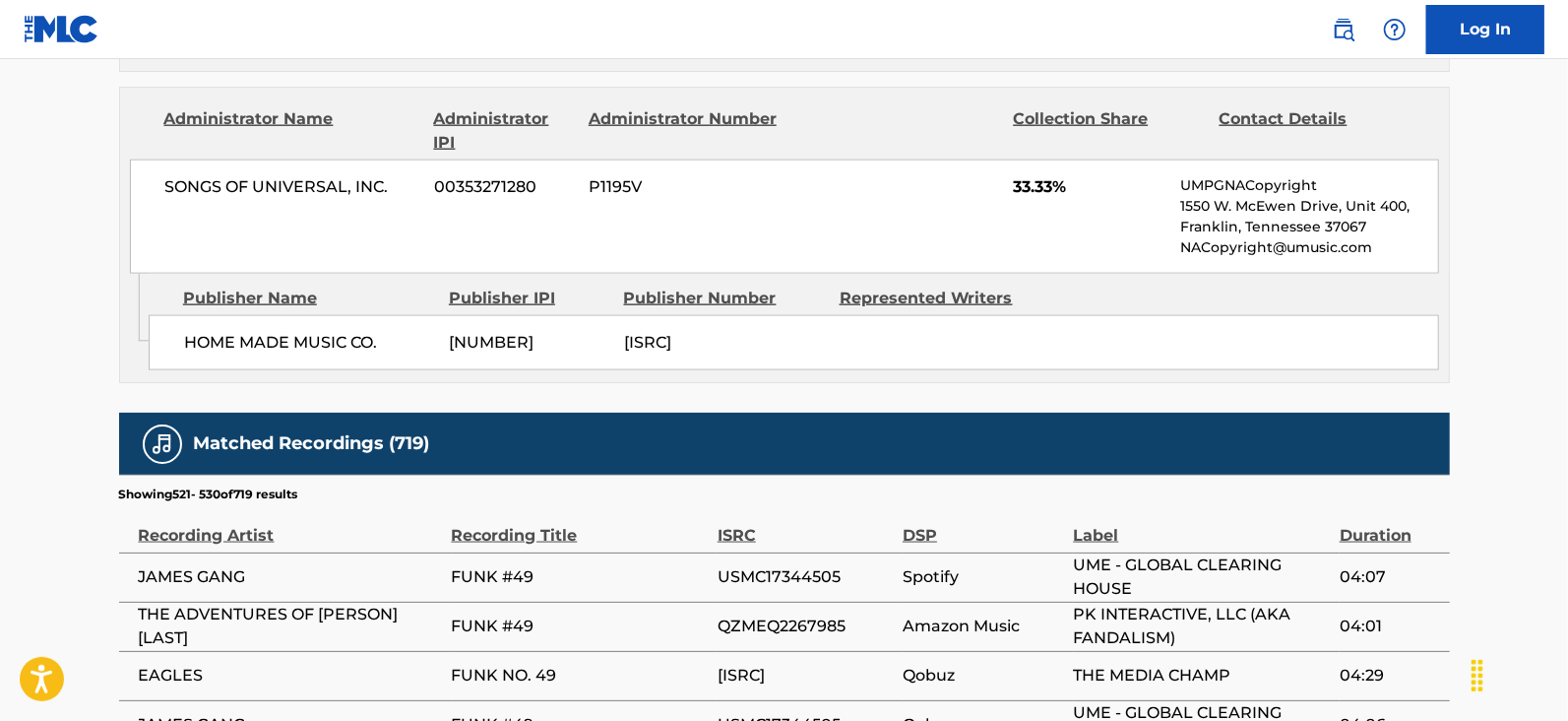 scroll, scrollTop: 2047, scrollLeft: 0, axis: vertical 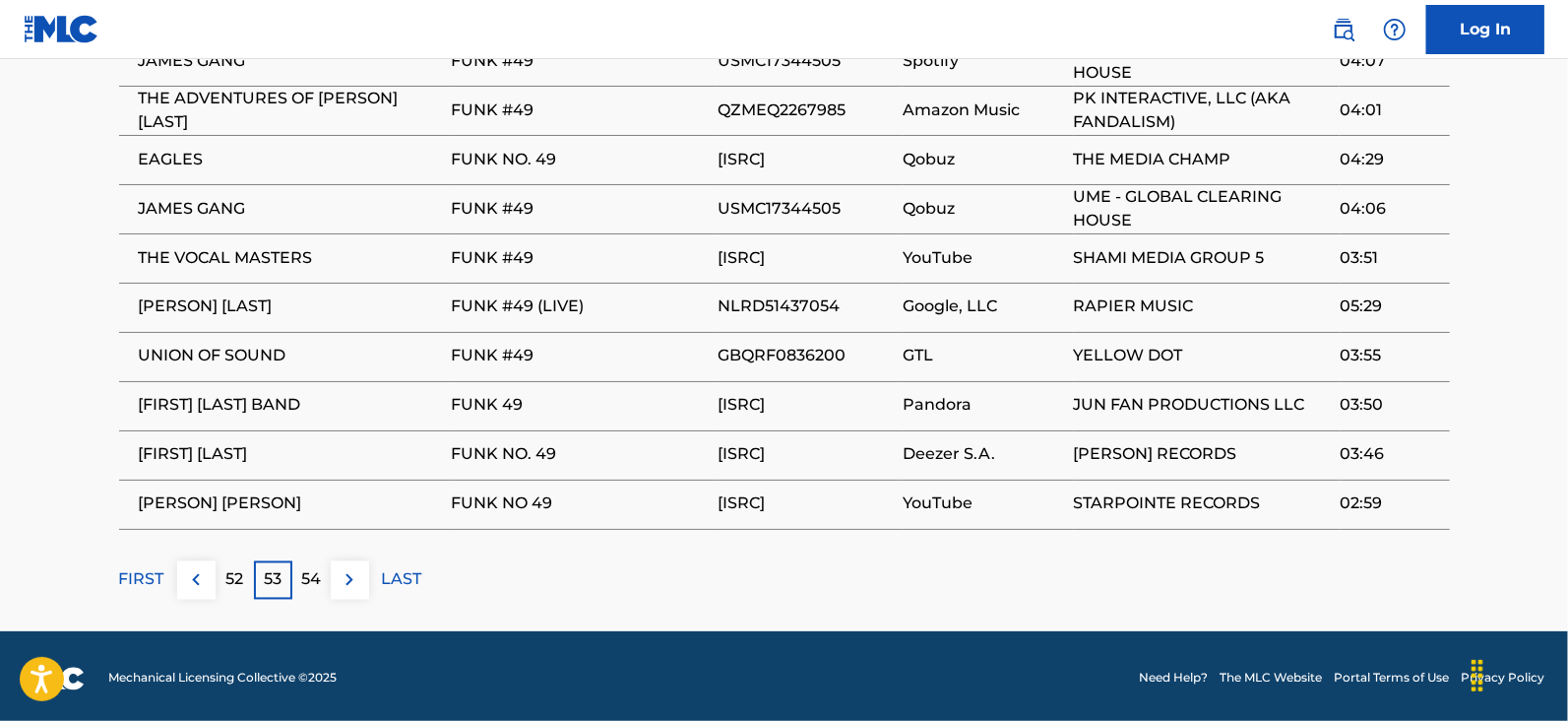 click at bounding box center [349, 580] 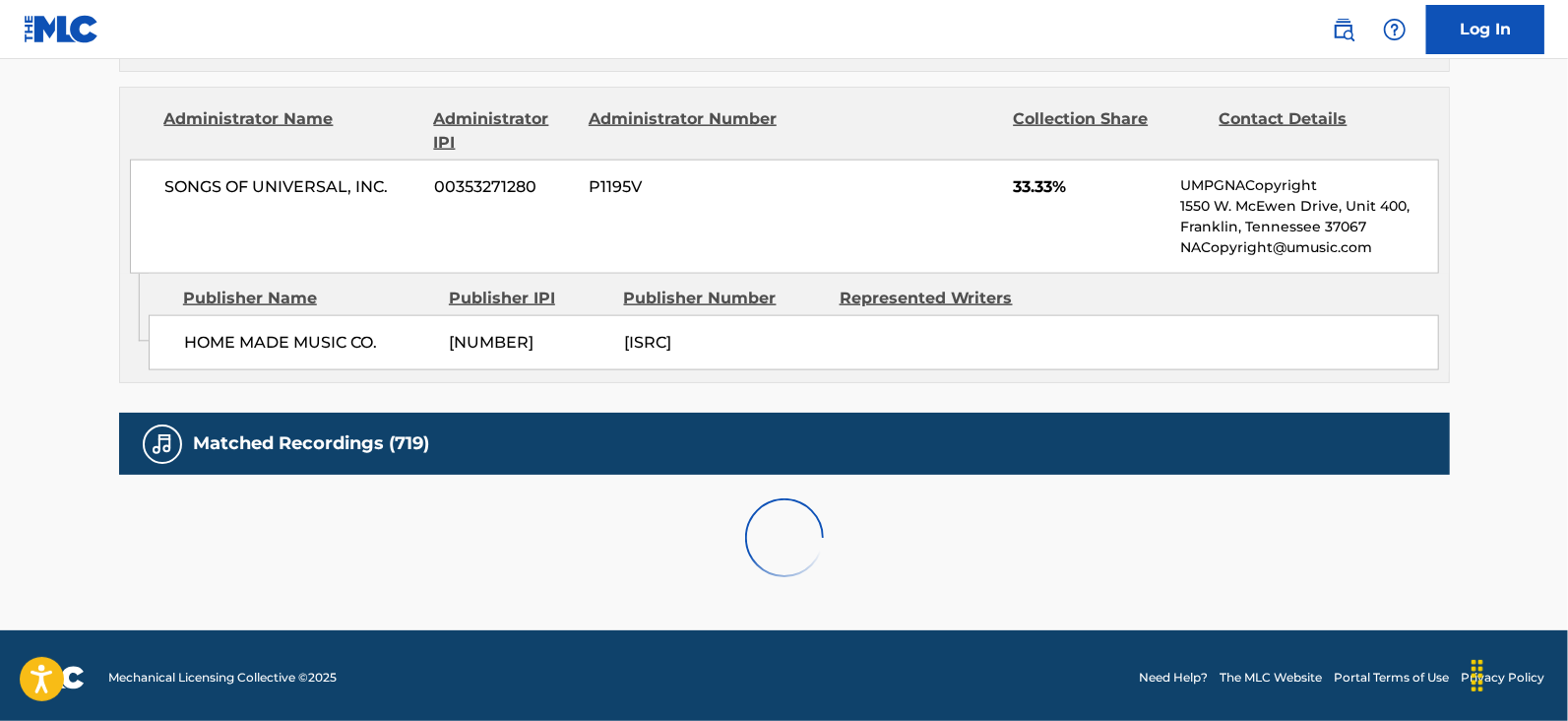 scroll, scrollTop: 2047, scrollLeft: 0, axis: vertical 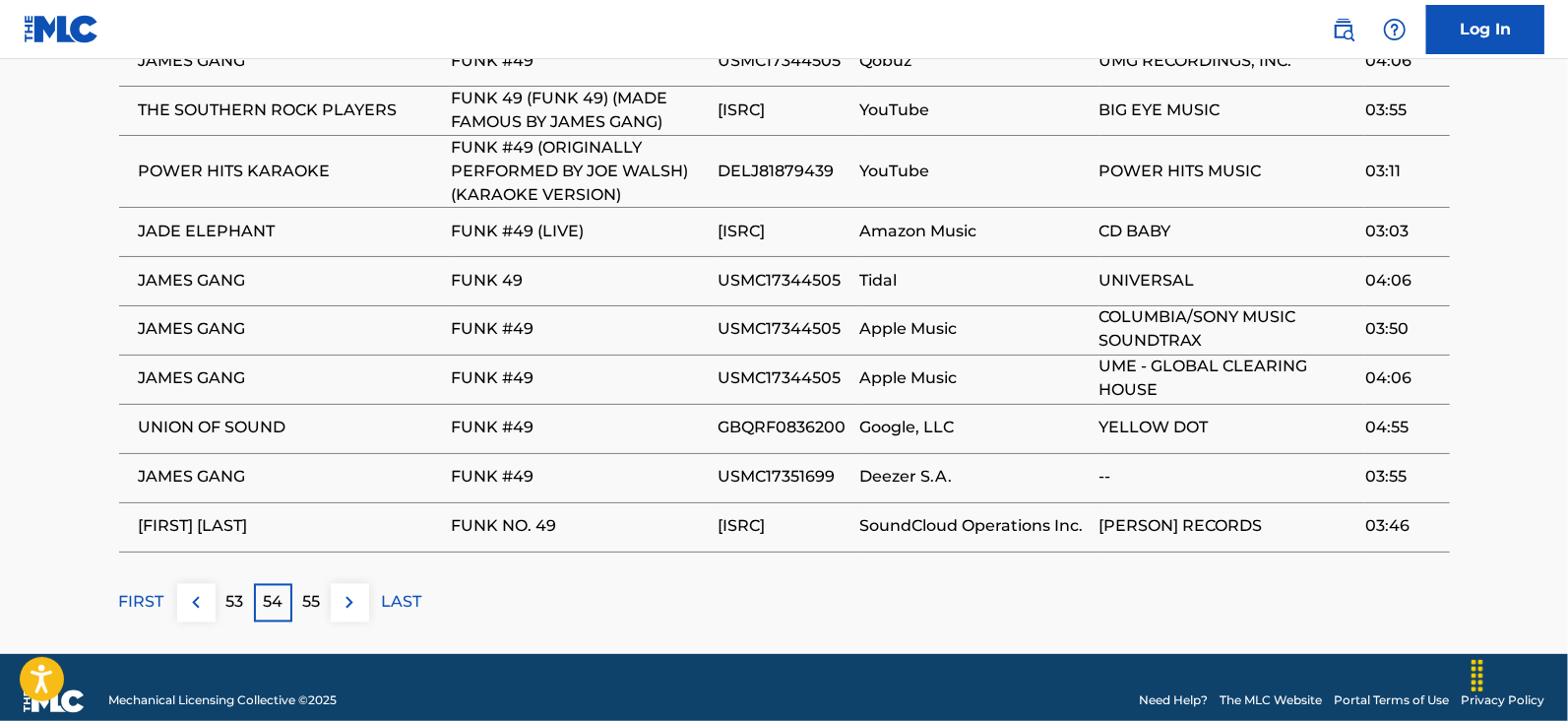 click at bounding box center (349, 603) 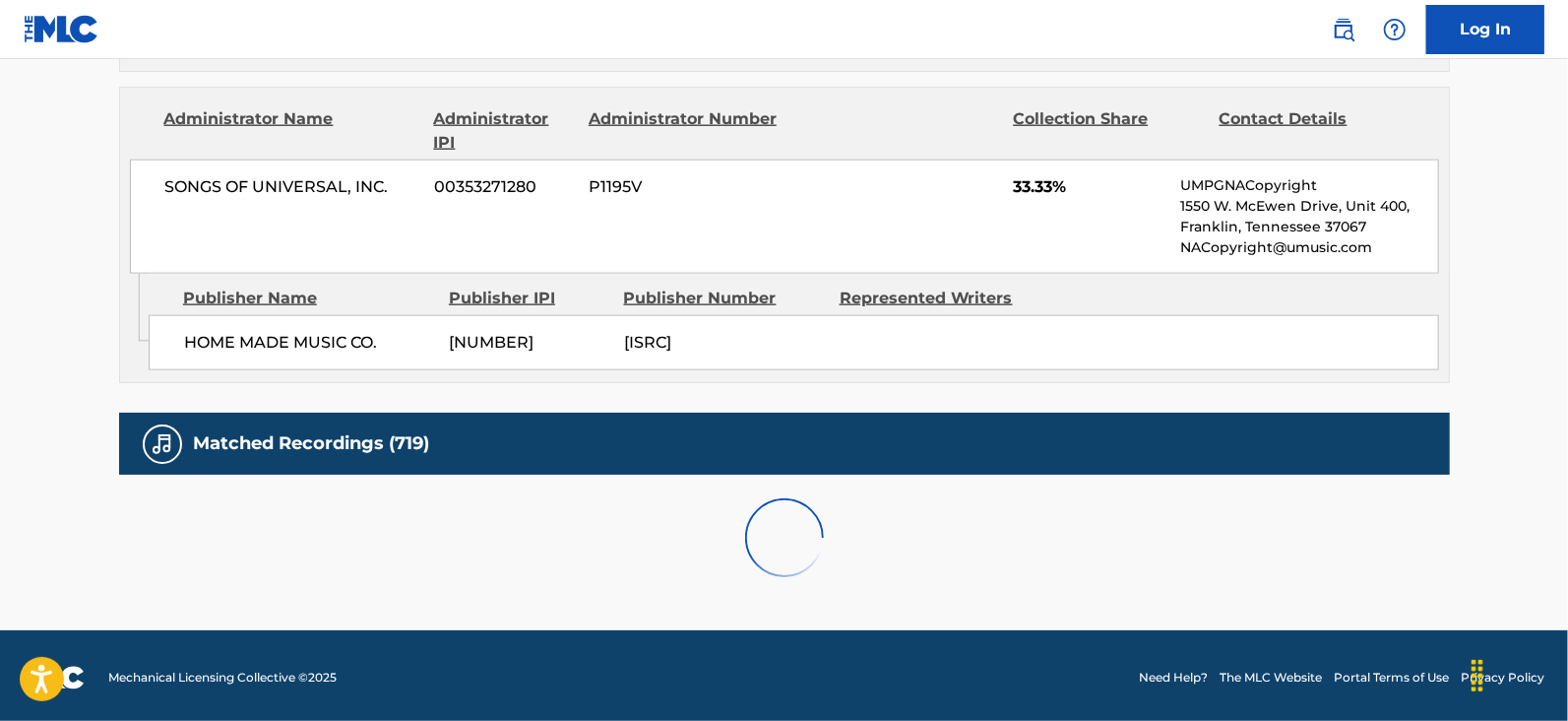 scroll, scrollTop: 2047, scrollLeft: 0, axis: vertical 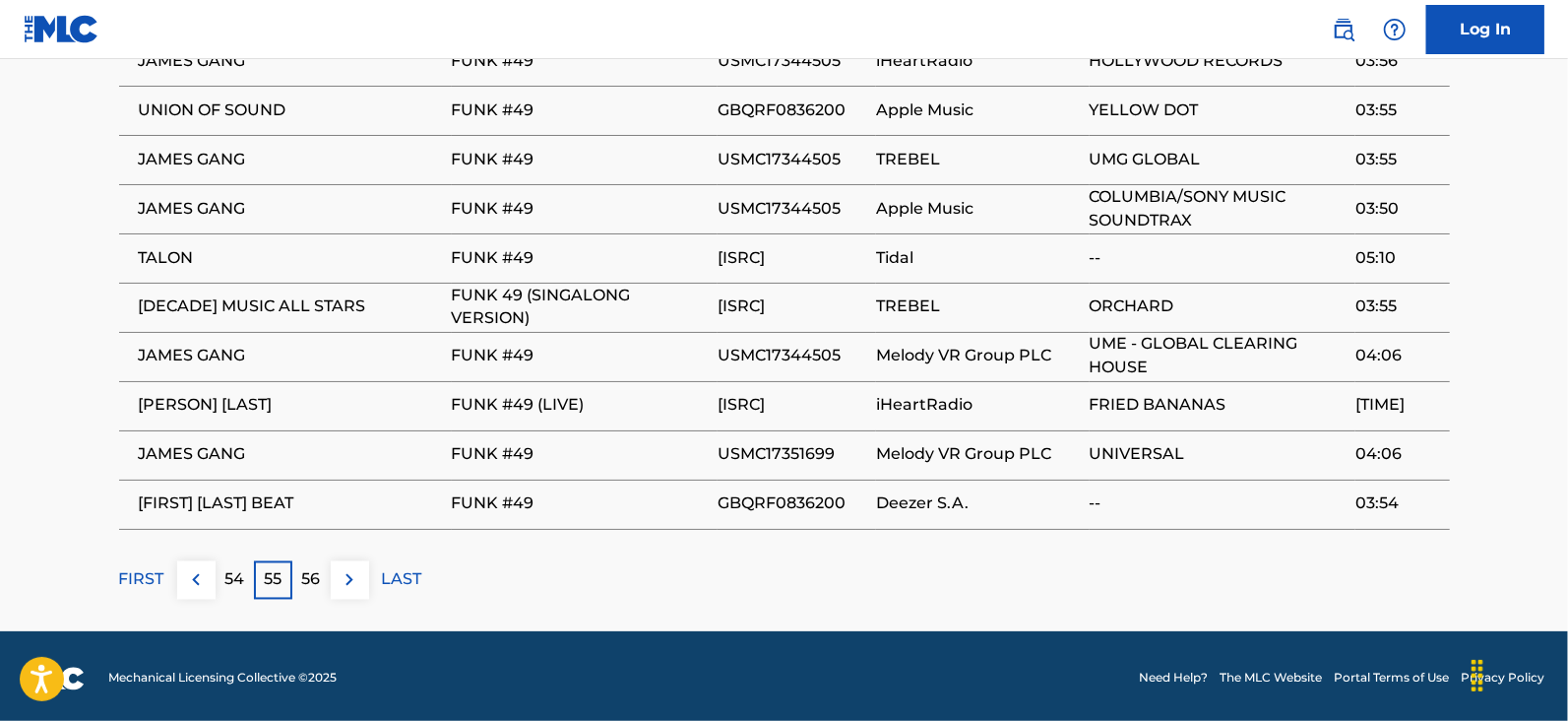 click at bounding box center [349, 580] 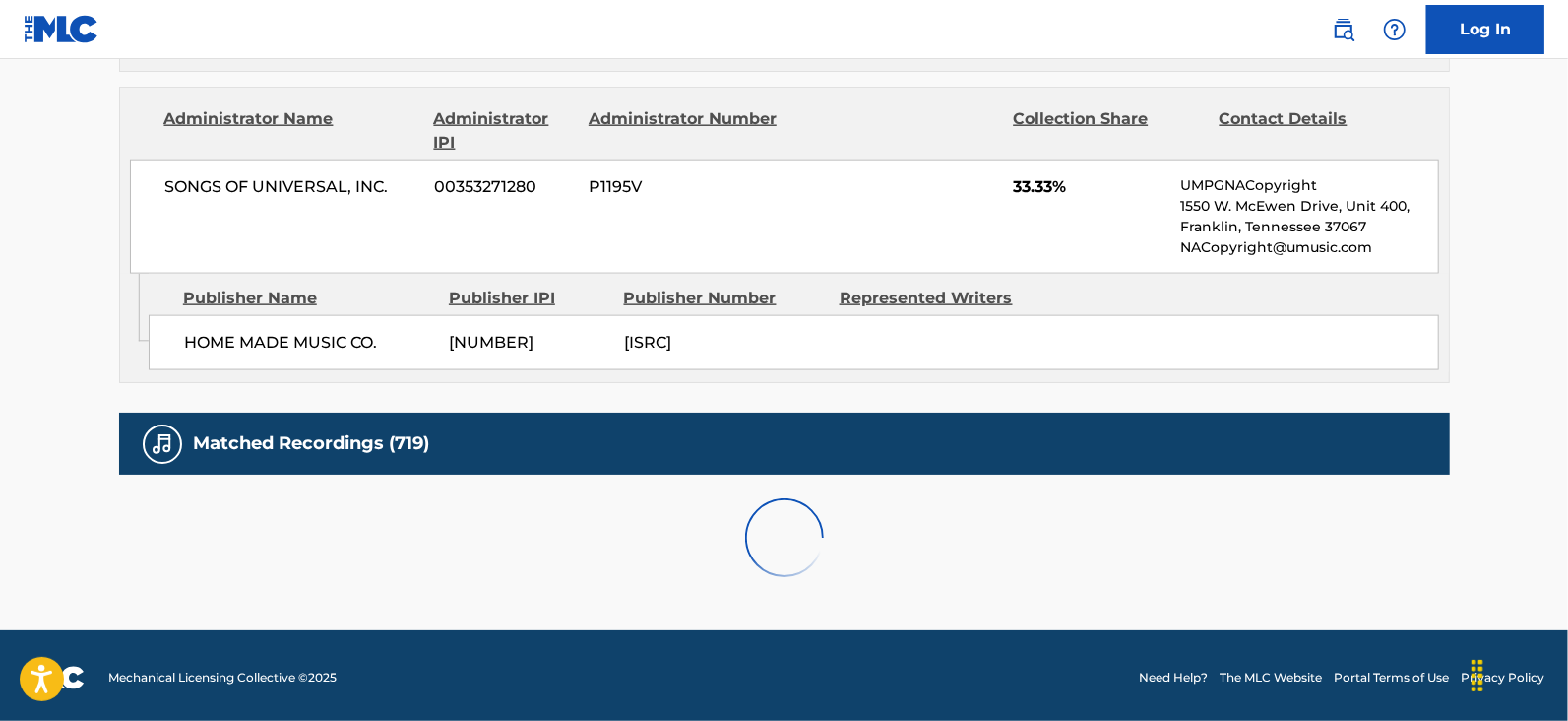 scroll, scrollTop: 2047, scrollLeft: 0, axis: vertical 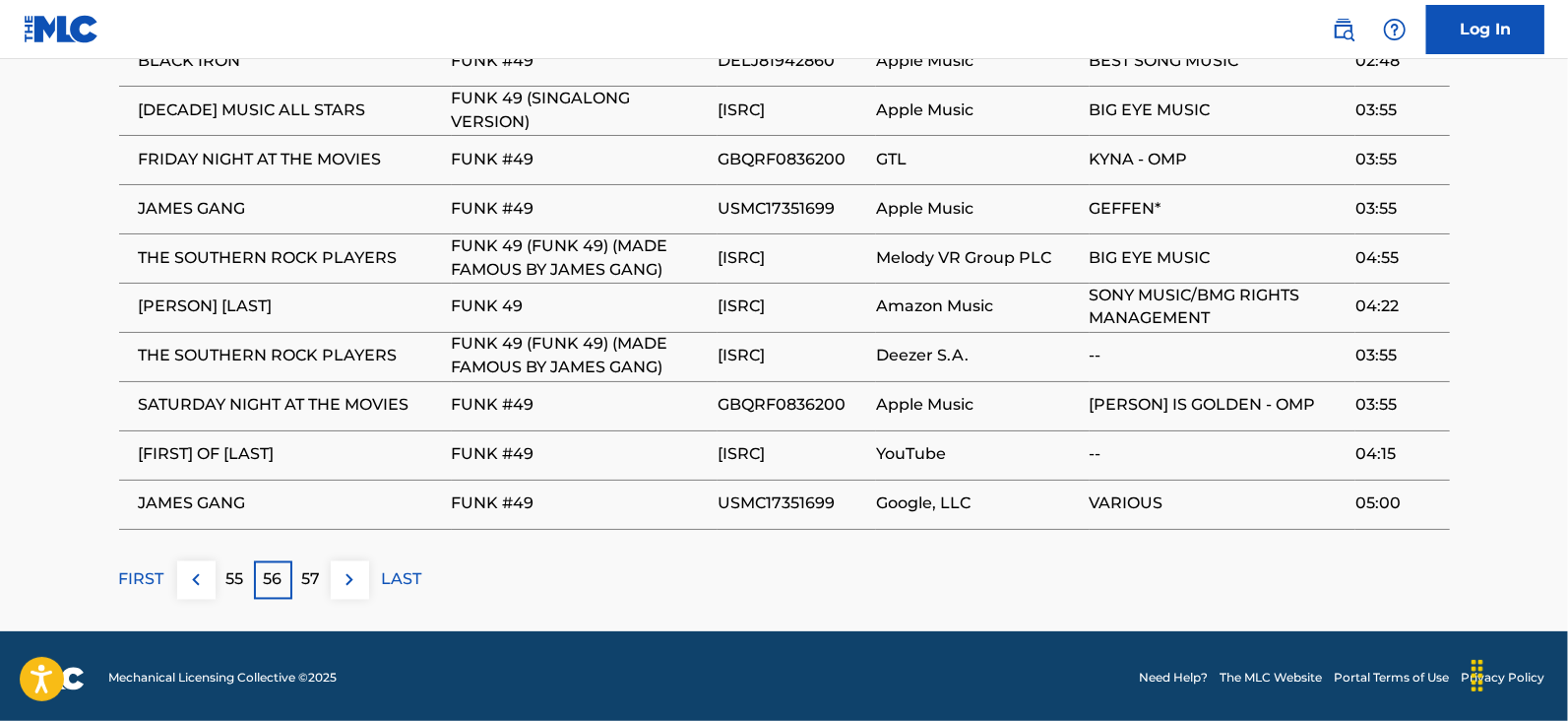 click at bounding box center (349, 580) 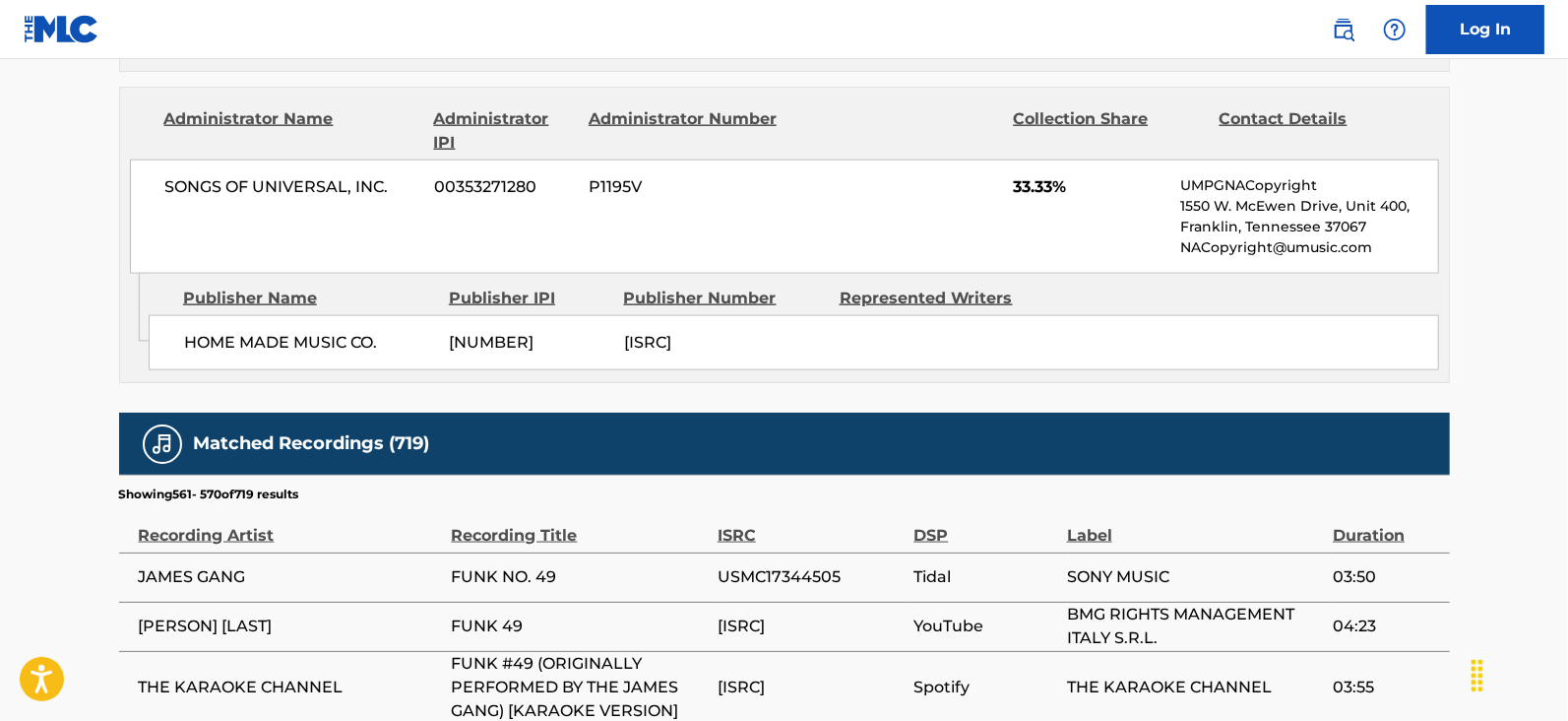 scroll, scrollTop: 2047, scrollLeft: 0, axis: vertical 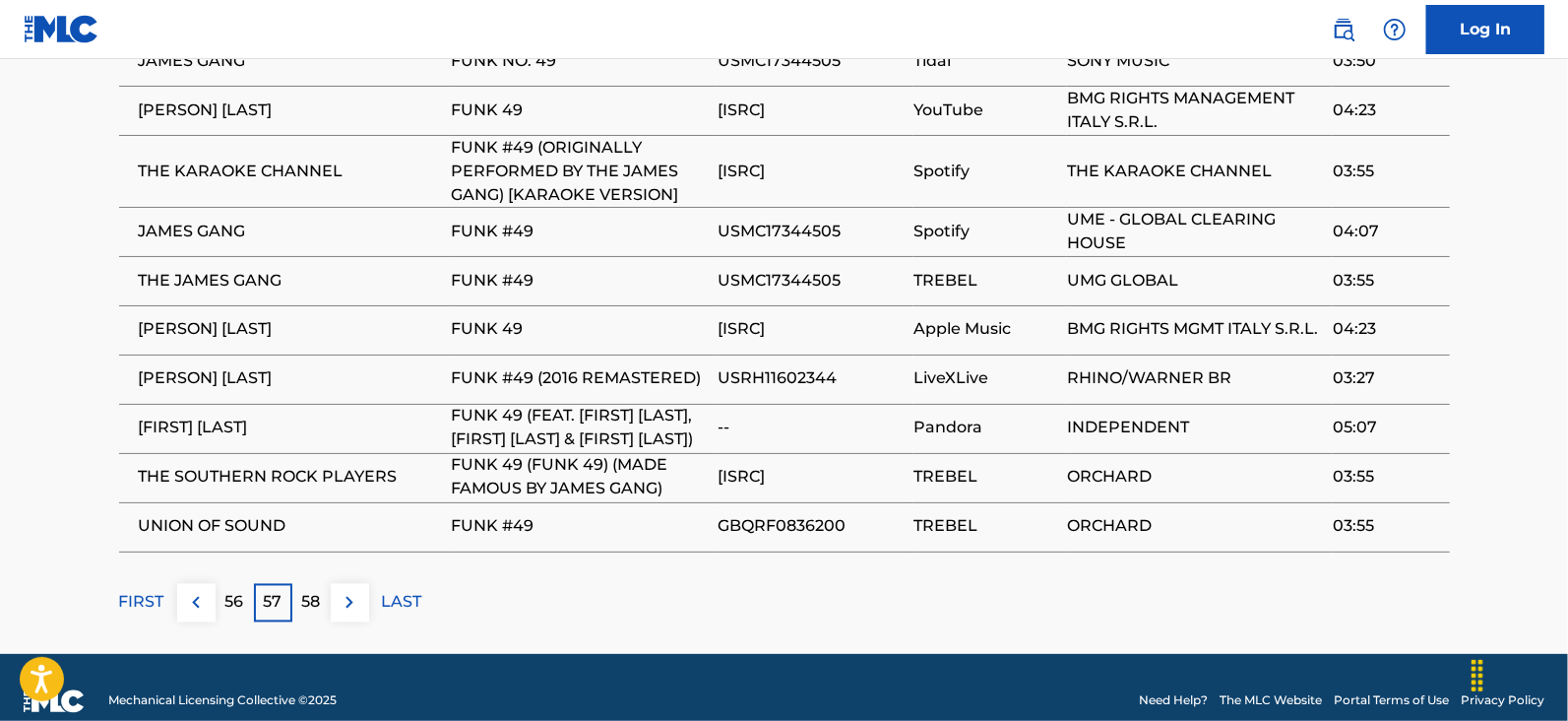 click at bounding box center (349, 603) 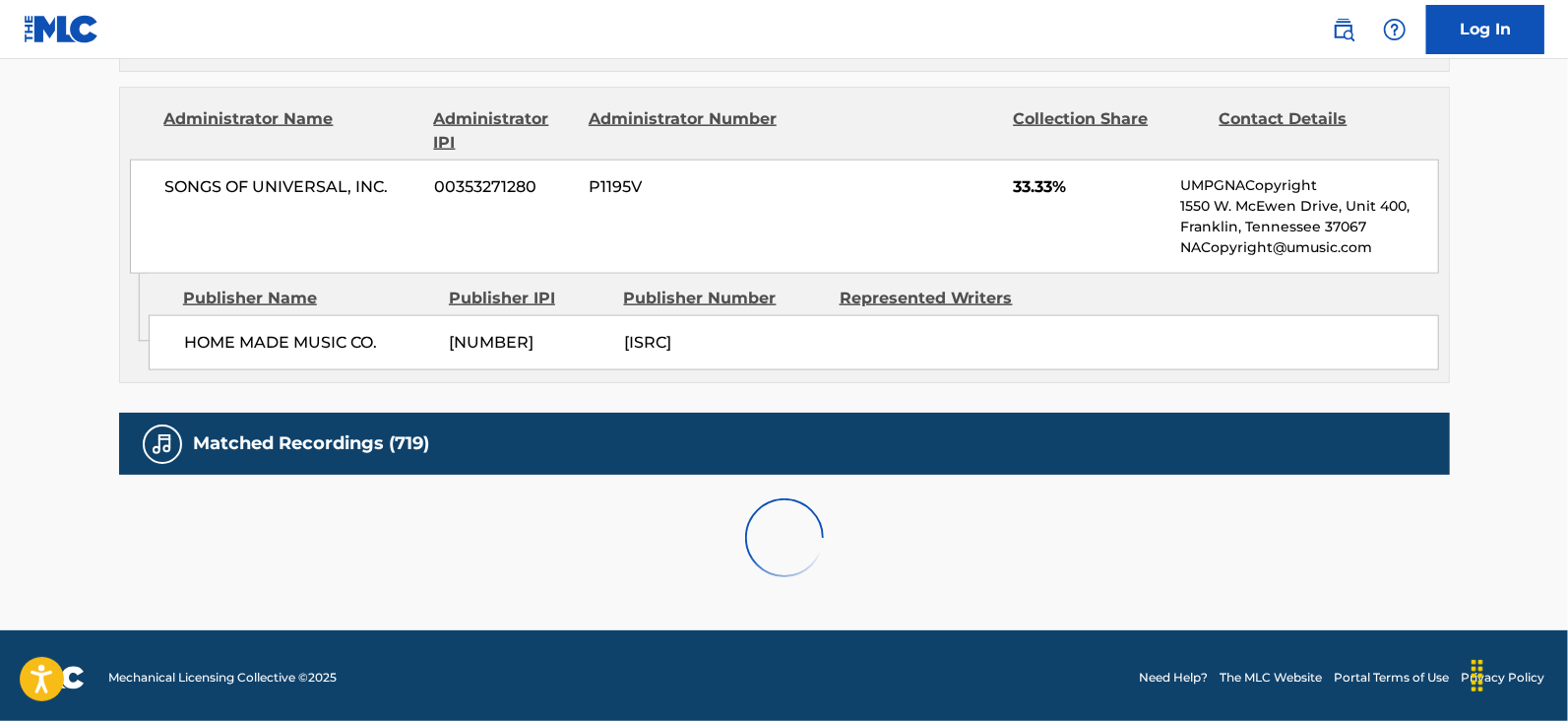 scroll, scrollTop: 2047, scrollLeft: 0, axis: vertical 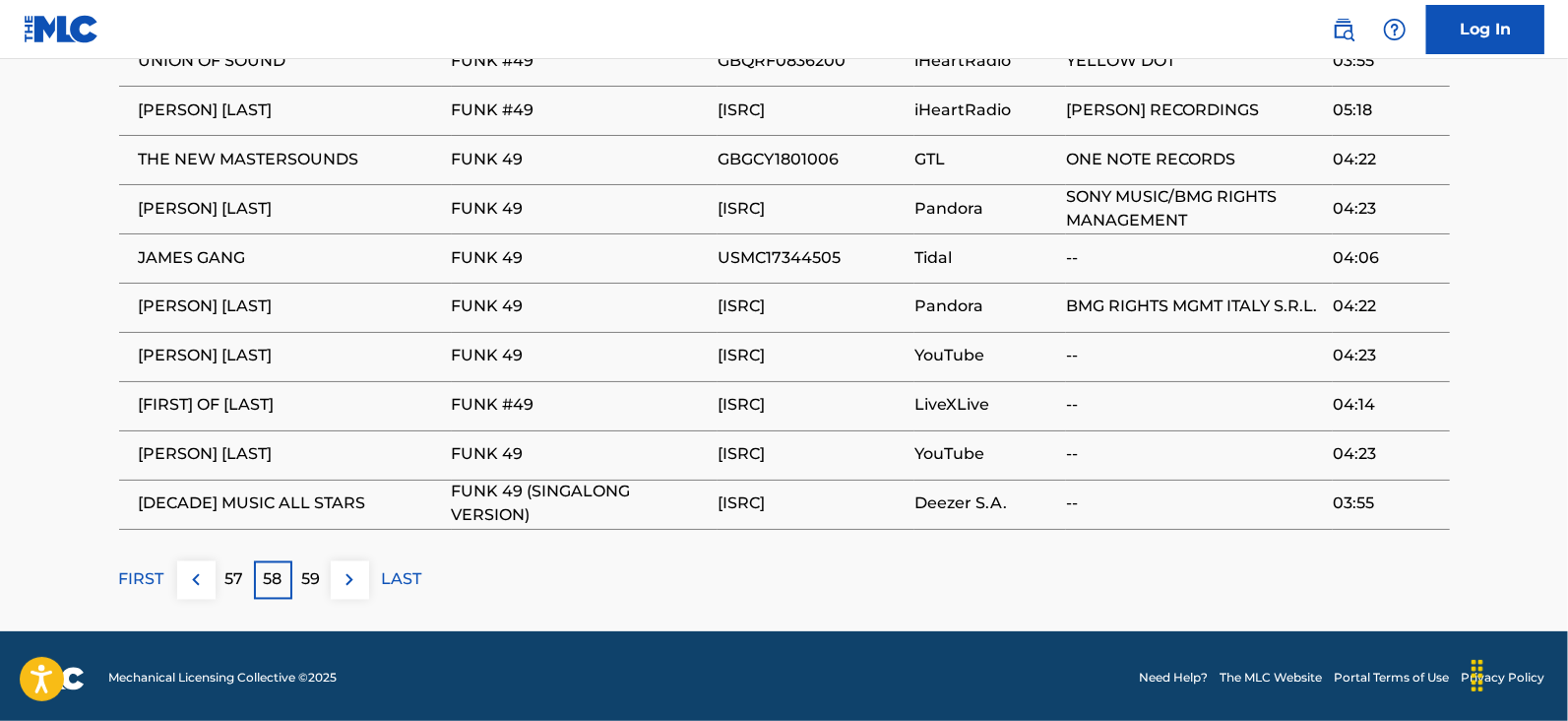 click on "59" at bounding box center (311, 580) 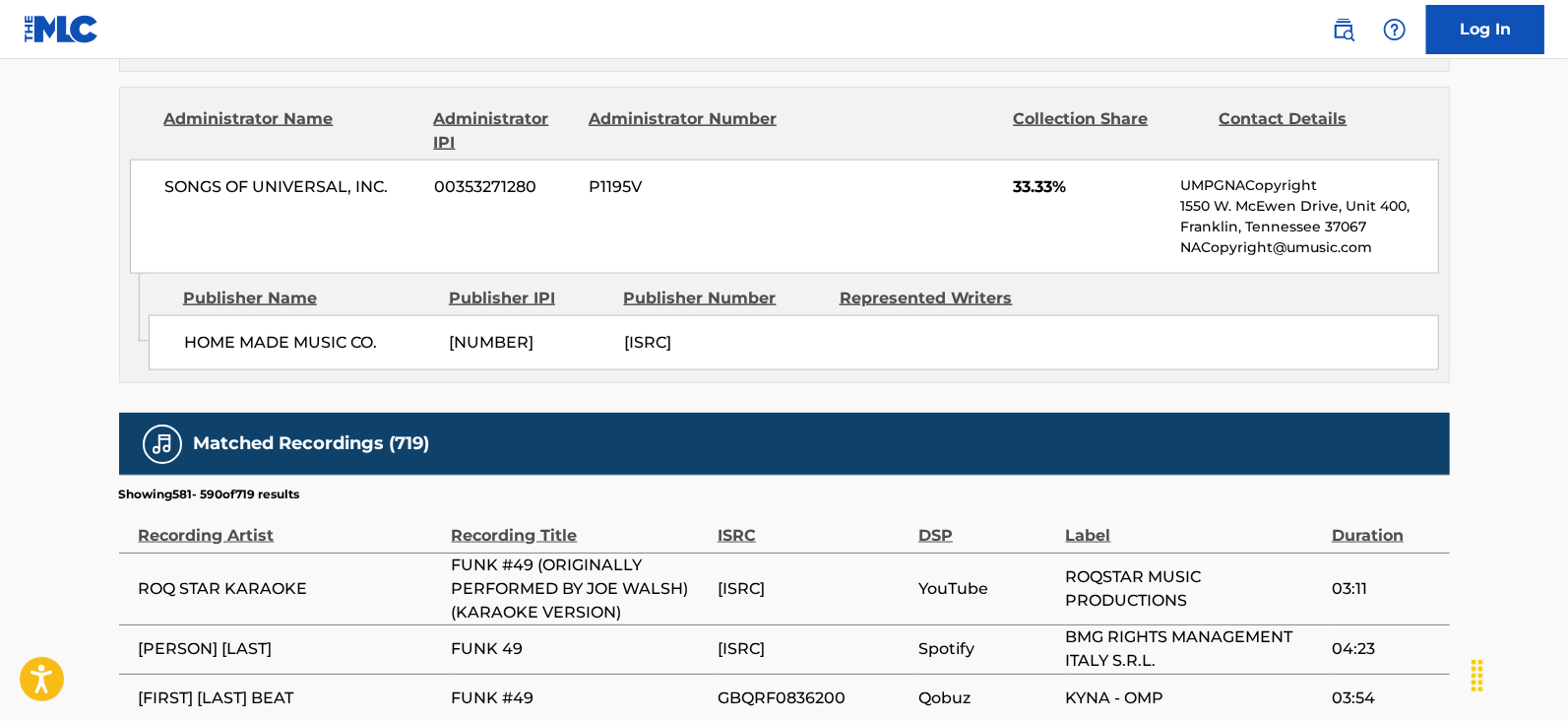 scroll, scrollTop: 2047, scrollLeft: 0, axis: vertical 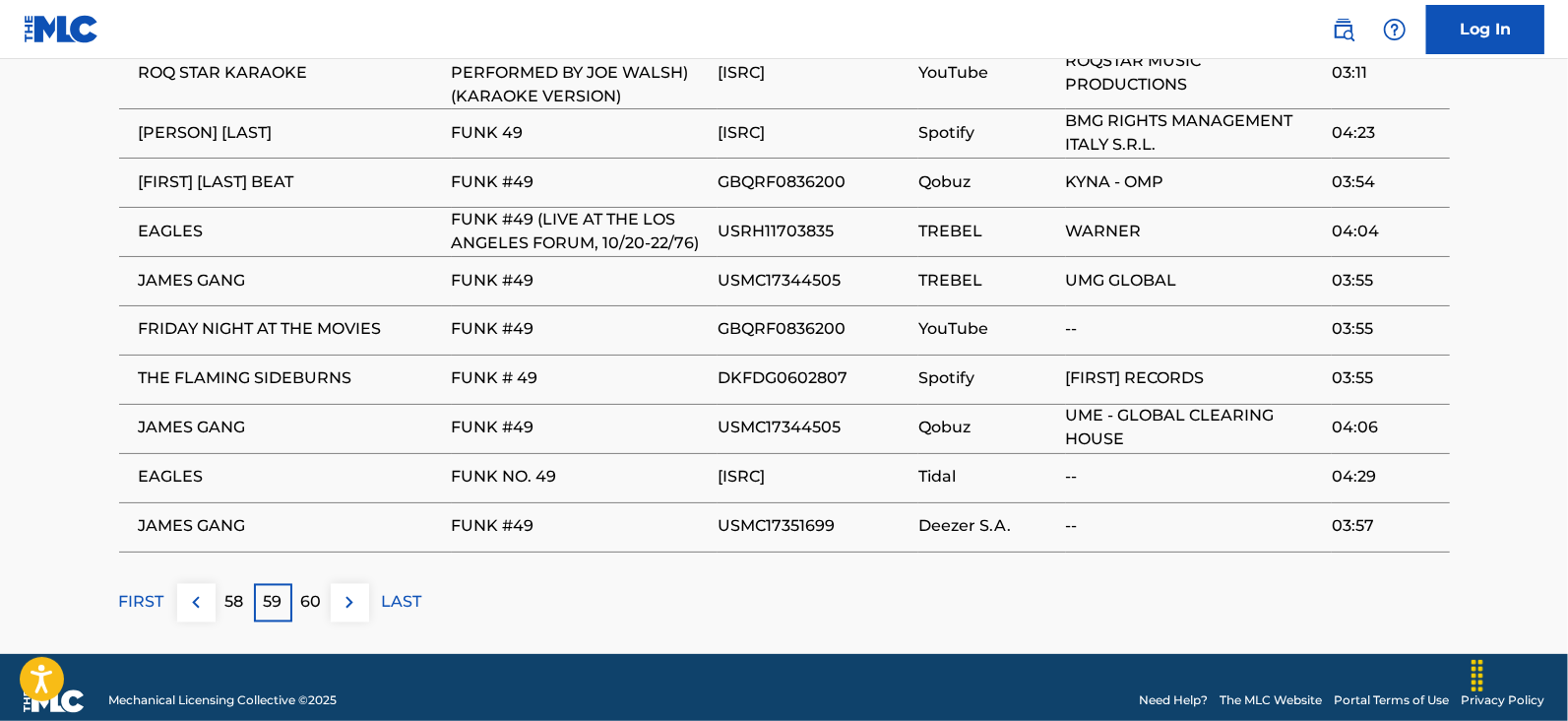 click at bounding box center (349, 603) 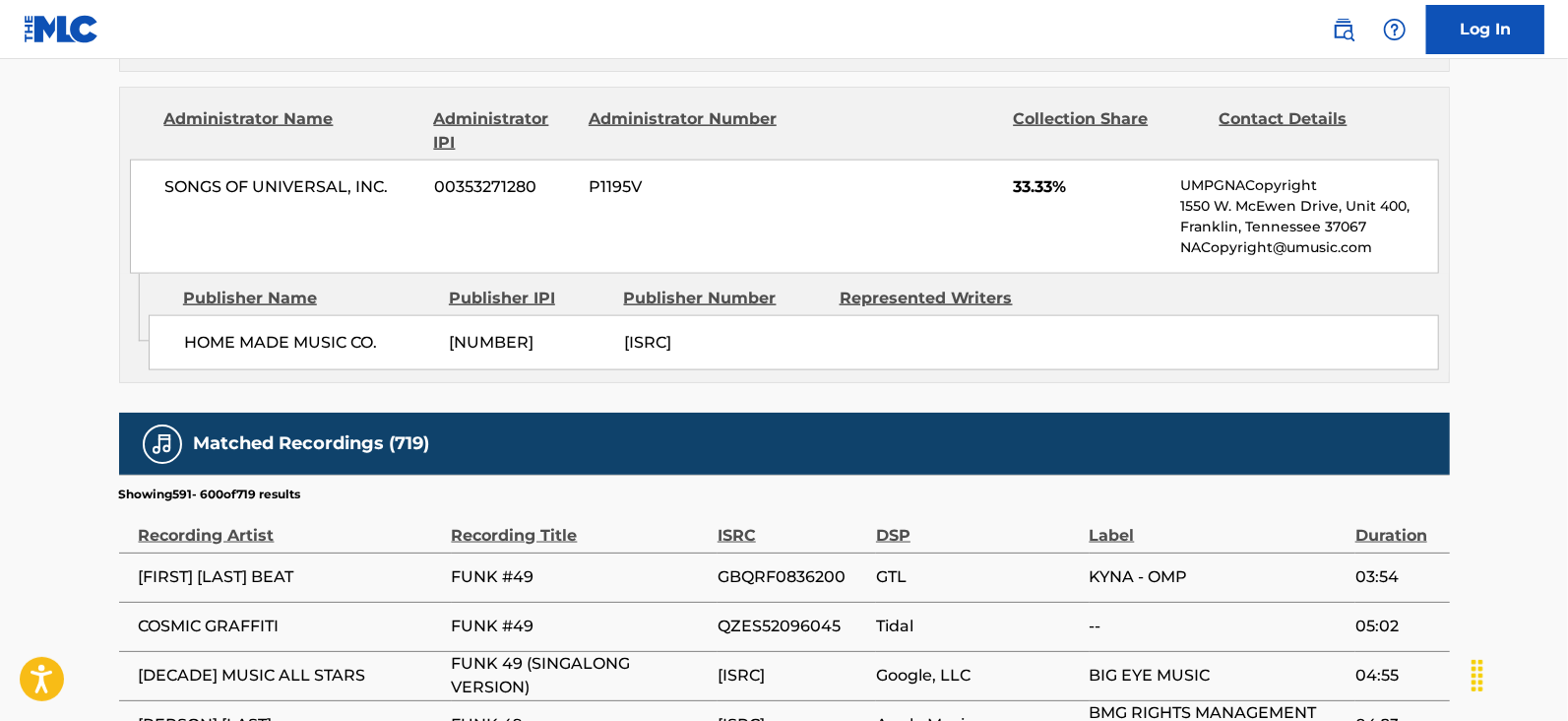 scroll, scrollTop: 2047, scrollLeft: 0, axis: vertical 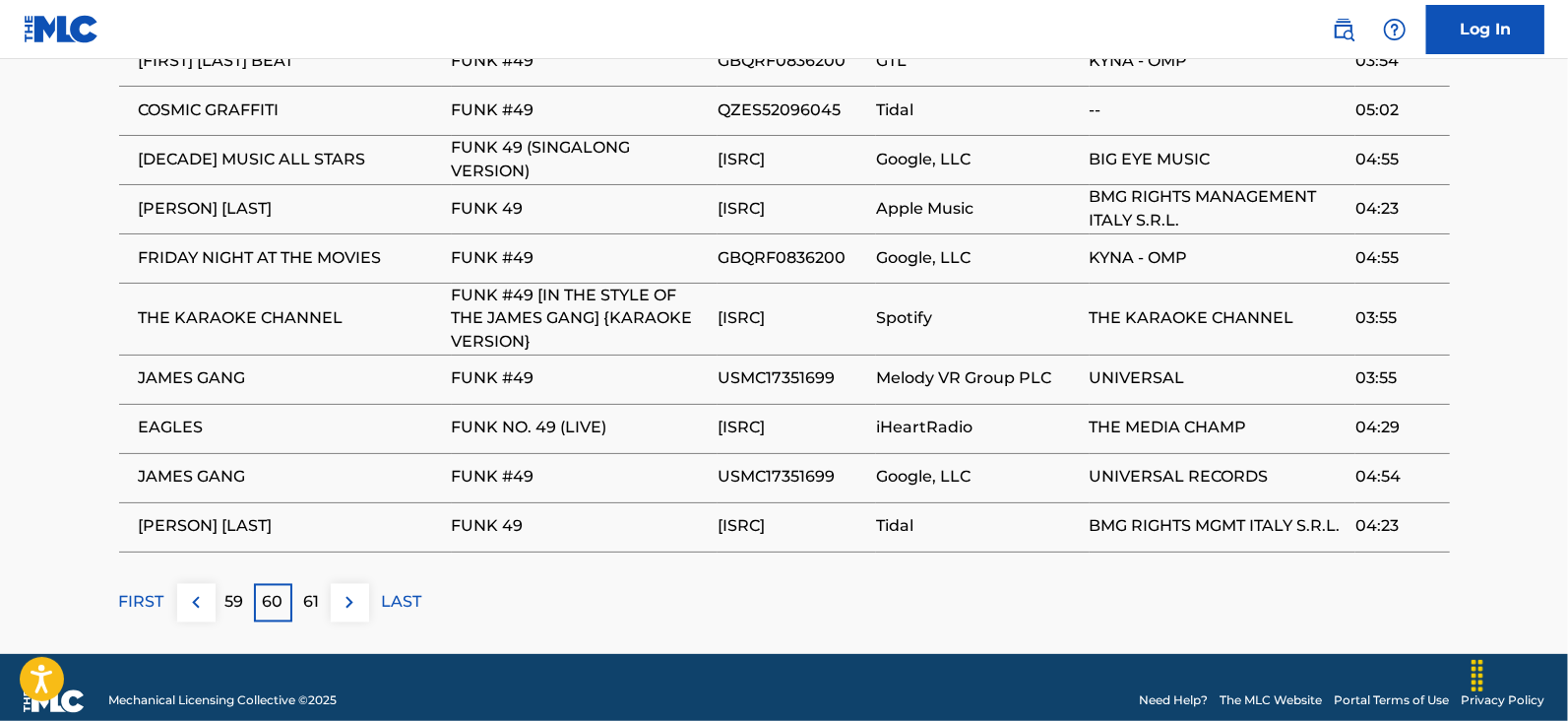 click at bounding box center [349, 603] 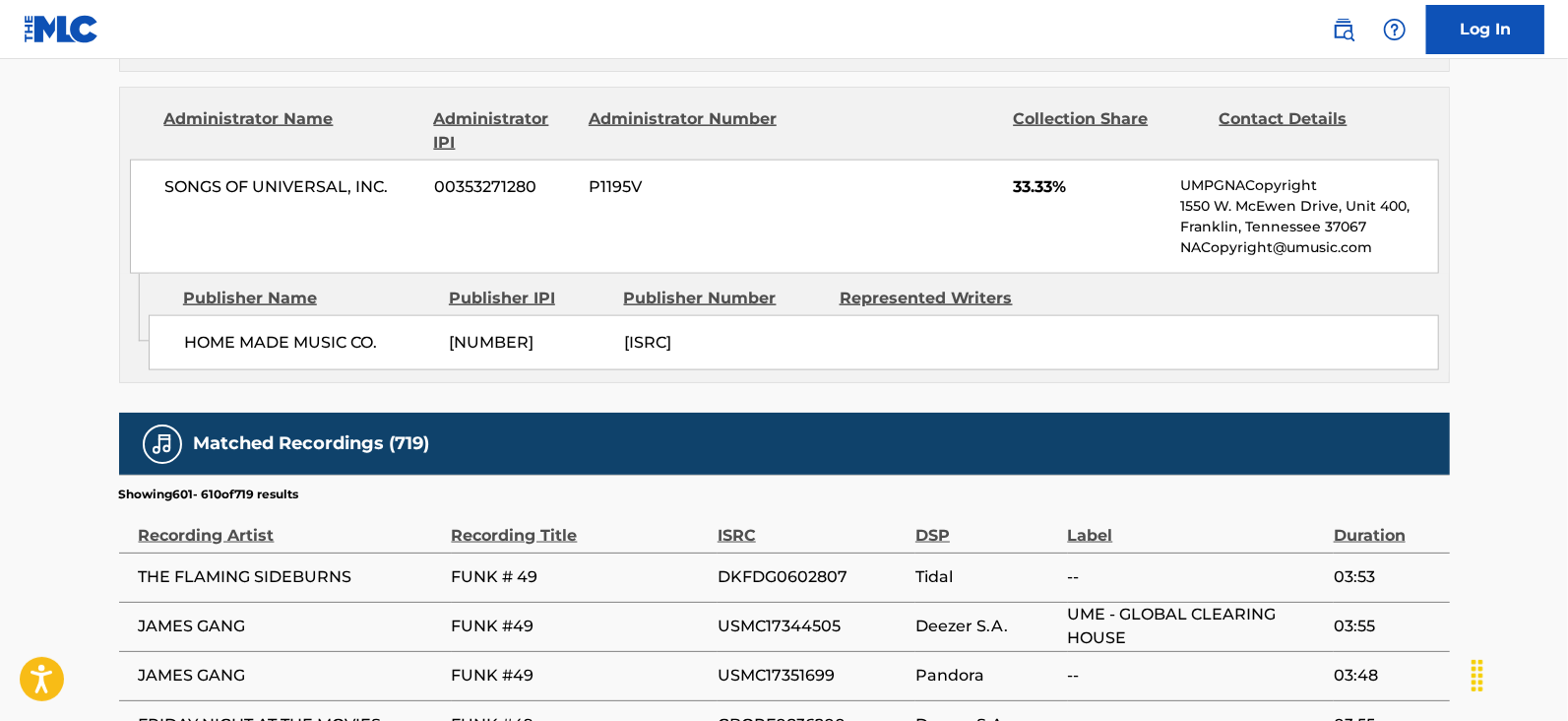 scroll, scrollTop: 2047, scrollLeft: 0, axis: vertical 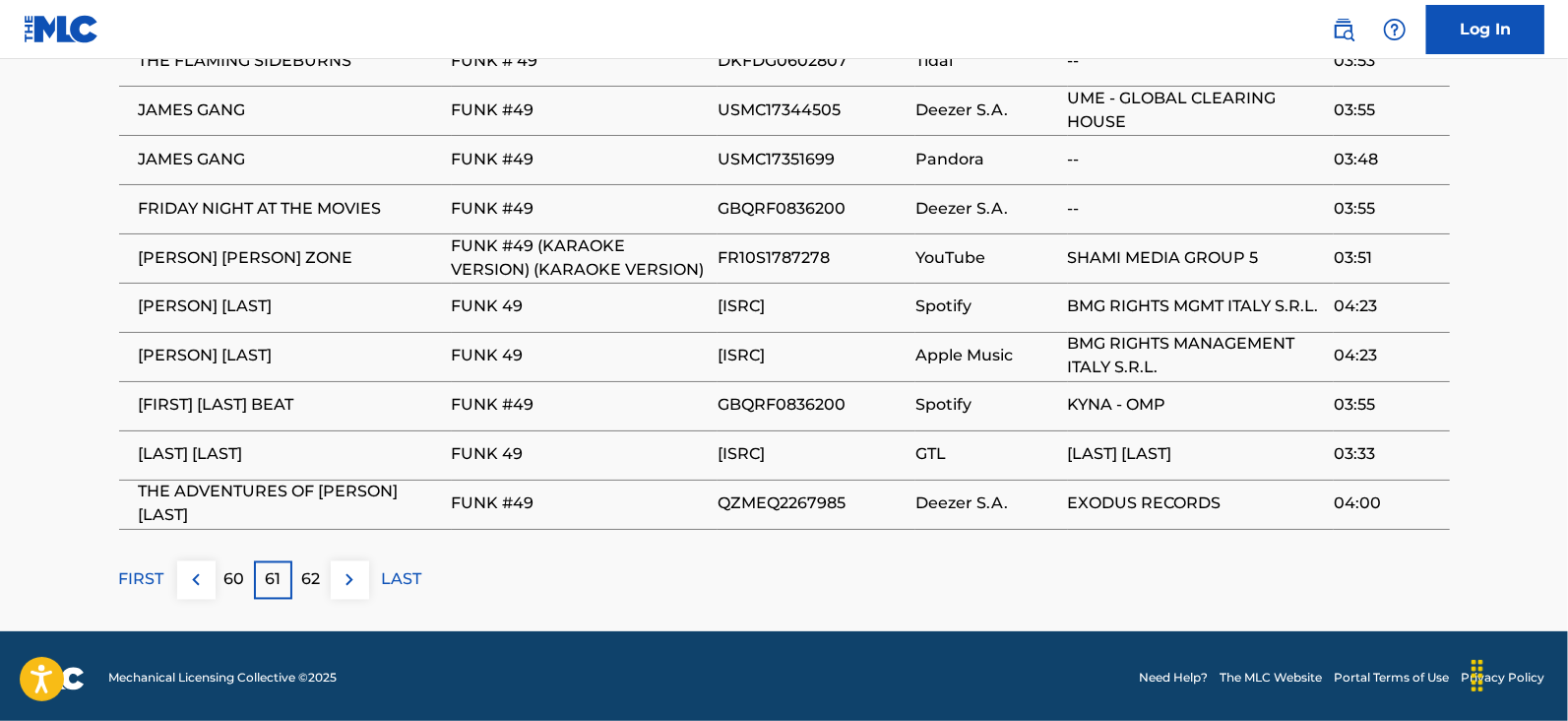 click at bounding box center (349, 580) 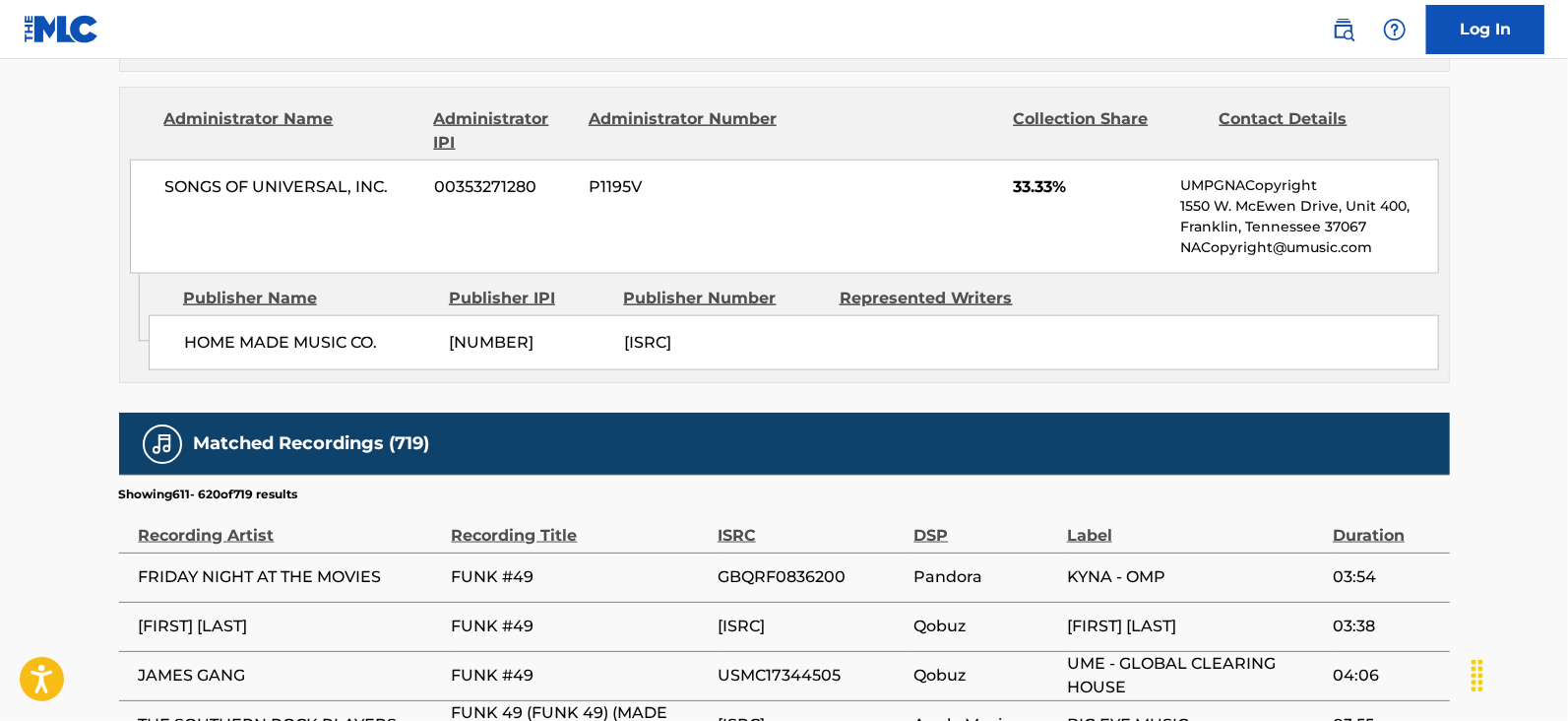 scroll, scrollTop: 2047, scrollLeft: 0, axis: vertical 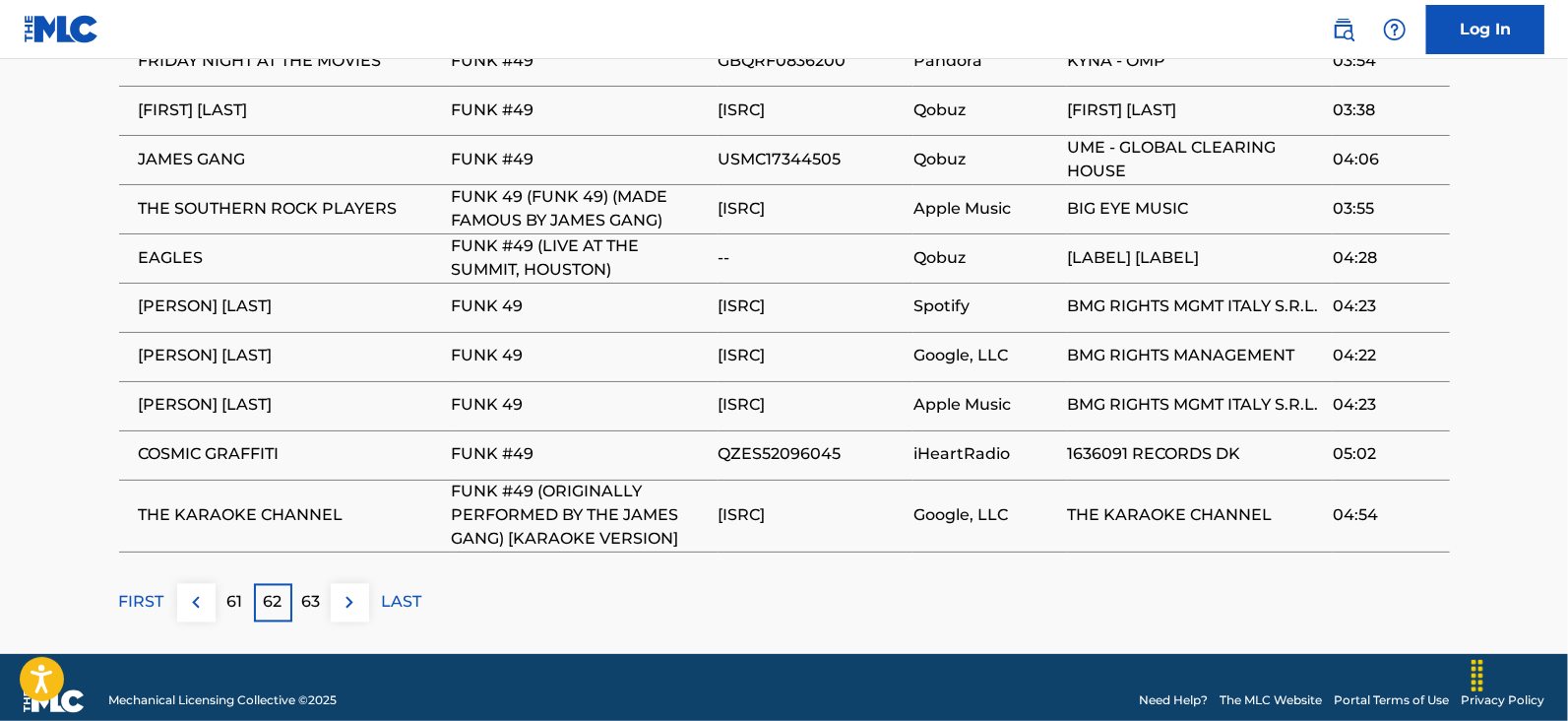 click at bounding box center (349, 603) 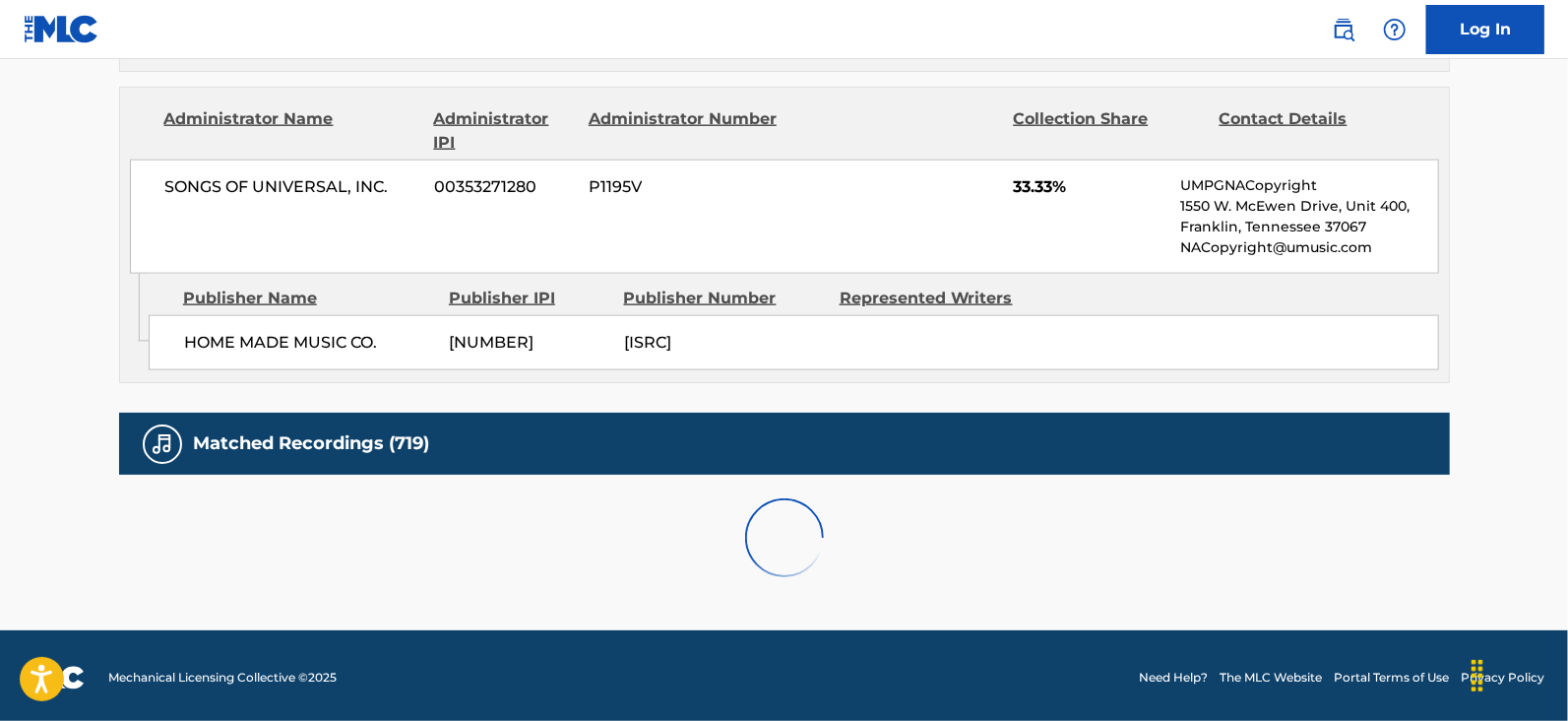 scroll, scrollTop: 2047, scrollLeft: 0, axis: vertical 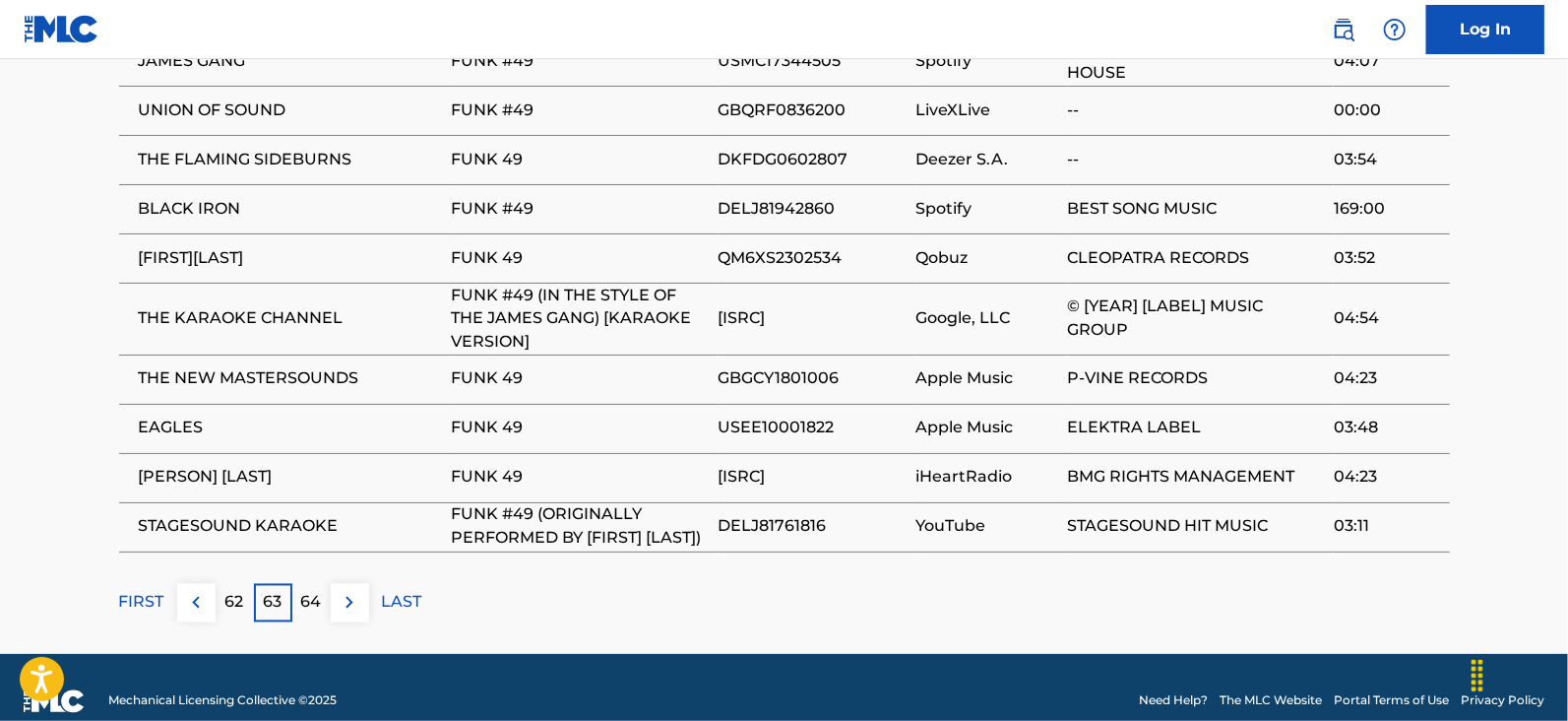 click at bounding box center [349, 603] 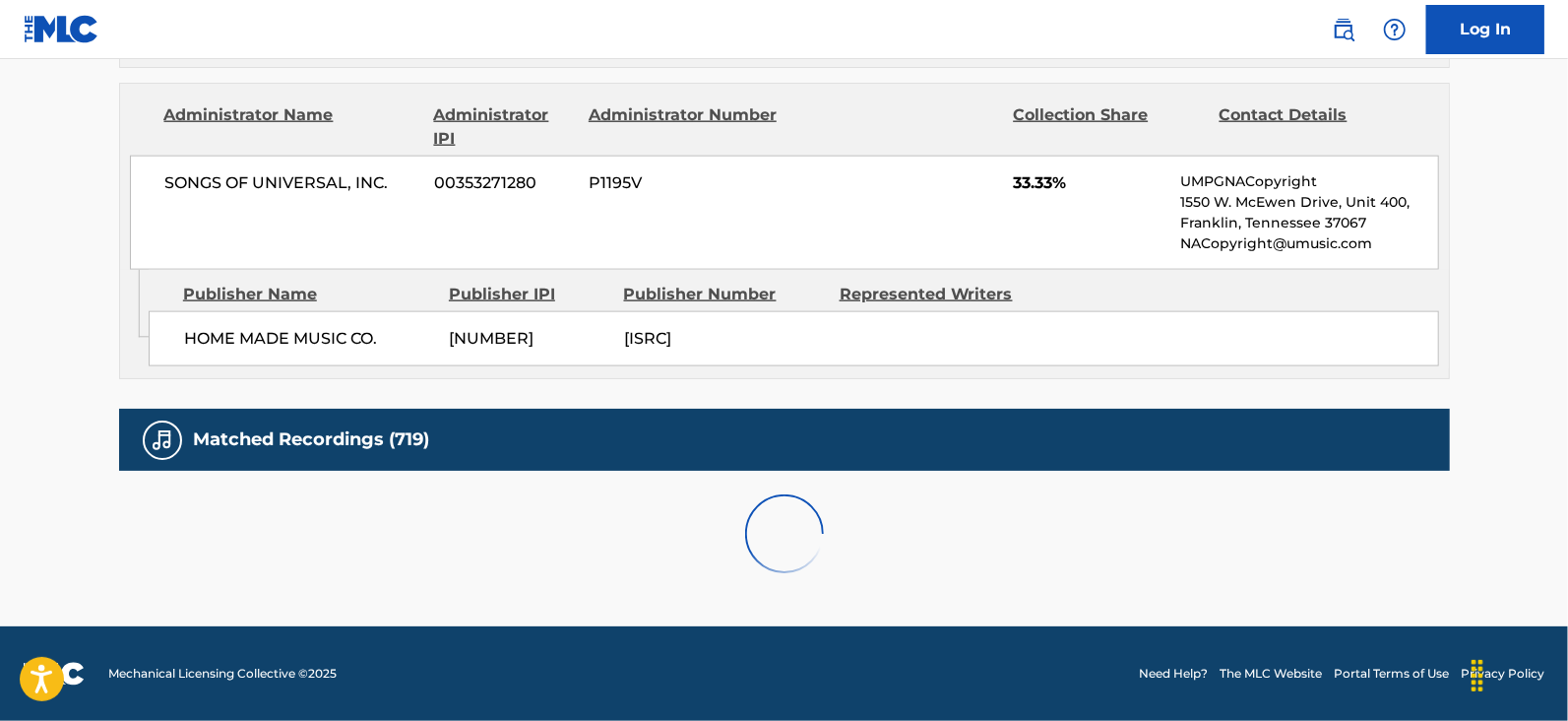 scroll, scrollTop: 2047, scrollLeft: 0, axis: vertical 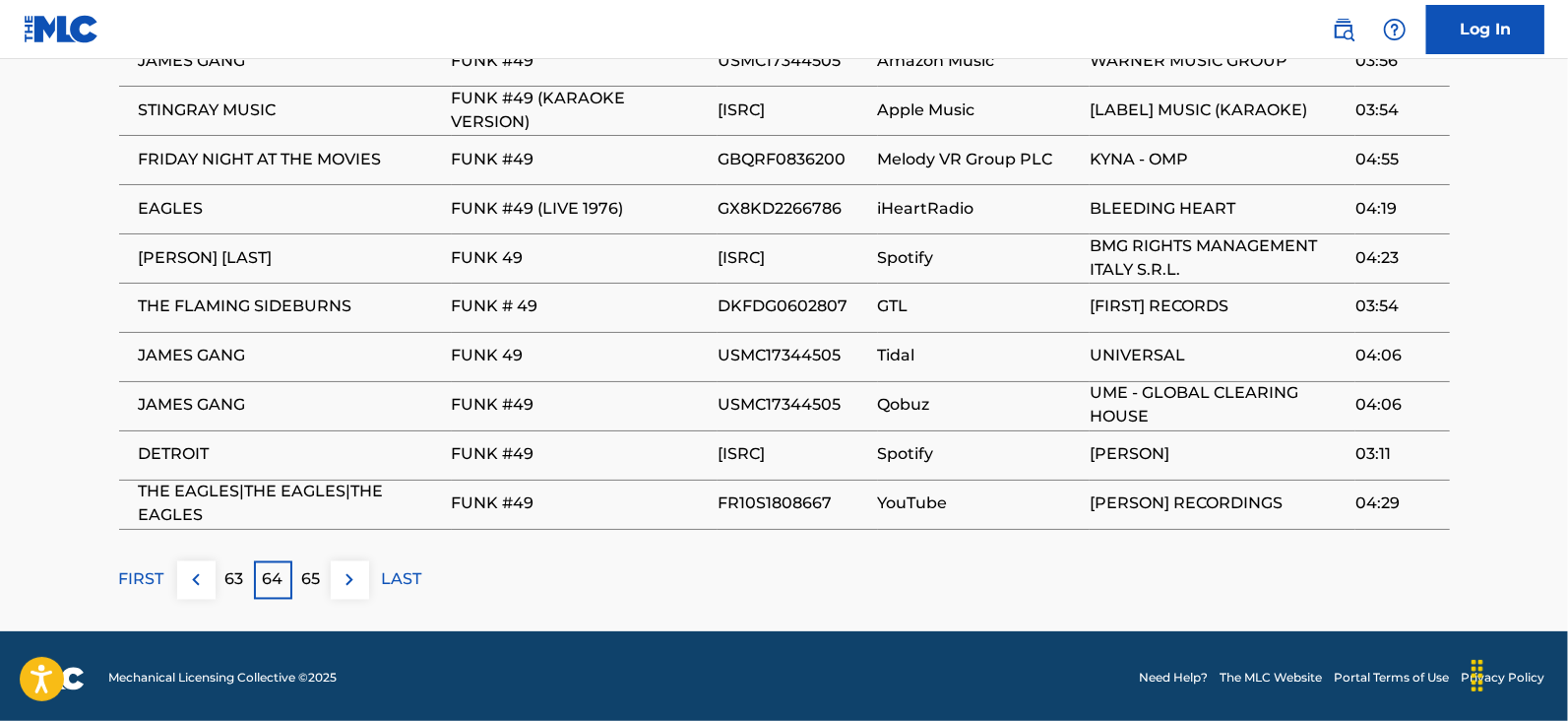 click on "65" at bounding box center (311, 580) 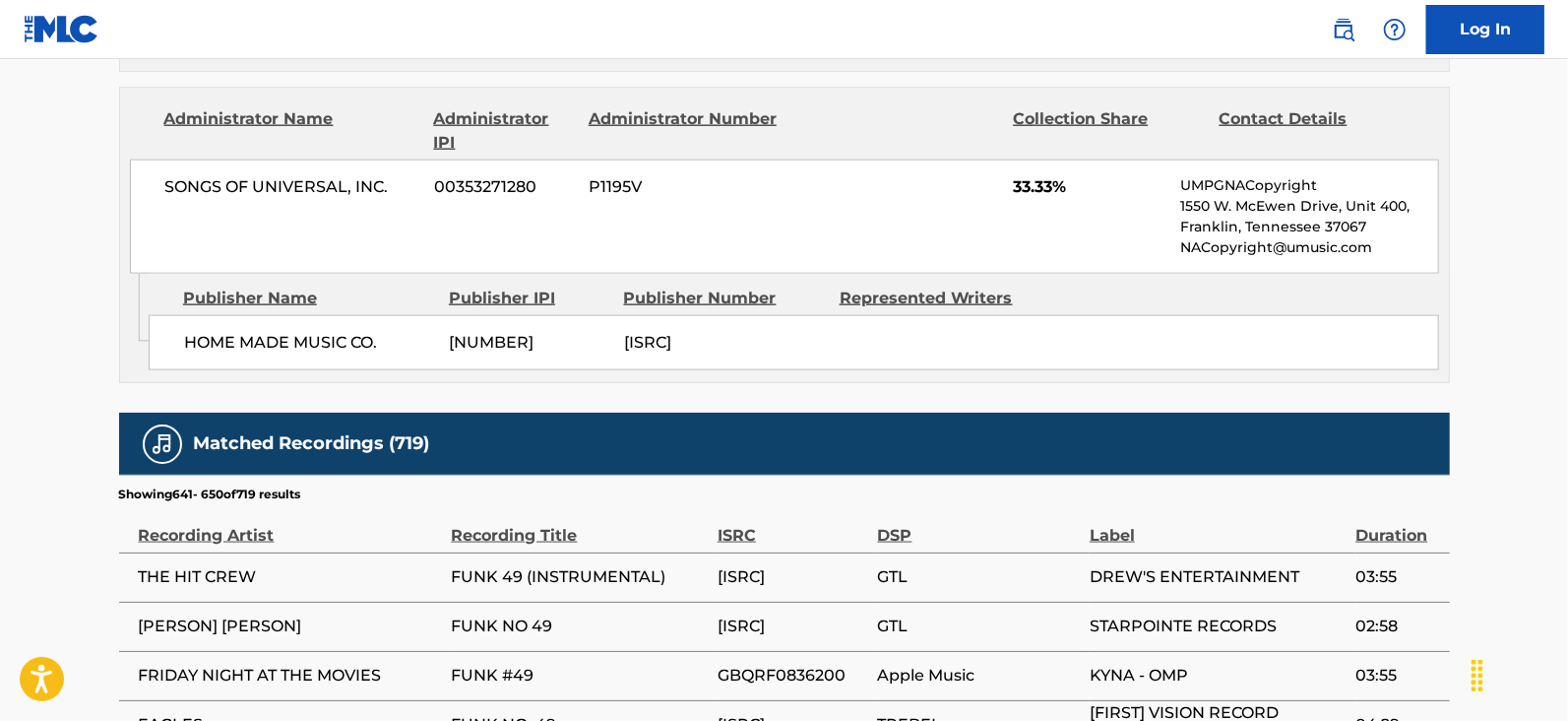 scroll, scrollTop: 2047, scrollLeft: 0, axis: vertical 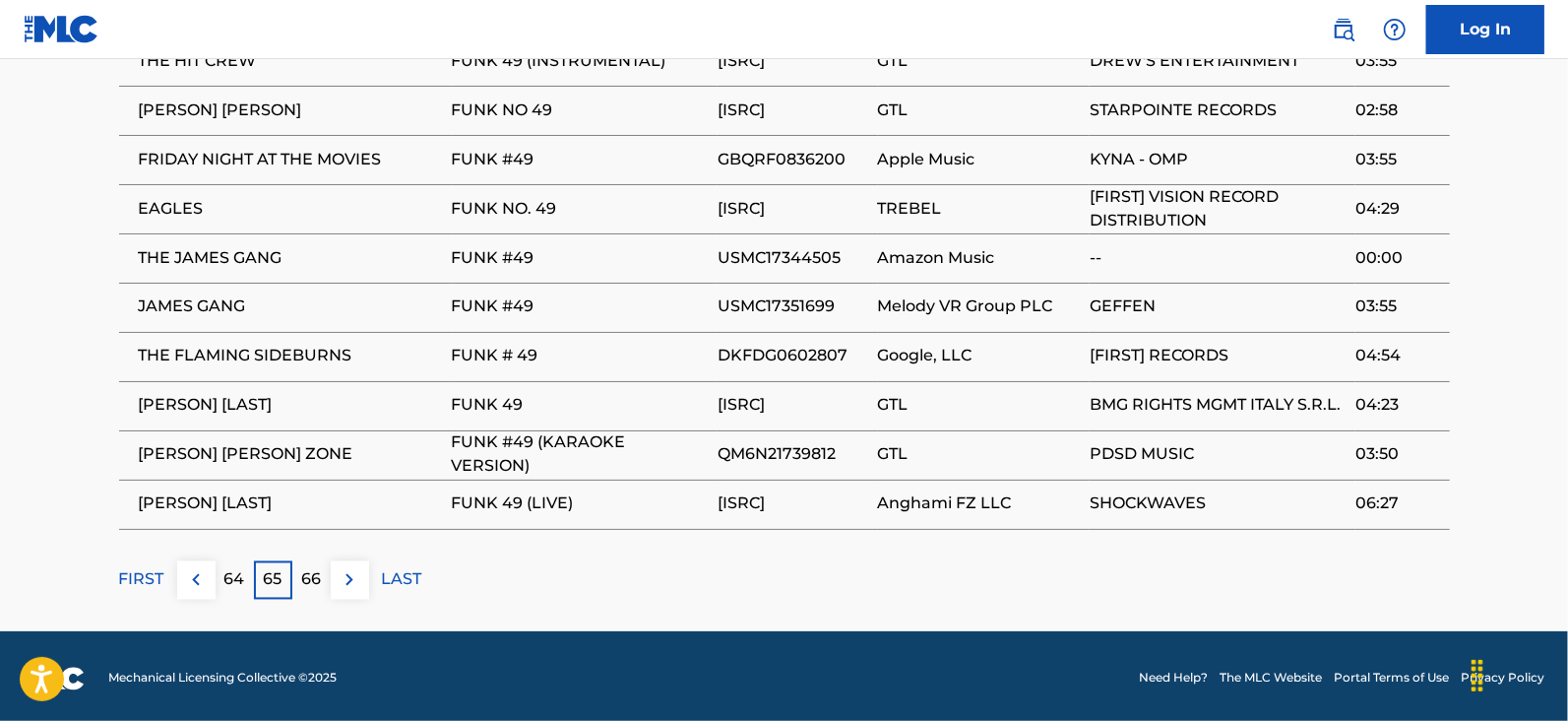 click at bounding box center (349, 580) 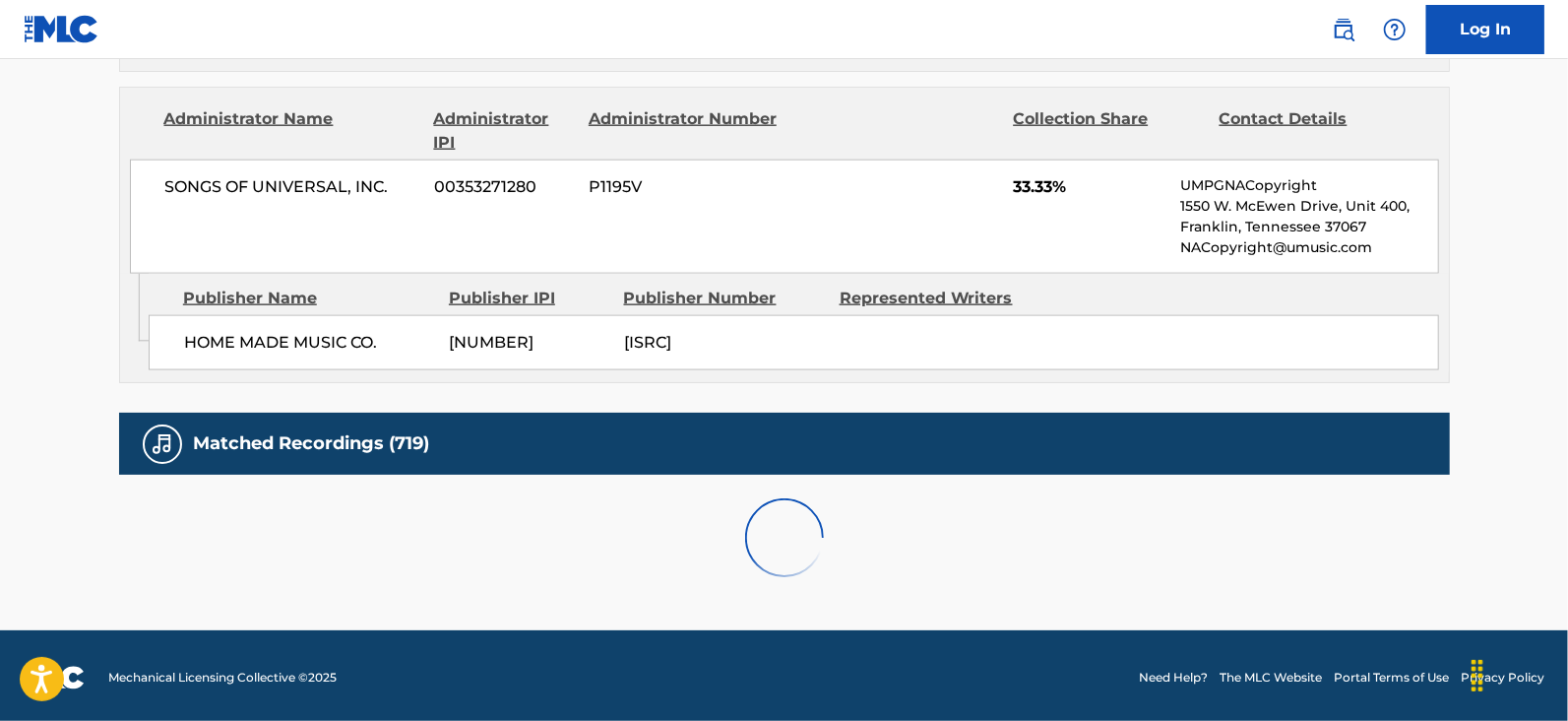 scroll, scrollTop: 2047, scrollLeft: 0, axis: vertical 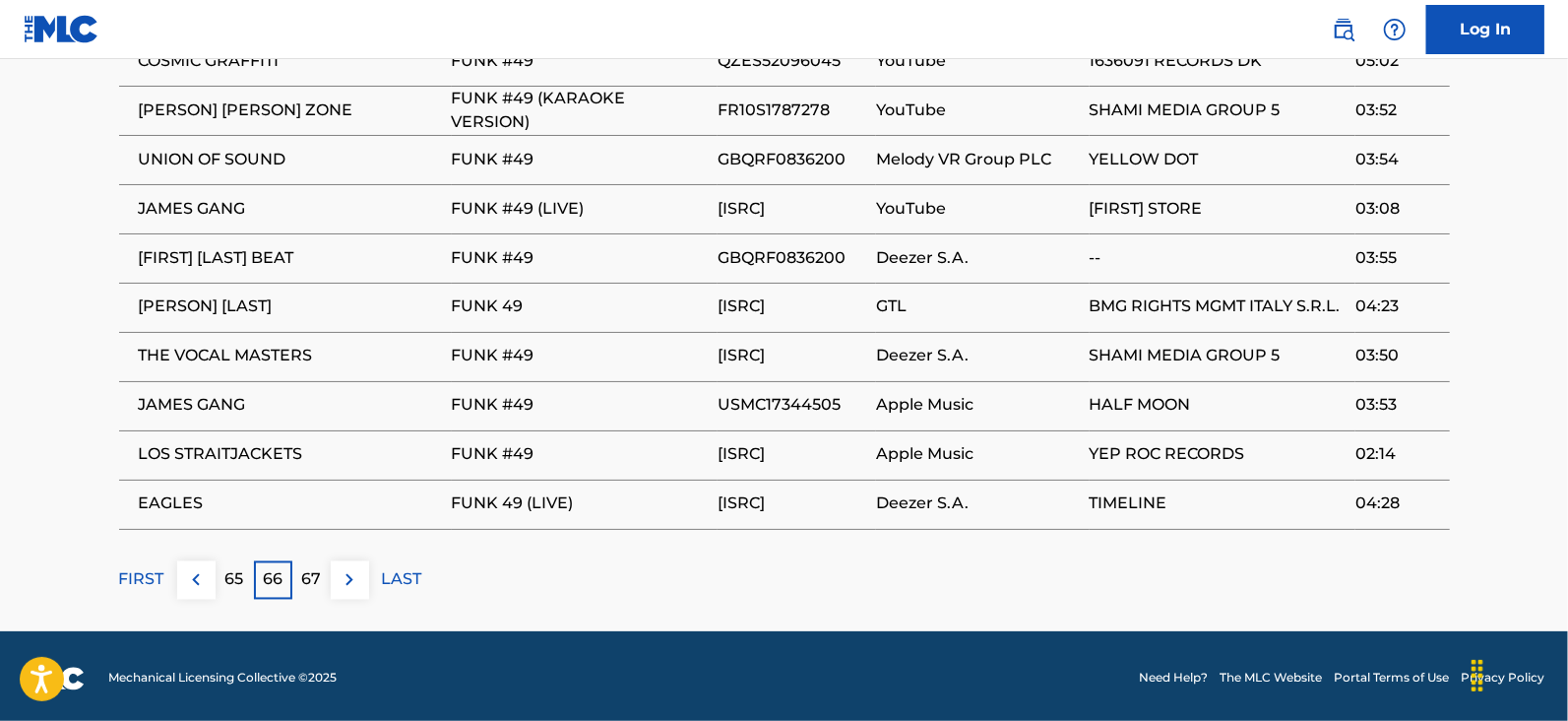 click at bounding box center [349, 580] 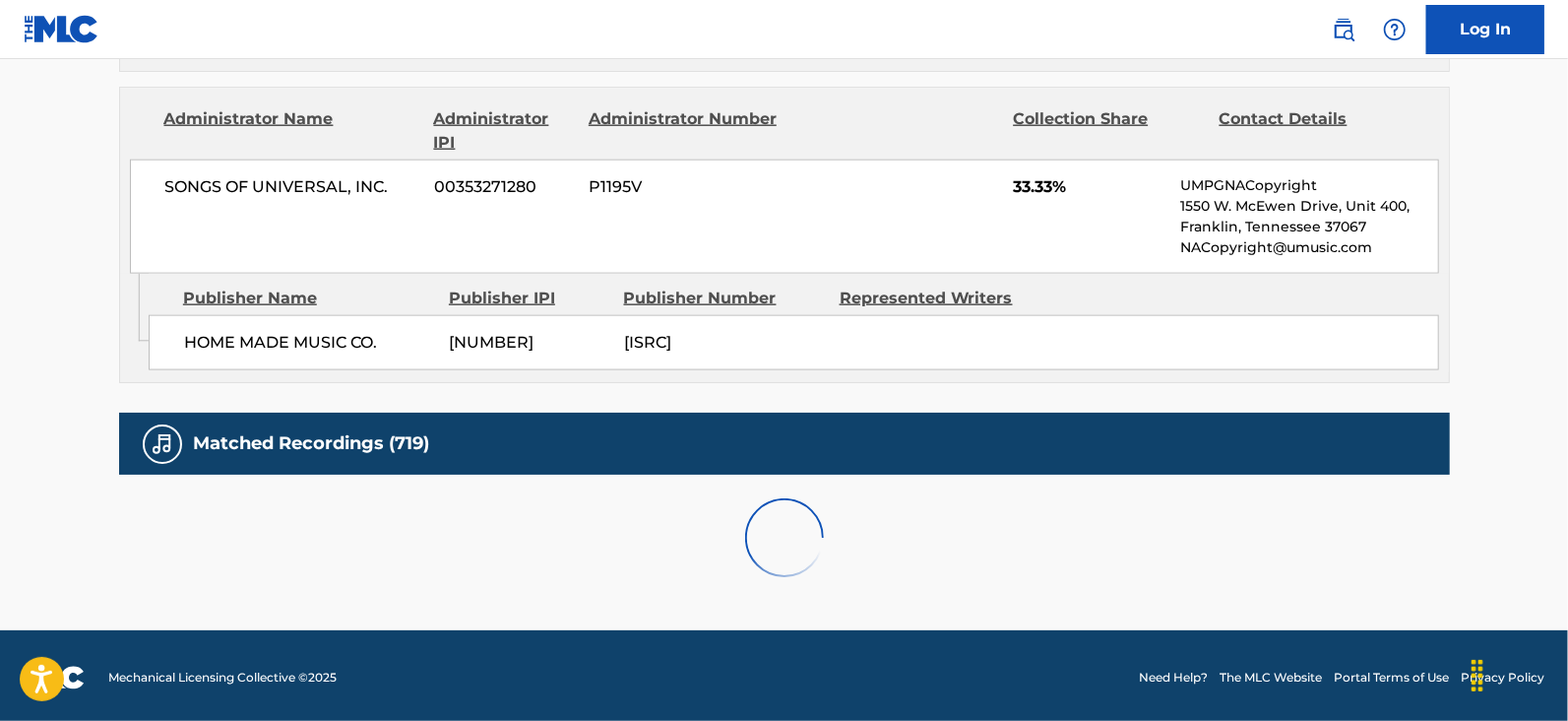 scroll, scrollTop: 2047, scrollLeft: 0, axis: vertical 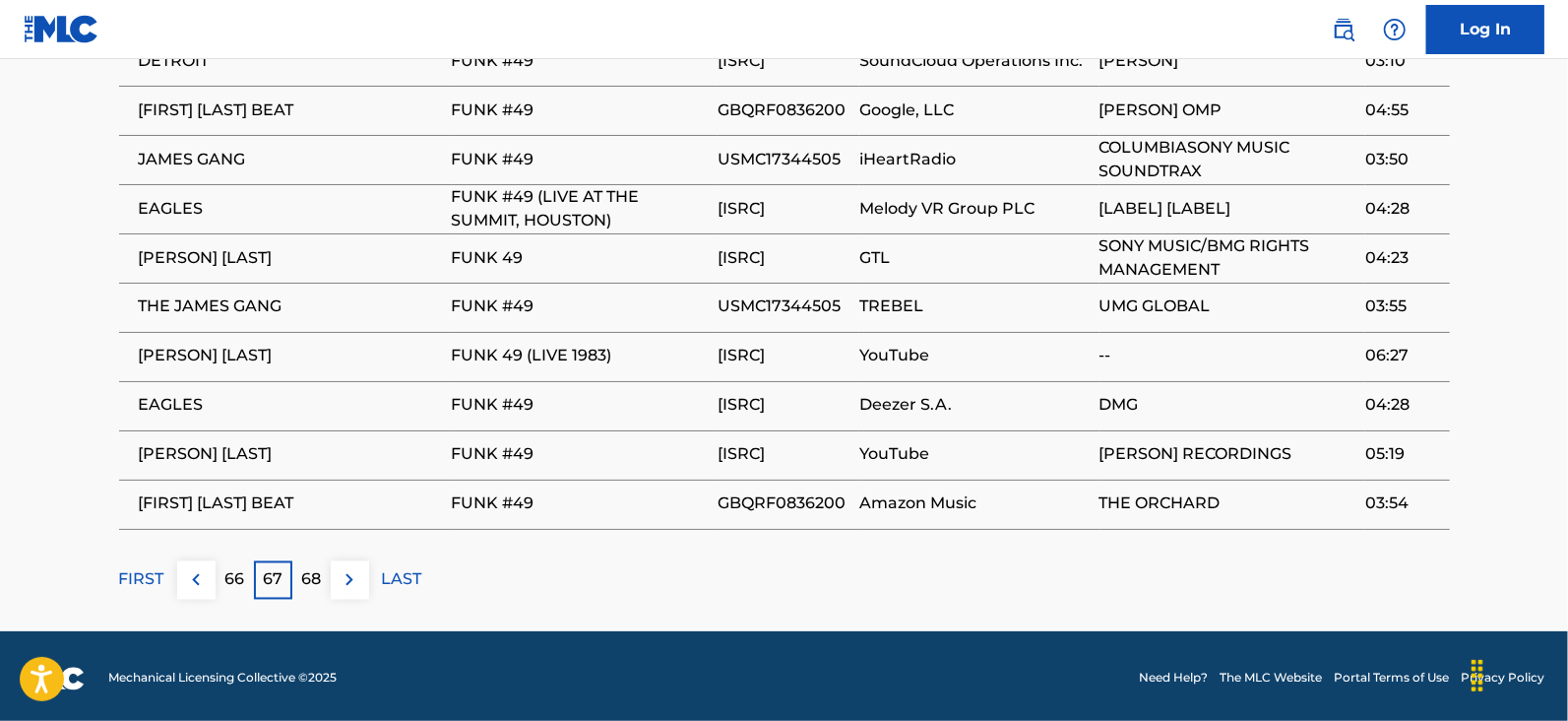 click at bounding box center [349, 580] 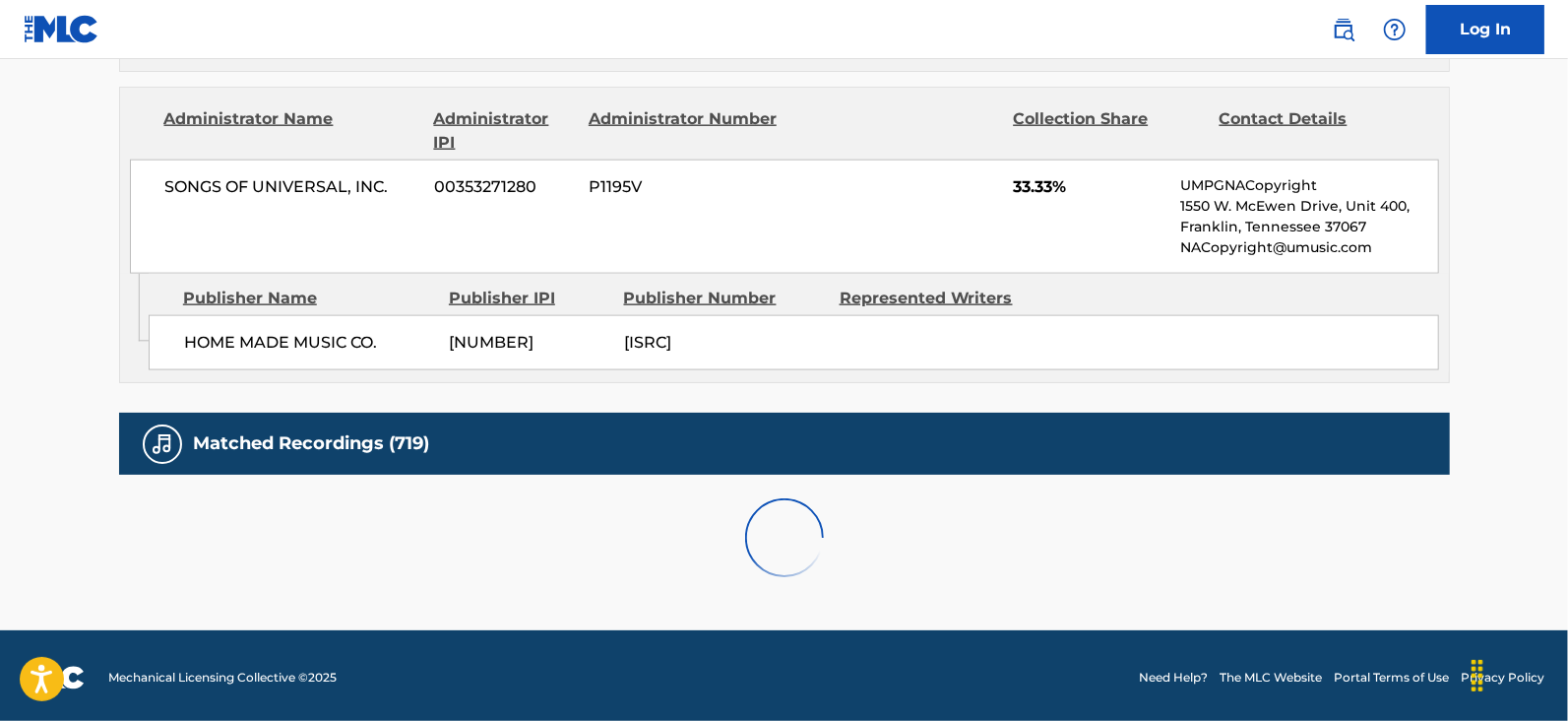 scroll, scrollTop: 2047, scrollLeft: 0, axis: vertical 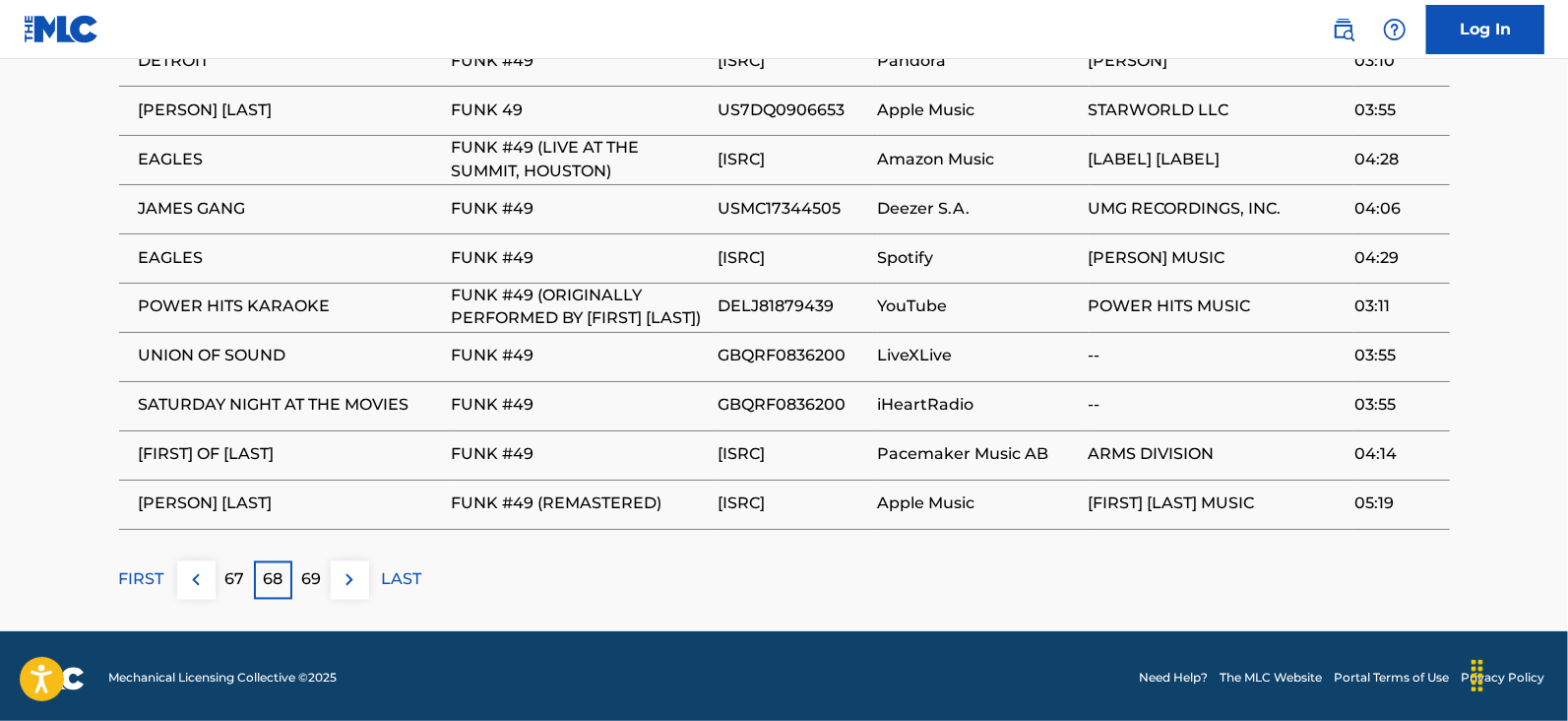 drag, startPoint x: 369, startPoint y: 572, endPoint x: 338, endPoint y: 582, distance: 32.572995 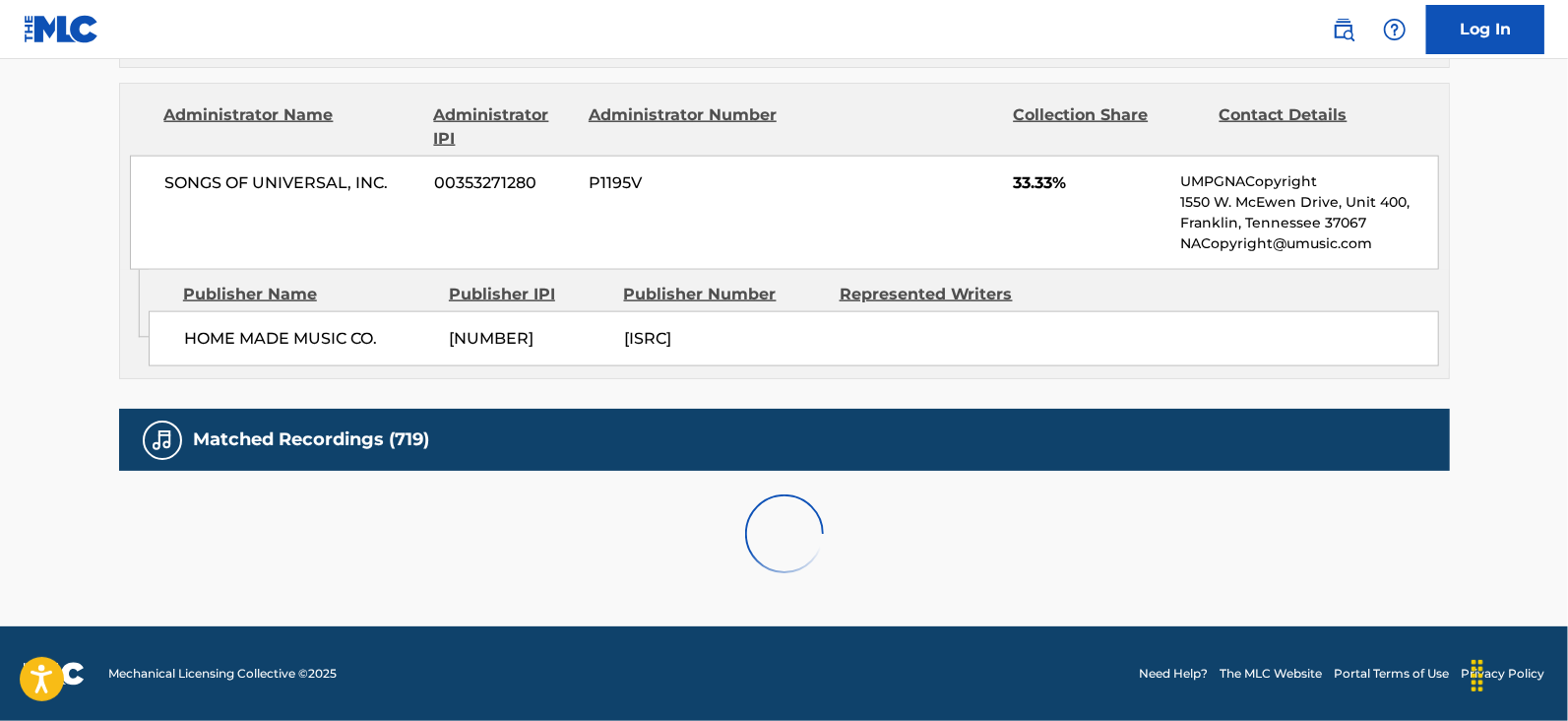 scroll, scrollTop: 2047, scrollLeft: 0, axis: vertical 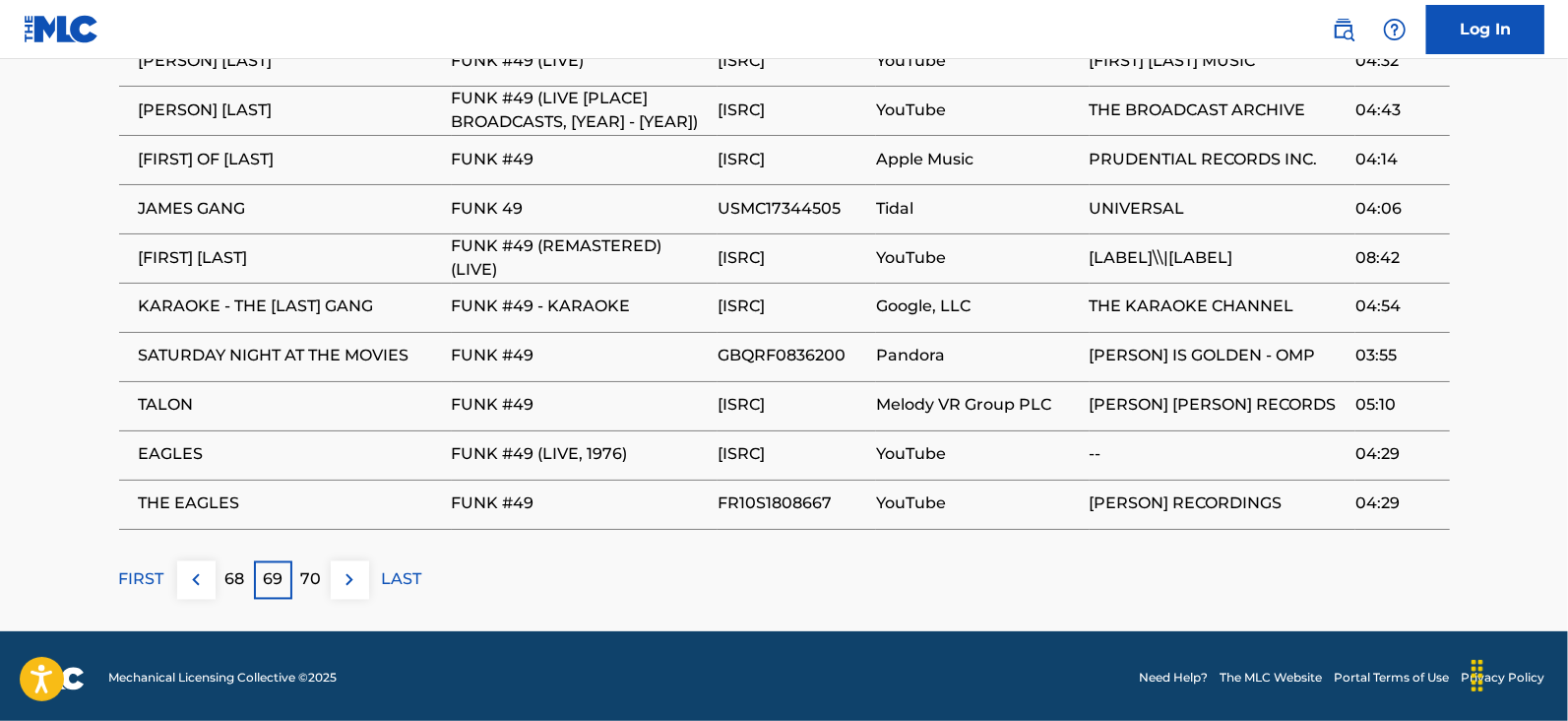 click at bounding box center (349, 580) 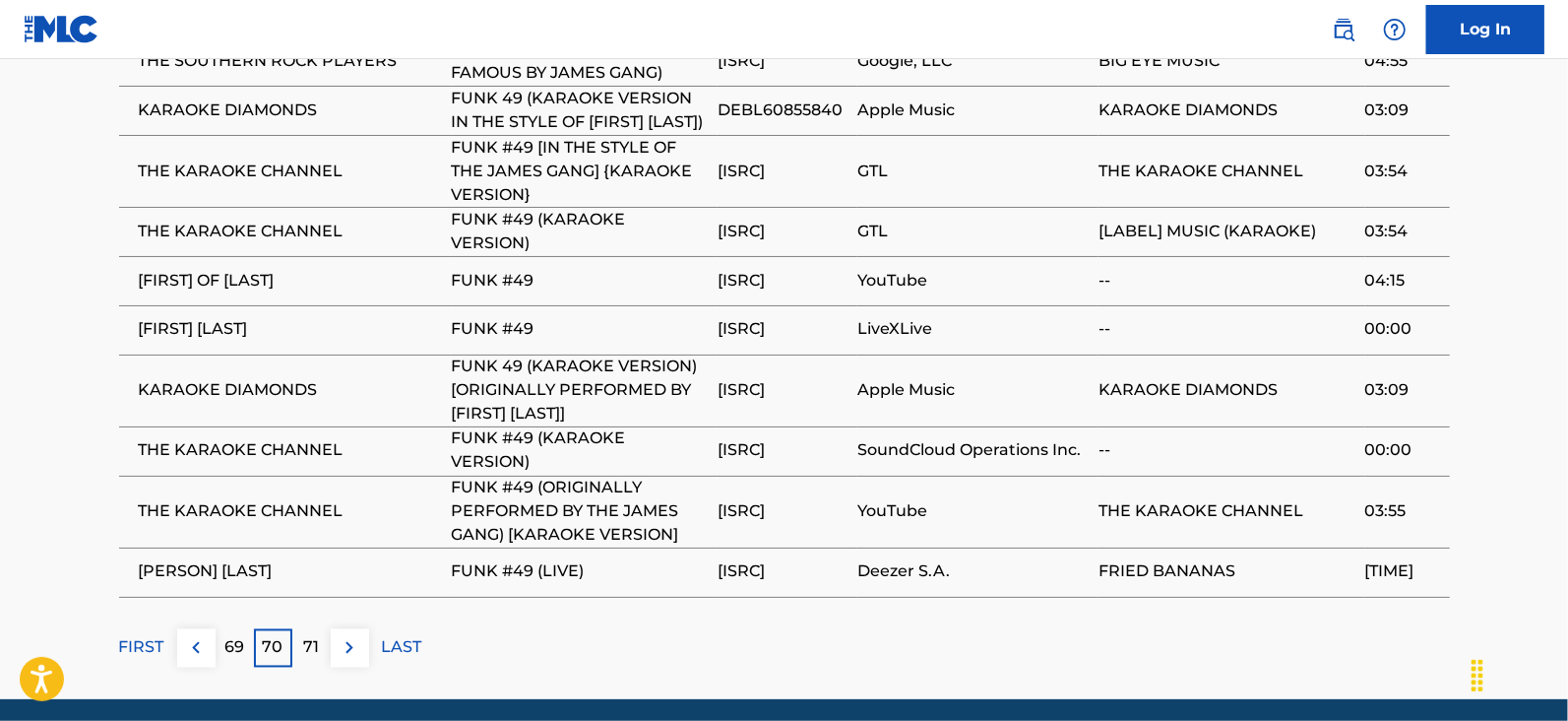 click at bounding box center (349, 648) 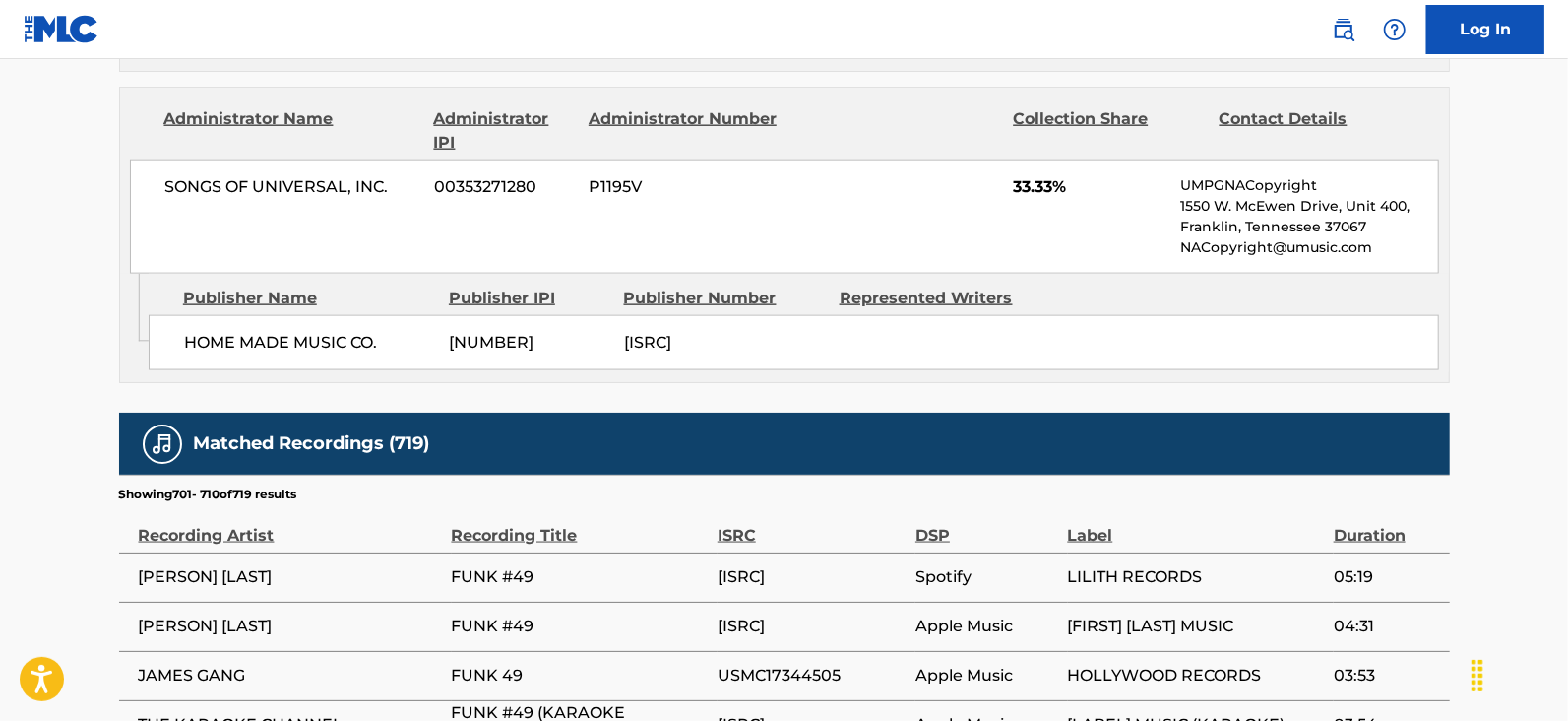 scroll, scrollTop: 2047, scrollLeft: 0, axis: vertical 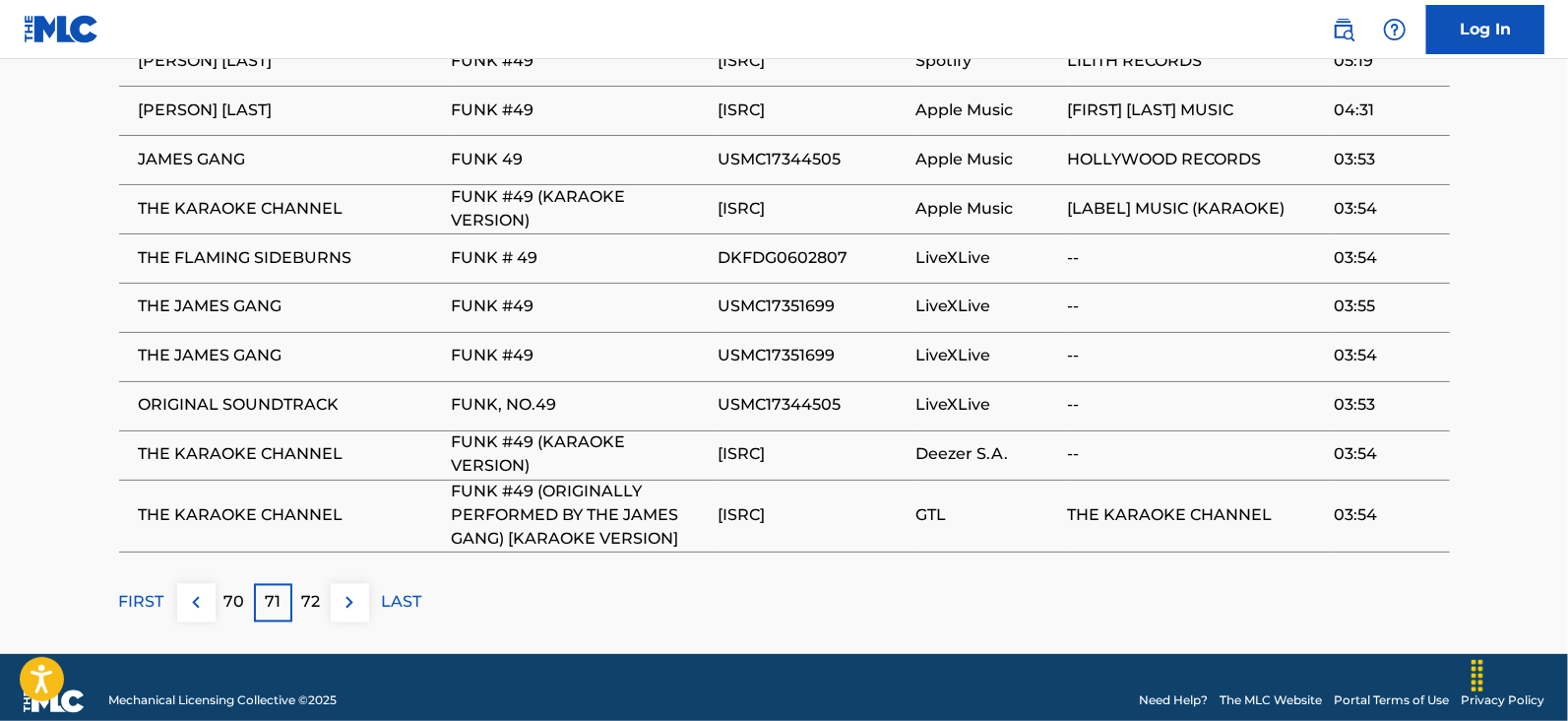 click on "72" at bounding box center (311, 603) 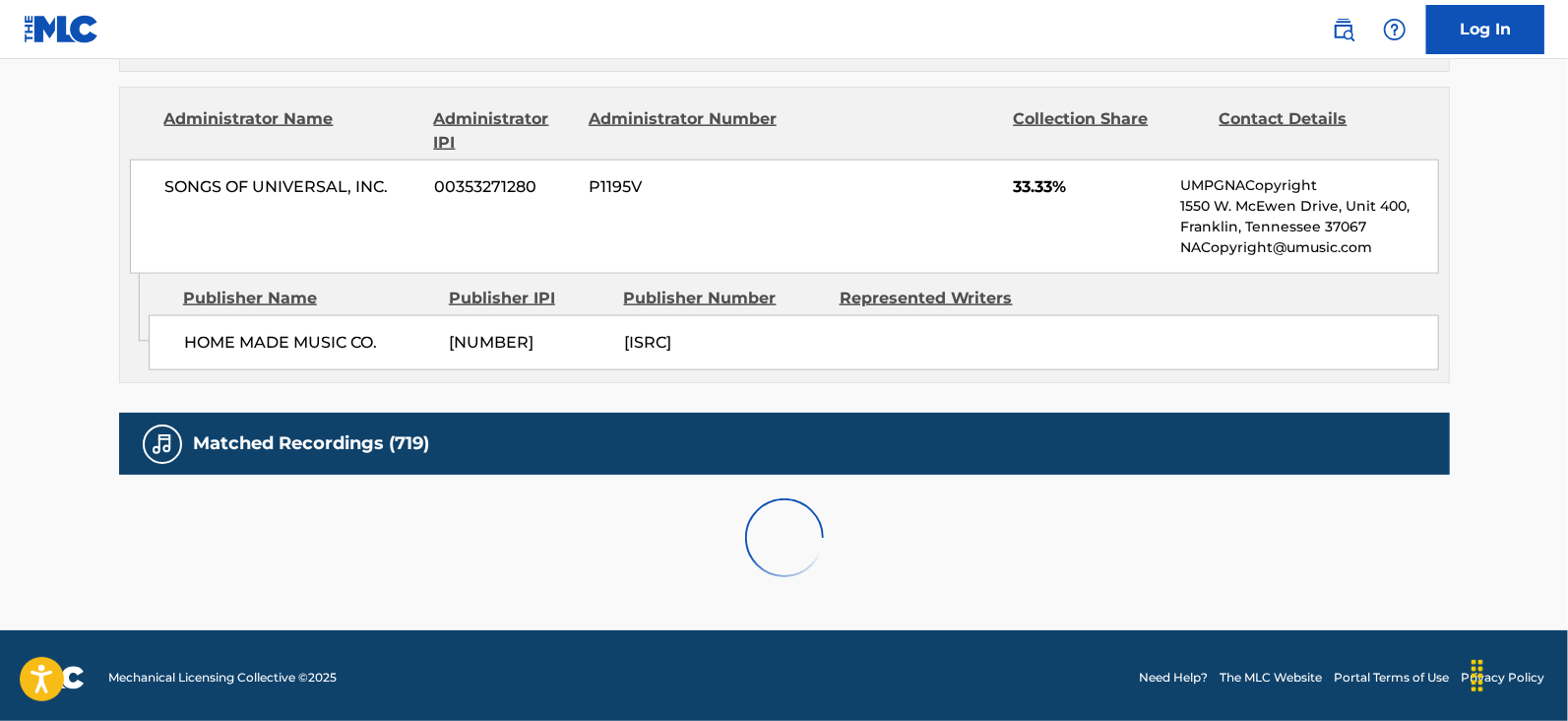 scroll, scrollTop: 2047, scrollLeft: 0, axis: vertical 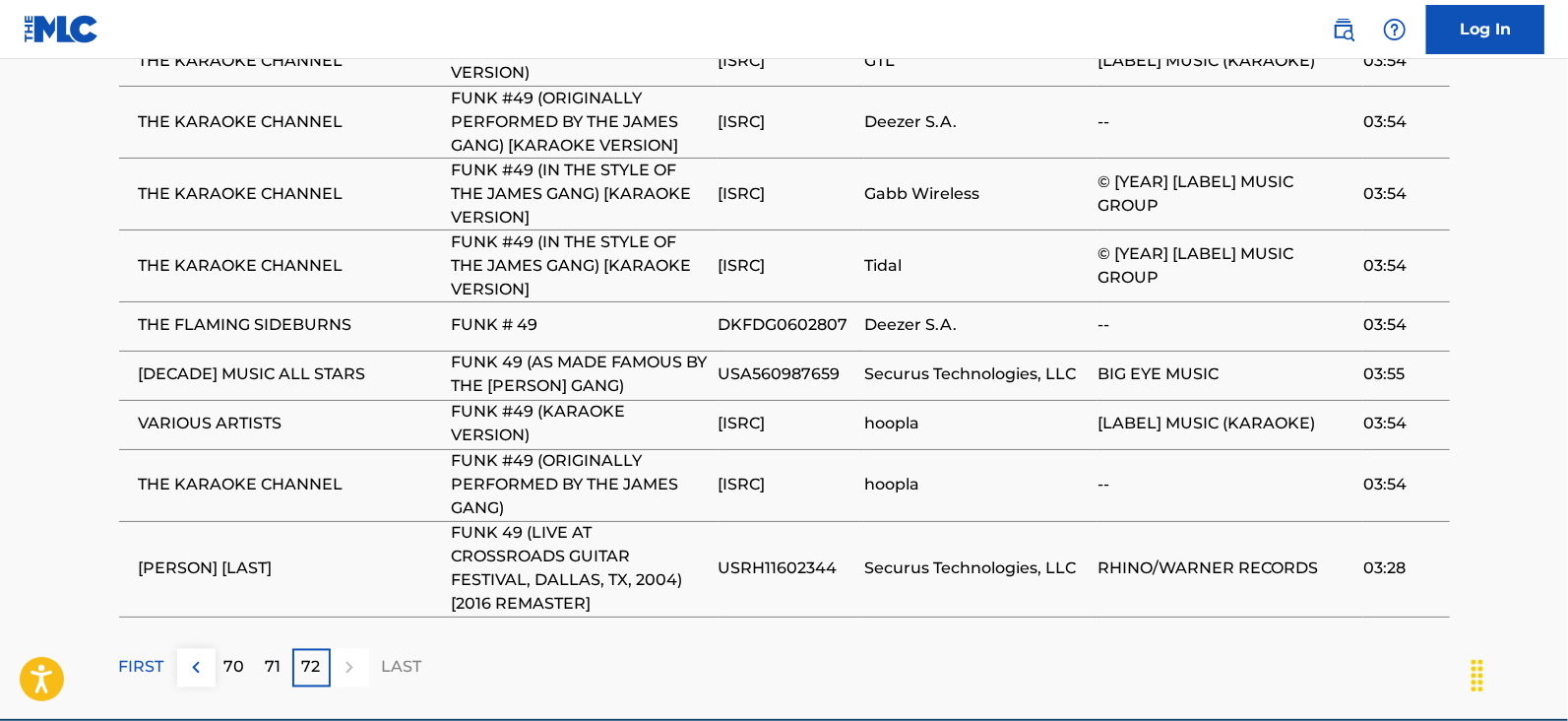 click on "FIRST" at bounding box center [142, 668] 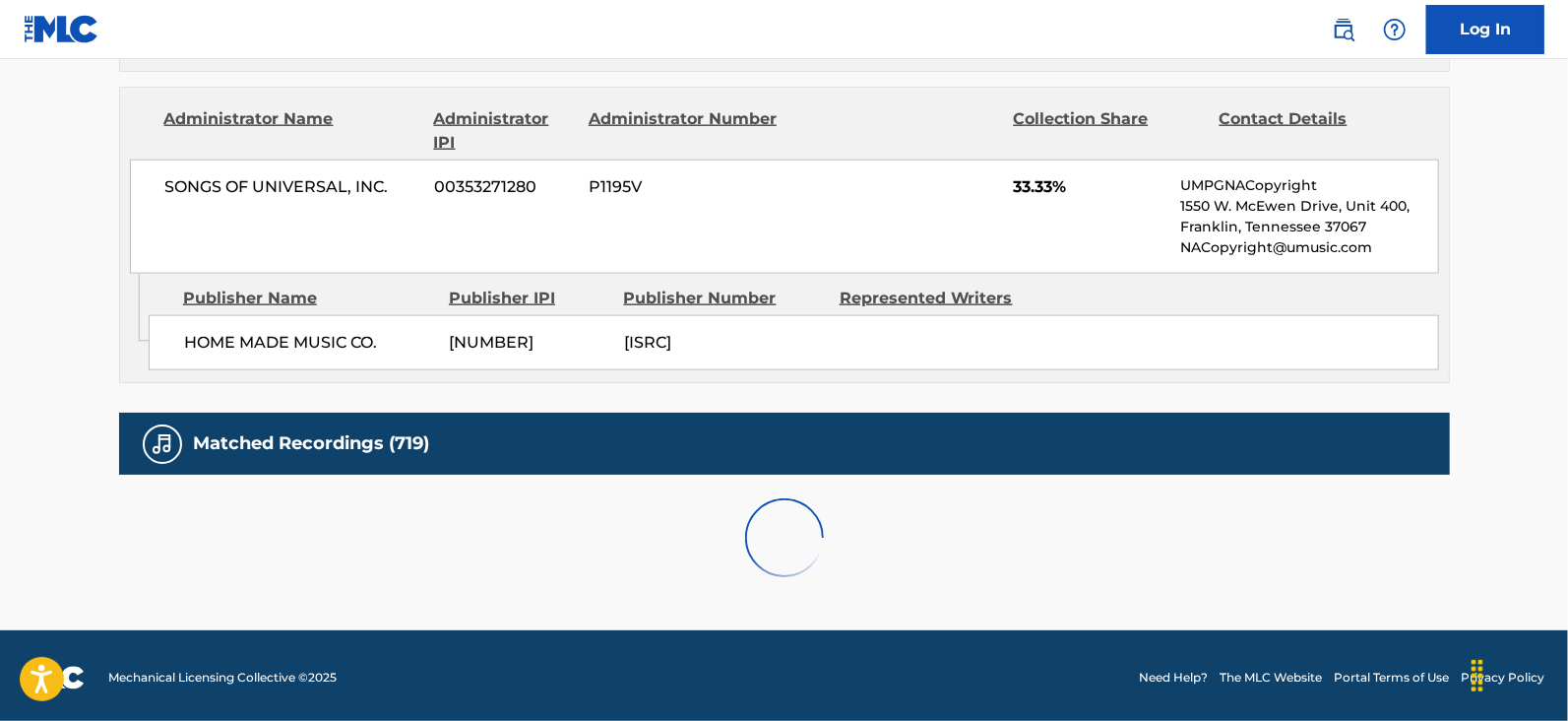 scroll, scrollTop: 2047, scrollLeft: 0, axis: vertical 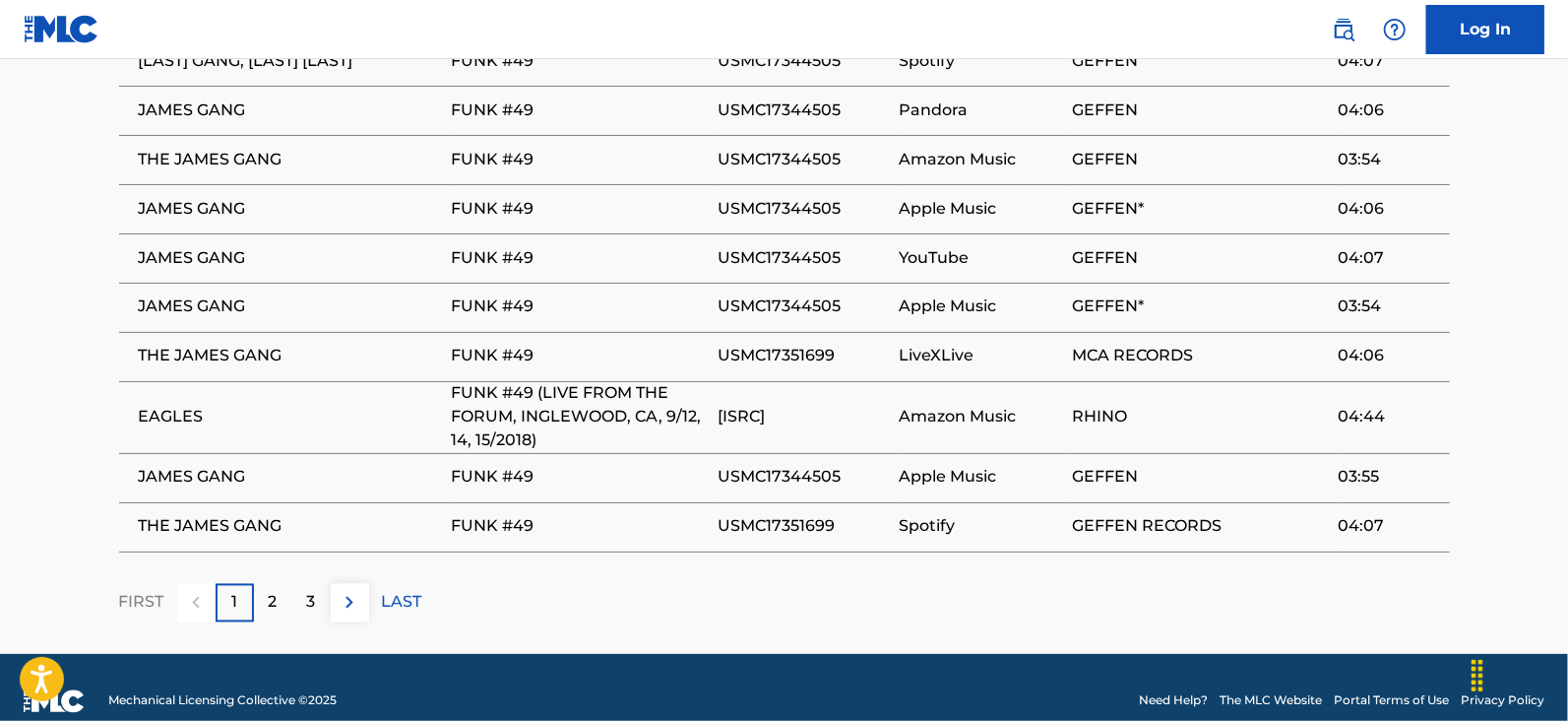 click at bounding box center (349, 603) 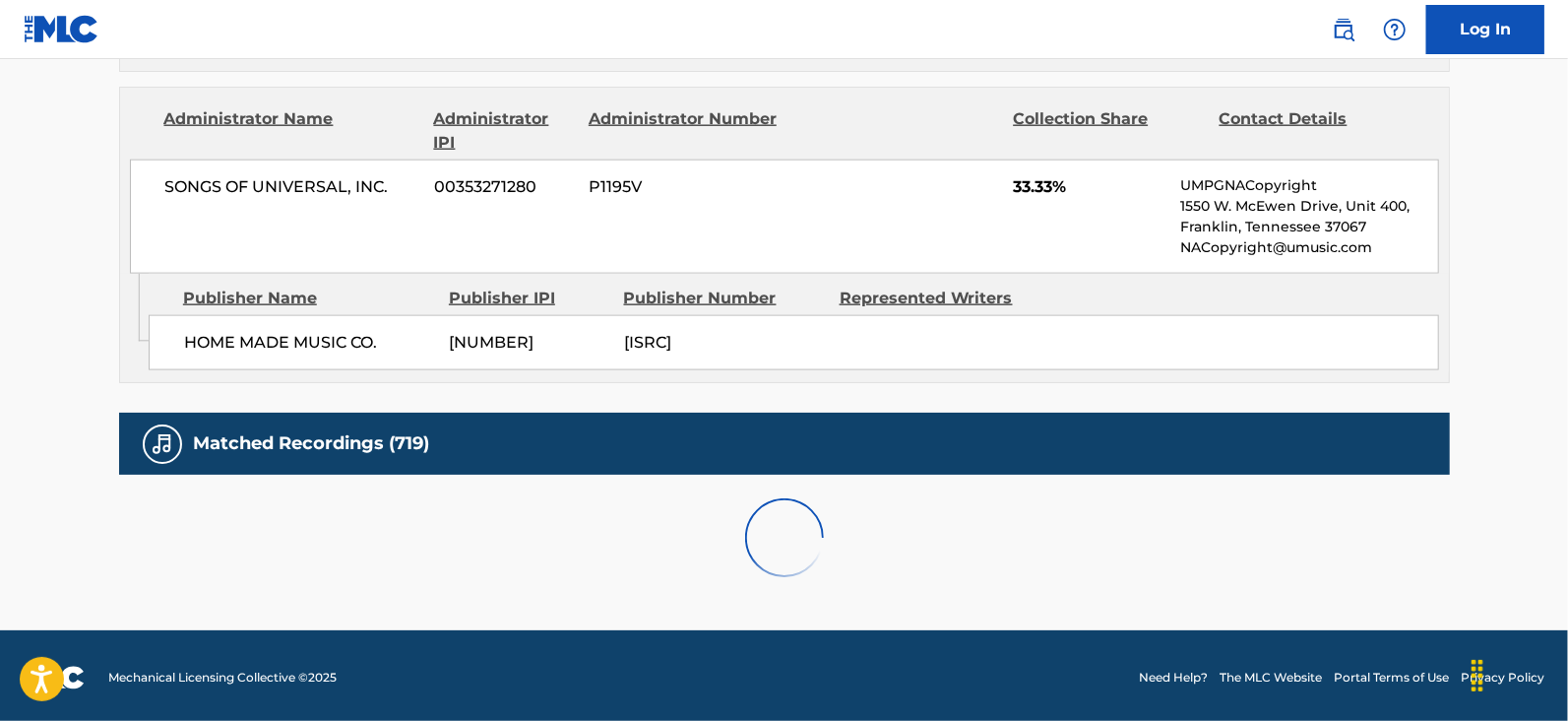 scroll, scrollTop: 2047, scrollLeft: 0, axis: vertical 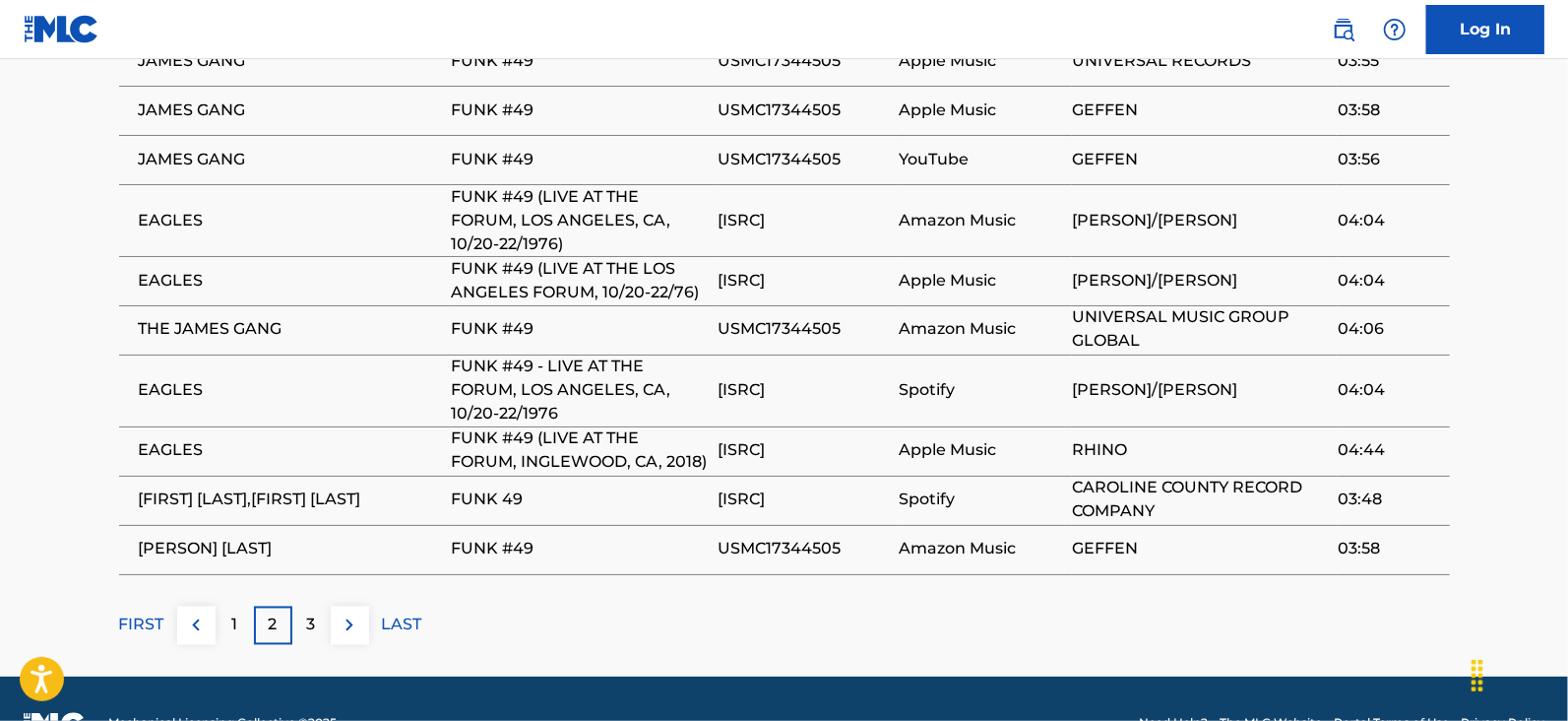 click on "3" at bounding box center [311, 625] 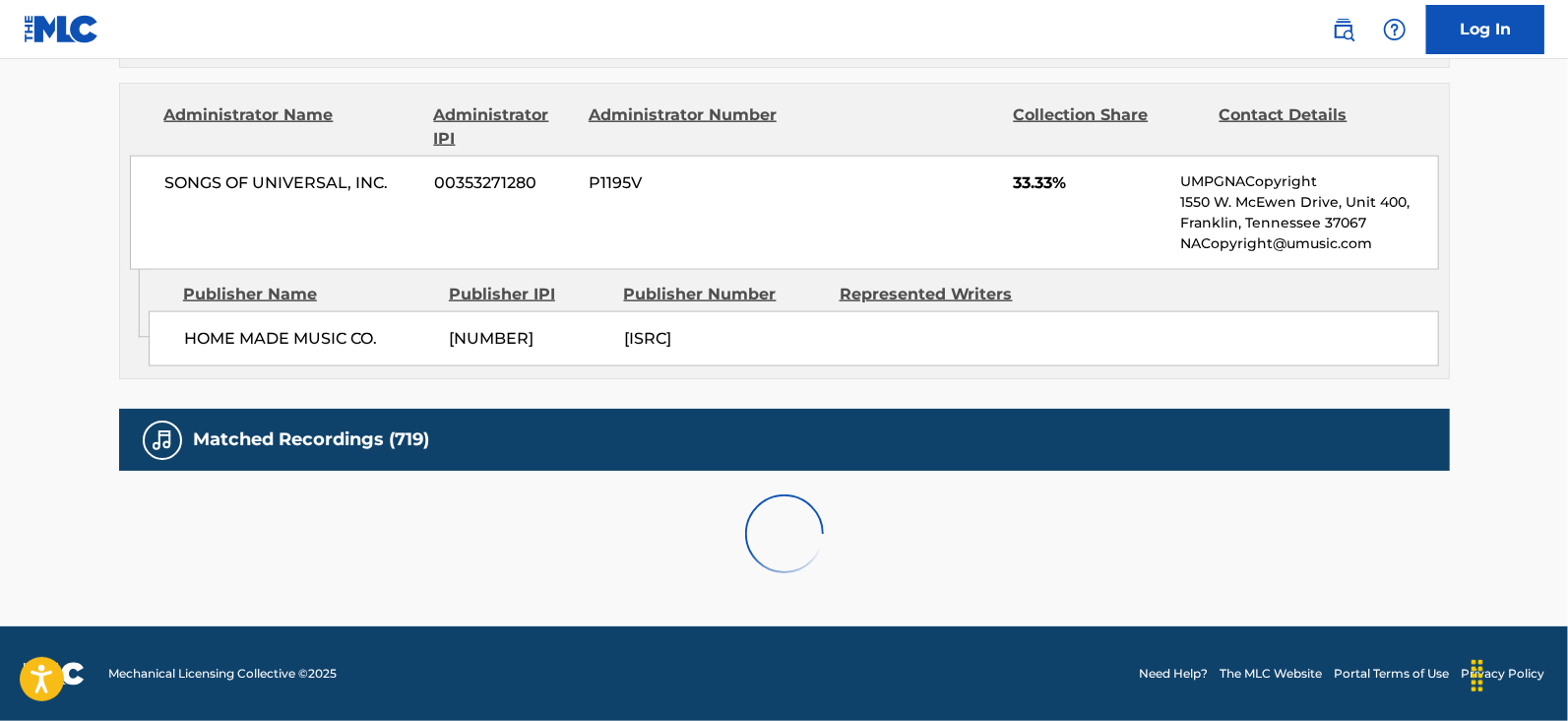 scroll, scrollTop: 2047, scrollLeft: 0, axis: vertical 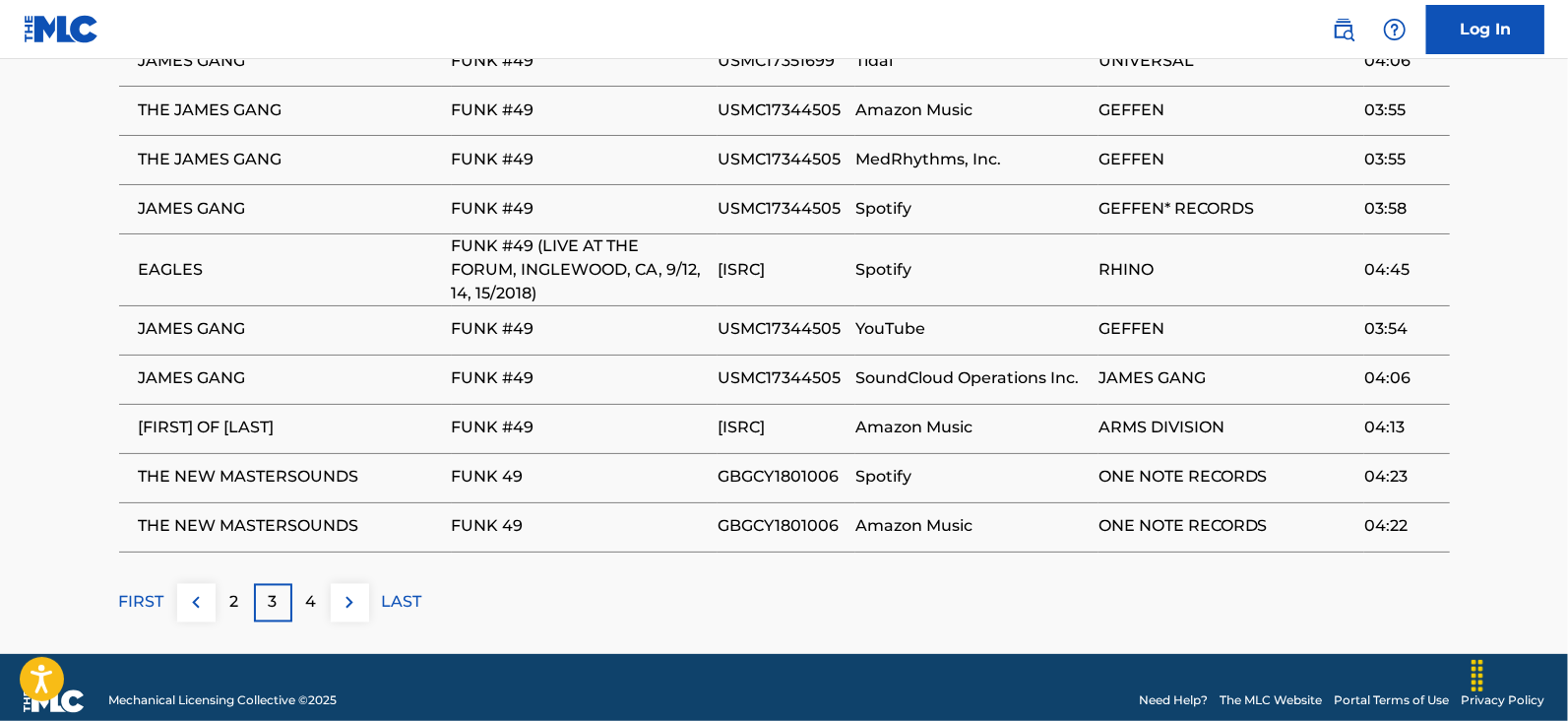 click on "4" at bounding box center [311, 603] 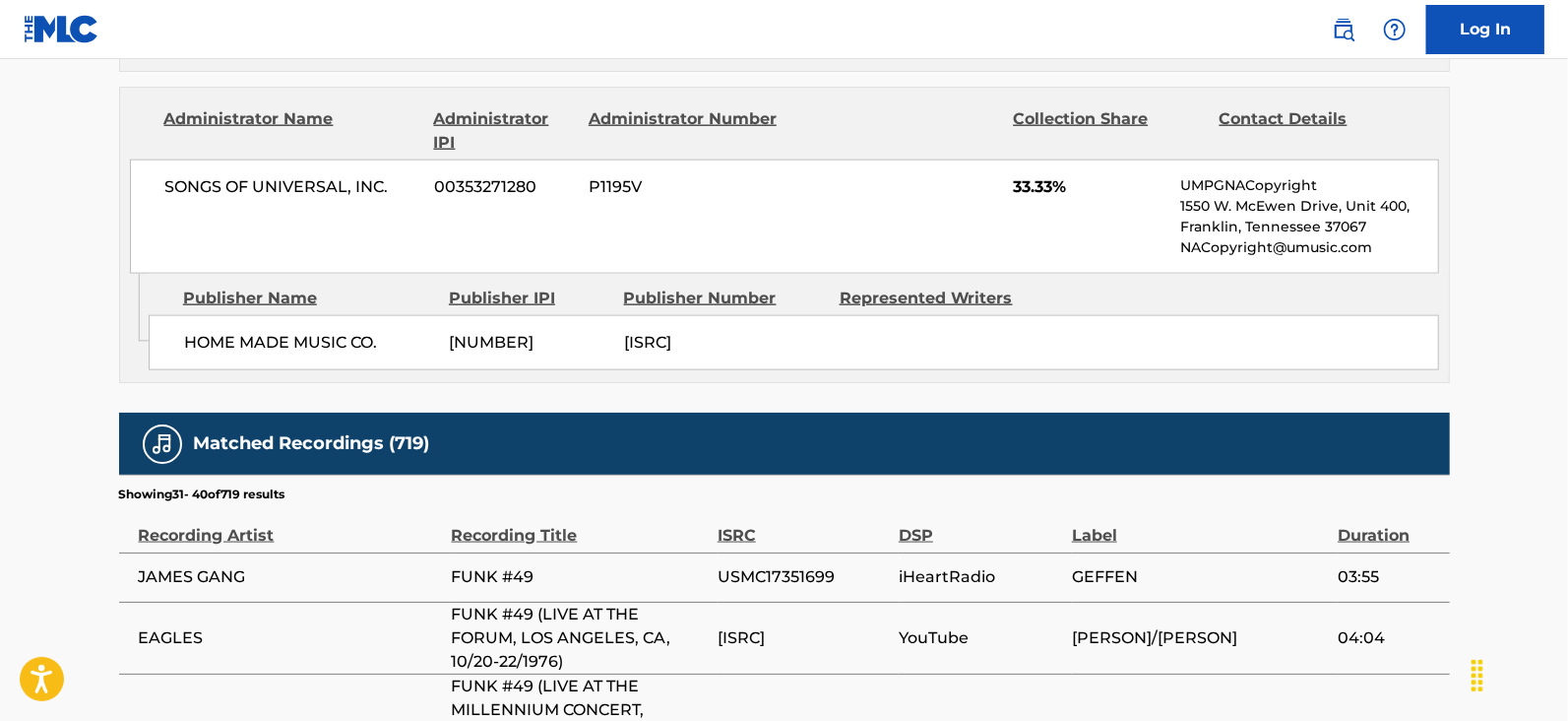 scroll, scrollTop: 2047, scrollLeft: 0, axis: vertical 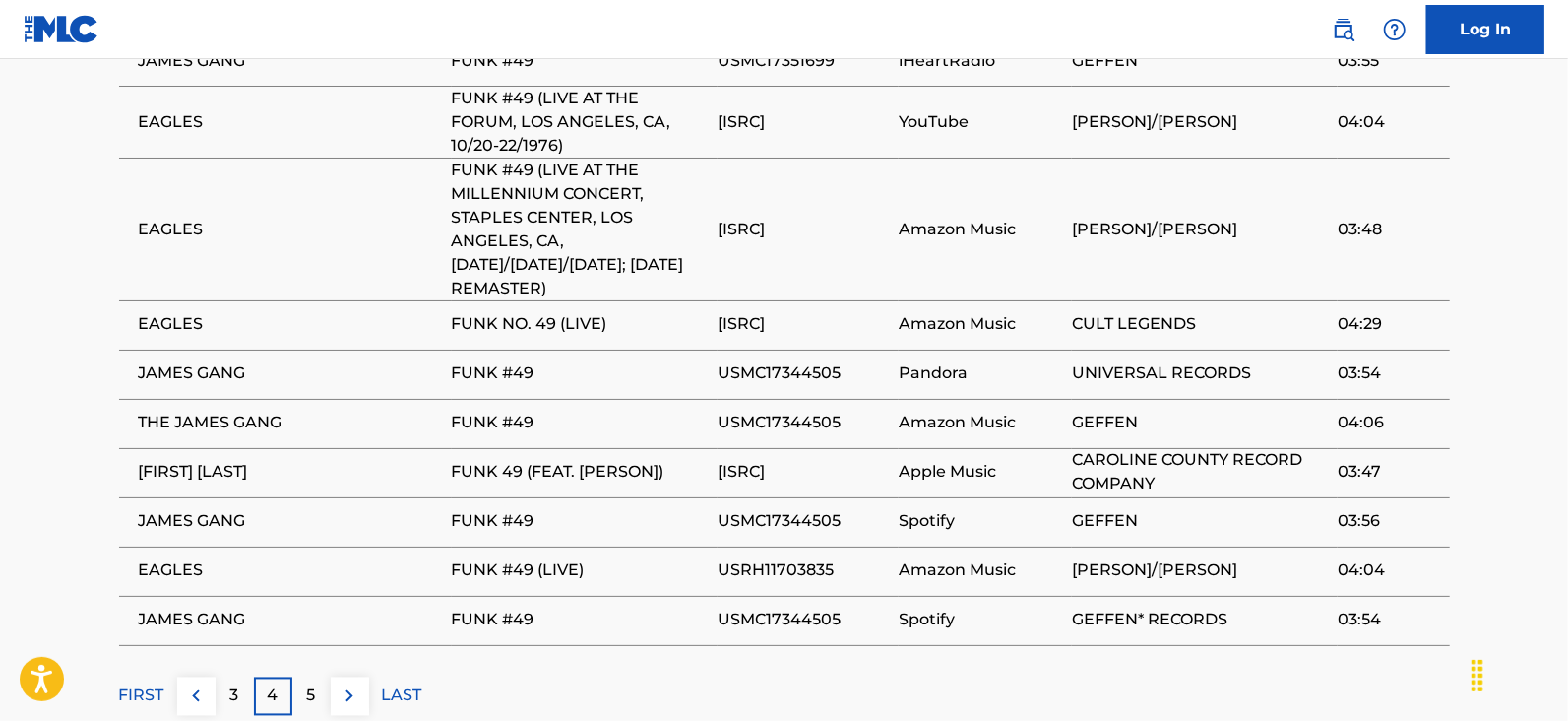 click on "5" at bounding box center (311, 696) 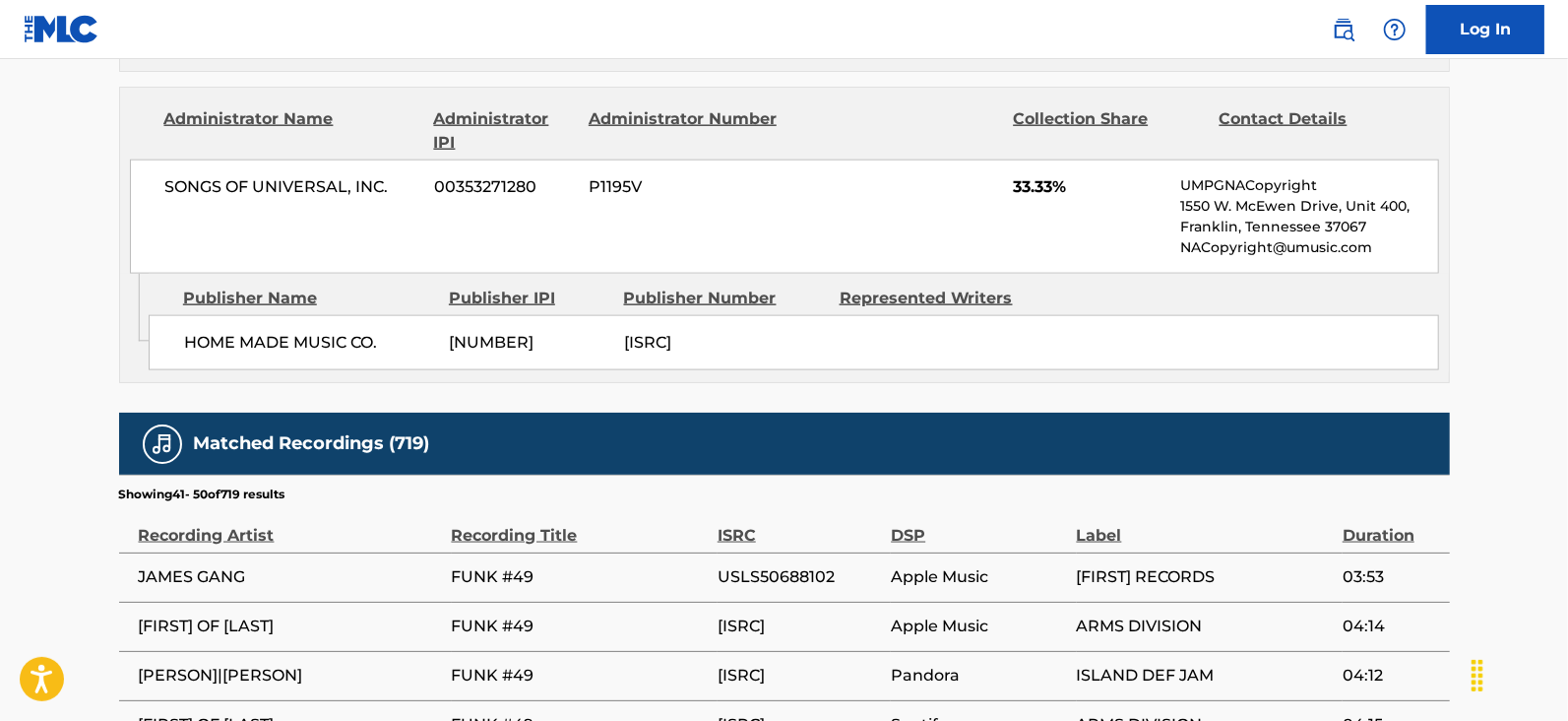 scroll, scrollTop: 2047, scrollLeft: 0, axis: vertical 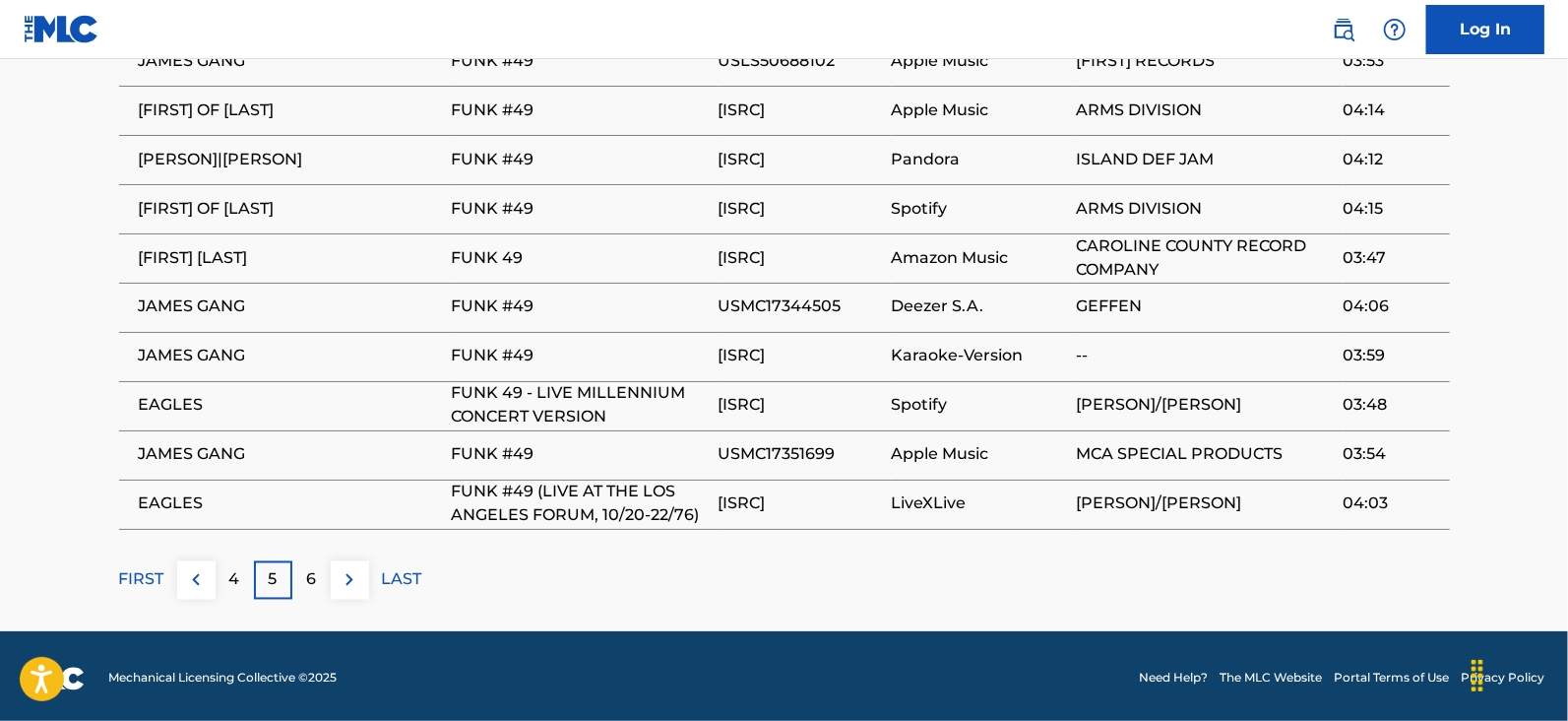 click on "6" at bounding box center (311, 580) 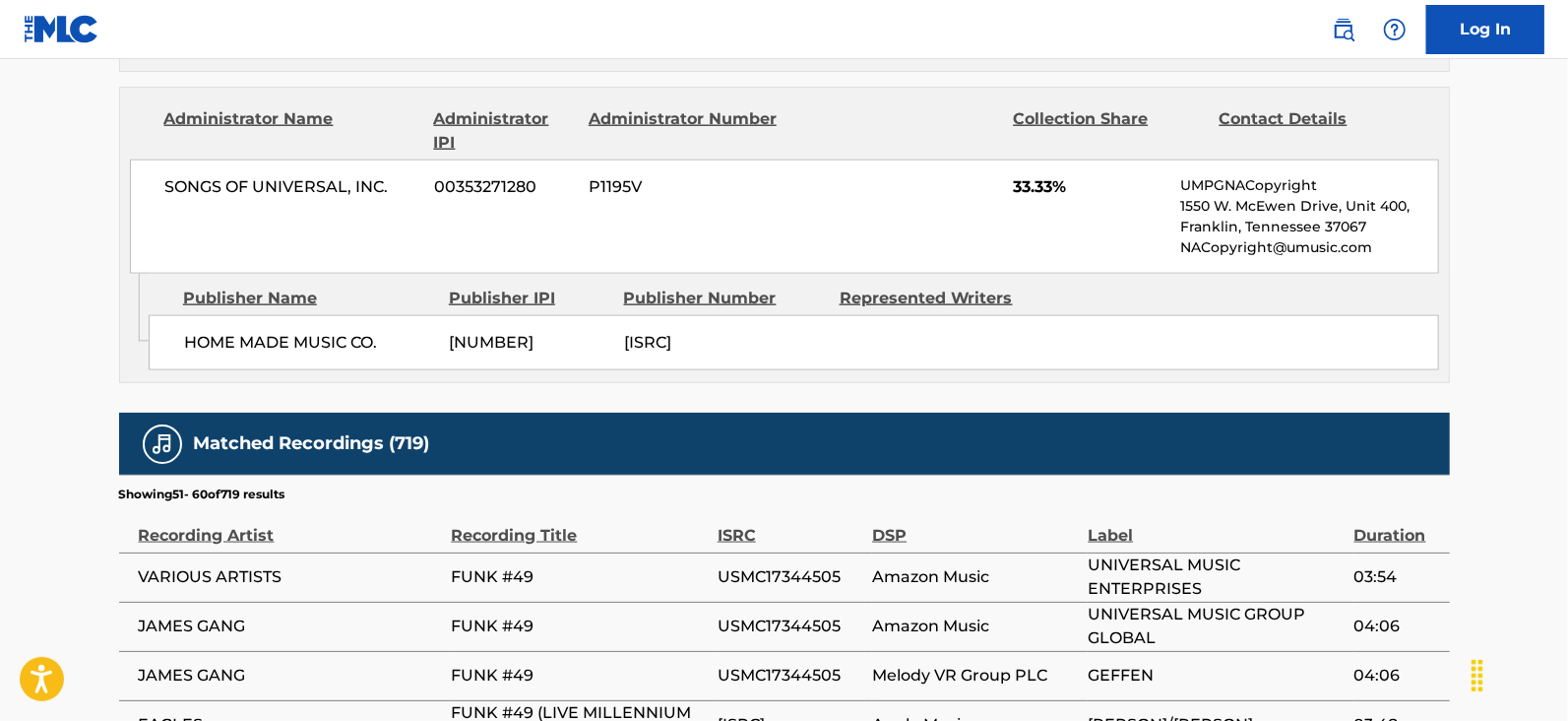 scroll, scrollTop: 2047, scrollLeft: 0, axis: vertical 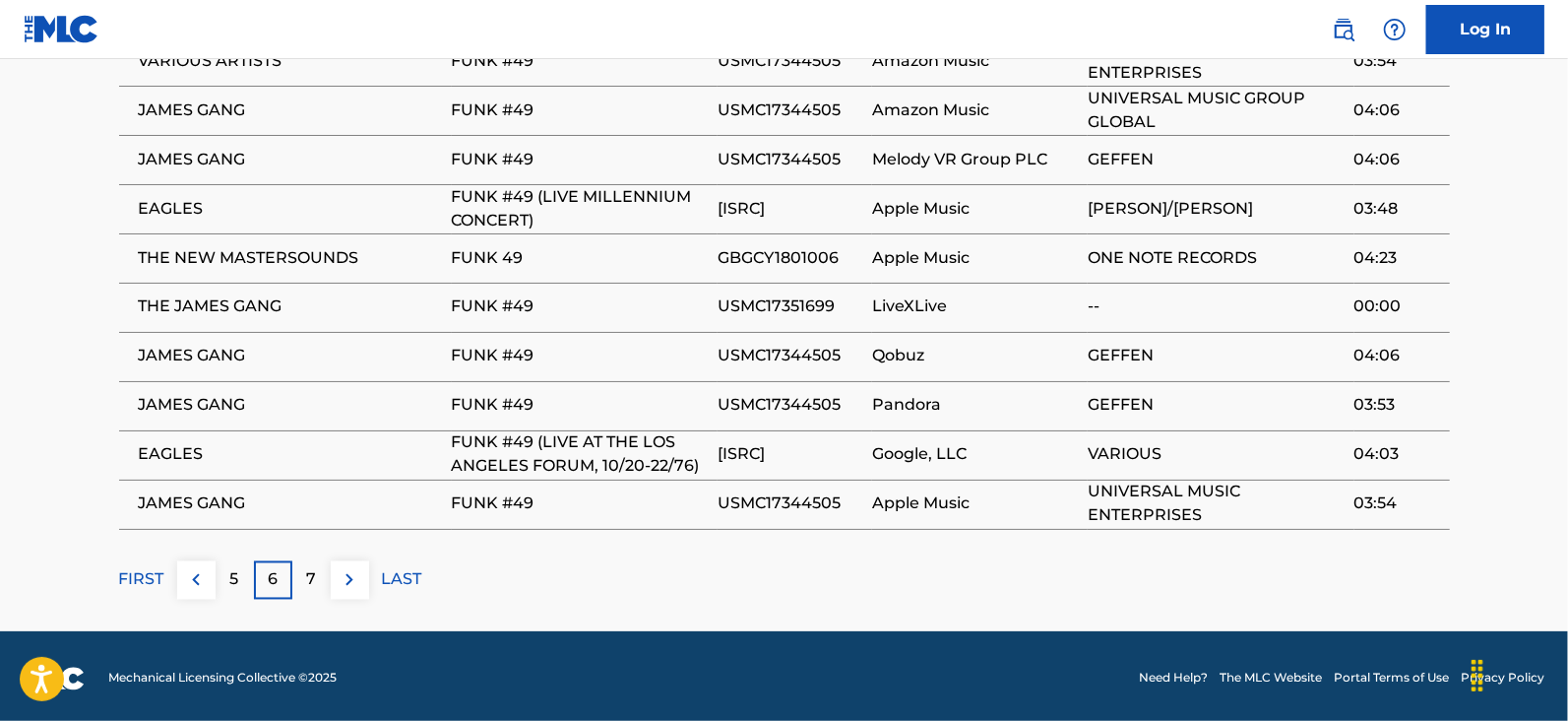 click at bounding box center (349, 580) 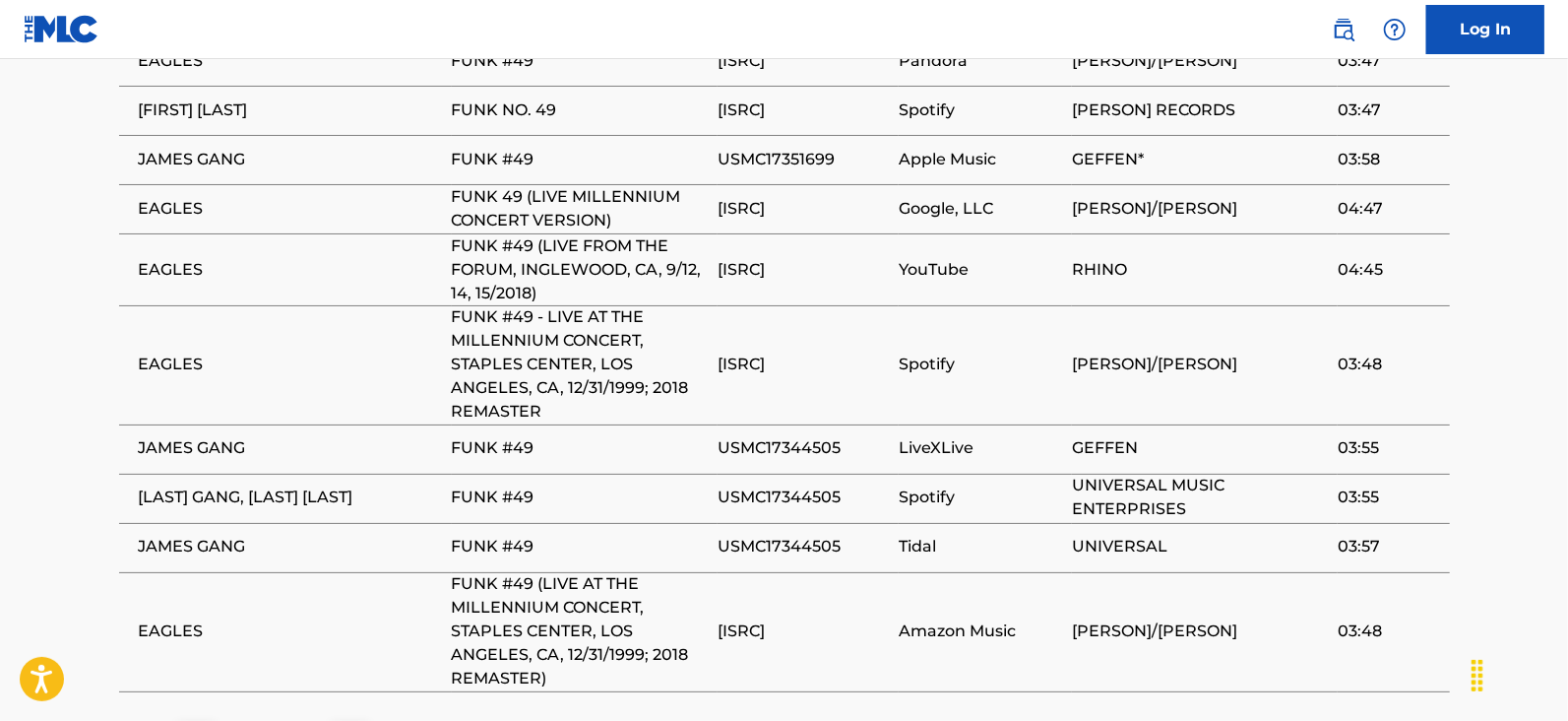 scroll, scrollTop: 2208, scrollLeft: 0, axis: vertical 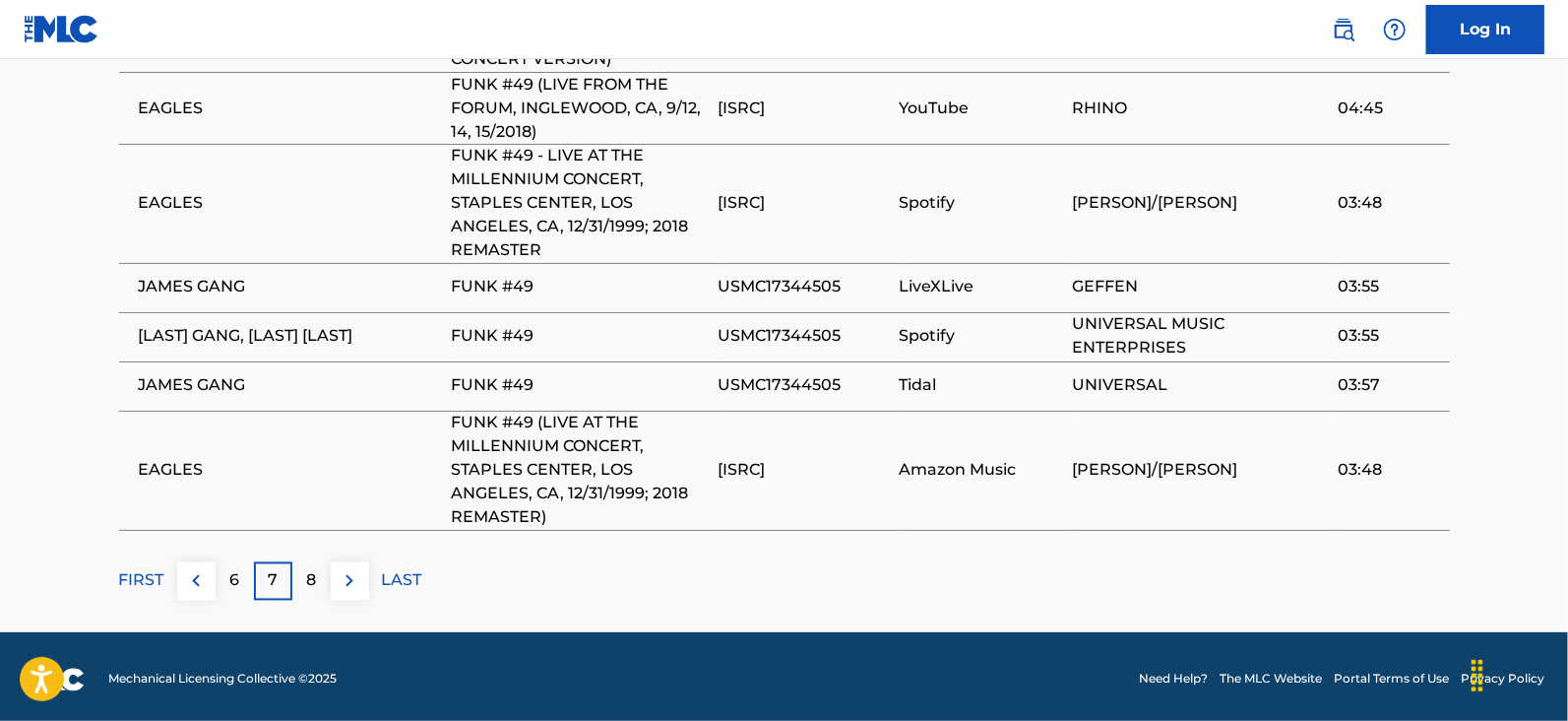 click on "8" at bounding box center [311, 581] 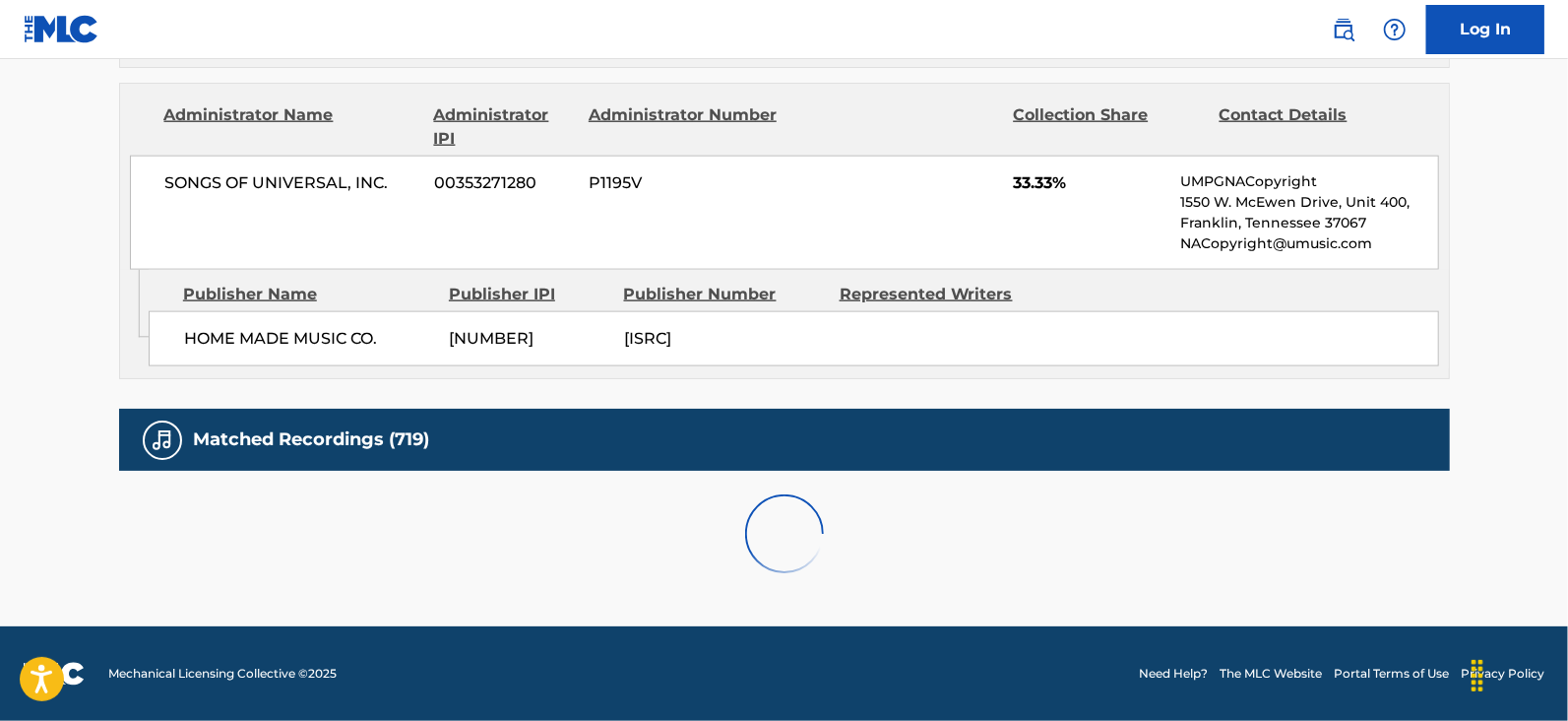 scroll, scrollTop: 2187, scrollLeft: 0, axis: vertical 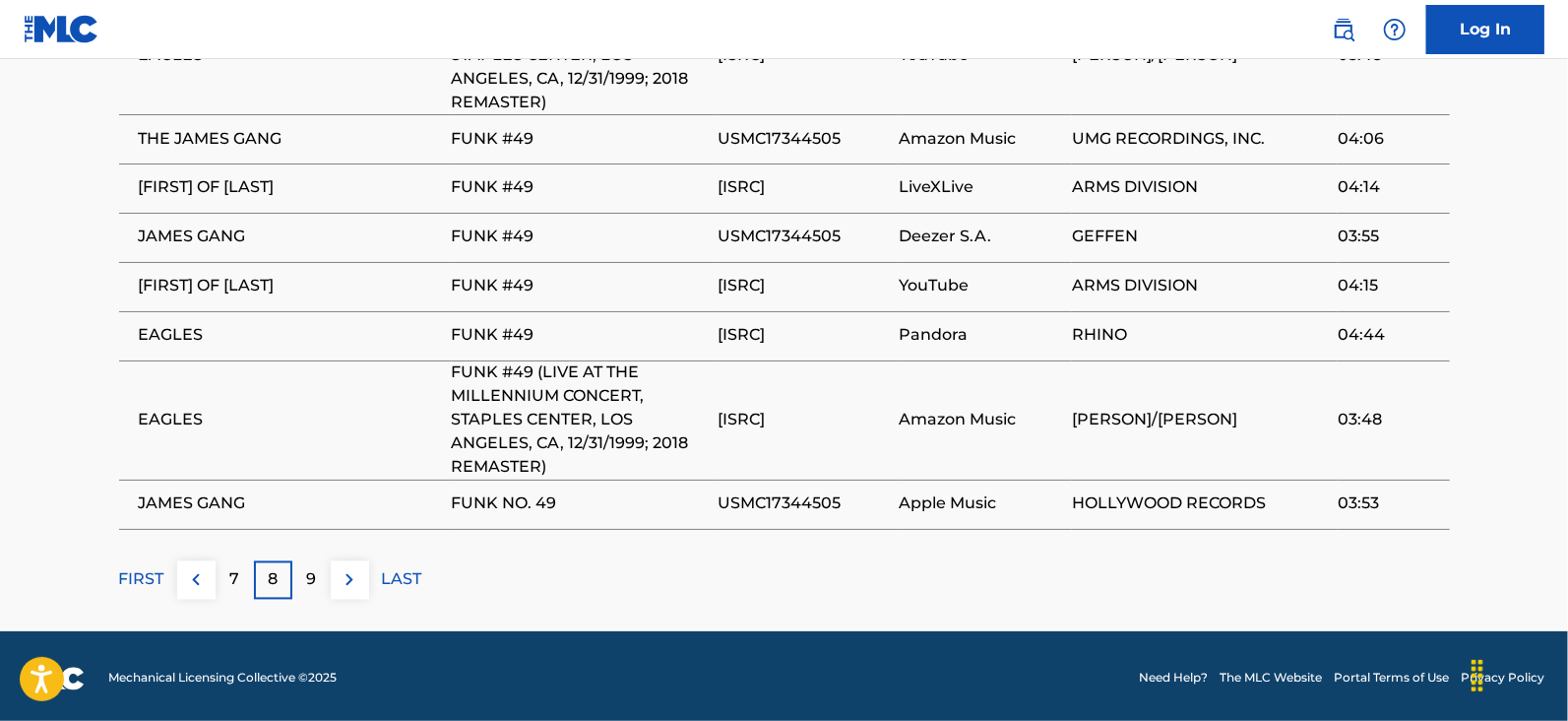 drag, startPoint x: 313, startPoint y: 581, endPoint x: 313, endPoint y: 570, distance: 11 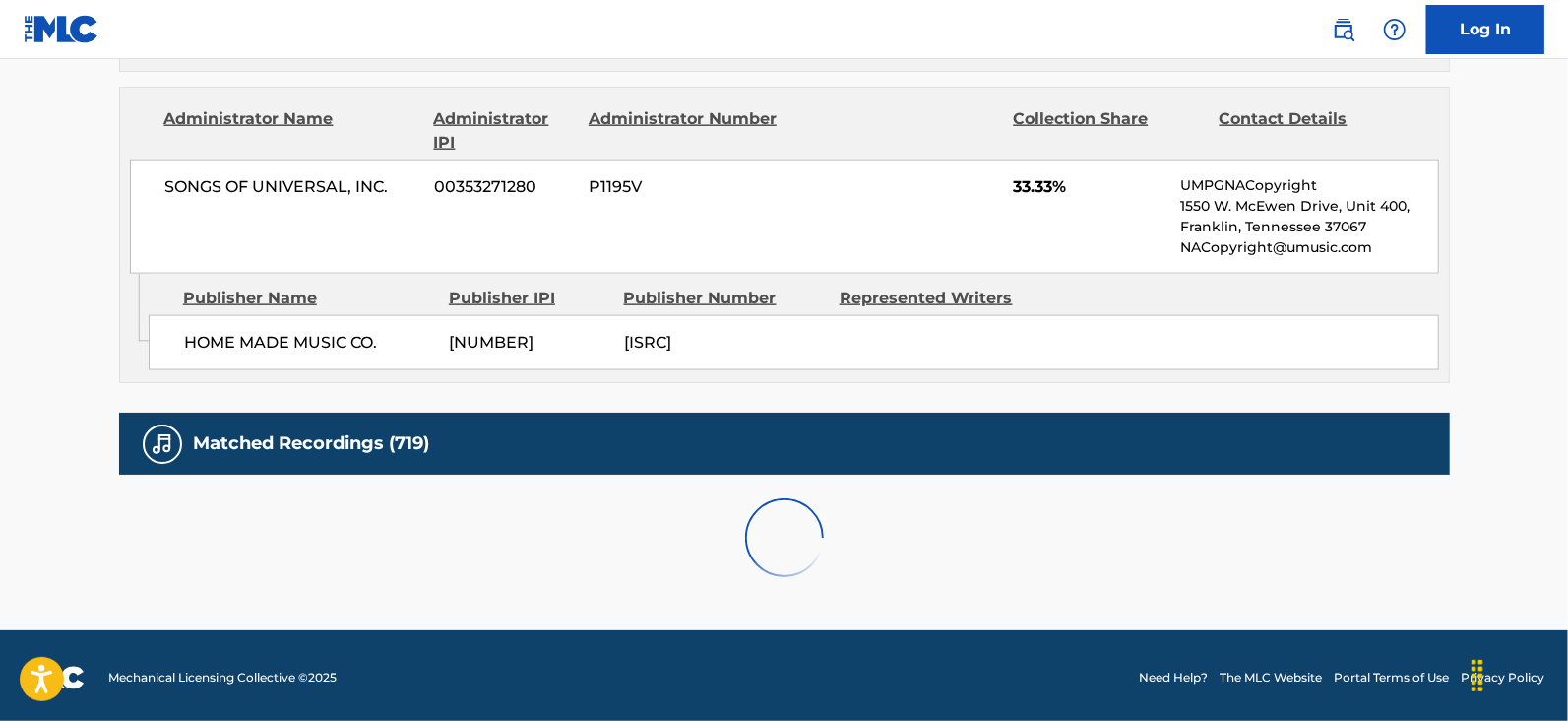 scroll, scrollTop: 2068, scrollLeft: 0, axis: vertical 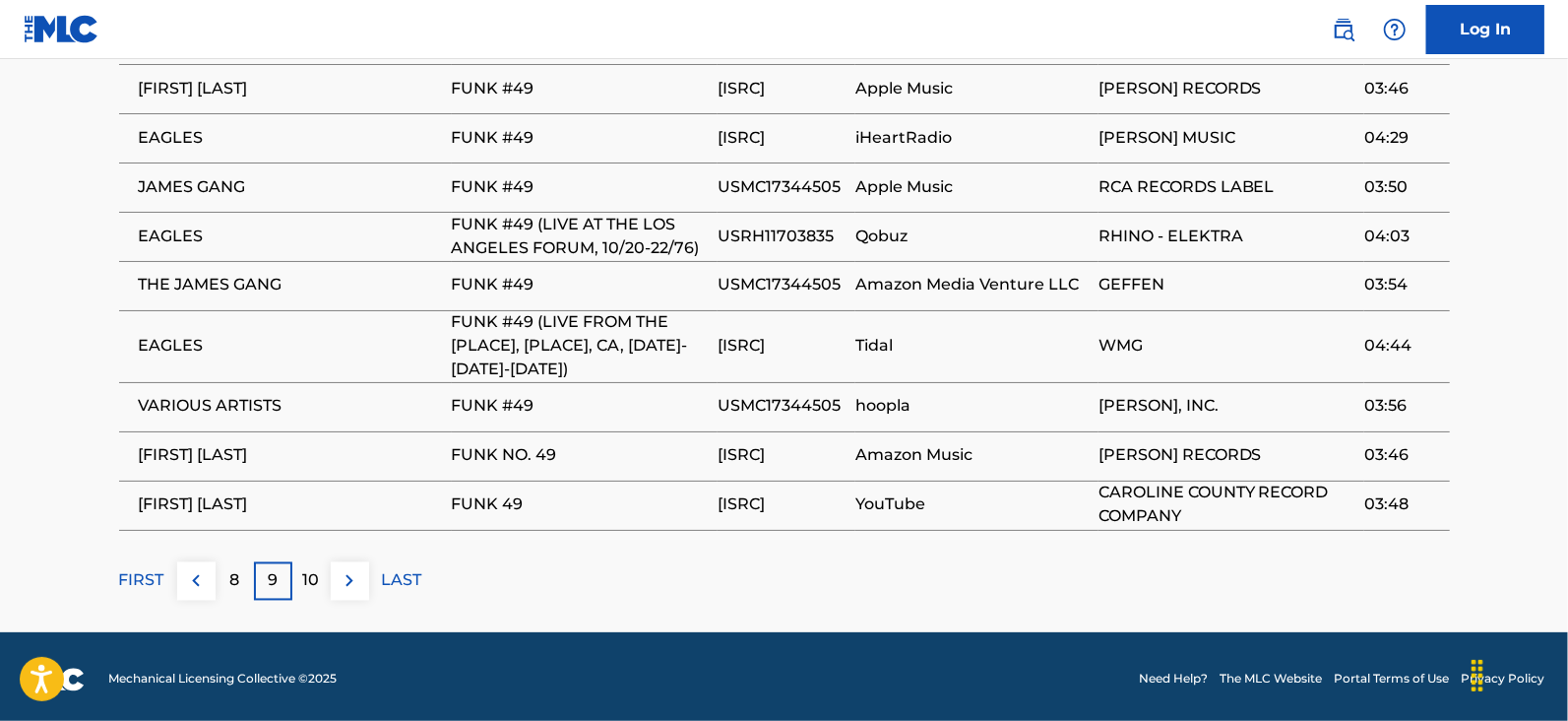 click on "10" at bounding box center (311, 581) 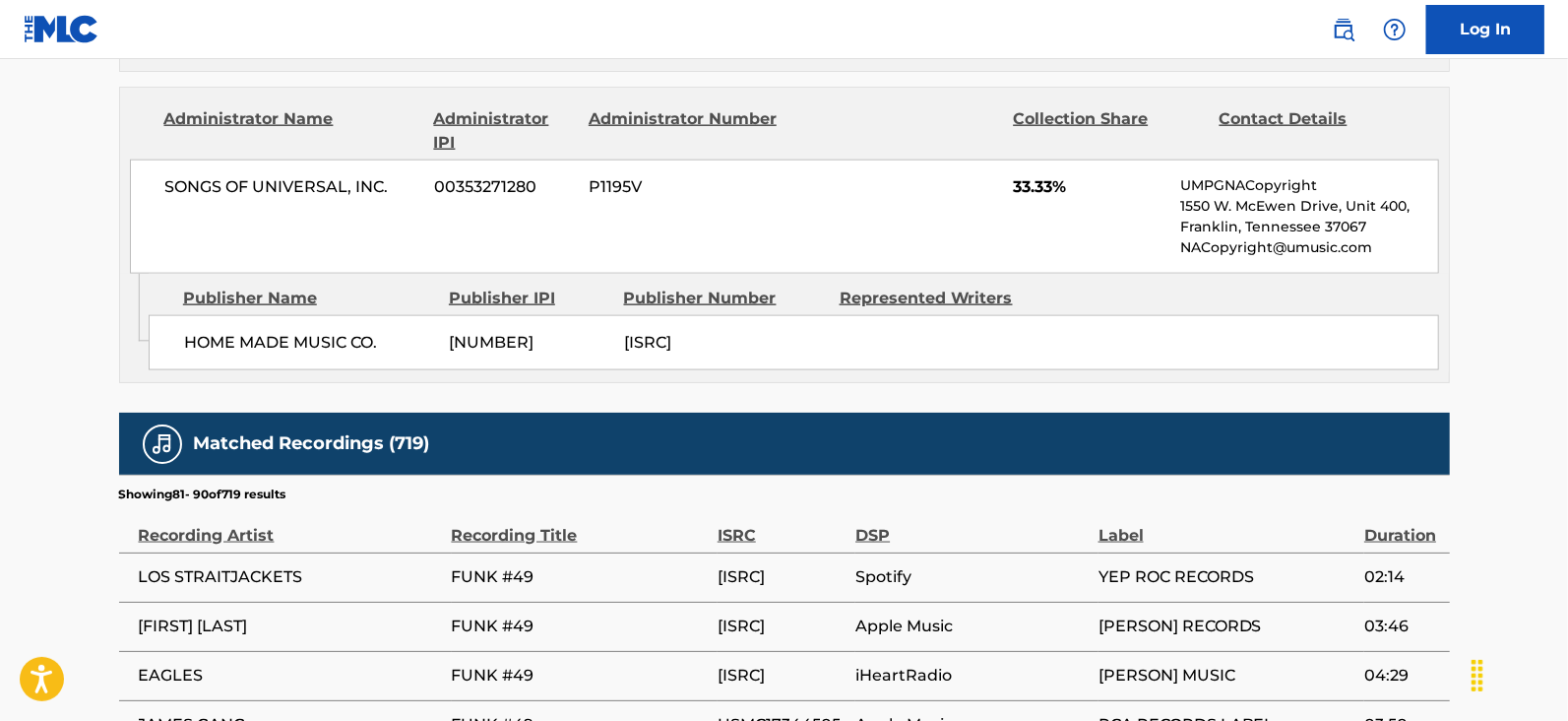 scroll, scrollTop: 2047, scrollLeft: 0, axis: vertical 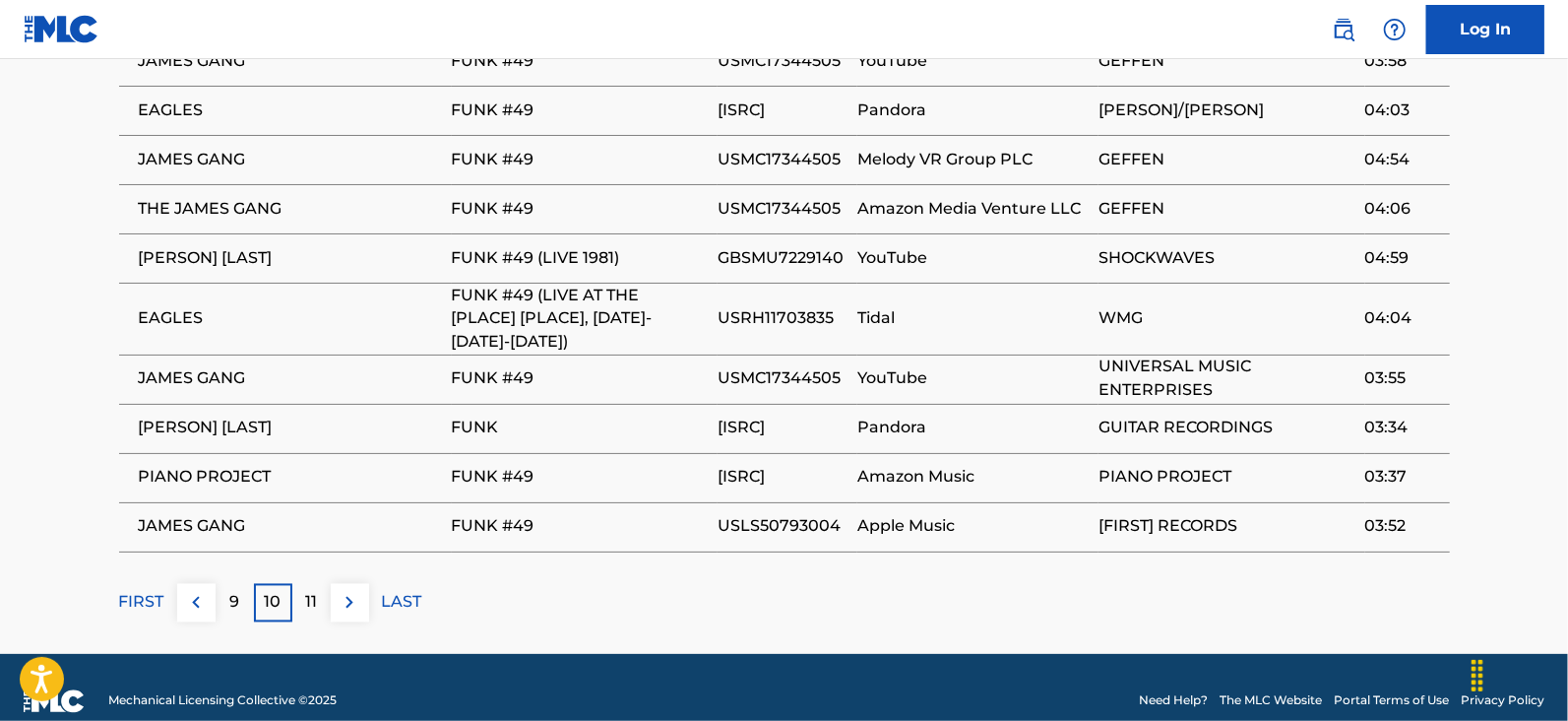 click on "11" at bounding box center (311, 603) 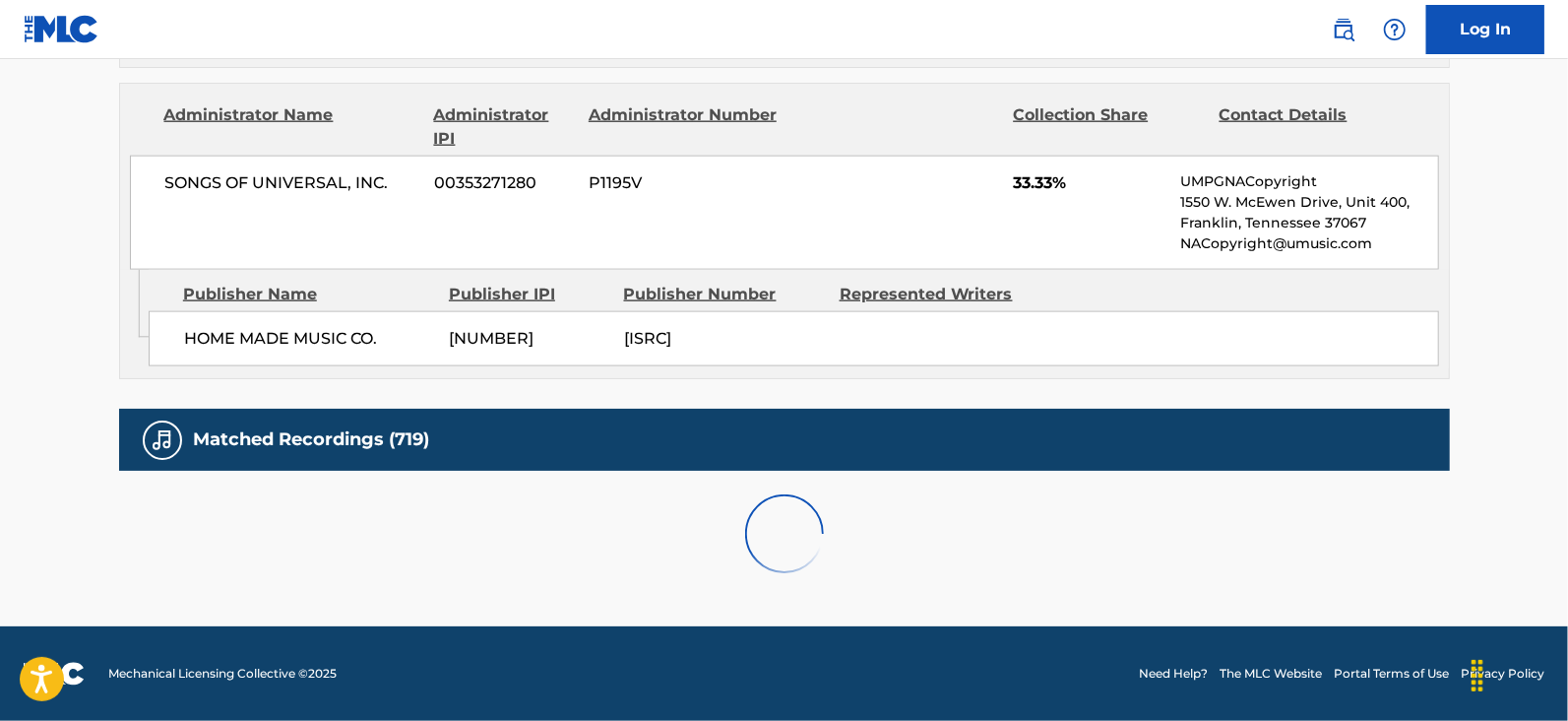 scroll, scrollTop: 2138, scrollLeft: 0, axis: vertical 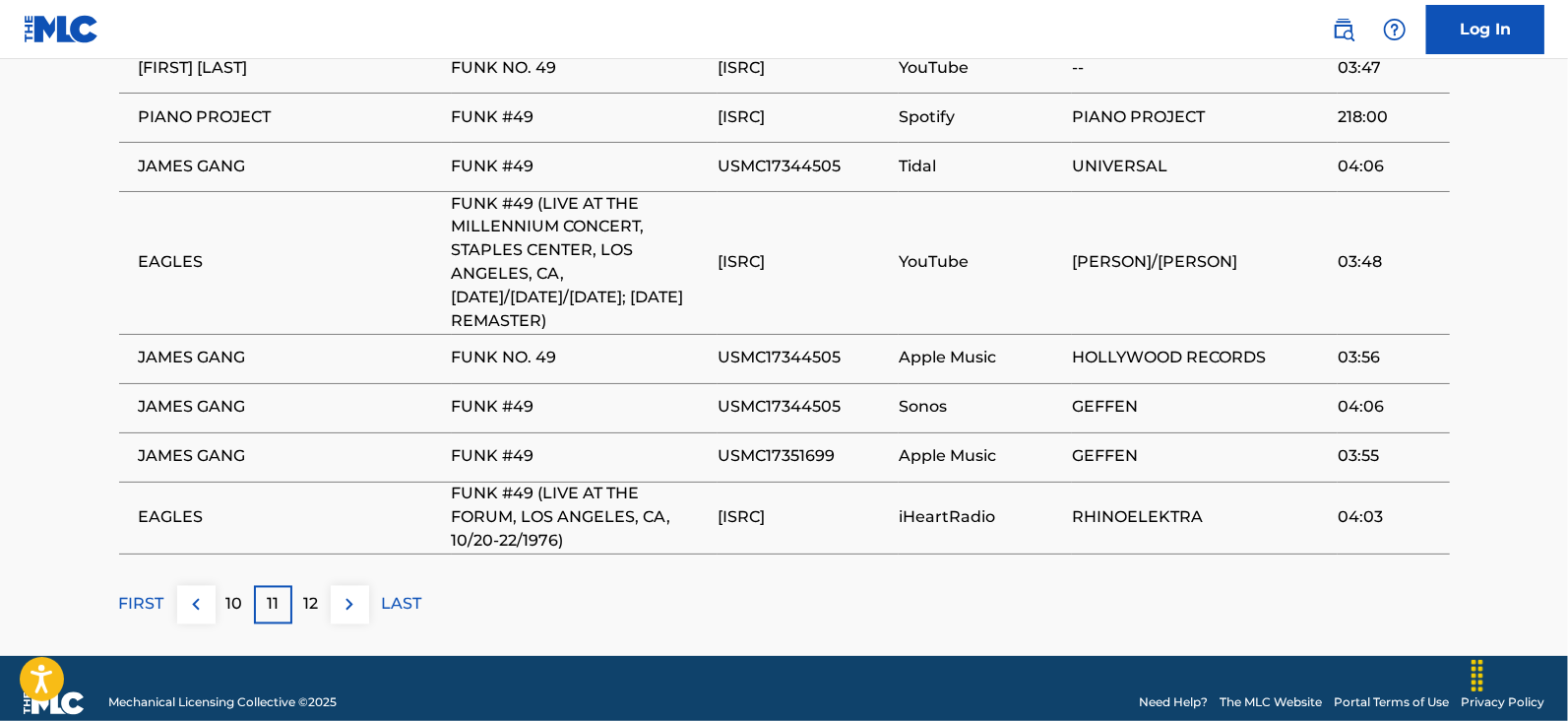 click on "12" at bounding box center (311, 605) 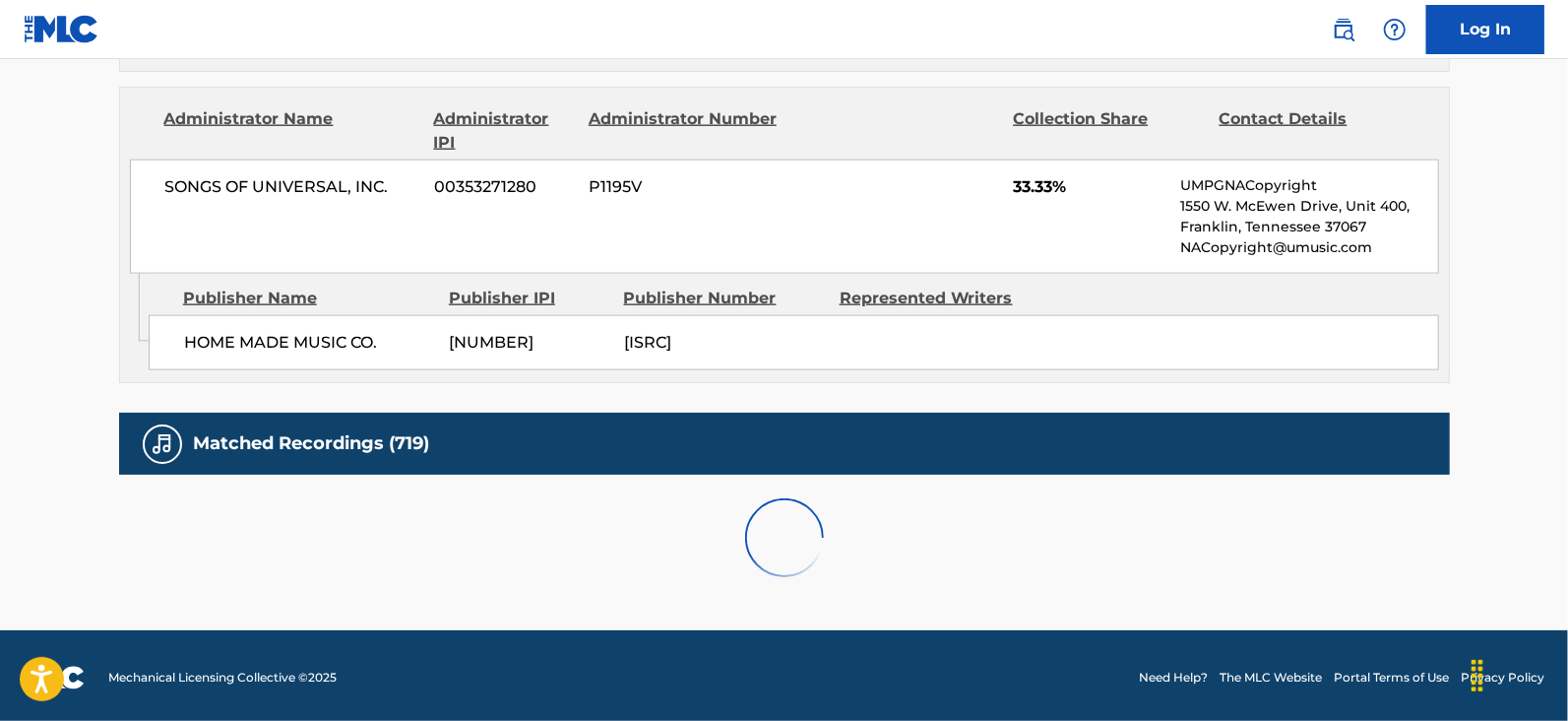 scroll, scrollTop: 2047, scrollLeft: 0, axis: vertical 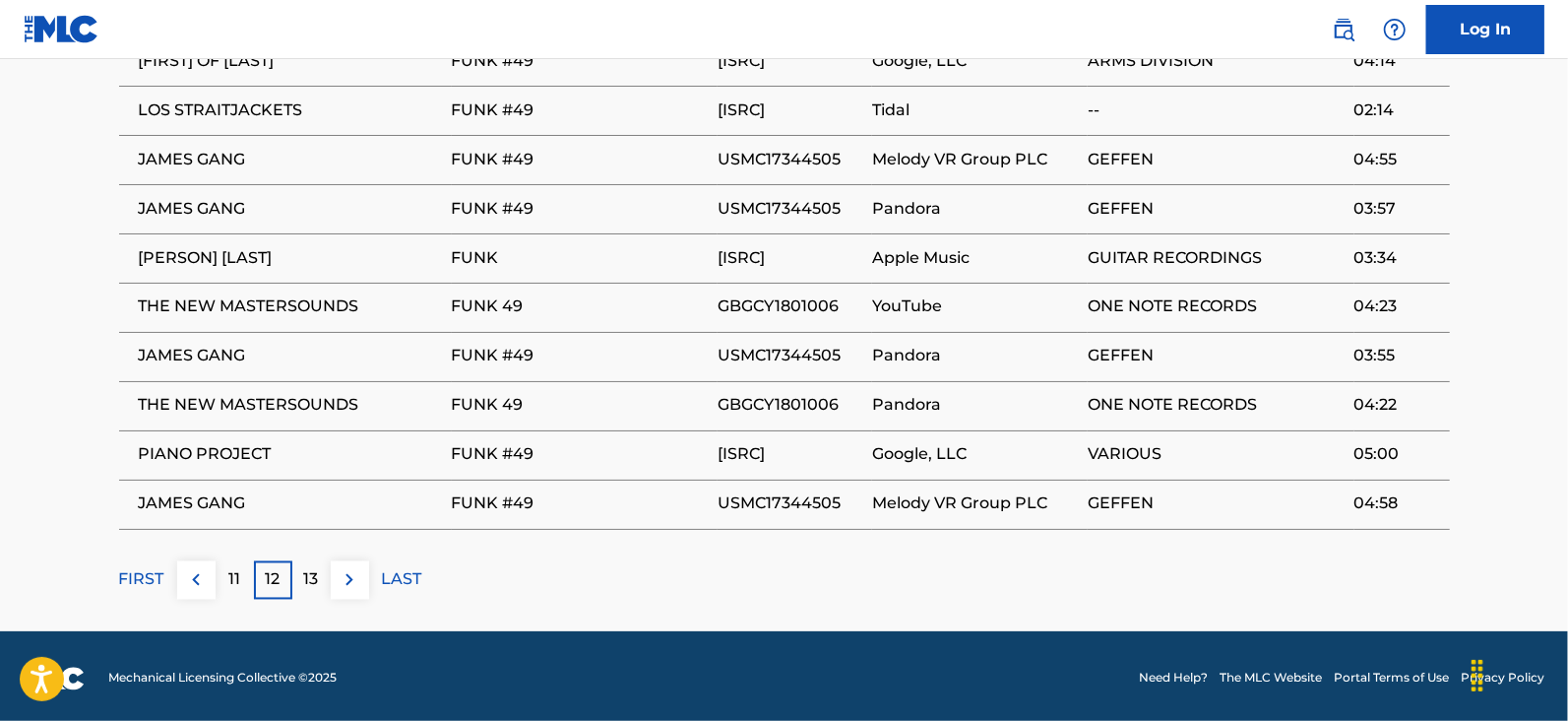click on "13" at bounding box center (311, 580) 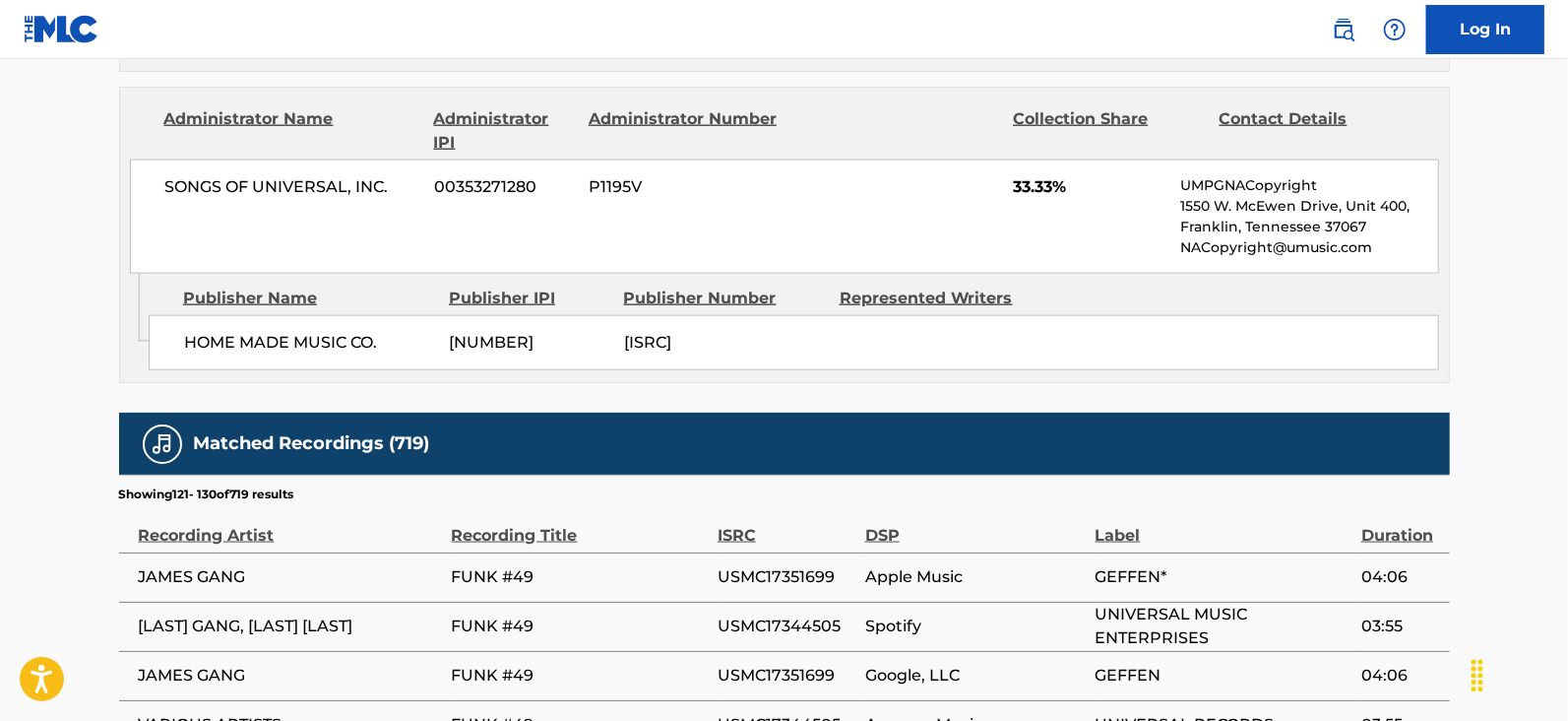 scroll, scrollTop: 2047, scrollLeft: 0, axis: vertical 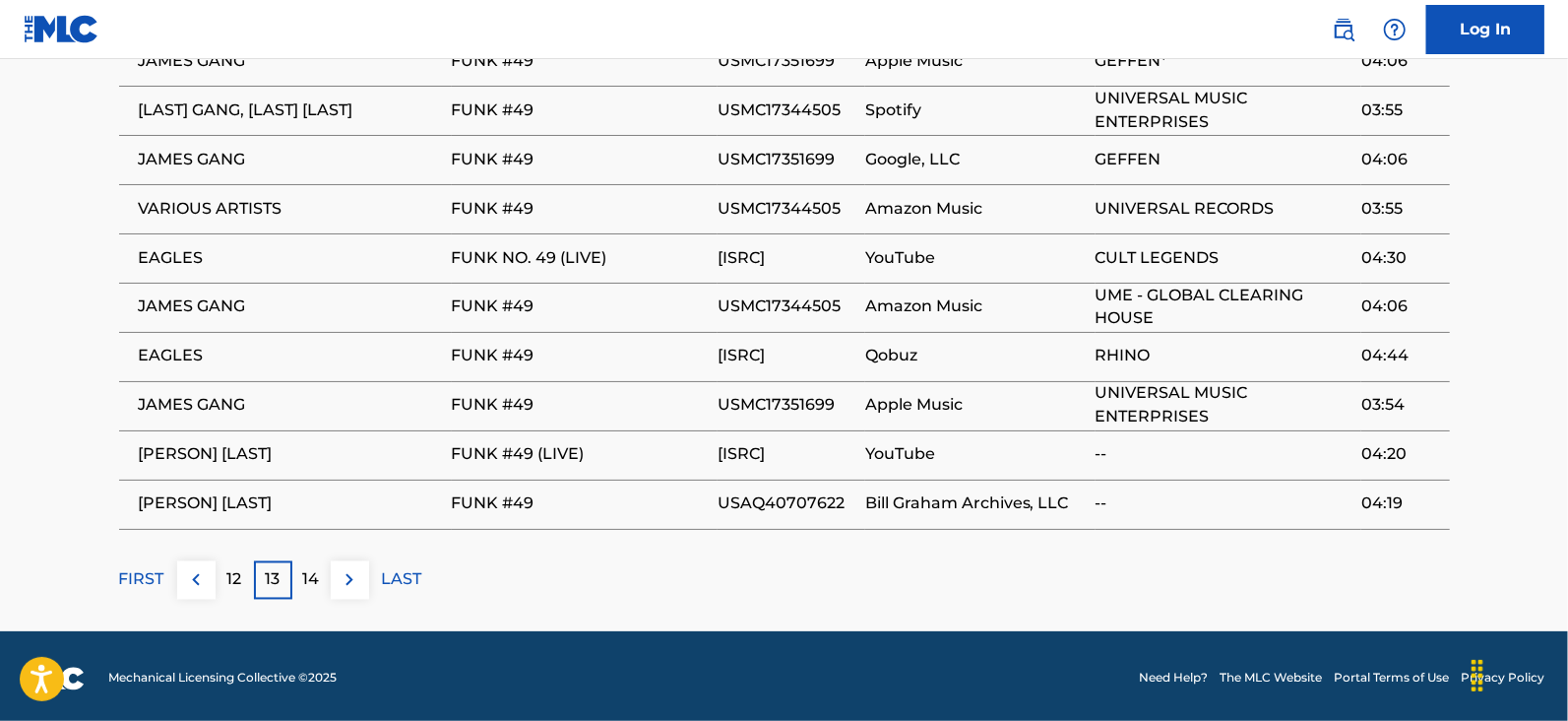 click on "14" at bounding box center (311, 580) 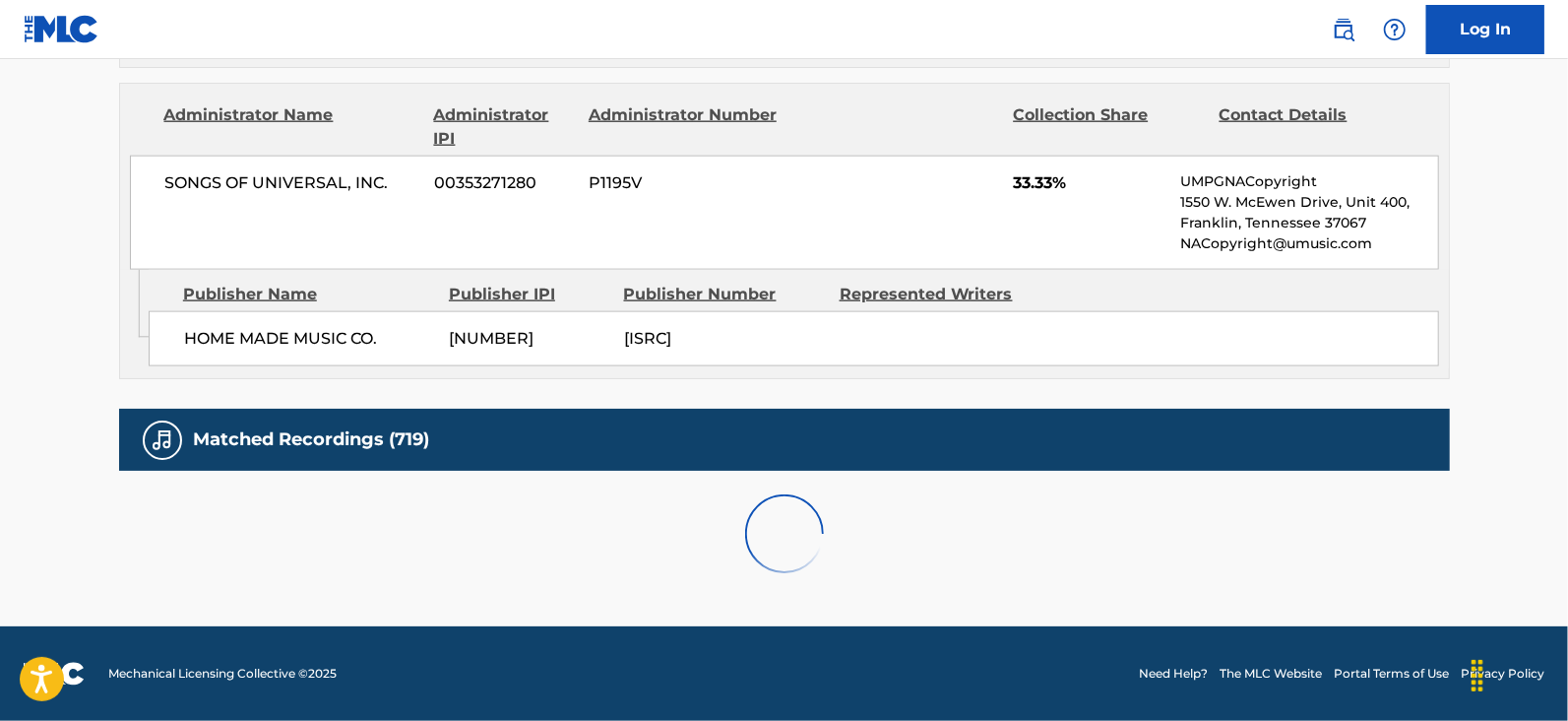 scroll, scrollTop: 2047, scrollLeft: 0, axis: vertical 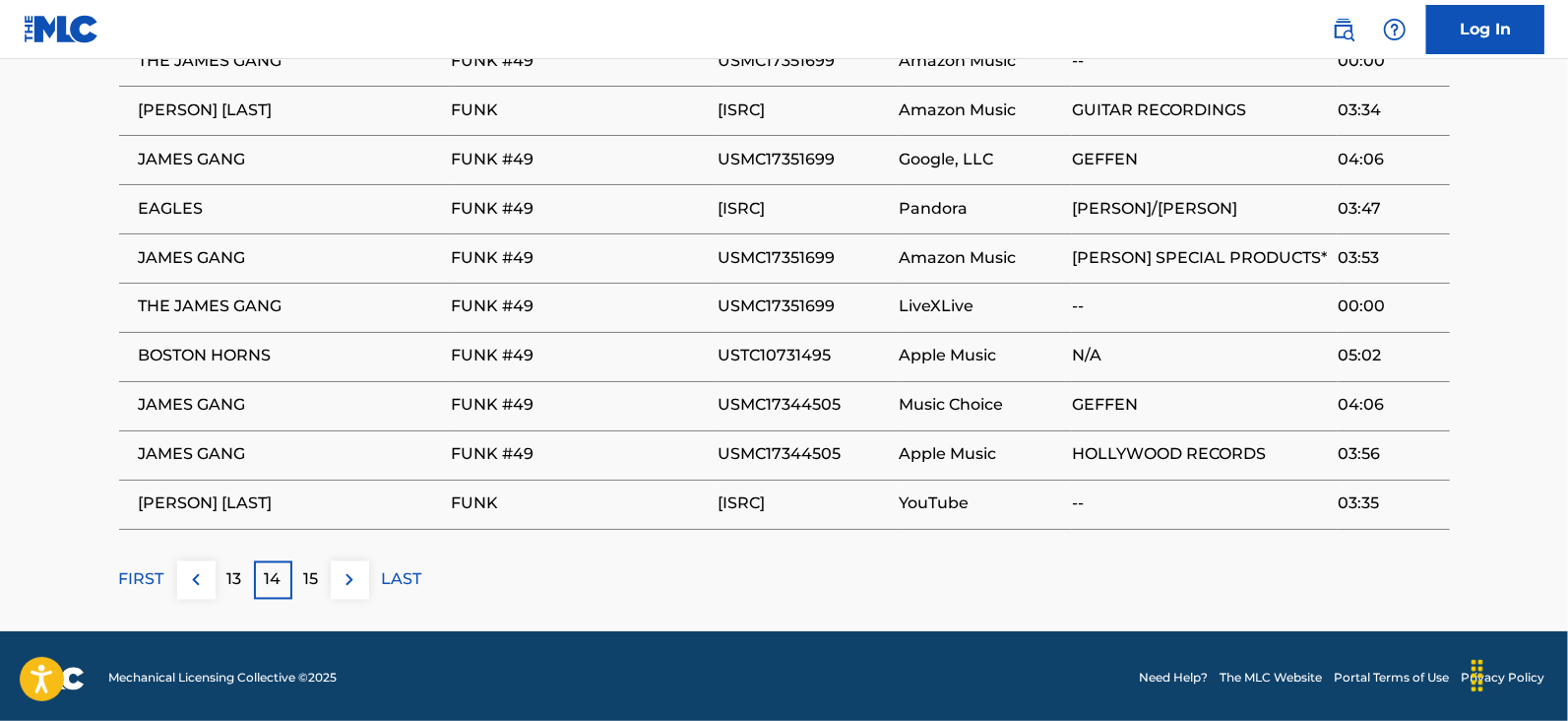 click on "15" at bounding box center [311, 580] 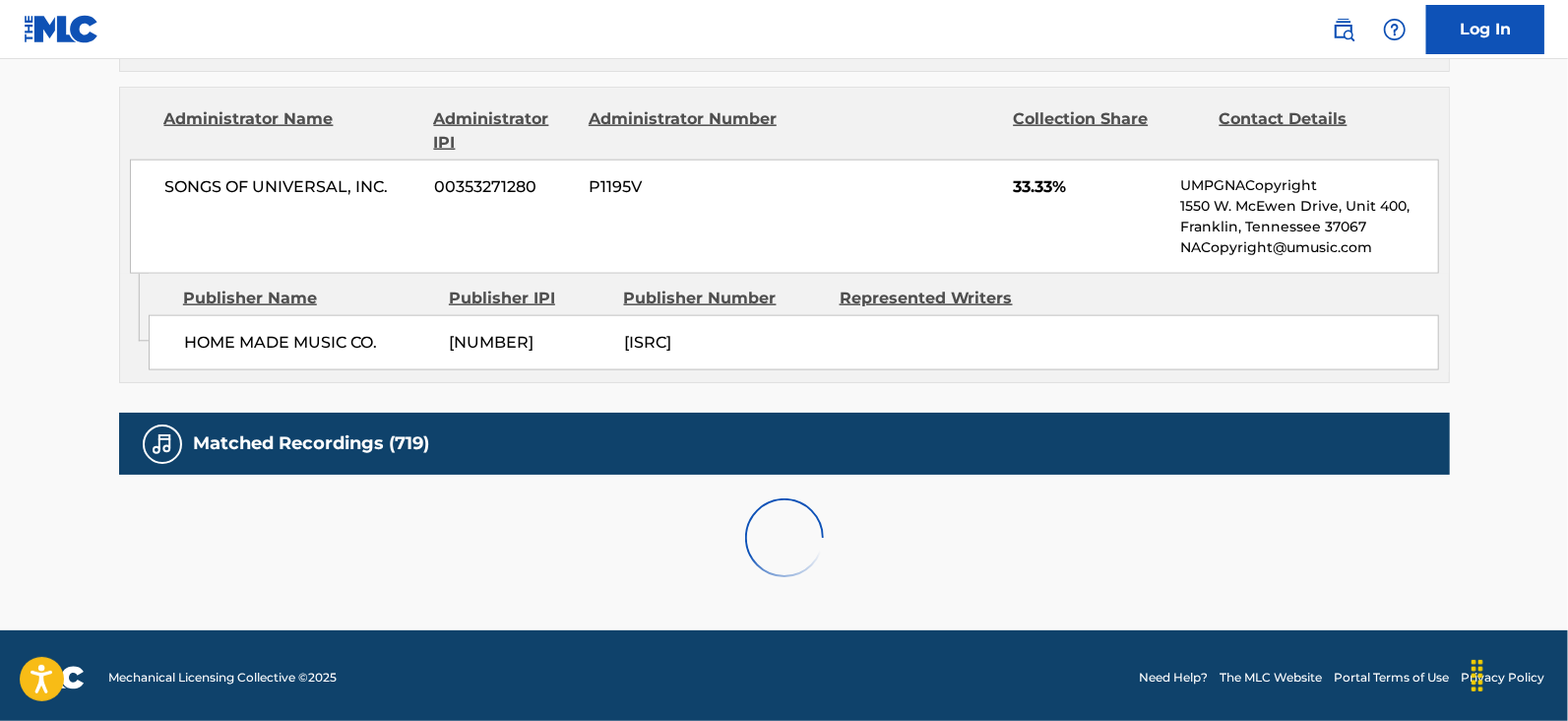 scroll, scrollTop: 2068, scrollLeft: 0, axis: vertical 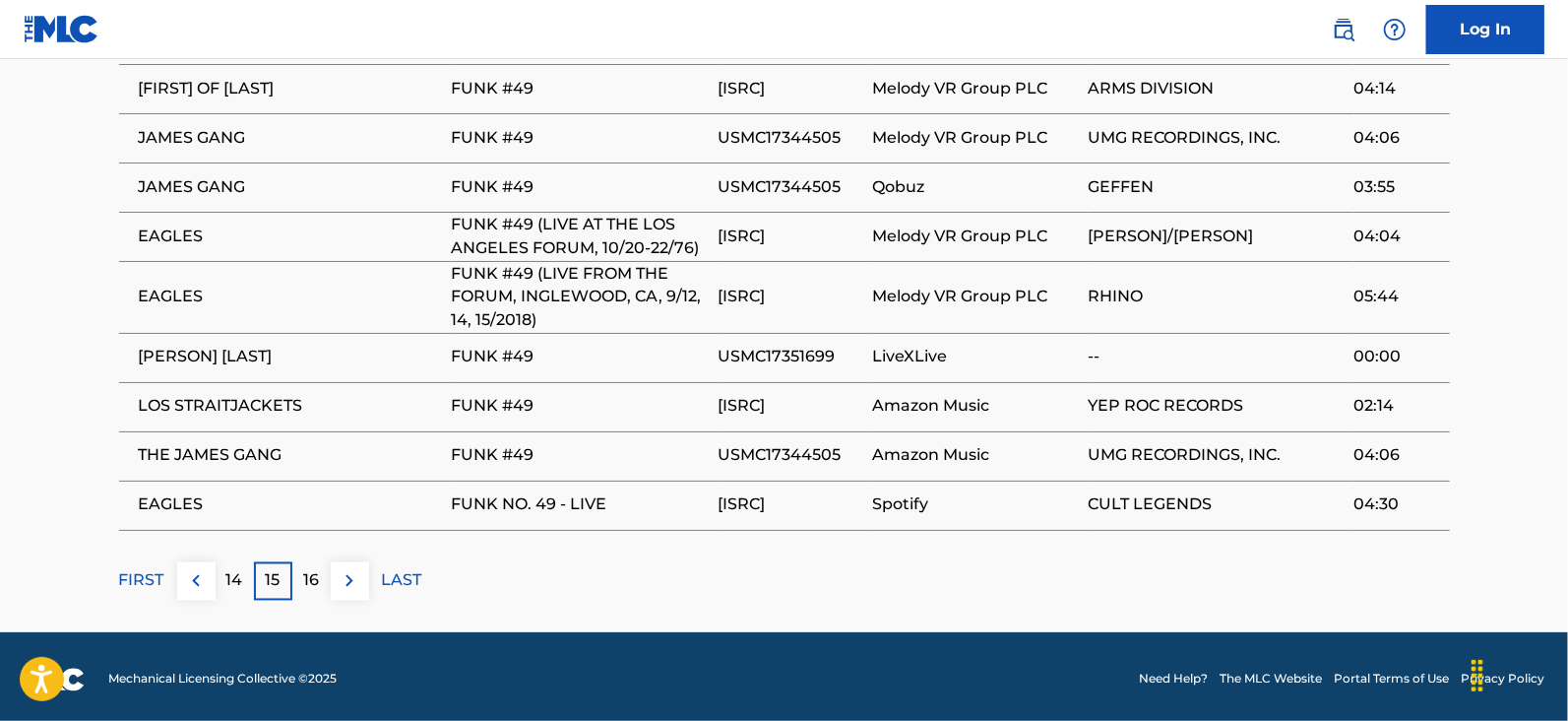 click on "16" at bounding box center [311, 581] 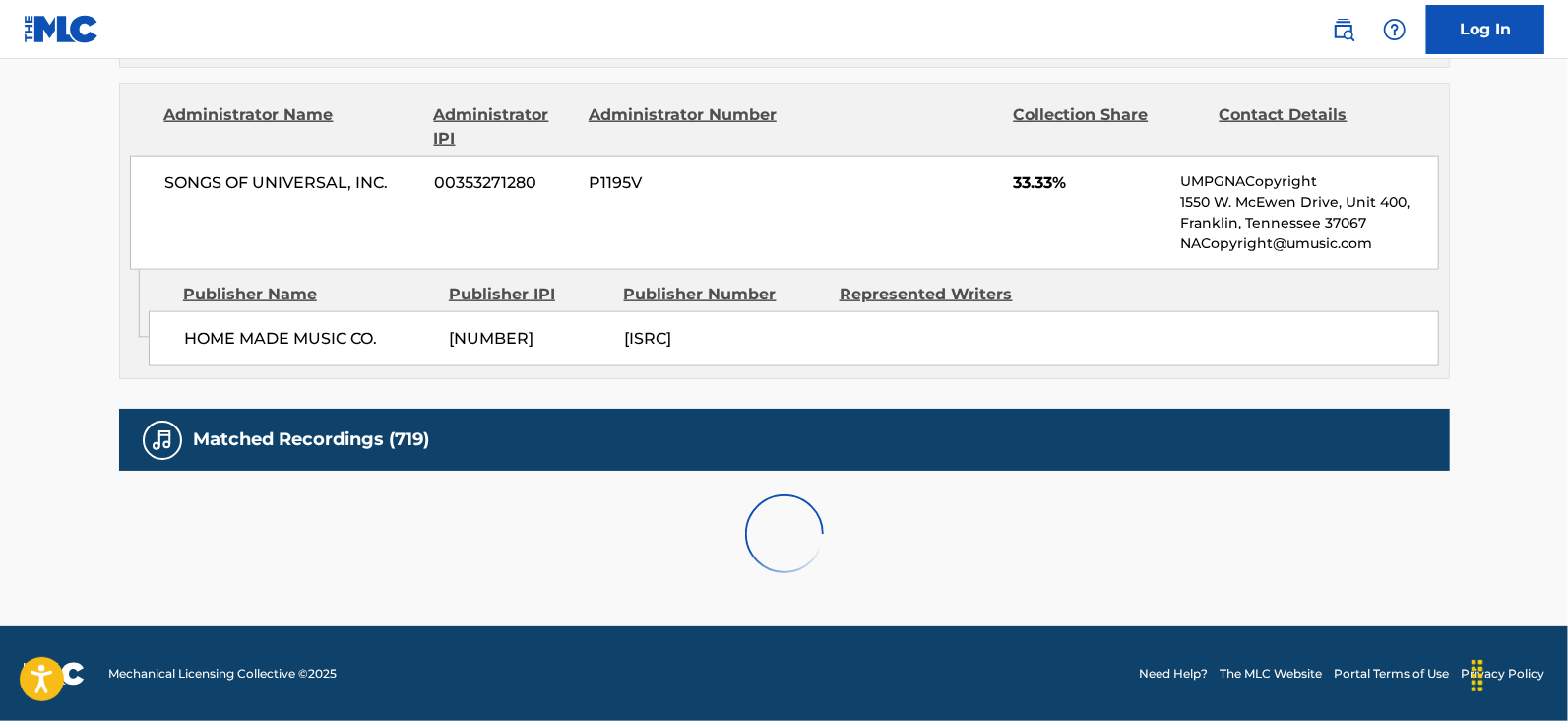scroll, scrollTop: 2068, scrollLeft: 0, axis: vertical 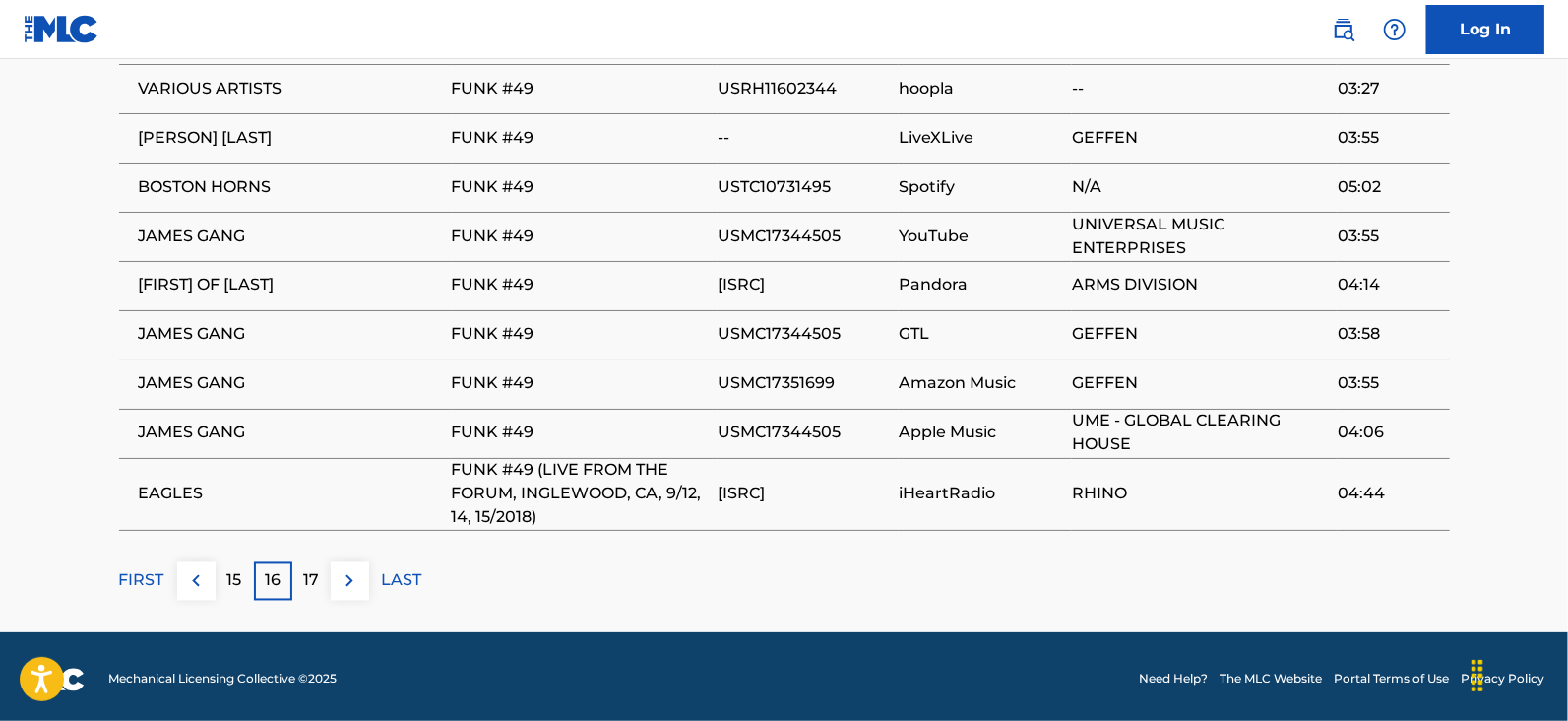 click on "17" at bounding box center (311, 581) 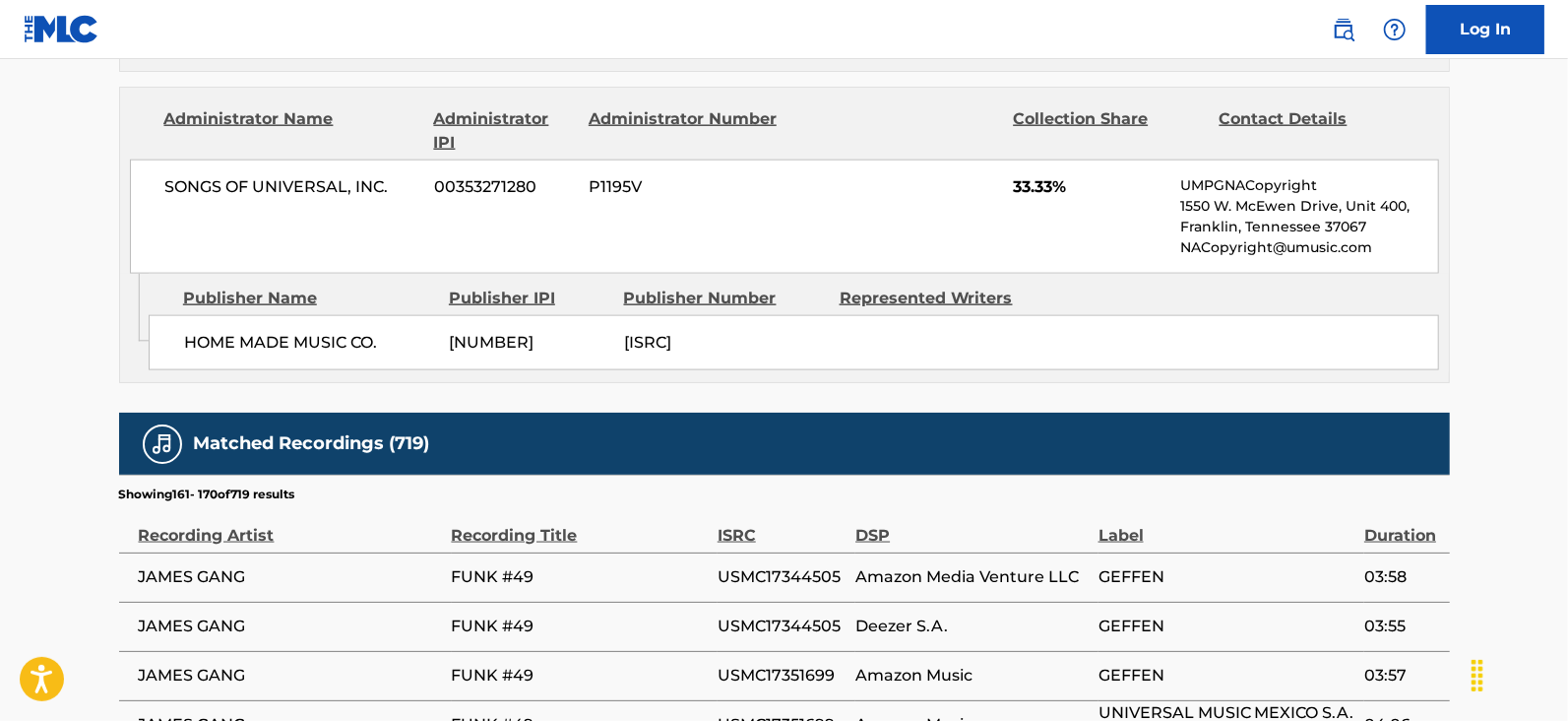 scroll, scrollTop: 2068, scrollLeft: 0, axis: vertical 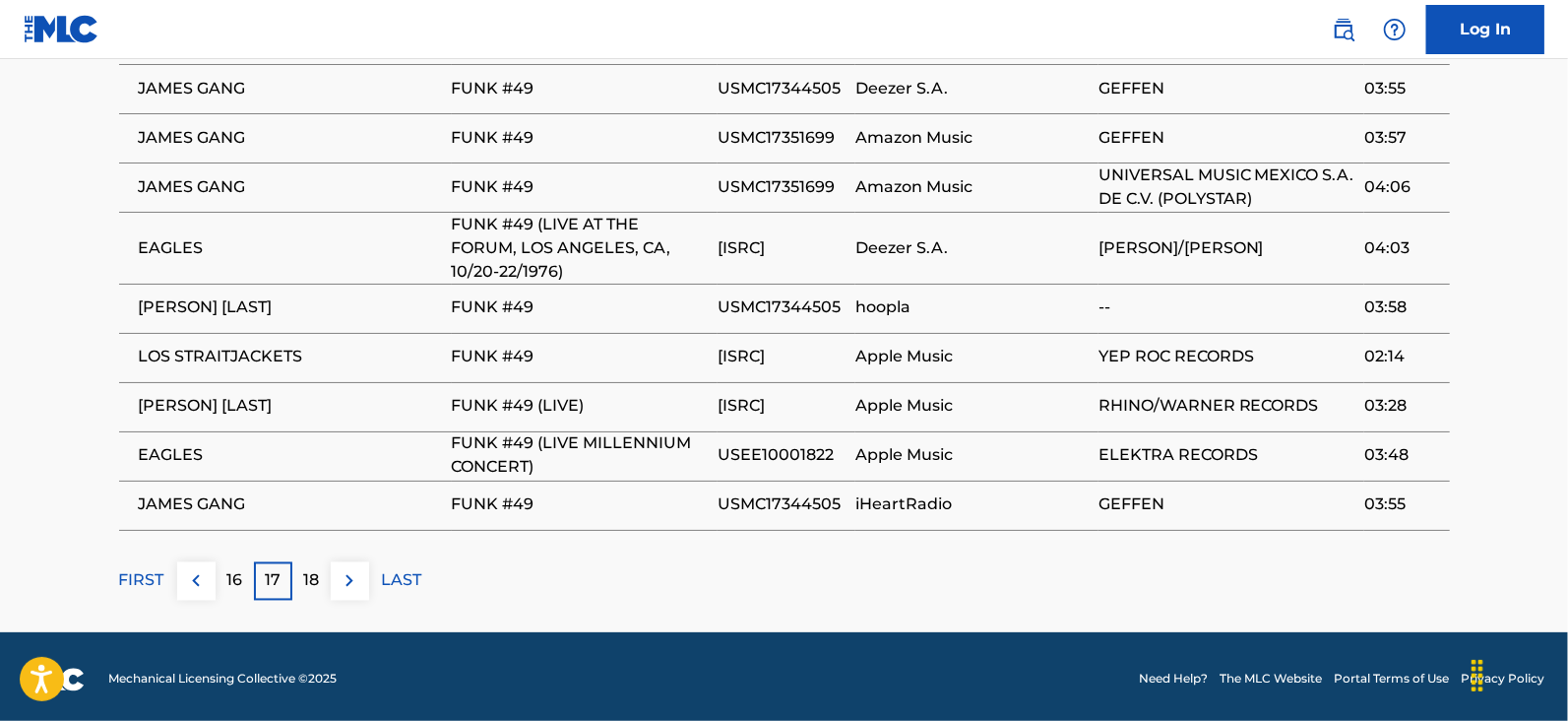 click on "18" at bounding box center (311, 581) 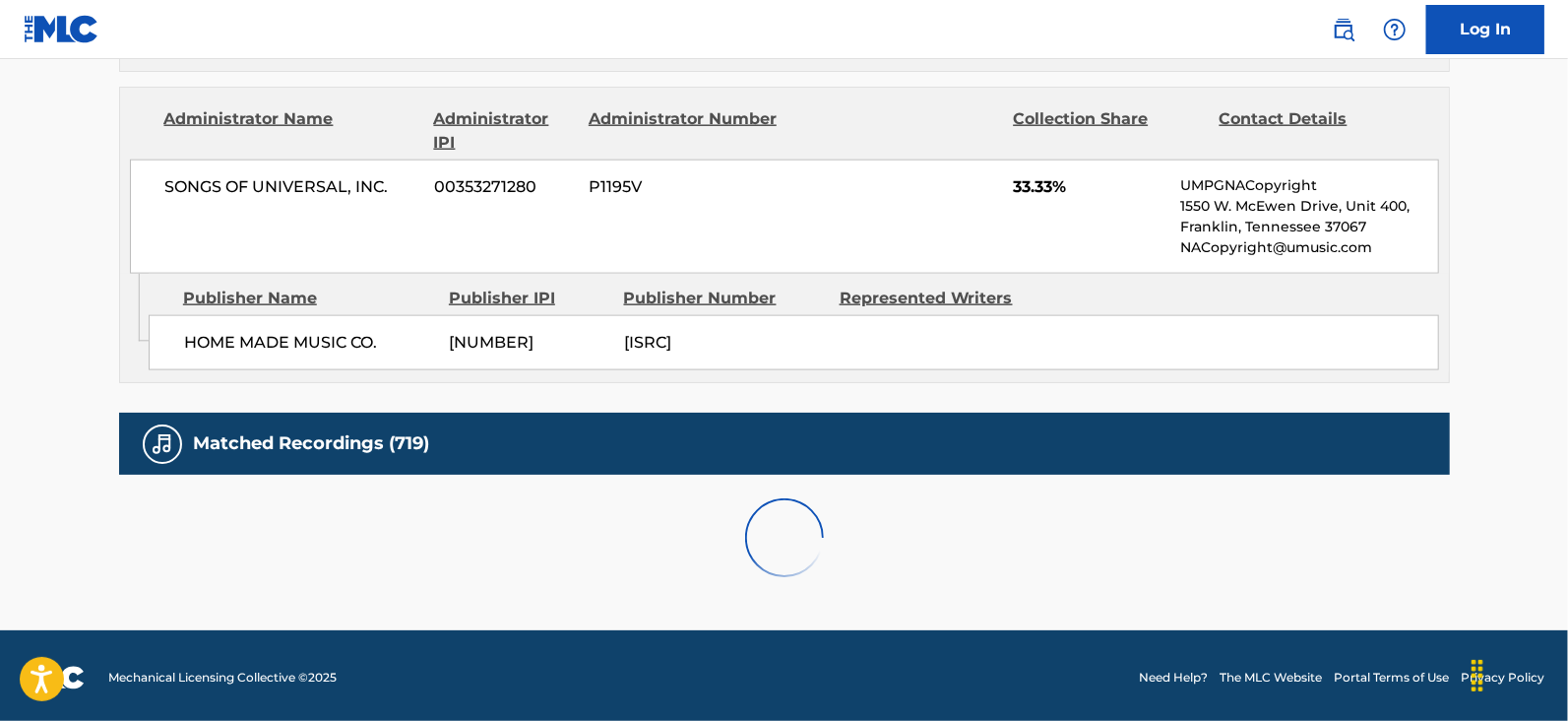 scroll, scrollTop: 2047, scrollLeft: 0, axis: vertical 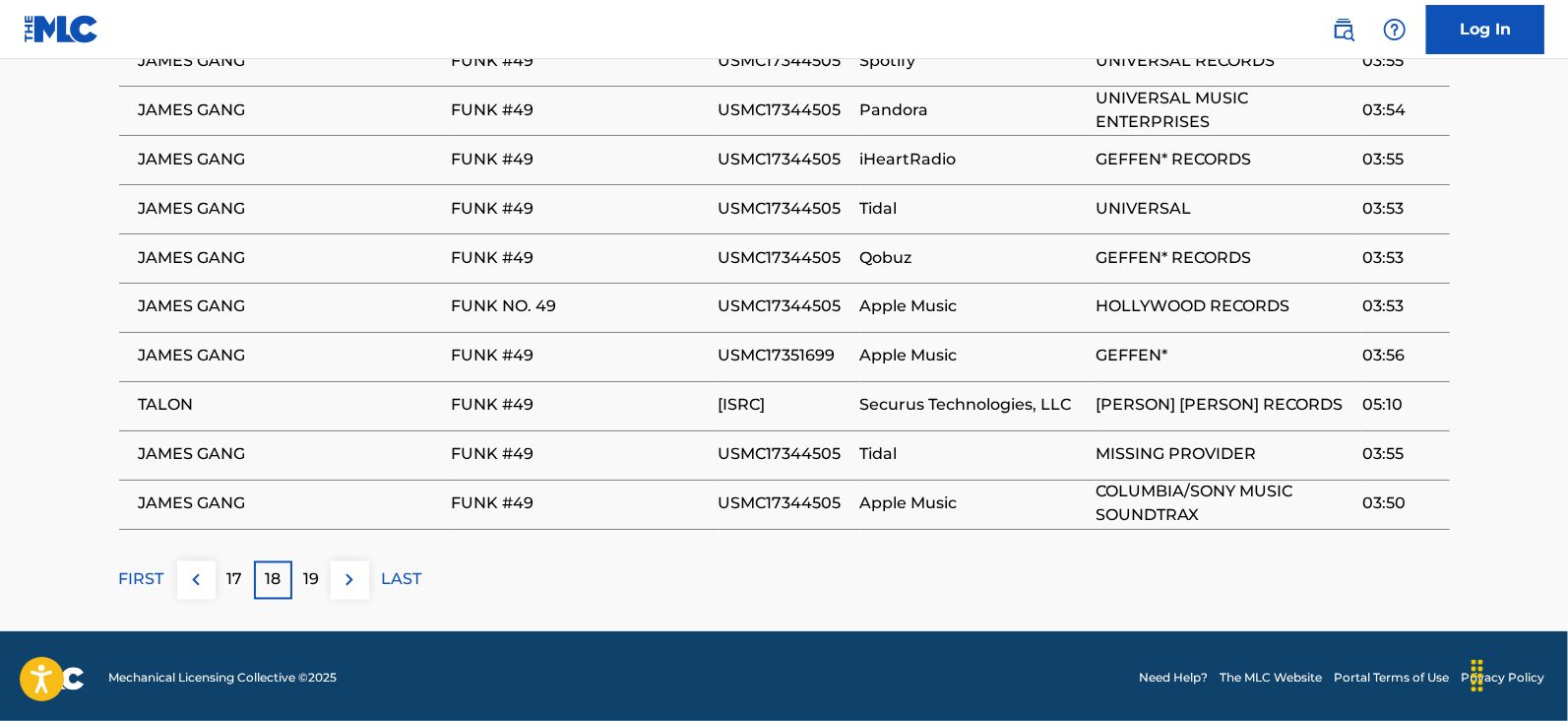click on "19" at bounding box center [311, 580] 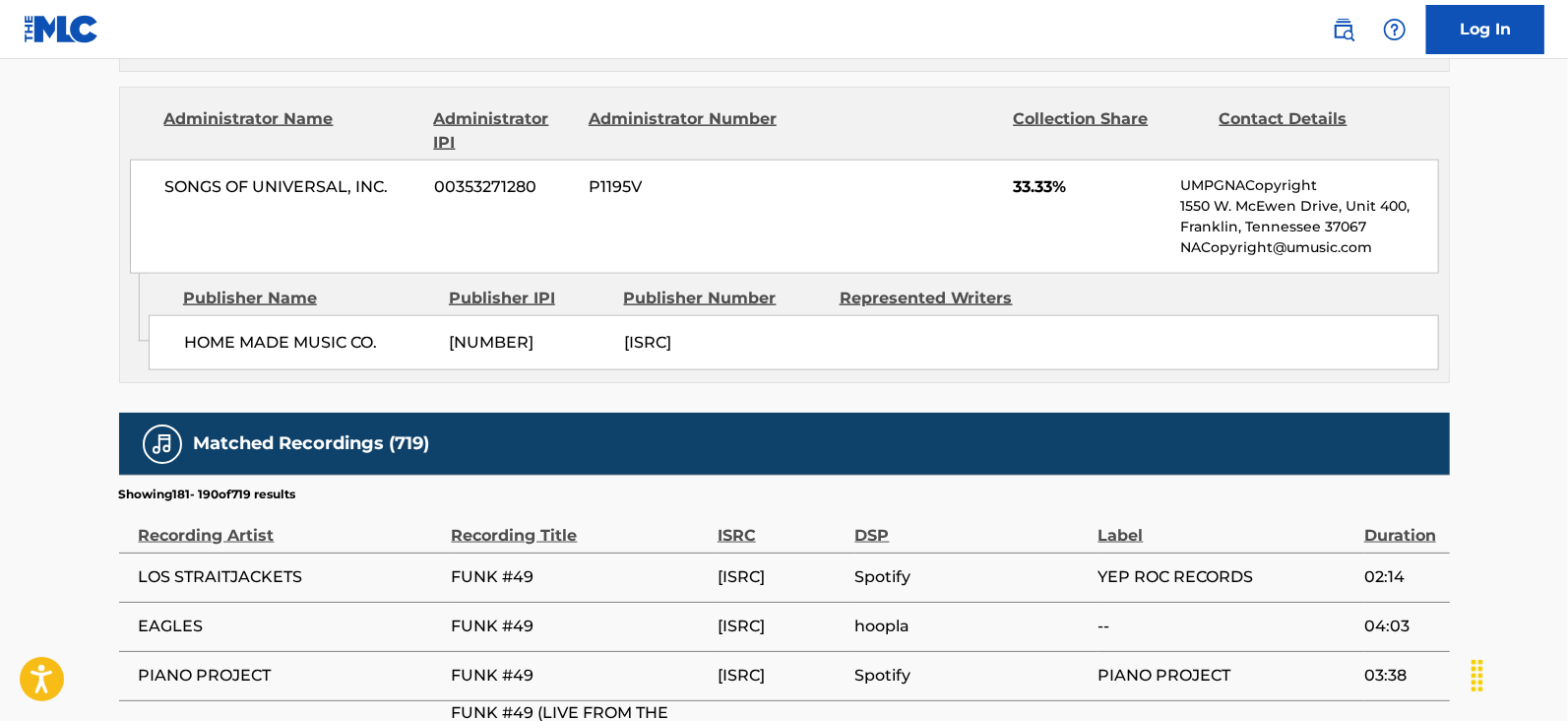 scroll, scrollTop: 2187, scrollLeft: 0, axis: vertical 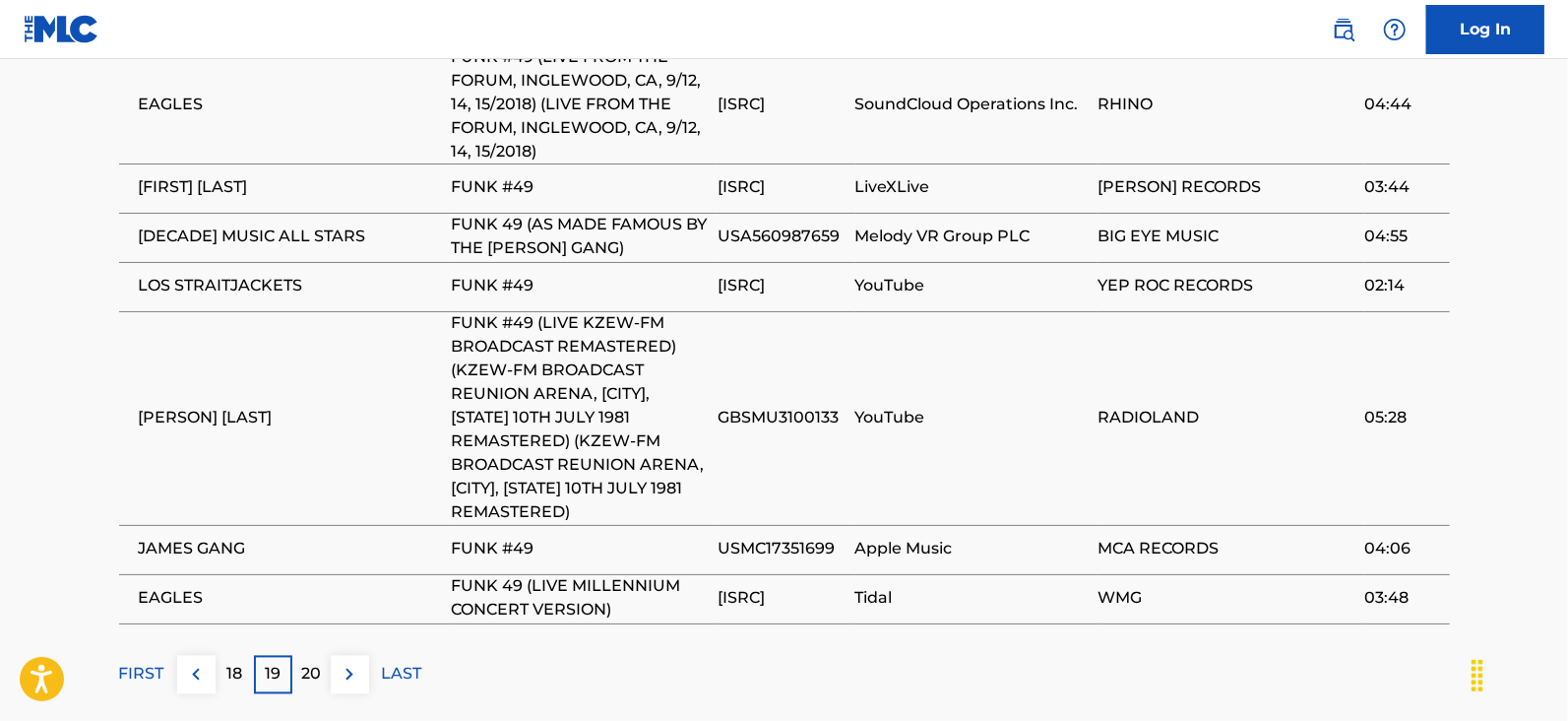 click on "20" at bounding box center [311, 675] 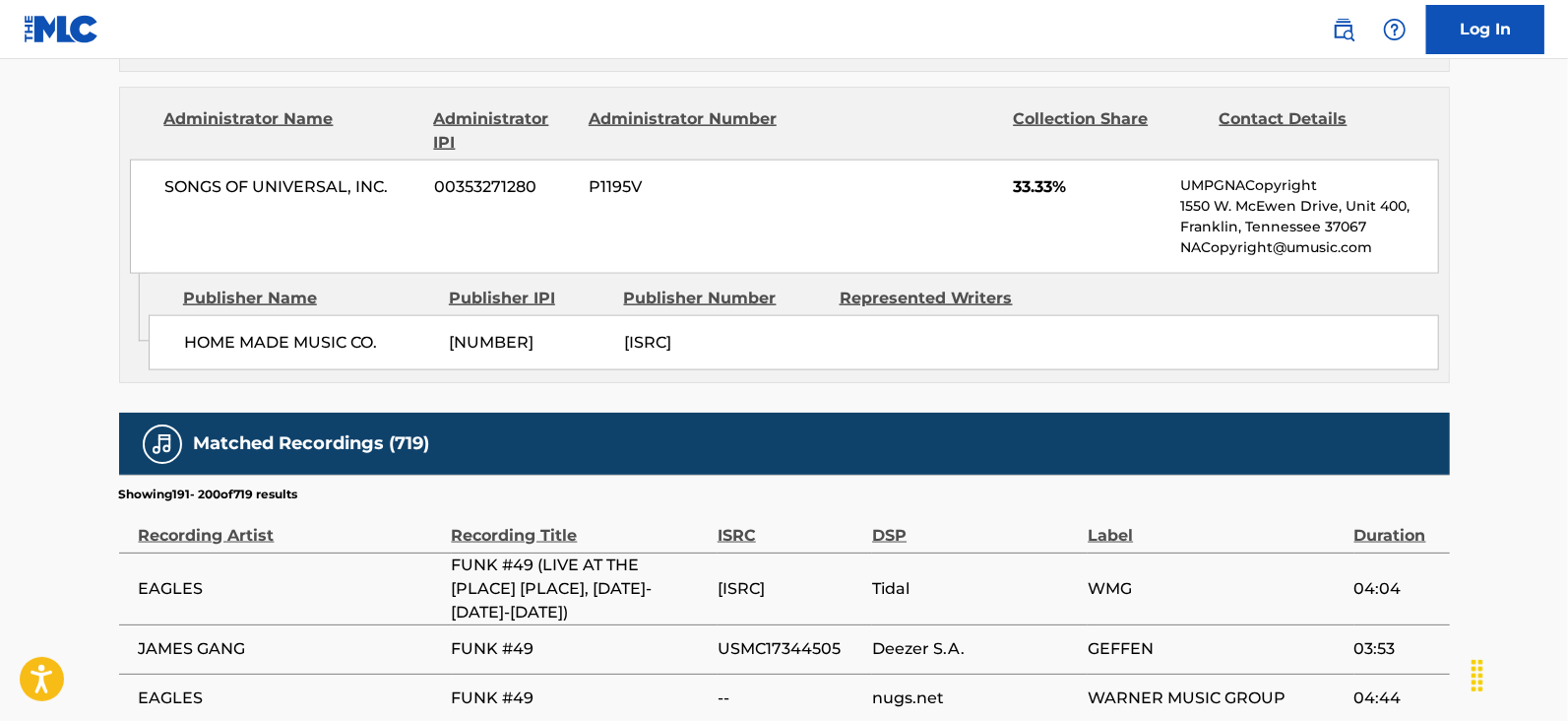 scroll, scrollTop: 2047, scrollLeft: 0, axis: vertical 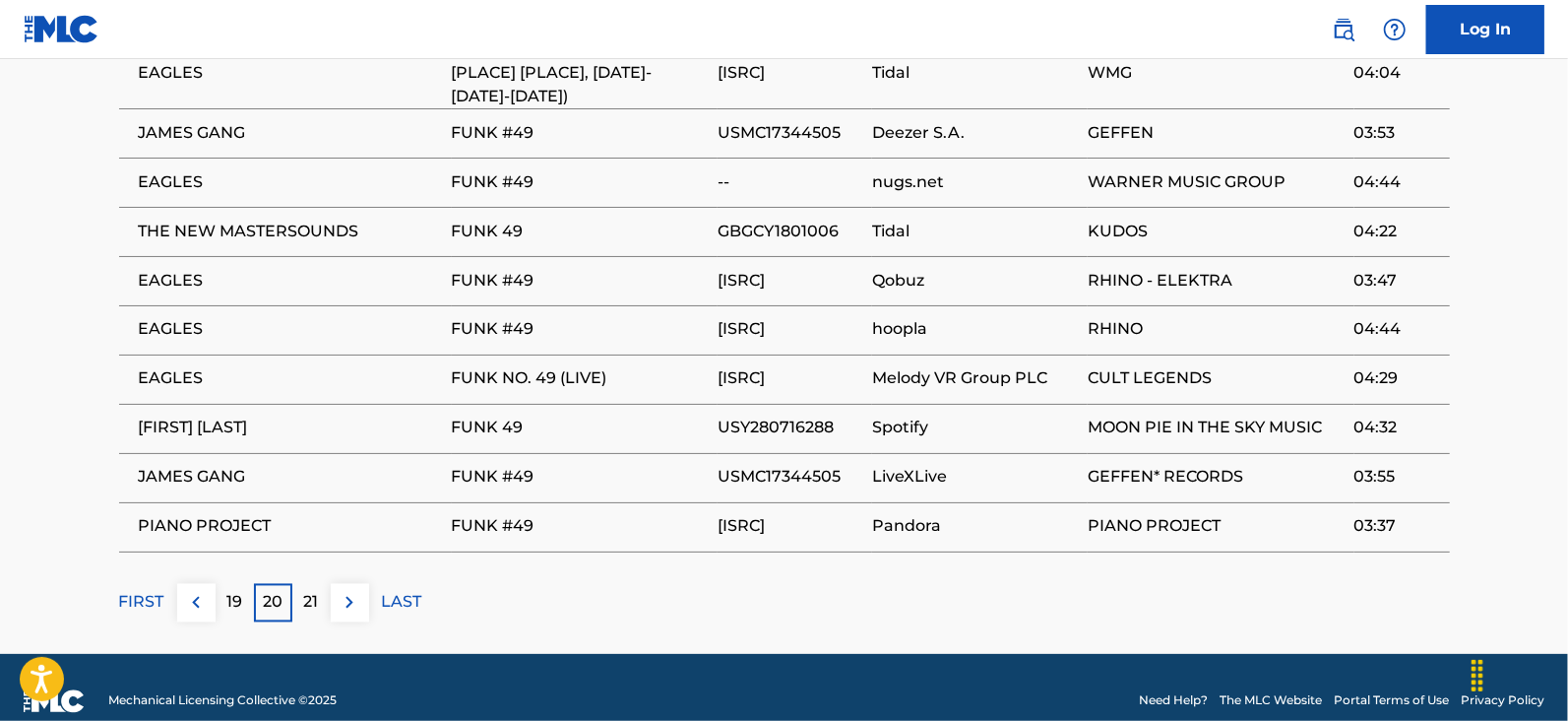 click on "21" at bounding box center (311, 603) 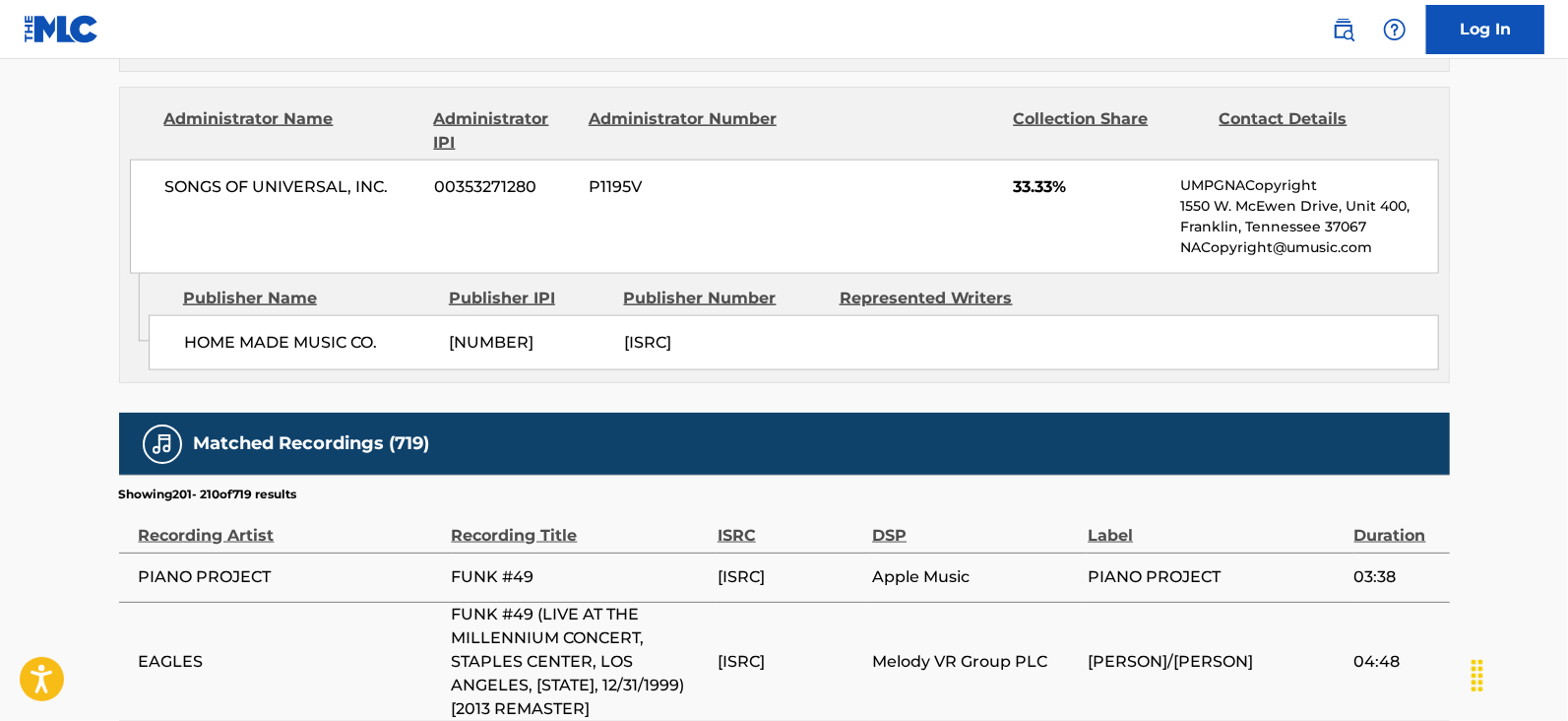 scroll, scrollTop: 2138, scrollLeft: 0, axis: vertical 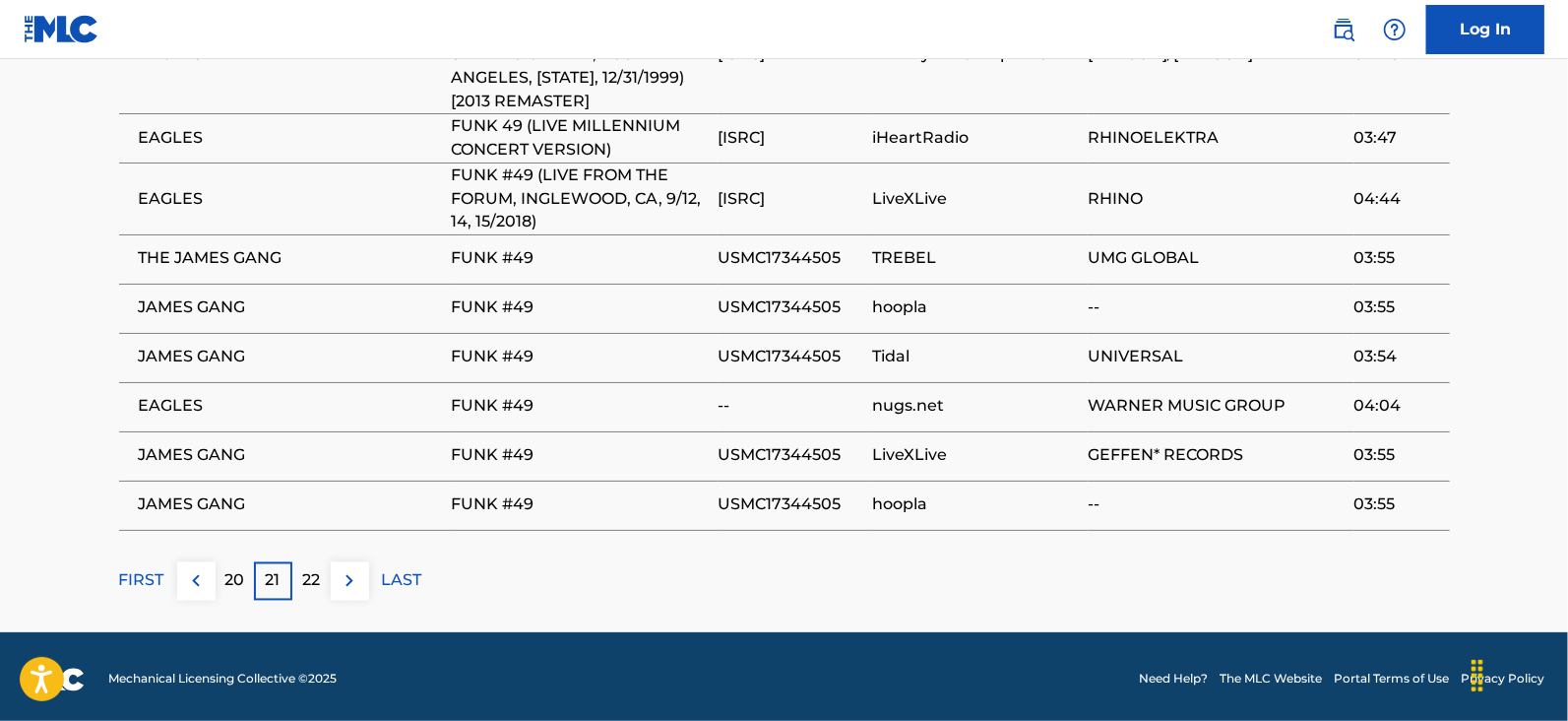 click on "22" at bounding box center [311, 581] 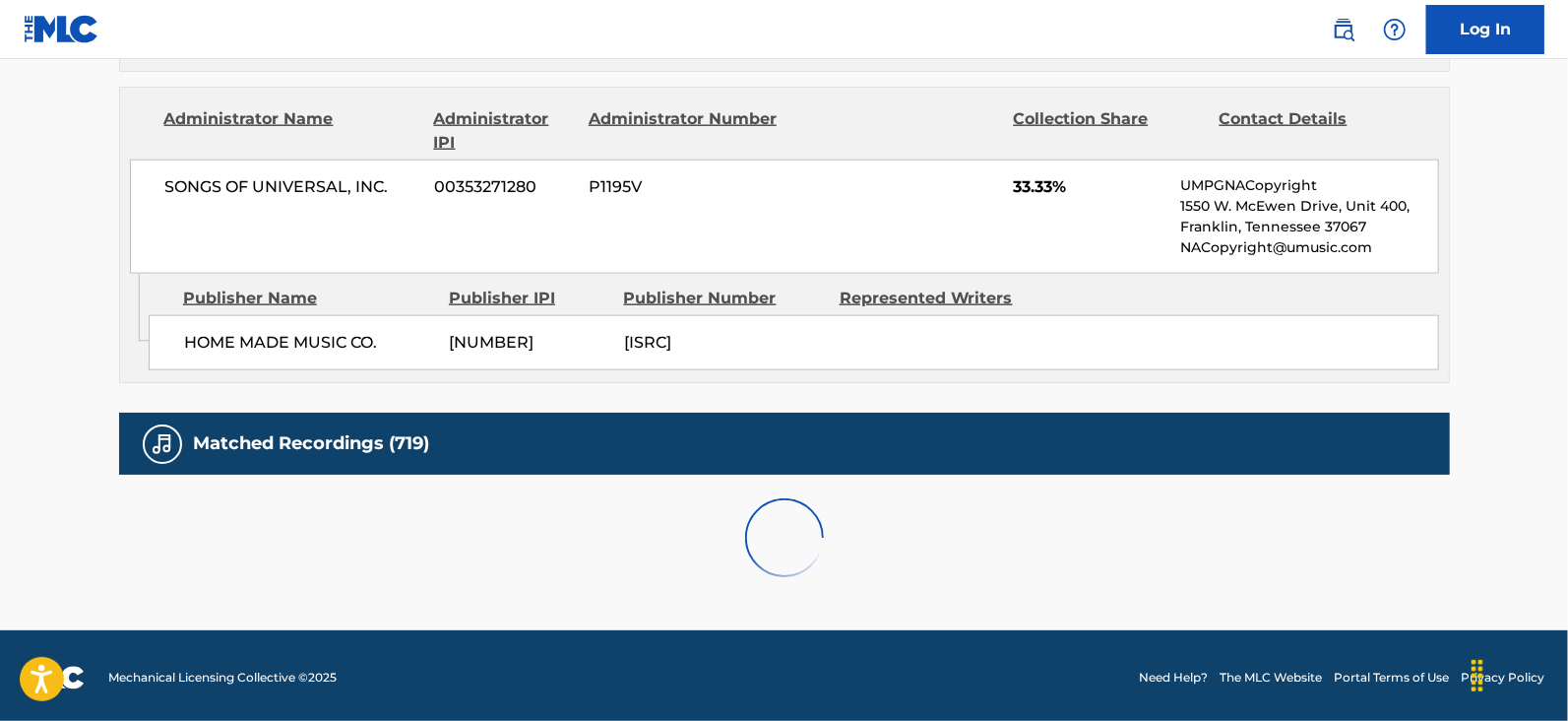 scroll, scrollTop: 2047, scrollLeft: 0, axis: vertical 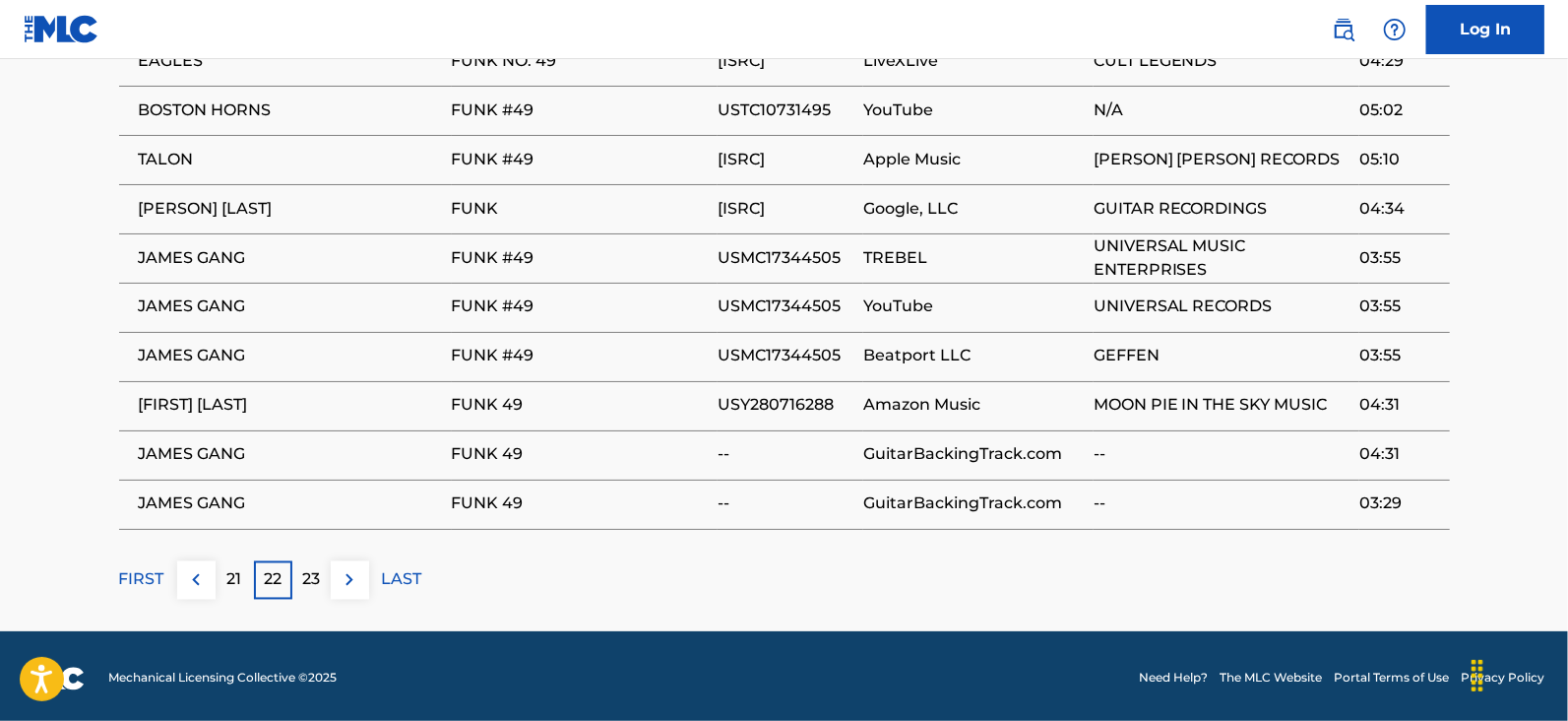 click on "23" at bounding box center (311, 580) 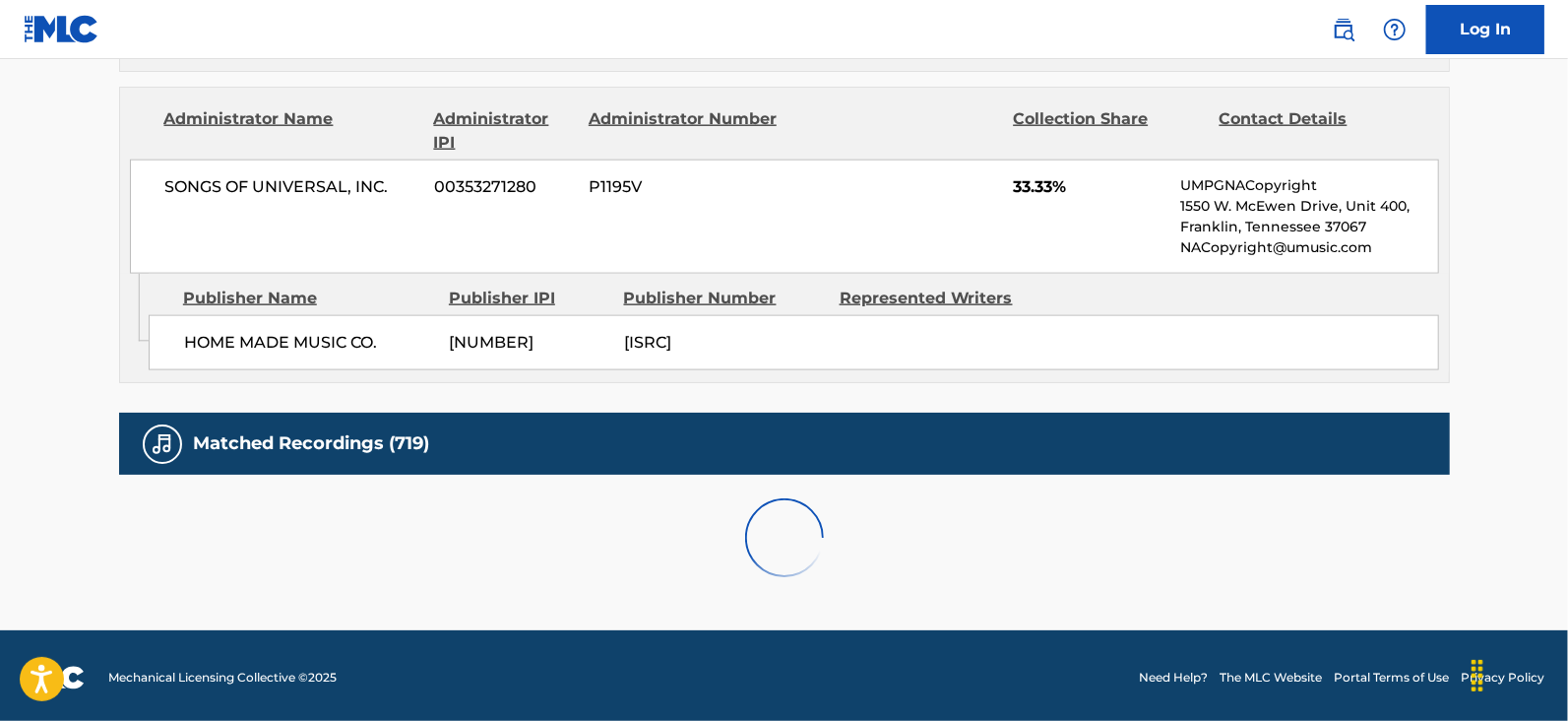 scroll, scrollTop: 2092, scrollLeft: 0, axis: vertical 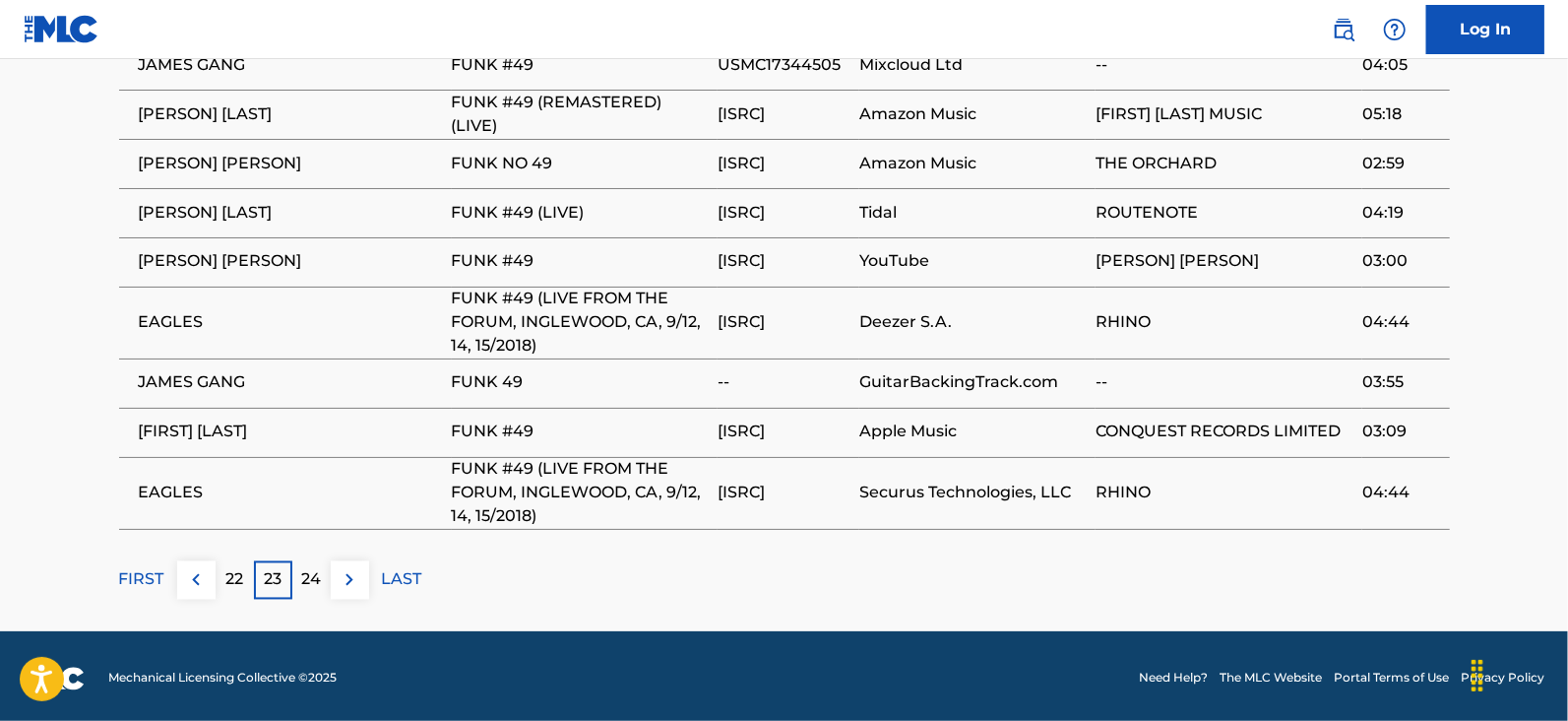 click on "24" at bounding box center (311, 580) 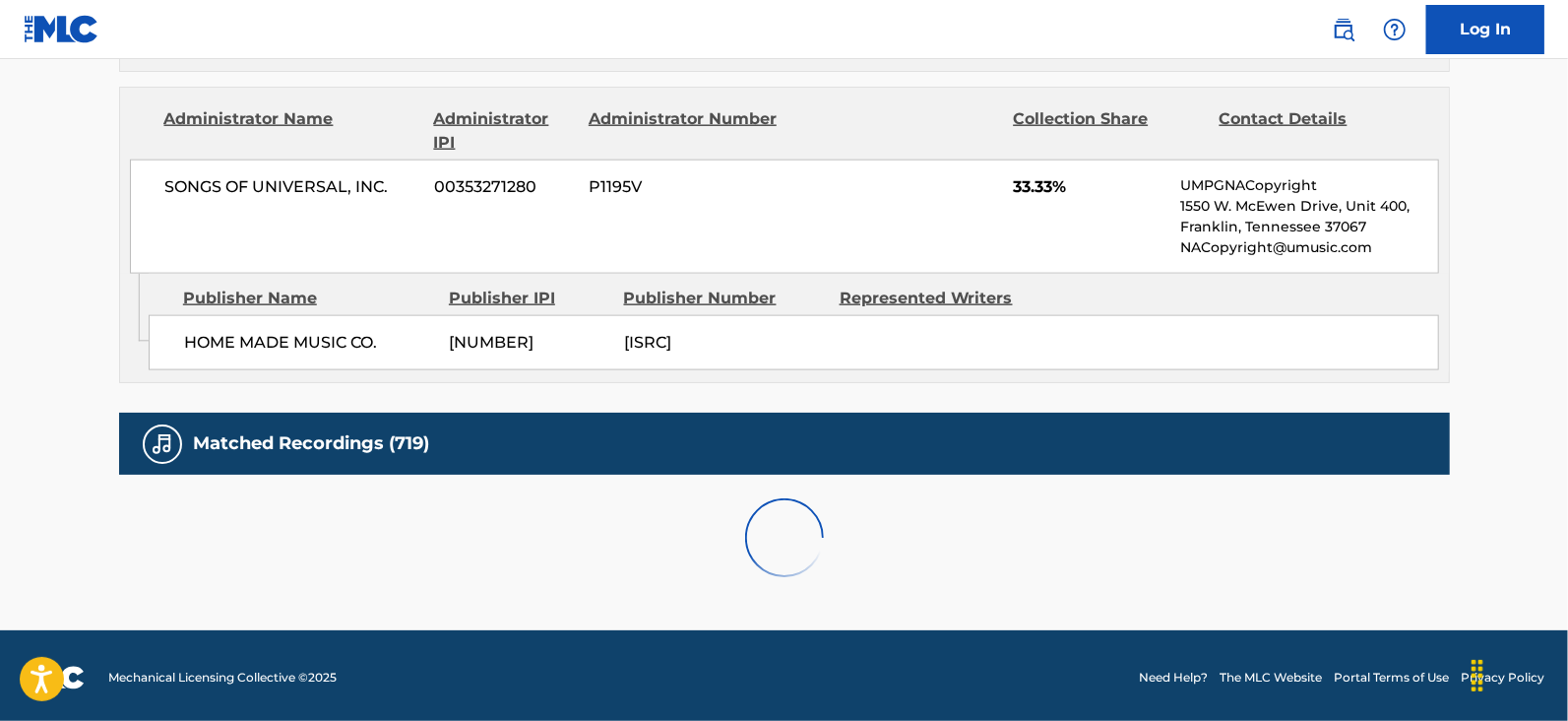 scroll, scrollTop: 2115, scrollLeft: 0, axis: vertical 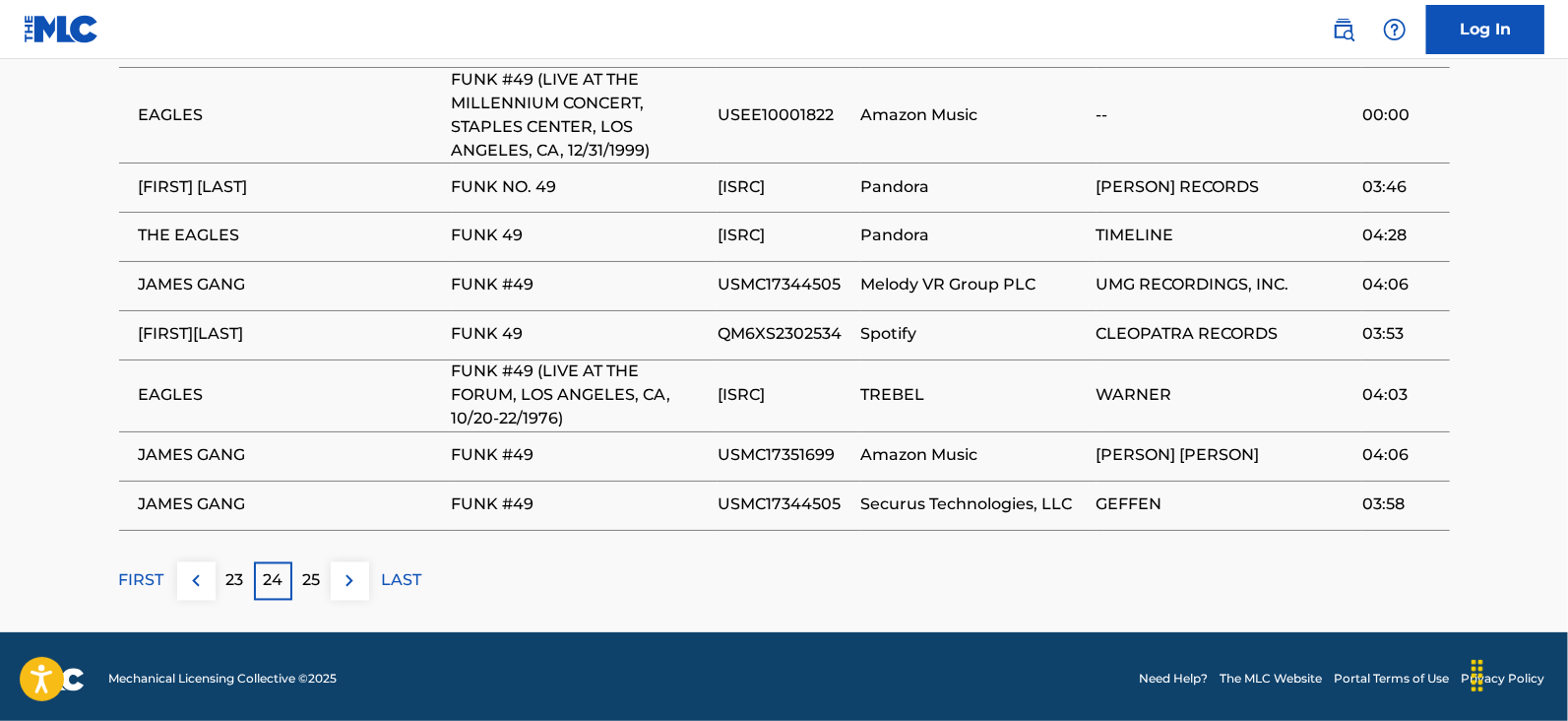 click on "25" at bounding box center (311, 581) 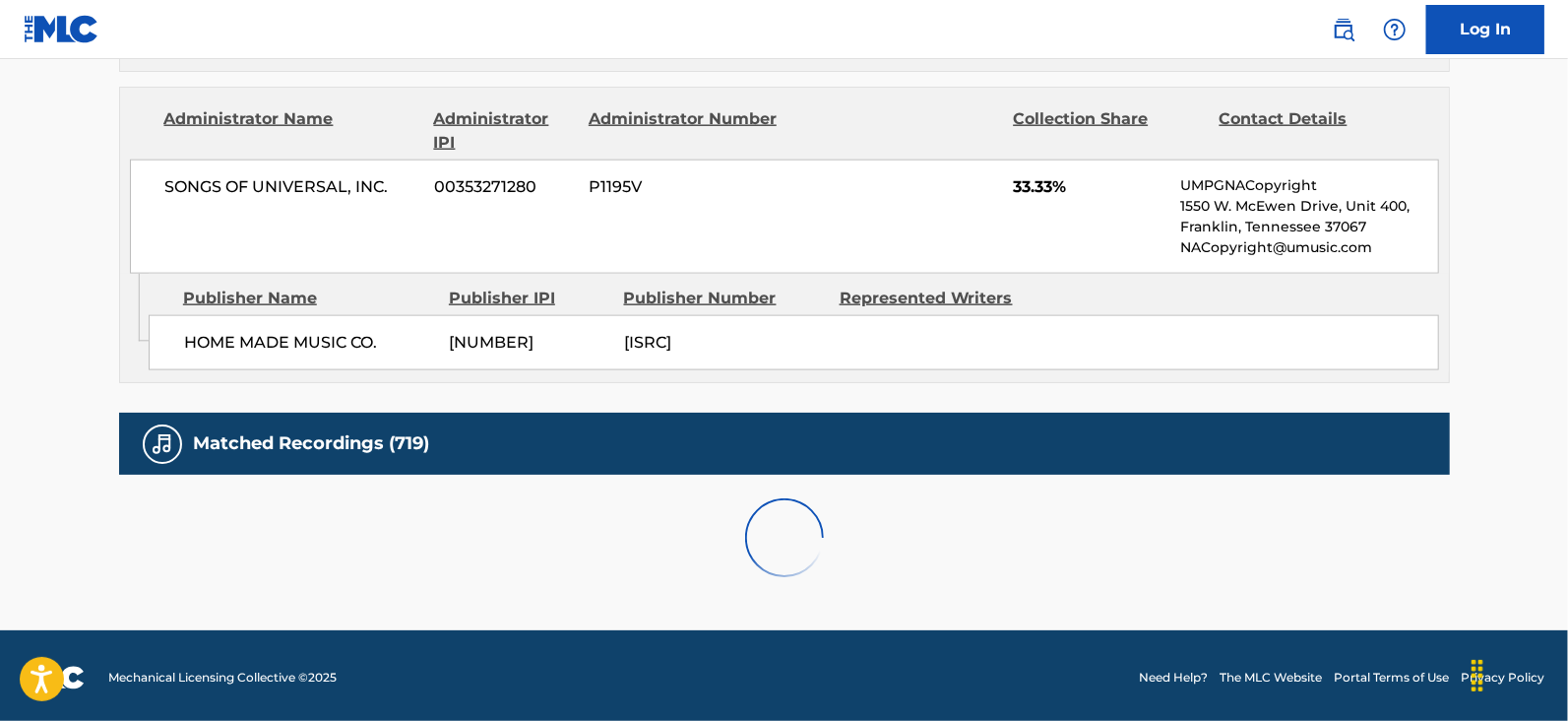 scroll, scrollTop: 2138, scrollLeft: 0, axis: vertical 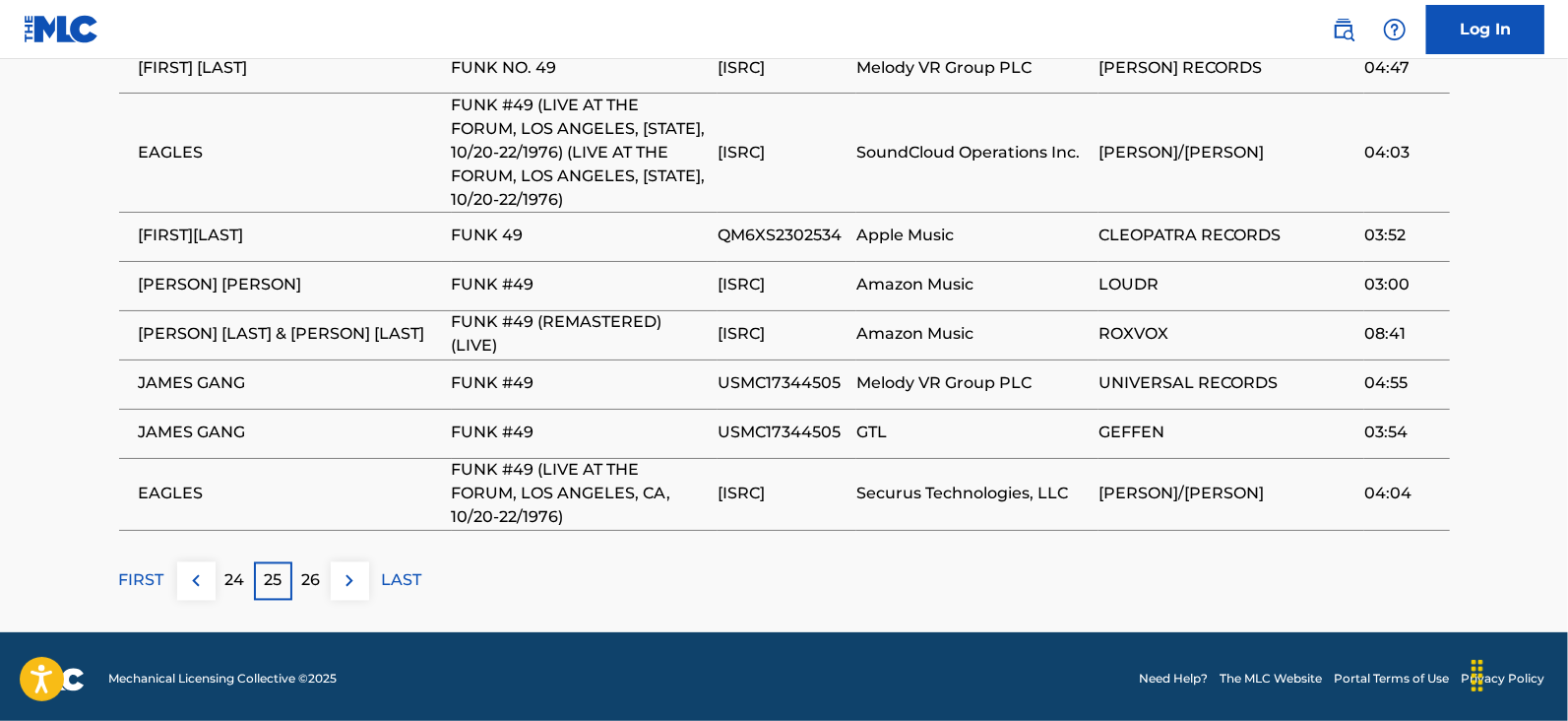 click on "26" at bounding box center [311, 581] 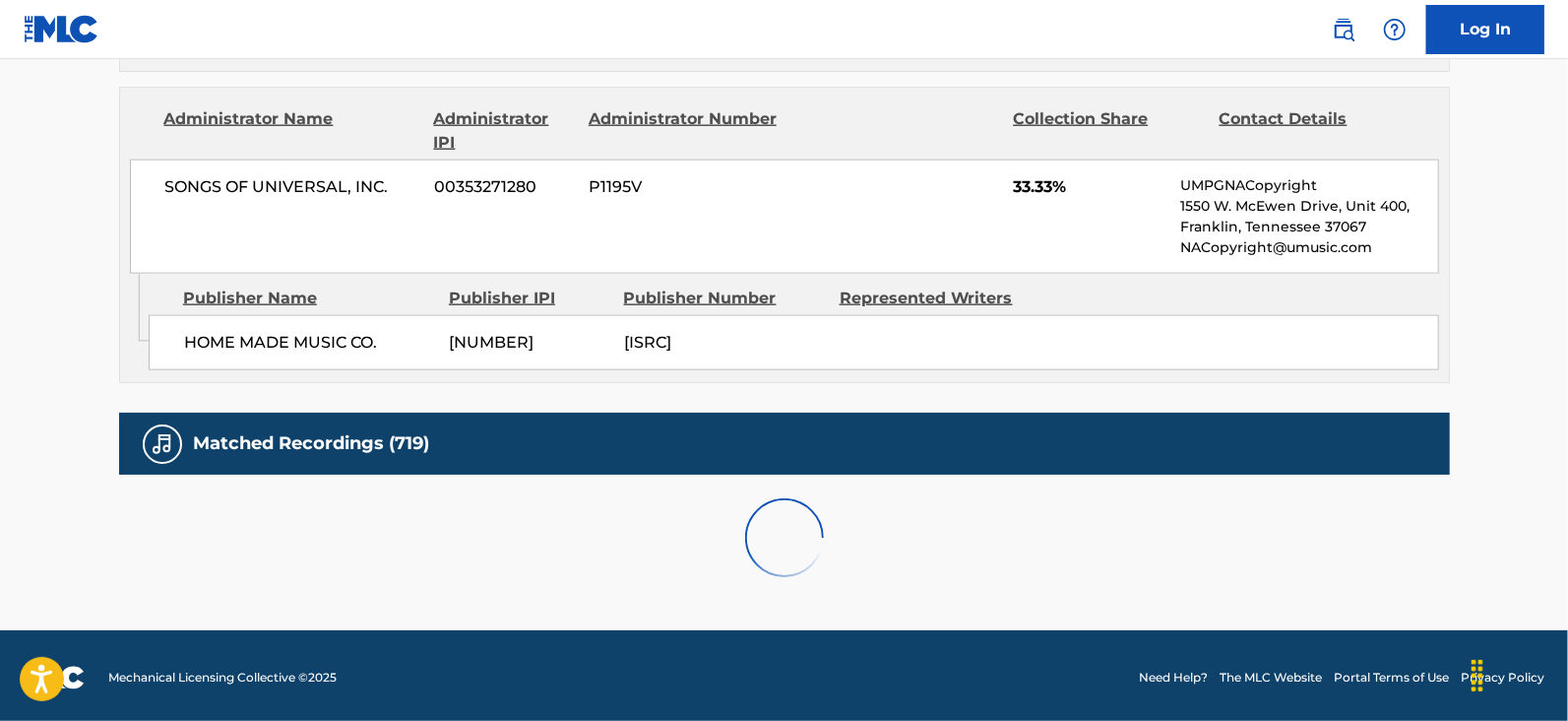 scroll, scrollTop: 2162, scrollLeft: 0, axis: vertical 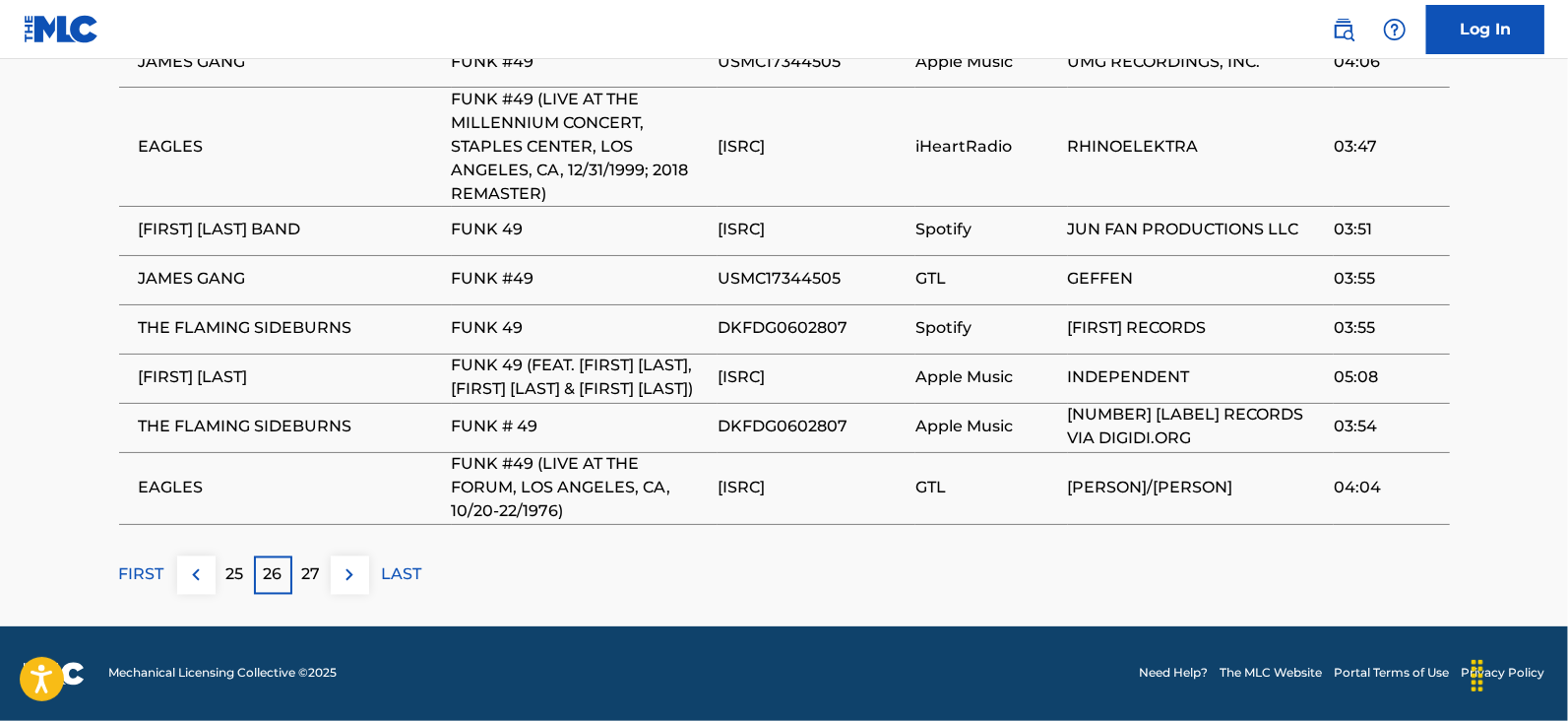 click on "27" at bounding box center (311, 575) 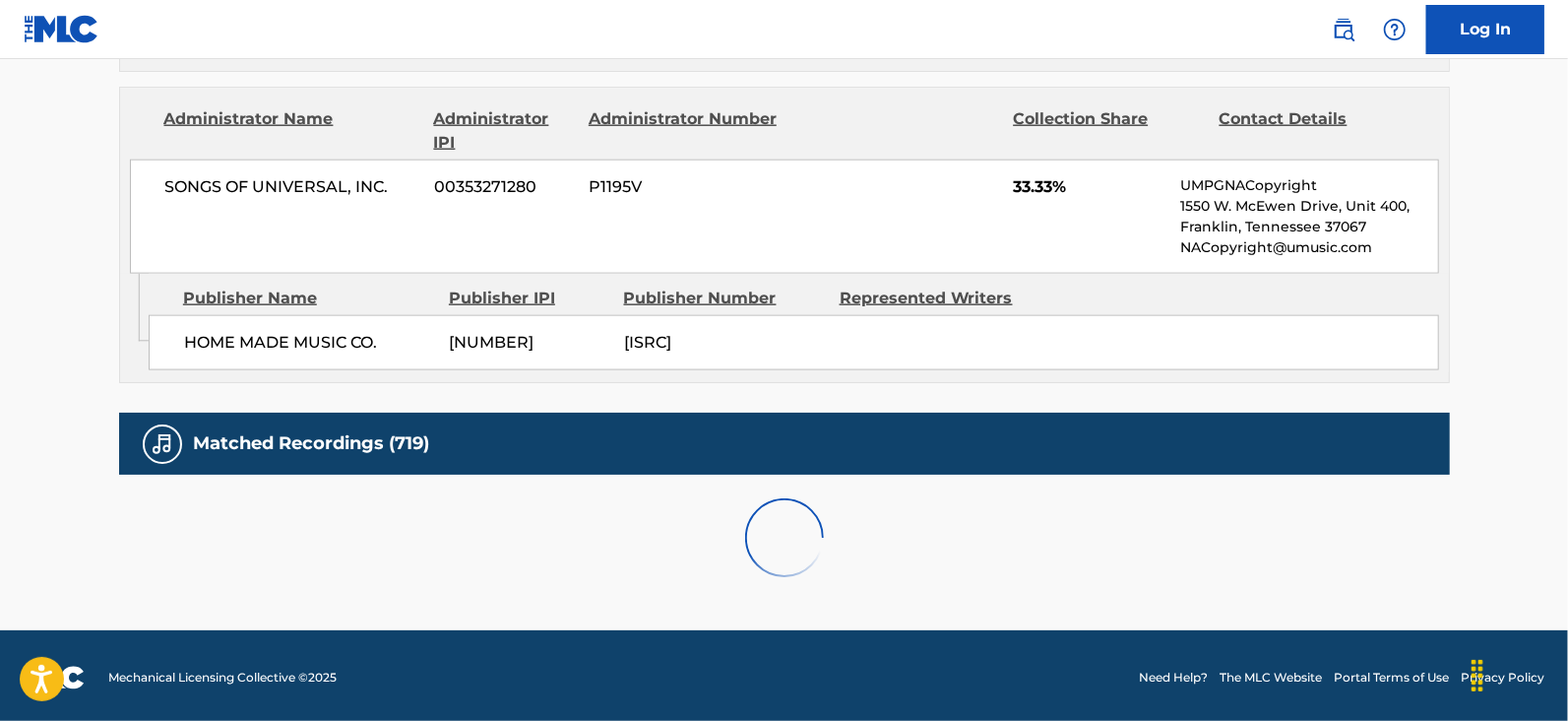 scroll, scrollTop: 2047, scrollLeft: 0, axis: vertical 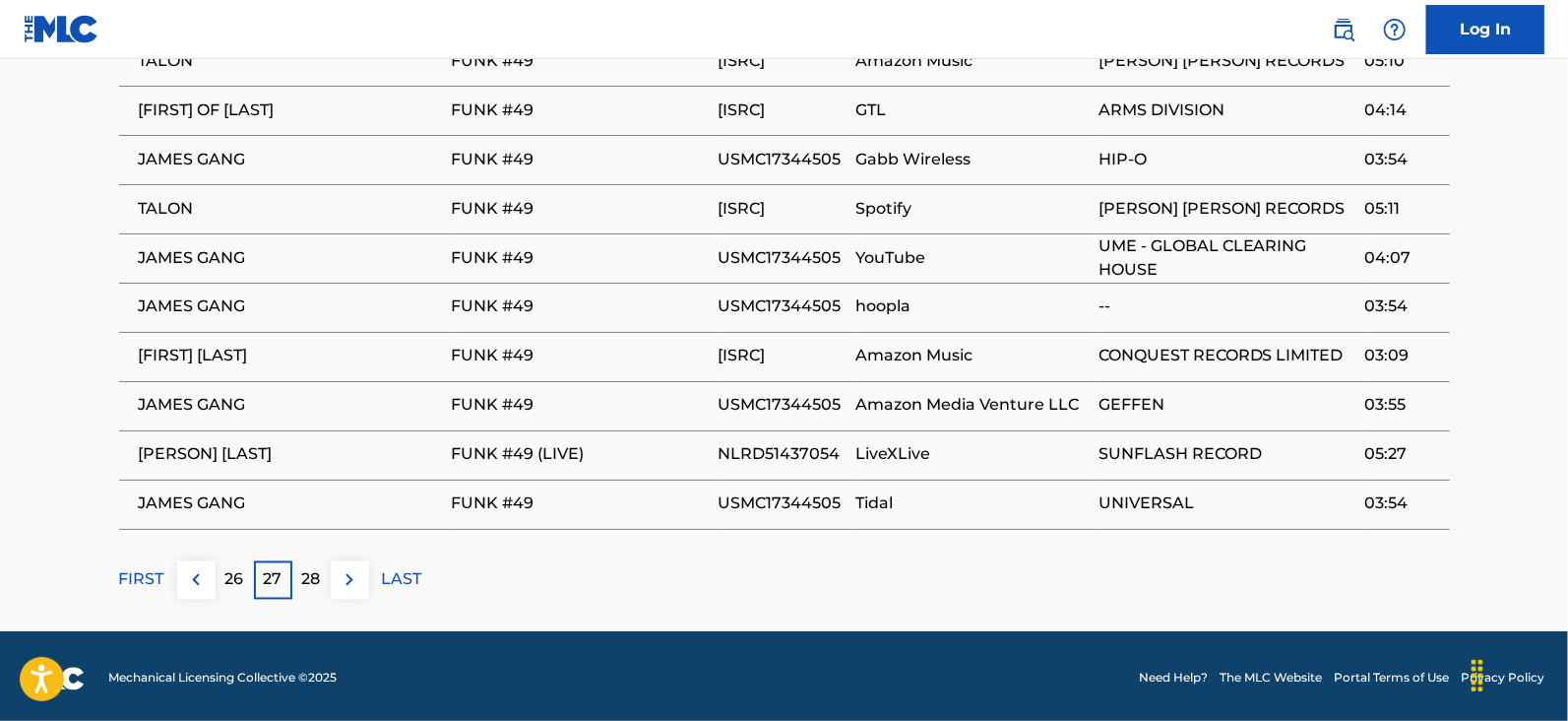 click on "28" at bounding box center (311, 580) 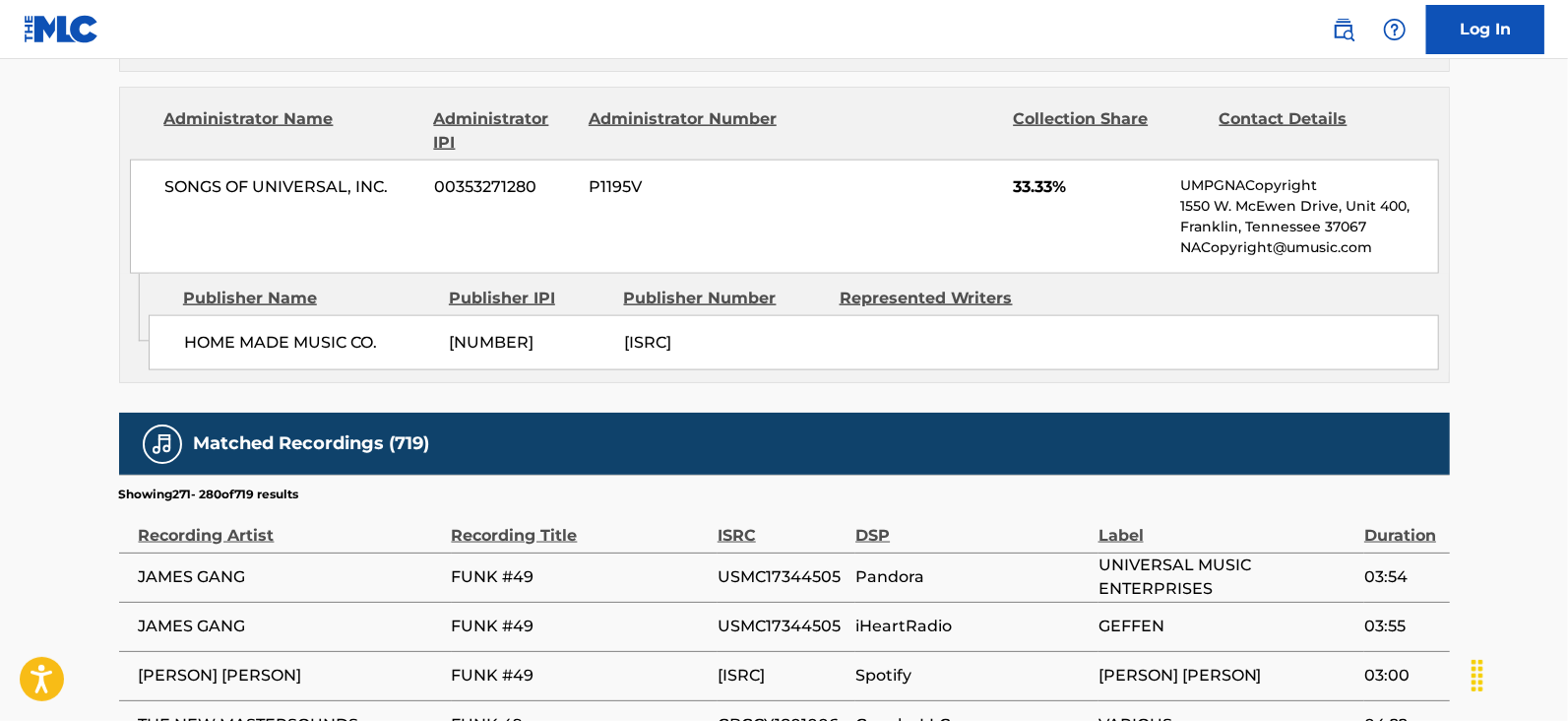 scroll, scrollTop: 2068, scrollLeft: 0, axis: vertical 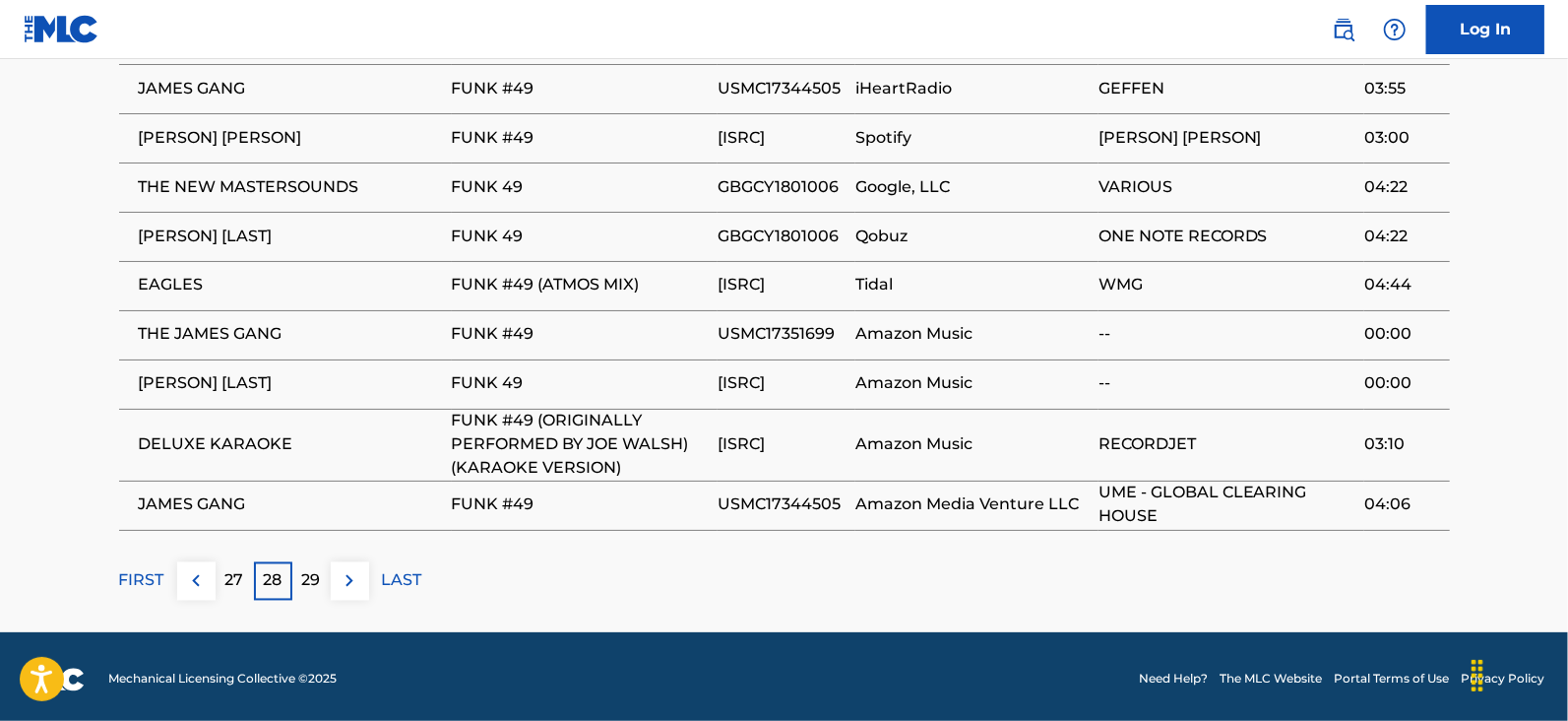 click on "29" at bounding box center (311, 581) 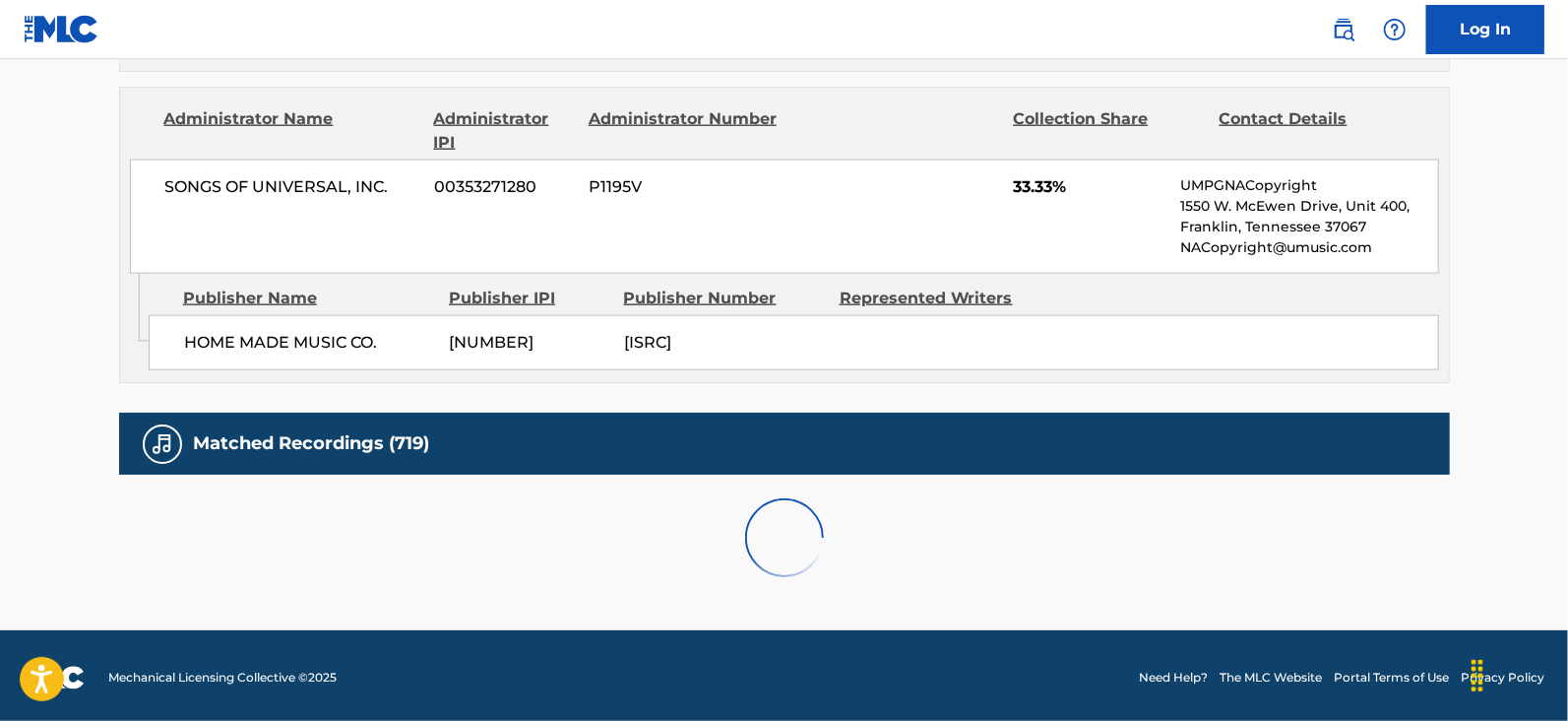 scroll, scrollTop: 2187, scrollLeft: 0, axis: vertical 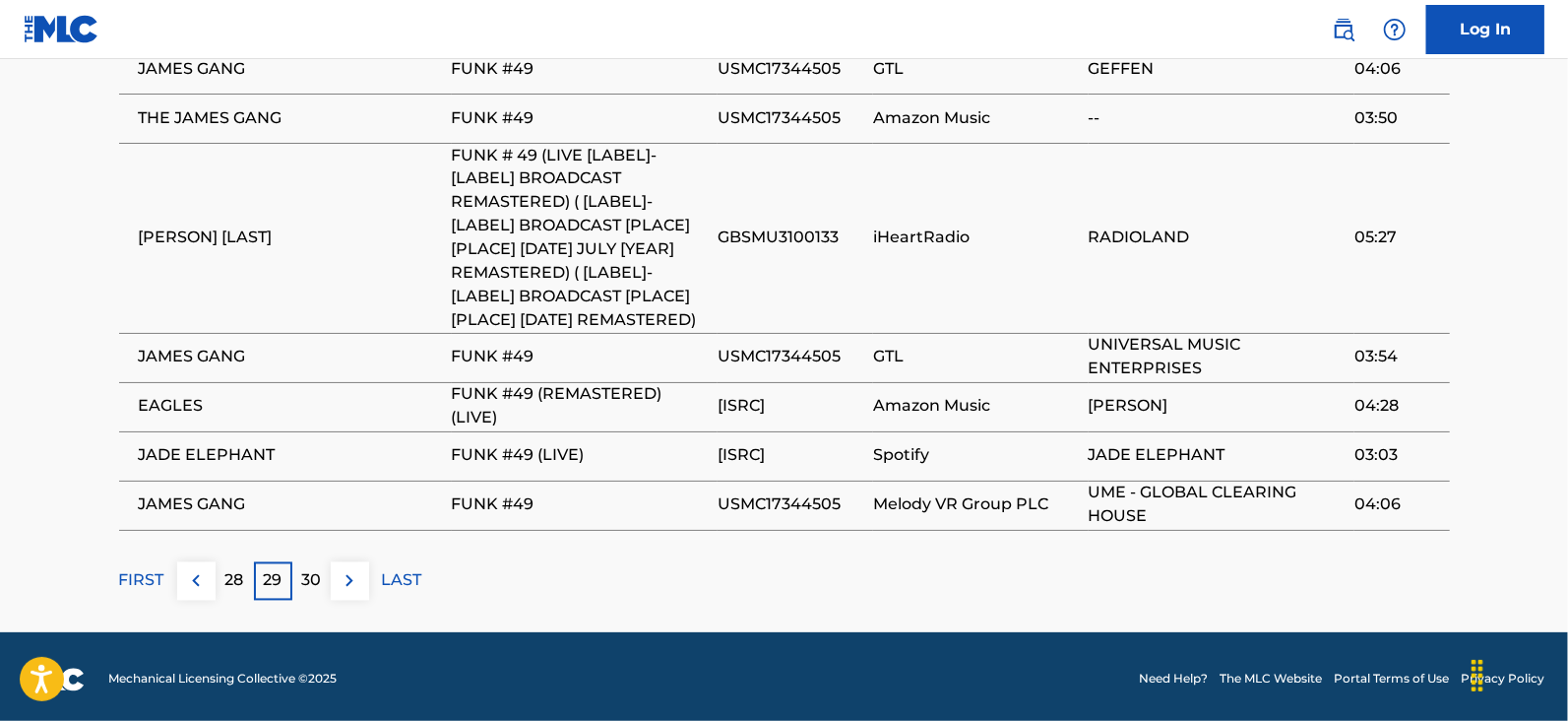 click on "30" at bounding box center [311, 581] 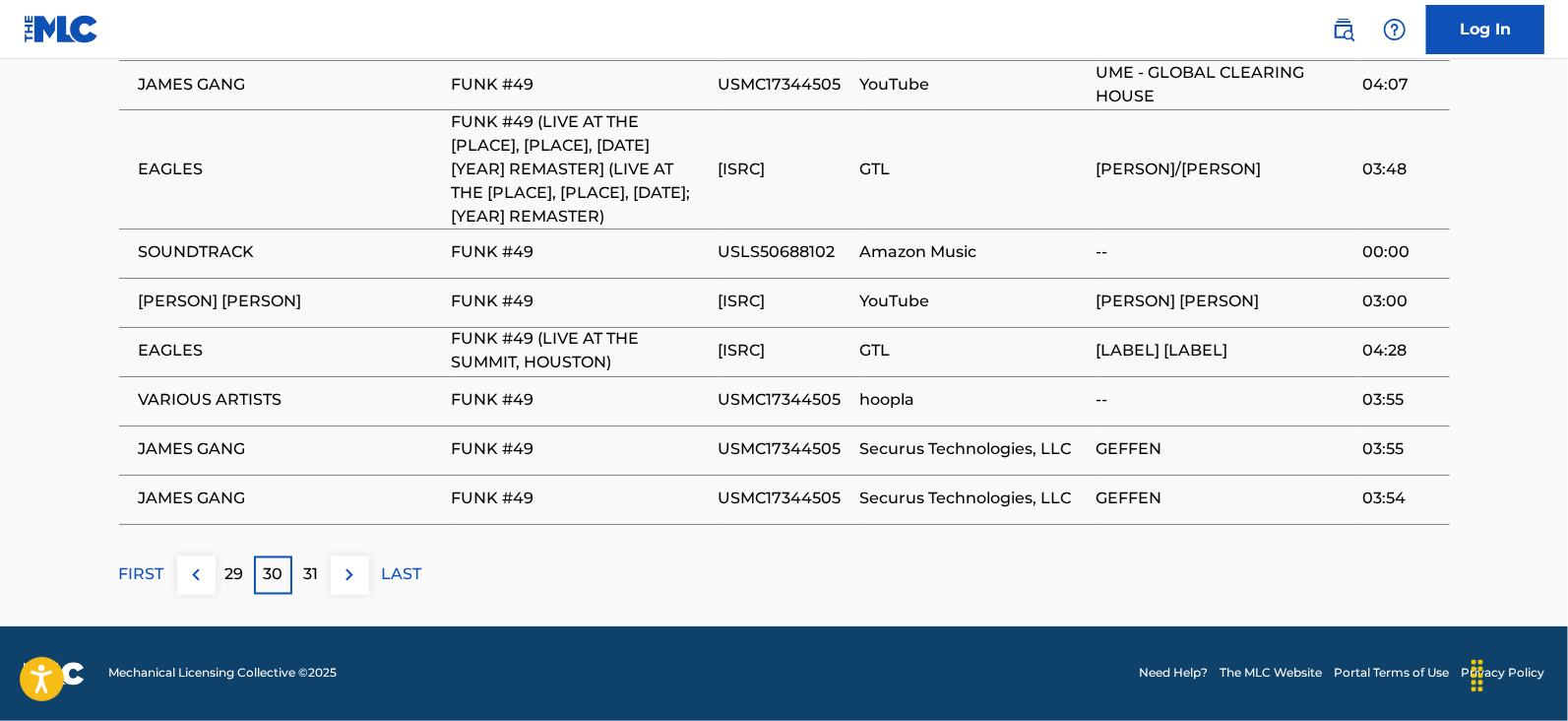 click on "31" at bounding box center (311, 575) 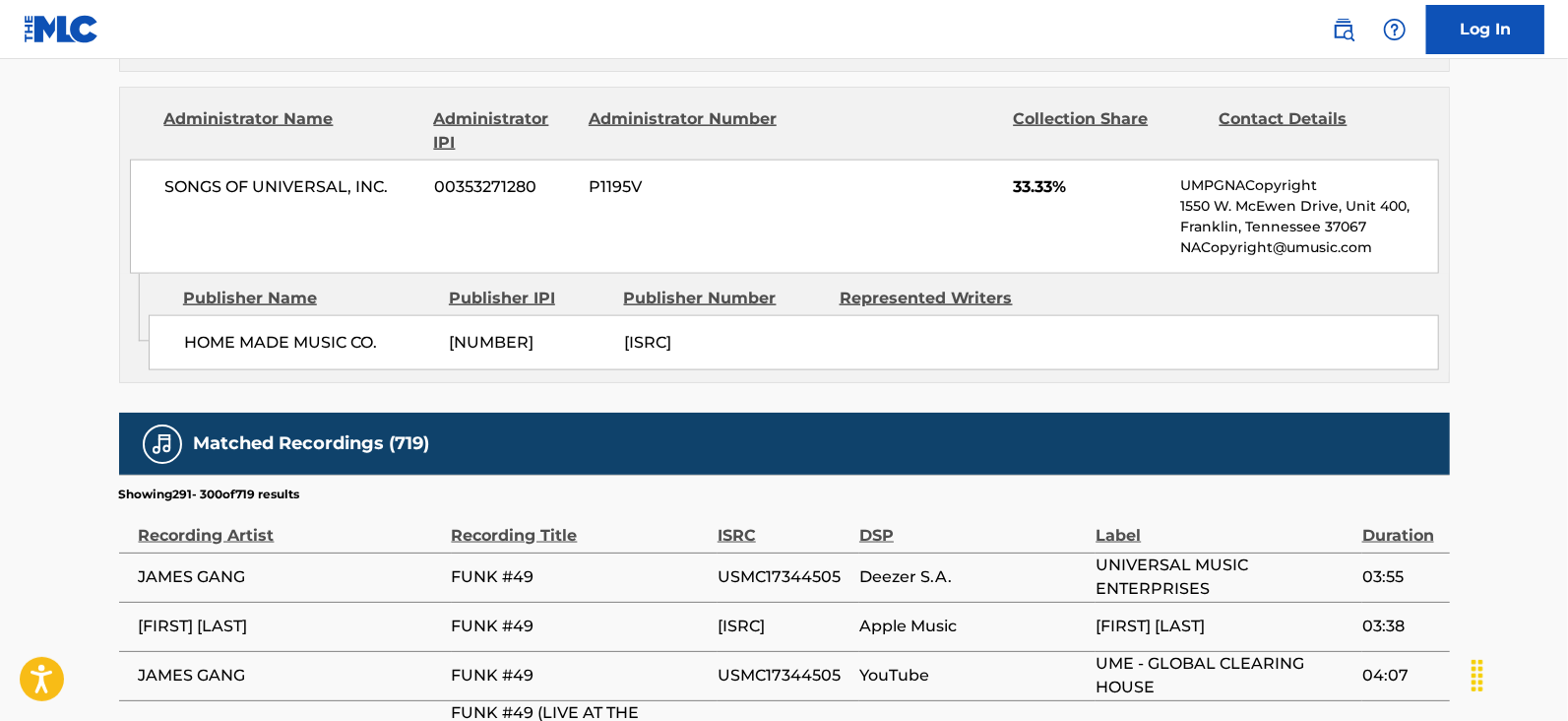 scroll, scrollTop: 2068, scrollLeft: 0, axis: vertical 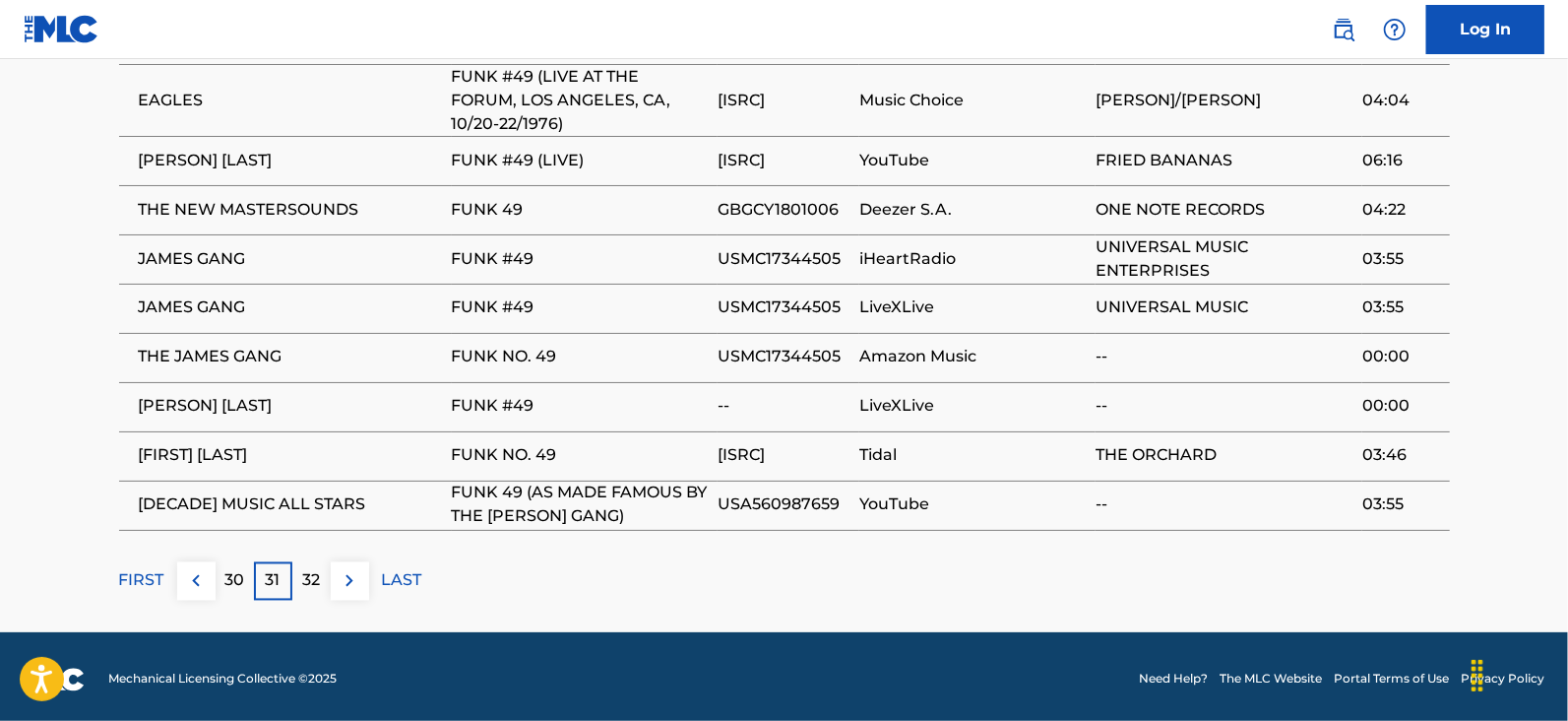 click on "31" at bounding box center [273, 581] 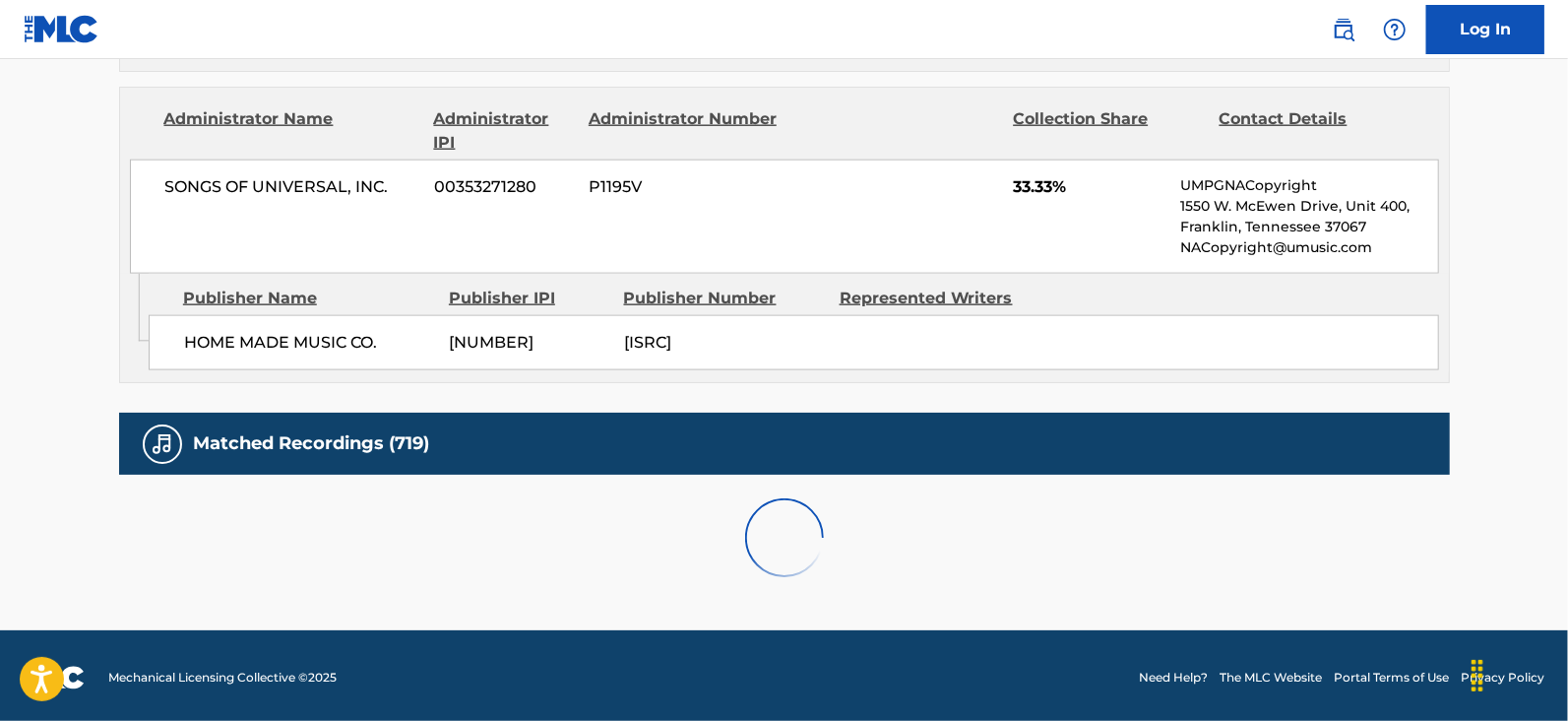 scroll, scrollTop: 2068, scrollLeft: 0, axis: vertical 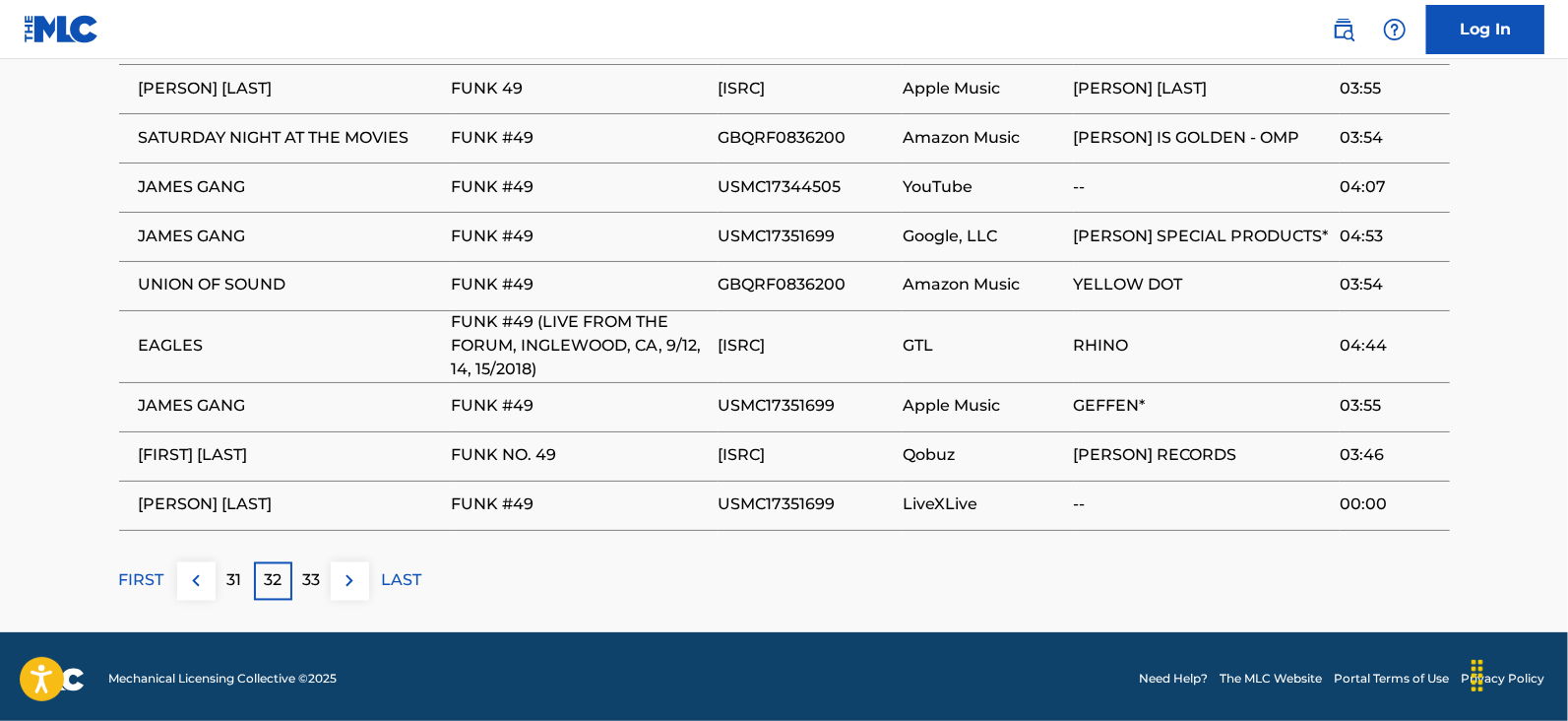 click at bounding box center [349, 581] 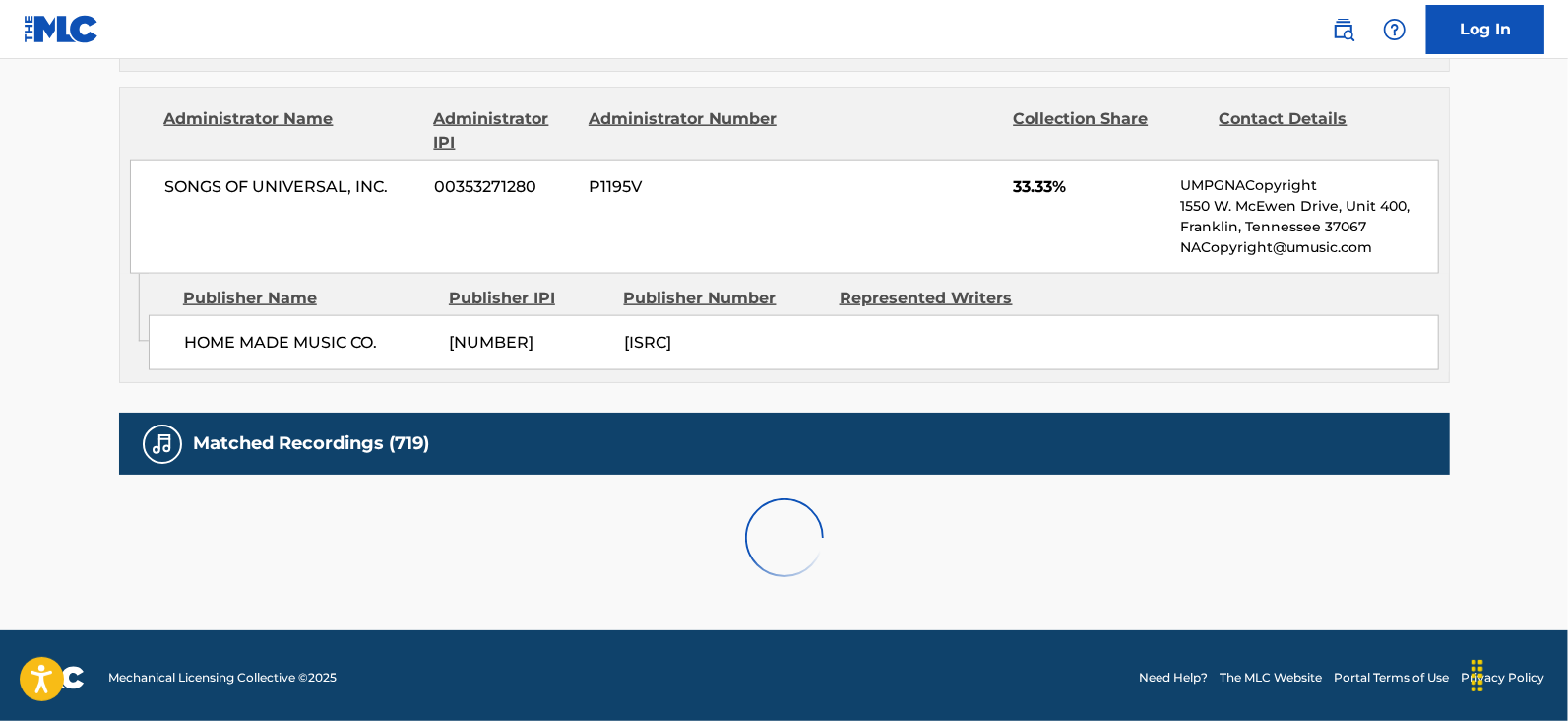 scroll, scrollTop: 2047, scrollLeft: 0, axis: vertical 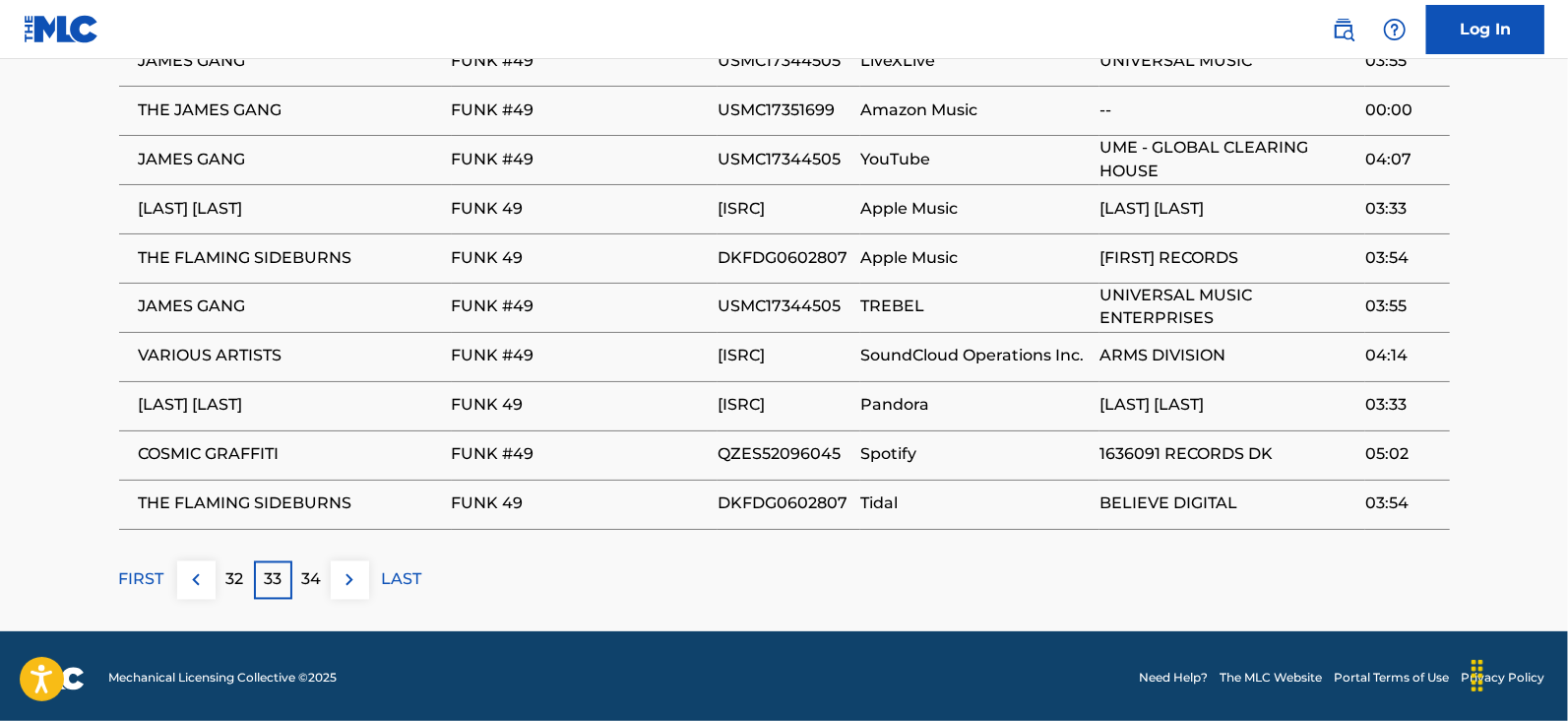 click on "34" at bounding box center [311, 580] 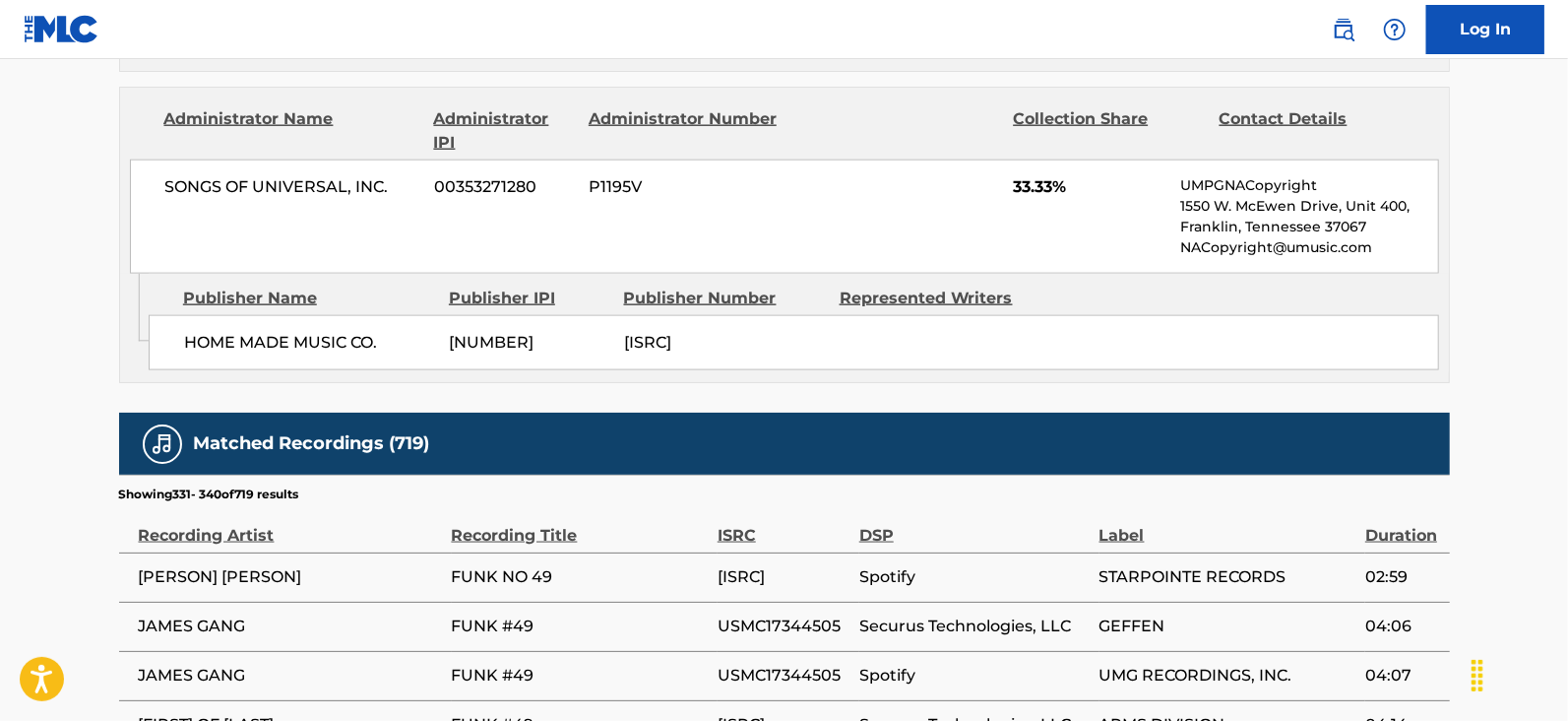 scroll, scrollTop: 2047, scrollLeft: 0, axis: vertical 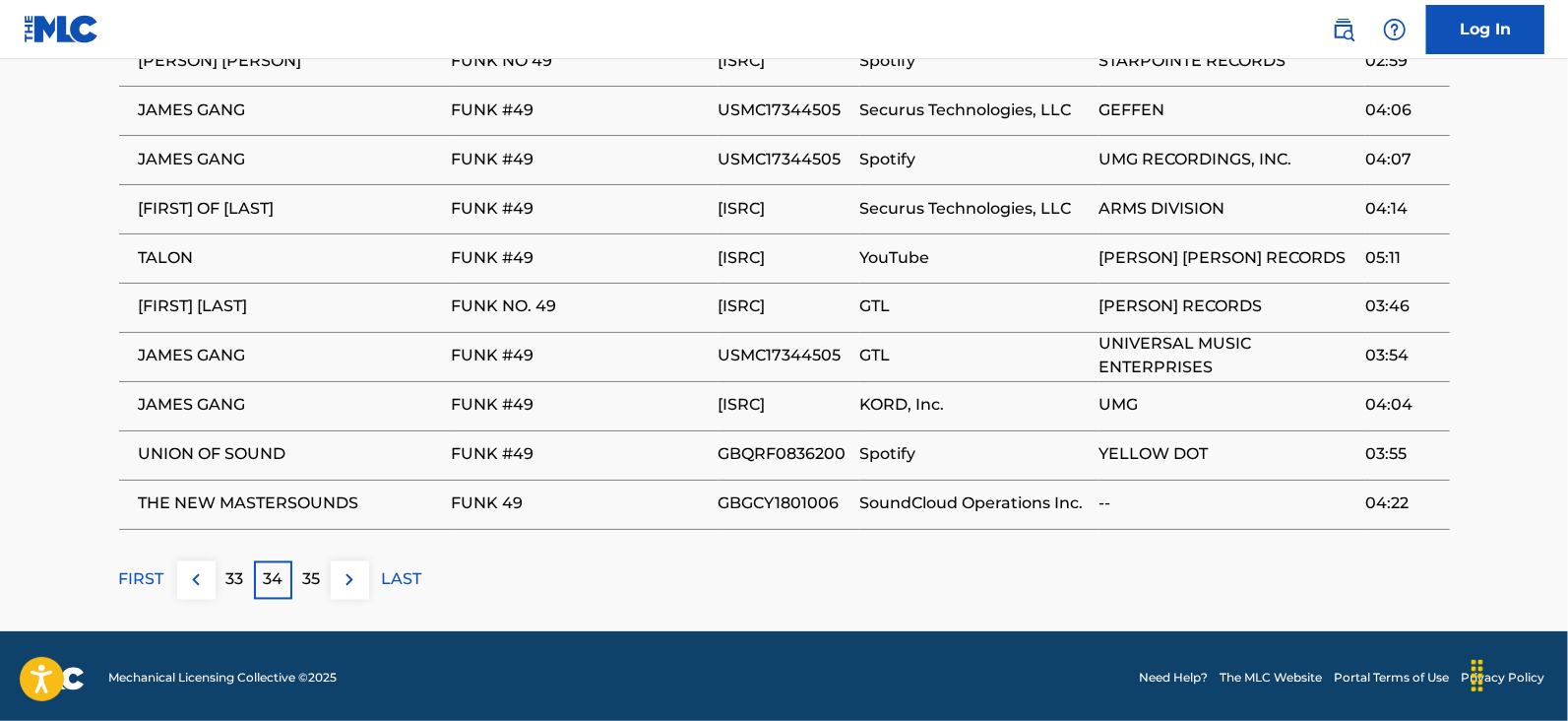 click at bounding box center (349, 580) 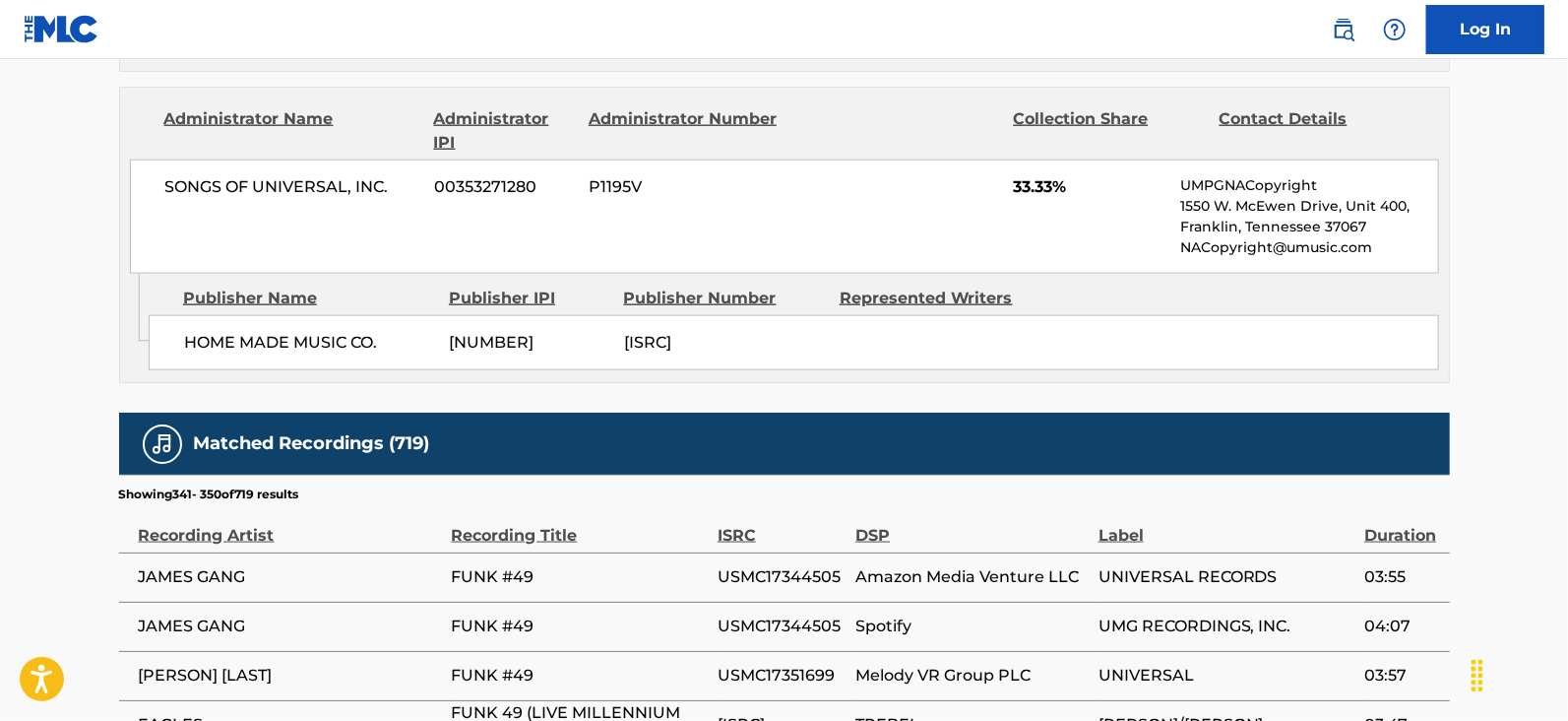 scroll, scrollTop: 2047, scrollLeft: 0, axis: vertical 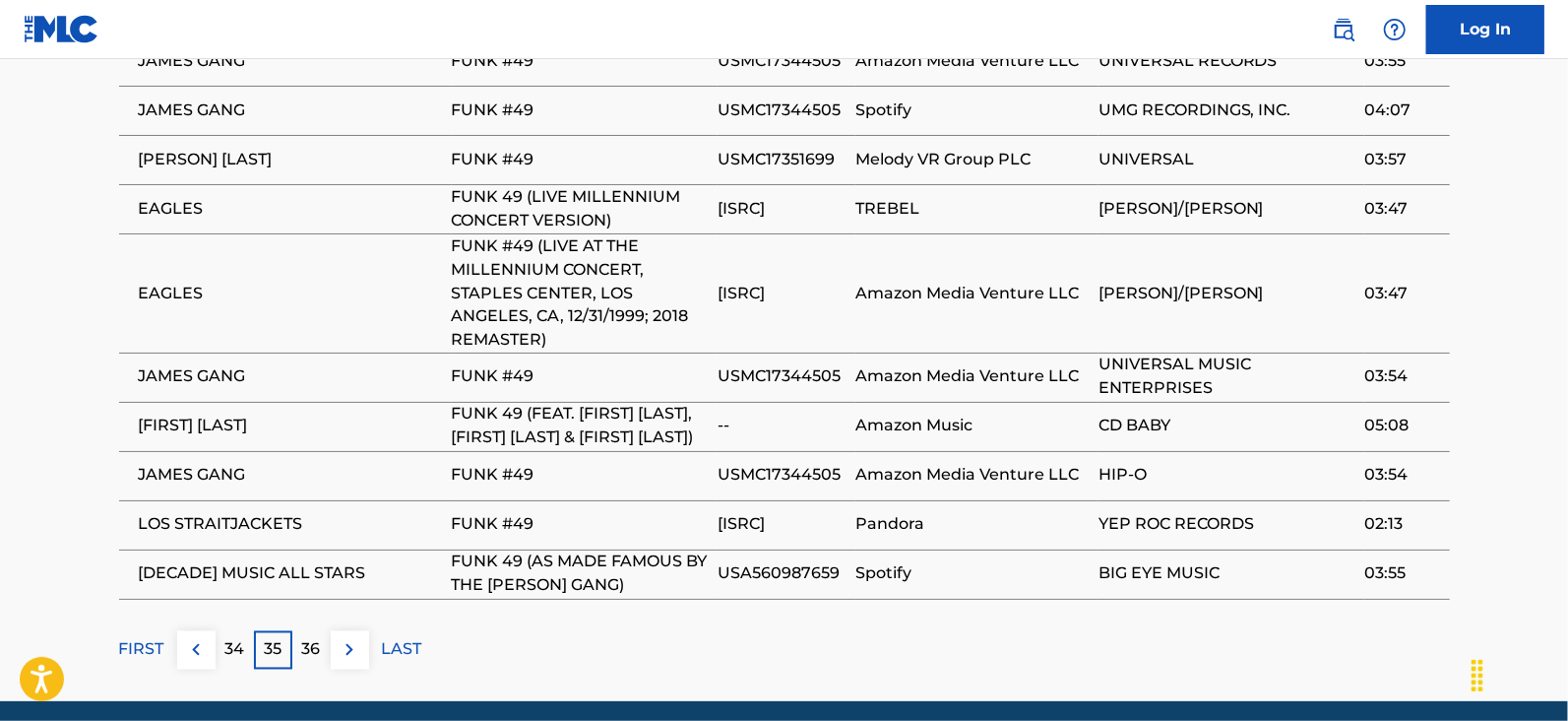click at bounding box center (349, 650) 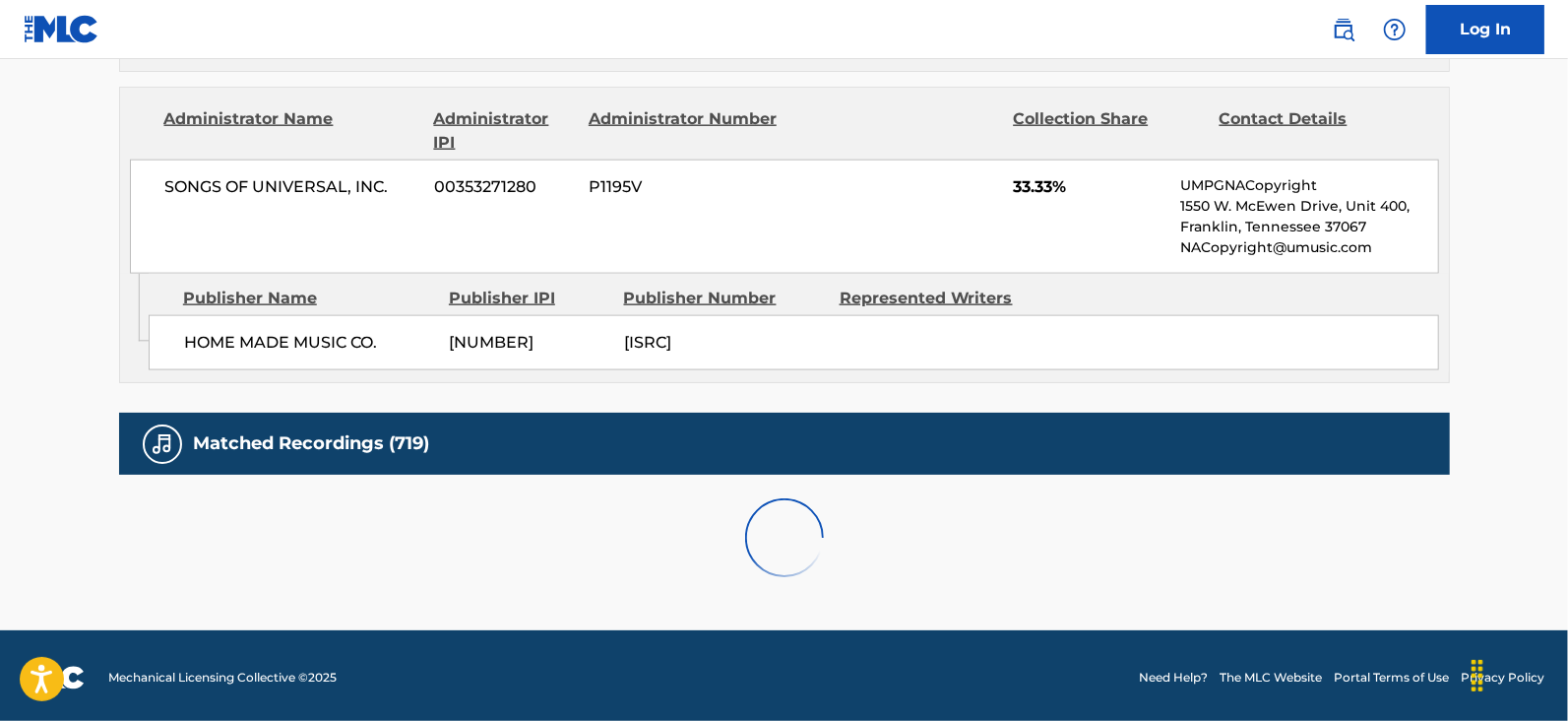 scroll, scrollTop: 2047, scrollLeft: 0, axis: vertical 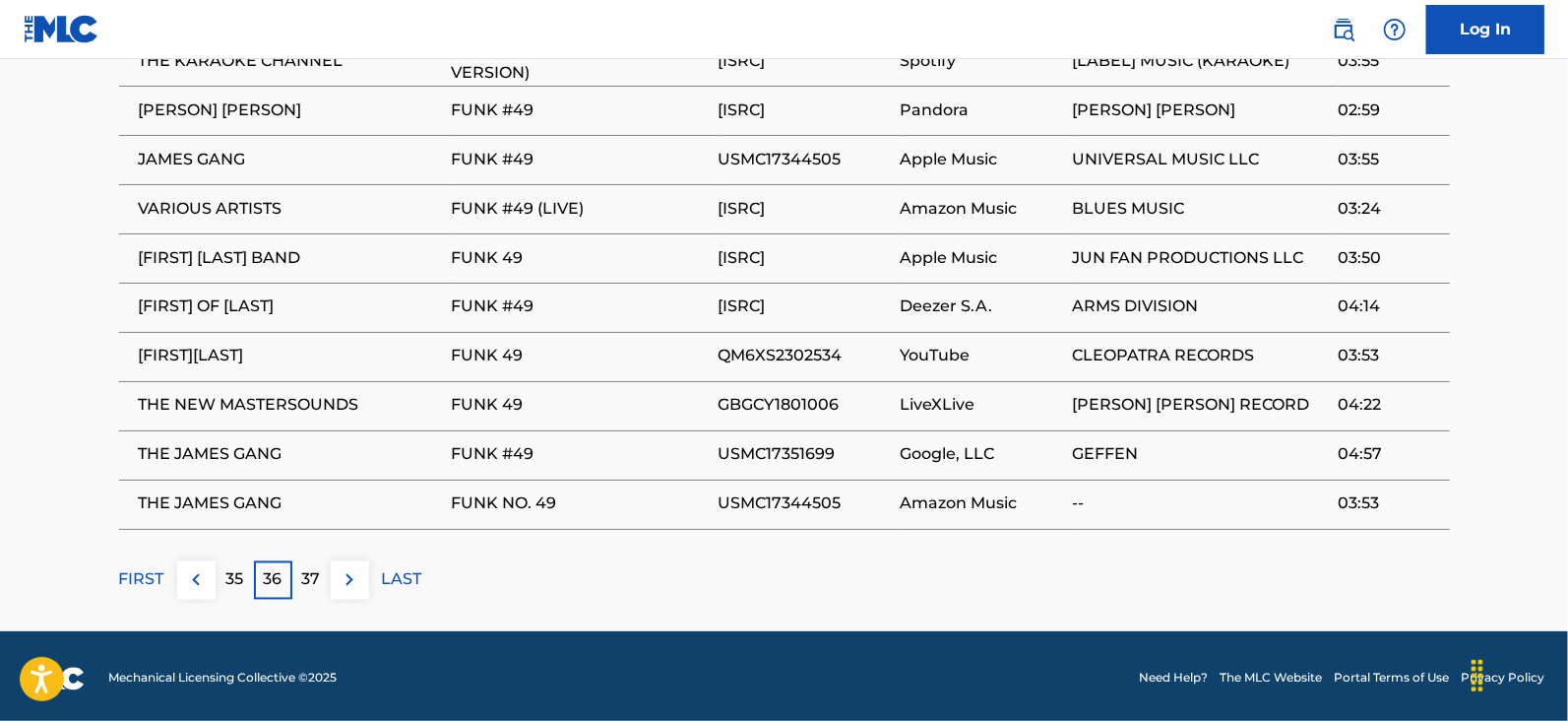 click at bounding box center (349, 580) 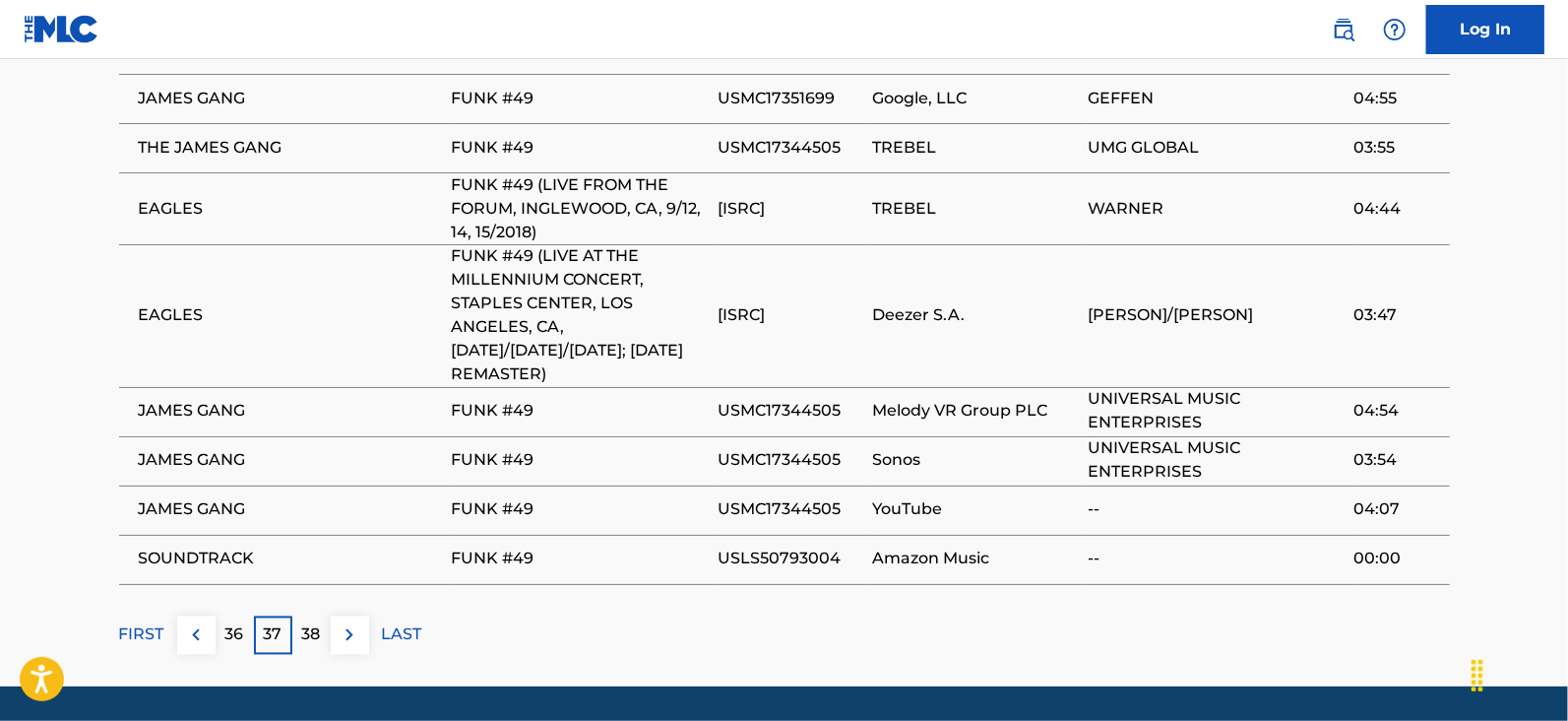 scroll, scrollTop: 2138, scrollLeft: 0, axis: vertical 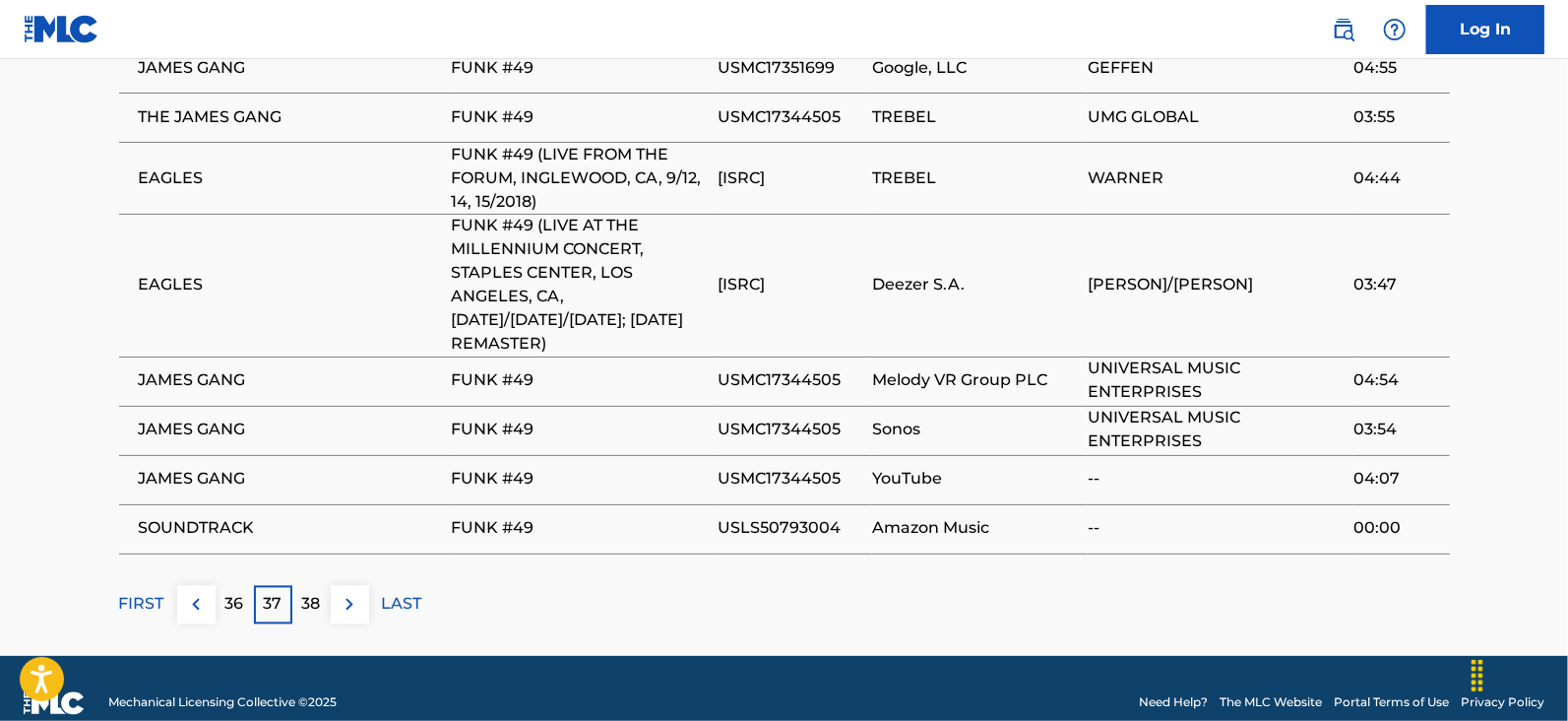 click at bounding box center (349, 605) 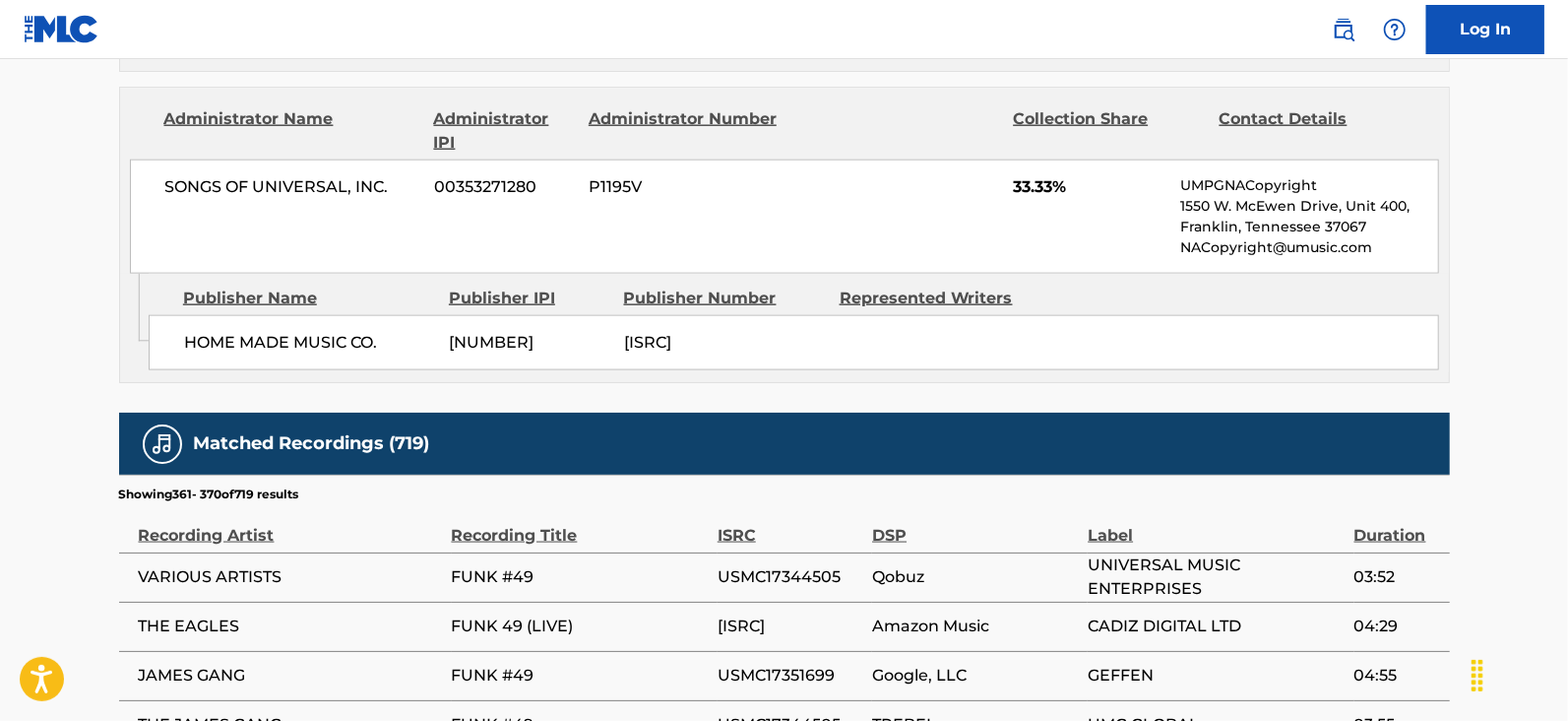 scroll, scrollTop: 2047, scrollLeft: 0, axis: vertical 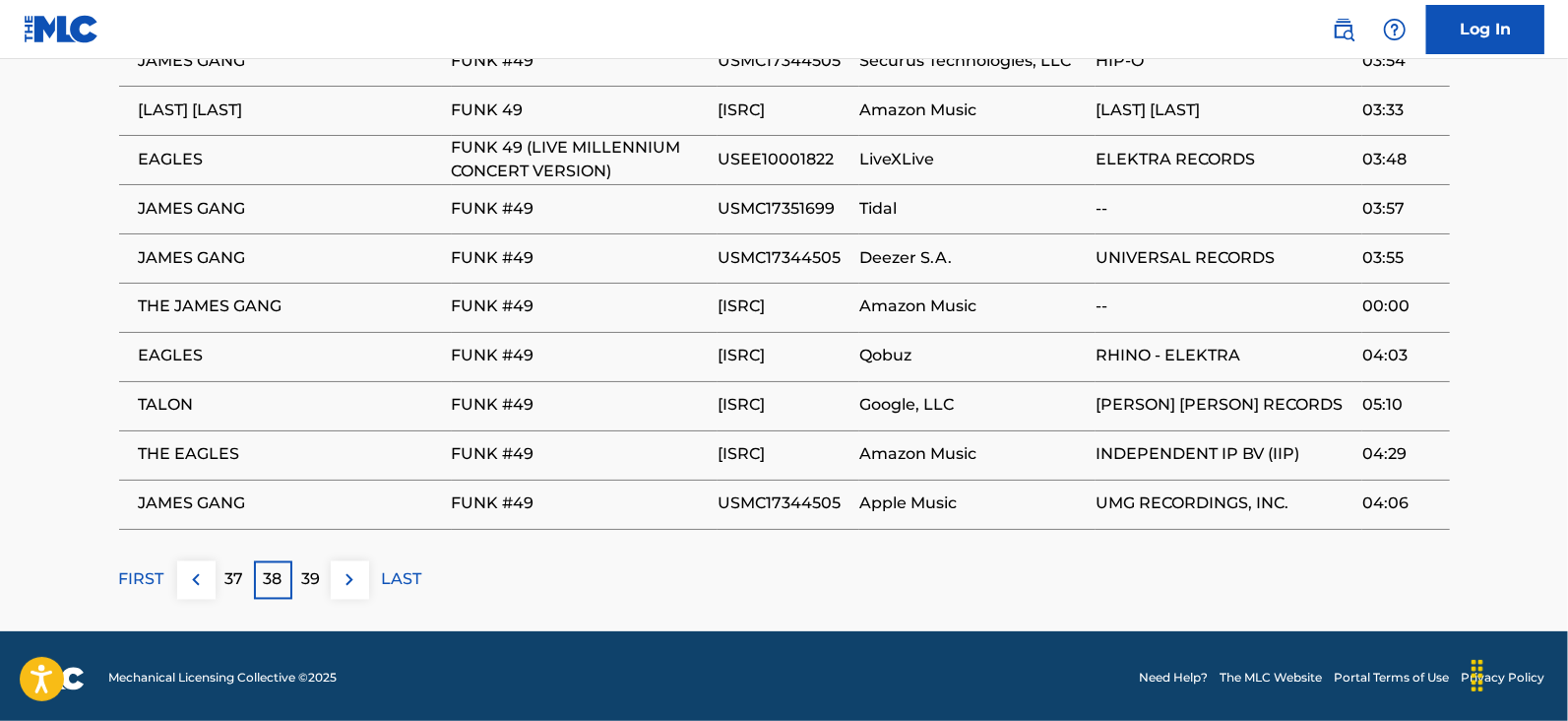 click at bounding box center [349, 580] 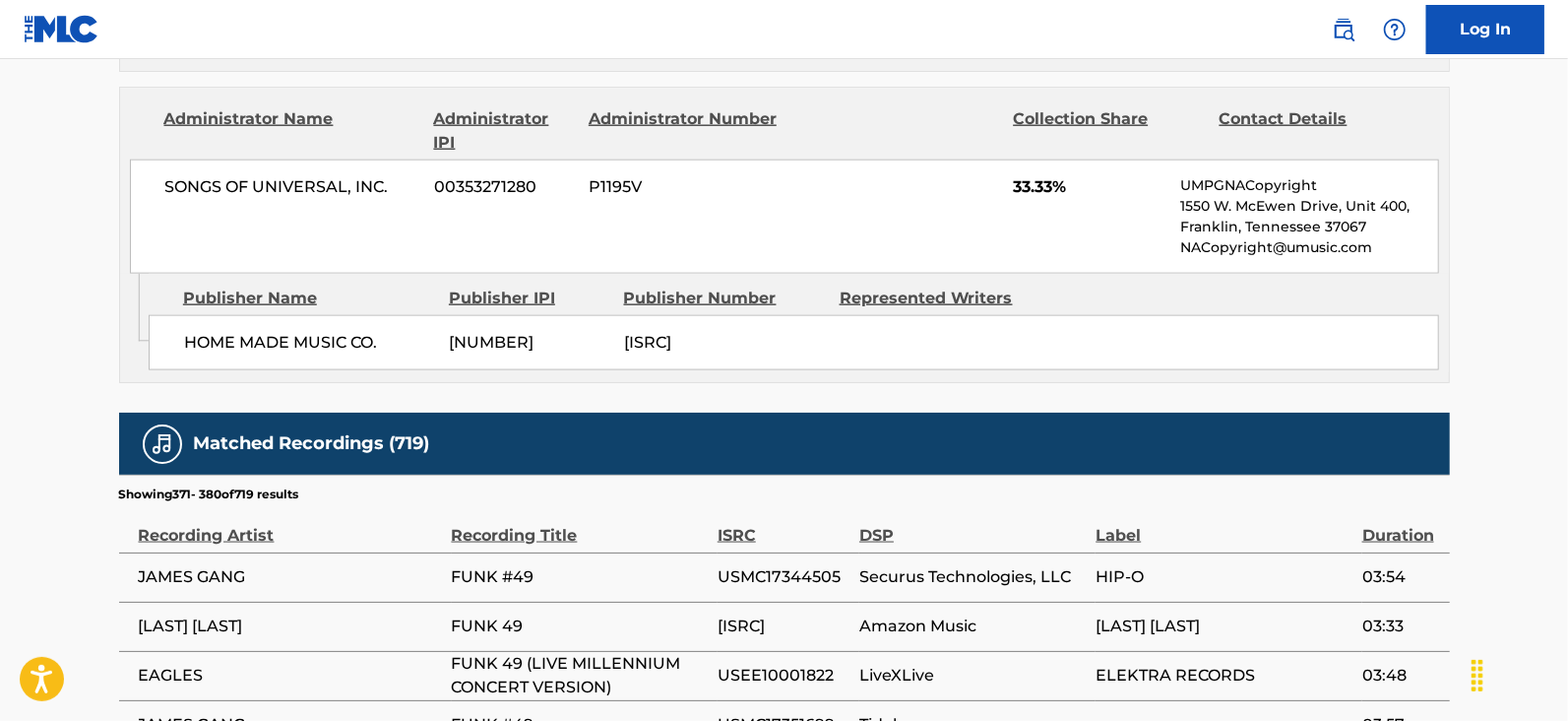 scroll, scrollTop: 2047, scrollLeft: 0, axis: vertical 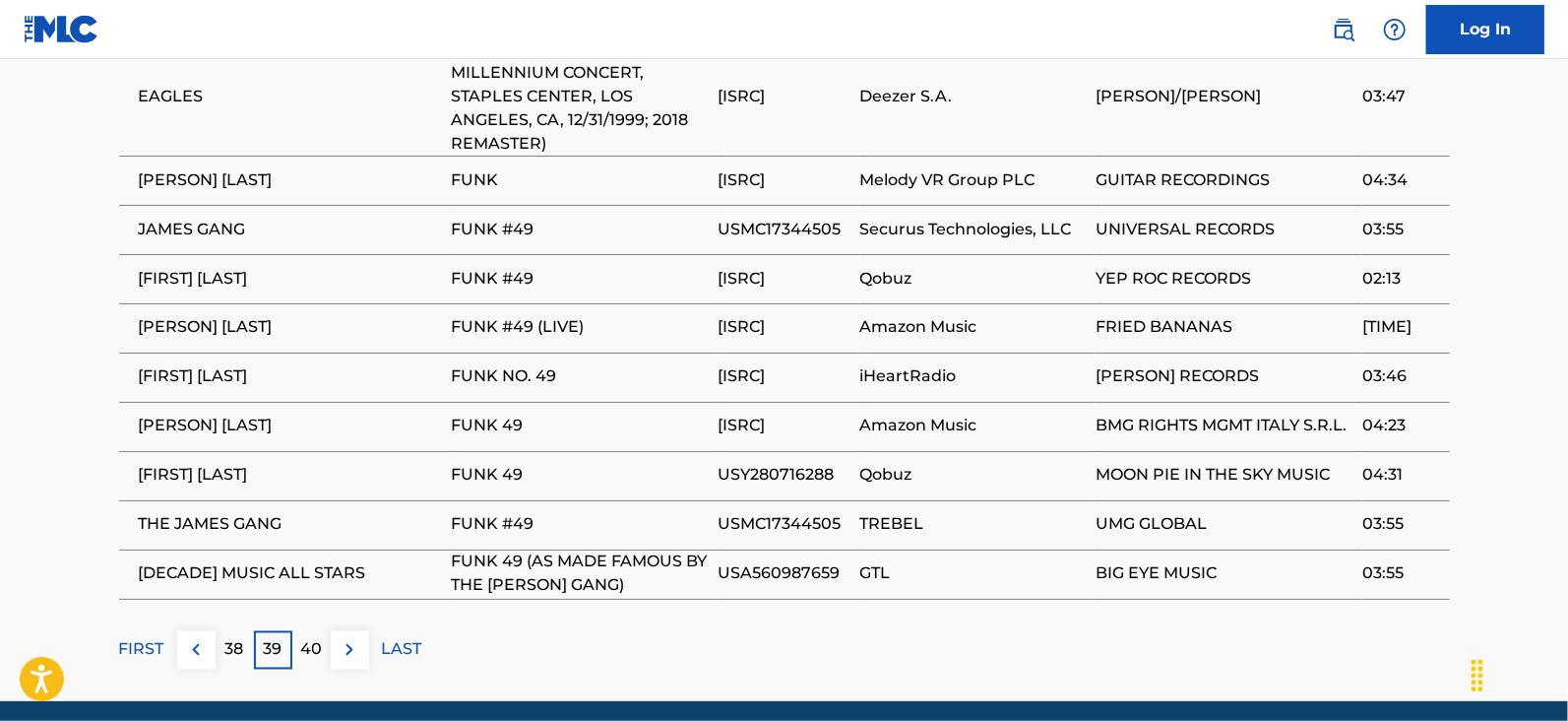 click on "FUNK NO 49     Work Detail   Member Work Identifier -- MLC Song Code F90480 ISWC T0708815148 Duration --:-- Language English Alternative Titles Alternative Title Alternative Title Type Language FUNK NO. 49 Generic Alternative Title -- FUNK 49 Generic Alternative Title -- FUNK NUMBER 49 Generic Alternative Title -- FUNK #49 Generic Alternative Title -- Writers   (3) Writer Name [LAST] [LAST] [IPI] Composer/Author [LAST] [LAST] [IPI] Composer/Author [LAST] [LAST] [IPI] Composer/Author Publishers   (3) Total shares:  100.01 % Publisher Name Publisher IPI Publisher Number Represented Writers Collection Share Contact Details RESERVOIR 416 [IPI] P41349 [LAST] [LAST] 33.34% Reservoir MLC Inquiries MLC@reservoir-media.com Publisher Name Publisher IPI Publisher Number Represented Writers Collection Share Contact Details SONGS OF UNIVERSAL, INC. [IPI] P1195V [LAST] [LAST], [LAST]  [LAST] 33.34% [IPI]" at bounding box center [784, -643] 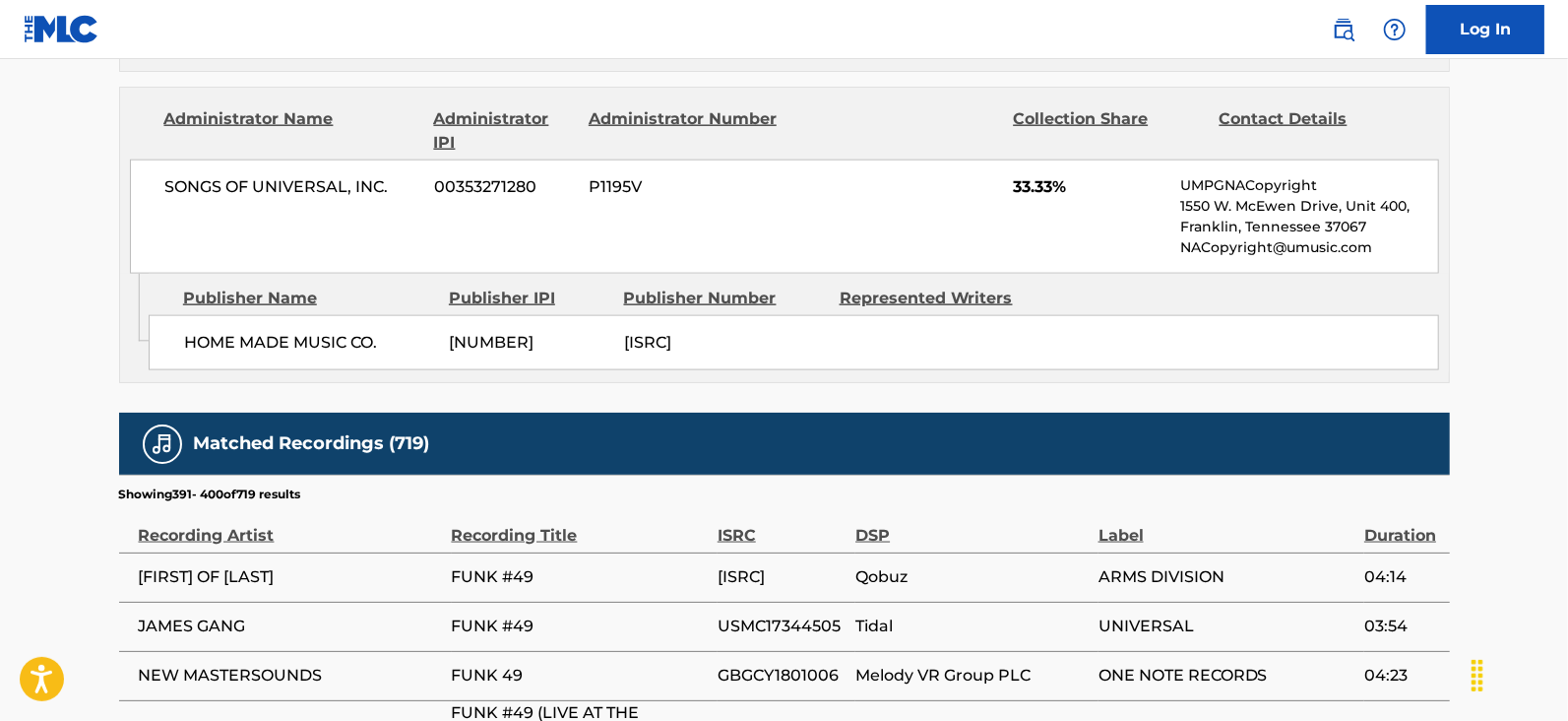 scroll, scrollTop: 2047, scrollLeft: 0, axis: vertical 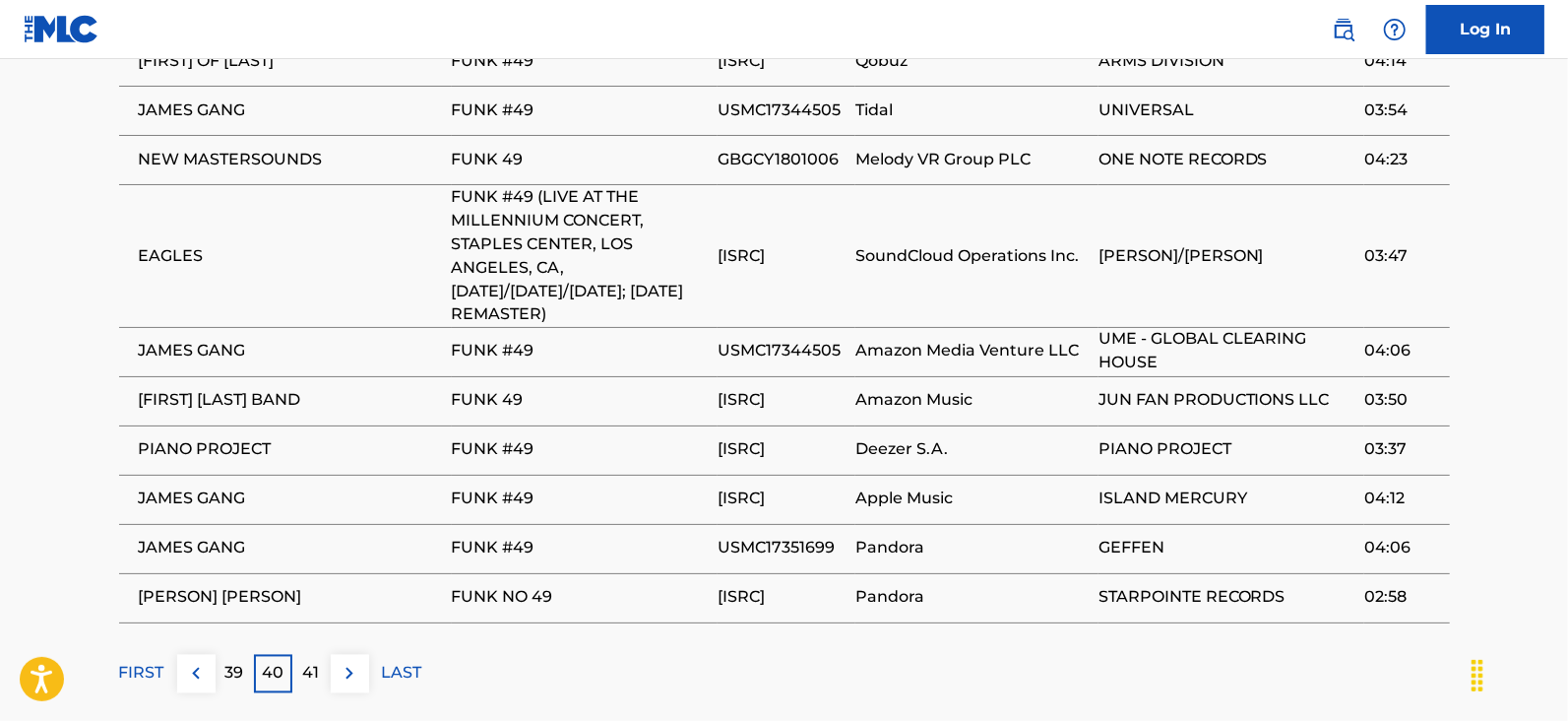 click at bounding box center [349, 674] 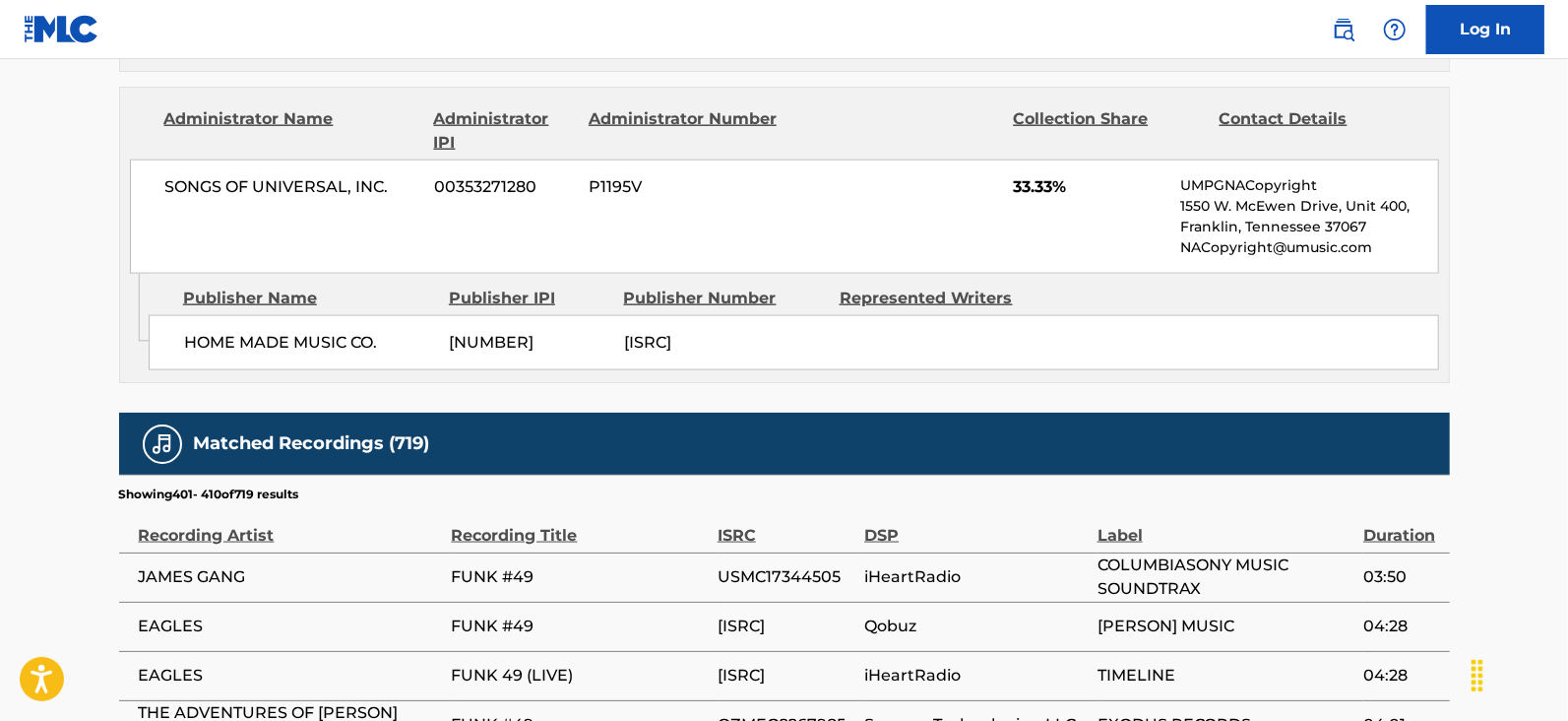 scroll, scrollTop: 2047, scrollLeft: 0, axis: vertical 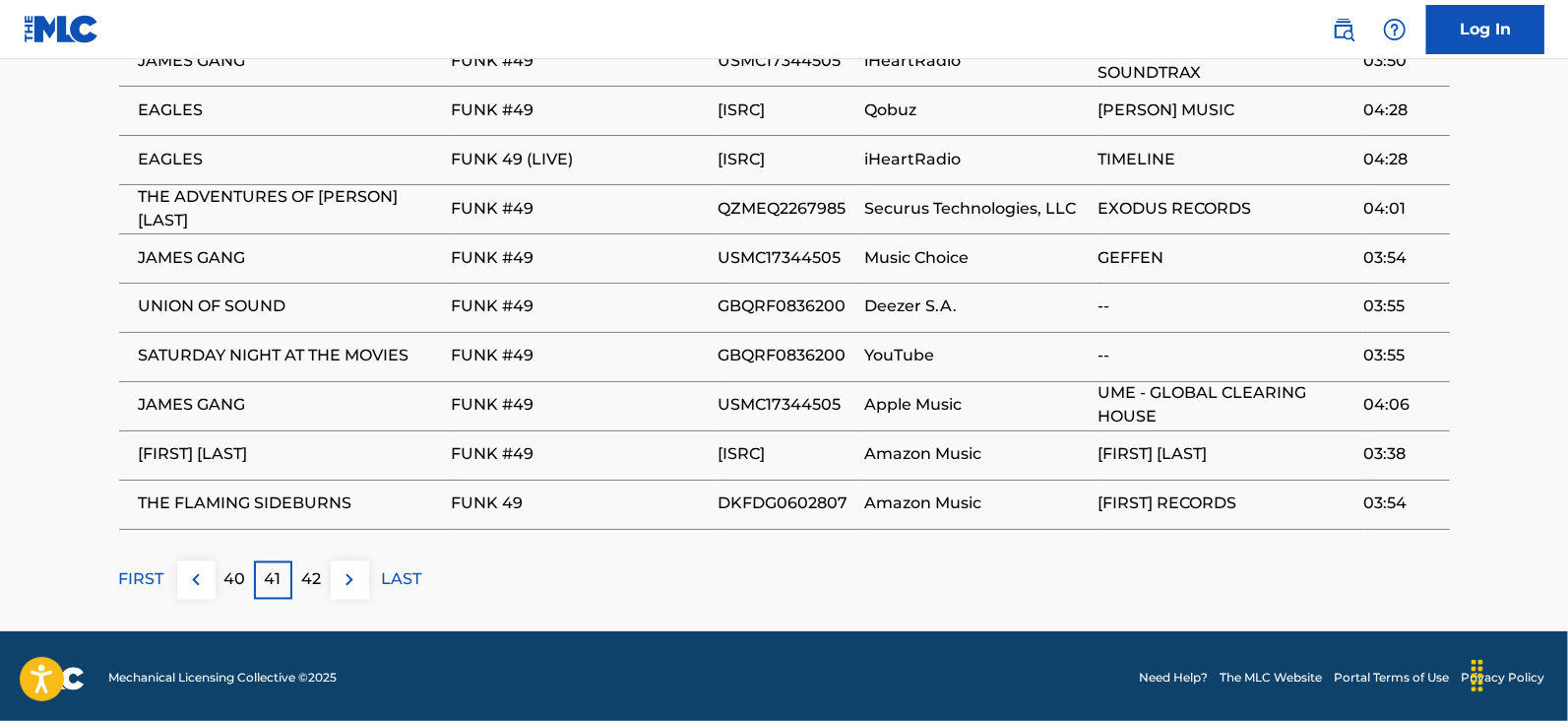 click at bounding box center (349, 580) 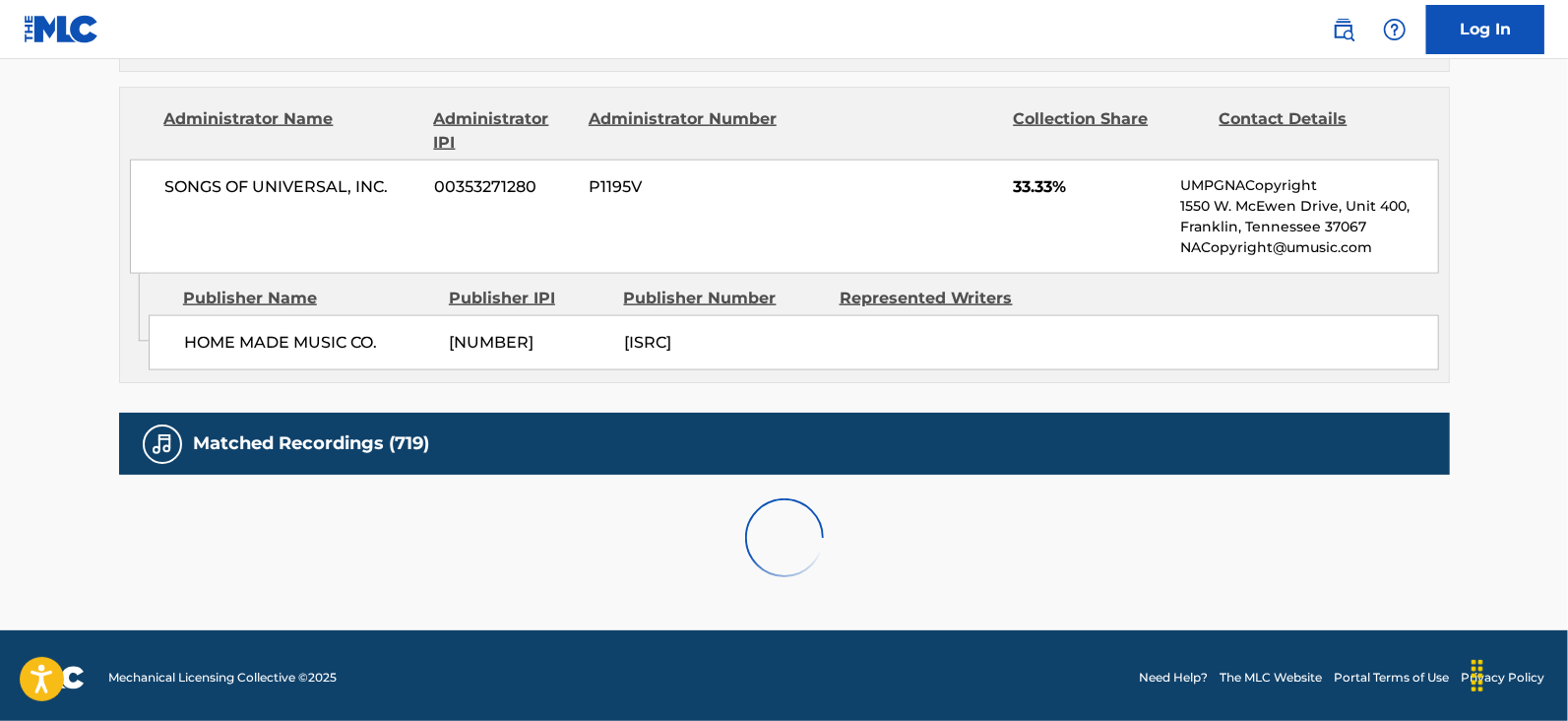 scroll, scrollTop: 2047, scrollLeft: 0, axis: vertical 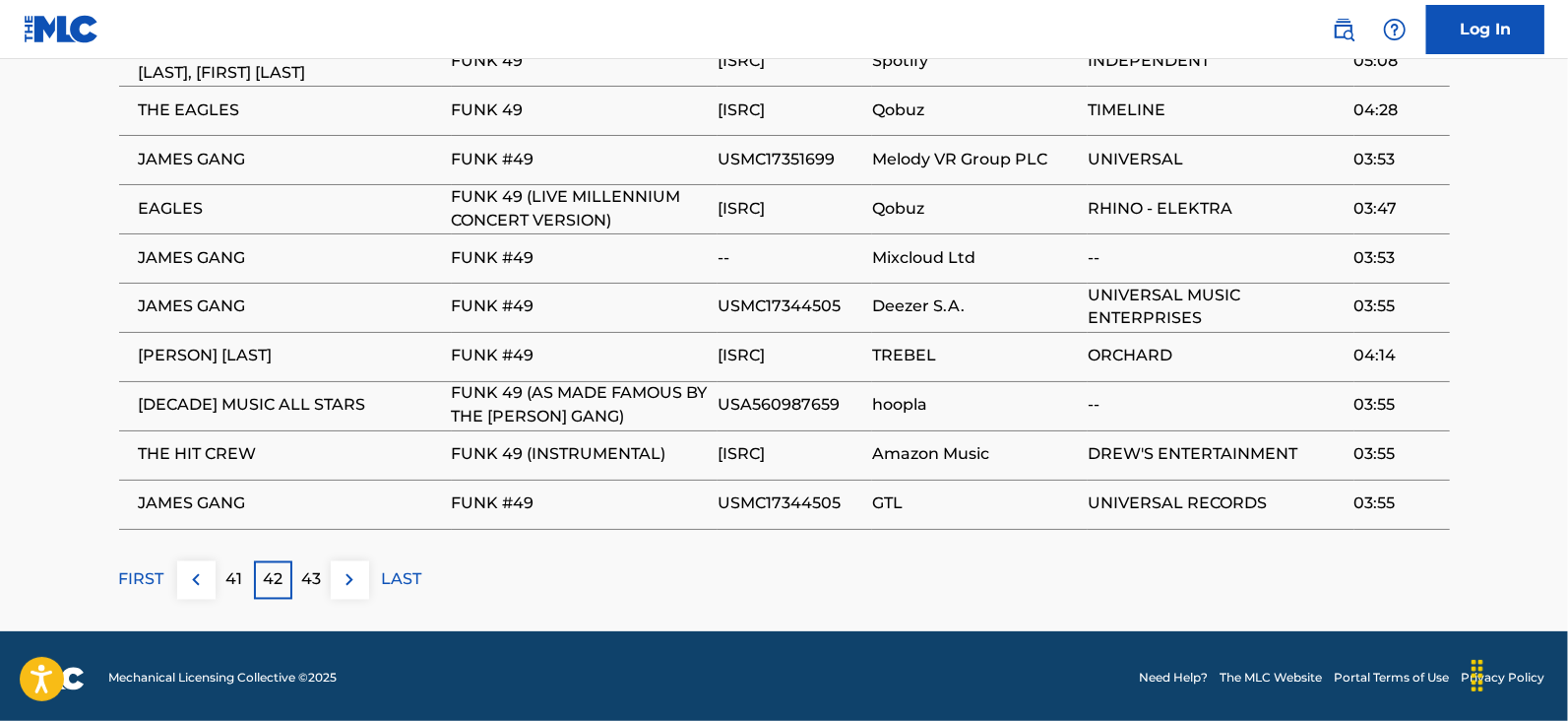 click at bounding box center (349, 580) 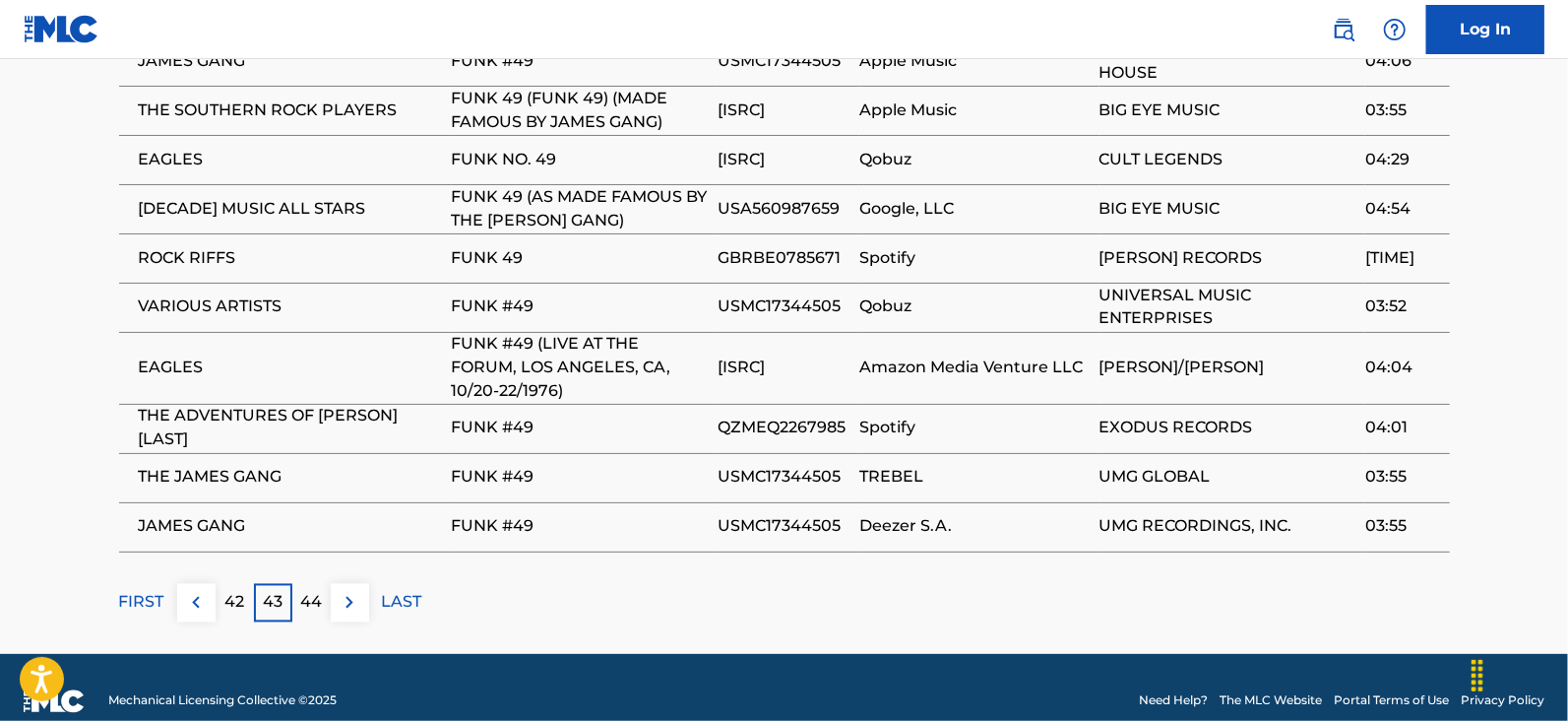 click at bounding box center [349, 603] 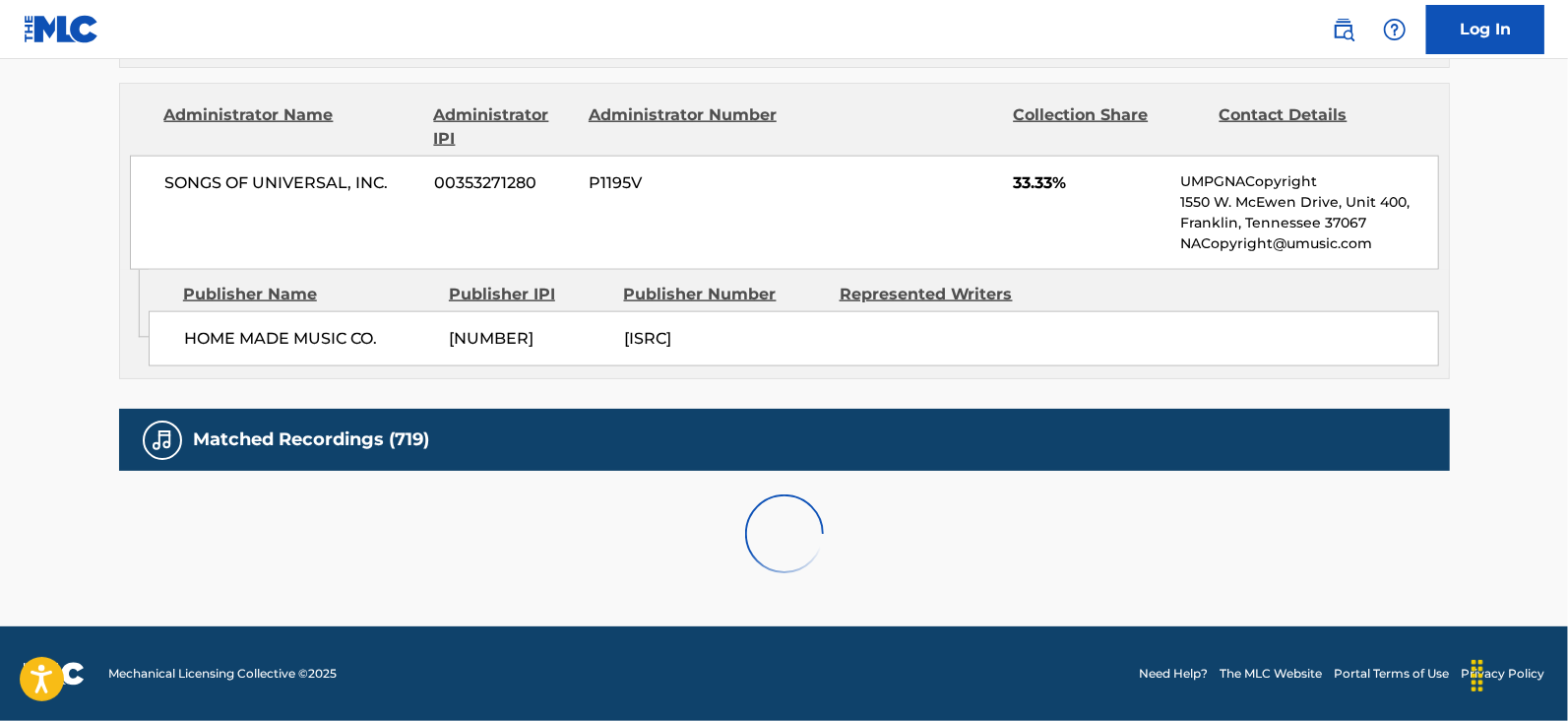 scroll, scrollTop: 2047, scrollLeft: 0, axis: vertical 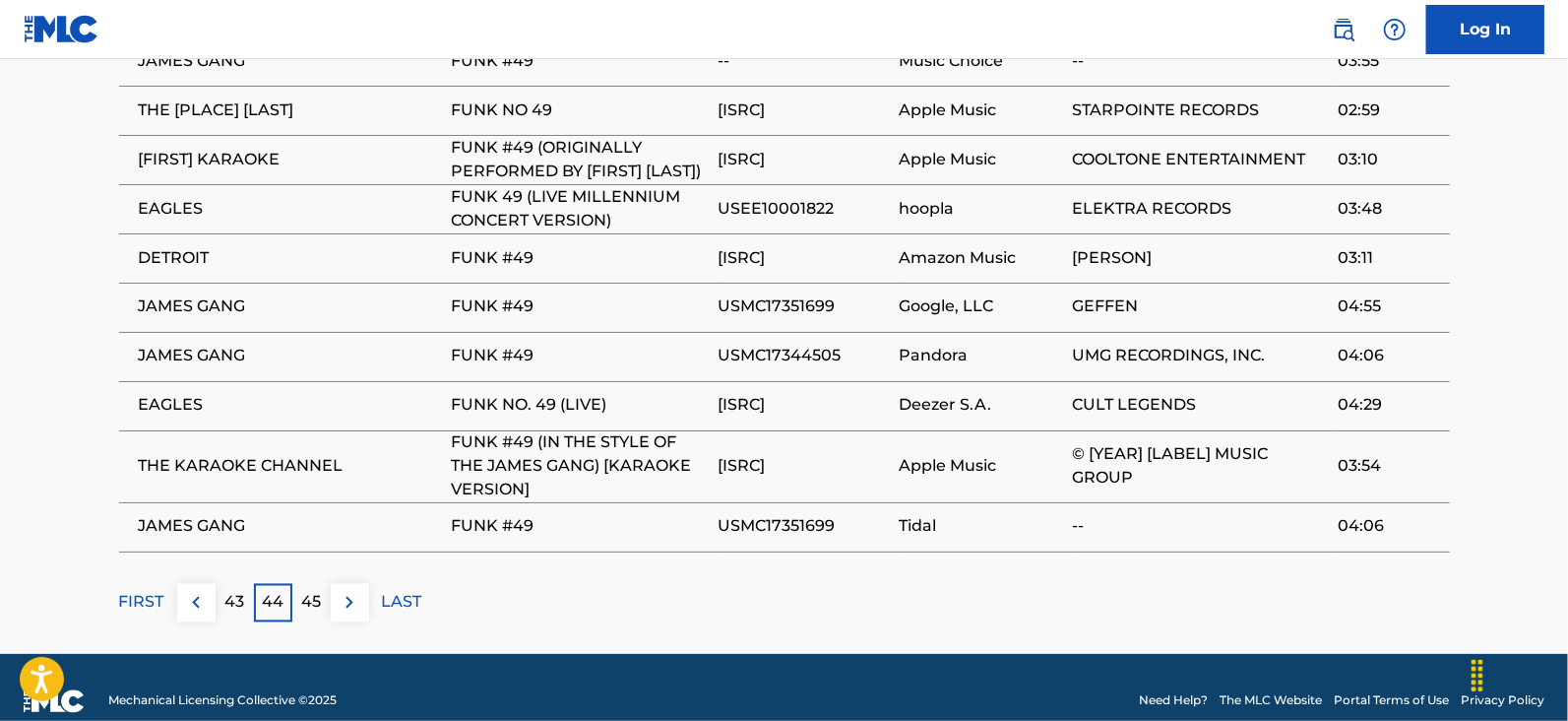 click at bounding box center (349, 603) 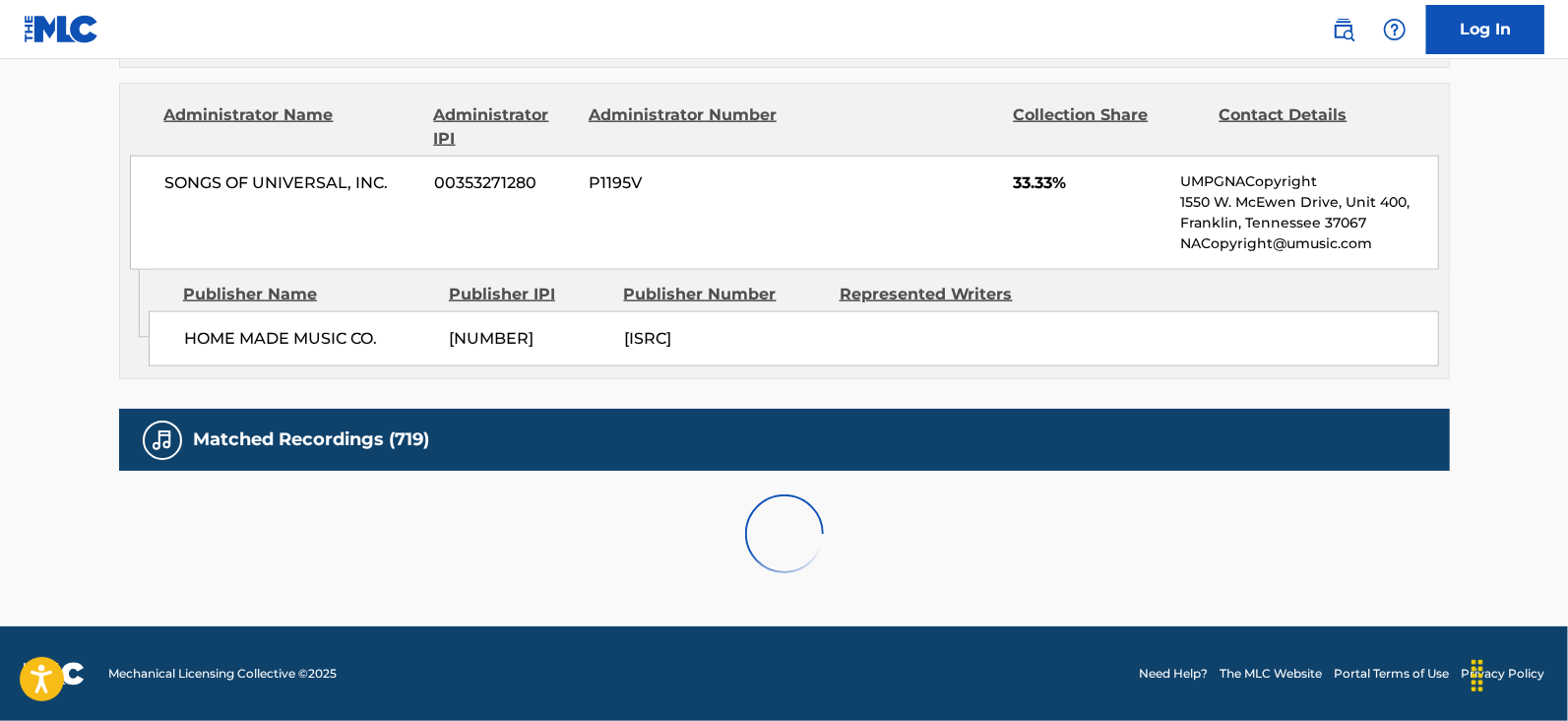scroll, scrollTop: 2047, scrollLeft: 0, axis: vertical 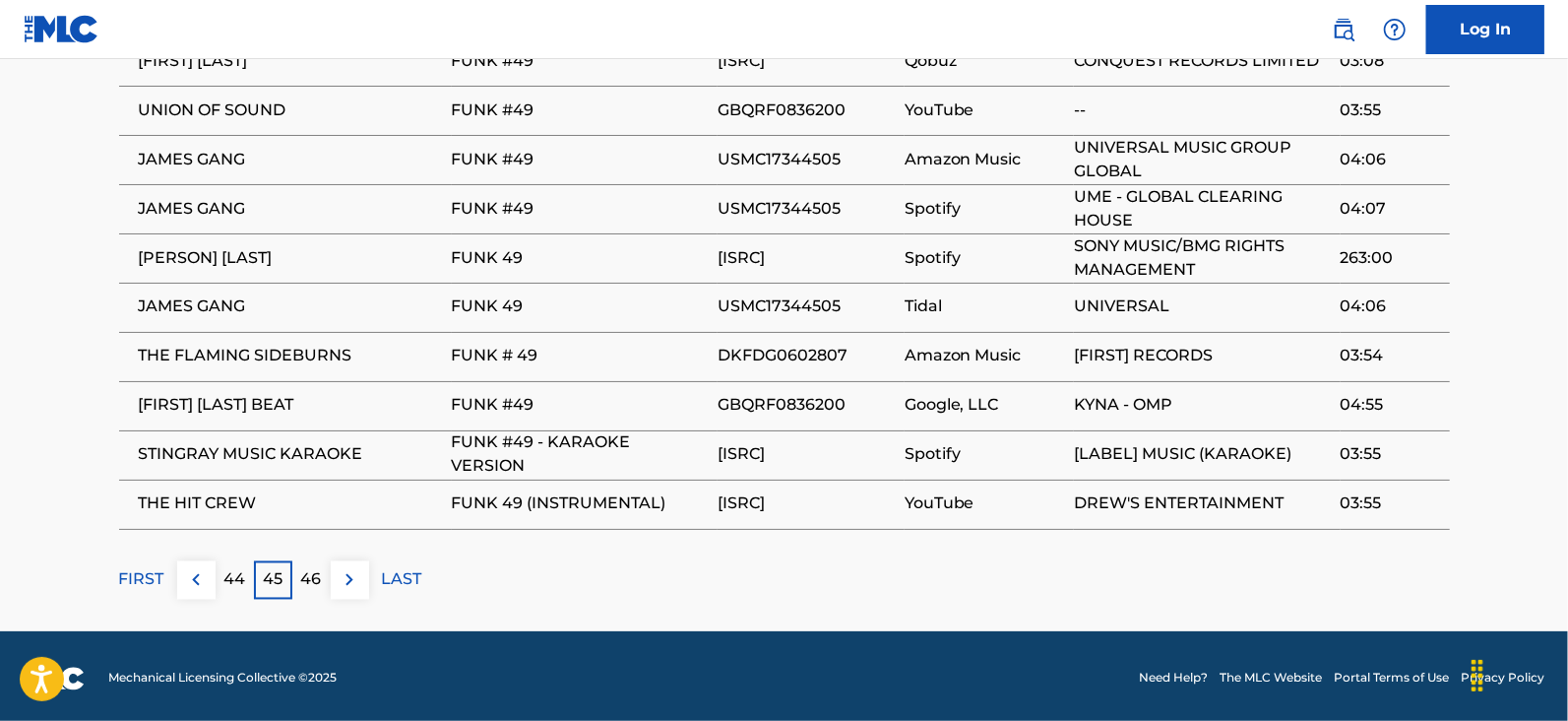 click at bounding box center (349, 580) 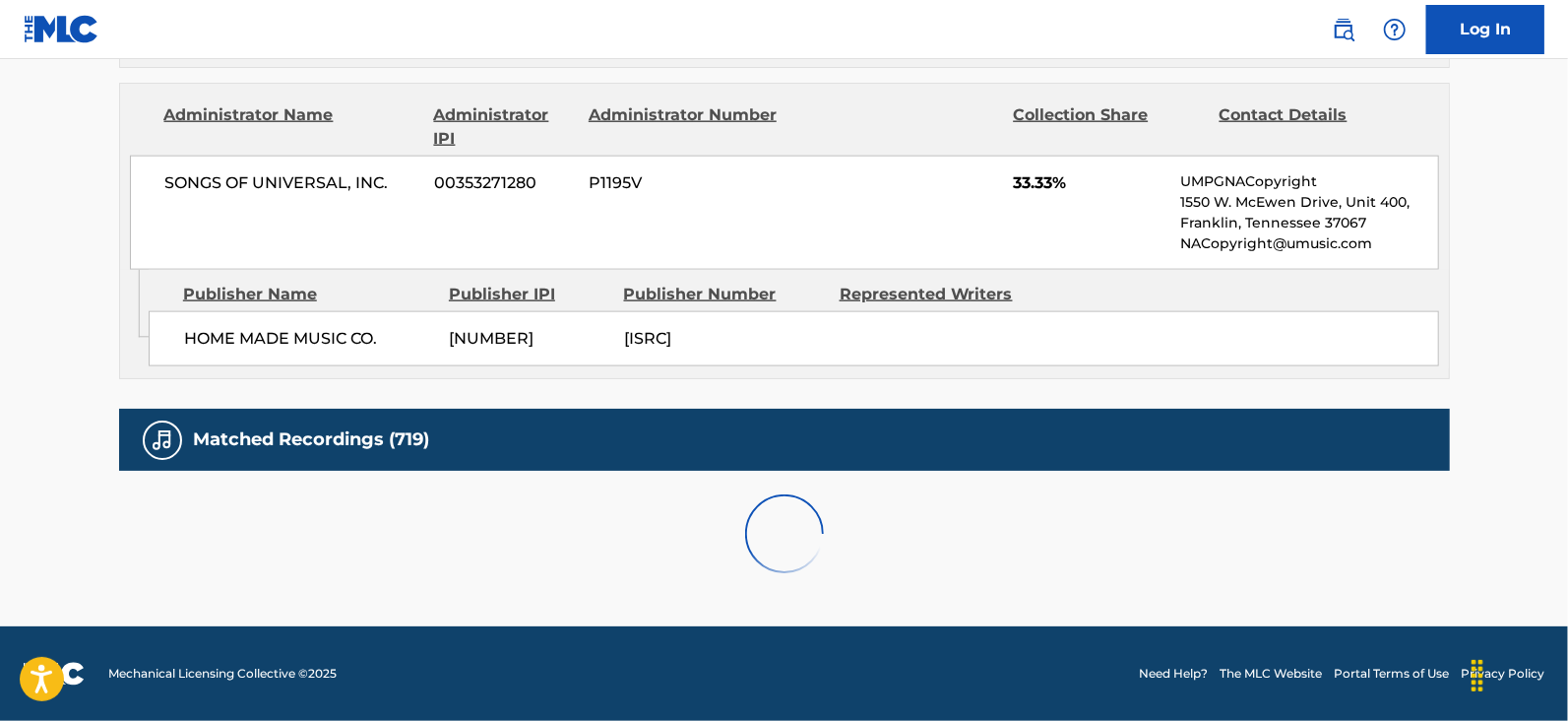 scroll, scrollTop: 2047, scrollLeft: 0, axis: vertical 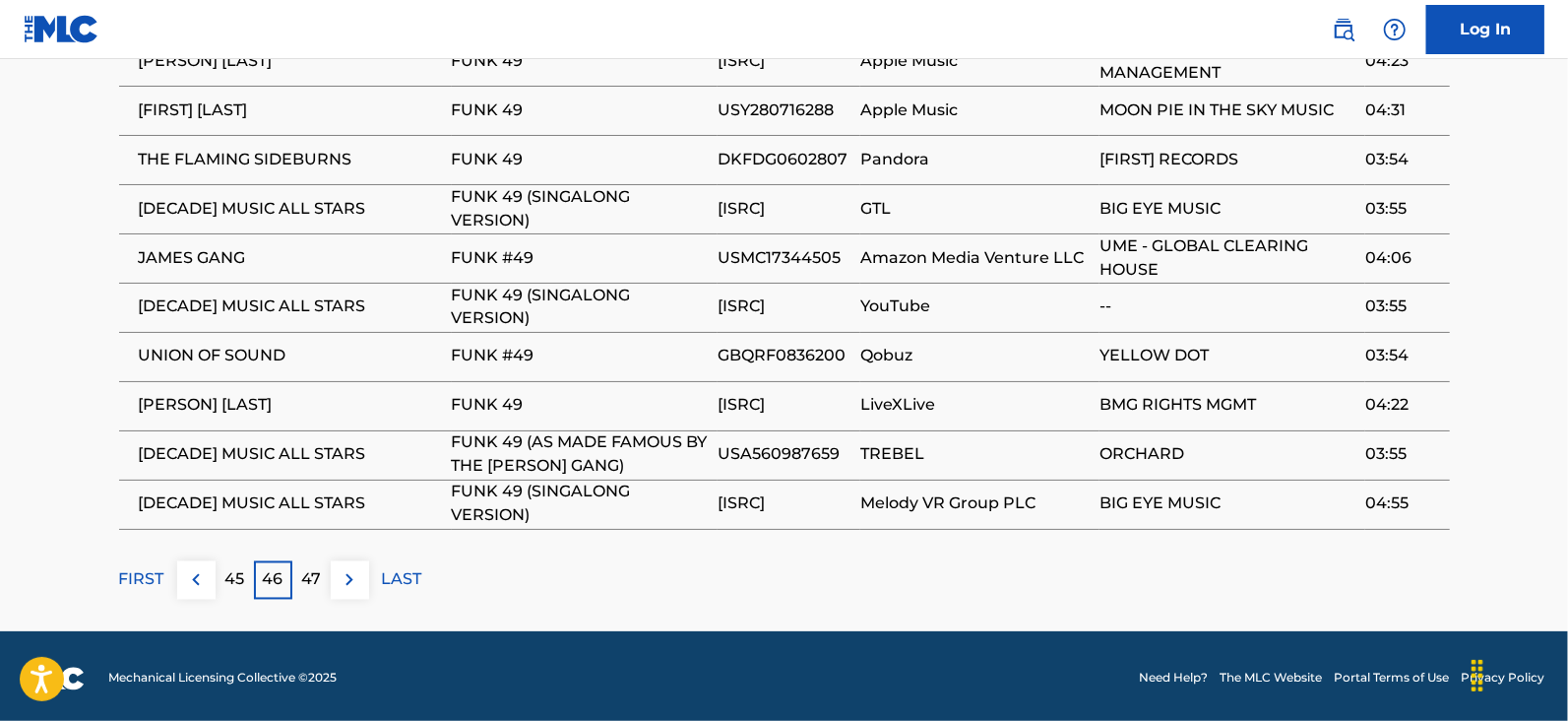 click at bounding box center (349, 580) 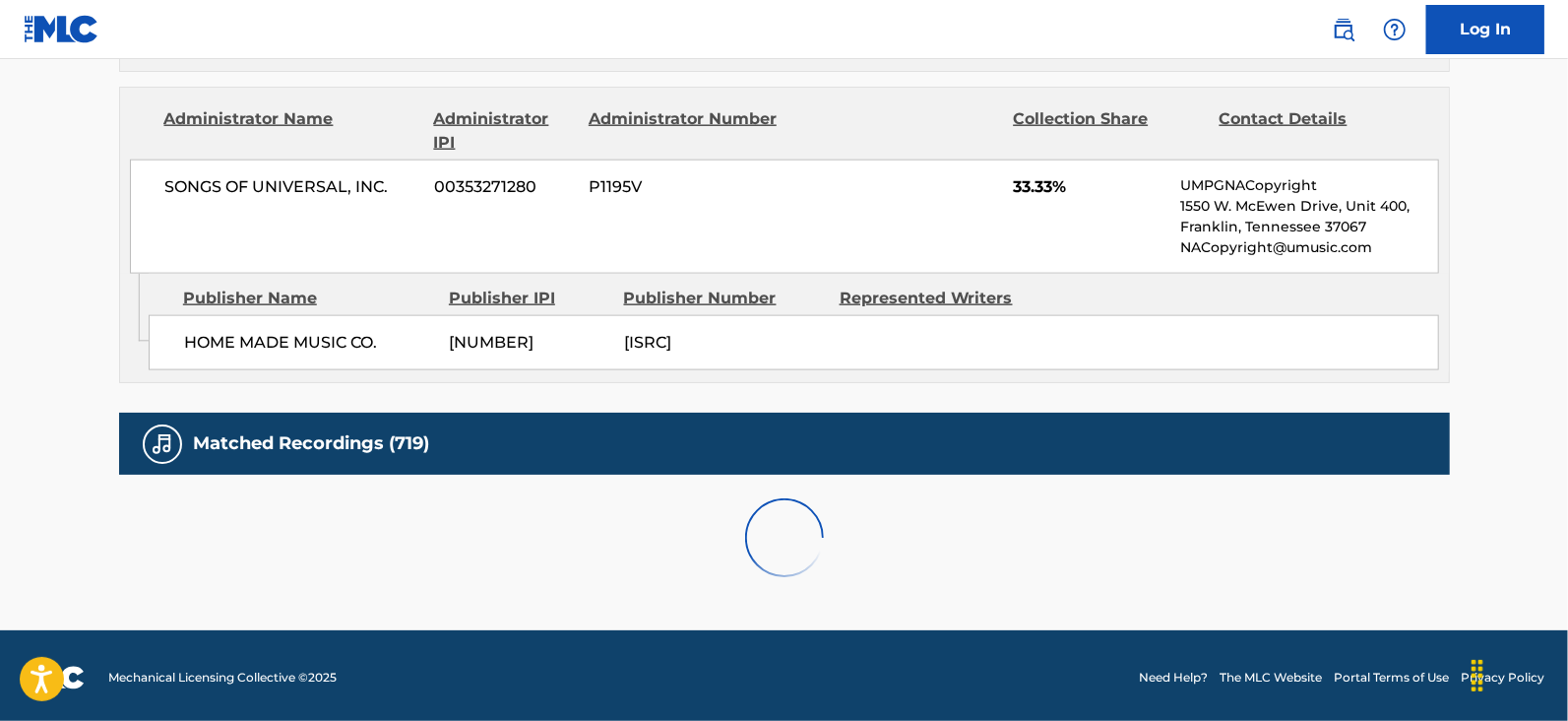 scroll, scrollTop: 2047, scrollLeft: 0, axis: vertical 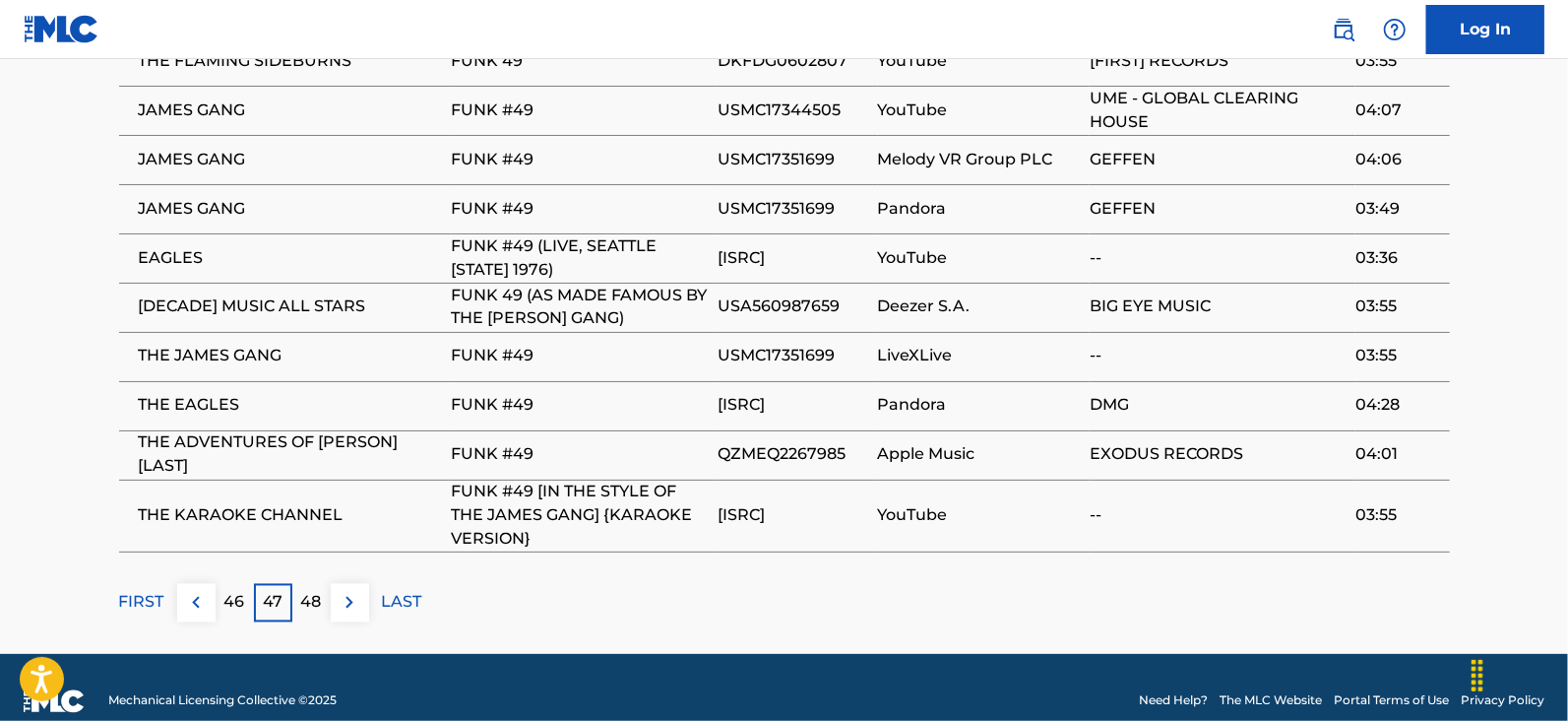 click at bounding box center (349, 603) 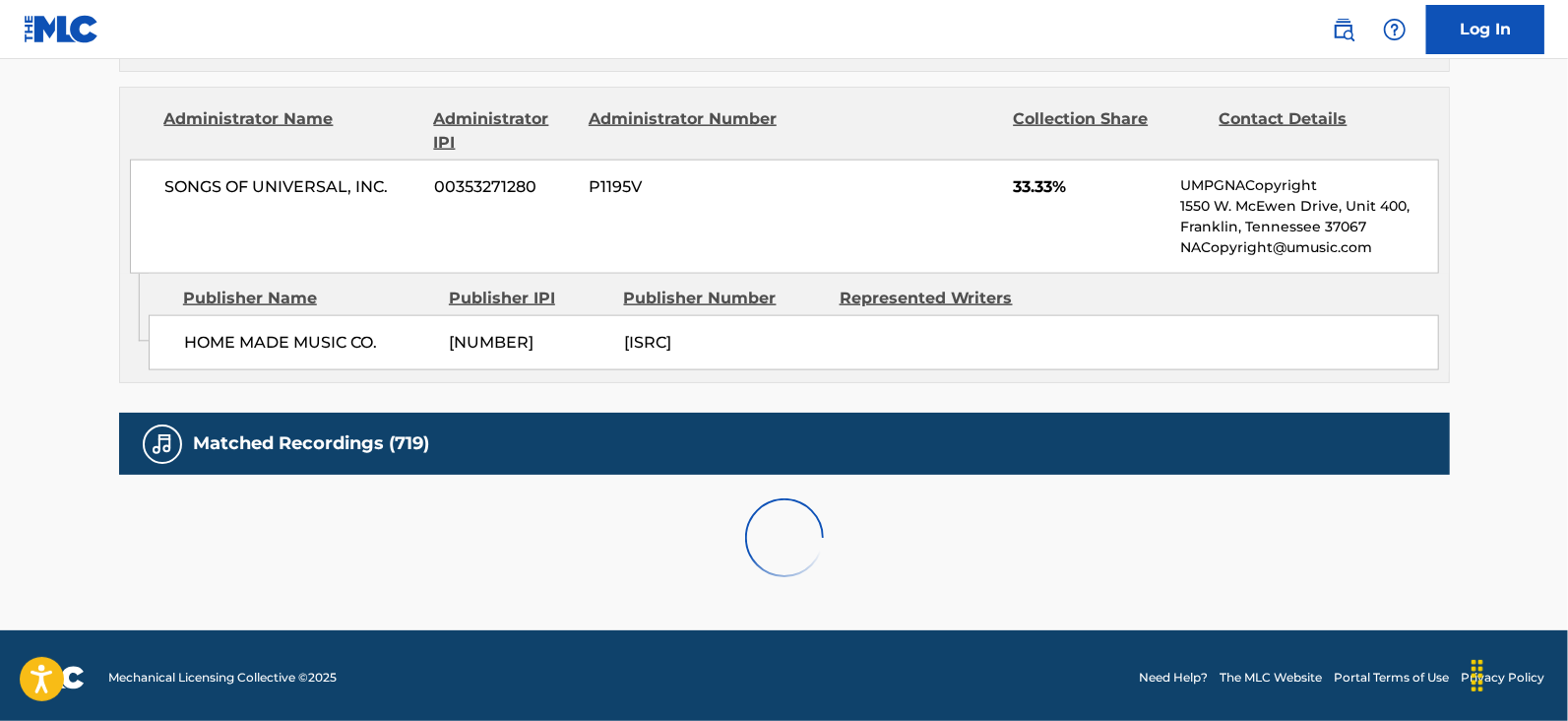scroll, scrollTop: 2047, scrollLeft: 0, axis: vertical 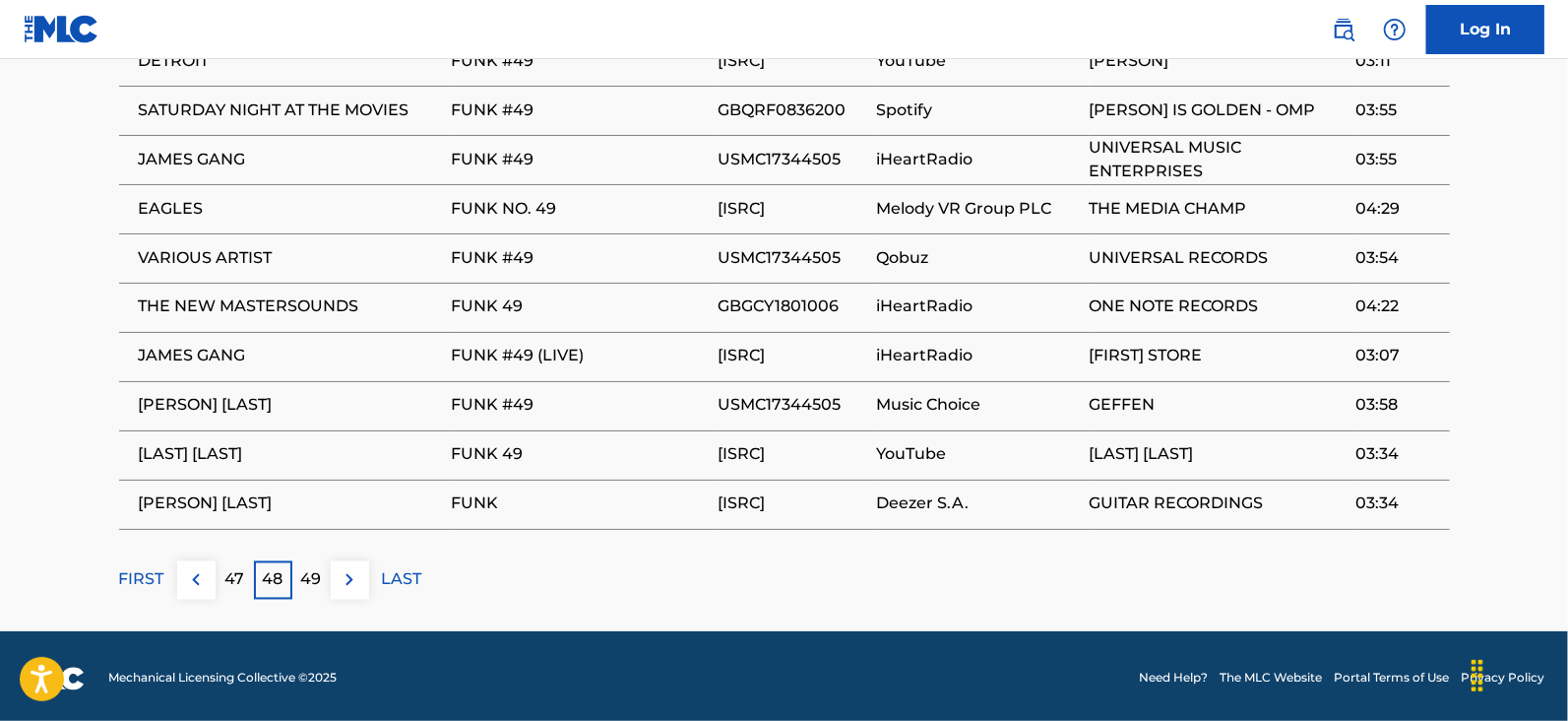 click at bounding box center [349, 580] 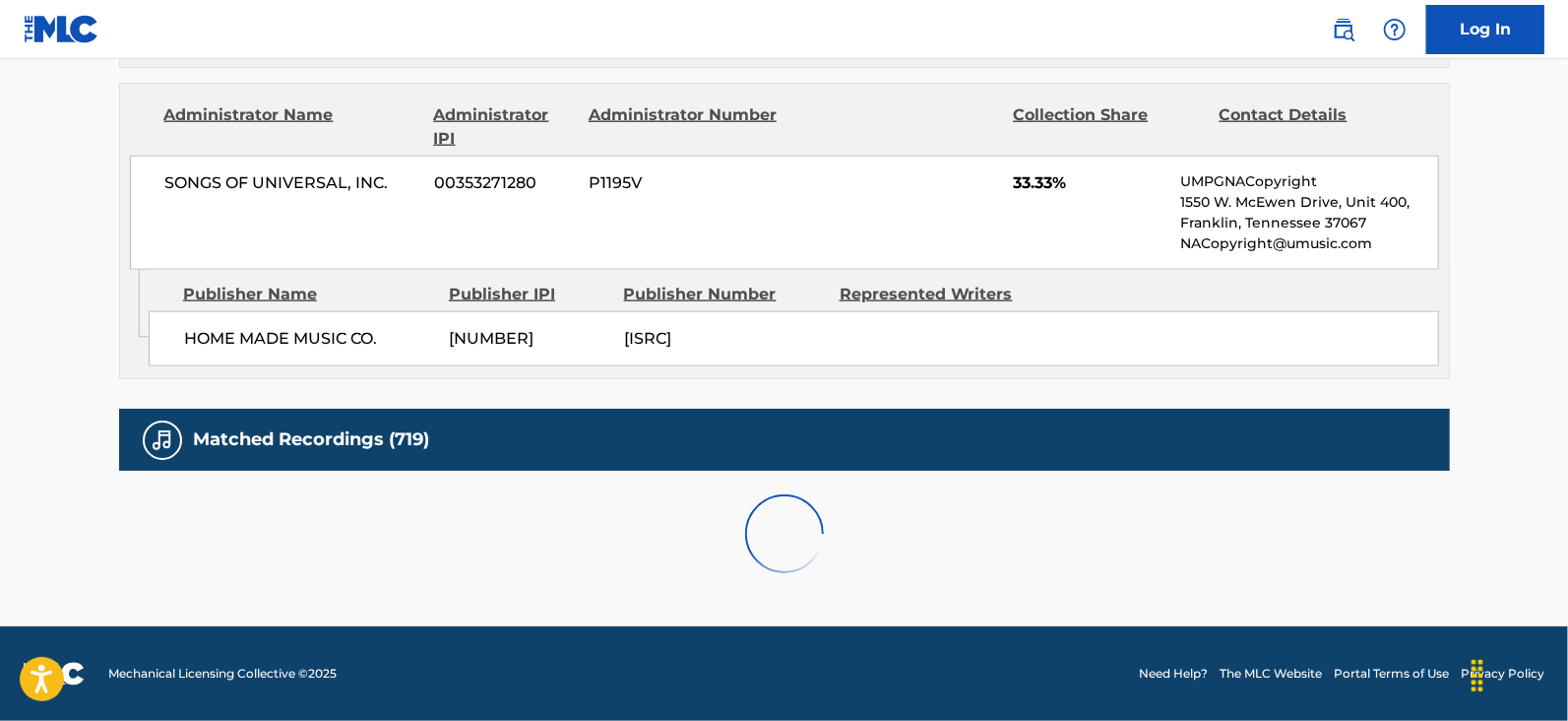 scroll, scrollTop: 2047, scrollLeft: 0, axis: vertical 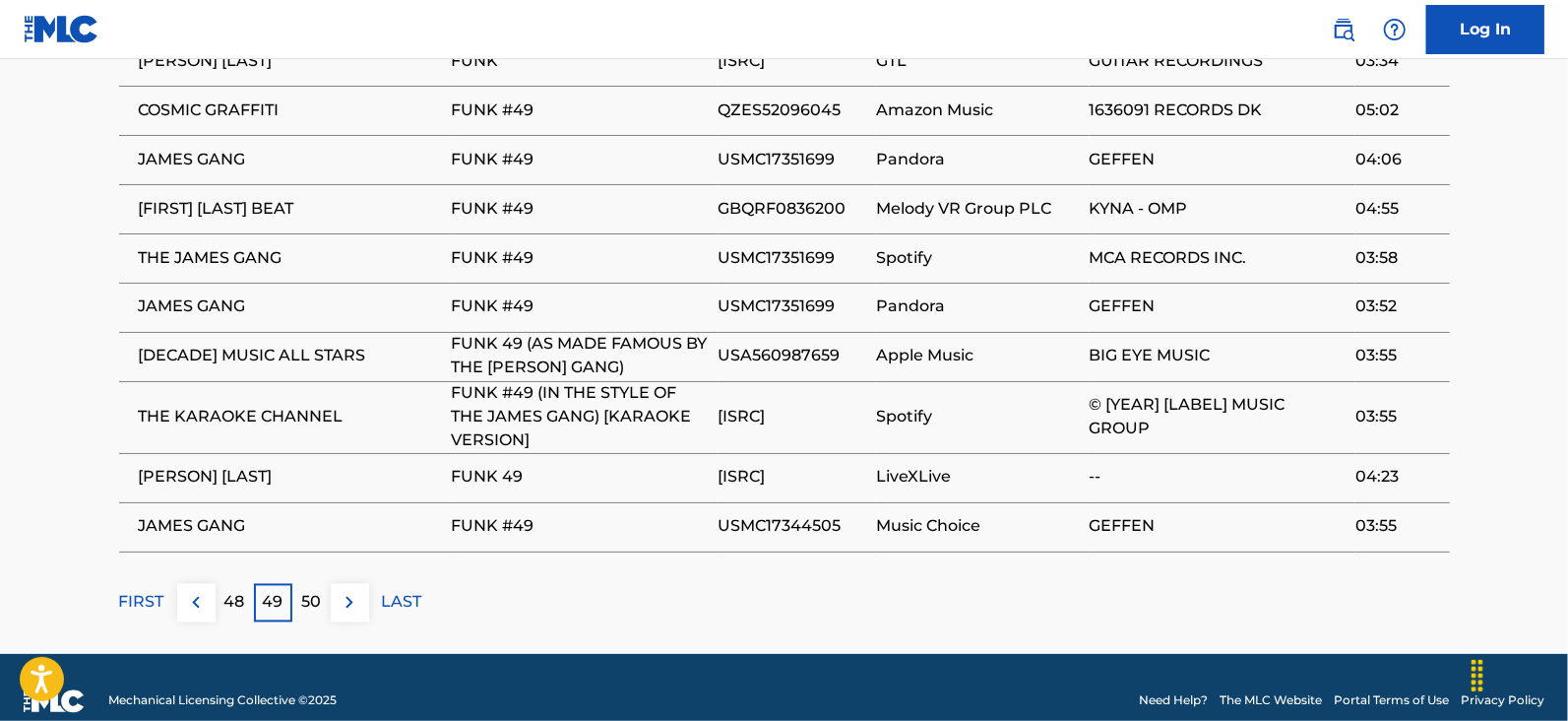 click on "FUNK NO 49     Work Detail   Member Work Identifier -- MLC Song Code F90480 ISWC T0708815148 Duration --:-- Language English Alternative Titles Alternative Title Alternative Title Type Language FUNK NO. 49 Generic Alternative Title -- FUNK 49 Generic Alternative Title -- FUNK NUMBER 49 Generic Alternative Title -- FUNK #49 Generic Alternative Title -- Writers   (3) Writer Name [LAST] [LAST] [IPI] Composer/Author [LAST] [LAST] [IPI] Composer/Author [LAST] [LAST] [IPI] Composer/Author Publishers   (3) Total shares:  100.01 % Publisher Name Publisher IPI Publisher Number Represented Writers Collection Share Contact Details RESERVOIR 416 [IPI] P41349 [LAST] [LAST] 33.34% Reservoir MLC Inquiries MLC@reservoir-media.com Publisher Name Publisher IPI Publisher Number Represented Writers Collection Share Contact Details SONGS OF UNIVERSAL, INC. [IPI] P1195V [LAST] [LAST], [LAST]  [LAST] 33.34% [IPI]" at bounding box center [784, -667] 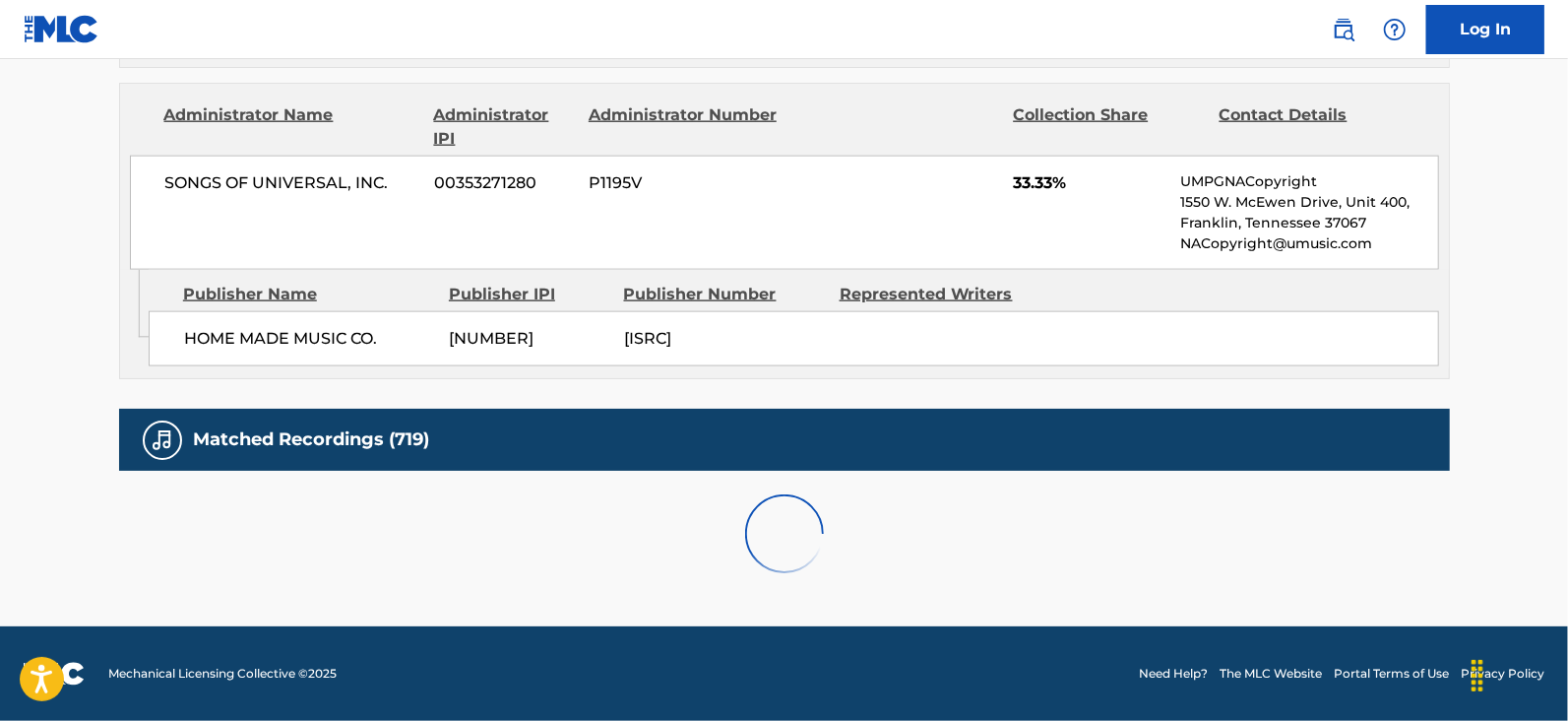 scroll, scrollTop: 2047, scrollLeft: 0, axis: vertical 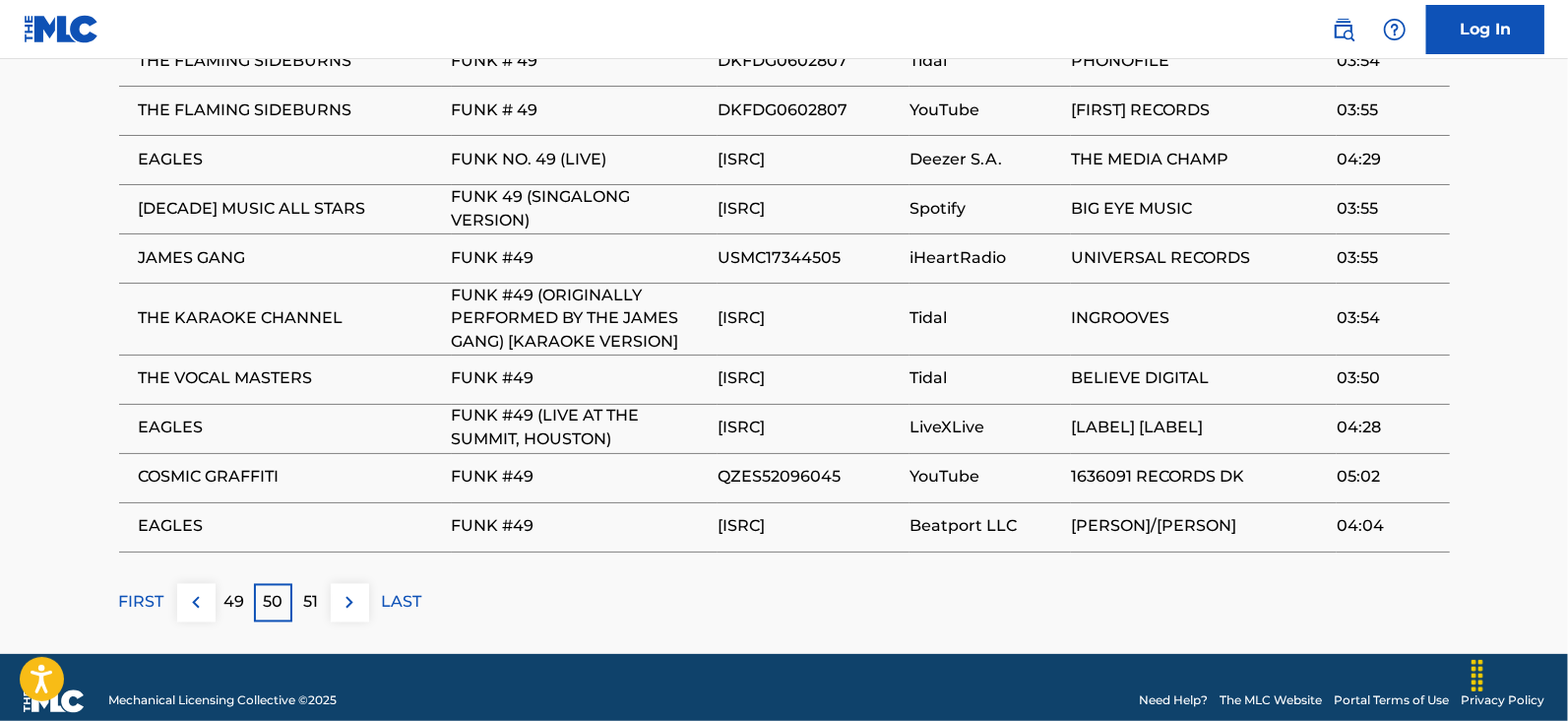 click at bounding box center (349, 603) 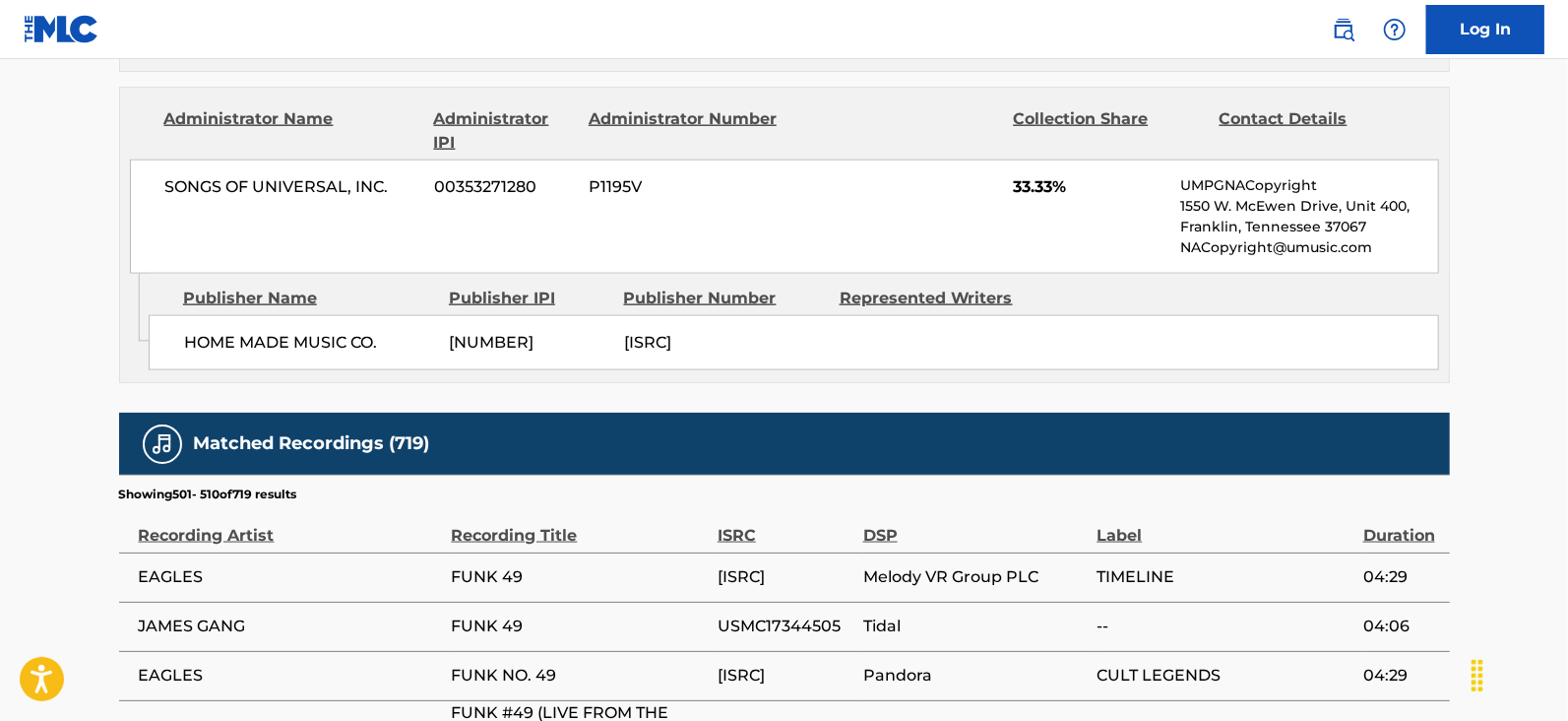 scroll, scrollTop: 2047, scrollLeft: 0, axis: vertical 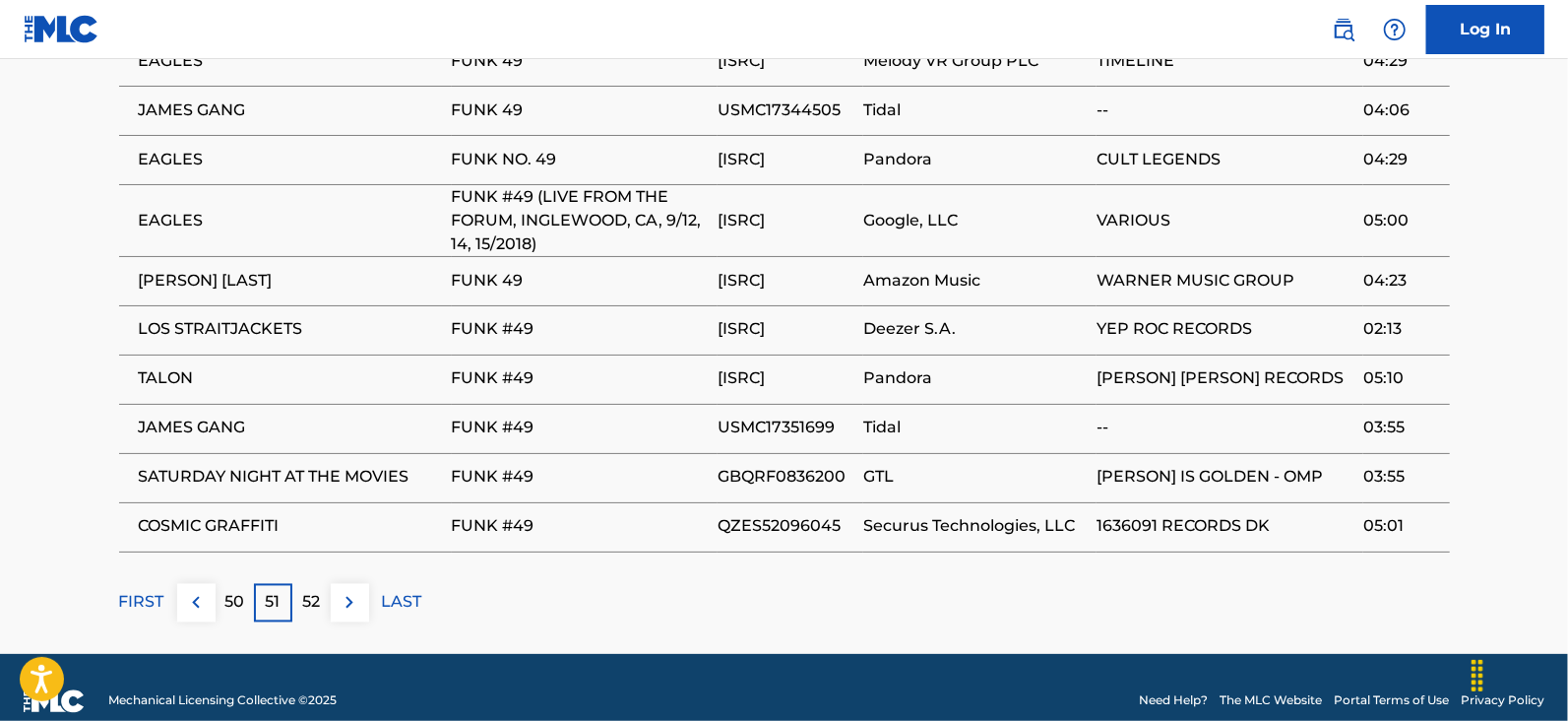 click at bounding box center [349, 603] 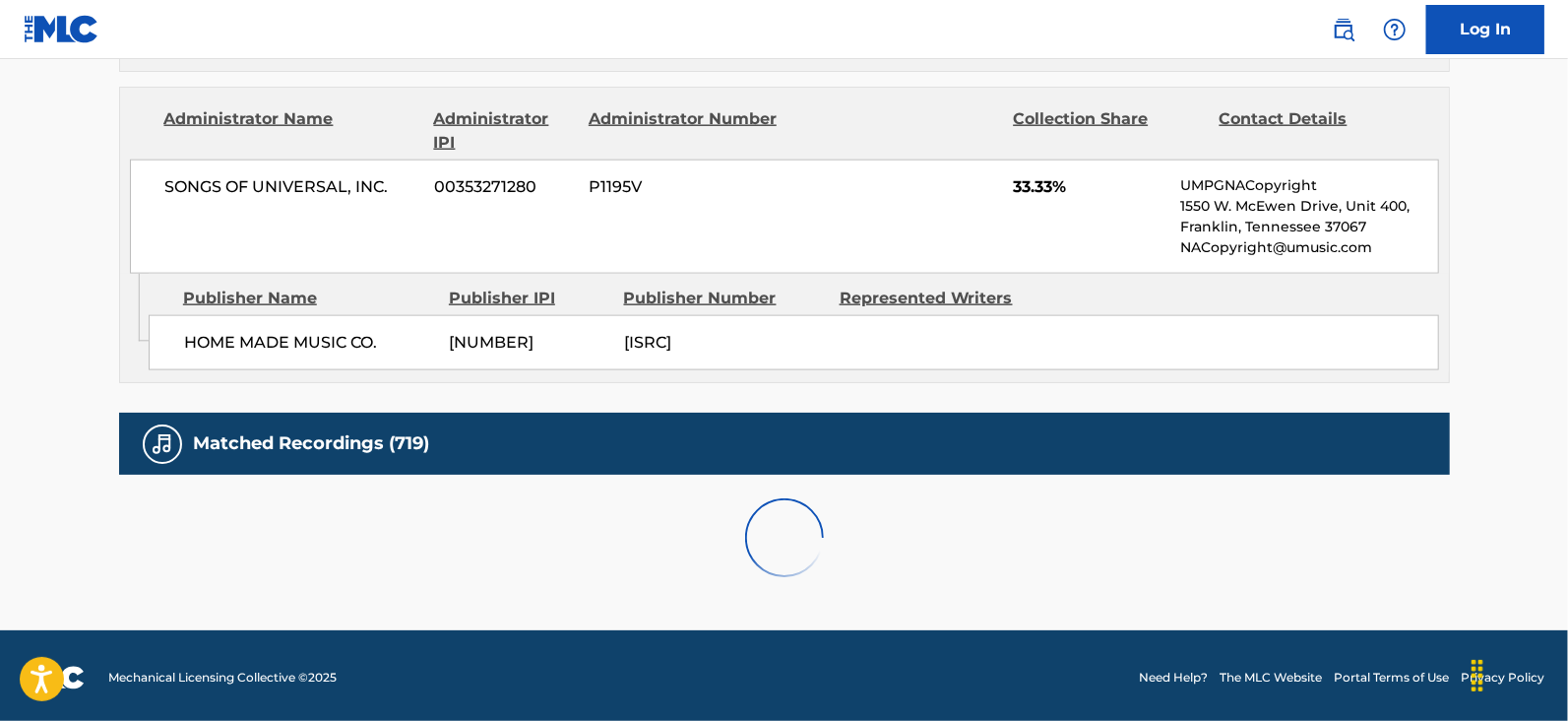 scroll, scrollTop: 2047, scrollLeft: 0, axis: vertical 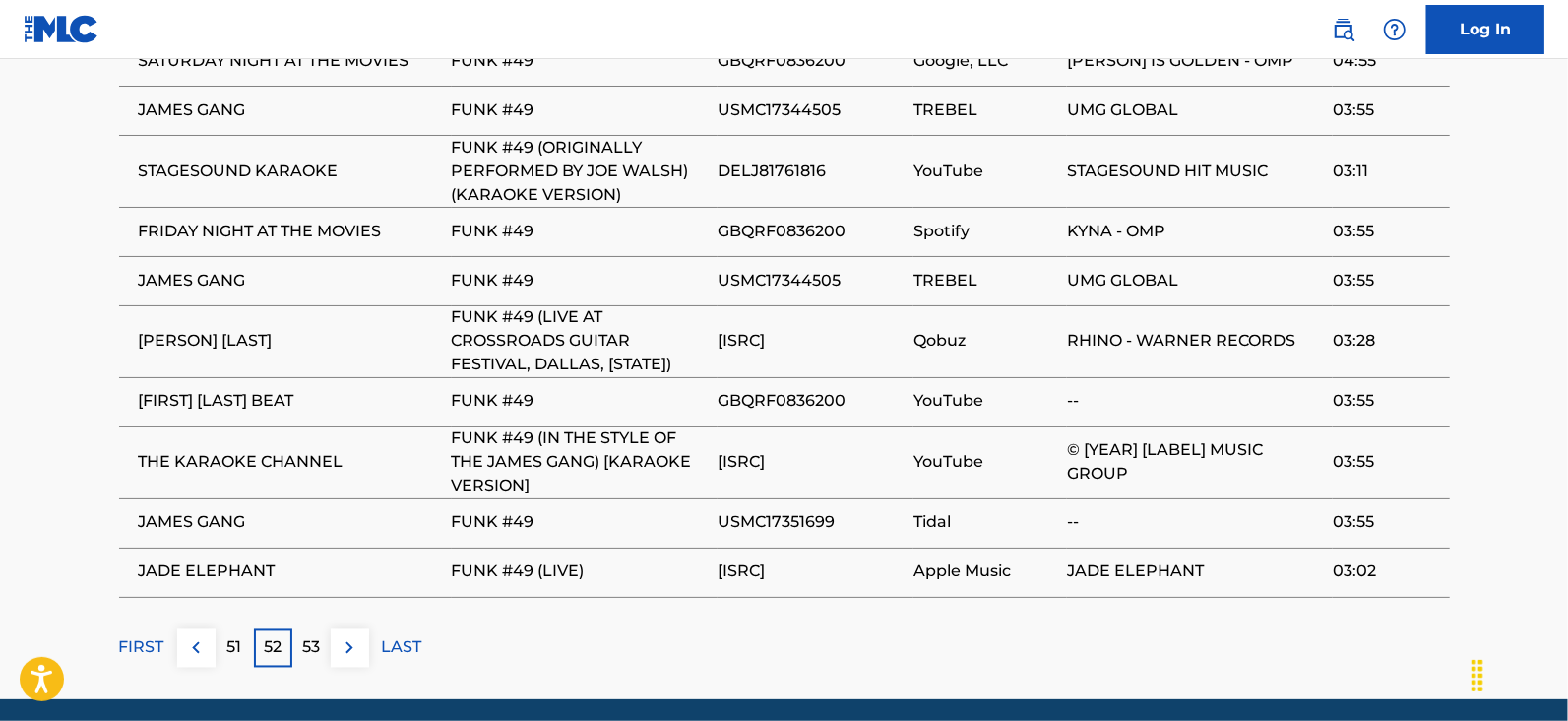 click at bounding box center (349, 648) 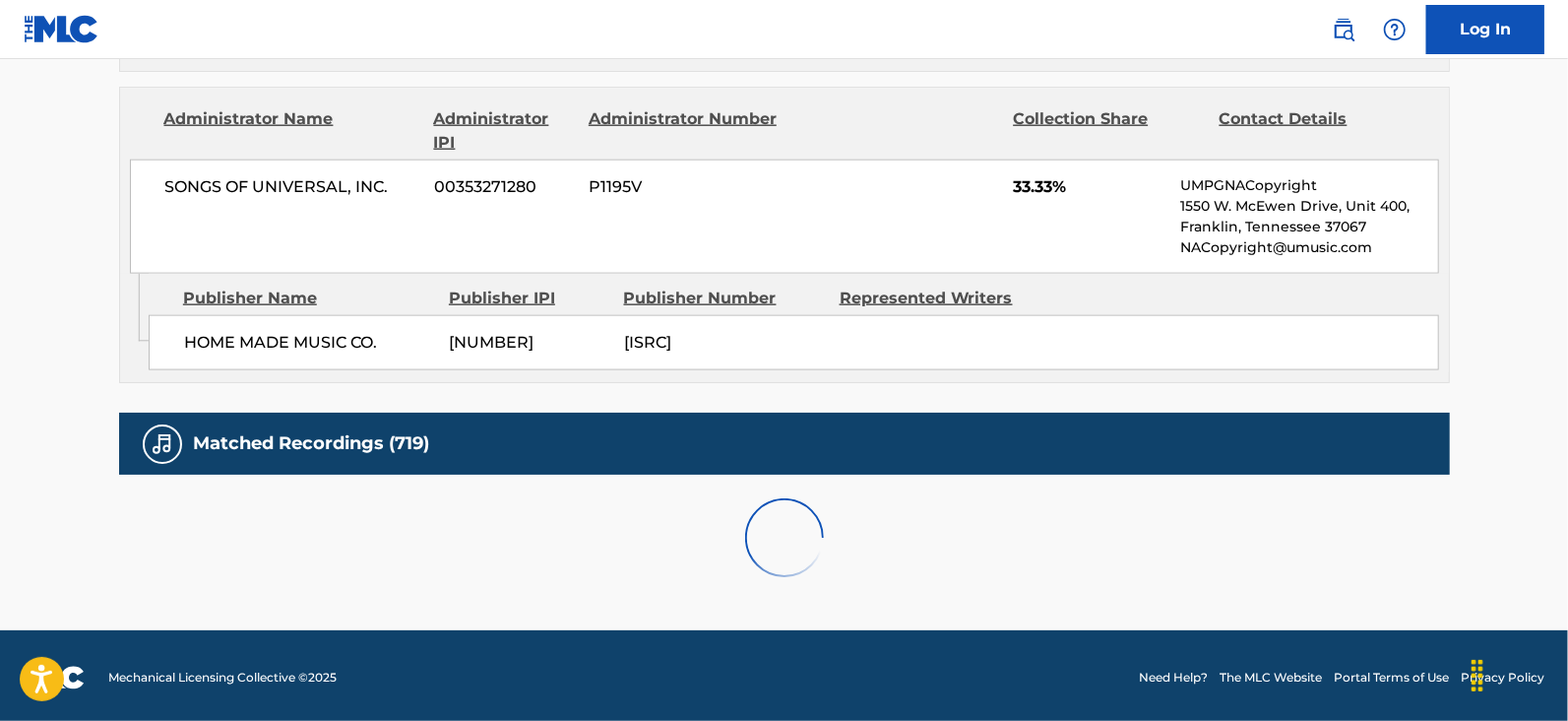 scroll, scrollTop: 2047, scrollLeft: 0, axis: vertical 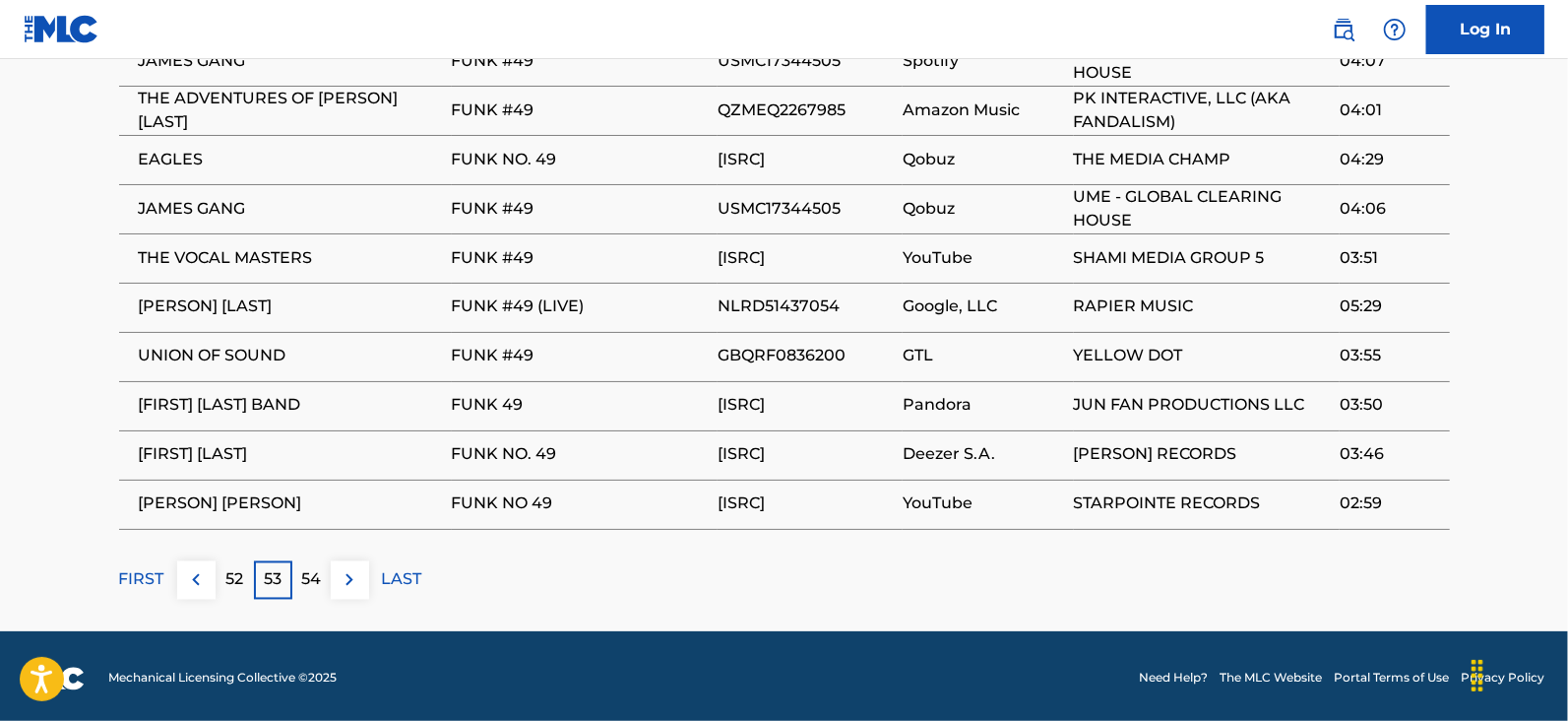 click at bounding box center (349, 580) 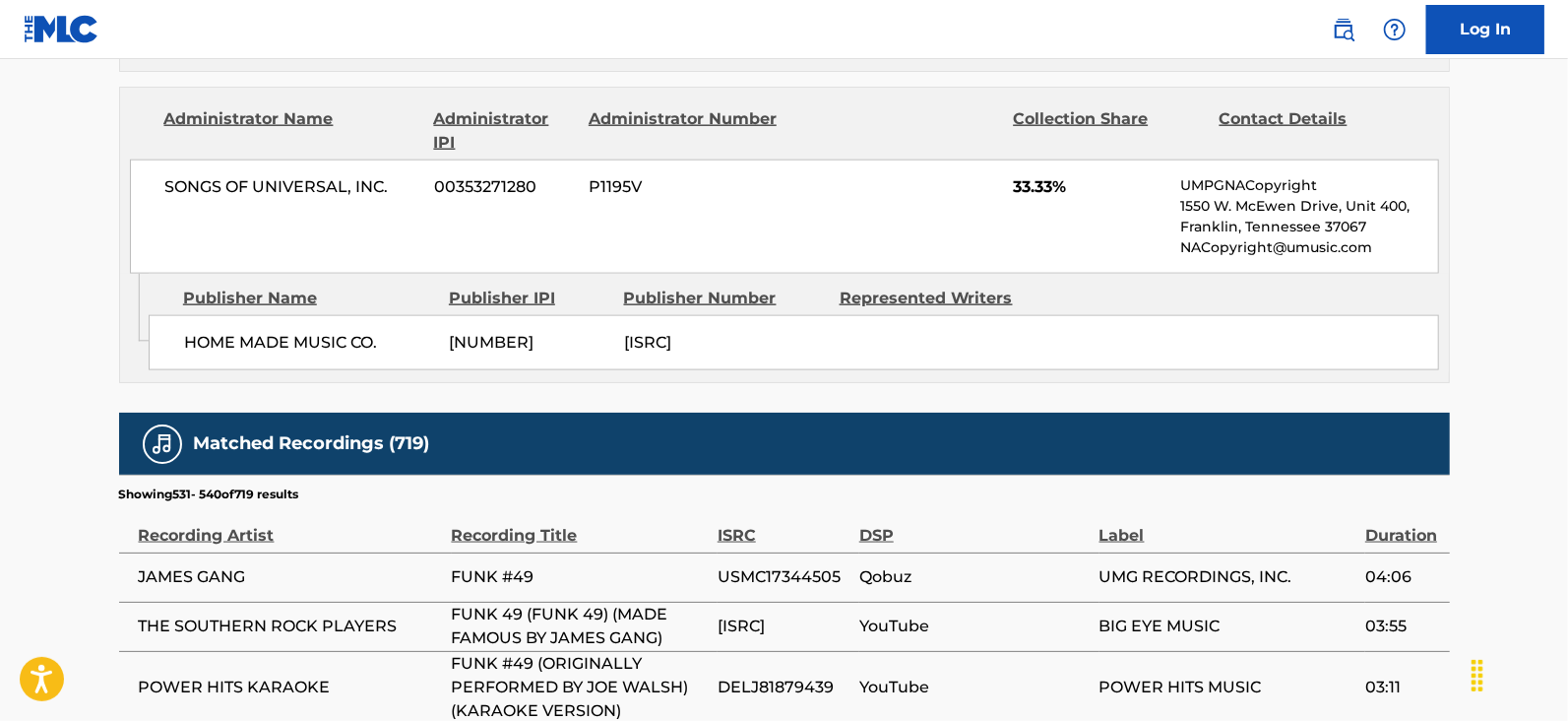 scroll, scrollTop: 2047, scrollLeft: 0, axis: vertical 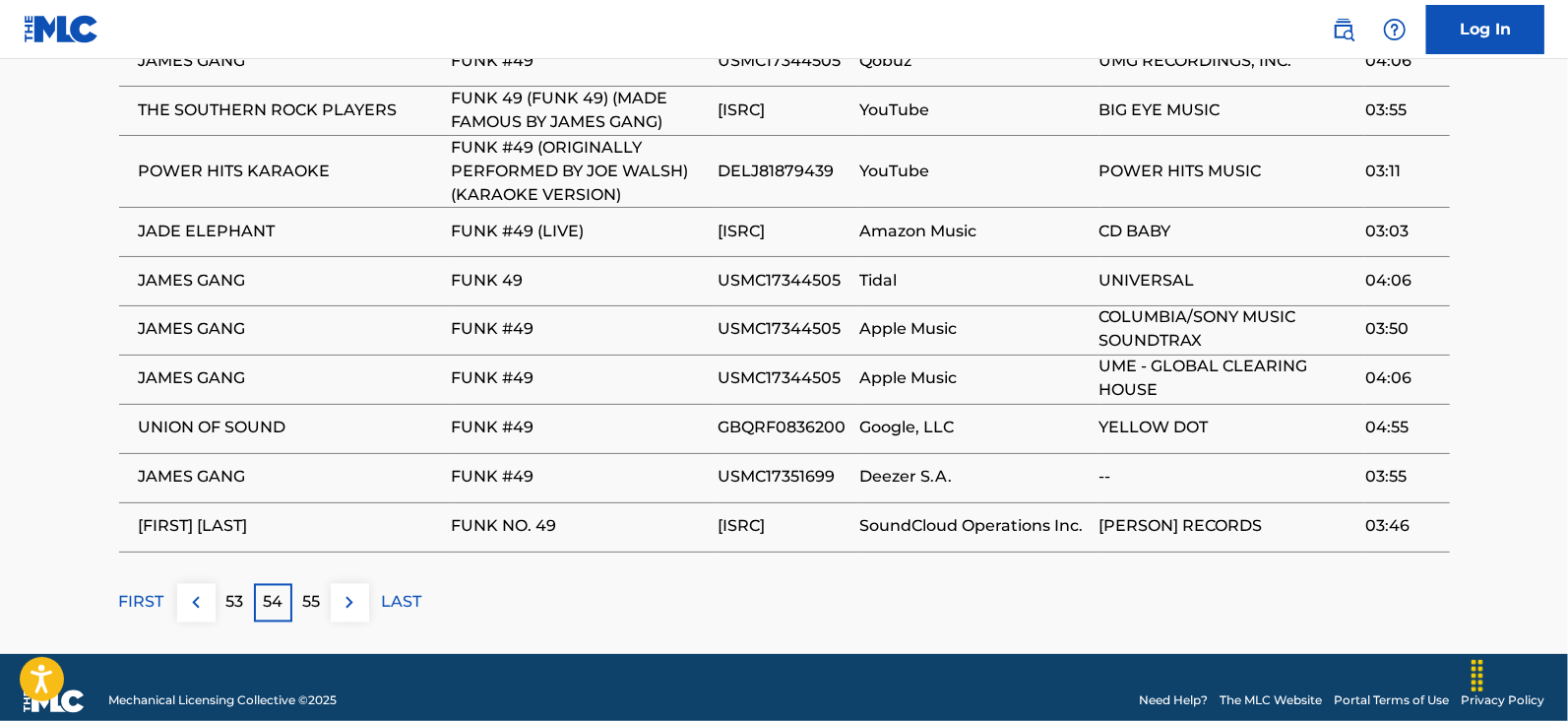 click at bounding box center (349, 603) 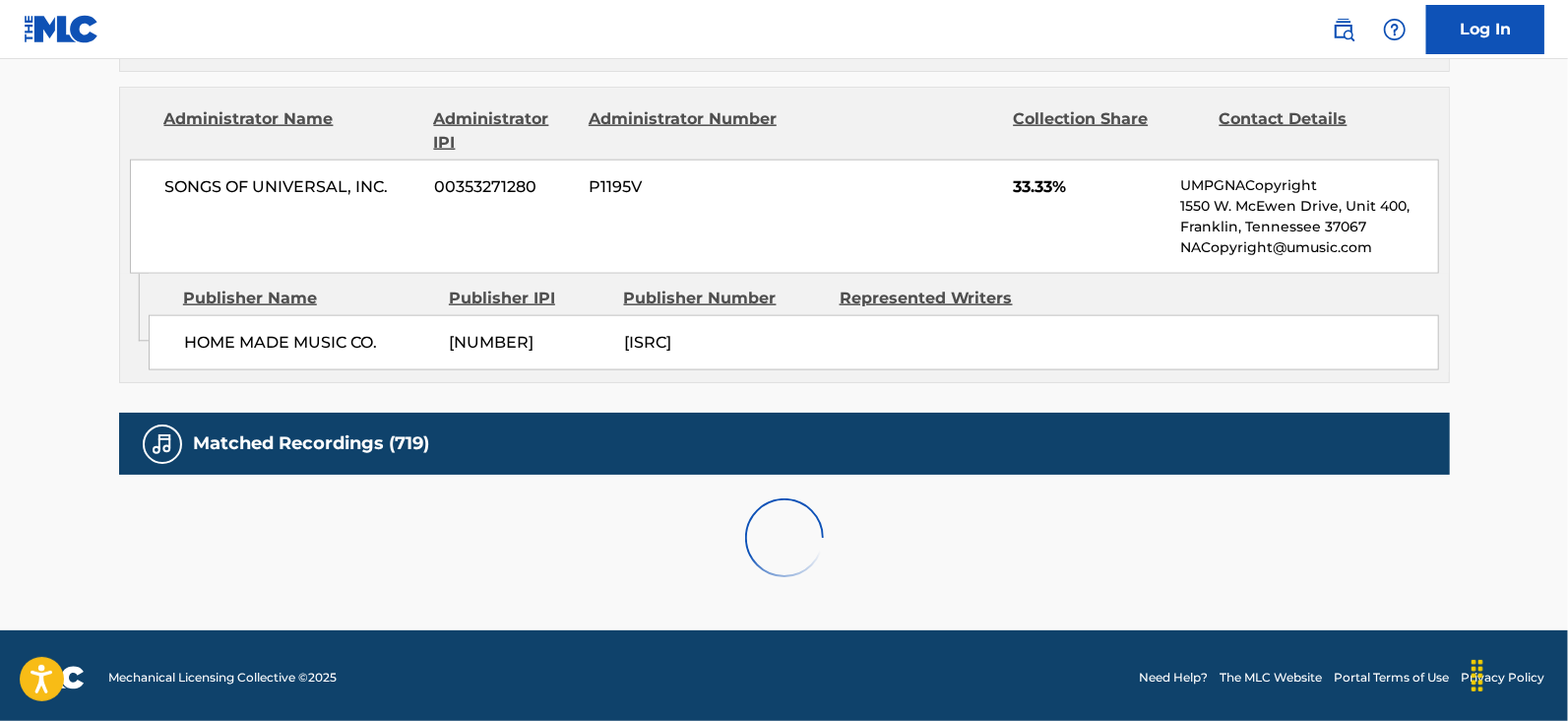 scroll, scrollTop: 2047, scrollLeft: 0, axis: vertical 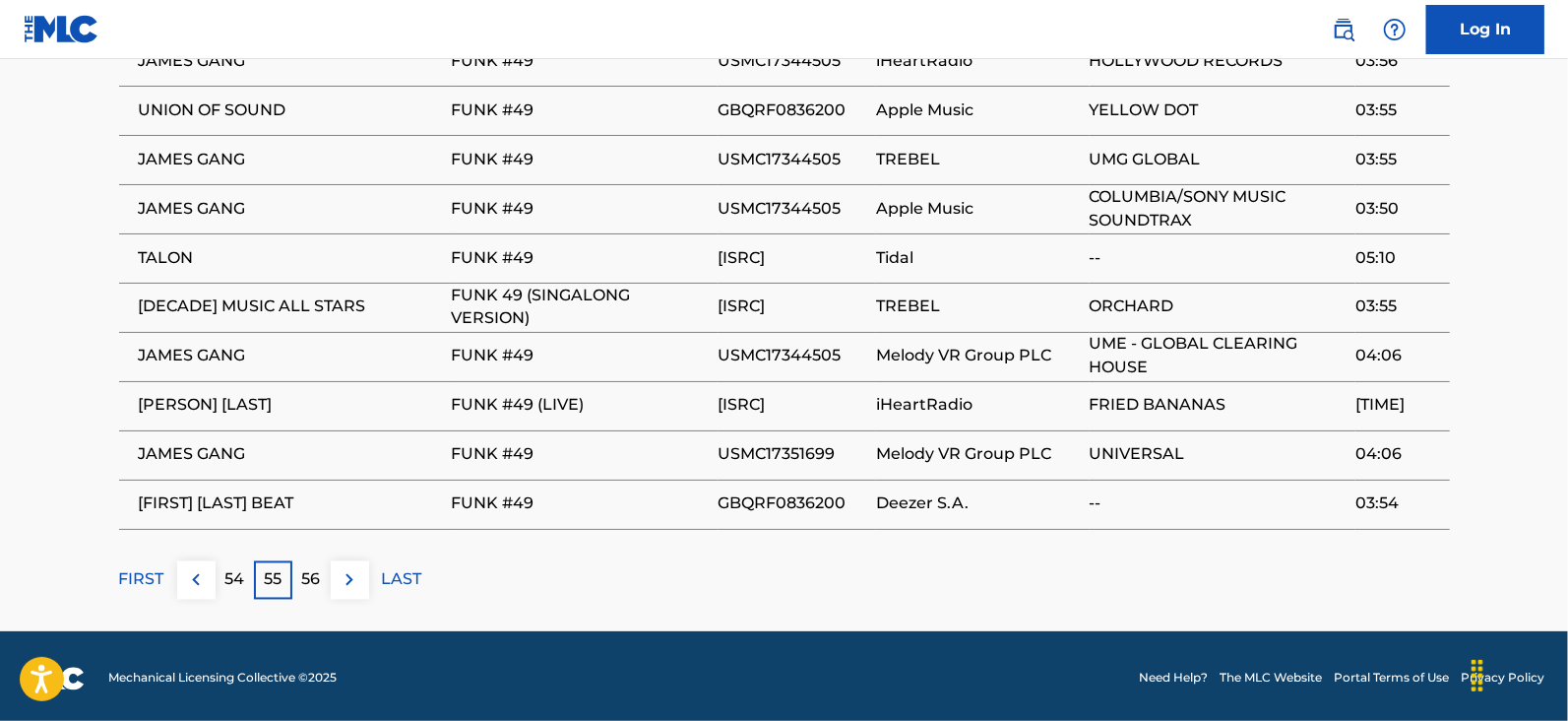 click at bounding box center [349, 580] 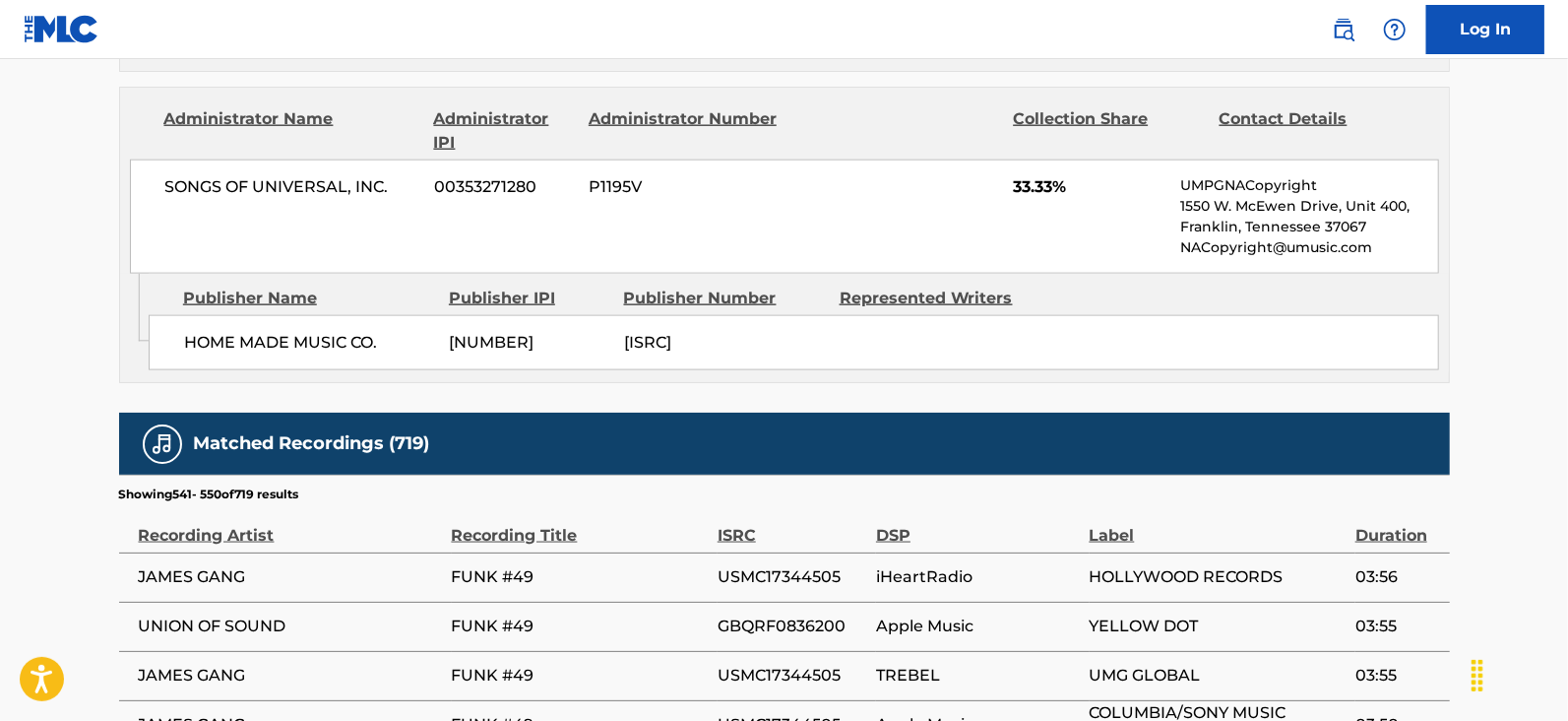 scroll, scrollTop: 2047, scrollLeft: 0, axis: vertical 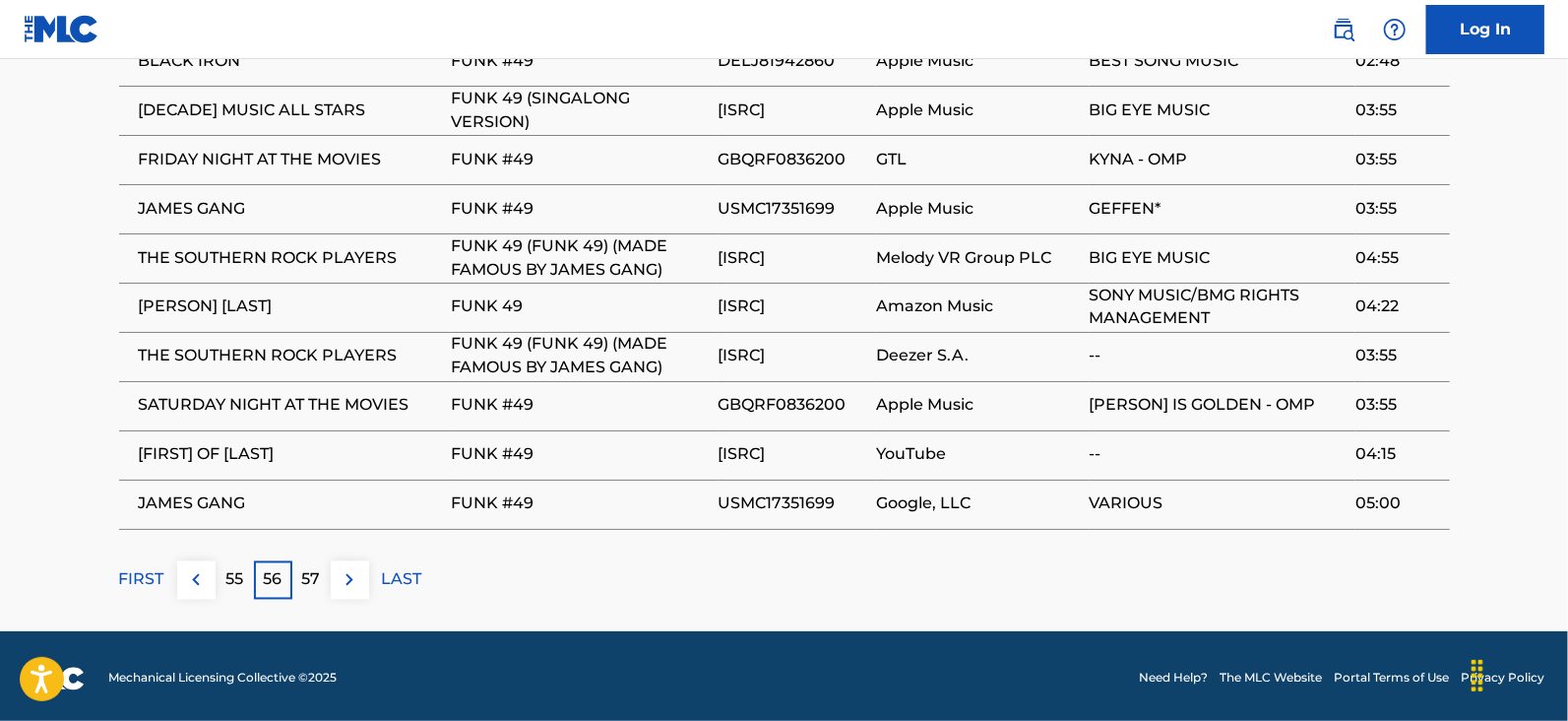 click at bounding box center [349, 580] 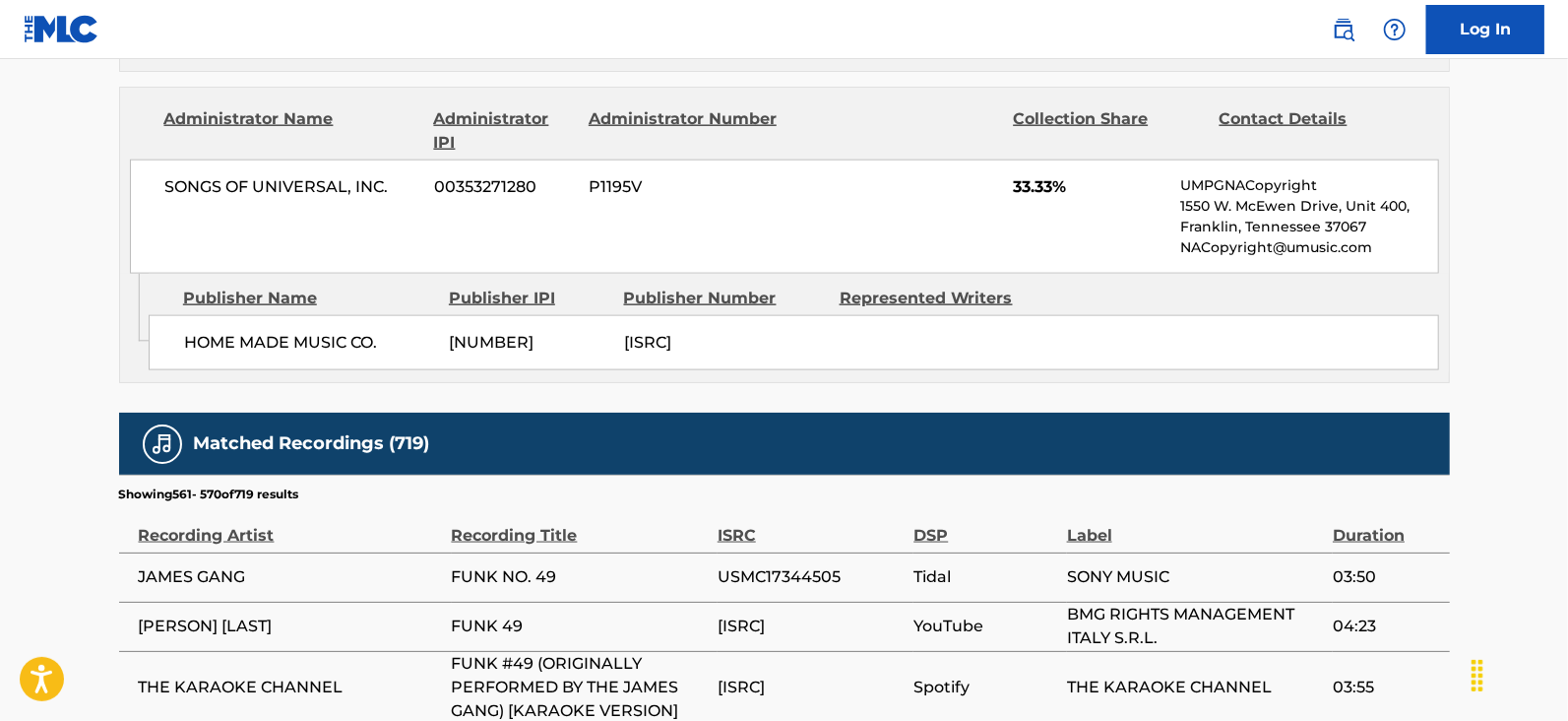 scroll, scrollTop: 2047, scrollLeft: 0, axis: vertical 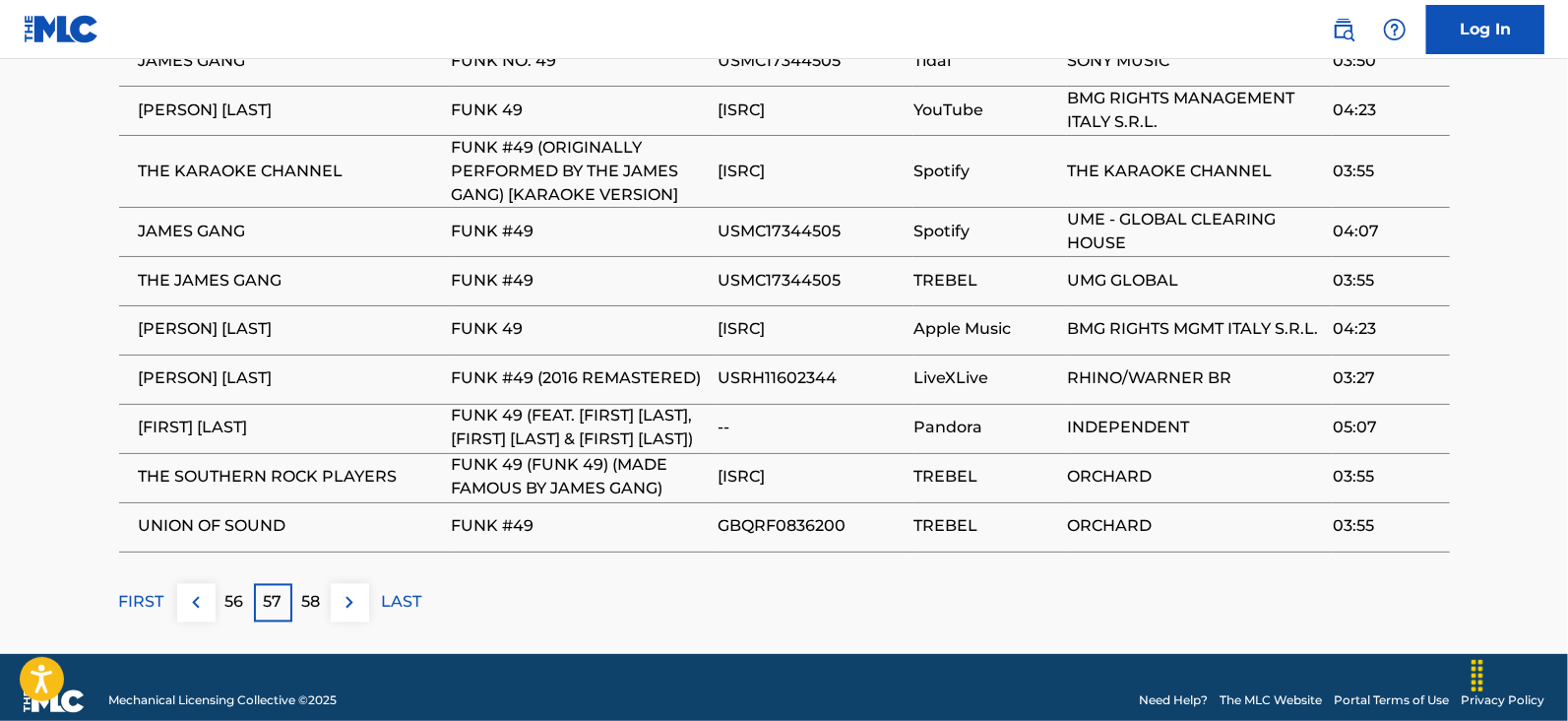 click at bounding box center [349, 603] 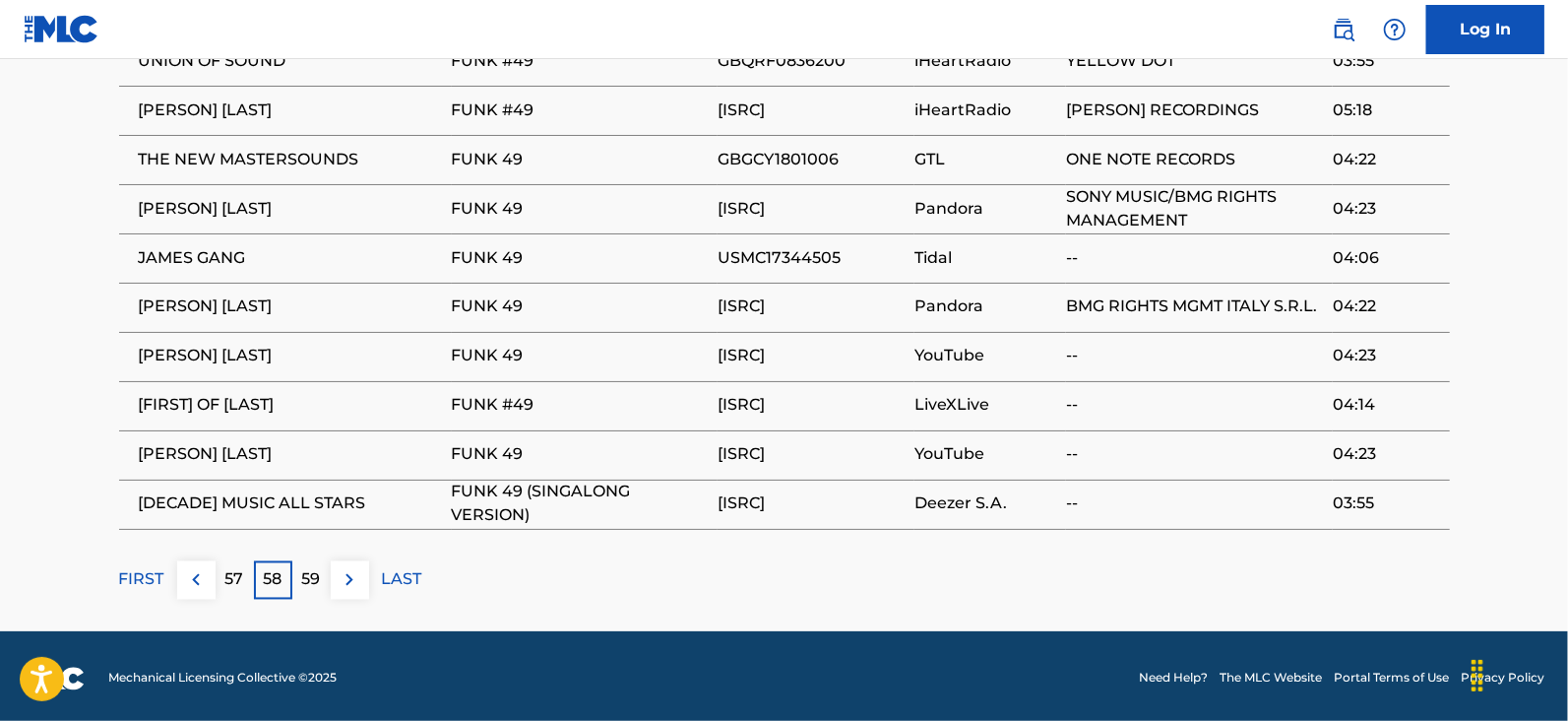 click at bounding box center [349, 580] 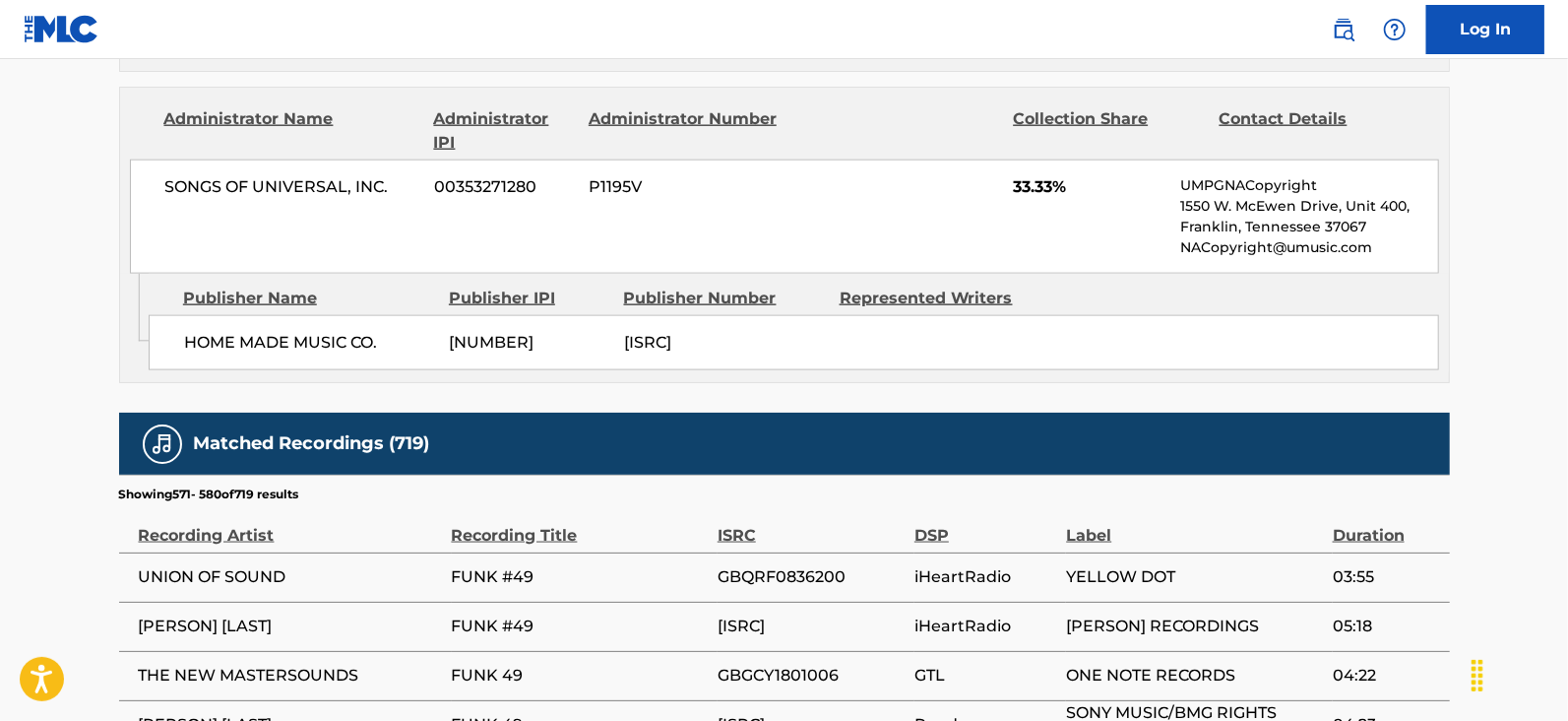 scroll, scrollTop: 2047, scrollLeft: 0, axis: vertical 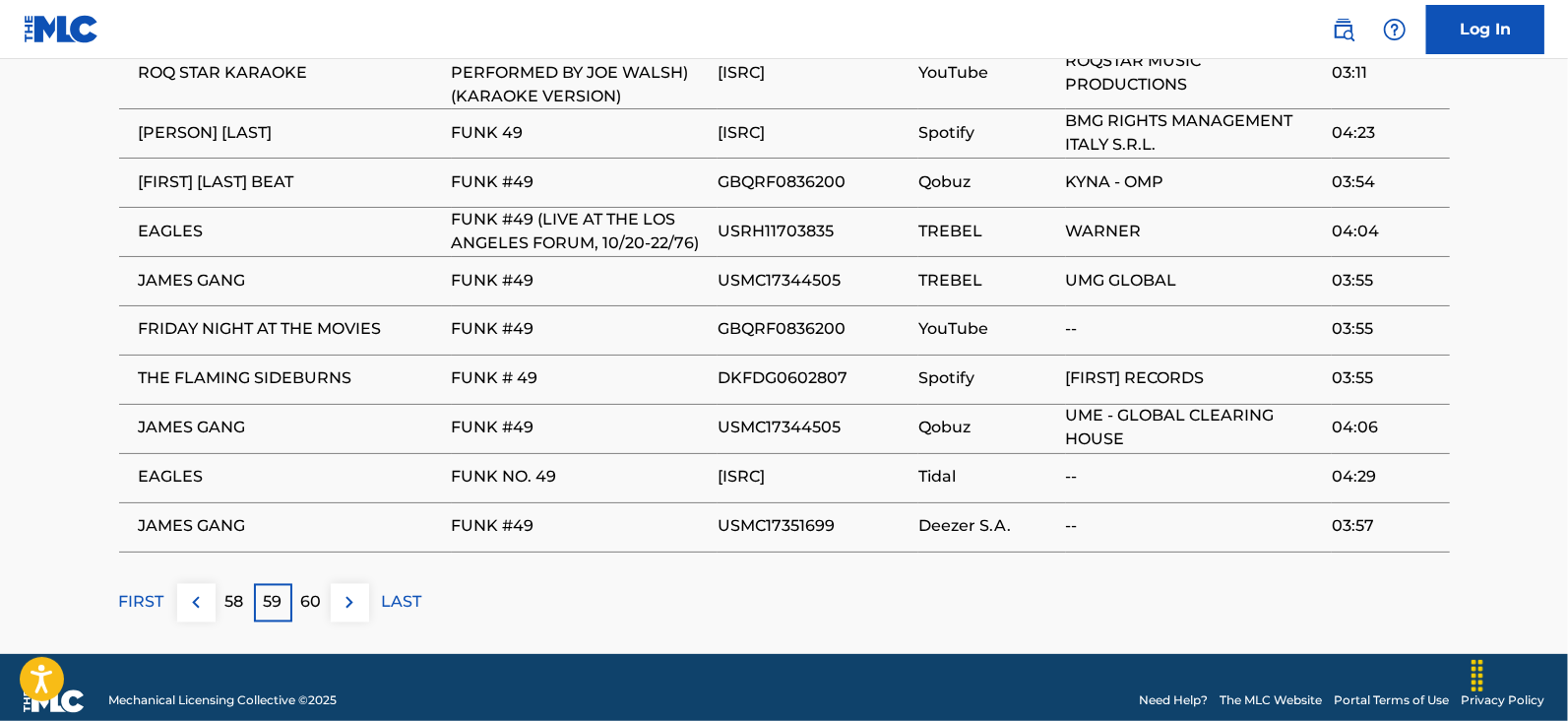 click at bounding box center (349, 603) 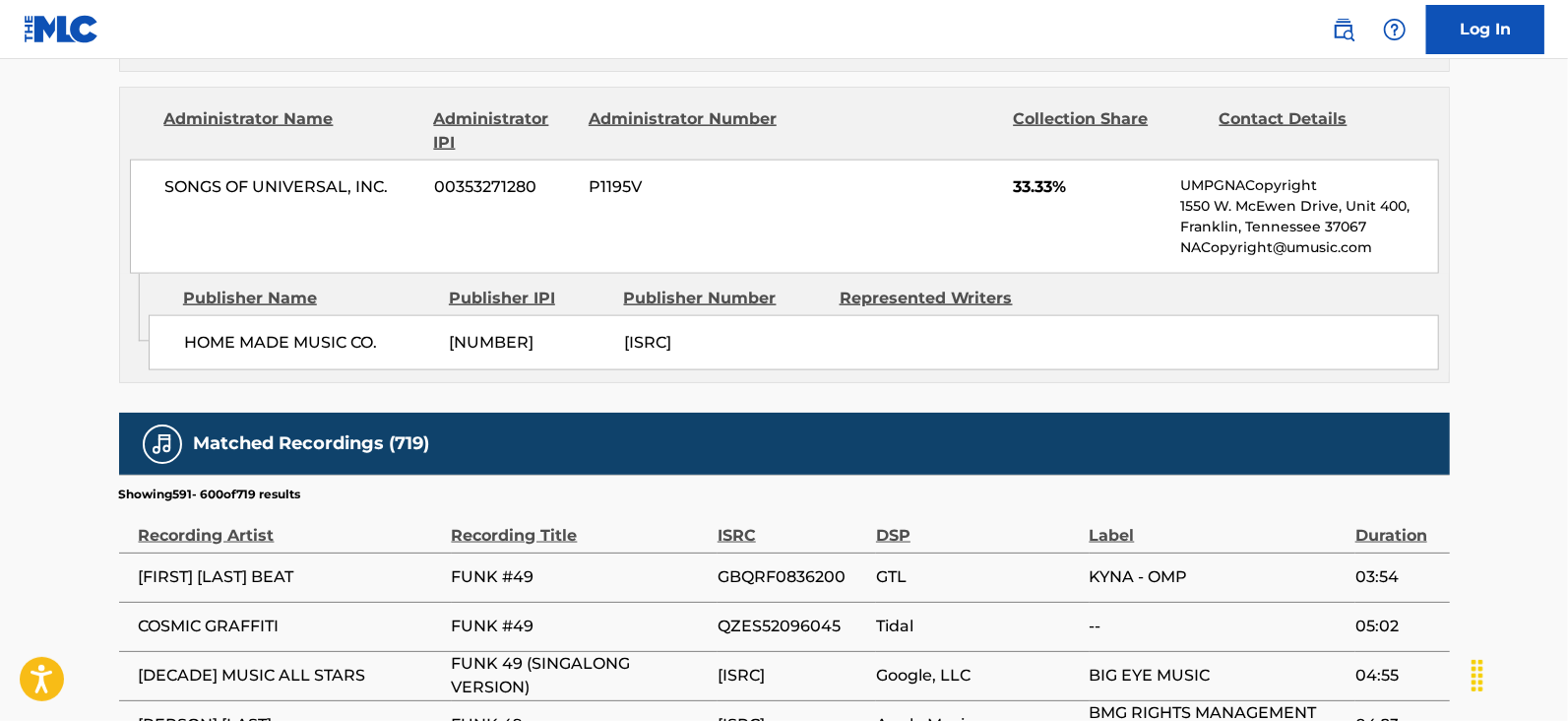 scroll, scrollTop: 2047, scrollLeft: 0, axis: vertical 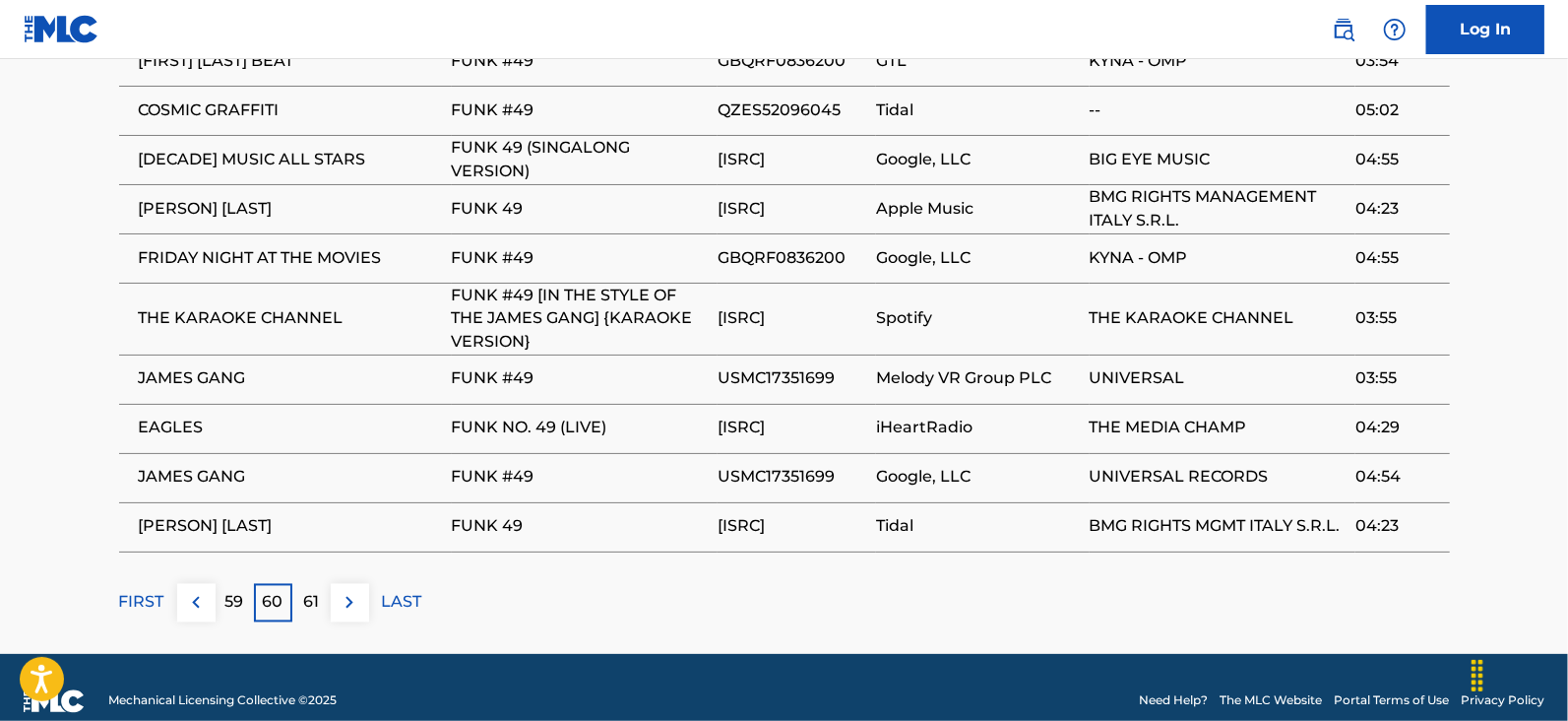 click at bounding box center (349, 603) 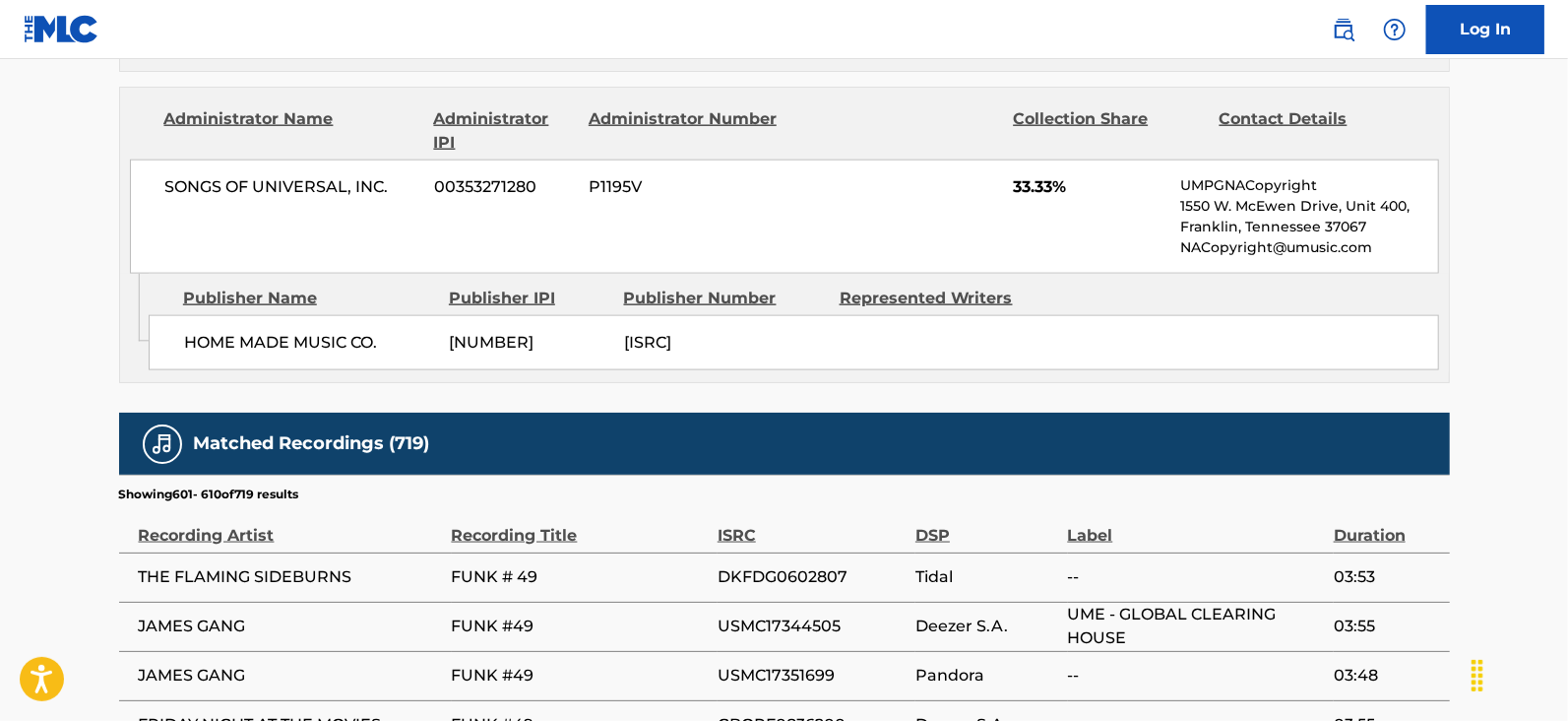 scroll, scrollTop: 2047, scrollLeft: 0, axis: vertical 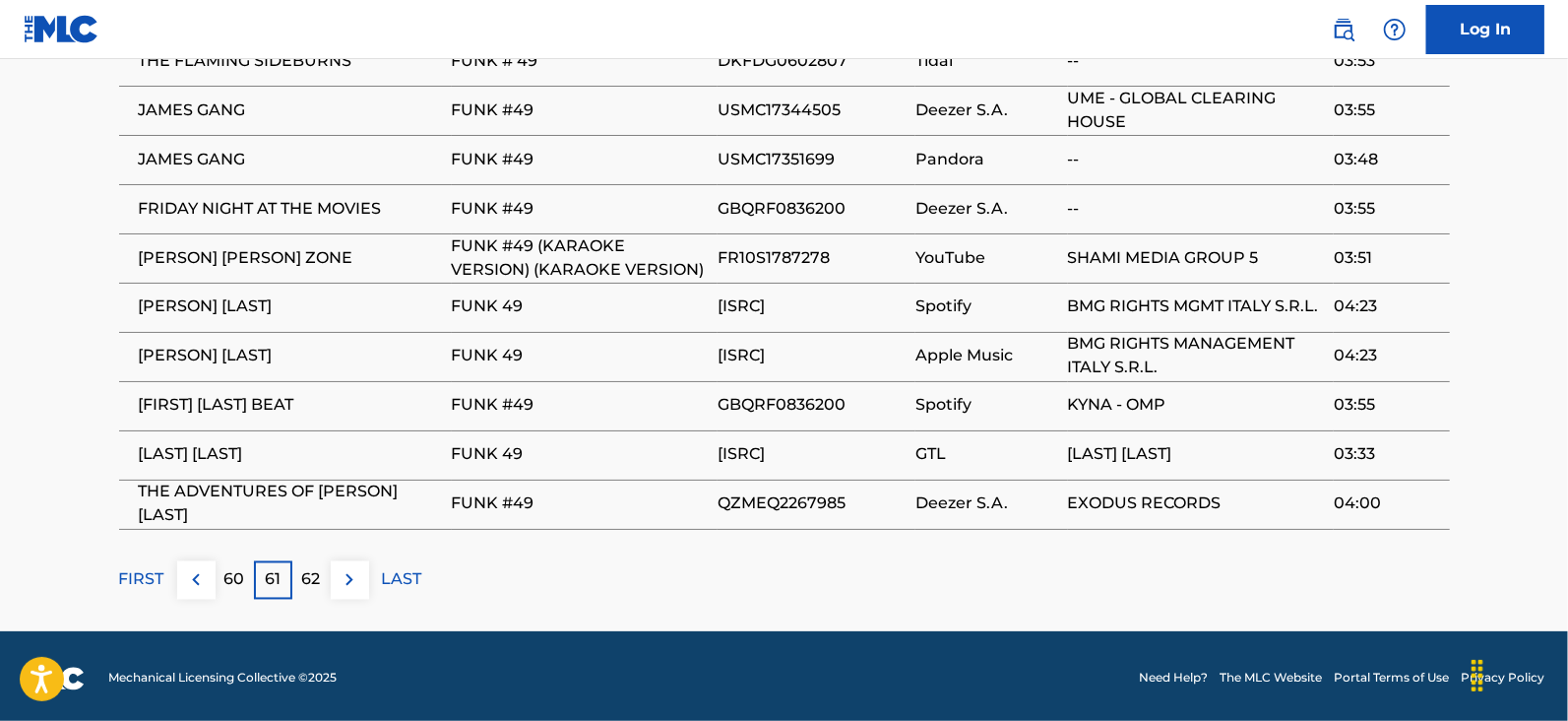 click at bounding box center [349, 580] 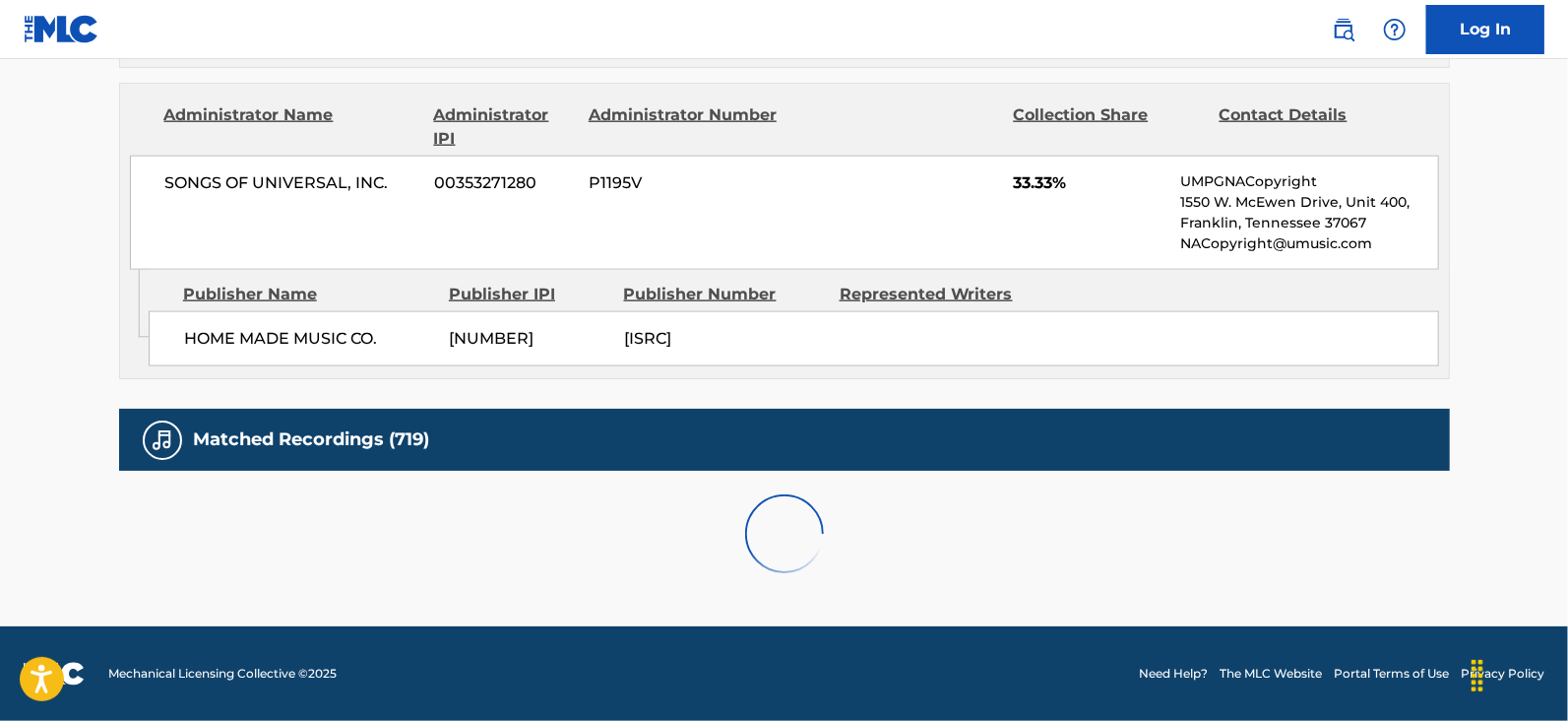 scroll, scrollTop: 2047, scrollLeft: 0, axis: vertical 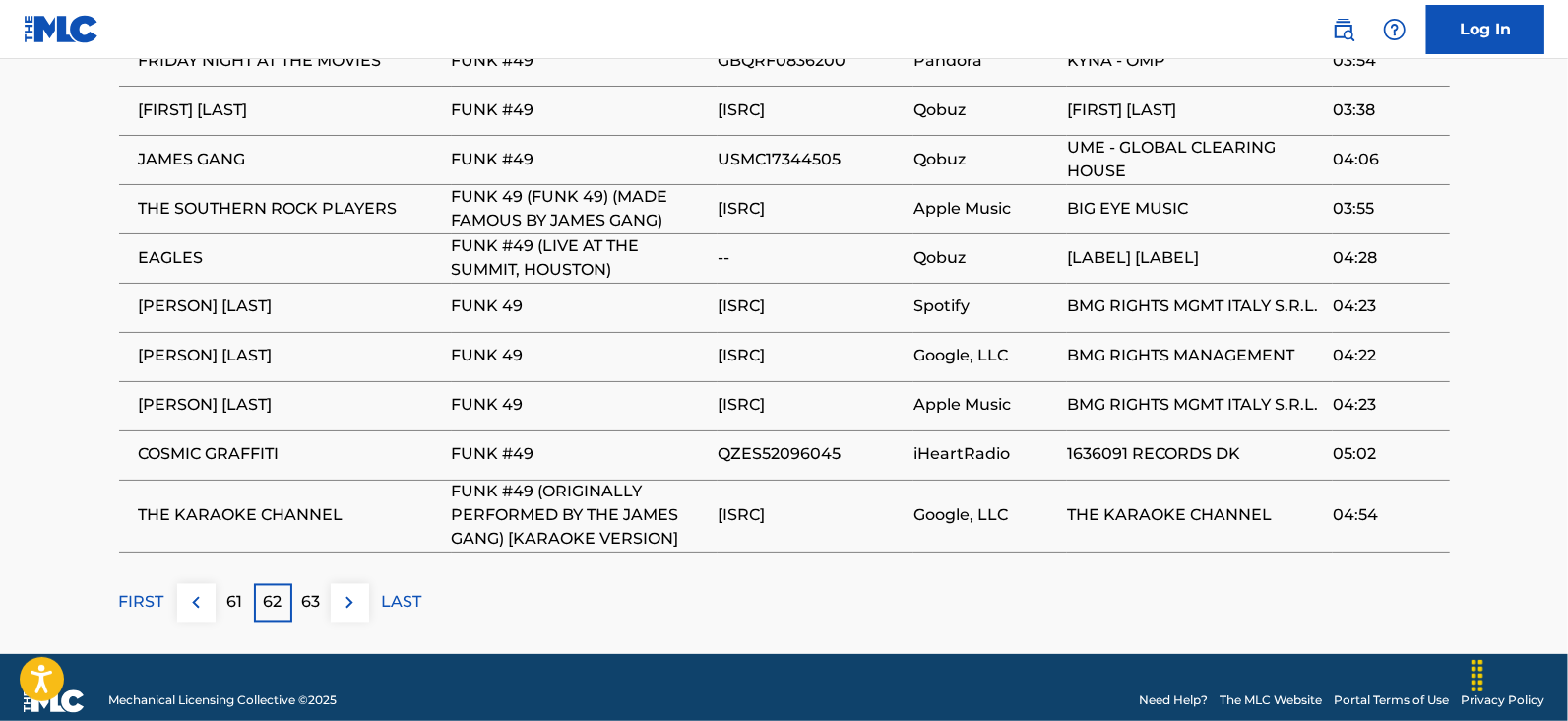 click at bounding box center [349, 603] 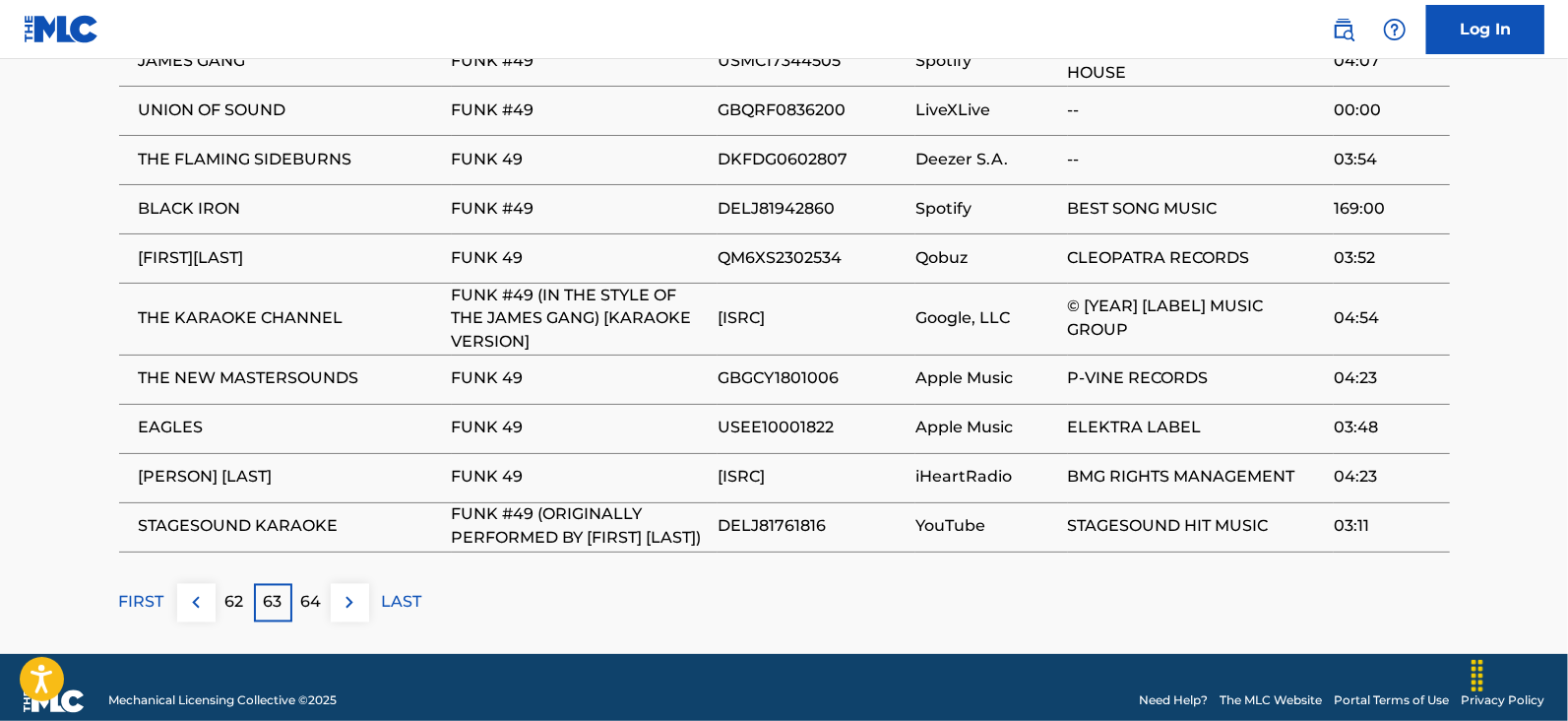 click at bounding box center (349, 603) 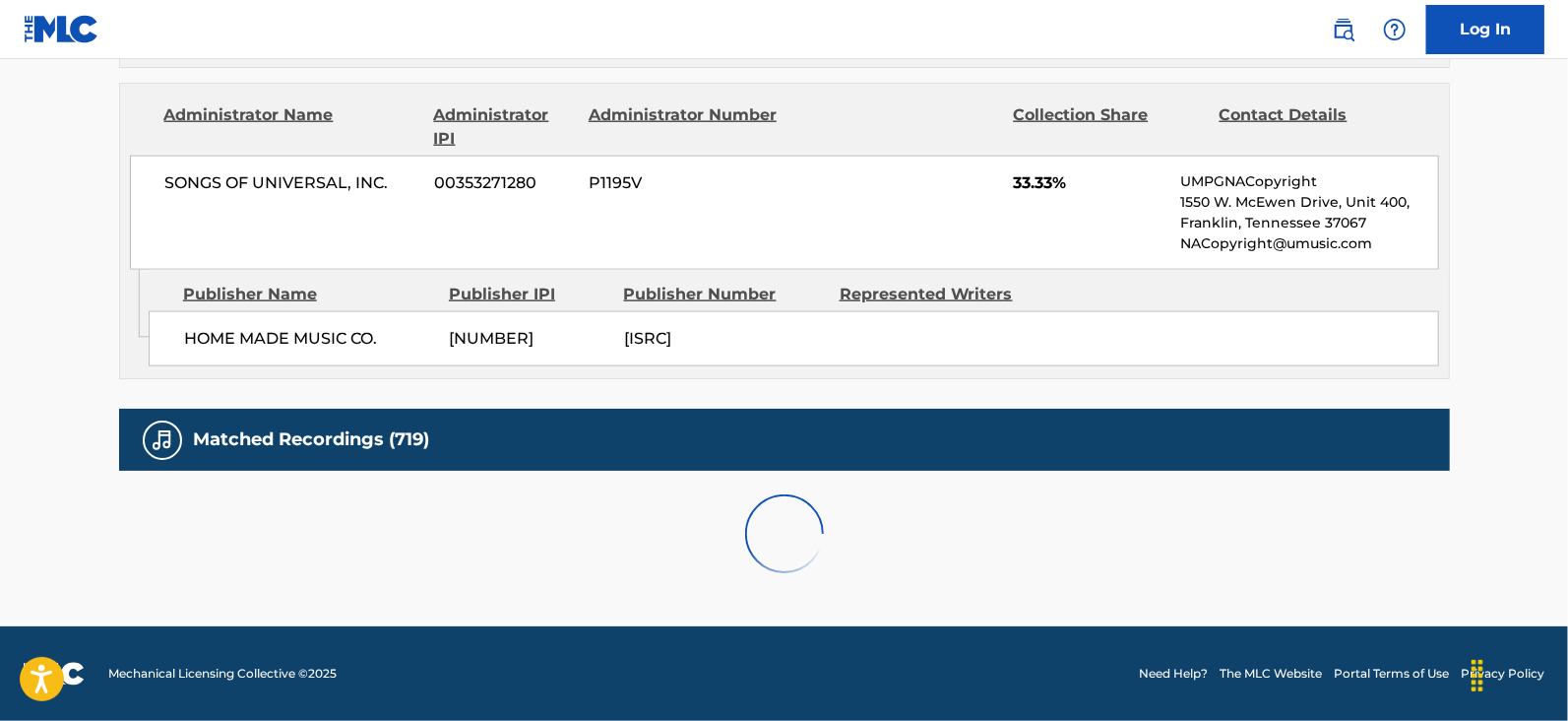 scroll, scrollTop: 2047, scrollLeft: 0, axis: vertical 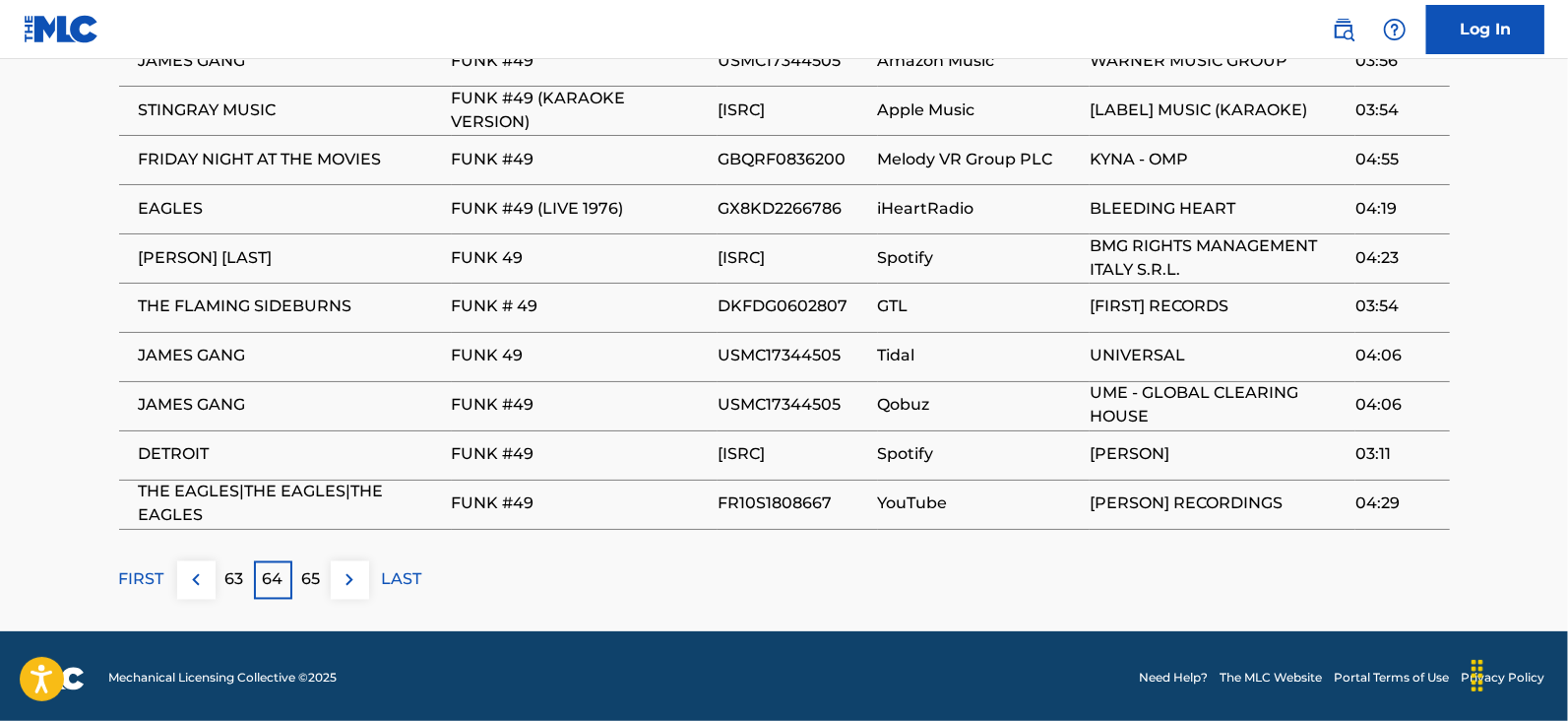 click at bounding box center (349, 580) 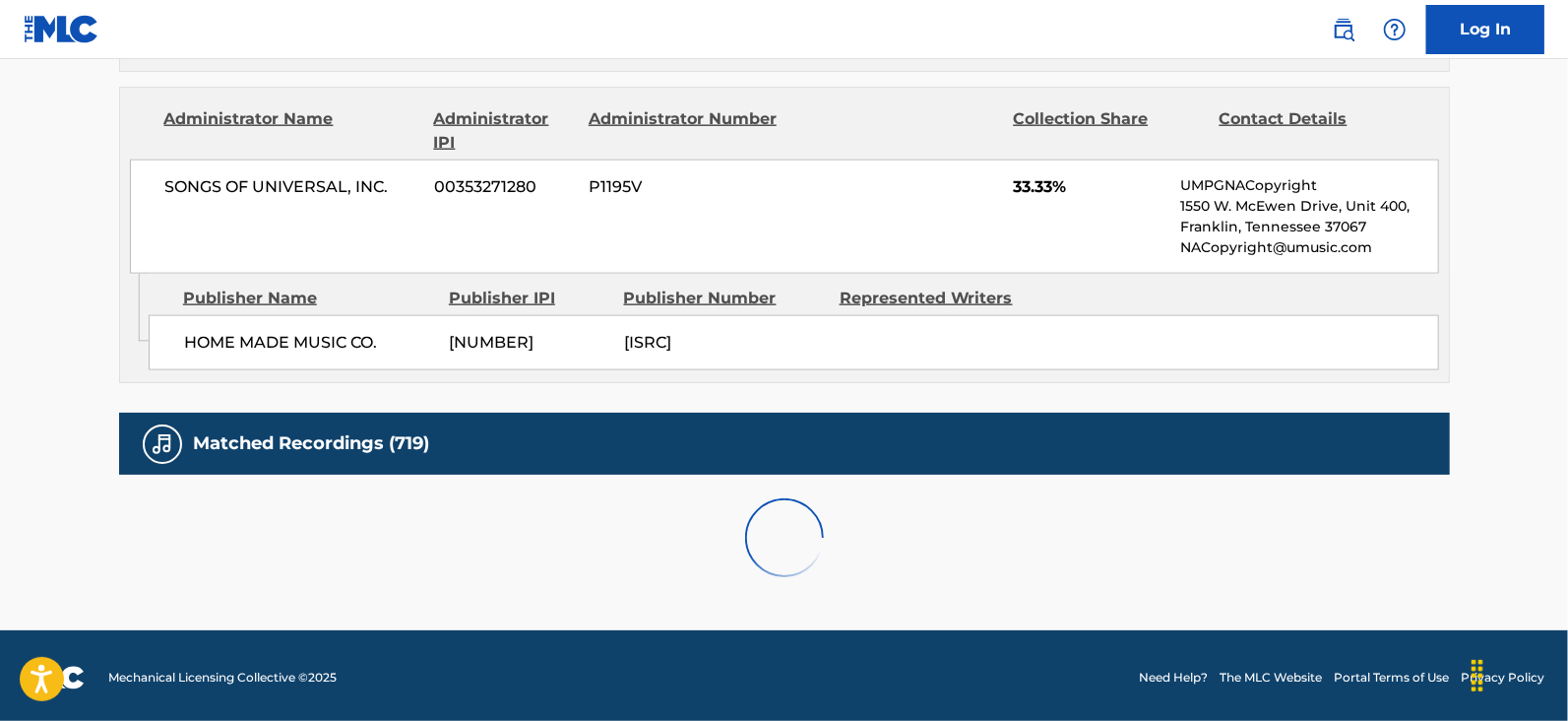 scroll, scrollTop: 2047, scrollLeft: 0, axis: vertical 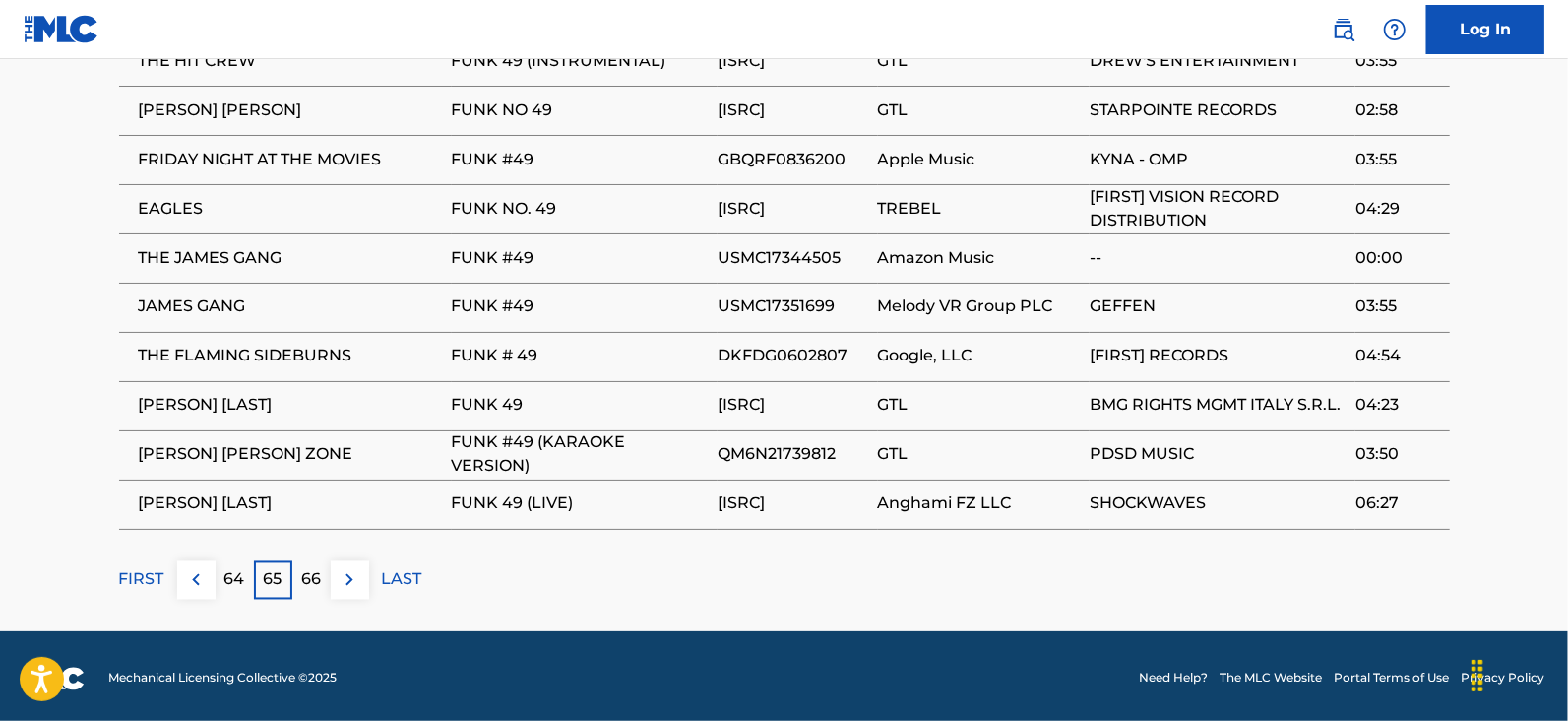 click at bounding box center [349, 580] 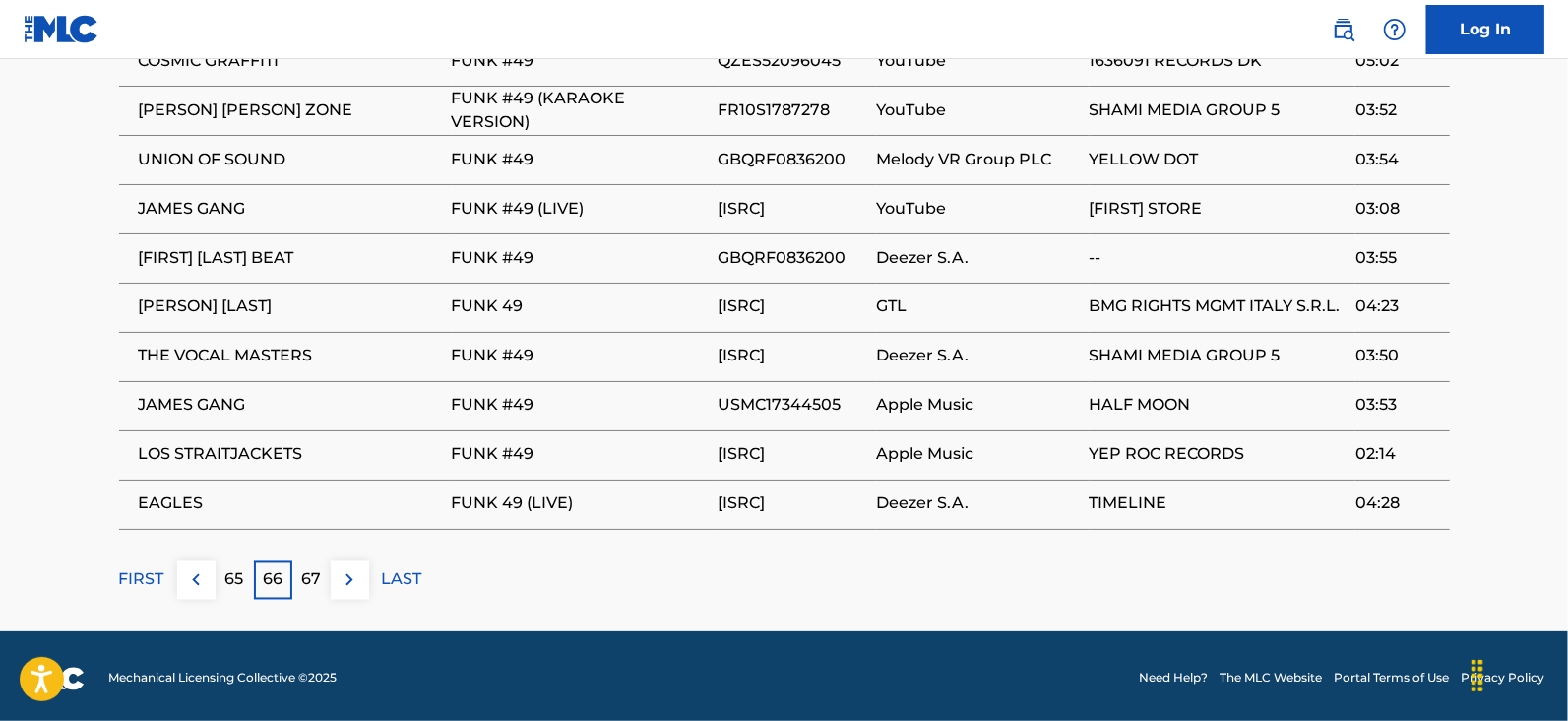 click at bounding box center (349, 580) 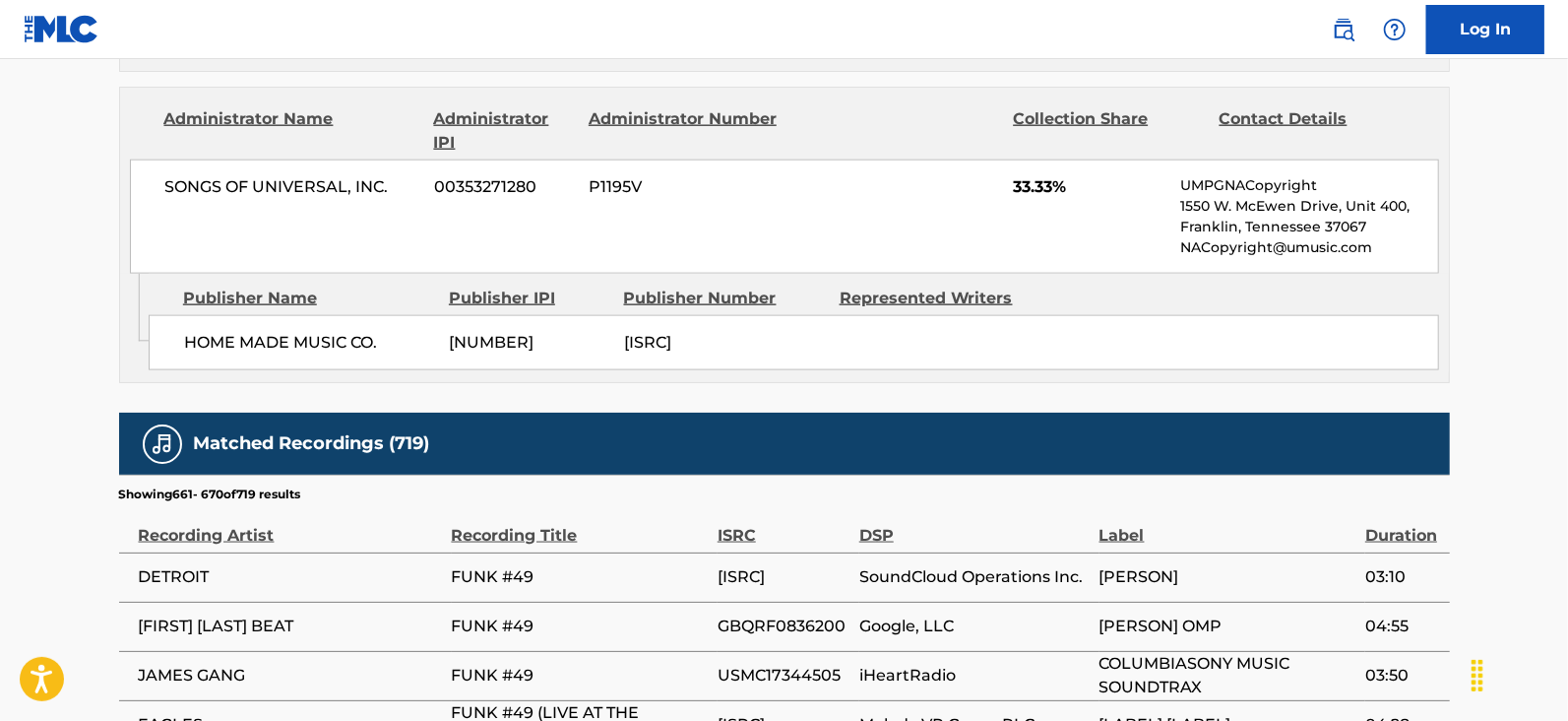 scroll, scrollTop: 2047, scrollLeft: 0, axis: vertical 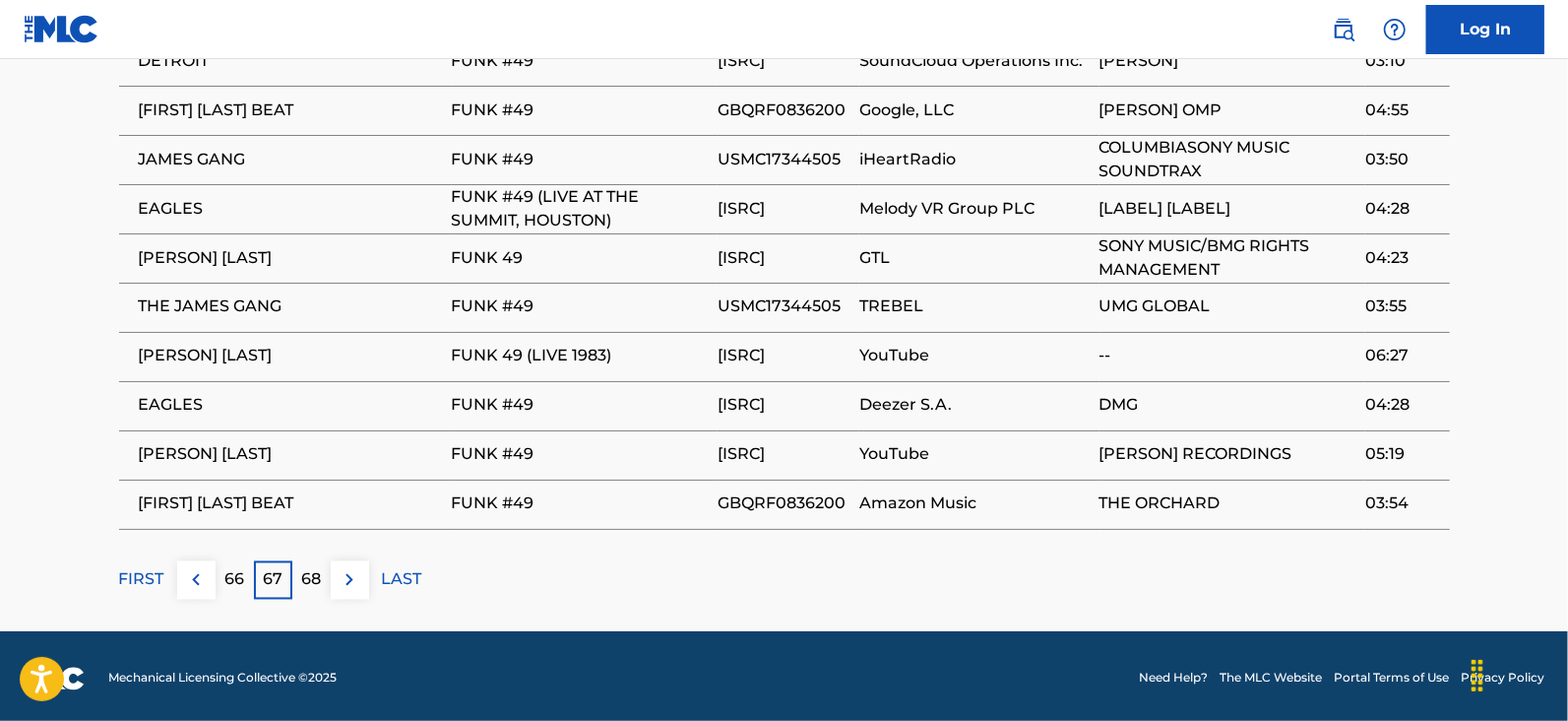 click at bounding box center [349, 580] 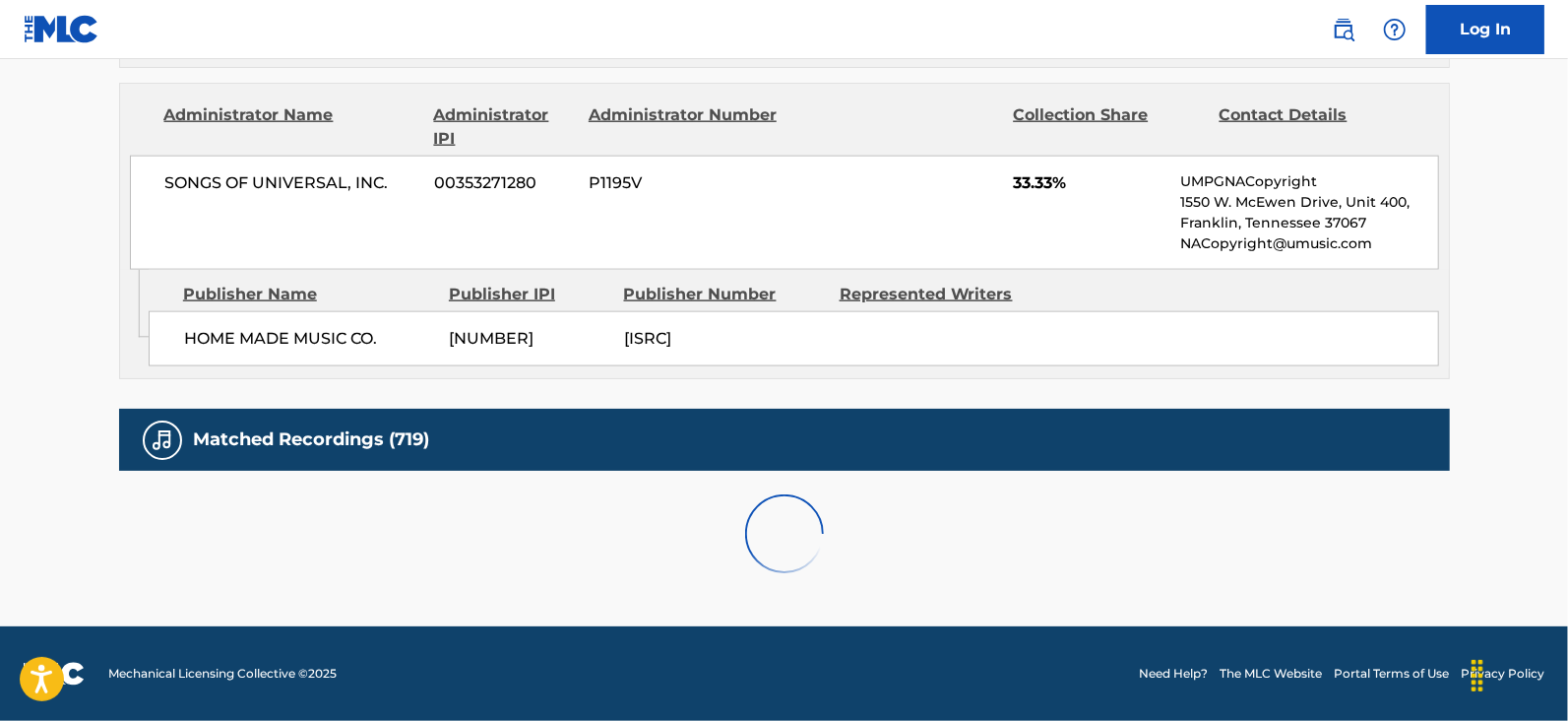 scroll, scrollTop: 2047, scrollLeft: 0, axis: vertical 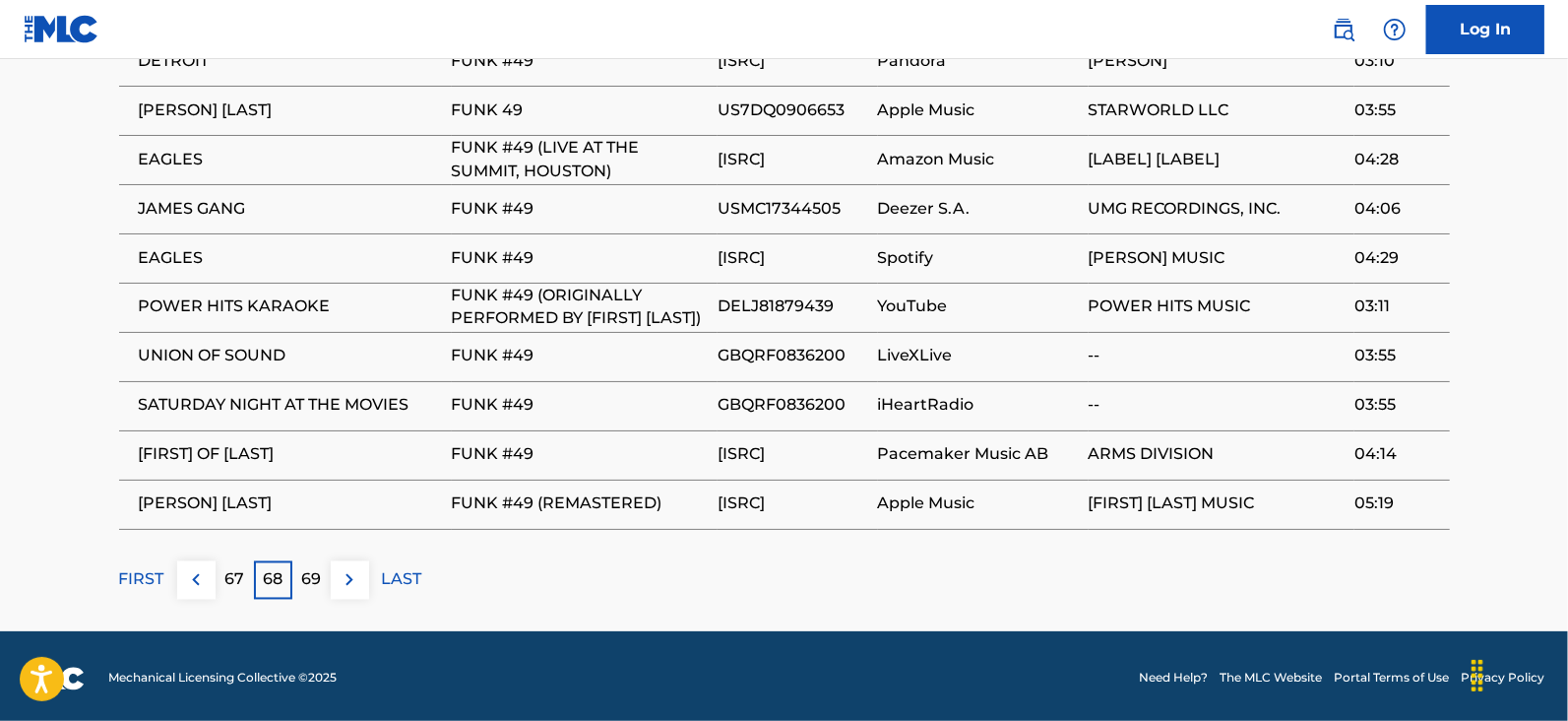 click at bounding box center (349, 580) 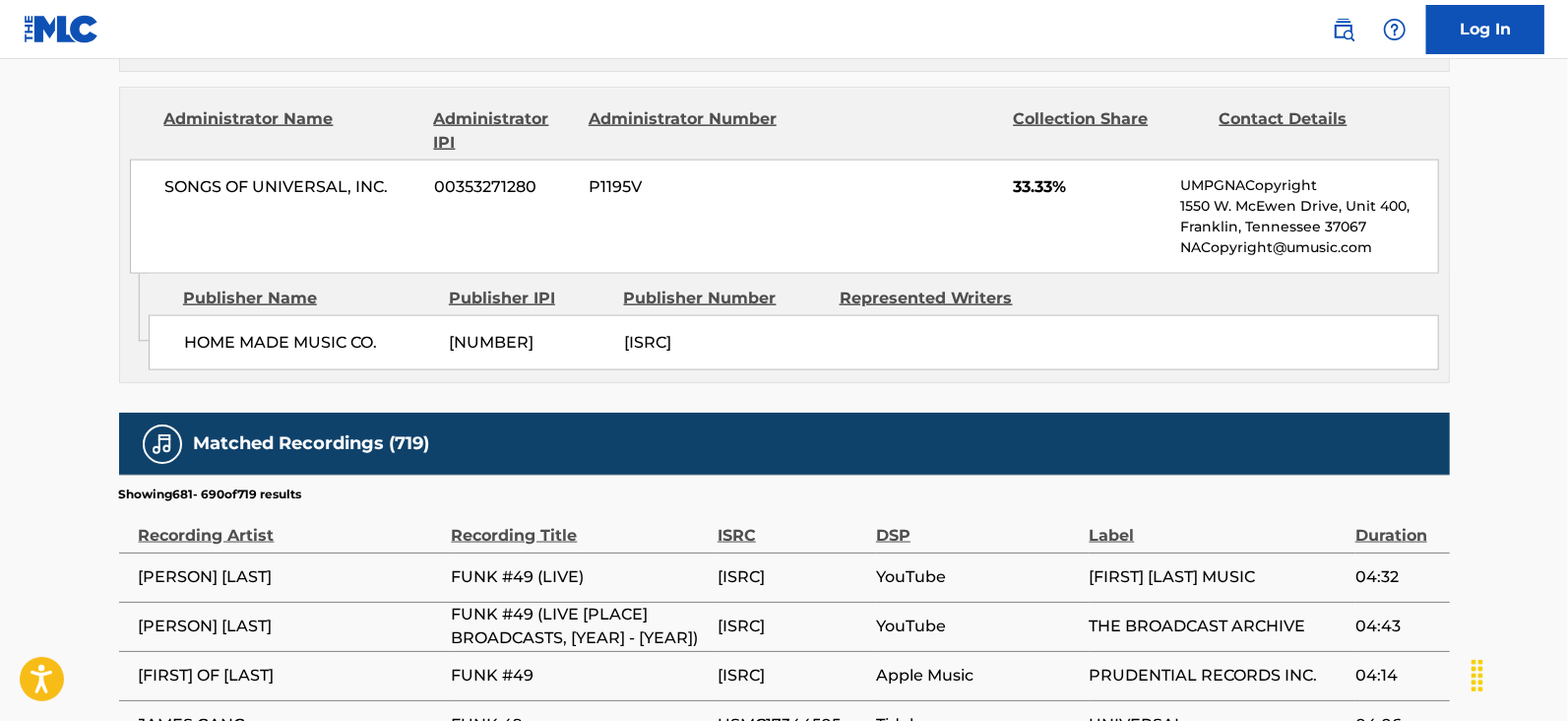 scroll, scrollTop: 2047, scrollLeft: 0, axis: vertical 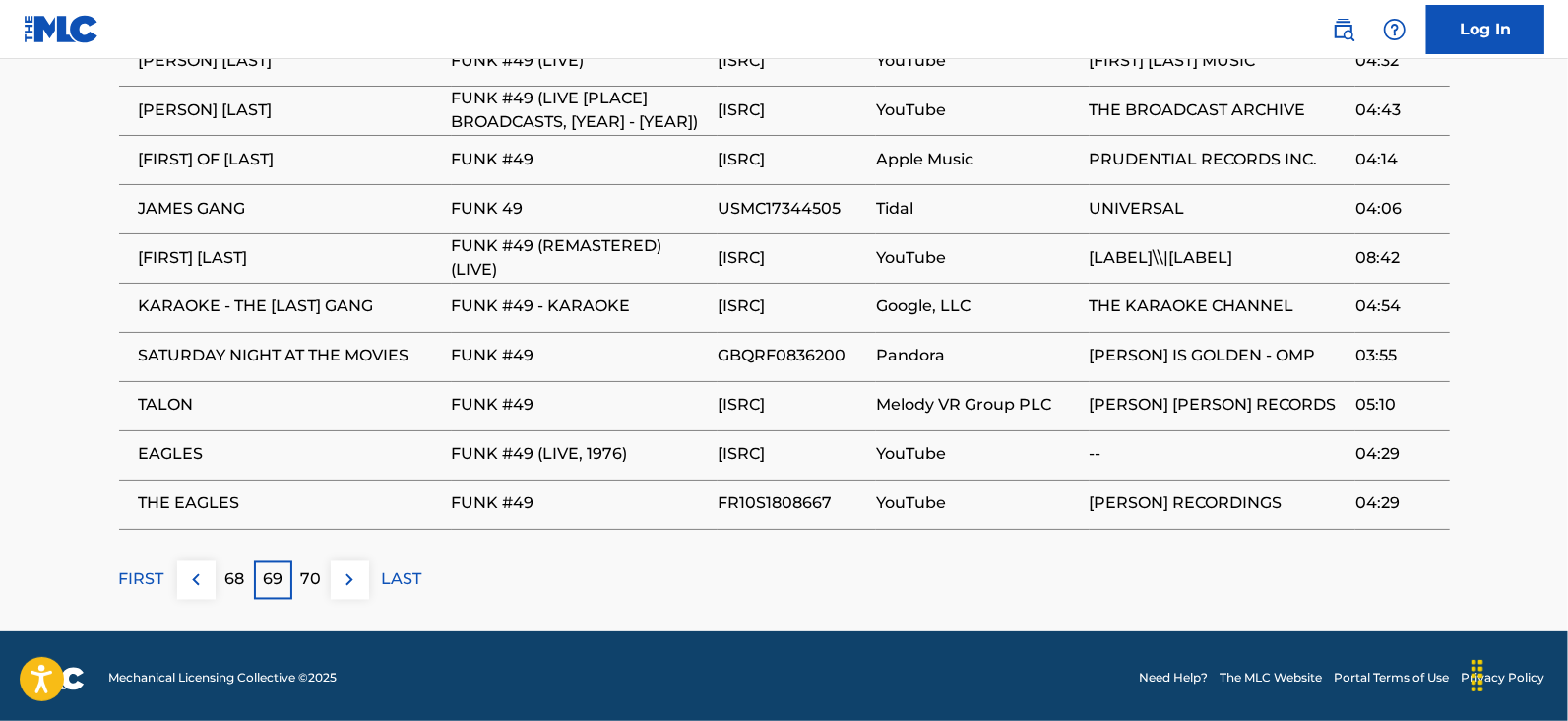 click at bounding box center [349, 580] 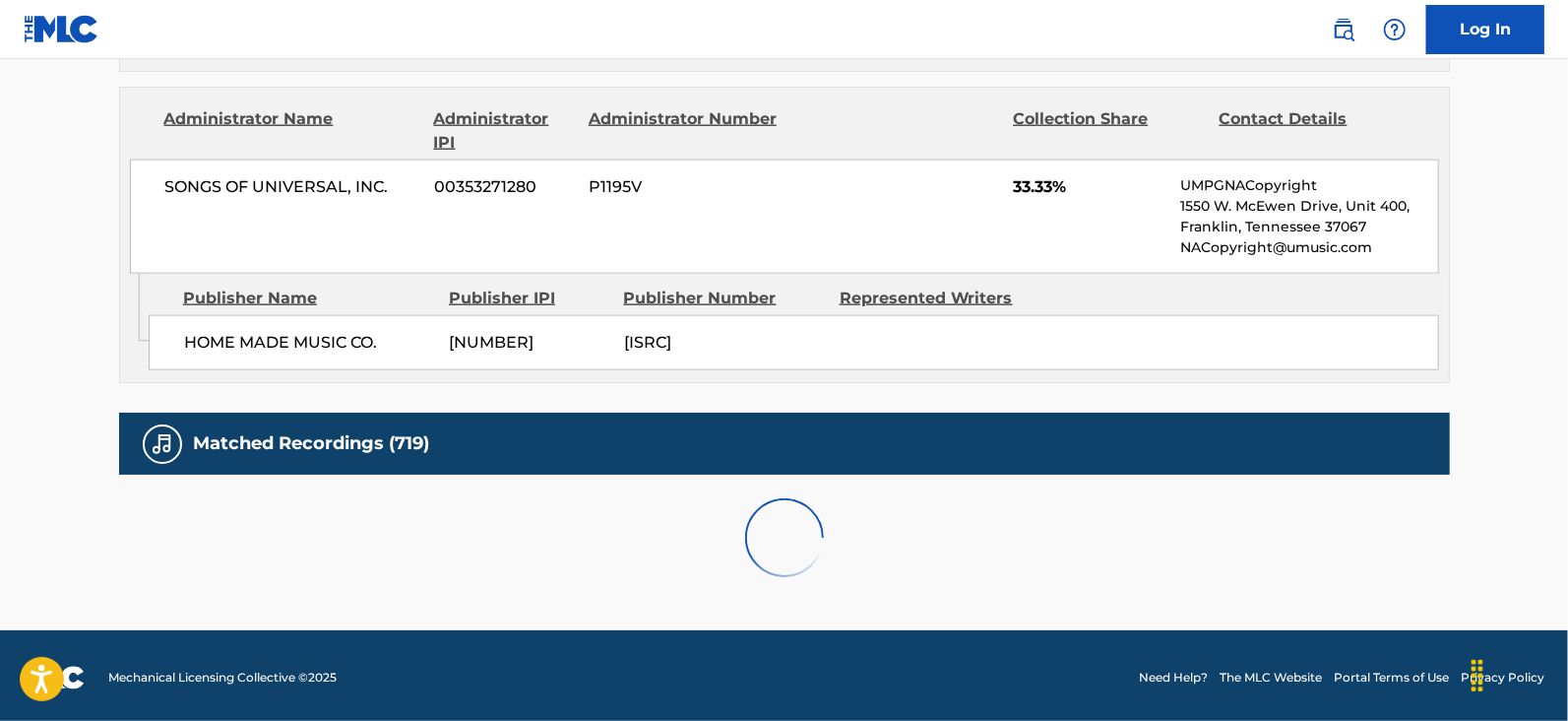 scroll, scrollTop: 2047, scrollLeft: 0, axis: vertical 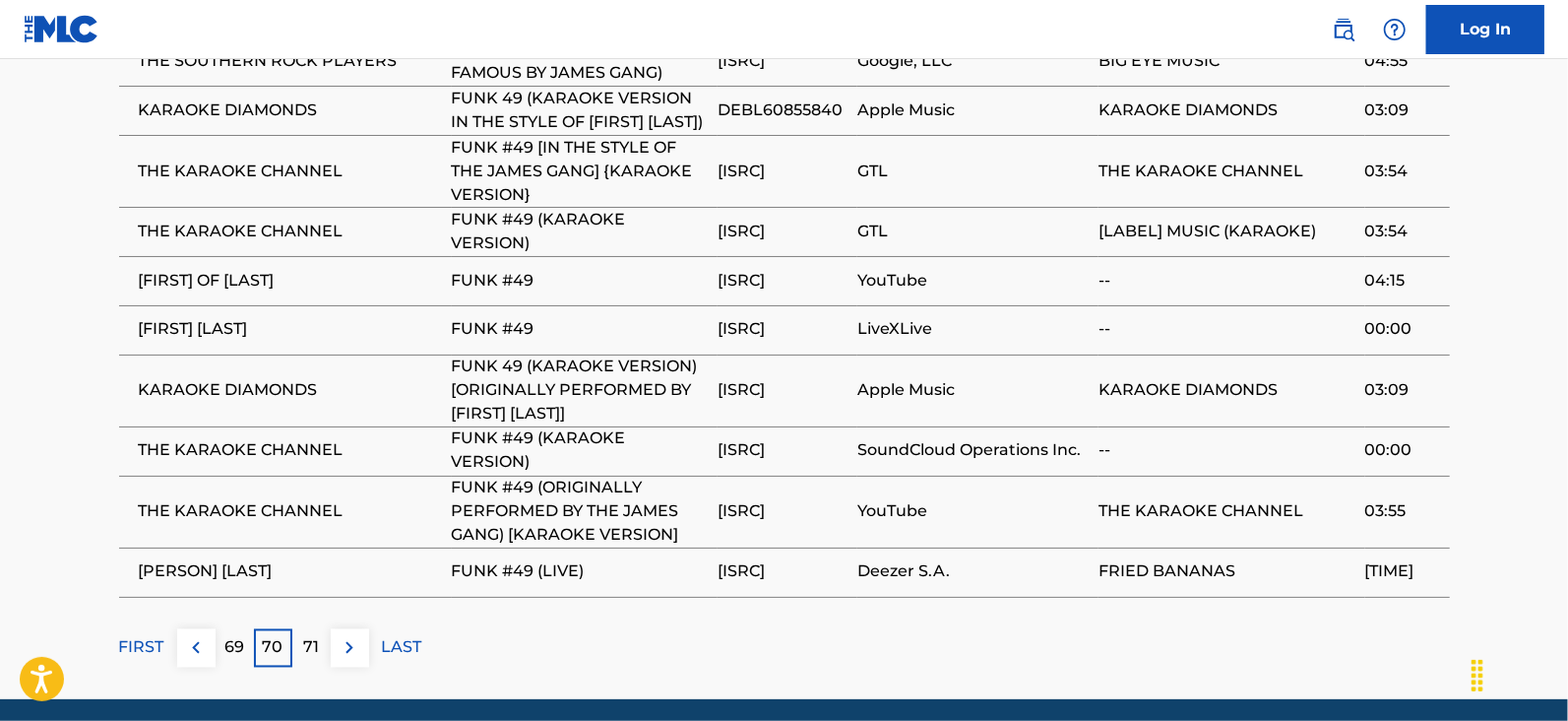 click at bounding box center [349, 648] 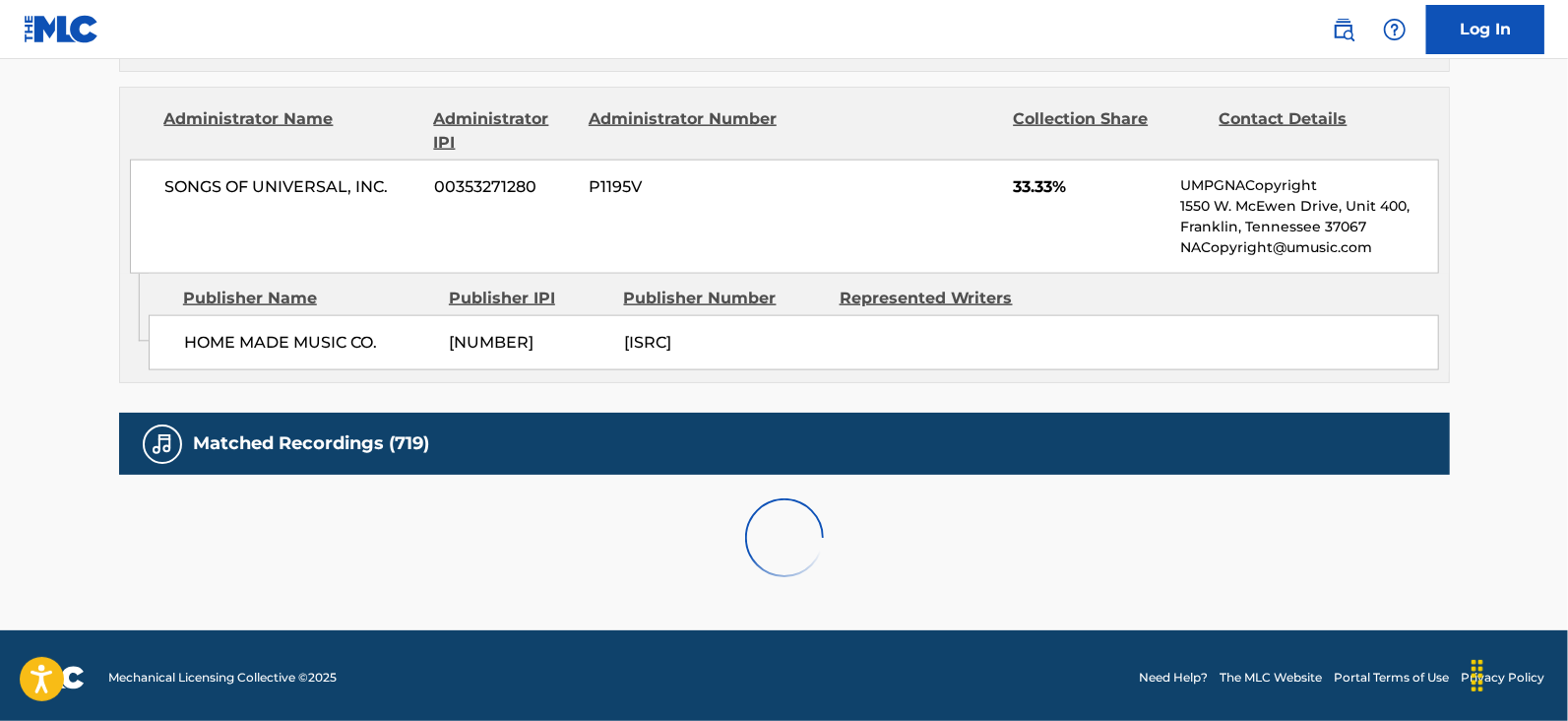 scroll, scrollTop: 2047, scrollLeft: 0, axis: vertical 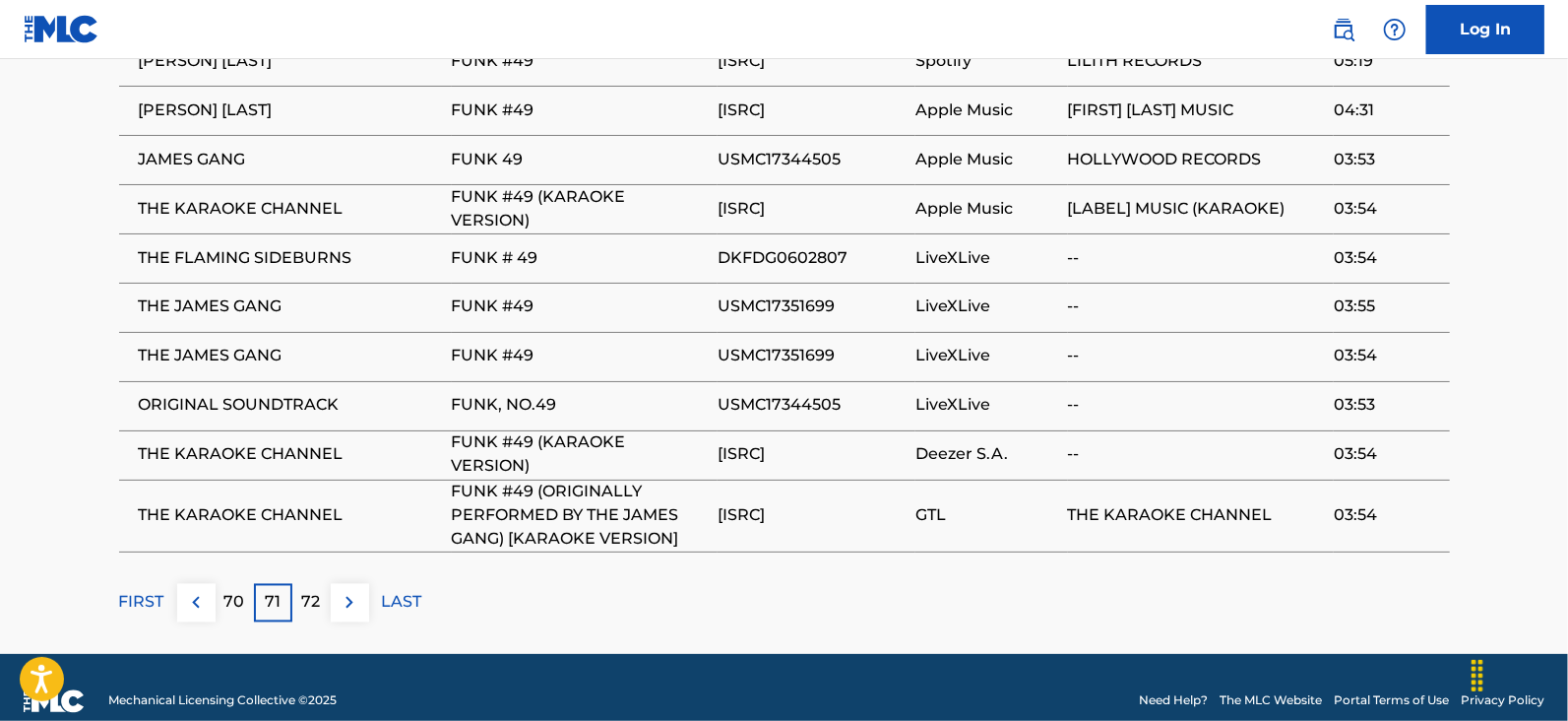 click at bounding box center [349, 603] 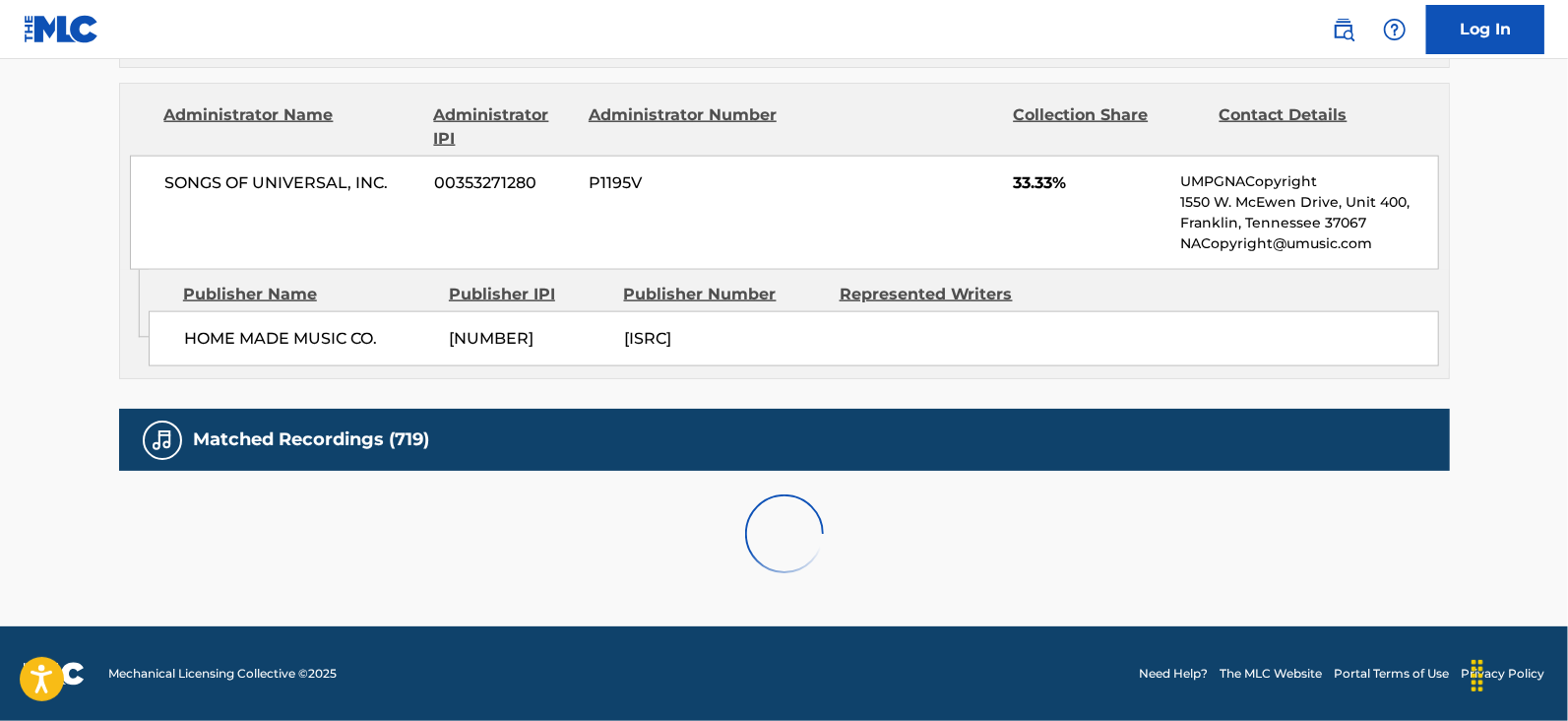 scroll, scrollTop: 2047, scrollLeft: 0, axis: vertical 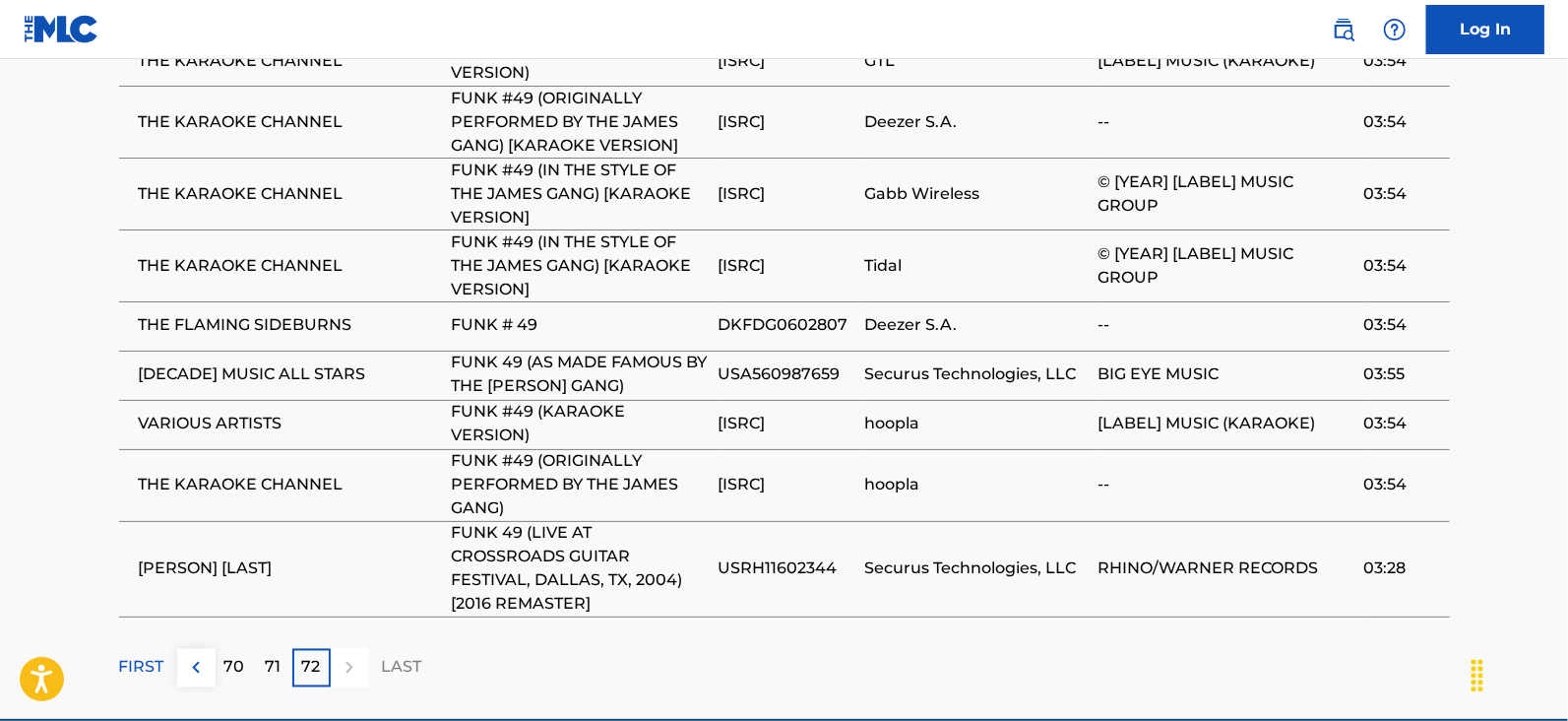 click on "FIRST" at bounding box center [142, 668] 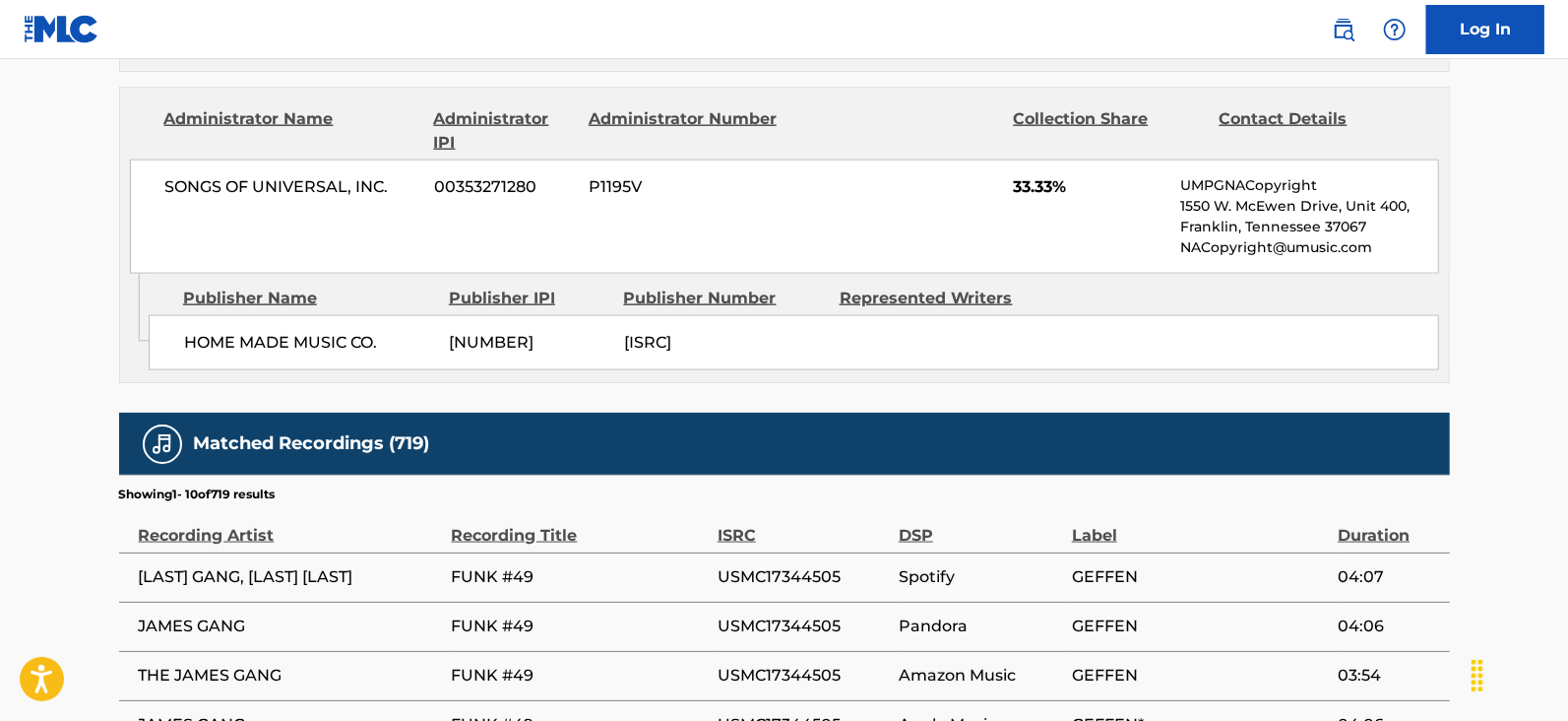 scroll, scrollTop: 2047, scrollLeft: 0, axis: vertical 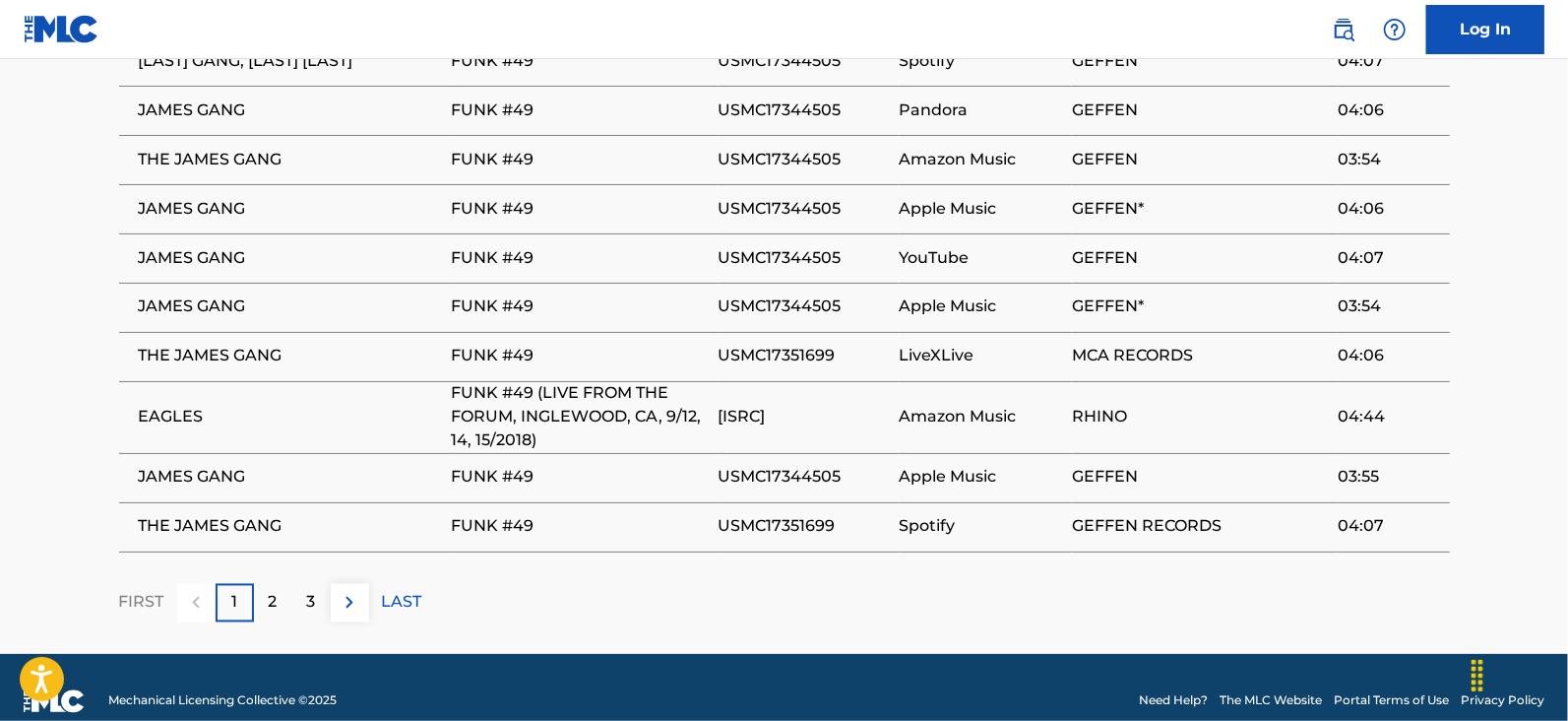 click on "2" at bounding box center (273, 603) 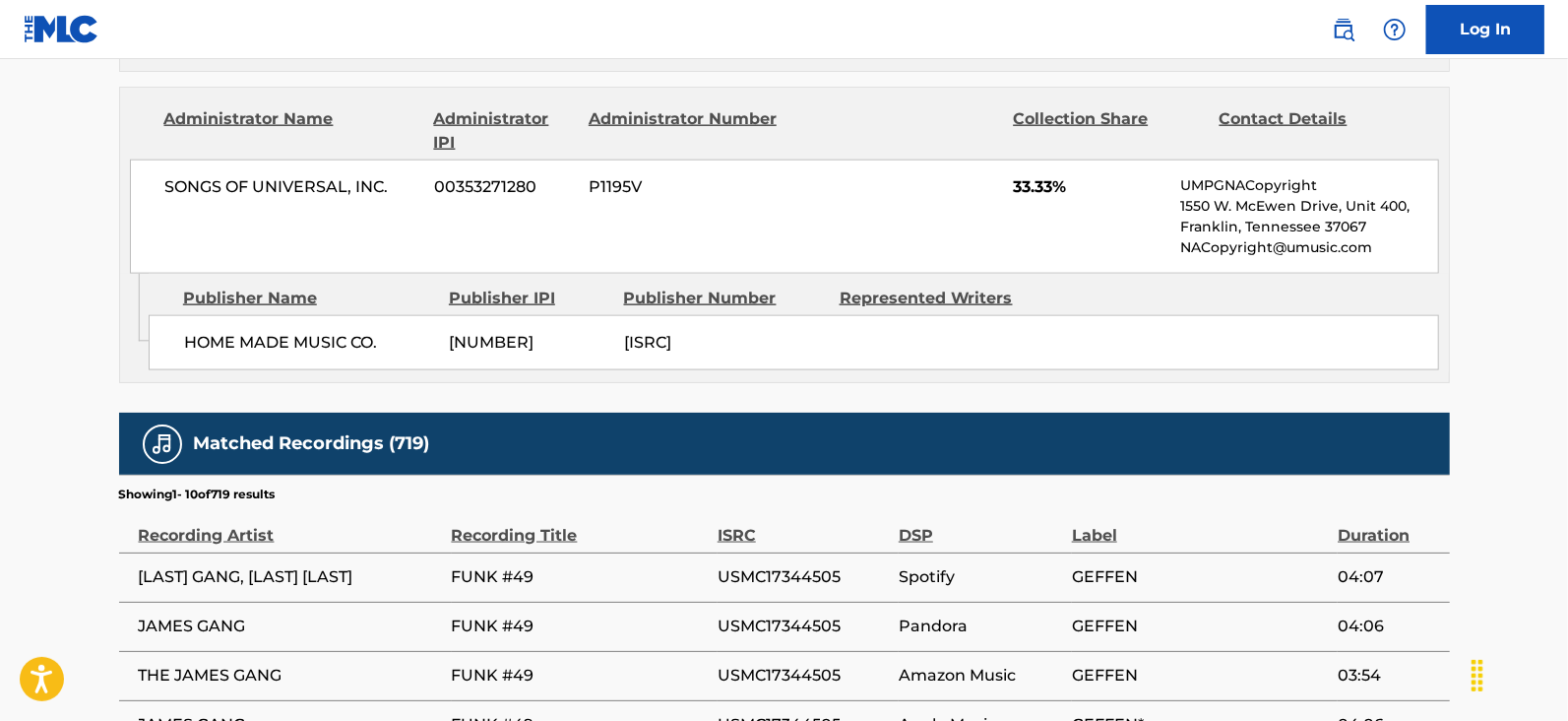 scroll, scrollTop: 2047, scrollLeft: 0, axis: vertical 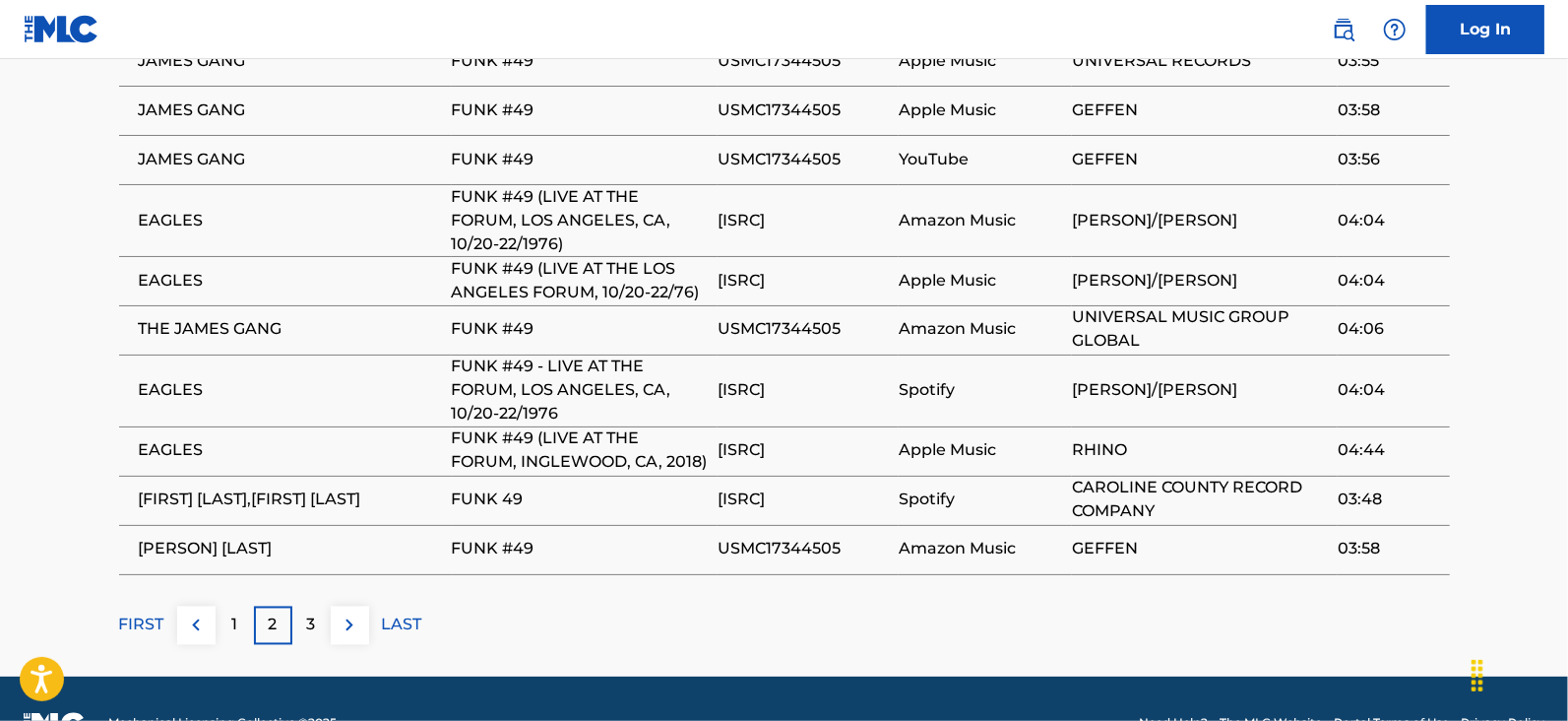 click on "3" at bounding box center (311, 625) 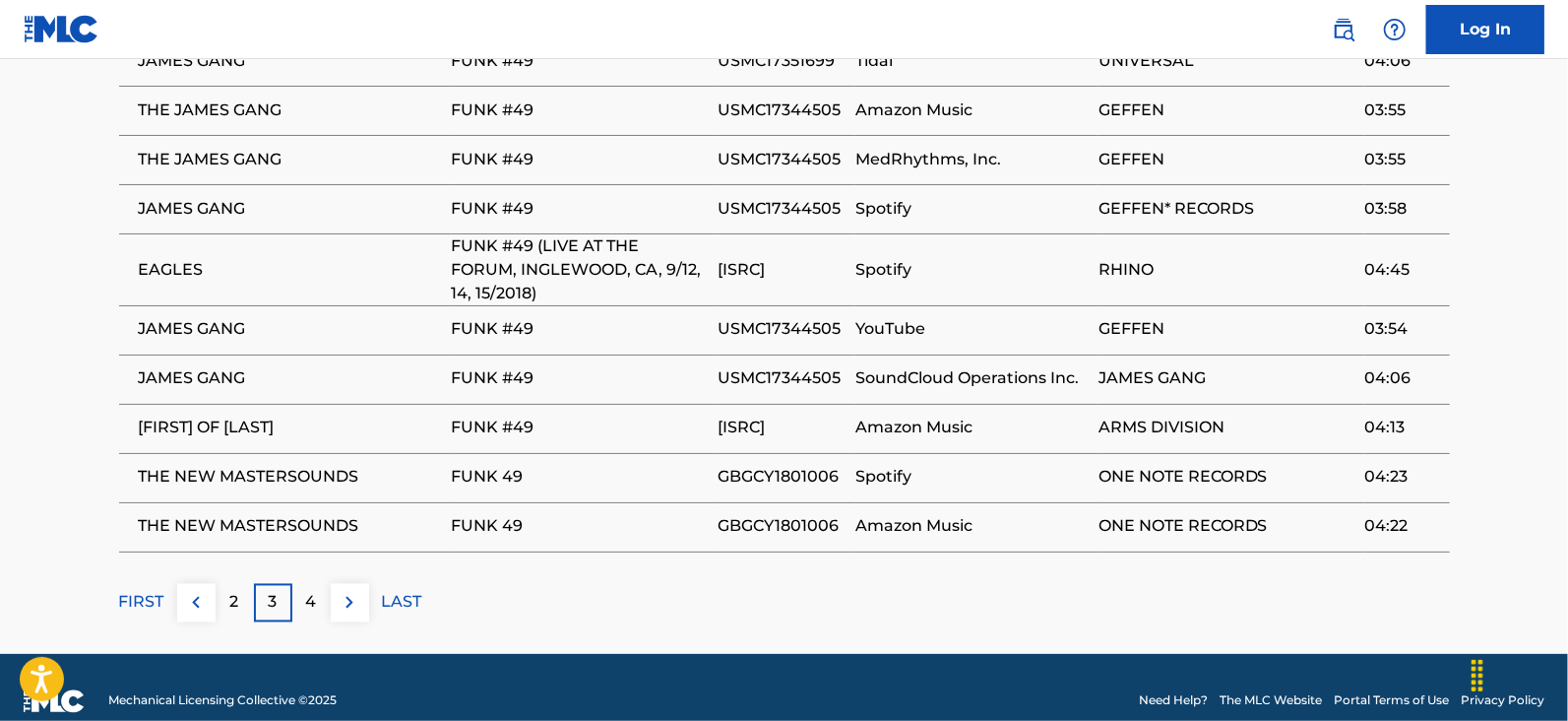 click on "4" at bounding box center (311, 603) 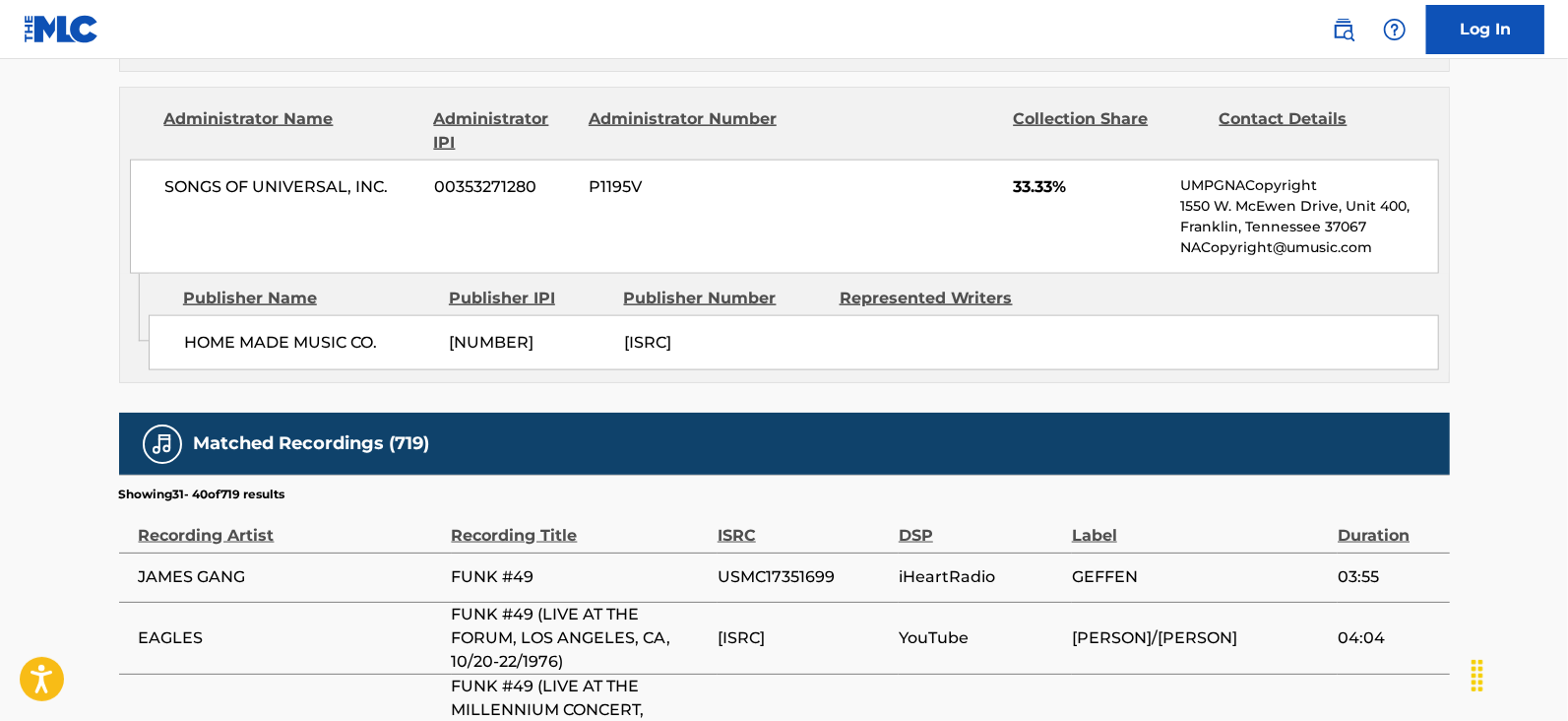 scroll, scrollTop: 2047, scrollLeft: 0, axis: vertical 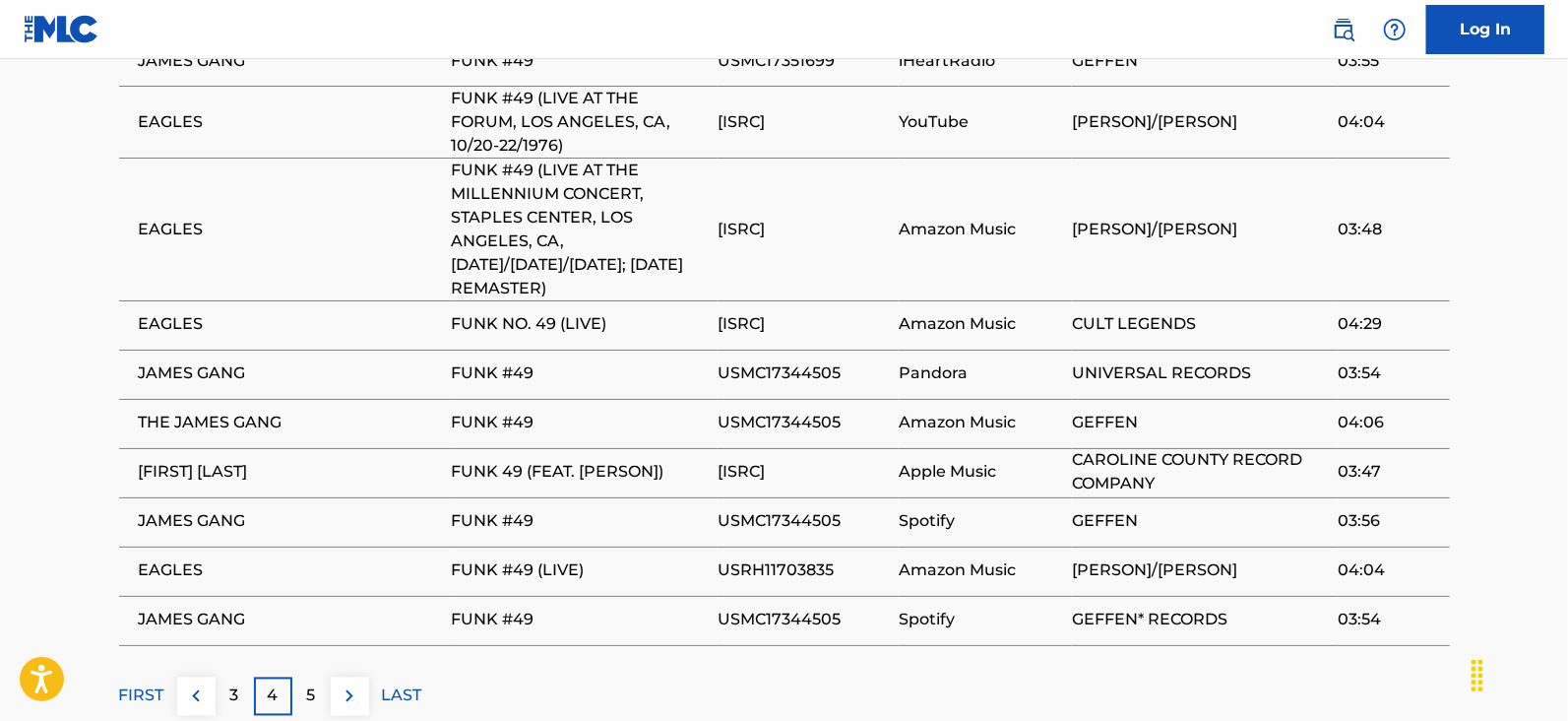click on "5" at bounding box center [311, 696] 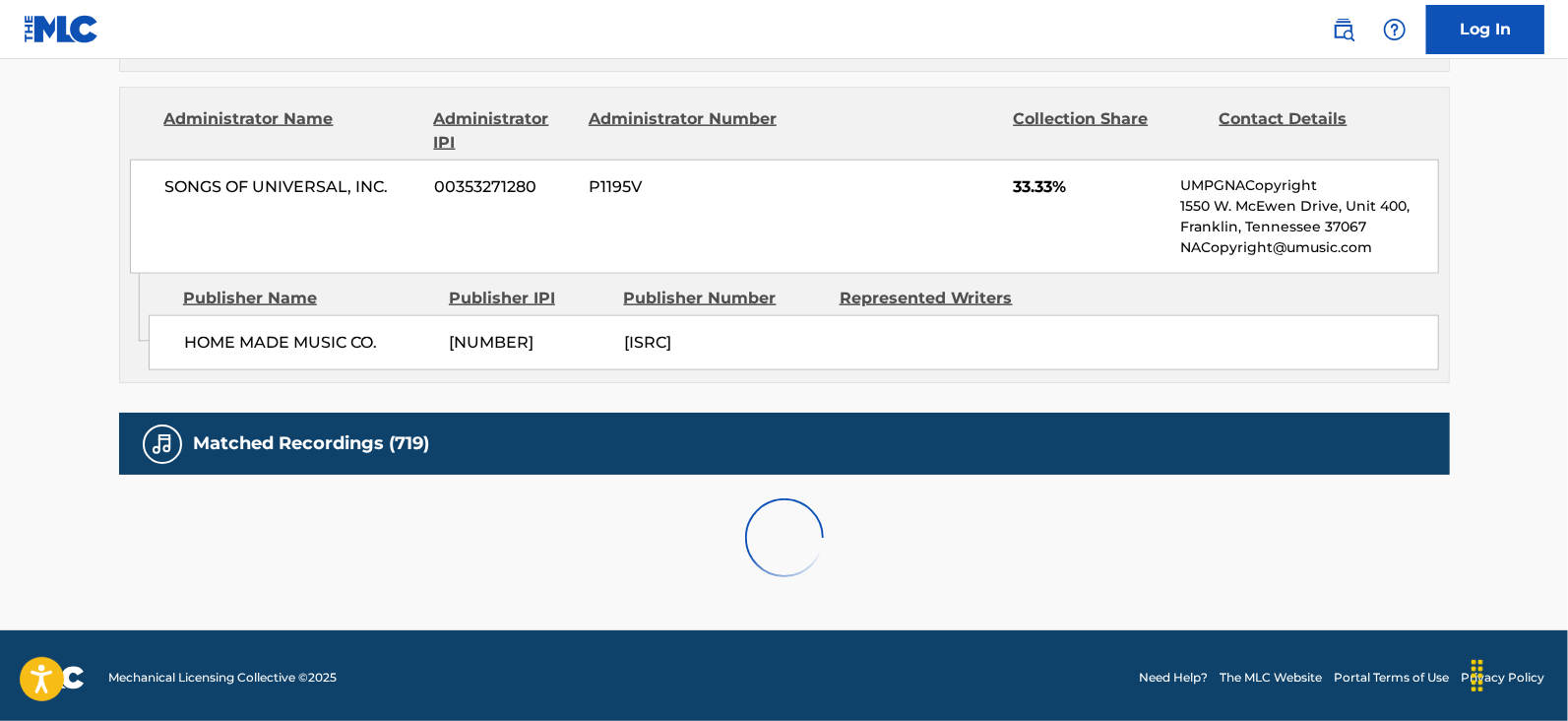 scroll, scrollTop: 2047, scrollLeft: 0, axis: vertical 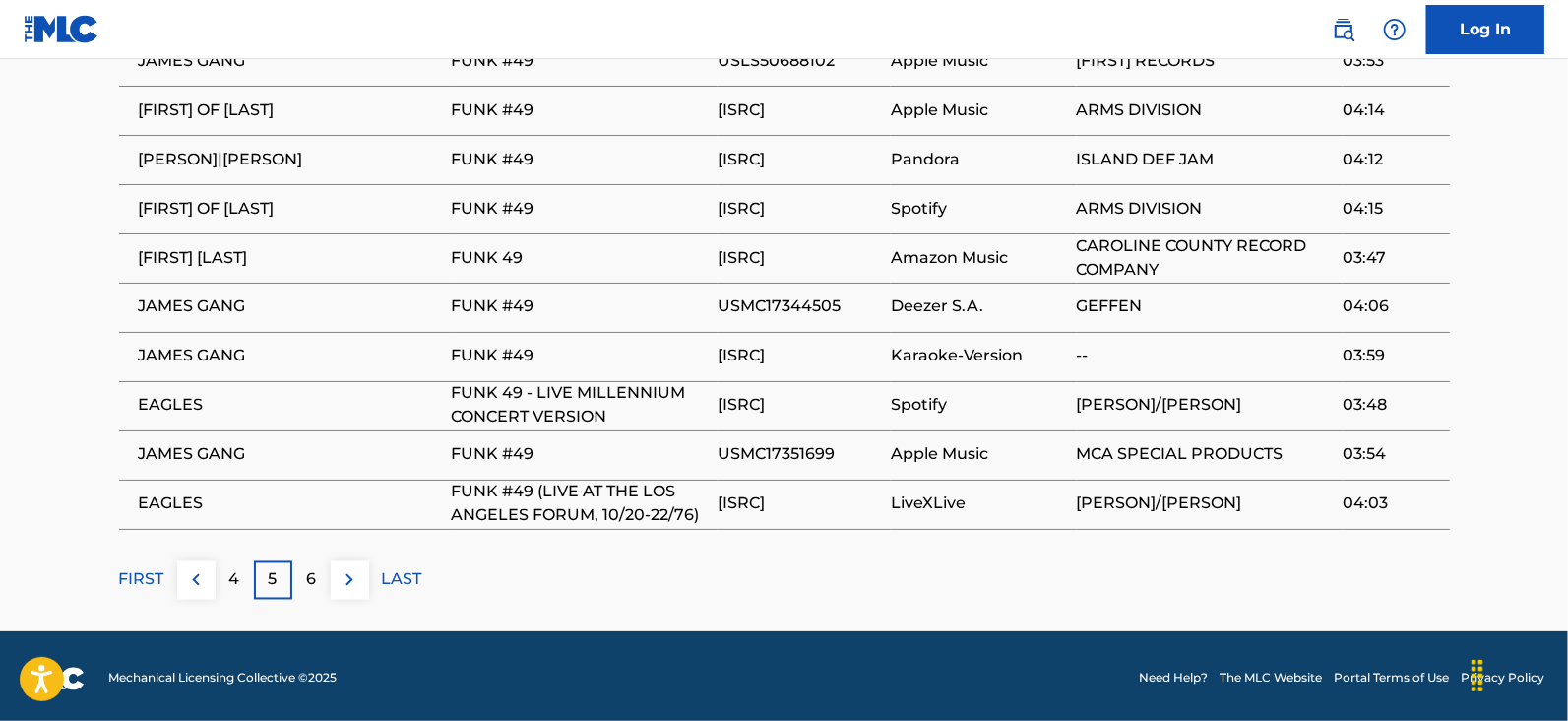 click on "6" at bounding box center (311, 580) 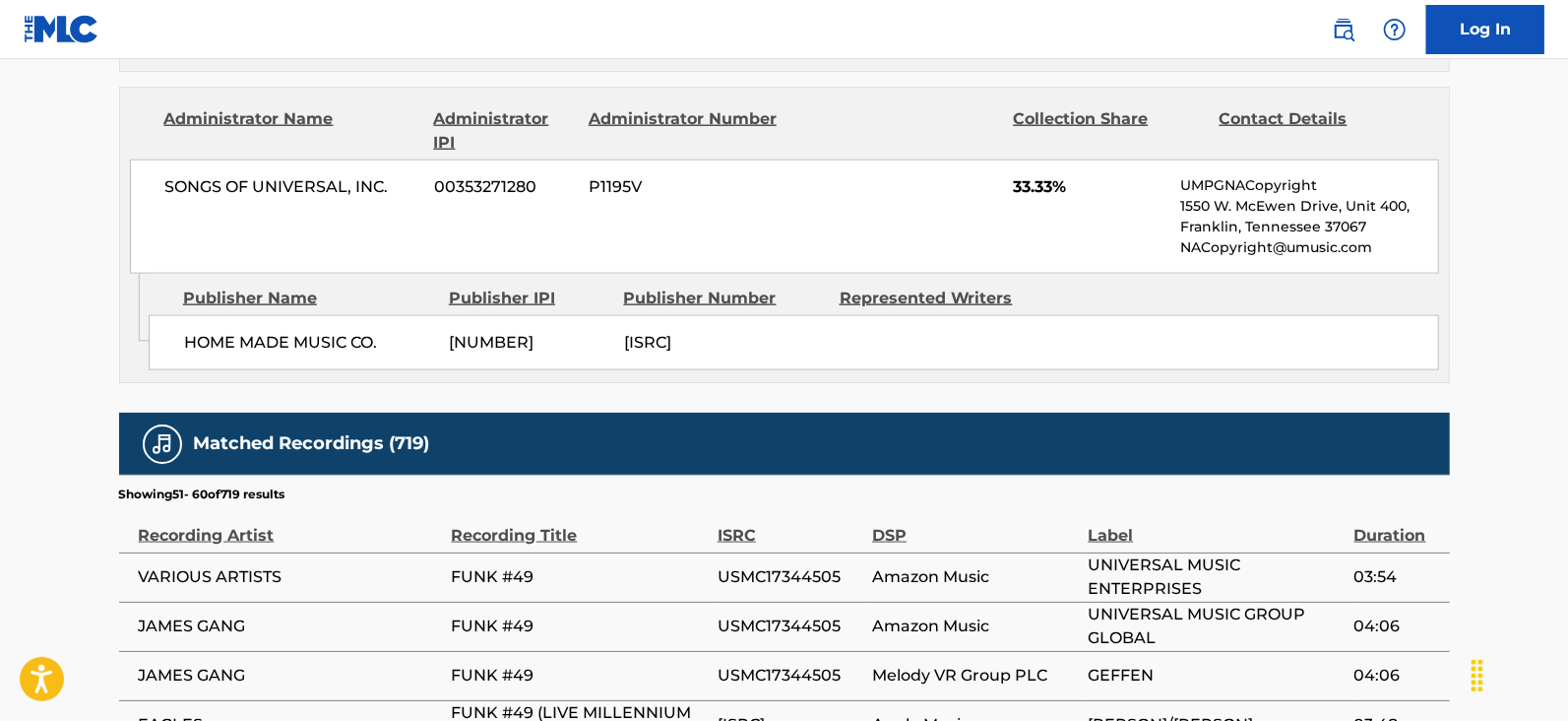 scroll, scrollTop: 2047, scrollLeft: 0, axis: vertical 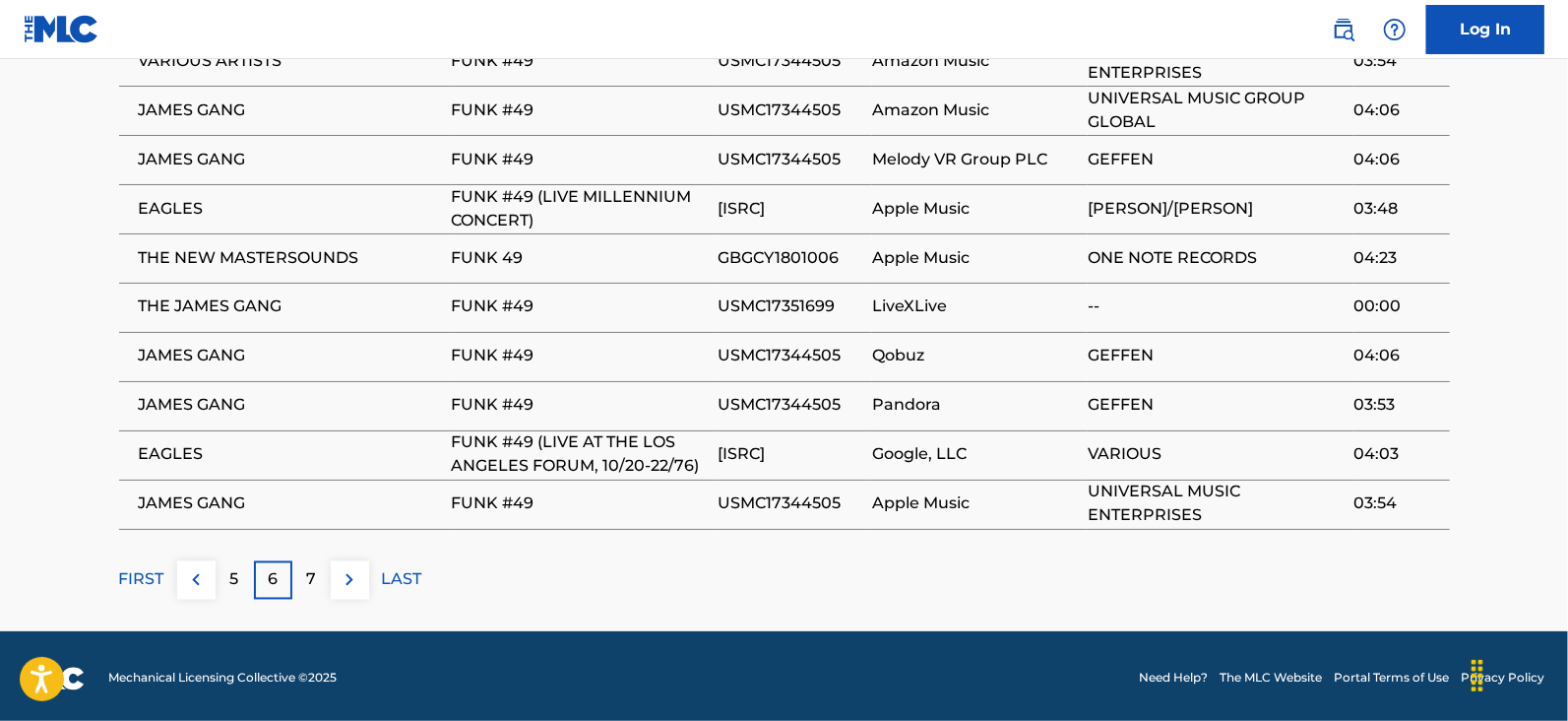 click on "7" at bounding box center [311, 580] 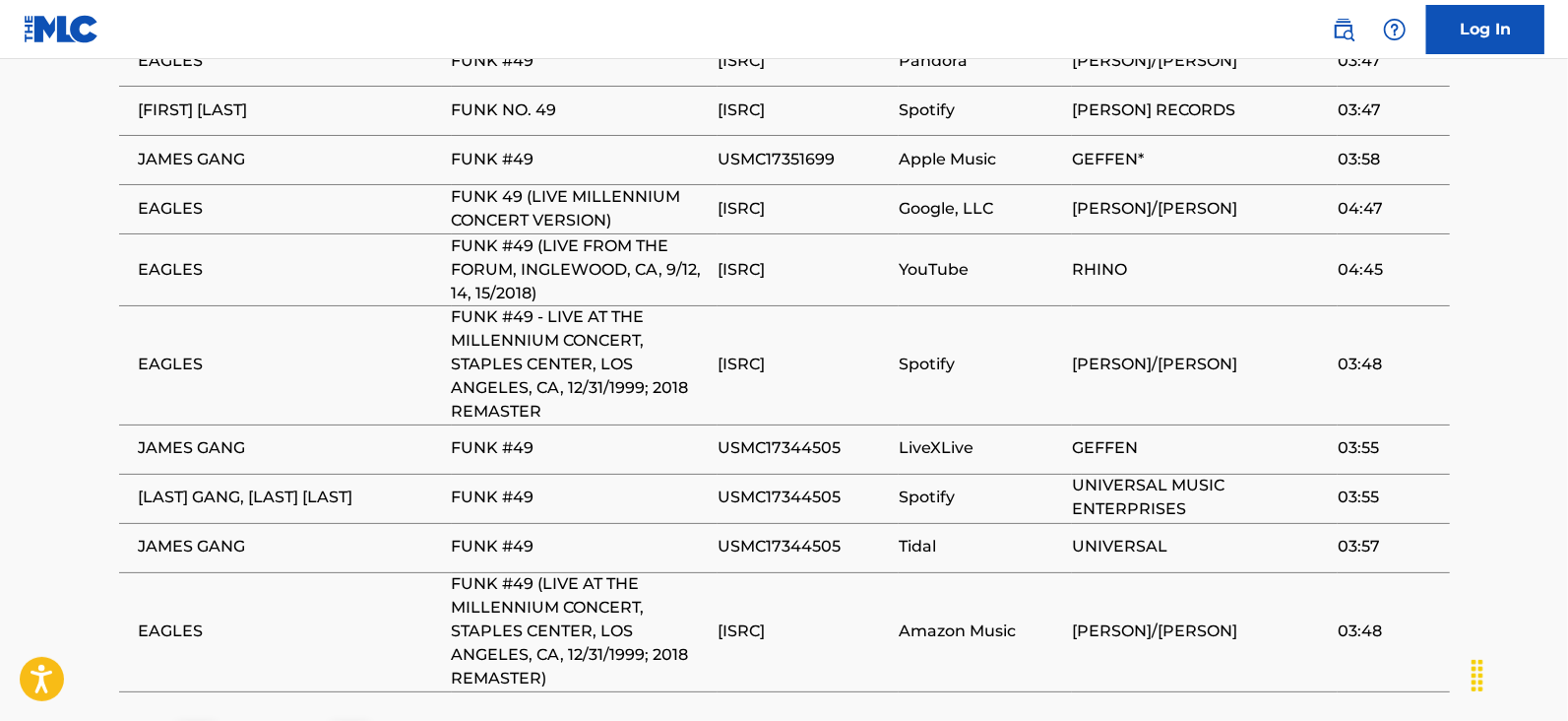scroll, scrollTop: 2208, scrollLeft: 0, axis: vertical 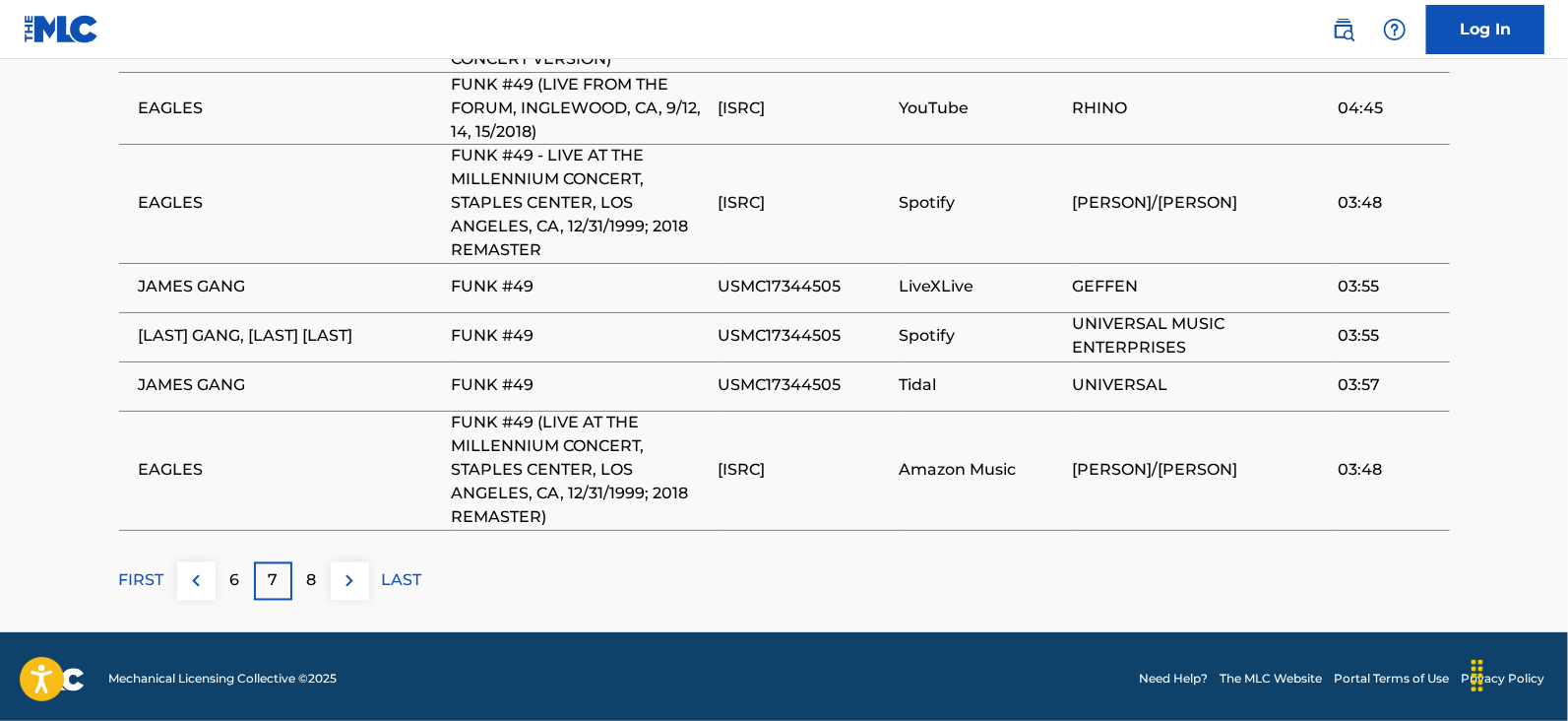 click at bounding box center (349, 581) 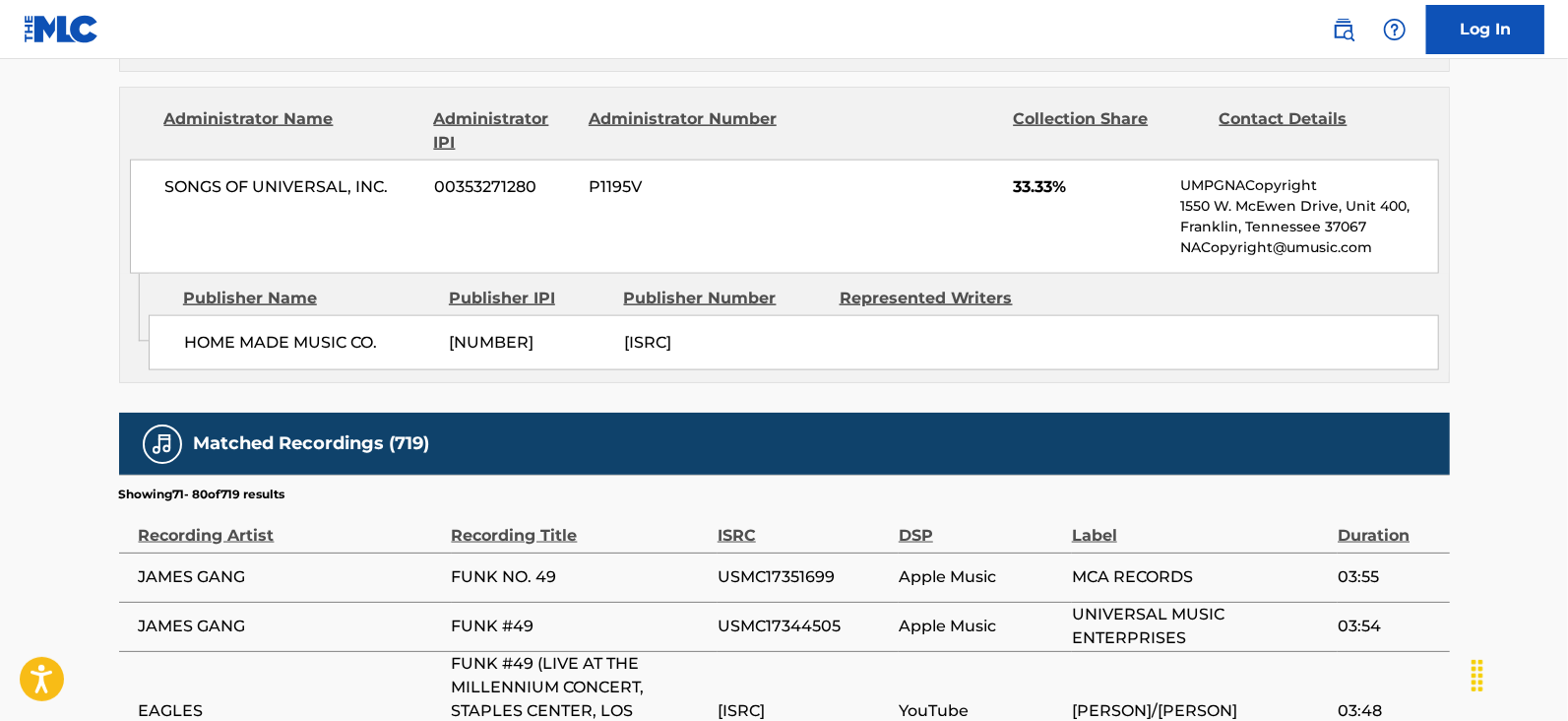 scroll, scrollTop: 2187, scrollLeft: 0, axis: vertical 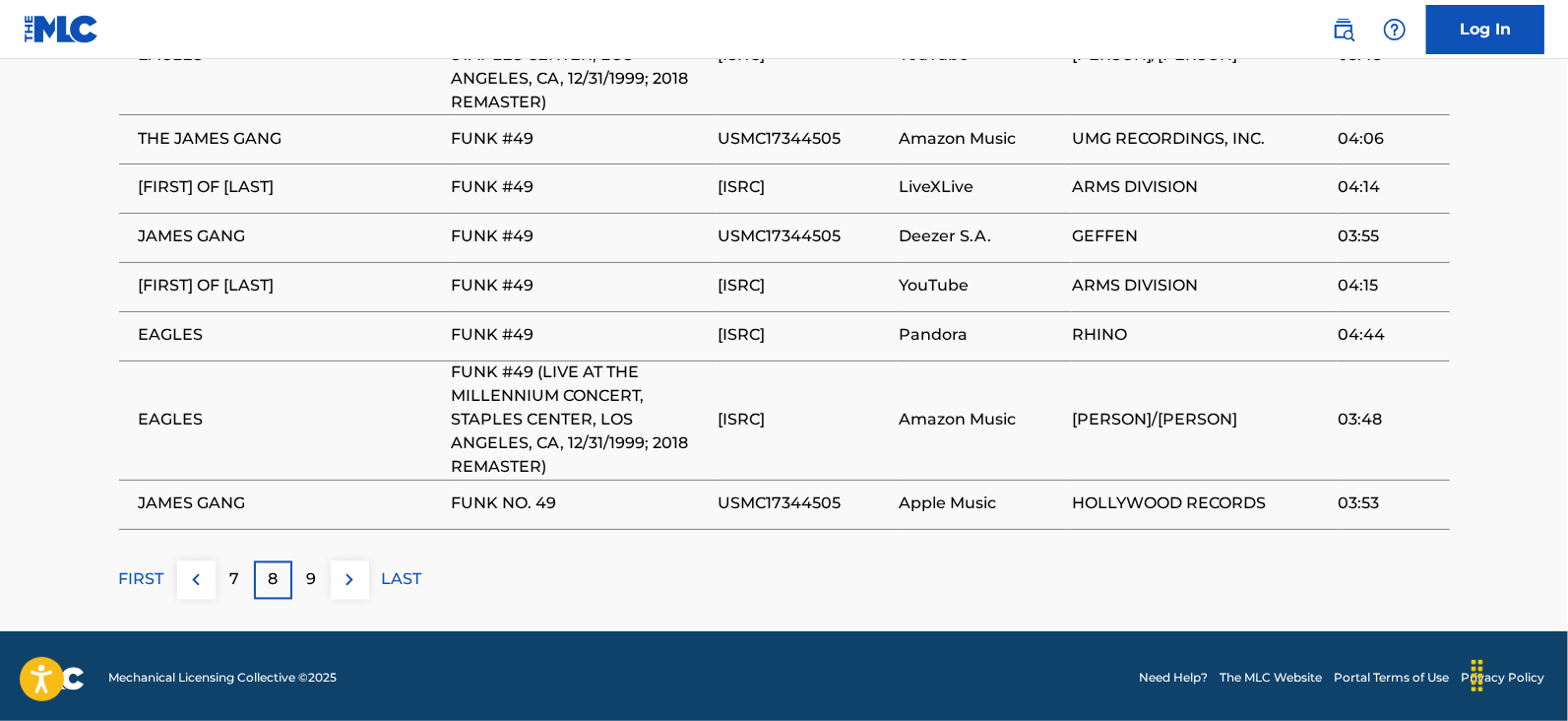 click on "9" at bounding box center (311, 580) 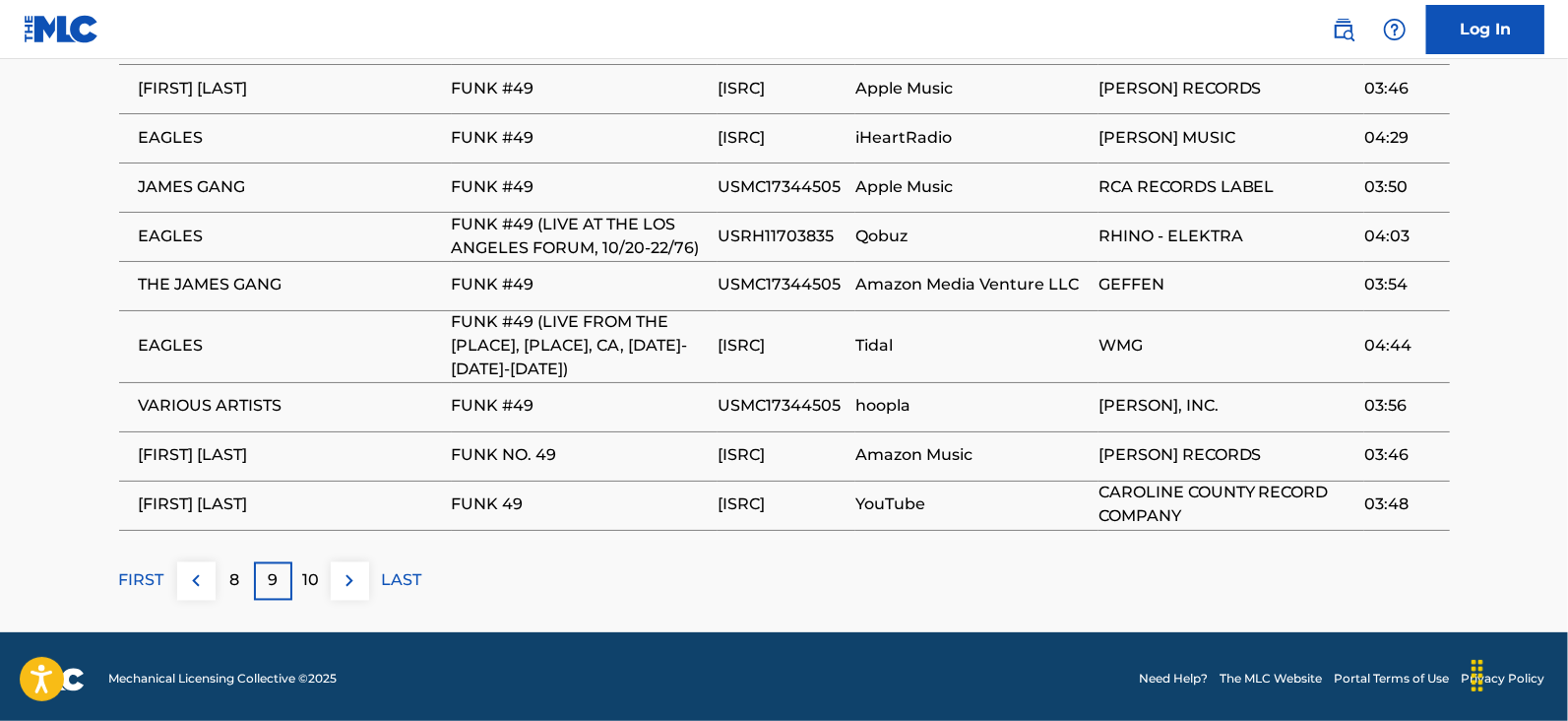 click on "10" at bounding box center [311, 581] 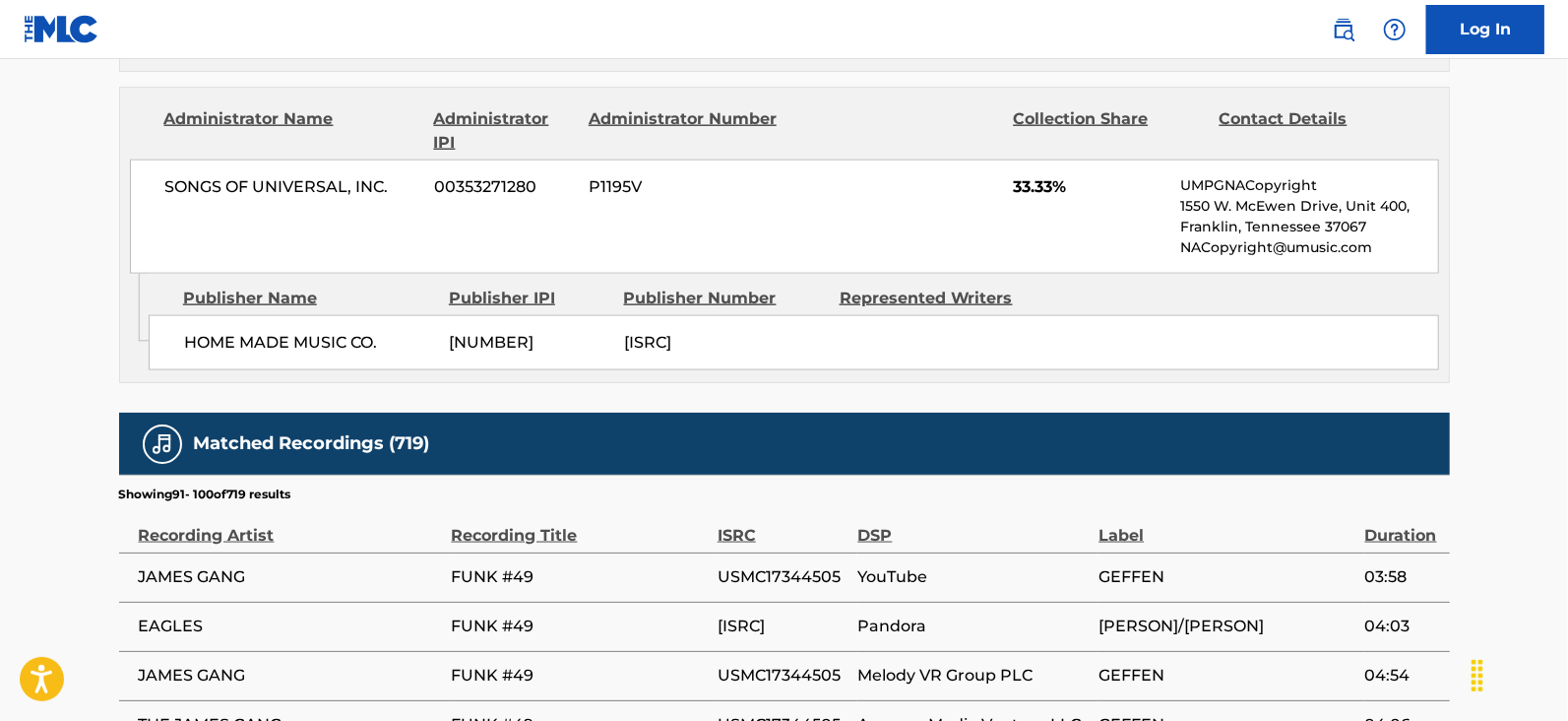 scroll, scrollTop: 2047, scrollLeft: 0, axis: vertical 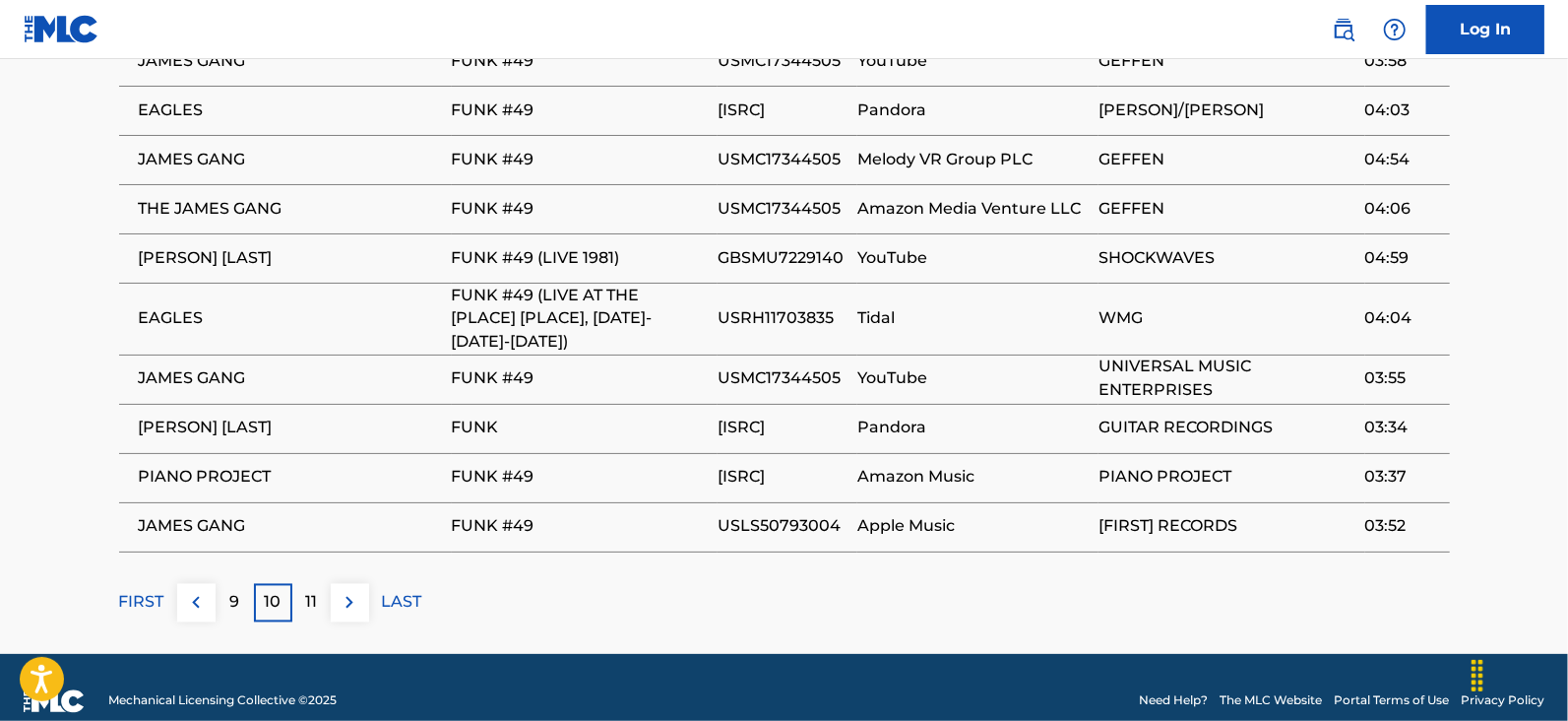 click on "11" at bounding box center [311, 603] 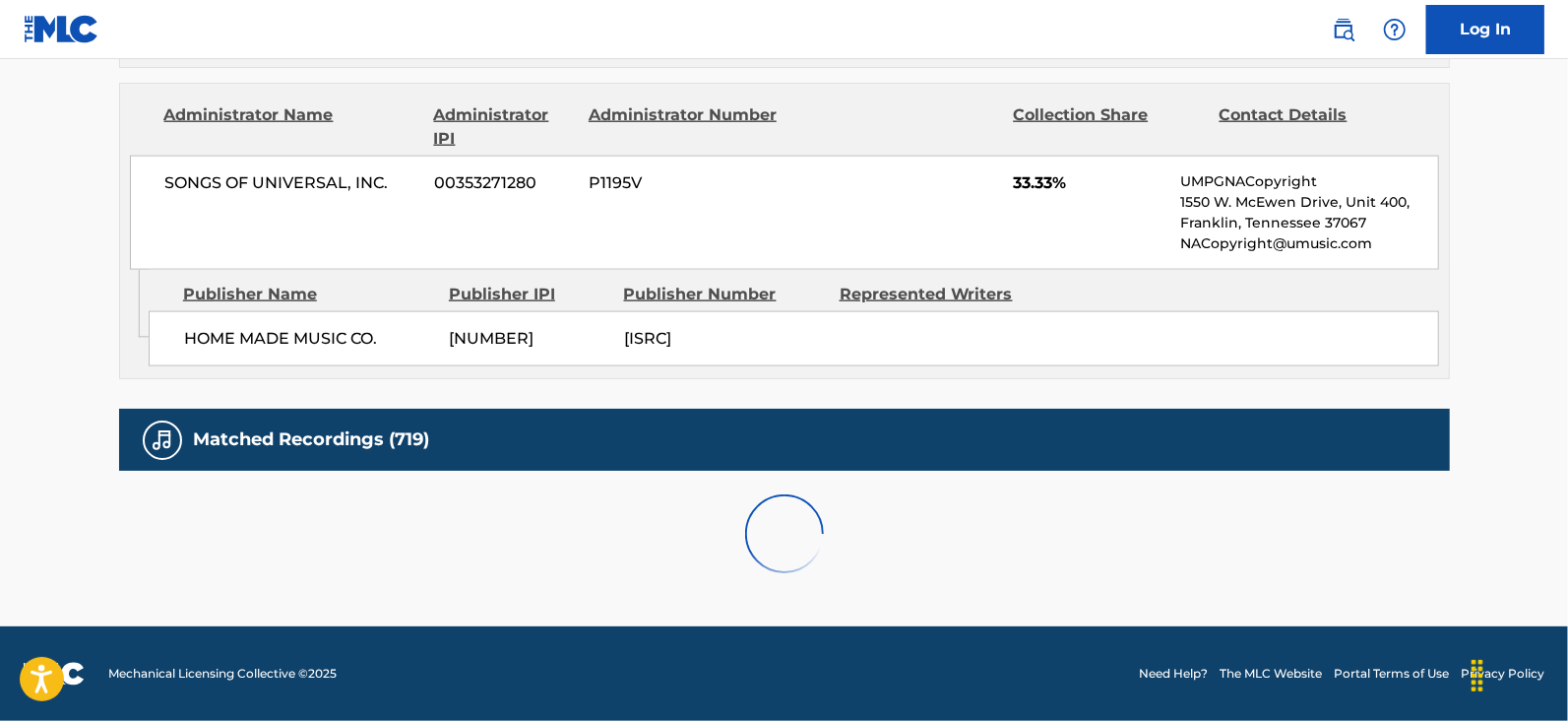 scroll, scrollTop: 2138, scrollLeft: 0, axis: vertical 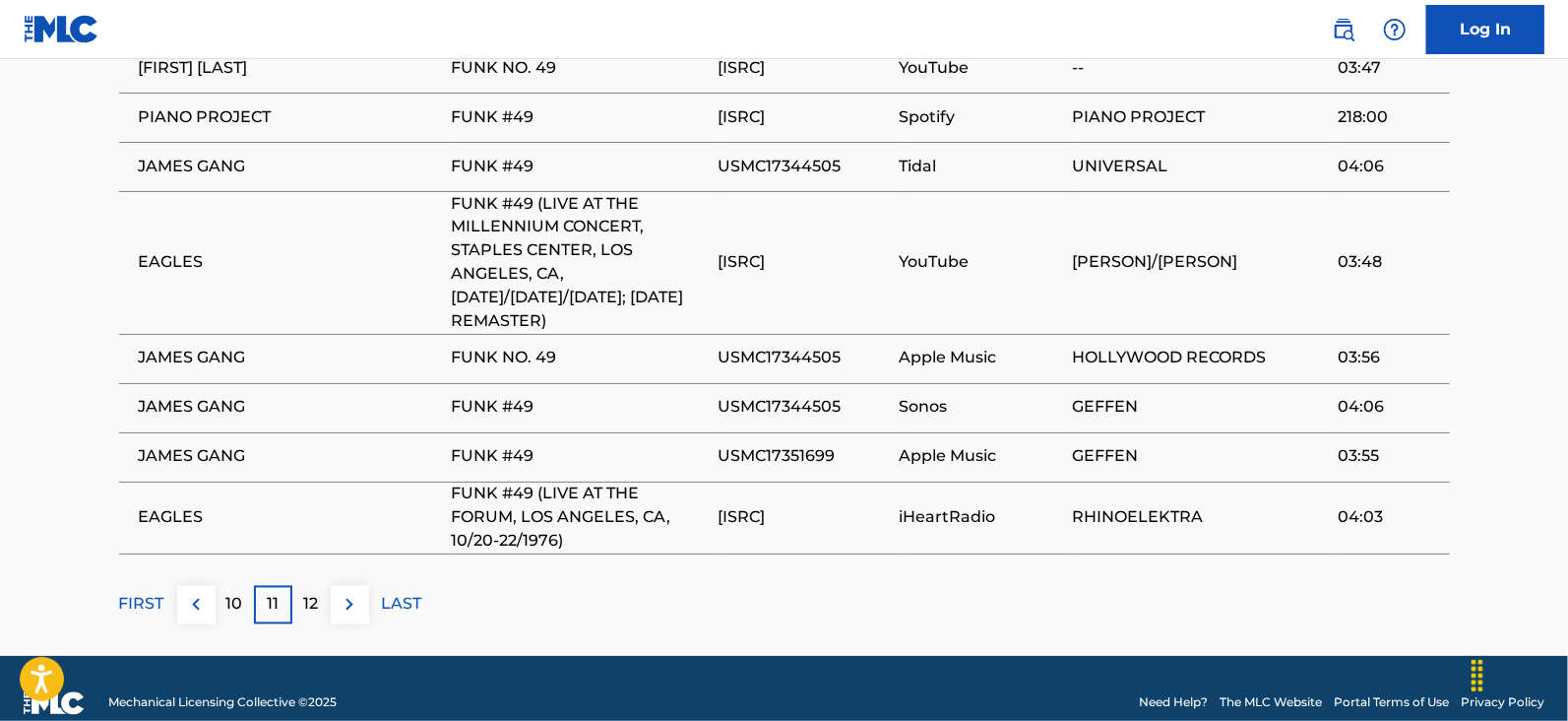 click at bounding box center (349, 605) 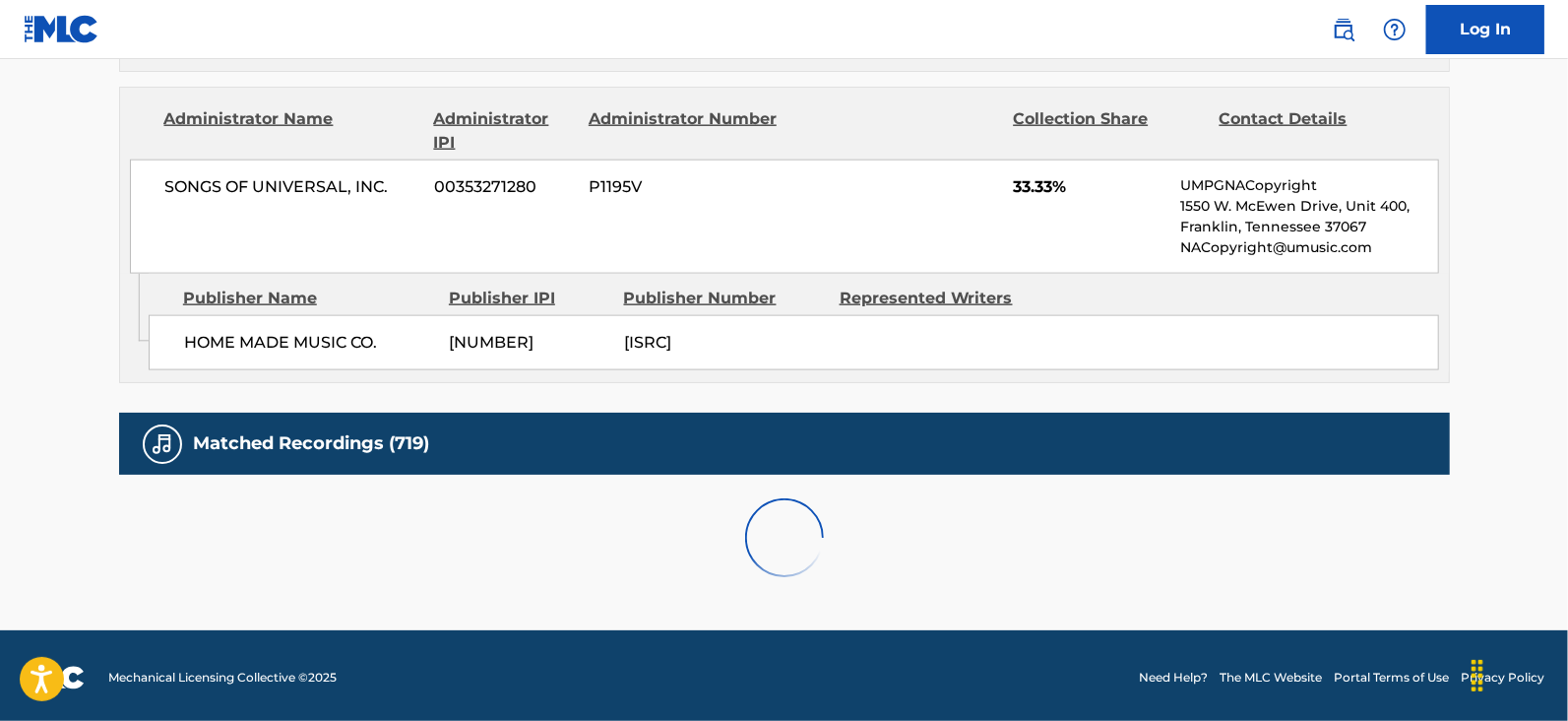 scroll, scrollTop: 2047, scrollLeft: 0, axis: vertical 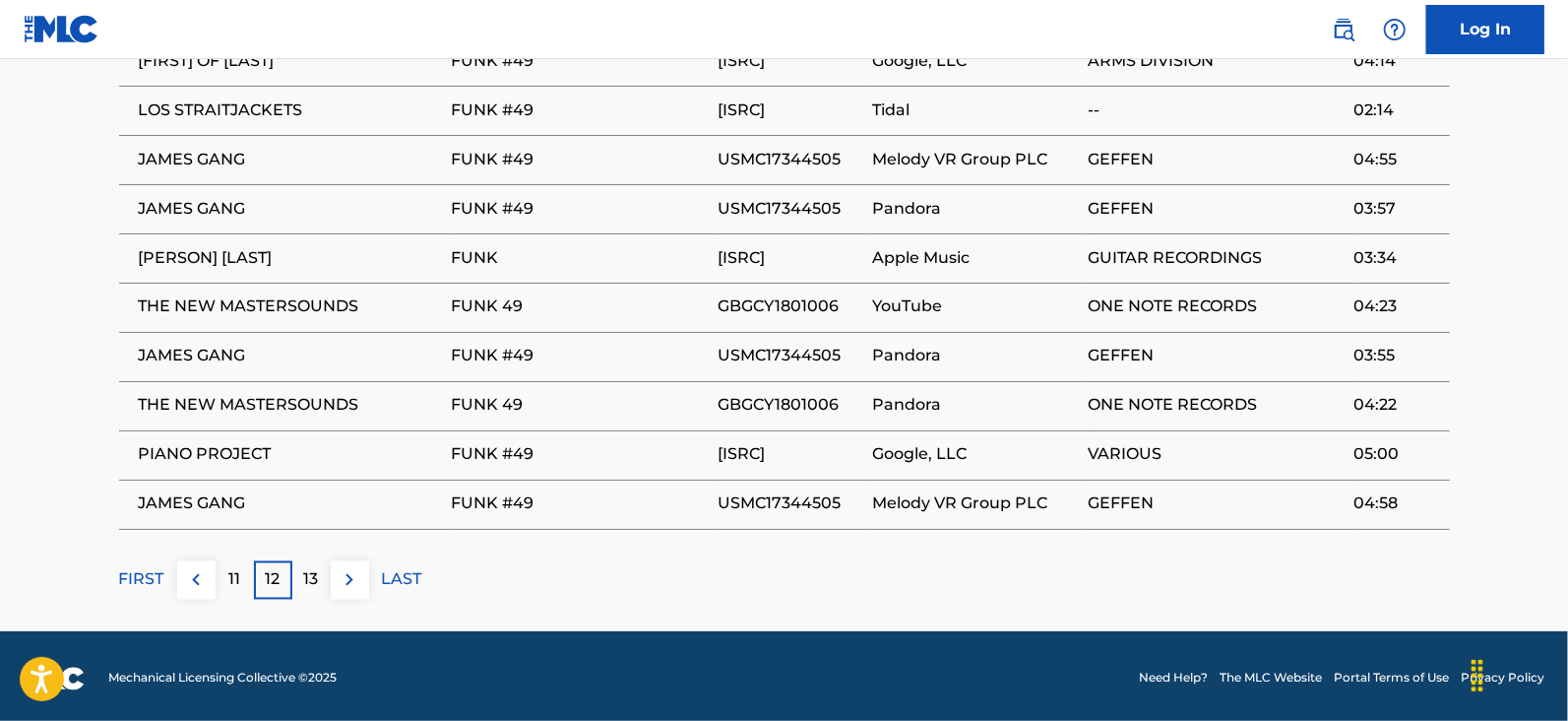 click at bounding box center [349, 580] 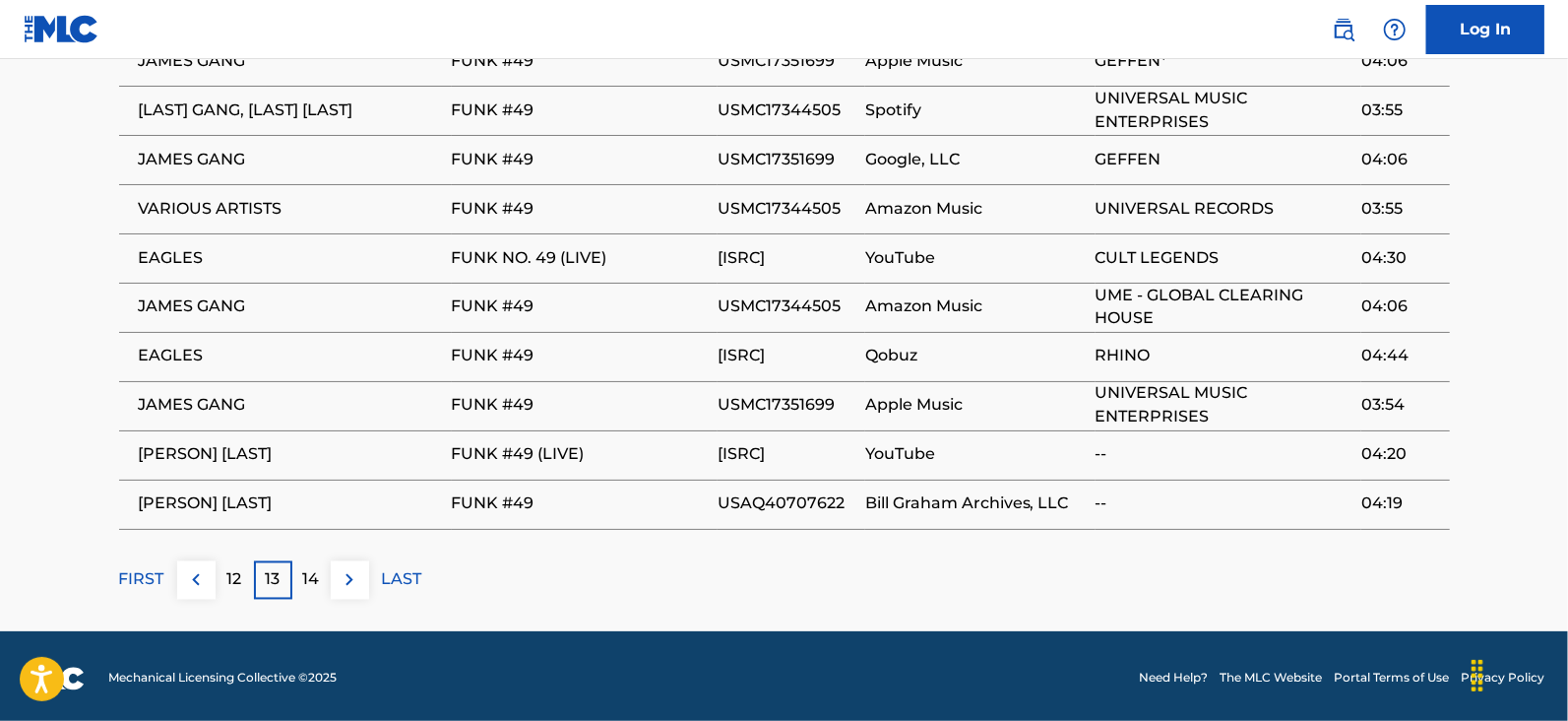 click at bounding box center (349, 580) 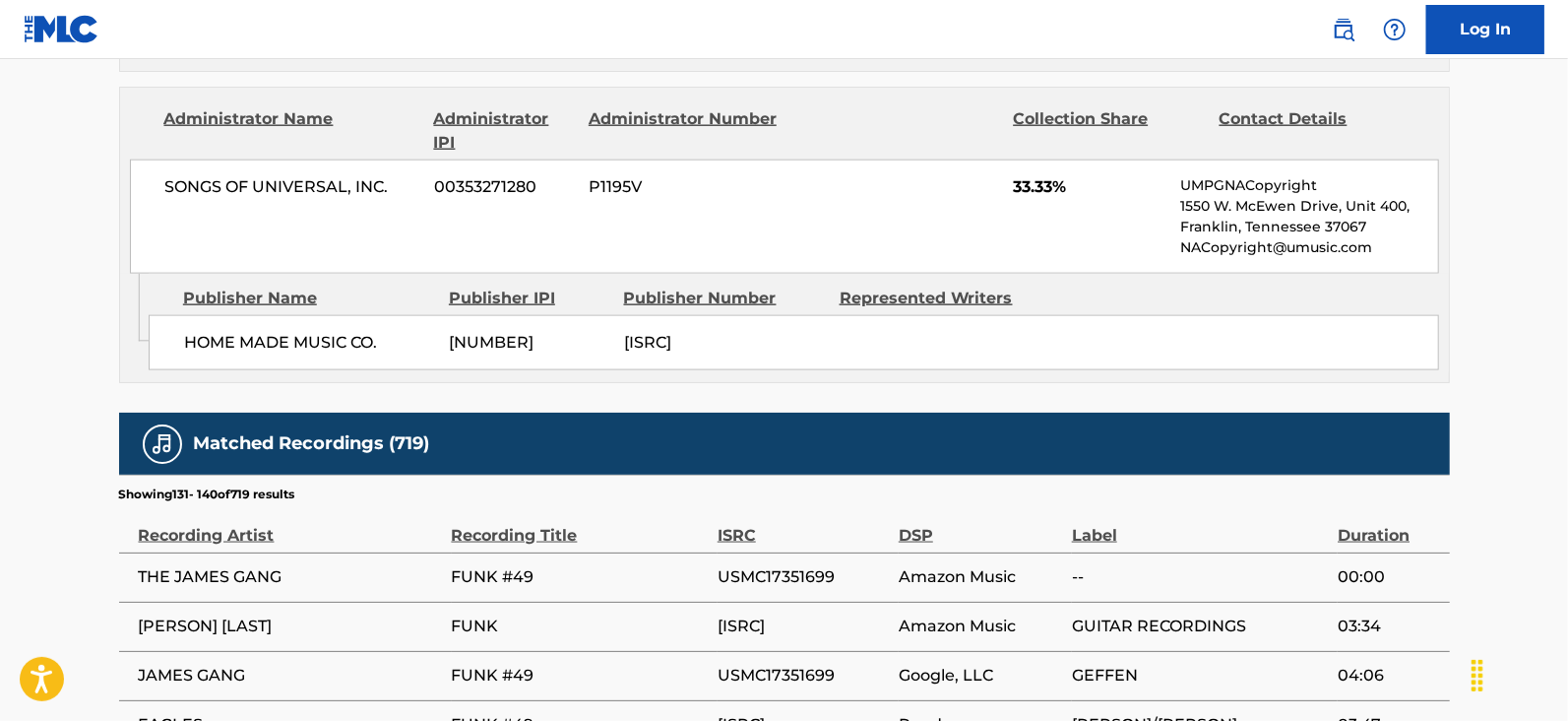 scroll, scrollTop: 2047, scrollLeft: 0, axis: vertical 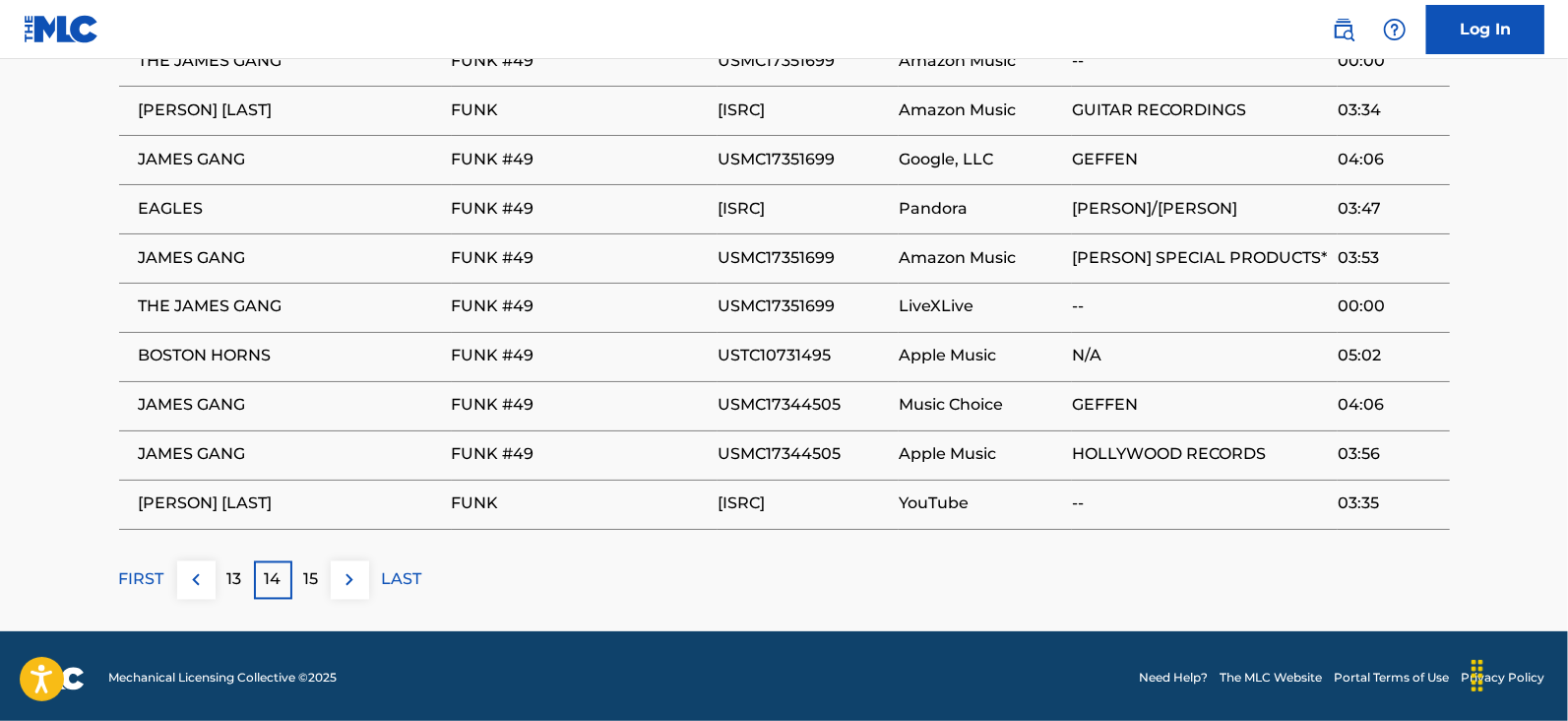 click at bounding box center [349, 580] 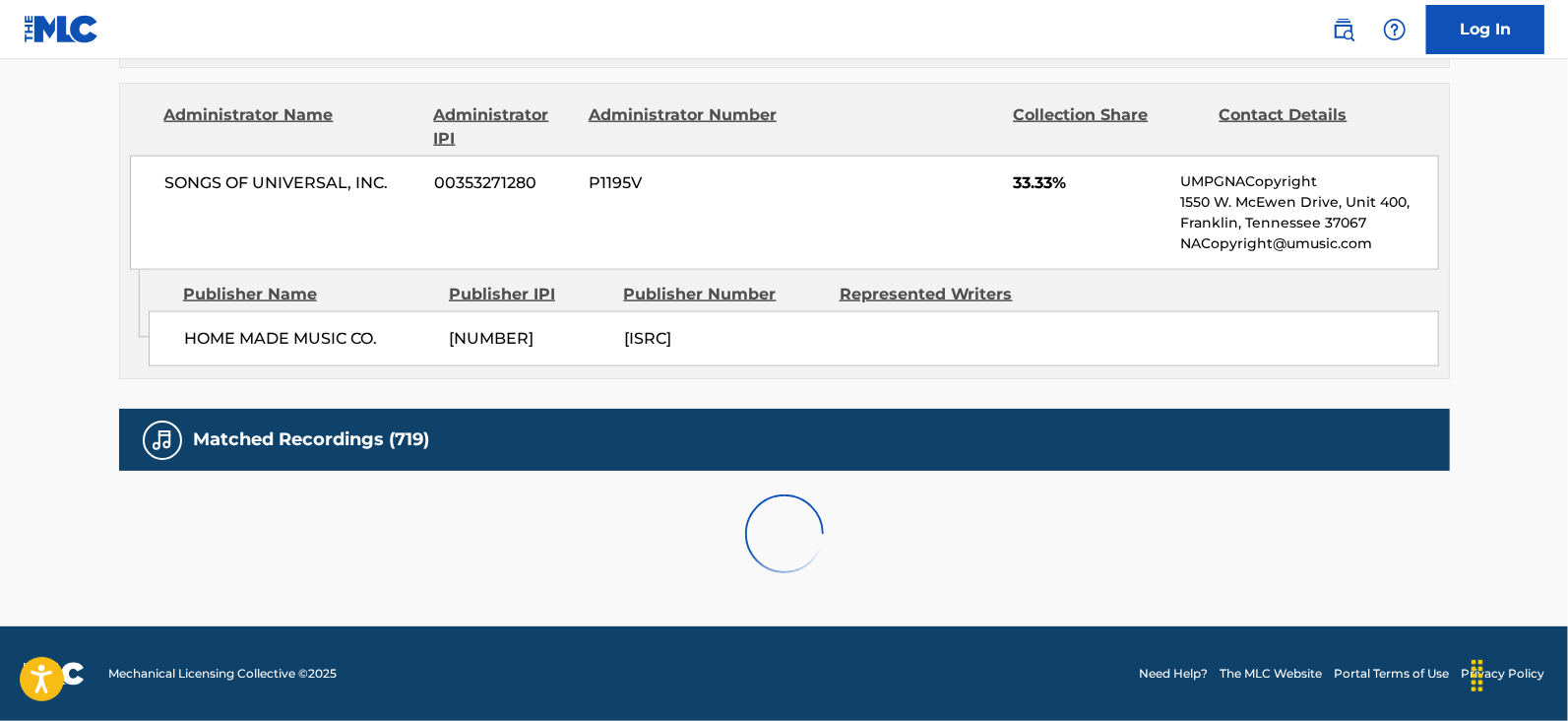 scroll, scrollTop: 2047, scrollLeft: 0, axis: vertical 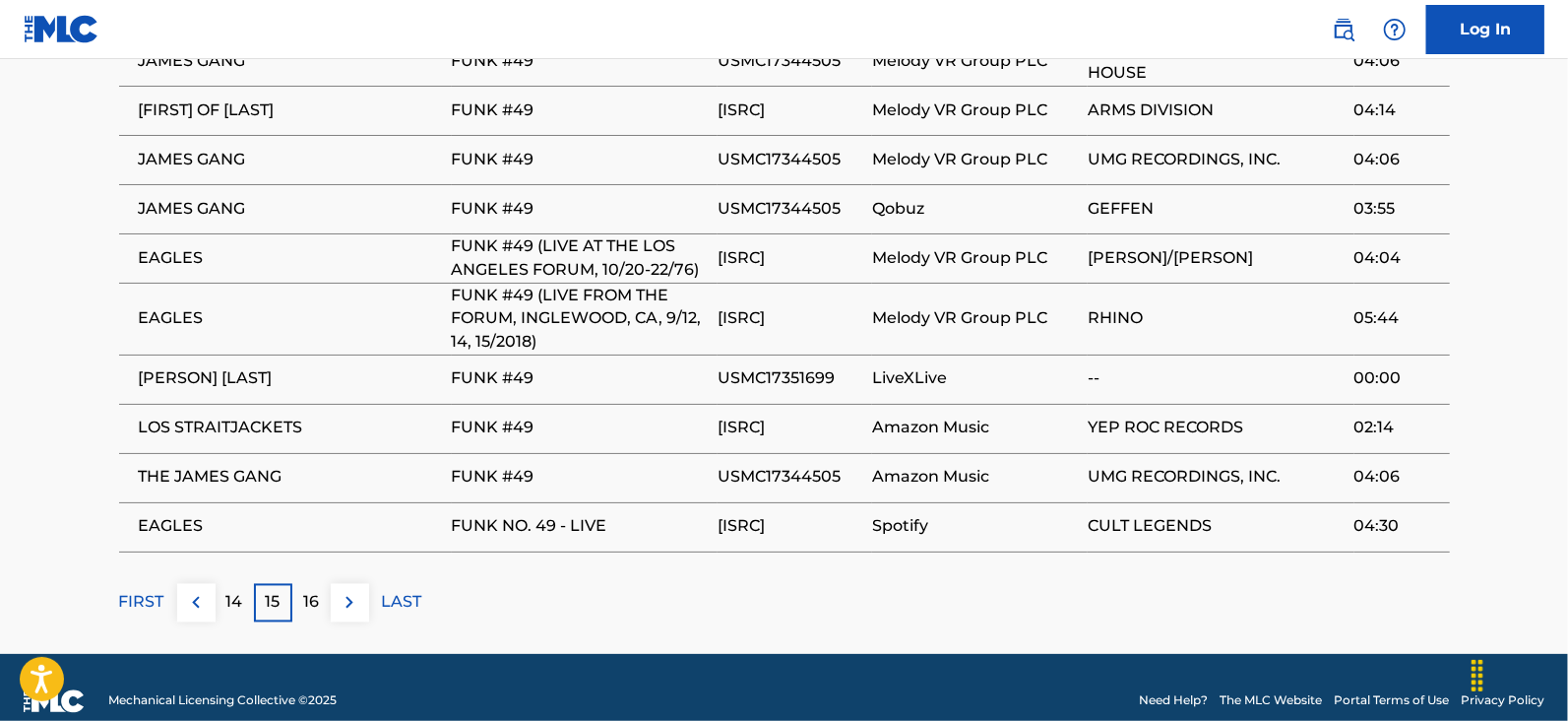 click at bounding box center [349, 603] 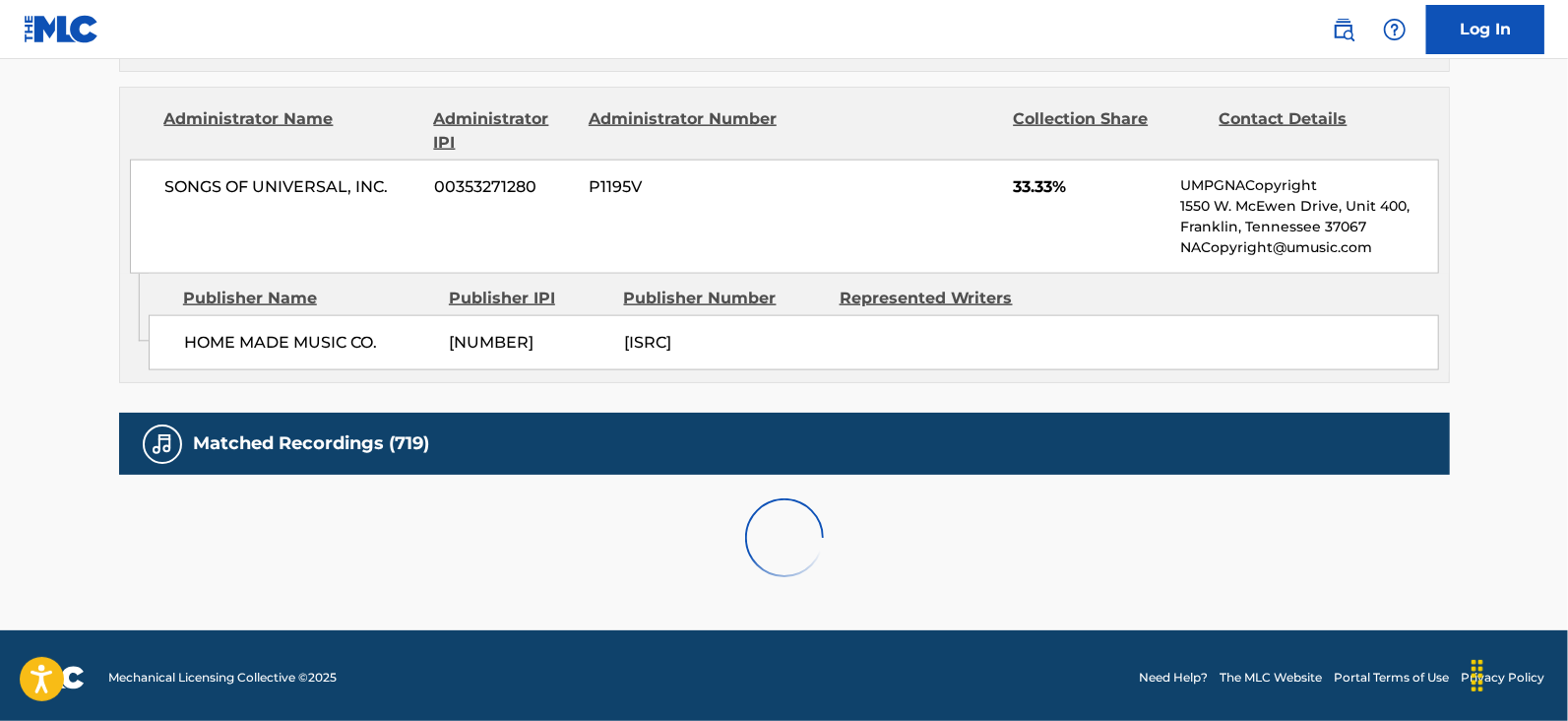 scroll, scrollTop: 2047, scrollLeft: 0, axis: vertical 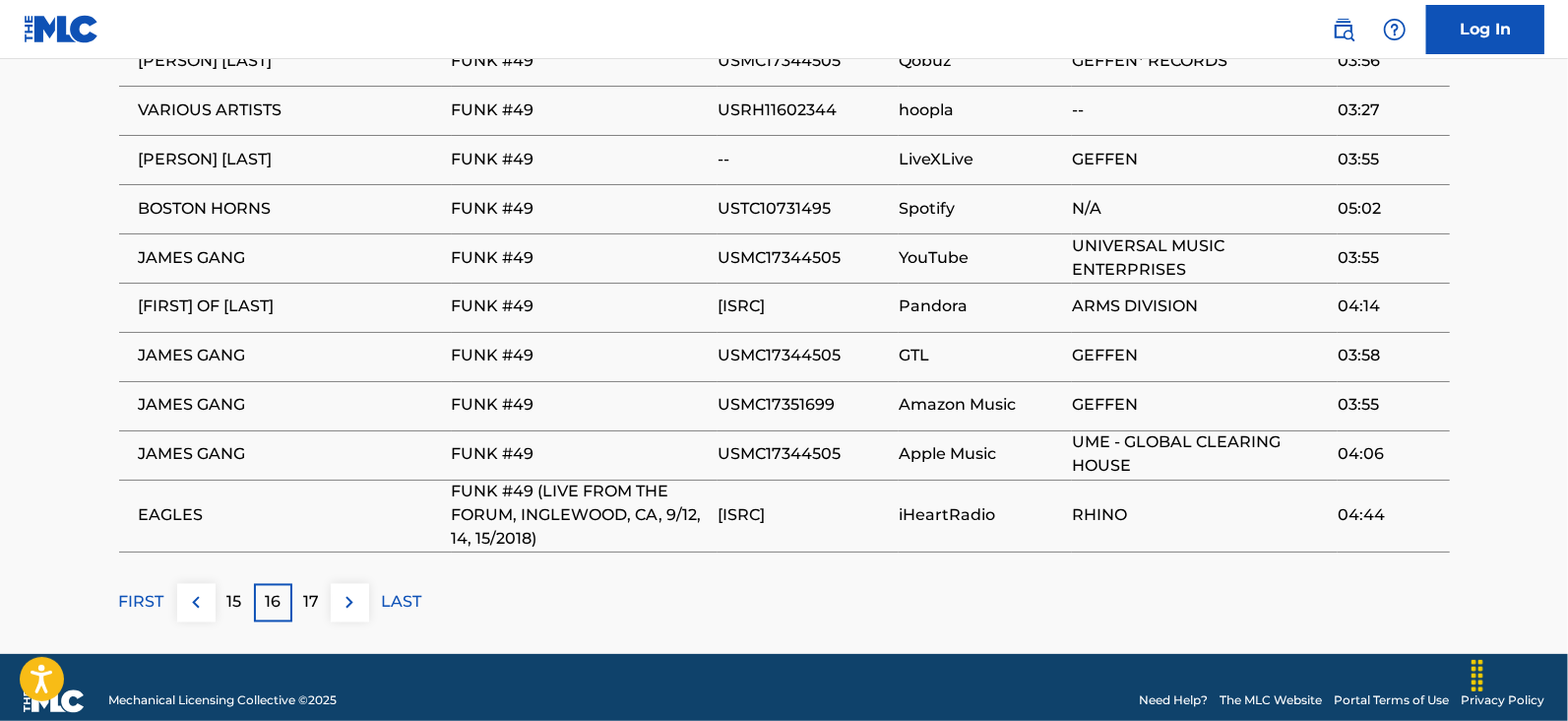 click at bounding box center [349, 603] 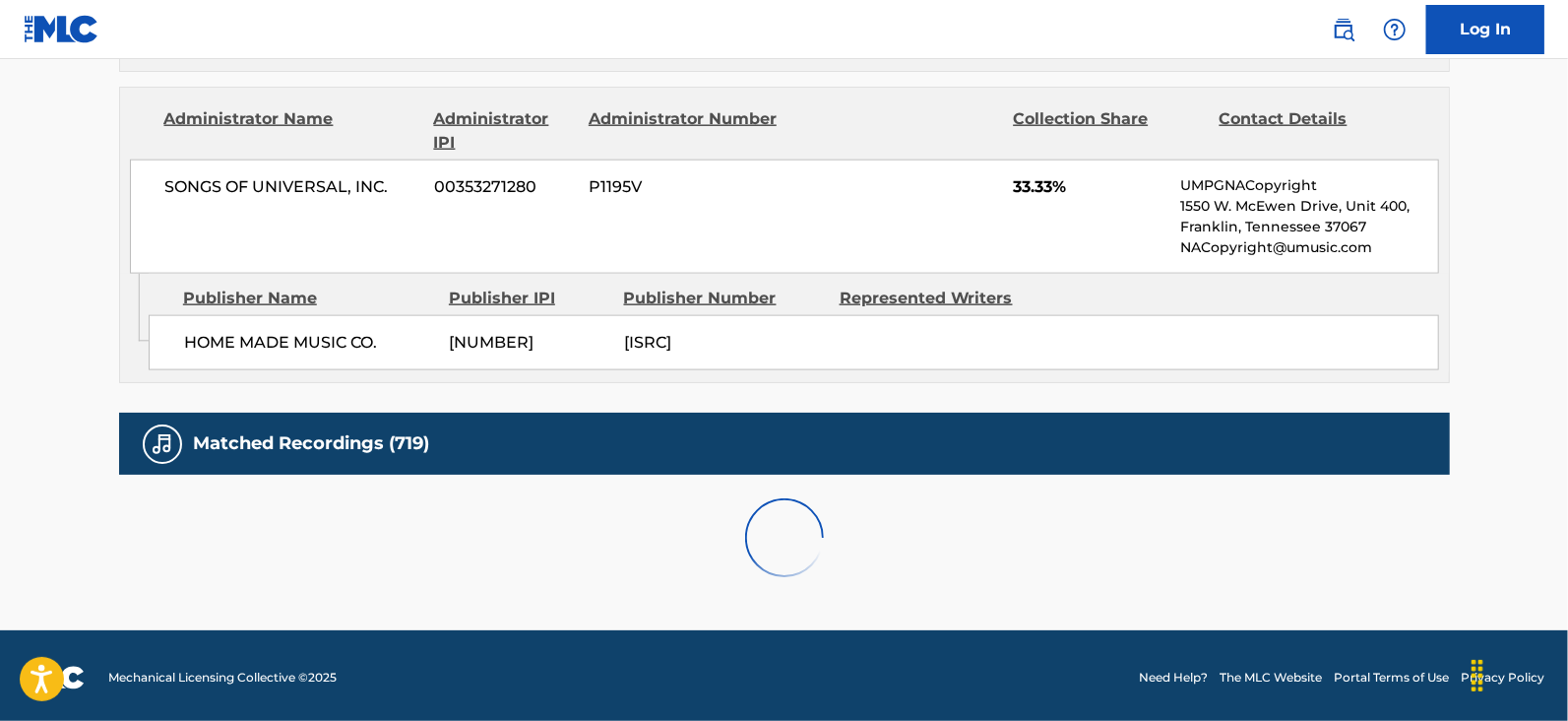 scroll, scrollTop: 2047, scrollLeft: 0, axis: vertical 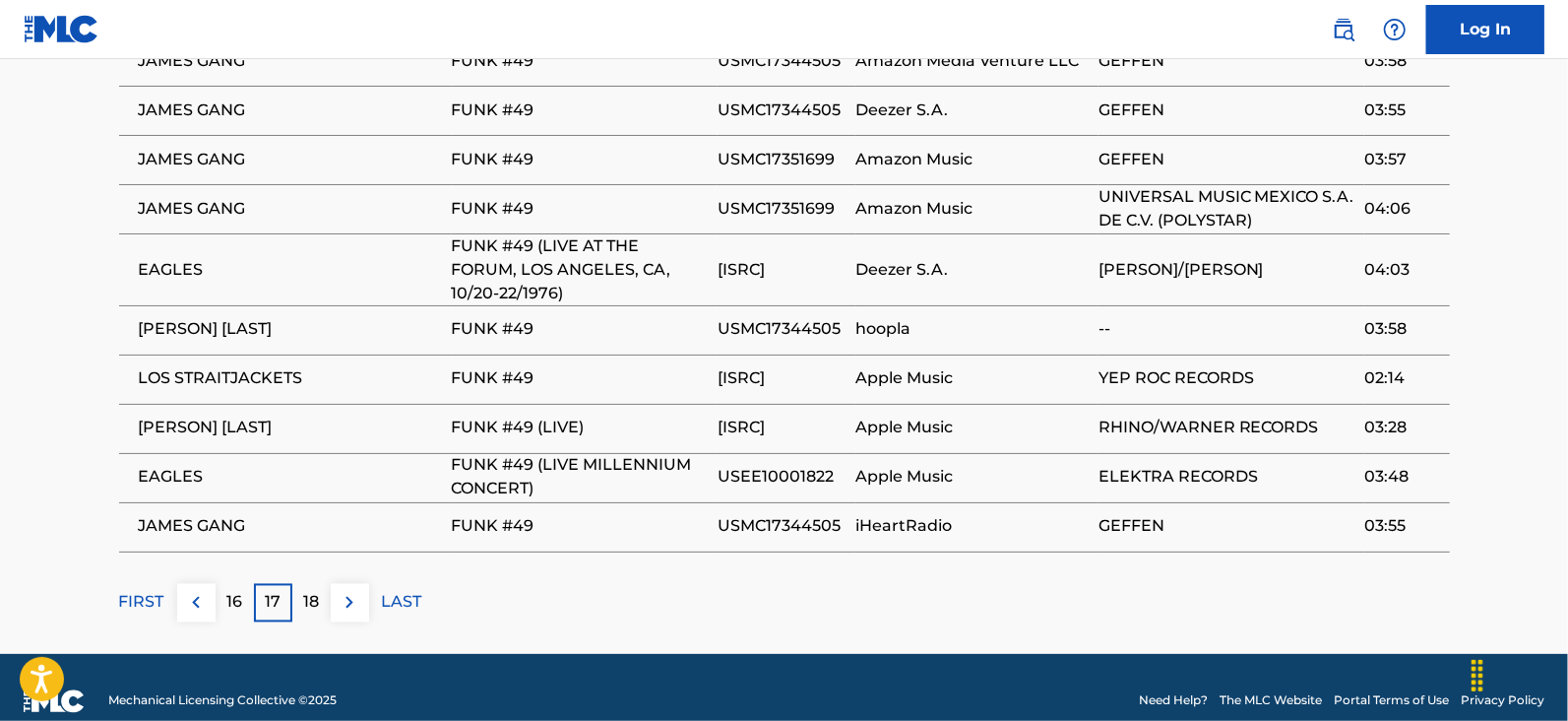 click at bounding box center [349, 603] 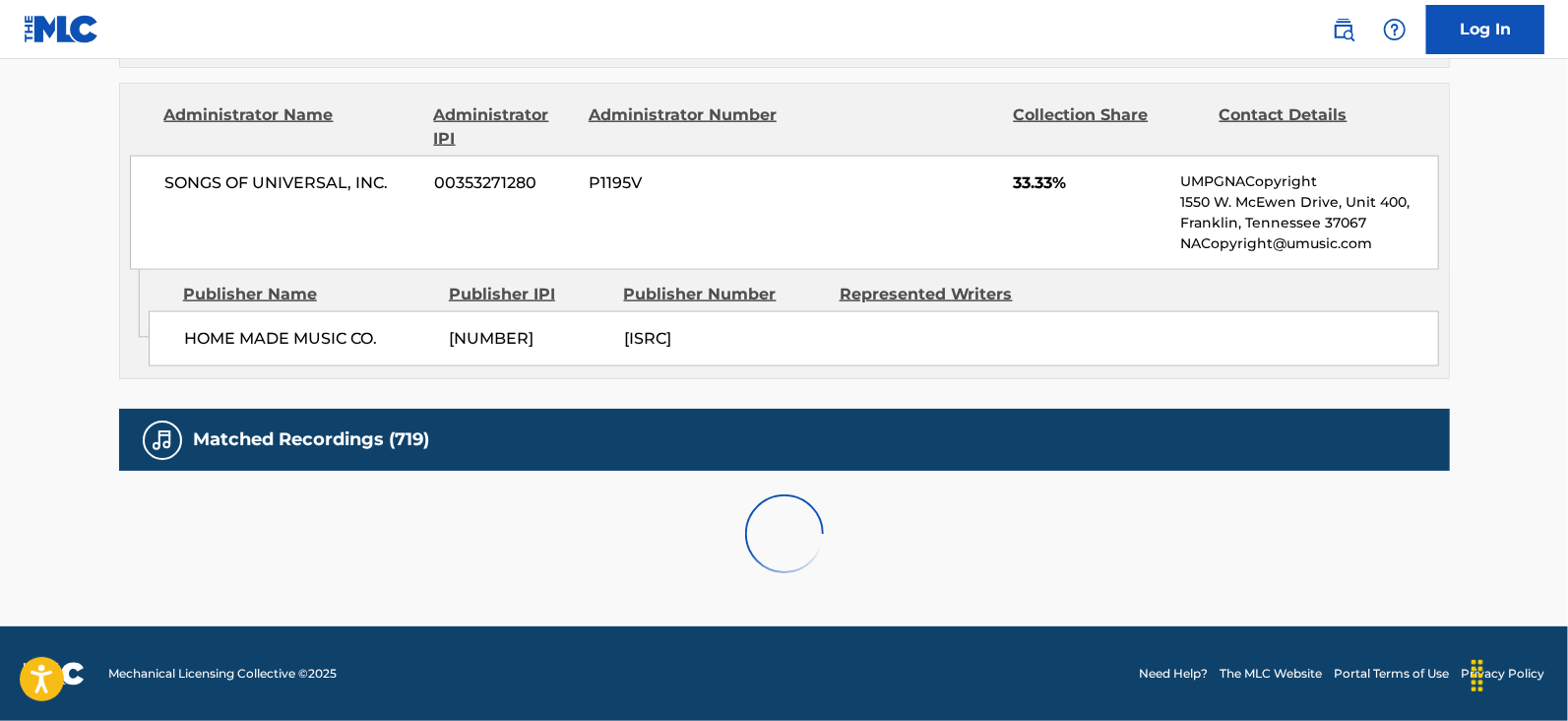 scroll, scrollTop: 2047, scrollLeft: 0, axis: vertical 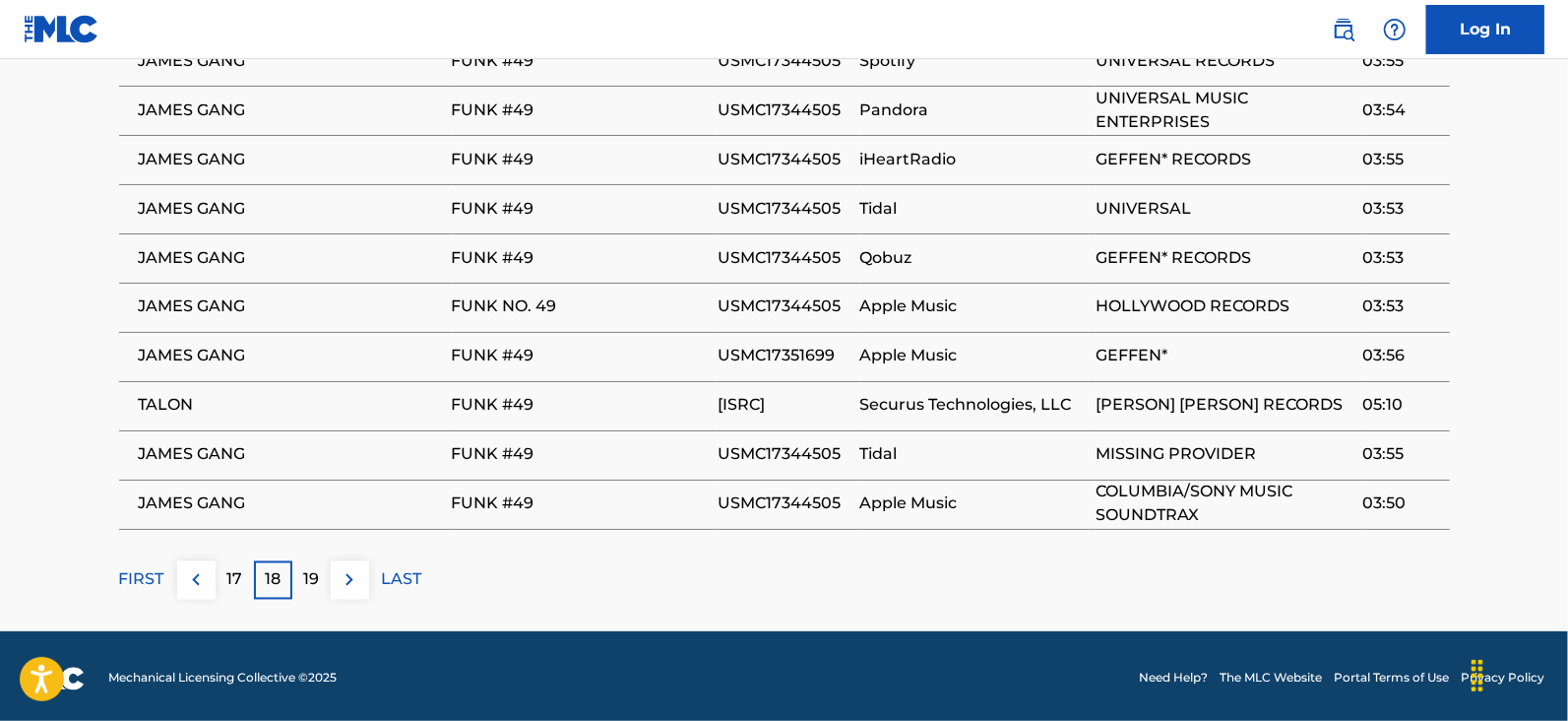 click at bounding box center [349, 580] 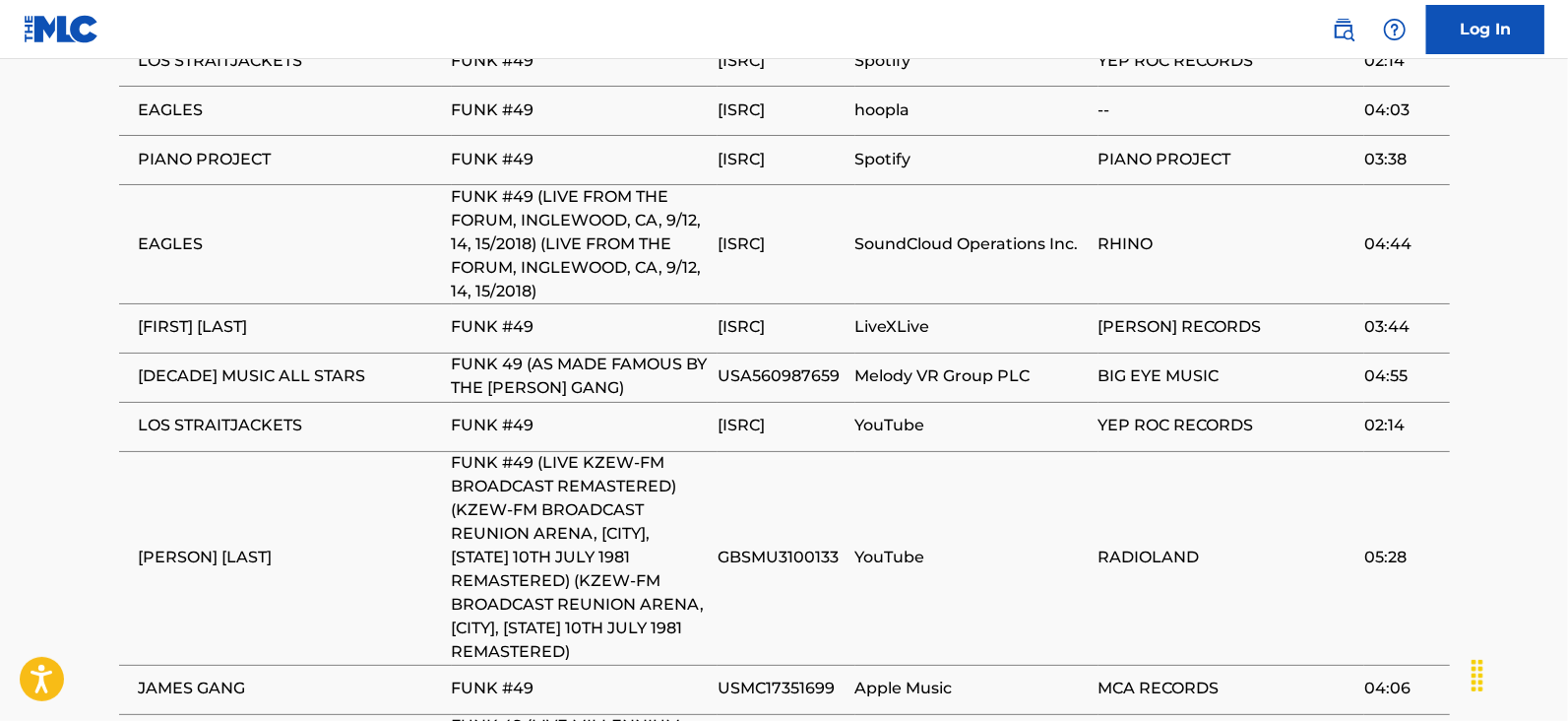 scroll, scrollTop: 2187, scrollLeft: 0, axis: vertical 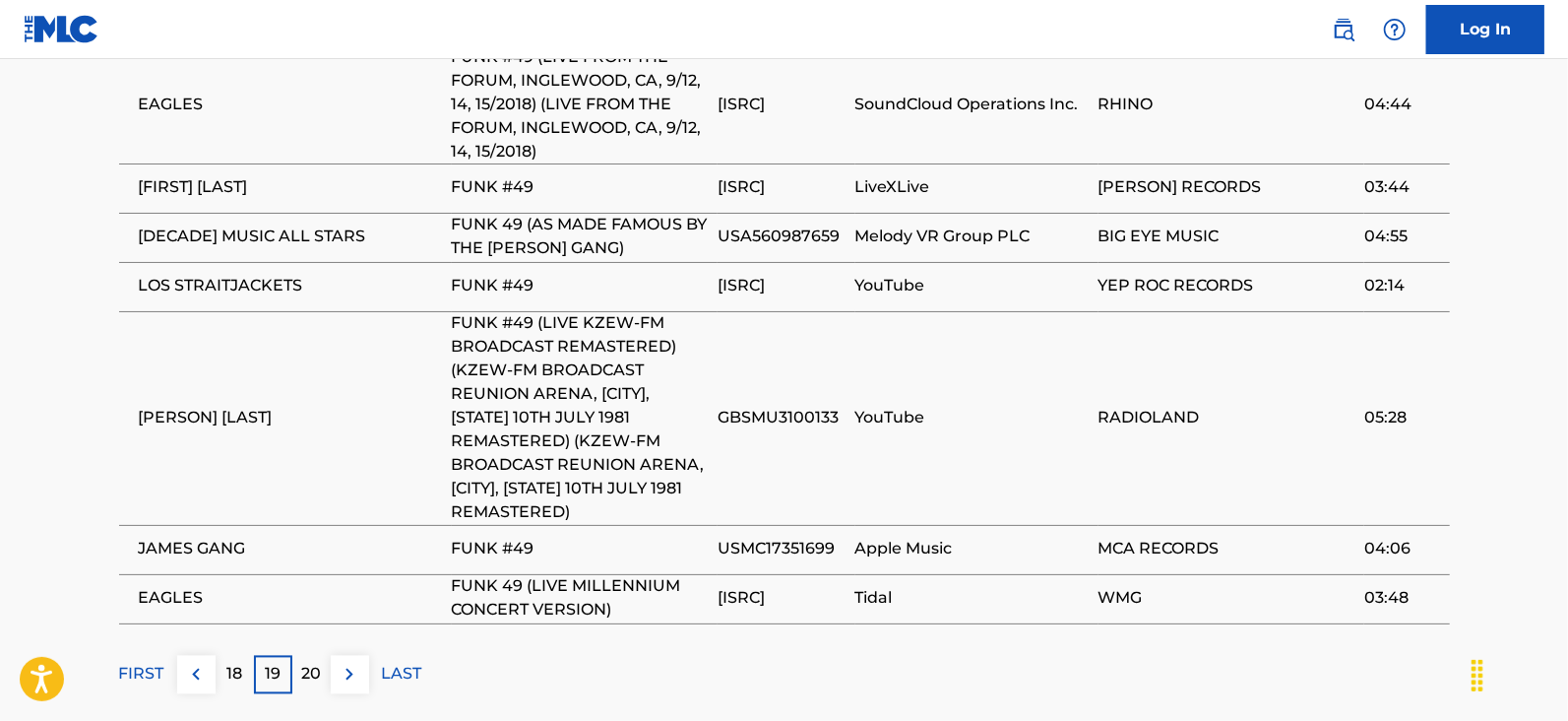 click on "20" at bounding box center (311, 675) 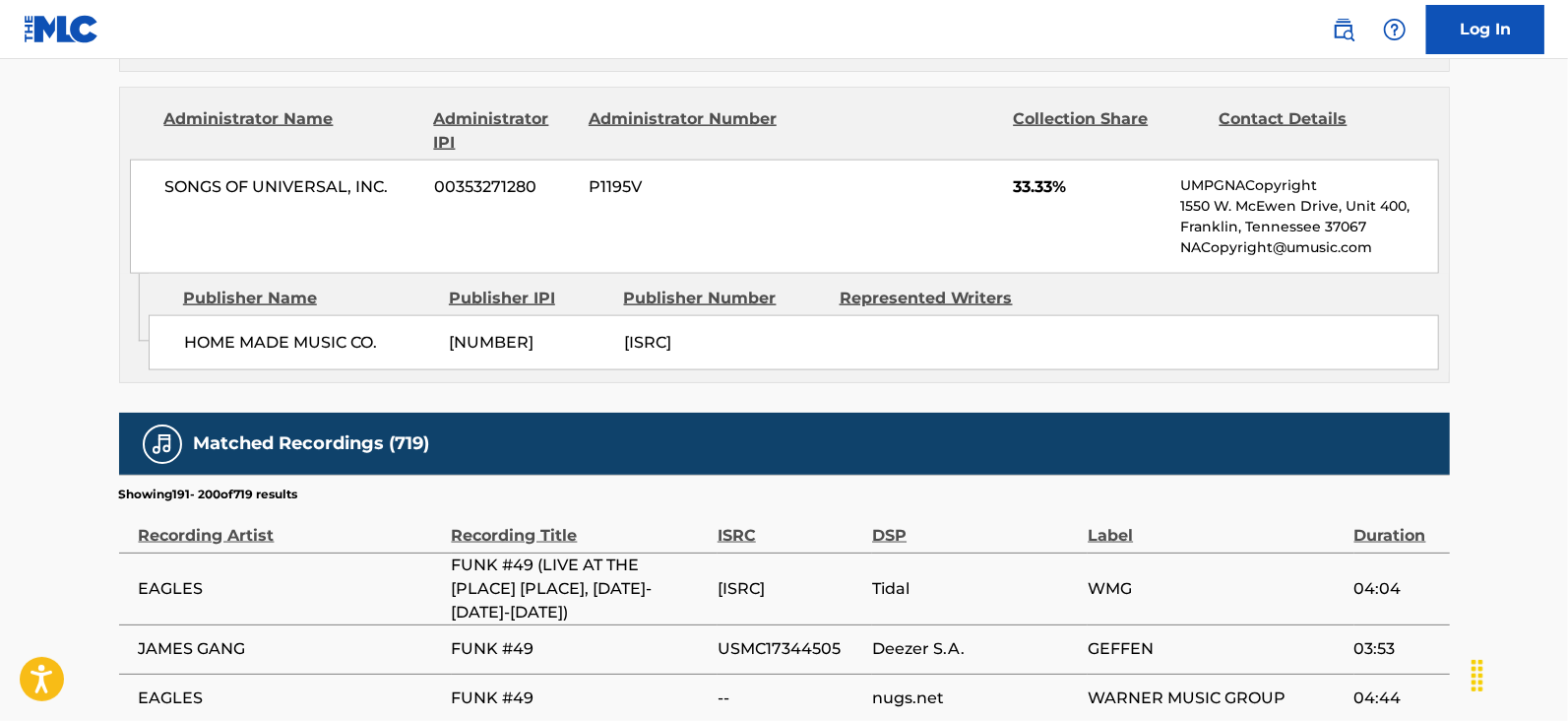 scroll, scrollTop: 2047, scrollLeft: 0, axis: vertical 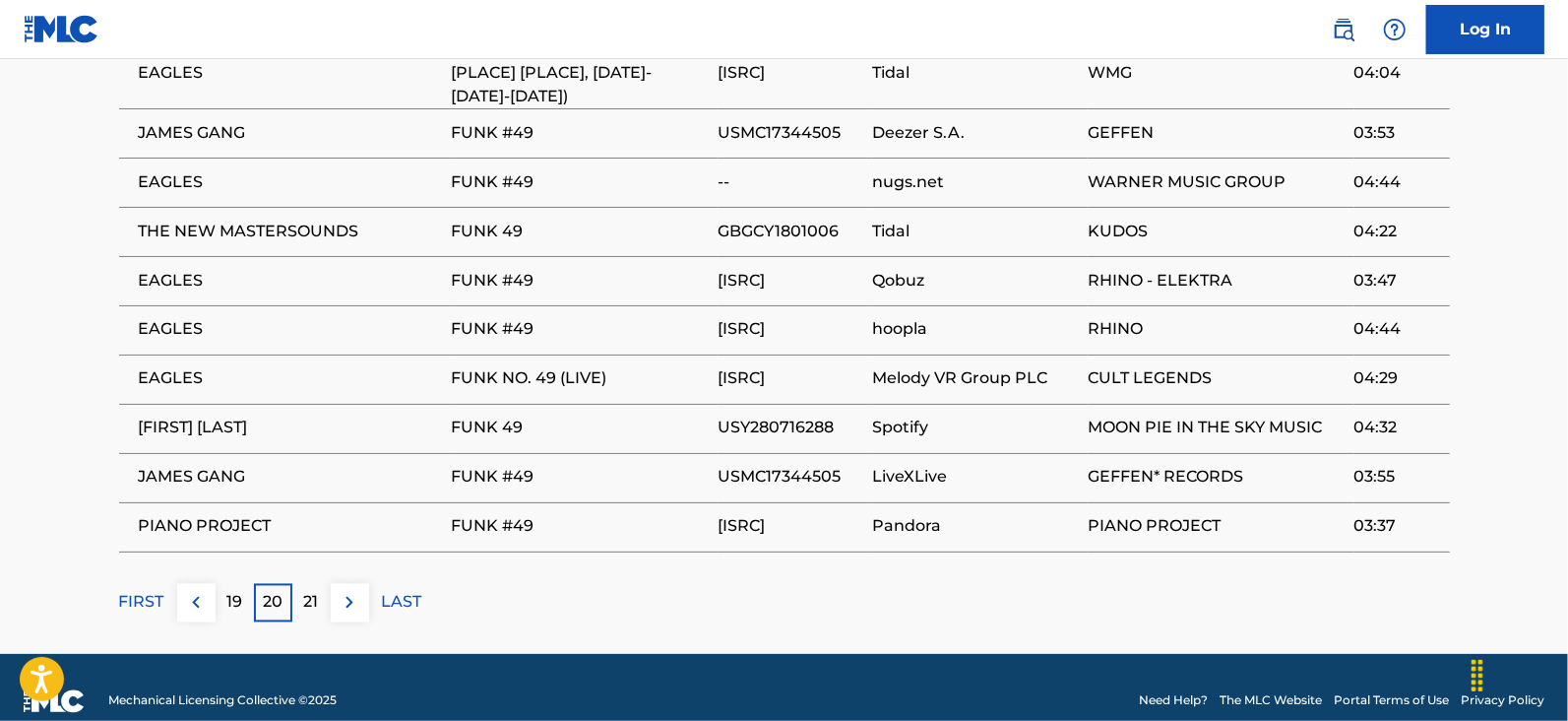 click at bounding box center [349, 603] 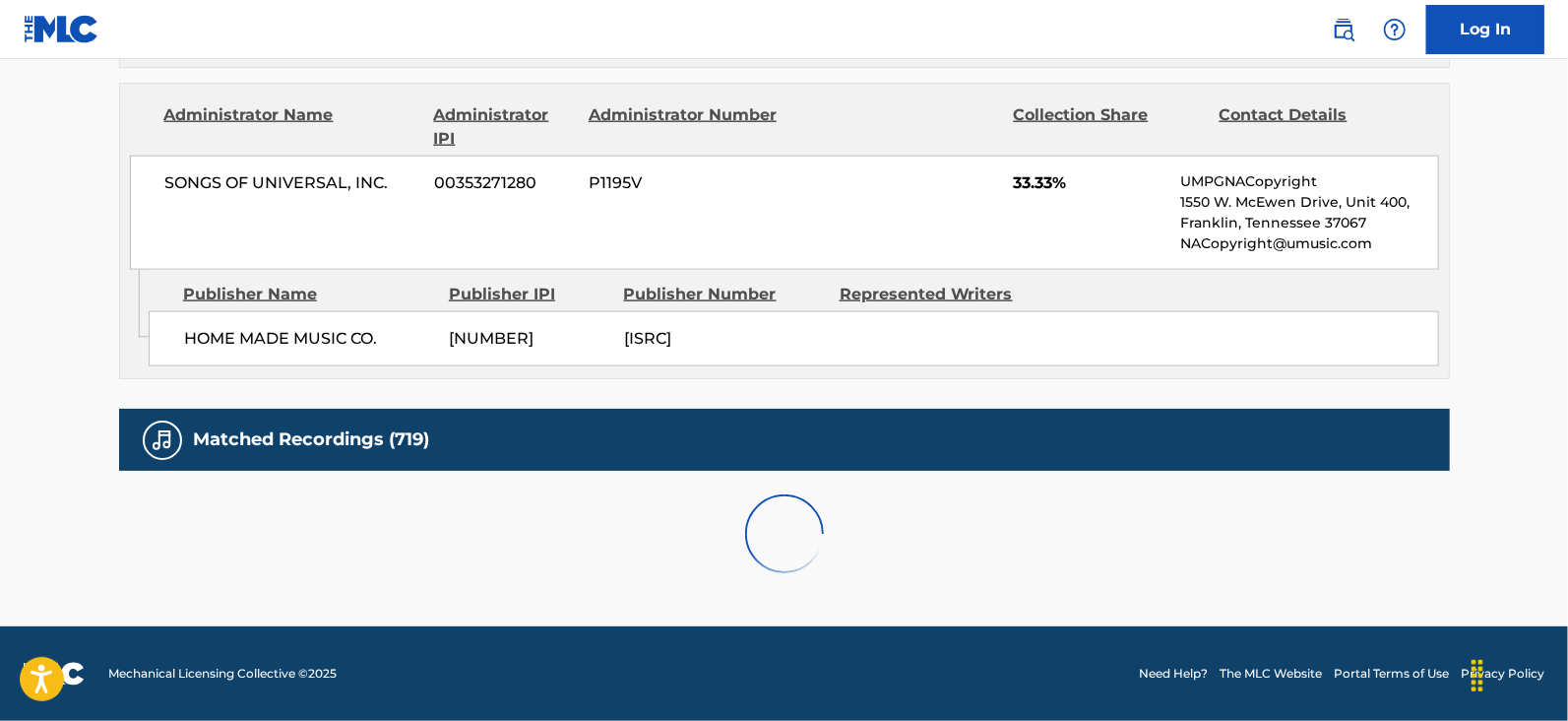 scroll, scrollTop: 2047, scrollLeft: 0, axis: vertical 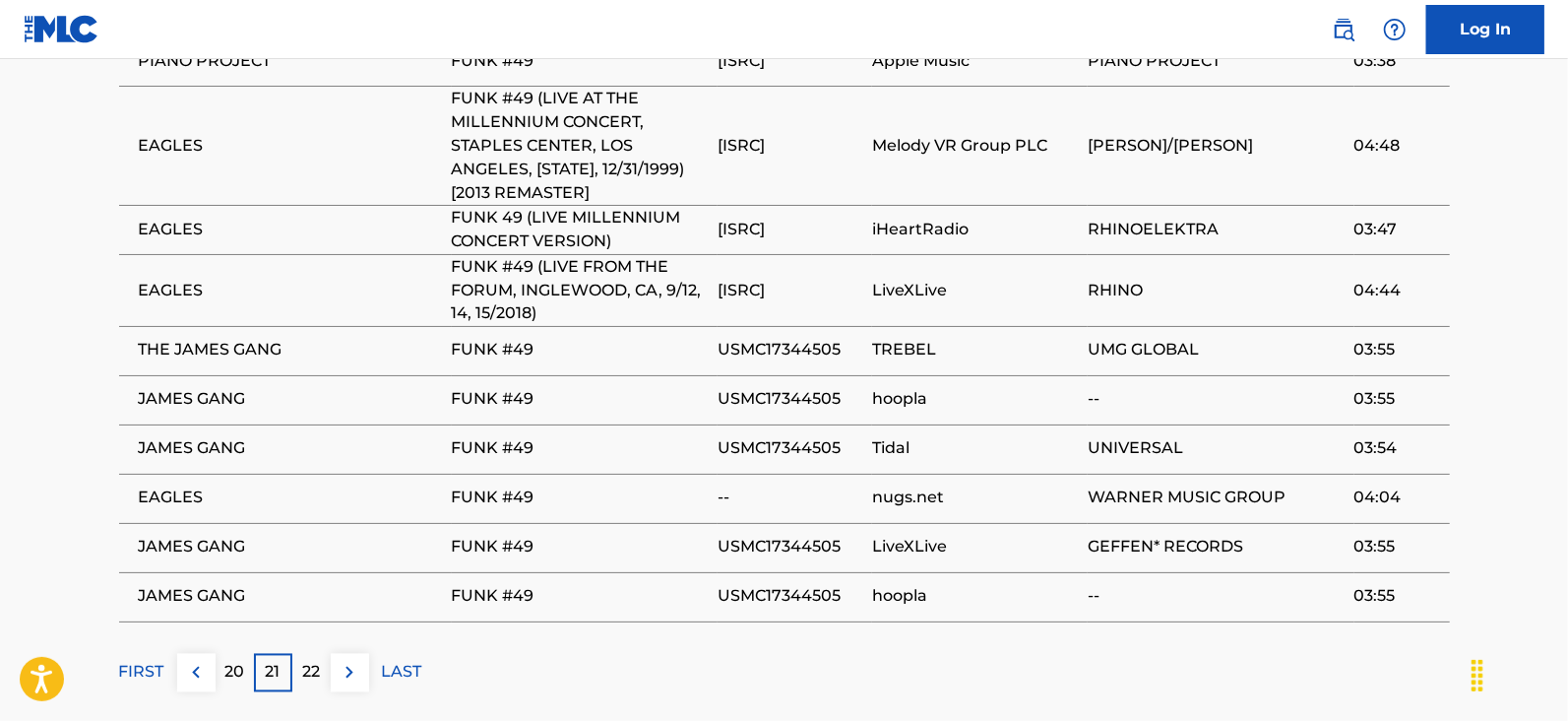 click at bounding box center (349, 673) 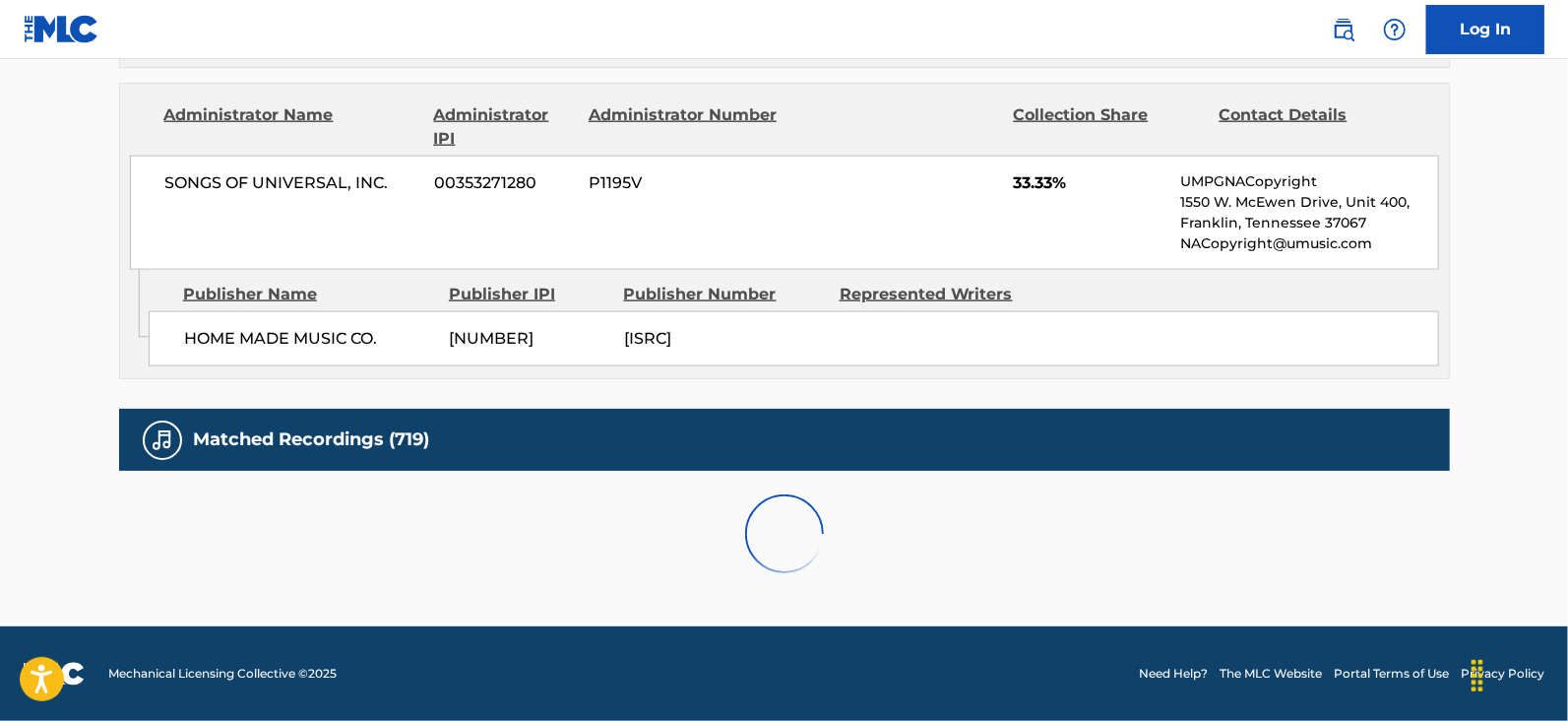 scroll, scrollTop: 2047, scrollLeft: 0, axis: vertical 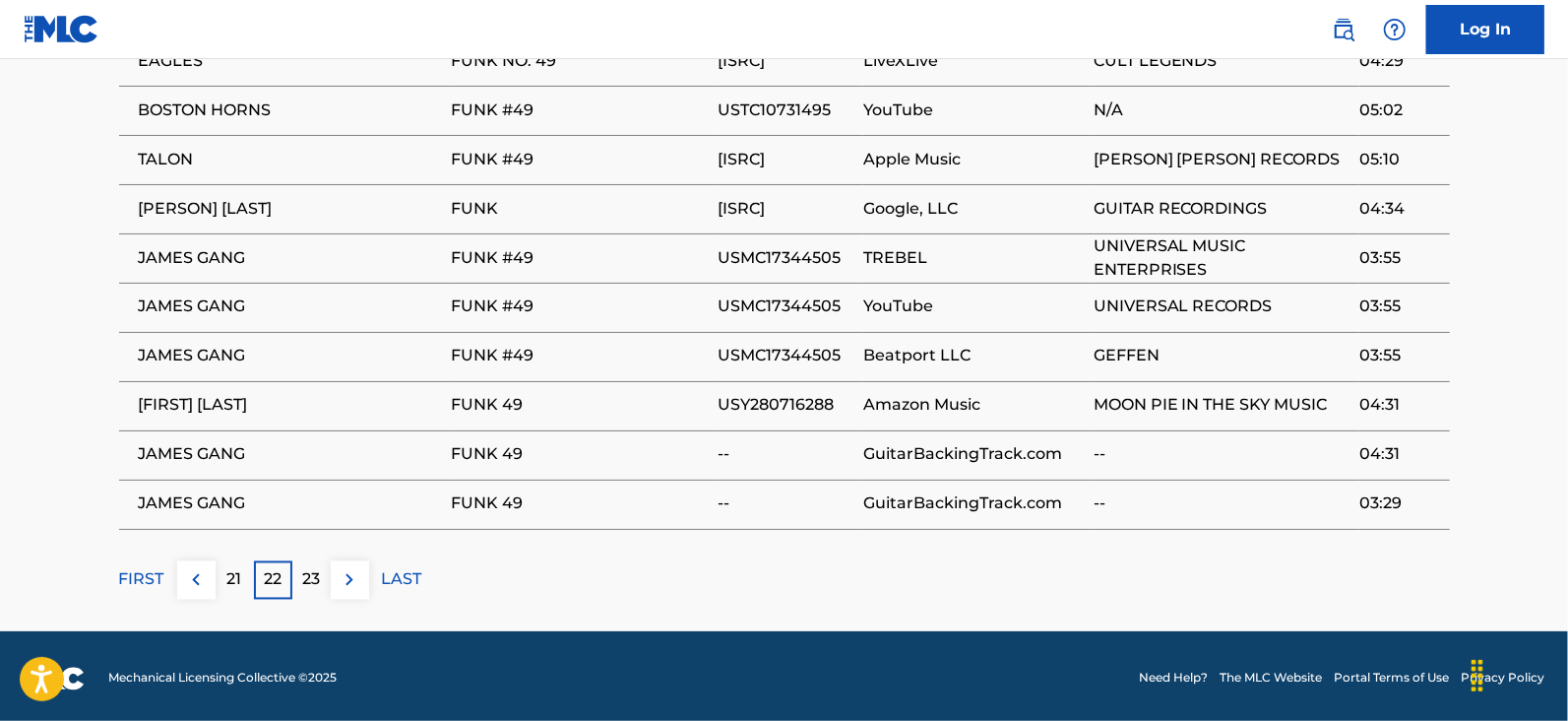 click at bounding box center (349, 580) 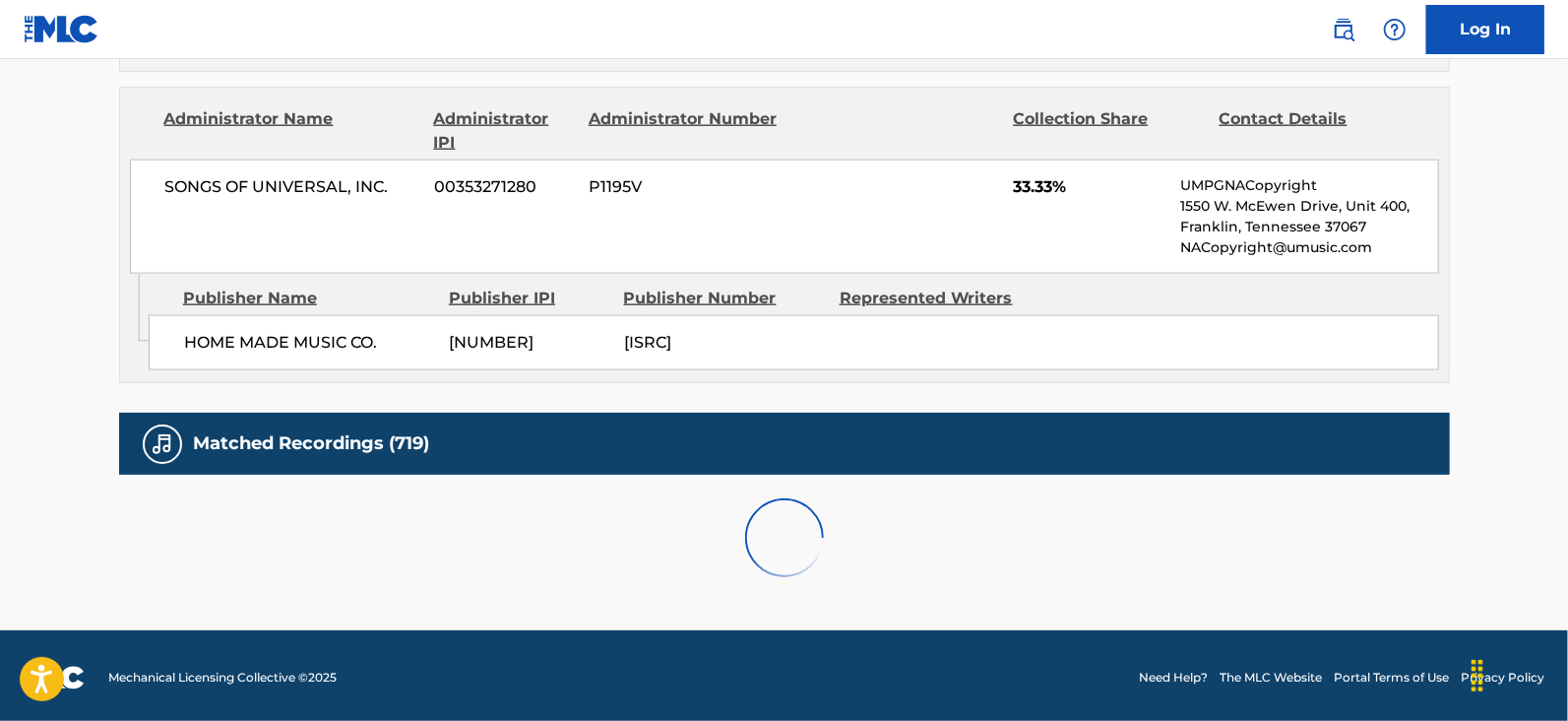 scroll, scrollTop: 2047, scrollLeft: 0, axis: vertical 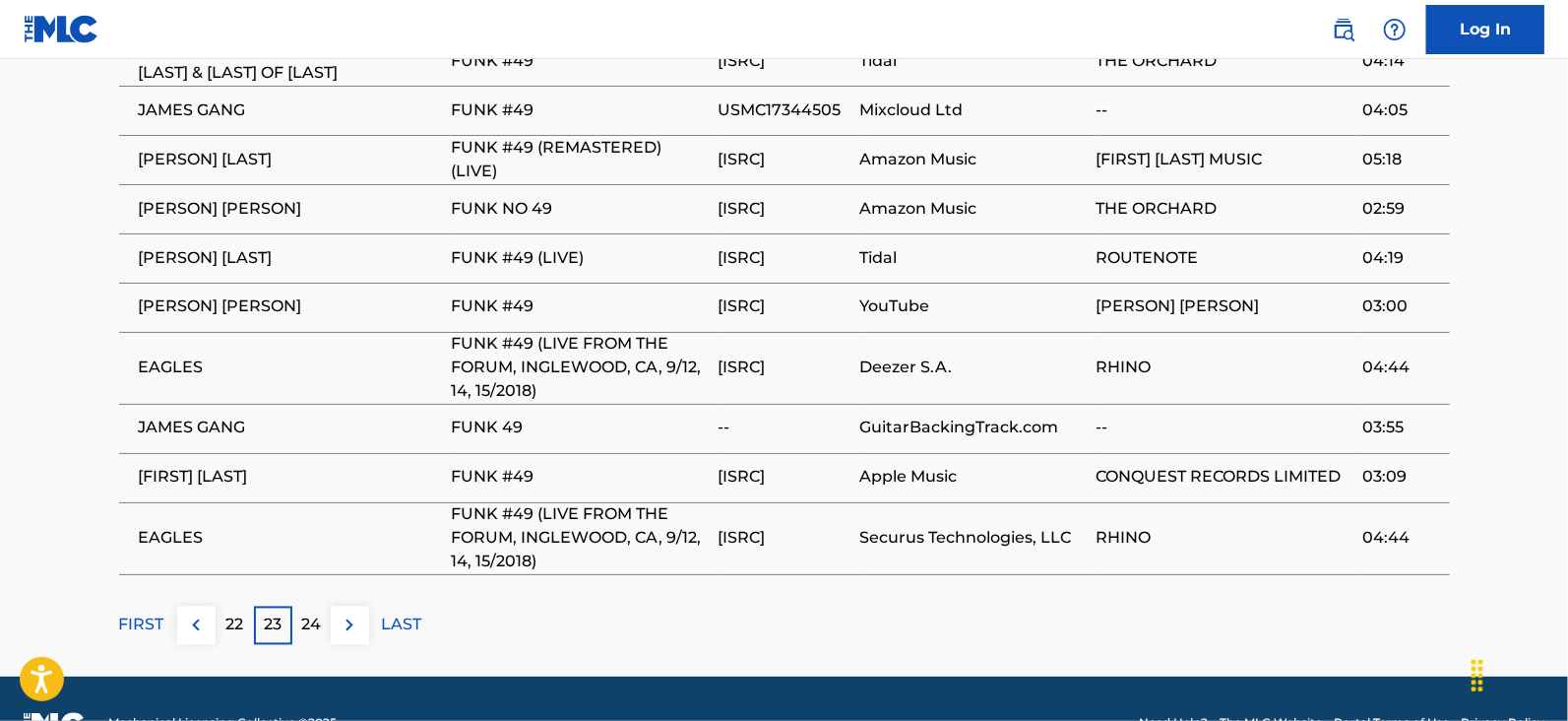 click at bounding box center (349, 625) 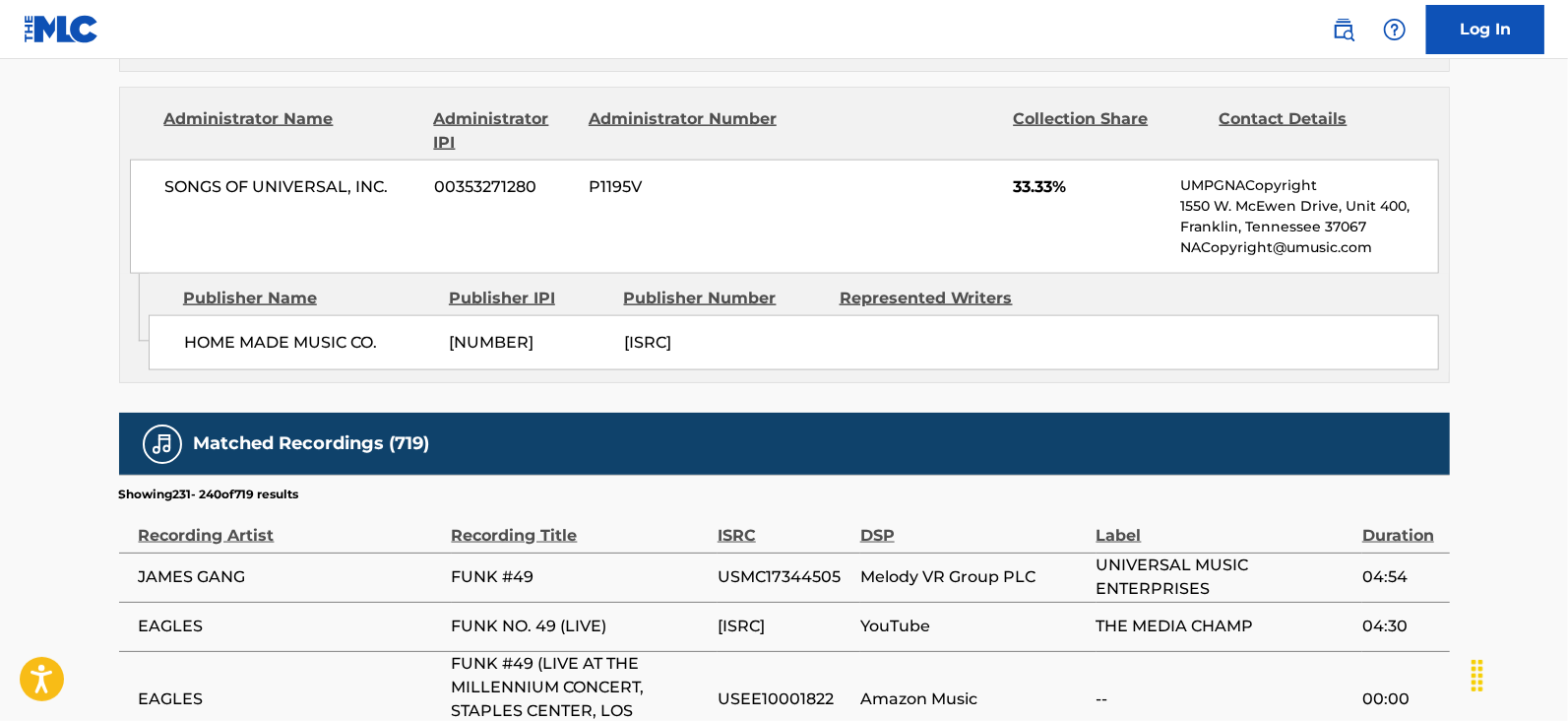 scroll, scrollTop: 2047, scrollLeft: 0, axis: vertical 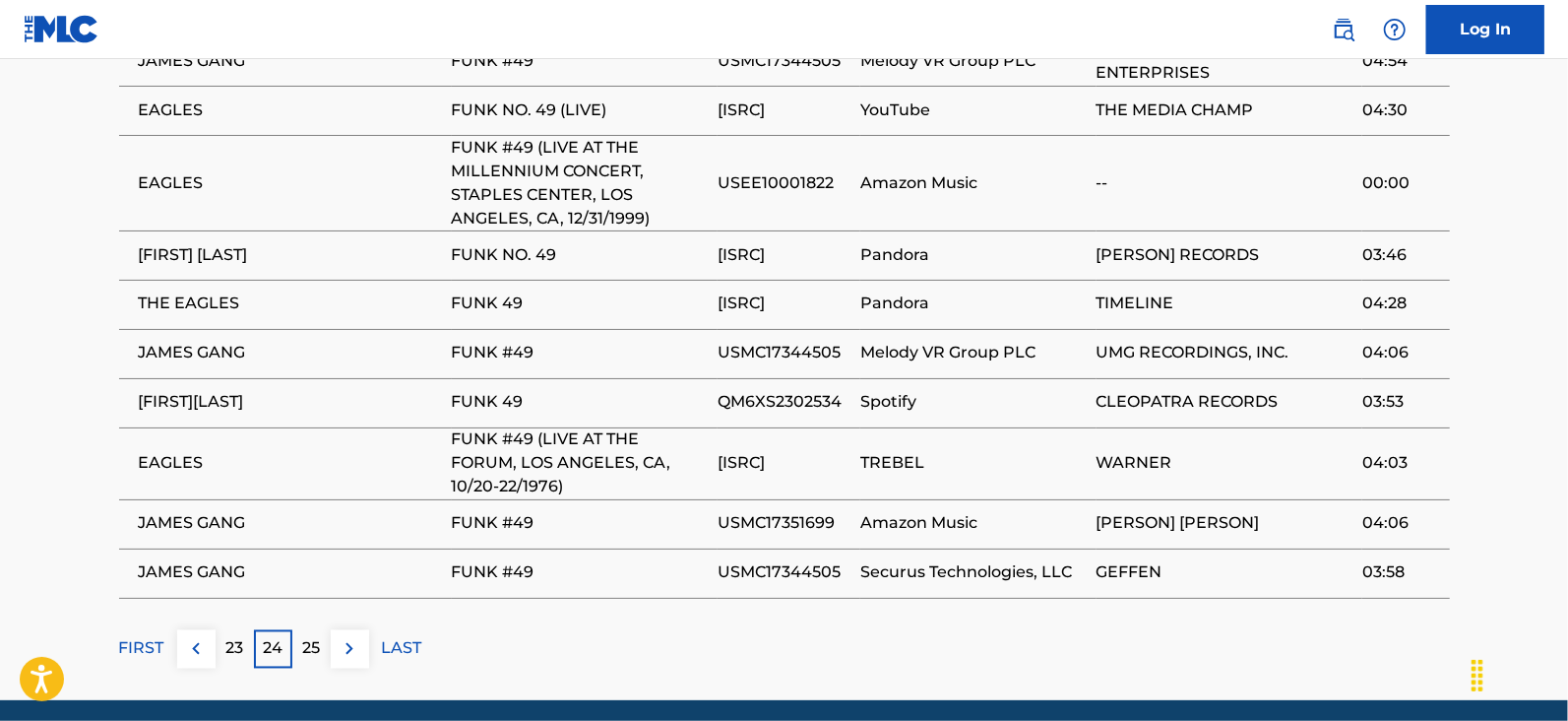 click at bounding box center (349, 649) 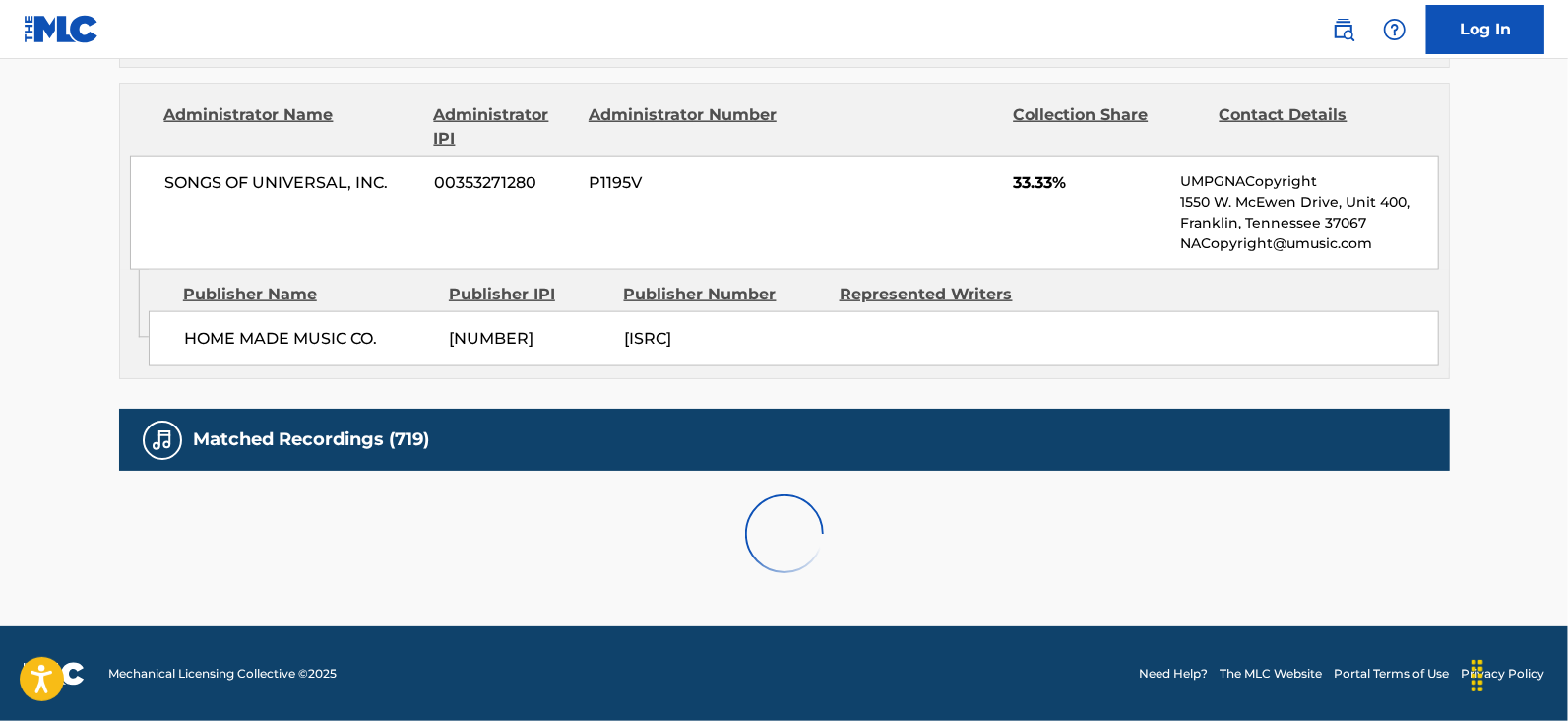 scroll, scrollTop: 2047, scrollLeft: 0, axis: vertical 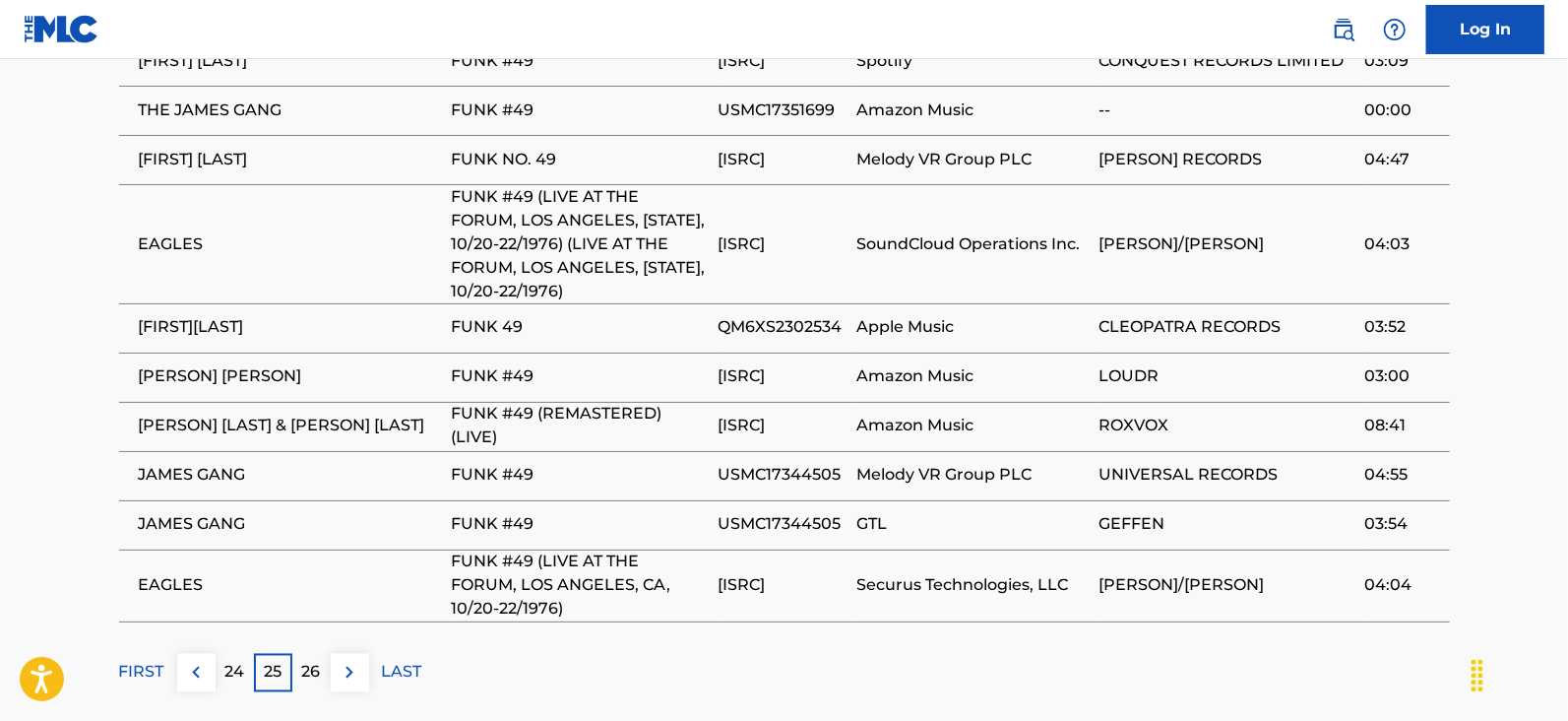 click at bounding box center (349, 673) 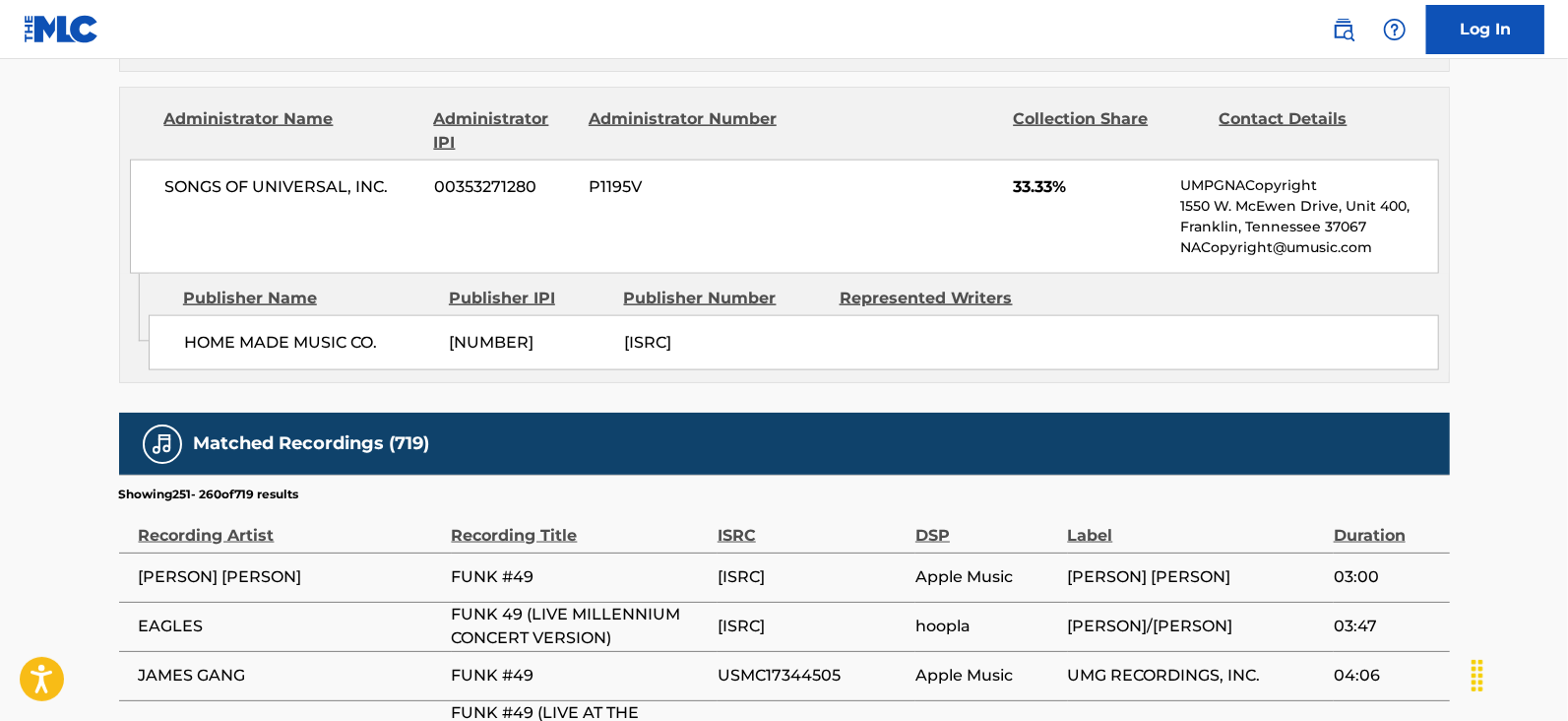 scroll, scrollTop: 2047, scrollLeft: 0, axis: vertical 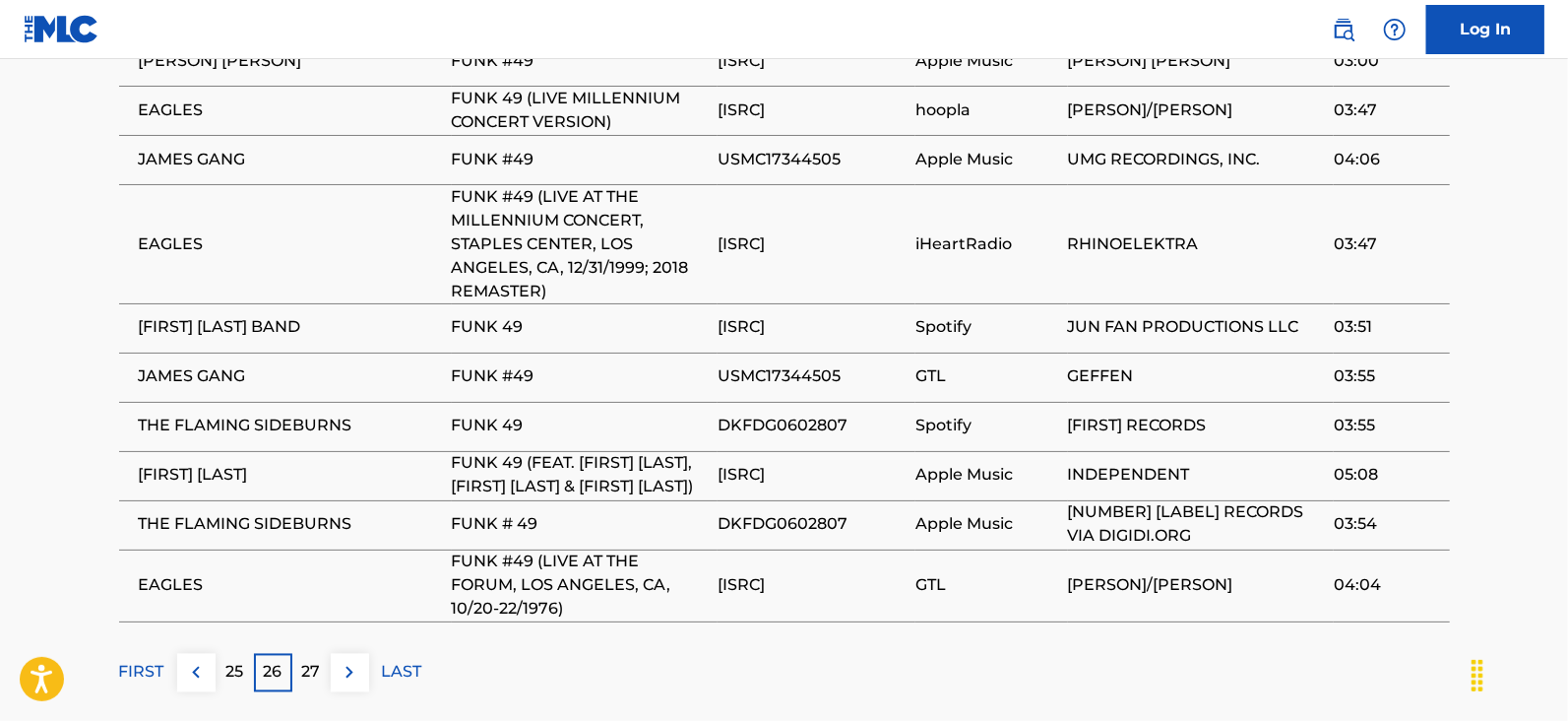 click at bounding box center [349, 673] 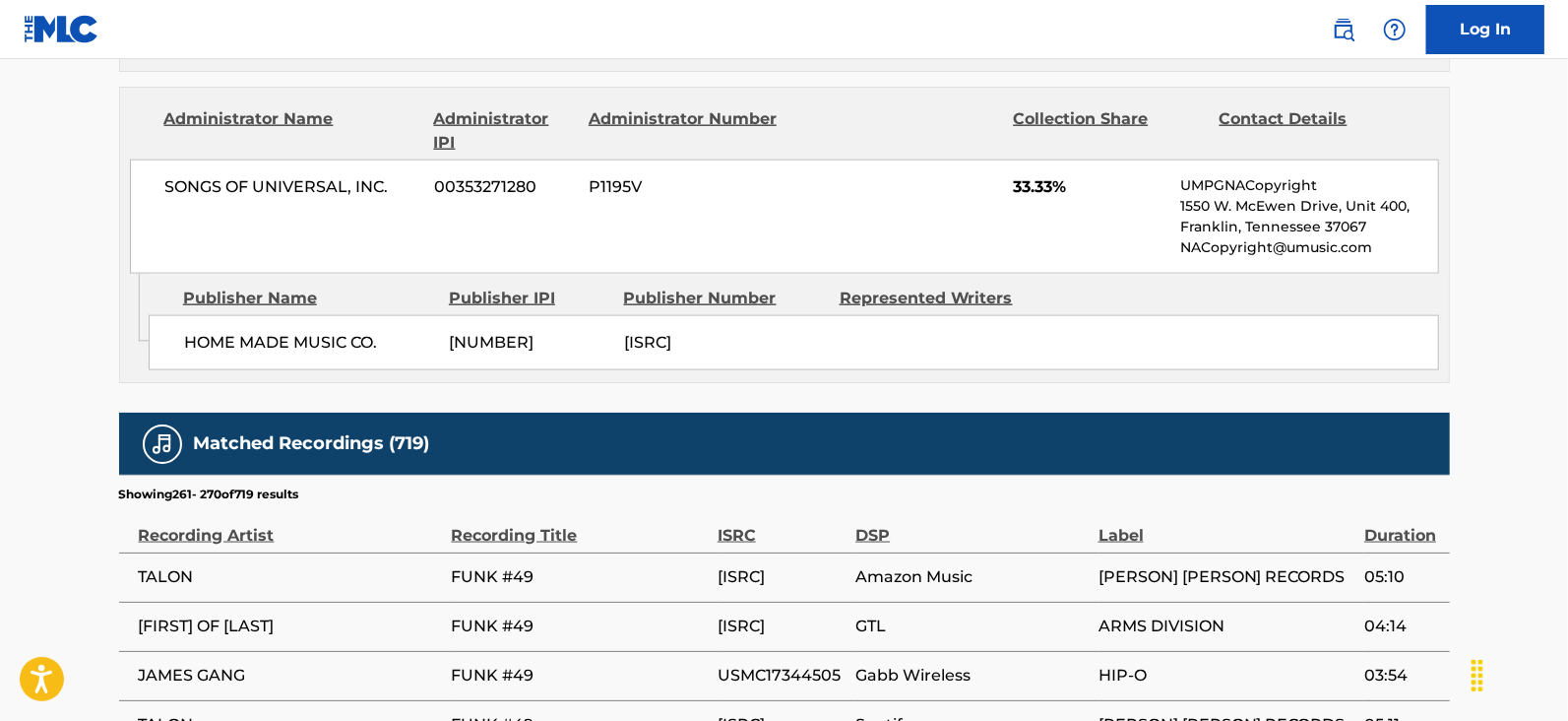 scroll, scrollTop: 2047, scrollLeft: 0, axis: vertical 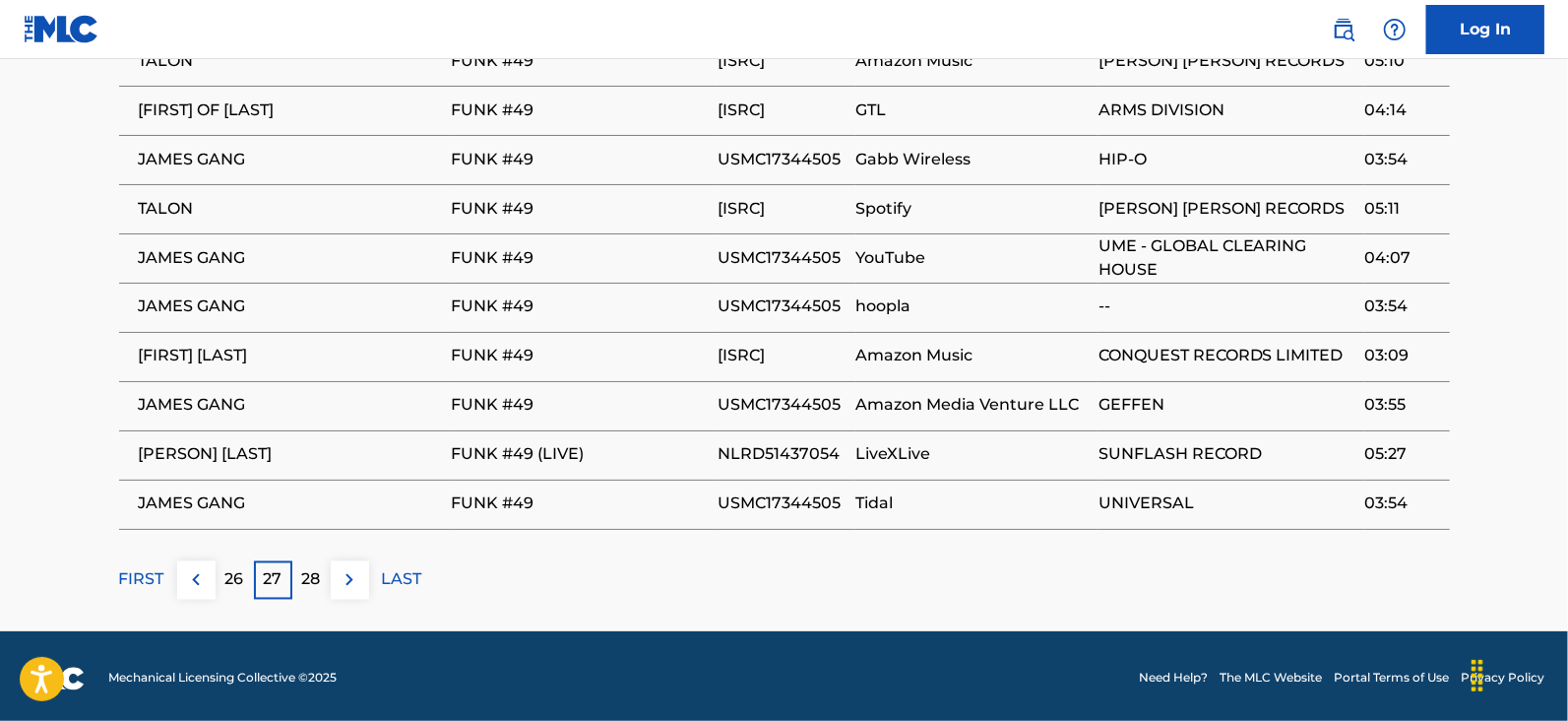 click at bounding box center [349, 580] 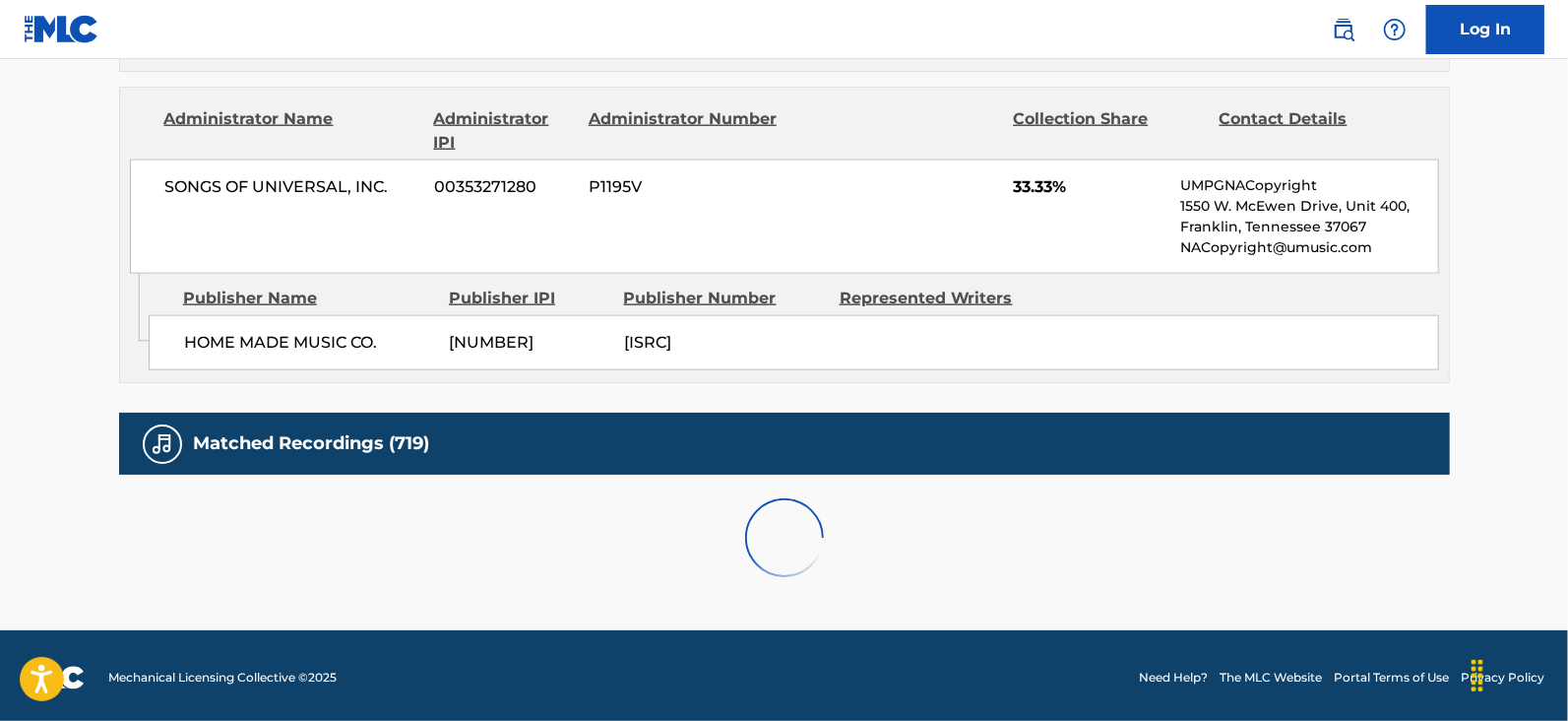 scroll, scrollTop: 2047, scrollLeft: 0, axis: vertical 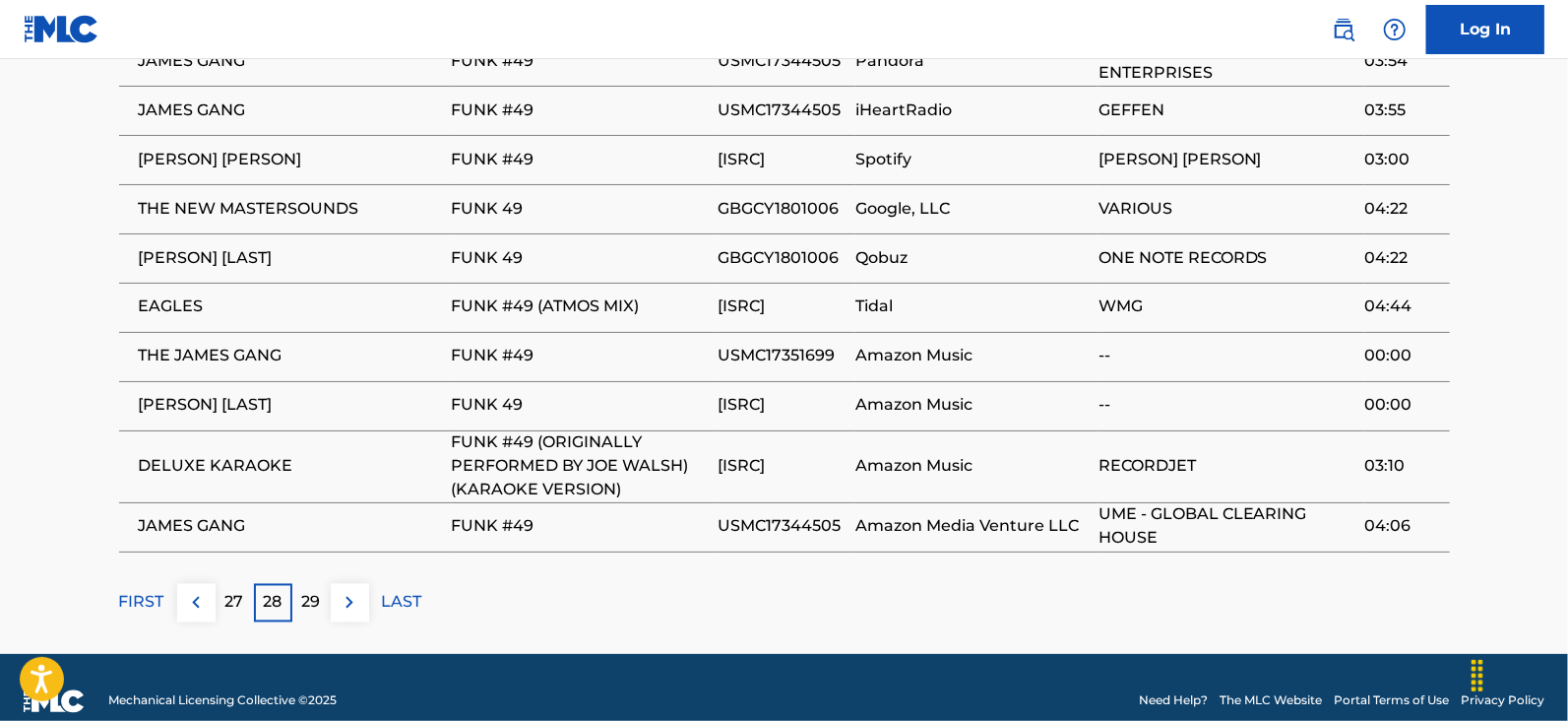click at bounding box center (349, 603) 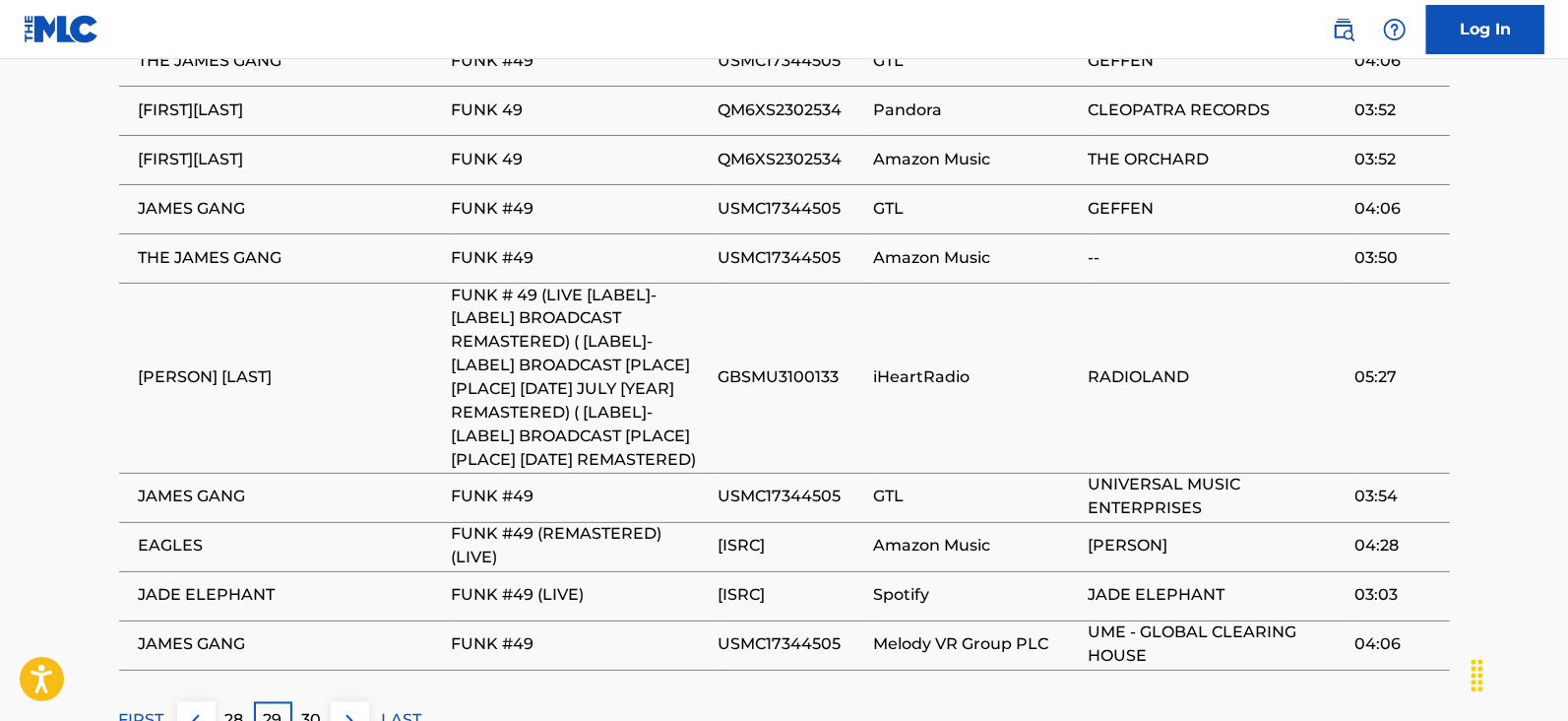 scroll, scrollTop: 2152, scrollLeft: 0, axis: vertical 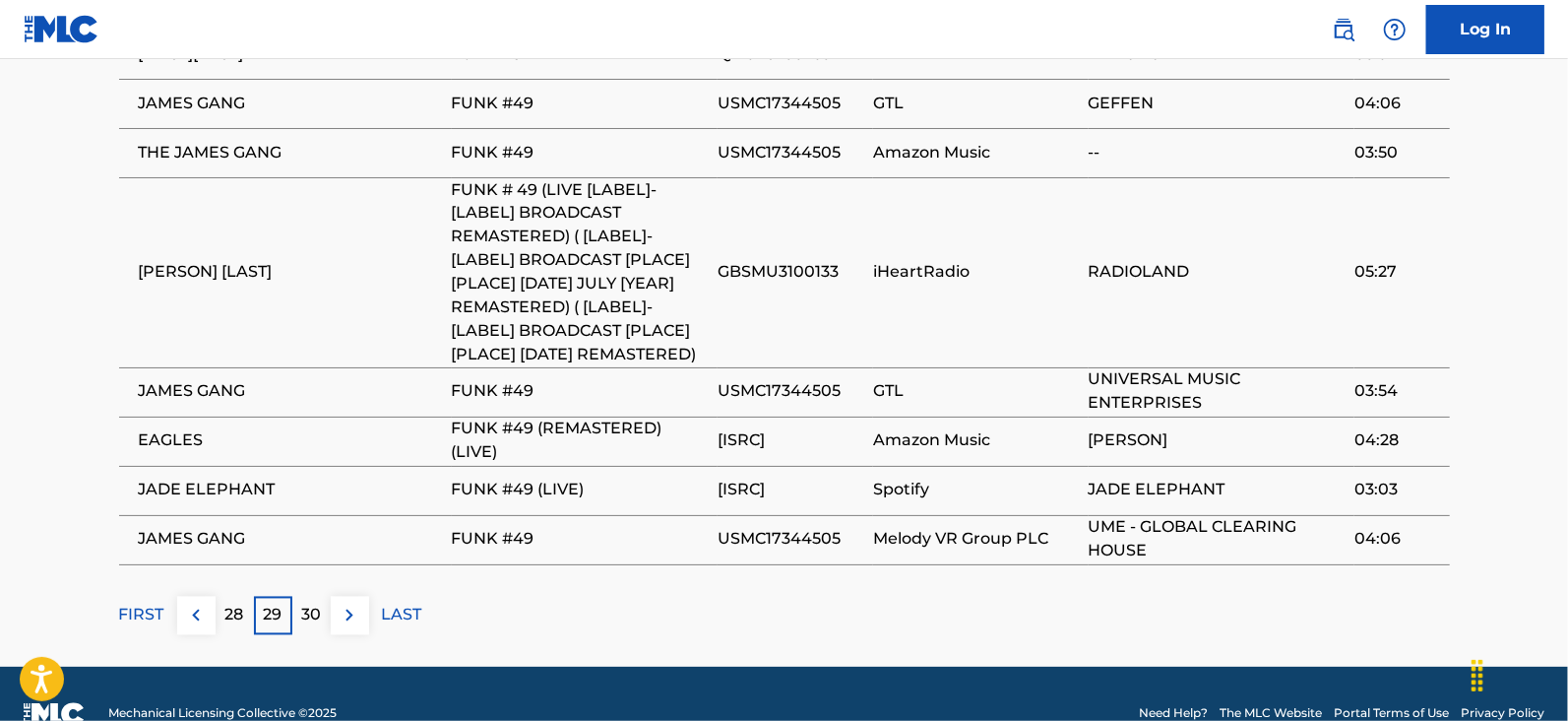 click at bounding box center [349, 616] 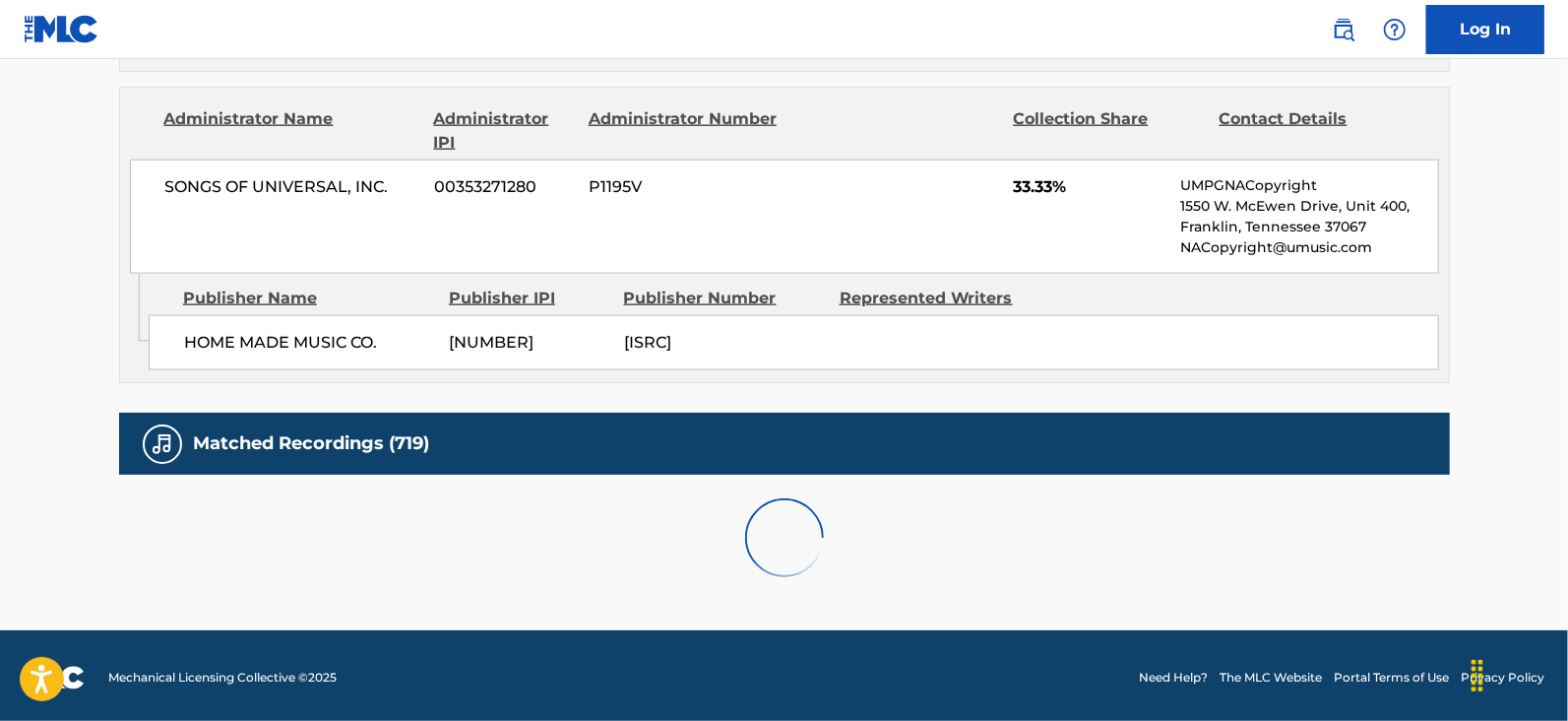 scroll, scrollTop: 2152, scrollLeft: 0, axis: vertical 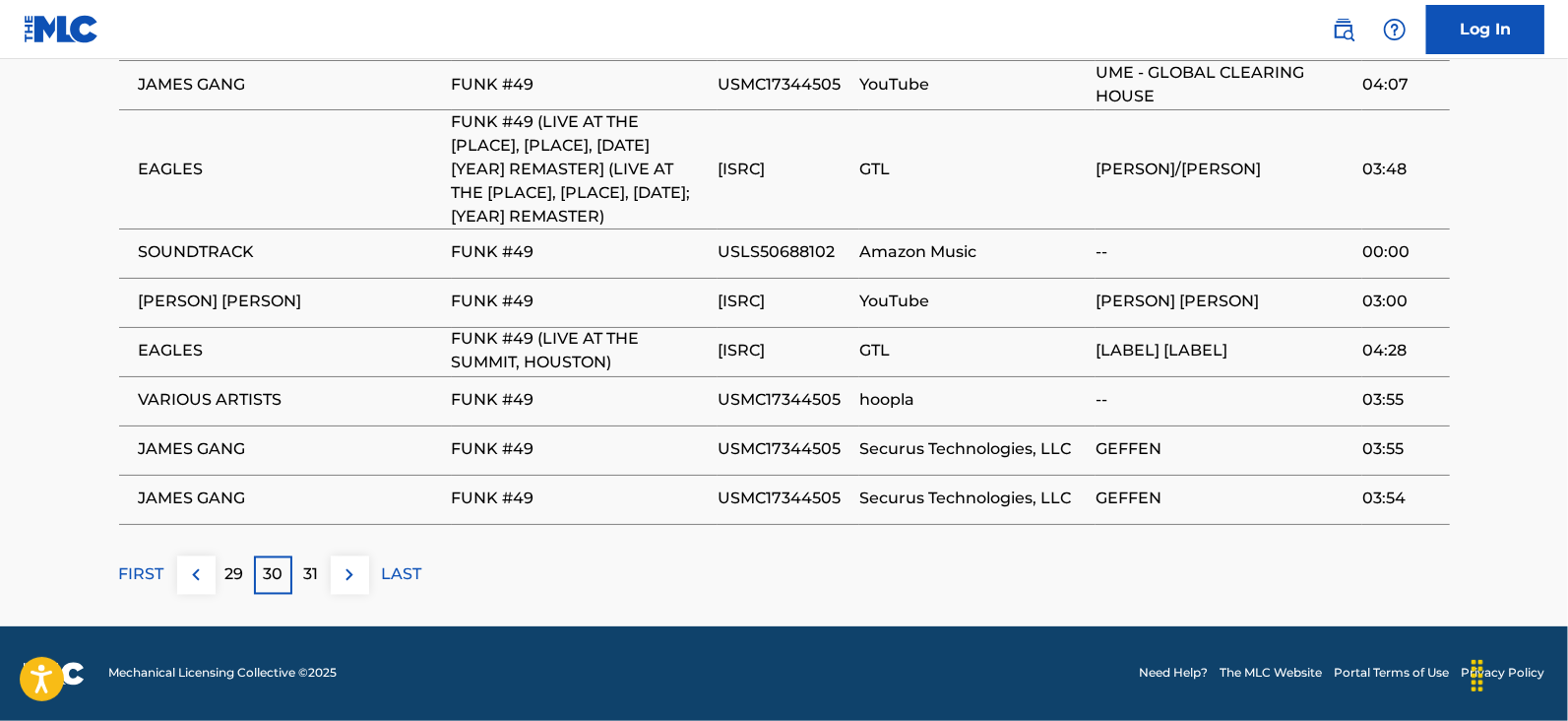 click at bounding box center [349, 575] 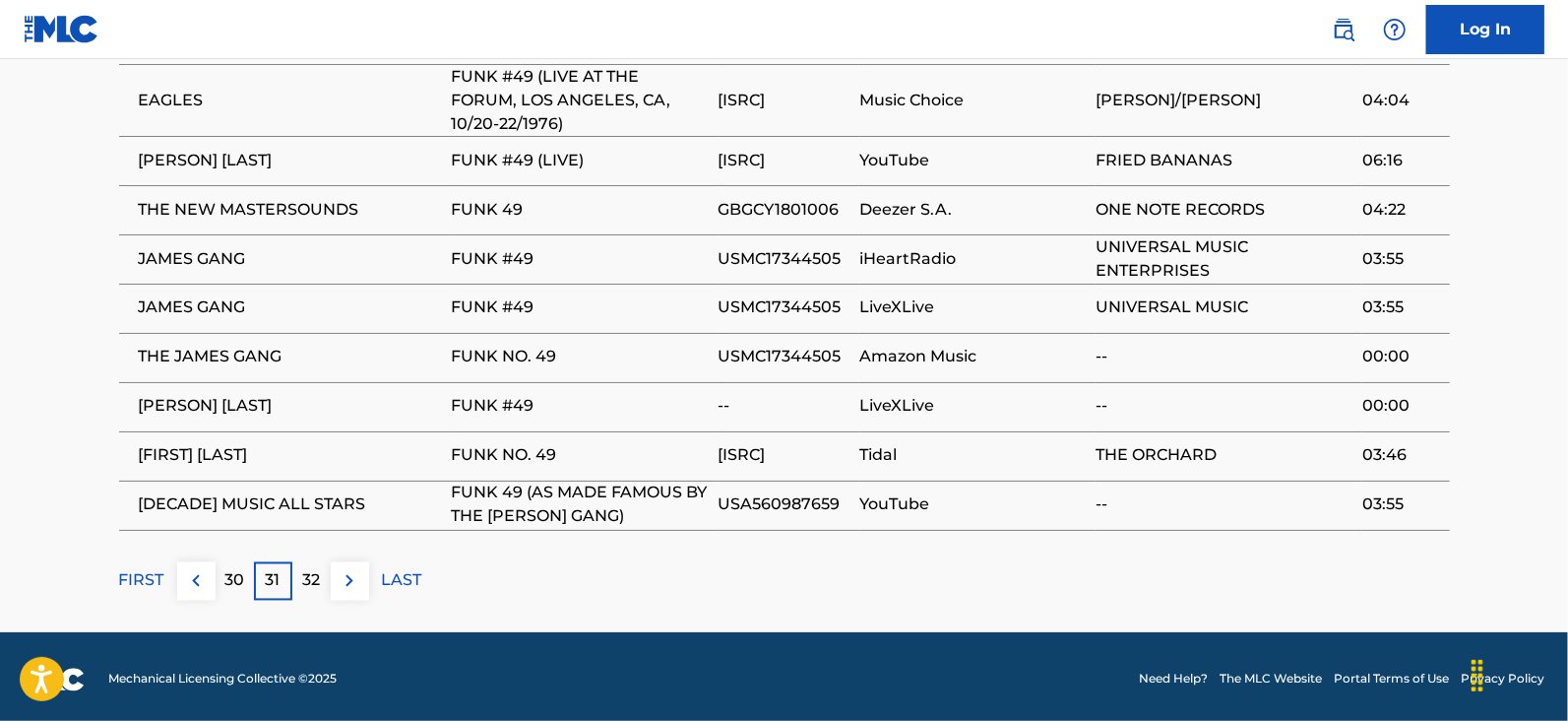 click at bounding box center [349, 581] 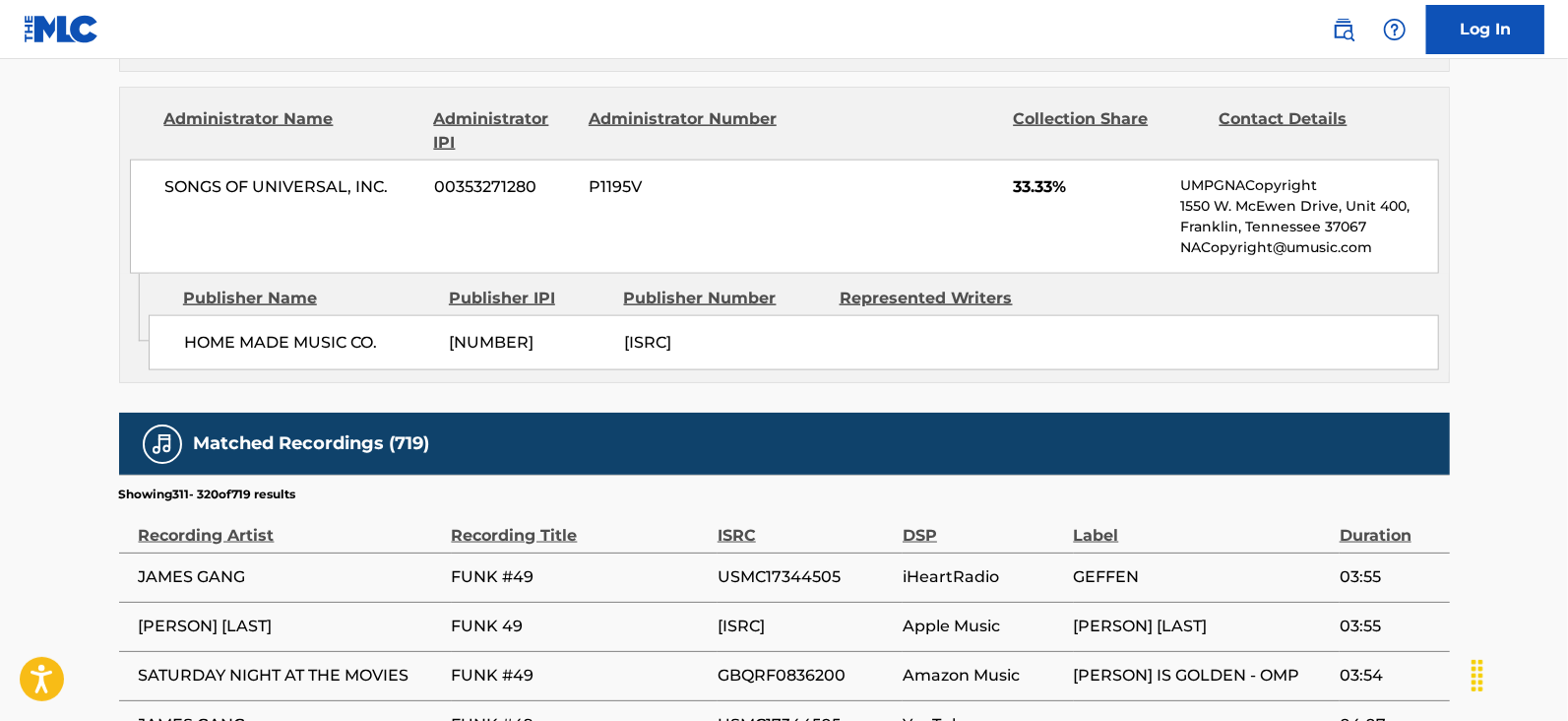 scroll, scrollTop: 2068, scrollLeft: 0, axis: vertical 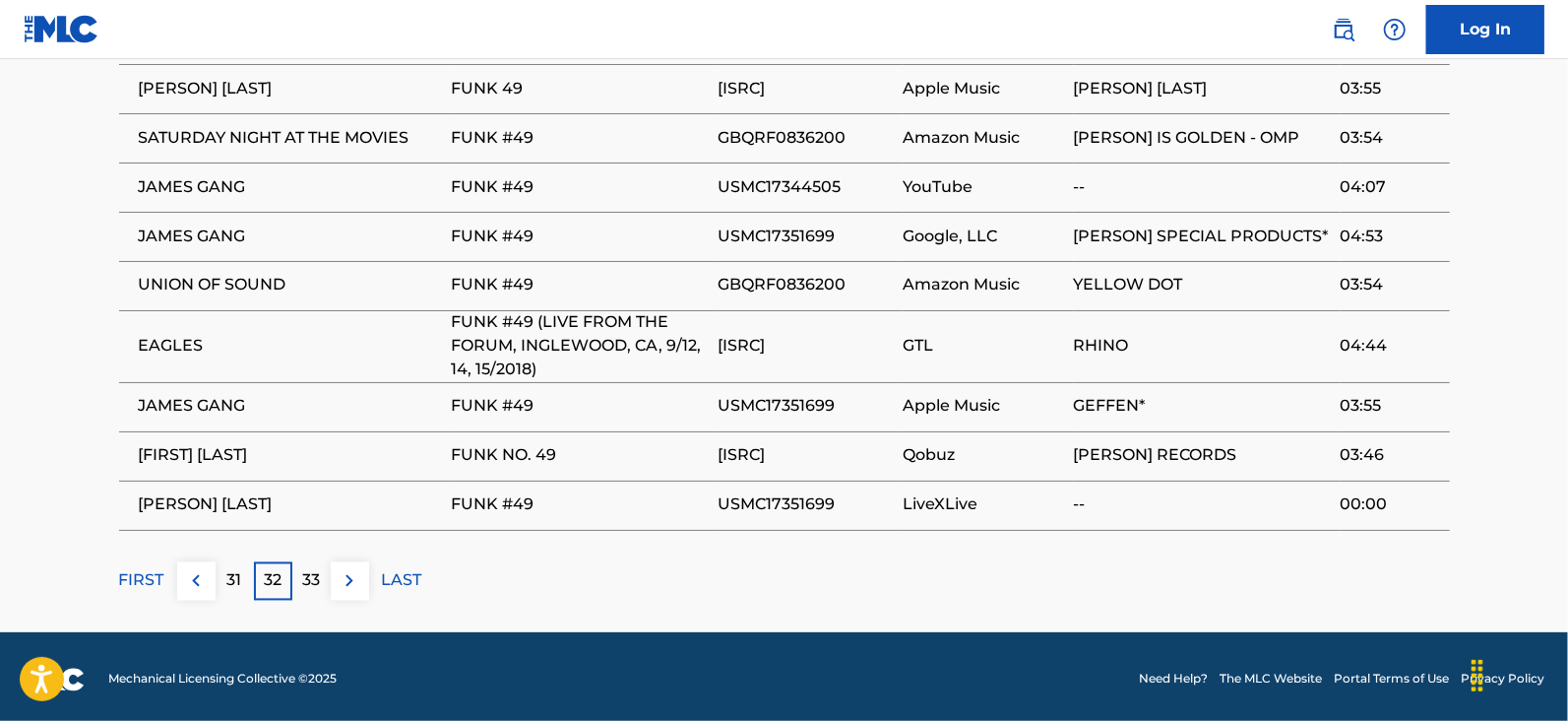 click at bounding box center (349, 581) 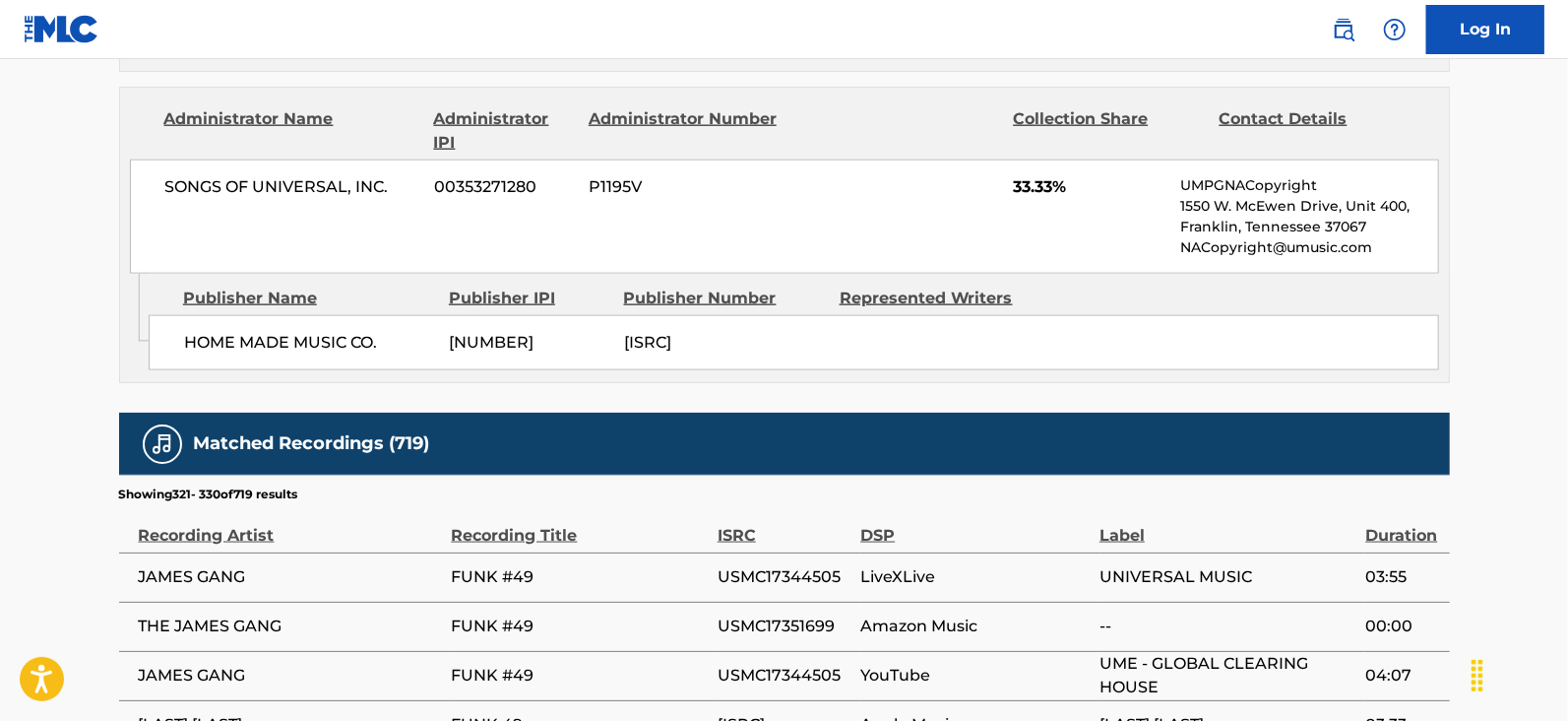 scroll, scrollTop: 2047, scrollLeft: 0, axis: vertical 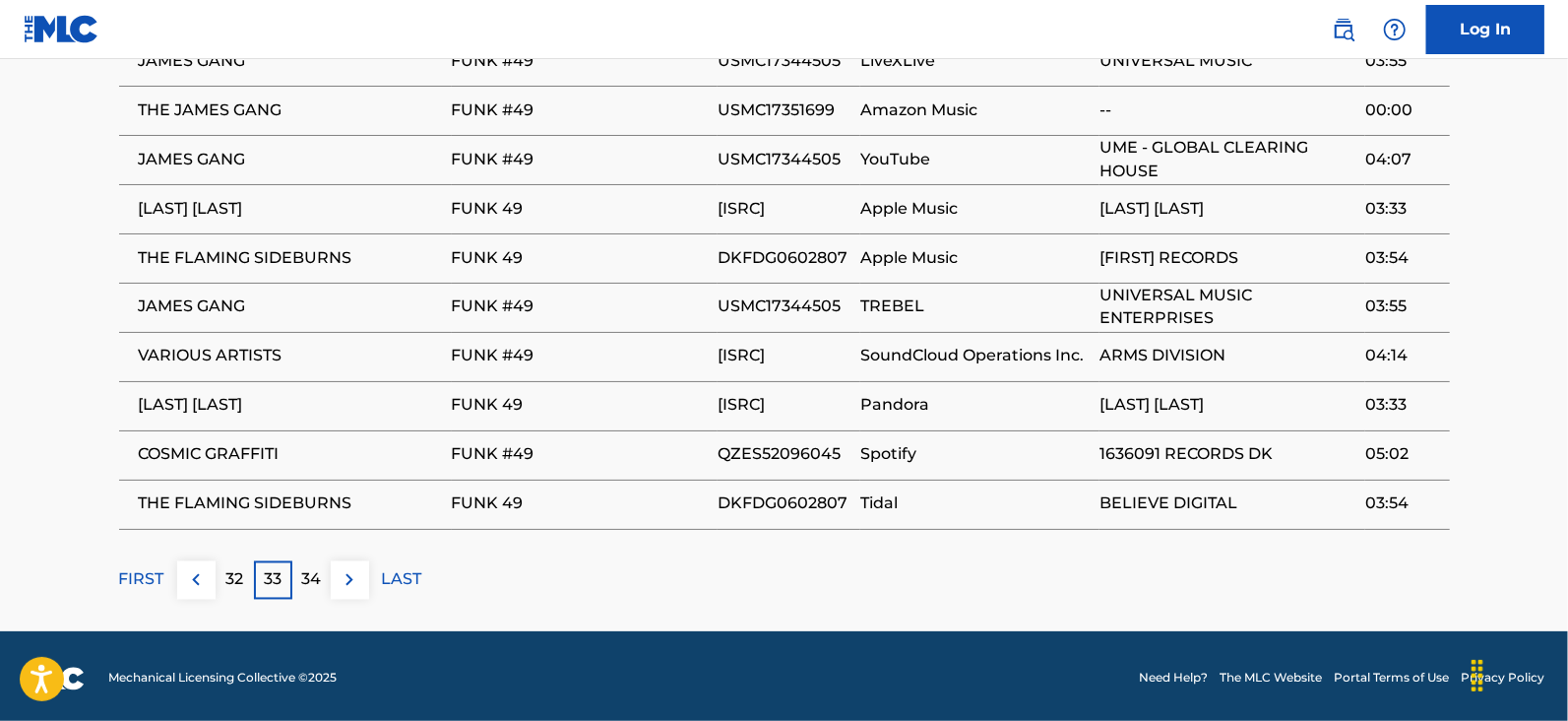 click at bounding box center (349, 580) 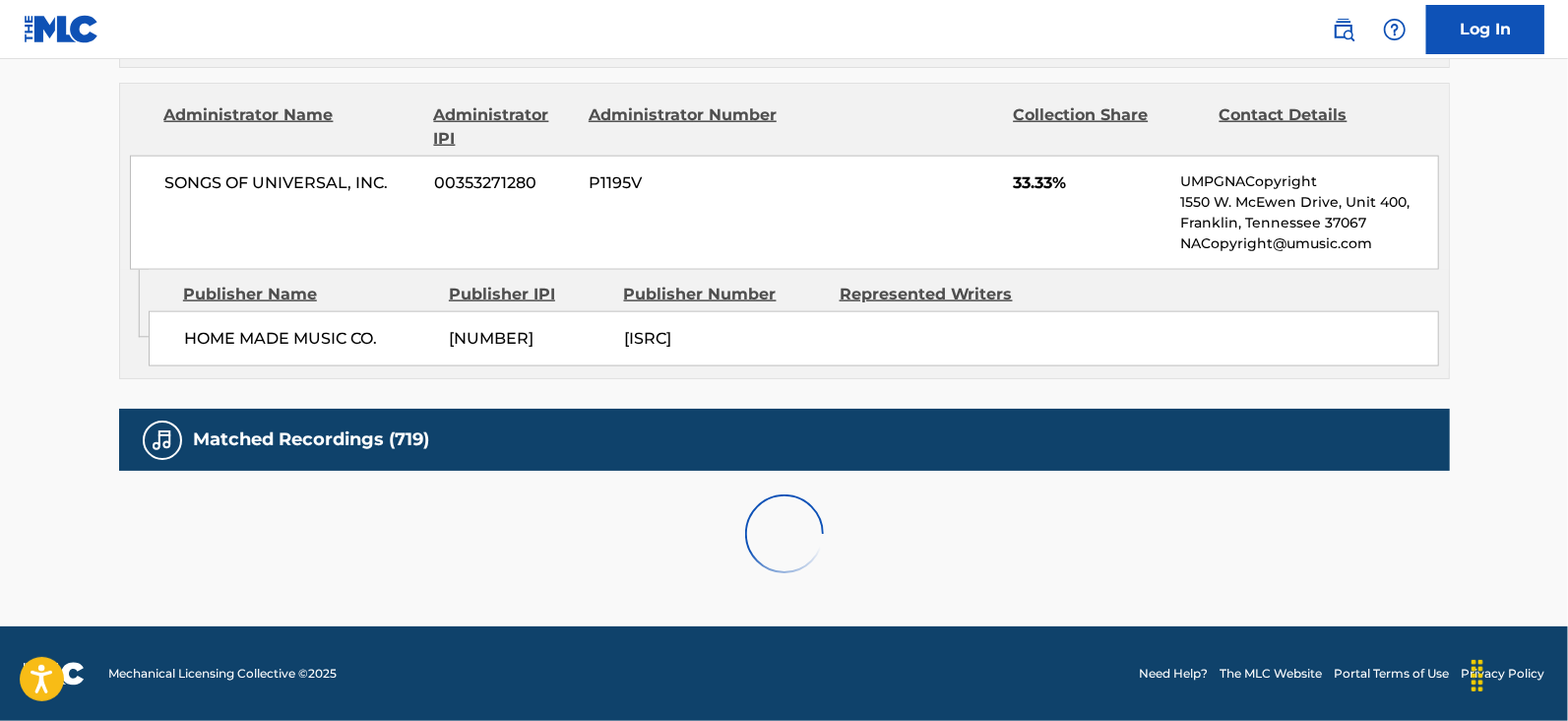 scroll, scrollTop: 2047, scrollLeft: 0, axis: vertical 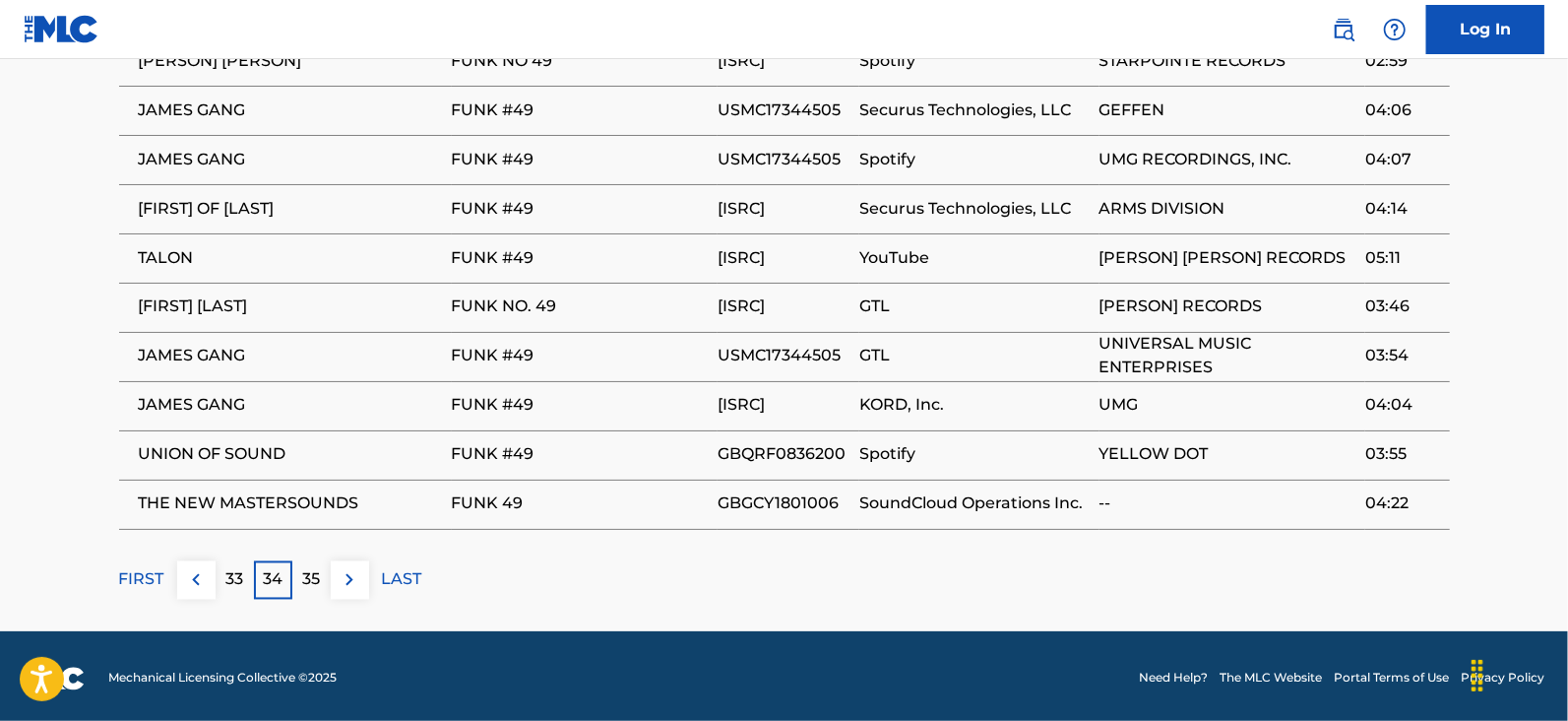 click at bounding box center (349, 580) 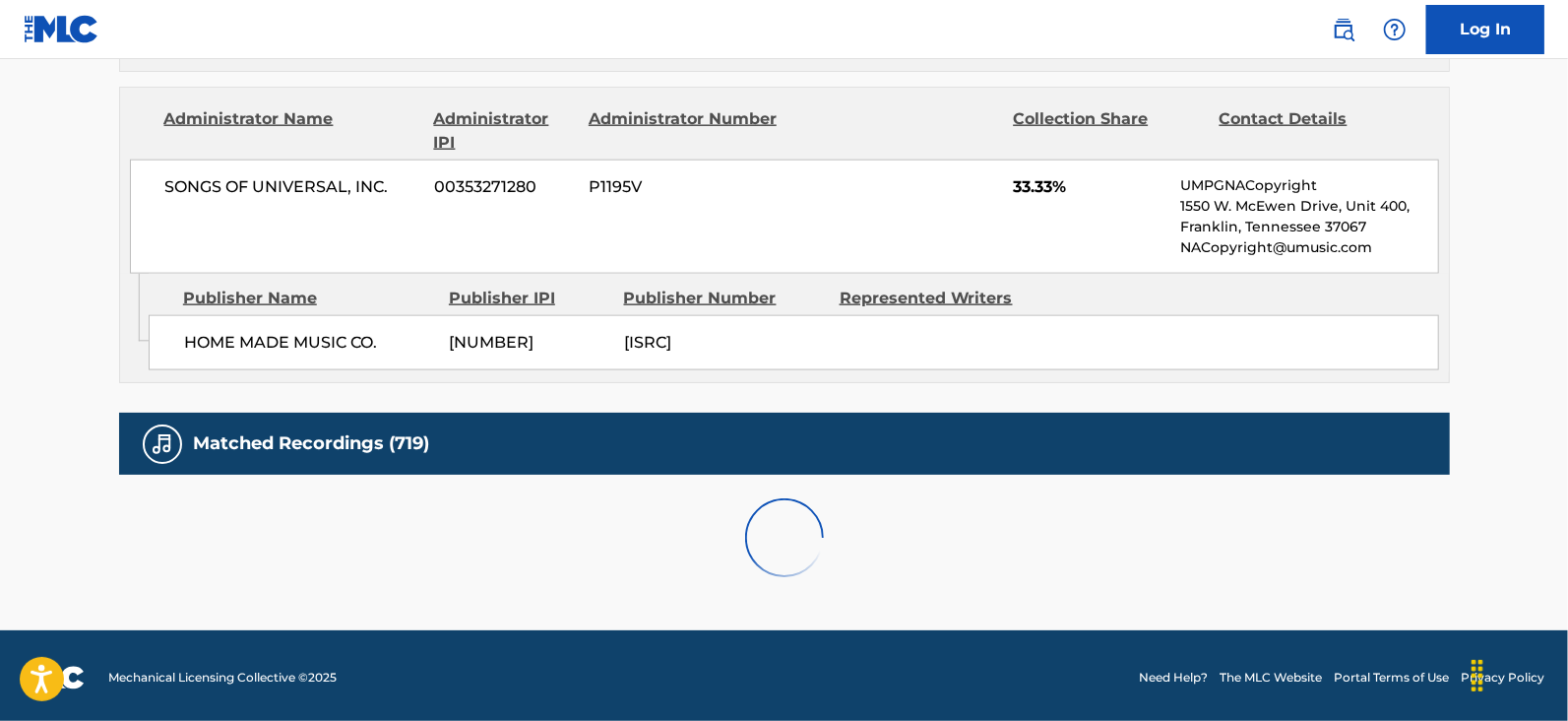 scroll, scrollTop: 2047, scrollLeft: 0, axis: vertical 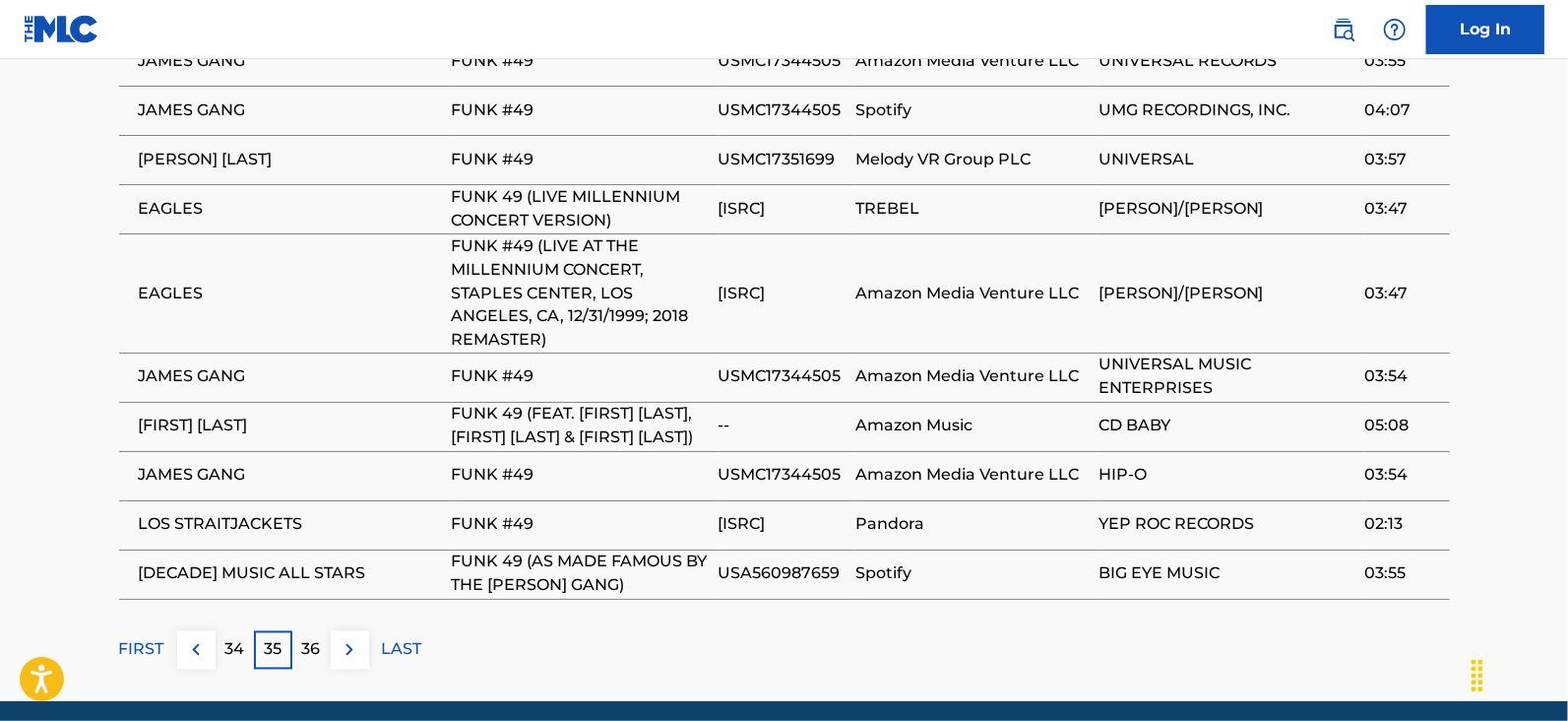 click at bounding box center (349, 650) 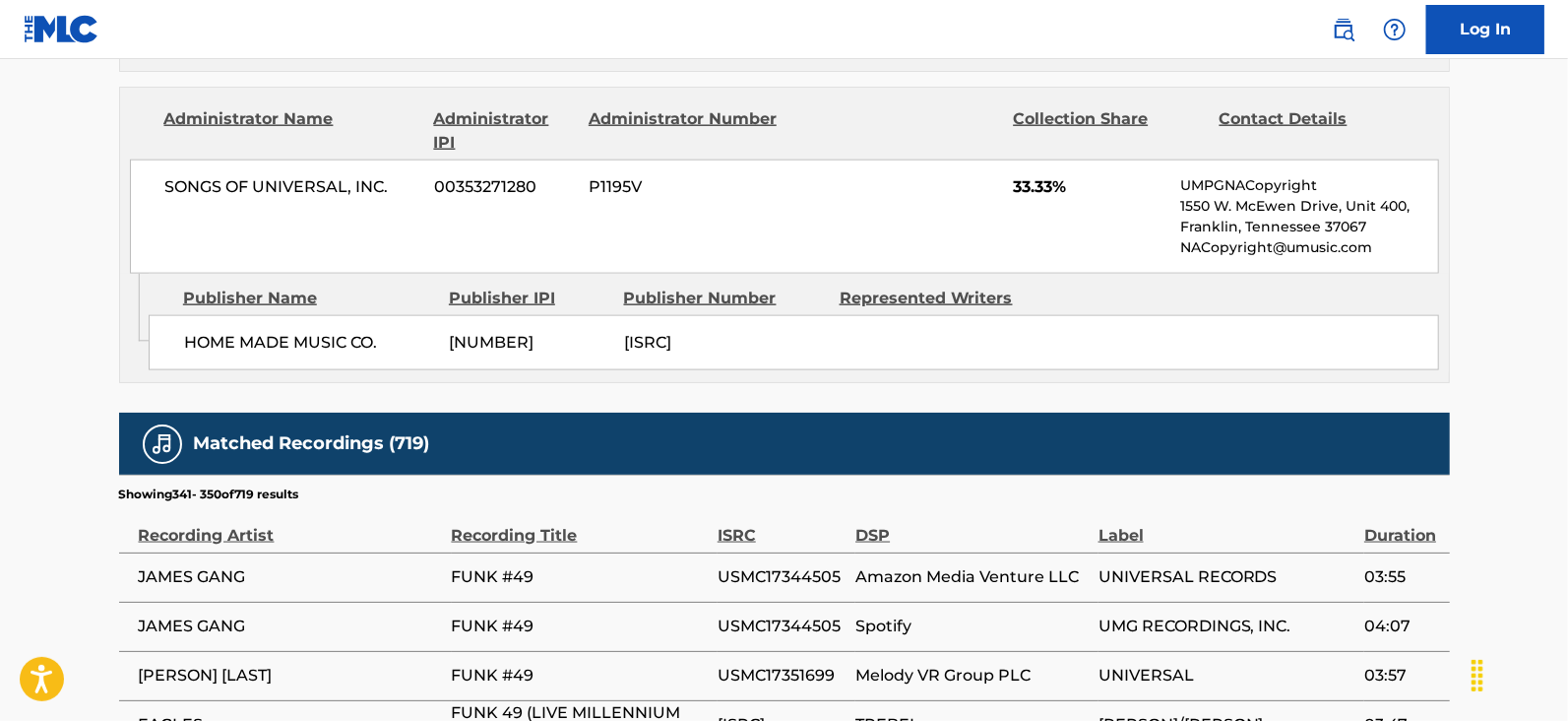 scroll, scrollTop: 2047, scrollLeft: 0, axis: vertical 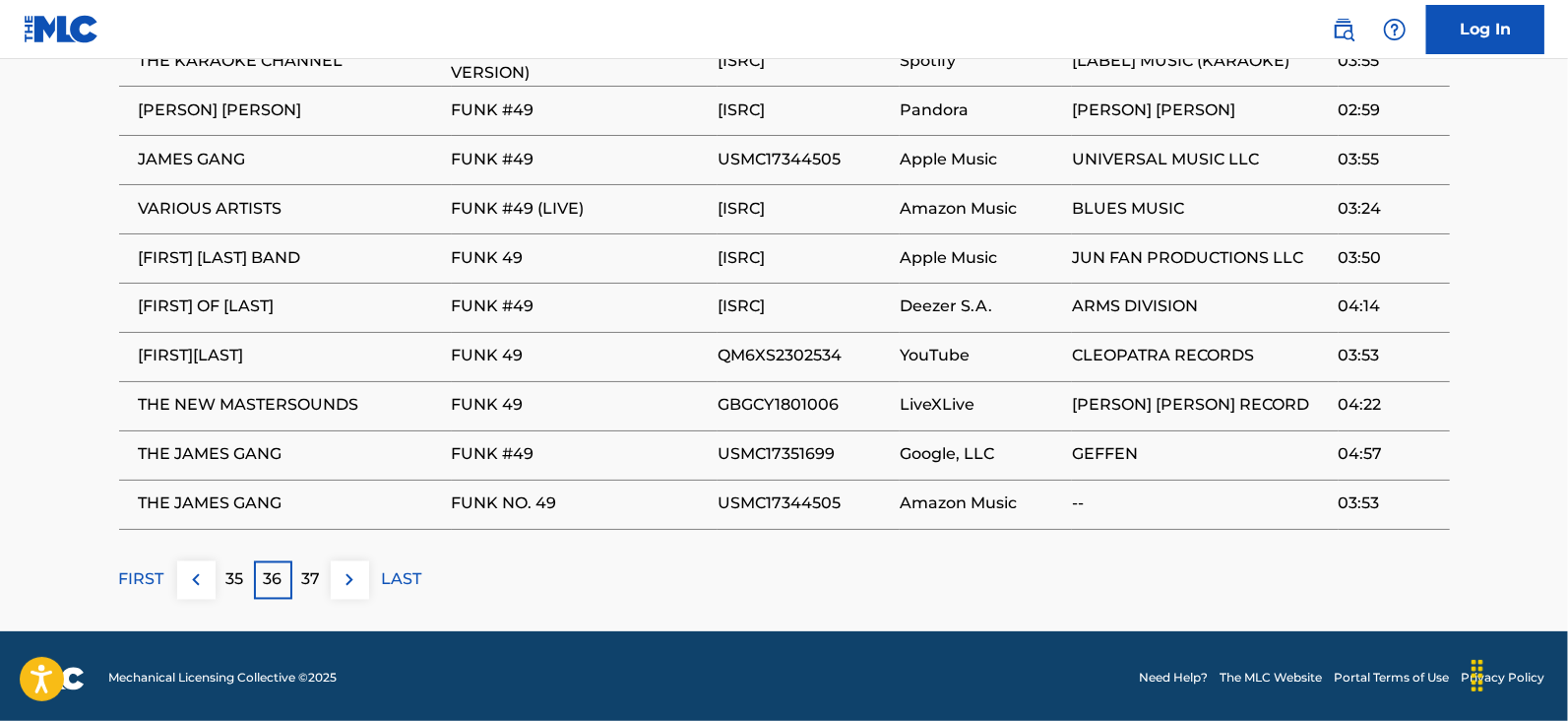 click on "37" at bounding box center (311, 580) 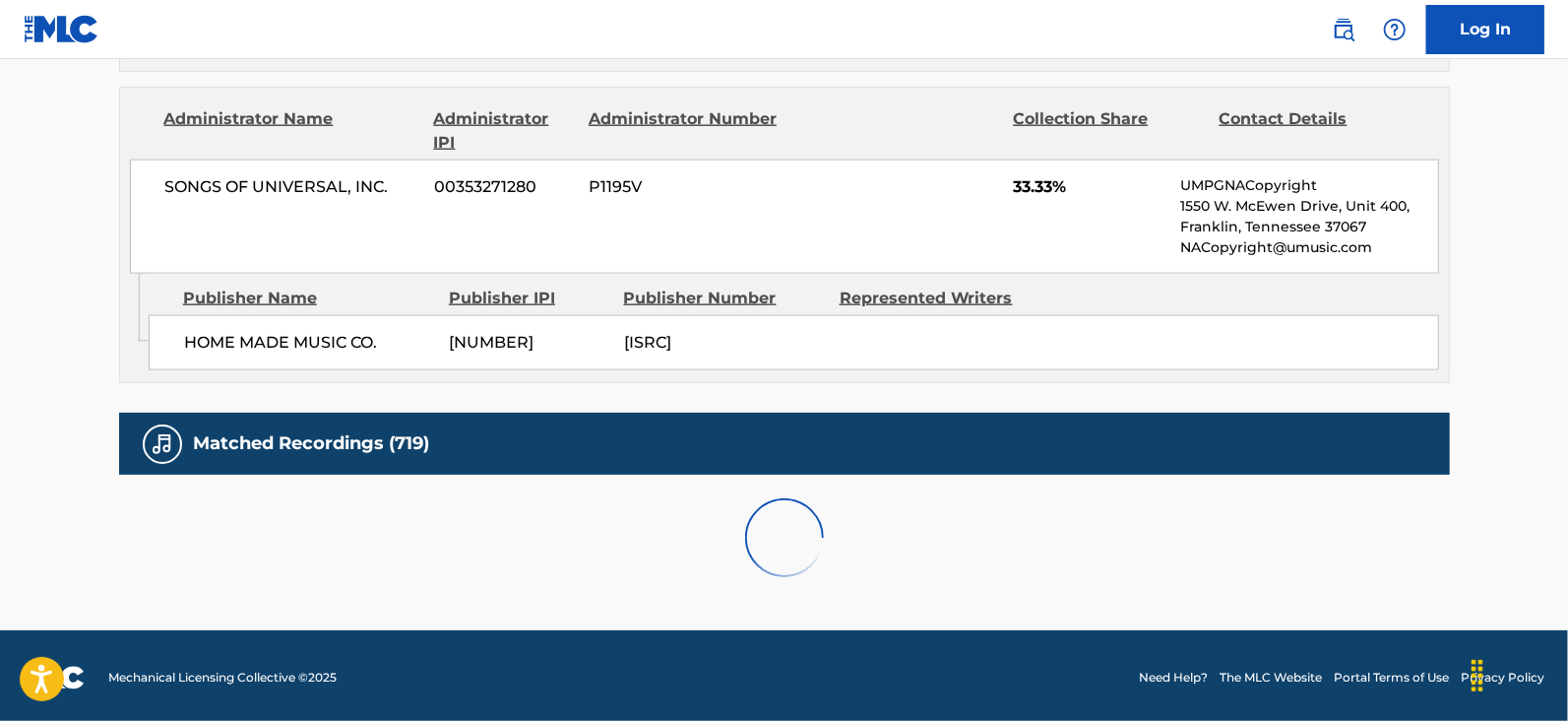scroll, scrollTop: 2047, scrollLeft: 0, axis: vertical 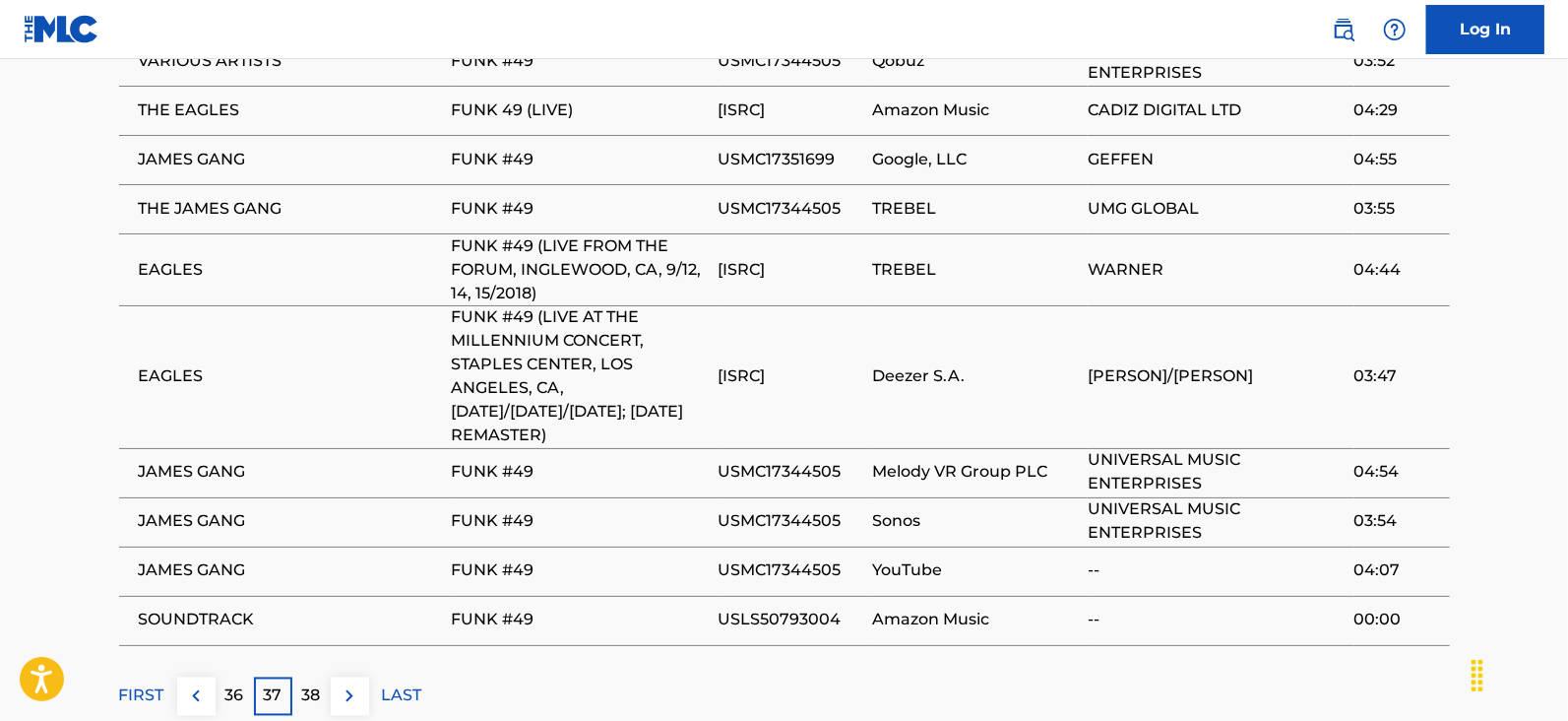 click at bounding box center [349, 696] 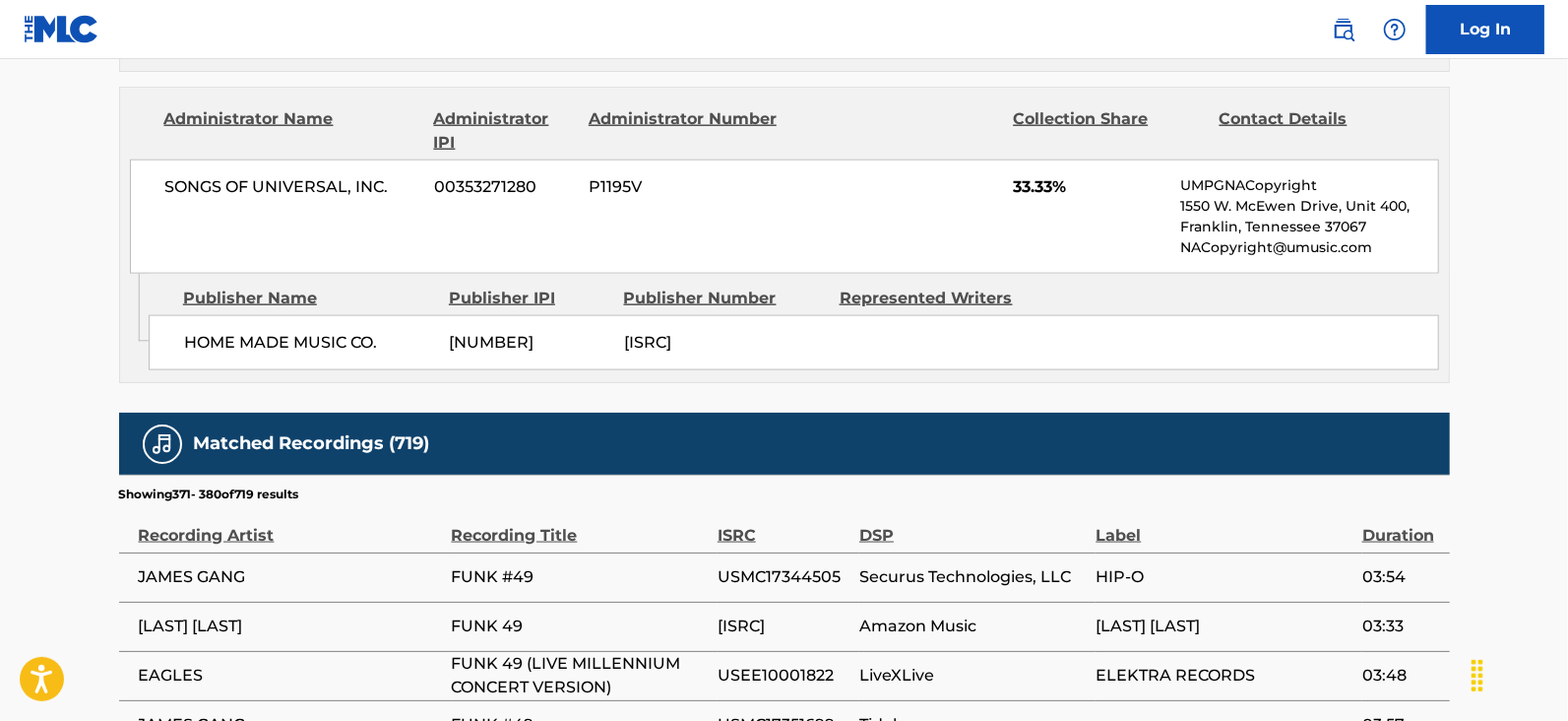 scroll, scrollTop: 2047, scrollLeft: 0, axis: vertical 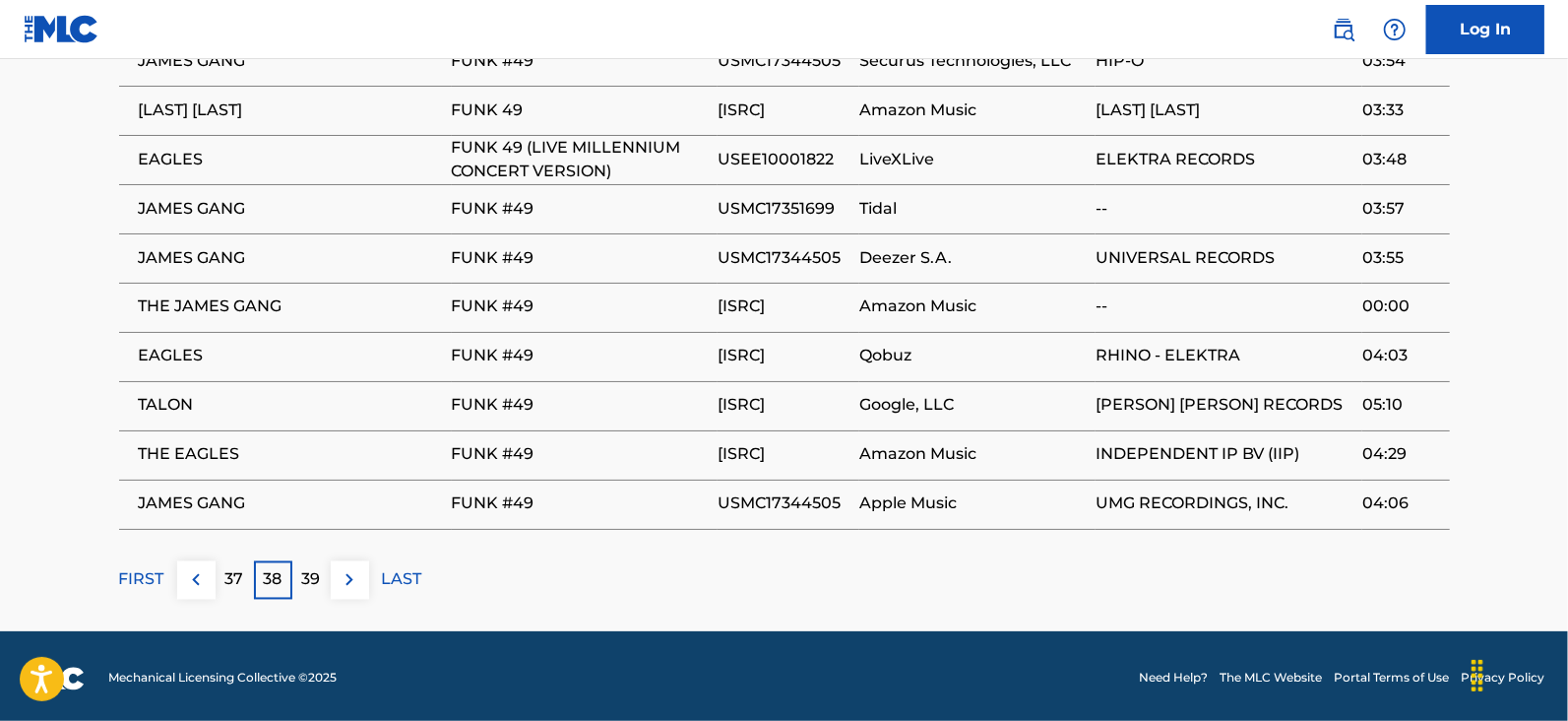 click at bounding box center [349, 580] 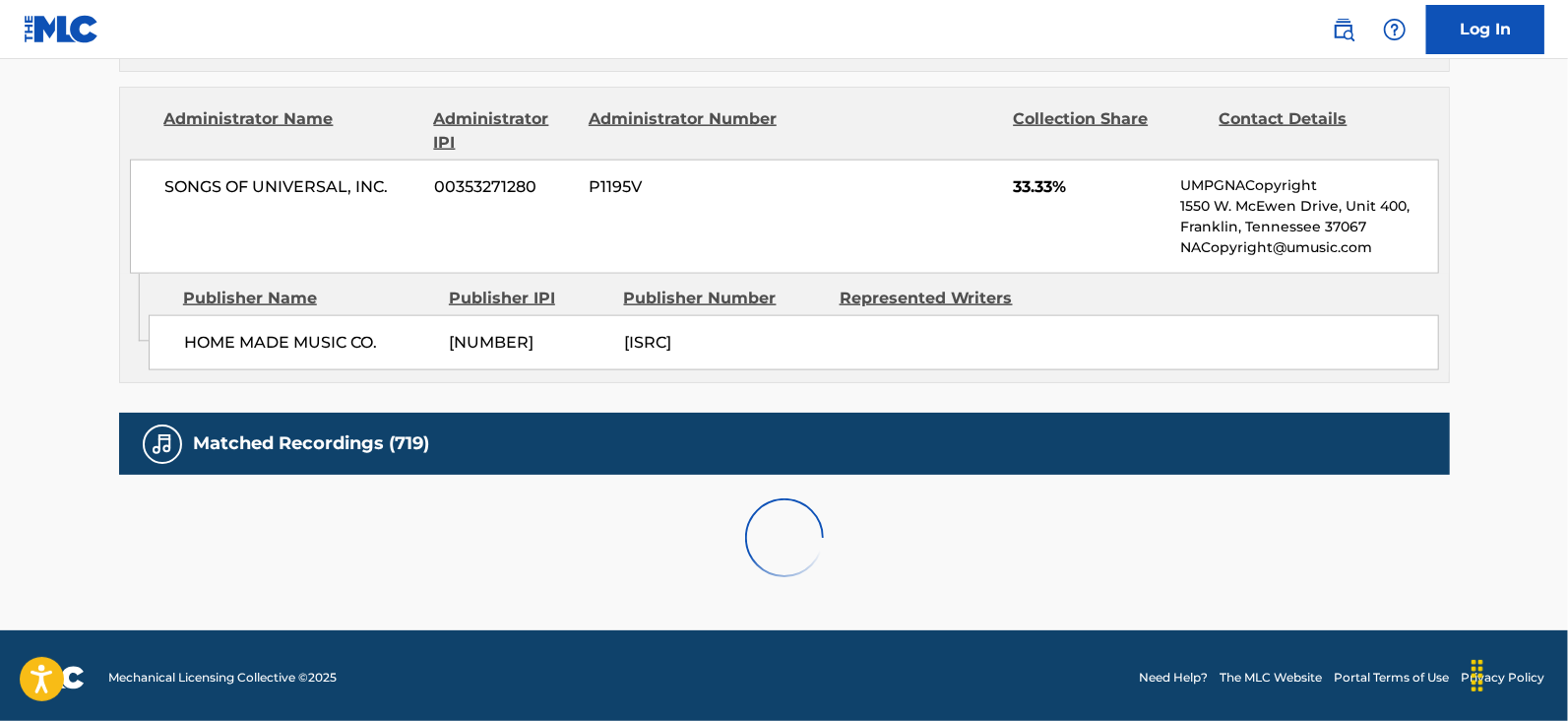 scroll, scrollTop: 2047, scrollLeft: 0, axis: vertical 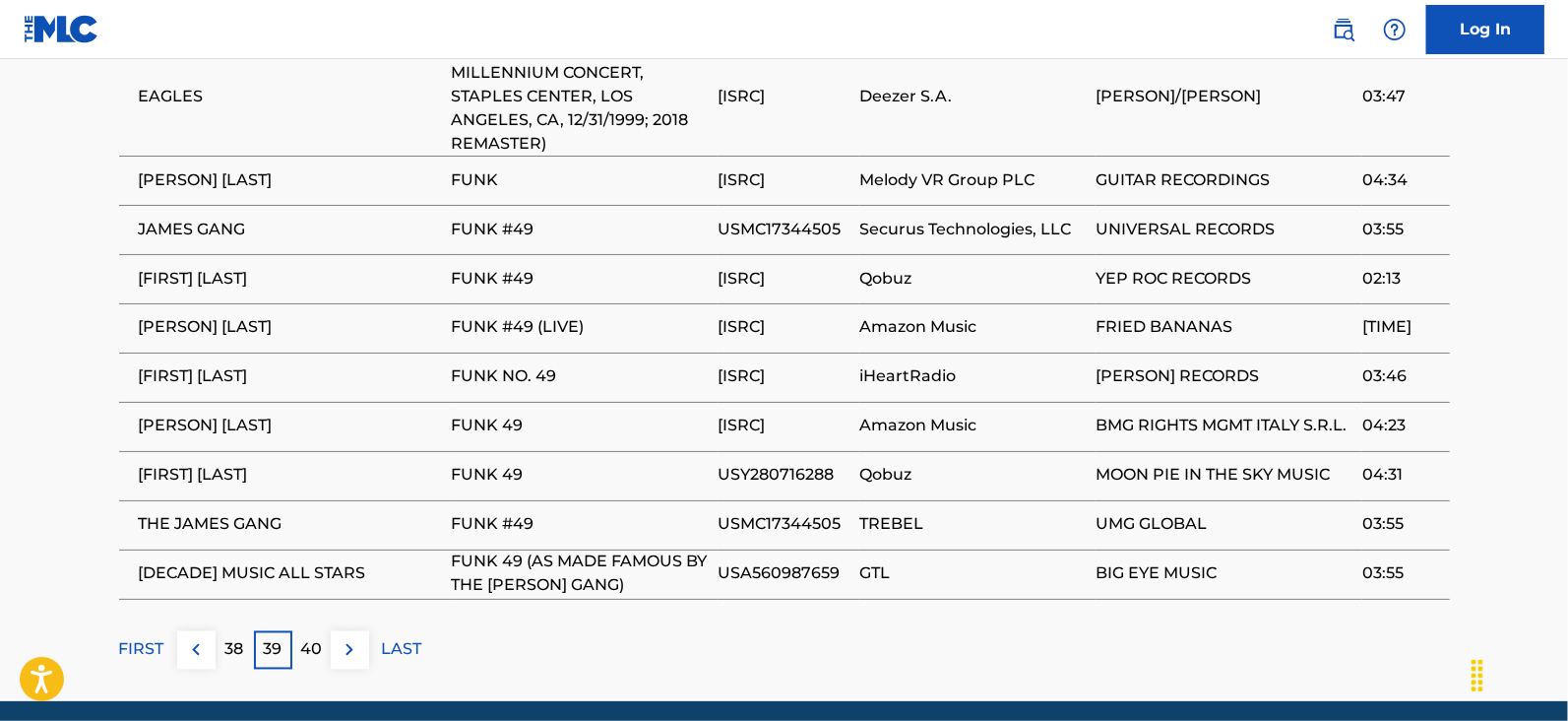 click at bounding box center [349, 650] 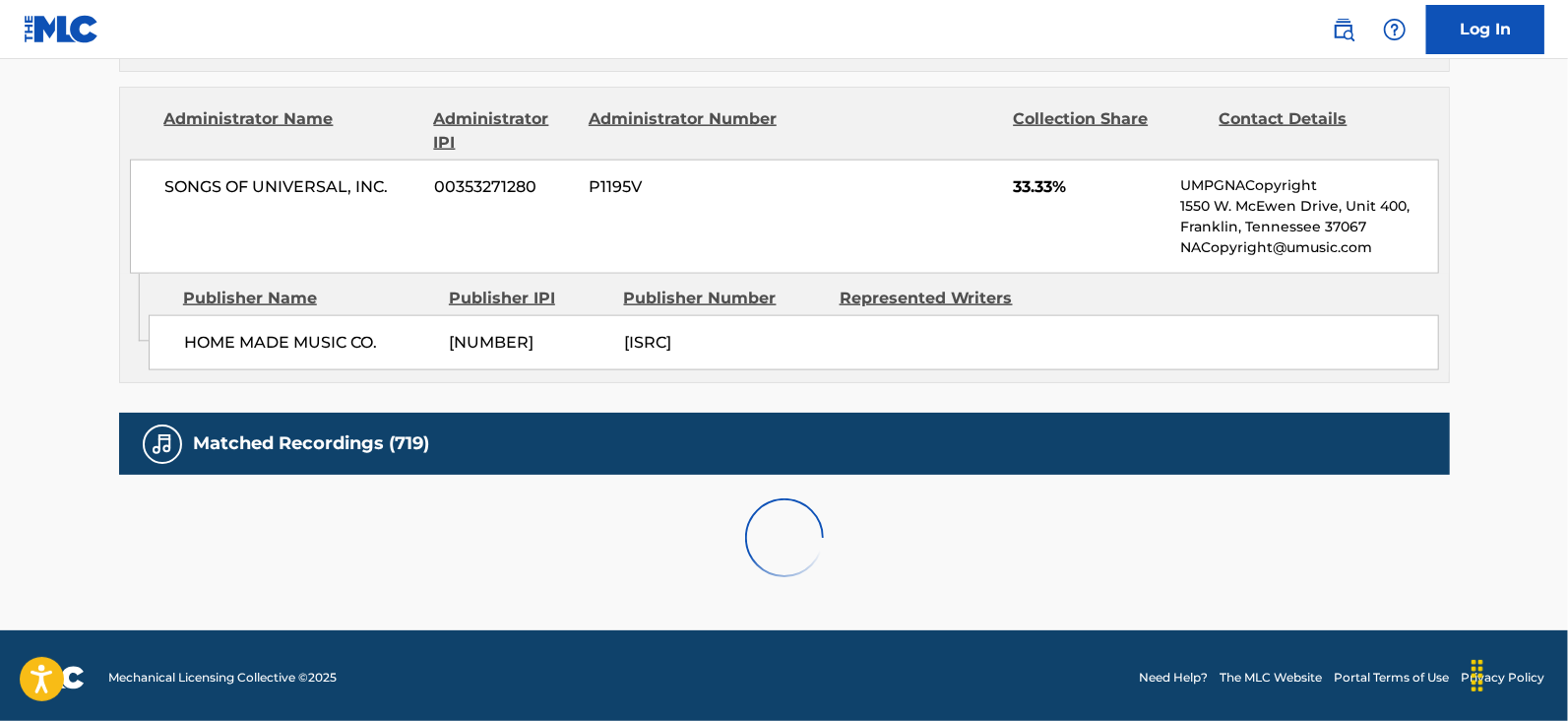 scroll, scrollTop: 2047, scrollLeft: 0, axis: vertical 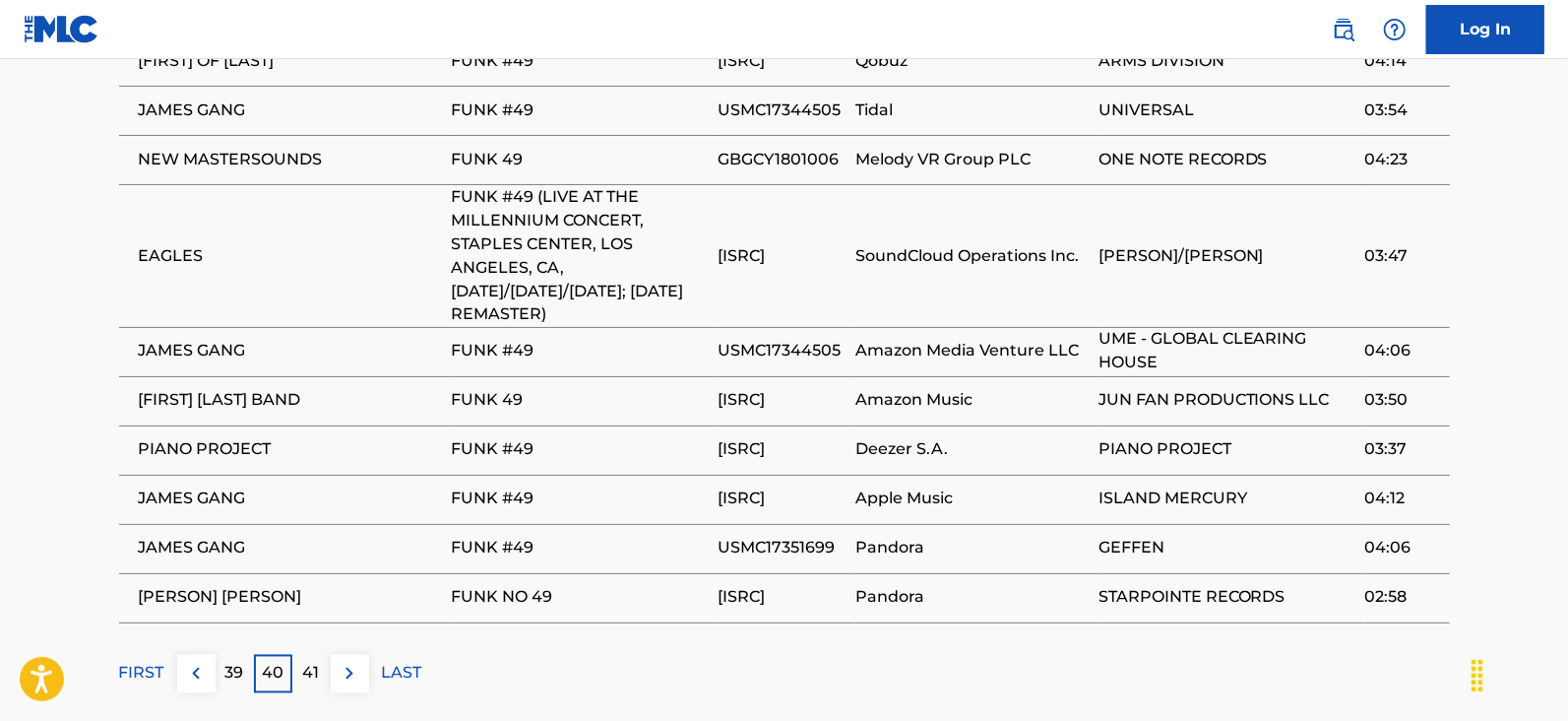click at bounding box center (349, 674) 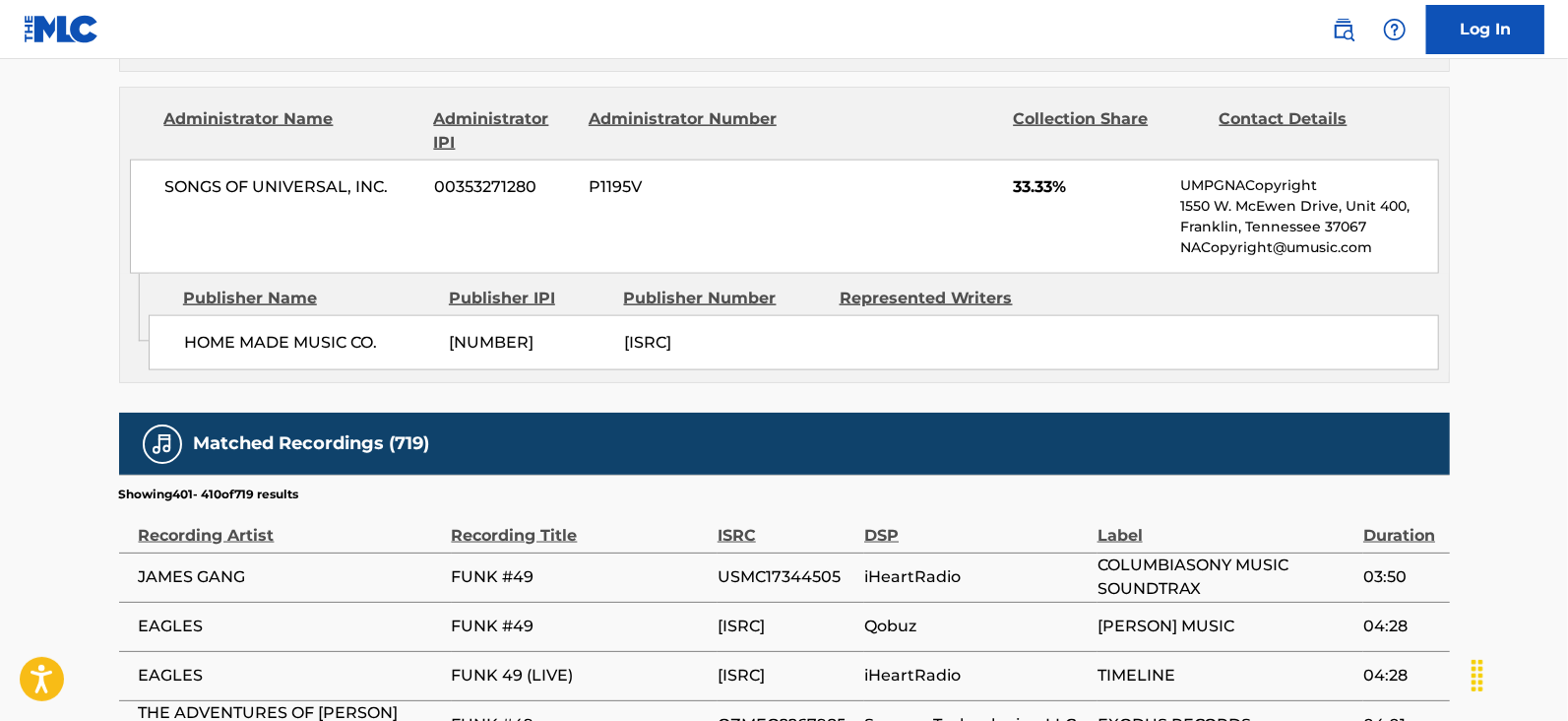 scroll, scrollTop: 2047, scrollLeft: 0, axis: vertical 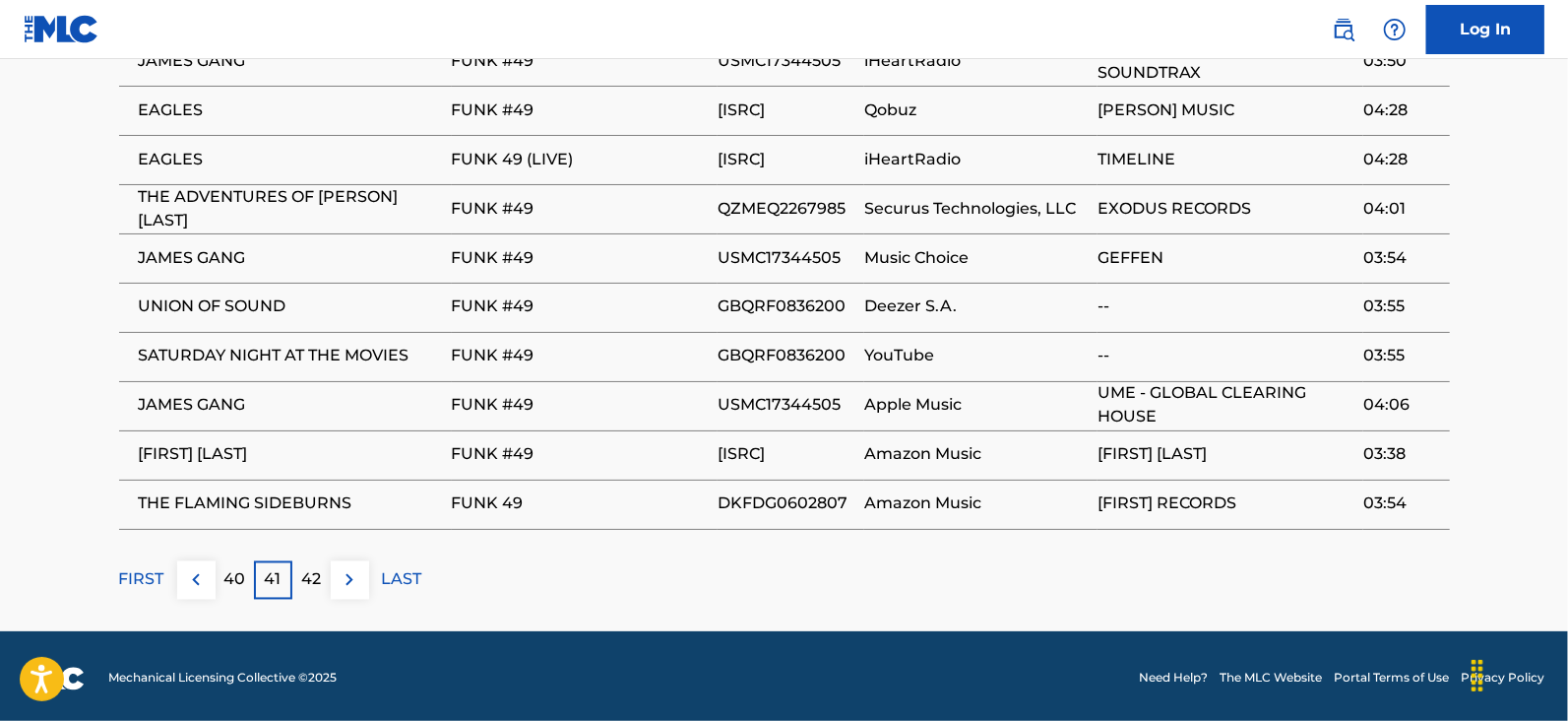 click at bounding box center [349, 580] 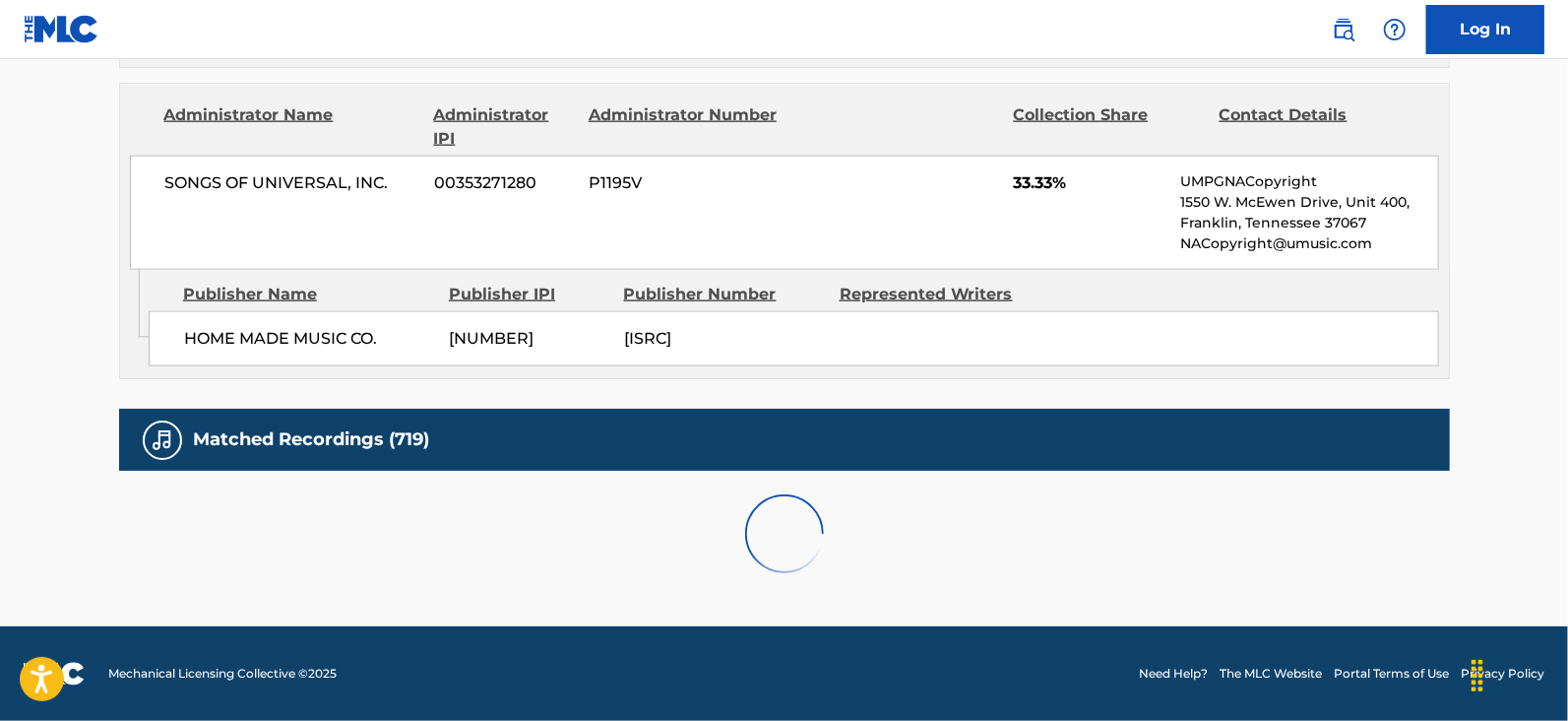 scroll, scrollTop: 2047, scrollLeft: 0, axis: vertical 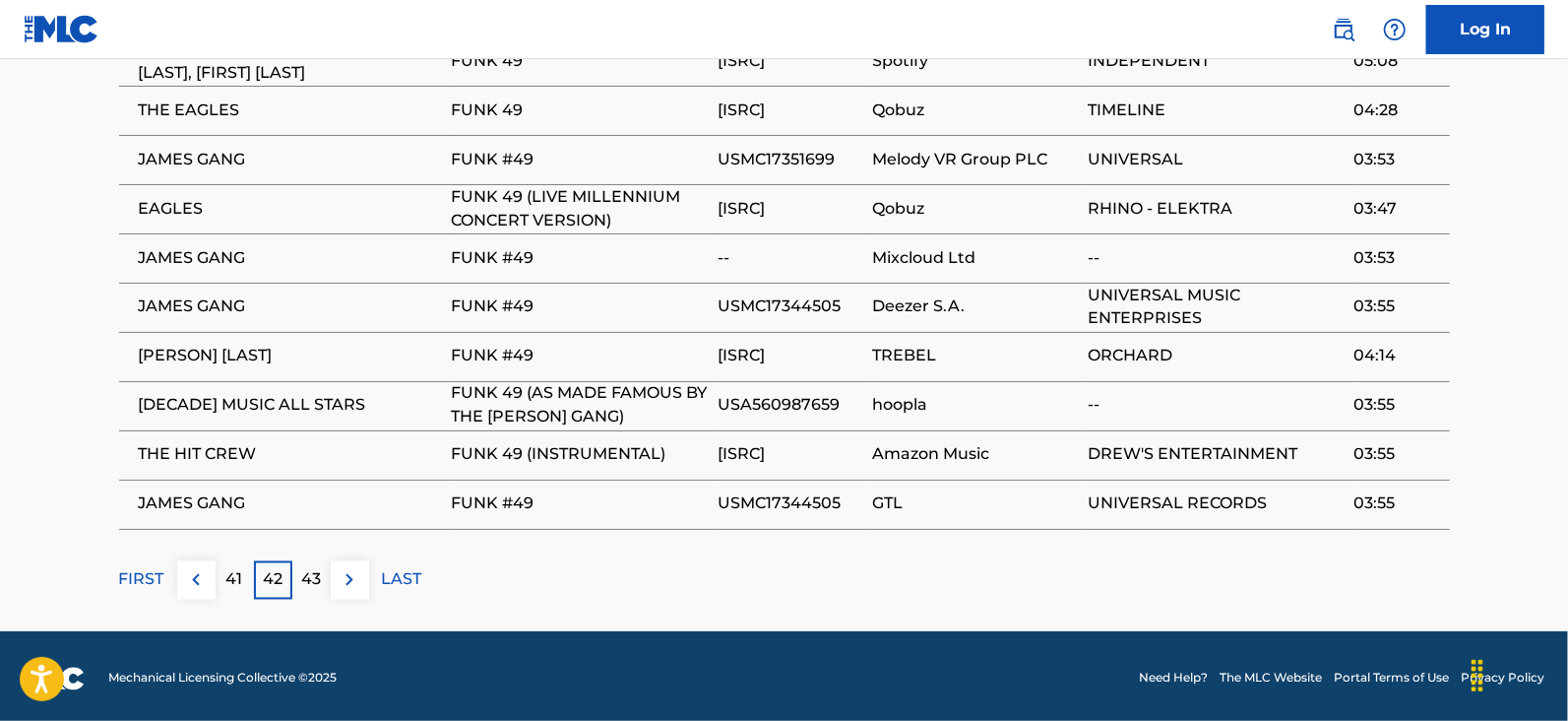 click at bounding box center [349, 580] 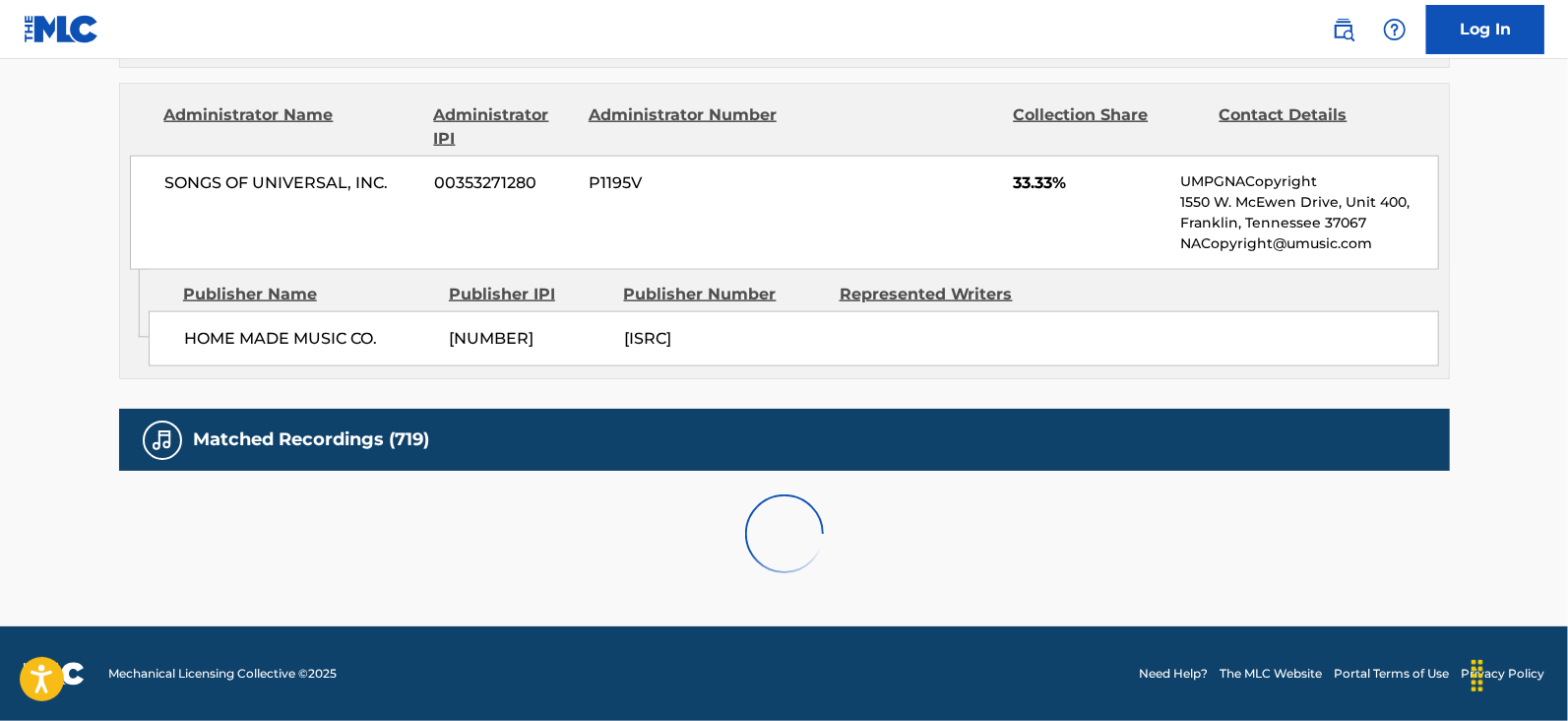 scroll, scrollTop: 2047, scrollLeft: 0, axis: vertical 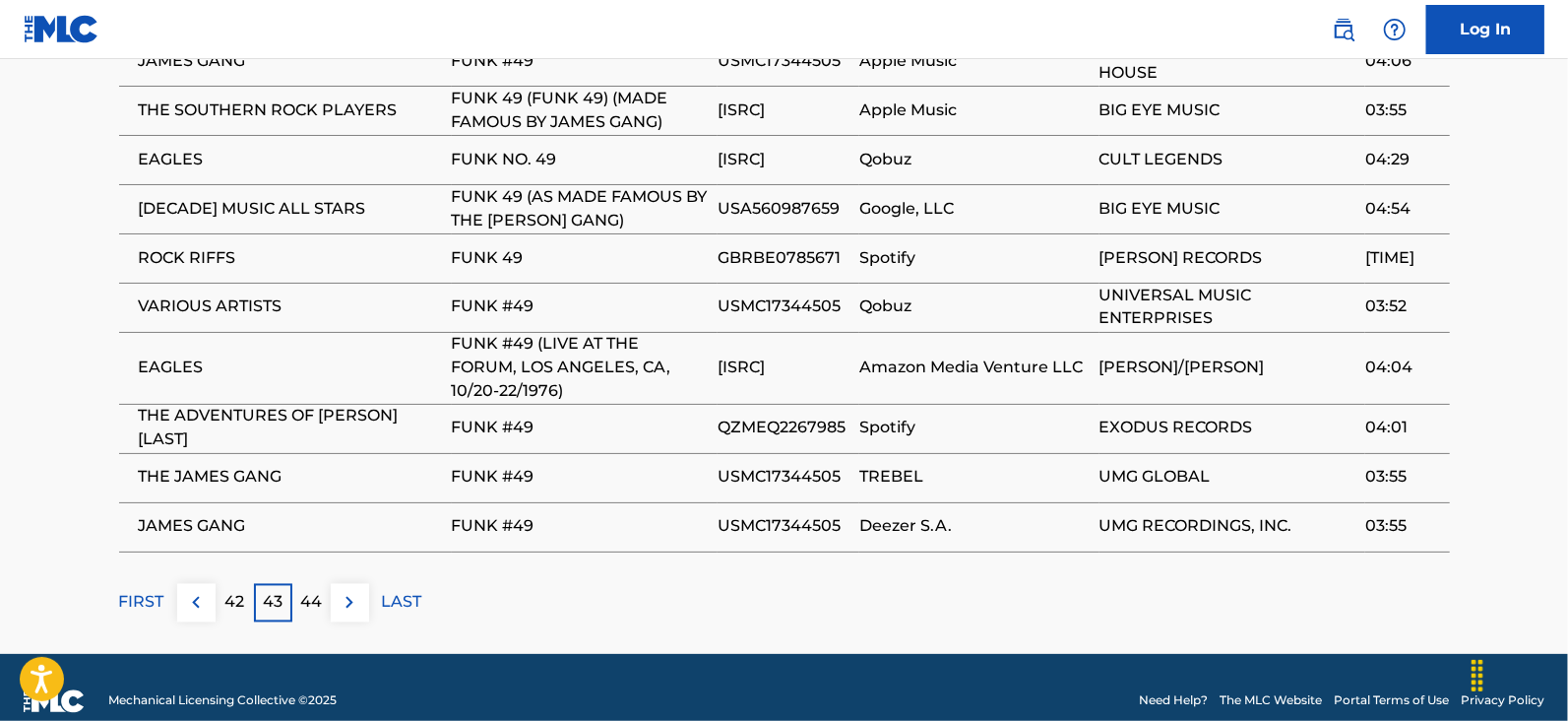 click at bounding box center (349, 603) 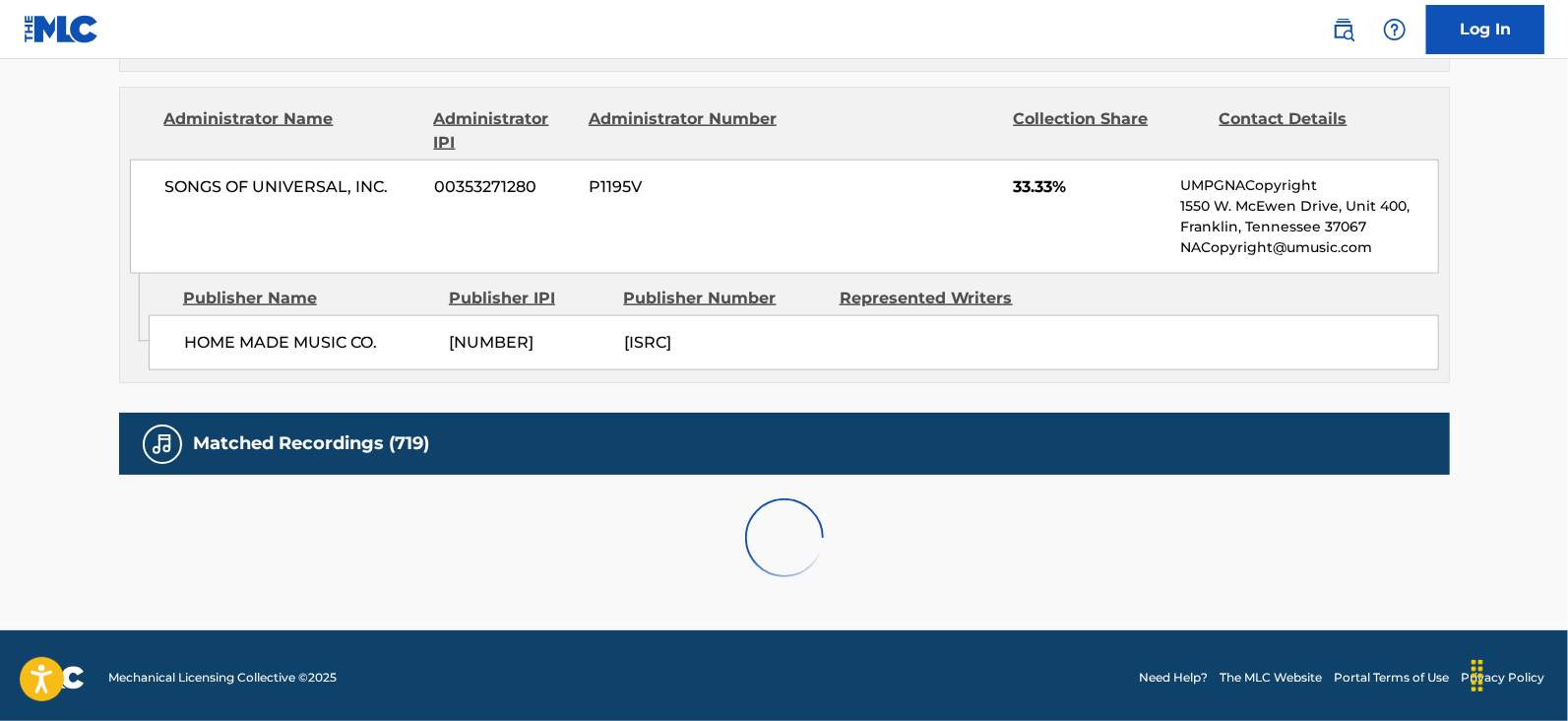 scroll, scrollTop: 2047, scrollLeft: 0, axis: vertical 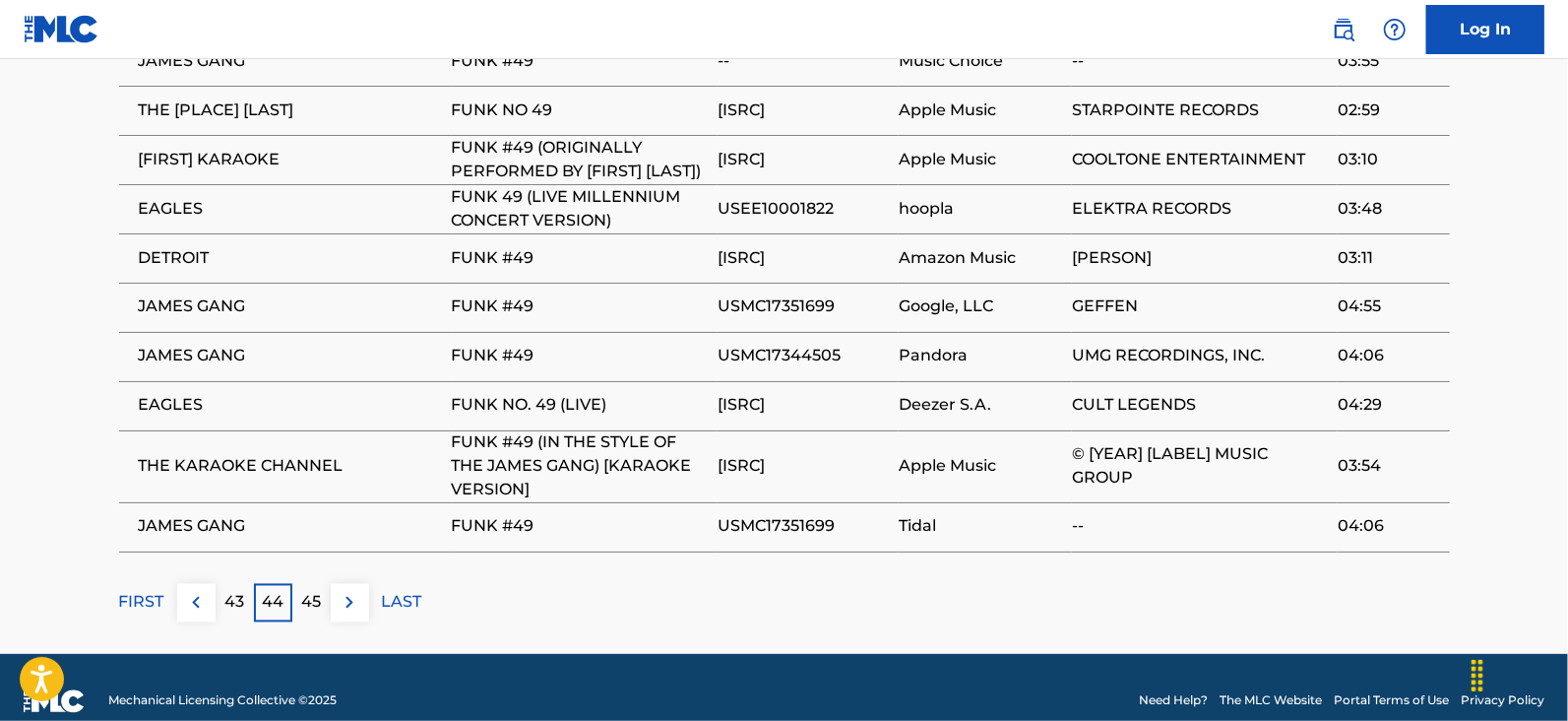 click at bounding box center (349, 603) 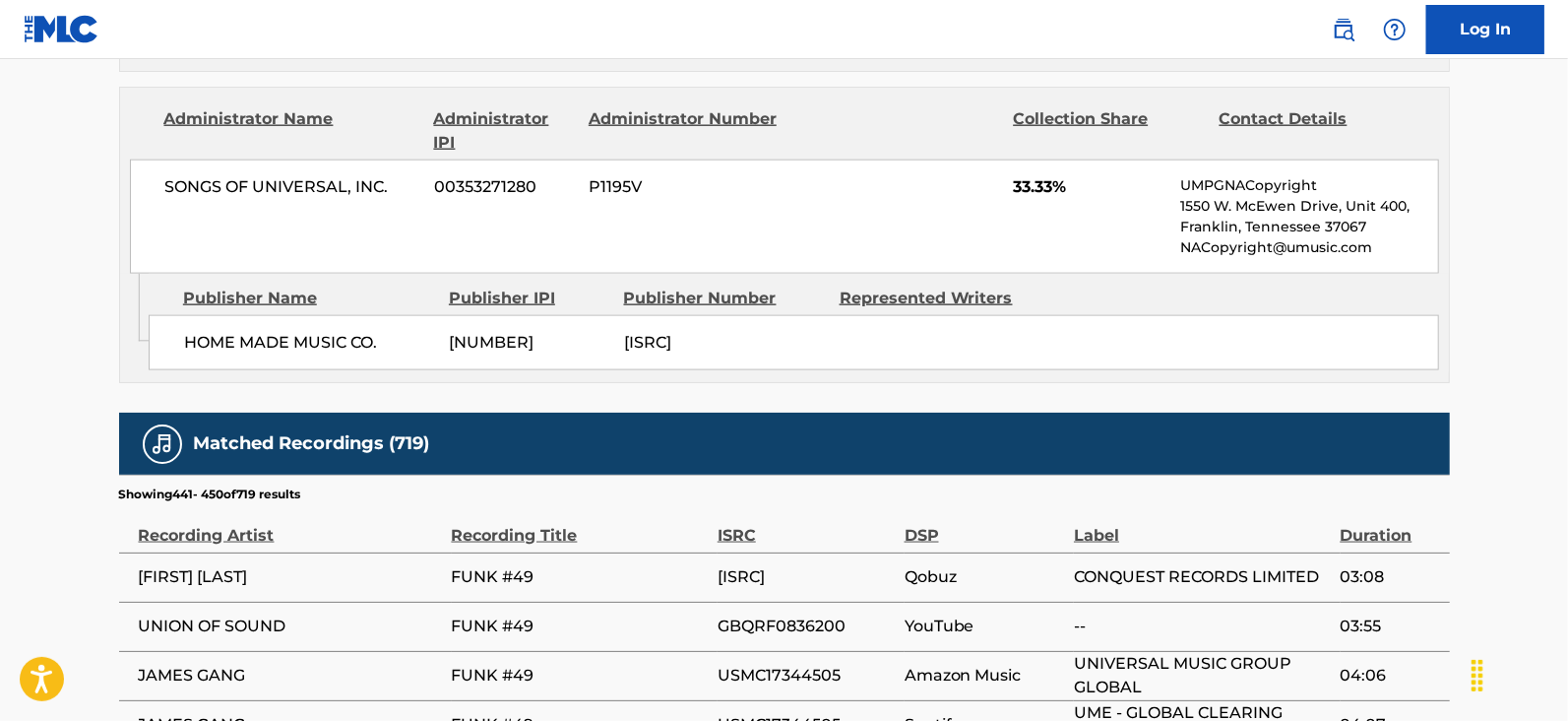 scroll, scrollTop: 2047, scrollLeft: 0, axis: vertical 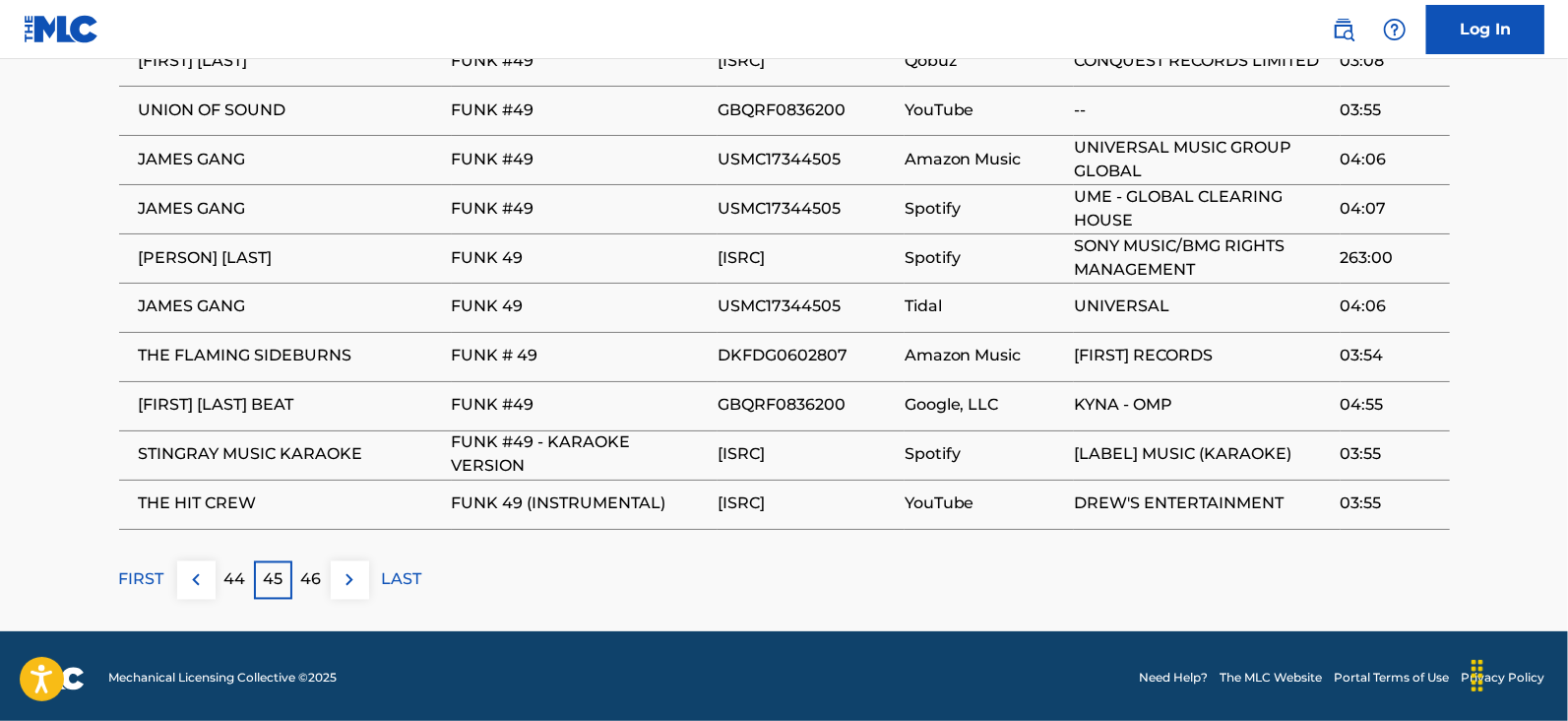 click at bounding box center (349, 580) 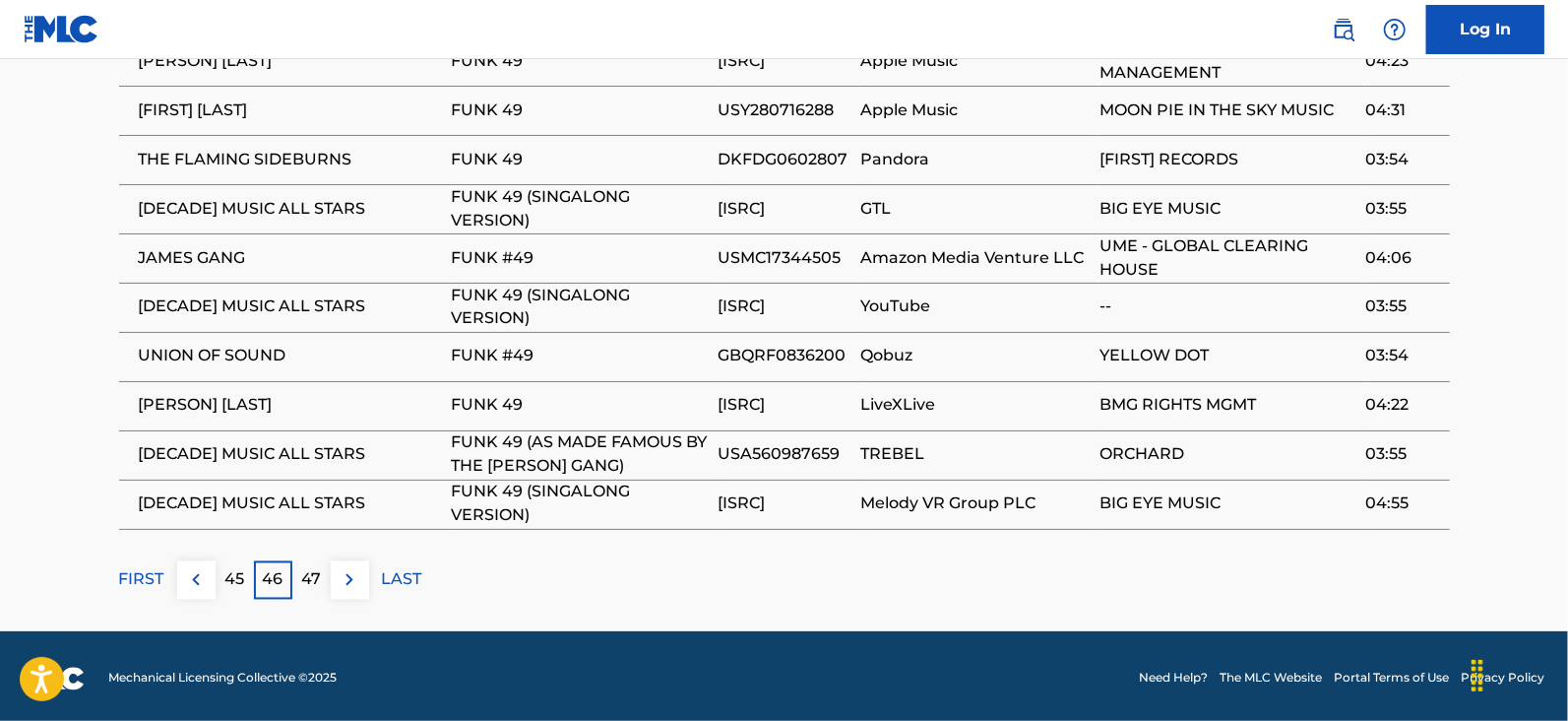 click at bounding box center (349, 580) 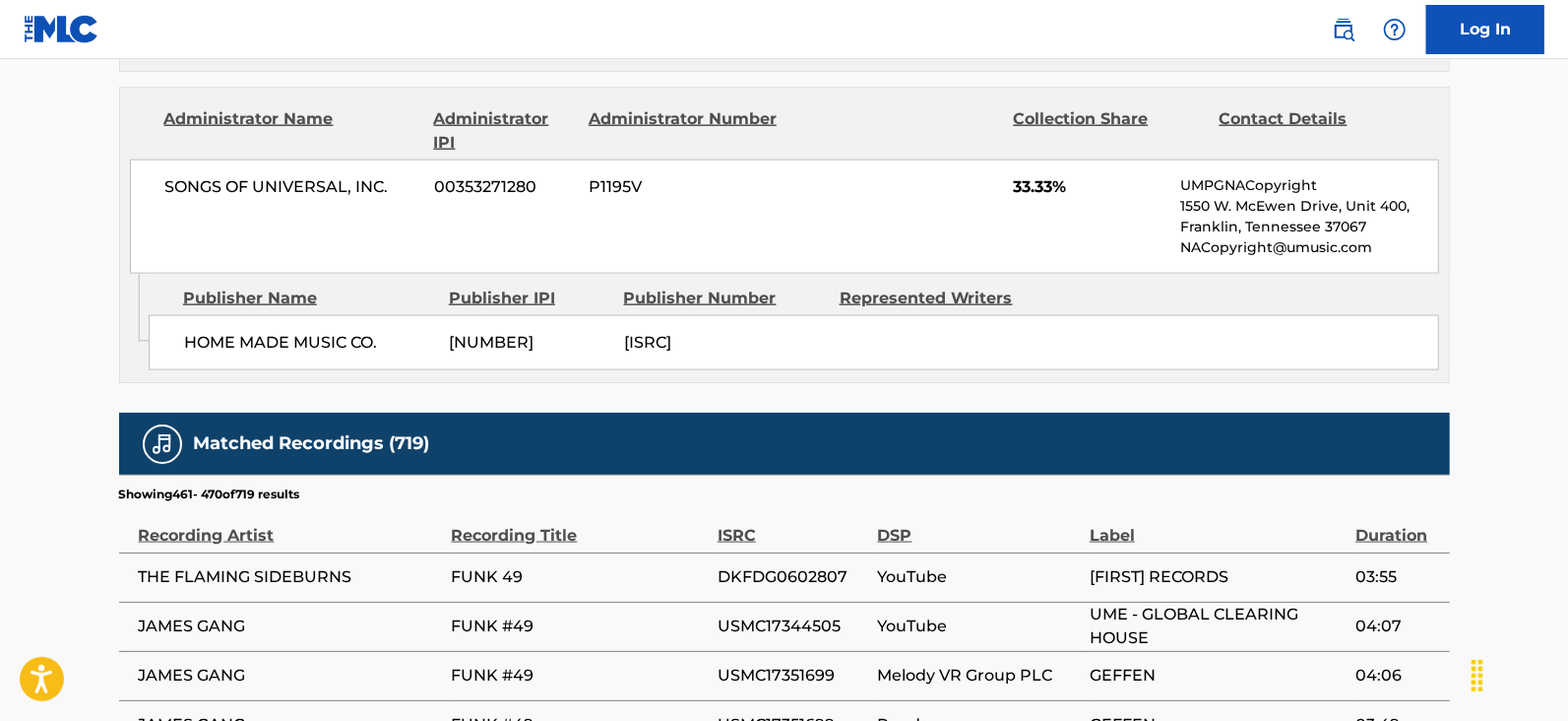 scroll, scrollTop: 2047, scrollLeft: 0, axis: vertical 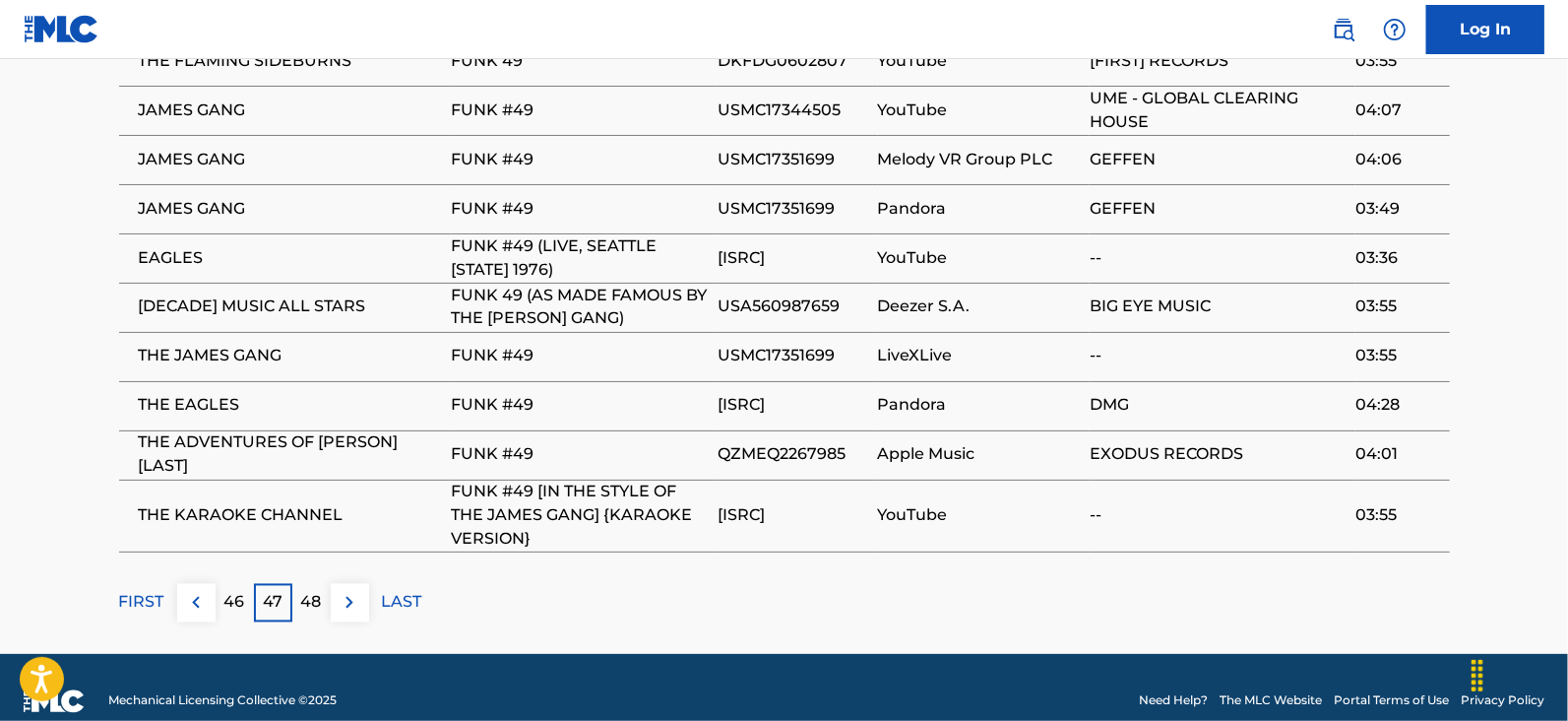 click at bounding box center [349, 603] 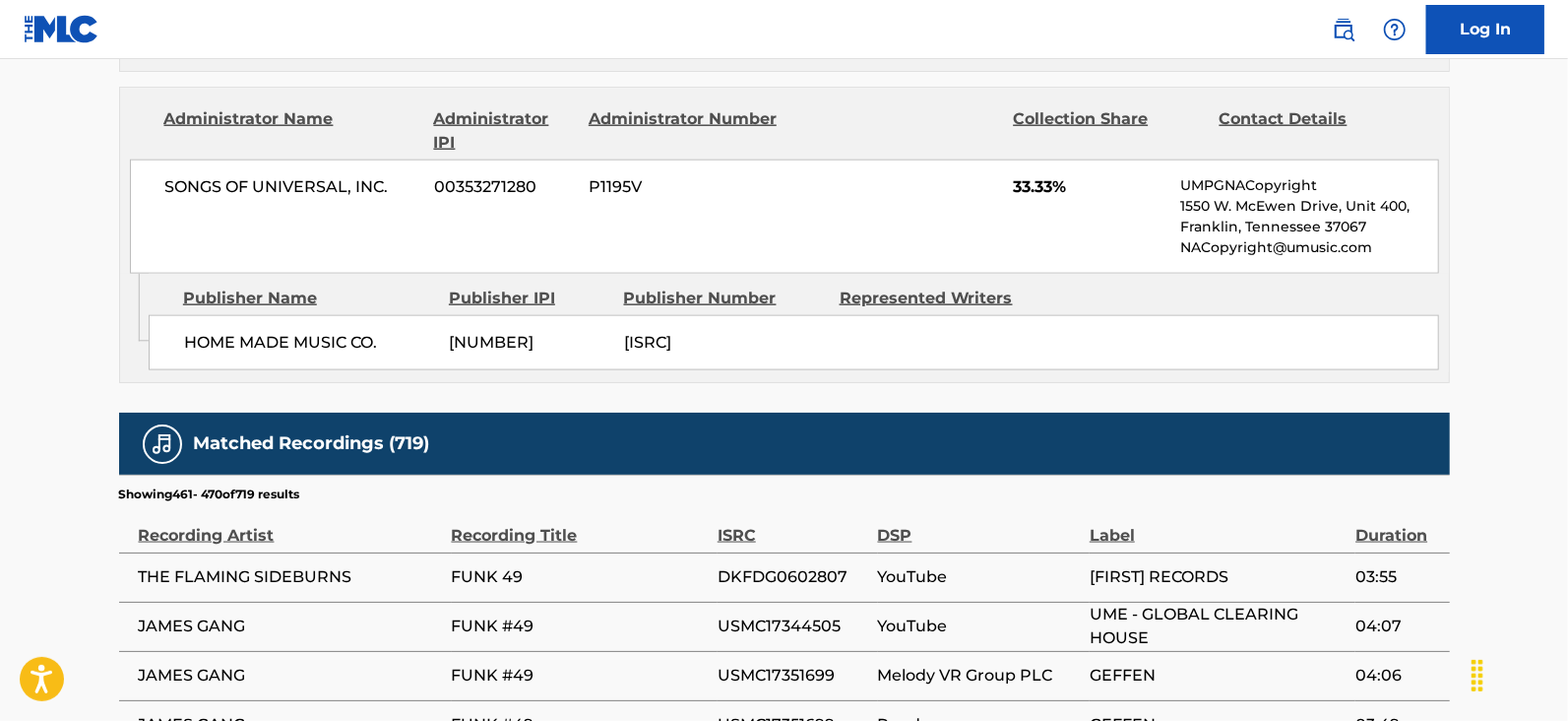scroll, scrollTop: 2047, scrollLeft: 0, axis: vertical 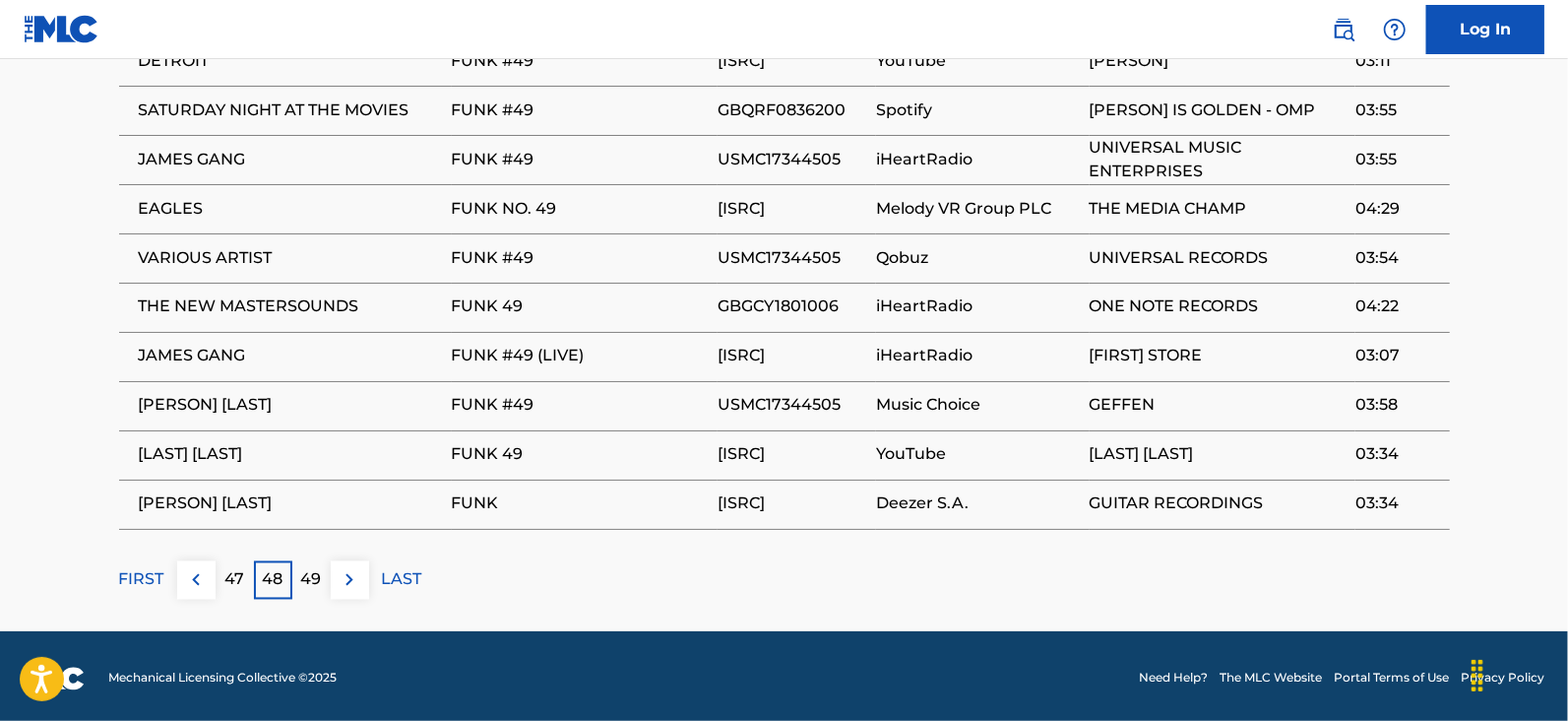 click at bounding box center (349, 580) 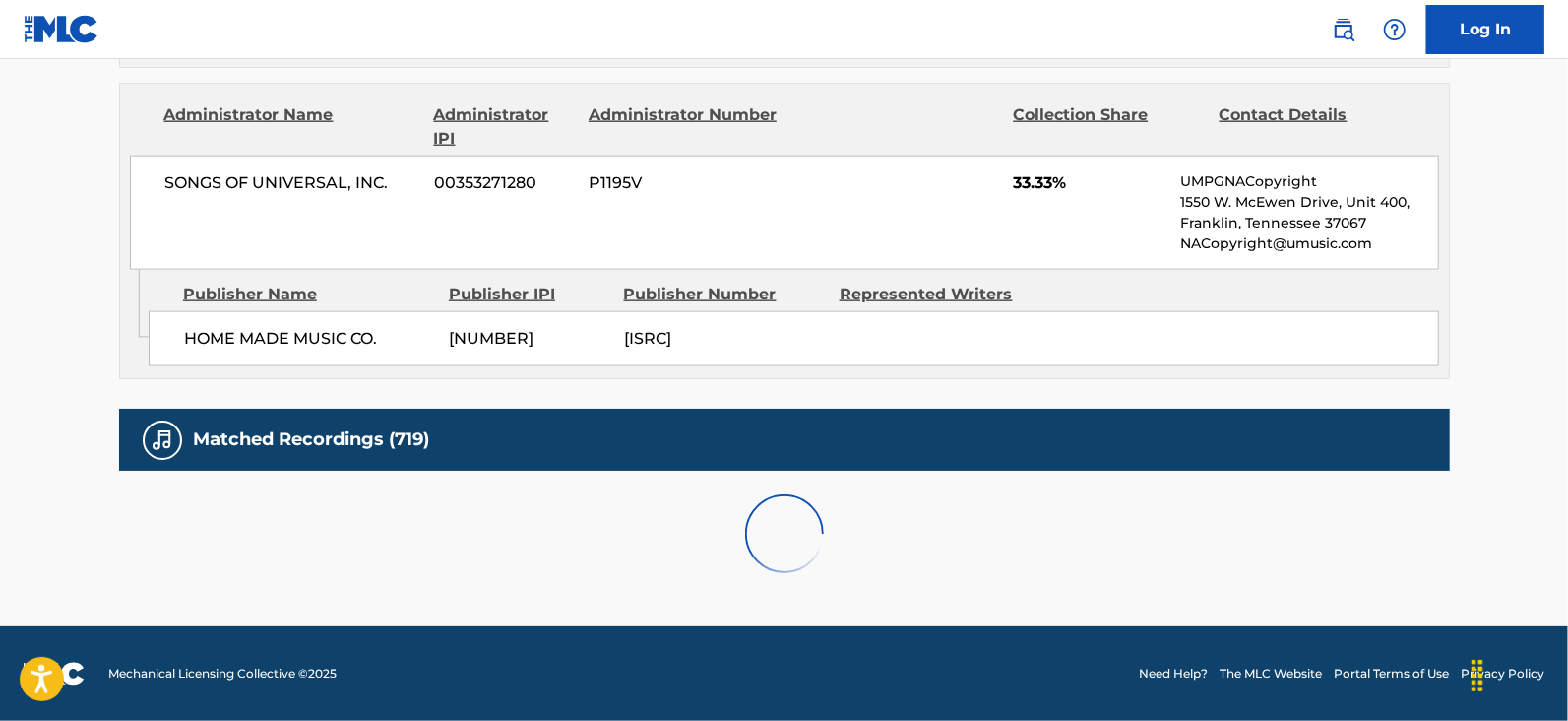 scroll, scrollTop: 2047, scrollLeft: 0, axis: vertical 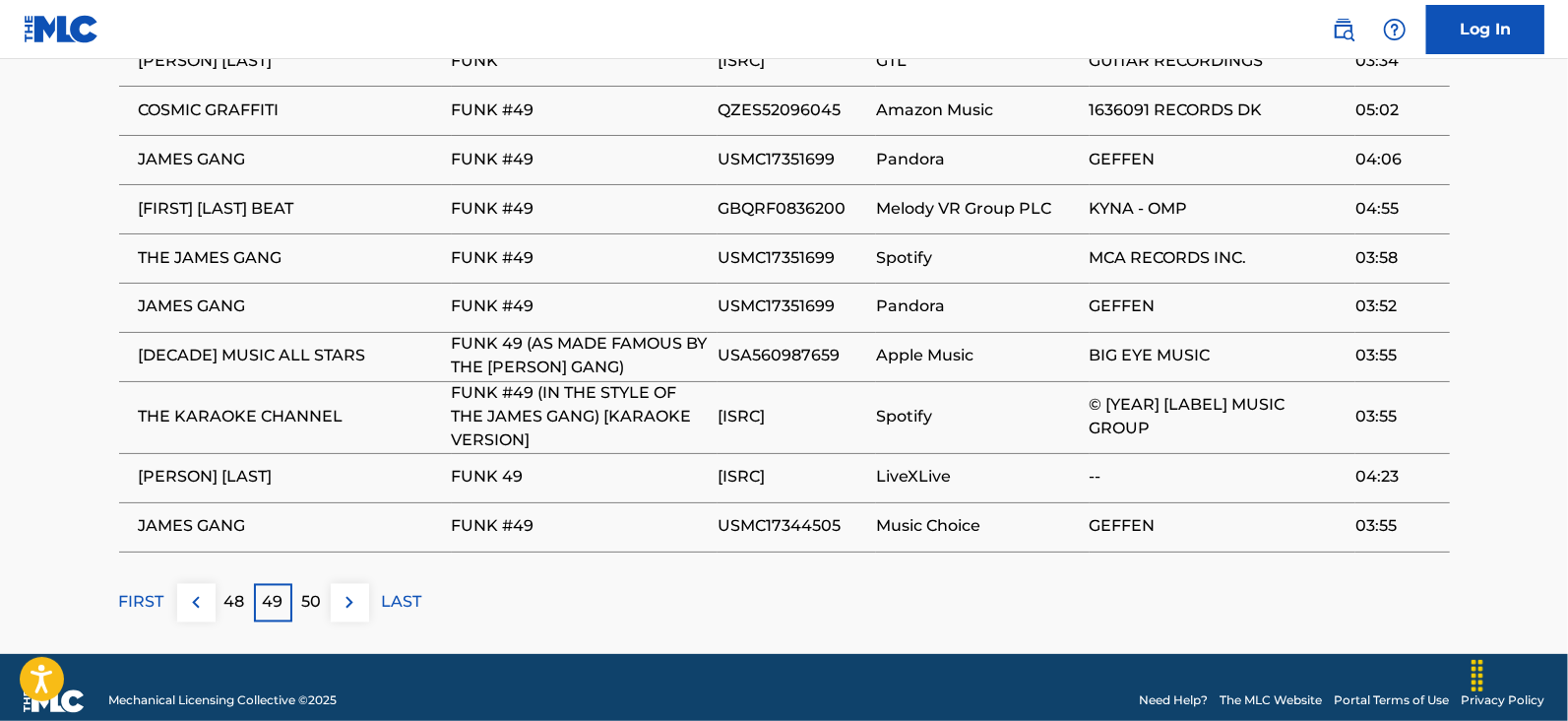 click at bounding box center (349, 603) 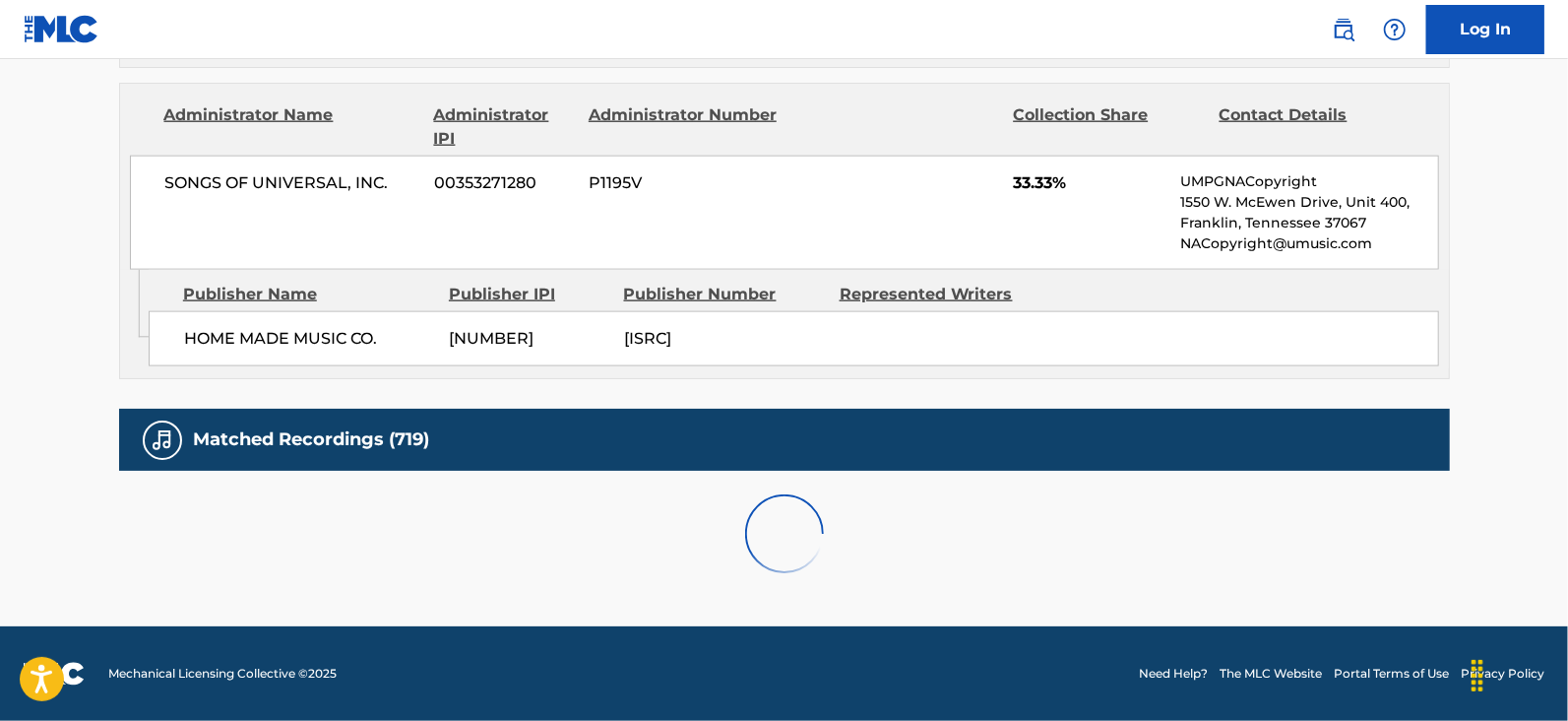 scroll, scrollTop: 2047, scrollLeft: 0, axis: vertical 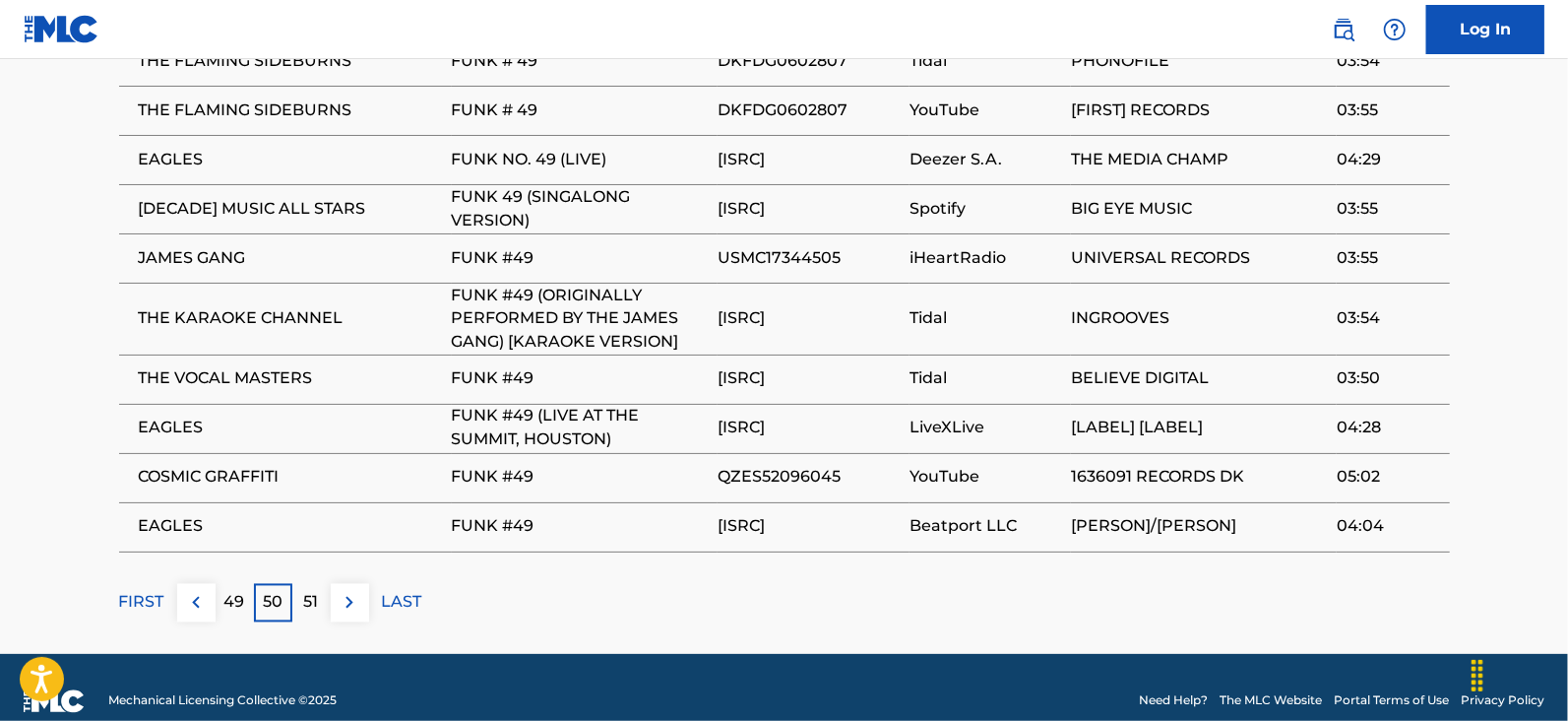 click on "51" at bounding box center (311, 603) 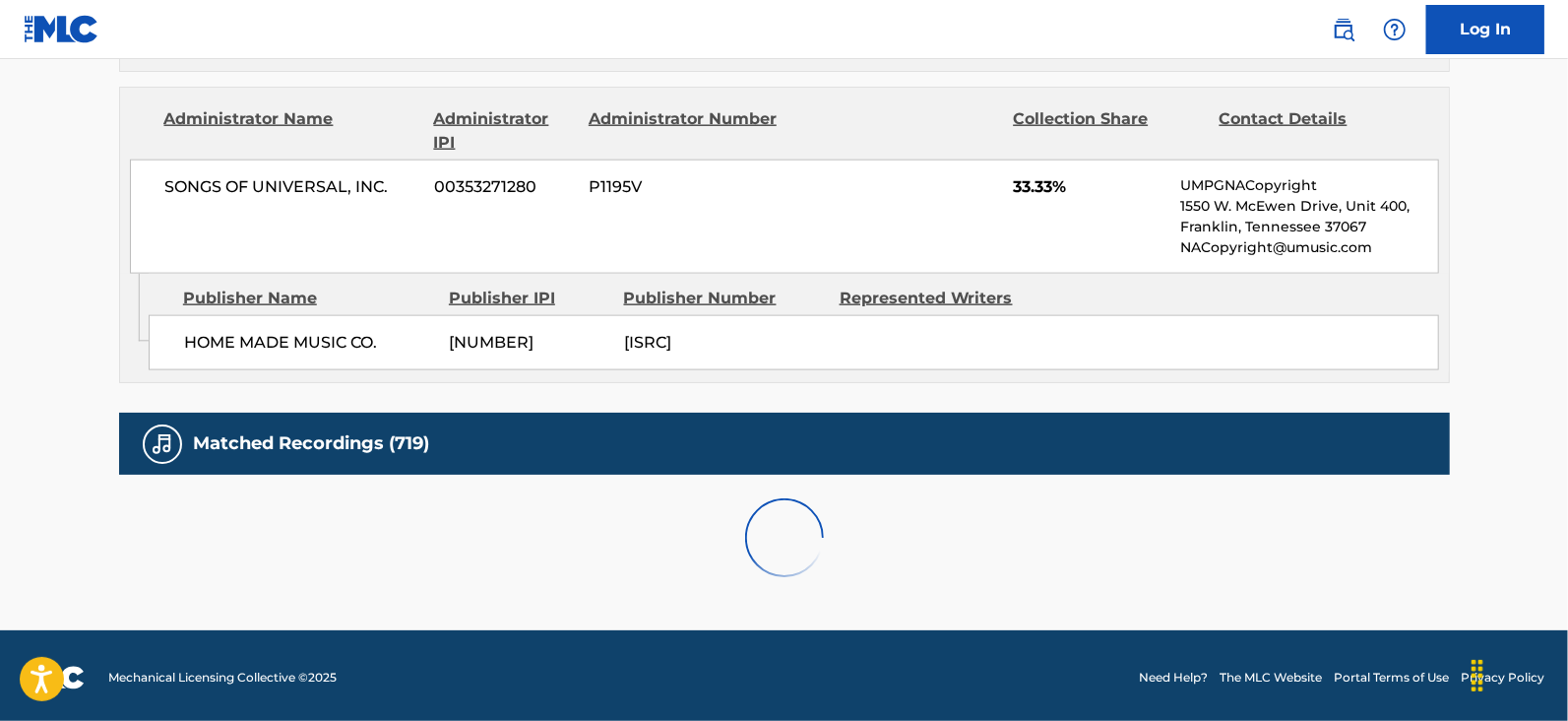 scroll, scrollTop: 2047, scrollLeft: 0, axis: vertical 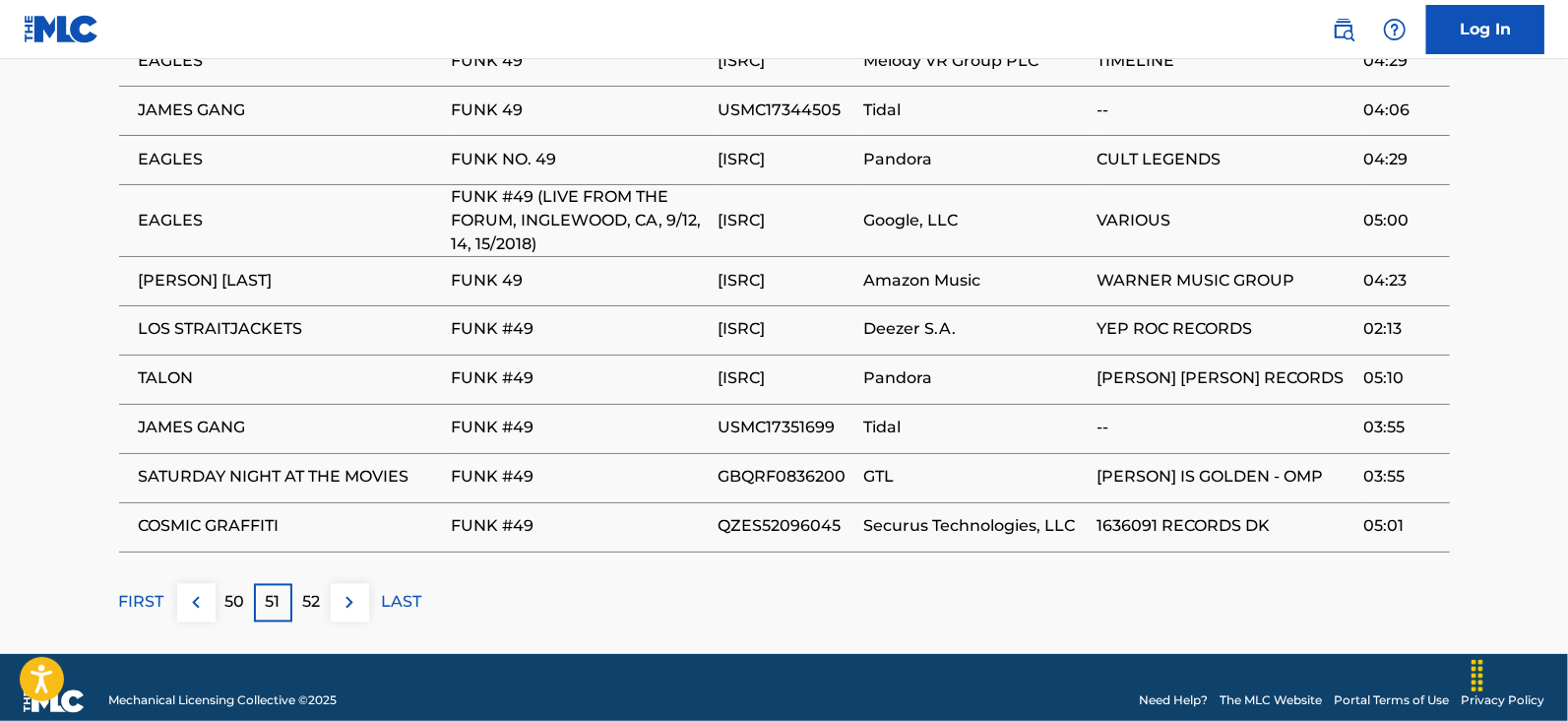 click at bounding box center (349, 603) 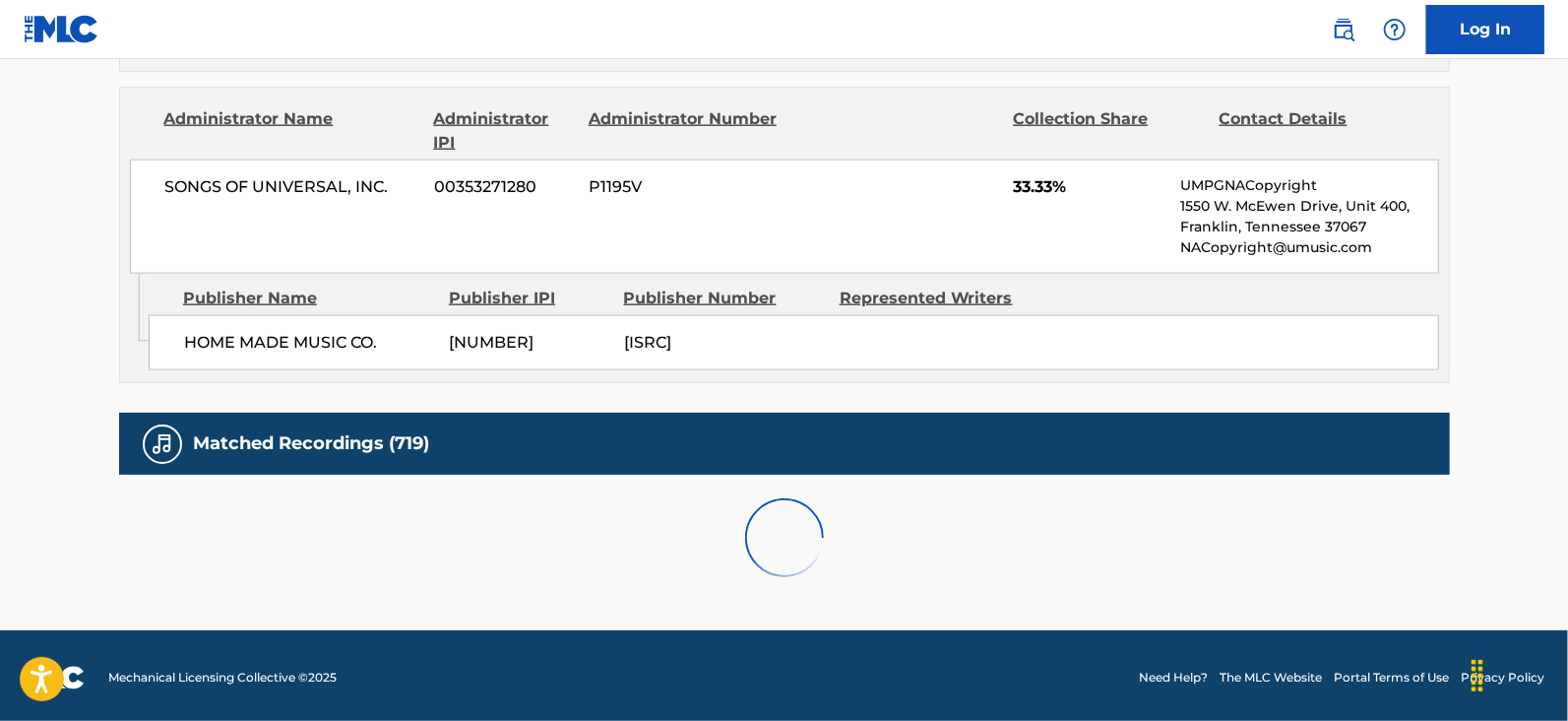 scroll, scrollTop: 2047, scrollLeft: 0, axis: vertical 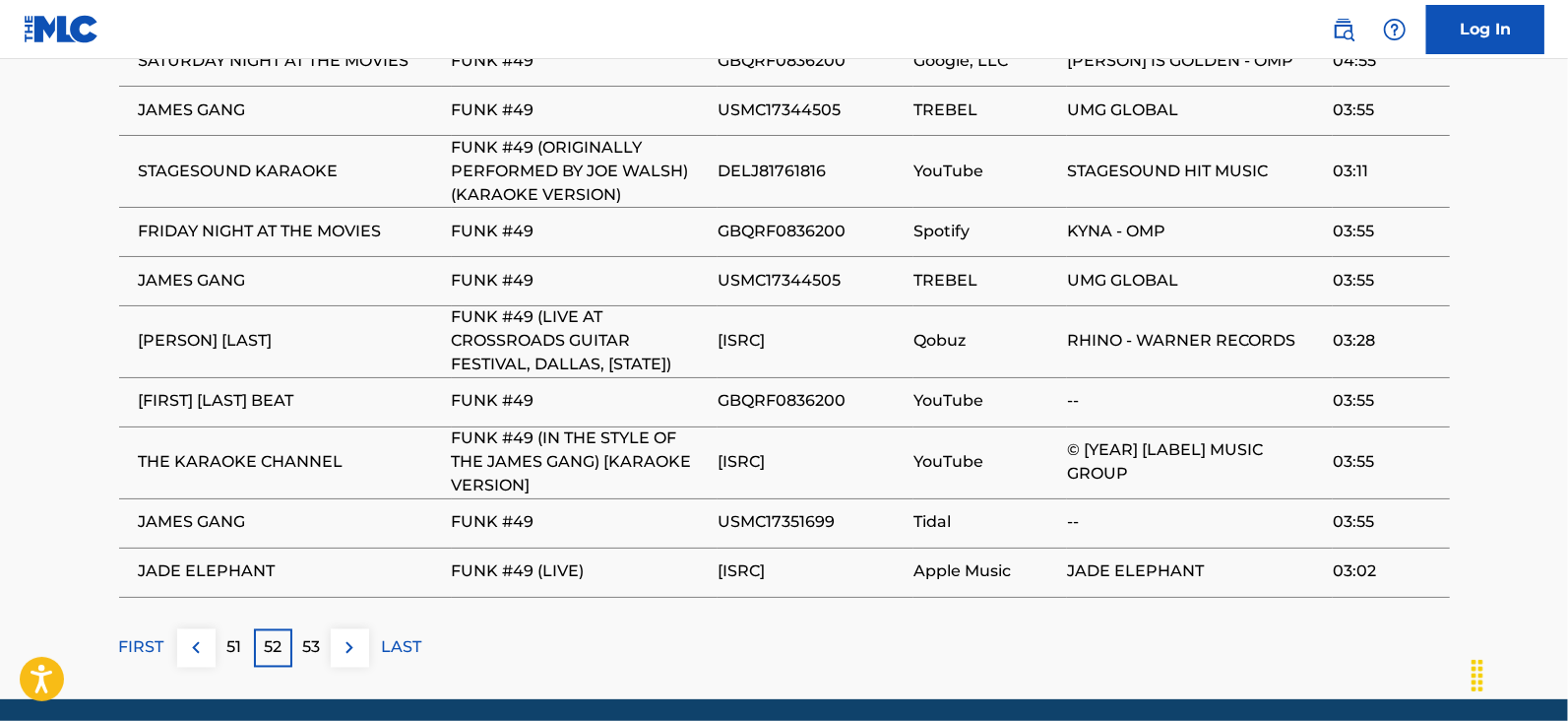 click at bounding box center [349, 648] 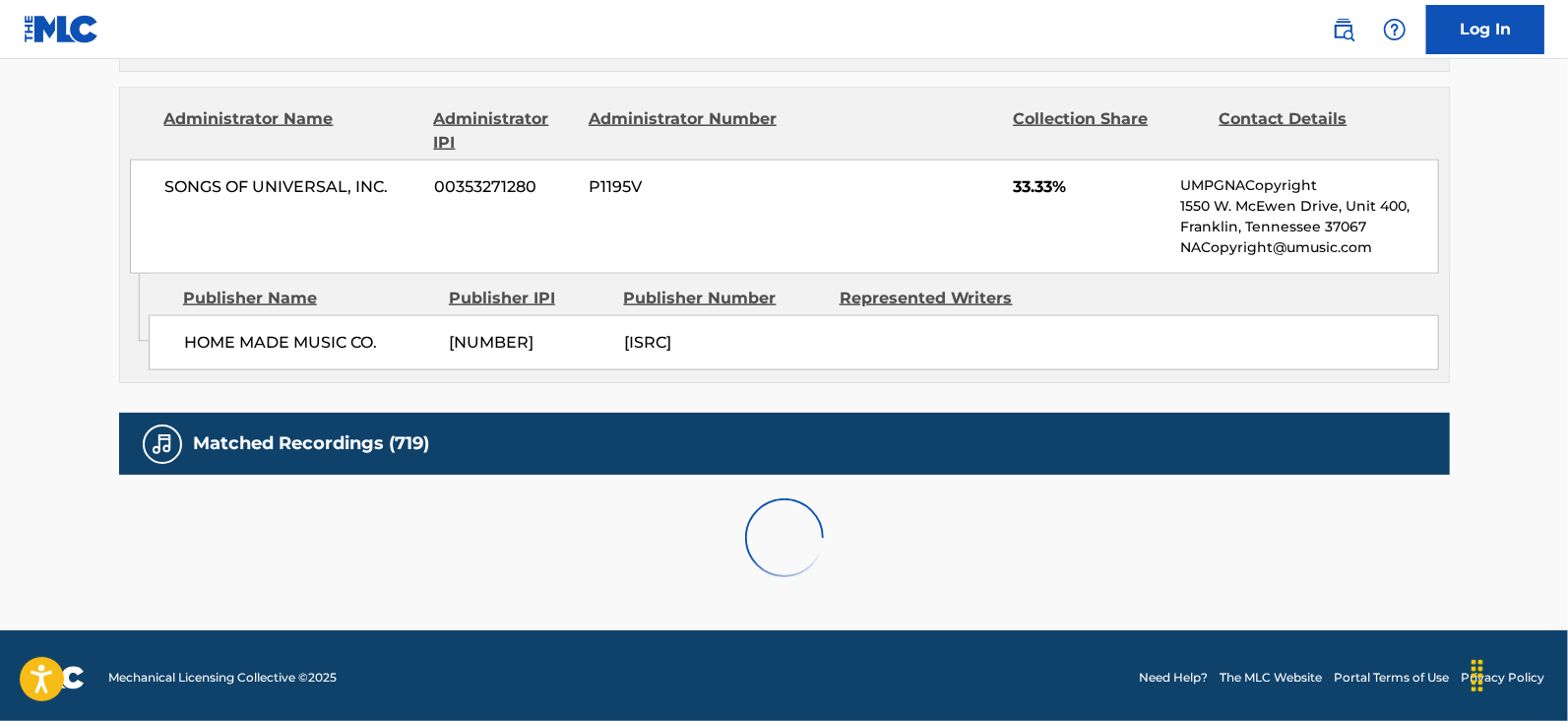 scroll, scrollTop: 2047, scrollLeft: 0, axis: vertical 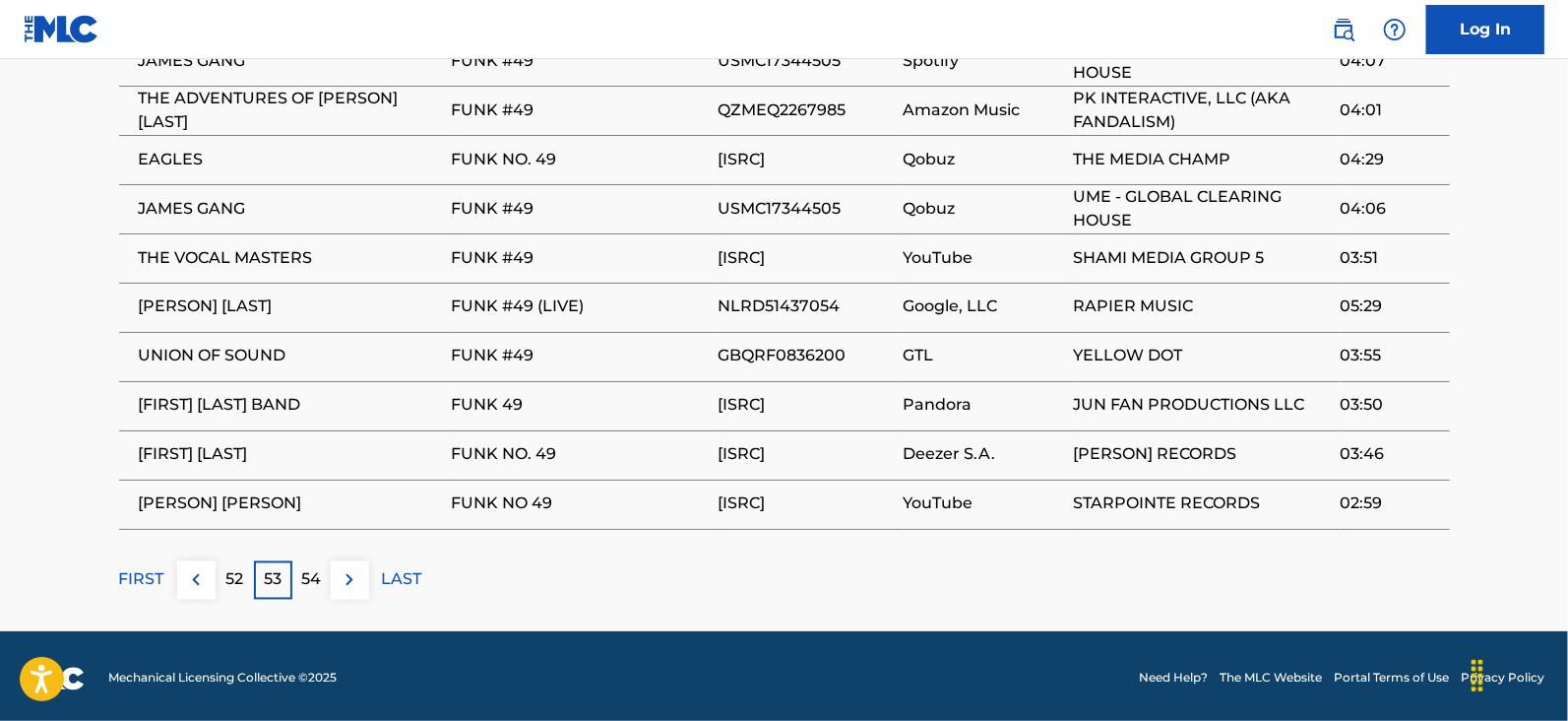 click at bounding box center (349, 580) 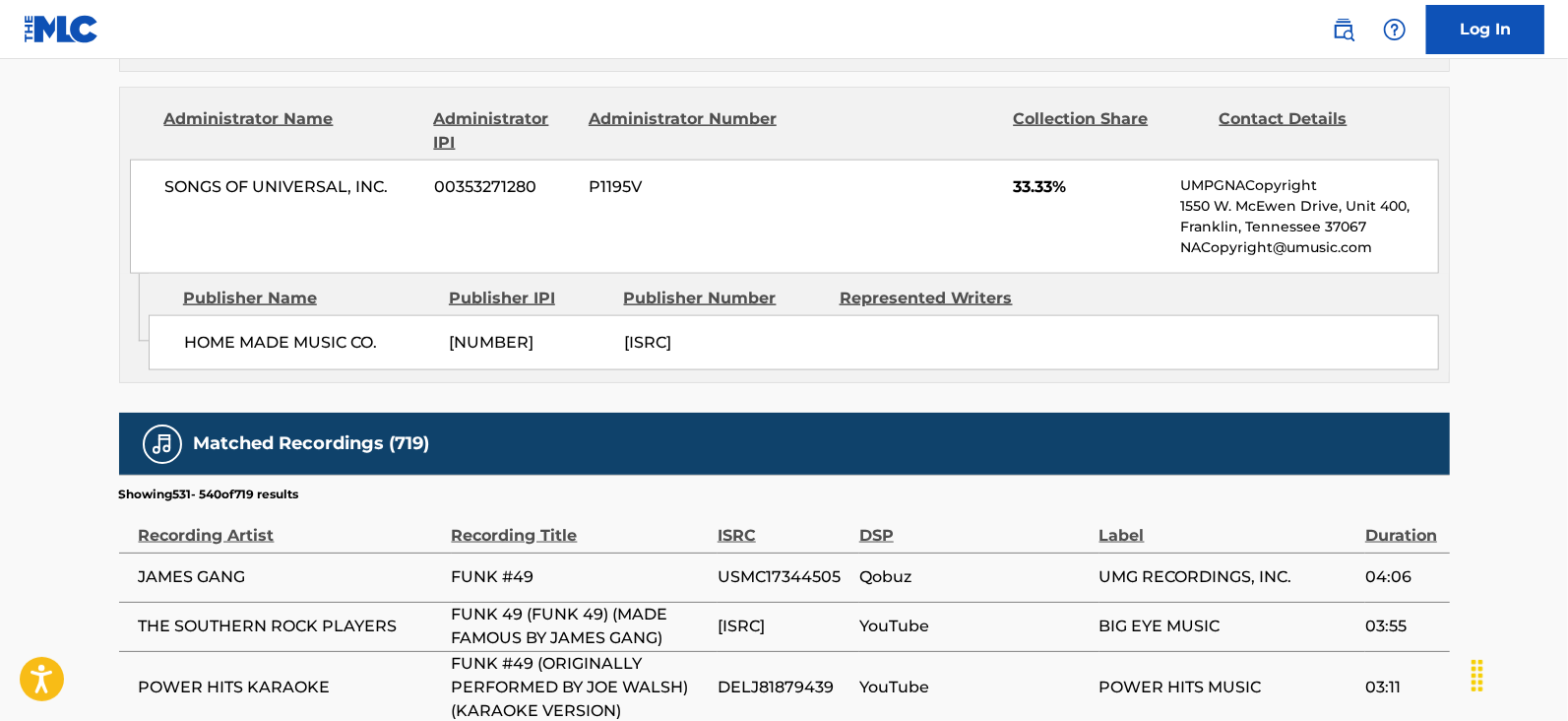 scroll, scrollTop: 2047, scrollLeft: 0, axis: vertical 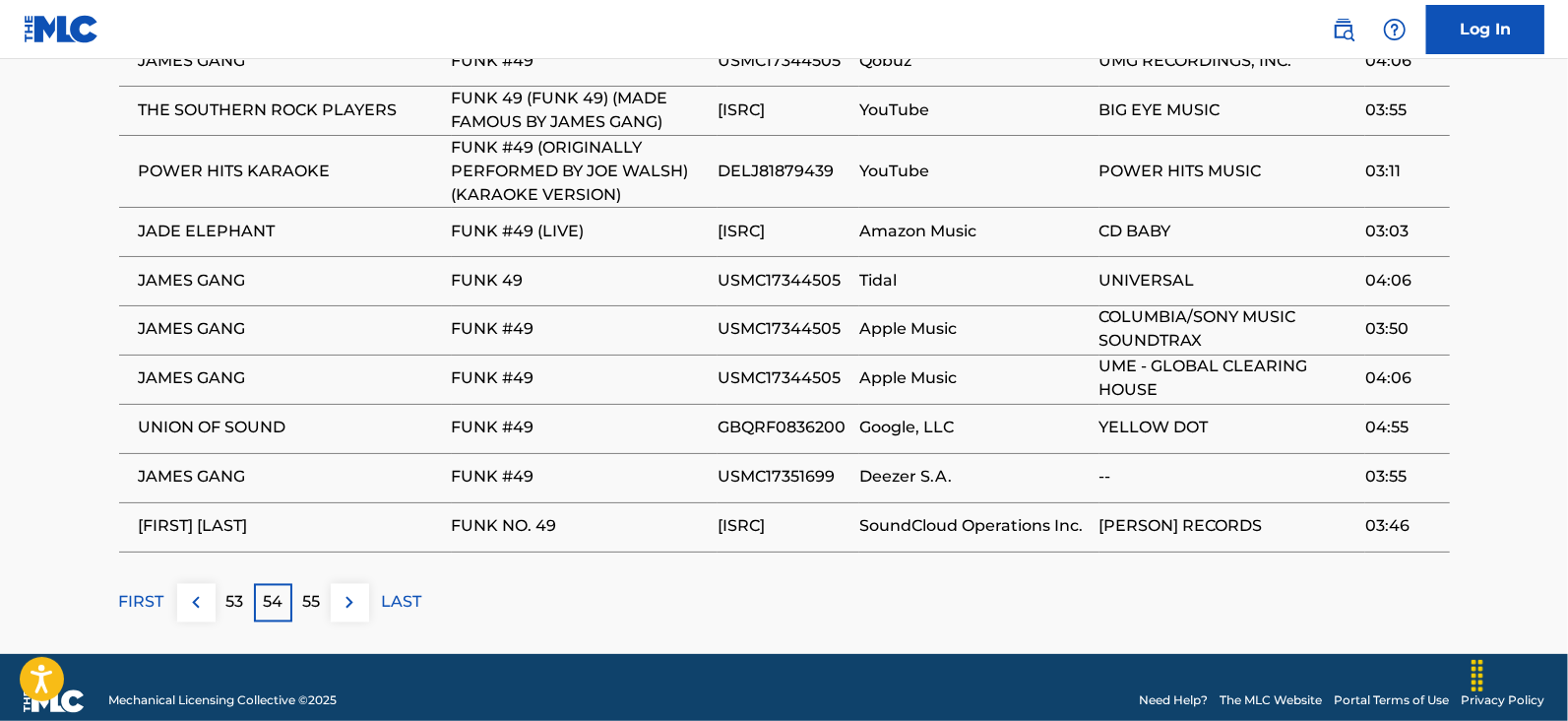 click on "55" at bounding box center [311, 603] 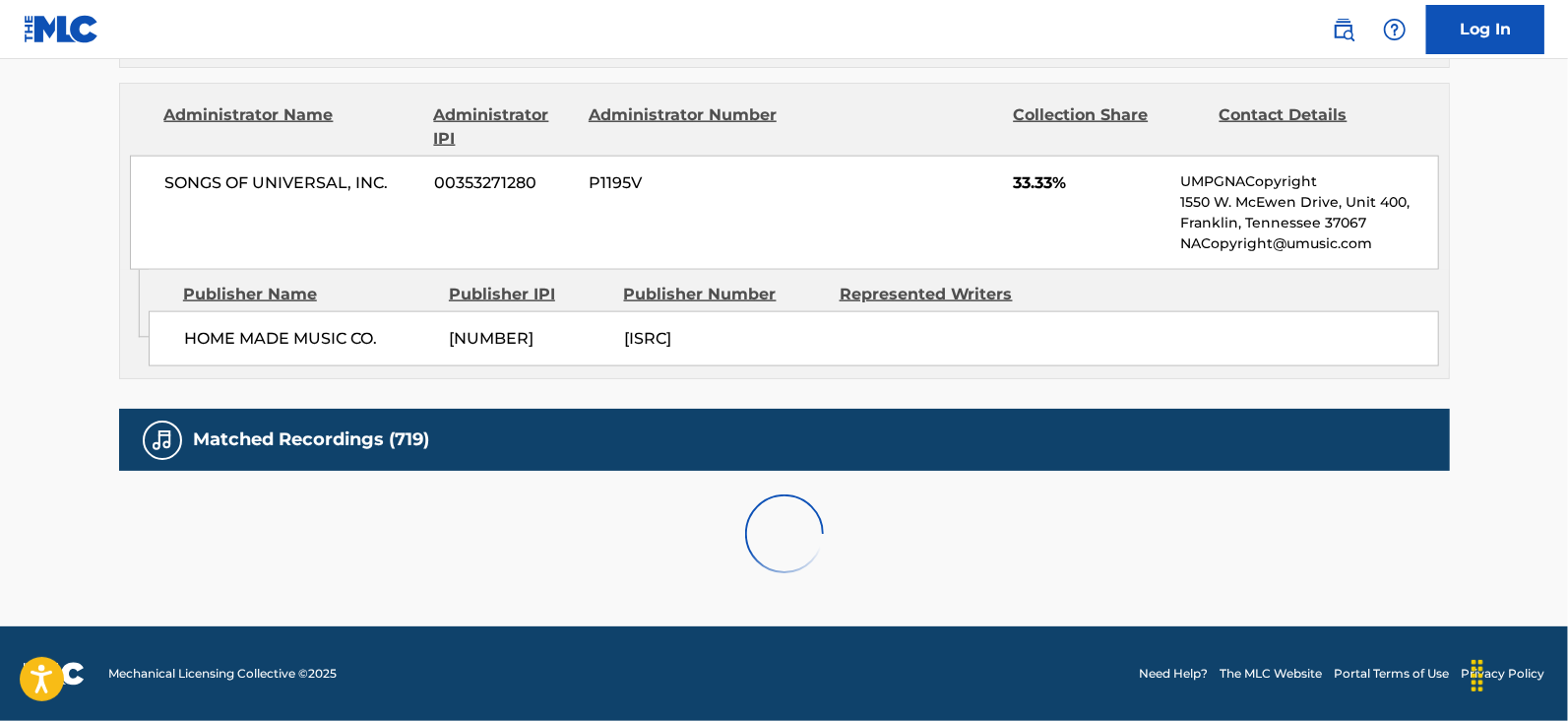 scroll, scrollTop: 2047, scrollLeft: 0, axis: vertical 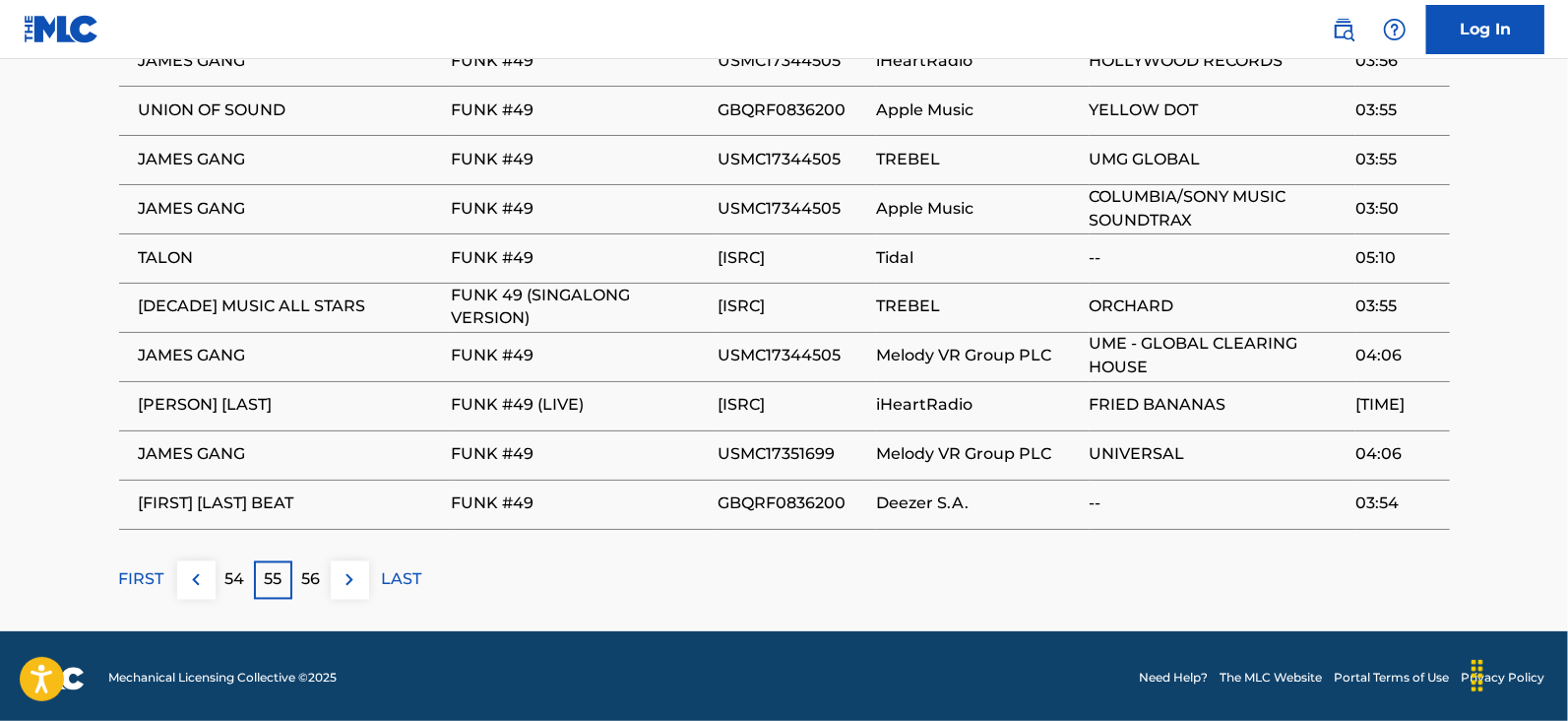 click on "56" at bounding box center (311, 580) 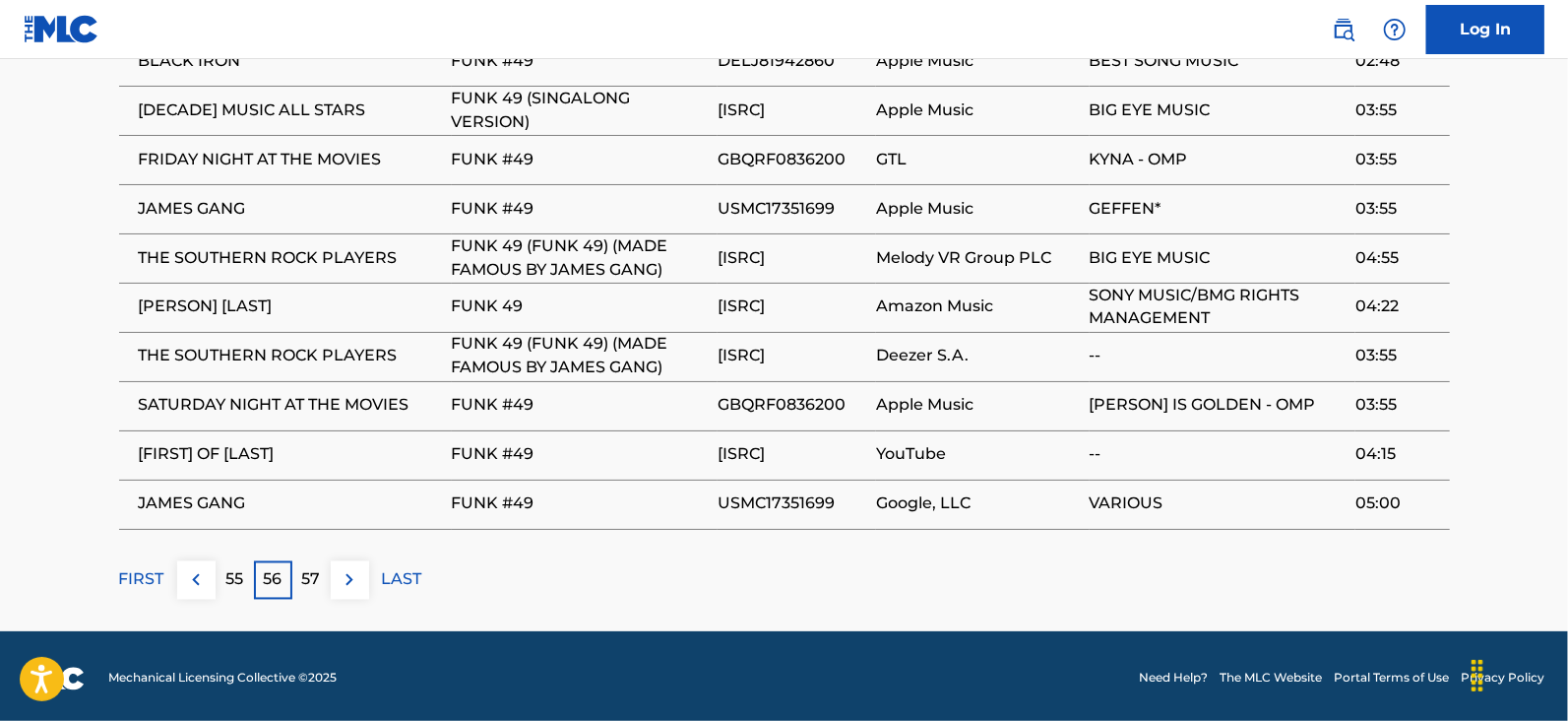 click on "57" at bounding box center [311, 580] 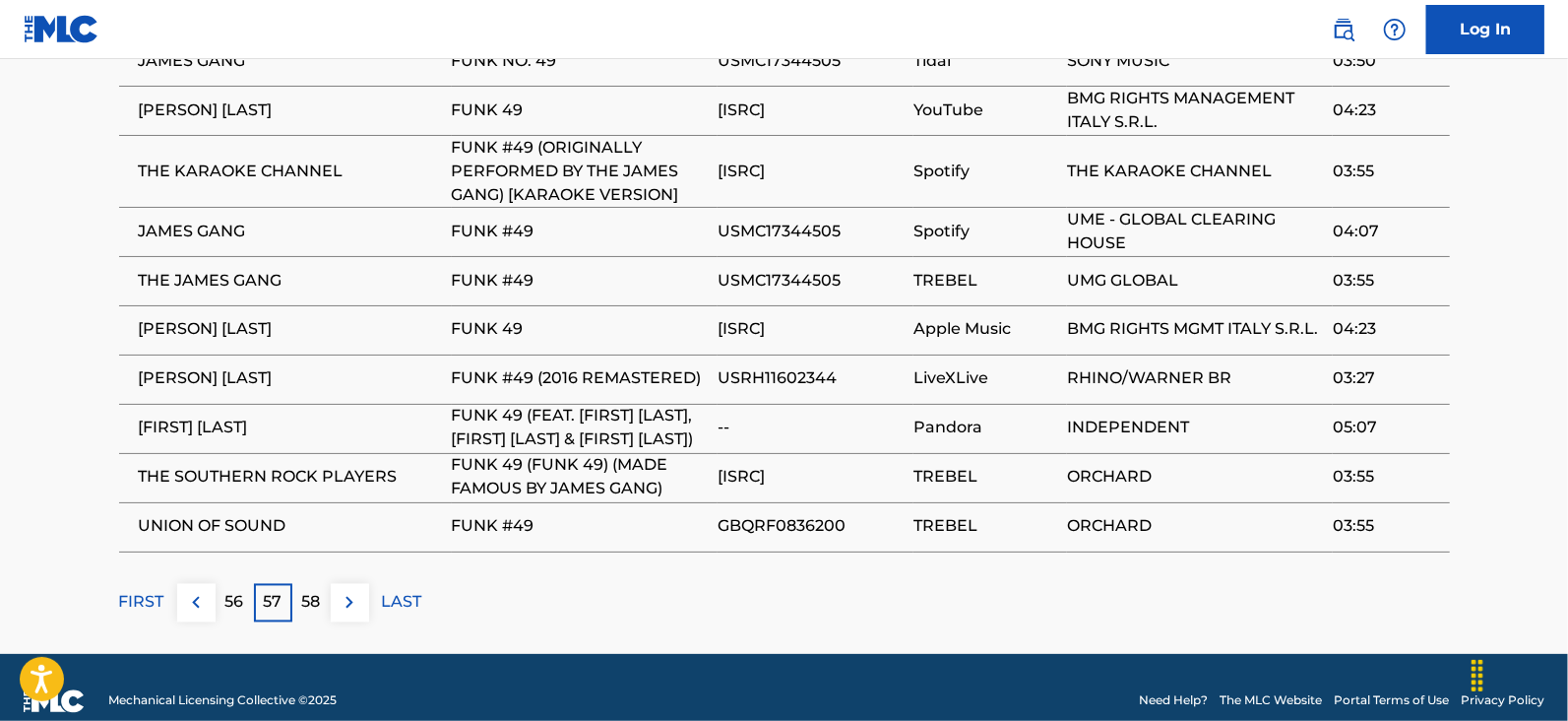 click on "58" at bounding box center [311, 603] 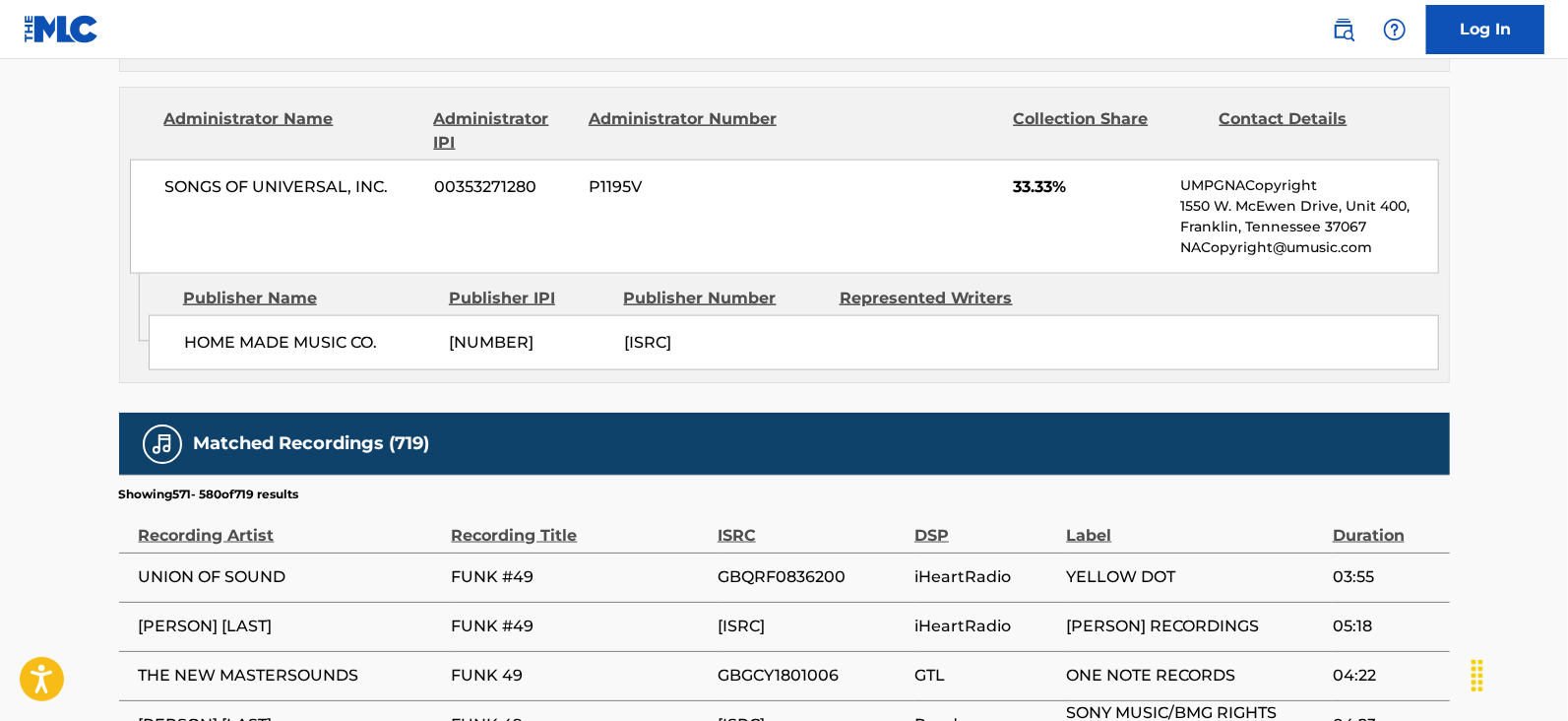 scroll, scrollTop: 2047, scrollLeft: 0, axis: vertical 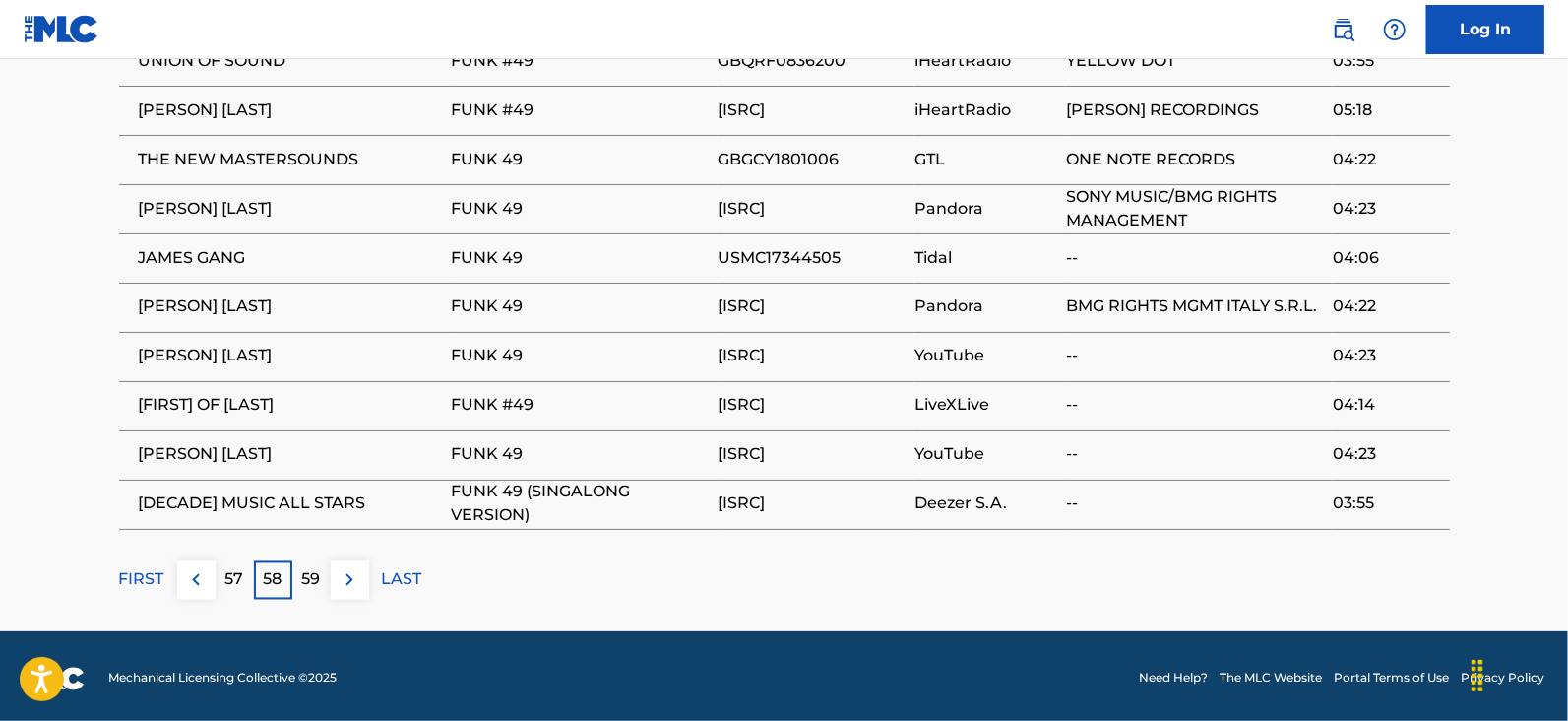 click on "59" at bounding box center (311, 580) 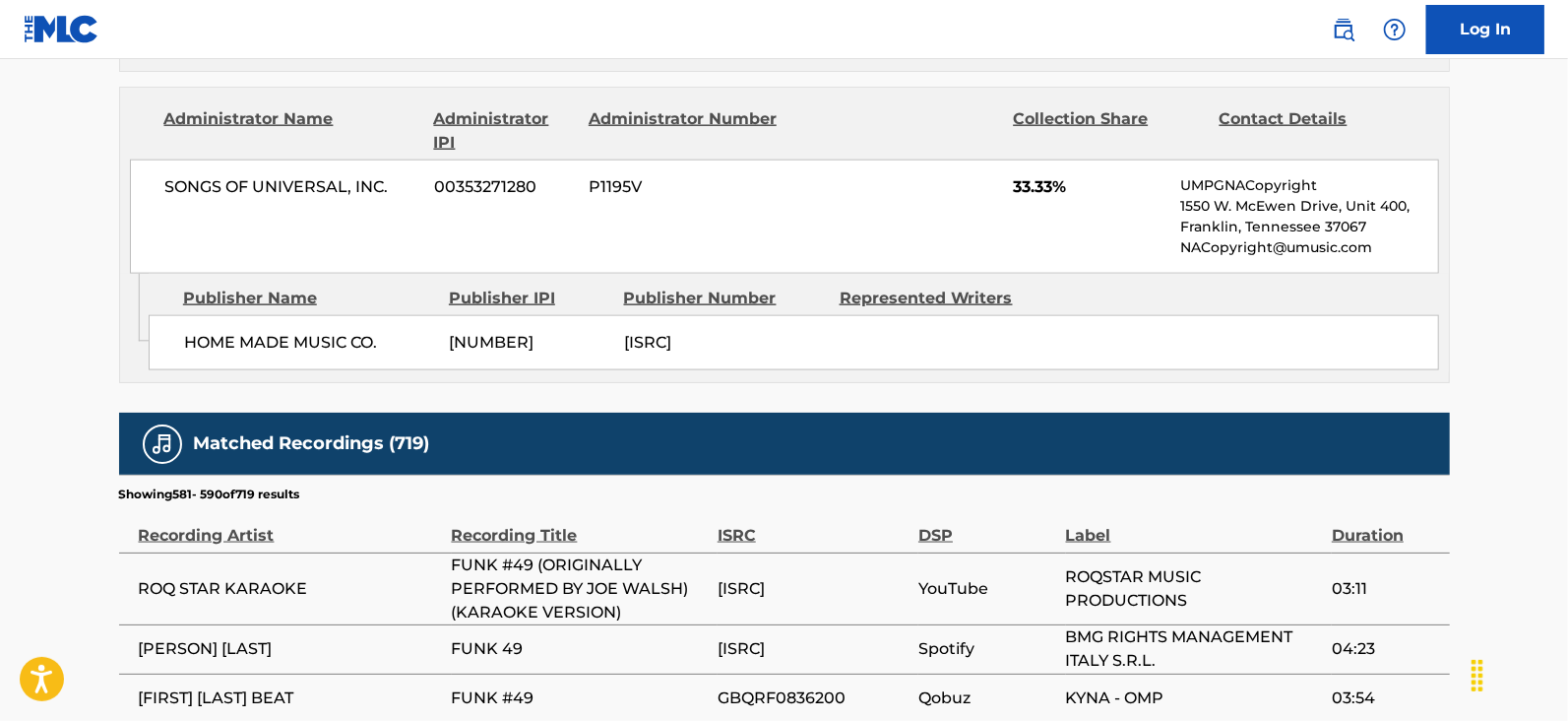 scroll, scrollTop: 2047, scrollLeft: 0, axis: vertical 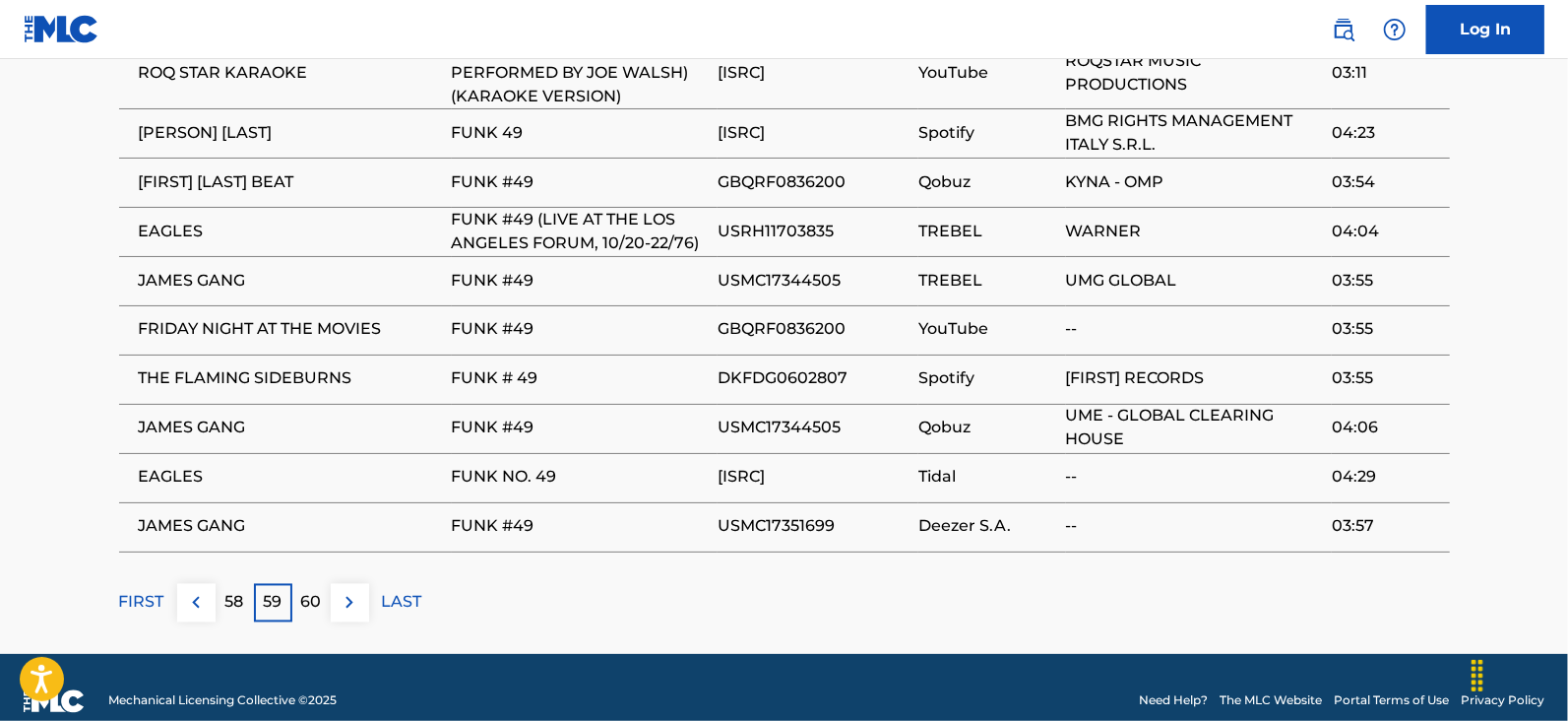 click on "60" at bounding box center (311, 603) 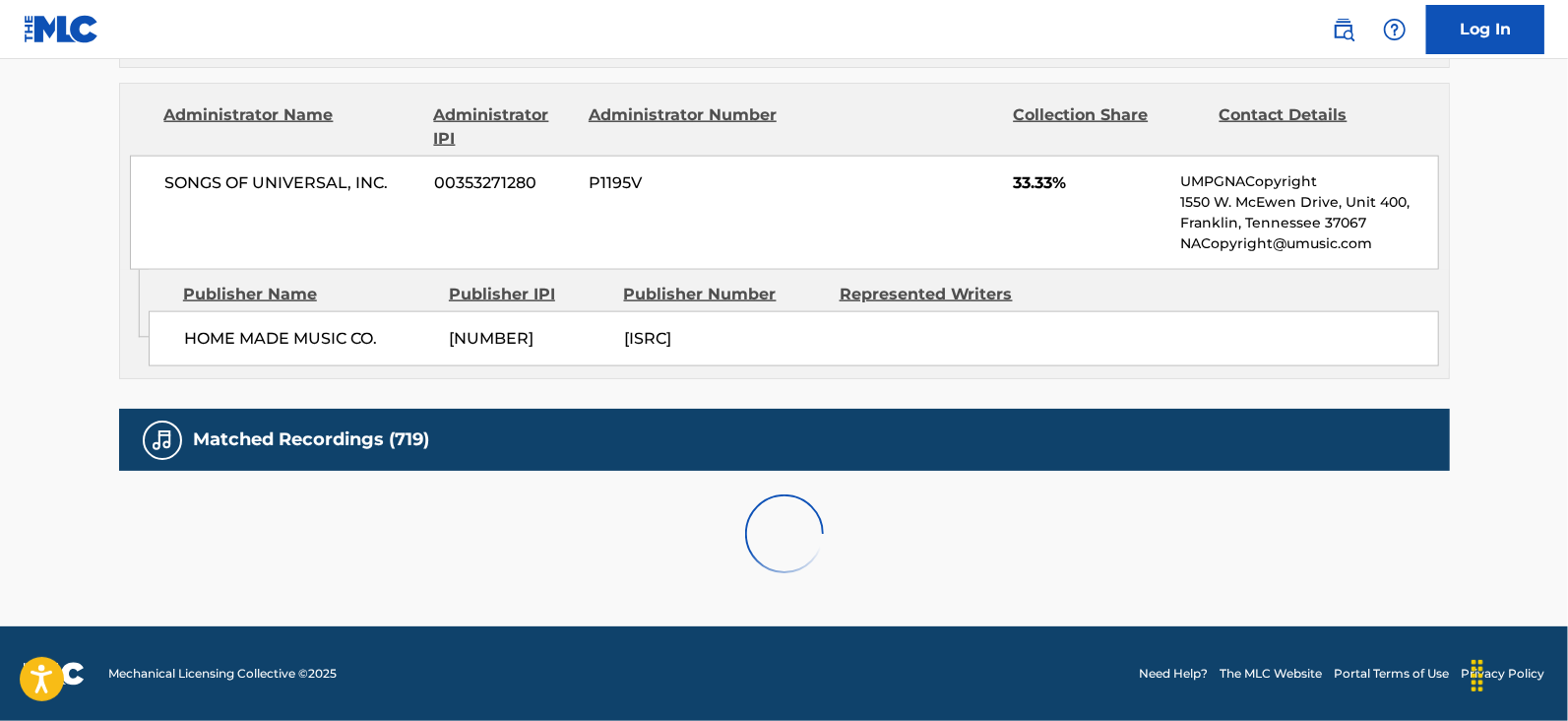scroll, scrollTop: 2047, scrollLeft: 0, axis: vertical 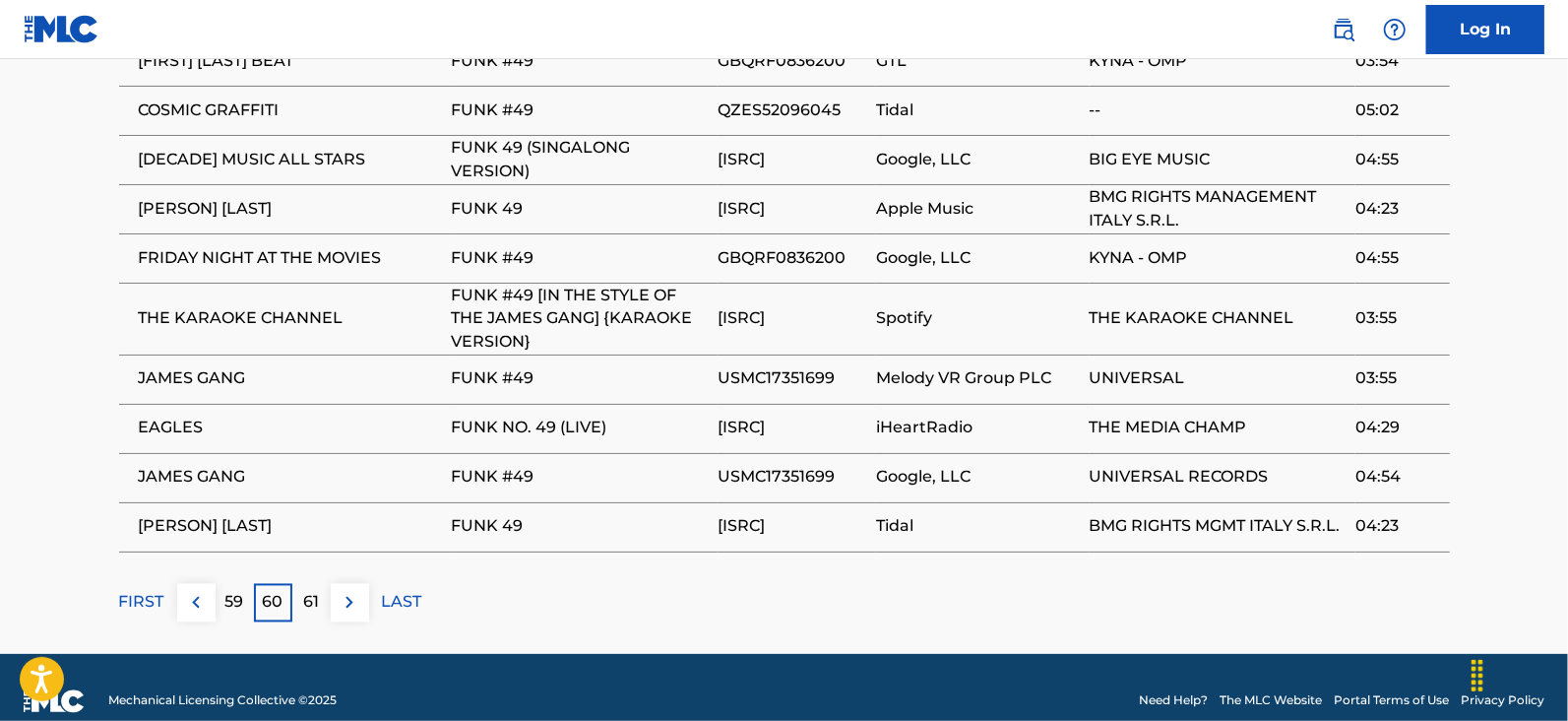 click on "61" at bounding box center [311, 603] 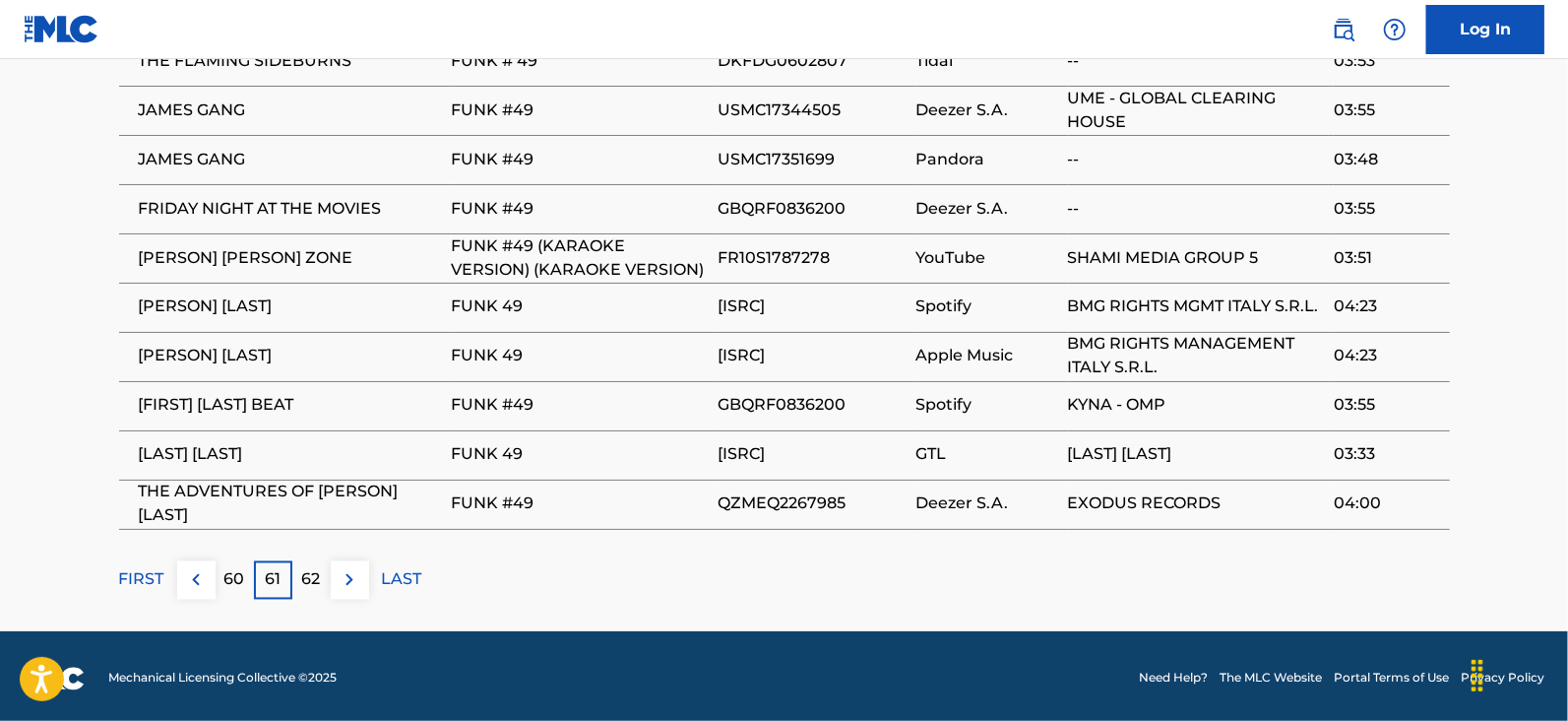 click at bounding box center [349, 580] 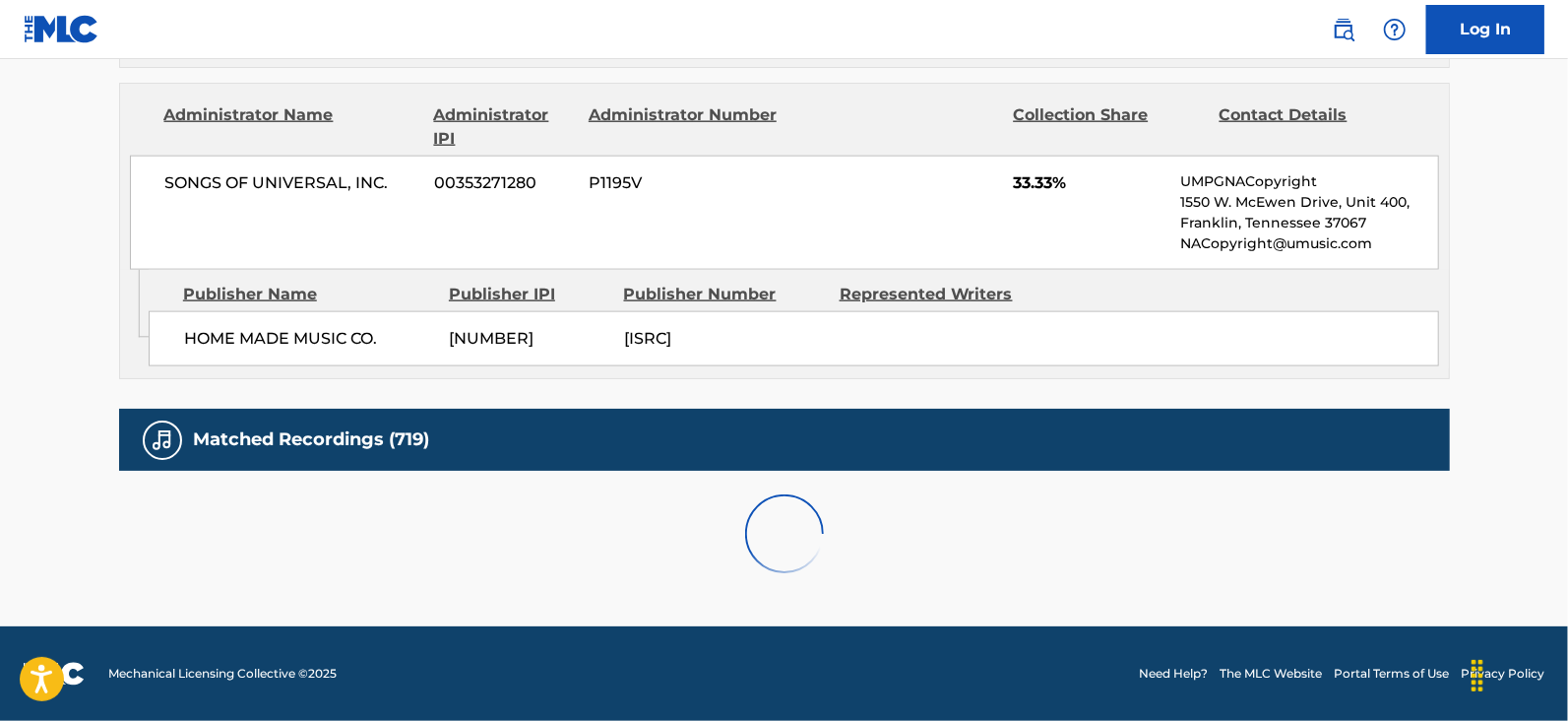 scroll, scrollTop: 2047, scrollLeft: 0, axis: vertical 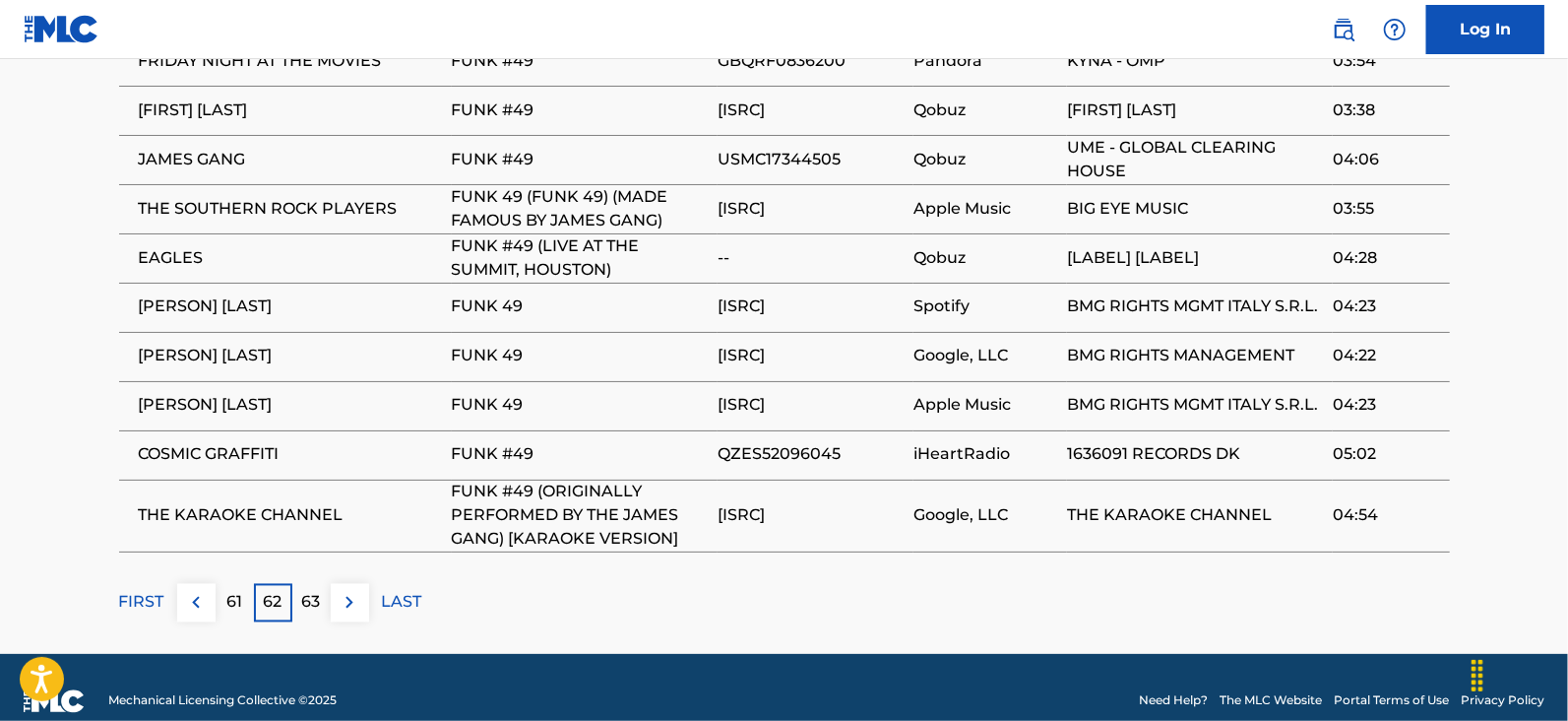click at bounding box center (349, 603) 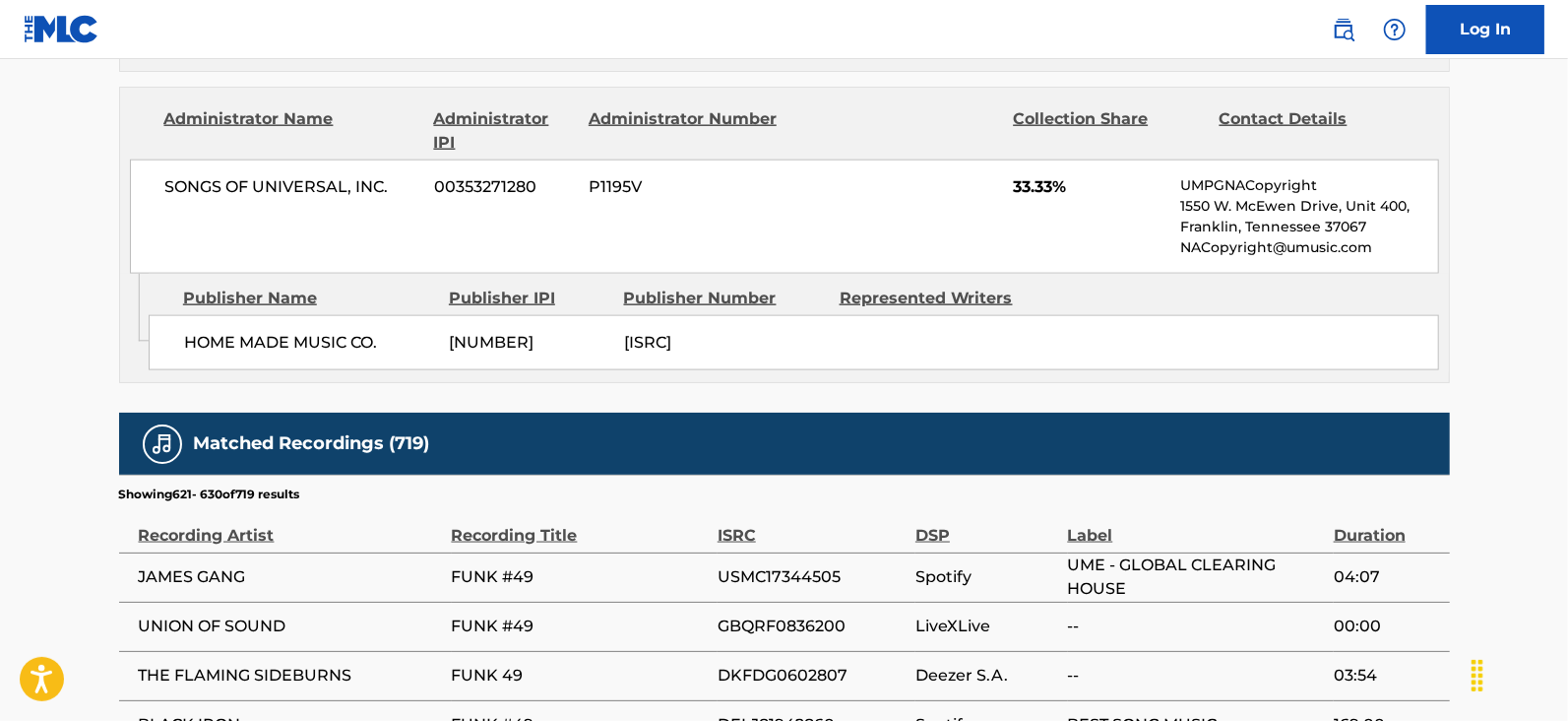 scroll, scrollTop: 2047, scrollLeft: 0, axis: vertical 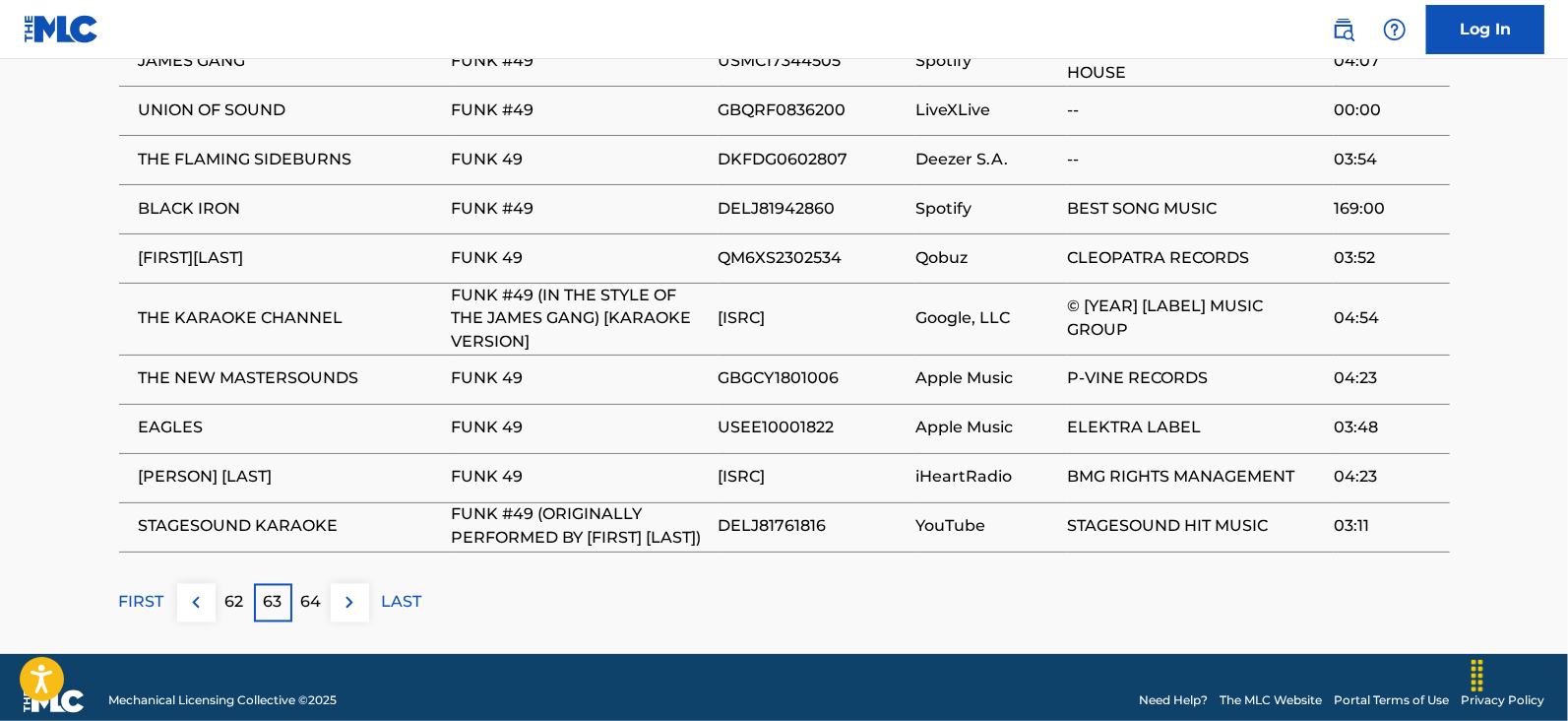 click at bounding box center [349, 603] 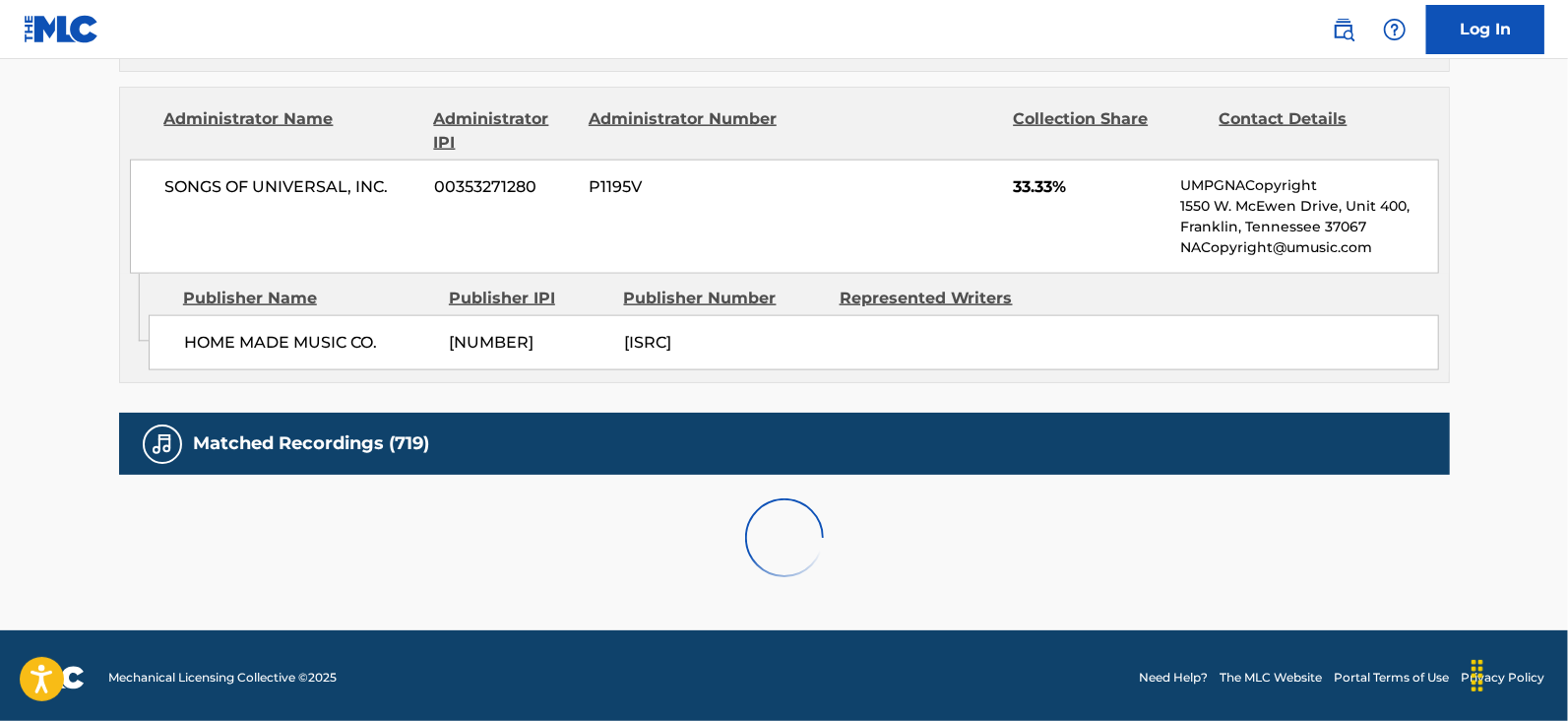 scroll, scrollTop: 2047, scrollLeft: 0, axis: vertical 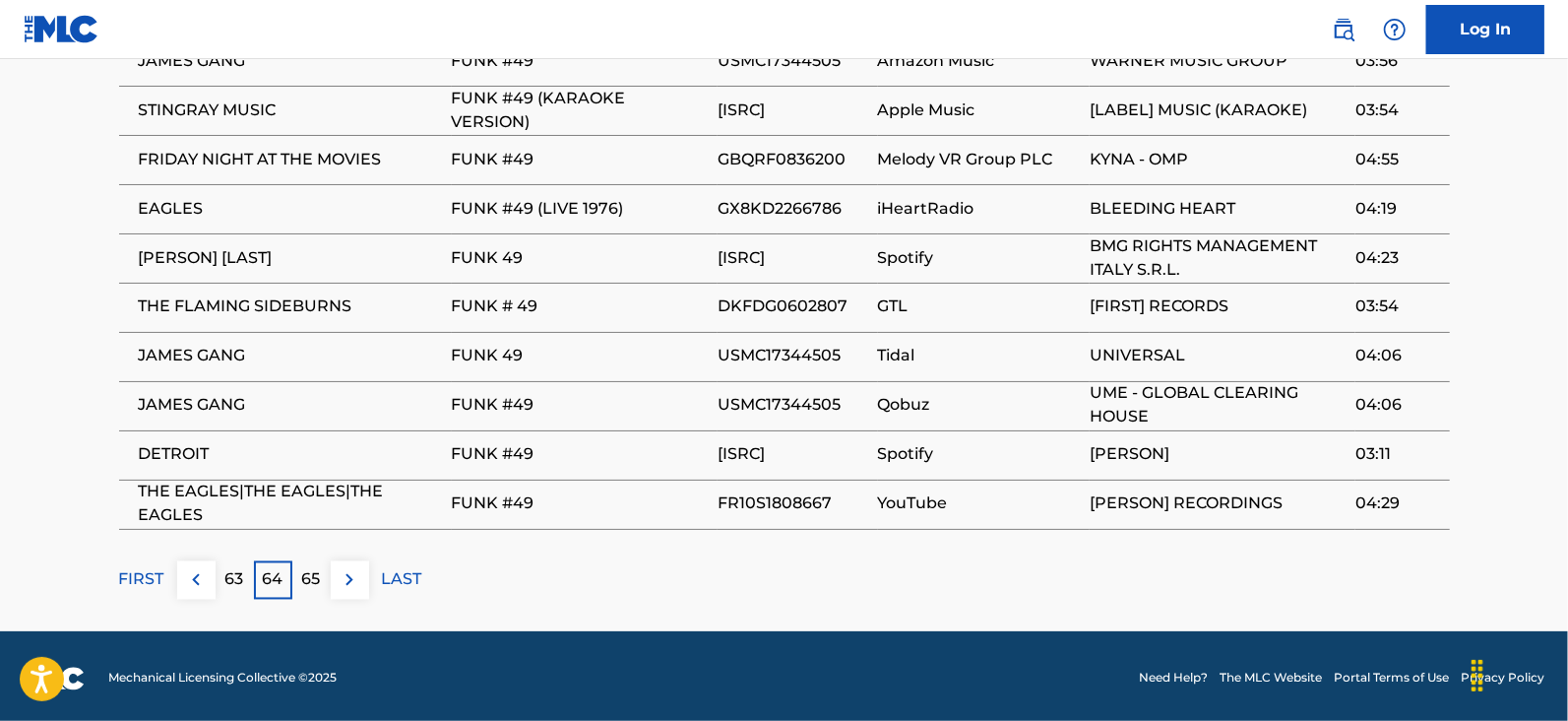click at bounding box center (349, 580) 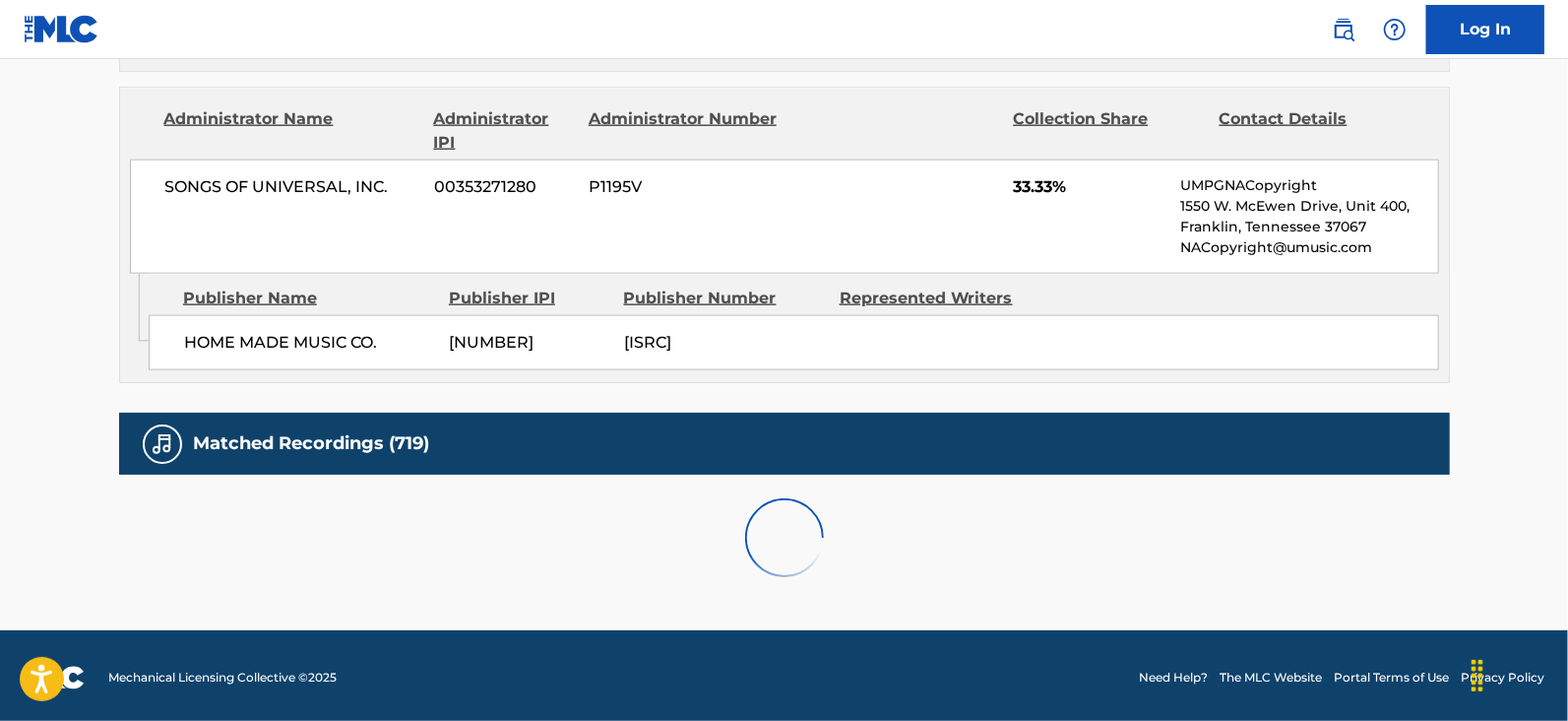 scroll, scrollTop: 2047, scrollLeft: 0, axis: vertical 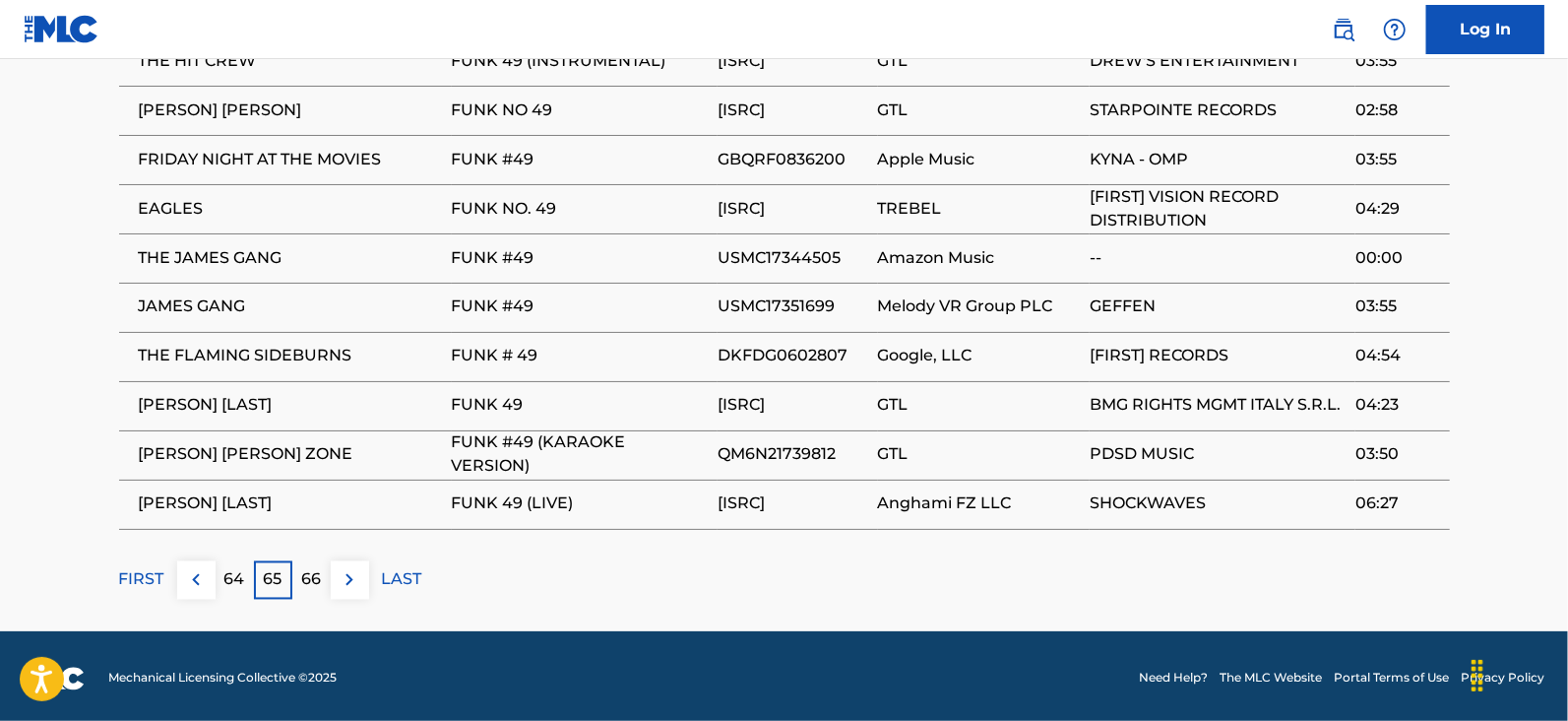 click at bounding box center [349, 580] 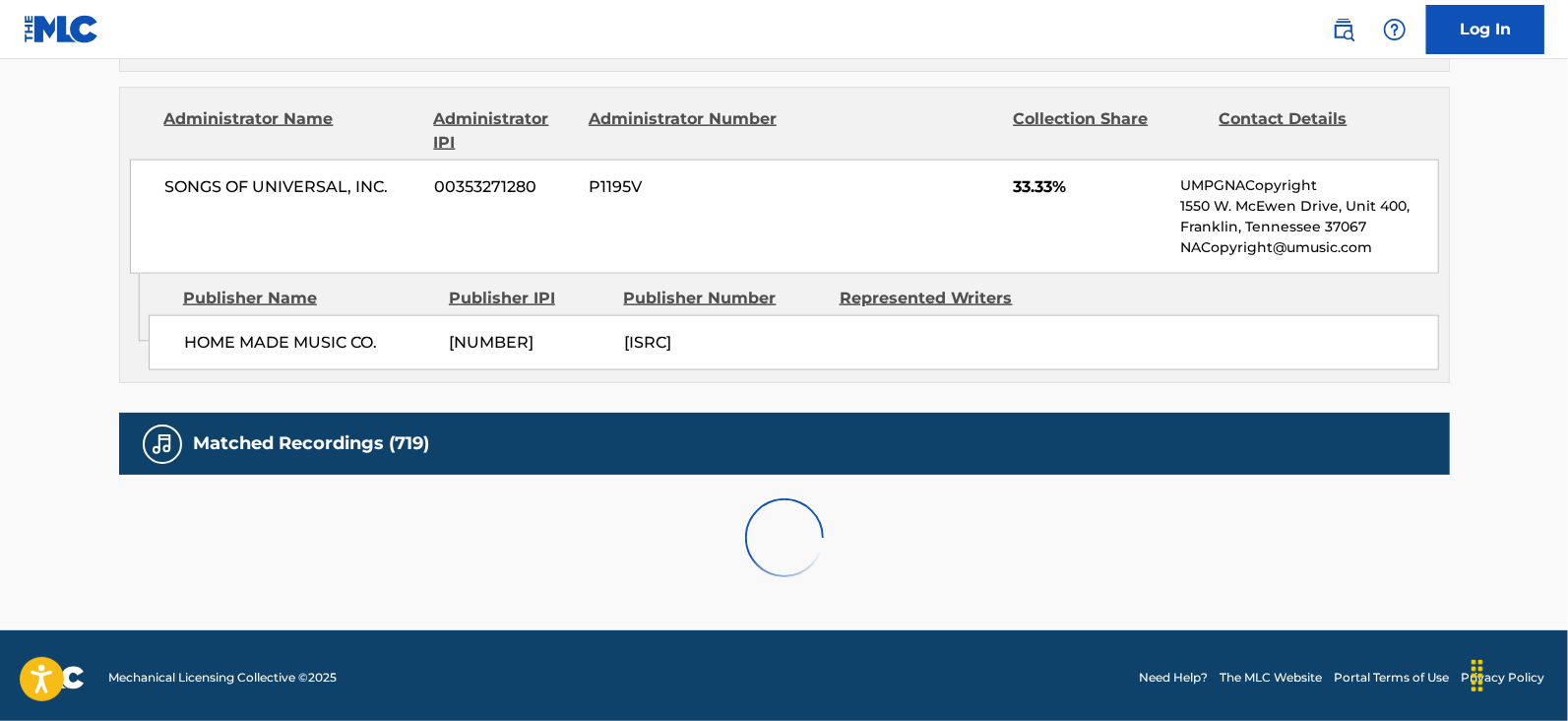 scroll, scrollTop: 2047, scrollLeft: 0, axis: vertical 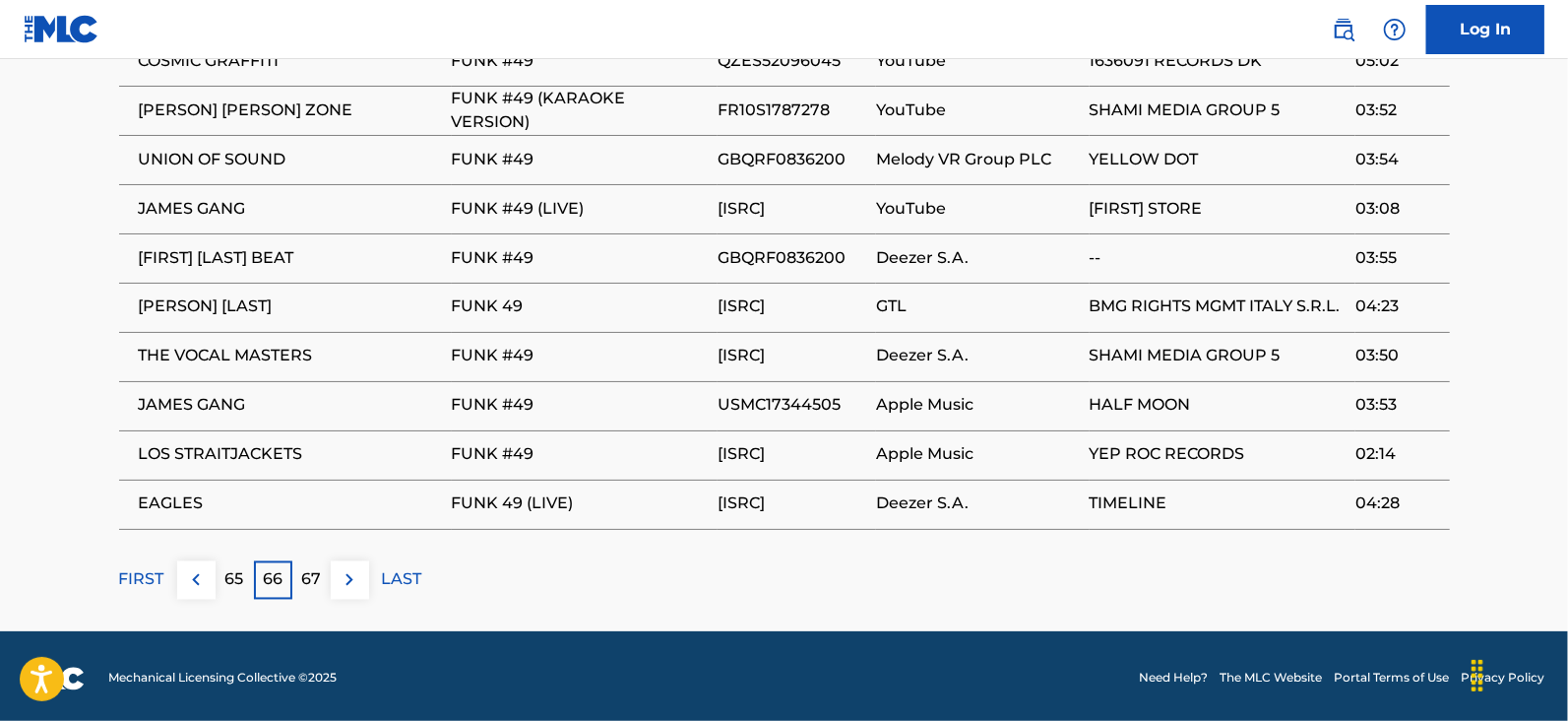 click at bounding box center [349, 580] 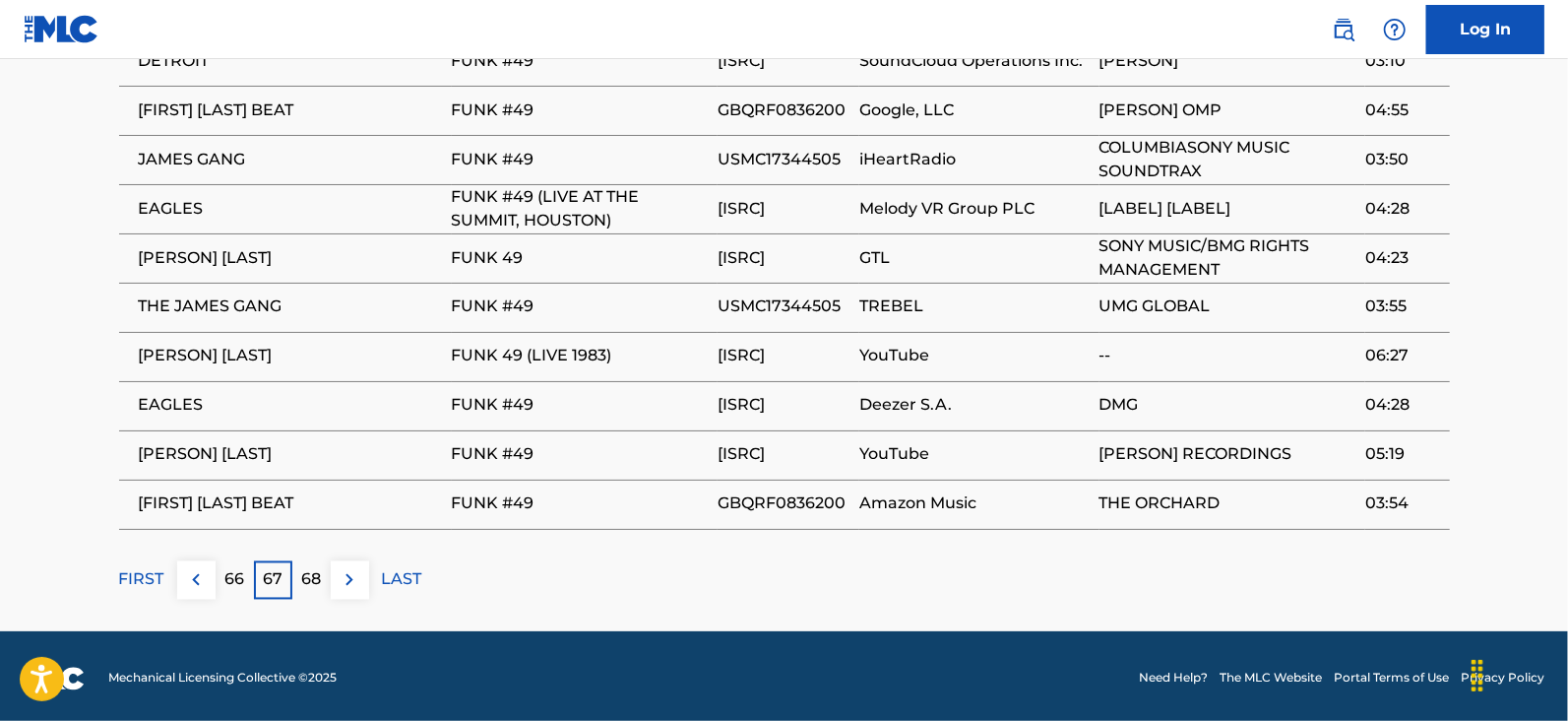 click at bounding box center [349, 580] 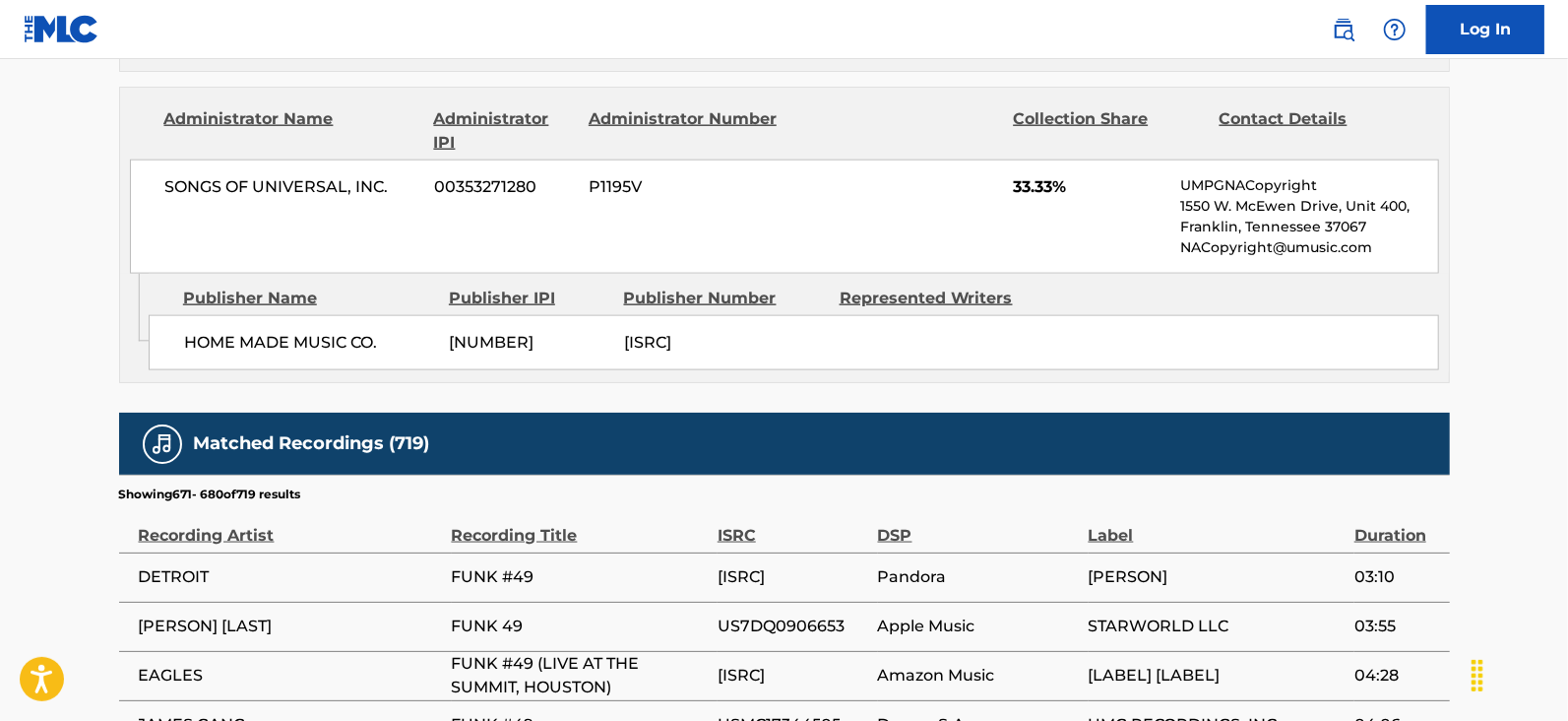 scroll, scrollTop: 2047, scrollLeft: 0, axis: vertical 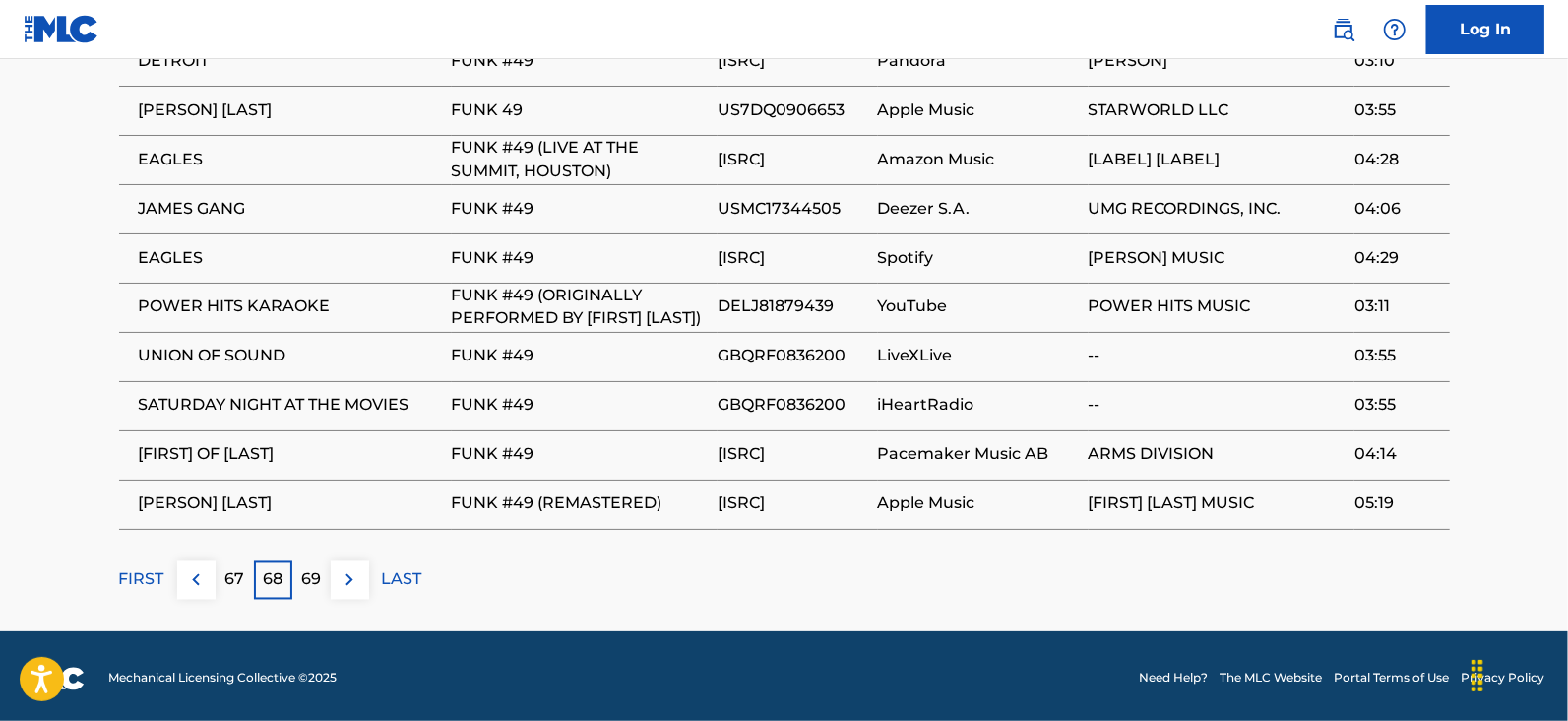 click at bounding box center [349, 580] 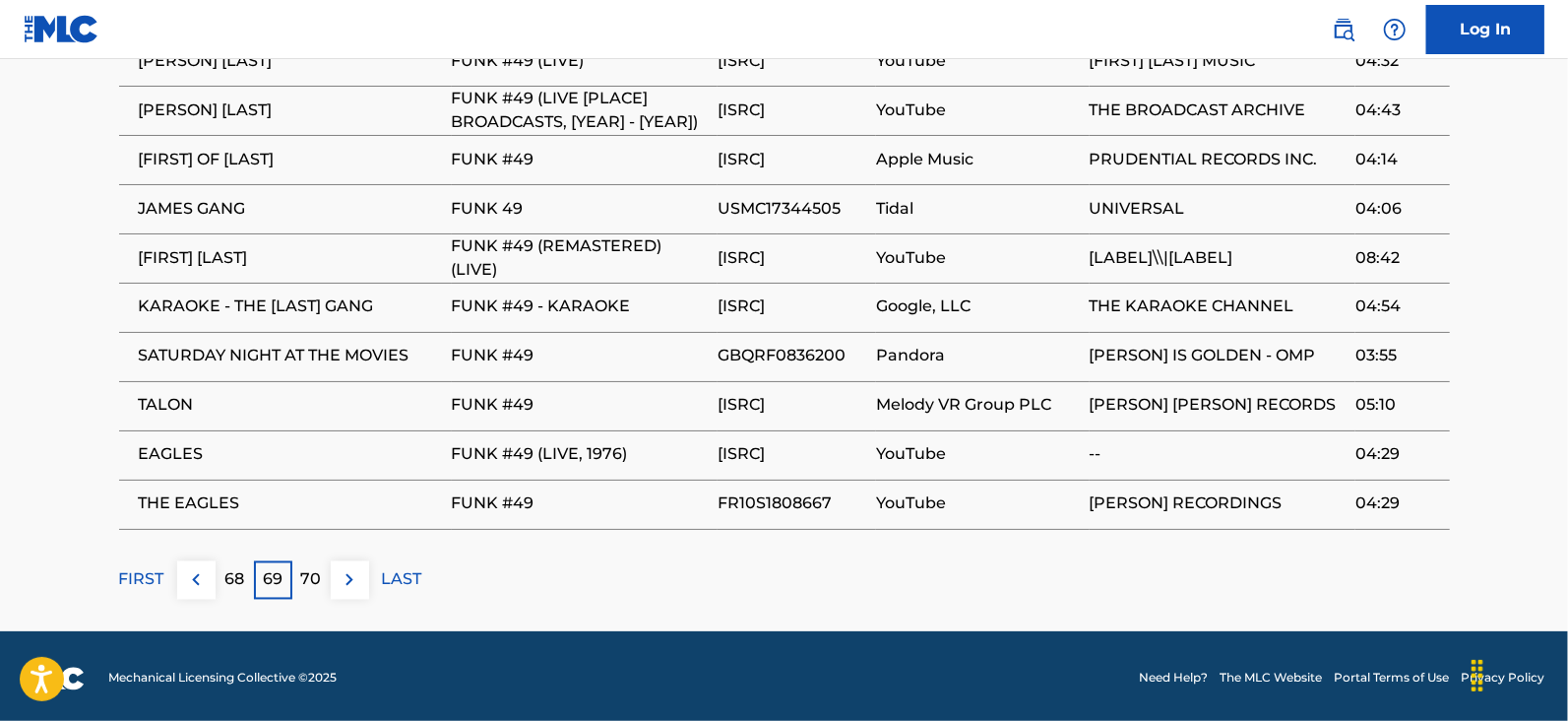 click on "70" at bounding box center (311, 580) 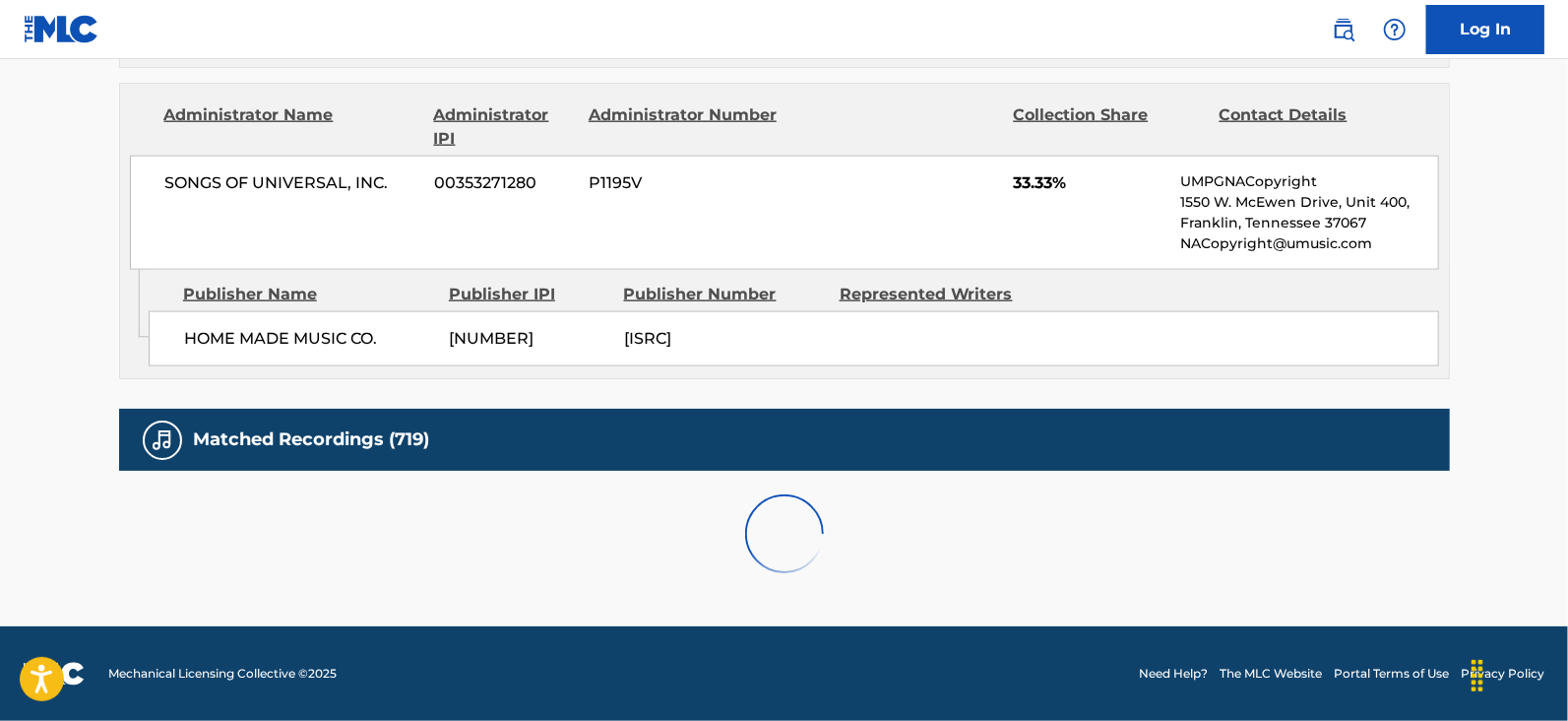 scroll, scrollTop: 2047, scrollLeft: 0, axis: vertical 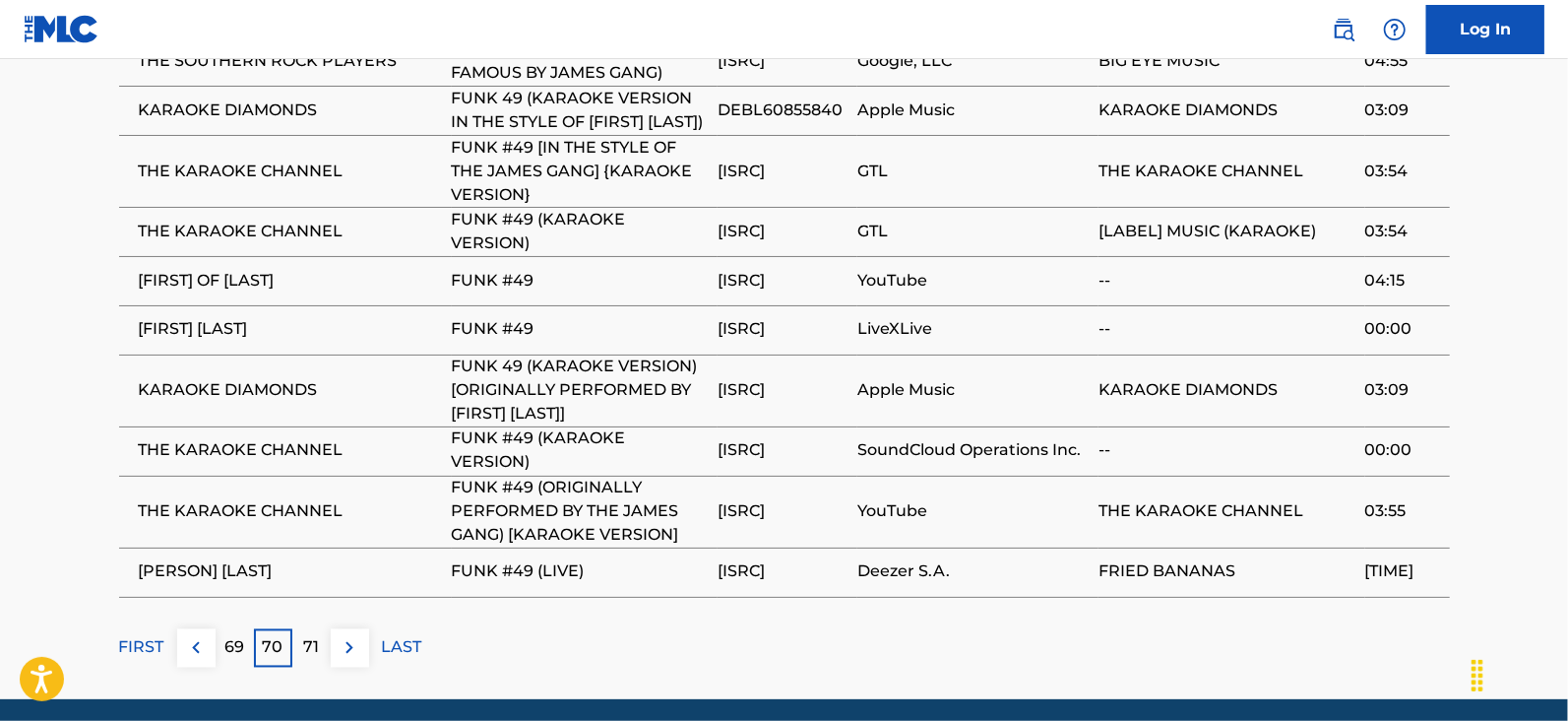 click on "71" at bounding box center [311, 648] 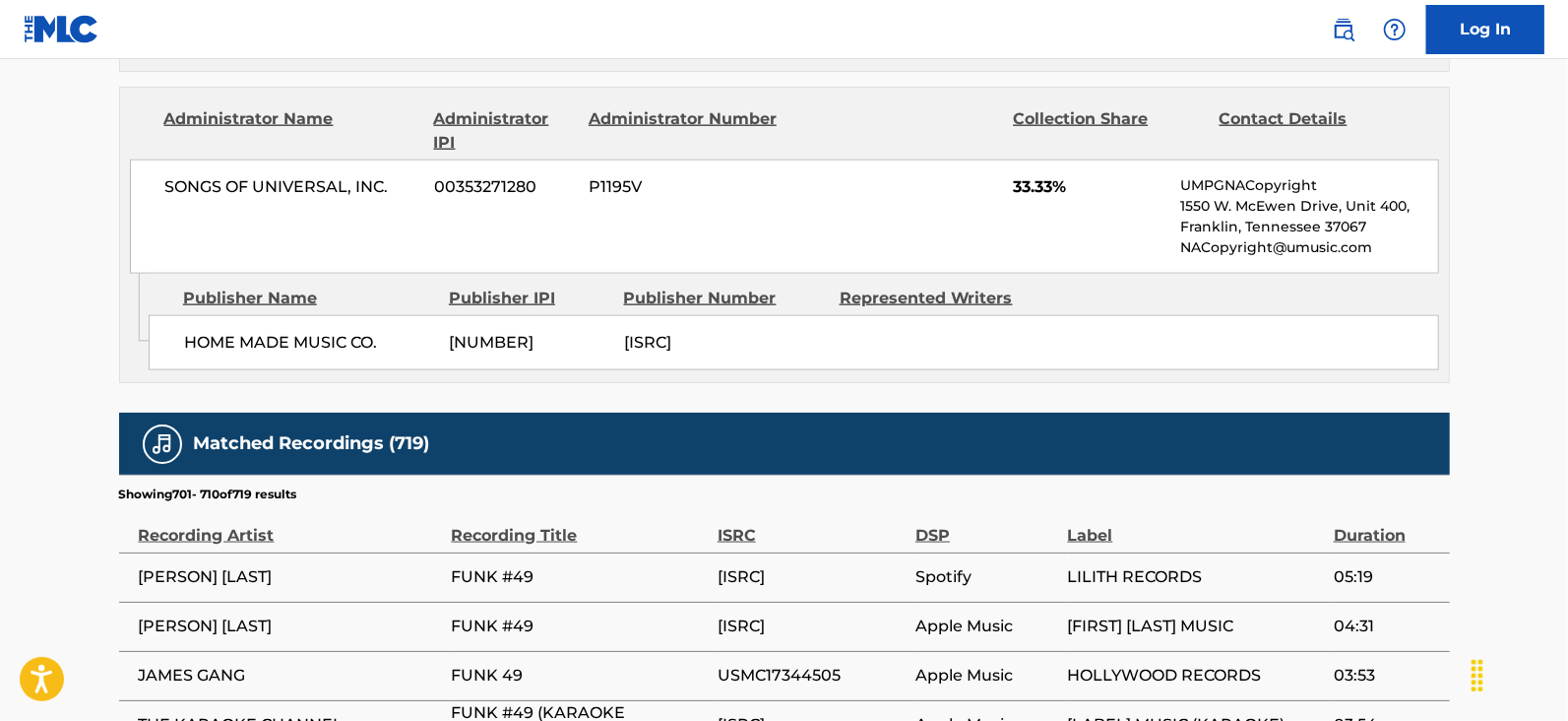 scroll, scrollTop: 2047, scrollLeft: 0, axis: vertical 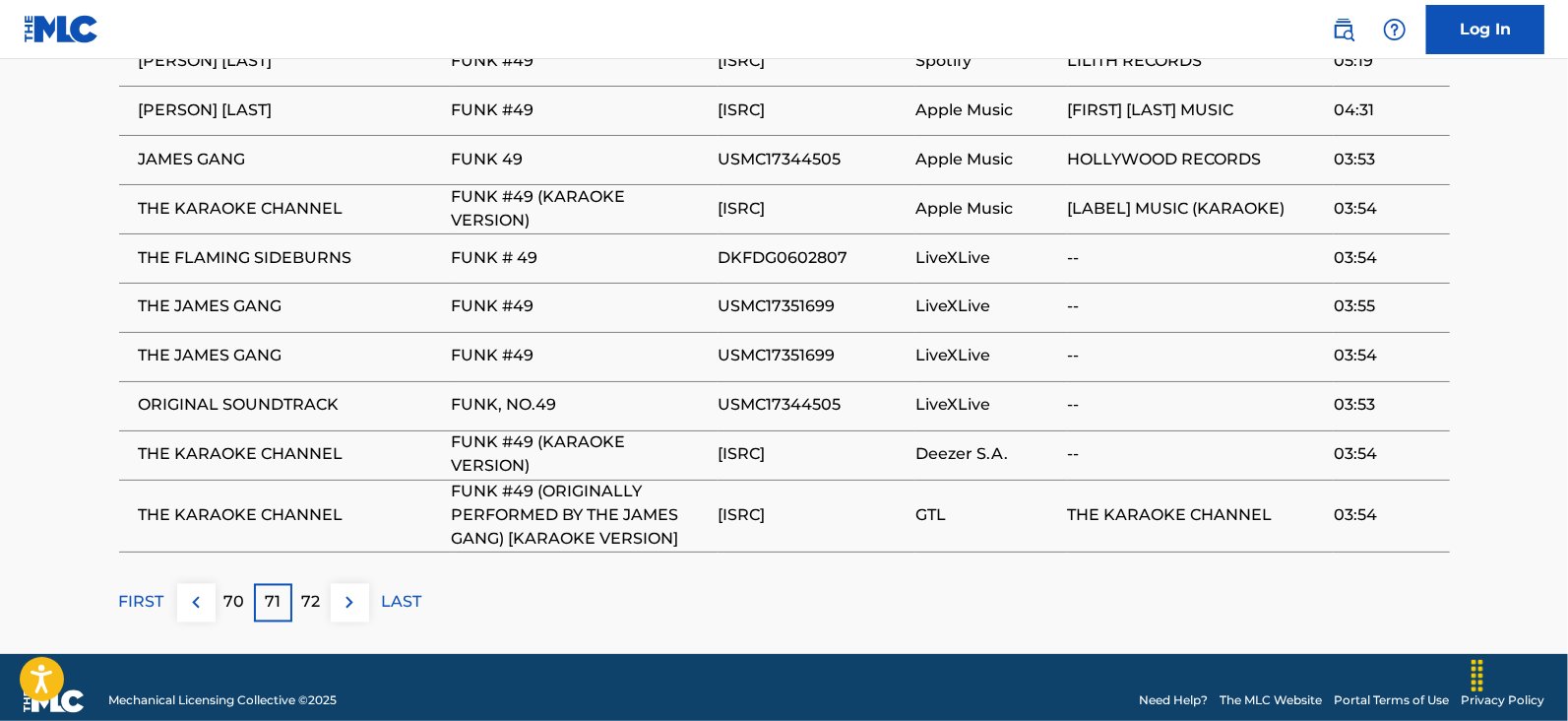 click on "72" at bounding box center (311, 603) 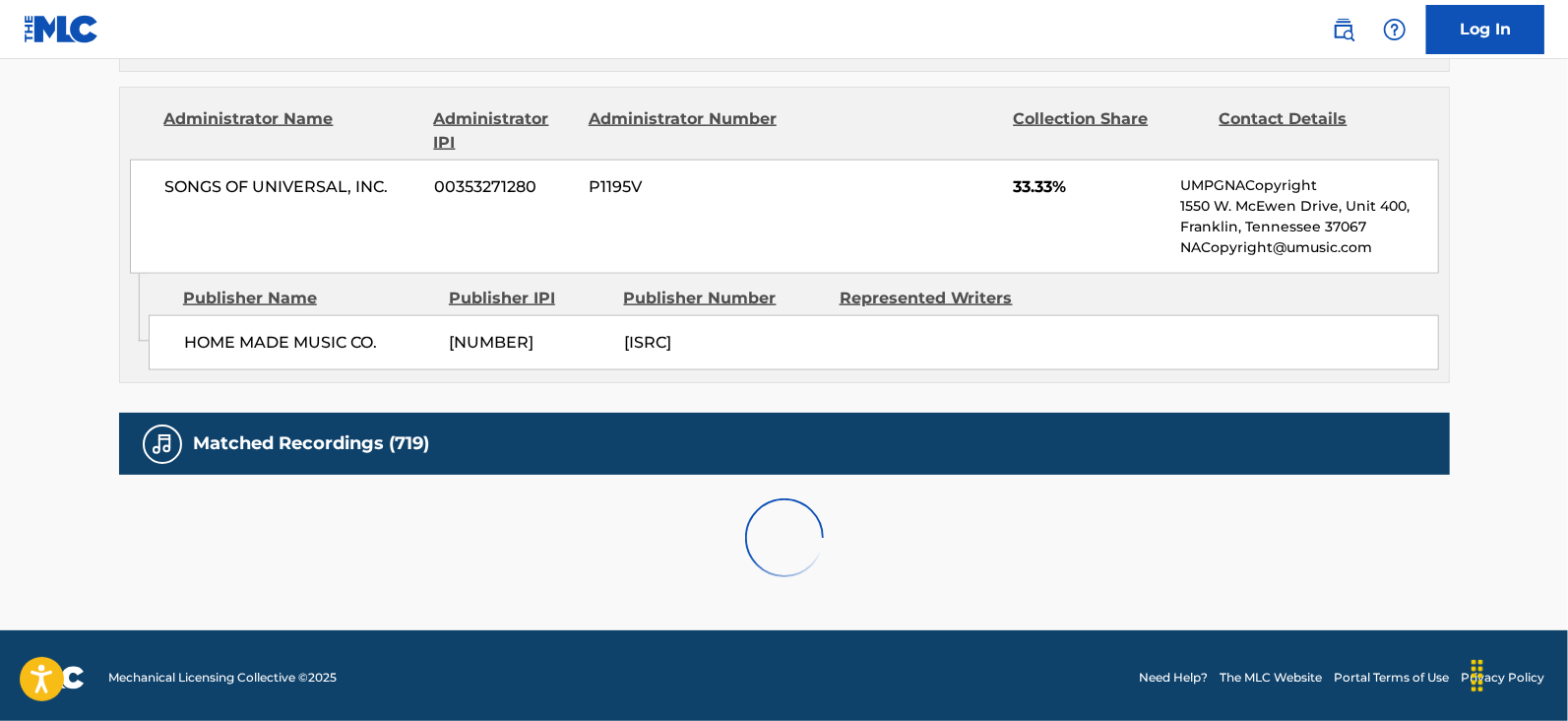 scroll, scrollTop: 2047, scrollLeft: 0, axis: vertical 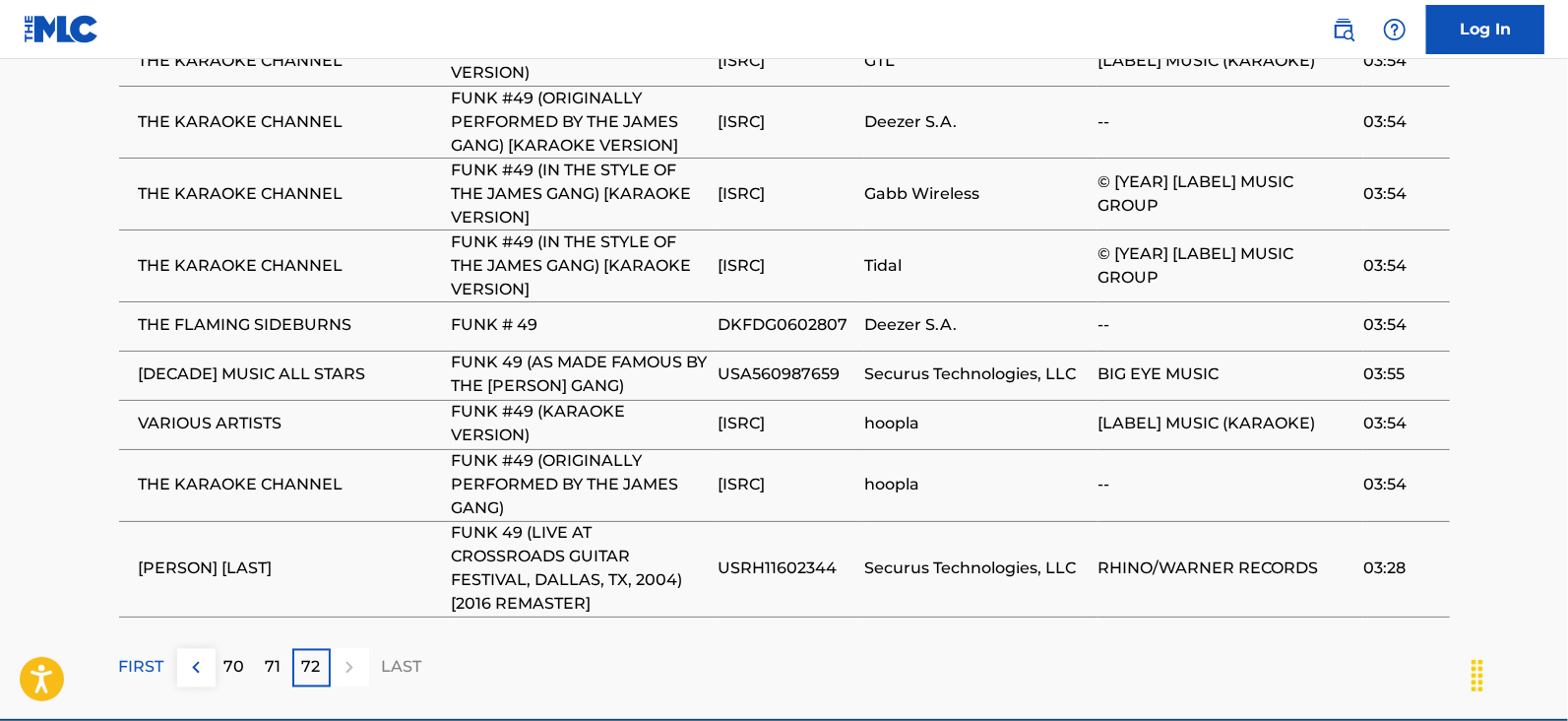 click on "FIRST" at bounding box center (142, 668) 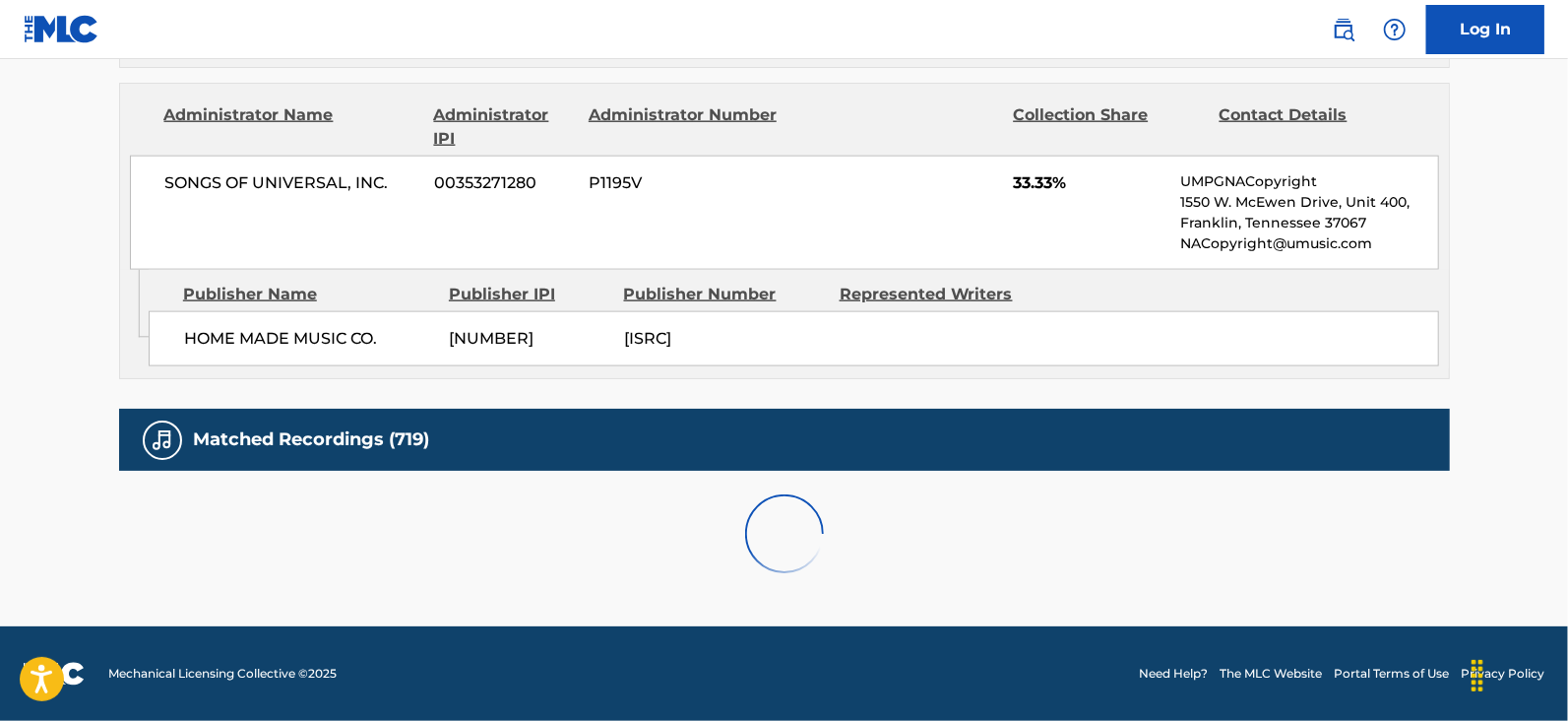 scroll, scrollTop: 2047, scrollLeft: 0, axis: vertical 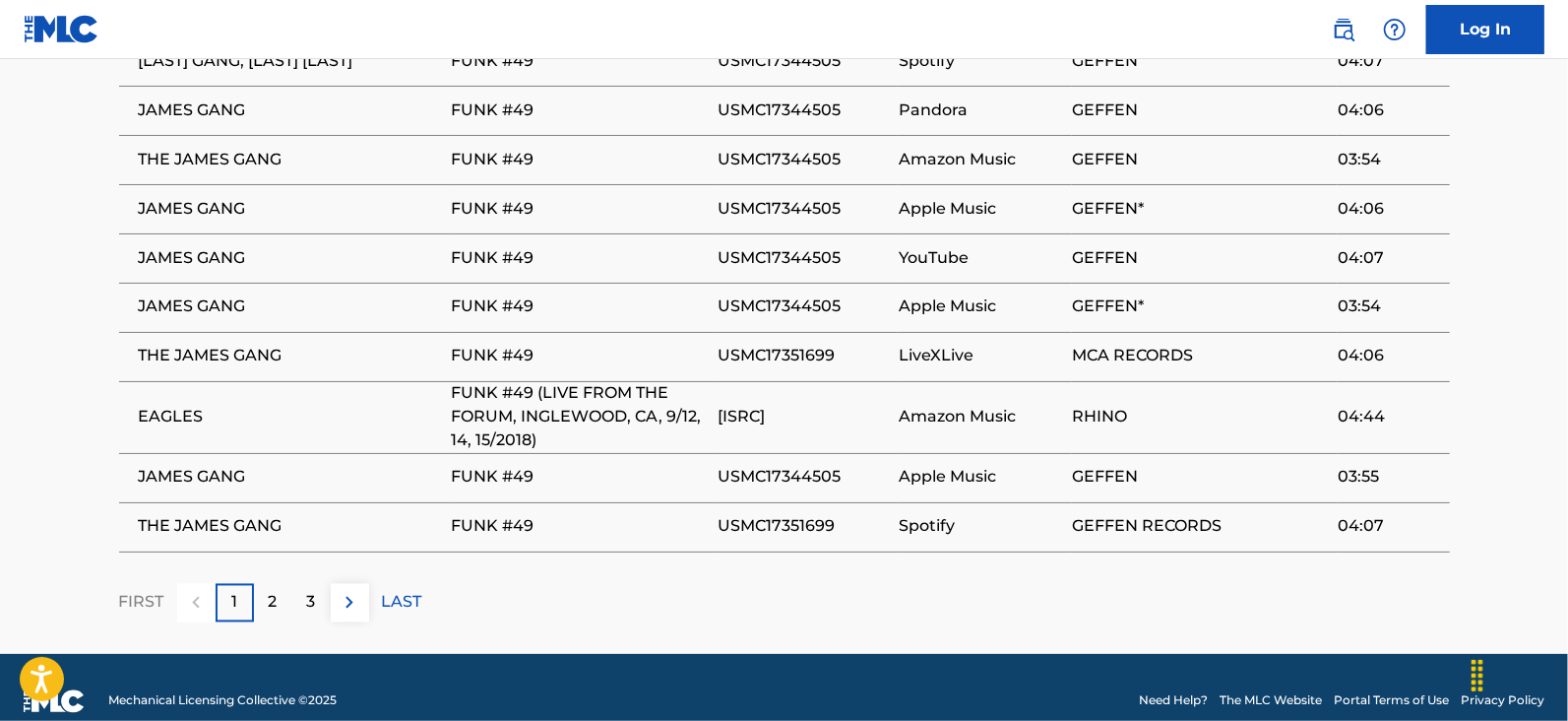 click on "2" at bounding box center (273, 603) 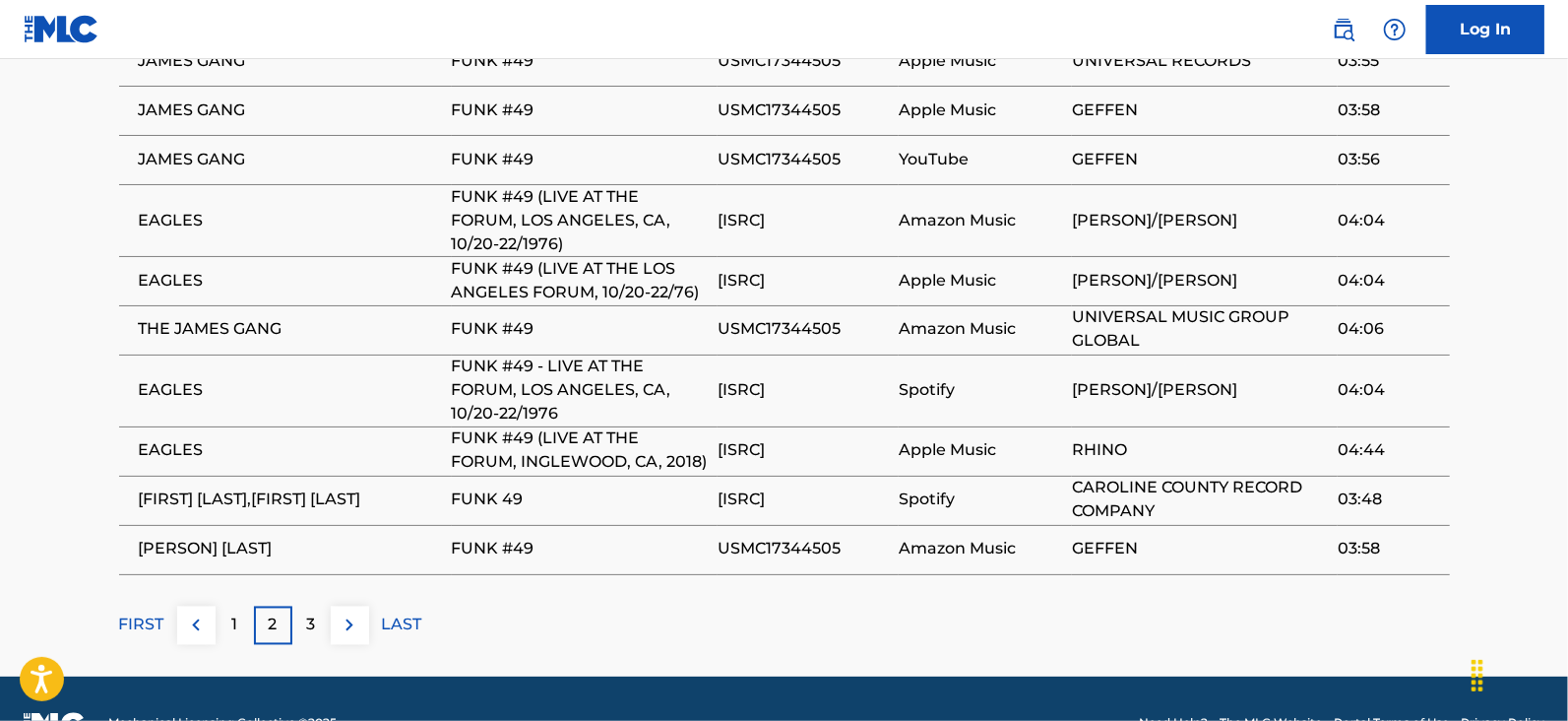 drag, startPoint x: 312, startPoint y: 617, endPoint x: 304, endPoint y: 636, distance: 20.615528 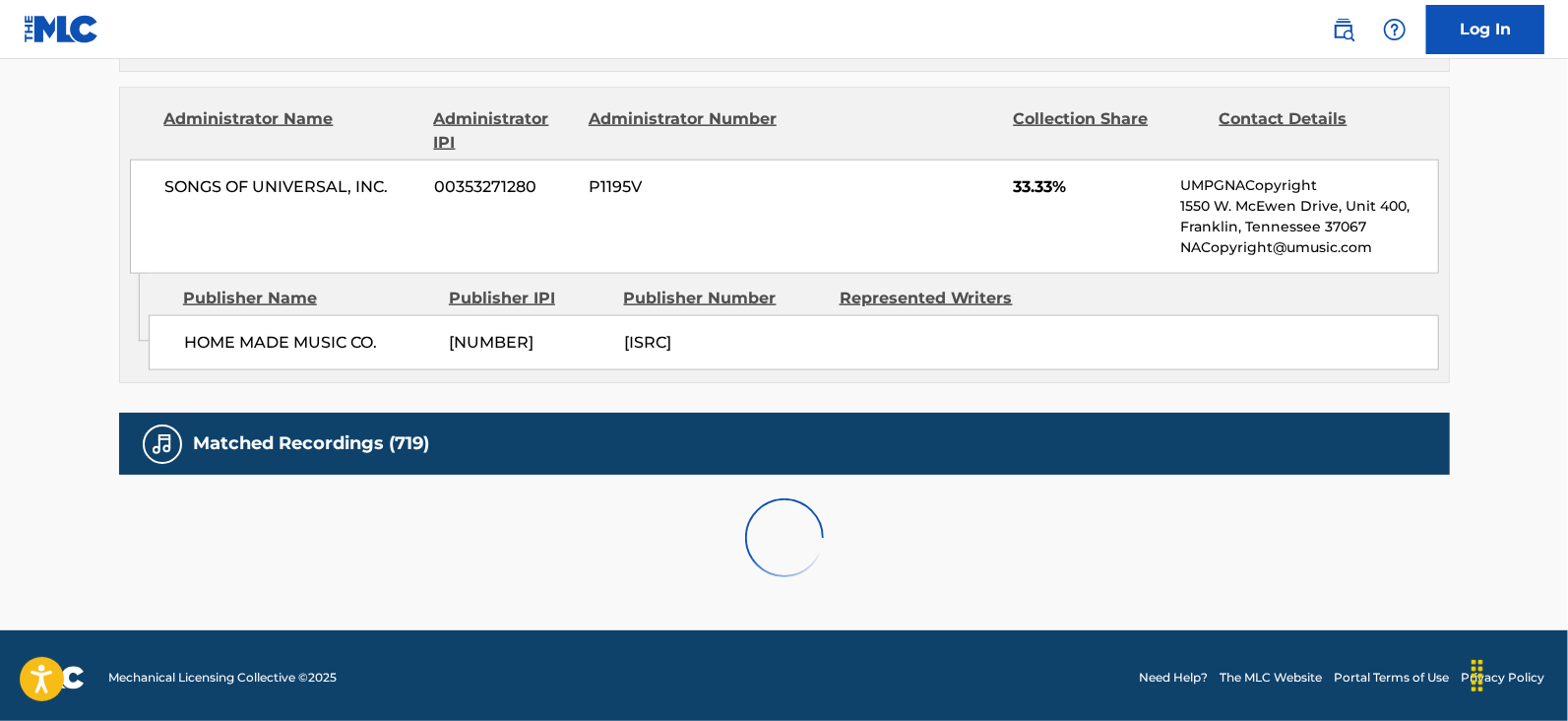 scroll, scrollTop: 2047, scrollLeft: 0, axis: vertical 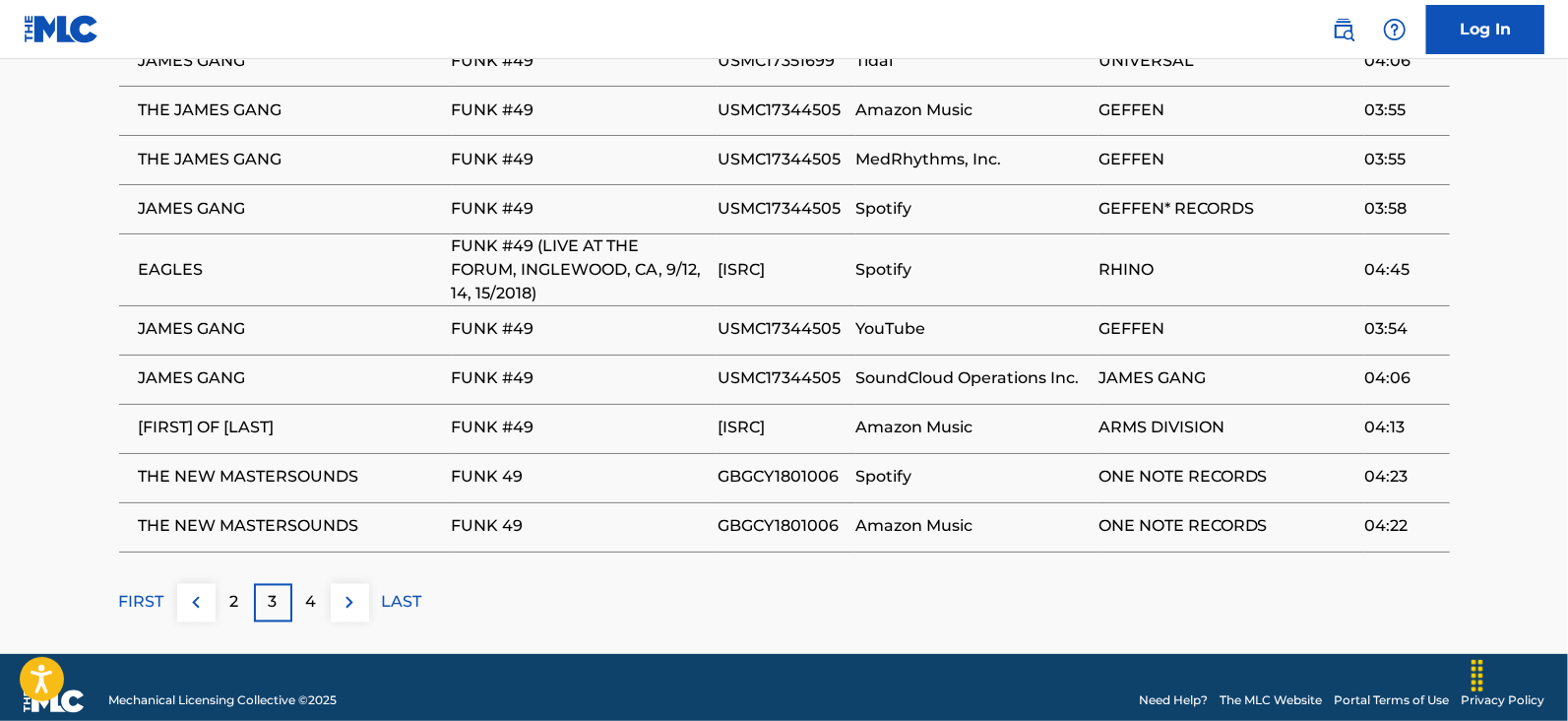 click on "4" at bounding box center [311, 603] 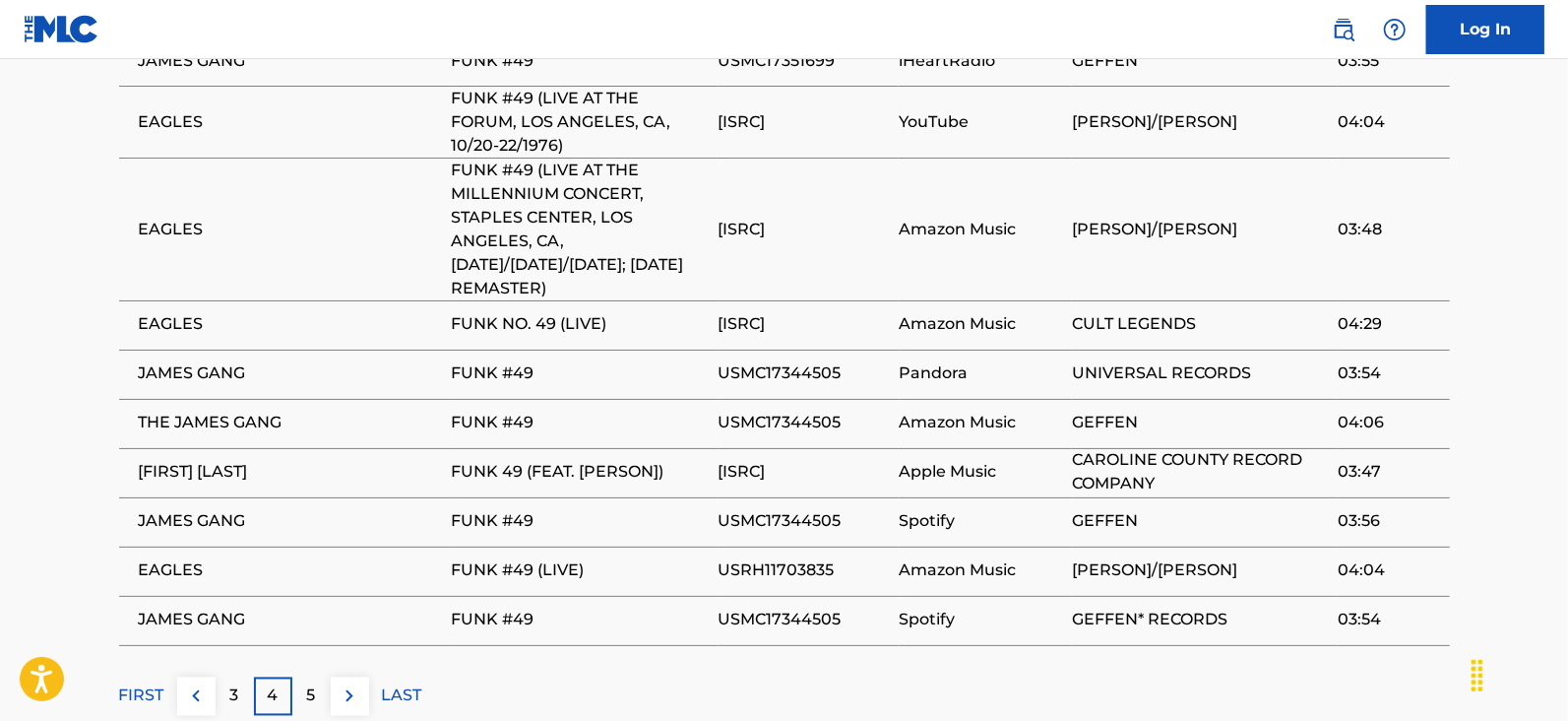 click on "5" at bounding box center (311, 696) 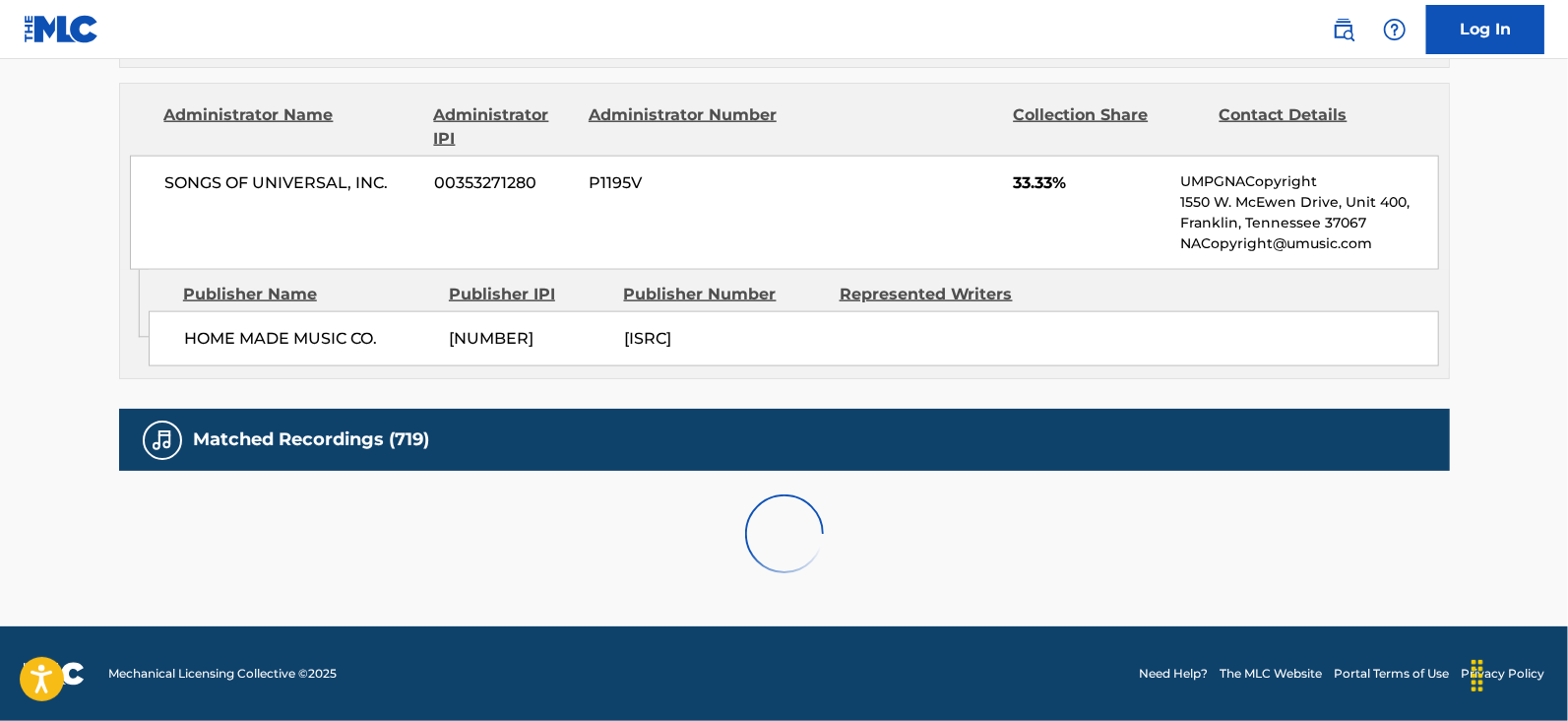 scroll, scrollTop: 2047, scrollLeft: 0, axis: vertical 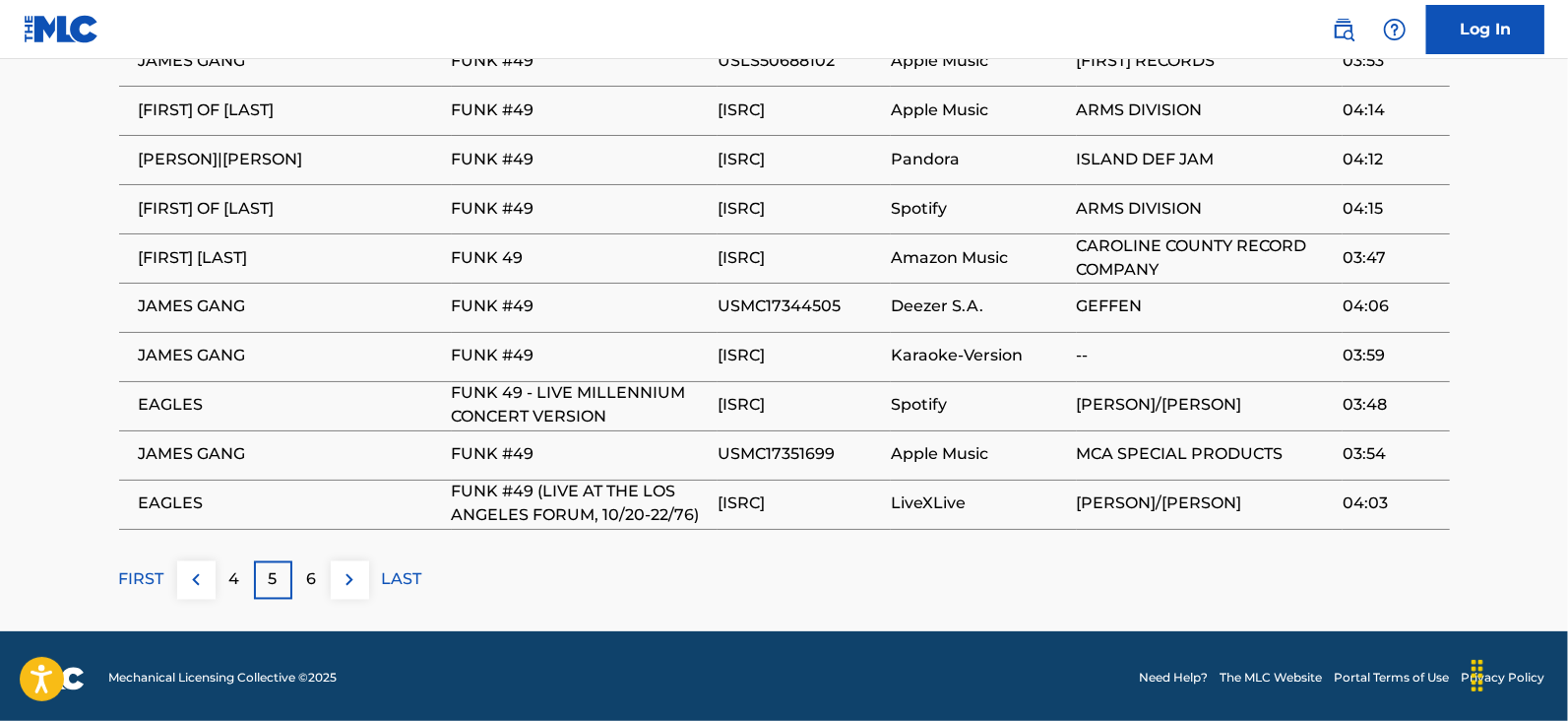 click on "6" at bounding box center [311, 580] 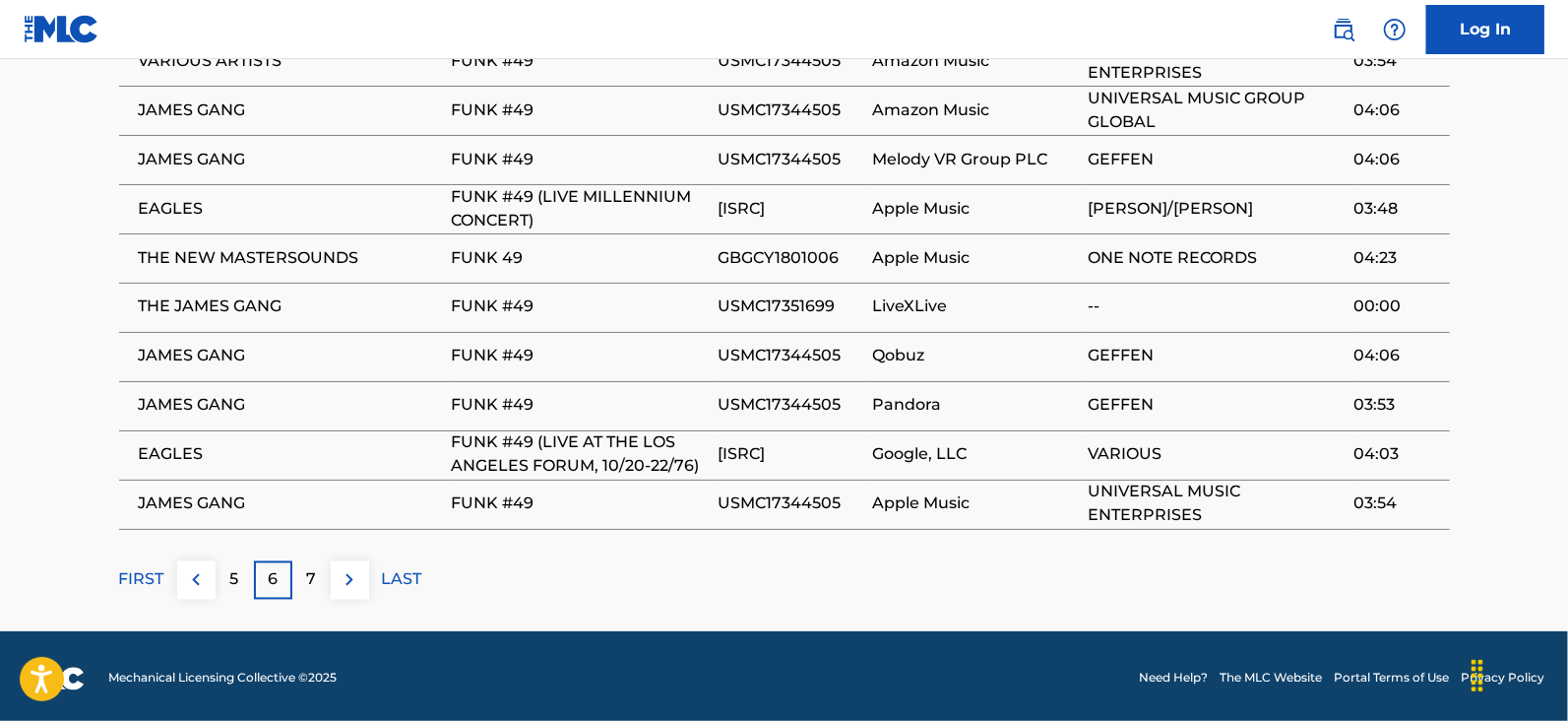 click on "7" at bounding box center [311, 580] 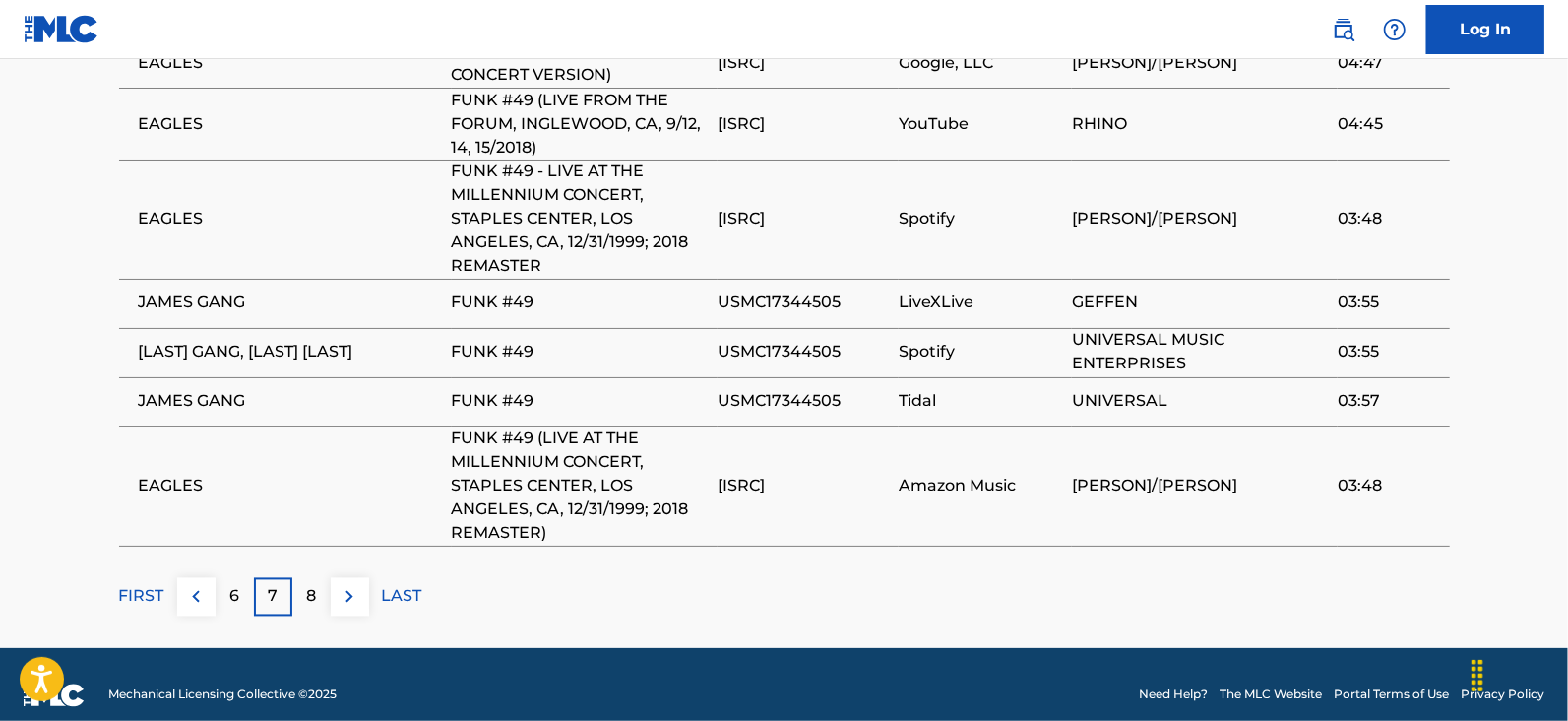 scroll, scrollTop: 2208, scrollLeft: 0, axis: vertical 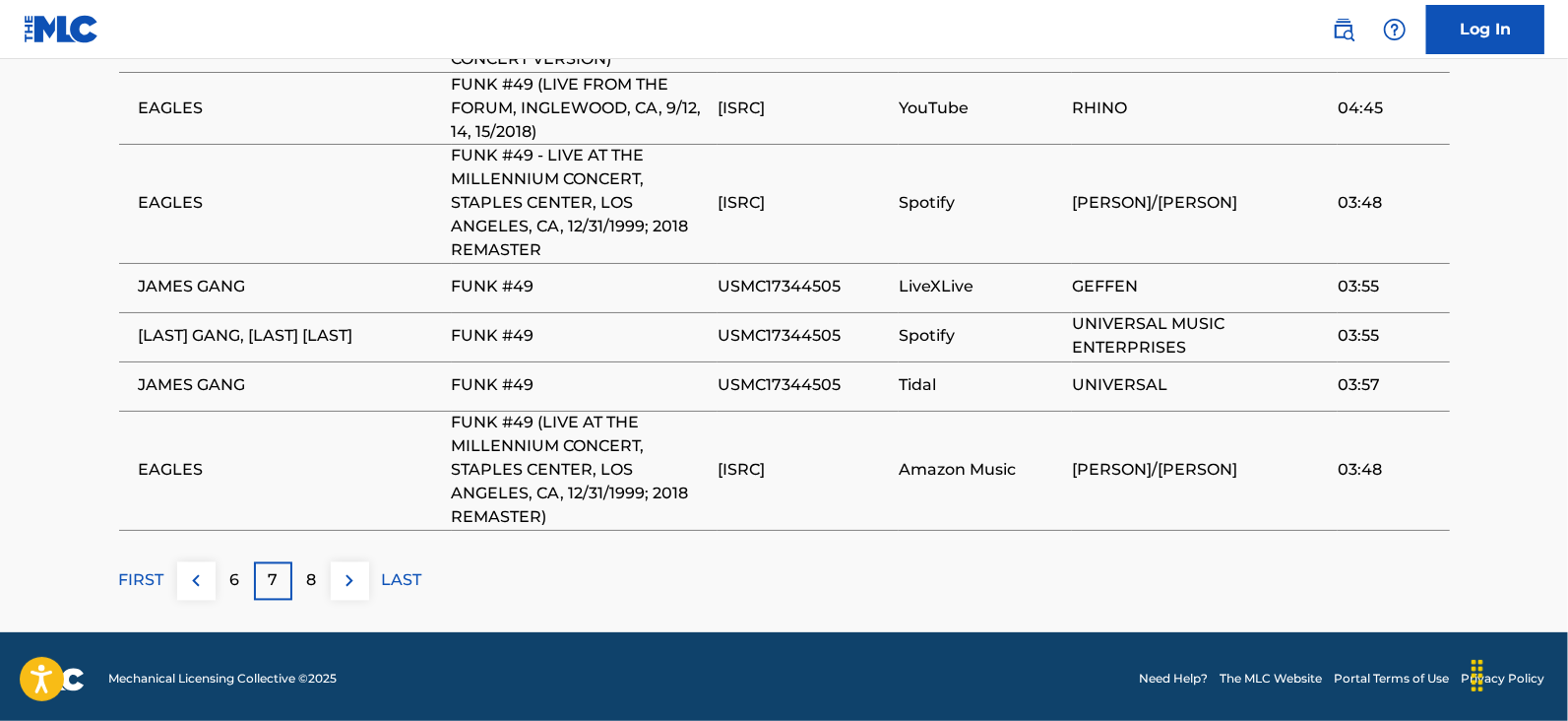 click on "8" at bounding box center (311, 581) 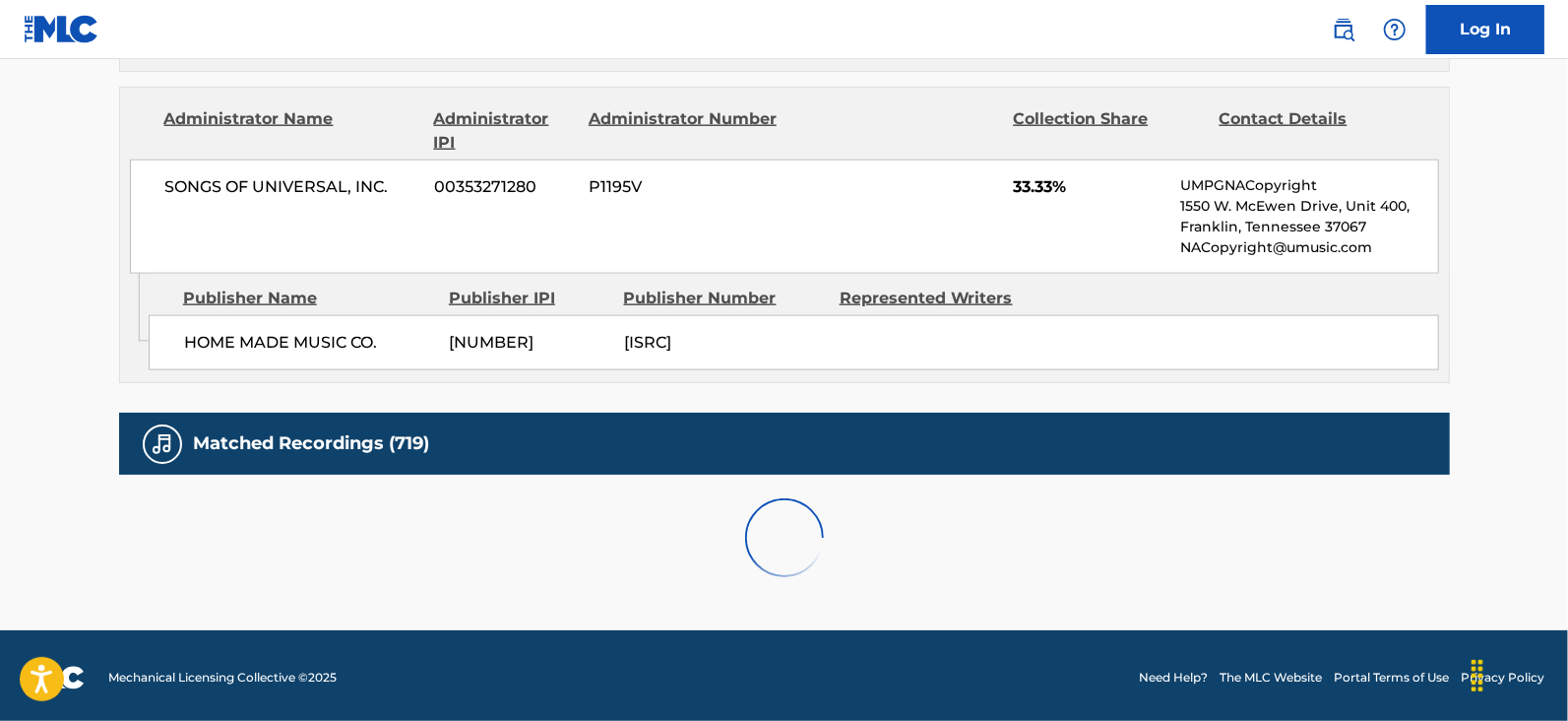 scroll, scrollTop: 2187, scrollLeft: 0, axis: vertical 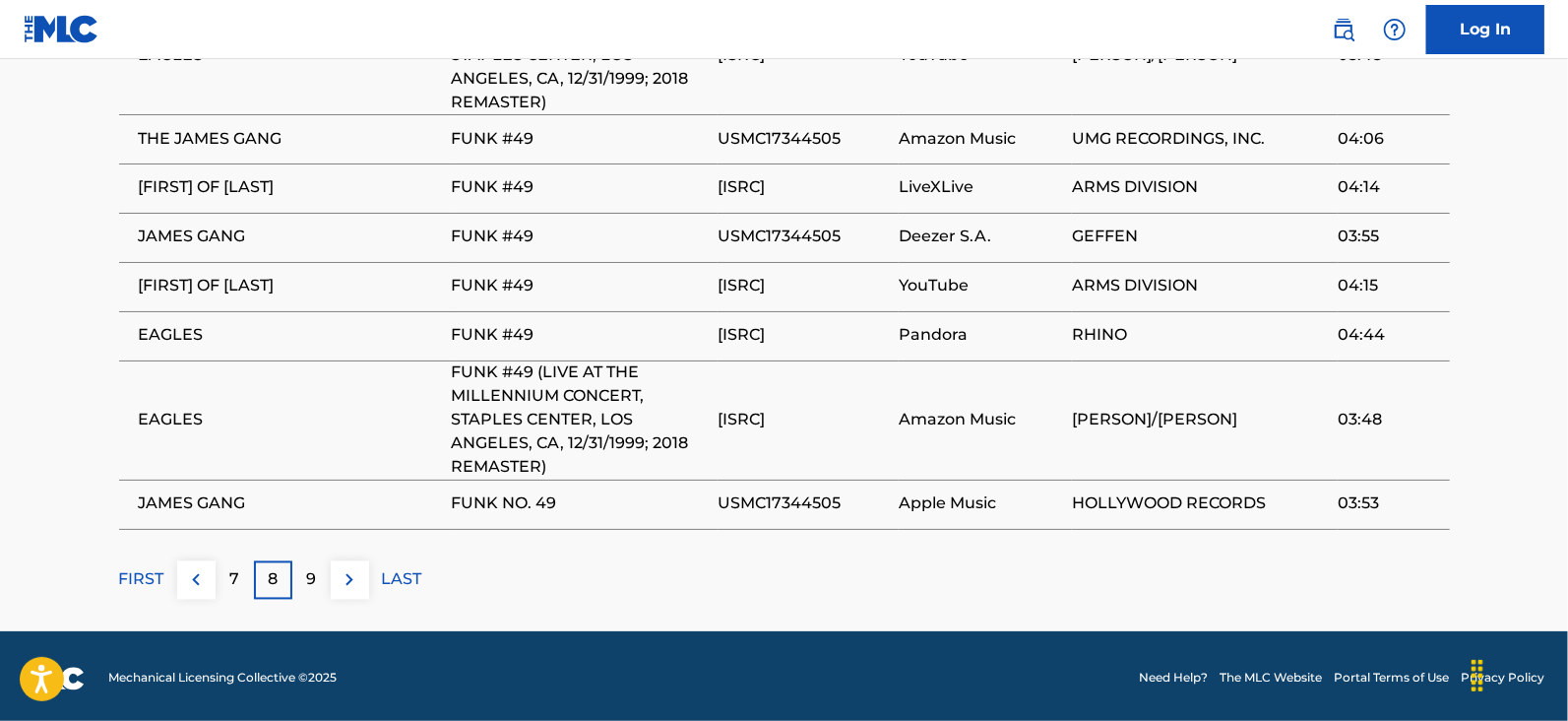 click on "9" at bounding box center (311, 580) 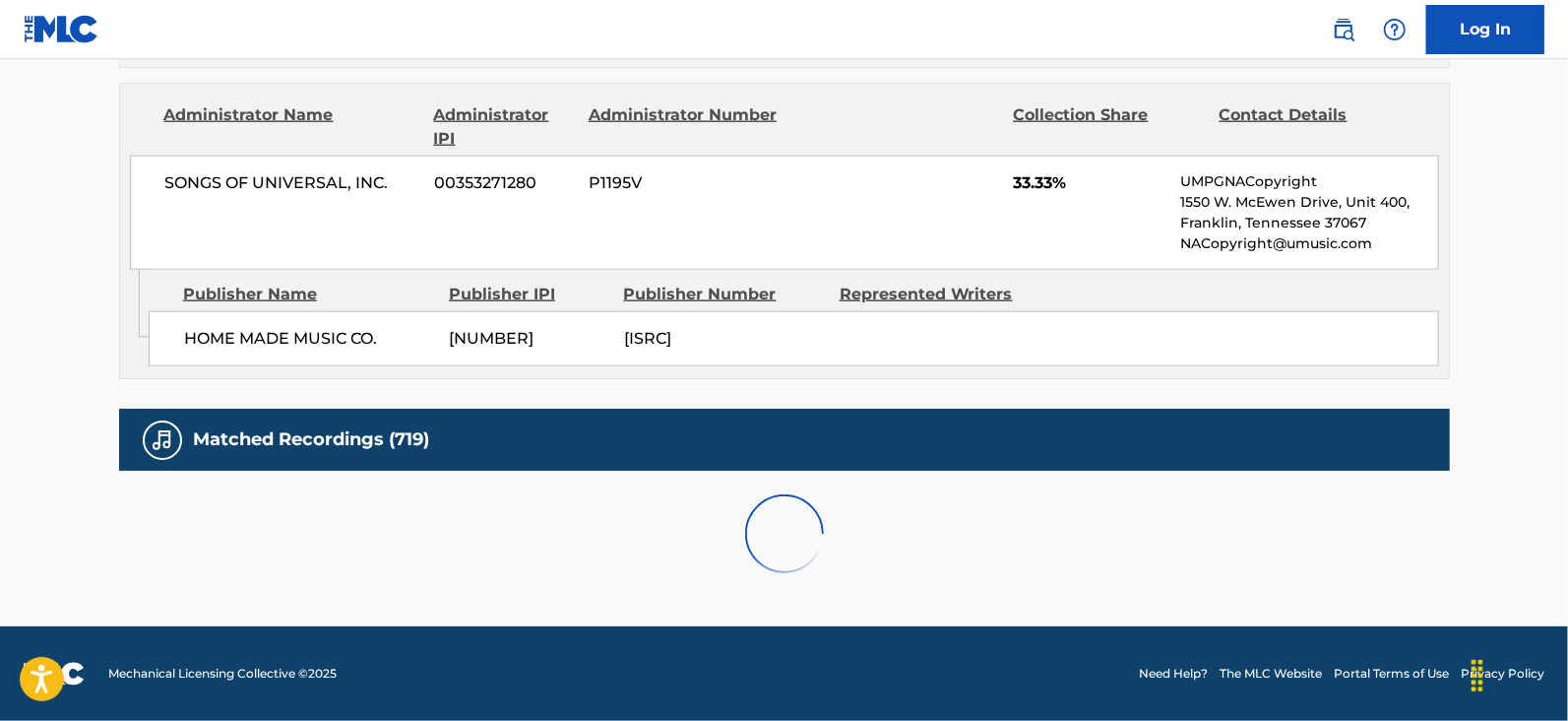 scroll, scrollTop: 2068, scrollLeft: 0, axis: vertical 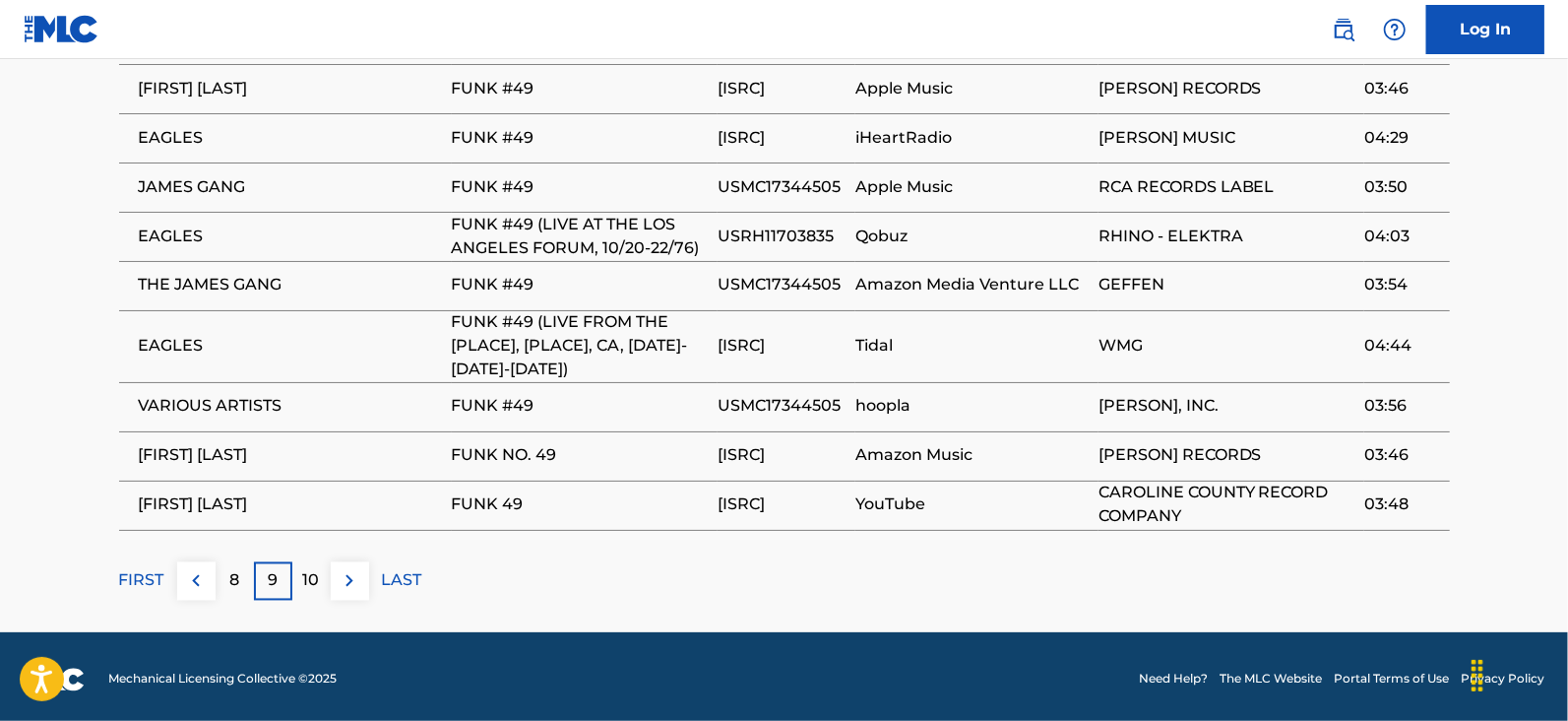 click on "10" at bounding box center [311, 581] 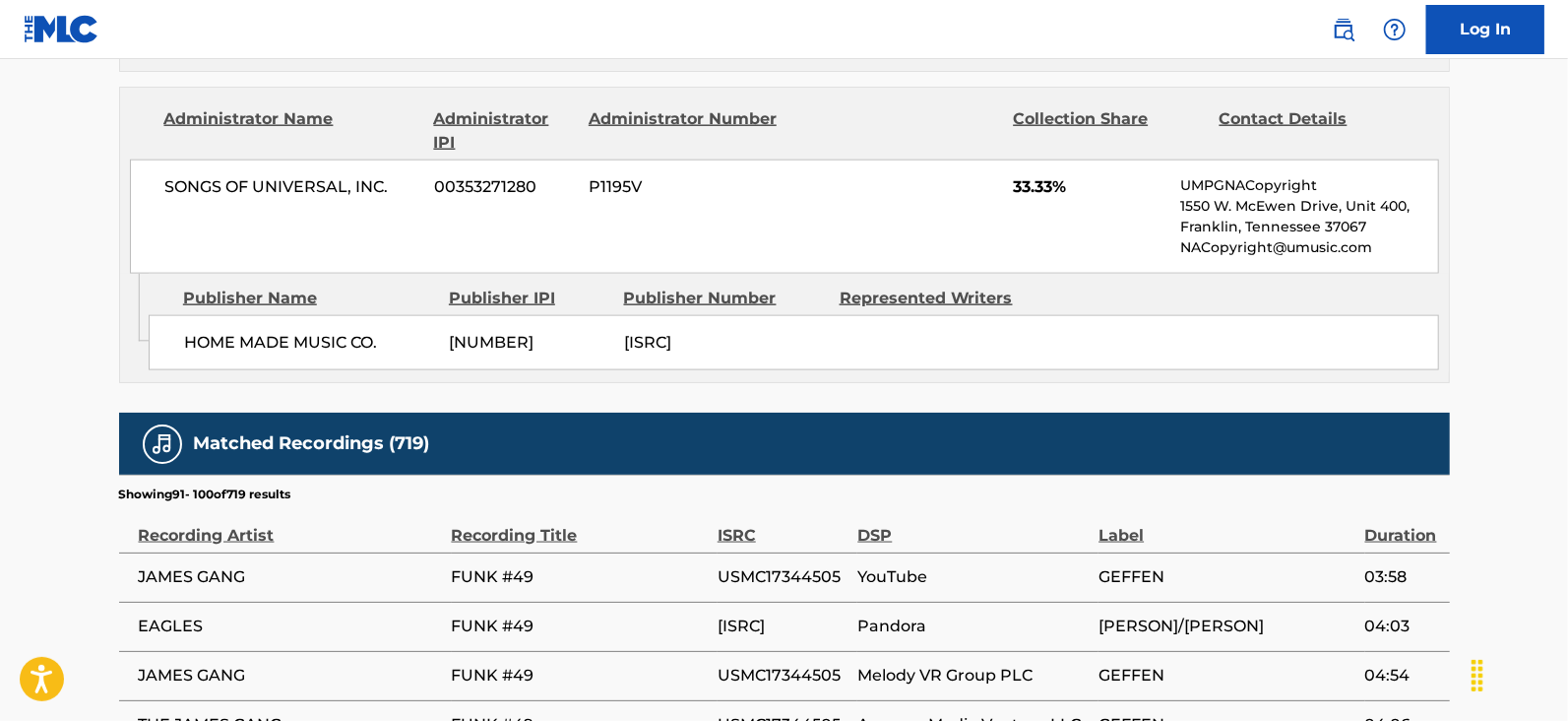 scroll, scrollTop: 2047, scrollLeft: 0, axis: vertical 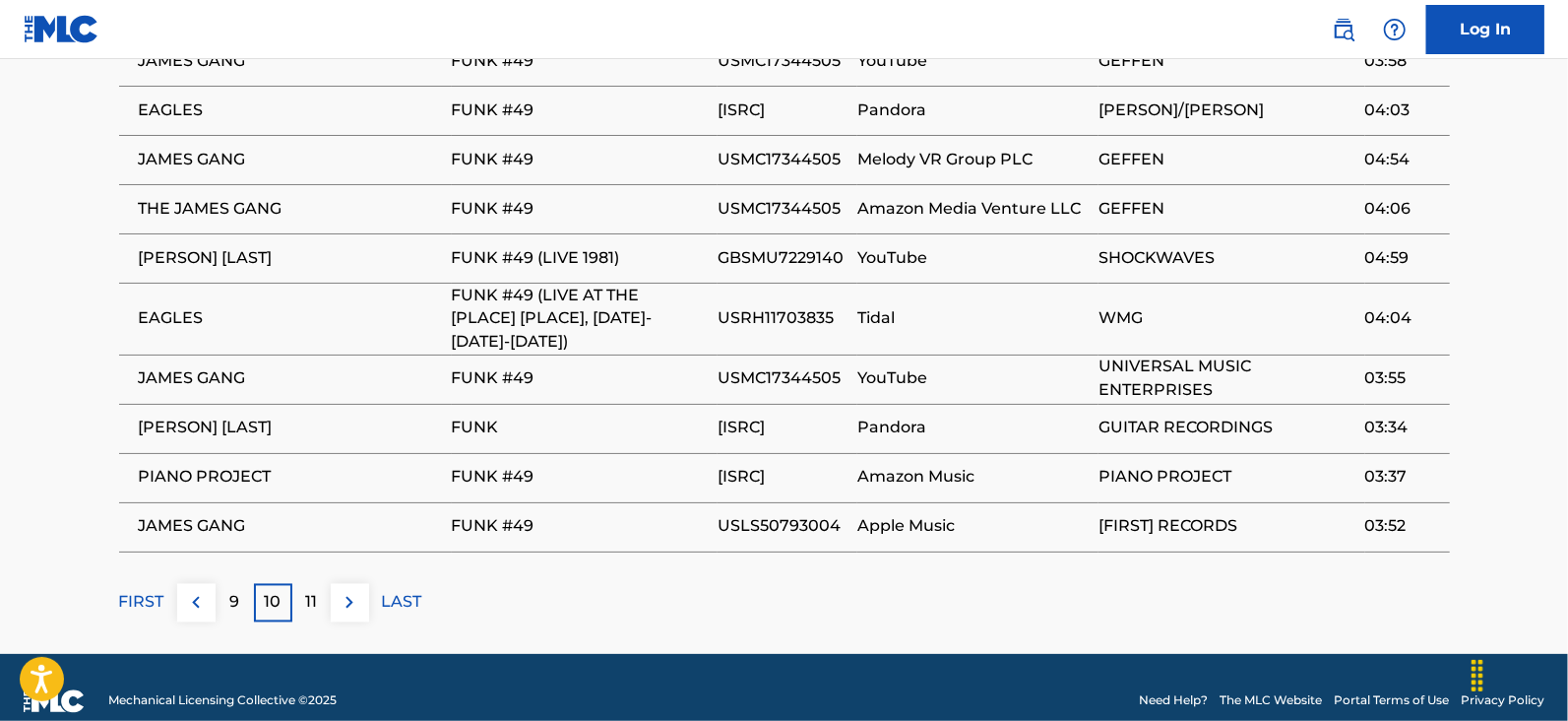 click on "11" at bounding box center [311, 603] 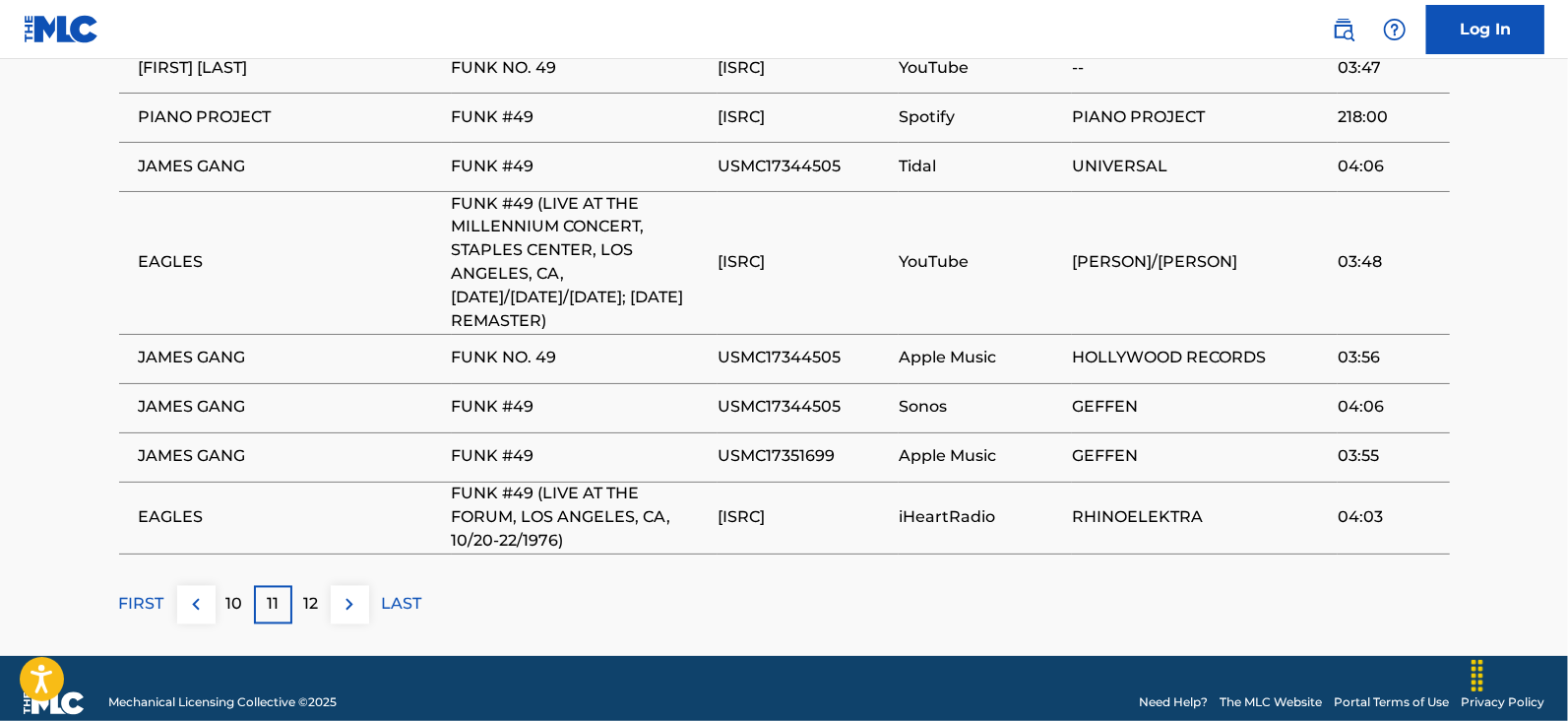 click on "12" at bounding box center [311, 605] 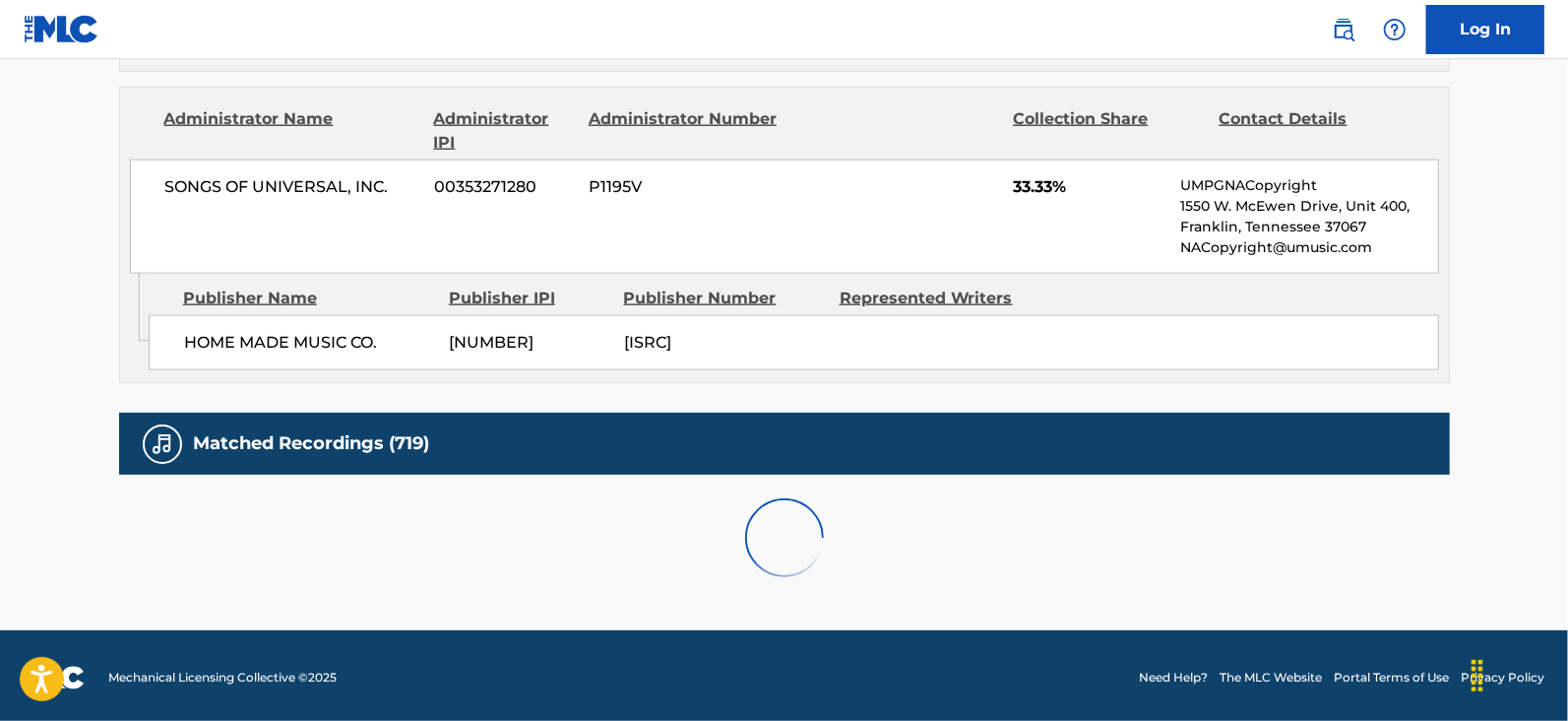 scroll, scrollTop: 2047, scrollLeft: 0, axis: vertical 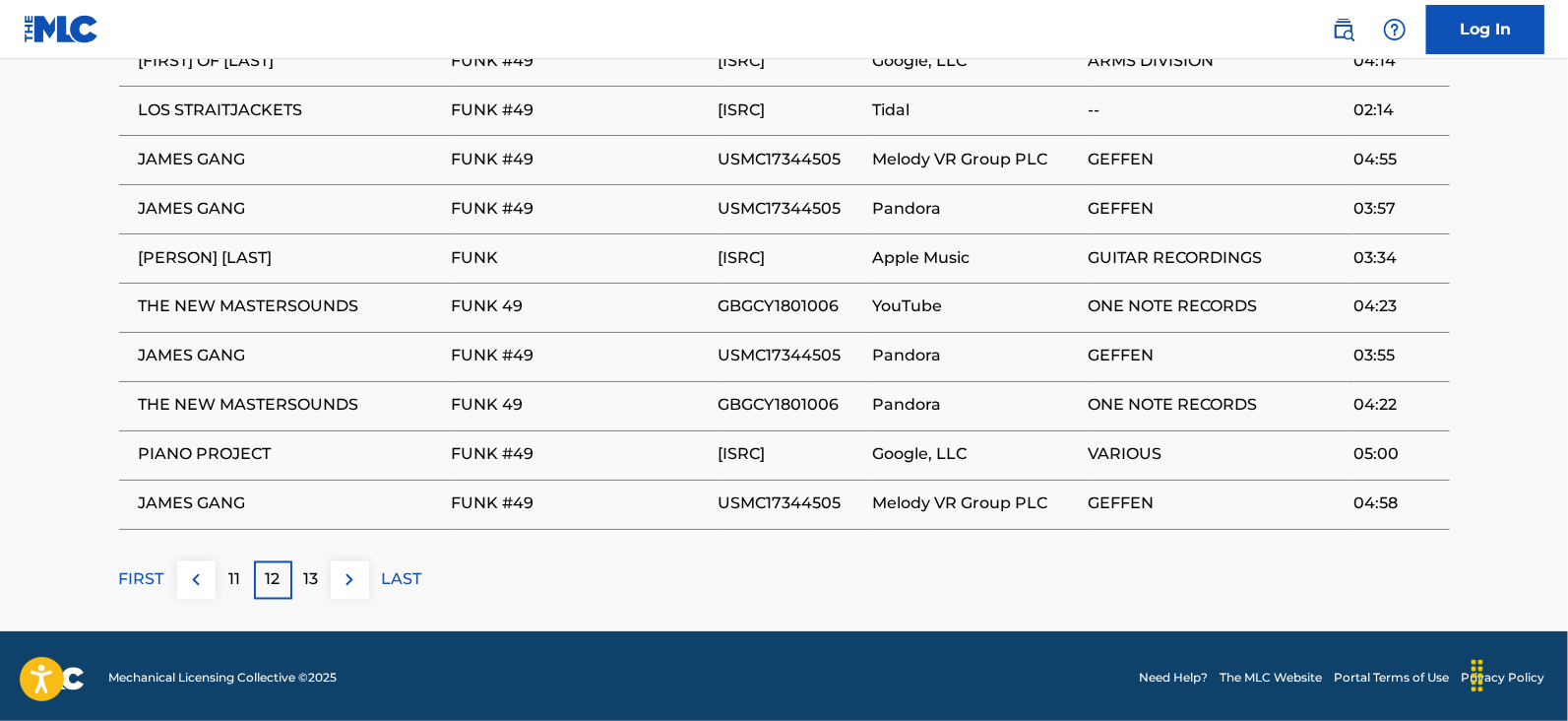 click on "13" at bounding box center (311, 580) 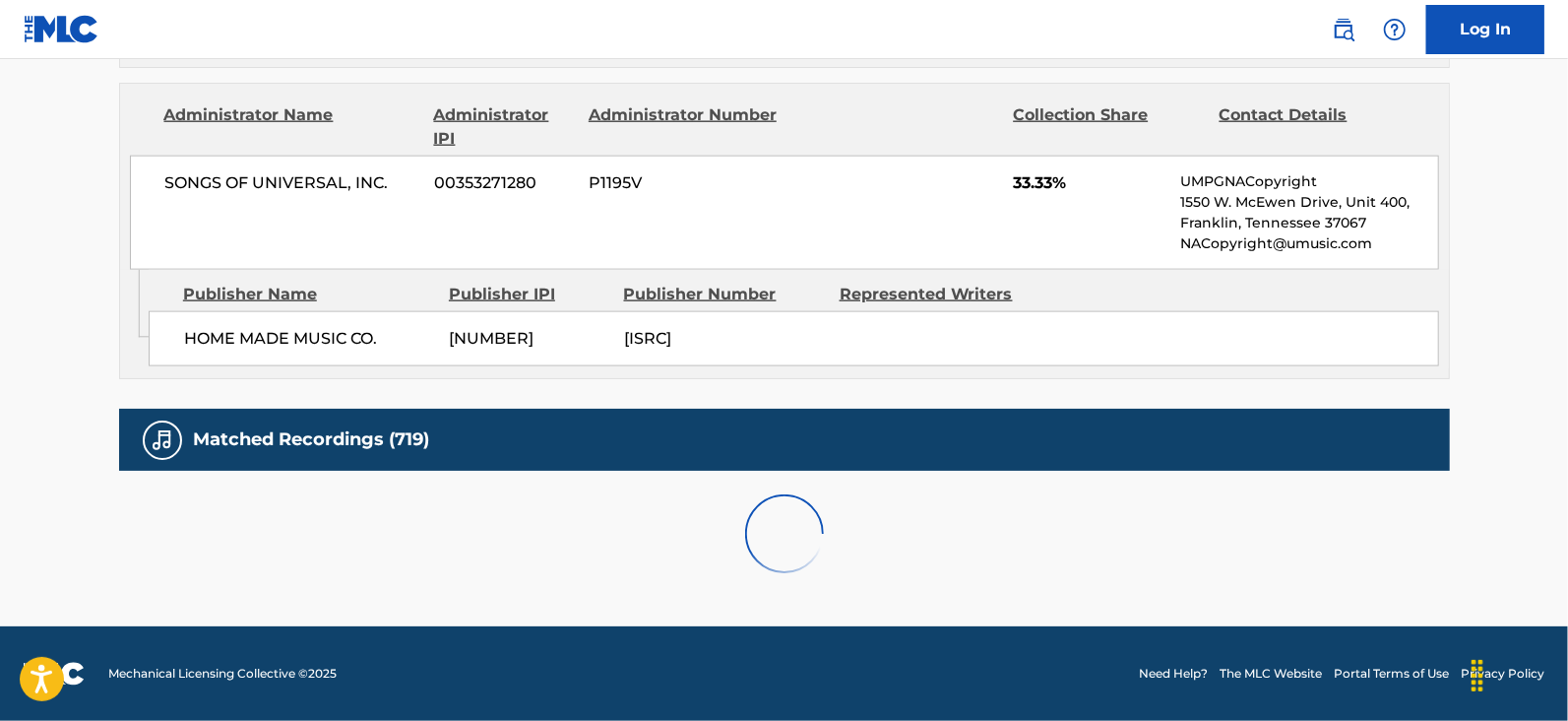 scroll, scrollTop: 2047, scrollLeft: 0, axis: vertical 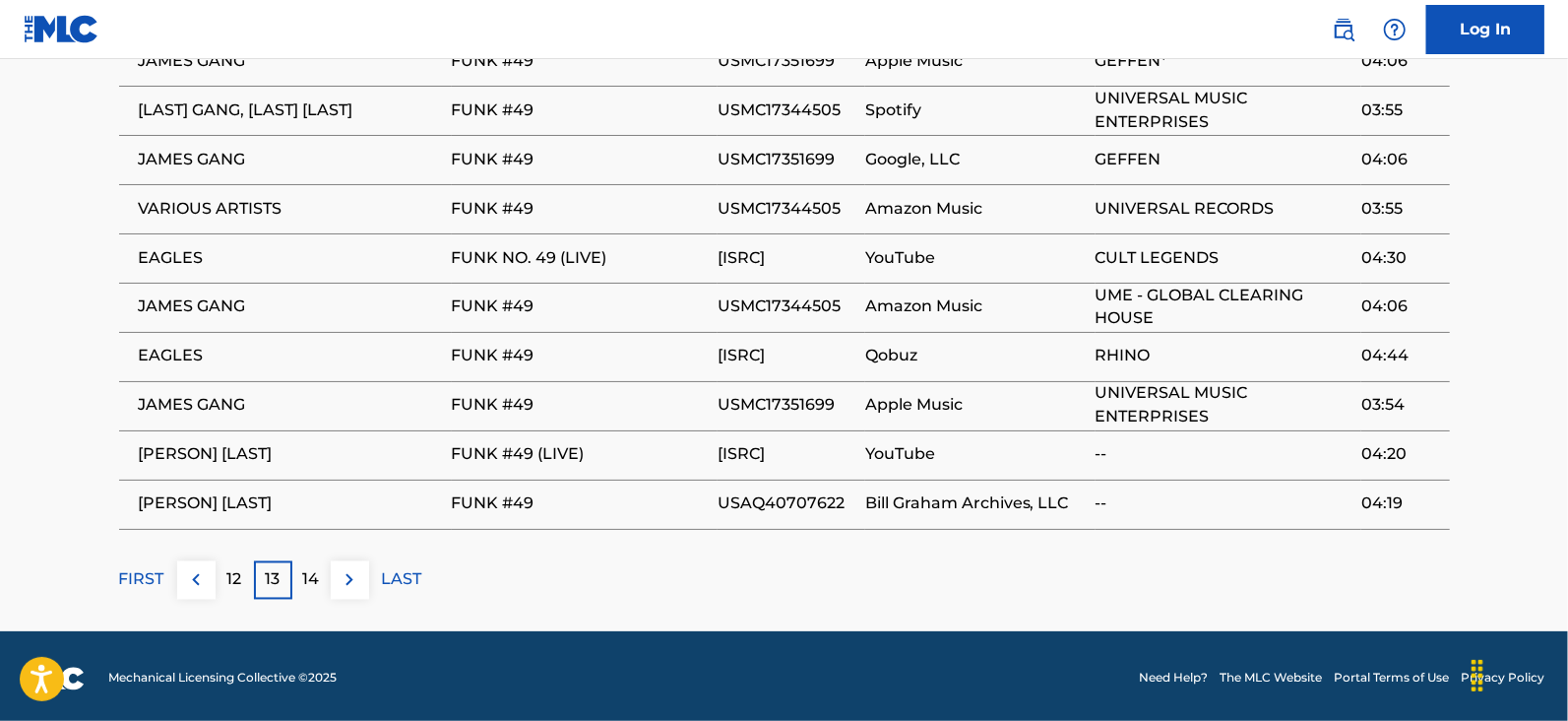 click on "14" at bounding box center [311, 580] 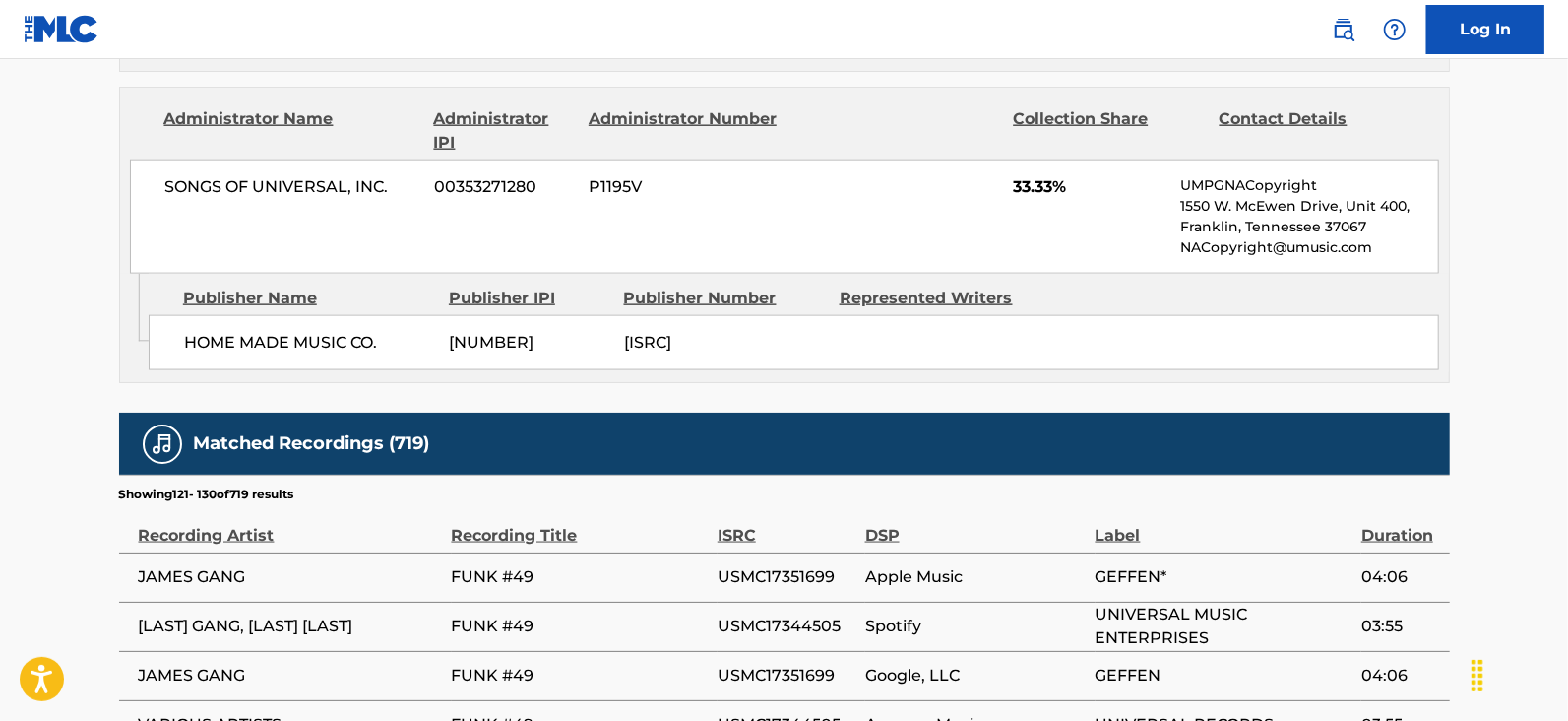 scroll, scrollTop: 2047, scrollLeft: 0, axis: vertical 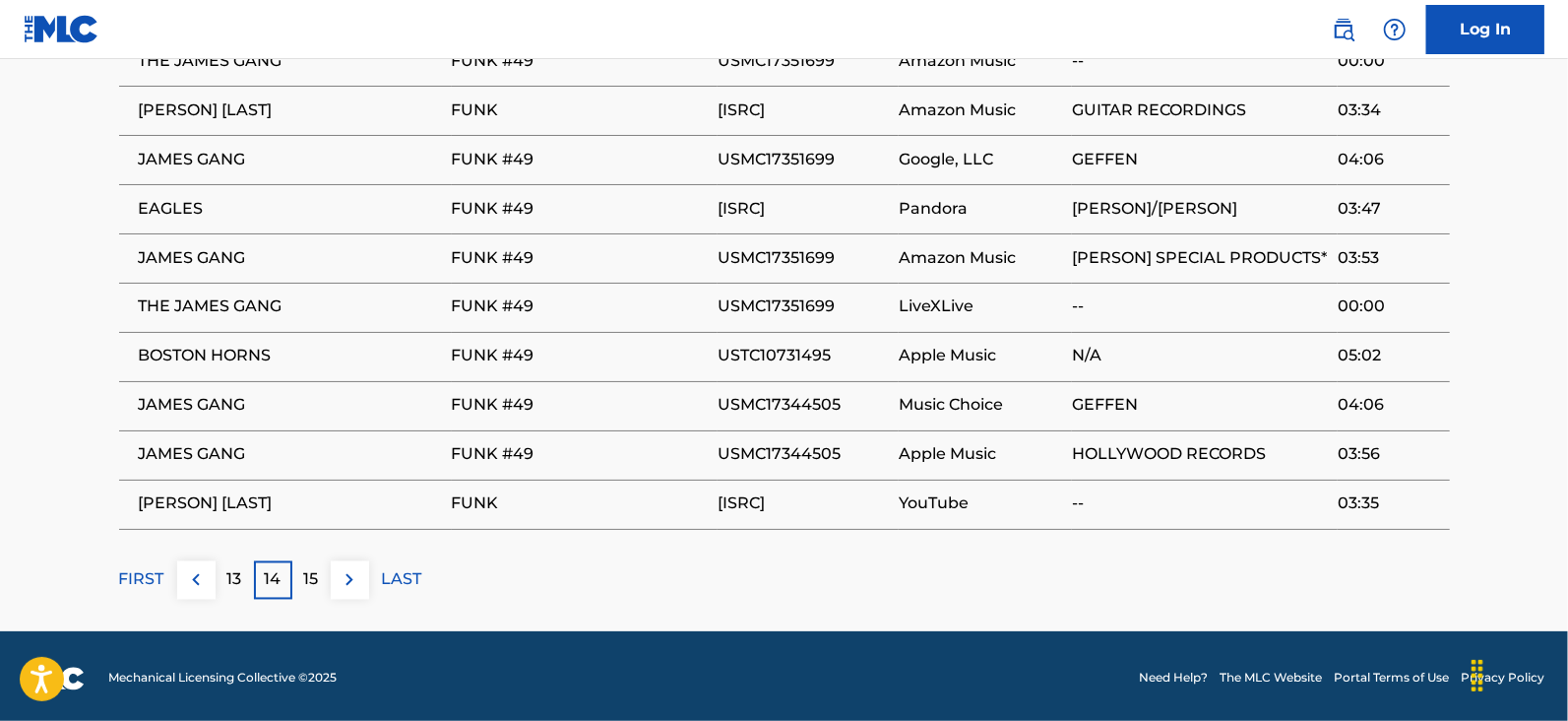 click on "15" at bounding box center [311, 580] 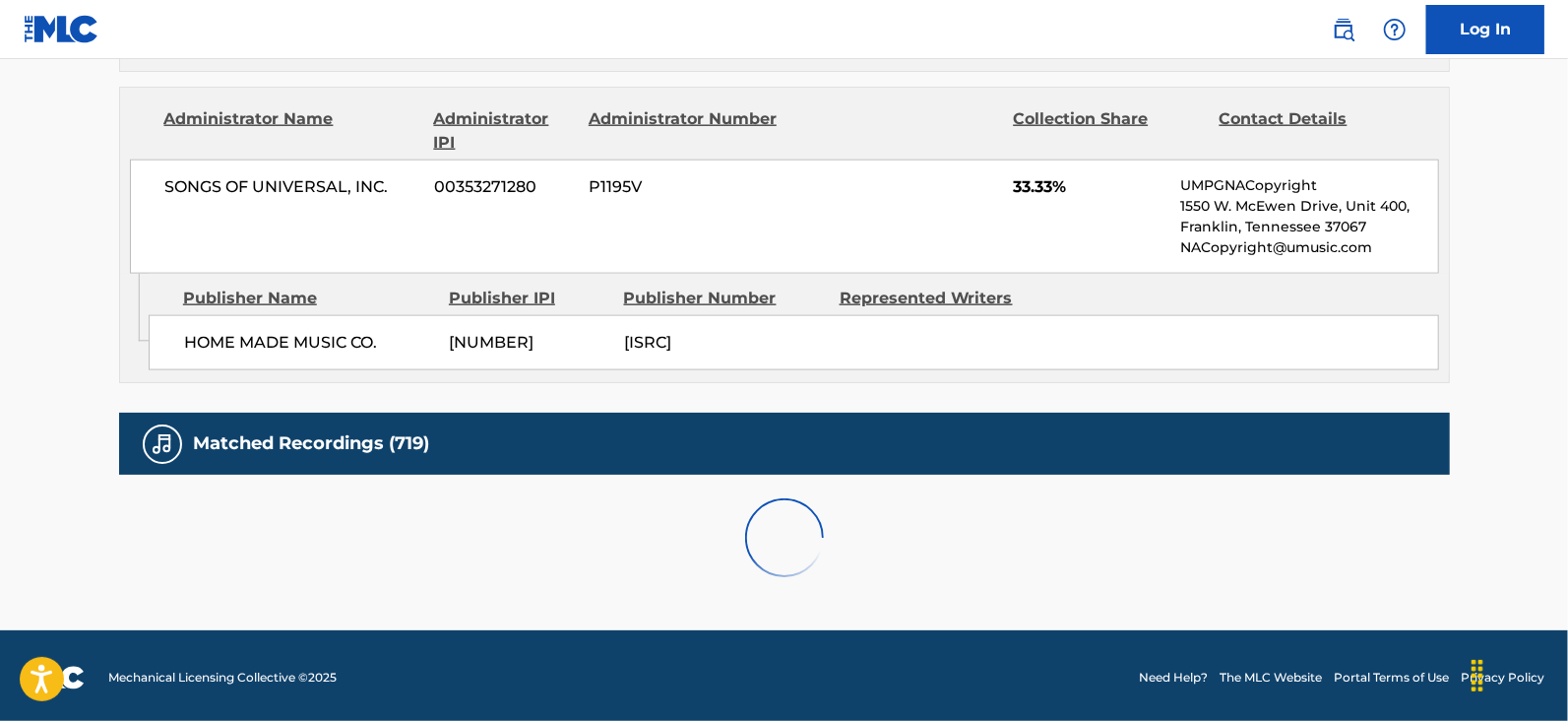 scroll, scrollTop: 2068, scrollLeft: 0, axis: vertical 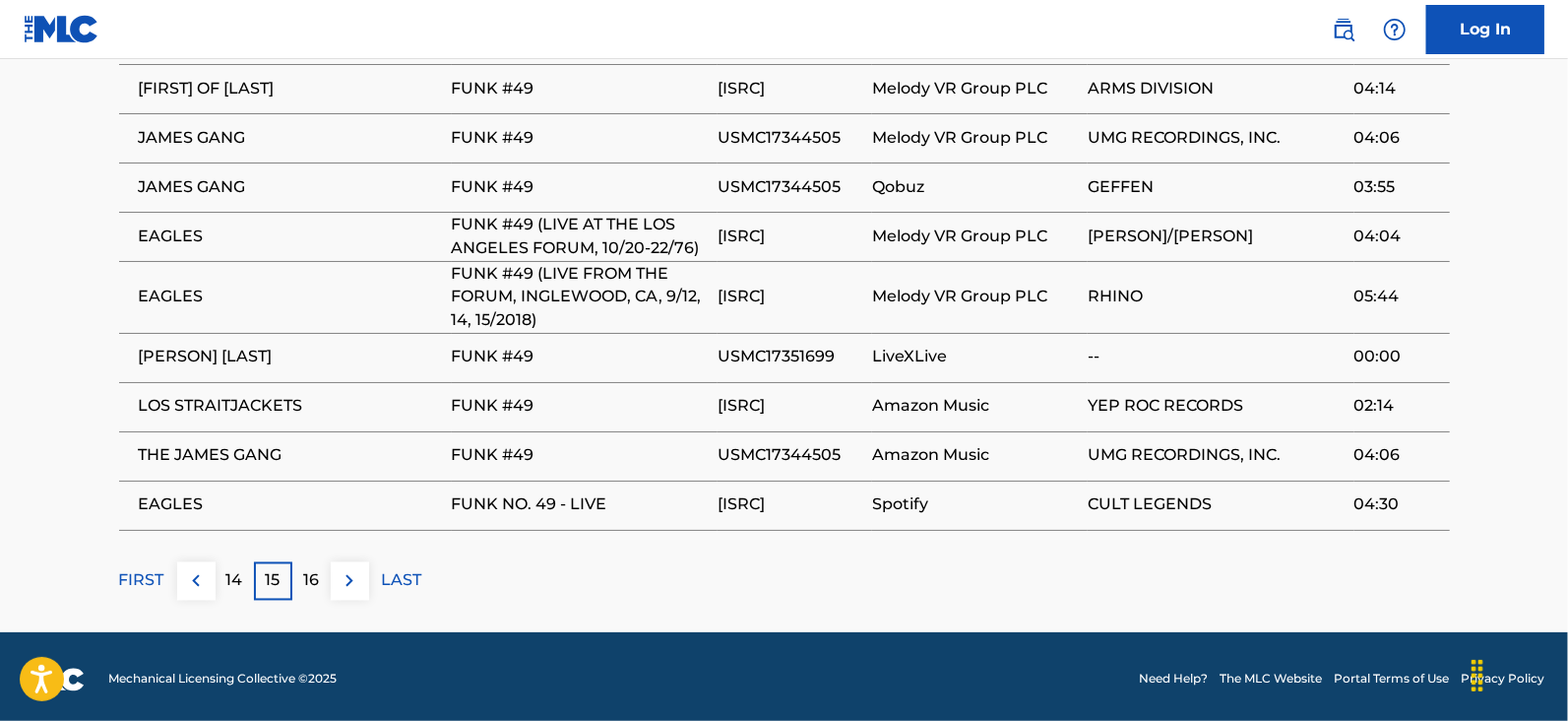 click on "16" at bounding box center [311, 581] 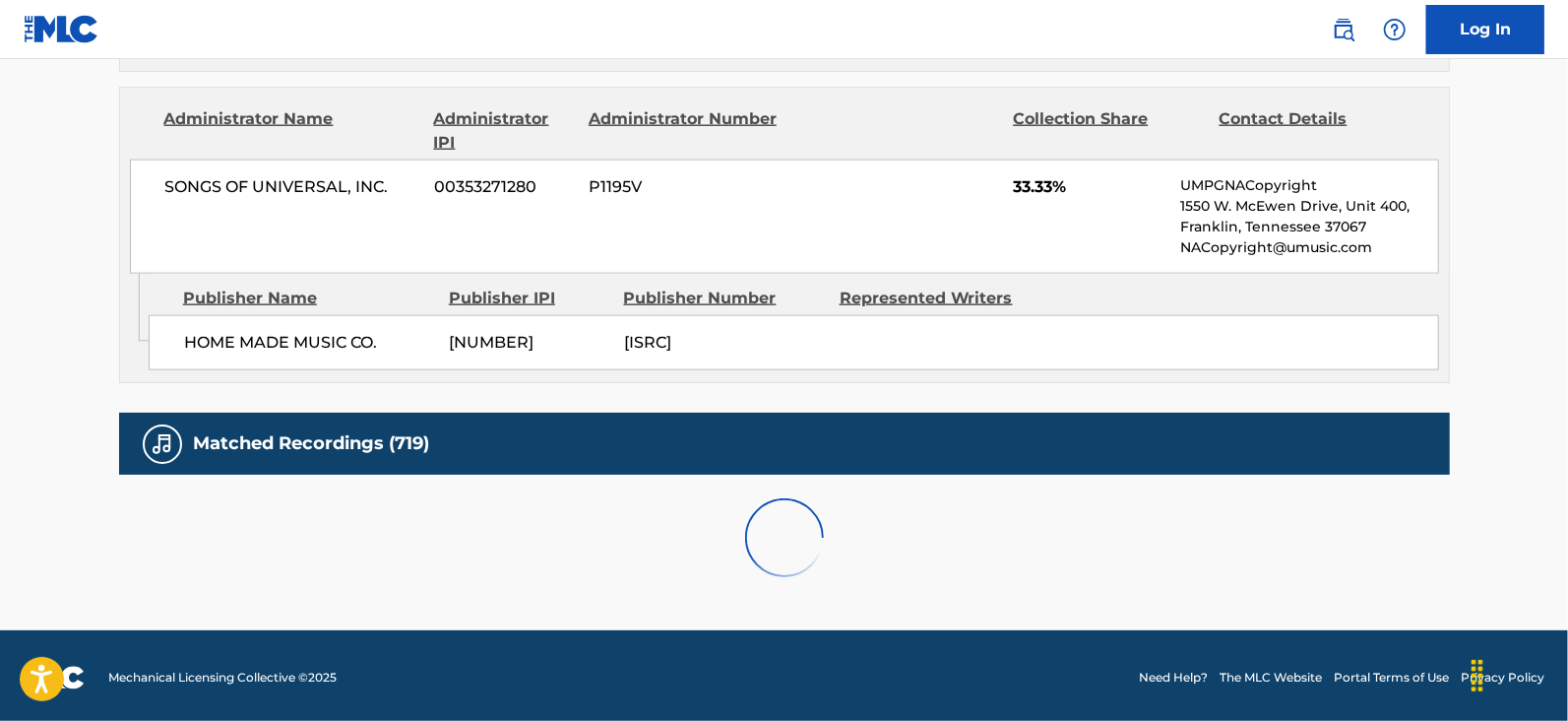 scroll, scrollTop: 2068, scrollLeft: 0, axis: vertical 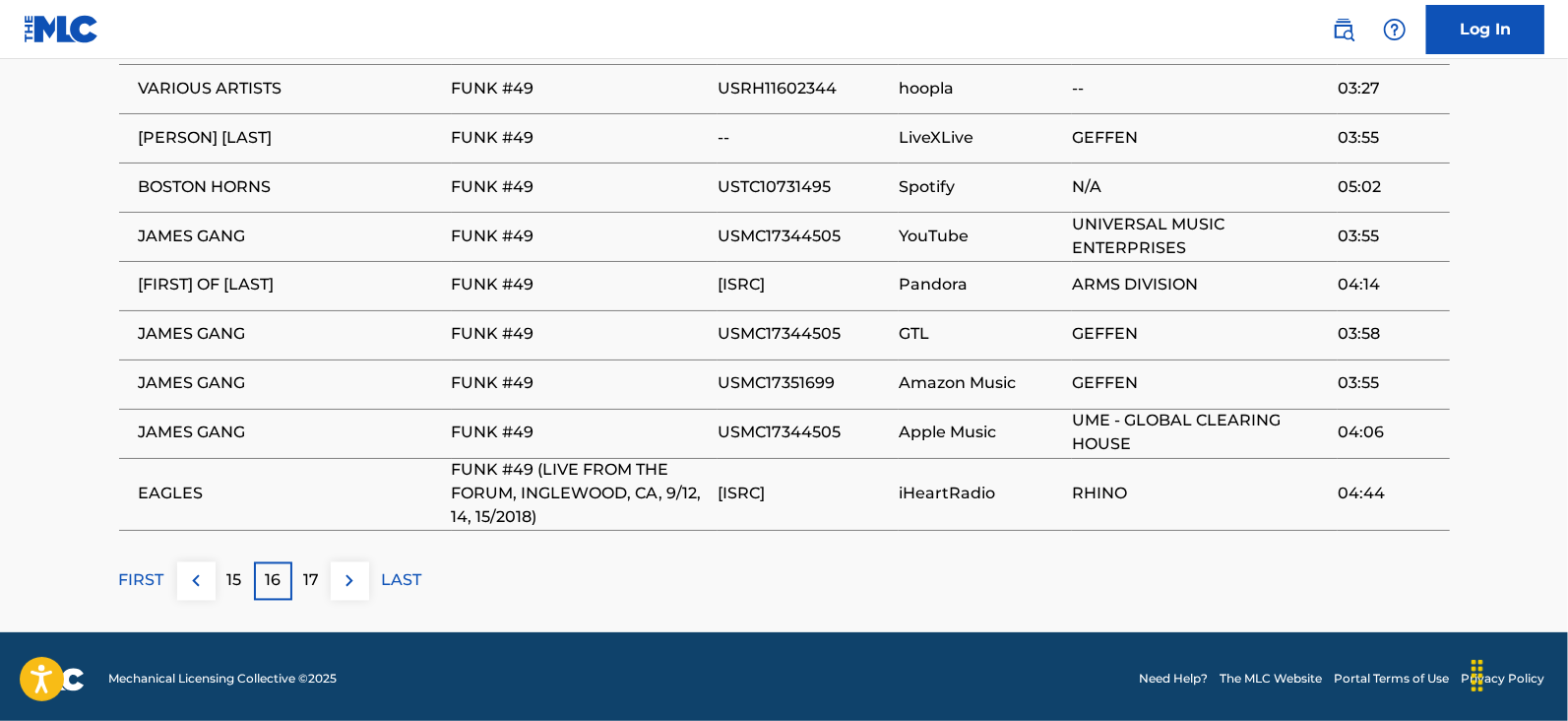 click on "17" at bounding box center (311, 581) 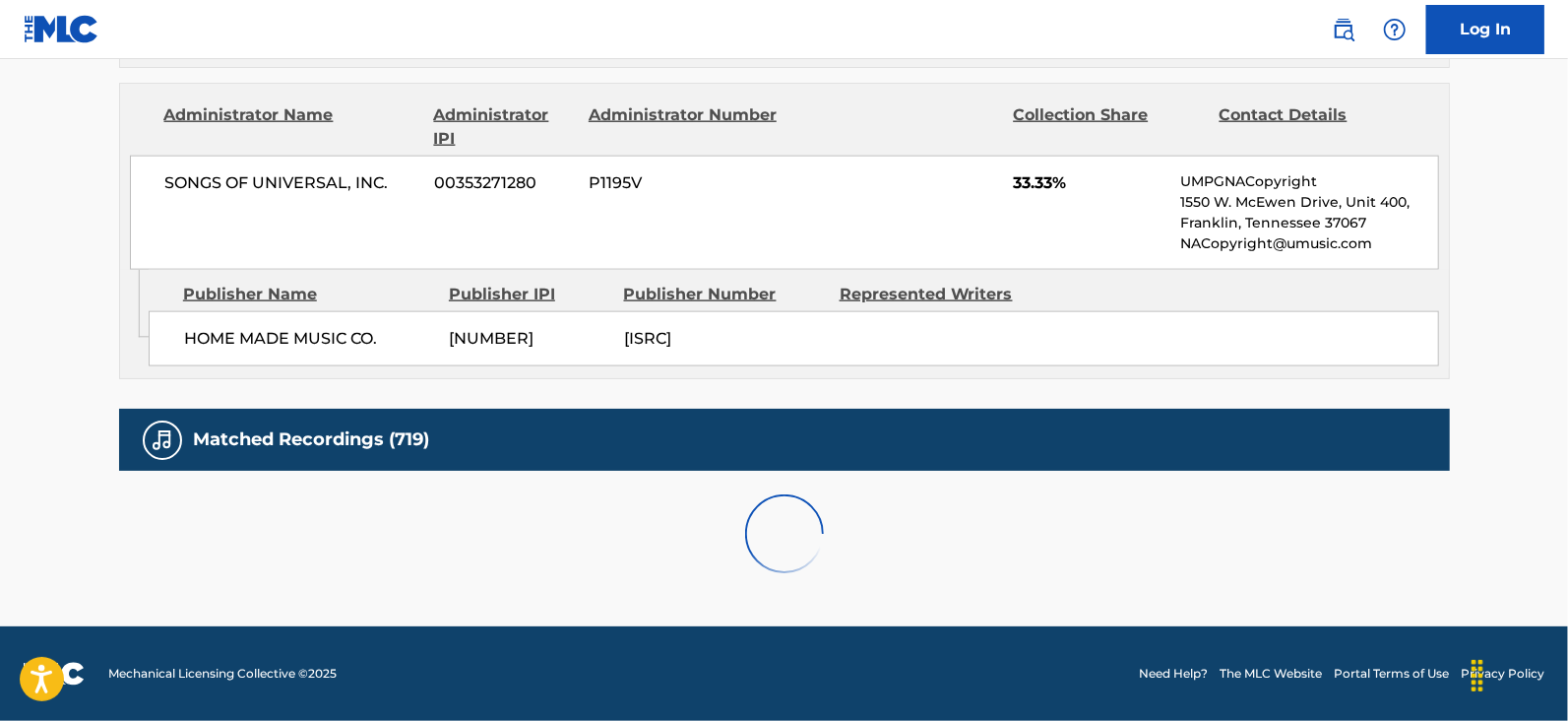 scroll, scrollTop: 2068, scrollLeft: 0, axis: vertical 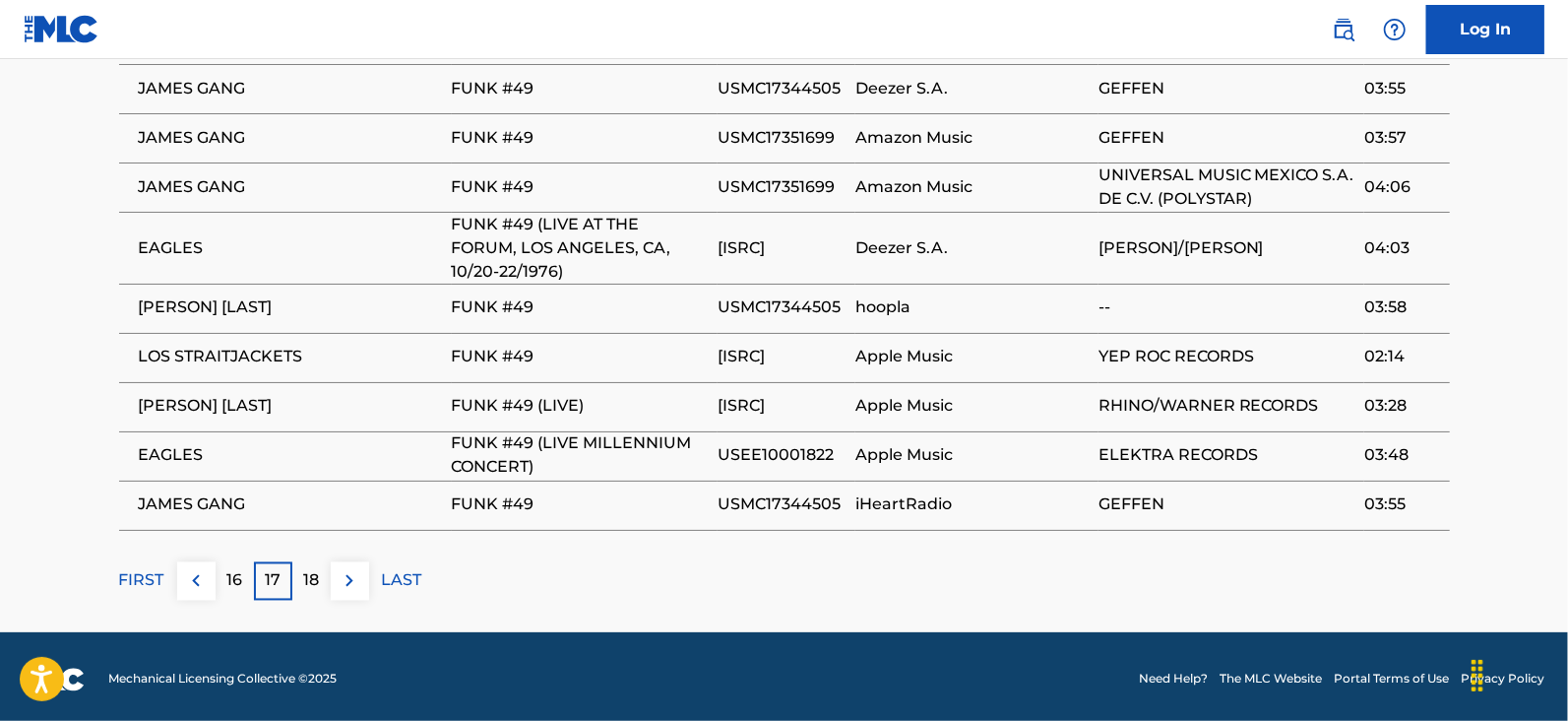 click on "18" at bounding box center (311, 581) 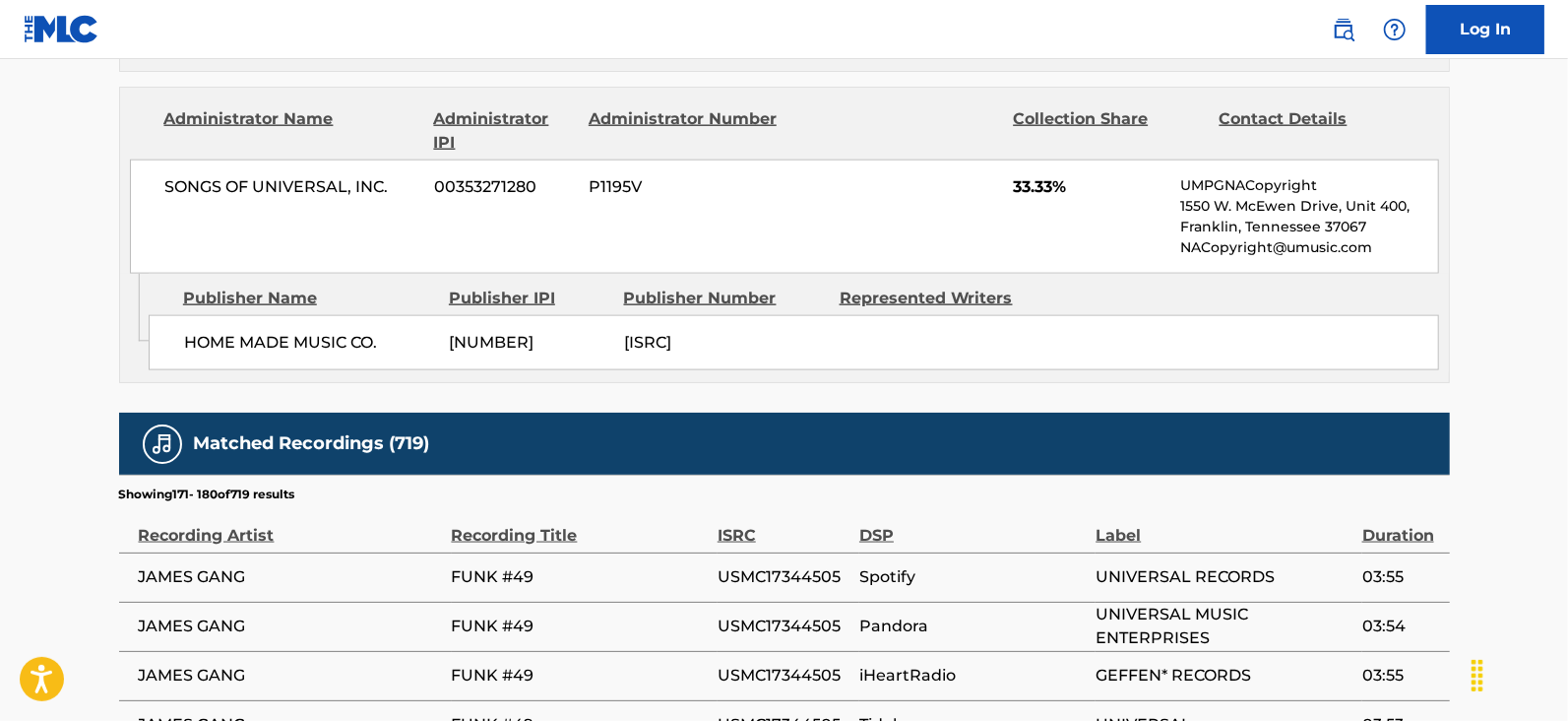 scroll, scrollTop: 2047, scrollLeft: 0, axis: vertical 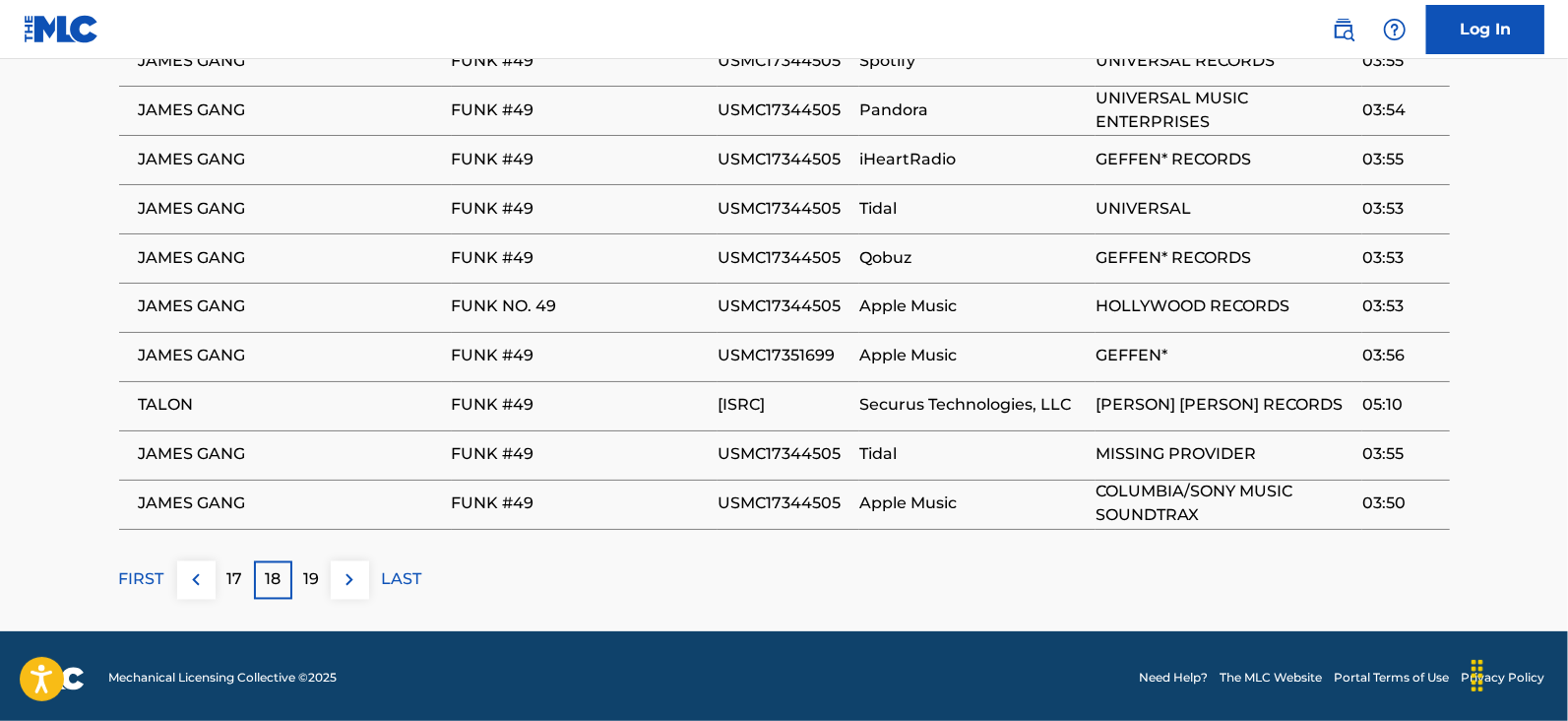 click on "19" at bounding box center (311, 580) 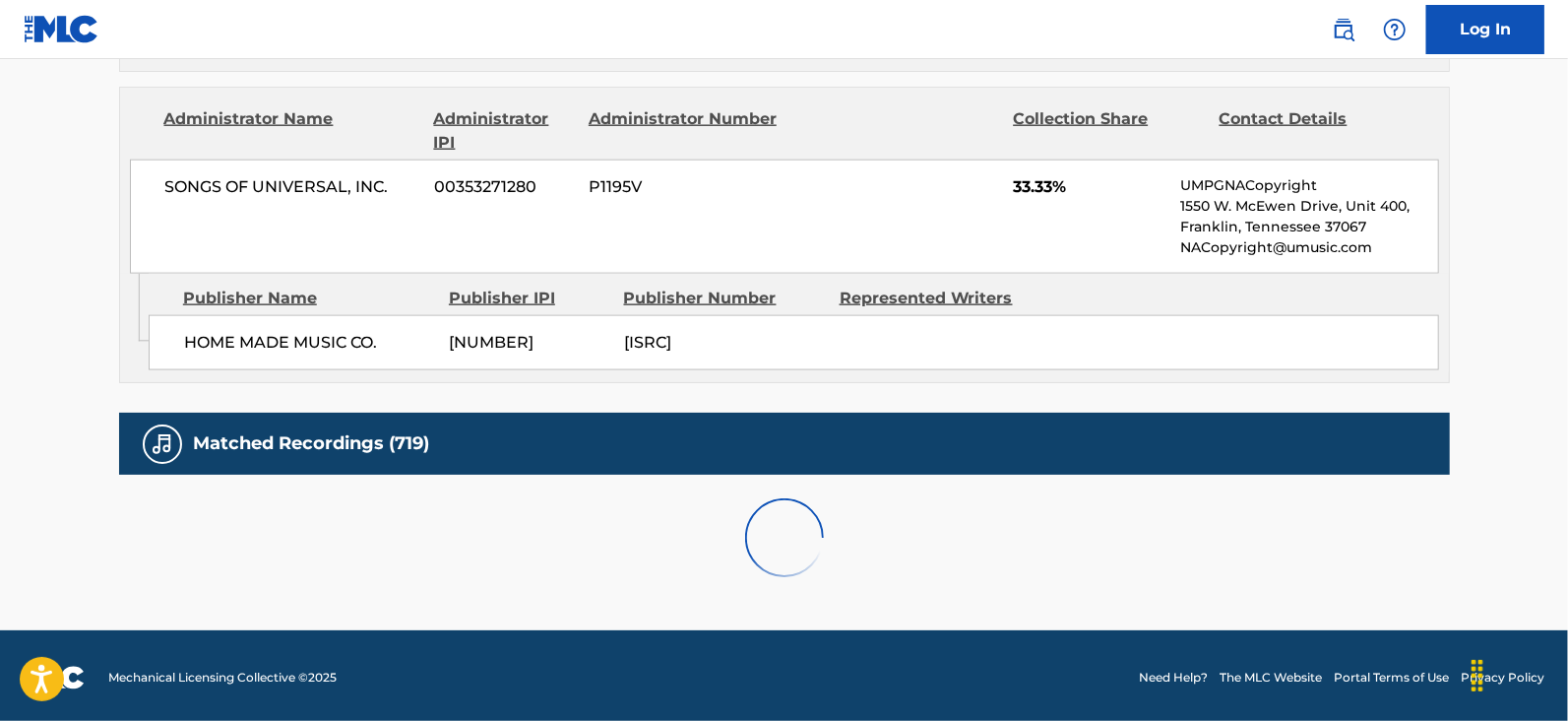 scroll, scrollTop: 2187, scrollLeft: 0, axis: vertical 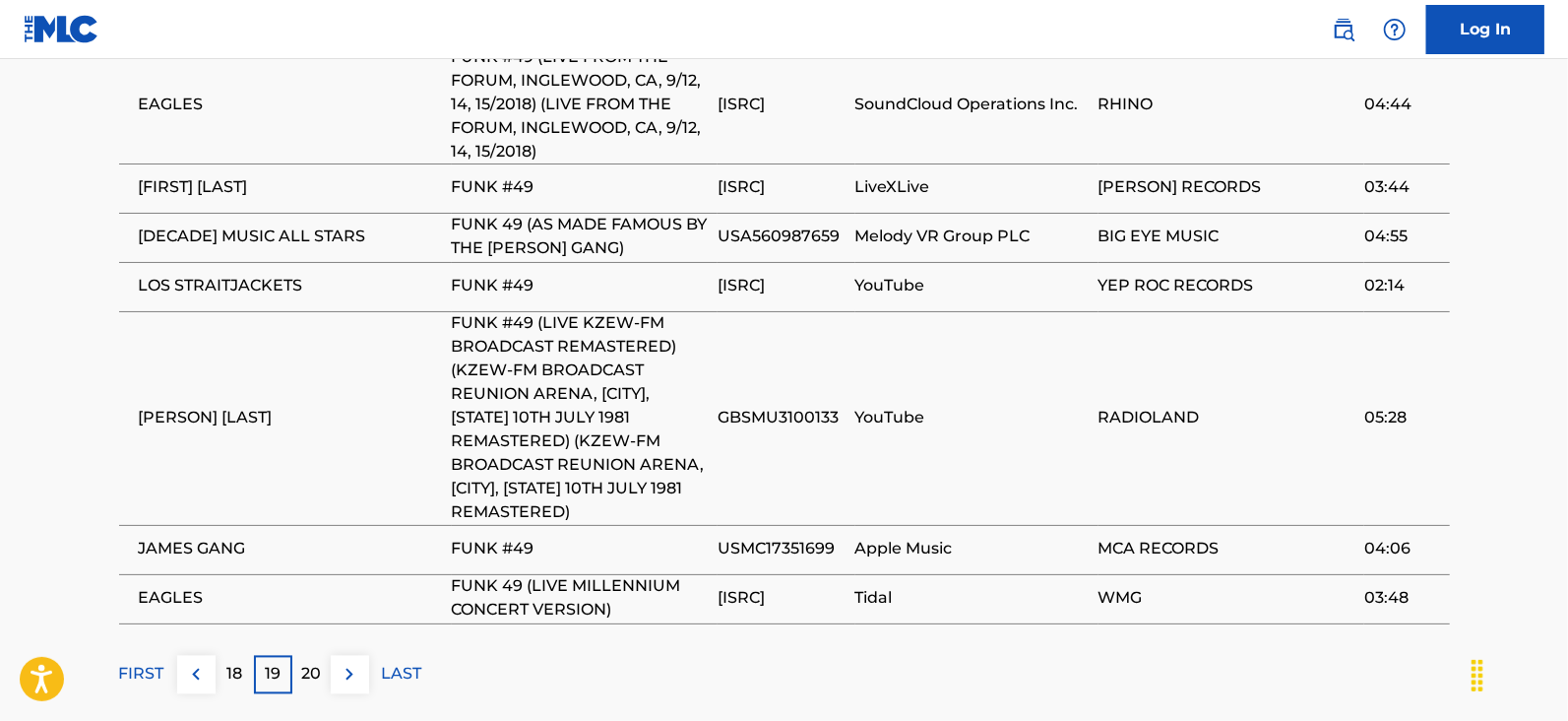 click on "20" at bounding box center [311, 675] 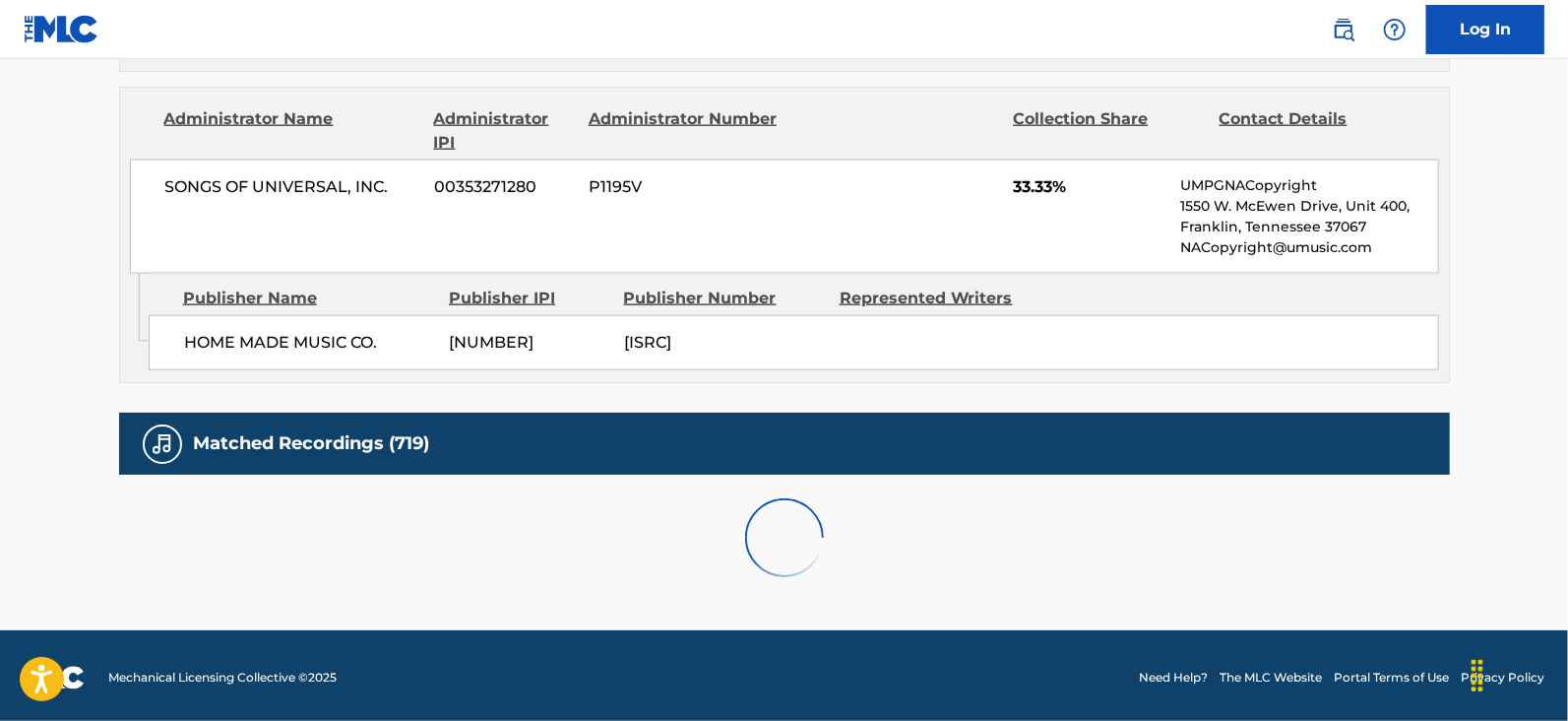 scroll, scrollTop: 2047, scrollLeft: 0, axis: vertical 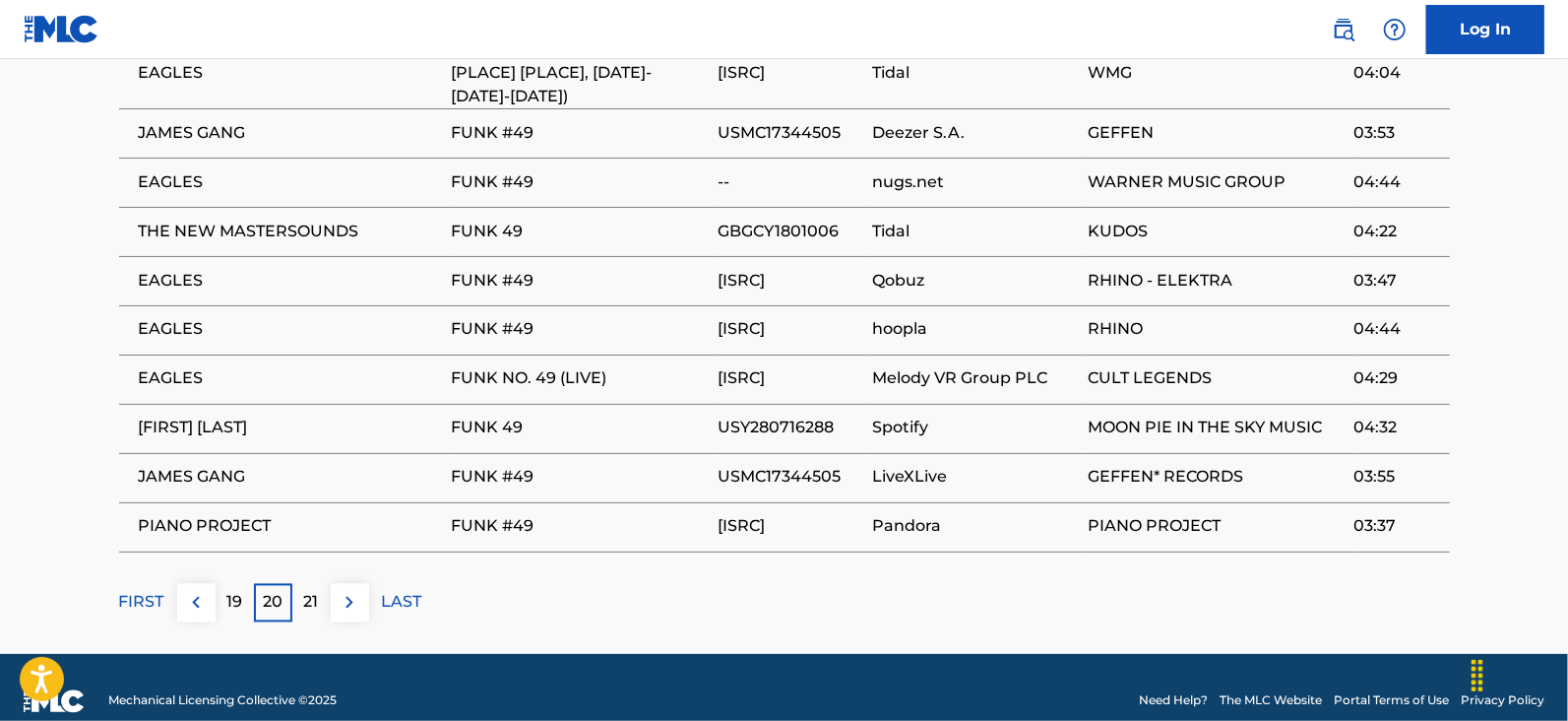 click on "21" at bounding box center [311, 603] 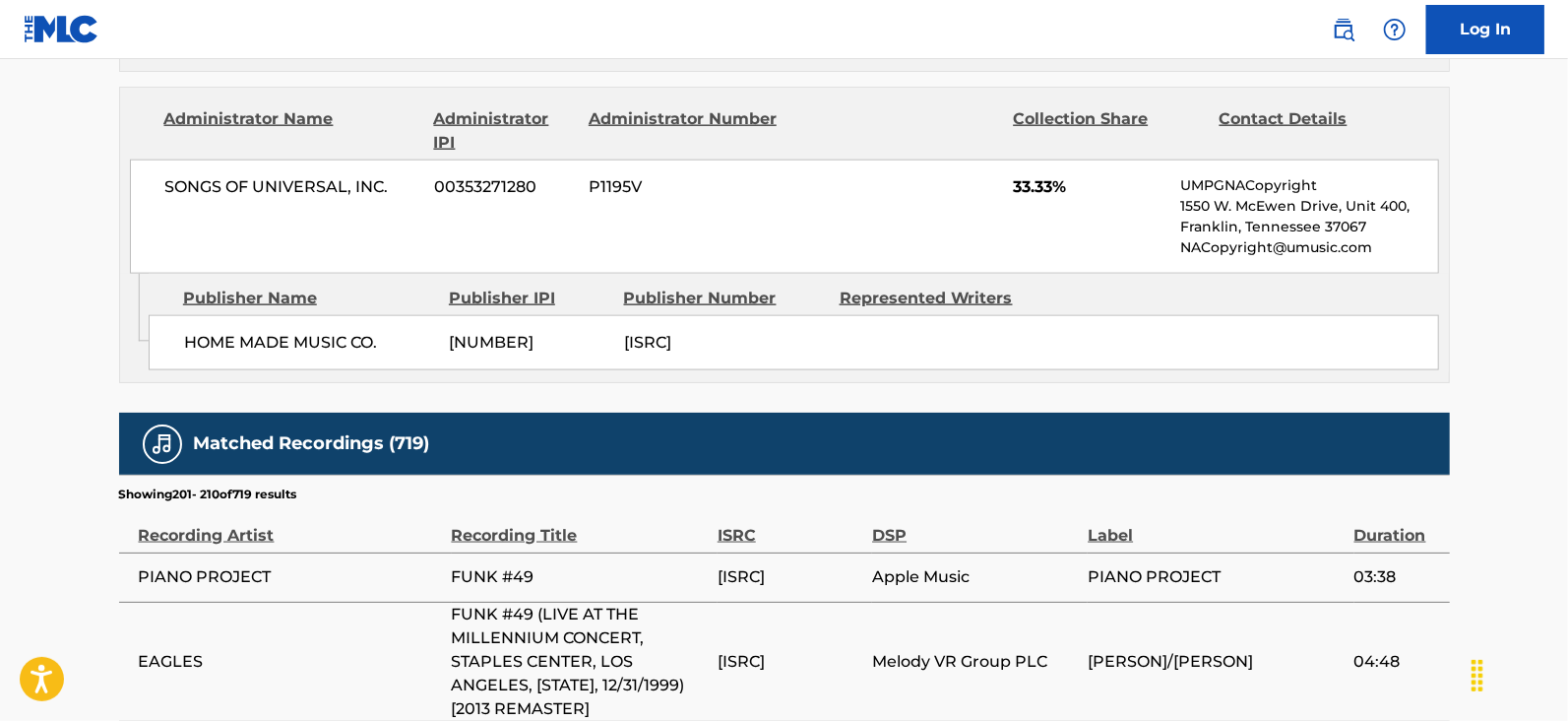 scroll, scrollTop: 2138, scrollLeft: 0, axis: vertical 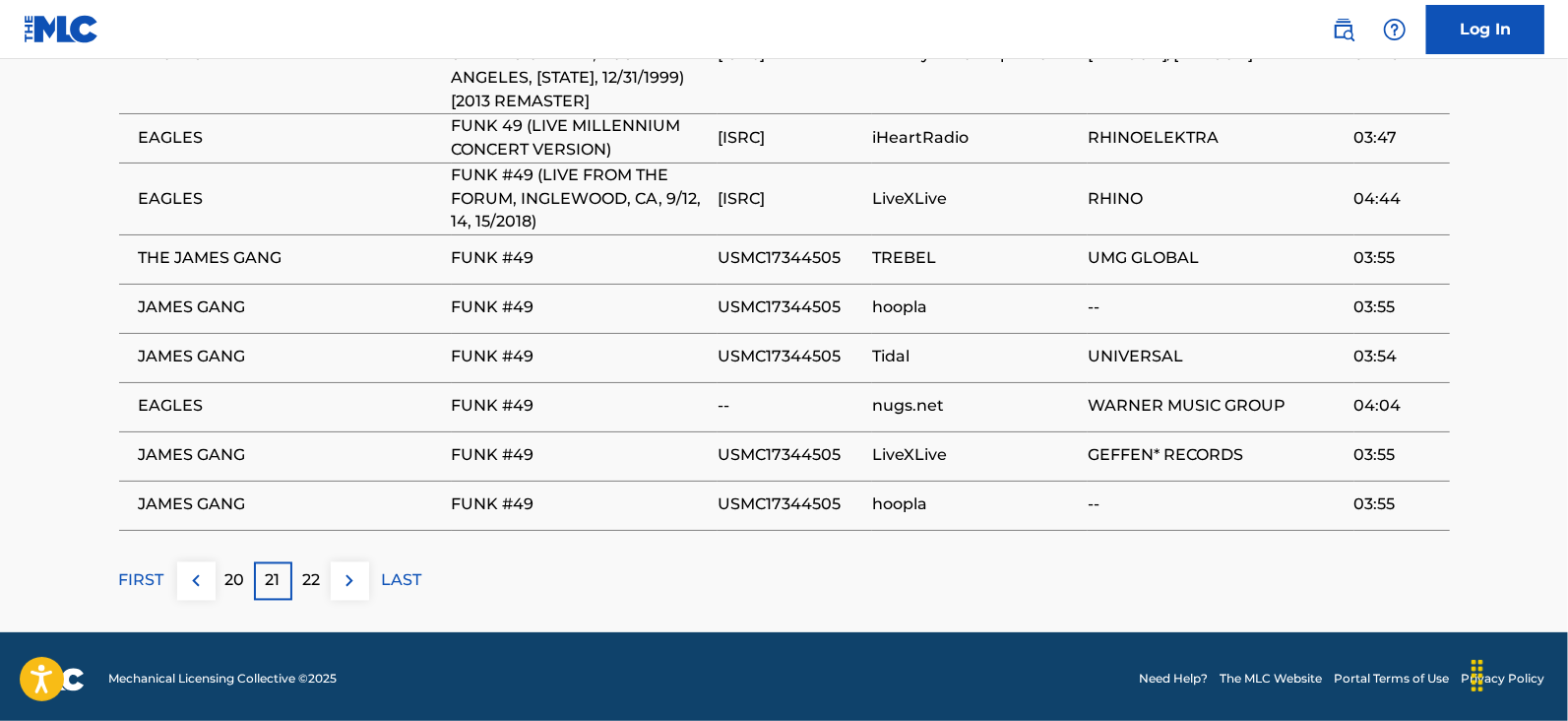 click on "22" at bounding box center (311, 581) 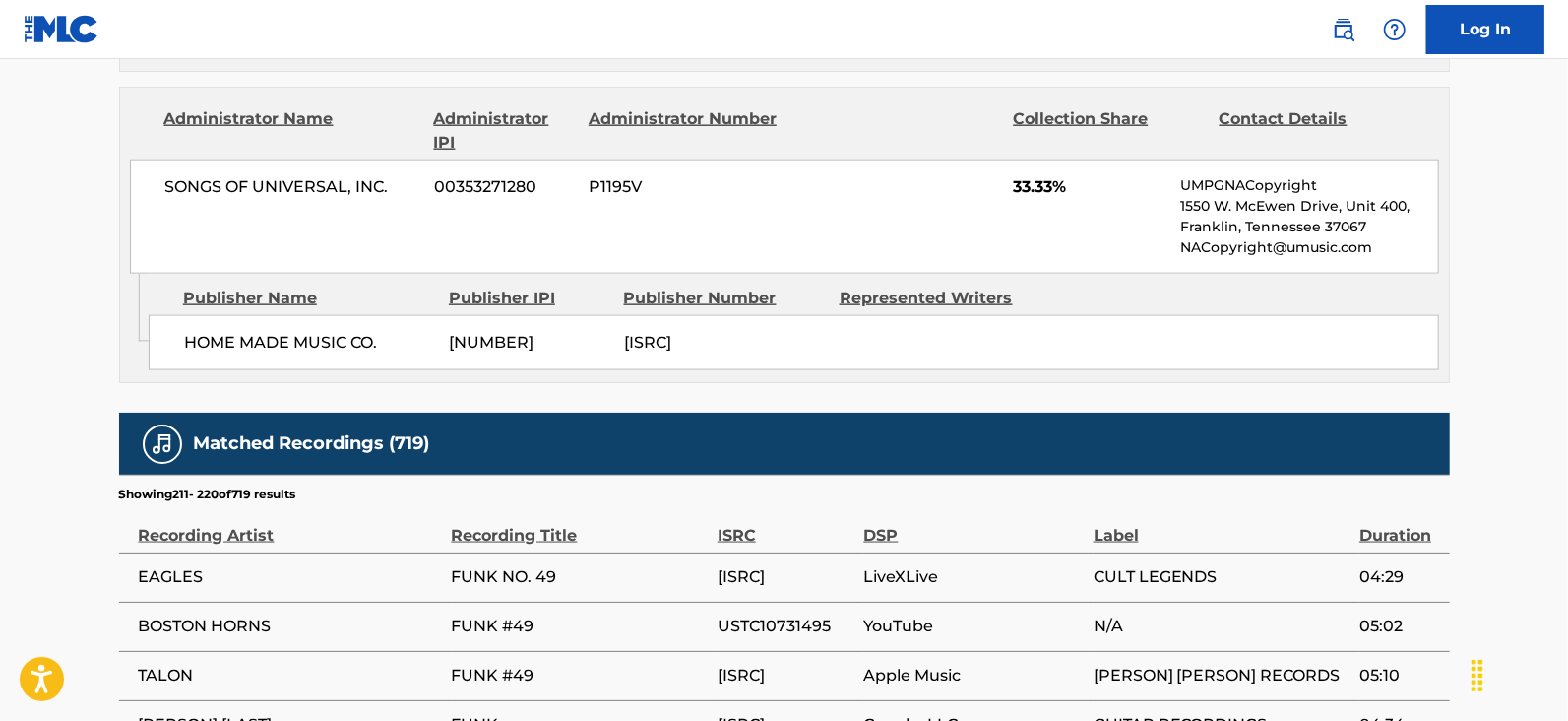 scroll, scrollTop: 2047, scrollLeft: 0, axis: vertical 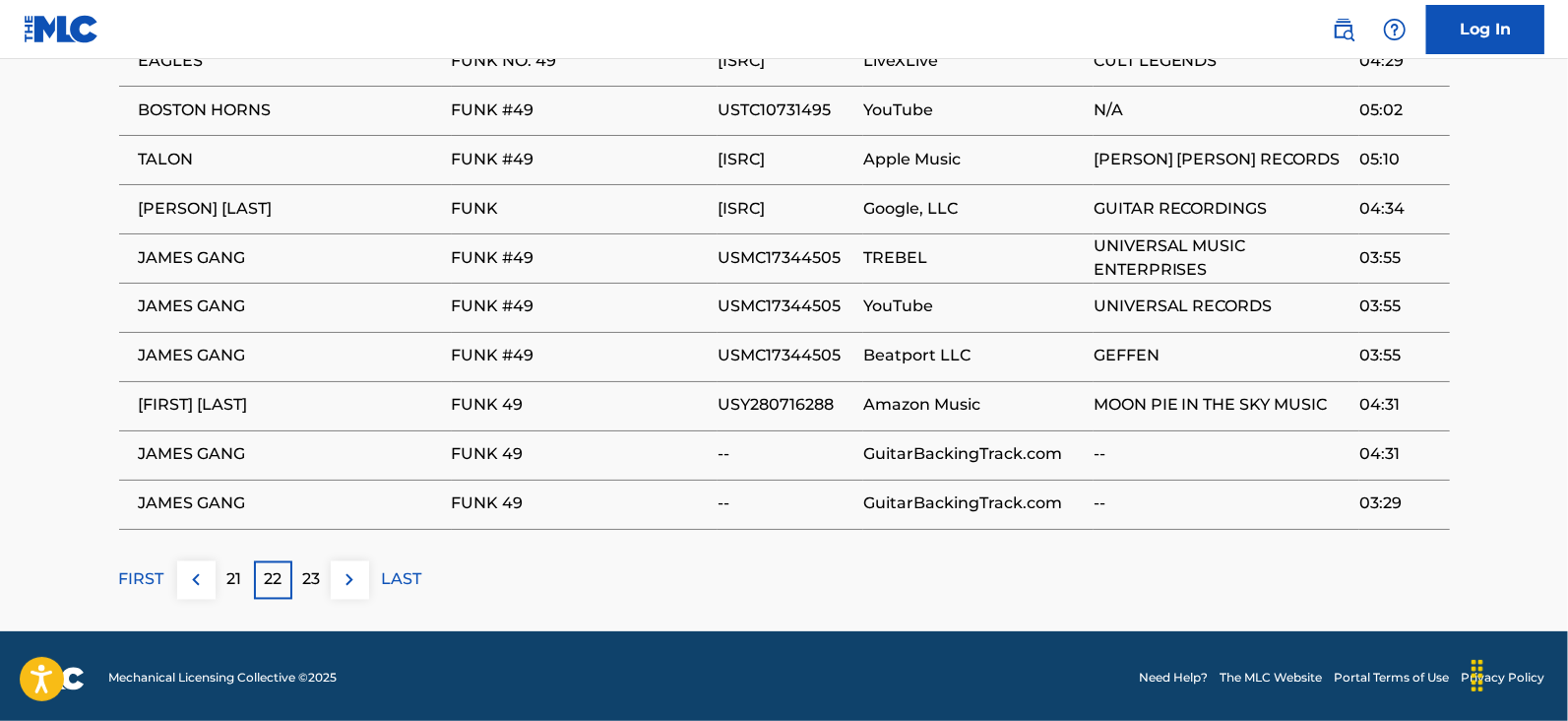 click on "23" at bounding box center (311, 580) 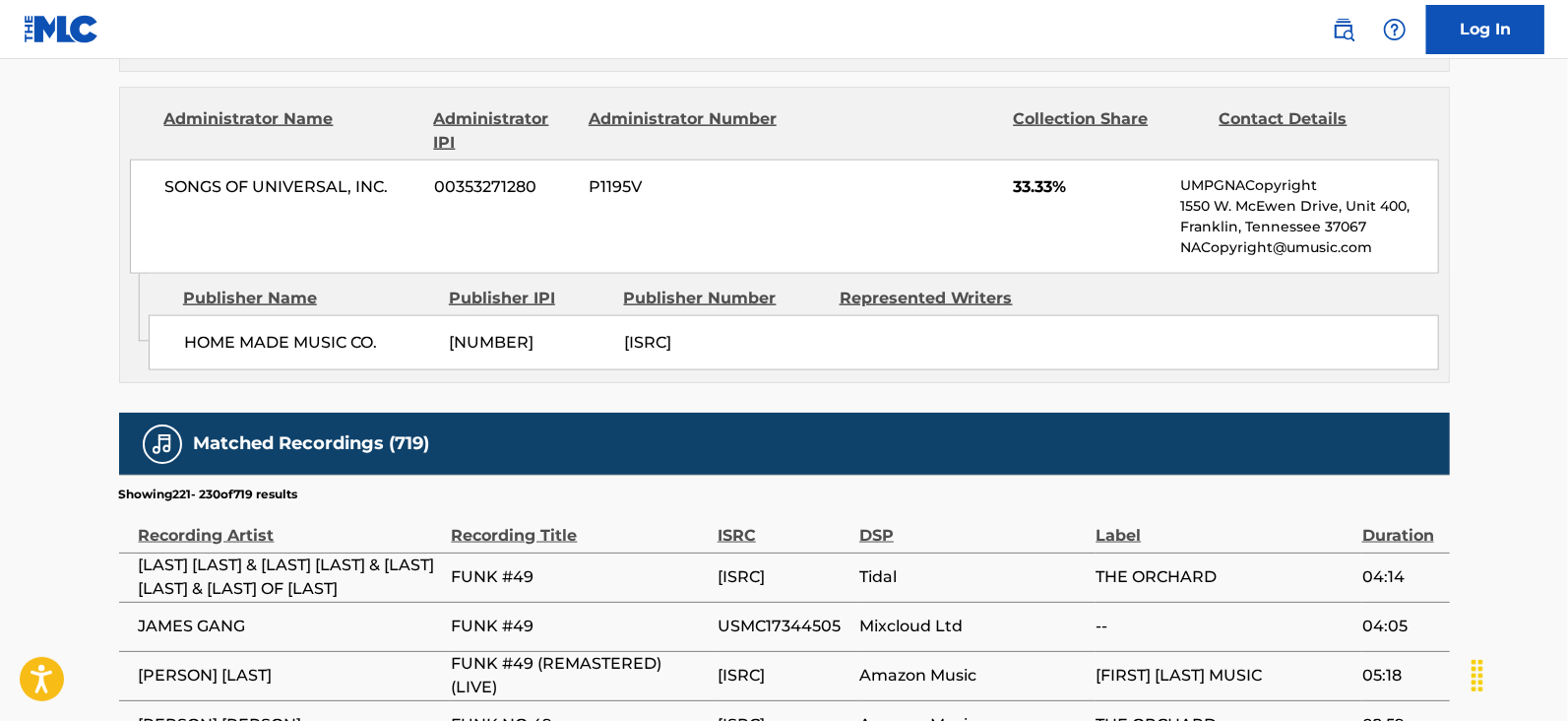 scroll, scrollTop: 2092, scrollLeft: 0, axis: vertical 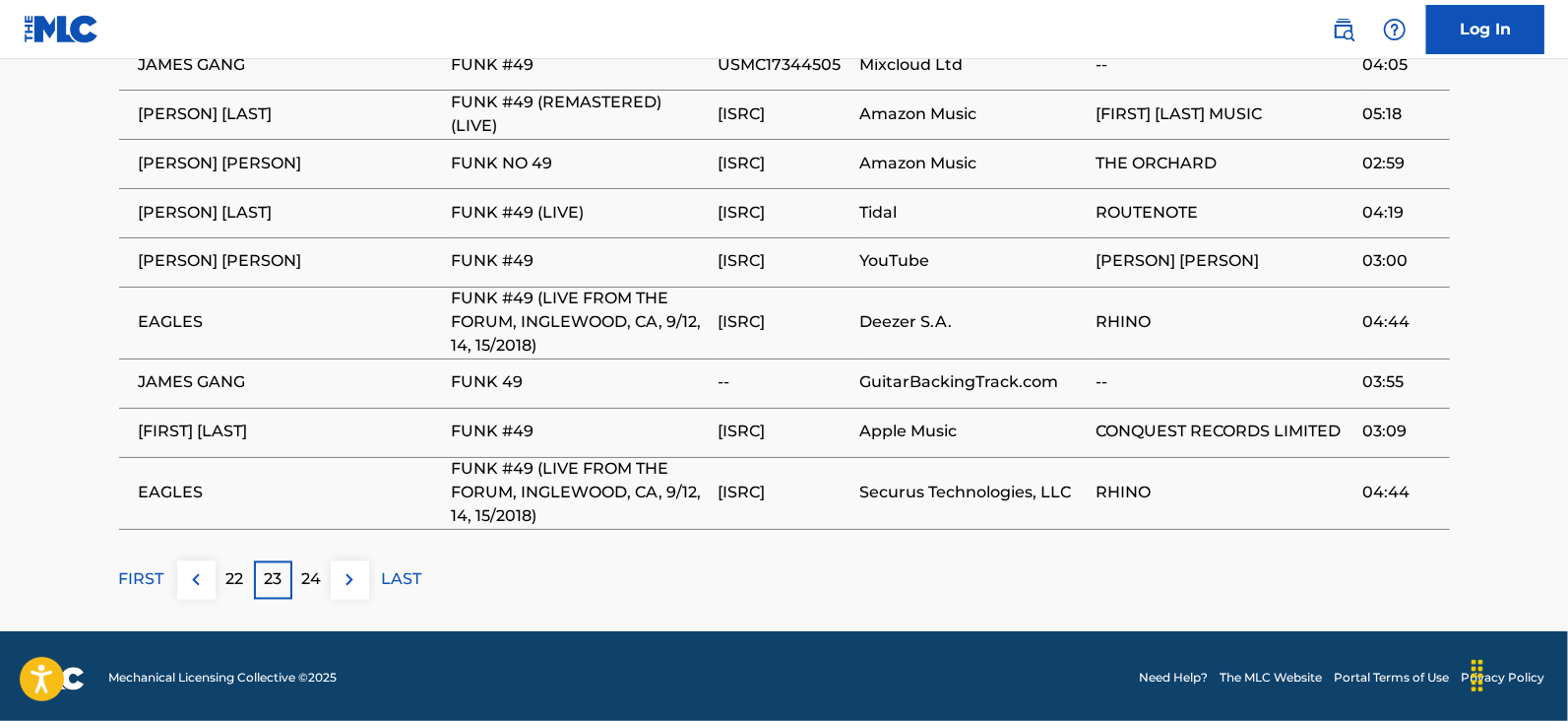 click on "24" at bounding box center [311, 580] 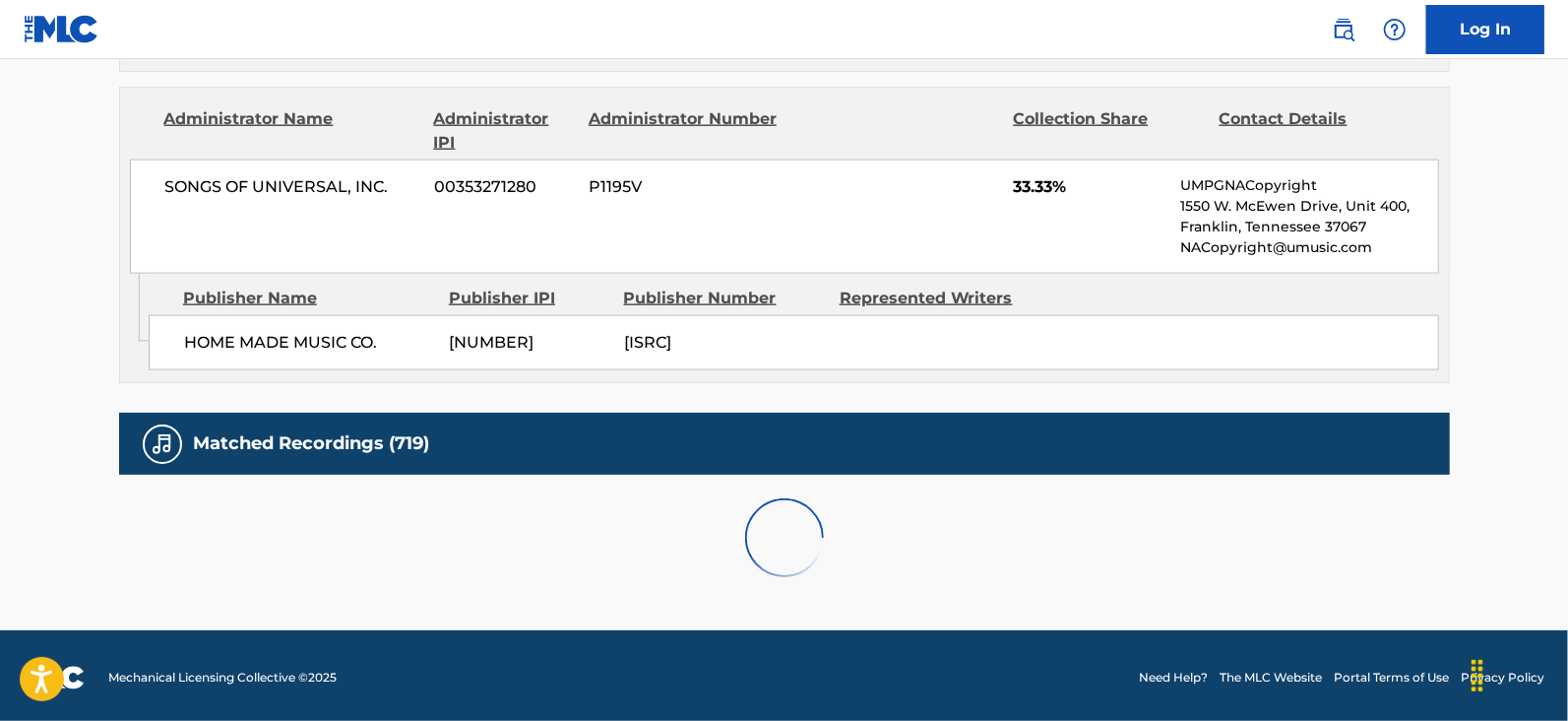 scroll, scrollTop: 2115, scrollLeft: 0, axis: vertical 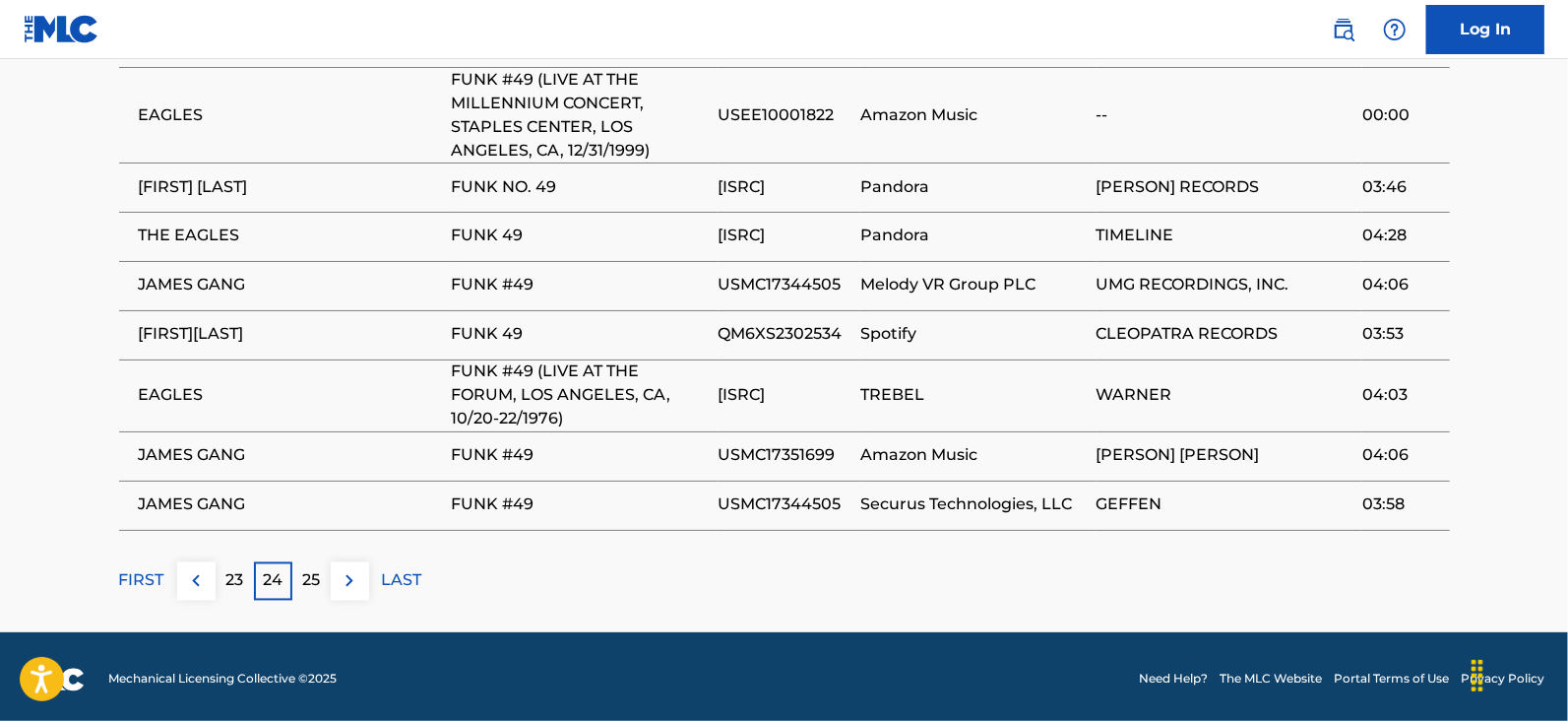 click on "25" at bounding box center (311, 581) 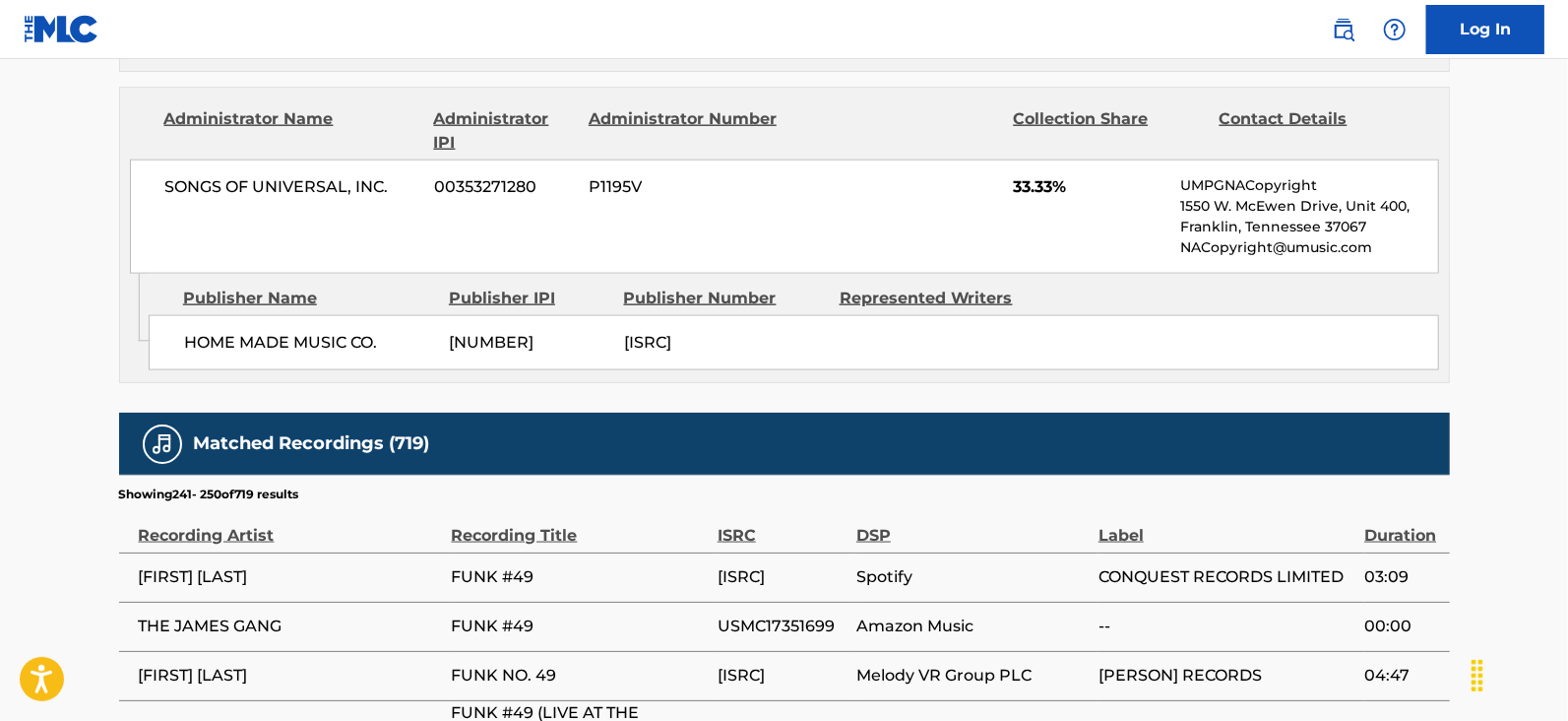 scroll, scrollTop: 2138, scrollLeft: 0, axis: vertical 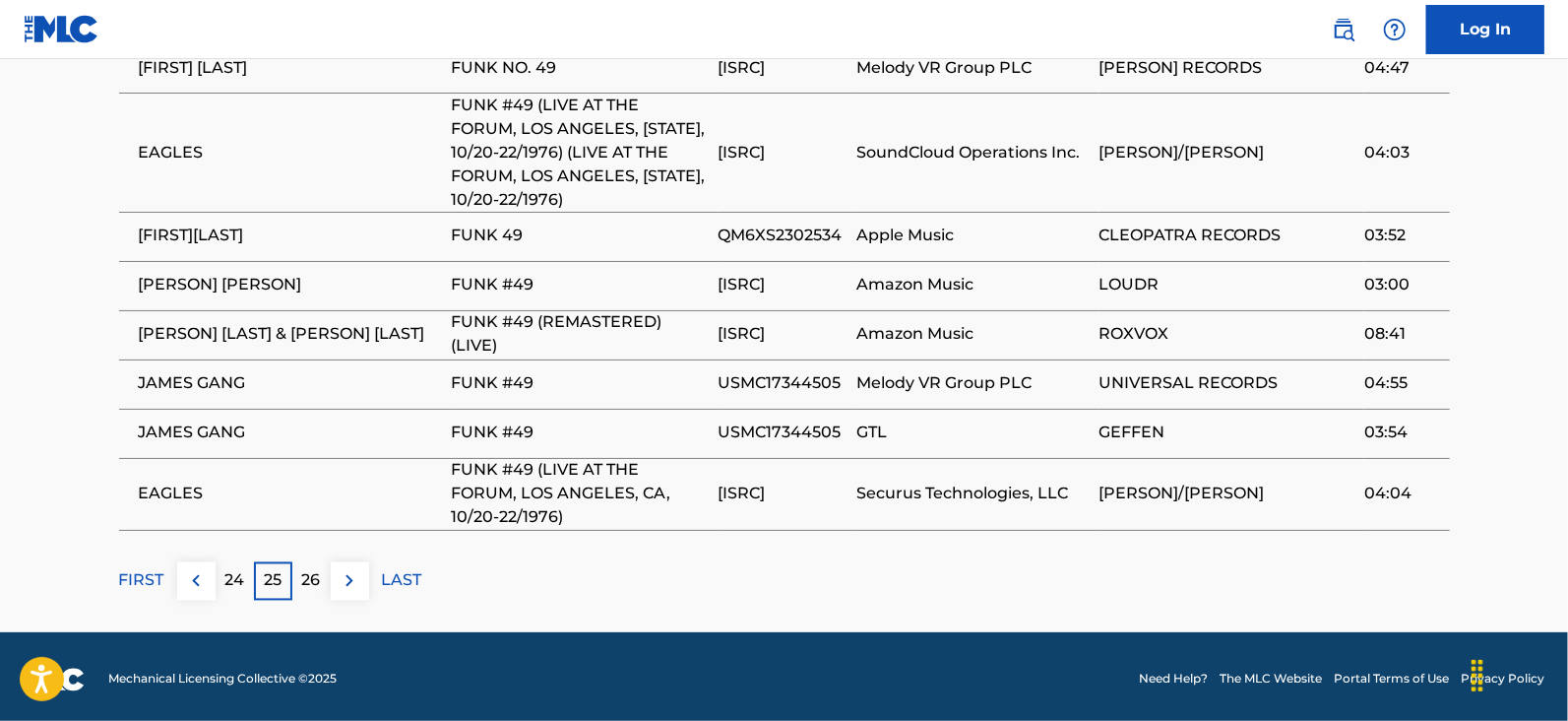 click on "26" at bounding box center [311, 581] 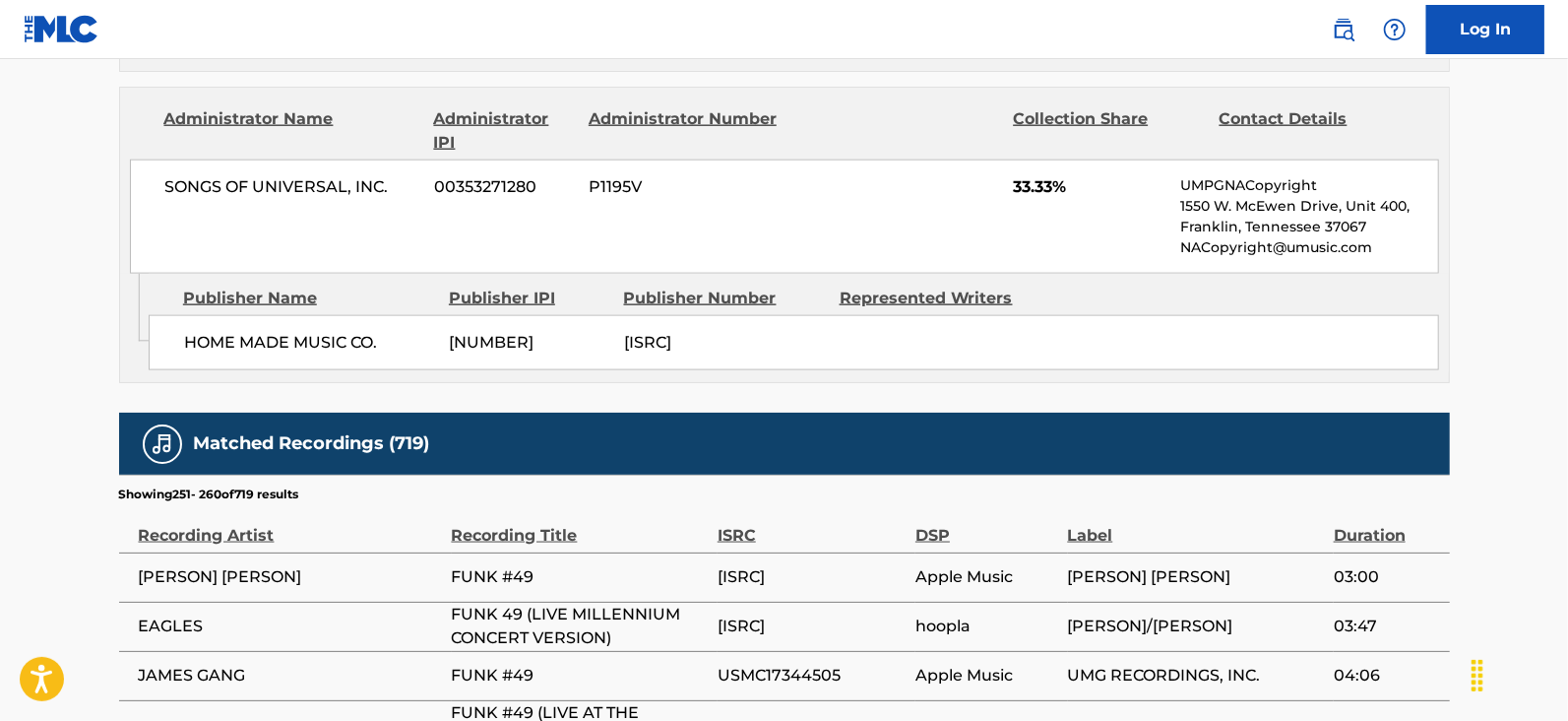 scroll, scrollTop: 2162, scrollLeft: 0, axis: vertical 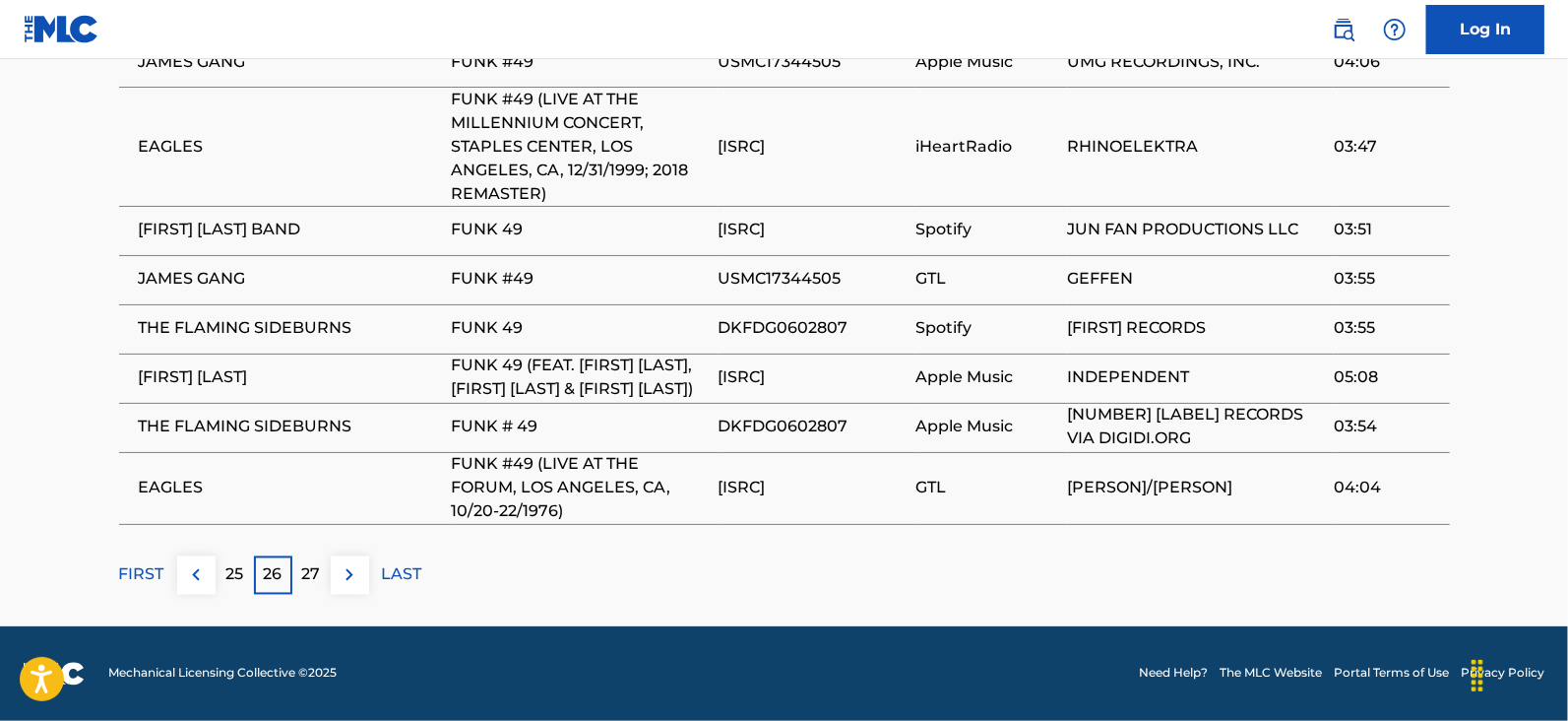 click on "27" at bounding box center (311, 575) 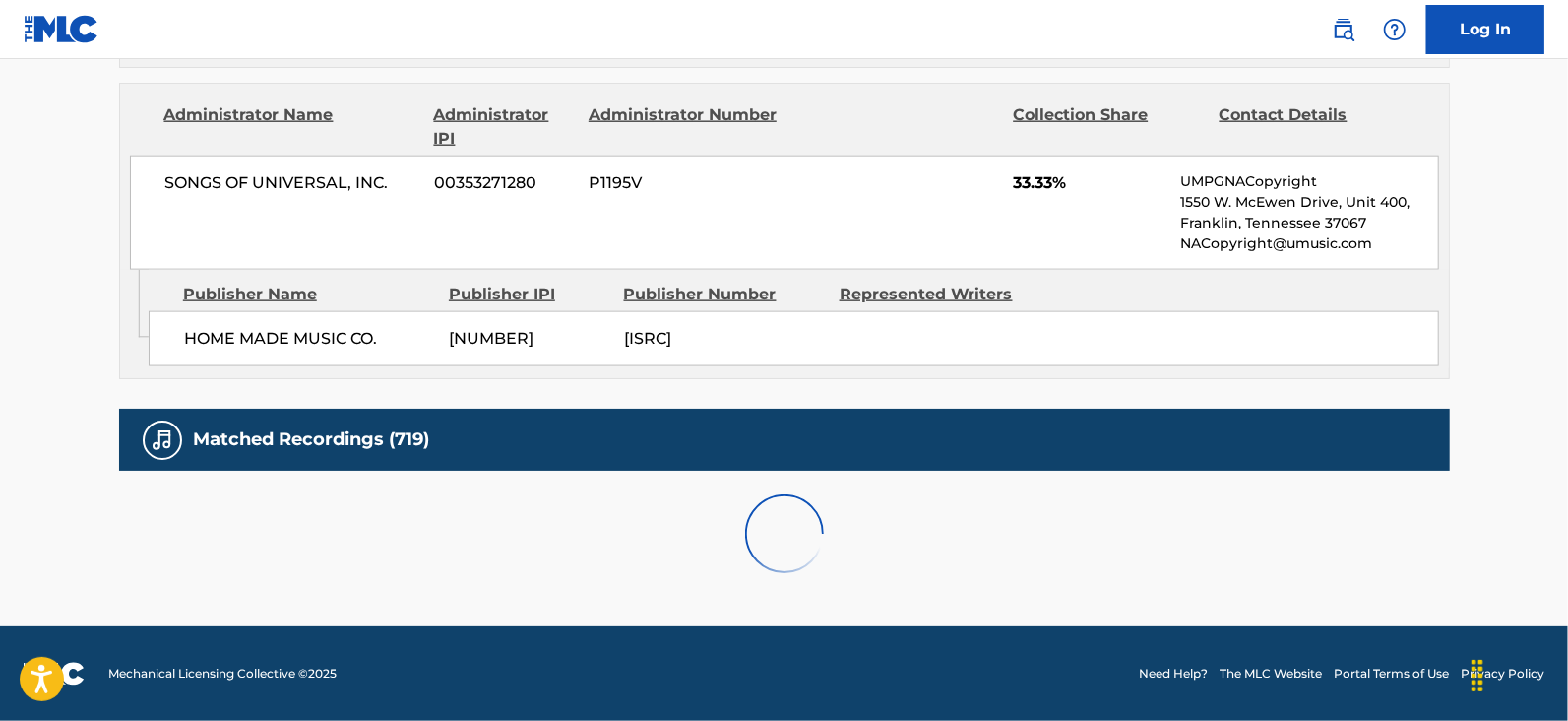 scroll, scrollTop: 2047, scrollLeft: 0, axis: vertical 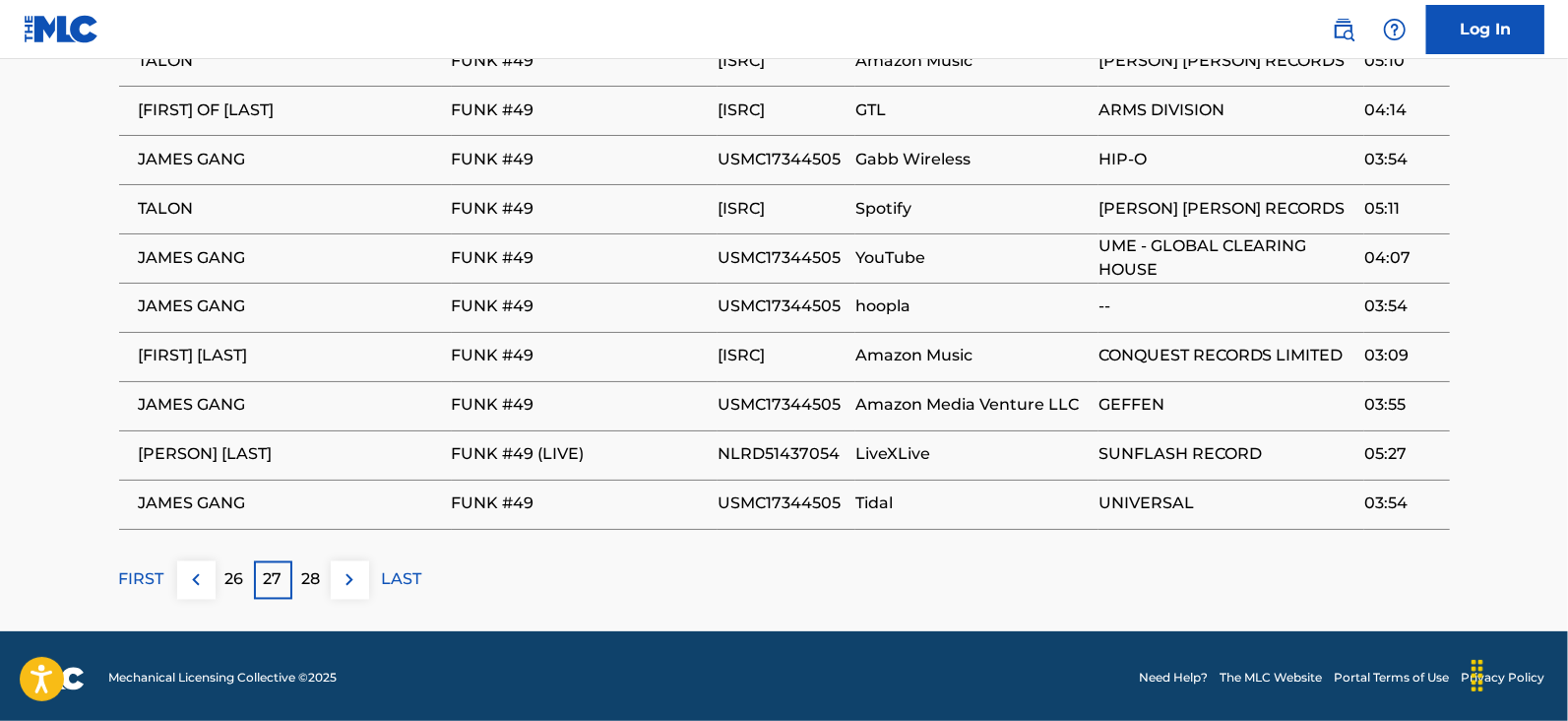 click on "28" at bounding box center [311, 580] 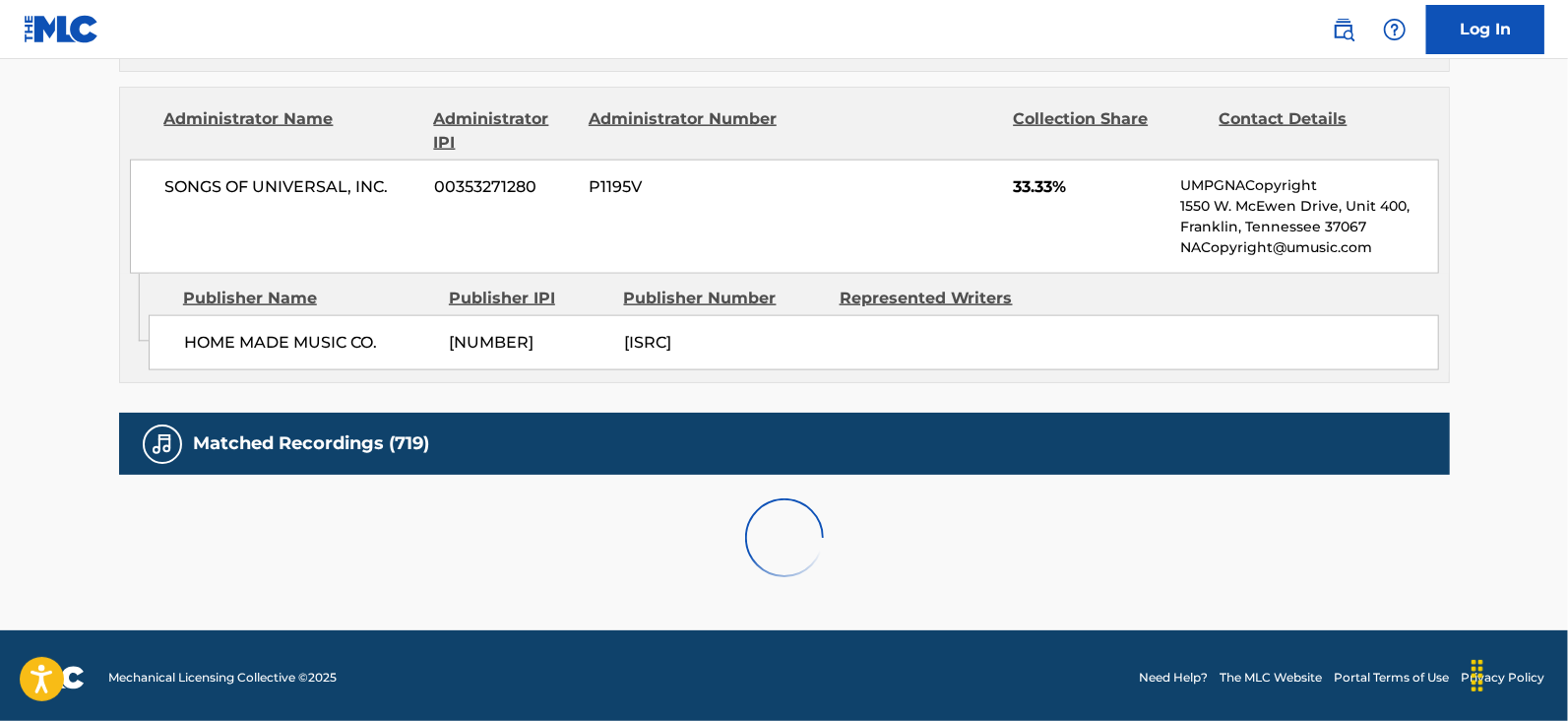 scroll, scrollTop: 2068, scrollLeft: 0, axis: vertical 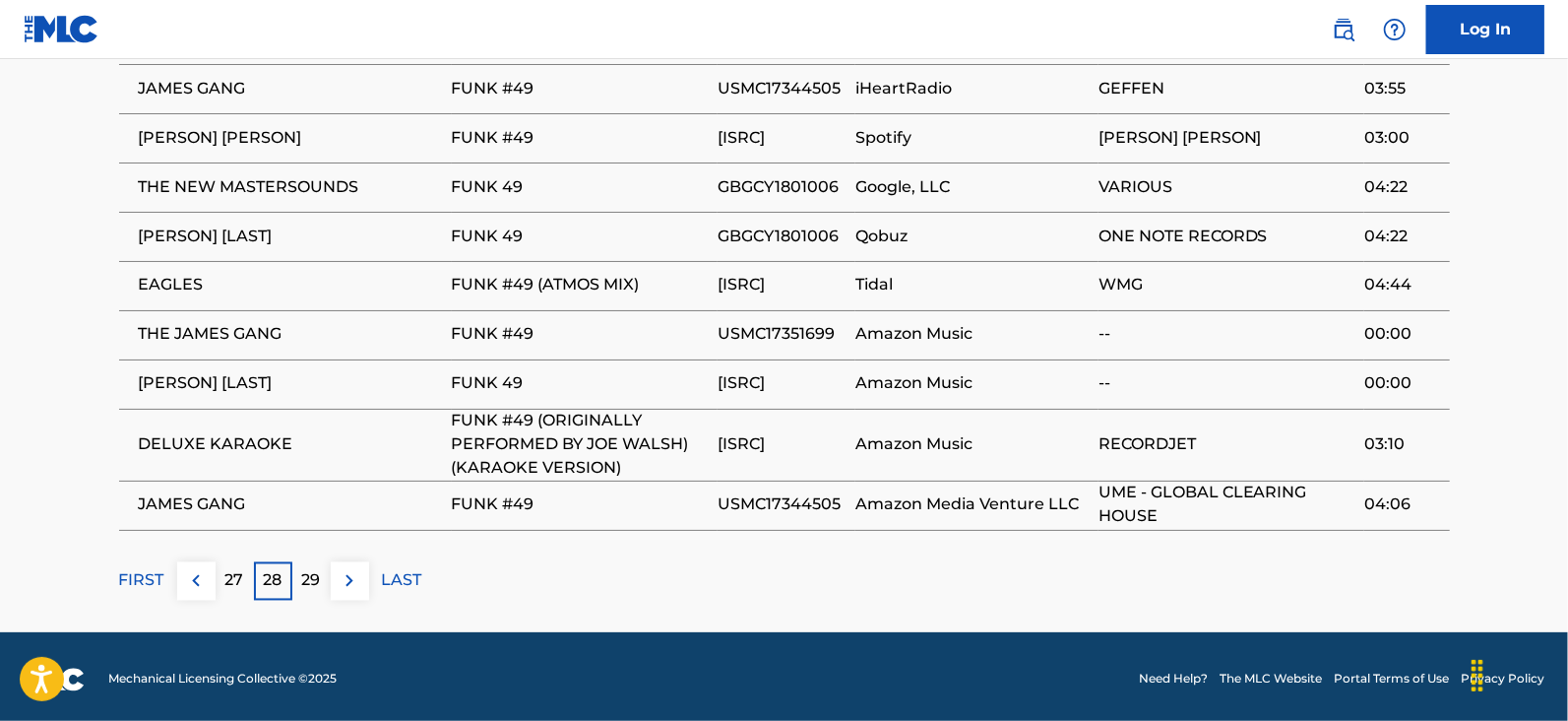 click on "29" at bounding box center (311, 581) 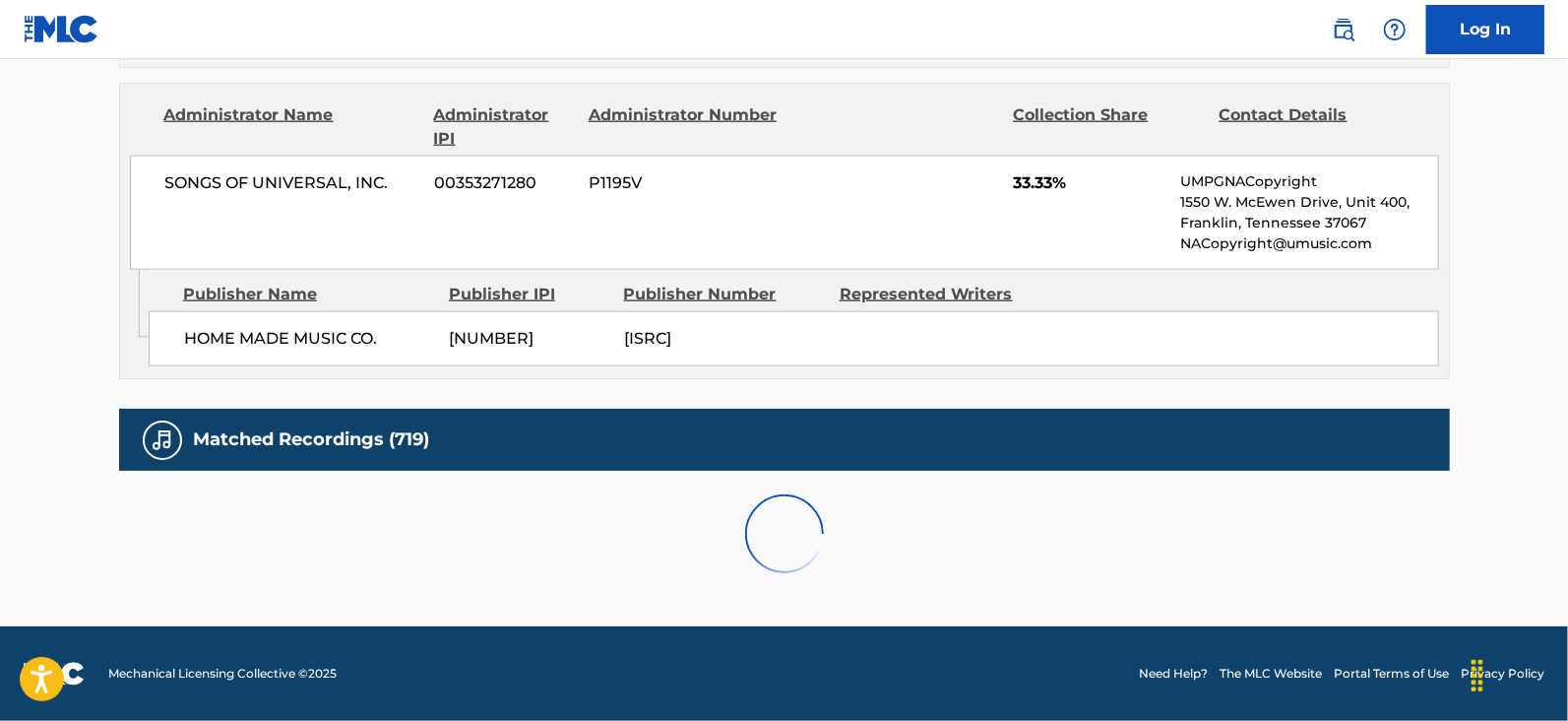 scroll, scrollTop: 2187, scrollLeft: 0, axis: vertical 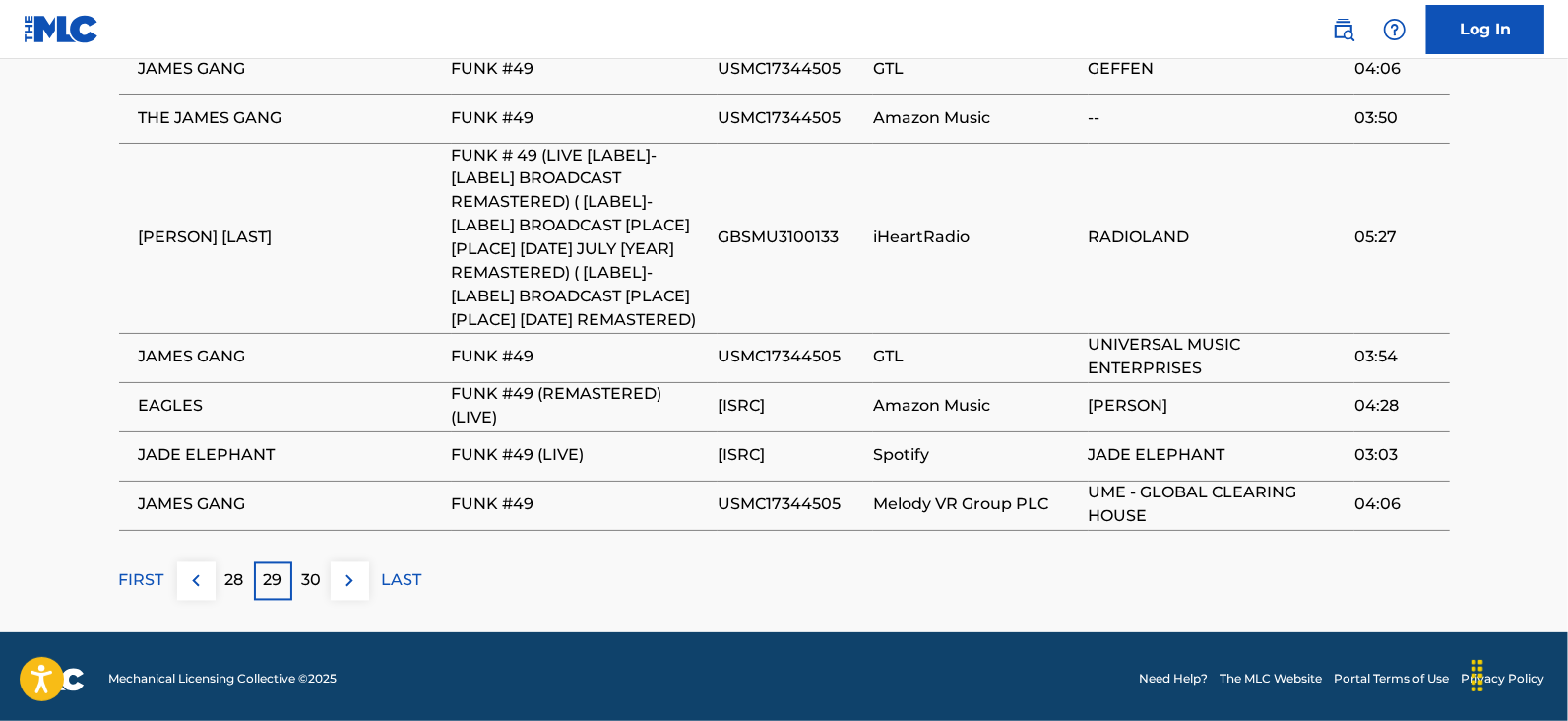 click on "30" at bounding box center (311, 581) 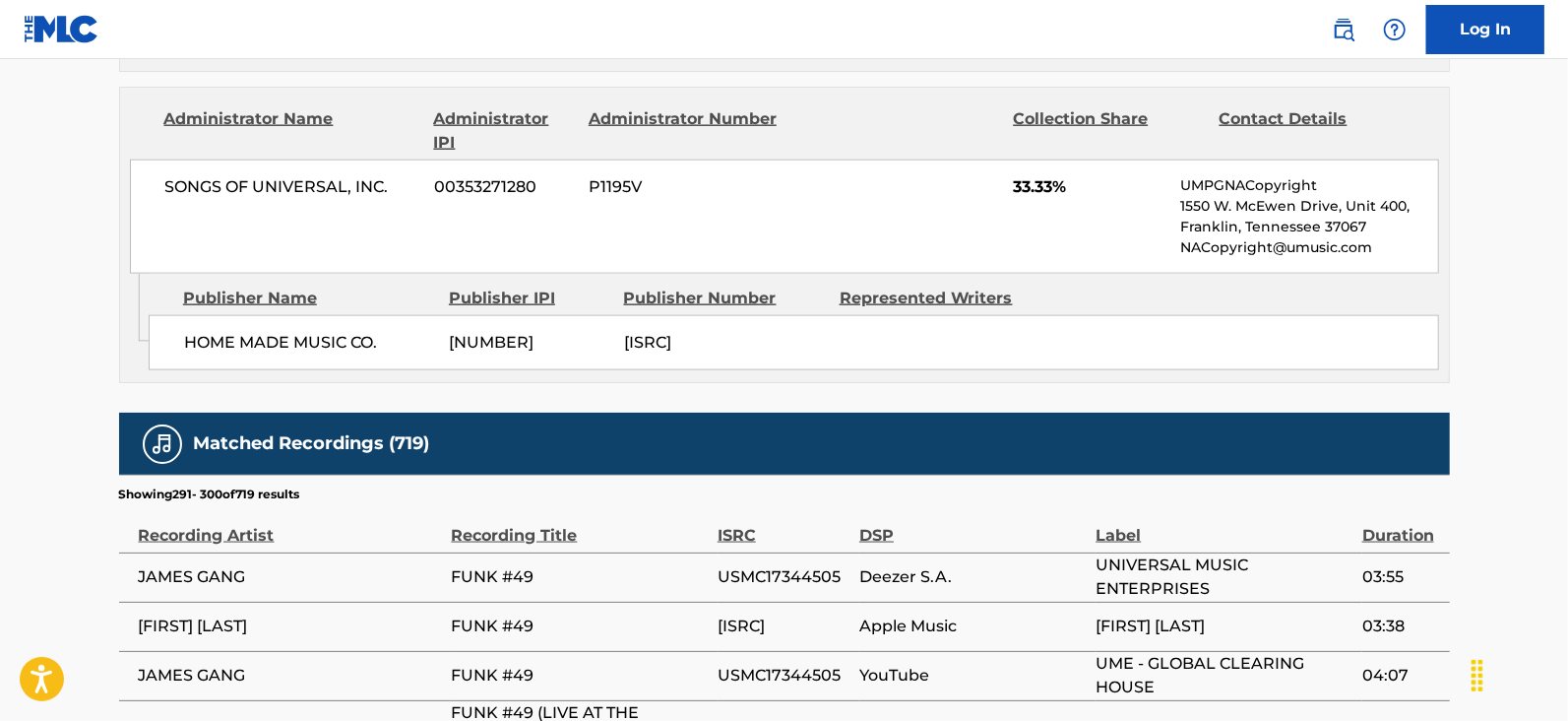 scroll, scrollTop: 2208, scrollLeft: 0, axis: vertical 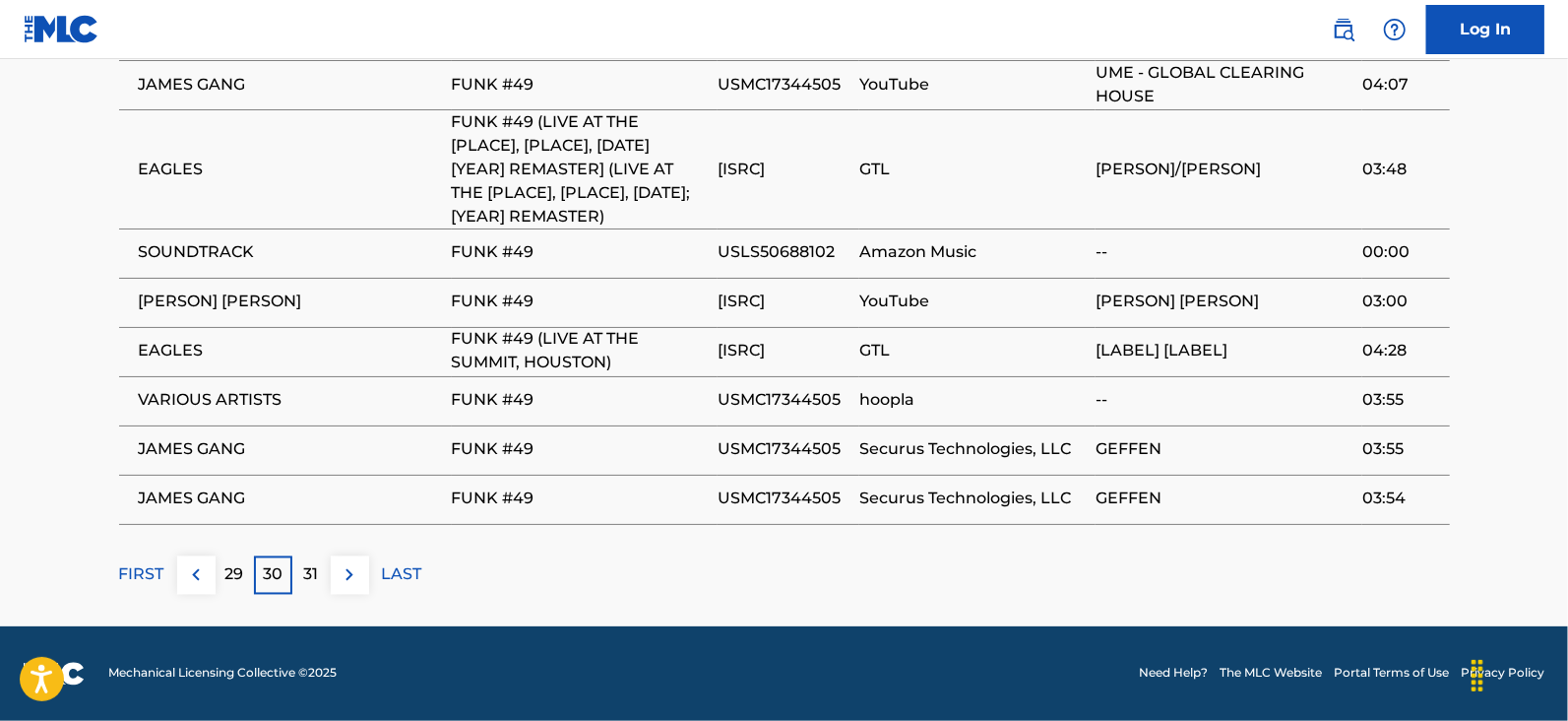 click on "31" at bounding box center (311, 575) 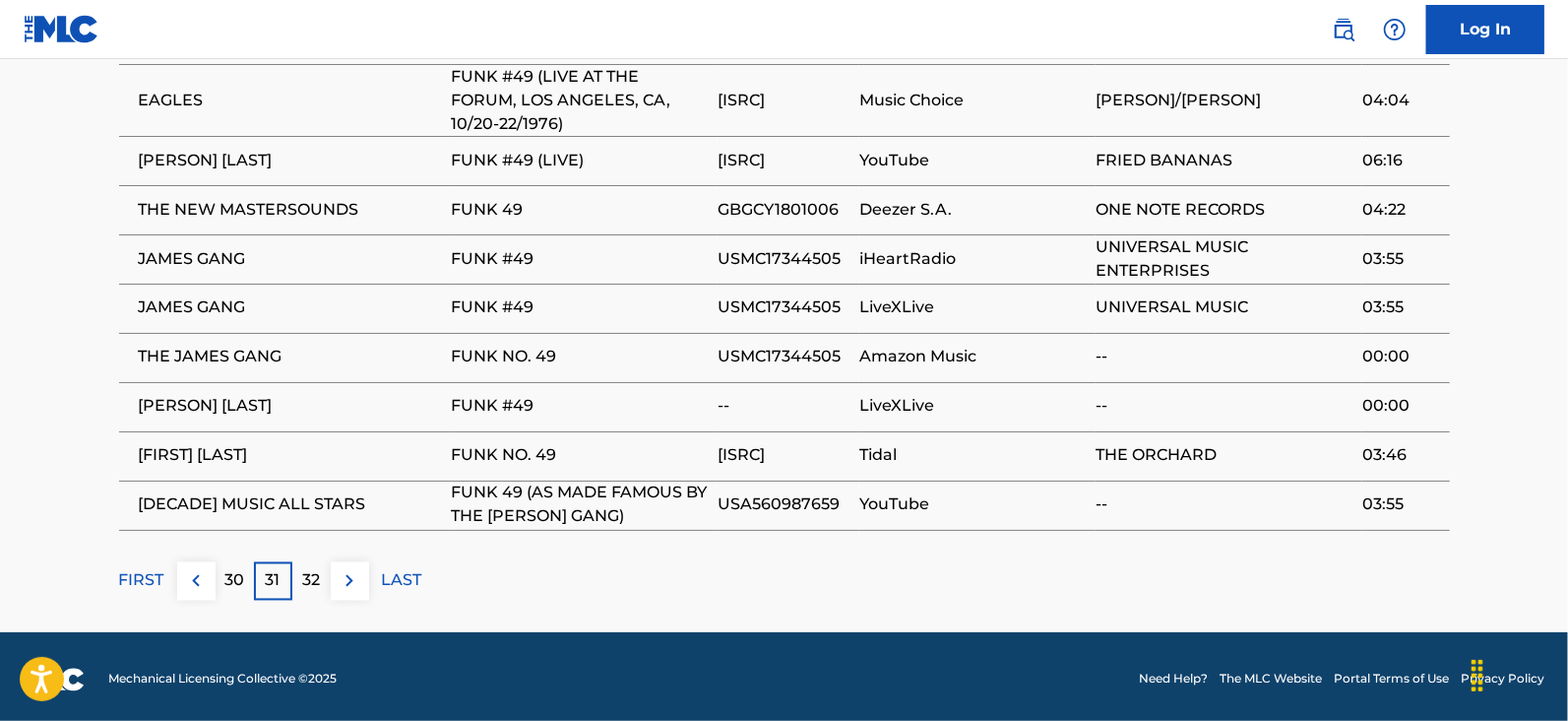 click on "32" at bounding box center (311, 581) 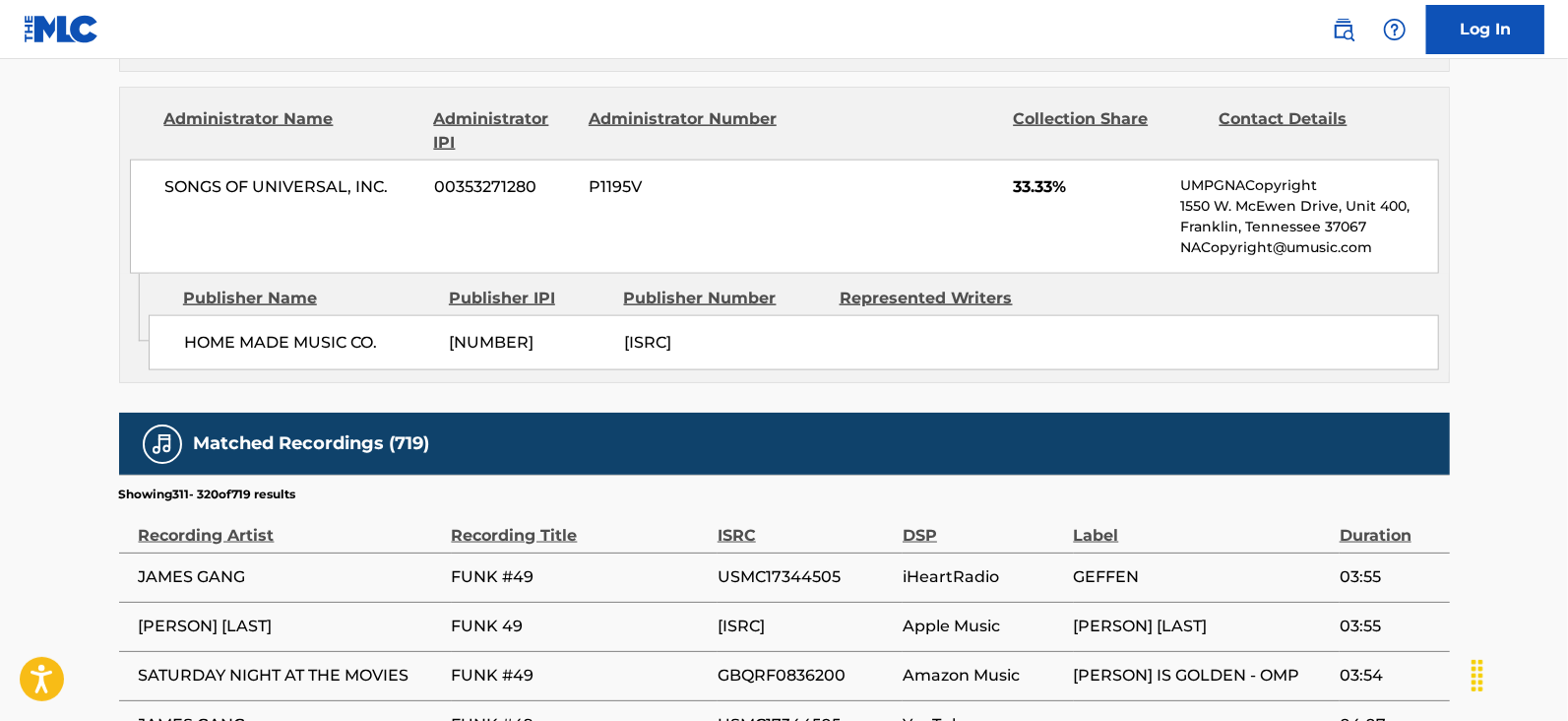 scroll, scrollTop: 2068, scrollLeft: 0, axis: vertical 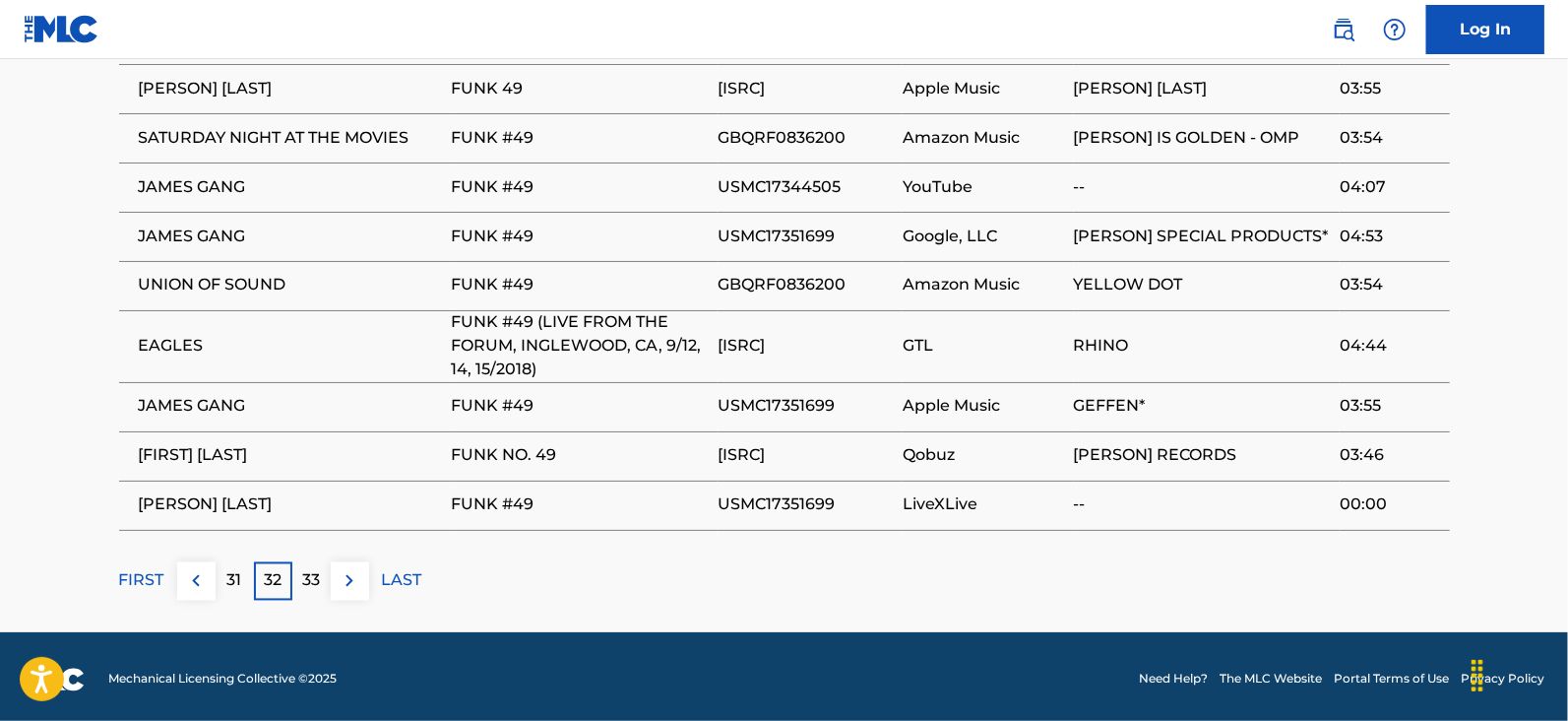 click on "33" at bounding box center (311, 581) 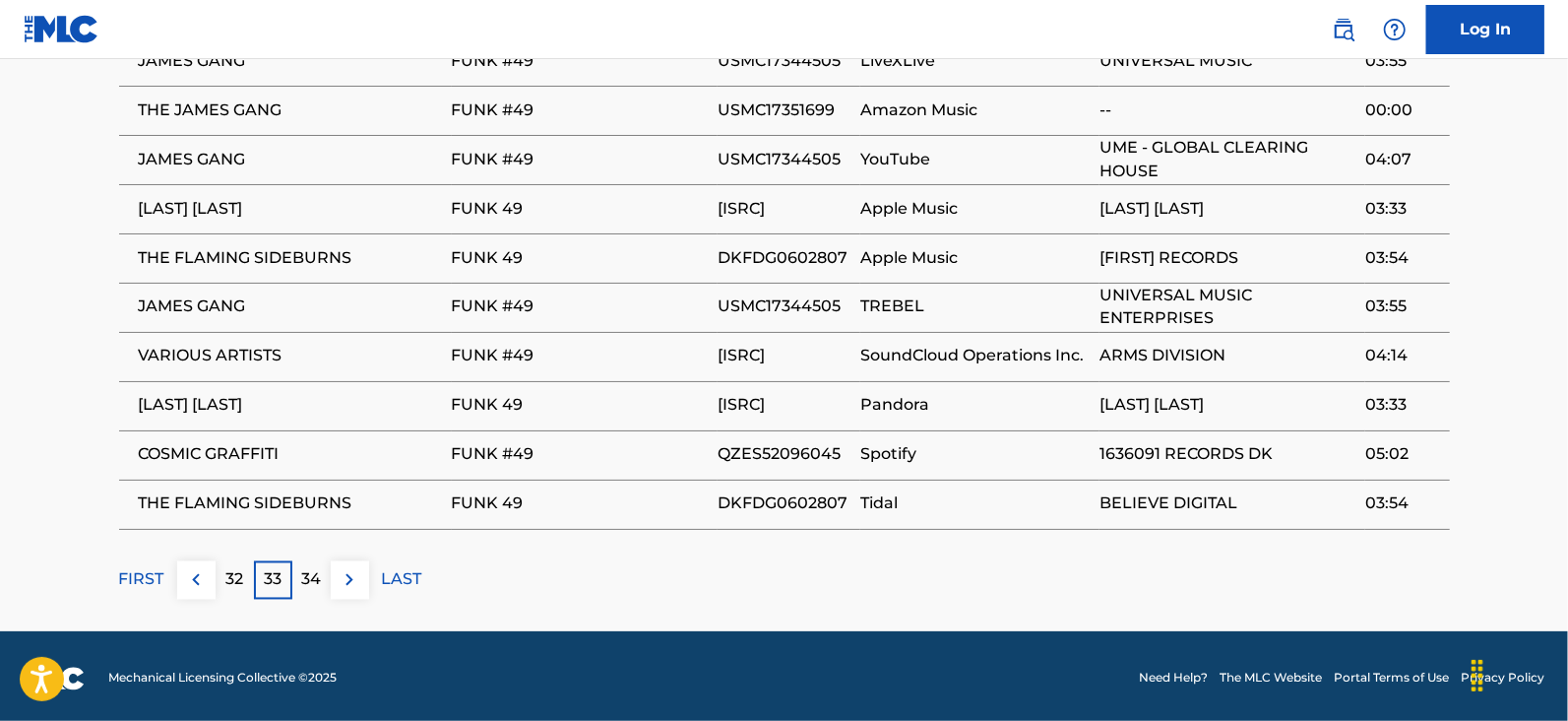 click on "34" at bounding box center [311, 580] 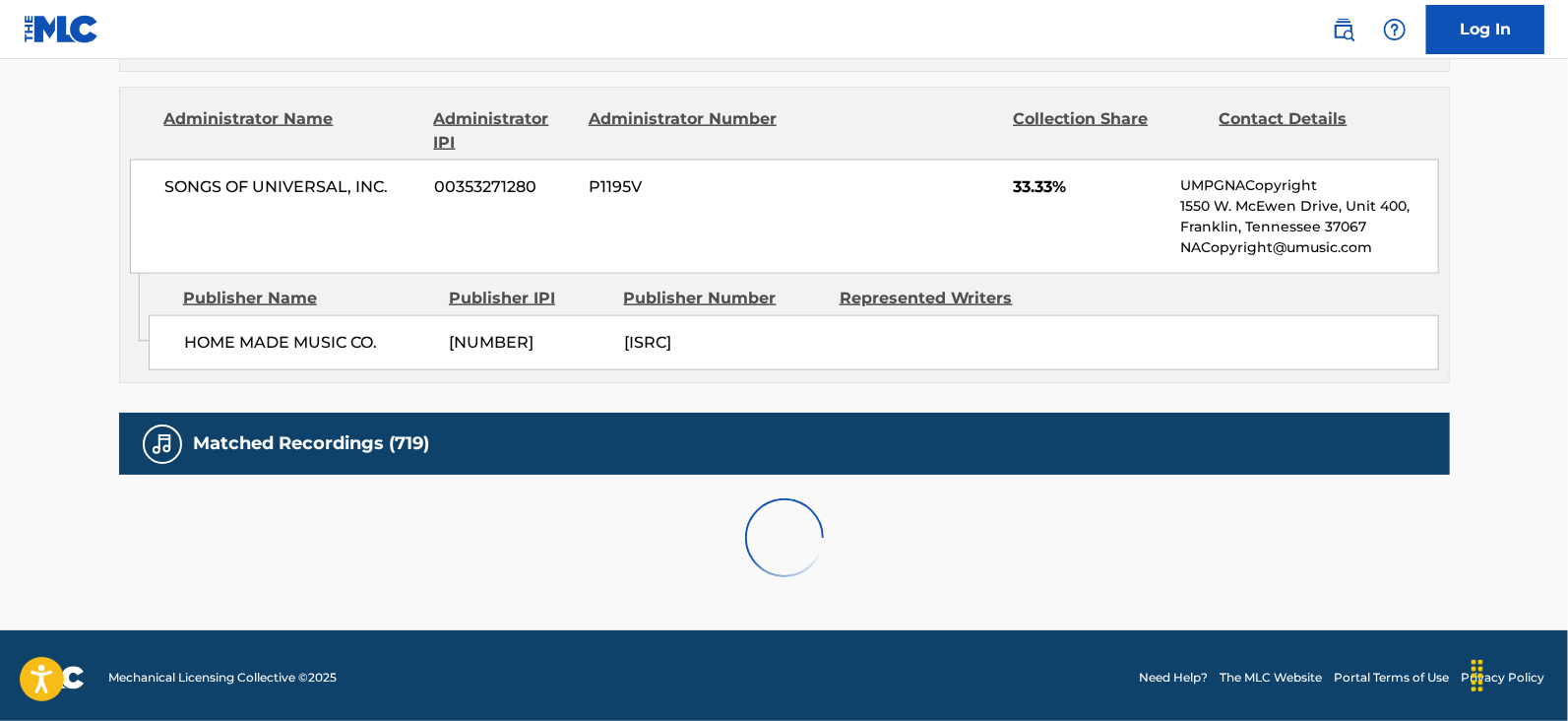 scroll, scrollTop: 2047, scrollLeft: 0, axis: vertical 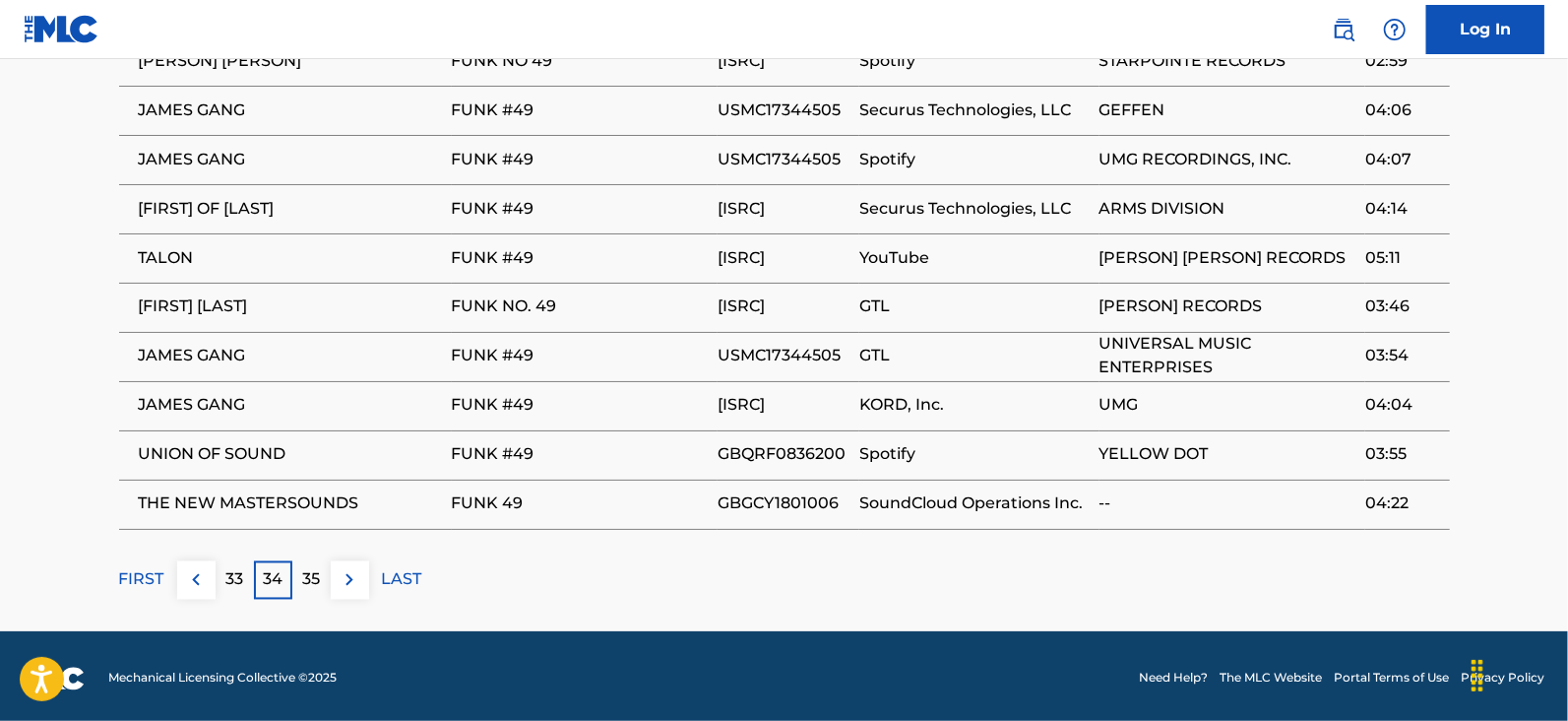 click on "35" at bounding box center (311, 580) 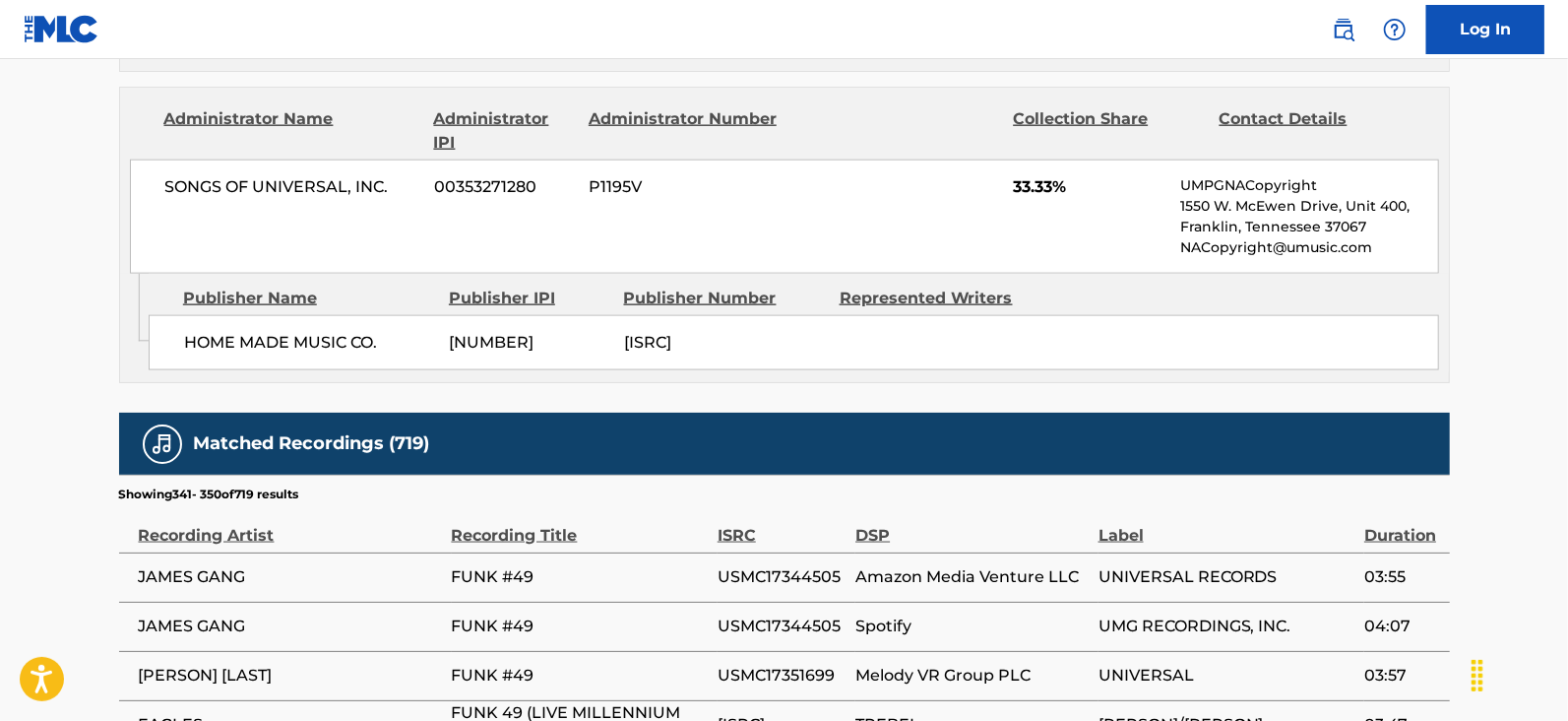 scroll, scrollTop: 2138, scrollLeft: 0, axis: vertical 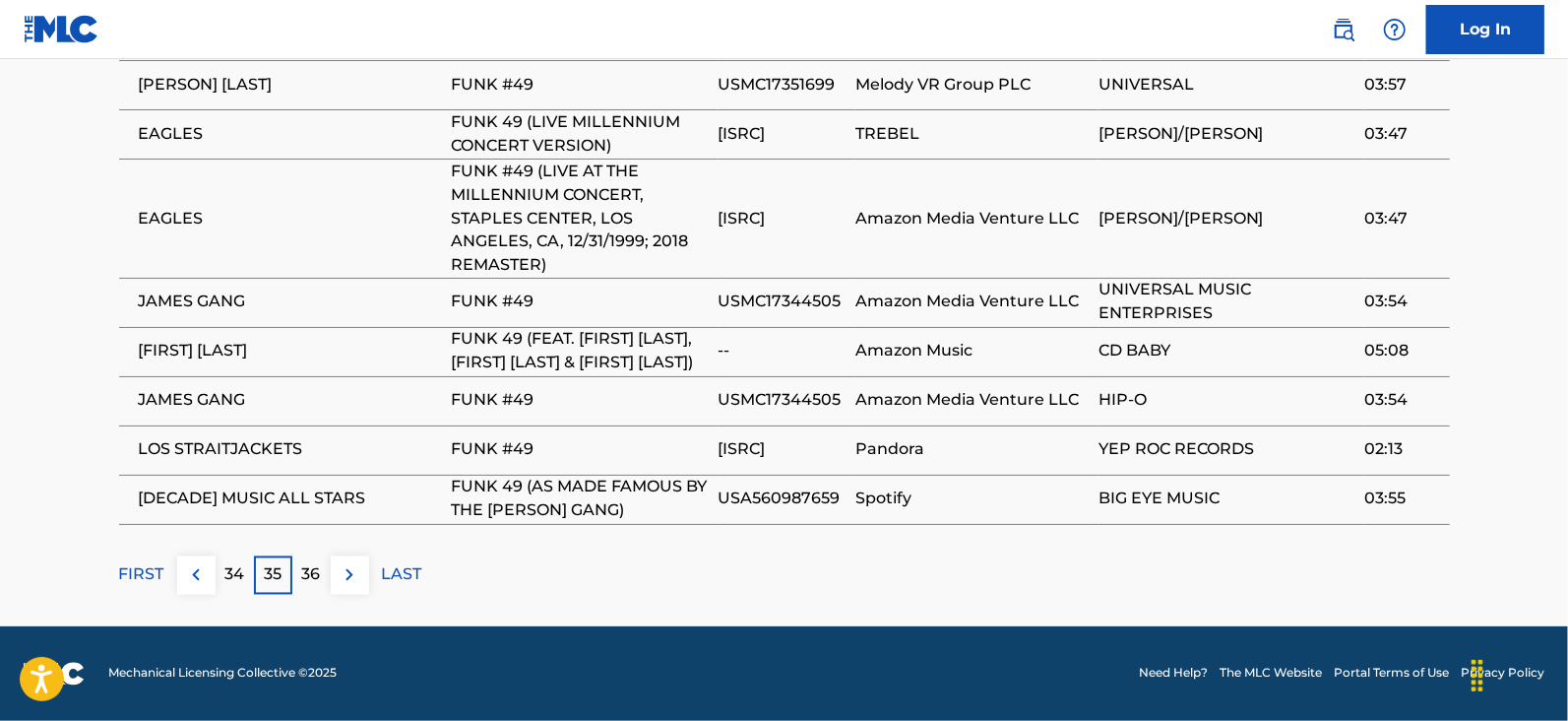 click on "36" at bounding box center (311, 575) 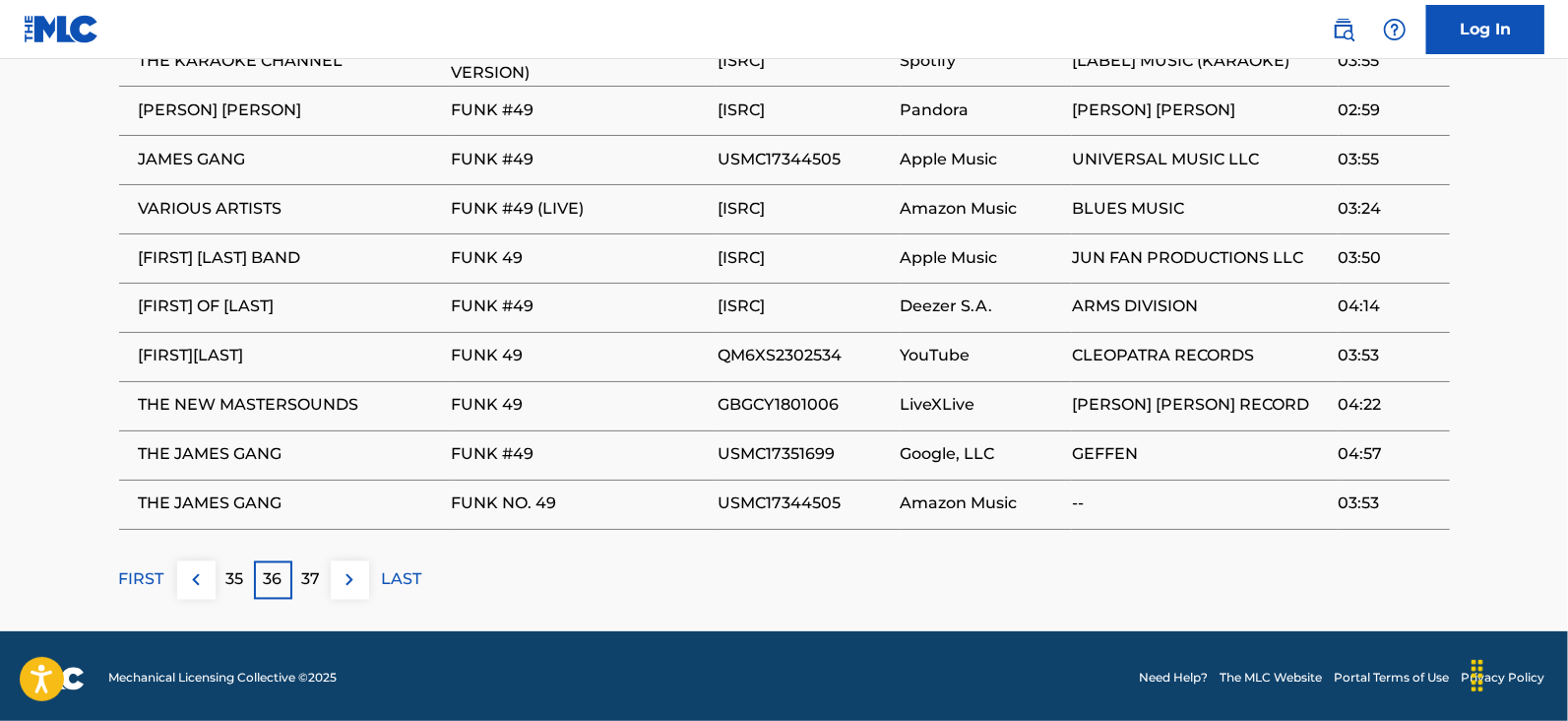 click on "37" at bounding box center (311, 580) 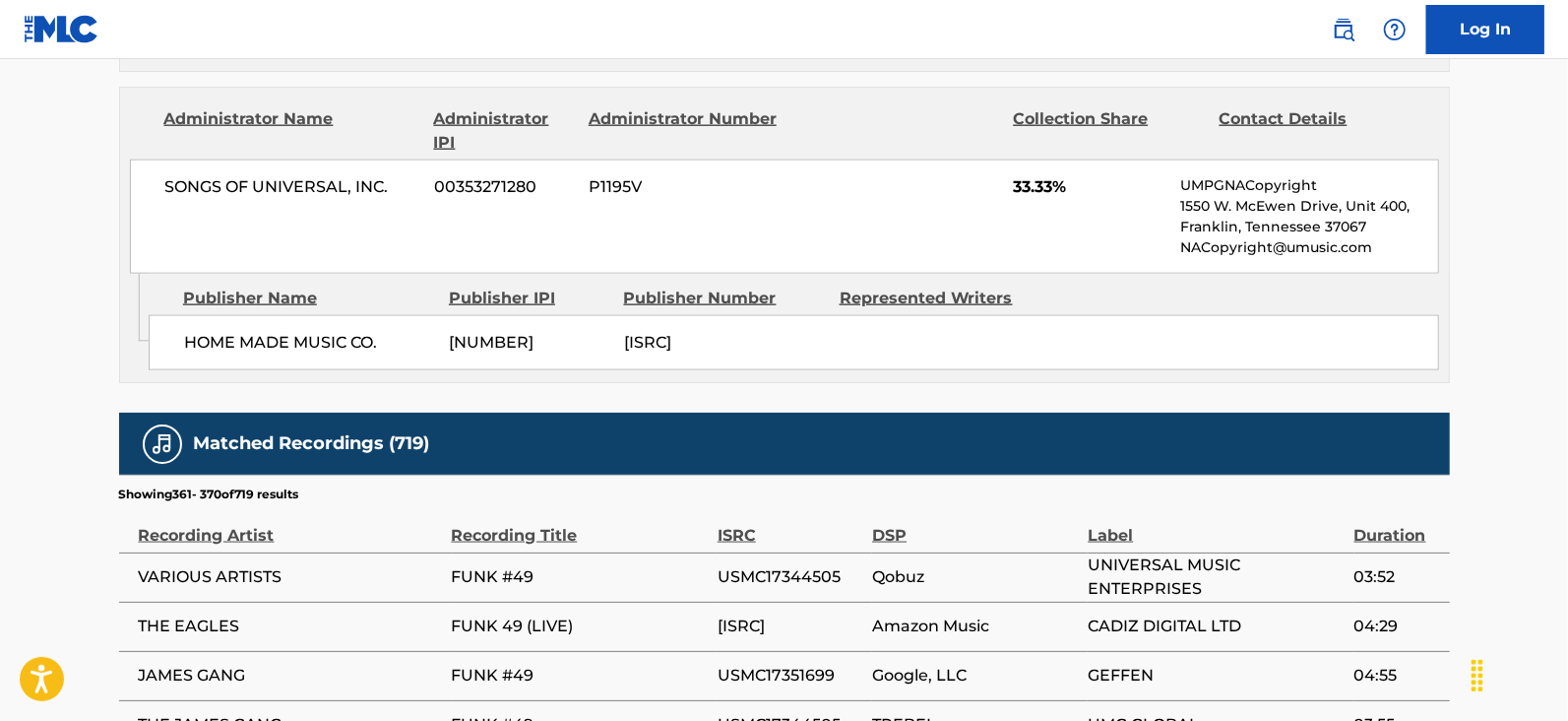 scroll, scrollTop: 2138, scrollLeft: 0, axis: vertical 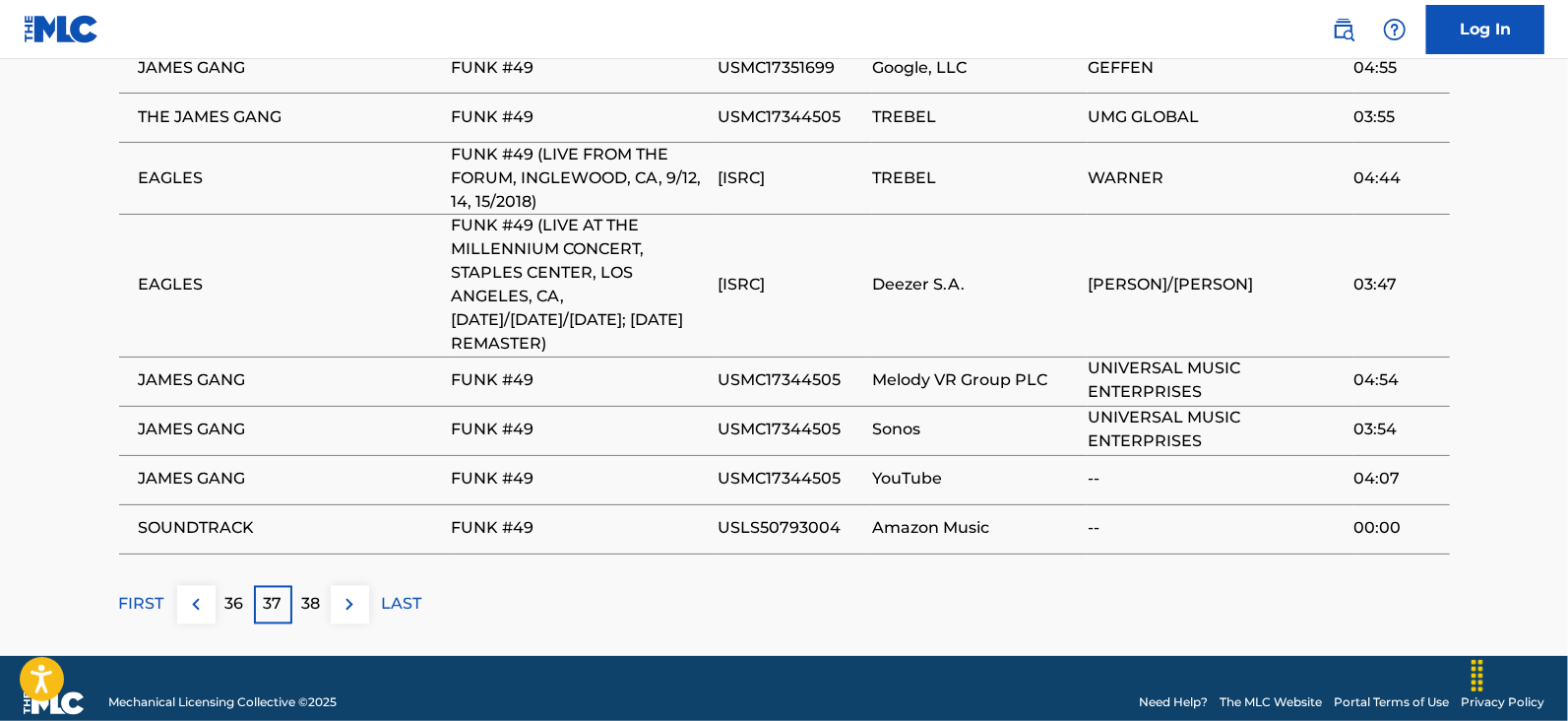 click on "38" at bounding box center [311, 605] 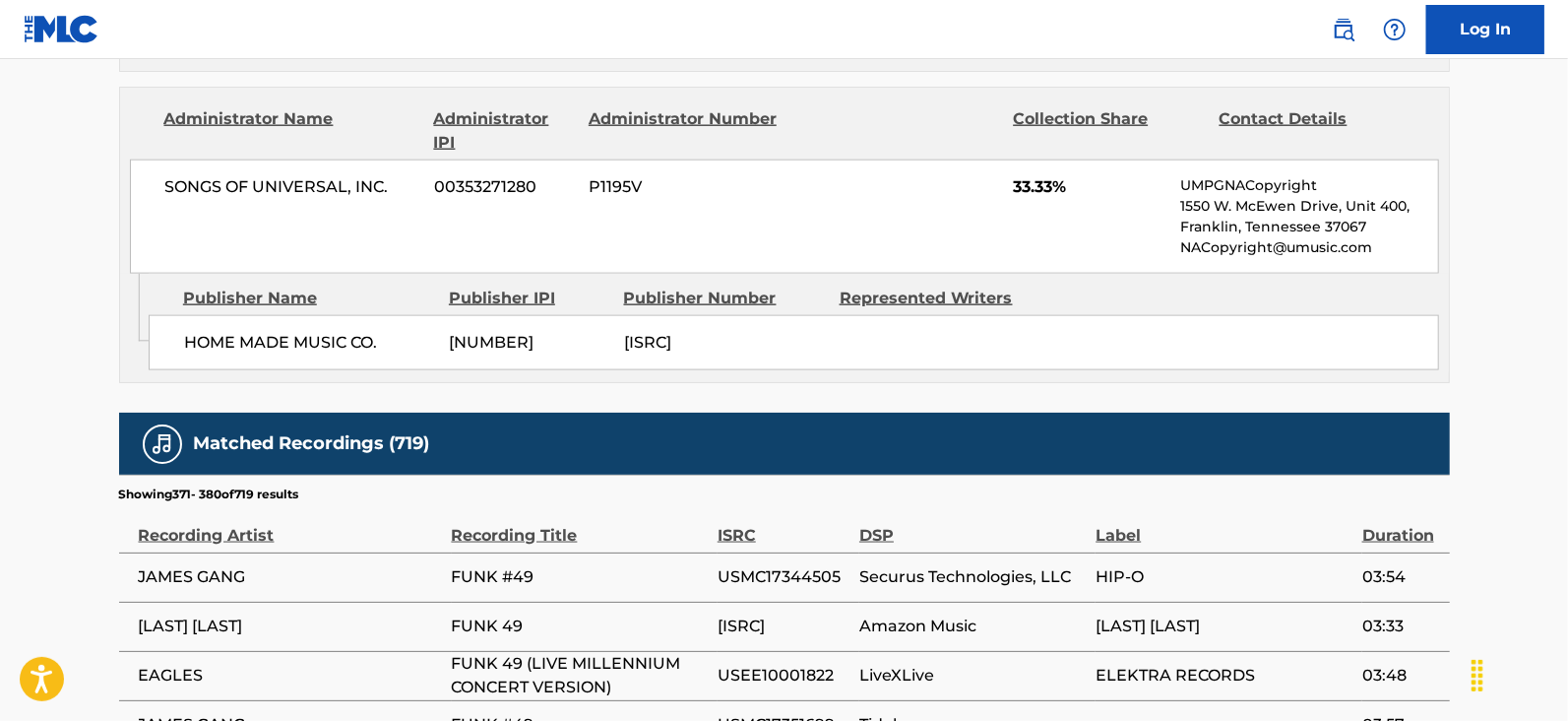 scroll, scrollTop: 2047, scrollLeft: 0, axis: vertical 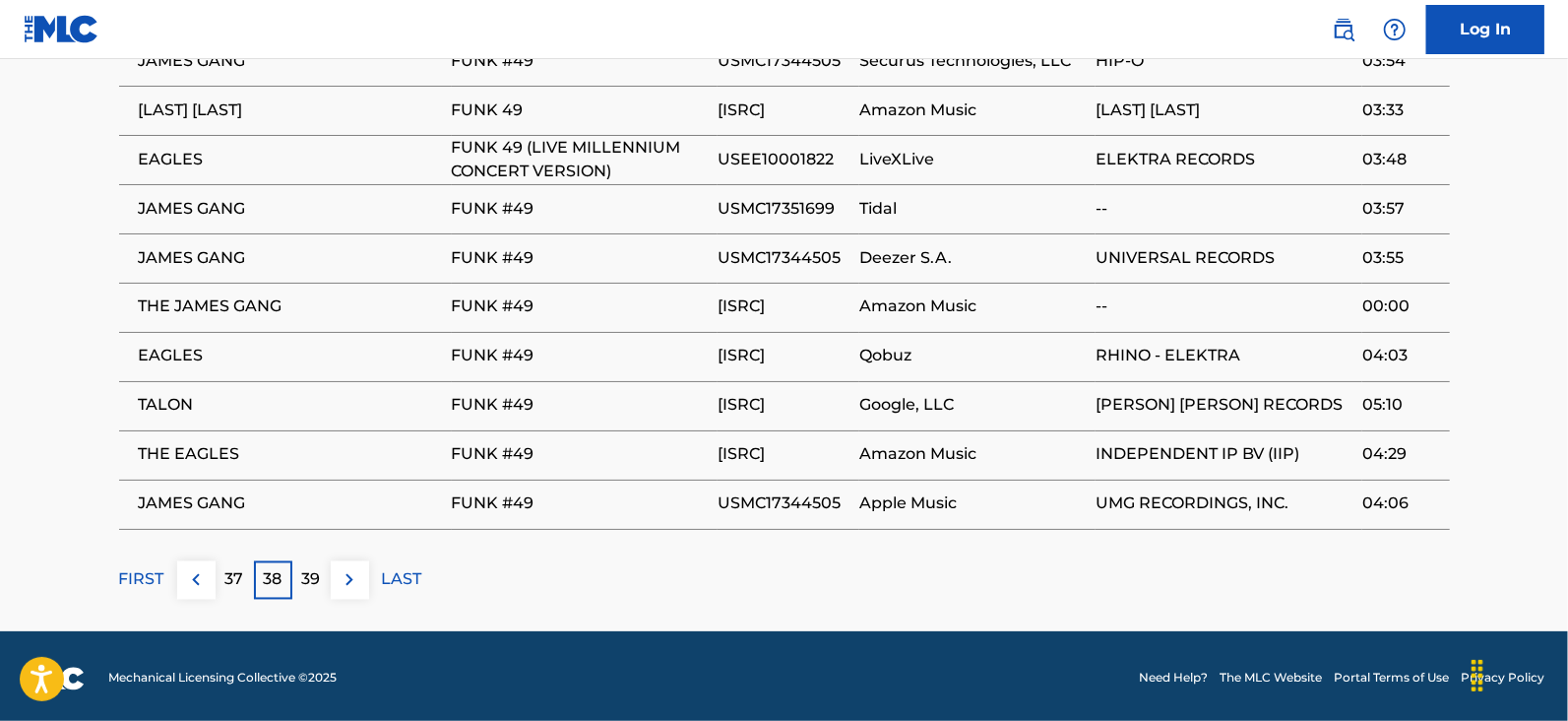 click on "39" at bounding box center [311, 580] 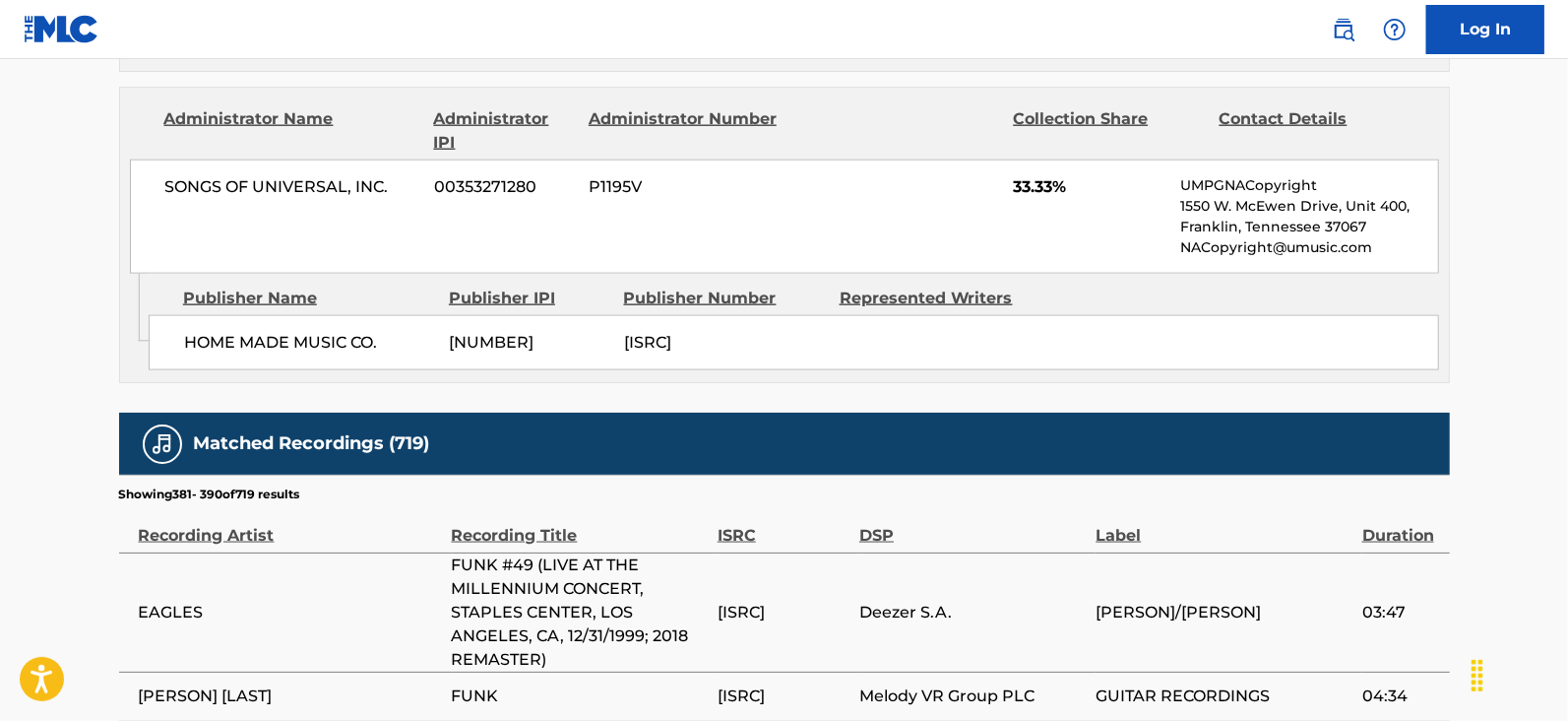 scroll, scrollTop: 2117, scrollLeft: 0, axis: vertical 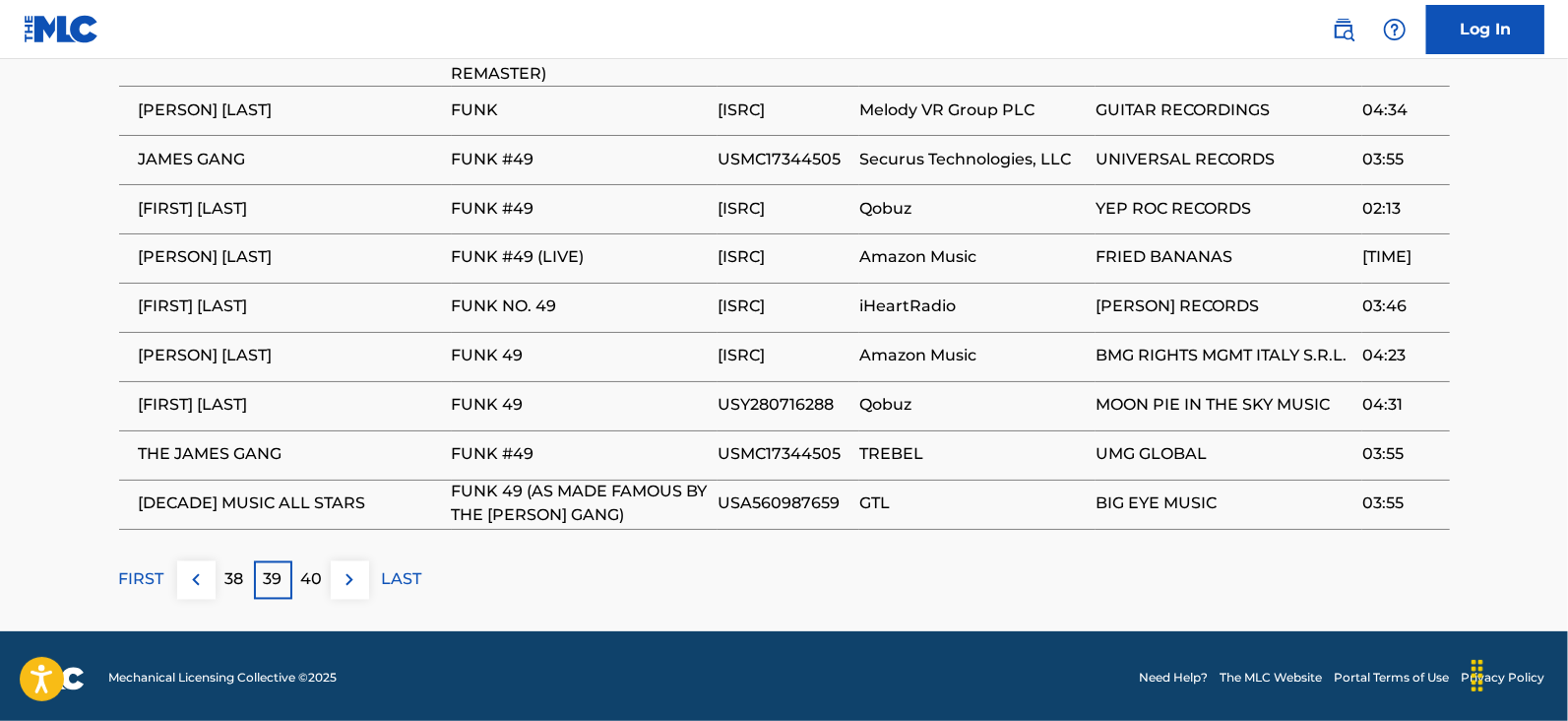 click on "40" at bounding box center (311, 580) 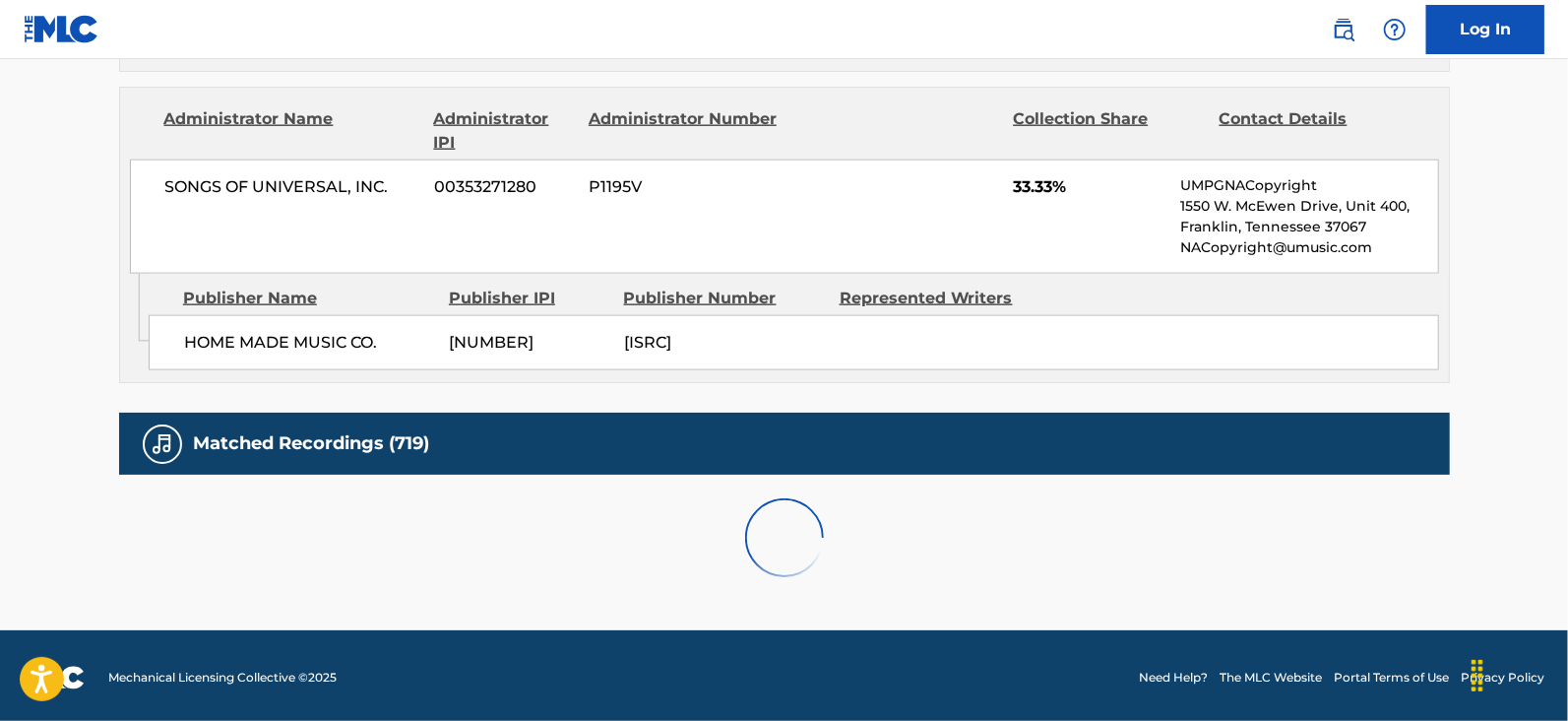 scroll, scrollTop: 2117, scrollLeft: 0, axis: vertical 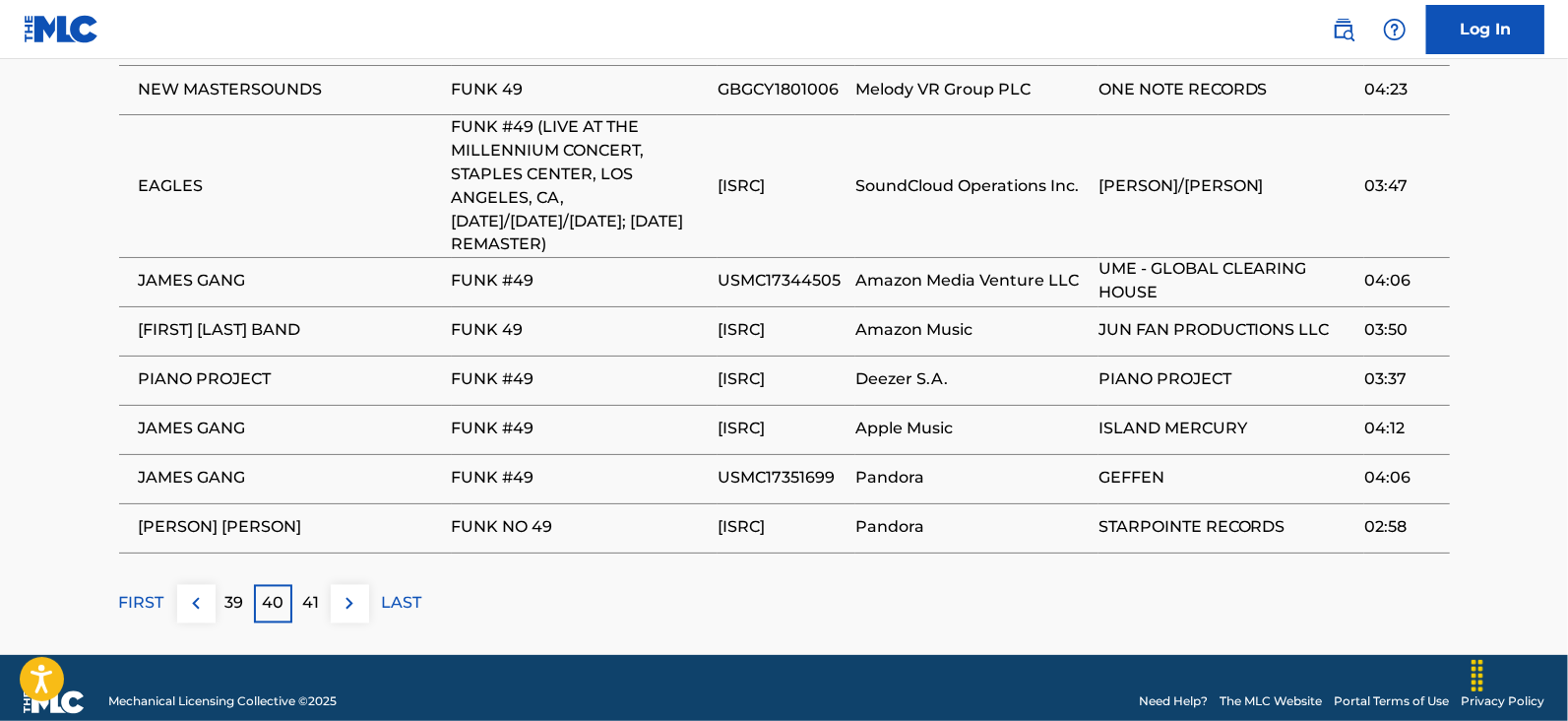 click on "41" at bounding box center [311, 604] 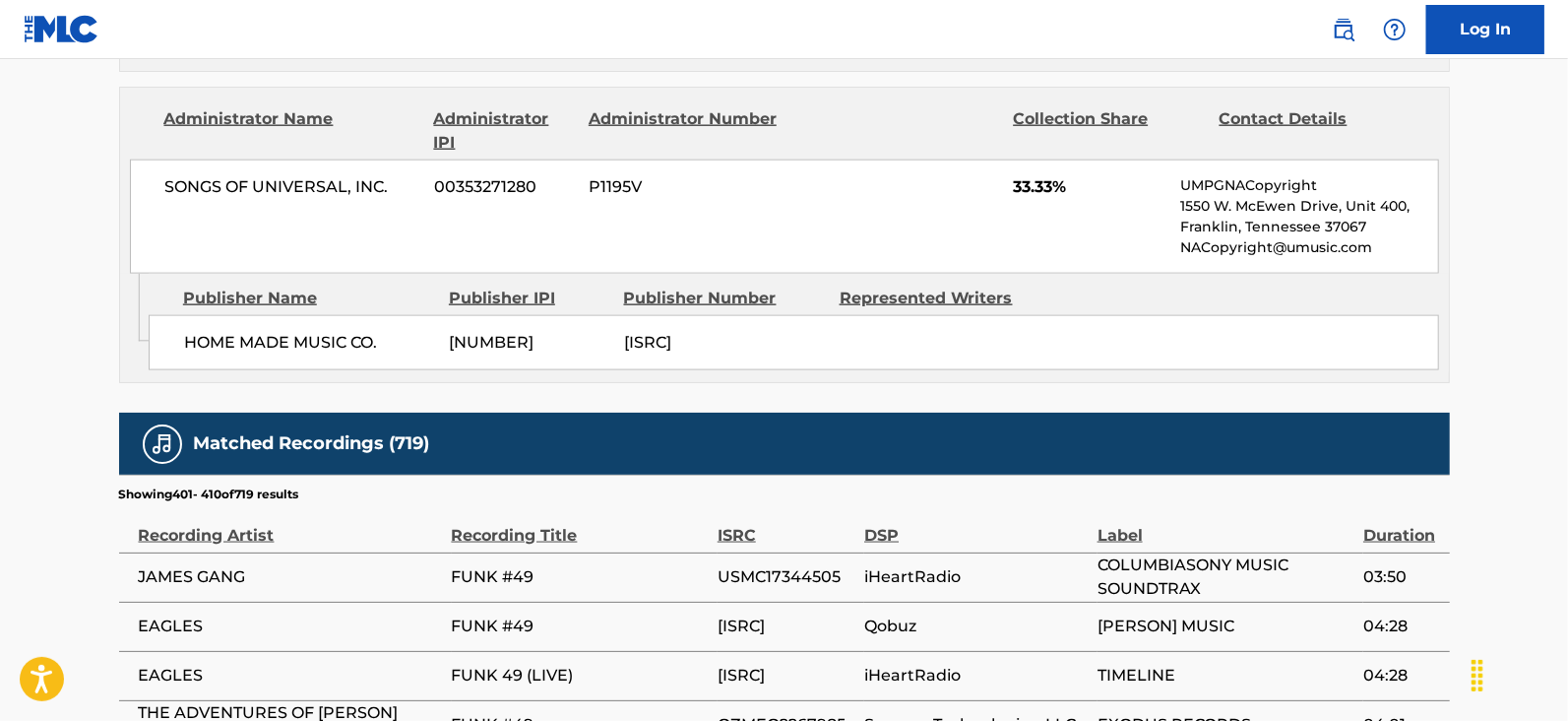 scroll, scrollTop: 2047, scrollLeft: 0, axis: vertical 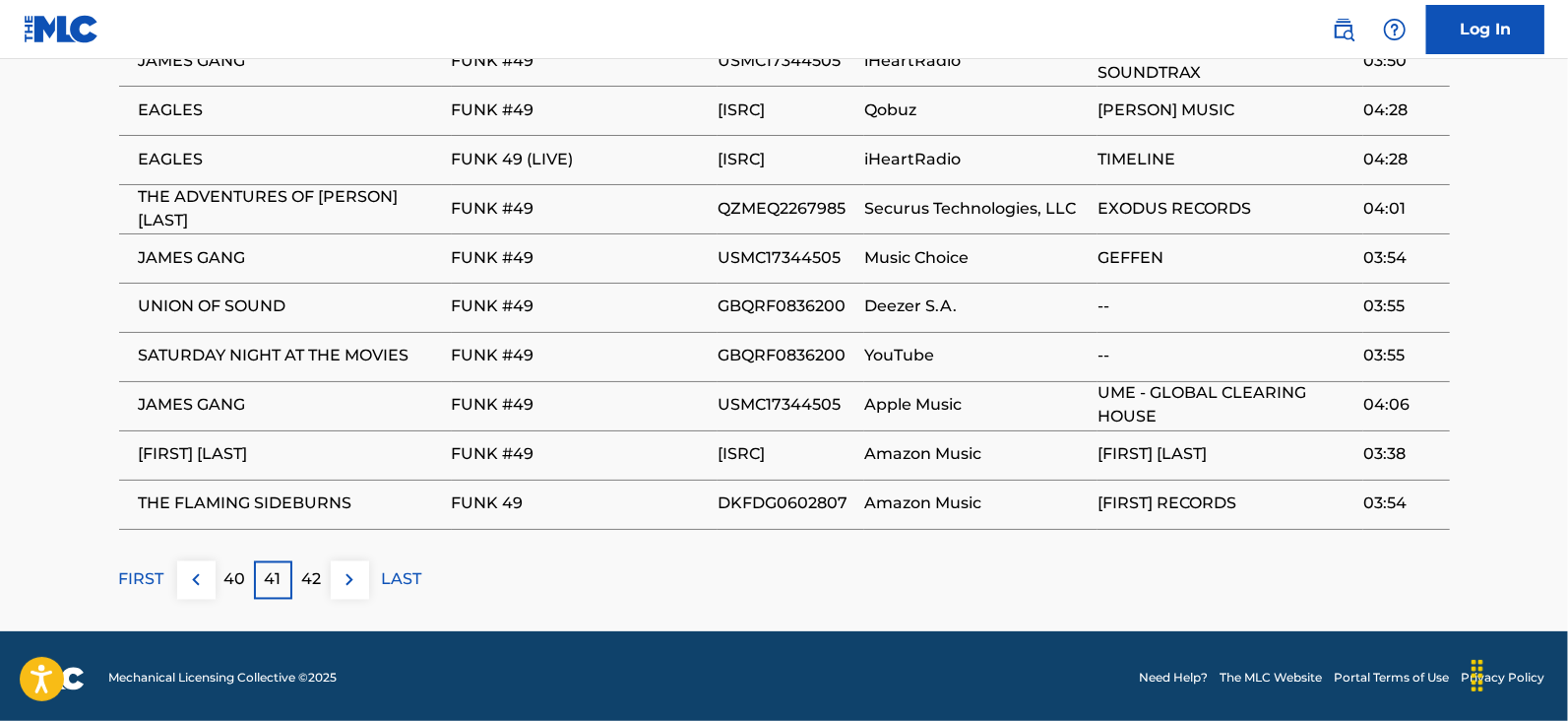 click on "42" at bounding box center (311, 580) 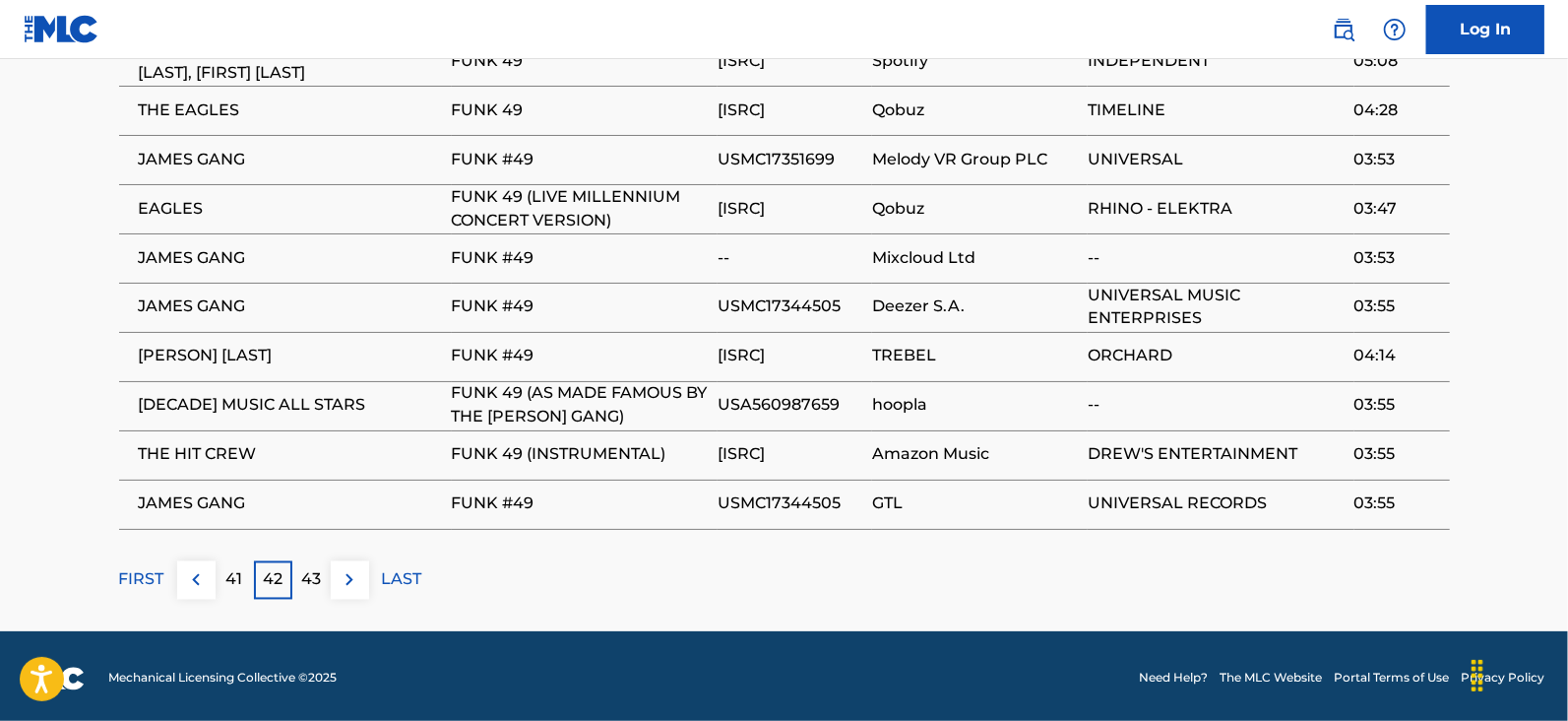 click on "43" at bounding box center (311, 580) 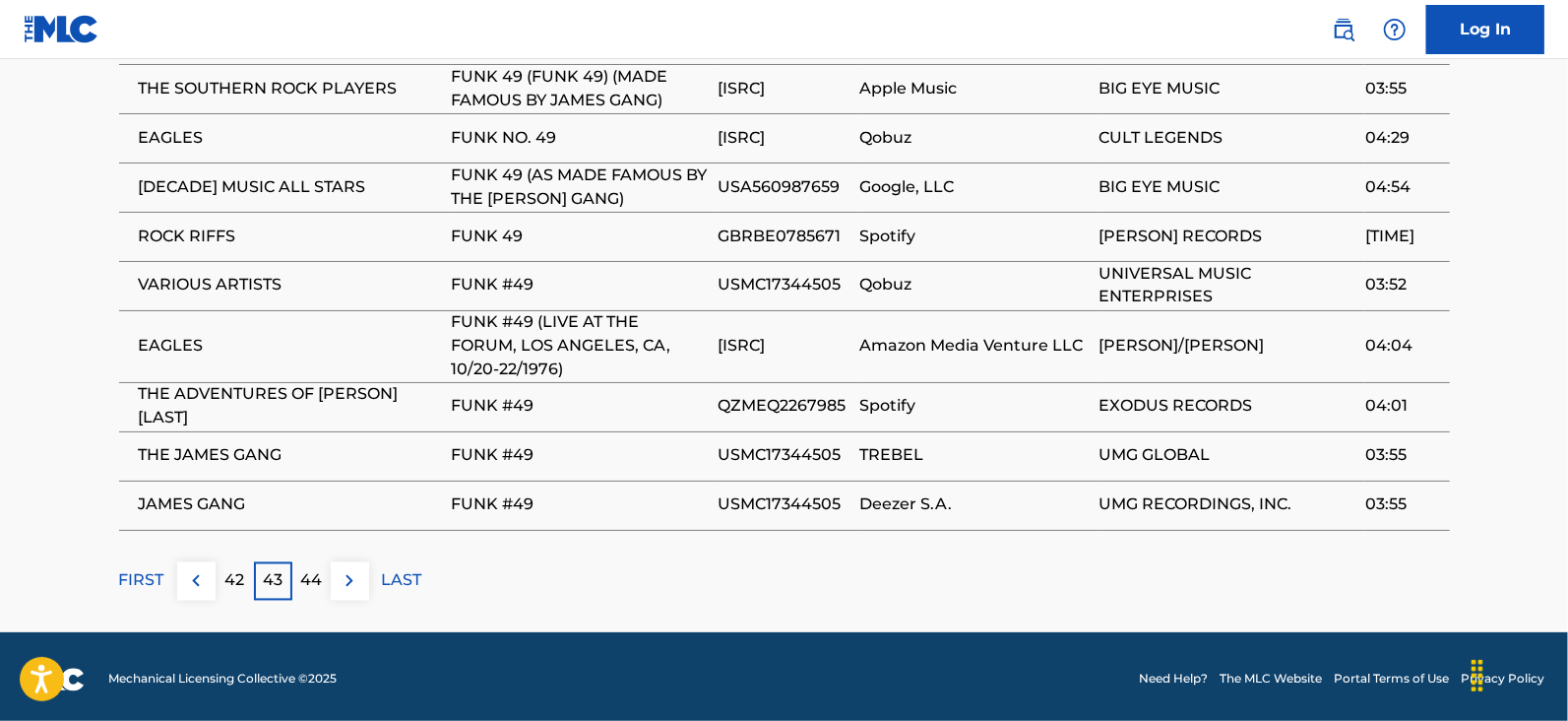 click on "44" at bounding box center [311, 581] 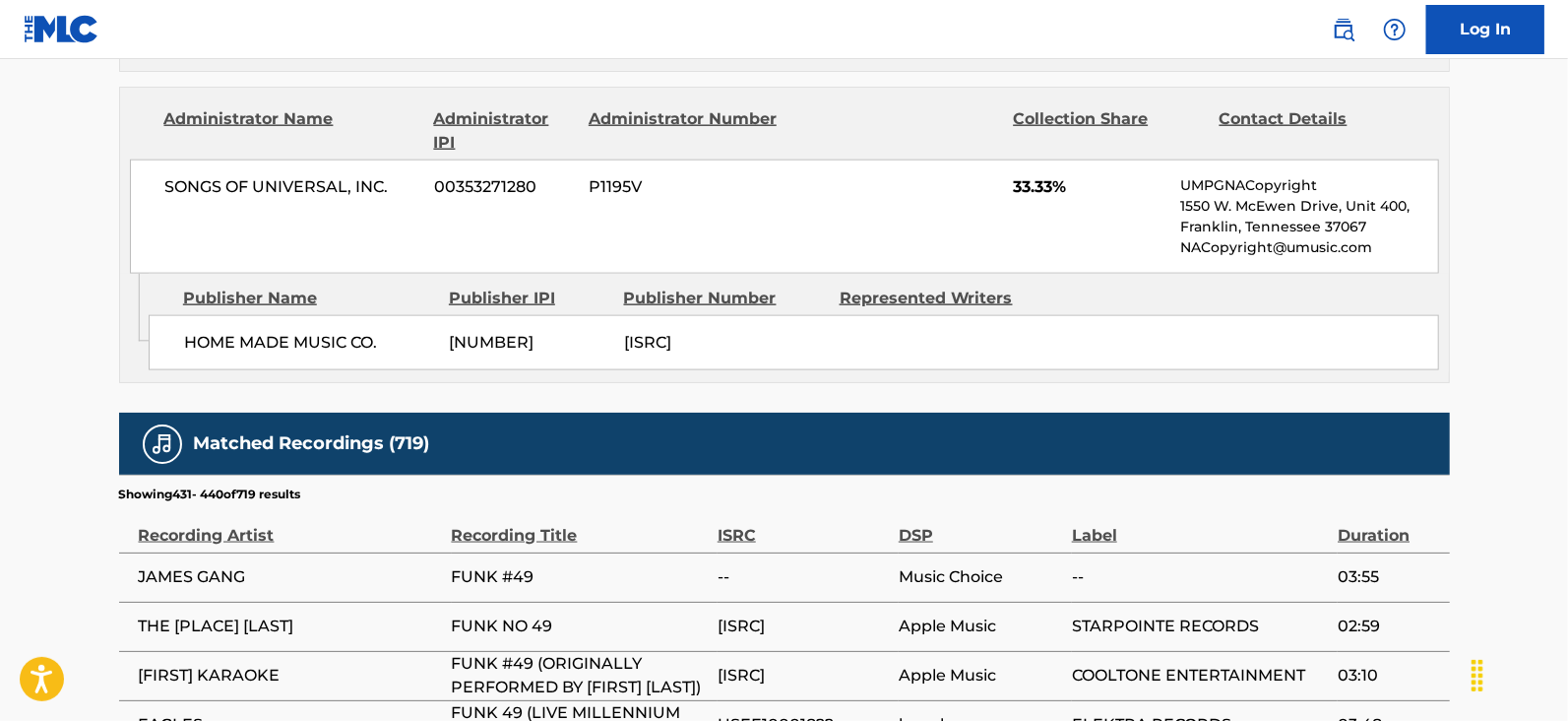 scroll, scrollTop: 2068, scrollLeft: 0, axis: vertical 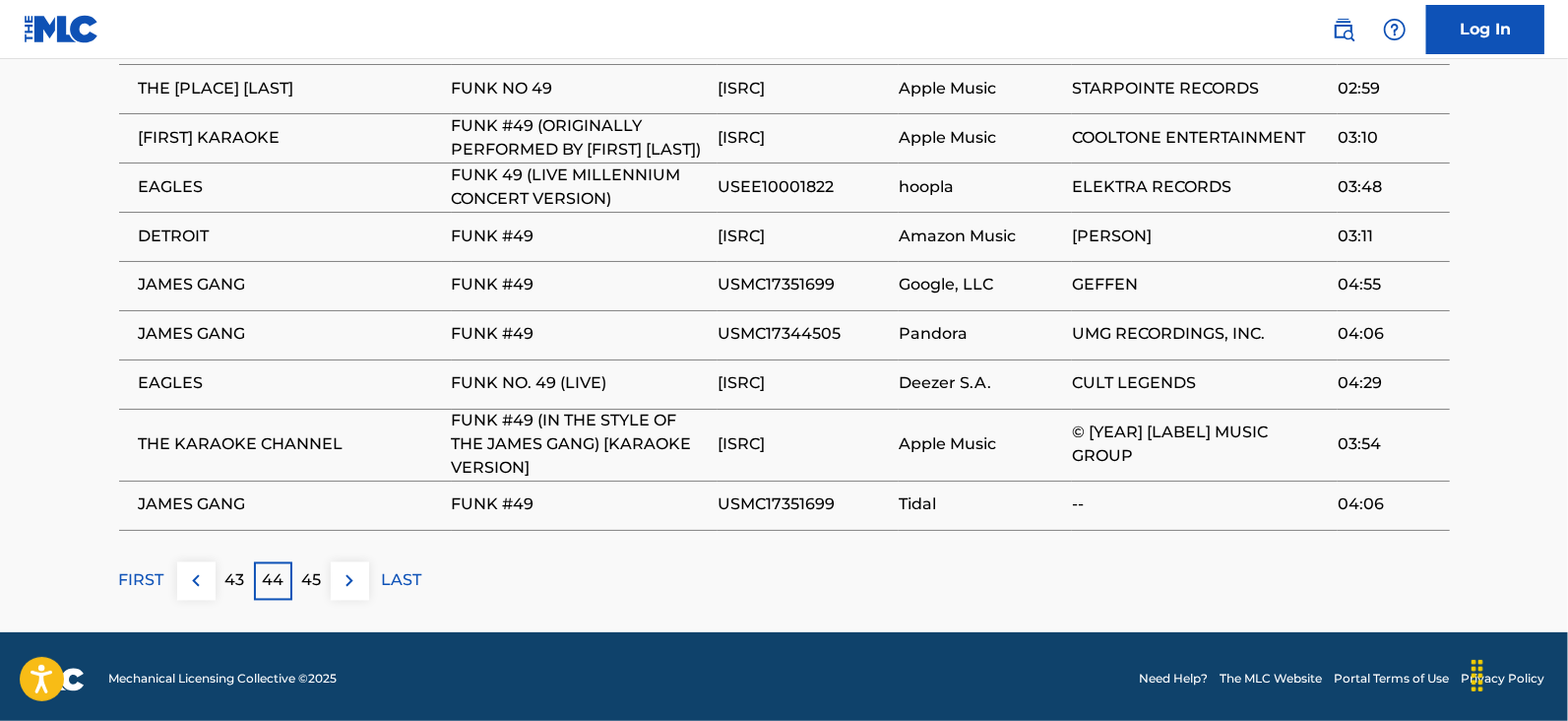 click on "45" at bounding box center [311, 581] 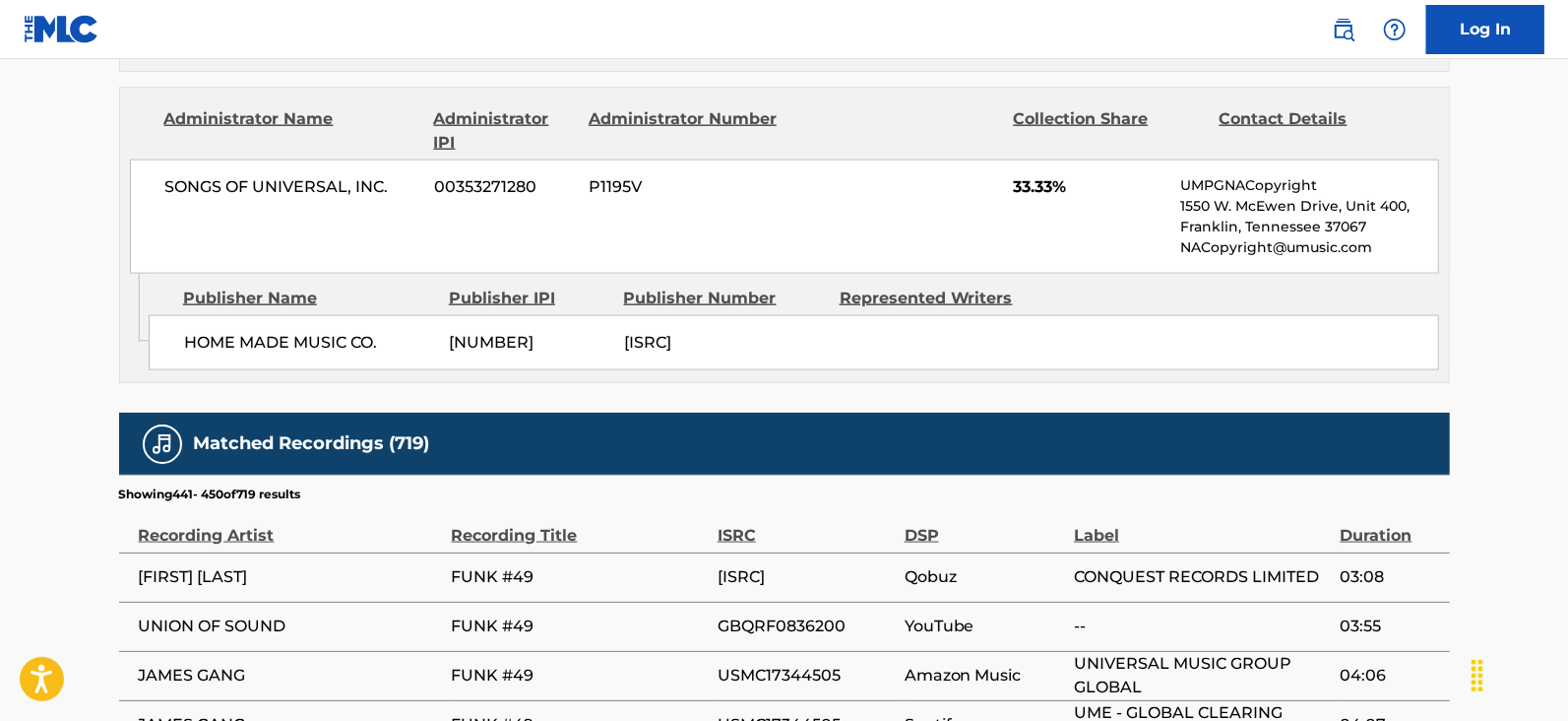 scroll, scrollTop: 2047, scrollLeft: 0, axis: vertical 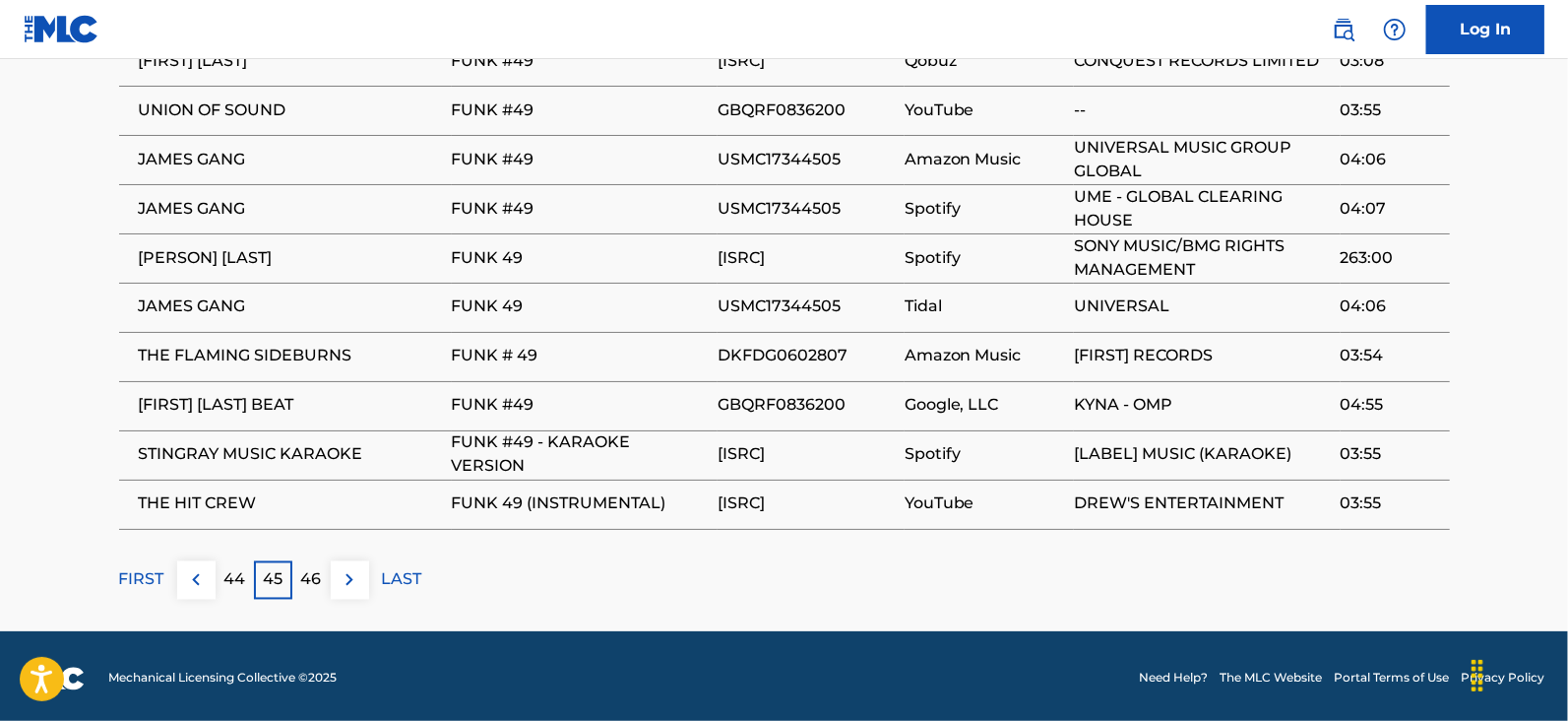 click on "46" at bounding box center [311, 580] 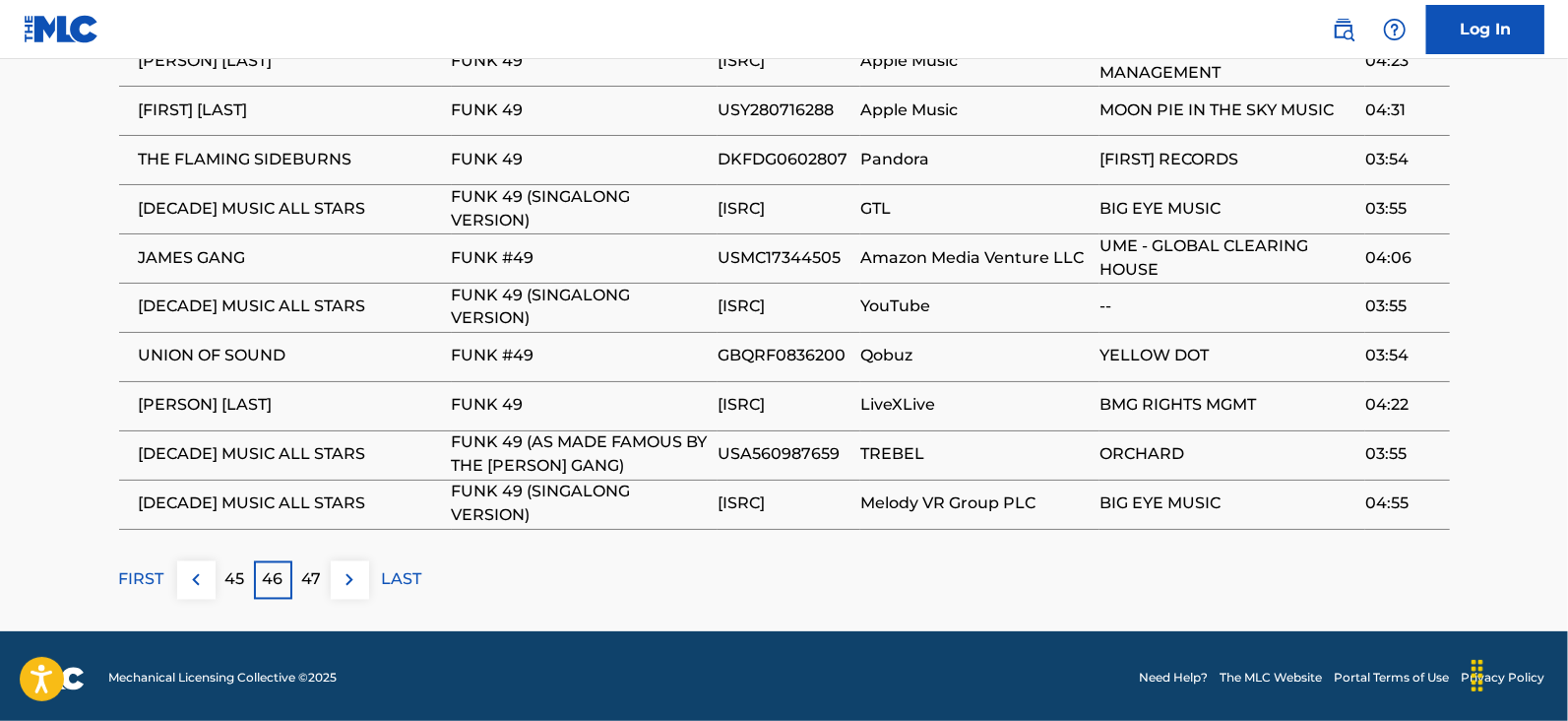 click at bounding box center [349, 580] 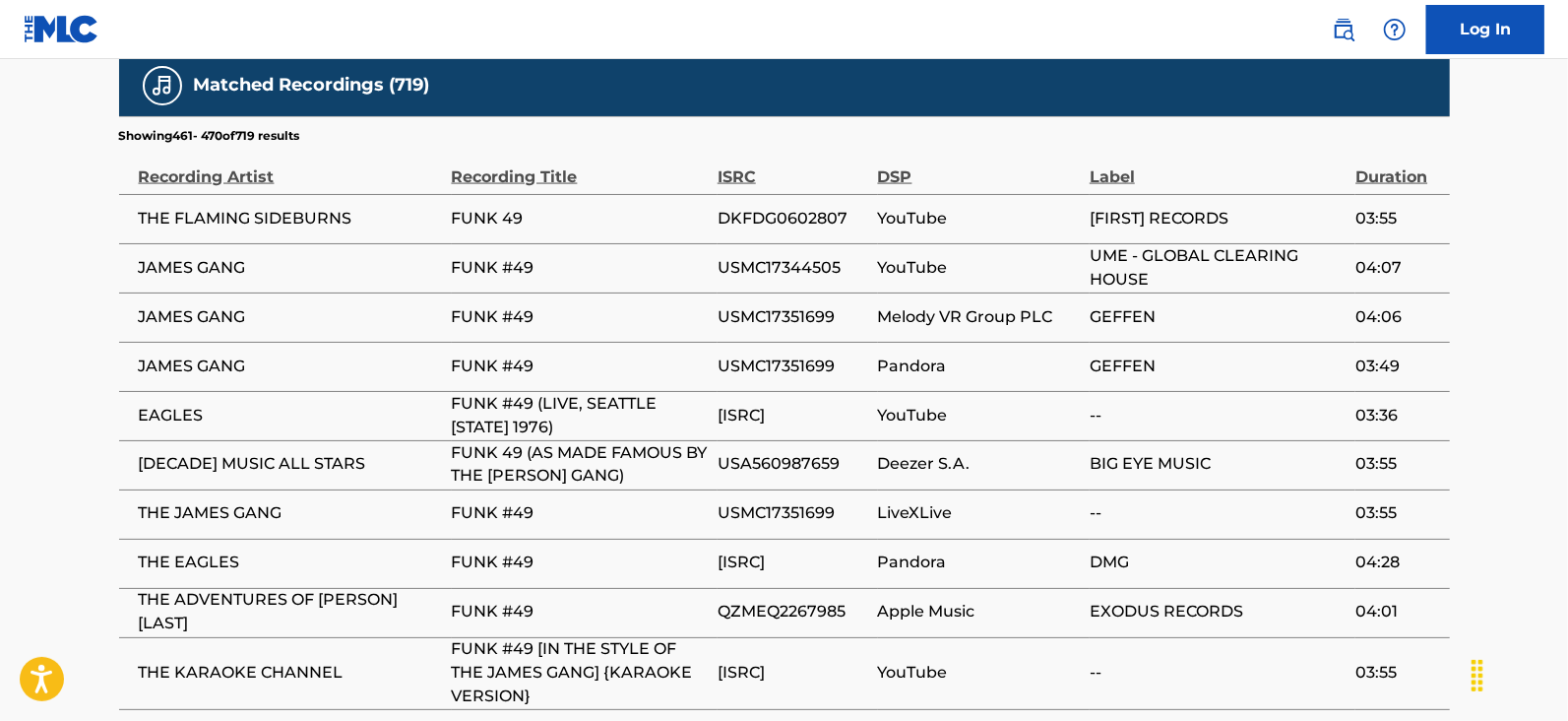 scroll, scrollTop: 2068, scrollLeft: 0, axis: vertical 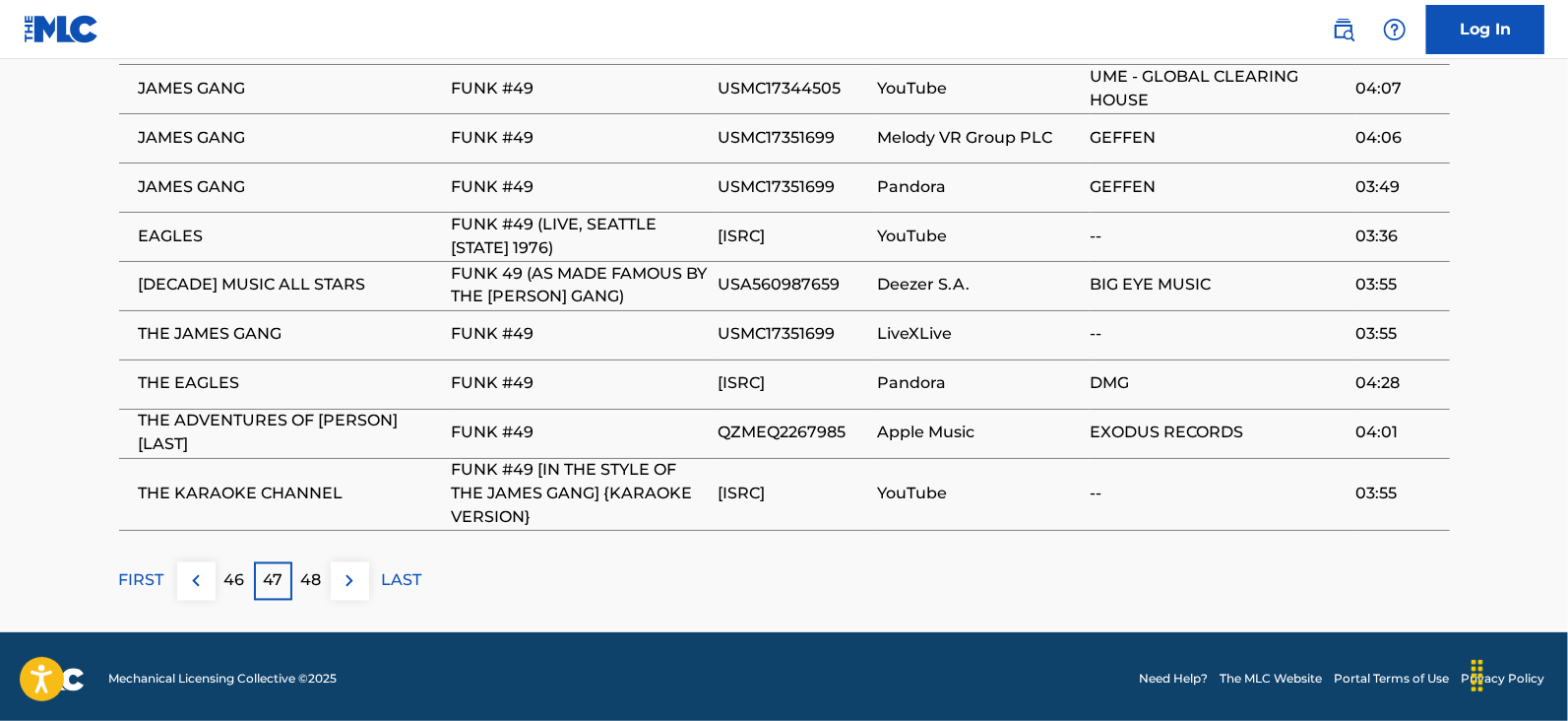 click on "48" at bounding box center (311, 581) 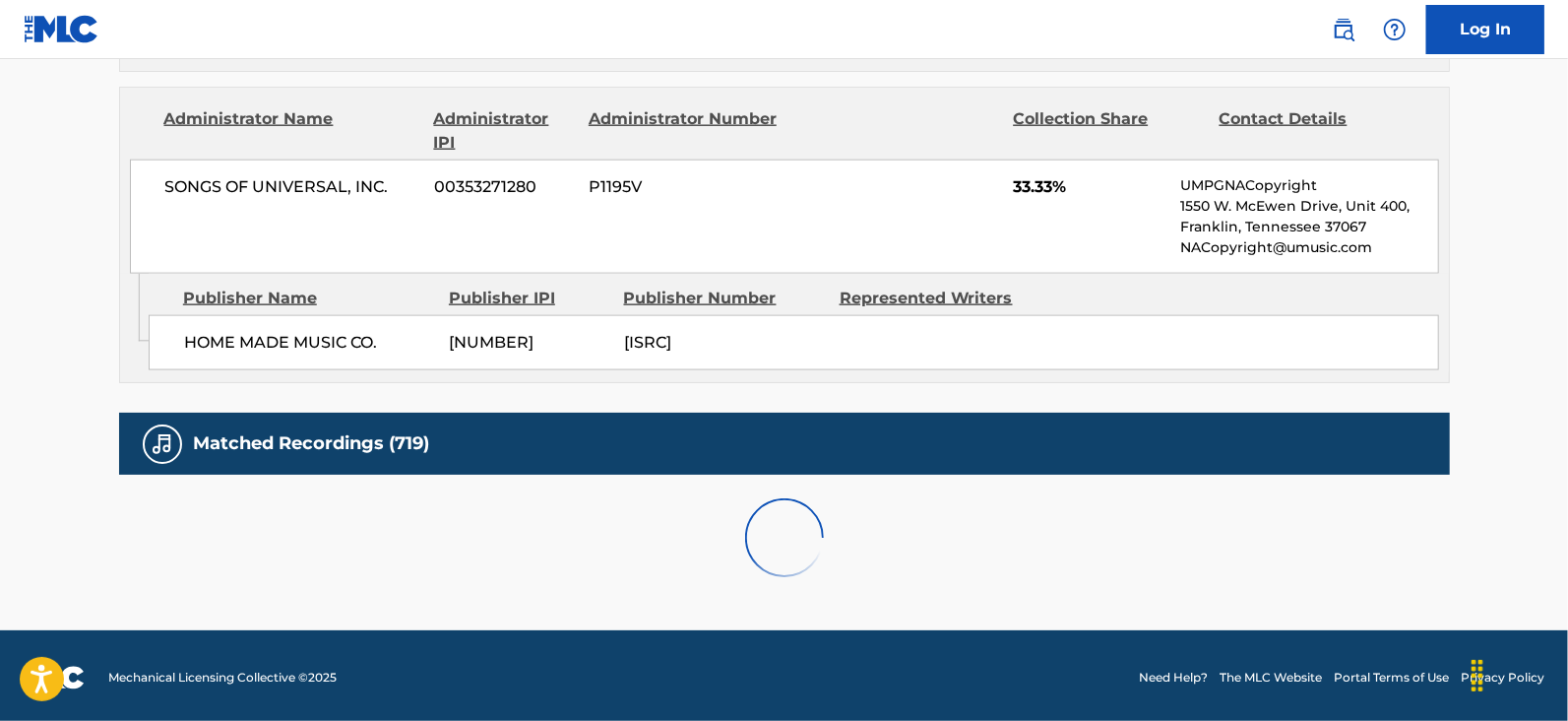 scroll, scrollTop: 2047, scrollLeft: 0, axis: vertical 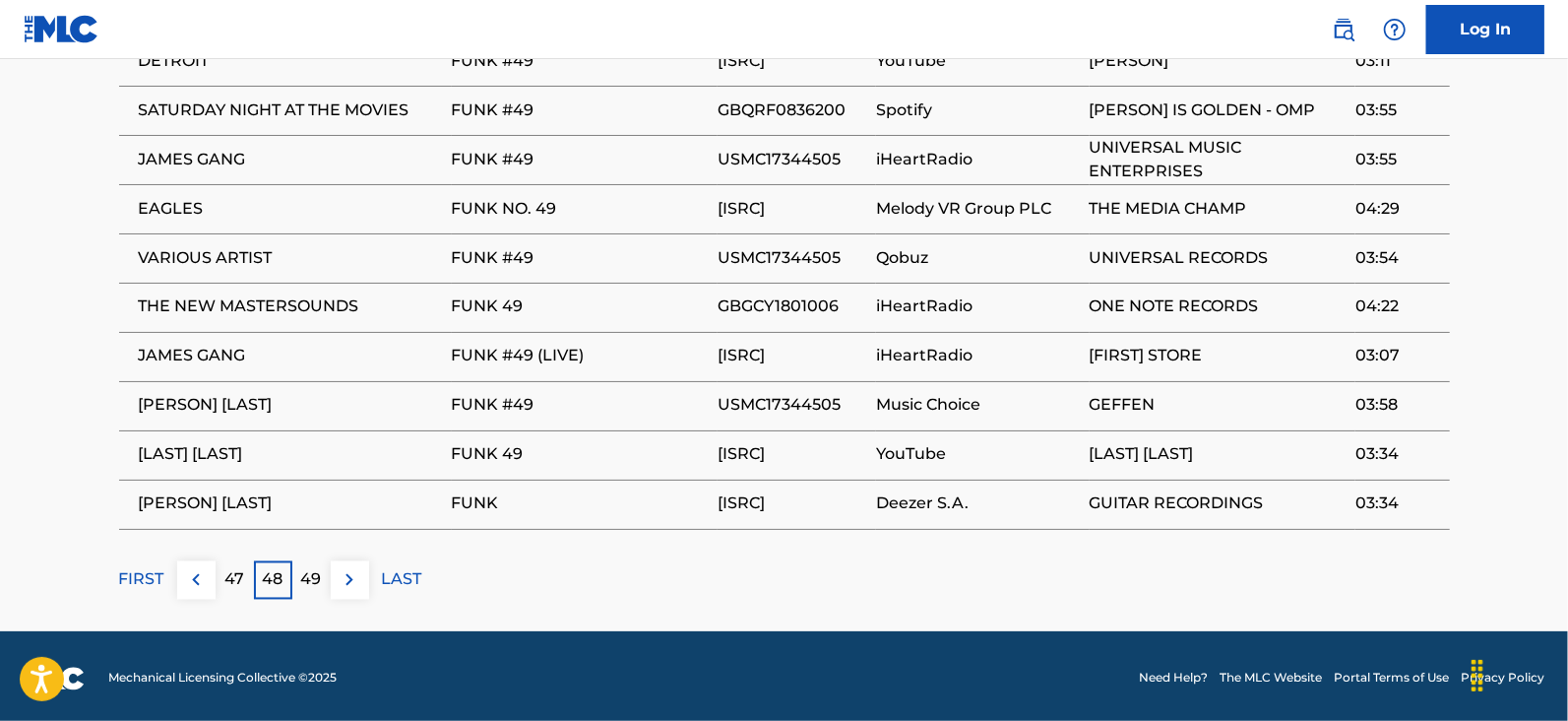 click at bounding box center (349, 580) 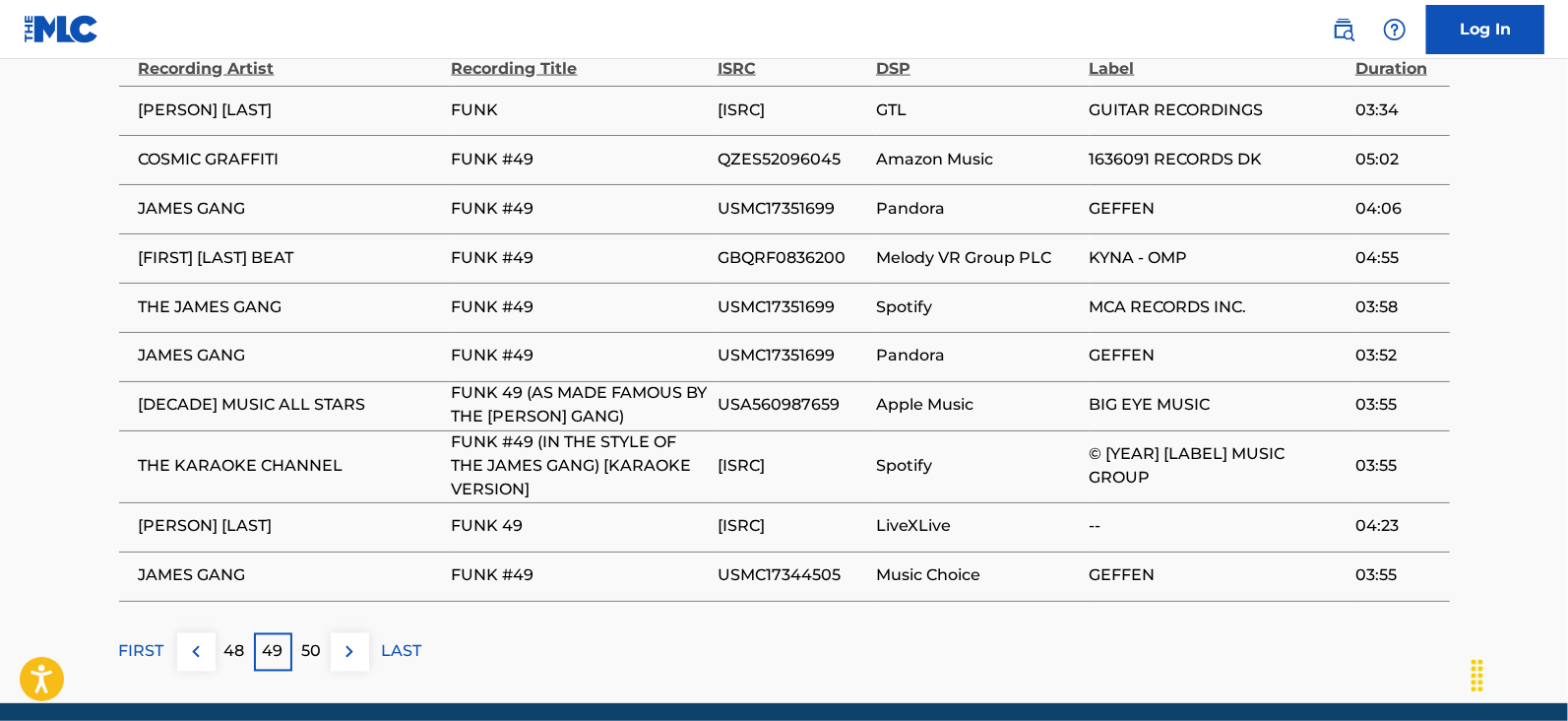 scroll, scrollTop: 2068, scrollLeft: 0, axis: vertical 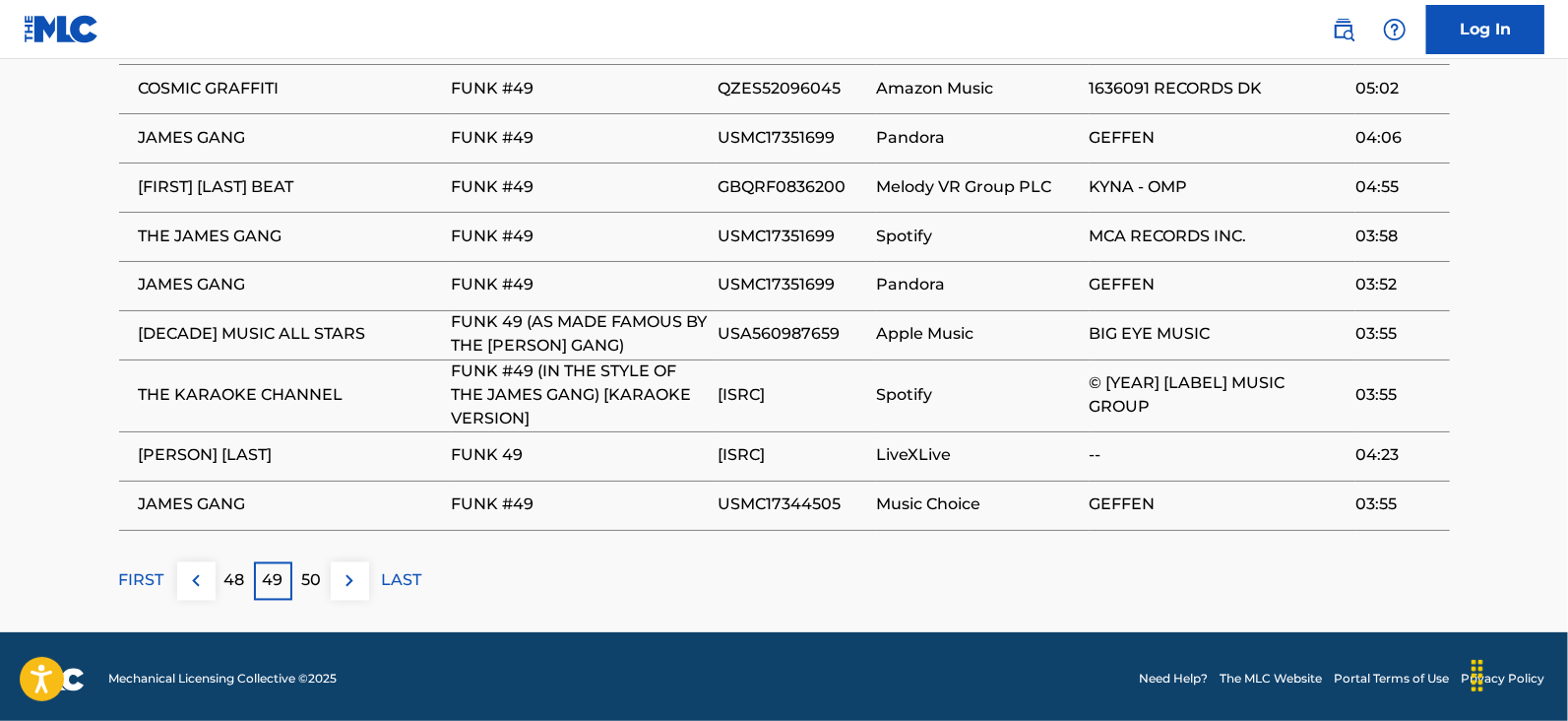 click on "50" at bounding box center (311, 581) 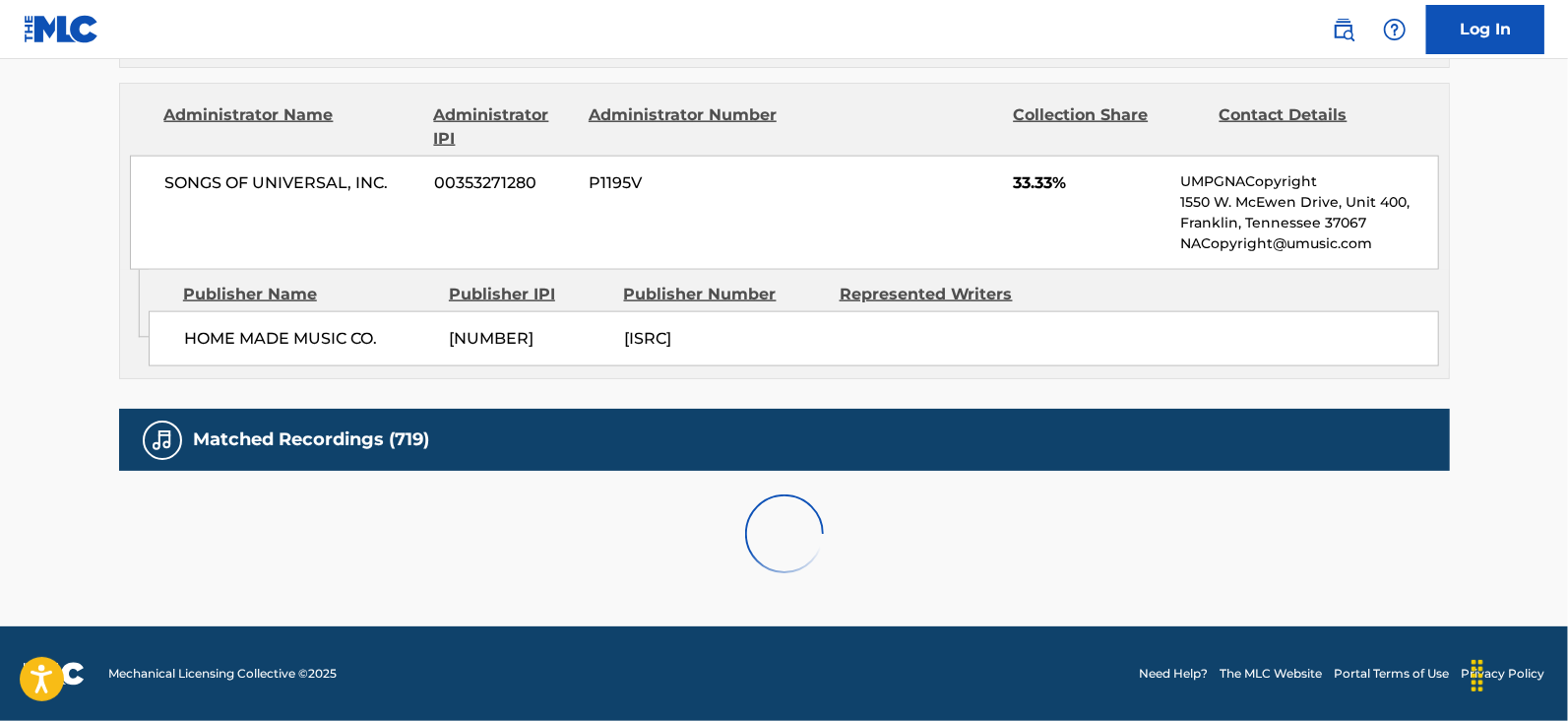 scroll, scrollTop: 2068, scrollLeft: 0, axis: vertical 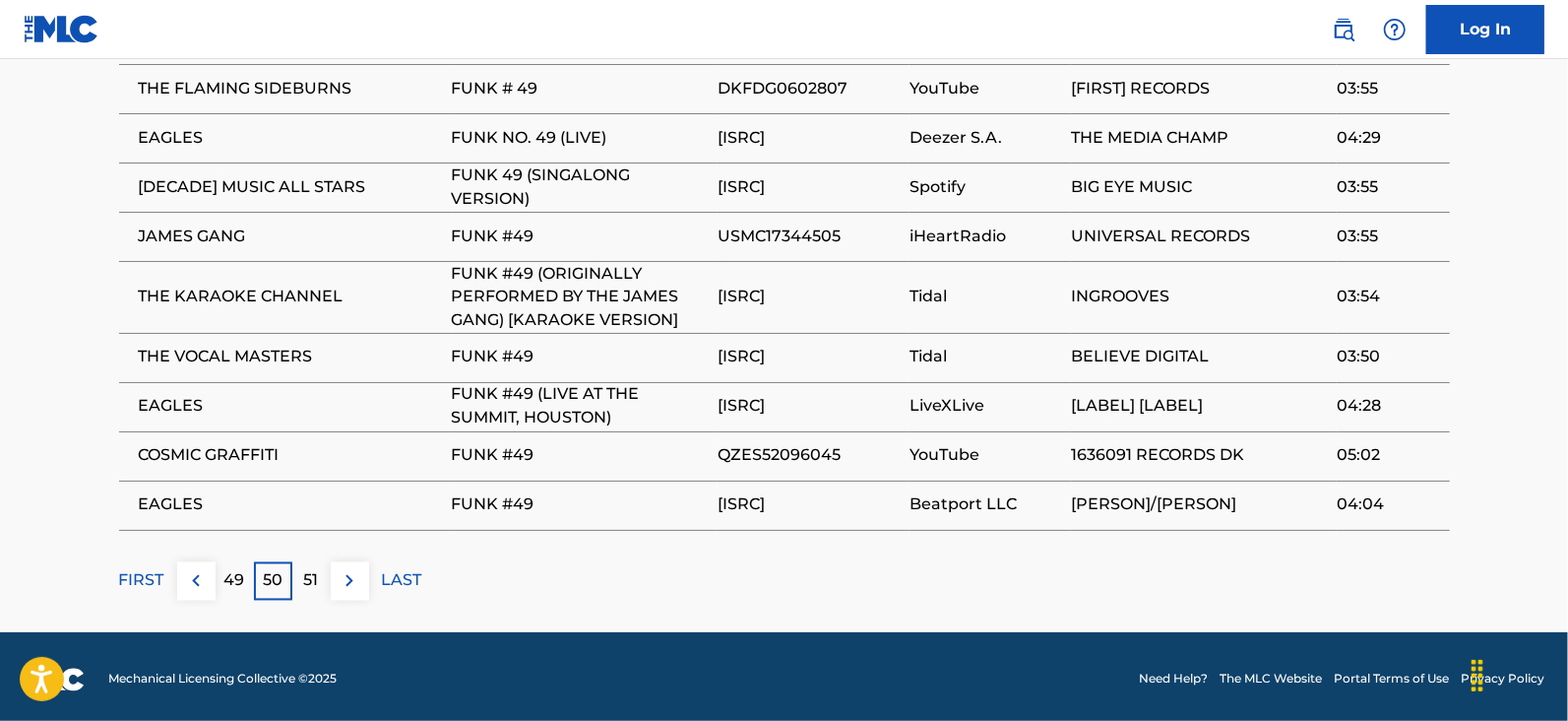 click at bounding box center (349, 581) 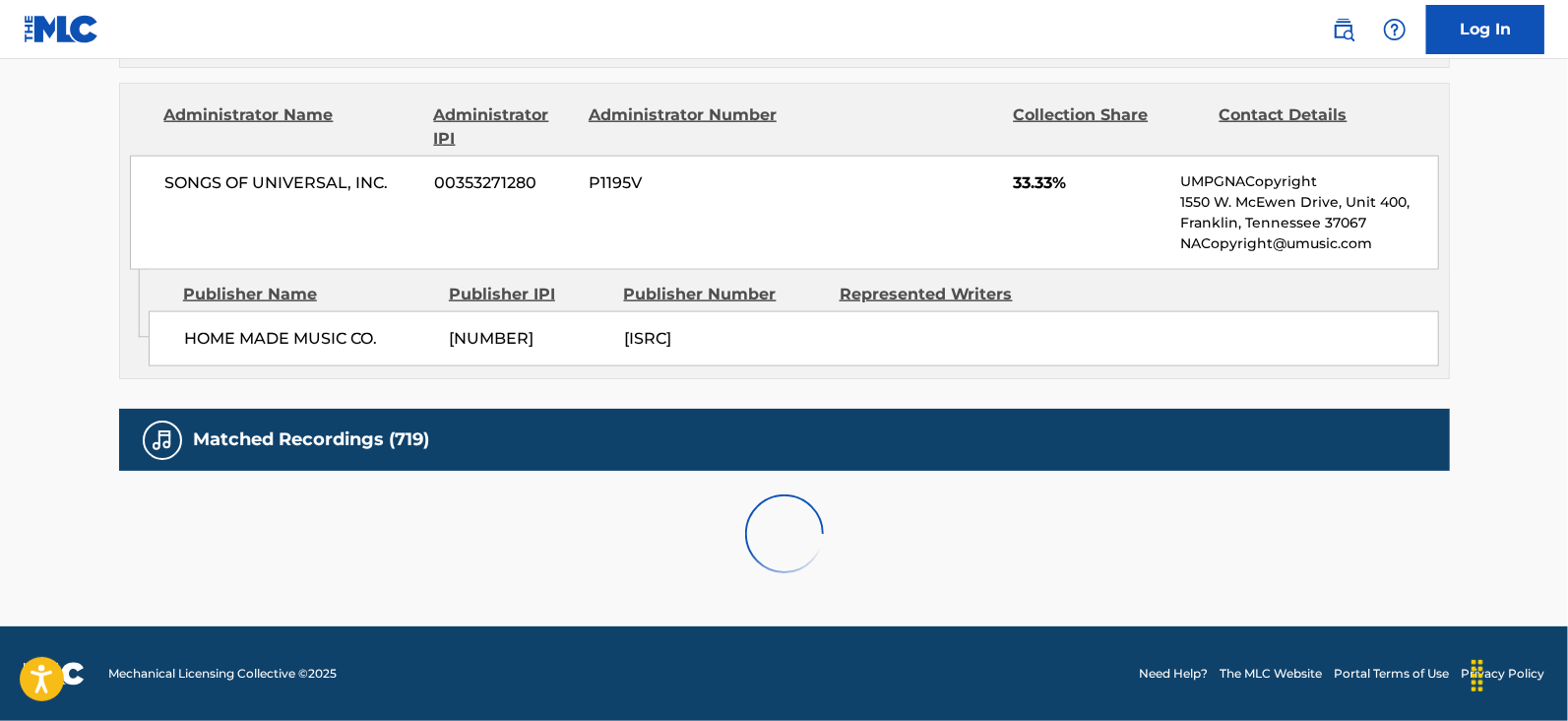 scroll, scrollTop: 1475, scrollLeft: 0, axis: vertical 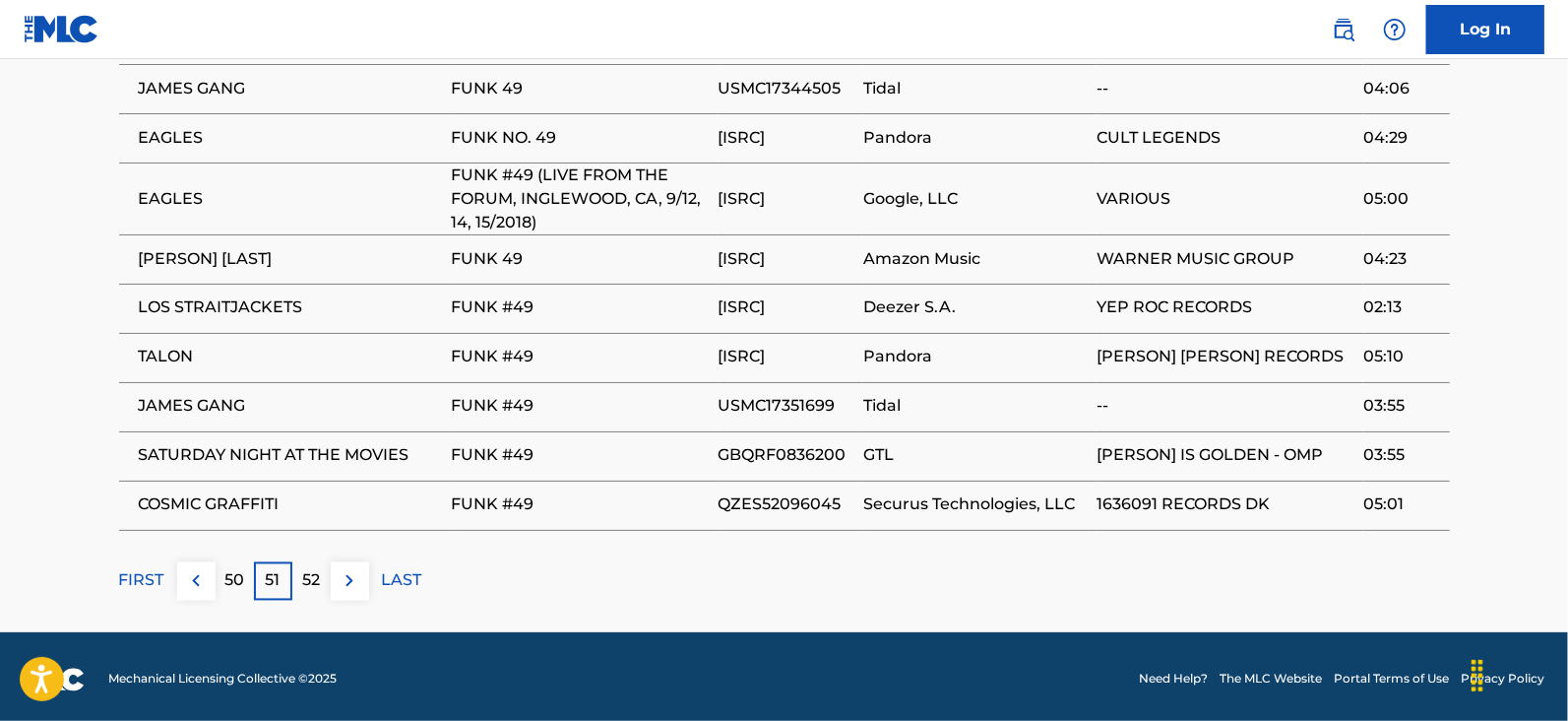 click on "52" at bounding box center (311, 581) 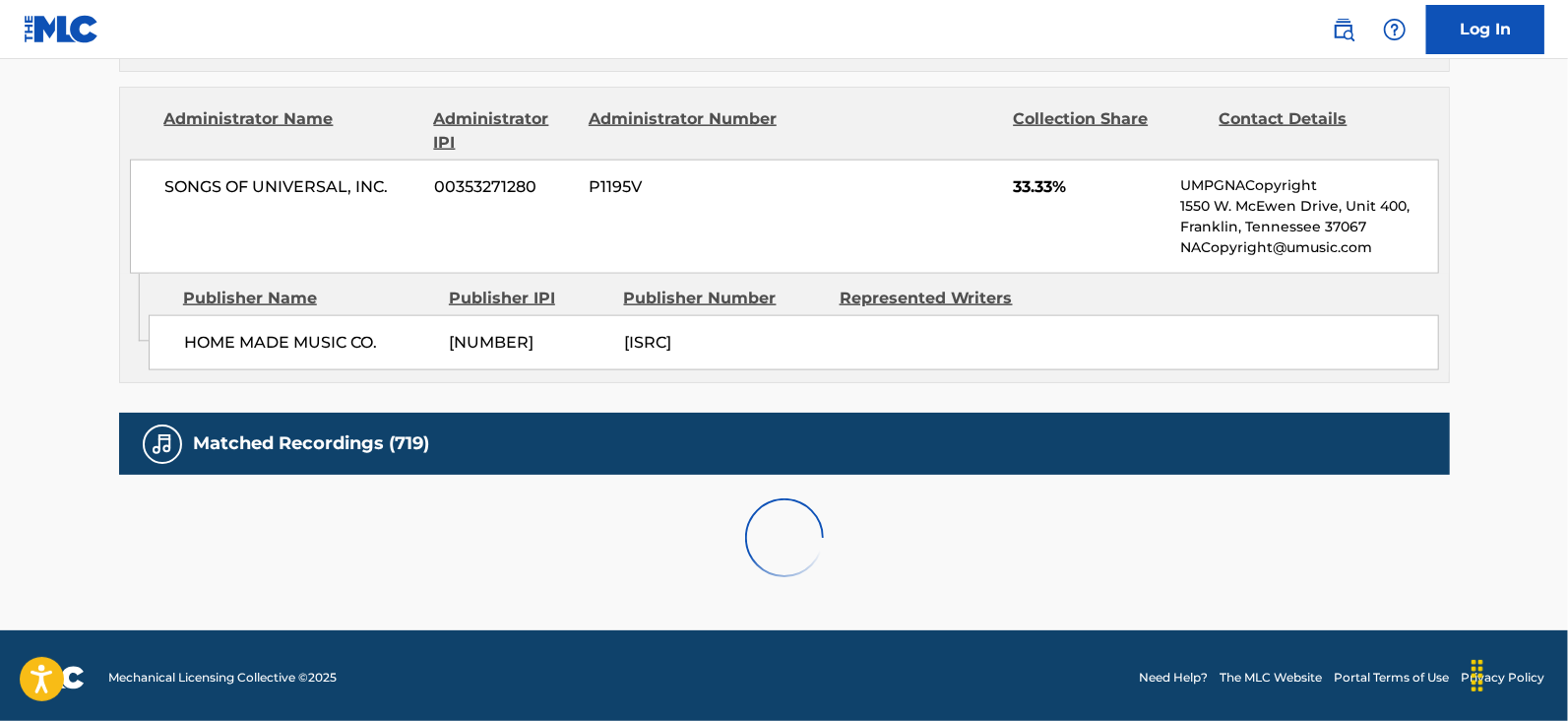 scroll, scrollTop: 2068, scrollLeft: 0, axis: vertical 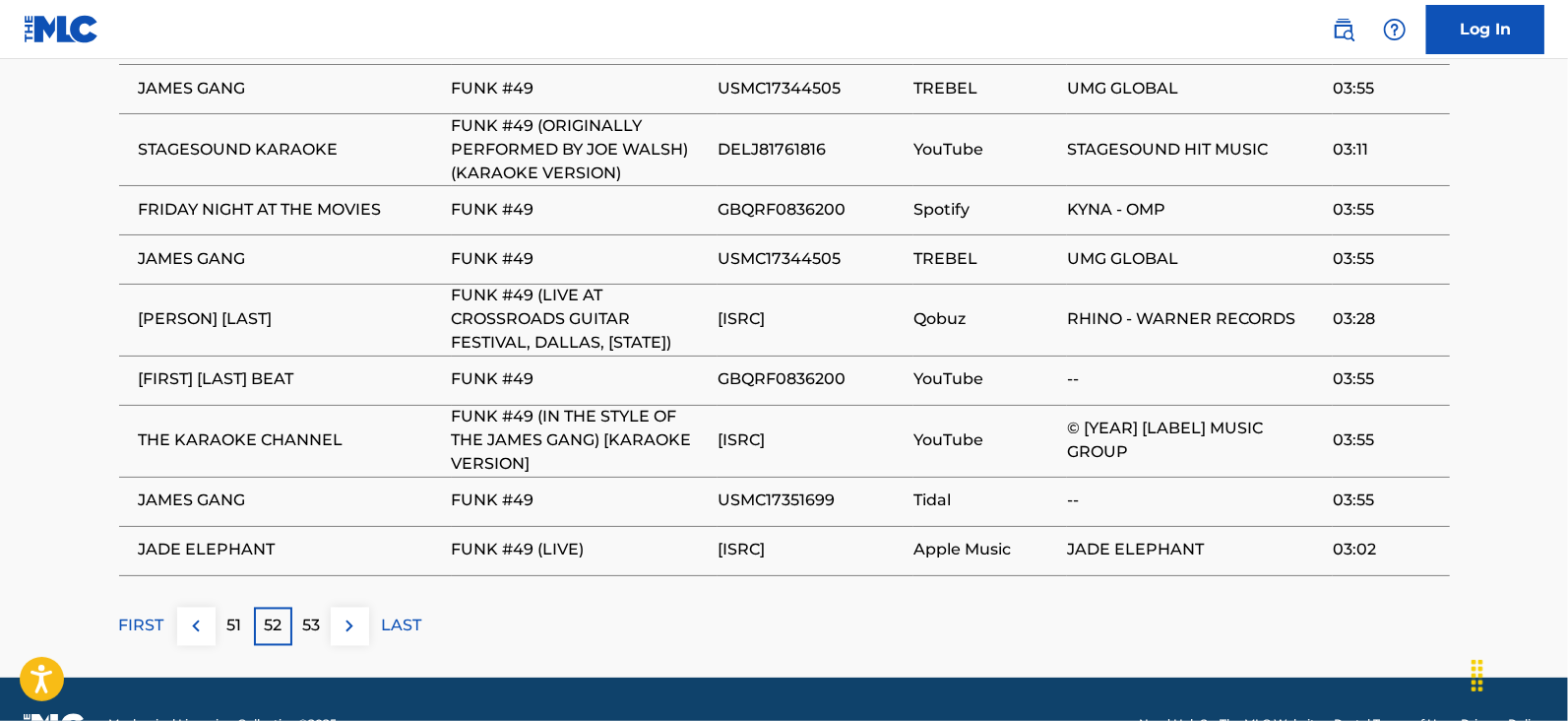 click on "53" at bounding box center [311, 626] 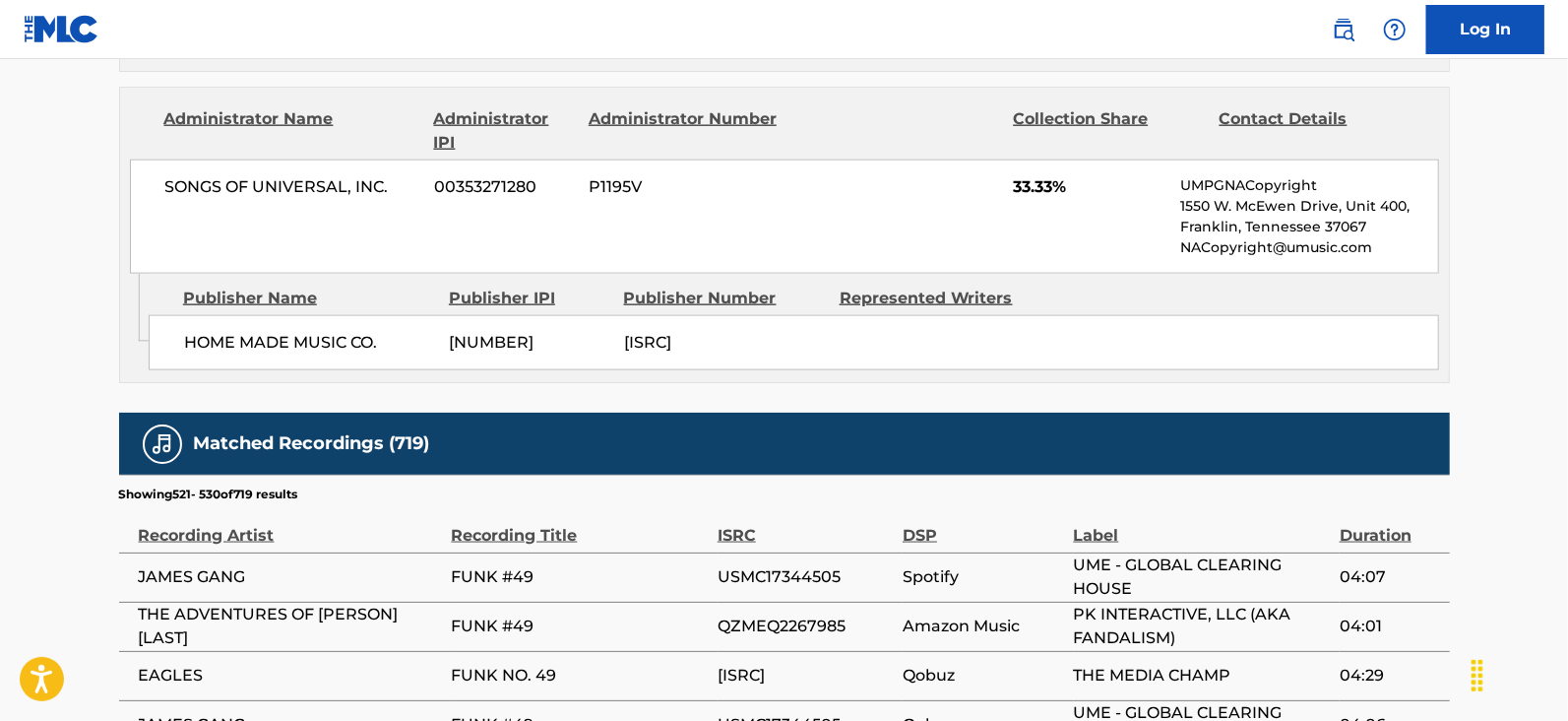 scroll, scrollTop: 2047, scrollLeft: 0, axis: vertical 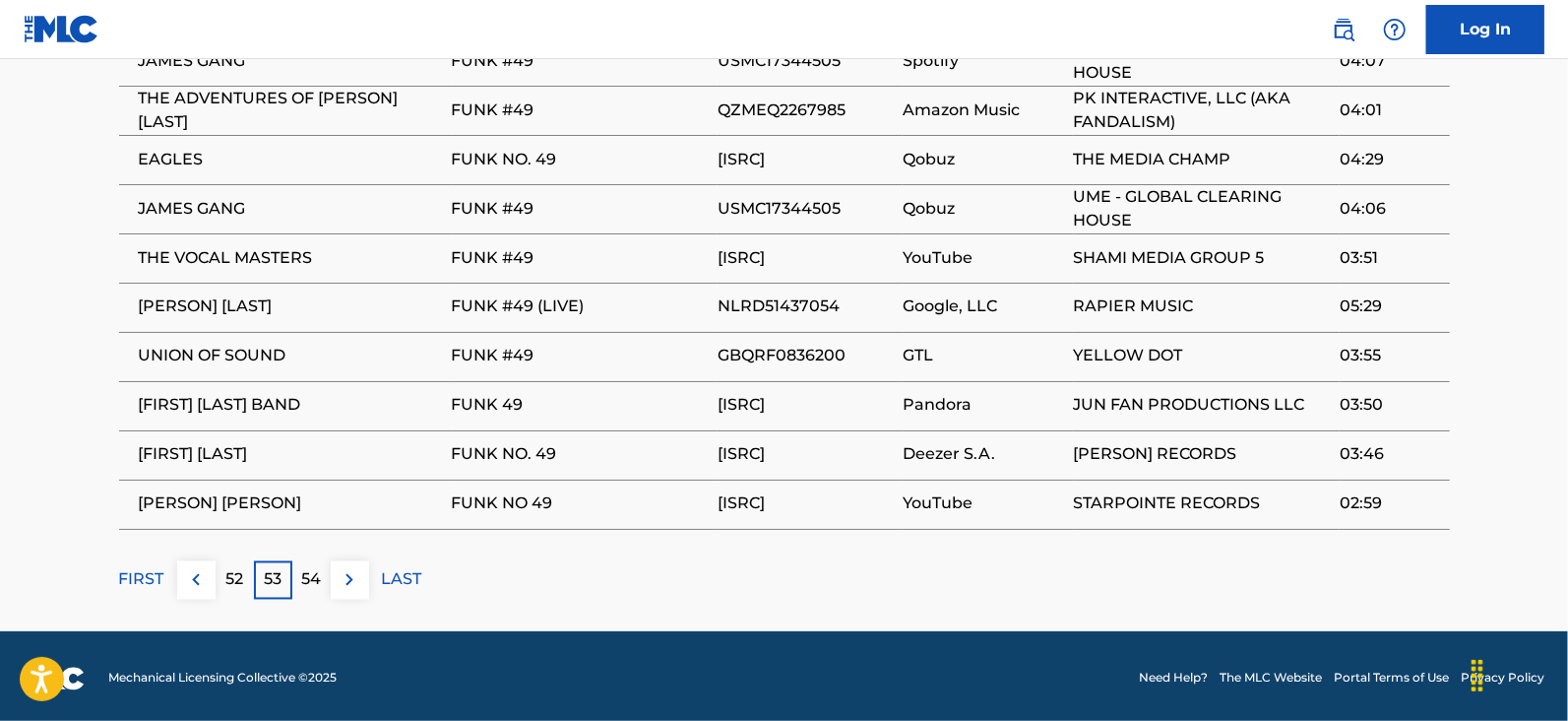 click on "54" at bounding box center (311, 580) 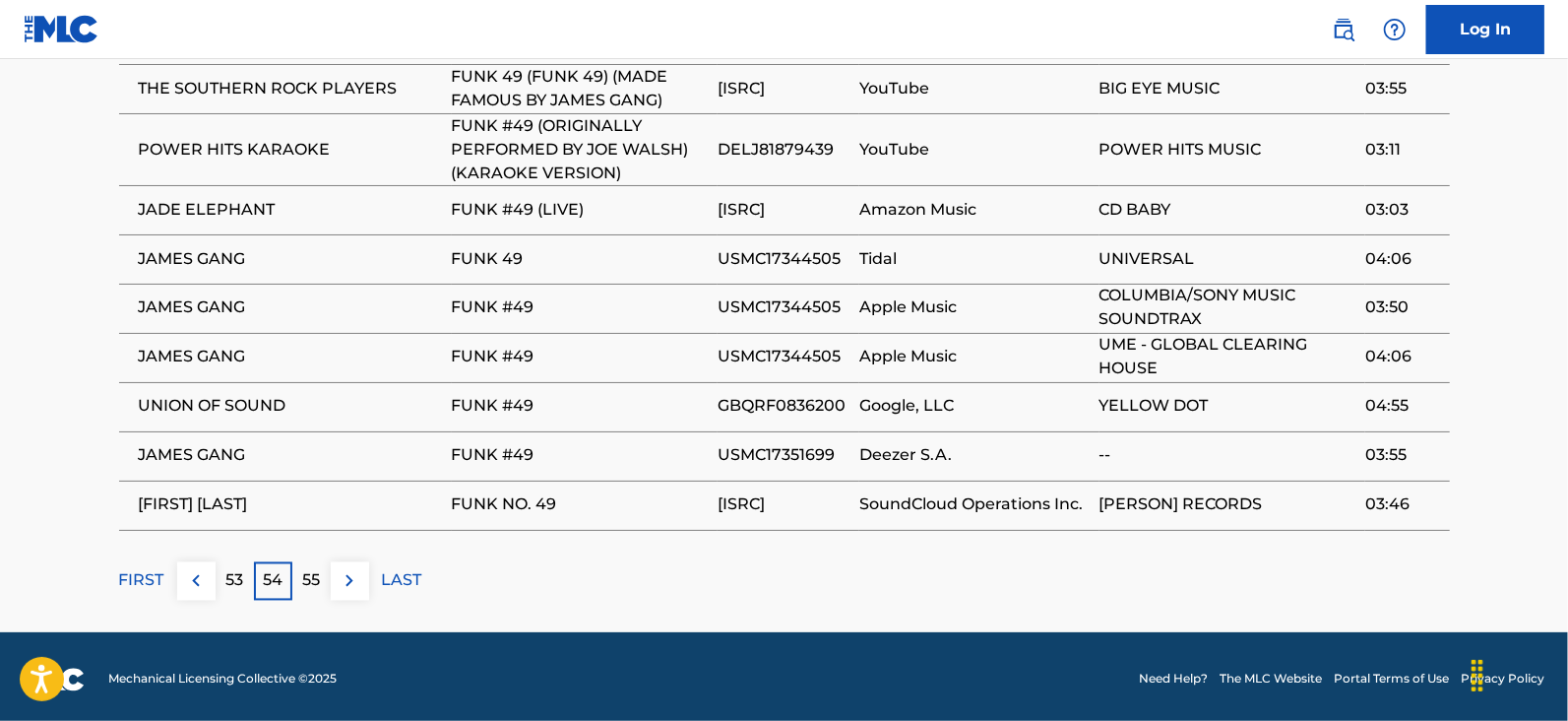 click on "55" at bounding box center [311, 581] 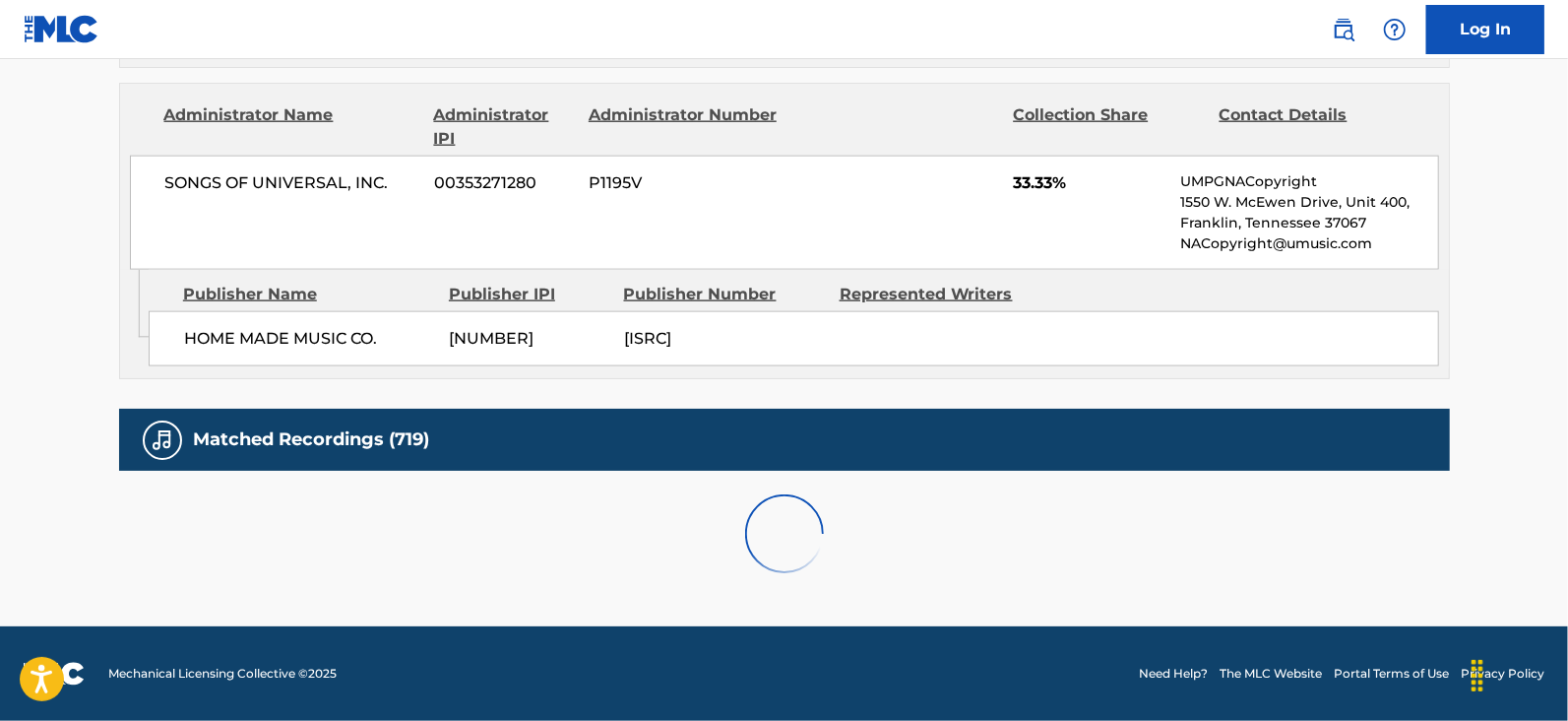 scroll, scrollTop: 2047, scrollLeft: 0, axis: vertical 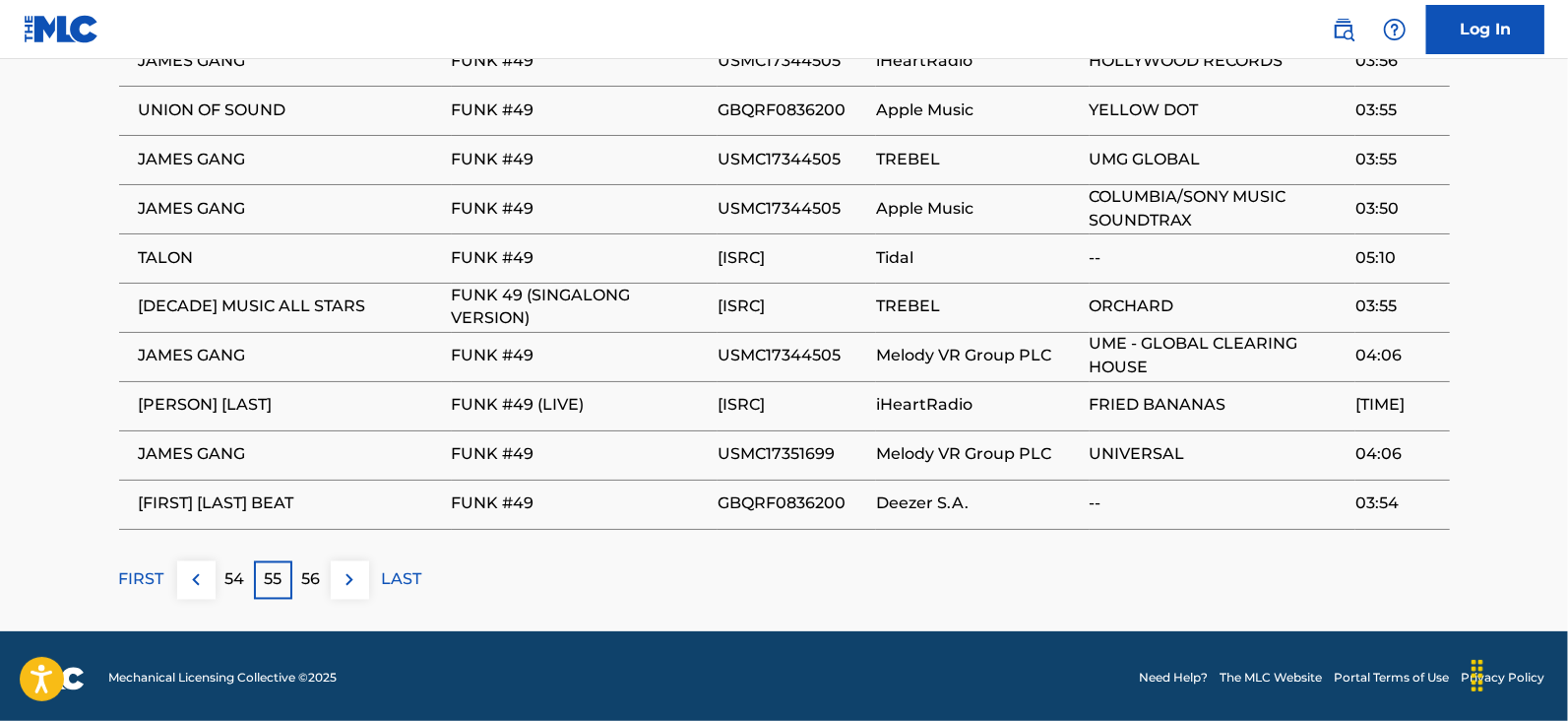 click on "56" at bounding box center (311, 580) 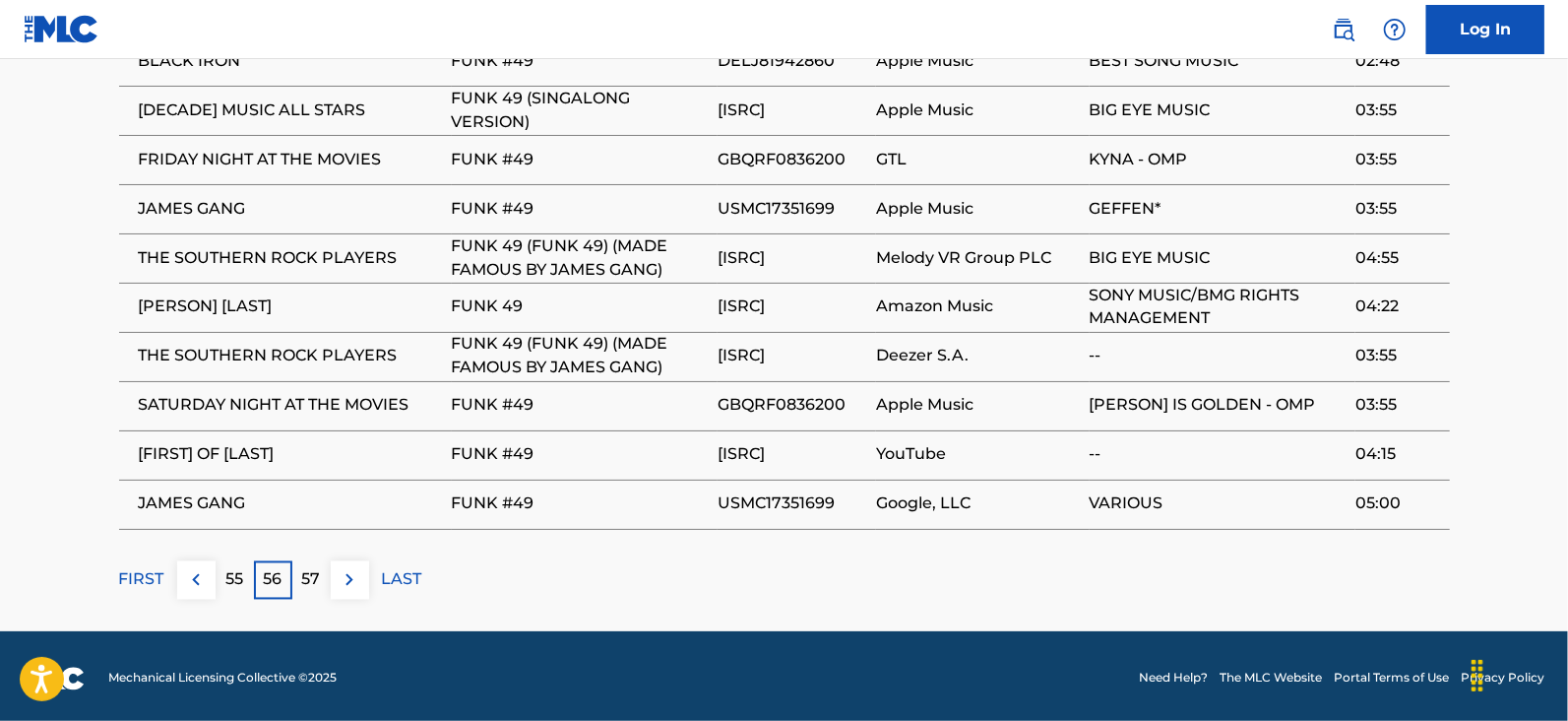 click on "57" at bounding box center [311, 580] 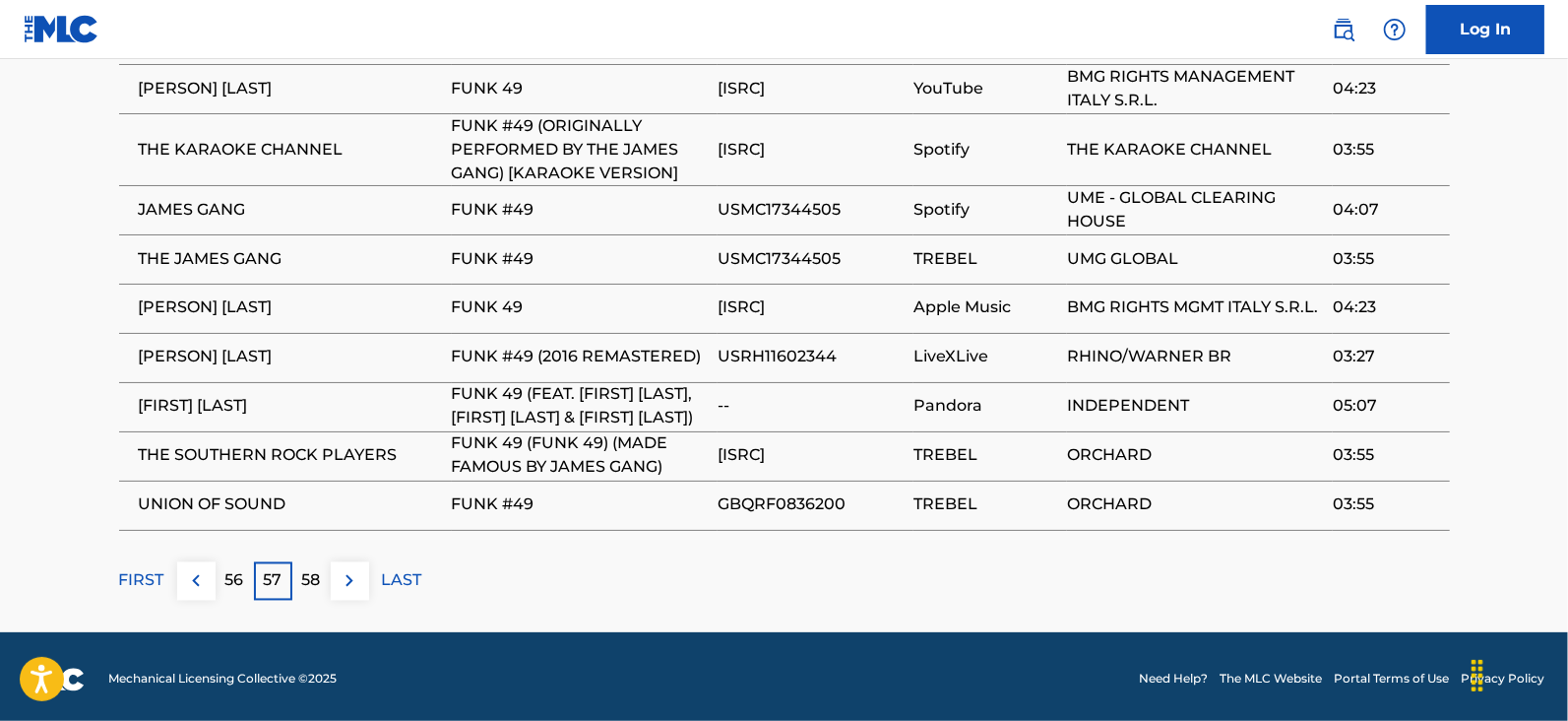 click on "58" at bounding box center (311, 581) 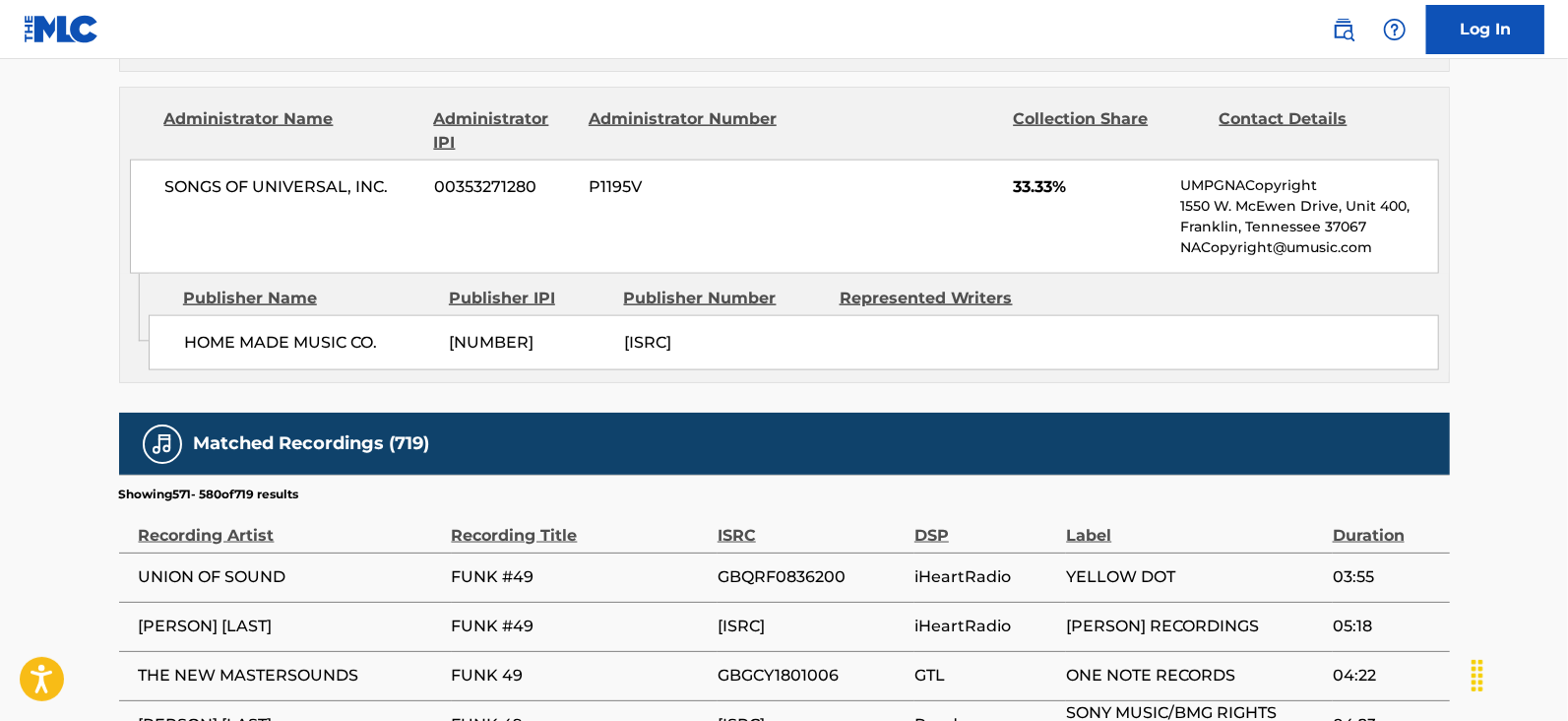 scroll, scrollTop: 2047, scrollLeft: 0, axis: vertical 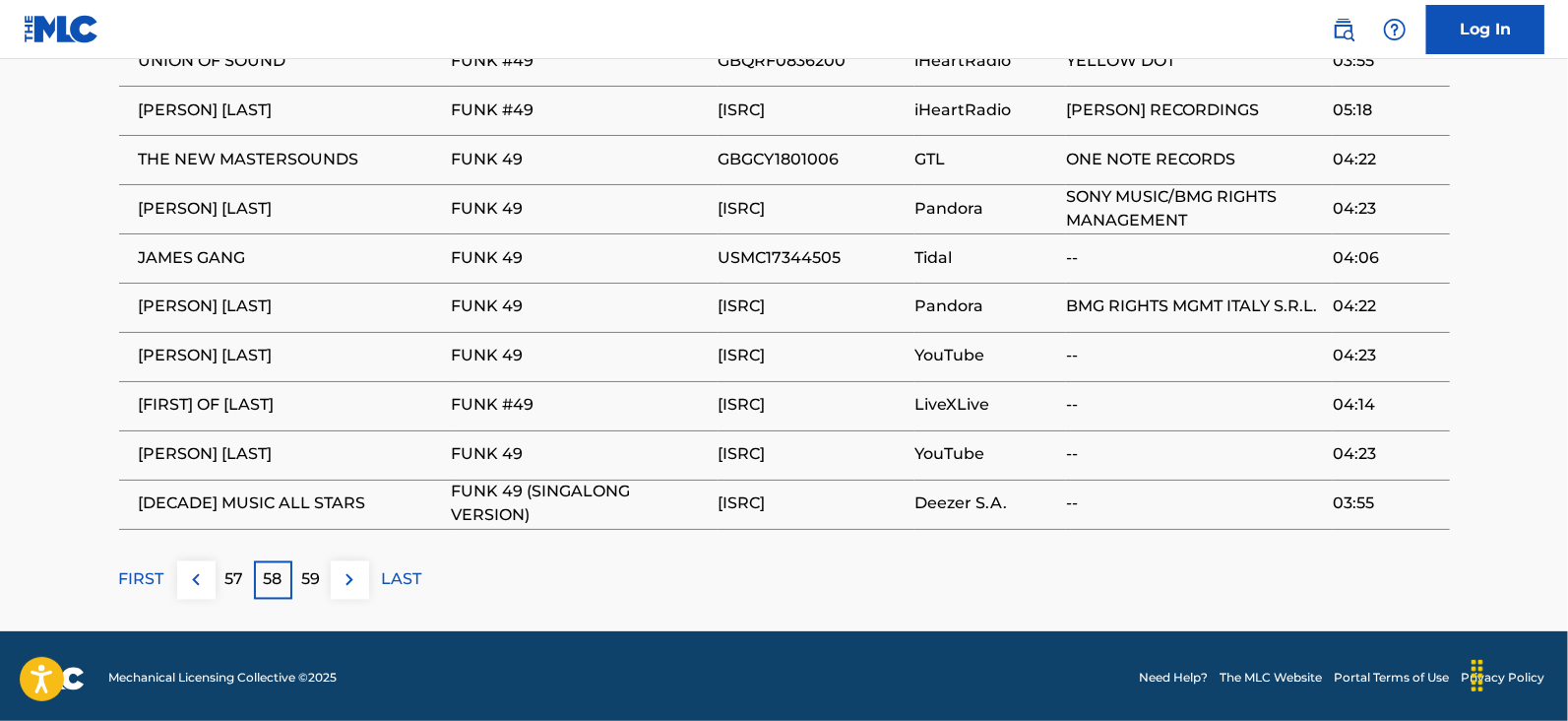 click on "59" at bounding box center (311, 580) 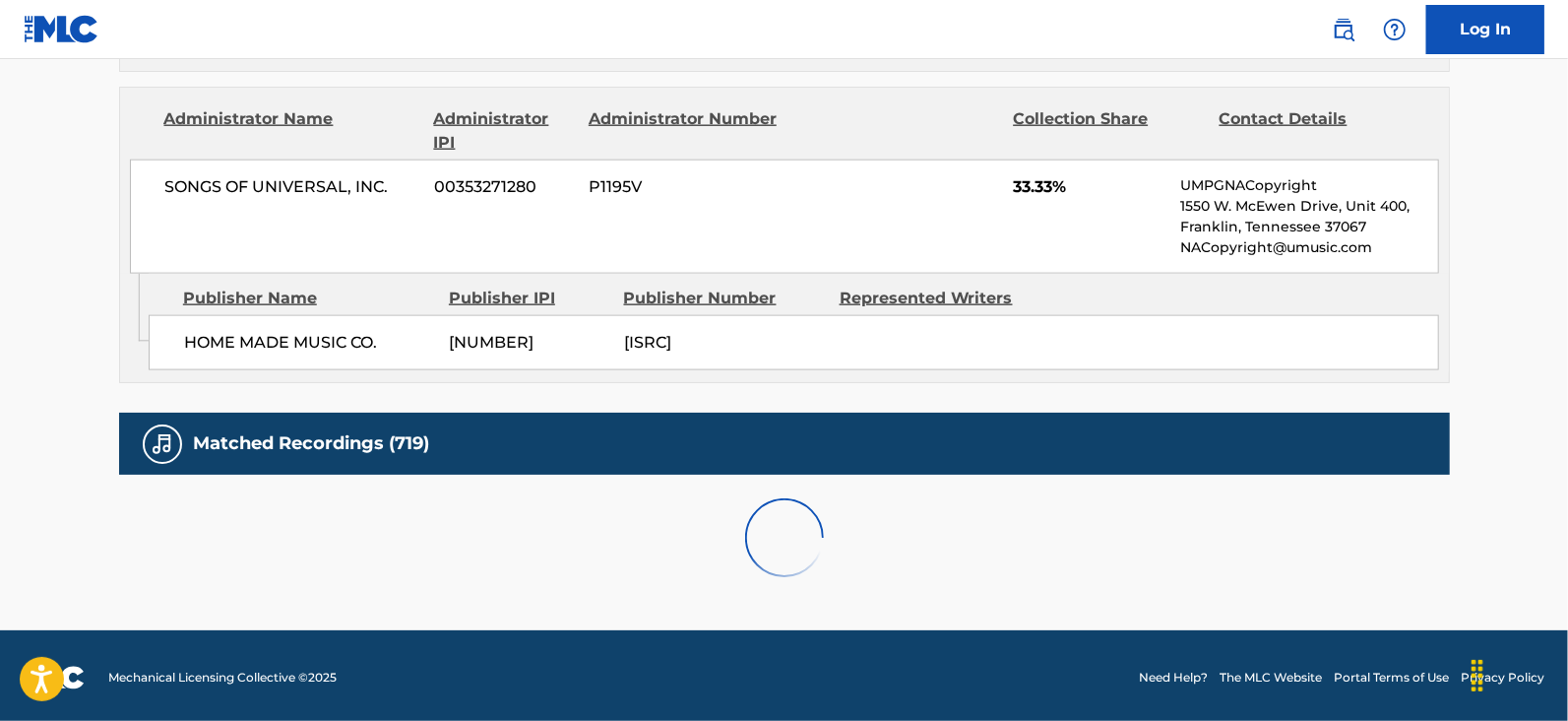 scroll, scrollTop: 2068, scrollLeft: 0, axis: vertical 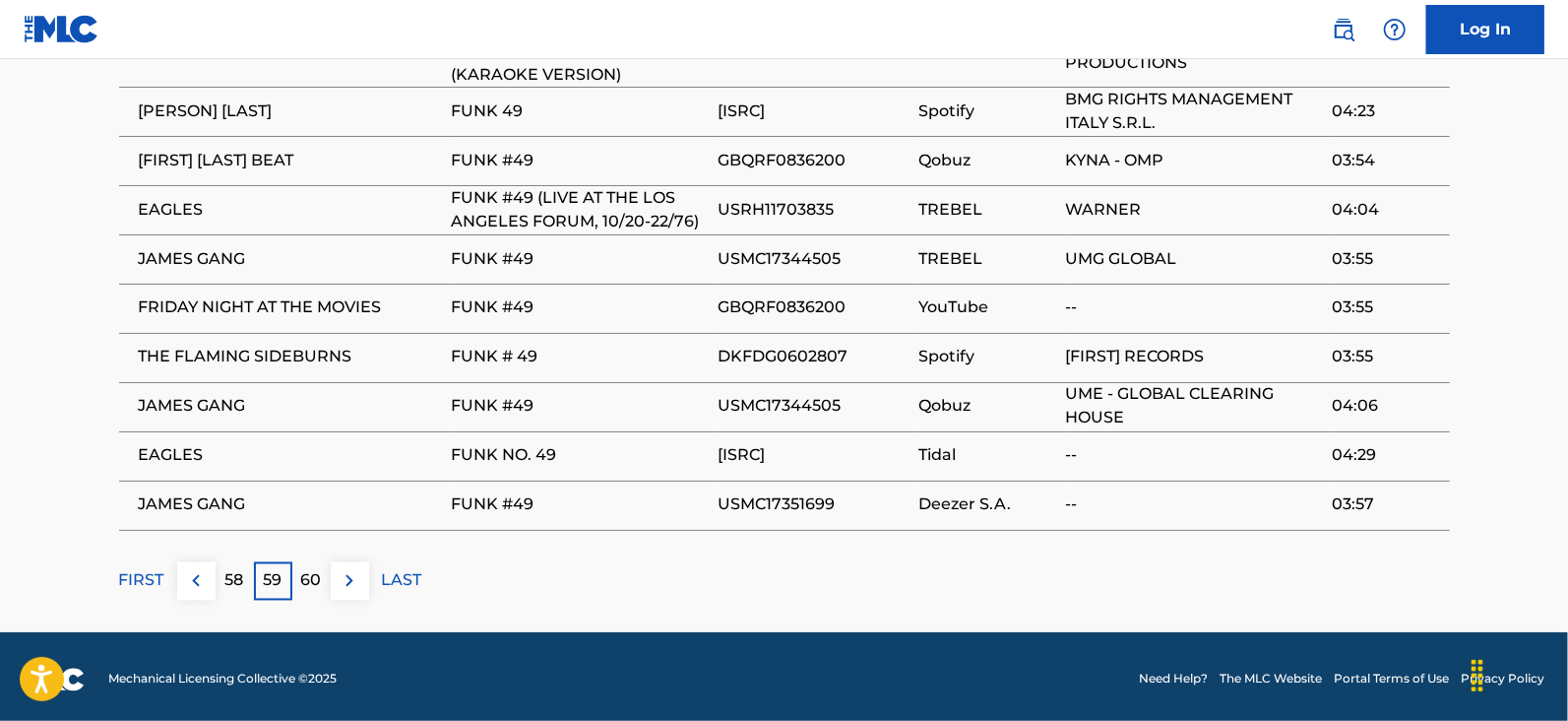 click on "60" at bounding box center [311, 581] 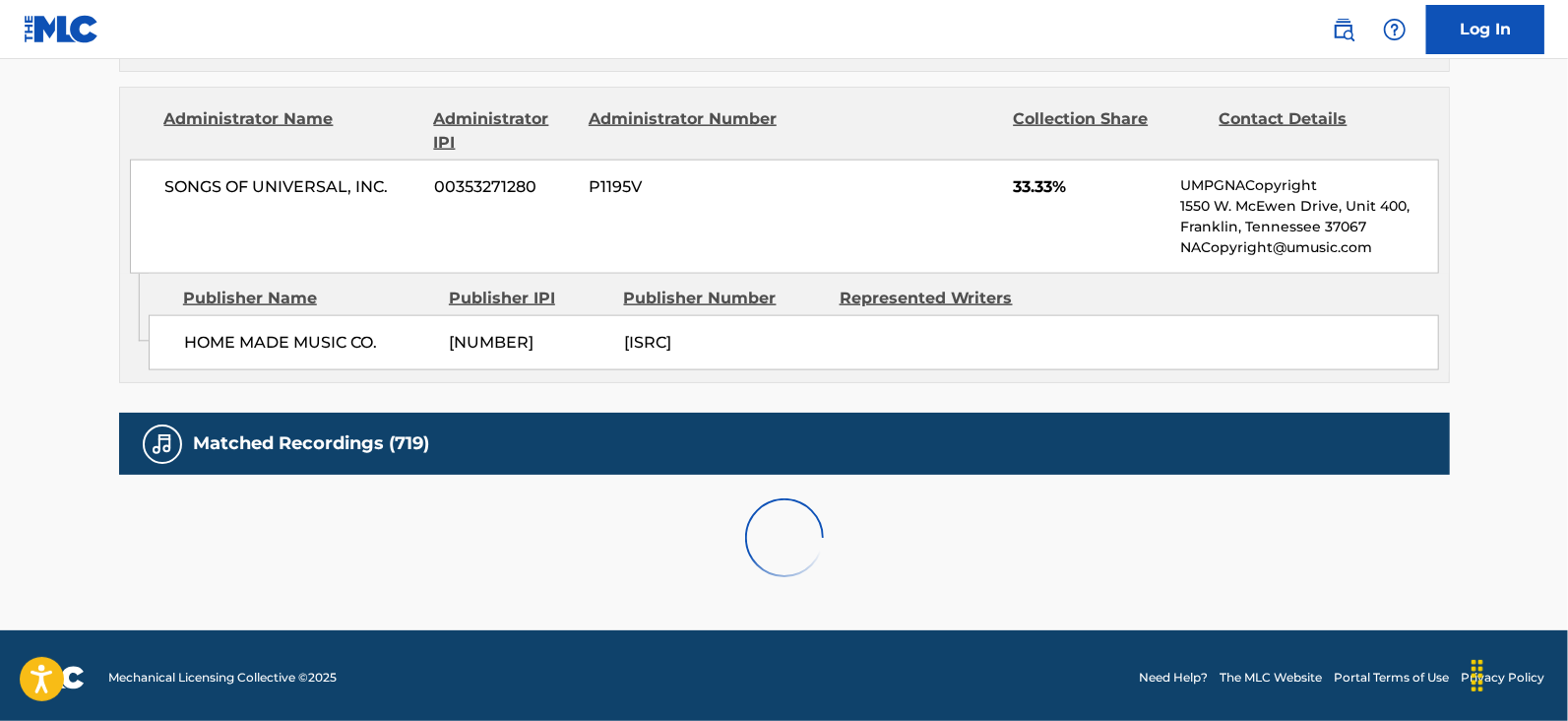 scroll, scrollTop: 2068, scrollLeft: 0, axis: vertical 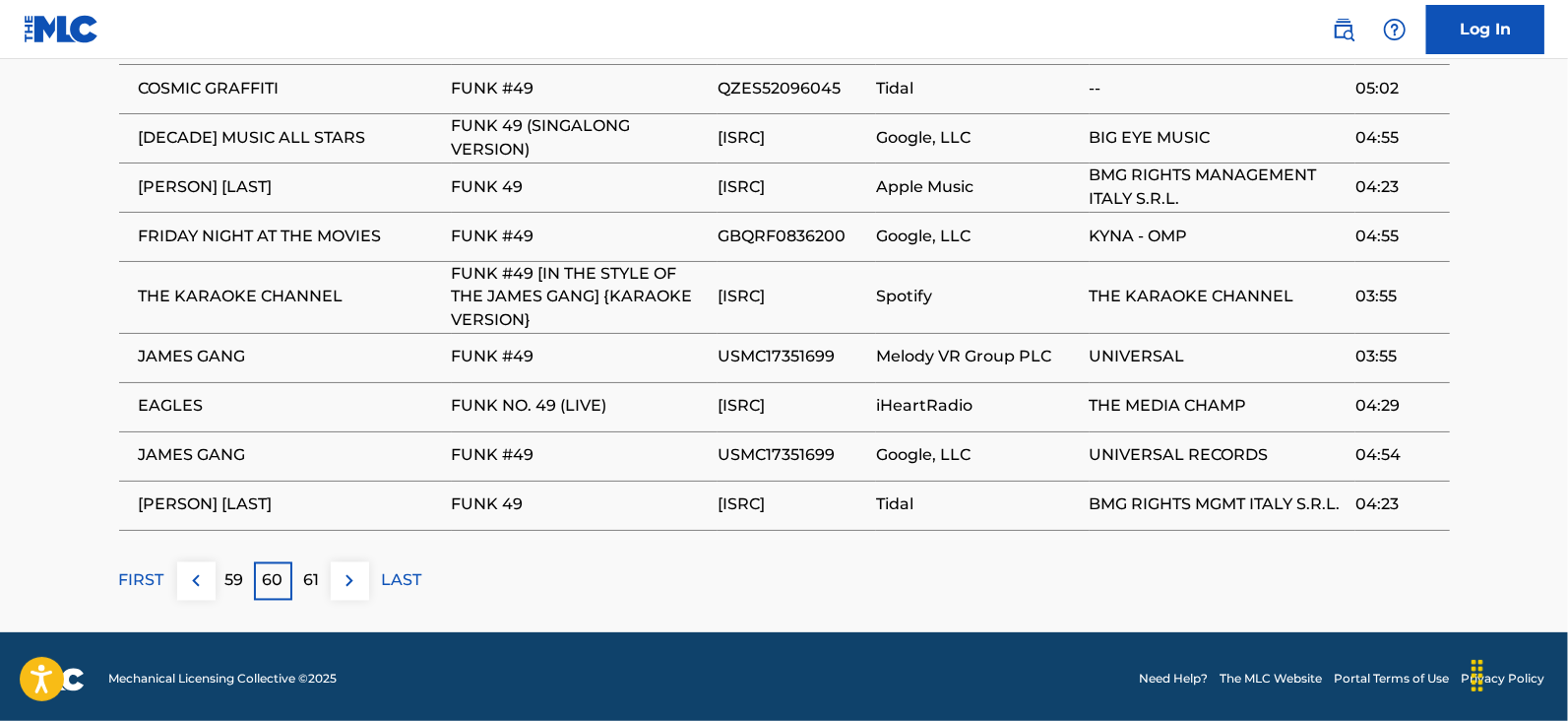 click on "61" at bounding box center (311, 581) 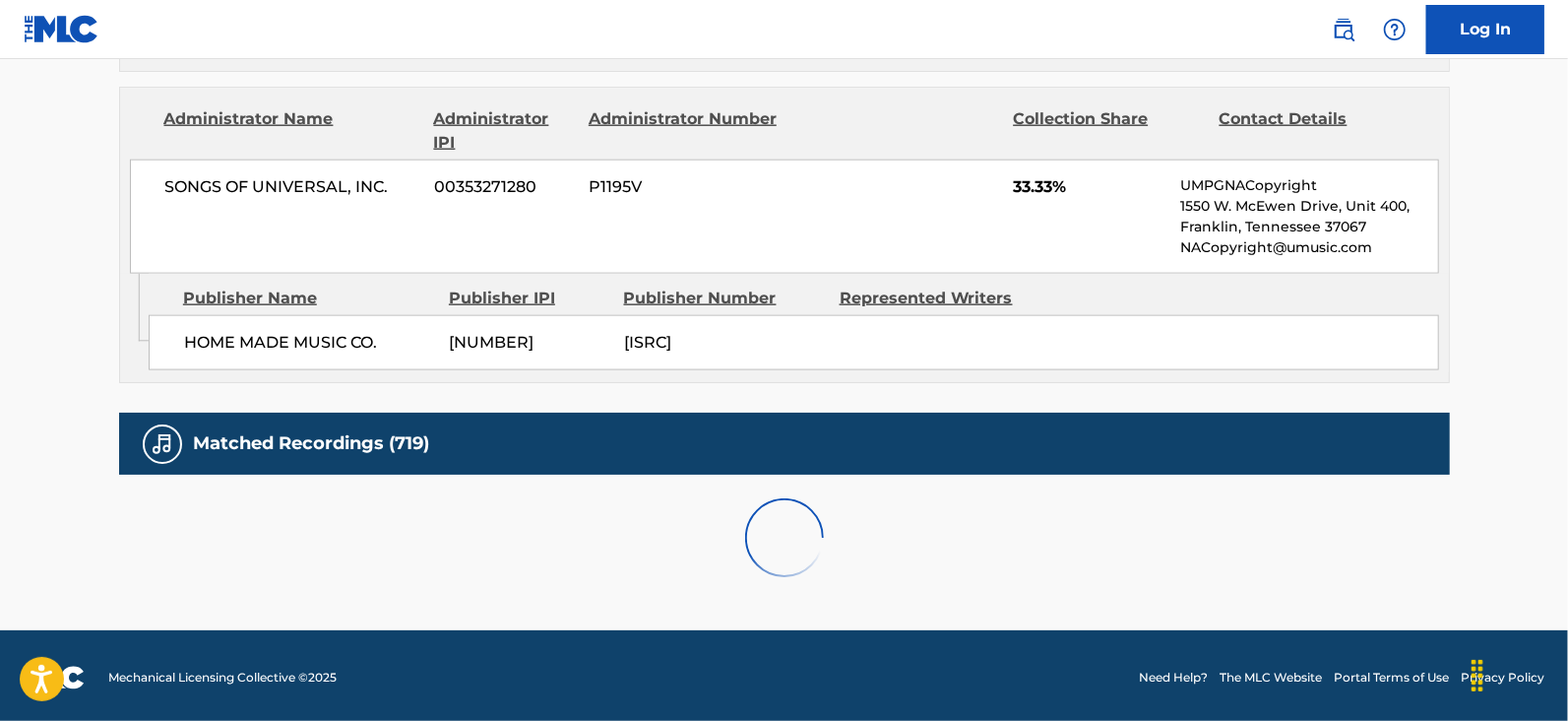scroll, scrollTop: 2047, scrollLeft: 0, axis: vertical 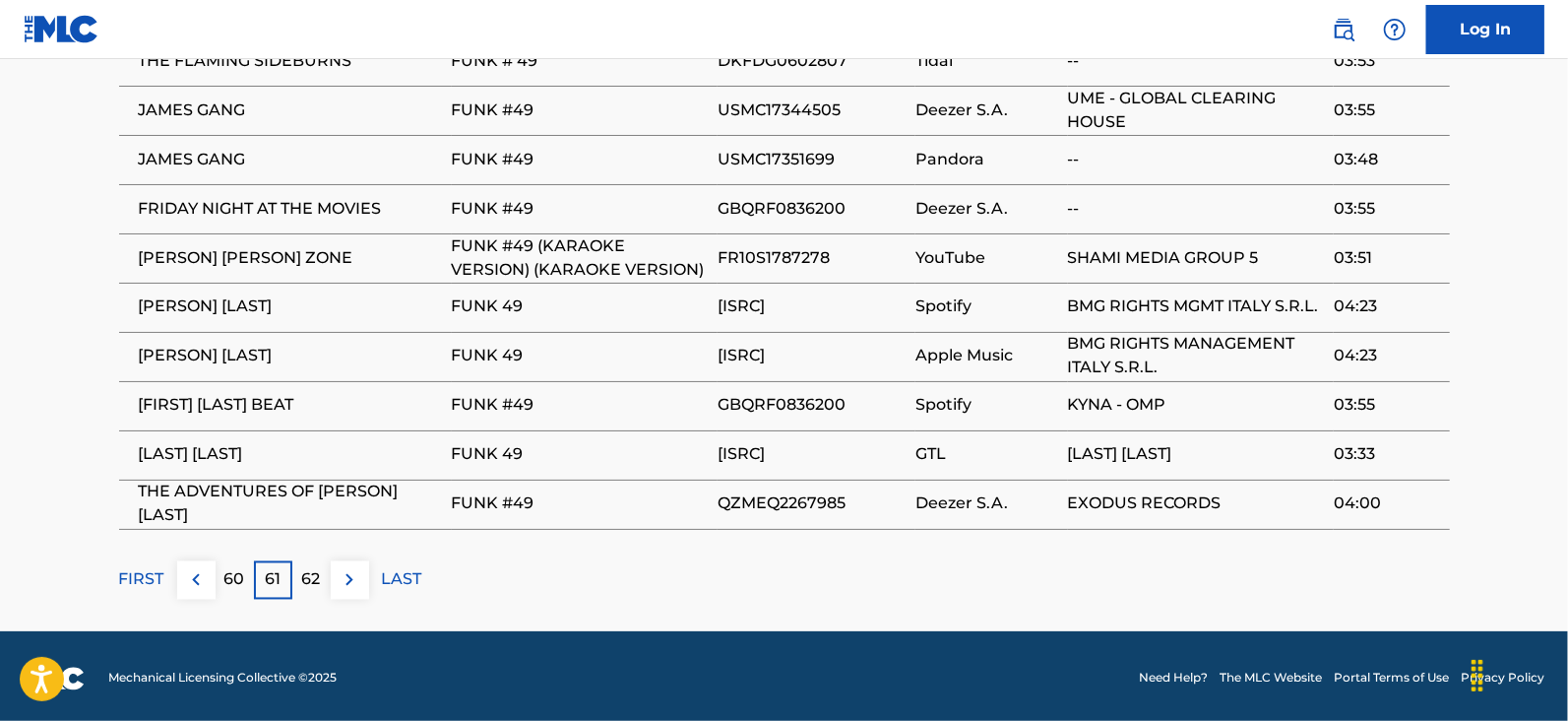 click on "62" at bounding box center (311, 580) 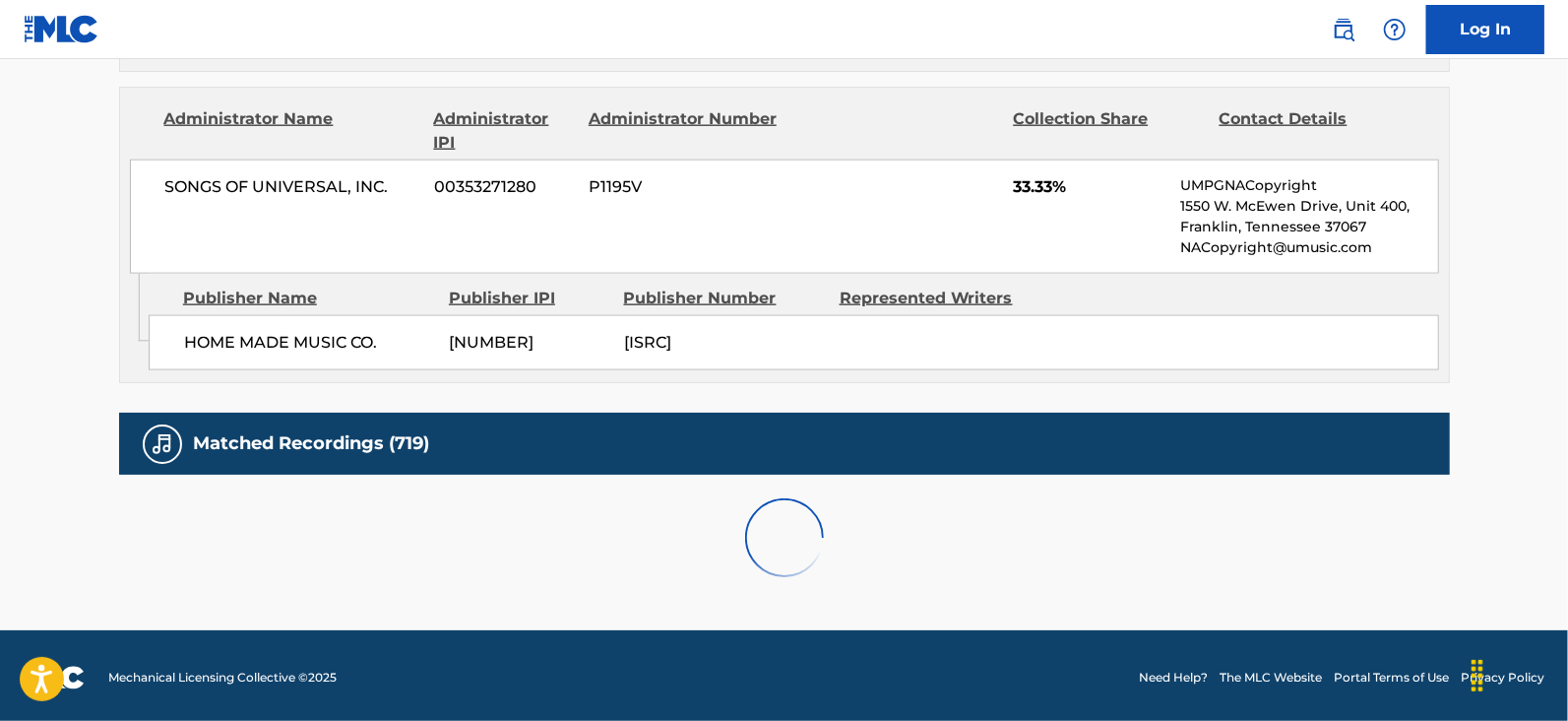 scroll, scrollTop: 2068, scrollLeft: 0, axis: vertical 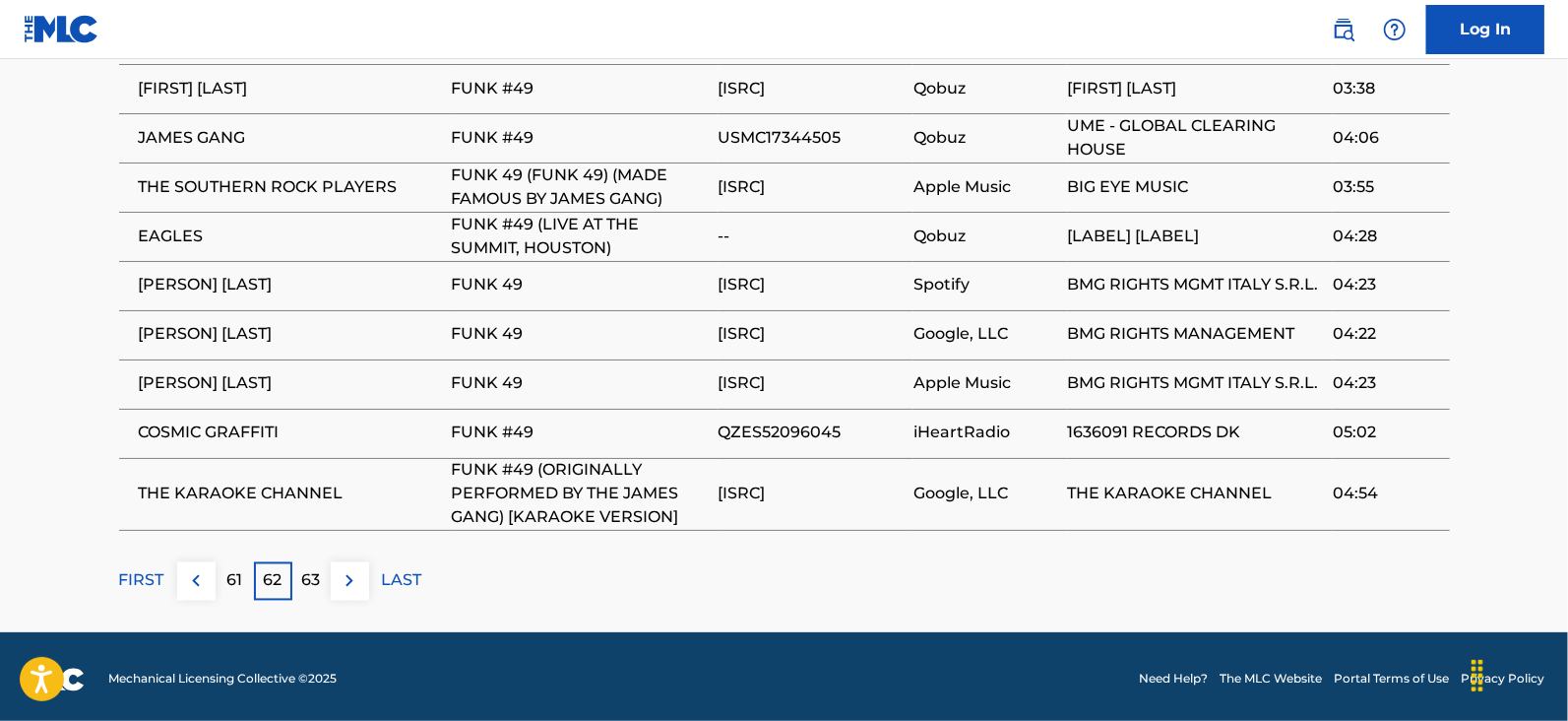 click on "63" at bounding box center [311, 581] 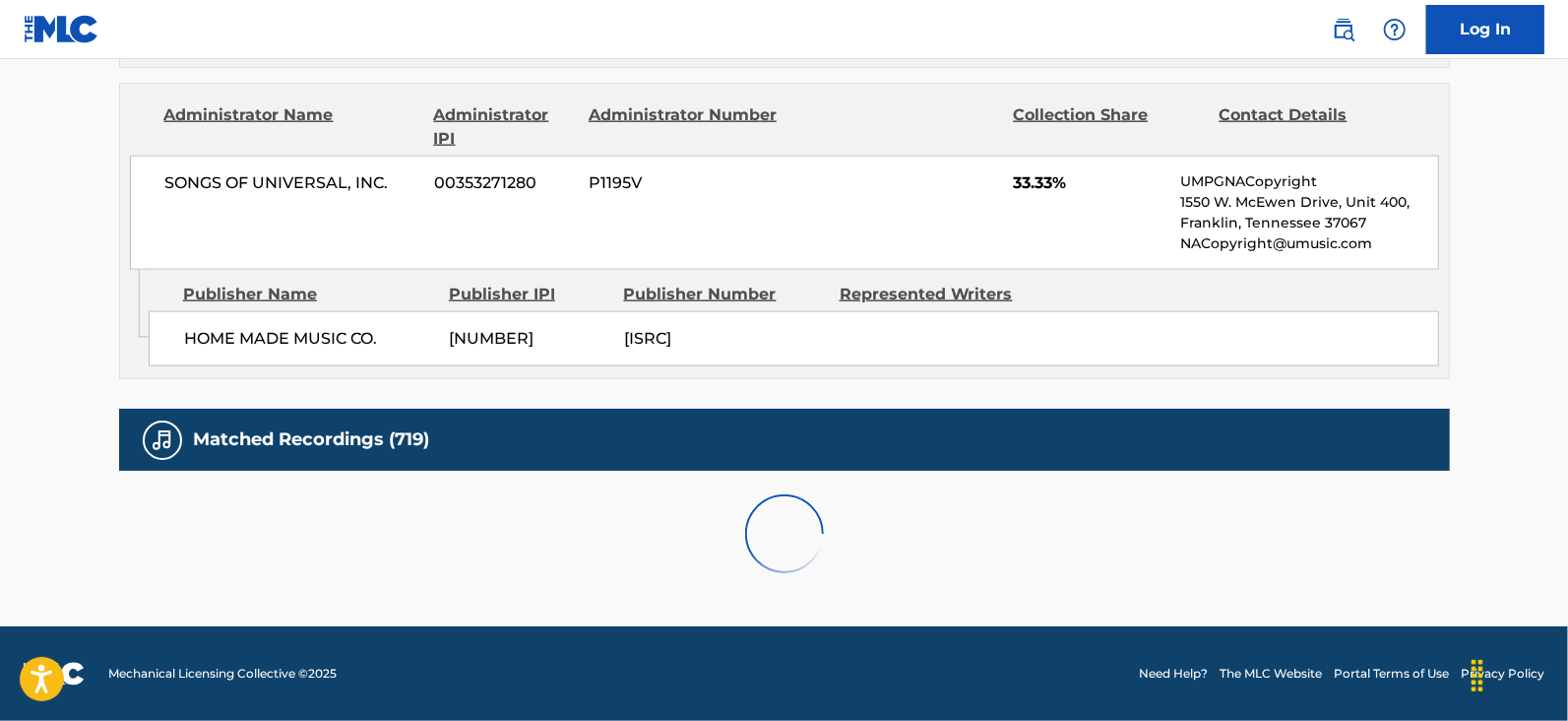 scroll, scrollTop: 2068, scrollLeft: 0, axis: vertical 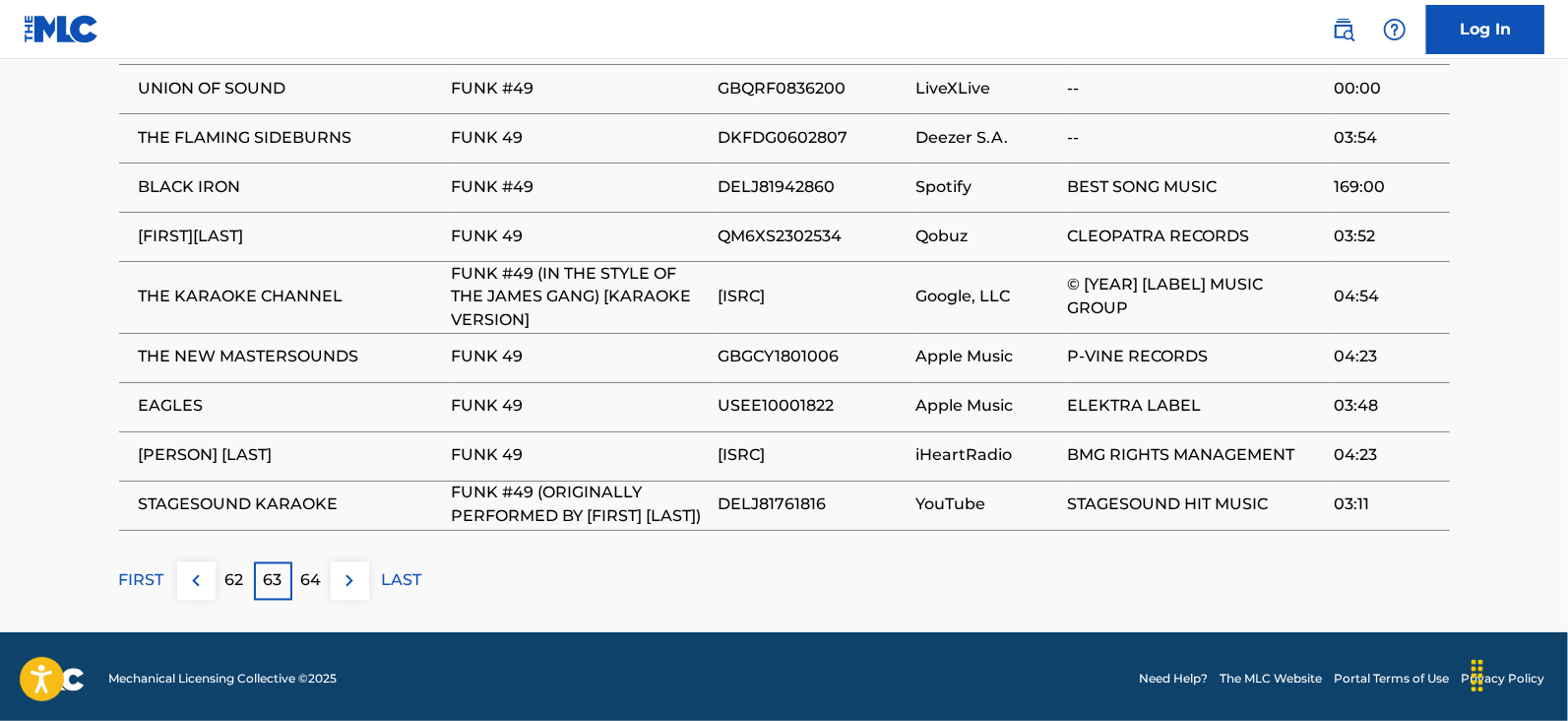 click on "64" at bounding box center (311, 581) 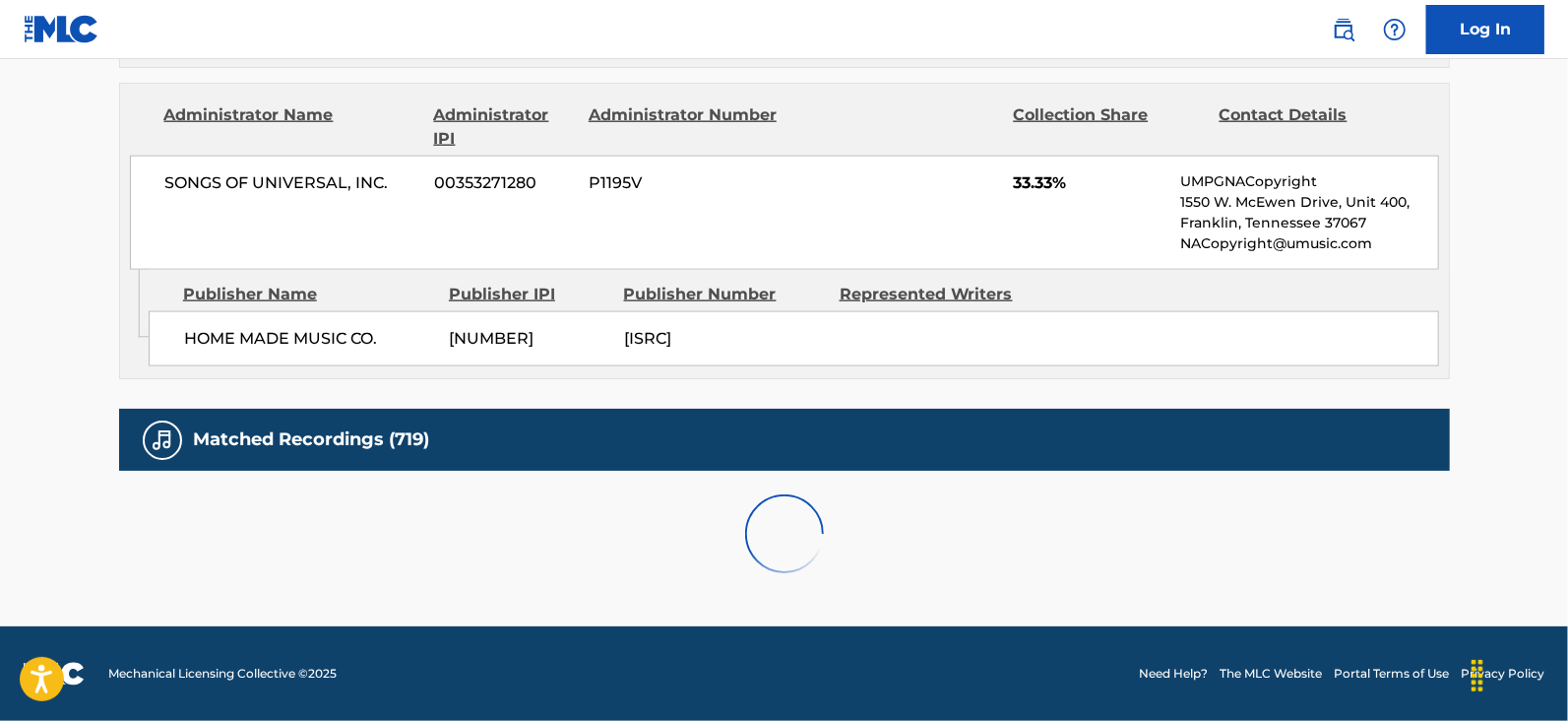scroll, scrollTop: 2047, scrollLeft: 0, axis: vertical 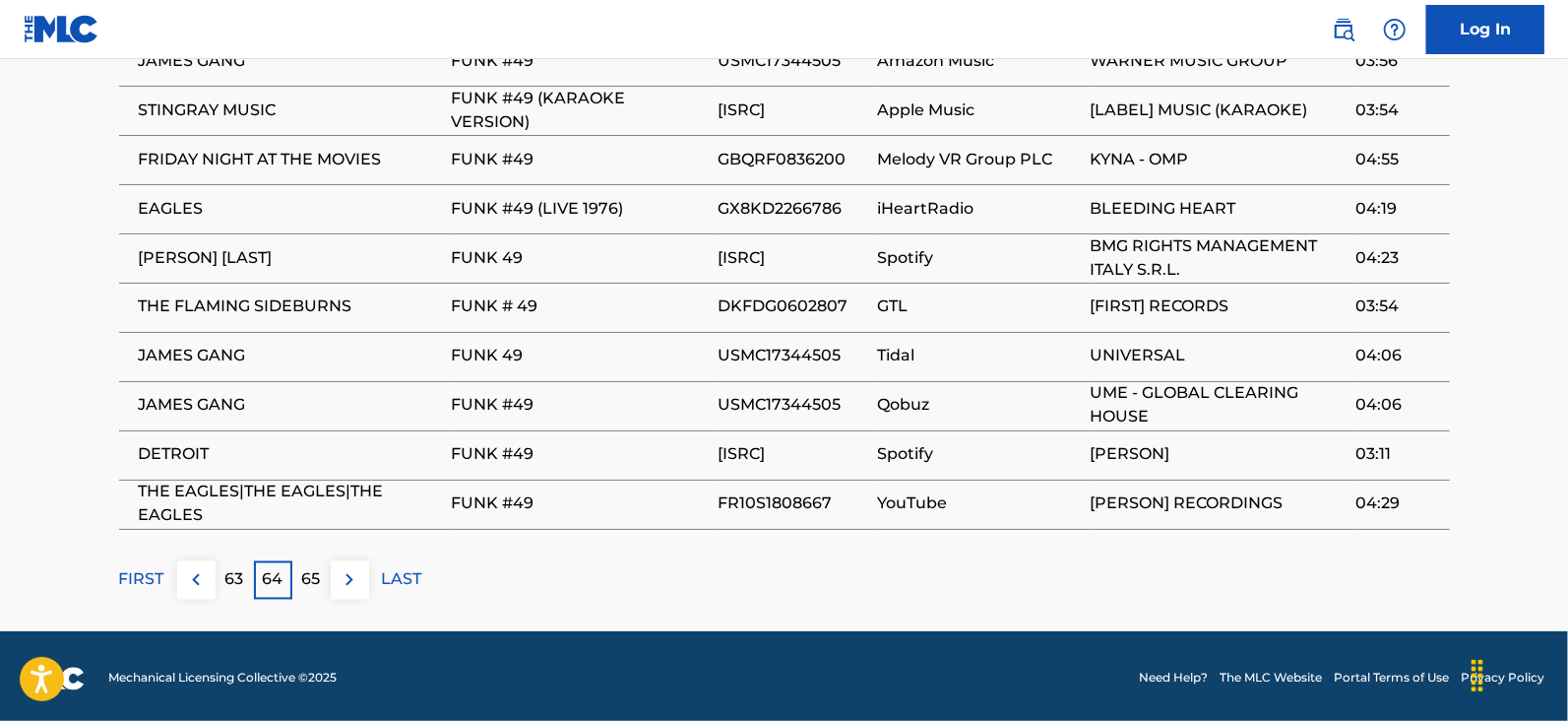 click on "65" at bounding box center (311, 580) 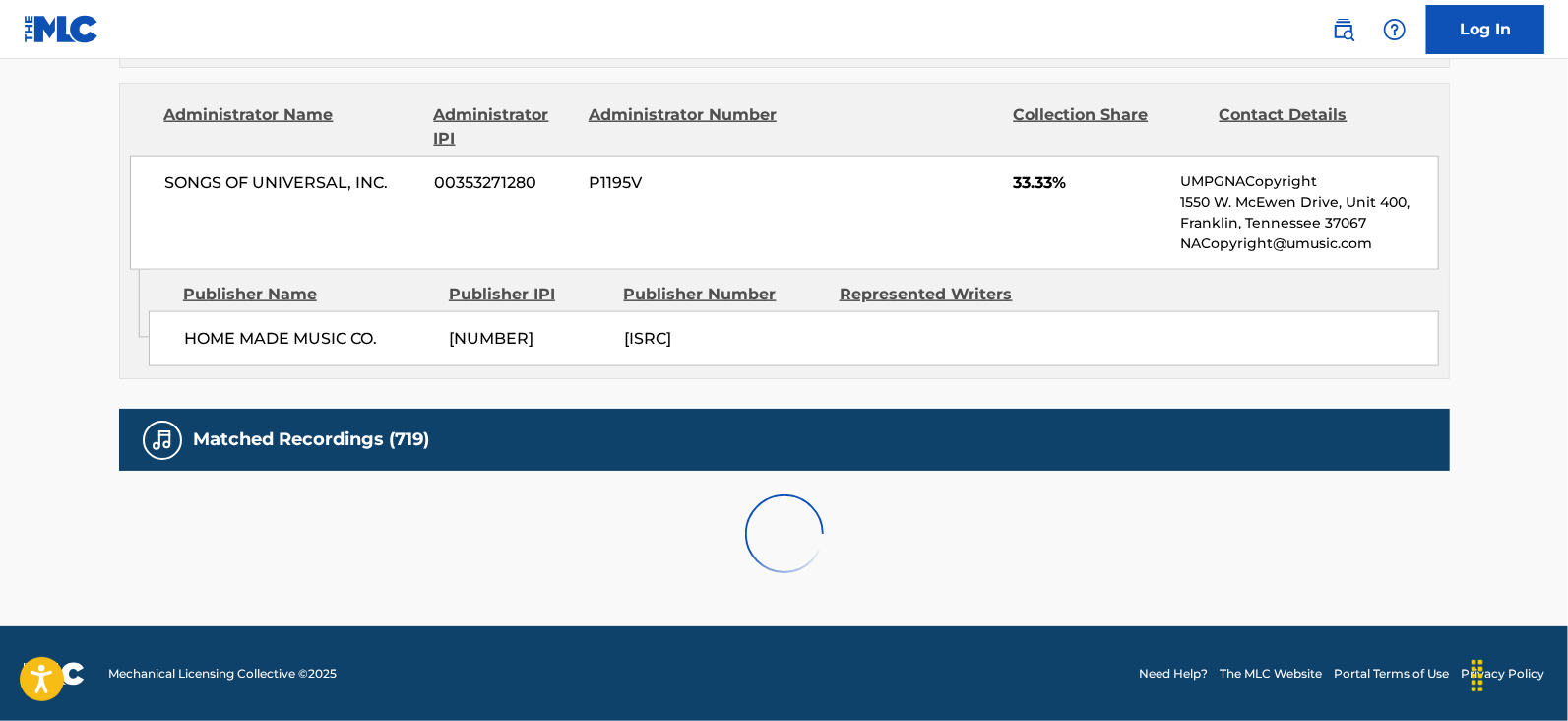 scroll, scrollTop: 2047, scrollLeft: 0, axis: vertical 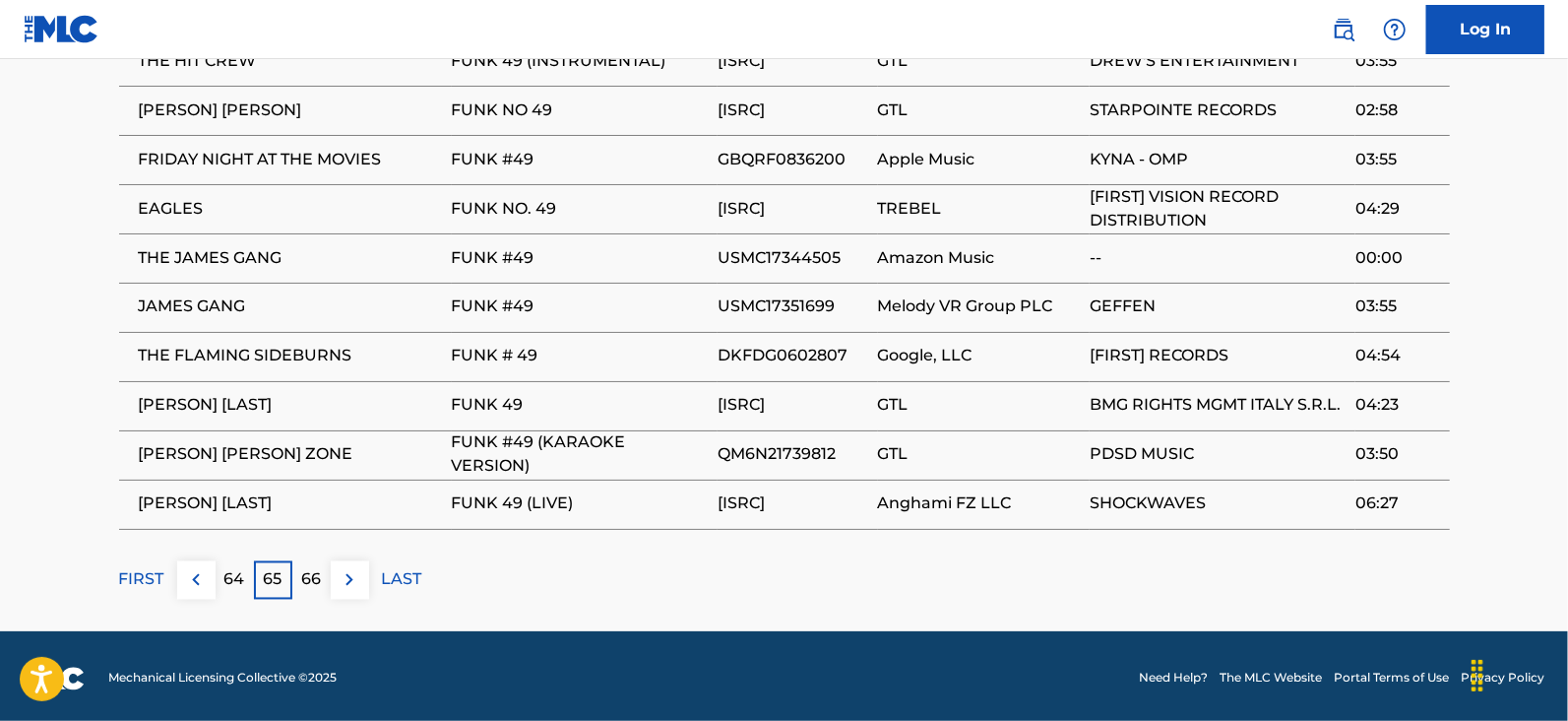 click on "66" at bounding box center [311, 580] 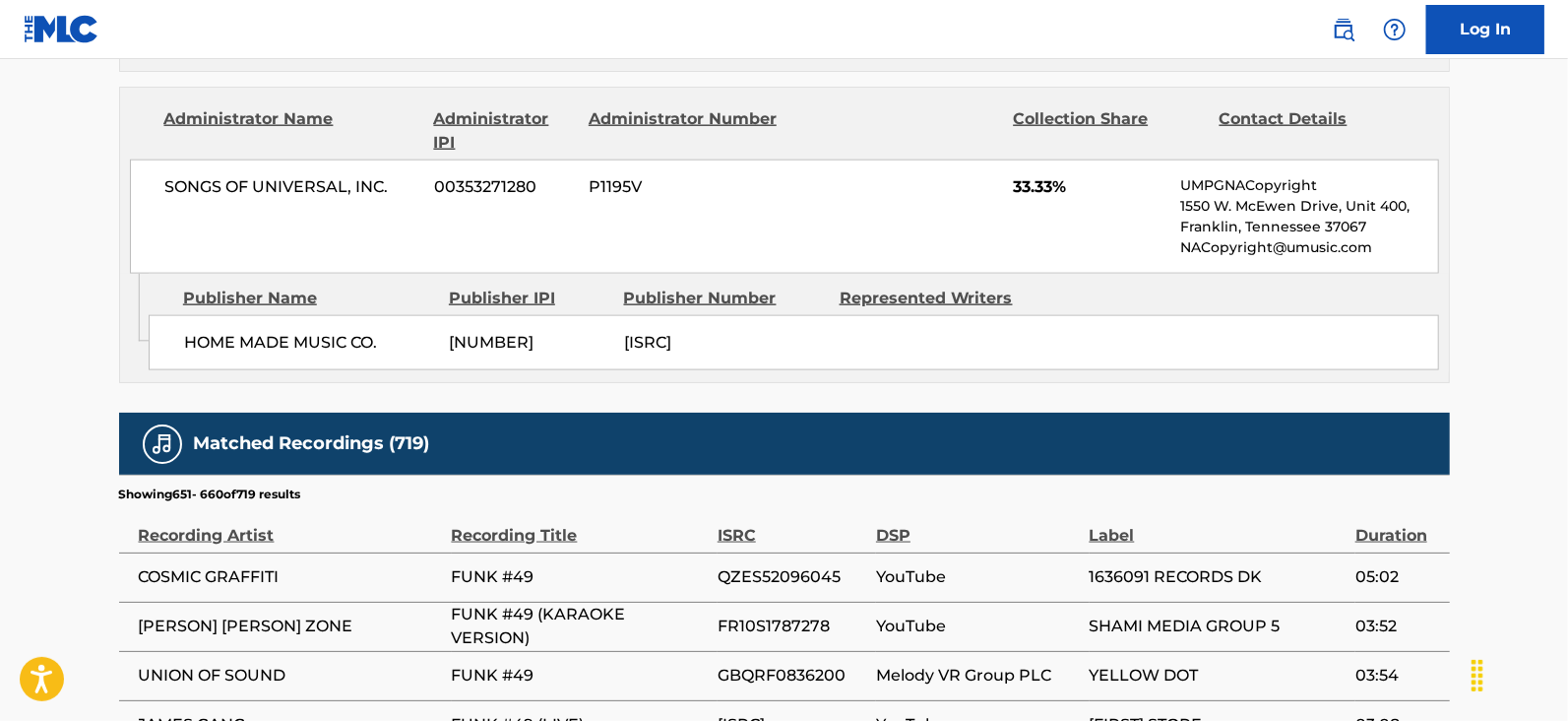 scroll, scrollTop: 2047, scrollLeft: 0, axis: vertical 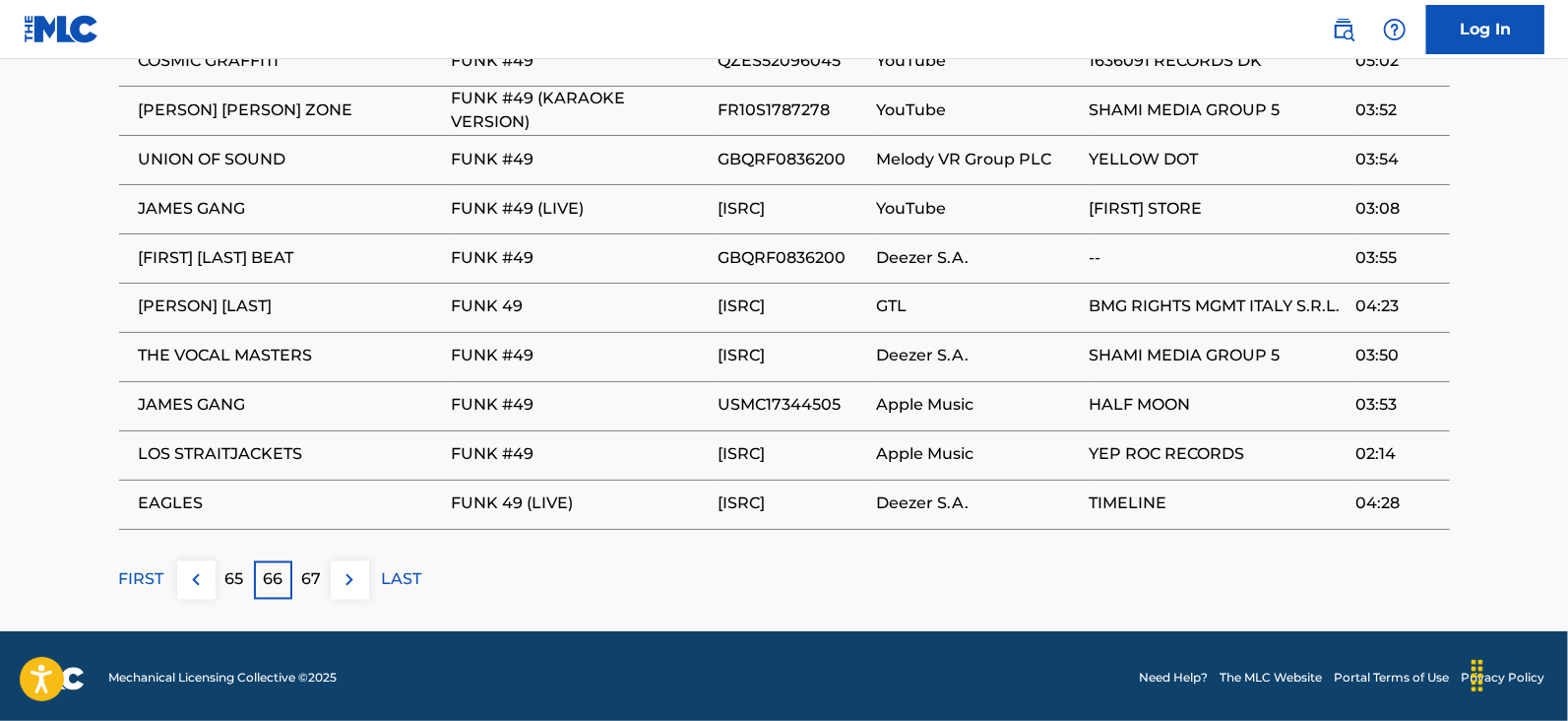 click on "67" at bounding box center [311, 580] 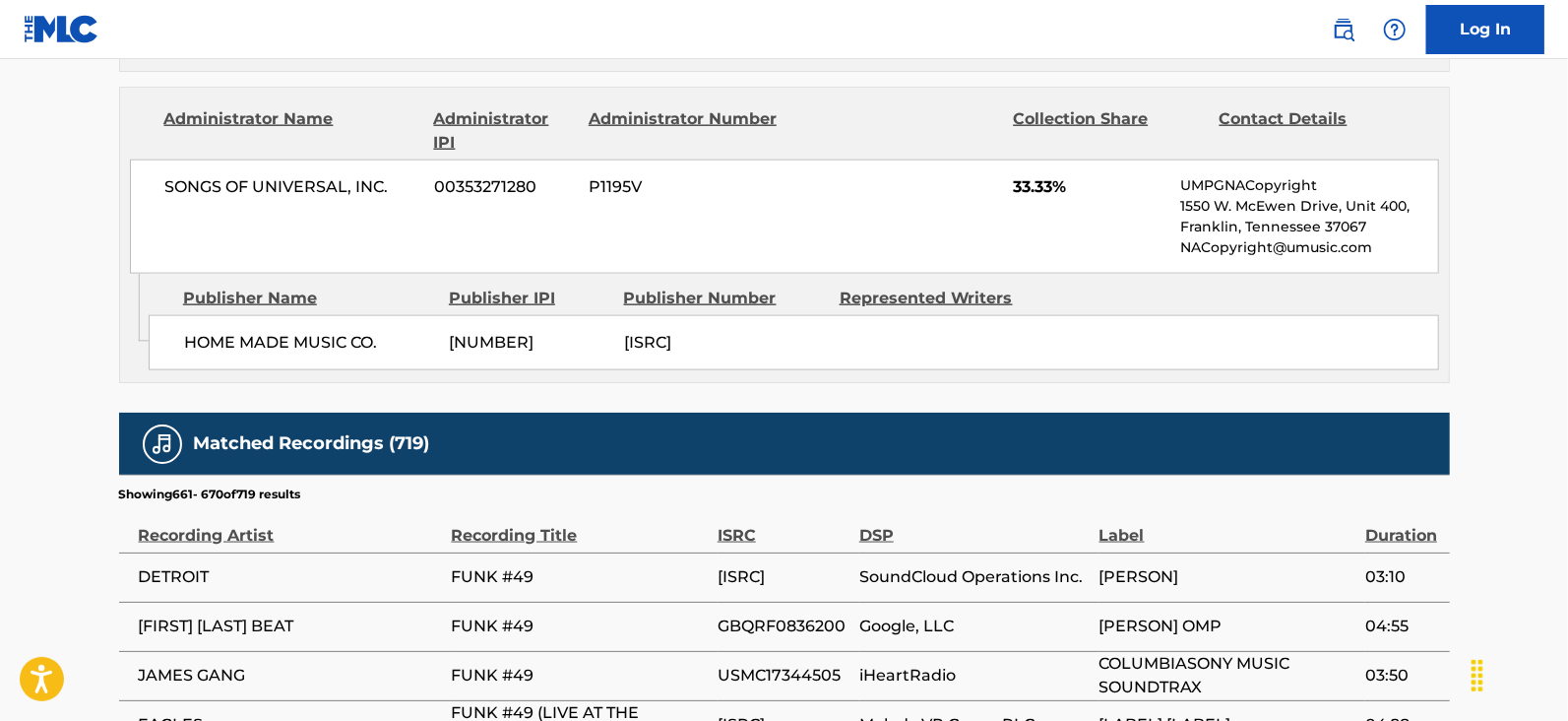 scroll, scrollTop: 2047, scrollLeft: 0, axis: vertical 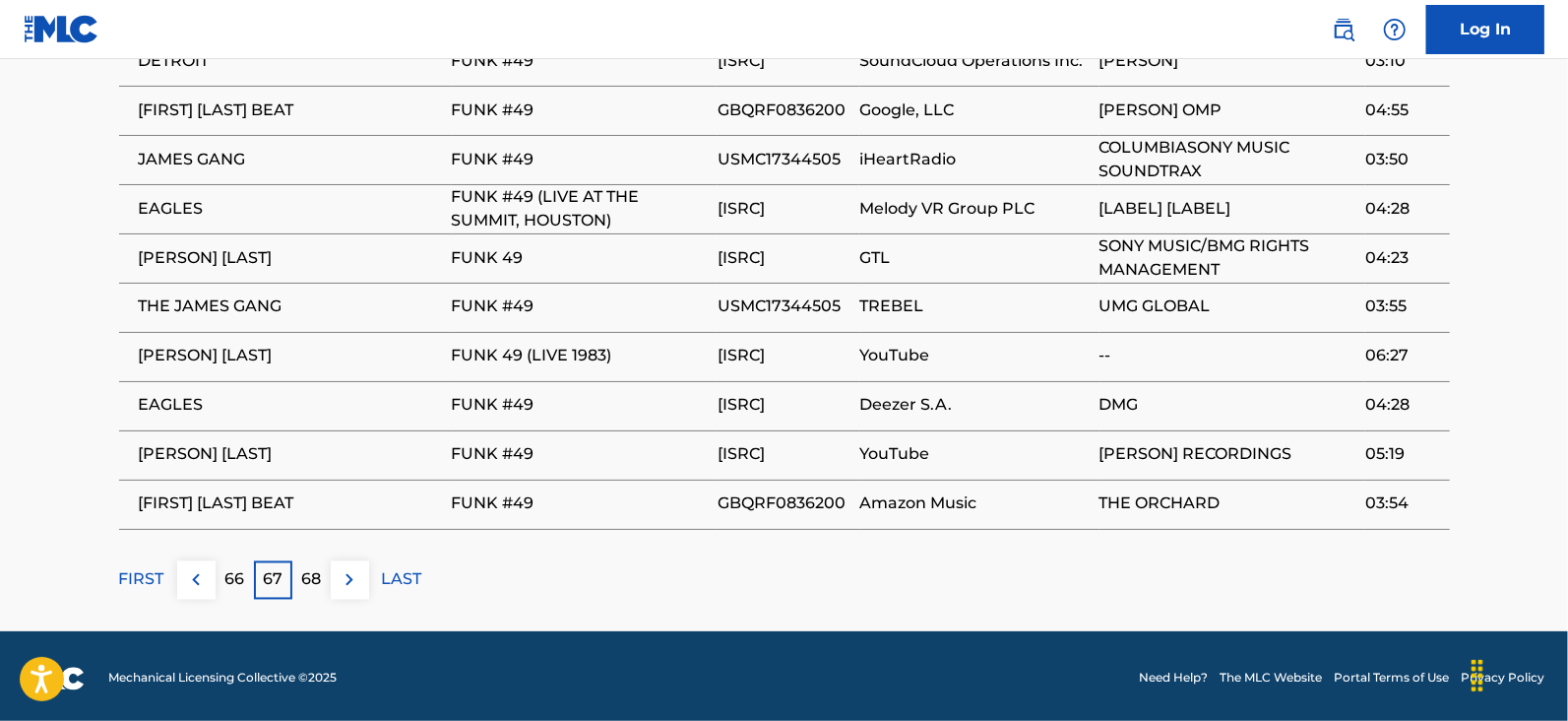 click on "68" at bounding box center [311, 580] 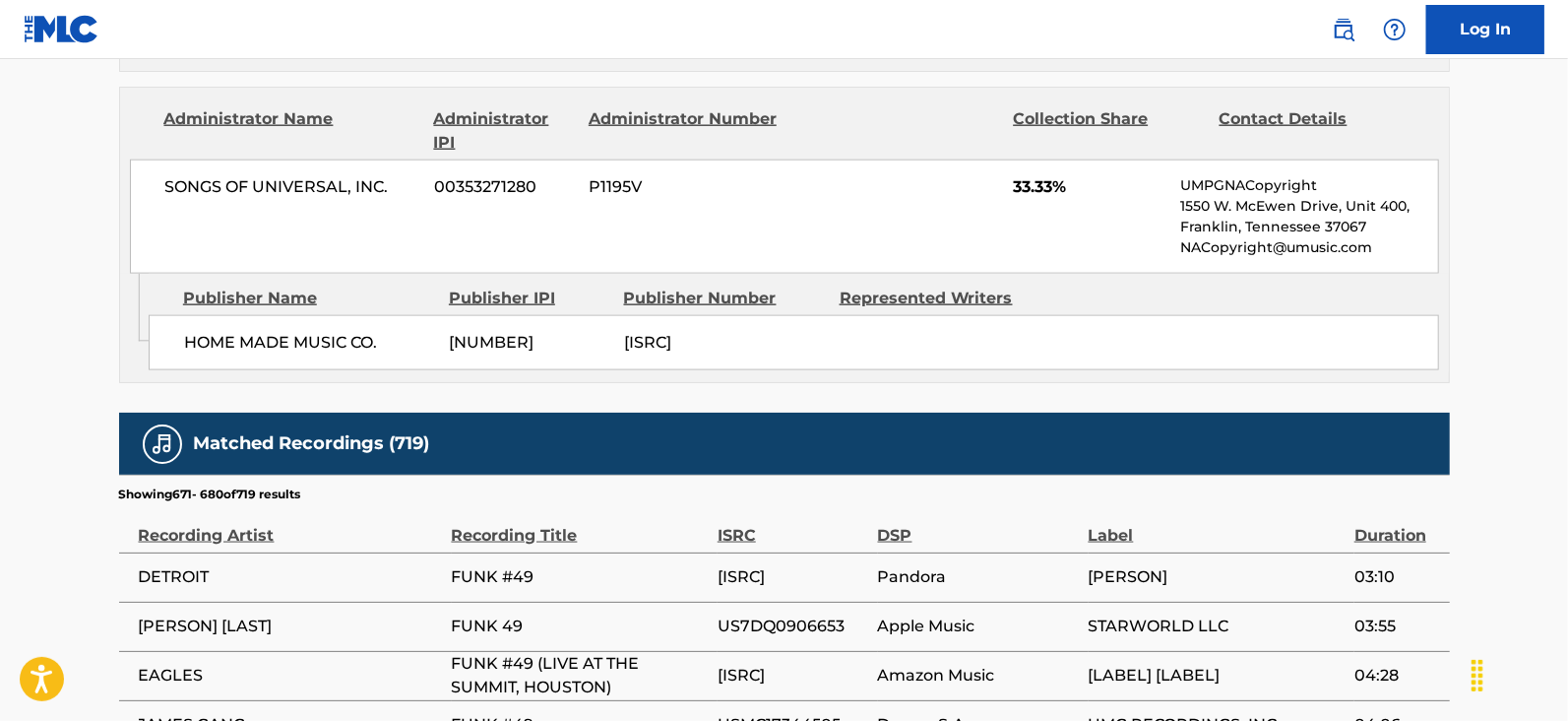 scroll, scrollTop: 2047, scrollLeft: 0, axis: vertical 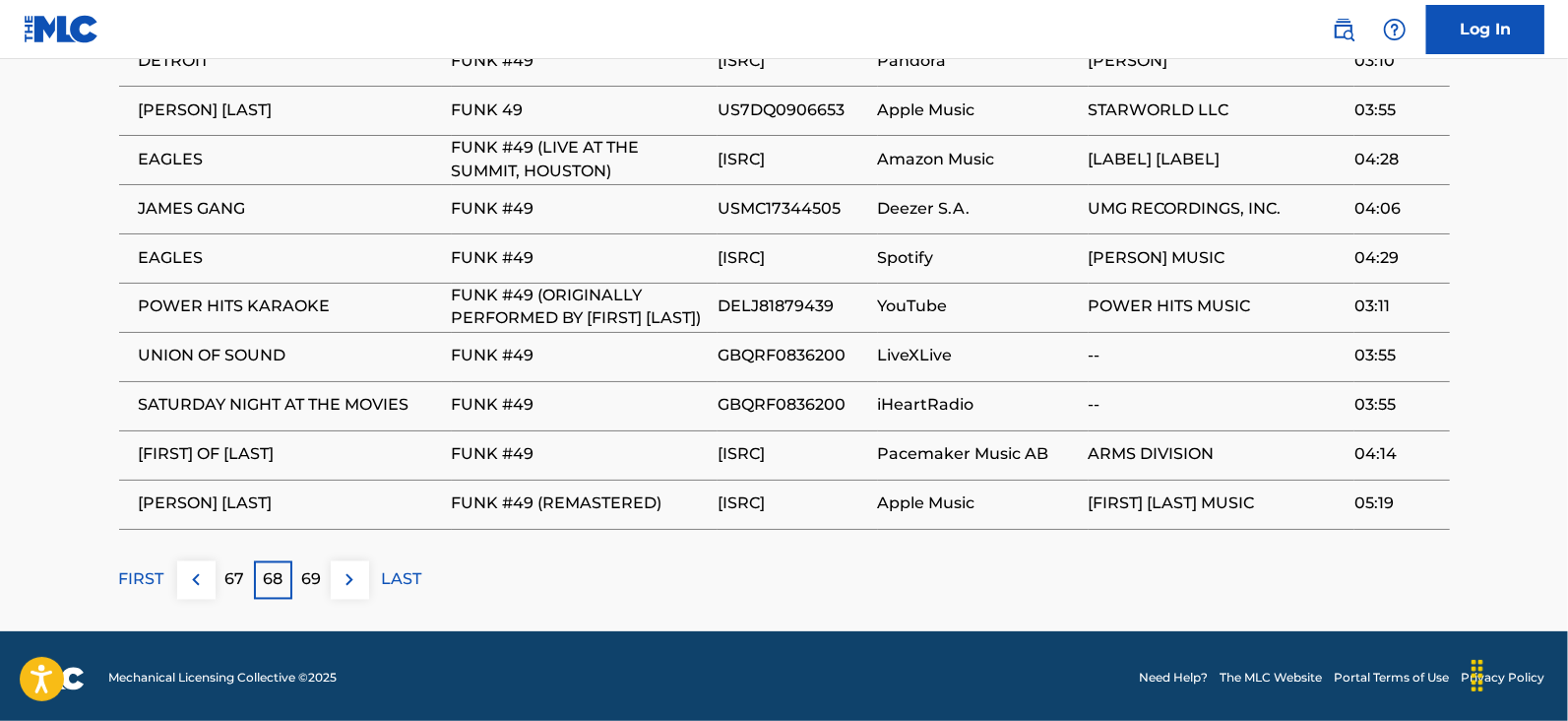click on "69" at bounding box center (311, 580) 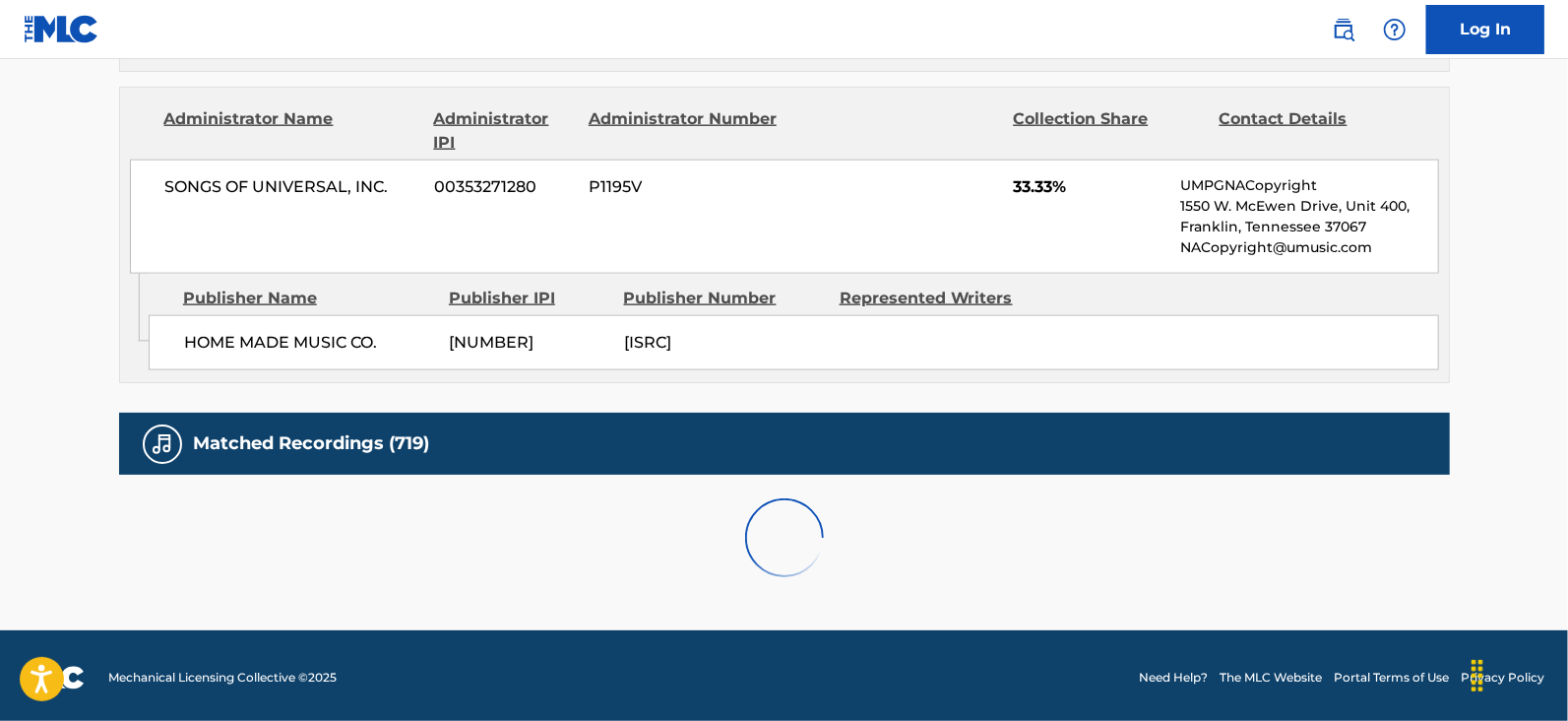 scroll, scrollTop: 2047, scrollLeft: 0, axis: vertical 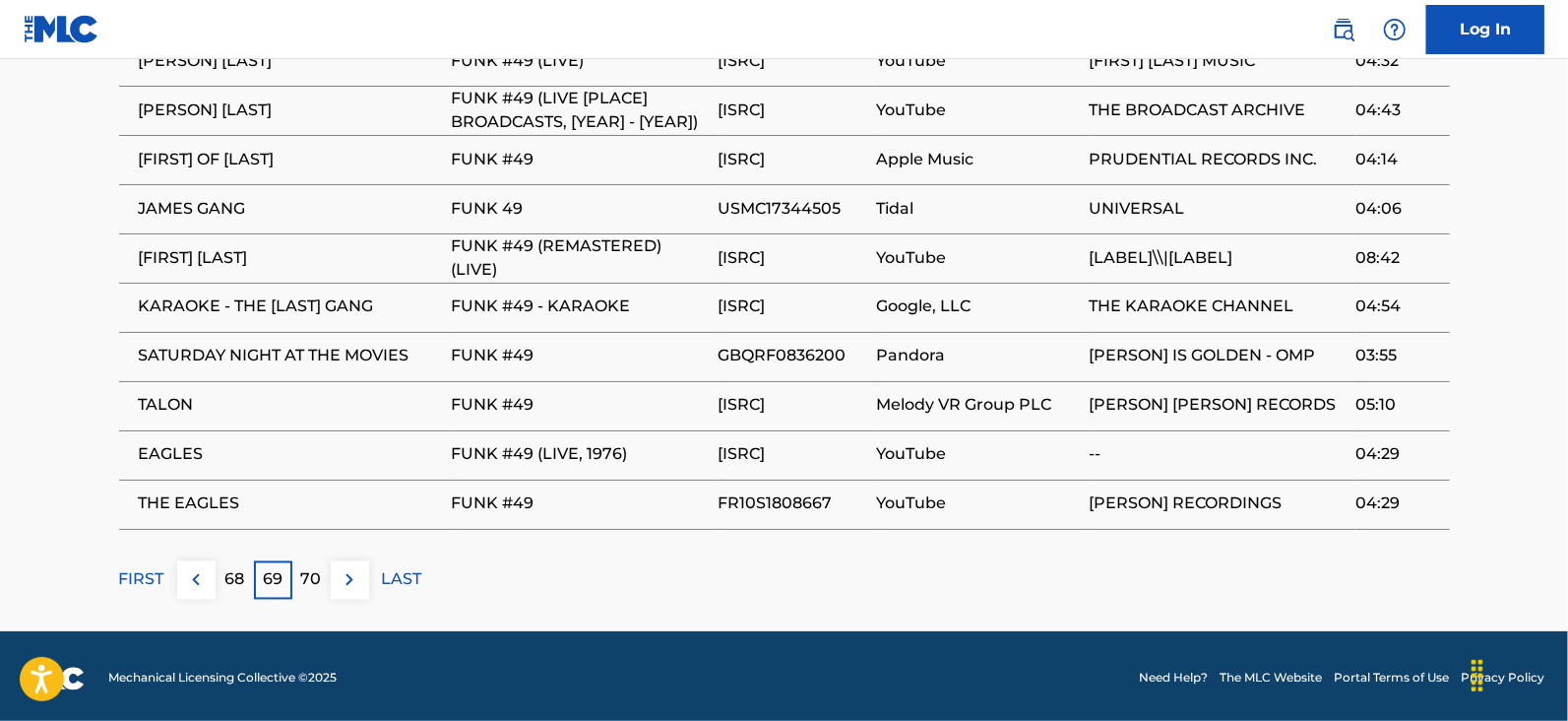 click on "70" at bounding box center [311, 580] 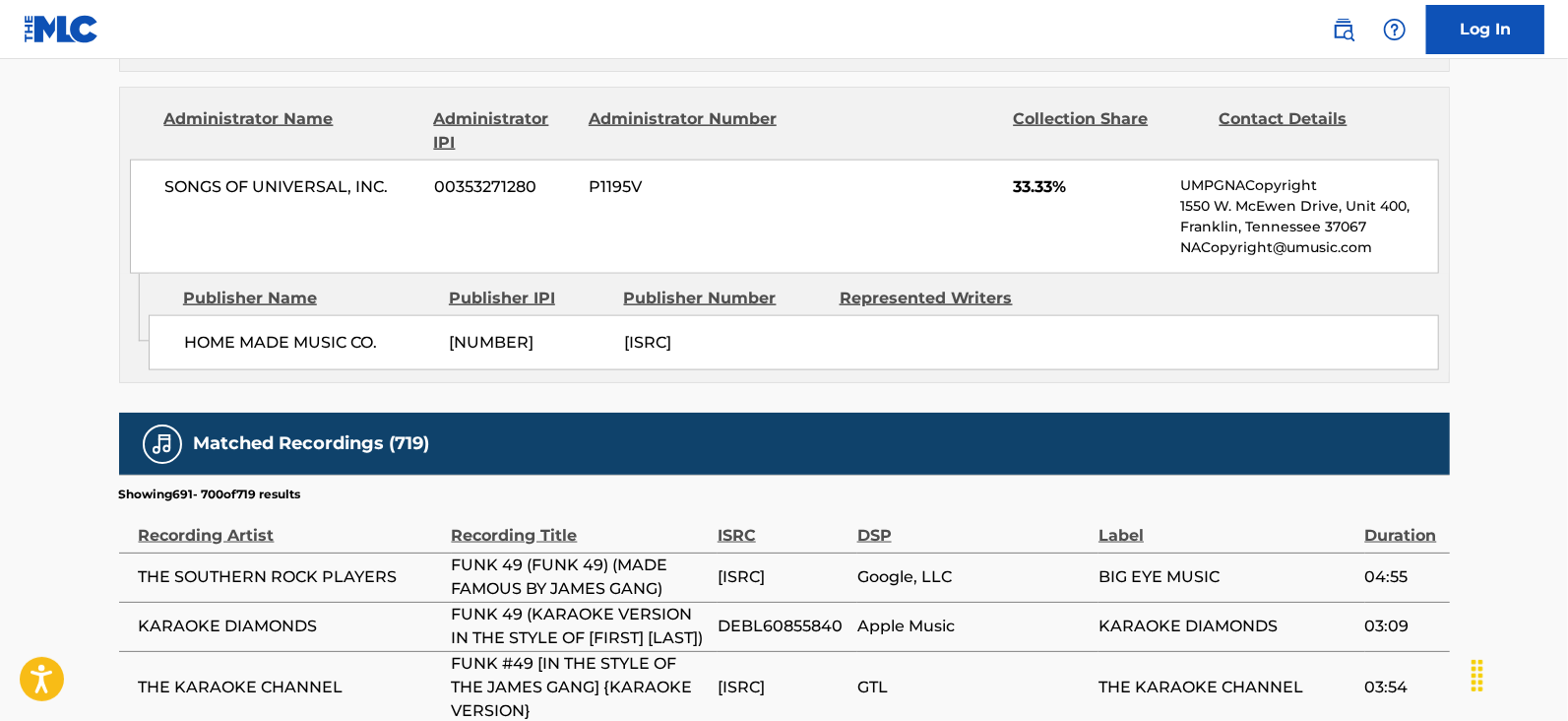 scroll, scrollTop: 2068, scrollLeft: 0, axis: vertical 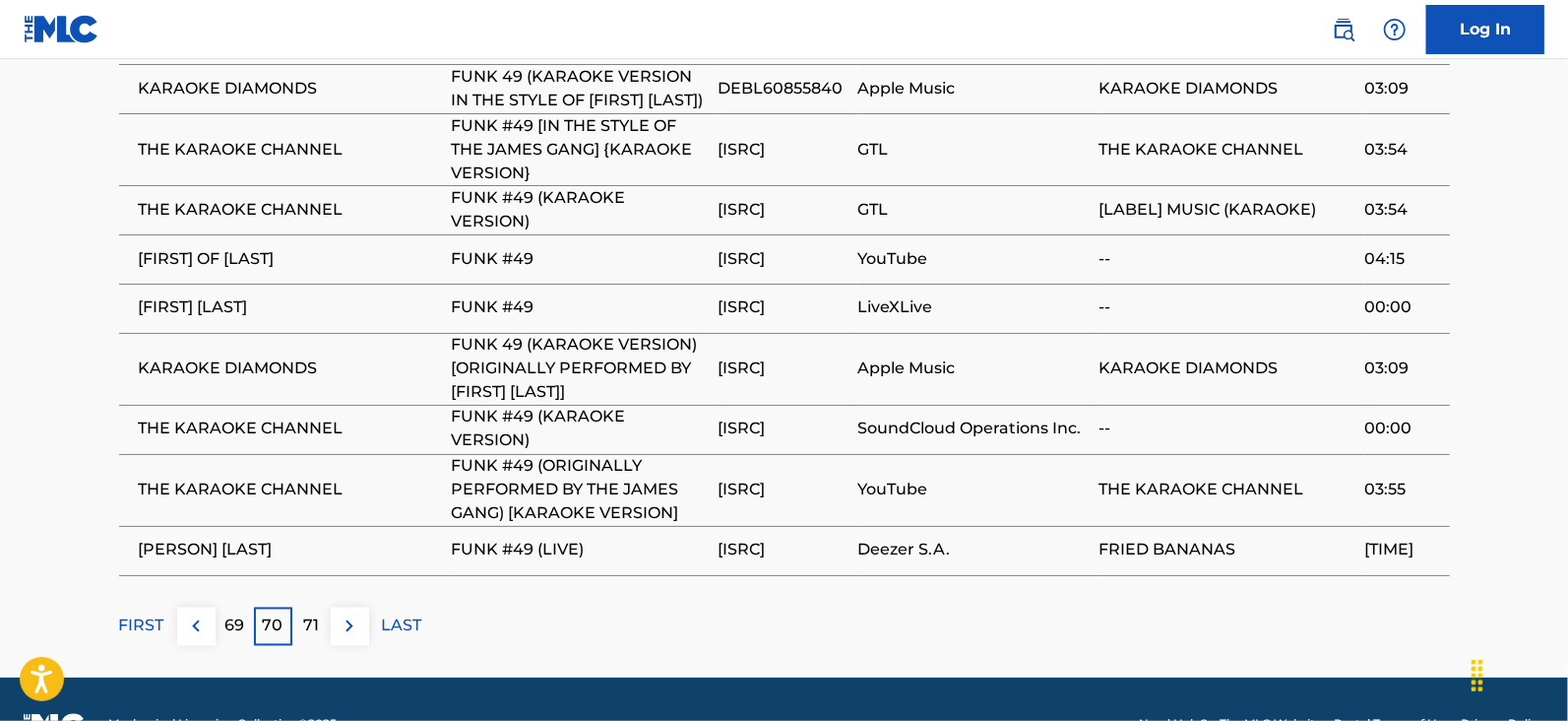 click at bounding box center [349, 626] 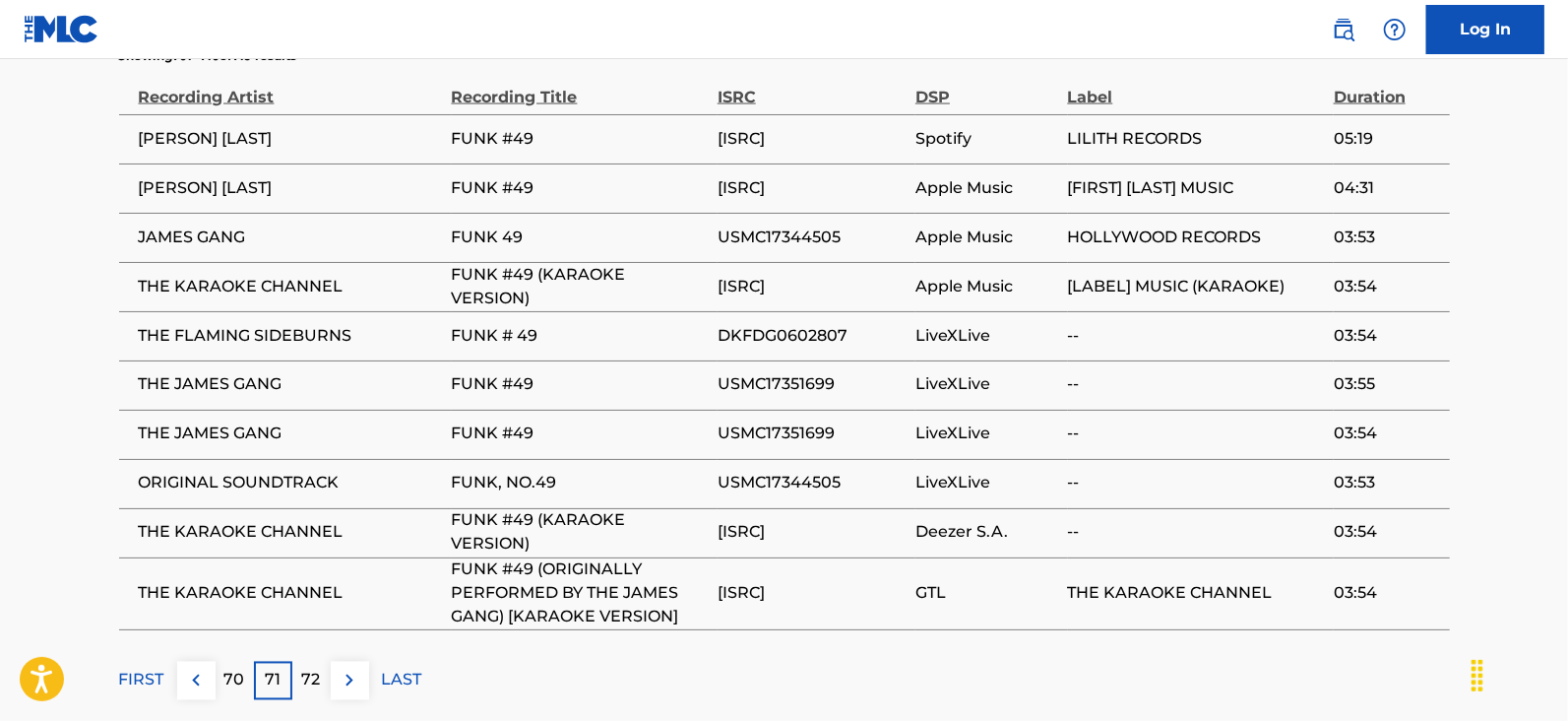 scroll, scrollTop: 2068, scrollLeft: 0, axis: vertical 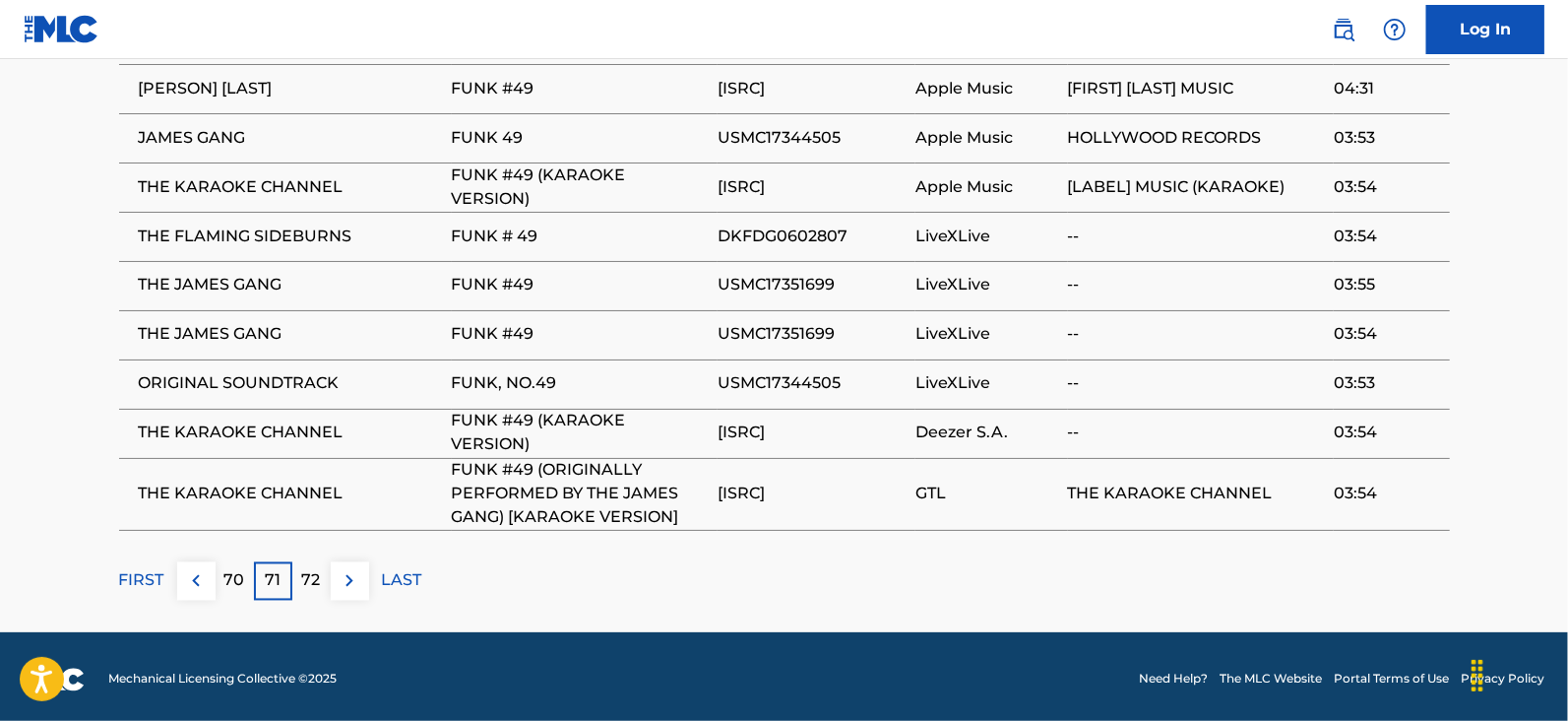 click on "72" at bounding box center [311, 581] 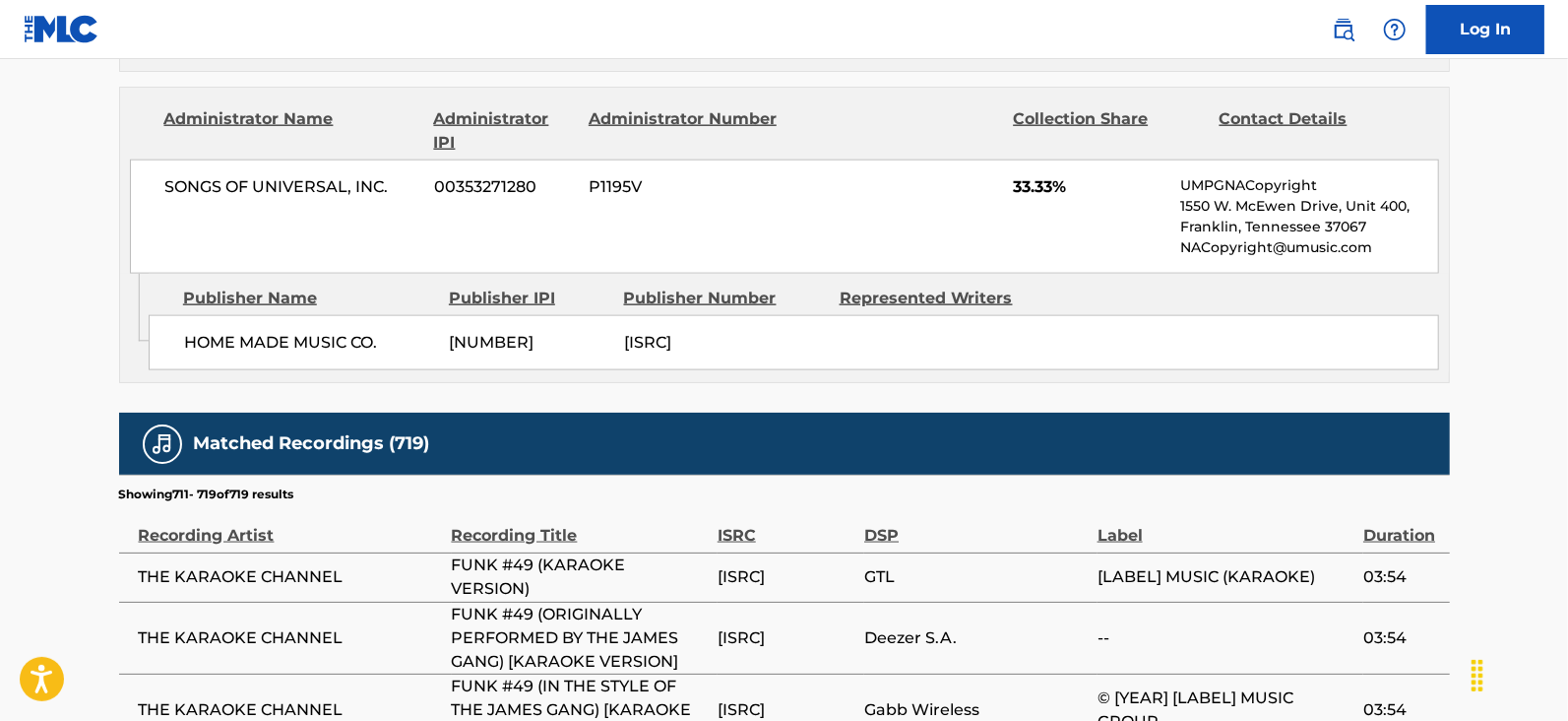 scroll, scrollTop: 2068, scrollLeft: 0, axis: vertical 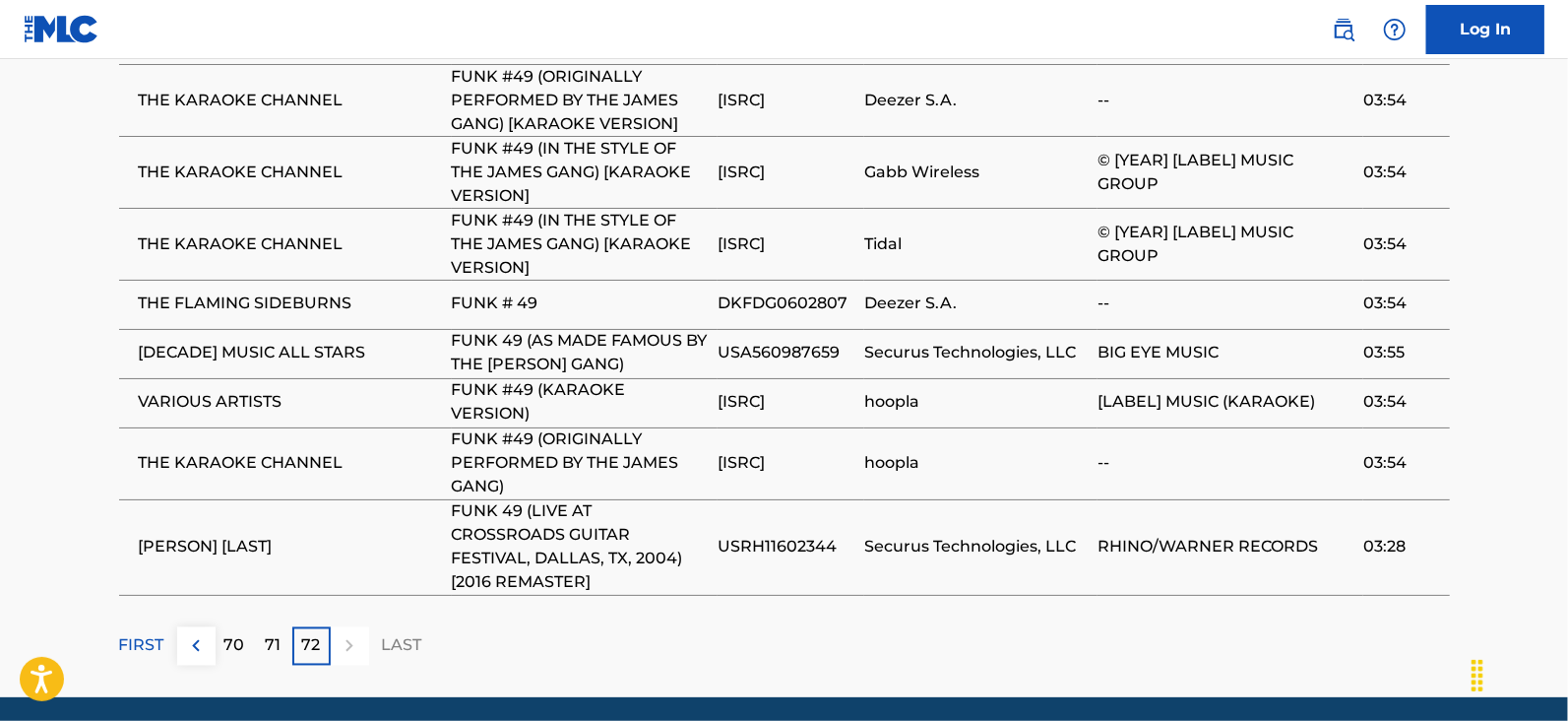 click on "FIRST" at bounding box center (142, 646) 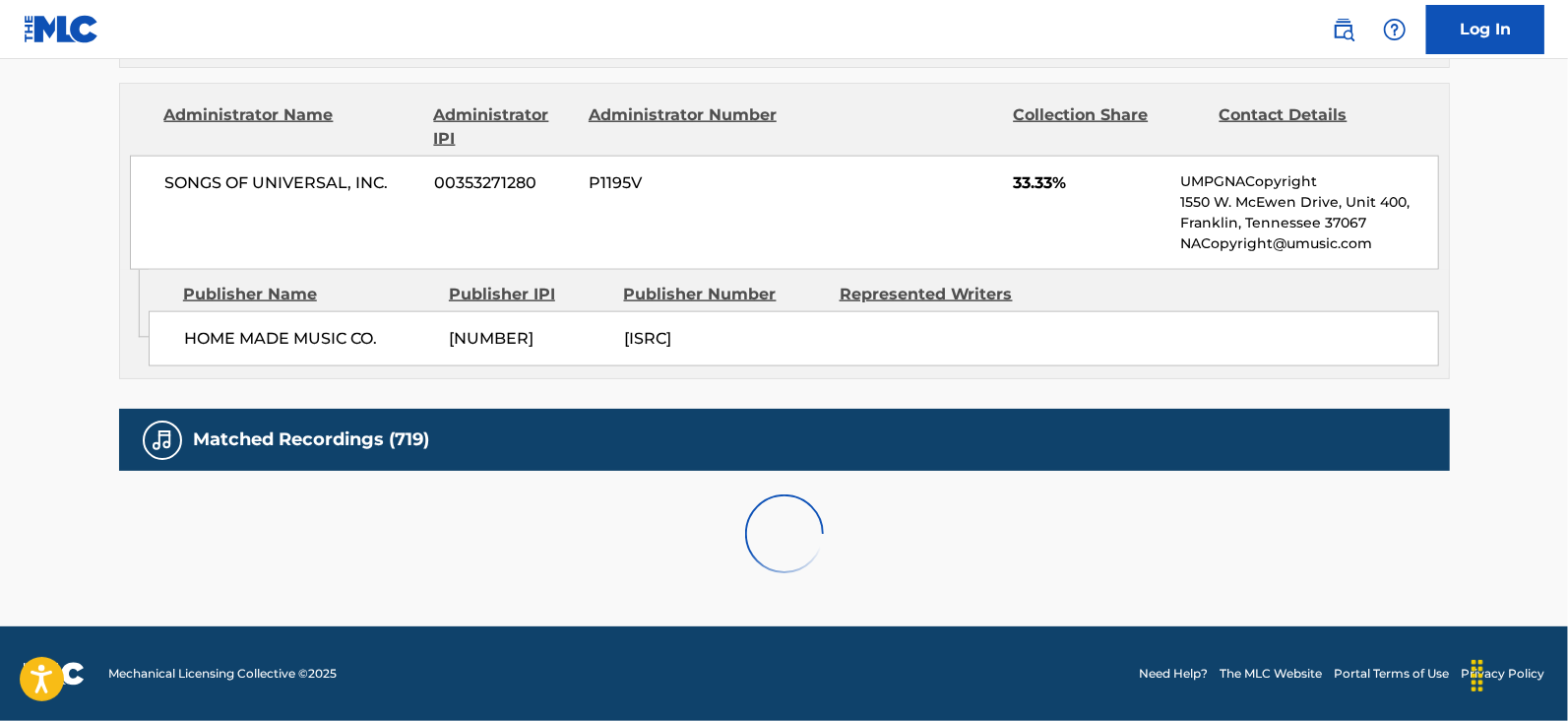 scroll, scrollTop: 2068, scrollLeft: 0, axis: vertical 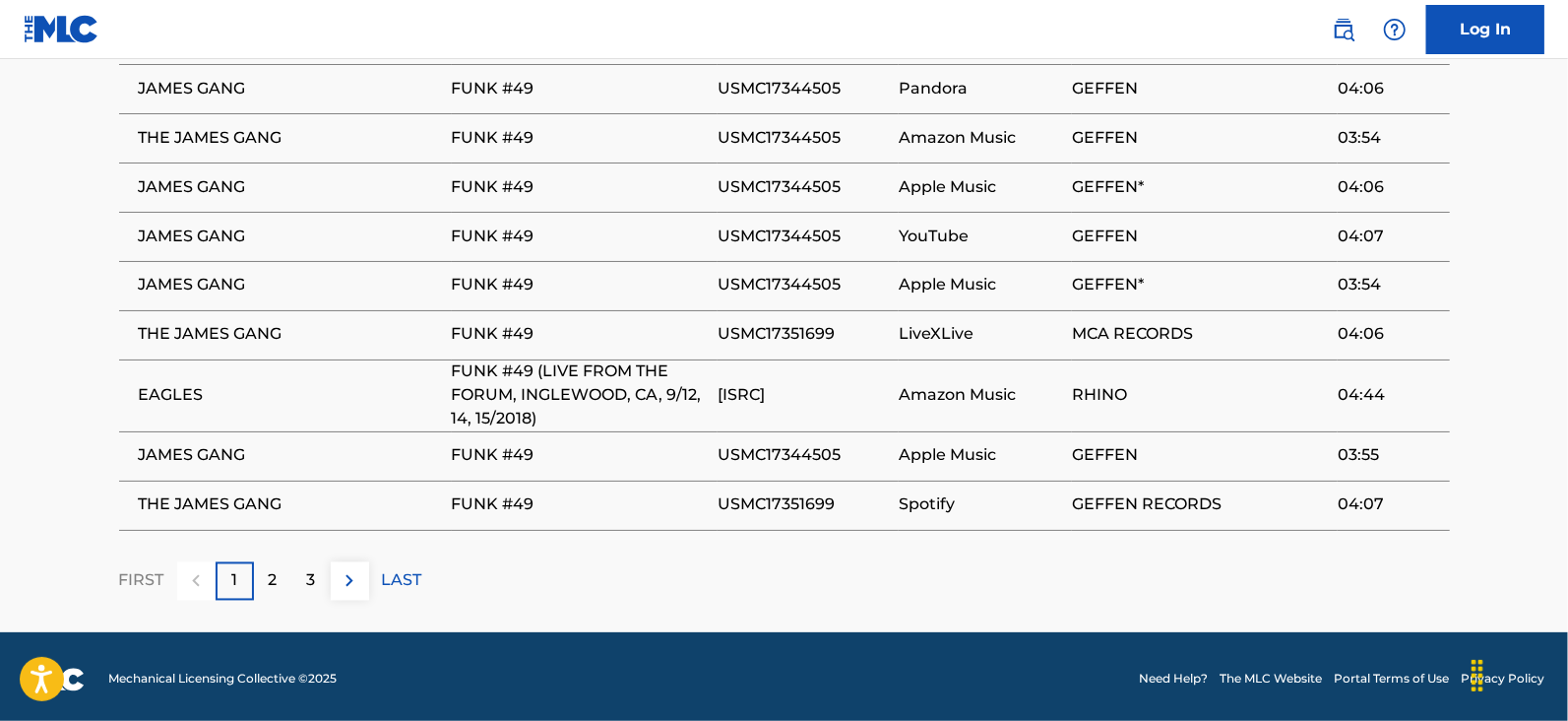 click on "2" at bounding box center [273, 581] 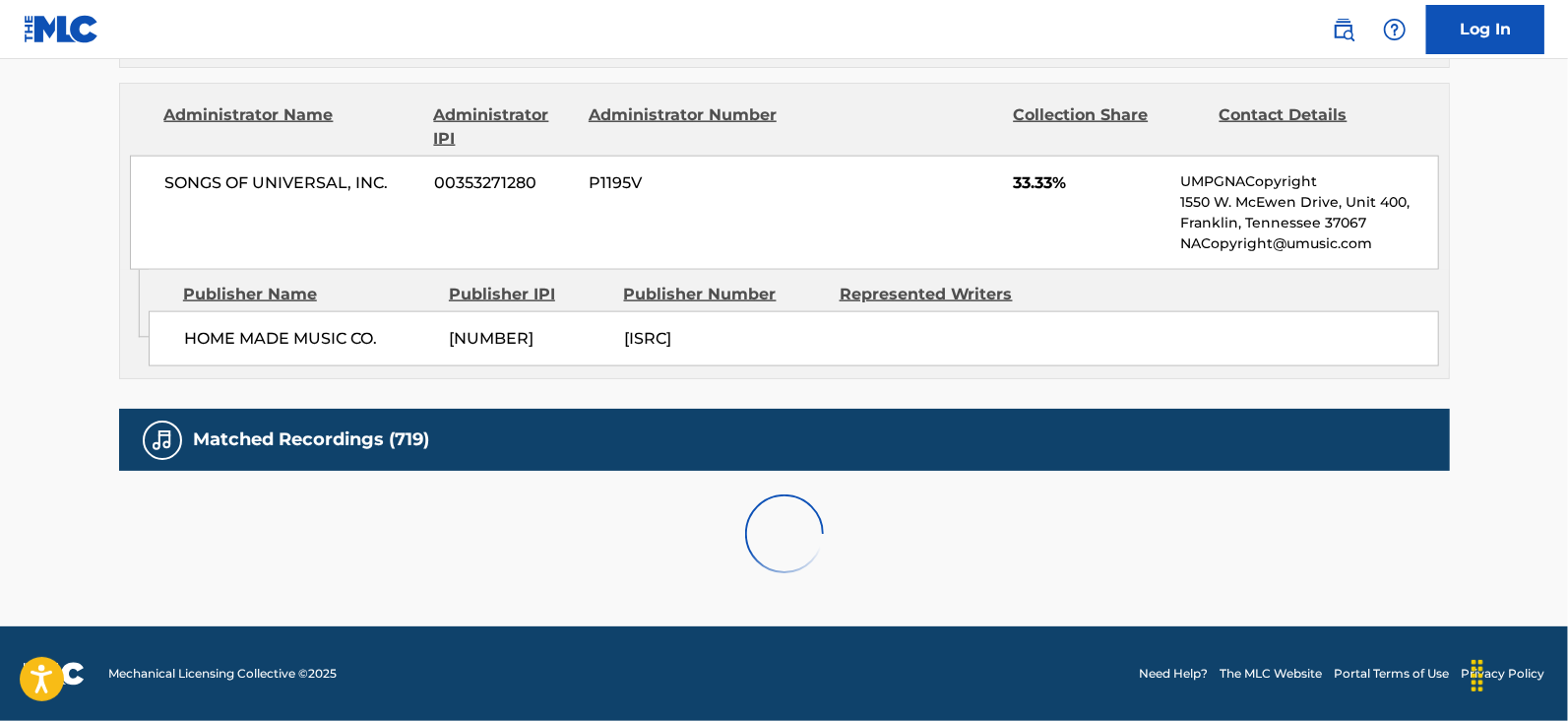 scroll, scrollTop: 2068, scrollLeft: 0, axis: vertical 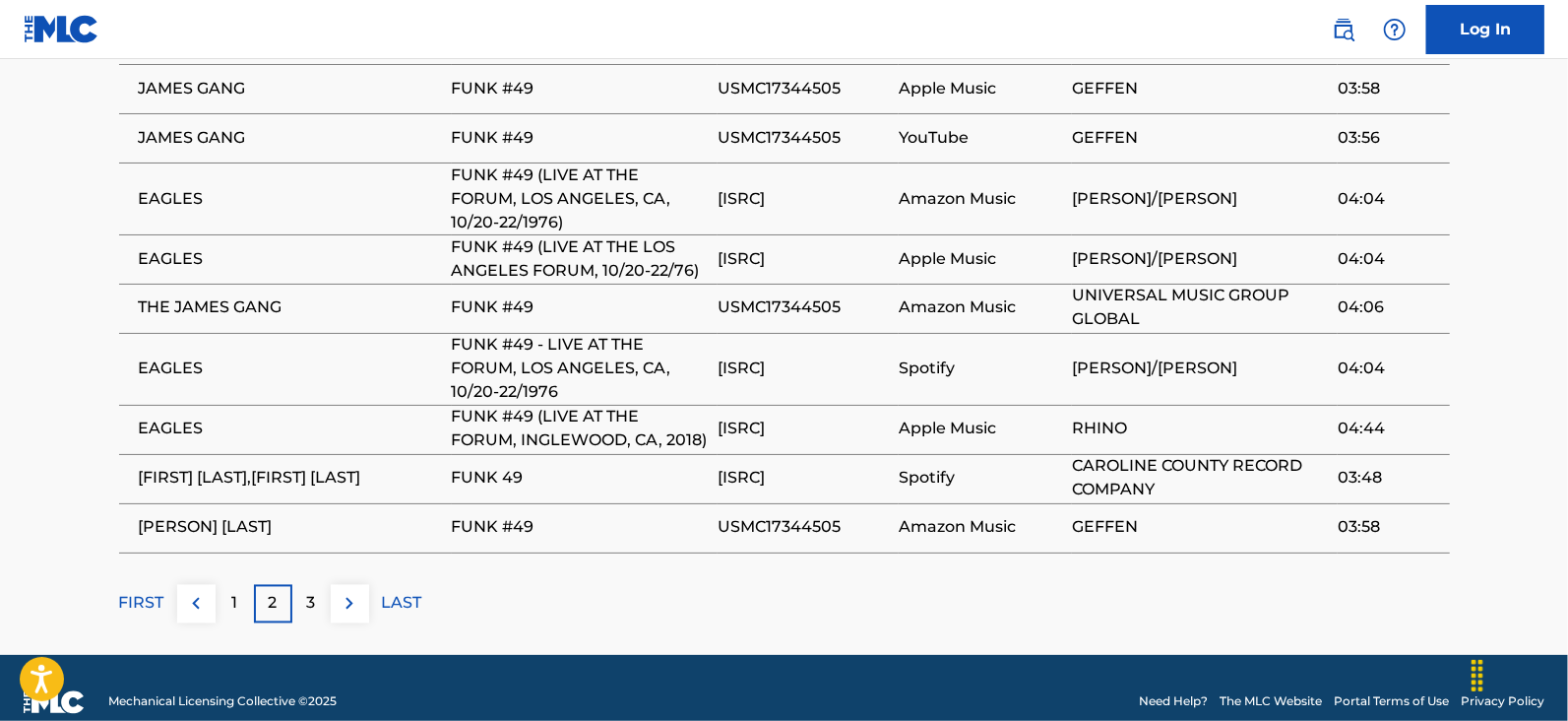 click on "3" at bounding box center [311, 604] 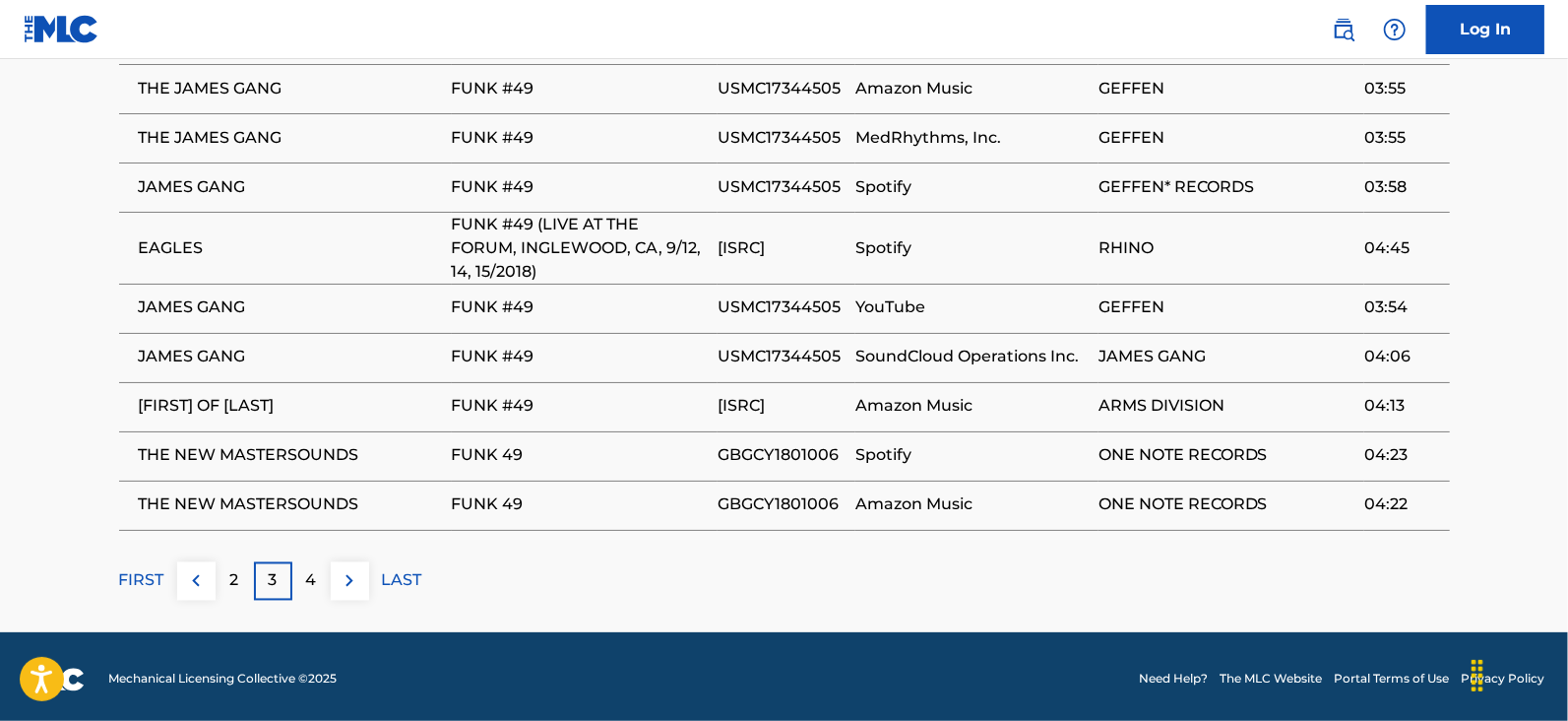 click on "4" at bounding box center [311, 581] 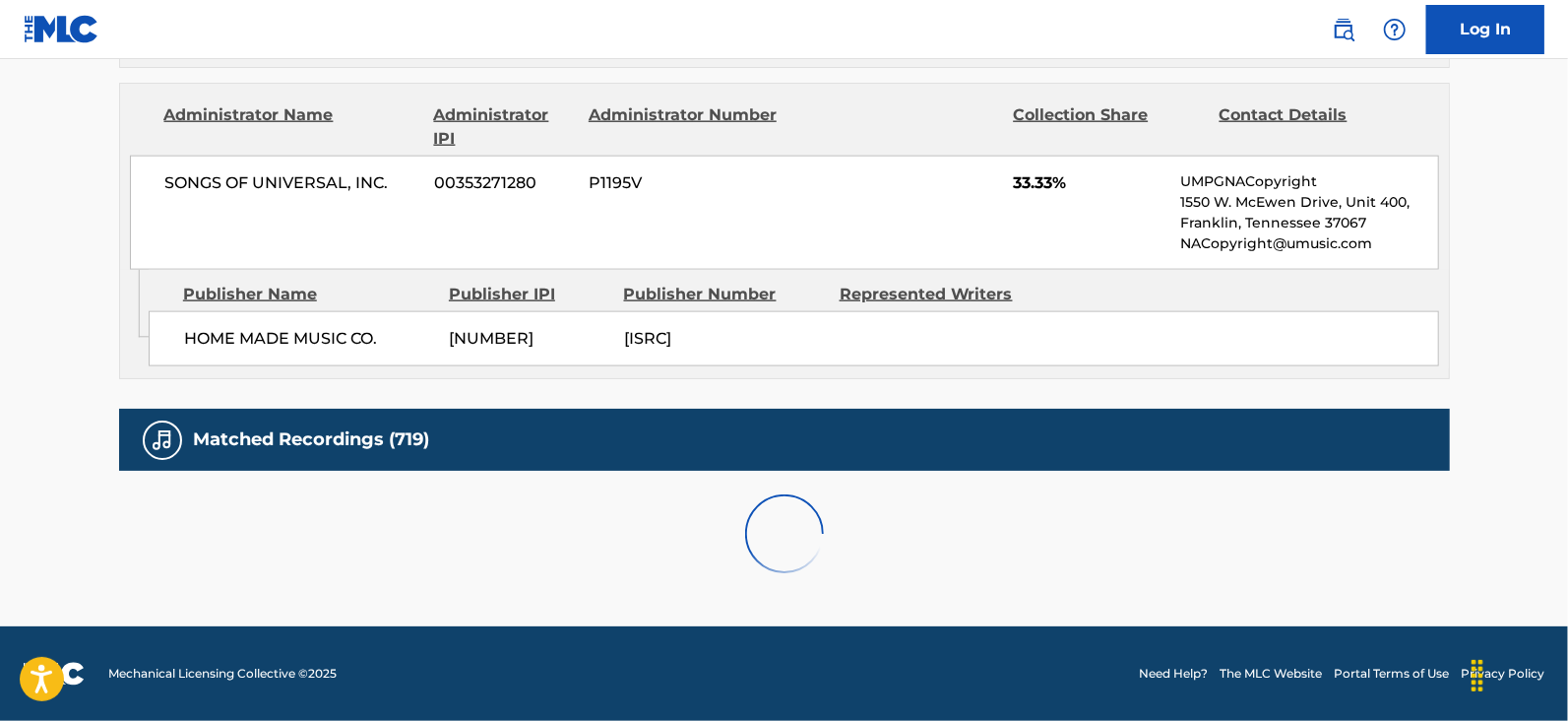 scroll, scrollTop: 2068, scrollLeft: 0, axis: vertical 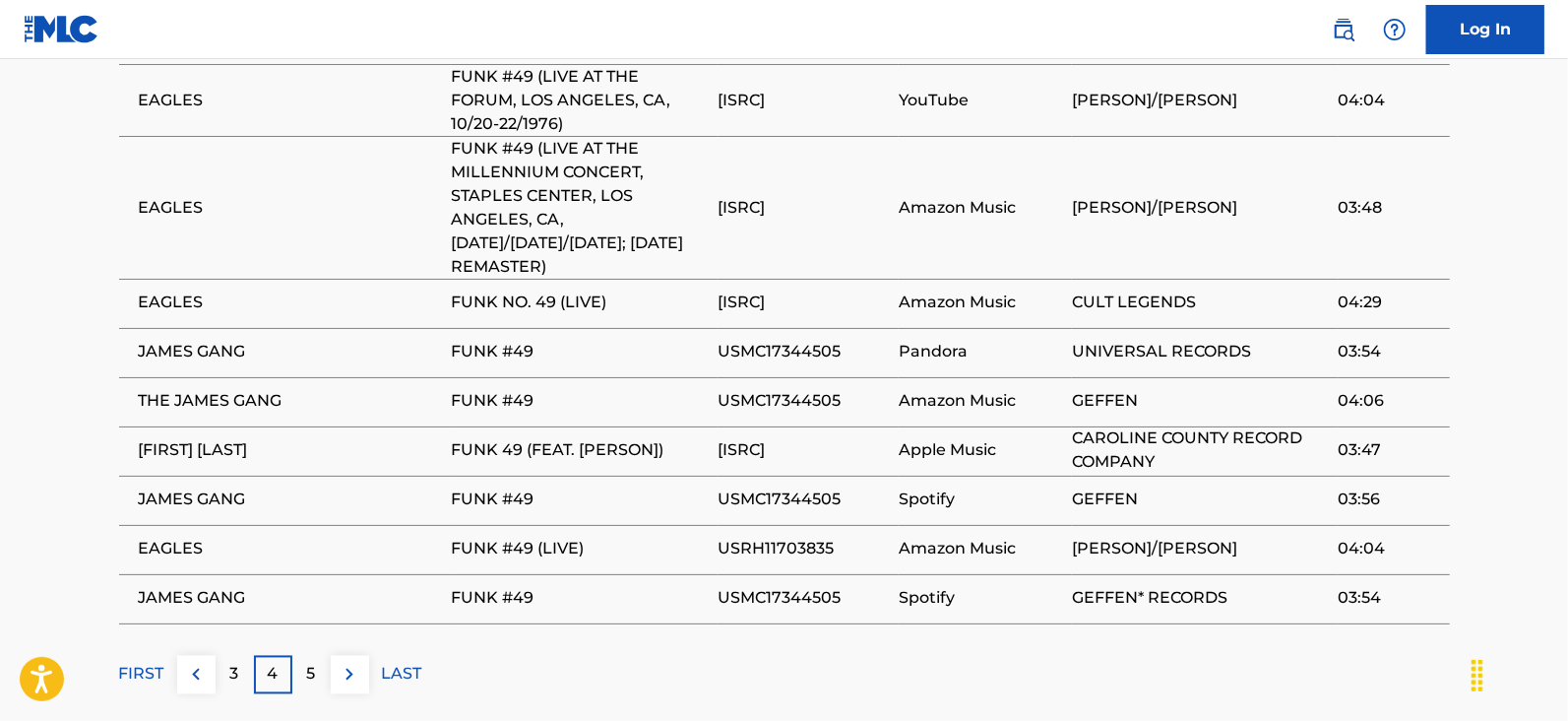 click on "5" at bounding box center [311, 675] 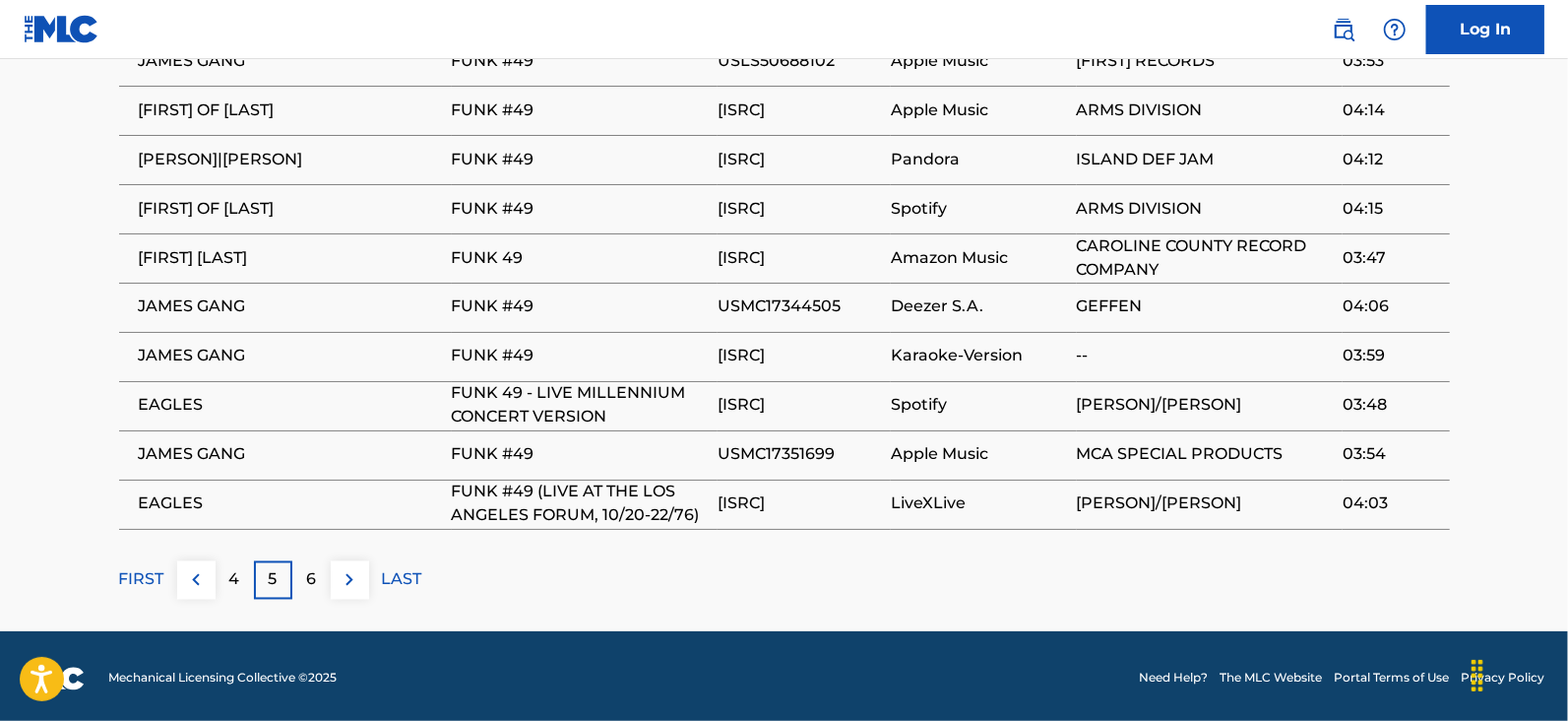 click on "6" at bounding box center (311, 580) 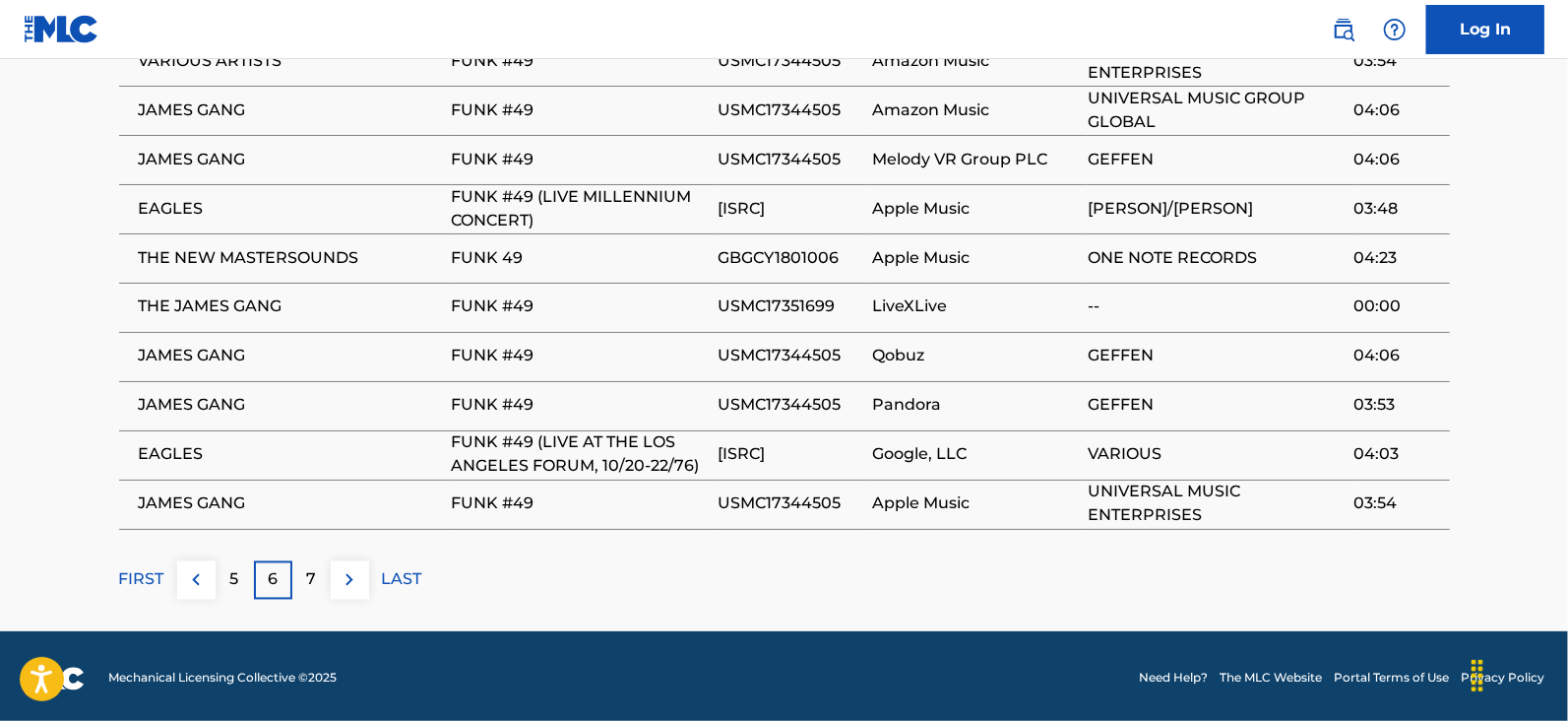 click on "7" at bounding box center (311, 580) 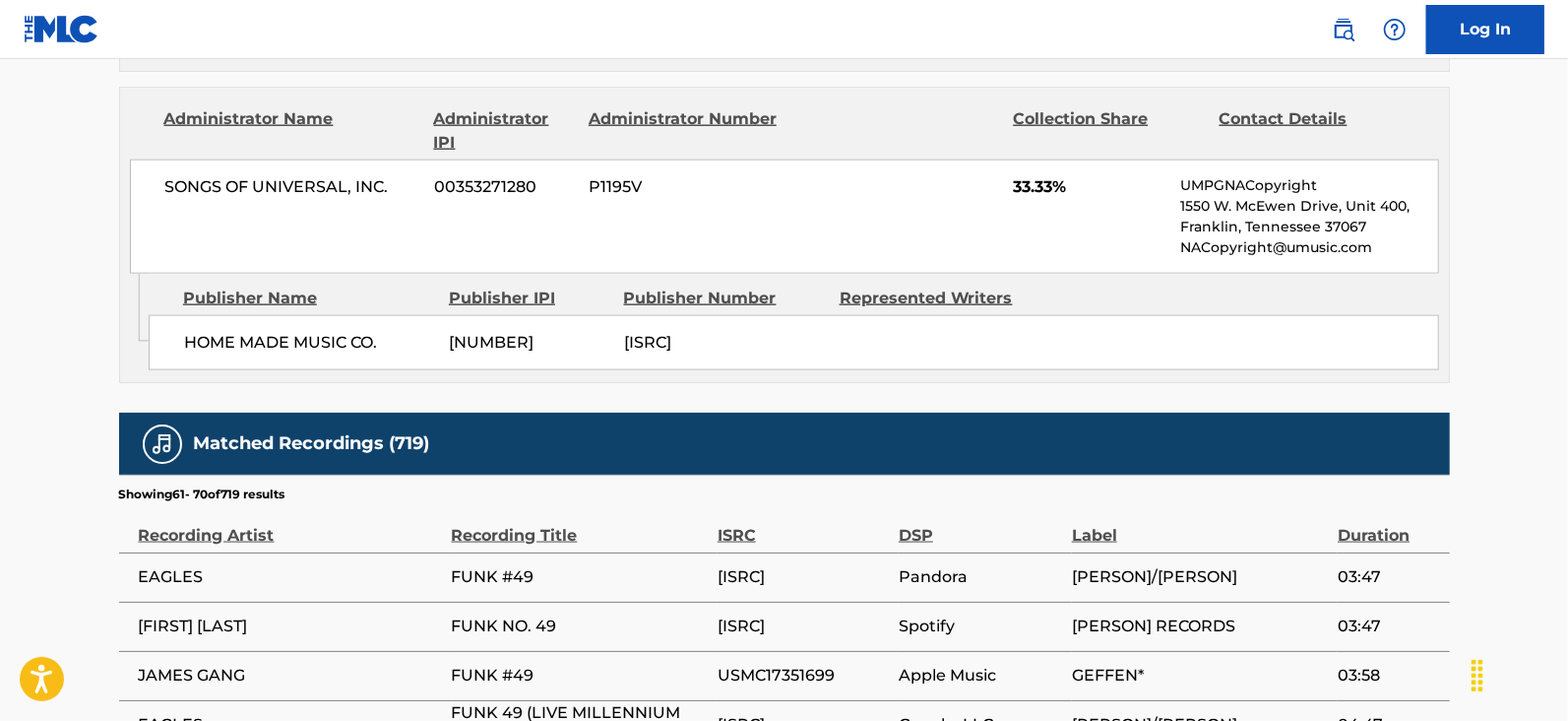 scroll, scrollTop: 2068, scrollLeft: 0, axis: vertical 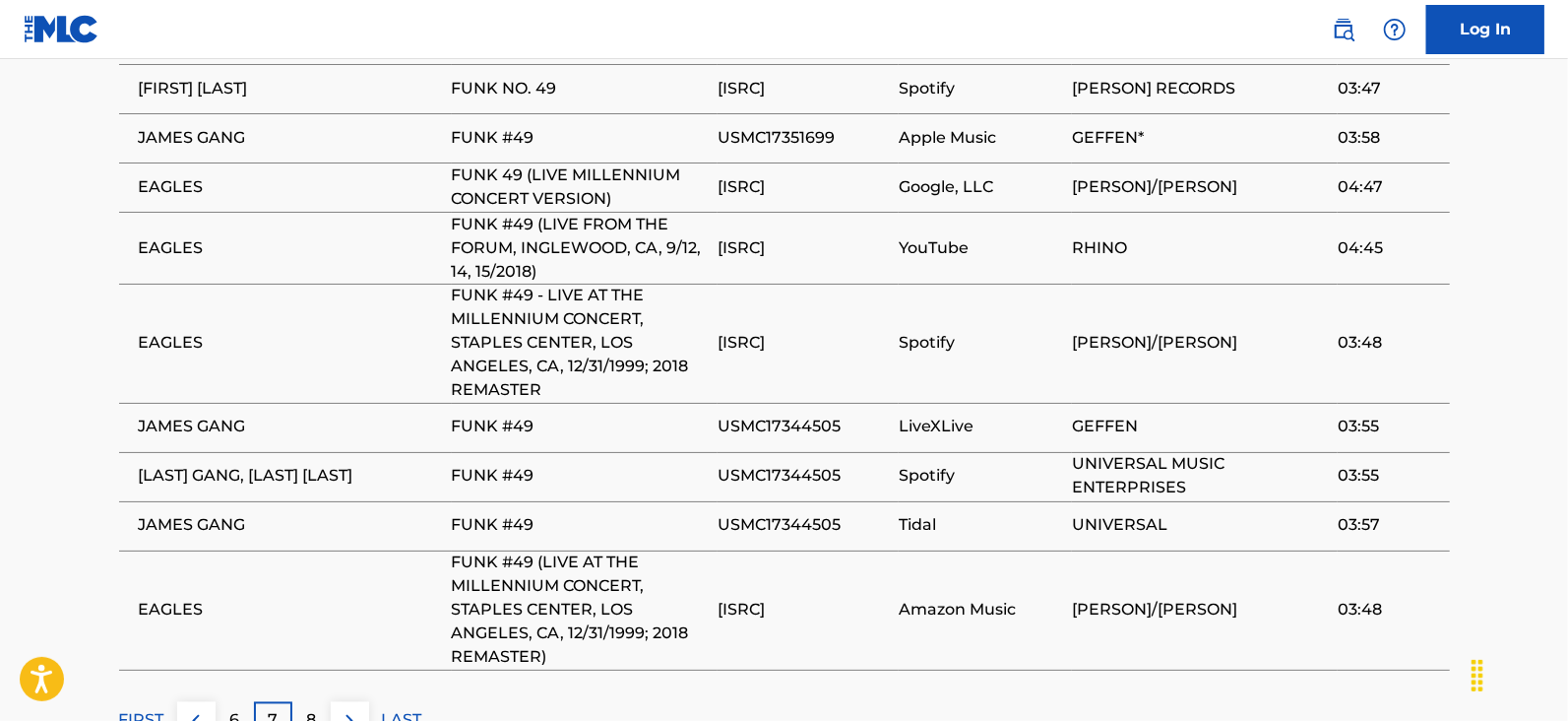 click on "8" at bounding box center (311, 721) 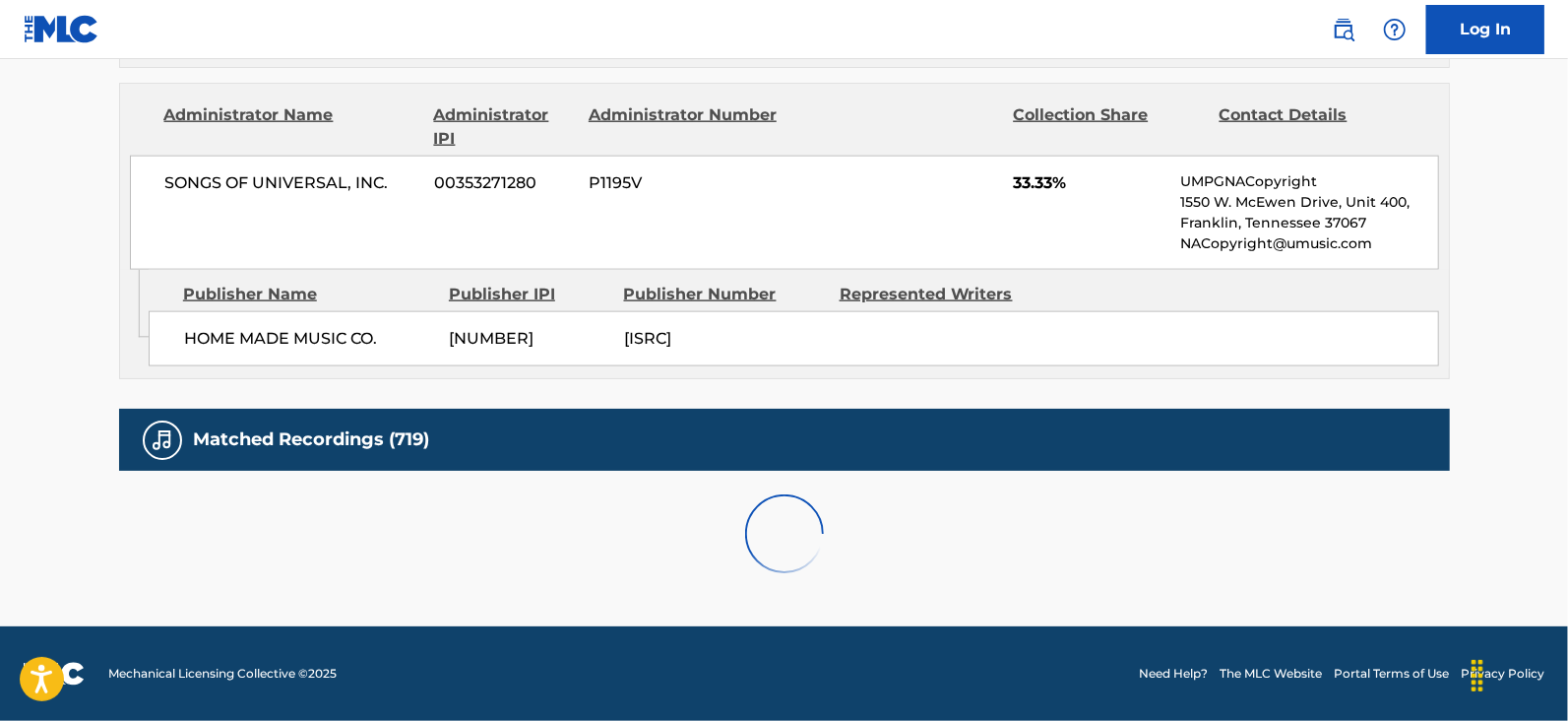 scroll, scrollTop: 2068, scrollLeft: 0, axis: vertical 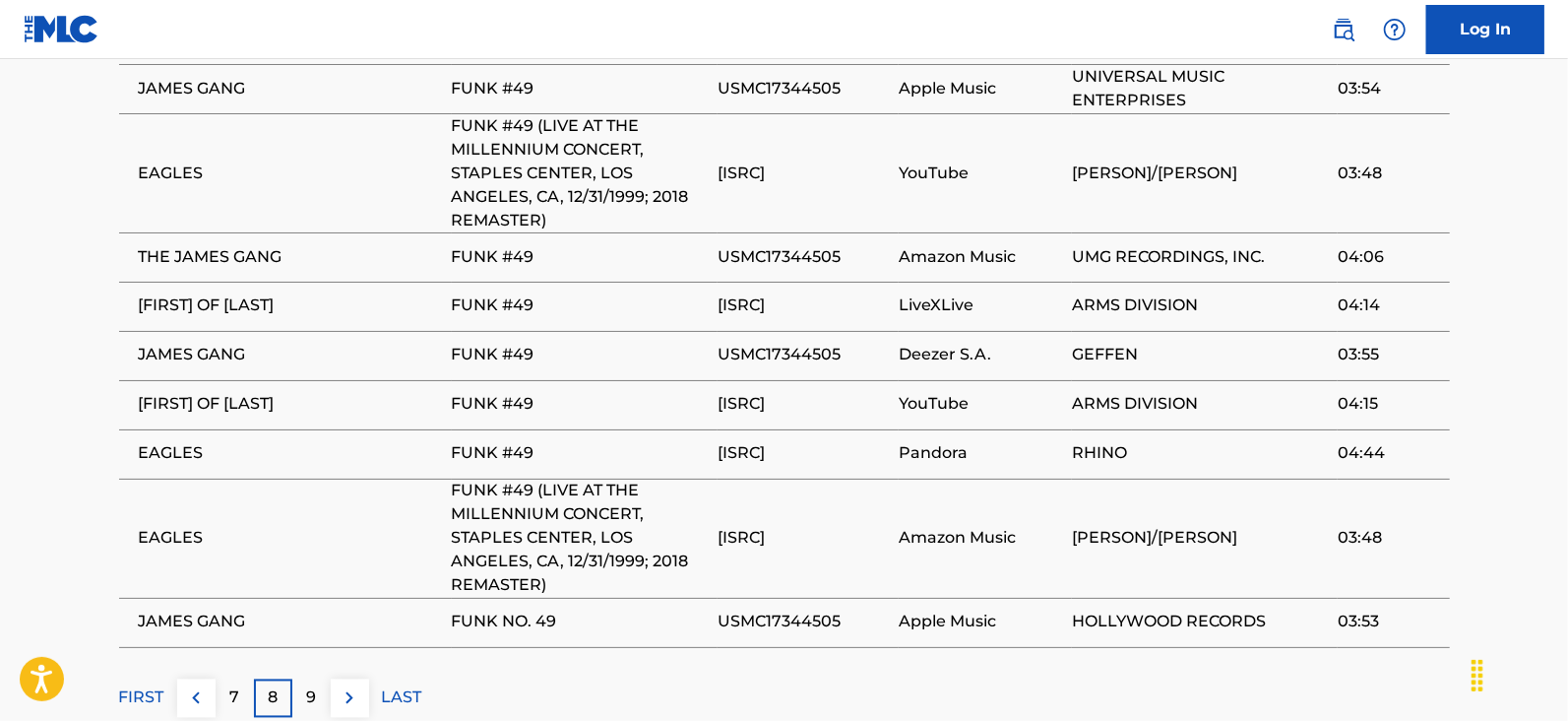 click on "9" at bounding box center (311, 698) 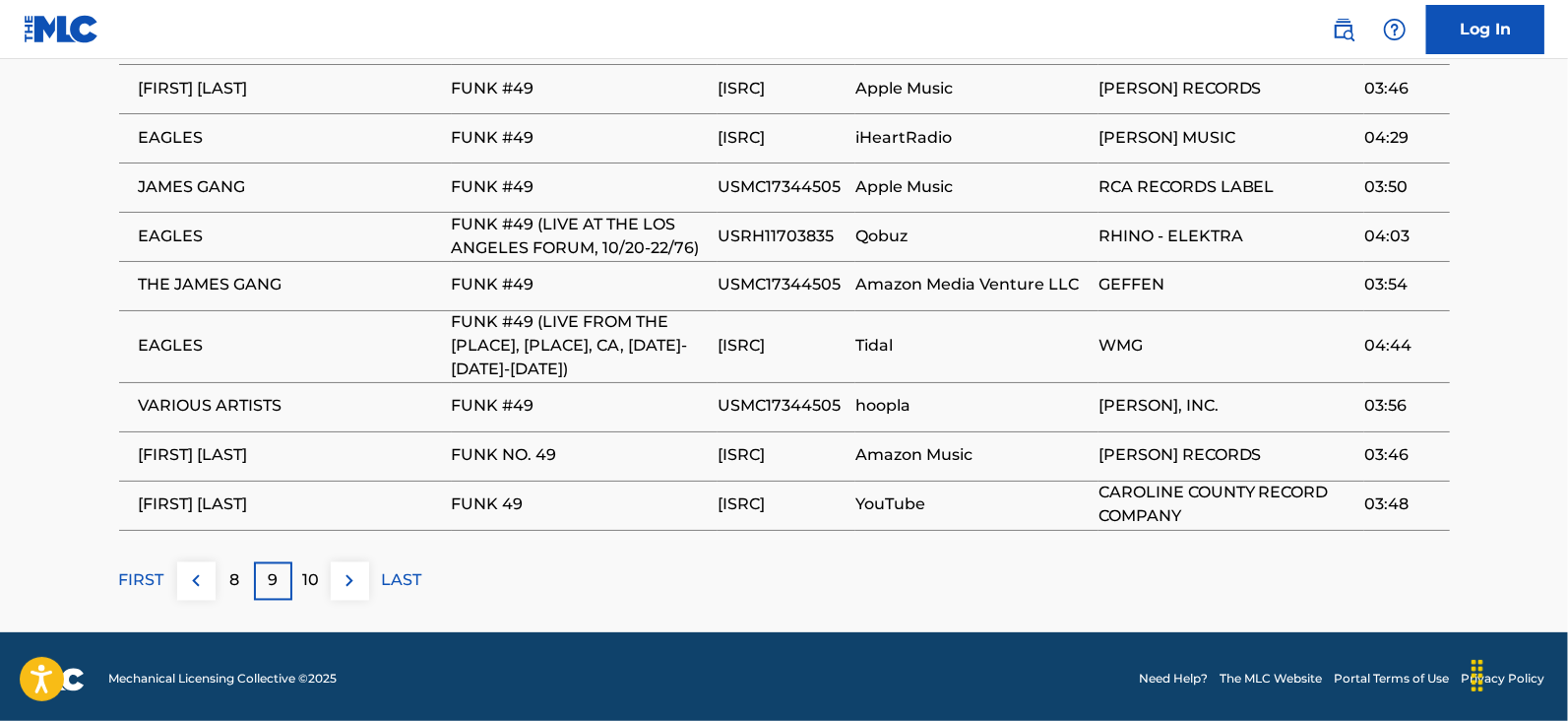click on "10" at bounding box center (311, 581) 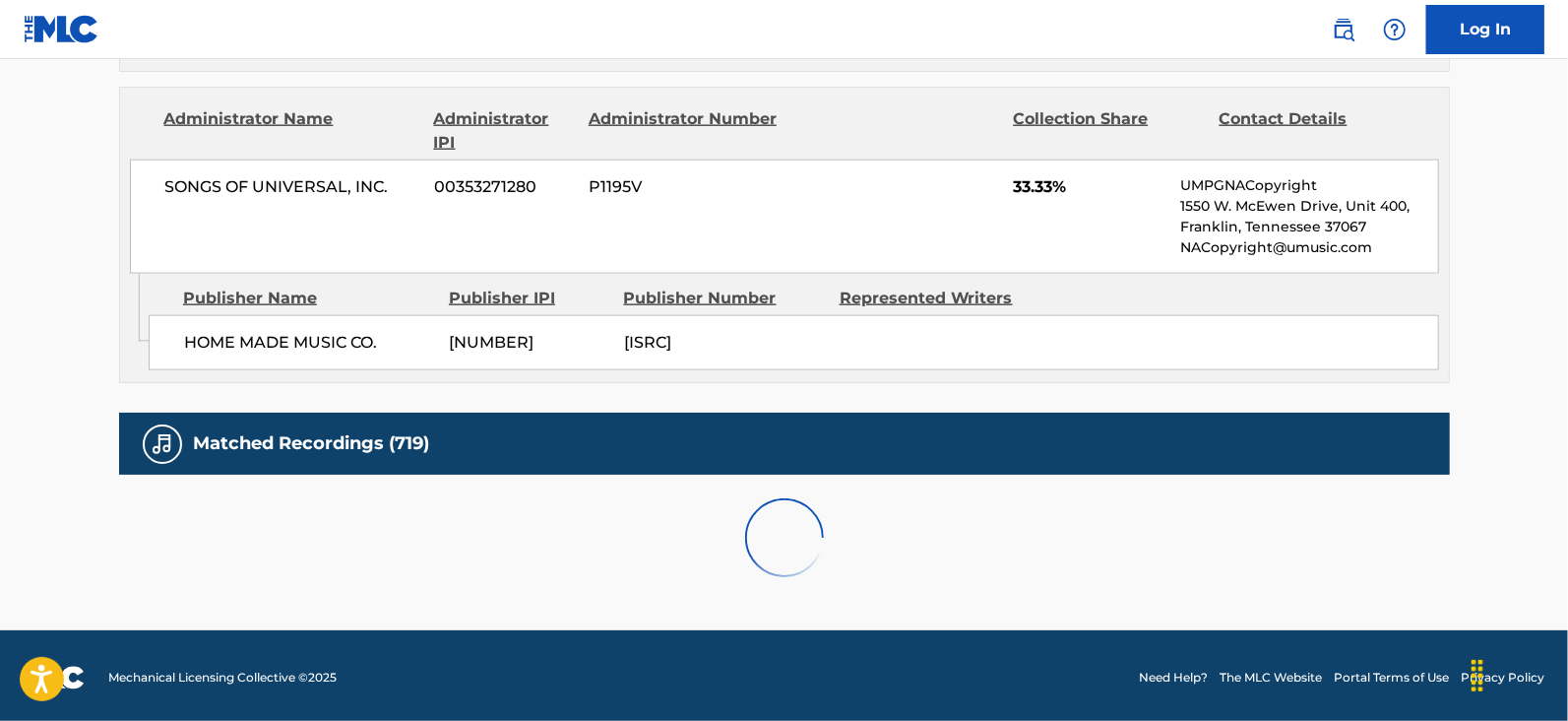 scroll, scrollTop: 2047, scrollLeft: 0, axis: vertical 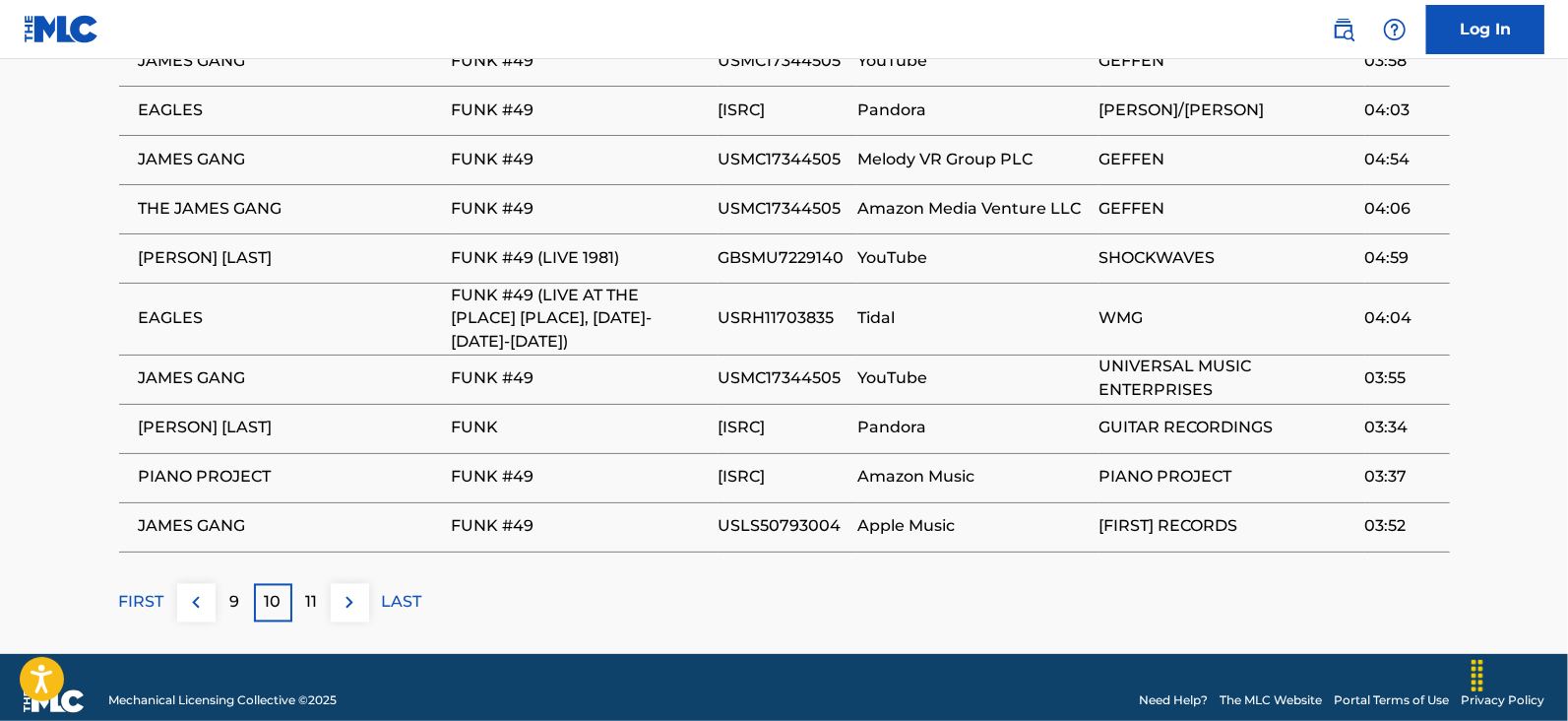 click on "11" at bounding box center [311, 603] 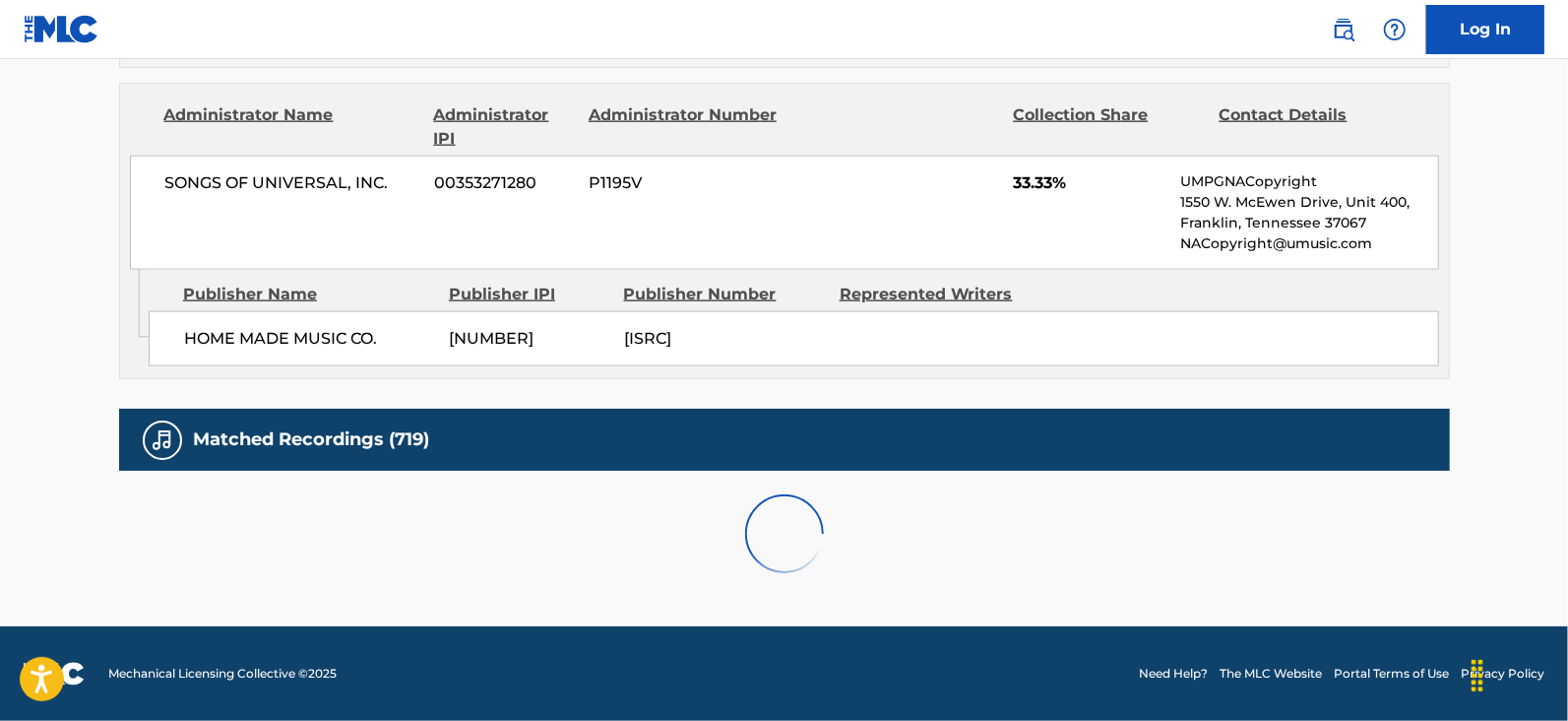 scroll, scrollTop: 2068, scrollLeft: 0, axis: vertical 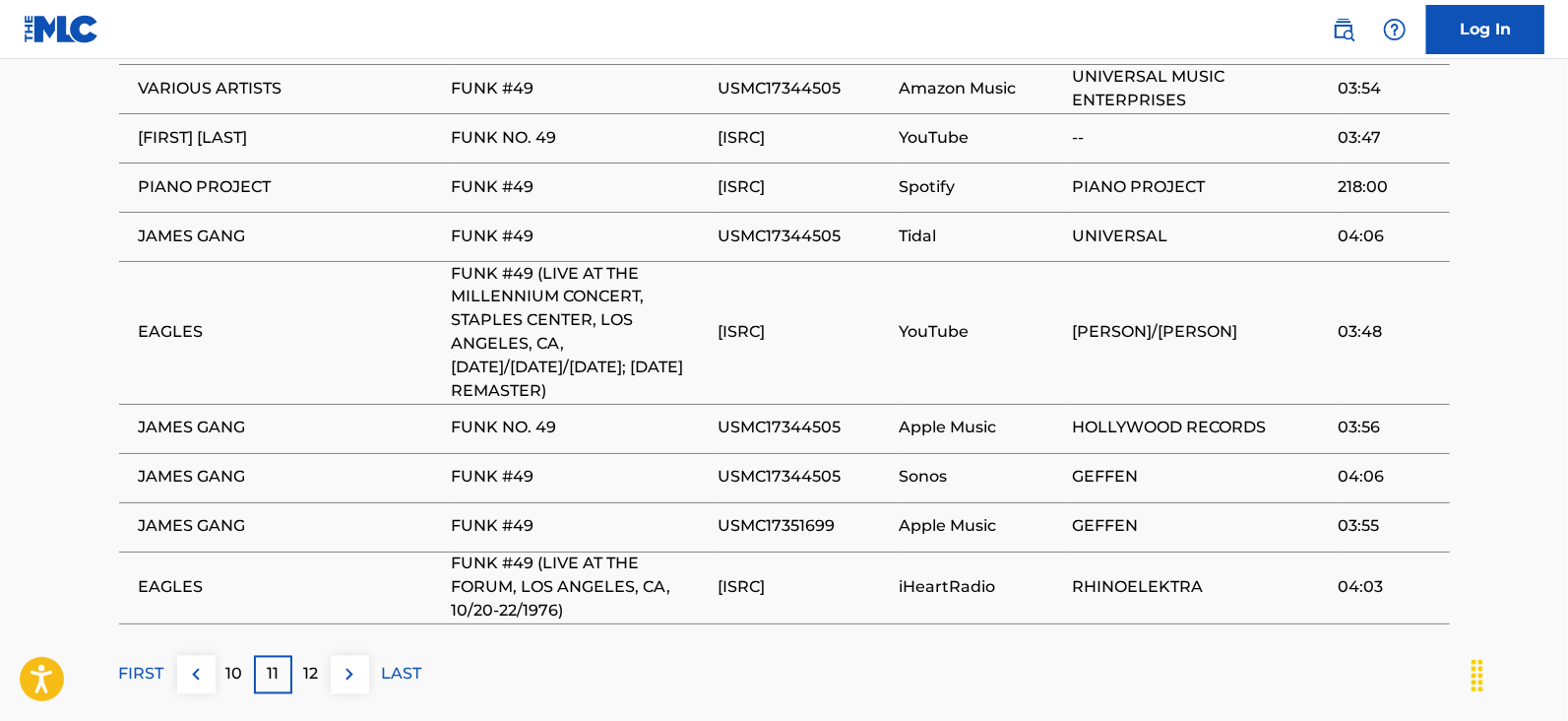 click on "12" at bounding box center (311, 675) 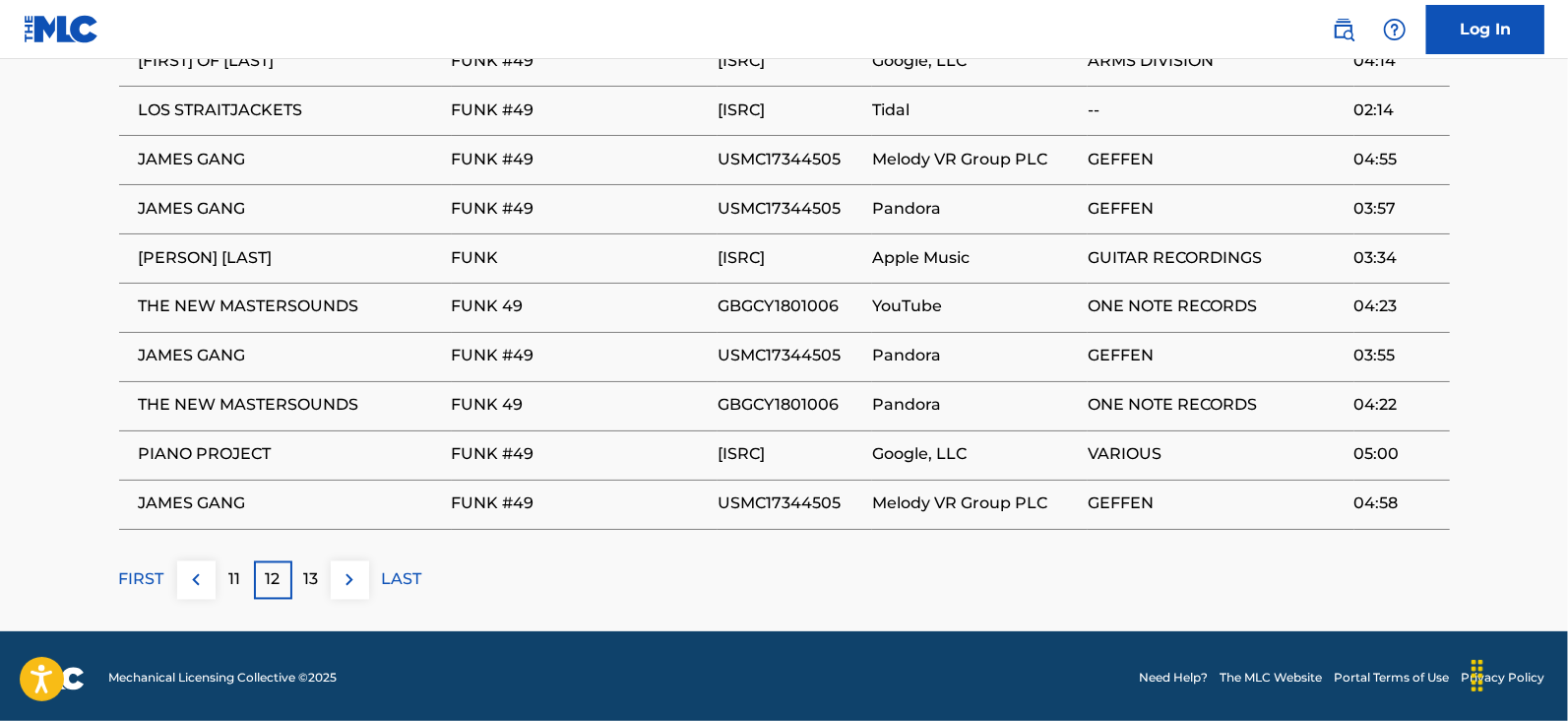 click at bounding box center (349, 580) 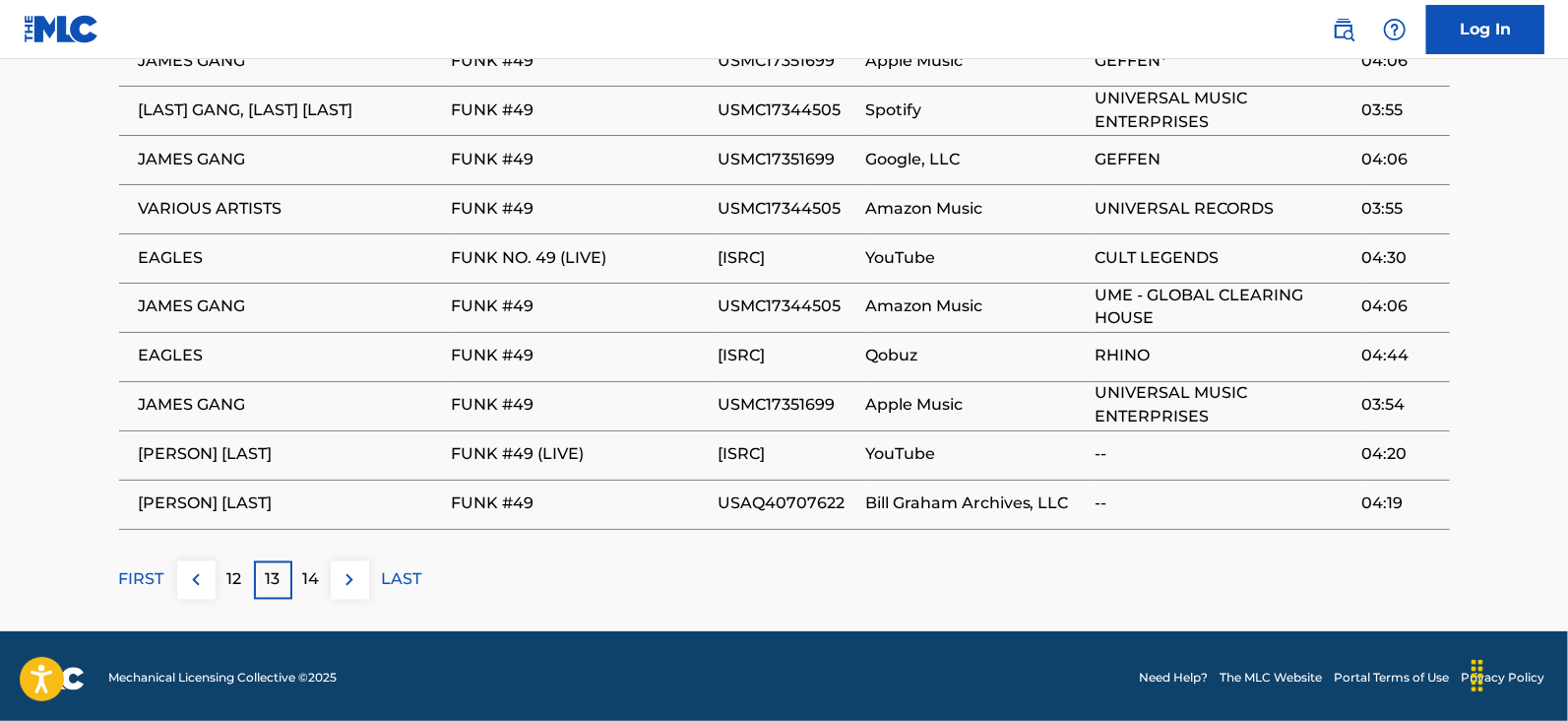 click on "14" at bounding box center [311, 580] 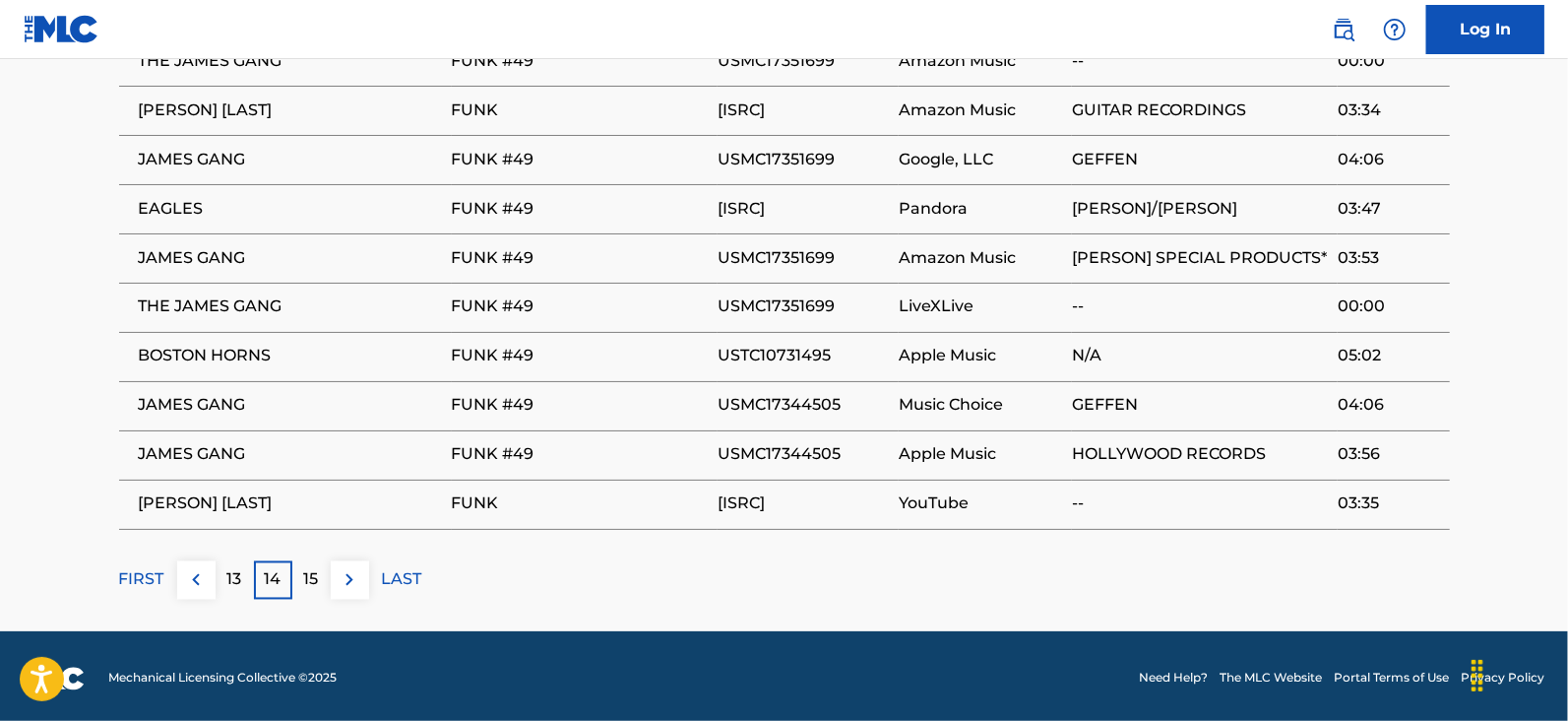 click on "15" at bounding box center [311, 580] 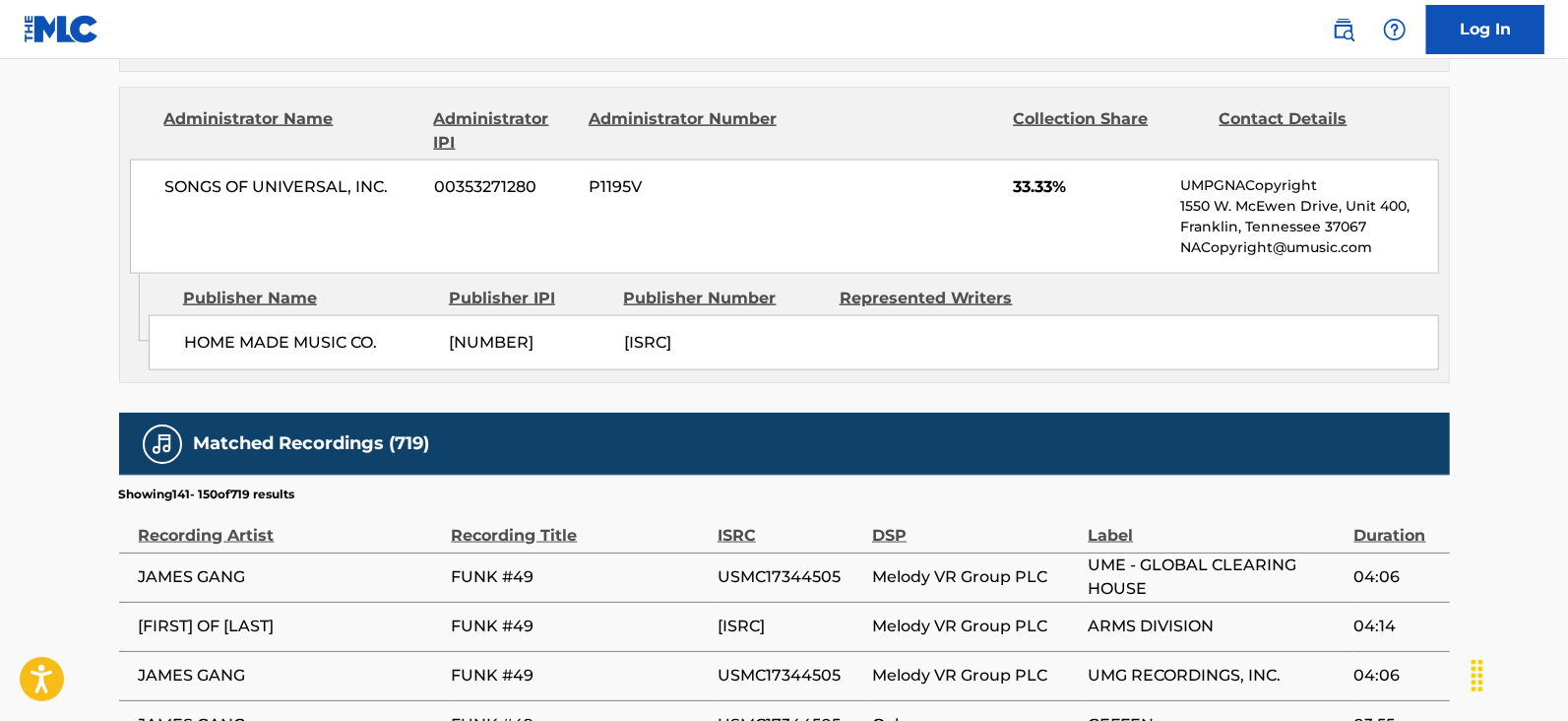 scroll, scrollTop: 2047, scrollLeft: 0, axis: vertical 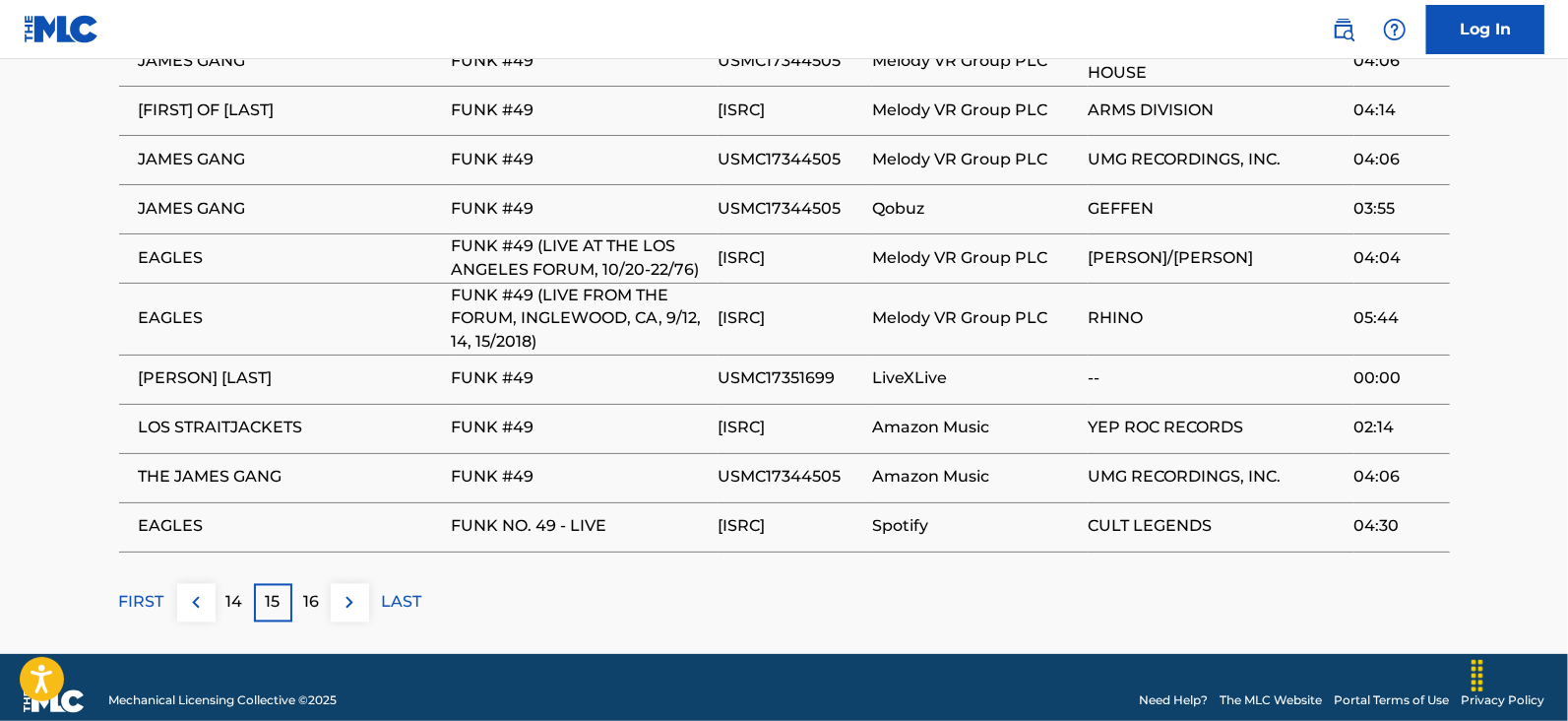 click on "16" at bounding box center [311, 603] 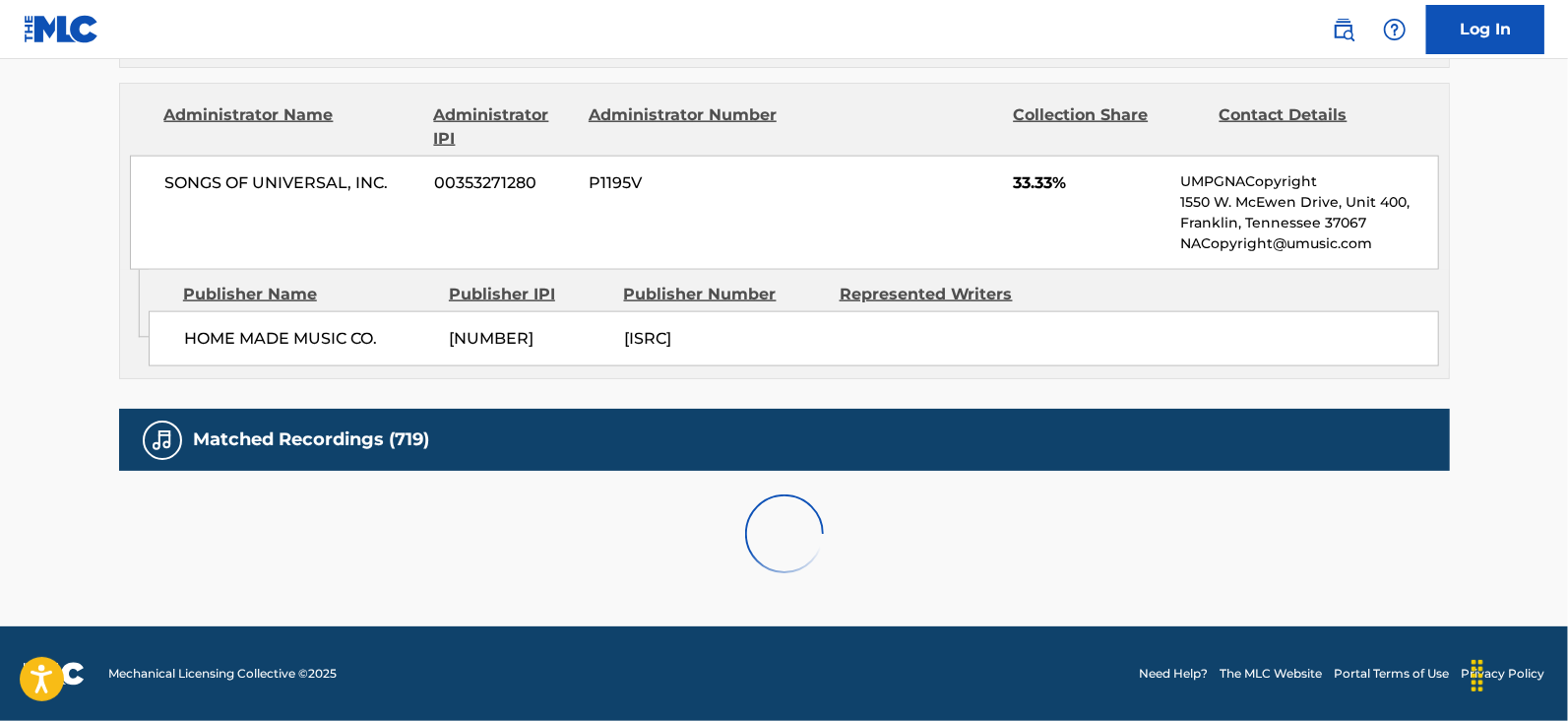scroll, scrollTop: 2047, scrollLeft: 0, axis: vertical 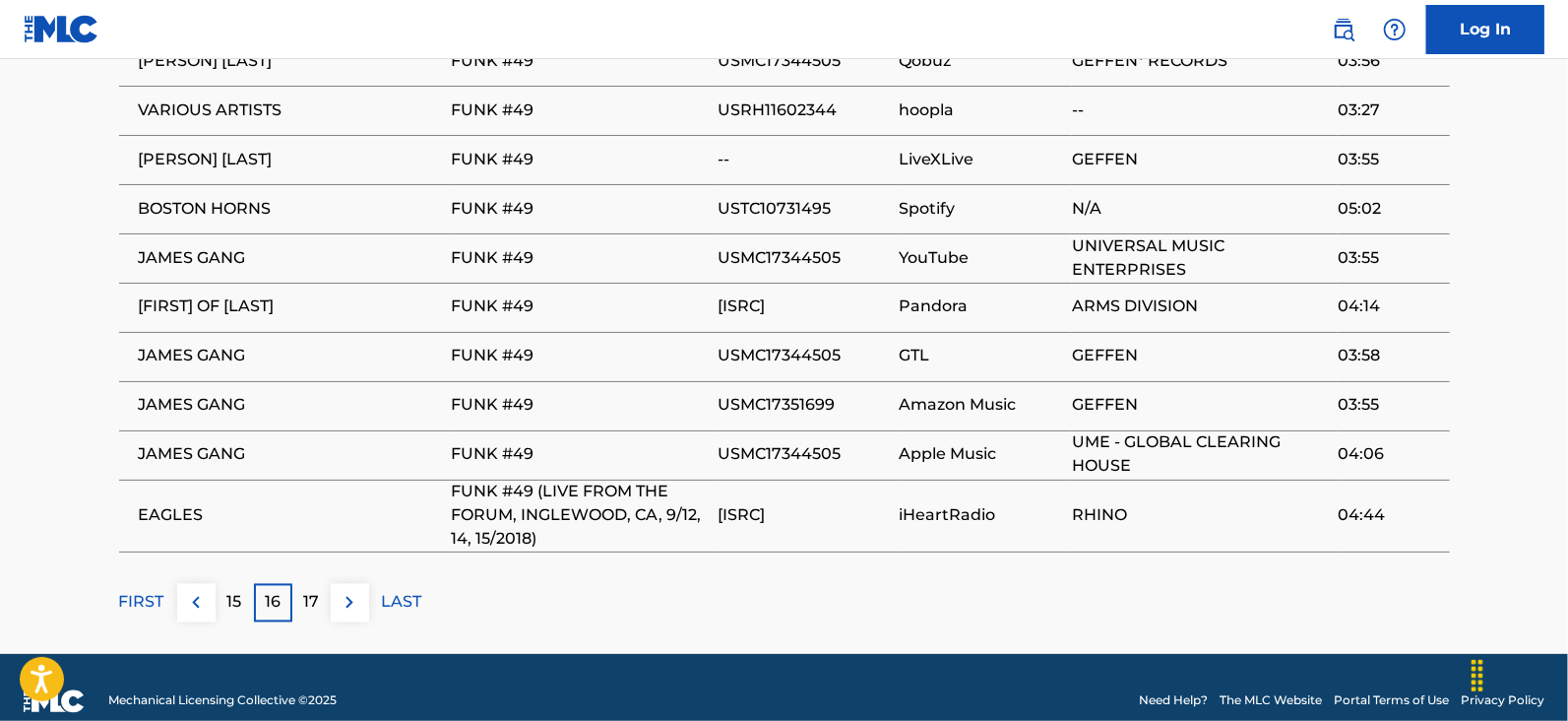 click on "17" at bounding box center [311, 603] 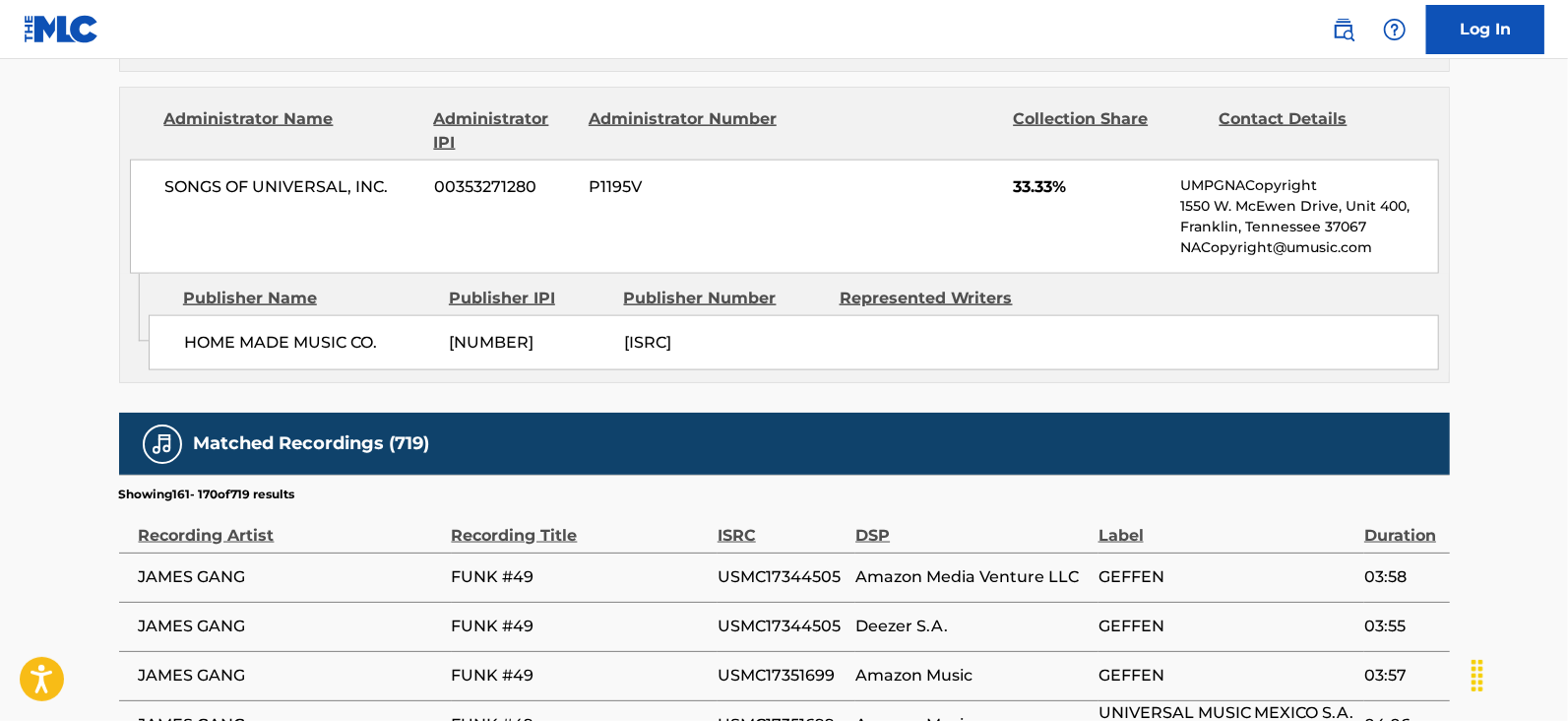 scroll, scrollTop: 2047, scrollLeft: 0, axis: vertical 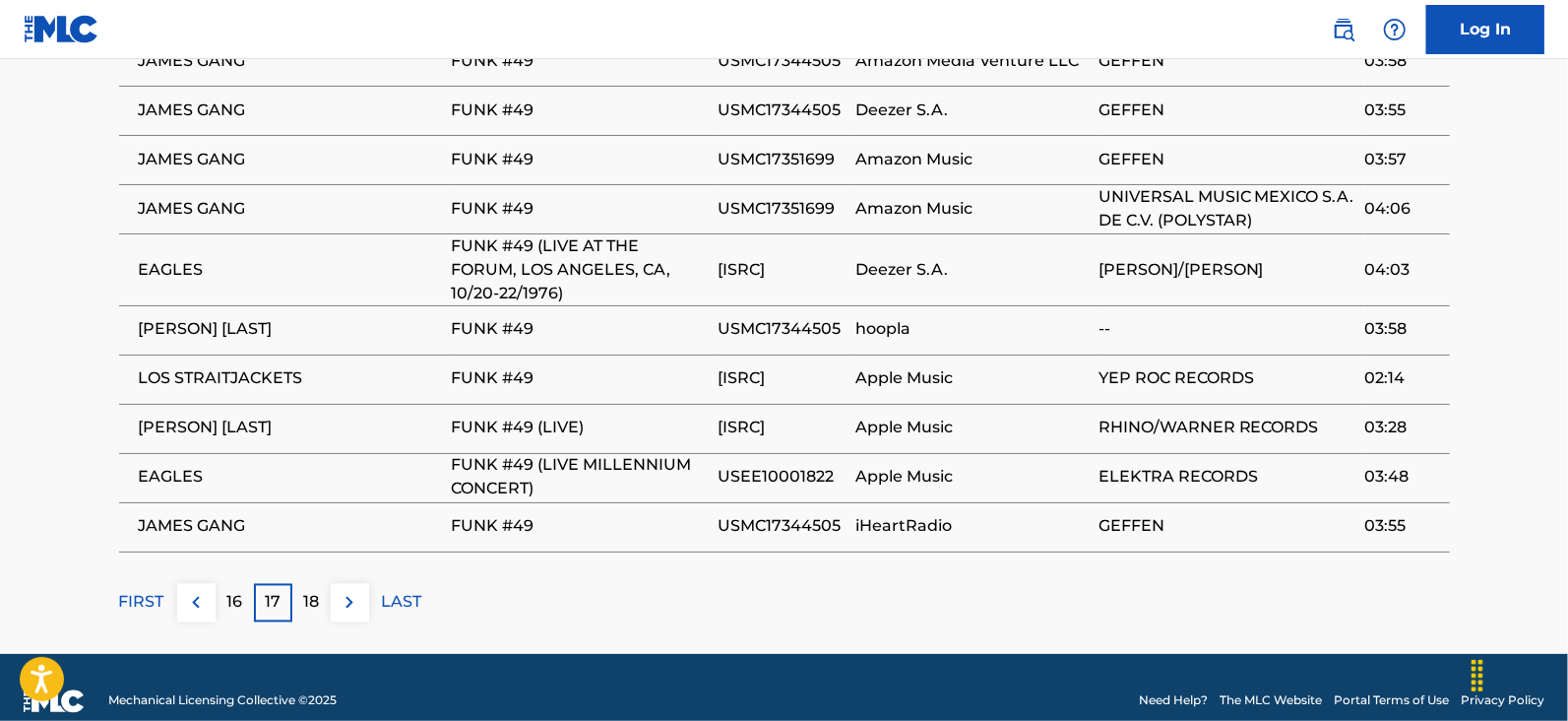 click on "18" at bounding box center (311, 603) 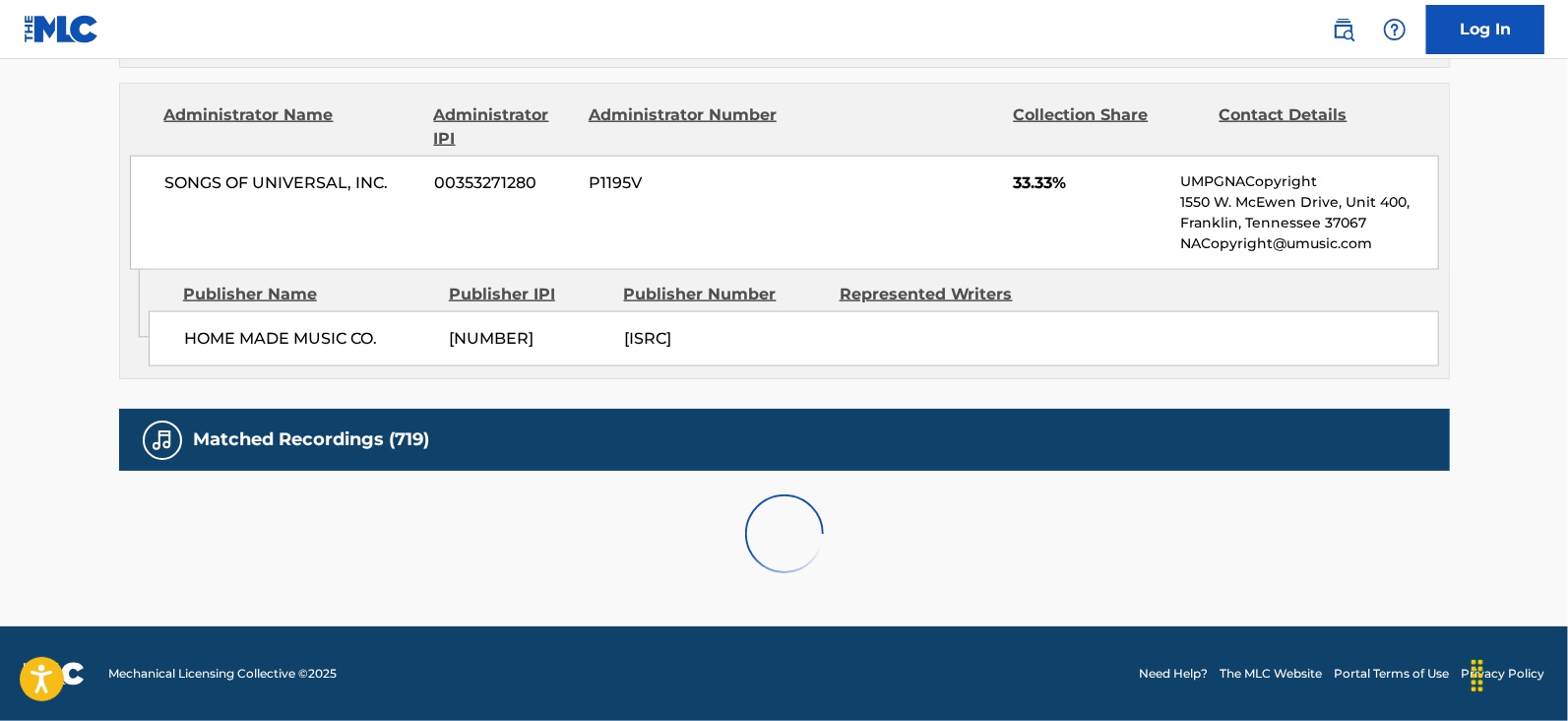 scroll, scrollTop: 2047, scrollLeft: 0, axis: vertical 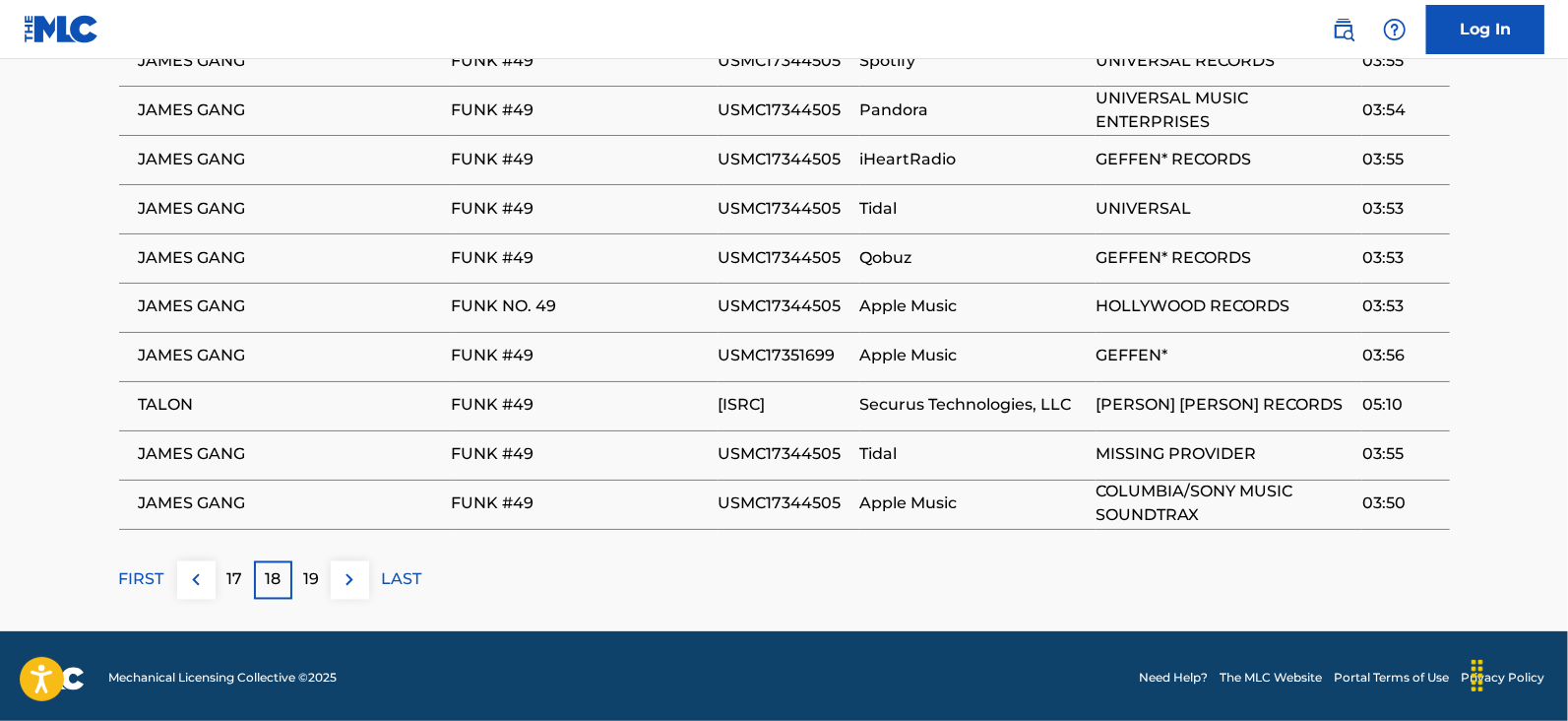 click on "19" at bounding box center (311, 580) 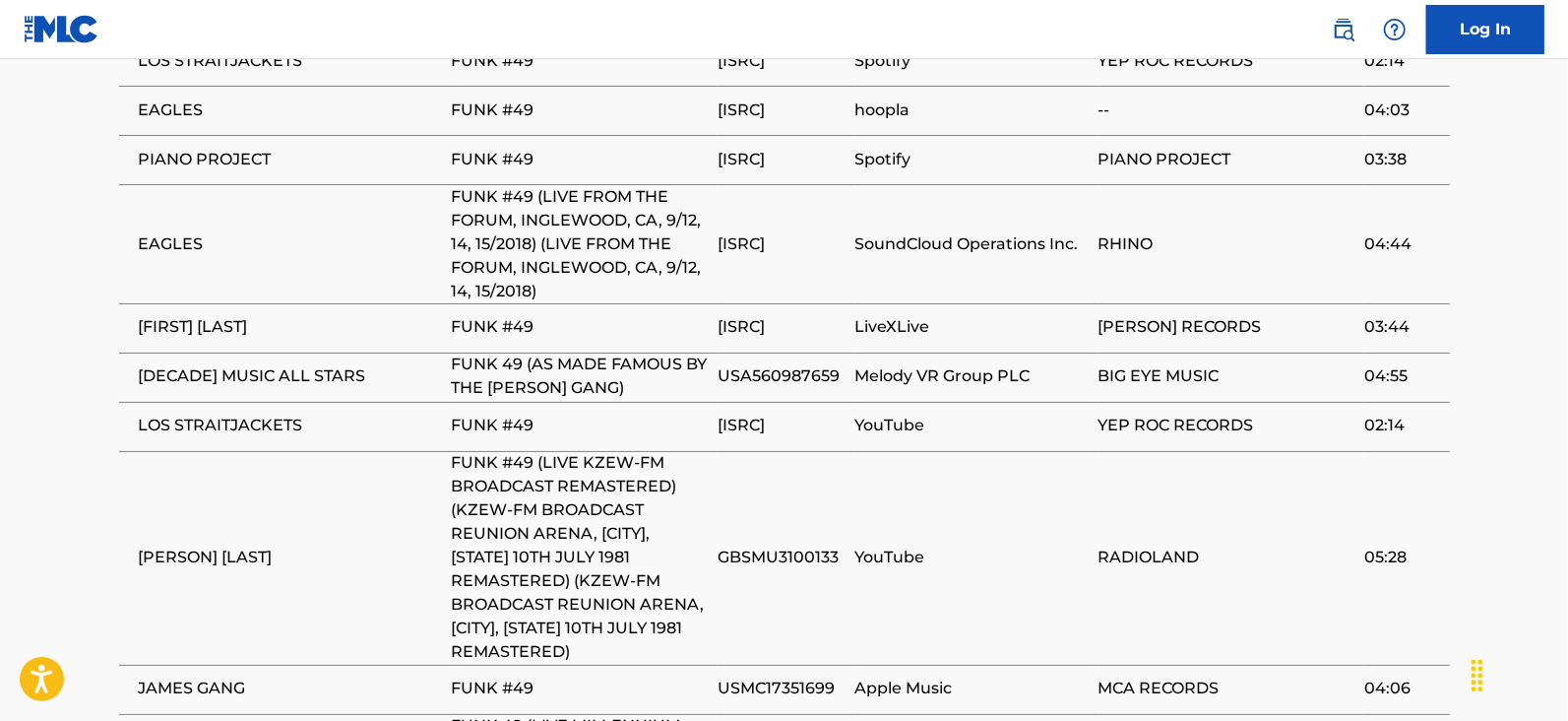 scroll, scrollTop: 2187, scrollLeft: 0, axis: vertical 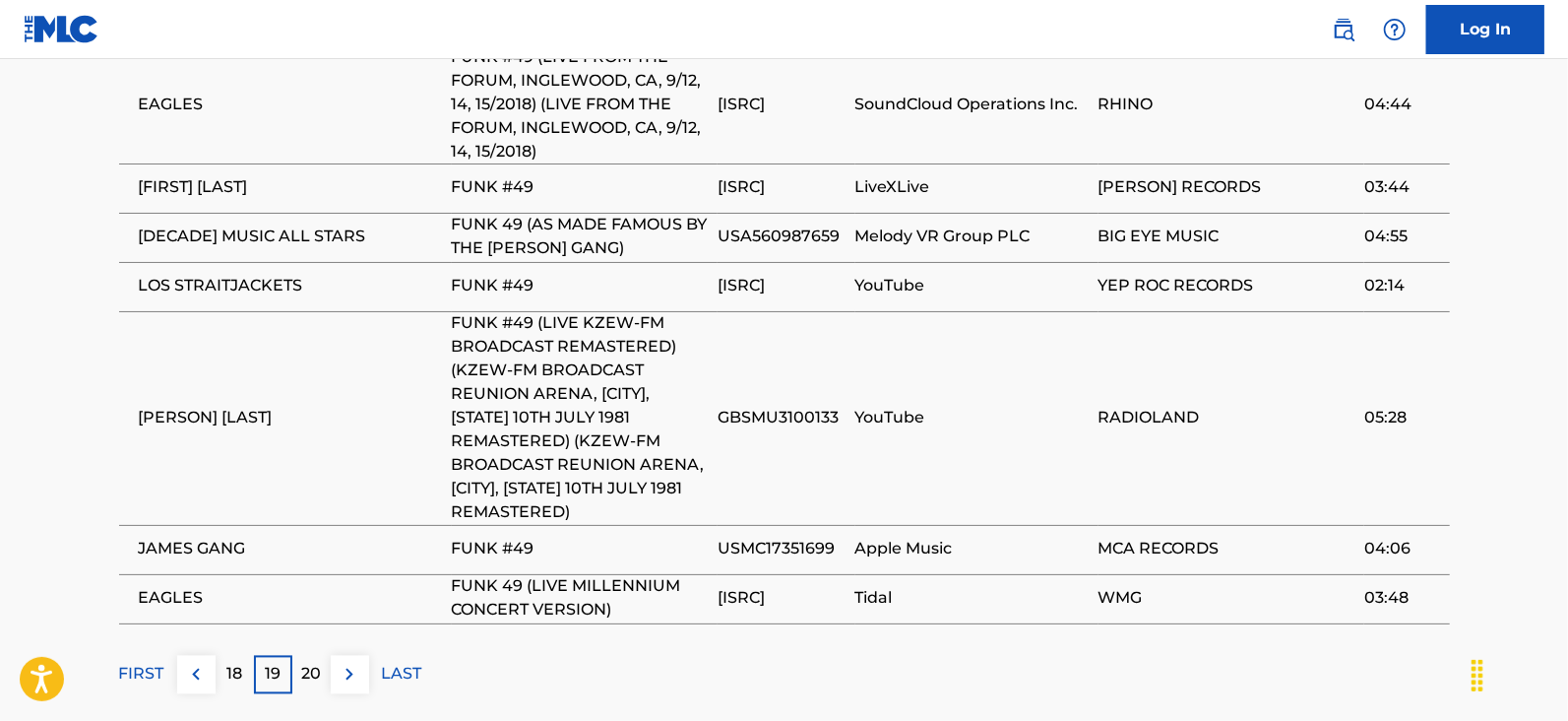 click on "FUNK NO 49     Work Detail   Member Work Identifier -- MLC Song Code F90480 ISWC T0708815148 Duration --:-- Language English Alternative Titles Alternative Title Alternative Title Type Language FUNK NO. 49 Generic Alternative Title -- FUNK 49 Generic Alternative Title -- FUNK NUMBER 49 Generic Alternative Title -- FUNK #49 Generic Alternative Title -- Writers   (3) Writer Name [LAST] [LAST] [IPI] Composer/Author [LAST] [LAST] [IPI] Composer/Author [LAST] [LAST] [IPI] Composer/Author Publishers   (3) Total shares:  100.01 % Publisher Name Publisher IPI Publisher Number Represented Writers Collection Share Contact Details RESERVOIR 416 [IPI] P41349 [LAST] [LAST] 33.34% Reservoir MLC Inquiries MLC@reservoir-media.com Publisher Name Publisher IPI Publisher Number Represented Writers Collection Share Contact Details SONGS OF UNIVERSAL, INC. [IPI] P1195V [LAST] [LAST], [LAST]  [LAST] 33.34% [IPI]" at bounding box center [784, -701] 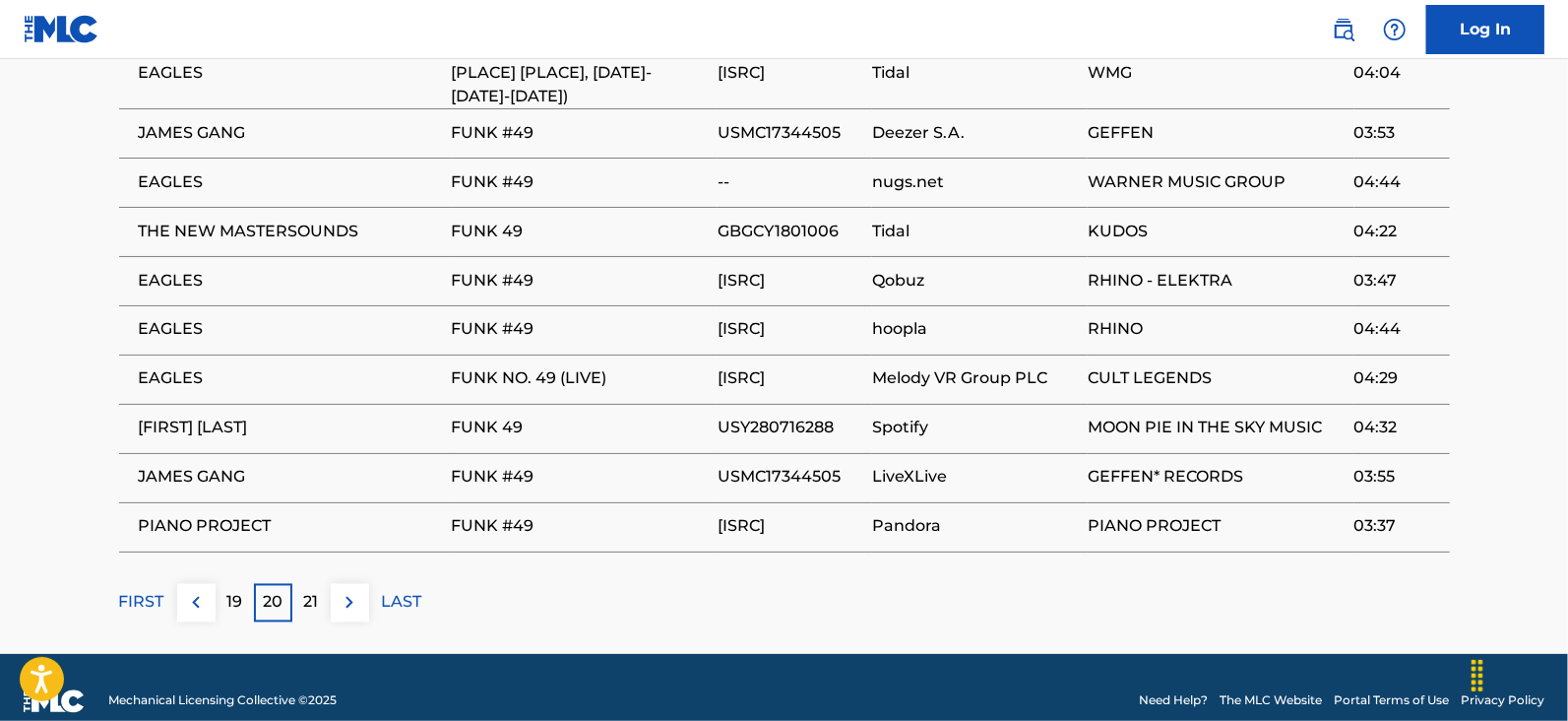 click on "21" at bounding box center [311, 603] 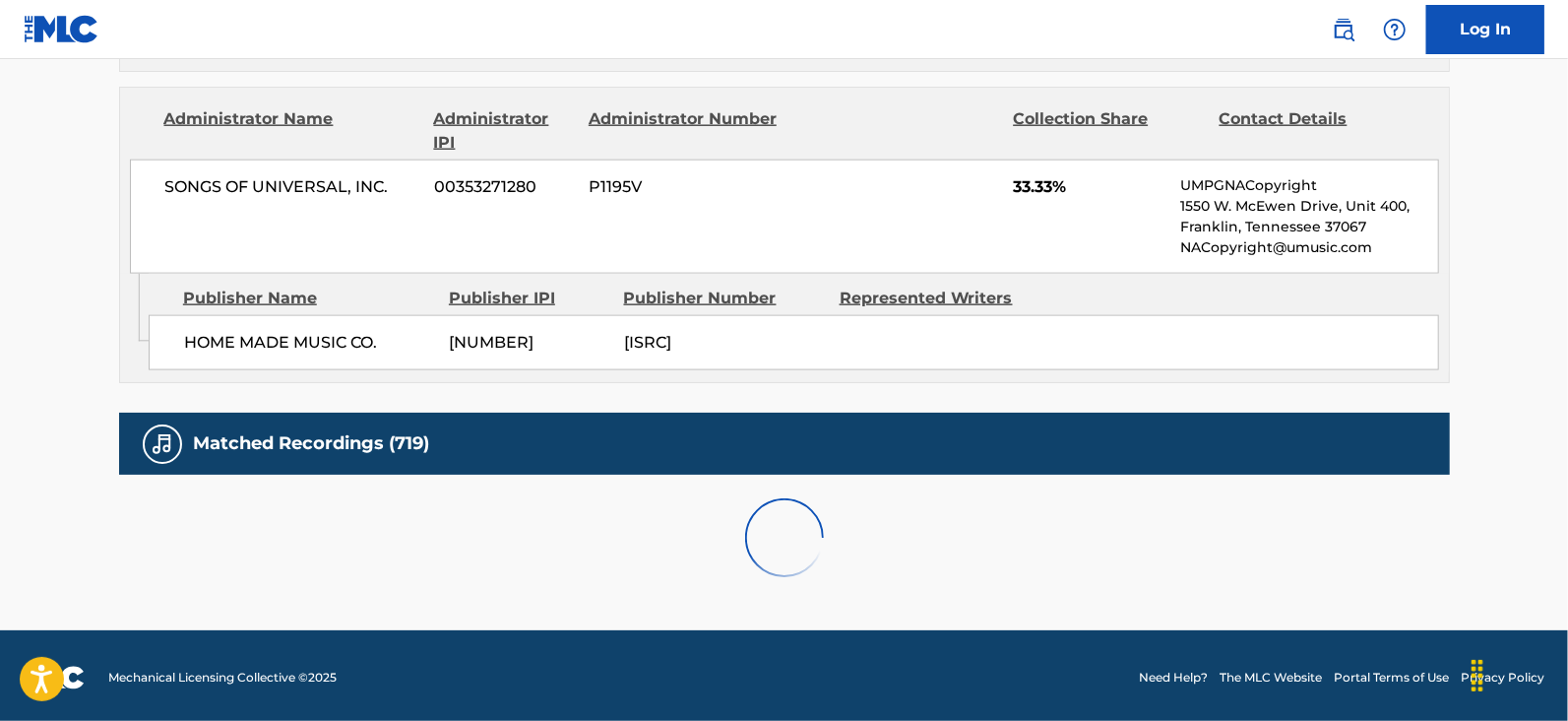 scroll, scrollTop: 2138, scrollLeft: 0, axis: vertical 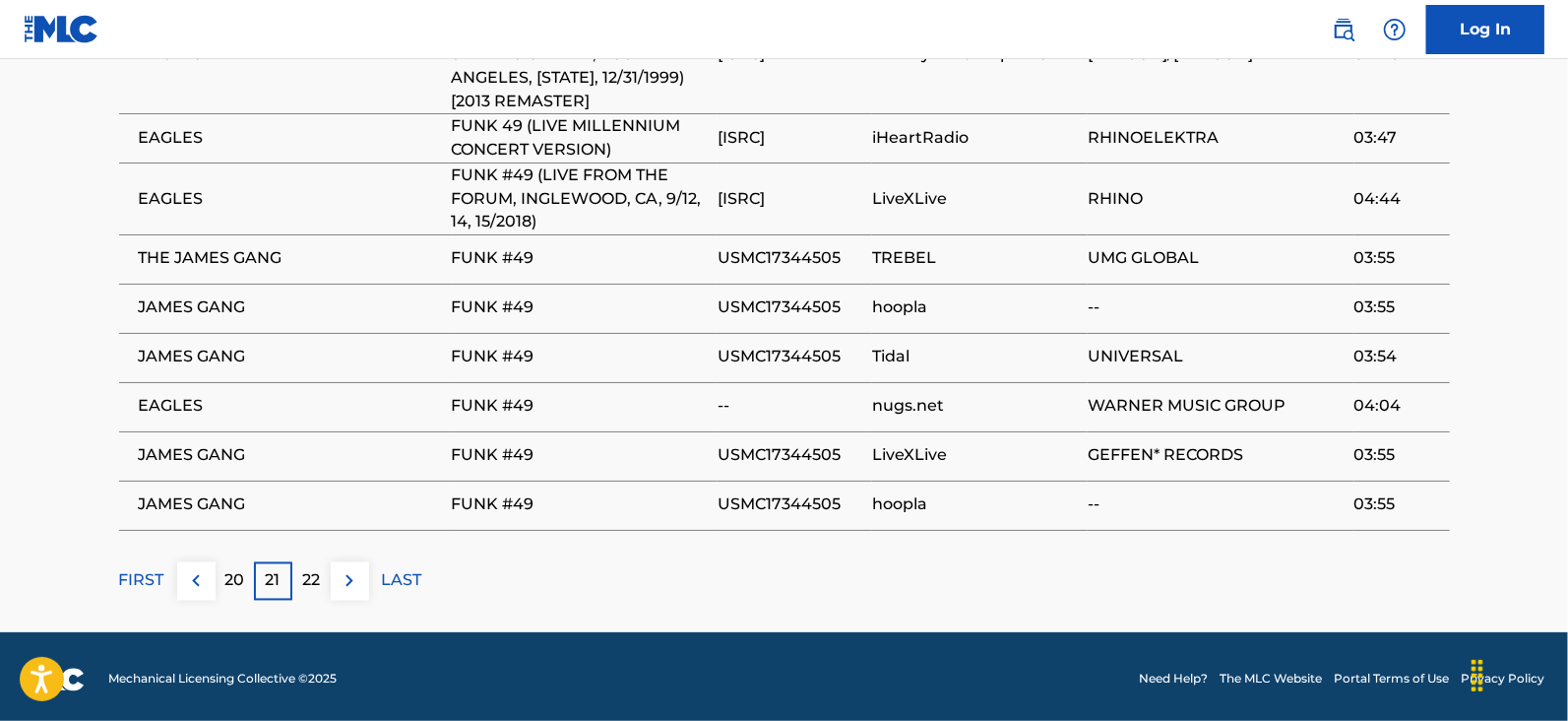 click at bounding box center (349, 581) 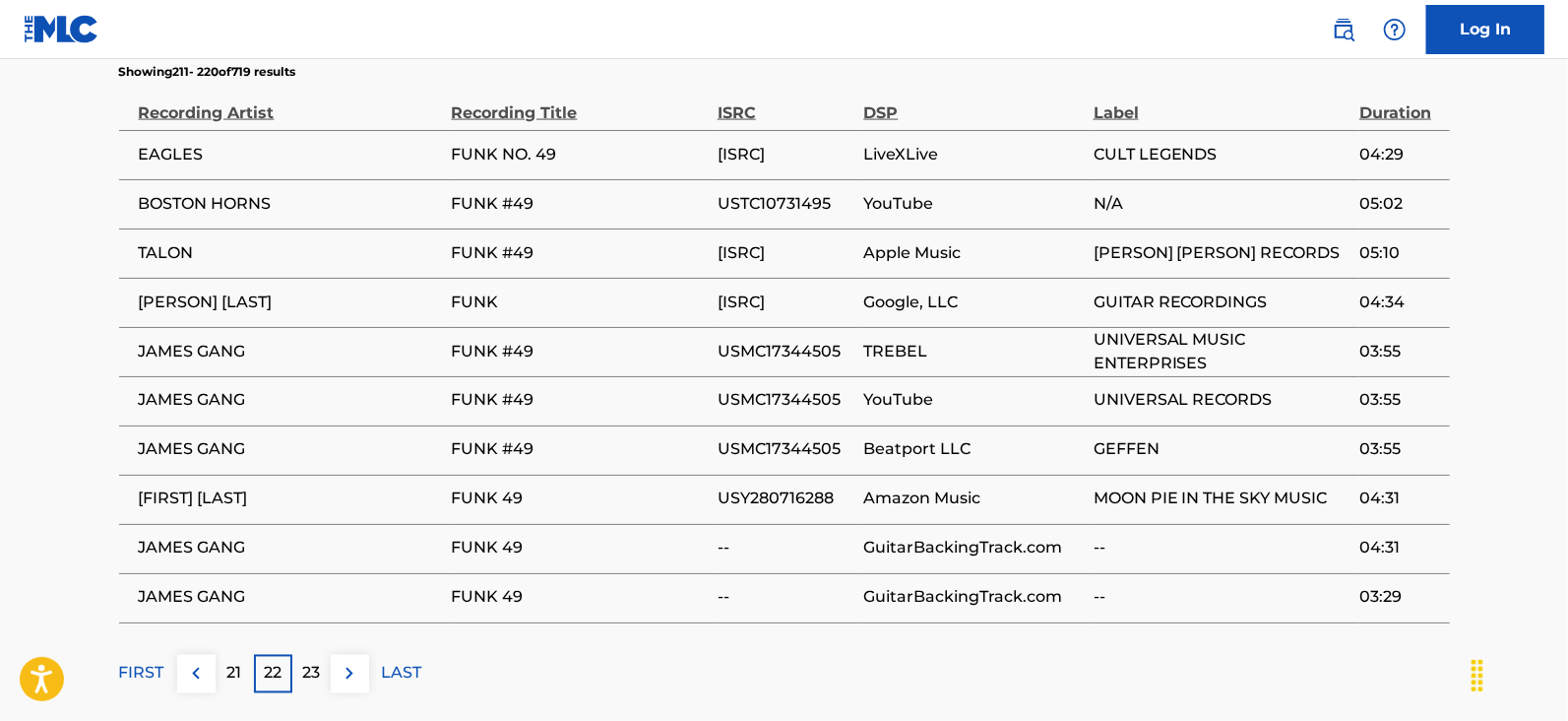 scroll, scrollTop: 2047, scrollLeft: 0, axis: vertical 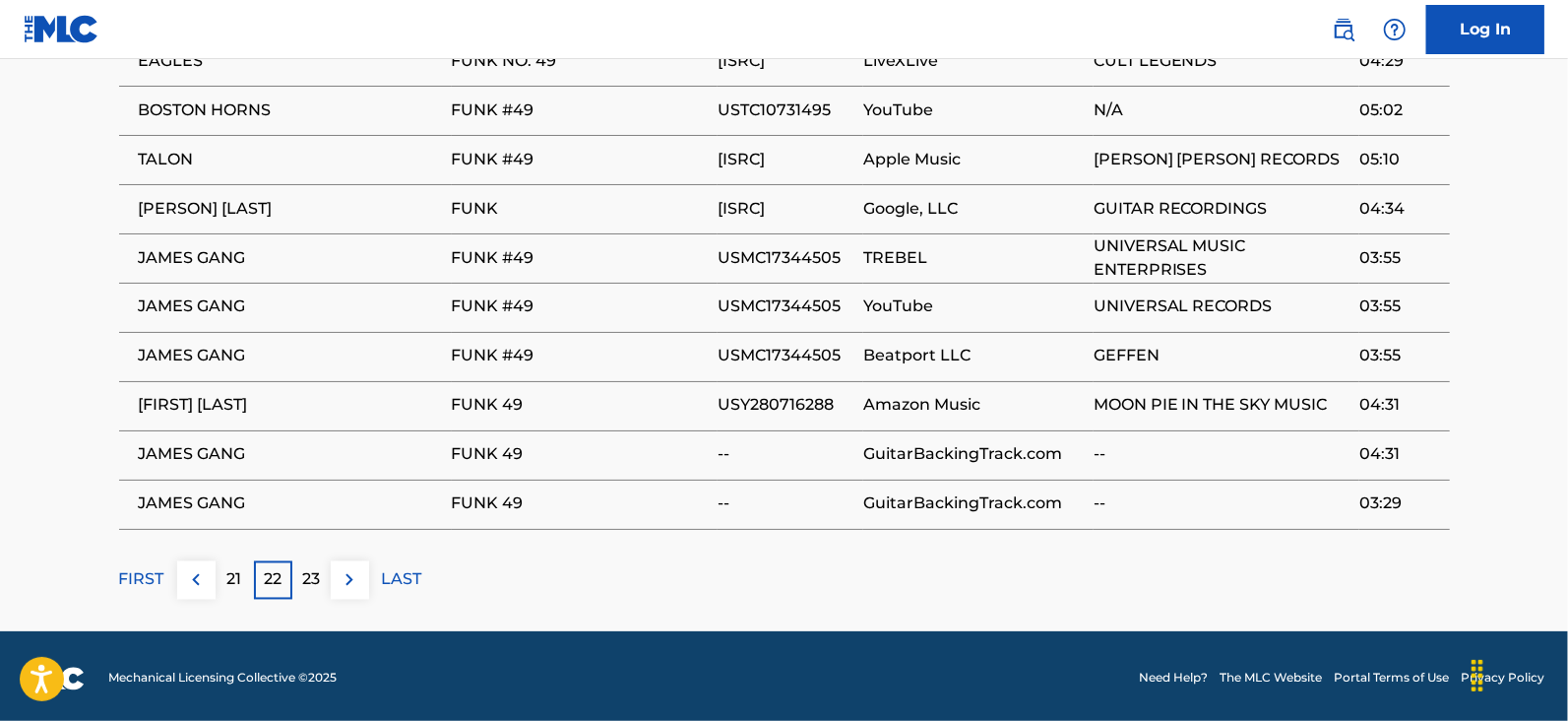 click on "23" at bounding box center [311, 580] 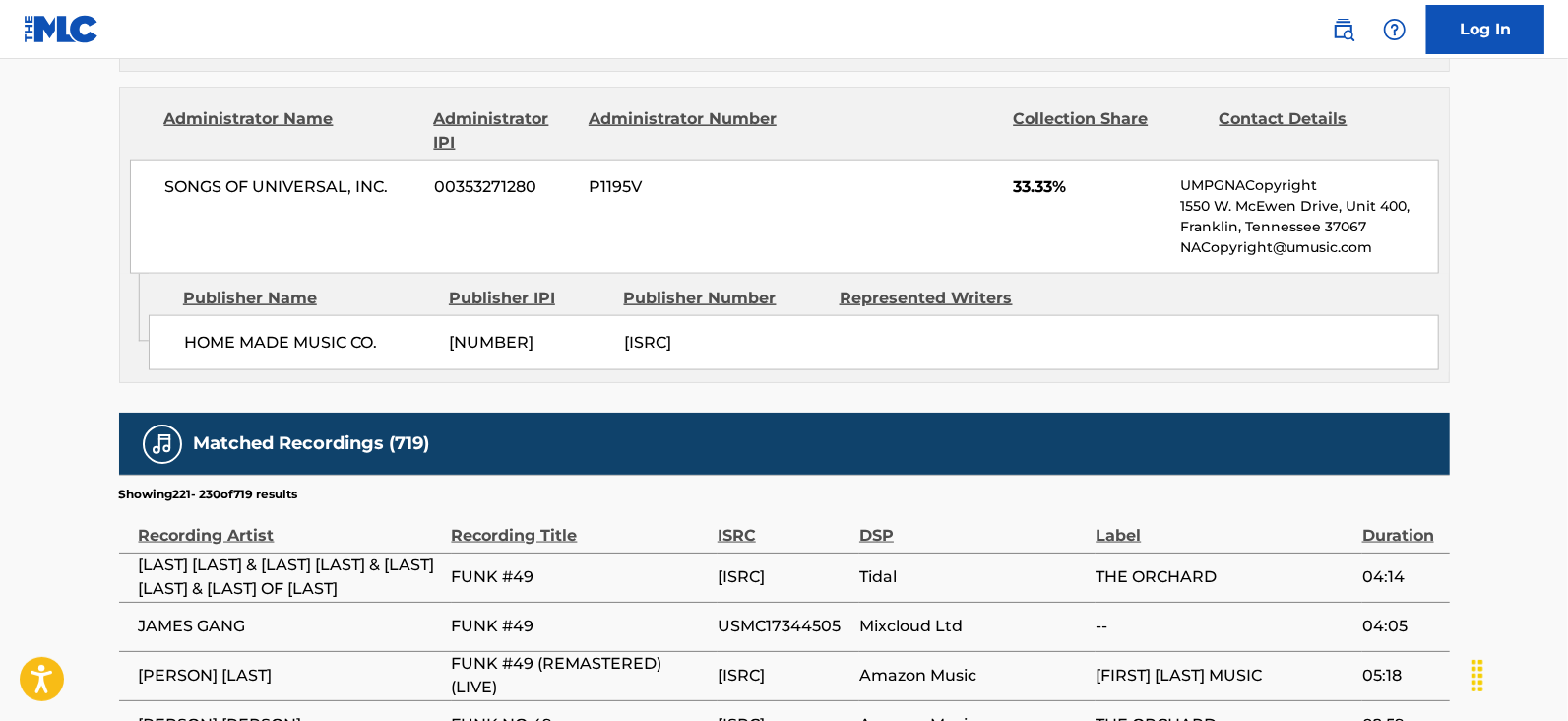 scroll, scrollTop: 2047, scrollLeft: 0, axis: vertical 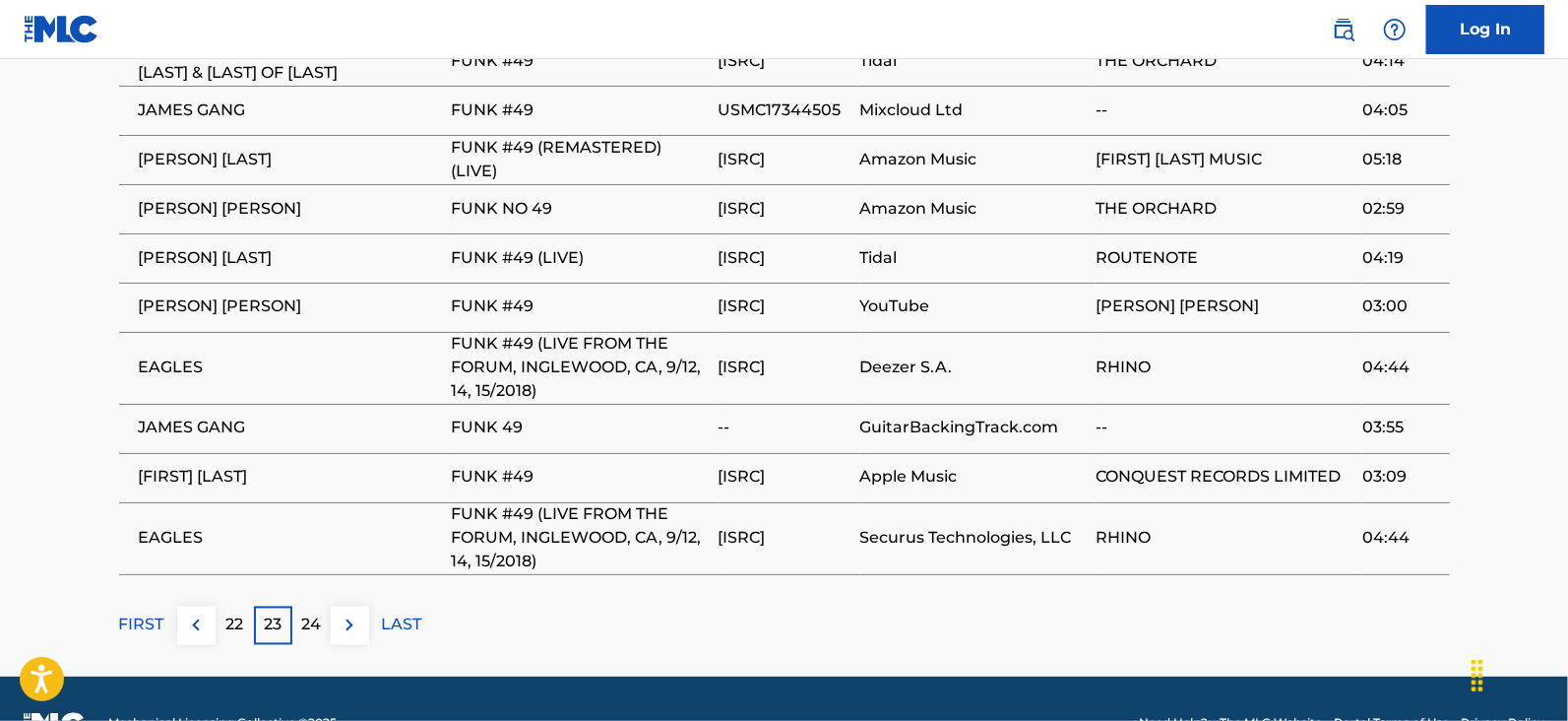 click on "24" at bounding box center [311, 625] 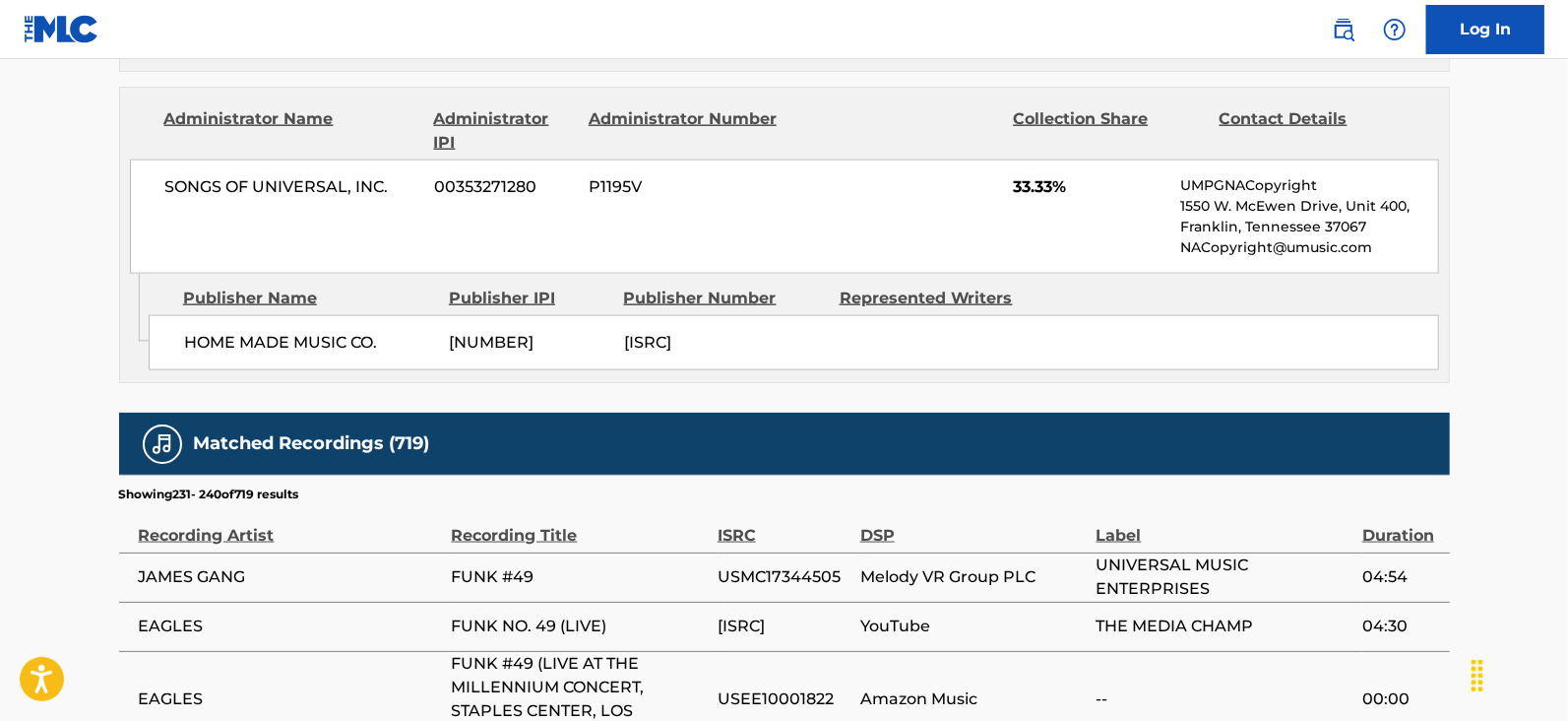 scroll, scrollTop: 2047, scrollLeft: 0, axis: vertical 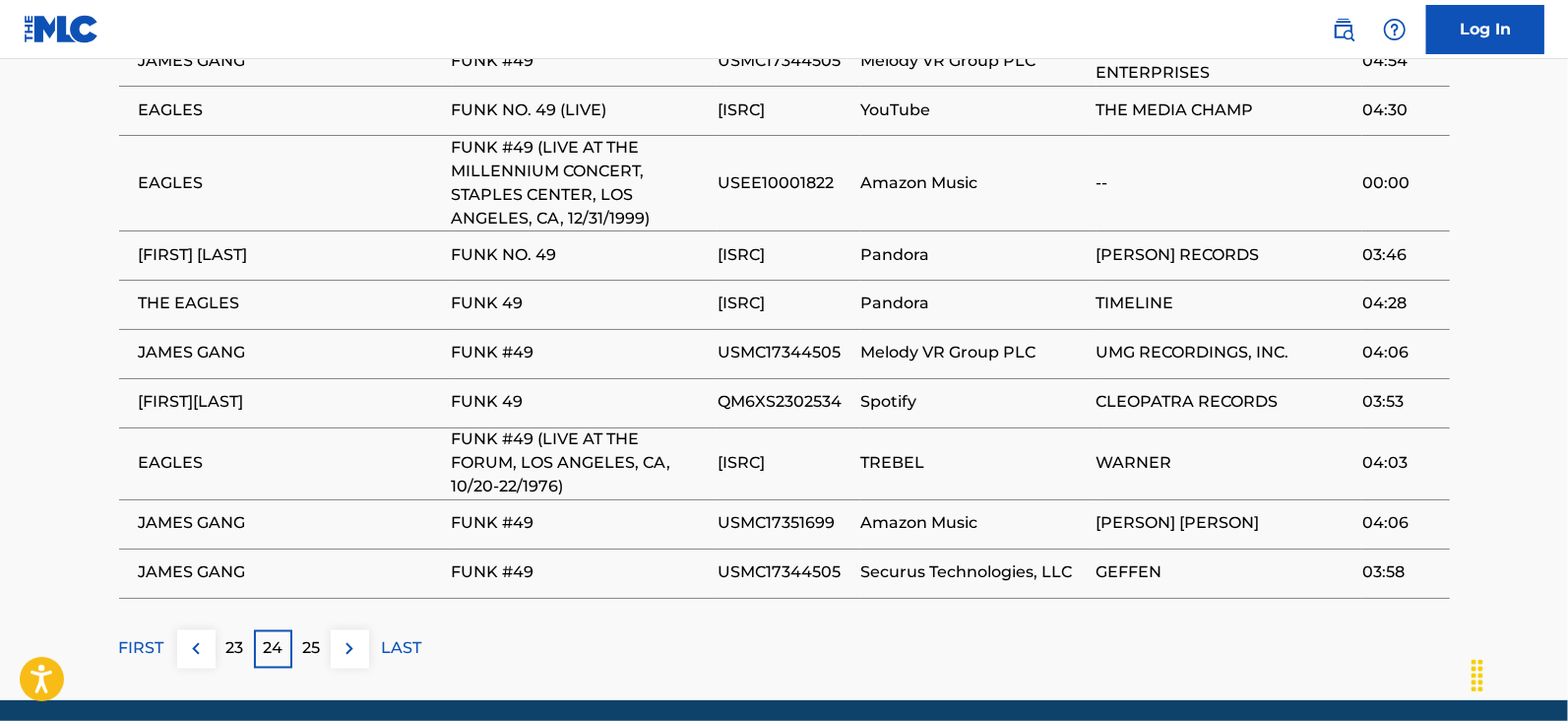 click on "25" at bounding box center [311, 649] 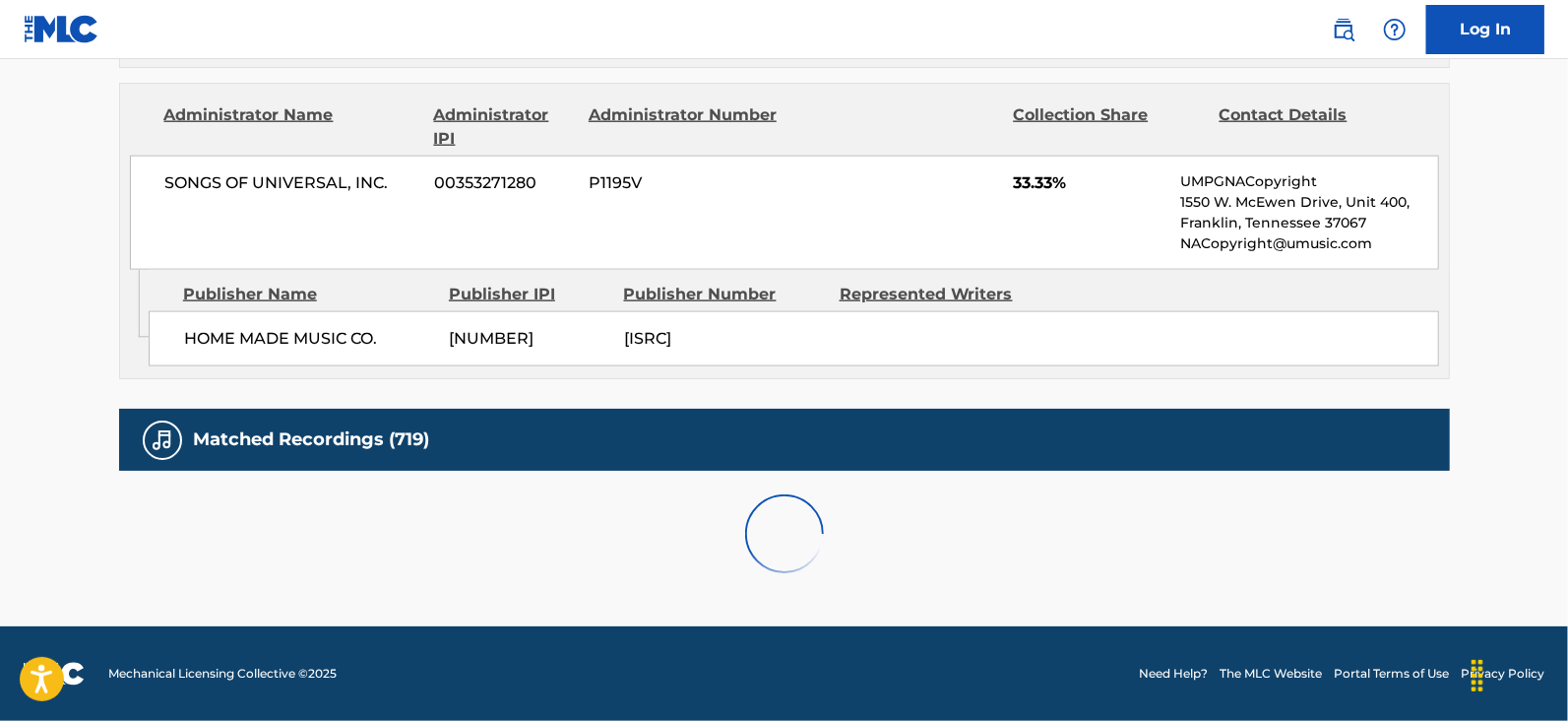 scroll, scrollTop: 2047, scrollLeft: 0, axis: vertical 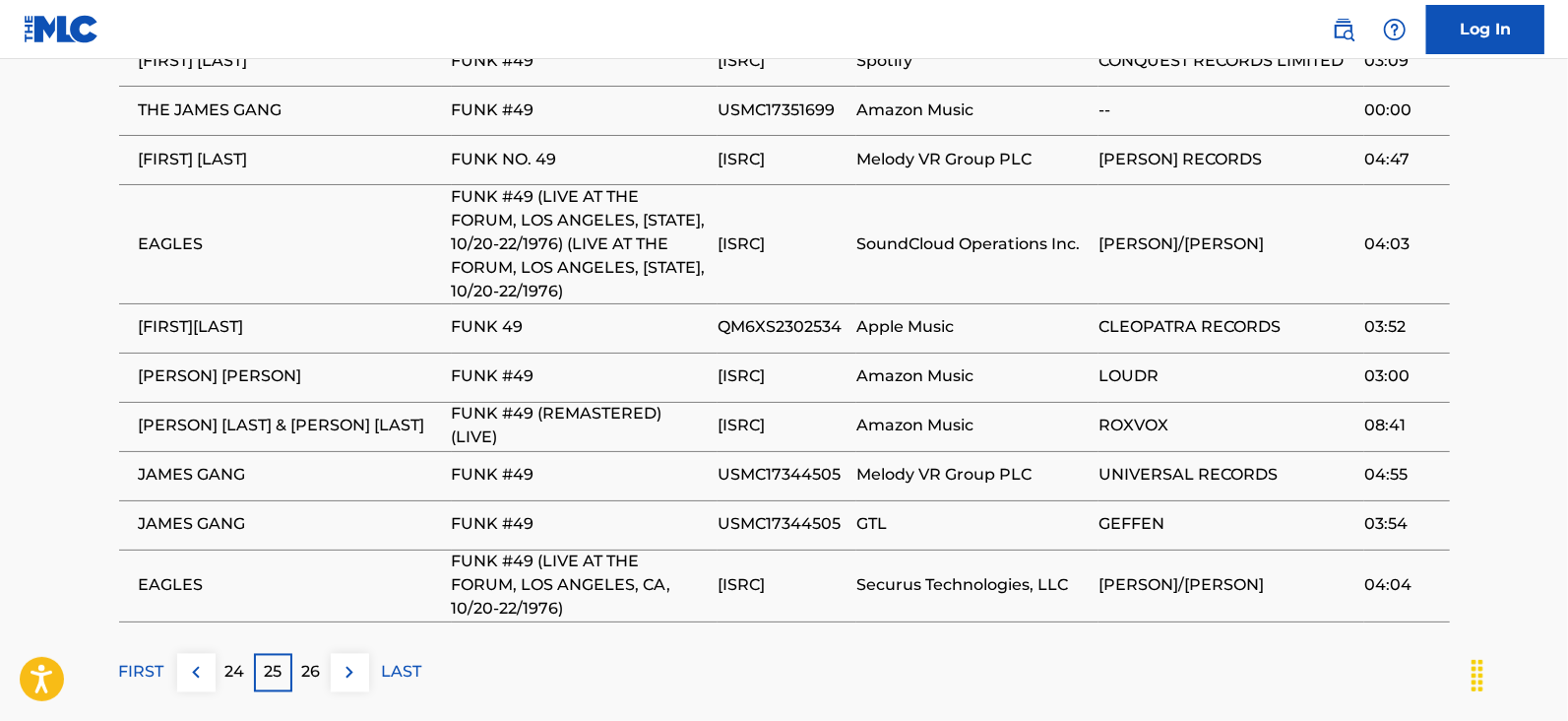 click on "26" at bounding box center (311, 673) 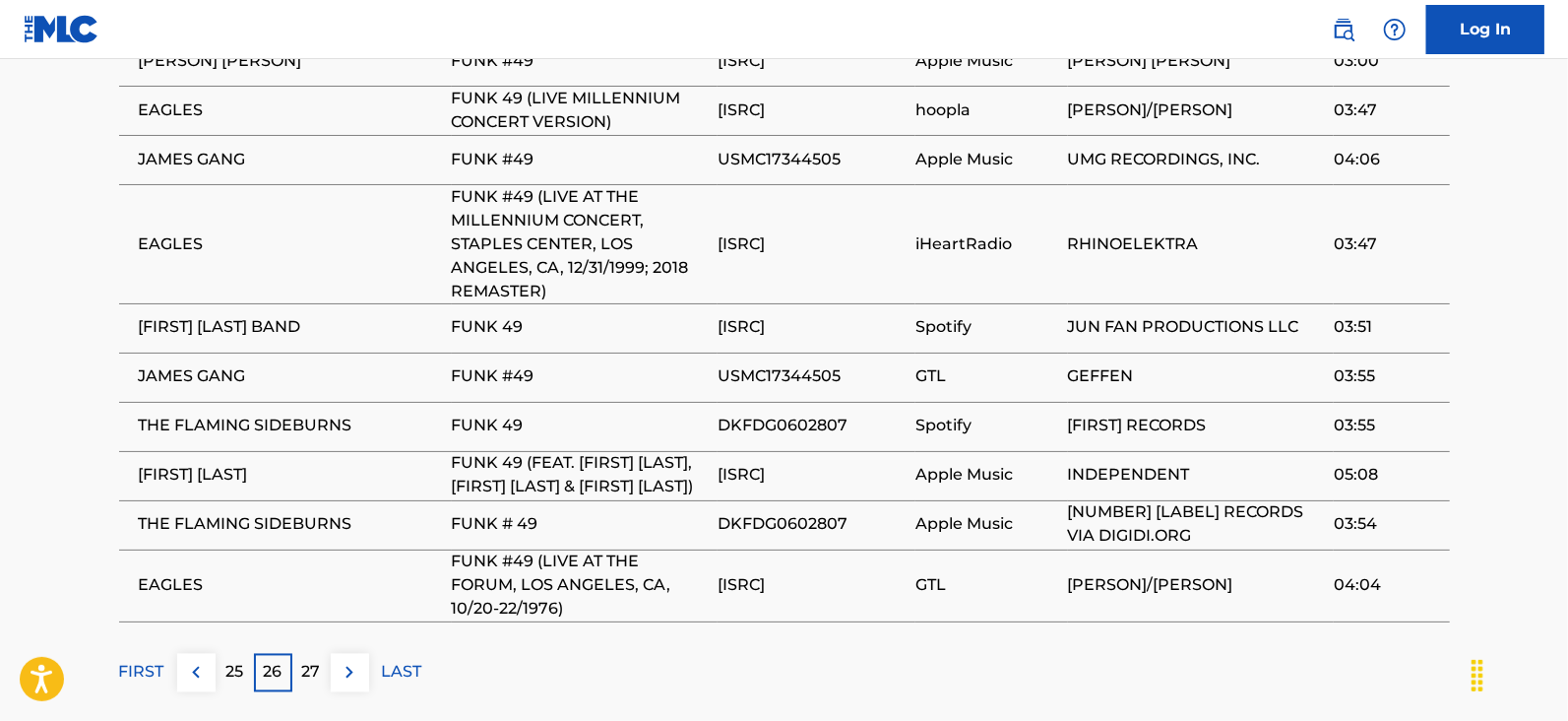 click at bounding box center [349, 673] 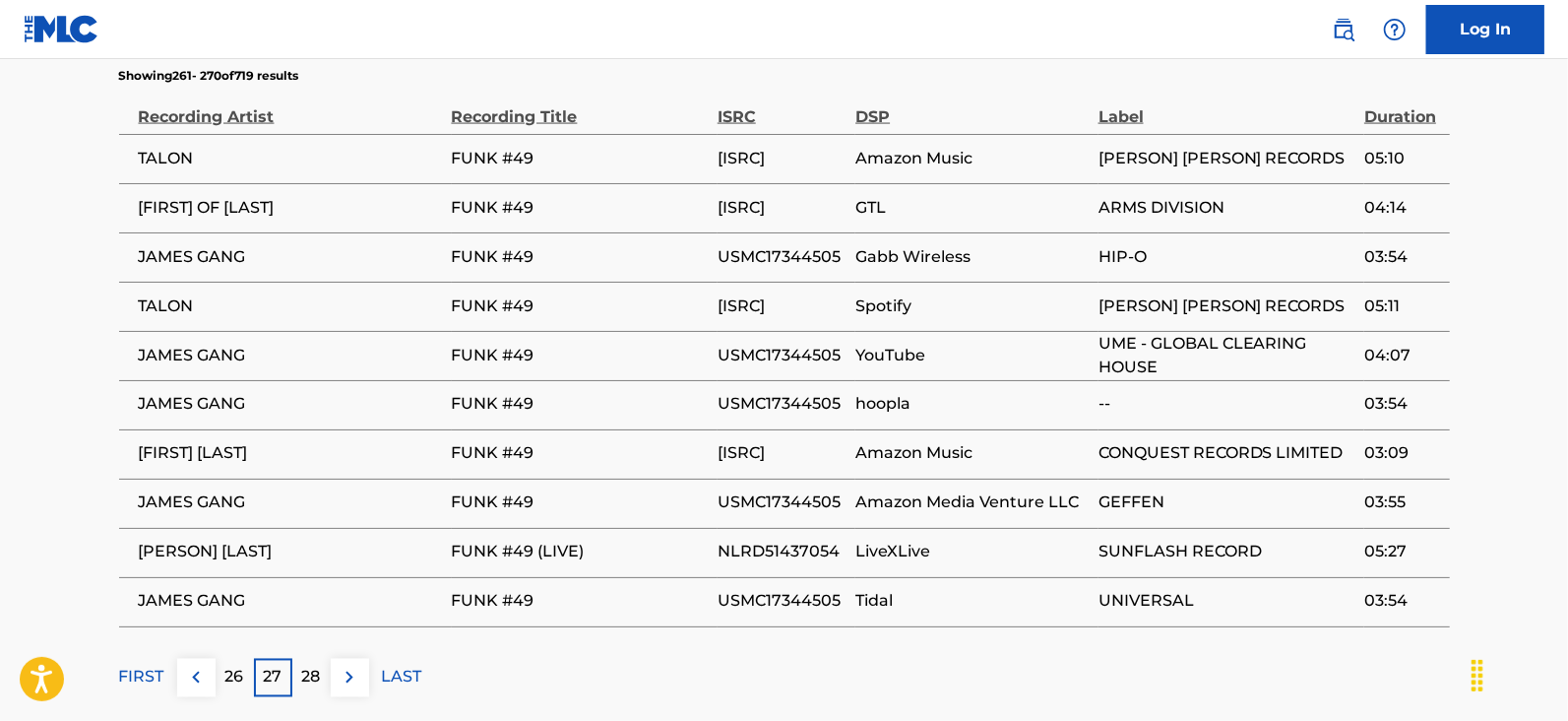 scroll, scrollTop: 2047, scrollLeft: 0, axis: vertical 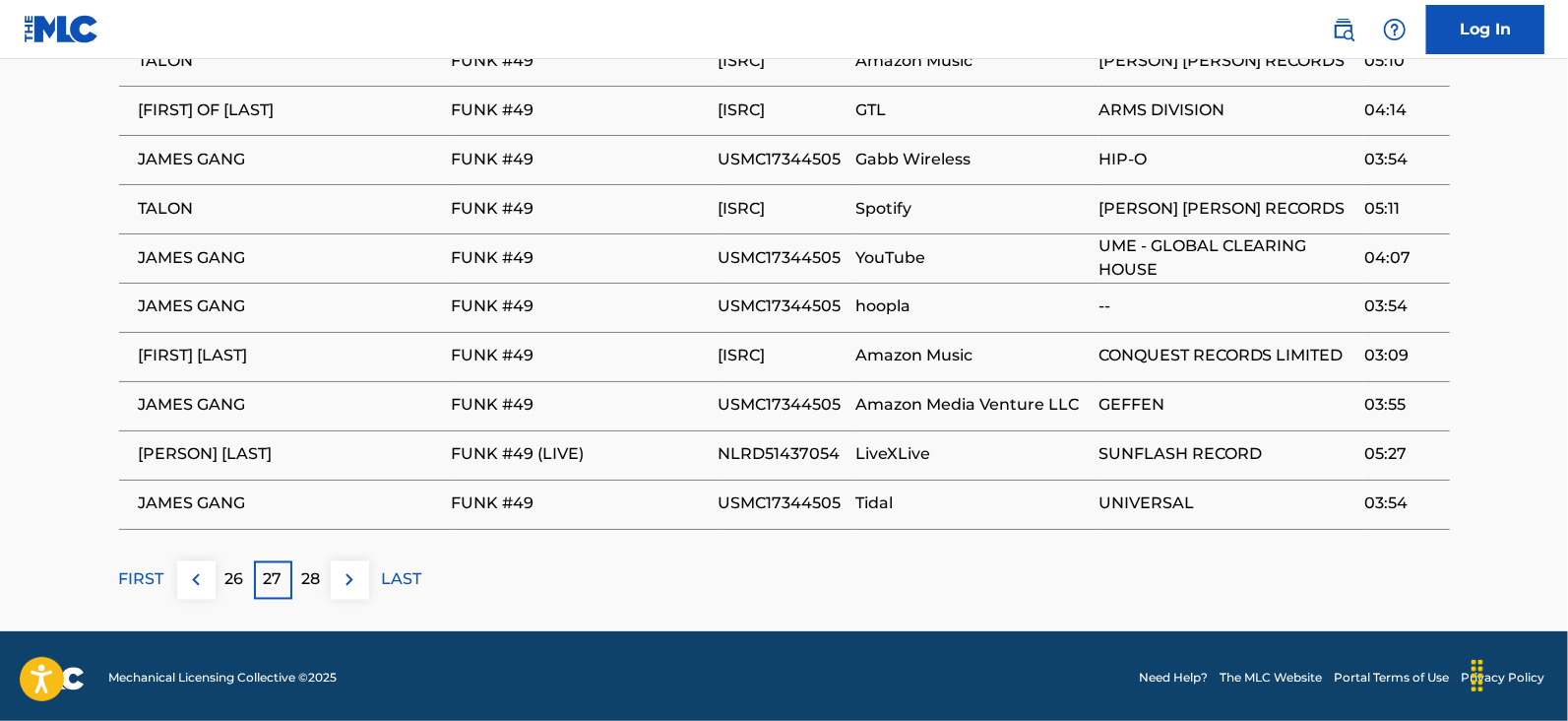 click on "28" at bounding box center [311, 580] 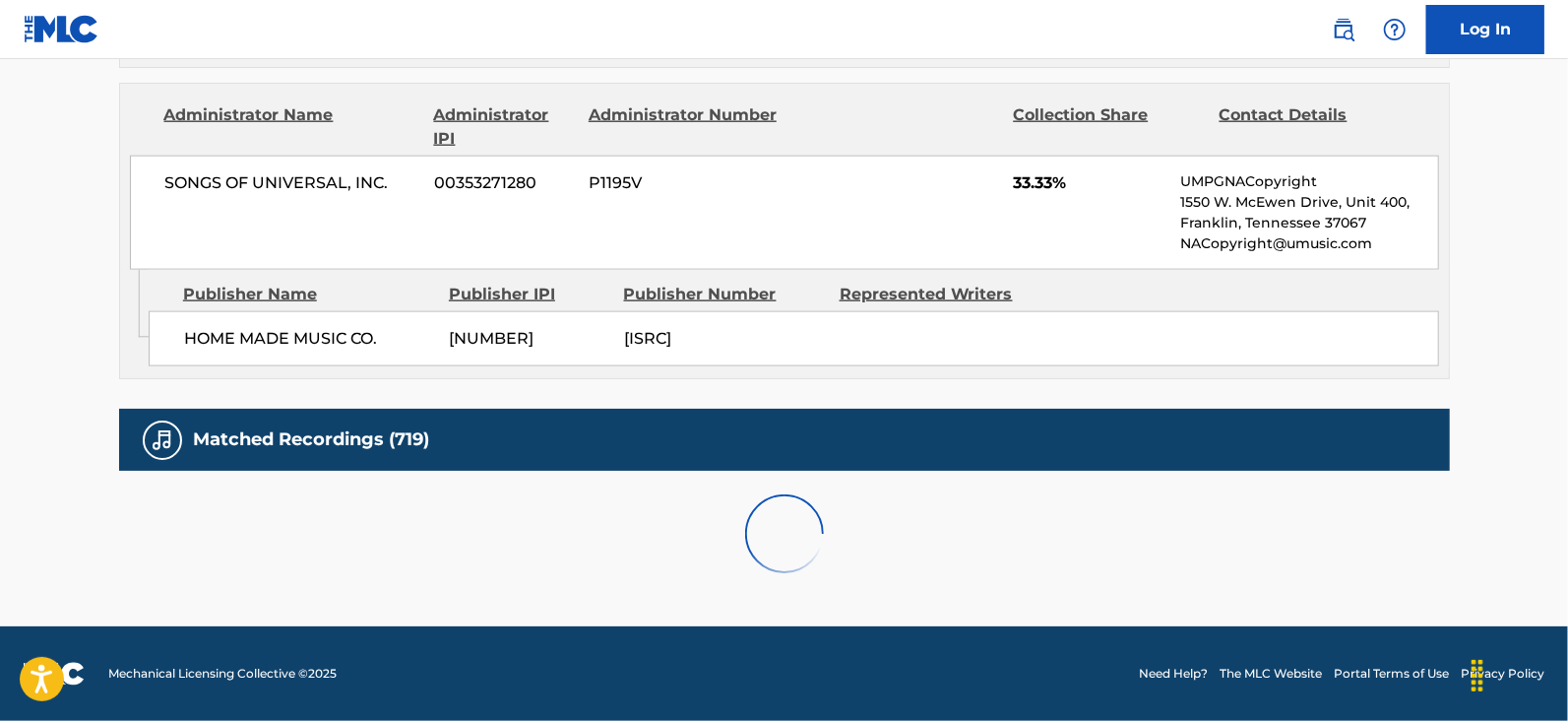scroll, scrollTop: 2047, scrollLeft: 0, axis: vertical 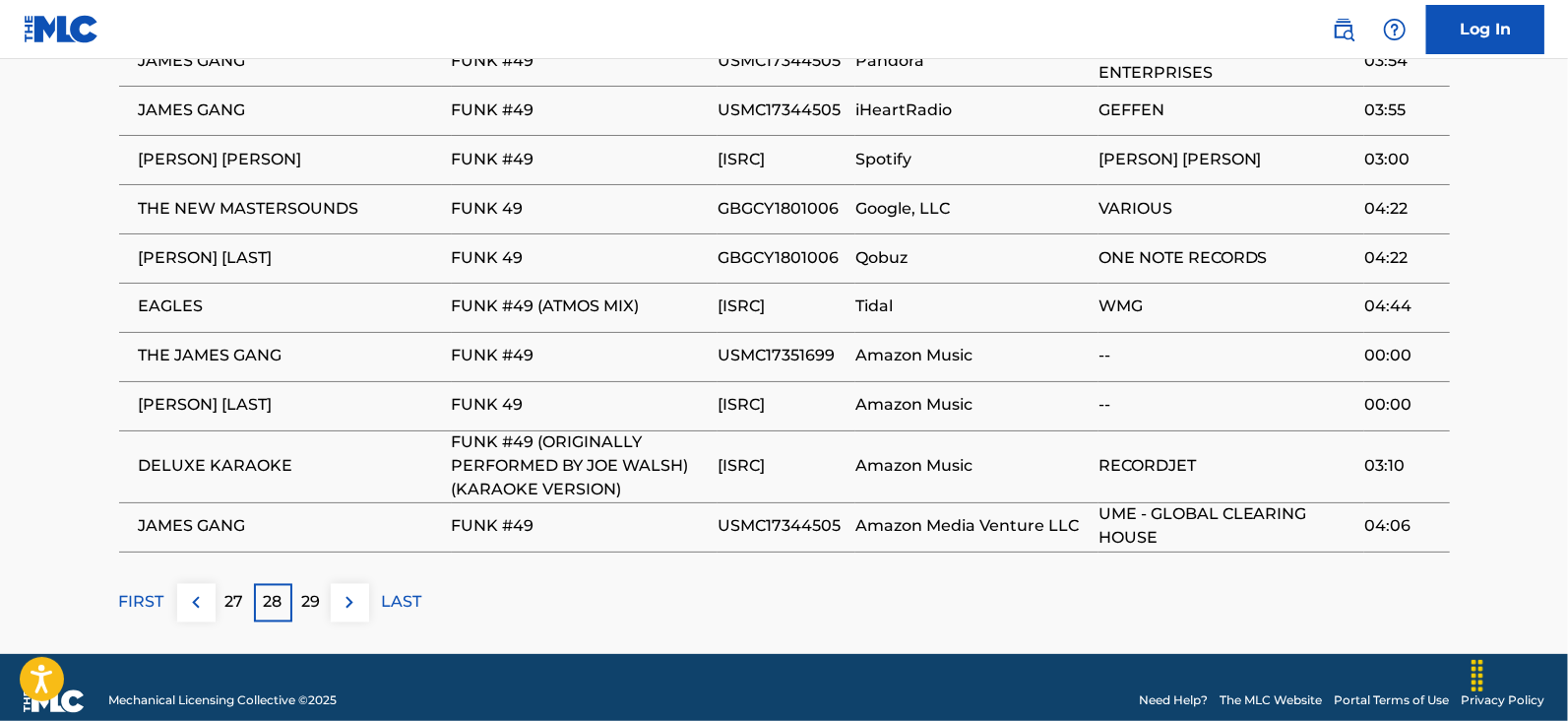 click at bounding box center [349, 603] 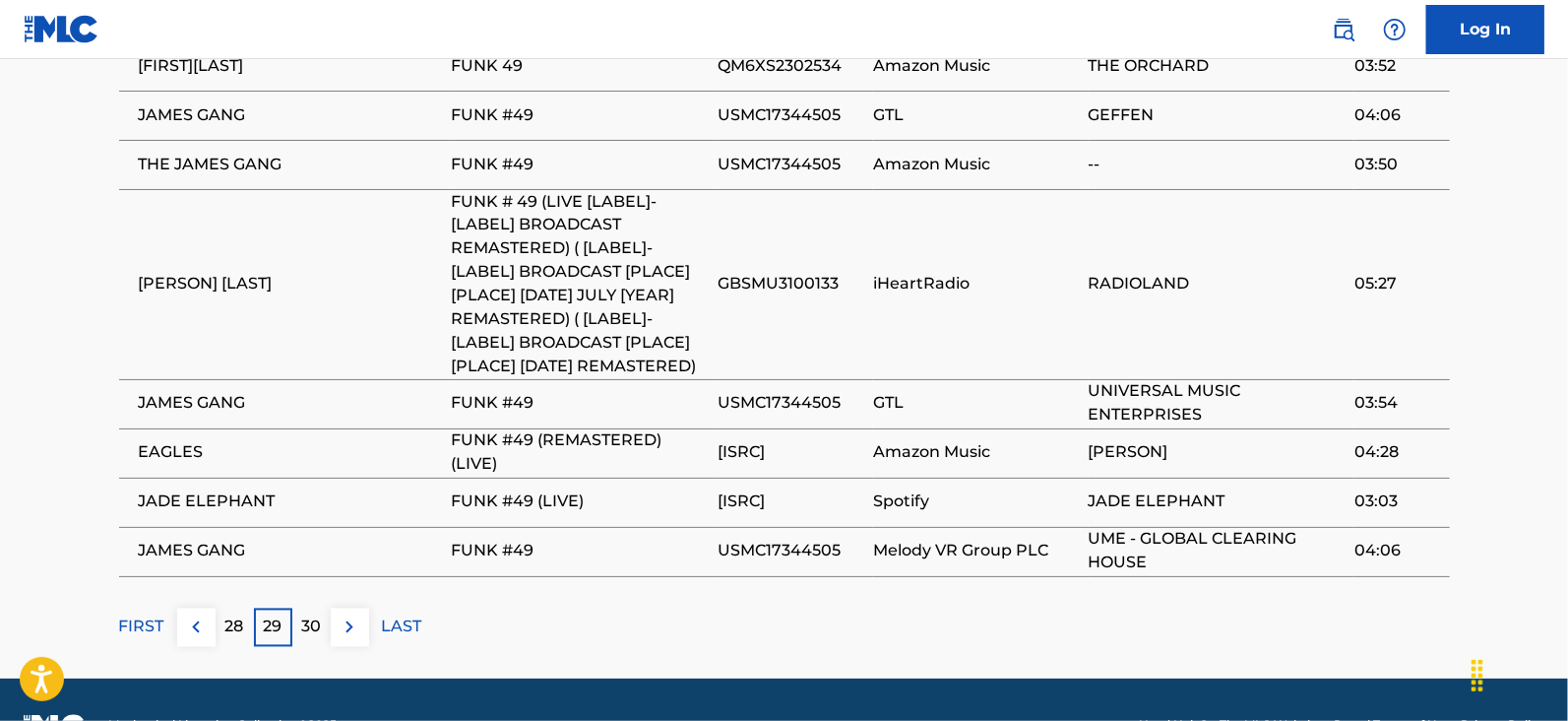 scroll, scrollTop: 2187, scrollLeft: 0, axis: vertical 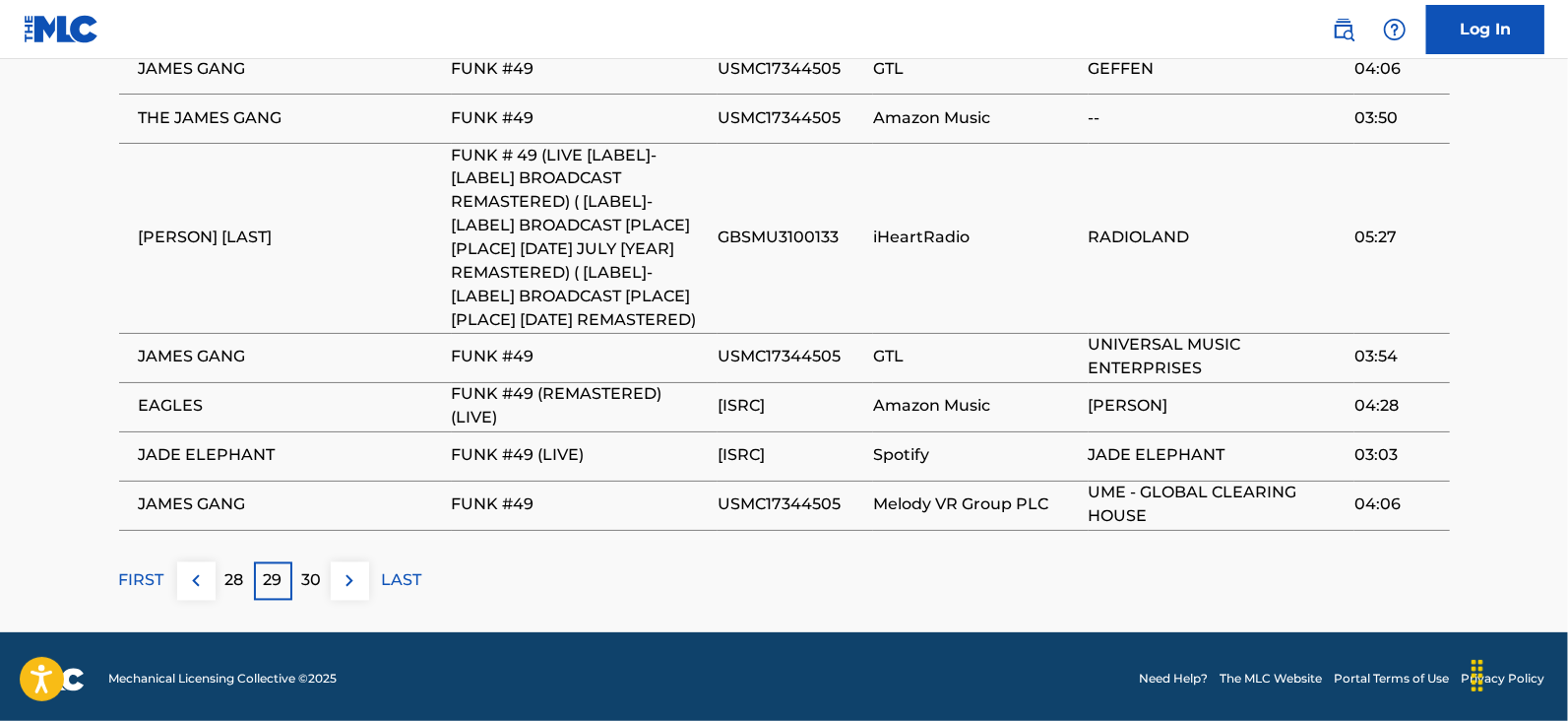 click on "30" at bounding box center [311, 581] 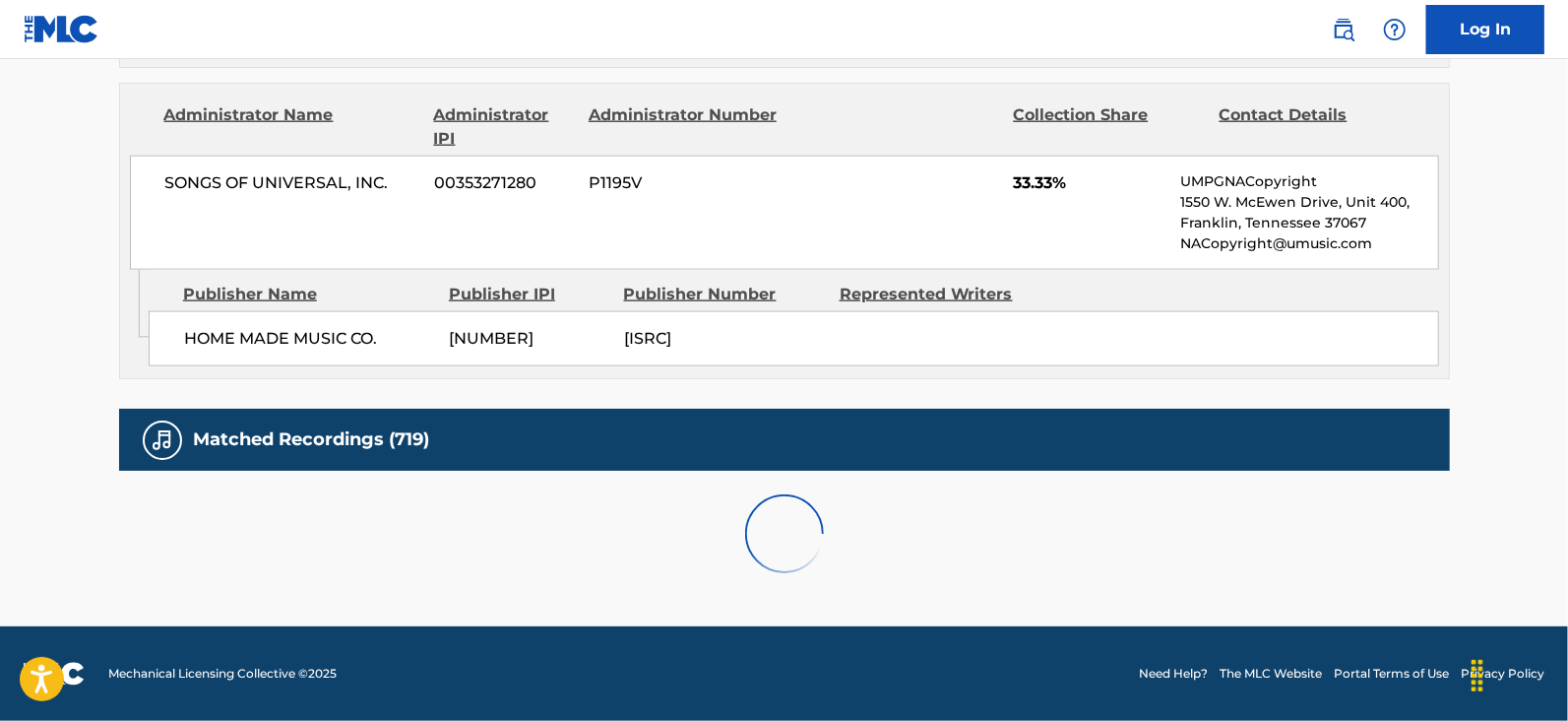 scroll 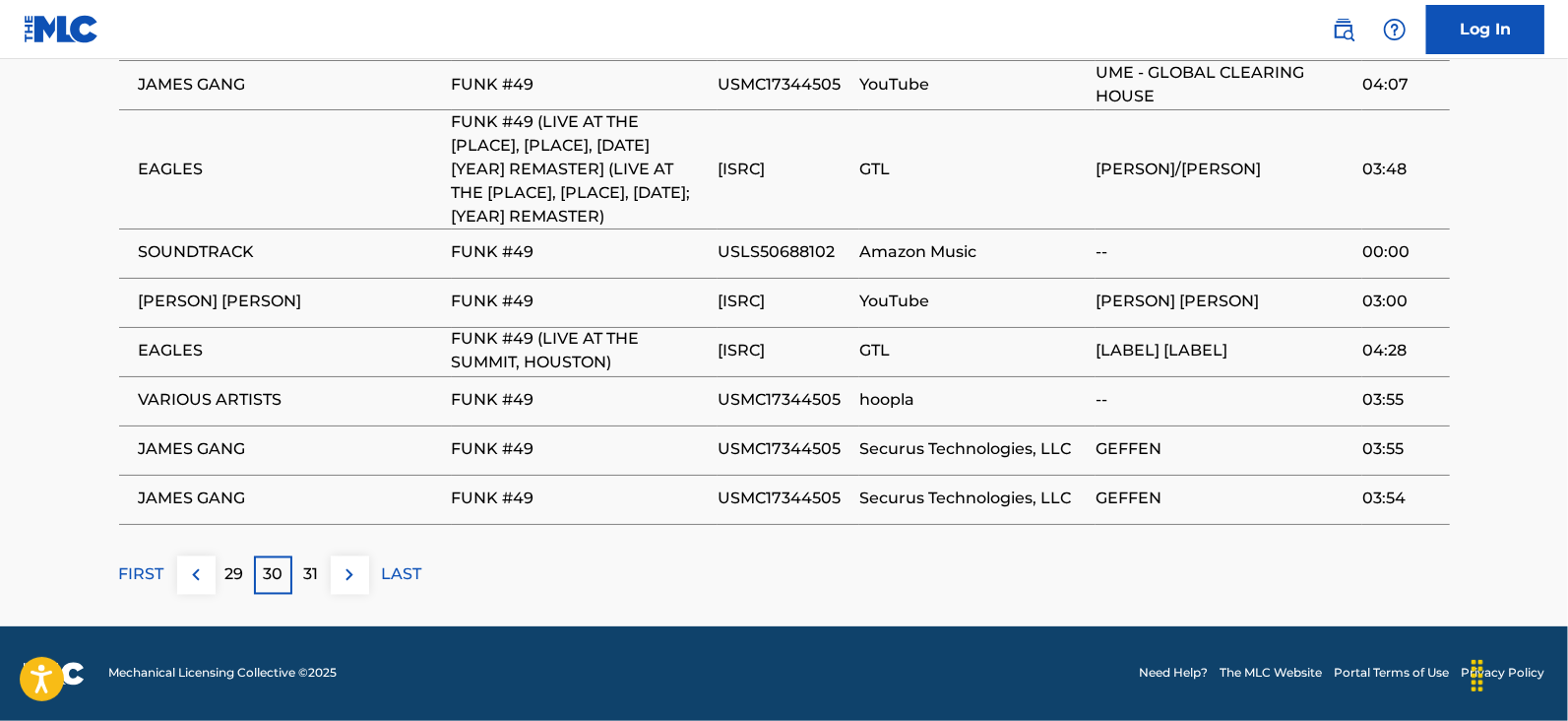 click on "31" at bounding box center [311, 575] 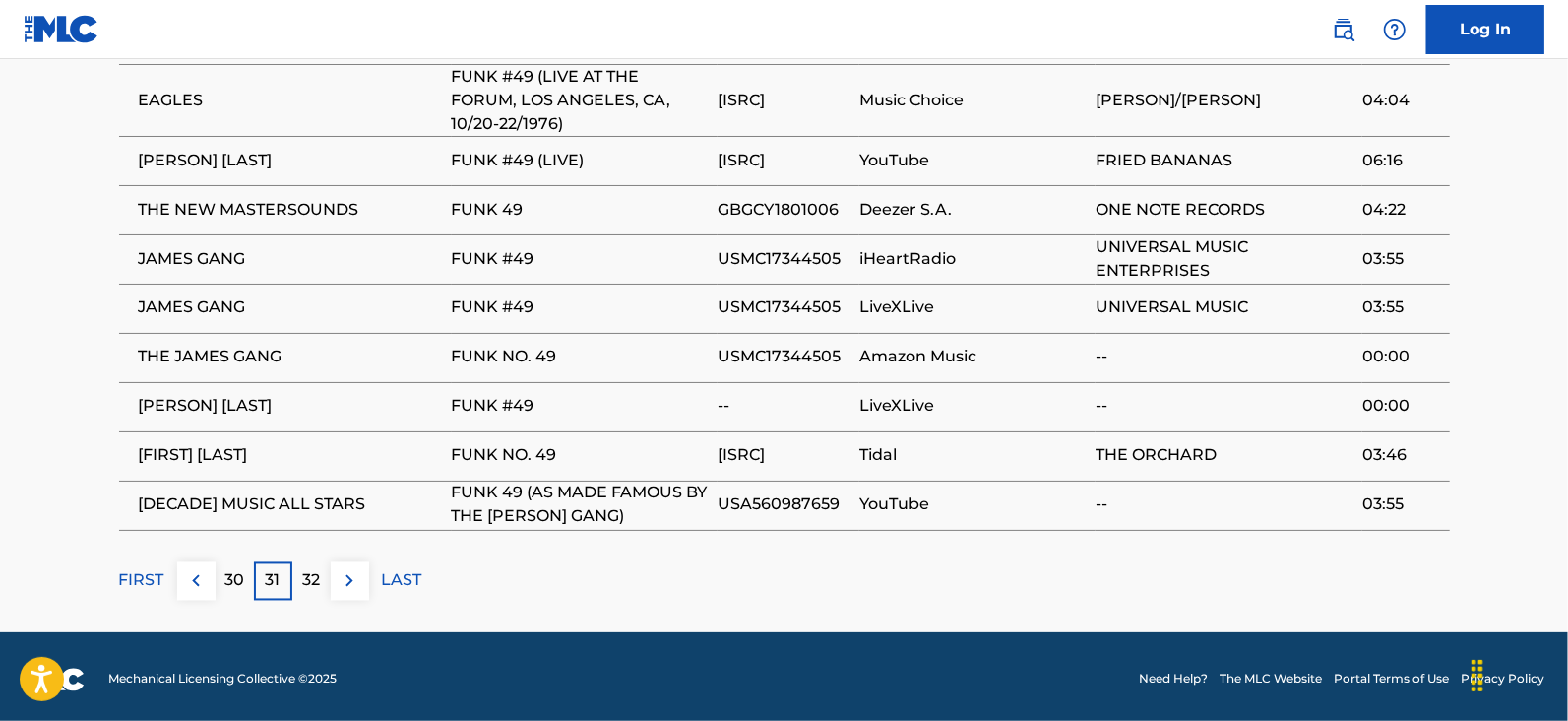 click on "32" at bounding box center (311, 581) 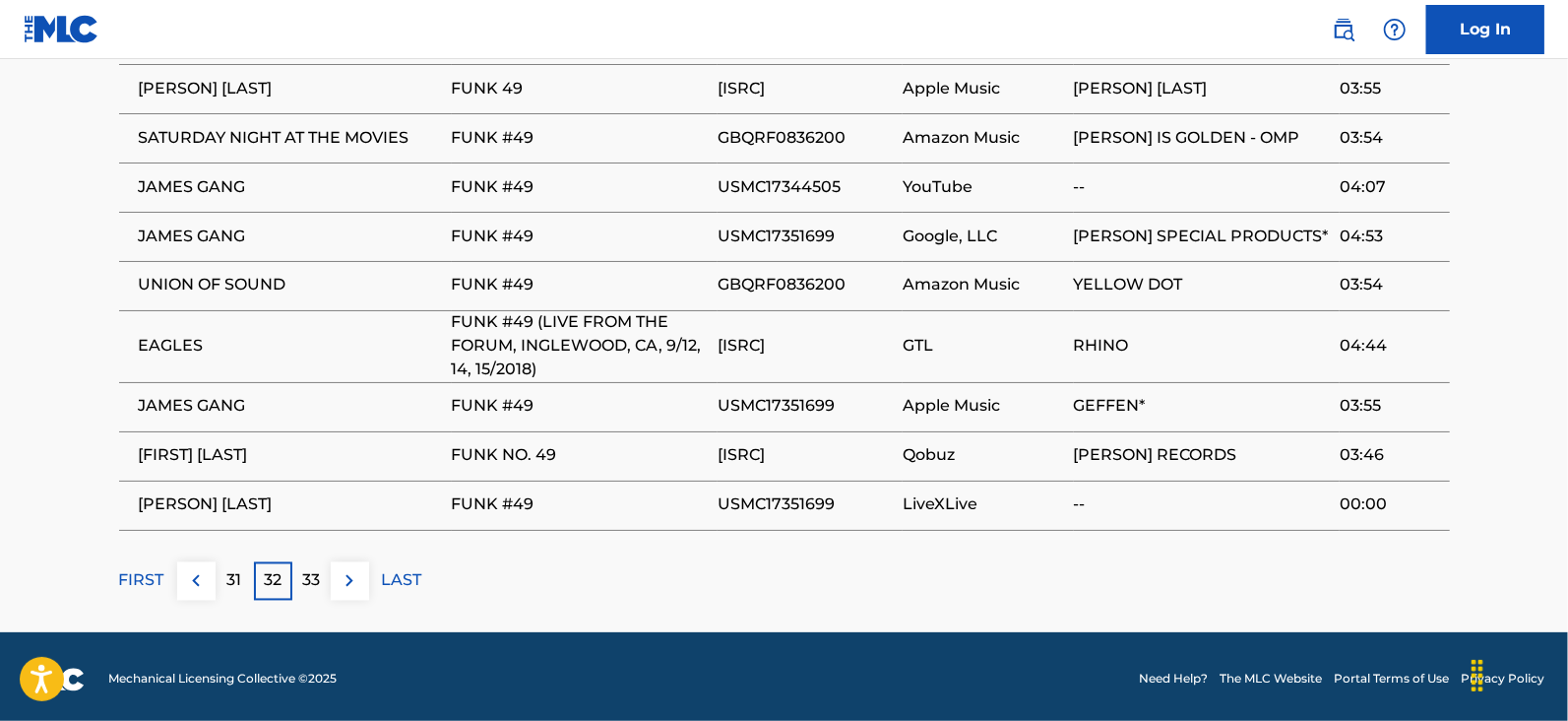 click on "33" at bounding box center (311, 581) 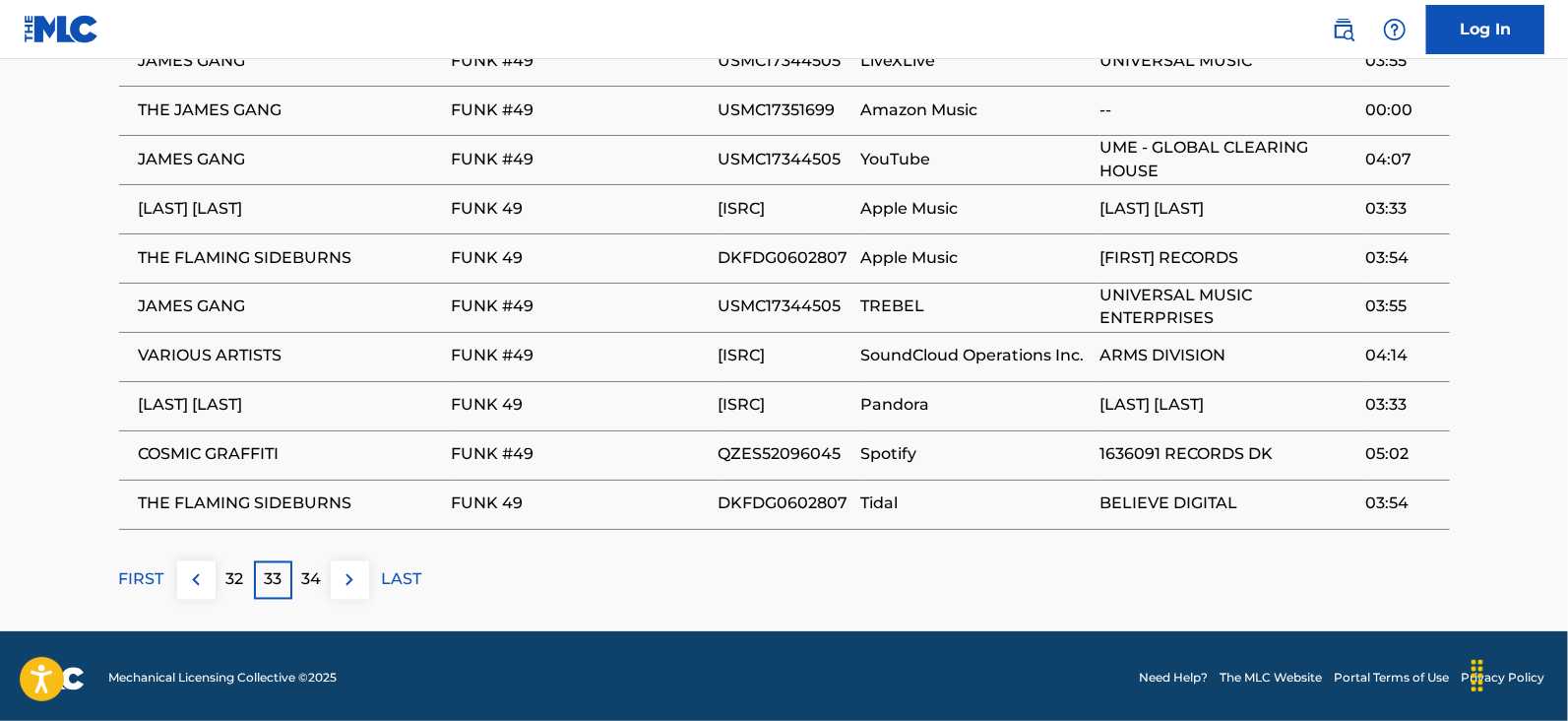 click at bounding box center (349, 580) 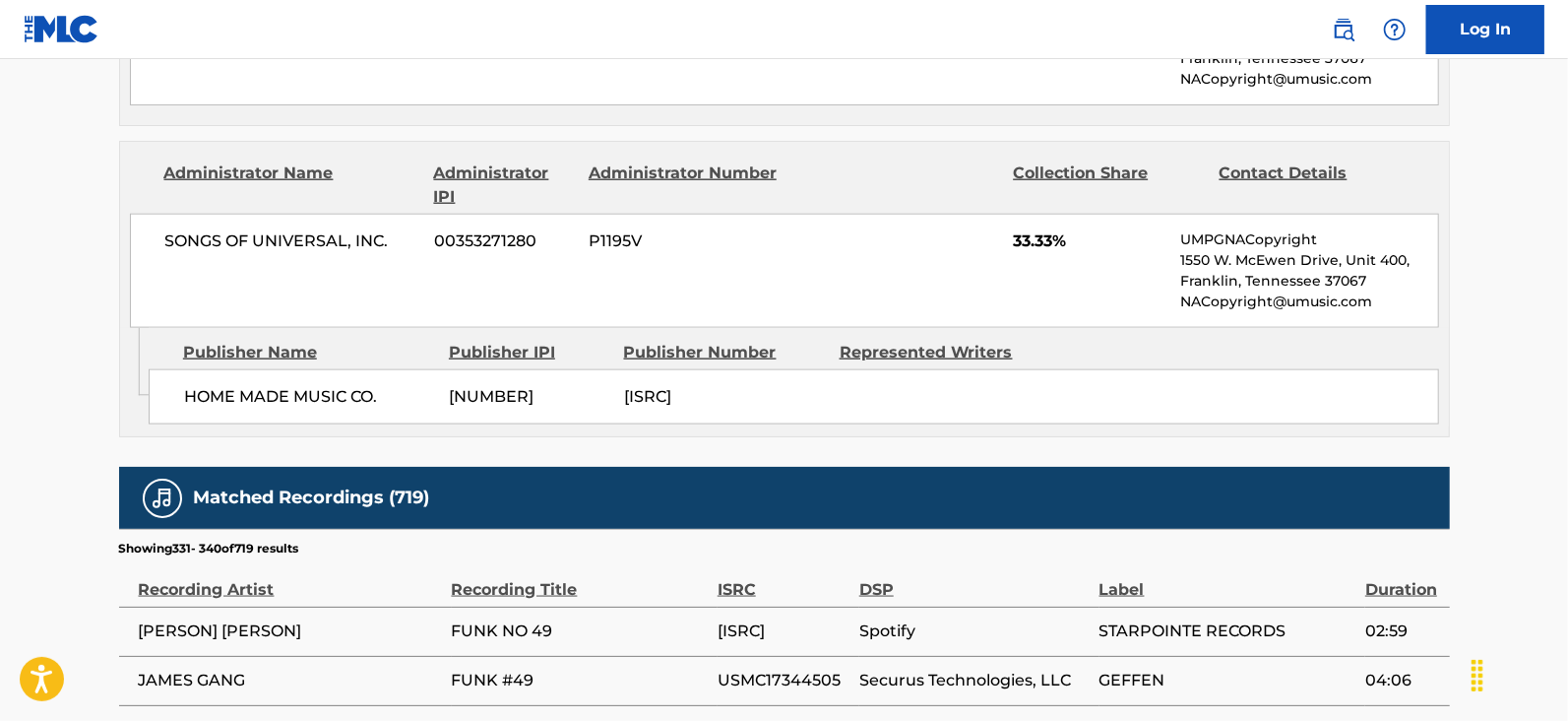 scroll, scrollTop: 2047, scrollLeft: 0, axis: vertical 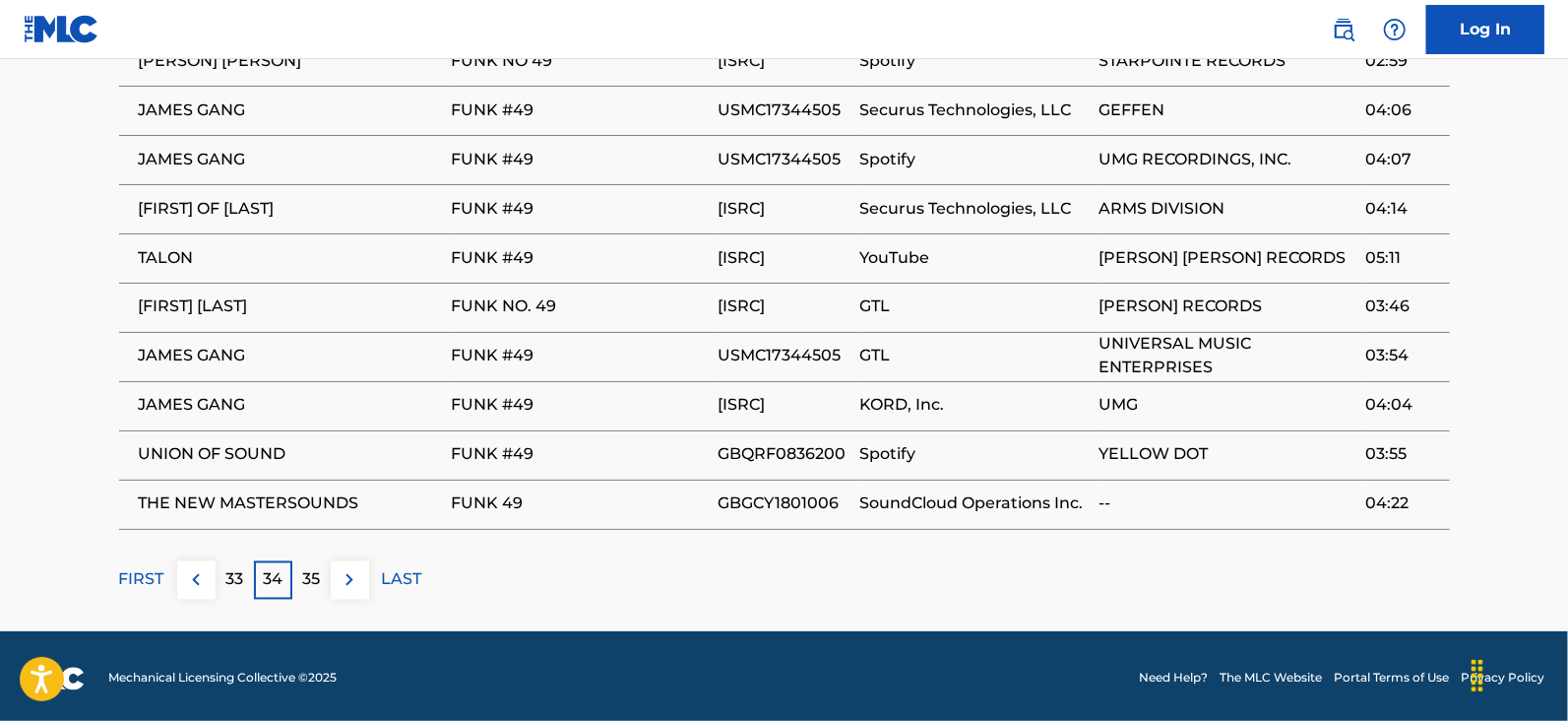 click on "35" at bounding box center [311, 580] 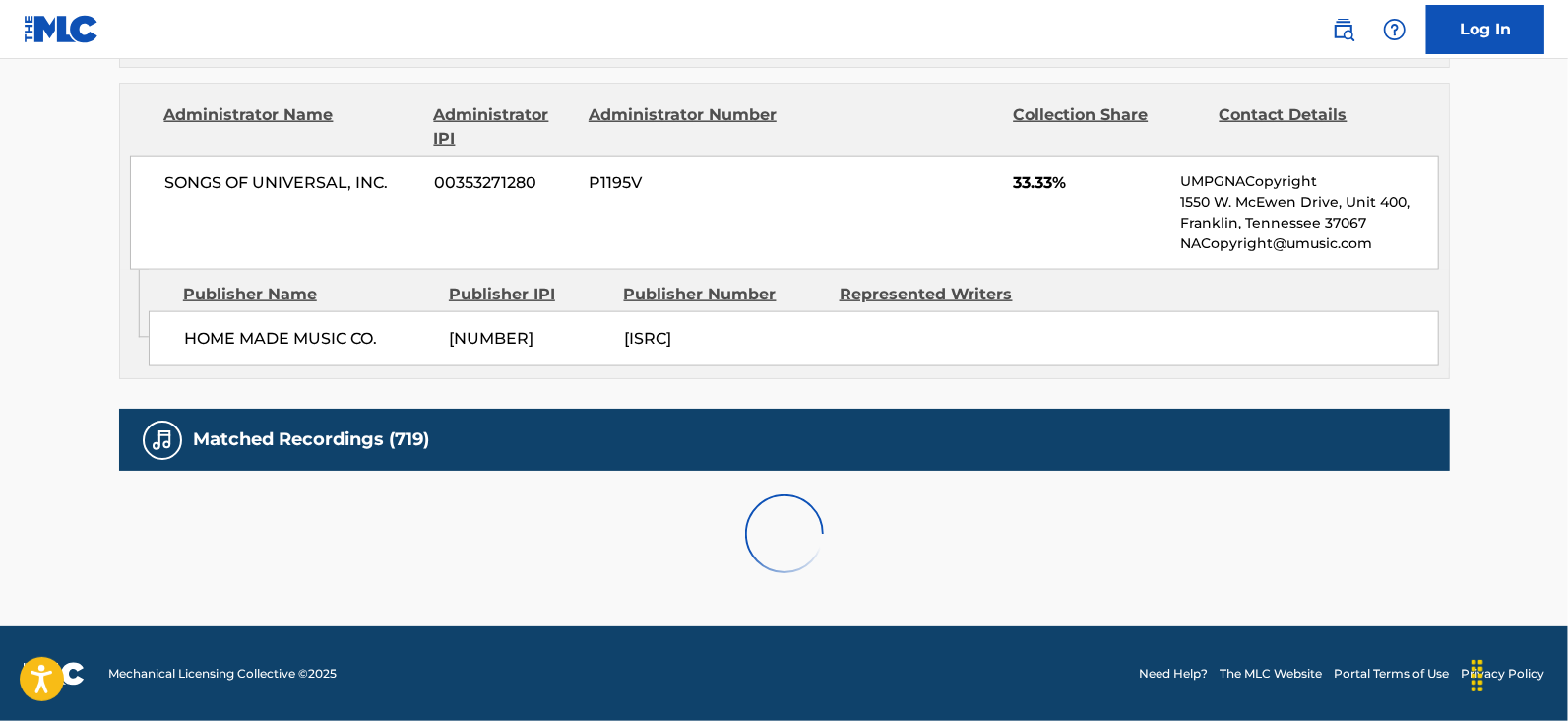scroll, scrollTop: 2047, scrollLeft: 0, axis: vertical 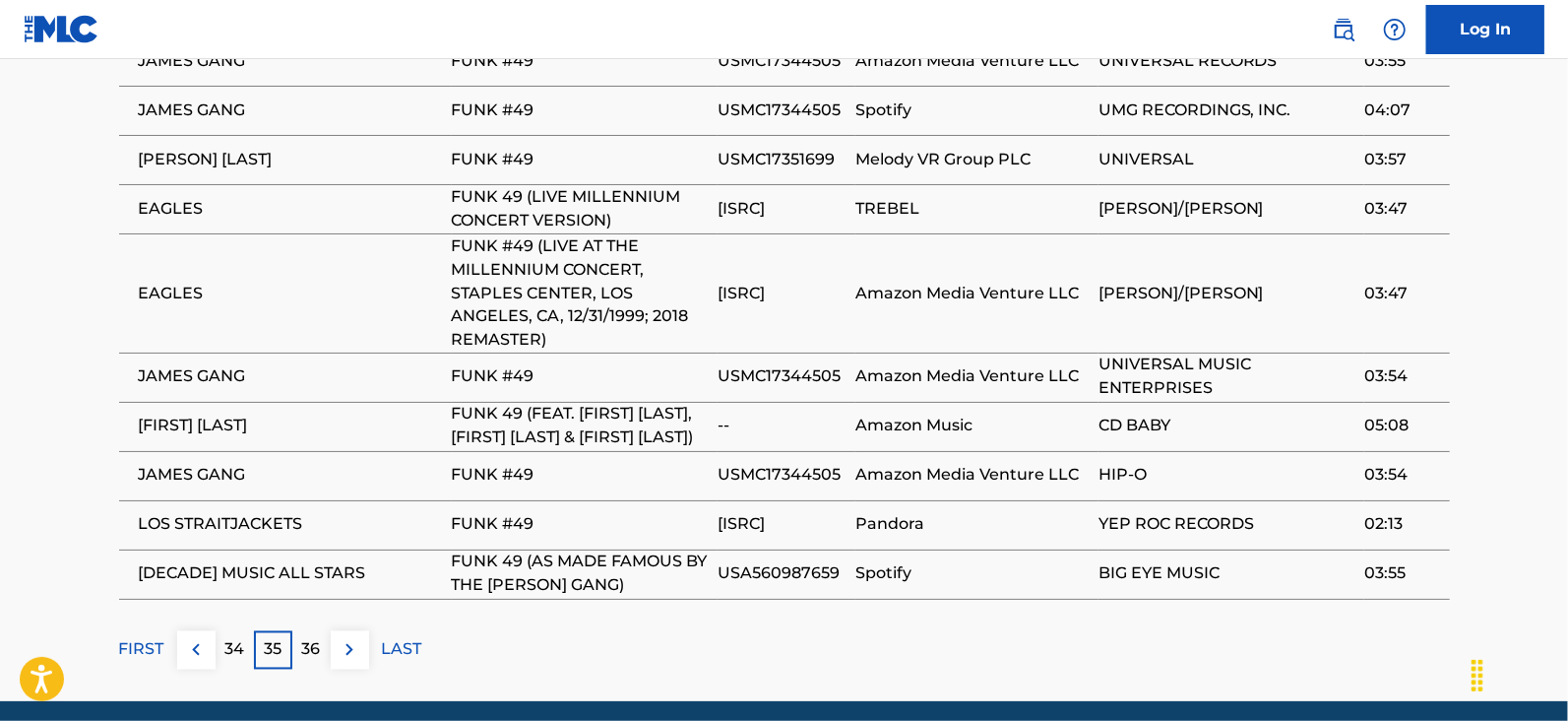 click on "35" at bounding box center [273, 650] 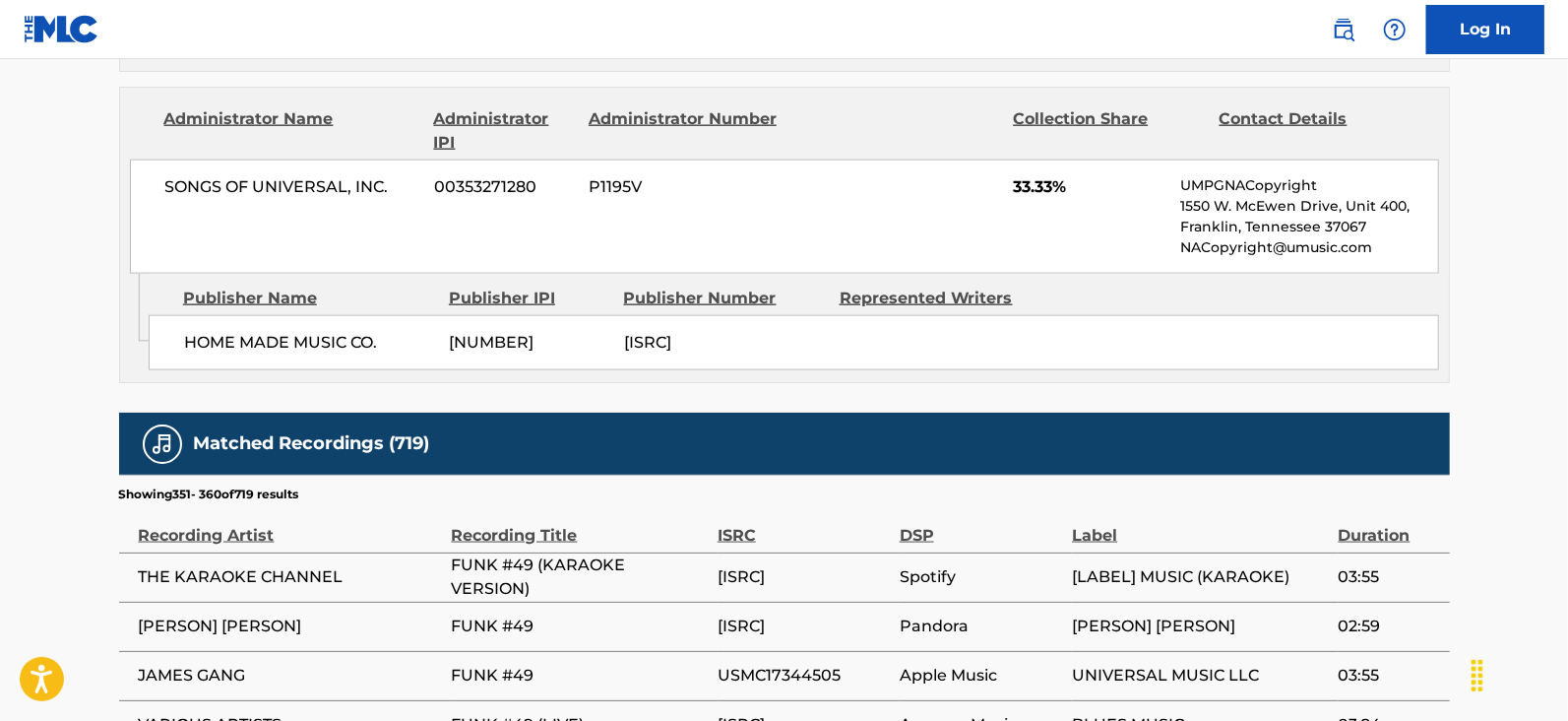 scroll, scrollTop: 2047, scrollLeft: 0, axis: vertical 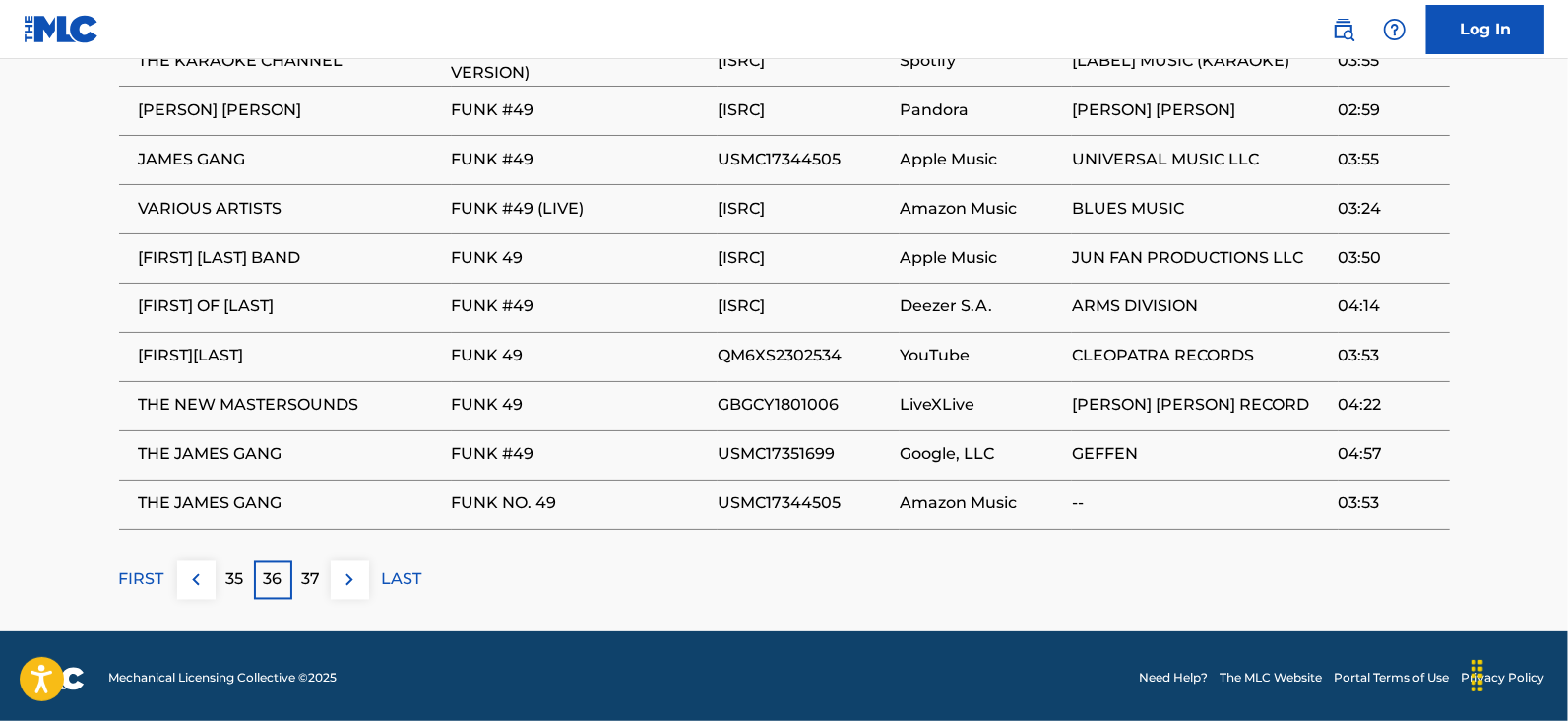 click at bounding box center [349, 580] 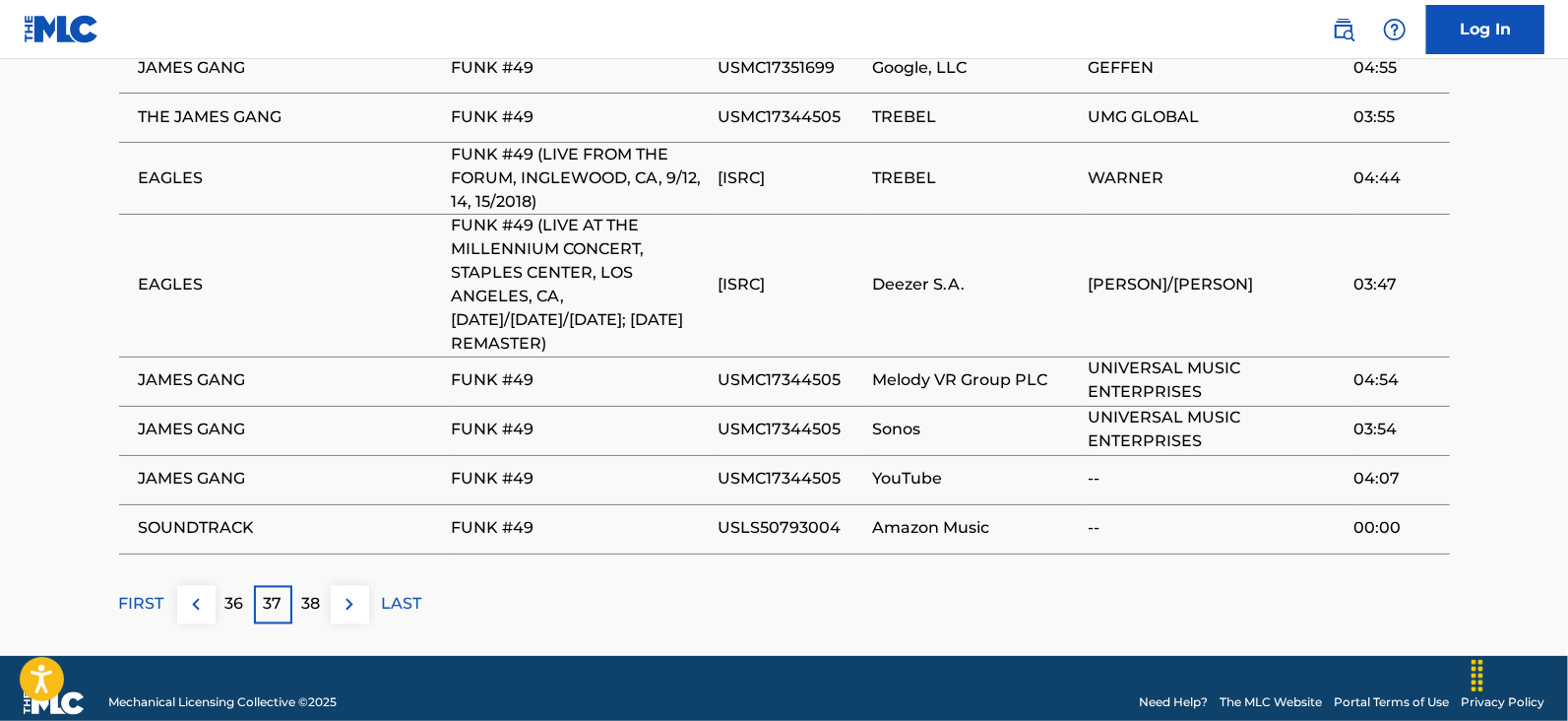 click on "38" at bounding box center (311, 605) 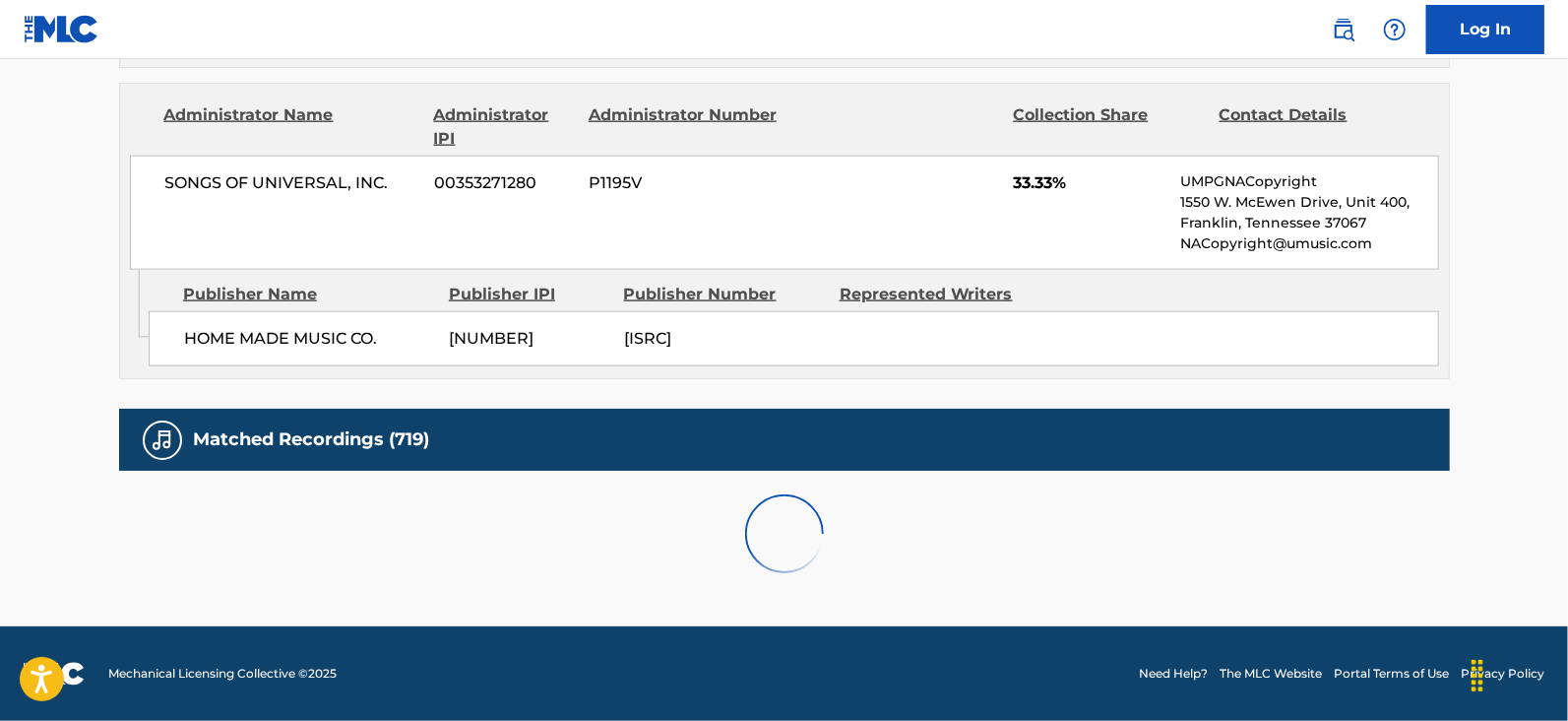 scroll, scrollTop: 2047, scrollLeft: 0, axis: vertical 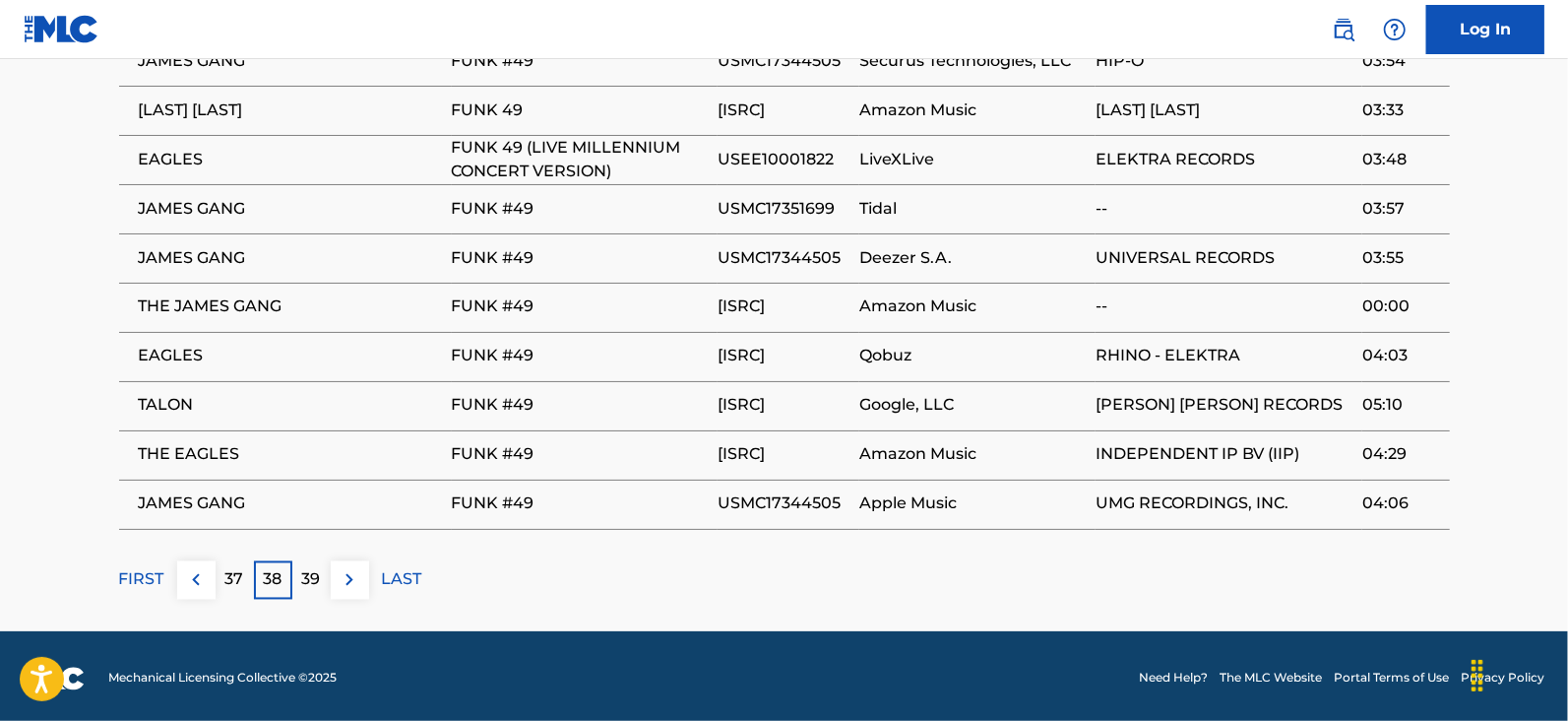 click on "39" at bounding box center [311, 580] 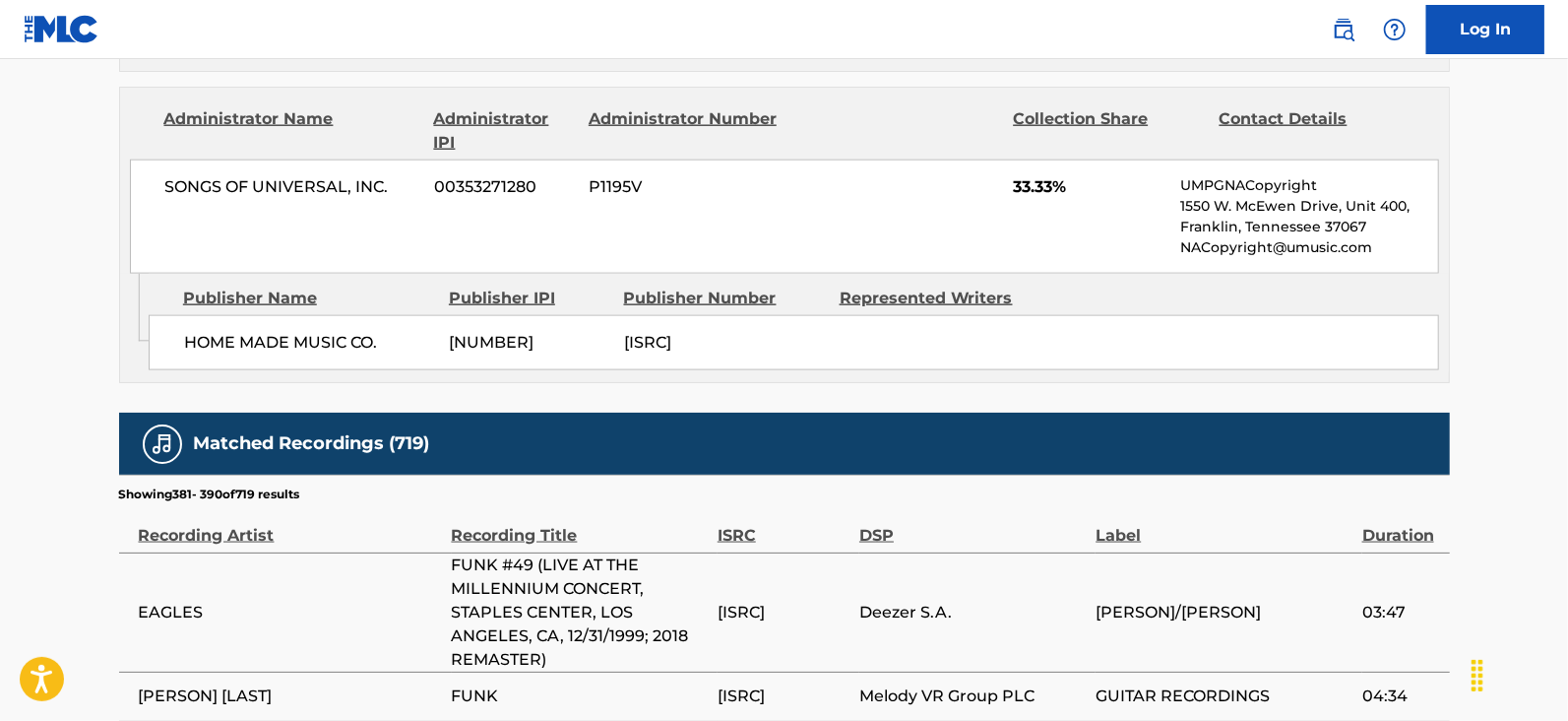 scroll, scrollTop: 2117, scrollLeft: 0, axis: vertical 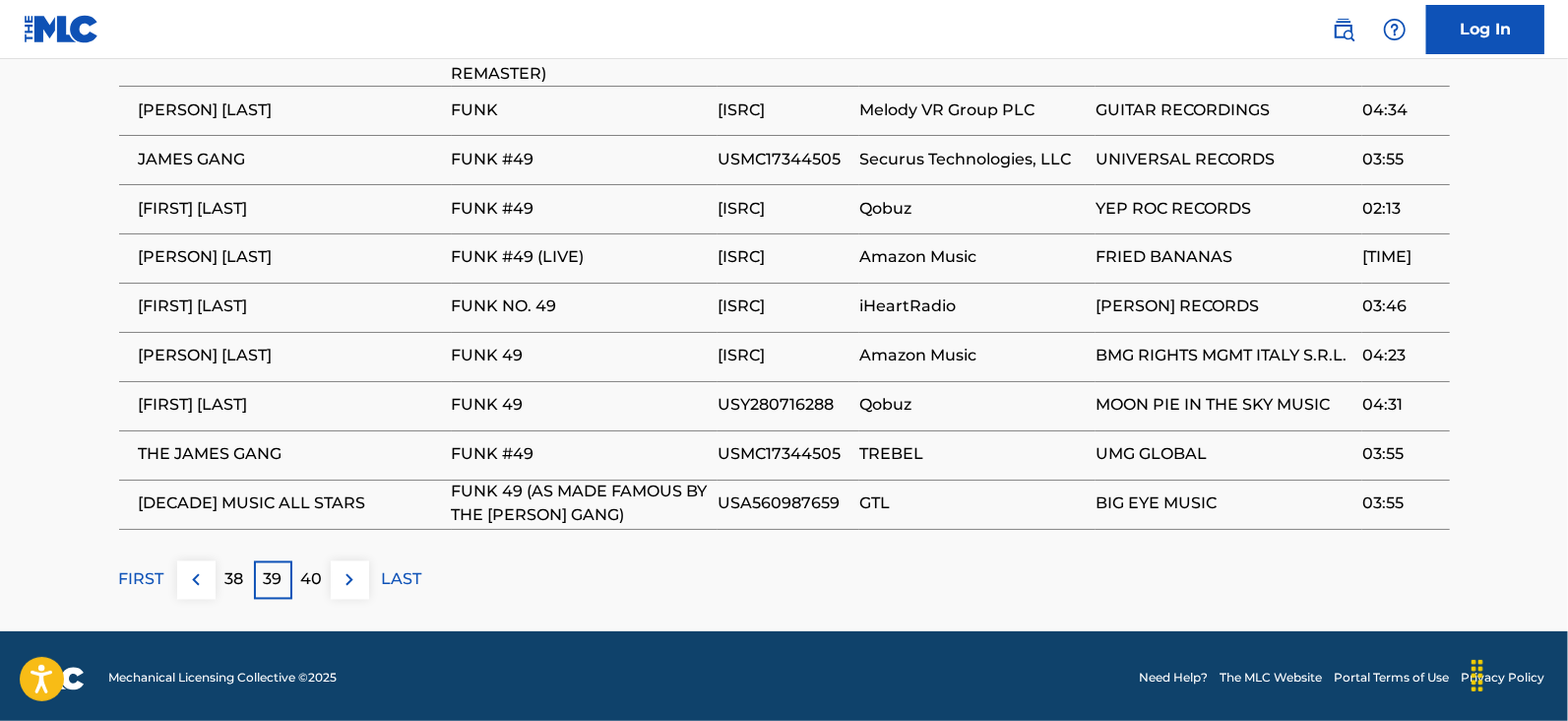 click on "40" at bounding box center (311, 580) 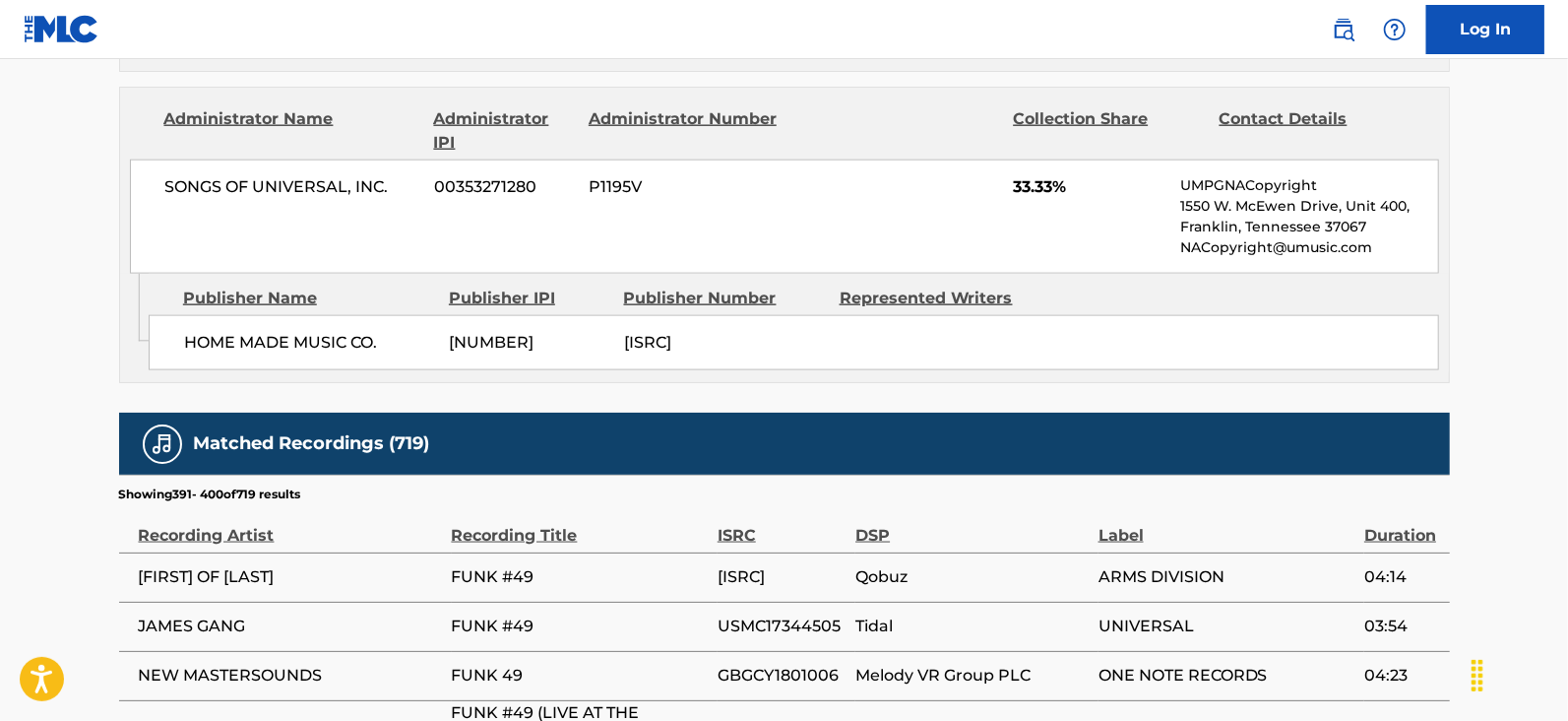 scroll, scrollTop: 2117, scrollLeft: 0, axis: vertical 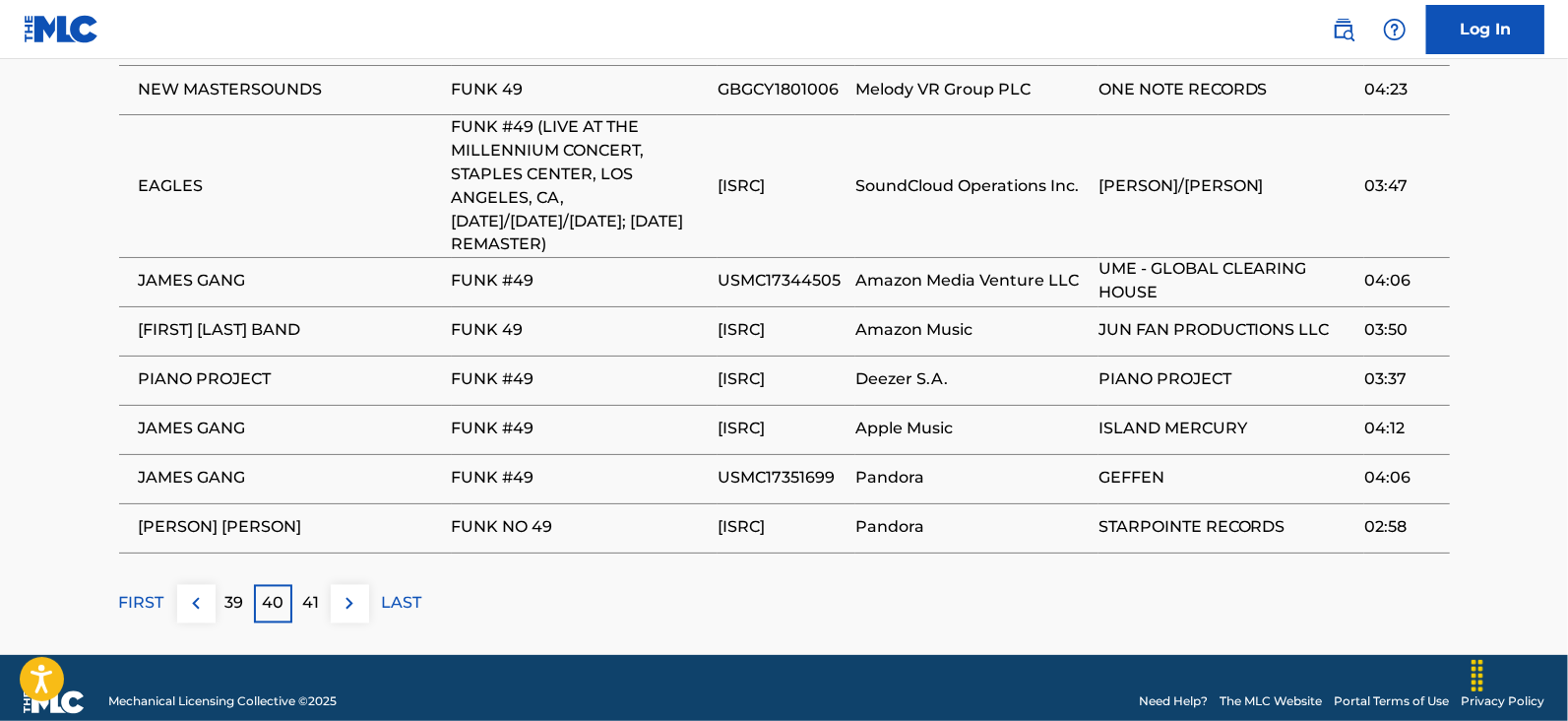 click on "41" at bounding box center (311, 604) 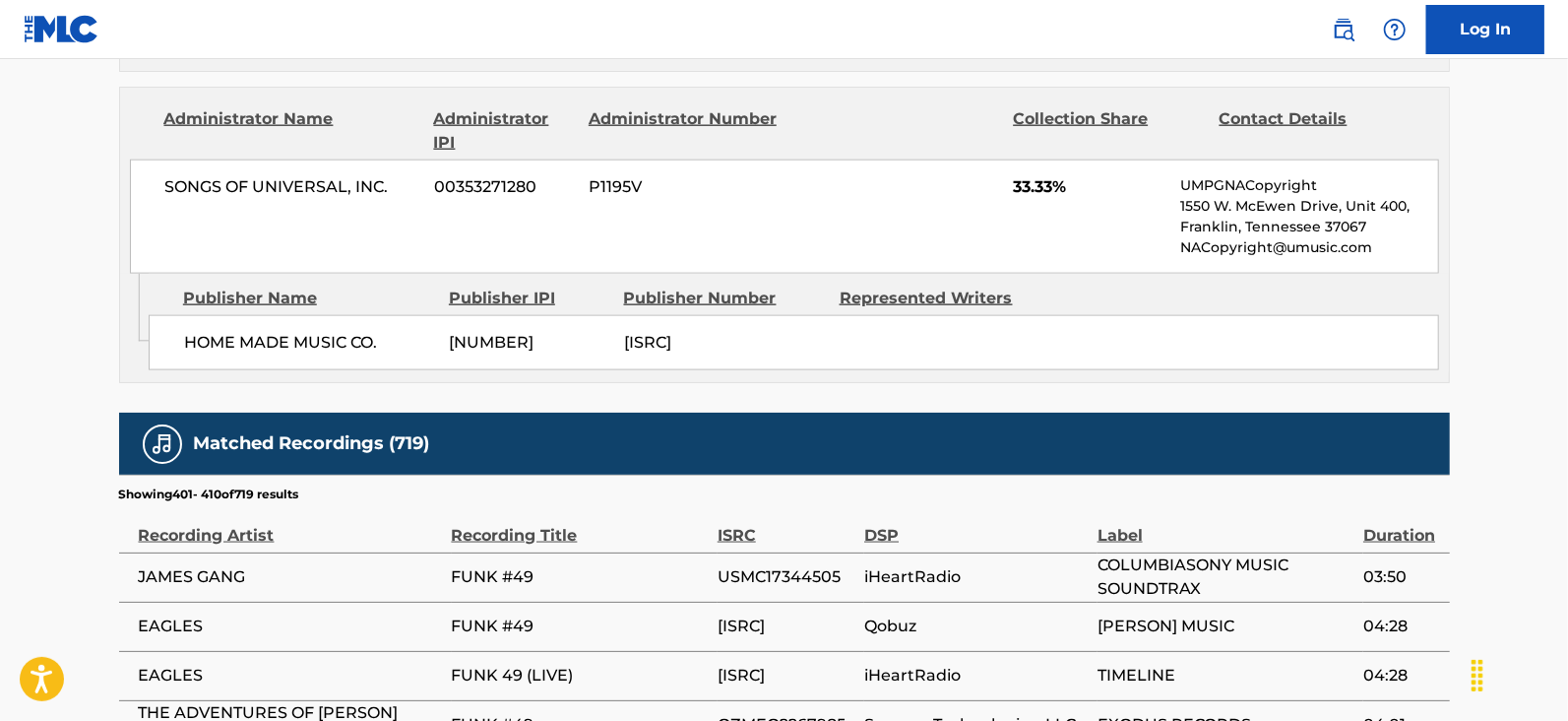scroll, scrollTop: 2047, scrollLeft: 0, axis: vertical 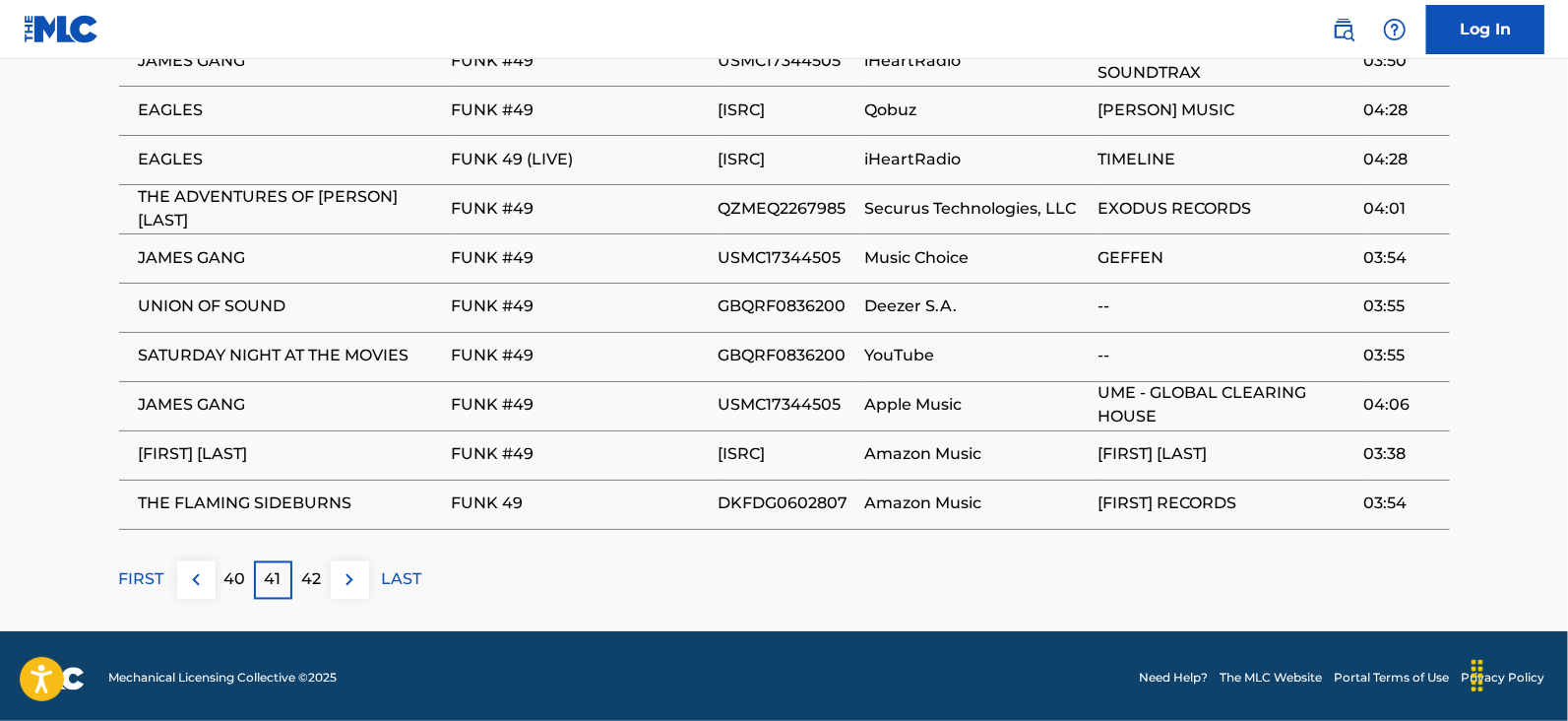 click on "FUNK NO 49     Work Detail   Member Work Identifier -- MLC Song Code F90480 ISWC T0708815148 Duration --:-- Language English Alternative Titles Alternative Title Alternative Title Type Language FUNK NO. 49 Generic Alternative Title -- FUNK 49 Generic Alternative Title -- FUNK NUMBER 49 Generic Alternative Title -- FUNK #49 Generic Alternative Title -- Writers   (3) Writer Name [LAST] [LAST] [IPI] Composer/Author [LAST] [LAST] [IPI] Composer/Author [LAST] [LAST] [IPI] Composer/Author Publishers   (3) Total shares:  100.01 % Publisher Name Publisher IPI Publisher Number Represented Writers Collection Share Contact Details RESERVOIR 416 [IPI] P41349 [LAST] [LAST] 33.34% Reservoir MLC Inquiries MLC@reservoir-media.com Publisher Name Publisher IPI Publisher Number Represented Writers Collection Share Contact Details SONGS OF UNIVERSAL, INC. [IPI] P1195V [LAST] [LAST], [LAST]  [LAST] 33.34% [IPI]" at bounding box center [784, -679] 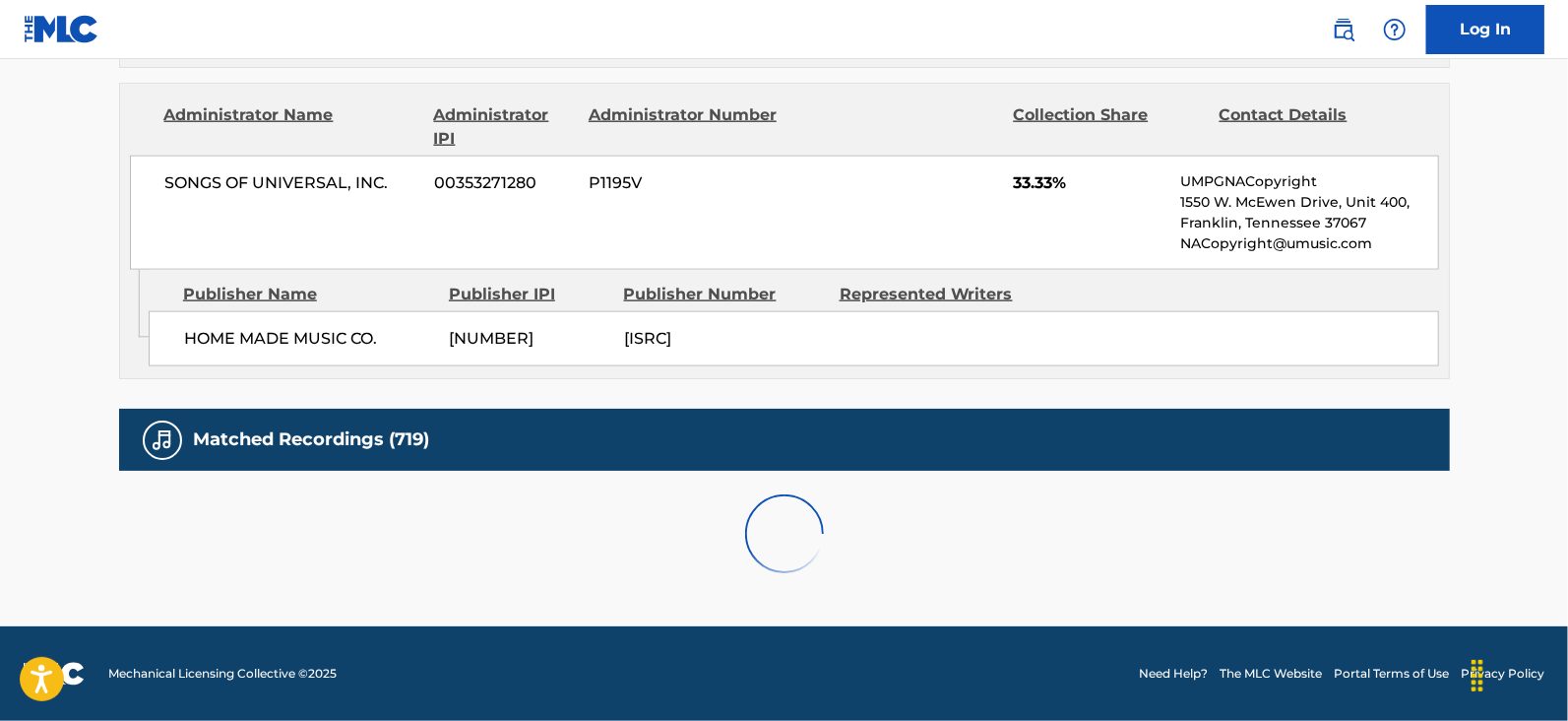 scroll, scrollTop: 2047, scrollLeft: 0, axis: vertical 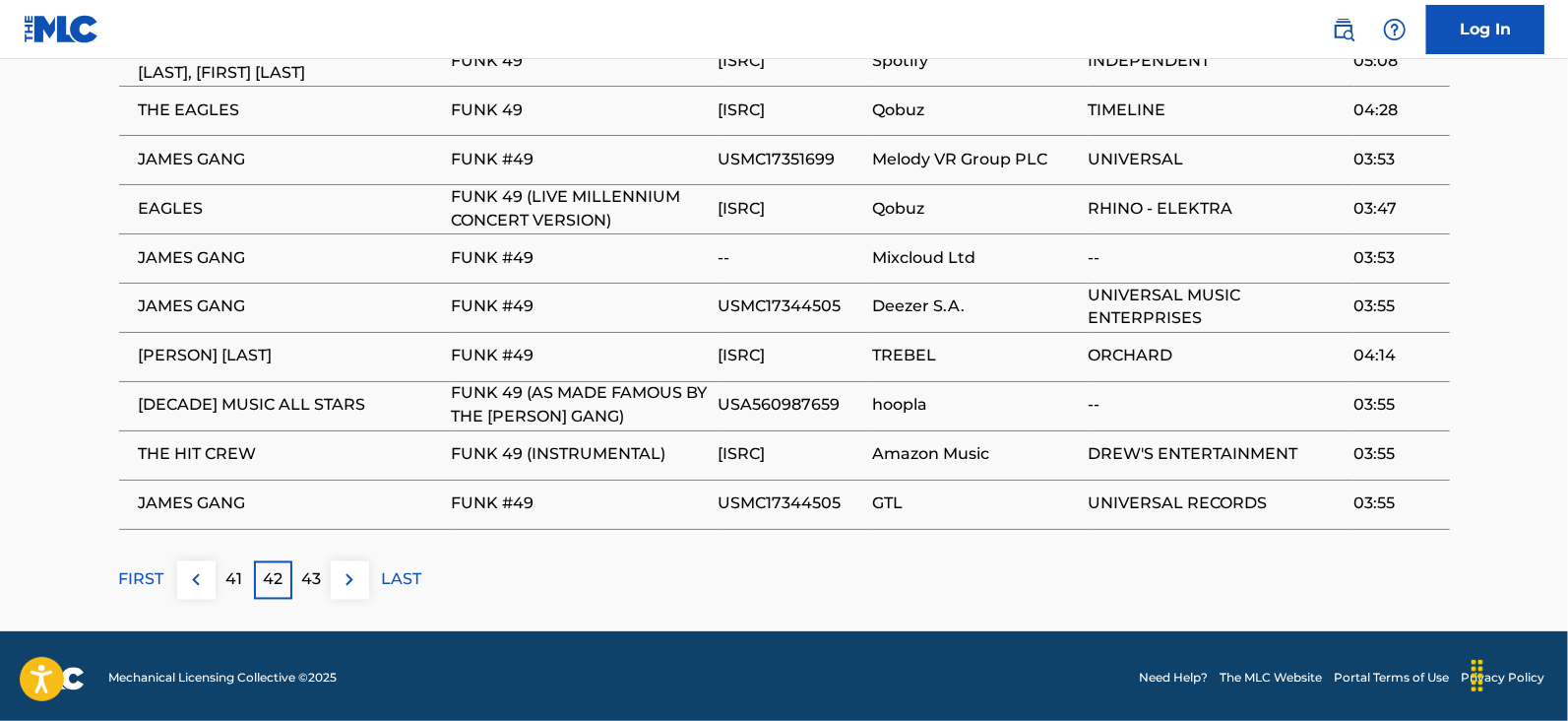 click at bounding box center [349, 580] 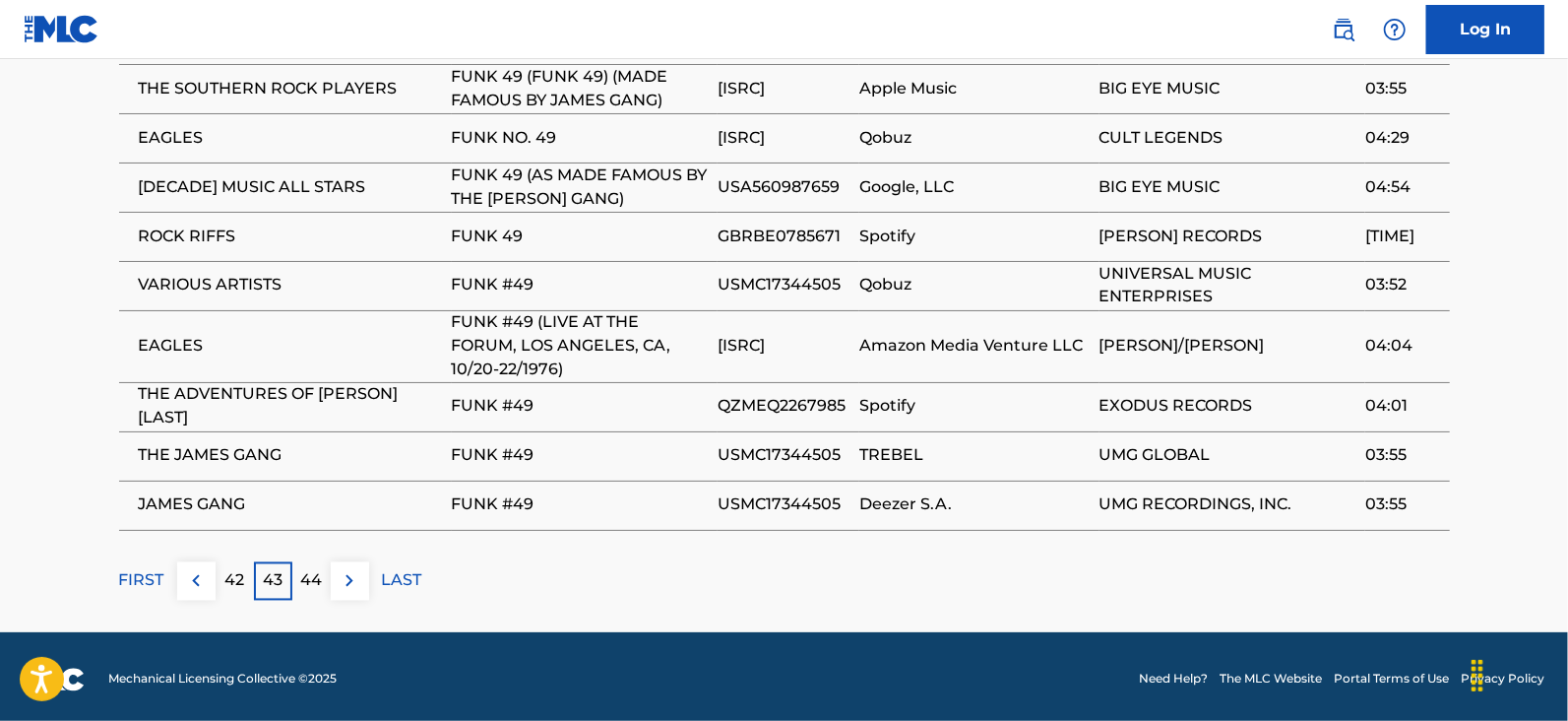 click at bounding box center (349, 581) 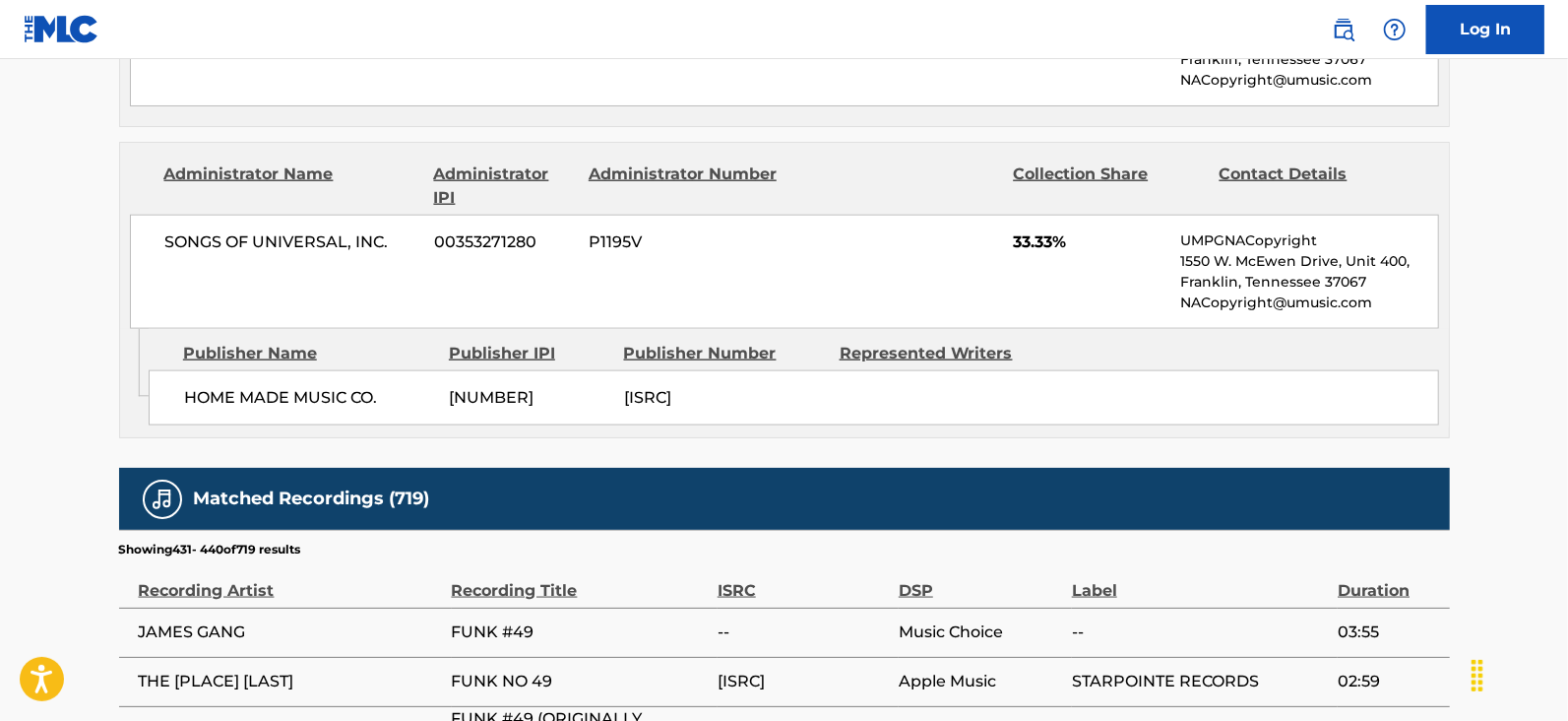 scroll, scrollTop: 2068, scrollLeft: 0, axis: vertical 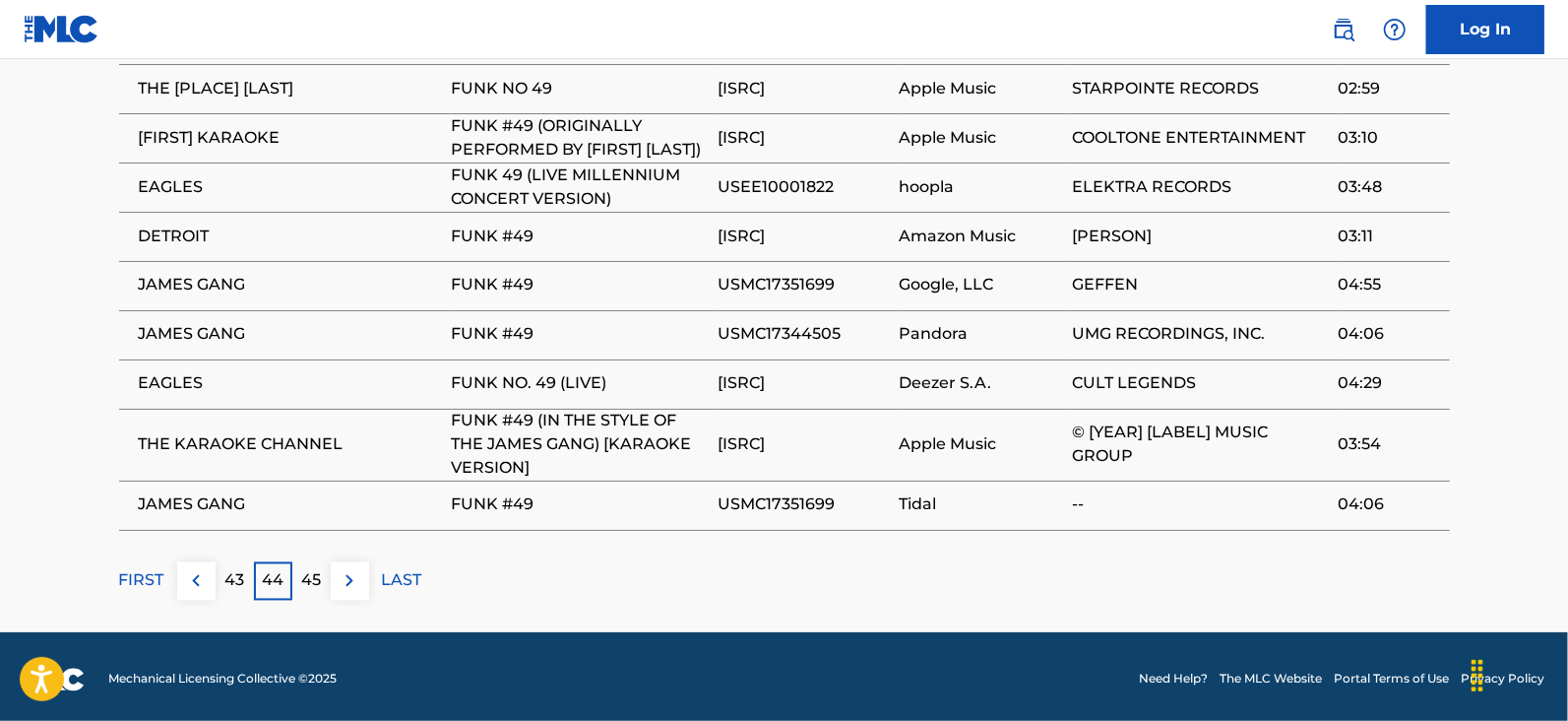 click on "45" at bounding box center [311, 581] 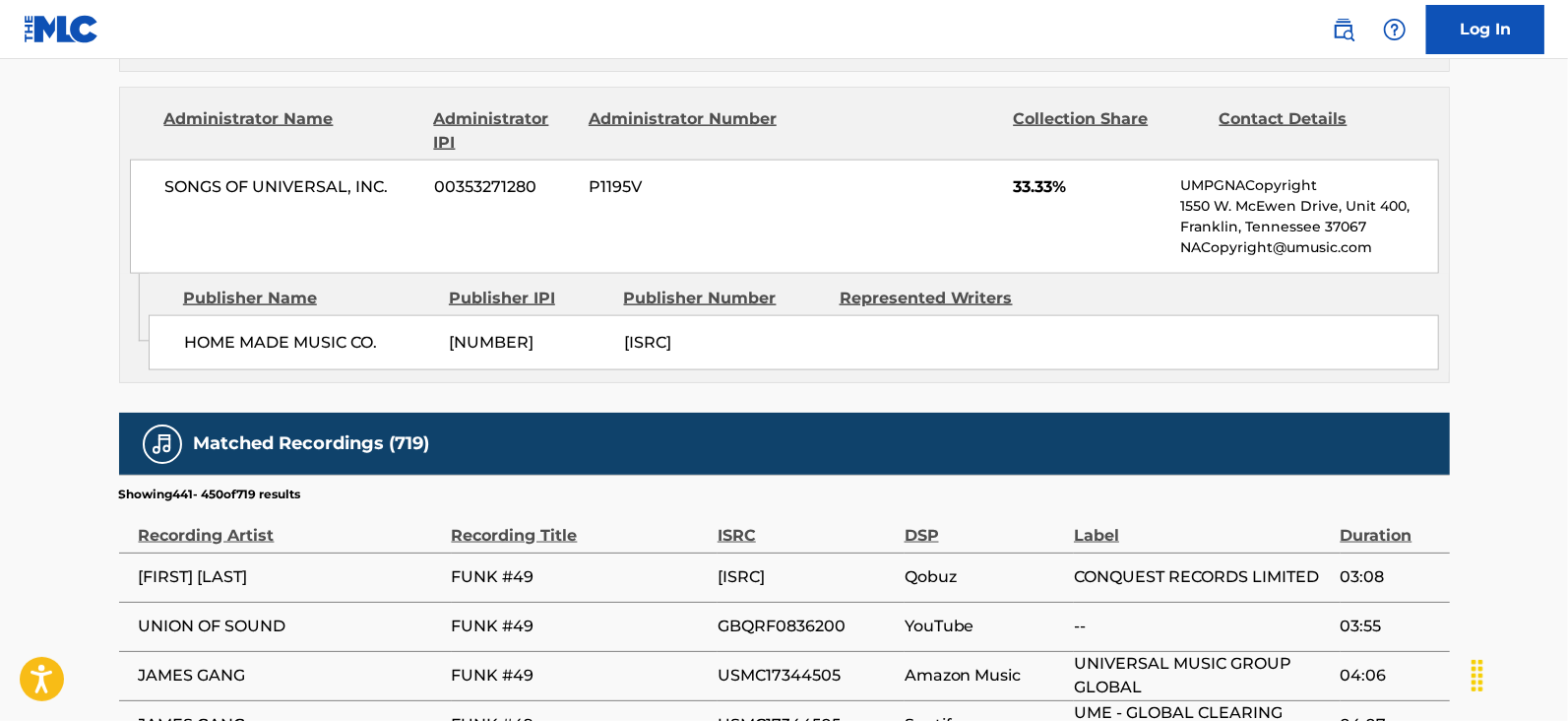 scroll, scrollTop: 2047, scrollLeft: 0, axis: vertical 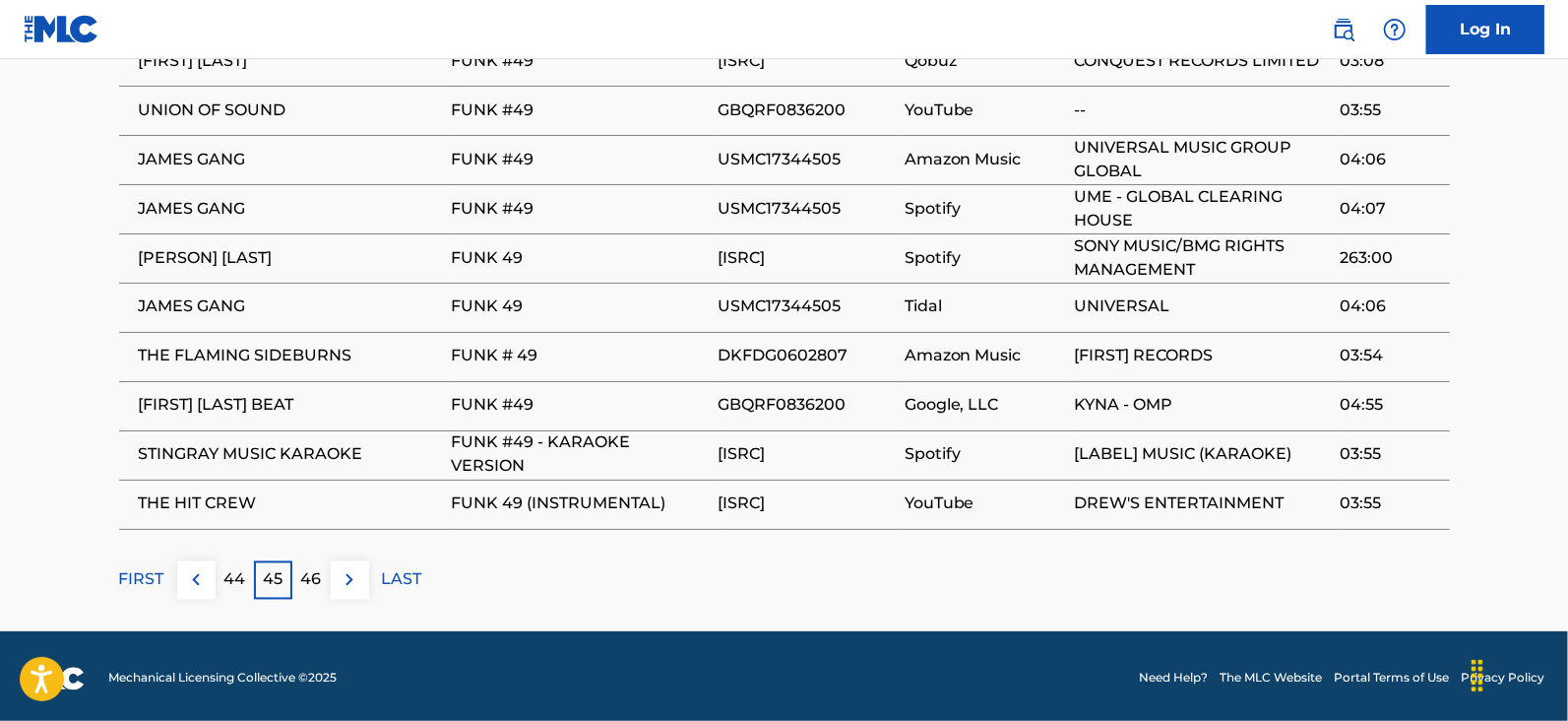 click at bounding box center (349, 580) 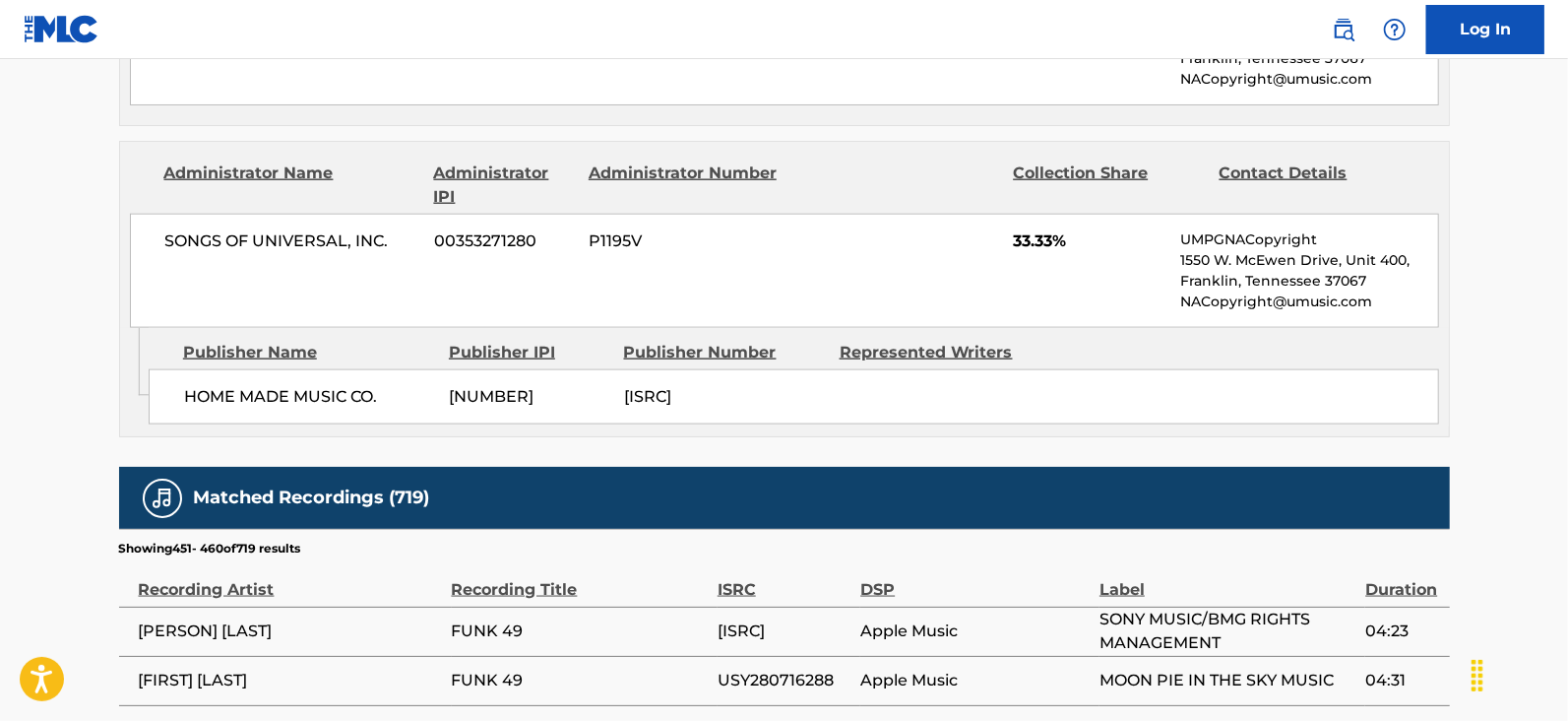 scroll, scrollTop: 2047, scrollLeft: 0, axis: vertical 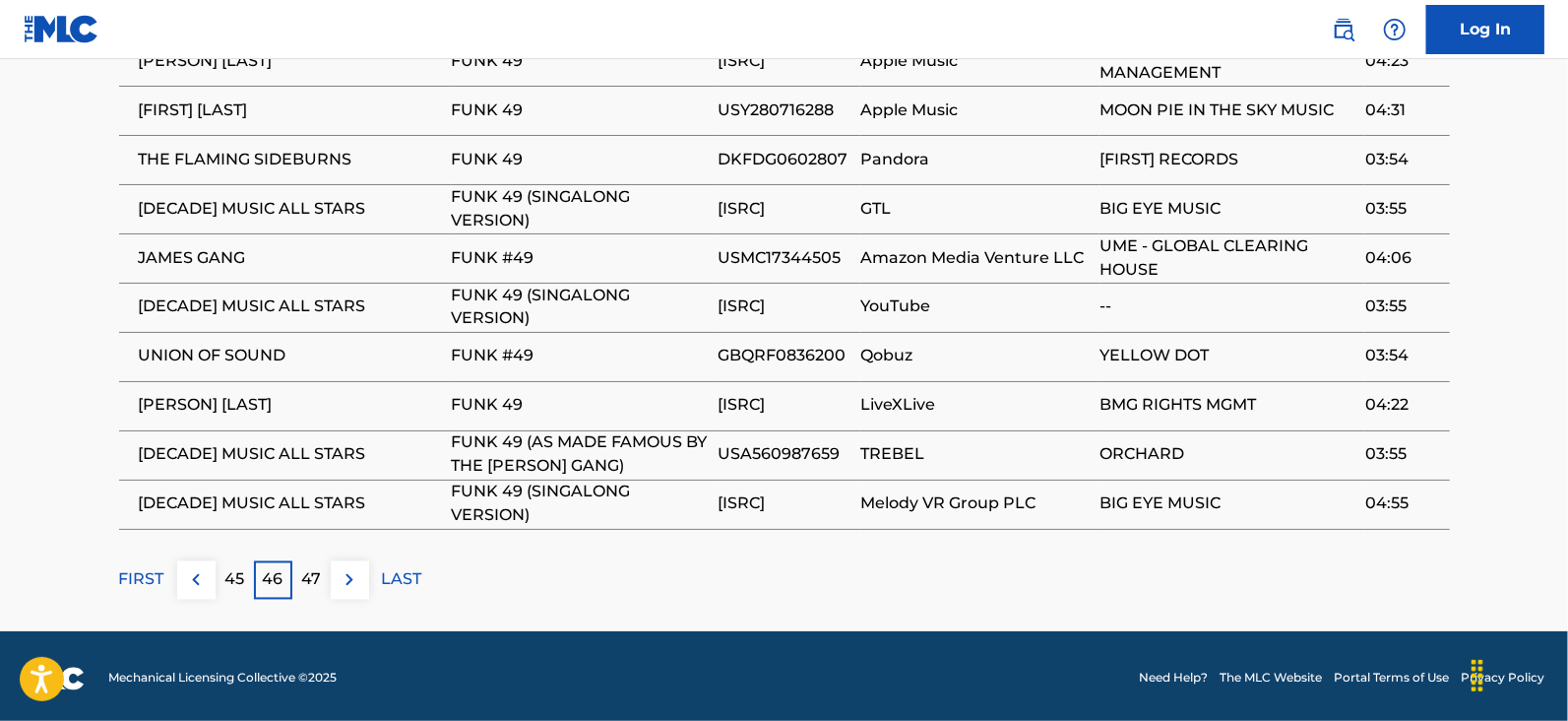 click on "47" at bounding box center (311, 580) 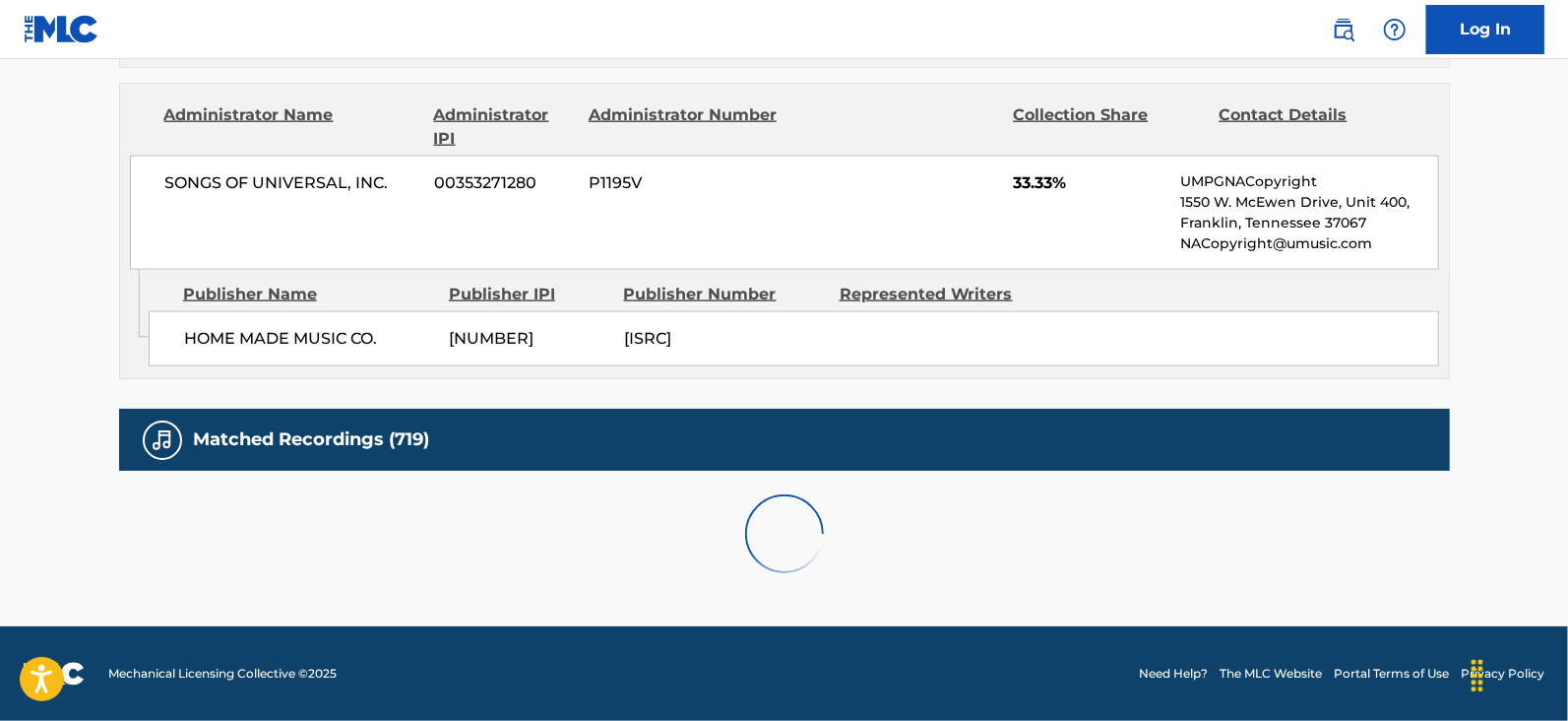 scroll, scrollTop: 2047, scrollLeft: 0, axis: vertical 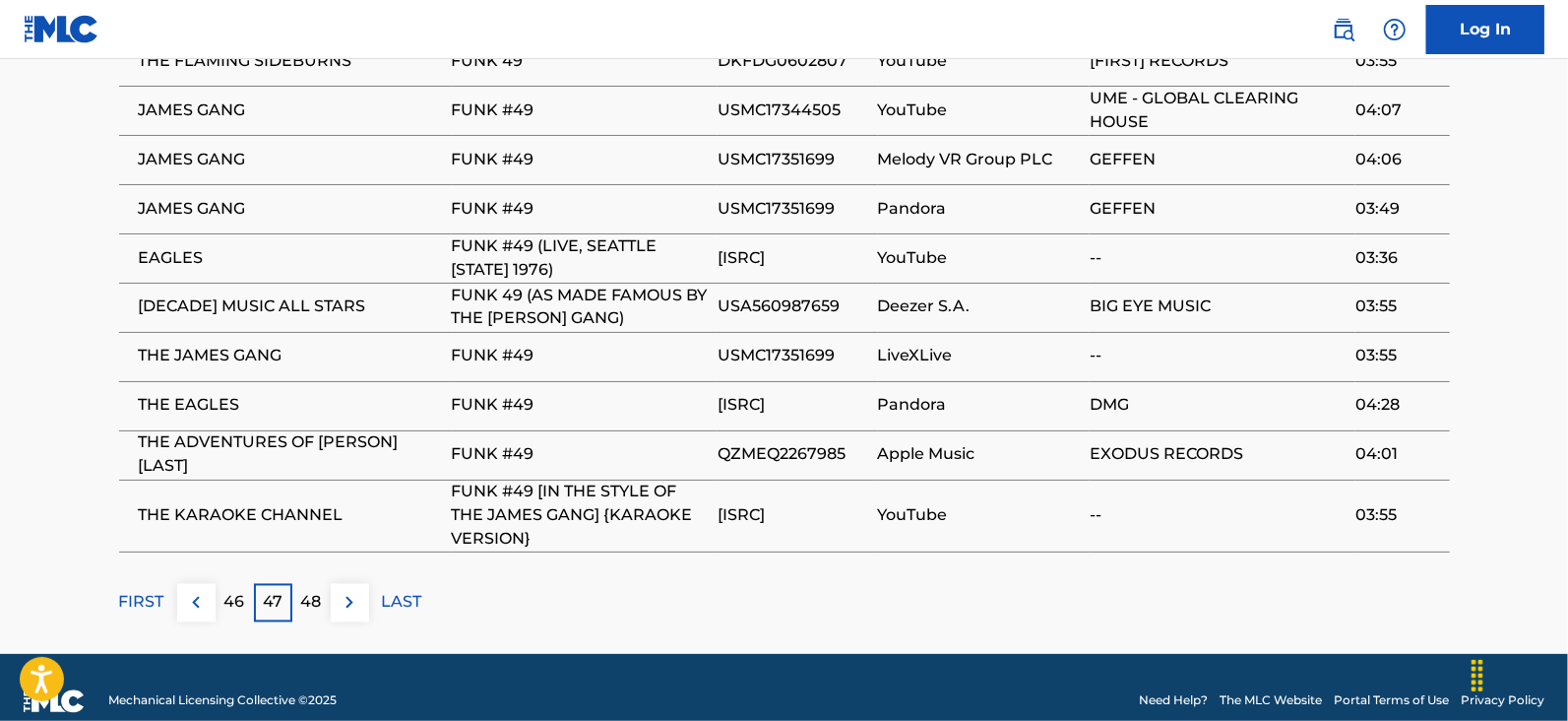 click at bounding box center [349, 603] 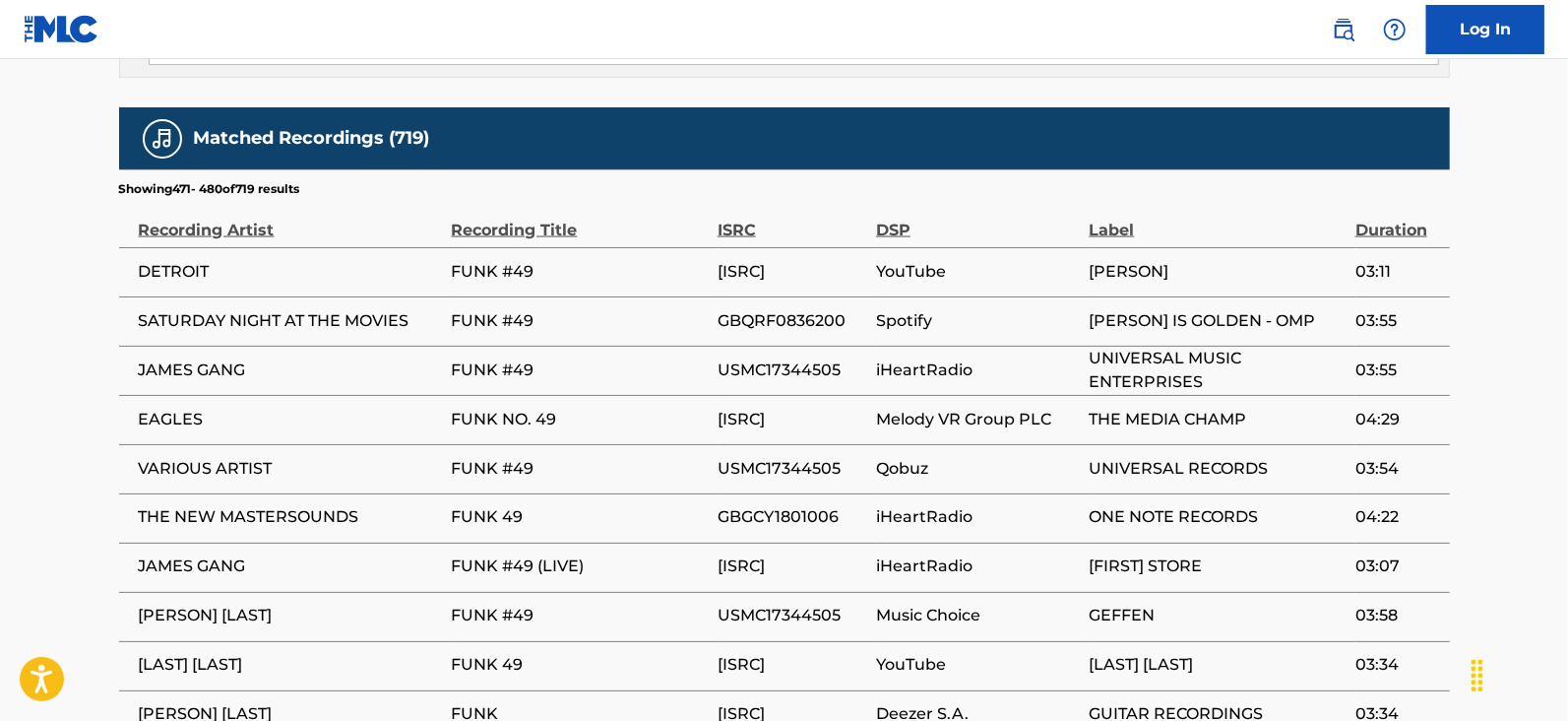 scroll, scrollTop: 2047, scrollLeft: 0, axis: vertical 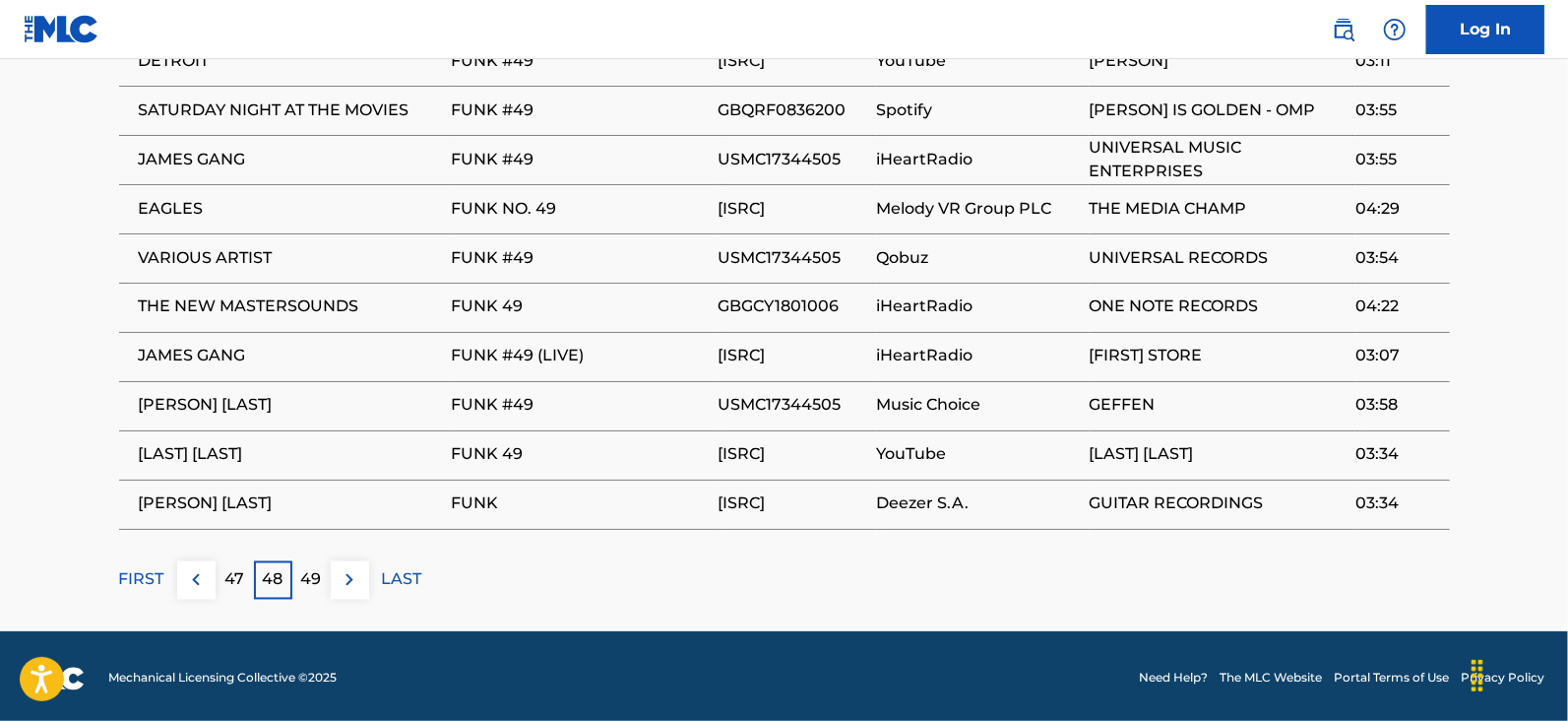 click on "49" at bounding box center [311, 580] 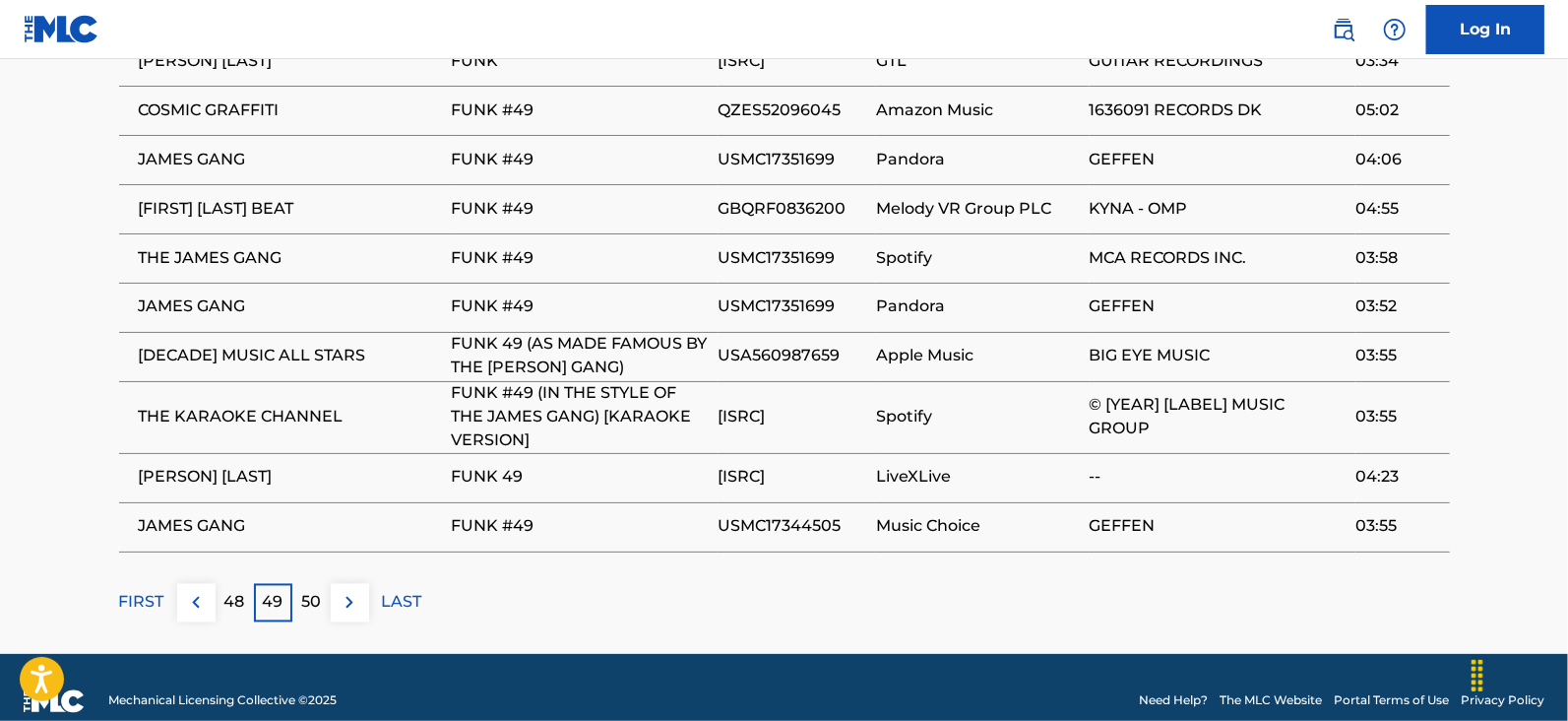 click at bounding box center [349, 603] 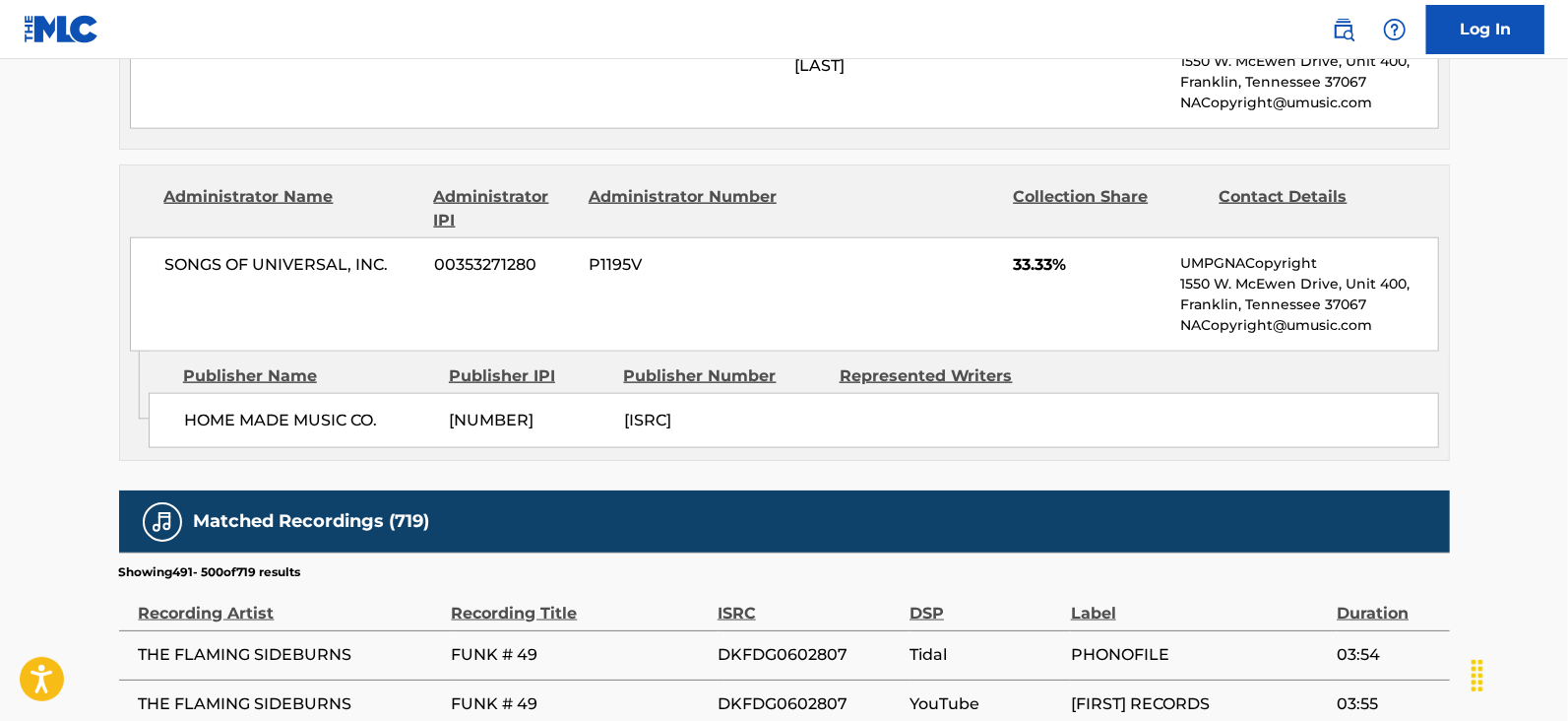 scroll, scrollTop: 2068, scrollLeft: 0, axis: vertical 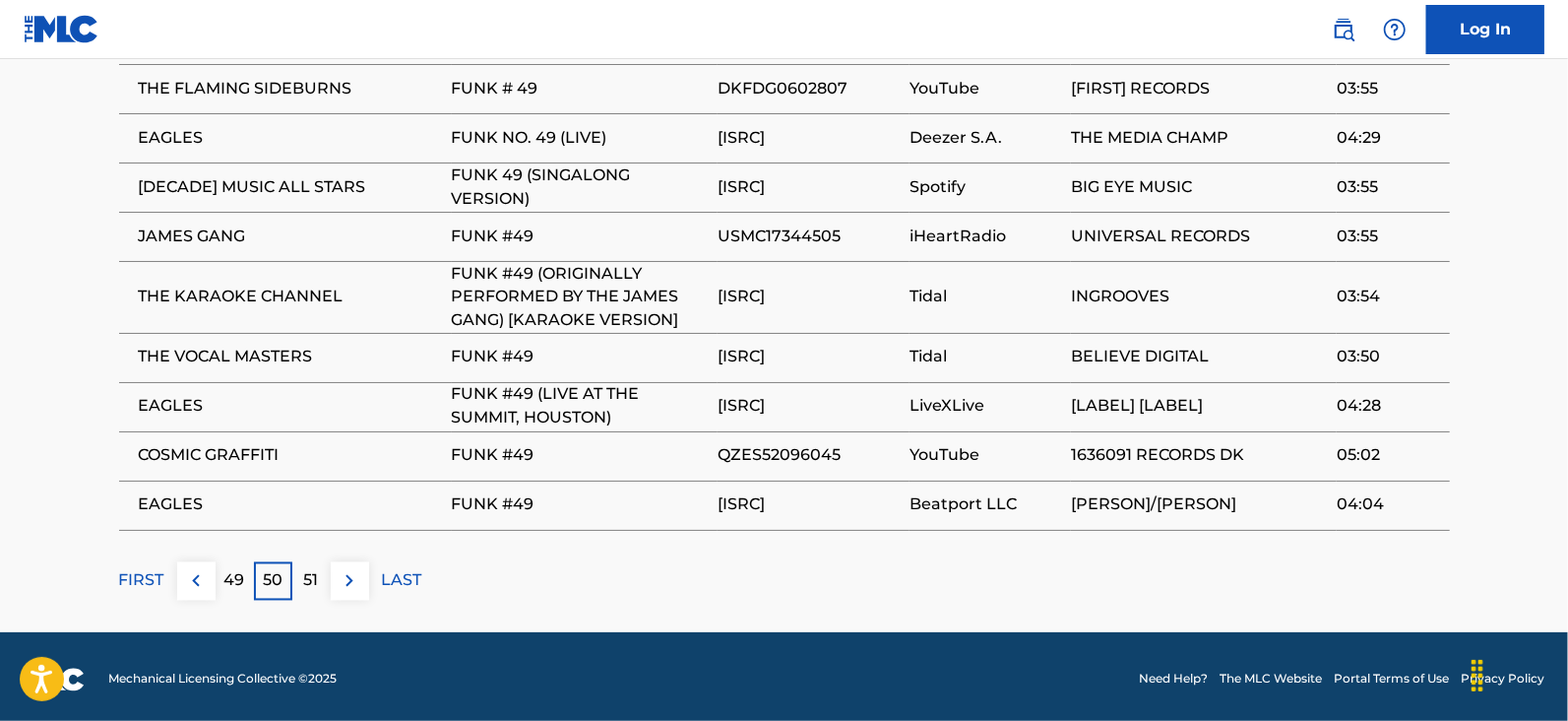 click at bounding box center [349, 581] 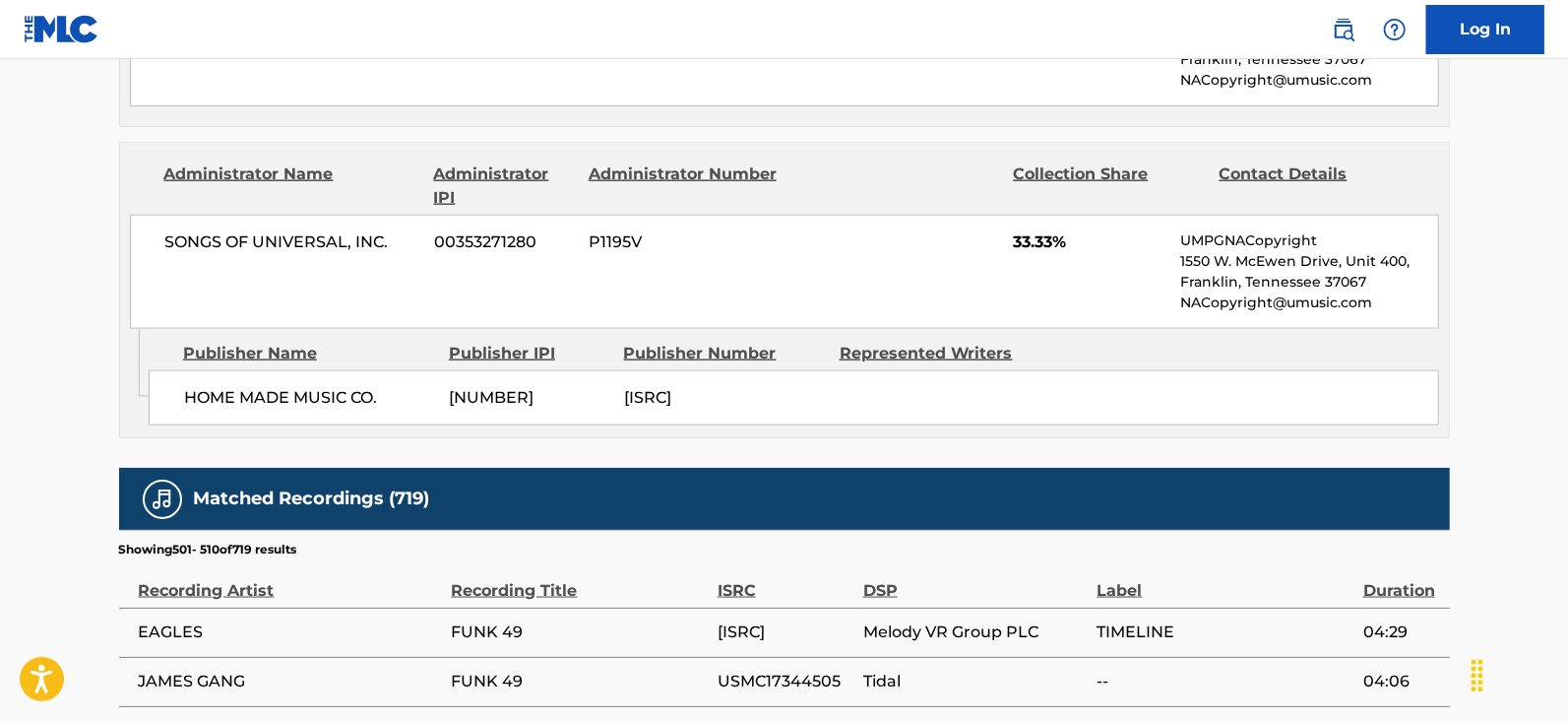 scroll, scrollTop: 2068, scrollLeft: 0, axis: vertical 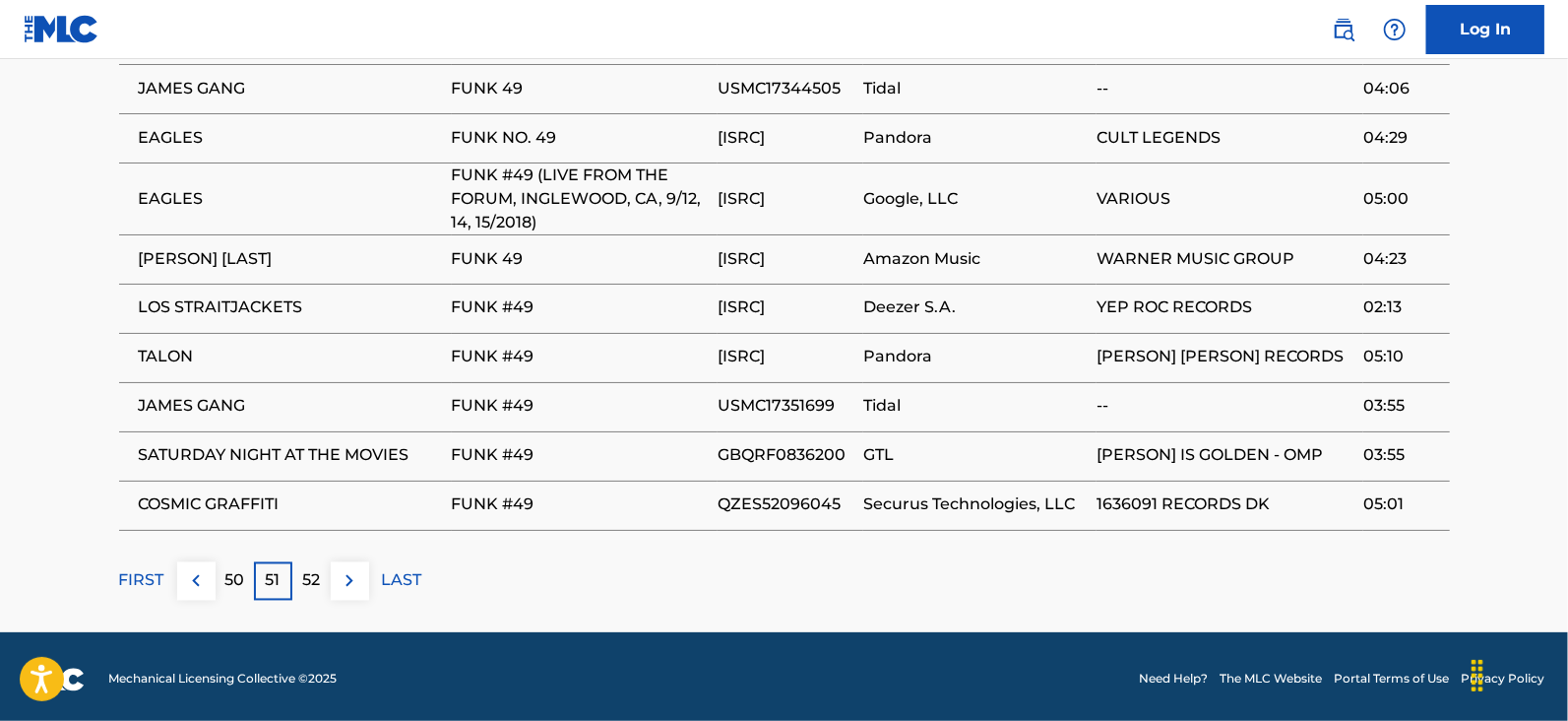 click at bounding box center [349, 581] 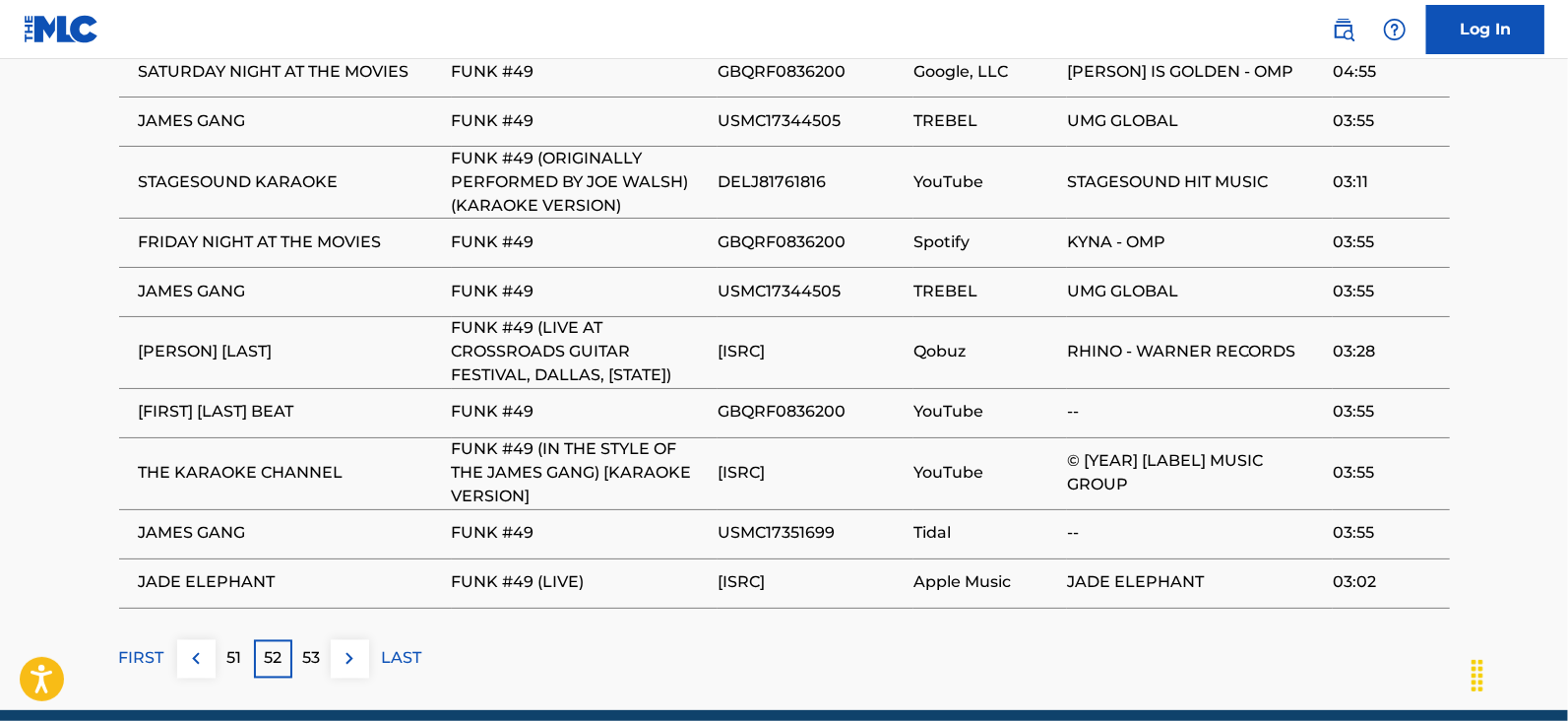 scroll, scrollTop: 2114, scrollLeft: 0, axis: vertical 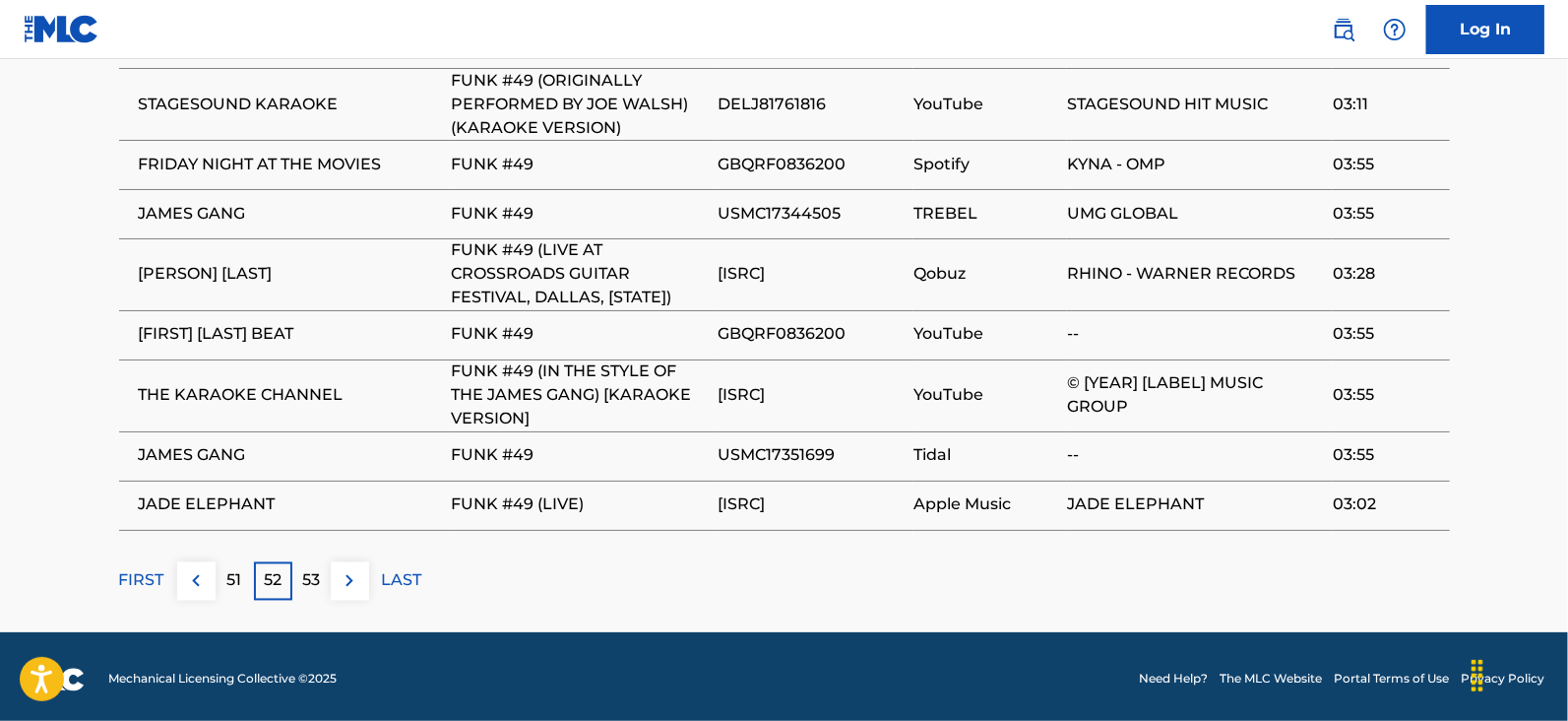 click on "53" at bounding box center [311, 581] 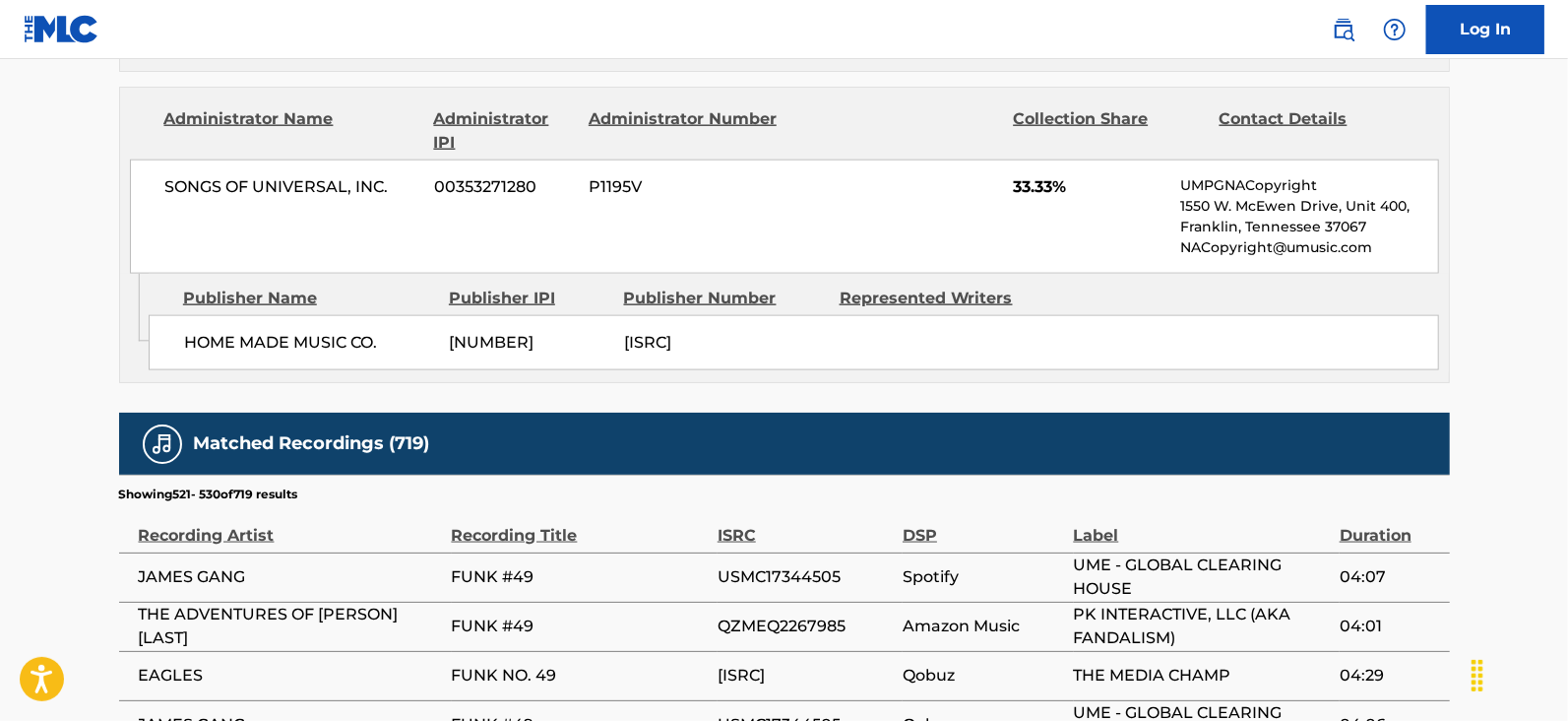 scroll, scrollTop: 2047, scrollLeft: 0, axis: vertical 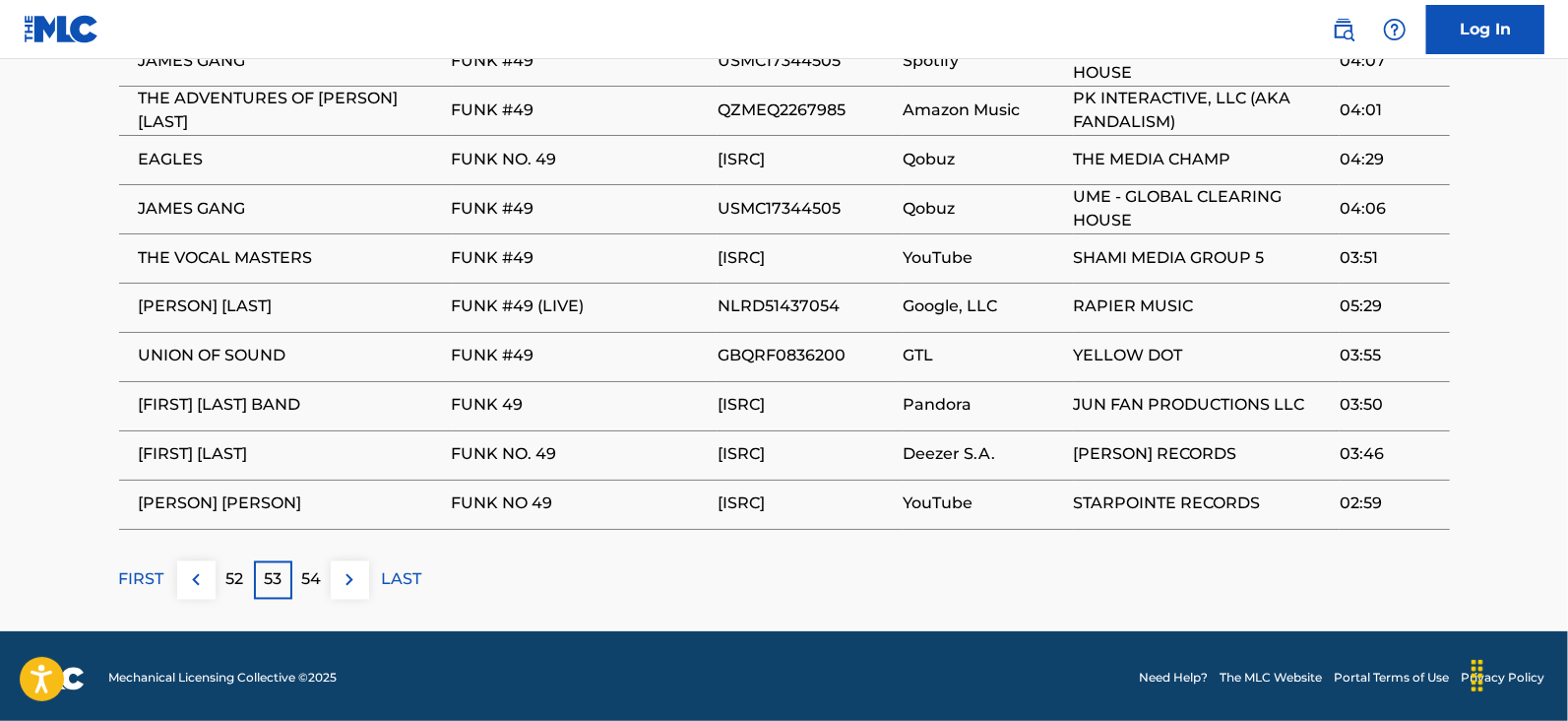 click on "54" at bounding box center (311, 580) 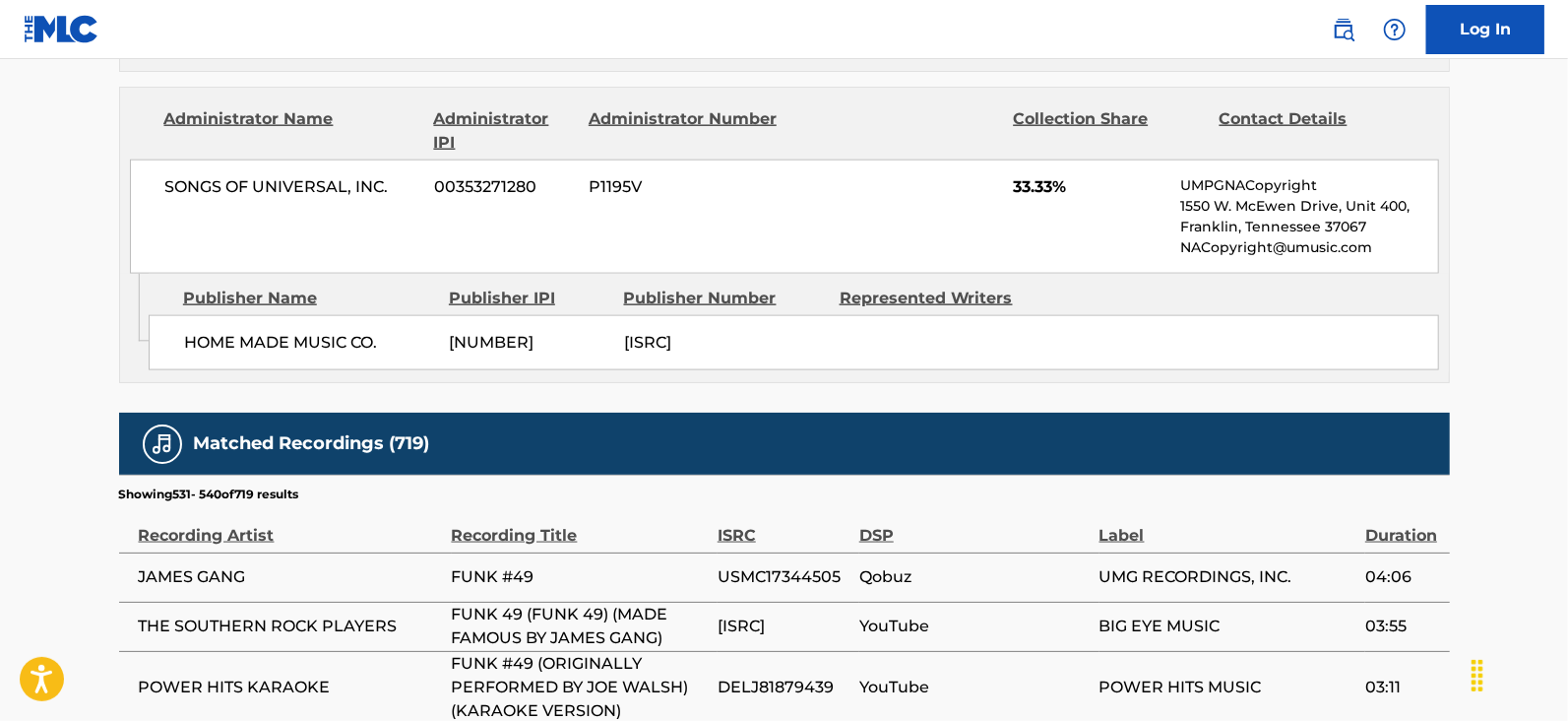 scroll, scrollTop: 2068, scrollLeft: 0, axis: vertical 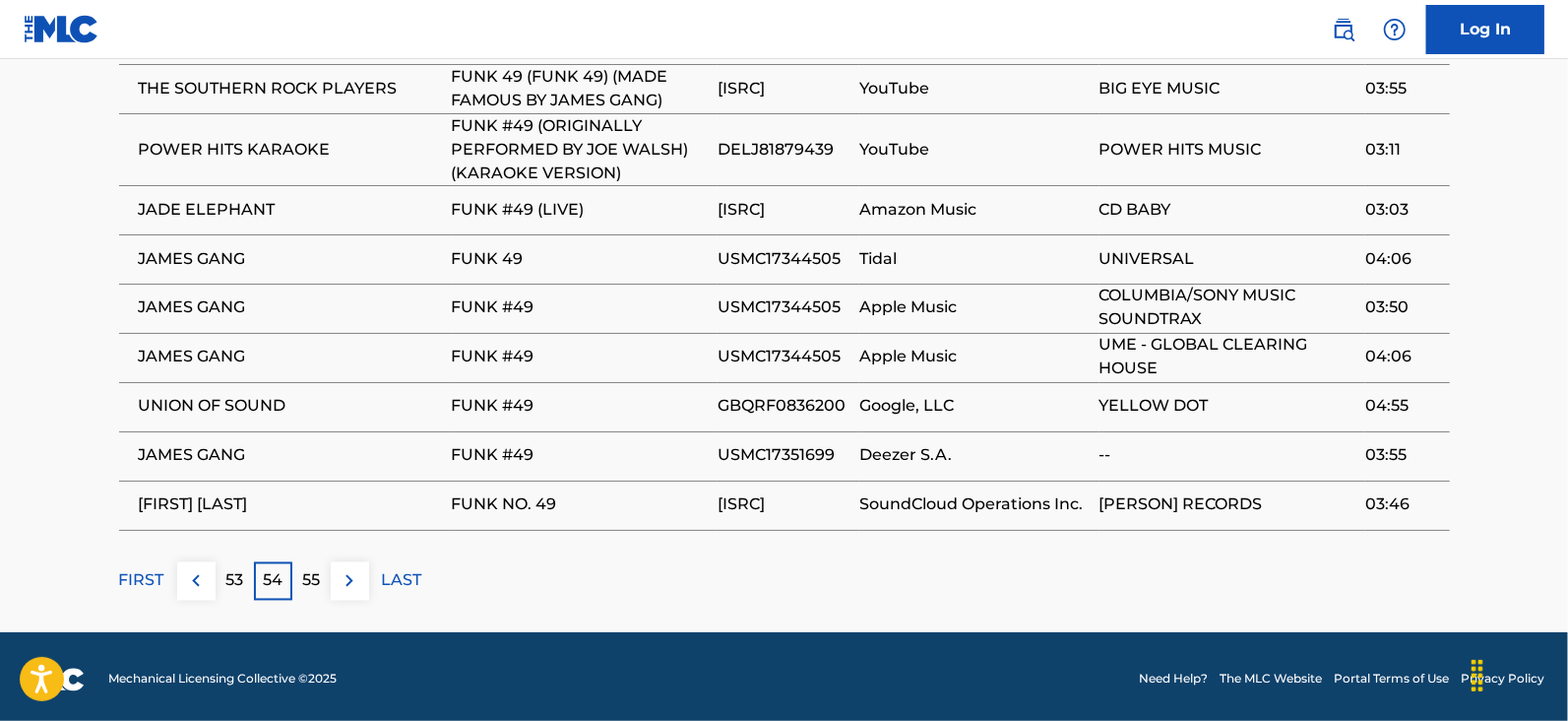click on "55" at bounding box center (311, 581) 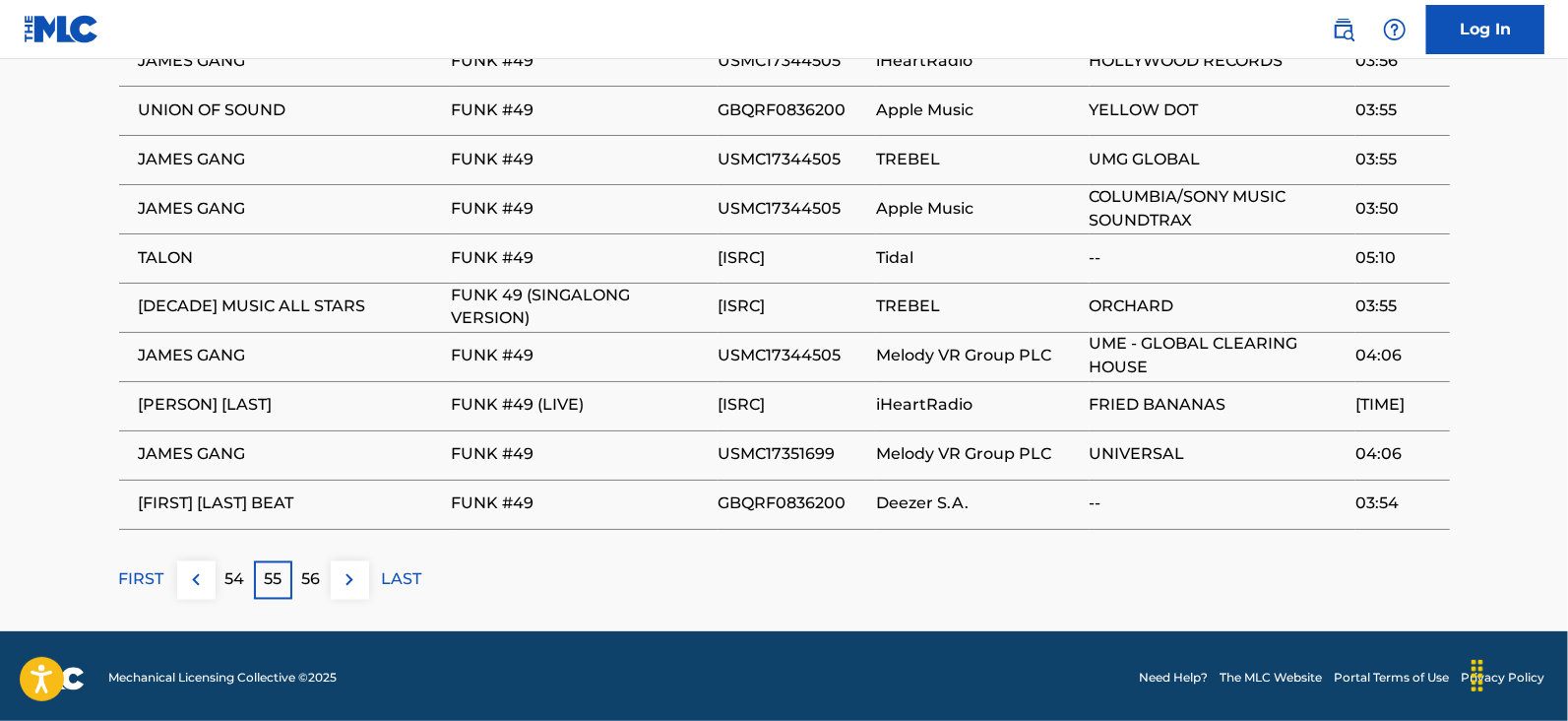 click on "56" at bounding box center (311, 580) 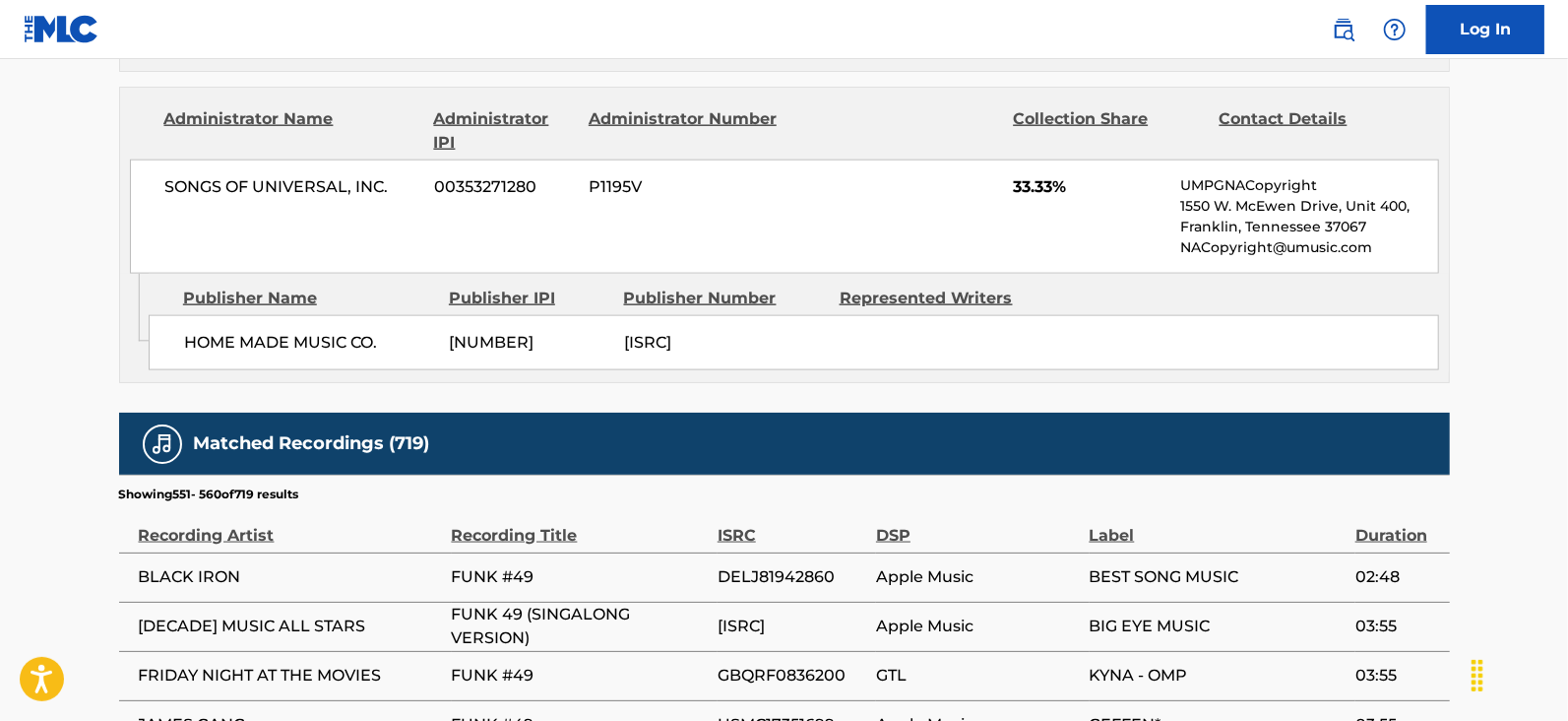 scroll, scrollTop: 2047, scrollLeft: 0, axis: vertical 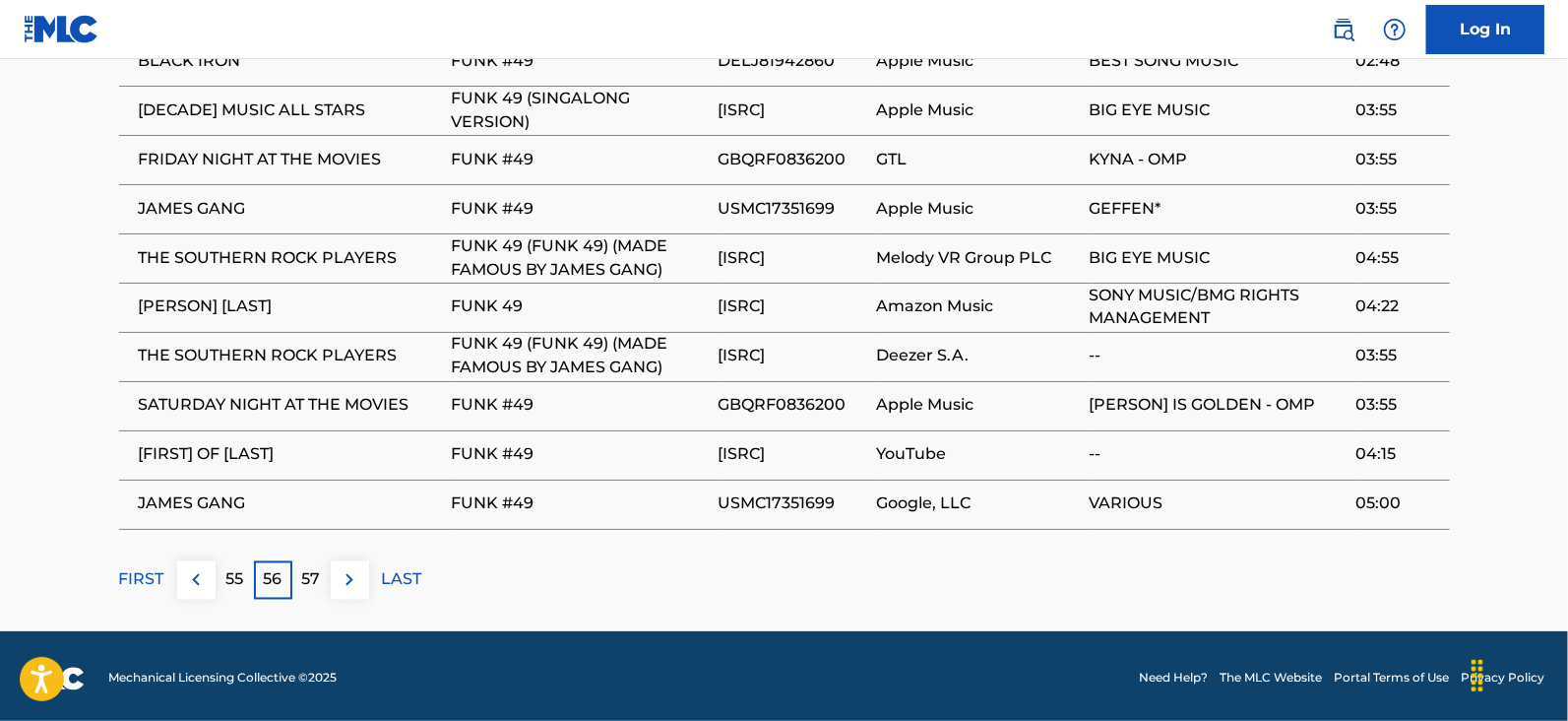 click on "57" at bounding box center [311, 580] 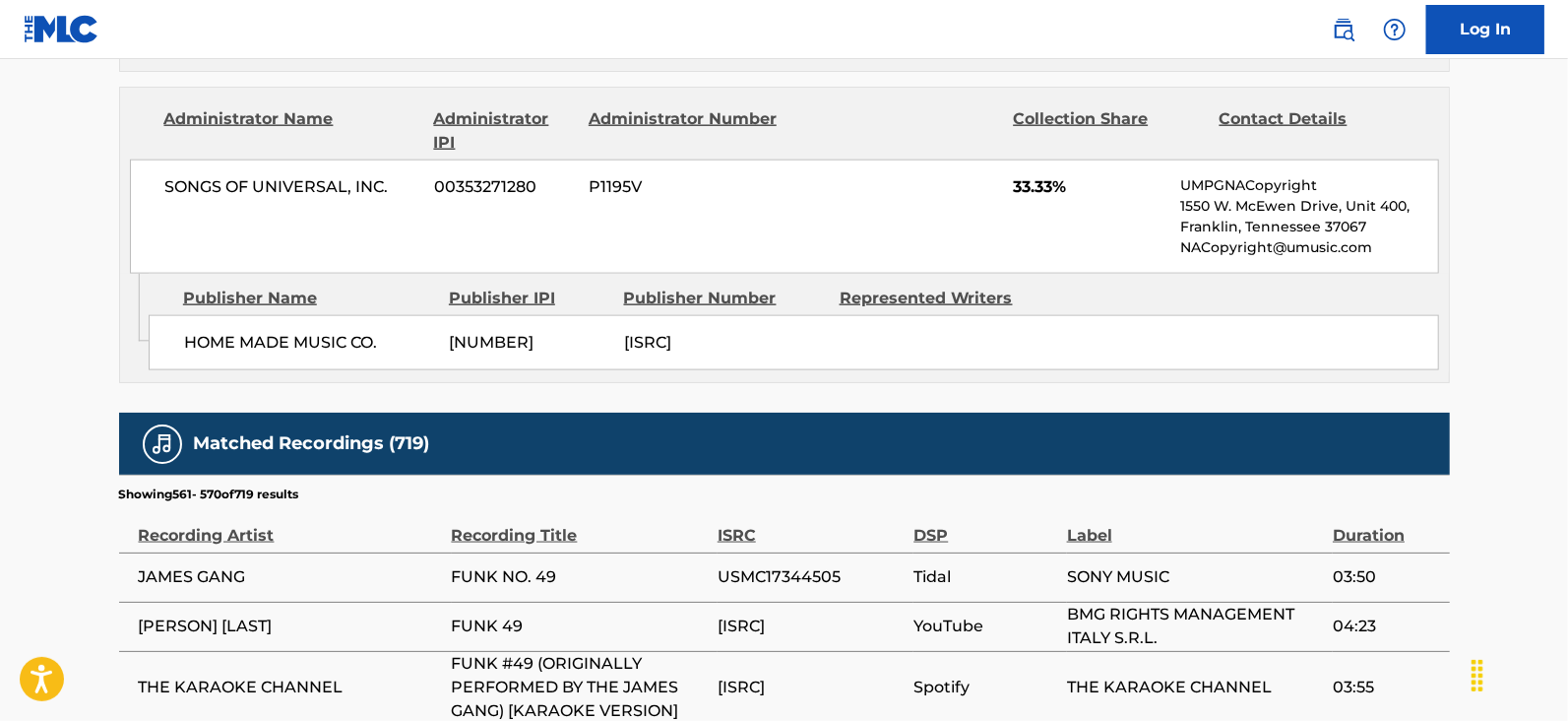 scroll, scrollTop: 2092, scrollLeft: 0, axis: vertical 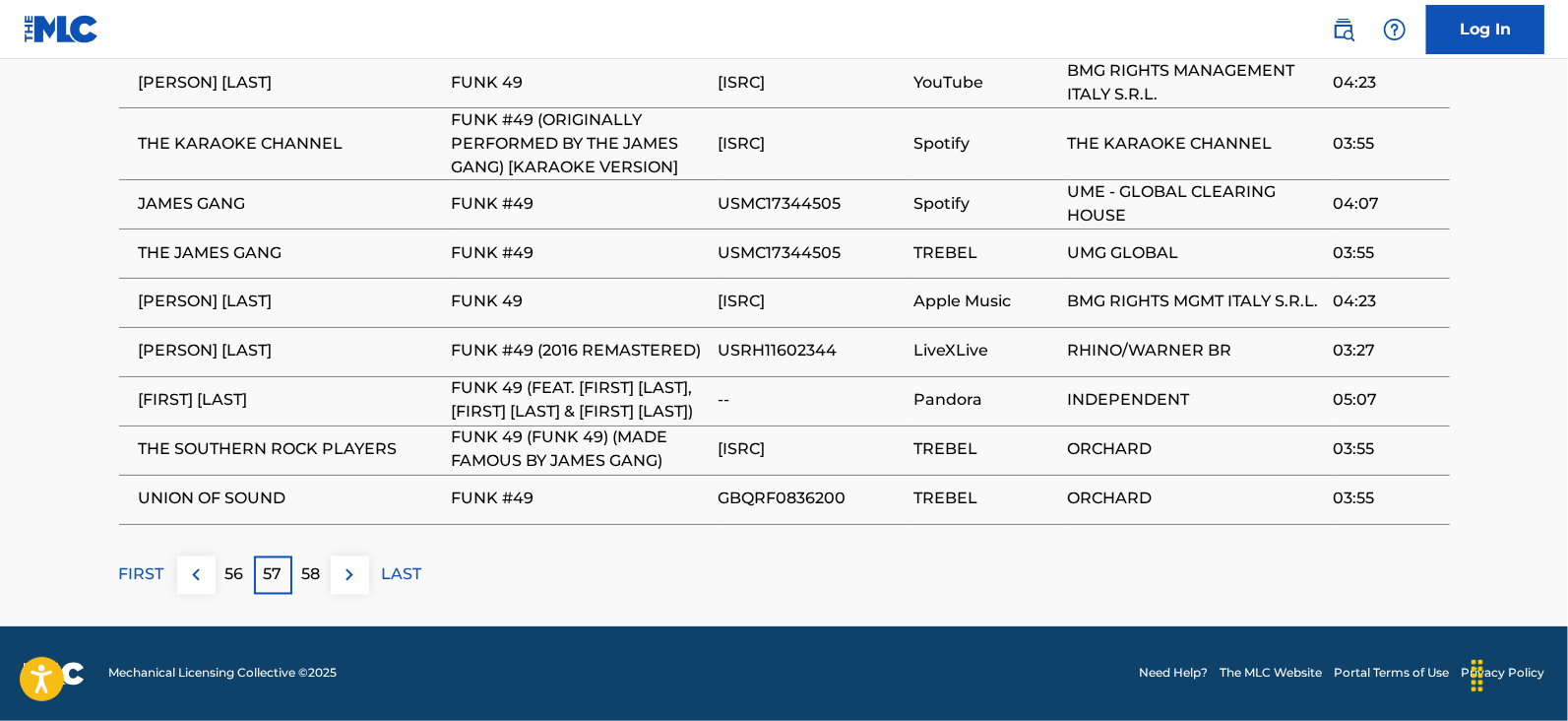 click at bounding box center (349, 575) 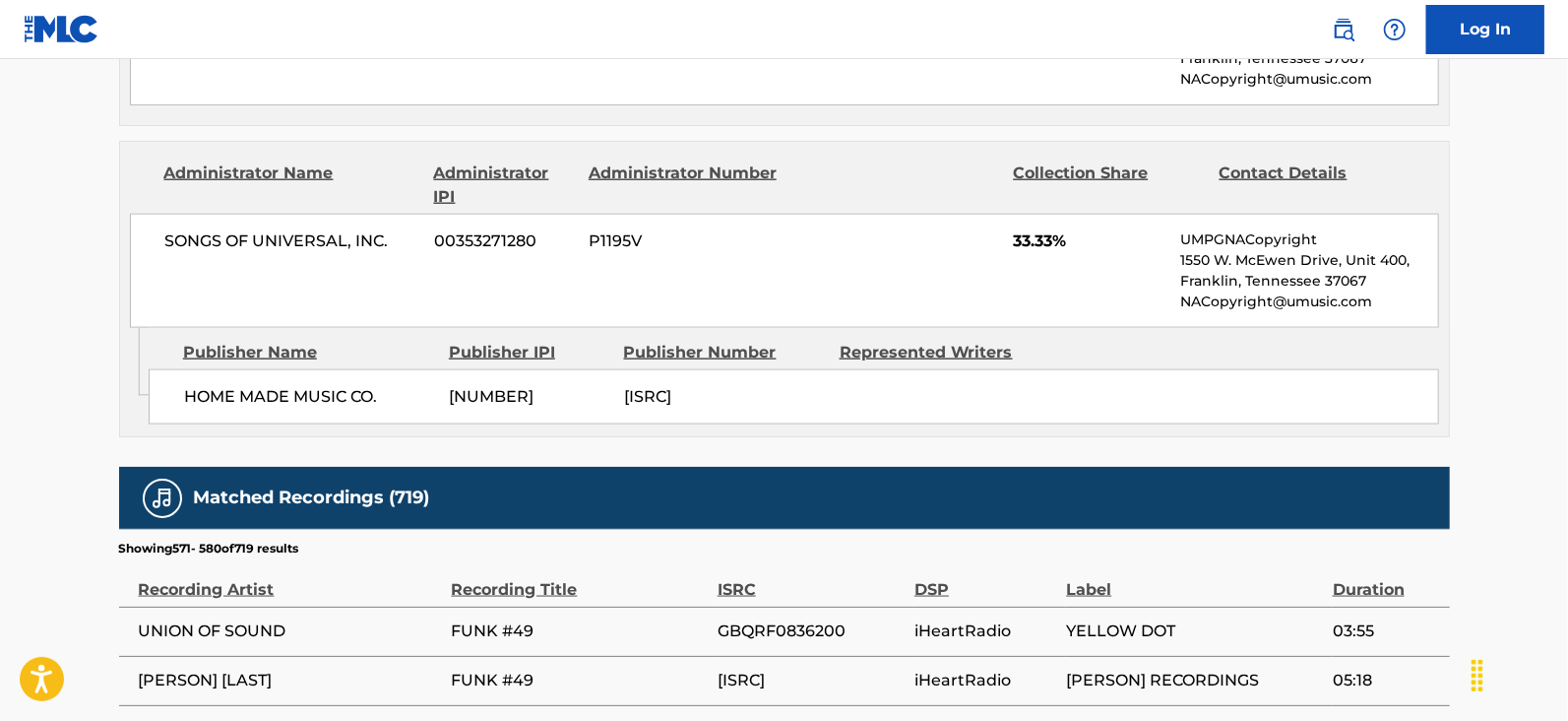 scroll, scrollTop: 2047, scrollLeft: 0, axis: vertical 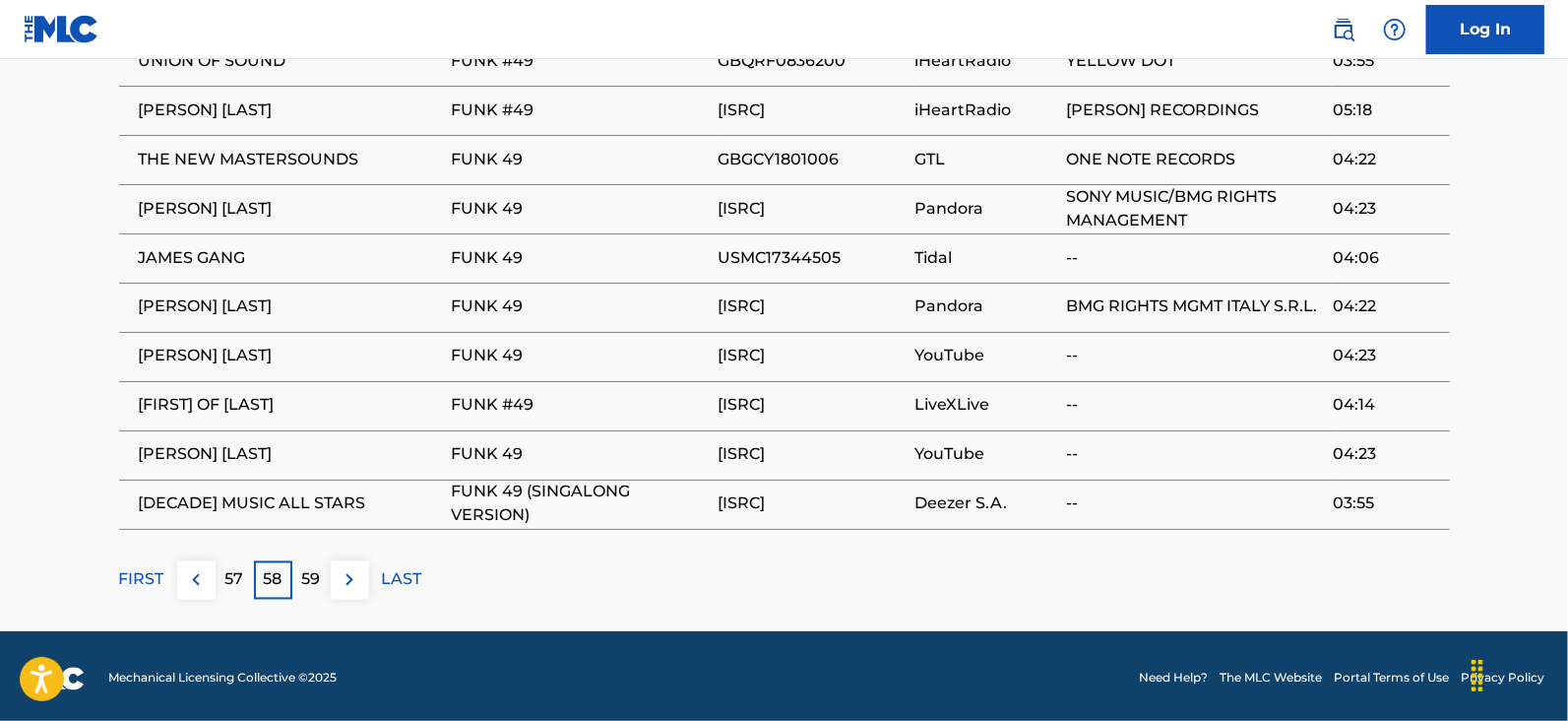 click on "59" at bounding box center (311, 580) 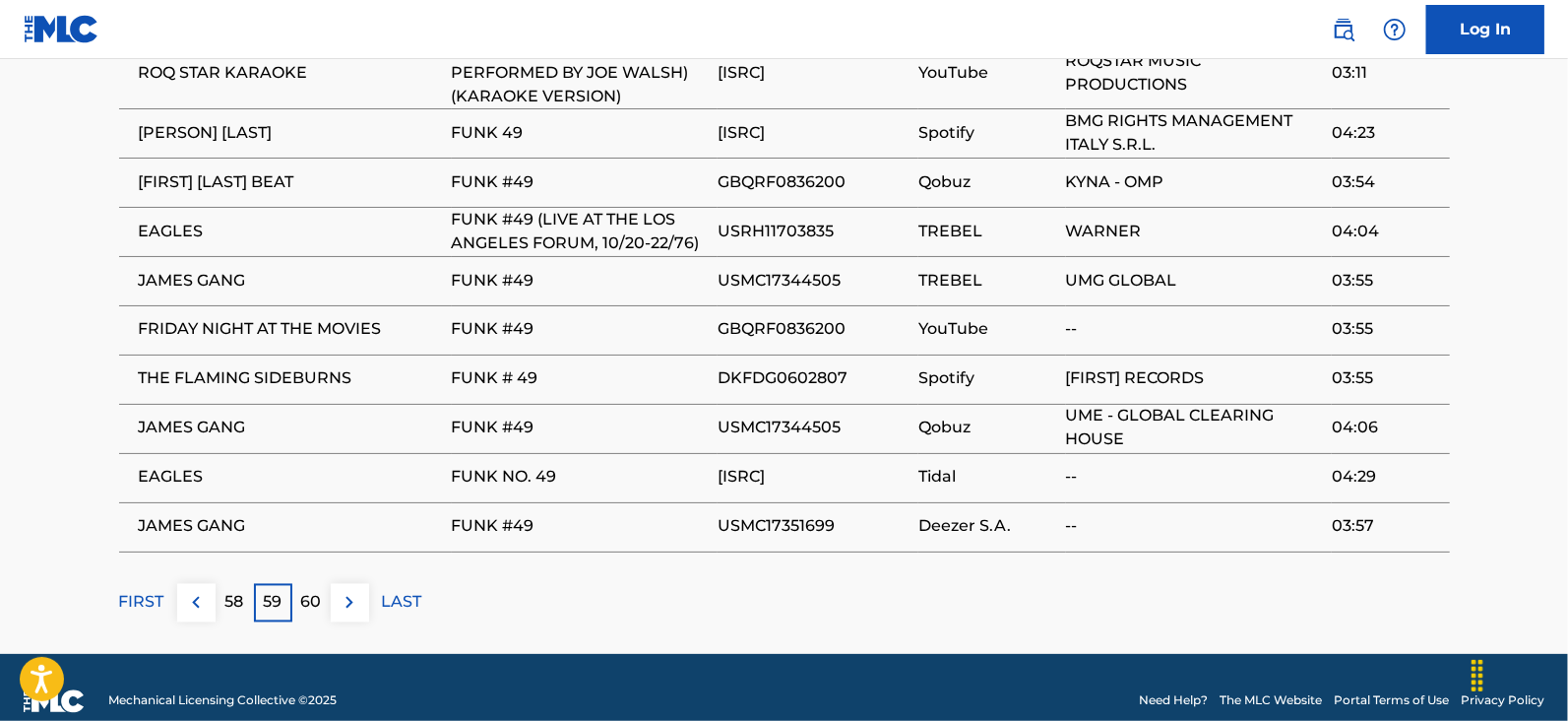 click at bounding box center [349, 603] 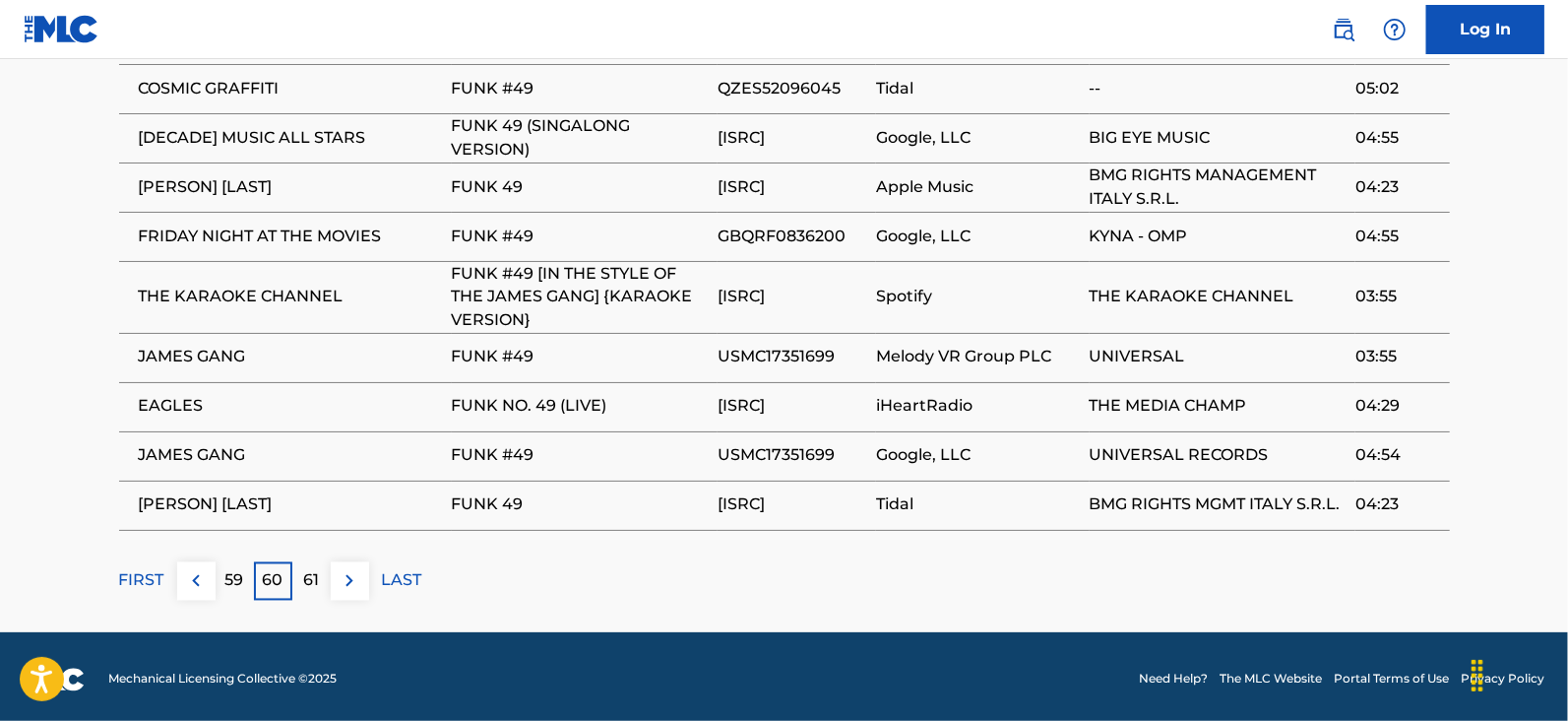 click on "61" at bounding box center [311, 581] 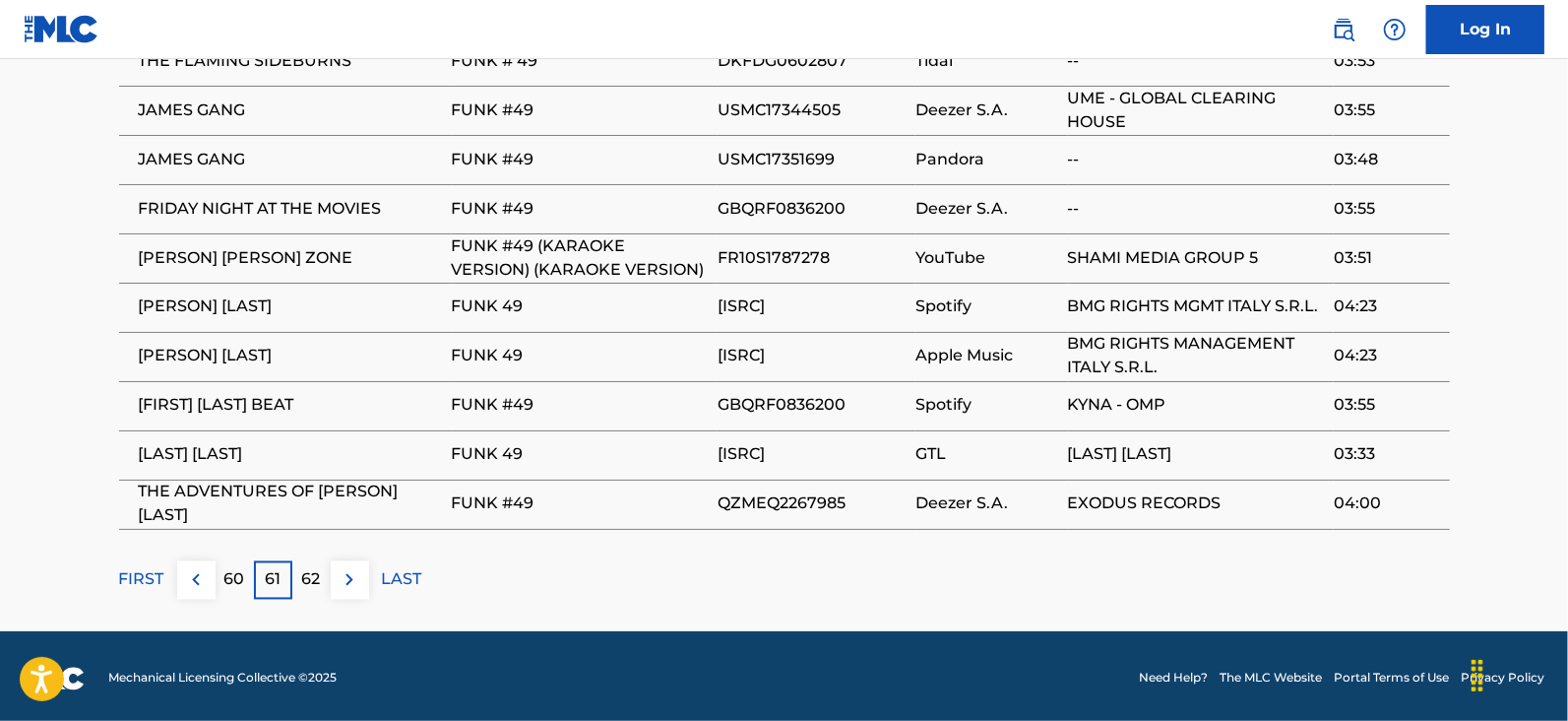 click at bounding box center (349, 580) 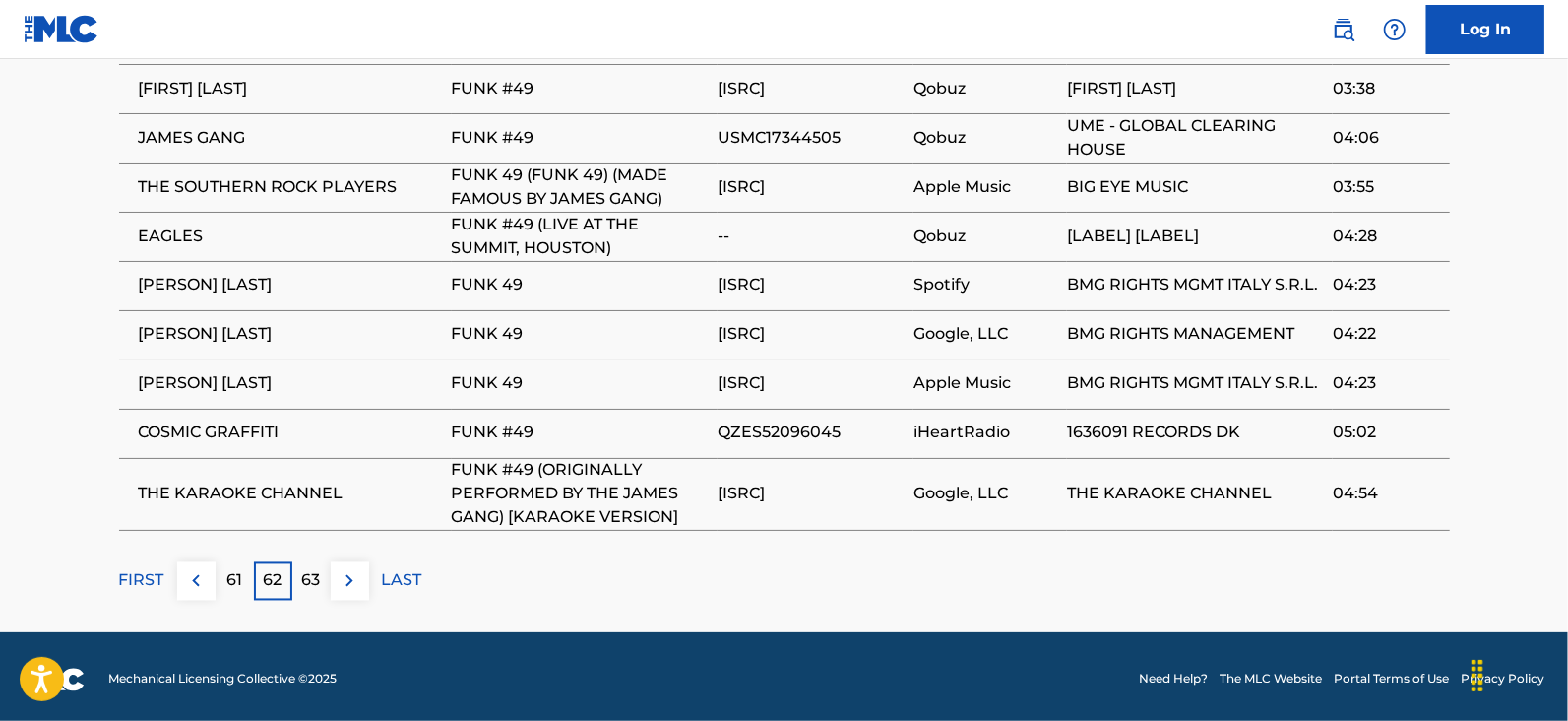 click on "63" at bounding box center [311, 581] 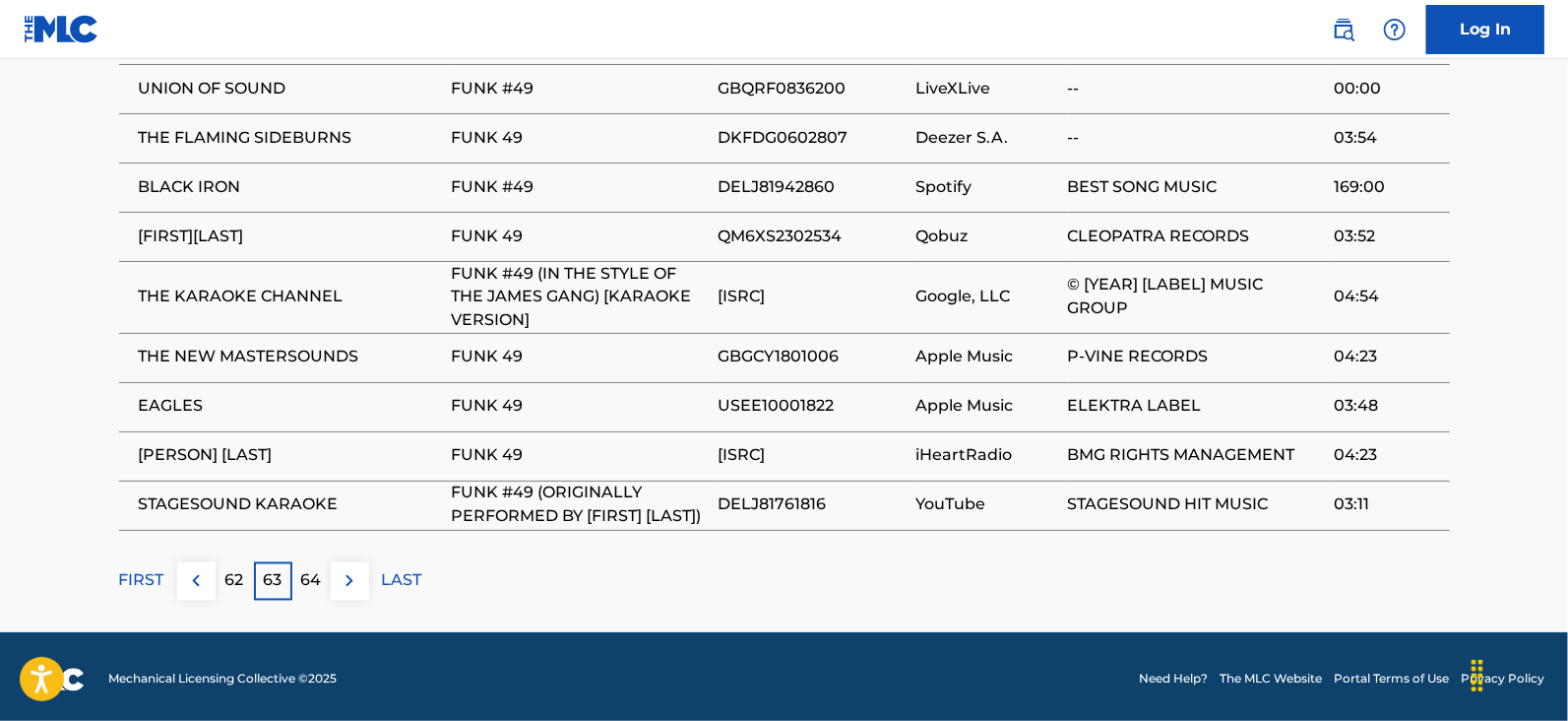 click on "64" at bounding box center (311, 581) 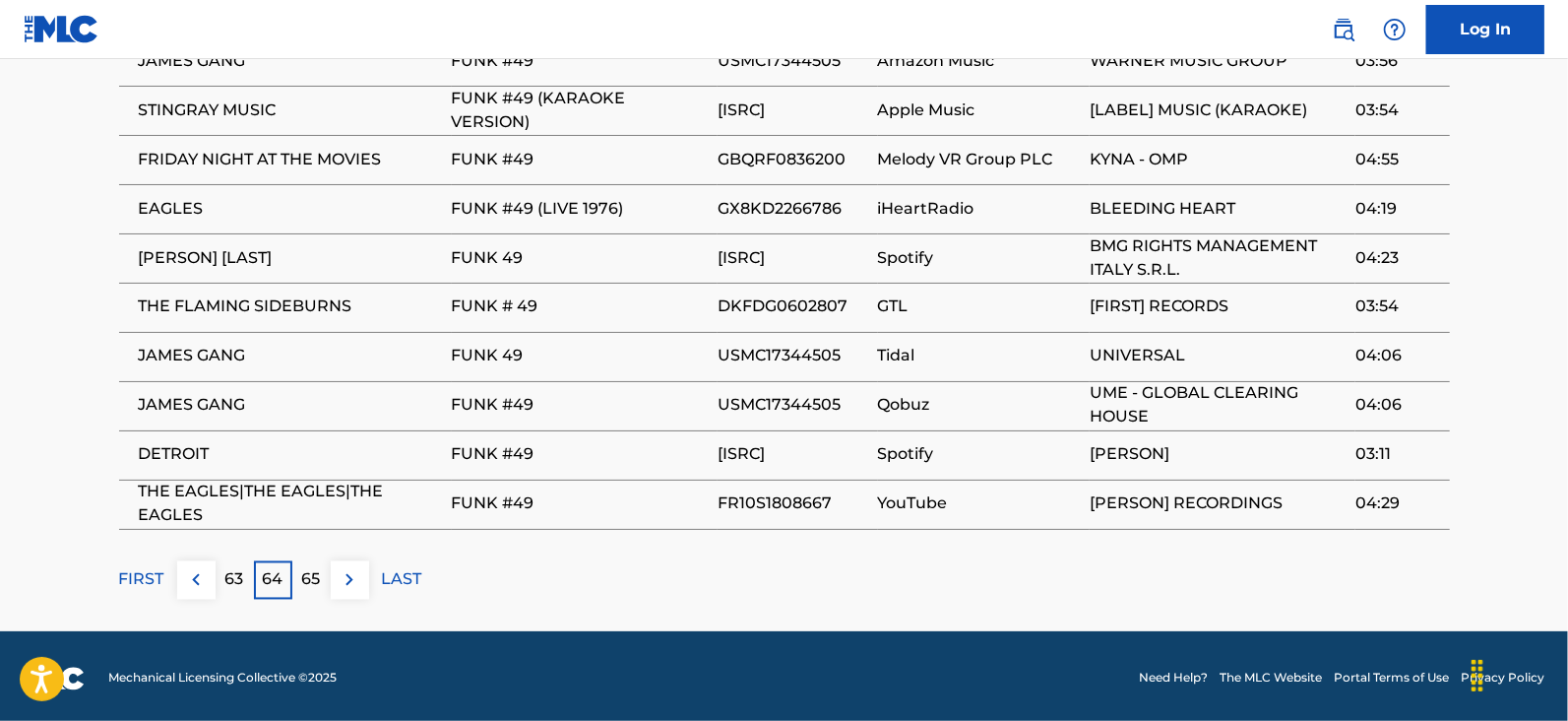 click on "65" at bounding box center [311, 580] 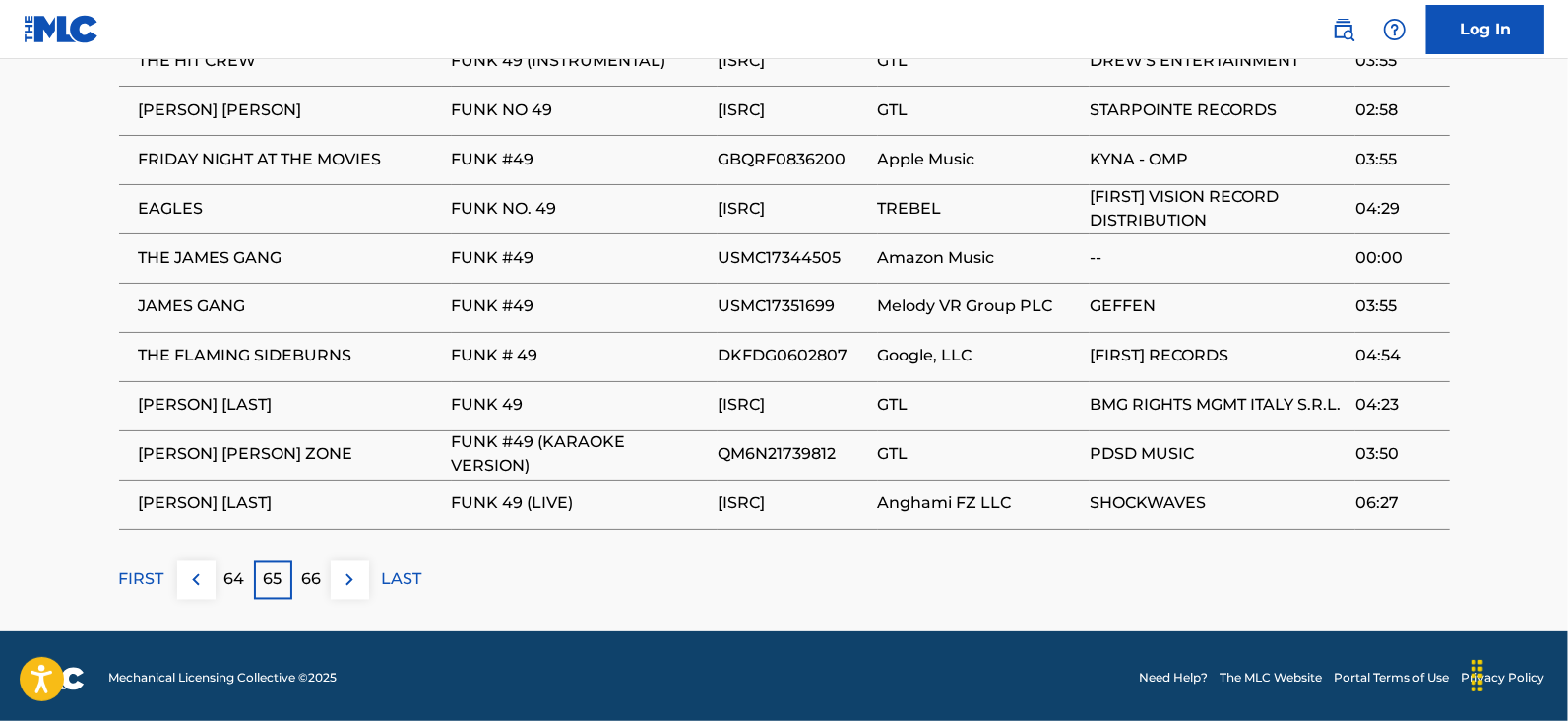 click on "66" at bounding box center [311, 580] 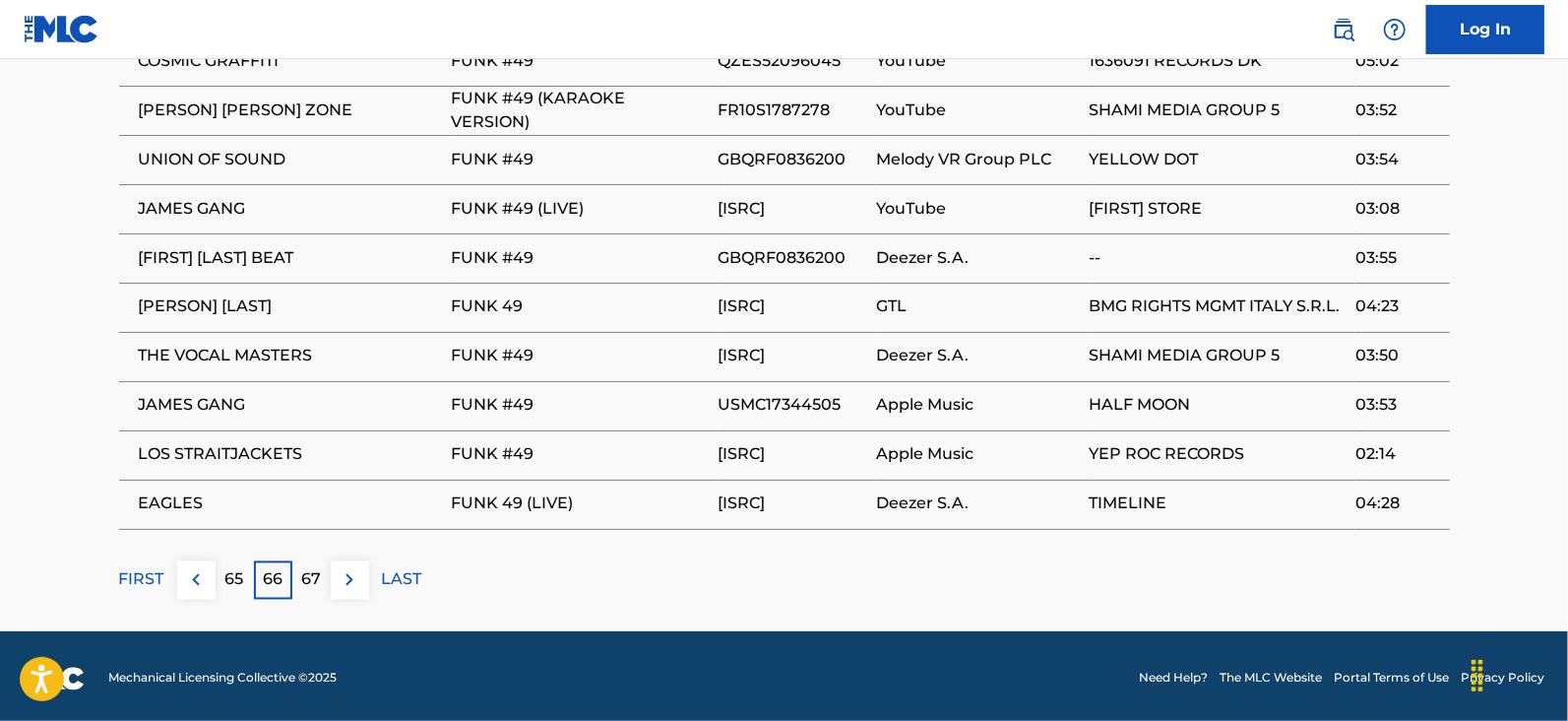 click at bounding box center [349, 580] 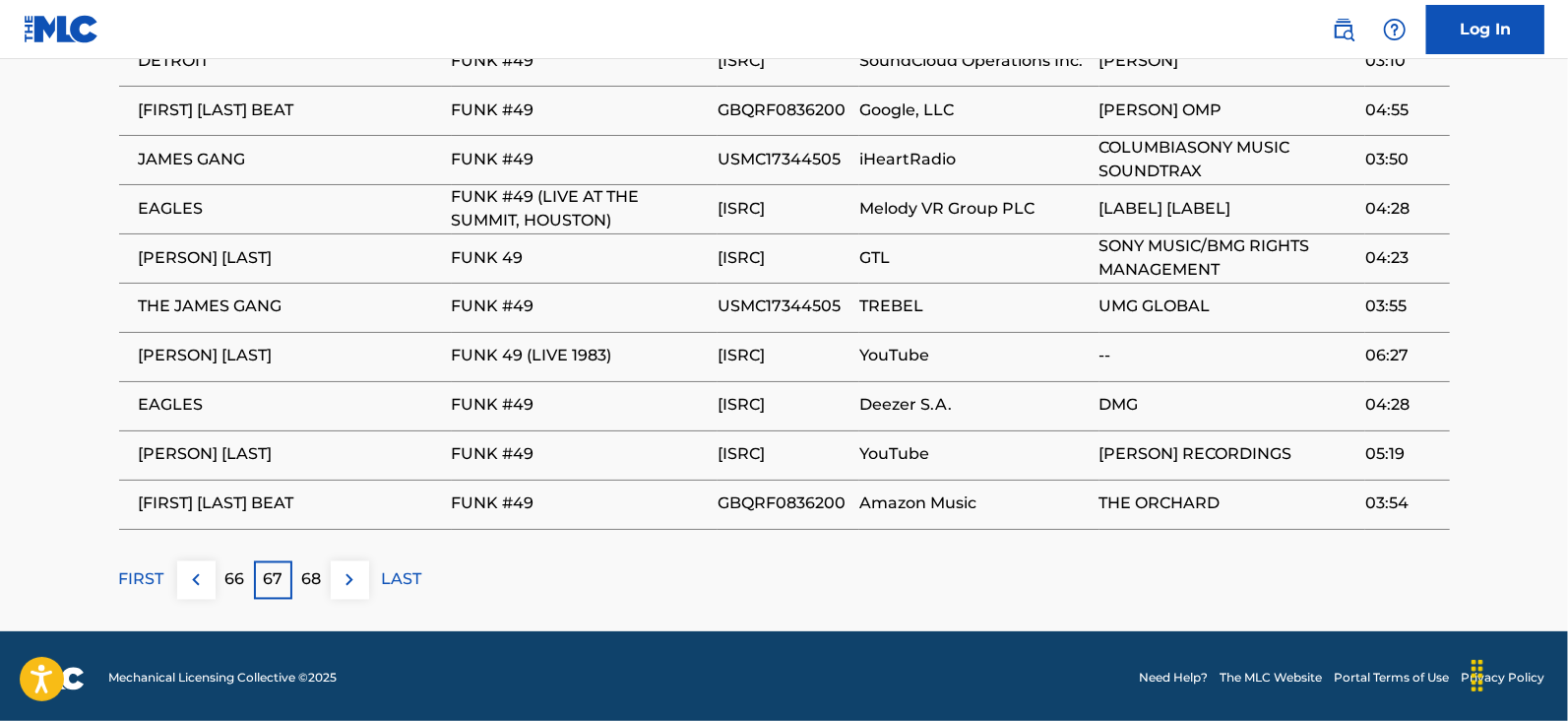 click at bounding box center [349, 580] 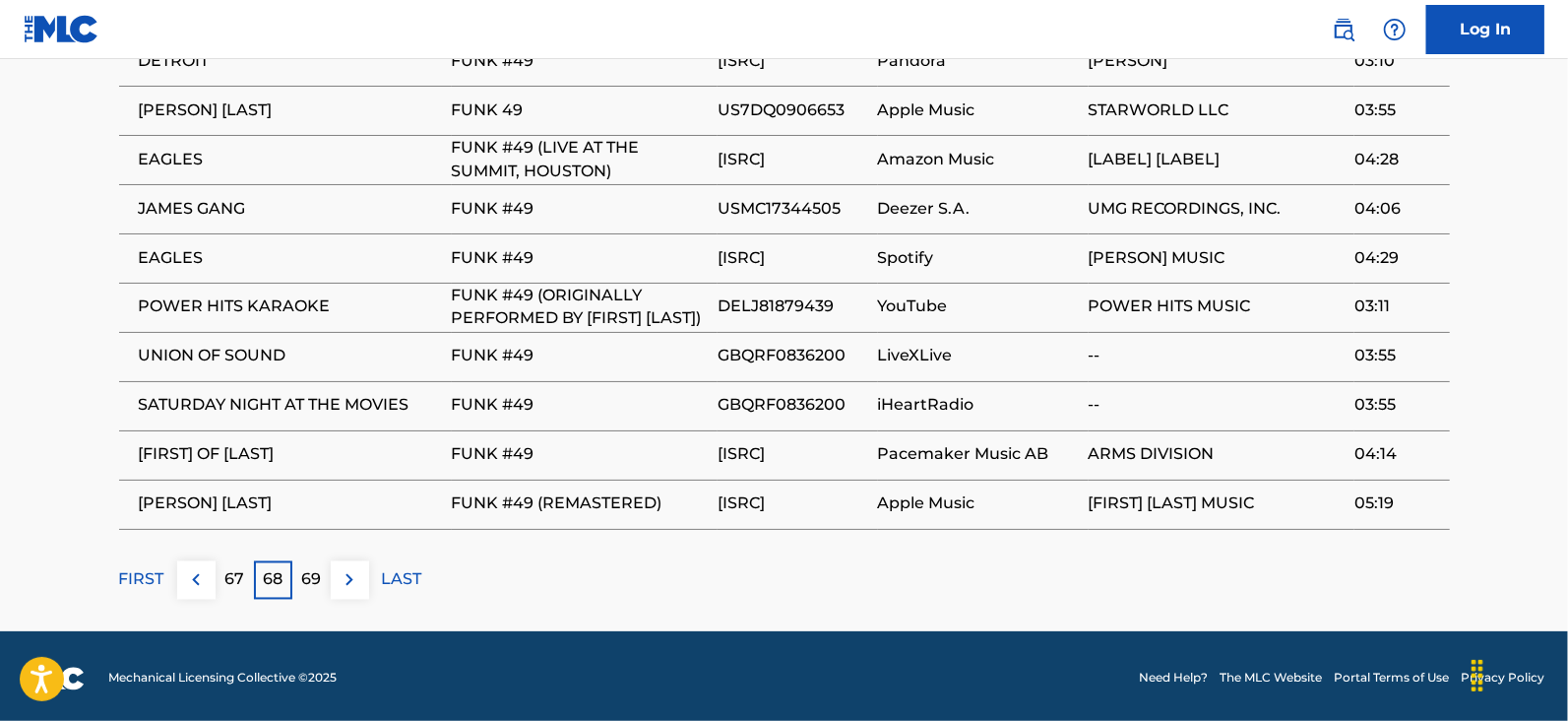 click at bounding box center [349, 580] 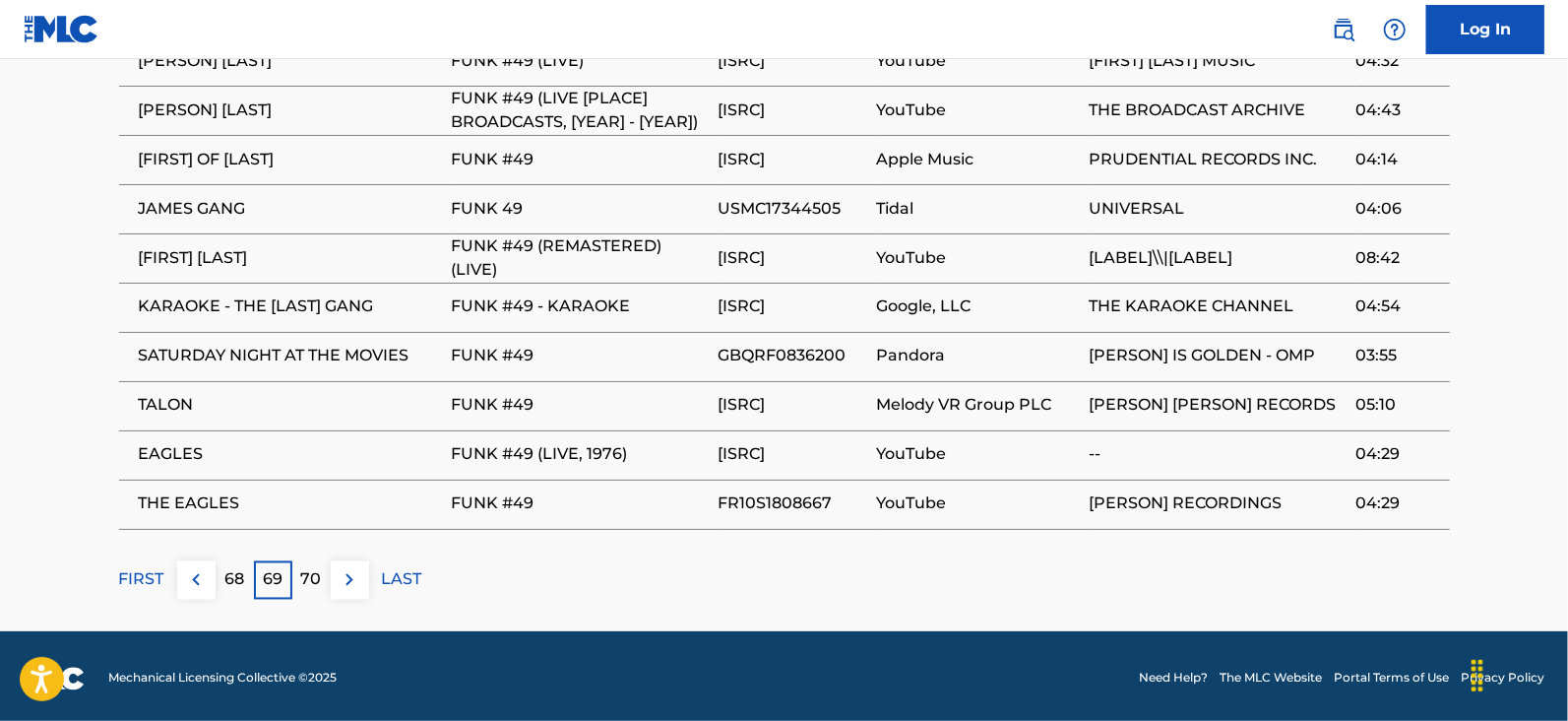 click at bounding box center (349, 580) 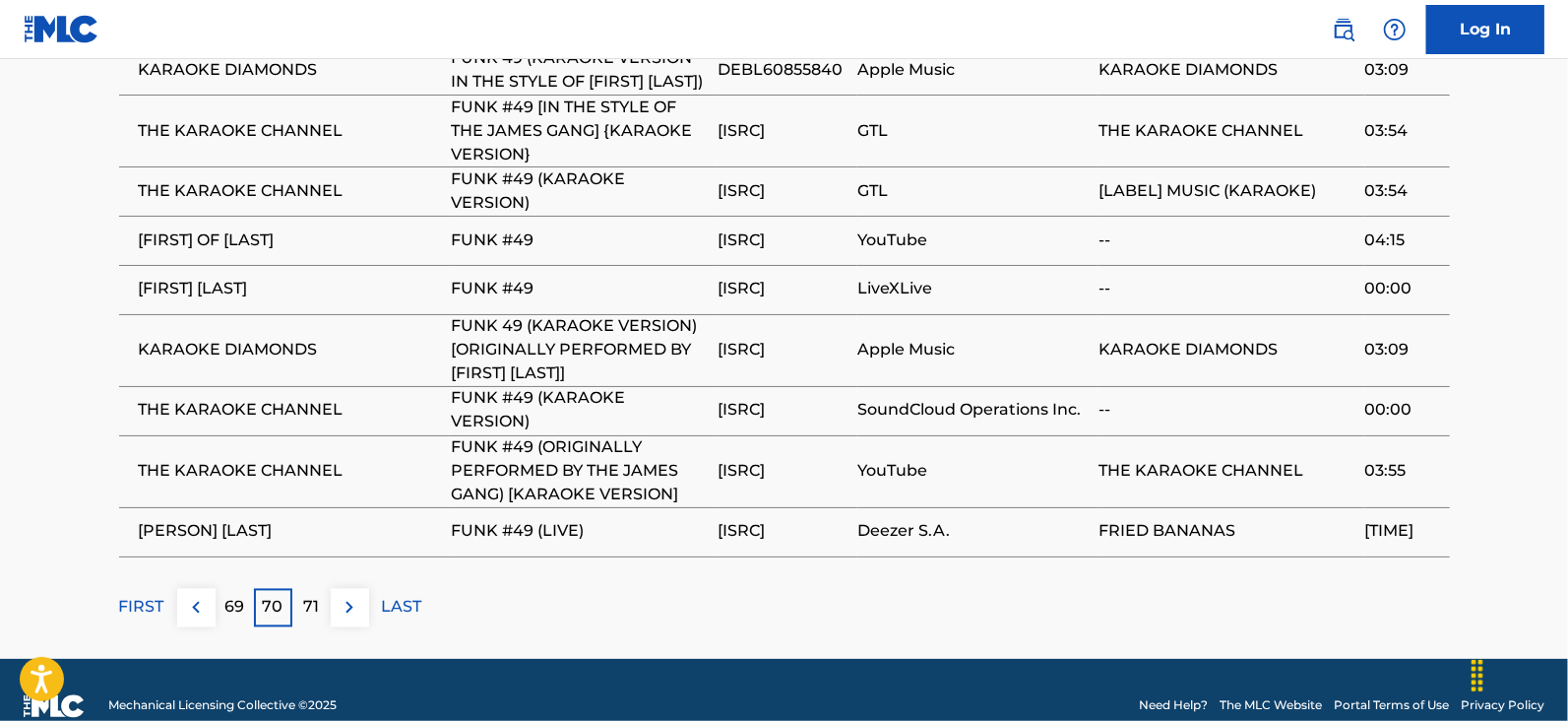 click at bounding box center (349, 608) 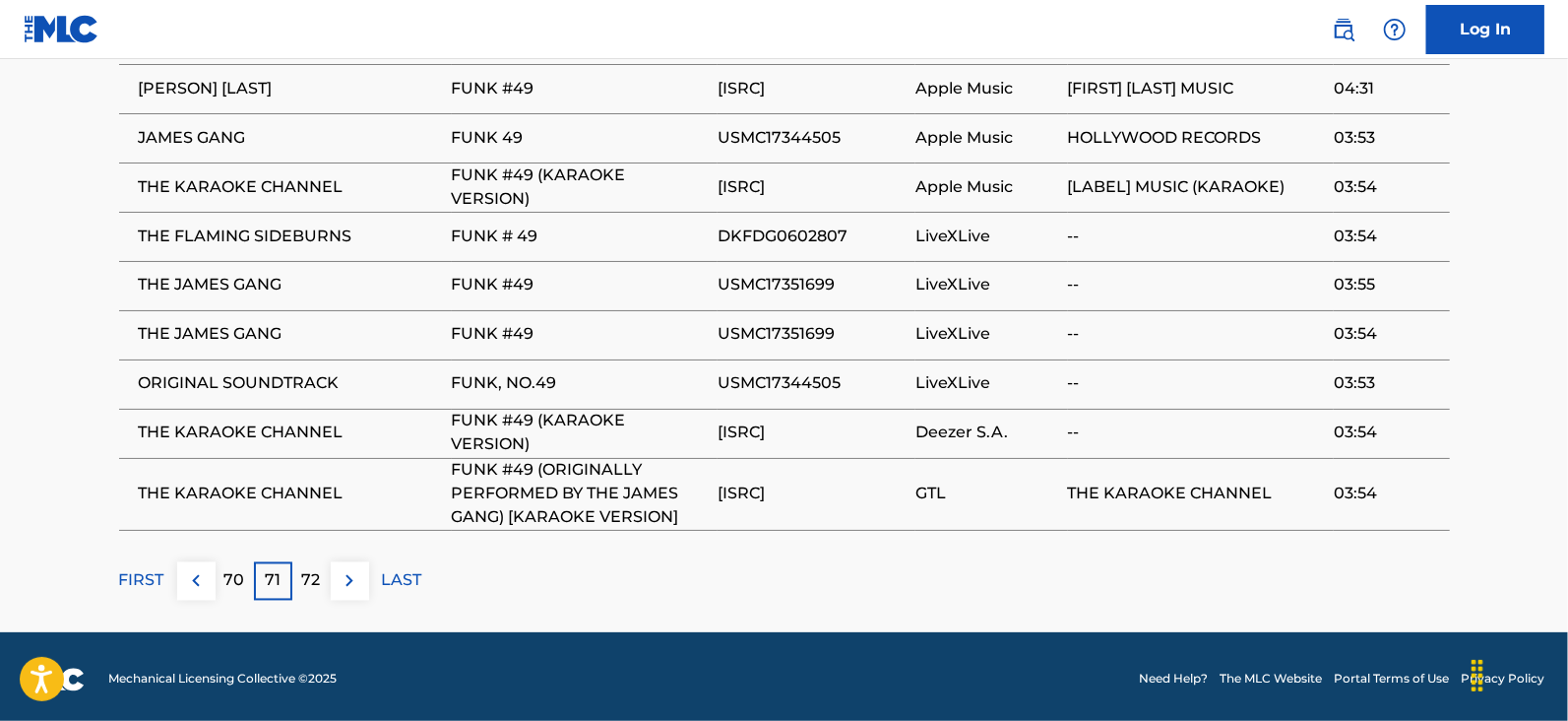 click at bounding box center [349, 581] 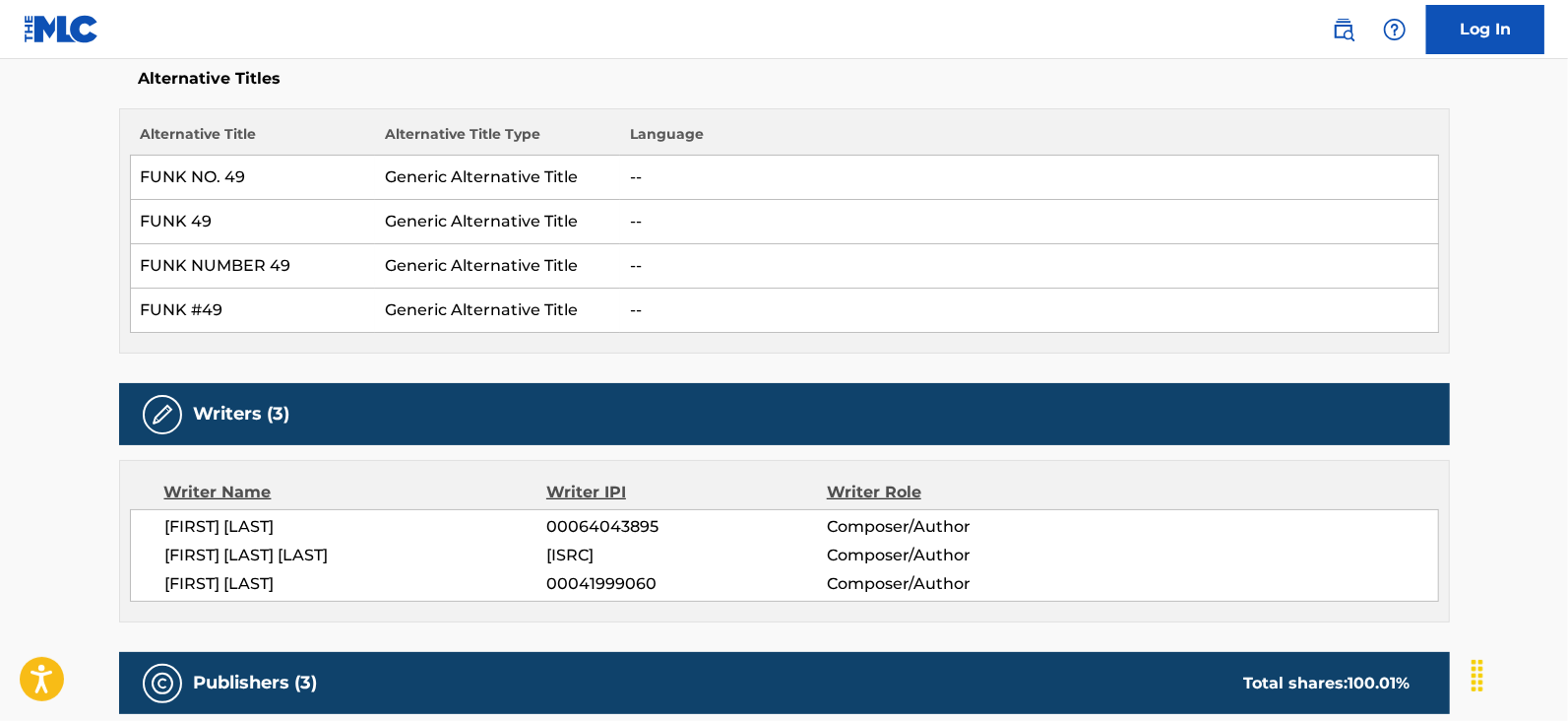 scroll, scrollTop: 0, scrollLeft: 0, axis: both 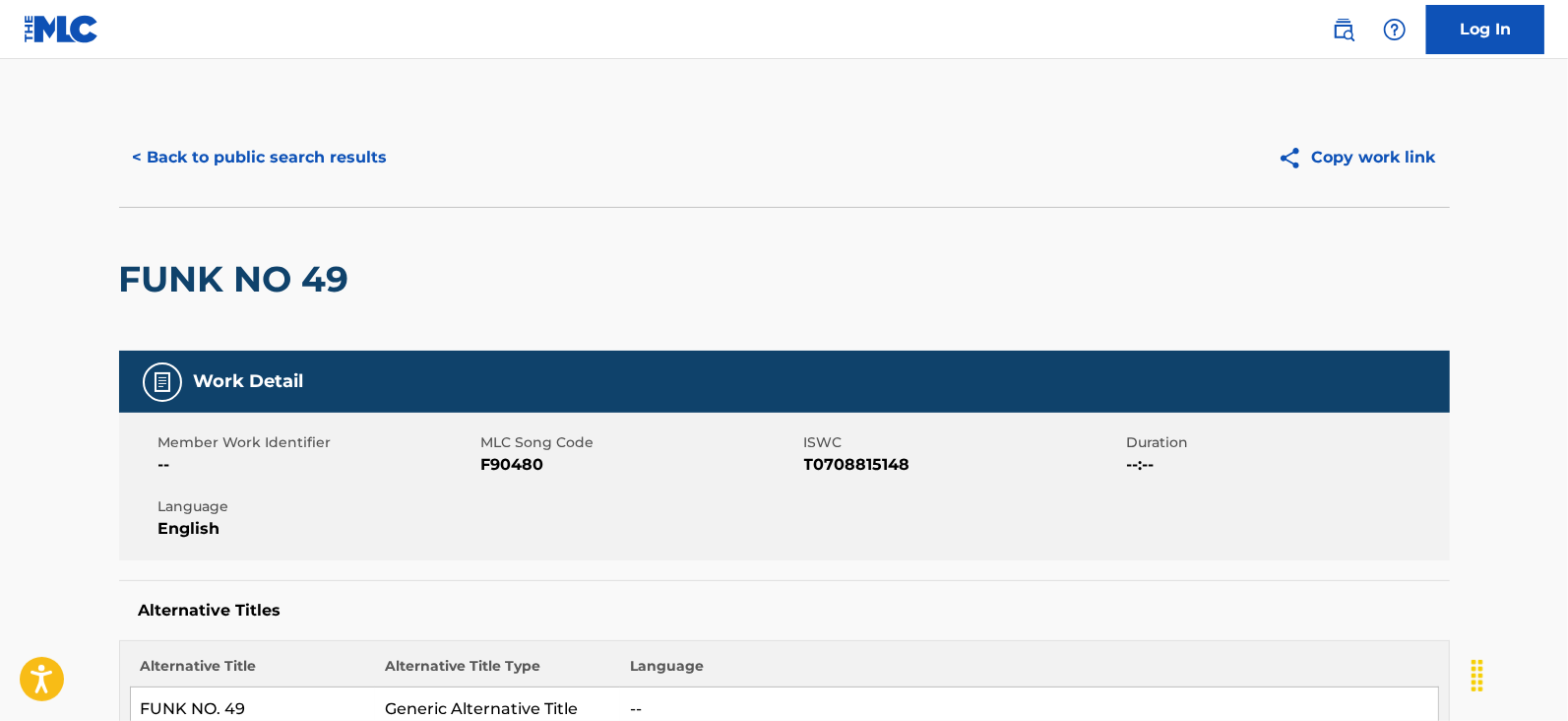 click on "< Back to public search results" at bounding box center (260, 158) 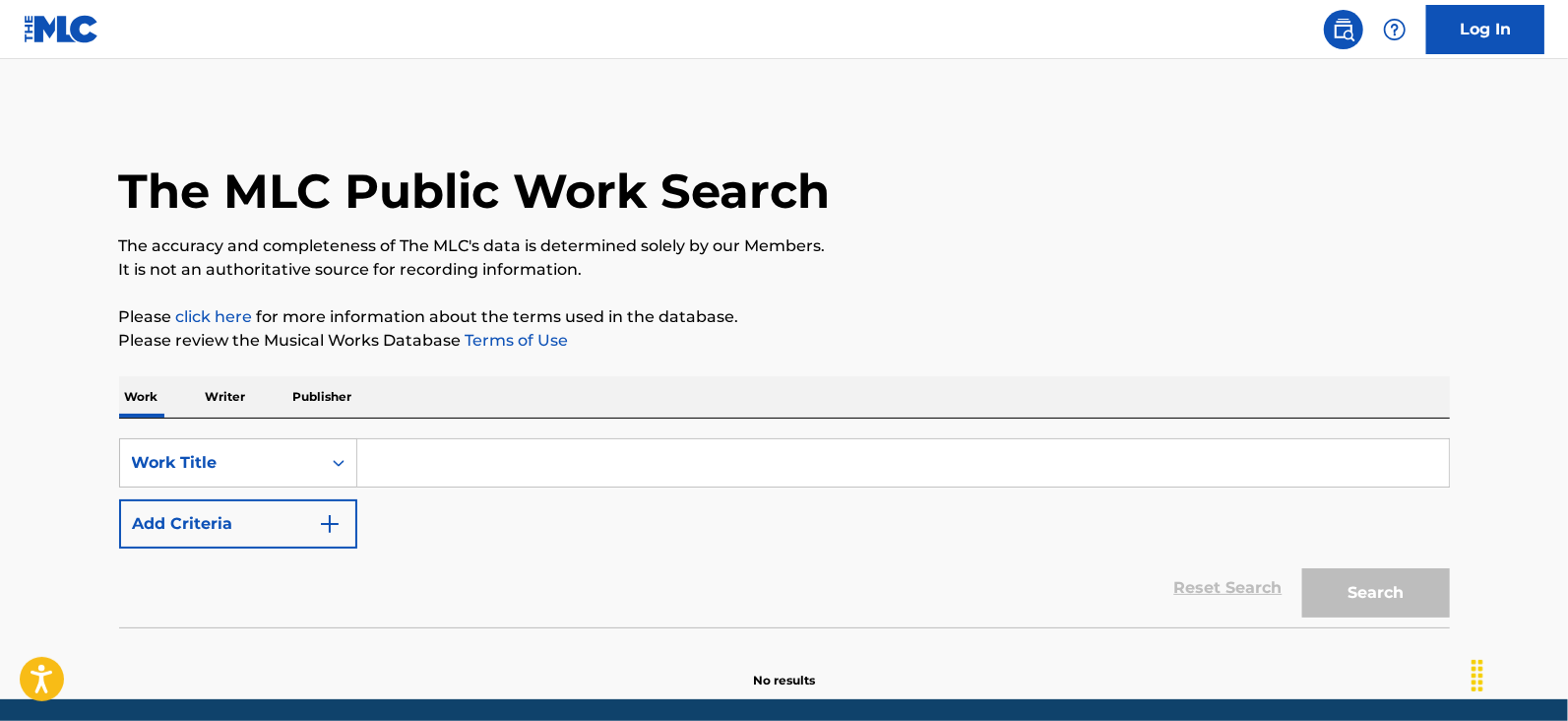 scroll, scrollTop: 21, scrollLeft: 0, axis: vertical 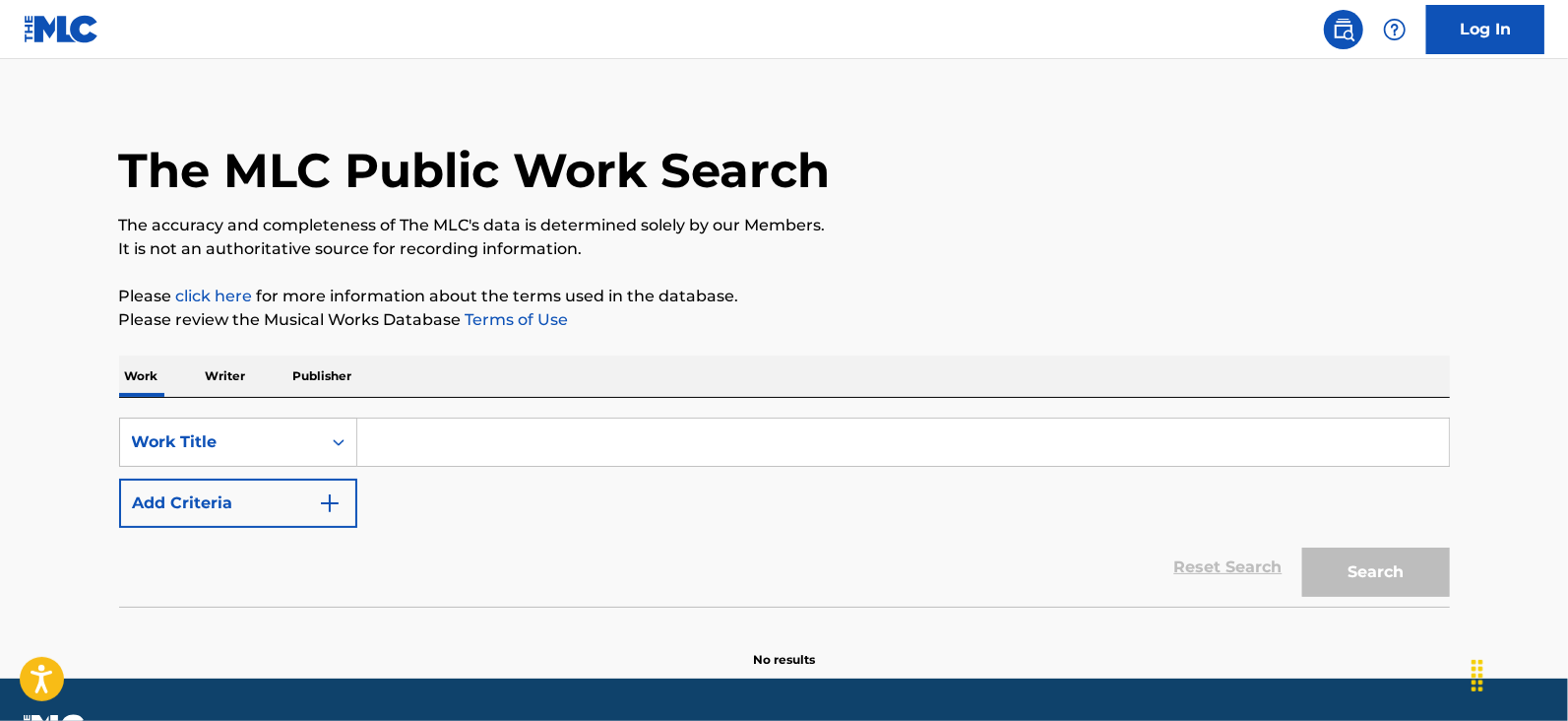 click at bounding box center [903, 442] 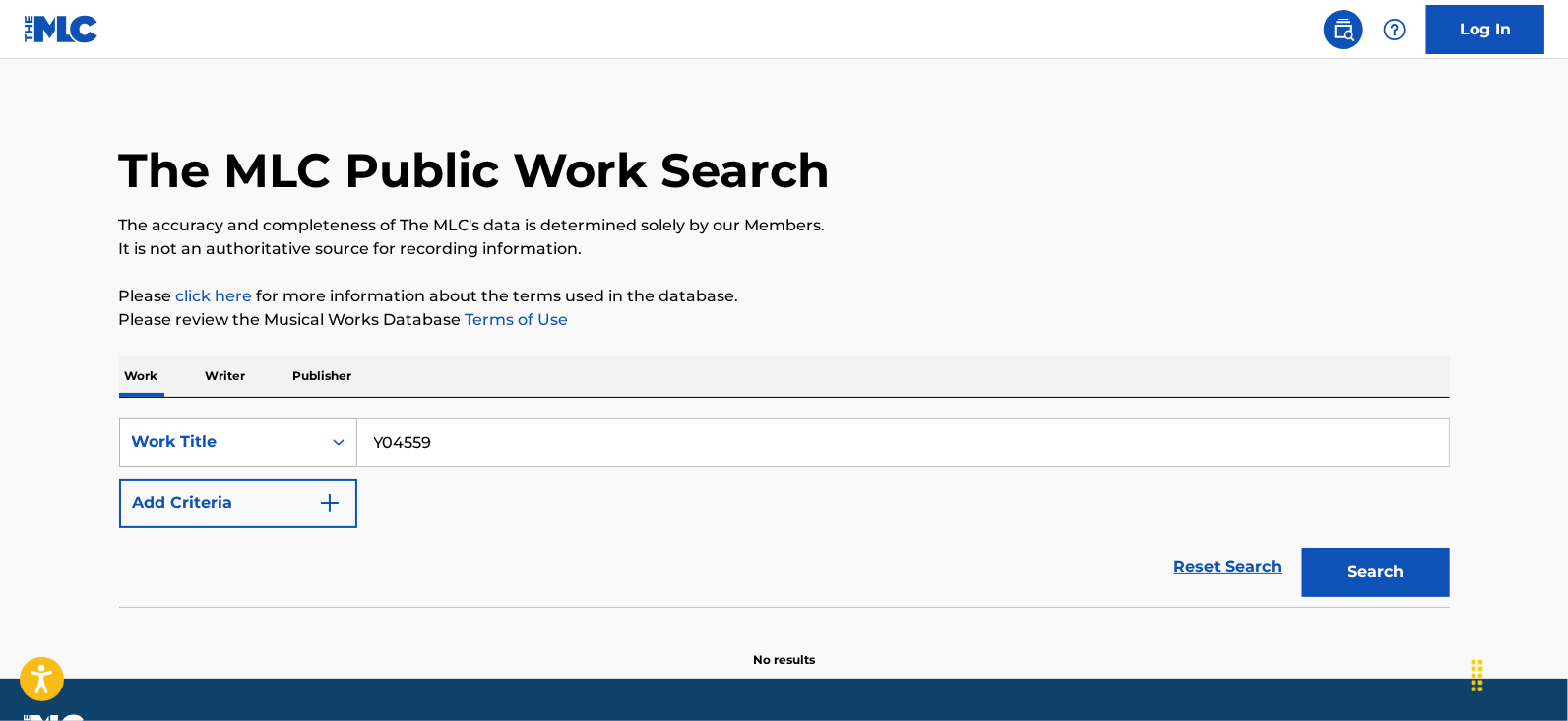 type on "Y04559" 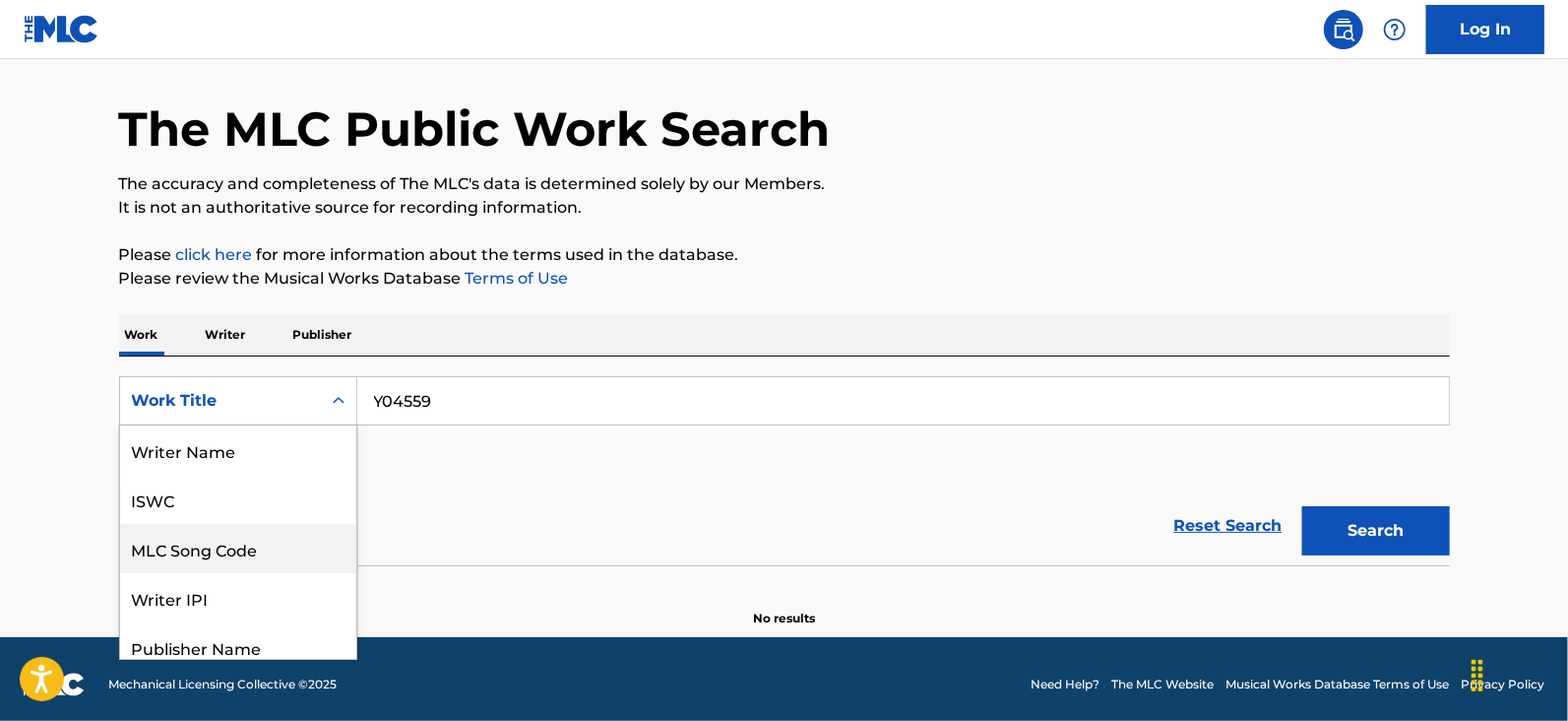 scroll, scrollTop: 98, scrollLeft: 0, axis: vertical 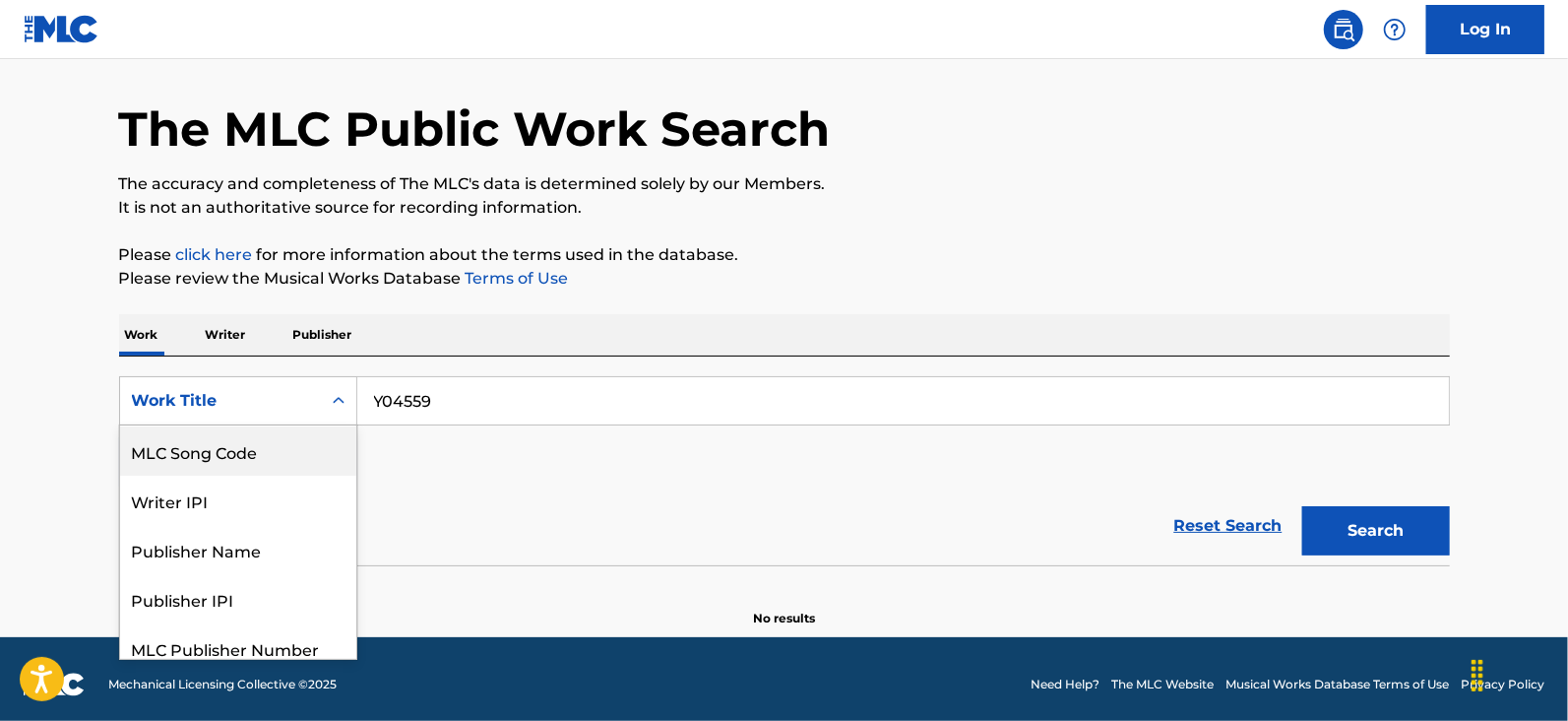 click on "MLC Song Code" at bounding box center (238, 451) 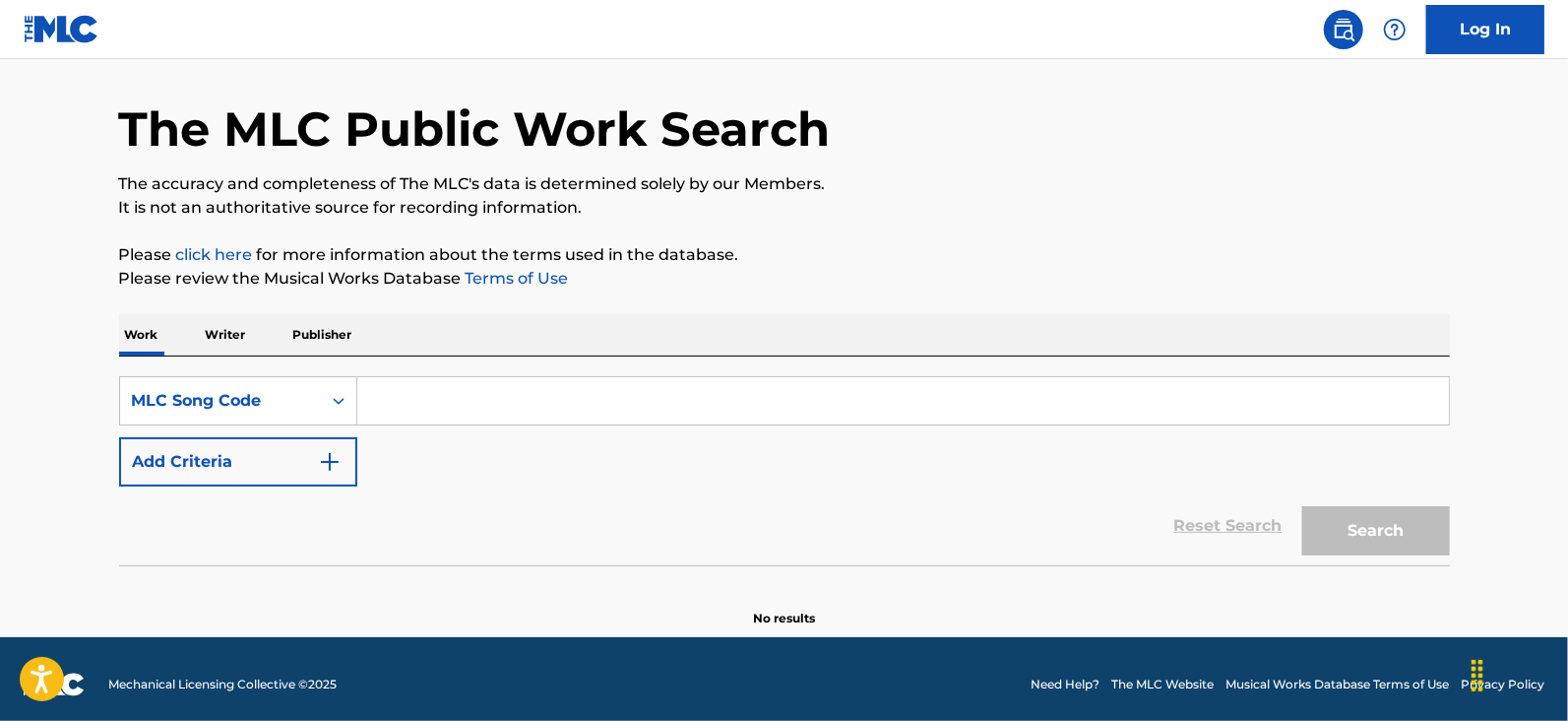 click at bounding box center (903, 401) 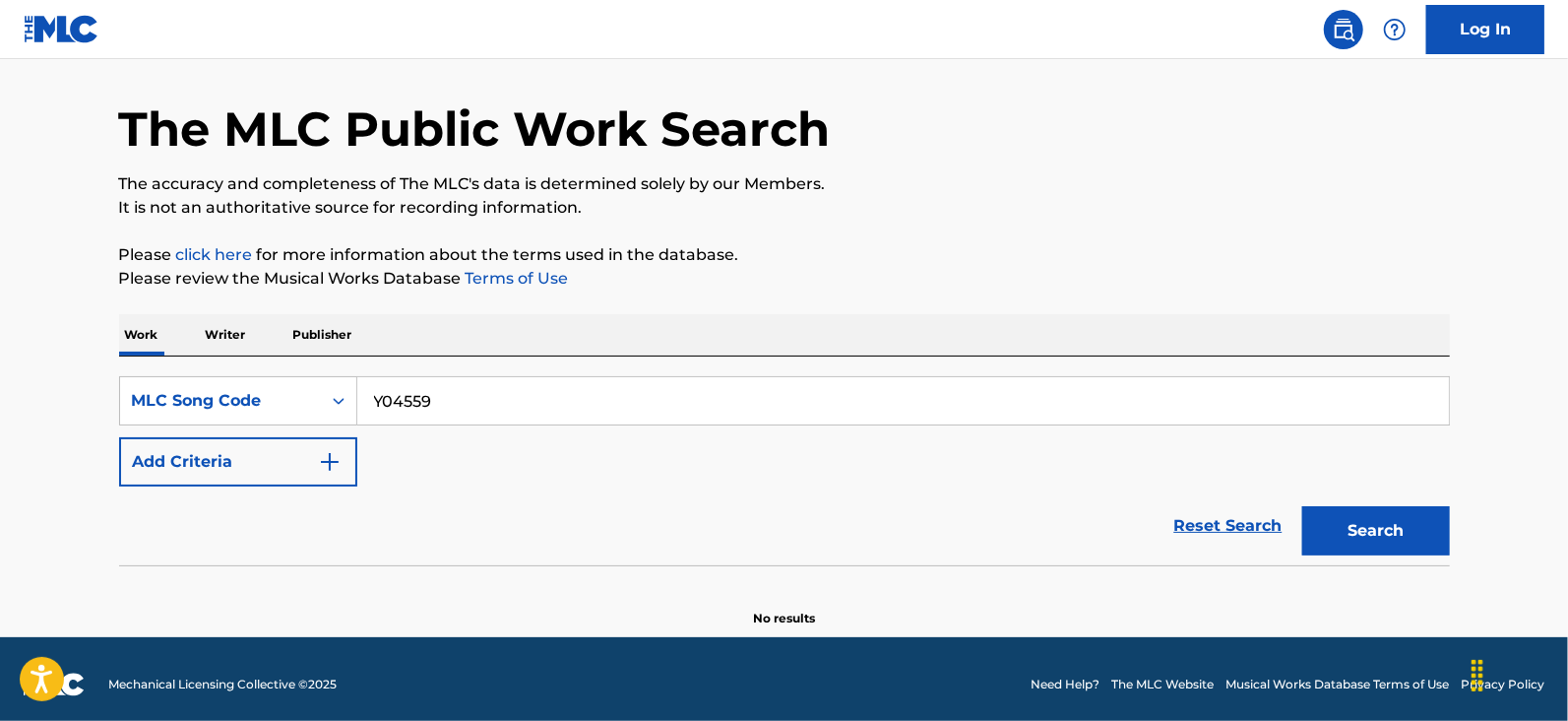 type on "Y04559" 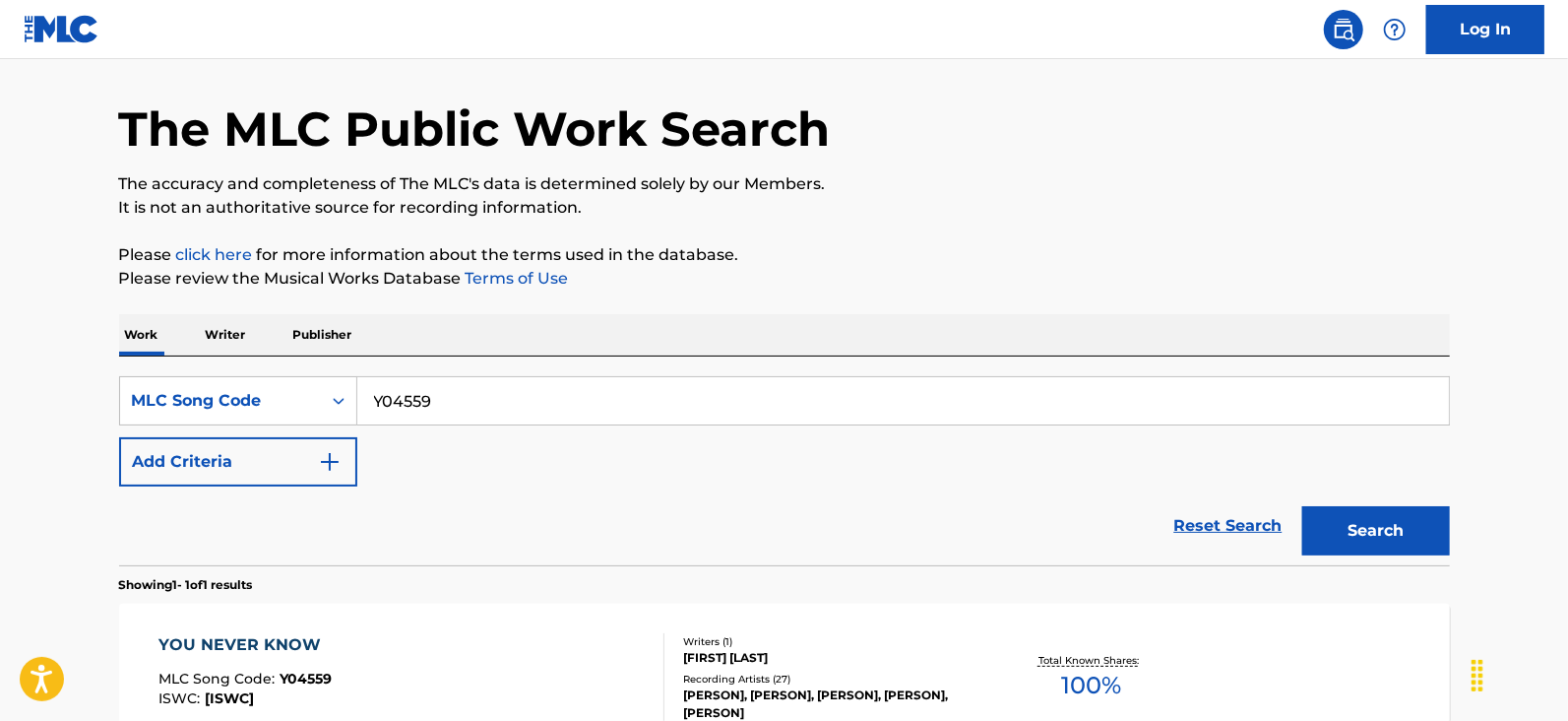 scroll, scrollTop: 290, scrollLeft: 0, axis: vertical 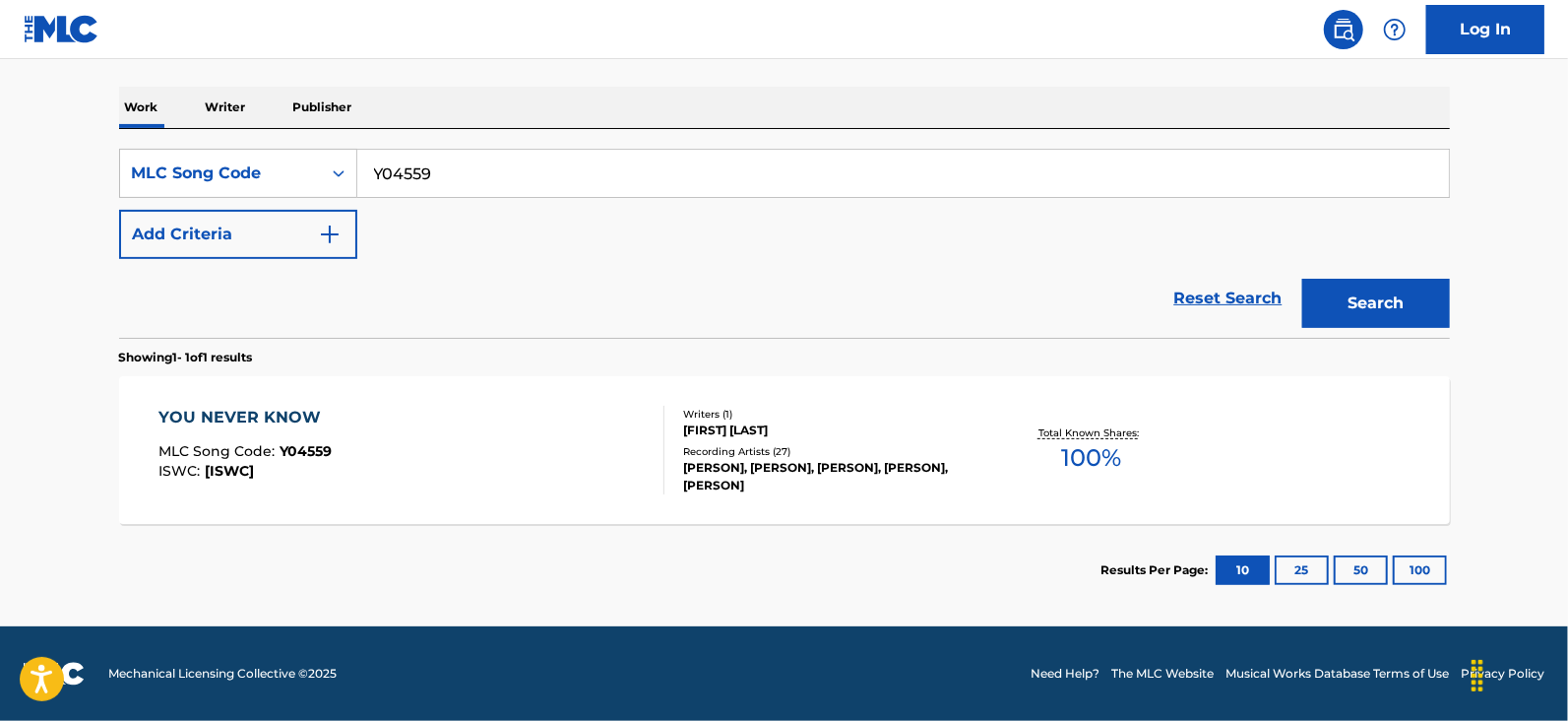 click on "YOU NEVER KNOW MLC Song Code : [CODE] ISWC : [ISWC]" at bounding box center (411, 450) 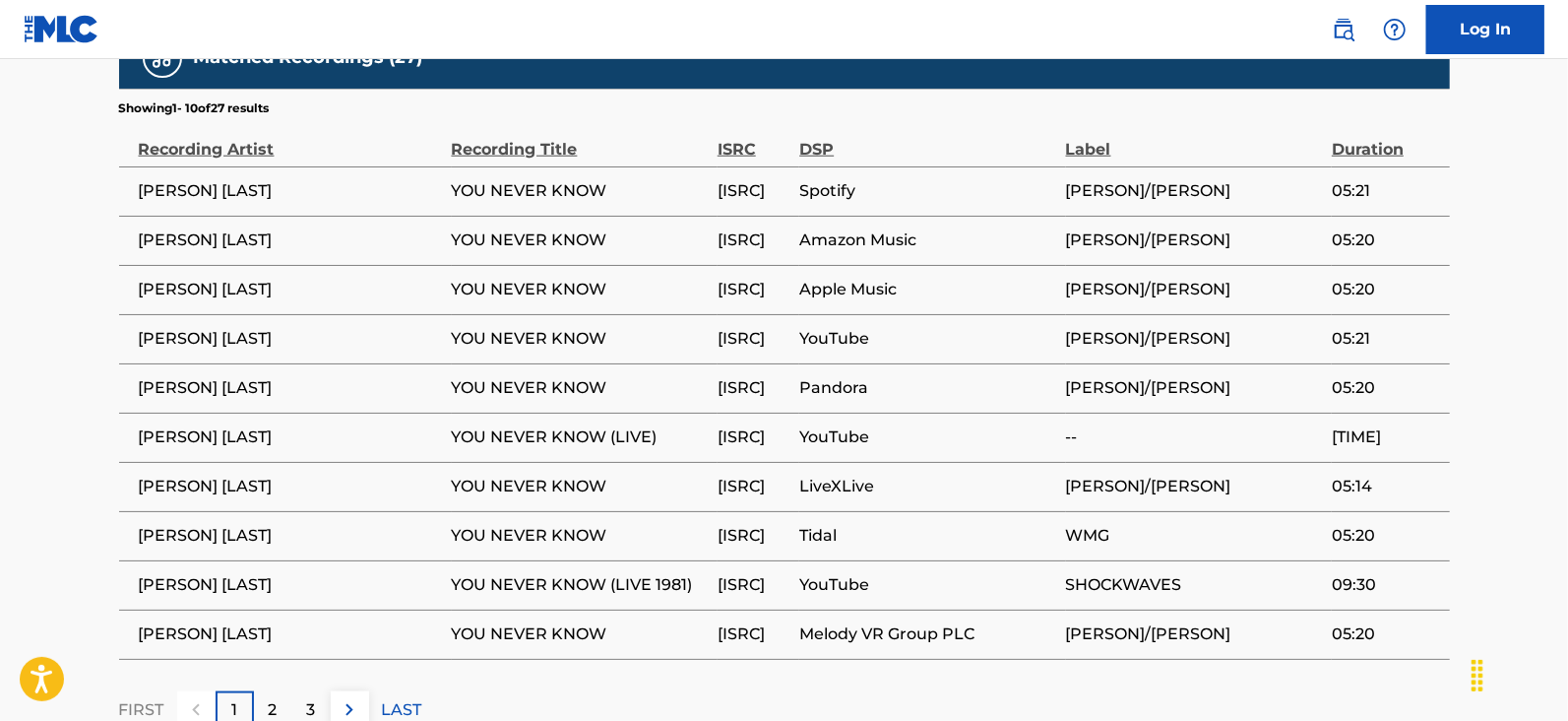 scroll, scrollTop: 1387, scrollLeft: 0, axis: vertical 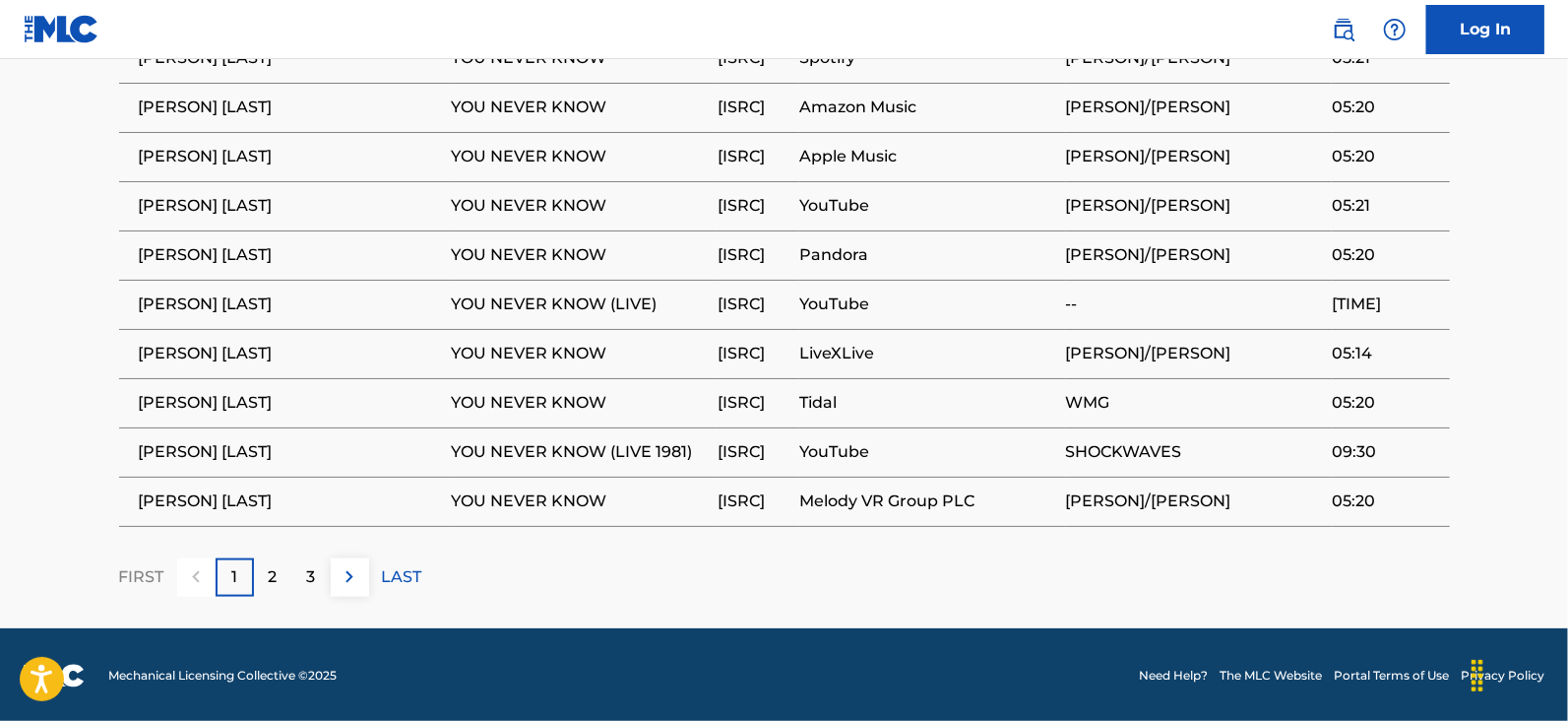 click on "2" at bounding box center (273, 577) 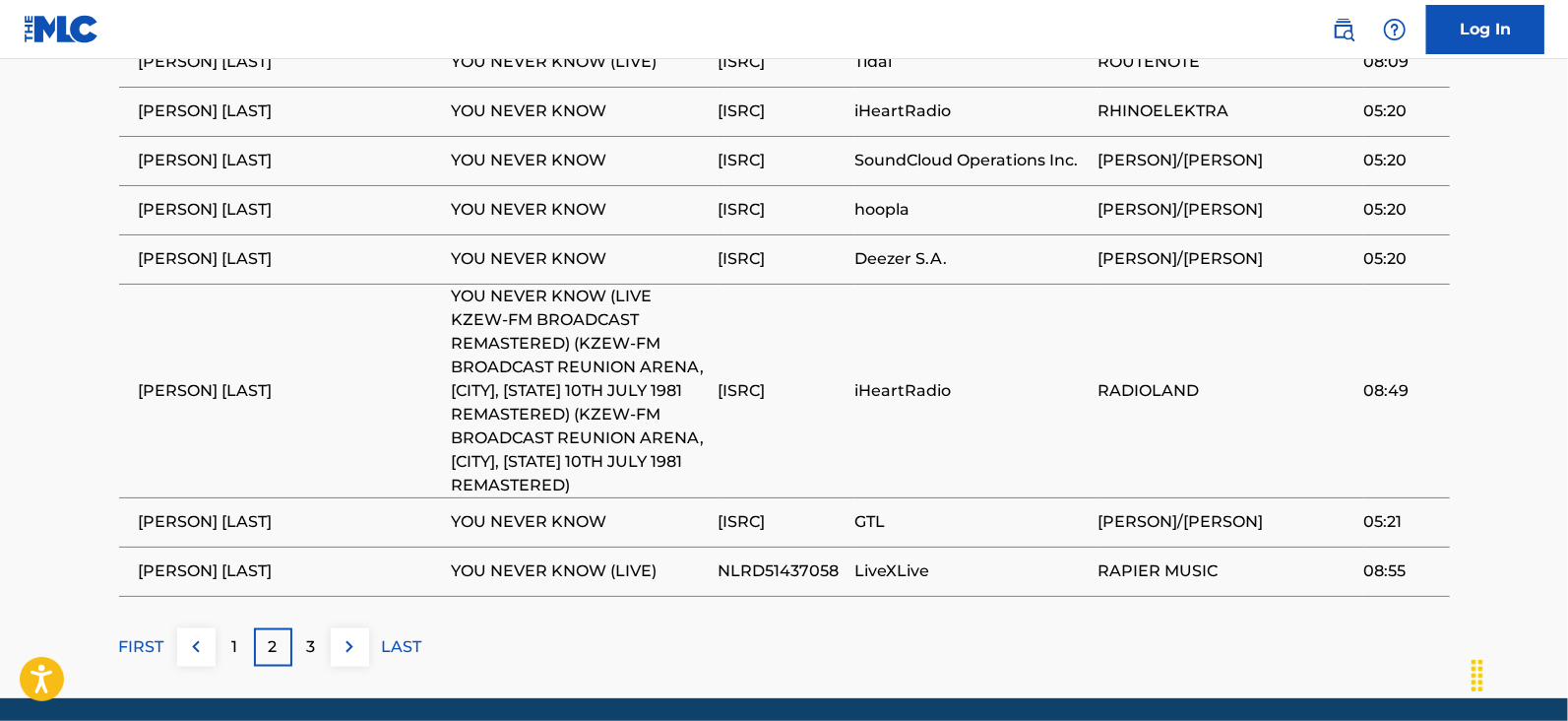 scroll, scrollTop: 1585, scrollLeft: 0, axis: vertical 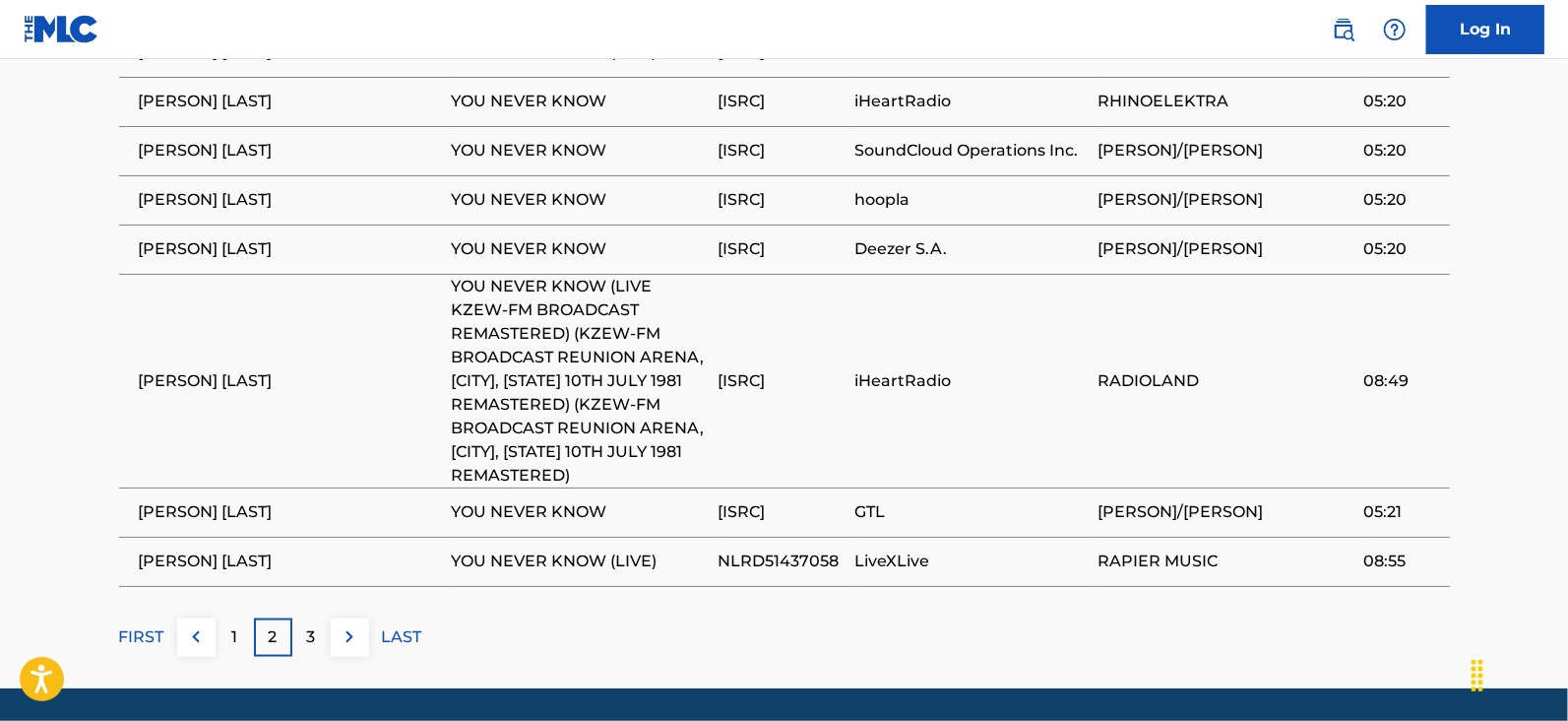 click on "3" at bounding box center [311, 637] 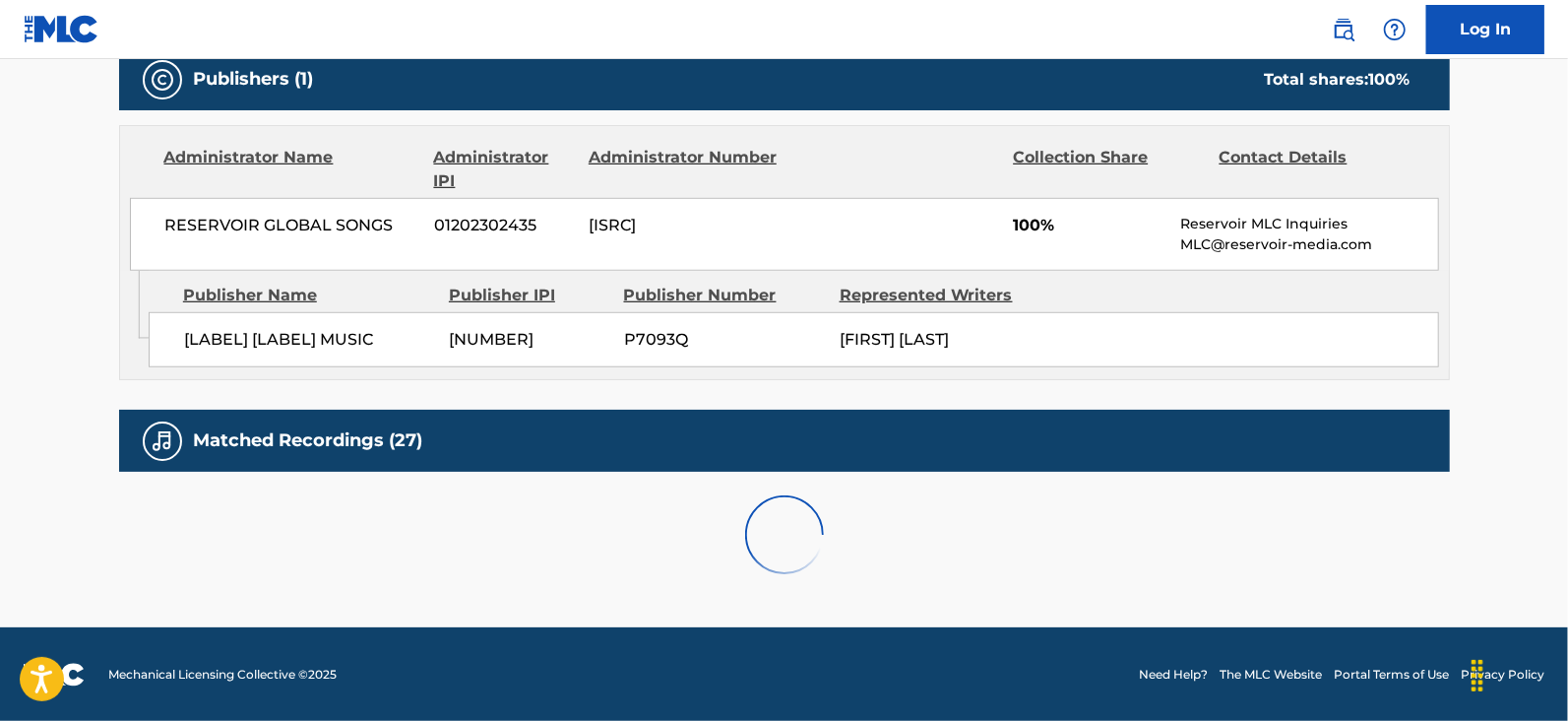 scroll, scrollTop: 1239, scrollLeft: 0, axis: vertical 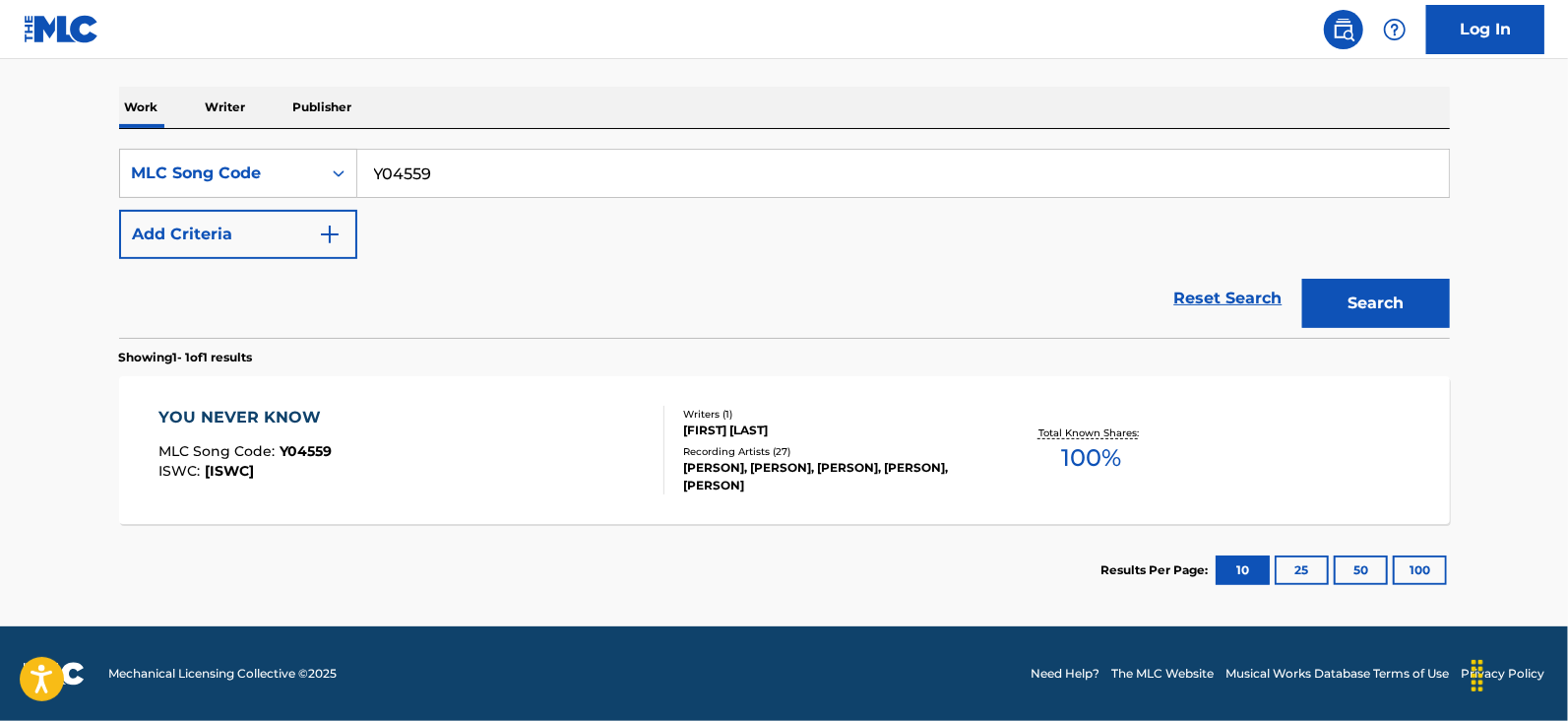 click on "Y04559" at bounding box center [903, 173] 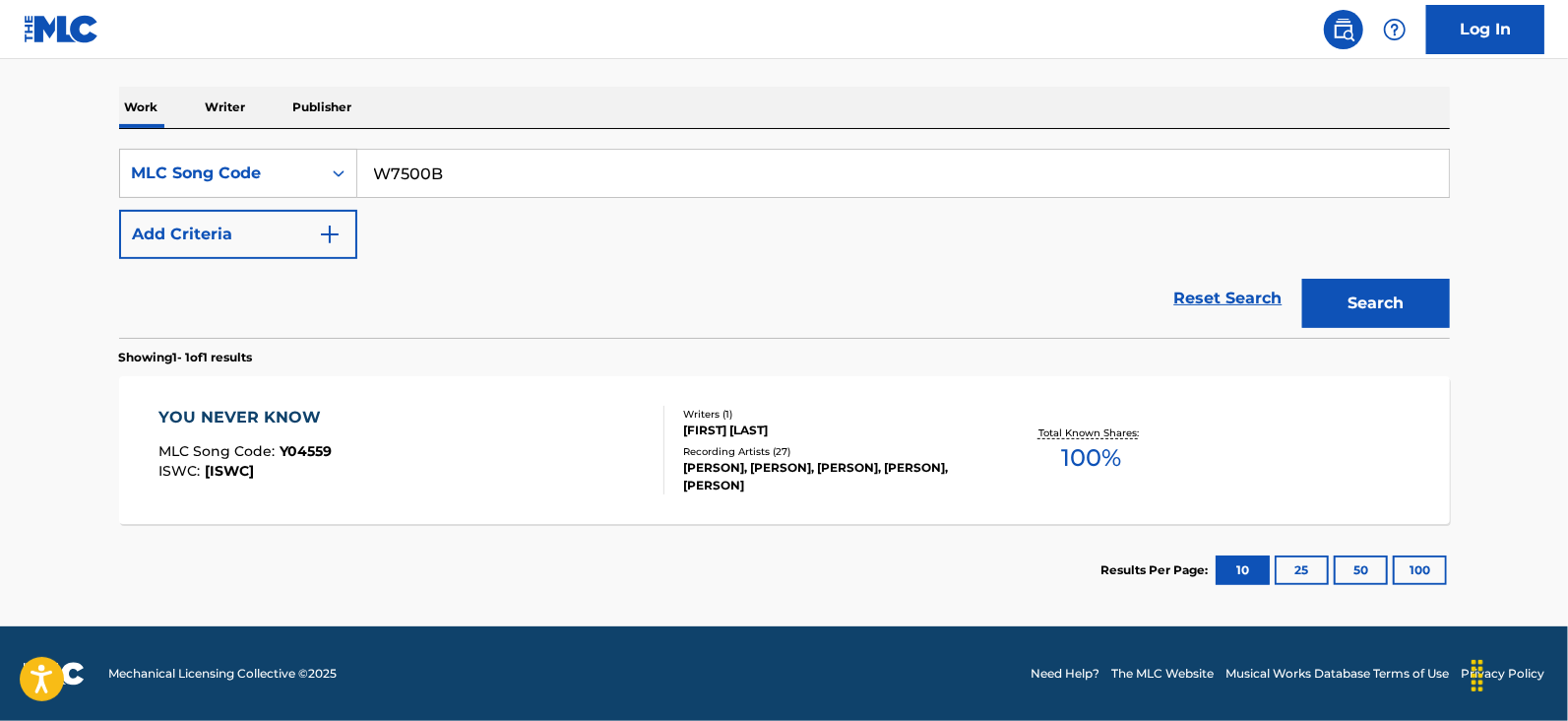type on "W7500B" 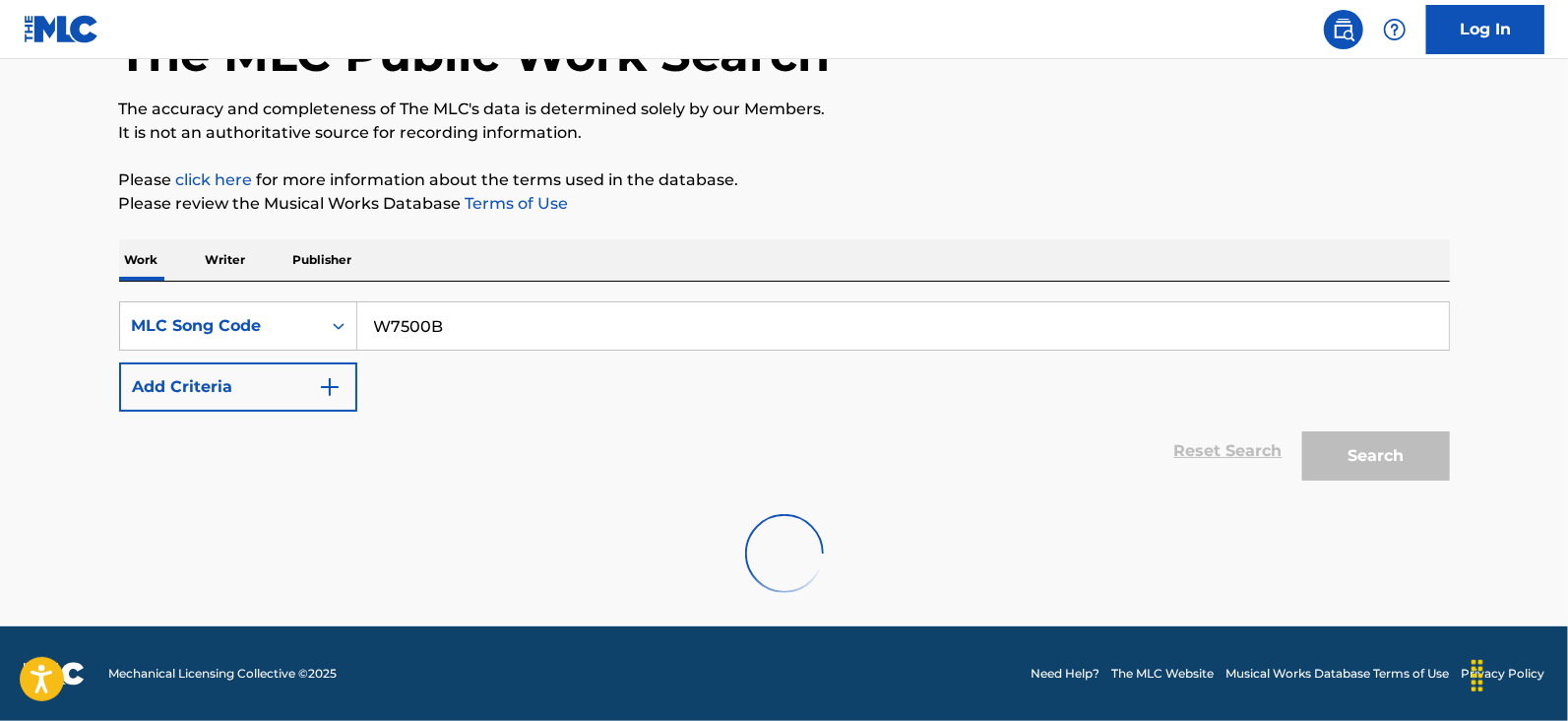 scroll, scrollTop: 290, scrollLeft: 0, axis: vertical 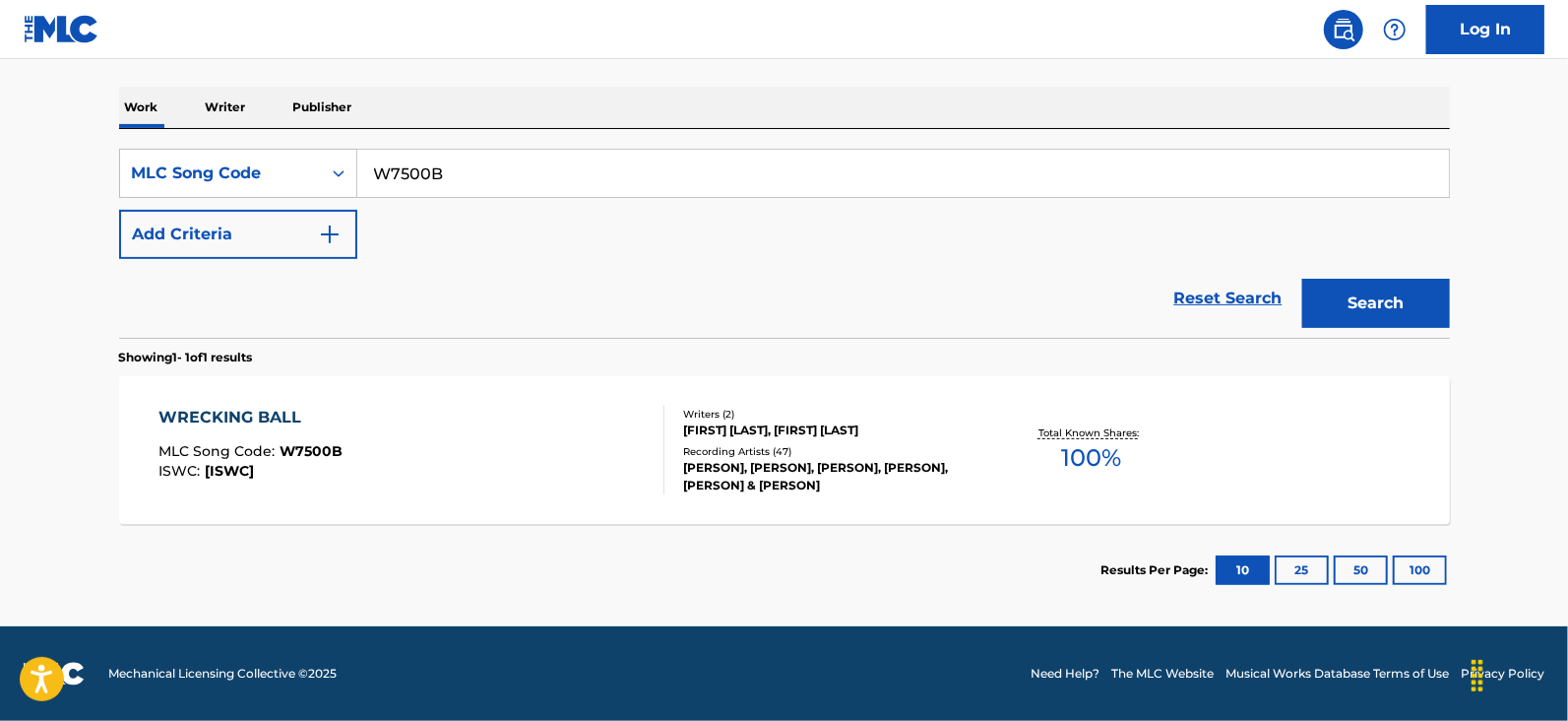 click on "WRECKING BALL MLC Song Code : W7500B ISWC : T9121759408" at bounding box center [411, 450] 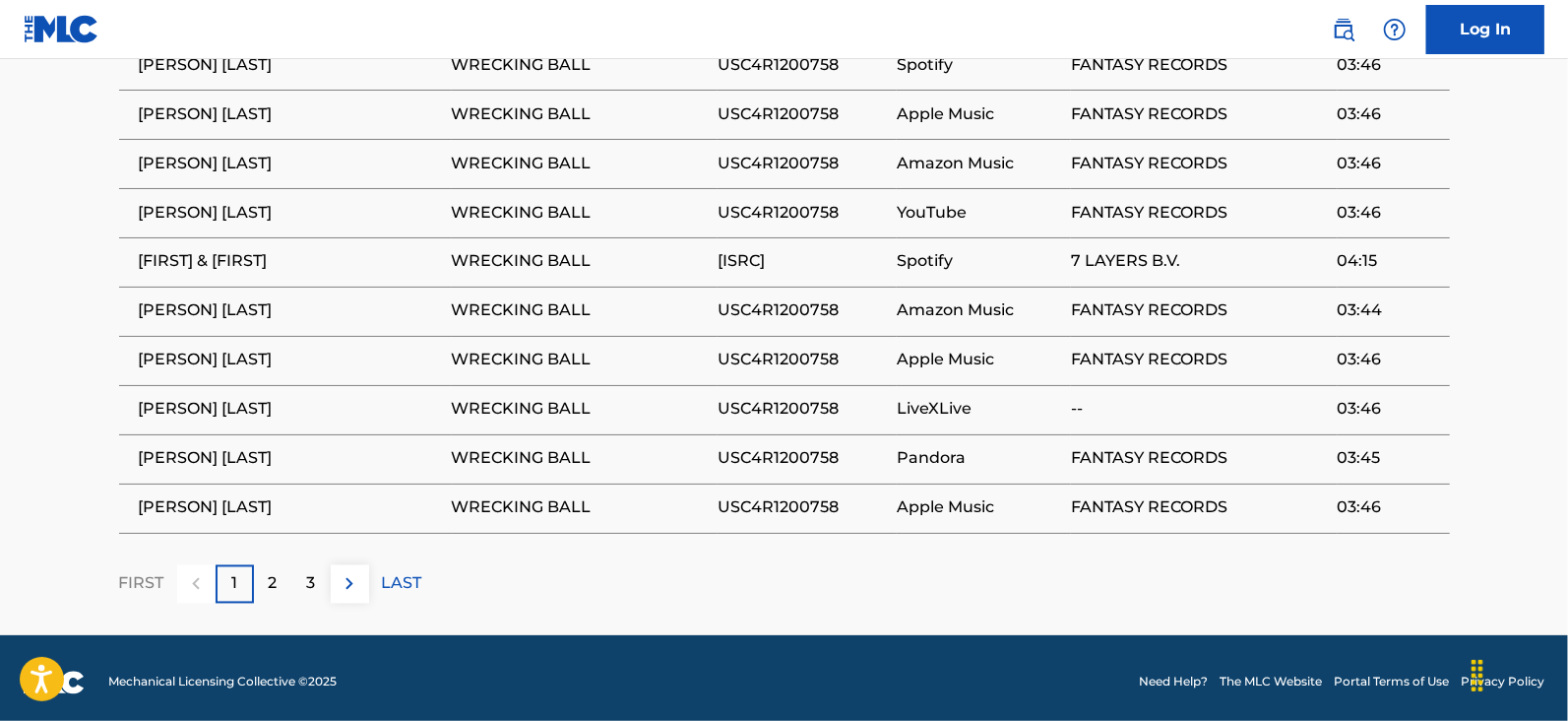 scroll, scrollTop: 2123, scrollLeft: 0, axis: vertical 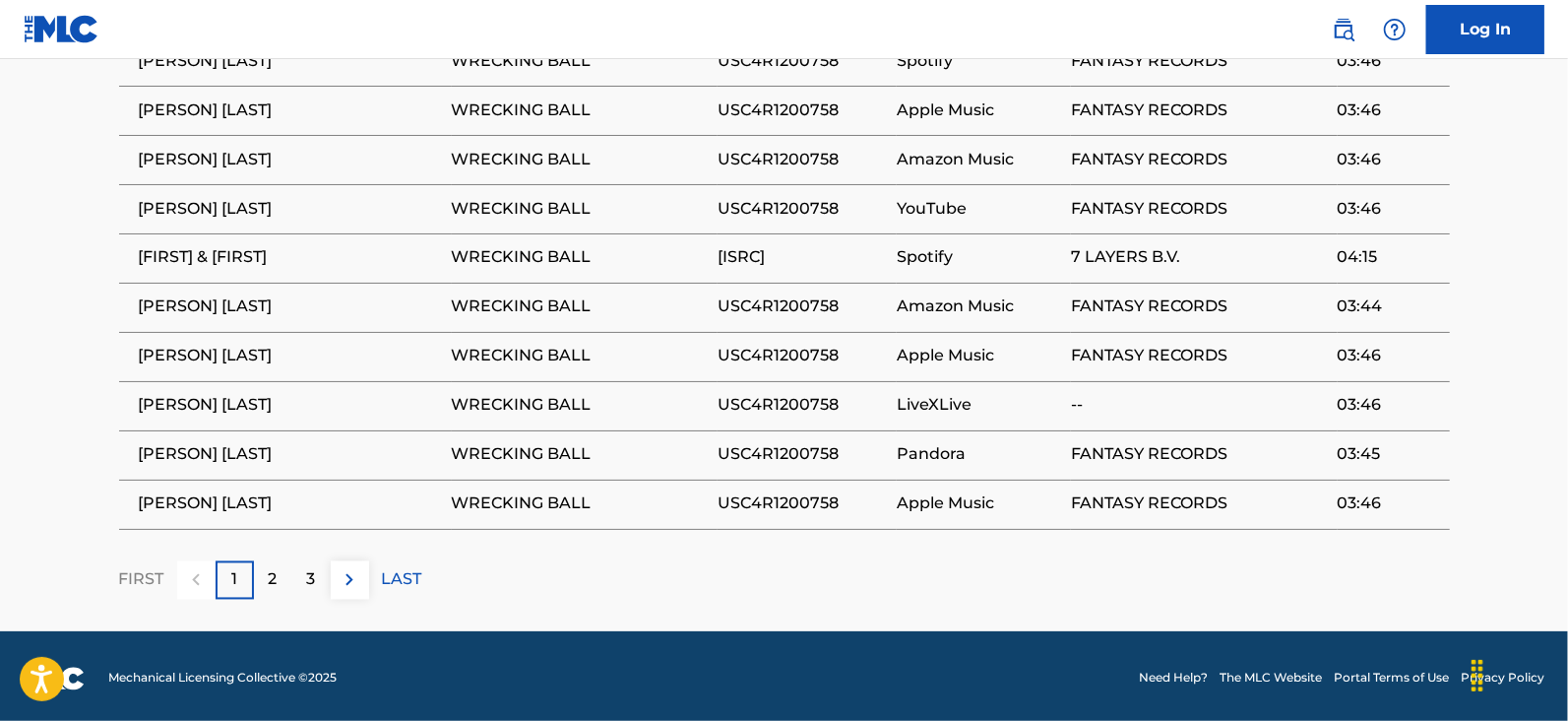 click on "2" at bounding box center [273, 580] 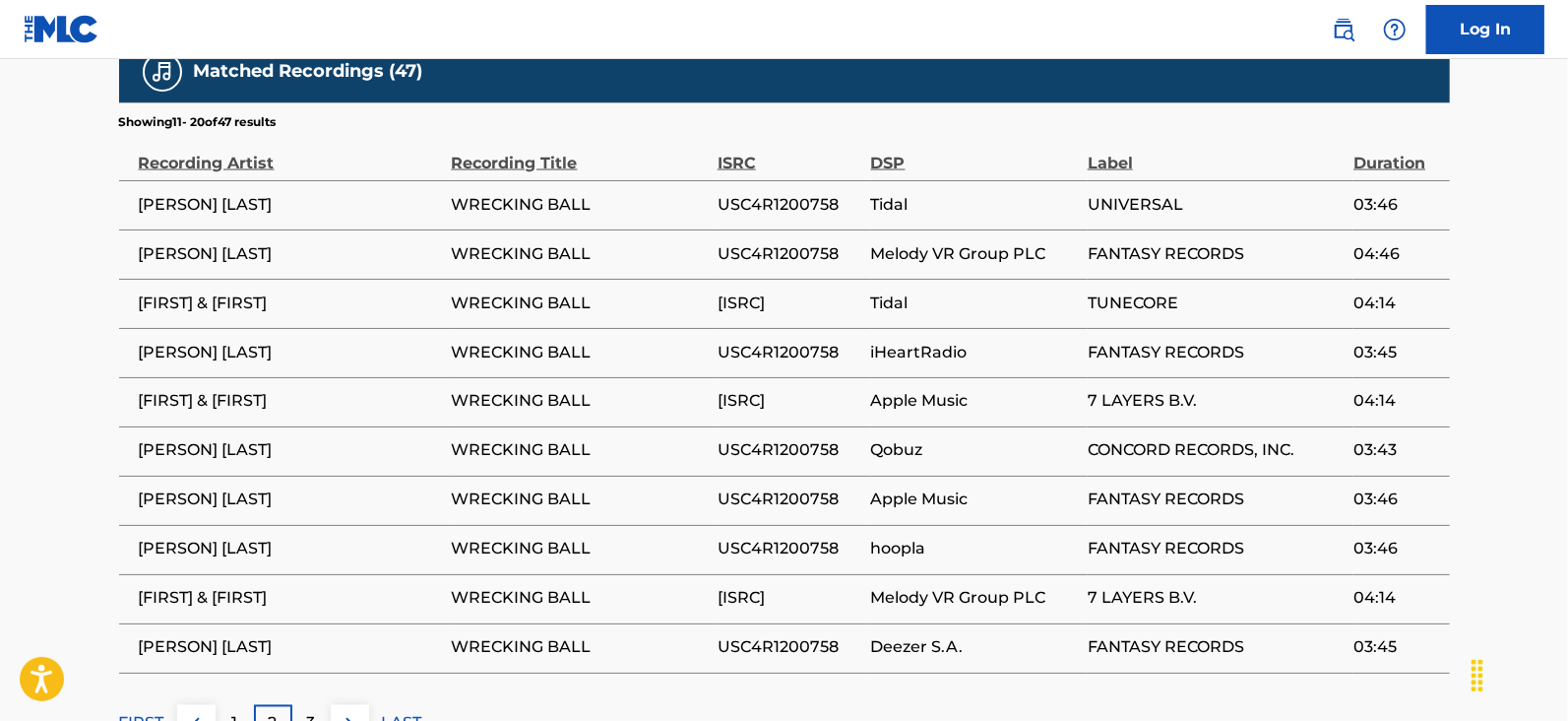 scroll, scrollTop: 2123, scrollLeft: 0, axis: vertical 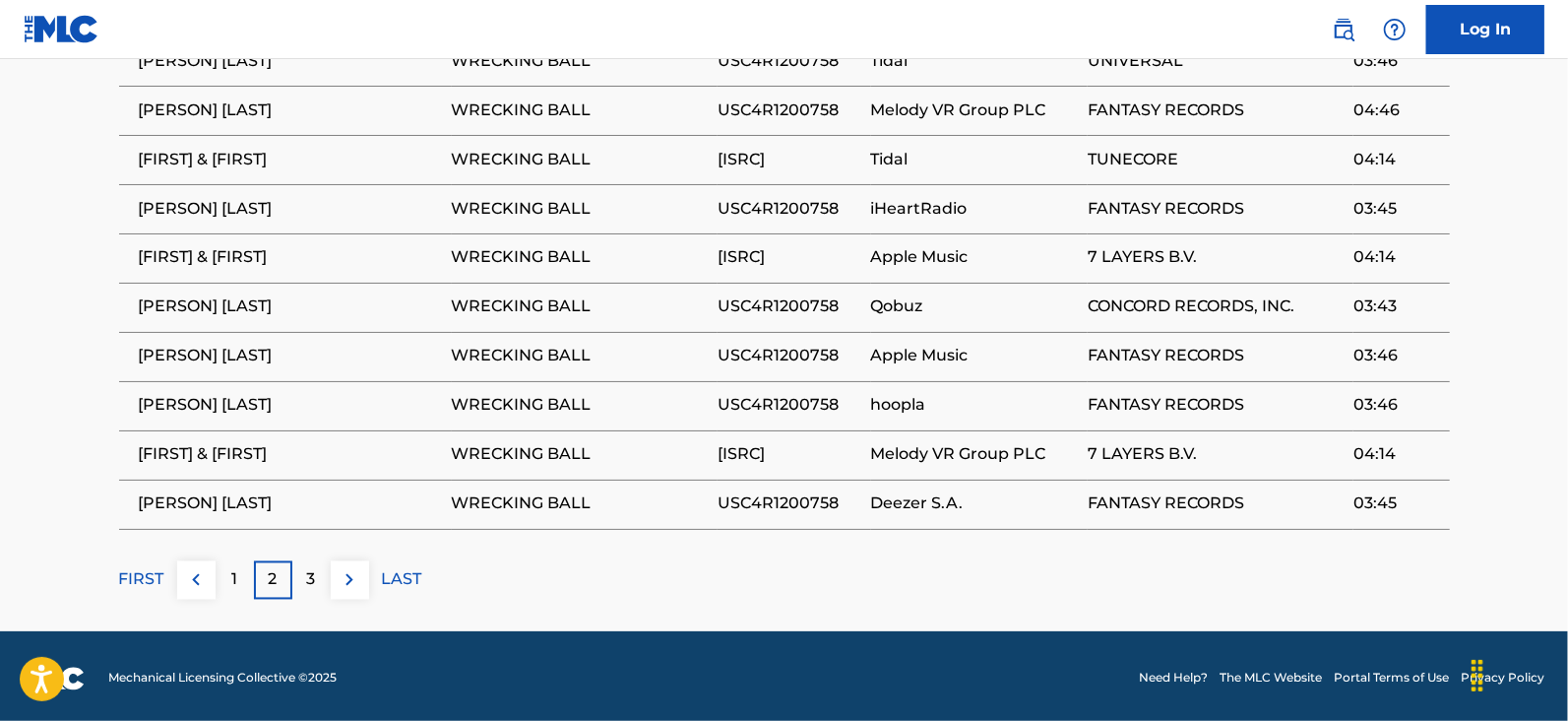 click on "1" at bounding box center [234, 580] 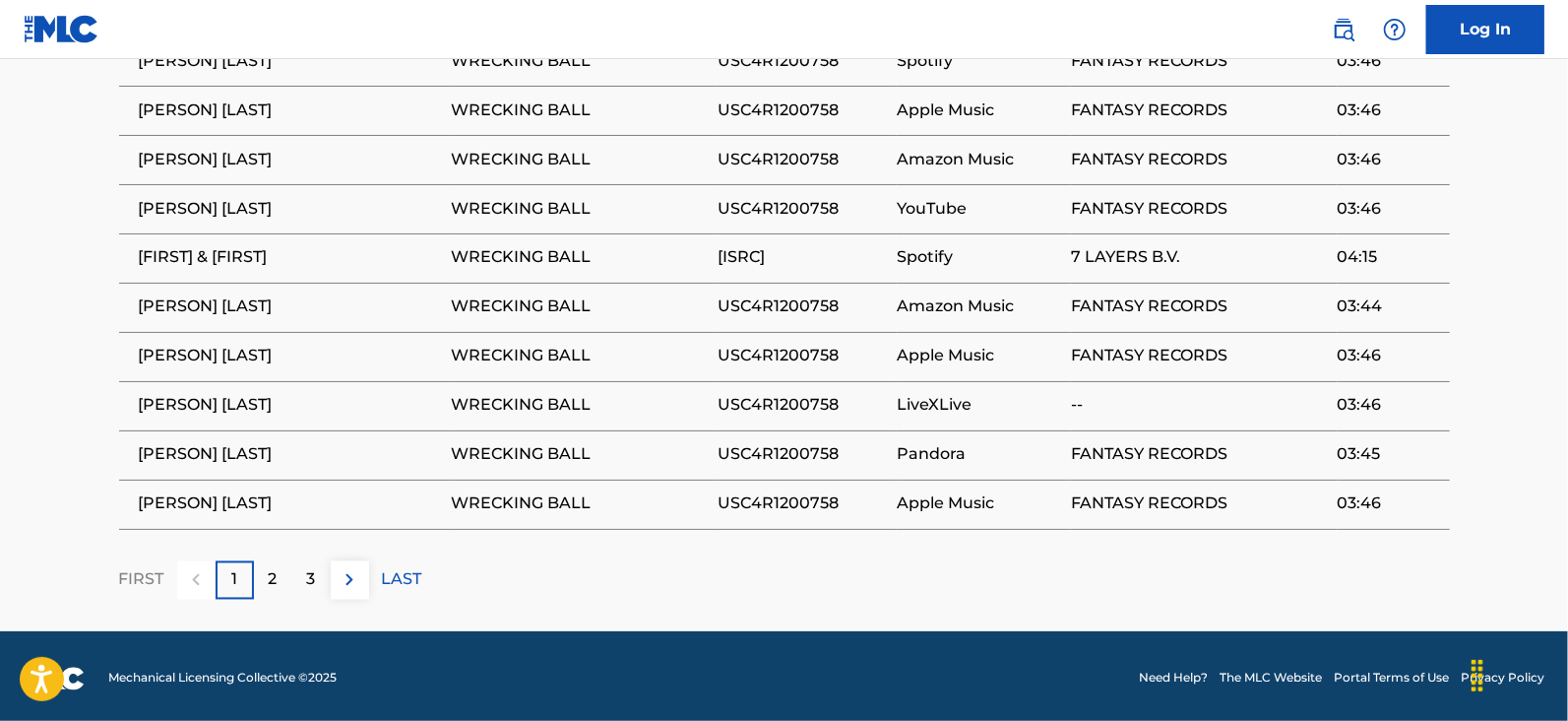 scroll, scrollTop: 2042, scrollLeft: 0, axis: vertical 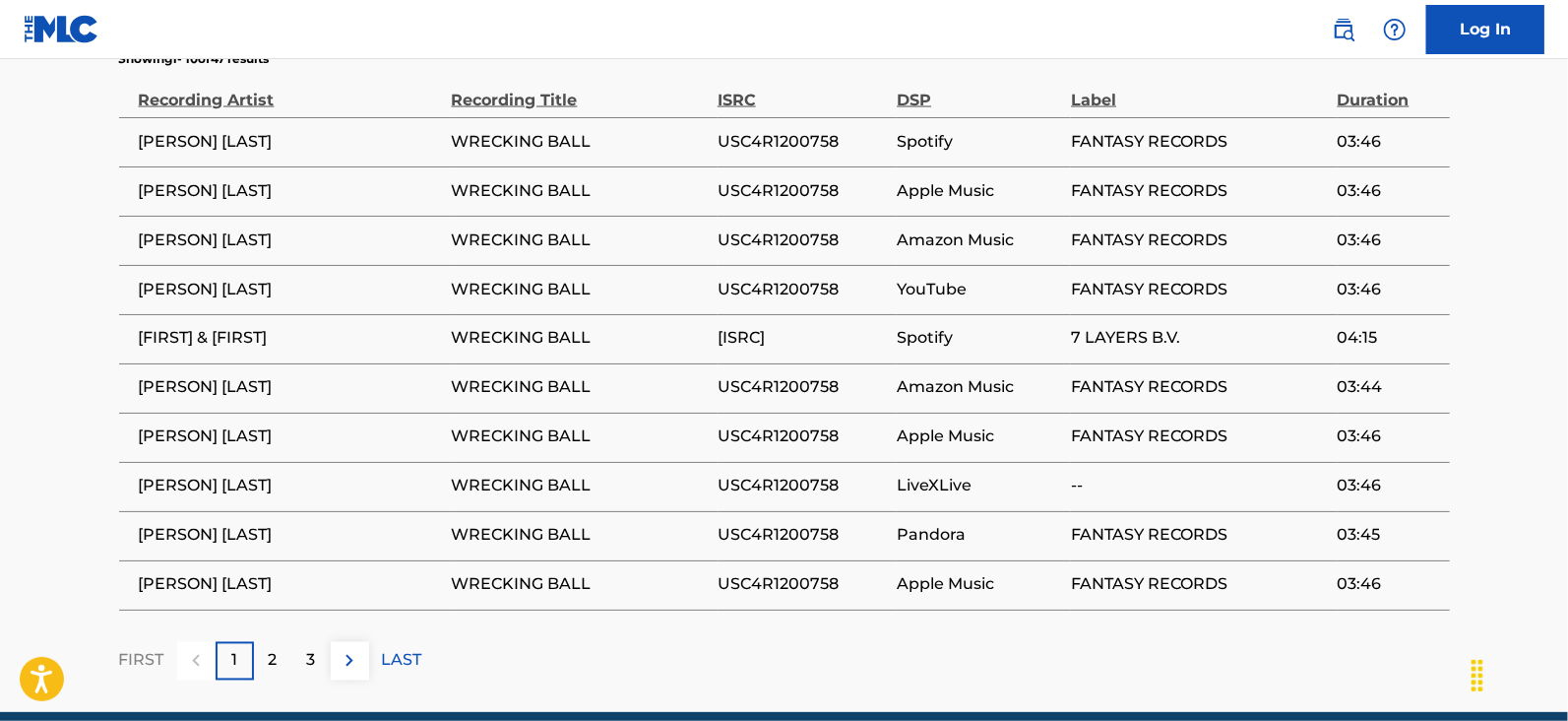 click on "2" at bounding box center [273, 661] 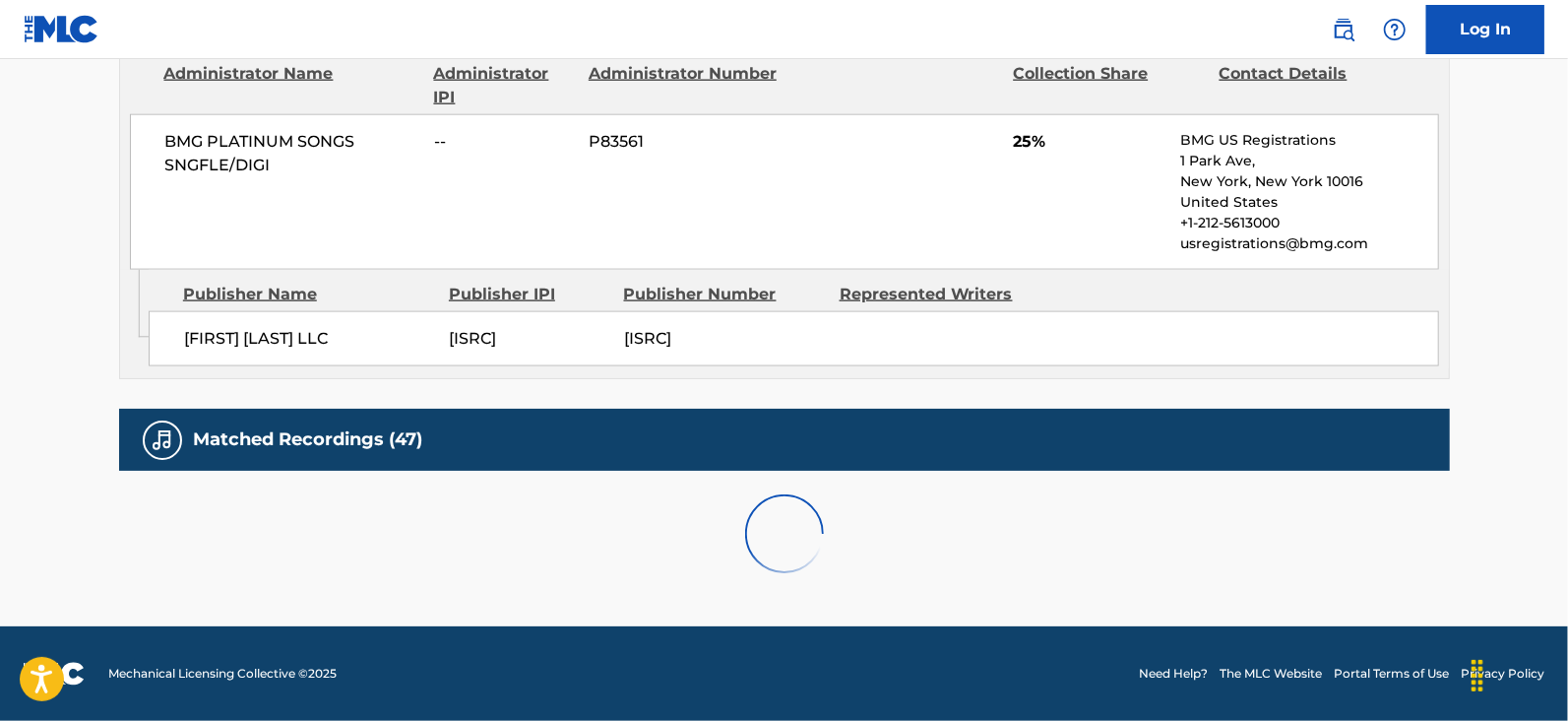 scroll, scrollTop: 2042, scrollLeft: 0, axis: vertical 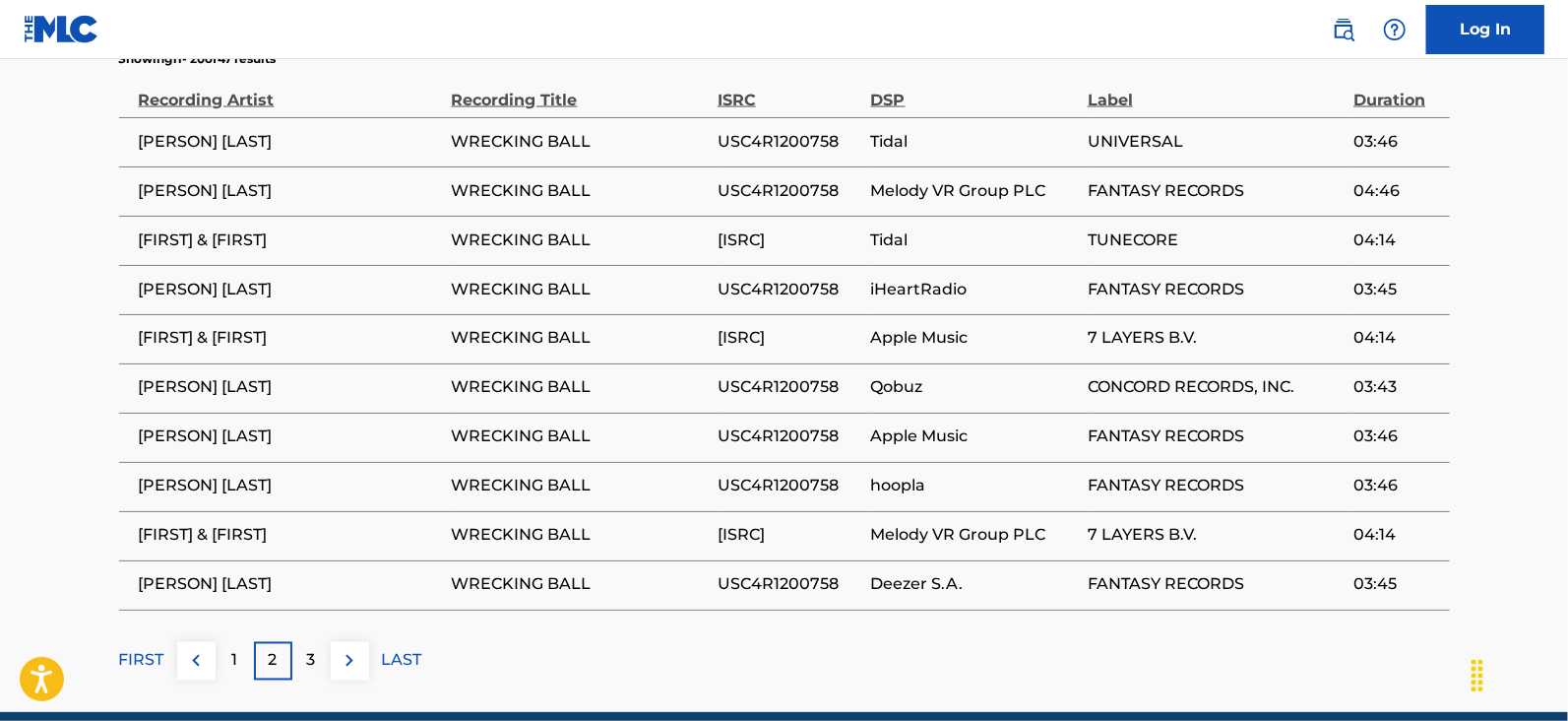 click on "1" at bounding box center [234, 661] 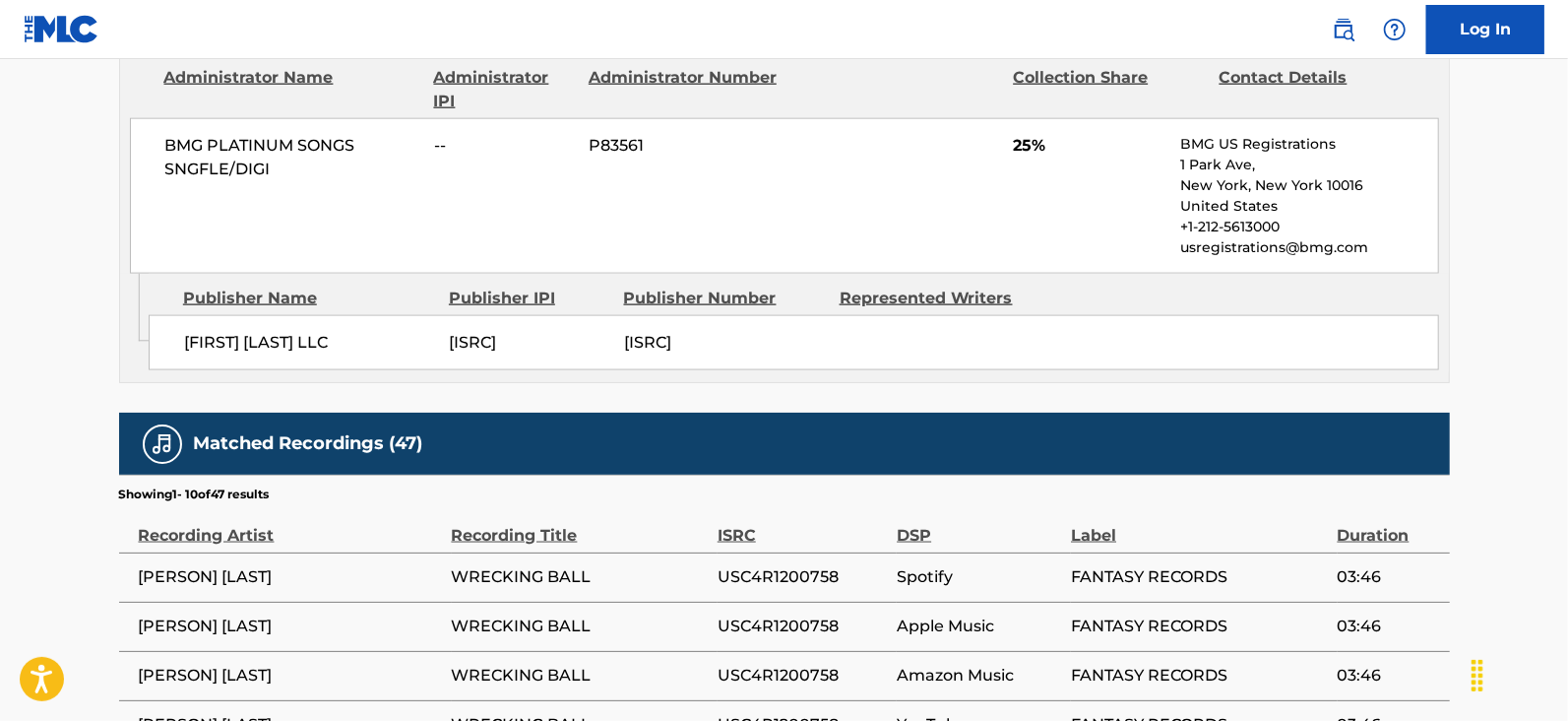scroll, scrollTop: 2042, scrollLeft: 0, axis: vertical 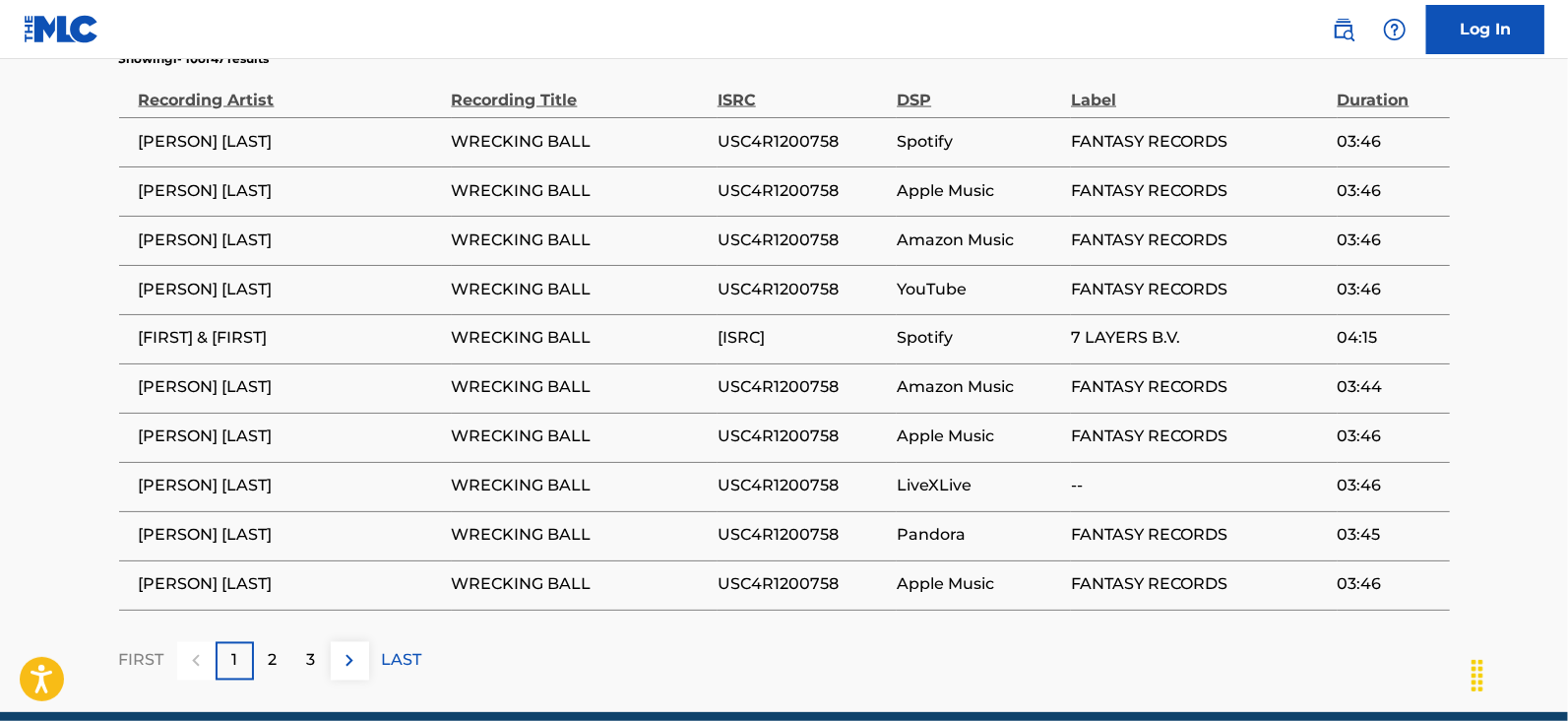 click on "2" at bounding box center (273, 661) 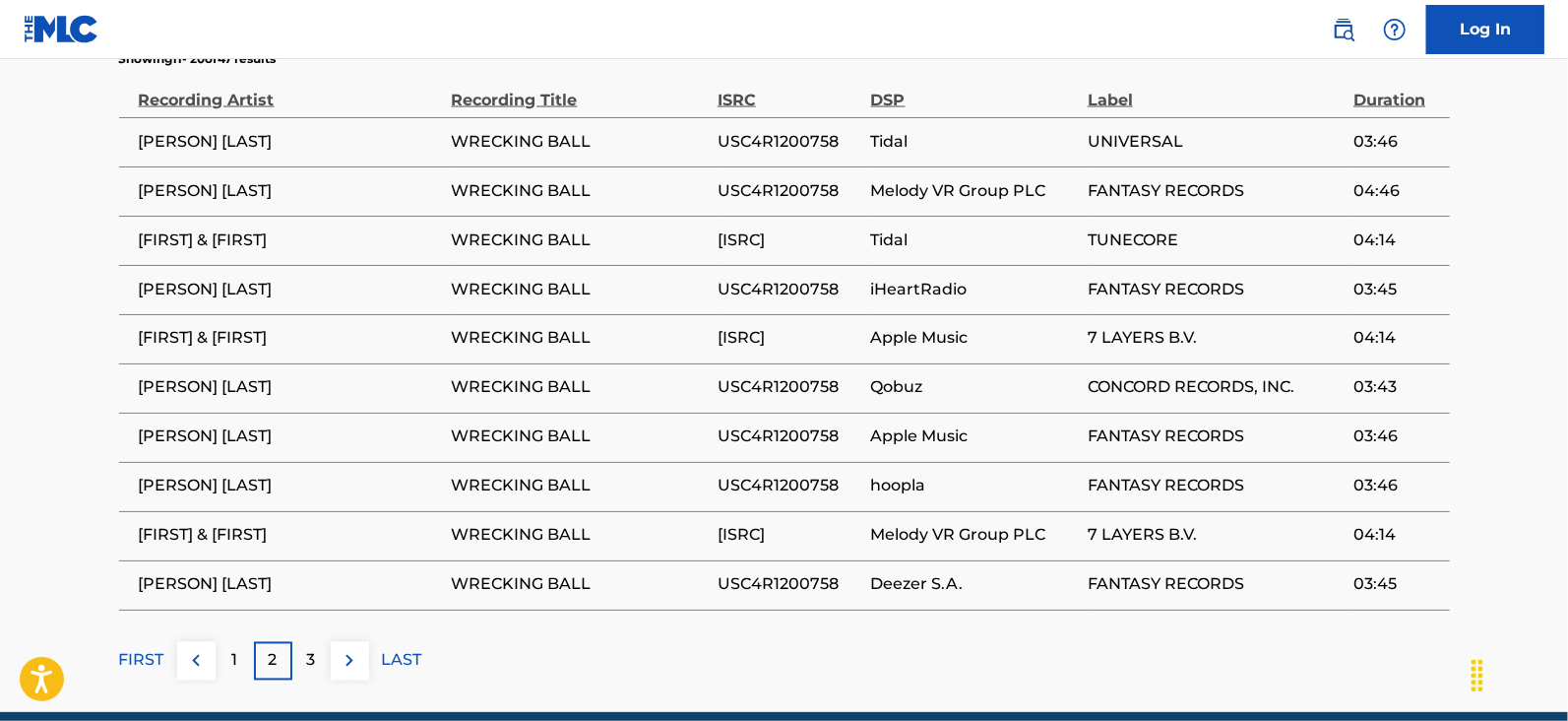 click on "3" at bounding box center (311, 661) 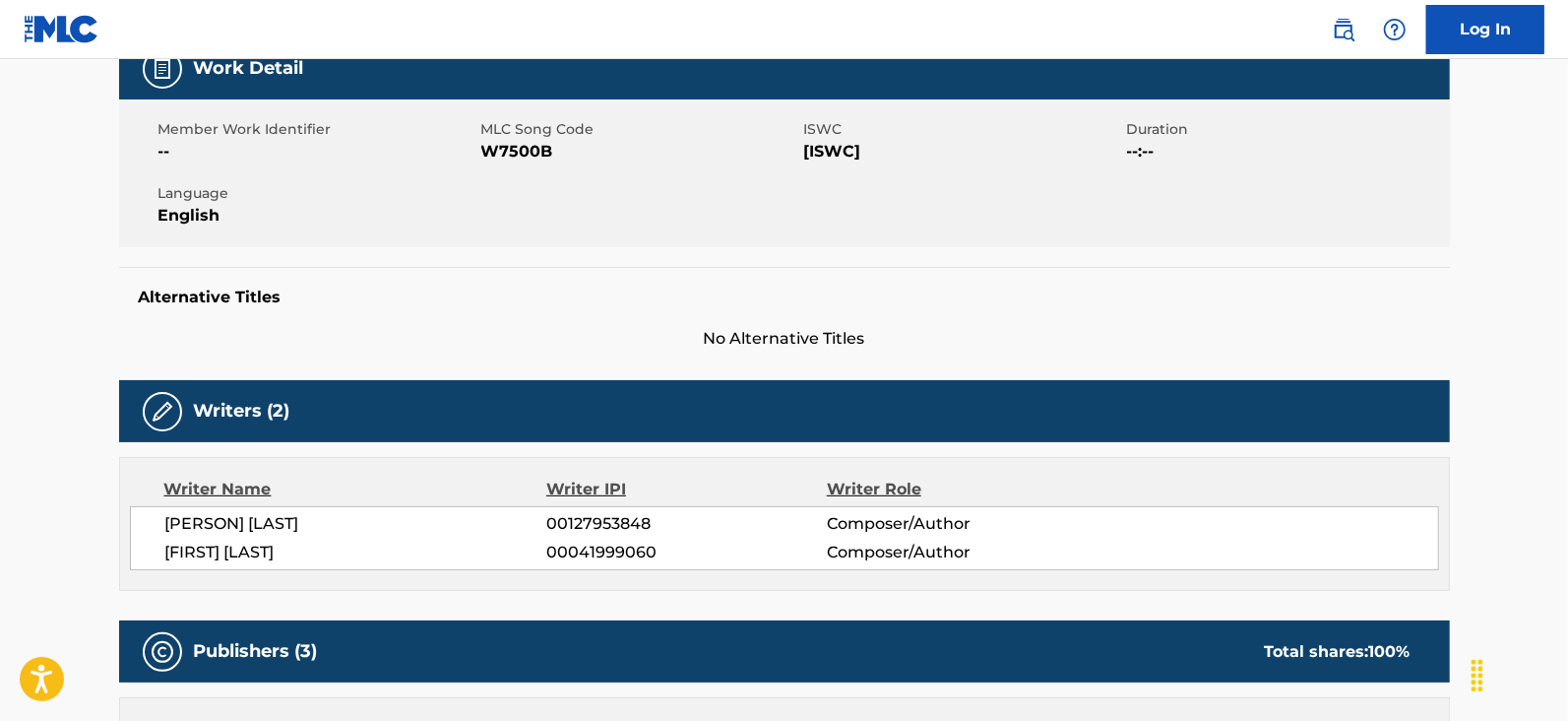 scroll, scrollTop: 0, scrollLeft: 0, axis: both 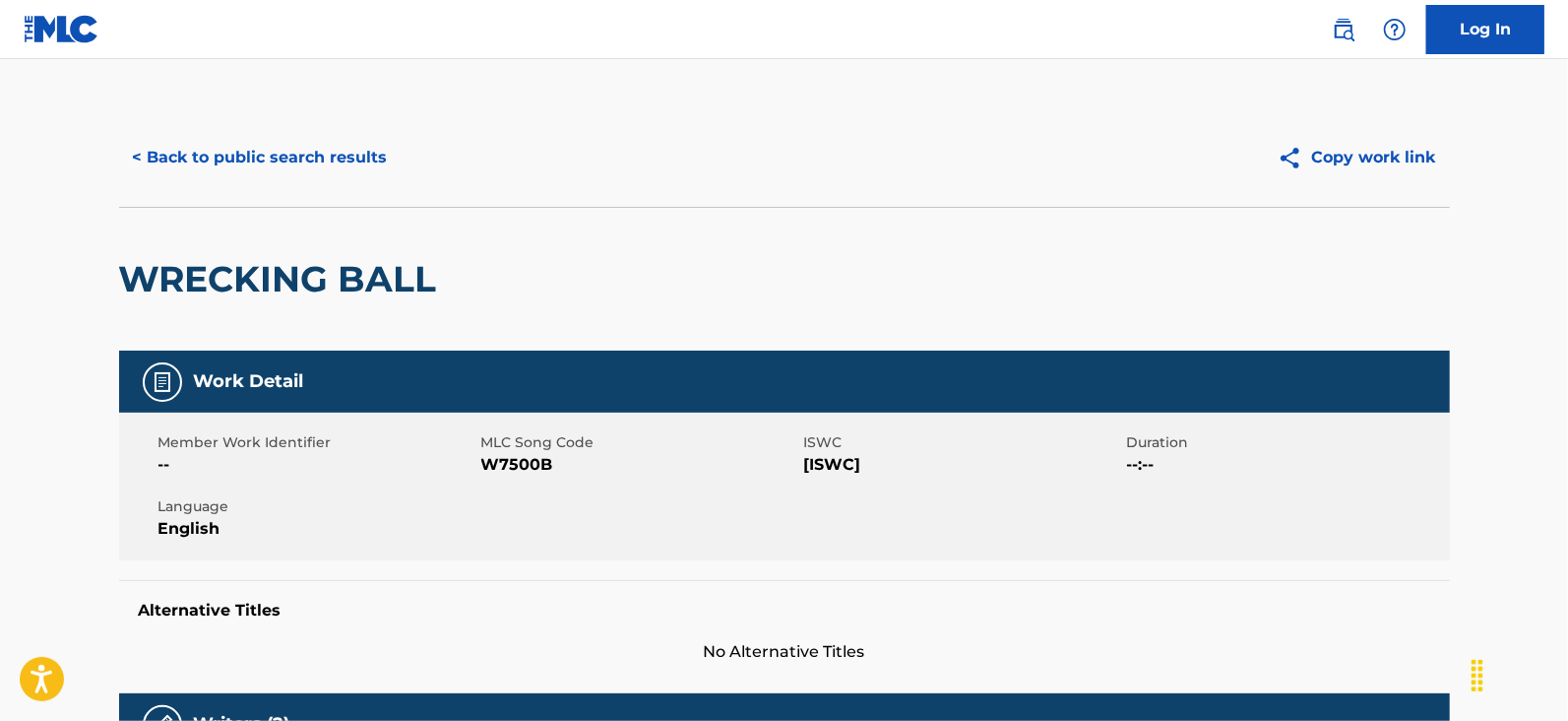 click on "< Back to public search results" at bounding box center [260, 158] 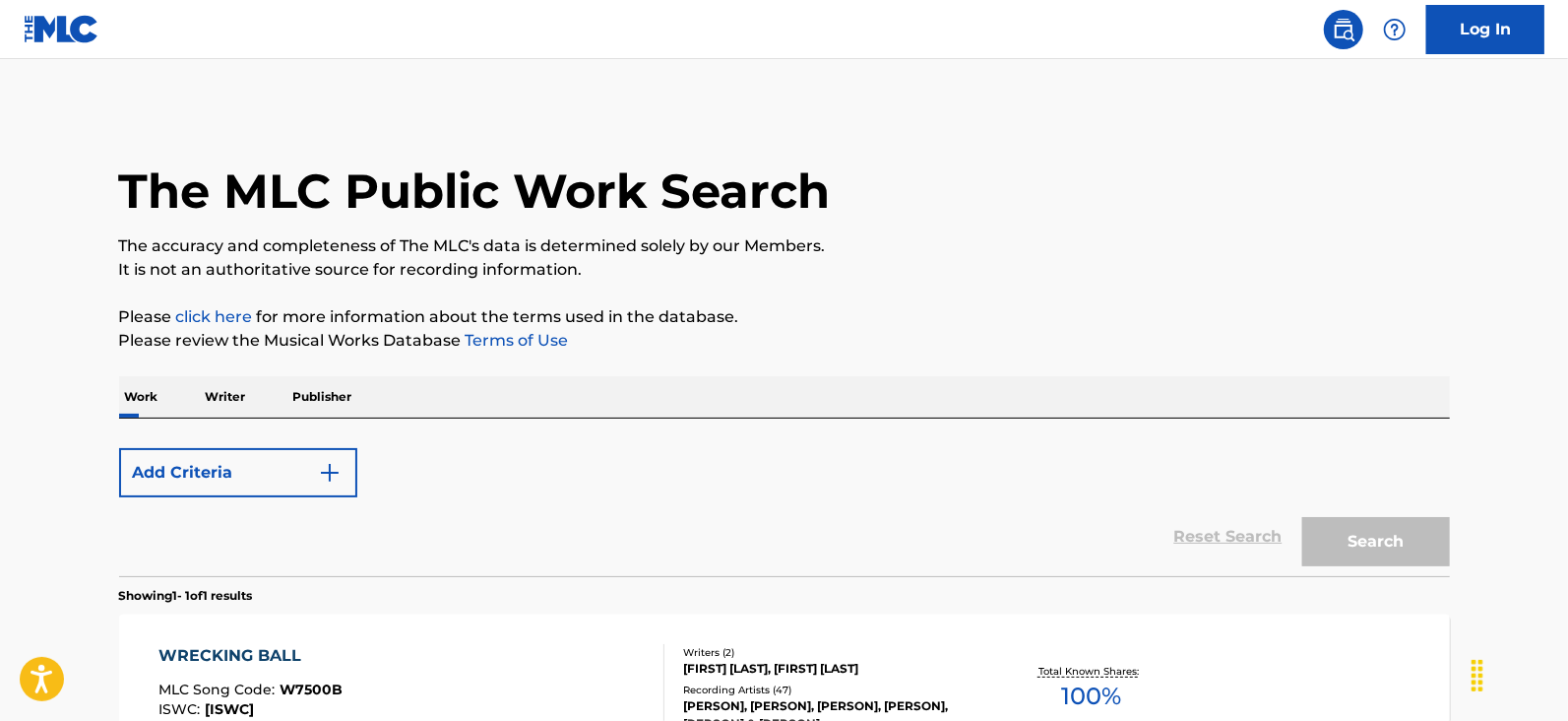 scroll, scrollTop: 237, scrollLeft: 0, axis: vertical 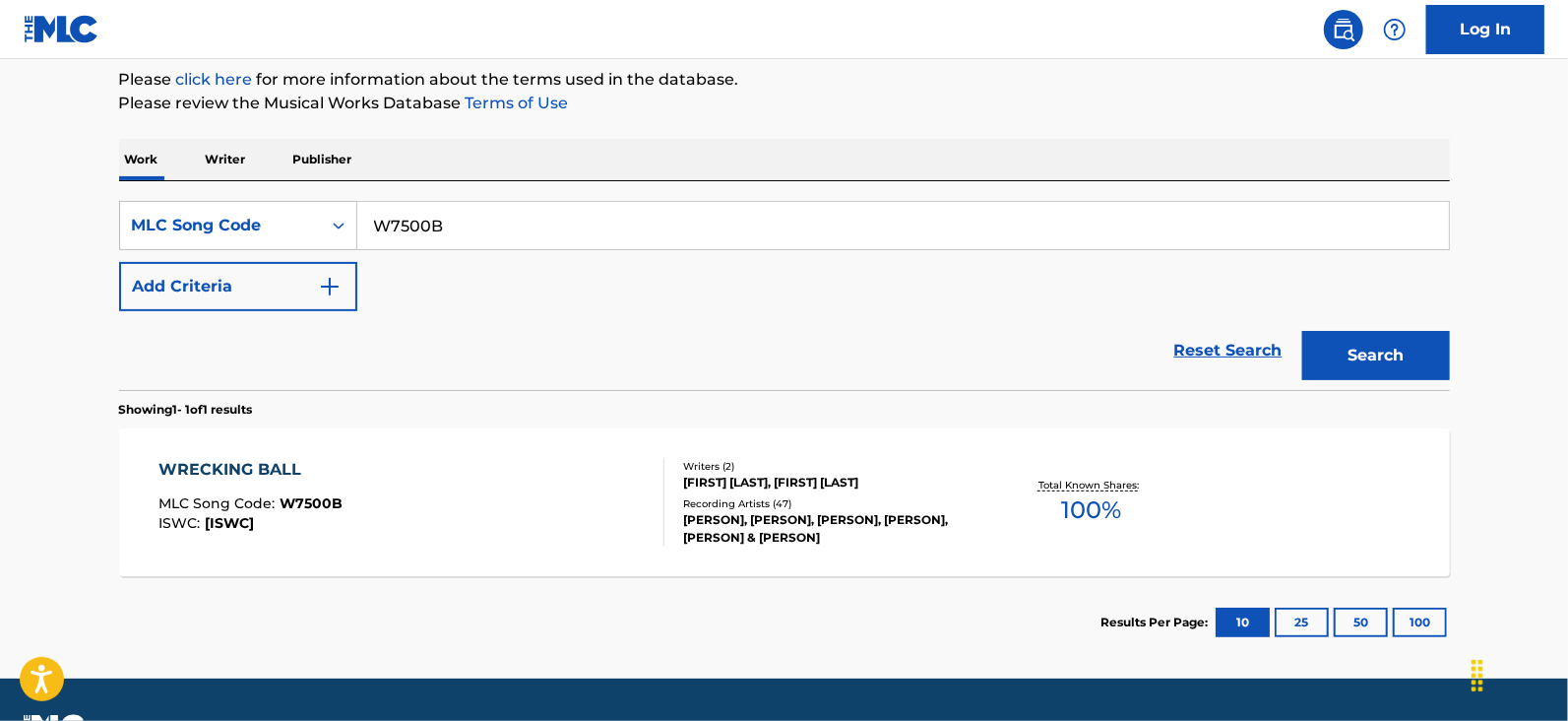 click on "W7500B" at bounding box center (903, 226) 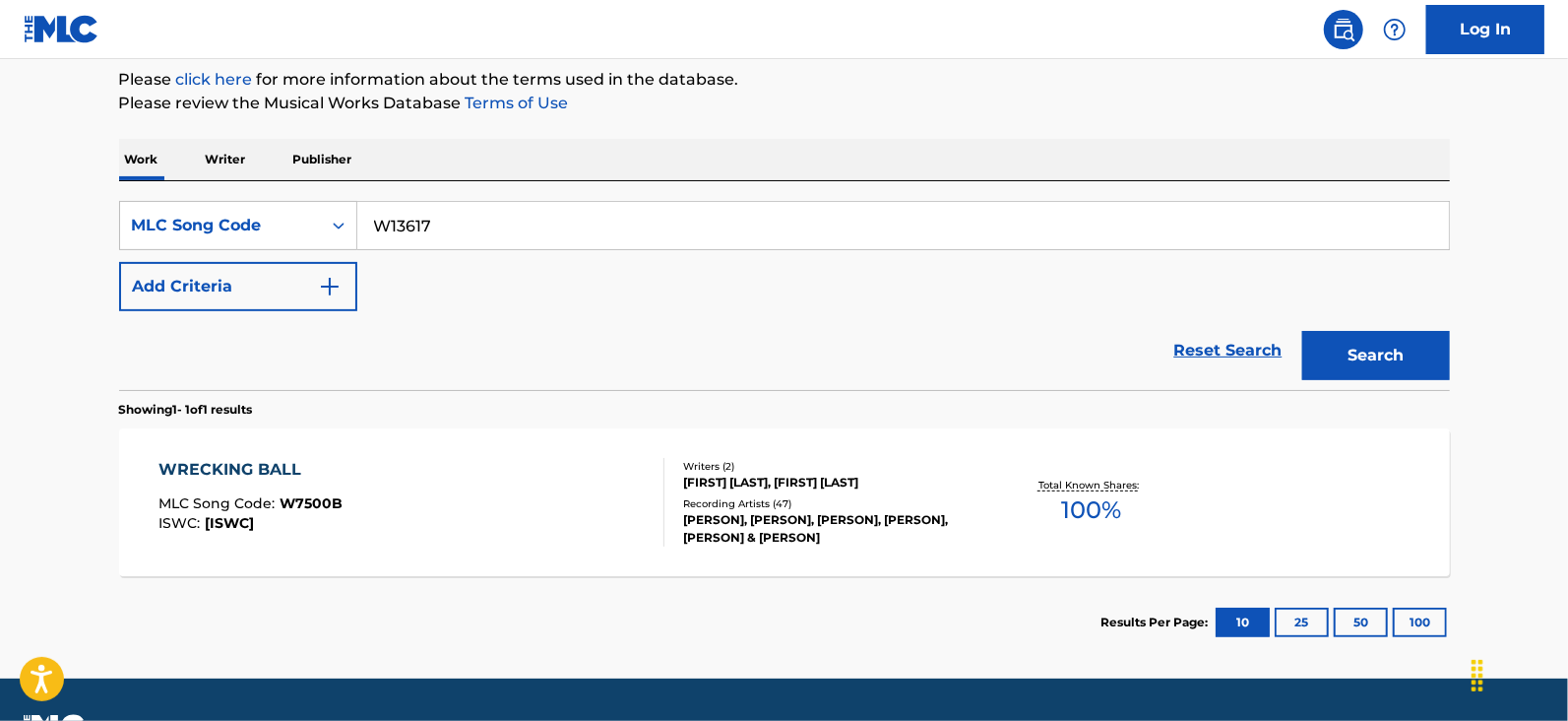 type on "W13617" 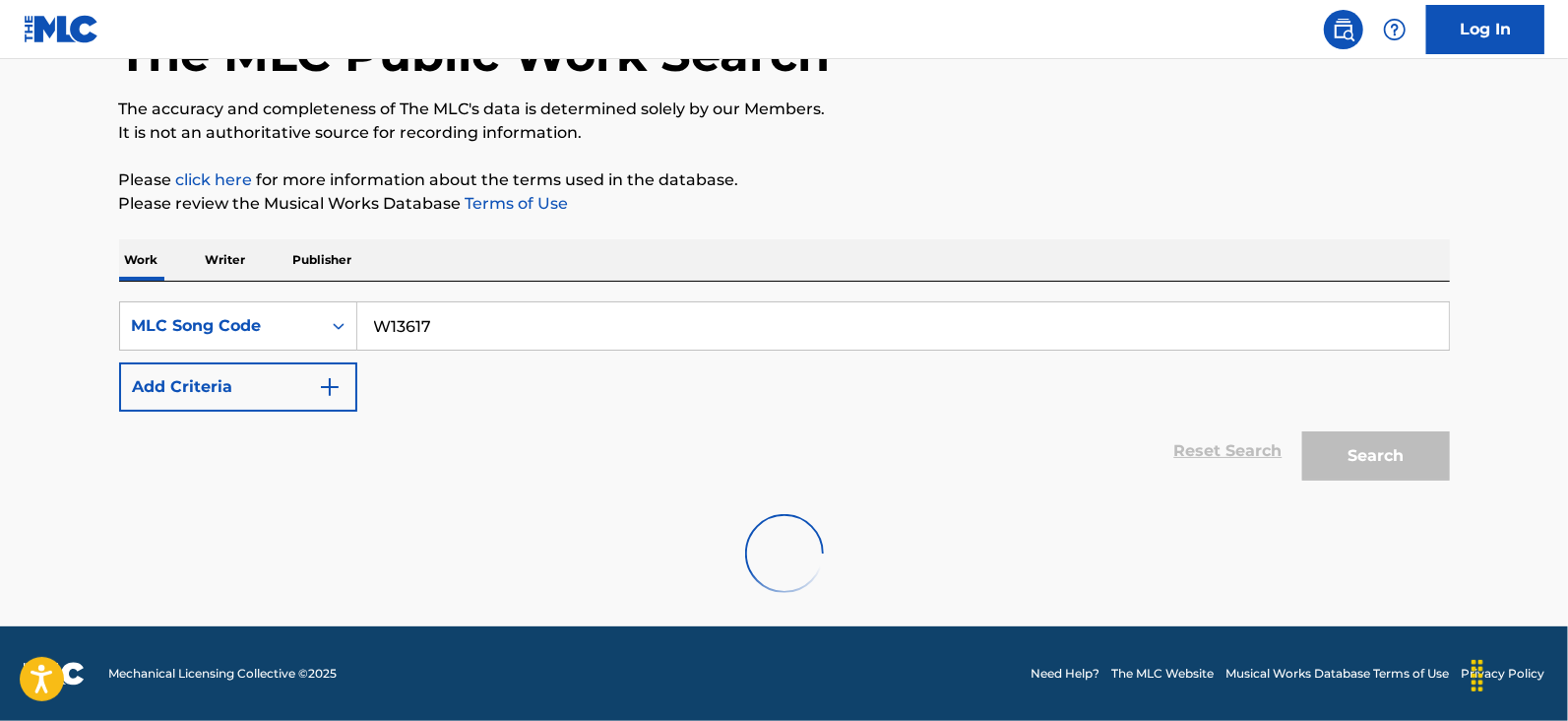 scroll, scrollTop: 237, scrollLeft: 0, axis: vertical 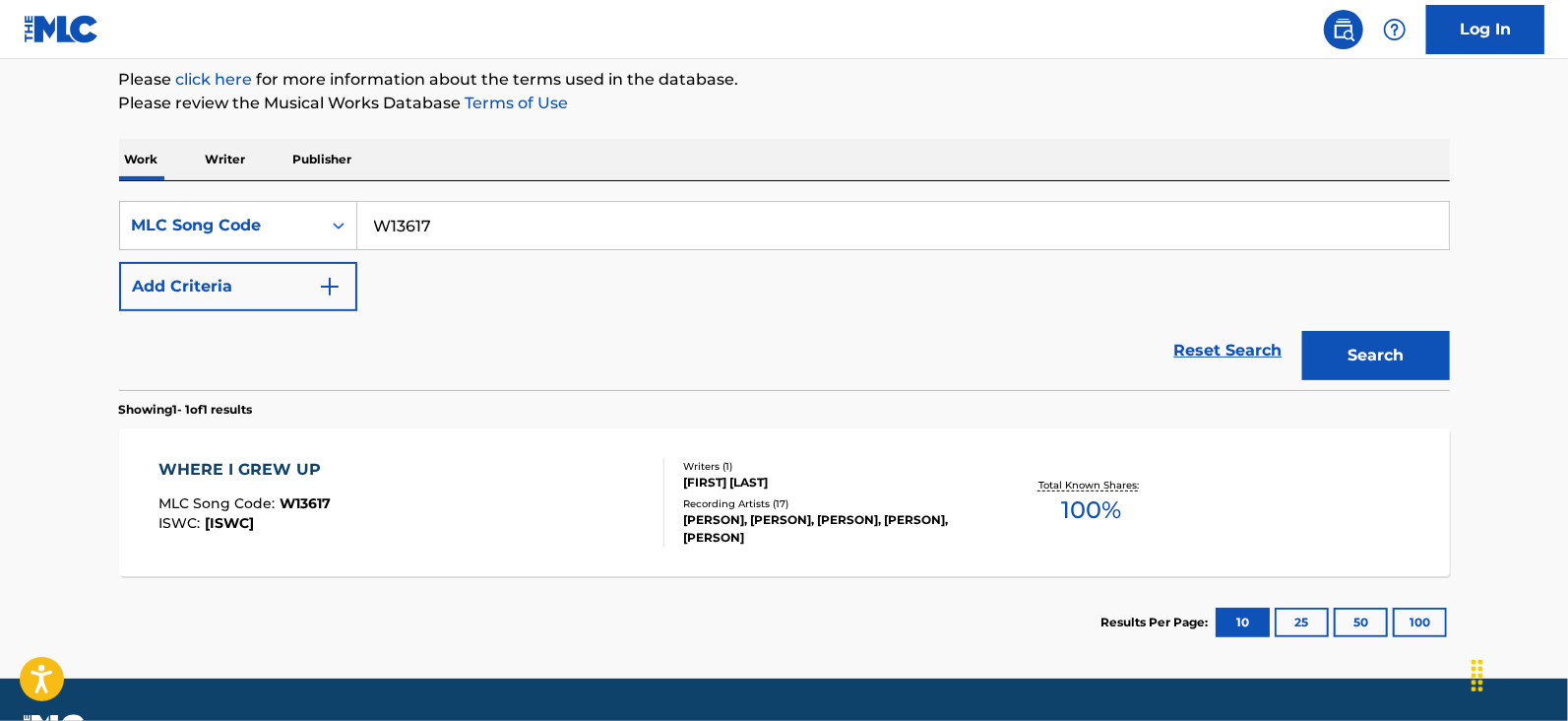 click on "WHERE I GREW UP MLC Song Code : W13617 ISWC : T9176192691" at bounding box center [411, 502] 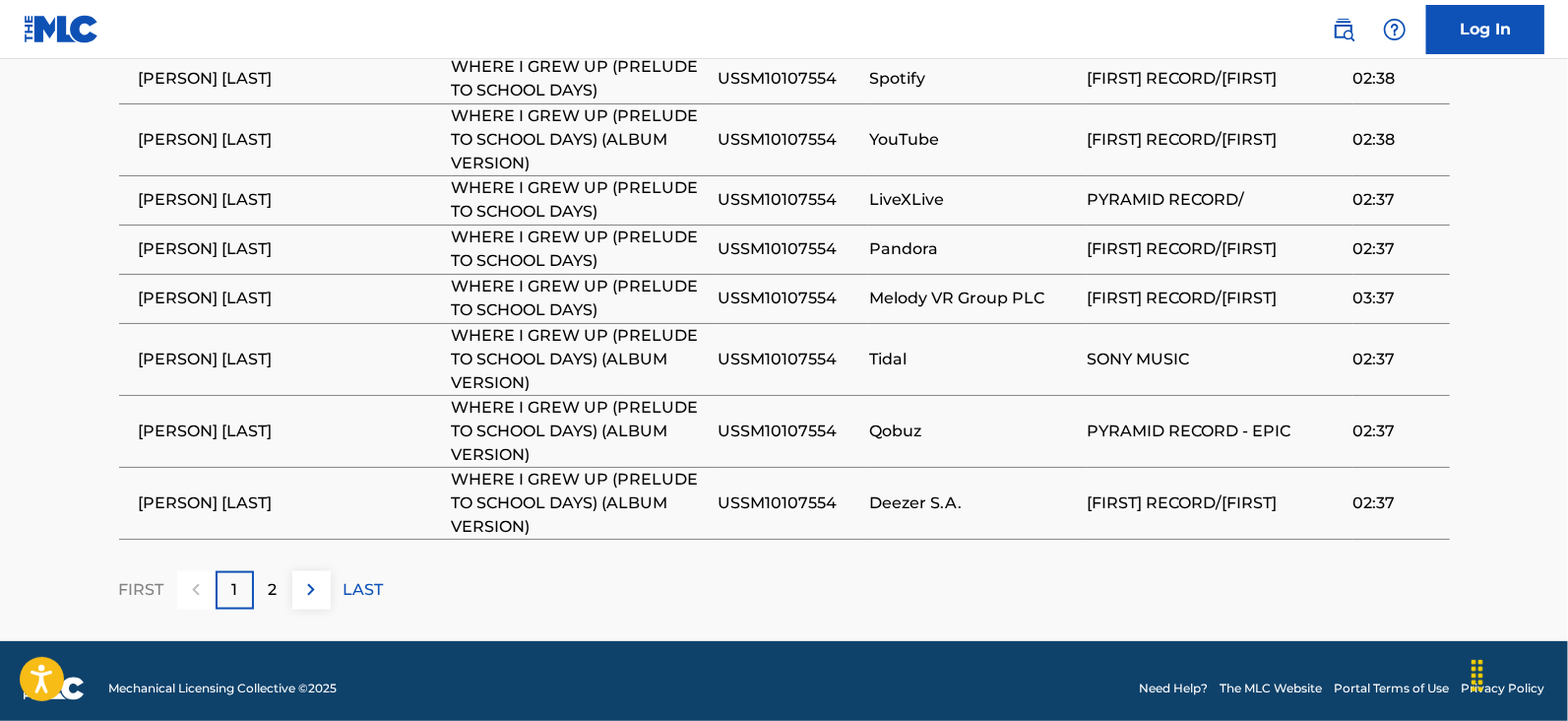 scroll, scrollTop: 1083, scrollLeft: 0, axis: vertical 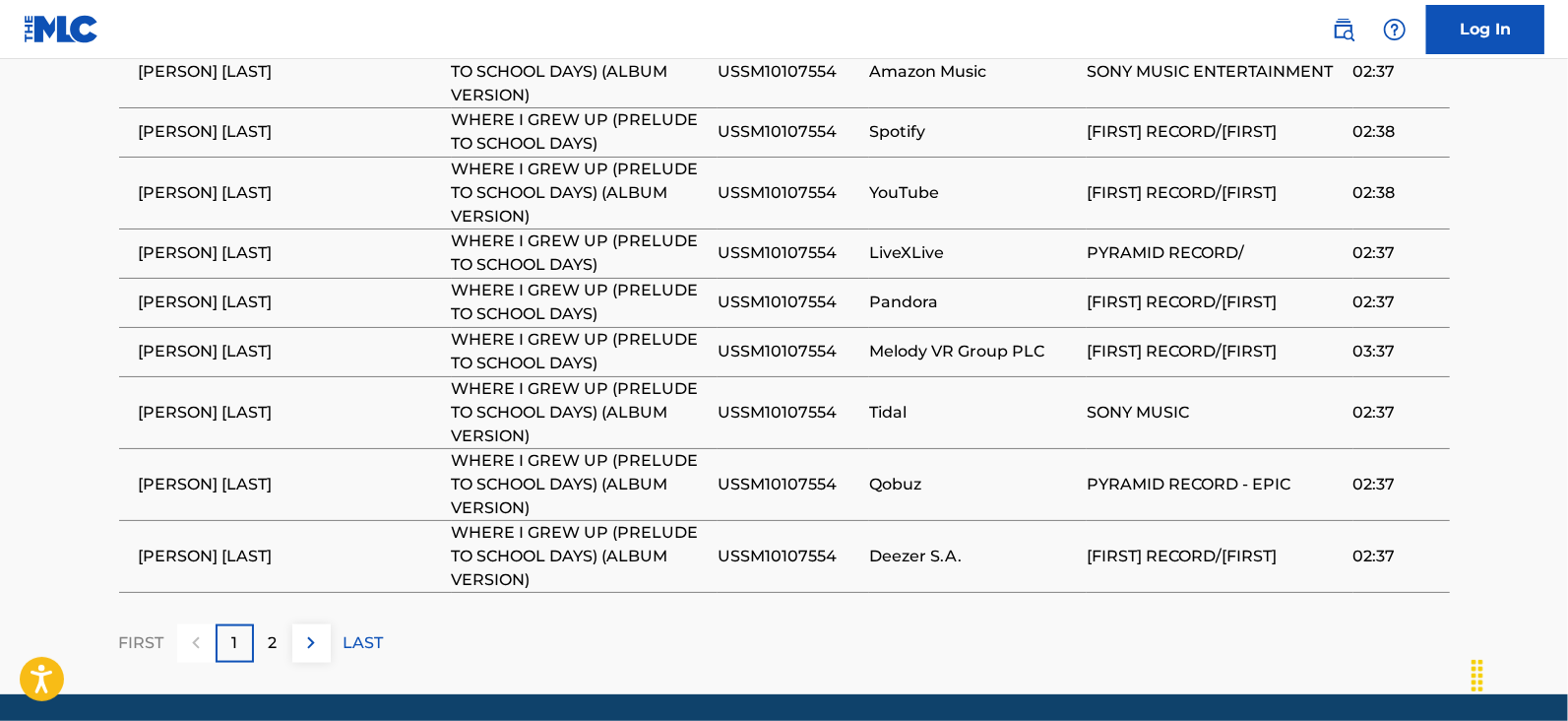 click on "2" at bounding box center [273, 643] 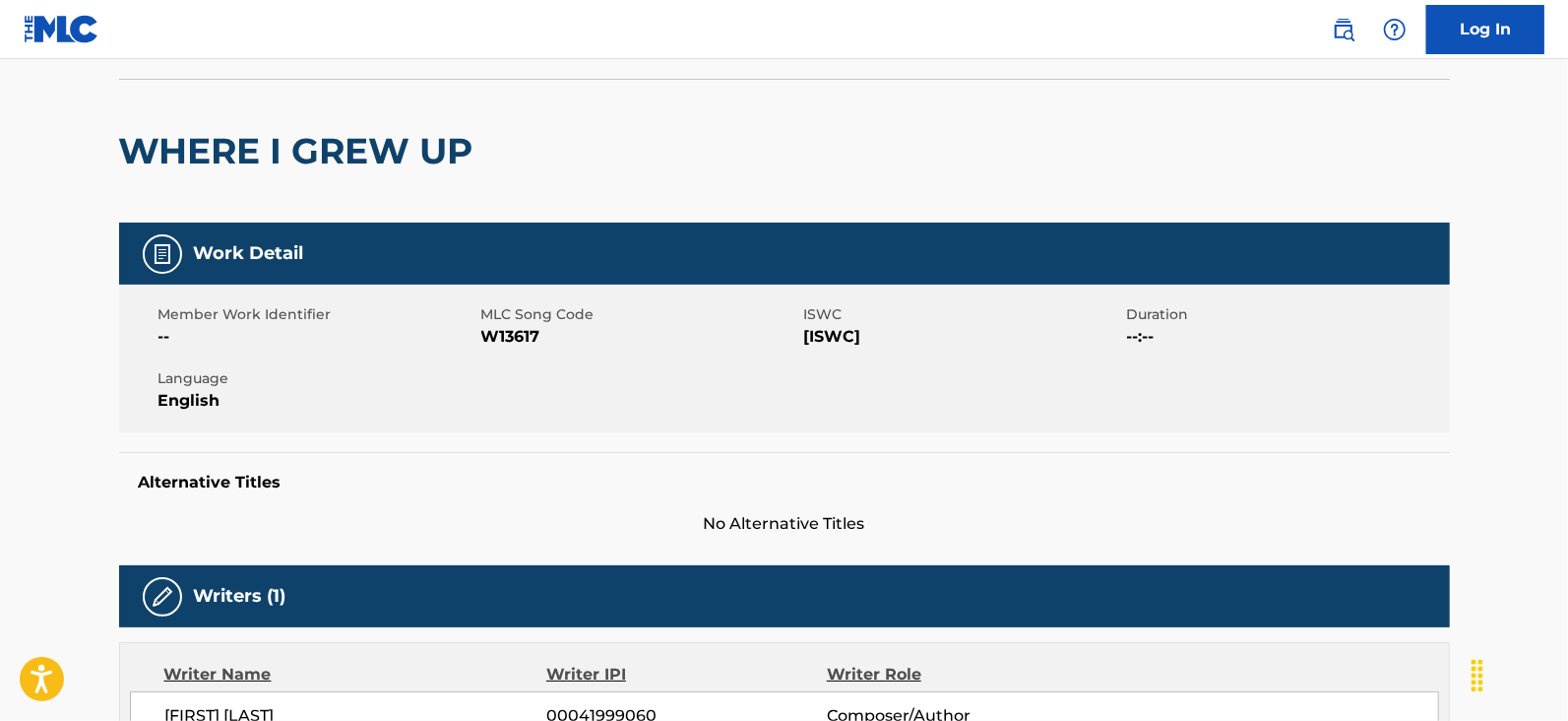 scroll, scrollTop: 0, scrollLeft: 0, axis: both 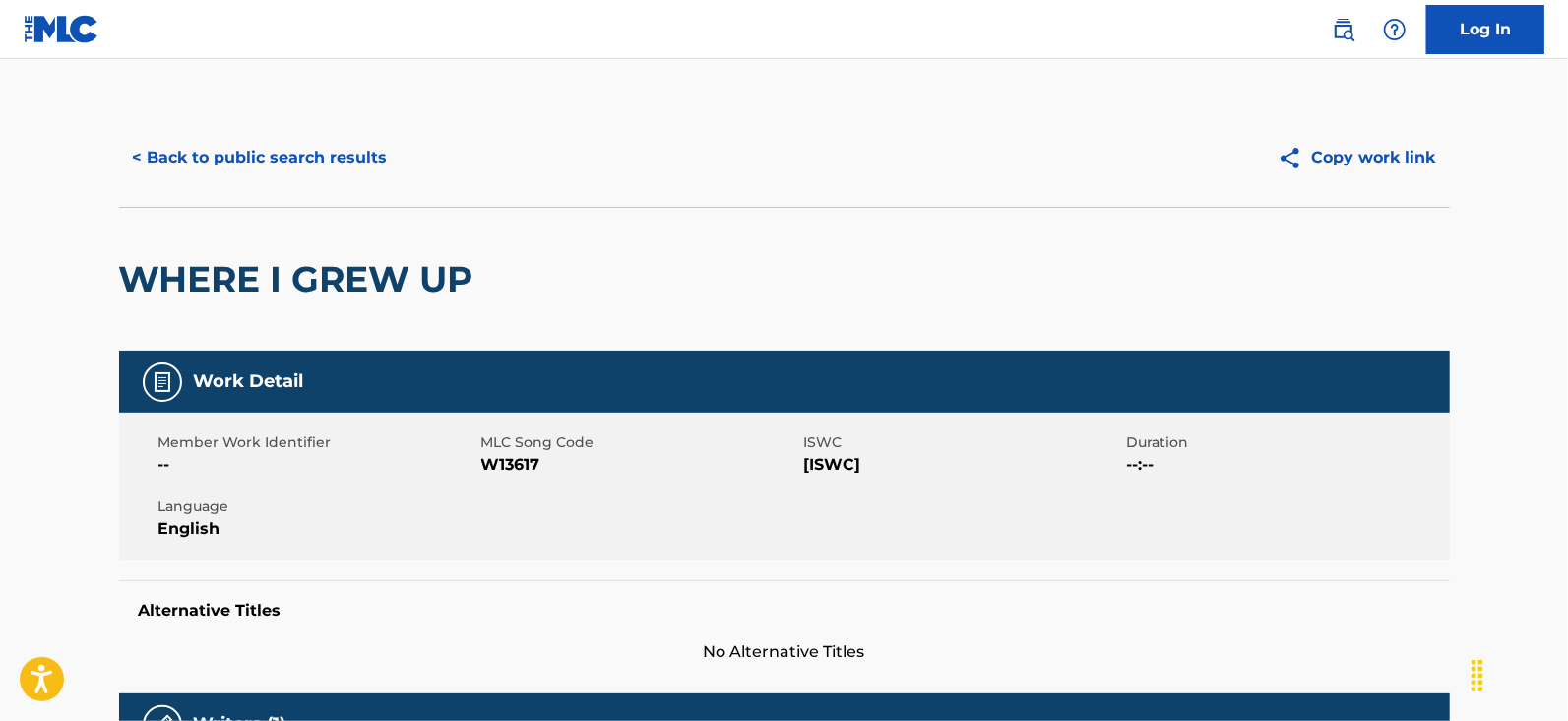 click on "< Back to public search results" at bounding box center (260, 158) 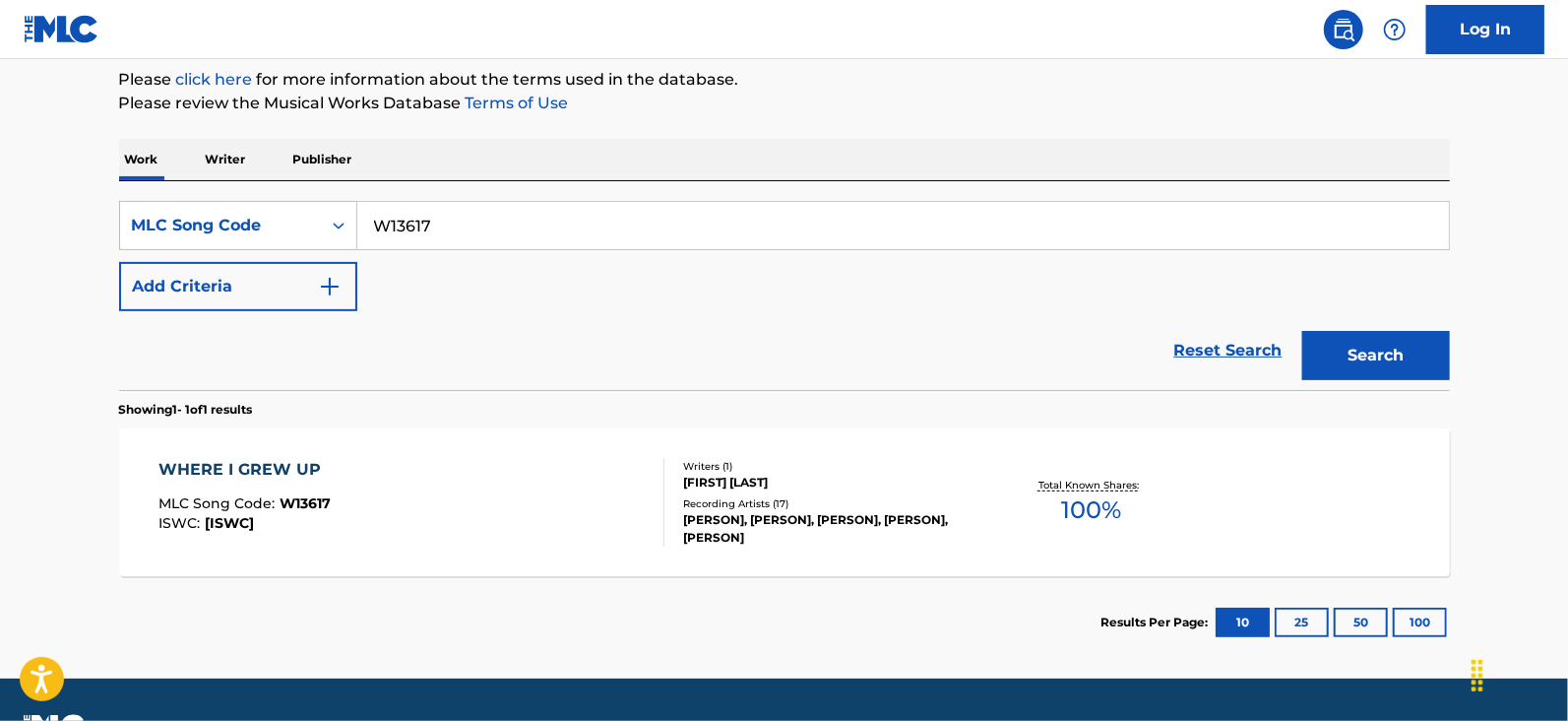click on "W13617" at bounding box center [903, 226] 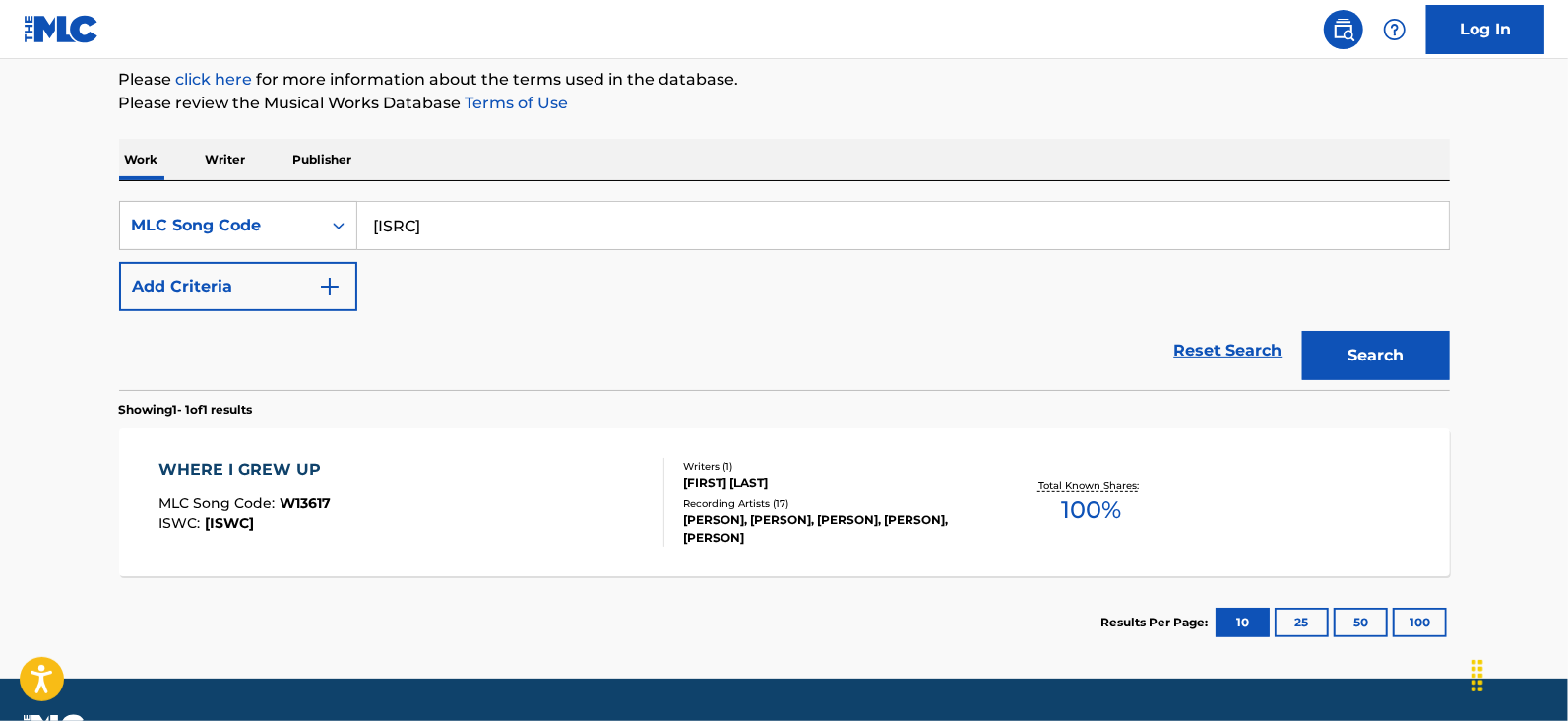 type on "[ISRC]" 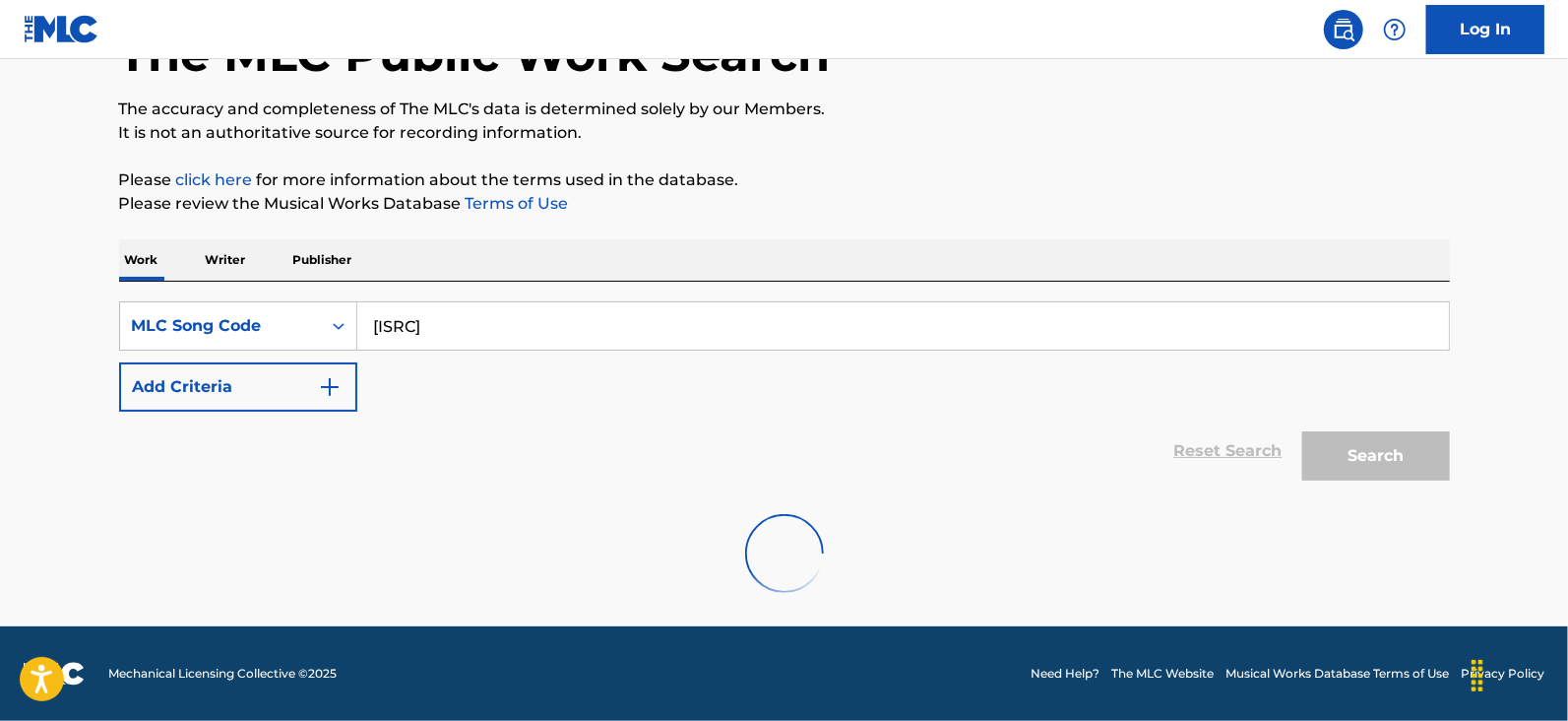 scroll, scrollTop: 237, scrollLeft: 0, axis: vertical 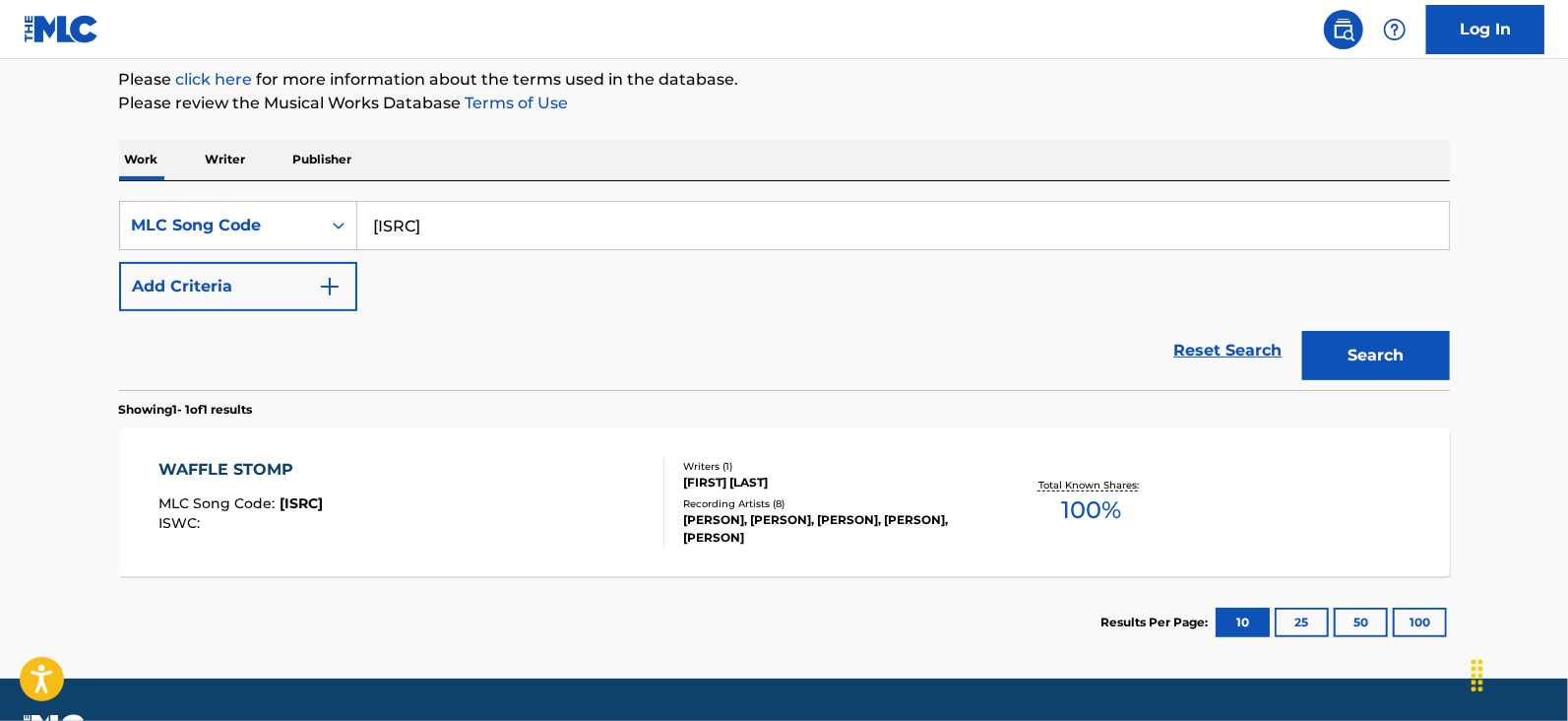click on "WAFFLE STOMP MLC Song Code : WV8Q8D ISWC :" at bounding box center [411, 502] 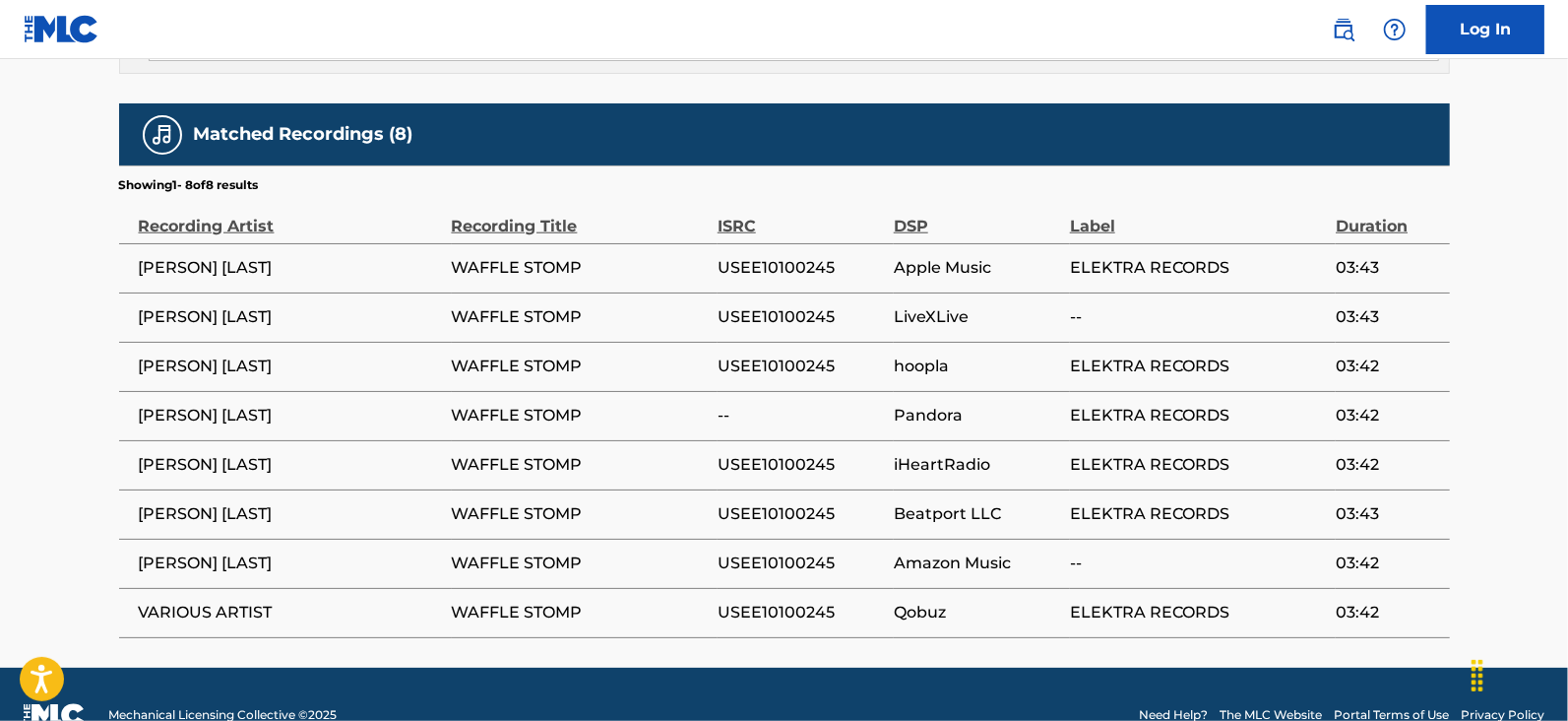 scroll, scrollTop: 1216, scrollLeft: 0, axis: vertical 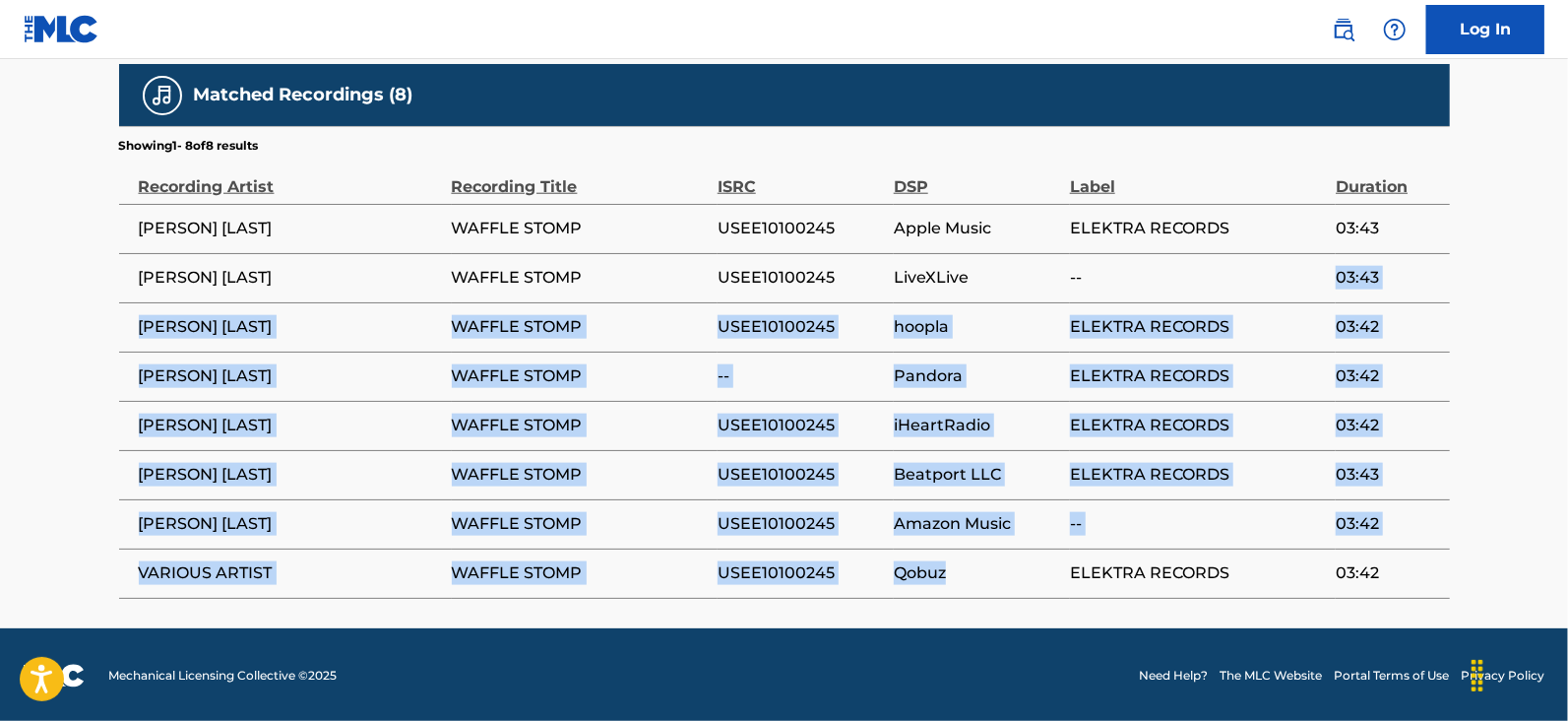 drag, startPoint x: 963, startPoint y: 558, endPoint x: 1143, endPoint y: 257, distance: 350.71498 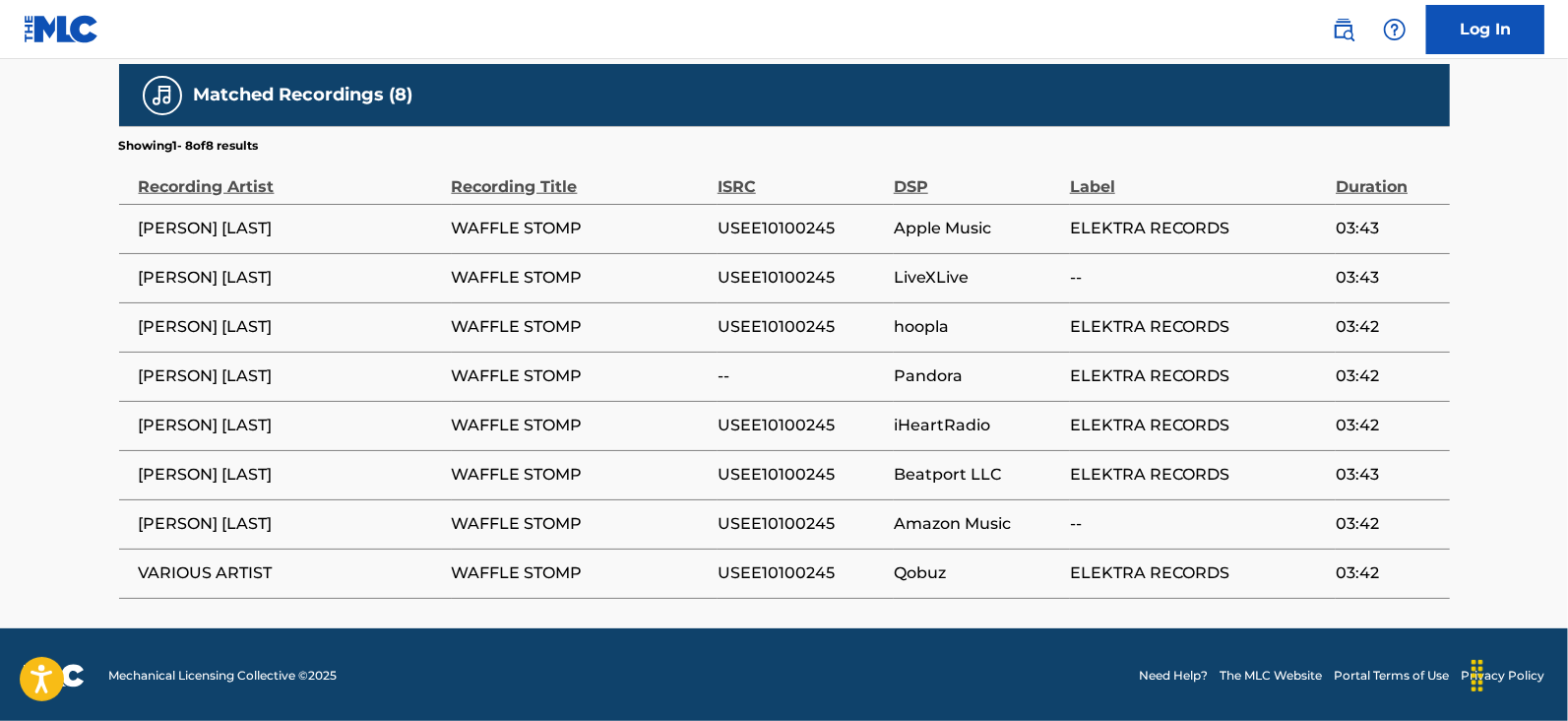 click on "Back to public search results Copy work link WAFFLE STOMP     Work Detail   Member Work Identifier -- MLC Song Code WV8Q8D ISWC -- Duration --:-- Language English Alternative Titles No Alternative Titles Writers   (1) Writer Name Writer IPI Writer Role [FIRST] [LAST] 00041999060 Composer/Author Publishers   (1) Total shares:  100 % Administrator Name Administrator IPI Administrator Number Collection Share Contact Details RESERVOIR GLOBAL SONGS 01202302435 P276VX 100% Reservoir MLC Inquiries MLC@[REDACTED].com Admin Original Publisher Connecting Line Publisher Name Publisher IPI Publisher Number Represented Writers WOW AND FLUTTER MUSIC 00039654065 P7093Q [FIRST] [LAST] Total shares:  100 % Matched Recordings   (8) Showing  1  -   8  of  8   results   Recording Artist Recording Title ISRC DSP Label Duration [ARTIST] WAFFLE STOMP USEE10100245 Apple Music ELEKTRA RECORDS 03:43 [ARTIST] WAFFLE STOMP USEE10100245 LiveXLive -- 03:43 [ARTIST] WAFFLE STOMP USEE10100245 hoopla ELEKTRA RECORDS --" at bounding box center [784, -255] 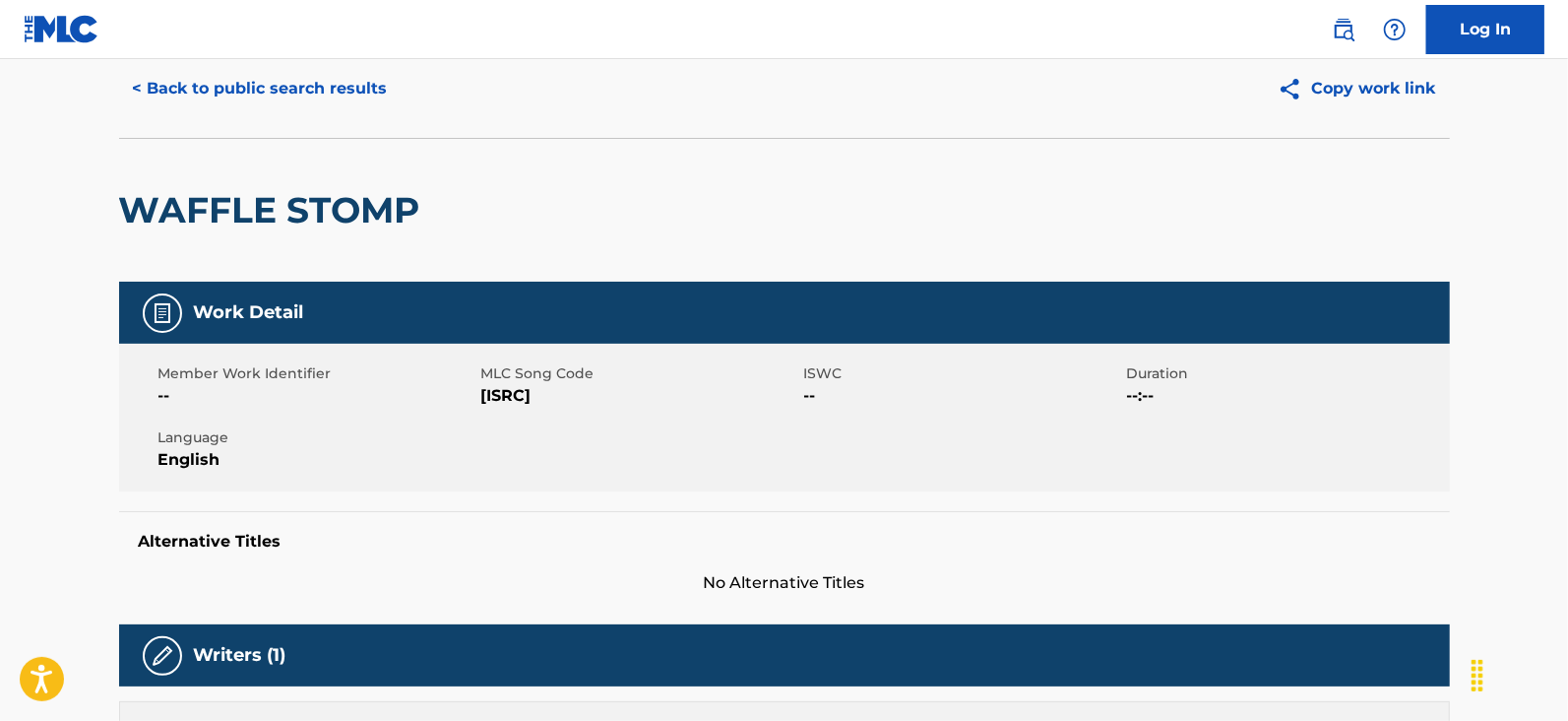 scroll, scrollTop: 0, scrollLeft: 0, axis: both 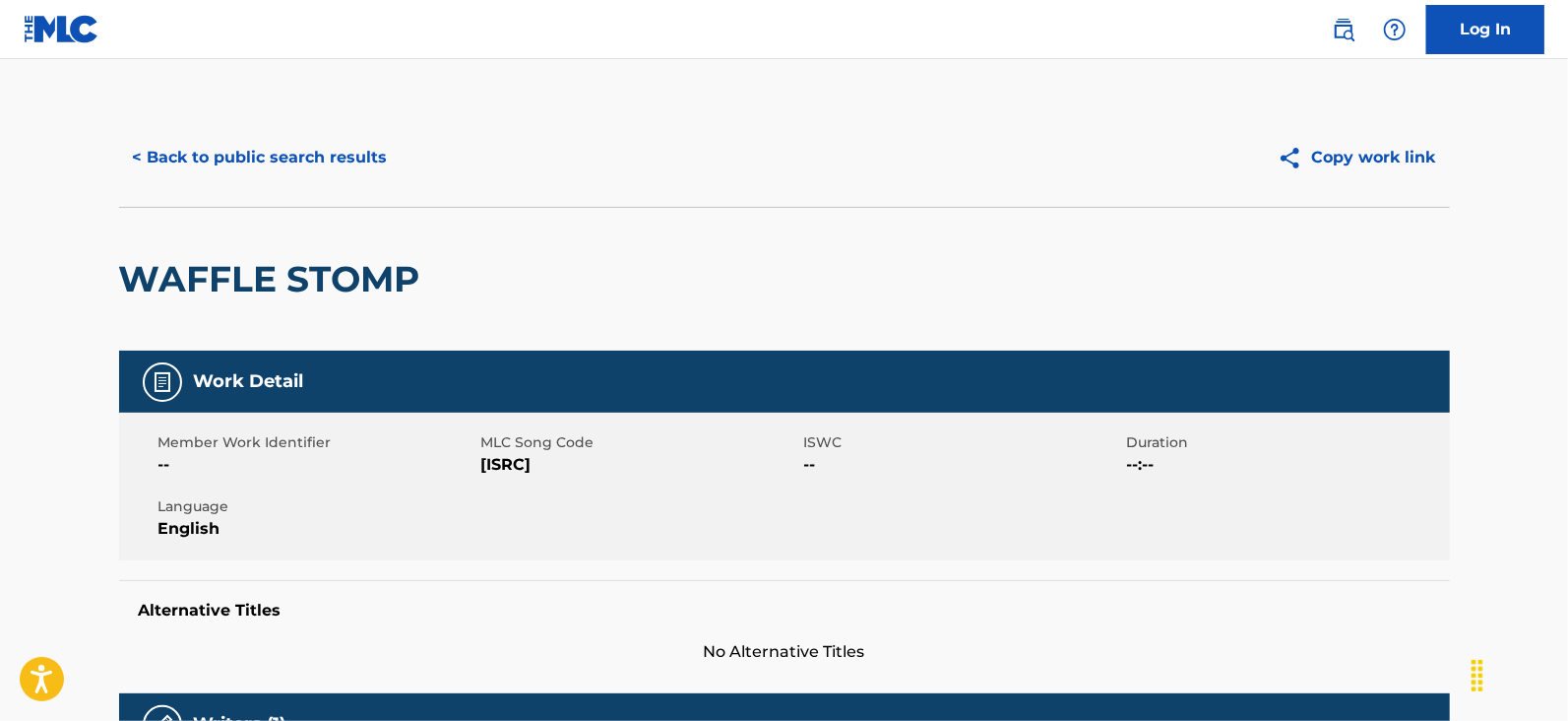 click on "< Back to public search results" at bounding box center [260, 158] 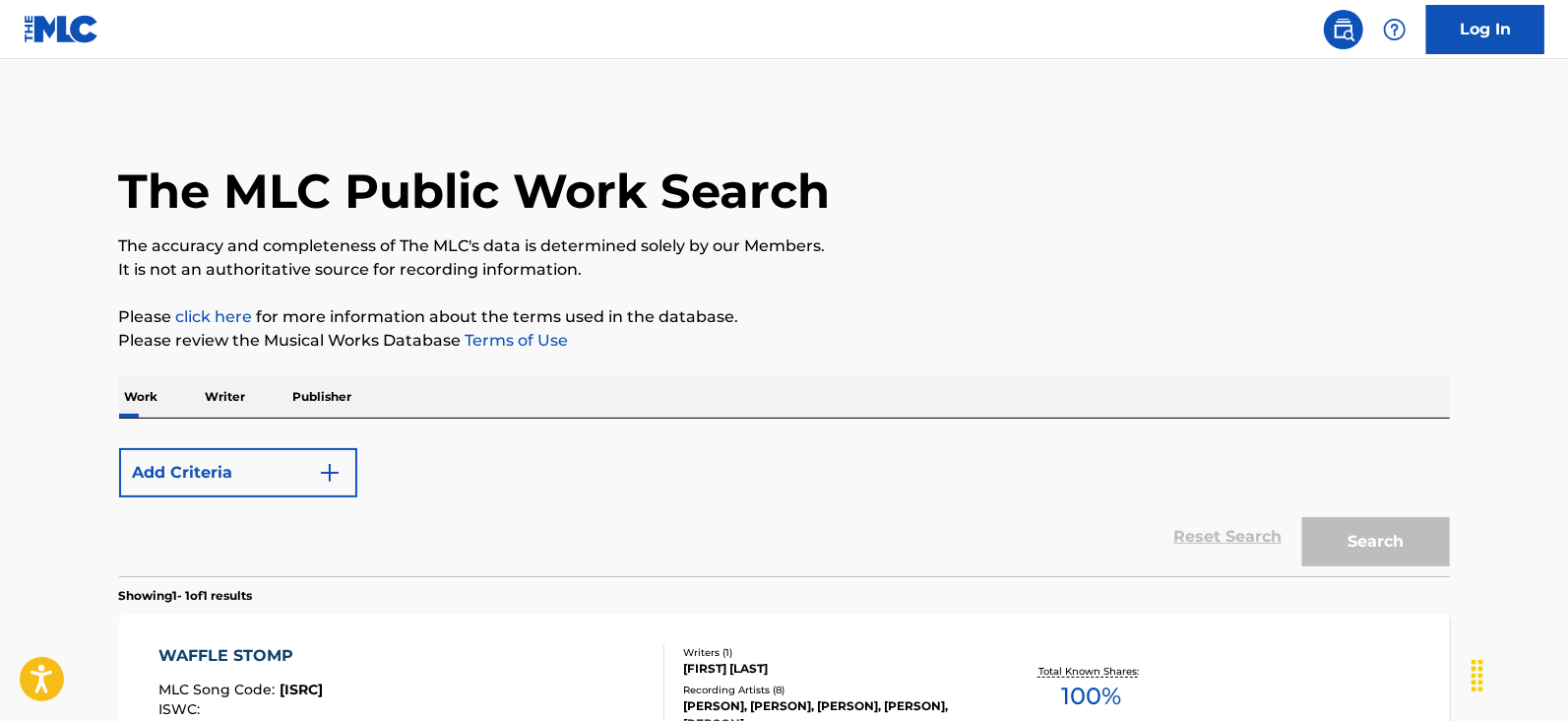 scroll, scrollTop: 237, scrollLeft: 0, axis: vertical 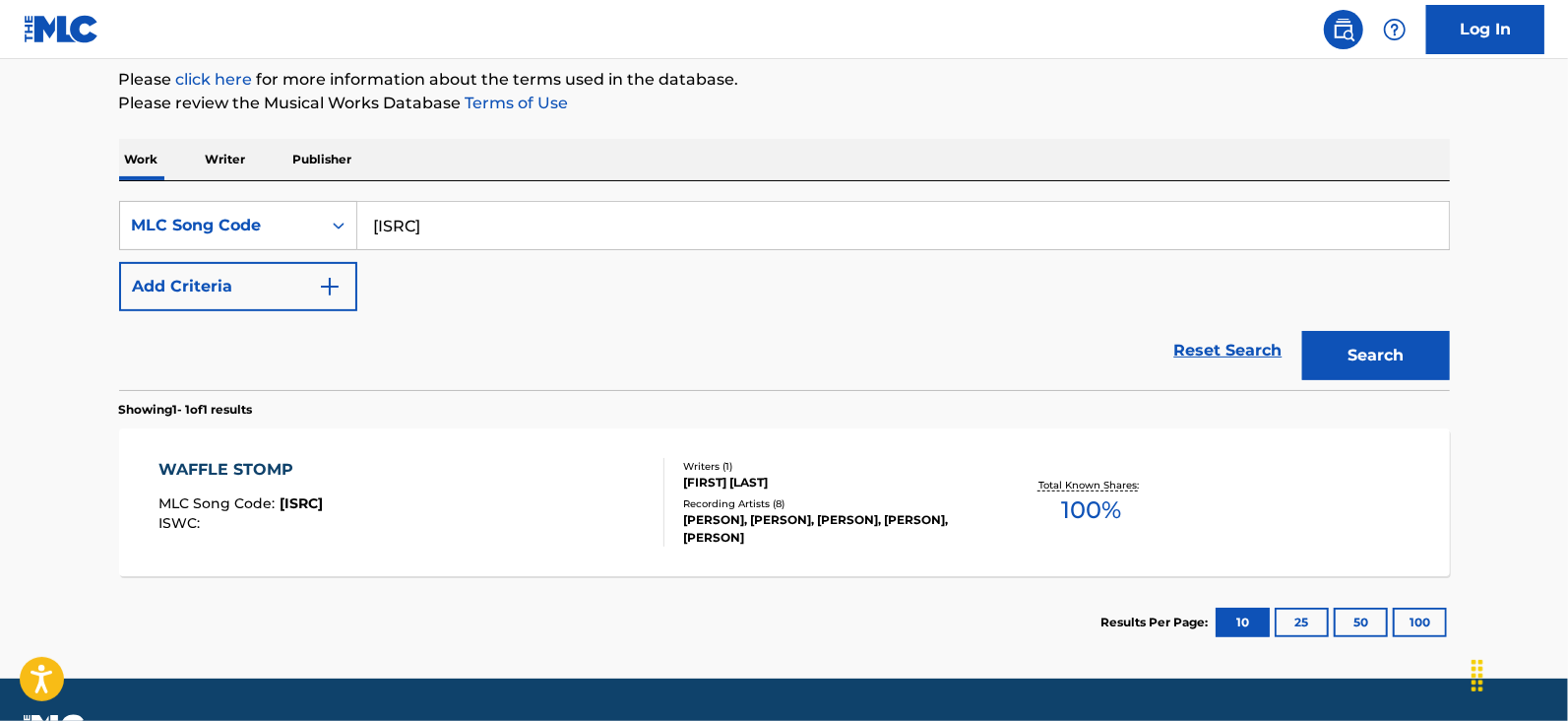 click on "[ISRC]" at bounding box center (903, 226) 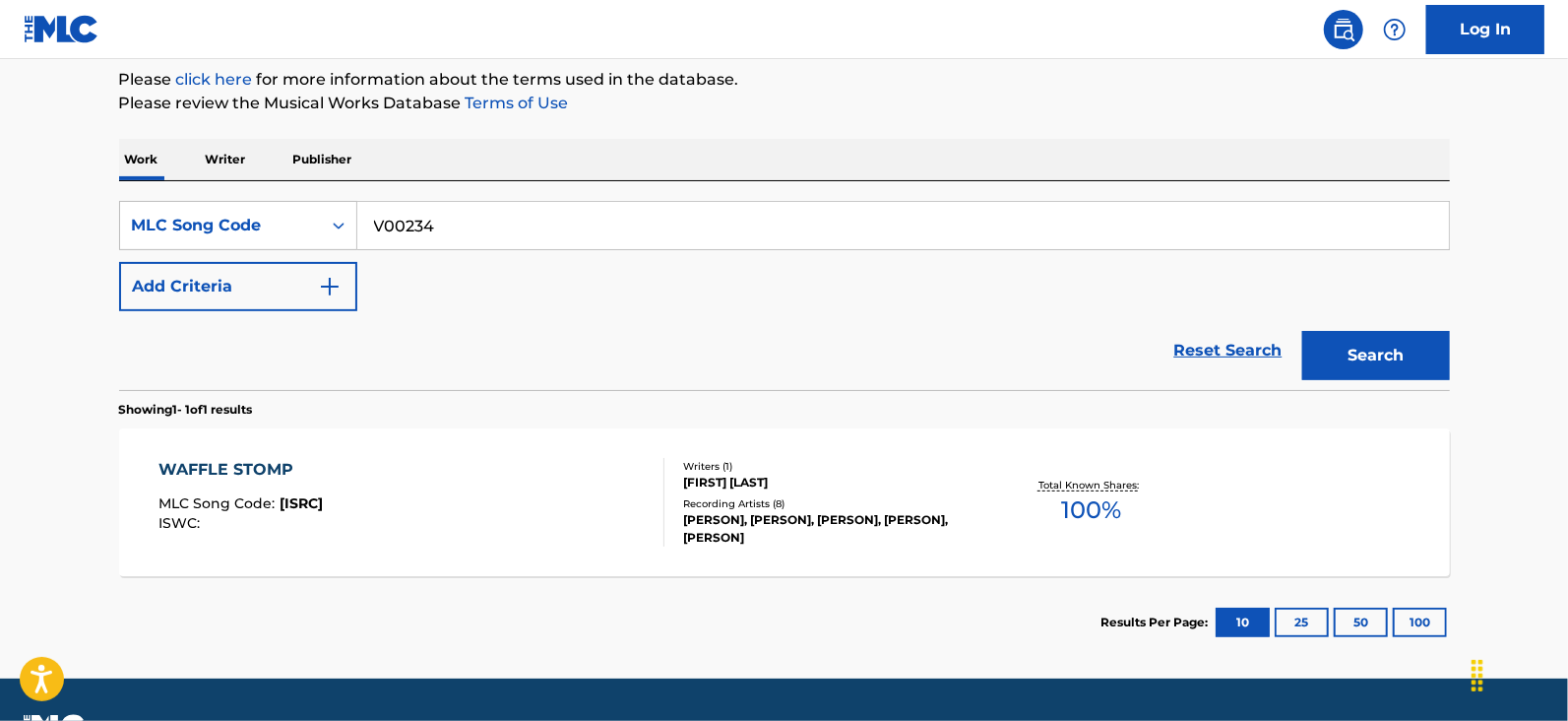 type on "V00234" 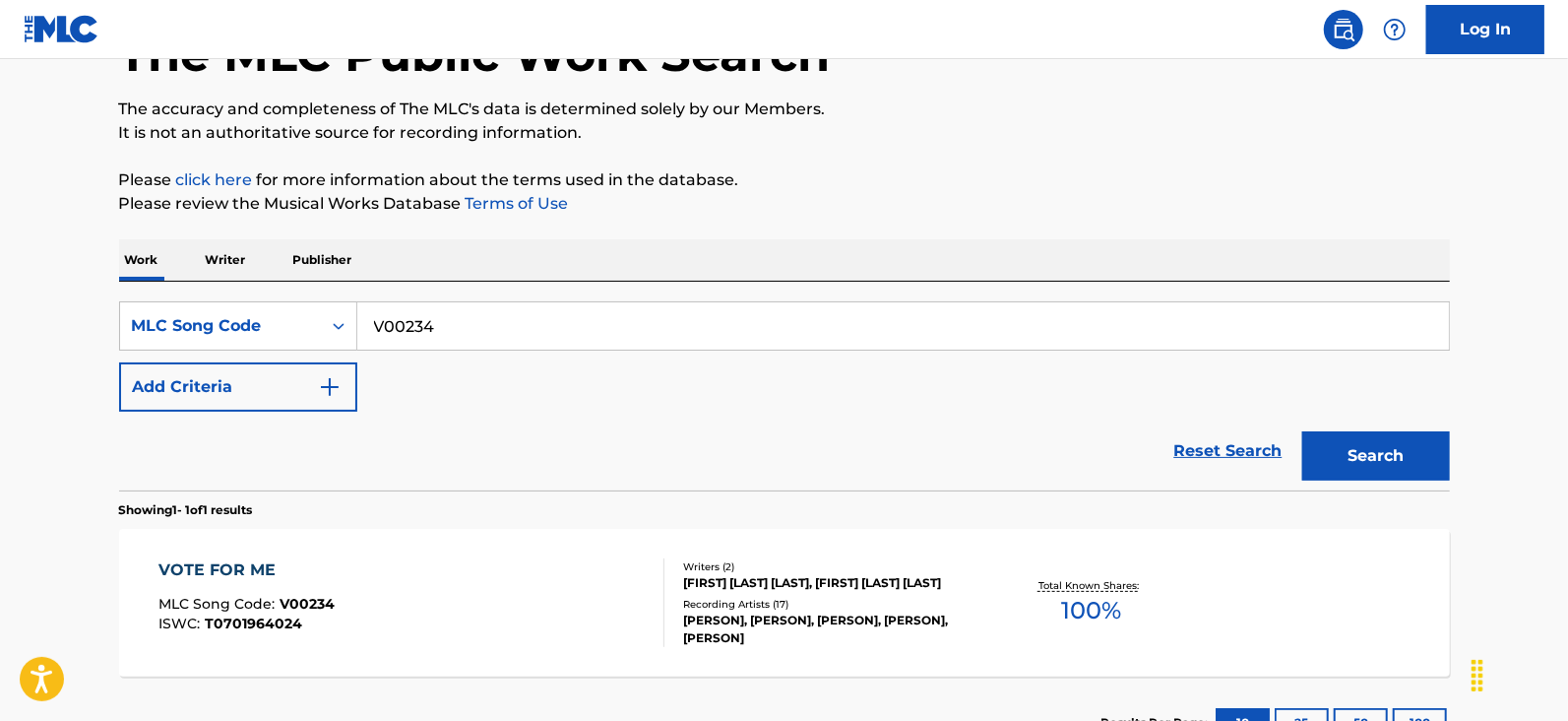 scroll, scrollTop: 237, scrollLeft: 0, axis: vertical 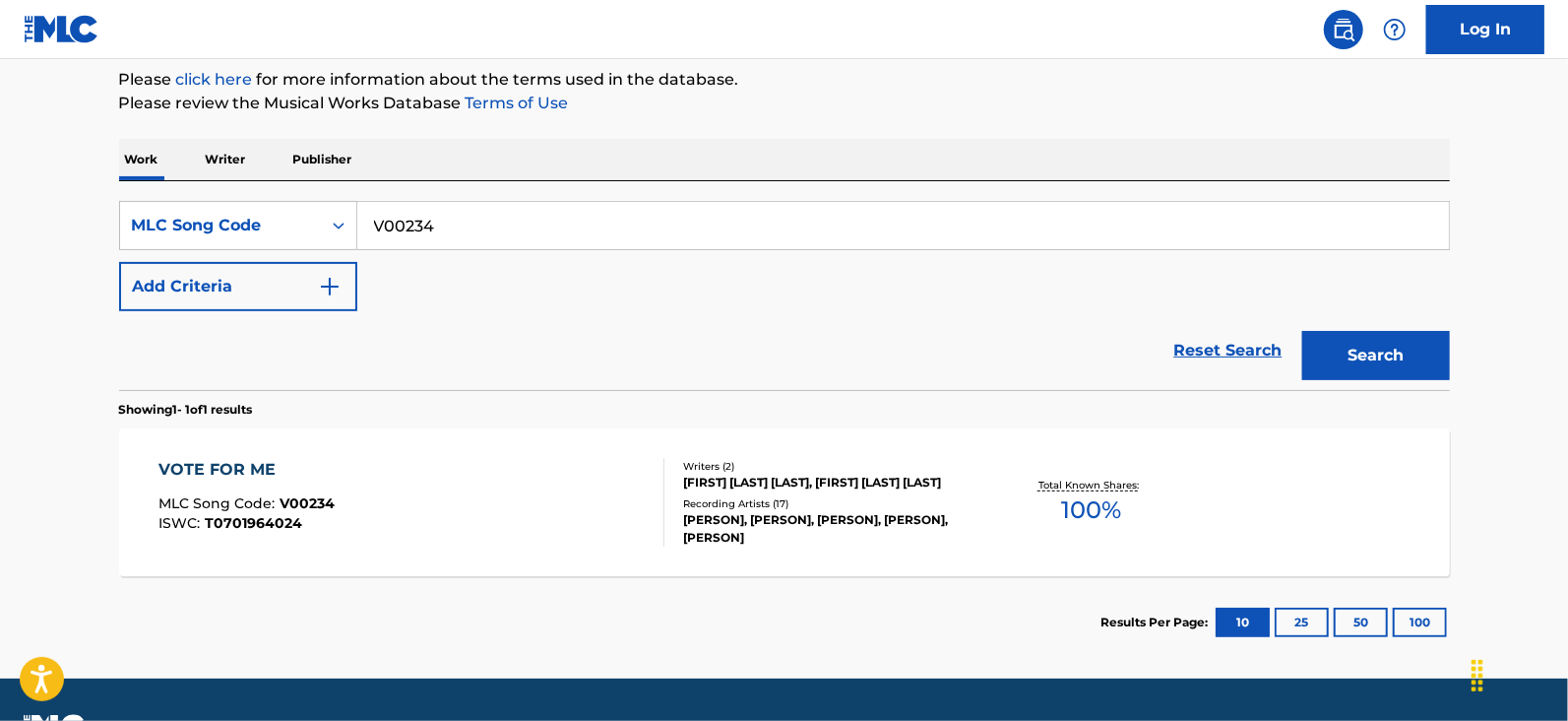 click on "VOTE FOR ME MLC Song Code : V00234 ISWC : T0701964024" at bounding box center [411, 502] 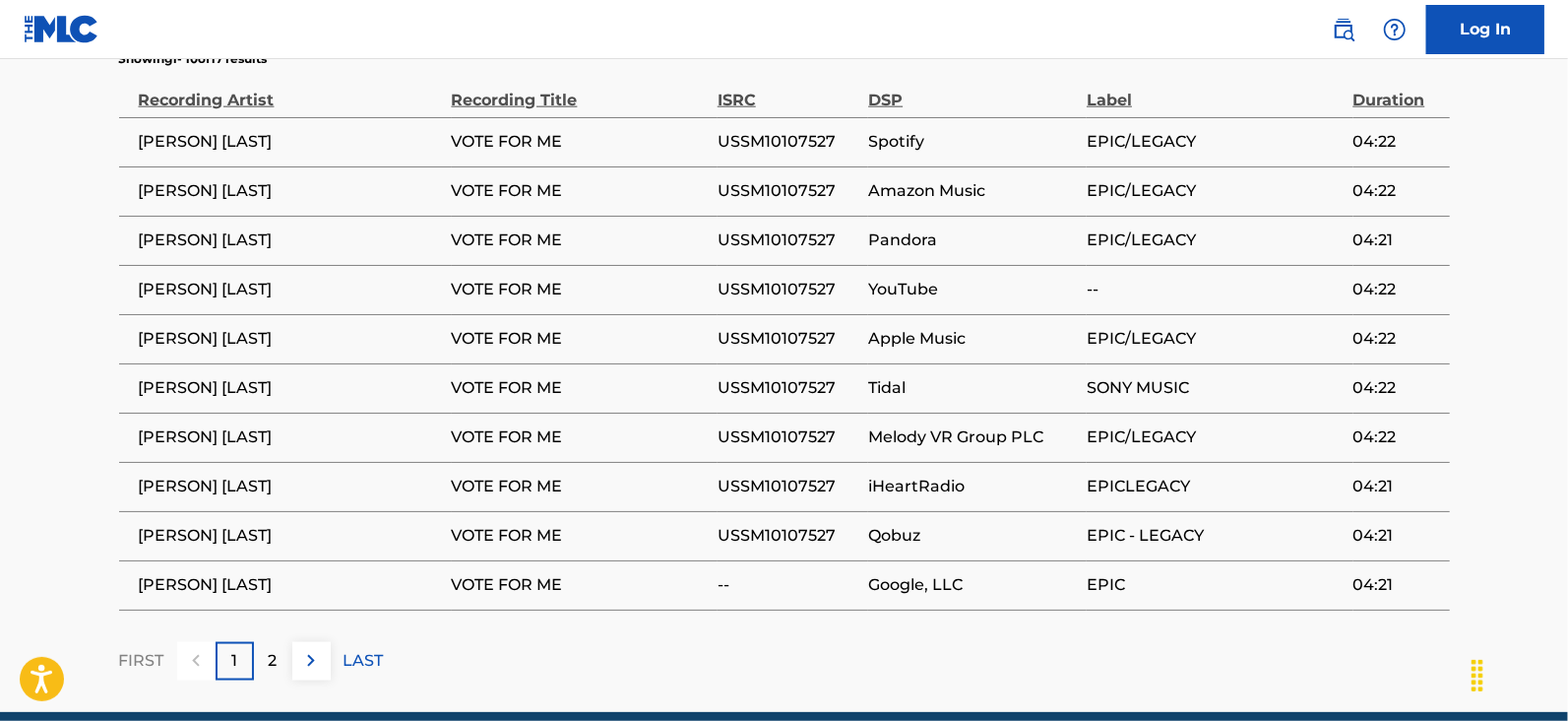 scroll, scrollTop: 1582, scrollLeft: 0, axis: vertical 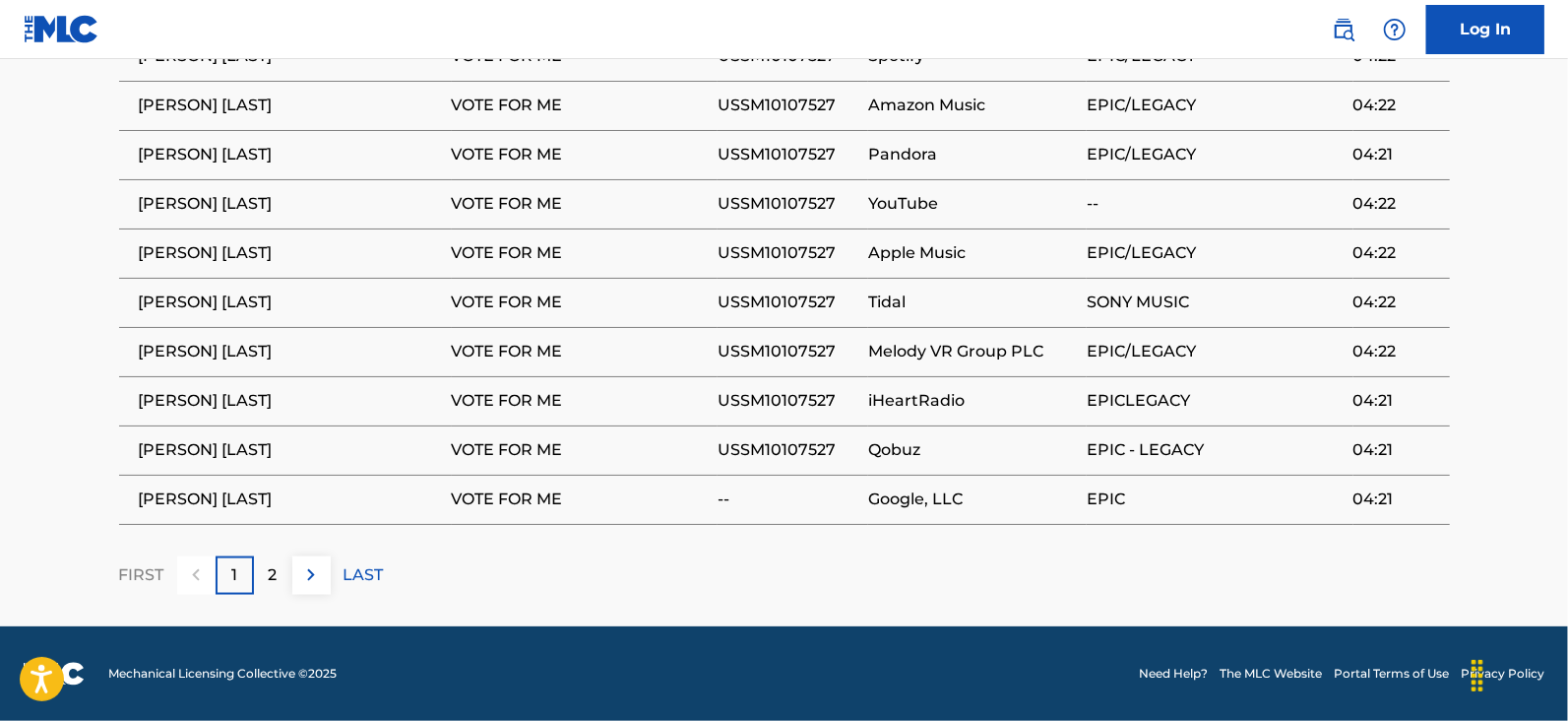 click on "2" at bounding box center (273, 575) 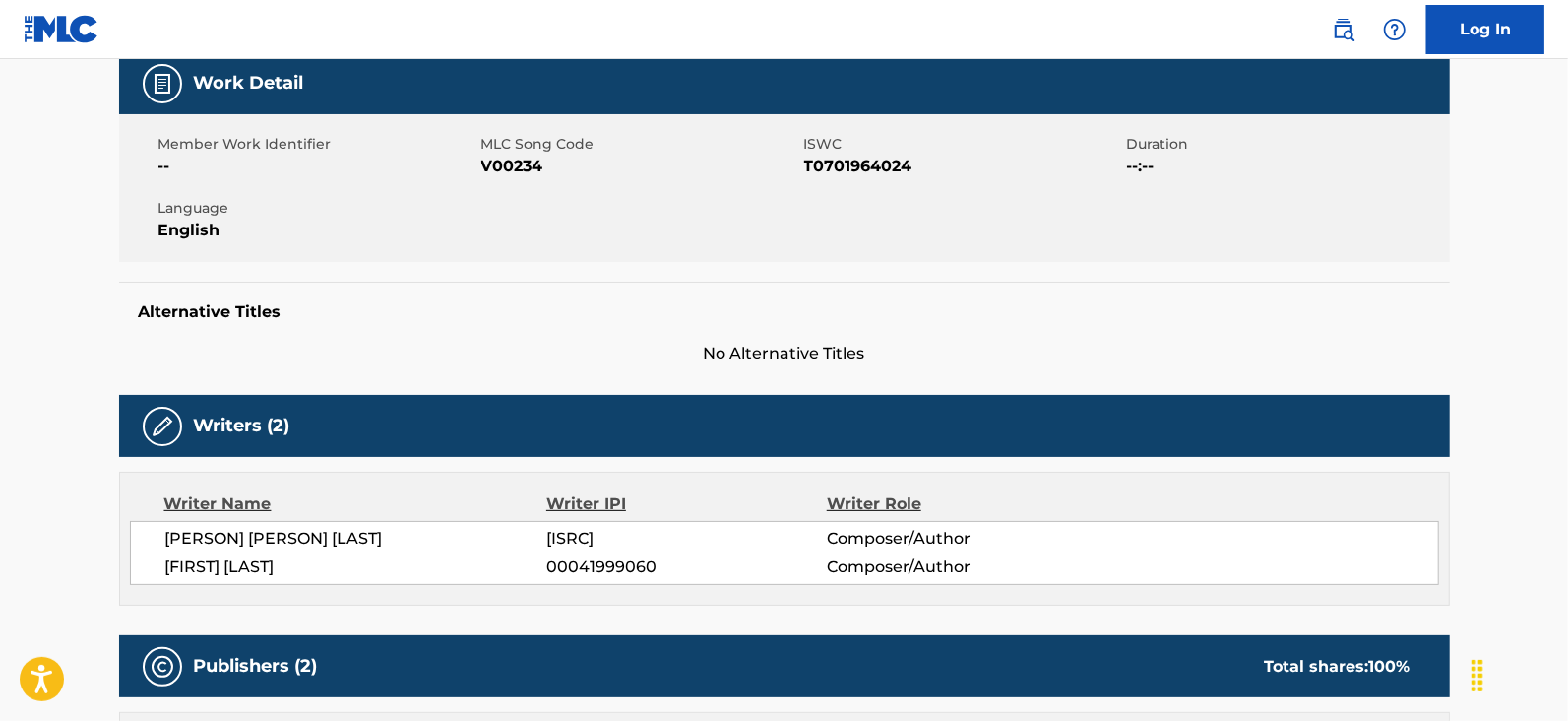 scroll, scrollTop: 0, scrollLeft: 0, axis: both 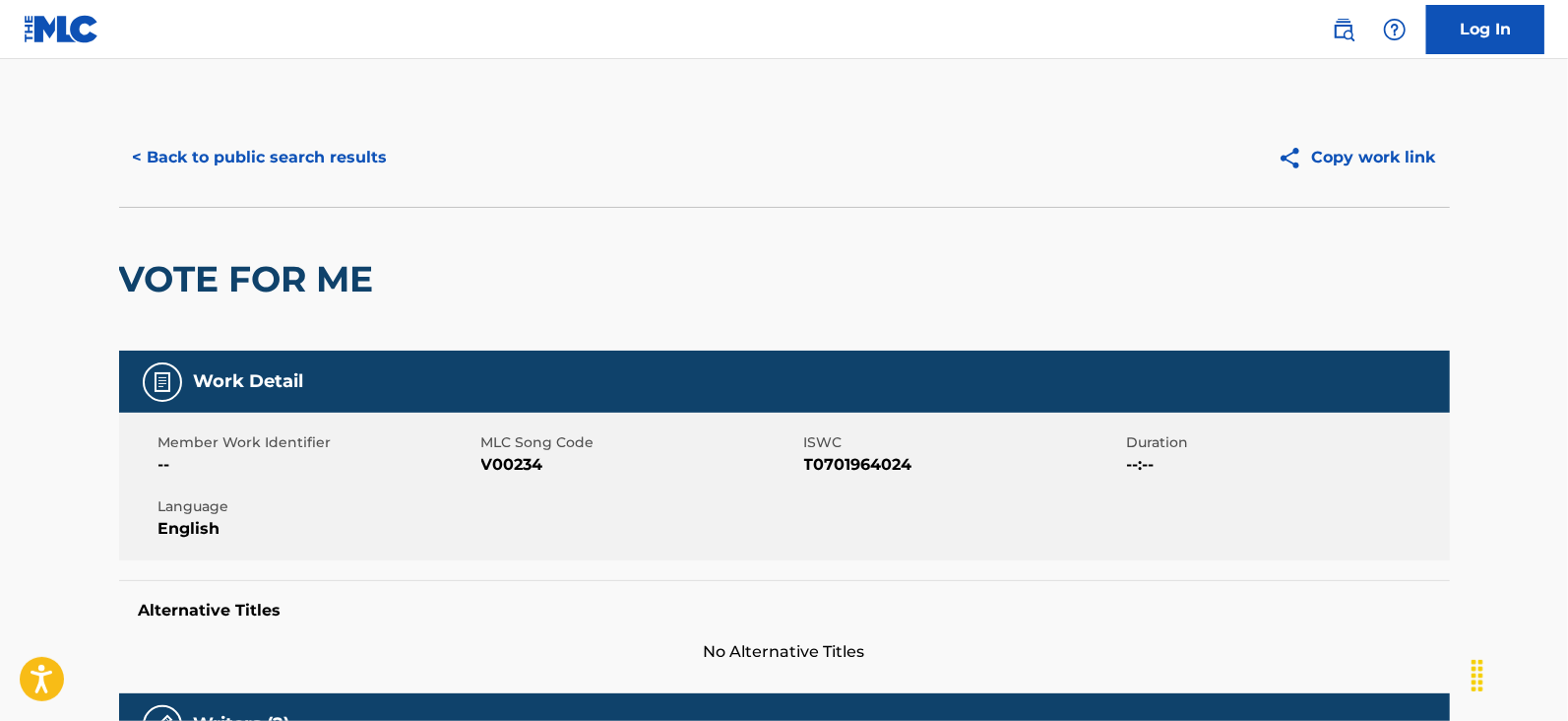 click on "< Back to public search results" at bounding box center (260, 158) 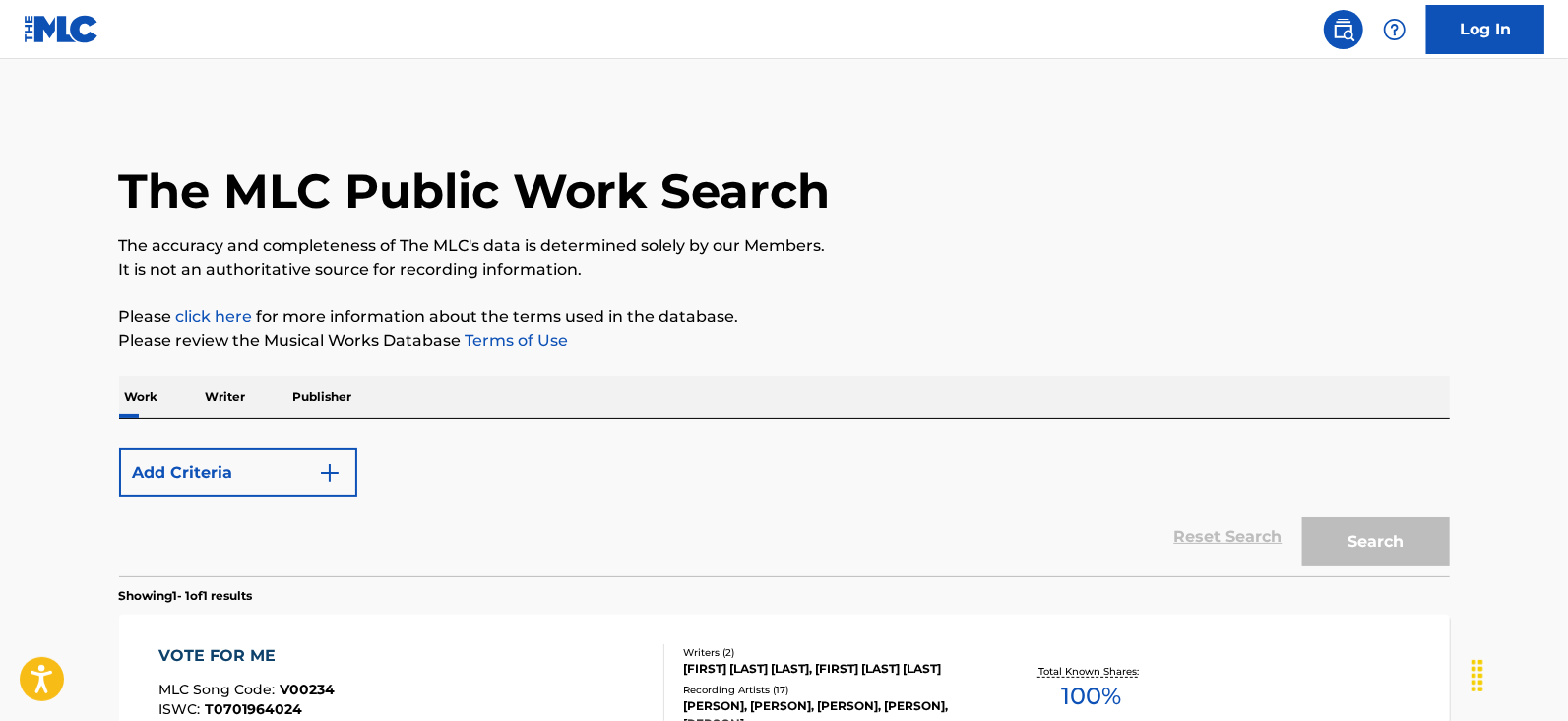 scroll, scrollTop: 237, scrollLeft: 0, axis: vertical 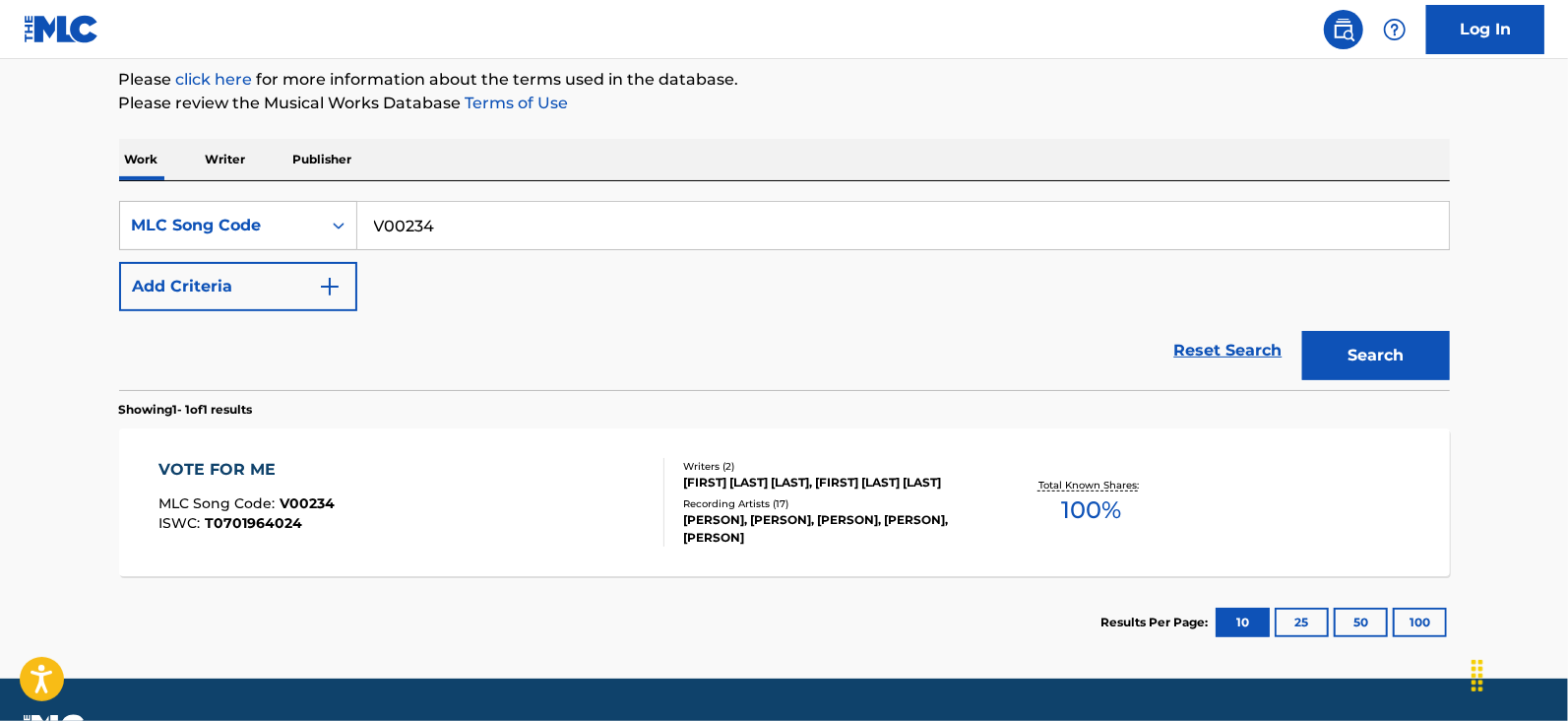 click on "V00234" at bounding box center [903, 226] 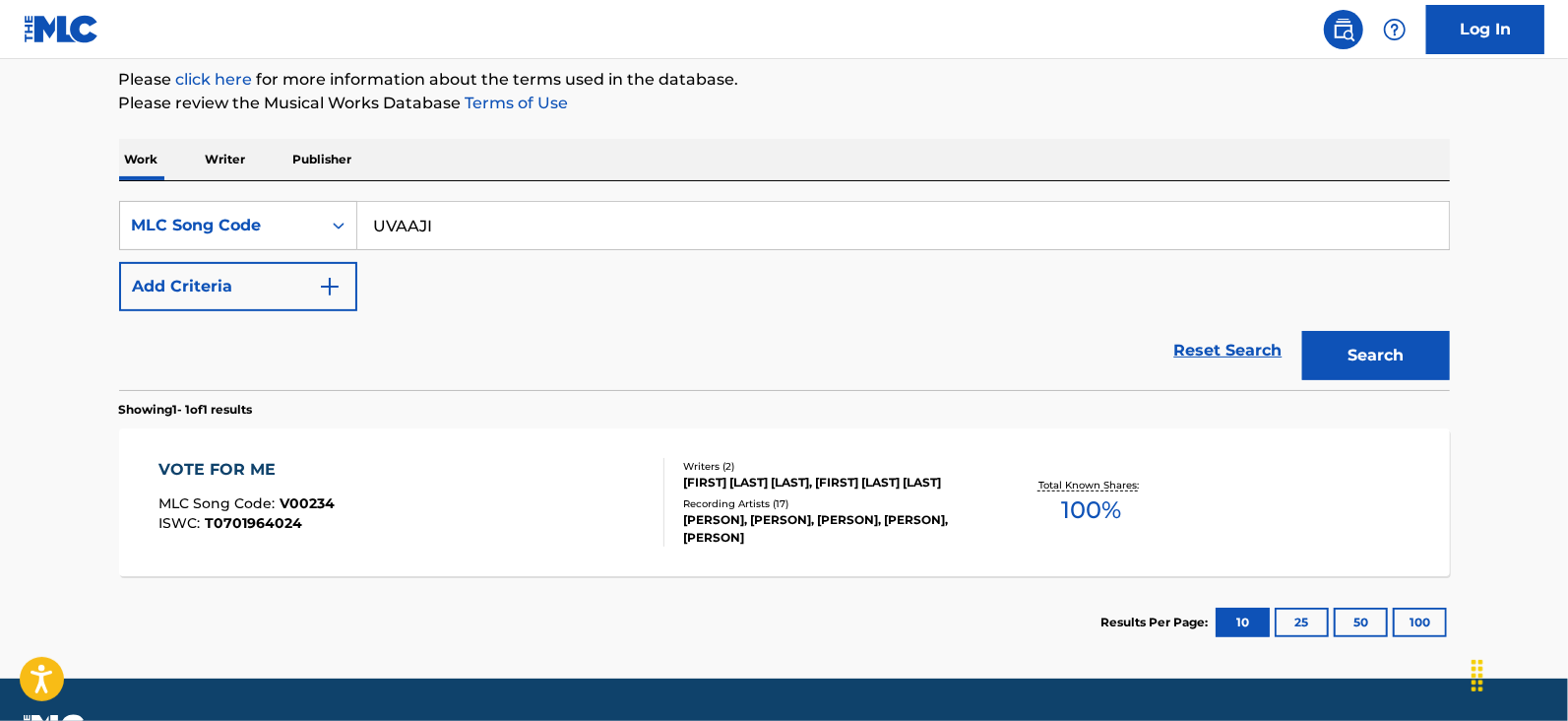 type on "UVAAJI" 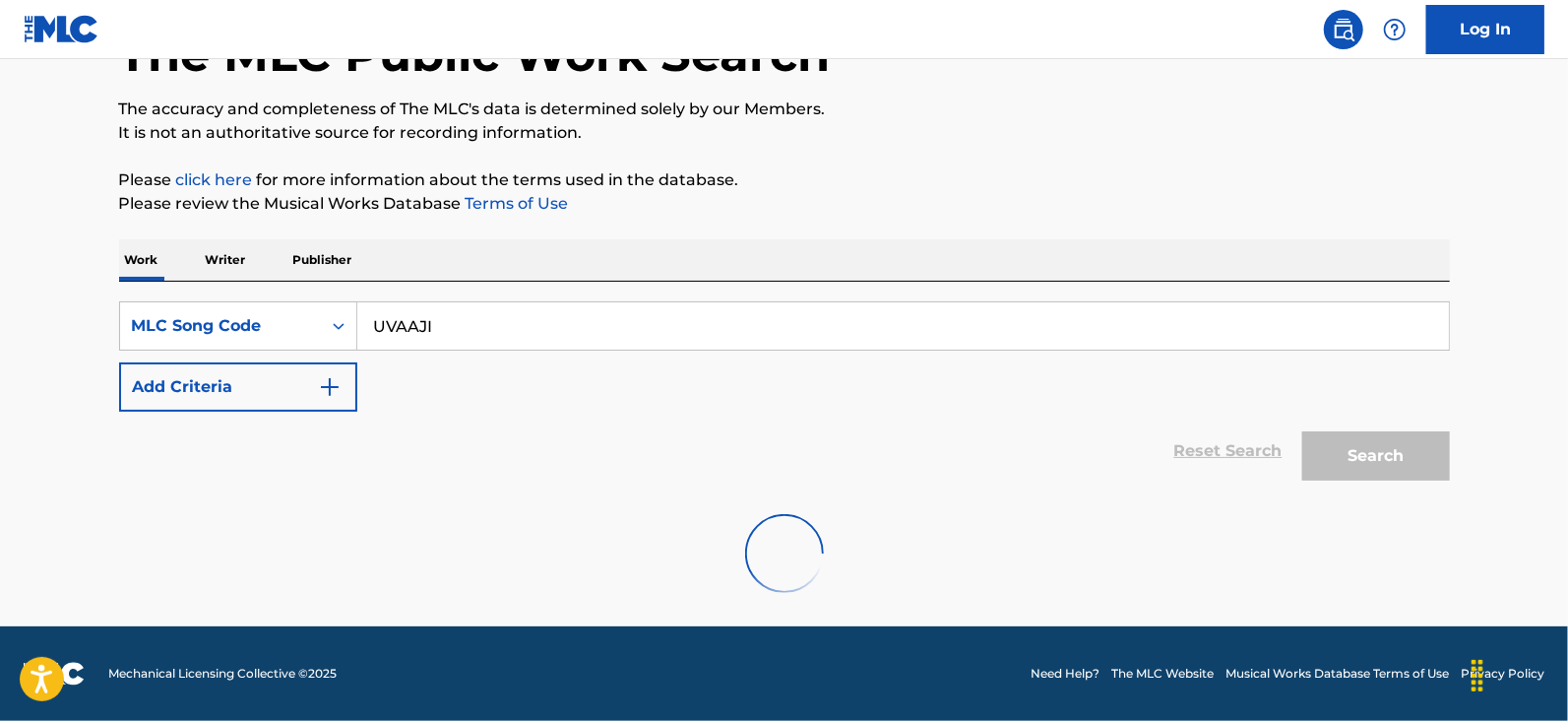 scroll, scrollTop: 237, scrollLeft: 0, axis: vertical 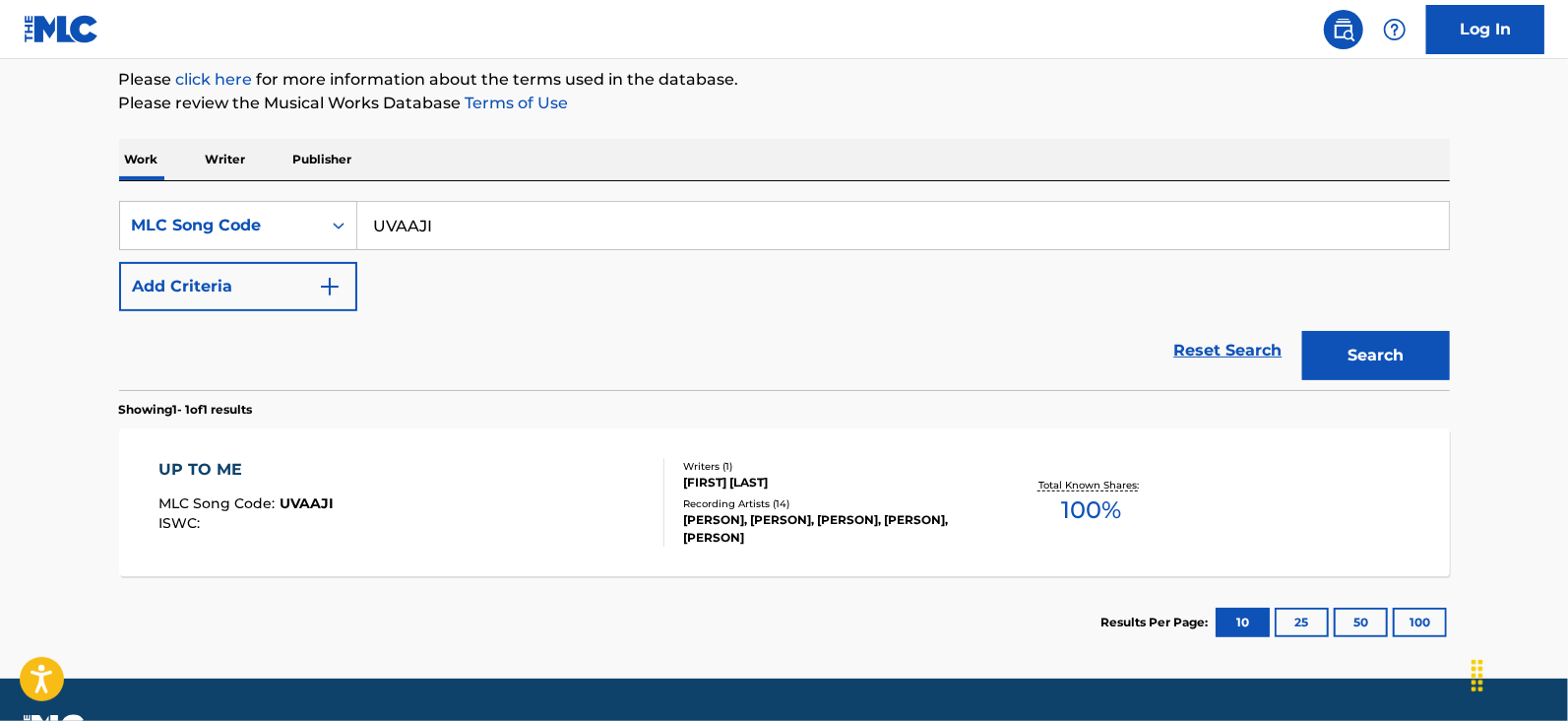 click on "UP TO ME MLC Song Code : UVAAJI ISWC :" at bounding box center (411, 502) 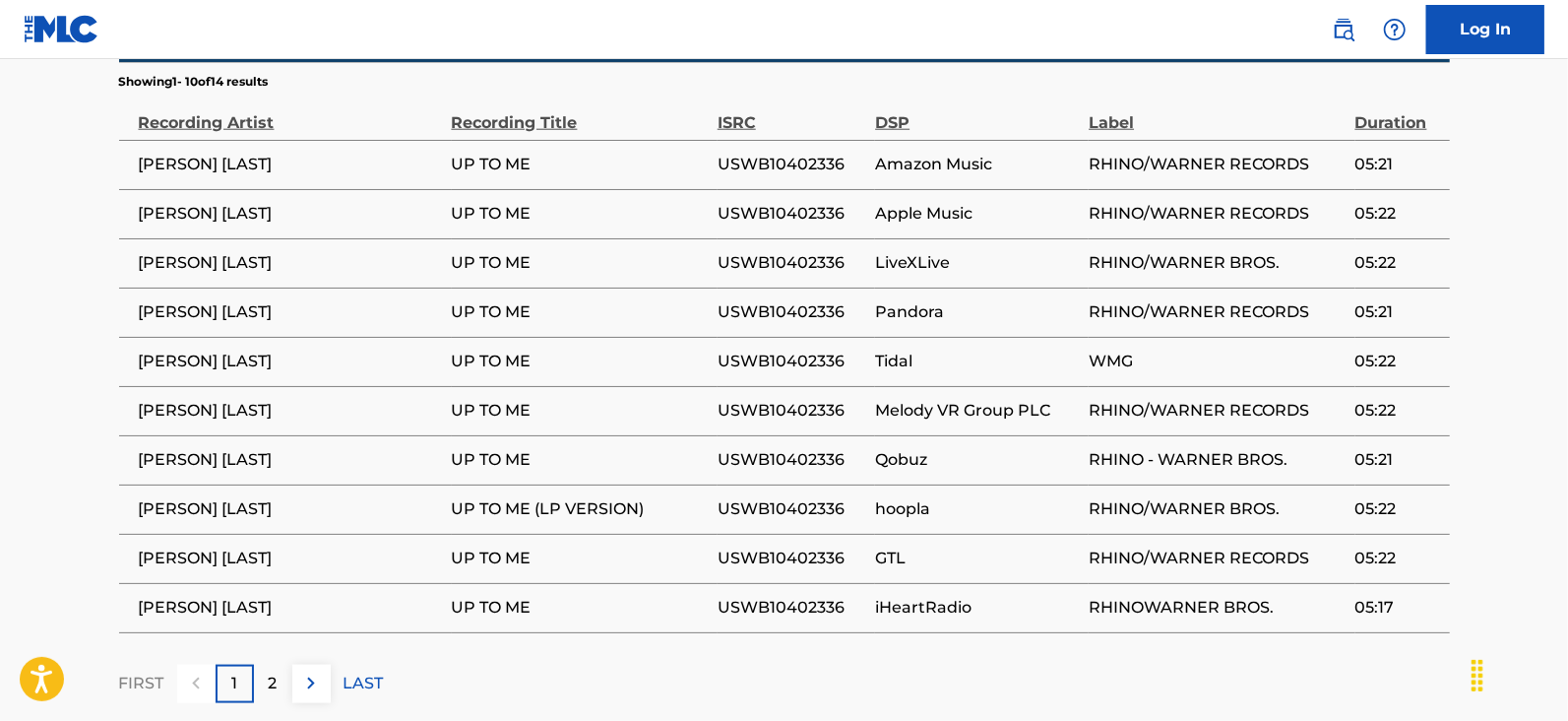 scroll, scrollTop: 1281, scrollLeft: 0, axis: vertical 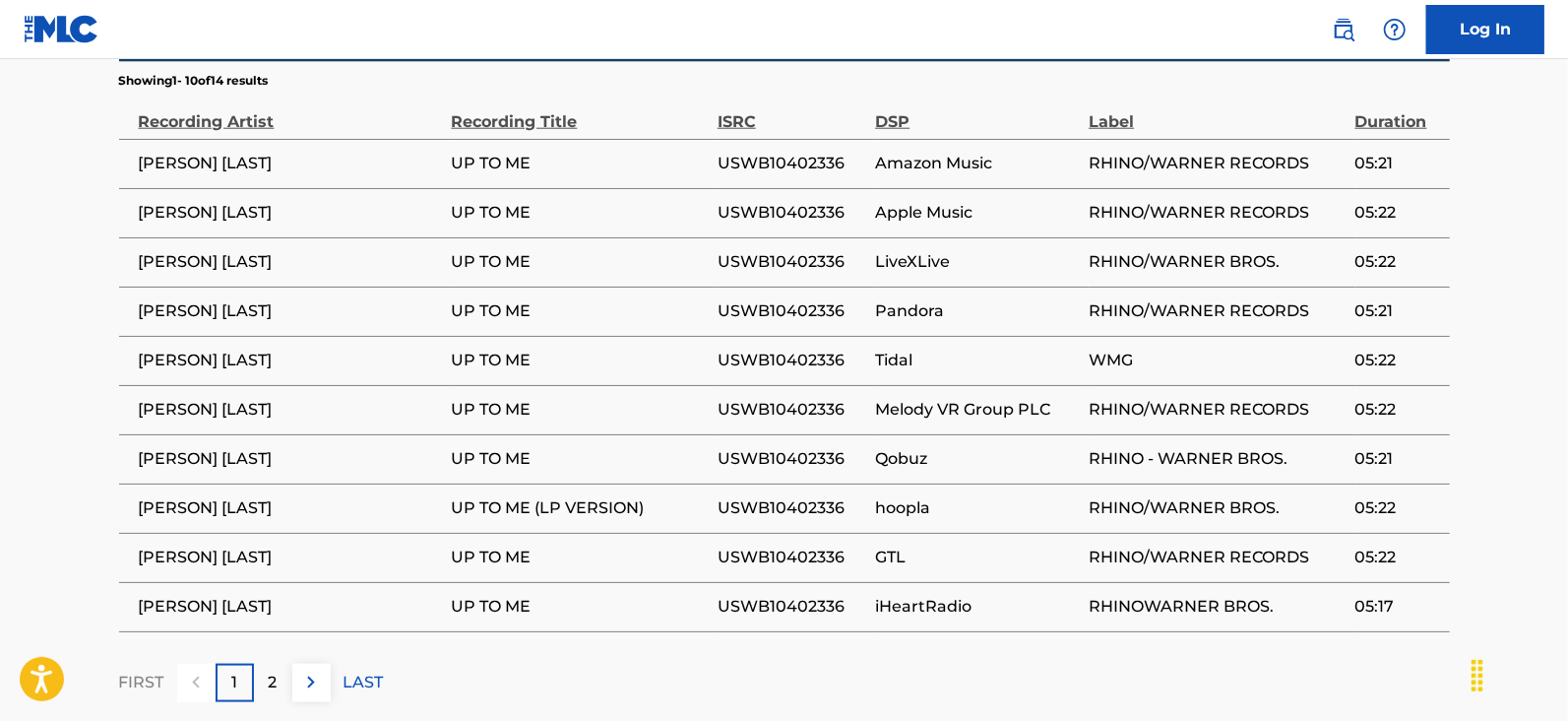 click on "2" at bounding box center [273, 683] 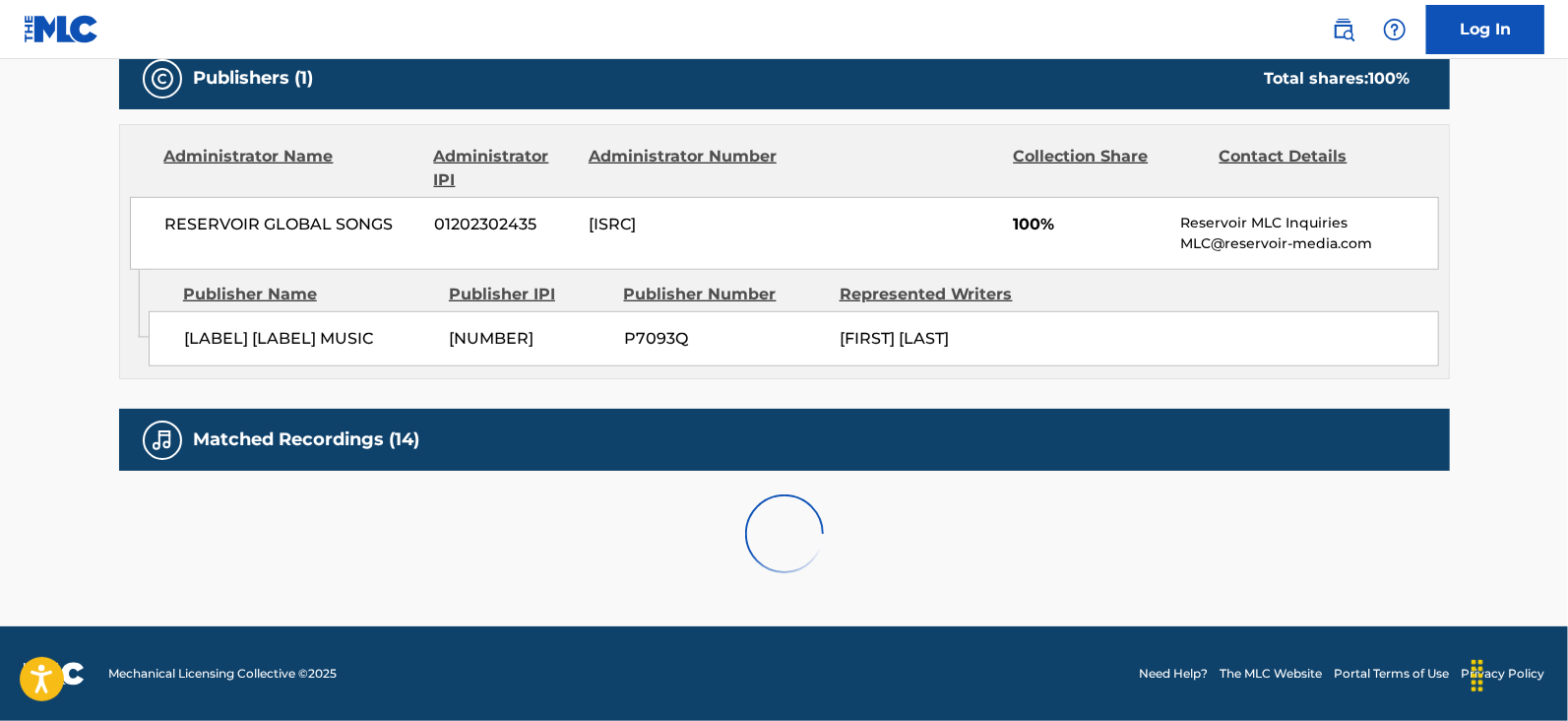 scroll, scrollTop: 1091, scrollLeft: 0, axis: vertical 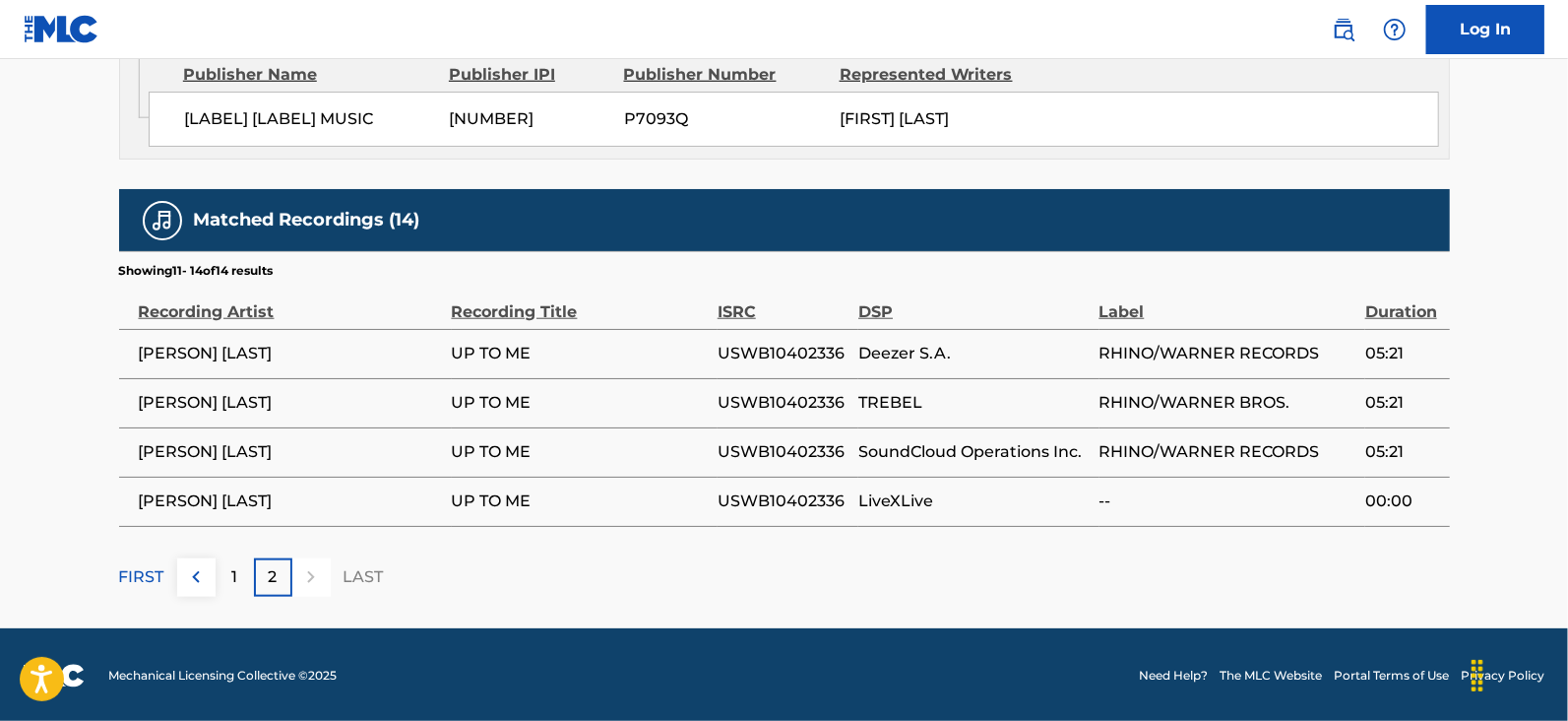 click on "1" at bounding box center [234, 577] 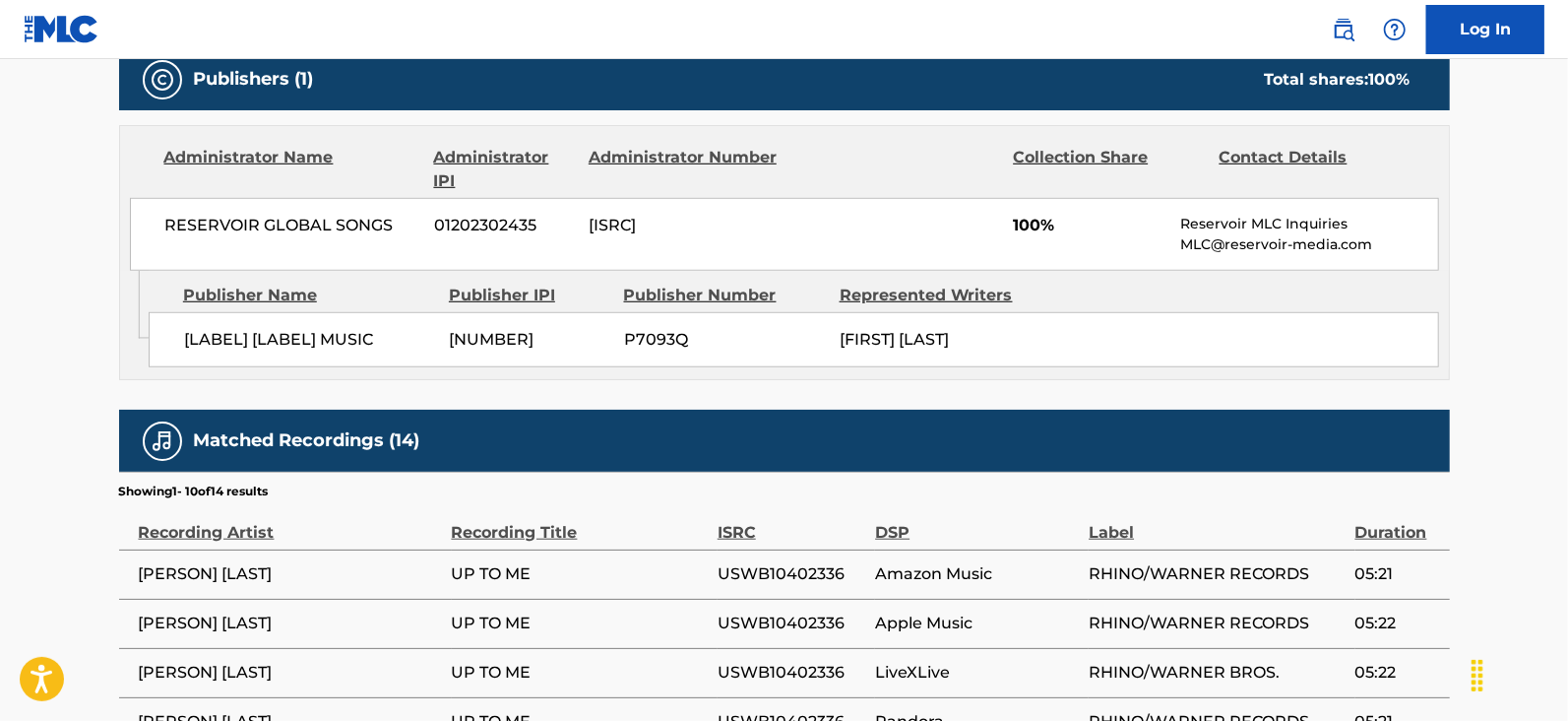 scroll, scrollTop: 1281, scrollLeft: 0, axis: vertical 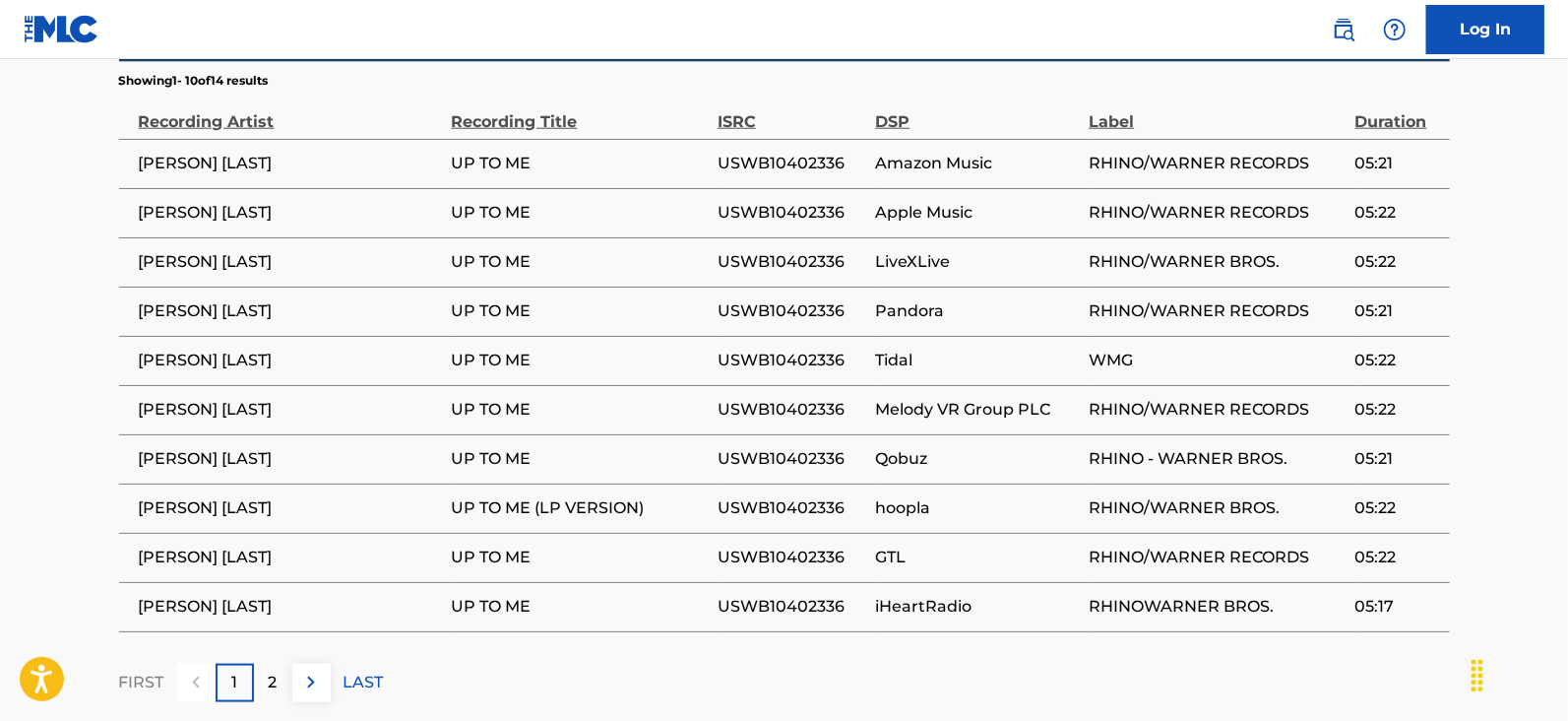 click on "2" at bounding box center [273, 683] 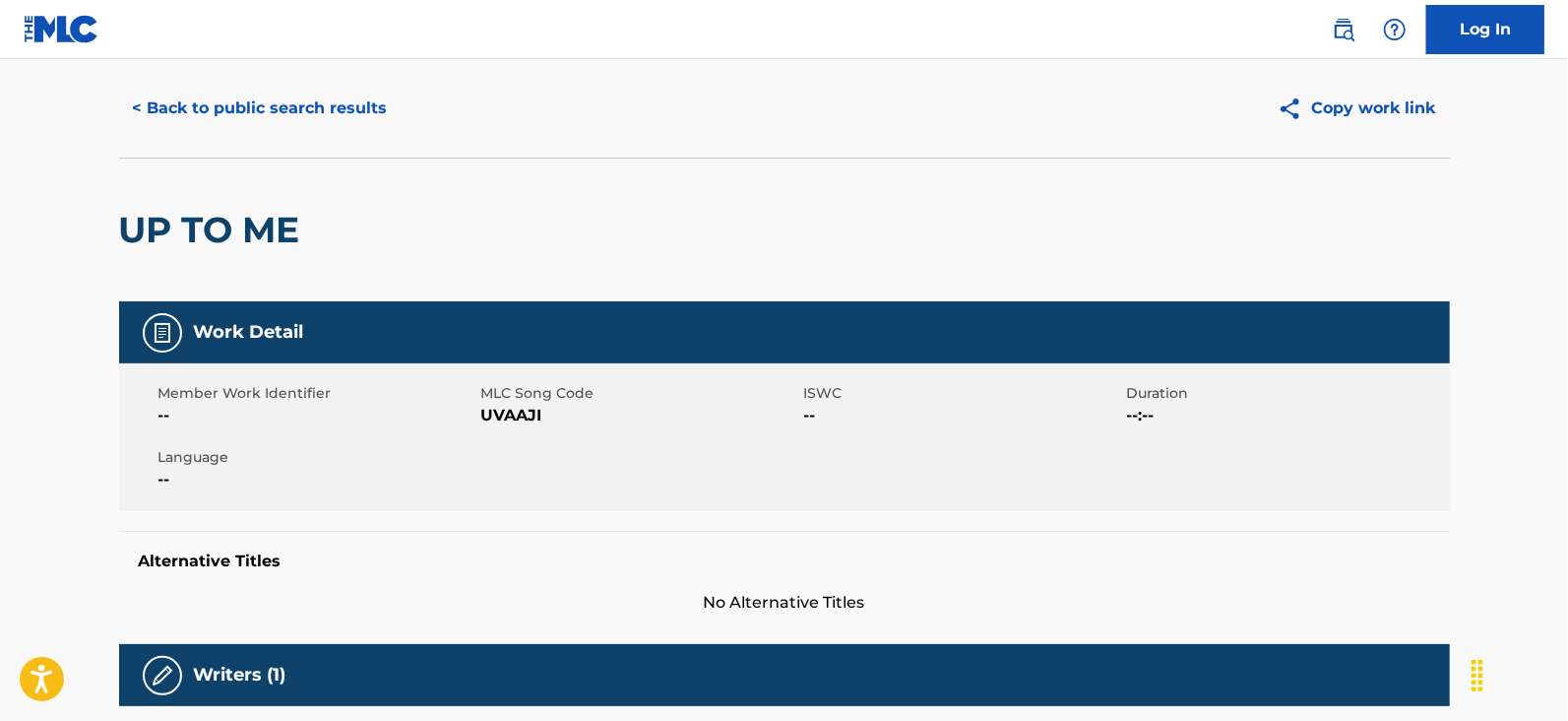 scroll, scrollTop: 0, scrollLeft: 0, axis: both 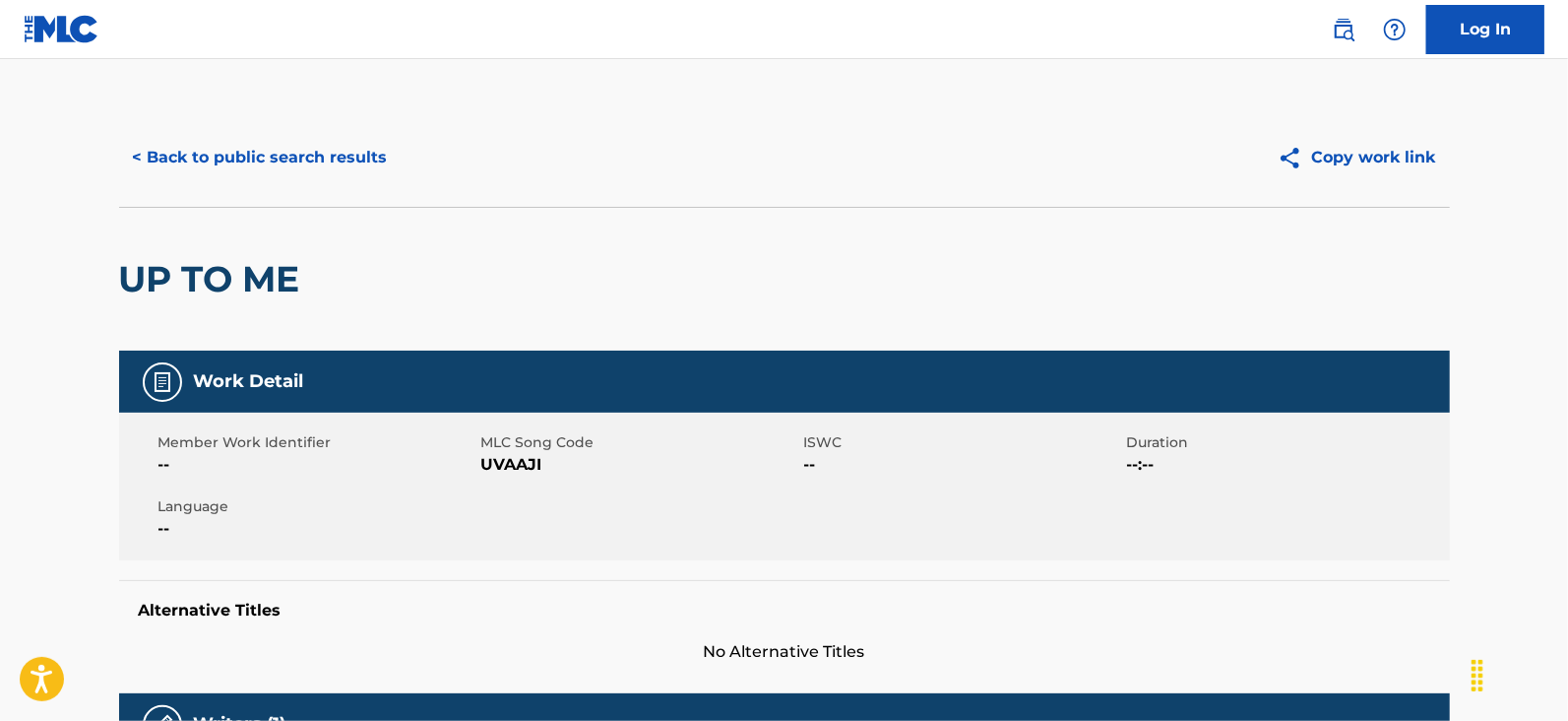 click on "< Back to public search results Copy work link" at bounding box center [784, 158] 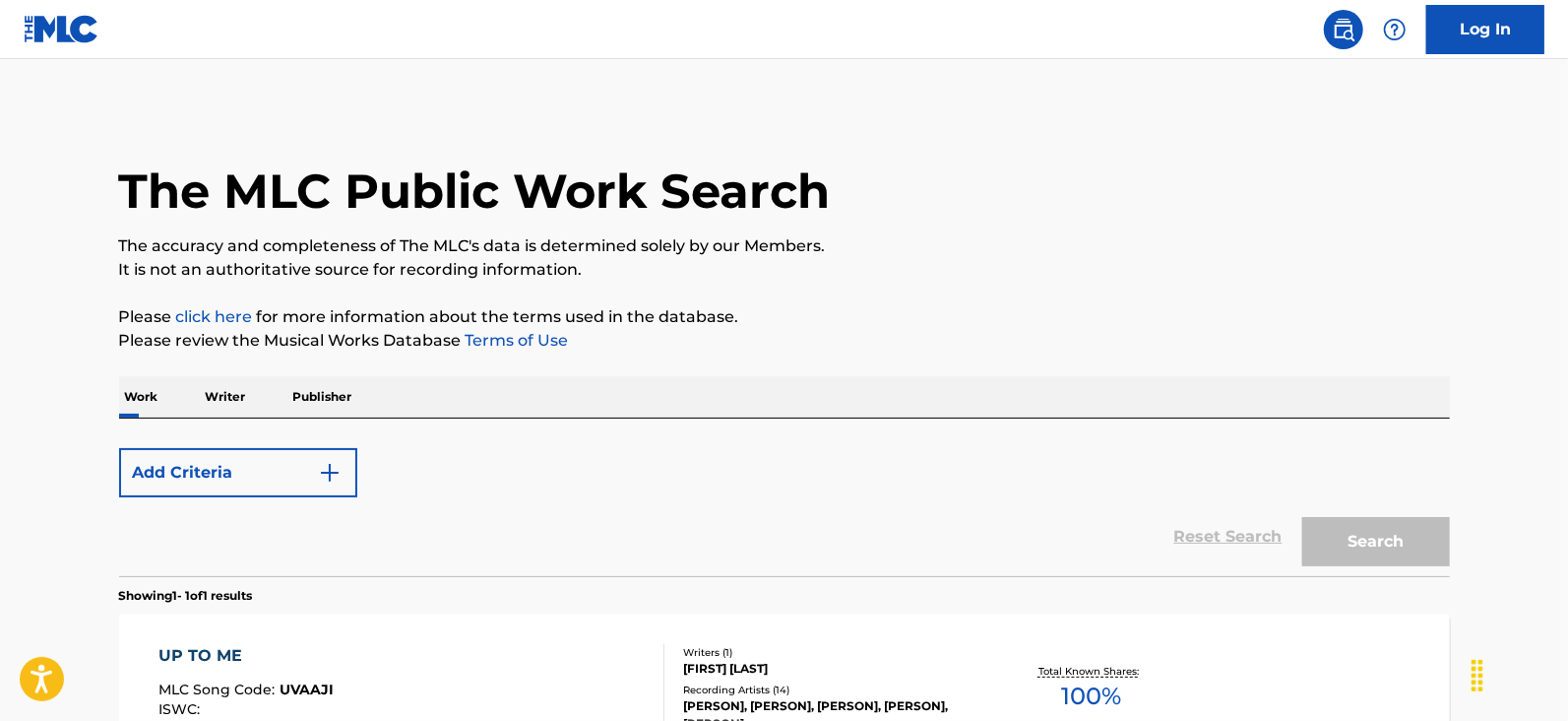 scroll, scrollTop: 237, scrollLeft: 0, axis: vertical 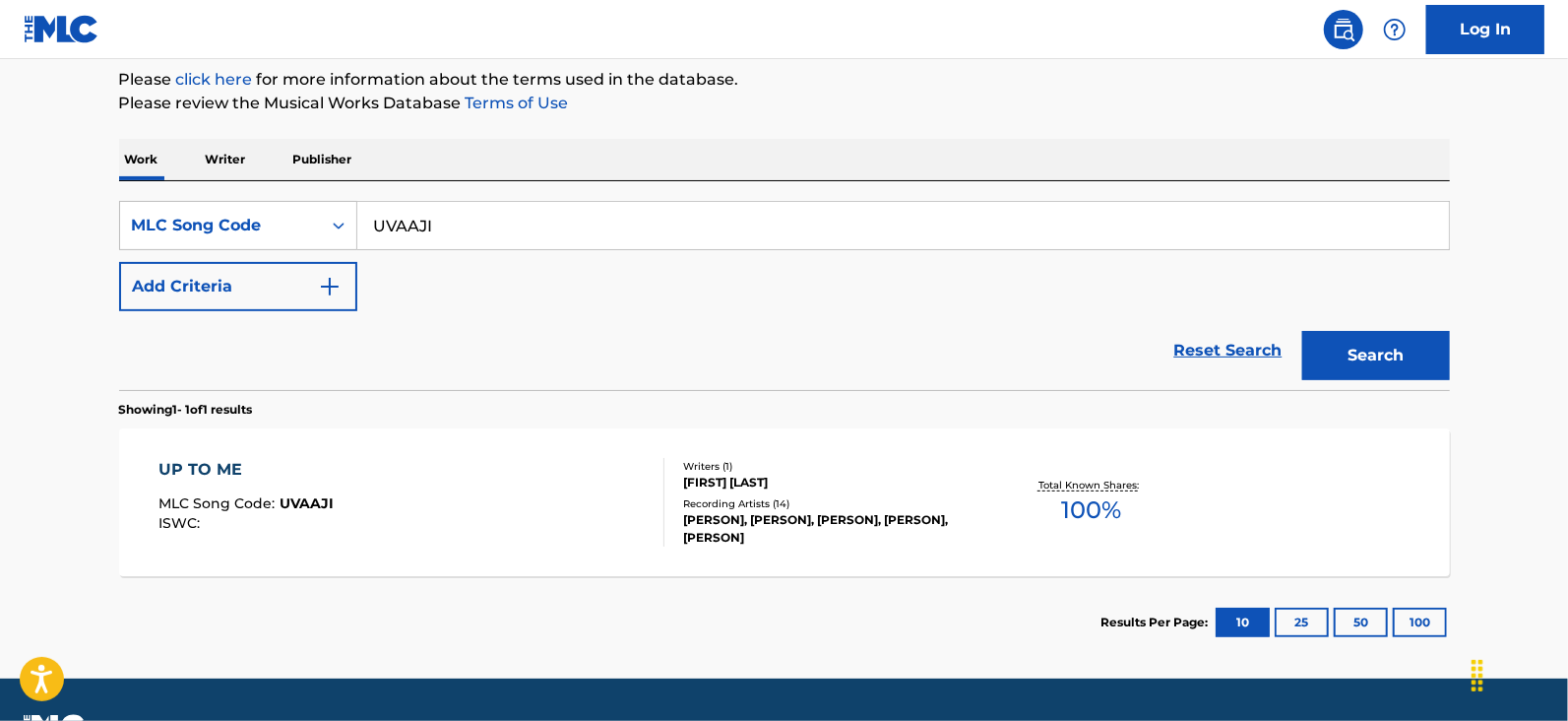 click on "UVAAJI" at bounding box center [903, 226] 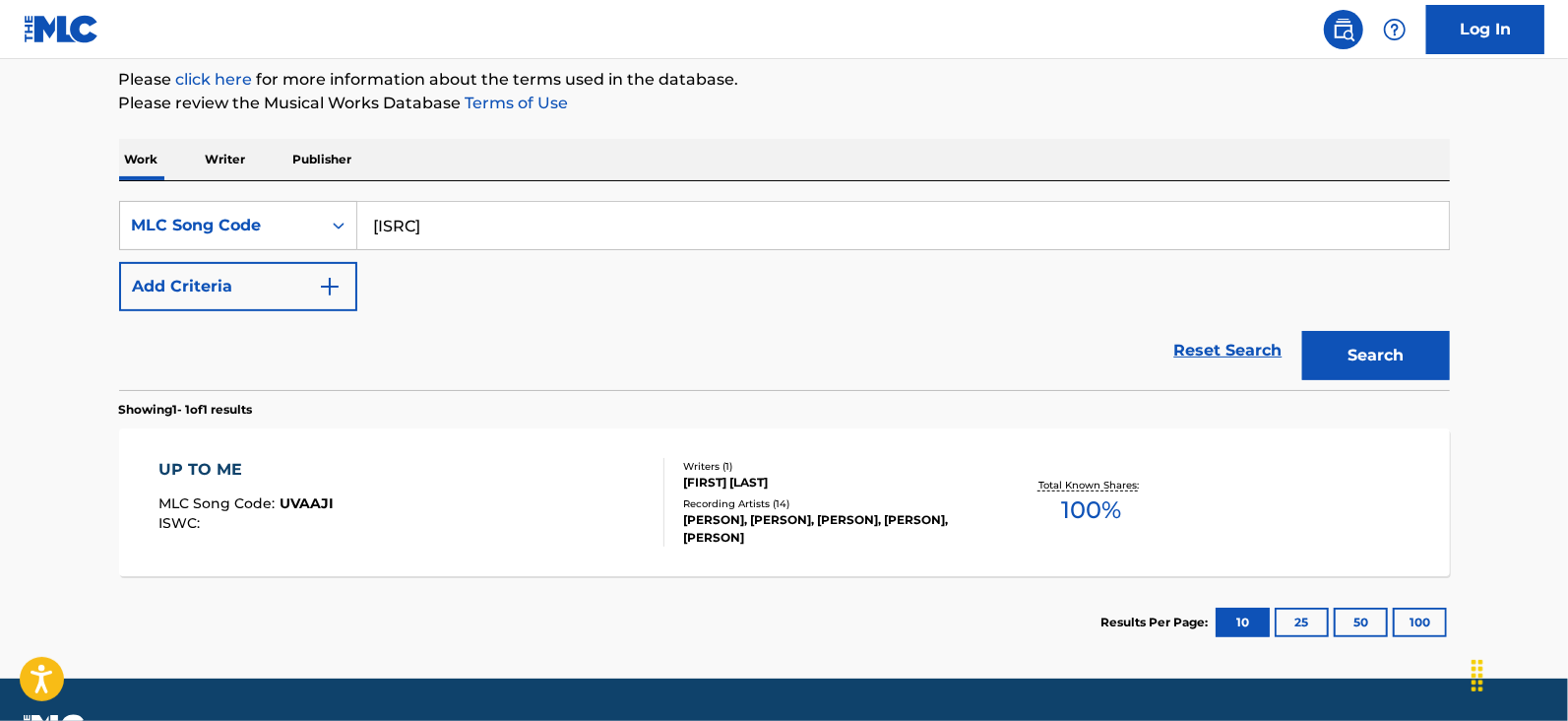 type on "[ISRC]" 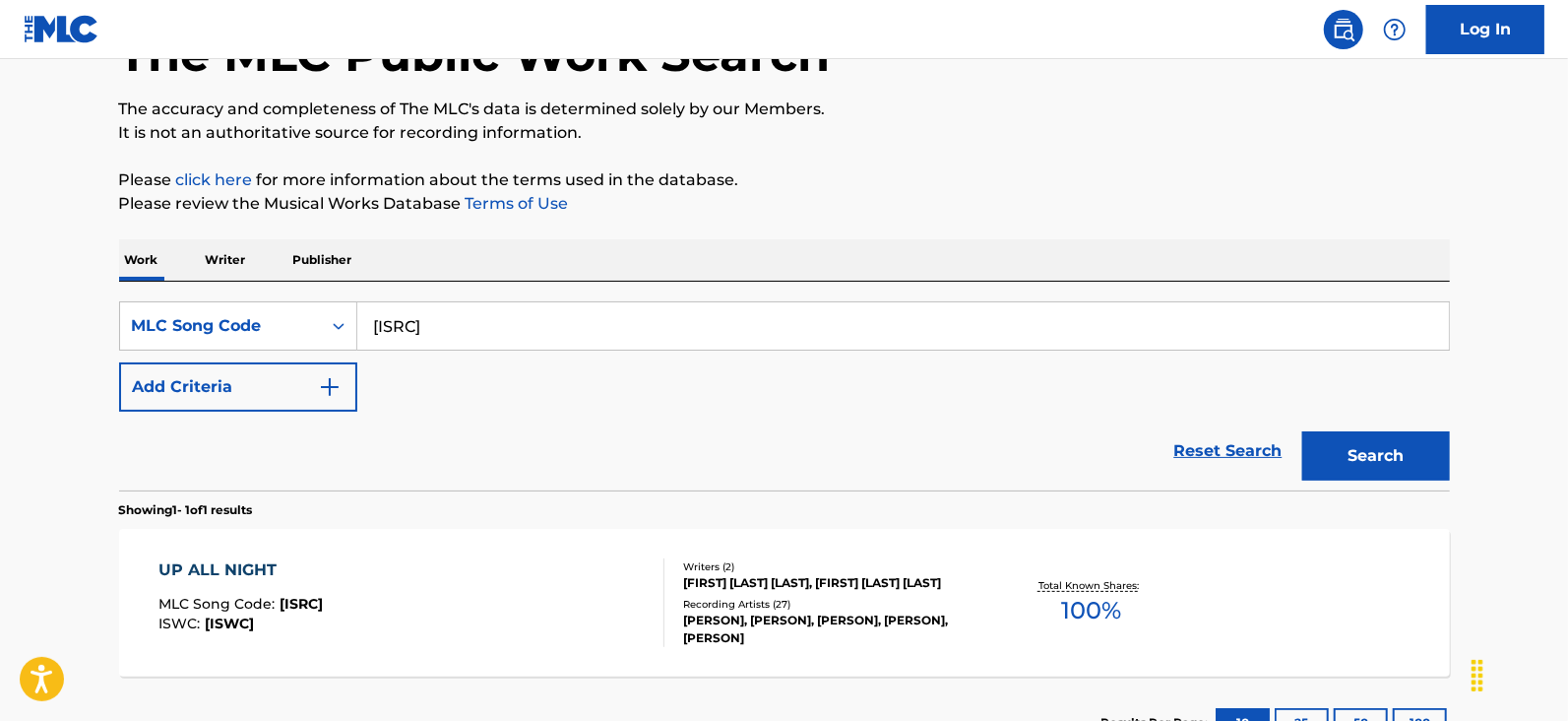 scroll, scrollTop: 237, scrollLeft: 0, axis: vertical 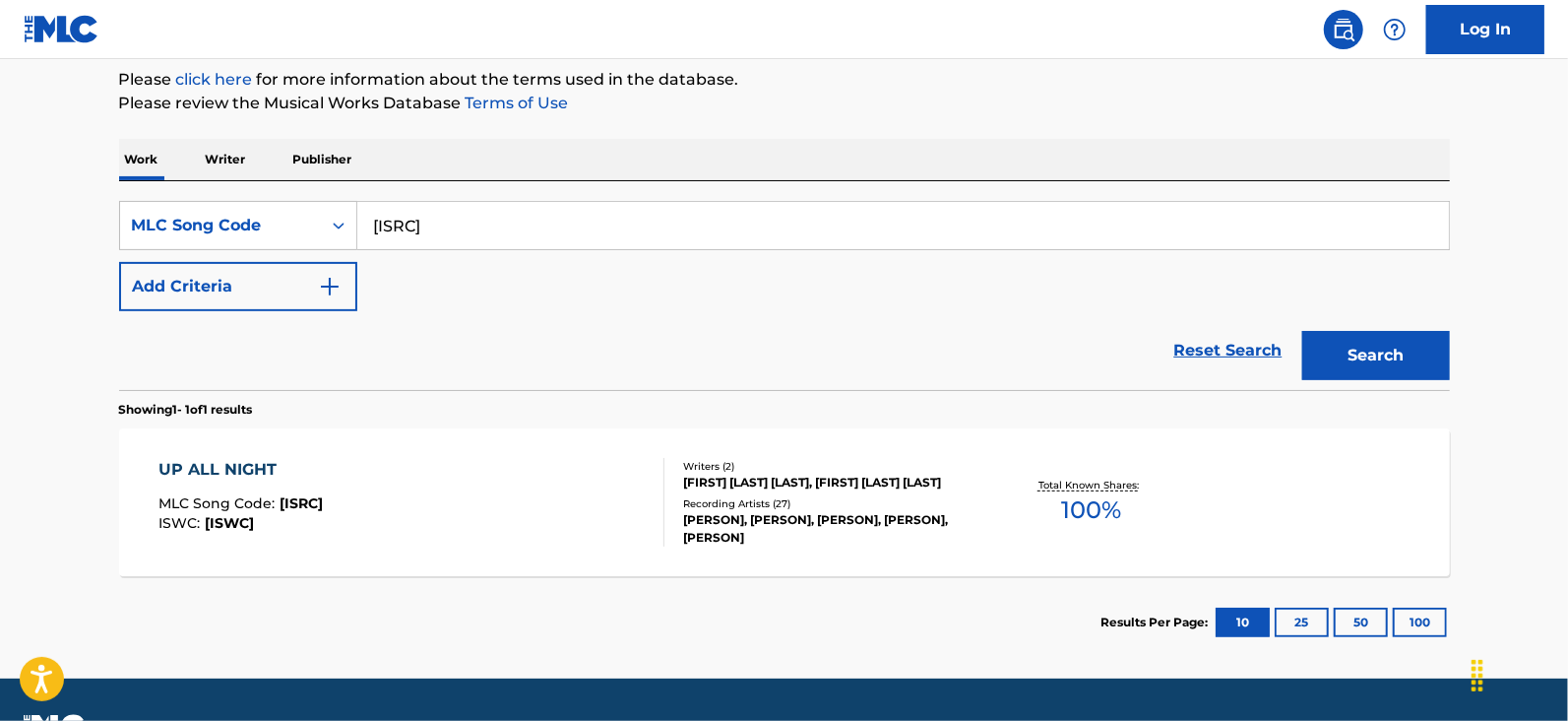 click on "UP ALL NIGHT MLC Song Code : U75431 ISWC : T0712307691" at bounding box center [411, 502] 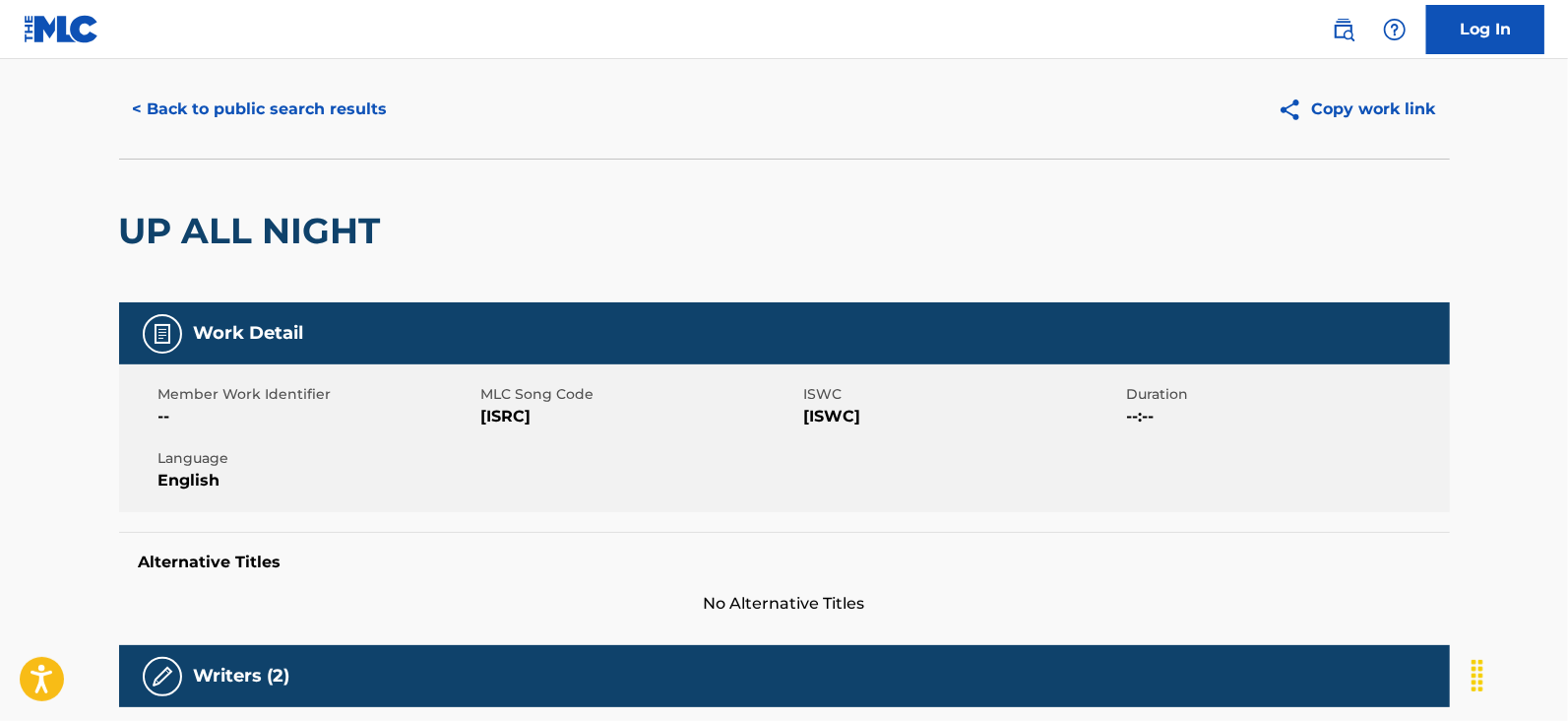 scroll, scrollTop: 40, scrollLeft: 0, axis: vertical 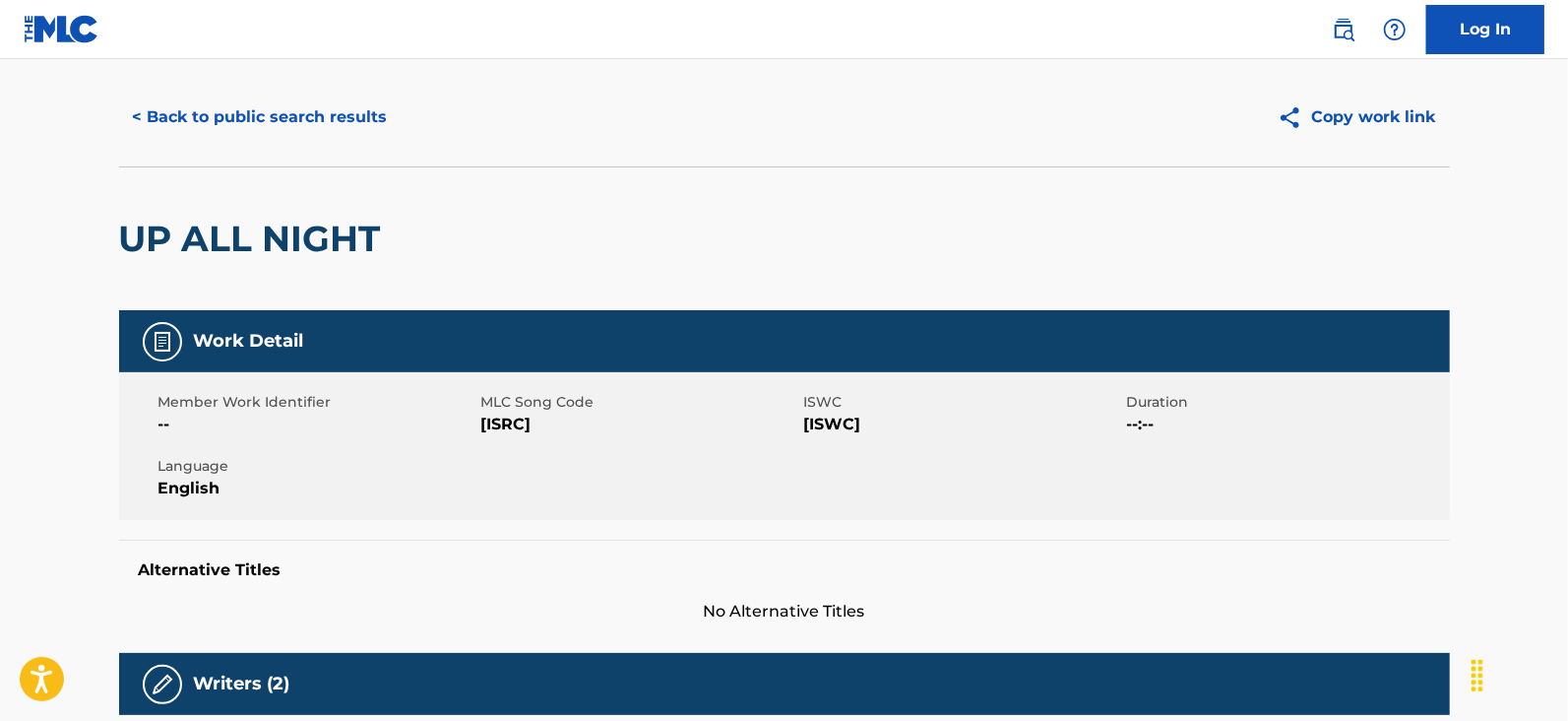 click on "< Back to public search results" at bounding box center [260, 117] 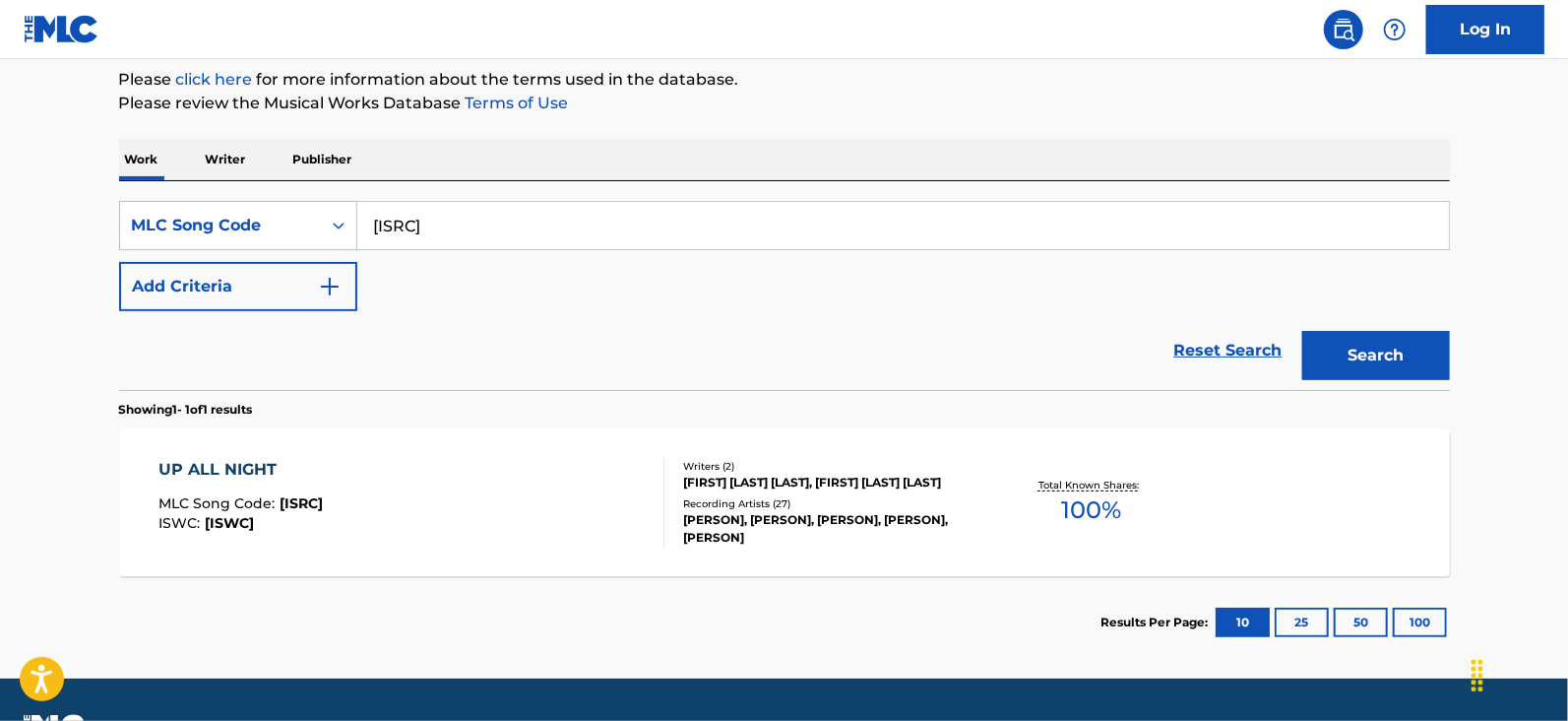 click on "[ISRC]" at bounding box center [903, 226] 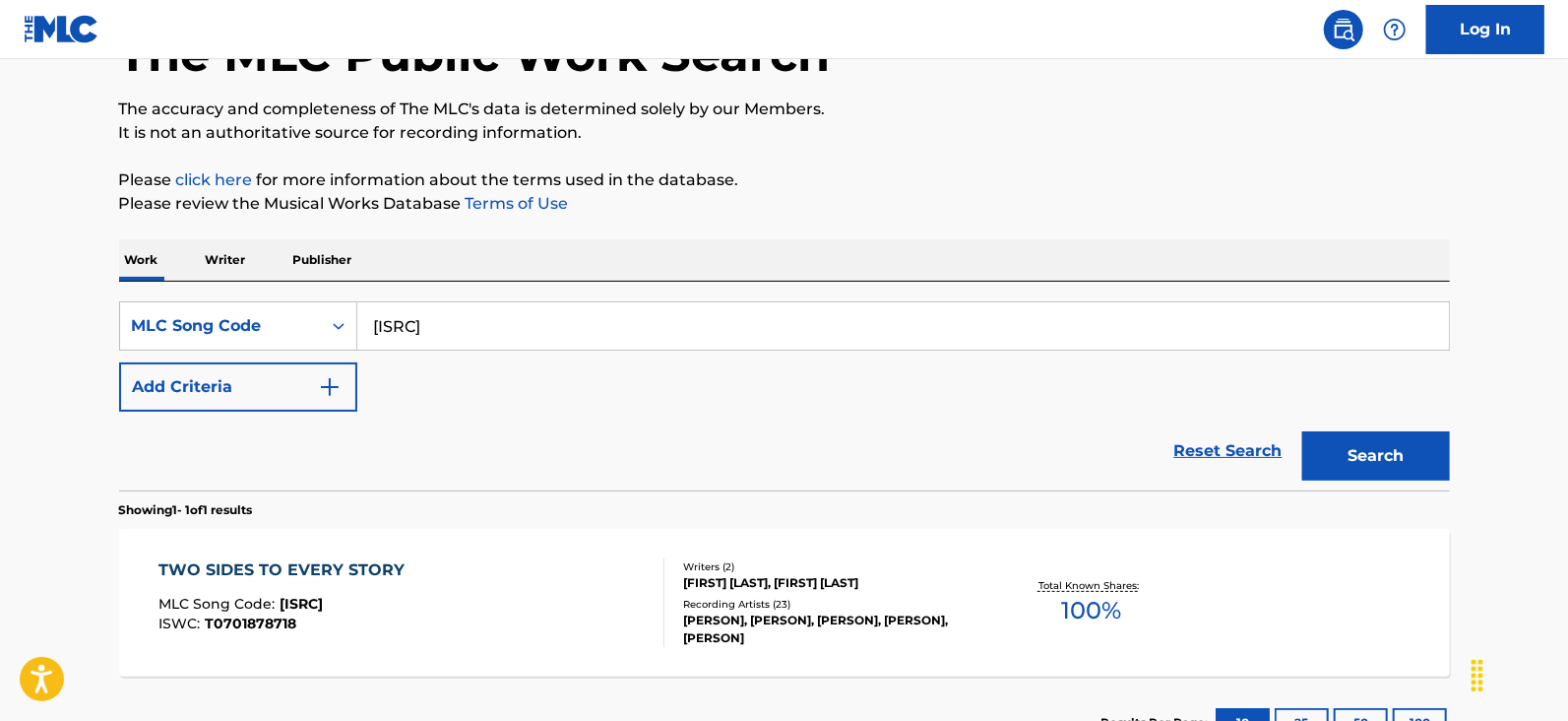 scroll, scrollTop: 237, scrollLeft: 0, axis: vertical 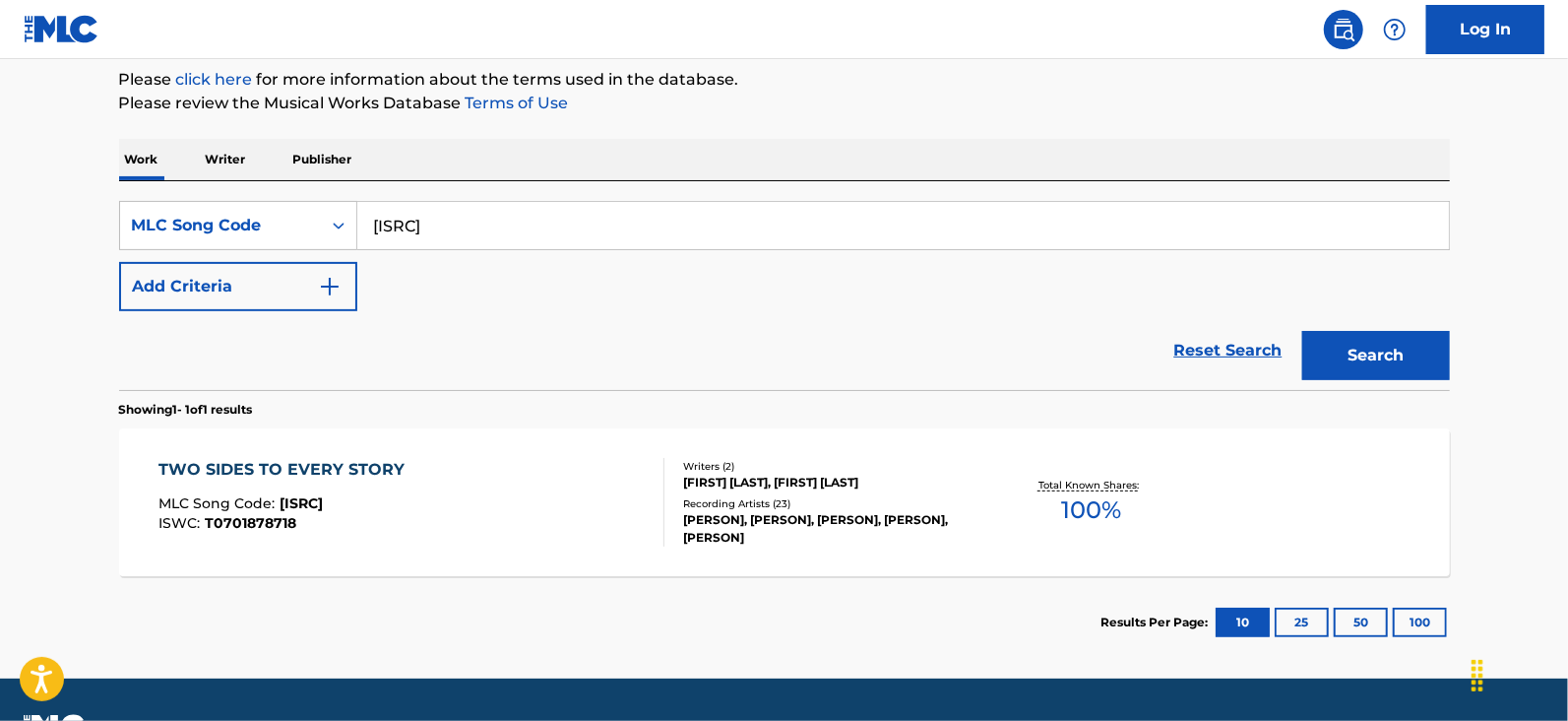 click on "TWO SIDES TO EVERY STORY MLC Song Code : T20178 ISWC : T0701878718" at bounding box center [411, 502] 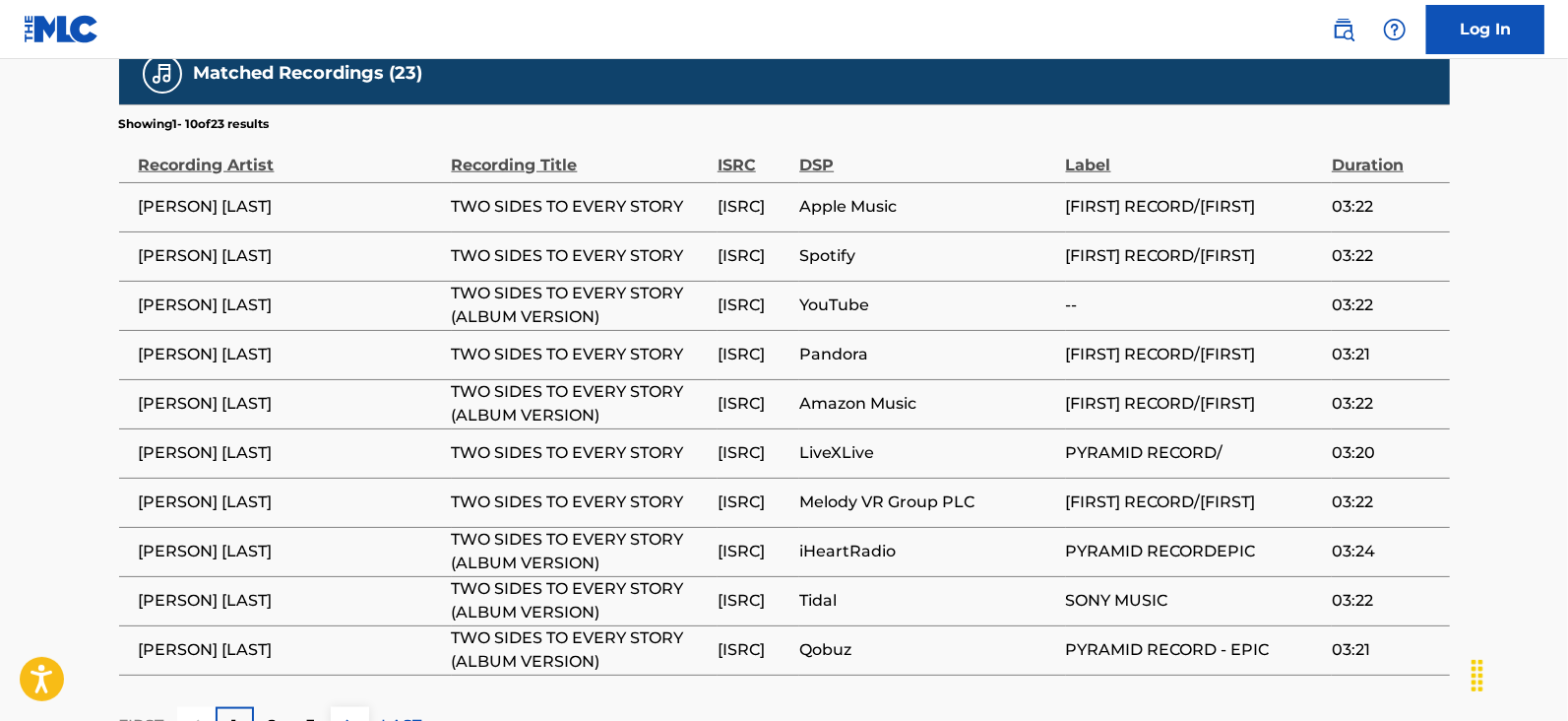 scroll, scrollTop: 1277, scrollLeft: 0, axis: vertical 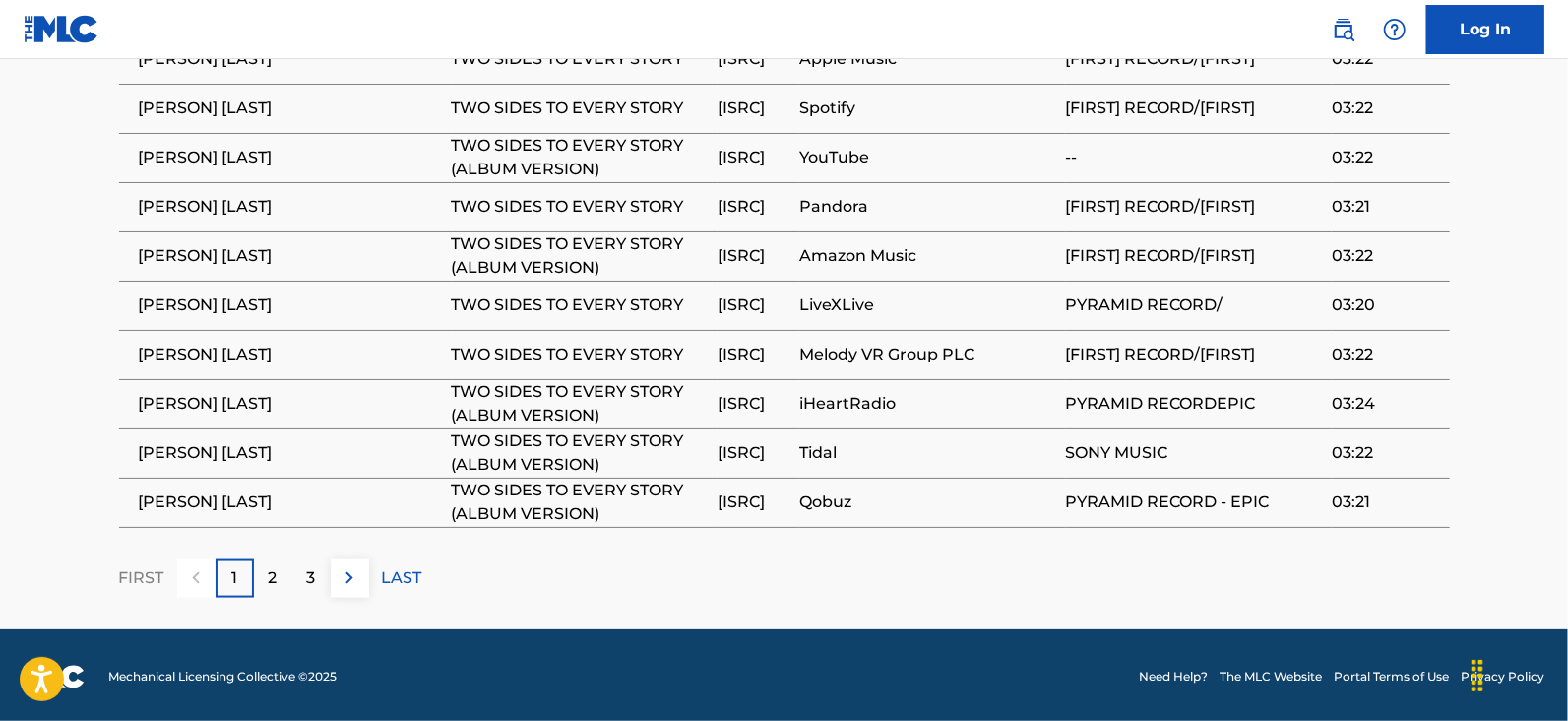 click on "2" at bounding box center (273, 578) 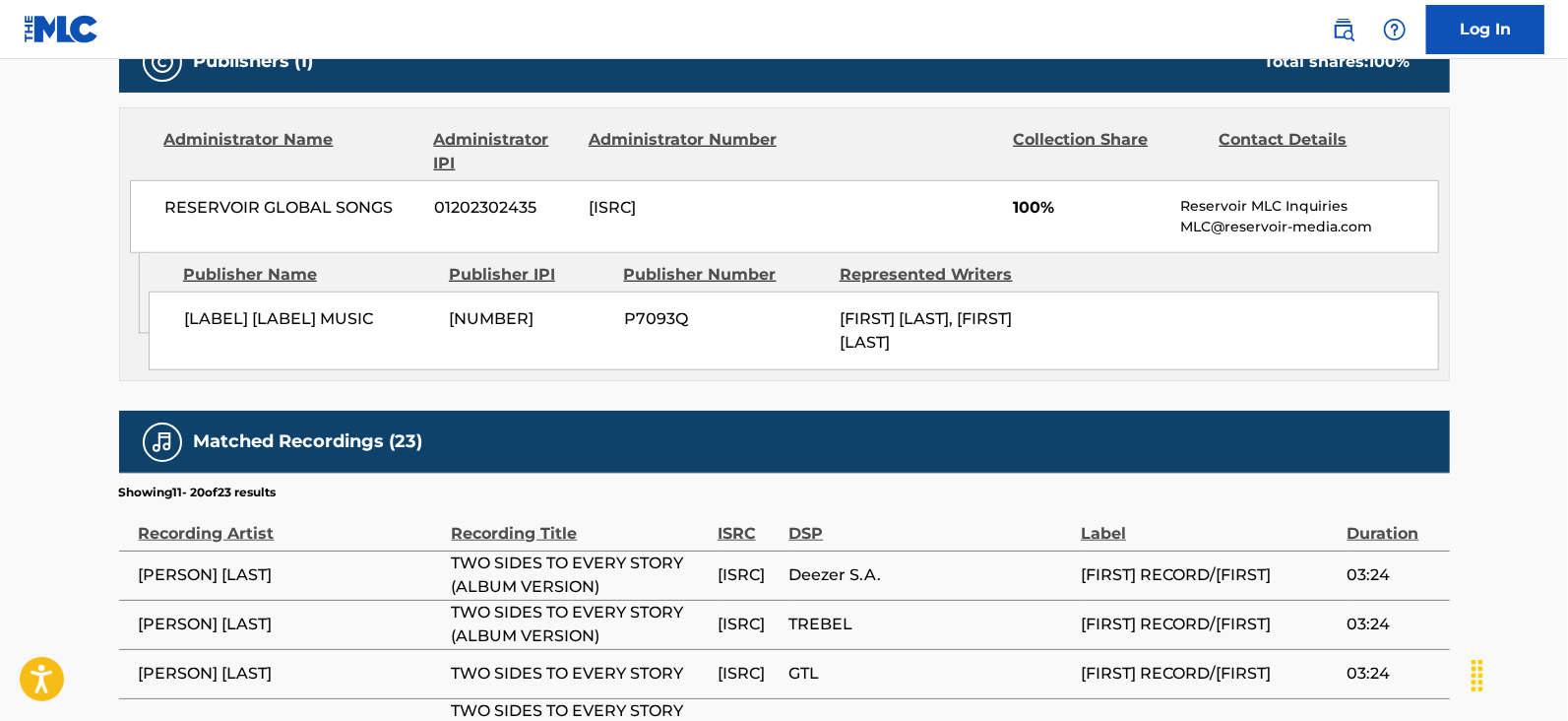 scroll, scrollTop: 1419, scrollLeft: 0, axis: vertical 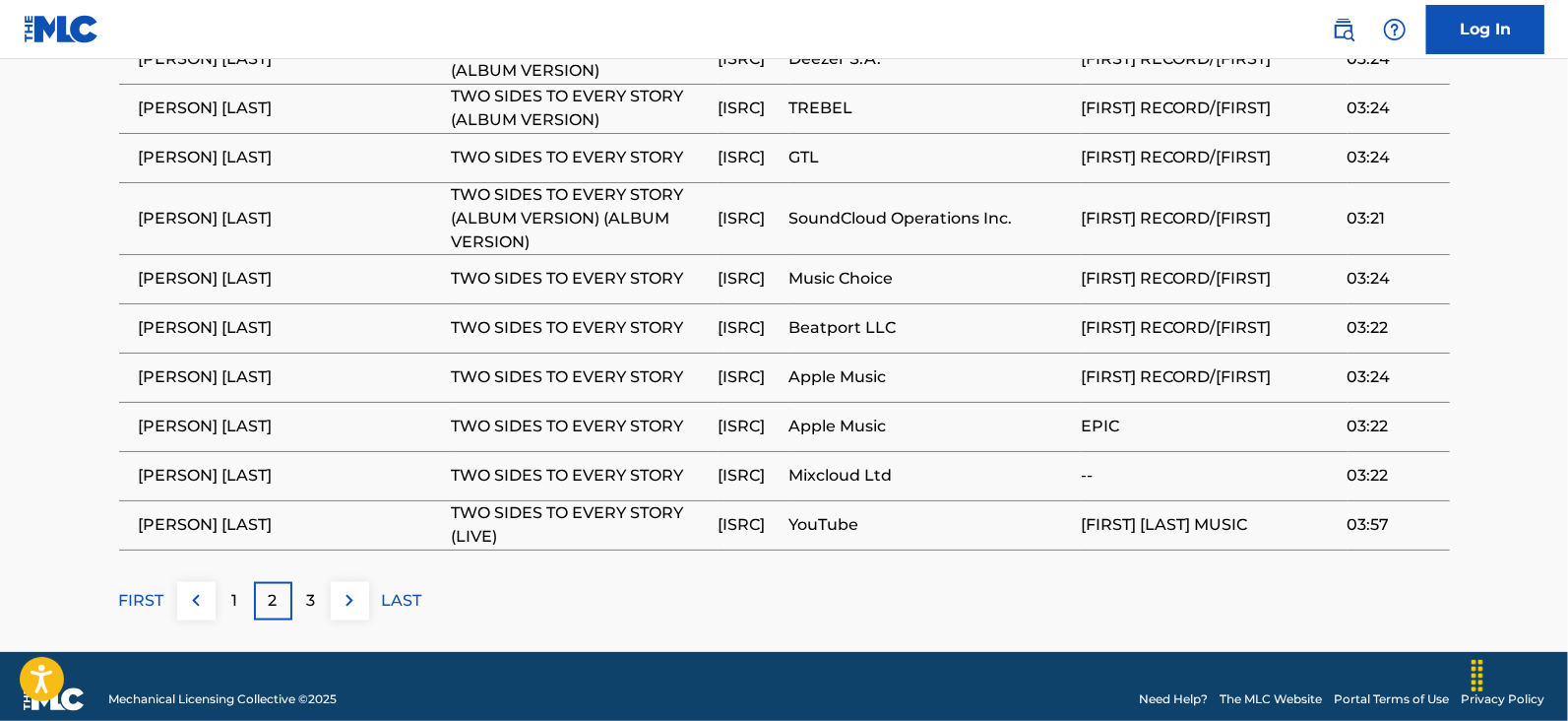 click on "3" at bounding box center (311, 601) 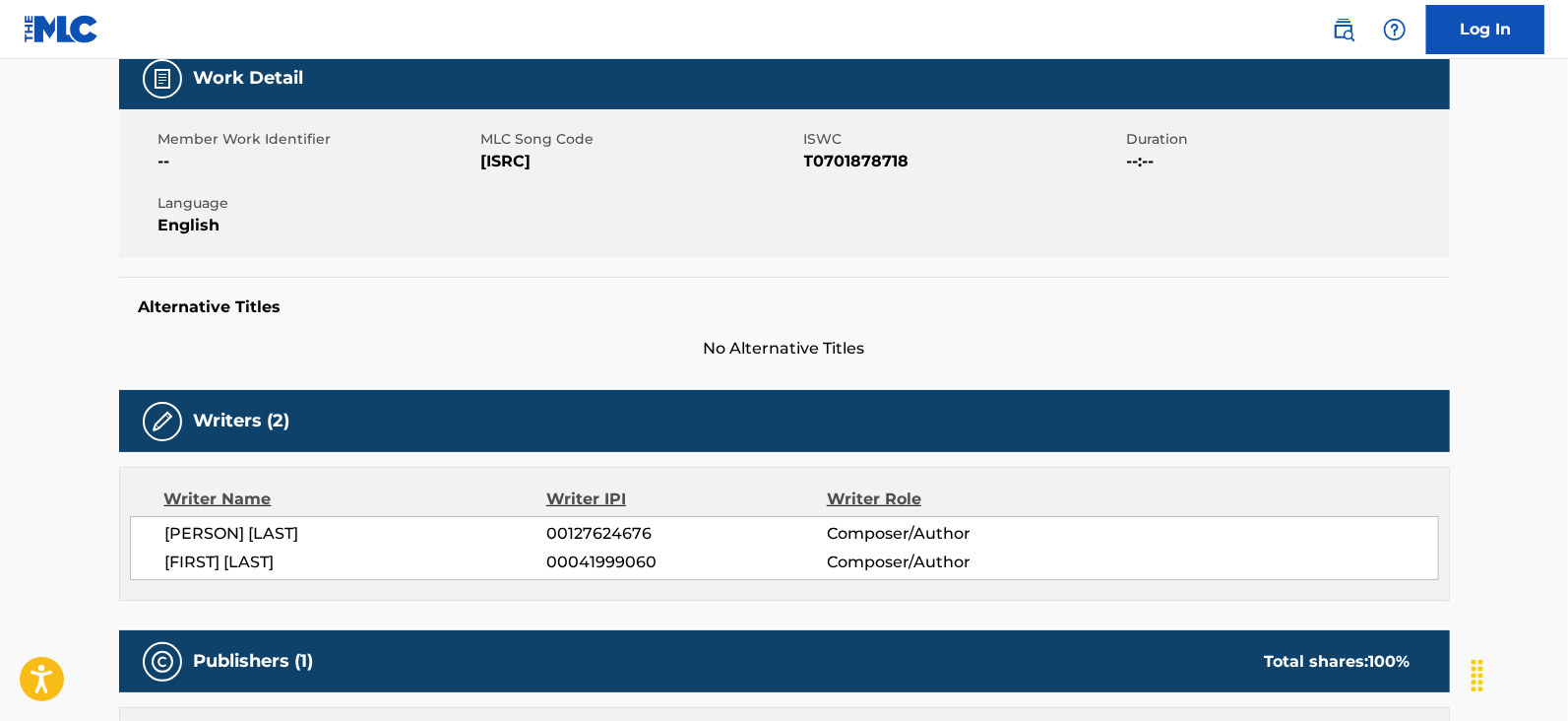 scroll, scrollTop: 0, scrollLeft: 0, axis: both 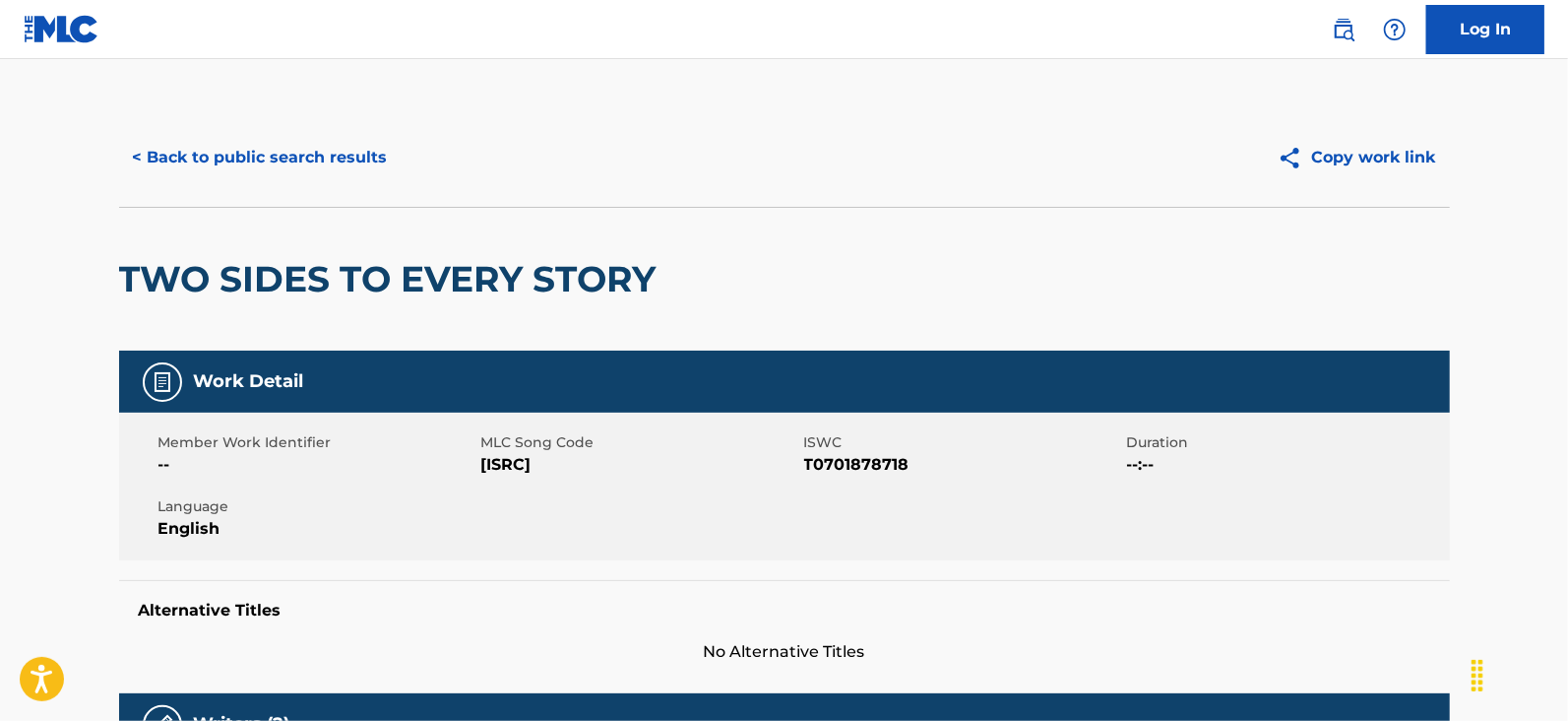 click on "< Back to public search results" at bounding box center (260, 158) 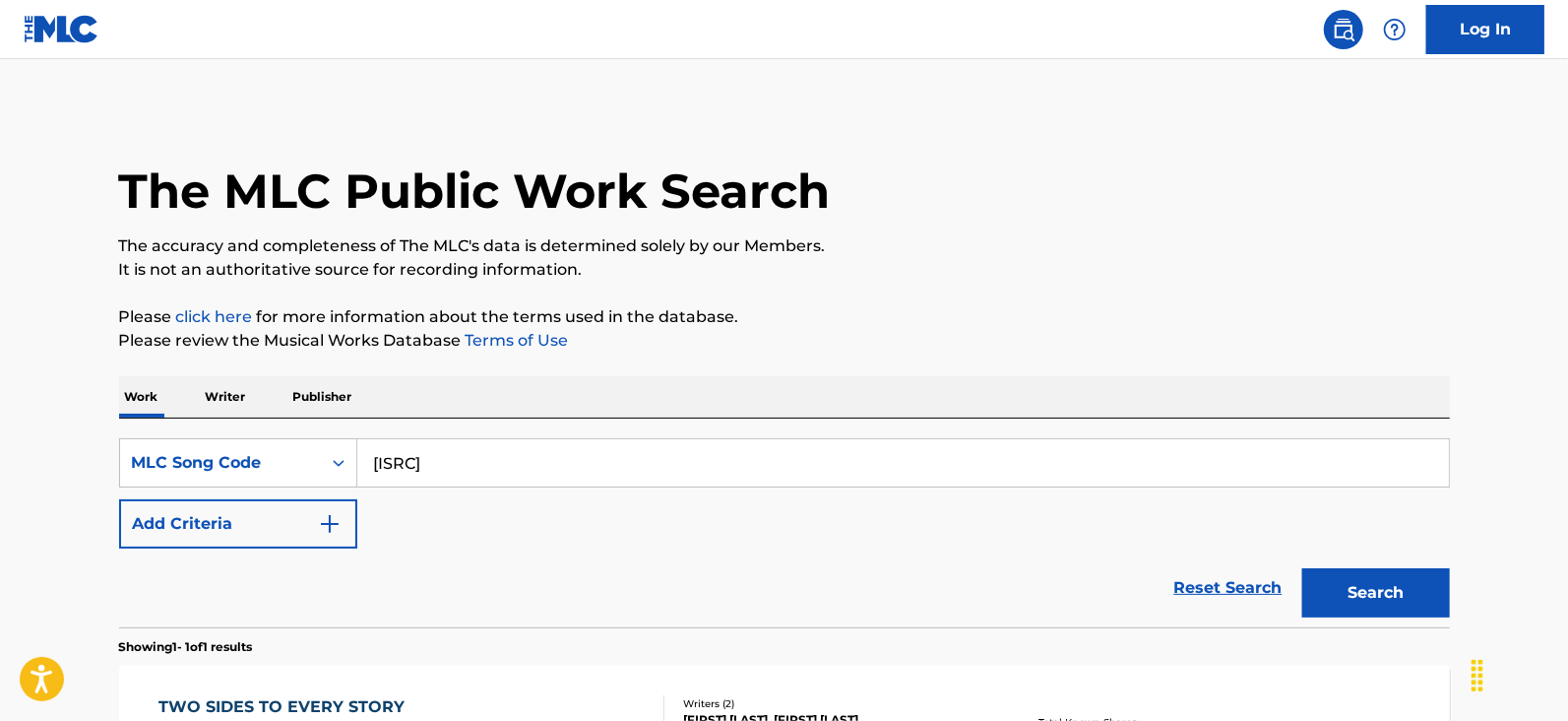 scroll, scrollTop: 237, scrollLeft: 0, axis: vertical 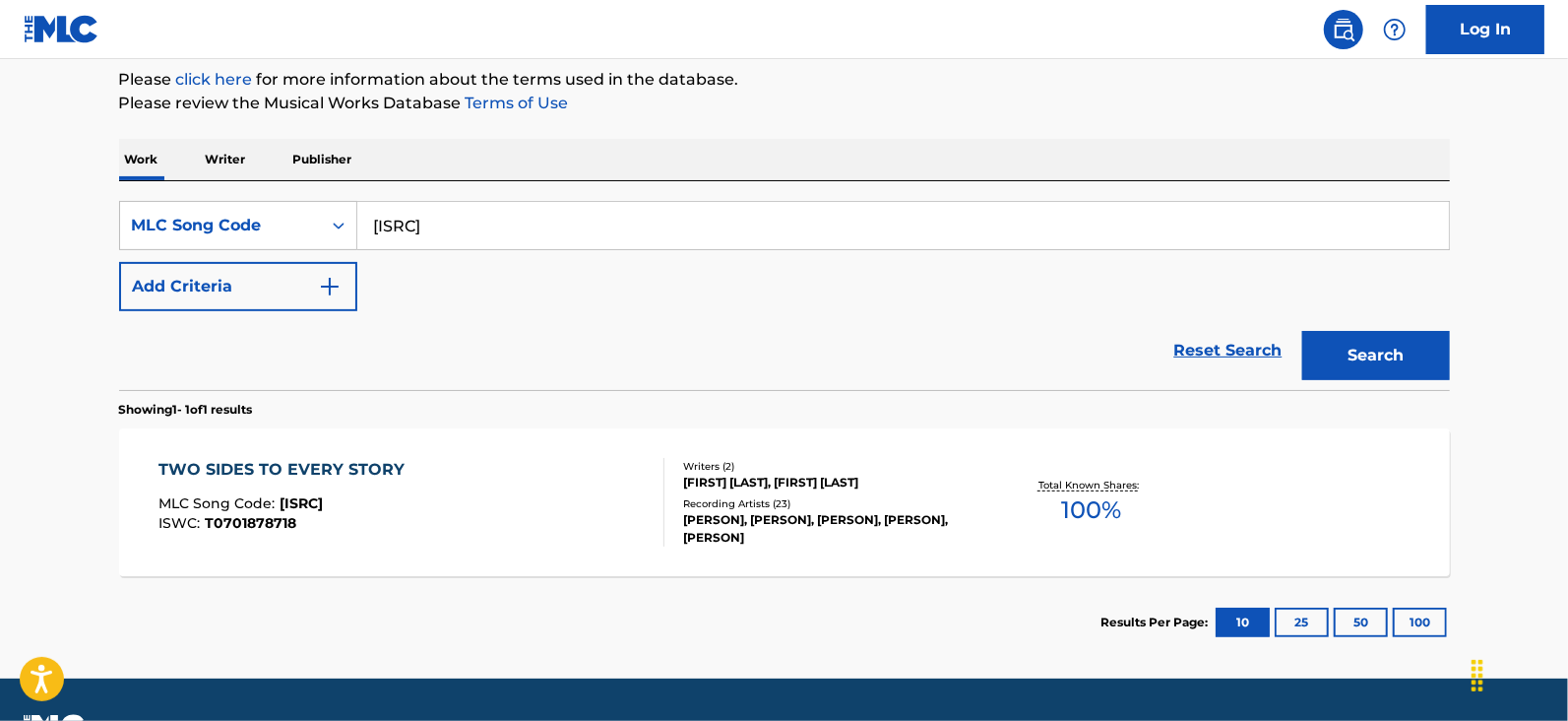 click on "[ISRC]" at bounding box center (903, 226) 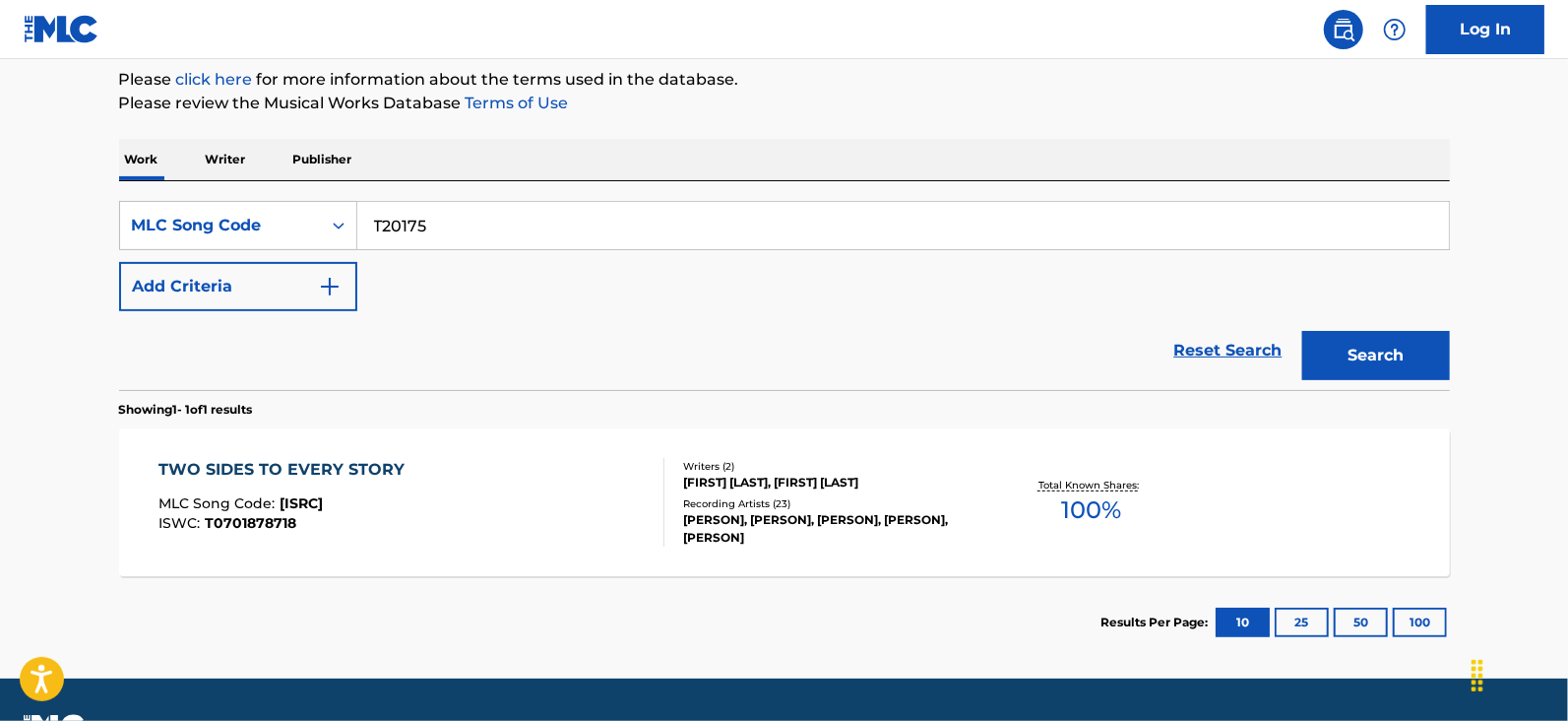type on "T20175" 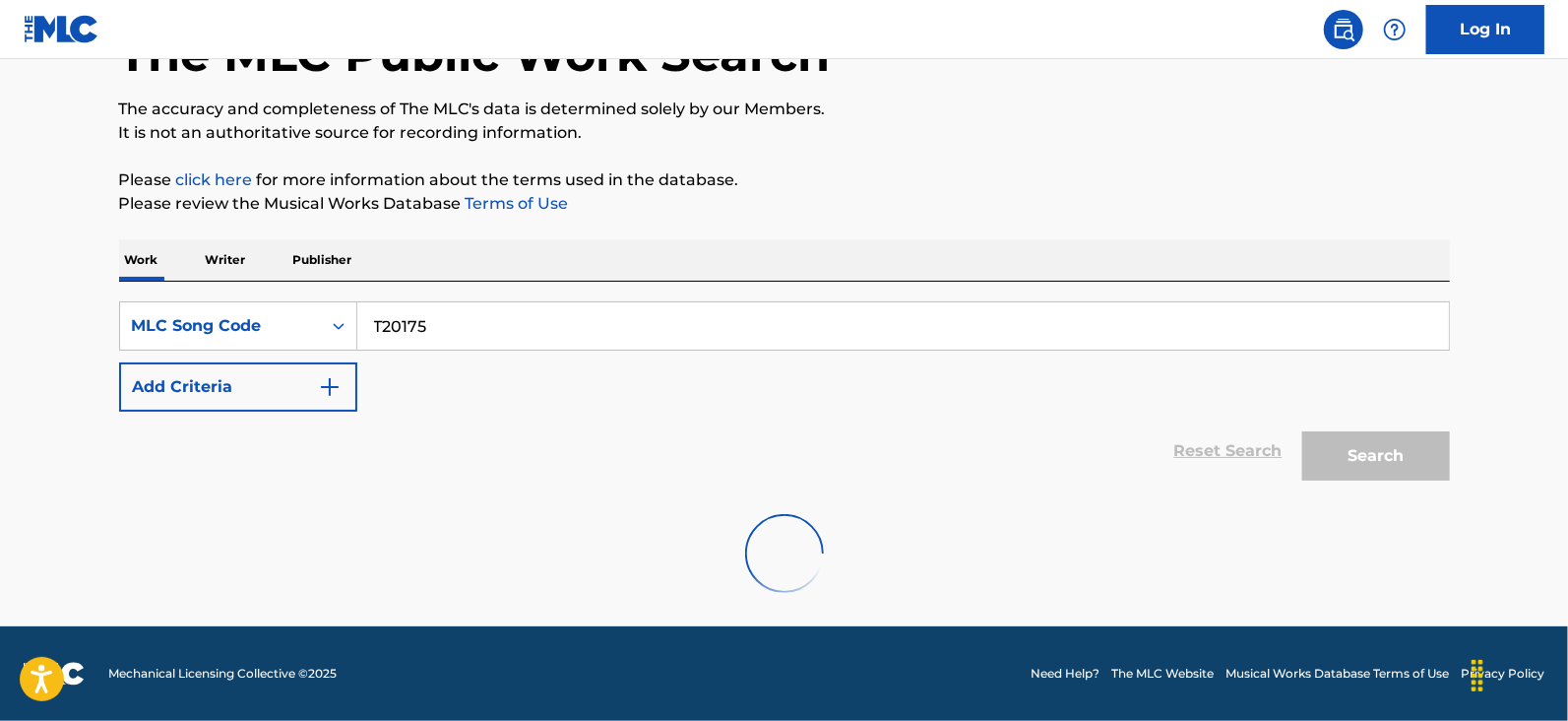 scroll, scrollTop: 237, scrollLeft: 0, axis: vertical 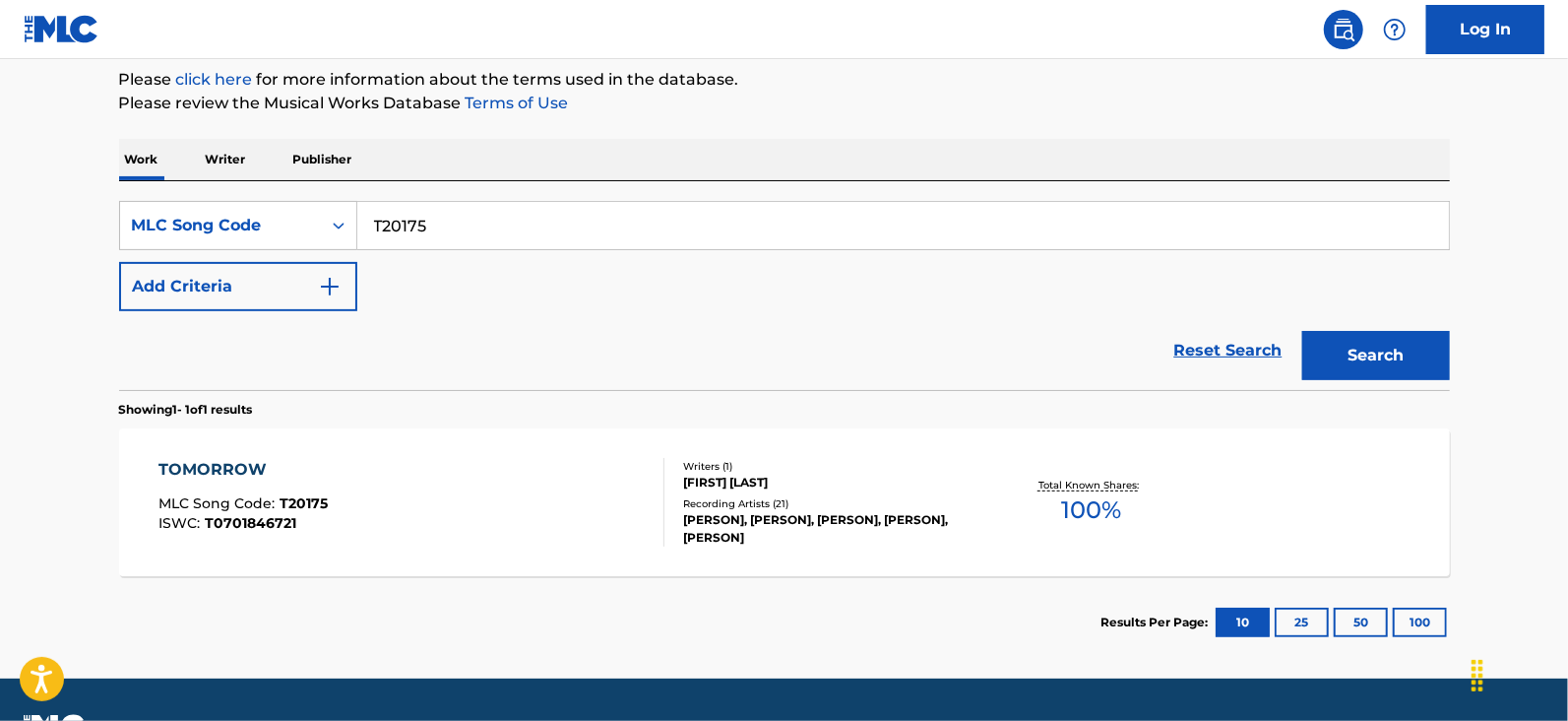 click on "TOMORROW MLC Song Code : T20175 ISWC : T0701846721" at bounding box center (411, 502) 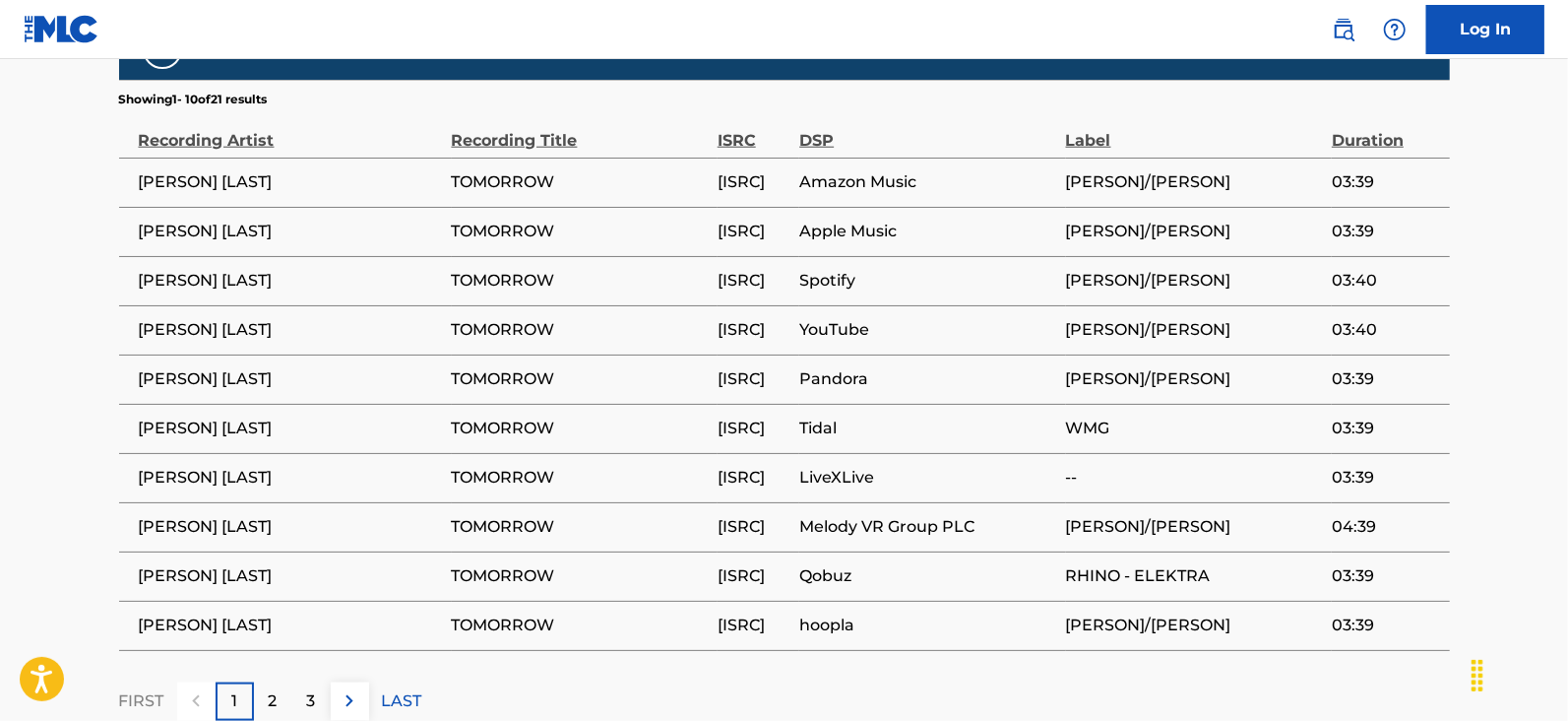 scroll, scrollTop: 1297, scrollLeft: 0, axis: vertical 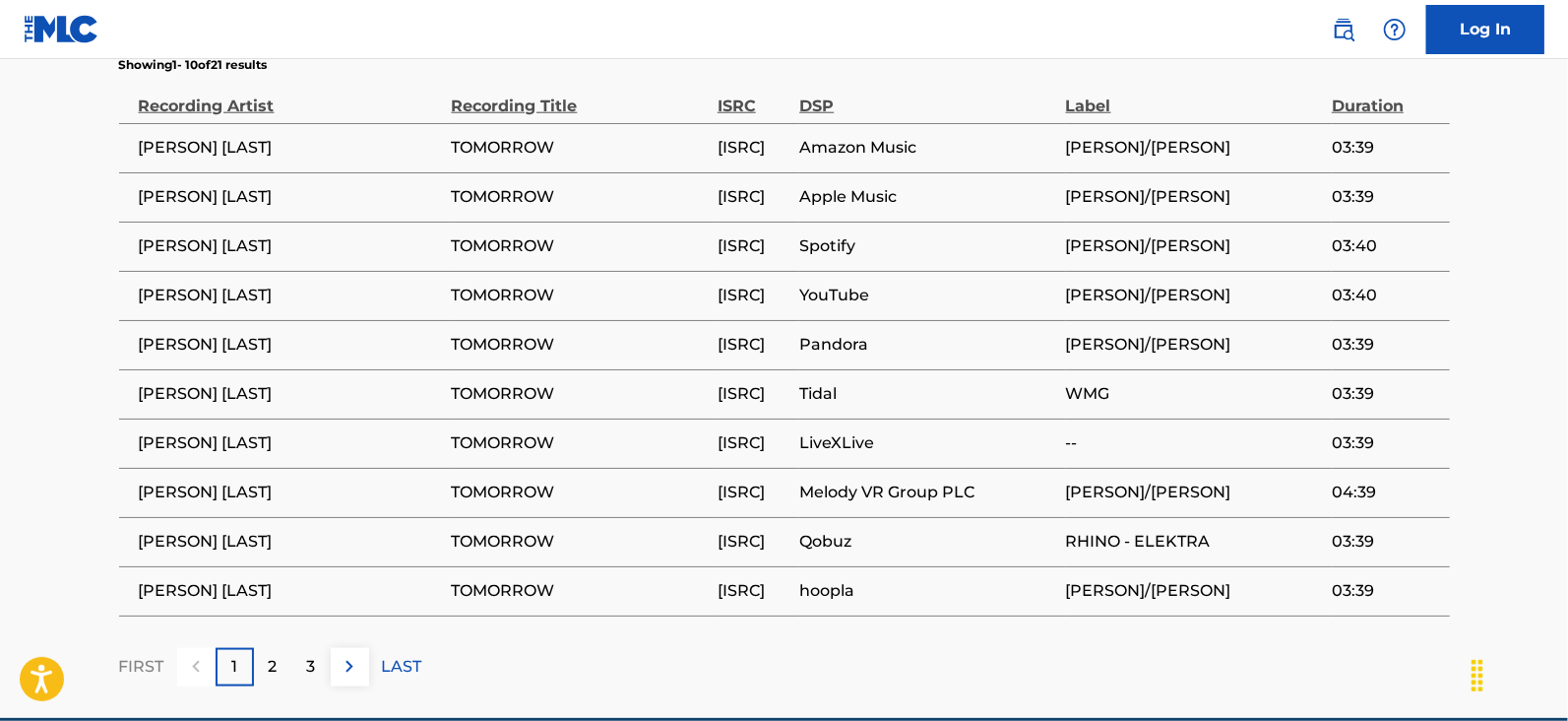 click on "2" at bounding box center [273, 667] 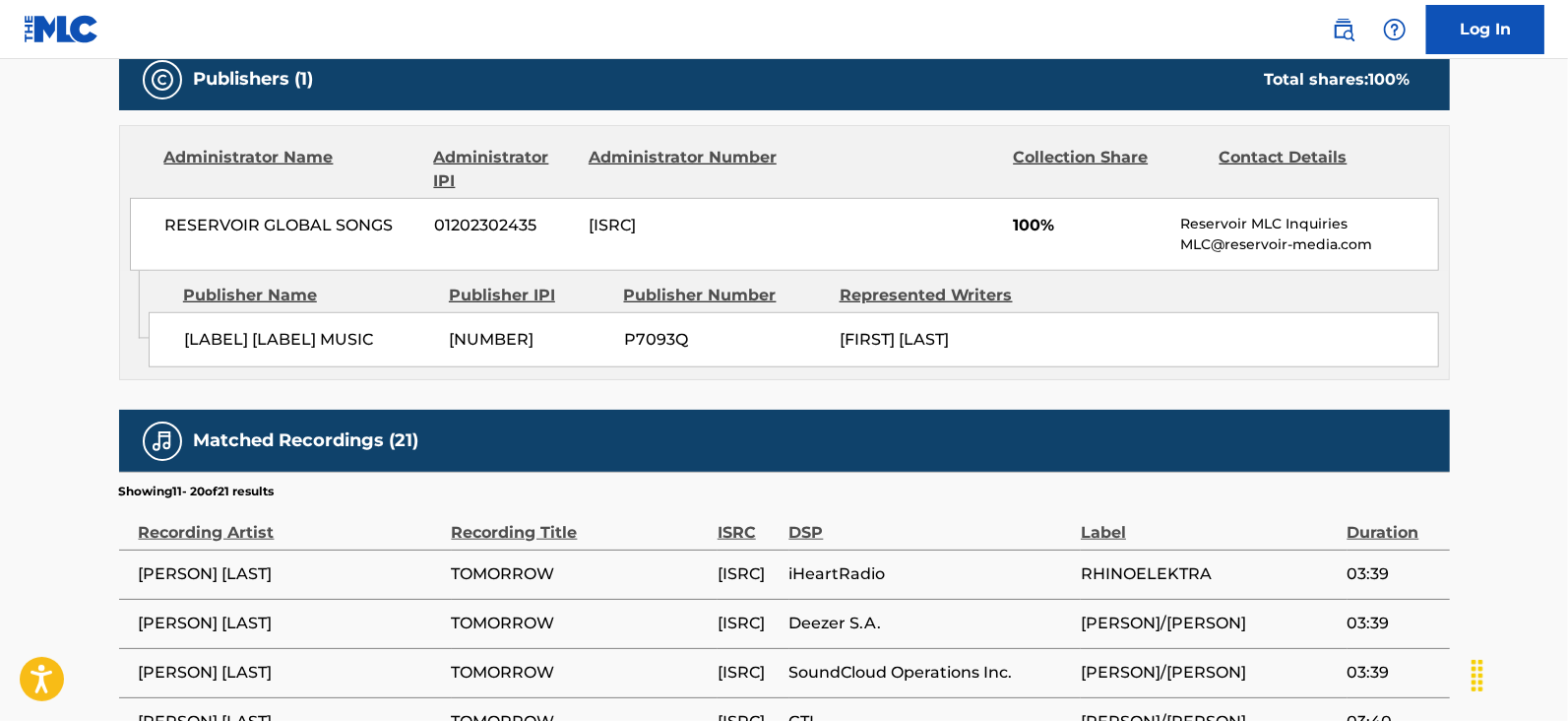 scroll, scrollTop: 1297, scrollLeft: 0, axis: vertical 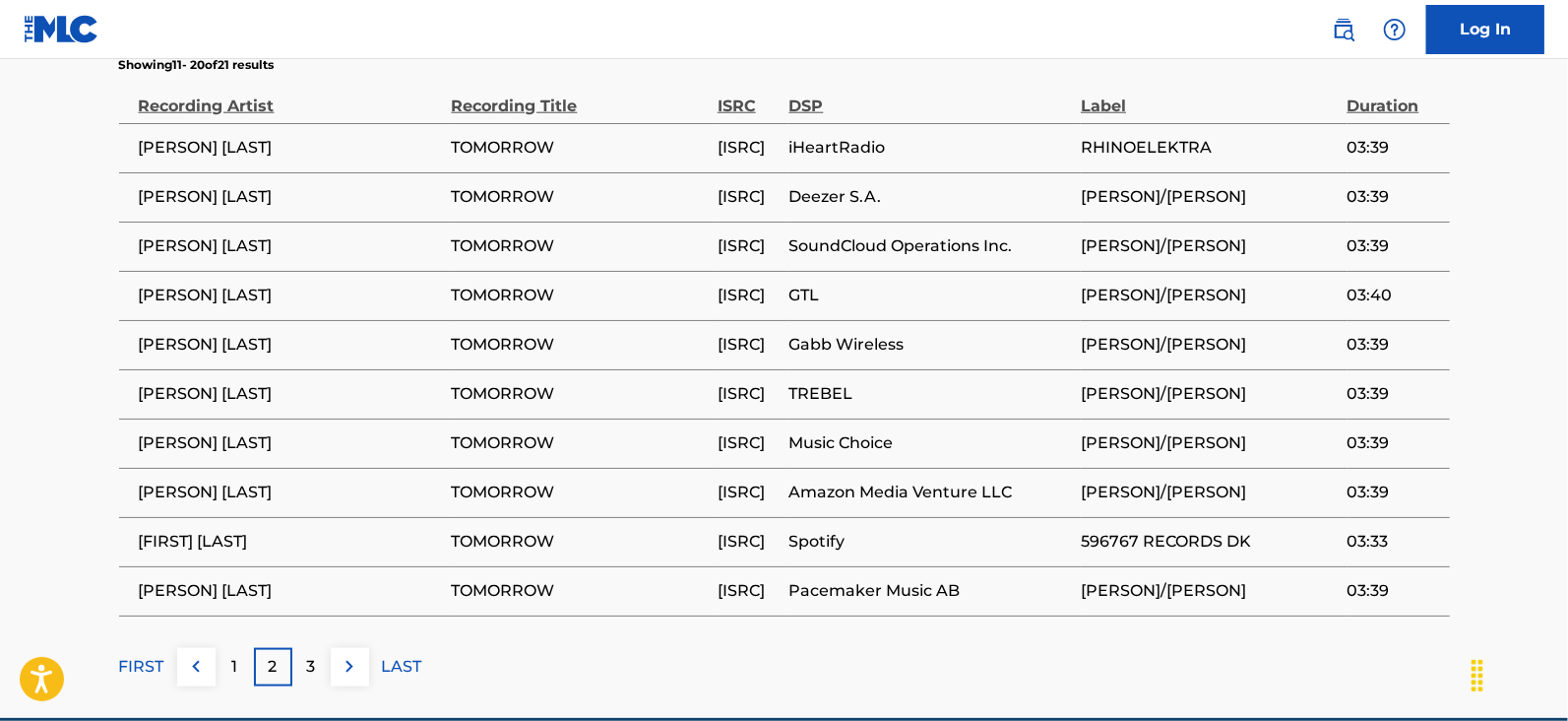 click on "1" at bounding box center [234, 667] 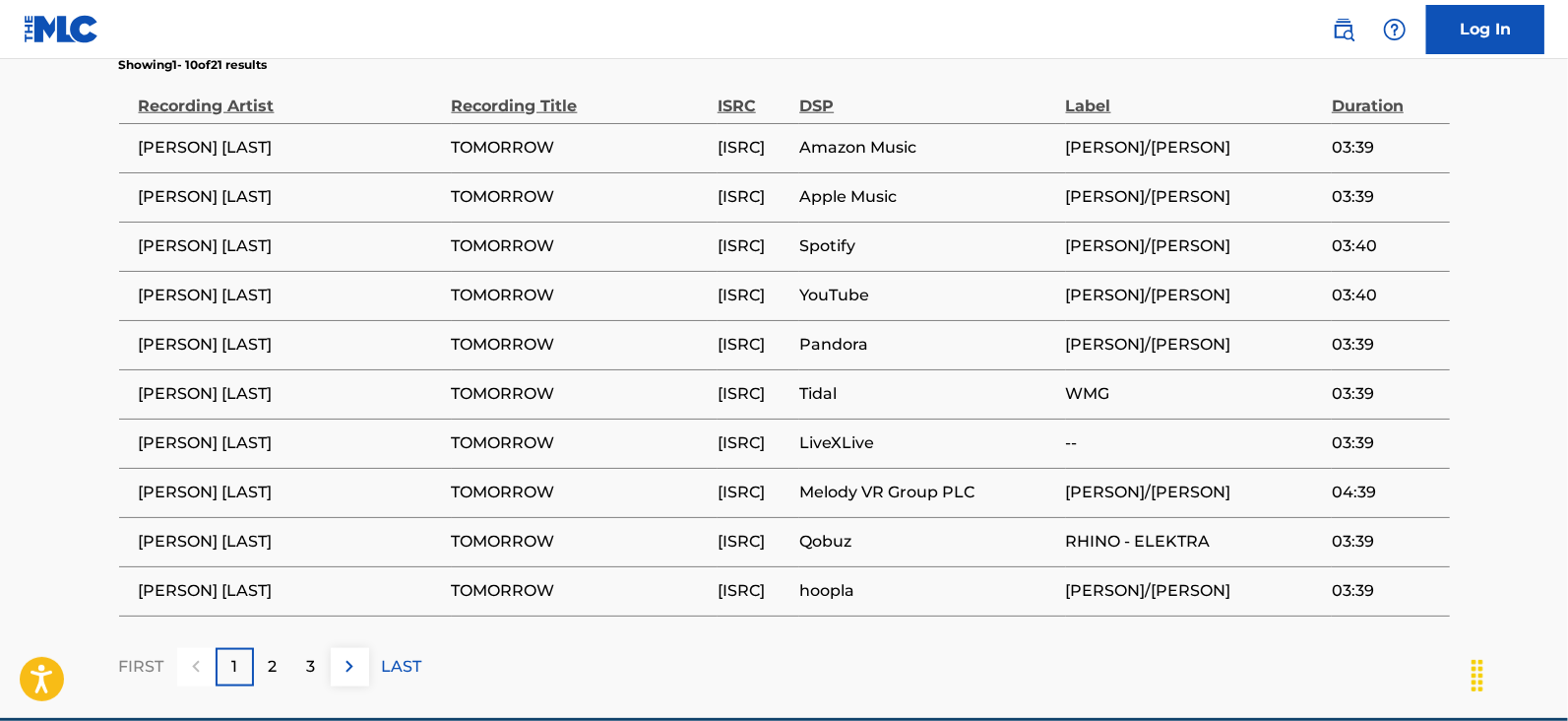 click on "2" at bounding box center [273, 667] 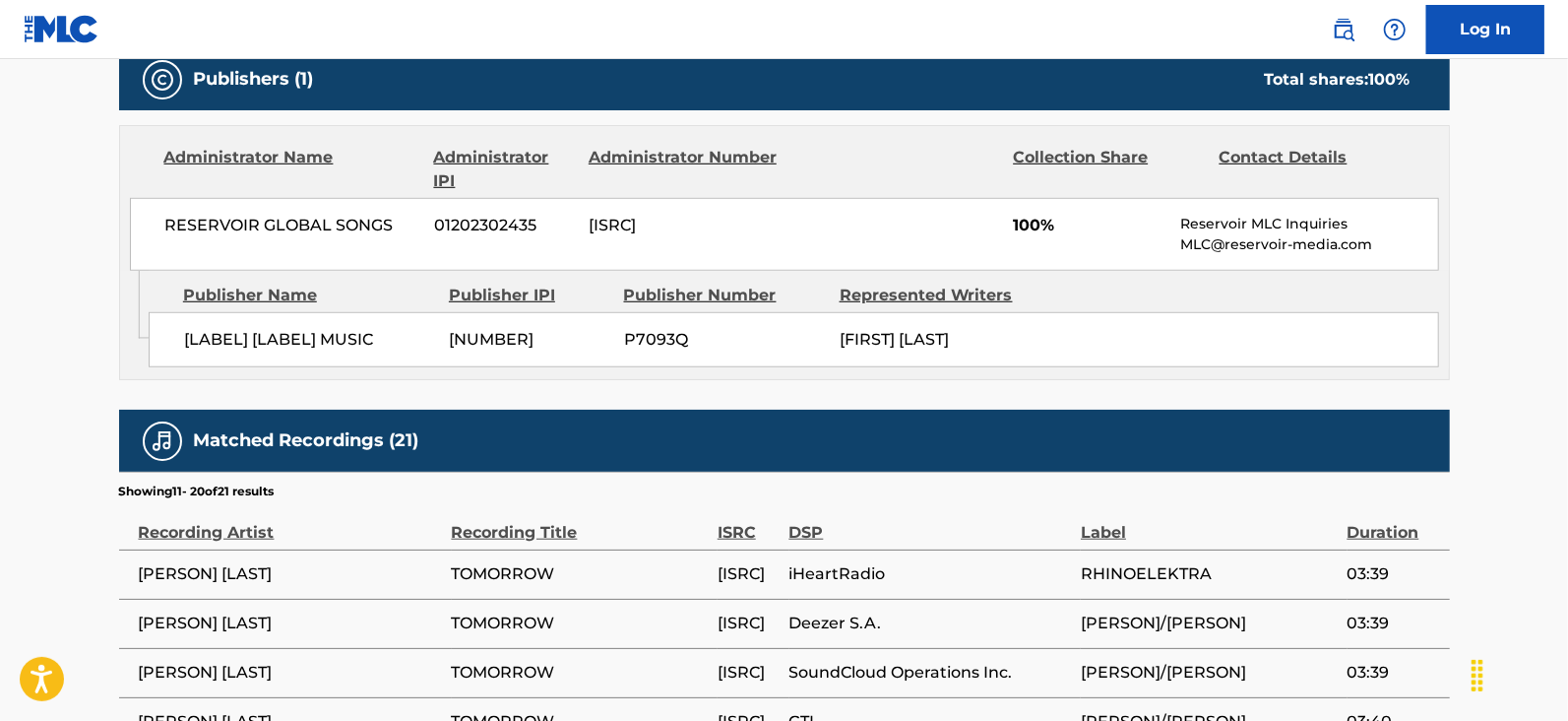 scroll, scrollTop: 1297, scrollLeft: 0, axis: vertical 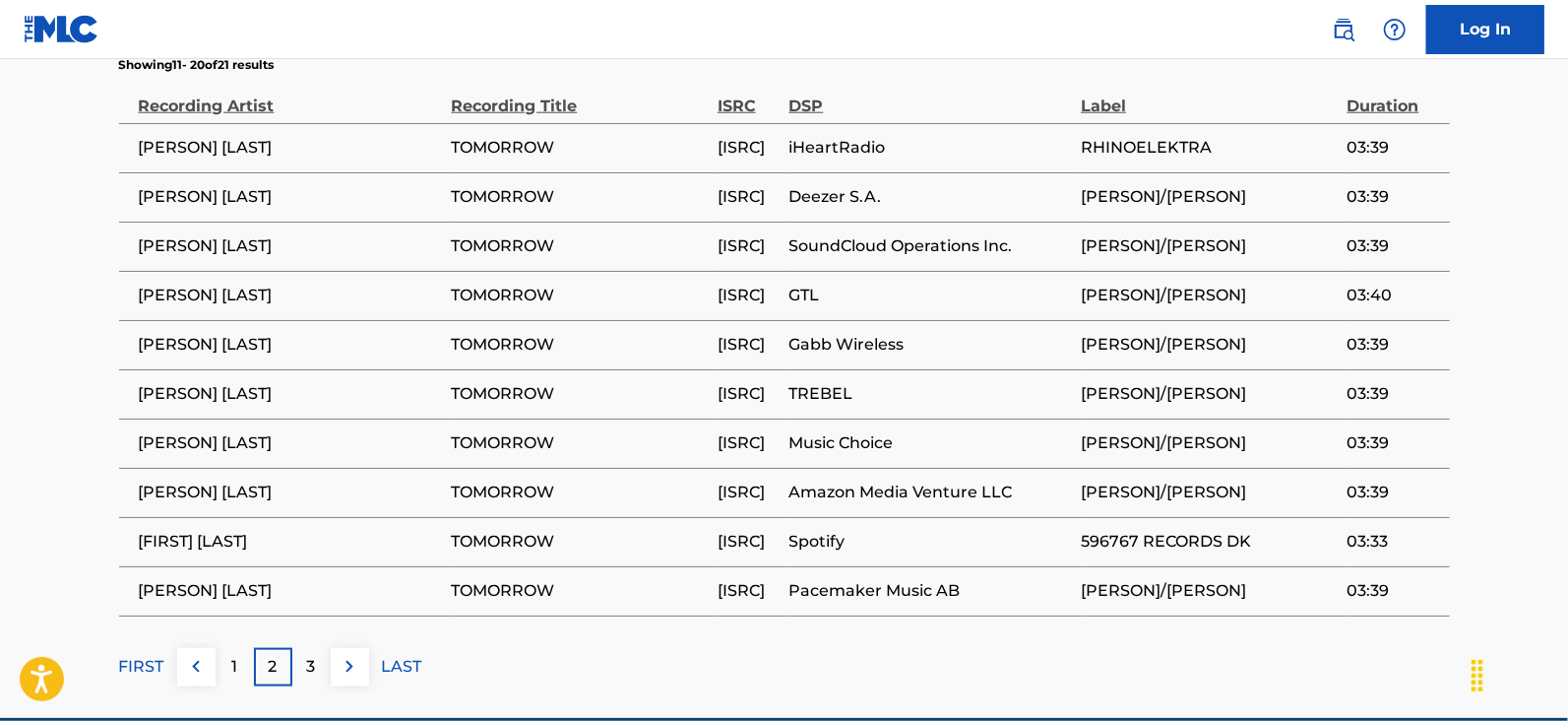click on "3" at bounding box center (311, 667) 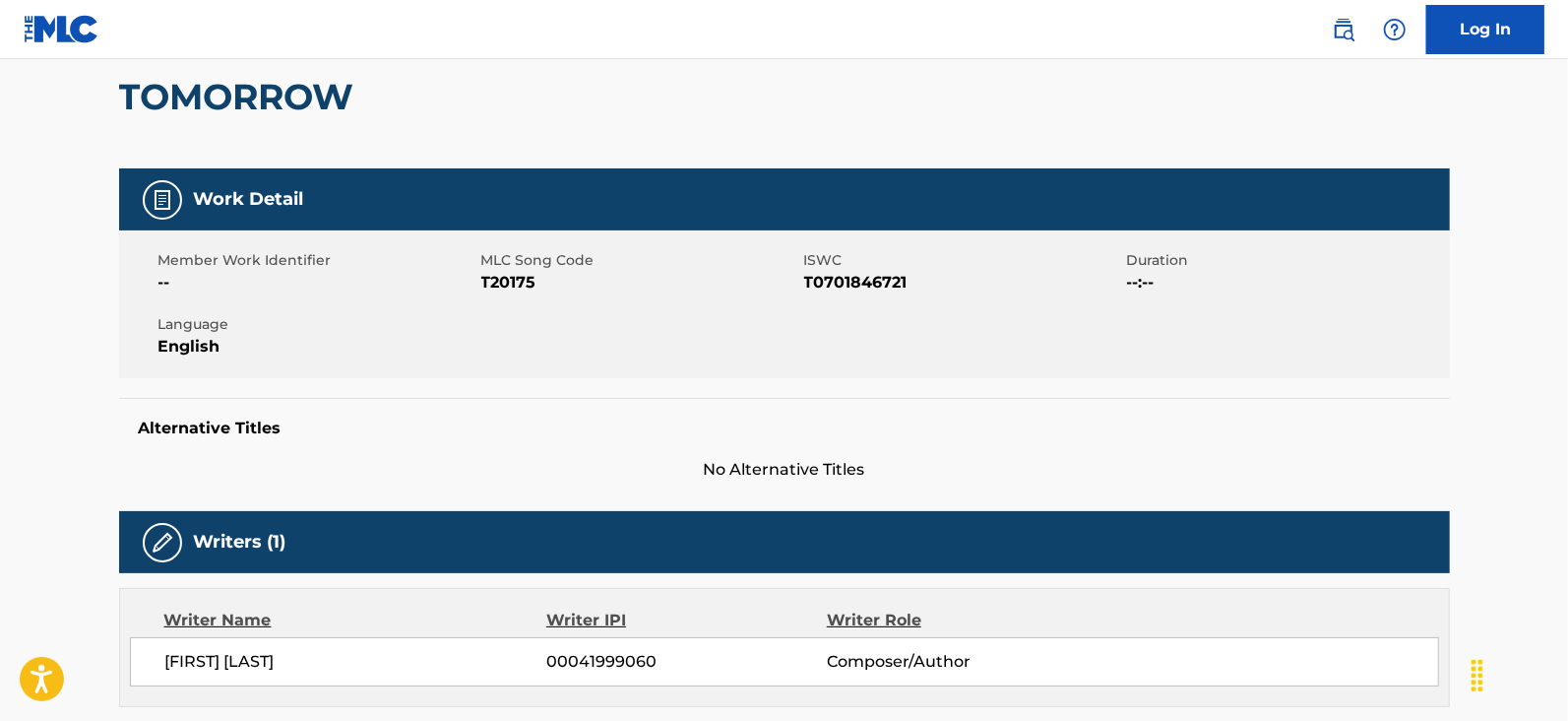 scroll, scrollTop: 0, scrollLeft: 0, axis: both 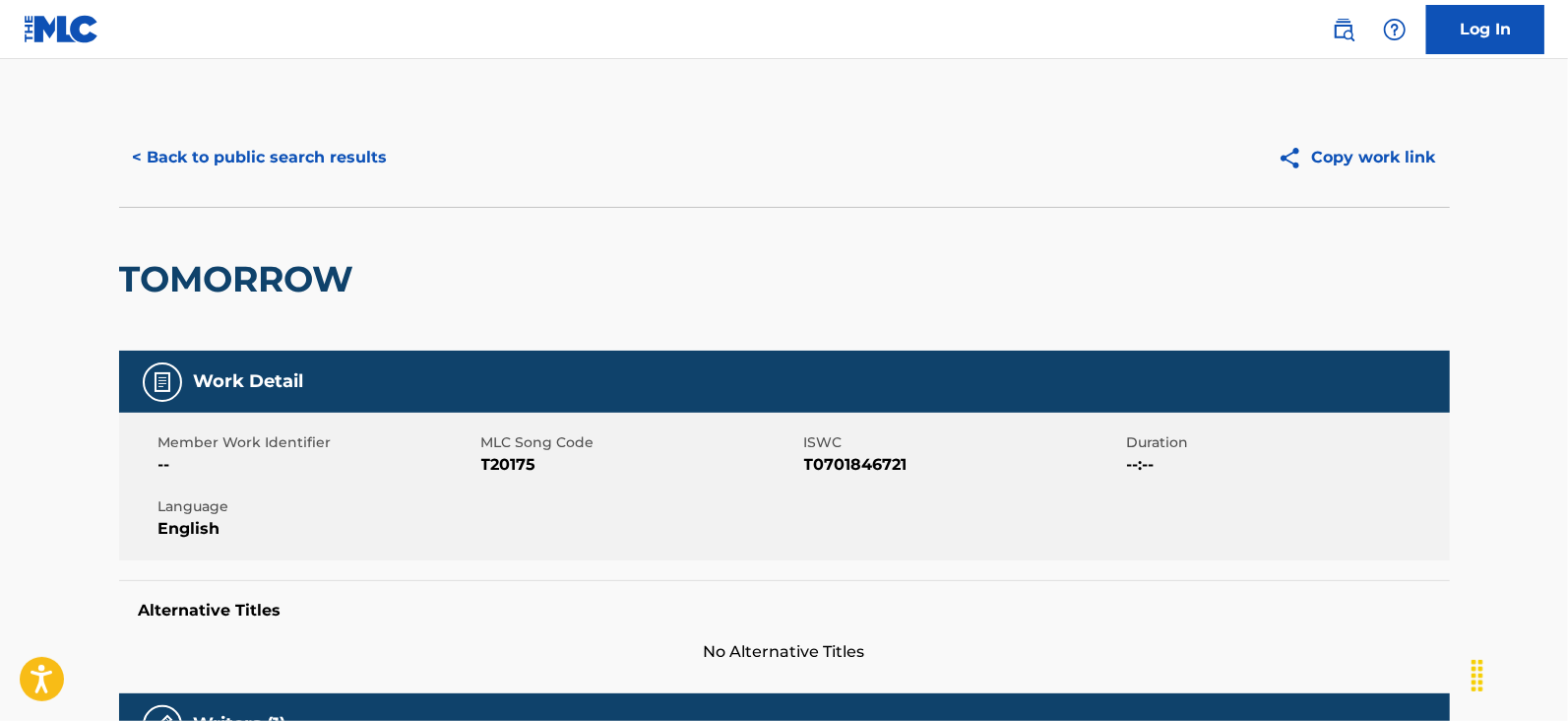 click on "< Back to public search results" at bounding box center (260, 158) 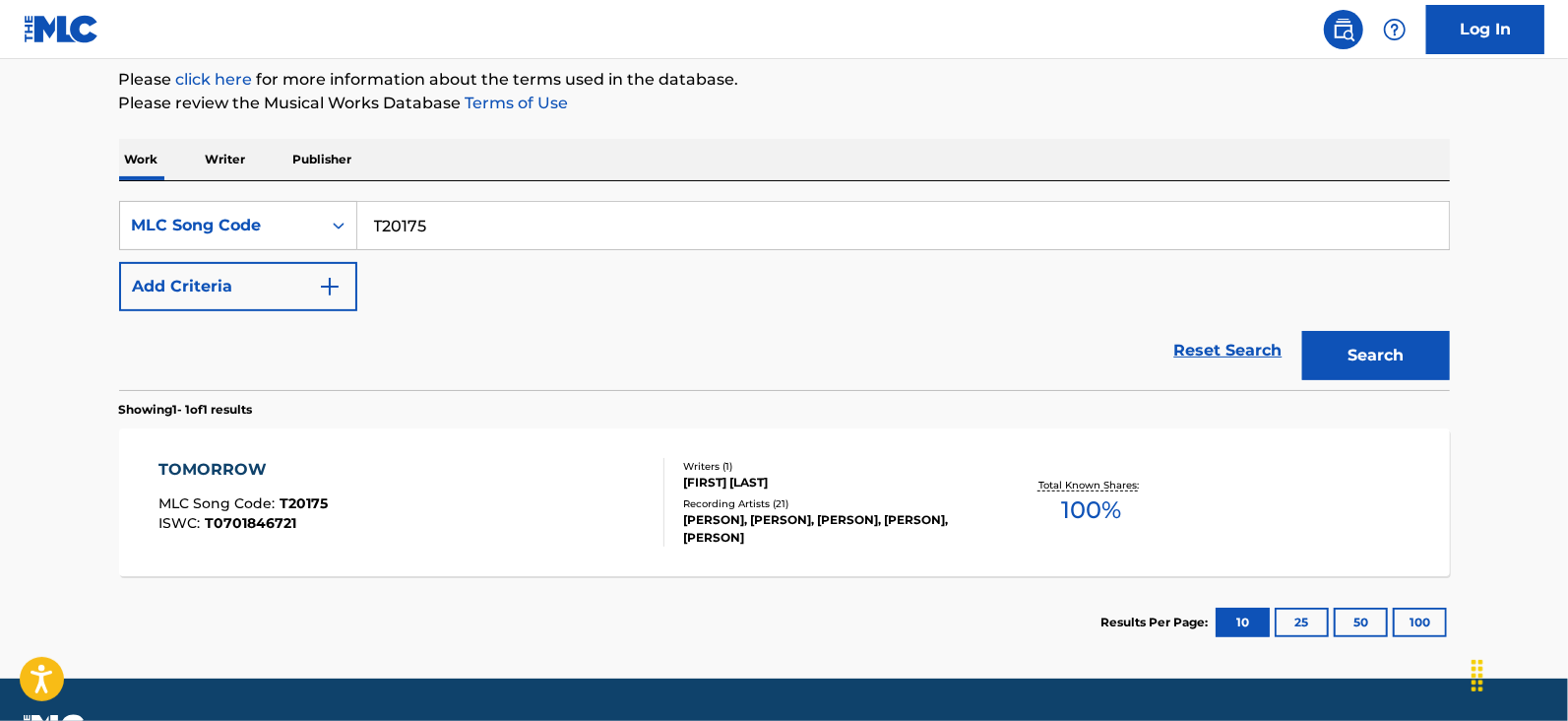 click on "T20175" at bounding box center (903, 226) 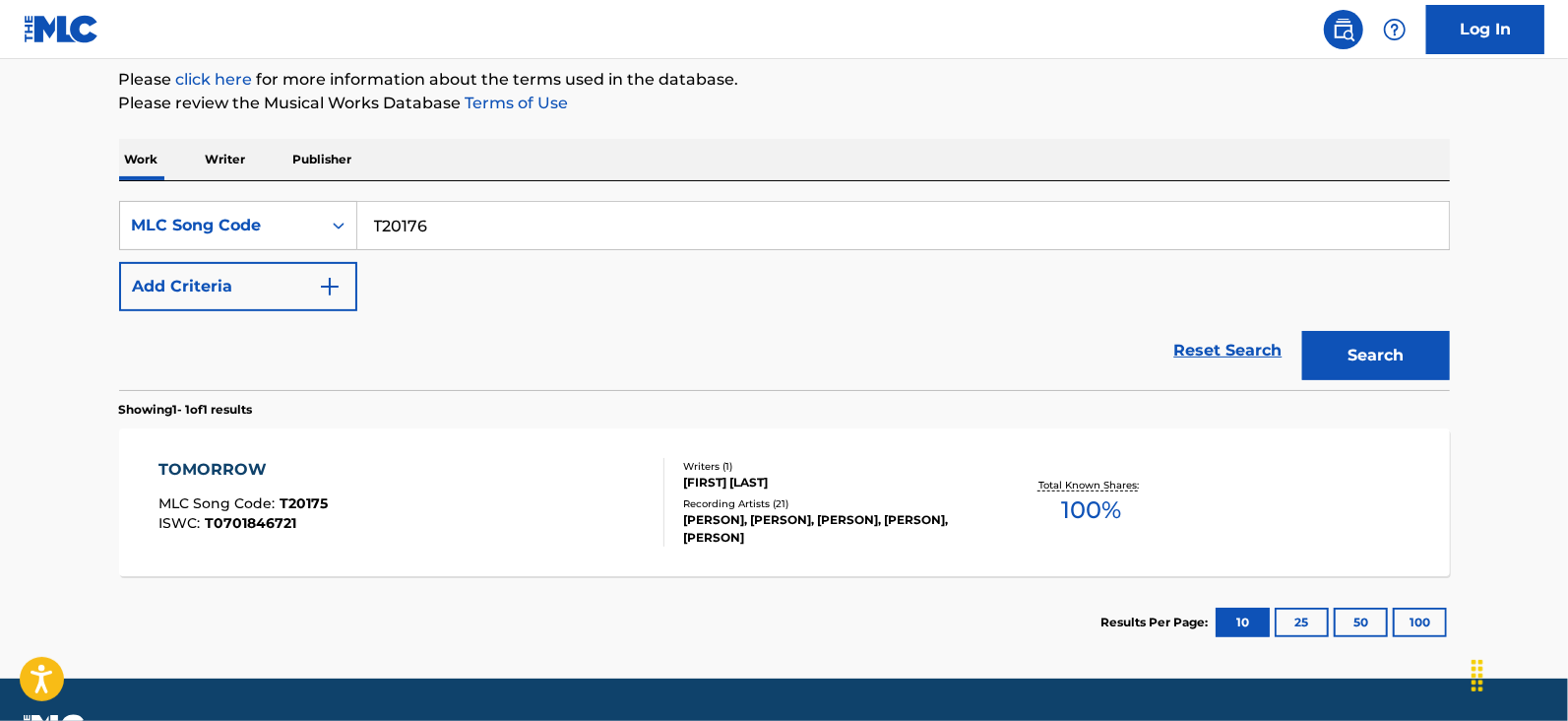 type on "T20176" 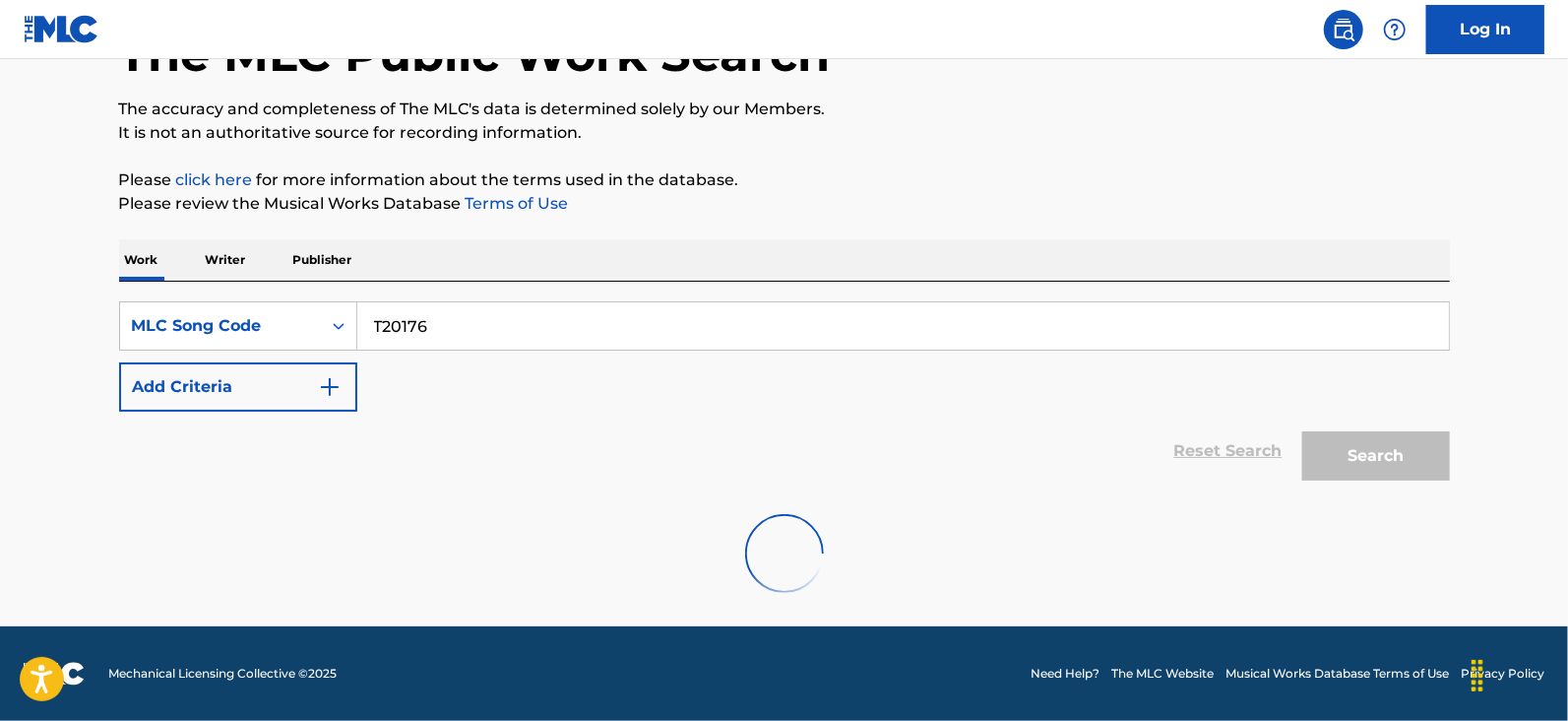 scroll, scrollTop: 237, scrollLeft: 0, axis: vertical 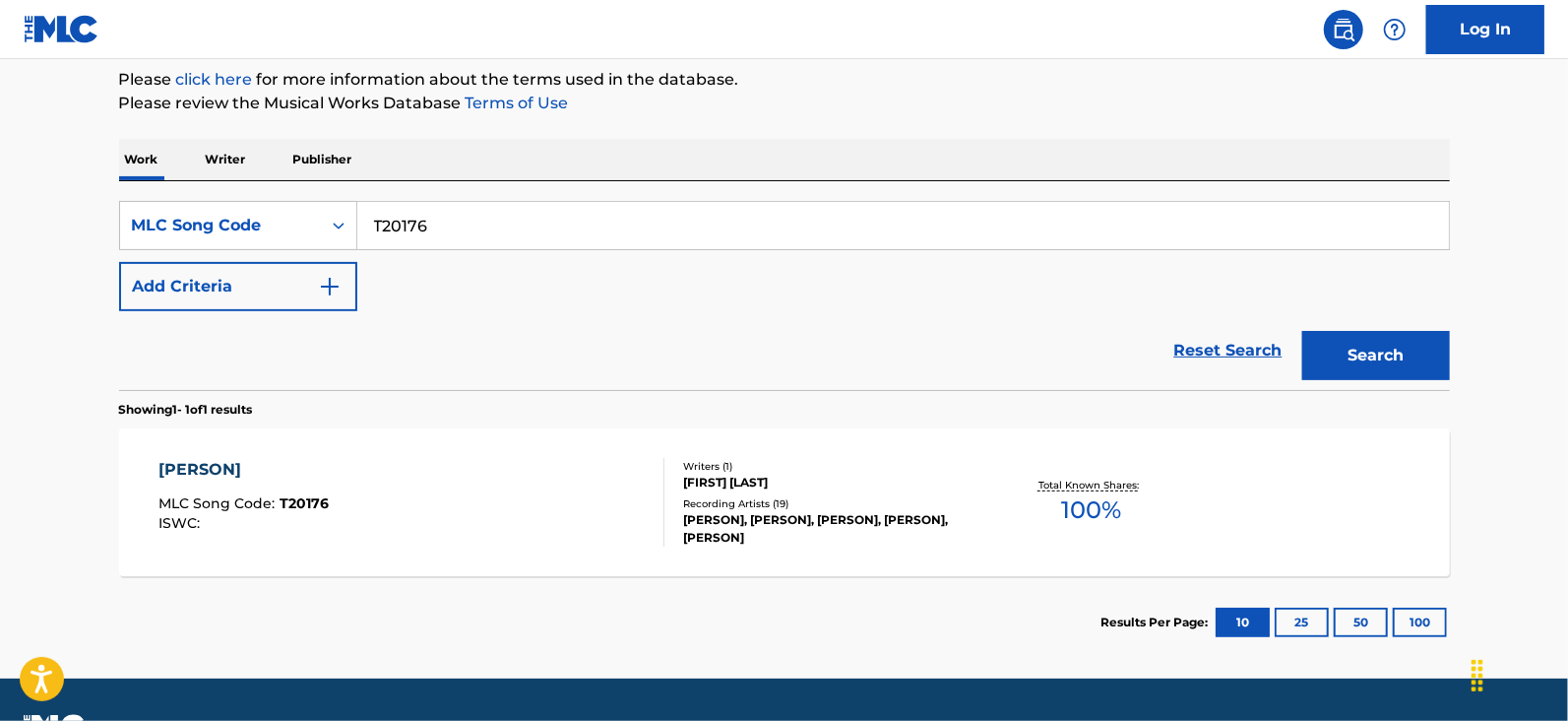 click on "THINGS MLC Song Code : T20176 ISWC : Writers ( 1 ) [FIRST] [LAST] Recording Artists ( 19 ) [FIRST] [LAST], [FIRST] [LAST], [FIRST] [LAST], [FIRST] [LAST], [FIRST] [LAST] Total Known Shares: 100%" at bounding box center (784, 502) 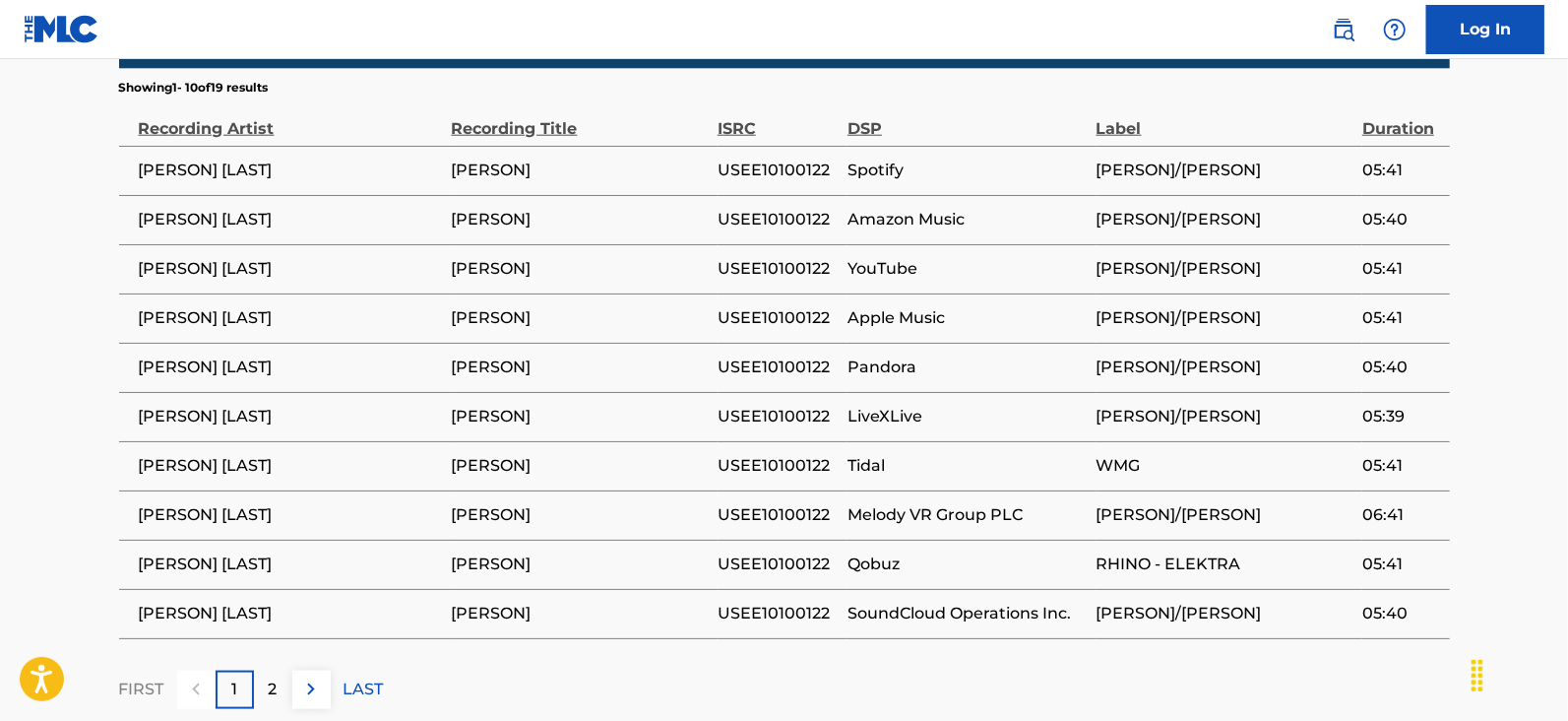 scroll, scrollTop: 1314, scrollLeft: 0, axis: vertical 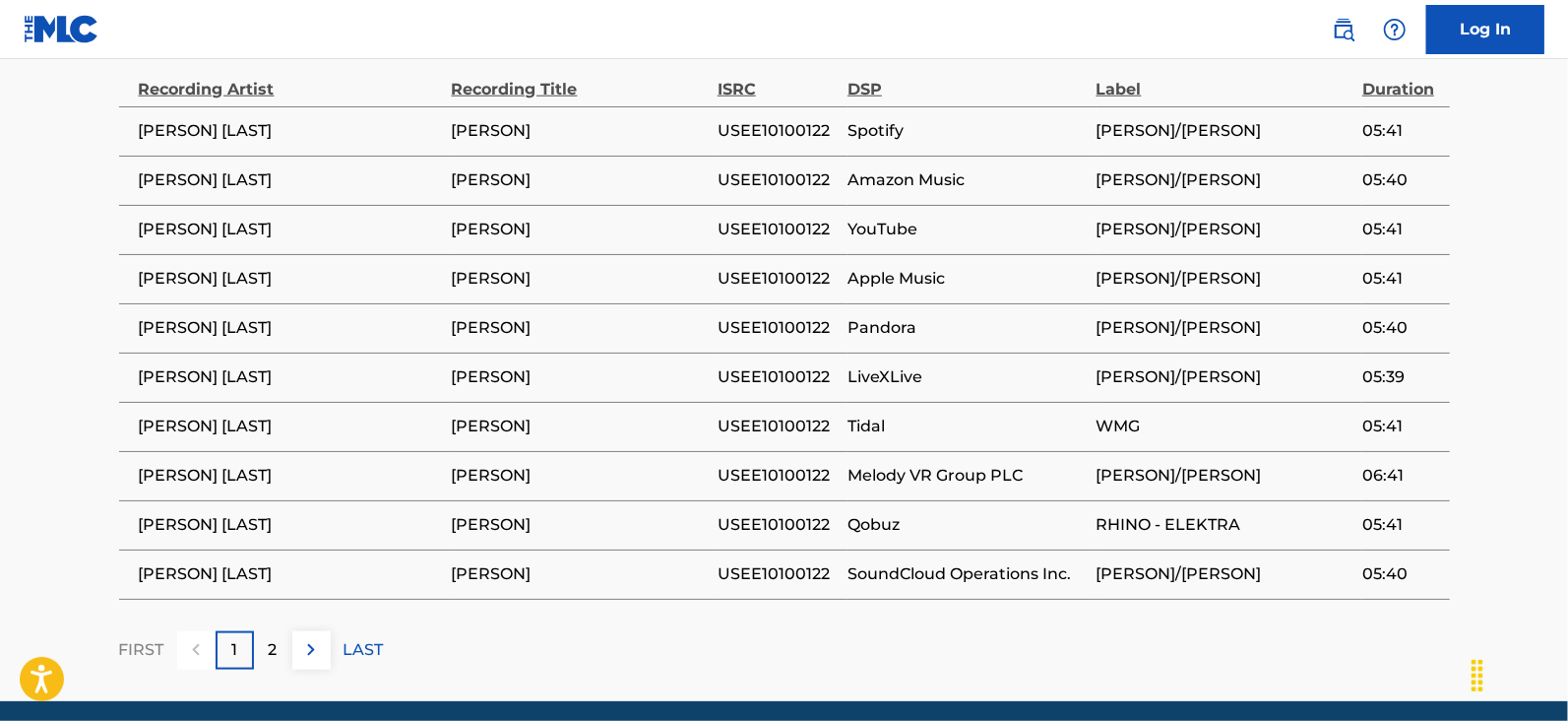 click on "2" at bounding box center (273, 650) 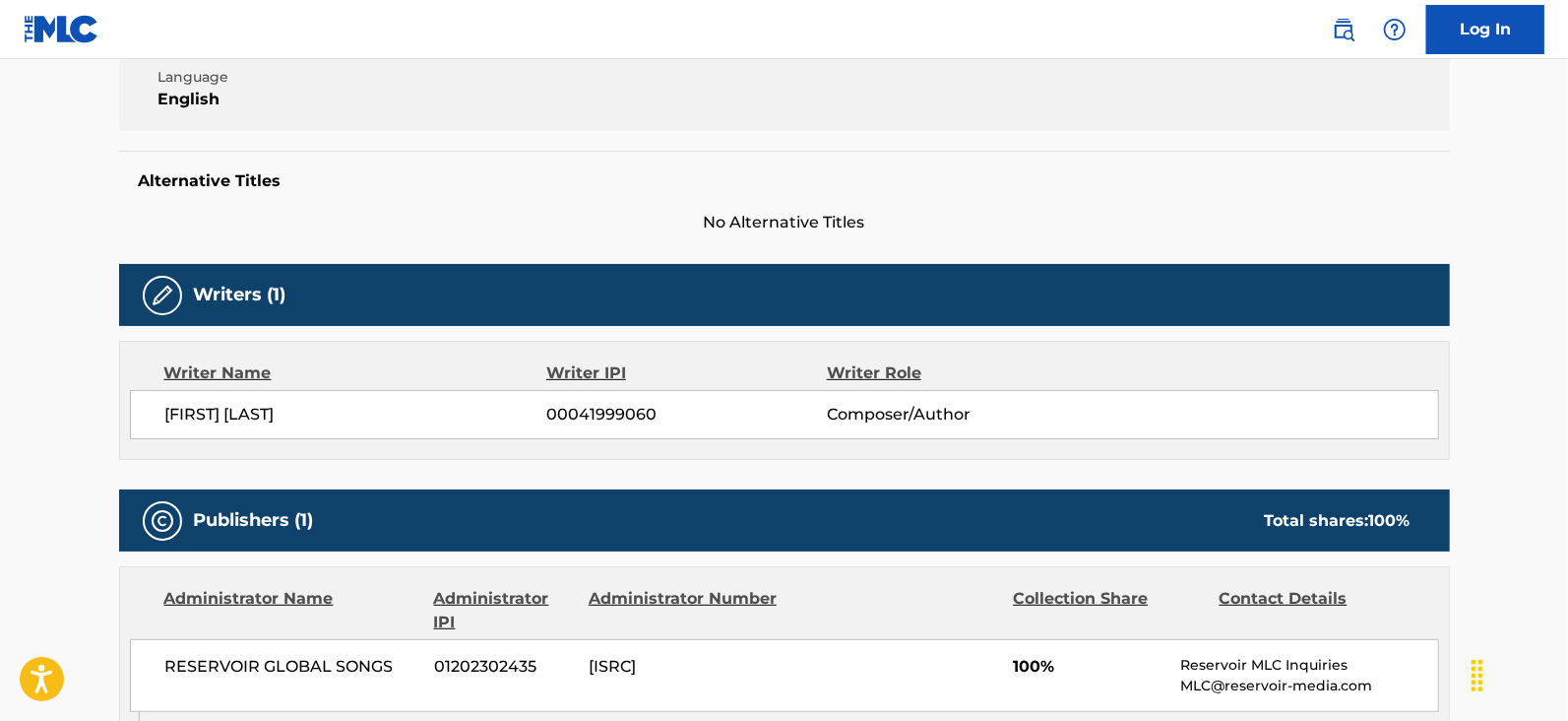 scroll, scrollTop: 0, scrollLeft: 0, axis: both 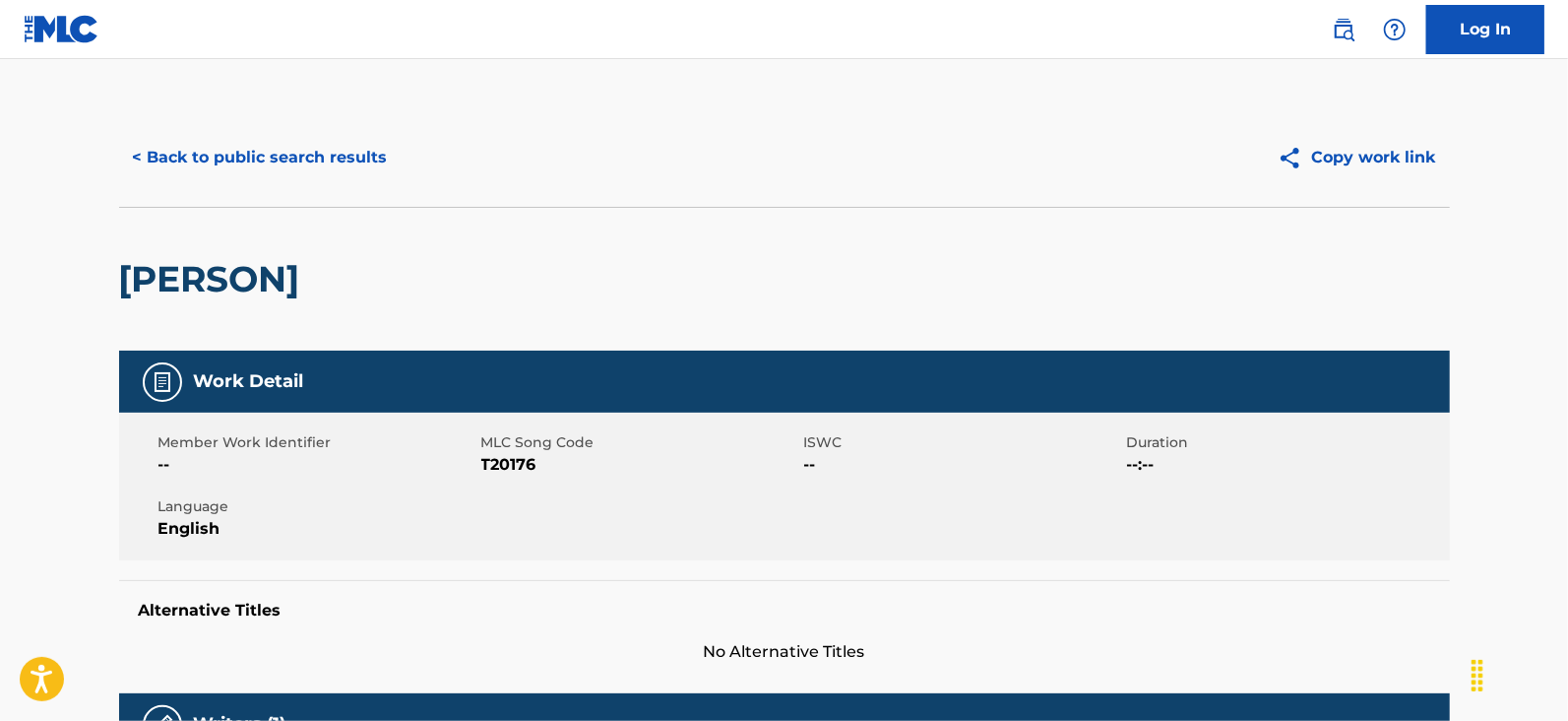click on "< Back to public search results" at bounding box center (260, 158) 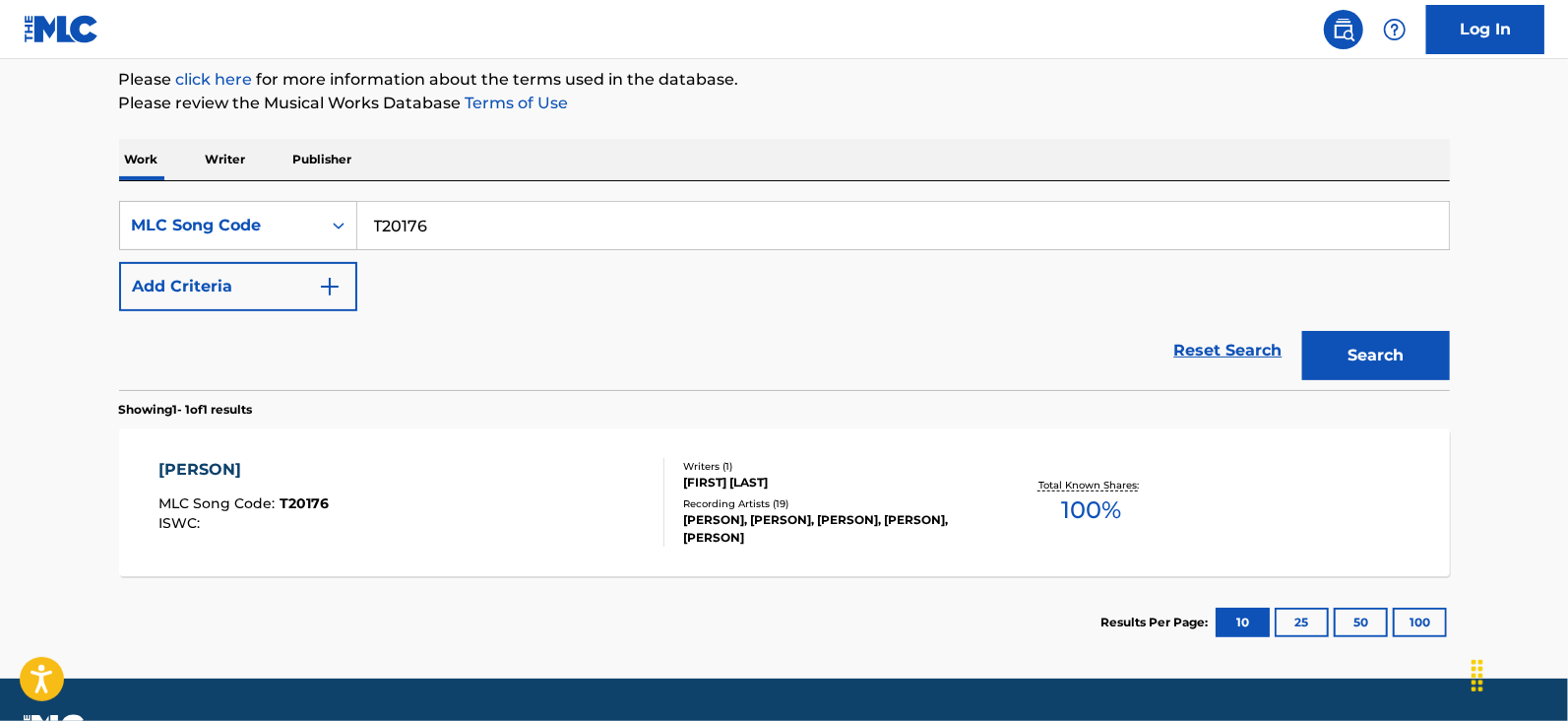 click on "T20176" at bounding box center [903, 226] 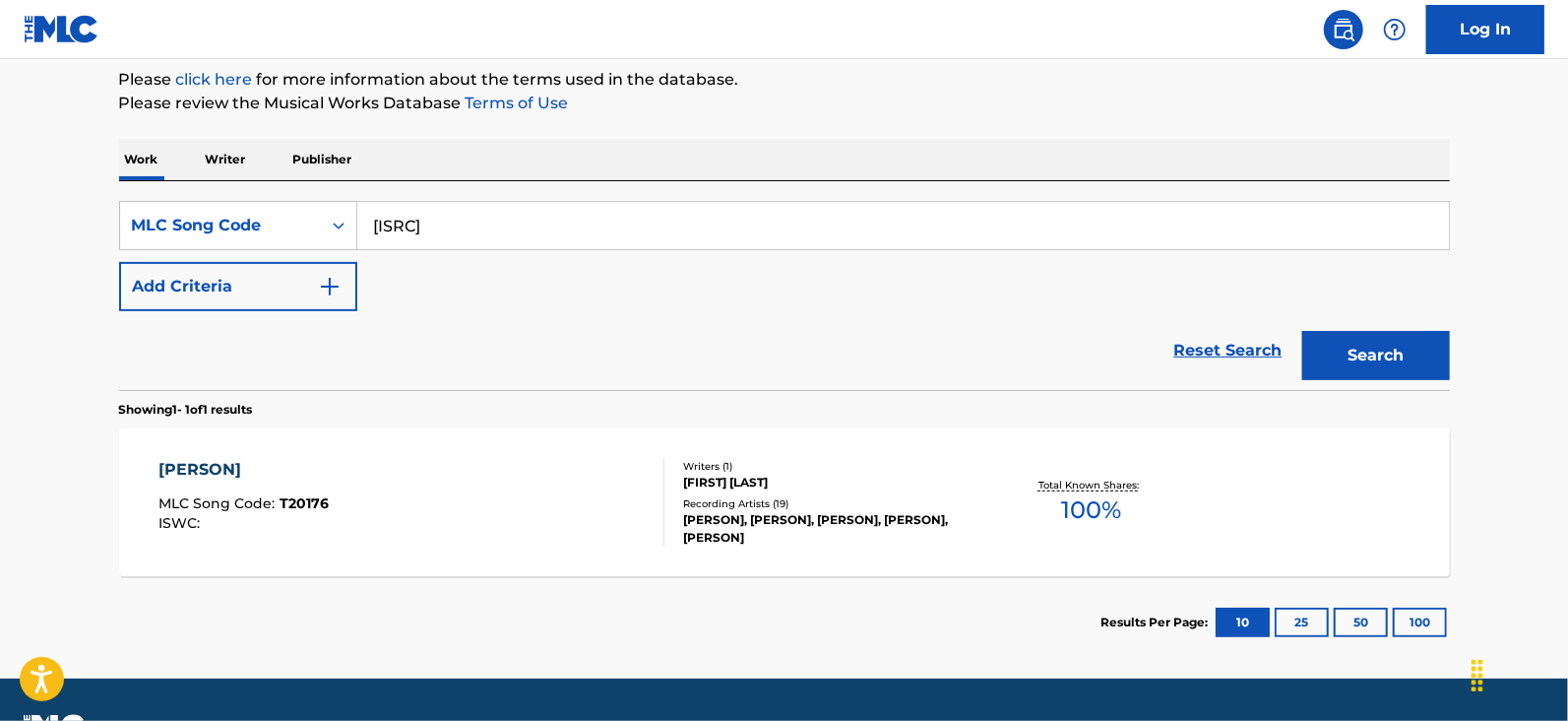 click on "[ISRC]" at bounding box center [903, 226] 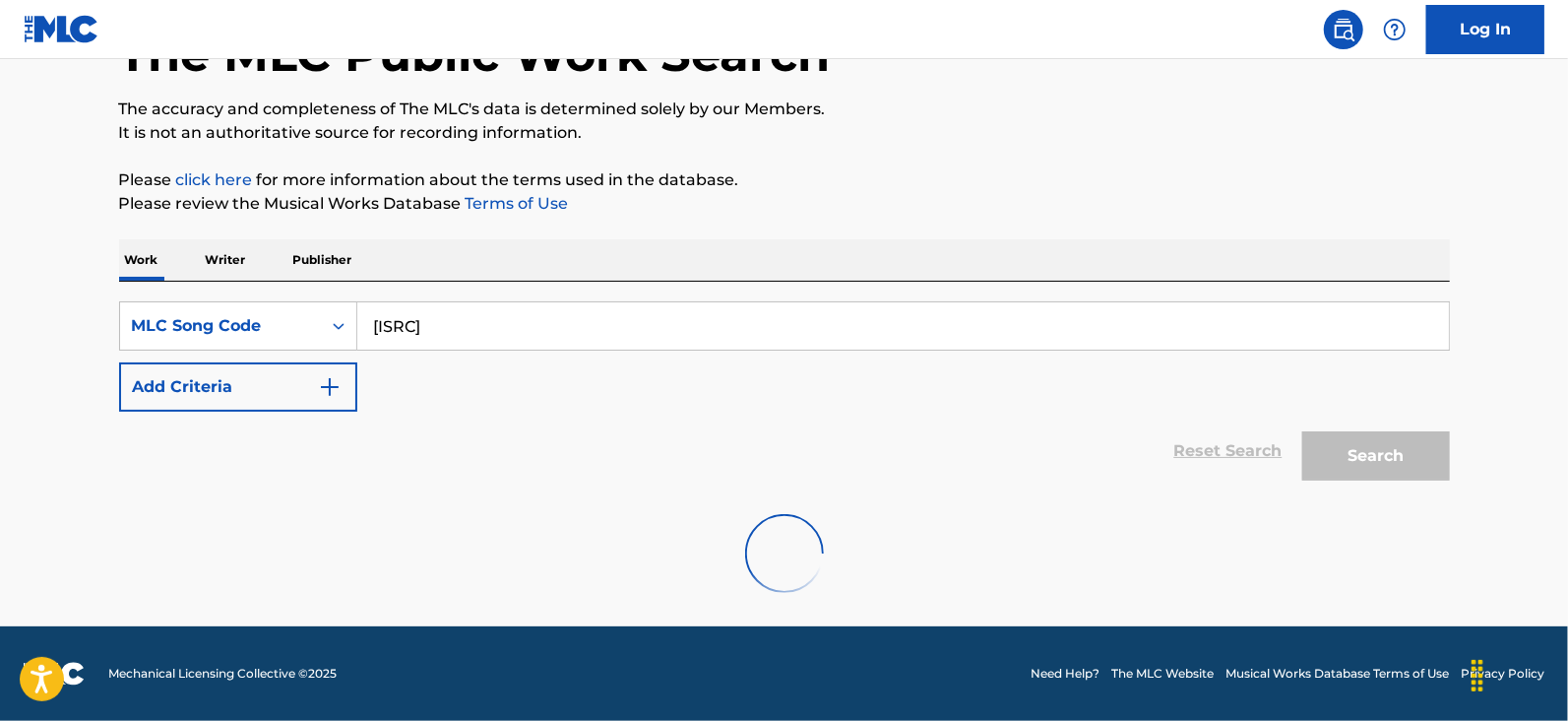 scroll, scrollTop: 237, scrollLeft: 0, axis: vertical 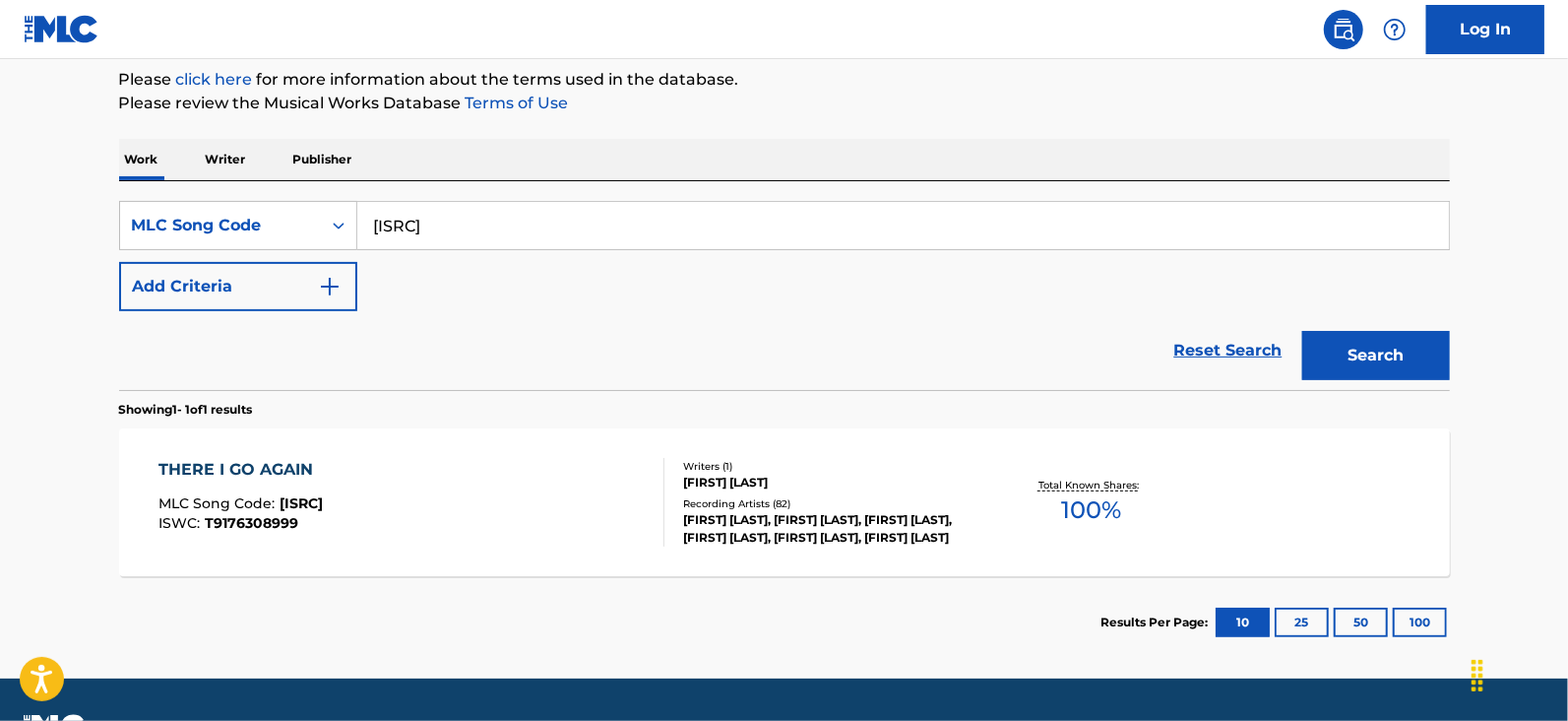 click on "THERE I GO AGAIN MLC Song Code : TD5LG2 ISWC : T9176308999" at bounding box center (411, 502) 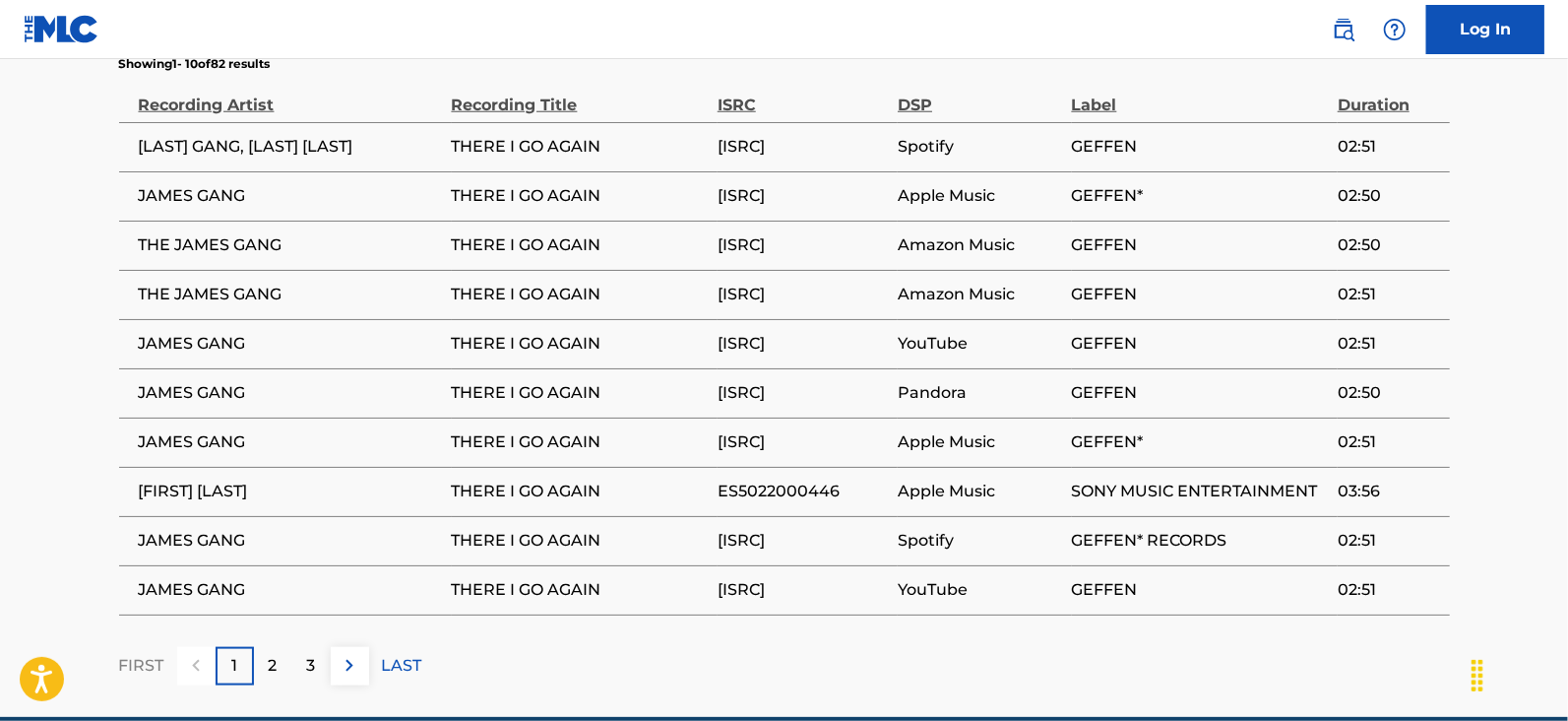 scroll, scrollTop: 1193, scrollLeft: 0, axis: vertical 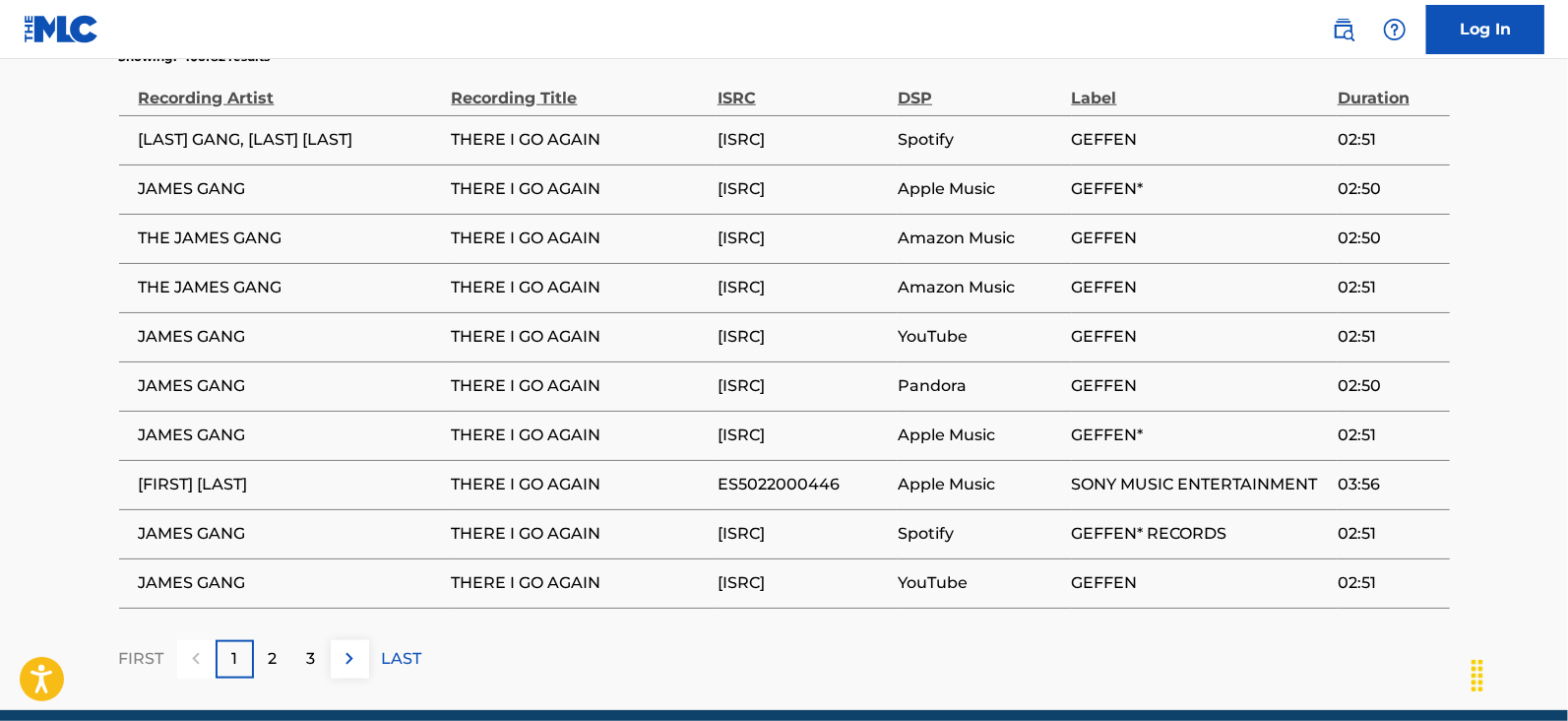click on "2" at bounding box center [273, 659] 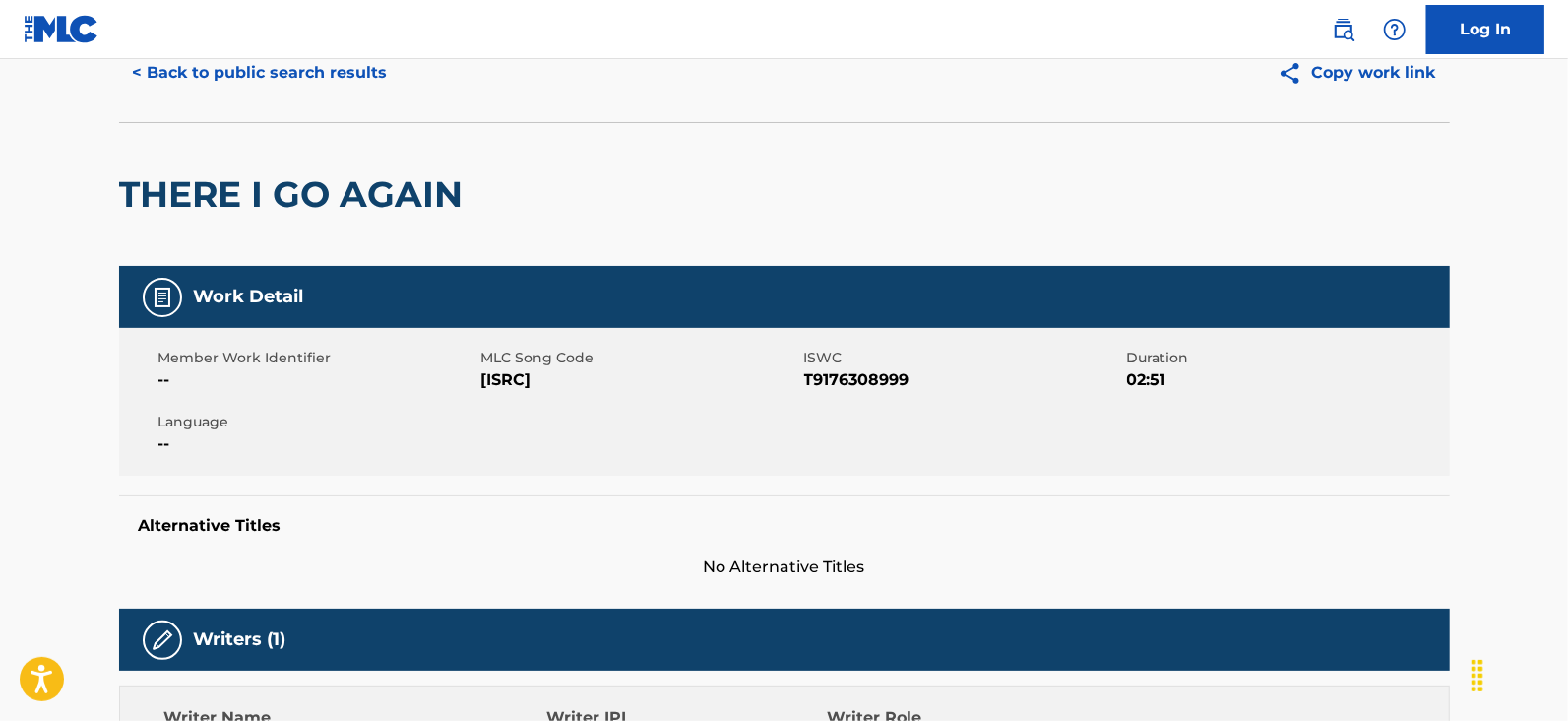 scroll, scrollTop: 0, scrollLeft: 0, axis: both 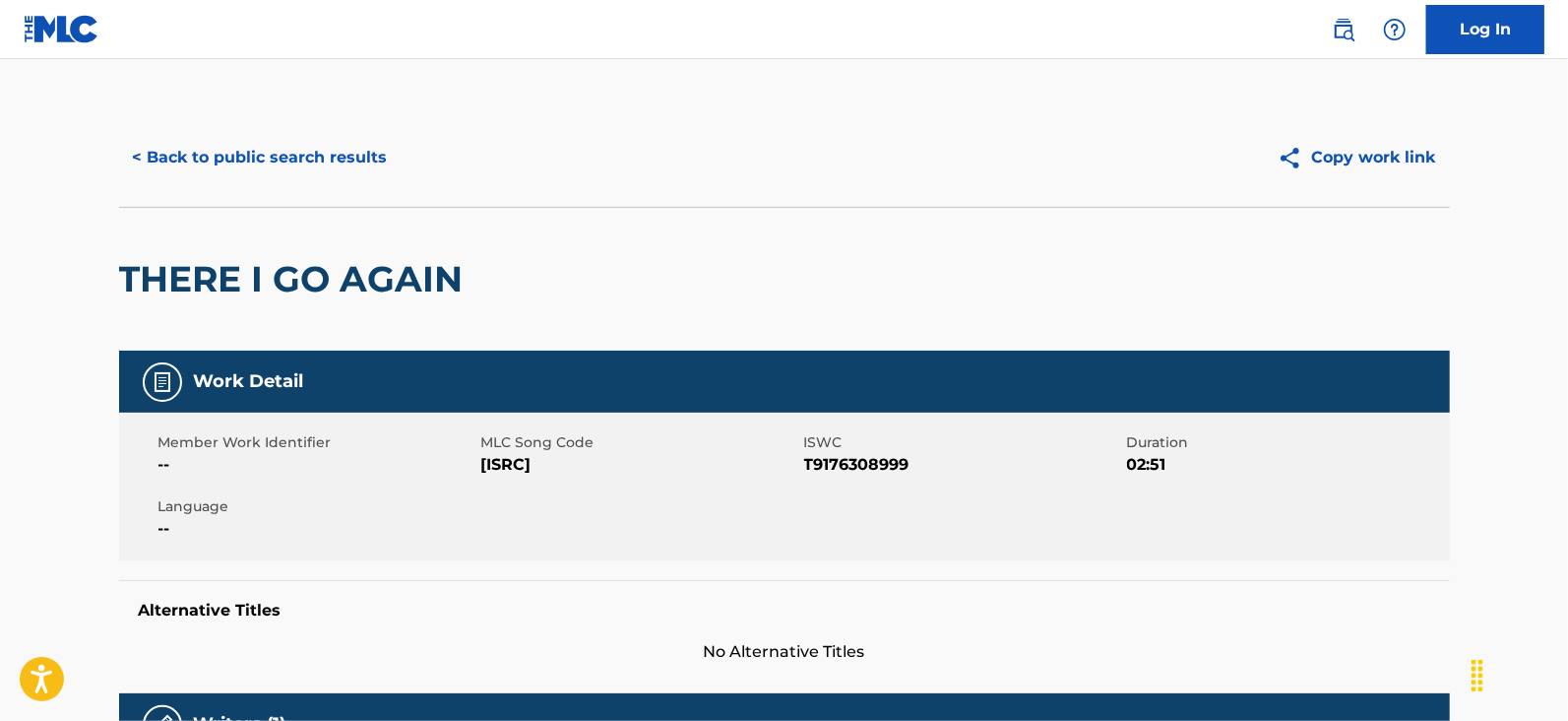 click on "< Back to public search results" at bounding box center (260, 158) 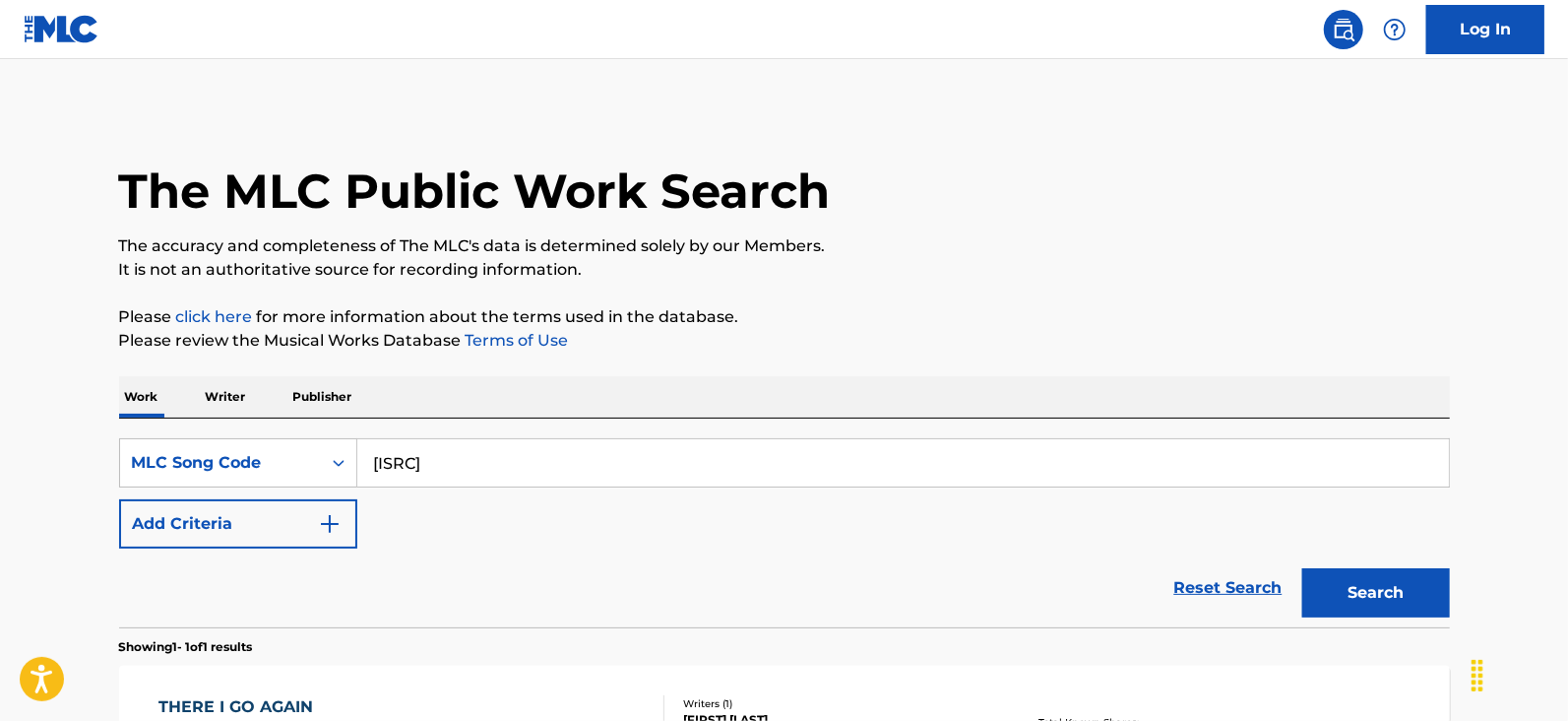 scroll, scrollTop: 237, scrollLeft: 0, axis: vertical 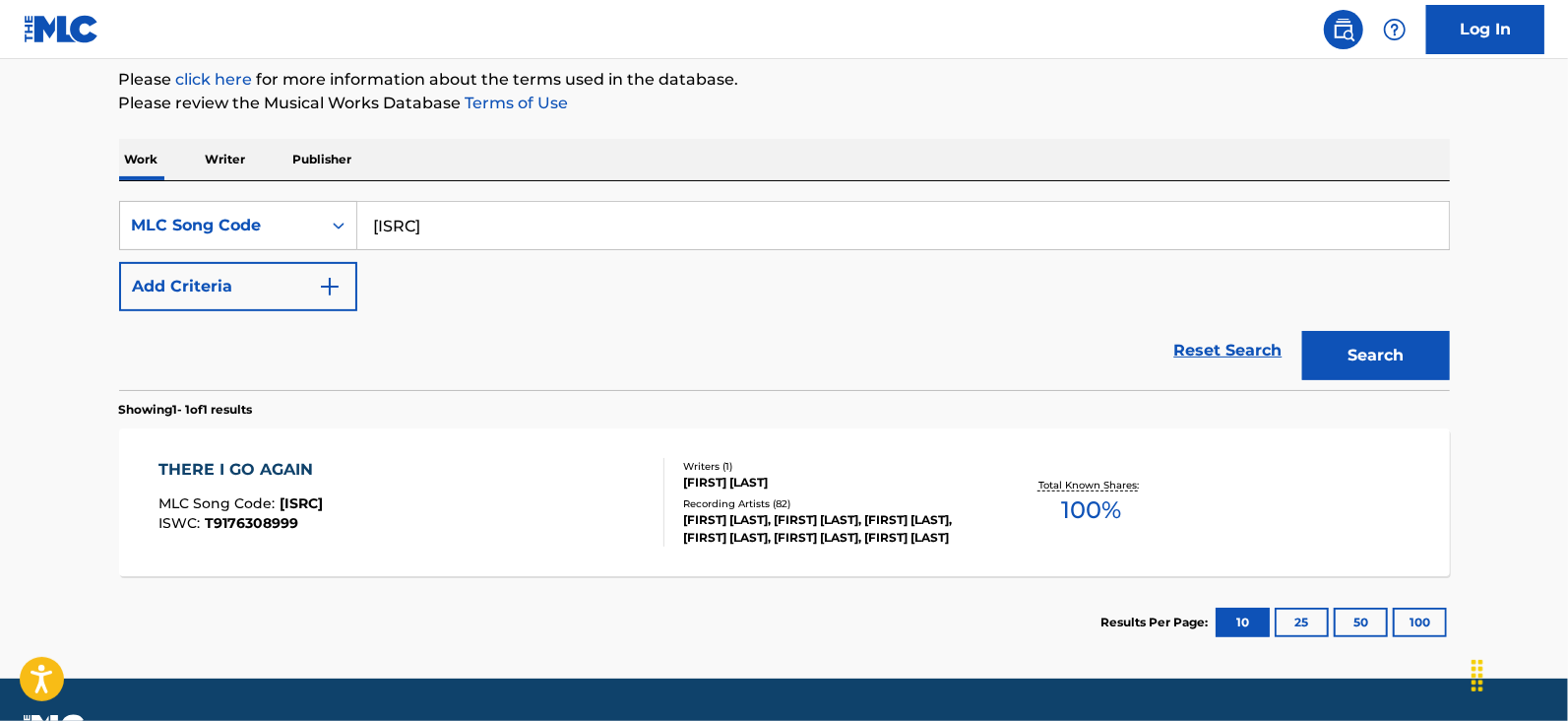 click on "[ISRC]" at bounding box center [903, 226] 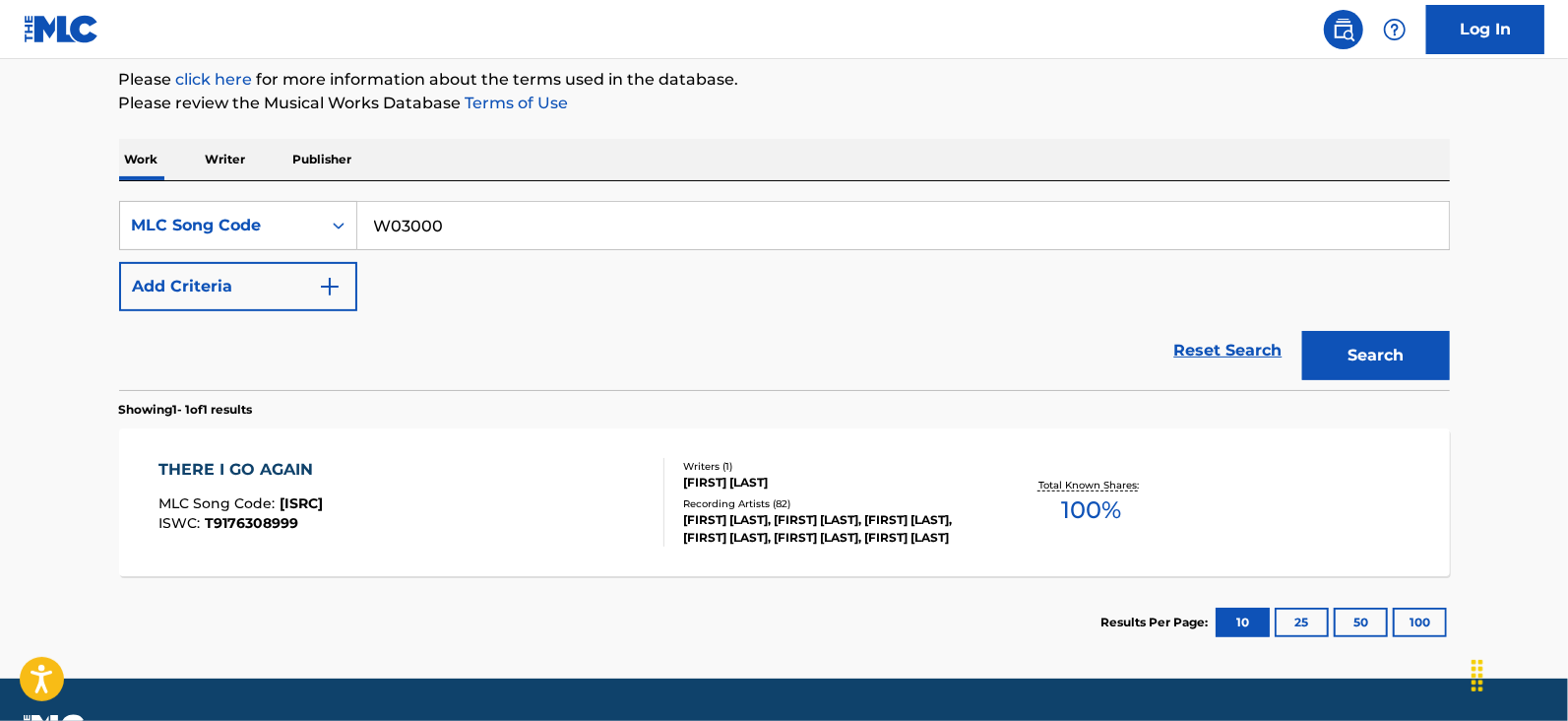 type on "W03000" 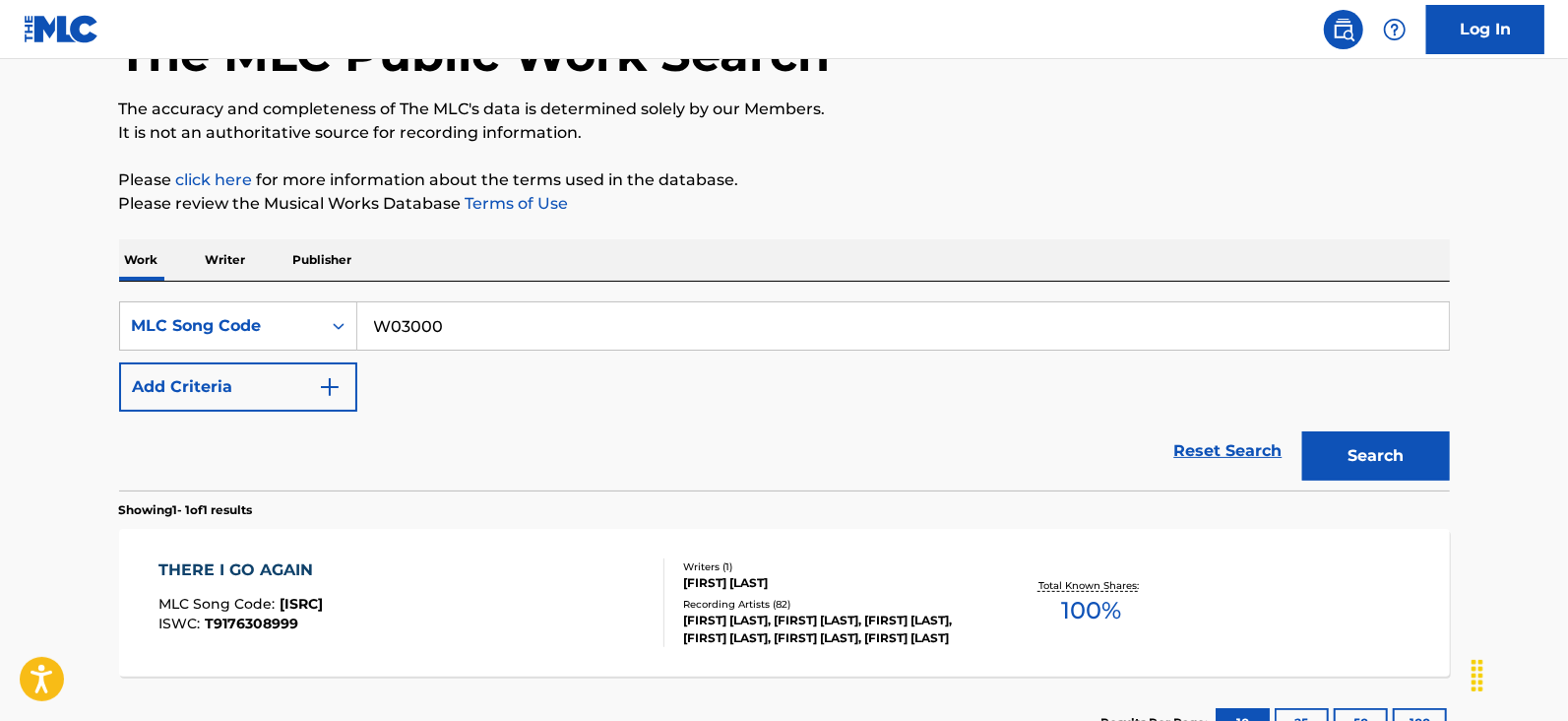 click on "W03000" at bounding box center [903, 326] 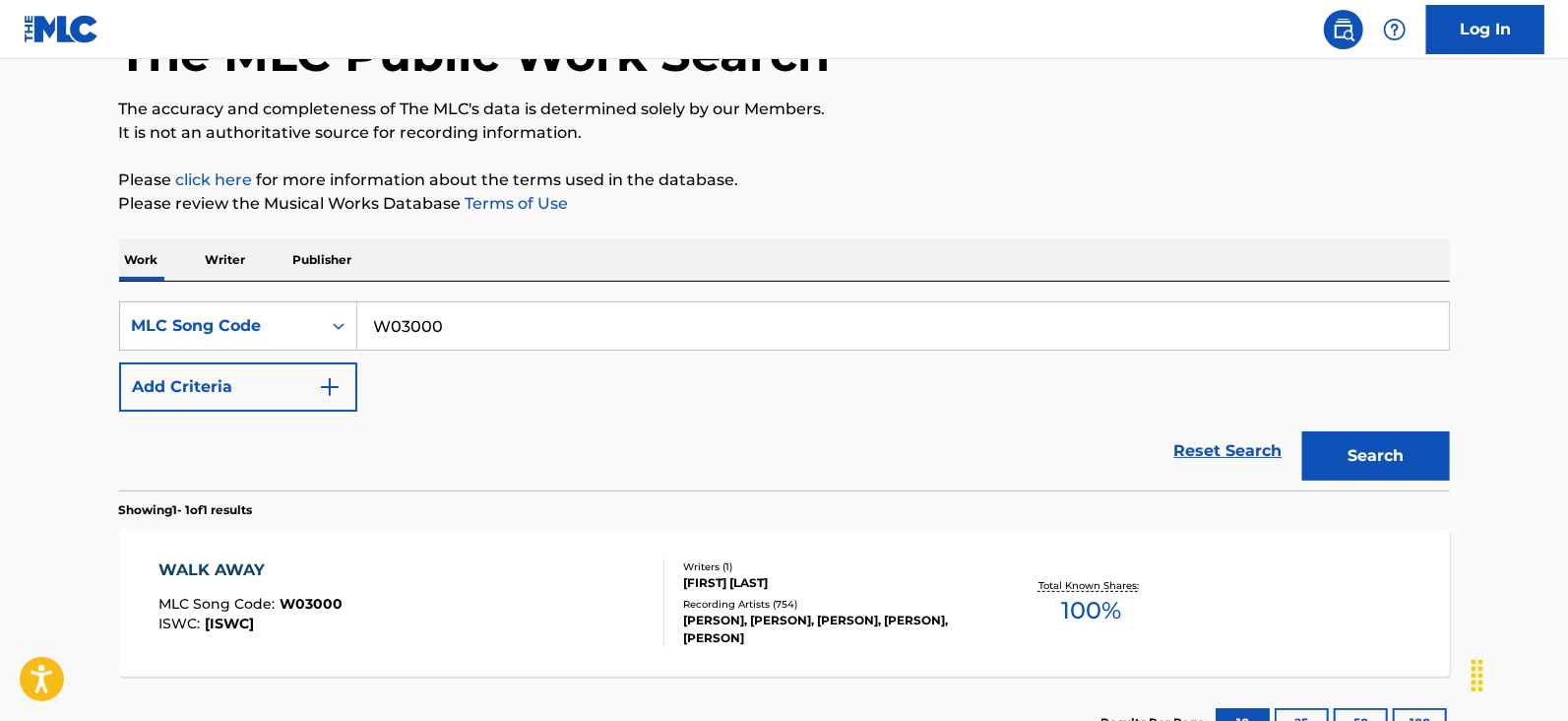 scroll, scrollTop: 237, scrollLeft: 0, axis: vertical 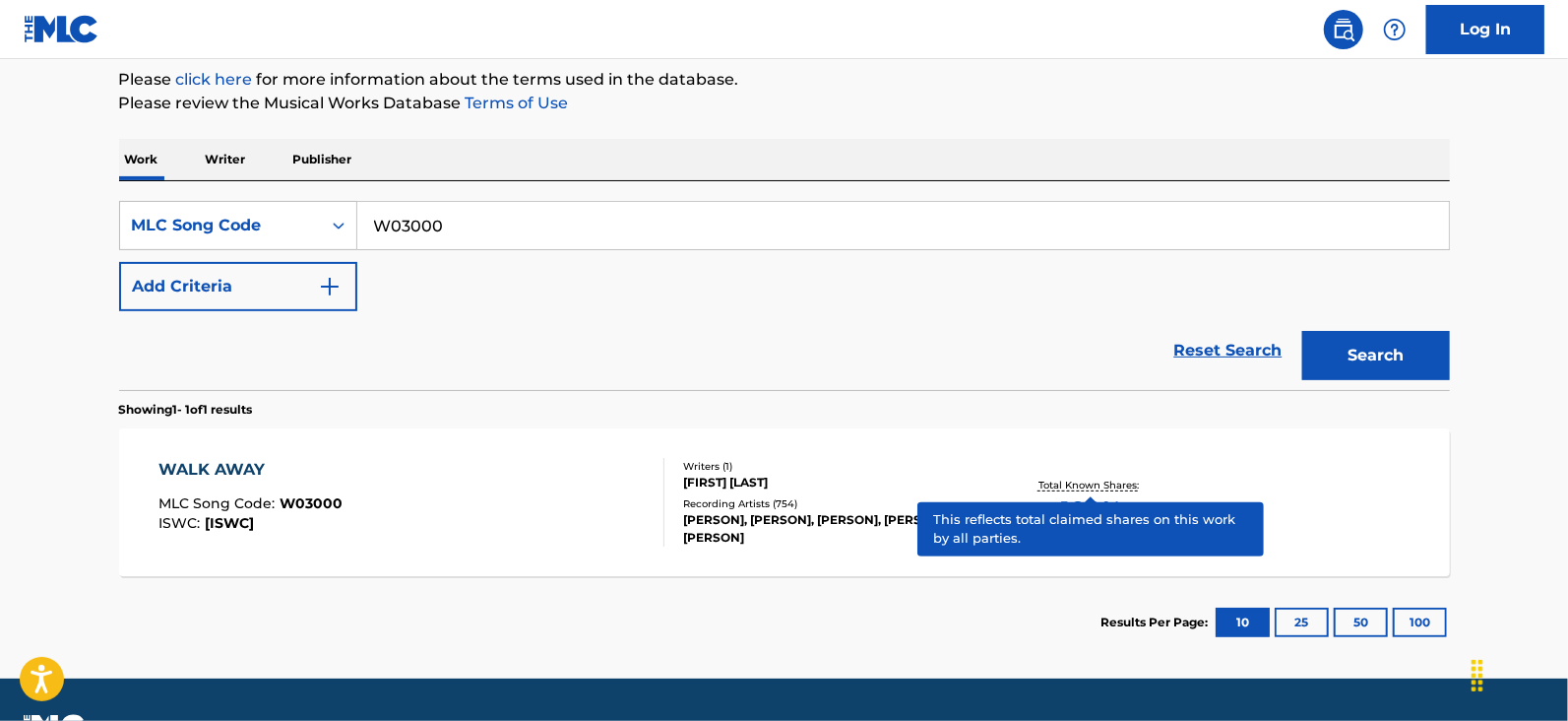 click on "WALK AWAY MLC Song Code : W03000 ISWC : T0702032301 Writers ( 1 ) [PERSON] [LAST] Recording Artists ( 754 ) [PERSON], [PERSON], [PERSON], [PERSON], [PERSON] Total Known Shares: 100 %" at bounding box center (784, 502) 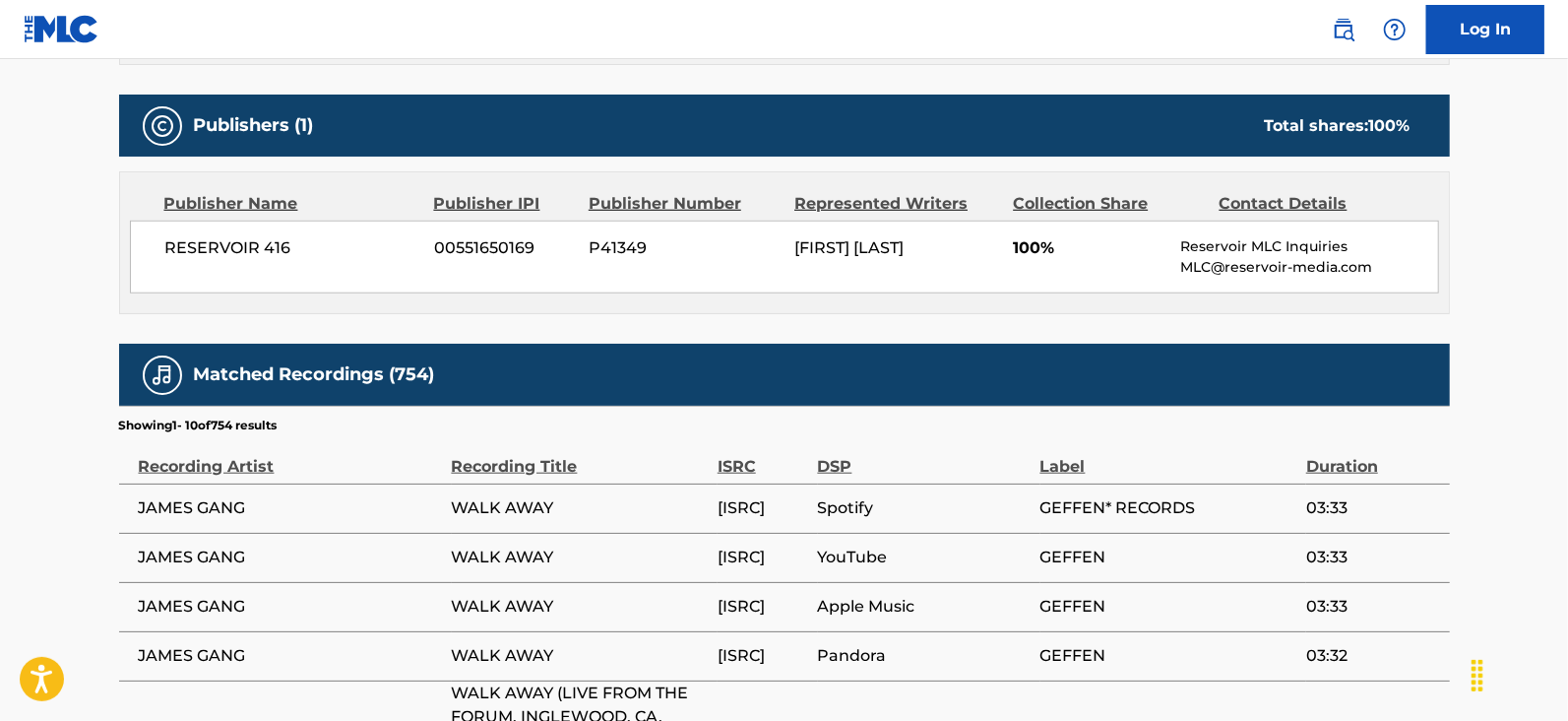 scroll, scrollTop: 979, scrollLeft: 0, axis: vertical 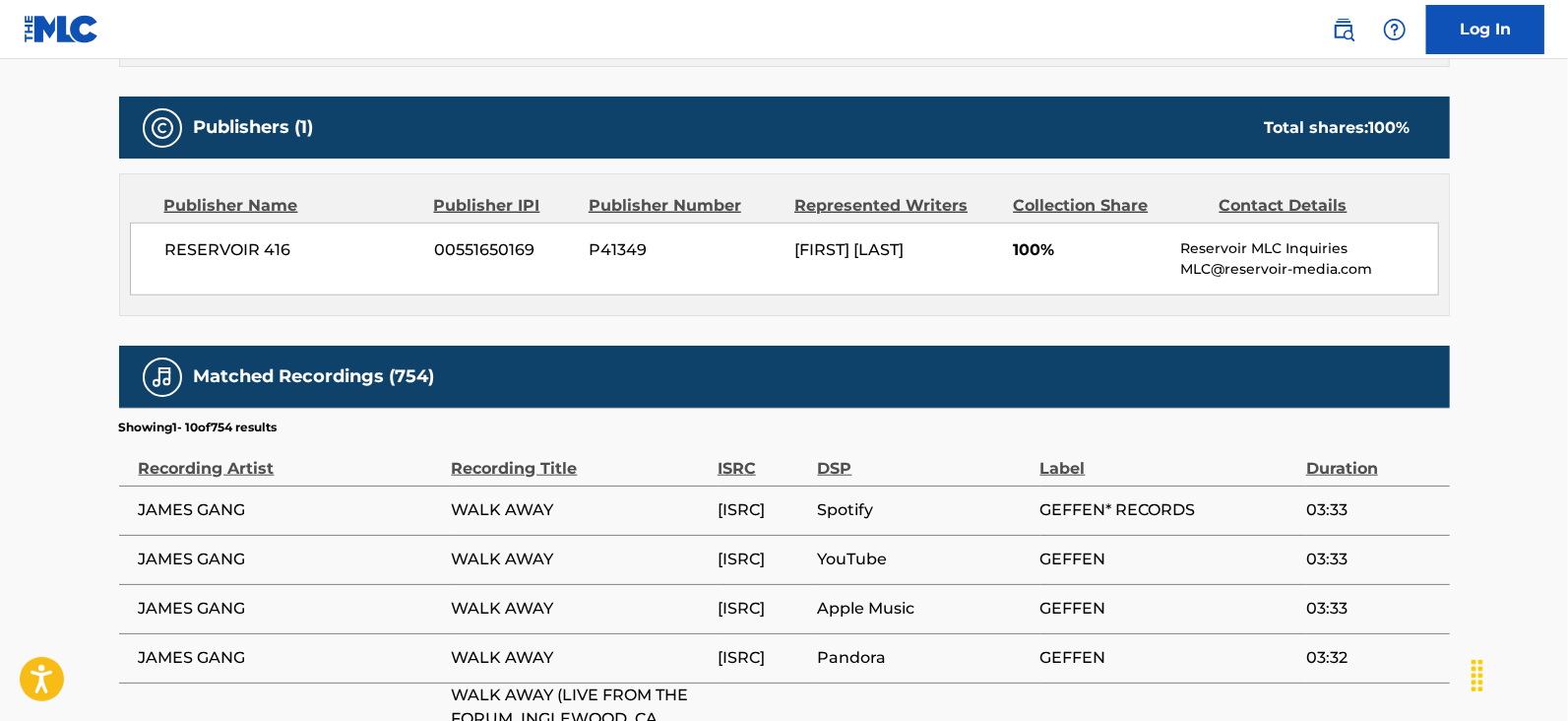 click on "[FIRST] [LAST]" at bounding box center [896, 250] 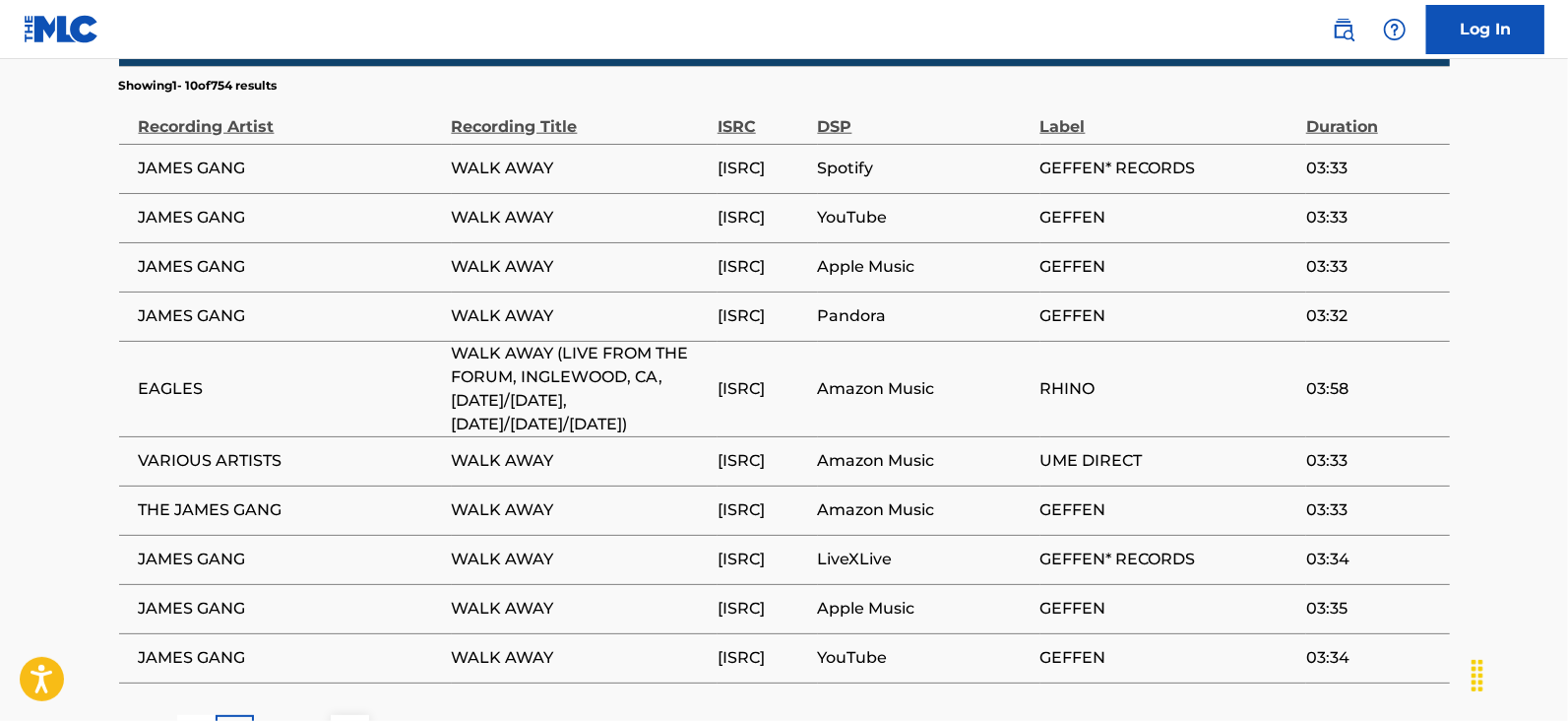click on "2" at bounding box center [273, 734] 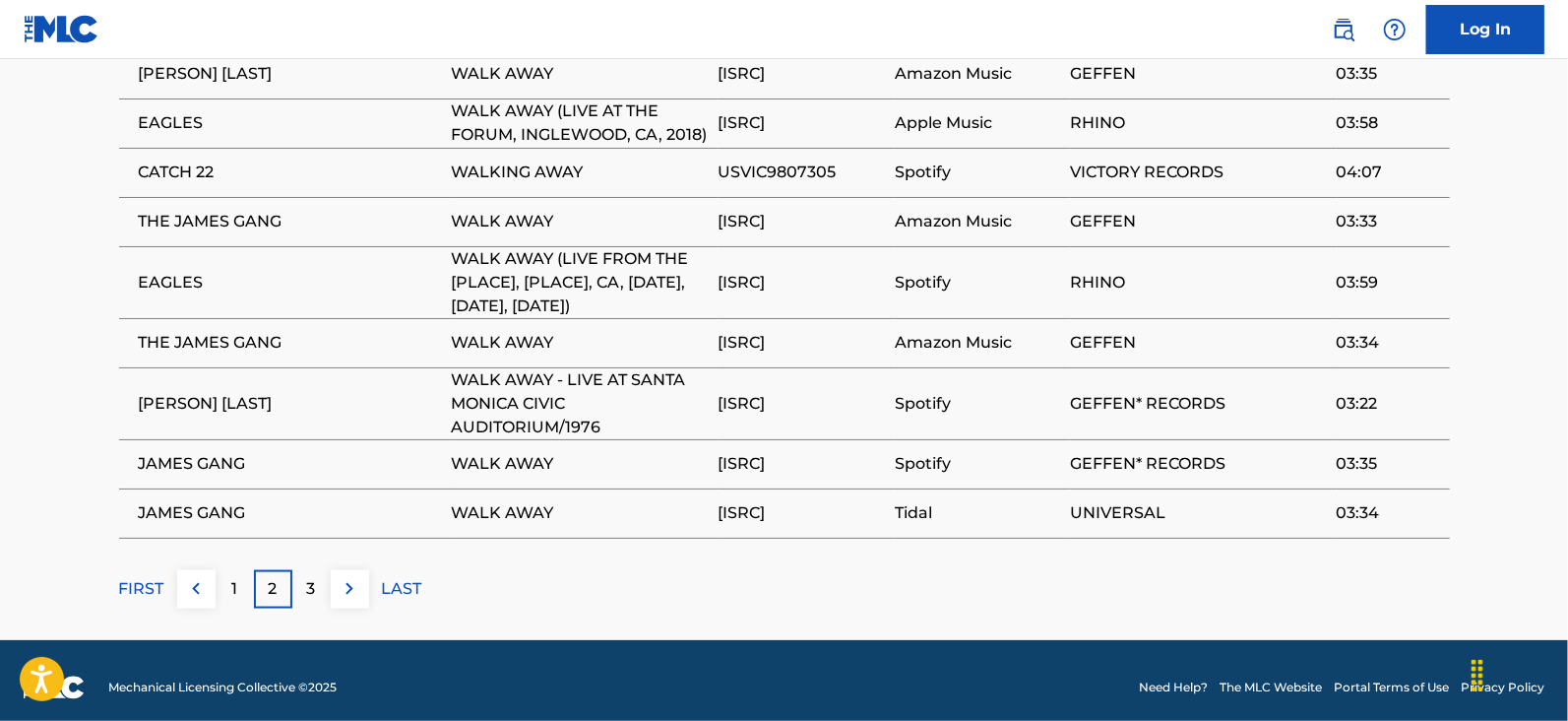 scroll, scrollTop: 1475, scrollLeft: 0, axis: vertical 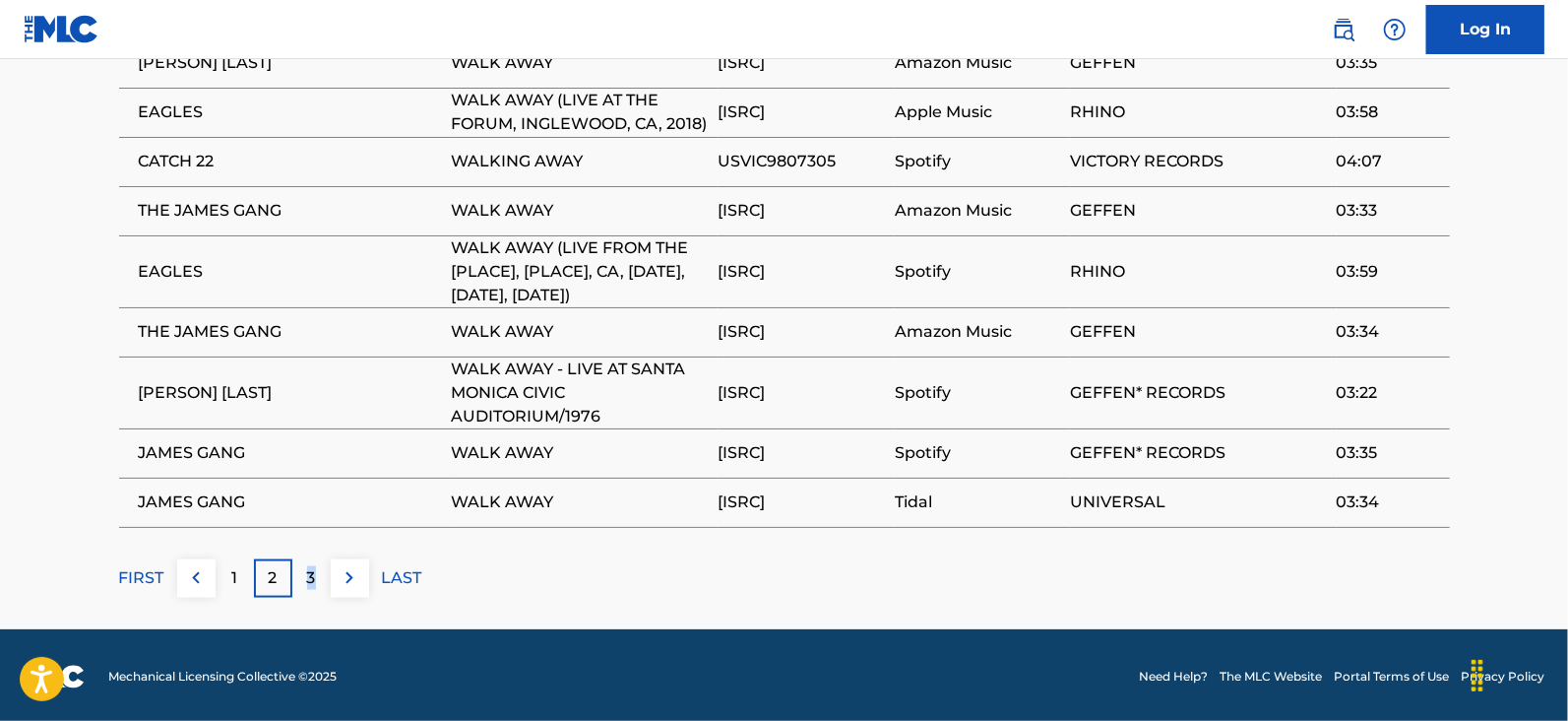 click on "Back to public search results Copy work link WALK AWAY     Work Detail   Member Work Identifier -- MLC Song Code W03000 ISWC T0702032301 Duration --:-- Language -- Alternative Titles Alternative Title Alternative Title Type Language SEEMS TO ME (WALK AWAY) Generic Alternative Title -- SEEMS TO ME (YOU DON'T WANNA TALK ABOUT IT) Generic Alternative Title -- Writers   (1) Writer Name Writer IPI Writer Role [FIRST] [LAST] 00041999060 Composer/Author Publishers   (1) Total shares:  100 % Publisher Name Publisher IPI Publisher Number Represented Writers Collection Share Contact Details RESERVOIR 416 00551650169 P41349 [FIRST] [LAST] 100% Reservoir MLC Inquiries MLC@[REDACTED].com Total shares:  100 % Matched Recordings   (754) Showing  11  -   20  of  754   results   Recording Artist Recording Title ISRC DSP Label Duration [ARTIST] WALK AWAY USMC17144507 Apple Music GEFFEN 03:33 [ARTIST] WALK AWAY USMC17144507 Amazon Music GEFFEN 03:35 EAGLES WALK AWAY (LIVE AT THE FORUM, INGLEWOOD, CA, 2018)" at bounding box center [784, -394] 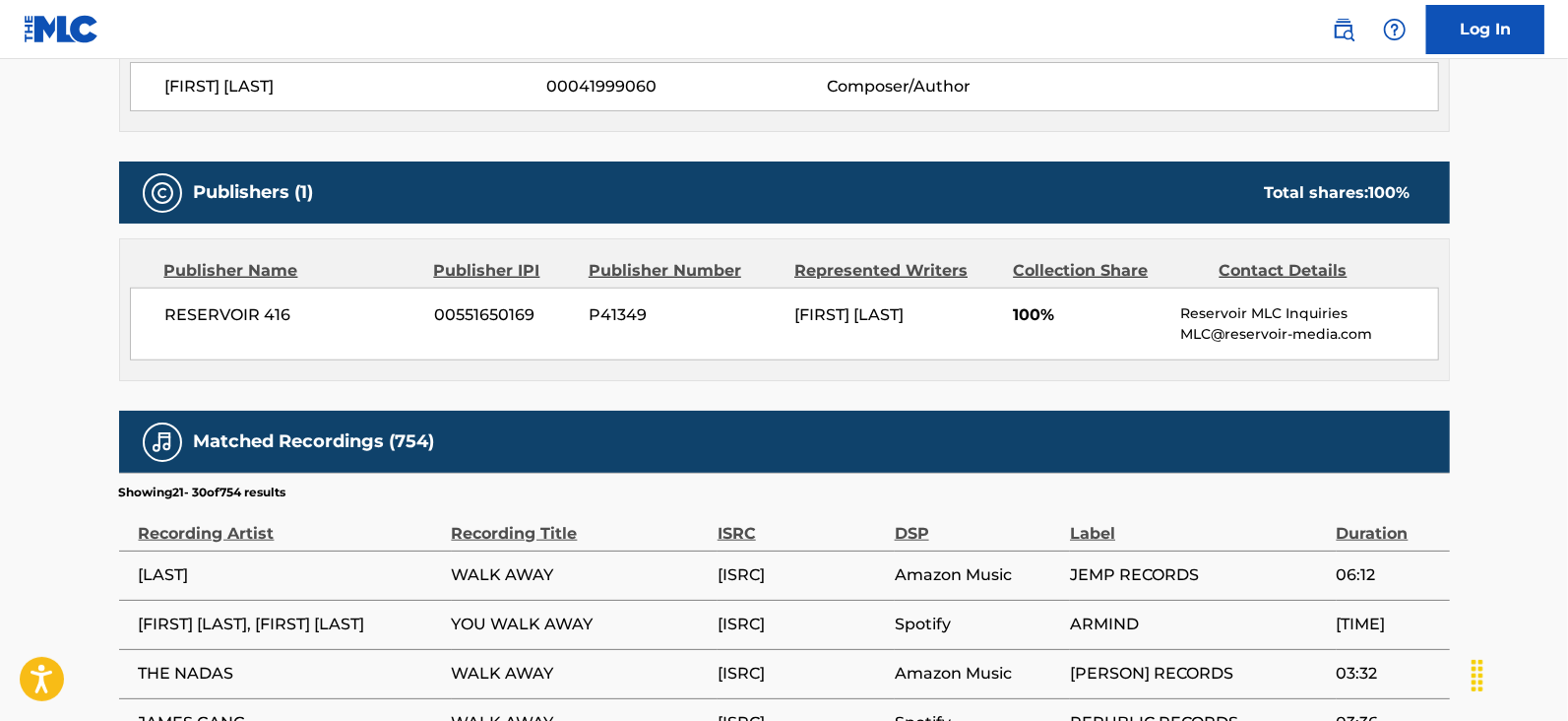 scroll, scrollTop: 1453, scrollLeft: 0, axis: vertical 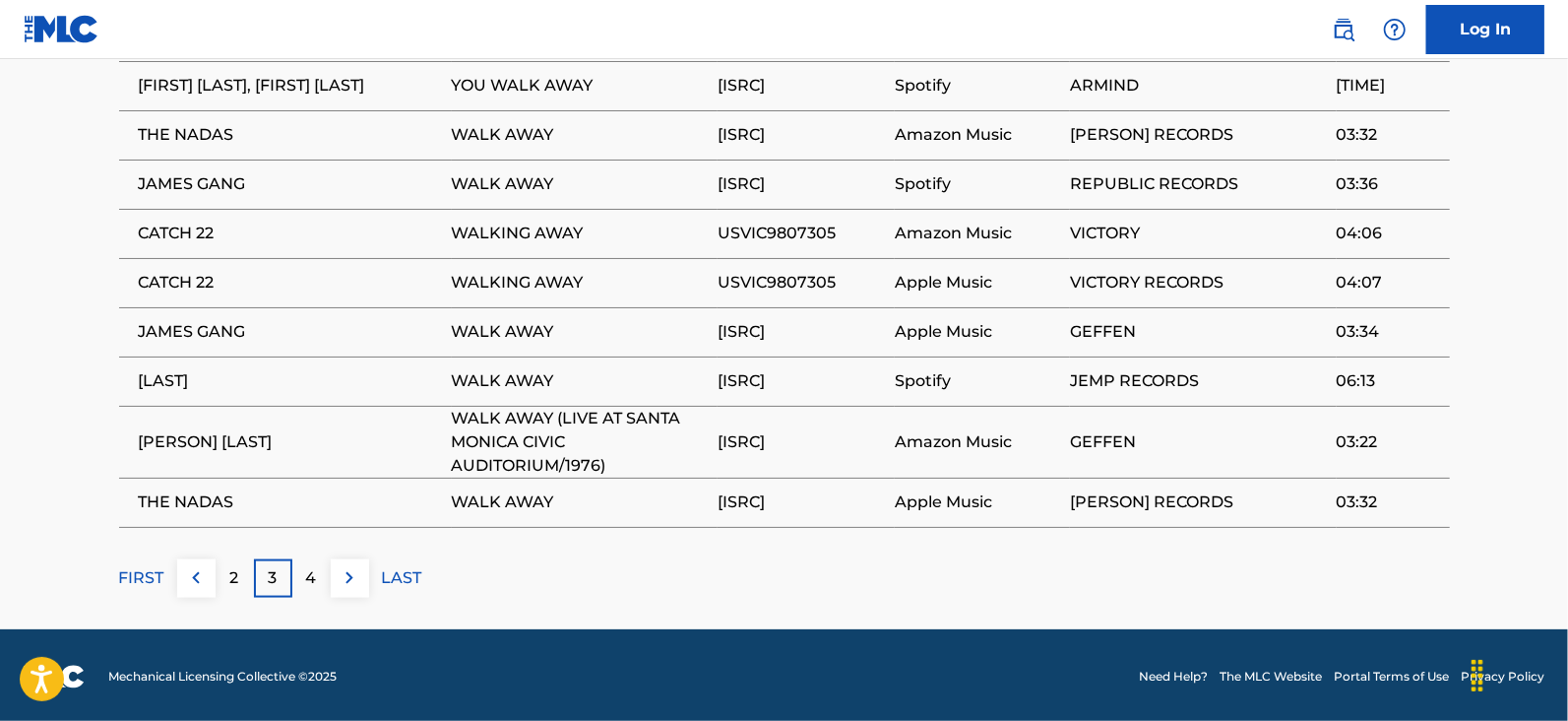 click on "4" at bounding box center [311, 578] 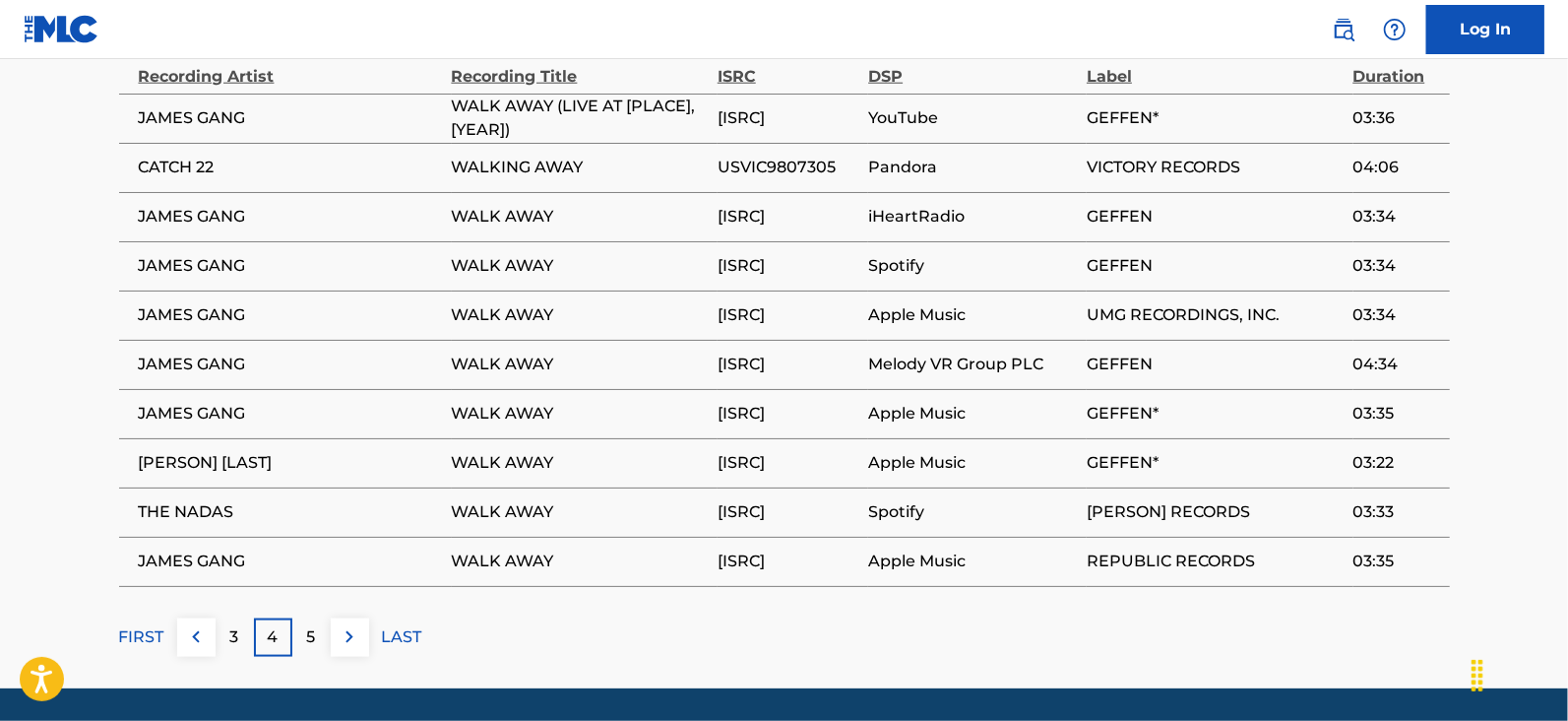 scroll, scrollTop: 1370, scrollLeft: 0, axis: vertical 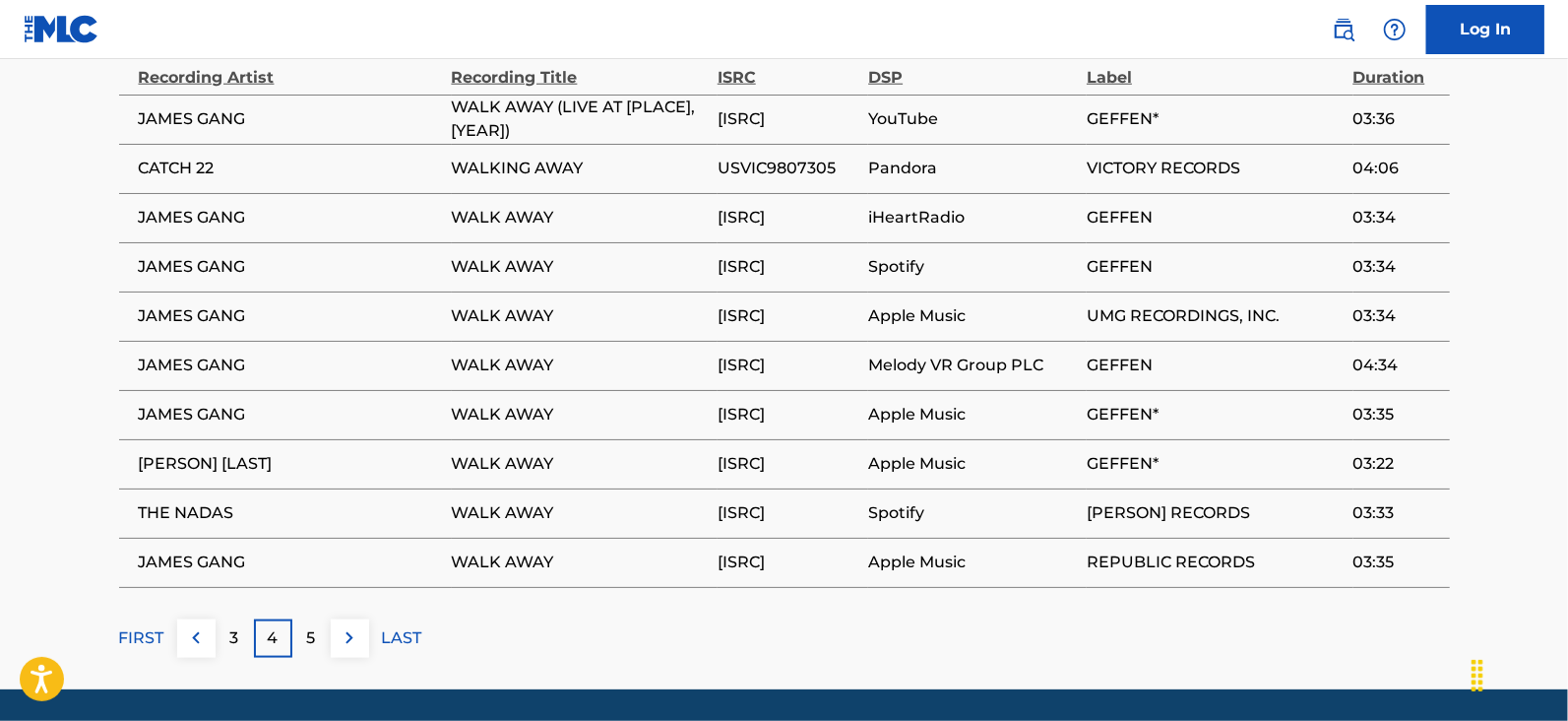 click on "5" at bounding box center [311, 638] 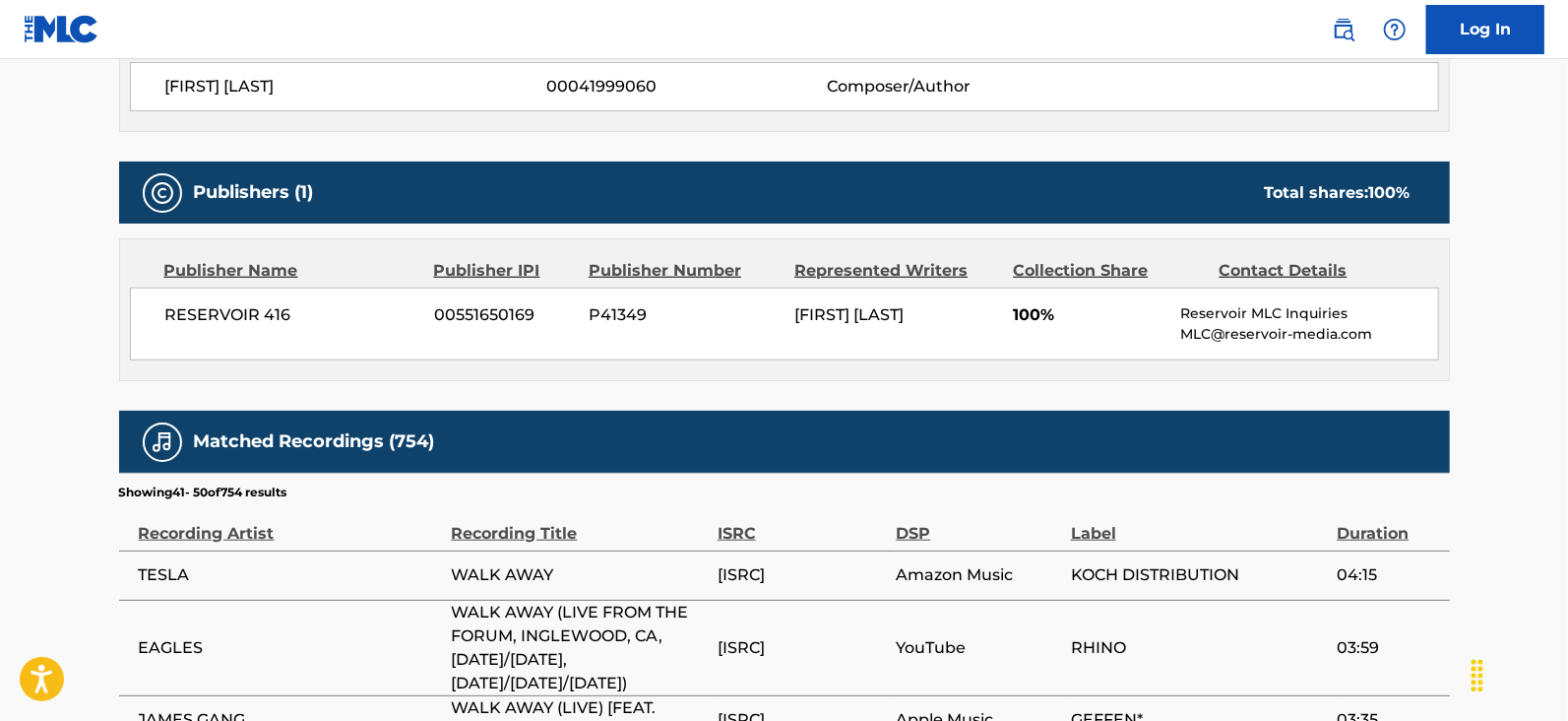 scroll, scrollTop: 1370, scrollLeft: 0, axis: vertical 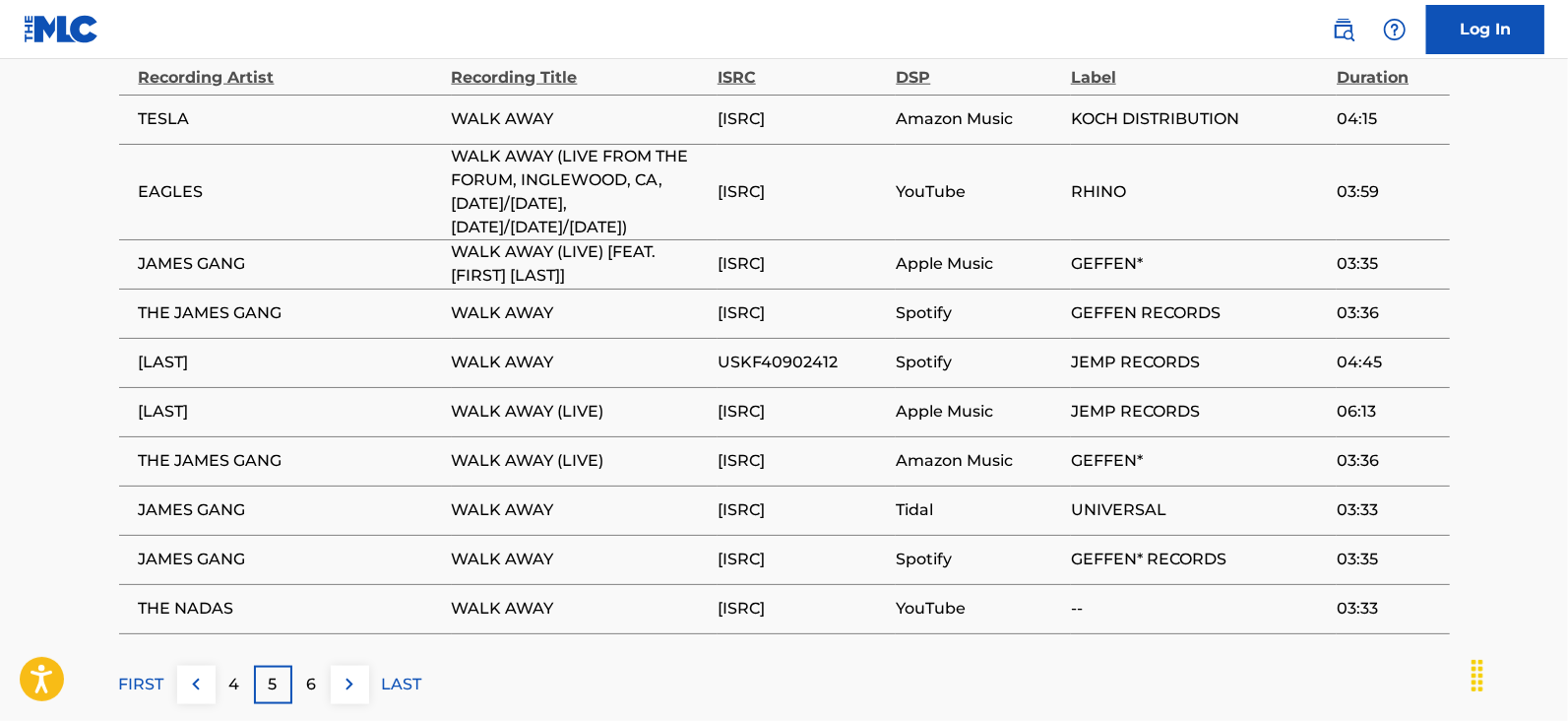drag, startPoint x: 312, startPoint y: 643, endPoint x: 305, endPoint y: 659, distance: 17.464249 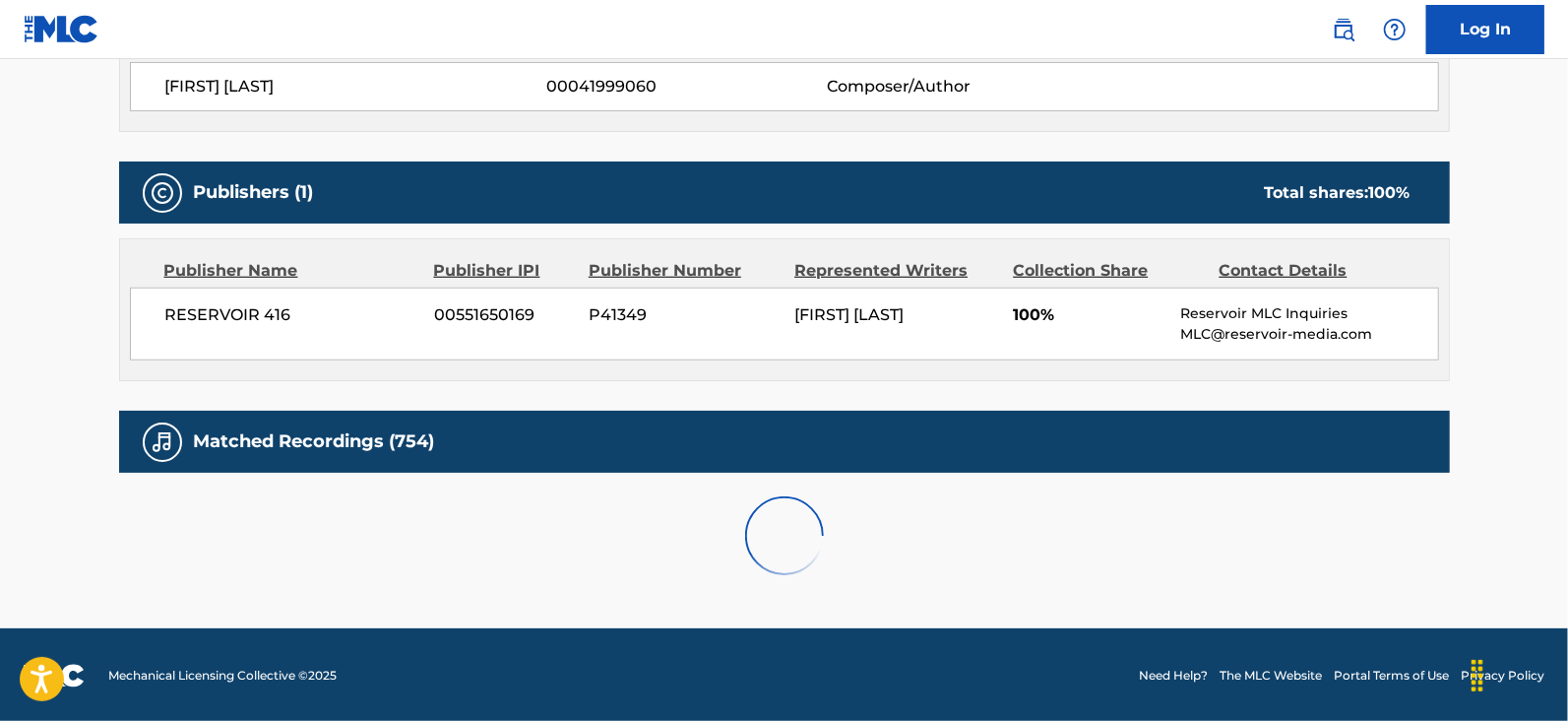 scroll, scrollTop: 1370, scrollLeft: 0, axis: vertical 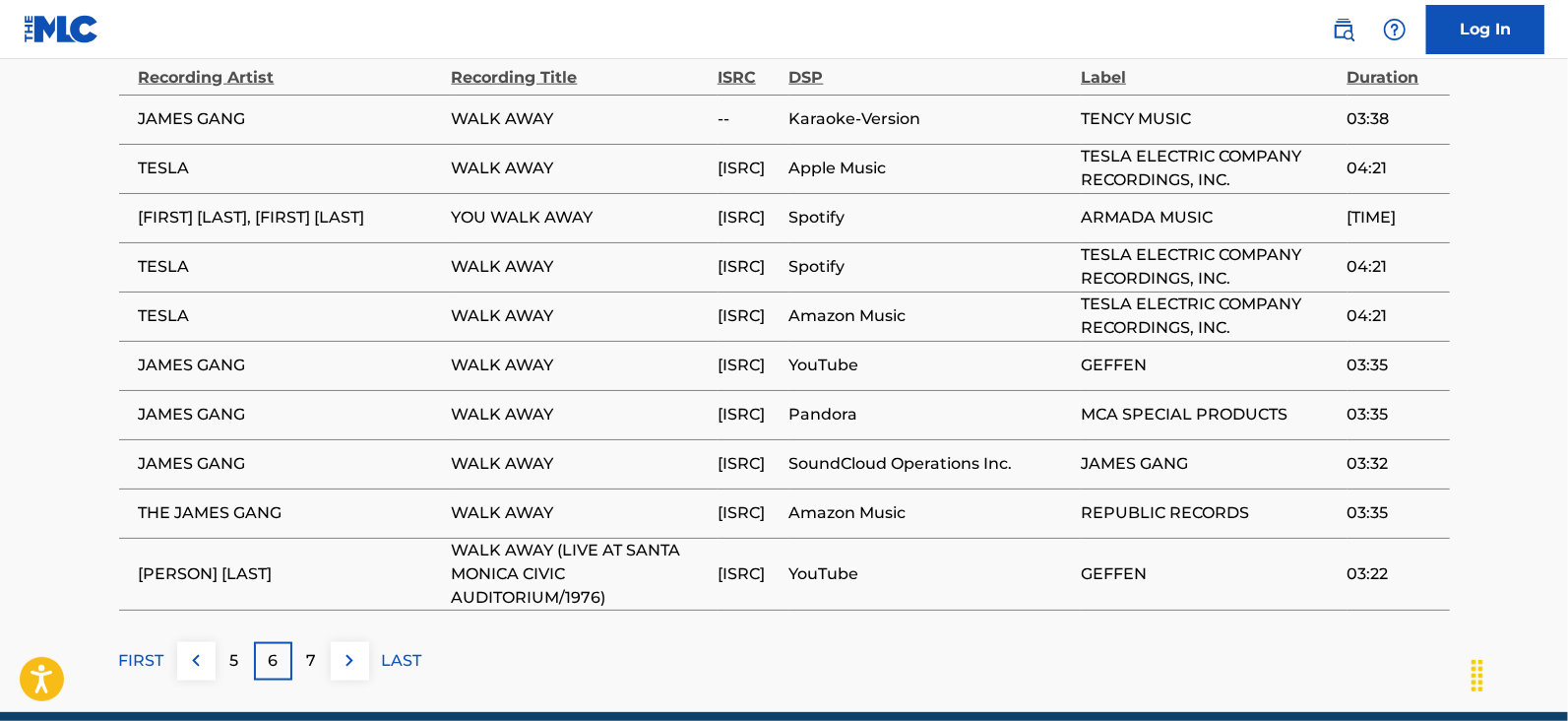 click on "7" at bounding box center (311, 661) 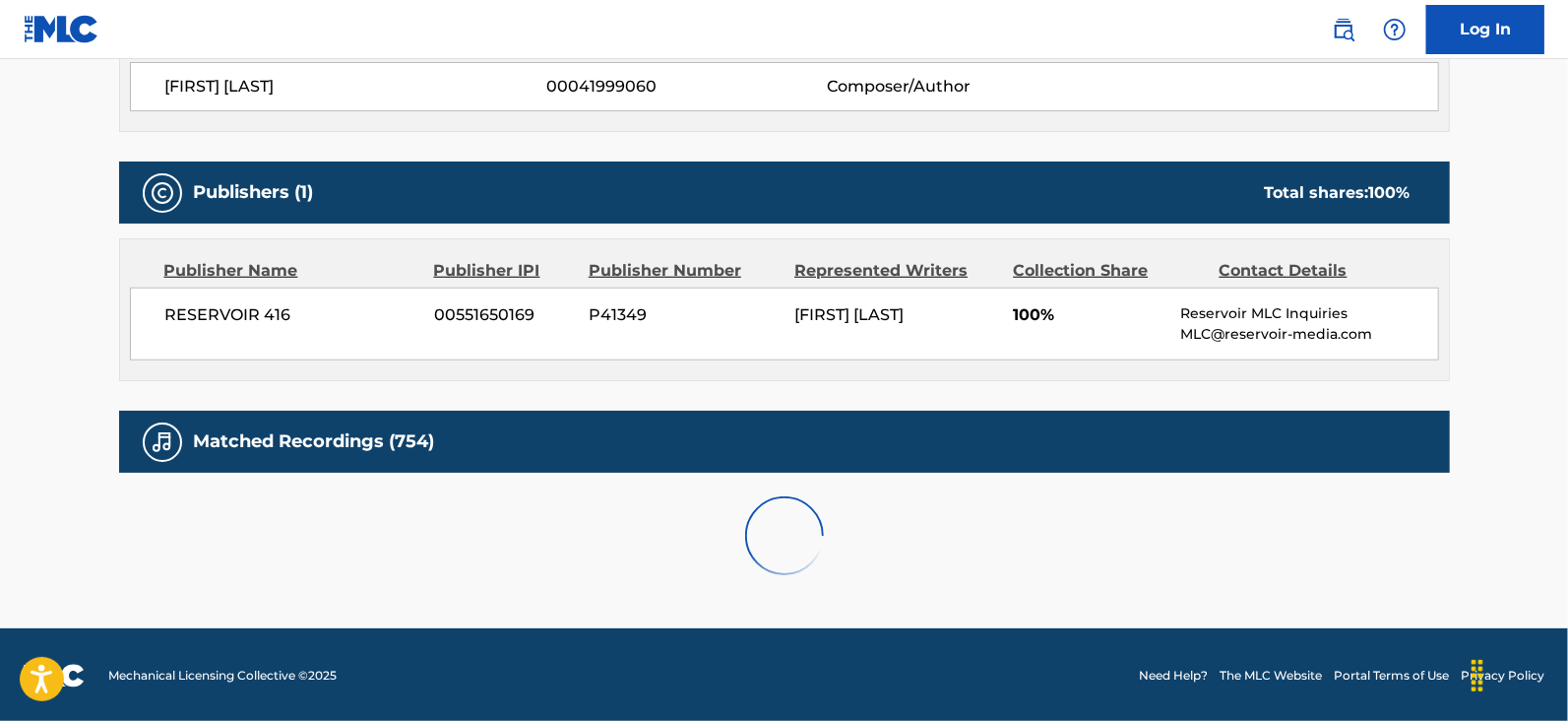 scroll, scrollTop: 1370, scrollLeft: 0, axis: vertical 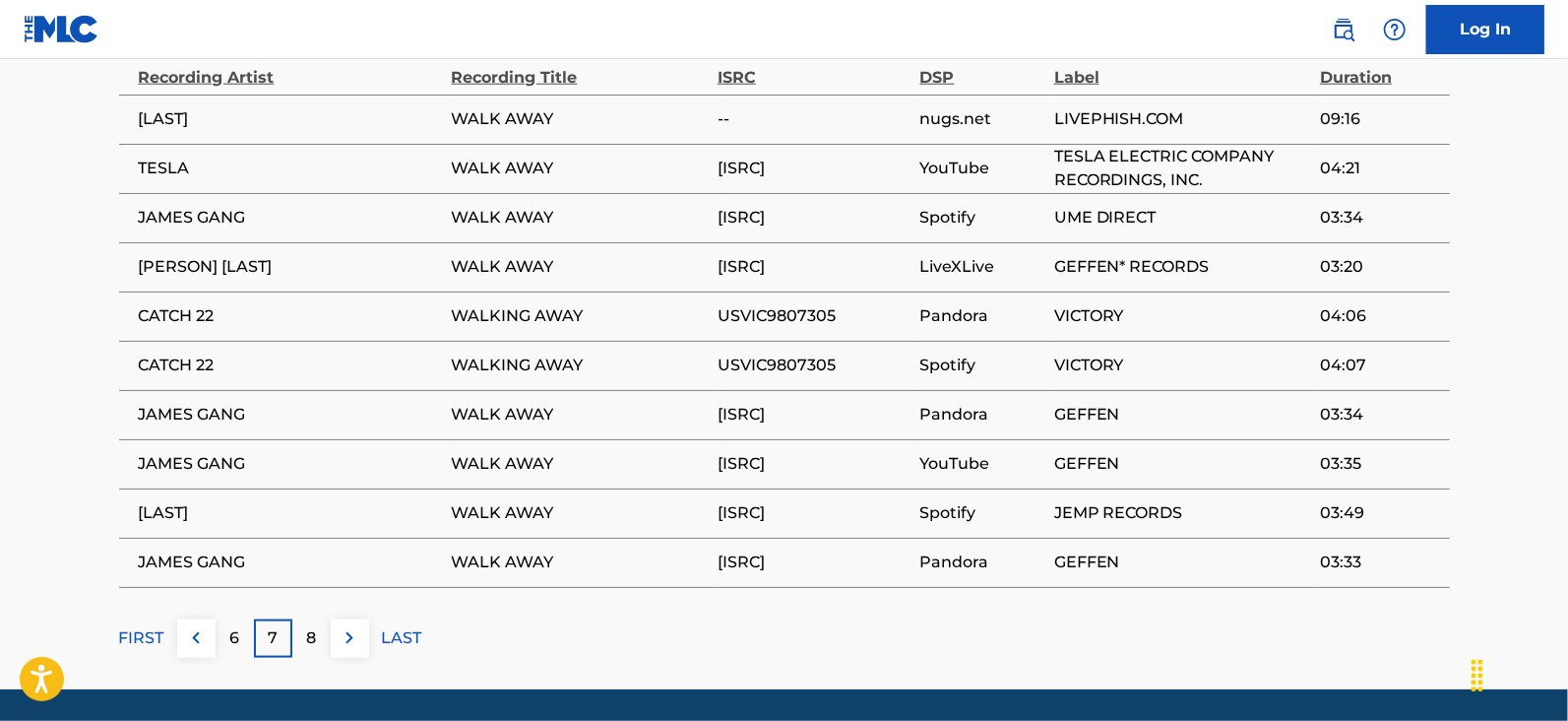 click on "8" at bounding box center (311, 638) 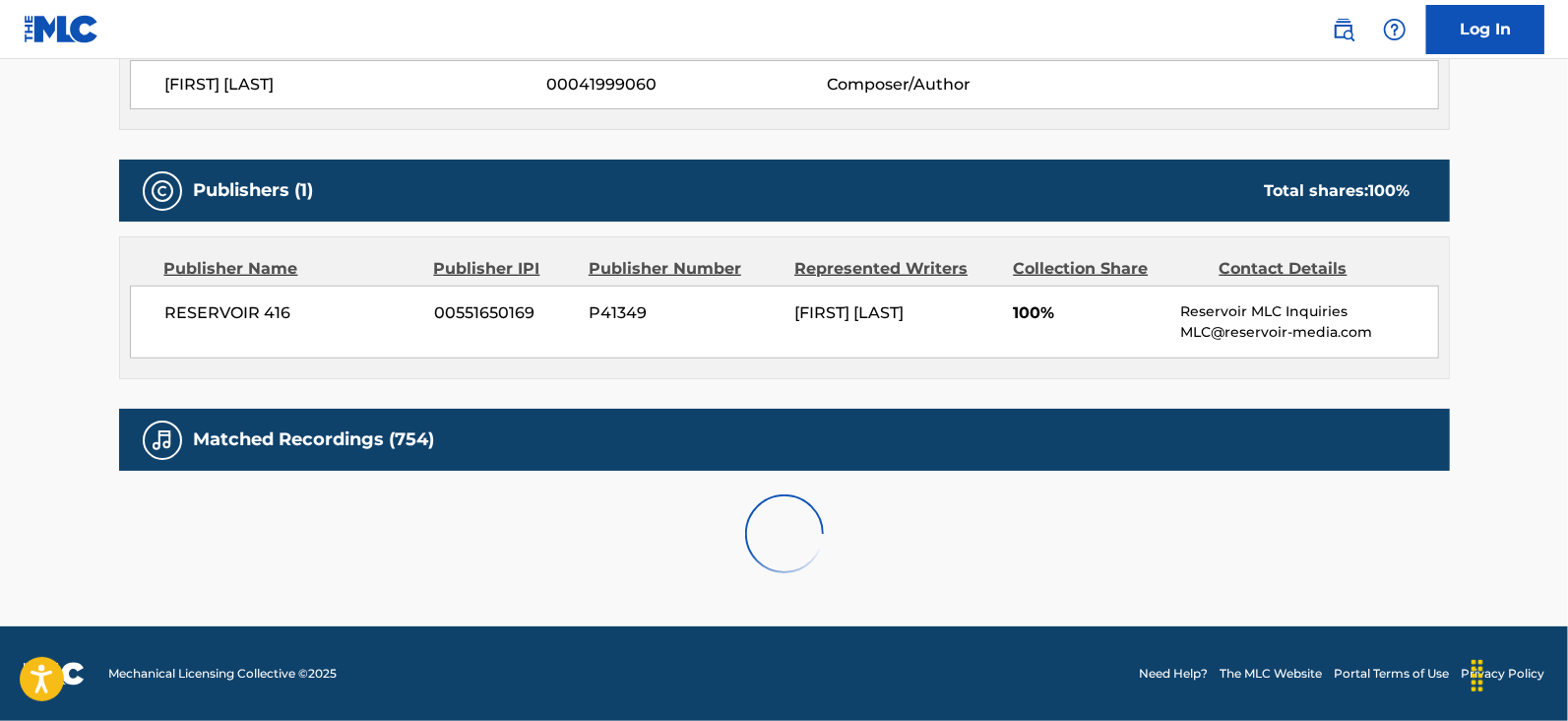 scroll, scrollTop: 1370, scrollLeft: 0, axis: vertical 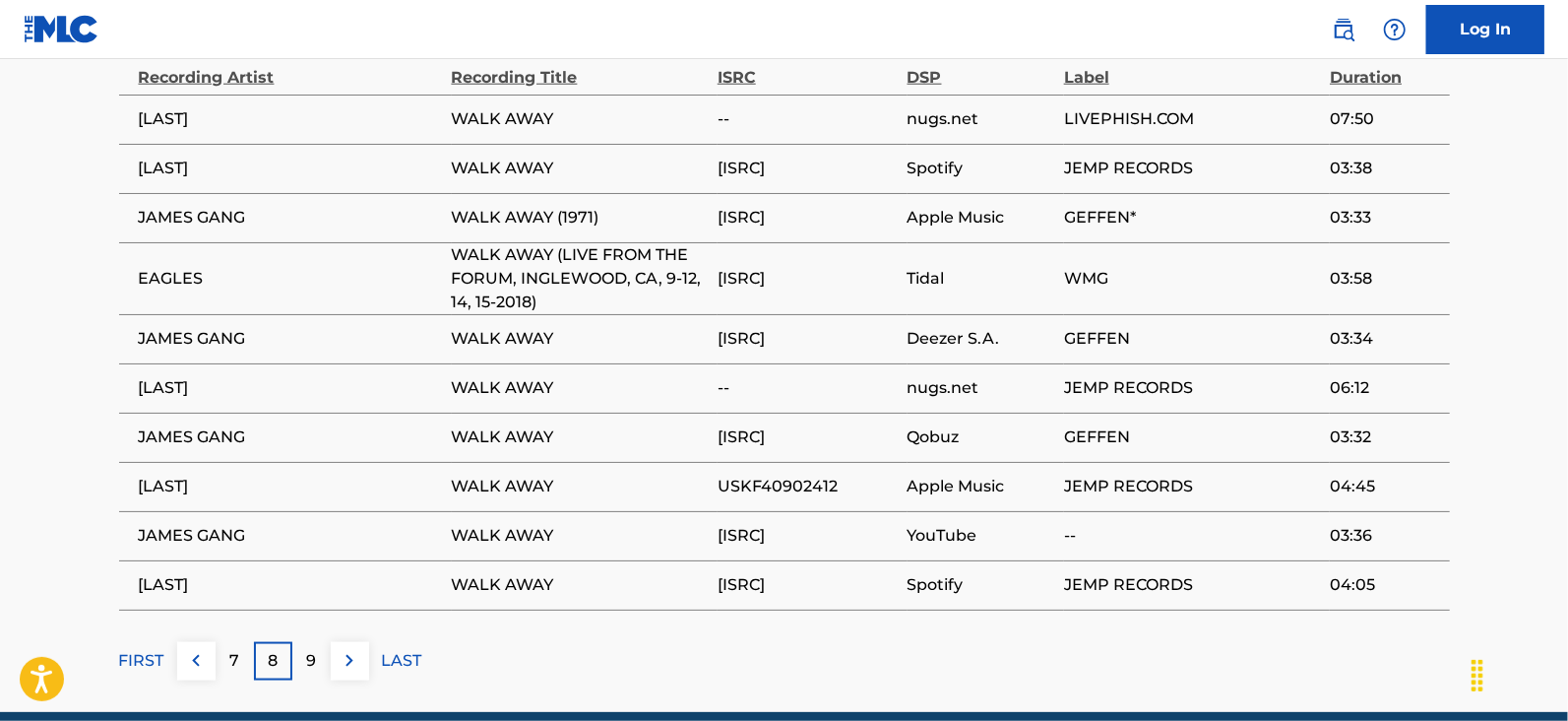 click on "9" at bounding box center [311, 661] 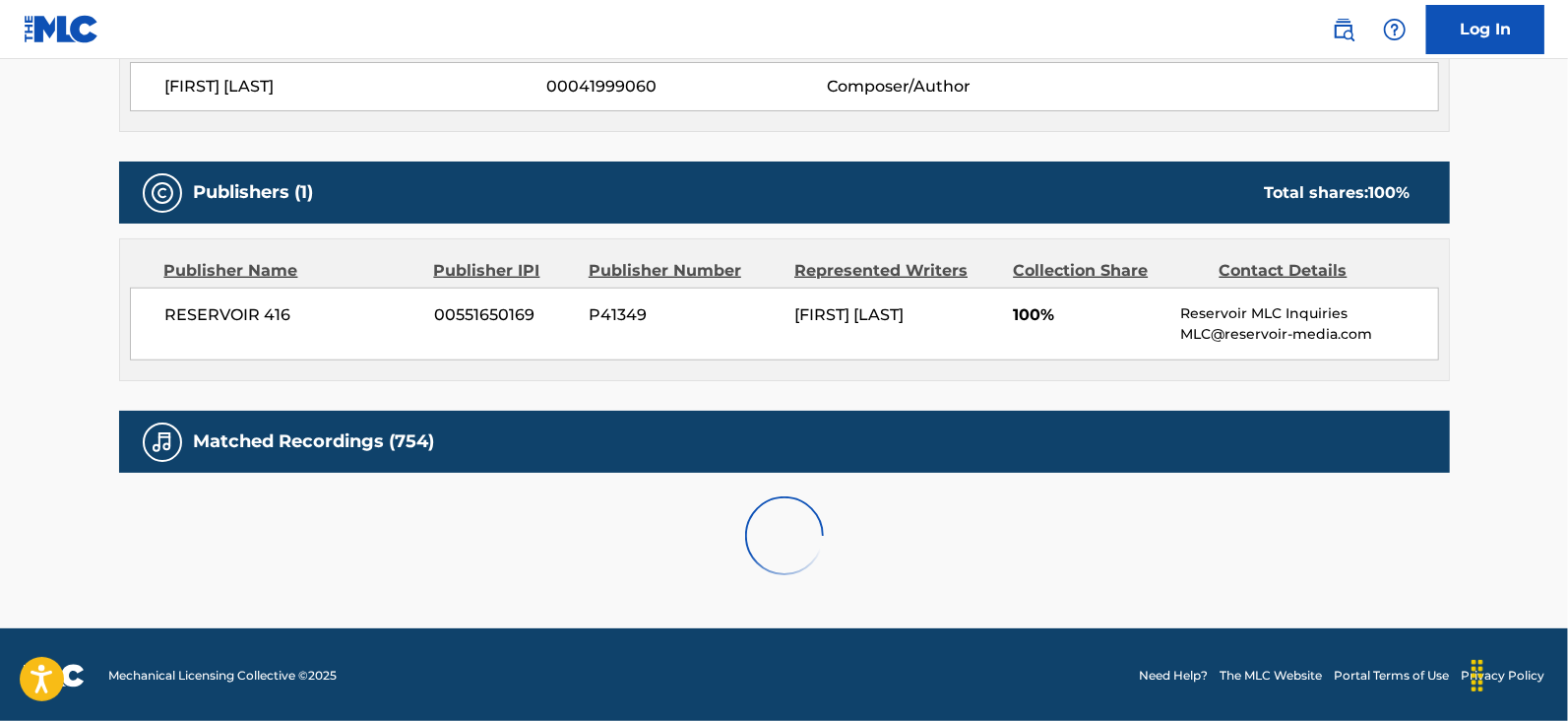 scroll, scrollTop: 1370, scrollLeft: 0, axis: vertical 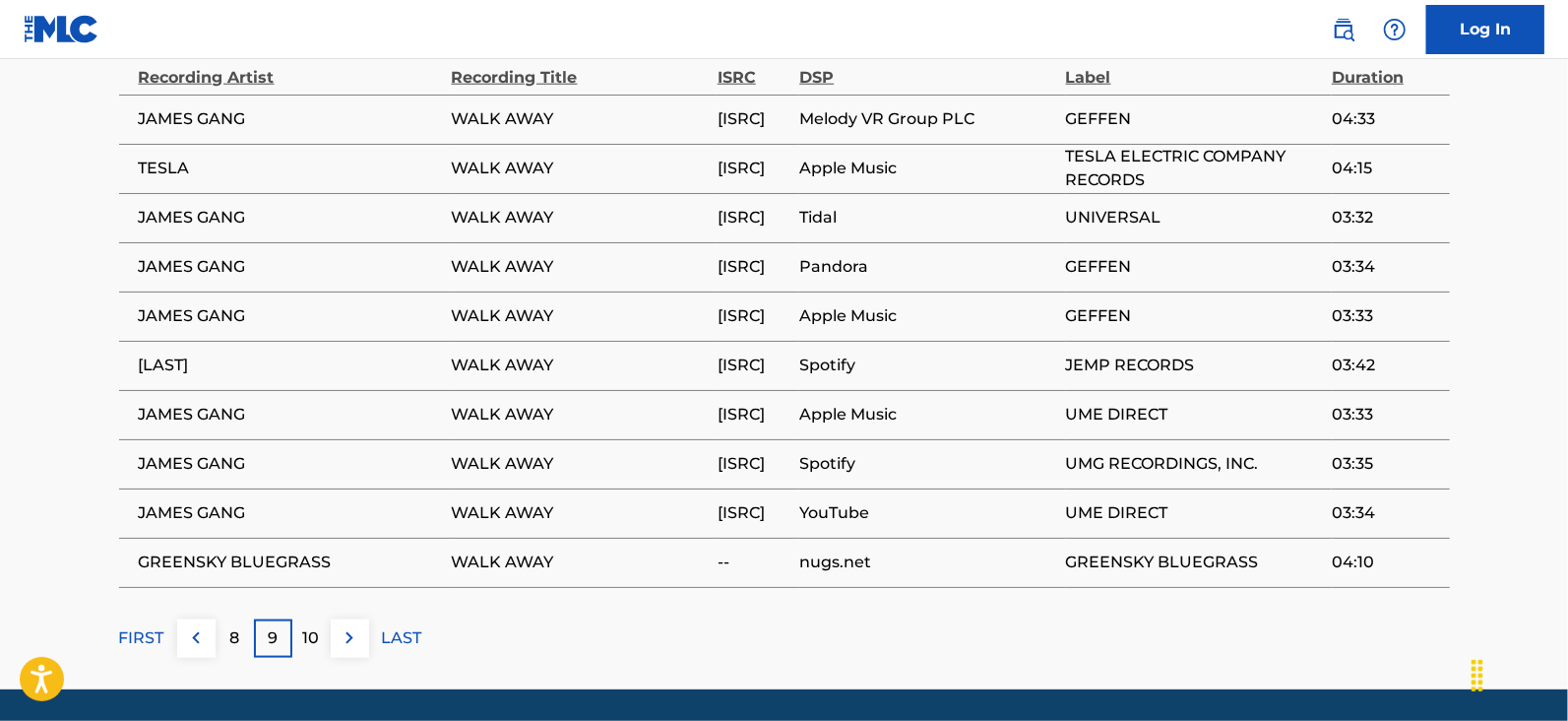 click on "10" at bounding box center [311, 638] 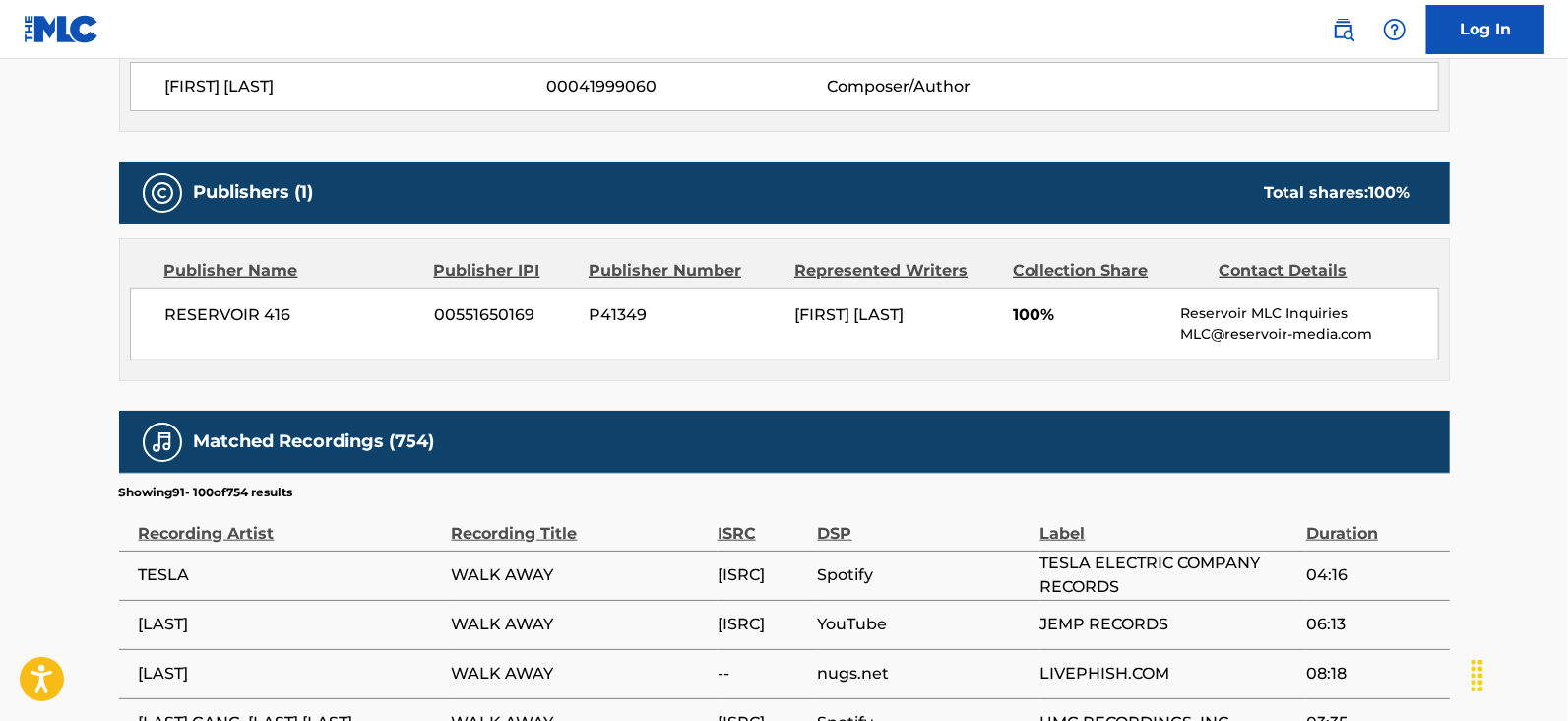 scroll, scrollTop: 1370, scrollLeft: 0, axis: vertical 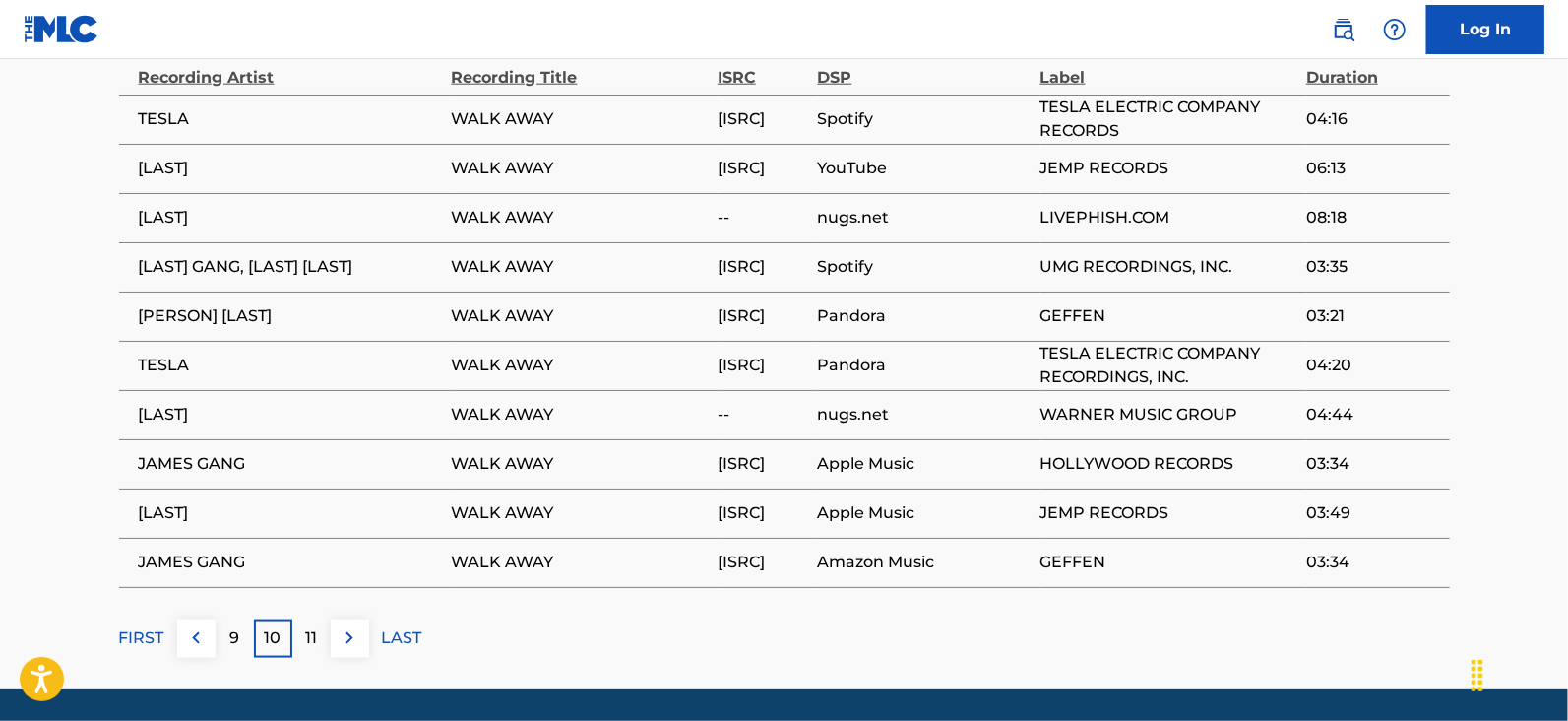 click on "11" at bounding box center [311, 638] 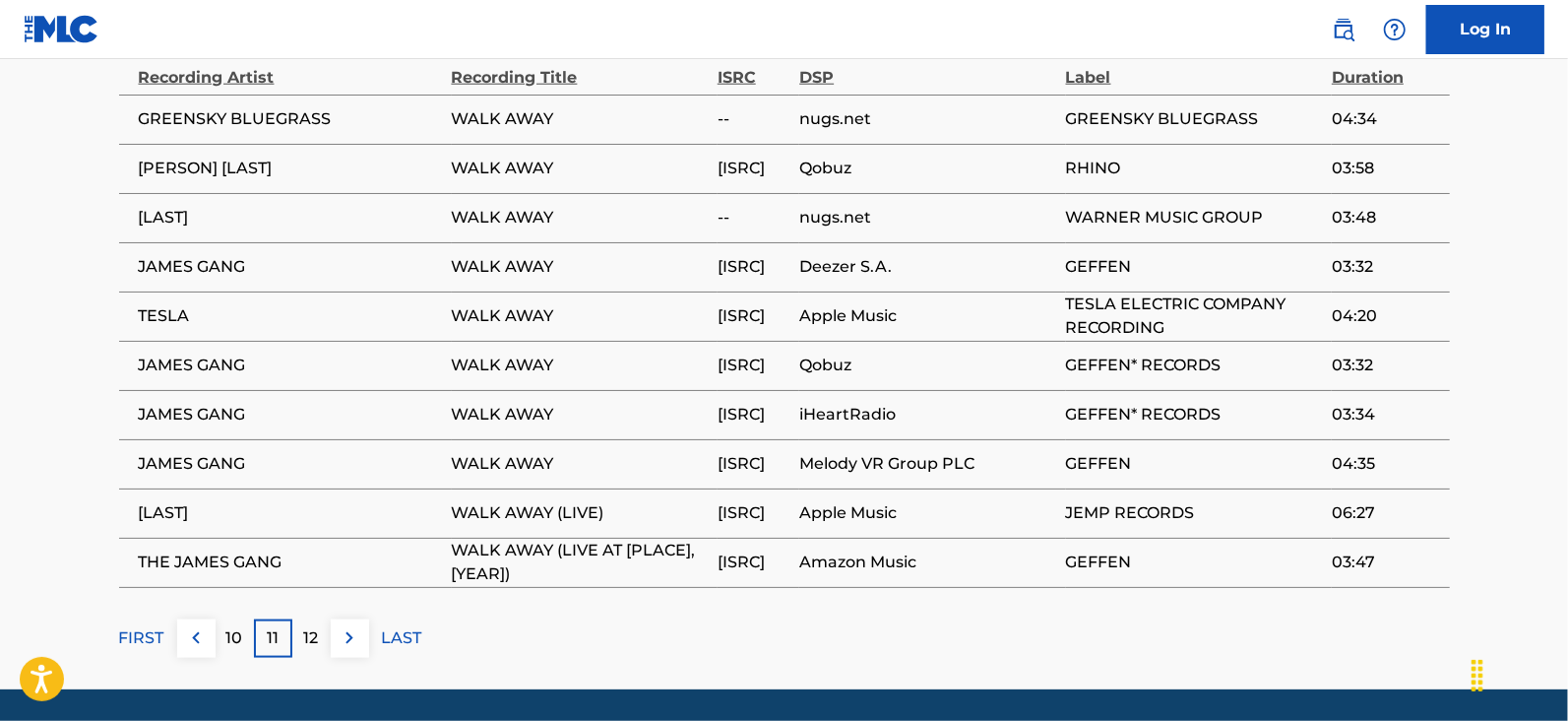 click on "12" at bounding box center (311, 638) 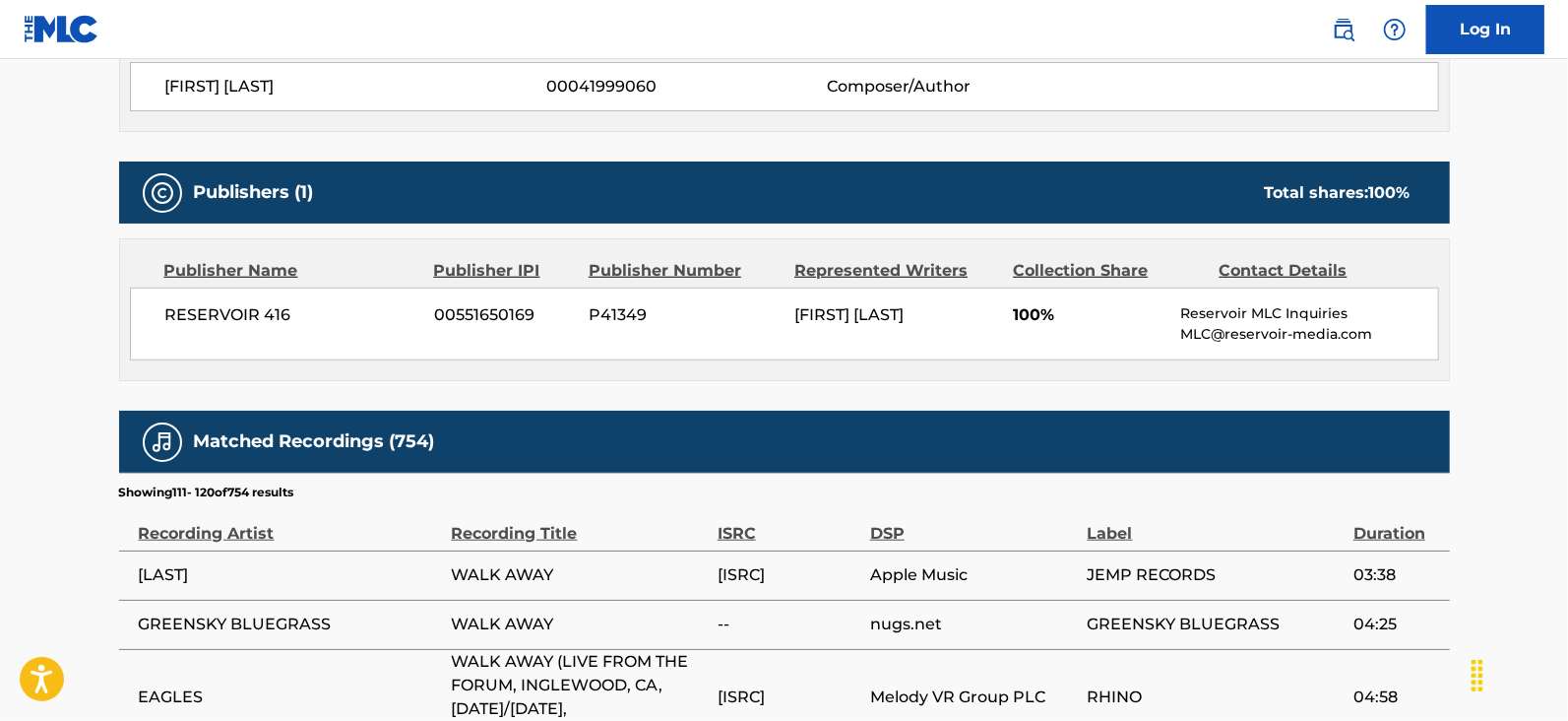scroll, scrollTop: 1370, scrollLeft: 0, axis: vertical 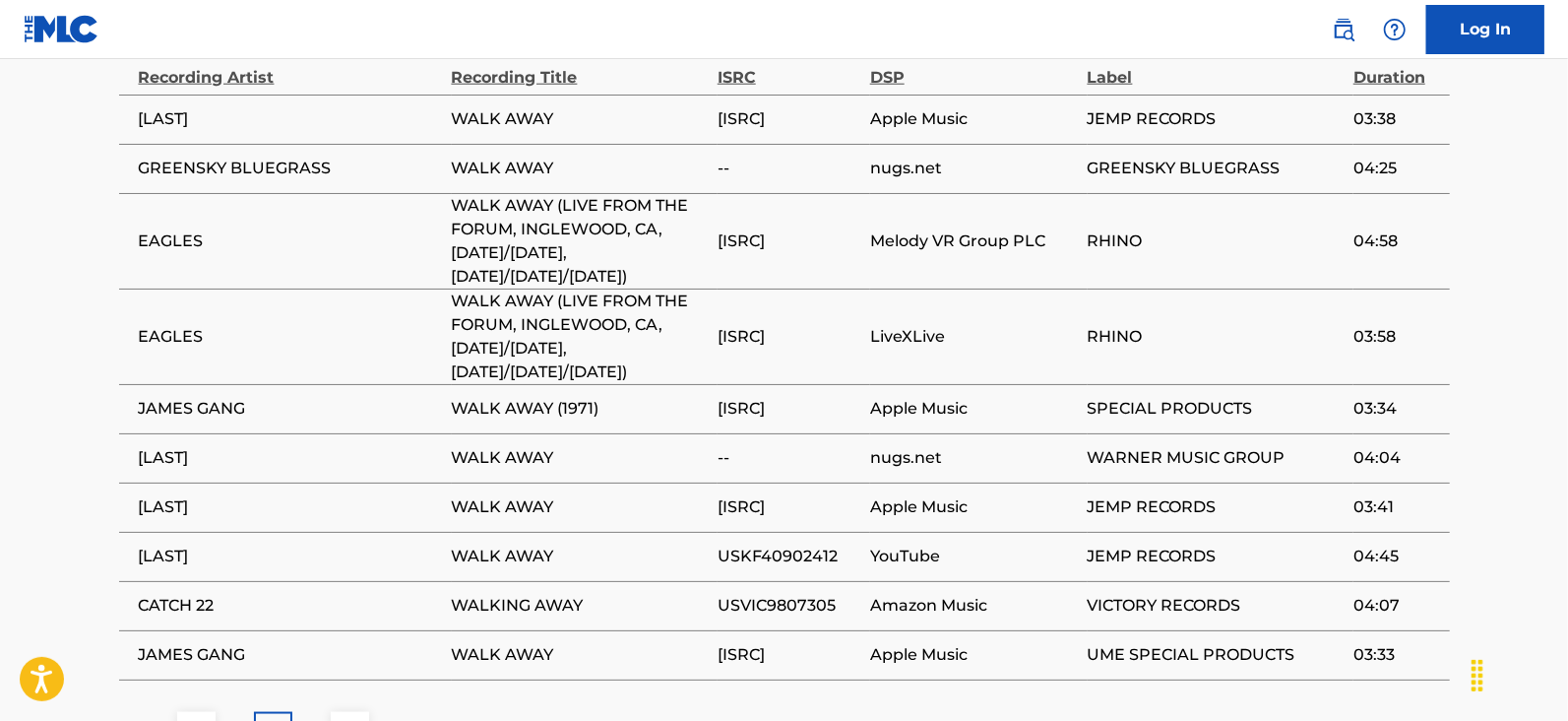 click on "11" at bounding box center (234, 731) 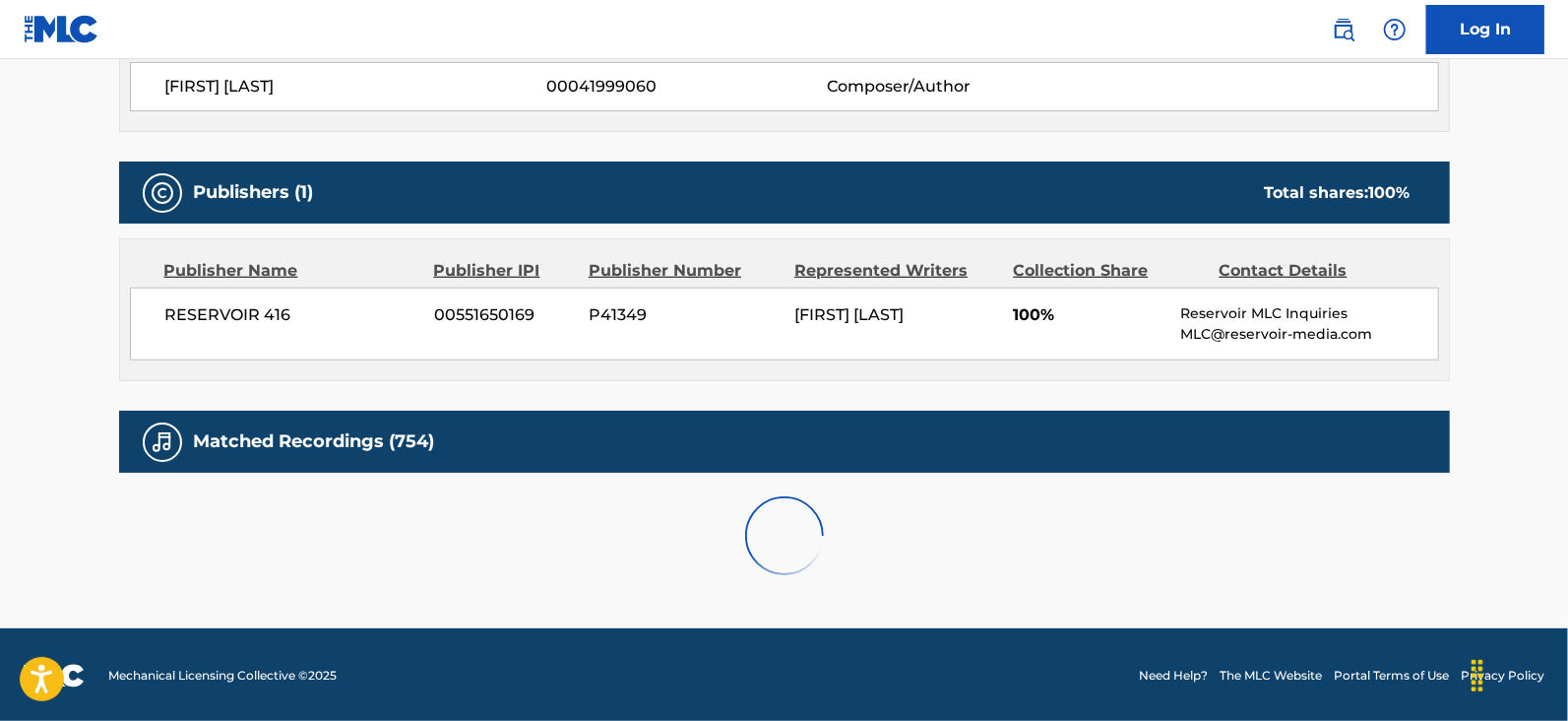 scroll, scrollTop: 1370, scrollLeft: 0, axis: vertical 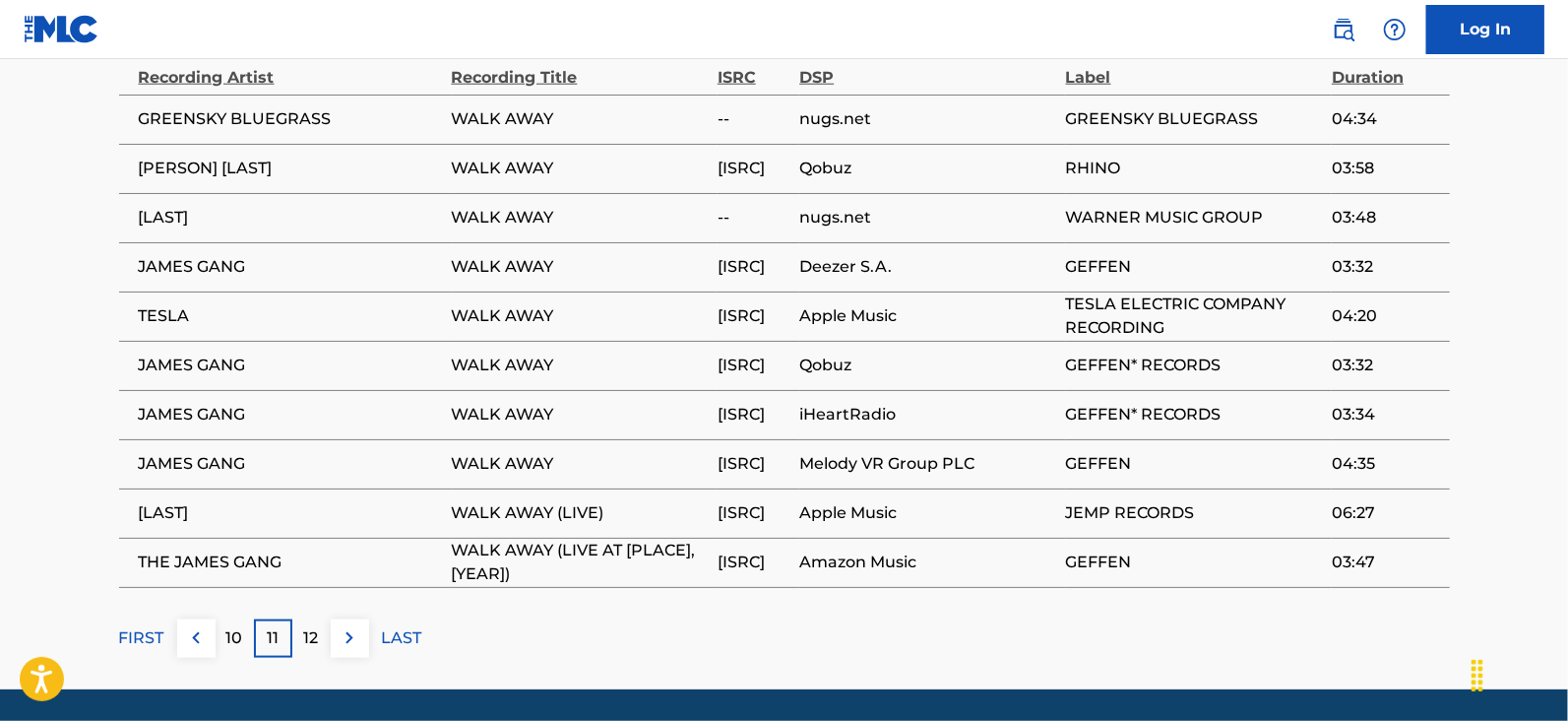 click on "12" at bounding box center (311, 638) 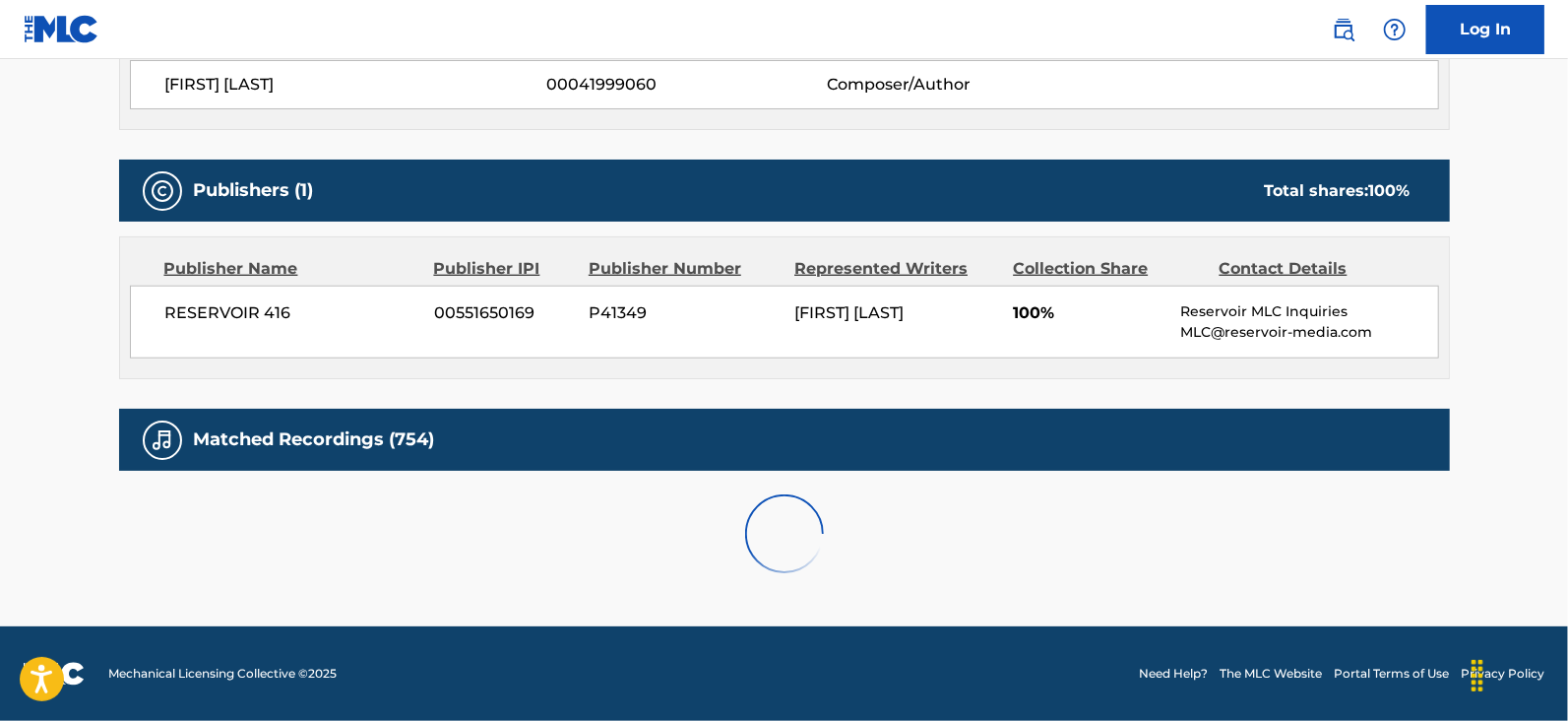 scroll, scrollTop: 1370, scrollLeft: 0, axis: vertical 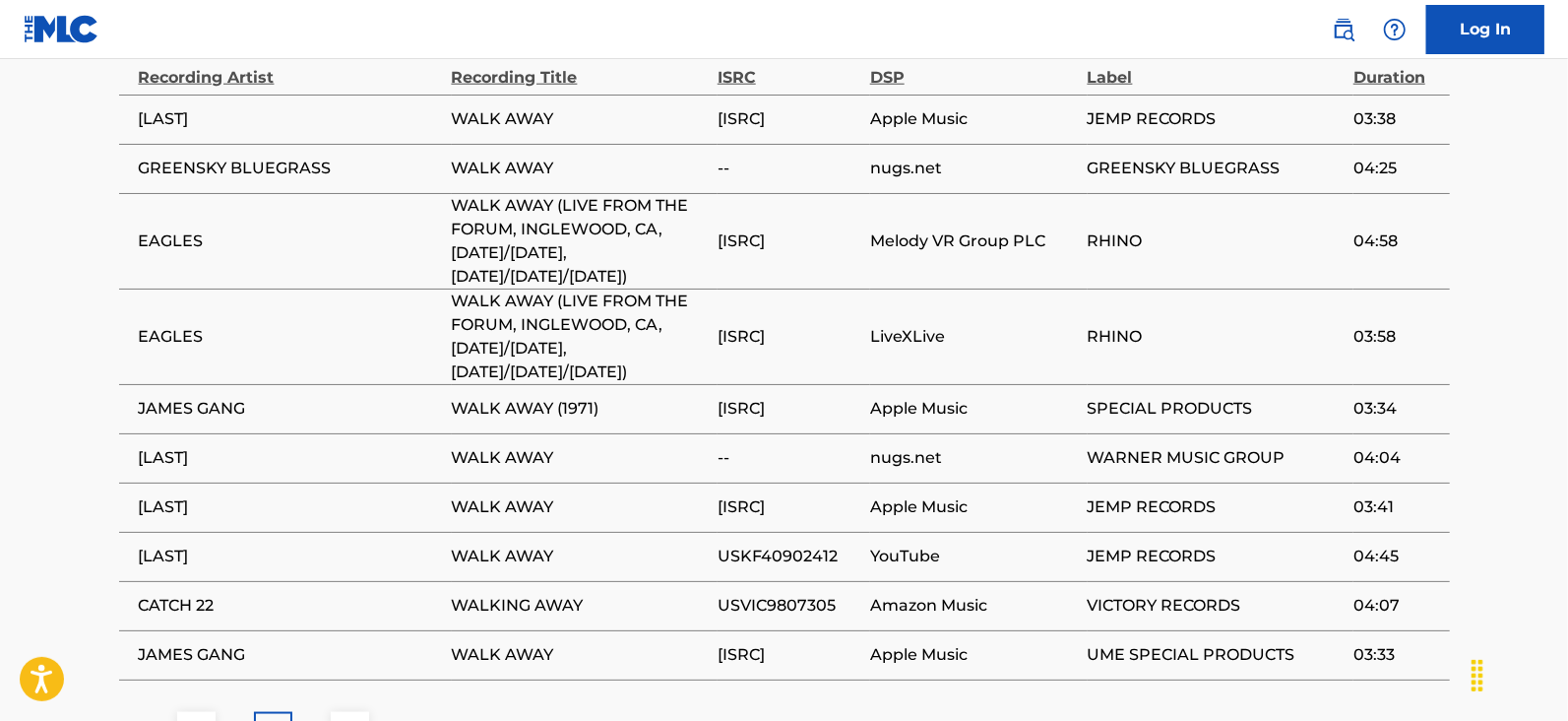 click on "13" at bounding box center (311, 731) 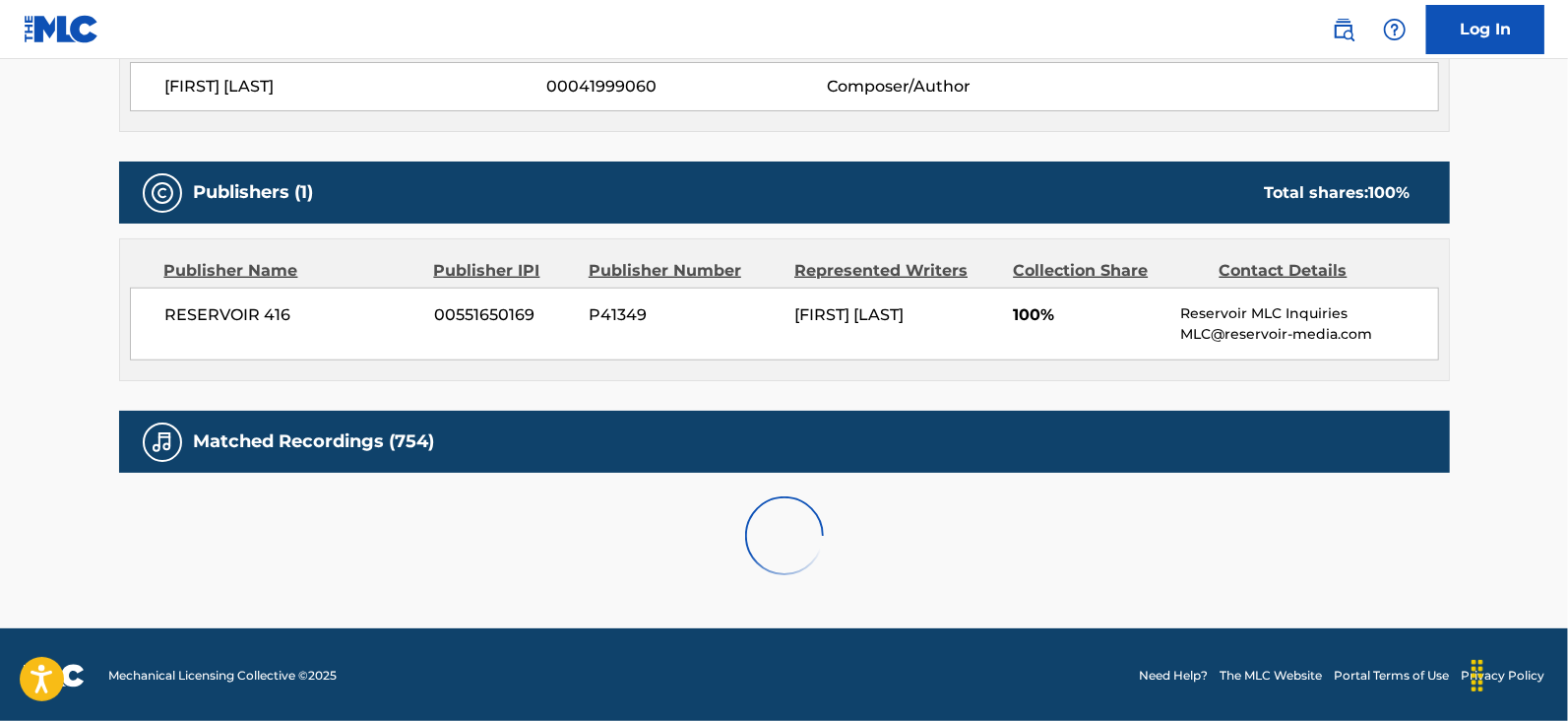 scroll, scrollTop: 1370, scrollLeft: 0, axis: vertical 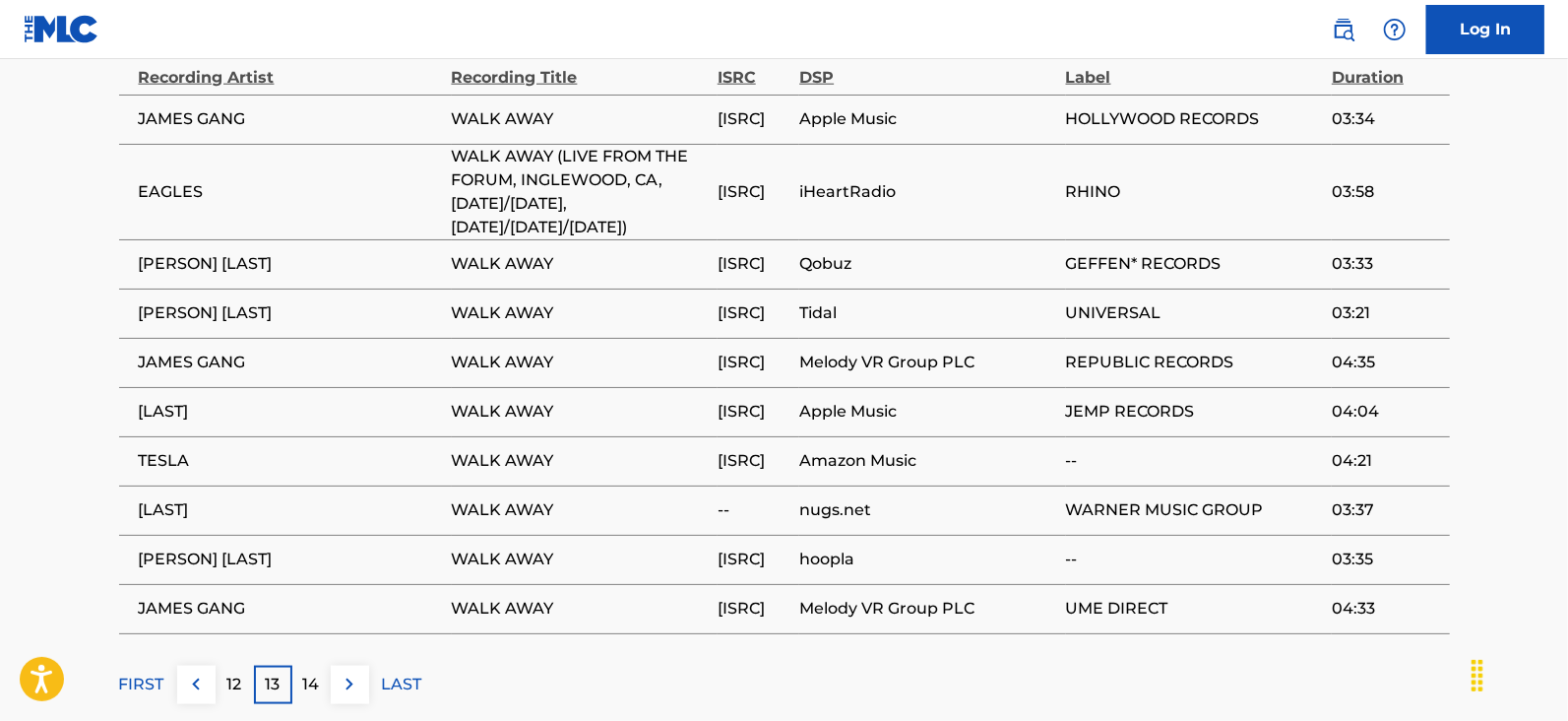 click on "14" at bounding box center (311, 685) 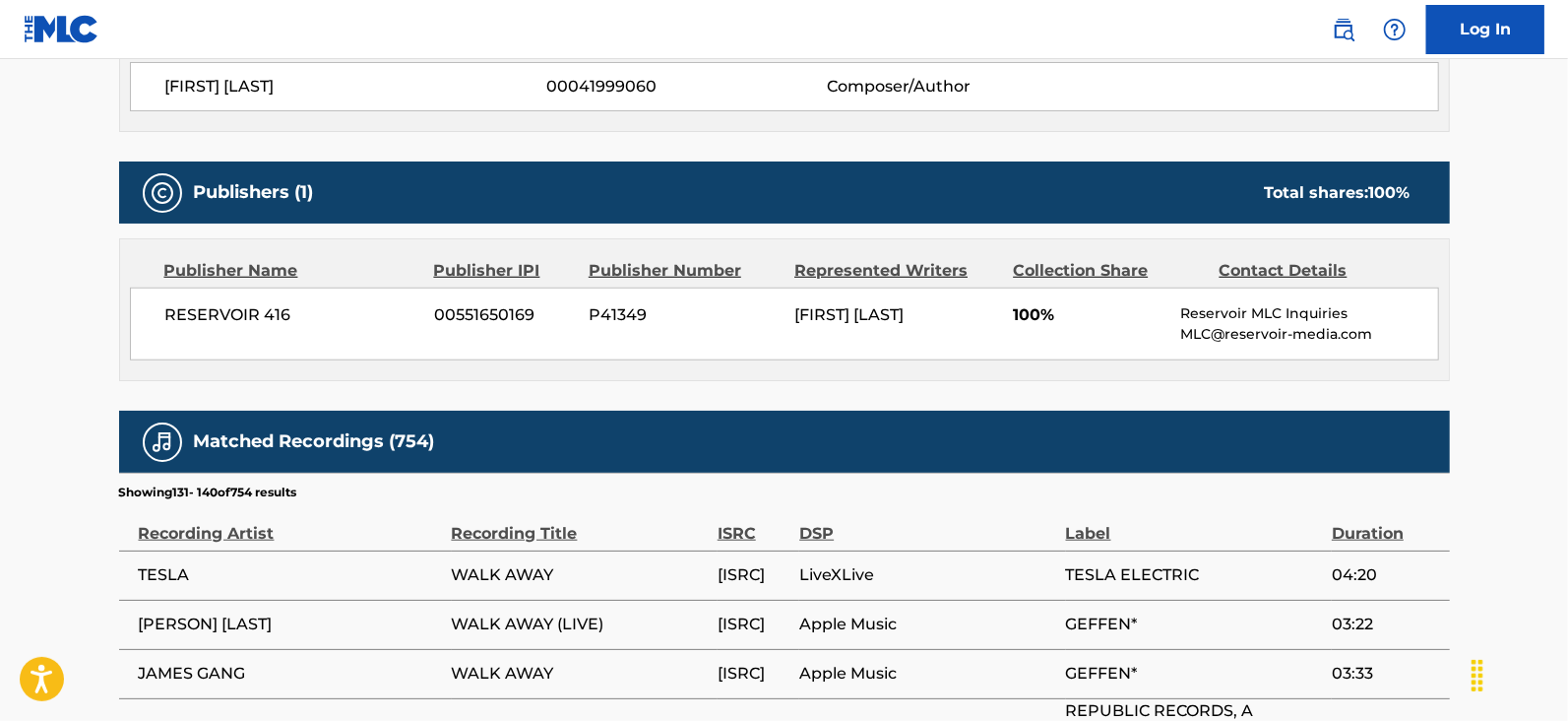 scroll, scrollTop: 1370, scrollLeft: 0, axis: vertical 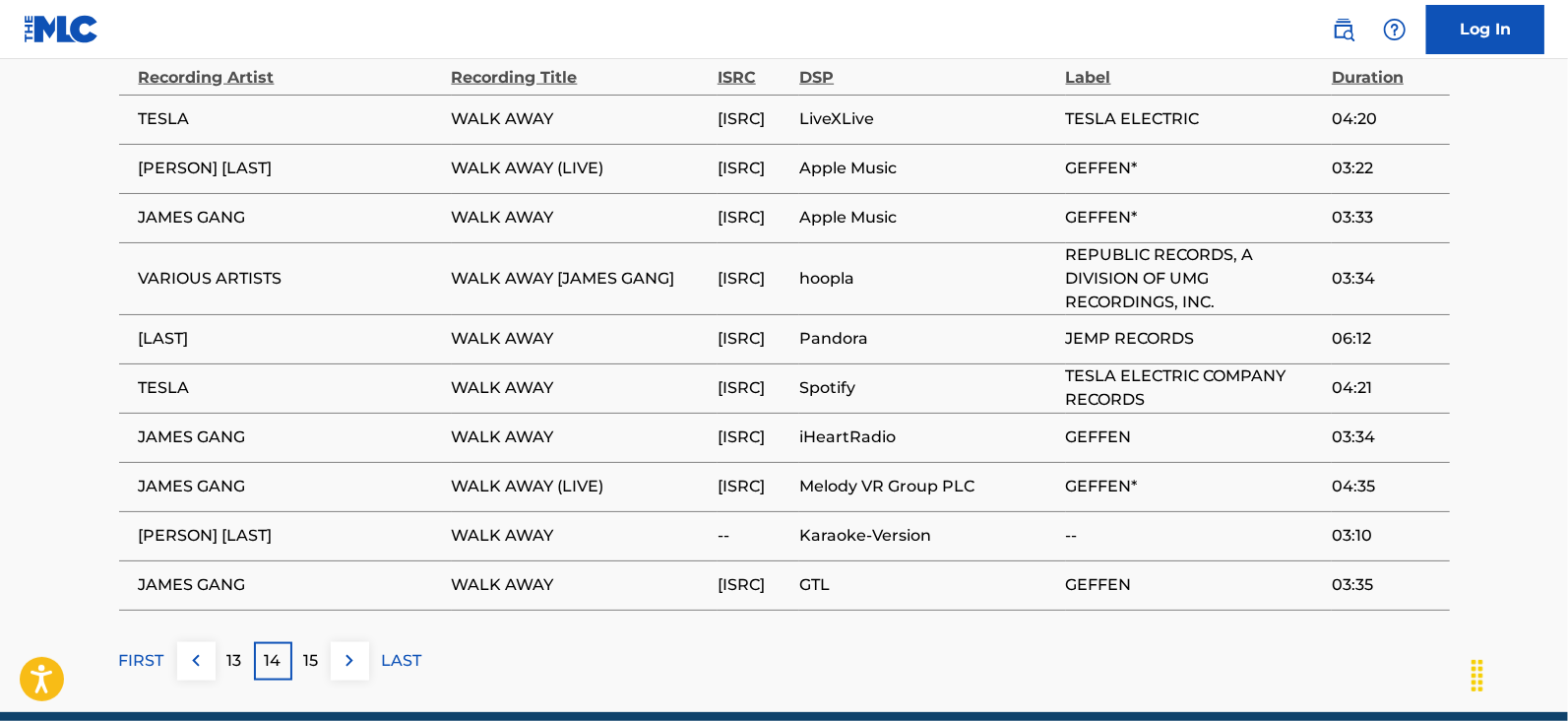 click on "15" at bounding box center (311, 661) 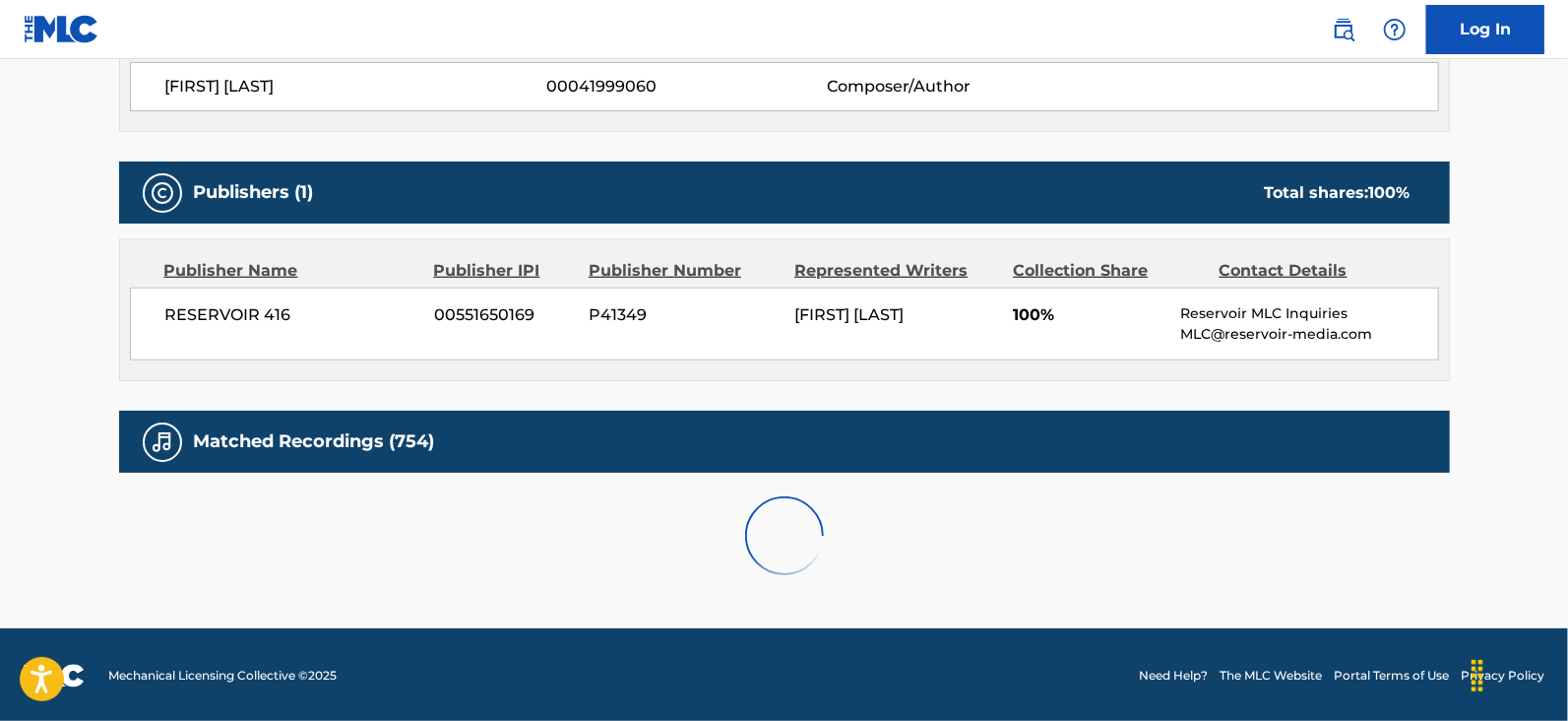 scroll, scrollTop: 1370, scrollLeft: 0, axis: vertical 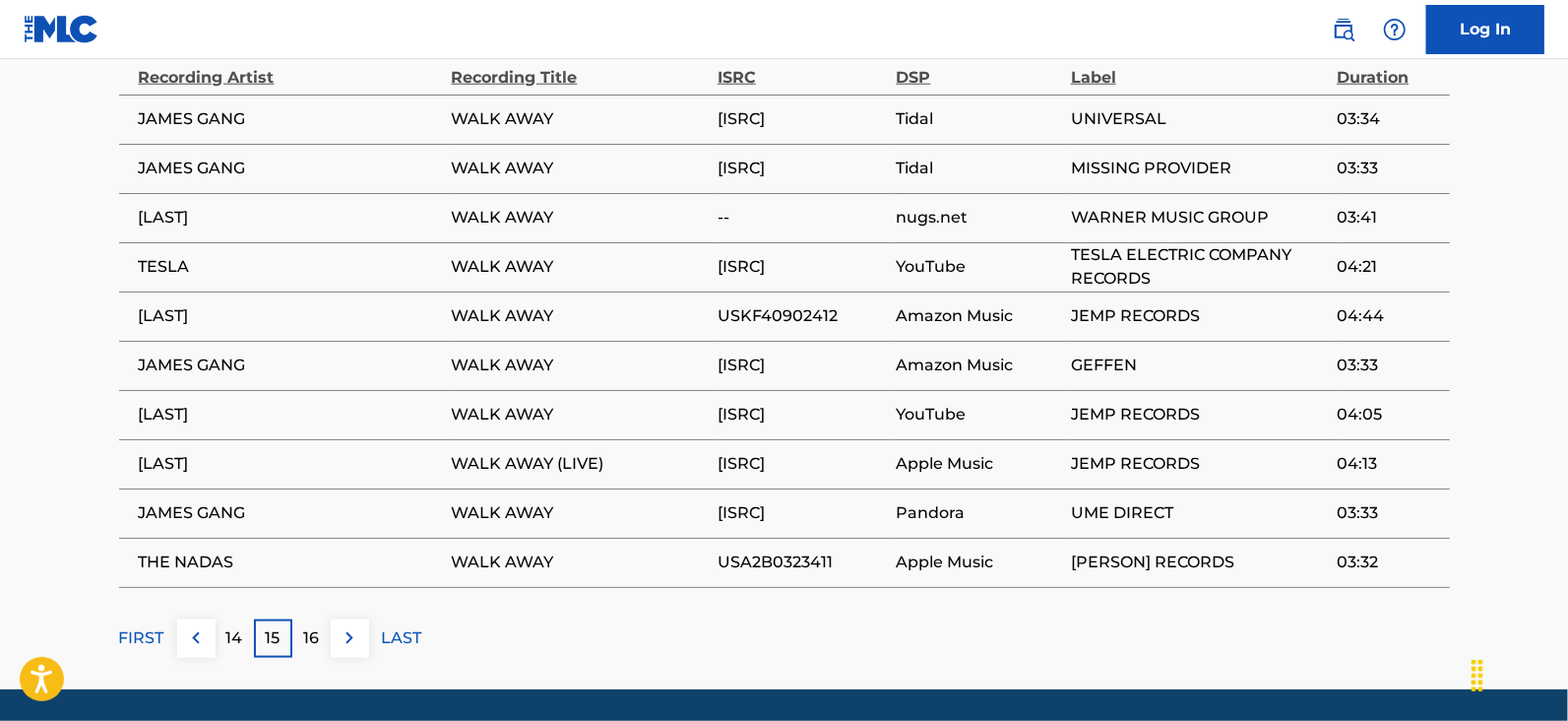 click on "16" at bounding box center (311, 638) 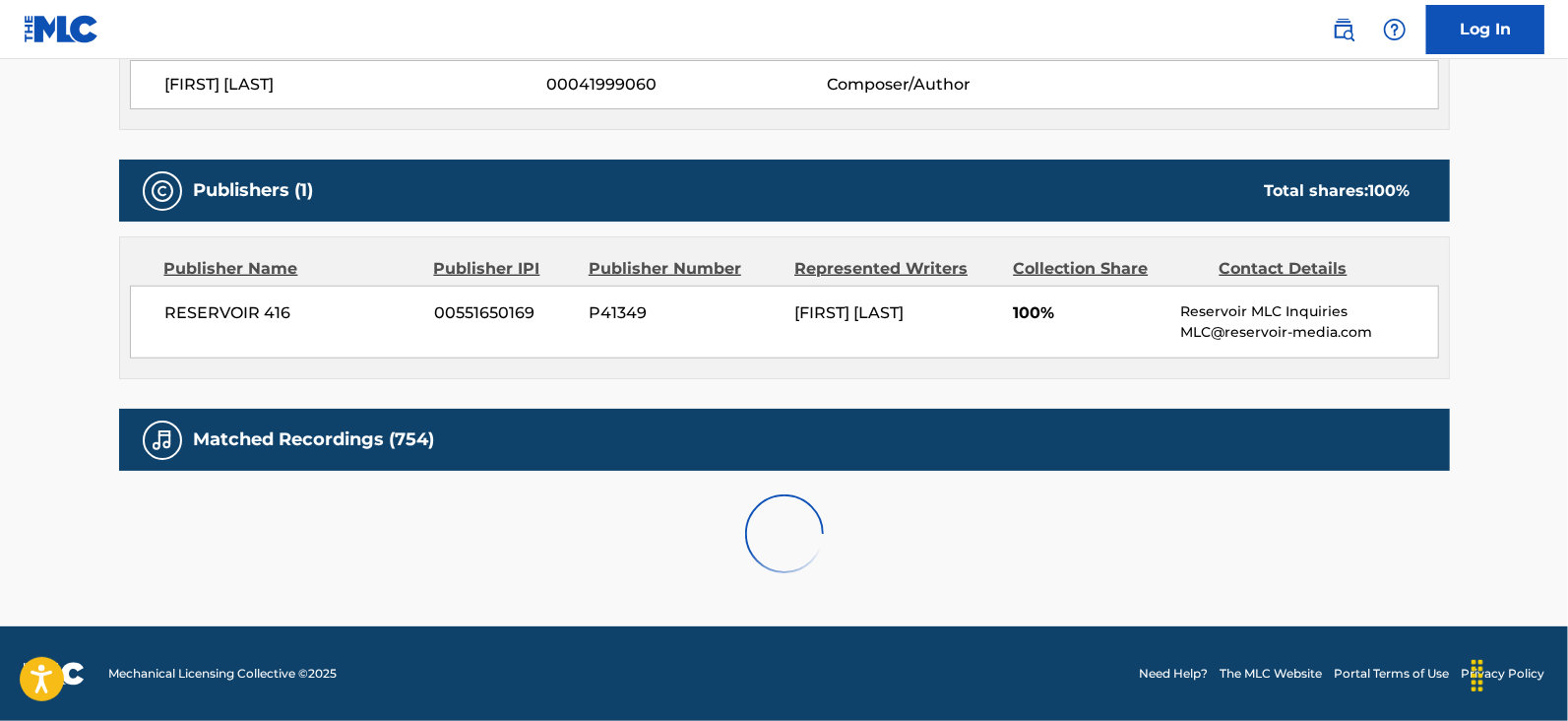 scroll, scrollTop: 1370, scrollLeft: 0, axis: vertical 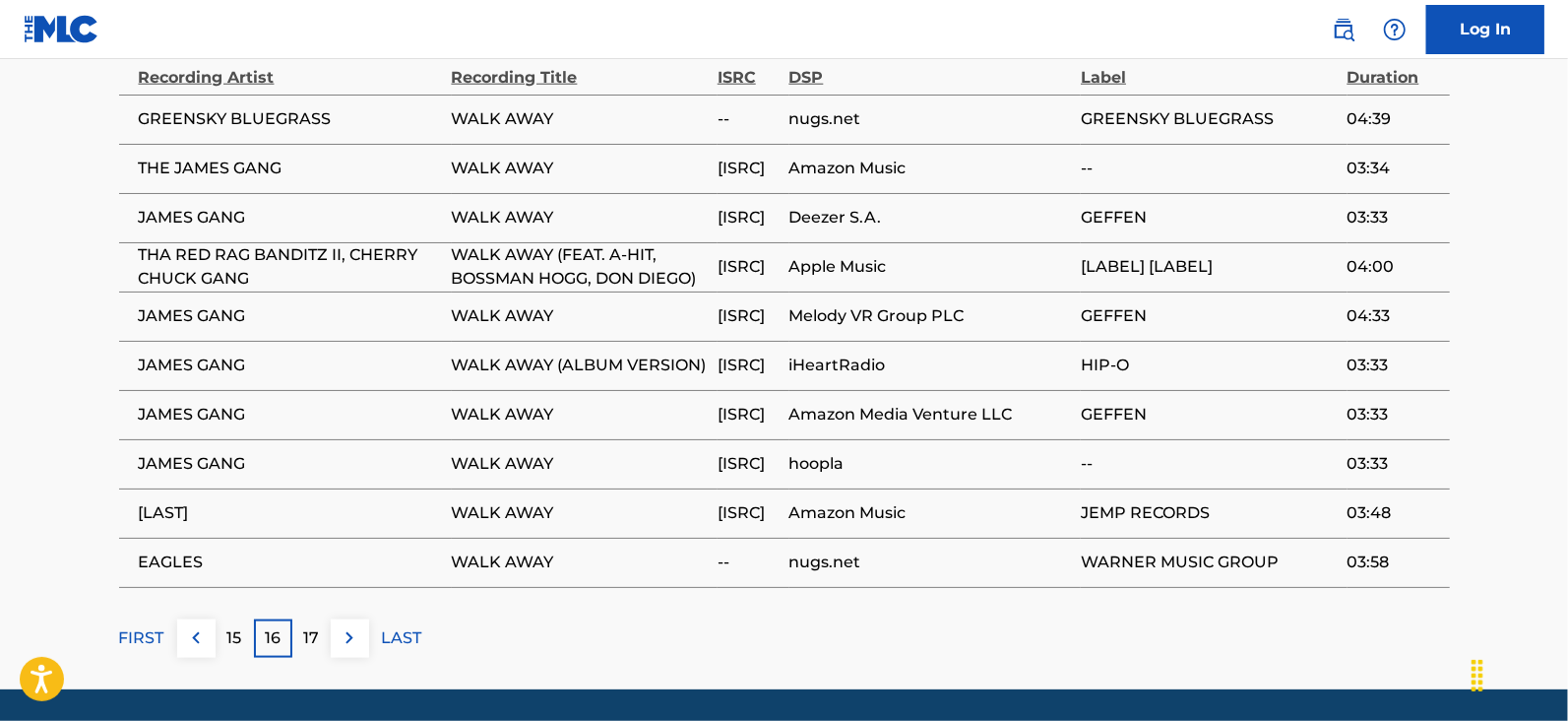 click on "17" at bounding box center (311, 638) 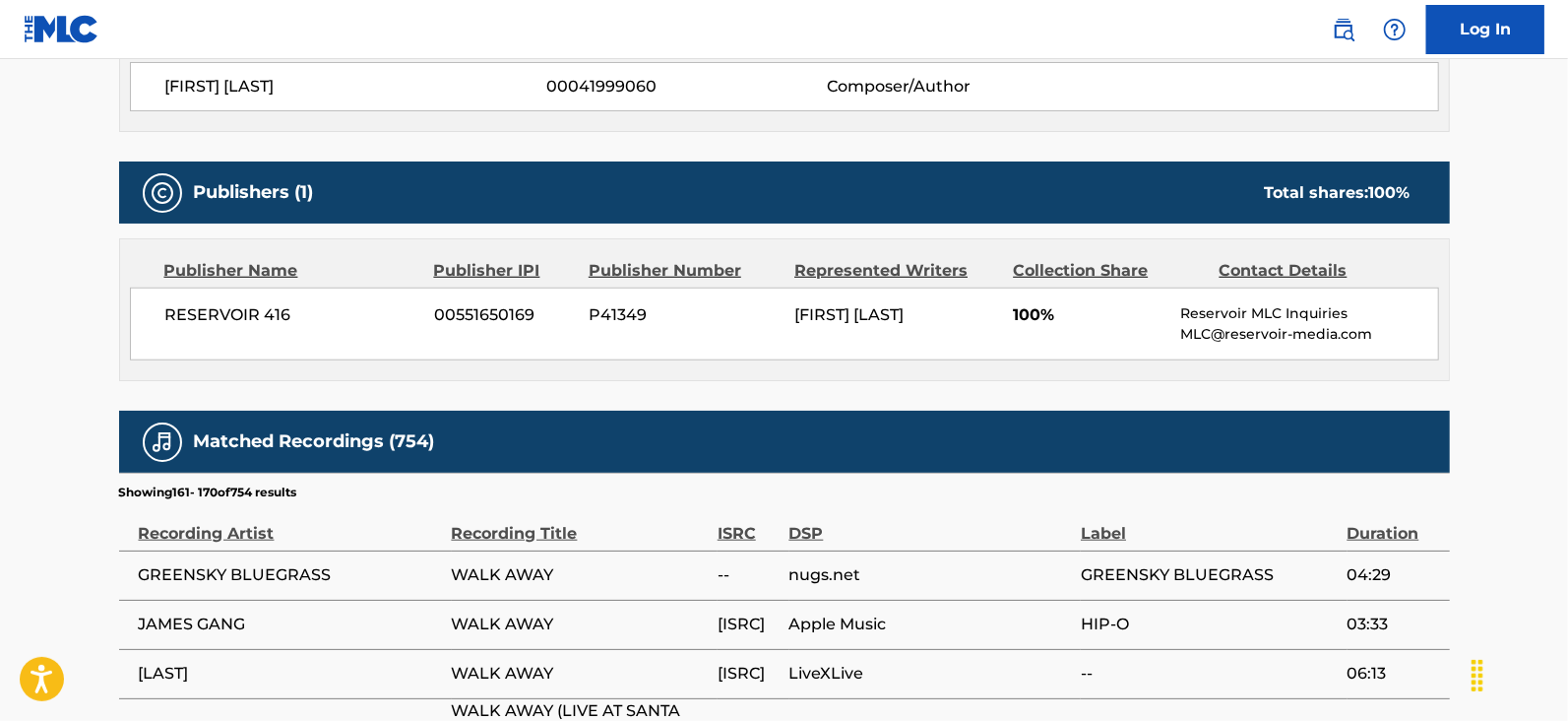 scroll, scrollTop: 1370, scrollLeft: 0, axis: vertical 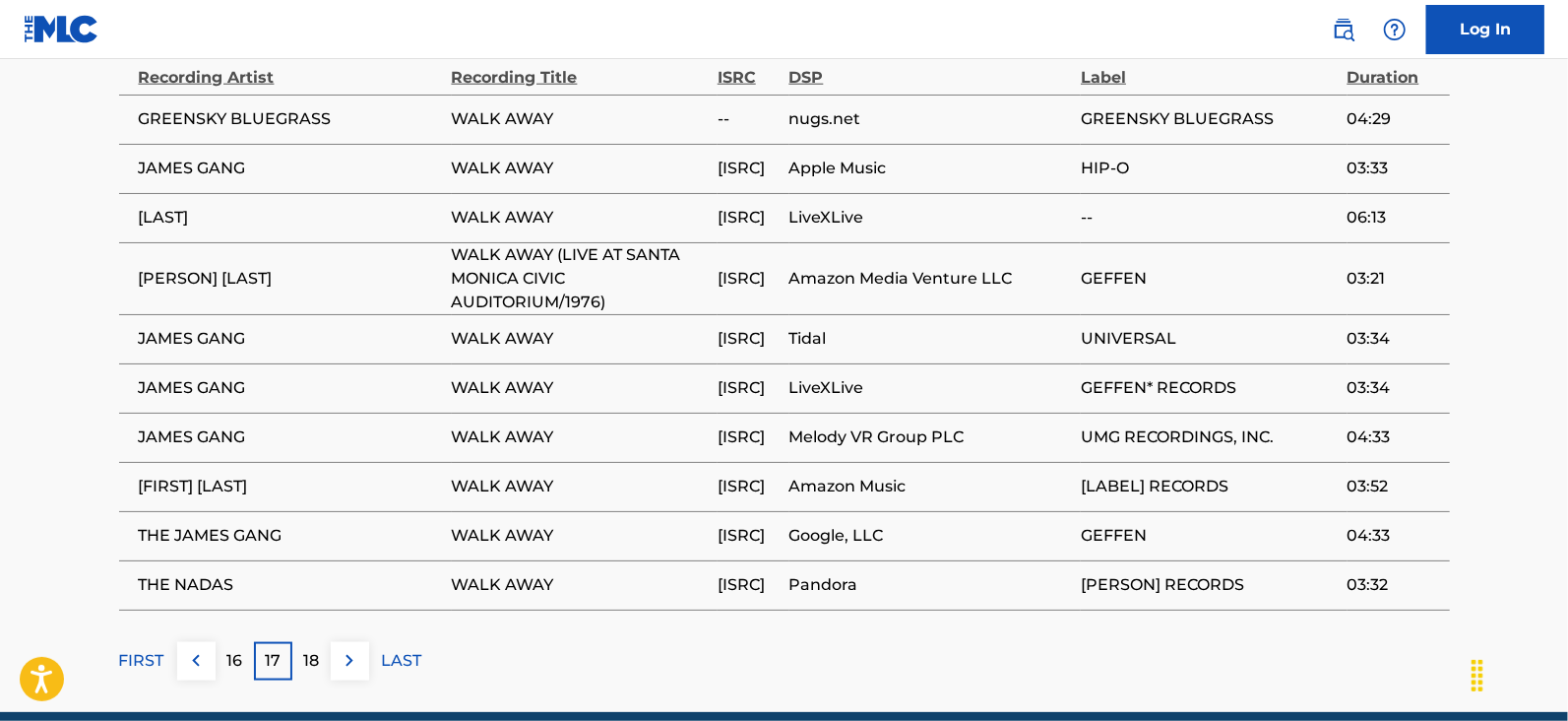 drag, startPoint x: 330, startPoint y: 661, endPoint x: 345, endPoint y: 663, distance: 15.132746 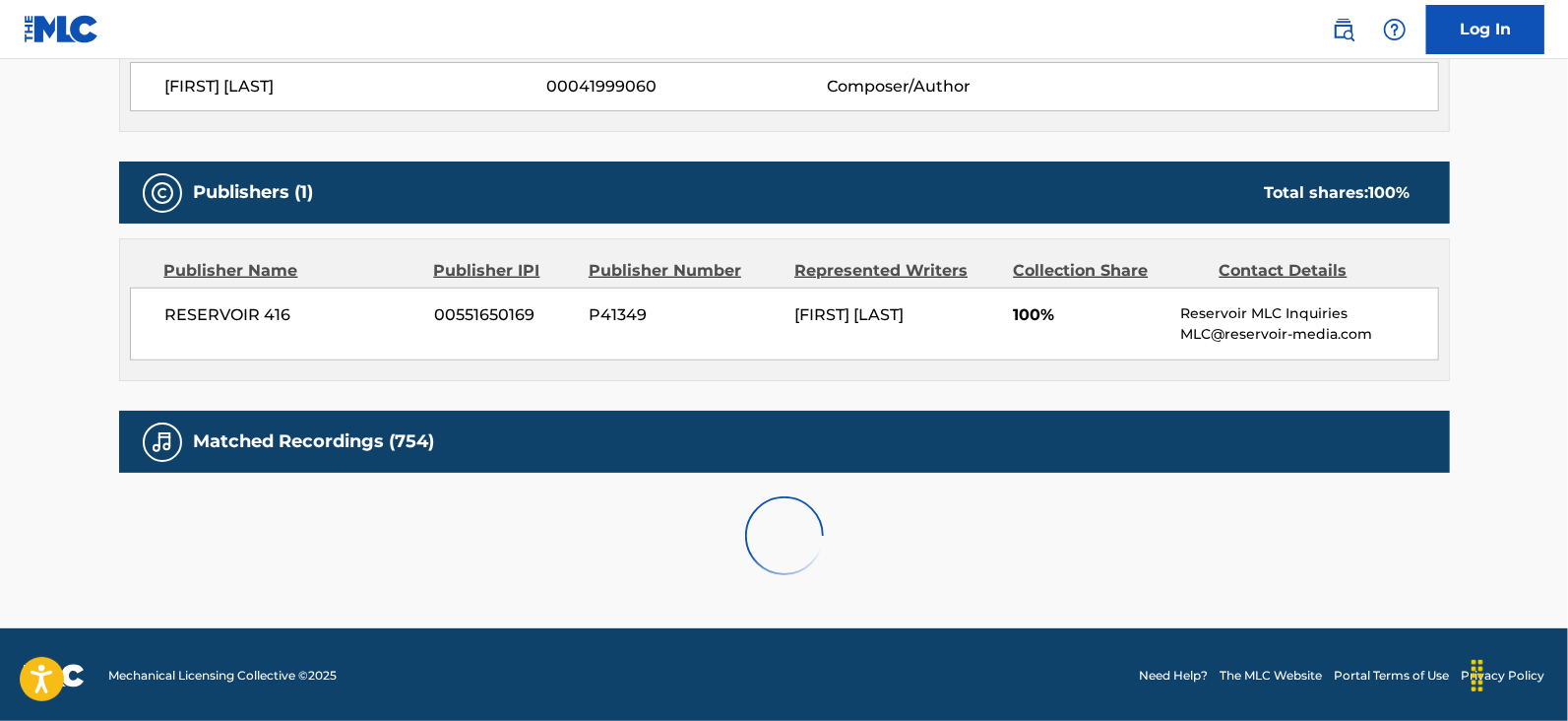 scroll, scrollTop: 1370, scrollLeft: 0, axis: vertical 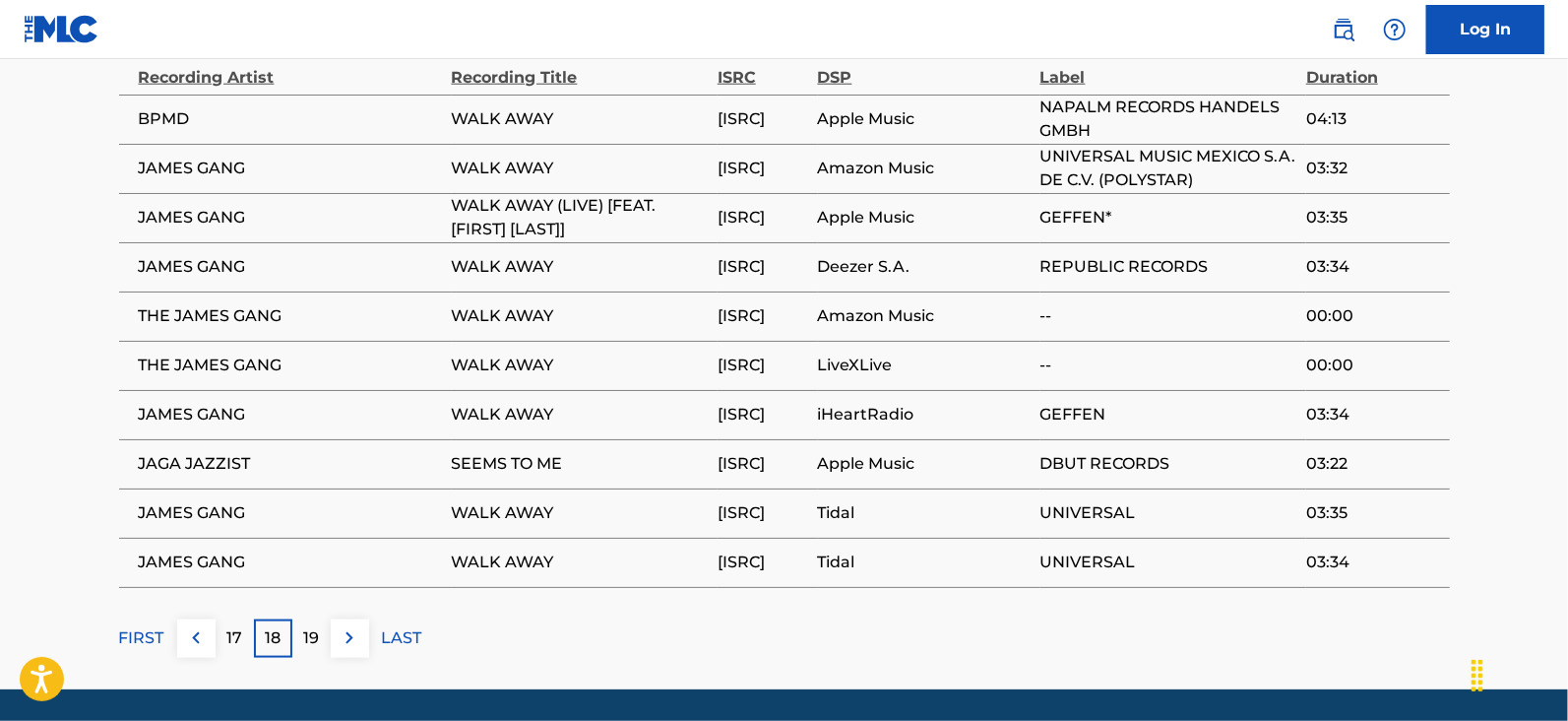 click at bounding box center (349, 638) 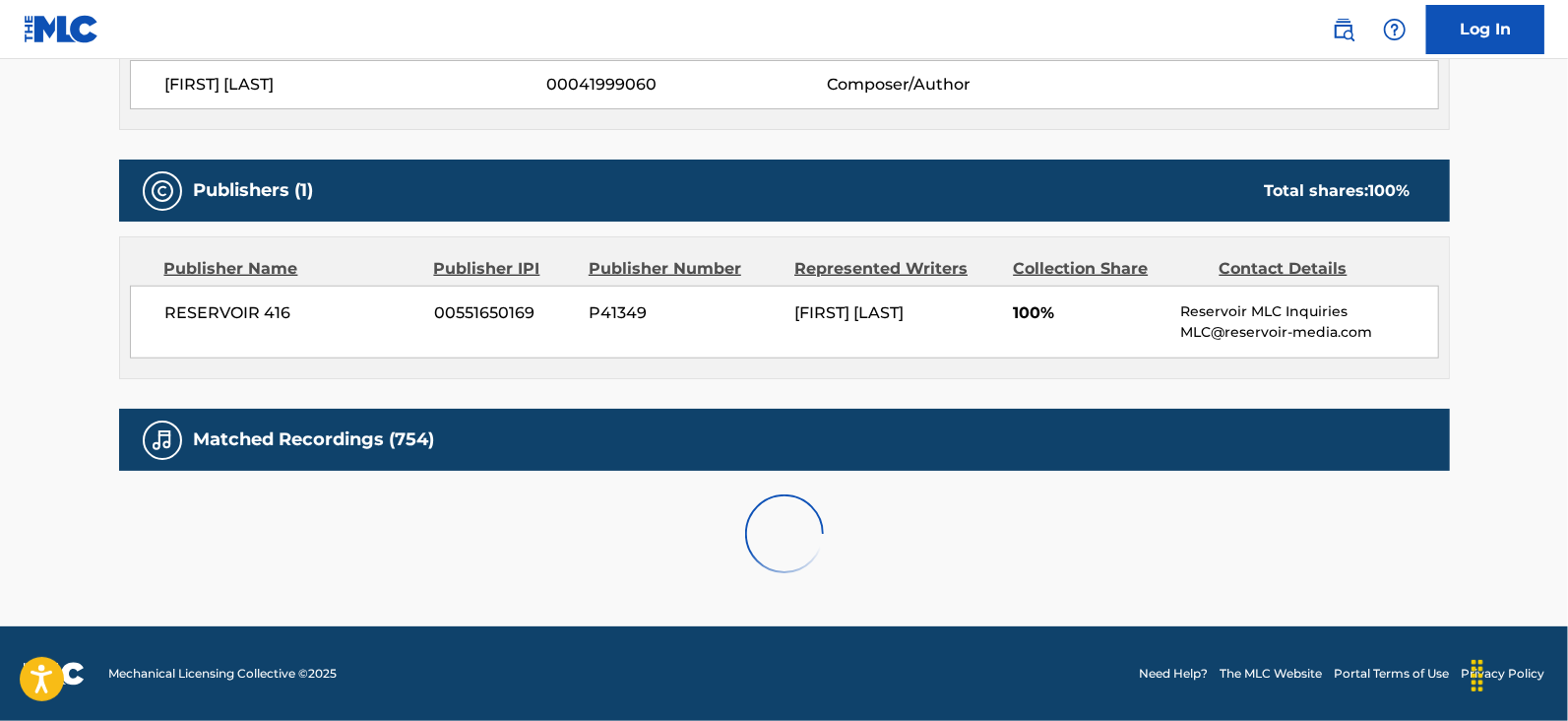 scroll, scrollTop: 1370, scrollLeft: 0, axis: vertical 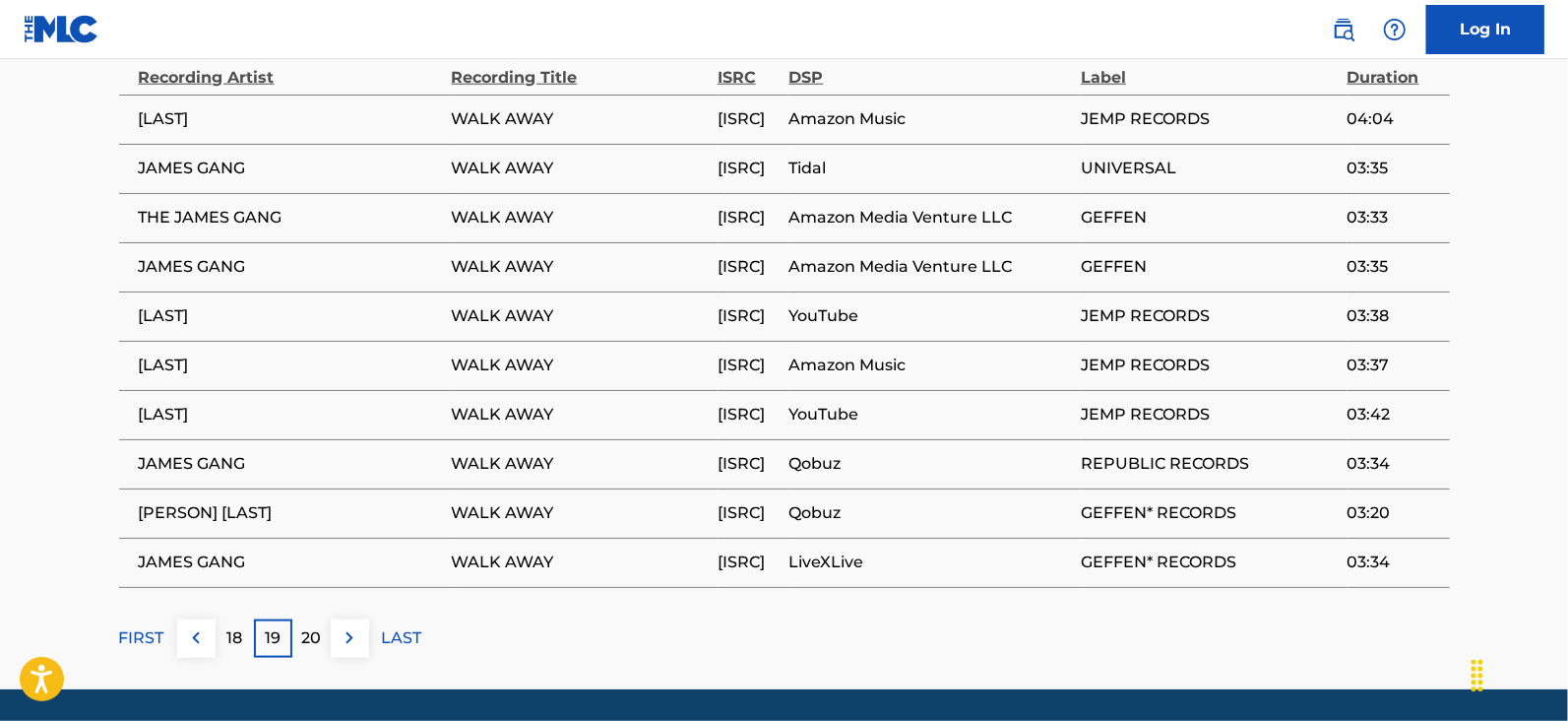 click on "20" at bounding box center [311, 638] 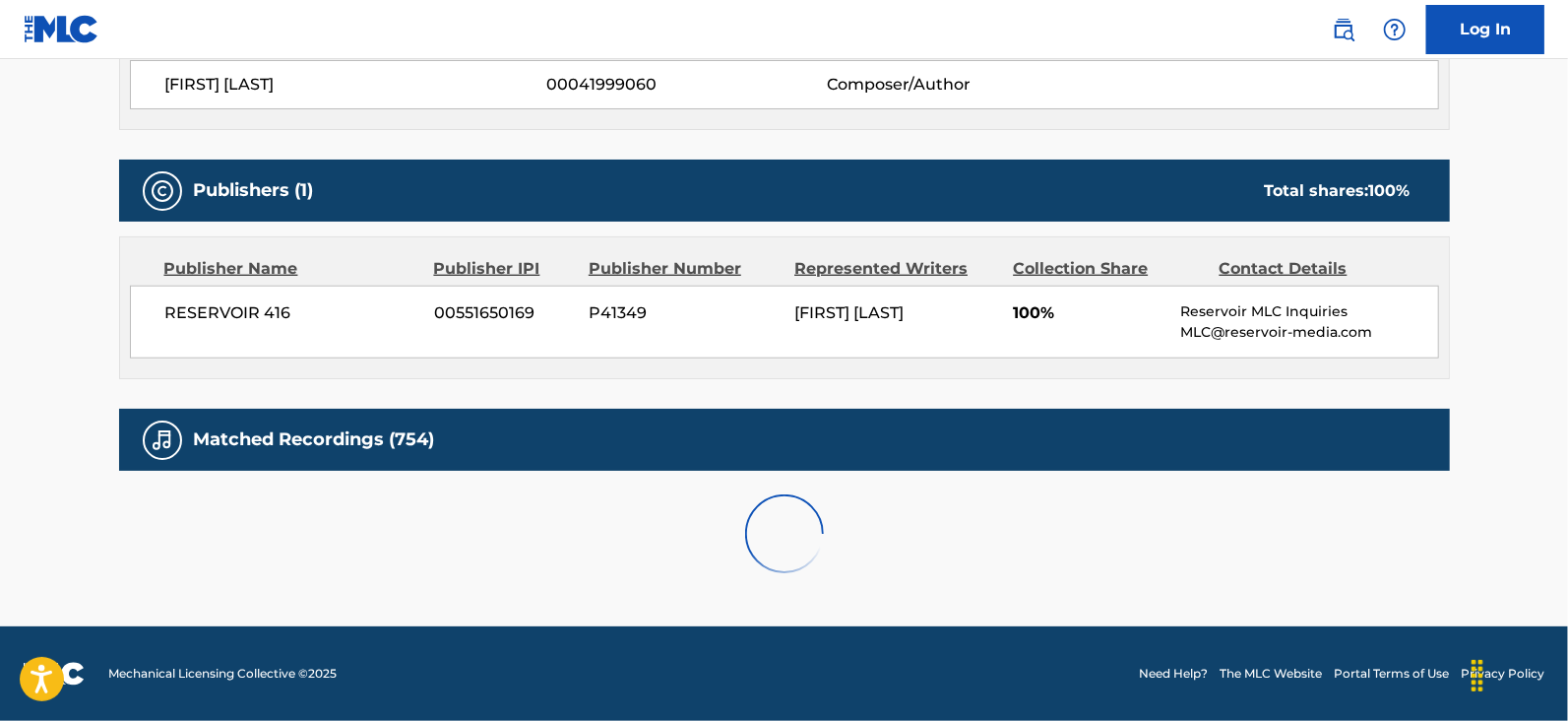 scroll, scrollTop: 1370, scrollLeft: 0, axis: vertical 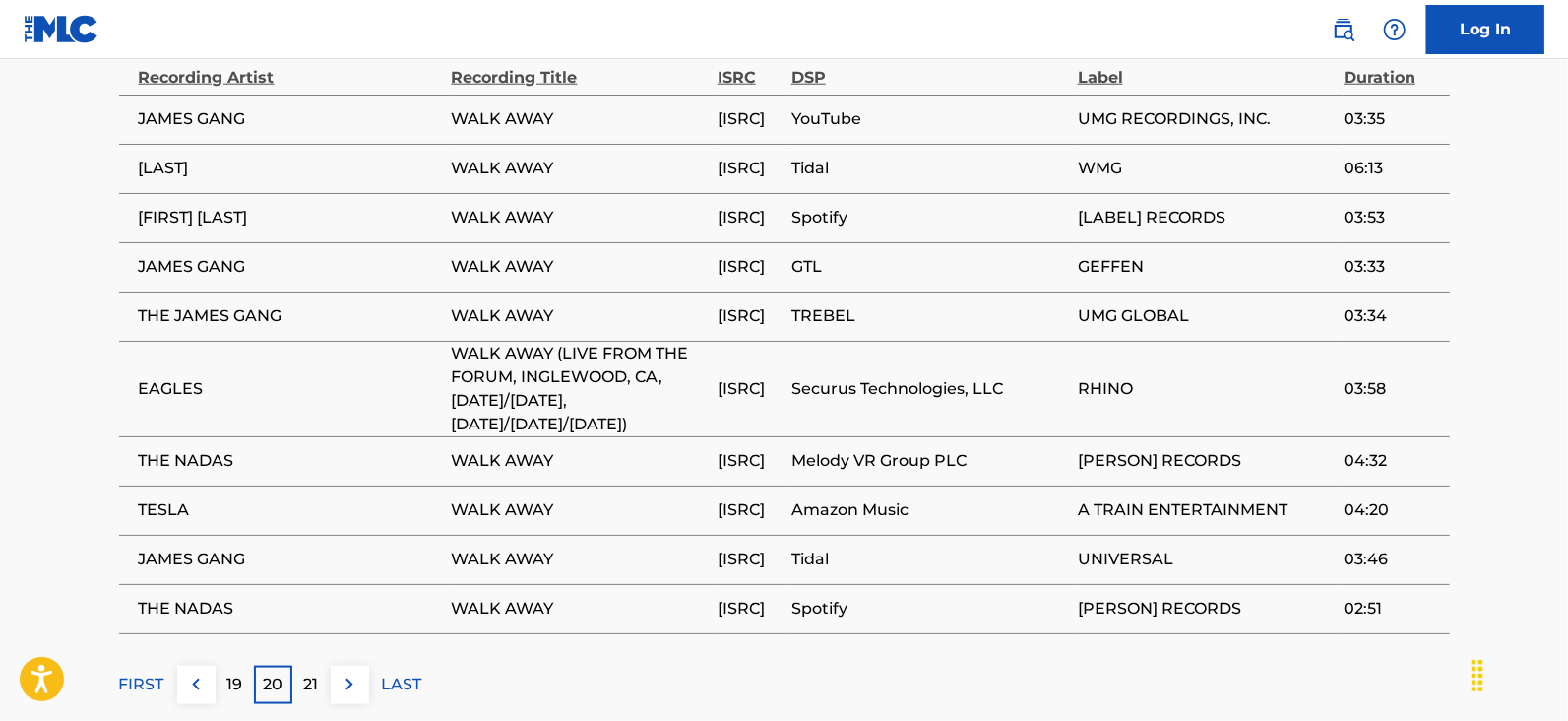 click at bounding box center (349, 685) 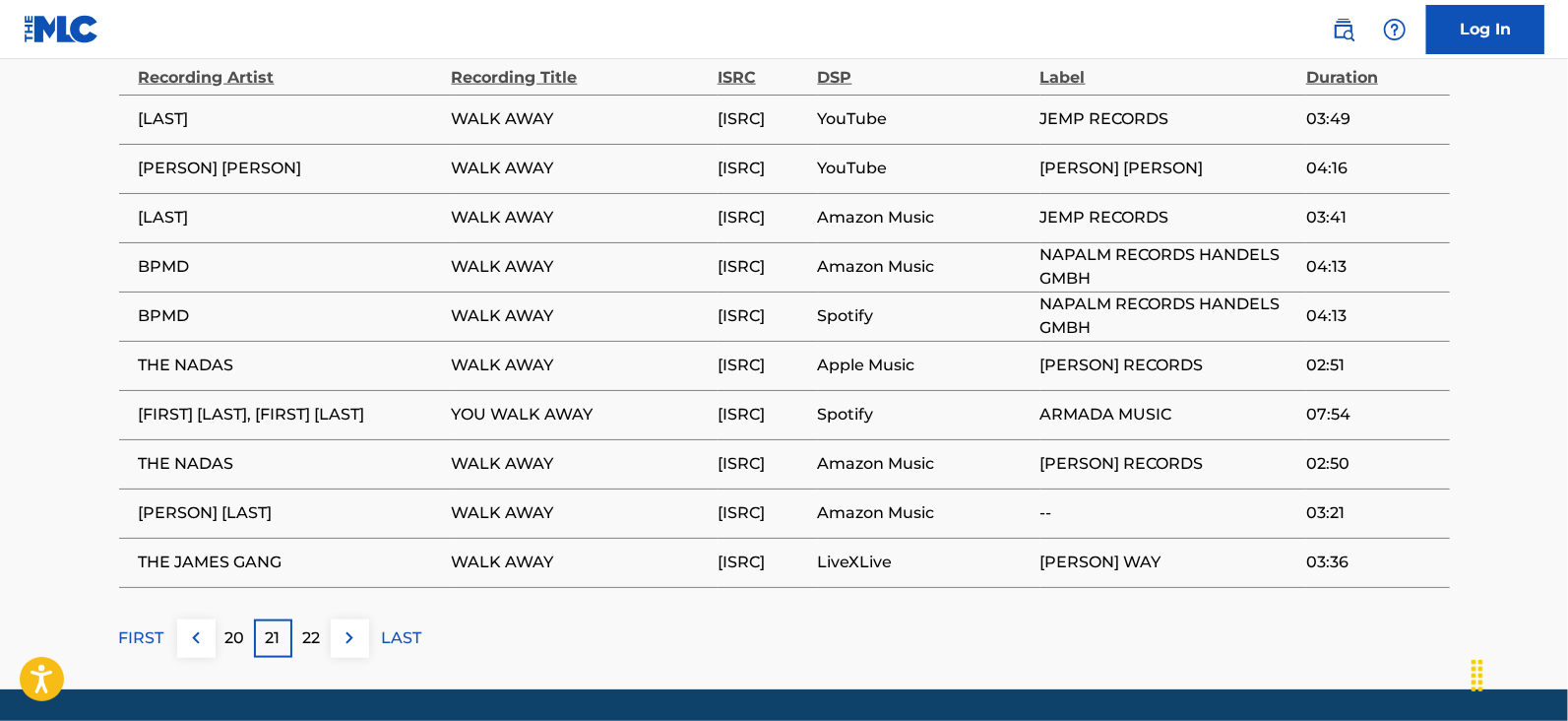 click at bounding box center (349, 638) 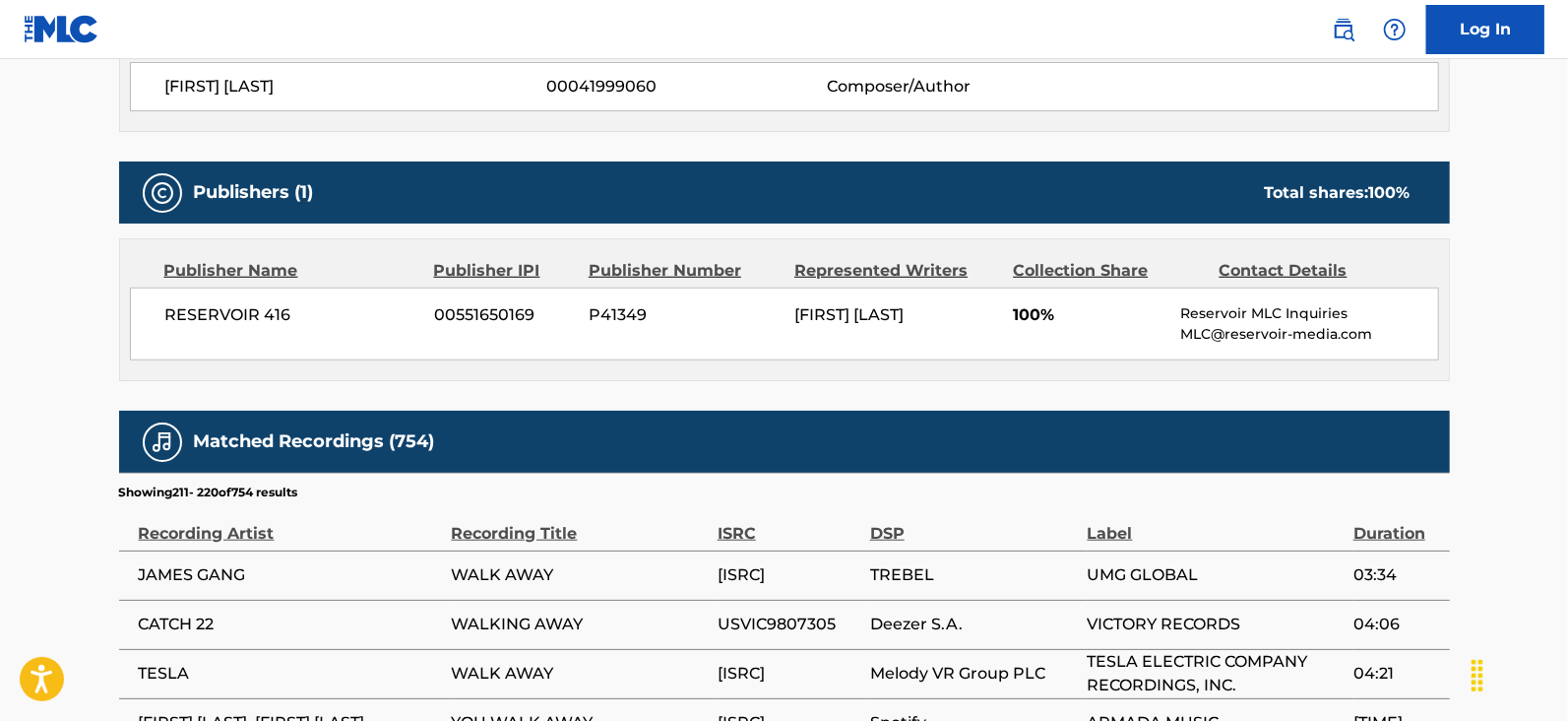 scroll, scrollTop: 1370, scrollLeft: 0, axis: vertical 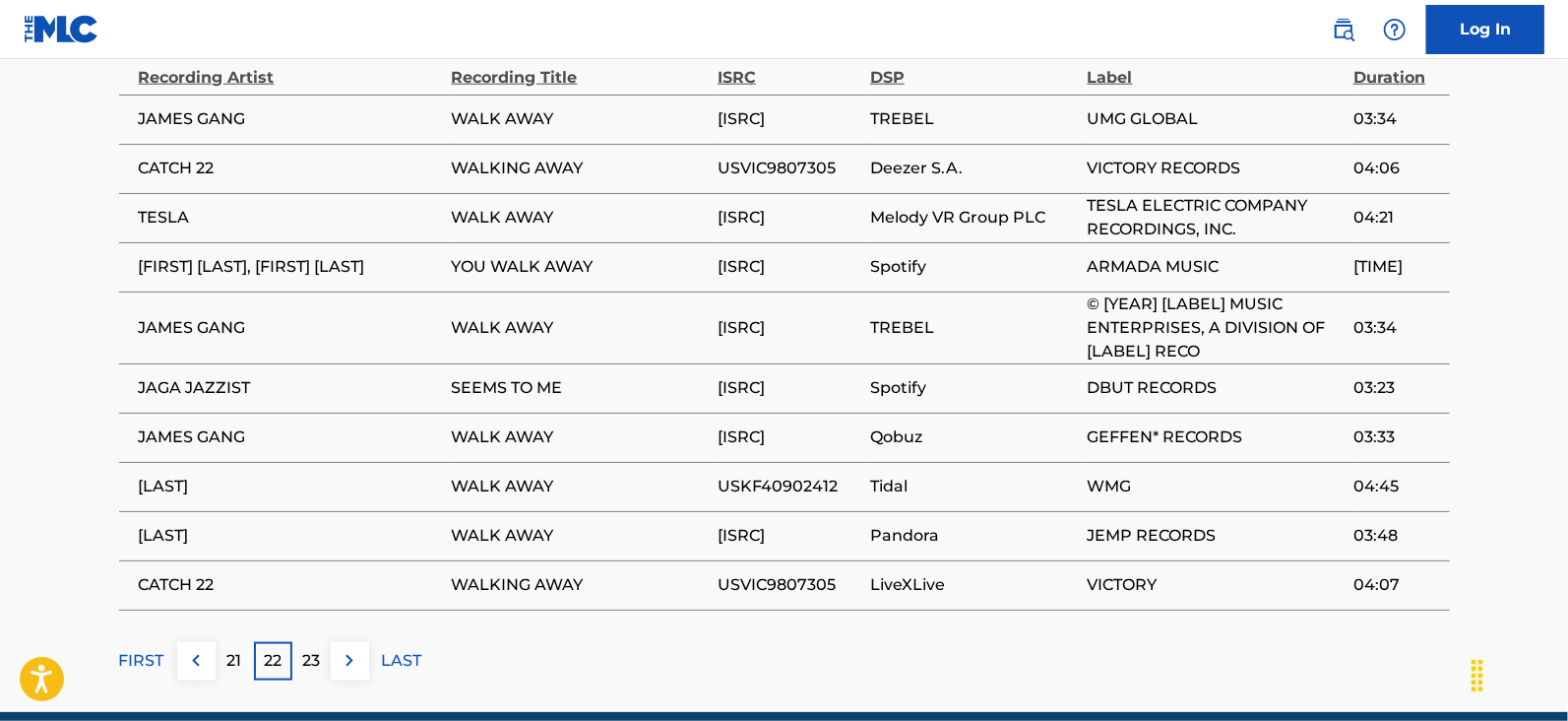 click at bounding box center [349, 661] 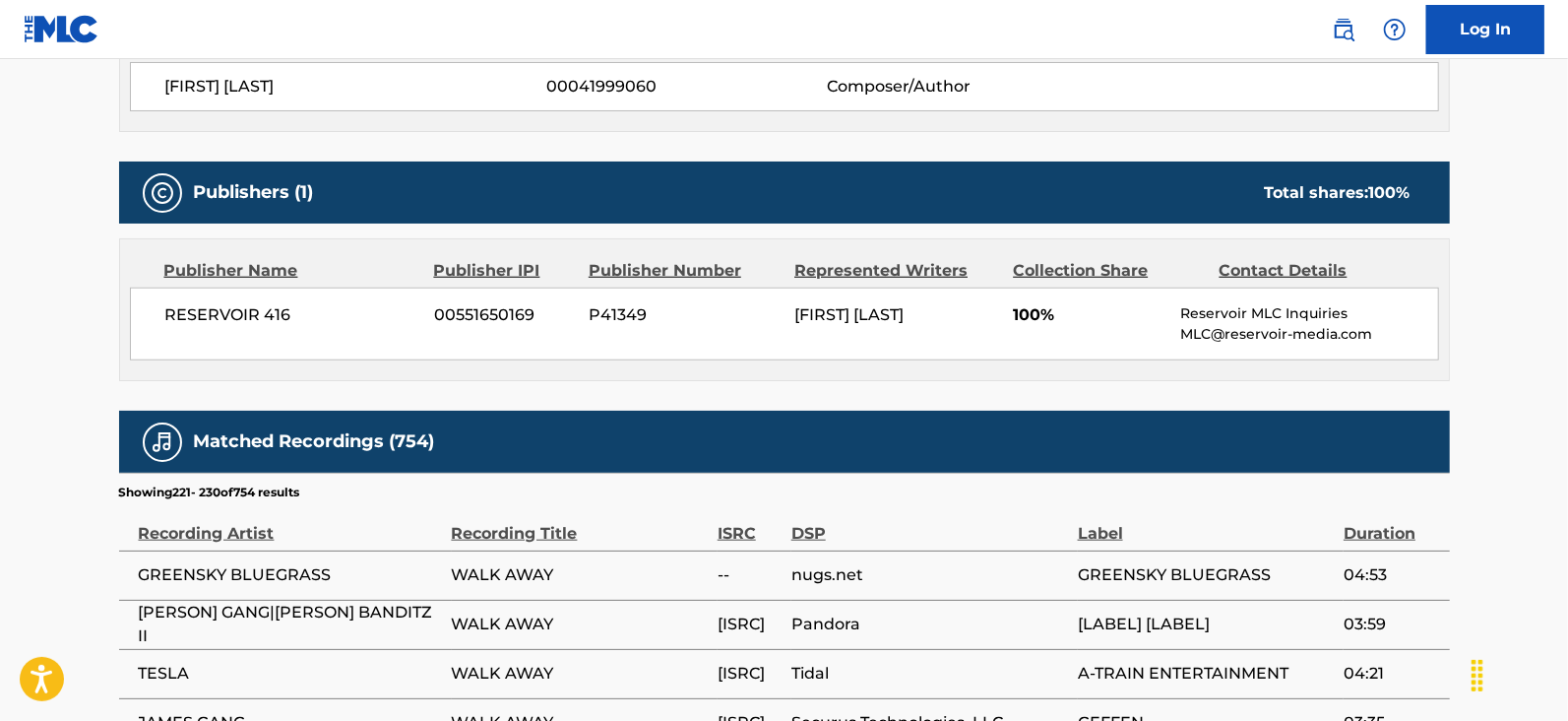 scroll, scrollTop: 1370, scrollLeft: 0, axis: vertical 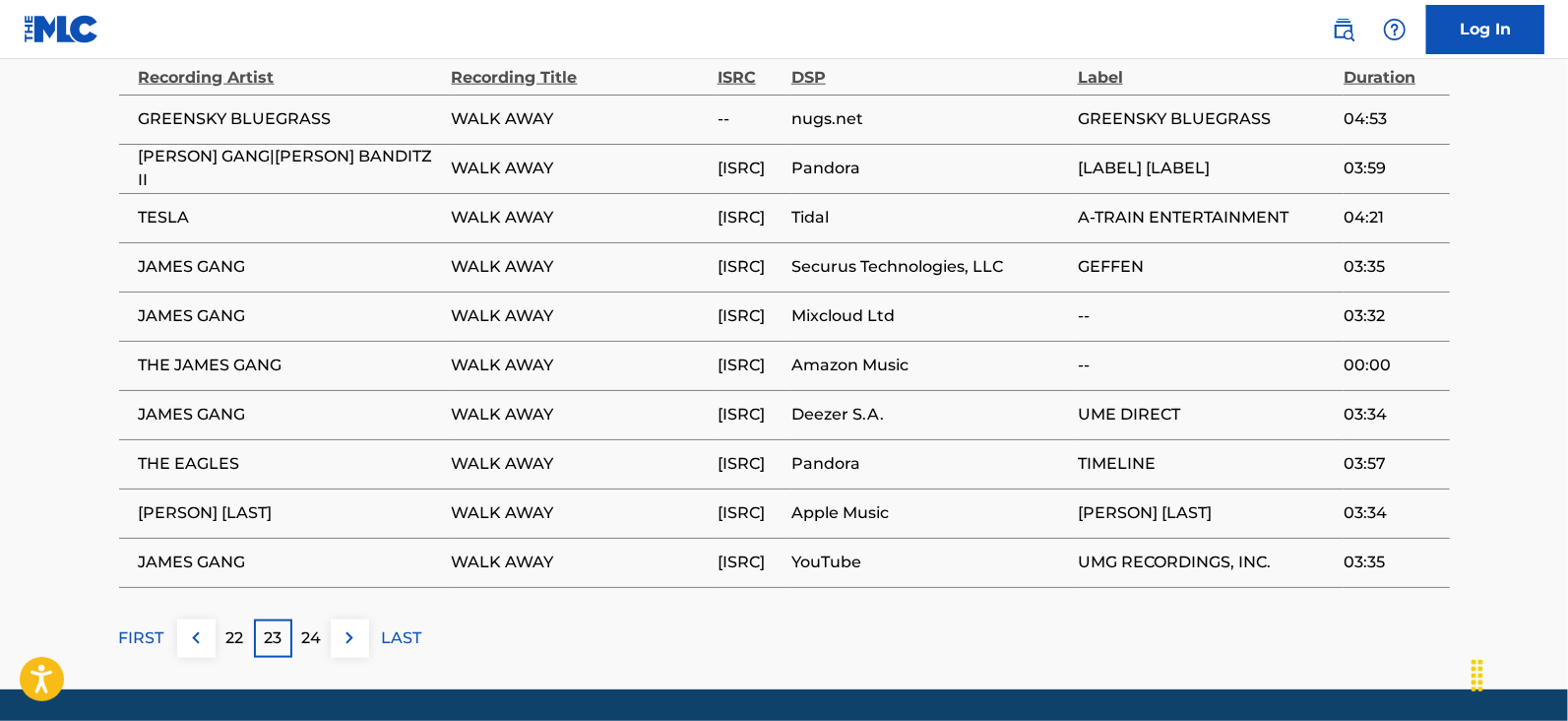 click at bounding box center (349, 638) 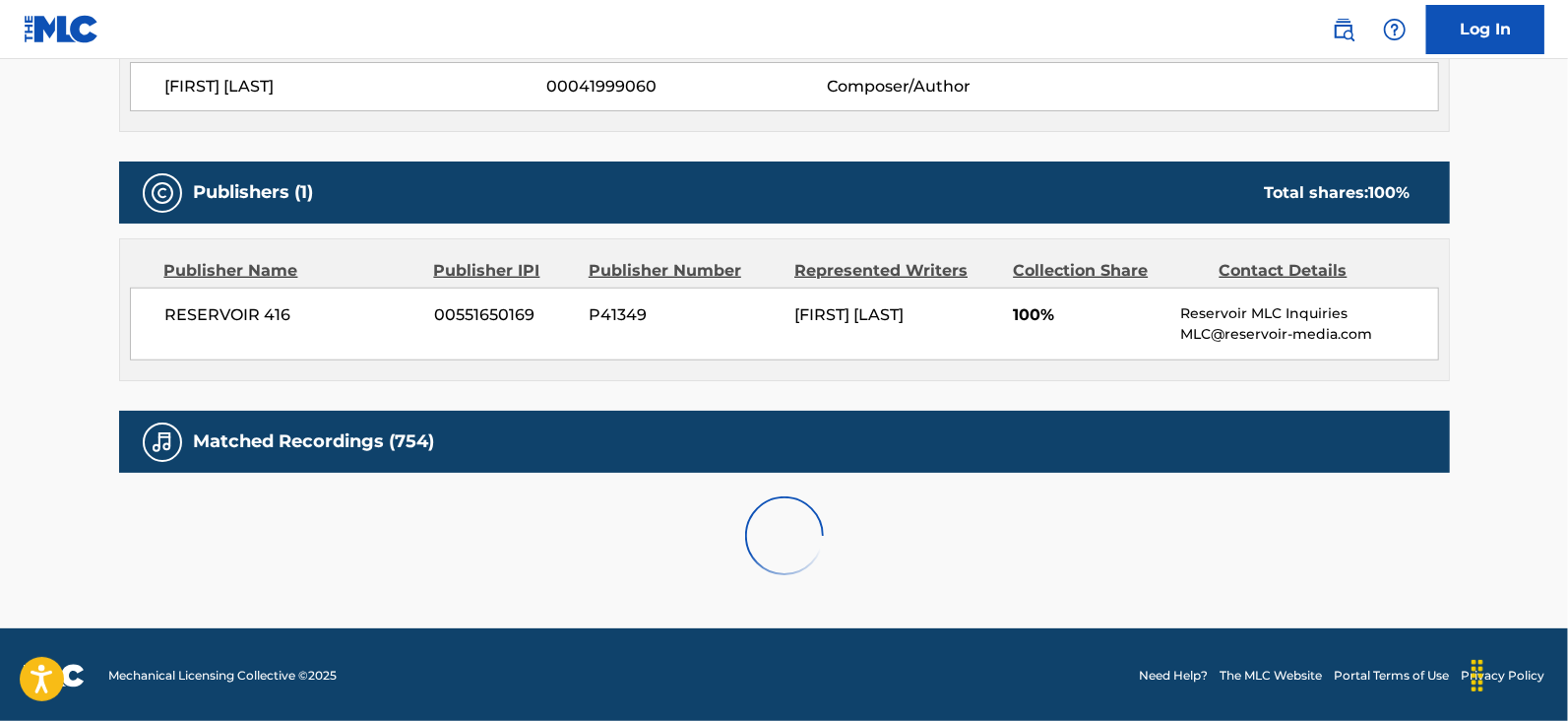 scroll, scrollTop: 1370, scrollLeft: 0, axis: vertical 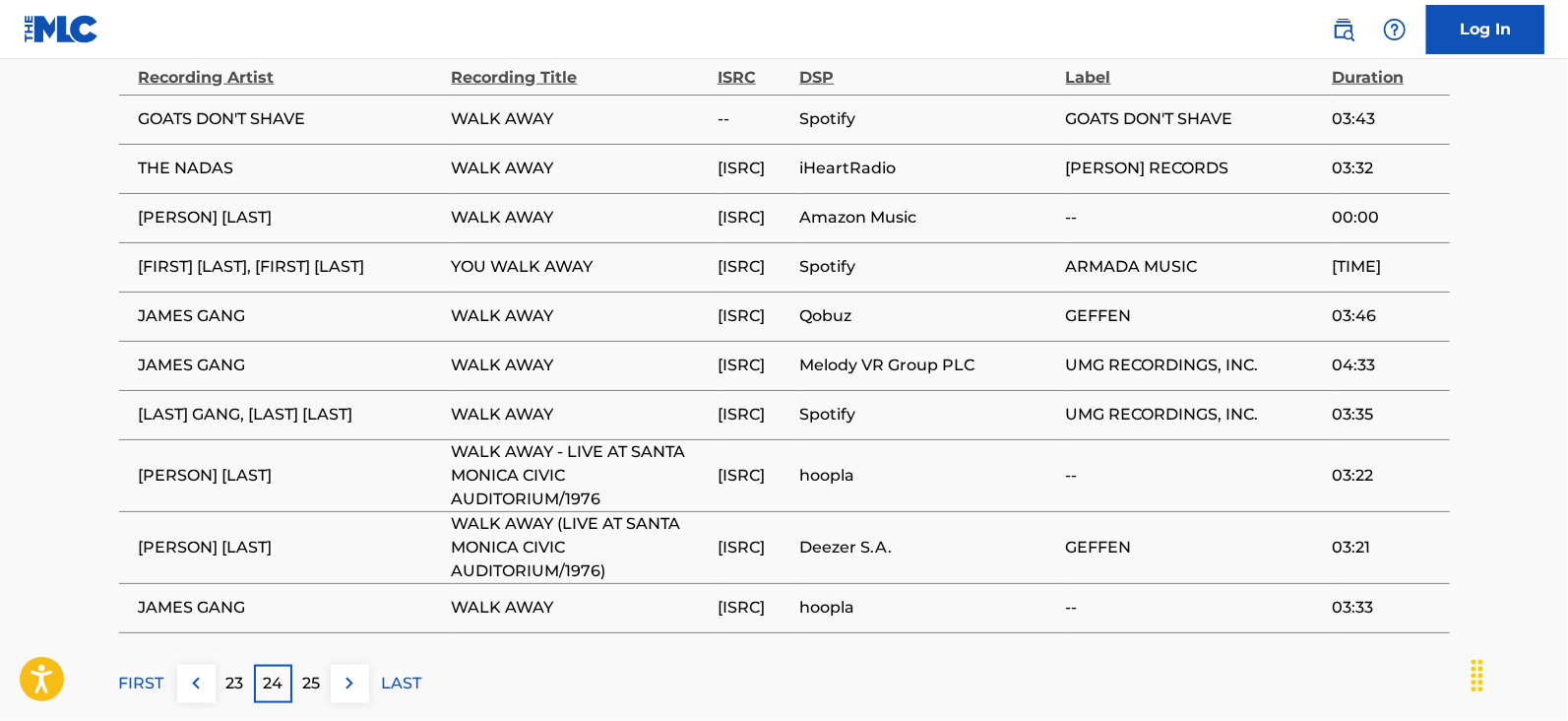 click on "25" at bounding box center [311, 684] 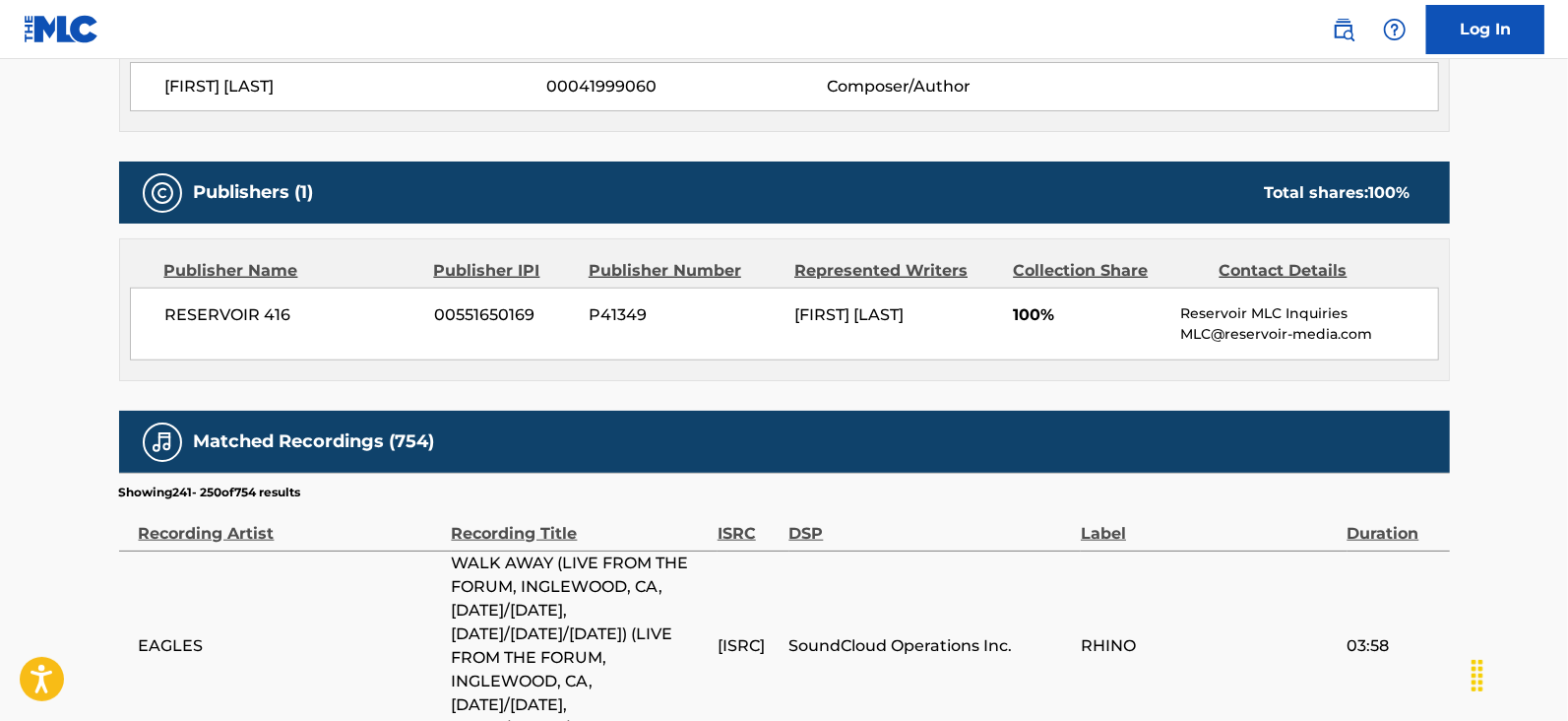 scroll, scrollTop: 1370, scrollLeft: 0, axis: vertical 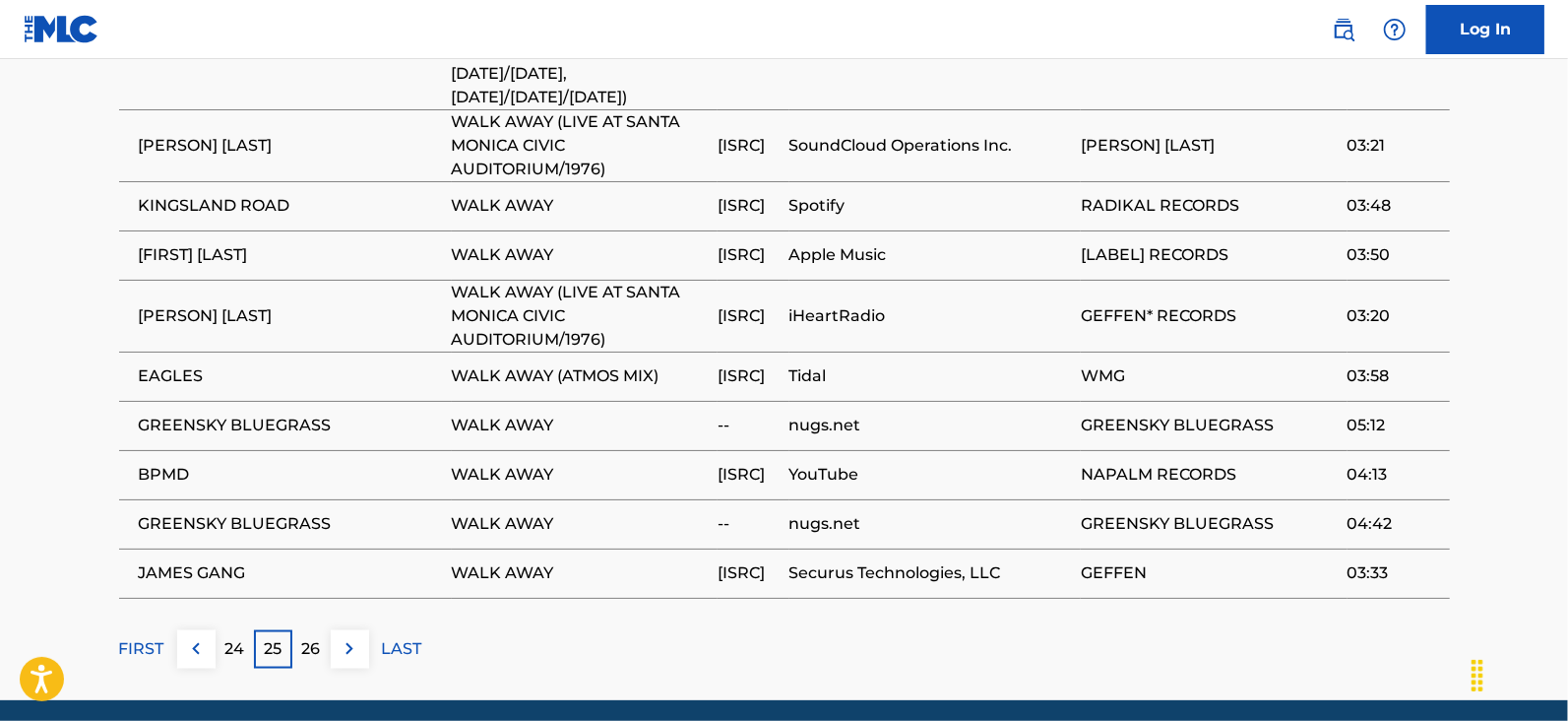 click on "26" at bounding box center (311, 649) 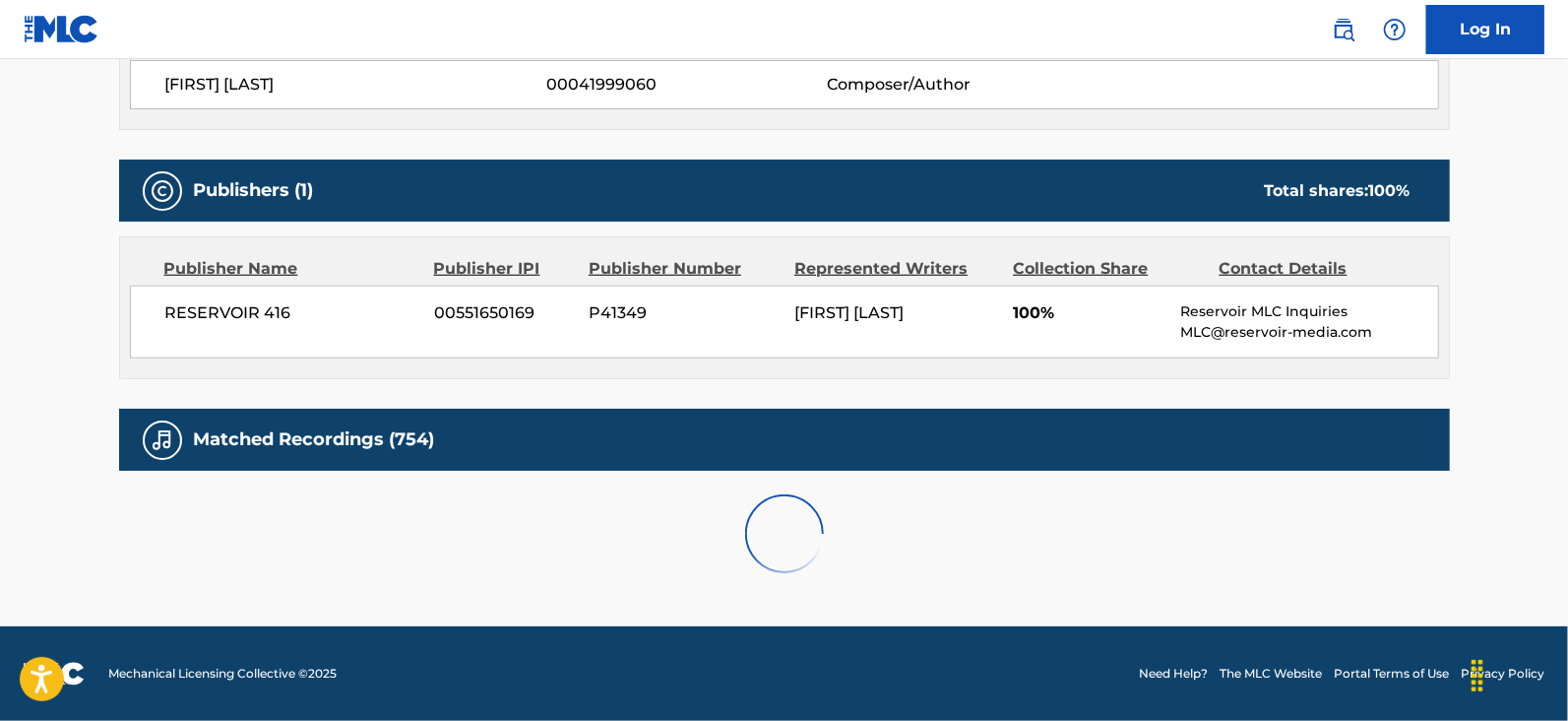 scroll, scrollTop: 1430, scrollLeft: 0, axis: vertical 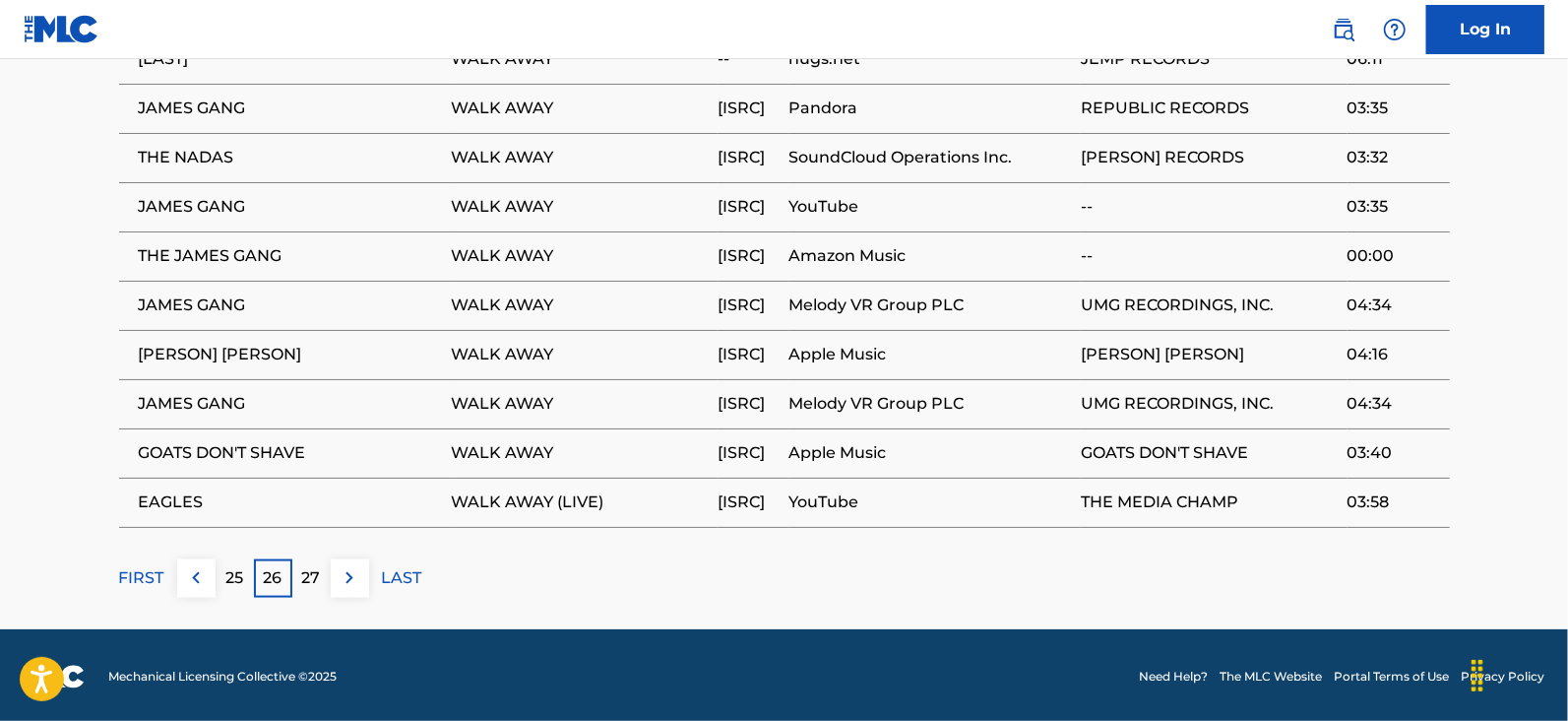 click at bounding box center [349, 578] 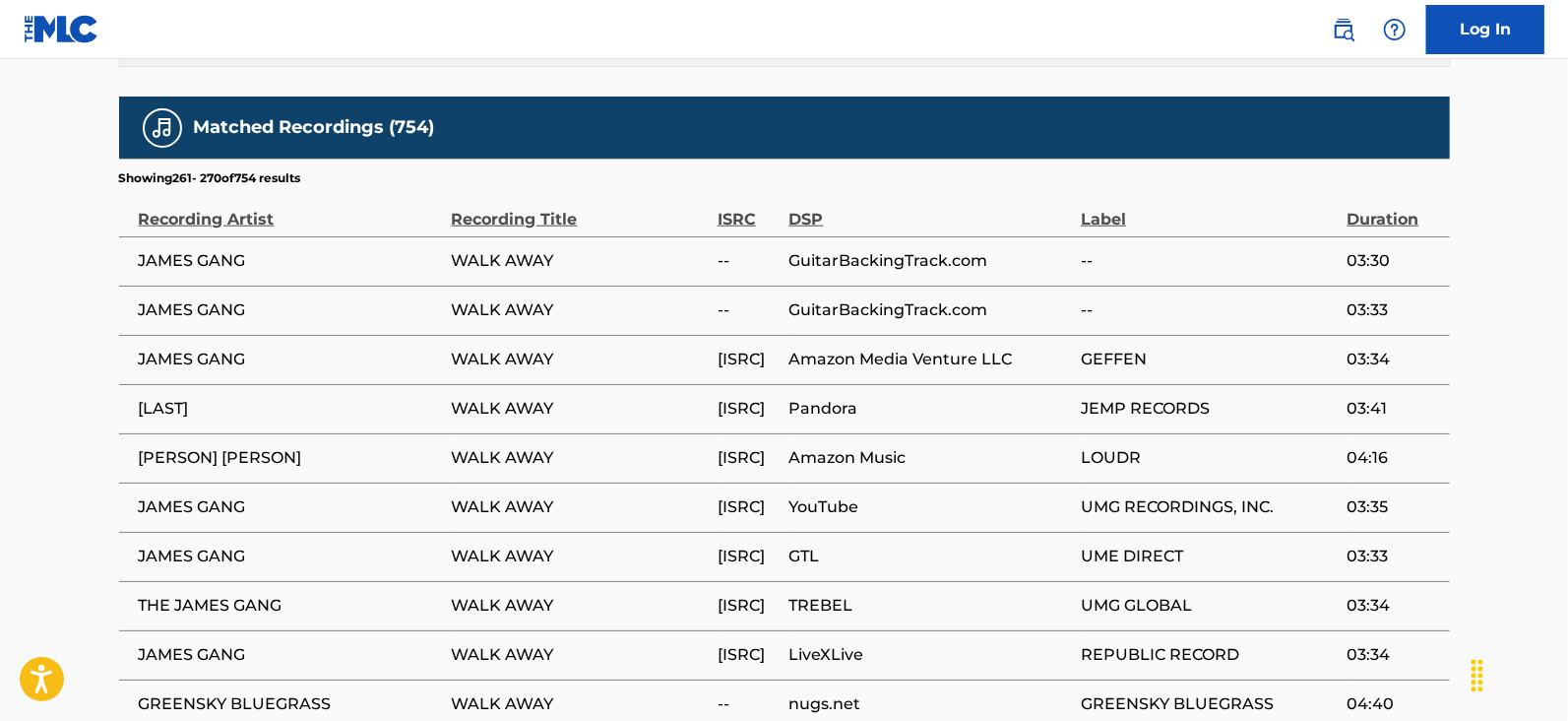 scroll, scrollTop: 1430, scrollLeft: 0, axis: vertical 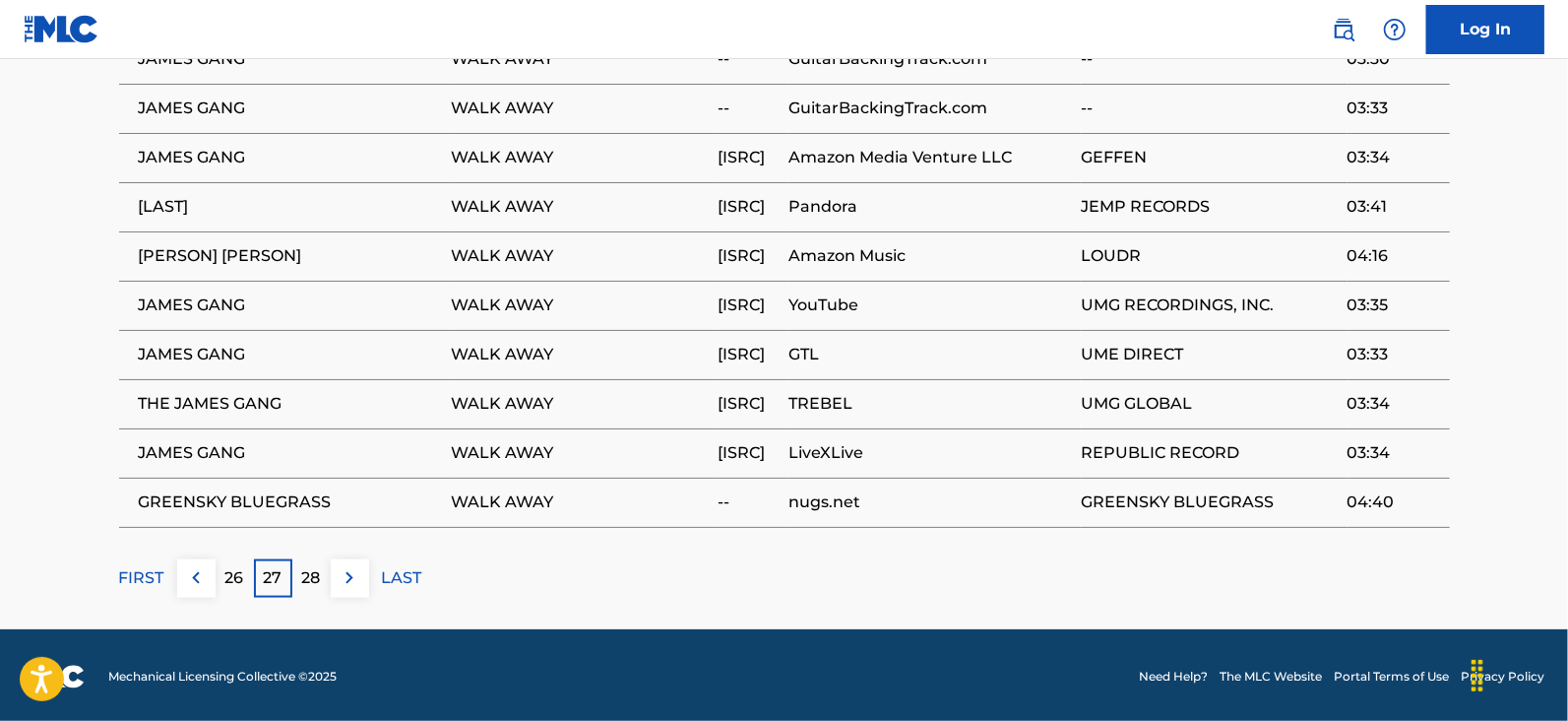 click at bounding box center (349, 578) 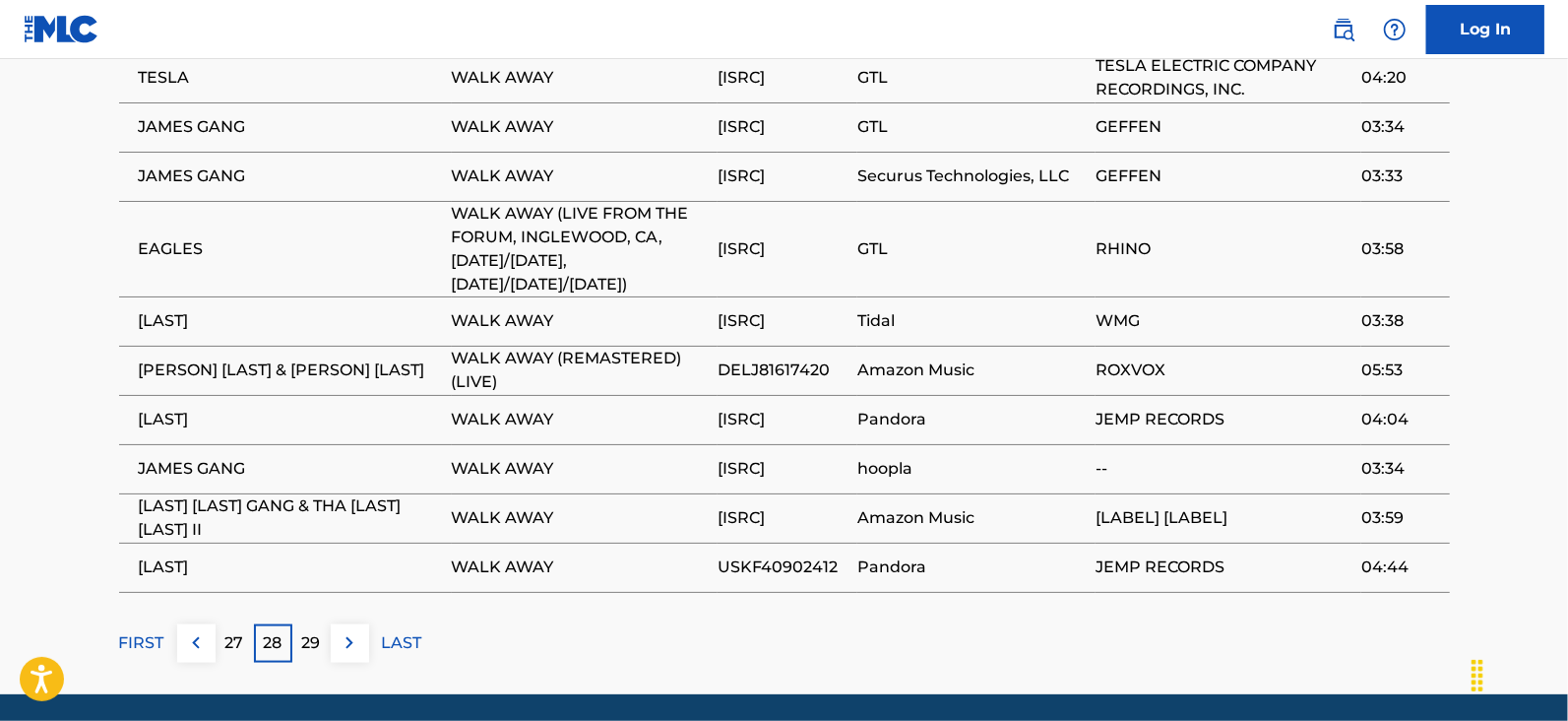 scroll, scrollTop: 1453, scrollLeft: 0, axis: vertical 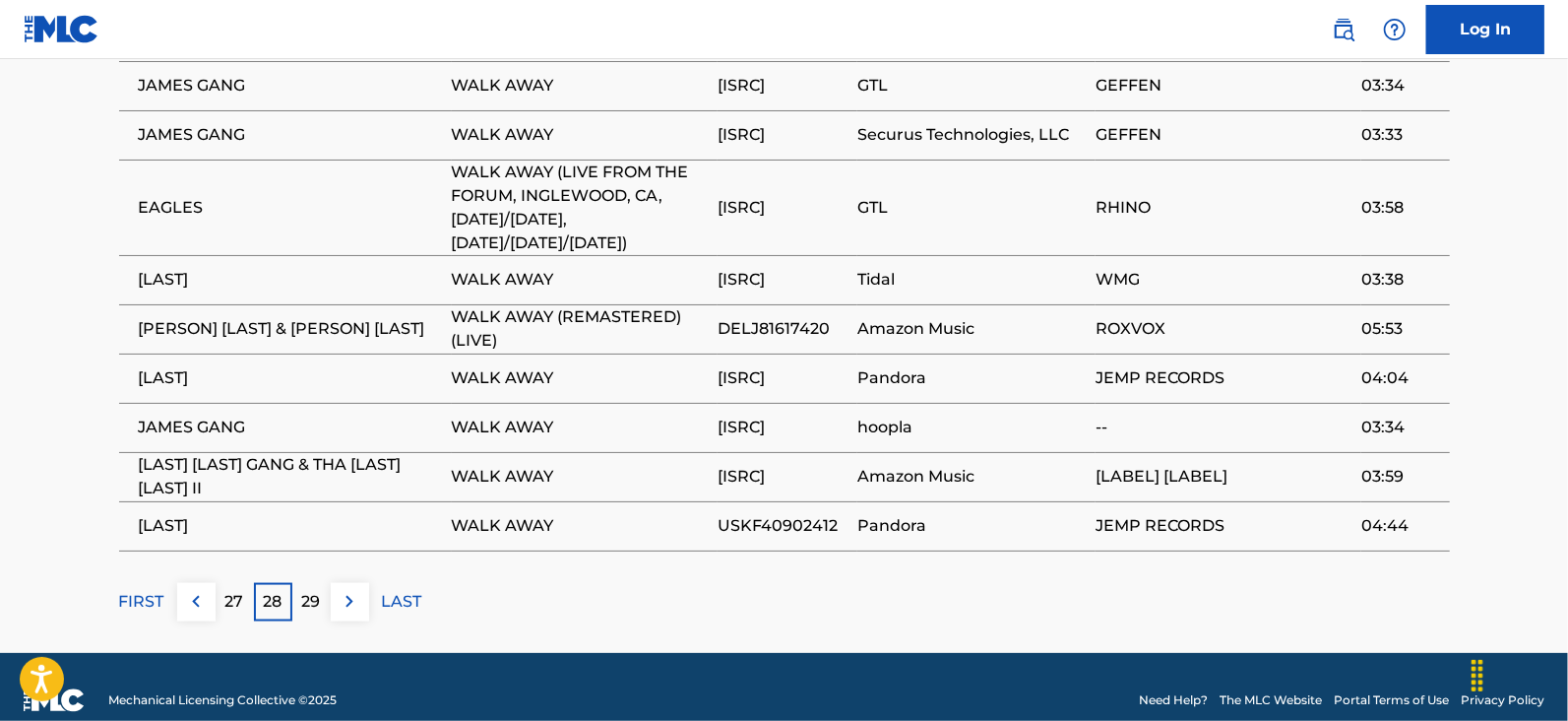 click on "29" at bounding box center (311, 602) 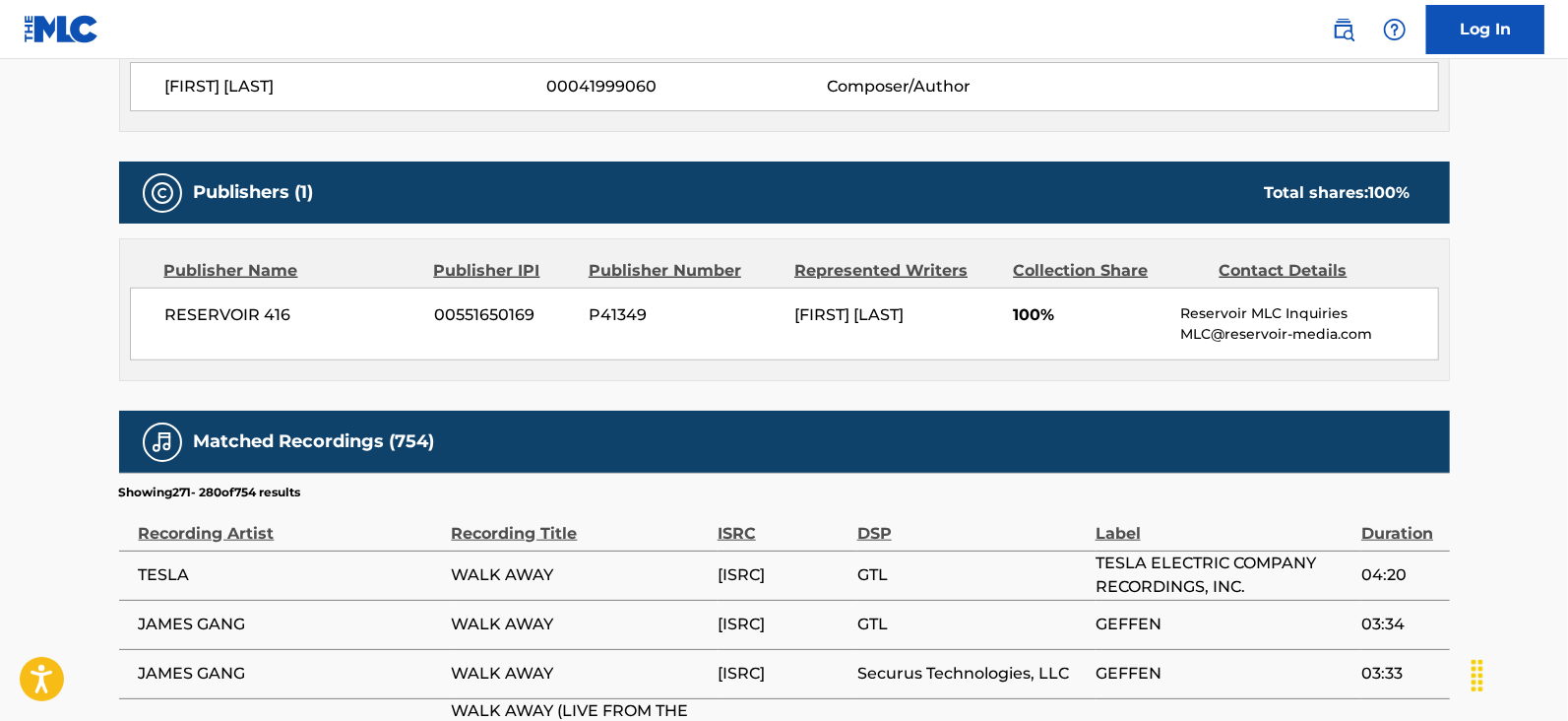 scroll, scrollTop: 1453, scrollLeft: 0, axis: vertical 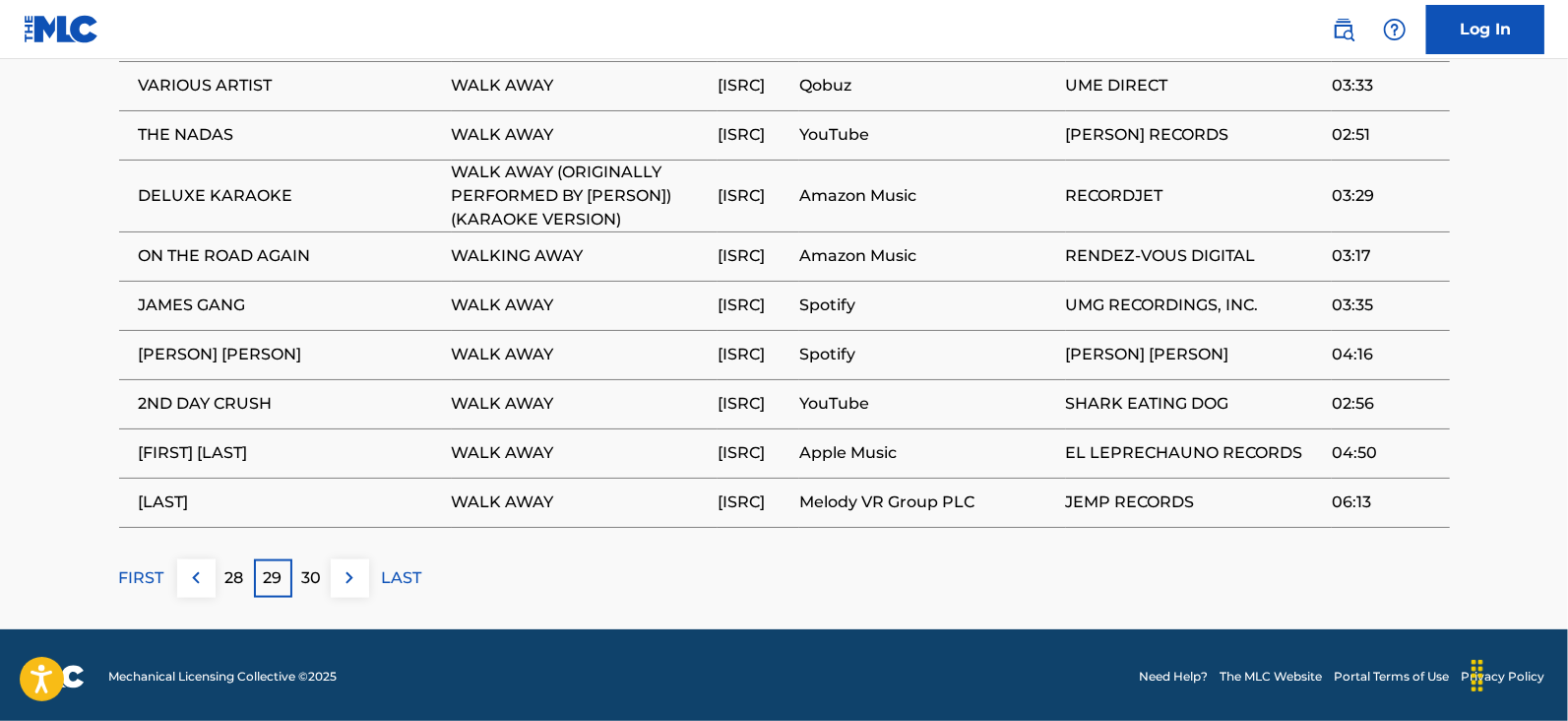 click on "30" at bounding box center [311, 578] 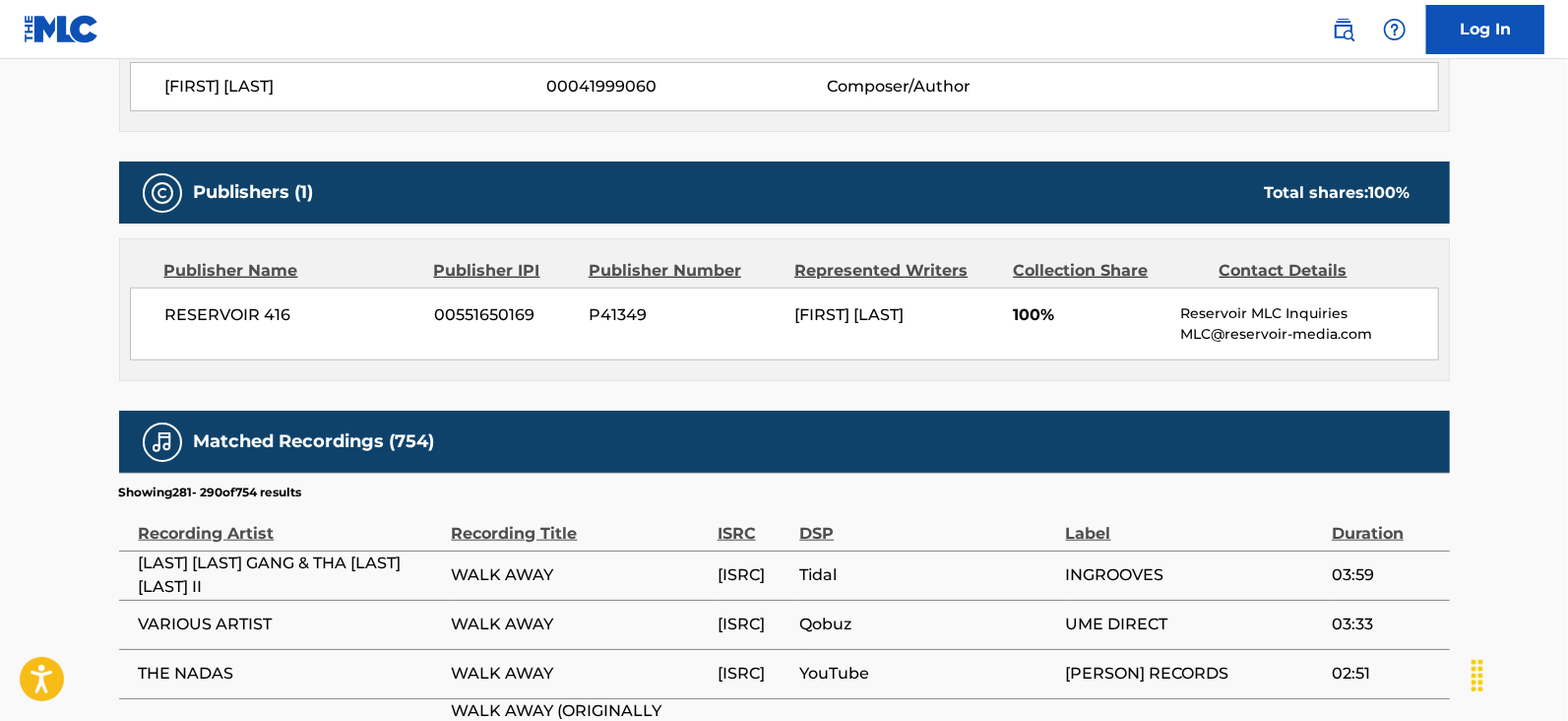 scroll, scrollTop: 1430, scrollLeft: 0, axis: vertical 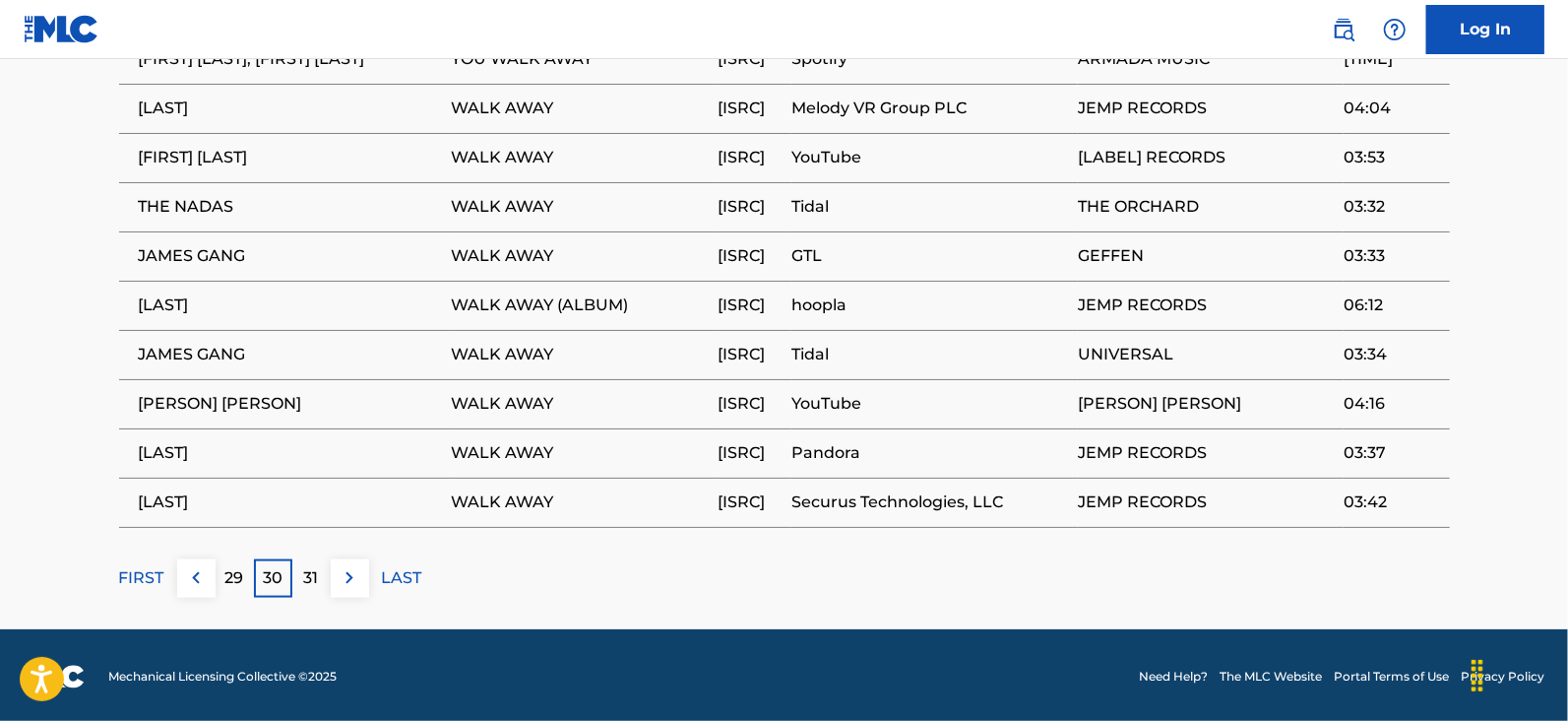 click on "31" at bounding box center [311, 578] 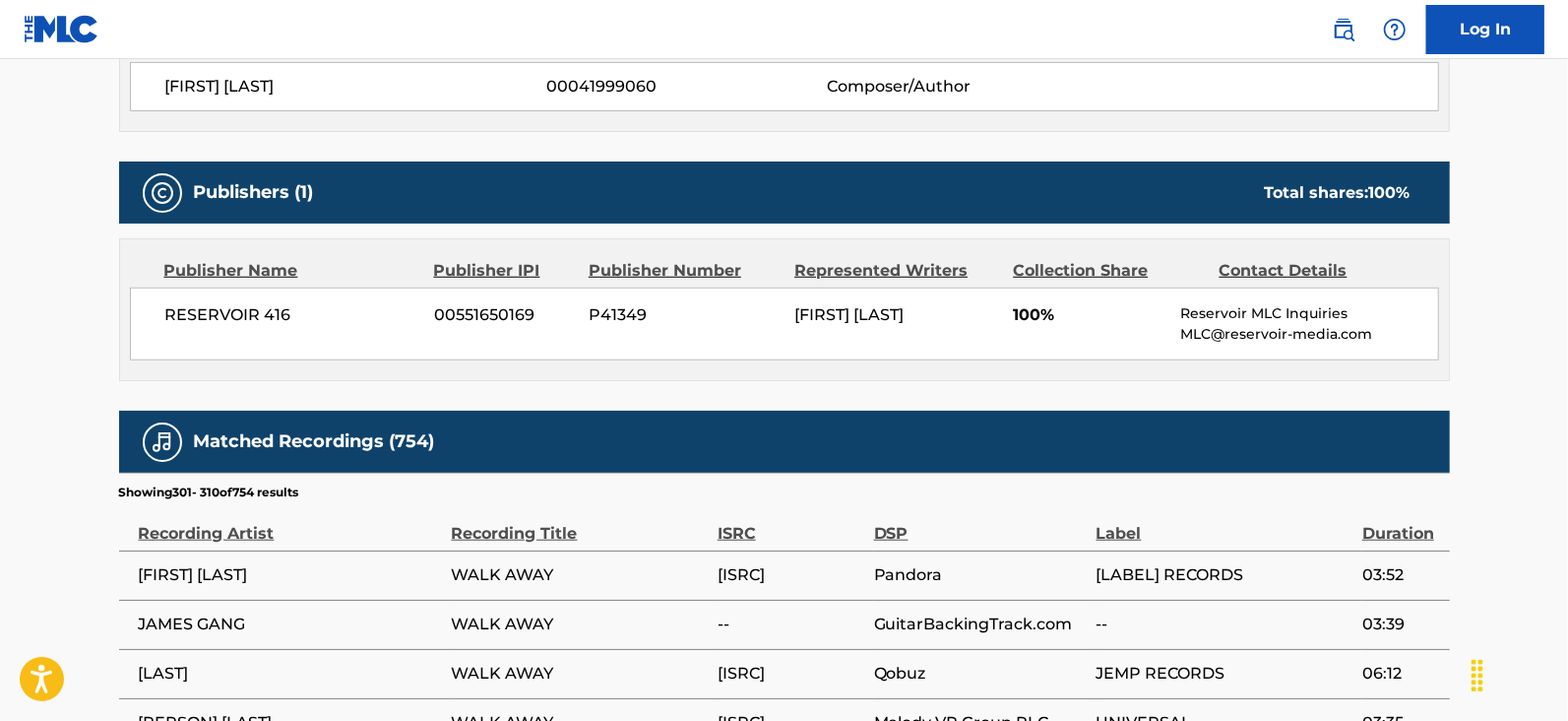 scroll, scrollTop: 1430, scrollLeft: 0, axis: vertical 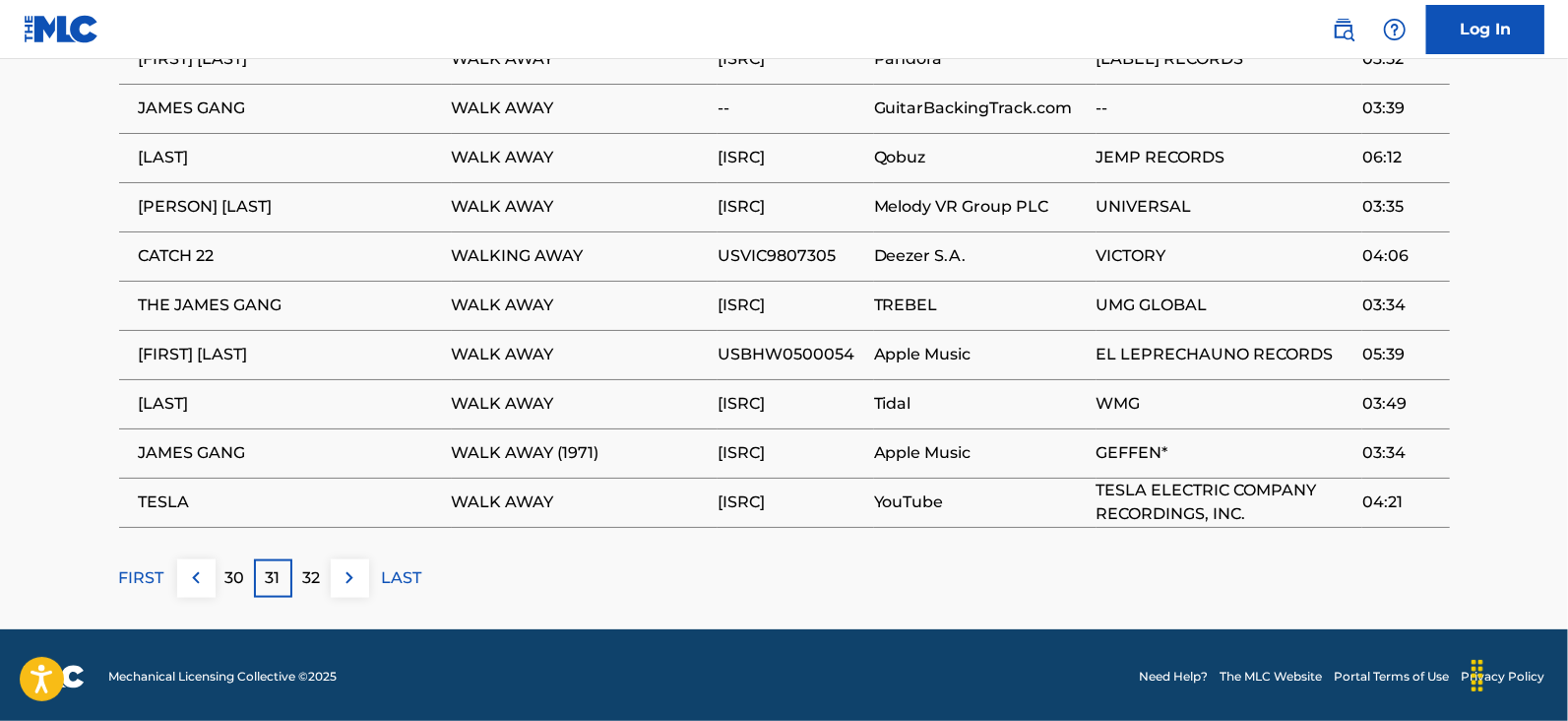 click on "32" at bounding box center (311, 578) 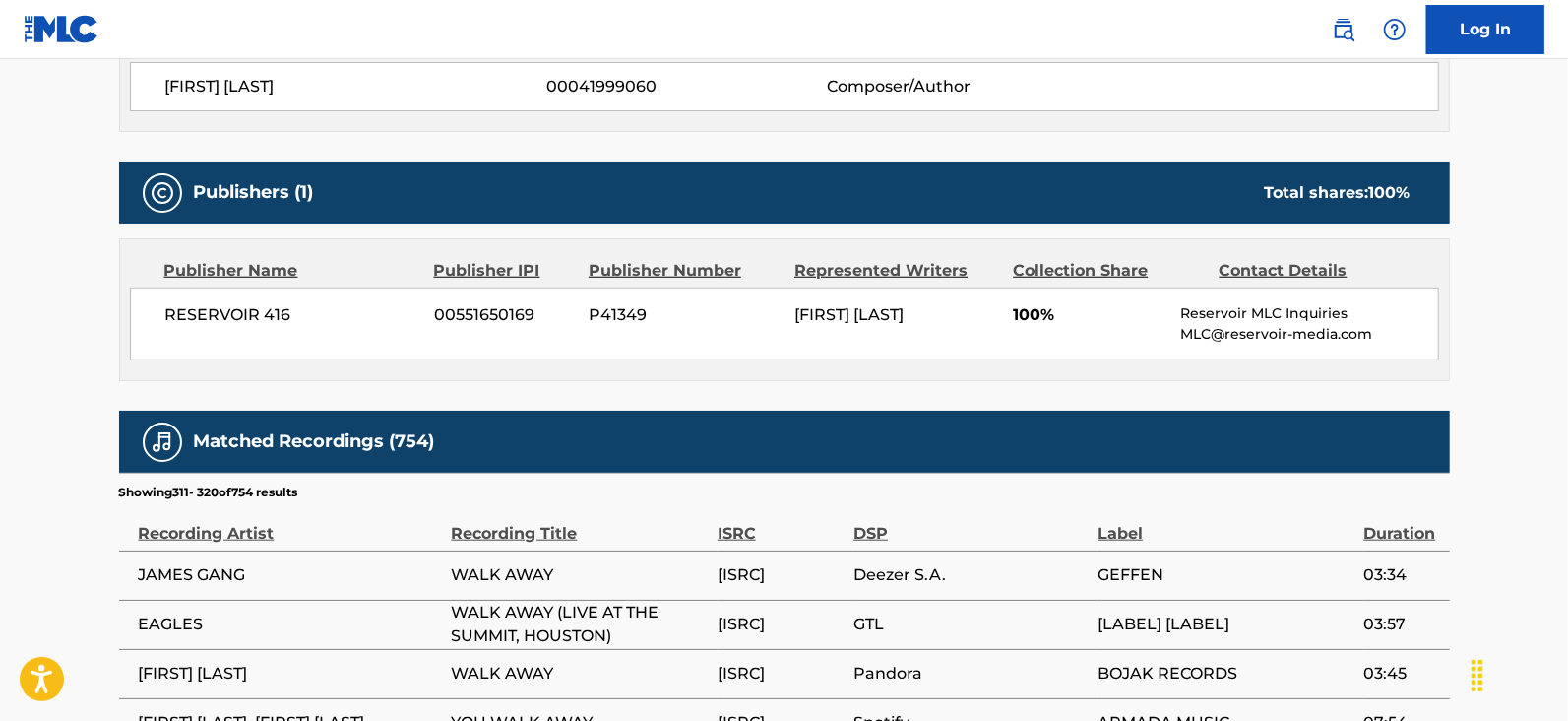 scroll, scrollTop: 1430, scrollLeft: 0, axis: vertical 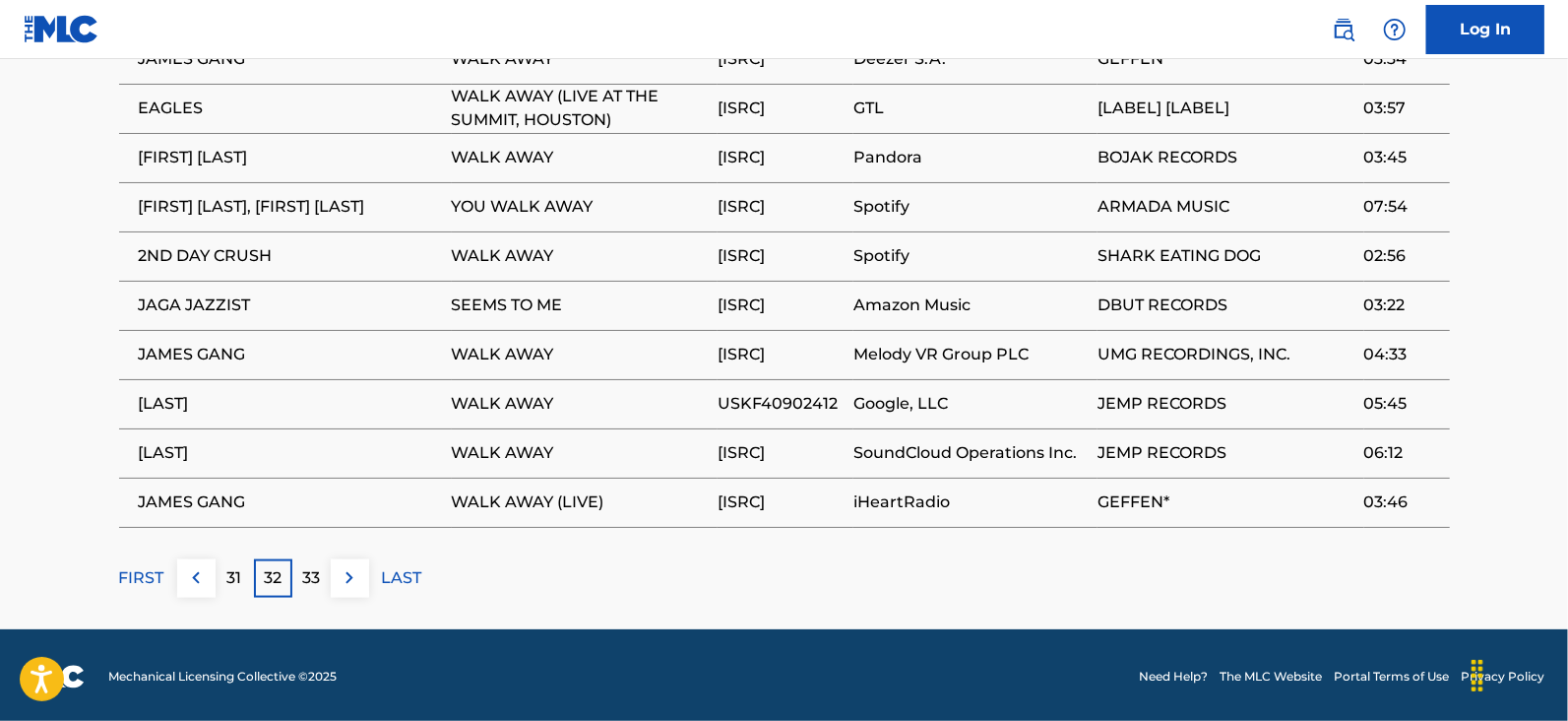 click on "FIRST" at bounding box center (142, 578) 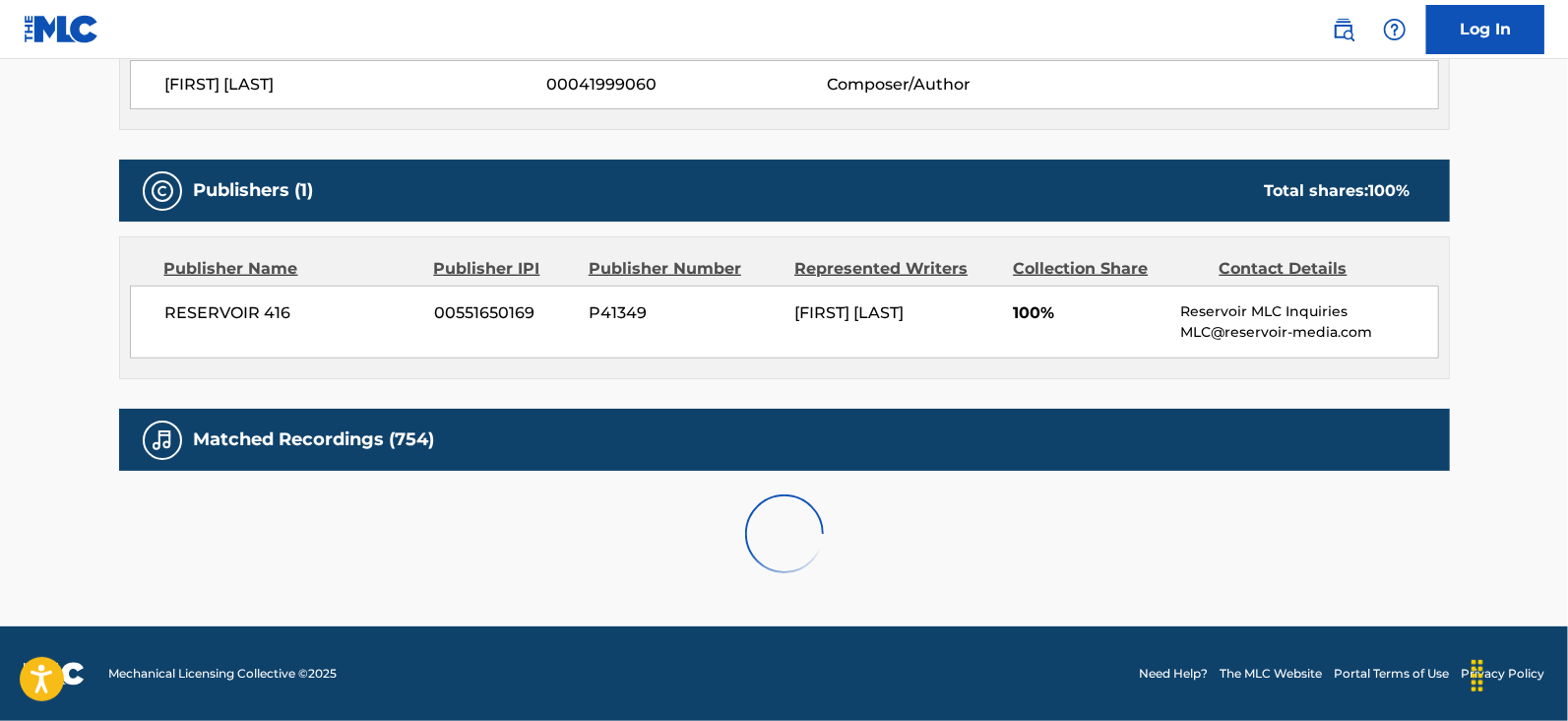 scroll, scrollTop: 1430, scrollLeft: 0, axis: vertical 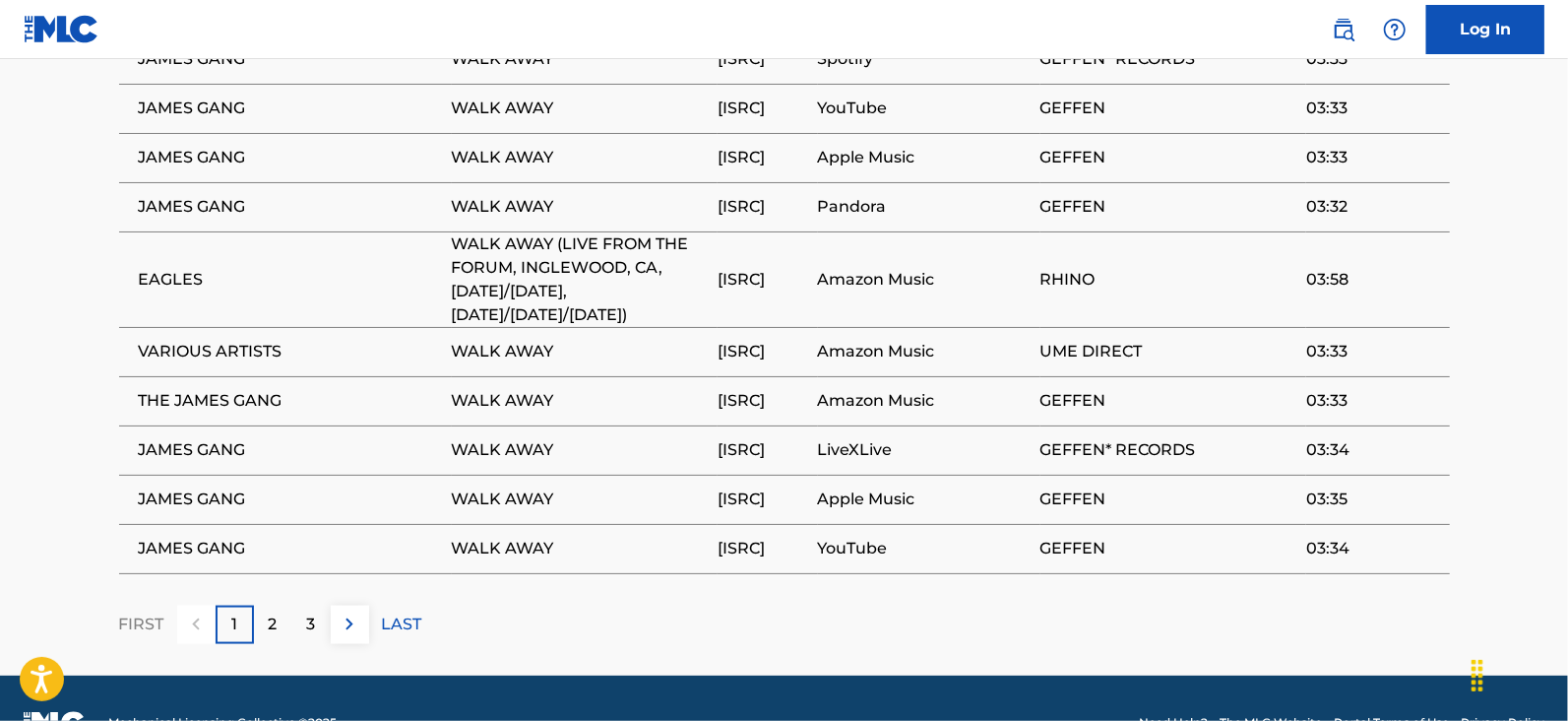 click on "2" at bounding box center (273, 624) 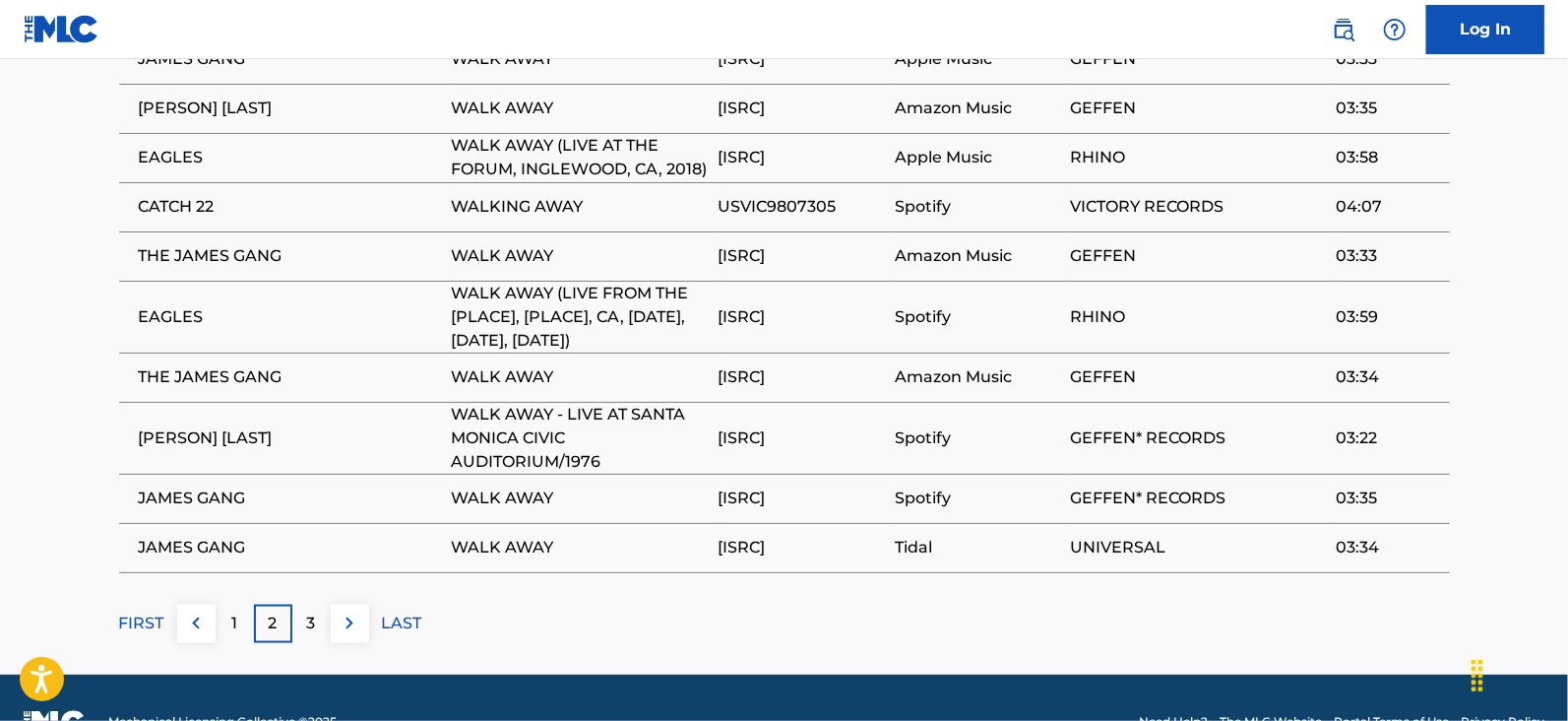 click on "3" at bounding box center [311, 623] 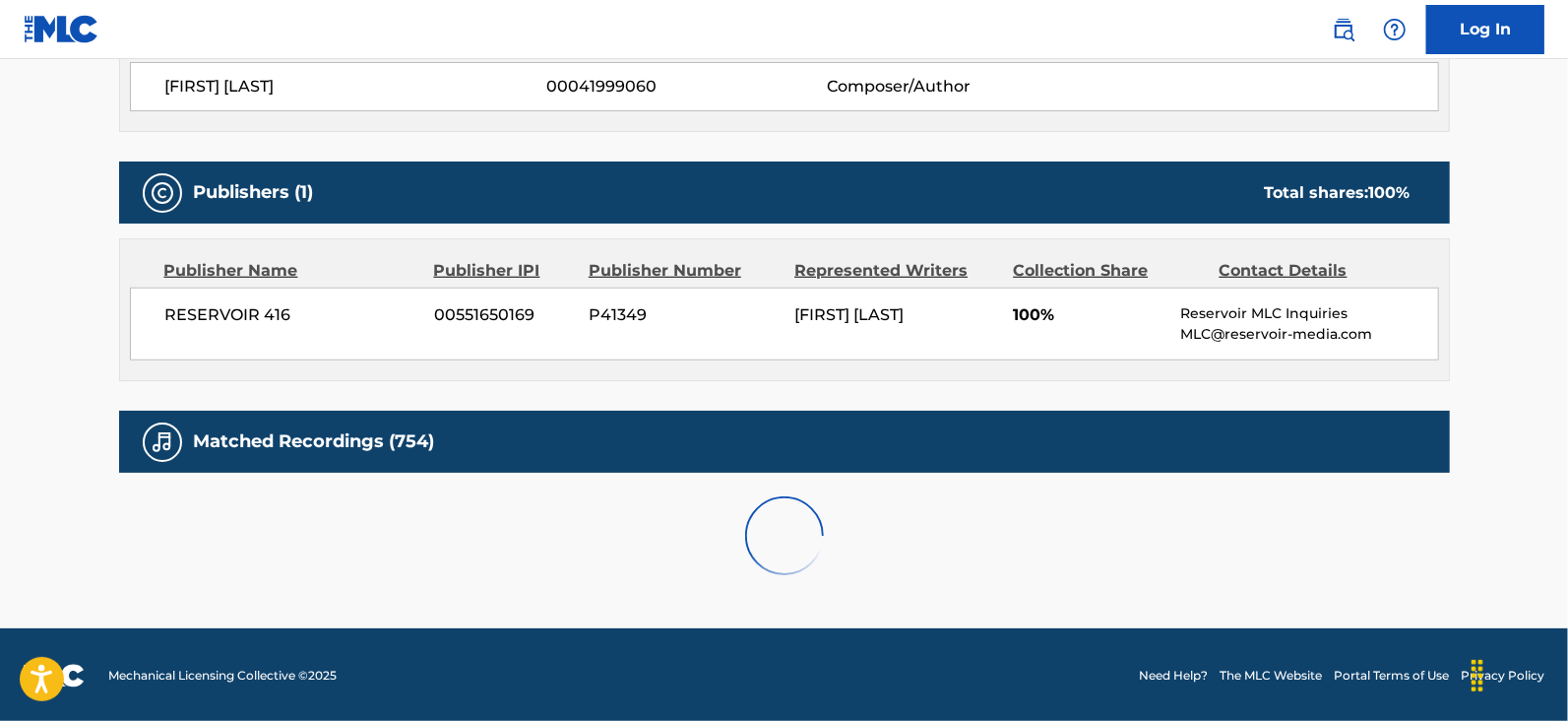 scroll, scrollTop: 1430, scrollLeft: 0, axis: vertical 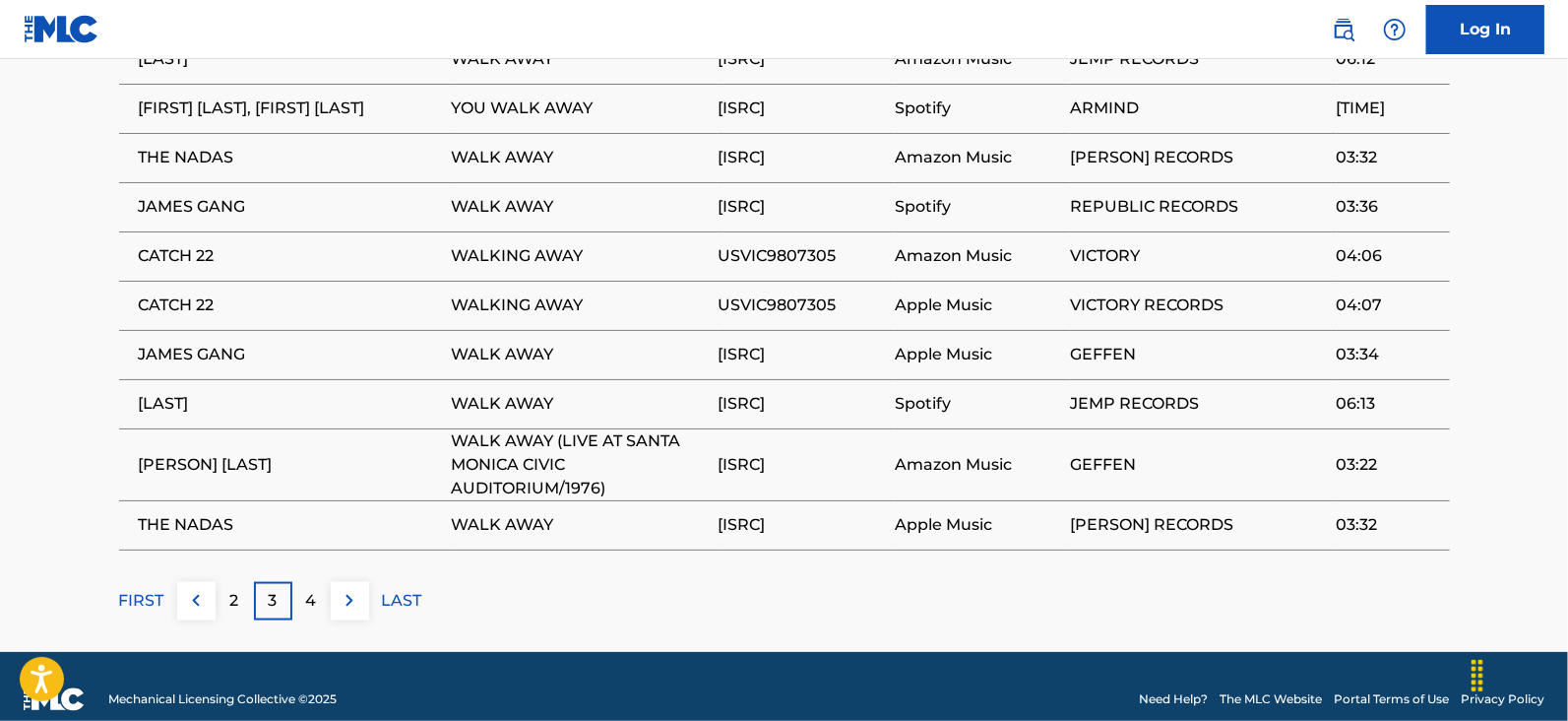 click on "4" at bounding box center [311, 601] 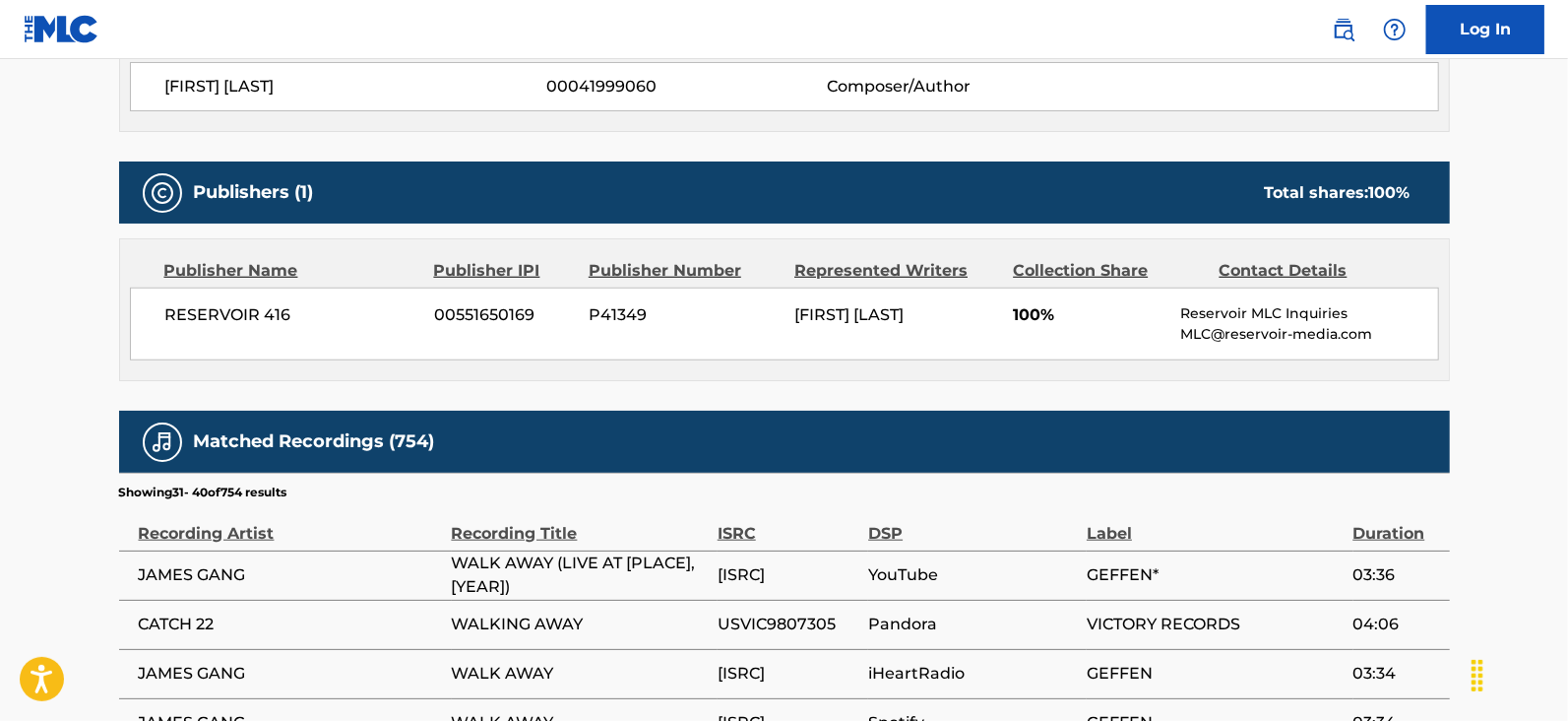 scroll, scrollTop: 1430, scrollLeft: 0, axis: vertical 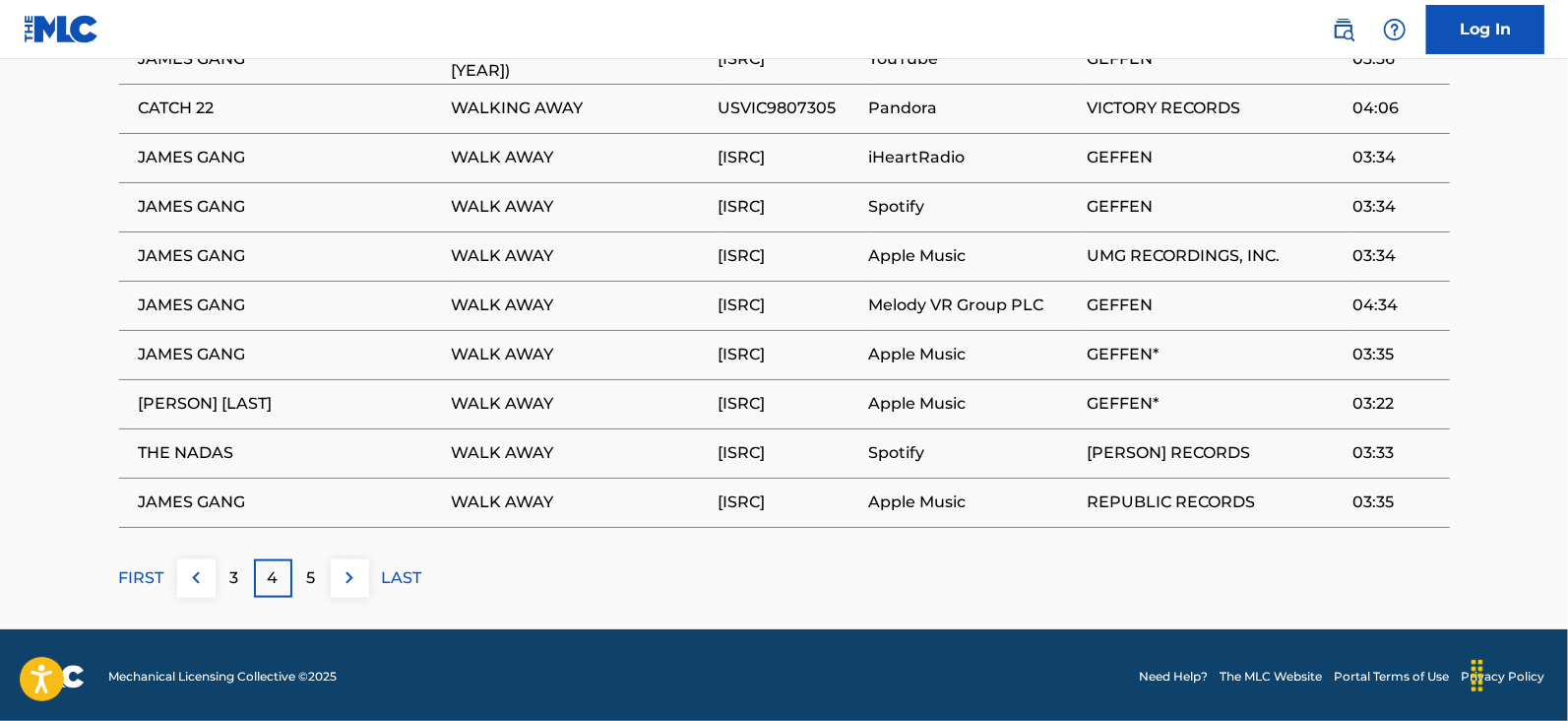 click on "5" at bounding box center (311, 578) 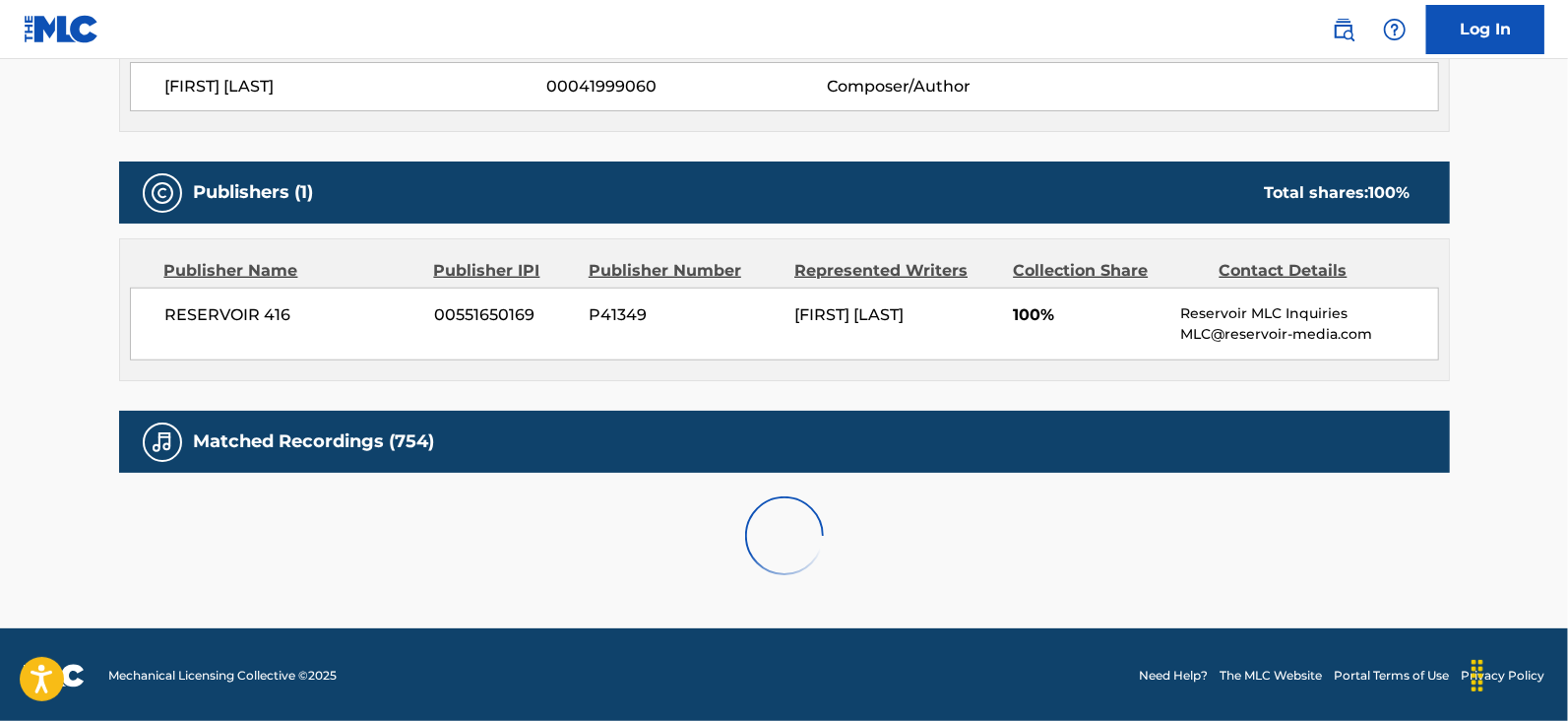 scroll, scrollTop: 1430, scrollLeft: 0, axis: vertical 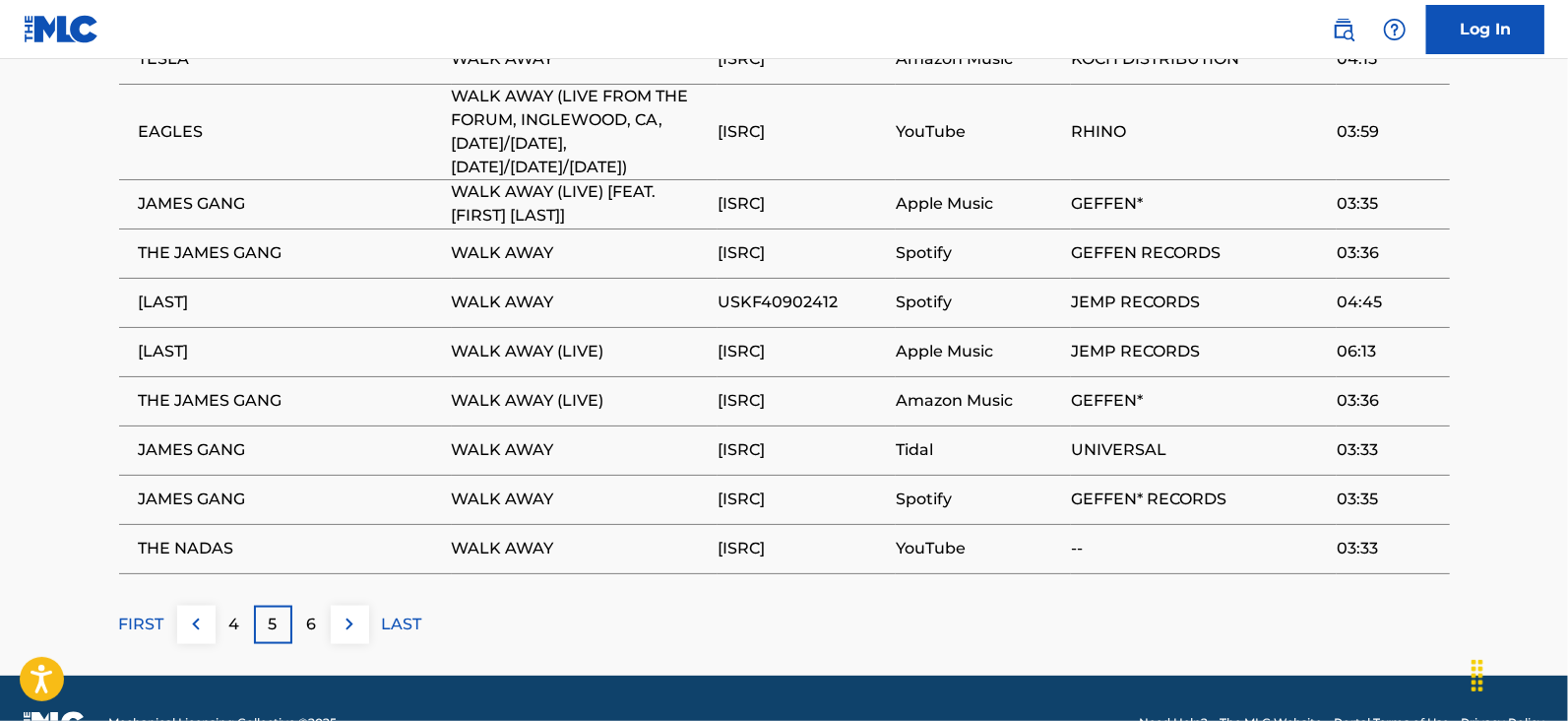 click on "6" at bounding box center (311, 624) 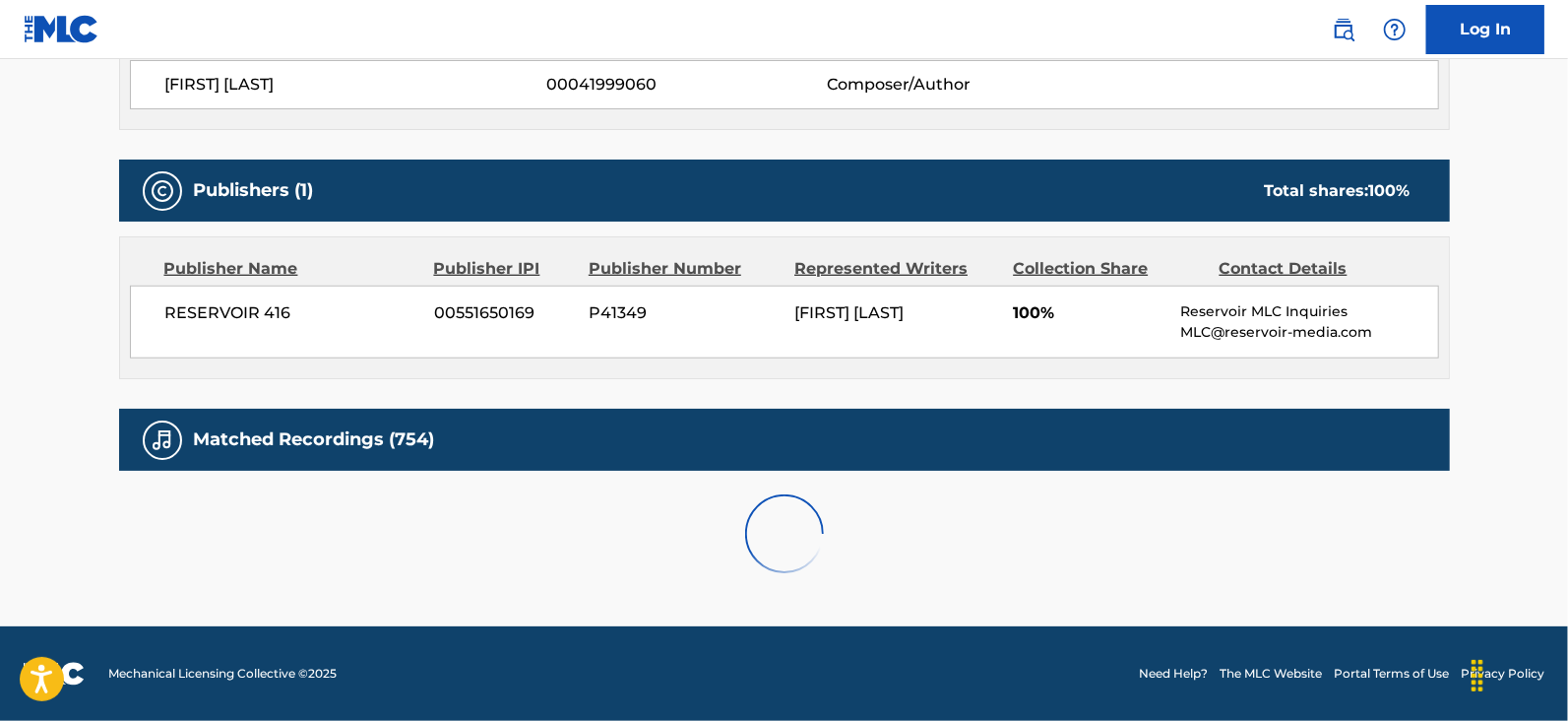 scroll, scrollTop: 1430, scrollLeft: 0, axis: vertical 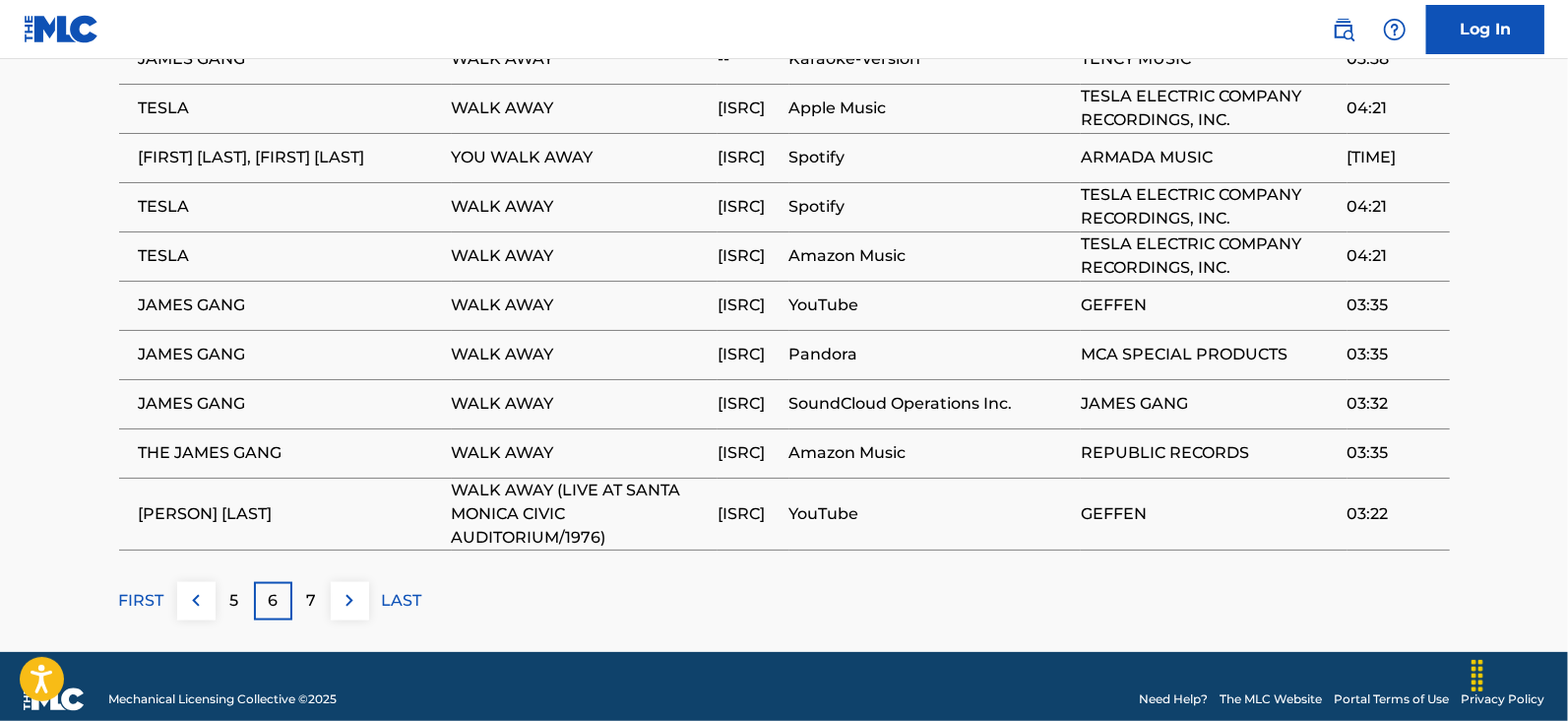click on "7" at bounding box center [311, 601] 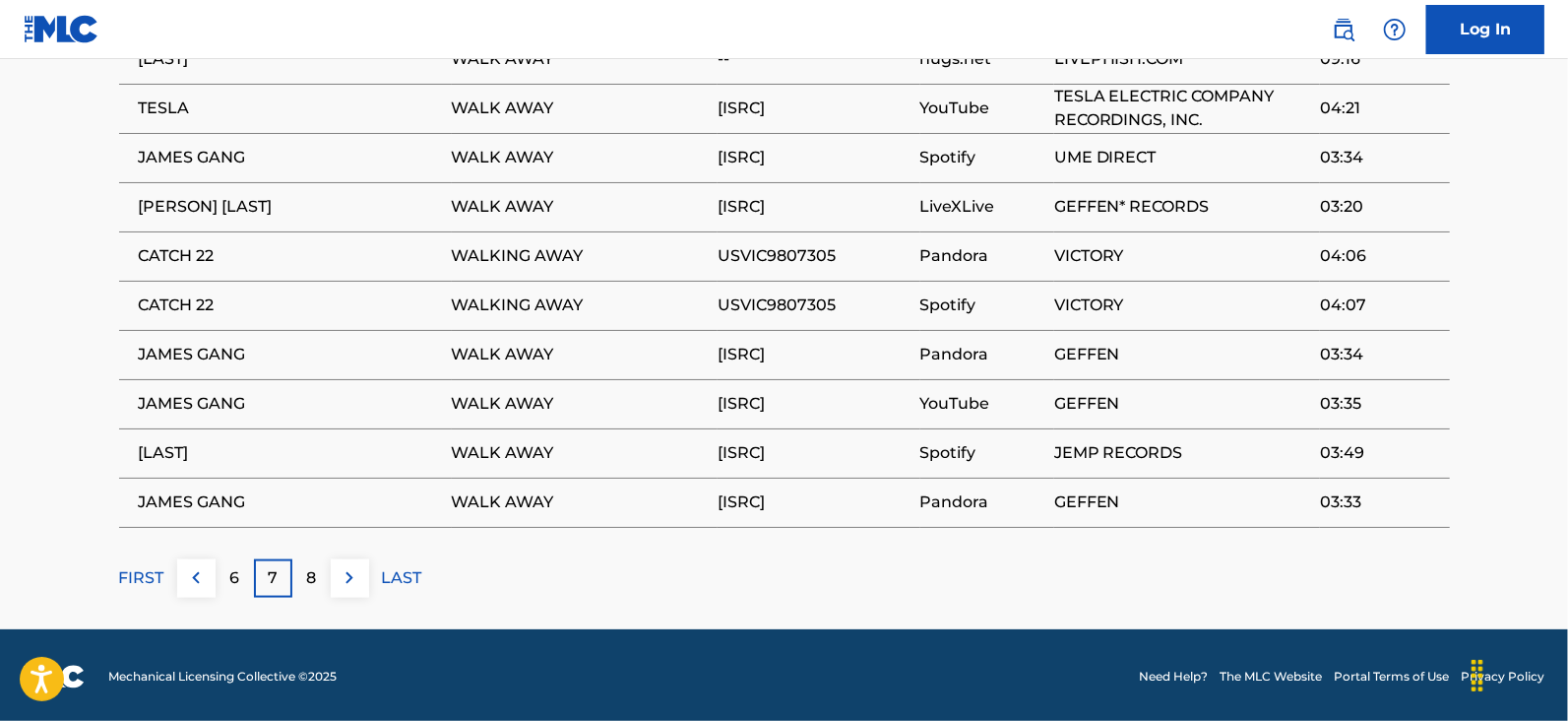 click on "8" at bounding box center (311, 578) 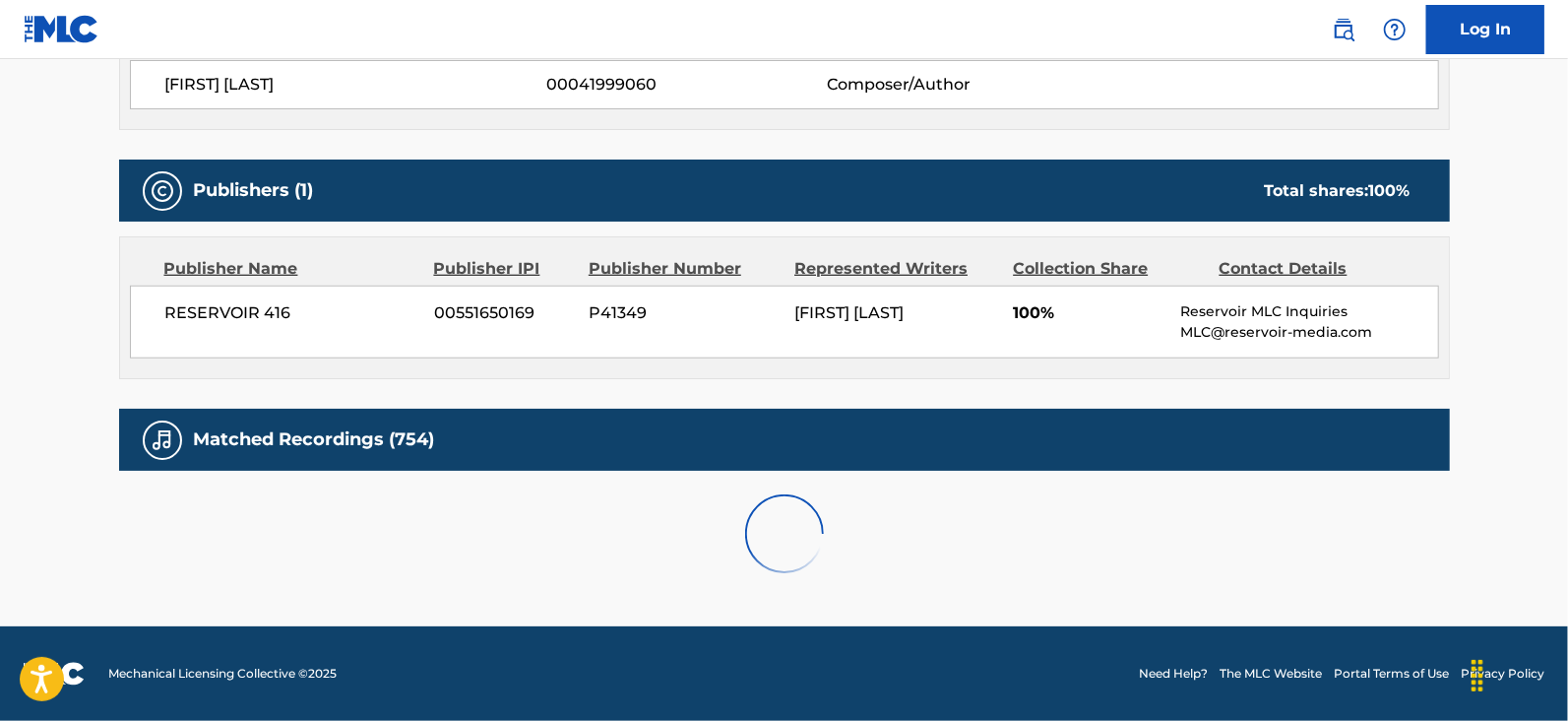 scroll, scrollTop: 1430, scrollLeft: 0, axis: vertical 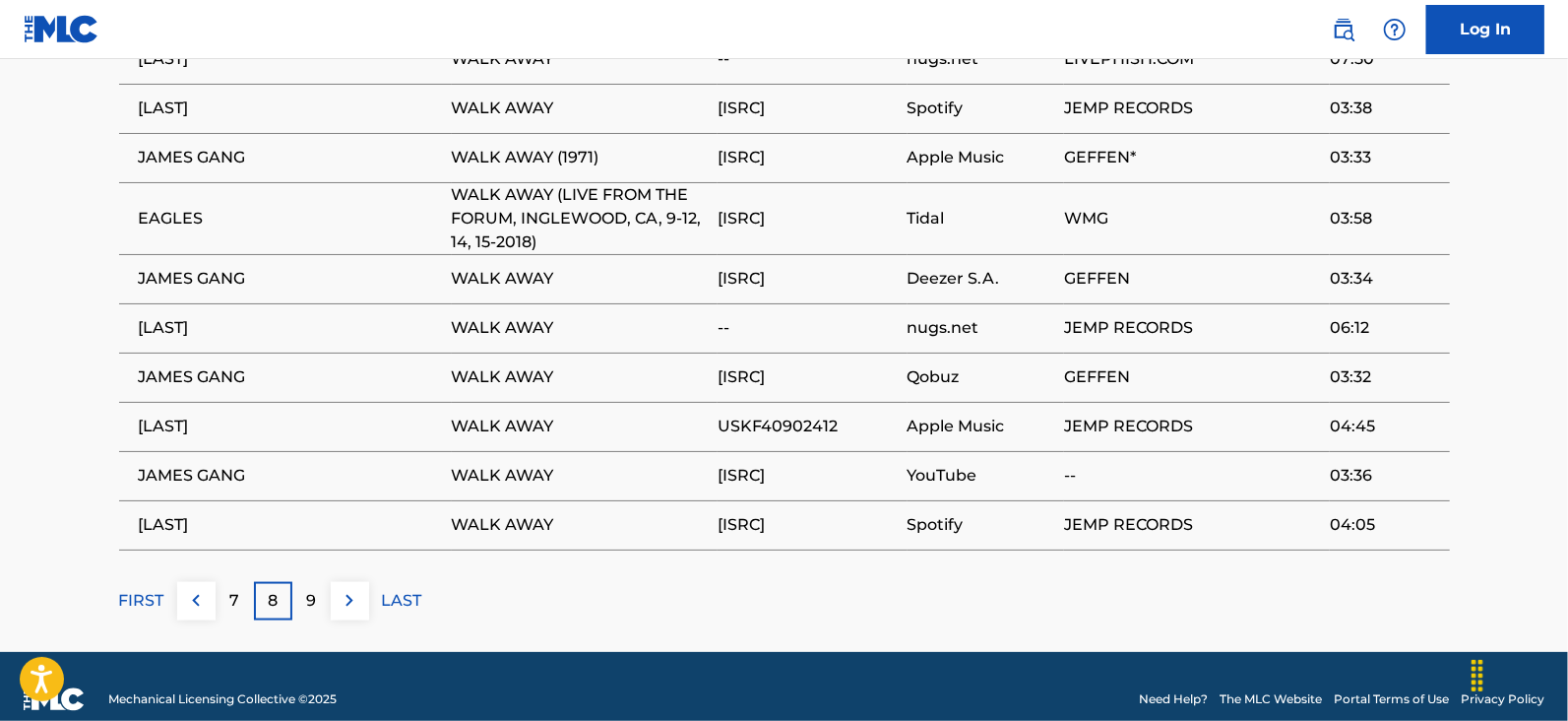 click on "9" at bounding box center [311, 601] 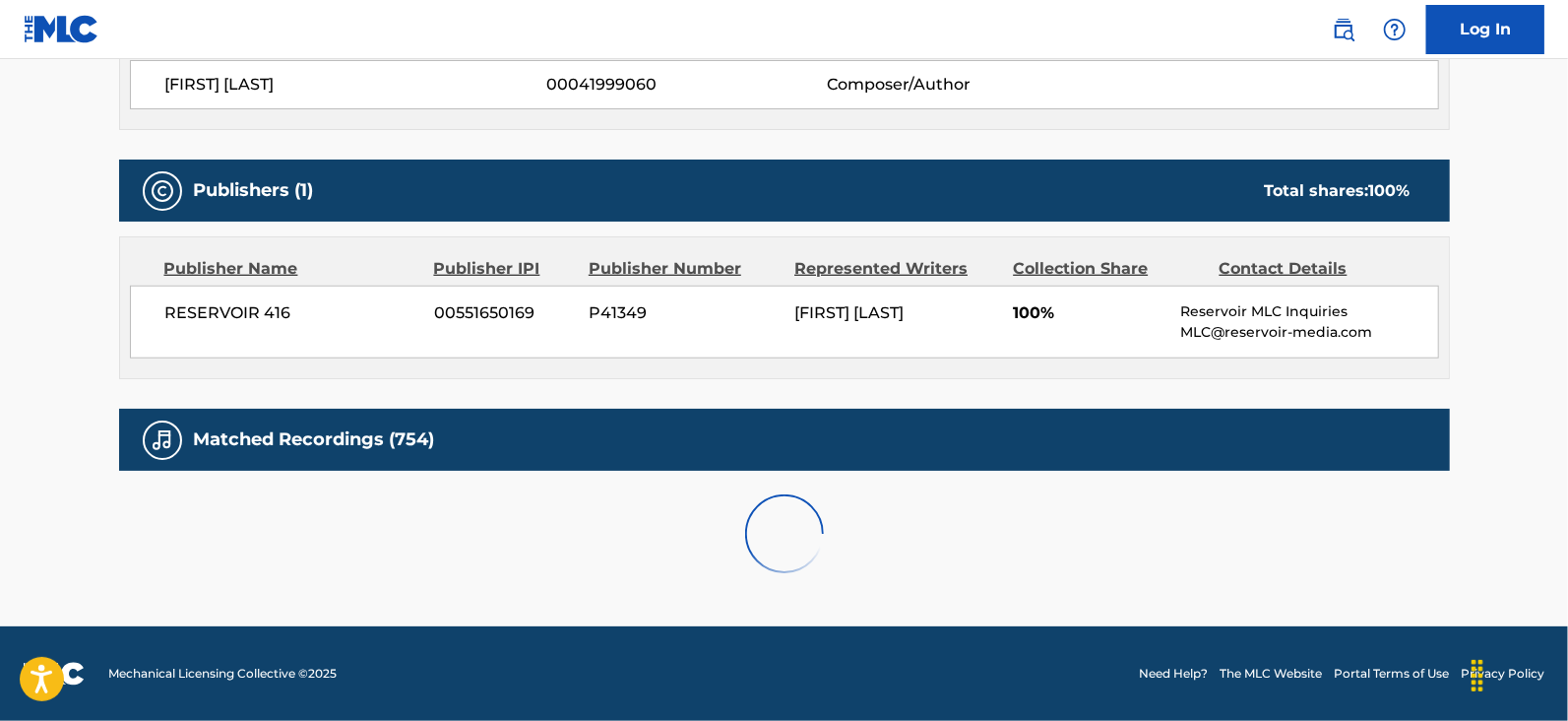 scroll, scrollTop: 1430, scrollLeft: 0, axis: vertical 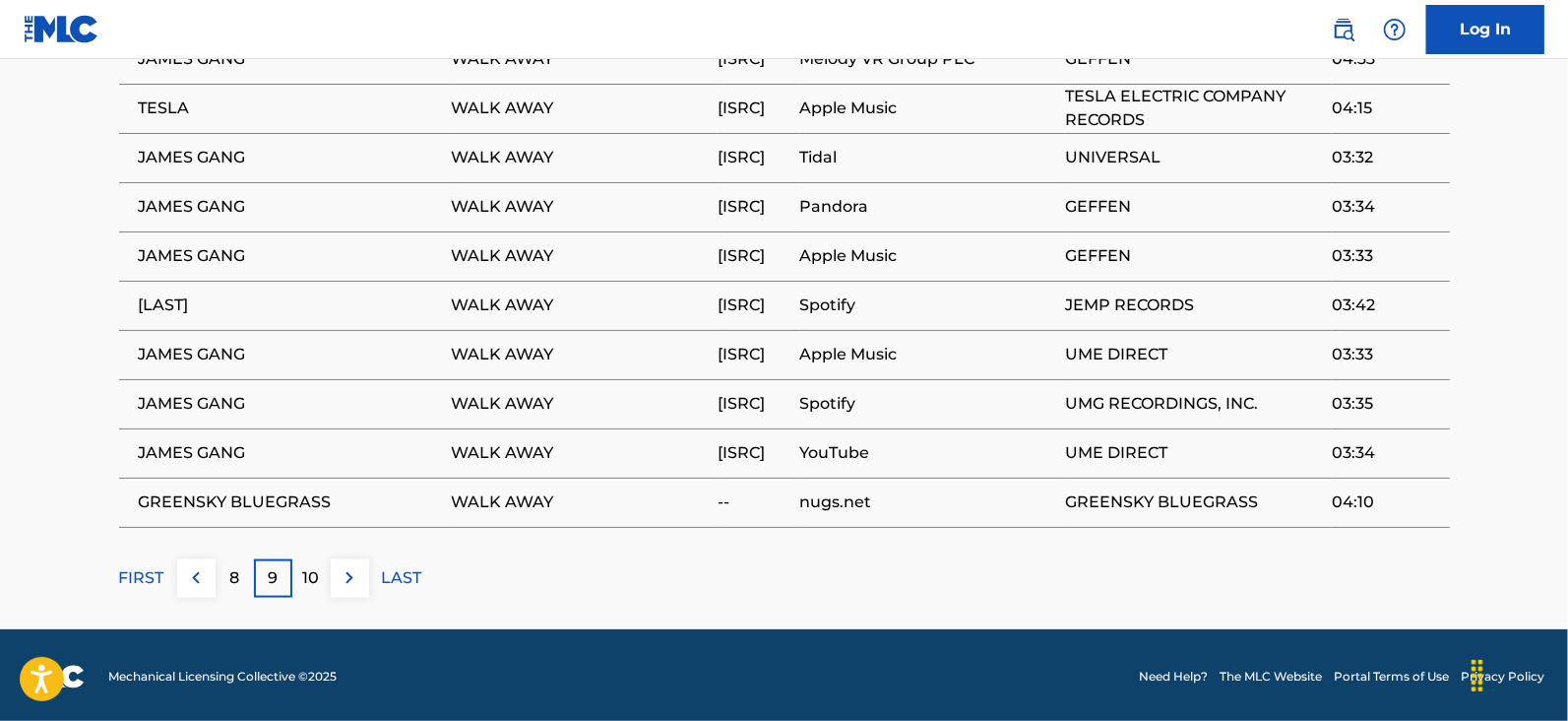 click on "10" at bounding box center [311, 578] 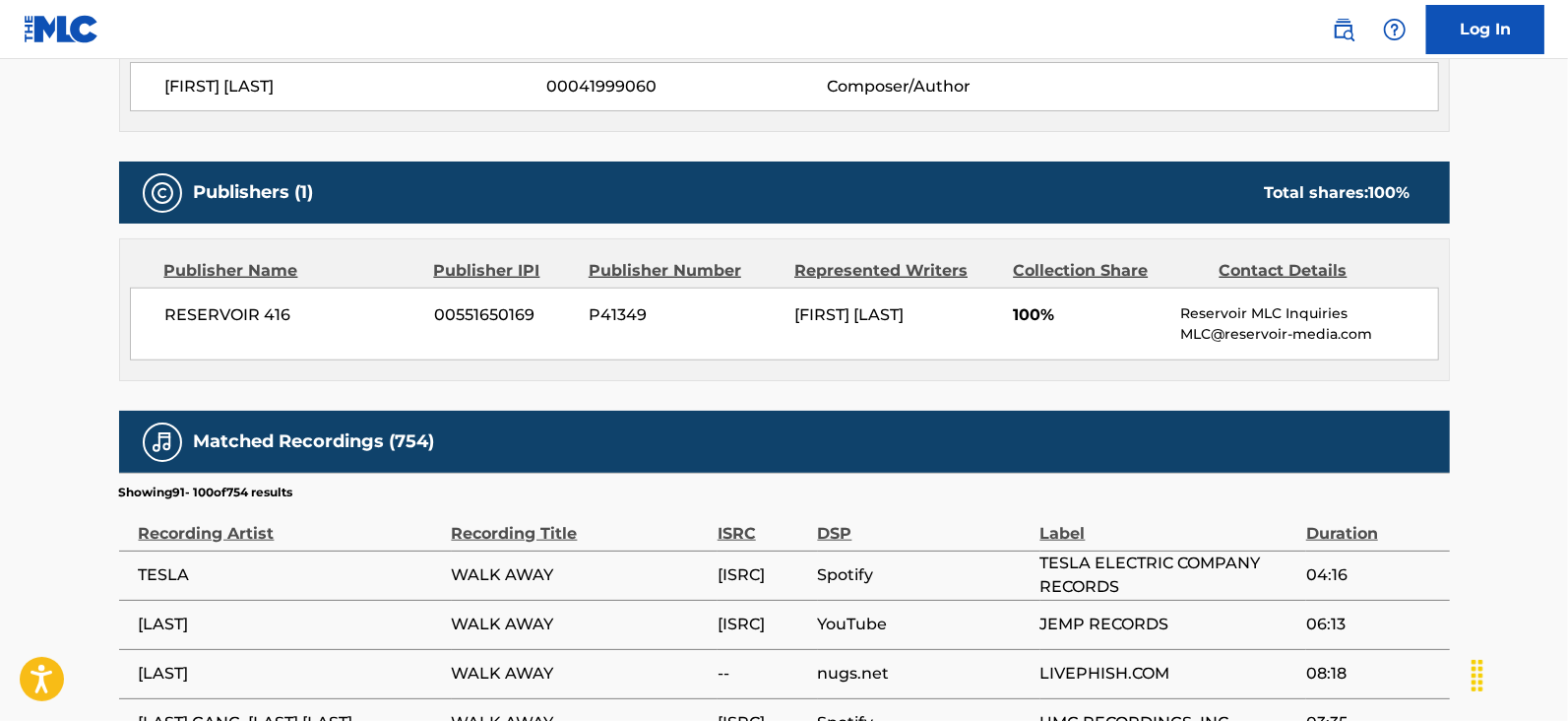 scroll, scrollTop: 1430, scrollLeft: 0, axis: vertical 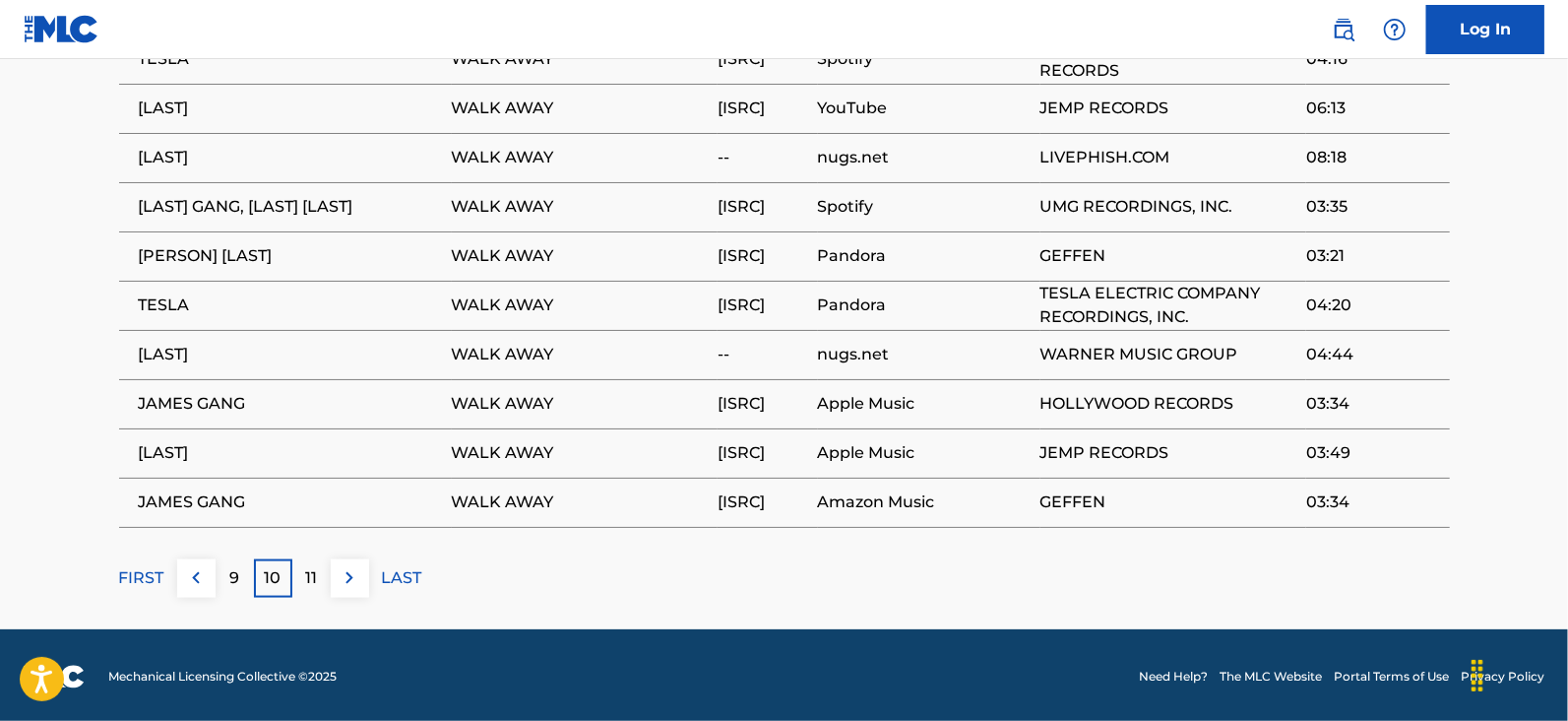 click on "11" at bounding box center [311, 578] 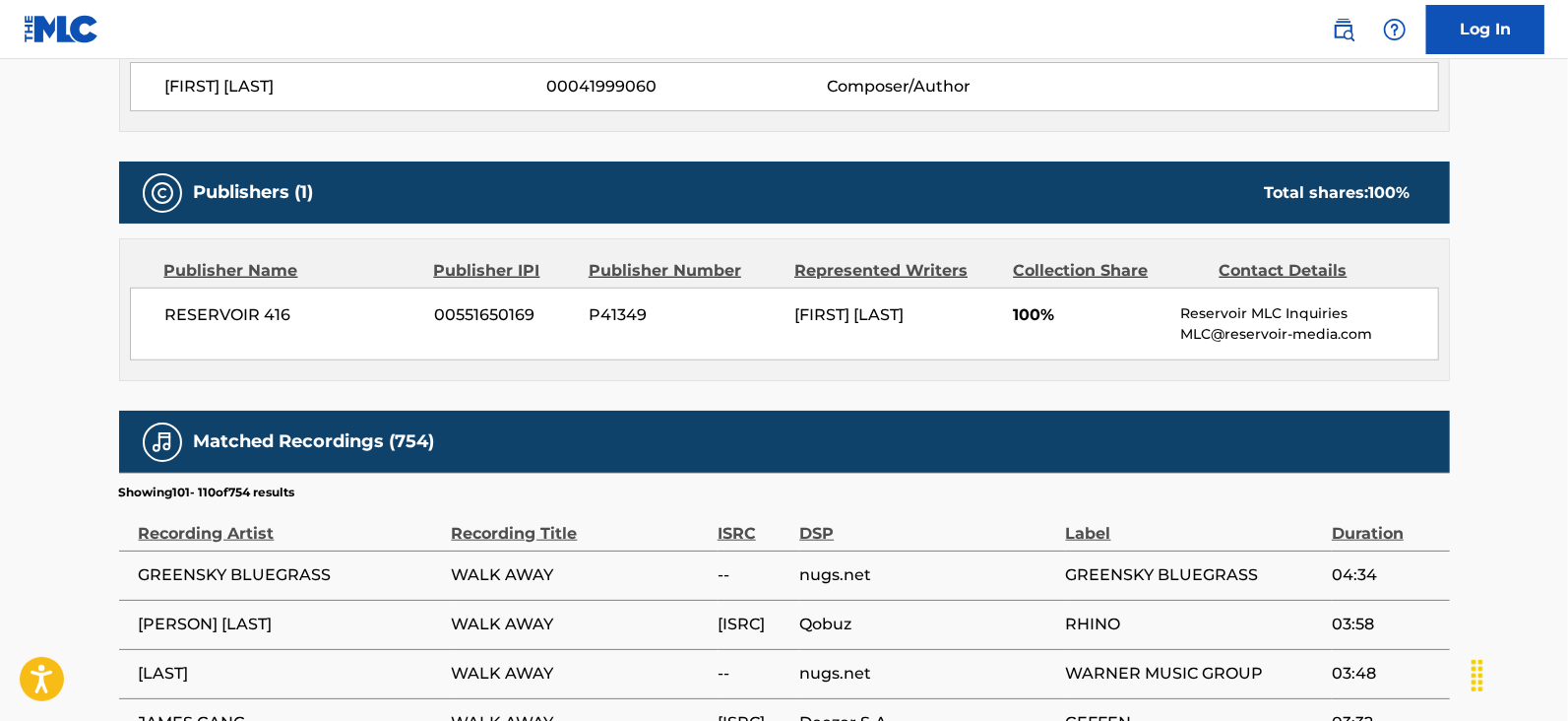 scroll, scrollTop: 1430, scrollLeft: 0, axis: vertical 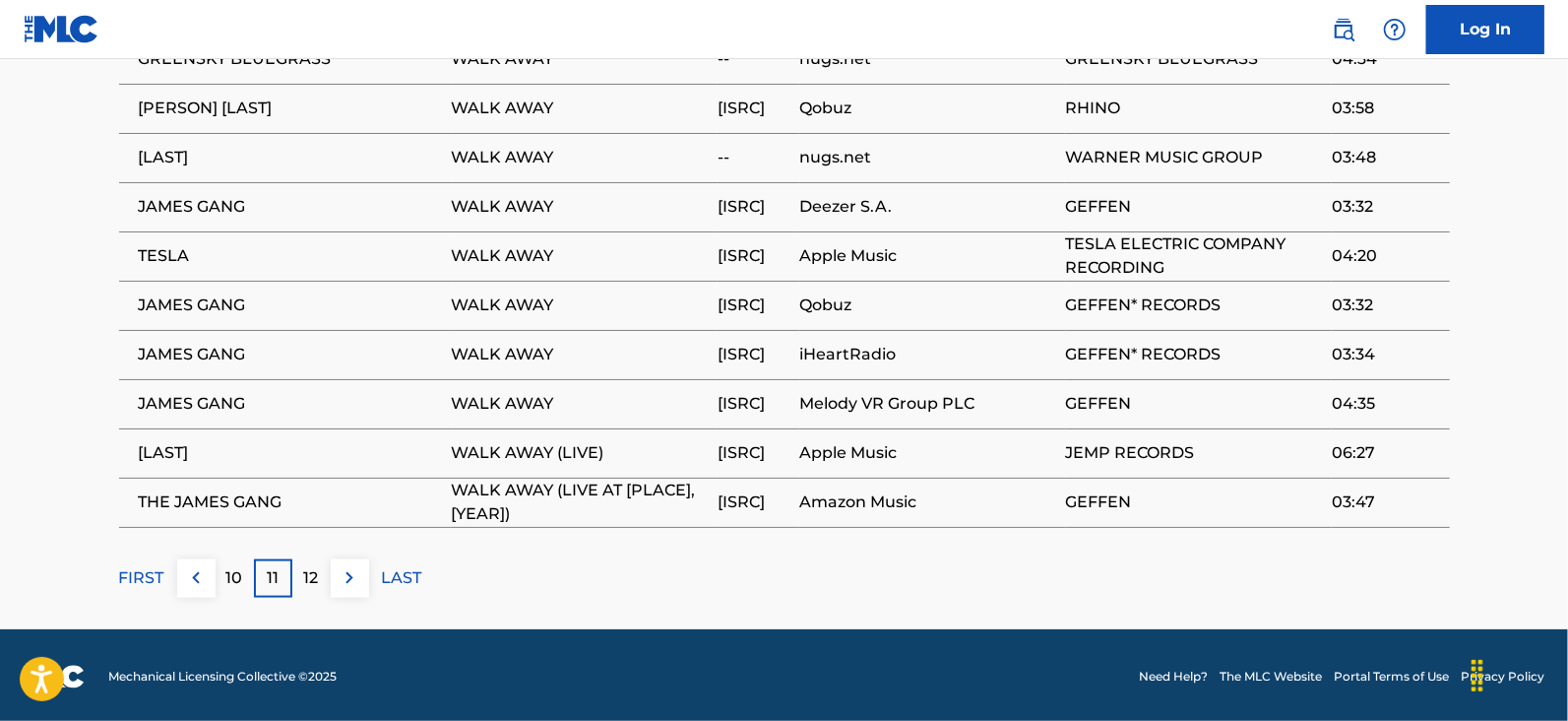 click at bounding box center [349, 578] 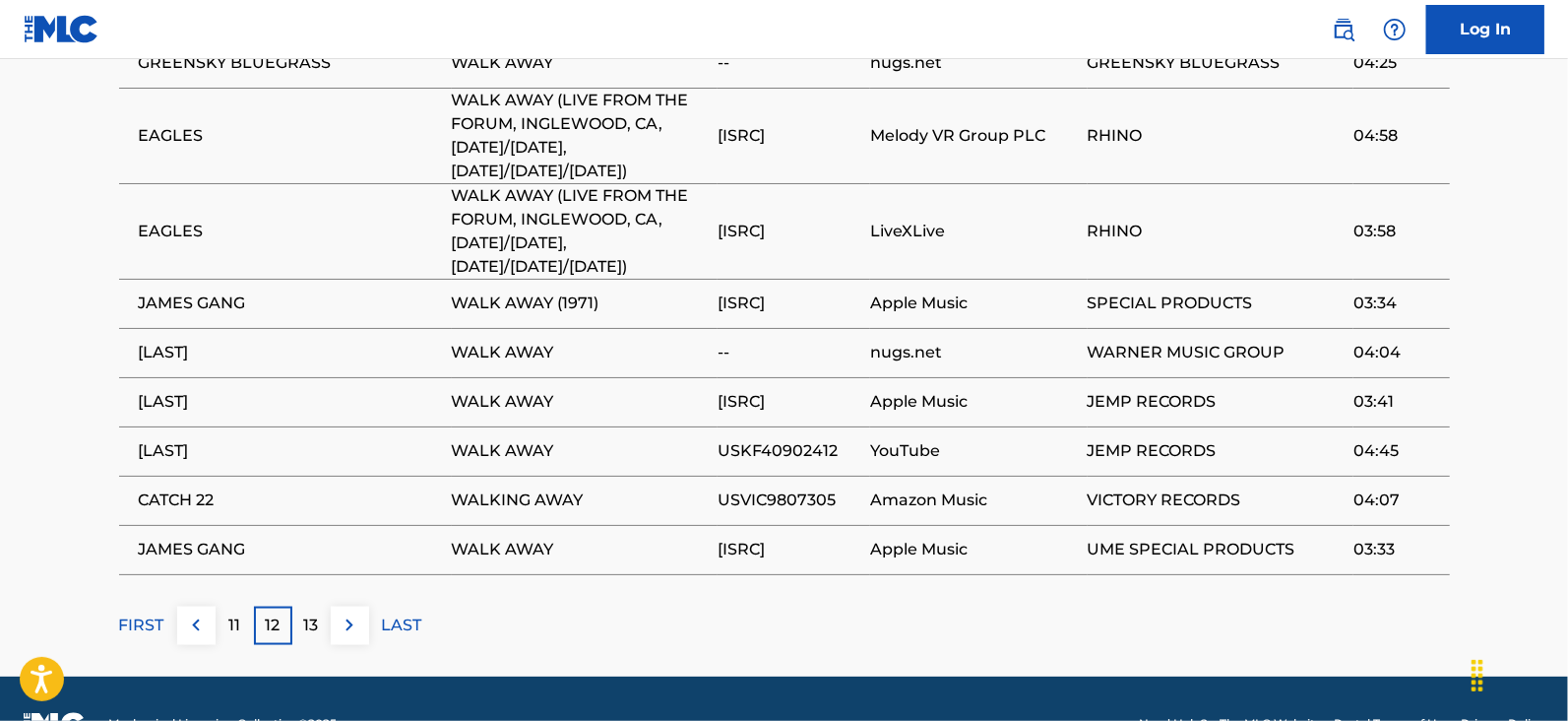 click at bounding box center (349, 625) 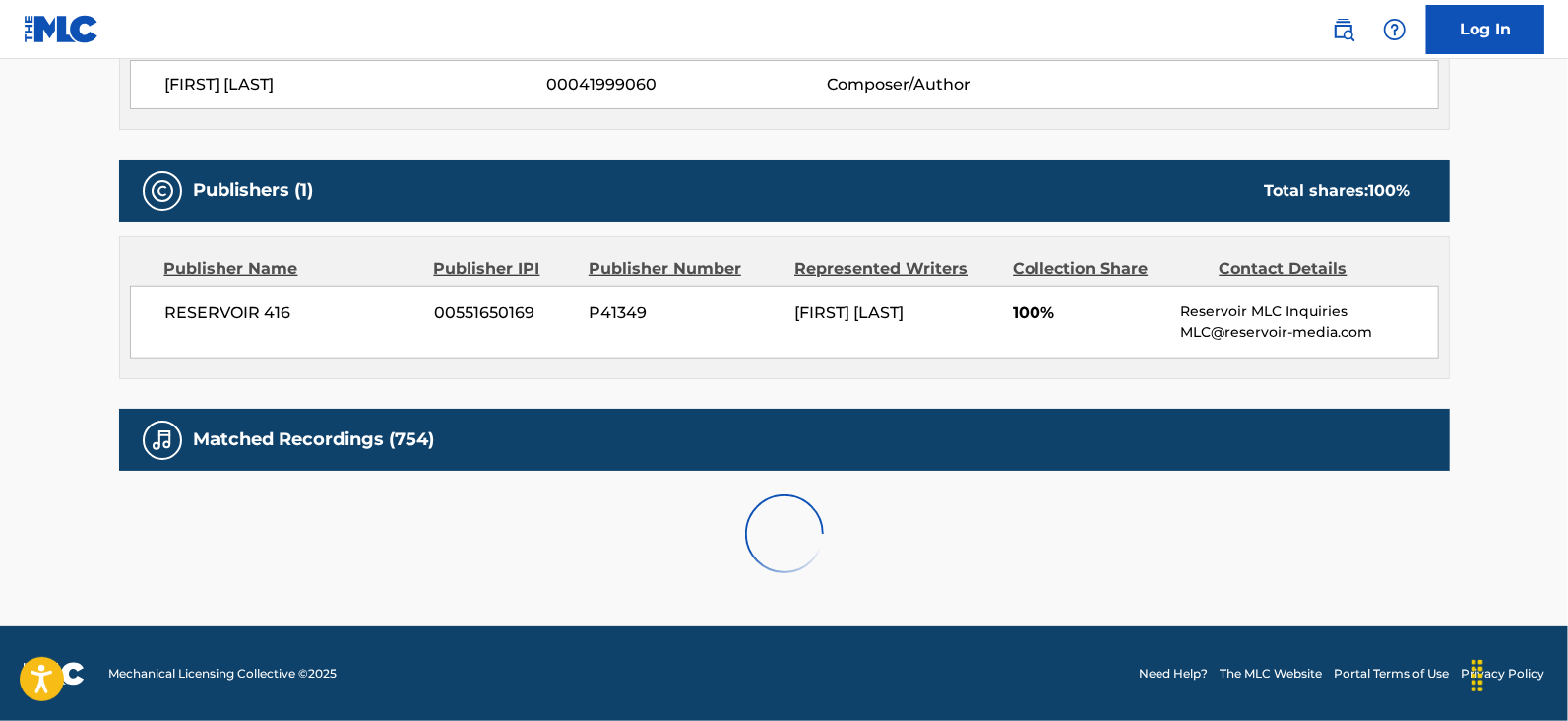scroll, scrollTop: 860, scrollLeft: 0, axis: vertical 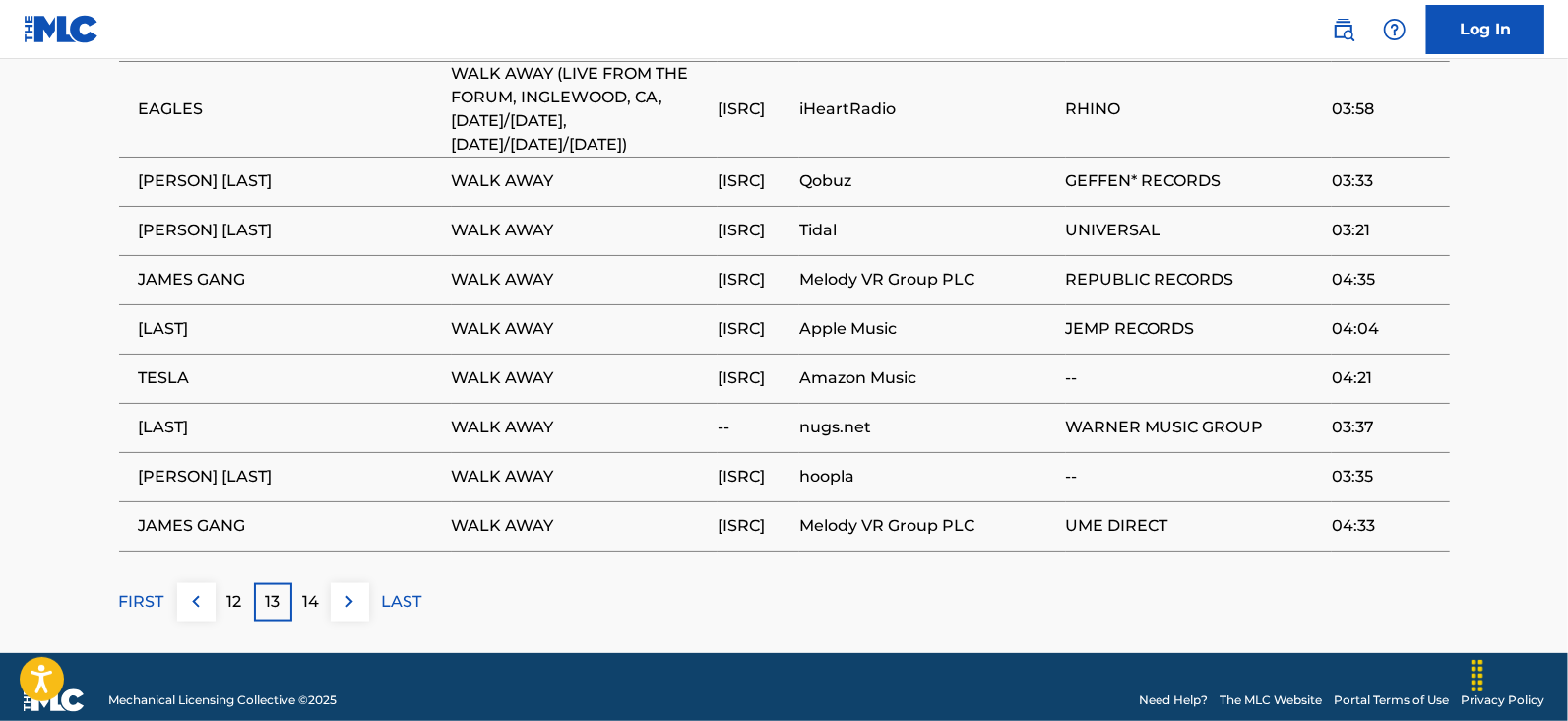 click at bounding box center (349, 602) 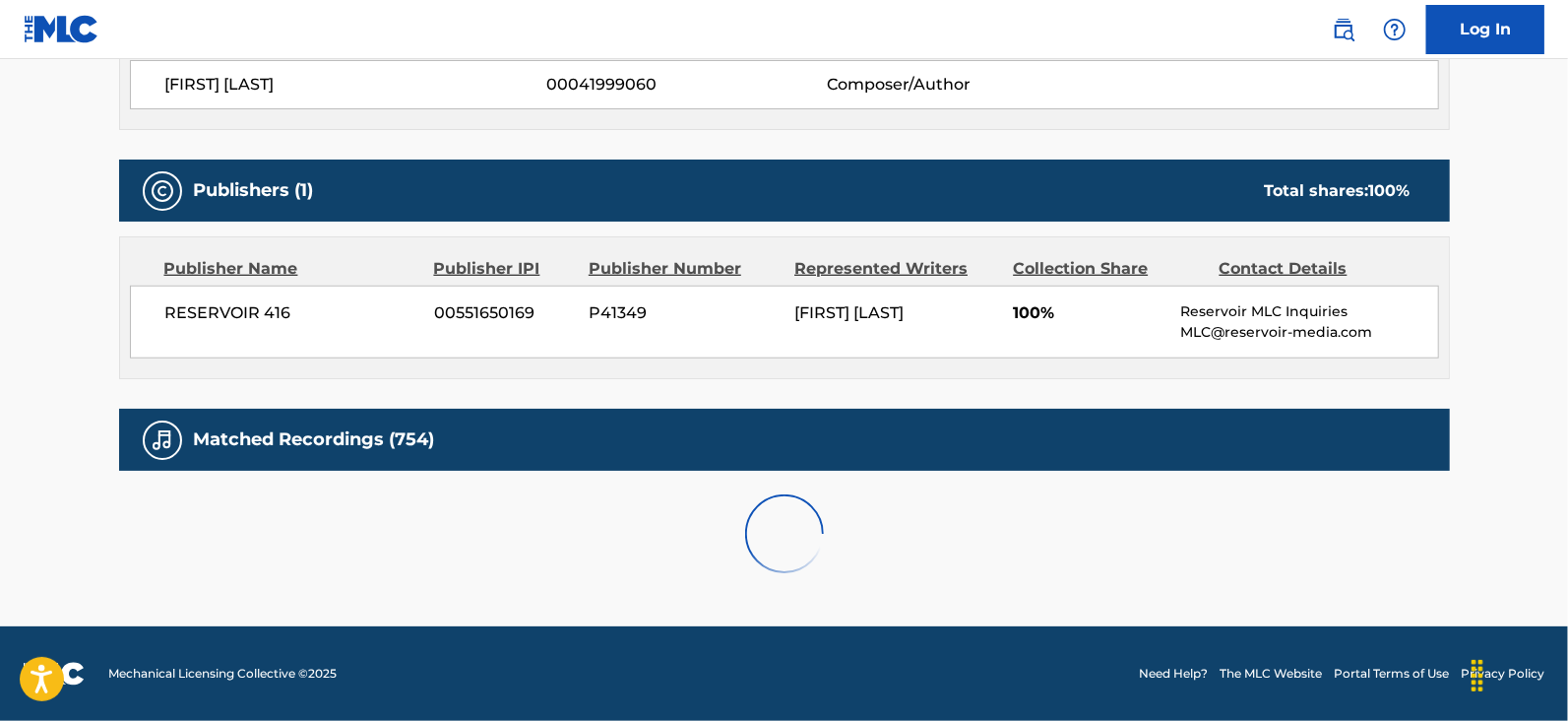 scroll, scrollTop: 859, scrollLeft: 0, axis: vertical 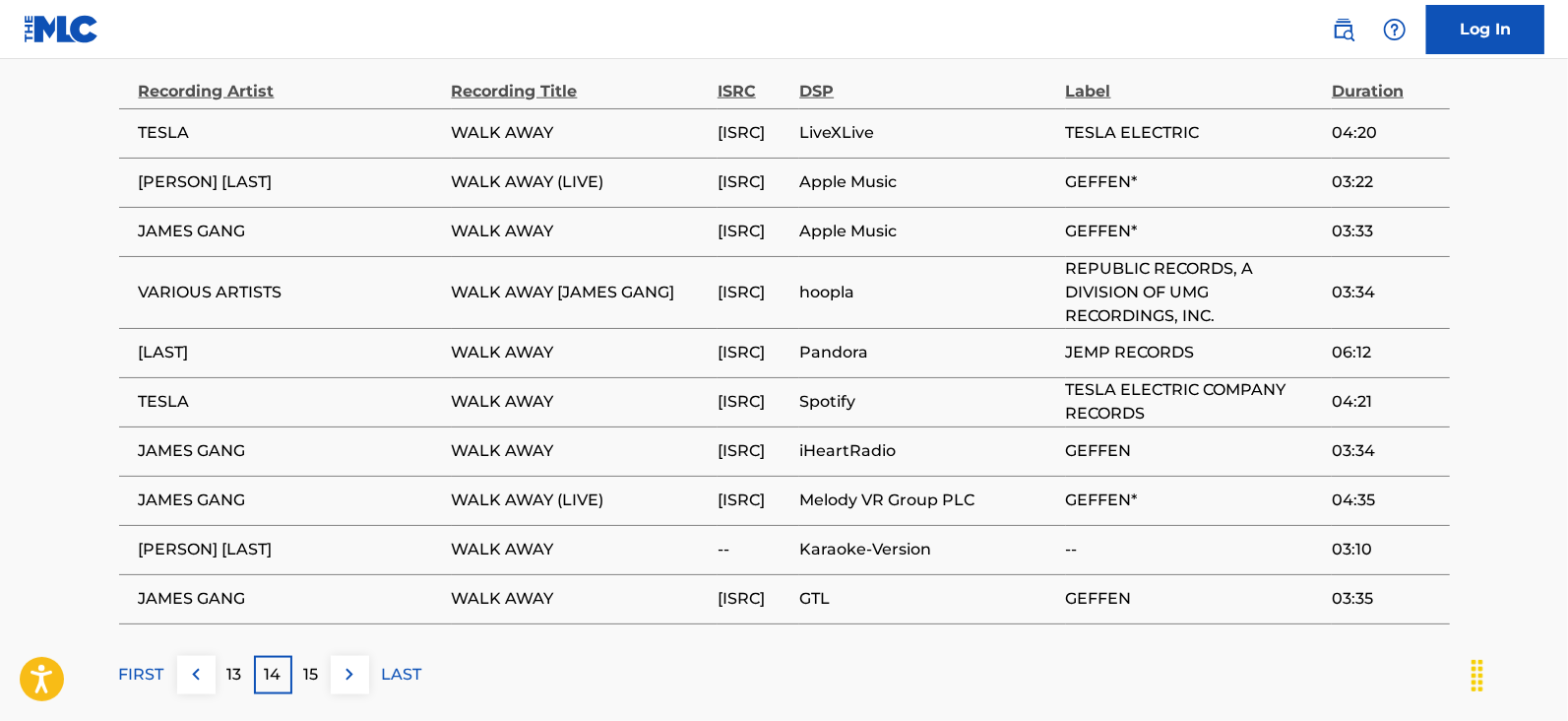 click at bounding box center [349, 675] 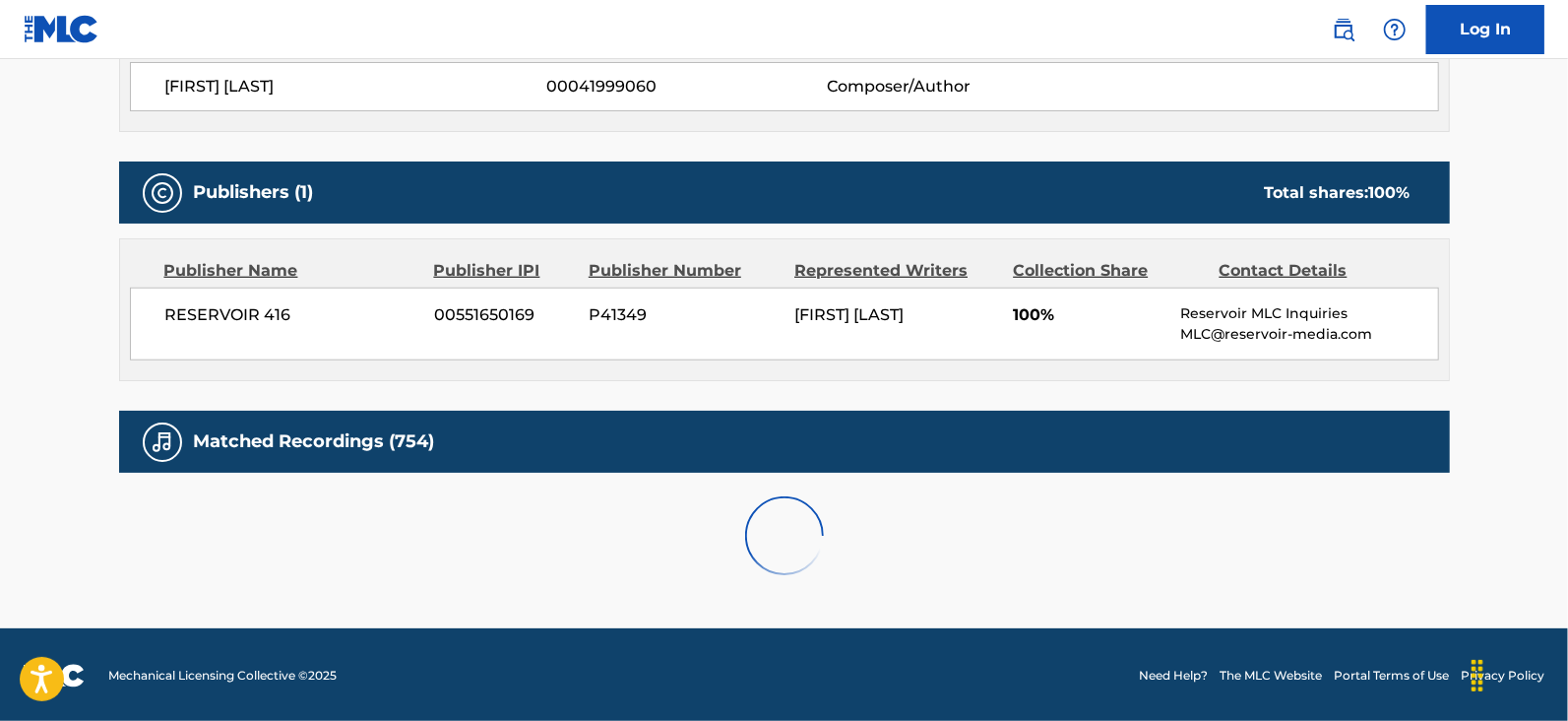 scroll, scrollTop: 1356, scrollLeft: 0, axis: vertical 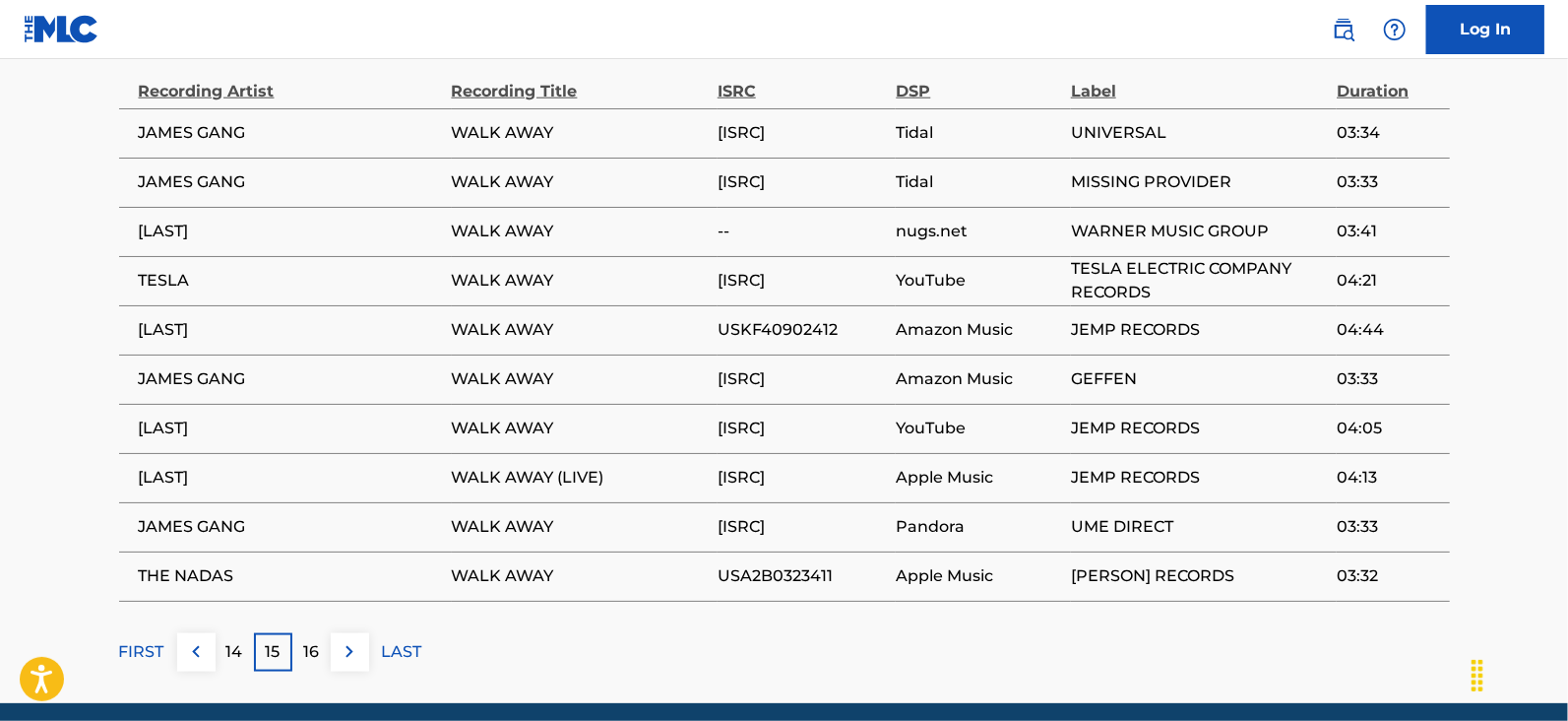 click at bounding box center (349, 652) 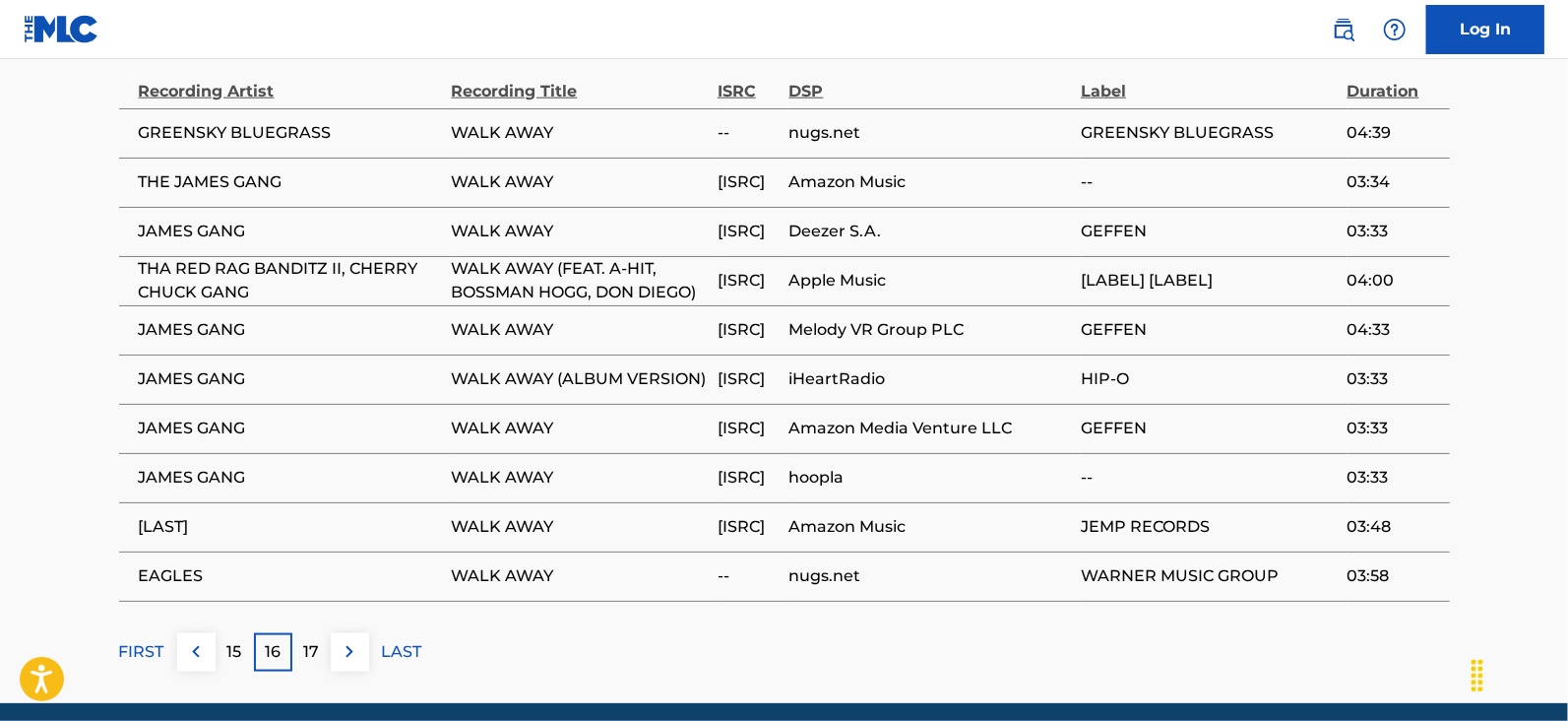 click on "FIRST 15 16 17 LAST" at bounding box center (784, 652) 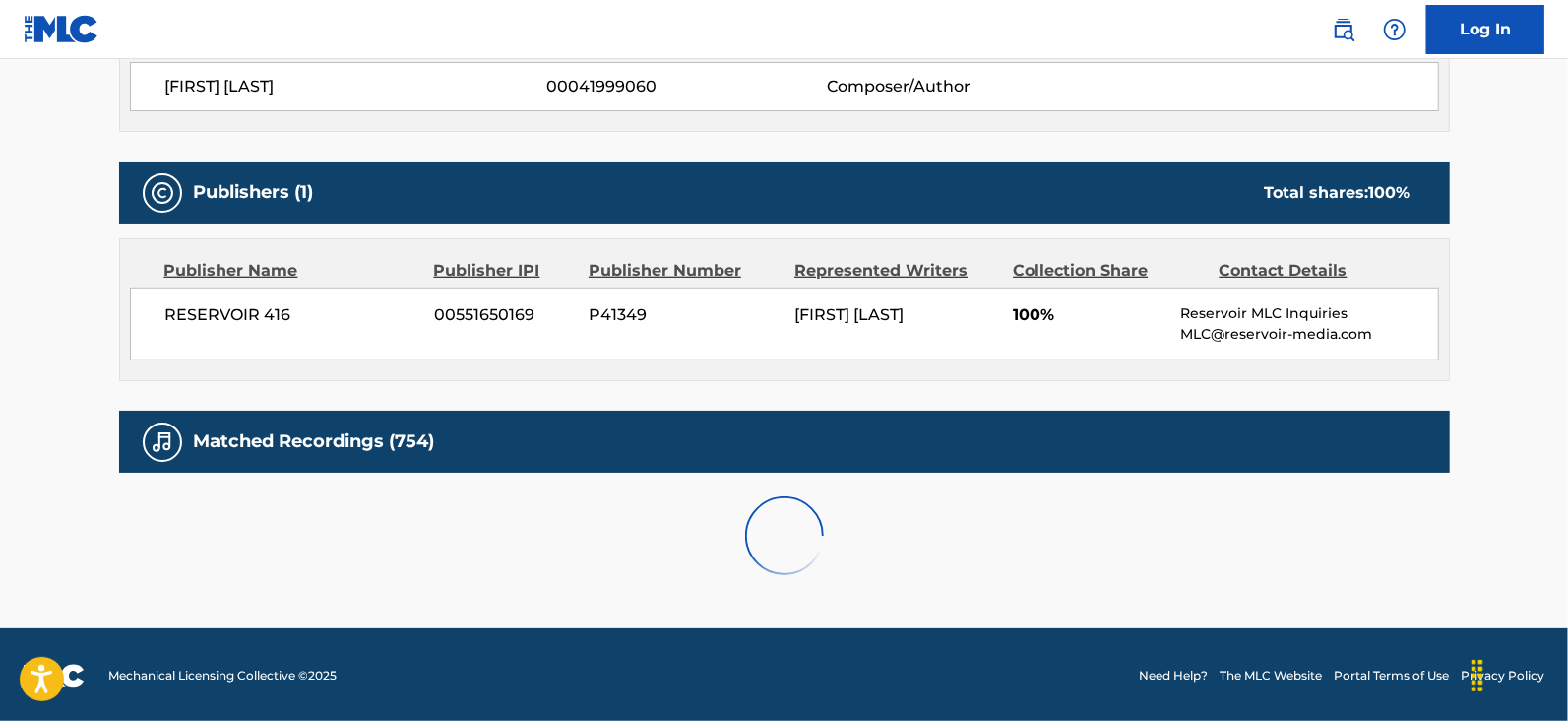 scroll, scrollTop: 1356, scrollLeft: 0, axis: vertical 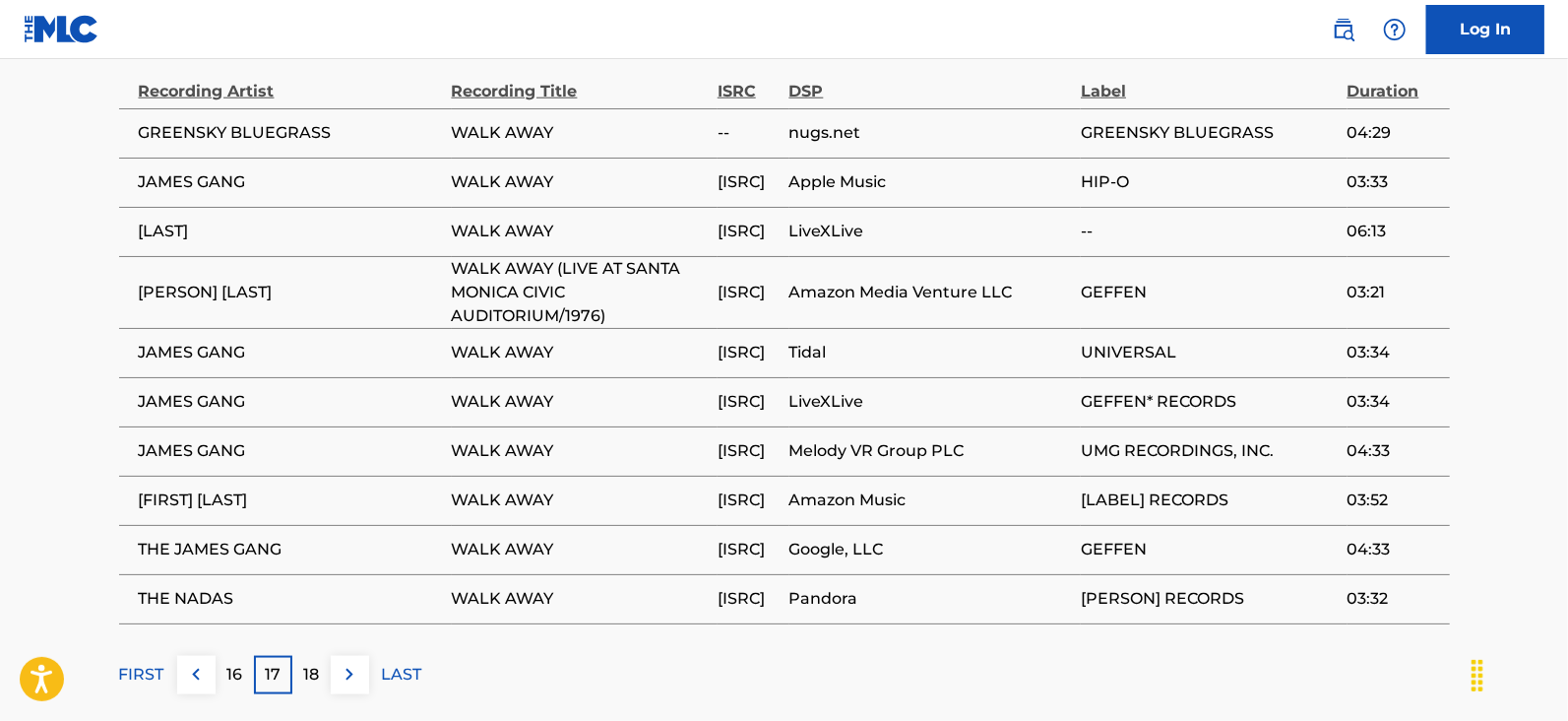 click at bounding box center [349, 675] 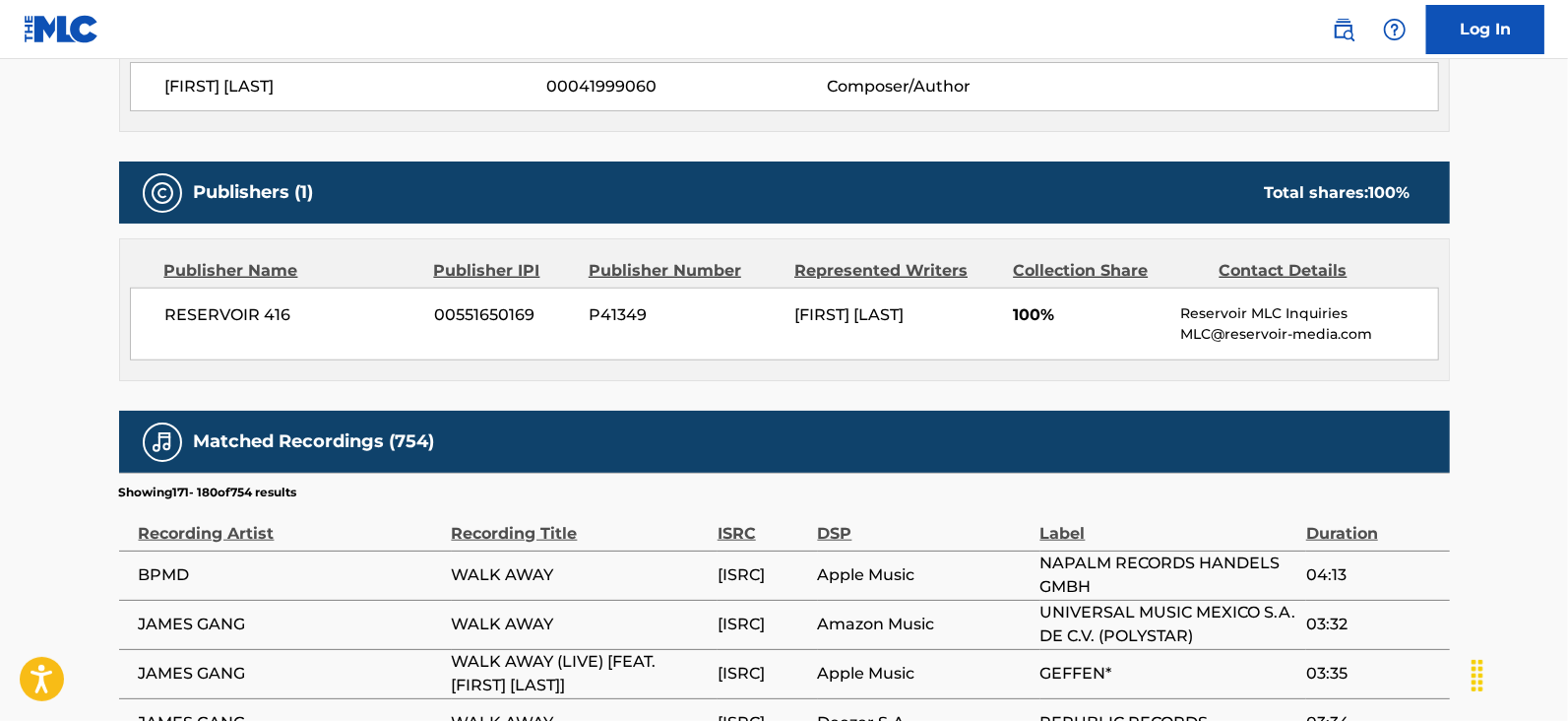scroll, scrollTop: 1356, scrollLeft: 0, axis: vertical 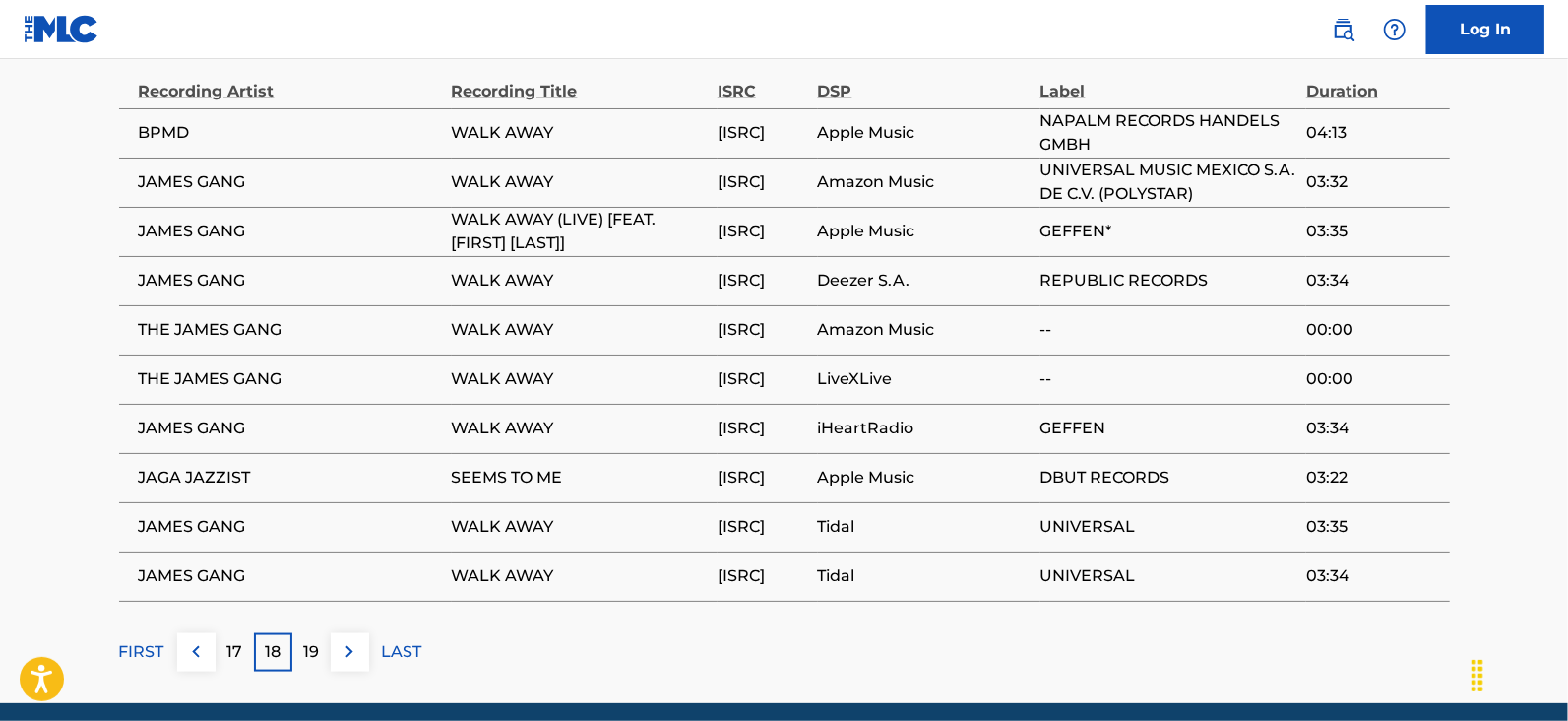 click at bounding box center (349, 652) 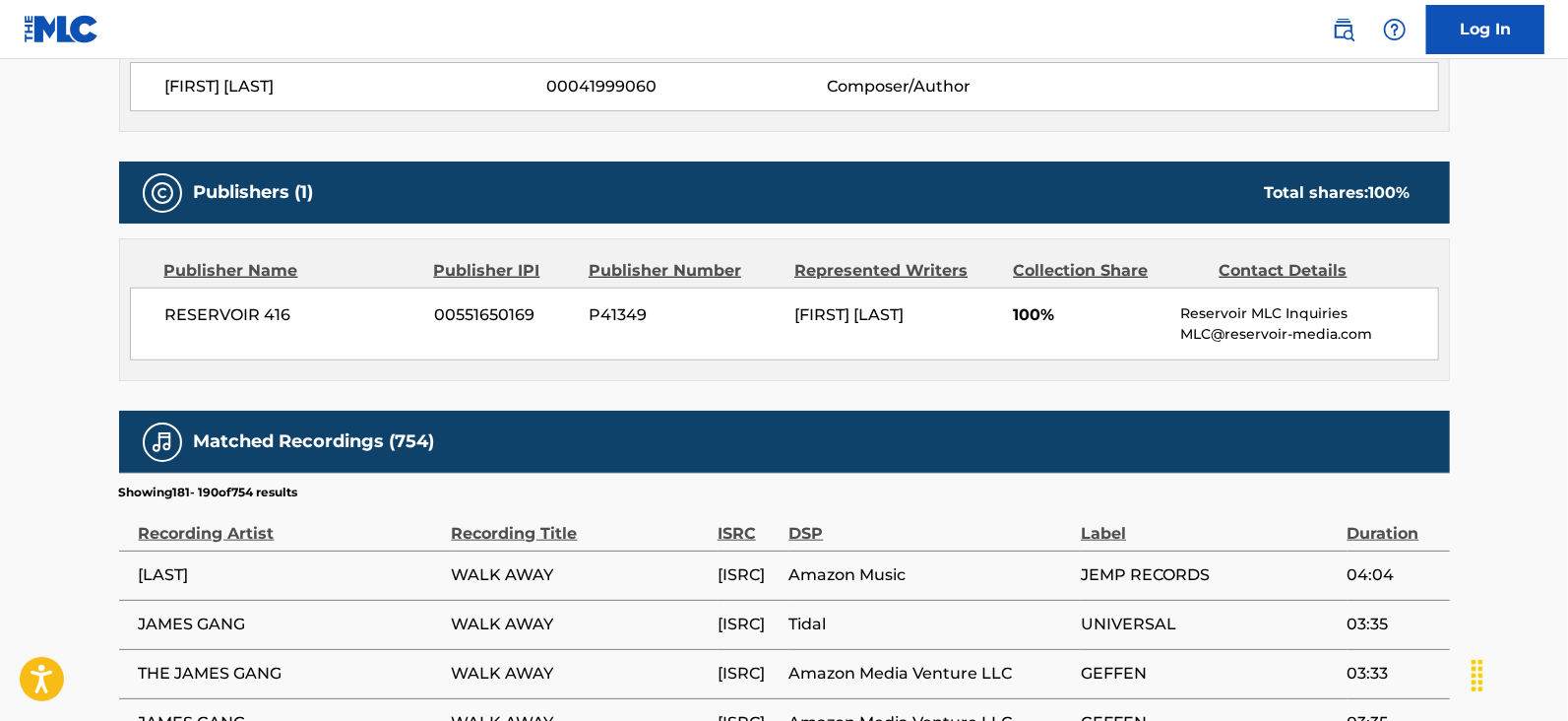 scroll, scrollTop: 1356, scrollLeft: 0, axis: vertical 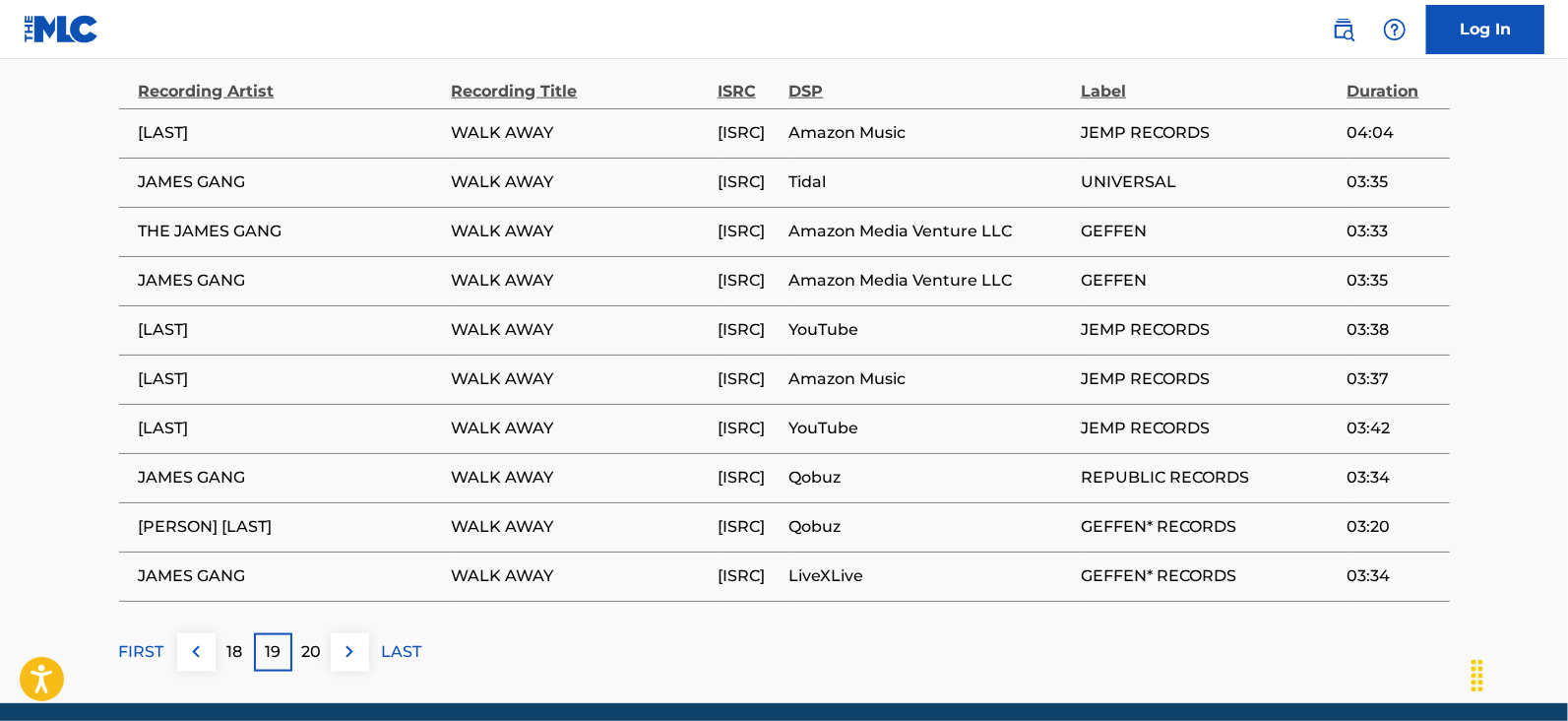 click on "20" at bounding box center (311, 652) 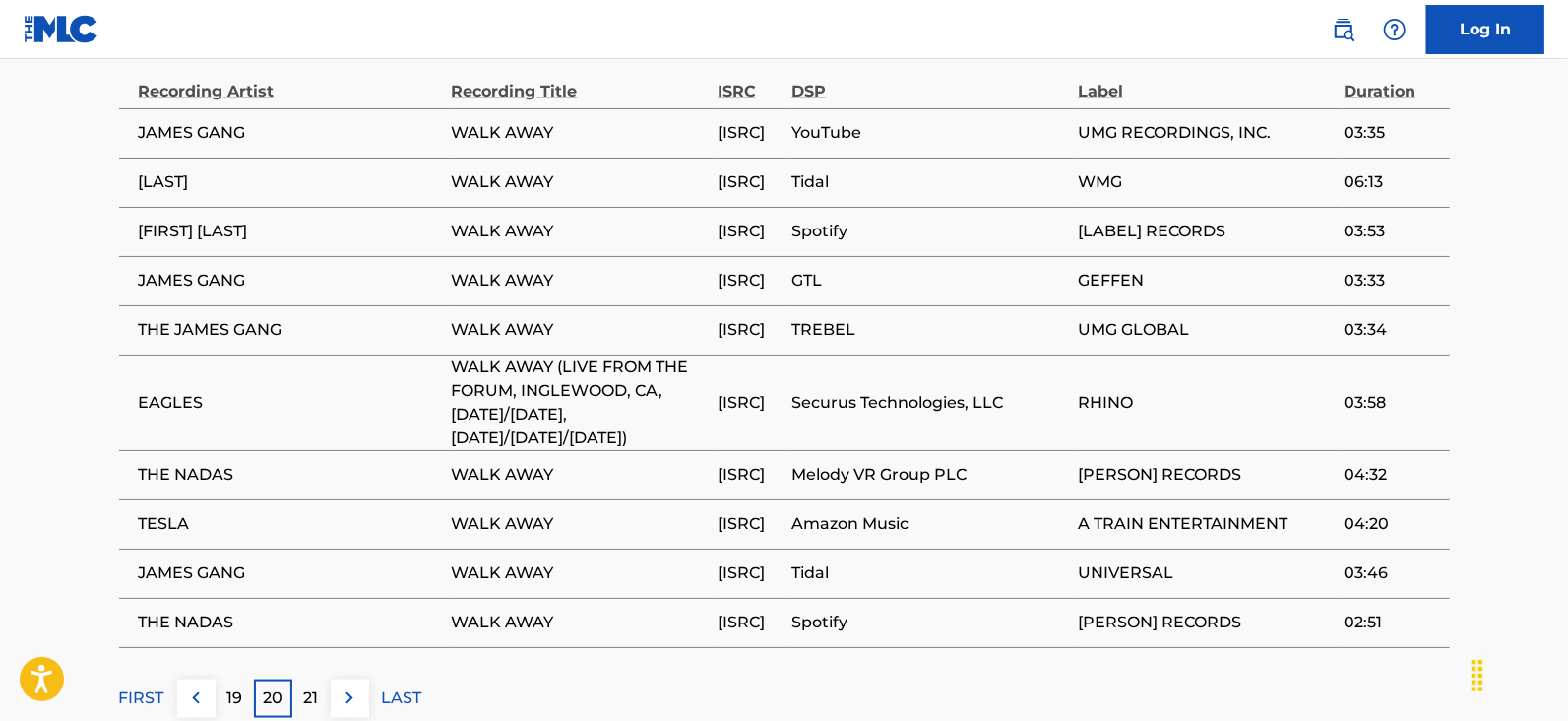 click on "21" at bounding box center [311, 698] 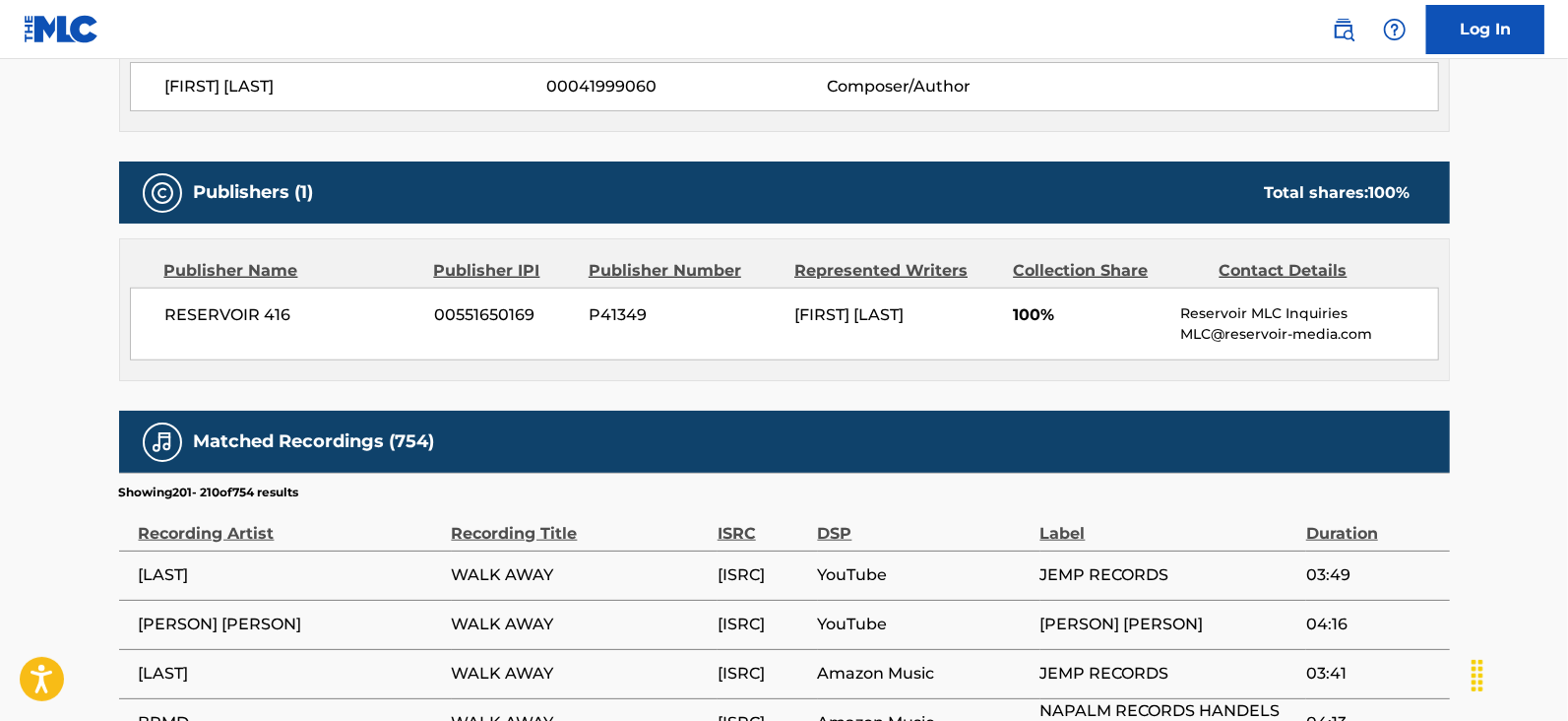 scroll, scrollTop: 1356, scrollLeft: 0, axis: vertical 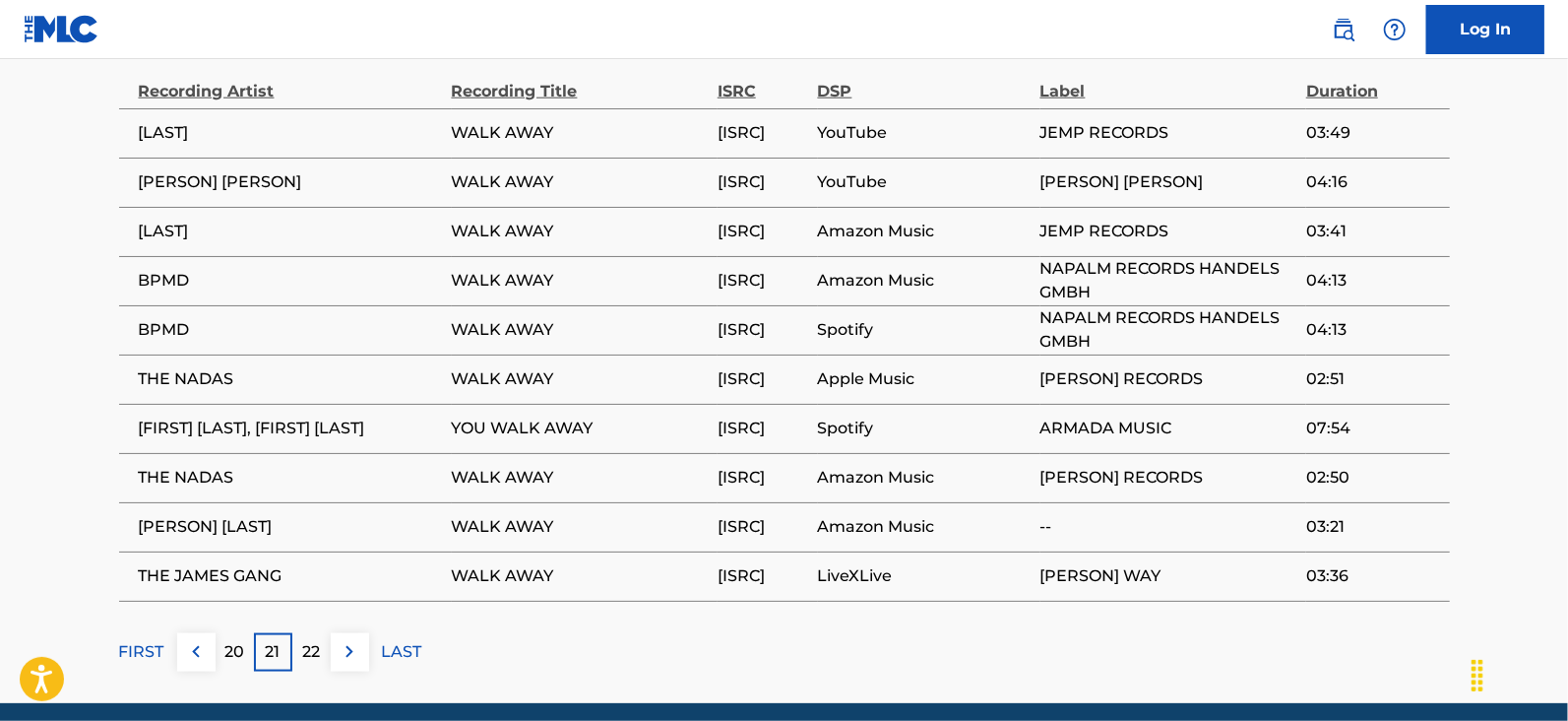 click on "22" at bounding box center (311, 652) 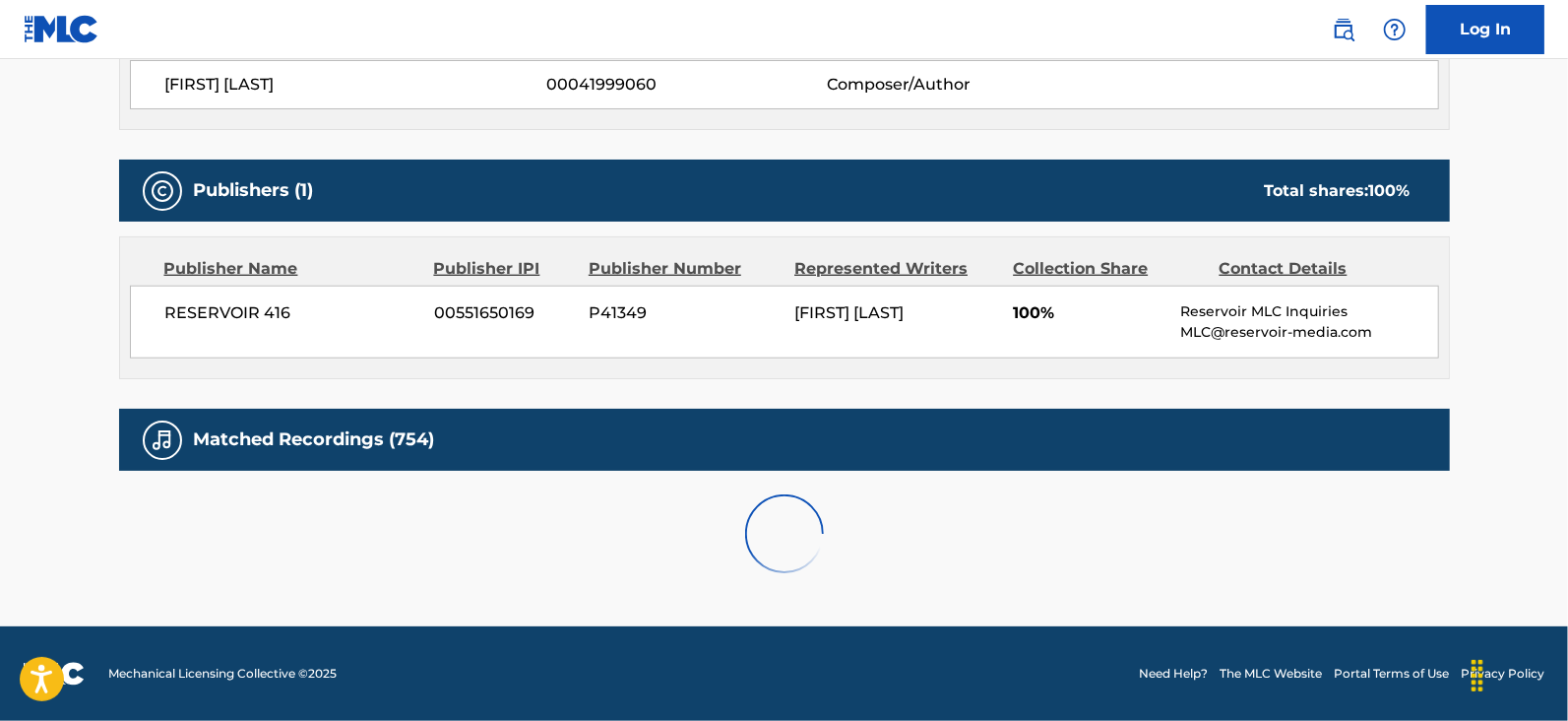 scroll, scrollTop: 1356, scrollLeft: 0, axis: vertical 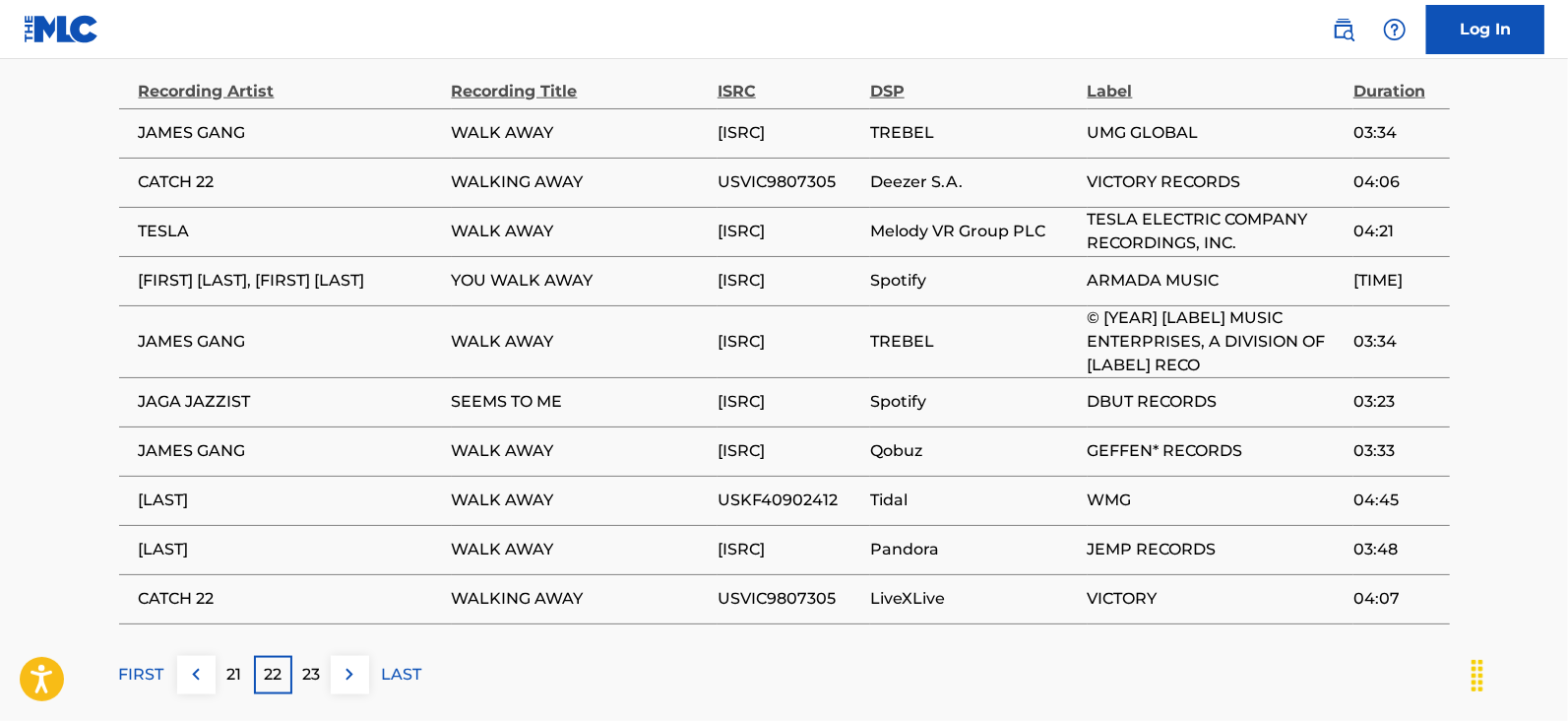click on "23" at bounding box center (311, 675) 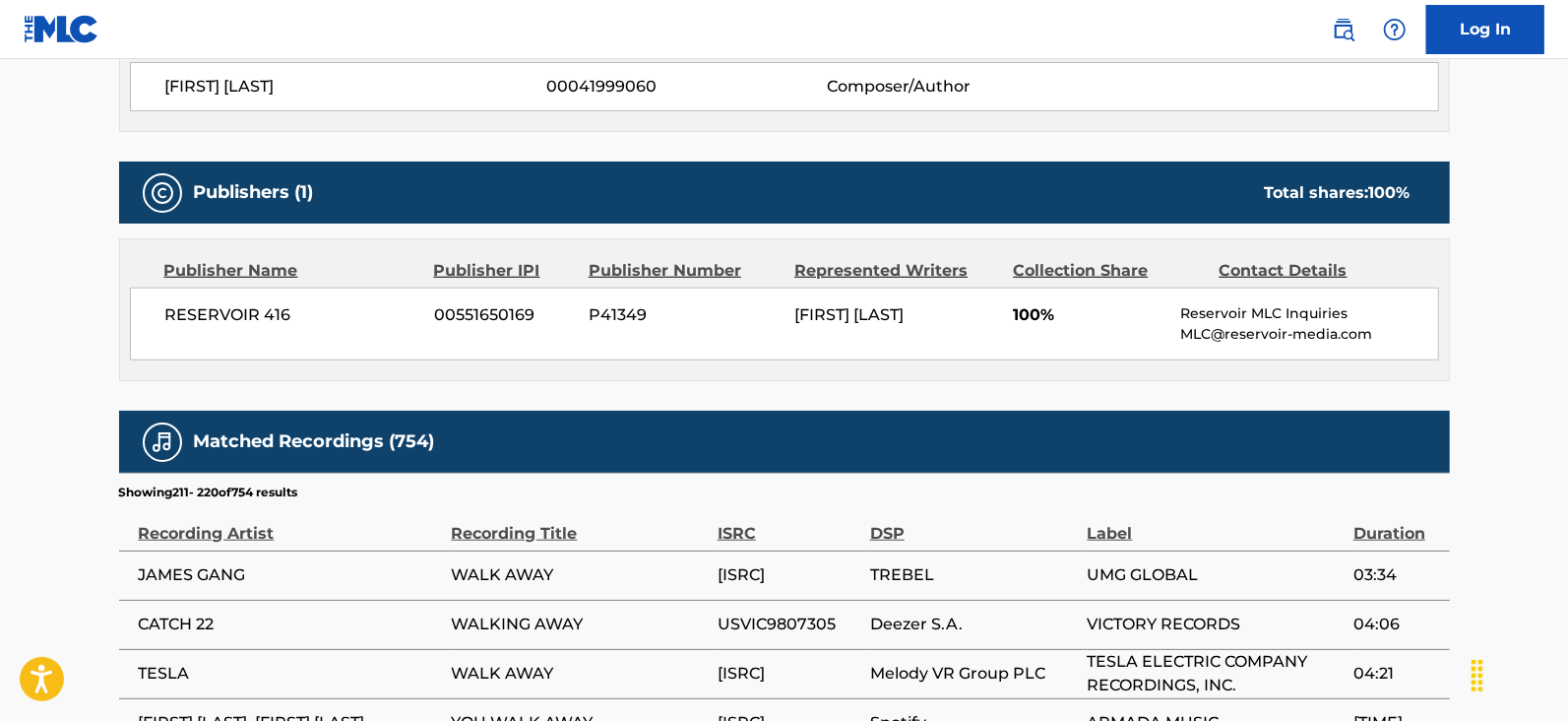 scroll, scrollTop: 1356, scrollLeft: 0, axis: vertical 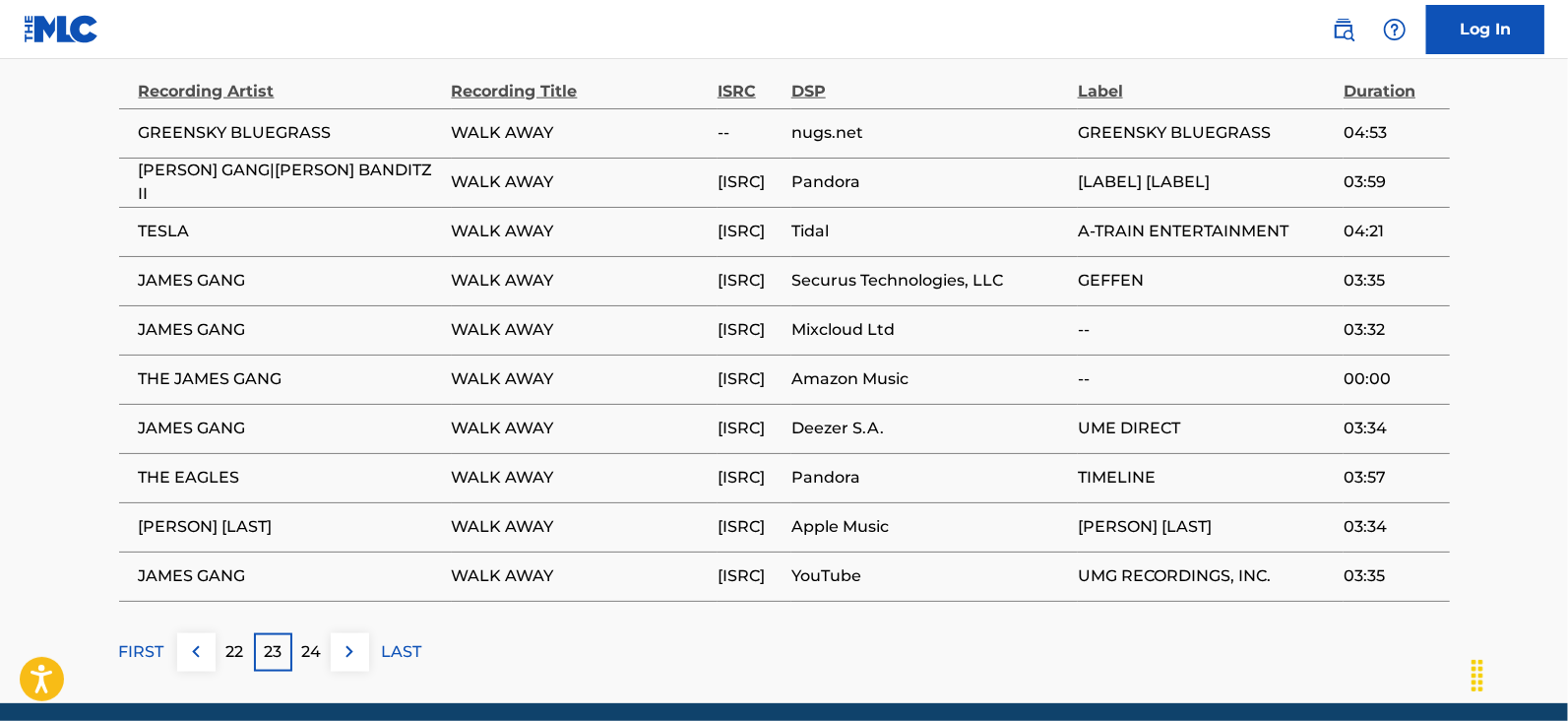 click on "24" at bounding box center [311, 652] 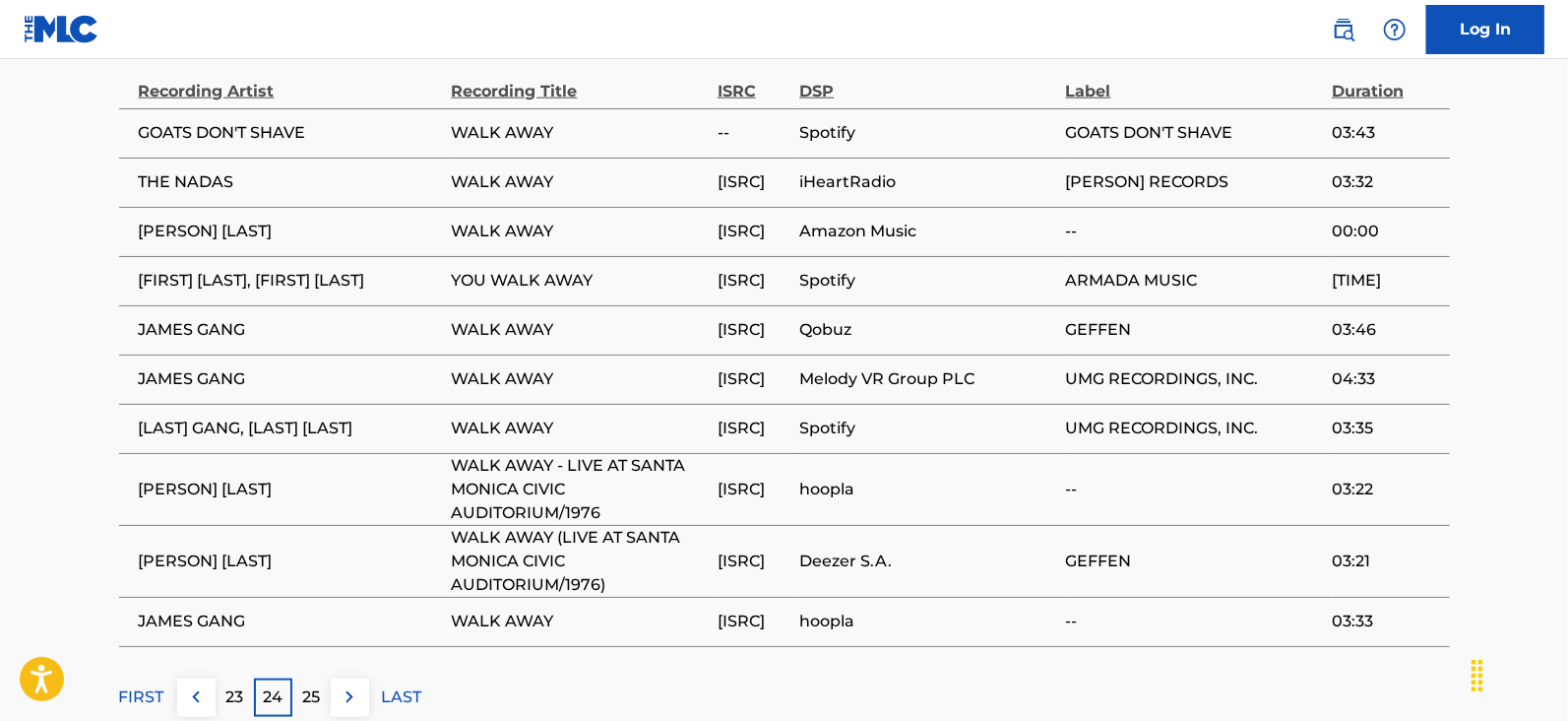 scroll, scrollTop: 1475, scrollLeft: 0, axis: vertical 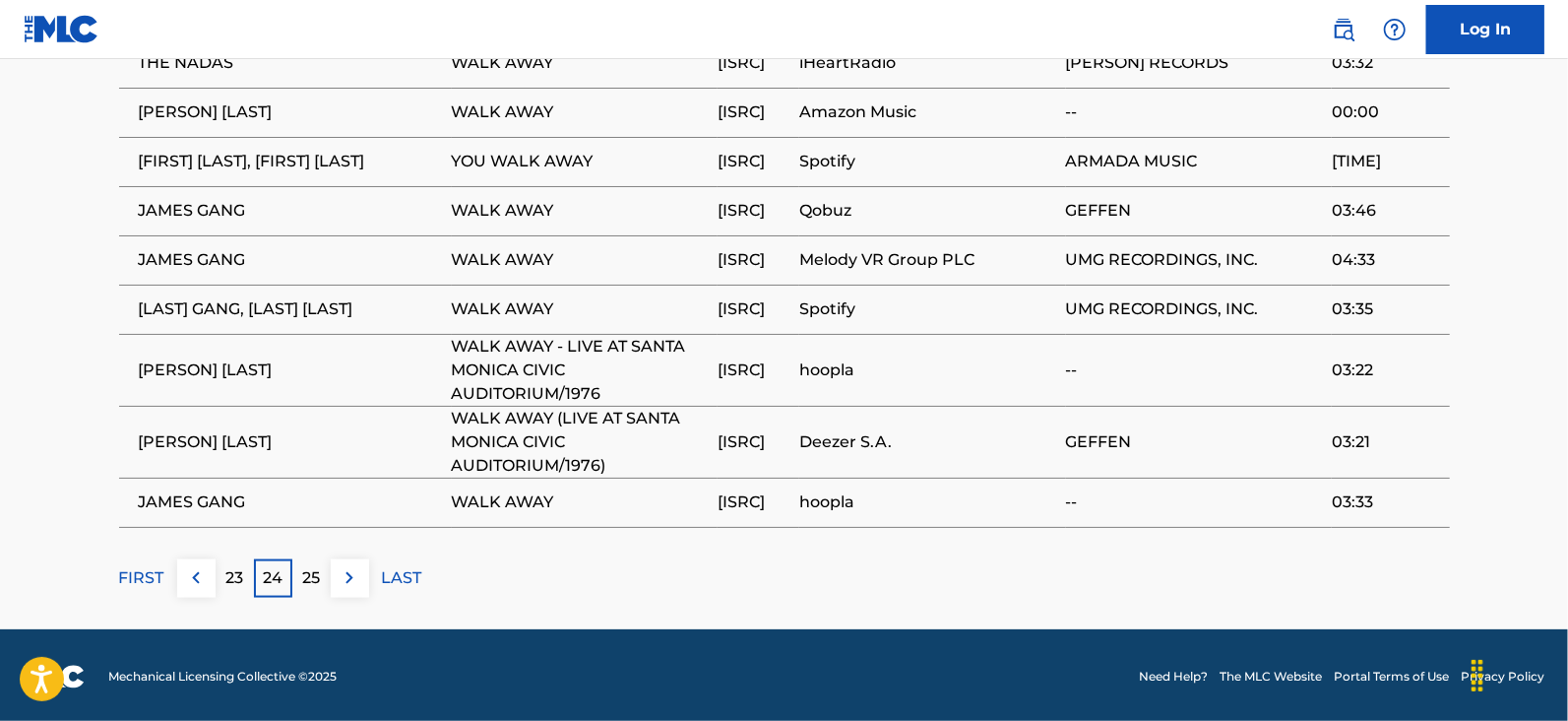click on "25" at bounding box center (311, 578) 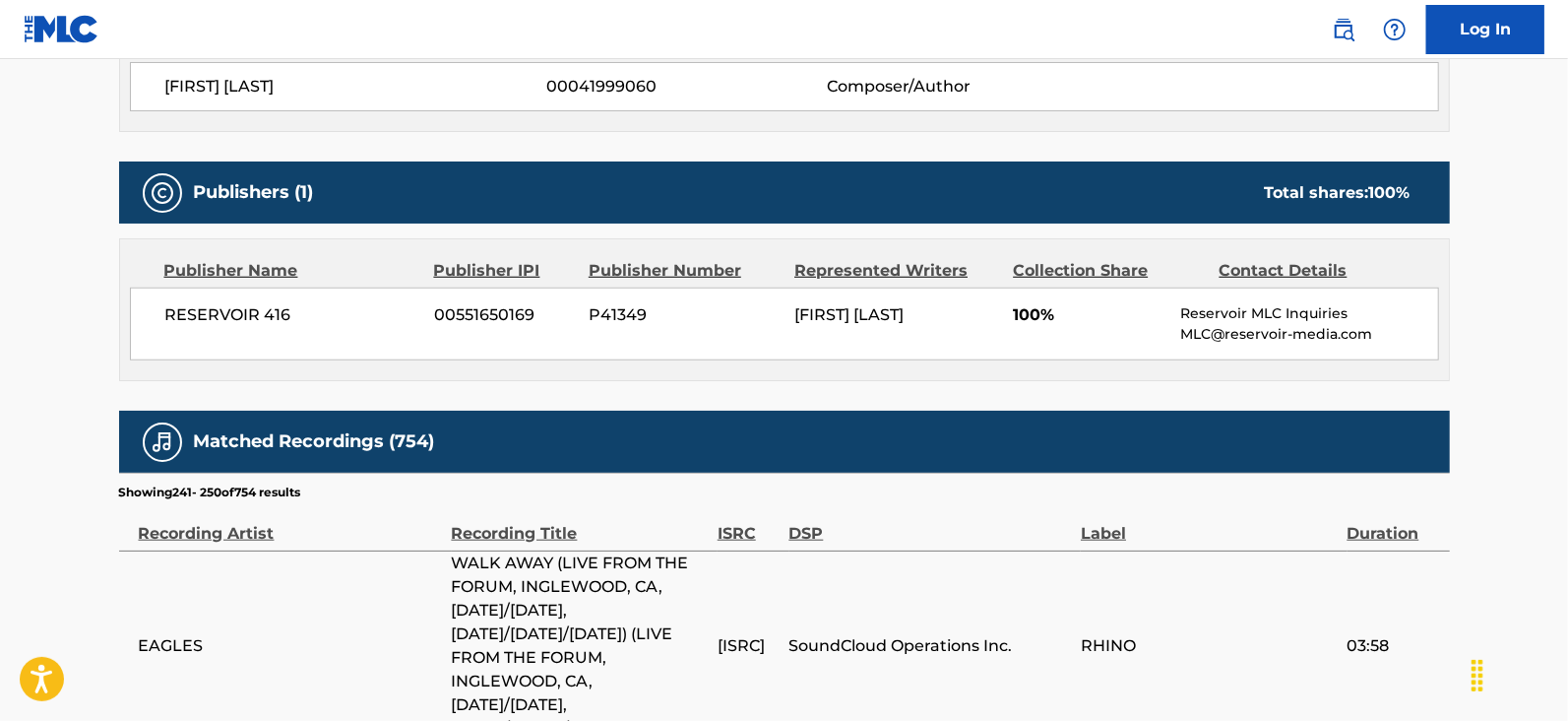 scroll, scrollTop: 1475, scrollLeft: 0, axis: vertical 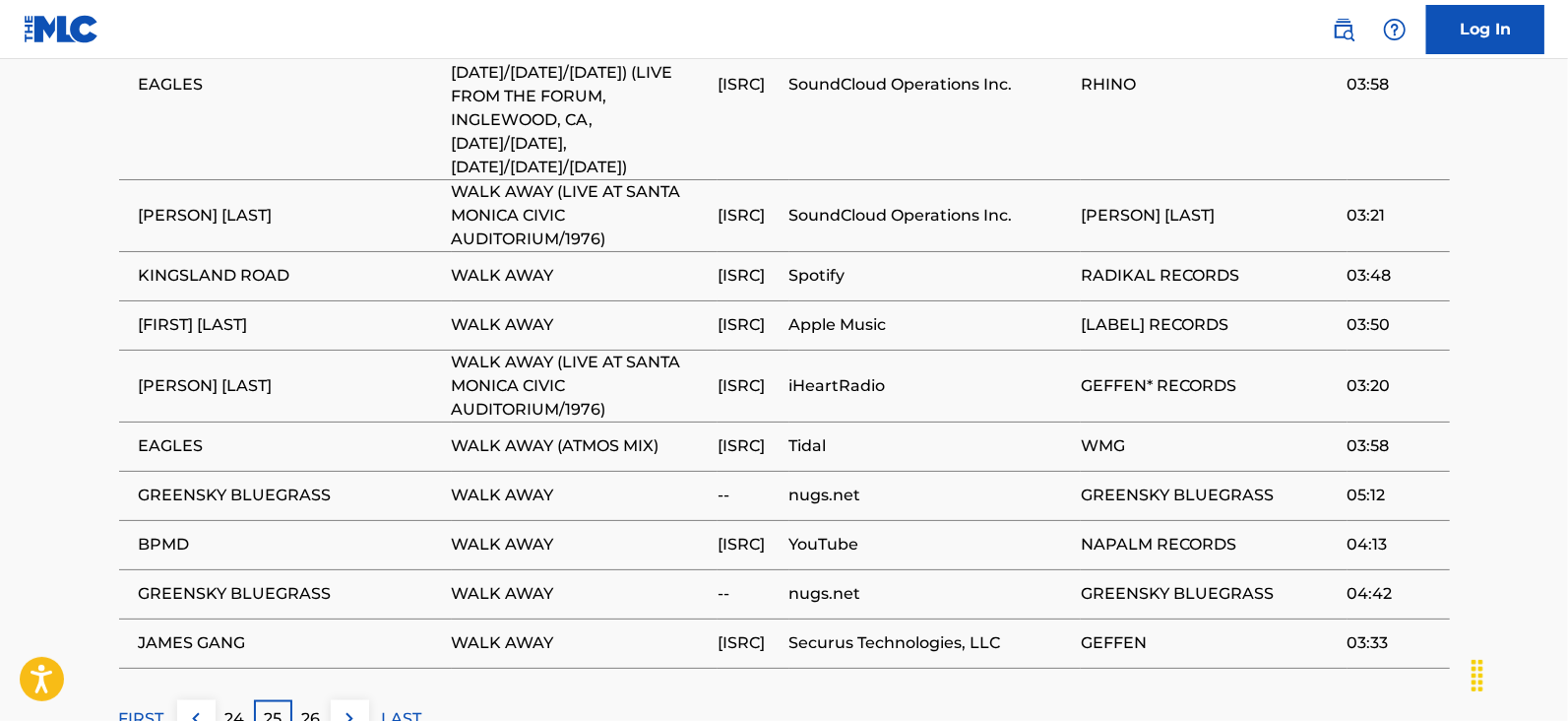 click on "26" at bounding box center [311, 719] 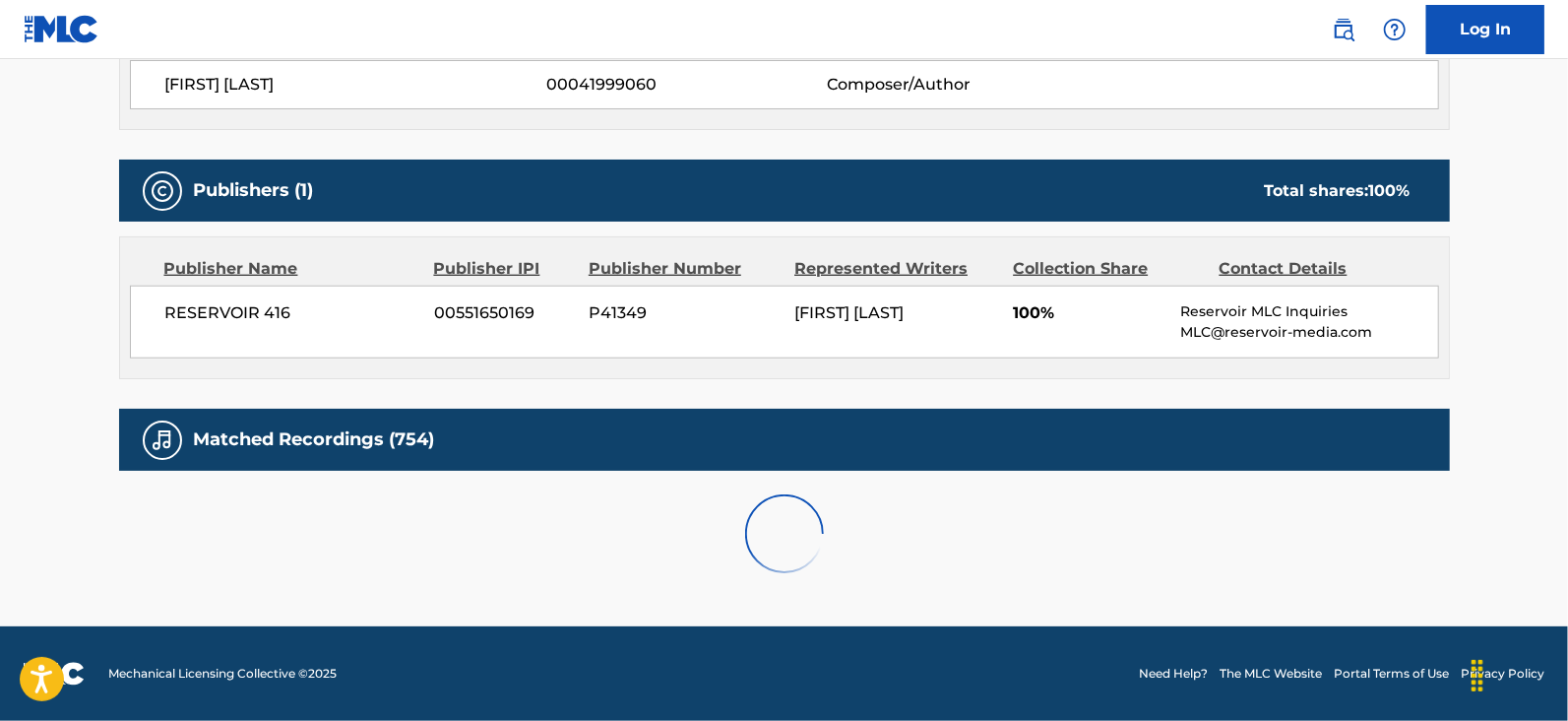 scroll, scrollTop: 1430, scrollLeft: 0, axis: vertical 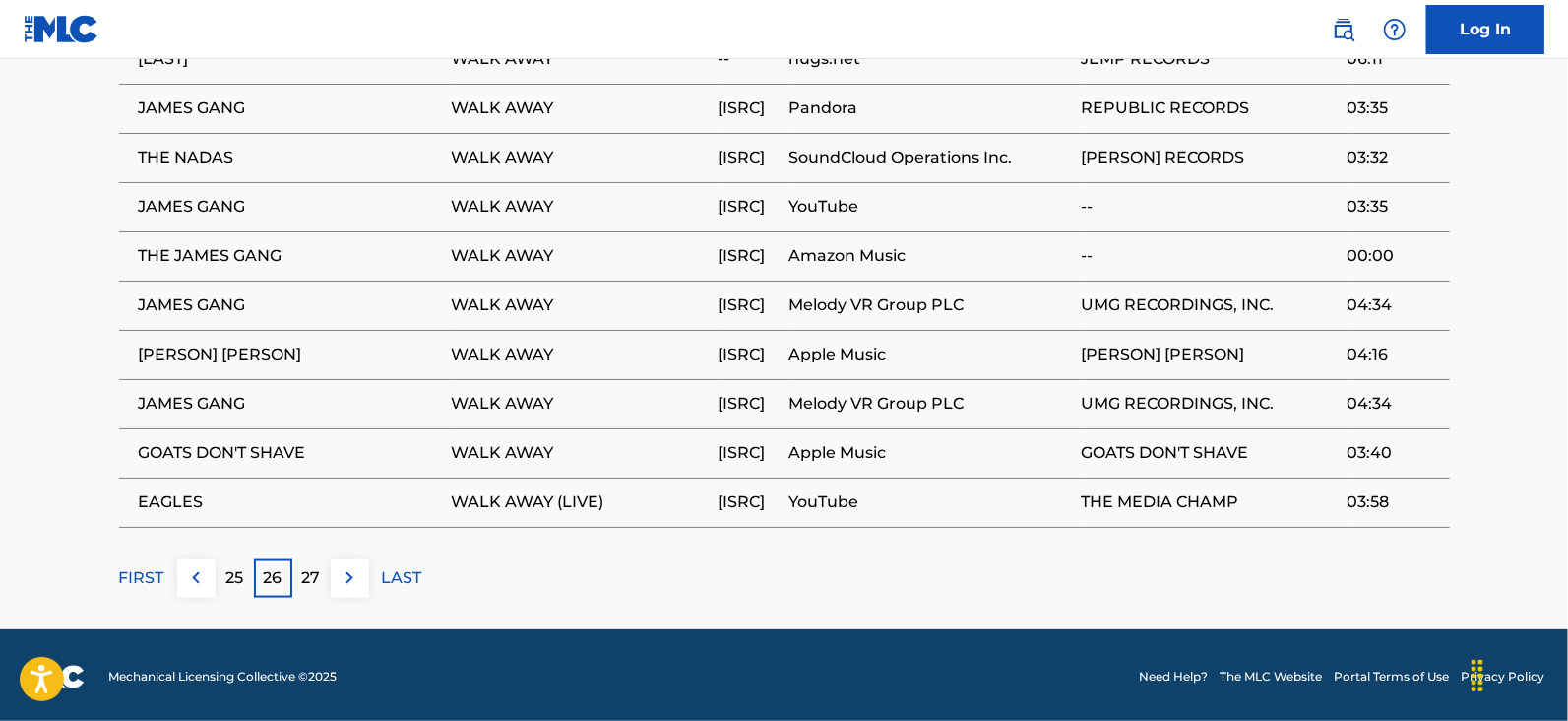 click on "27" at bounding box center (311, 578) 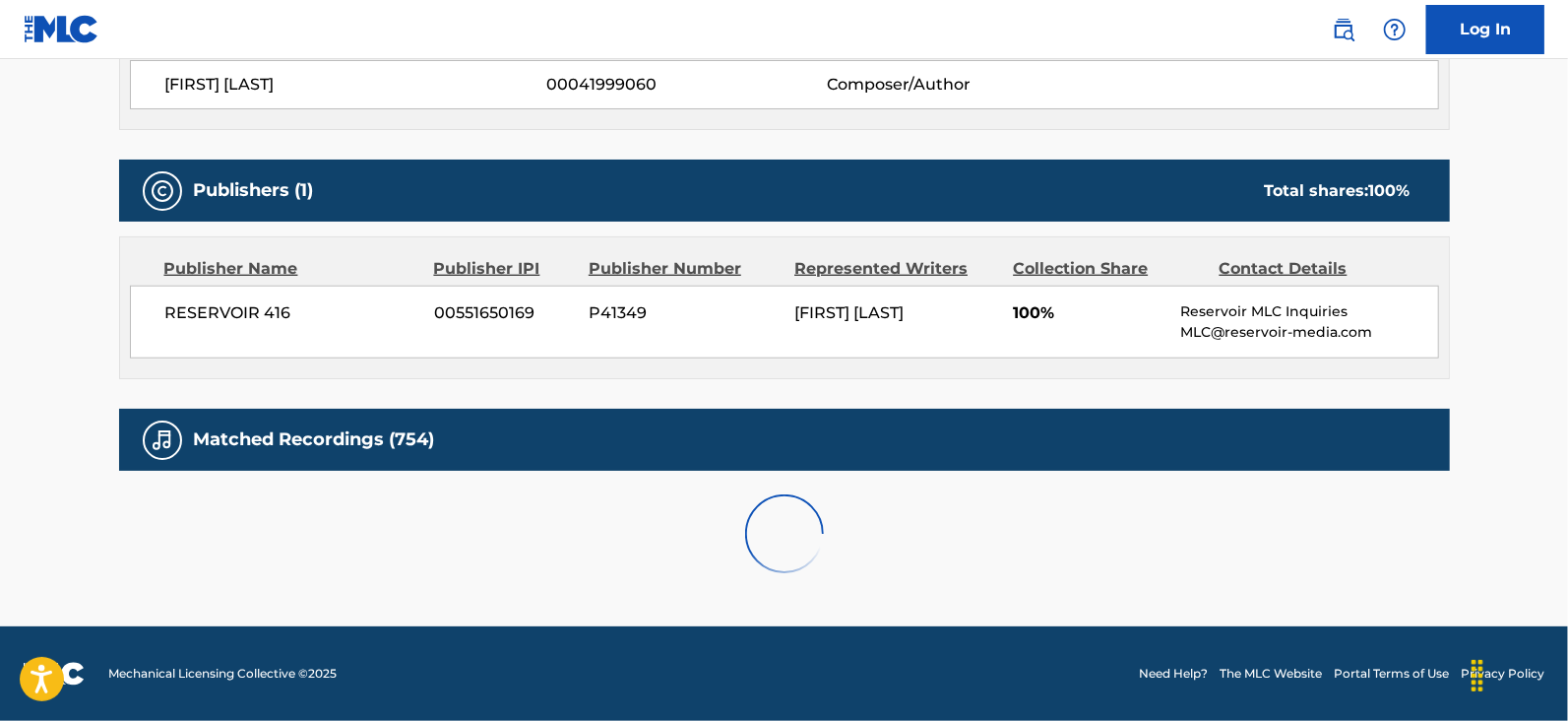scroll, scrollTop: 1430, scrollLeft: 0, axis: vertical 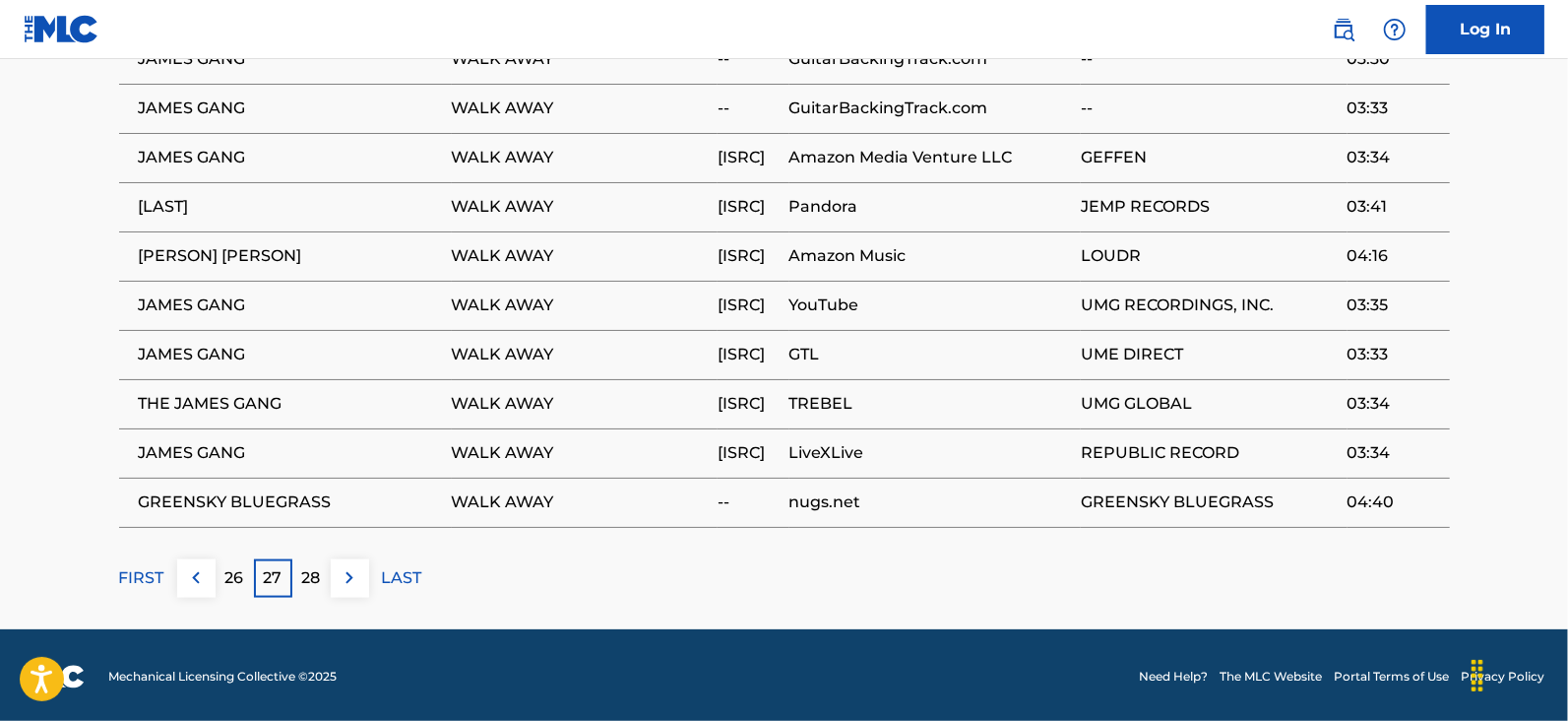 click on "28" at bounding box center [311, 578] 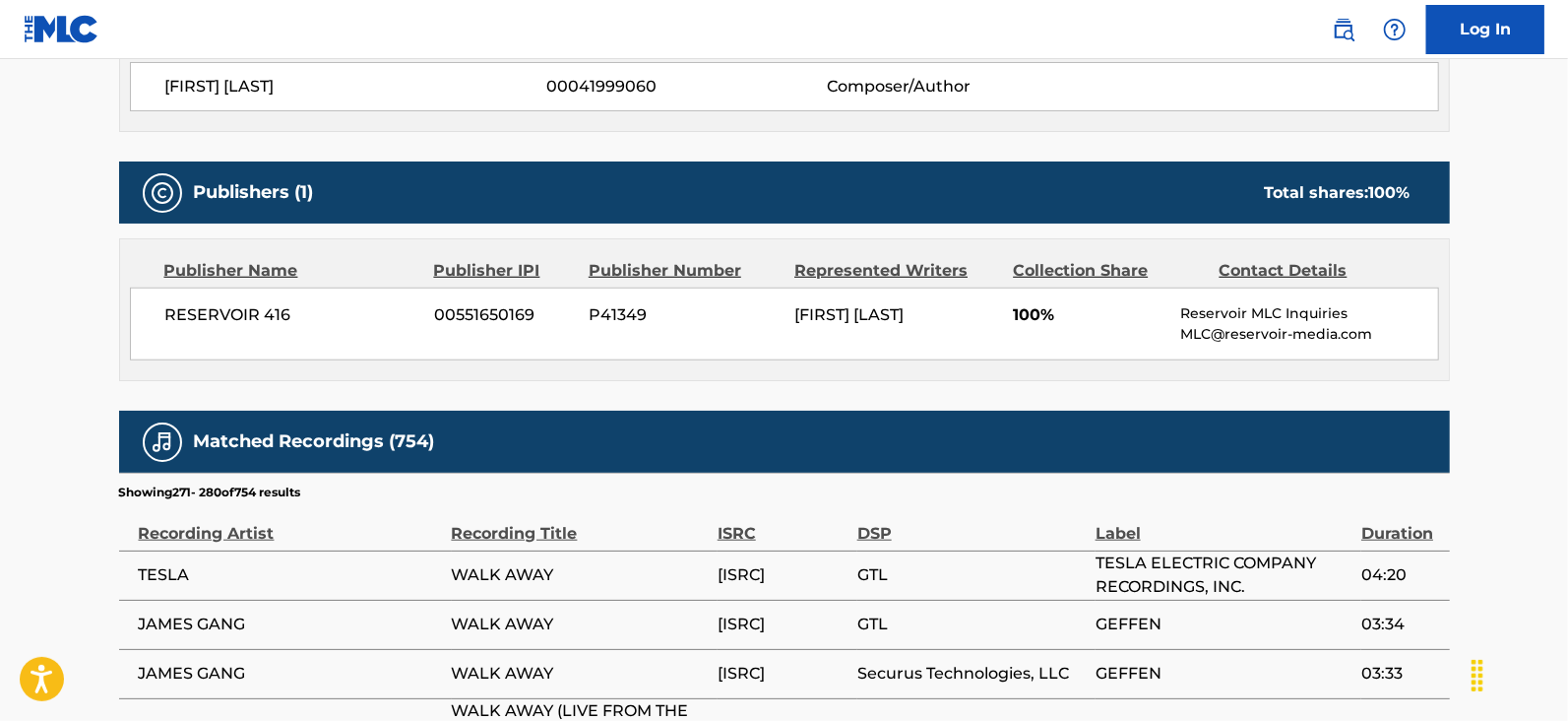scroll, scrollTop: 1453, scrollLeft: 0, axis: vertical 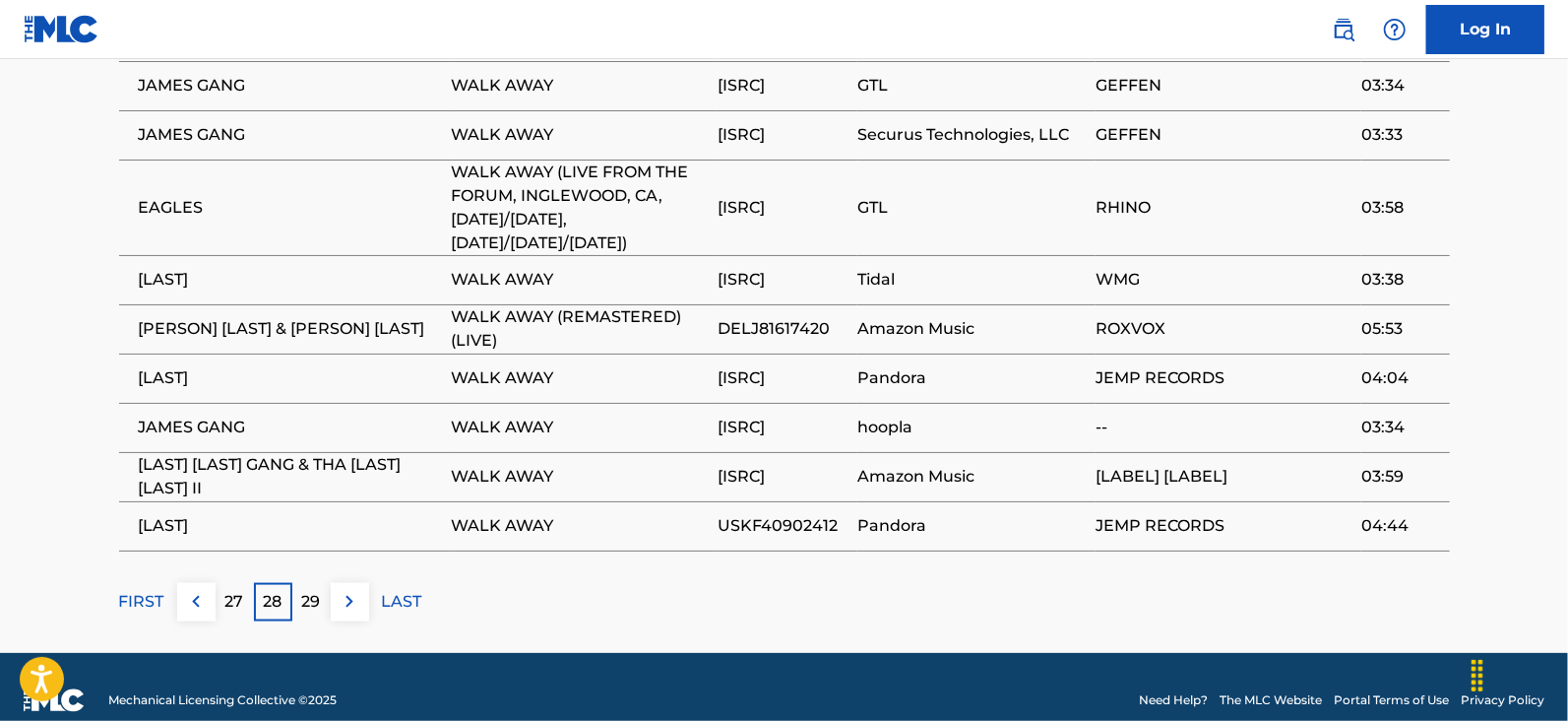 click on "29" at bounding box center (311, 602) 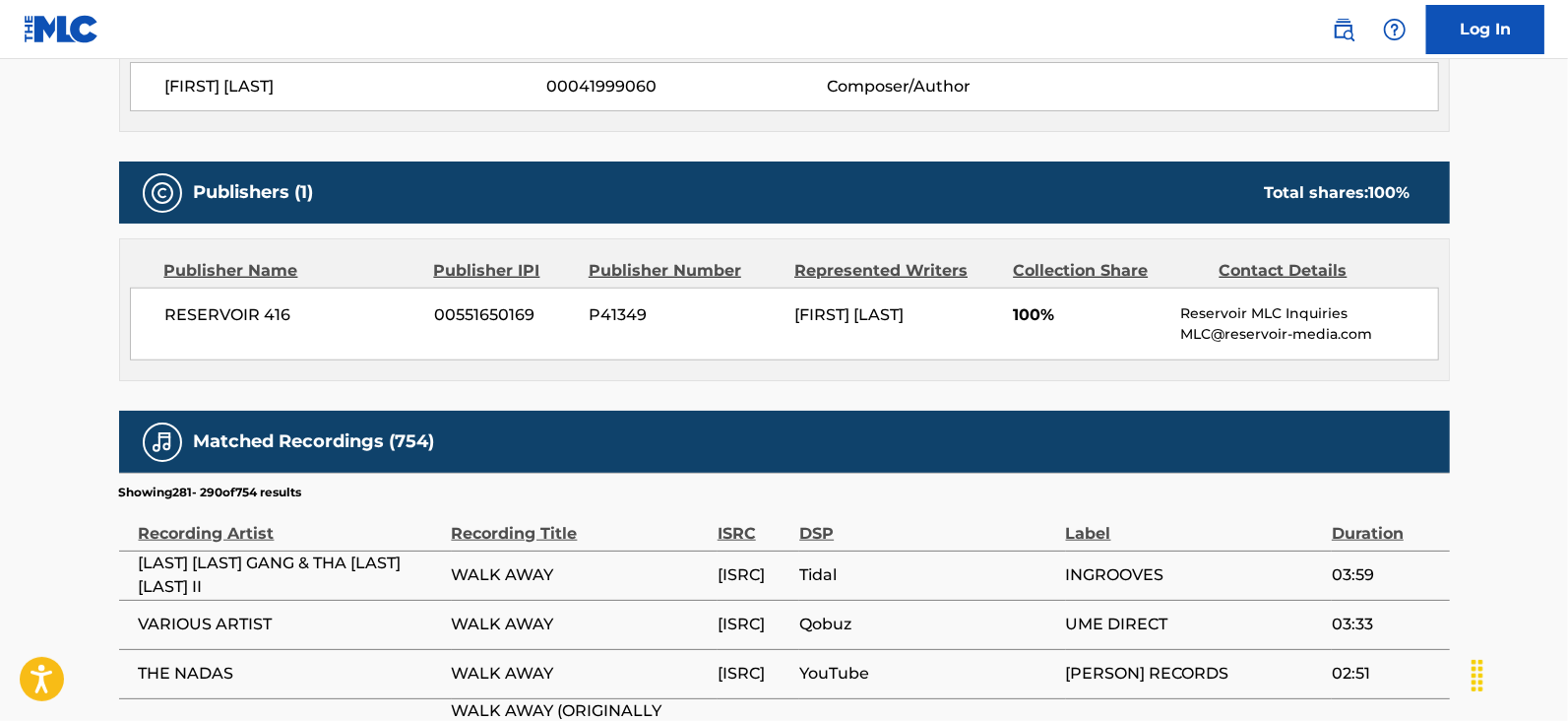 scroll, scrollTop: 1453, scrollLeft: 0, axis: vertical 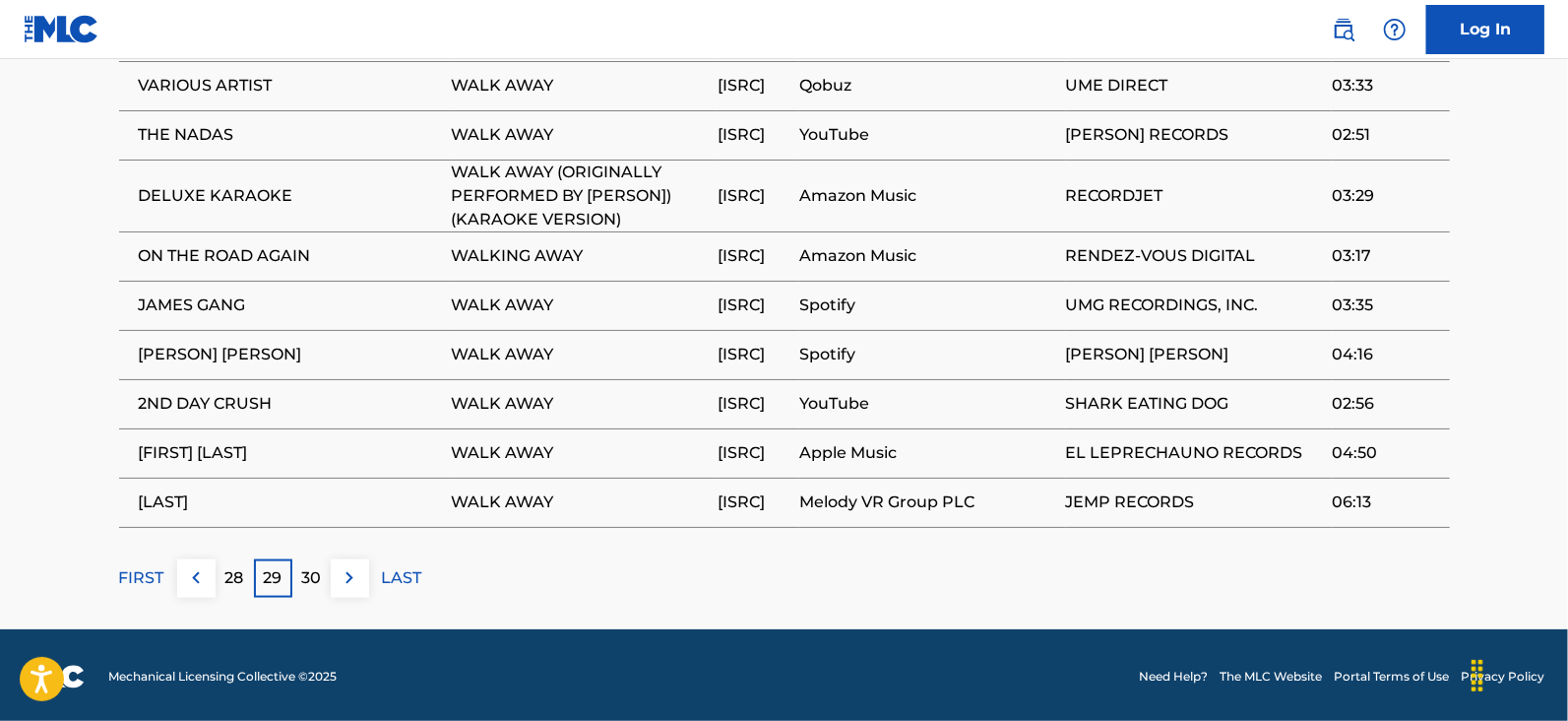 click on "30" at bounding box center (311, 578) 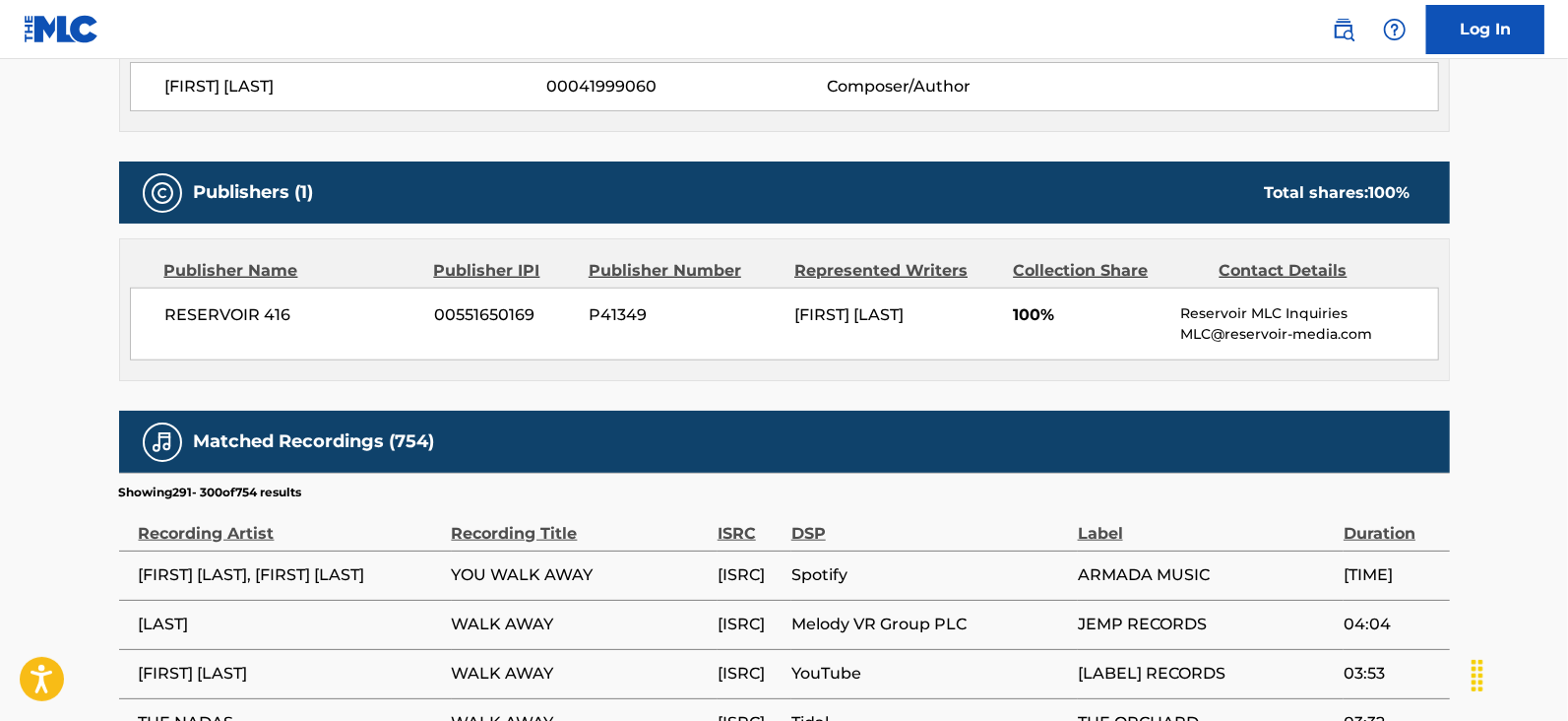 scroll, scrollTop: 1430, scrollLeft: 0, axis: vertical 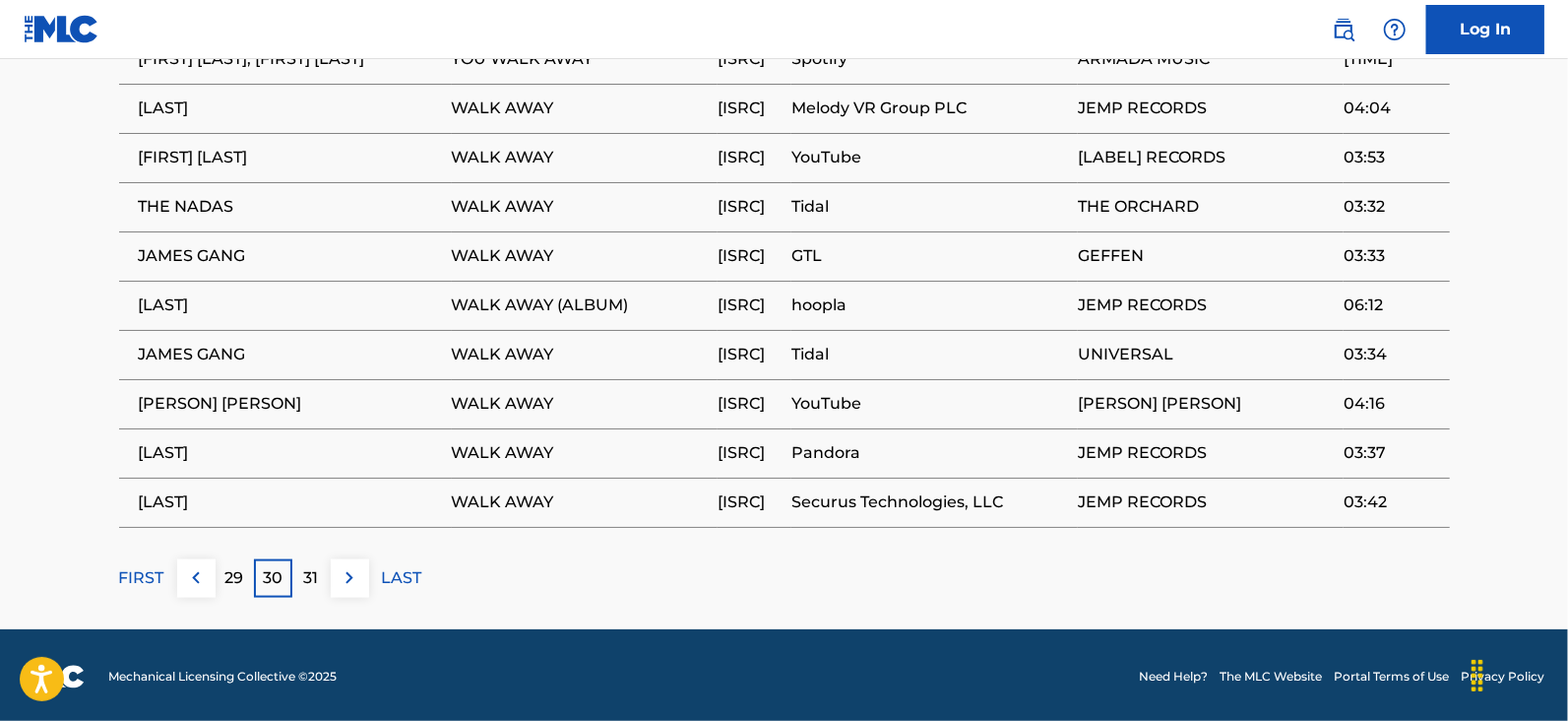 click on "31" at bounding box center [311, 578] 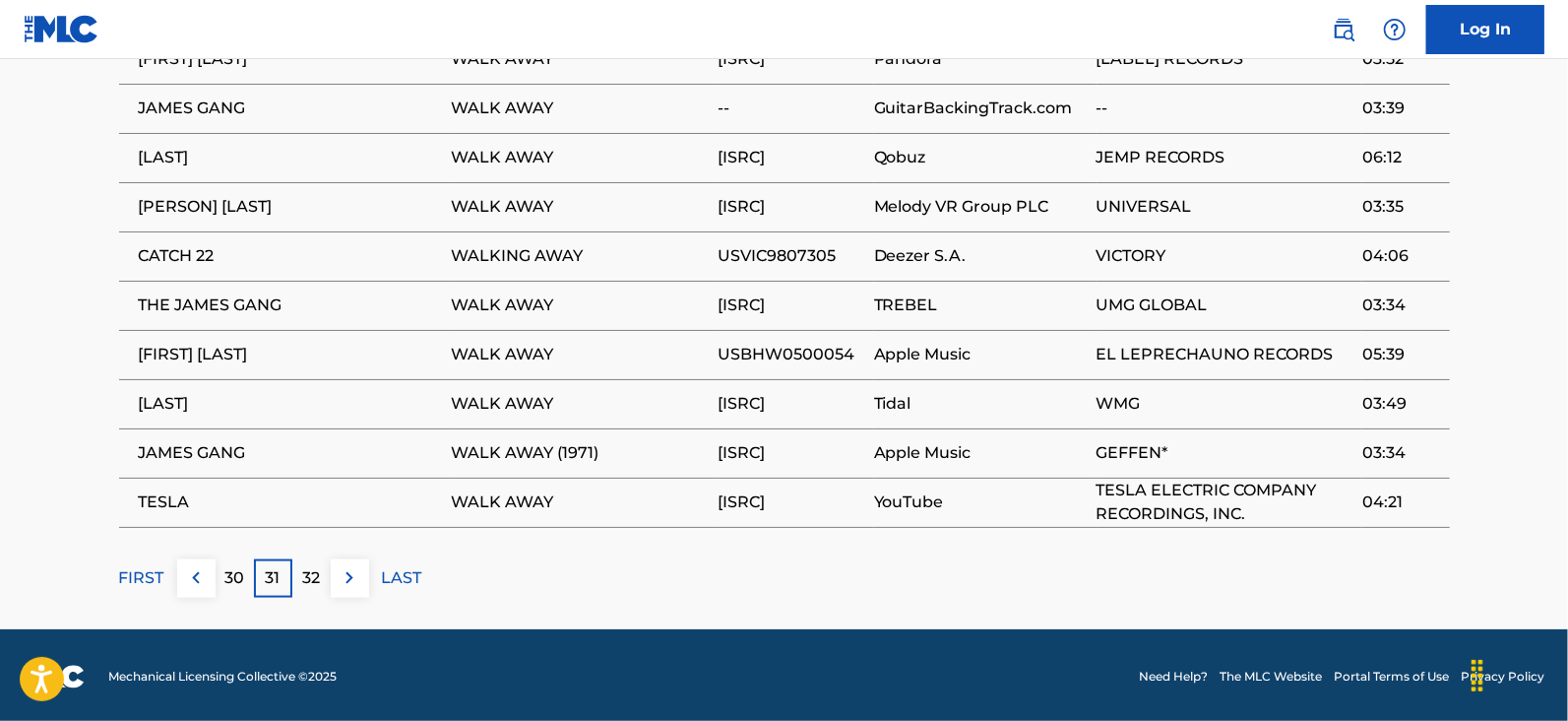 click on "32" at bounding box center (311, 578) 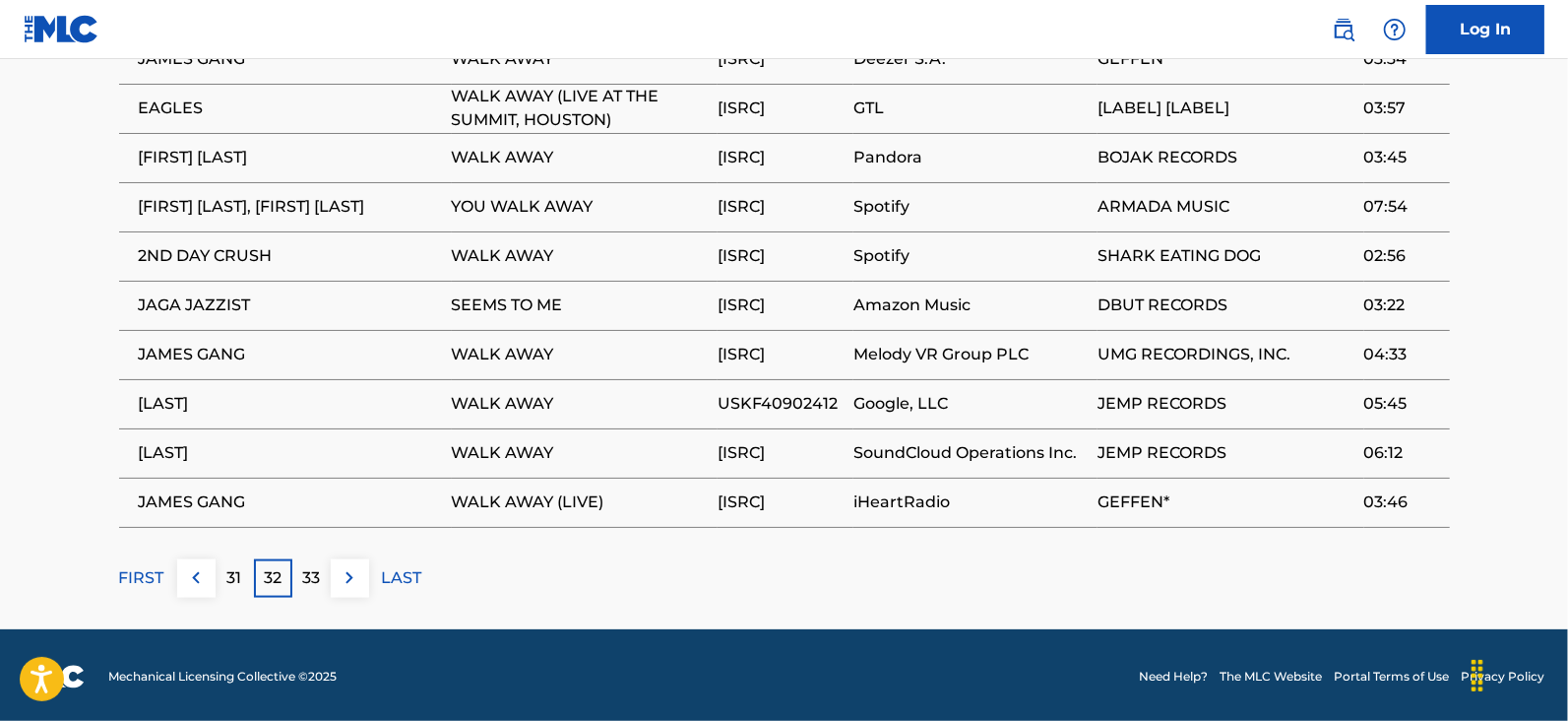 click on "33" at bounding box center [311, 578] 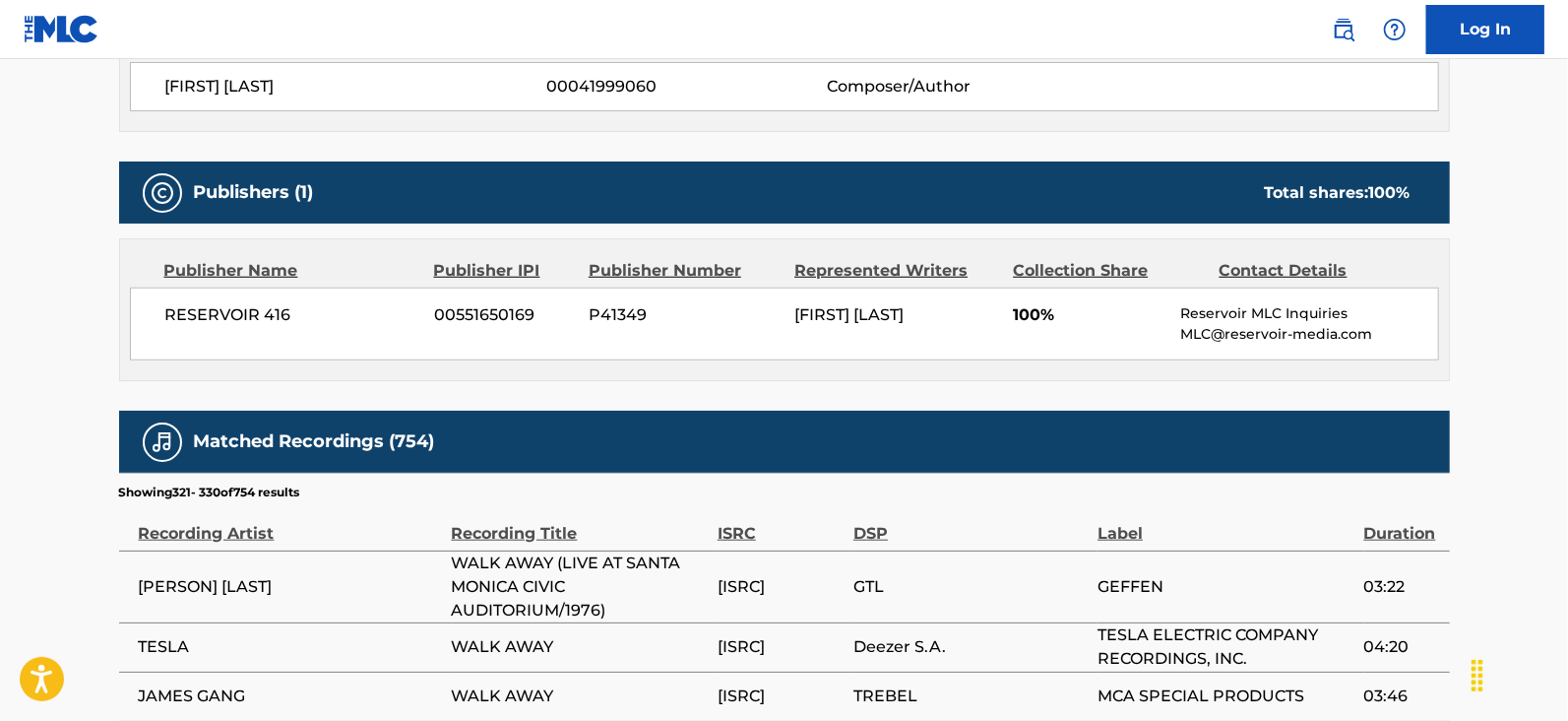 scroll, scrollTop: 1453, scrollLeft: 0, axis: vertical 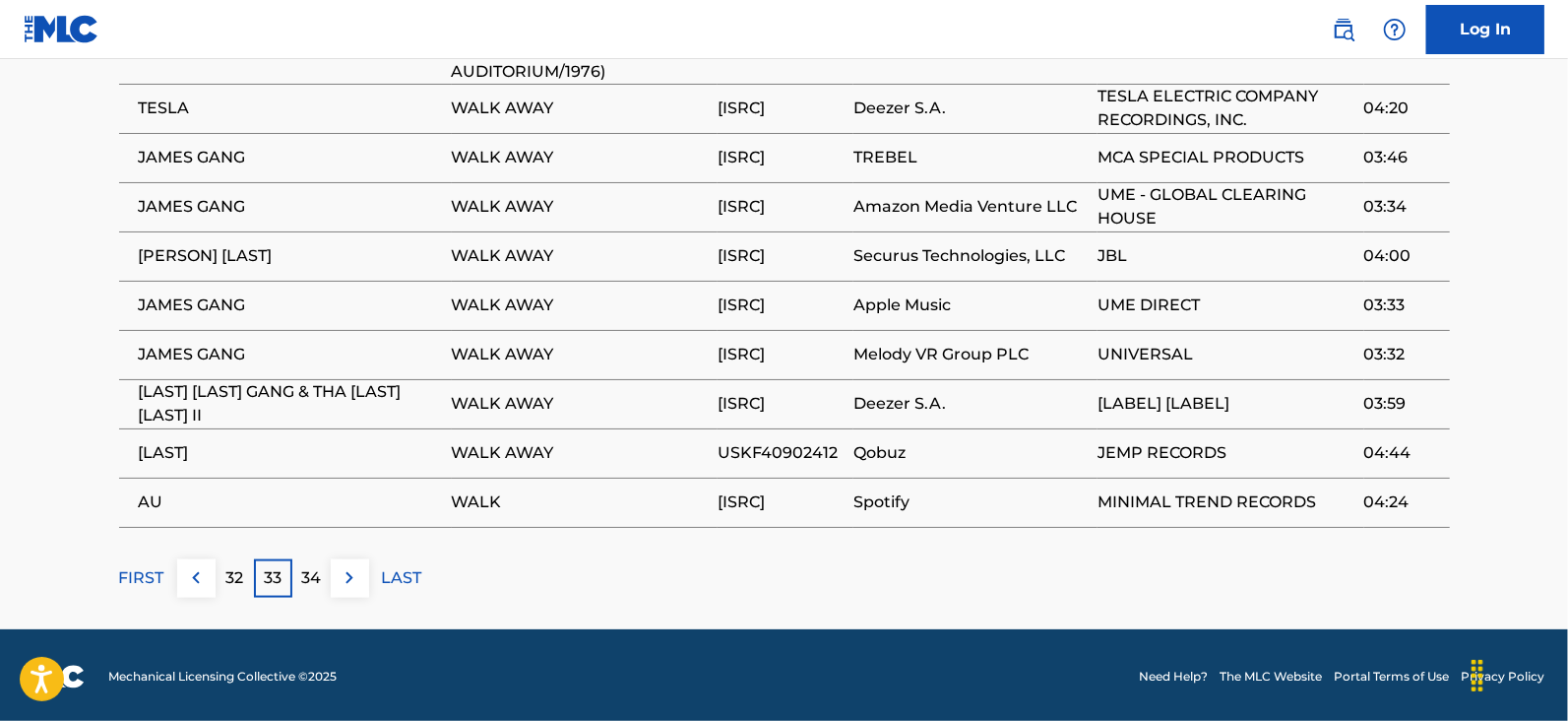 click on "34" at bounding box center [311, 578] 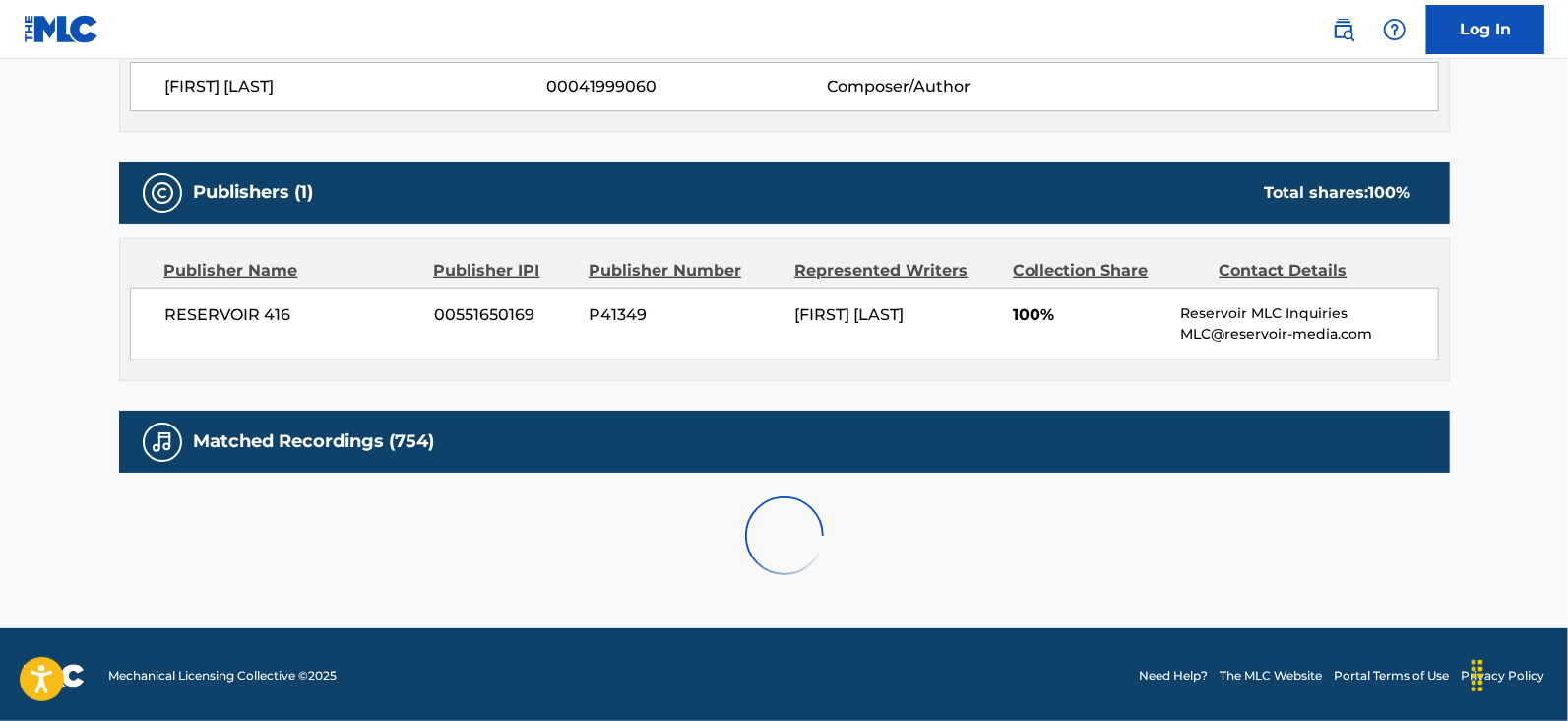 scroll, scrollTop: 1453, scrollLeft: 0, axis: vertical 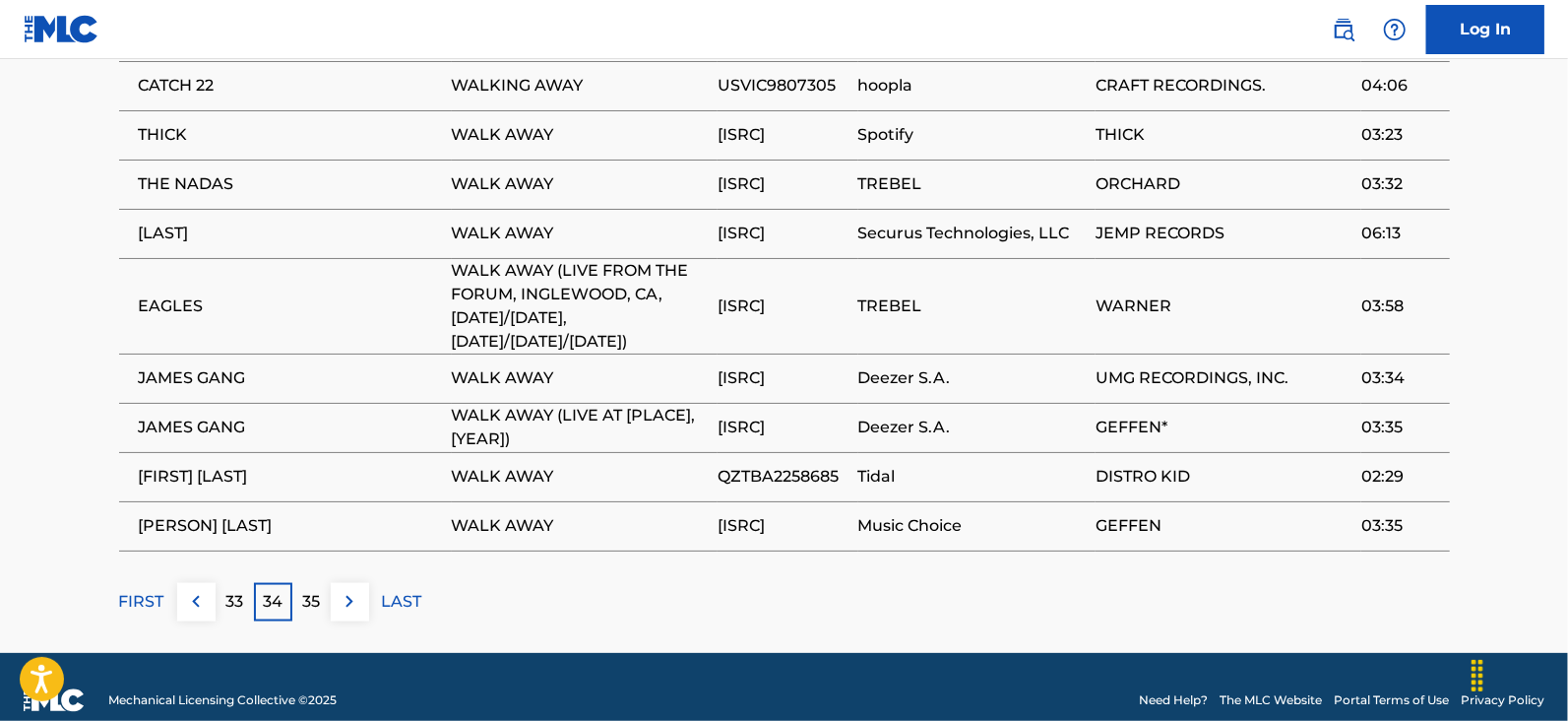 click on "35" at bounding box center (311, 602) 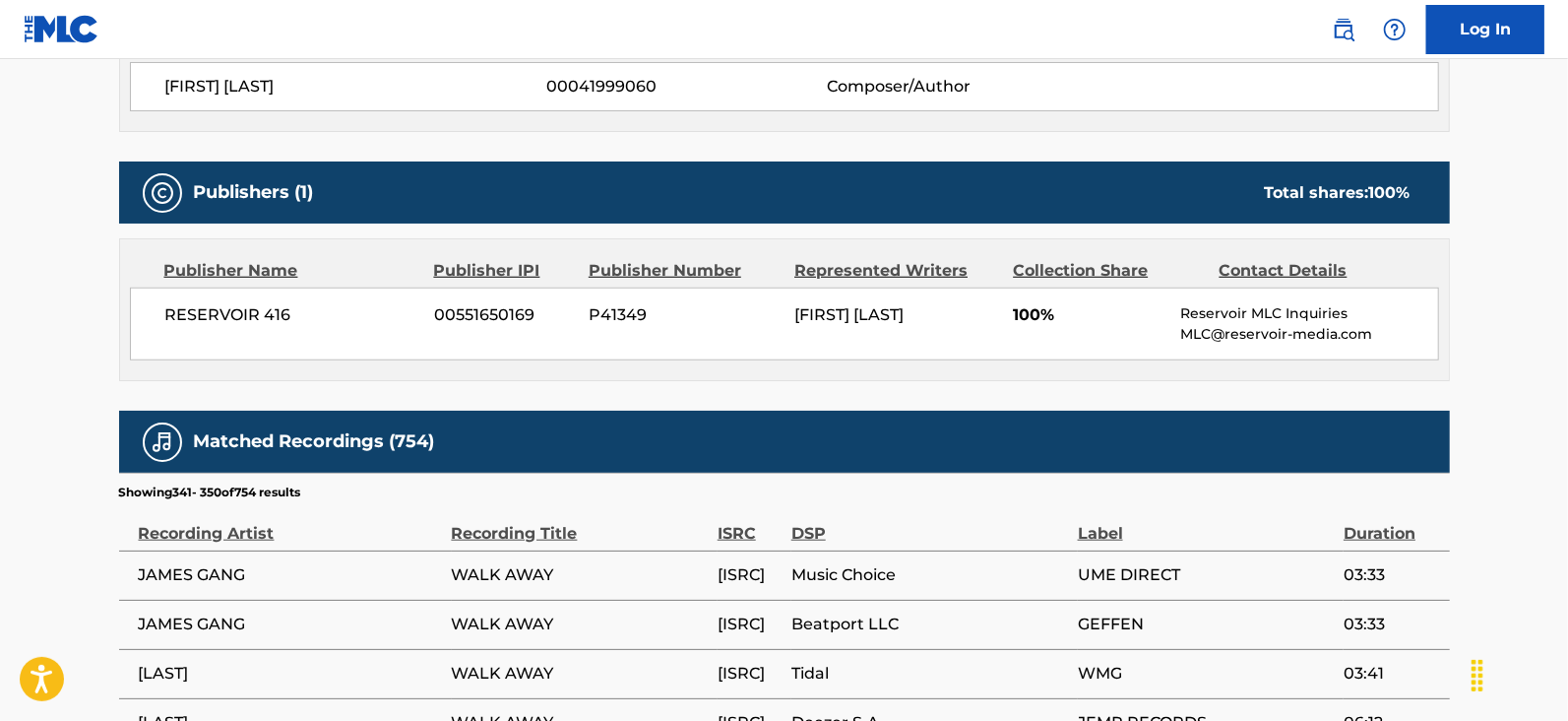 scroll, scrollTop: 1430, scrollLeft: 0, axis: vertical 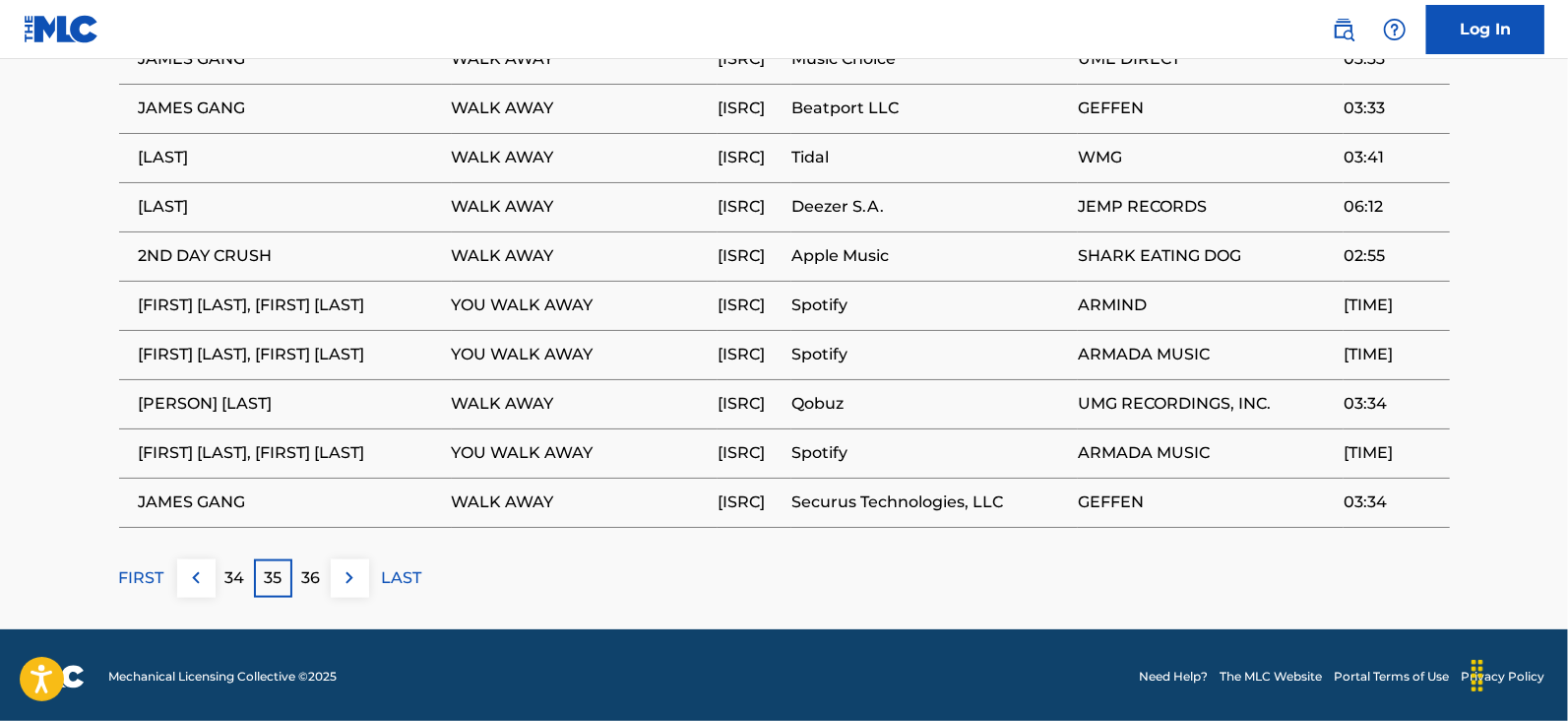 click on "36" at bounding box center (311, 578) 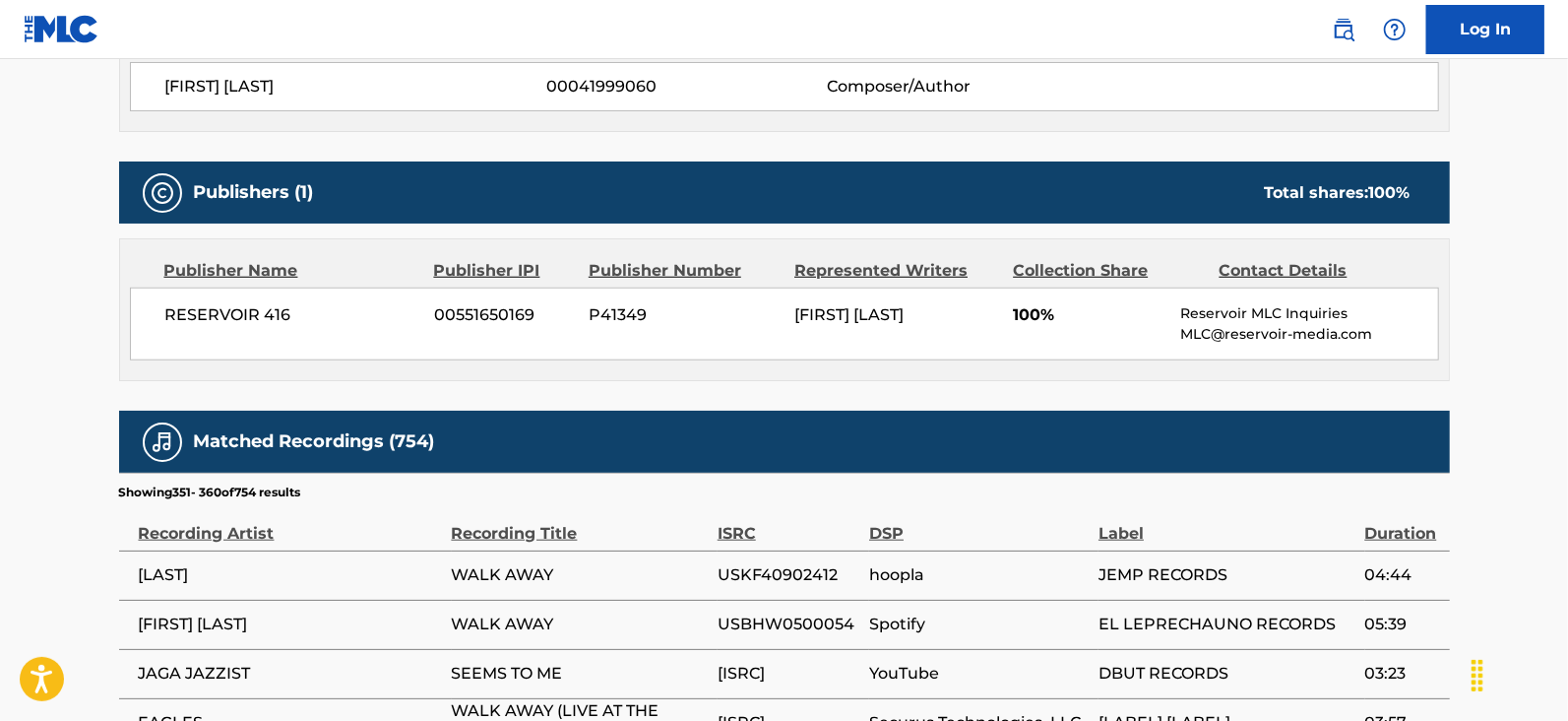 scroll, scrollTop: 1430, scrollLeft: 0, axis: vertical 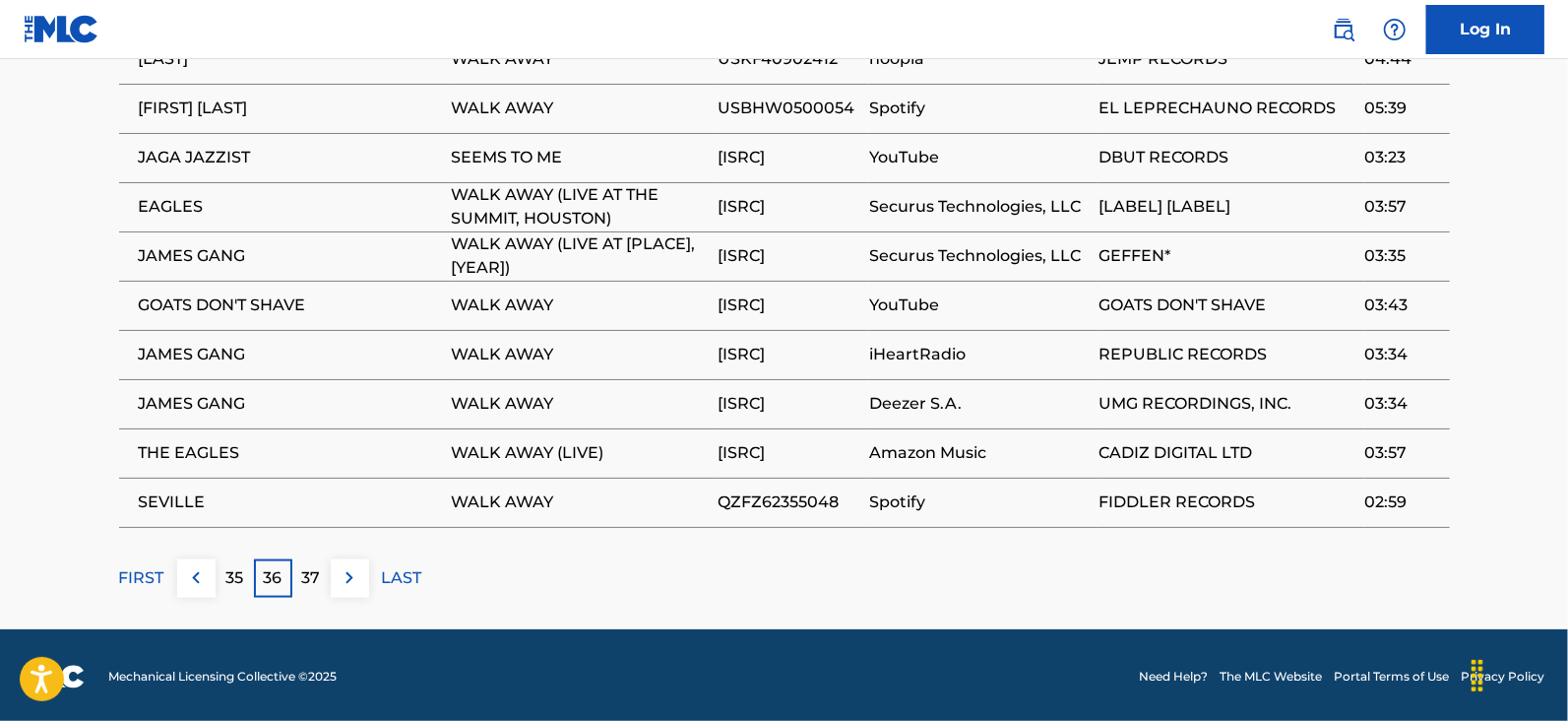 click on "37" at bounding box center (311, 578) 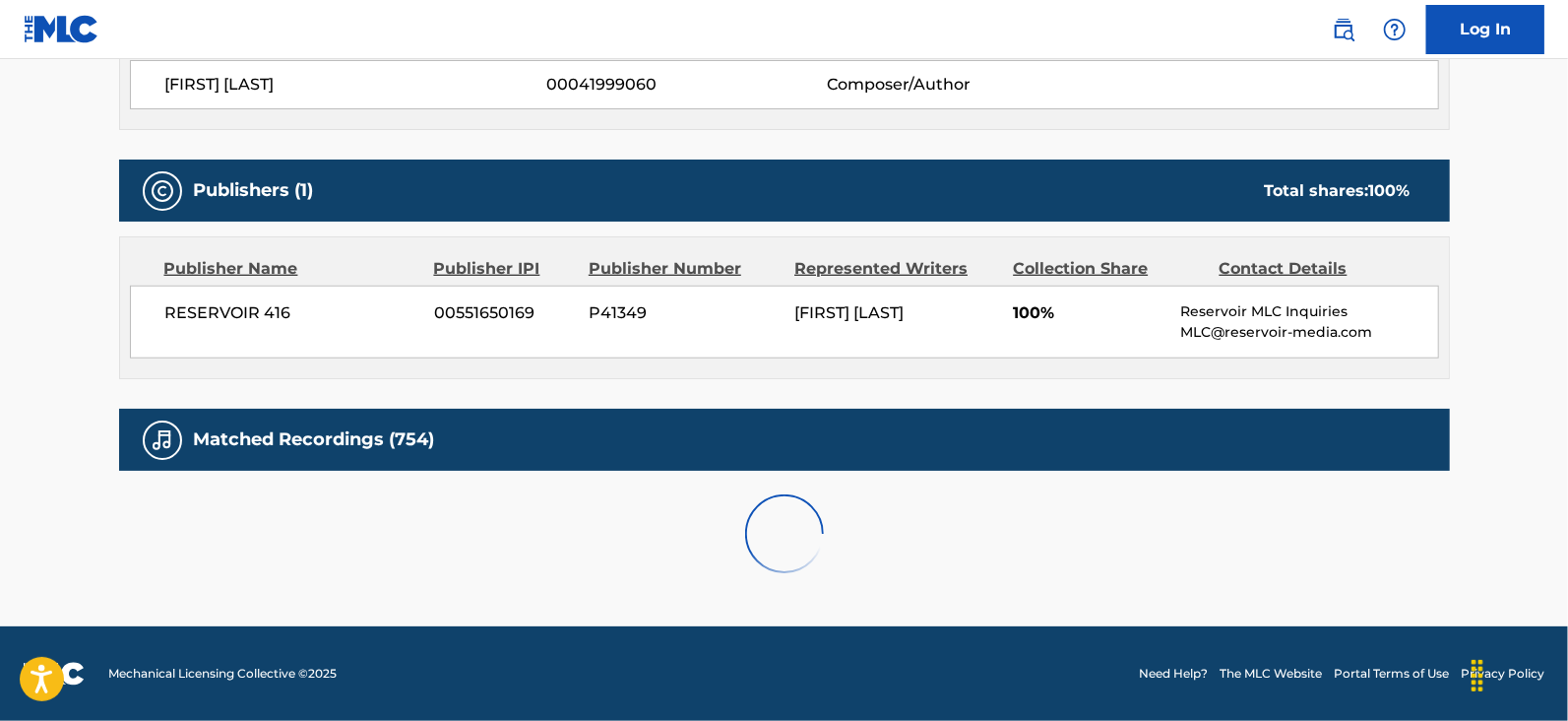 scroll, scrollTop: 1430, scrollLeft: 0, axis: vertical 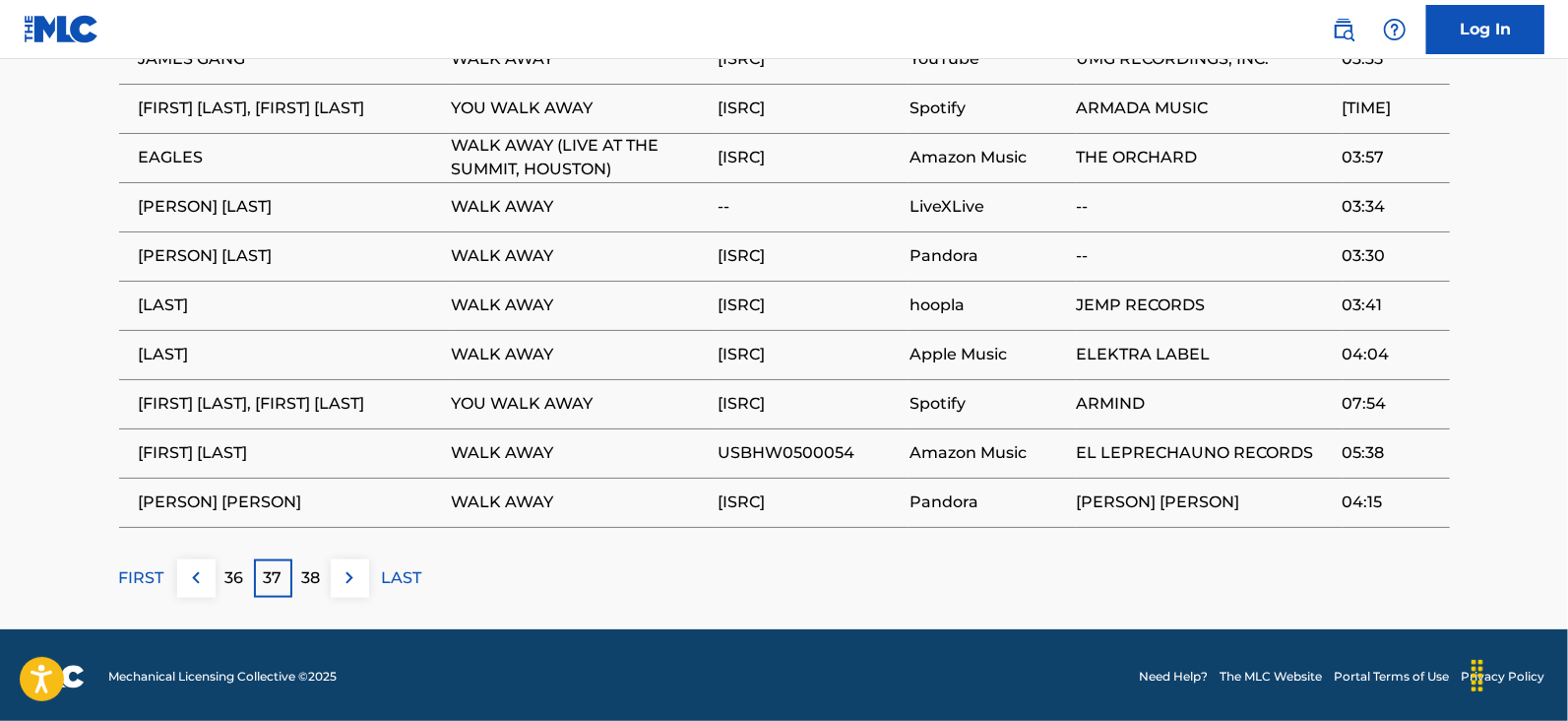 click on "38" at bounding box center [311, 578] 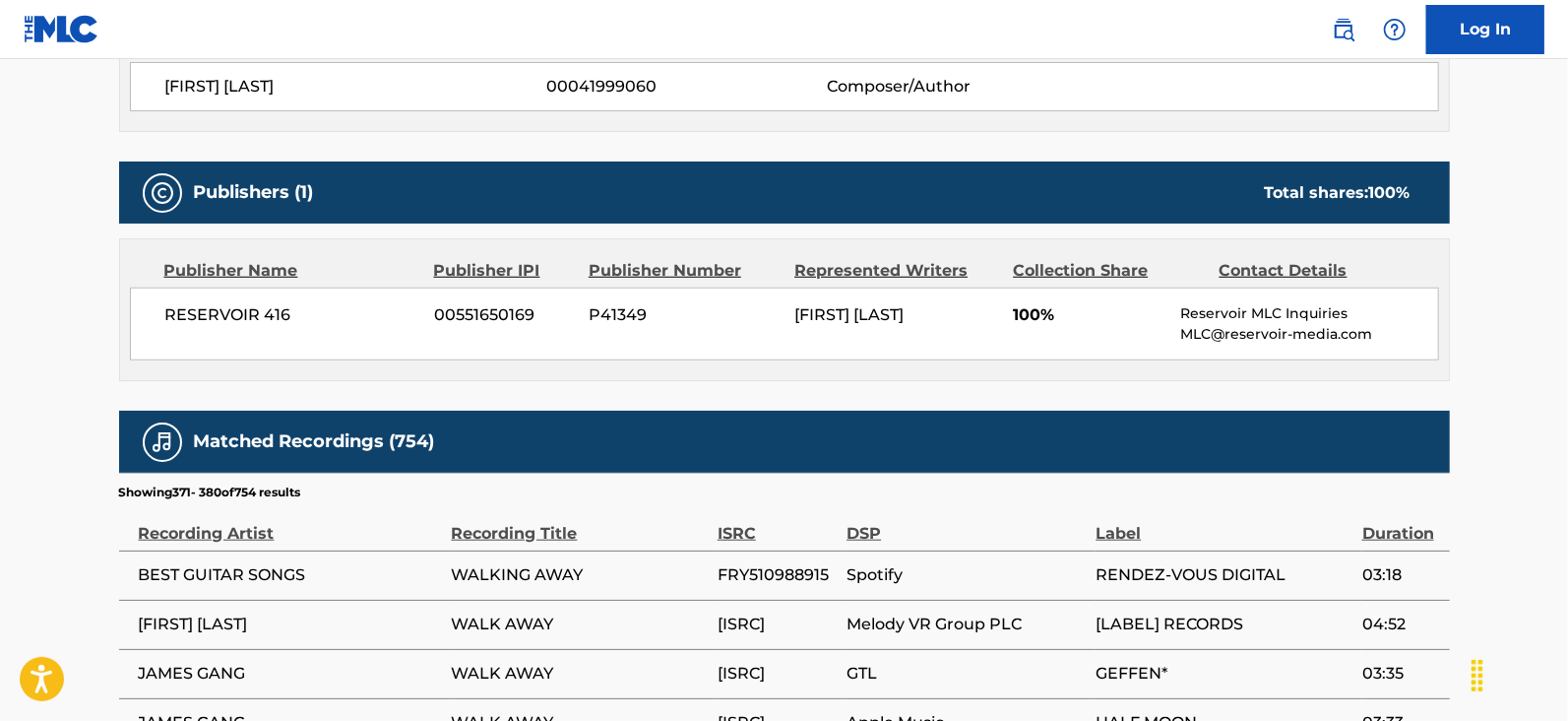scroll, scrollTop: 1430, scrollLeft: 0, axis: vertical 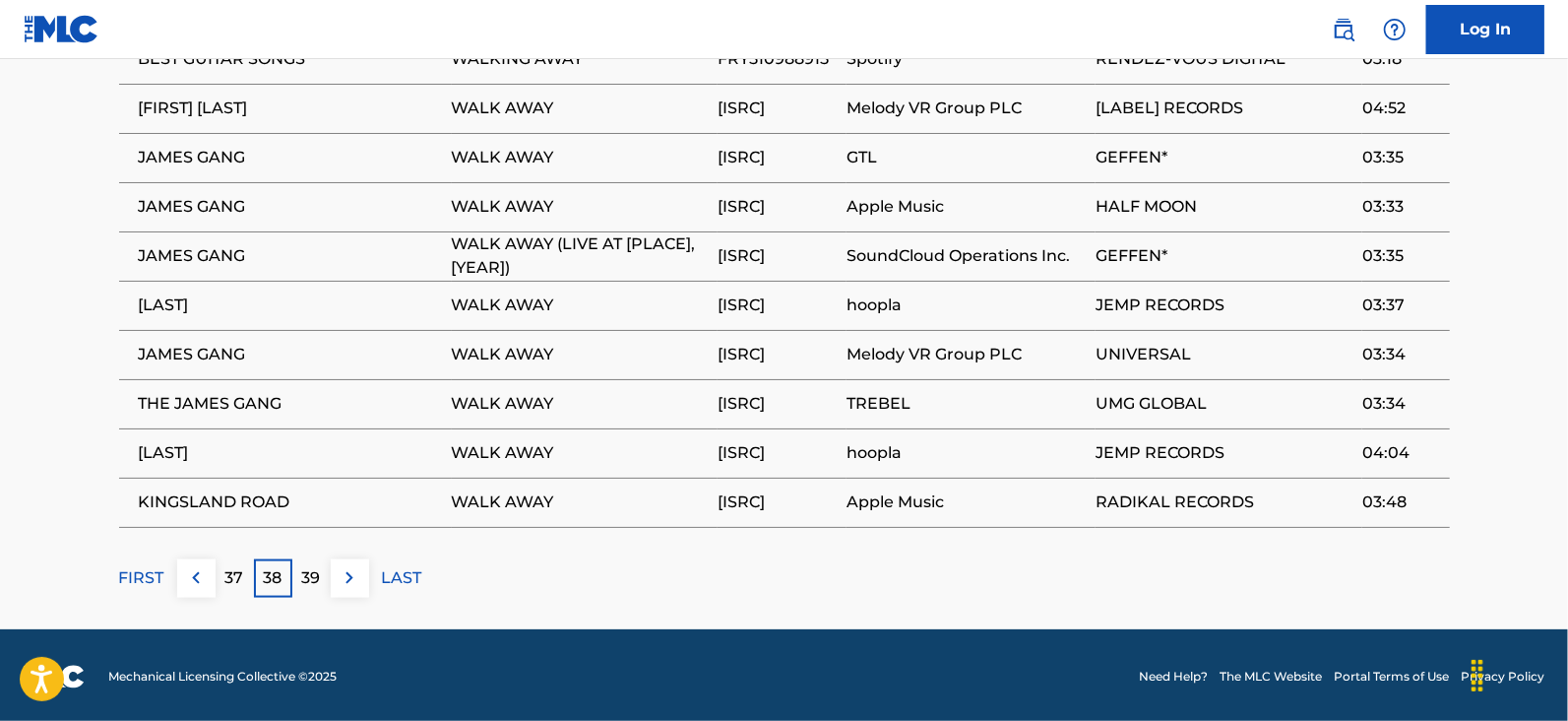 click at bounding box center [349, 578] 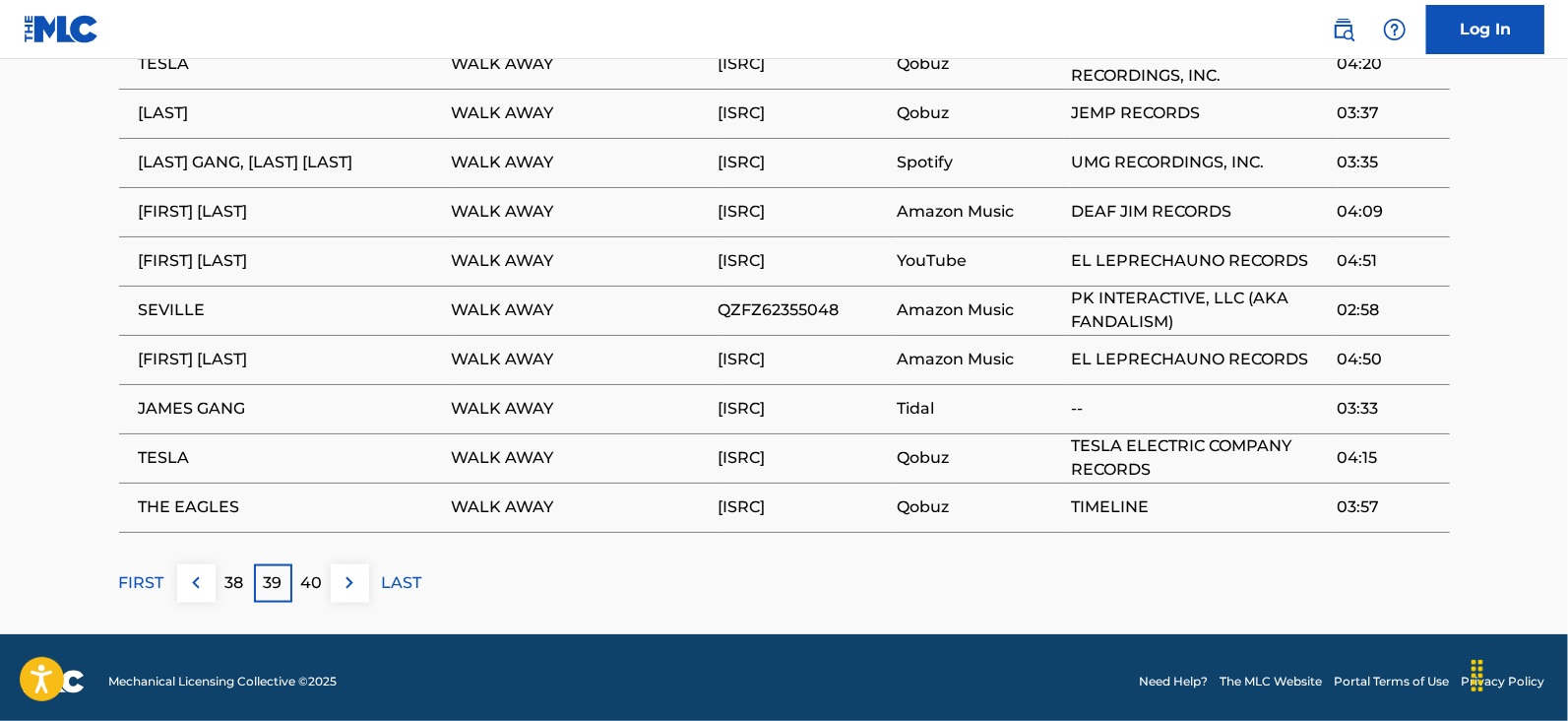 scroll, scrollTop: 1430, scrollLeft: 0, axis: vertical 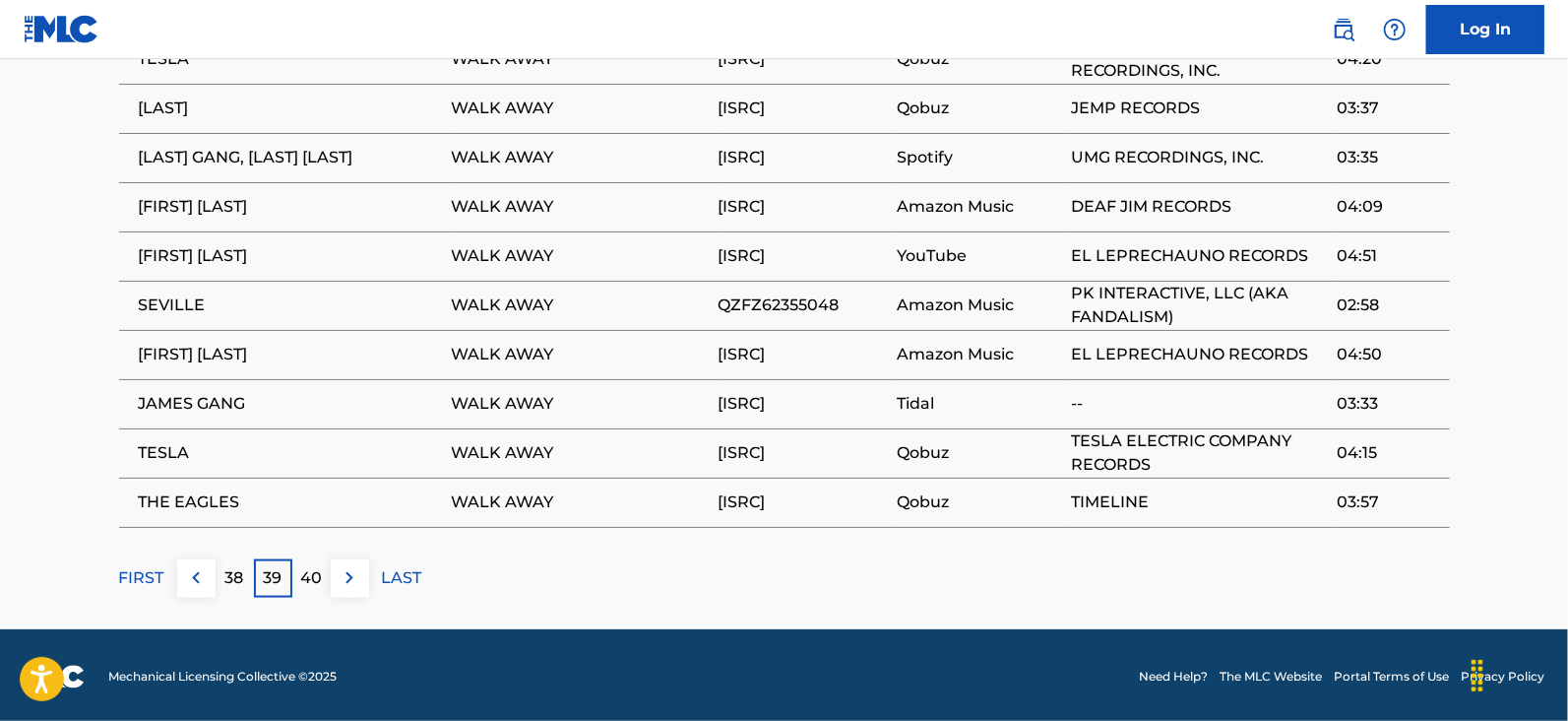 click on "40" at bounding box center (311, 578) 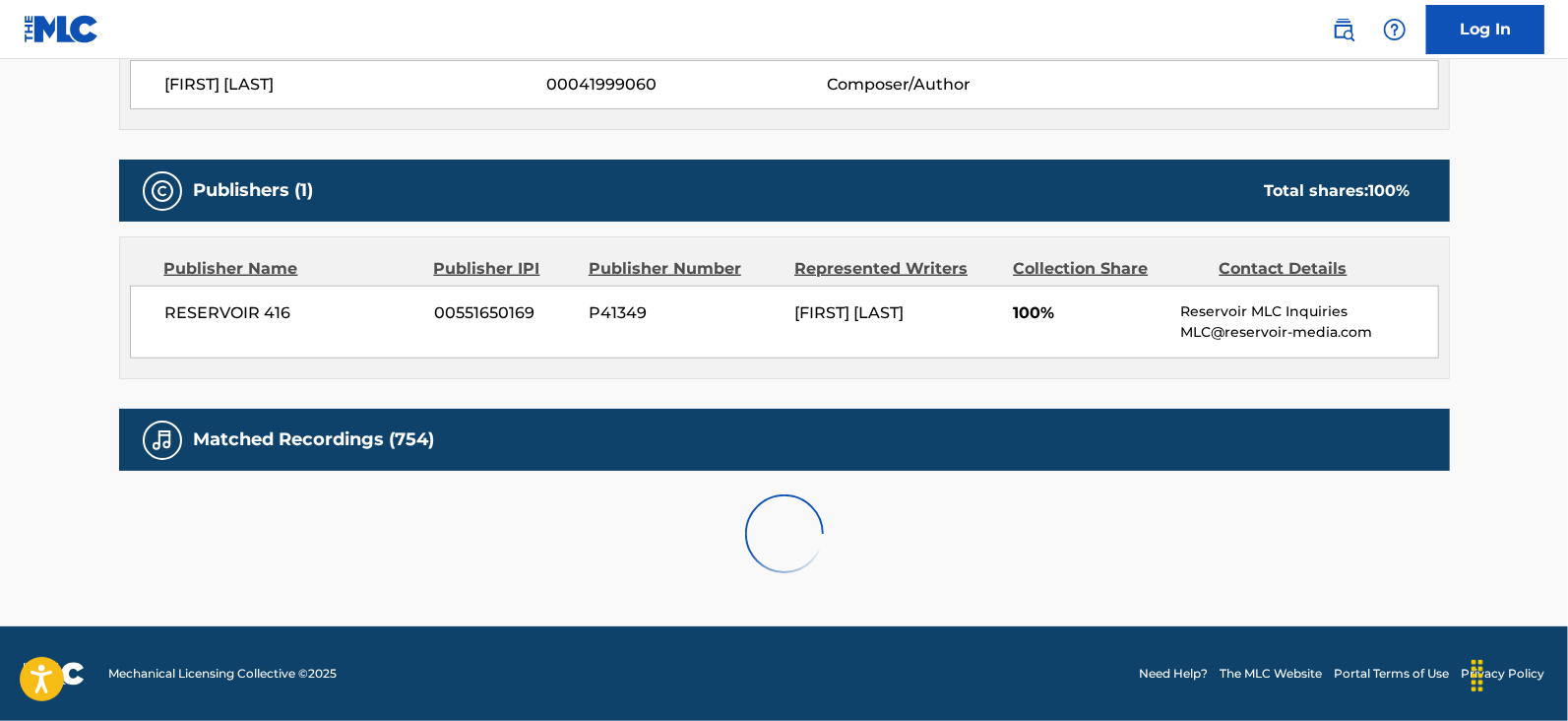 scroll, scrollTop: 1430, scrollLeft: 0, axis: vertical 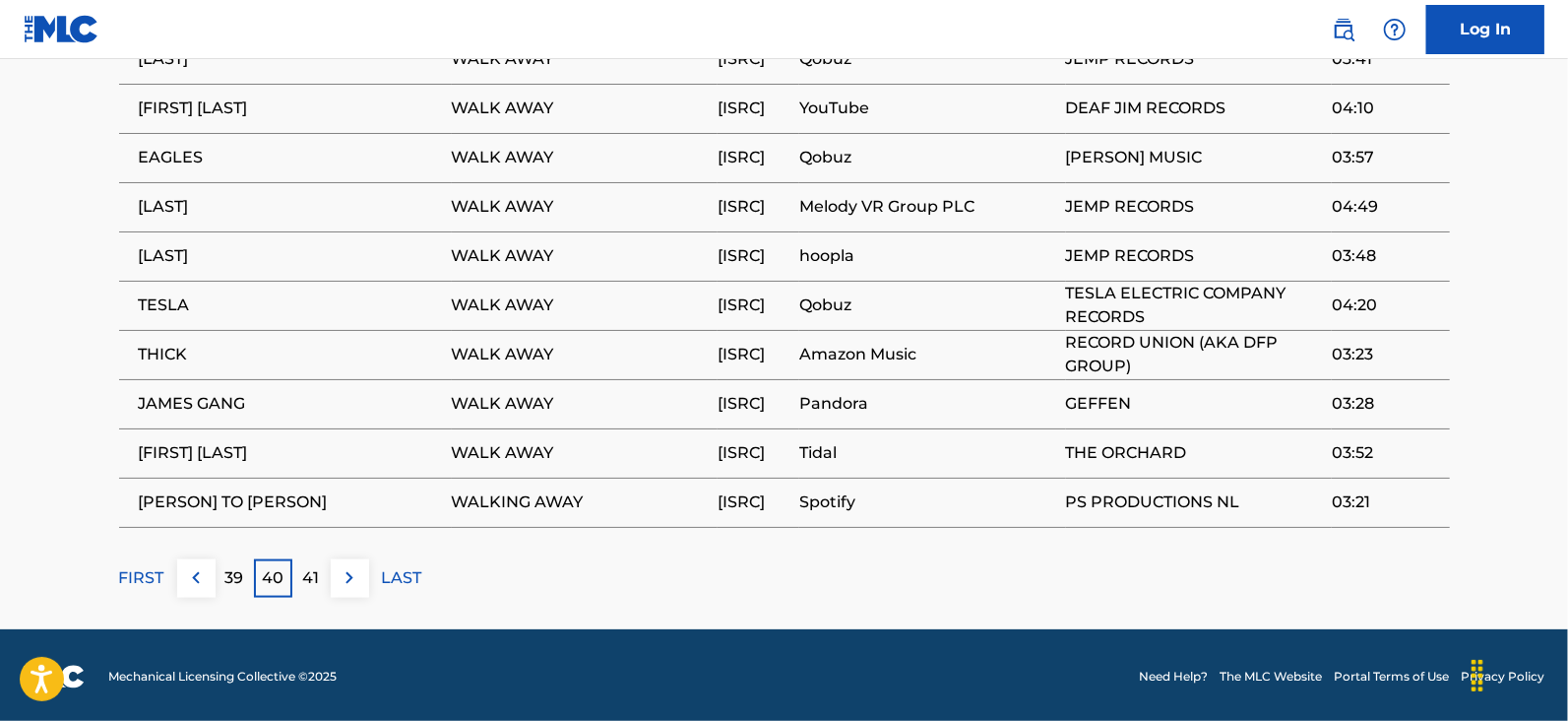 click at bounding box center [349, 578] 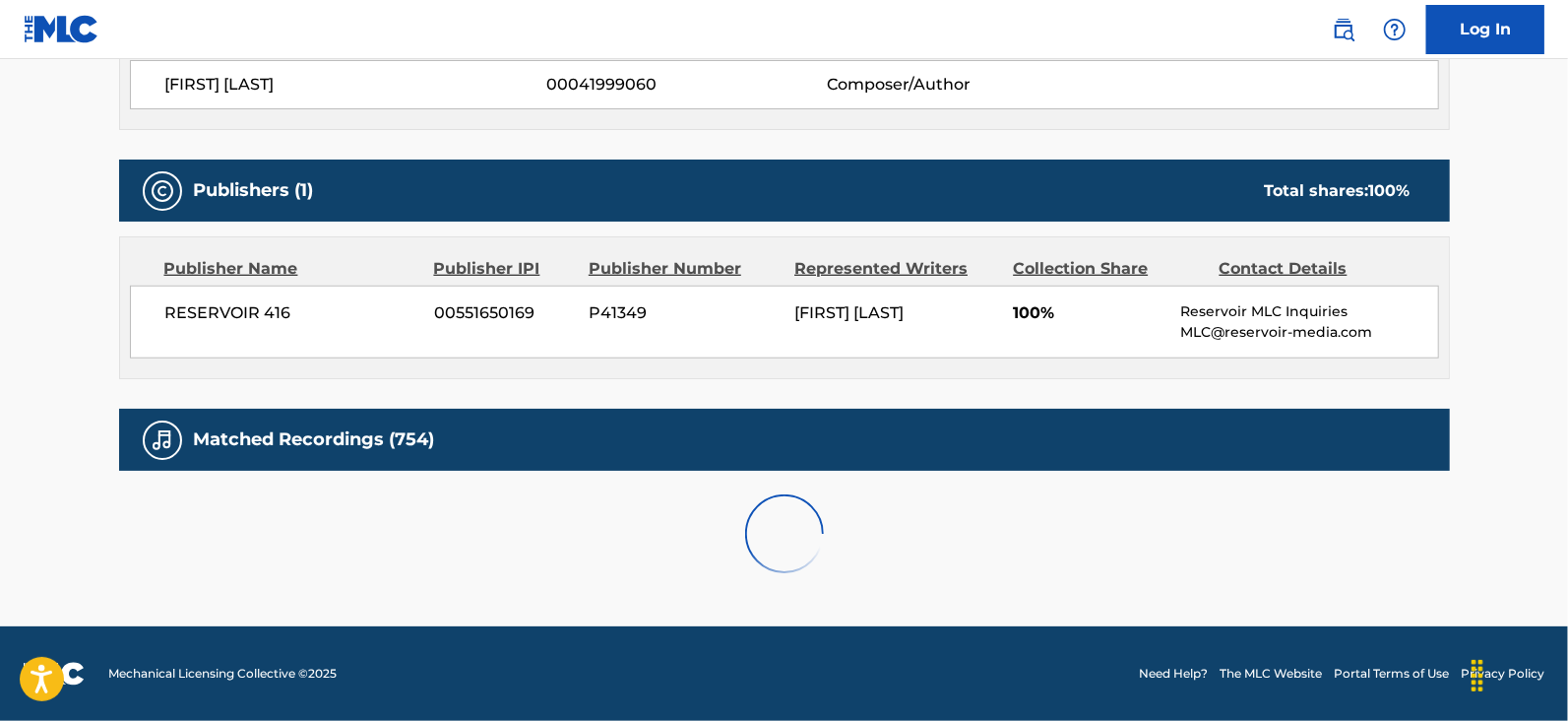 scroll, scrollTop: 860, scrollLeft: 0, axis: vertical 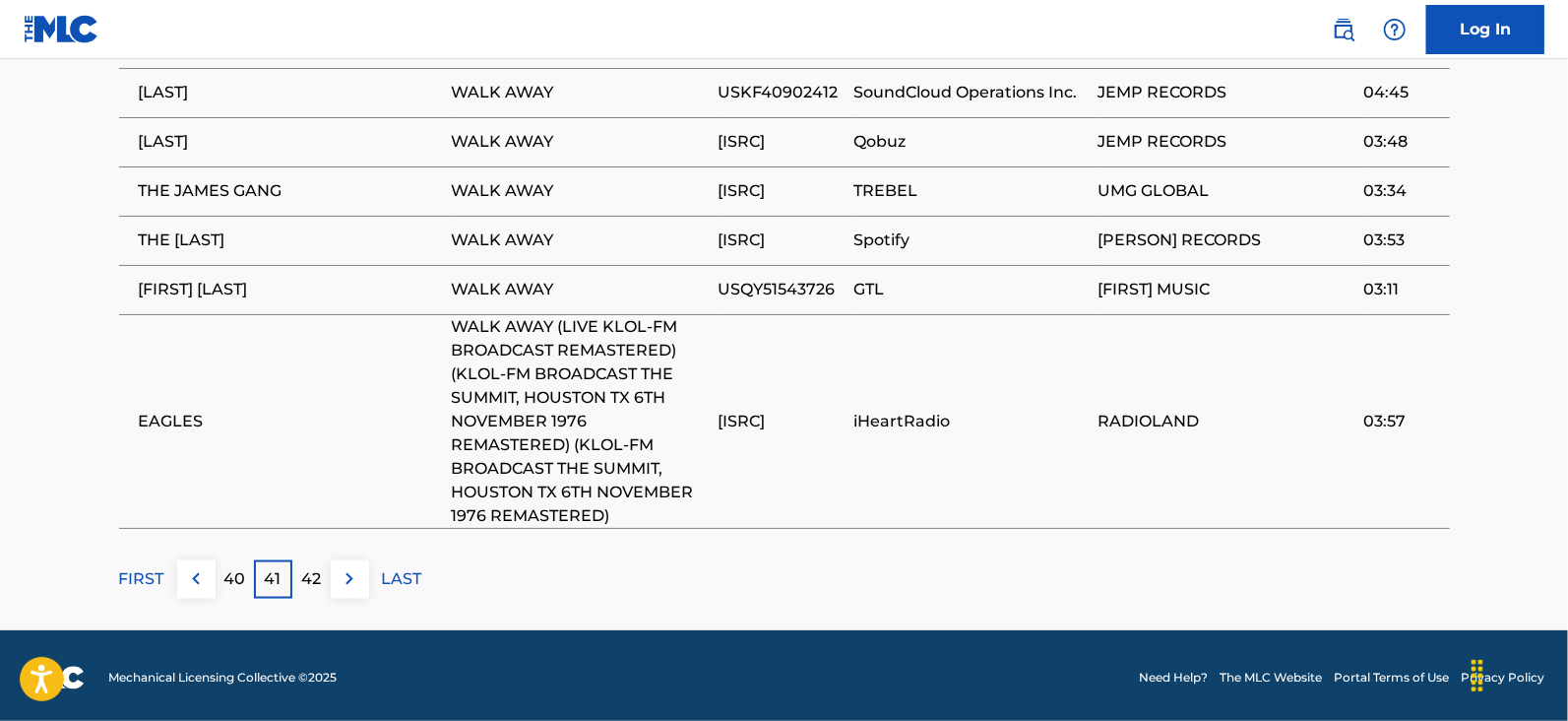click on "42" at bounding box center (311, 579) 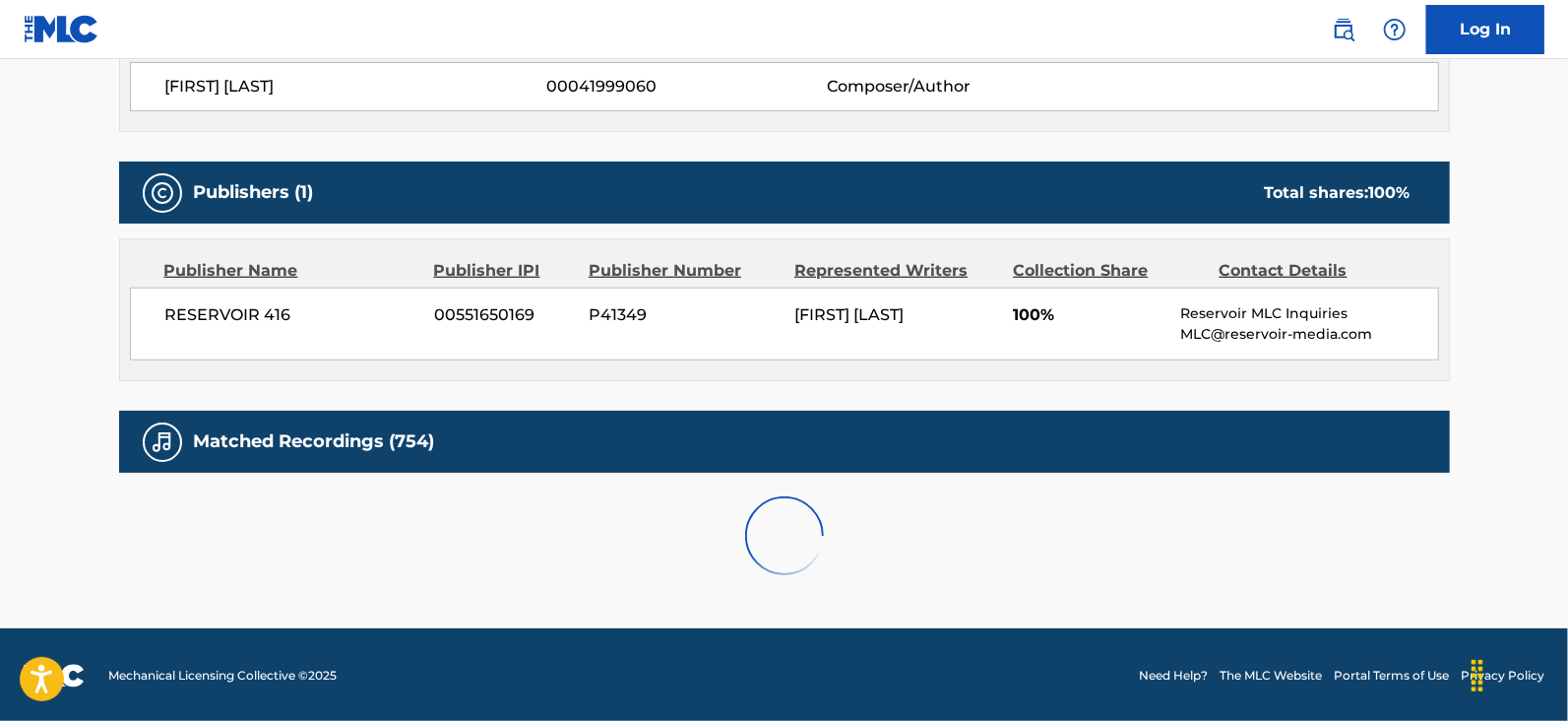 scroll, scrollTop: 1430, scrollLeft: 0, axis: vertical 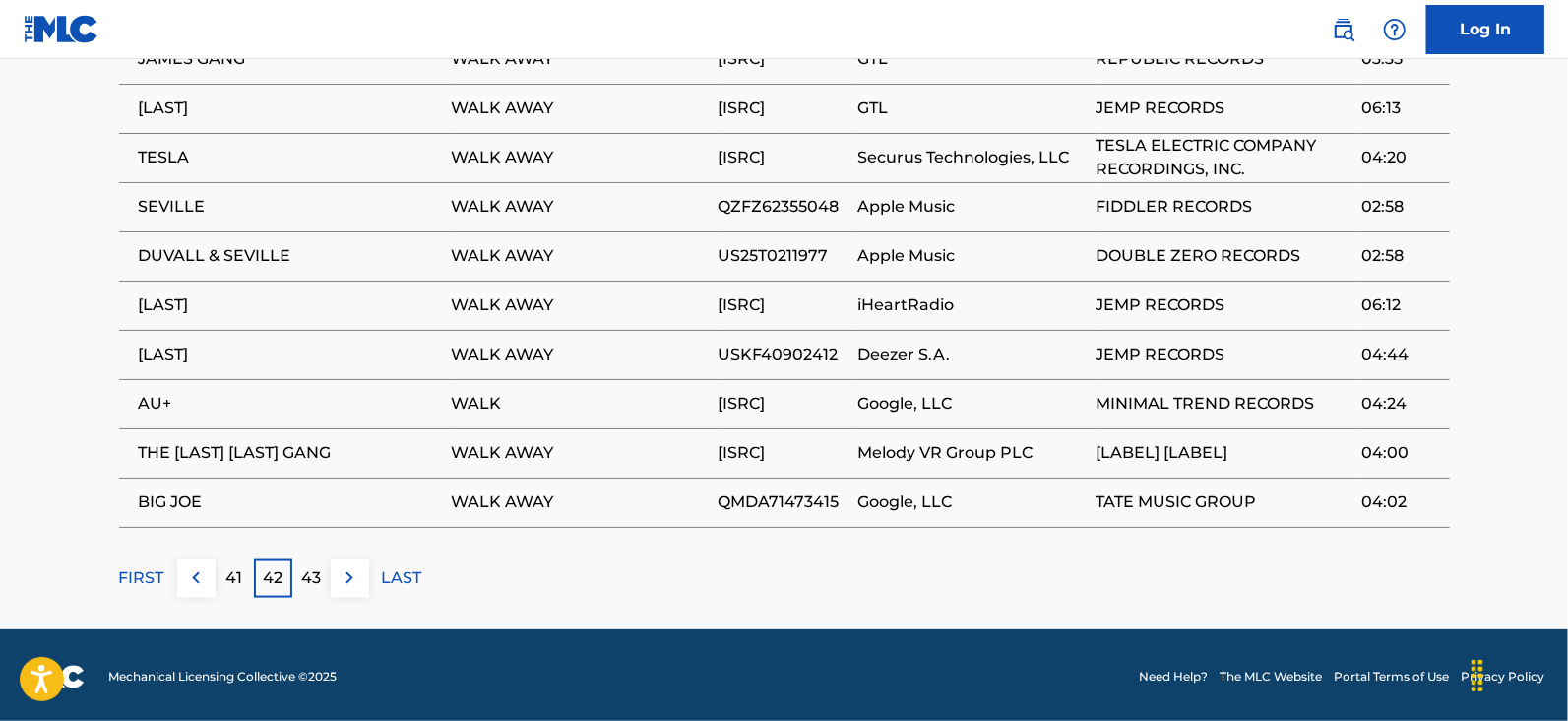 click on "43" at bounding box center (311, 578) 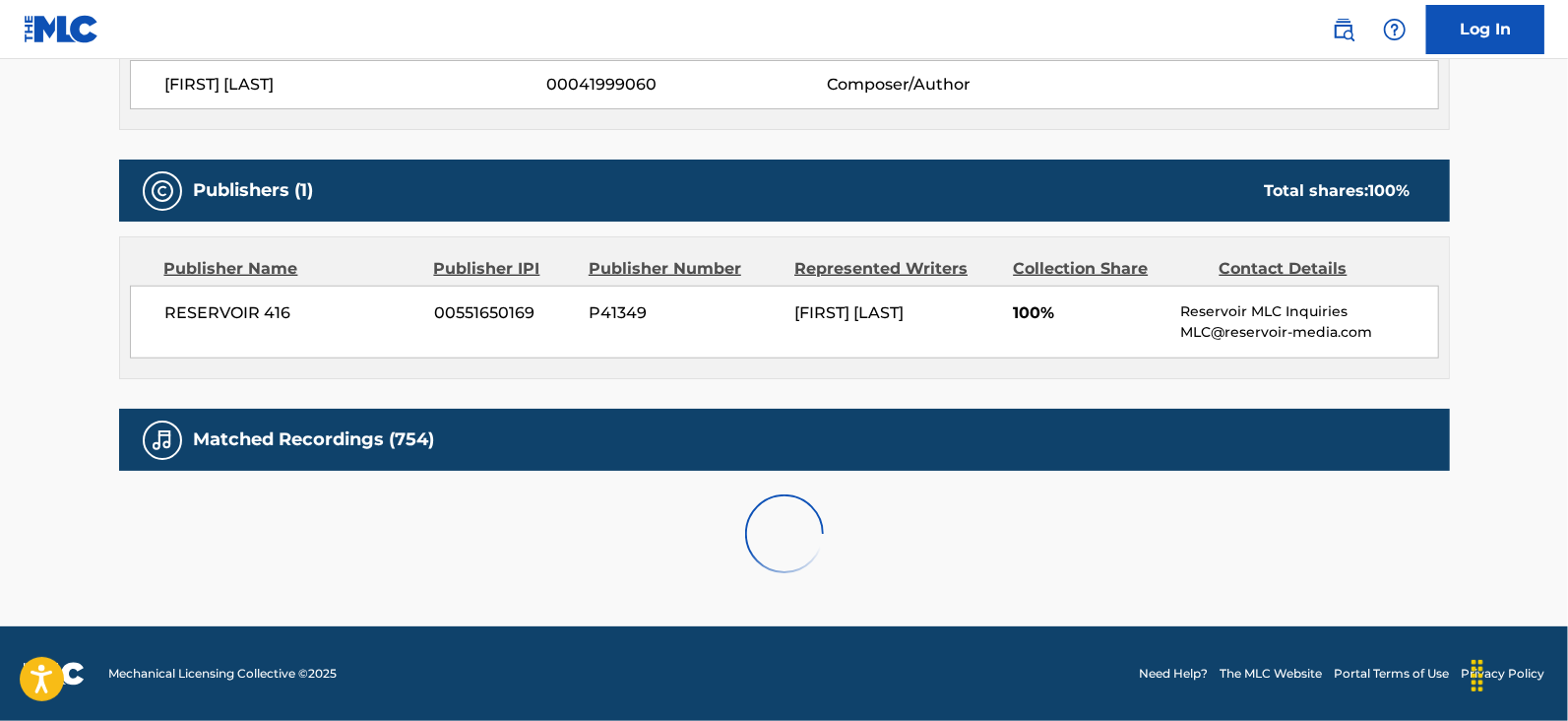 scroll, scrollTop: 1453, scrollLeft: 0, axis: vertical 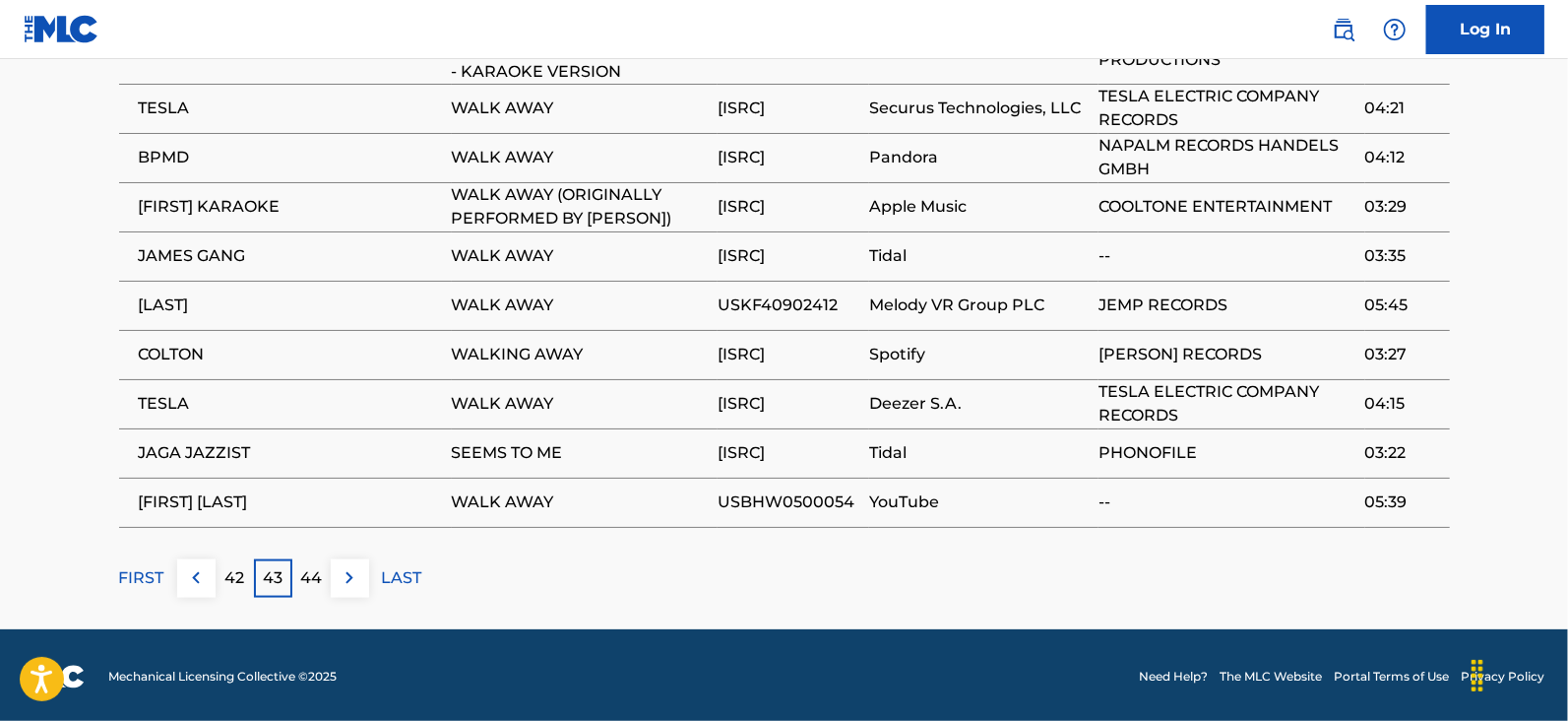 click on "44" at bounding box center (311, 578) 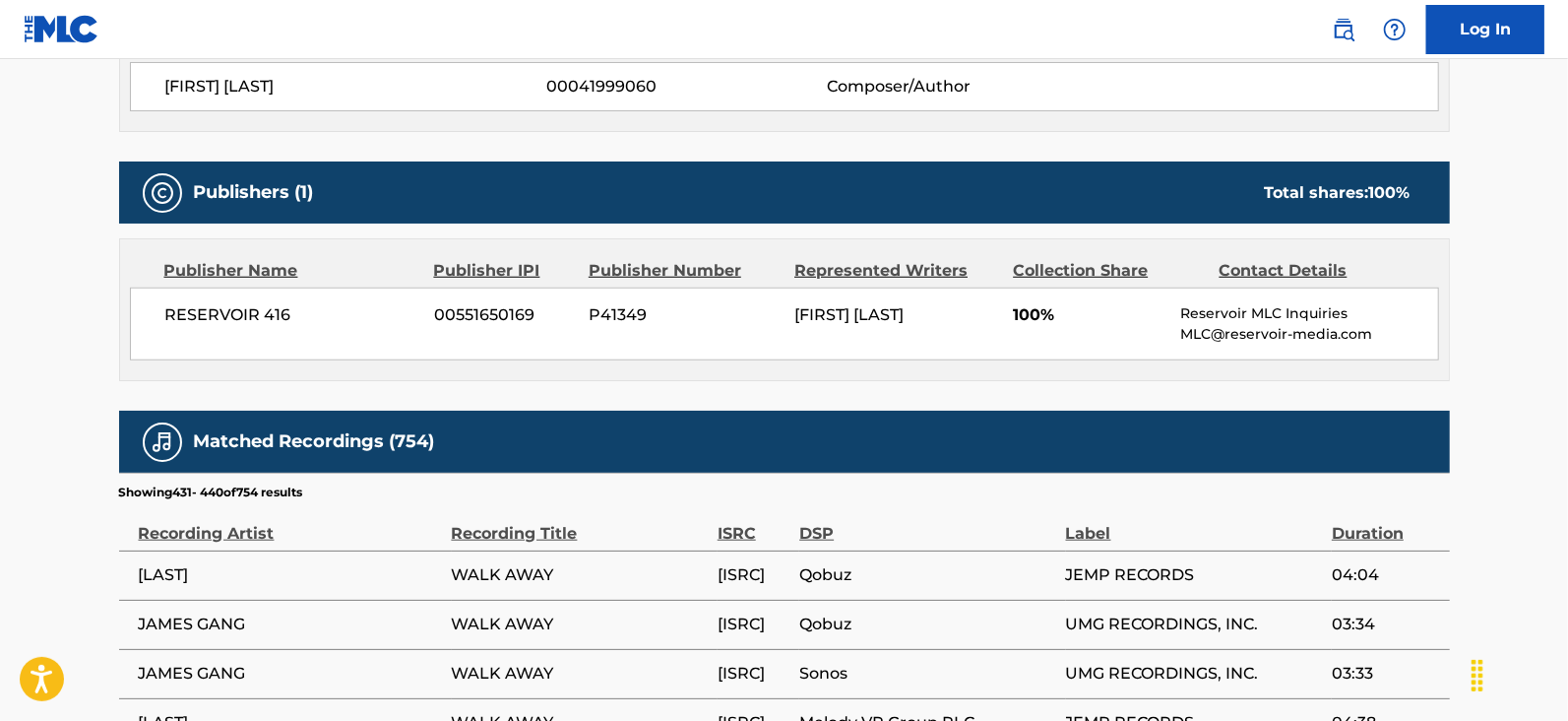 scroll, scrollTop: 1453, scrollLeft: 0, axis: vertical 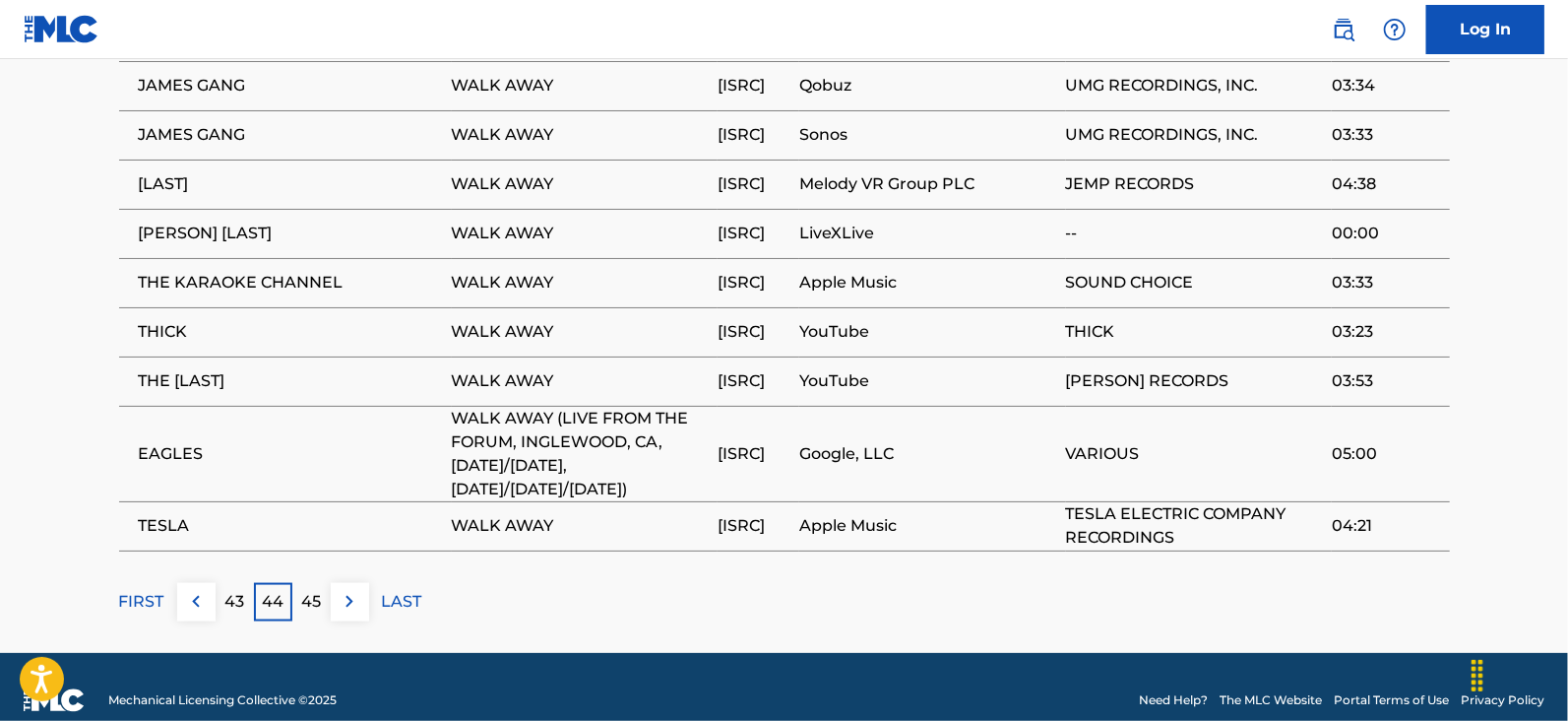click on "45" at bounding box center (311, 602) 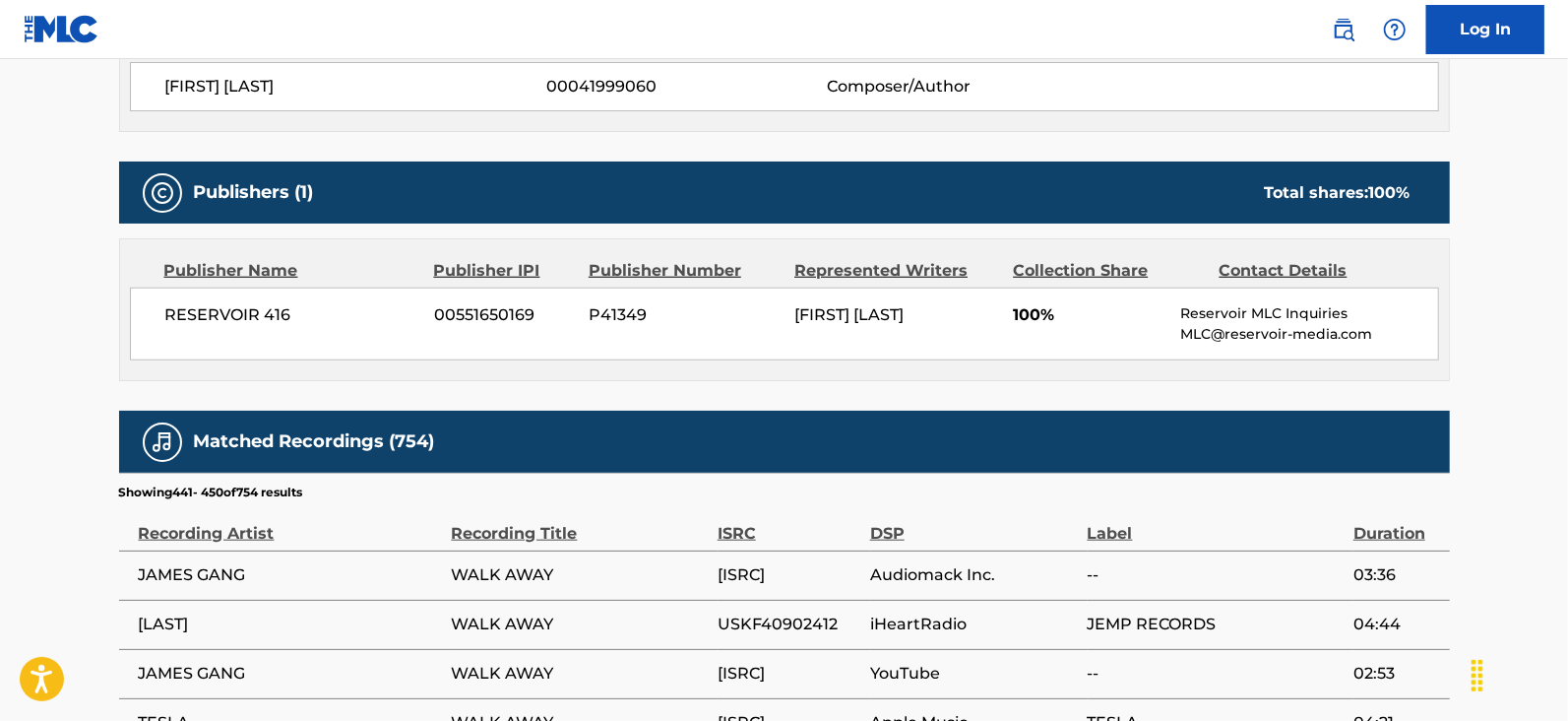scroll, scrollTop: 1453, scrollLeft: 0, axis: vertical 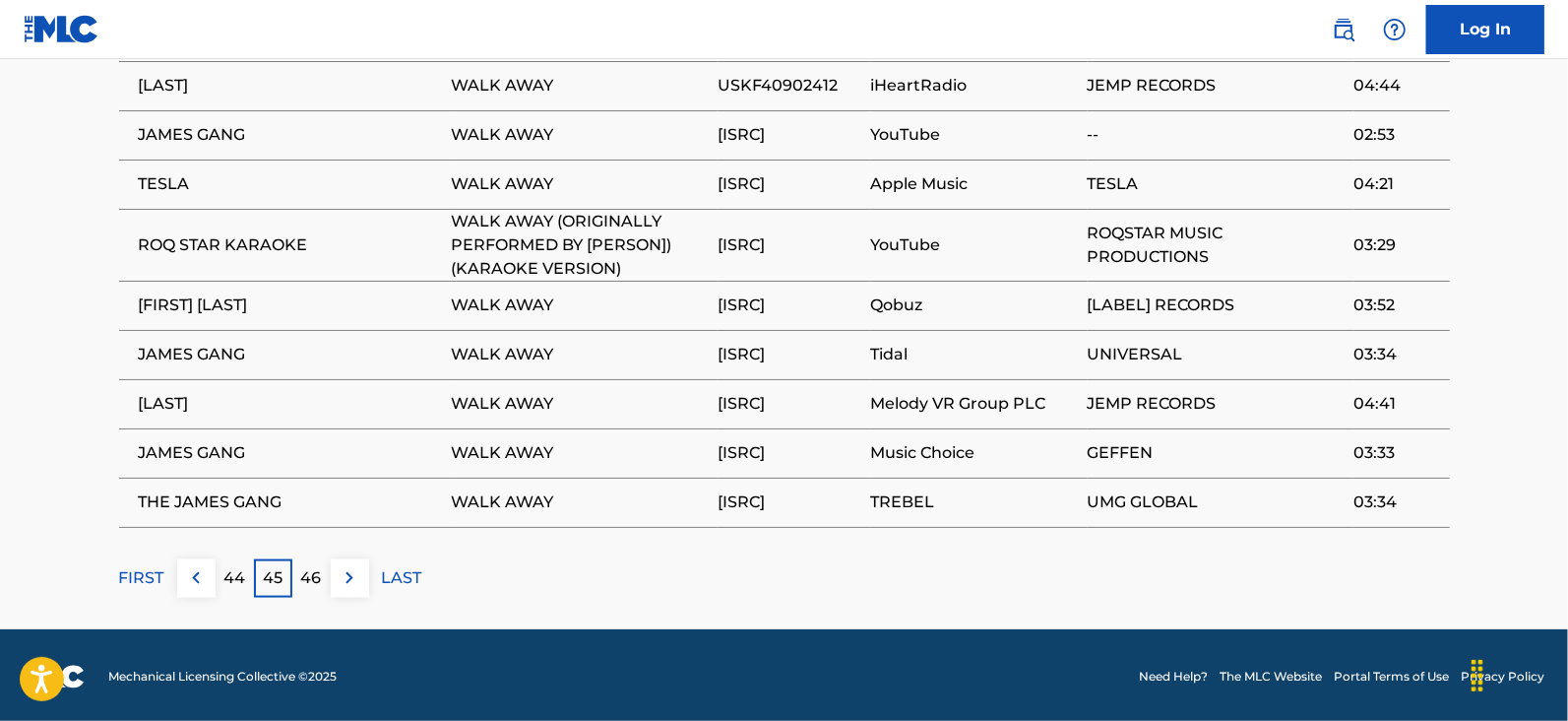 click on "46" at bounding box center (311, 578) 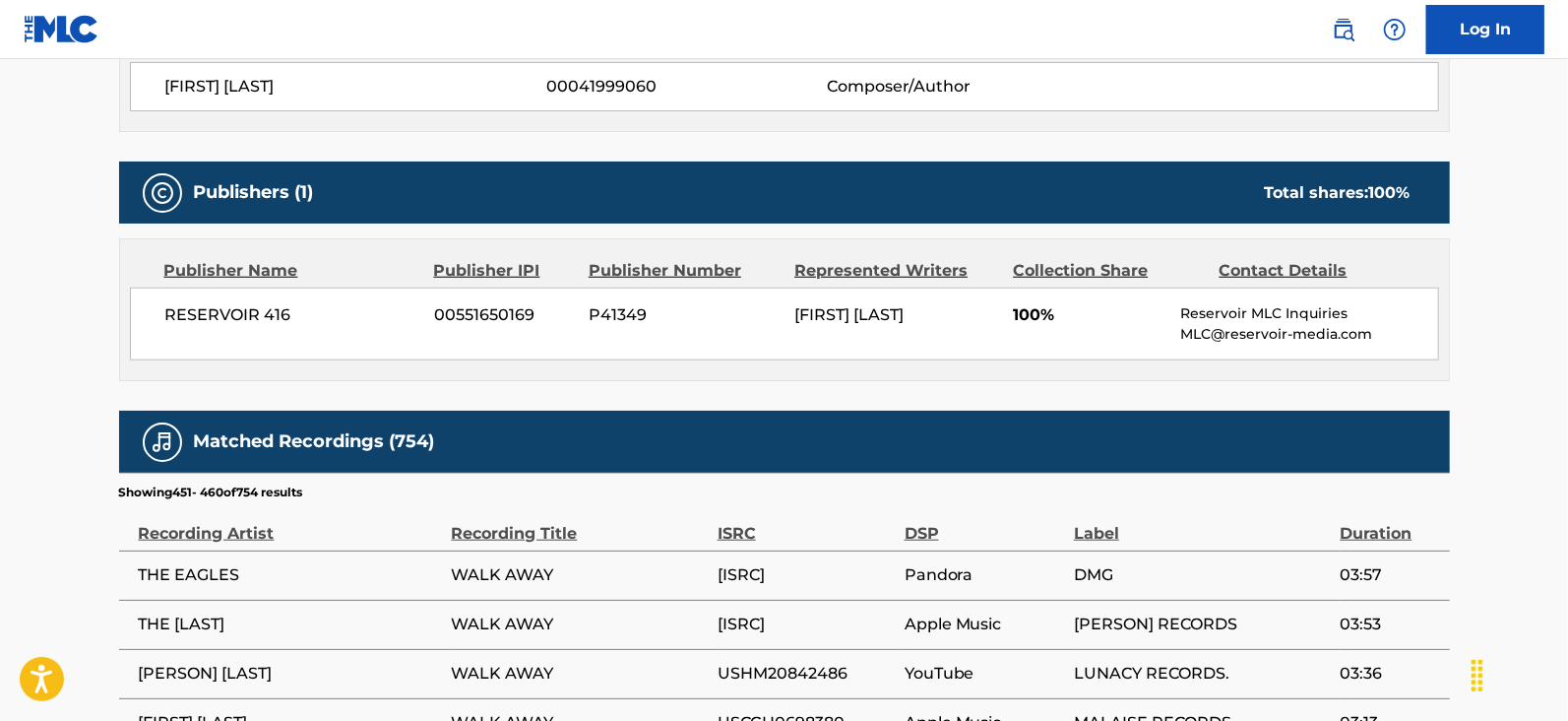 scroll, scrollTop: 1430, scrollLeft: 0, axis: vertical 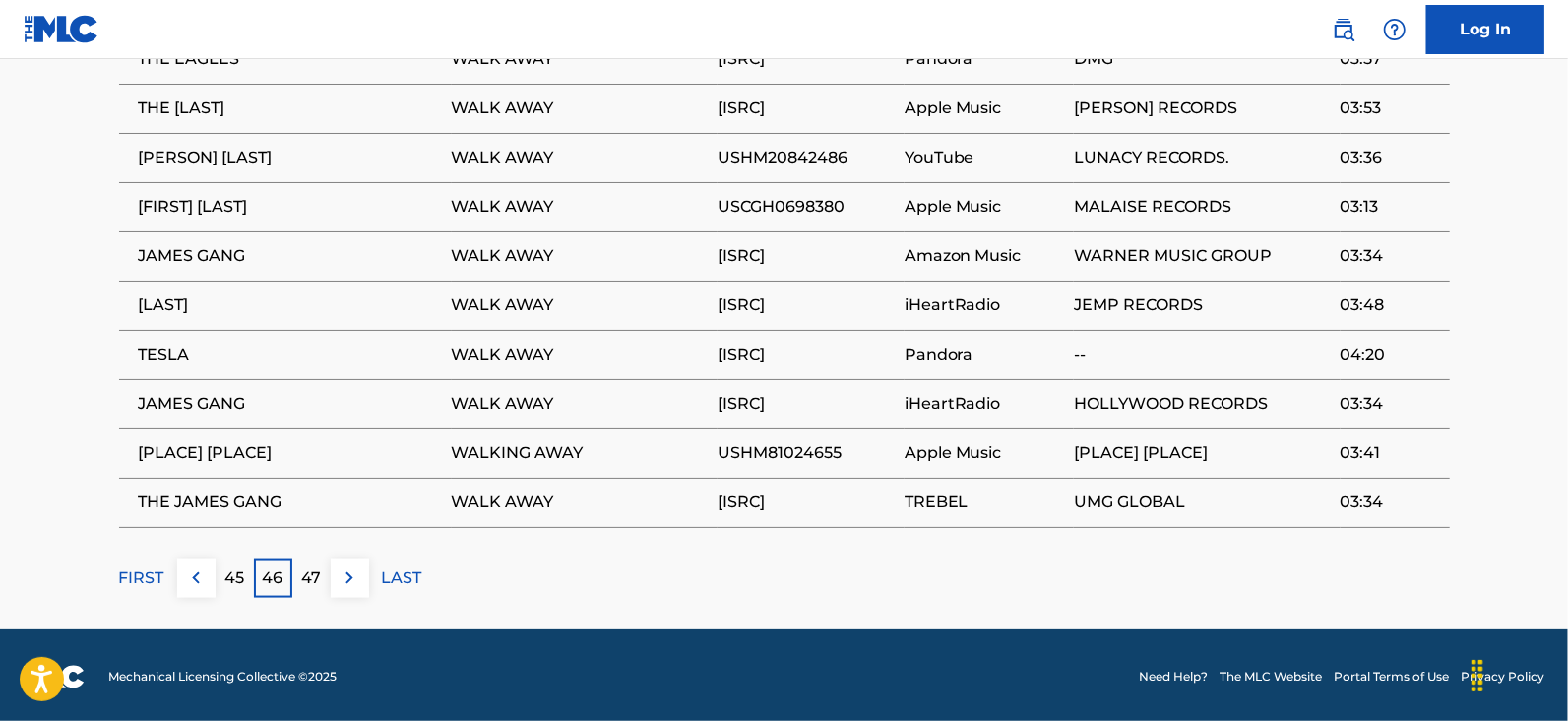 click on "47" at bounding box center [311, 578] 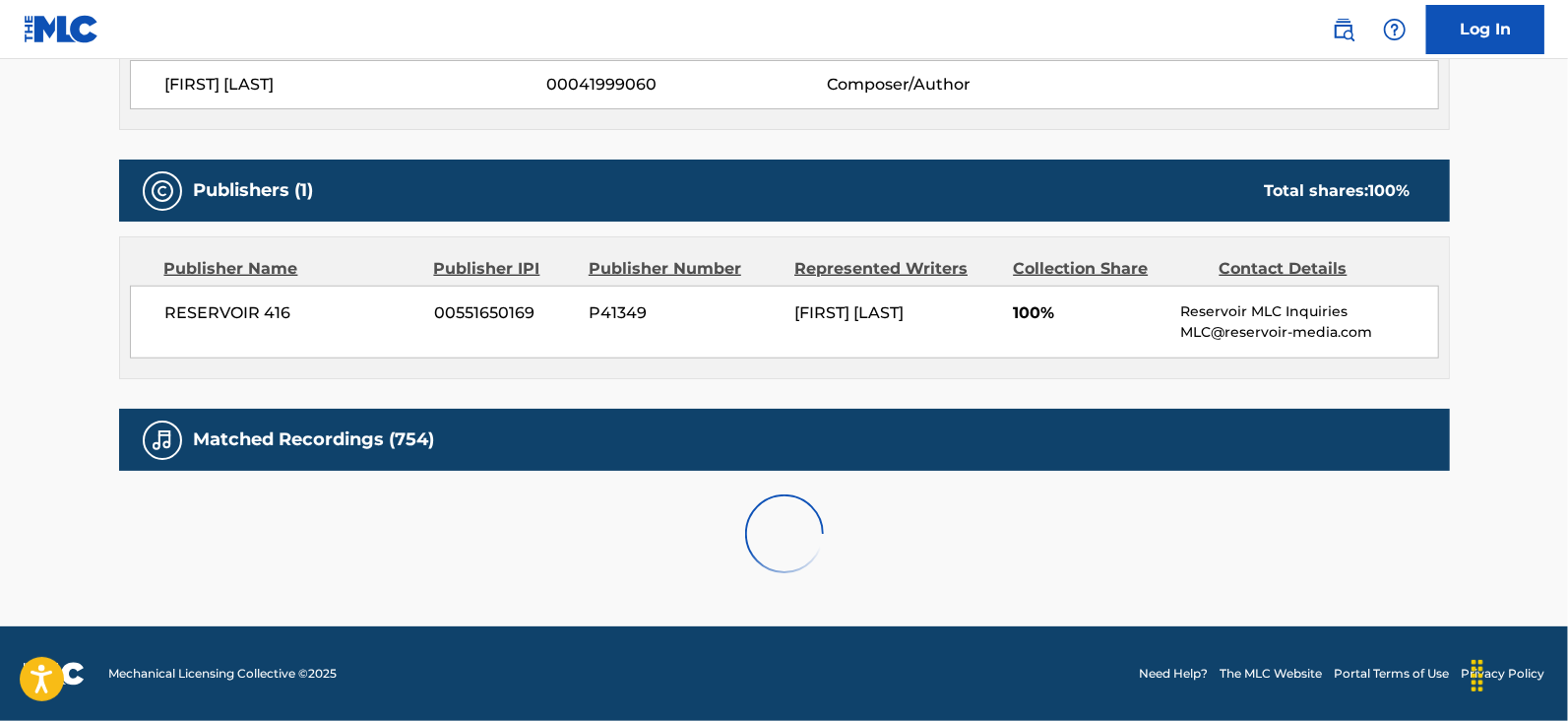 scroll, scrollTop: 1430, scrollLeft: 0, axis: vertical 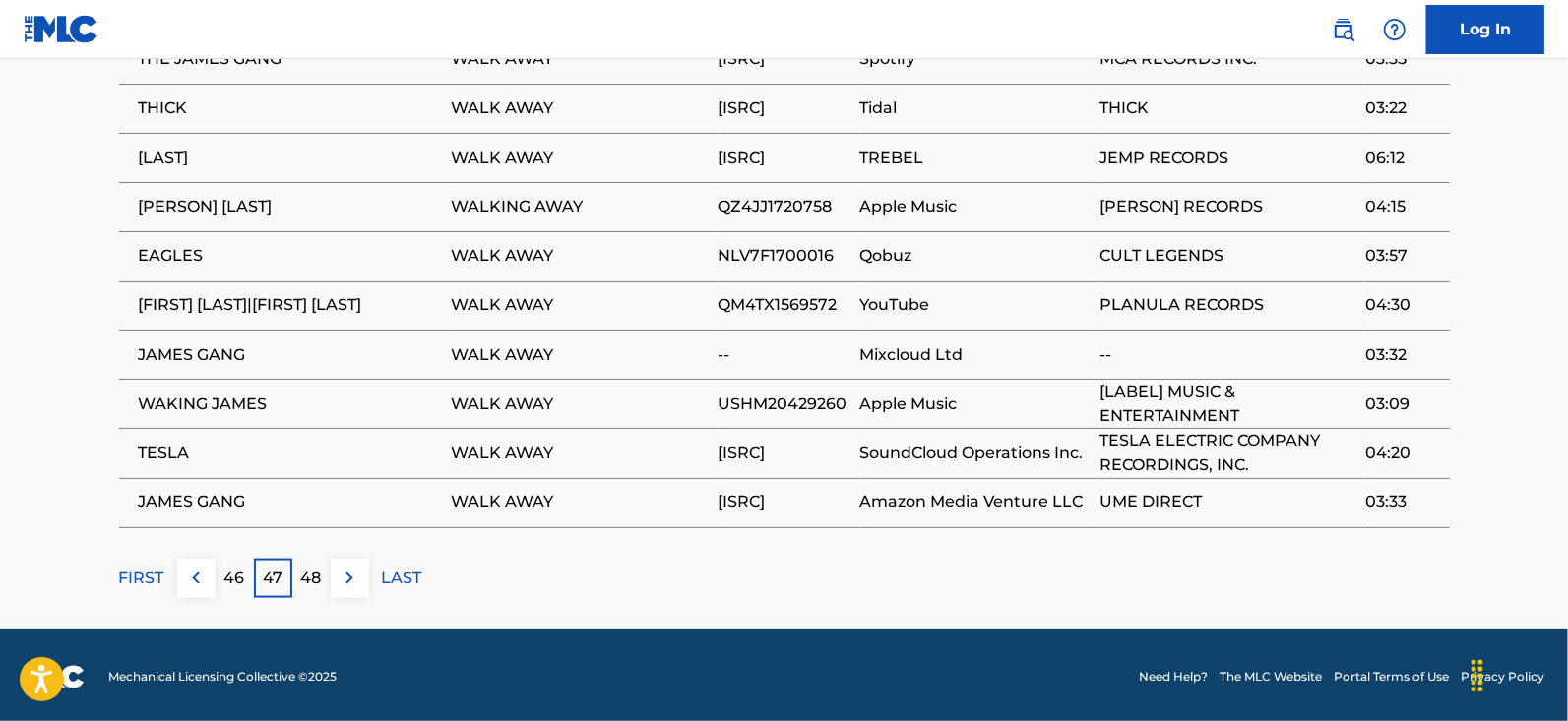 click on "48" at bounding box center [311, 578] 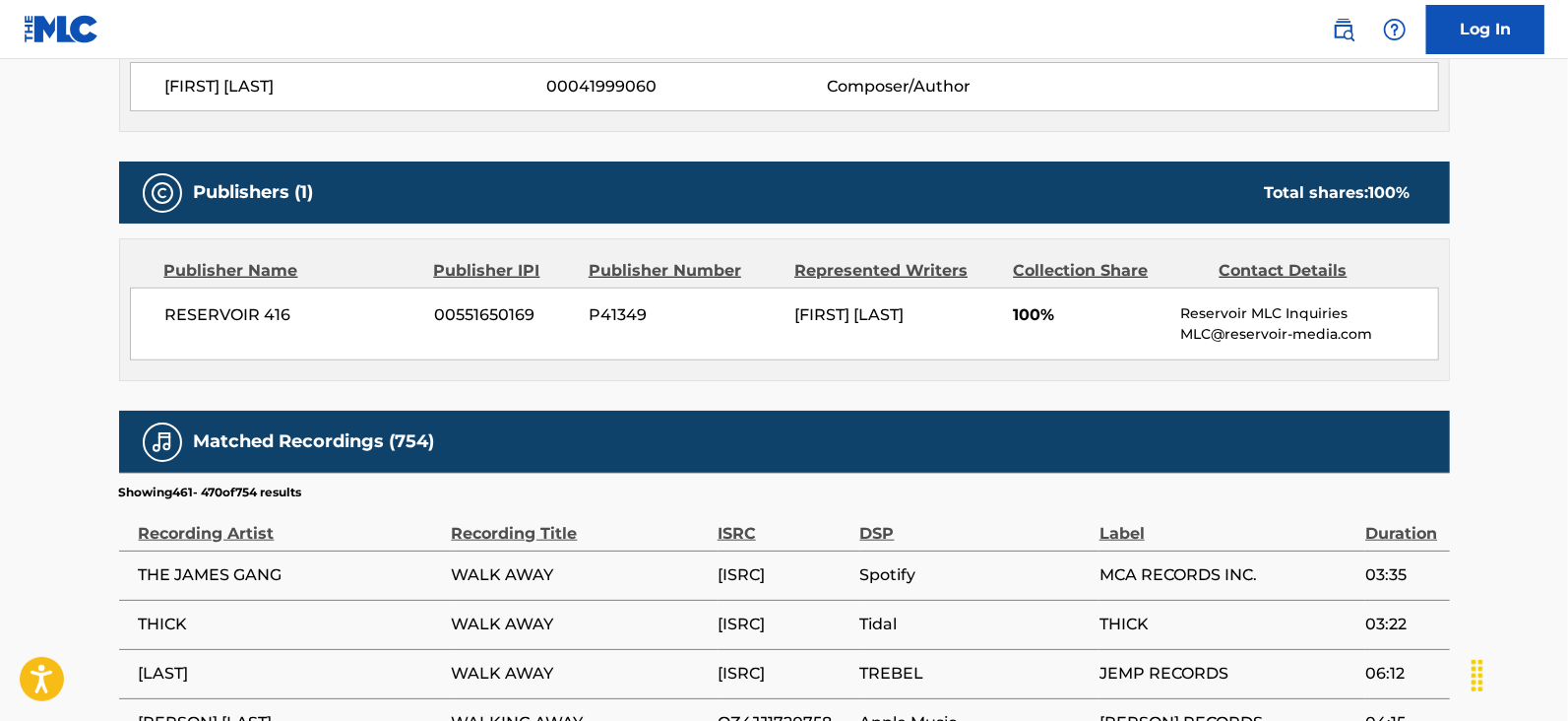 scroll, scrollTop: 1430, scrollLeft: 0, axis: vertical 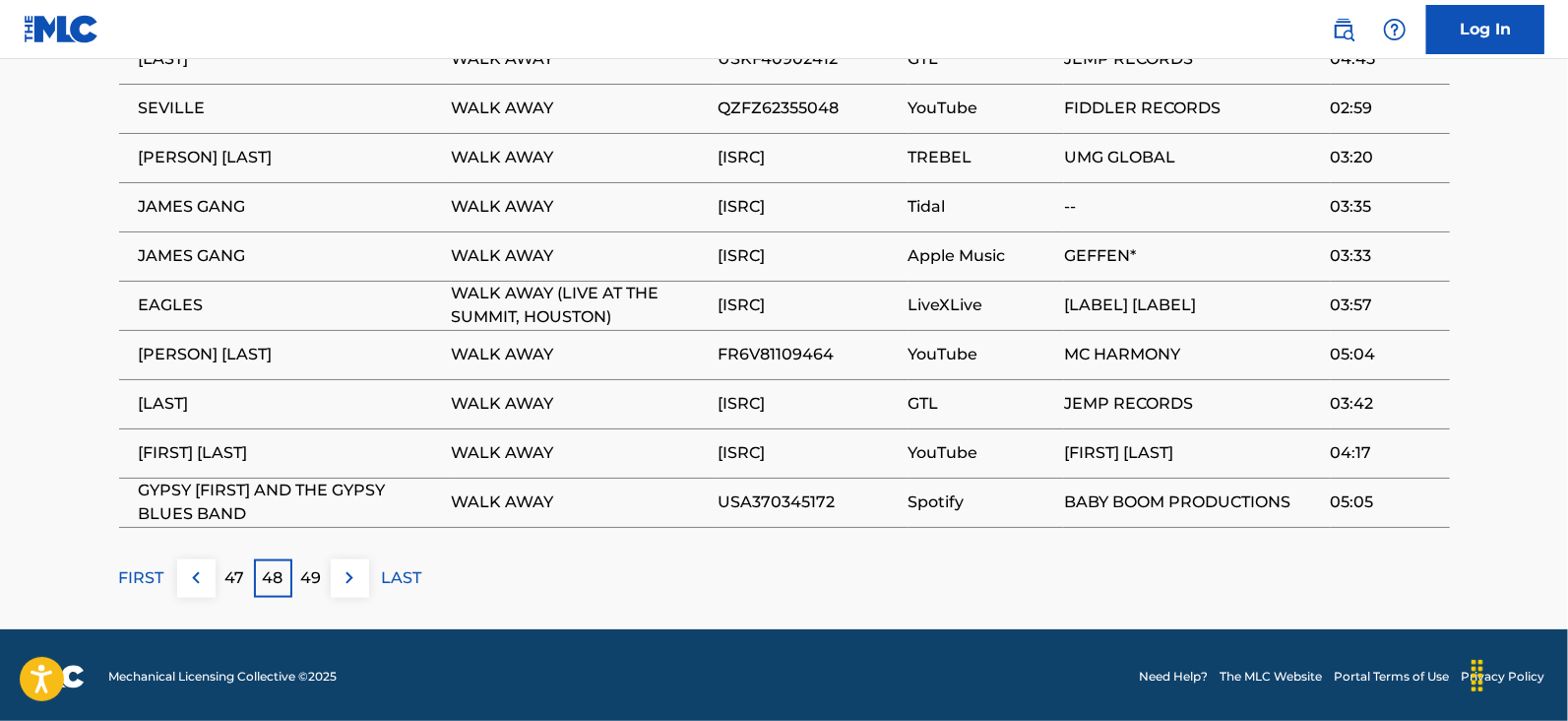 click on "49" at bounding box center (311, 578) 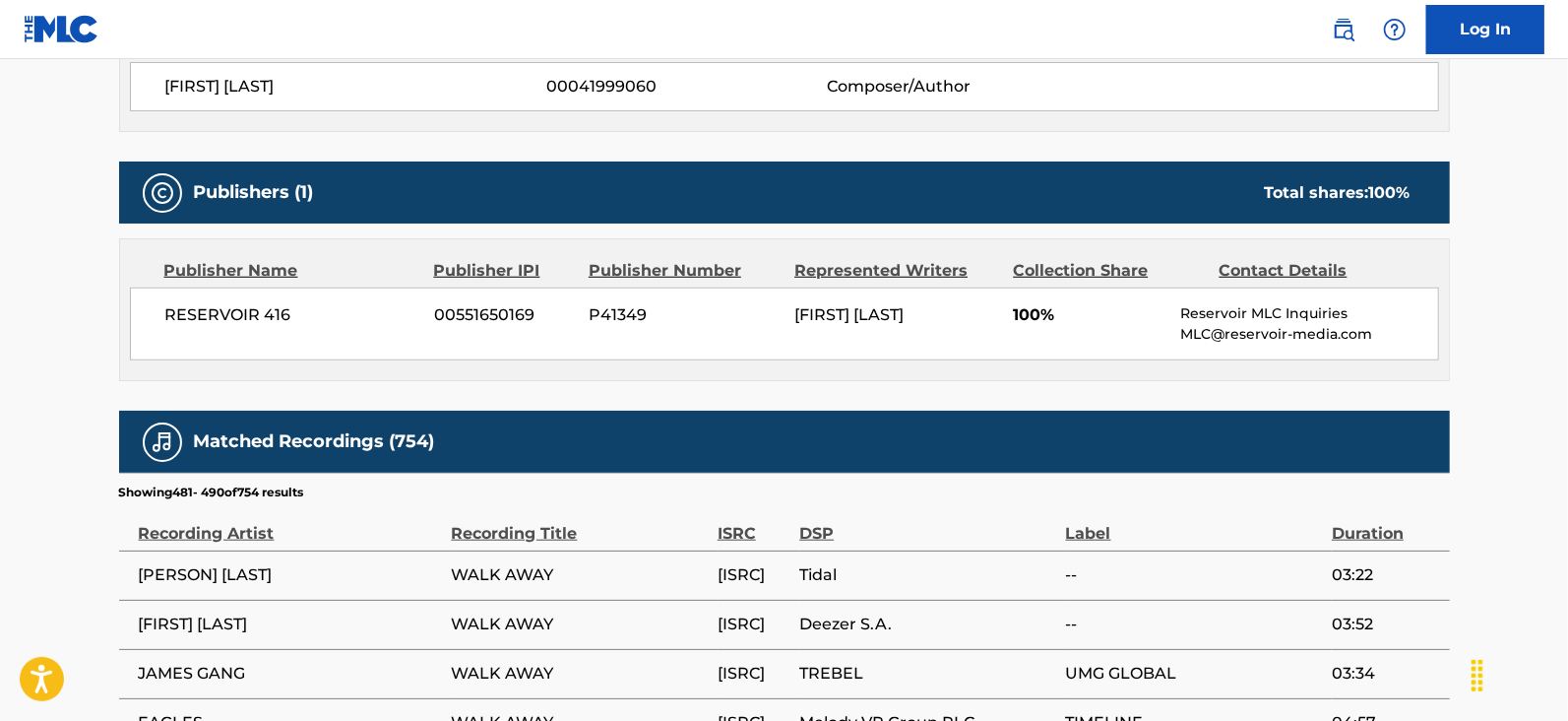 scroll, scrollTop: 1430, scrollLeft: 0, axis: vertical 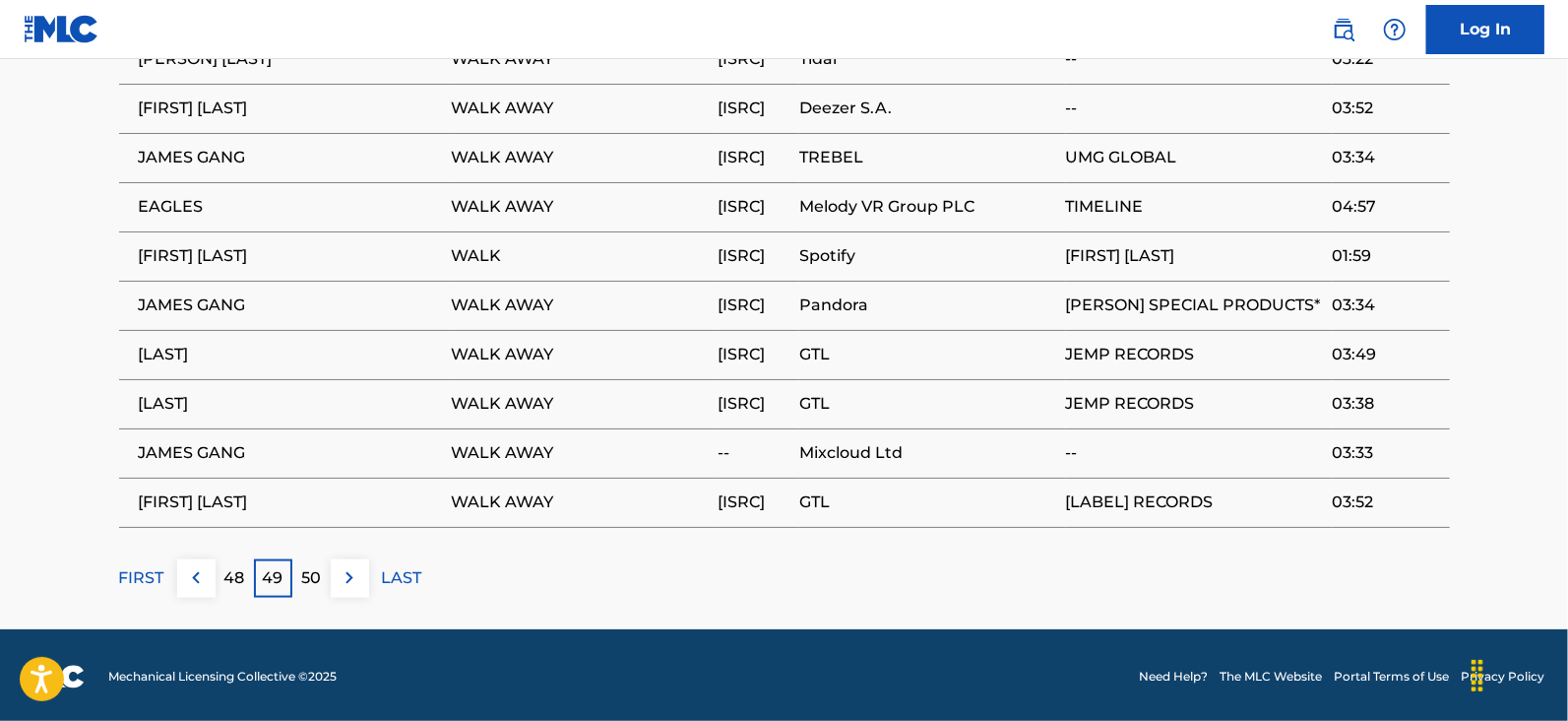 click on "50" at bounding box center (311, 578) 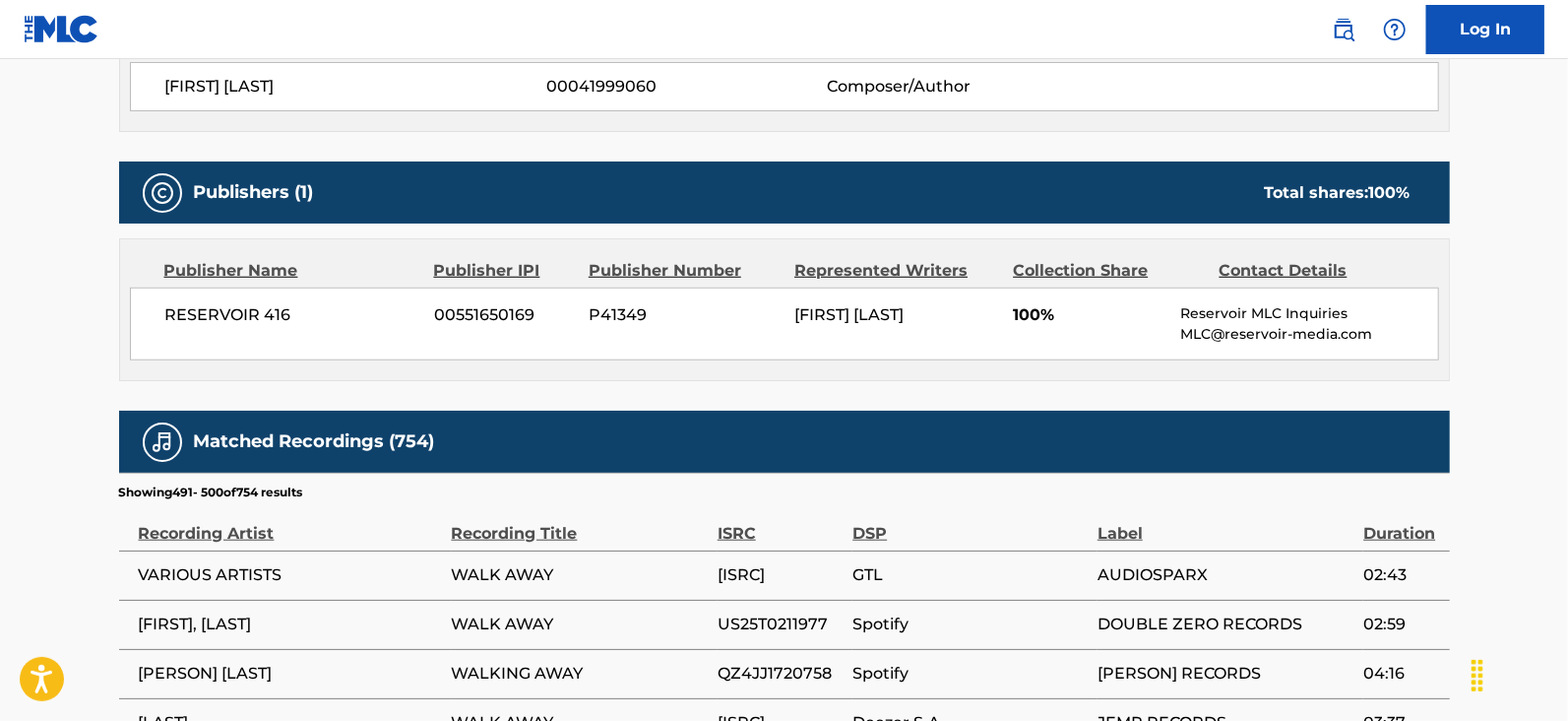 scroll, scrollTop: 1430, scrollLeft: 0, axis: vertical 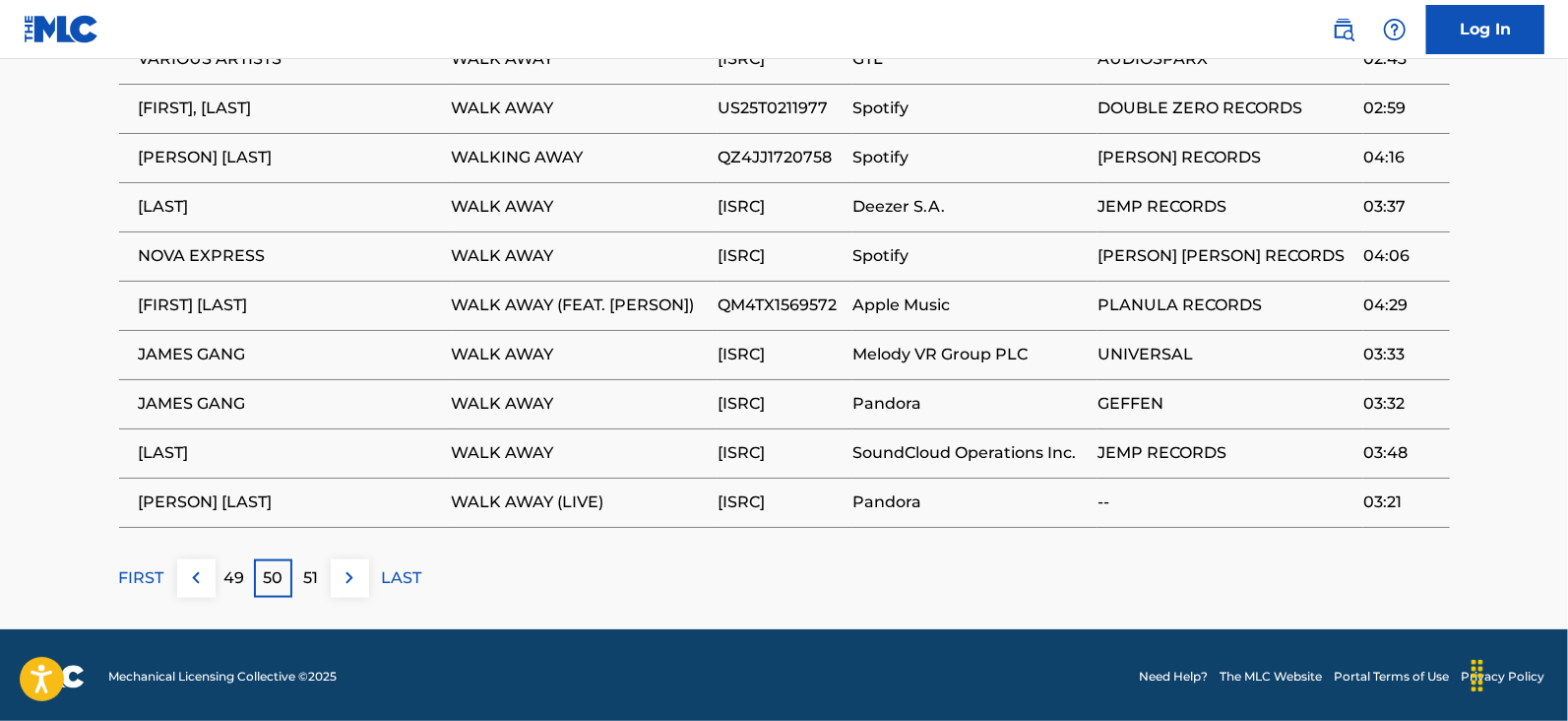 click at bounding box center (349, 578) 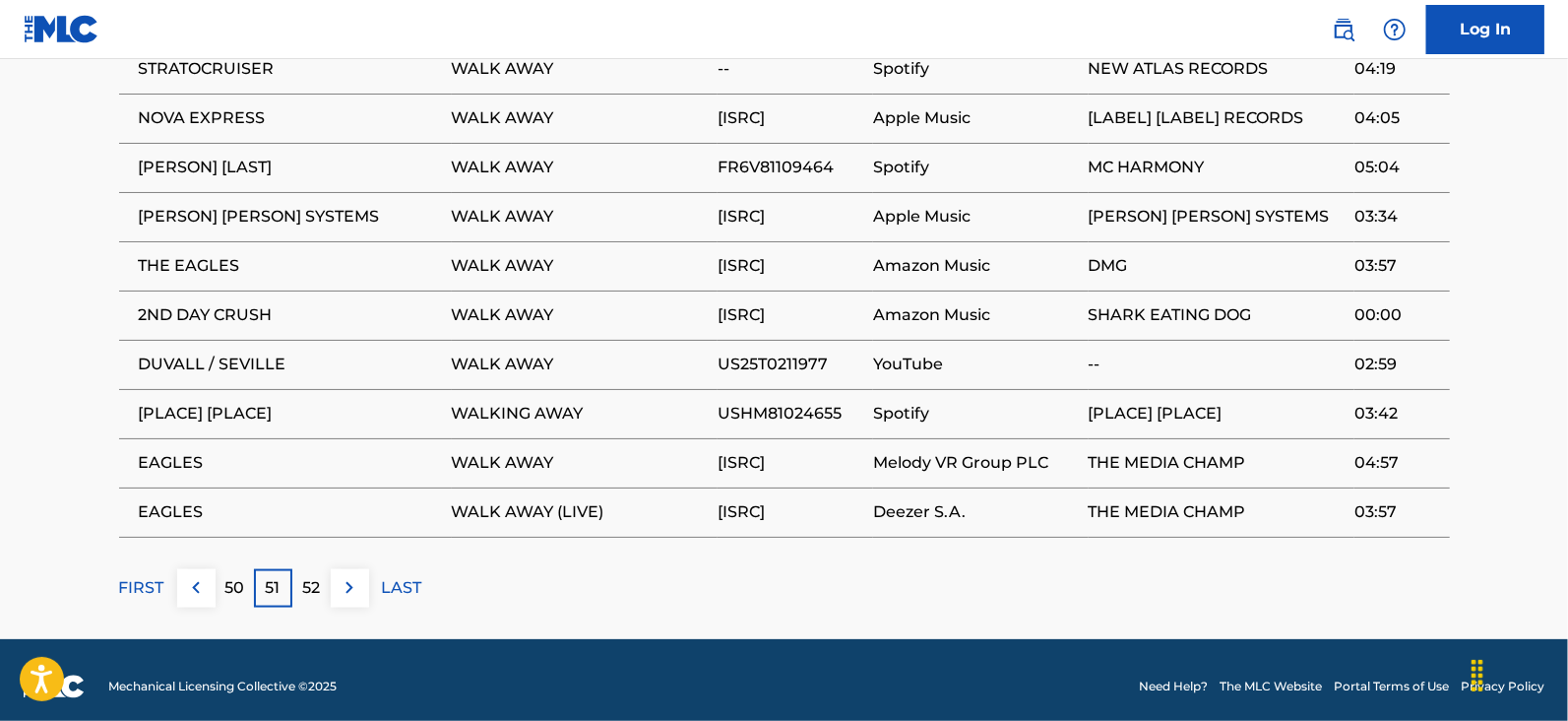 scroll, scrollTop: 1430, scrollLeft: 0, axis: vertical 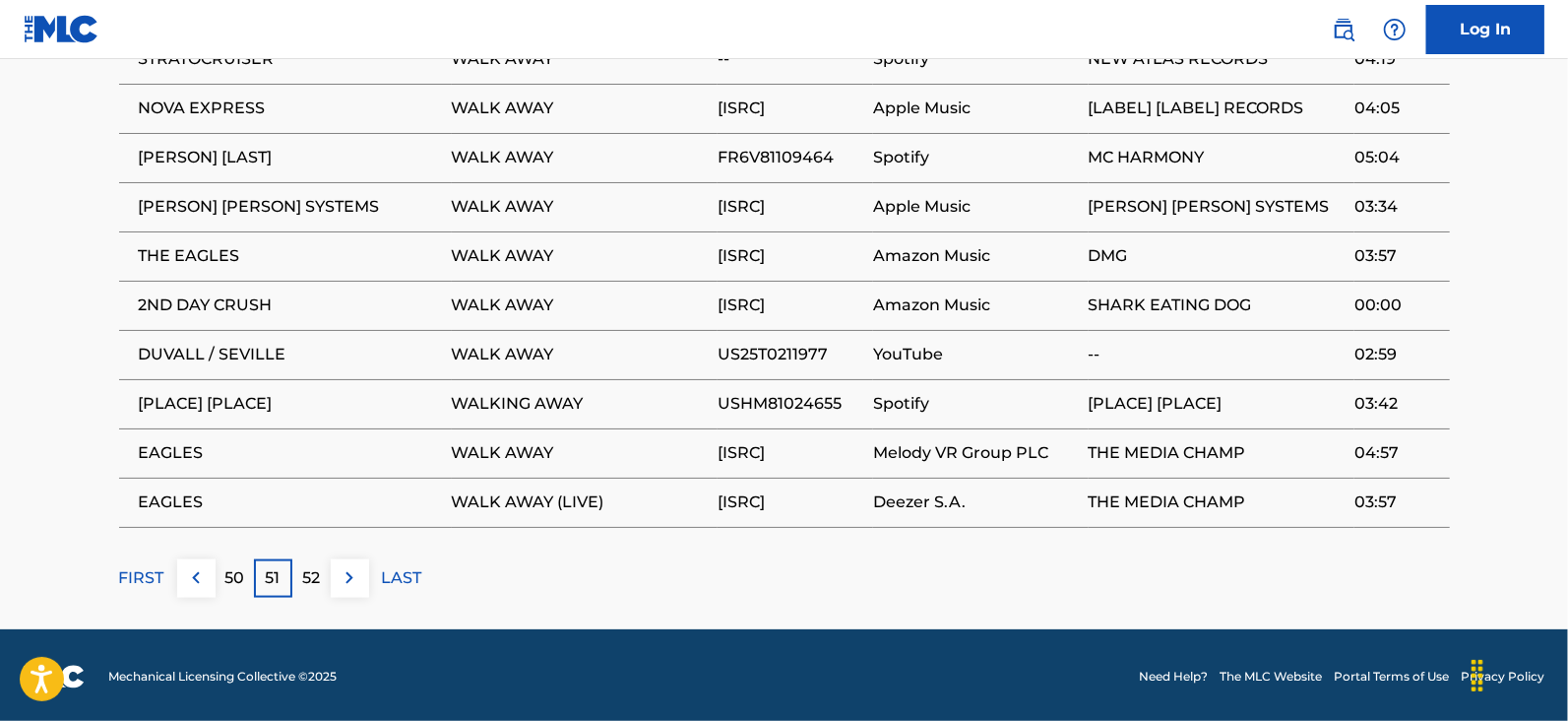 click at bounding box center [349, 578] 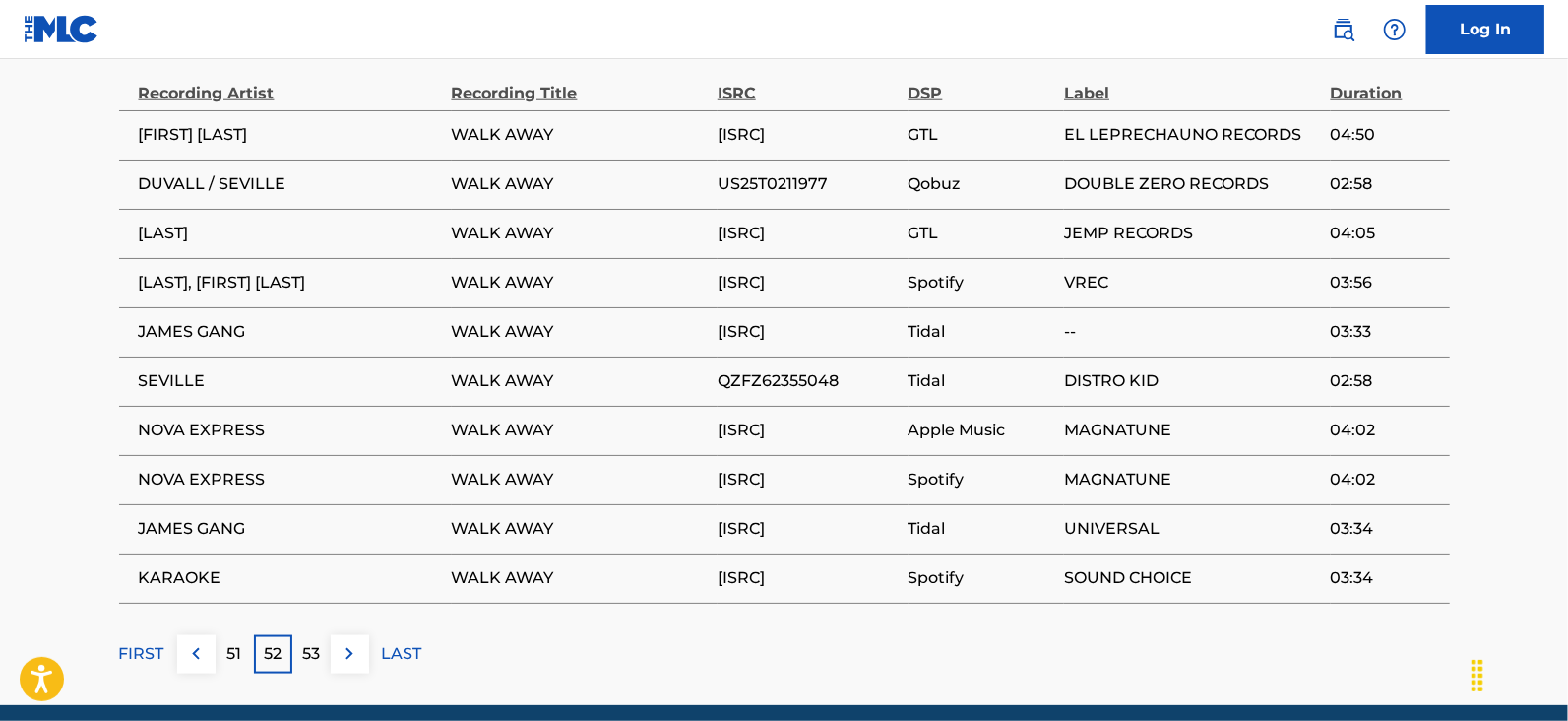 scroll, scrollTop: 1430, scrollLeft: 0, axis: vertical 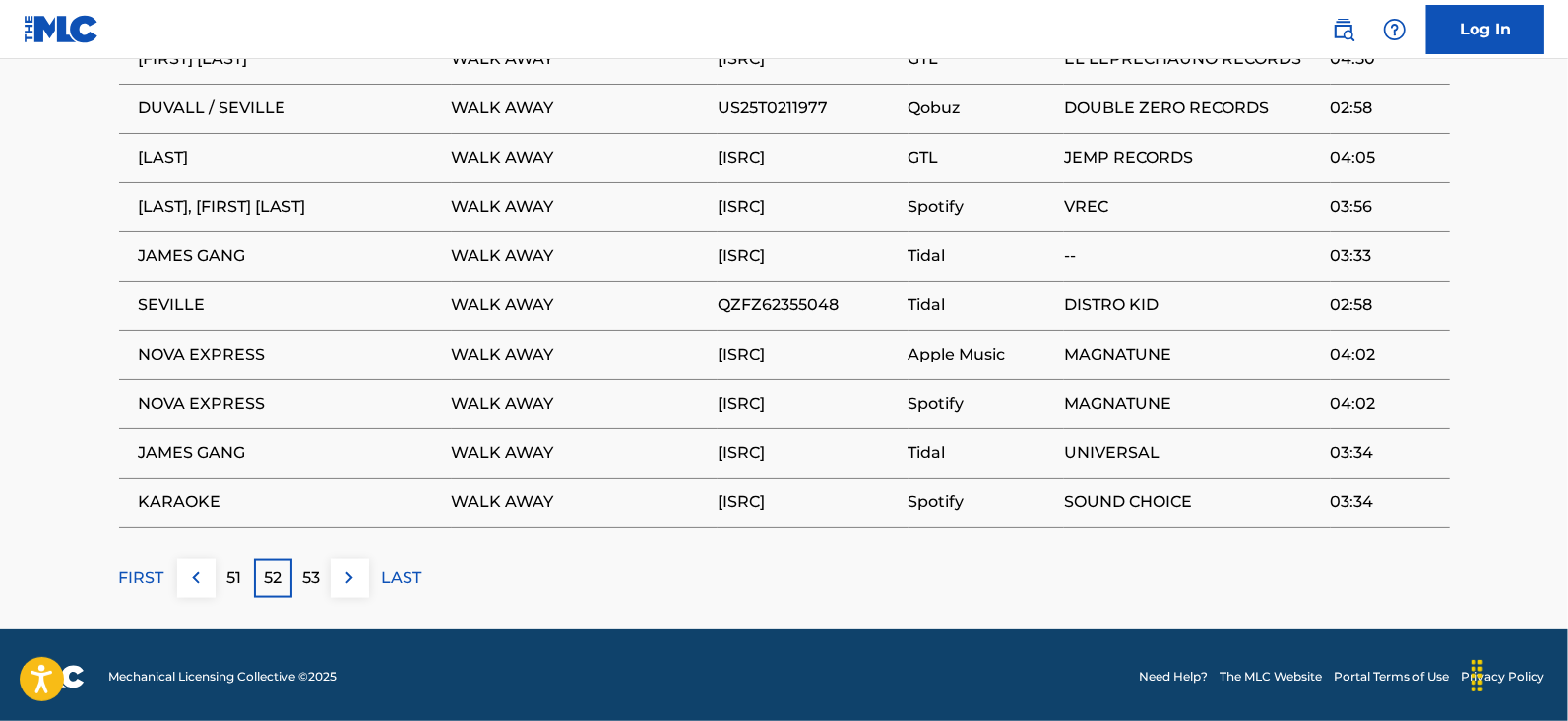 click at bounding box center (349, 578) 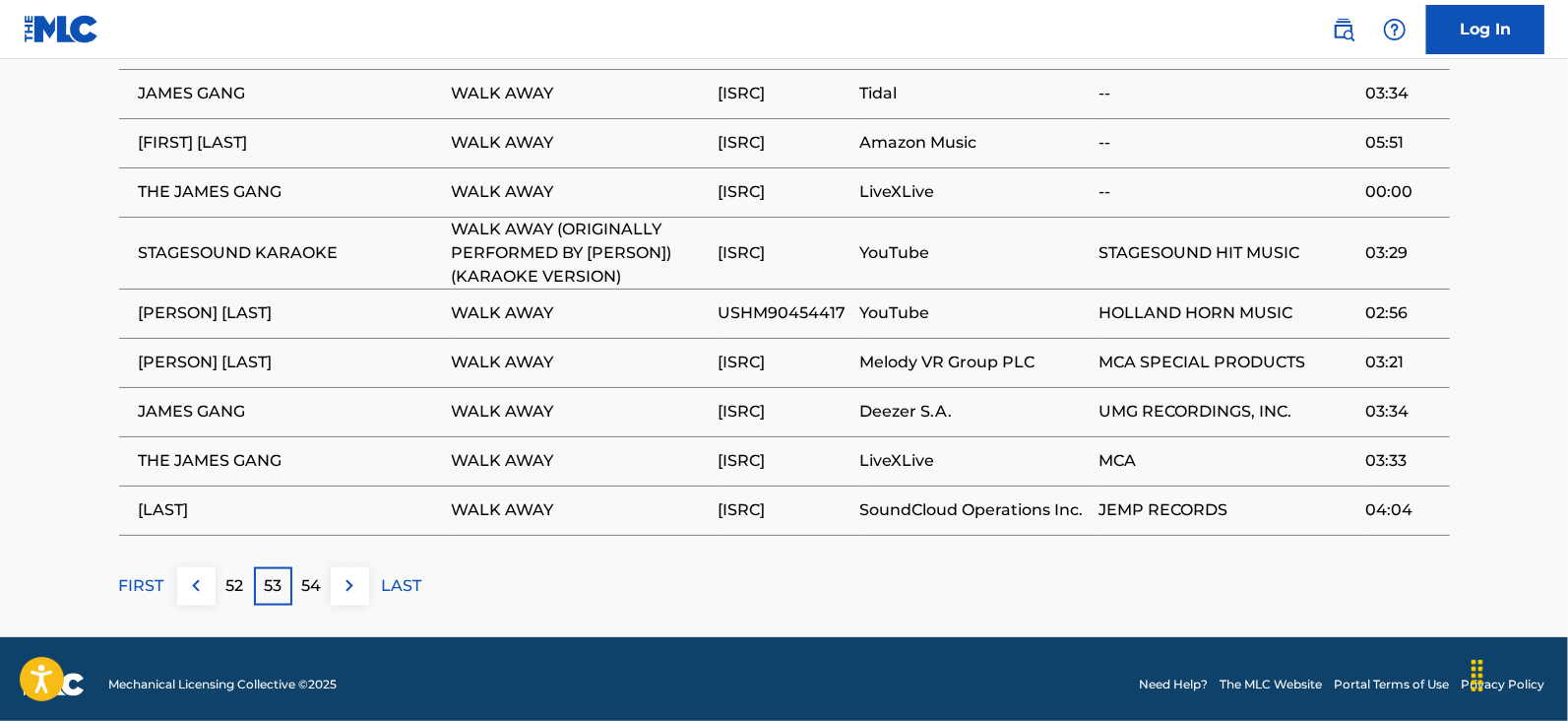 scroll, scrollTop: 1453, scrollLeft: 0, axis: vertical 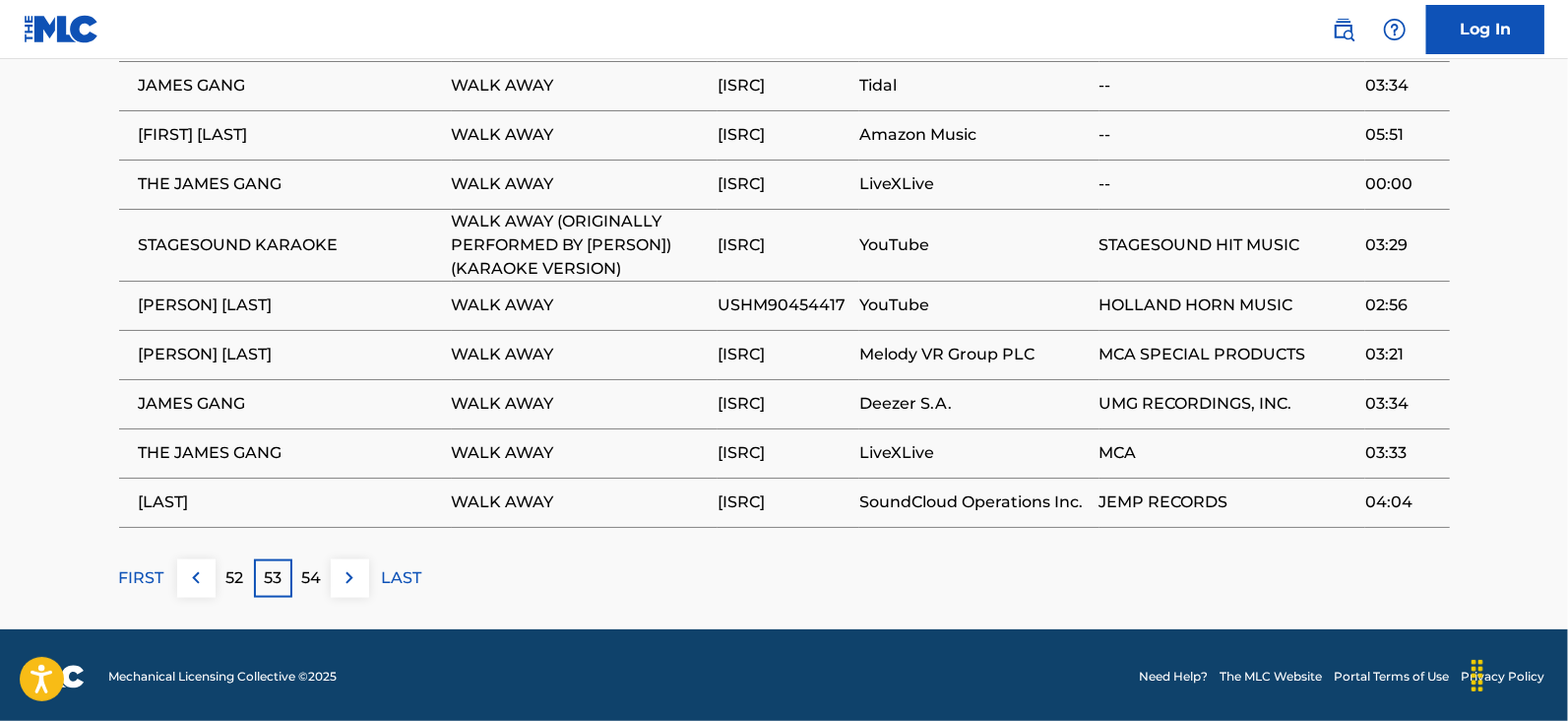 click on "54" at bounding box center [311, 578] 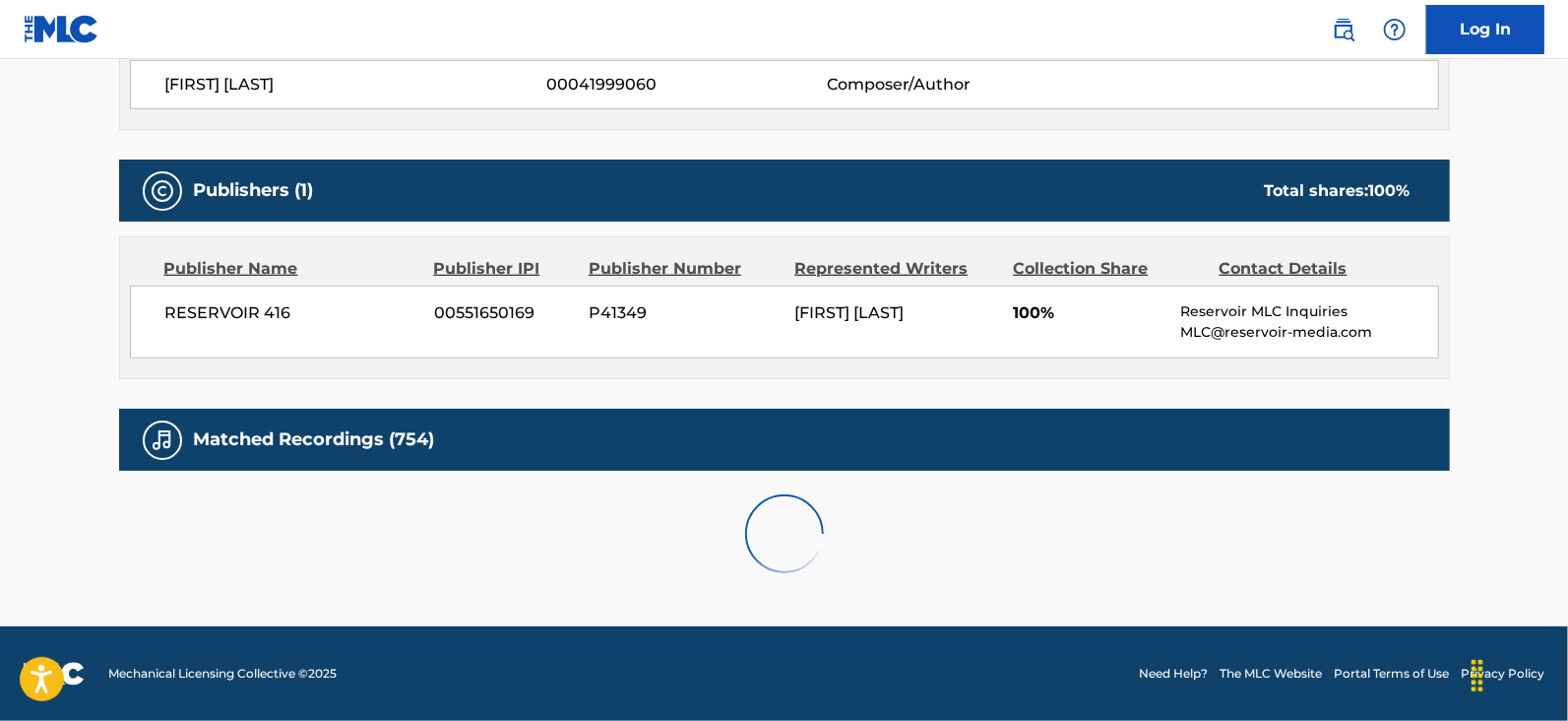 scroll, scrollTop: 1453, scrollLeft: 0, axis: vertical 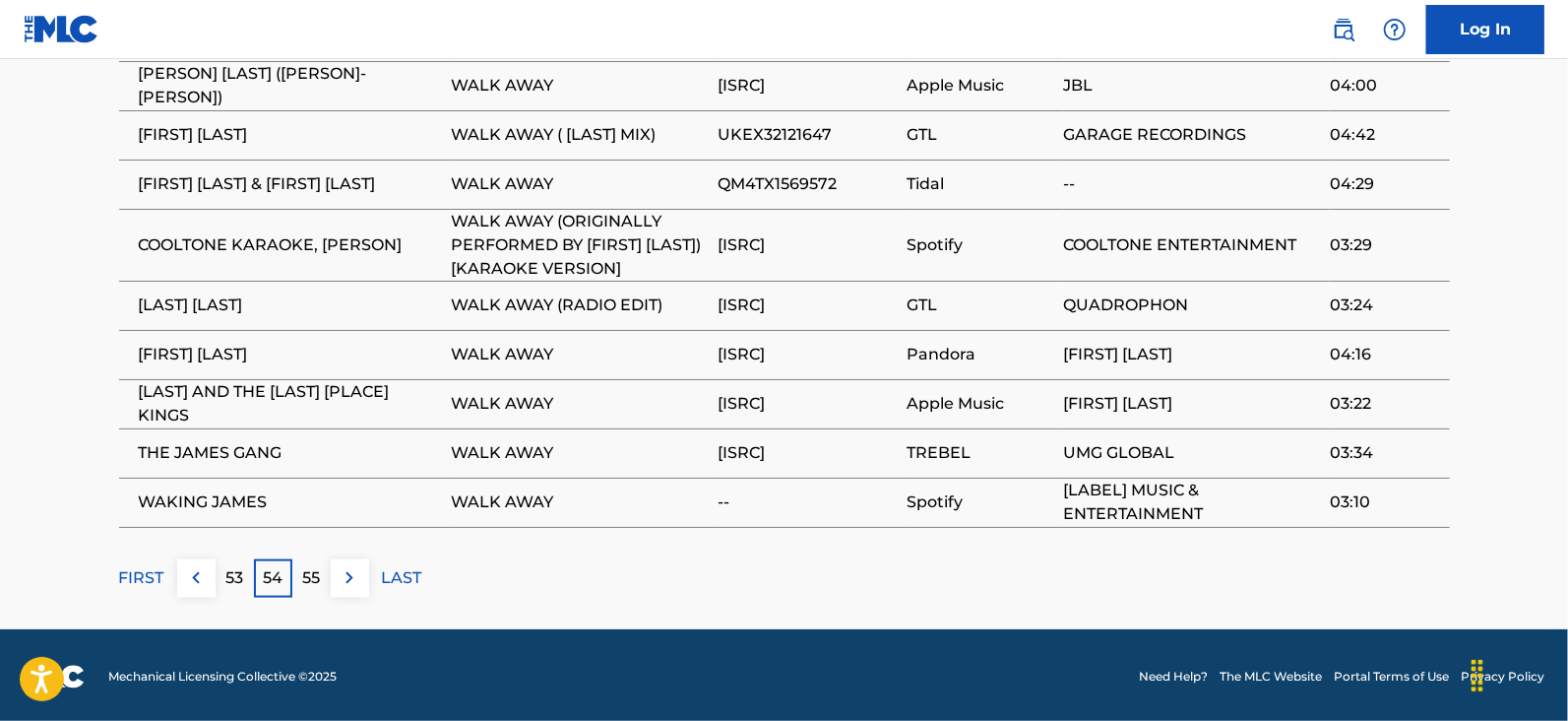 click on "55" at bounding box center (311, 578) 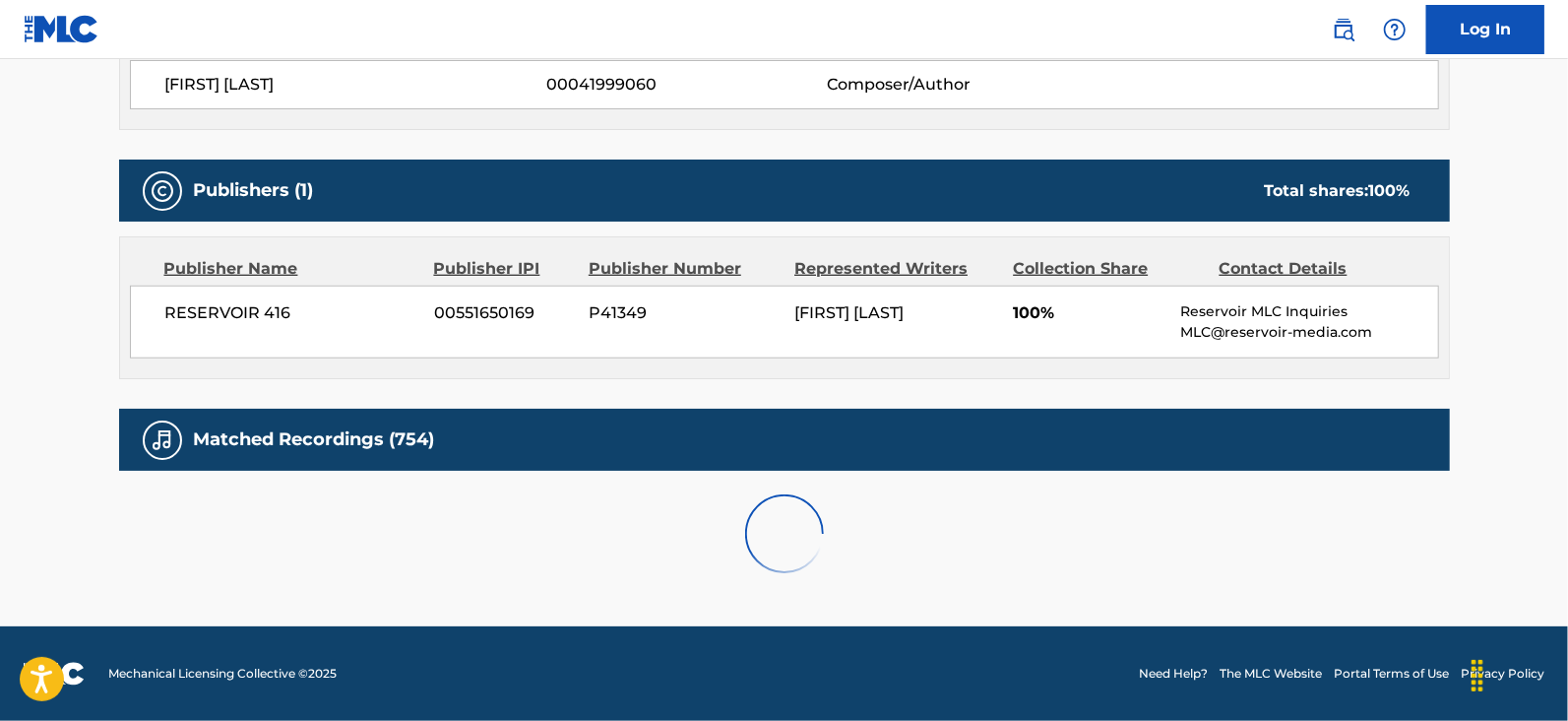 scroll, scrollTop: 1430, scrollLeft: 0, axis: vertical 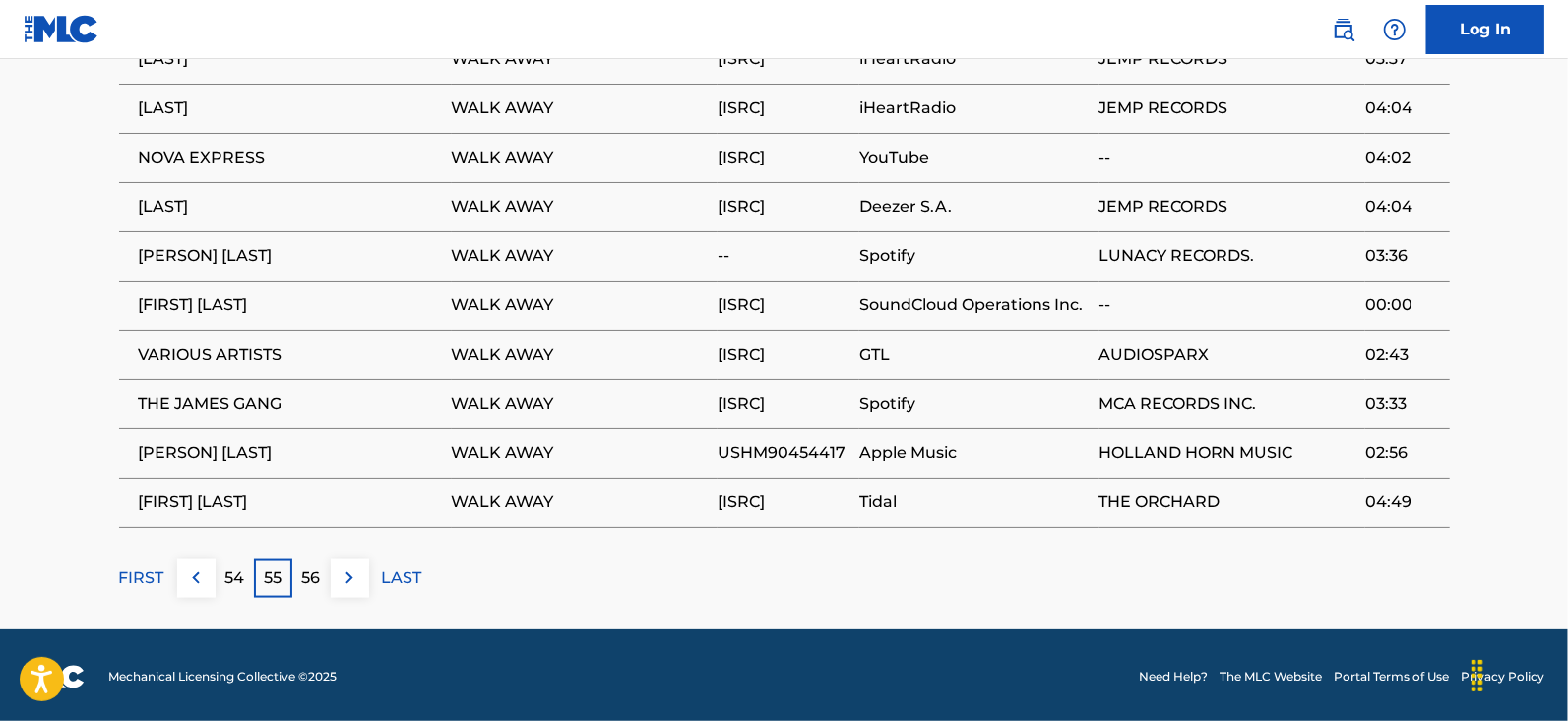 click on "56" at bounding box center (311, 578) 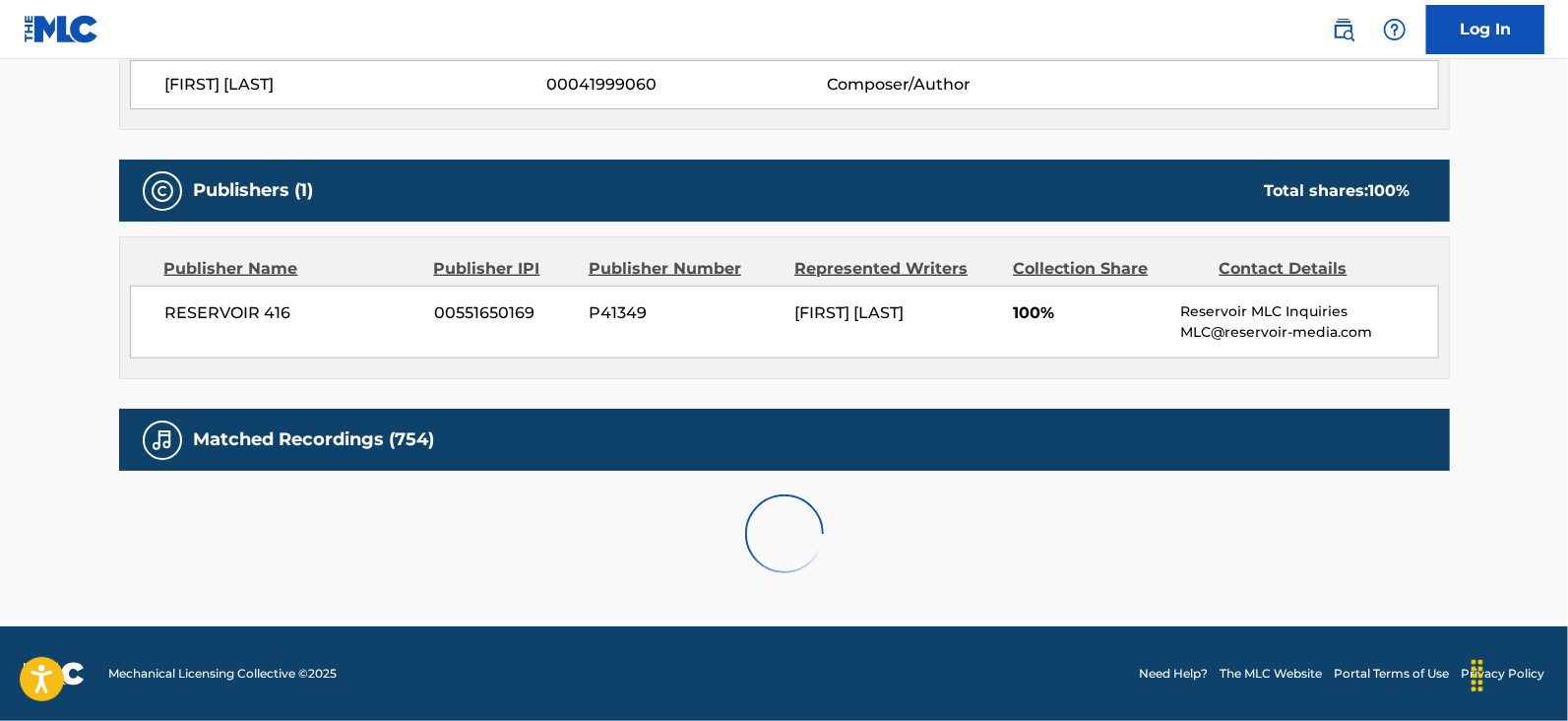 scroll, scrollTop: 1430, scrollLeft: 0, axis: vertical 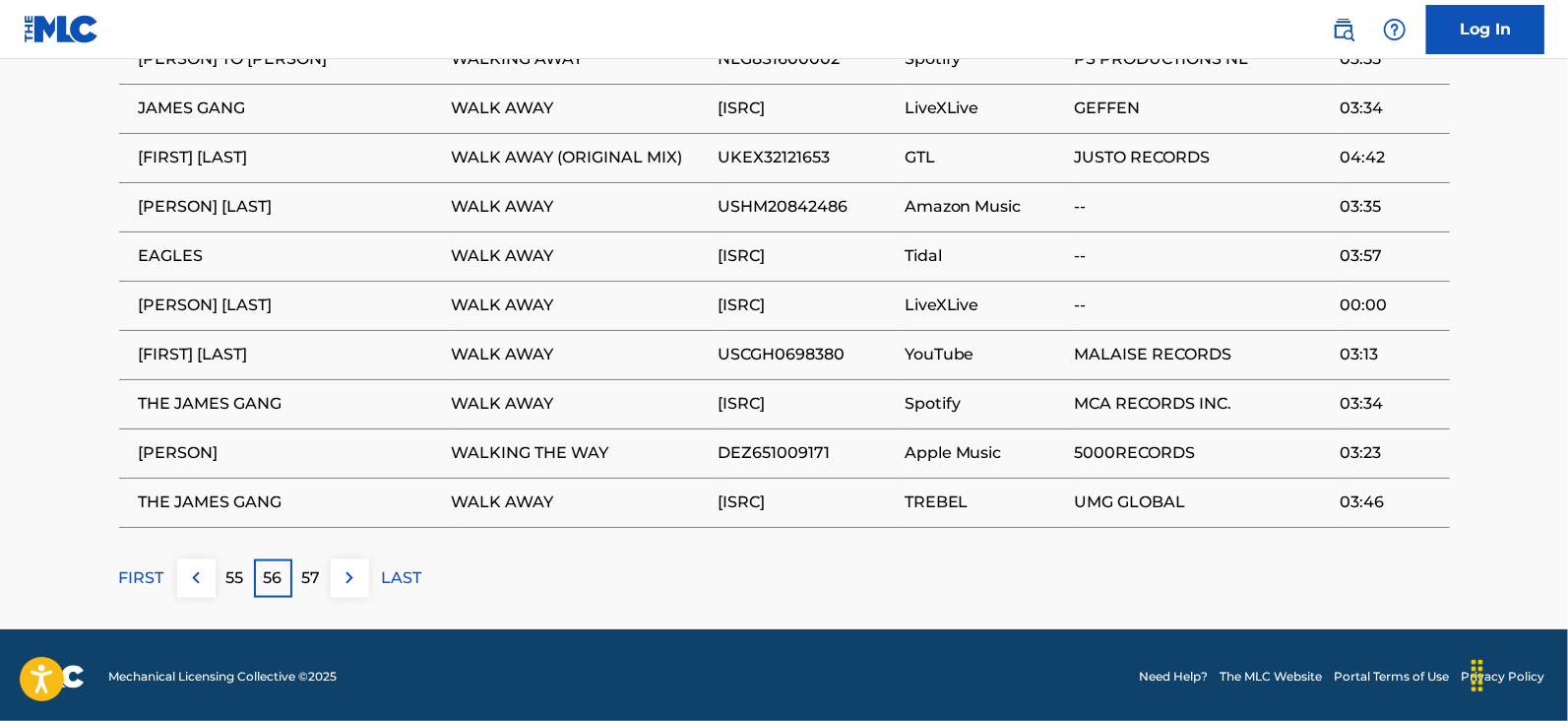 click on "57" at bounding box center (311, 578) 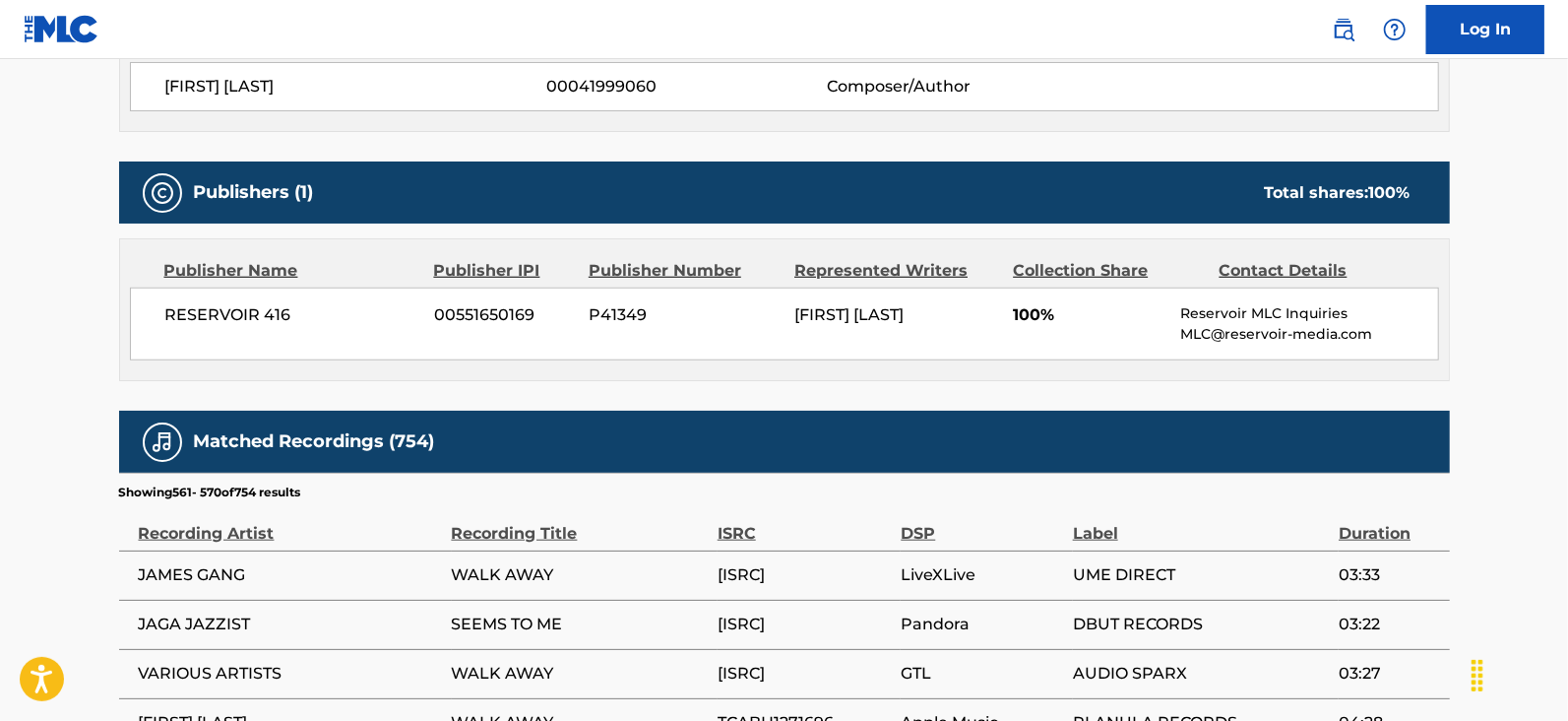 scroll, scrollTop: 1430, scrollLeft: 0, axis: vertical 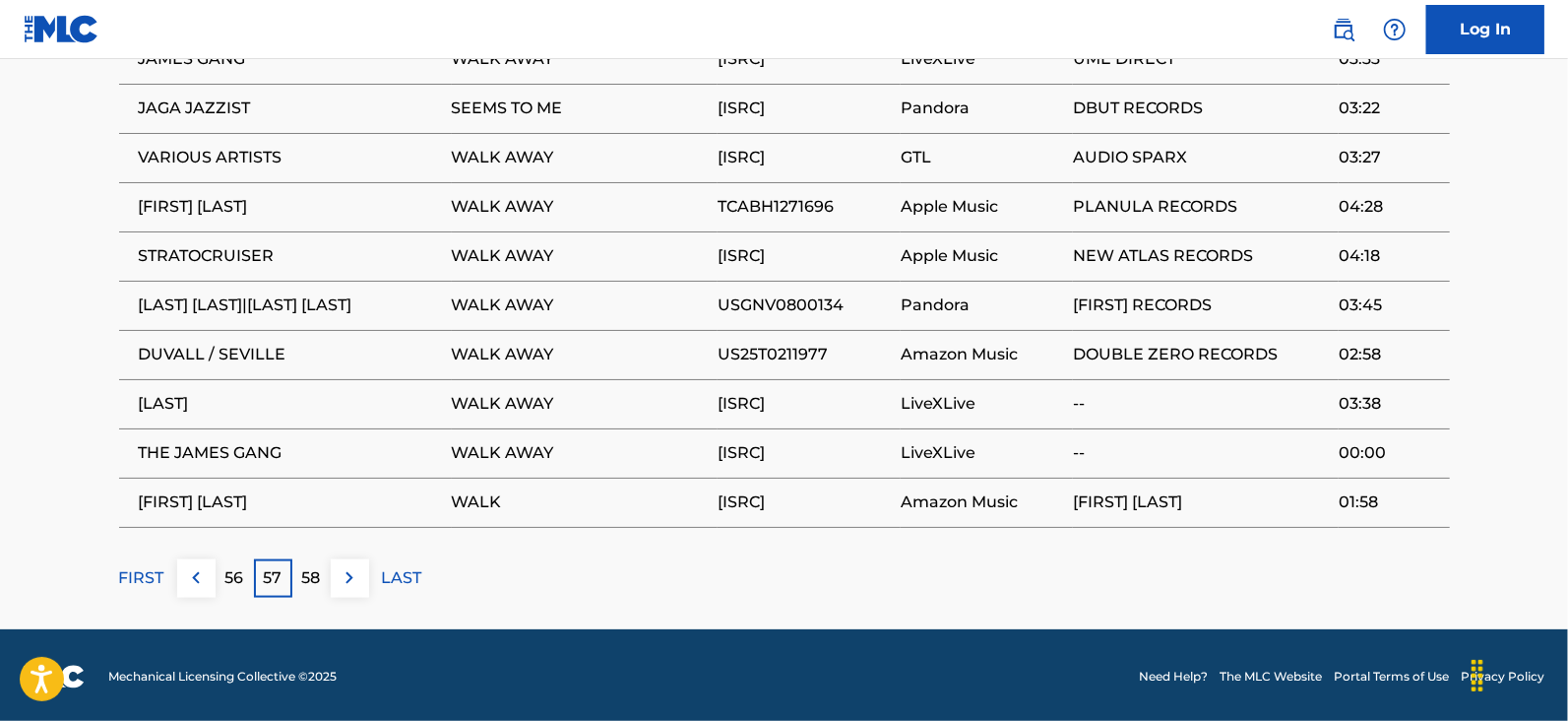 click at bounding box center (349, 578) 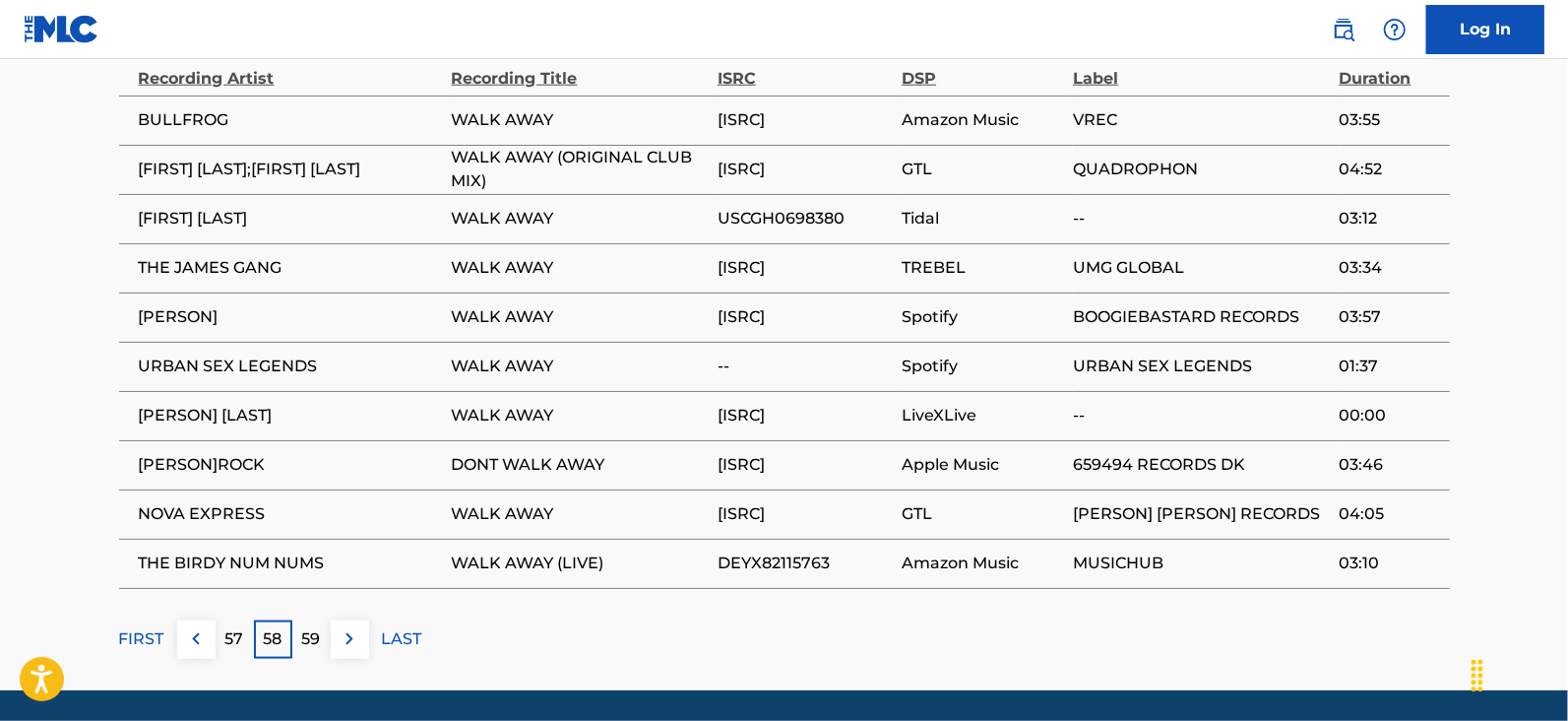 scroll, scrollTop: 1430, scrollLeft: 0, axis: vertical 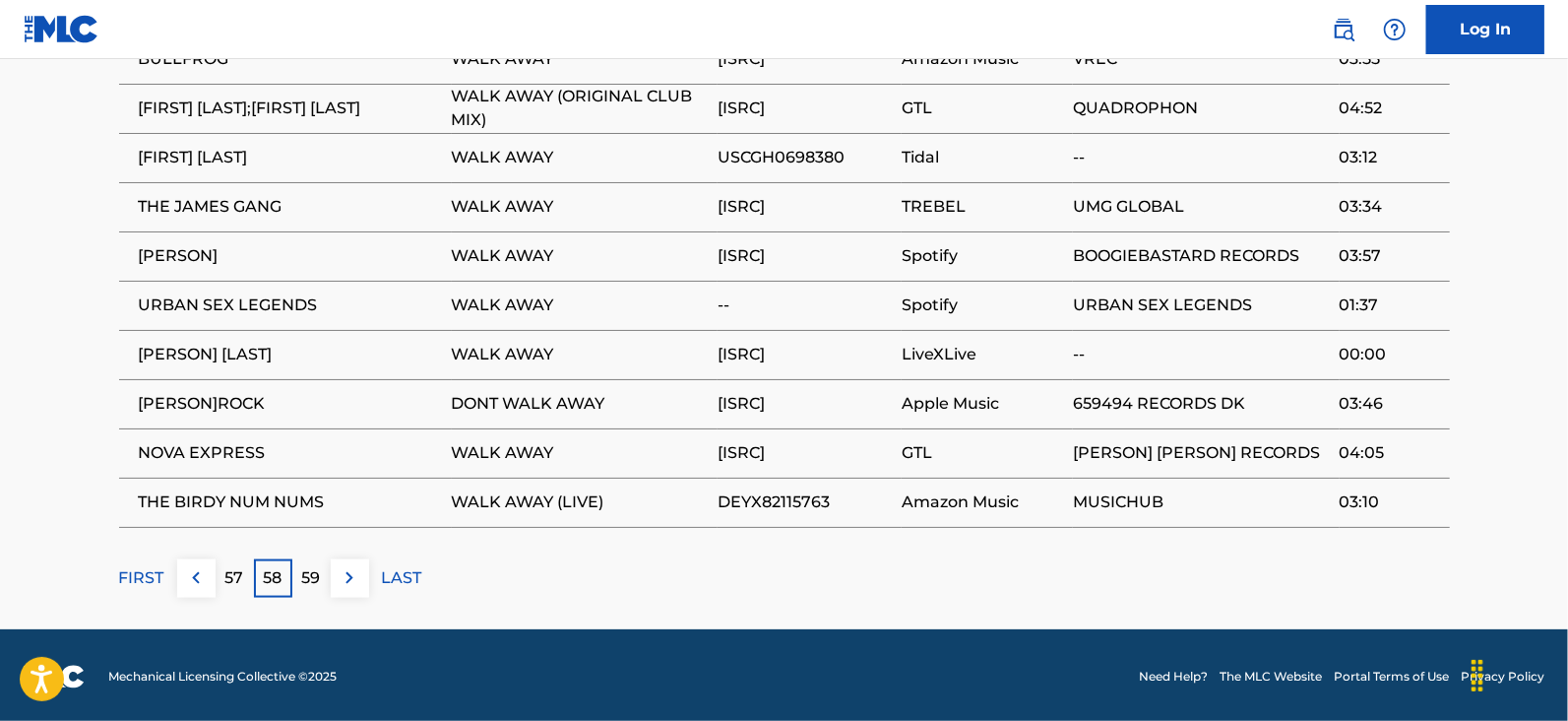 click on "59" at bounding box center (311, 578) 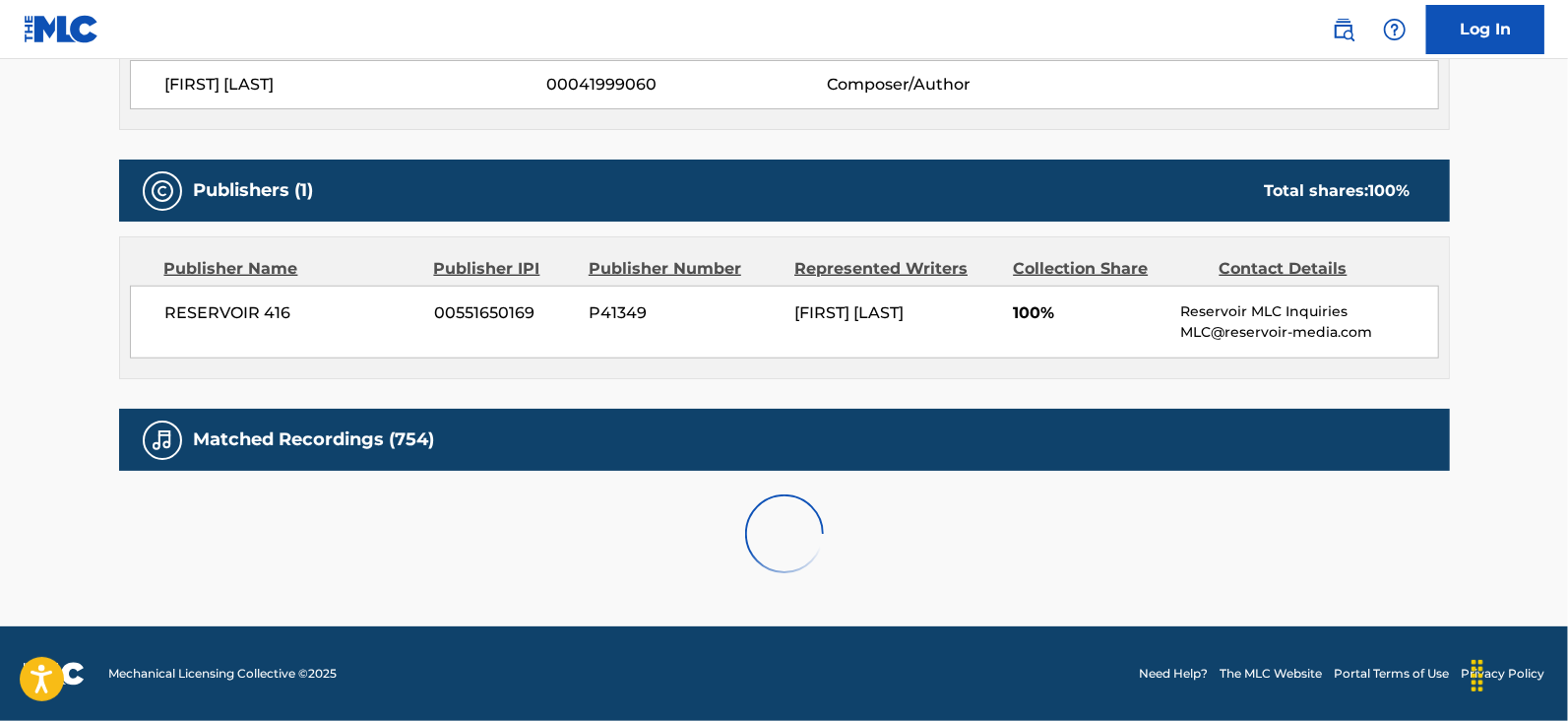 scroll, scrollTop: 1430, scrollLeft: 0, axis: vertical 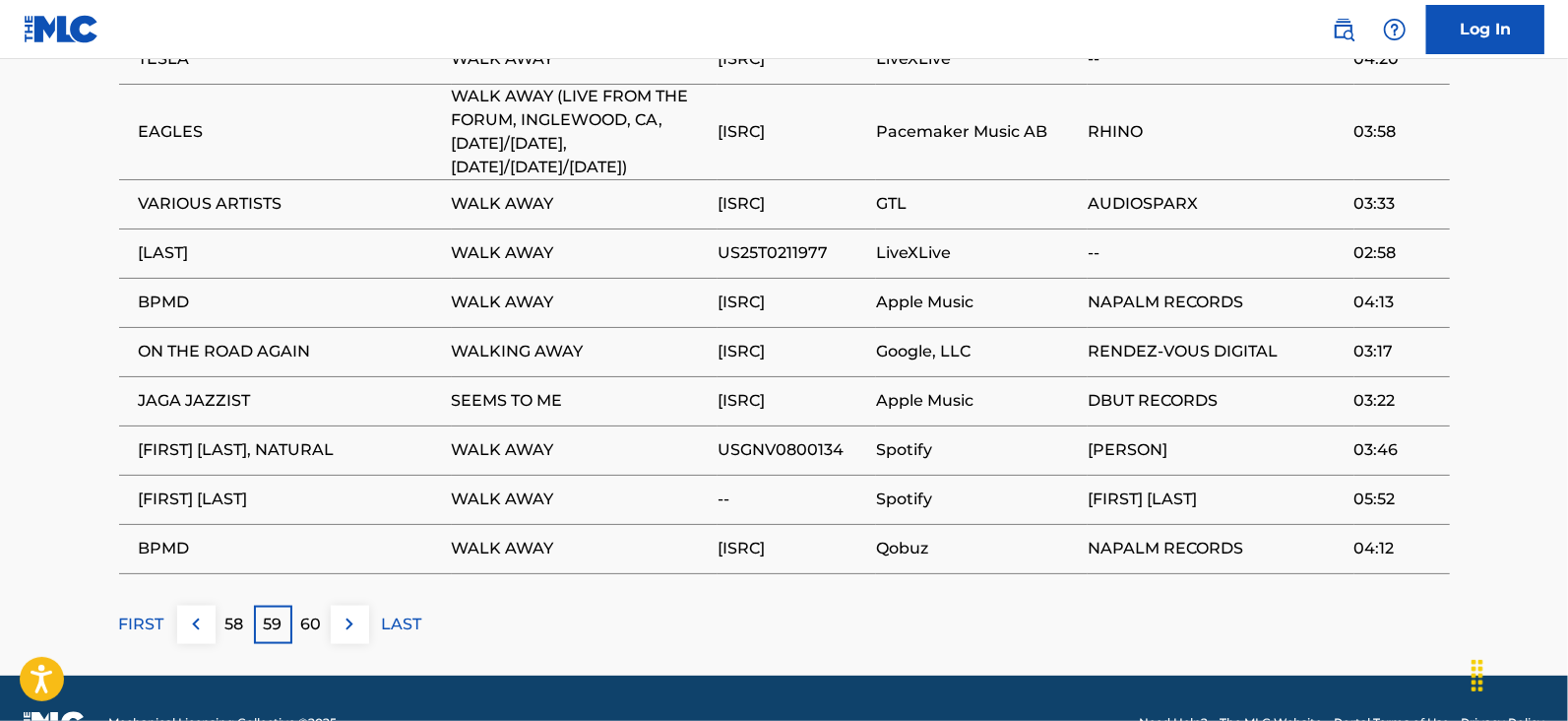 click on "60" at bounding box center [311, 624] 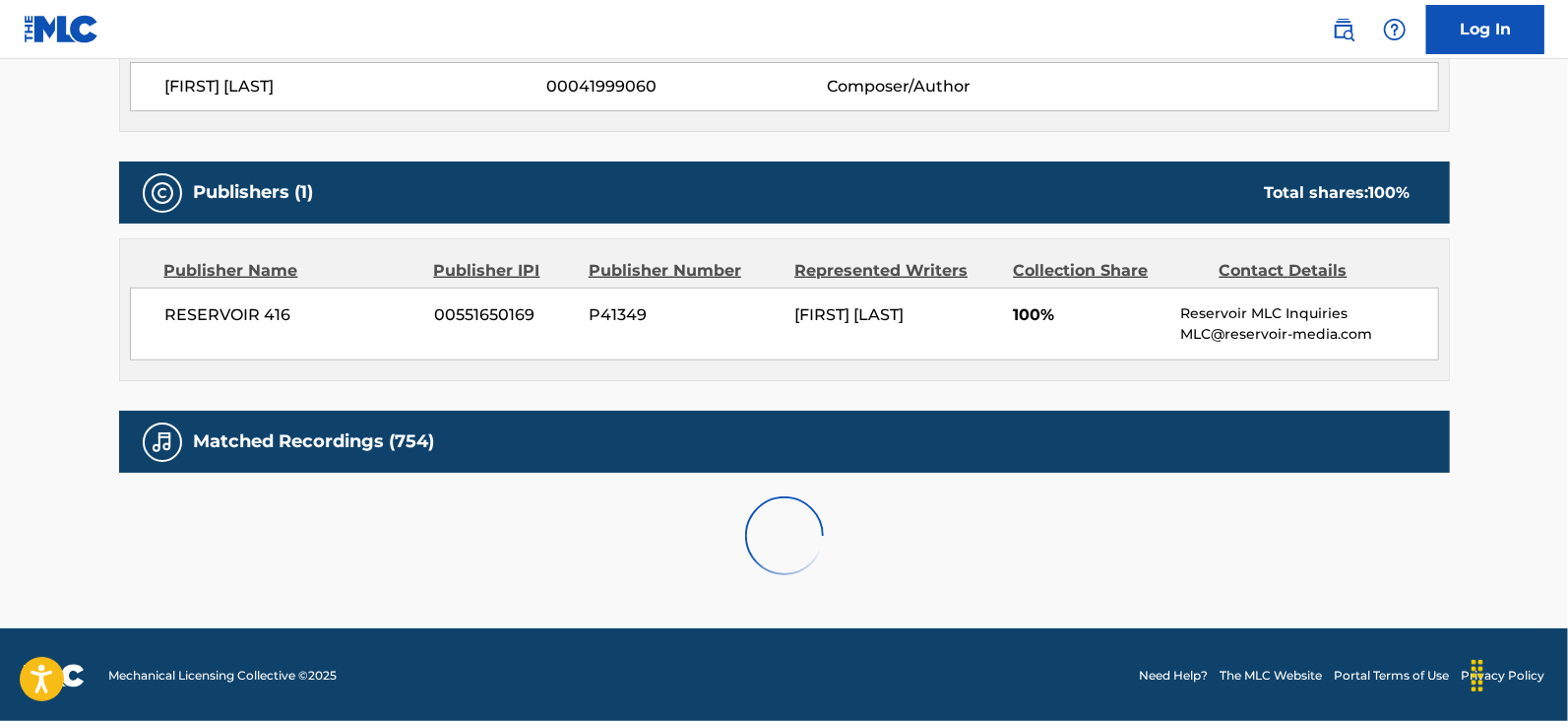 scroll, scrollTop: 1430, scrollLeft: 0, axis: vertical 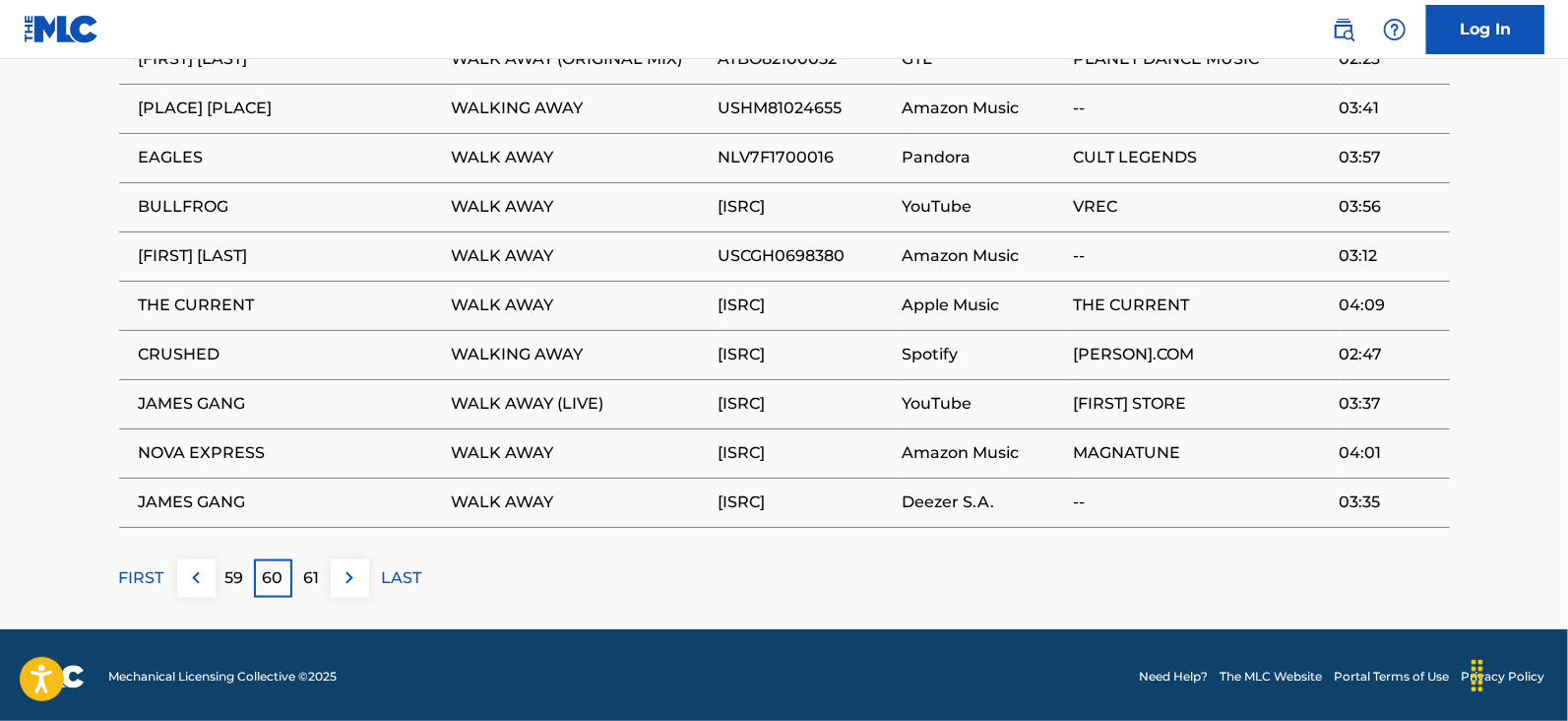 click on "61" at bounding box center [311, 578] 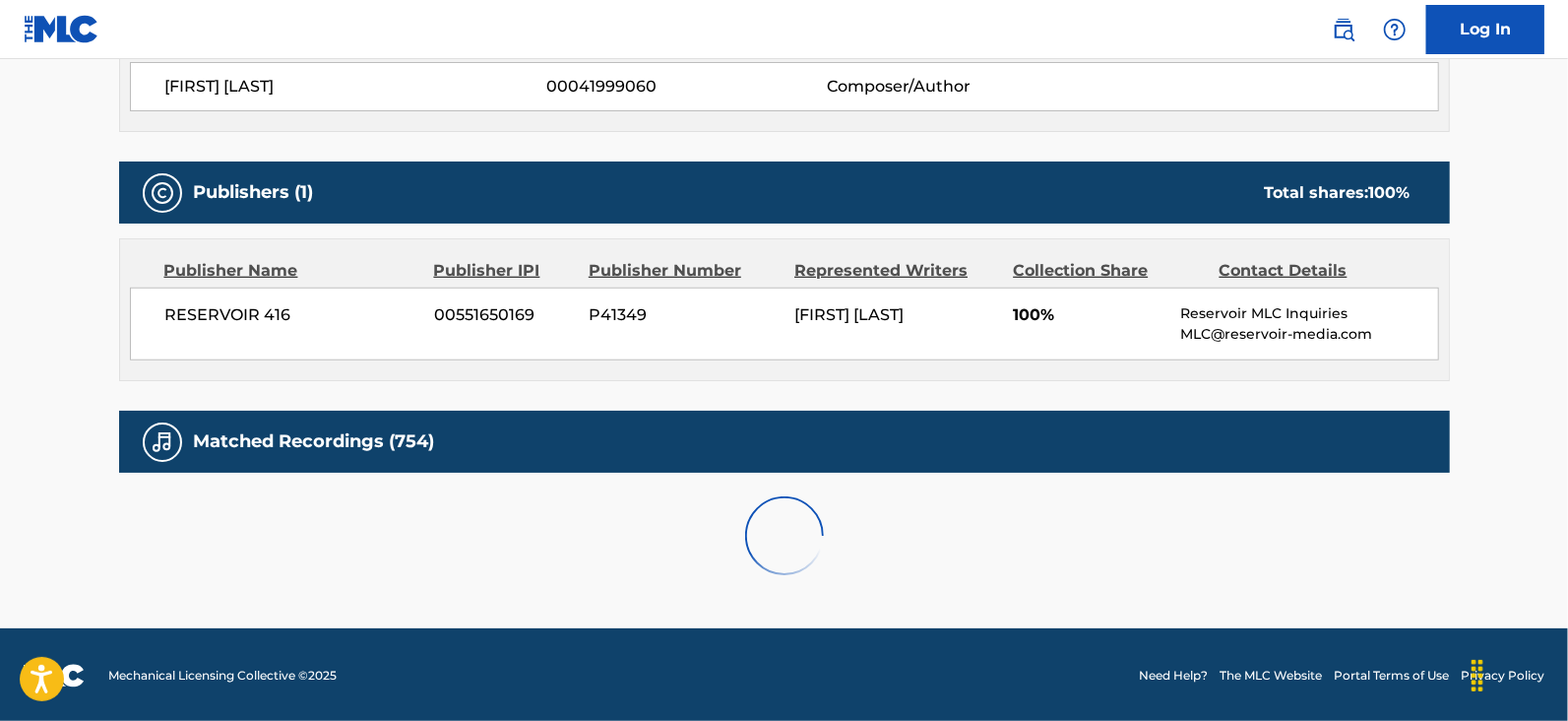 scroll, scrollTop: 1430, scrollLeft: 0, axis: vertical 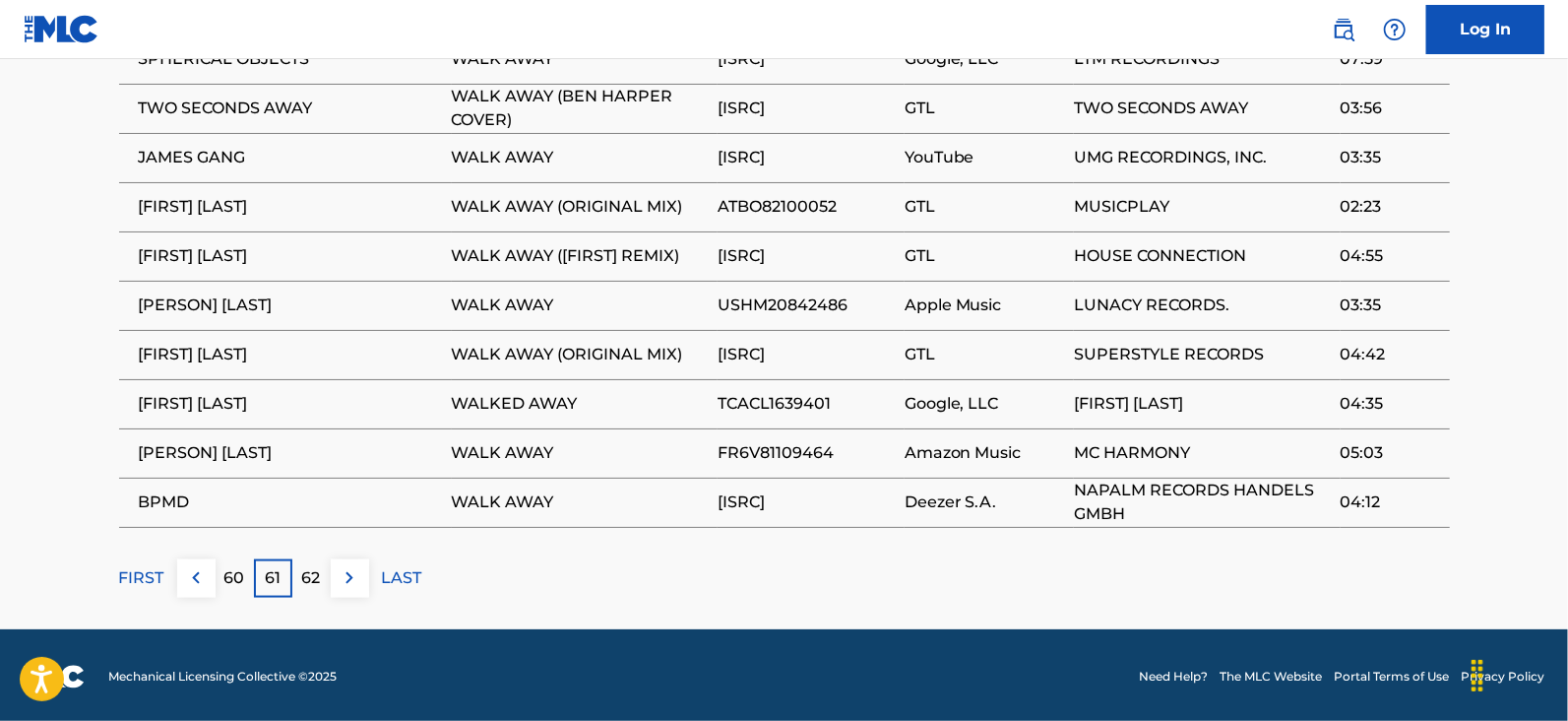 click on "62" at bounding box center (311, 578) 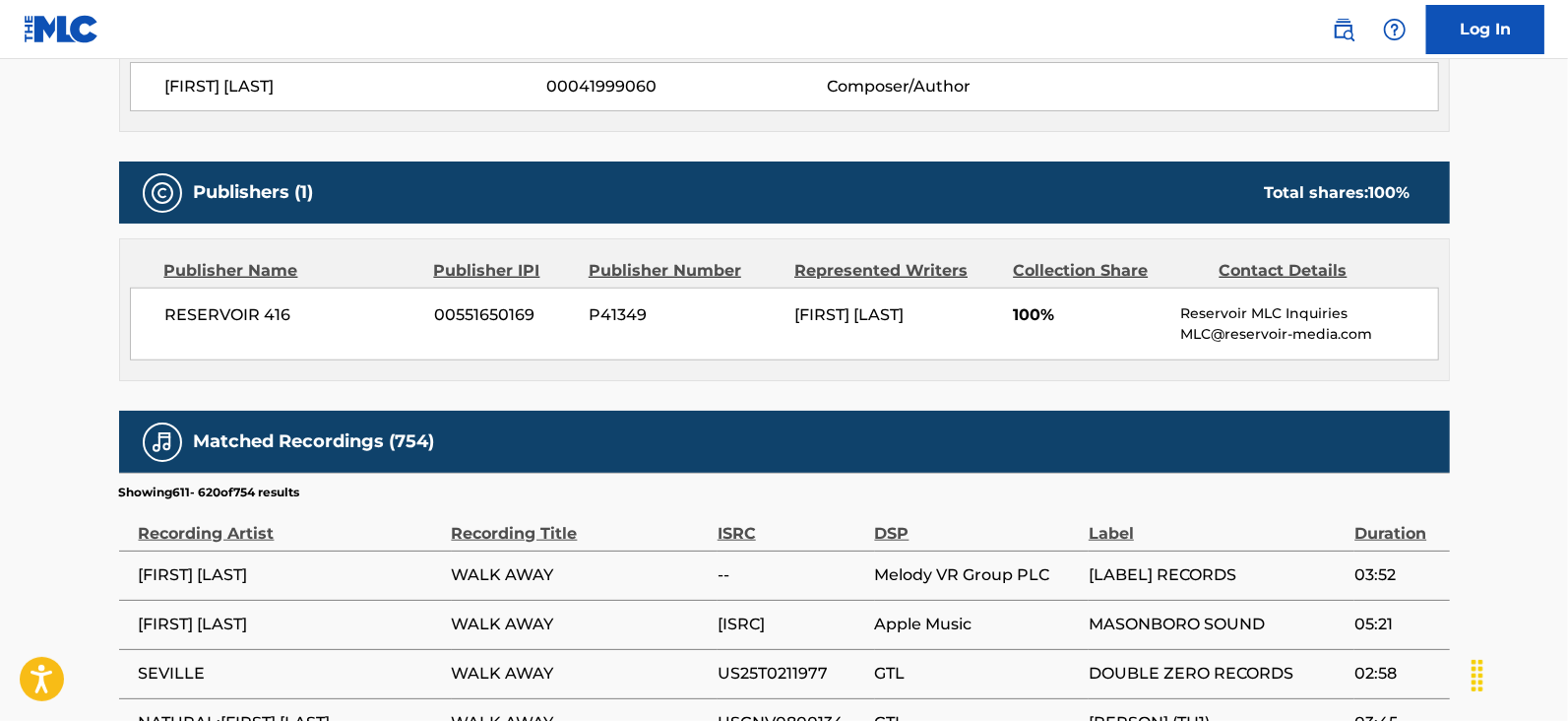 scroll, scrollTop: 1430, scrollLeft: 0, axis: vertical 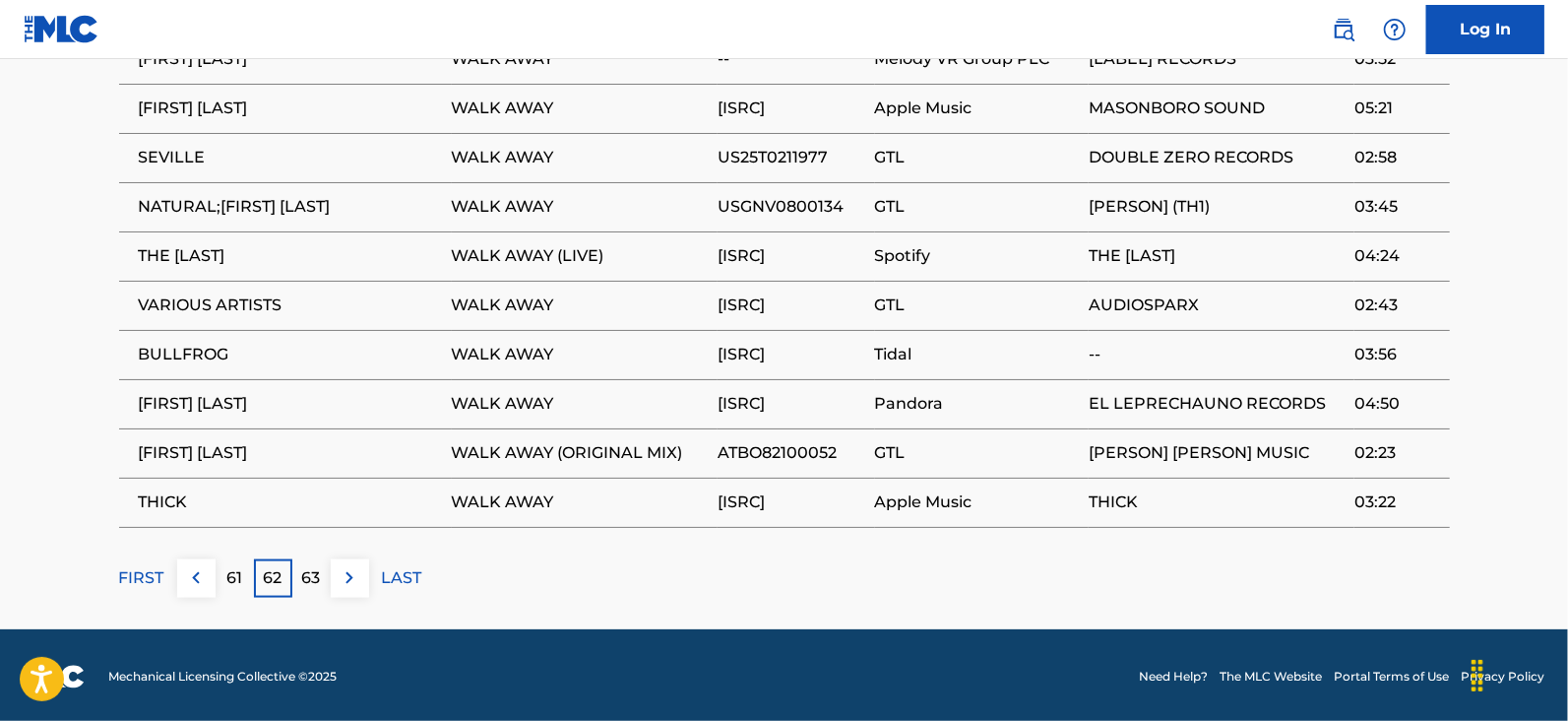 click on "63" at bounding box center (311, 578) 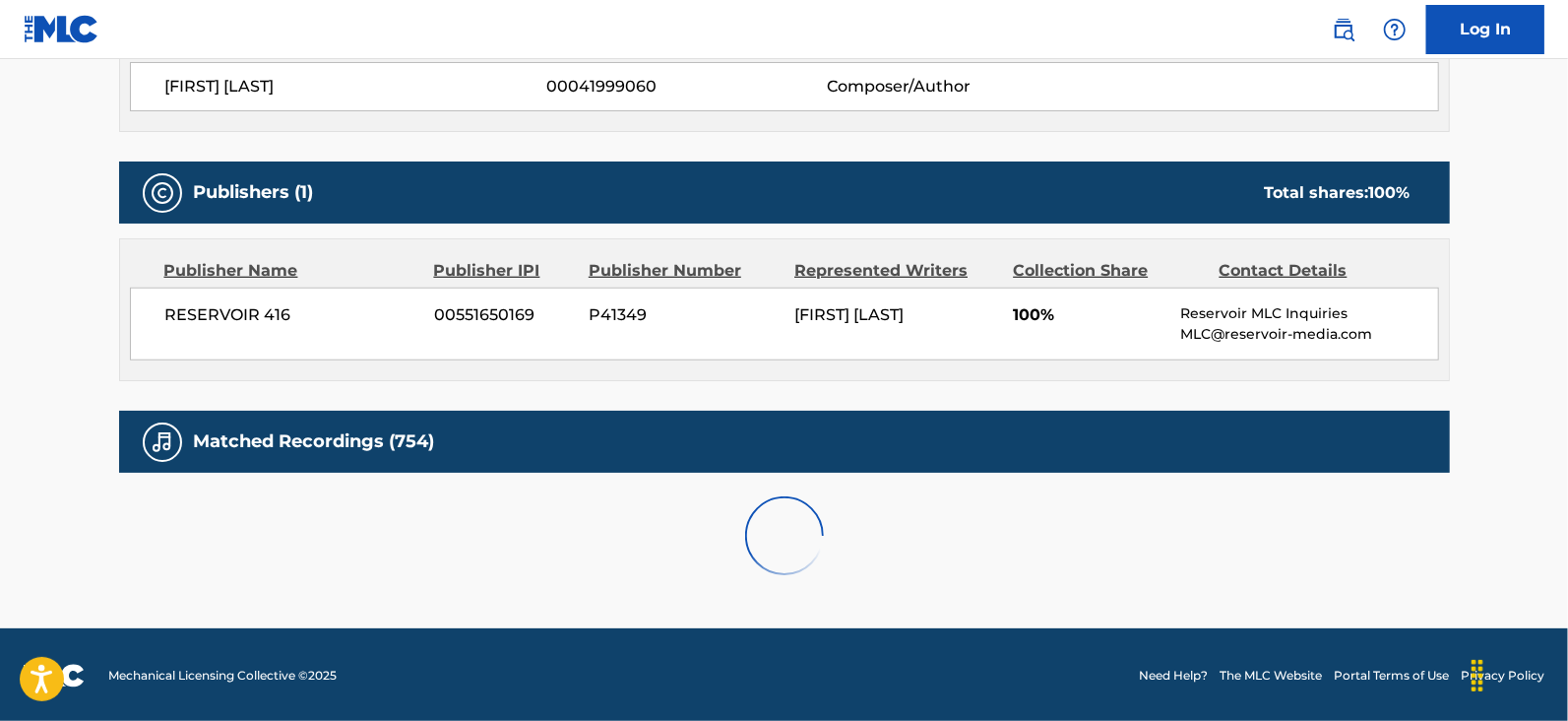 scroll, scrollTop: 1430, scrollLeft: 0, axis: vertical 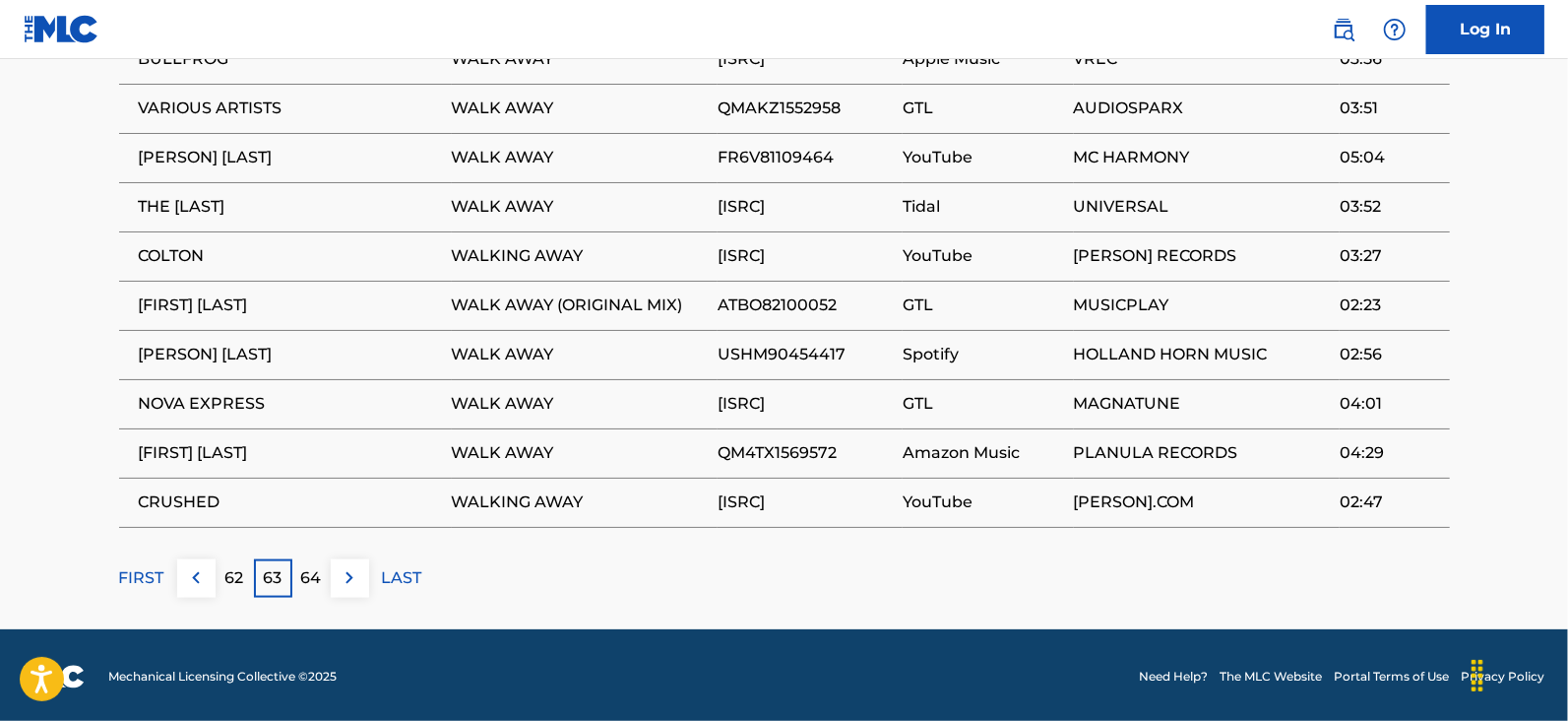 click on "64" at bounding box center [311, 578] 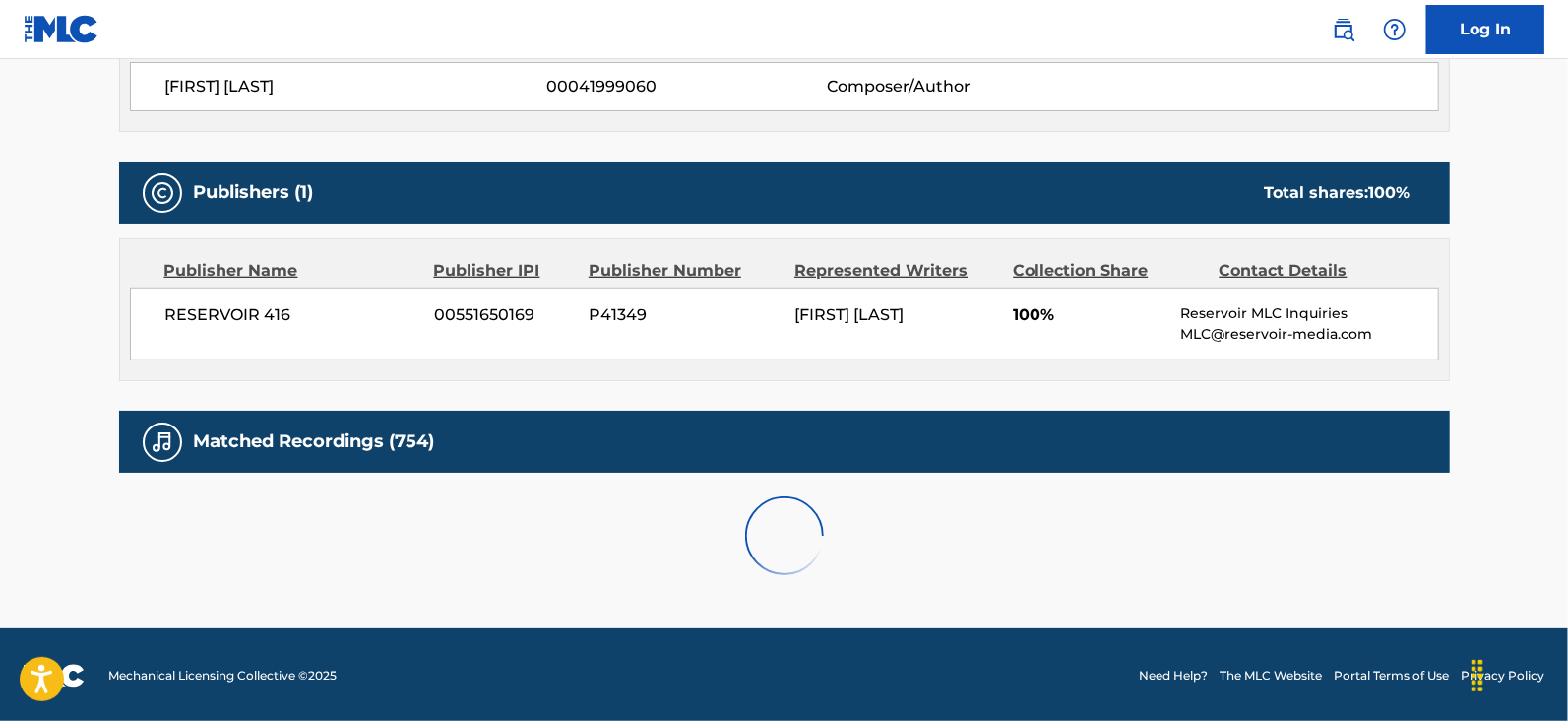scroll, scrollTop: 1430, scrollLeft: 0, axis: vertical 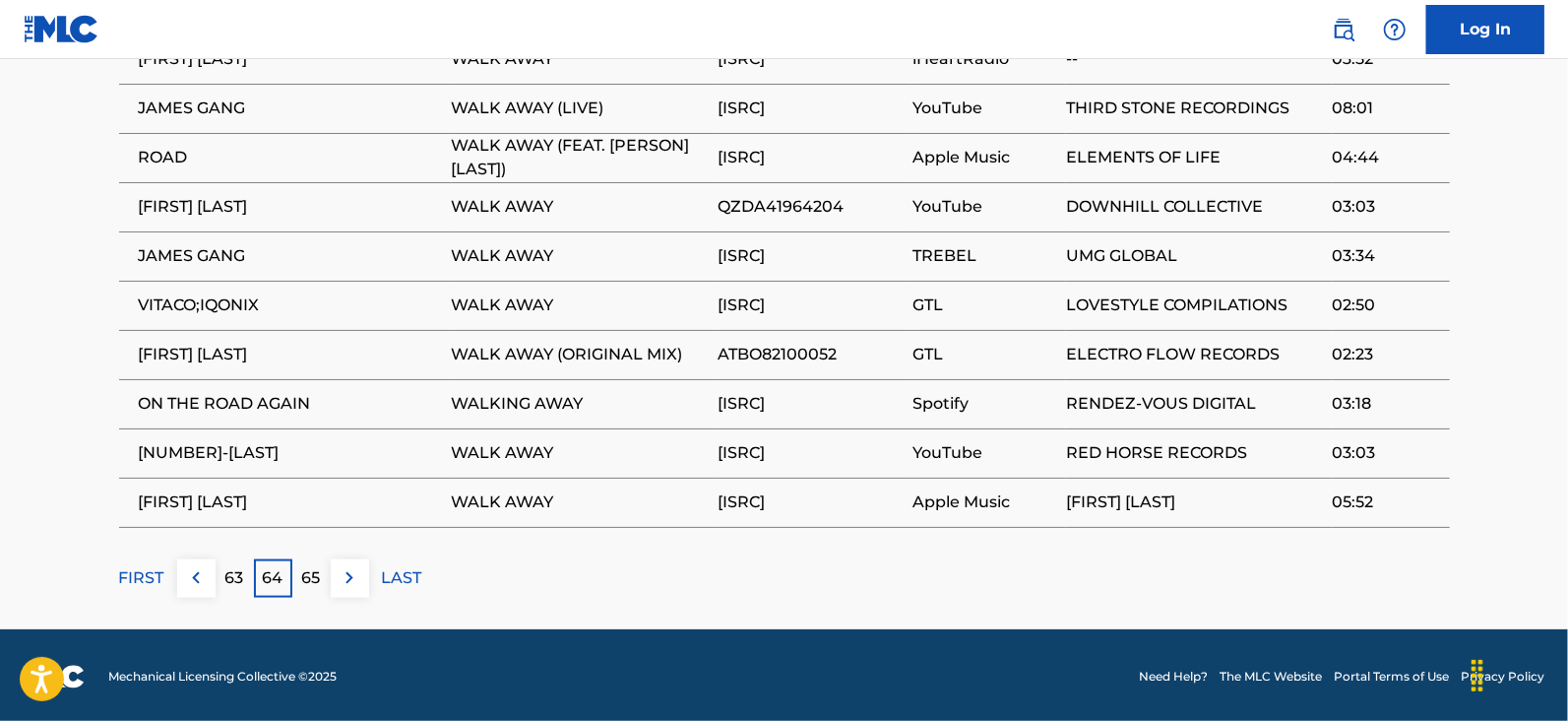 click on "65" at bounding box center (311, 578) 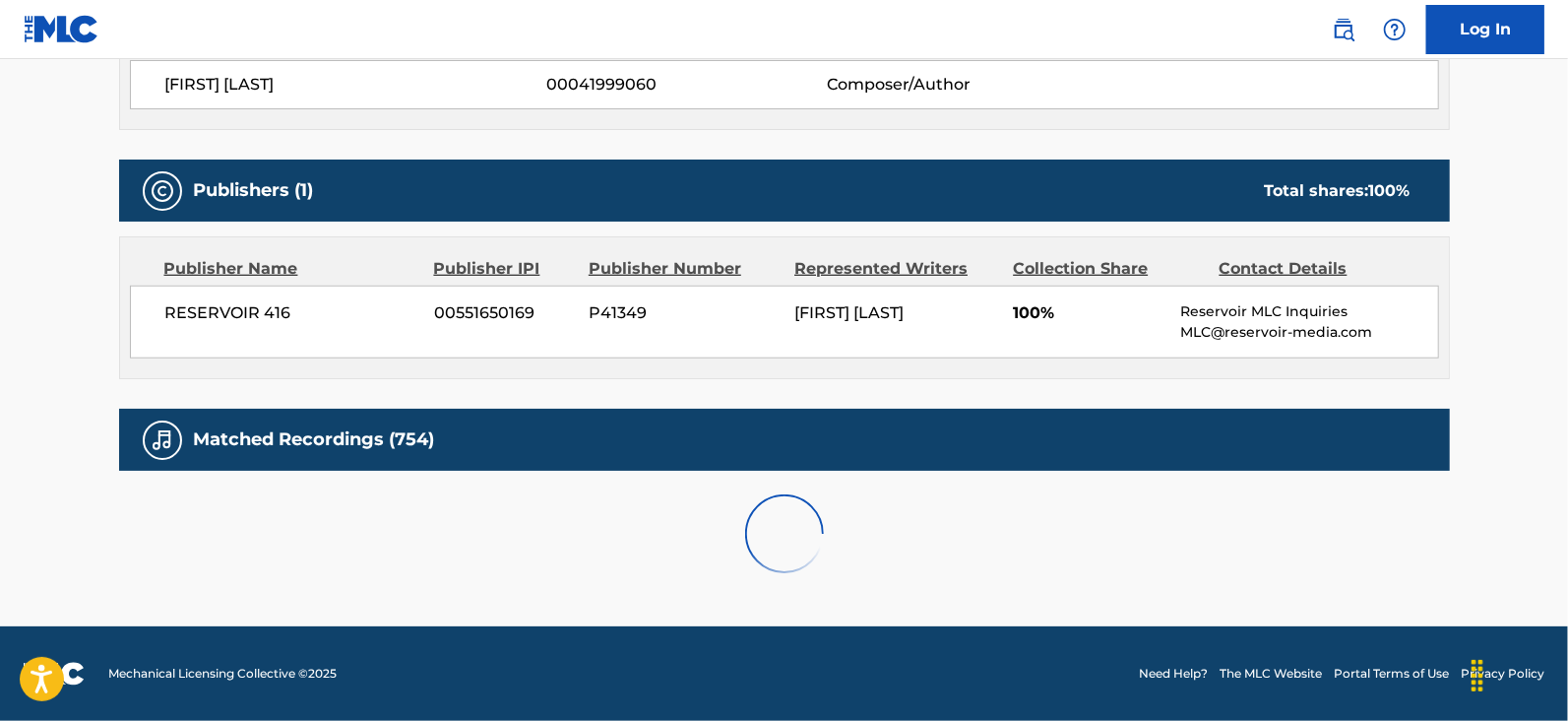 scroll, scrollTop: 1430, scrollLeft: 0, axis: vertical 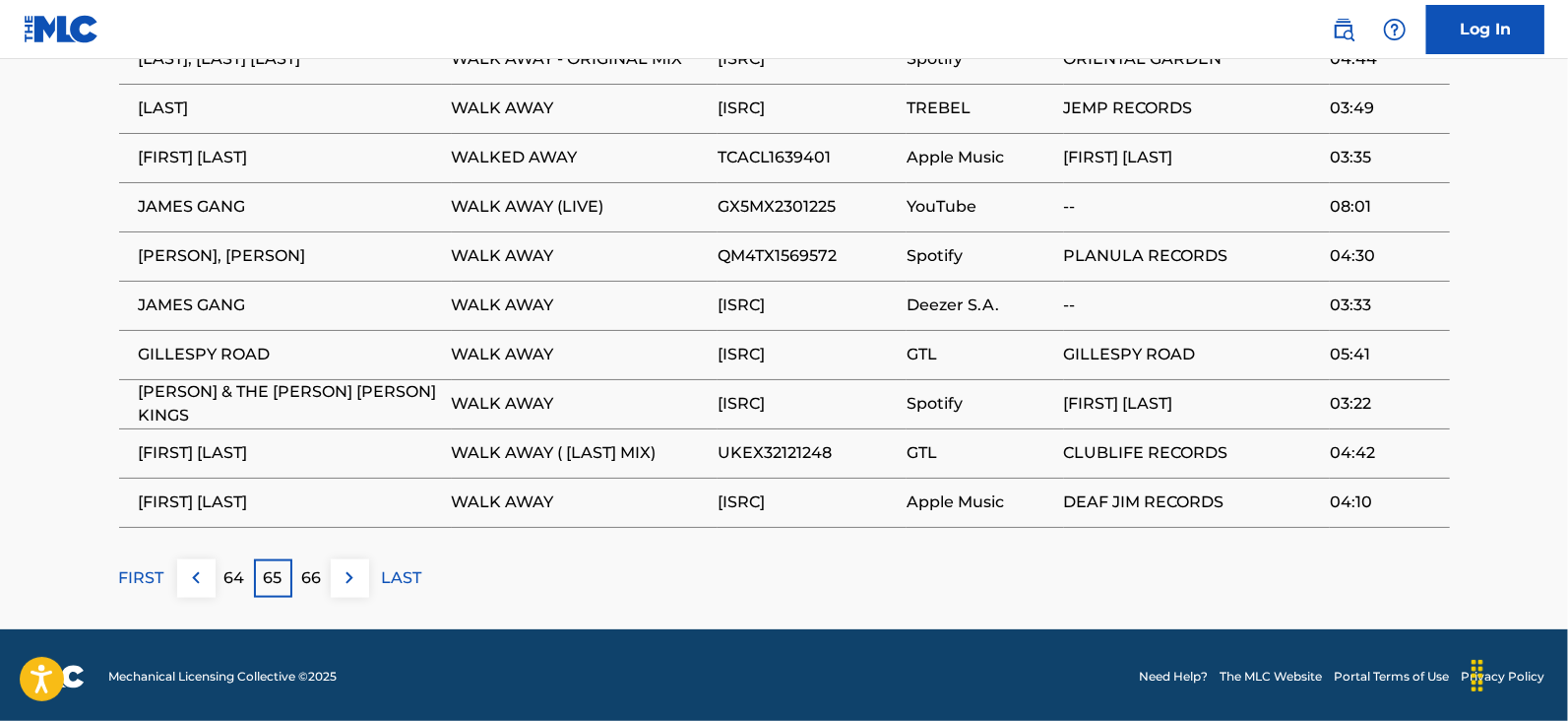 click on "66" at bounding box center (311, 578) 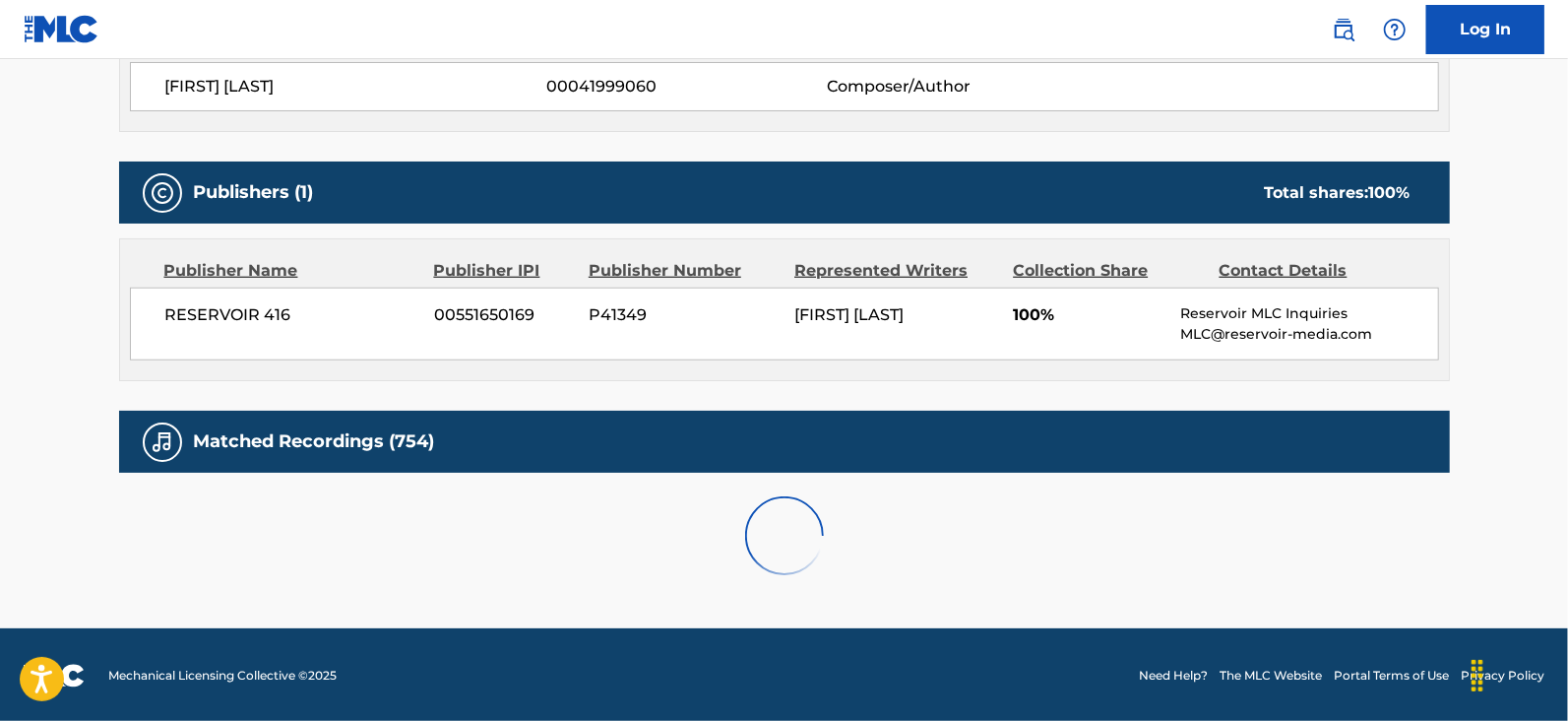 scroll, scrollTop: 1430, scrollLeft: 0, axis: vertical 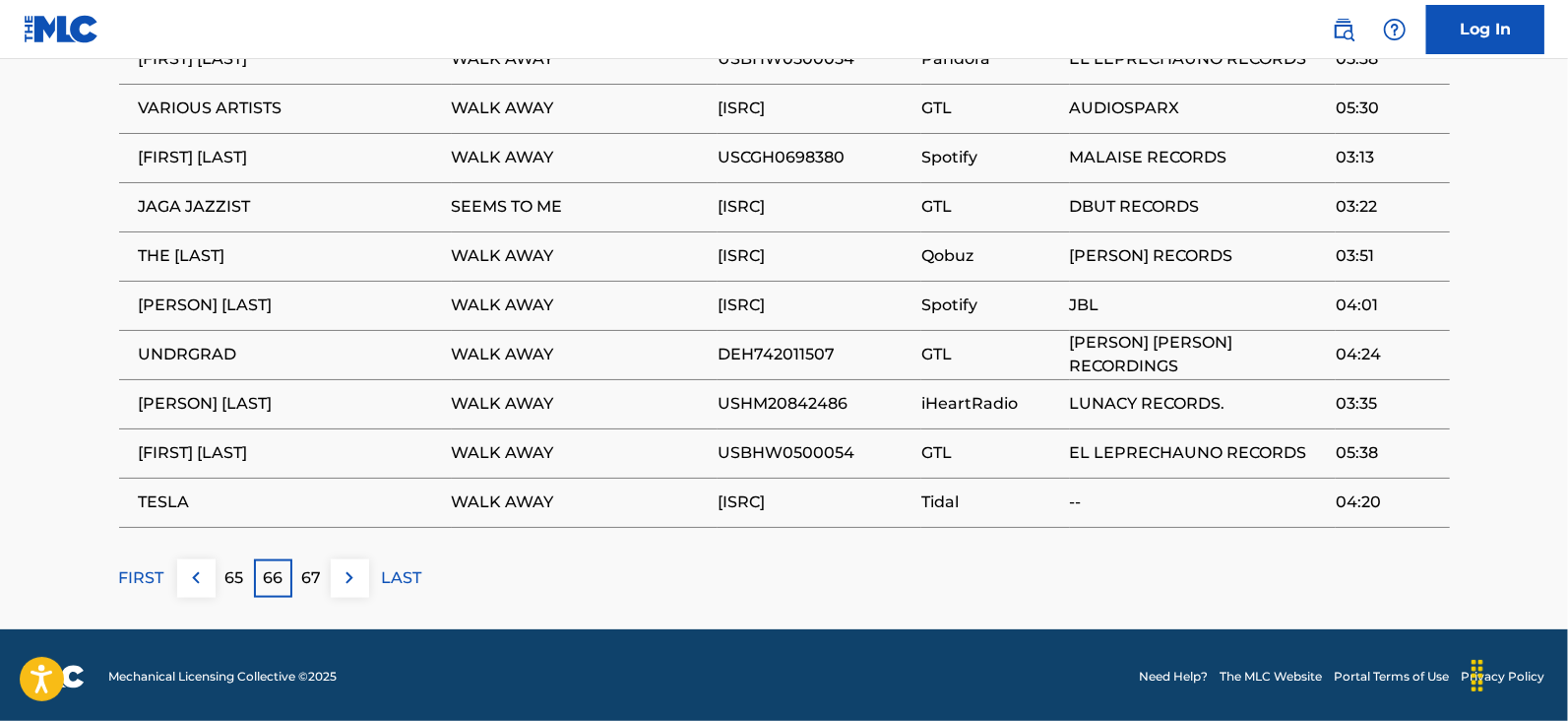 click on "67" at bounding box center (311, 578) 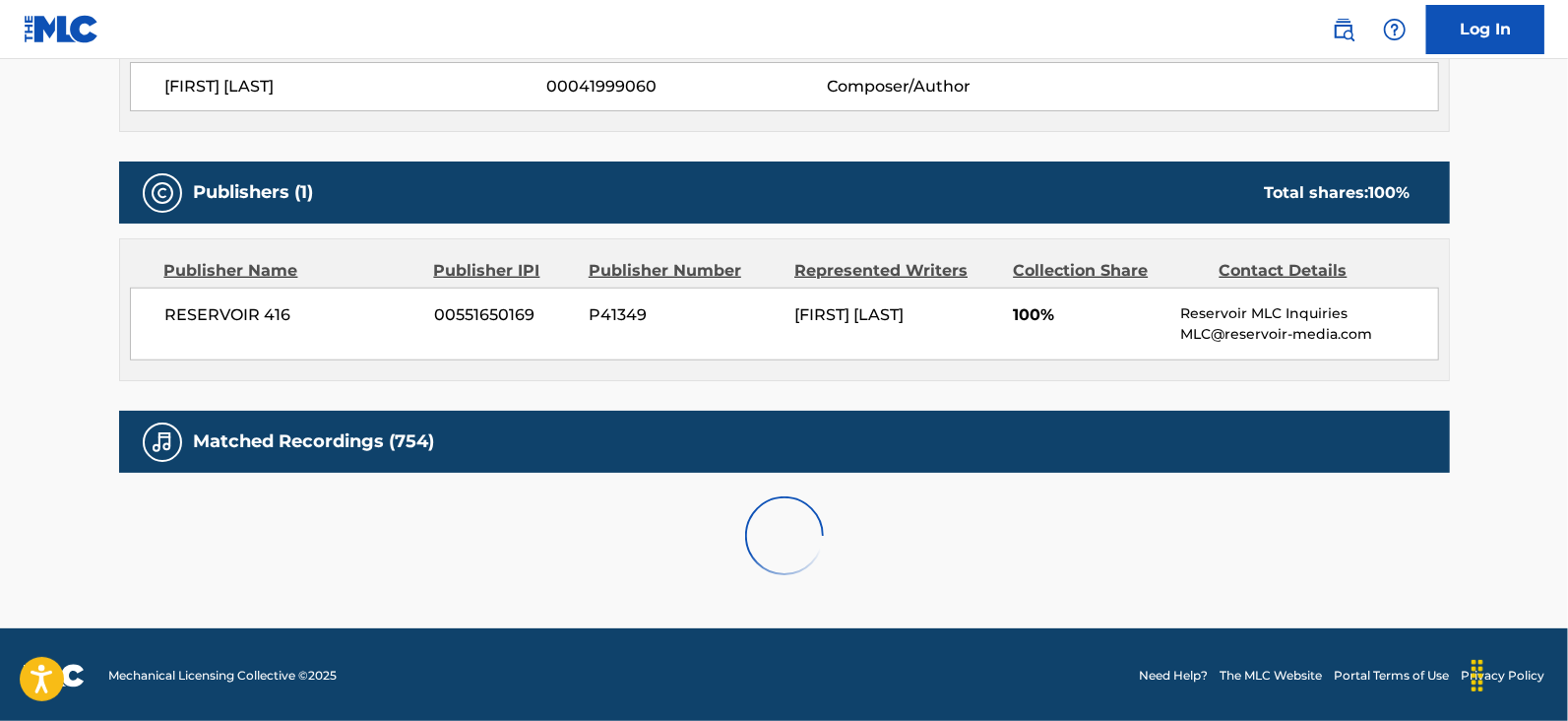 scroll, scrollTop: 1430, scrollLeft: 0, axis: vertical 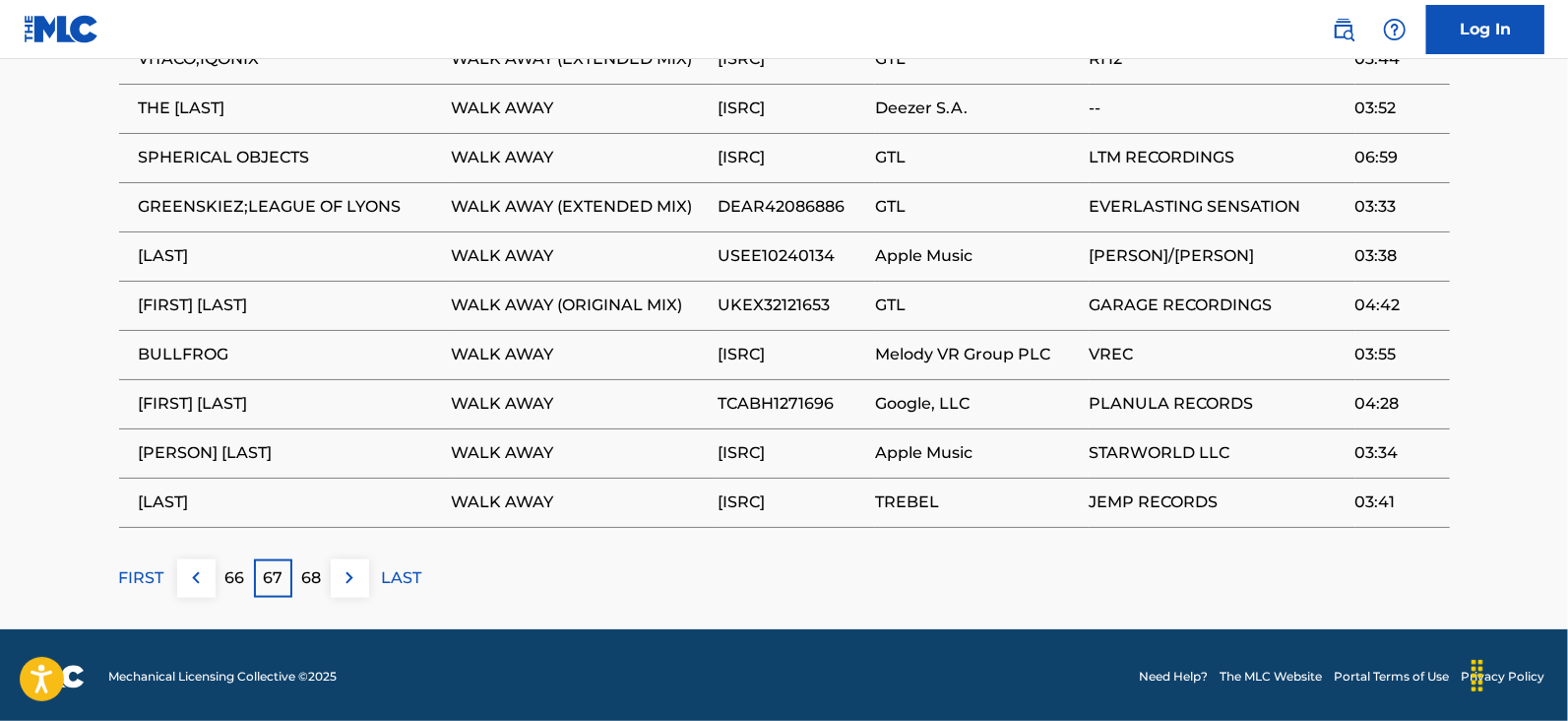 click on "68" at bounding box center (311, 578) 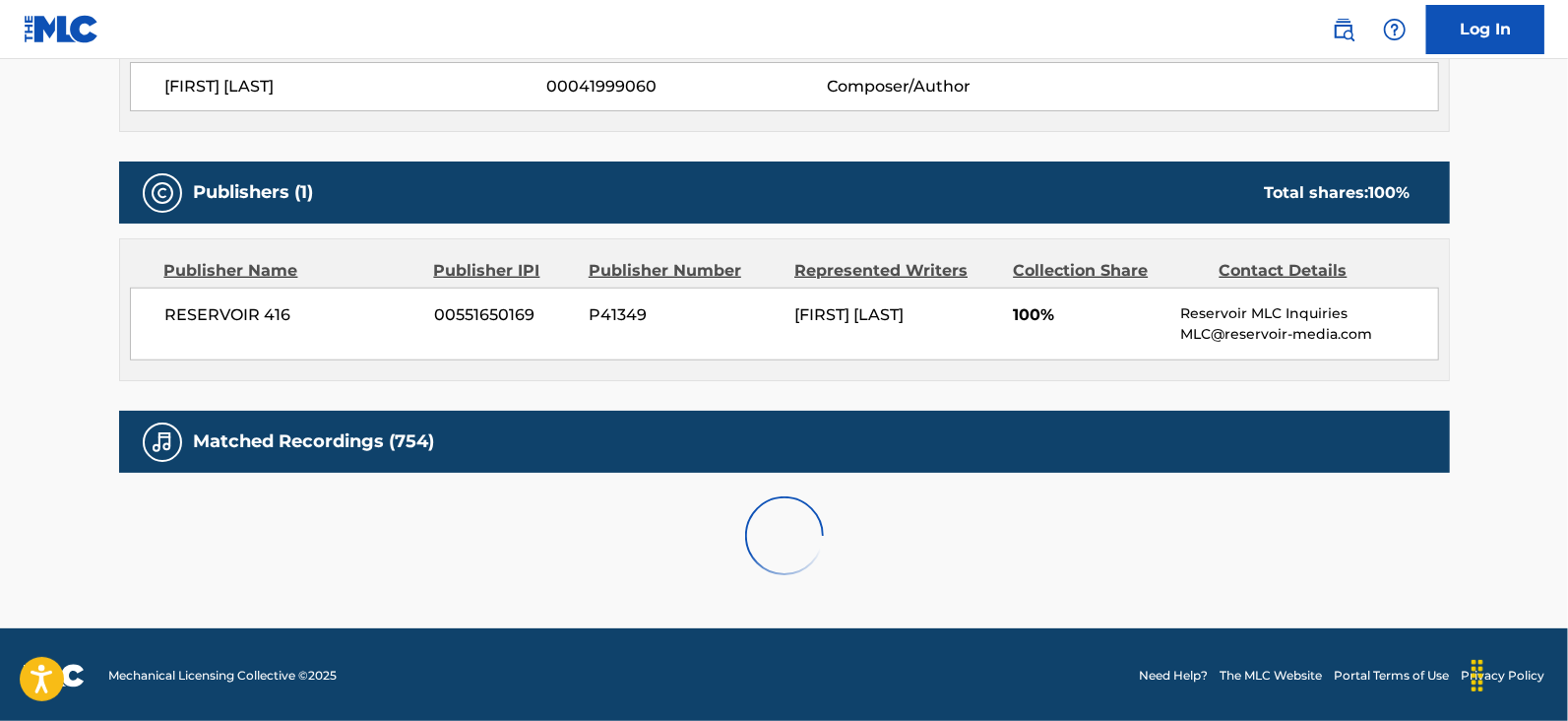 scroll, scrollTop: 1430, scrollLeft: 0, axis: vertical 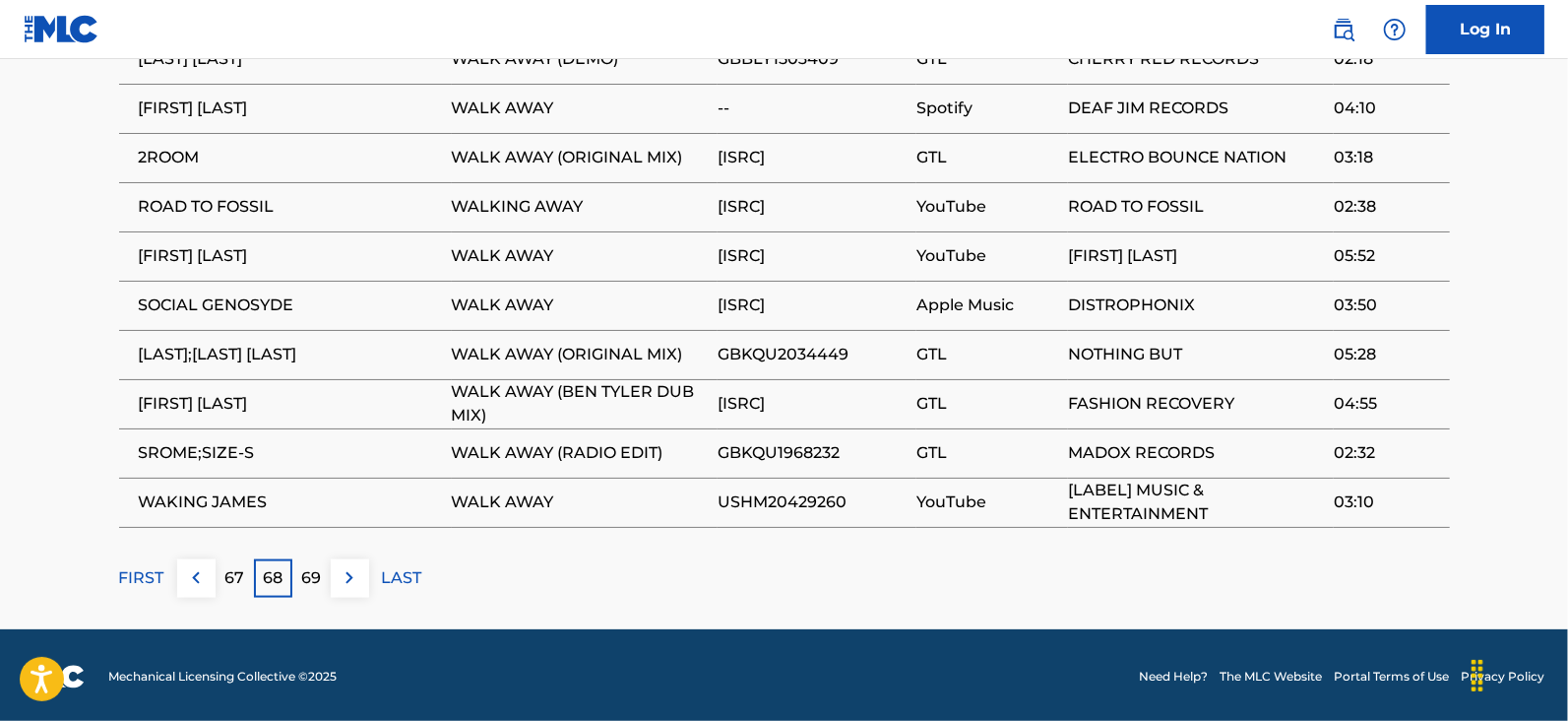 click on "69" at bounding box center (311, 578) 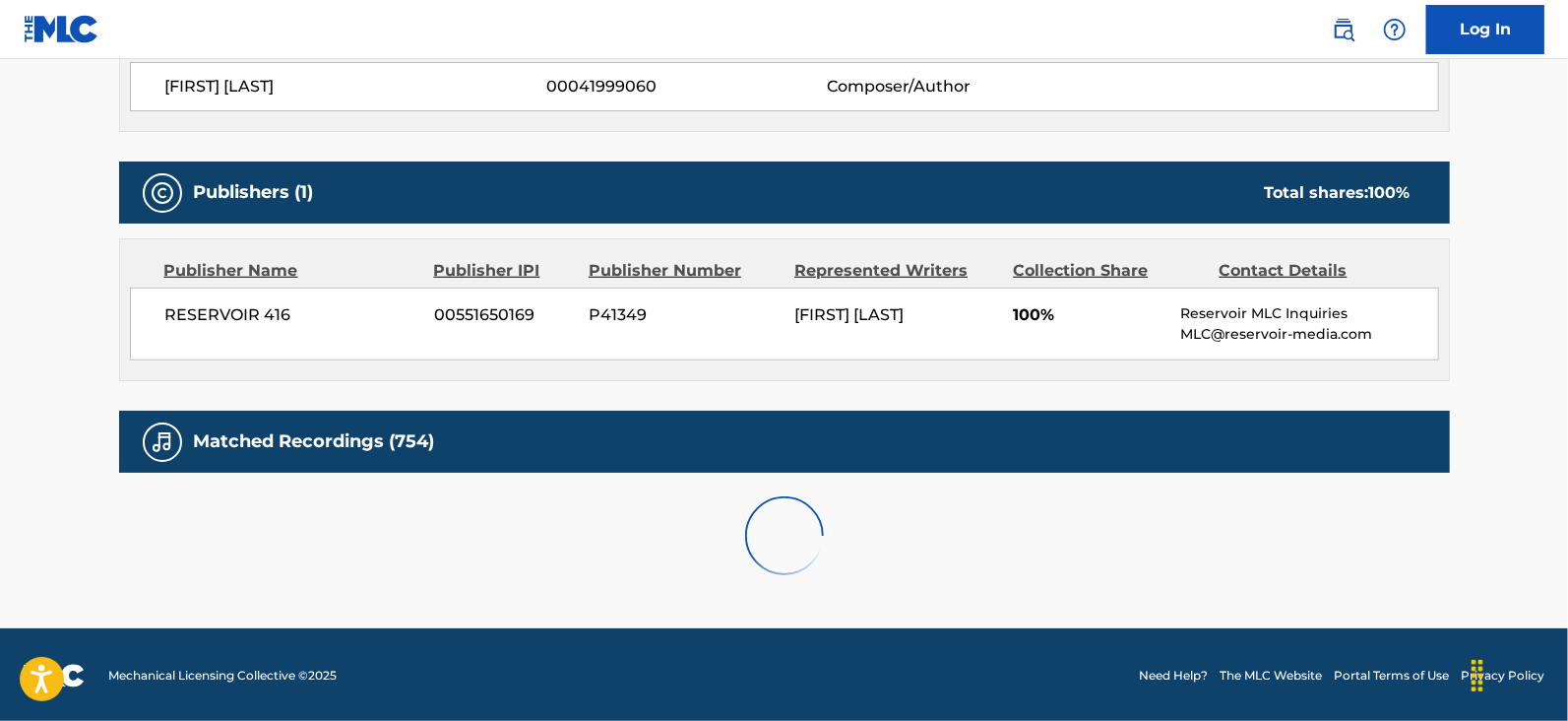 scroll, scrollTop: 1430, scrollLeft: 0, axis: vertical 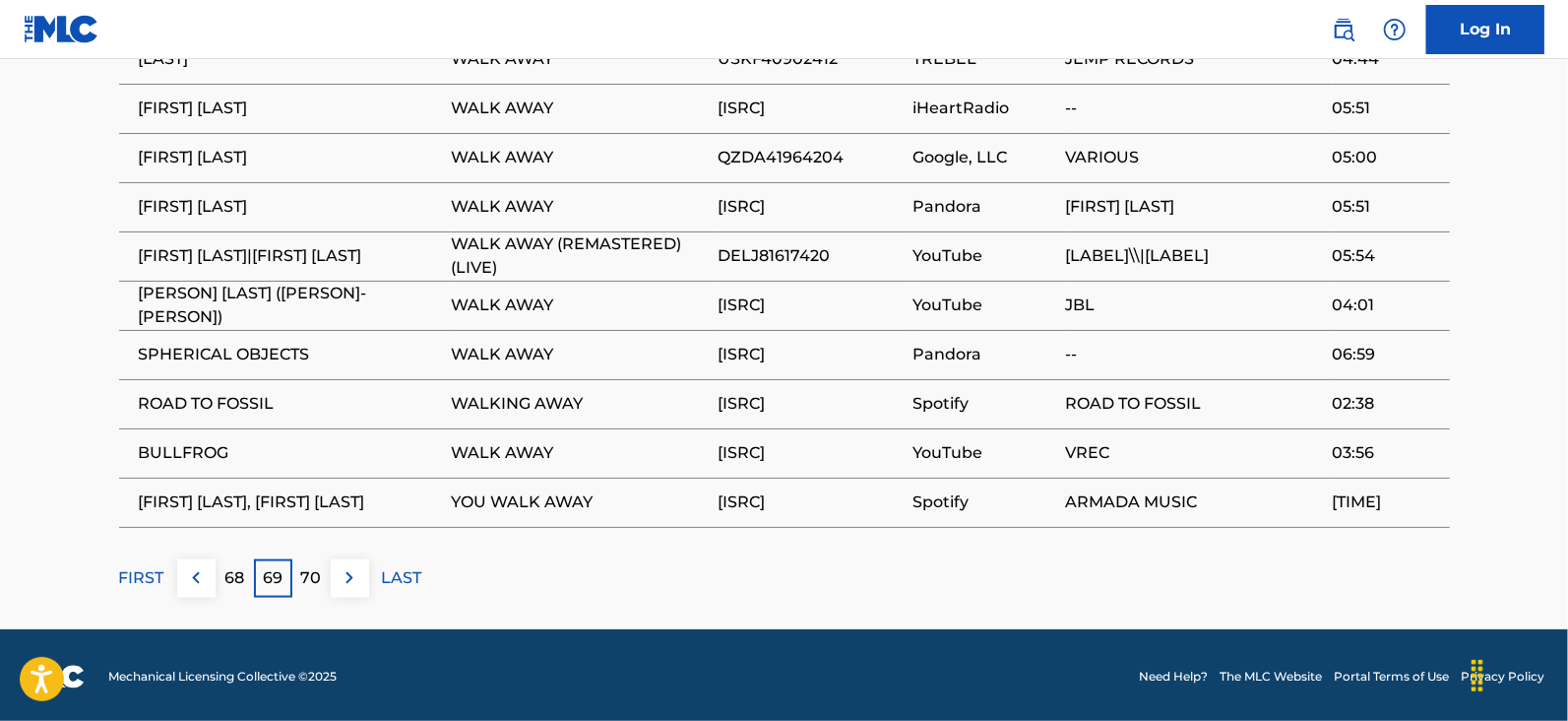 click on "70" at bounding box center [311, 578] 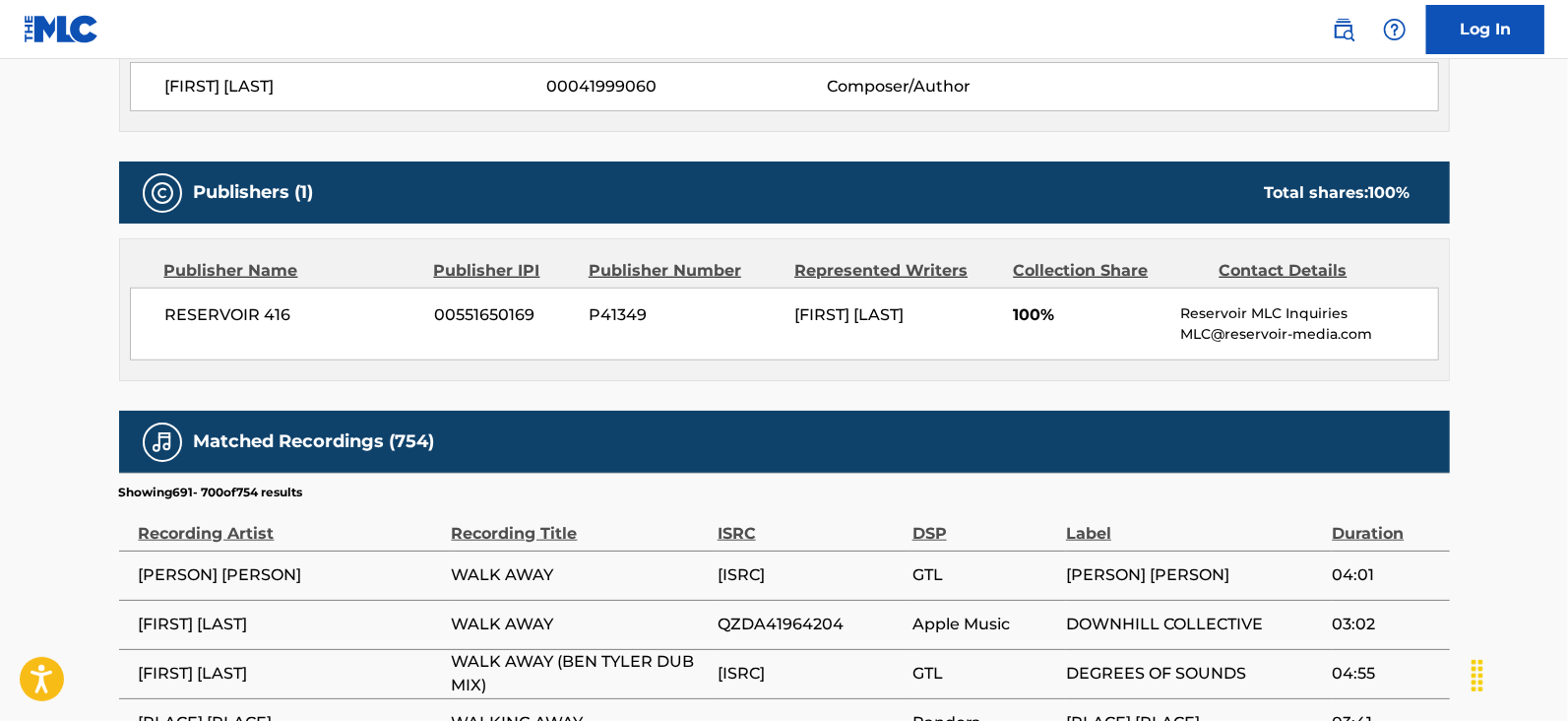 scroll, scrollTop: 1430, scrollLeft: 0, axis: vertical 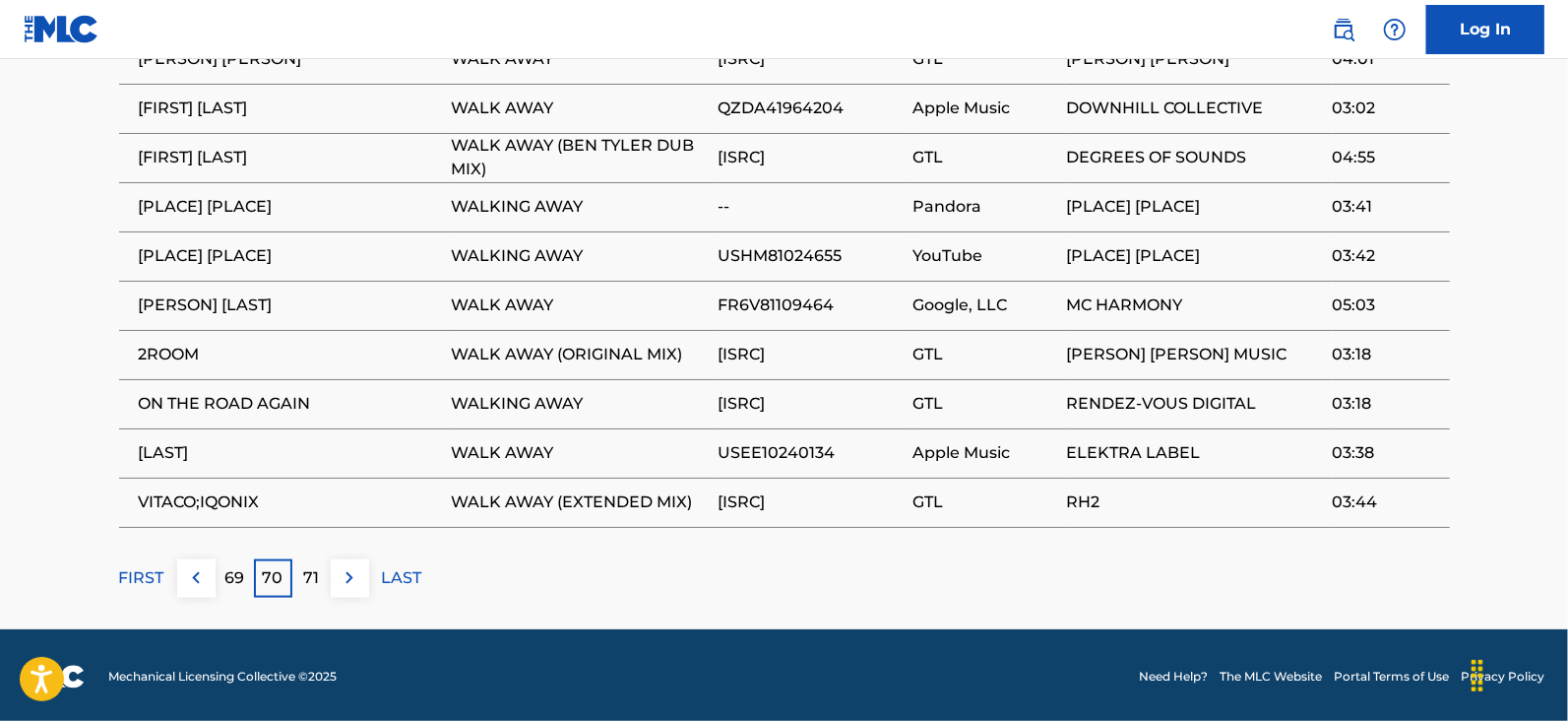 click on "71" at bounding box center [311, 578] 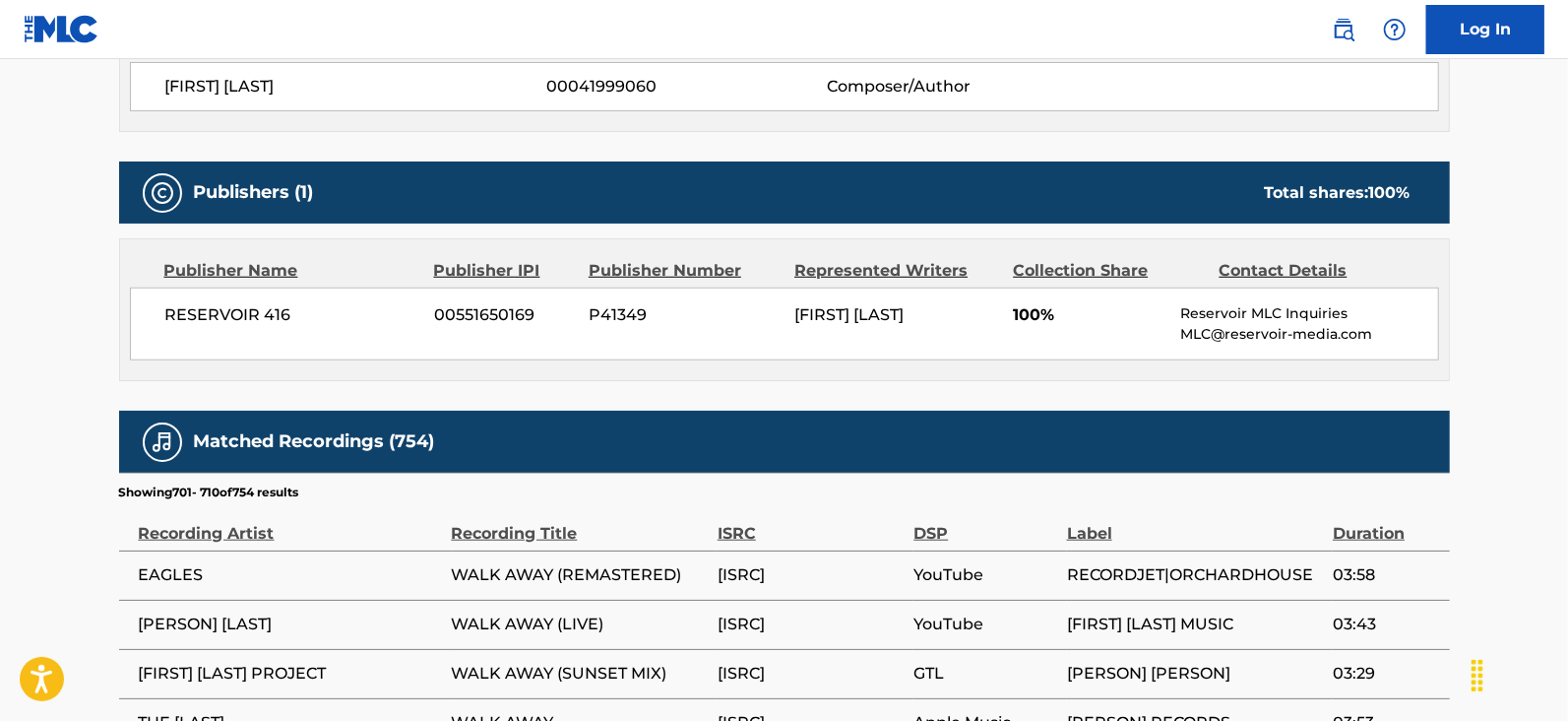 scroll, scrollTop: 1430, scrollLeft: 0, axis: vertical 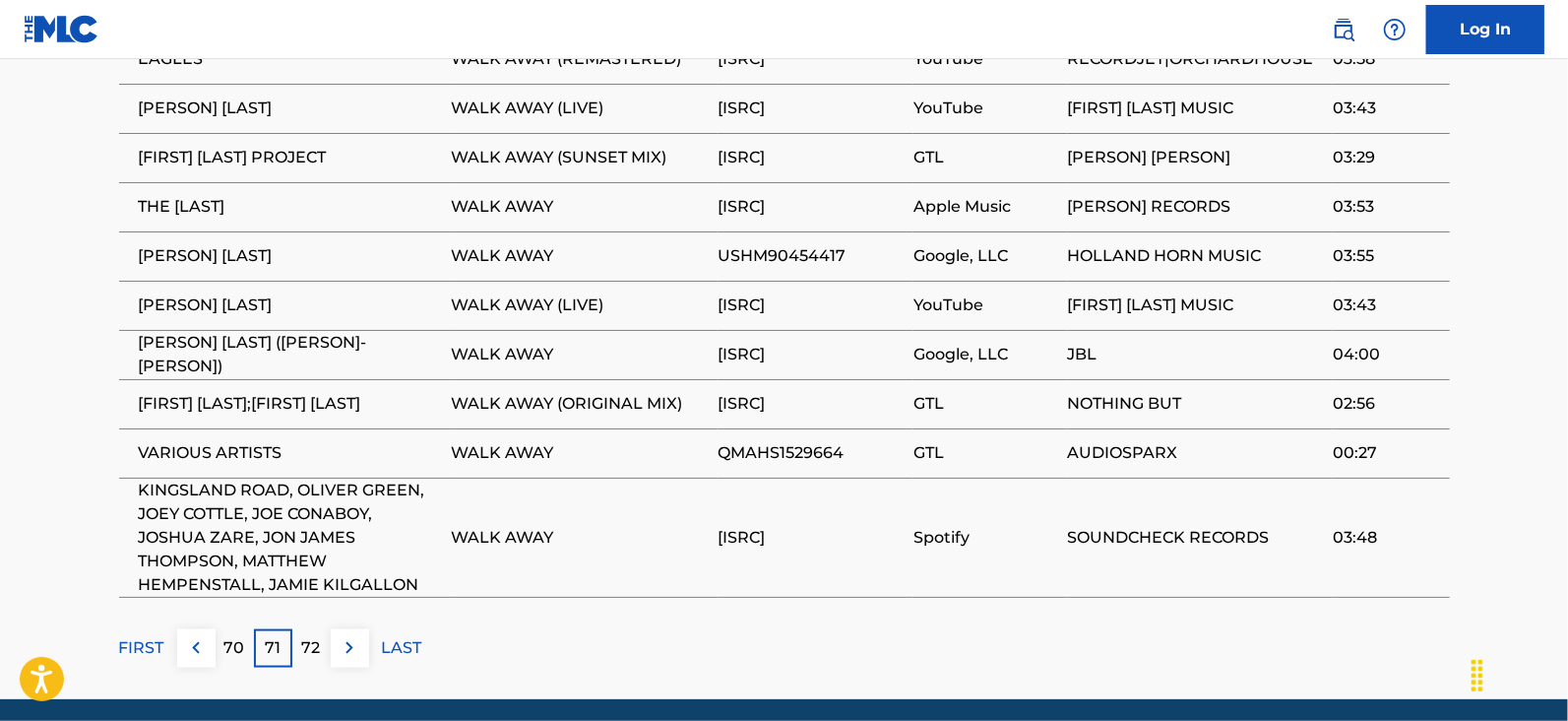 click on "72" at bounding box center [311, 648] 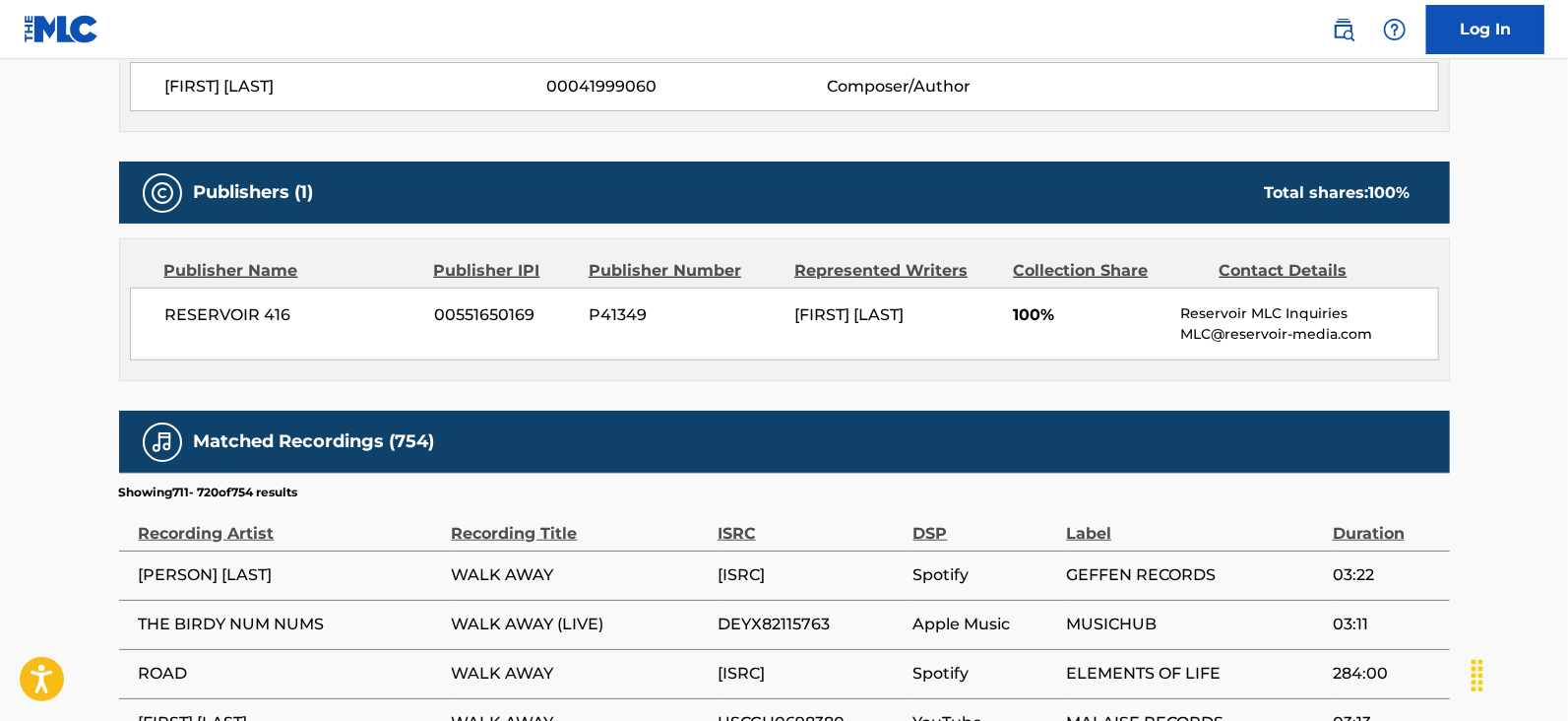 scroll, scrollTop: 1430, scrollLeft: 0, axis: vertical 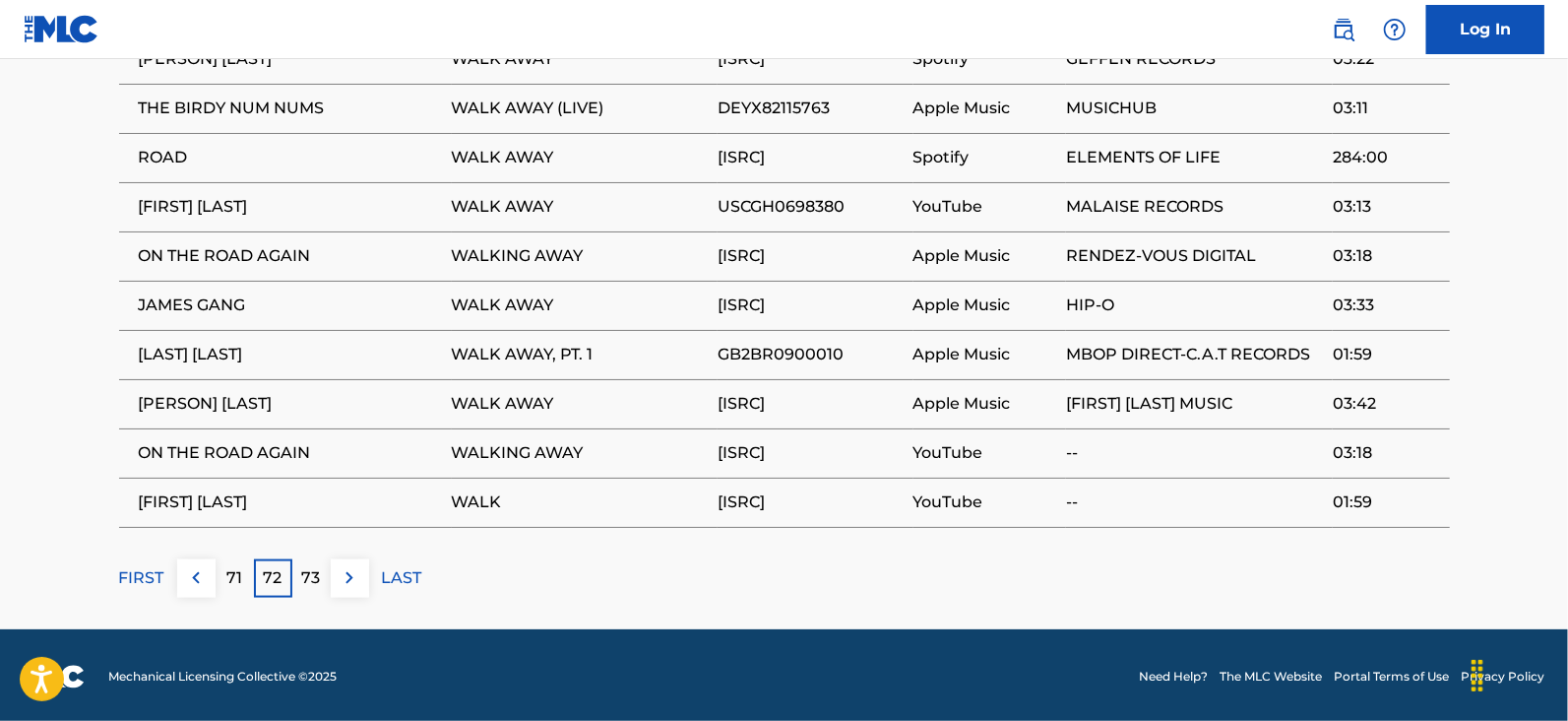 click on "73" at bounding box center [311, 578] 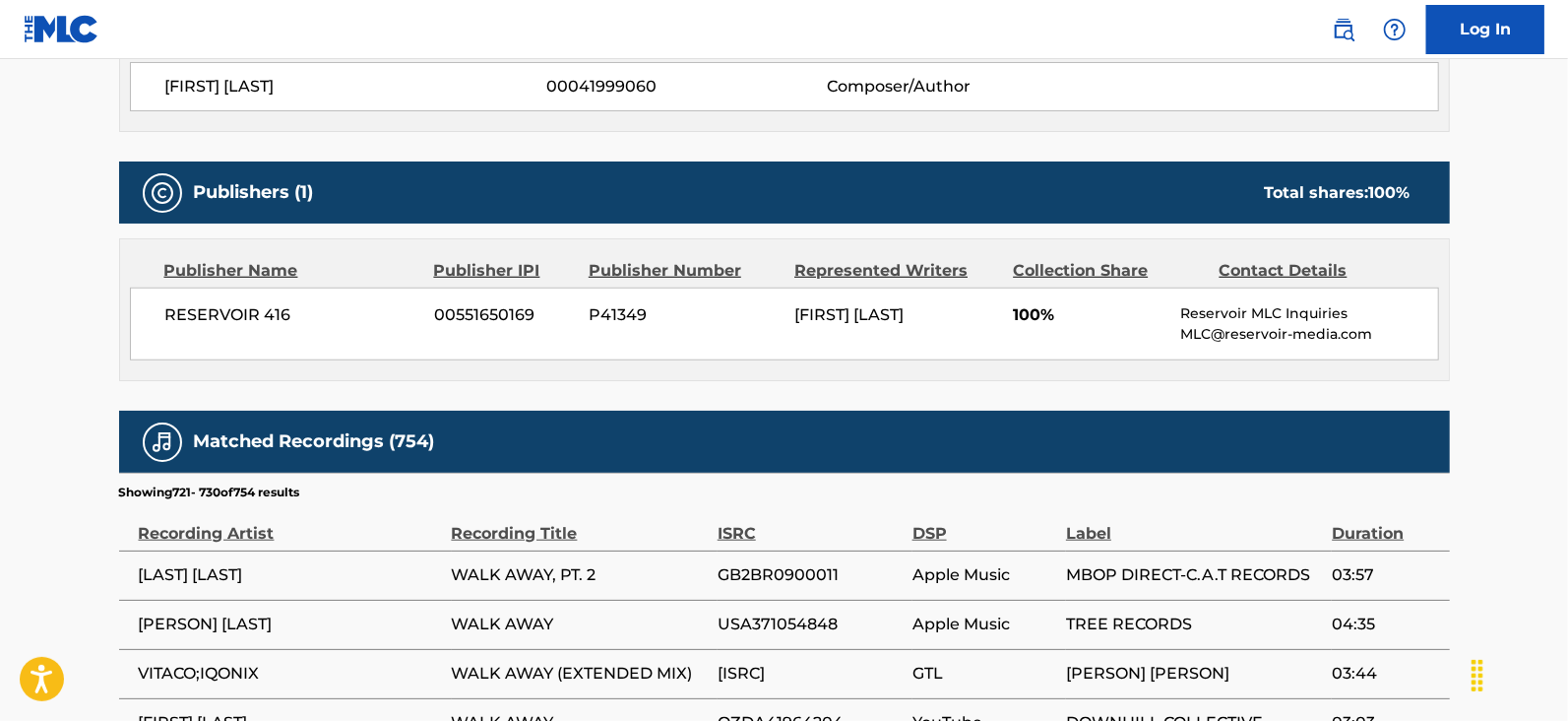 scroll, scrollTop: 1430, scrollLeft: 0, axis: vertical 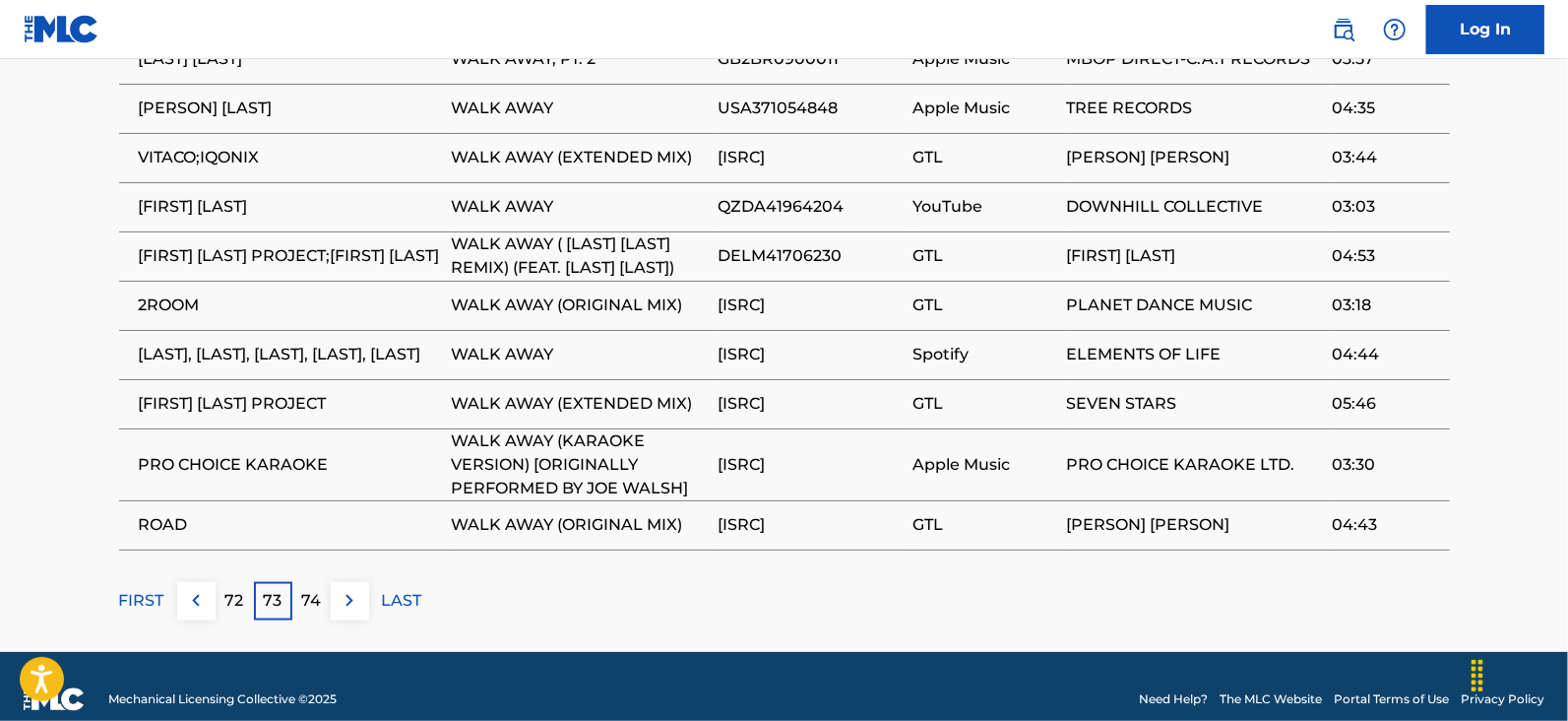 click on "74" at bounding box center (311, 601) 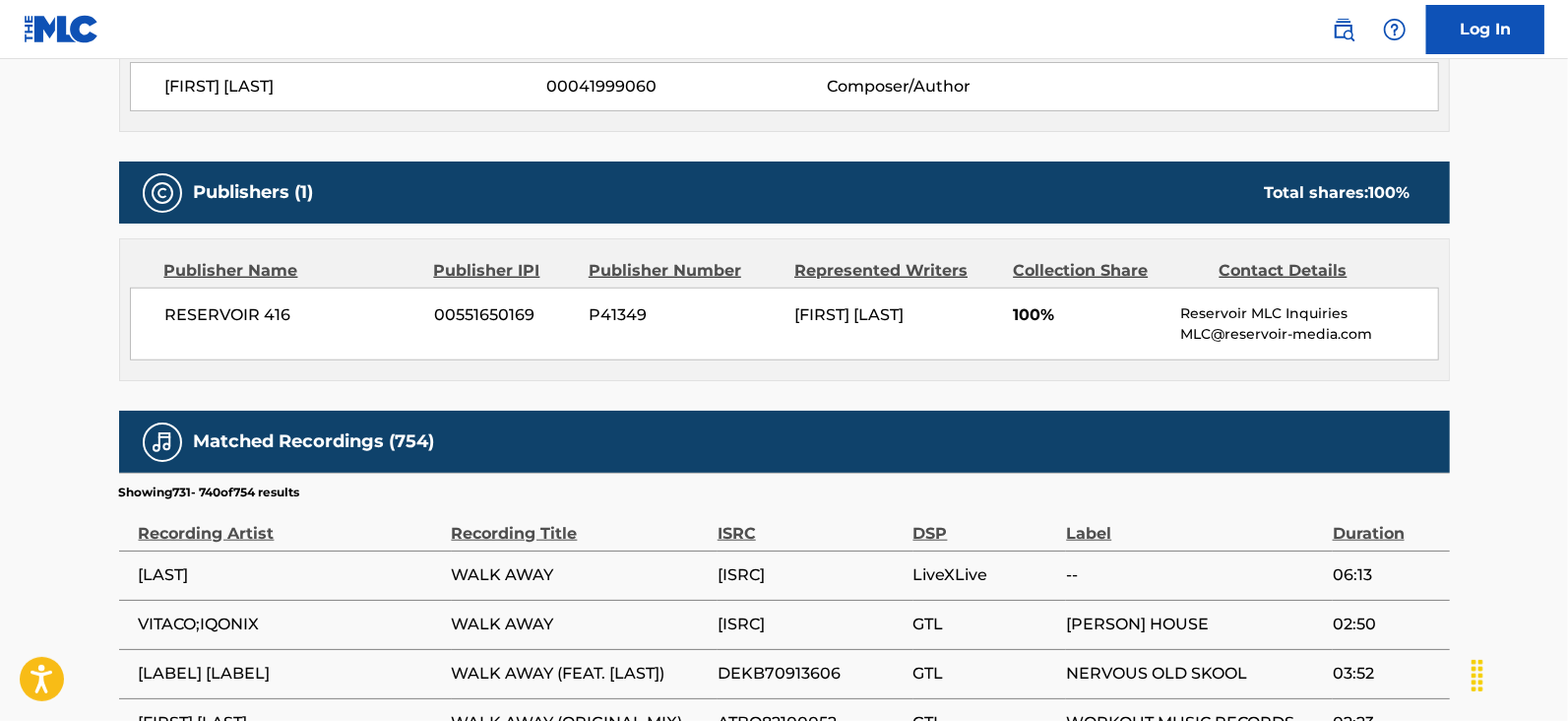 scroll, scrollTop: 1430, scrollLeft: 0, axis: vertical 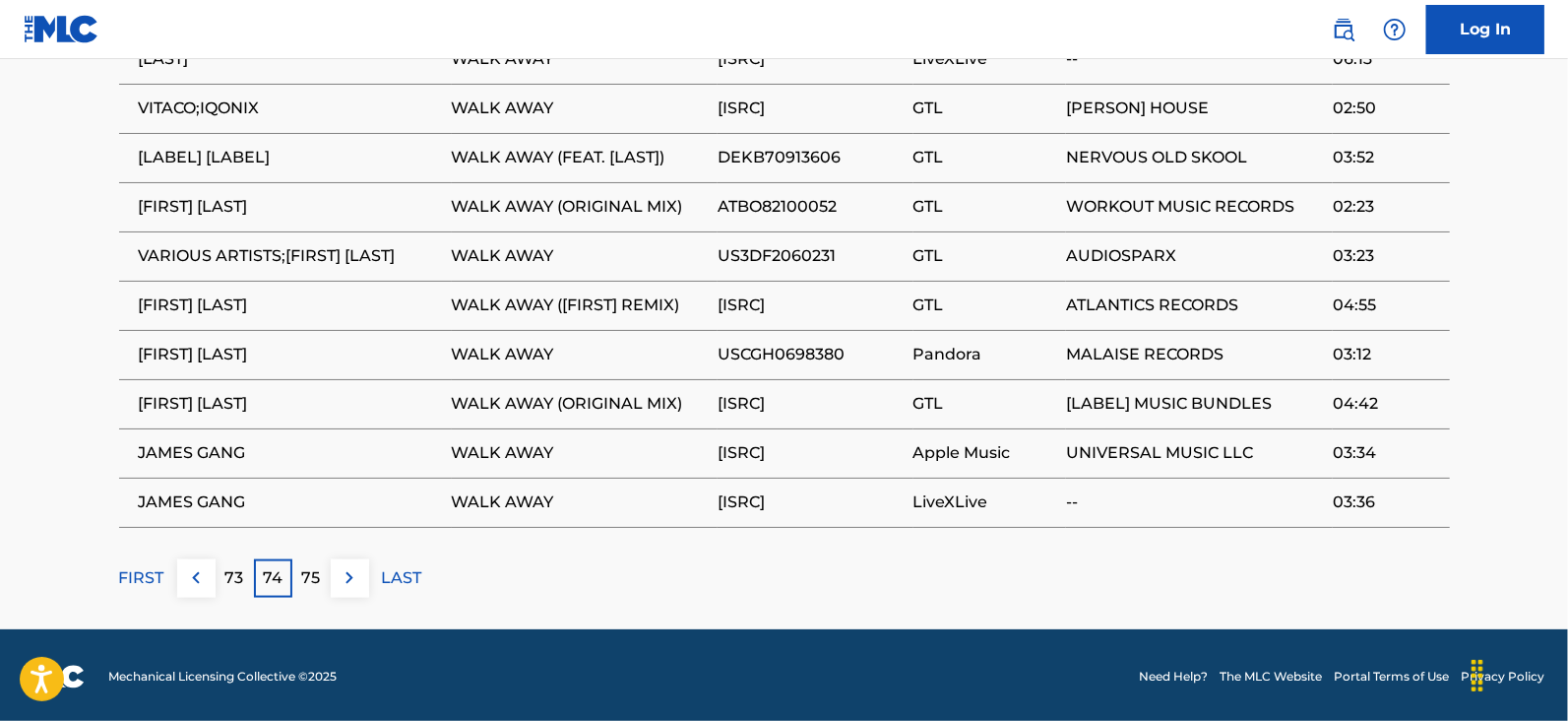 click on "75" at bounding box center [311, 578] 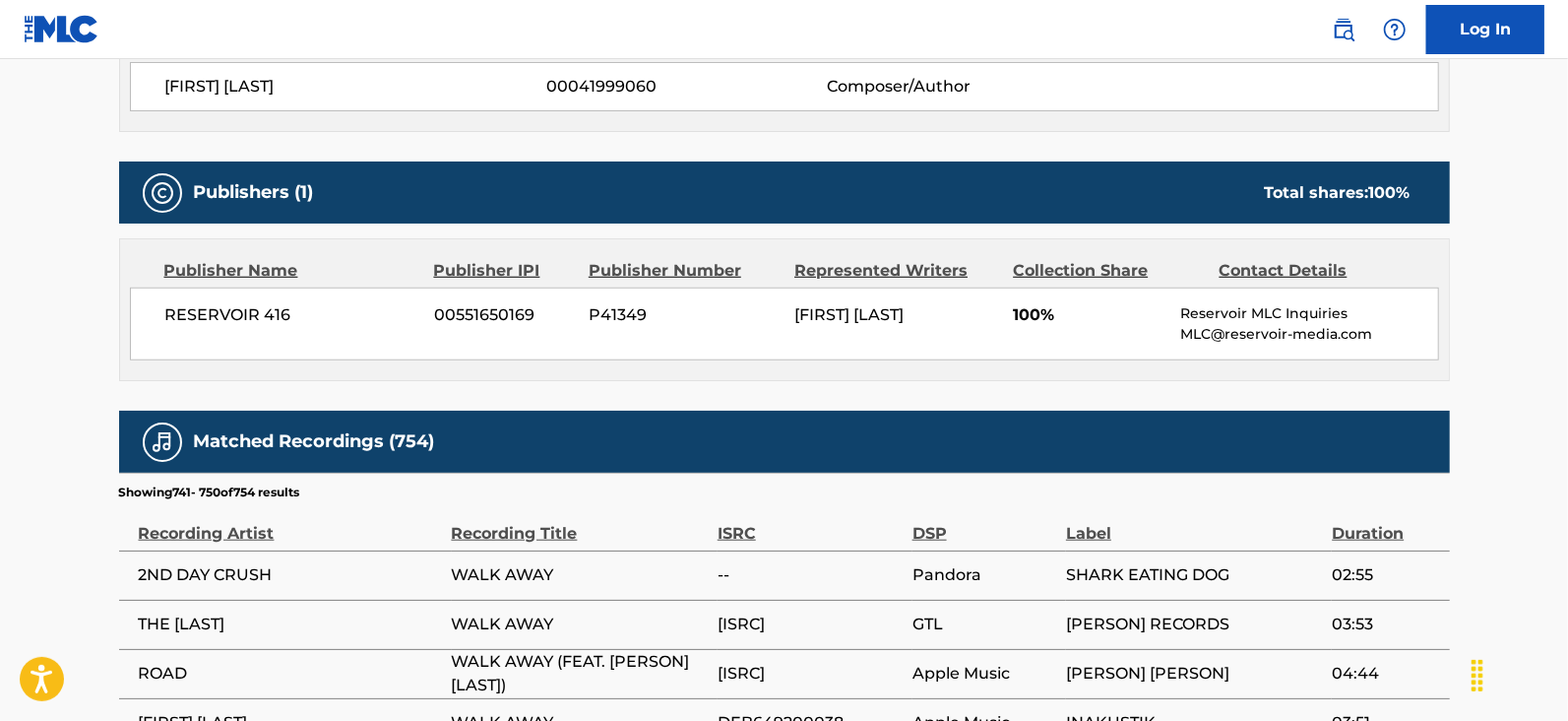 scroll, scrollTop: 1430, scrollLeft: 0, axis: vertical 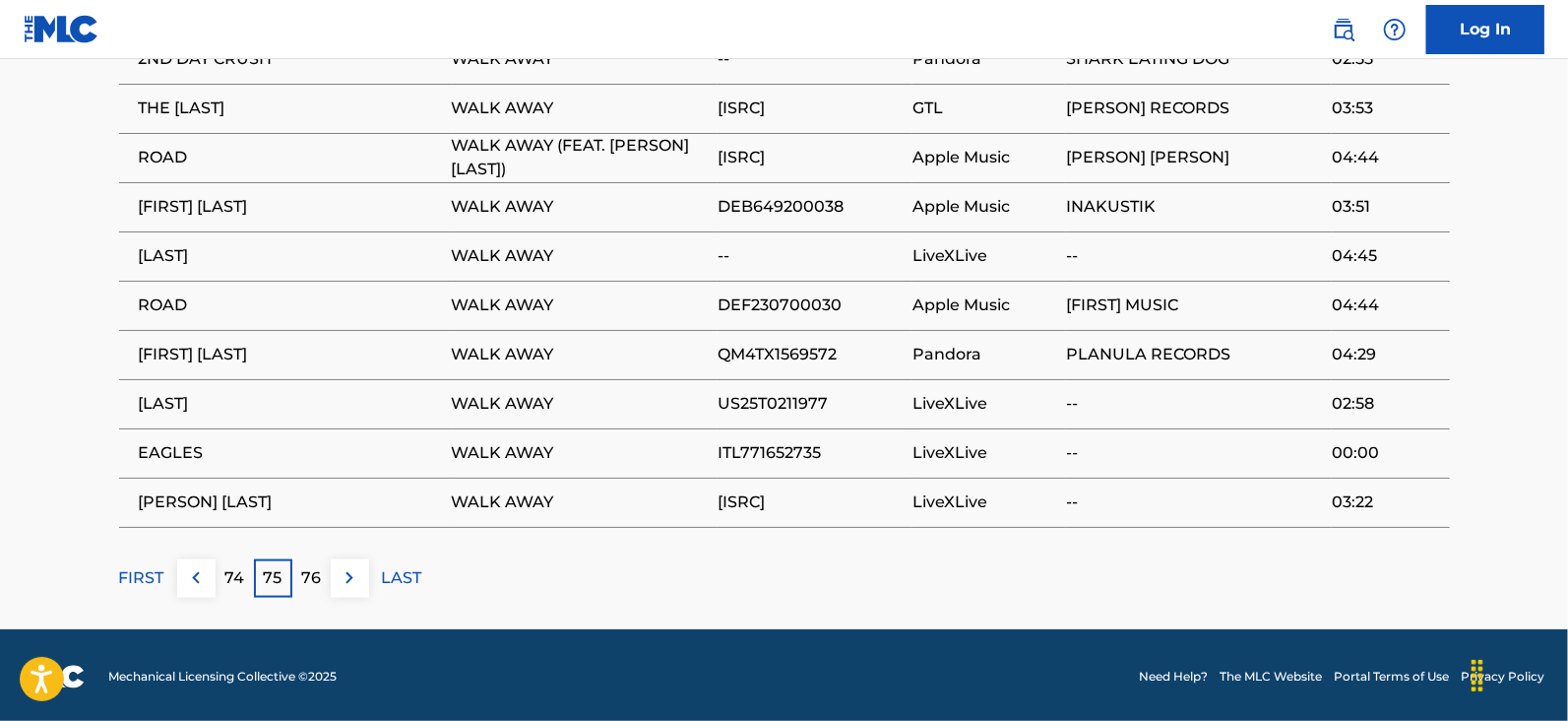 click at bounding box center (349, 578) 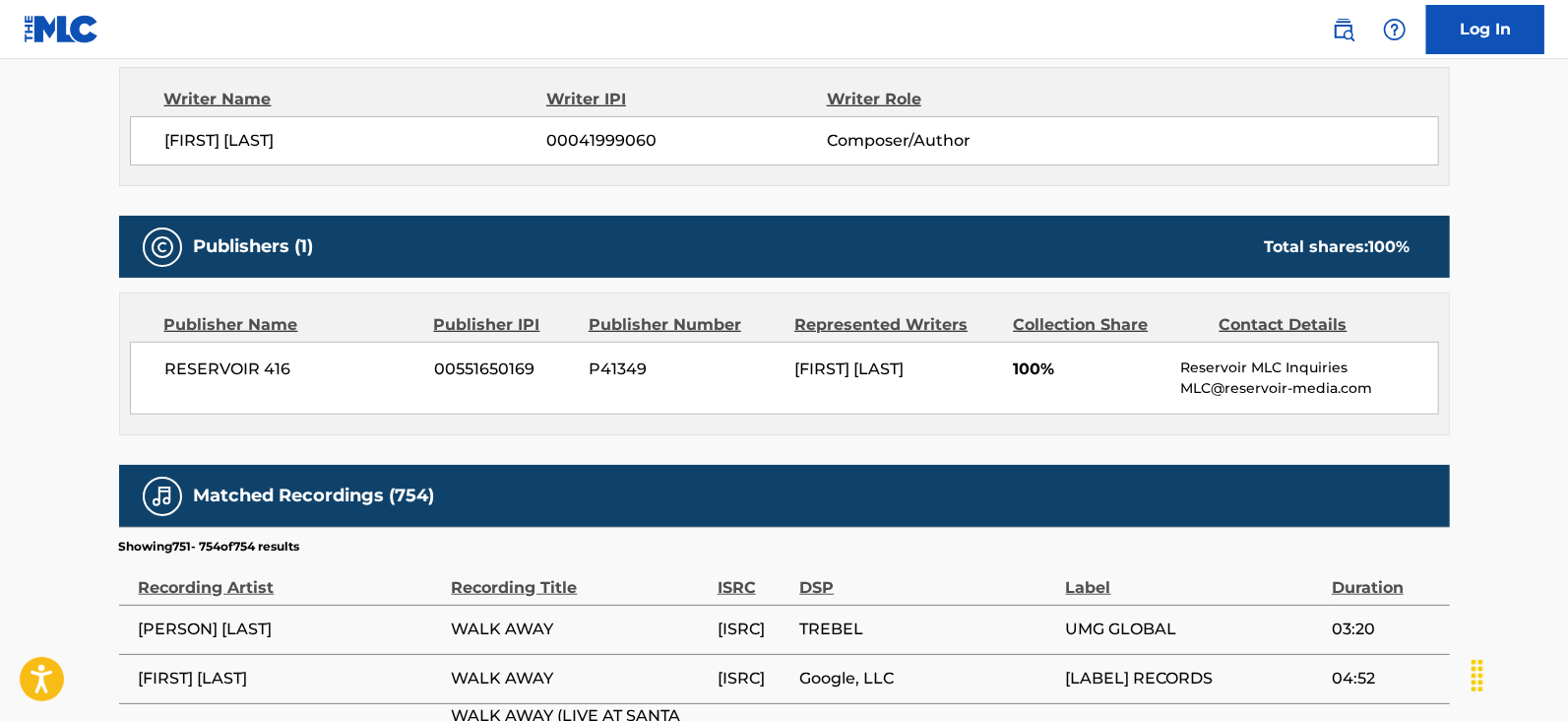 scroll, scrollTop: 1180, scrollLeft: 0, axis: vertical 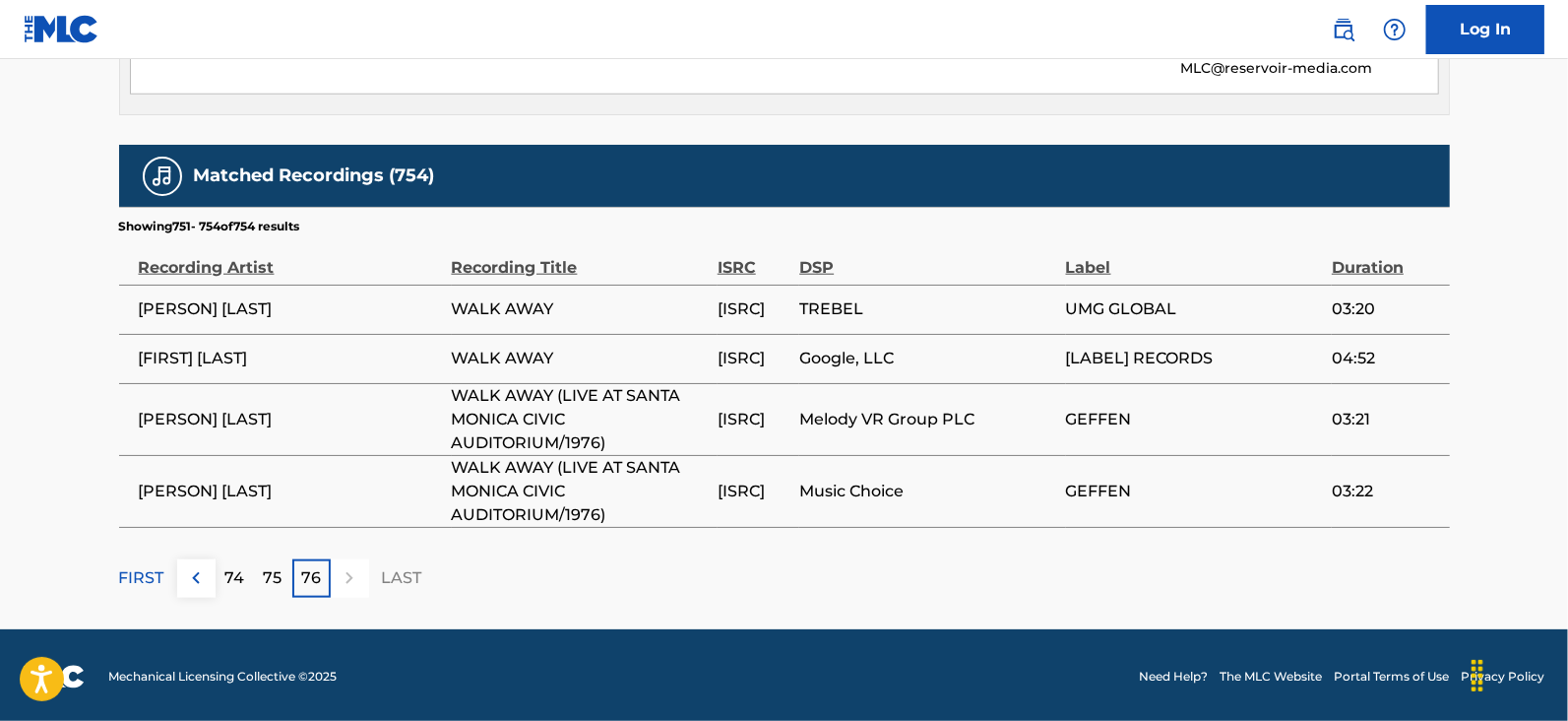 click on "FIRST" at bounding box center [142, 578] 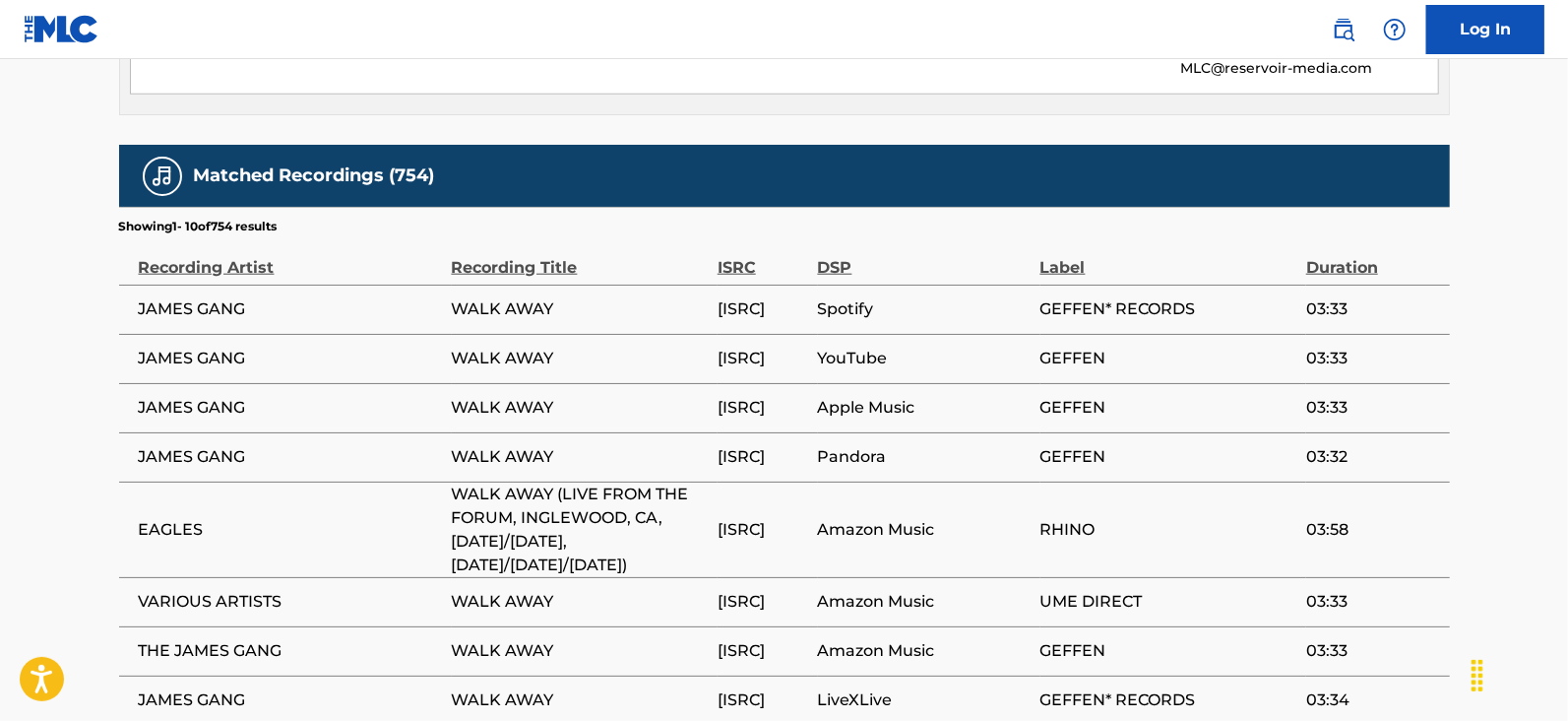 scroll, scrollTop: 1453, scrollLeft: 0, axis: vertical 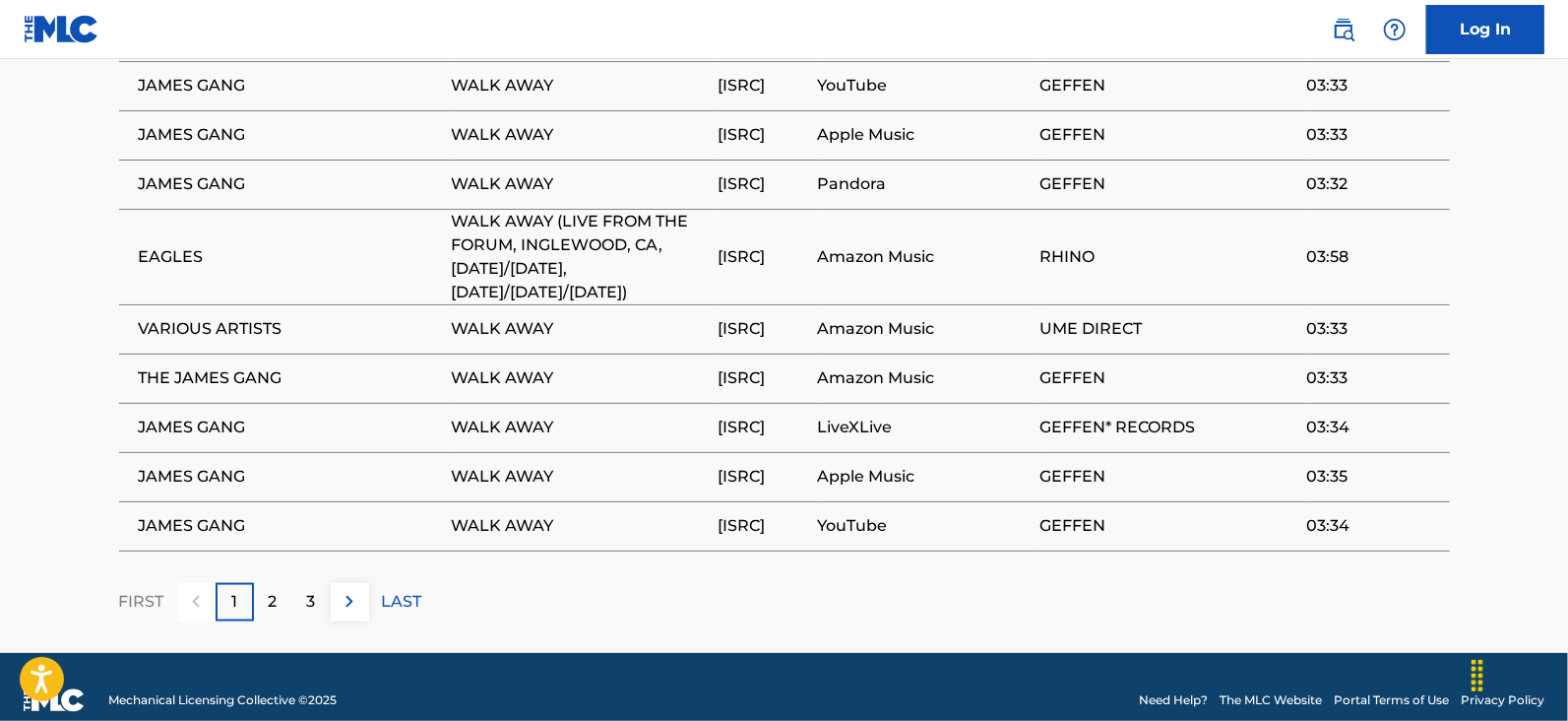 click on "2" at bounding box center (273, 602) 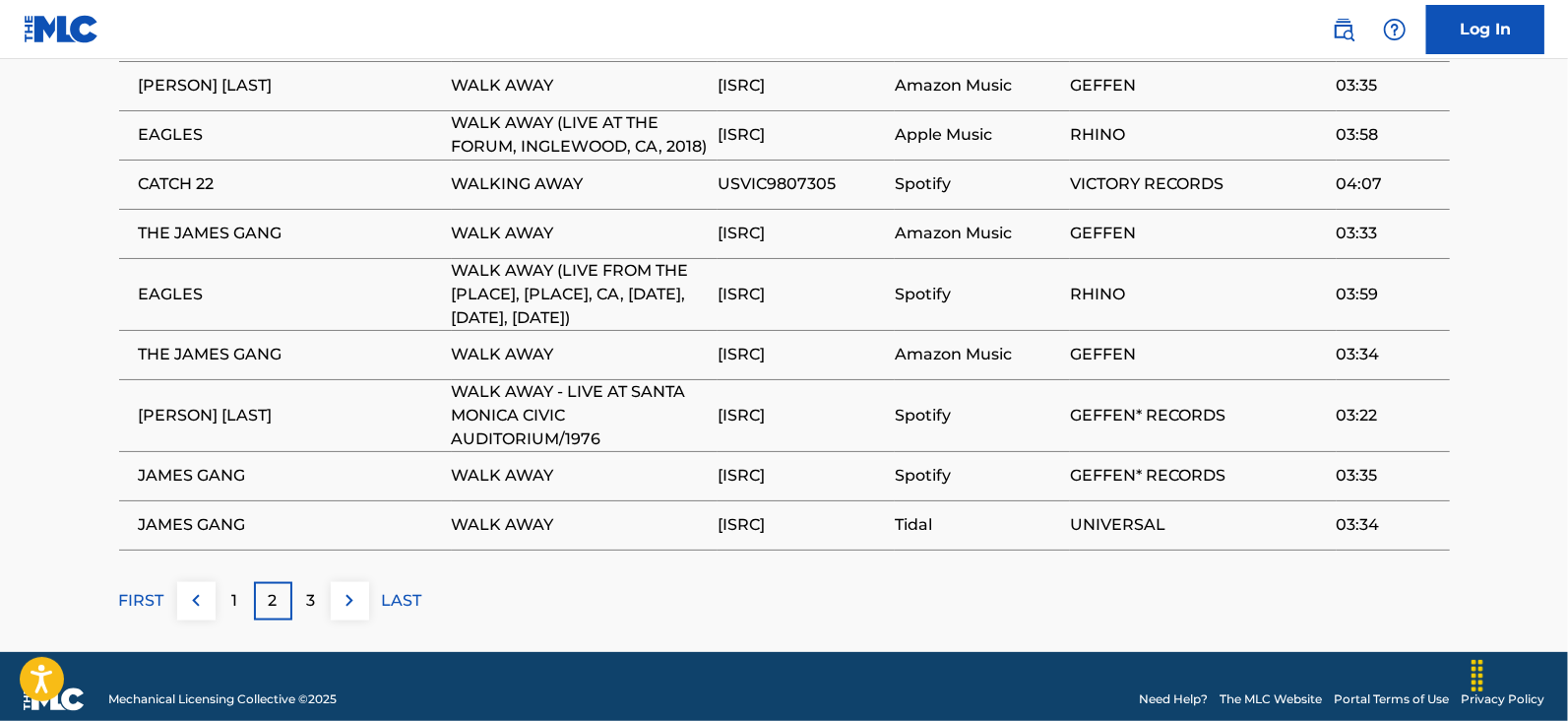 click on "3" at bounding box center [311, 601] 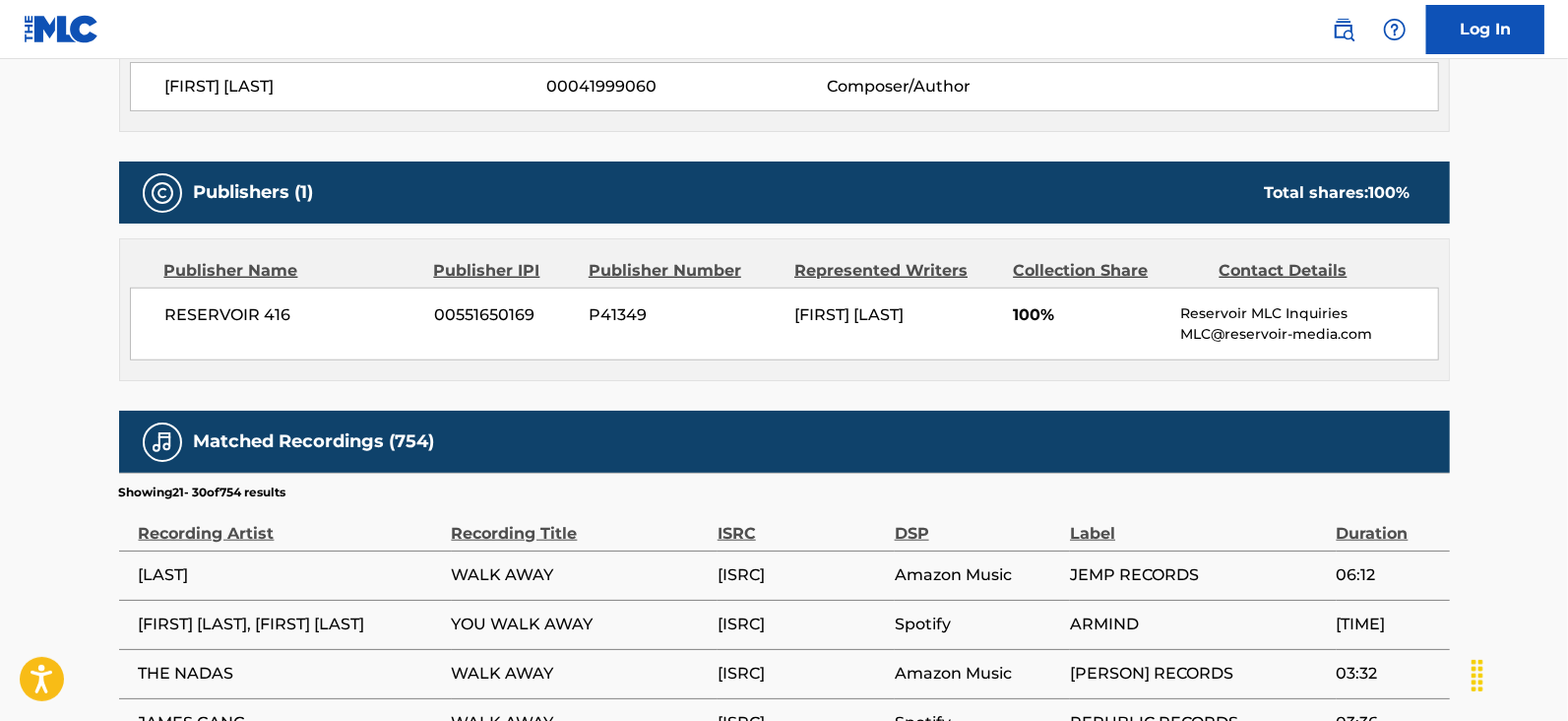 scroll, scrollTop: 1453, scrollLeft: 0, axis: vertical 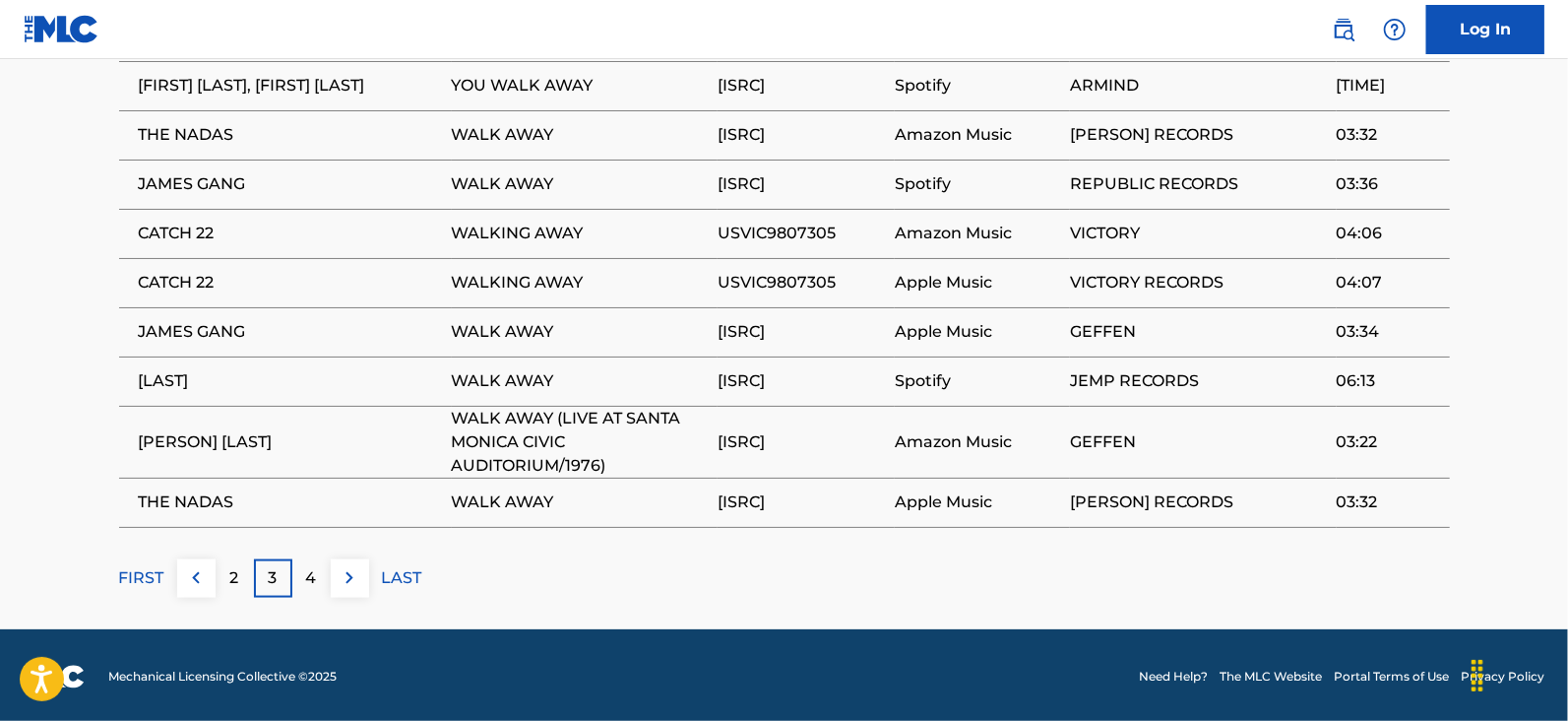 click on "4" at bounding box center (311, 578) 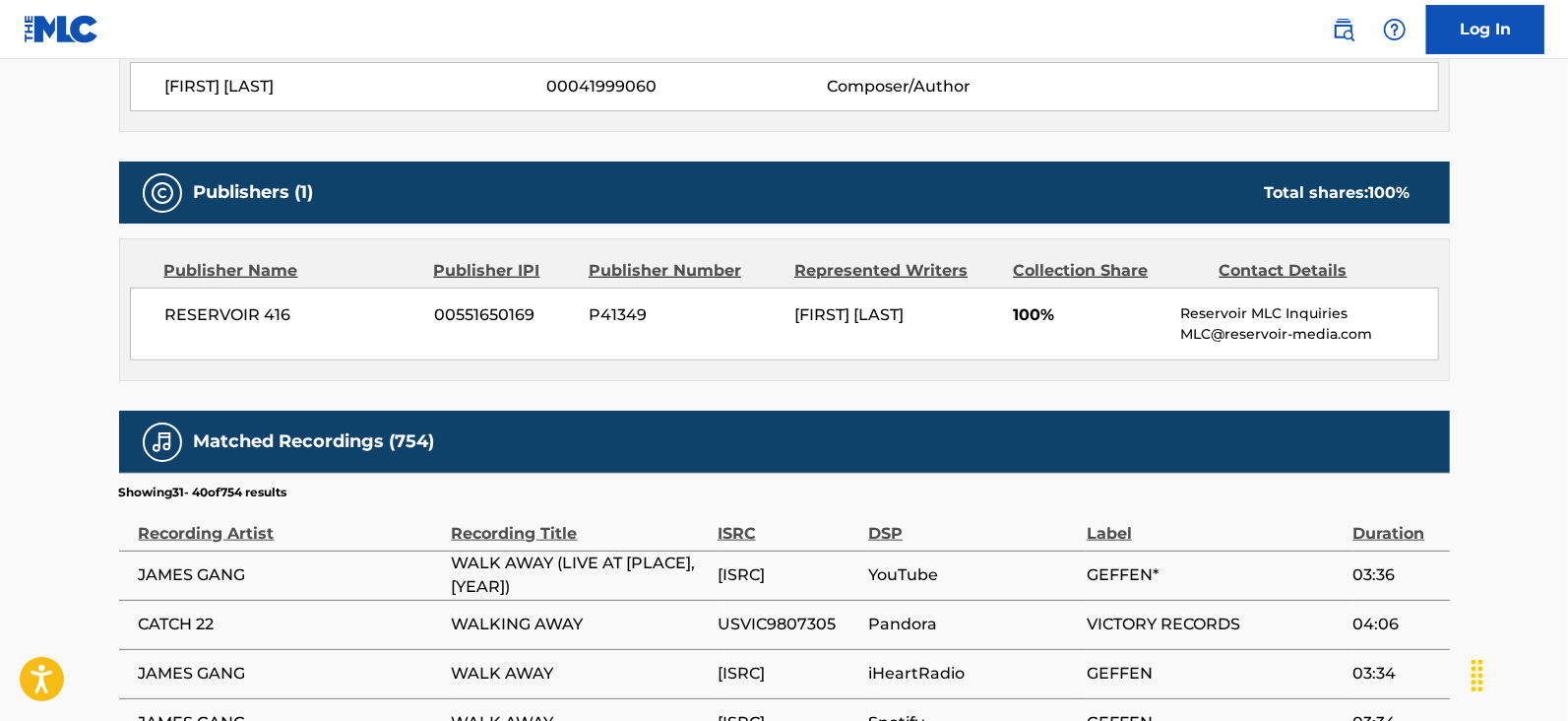 scroll, scrollTop: 1430, scrollLeft: 0, axis: vertical 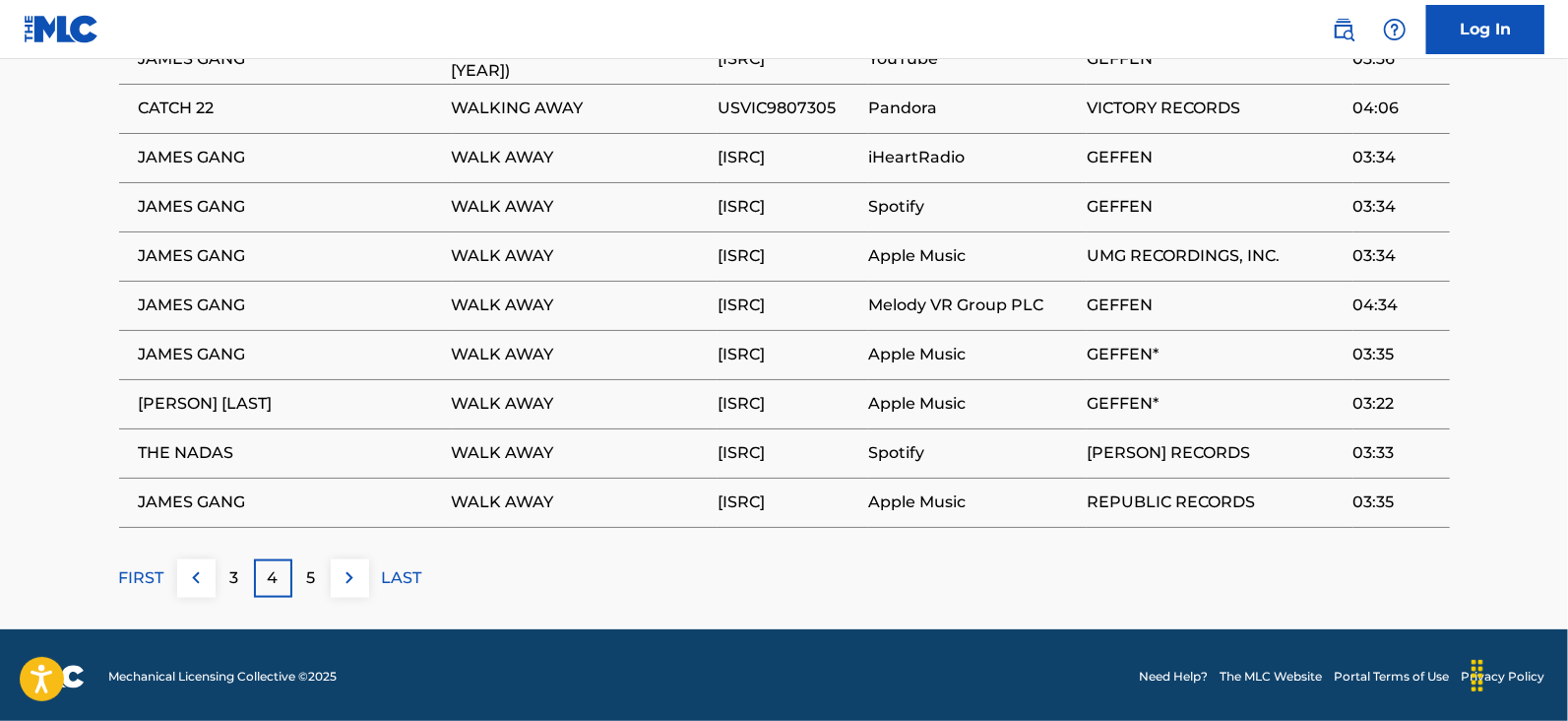 click at bounding box center (349, 578) 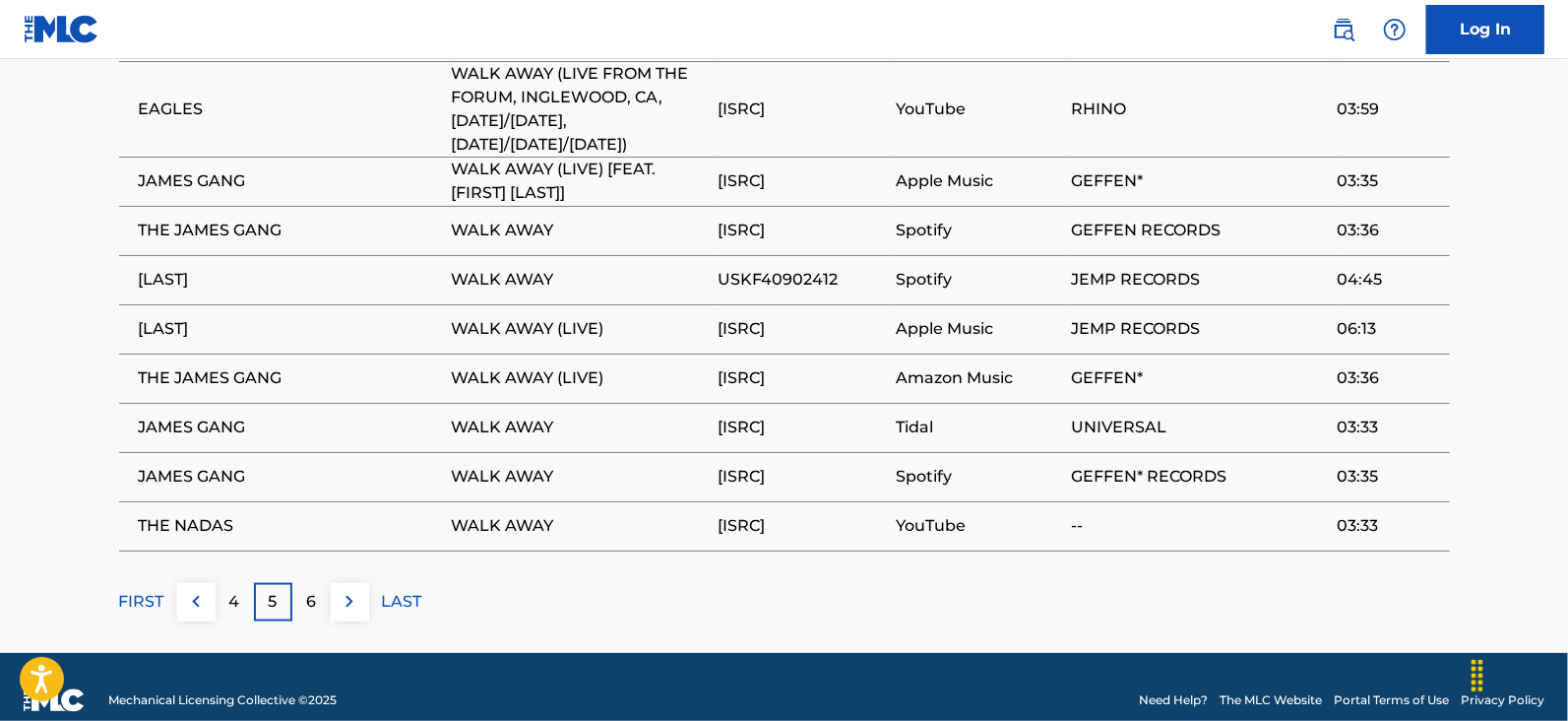 click on "5" at bounding box center (273, 602) 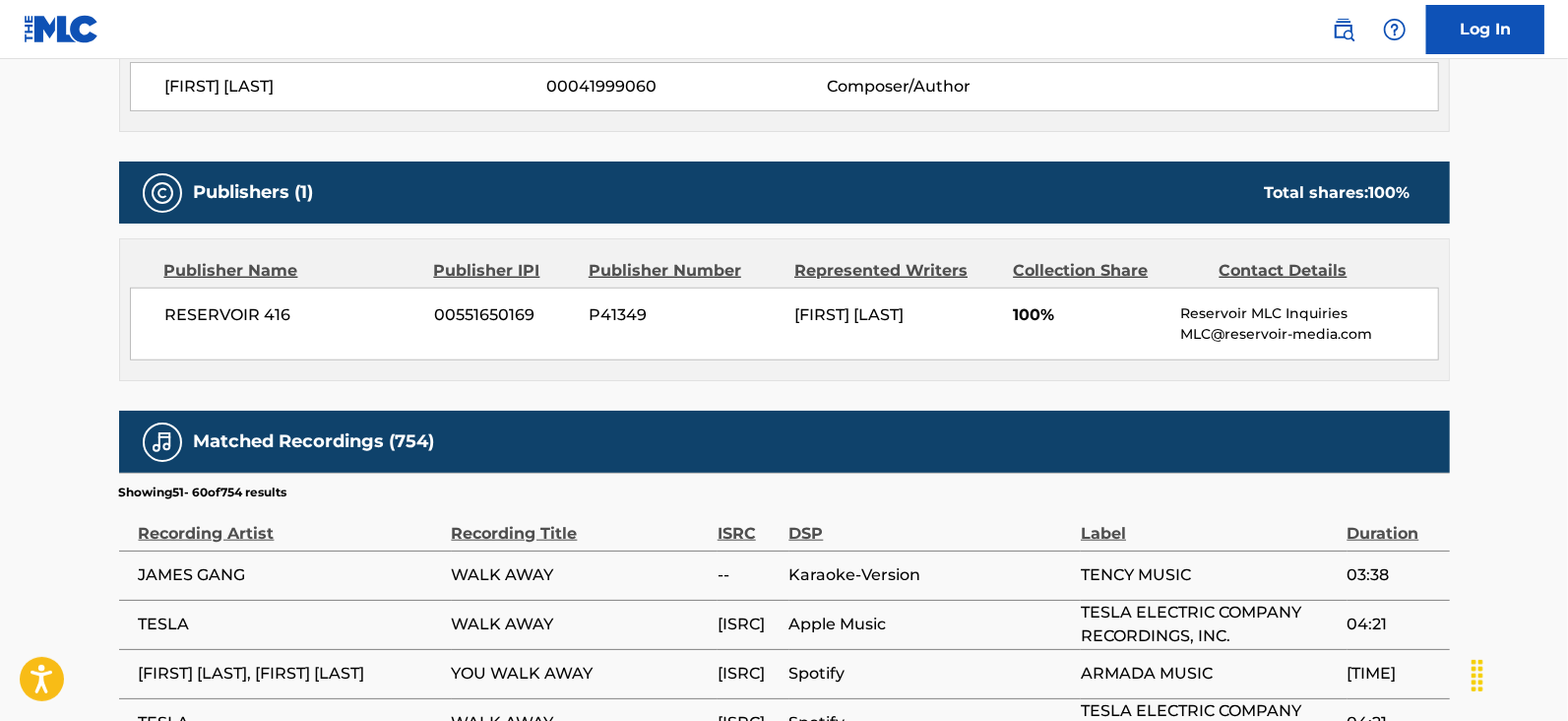scroll, scrollTop: 1453, scrollLeft: 0, axis: vertical 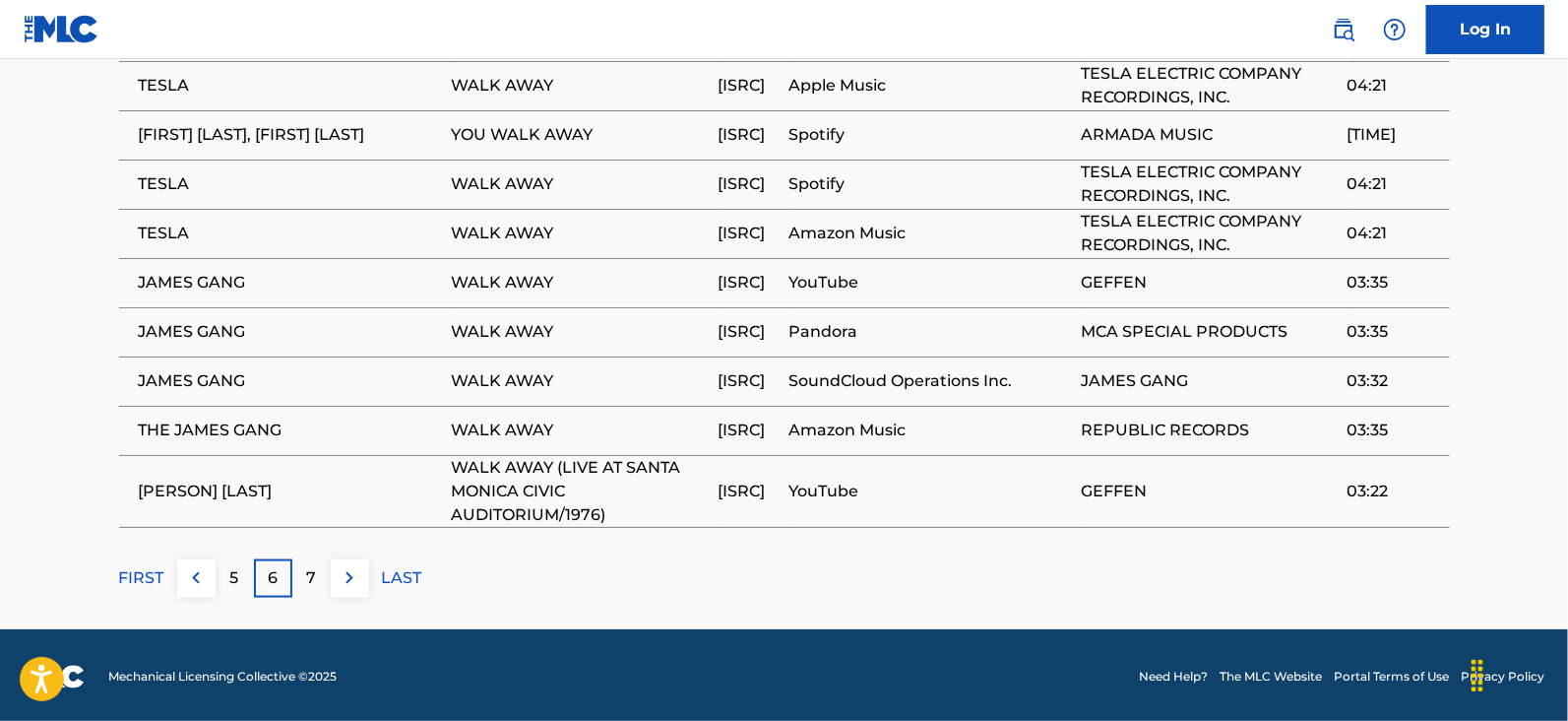 click at bounding box center (349, 578) 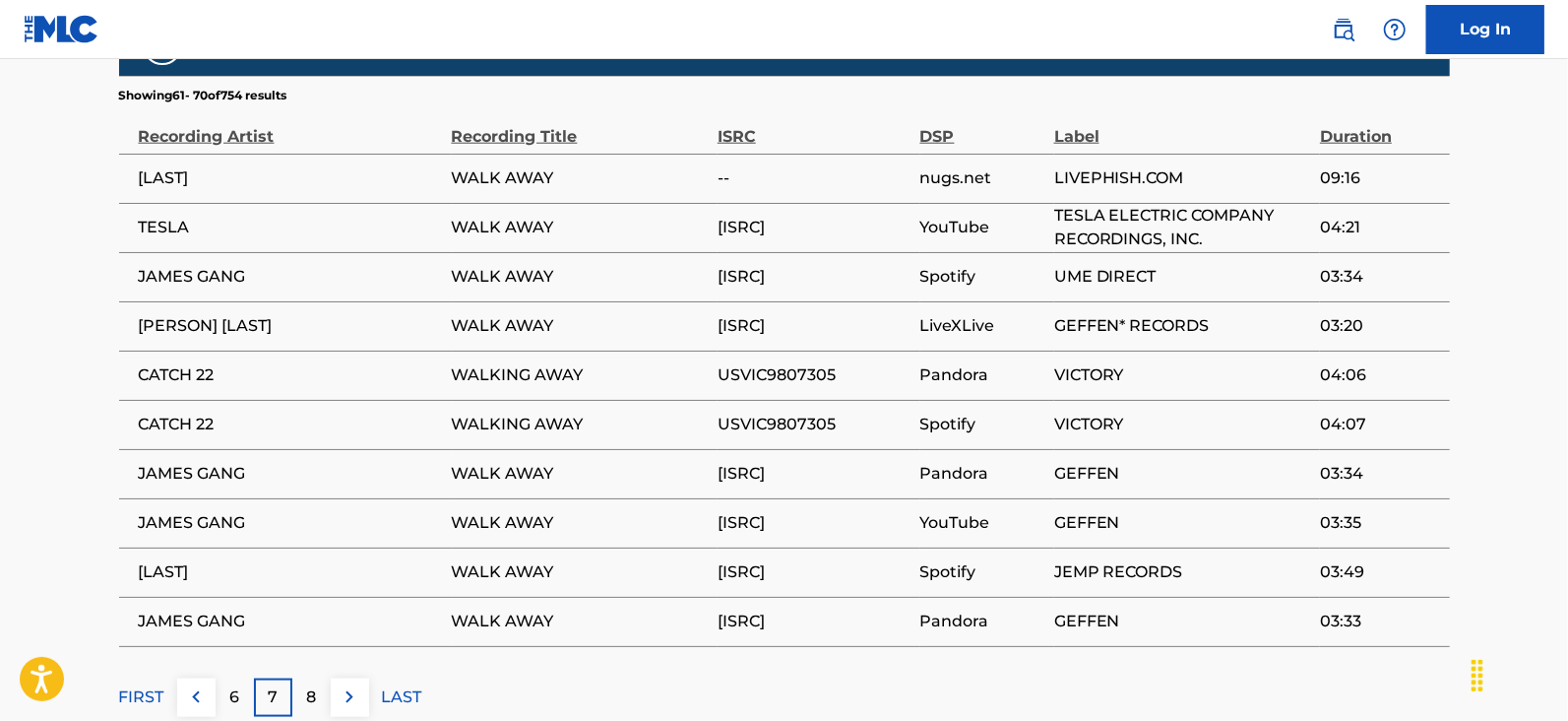 scroll, scrollTop: 1430, scrollLeft: 0, axis: vertical 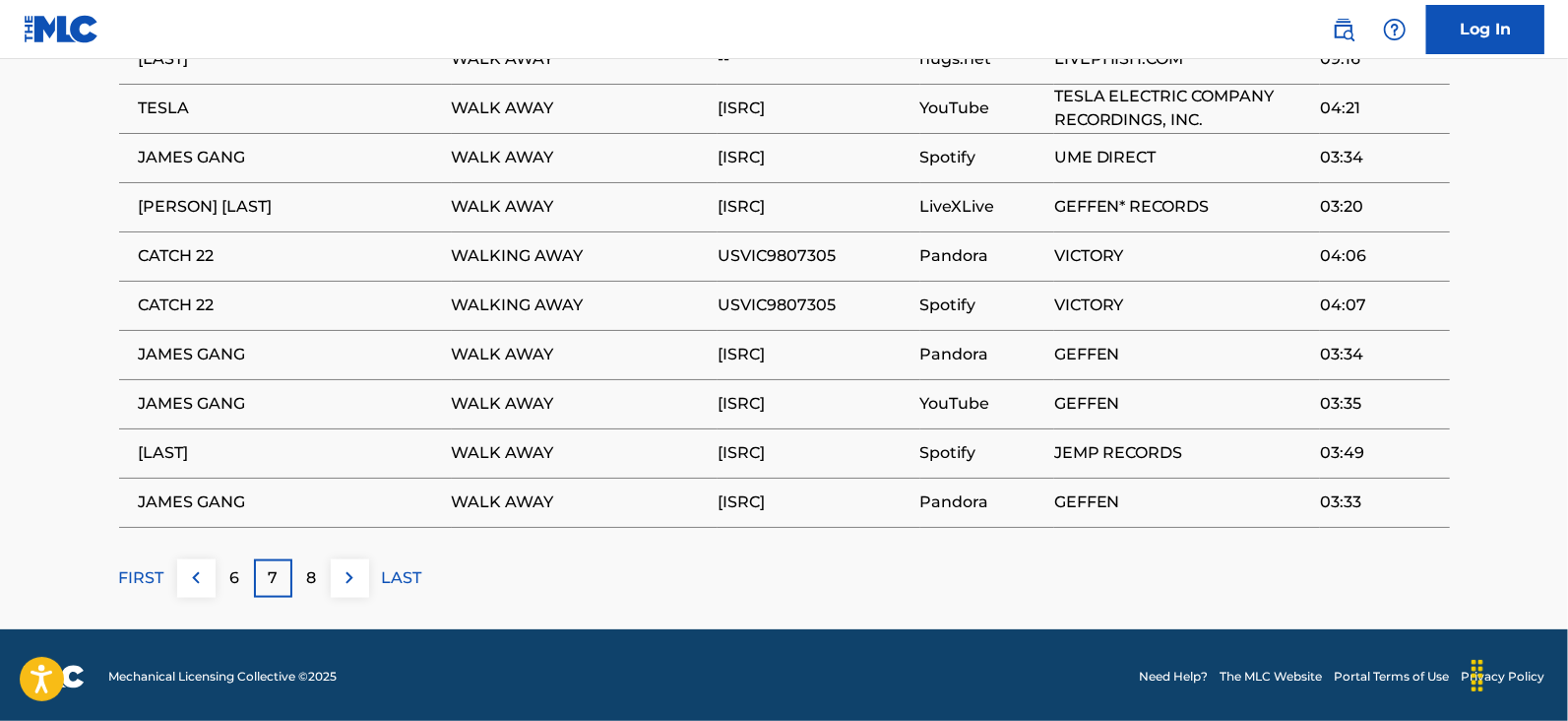 click at bounding box center (349, 578) 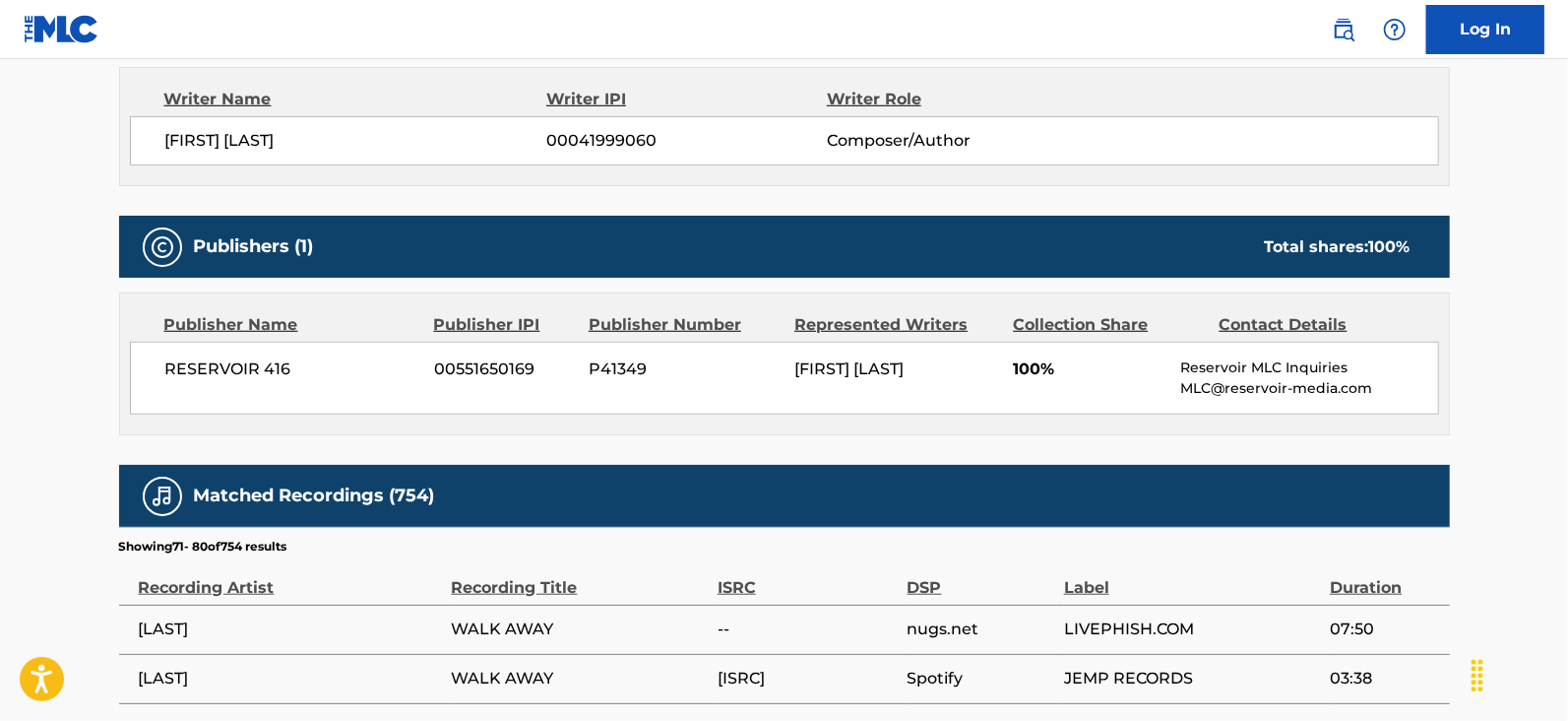 scroll, scrollTop: 1453, scrollLeft: 0, axis: vertical 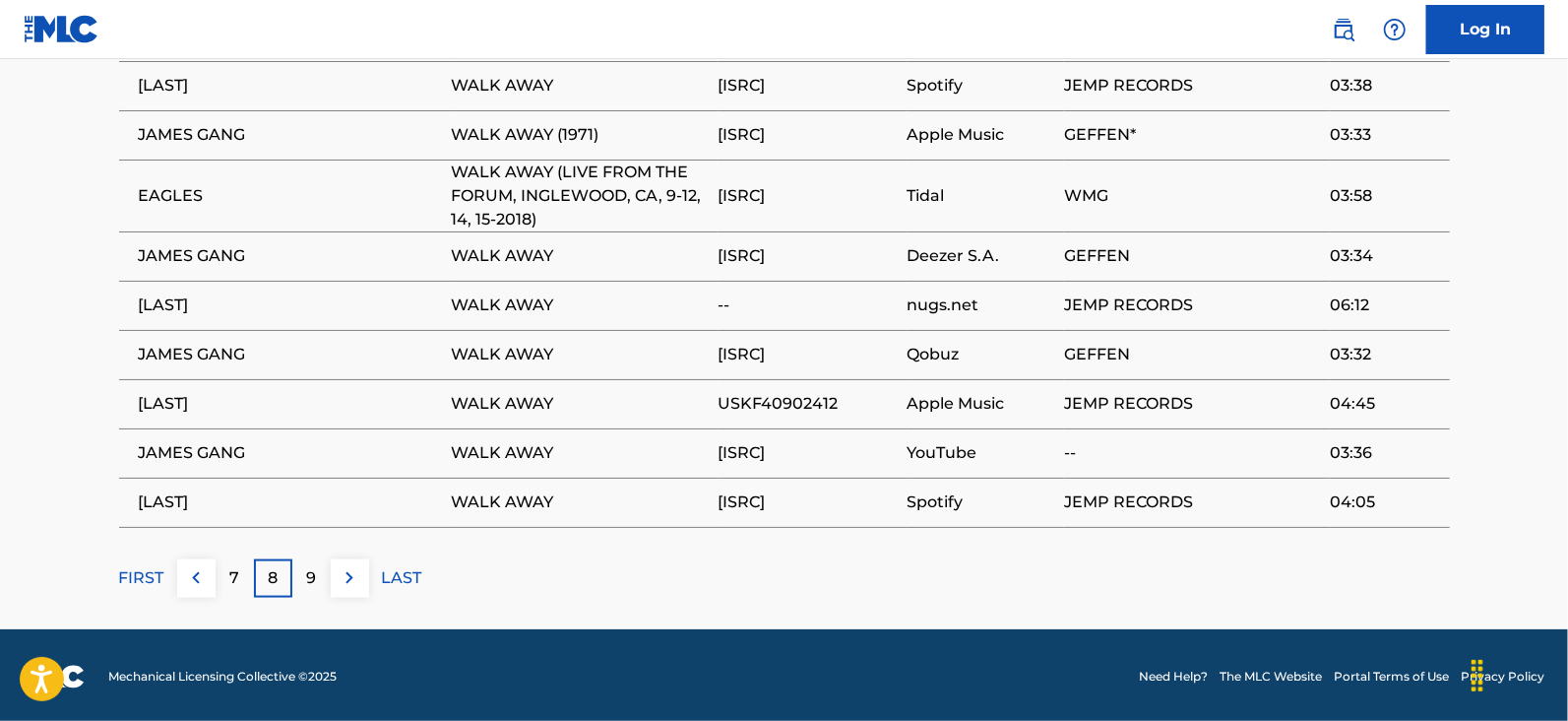 click on "9" at bounding box center (311, 578) 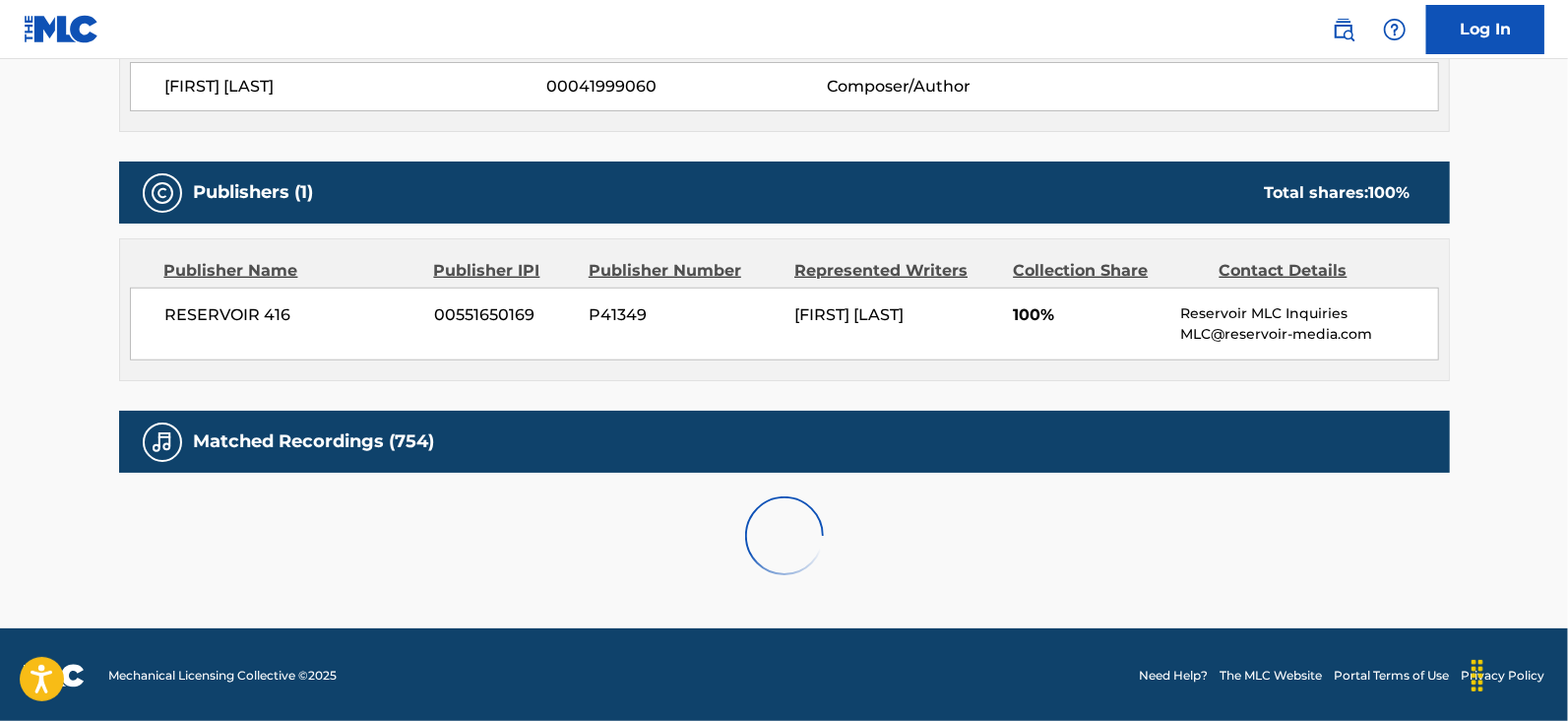 scroll, scrollTop: 1430, scrollLeft: 0, axis: vertical 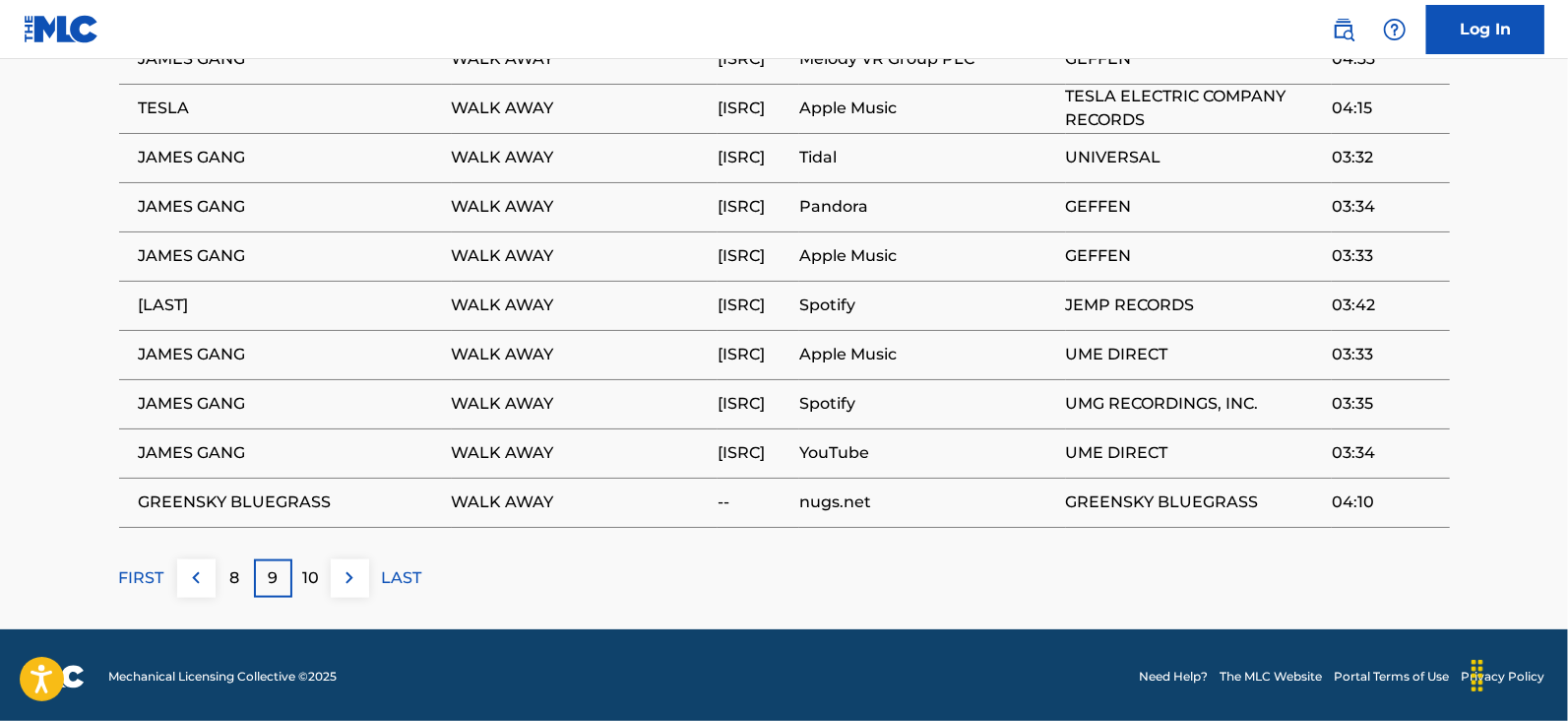 click on "10" at bounding box center (311, 578) 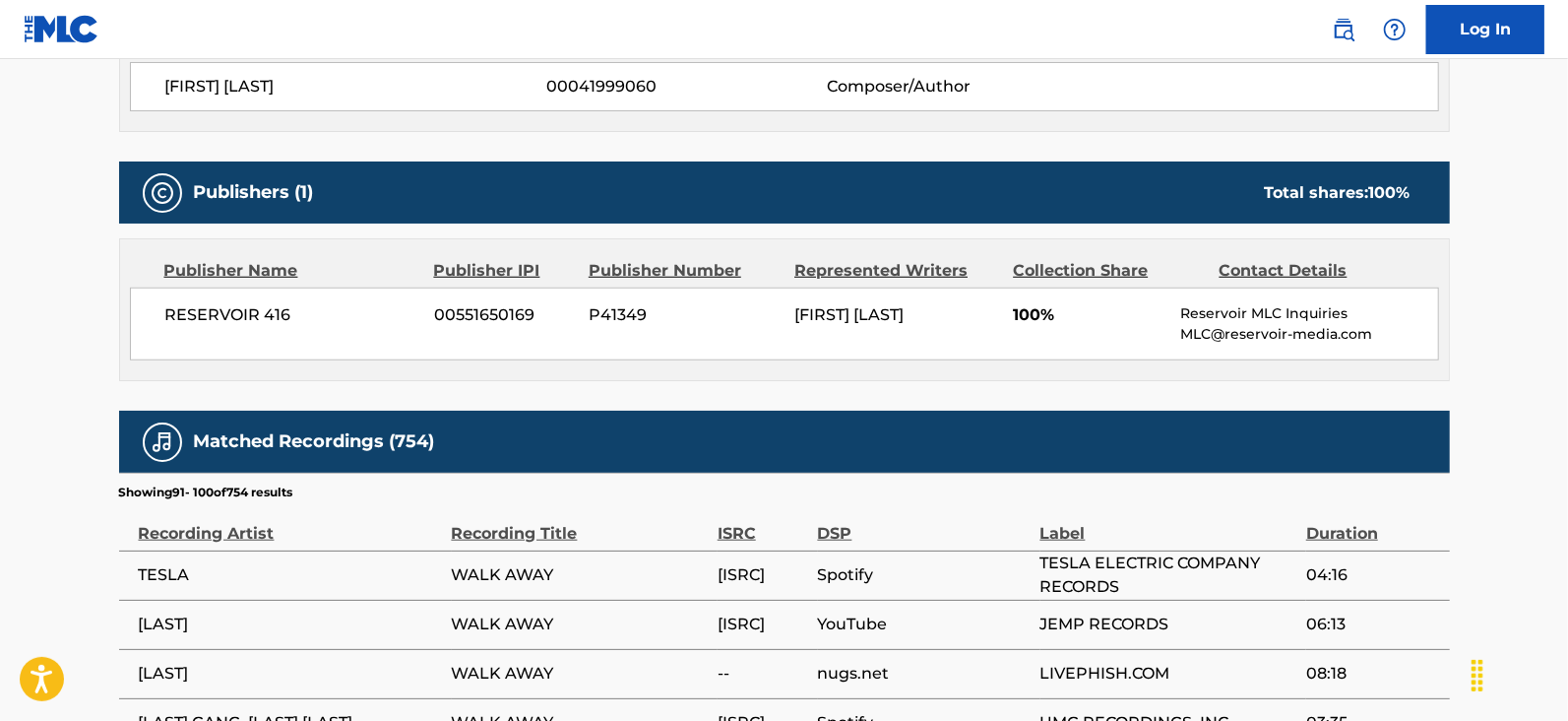 scroll, scrollTop: 1430, scrollLeft: 0, axis: vertical 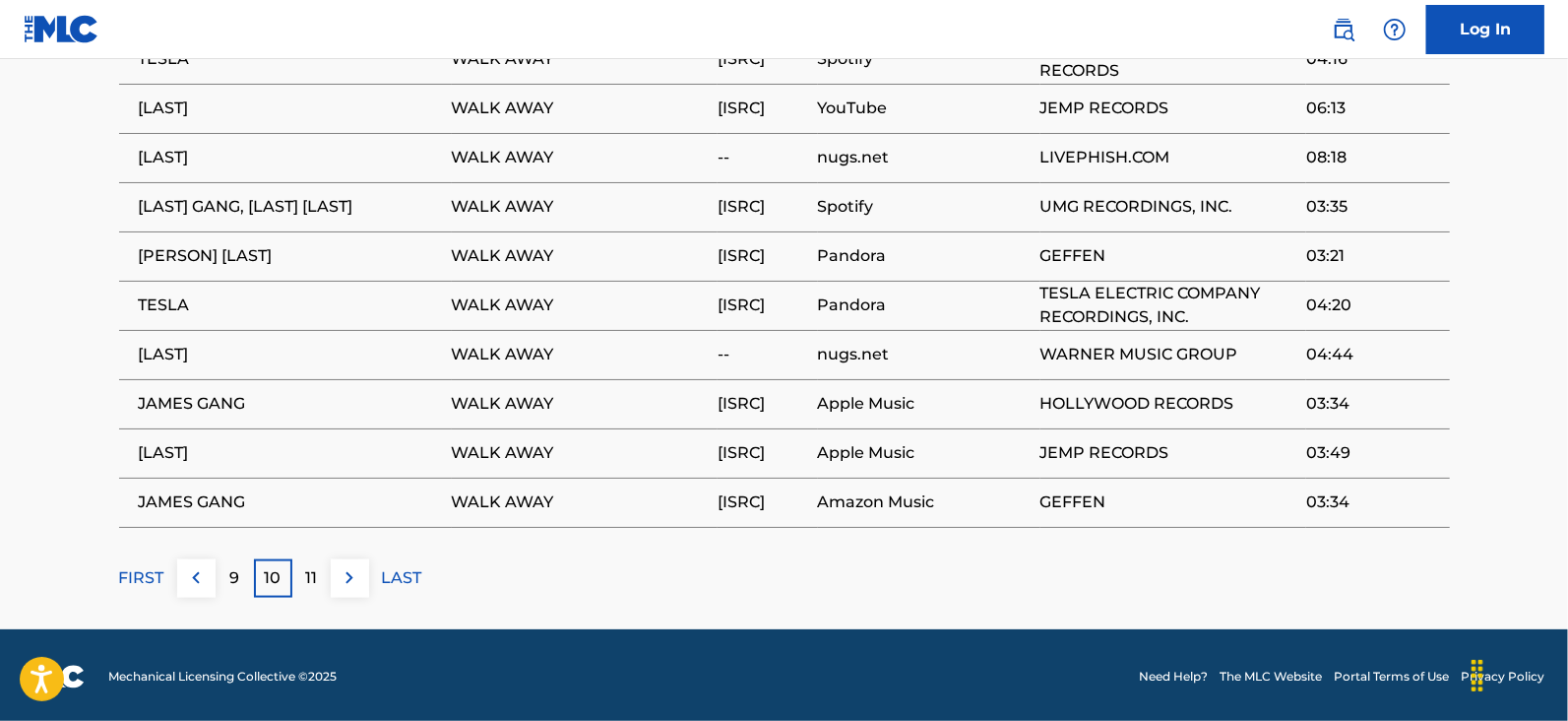 click on "11" at bounding box center (311, 578) 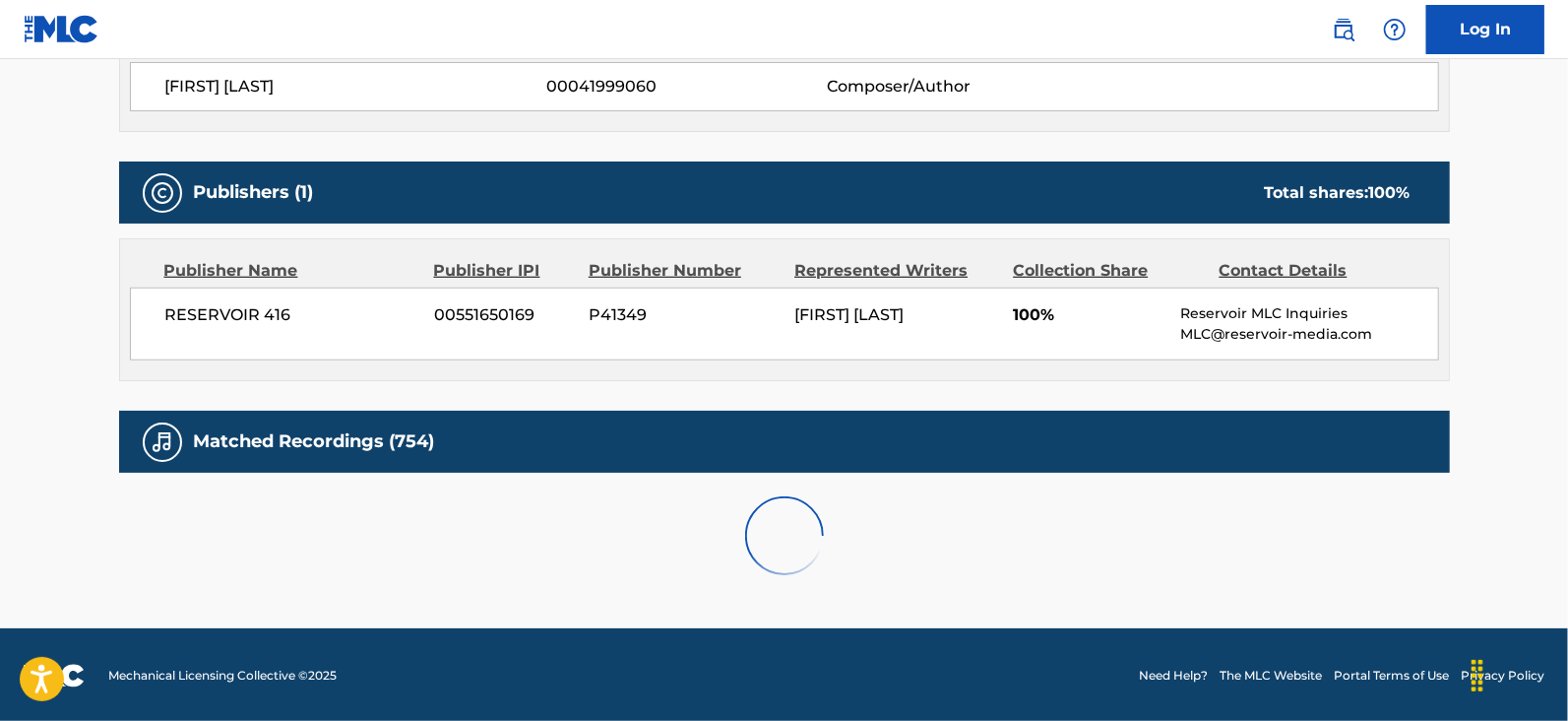 scroll, scrollTop: 1430, scrollLeft: 0, axis: vertical 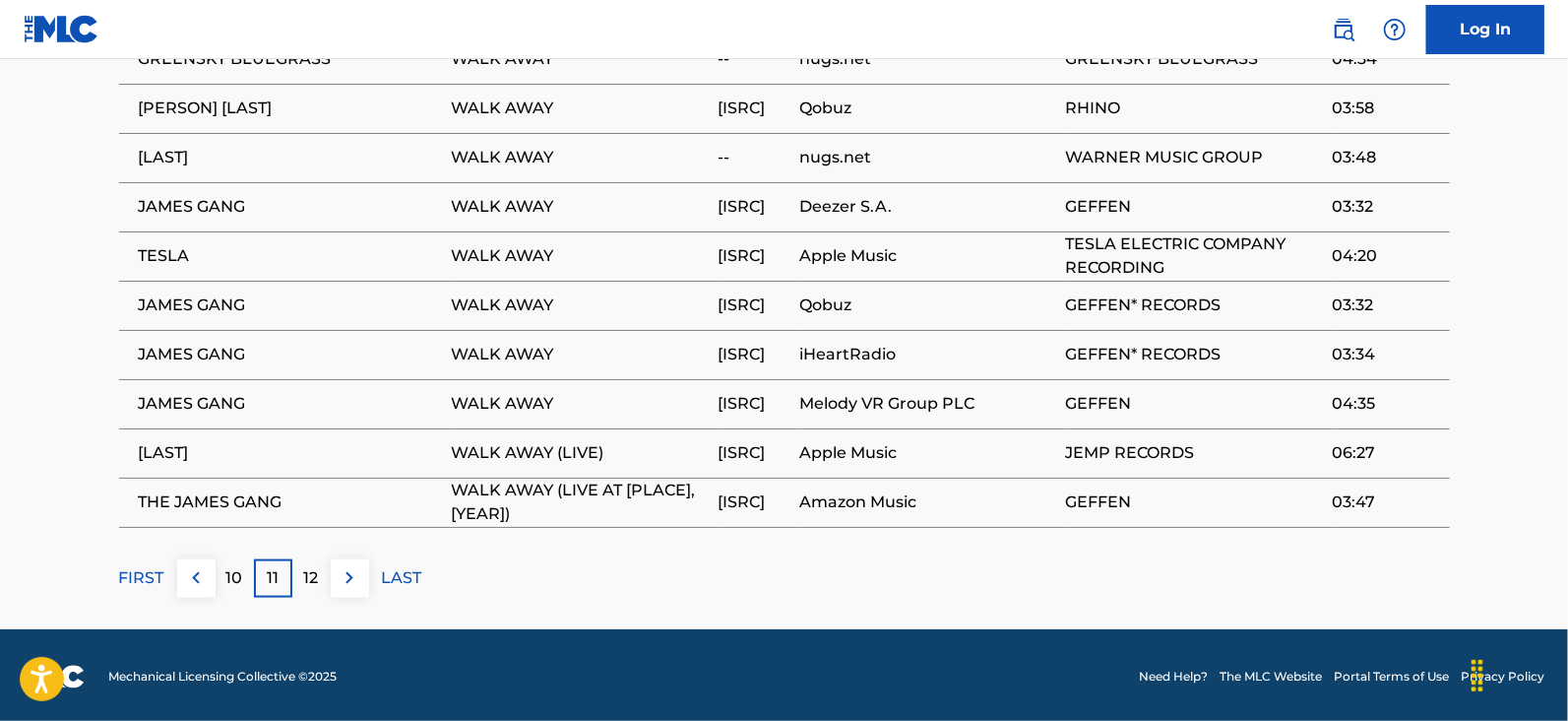 click on "12" at bounding box center (311, 578) 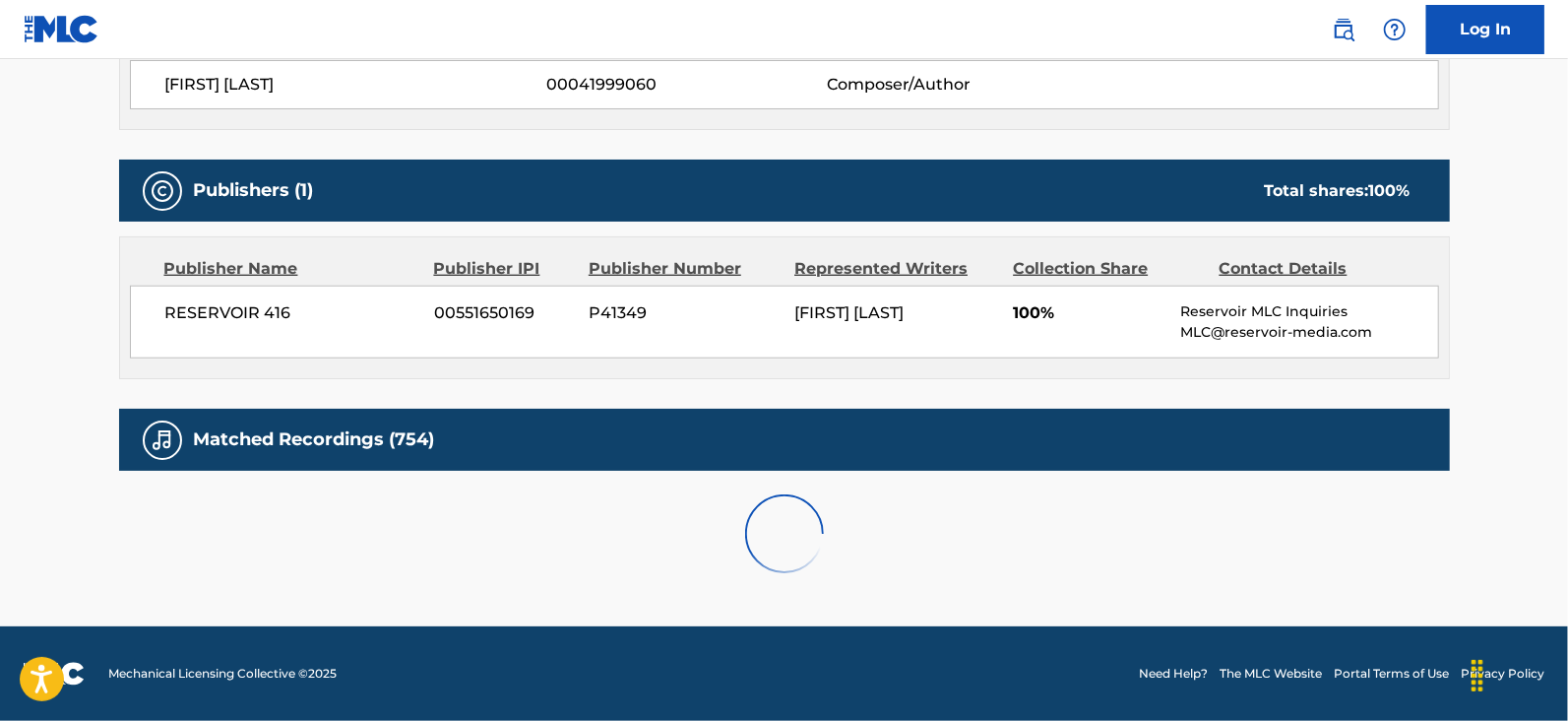 scroll, scrollTop: 1453, scrollLeft: 0, axis: vertical 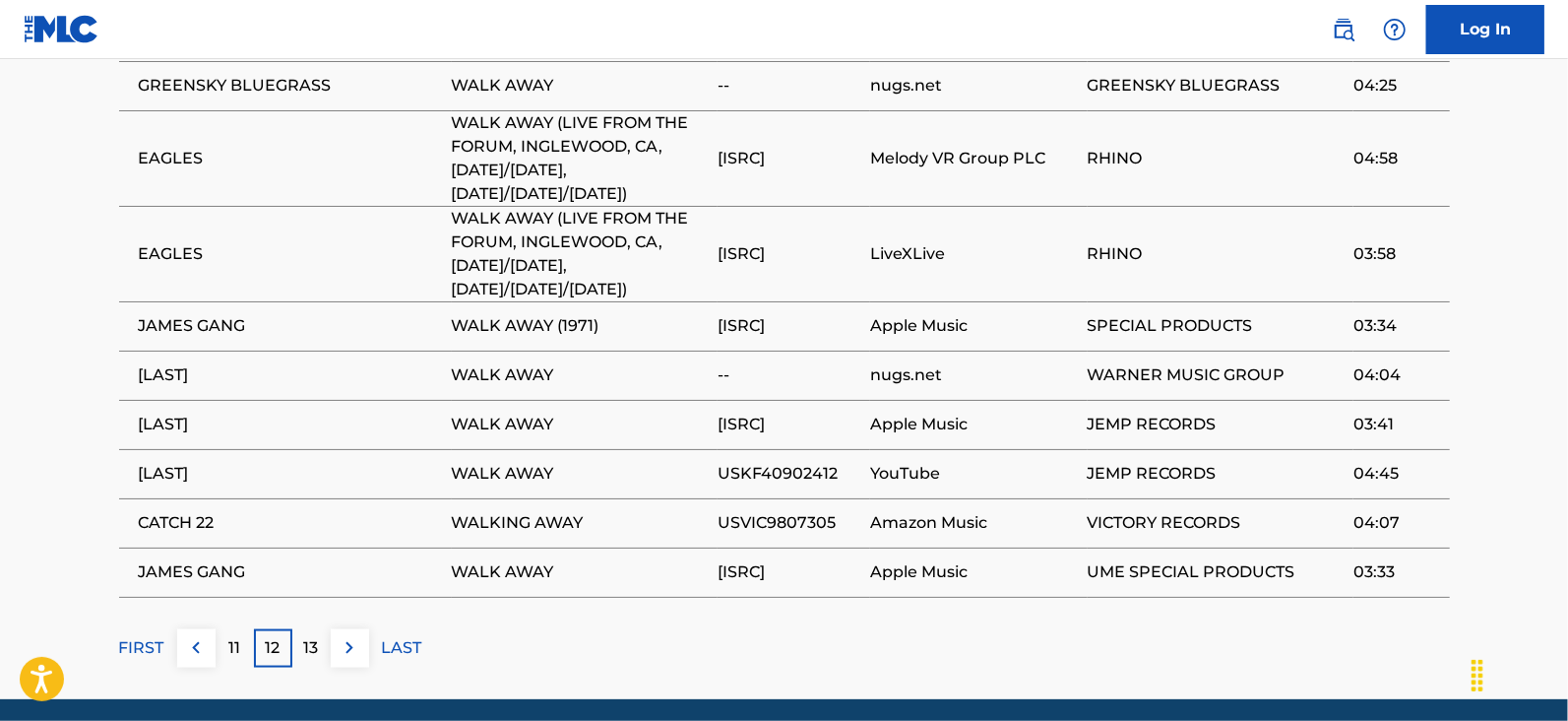 click on "13" at bounding box center [311, 648] 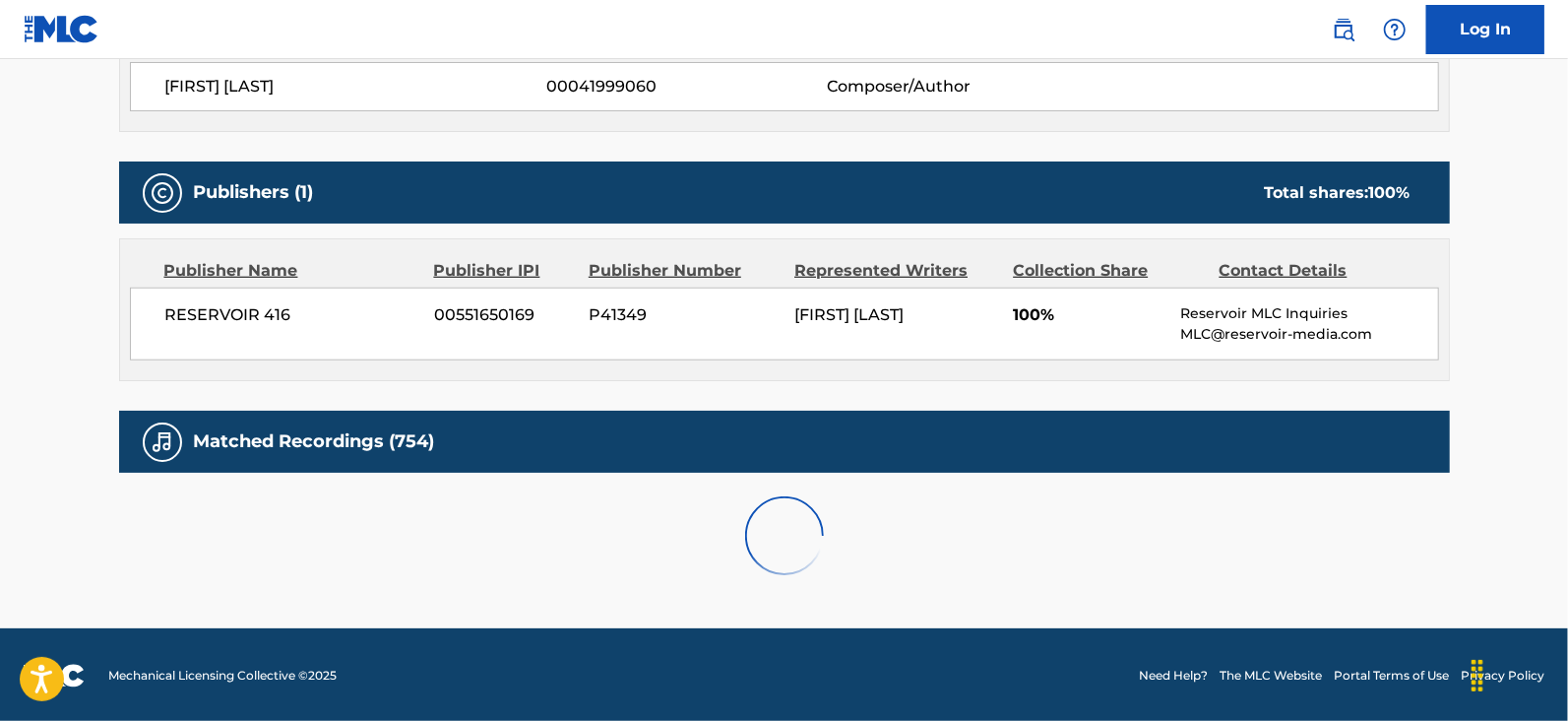 scroll, scrollTop: 1453, scrollLeft: 0, axis: vertical 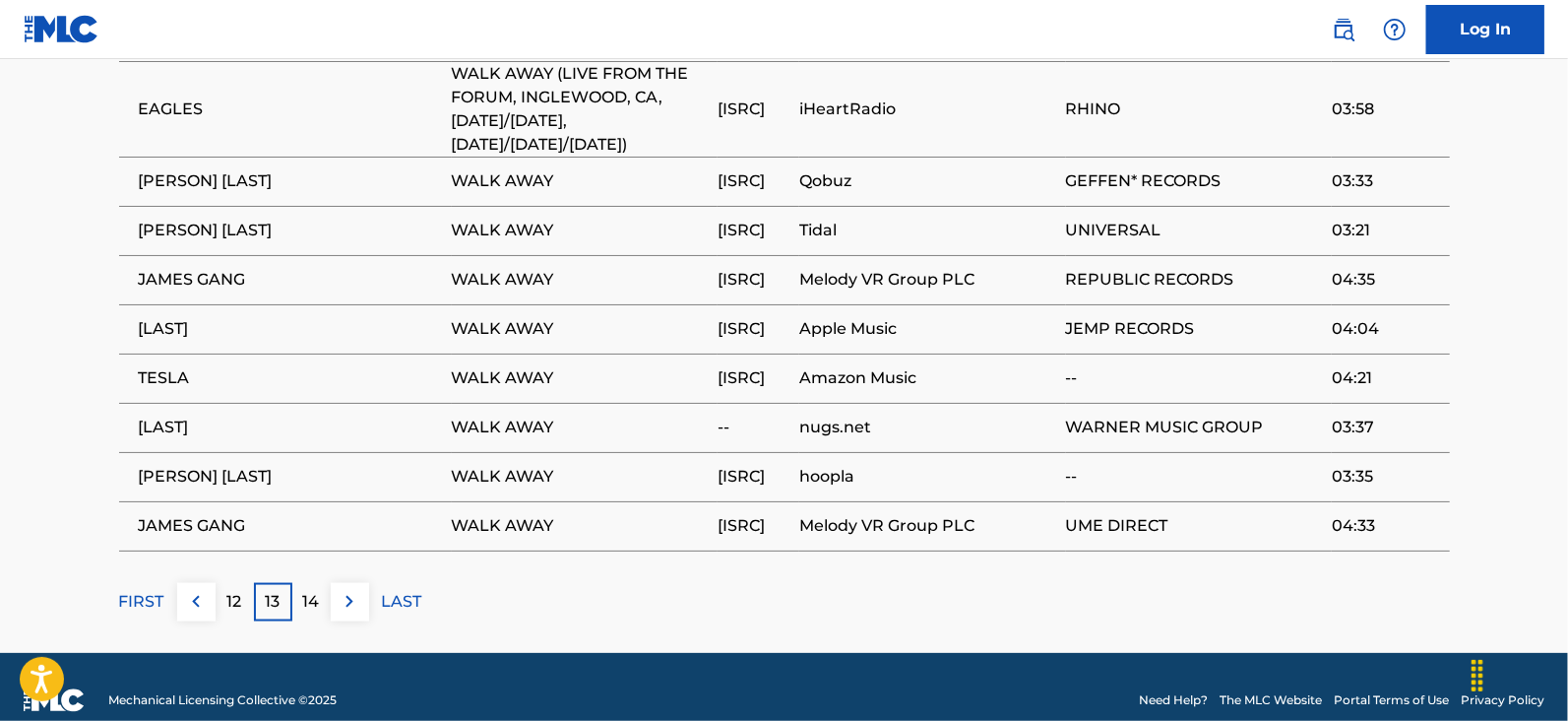 click on "14" at bounding box center (311, 602) 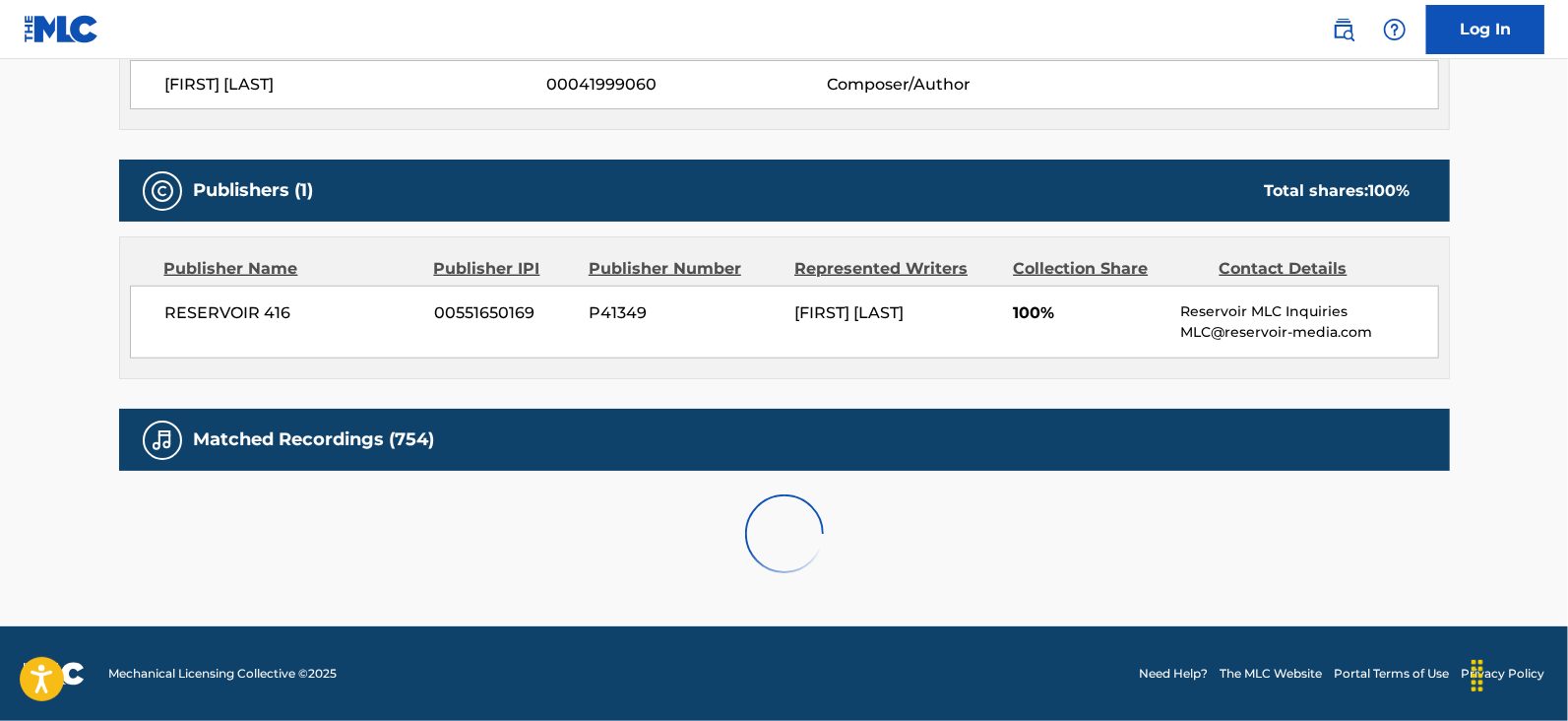 scroll, scrollTop: 1453, scrollLeft: 0, axis: vertical 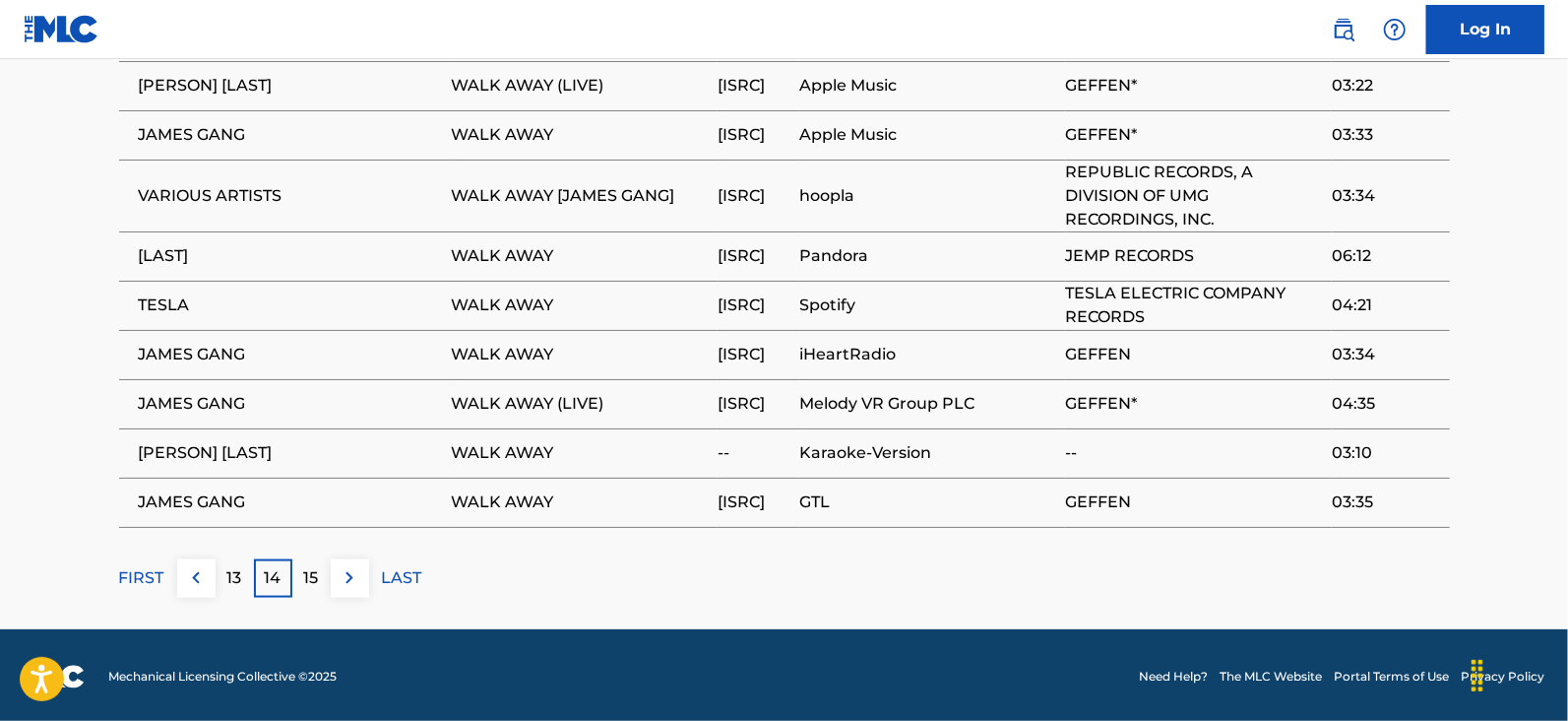 click on "15" at bounding box center (311, 578) 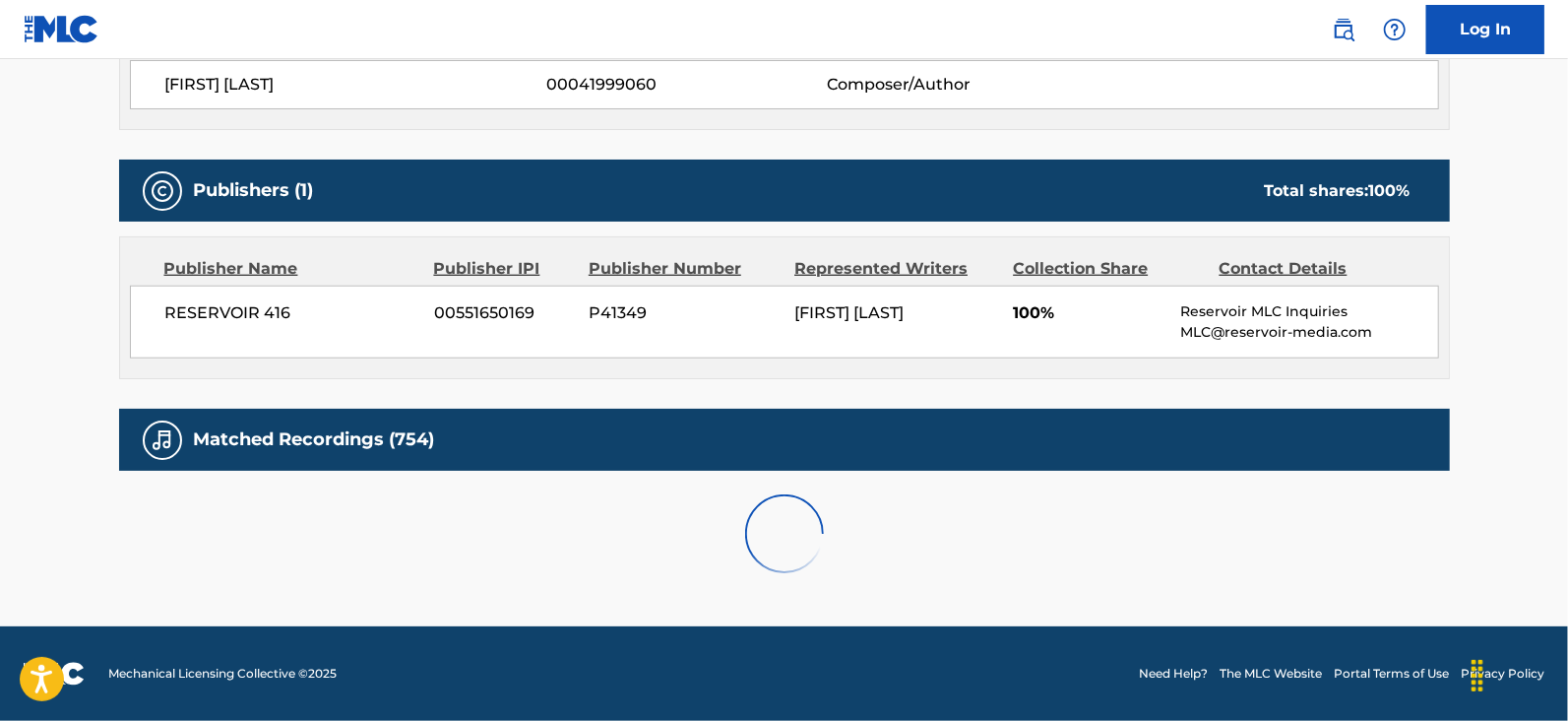 scroll, scrollTop: 1430, scrollLeft: 0, axis: vertical 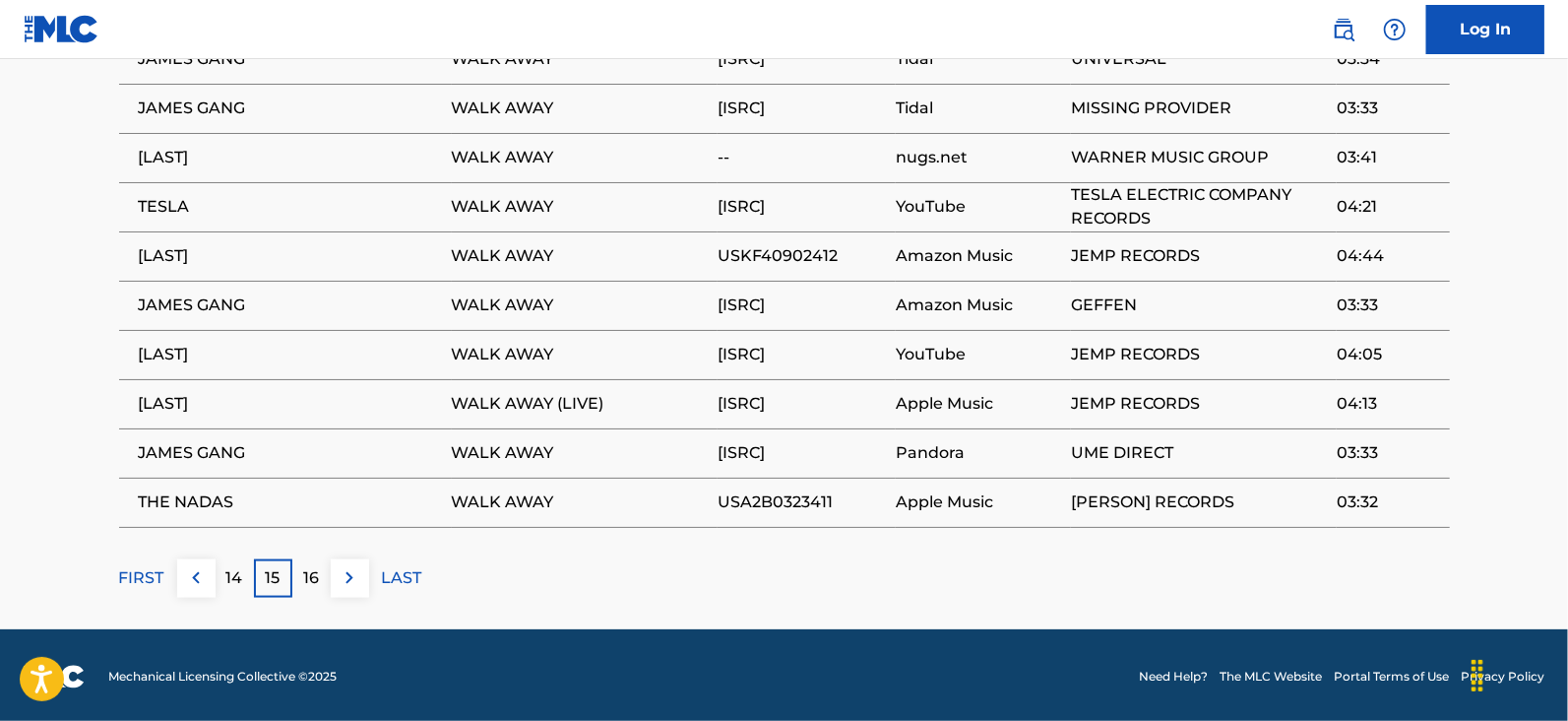 click on "16" at bounding box center [311, 578] 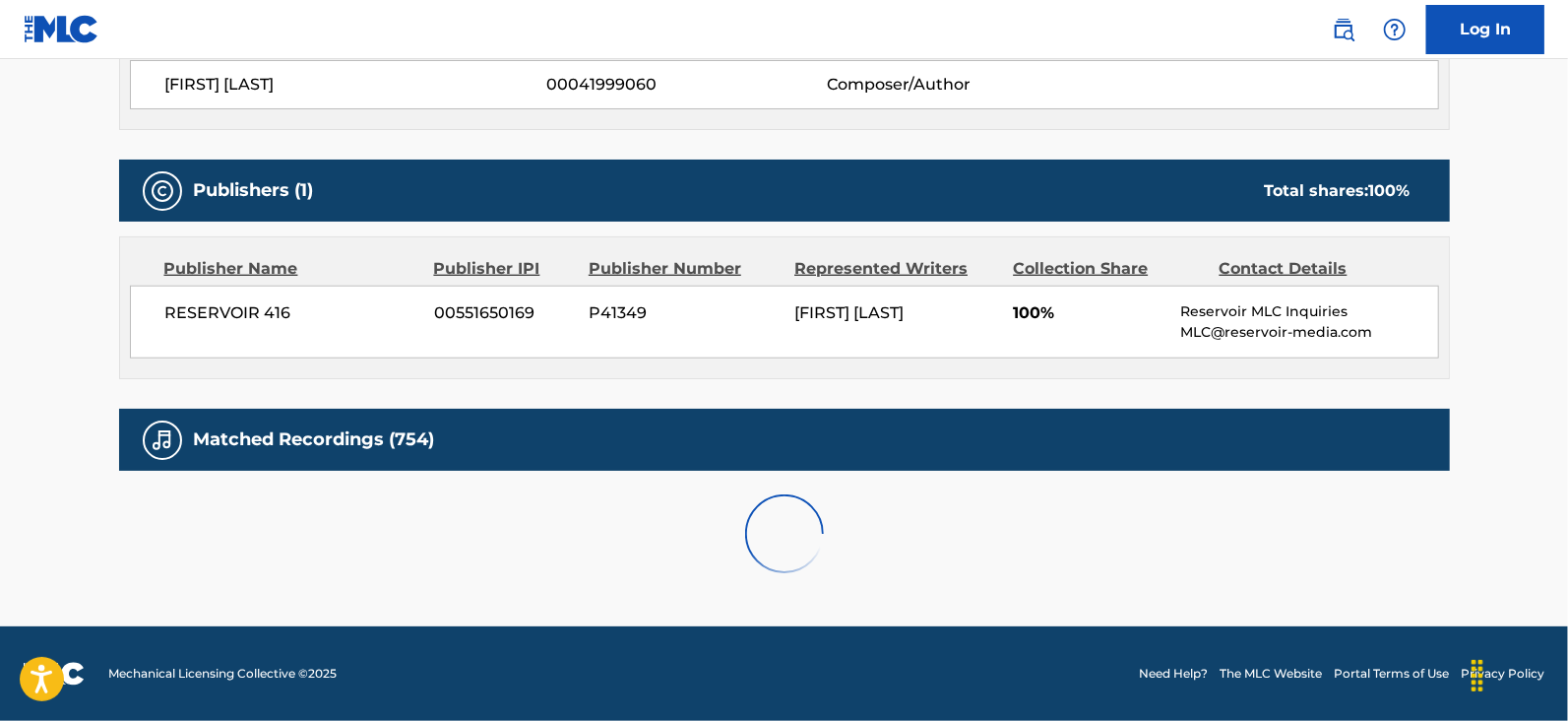scroll, scrollTop: 1430, scrollLeft: 0, axis: vertical 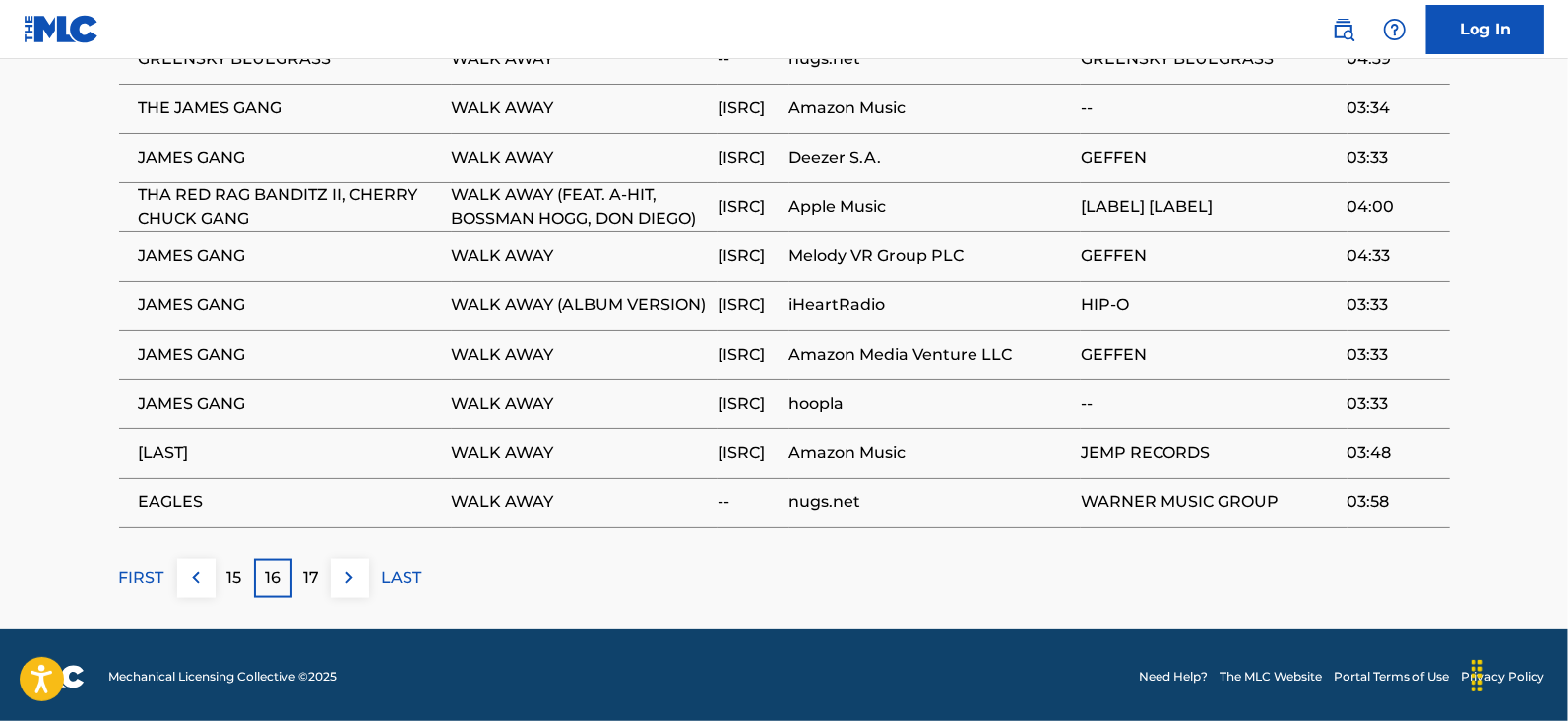 click on "17" at bounding box center [311, 578] 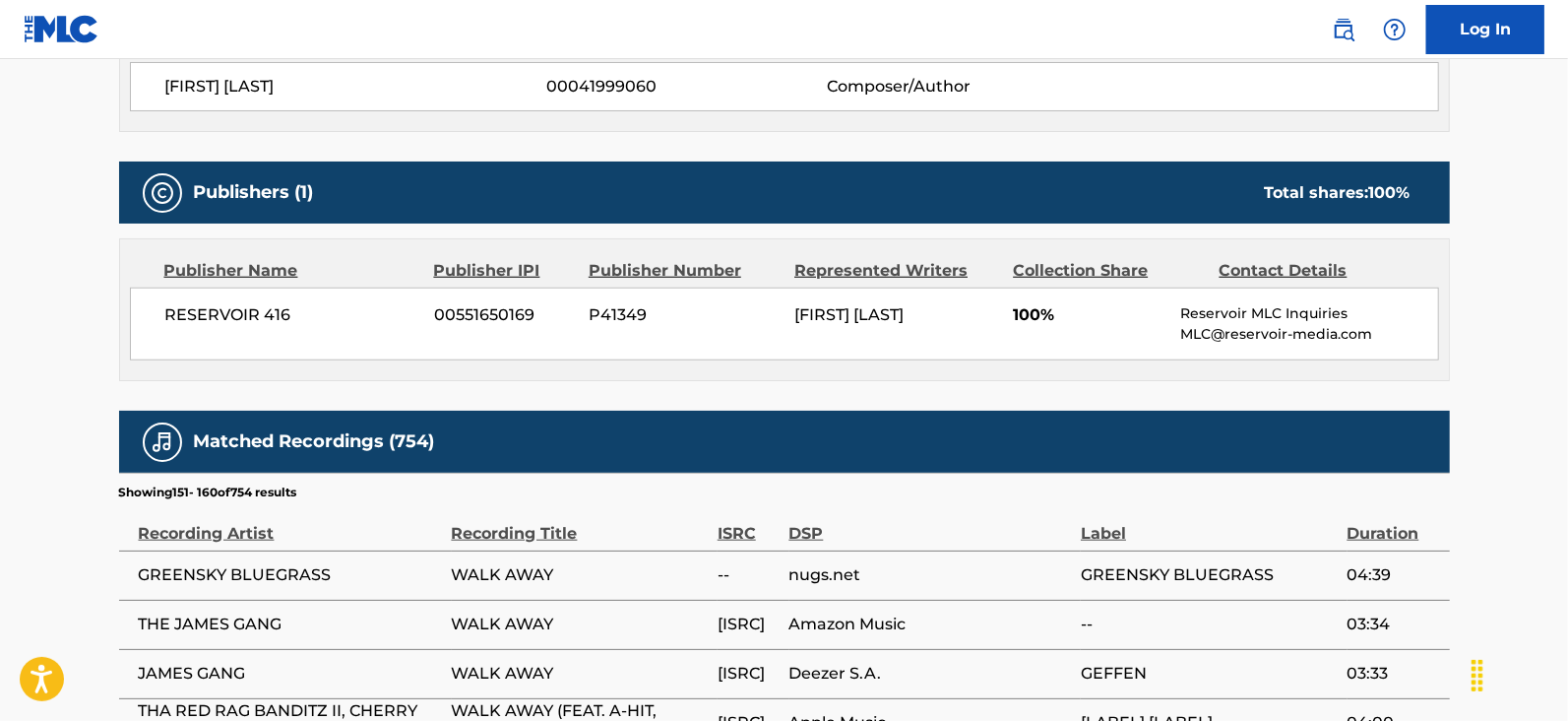 scroll, scrollTop: 1453, scrollLeft: 0, axis: vertical 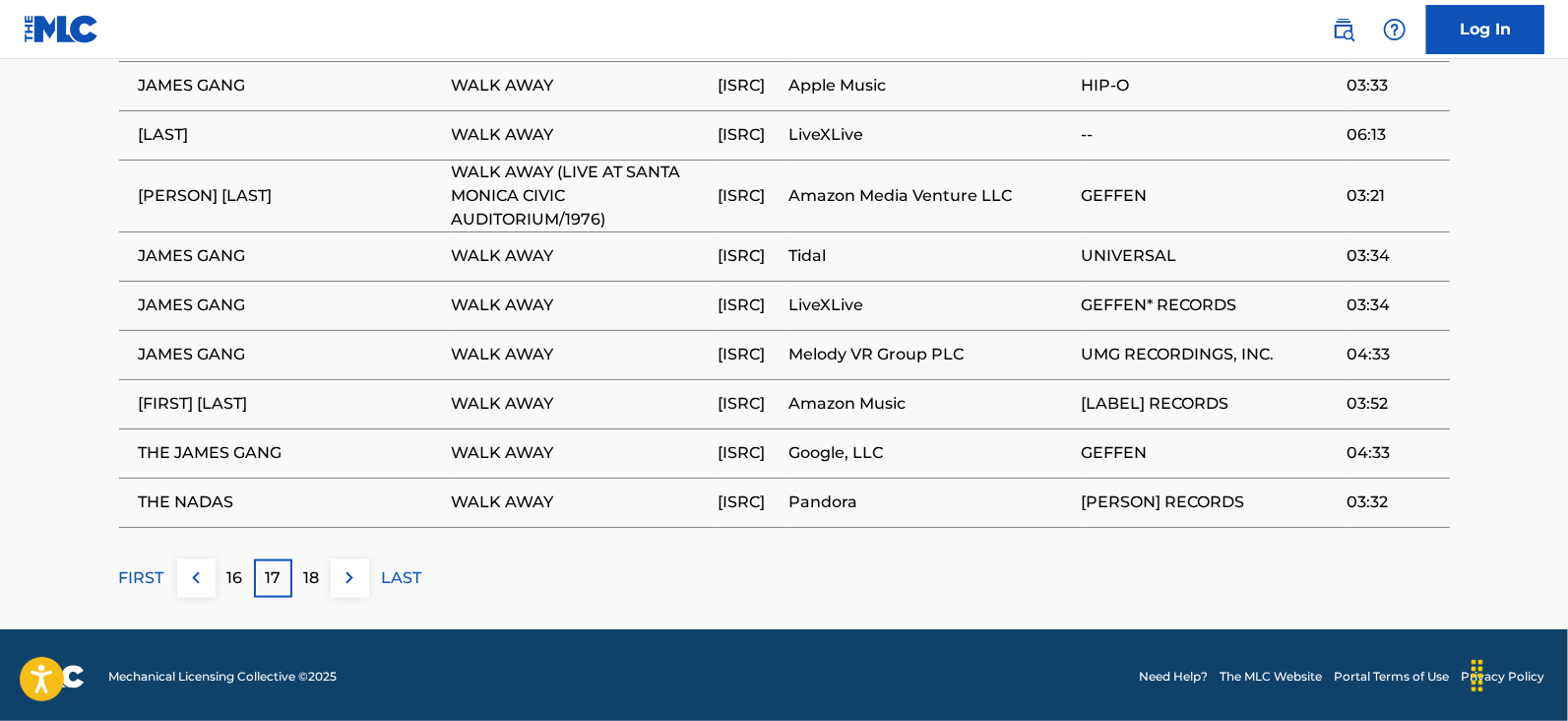 click on "18" at bounding box center (311, 578) 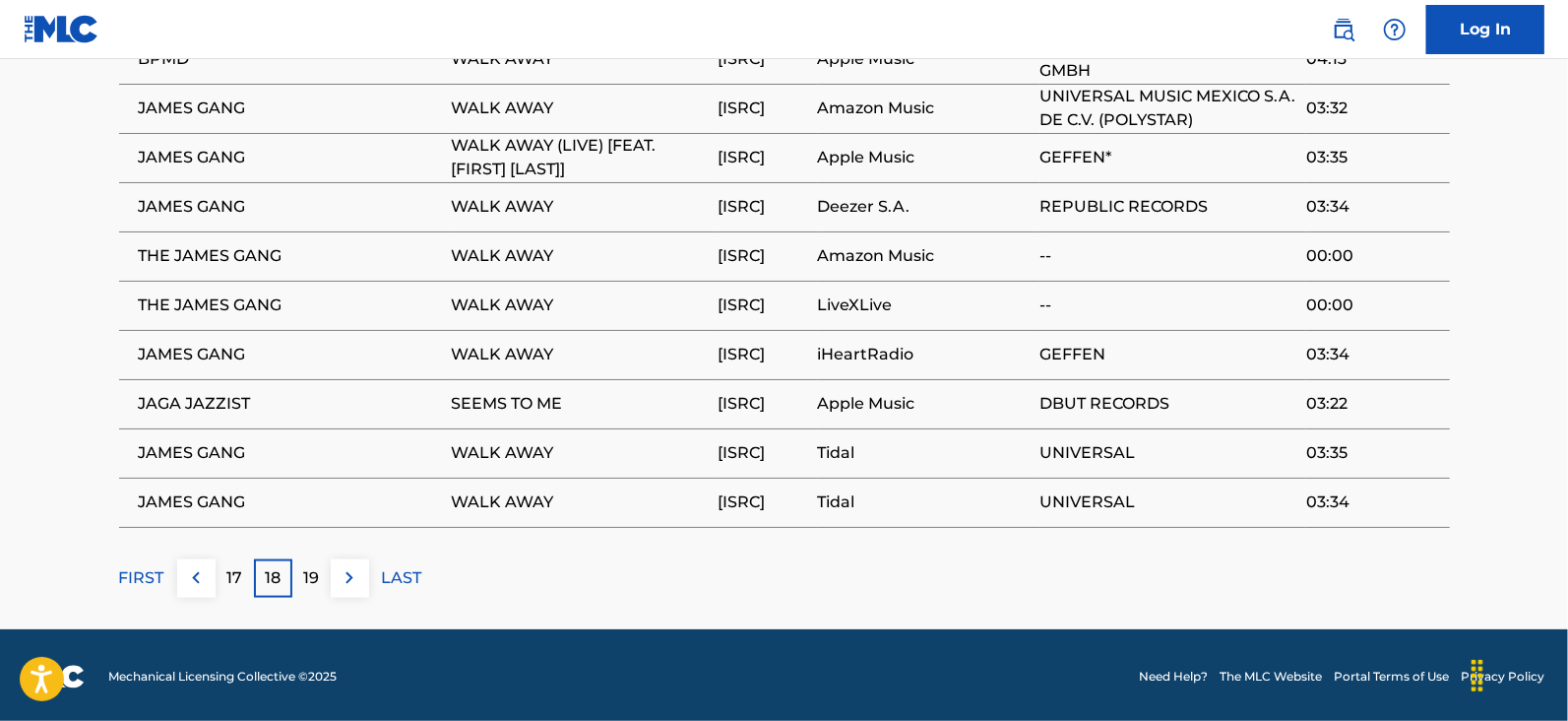click on "19" at bounding box center [311, 578] 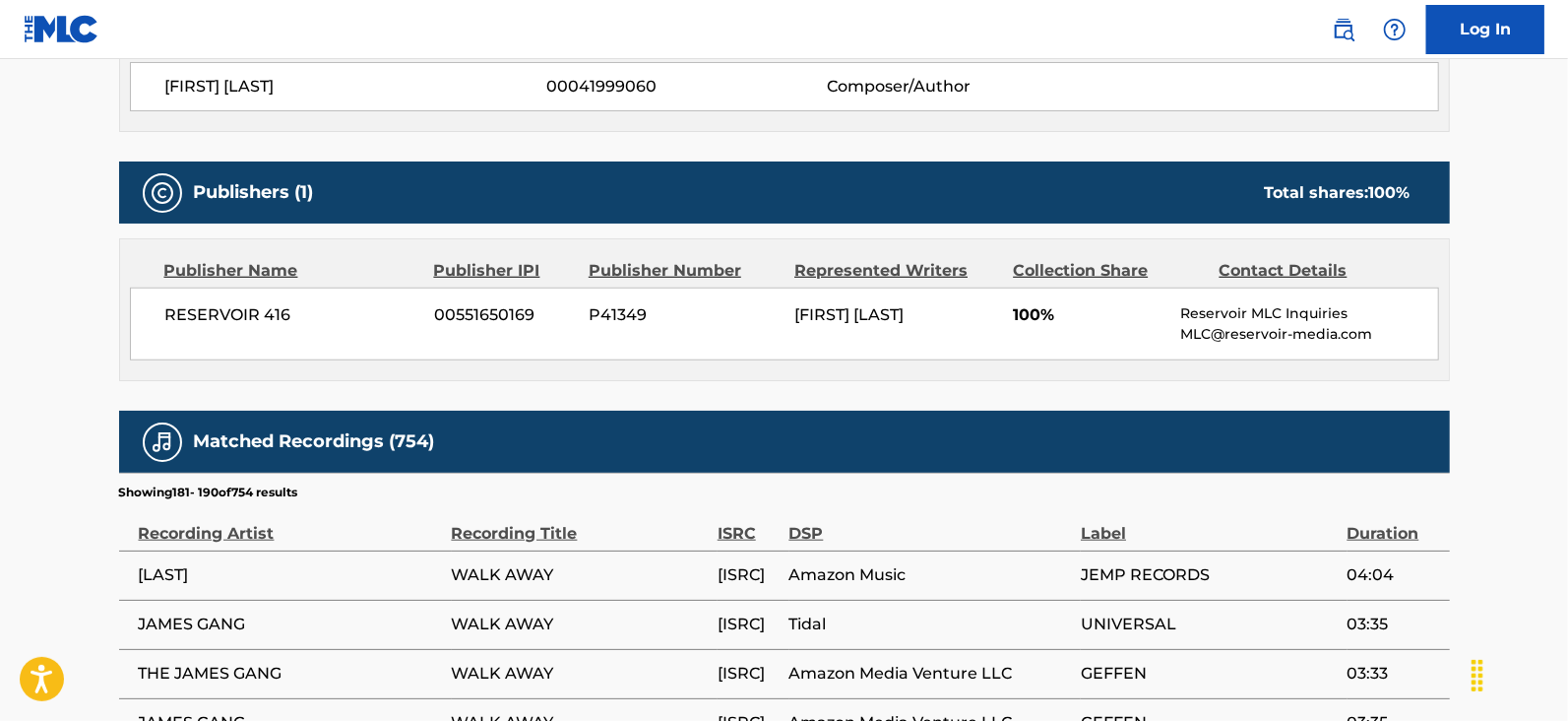 scroll, scrollTop: 1430, scrollLeft: 0, axis: vertical 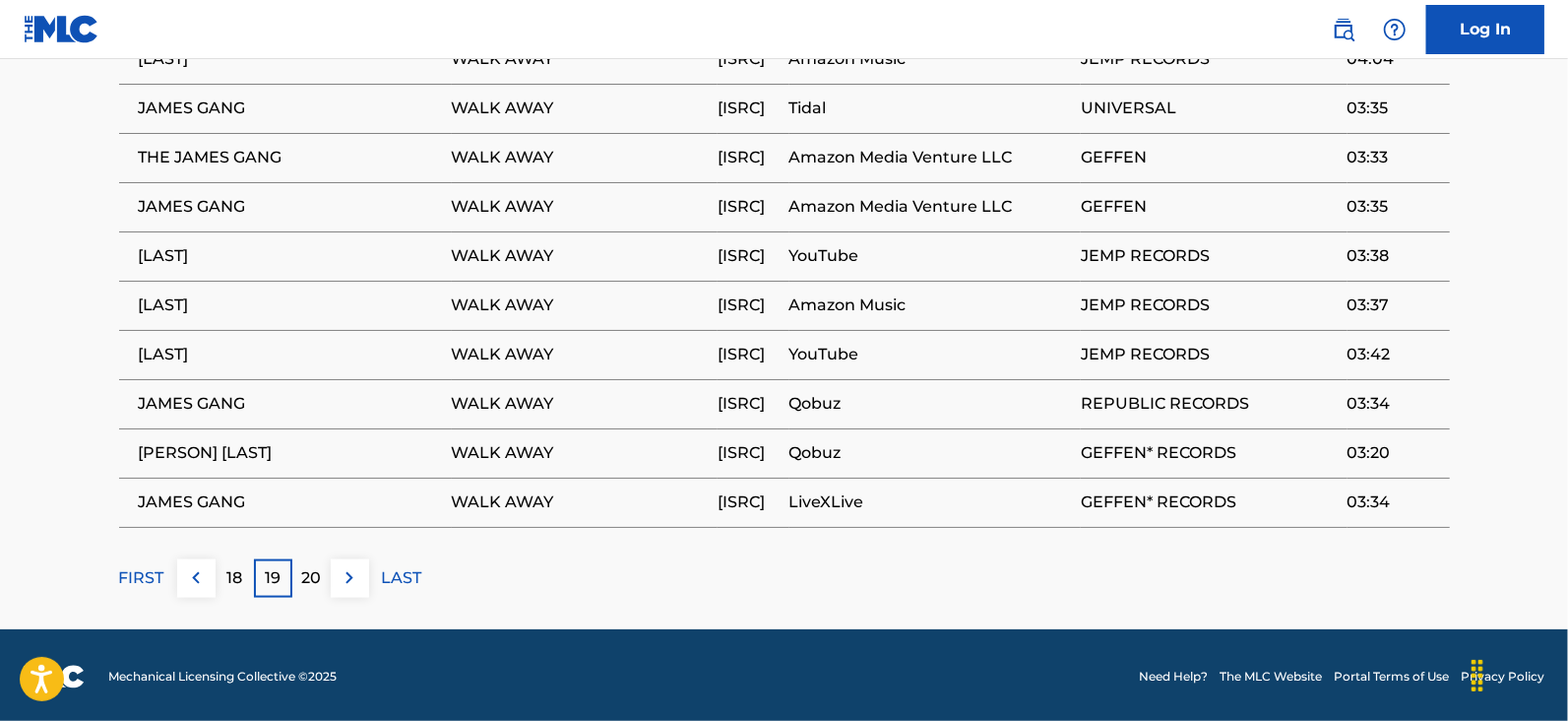 click on "20" at bounding box center (311, 578) 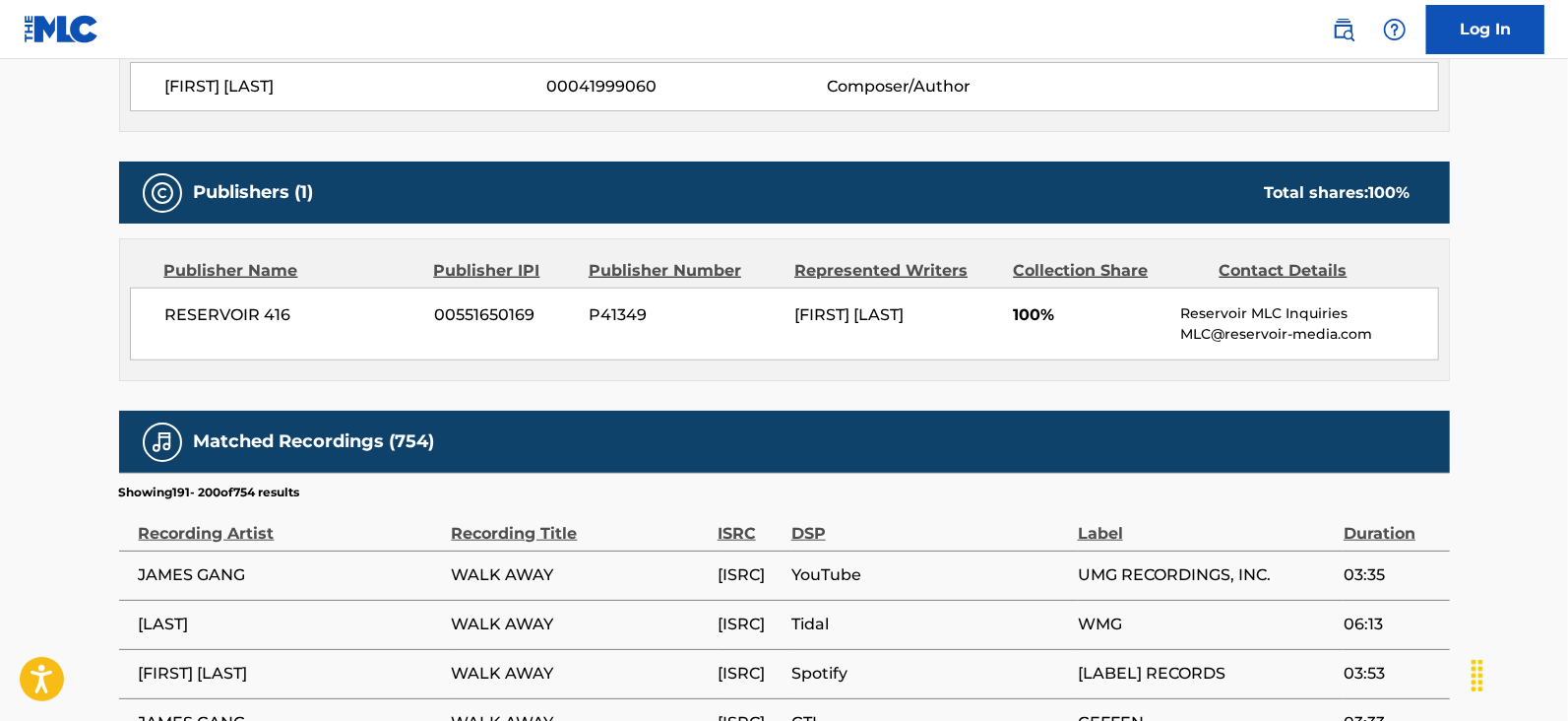 scroll, scrollTop: 1453, scrollLeft: 0, axis: vertical 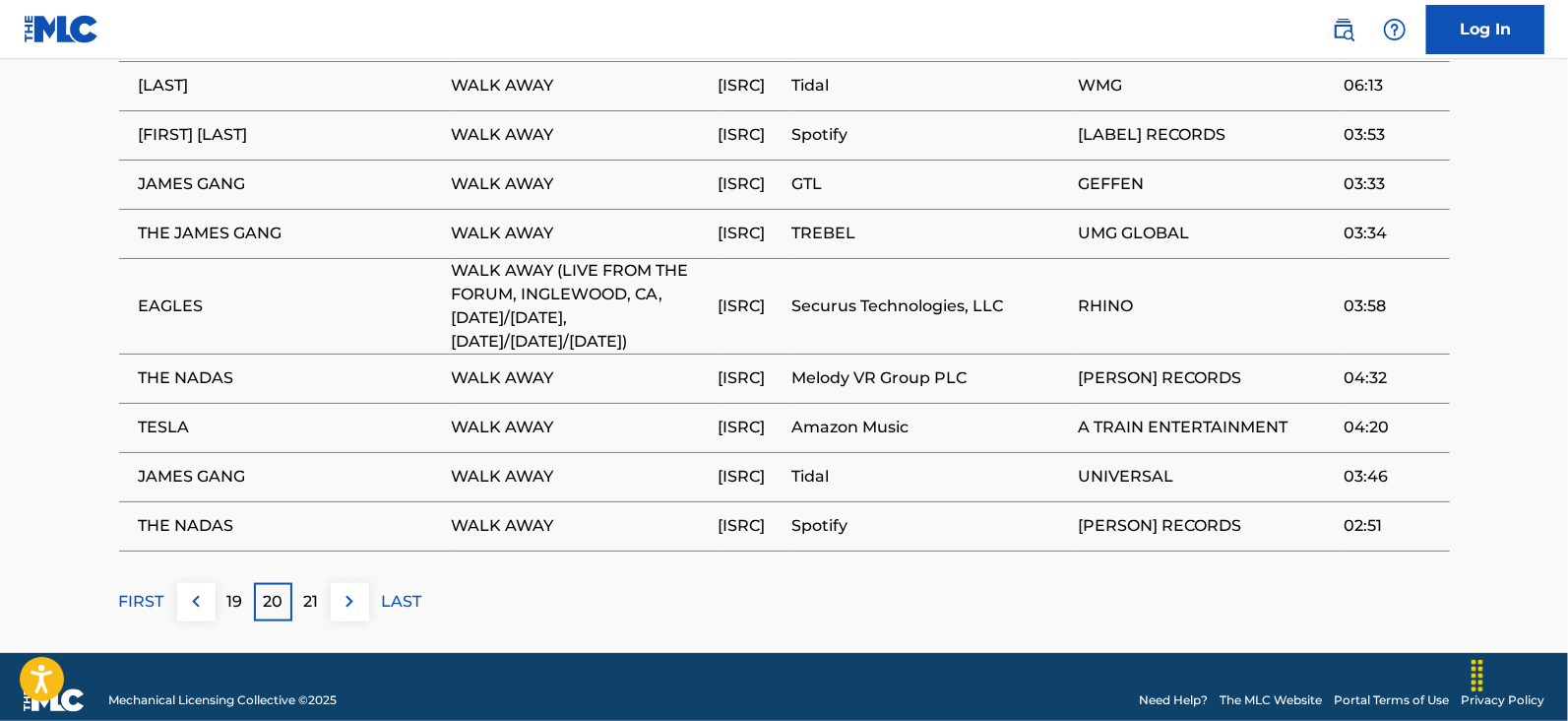 click on "21" at bounding box center [311, 602] 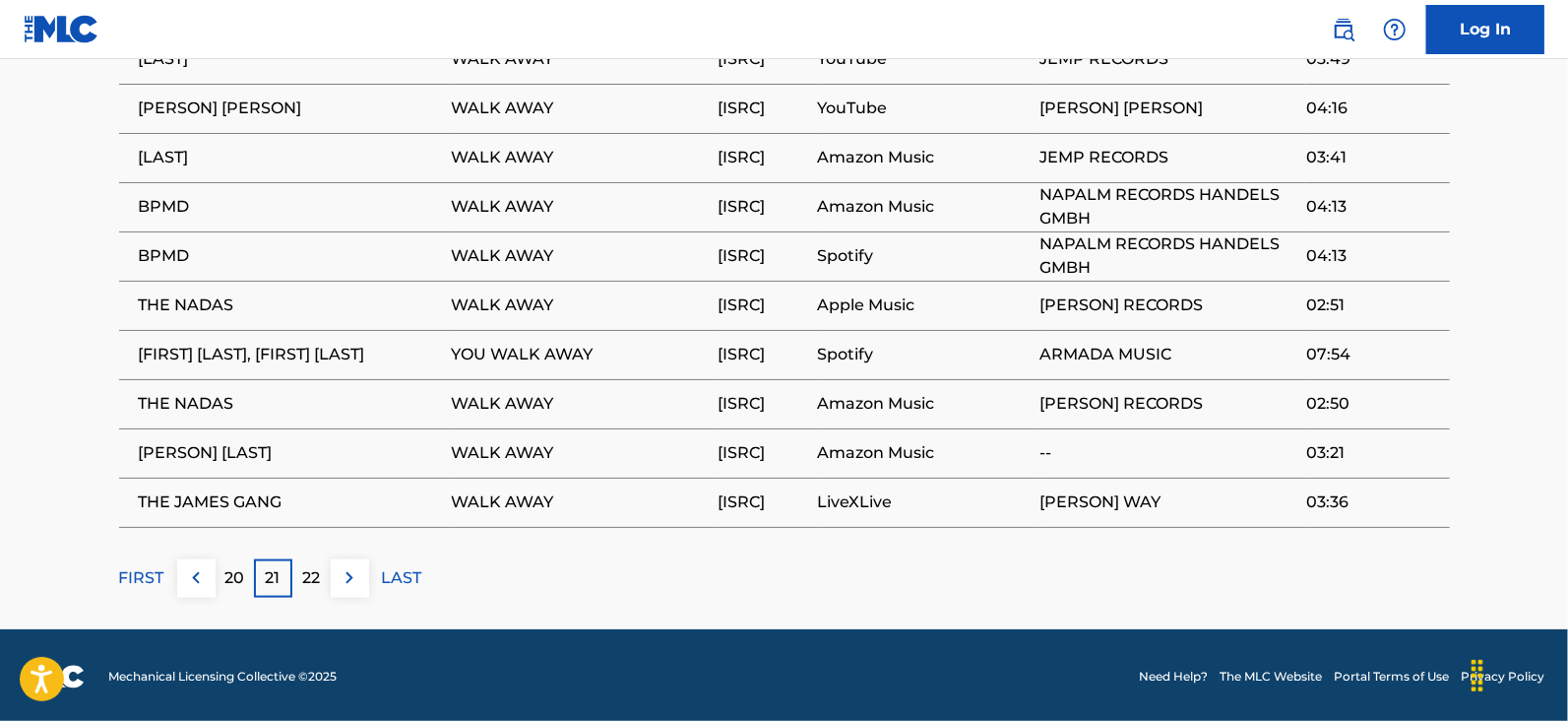 click on "22" at bounding box center (311, 578) 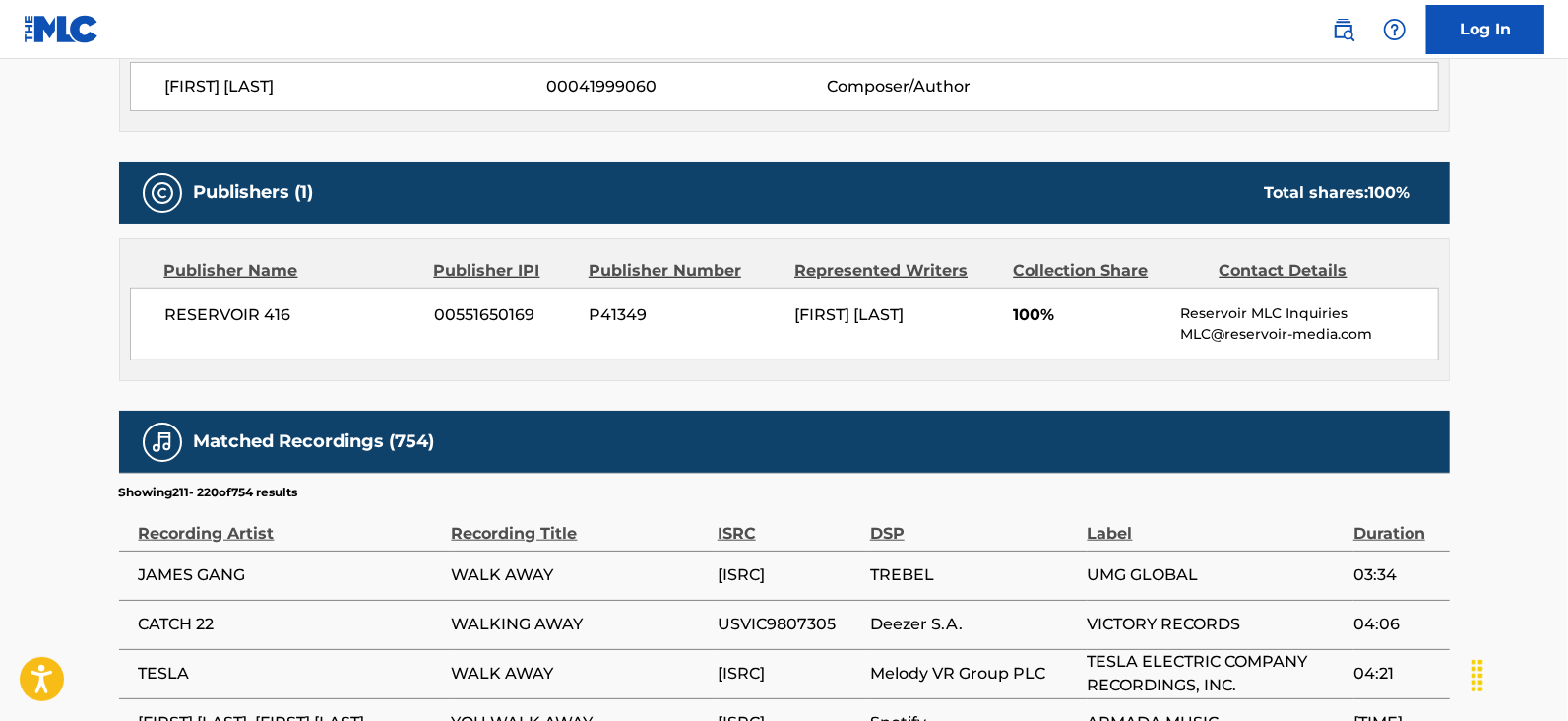 scroll, scrollTop: 1453, scrollLeft: 0, axis: vertical 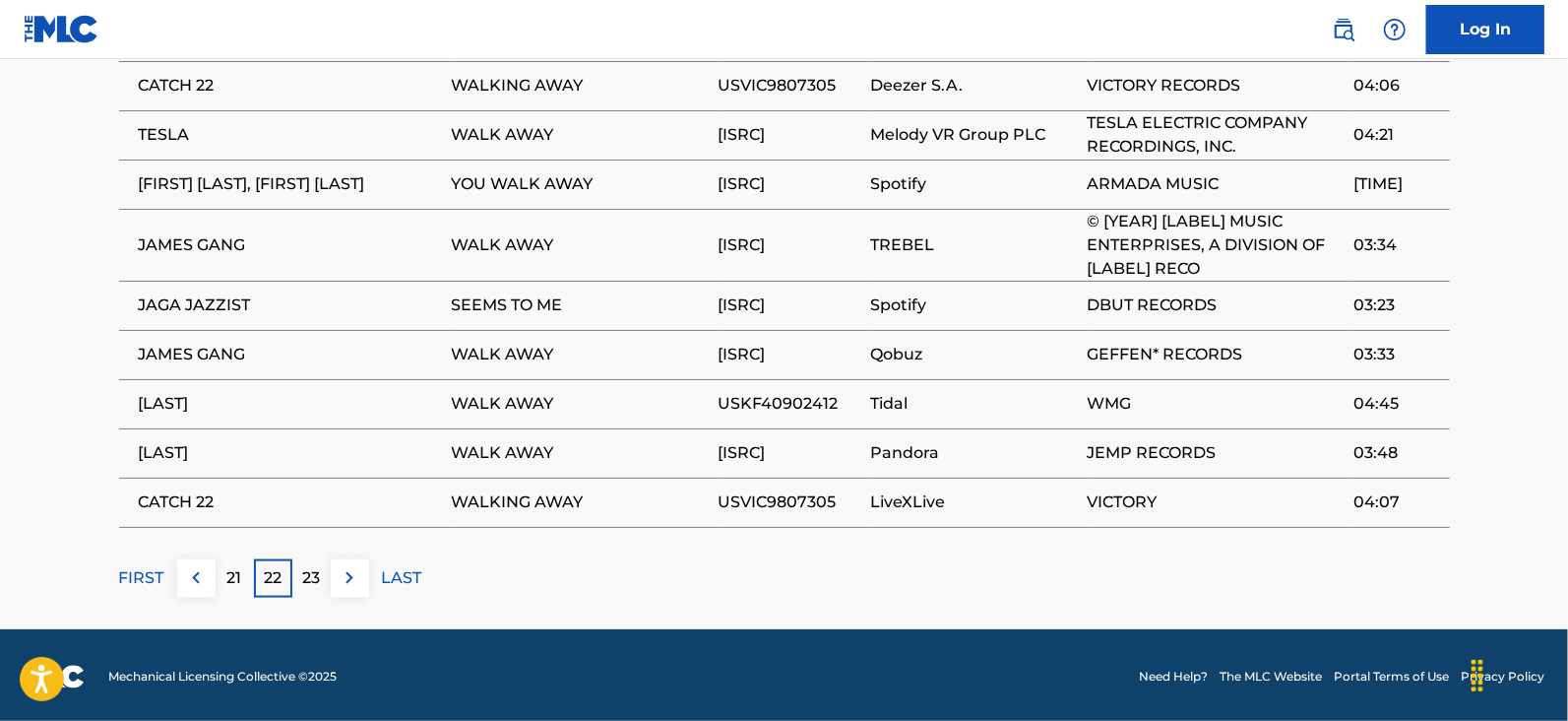 click on "23" at bounding box center (311, 578) 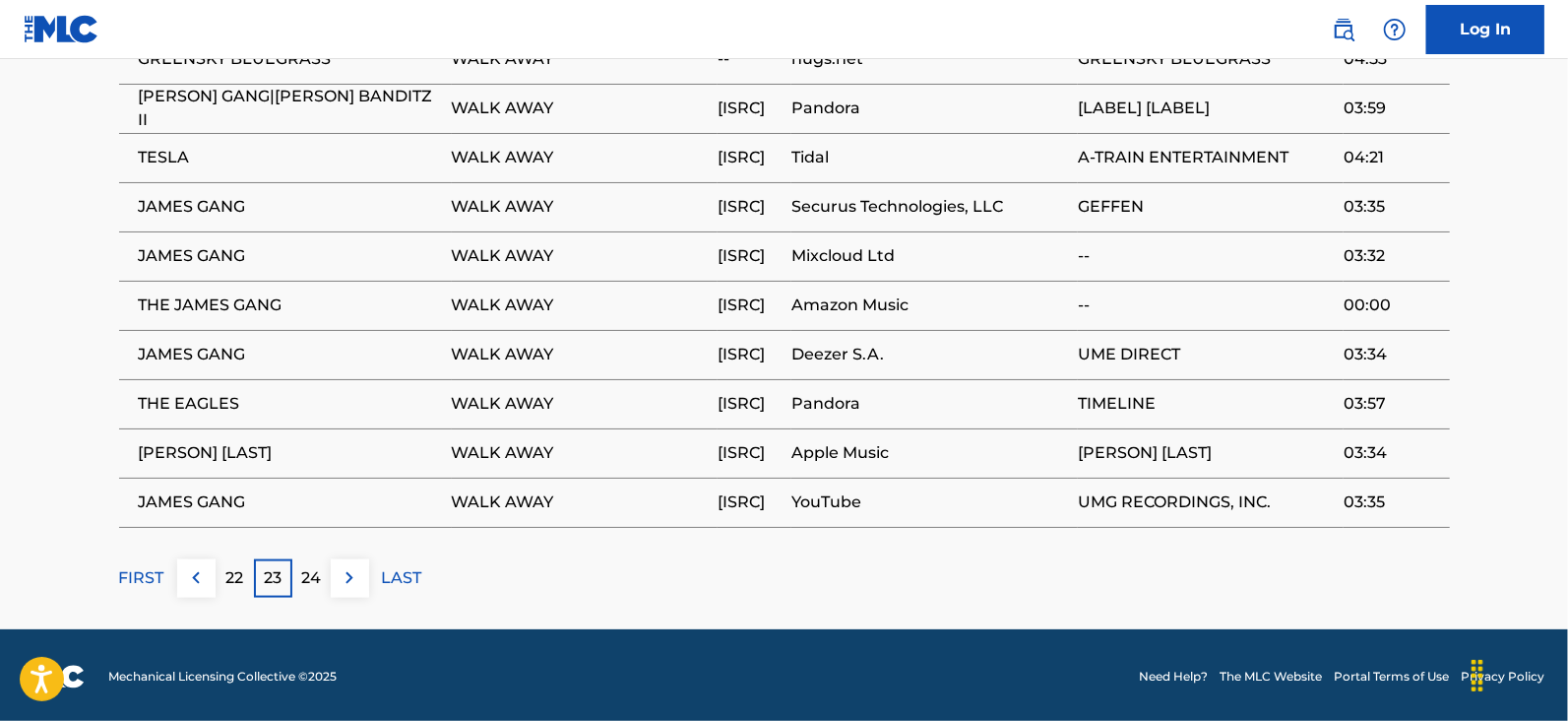 click on "24" at bounding box center (311, 578) 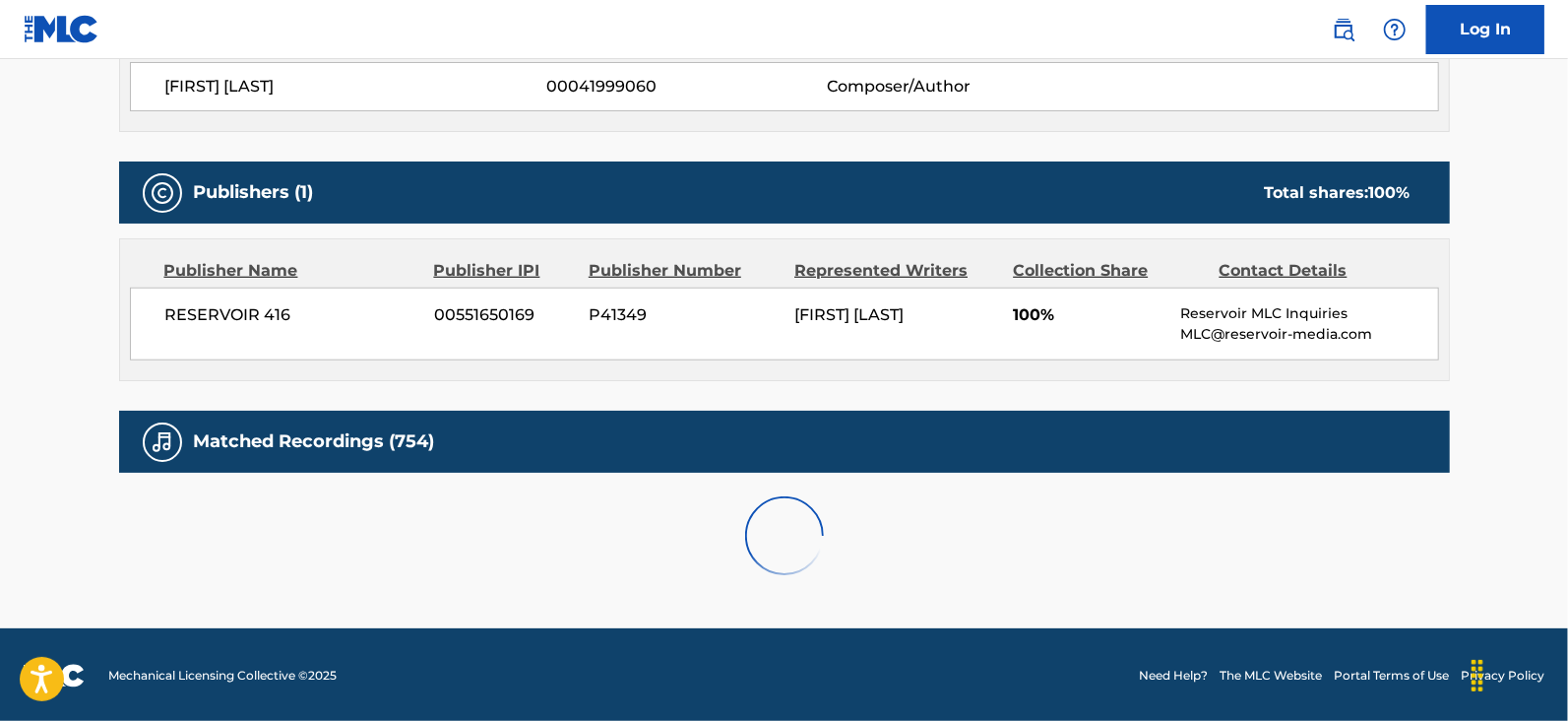 scroll, scrollTop: 1453, scrollLeft: 0, axis: vertical 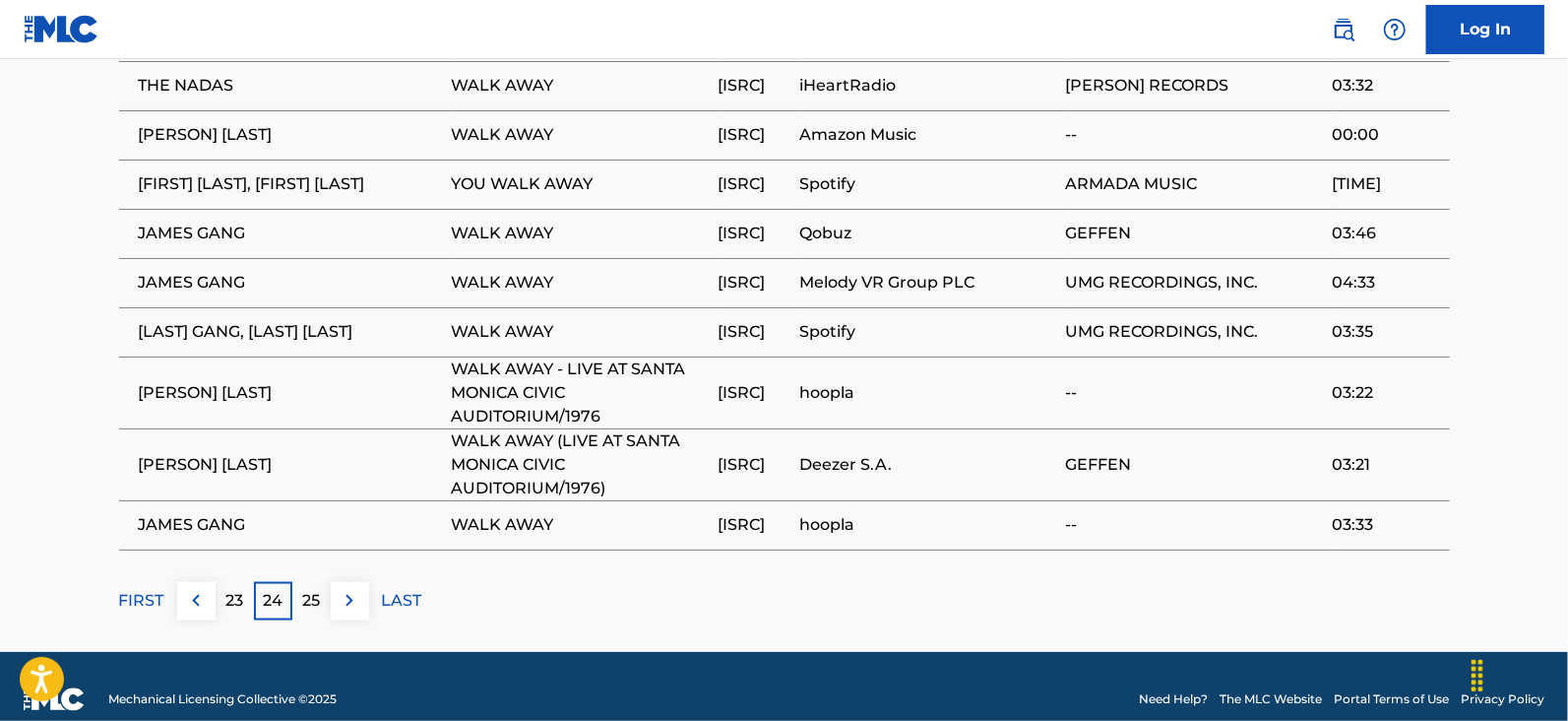 click on "25" at bounding box center [311, 601] 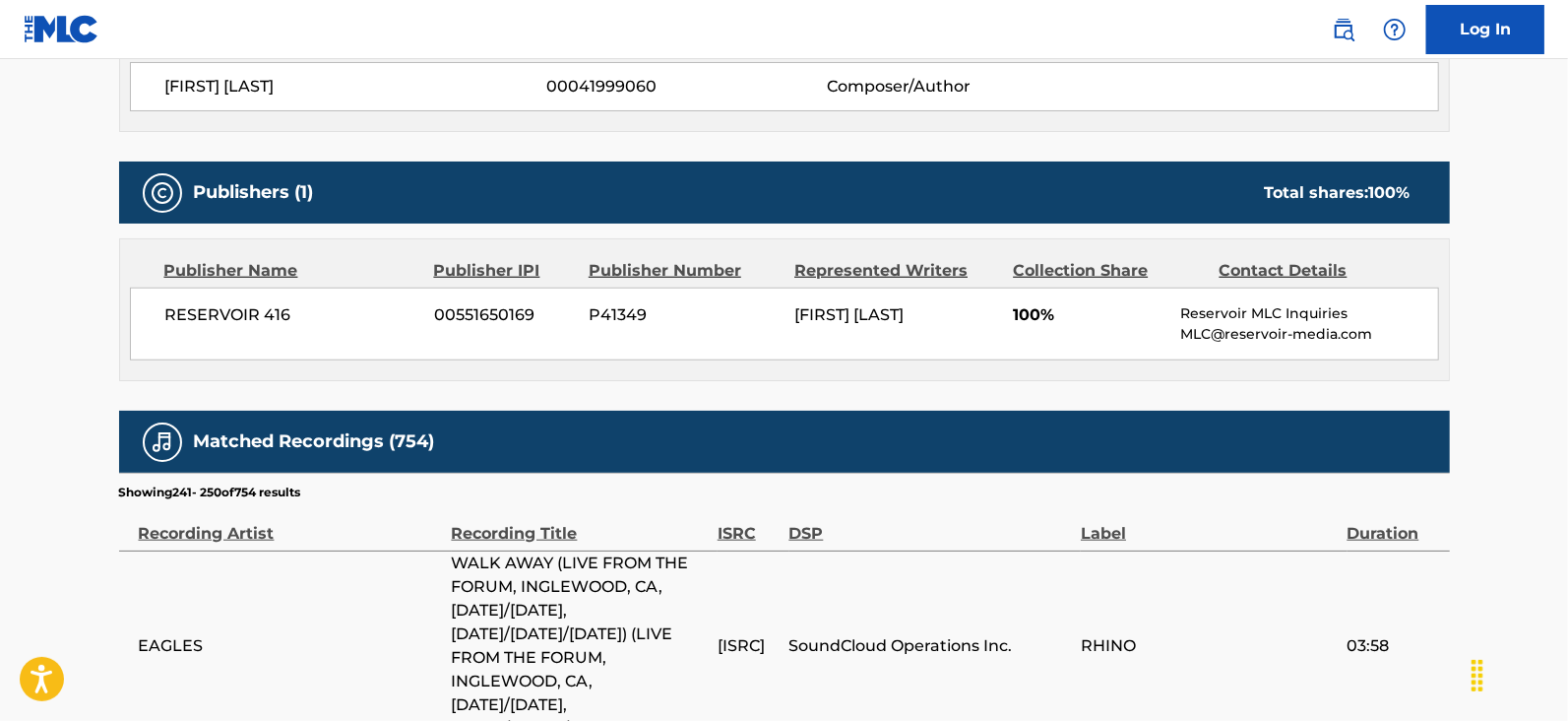 scroll, scrollTop: 1453, scrollLeft: 0, axis: vertical 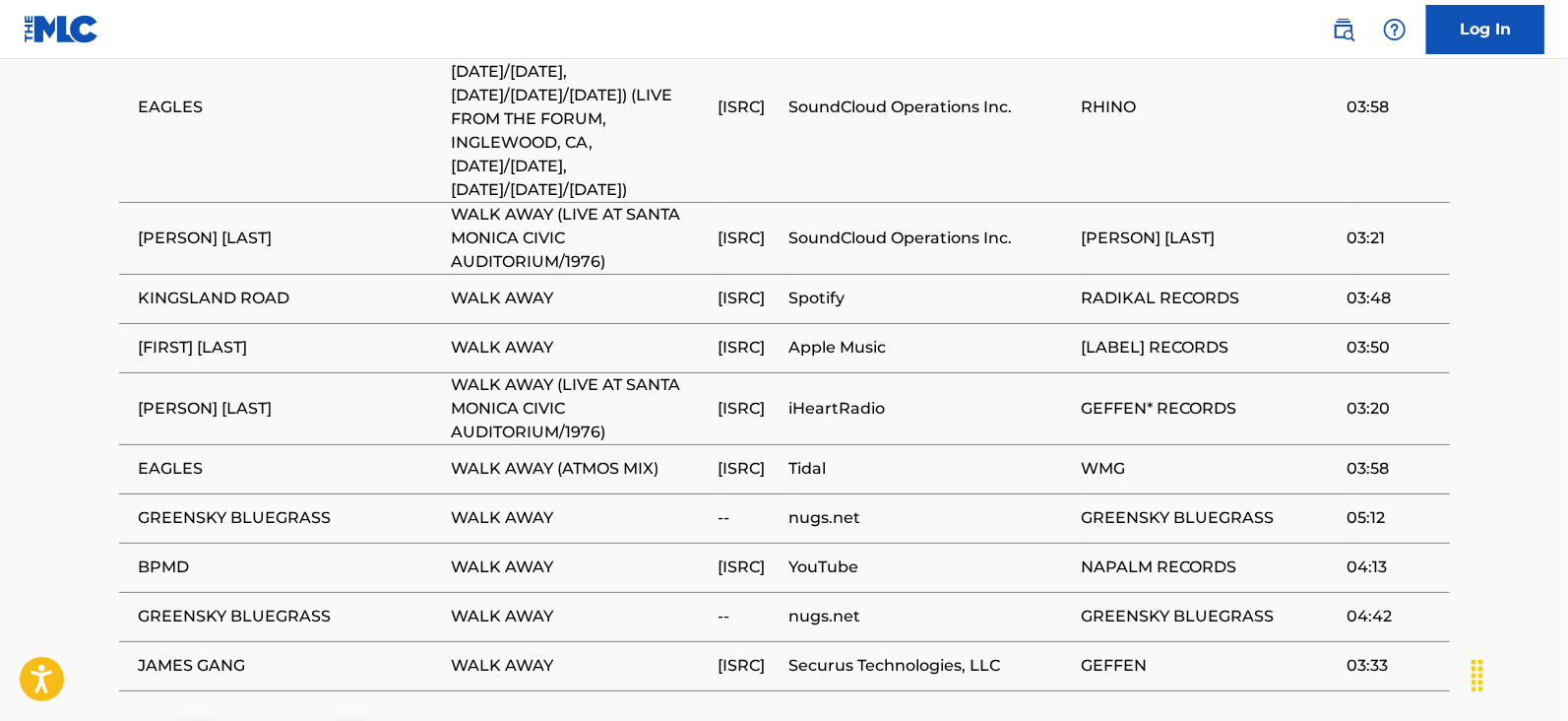 click on "26" at bounding box center (311, 742) 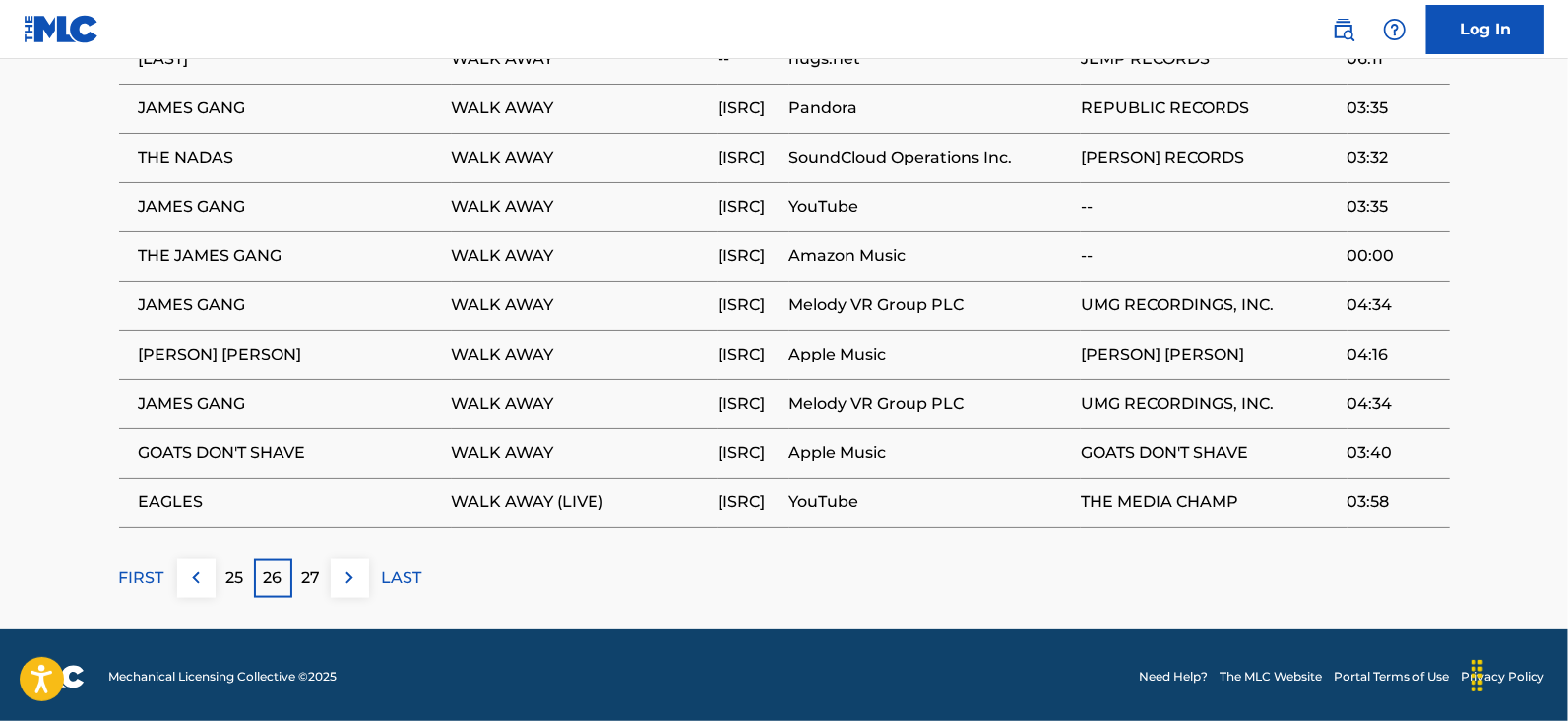 click on "27" at bounding box center (311, 578) 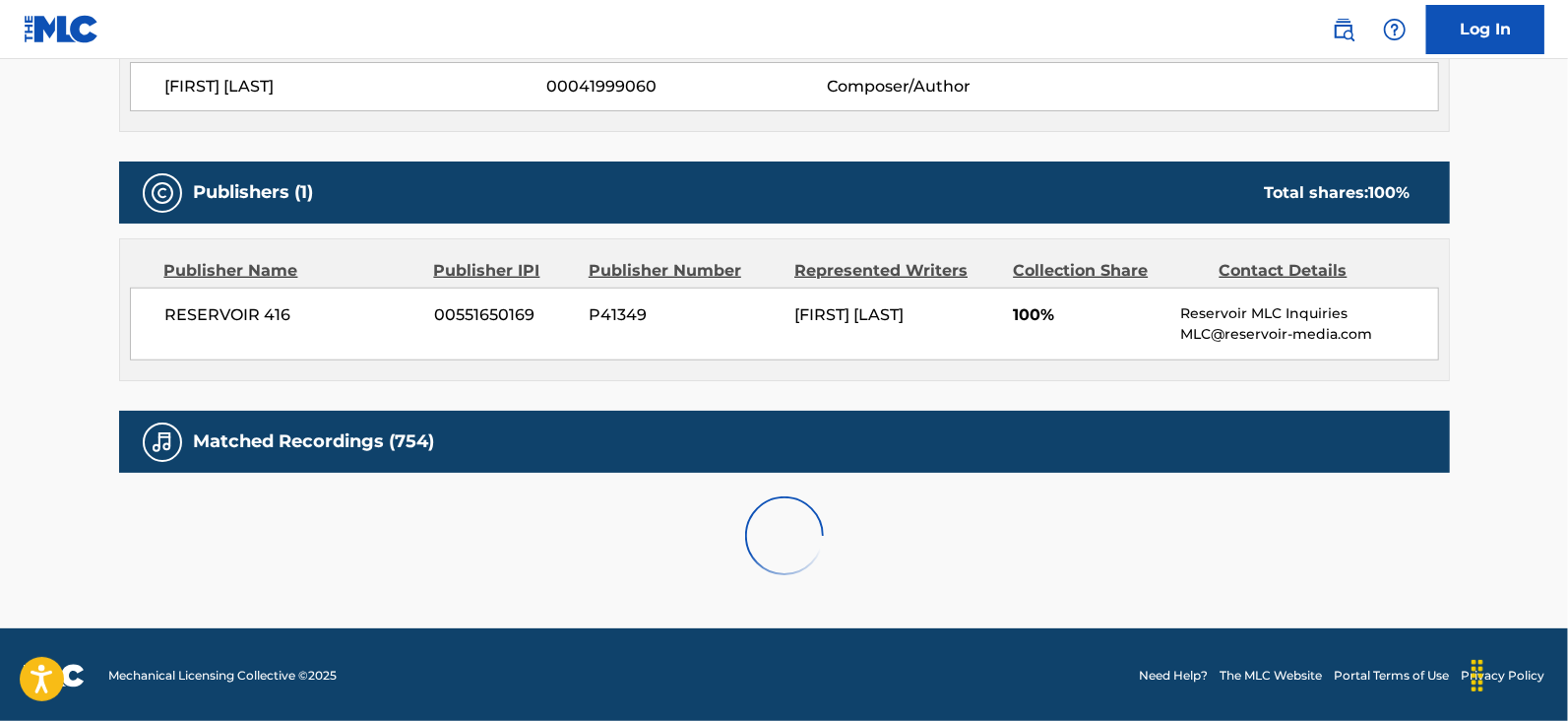 scroll, scrollTop: 1430, scrollLeft: 0, axis: vertical 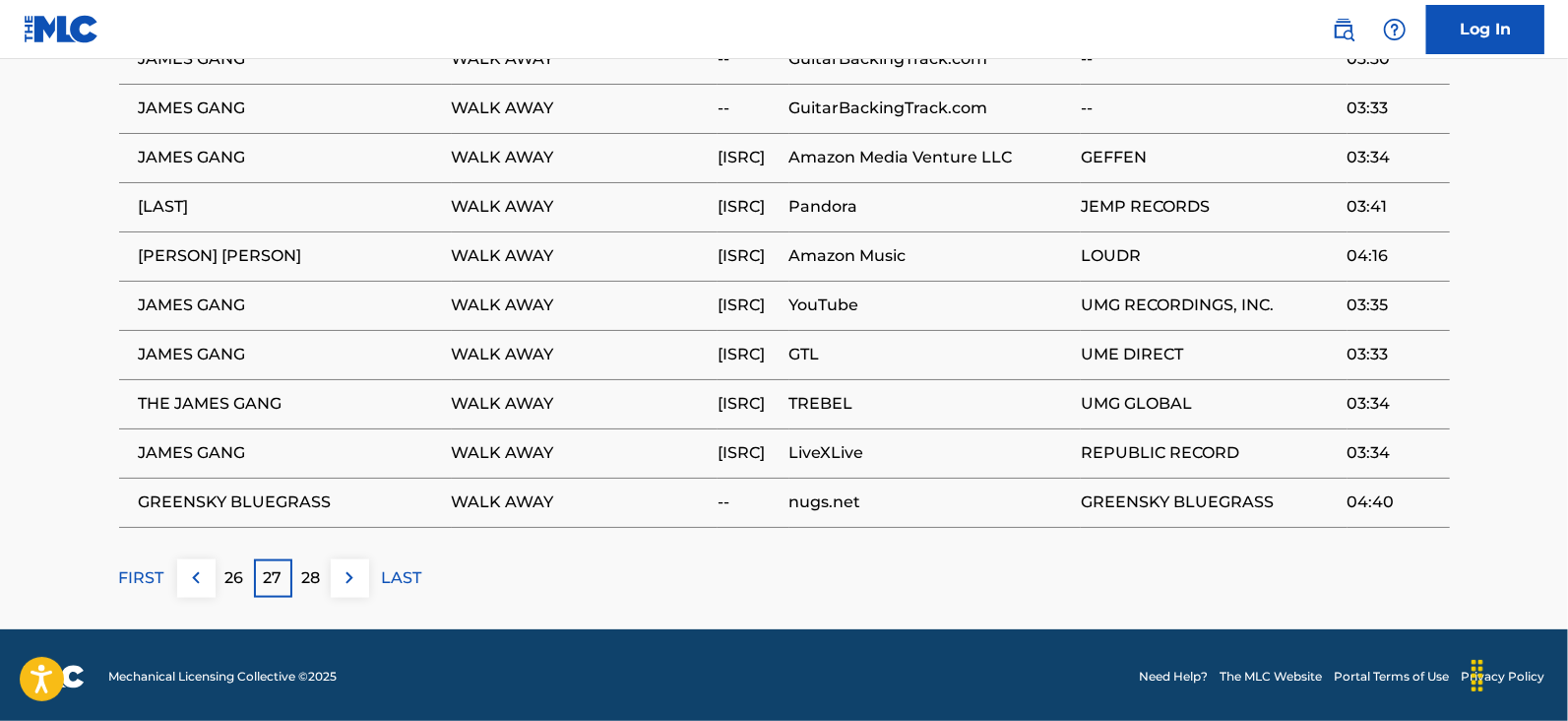 click on "28" at bounding box center [311, 578] 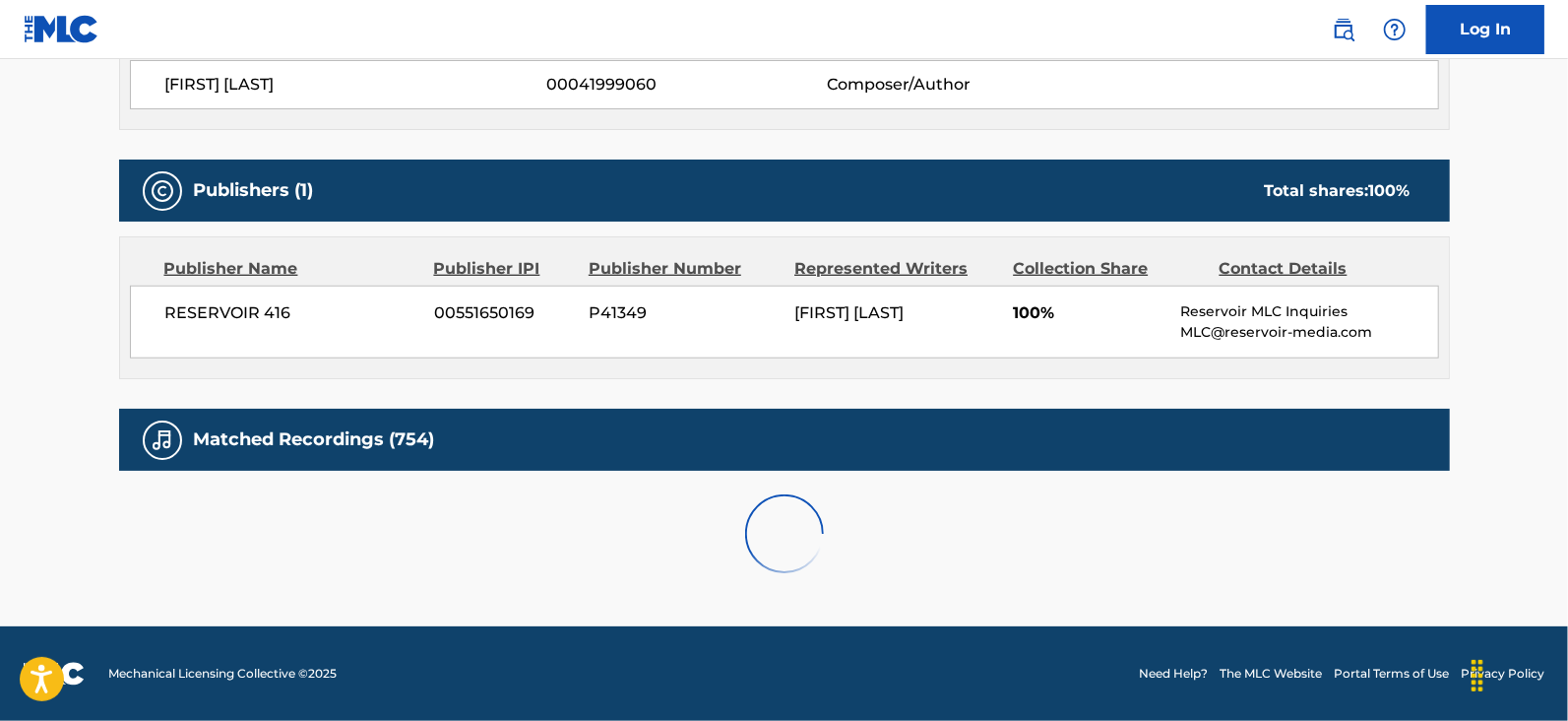 scroll, scrollTop: 1453, scrollLeft: 0, axis: vertical 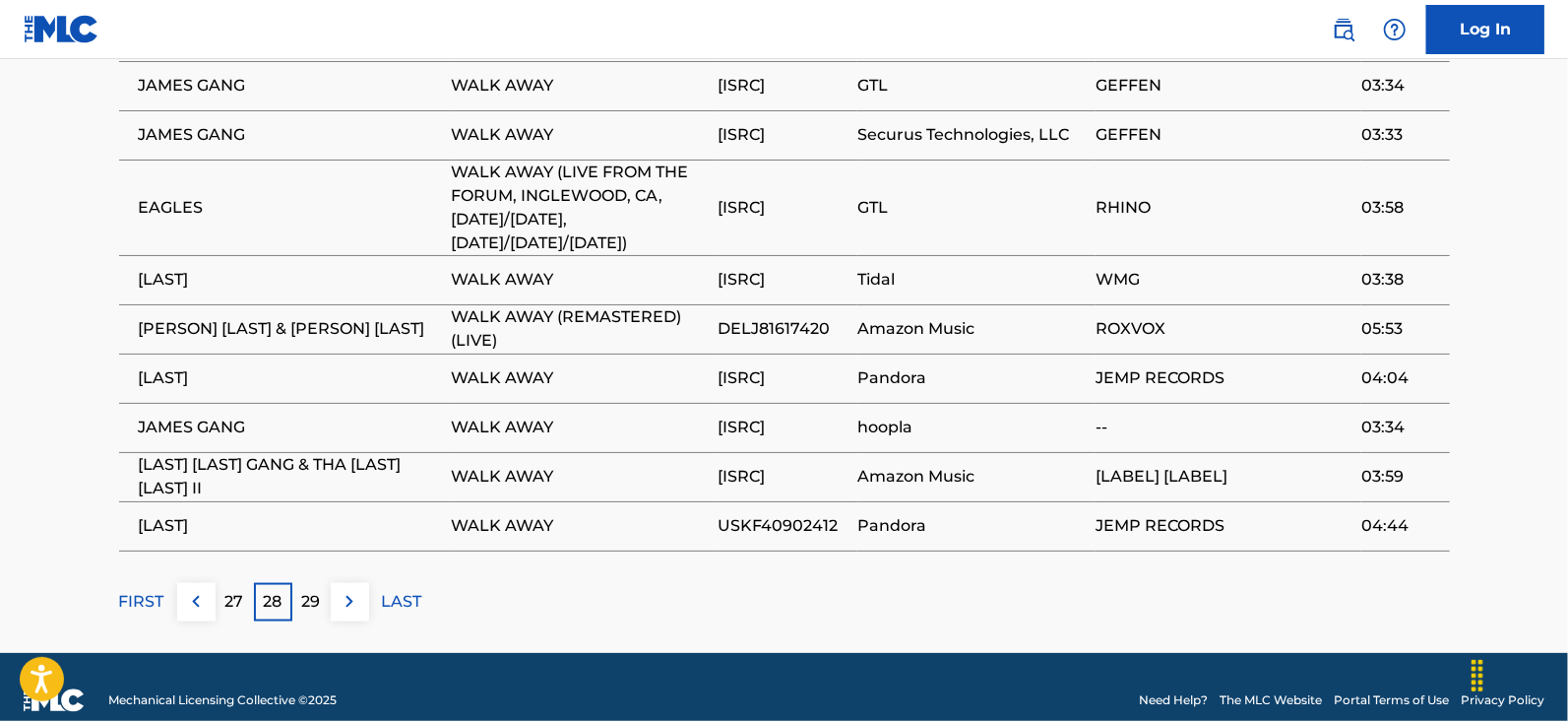 click on "29" at bounding box center (311, 602) 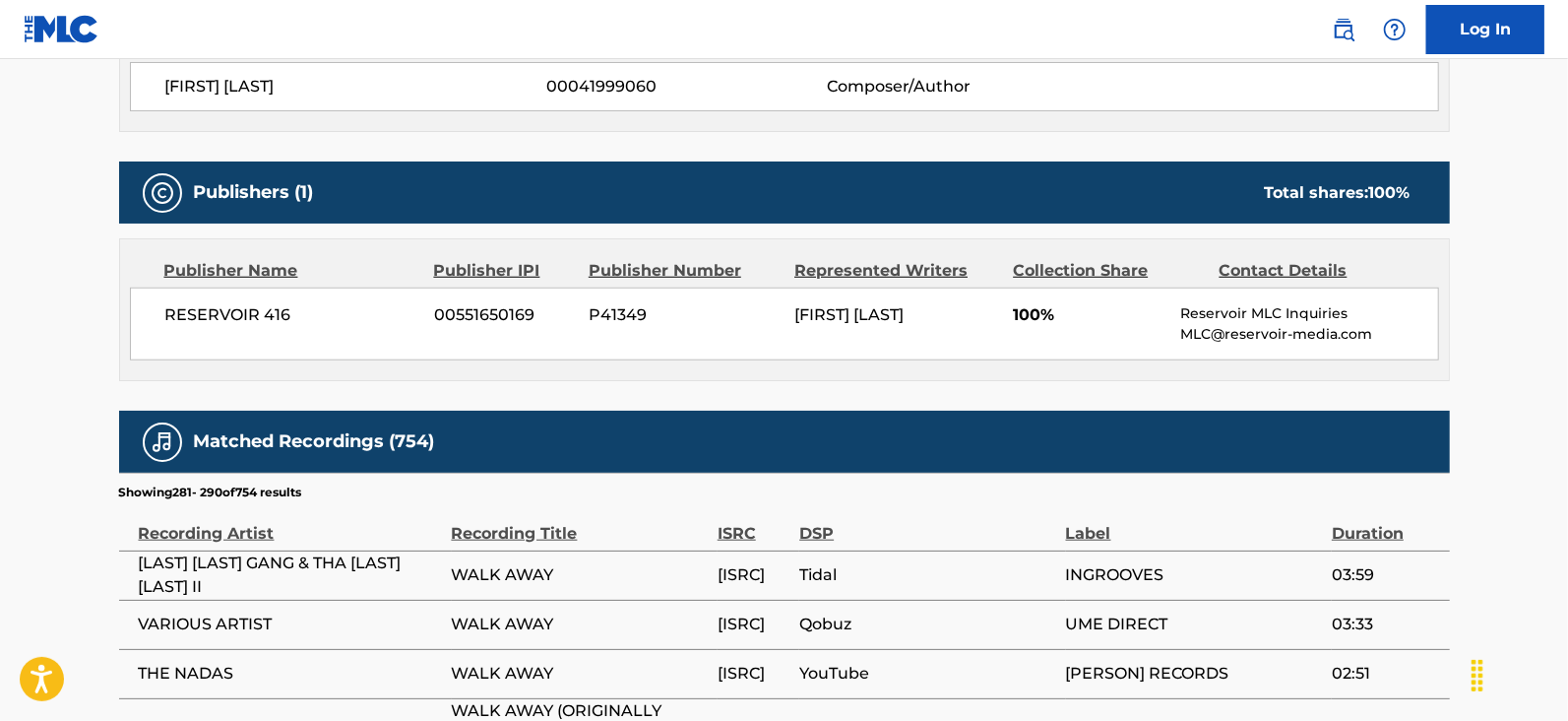 scroll, scrollTop: 1453, scrollLeft: 0, axis: vertical 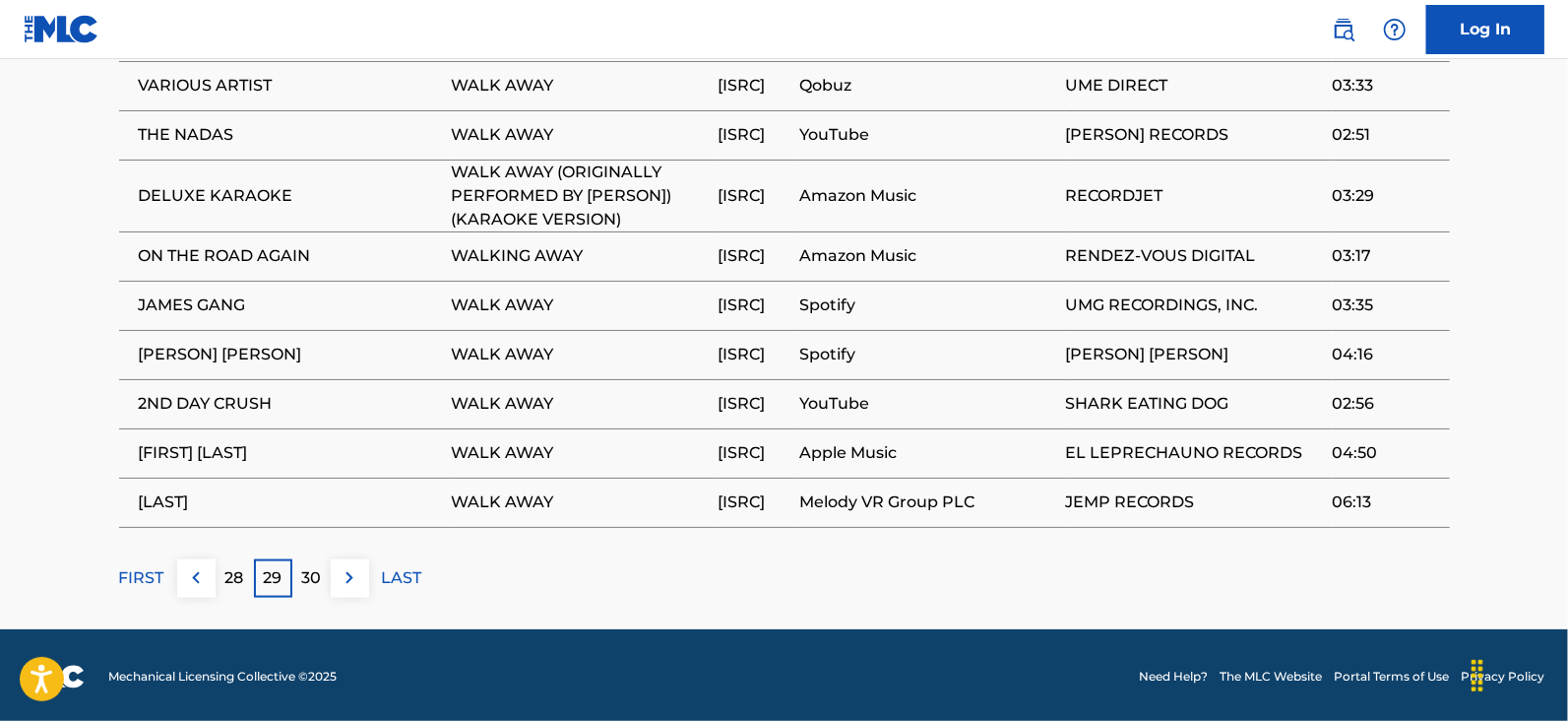 click on "30" at bounding box center (311, 578) 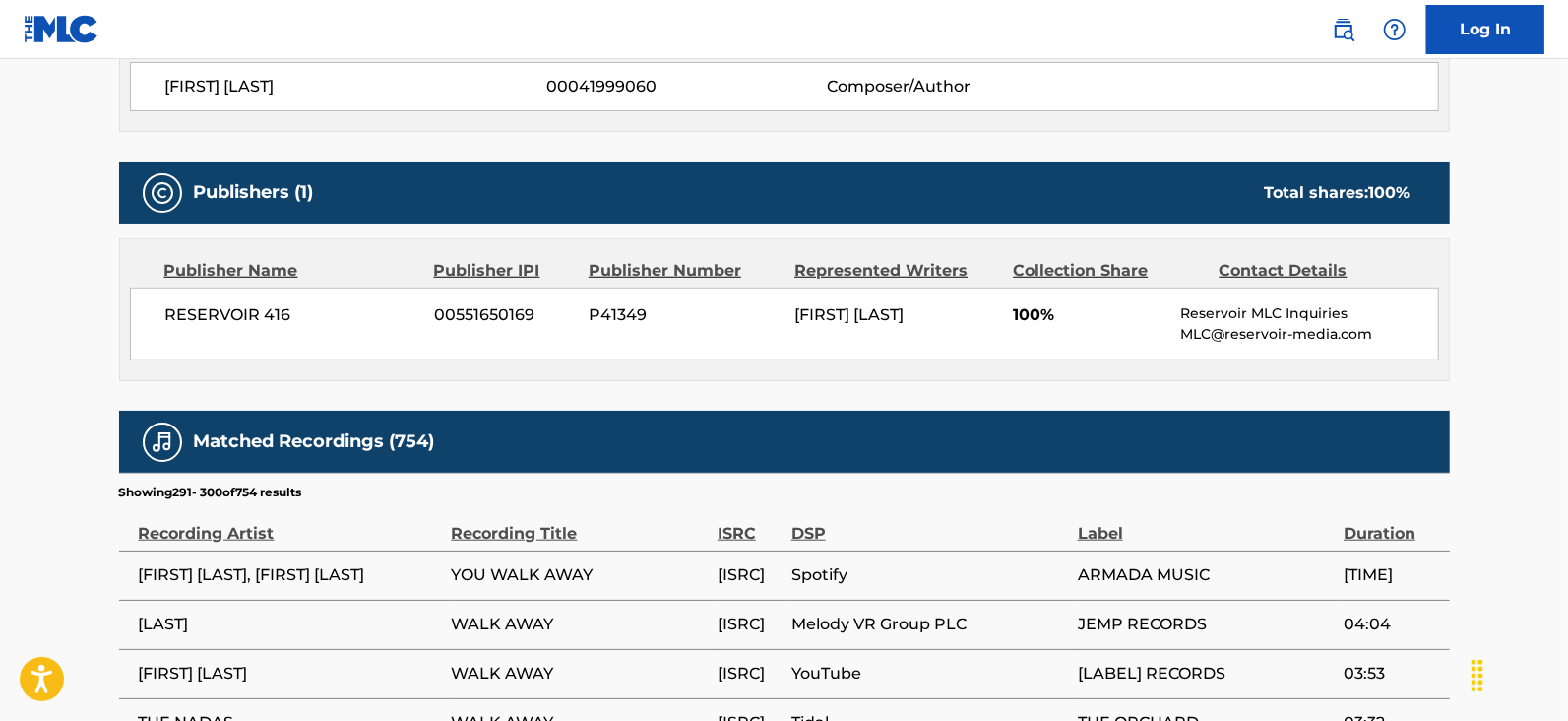 scroll, scrollTop: 1430, scrollLeft: 0, axis: vertical 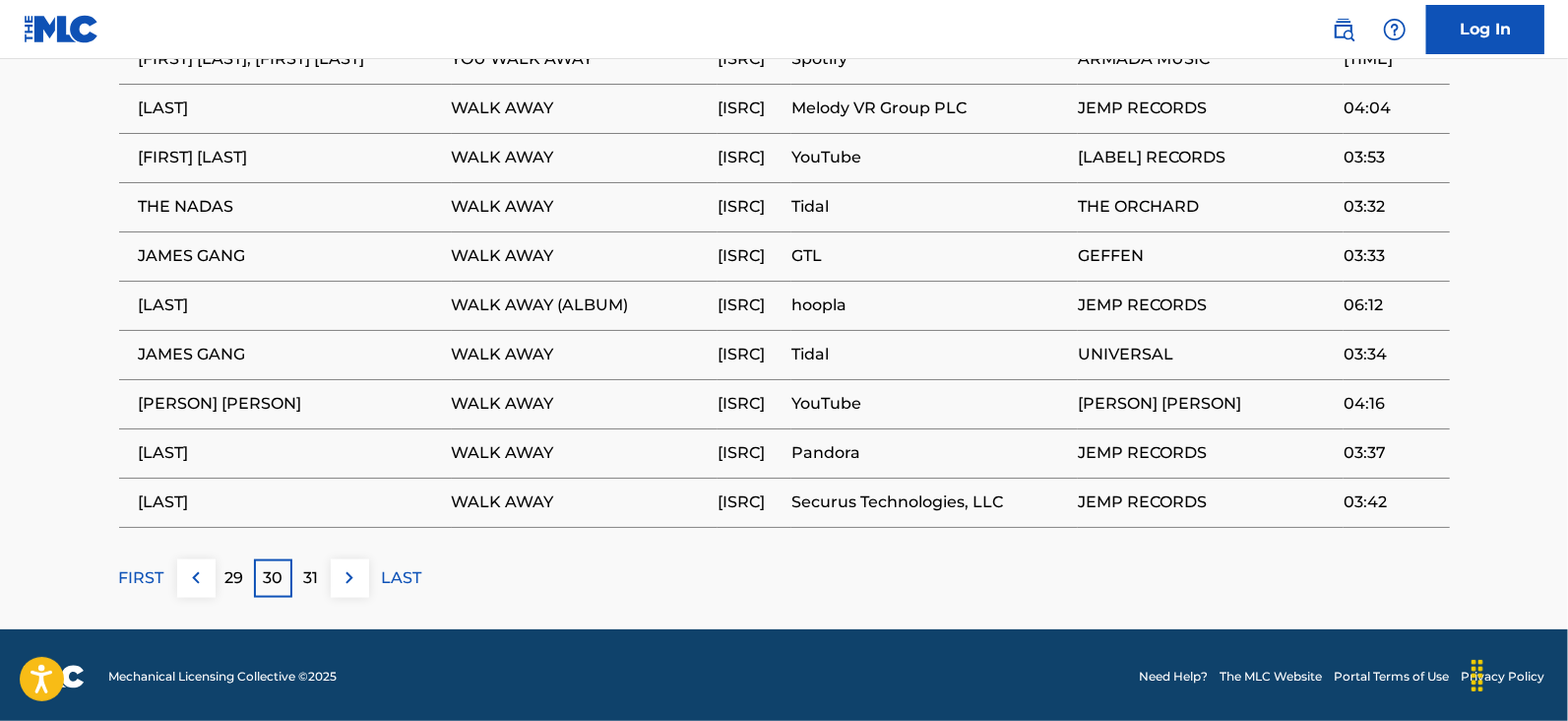 click on "31" at bounding box center (311, 578) 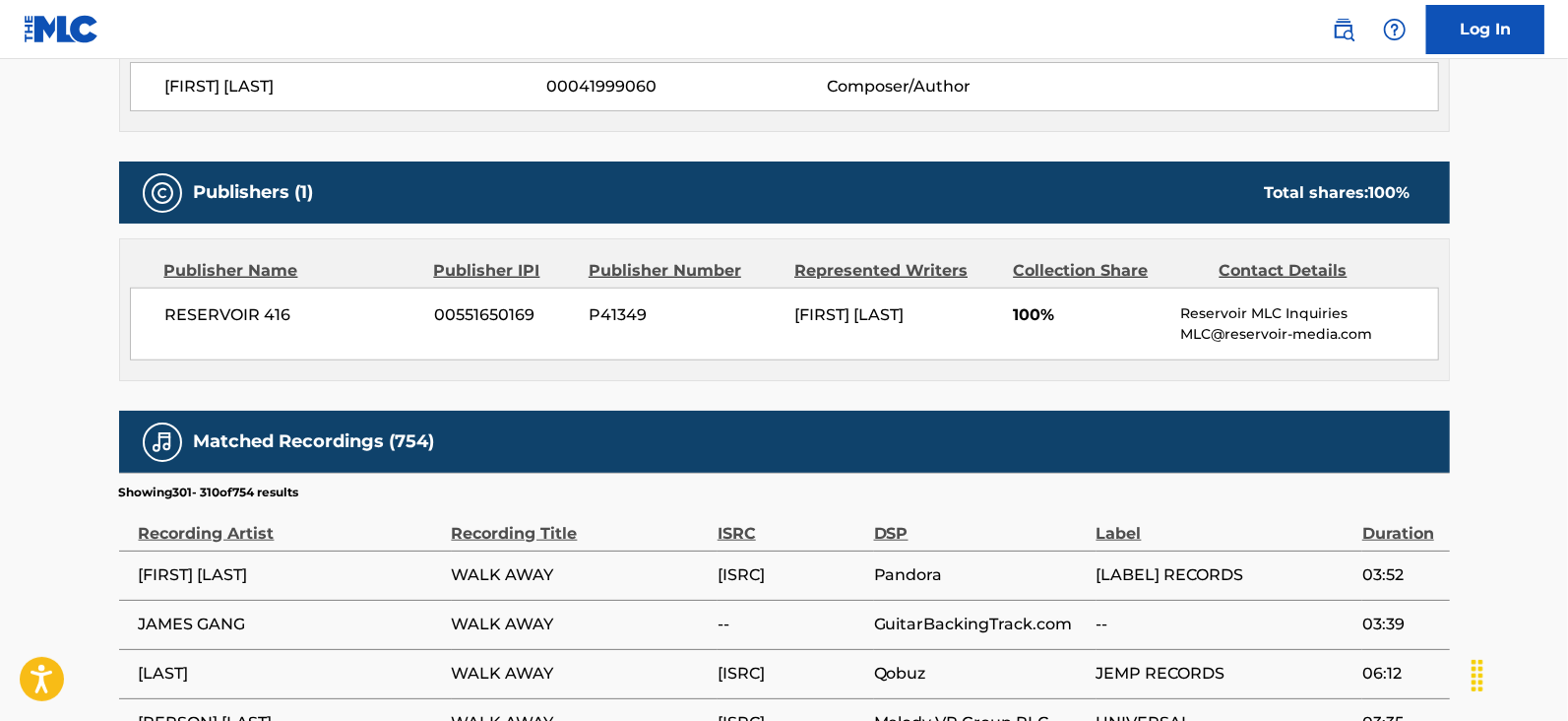 scroll, scrollTop: 1430, scrollLeft: 0, axis: vertical 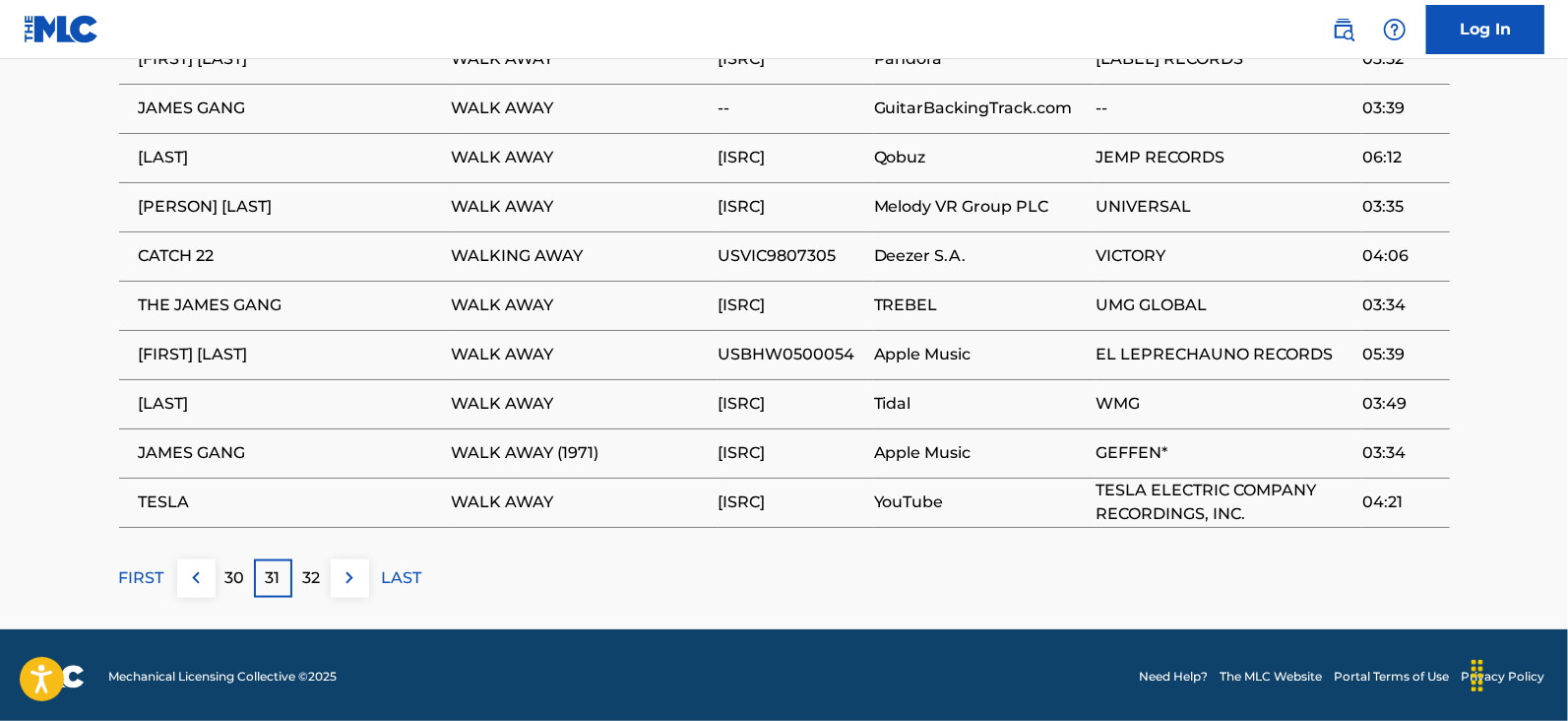 click on "32" at bounding box center [311, 578] 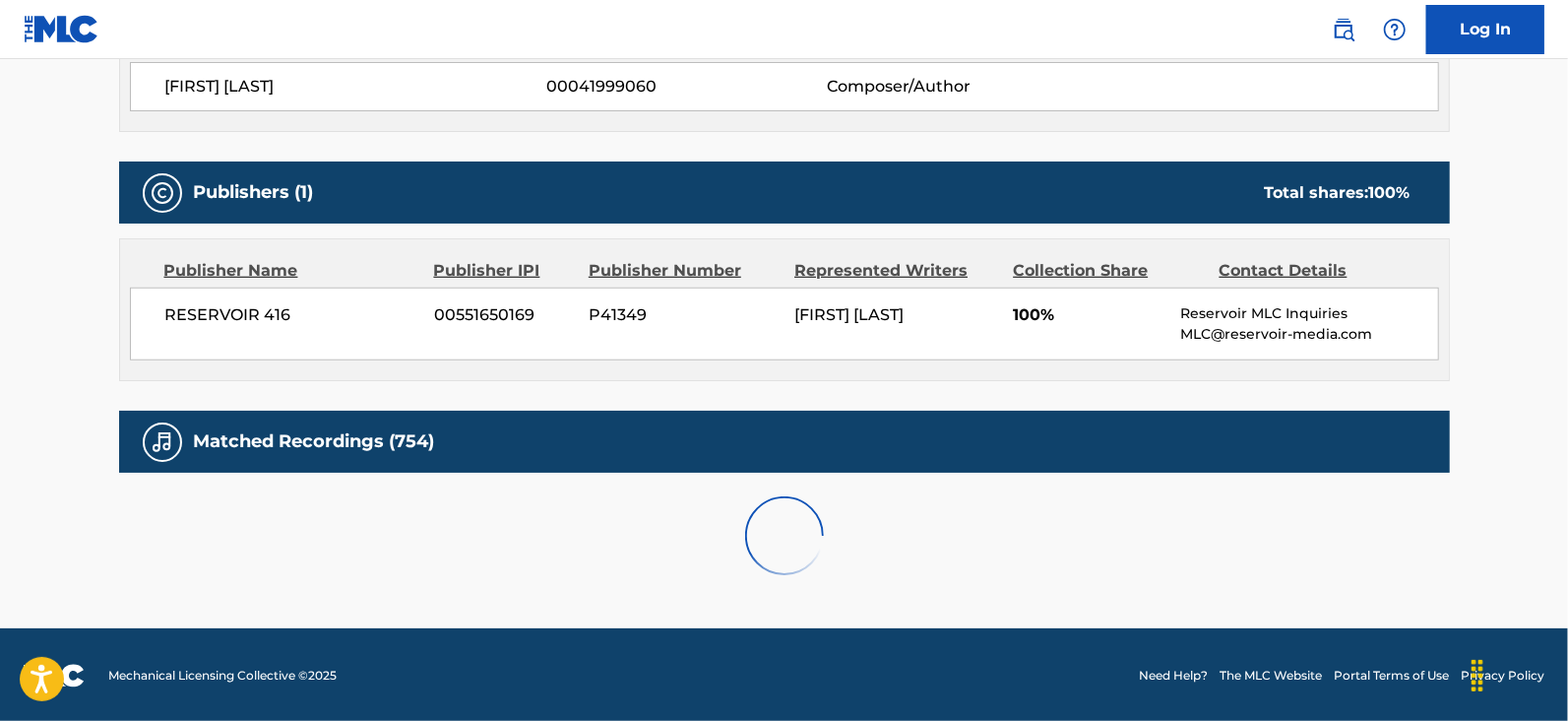 scroll, scrollTop: 1430, scrollLeft: 0, axis: vertical 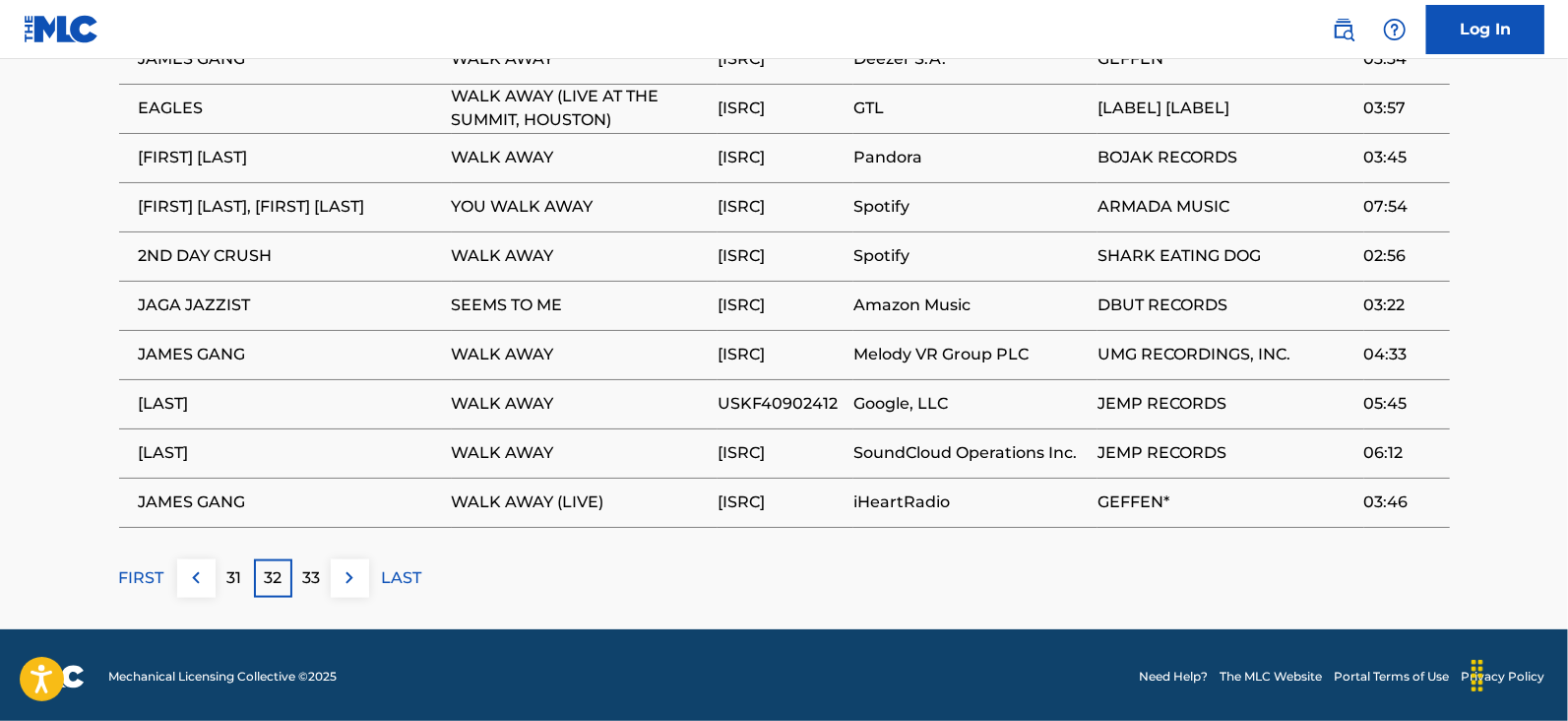 click on "WALK AWAY     Work Detail   Member Work Identifier -- MLC Song Code W03000 ISWC T0702032301 Duration --:-- Language -- Alternative Titles Alternative Title Alternative Title Type Language SEEMS TO ME (WALK AWAY) Generic Alternative Title -- SEEMS TO ME (YOU DON'T WANNA TALK ABOUT IT) Generic Alternative Title -- Writers   (1) Writer Name Writer IPI Writer Role [FIRST] [LAST] 00041999060 Composer/Author Publishers   (1) Total shares:  100 % Publisher Name Publisher IPI Publisher Number Represented Writers Collection Share Contact Details RESERVOIR 416 00551650169 P41349 [FIRST] [LAST] 100% Reservoir MLC Inquiries MLC@reservoir-media.com Total shares:  100 % Matched Recordings   (754) Showing  311  -   320  of  754   results   Recording Artist Recording Title ISRC DSP Label Duration JAMES GANG WALK AWAY USMC17144507 Deezer S.A. GEFFEN 03:34 EAGLES WALK AWAY (LIVE AT THE SUMMIT, HOUSTON) UK9FS1610656 GTL  ANGLO ATLANTIC 03:57 [FIRST] [LAST] WALK AWAY 31" at bounding box center [784, -371] 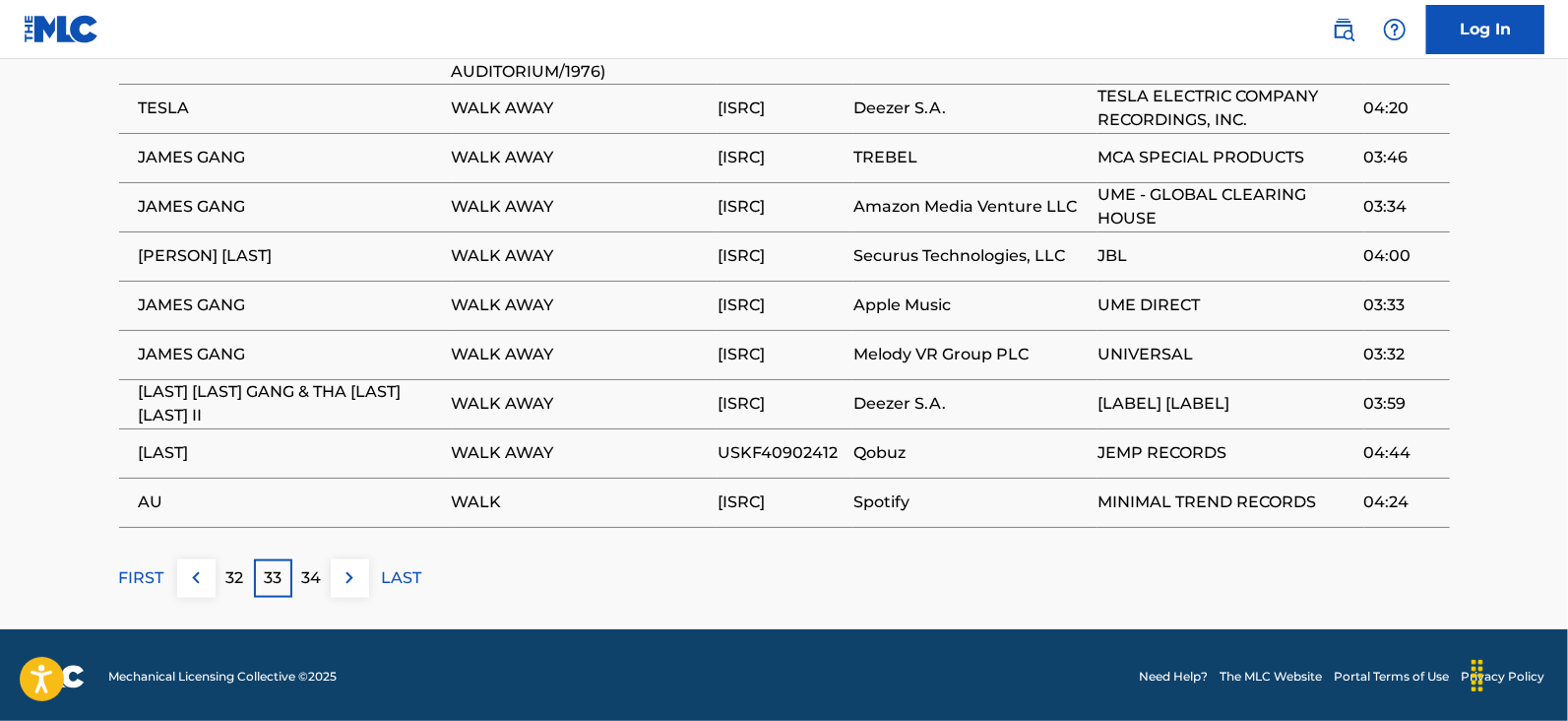 click on "34" at bounding box center (311, 578) 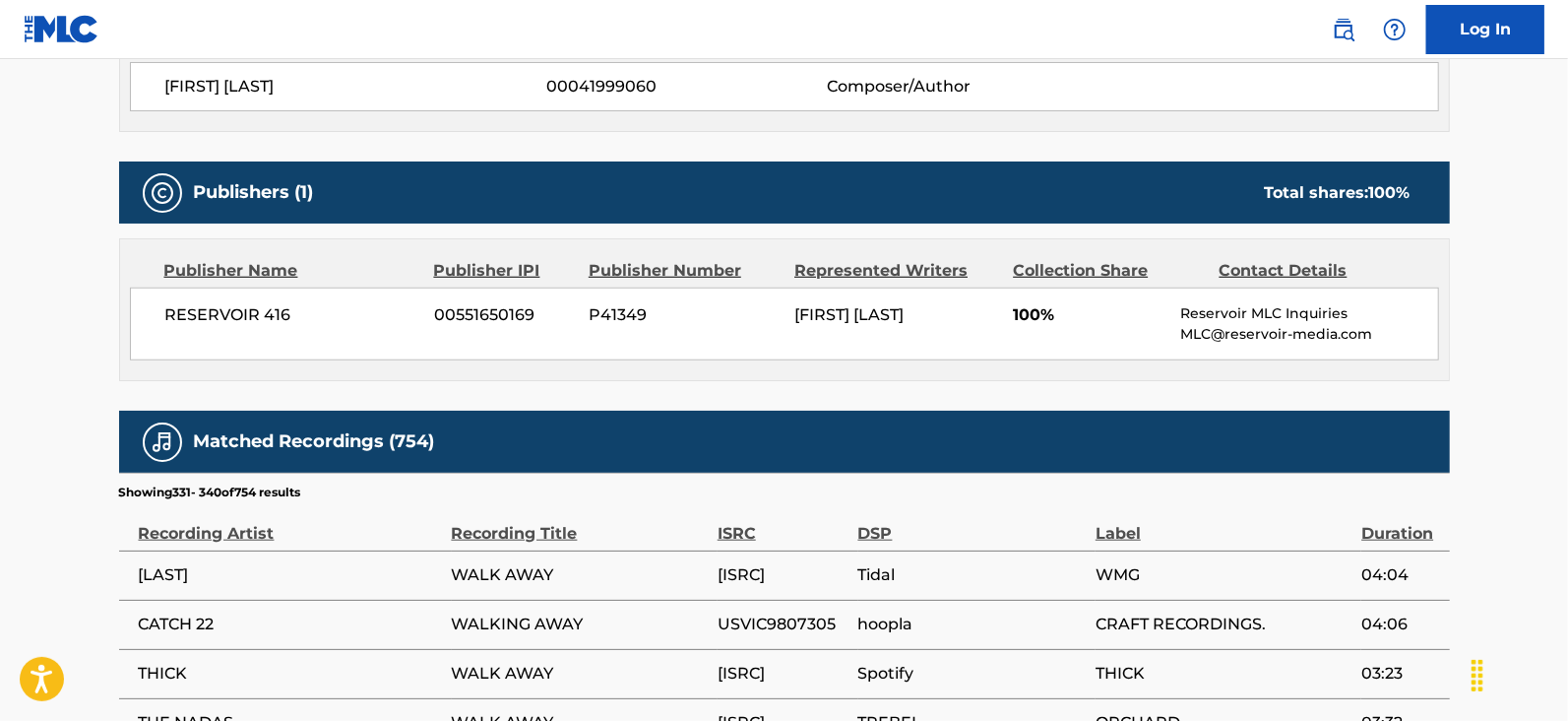 scroll, scrollTop: 1453, scrollLeft: 0, axis: vertical 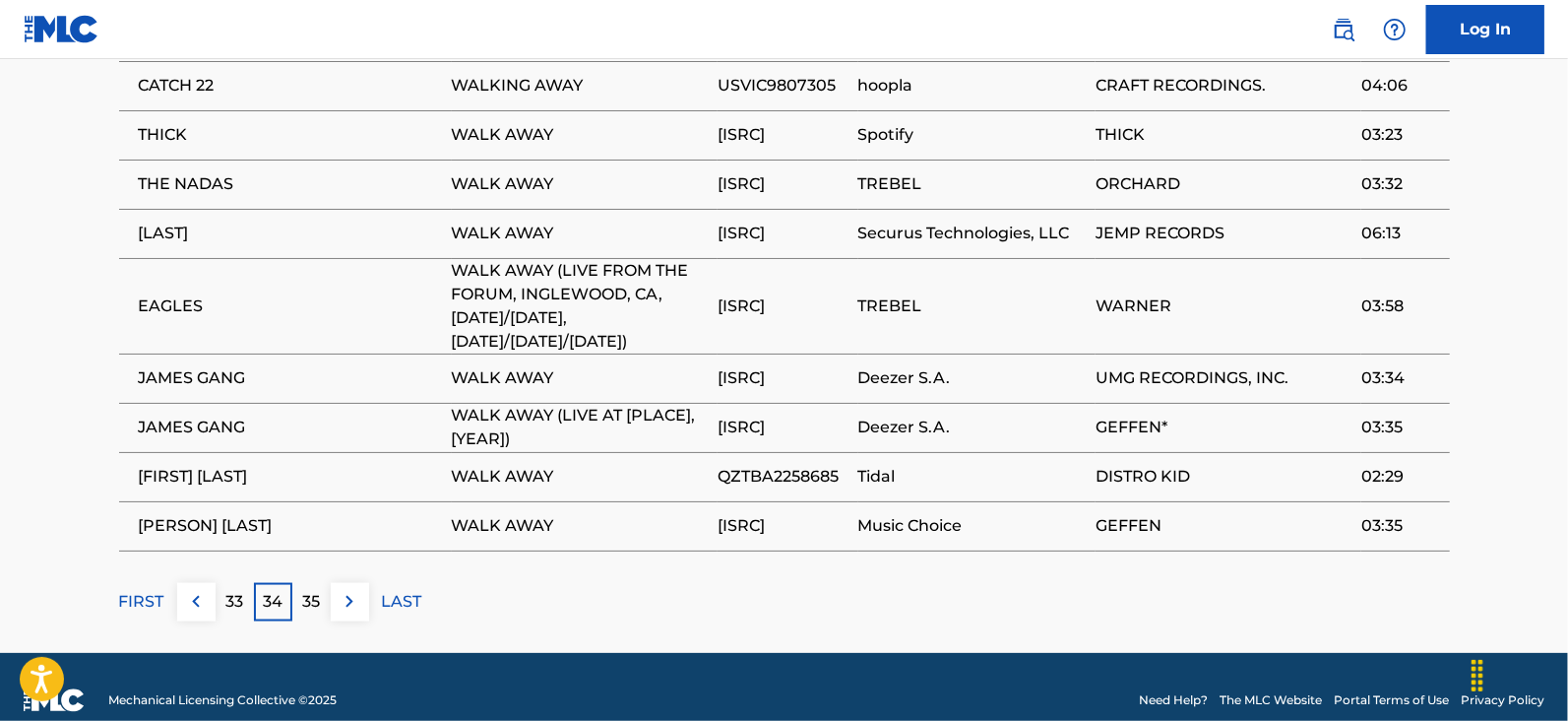 click on "35" at bounding box center (311, 602) 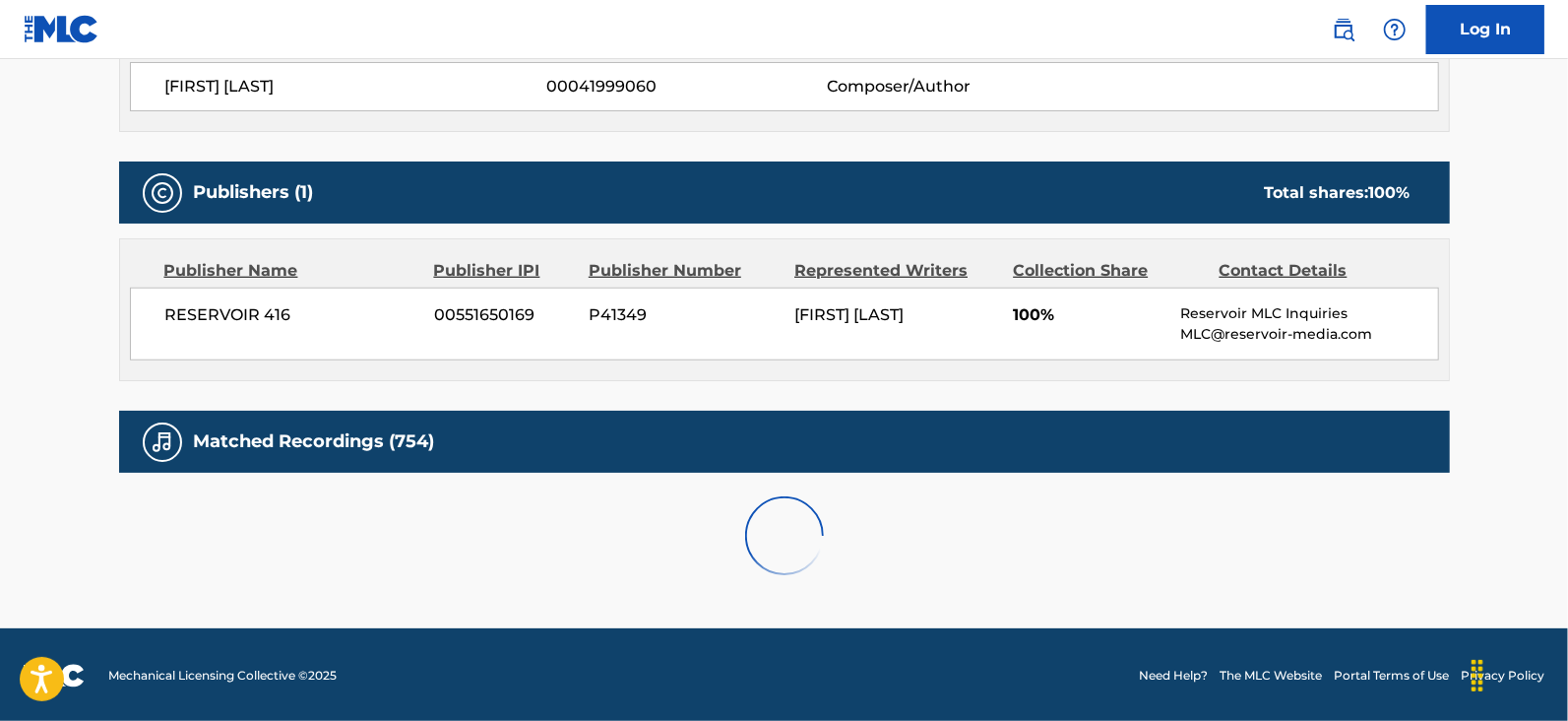 scroll, scrollTop: 1430, scrollLeft: 0, axis: vertical 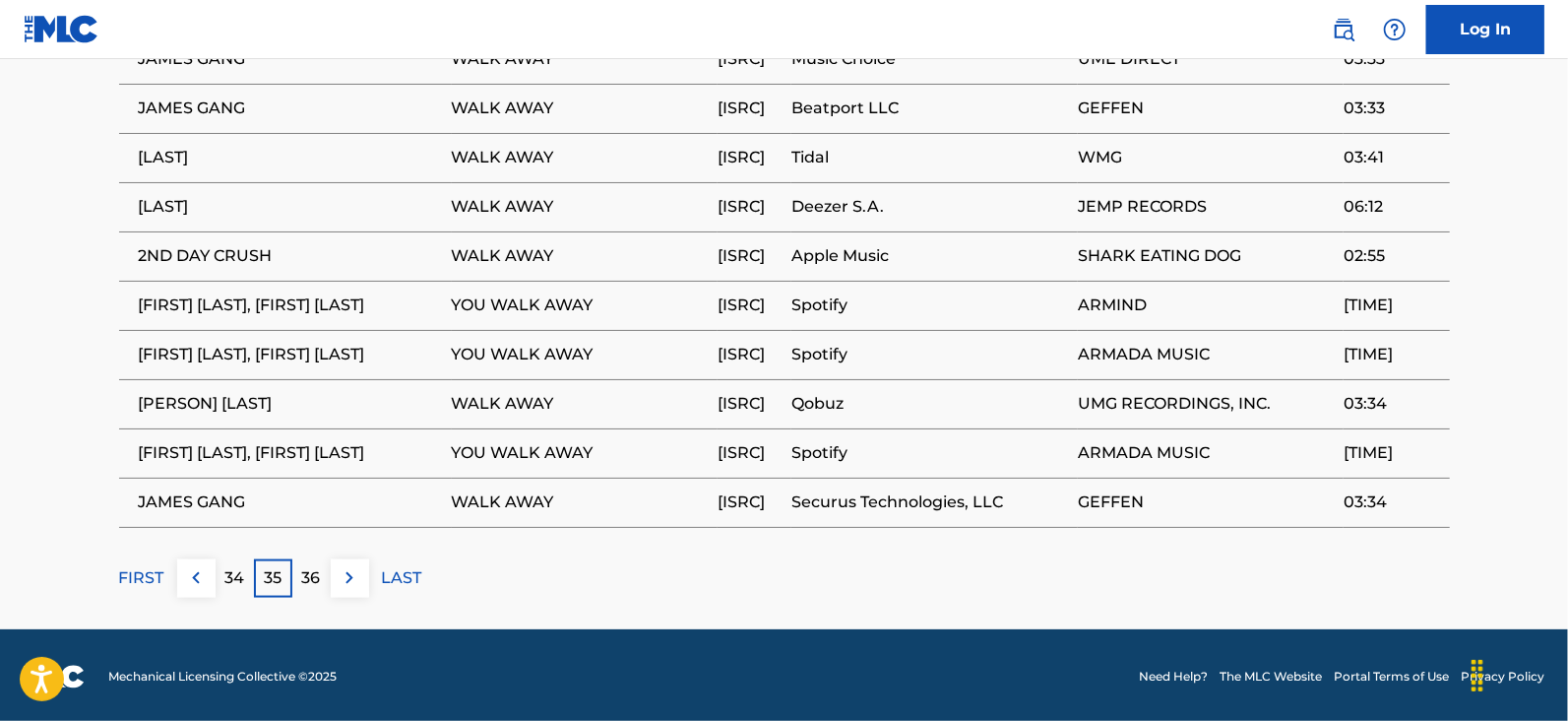 click on "36" at bounding box center [311, 578] 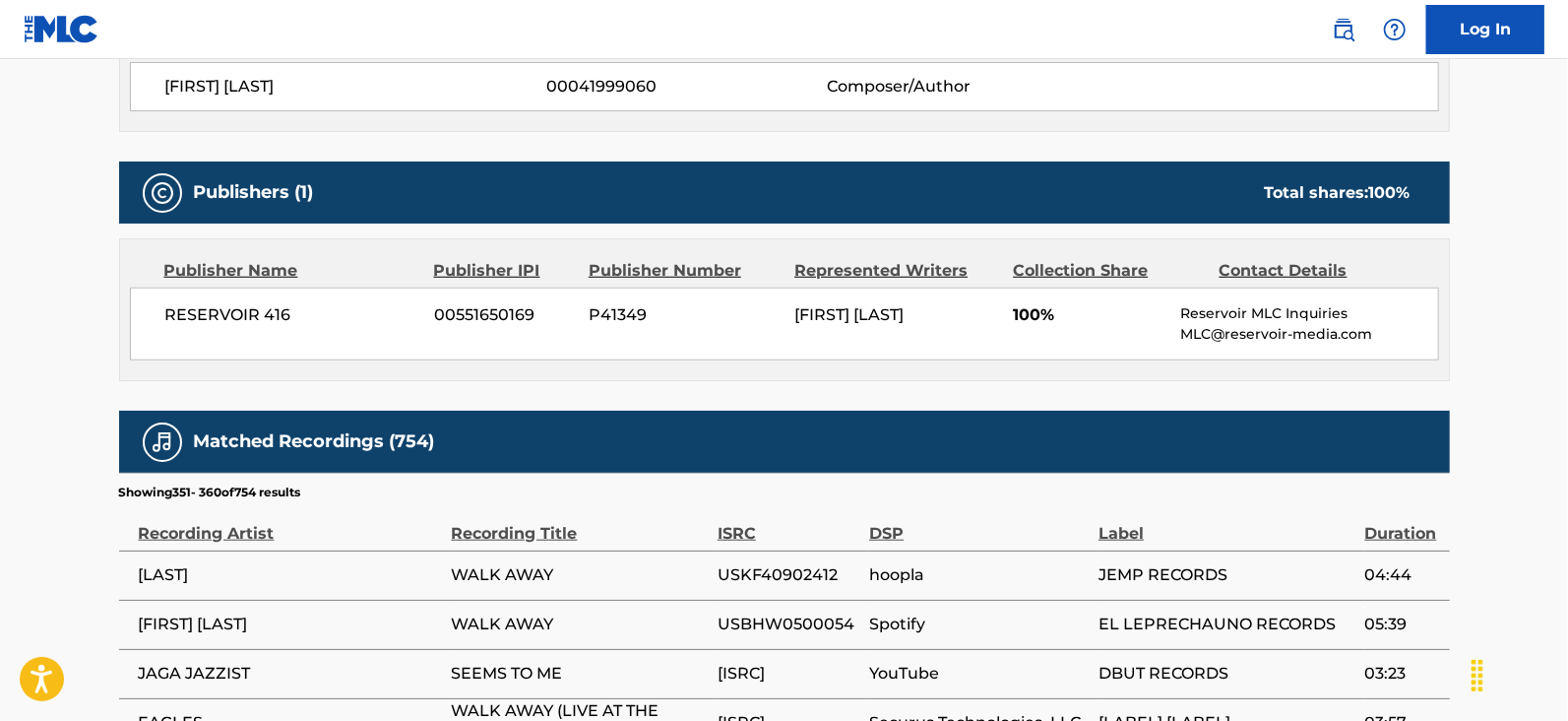 scroll, scrollTop: 1430, scrollLeft: 0, axis: vertical 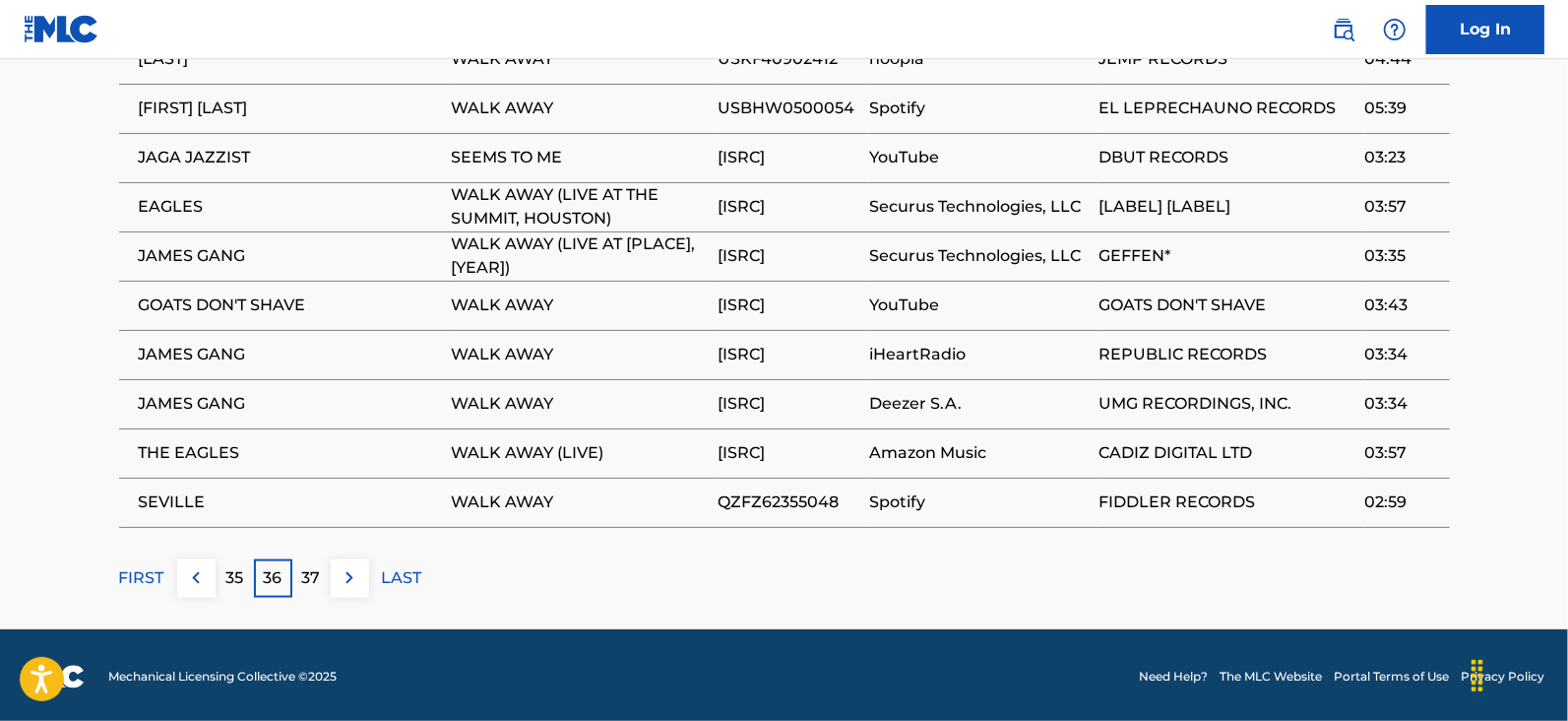 click on "37" at bounding box center (311, 578) 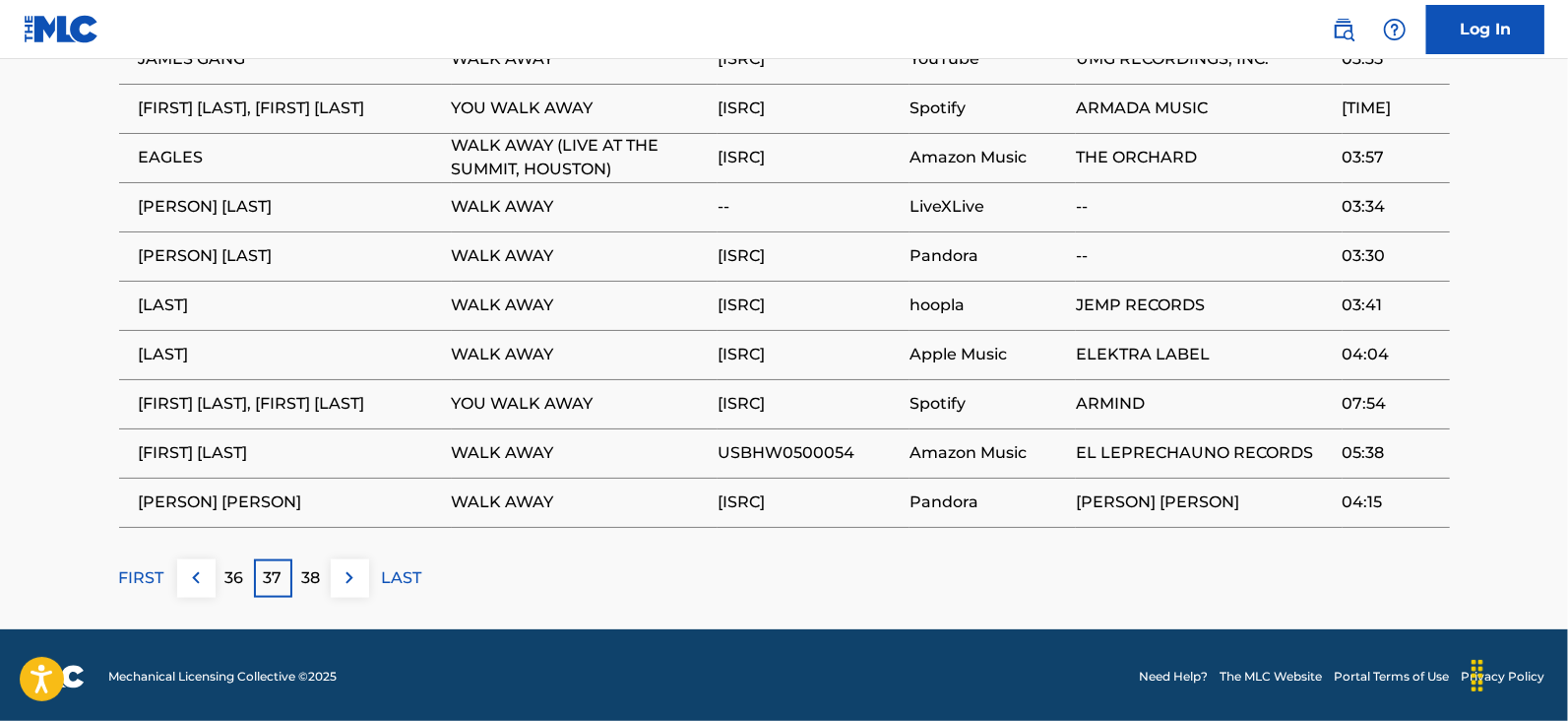 click on "38" at bounding box center [311, 578] 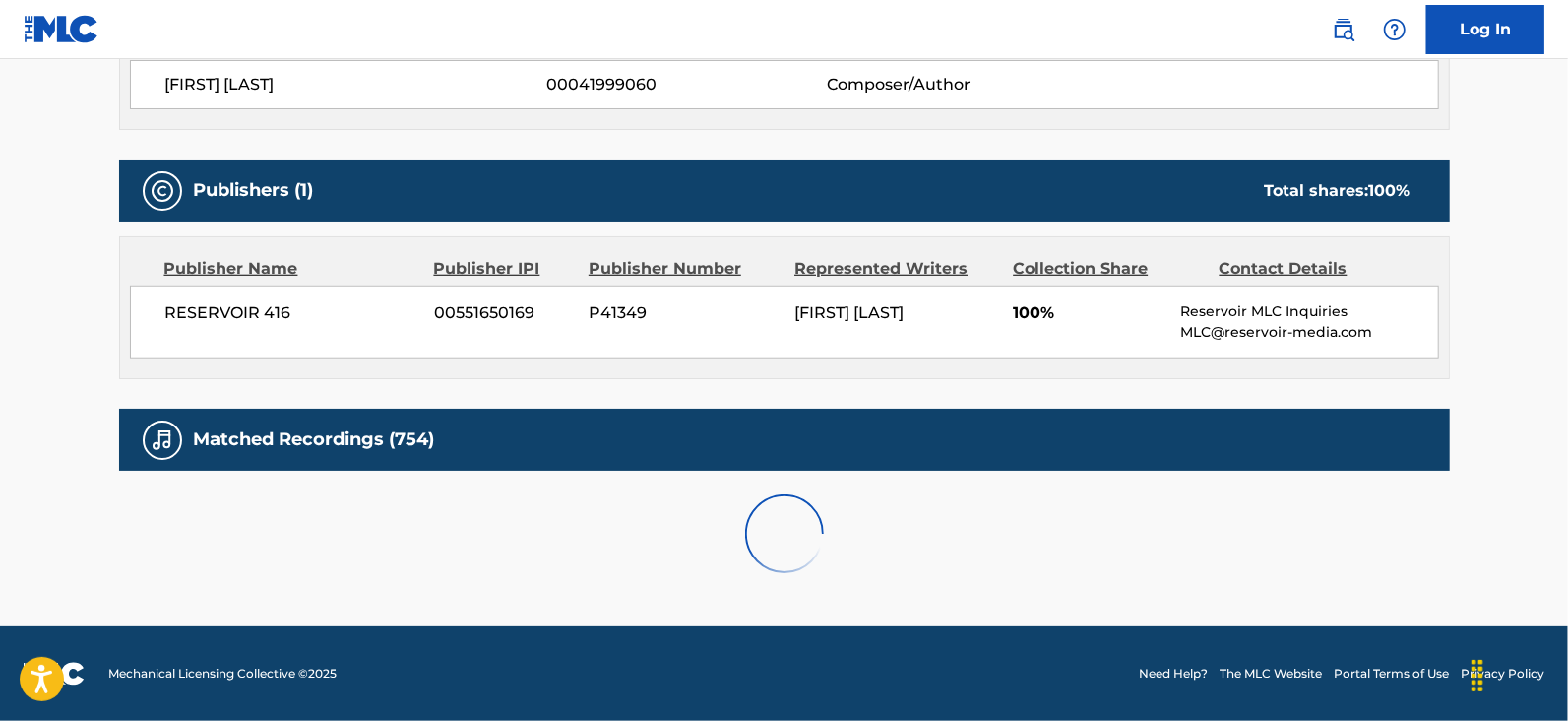scroll, scrollTop: 1430, scrollLeft: 0, axis: vertical 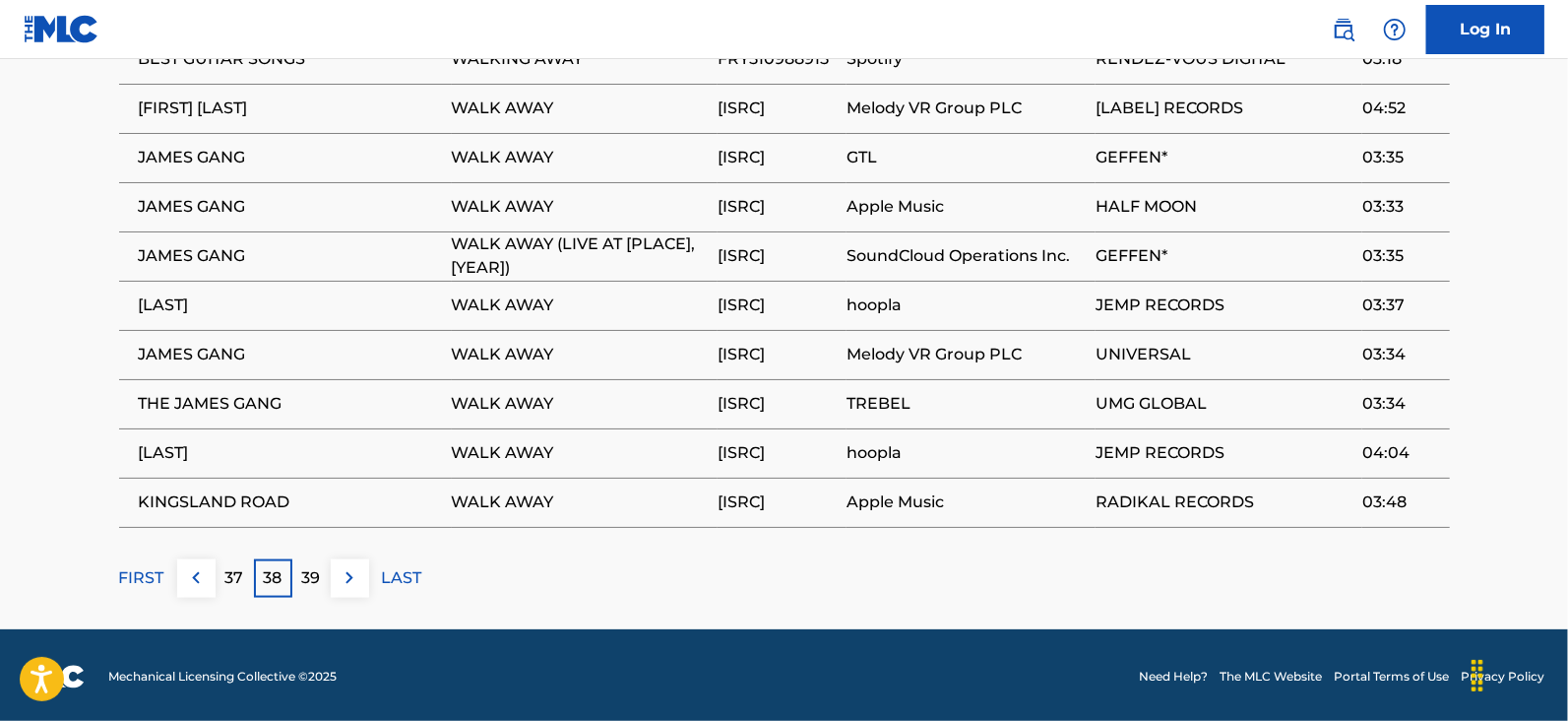 click on "39" at bounding box center (311, 578) 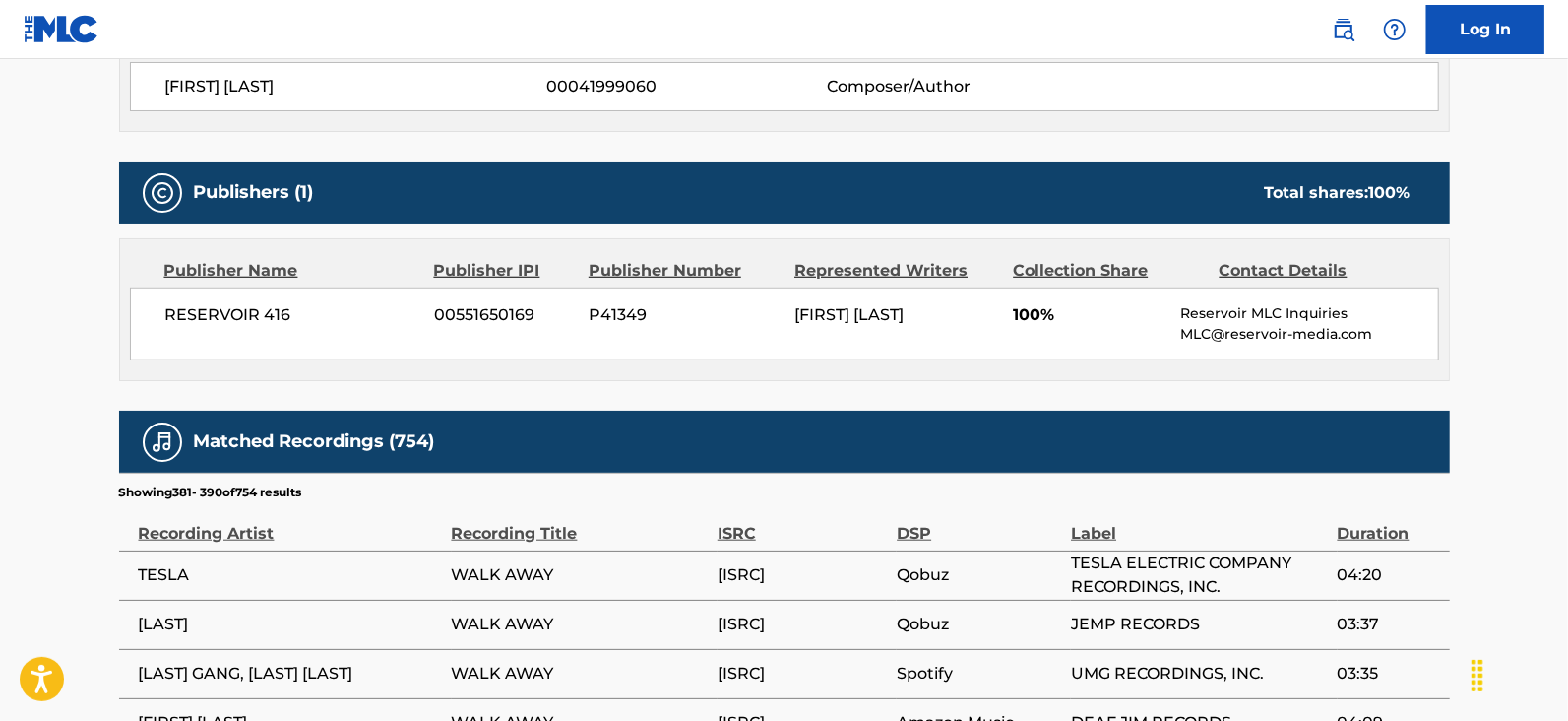 scroll, scrollTop: 1430, scrollLeft: 0, axis: vertical 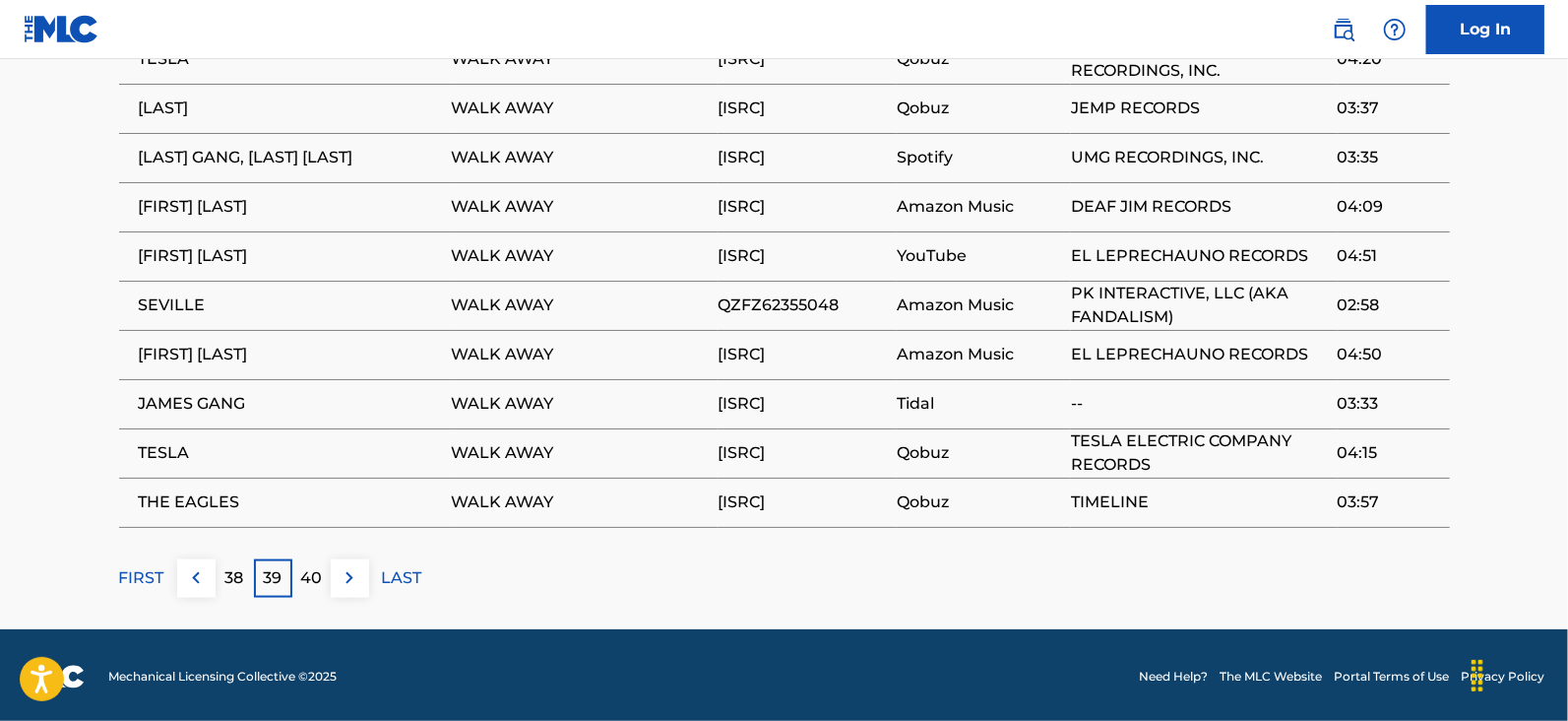 click on "40" at bounding box center (311, 578) 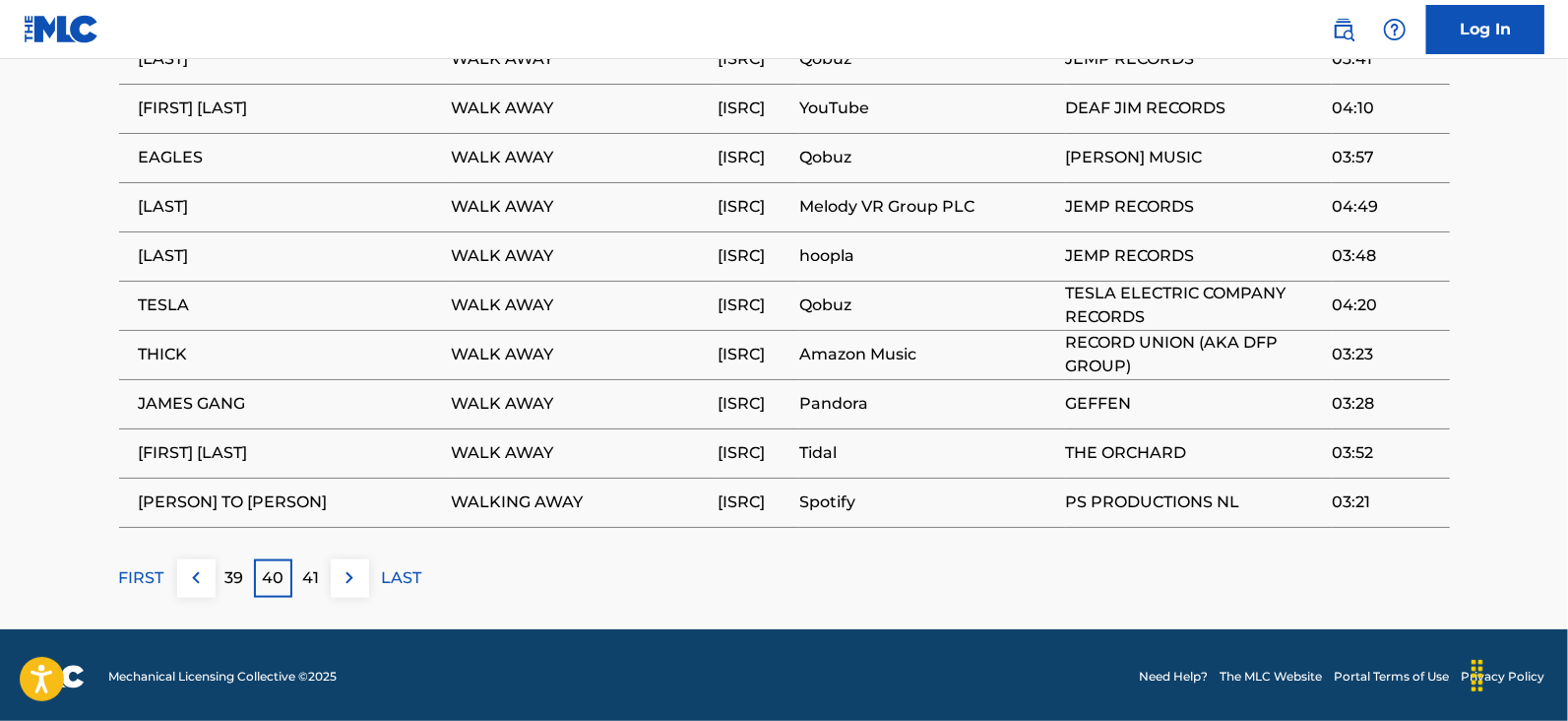 click at bounding box center [349, 578] 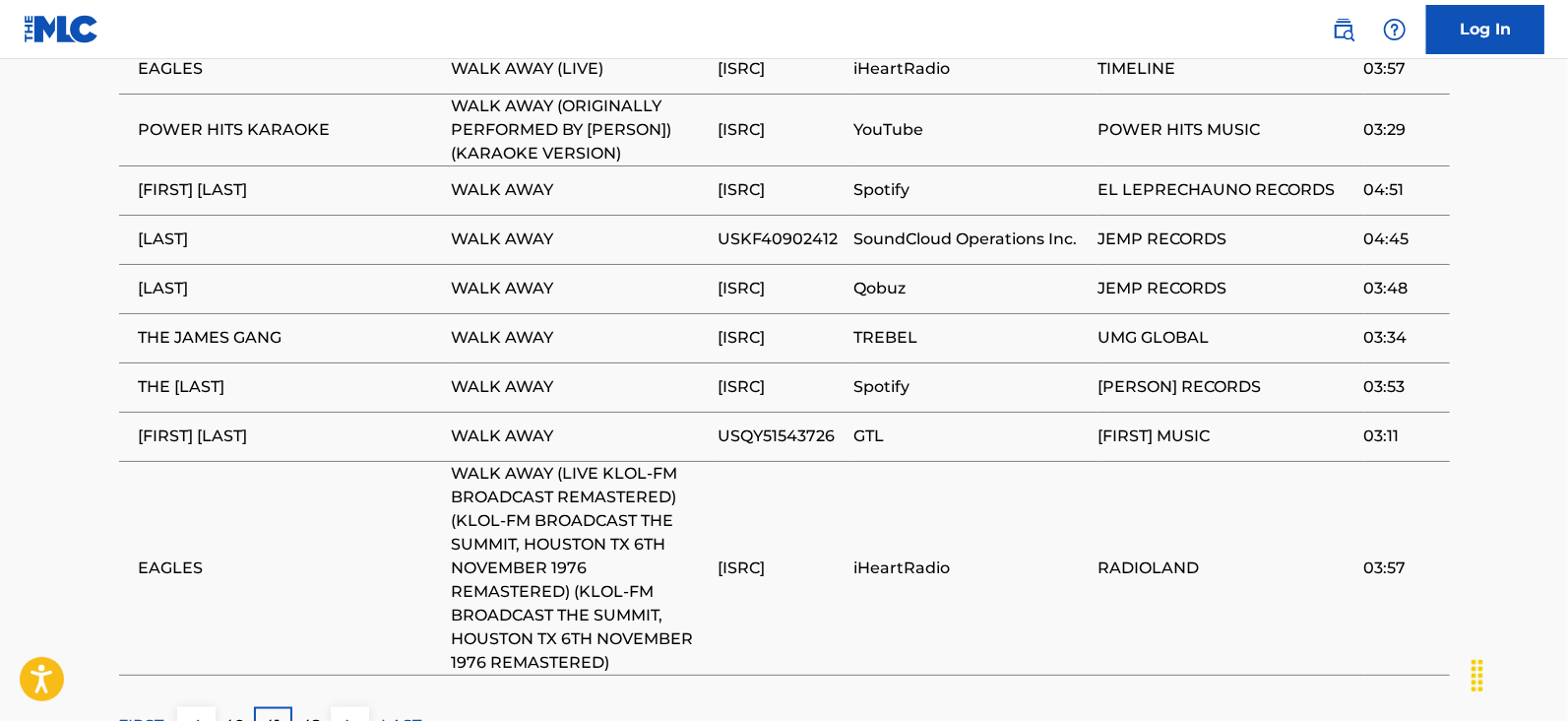 scroll, scrollTop: 1616, scrollLeft: 0, axis: vertical 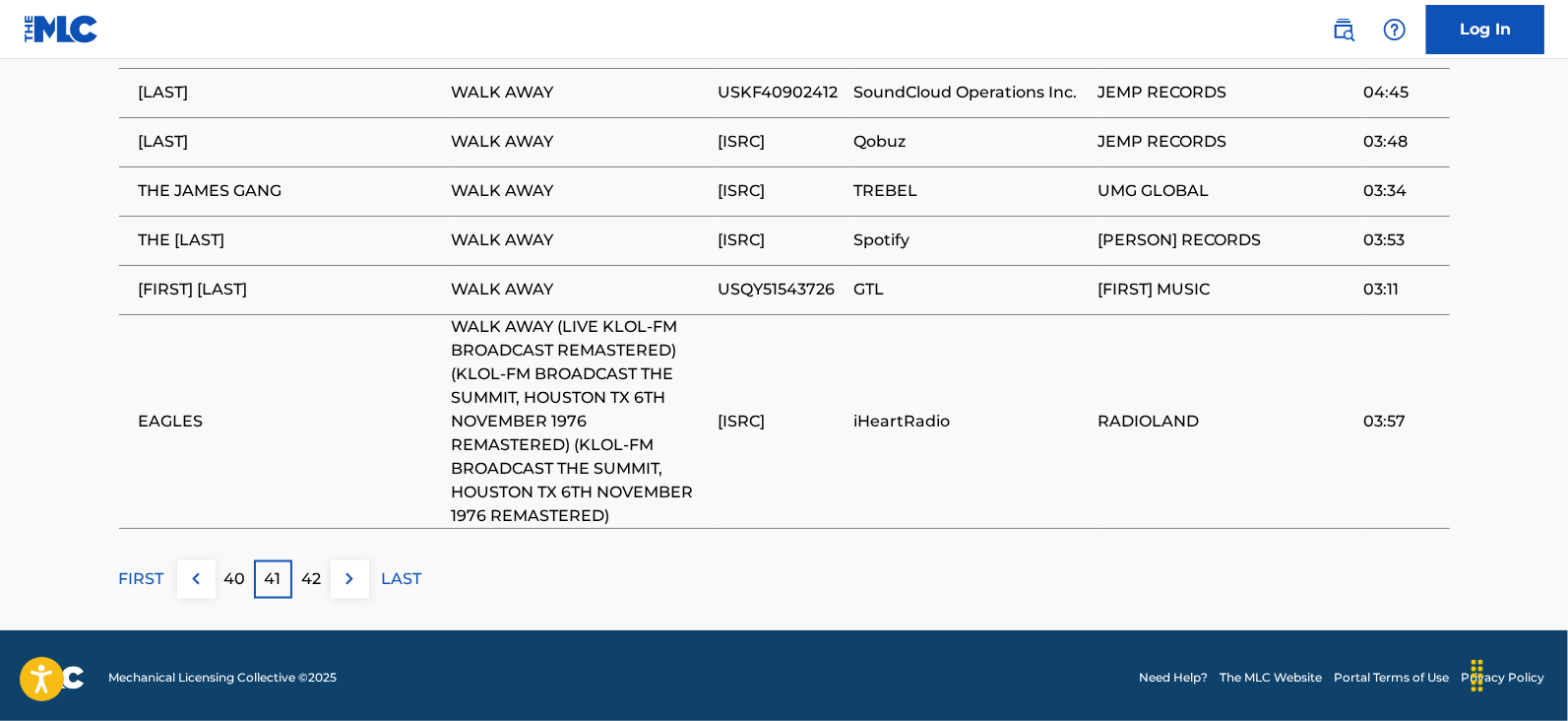 click on "42" at bounding box center (311, 579) 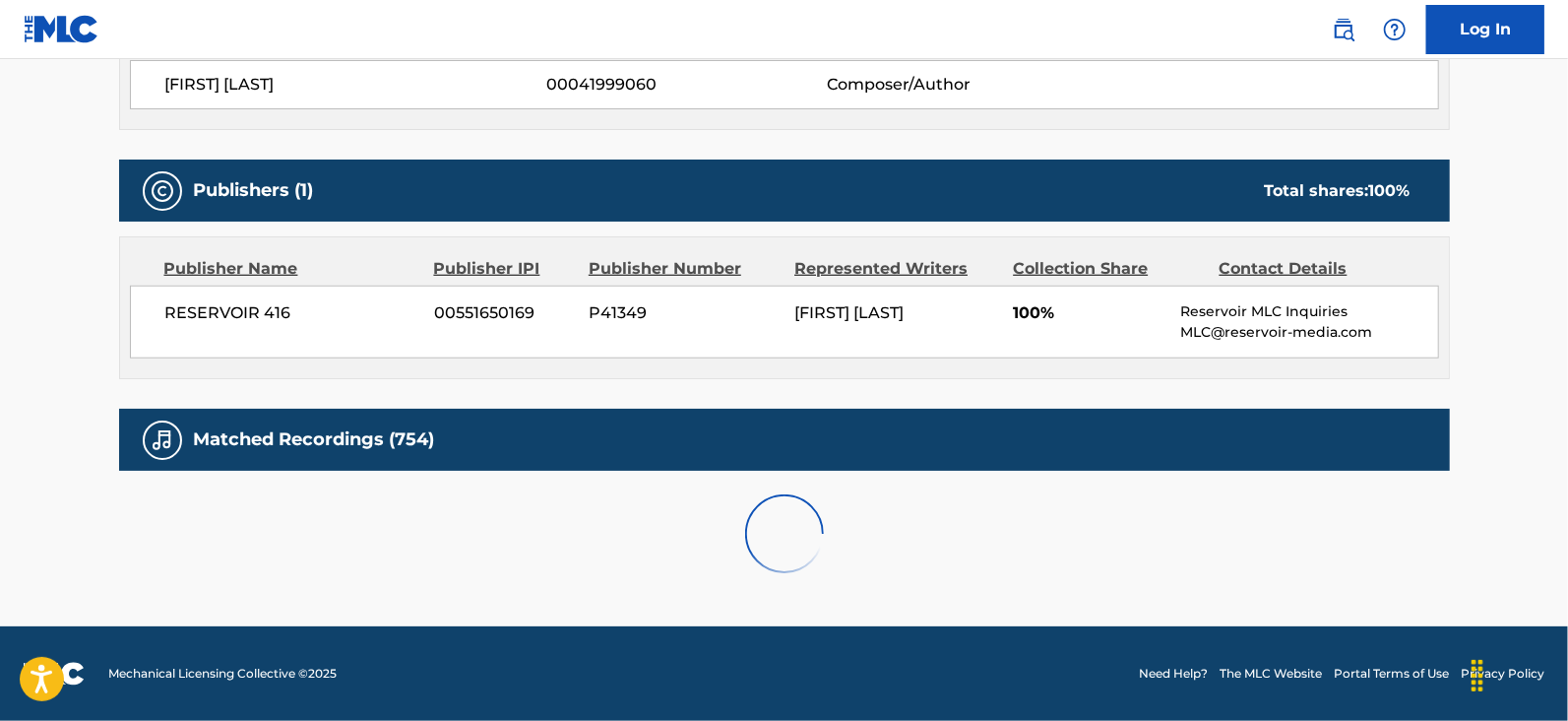 scroll, scrollTop: 1430, scrollLeft: 0, axis: vertical 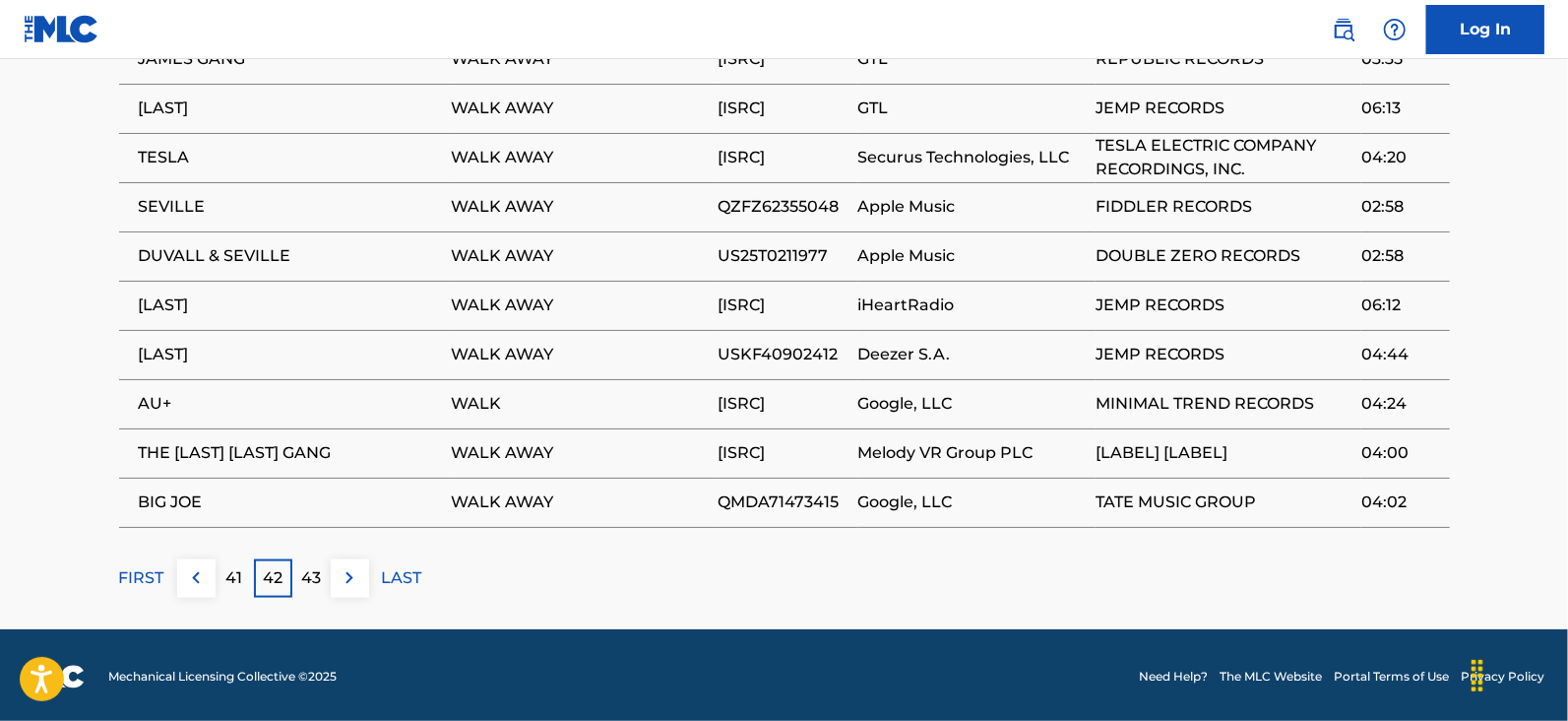 click on "WALK AWAY     Work Detail   Member Work Identifier -- MLC Song Code W03000 ISWC T0702032301 Duration --:-- Language -- Alternative Titles Alternative Title Alternative Title Type Language SEEMS TO ME (WALK AWAY) Generic Alternative Title -- SEEMS TO ME (YOU DON'T WANNA TALK ABOUT IT) Generic Alternative Title -- Writers   (1) Writer Name Writer IPI Writer Role [FIRST] [LAST] 00041999060 Composer/Author Publishers   (1) Total shares:  100 % Publisher Name Publisher IPI Publisher Number Represented Writers Collection Share Contact Details RESERVOIR 416 00551650169 P41349 [FIRST] [LAST] 100% Reservoir MLC Inquiries MLC@reservoir-media.com Total shares:  100 % Matched Recordings   (754) Showing  411  -   420  of  754   results   Recording Artist Recording Title ISRC DSP Label Duration JAMES GANG WALK AWAY USMC17144507 GTL  REPUBLIC RECORDS 03:35 PHISH WALK AWAY USKF21057409 GTL  JEMP RECORDS 06:13 TESLA WALK AWAY USHJX0700002 Securus Technologies, LLC AU+" at bounding box center [784, -371] 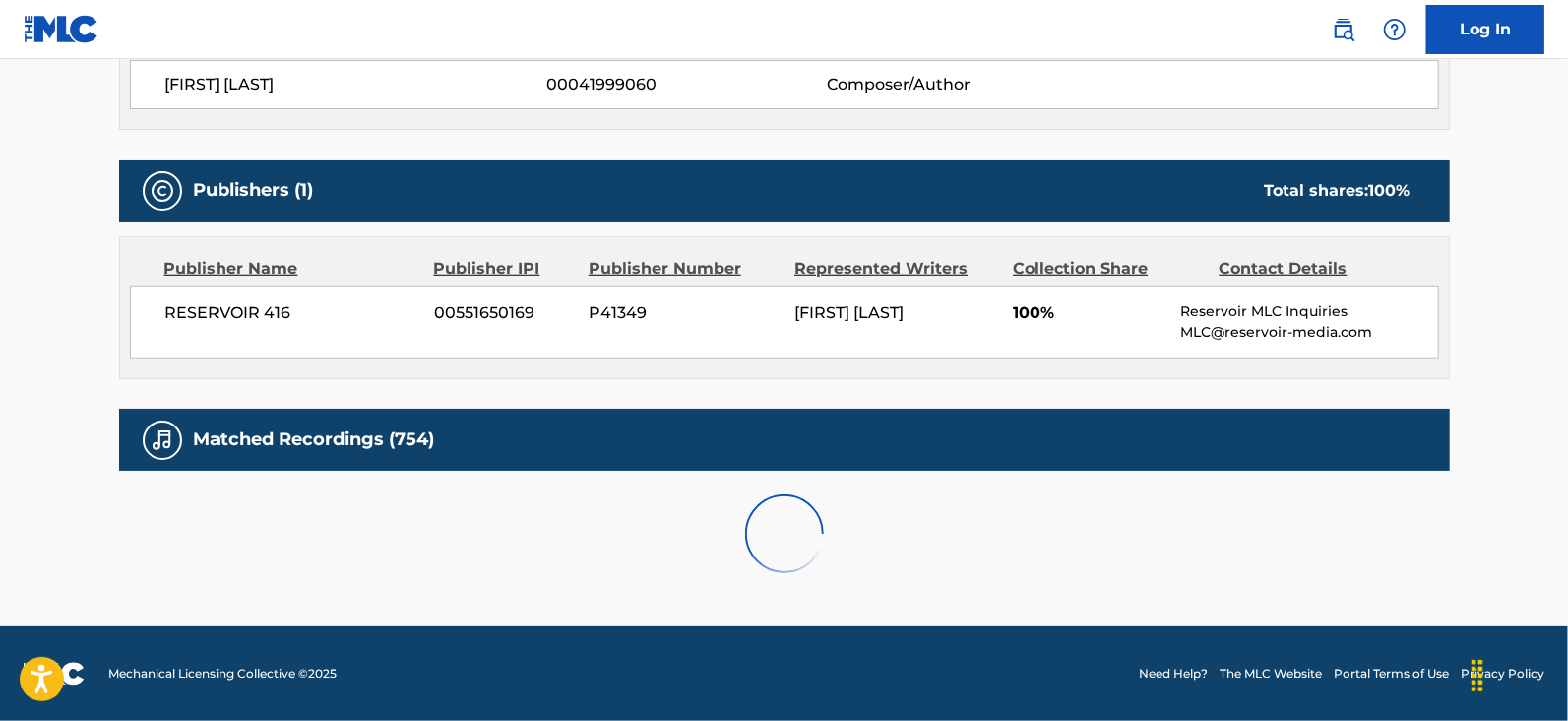 scroll, scrollTop: 1453, scrollLeft: 0, axis: vertical 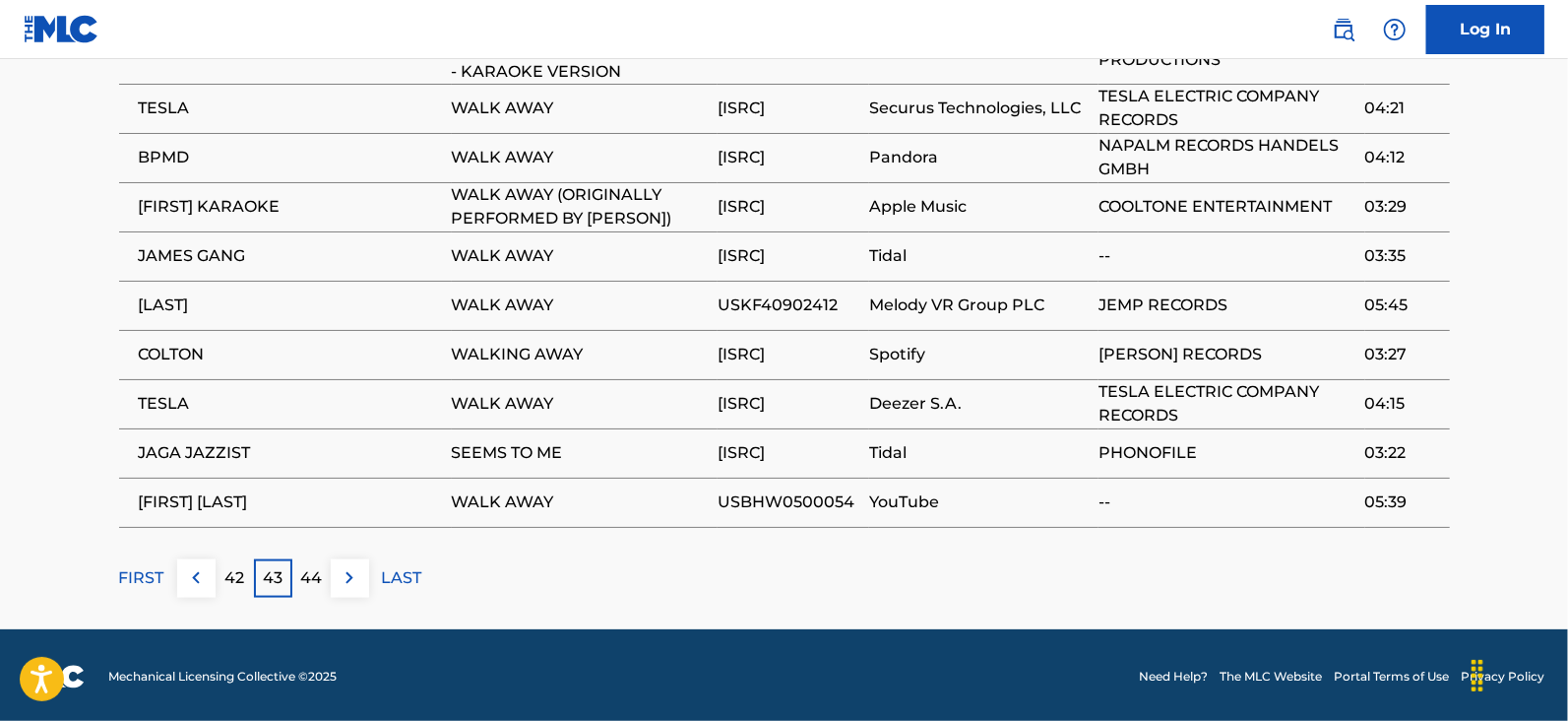 click on "44" at bounding box center (311, 578) 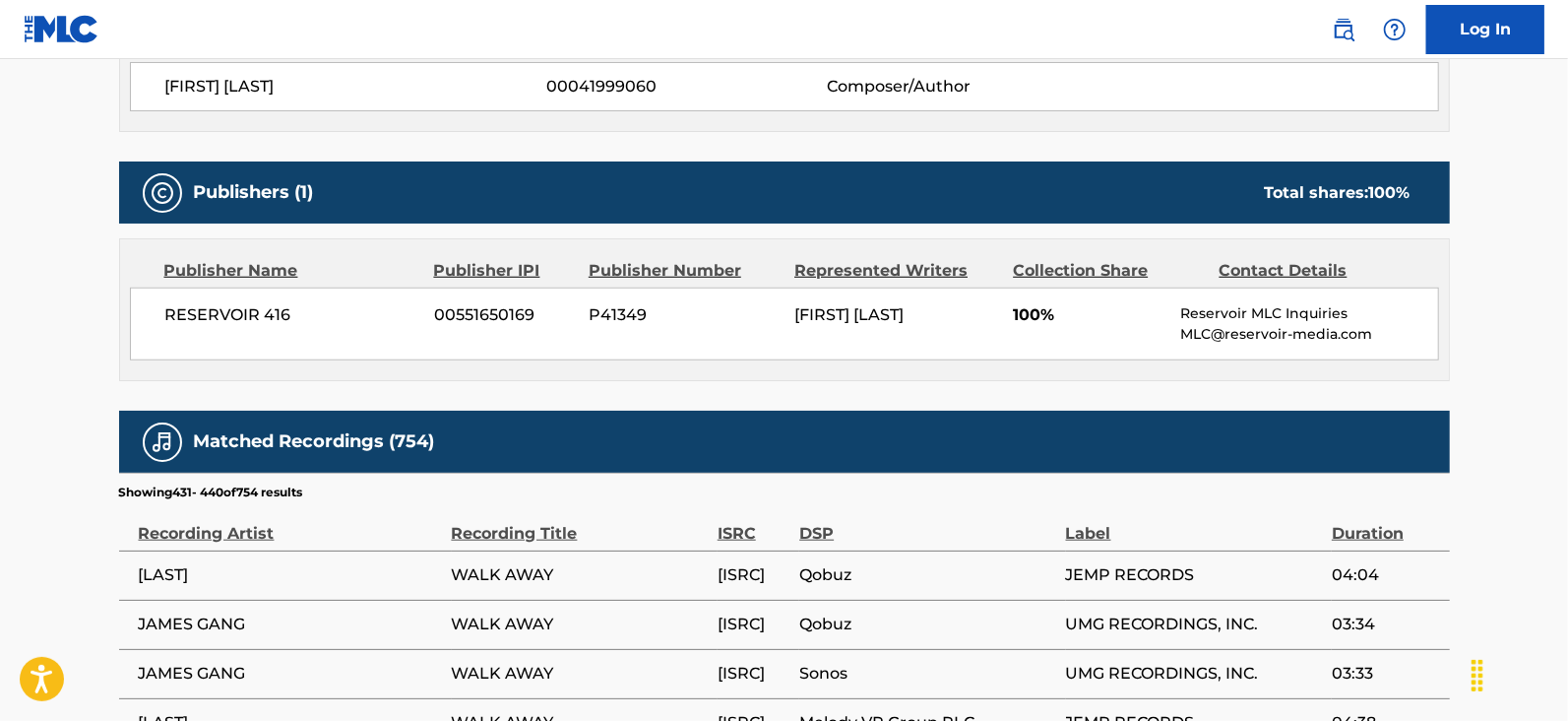 scroll, scrollTop: 1453, scrollLeft: 0, axis: vertical 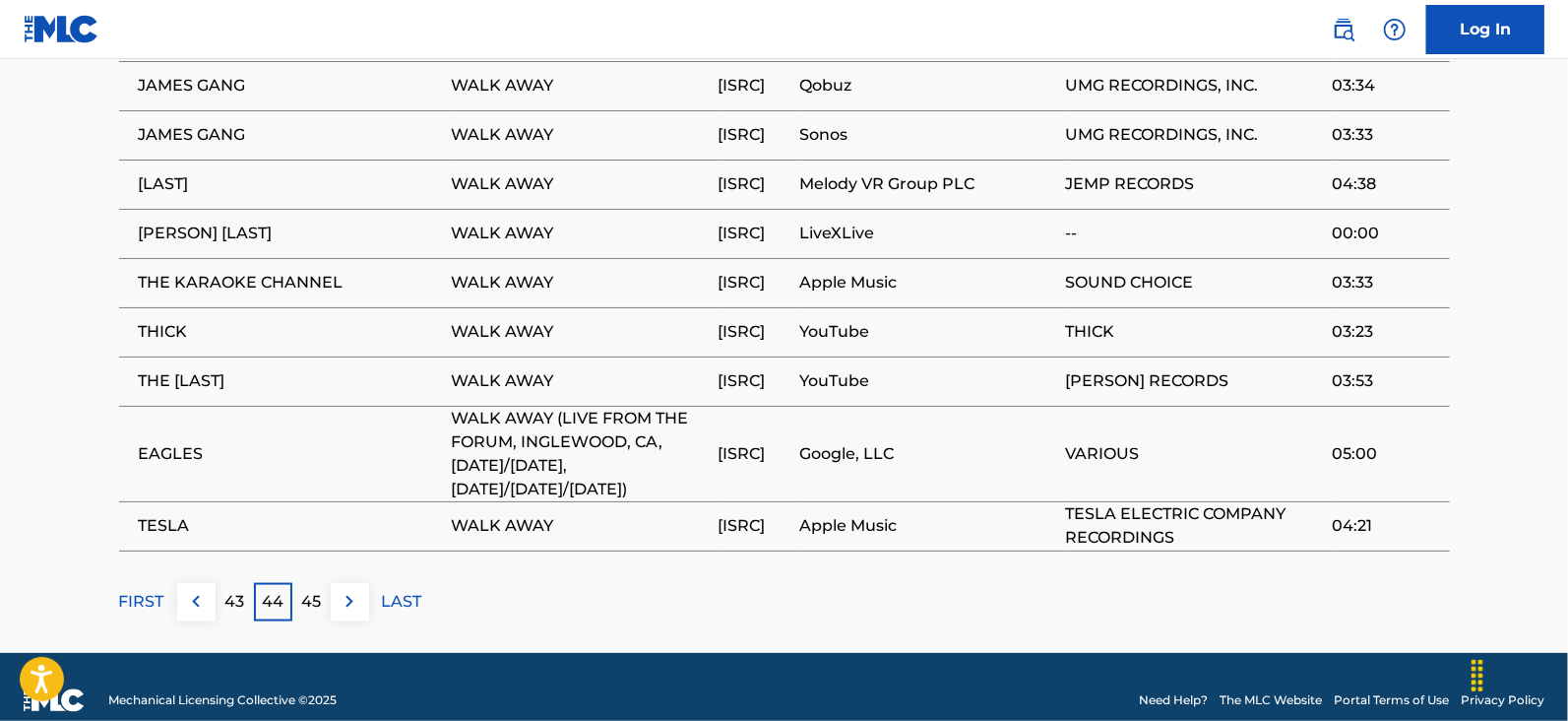 click on "45" at bounding box center (311, 602) 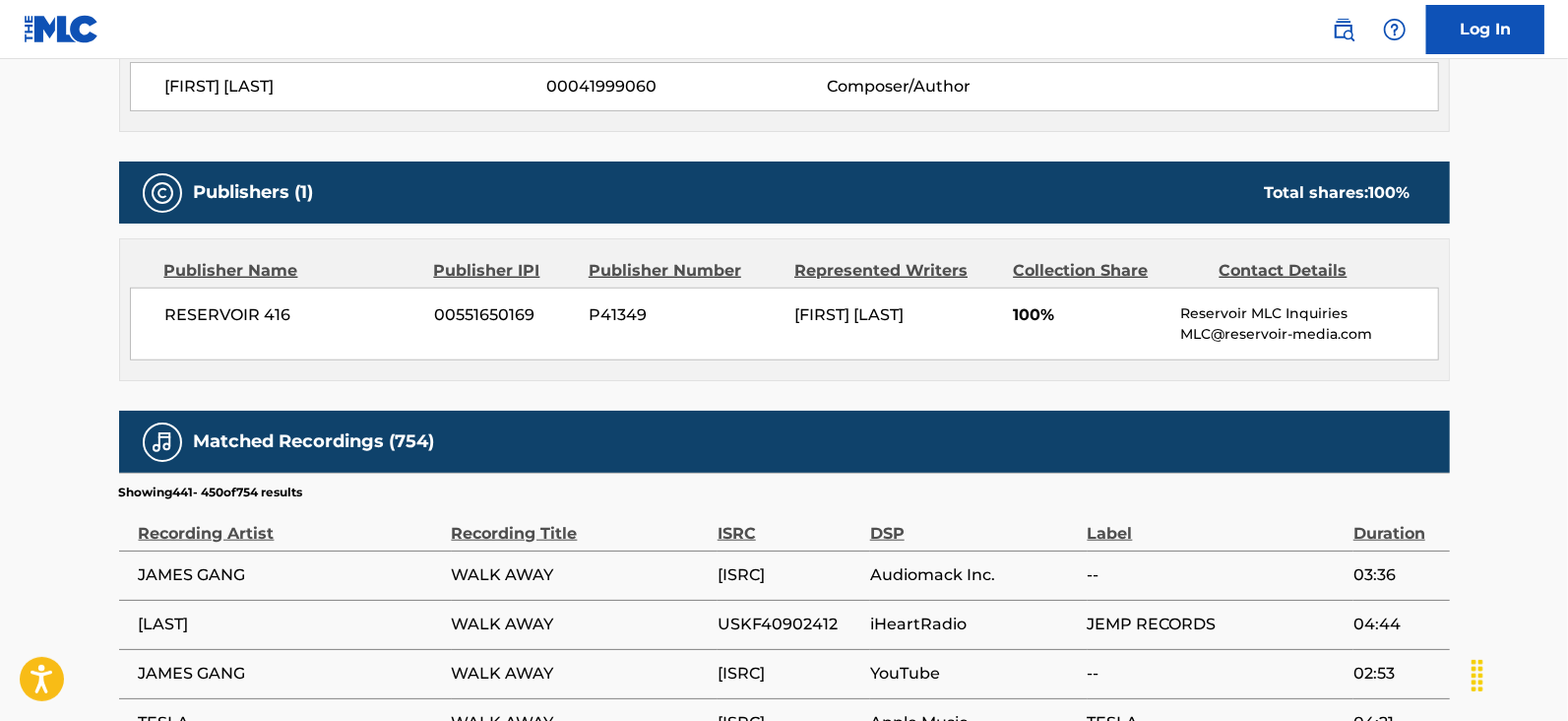 scroll, scrollTop: 1453, scrollLeft: 0, axis: vertical 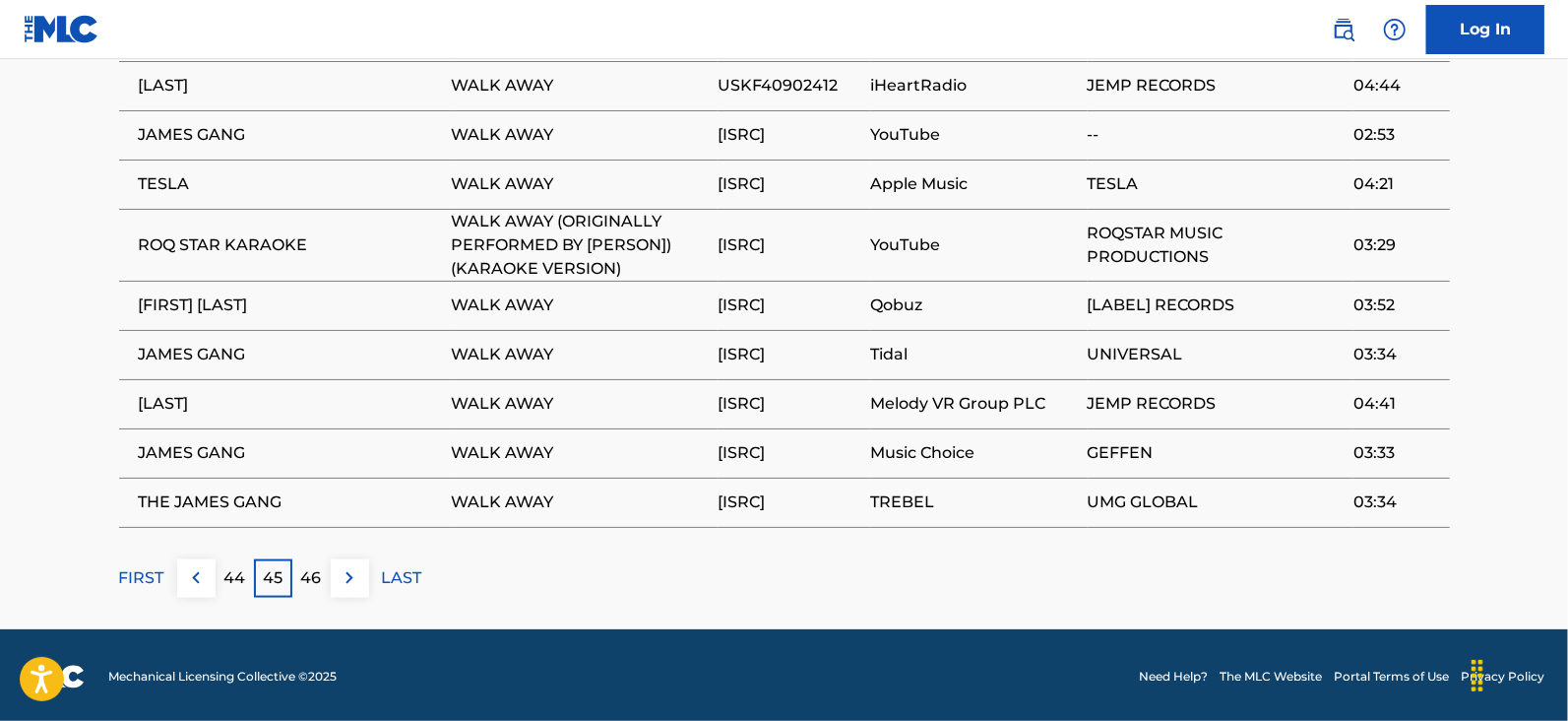 click on "46" at bounding box center [311, 578] 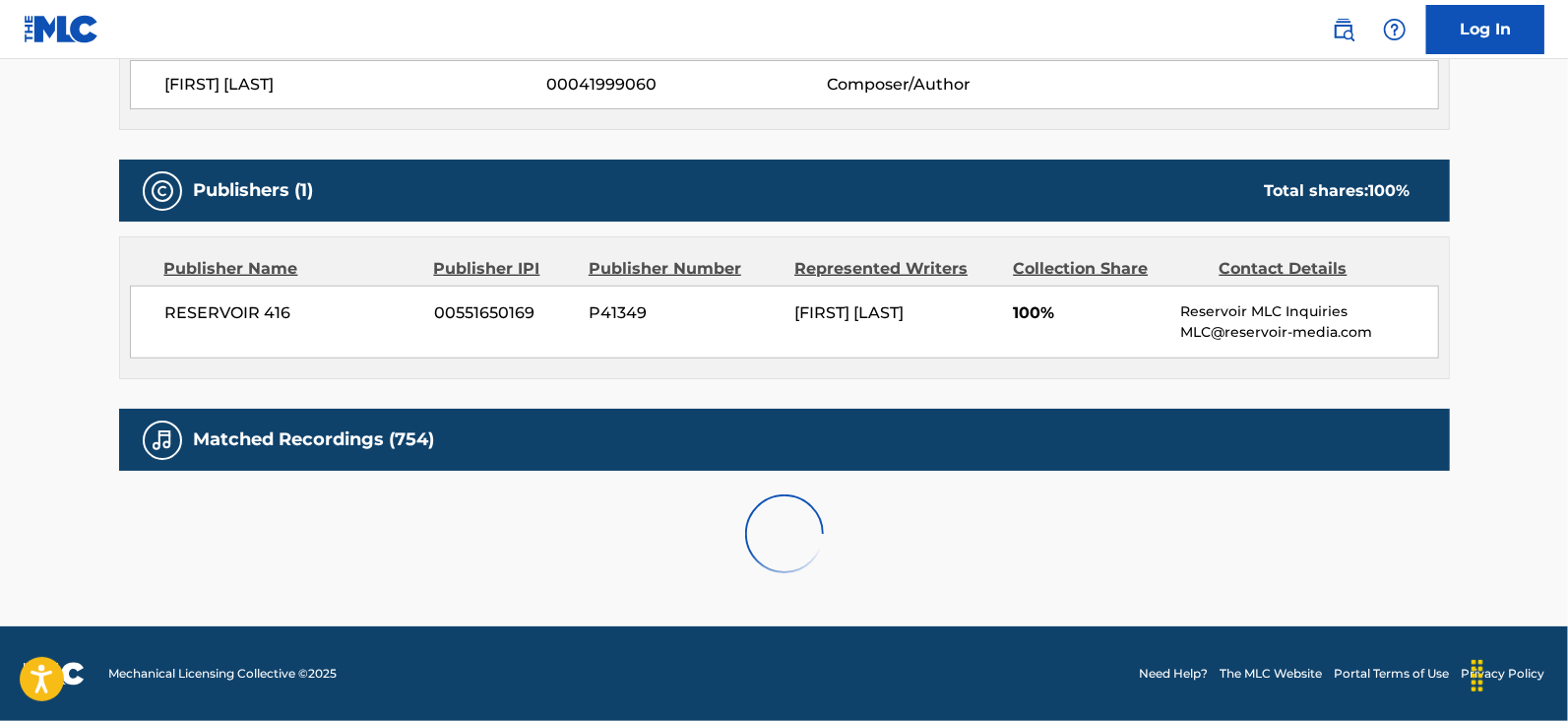 scroll, scrollTop: 1430, scrollLeft: 0, axis: vertical 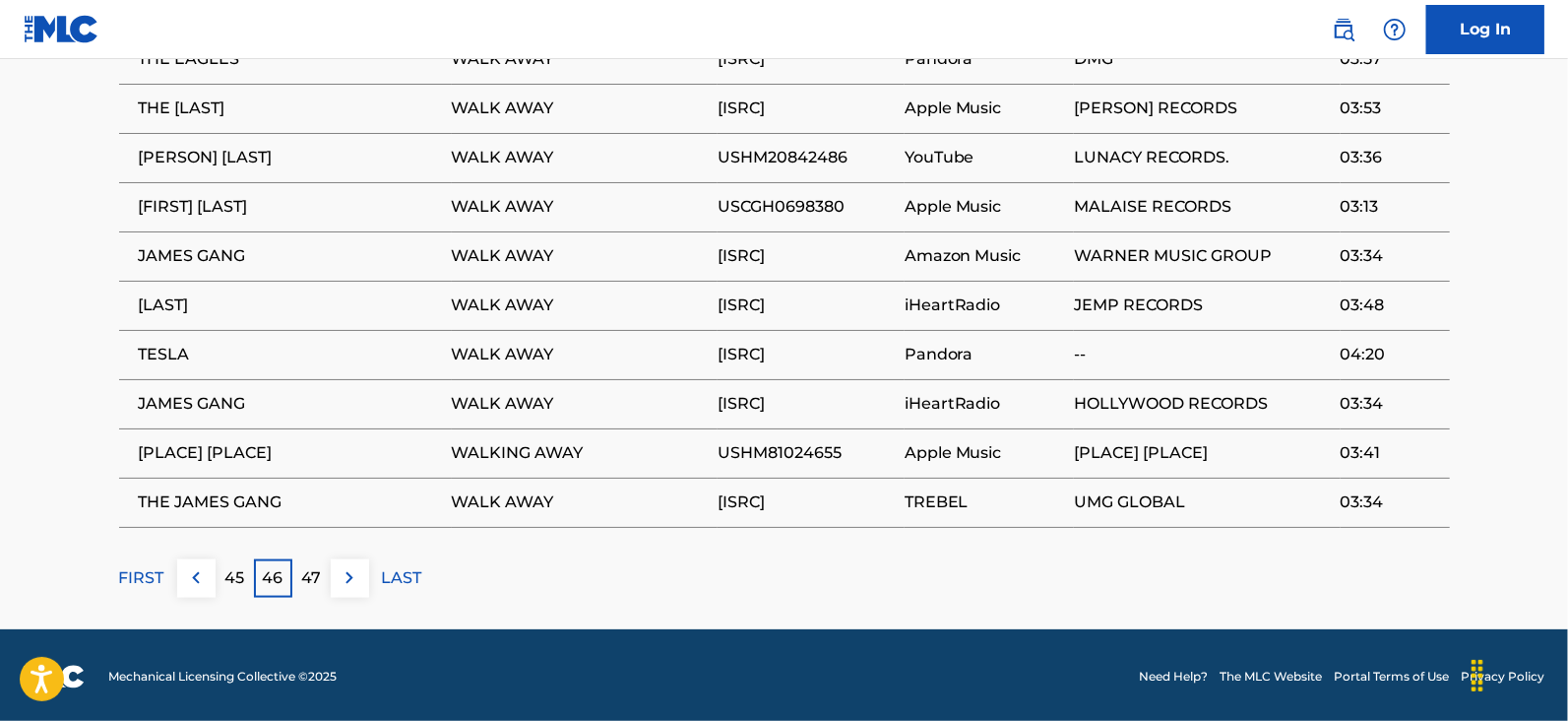 drag, startPoint x: 917, startPoint y: 100, endPoint x: 303, endPoint y: 573, distance: 775.06451 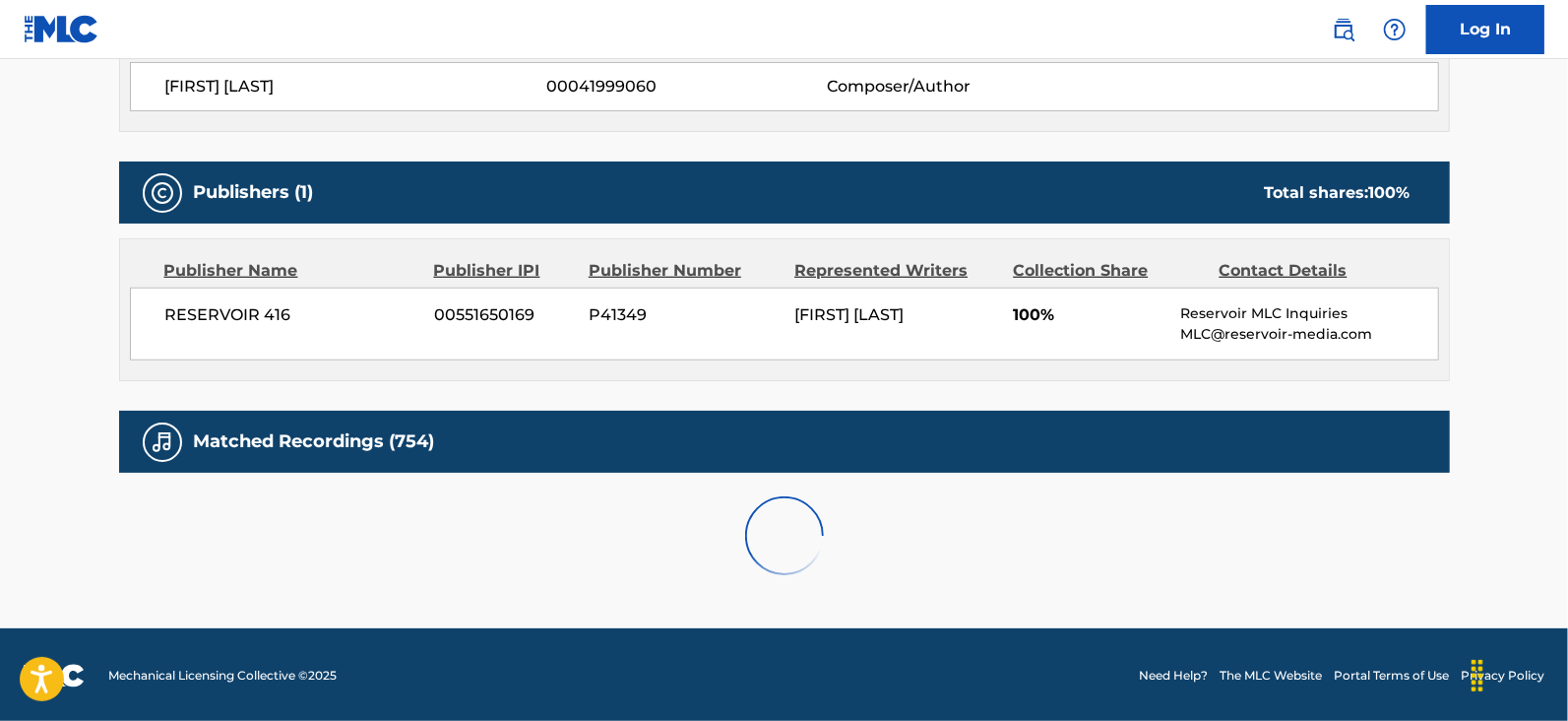 scroll, scrollTop: 1430, scrollLeft: 0, axis: vertical 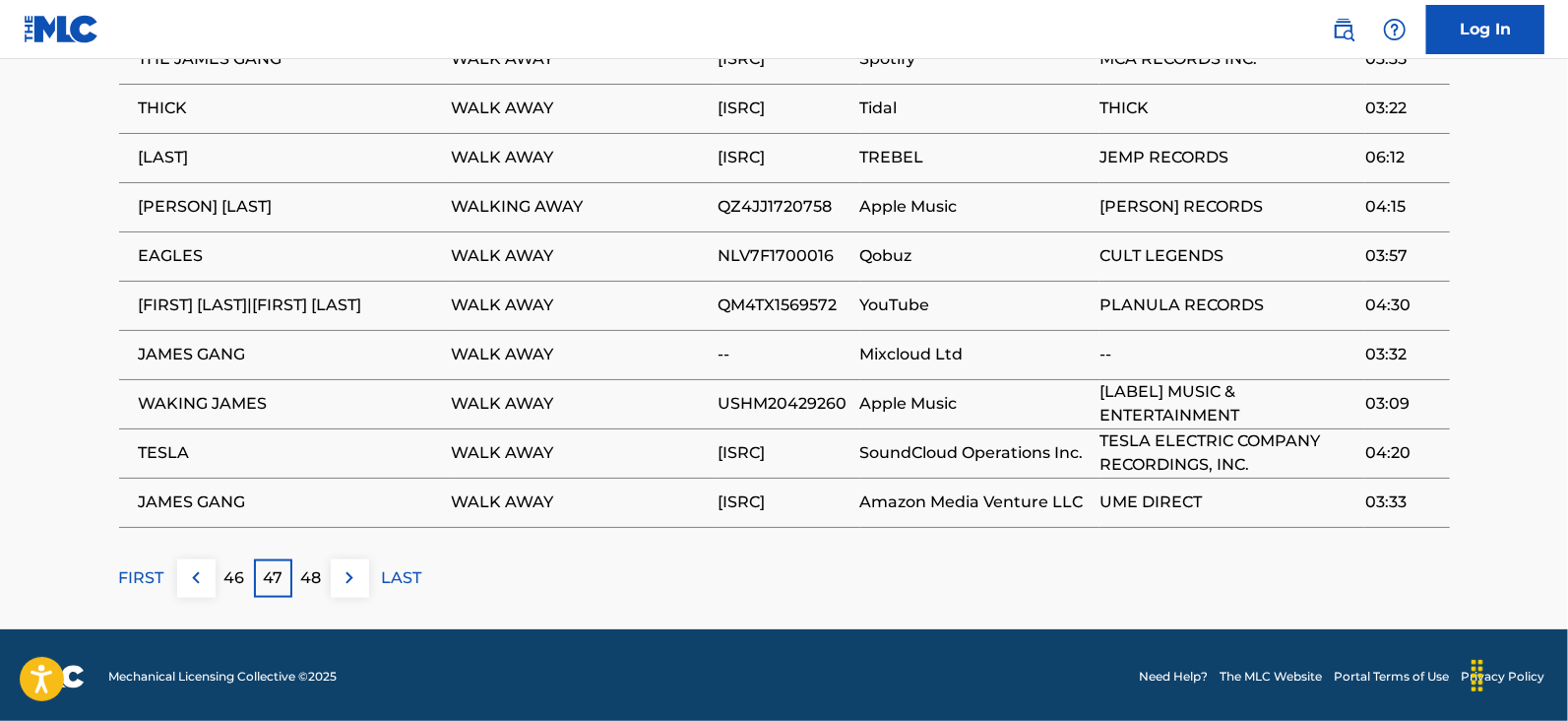 click on "48" at bounding box center (311, 578) 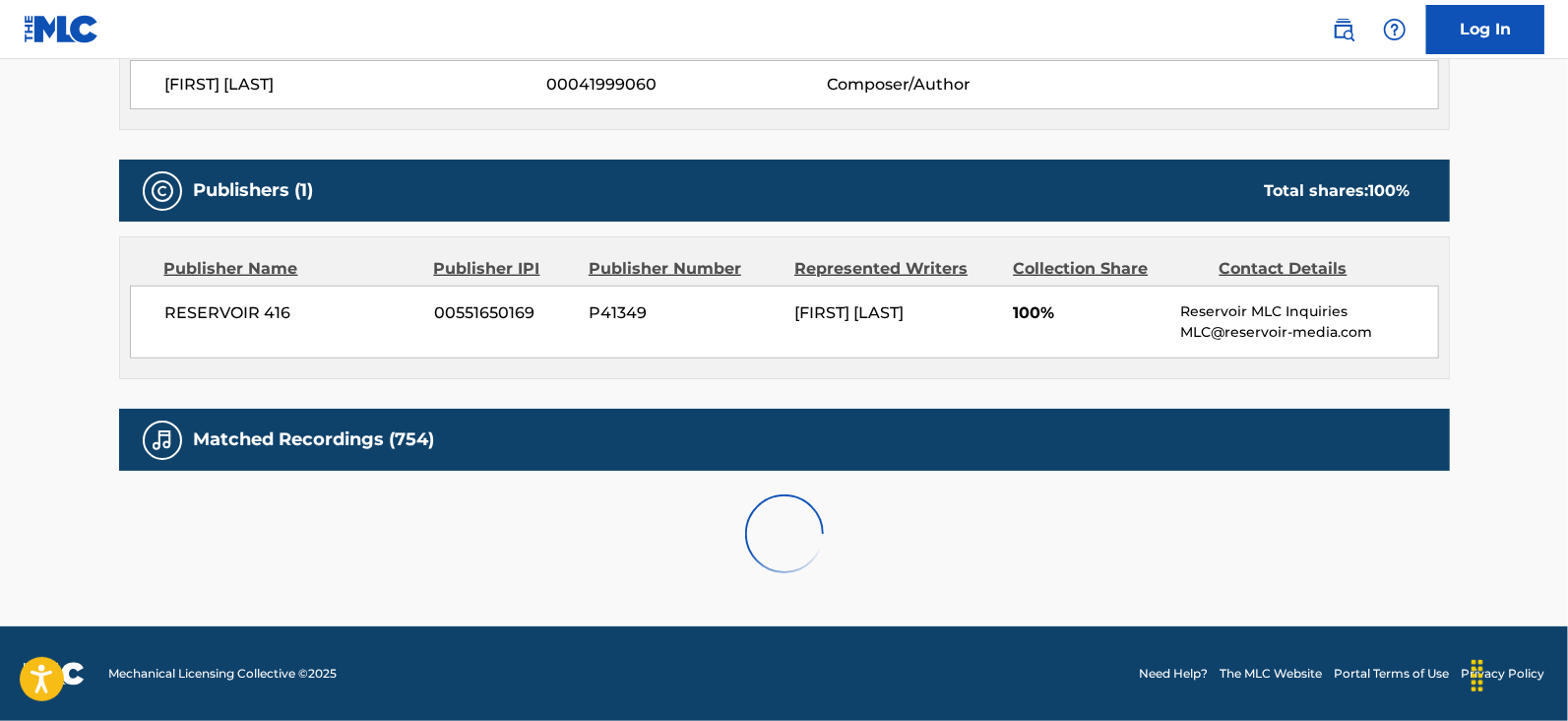 scroll, scrollTop: 1430, scrollLeft: 0, axis: vertical 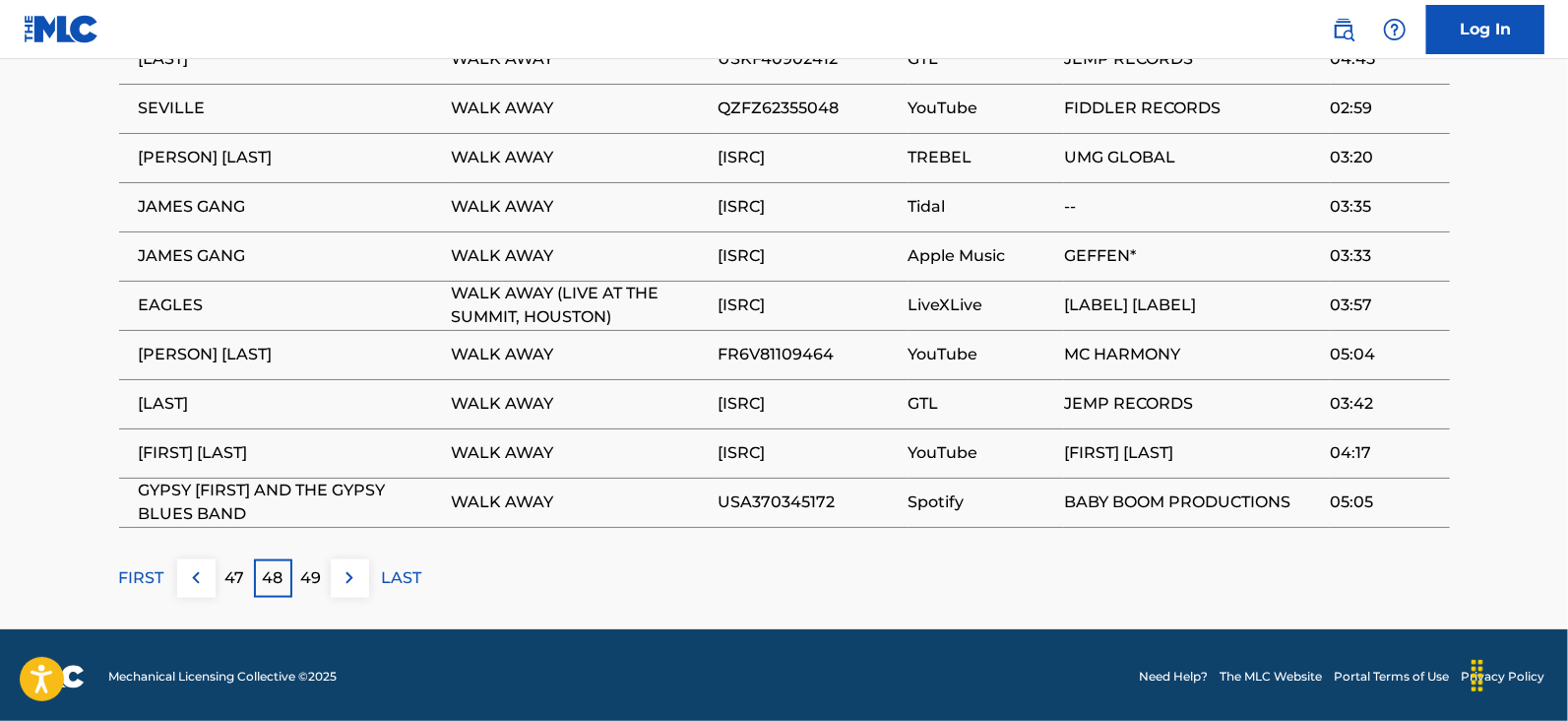 click on "49" at bounding box center [311, 578] 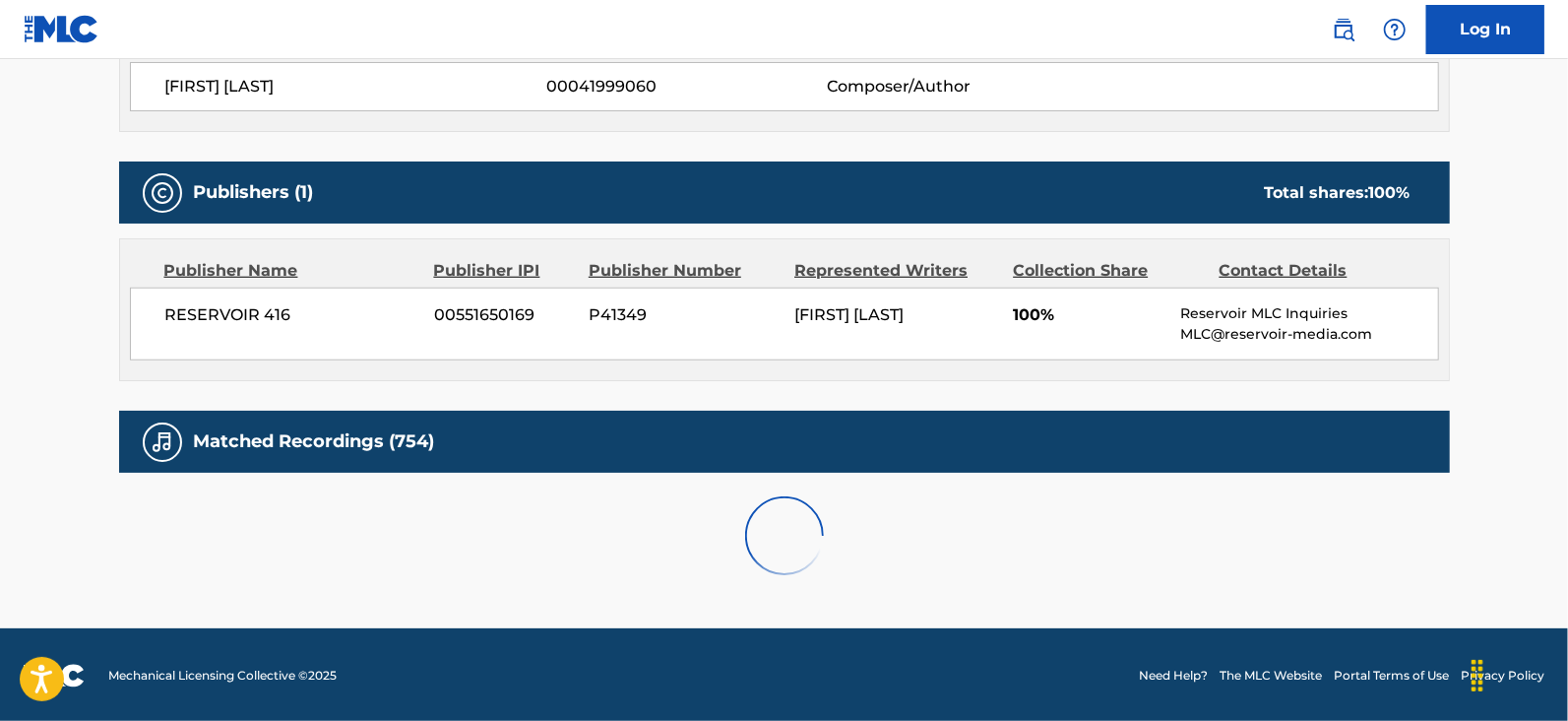 scroll, scrollTop: 1430, scrollLeft: 0, axis: vertical 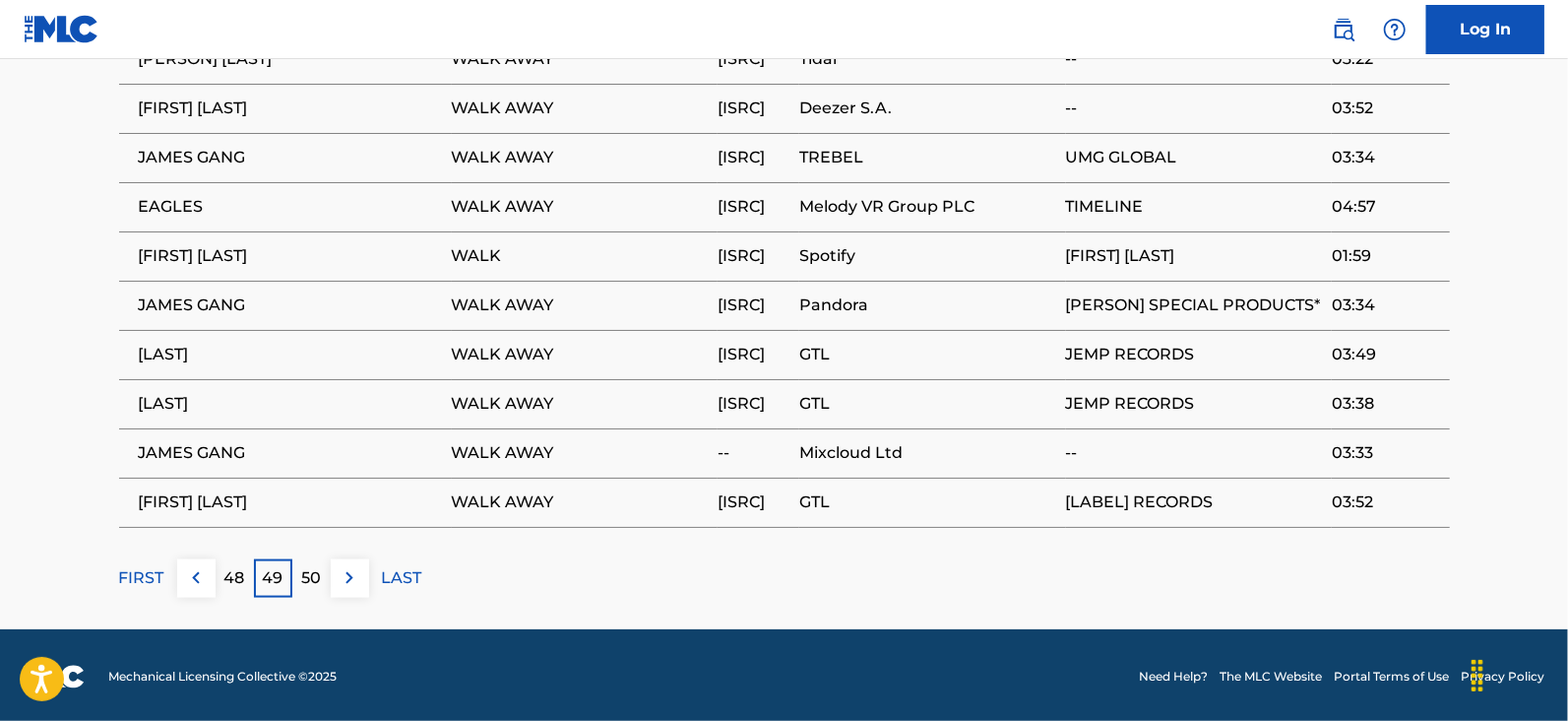 click on "50" at bounding box center [311, 578] 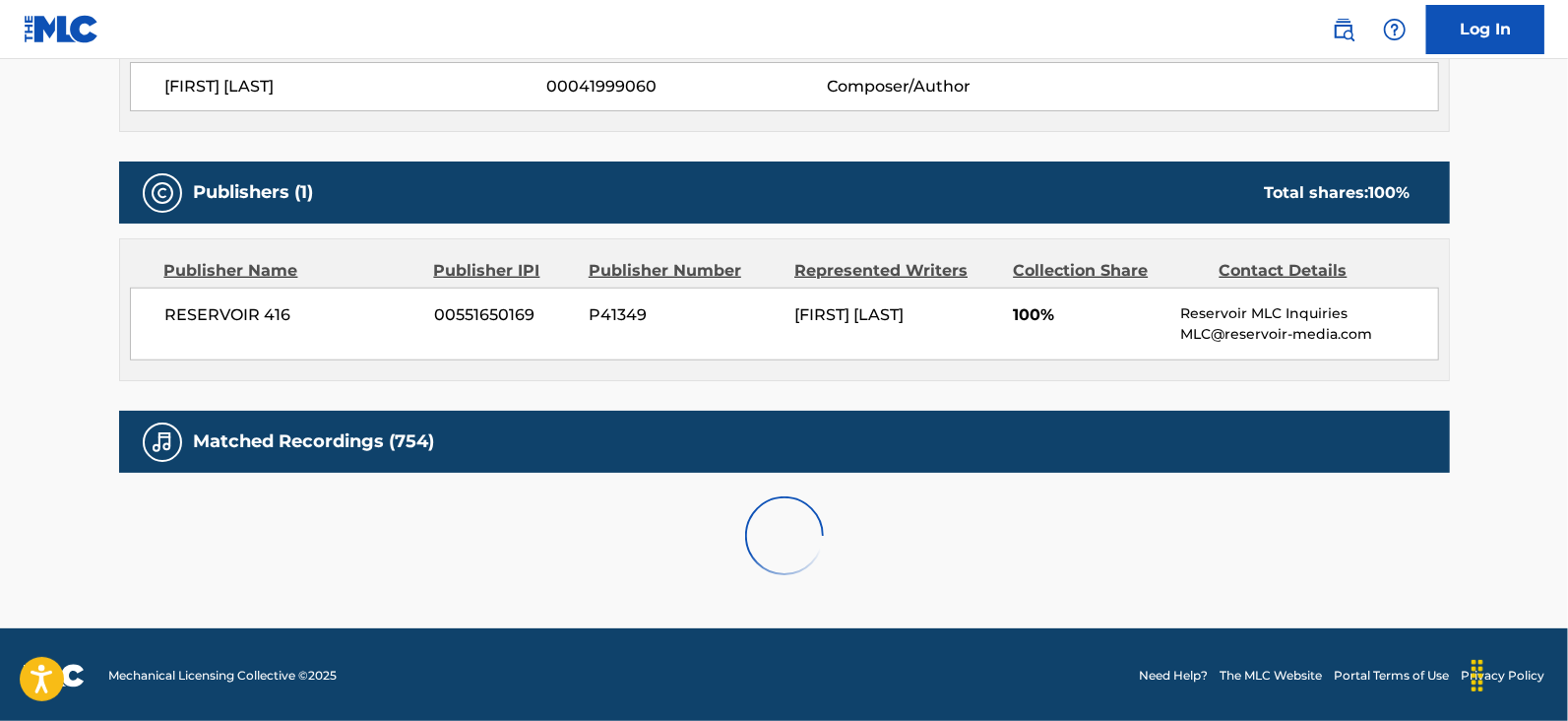 scroll, scrollTop: 1430, scrollLeft: 0, axis: vertical 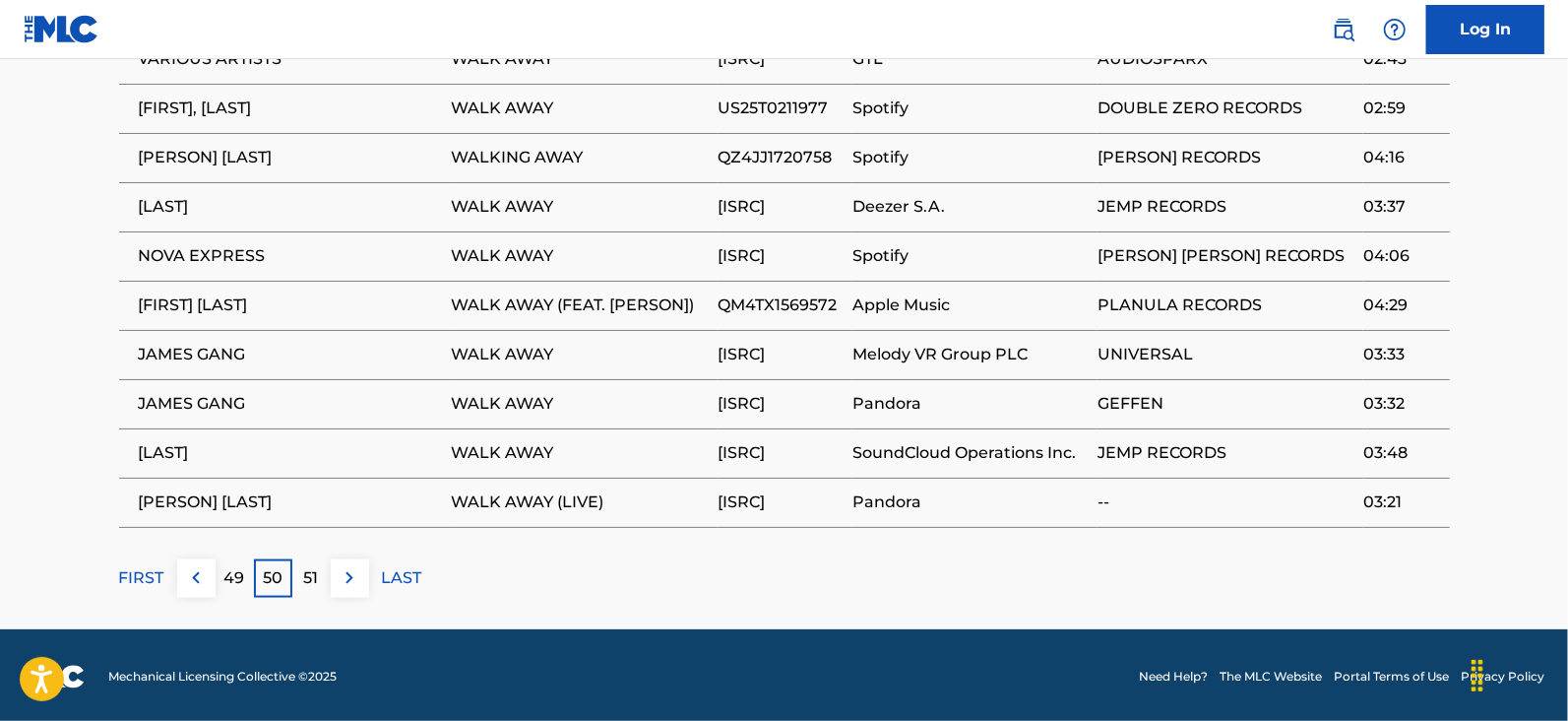 click at bounding box center [349, 578] 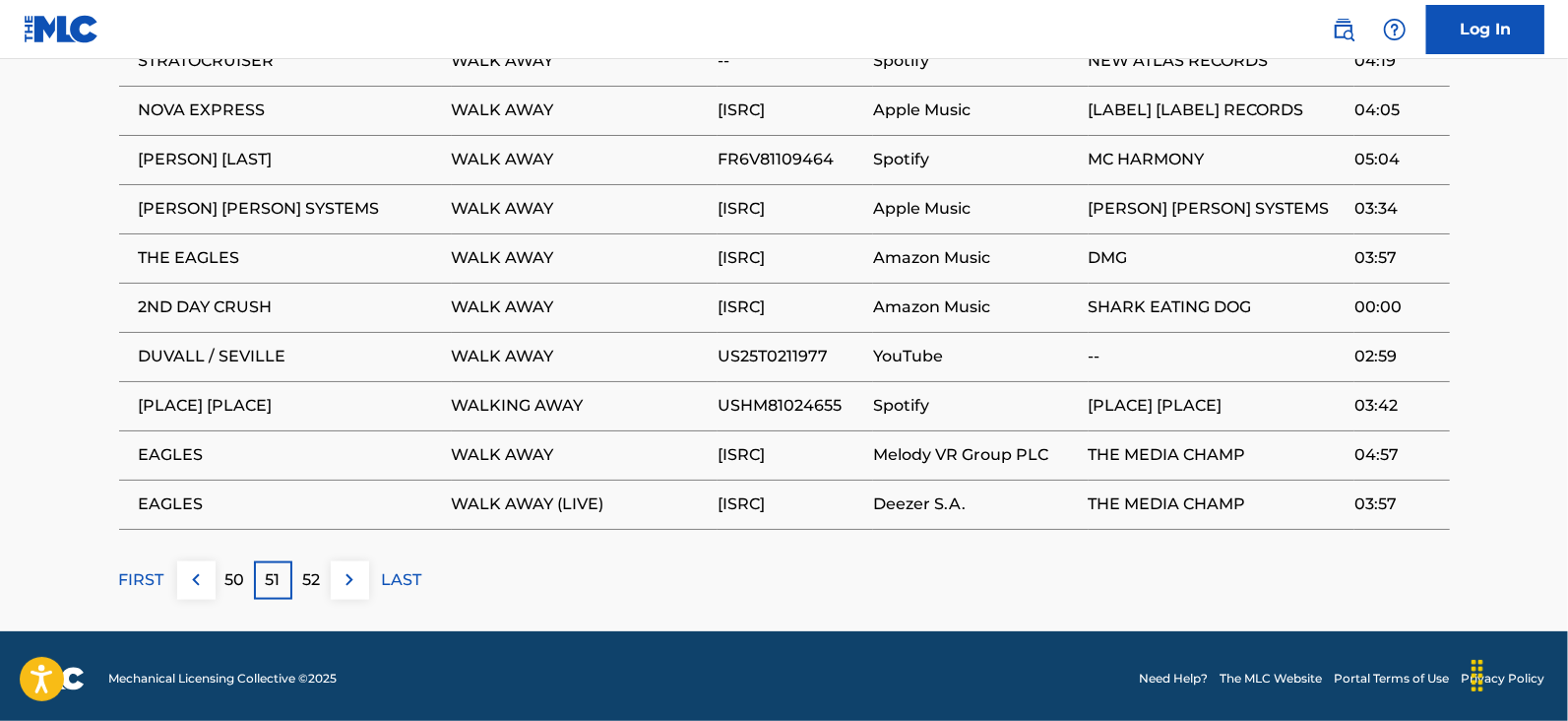 scroll, scrollTop: 1430, scrollLeft: 0, axis: vertical 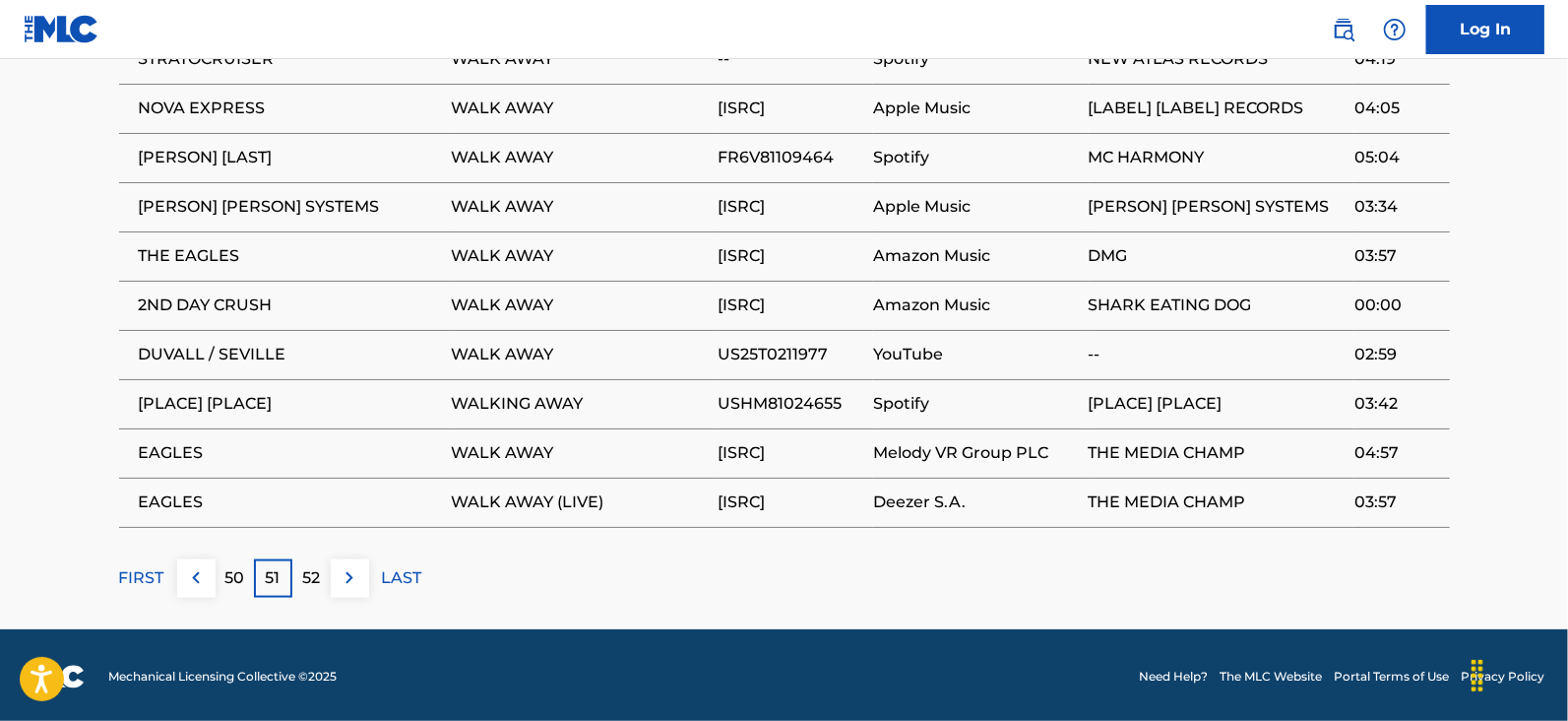click on "52" at bounding box center [311, 578] 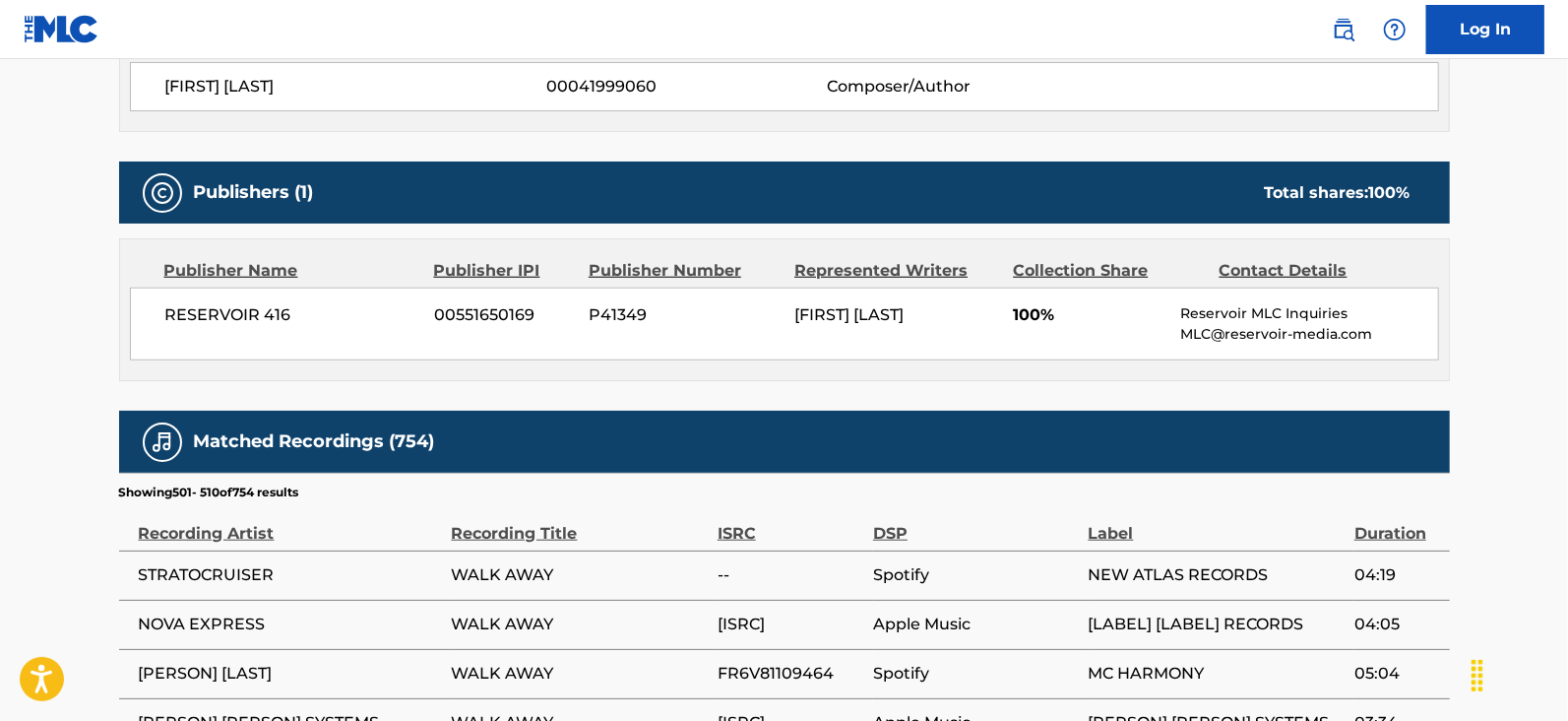 scroll, scrollTop: 1430, scrollLeft: 0, axis: vertical 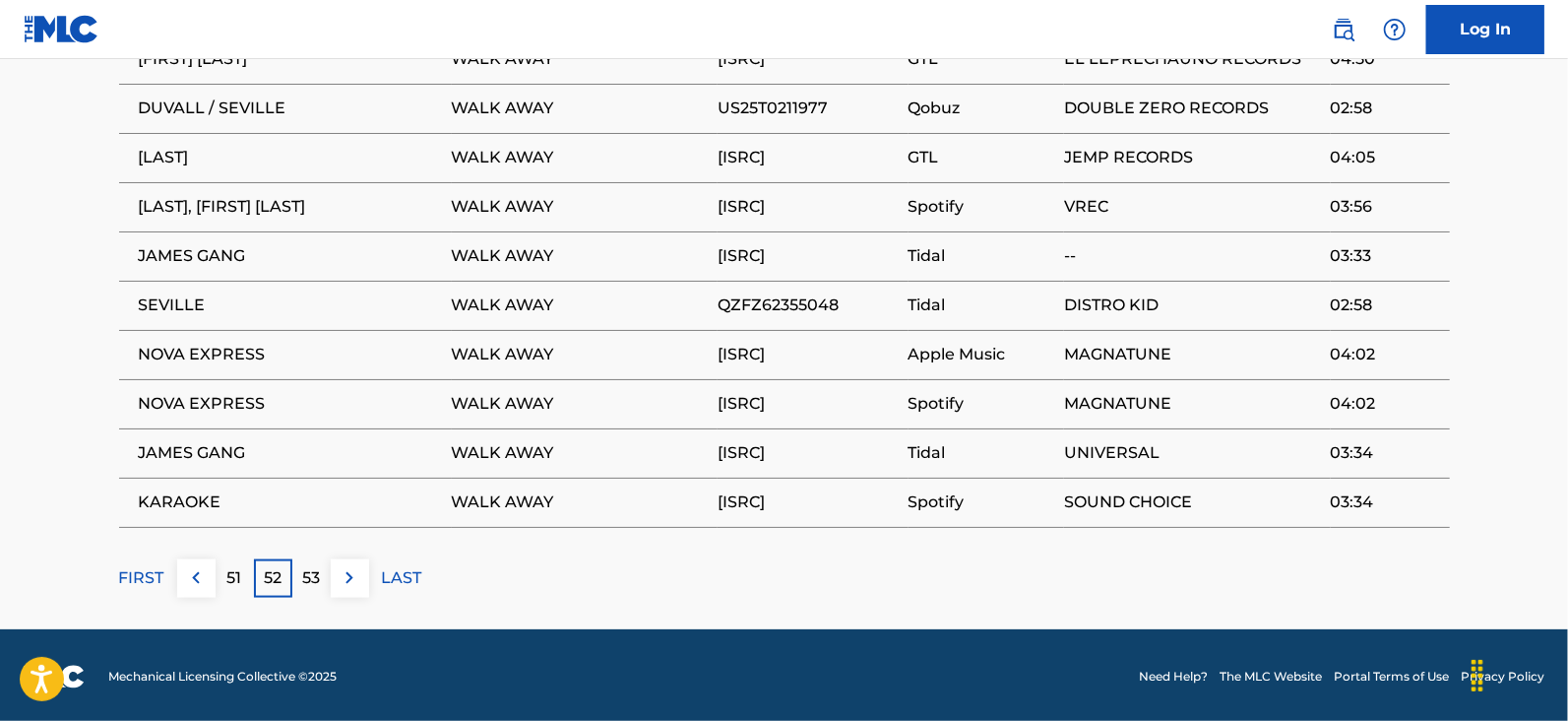 click on "53" at bounding box center [311, 578] 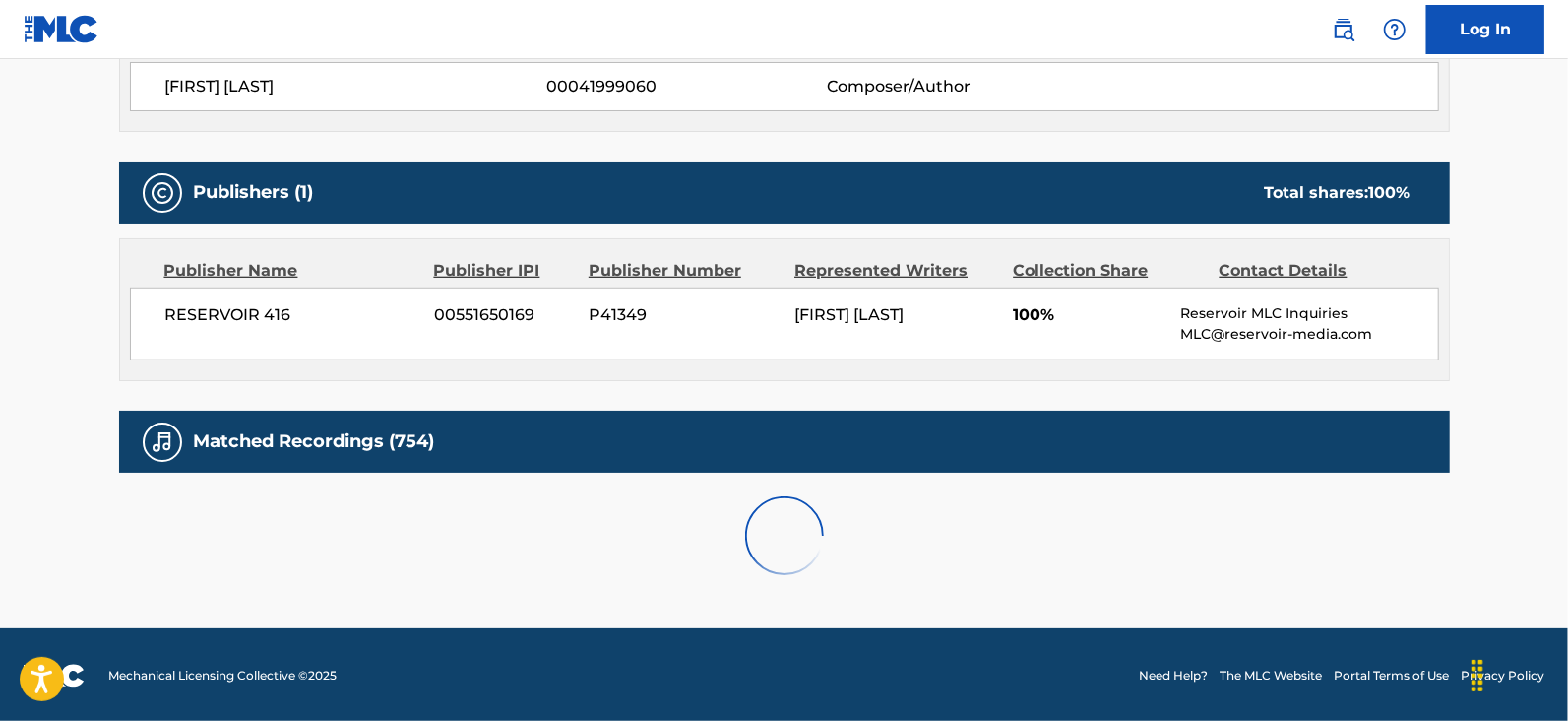 scroll, scrollTop: 1430, scrollLeft: 0, axis: vertical 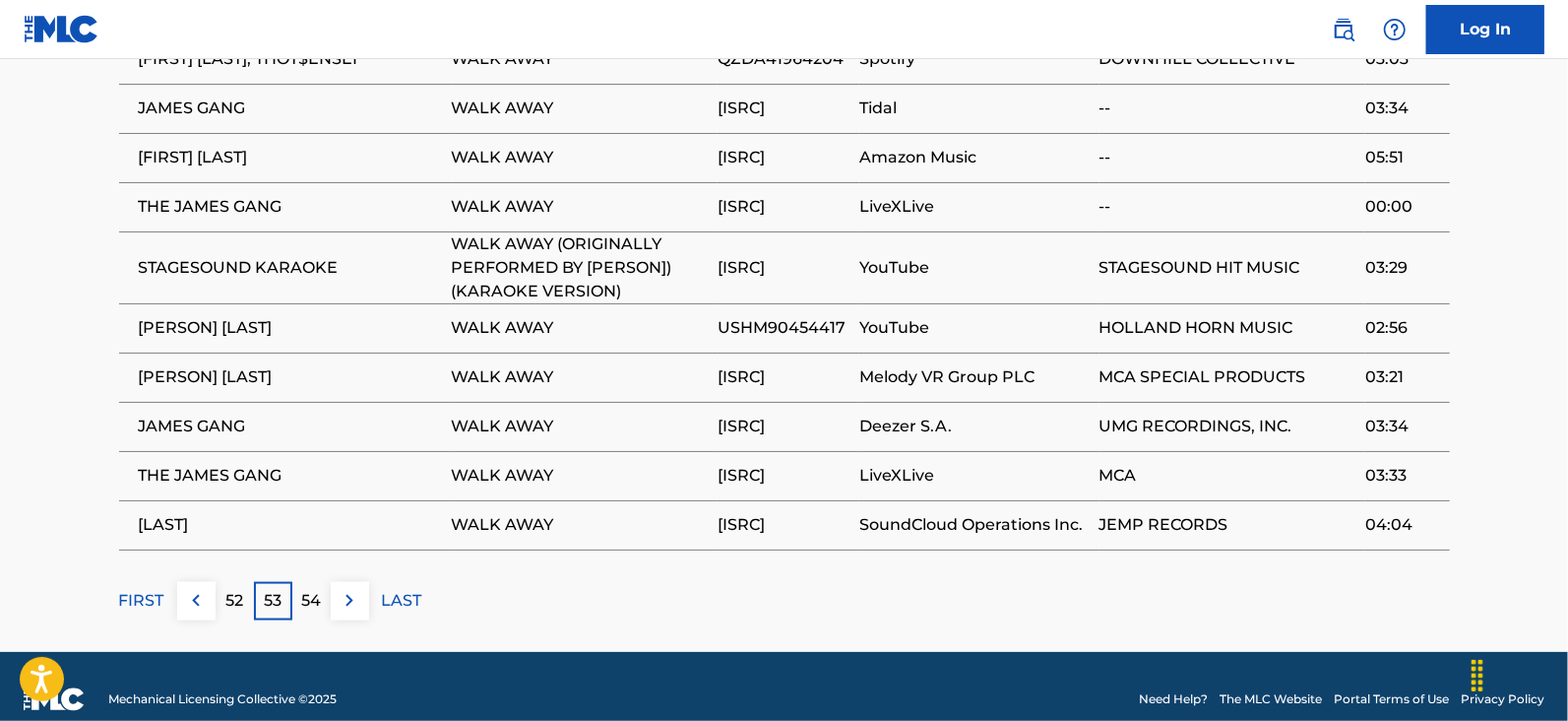 click on "54" at bounding box center [311, 601] 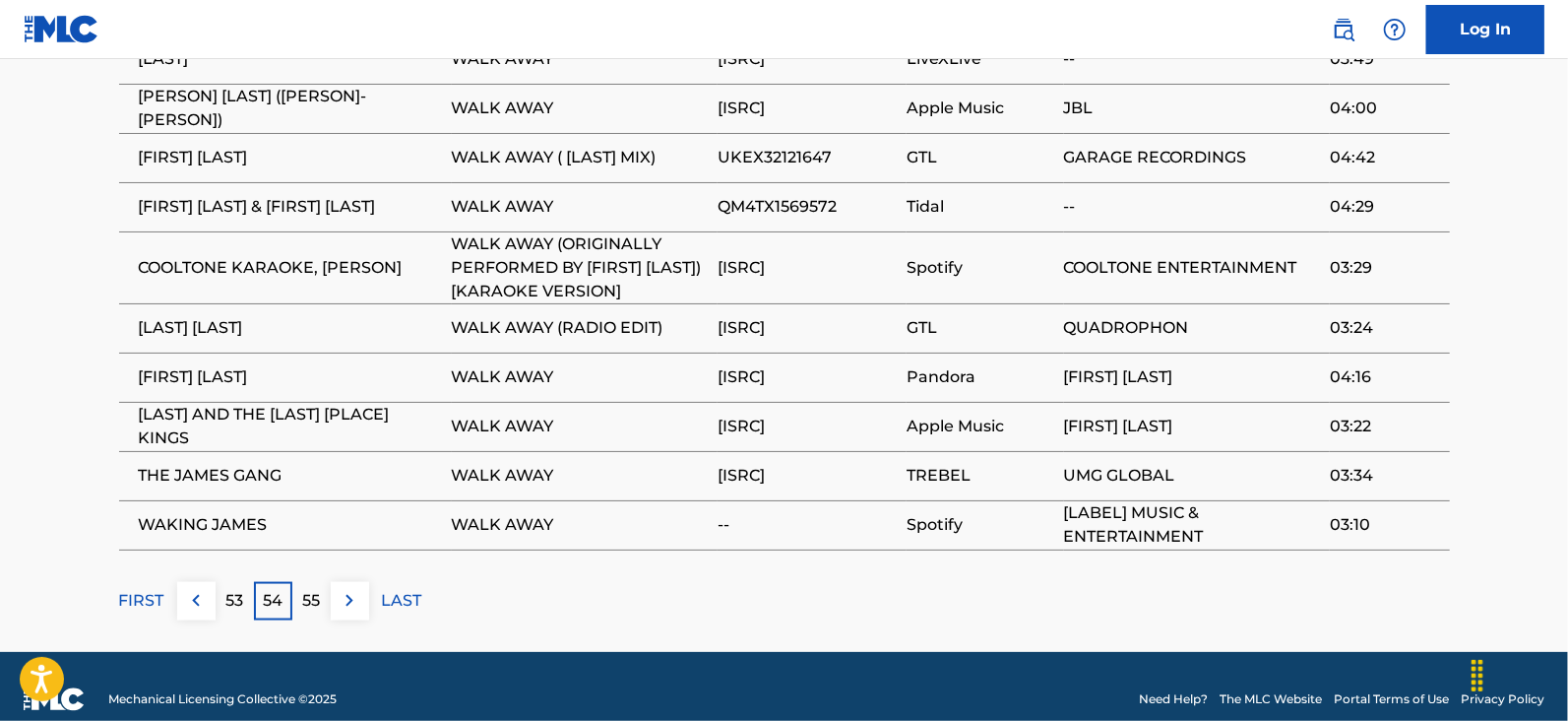 click at bounding box center [349, 601] 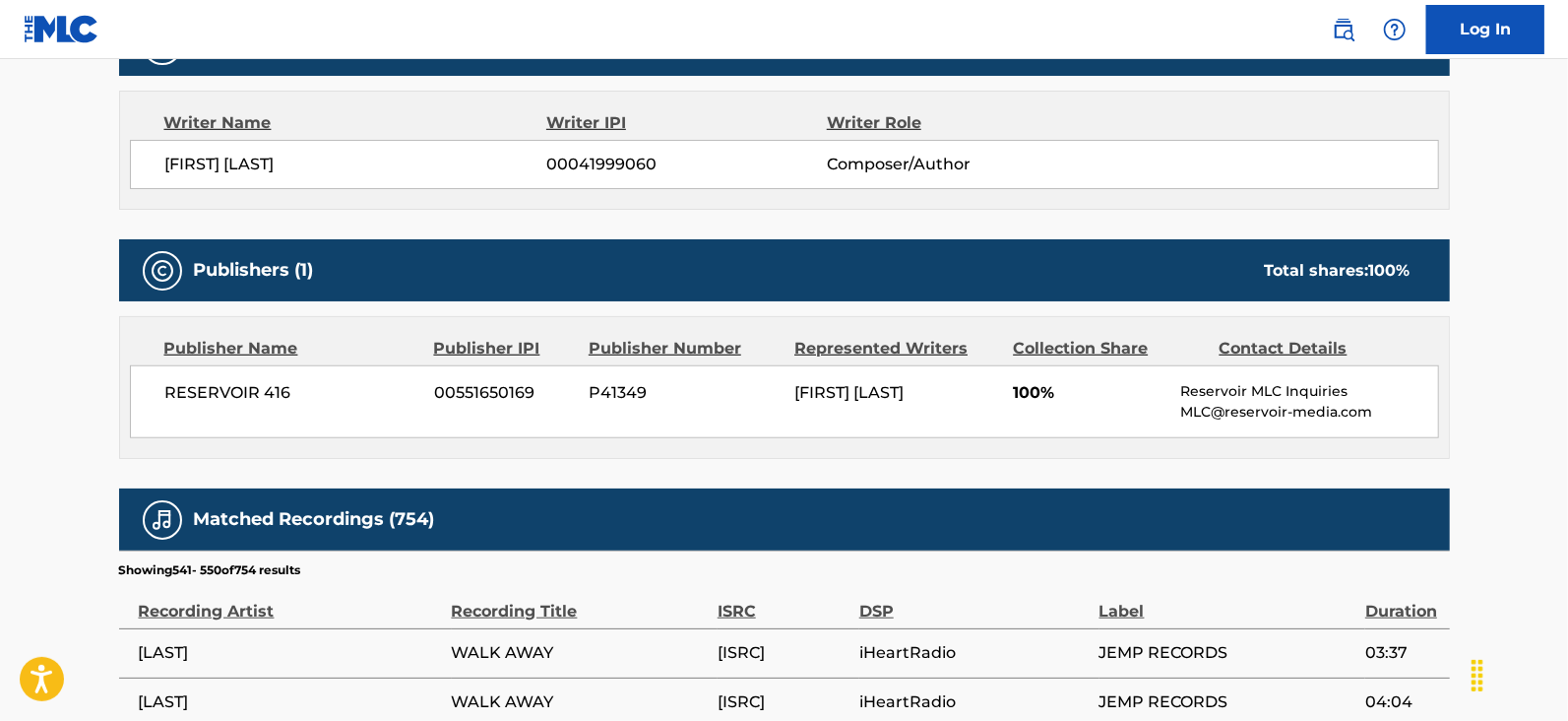 scroll, scrollTop: 1430, scrollLeft: 0, axis: vertical 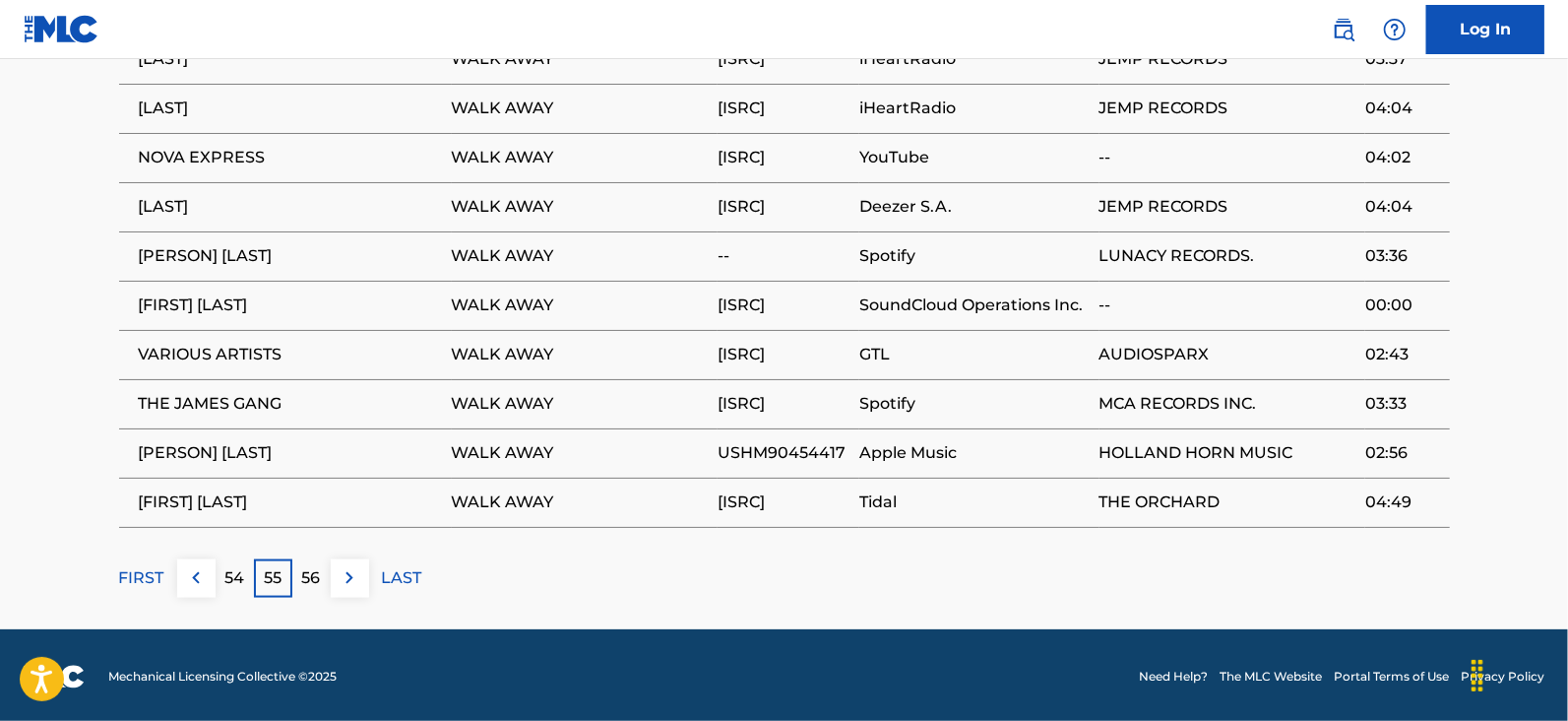 click at bounding box center [349, 578] 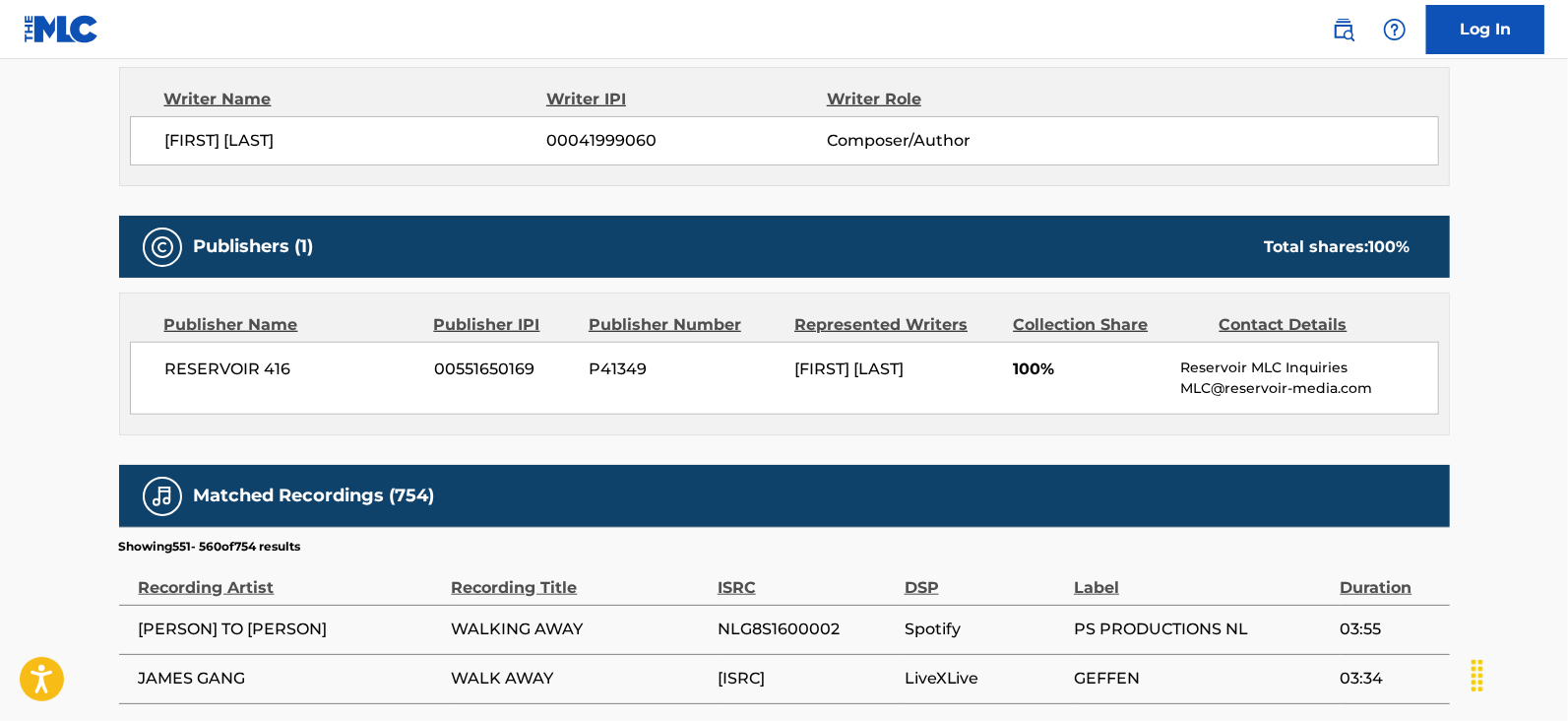 scroll, scrollTop: 1430, scrollLeft: 0, axis: vertical 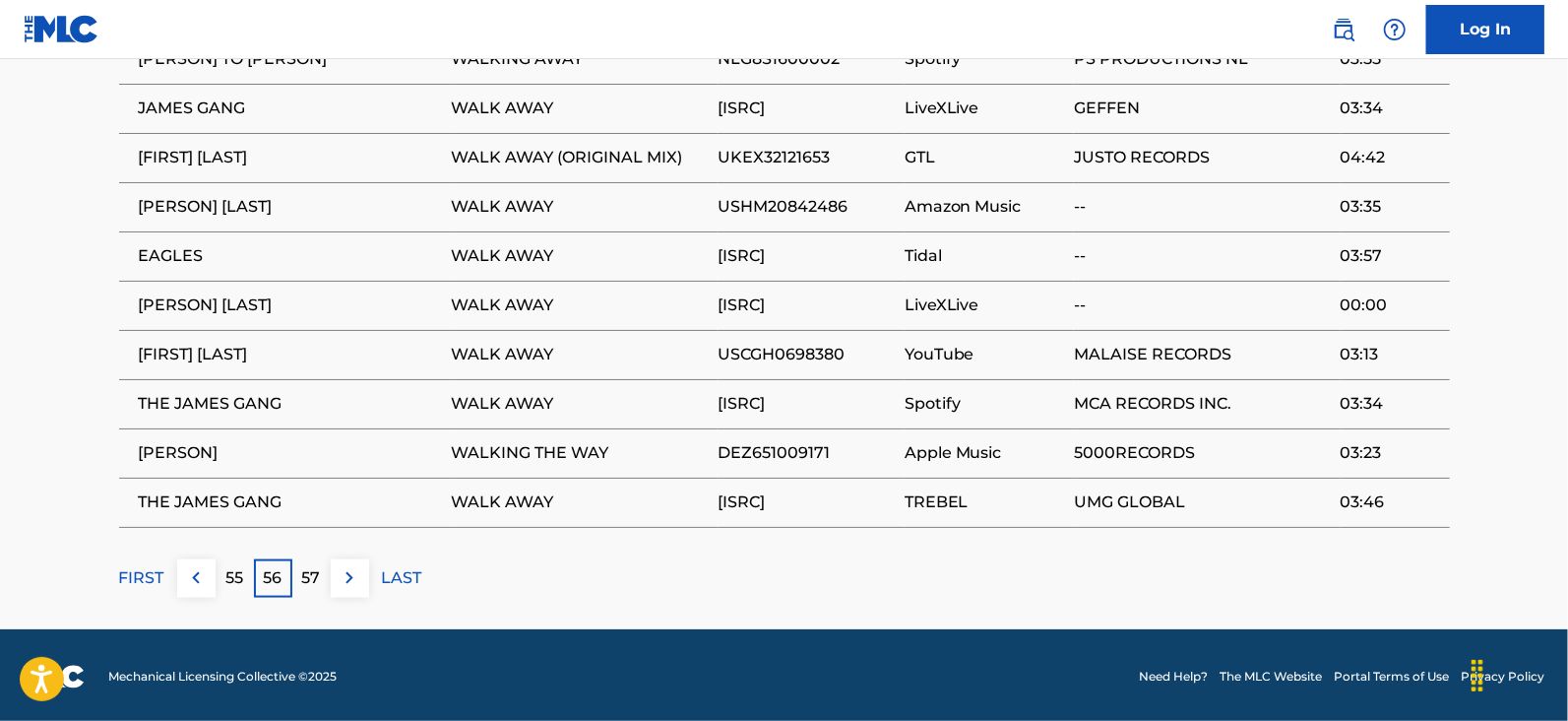 click on "WALK AWAY     Work Detail   Member Work Identifier -- MLC Song Code W03000 ISWC T0702032301 Duration --:-- Language -- Alternative Titles Alternative Title Alternative Title Type Language SEEMS TO ME (WALK AWAY) Generic Alternative Title -- SEEMS TO ME (YOU DON'T WANNA TALK ABOUT IT) Generic Alternative Title -- Writers   (1) Writer Name Writer IPI Writer Role [FIRST] [LAST] 00041999060 Composer/Author Publishers   (1) Total shares:  100 % Publisher Name Publisher IPI Publisher Number Represented Writers Collection Share Contact Details RESERVOIR 416 00551650169 P41349 [FIRST] [LAST] 100% Reservoir MLC Inquiries MLC@reservoir-media.com Total shares:  100 % Matched Recordings   (754) Showing  551  -   560  of  754   results   Recording Artist Recording Title ISRC DSP Label Duration ROADS TO ROAM WALKING AWAY NLG8S1600002 Spotify PS PRODUCTIONS NL 03:55 JAMES GANG WALK AWAY USMC17144507 LiveXLive GEFFEN 03:34 [FIRST] [LAST] WALK AWAY (ORIGINAL MIX) GTL" at bounding box center [784, -371] 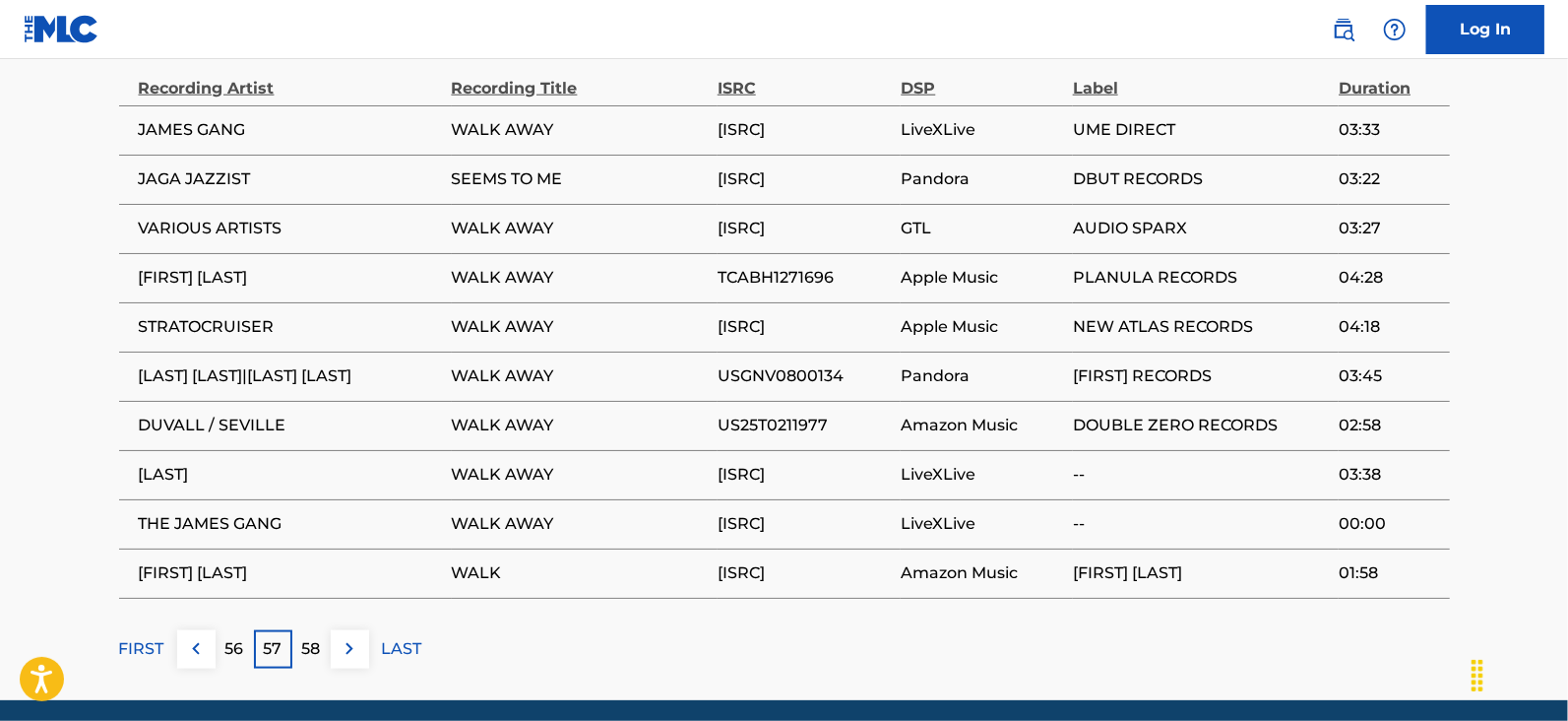 scroll, scrollTop: 1430, scrollLeft: 0, axis: vertical 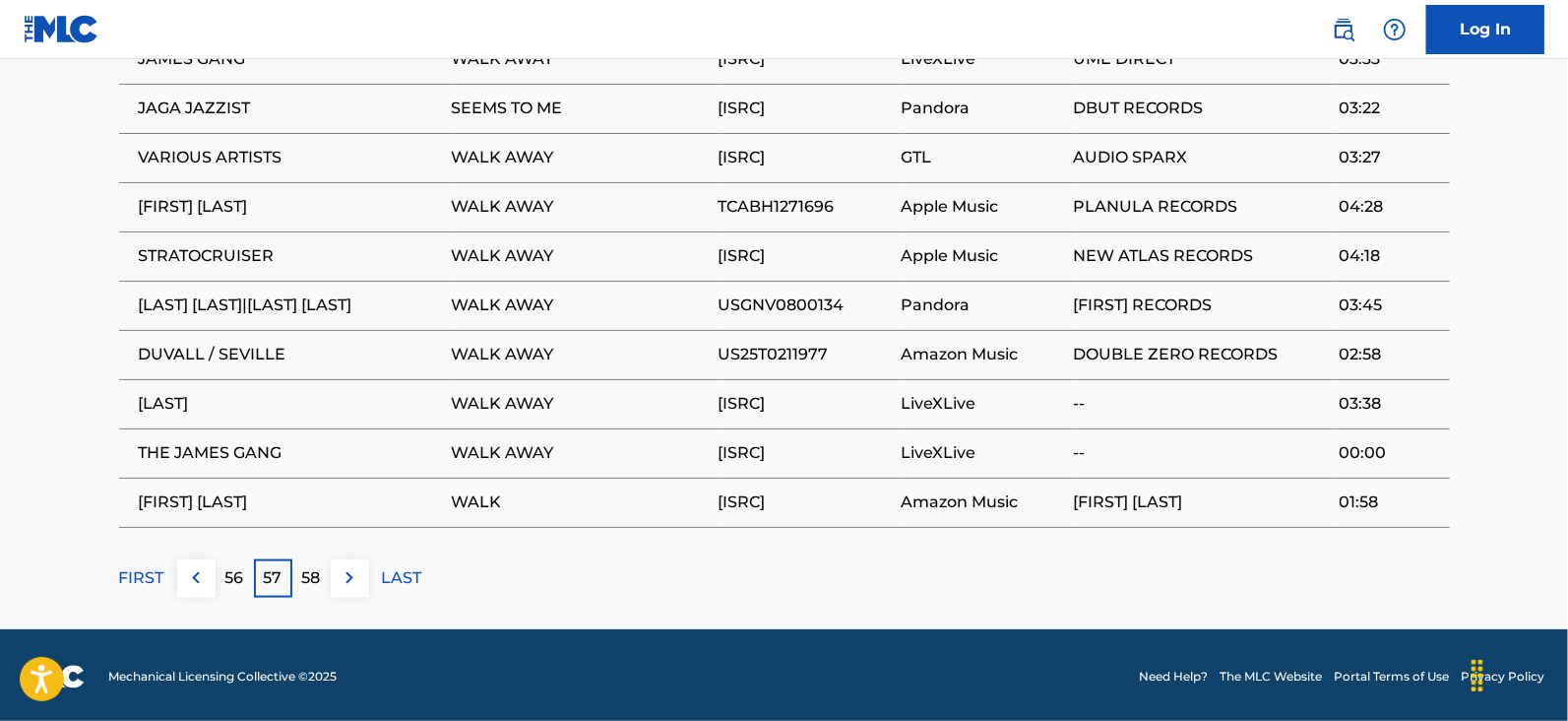 click on "58" at bounding box center (311, 578) 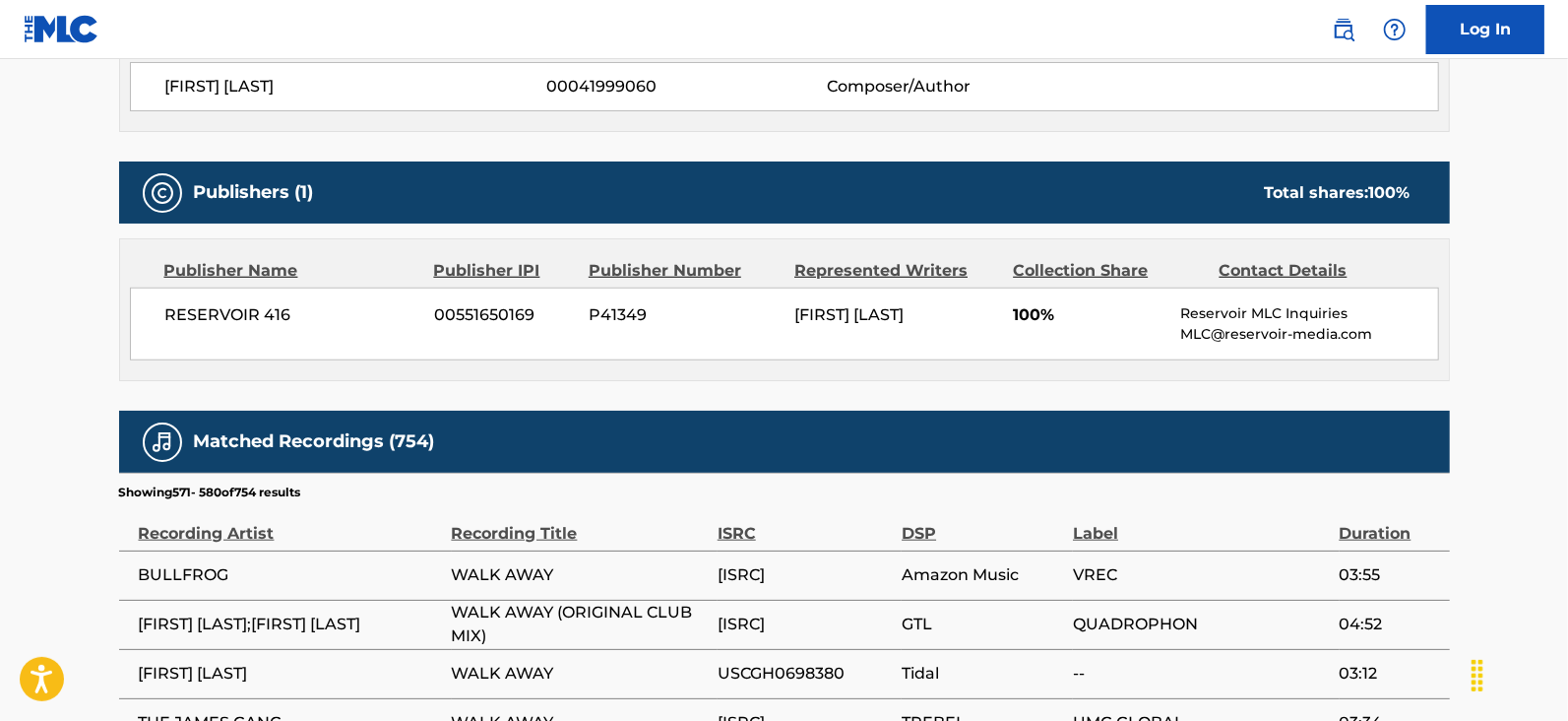 scroll, scrollTop: 1430, scrollLeft: 0, axis: vertical 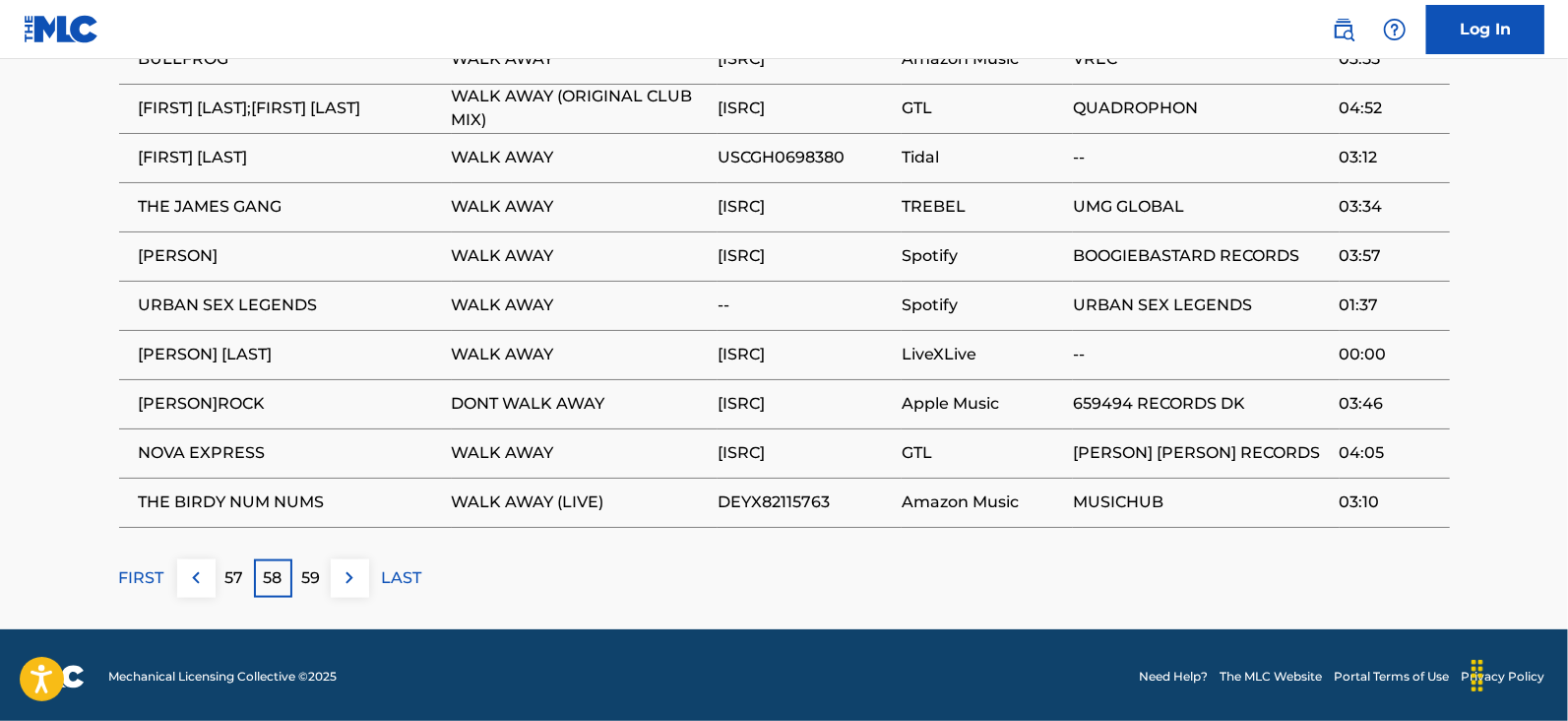 click on "59" at bounding box center (311, 578) 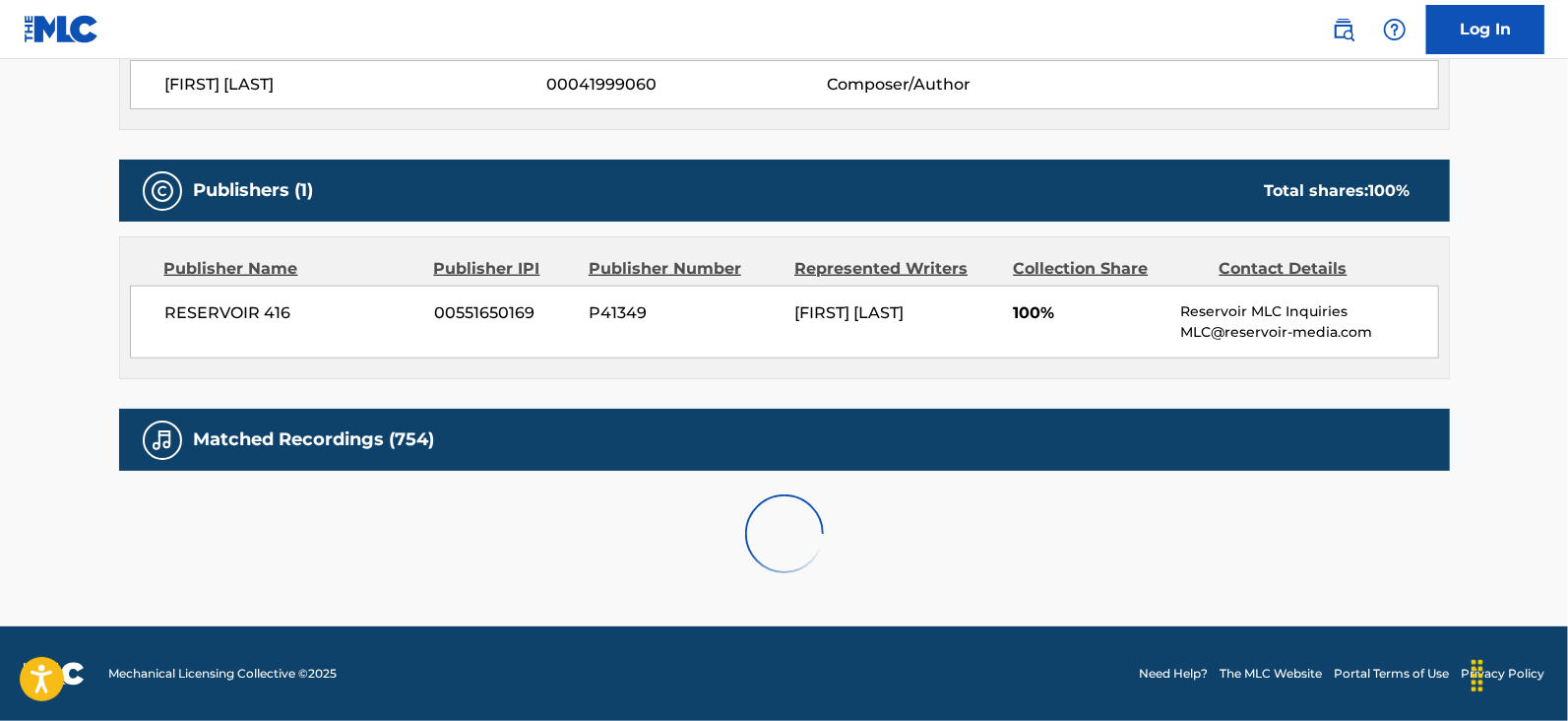 scroll, scrollTop: 1430, scrollLeft: 0, axis: vertical 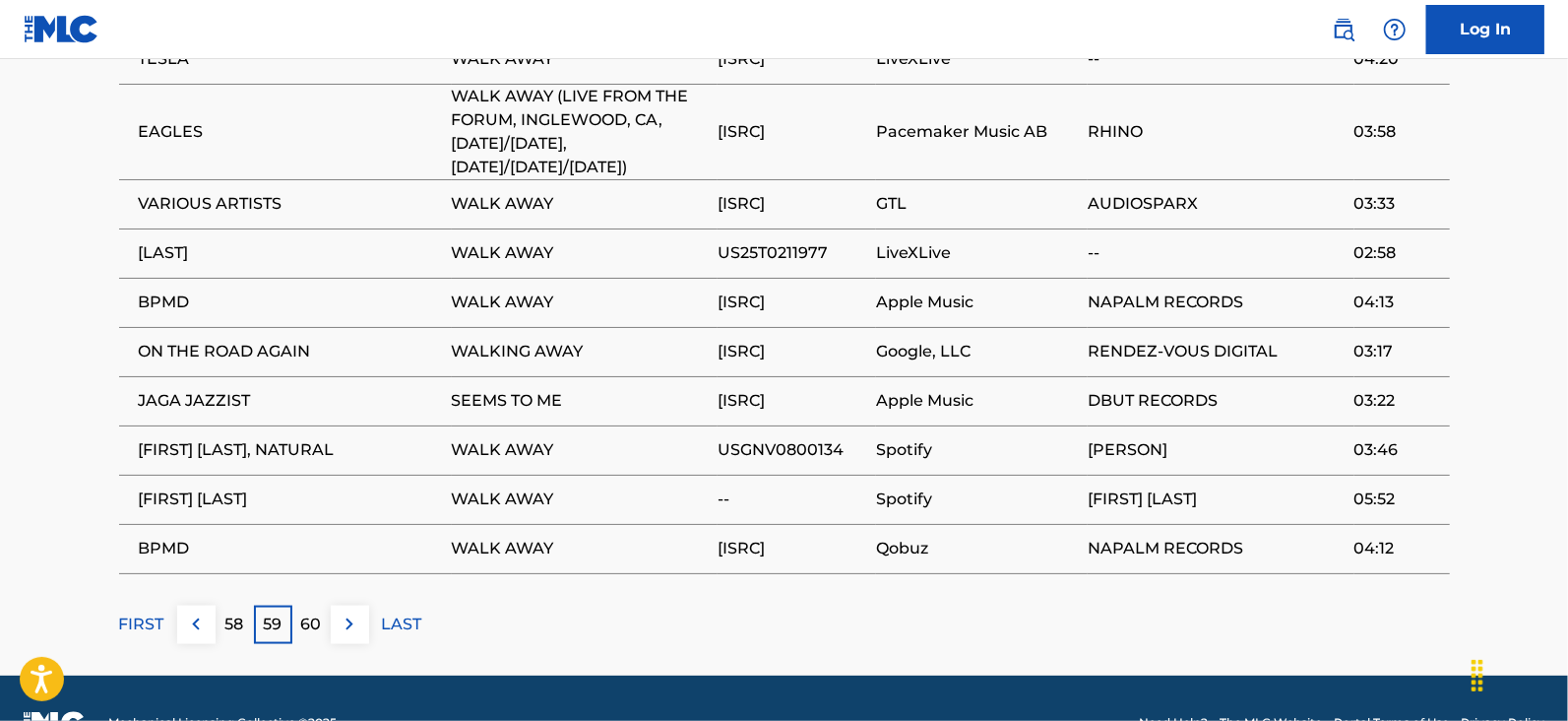 click on "60" at bounding box center [311, 624] 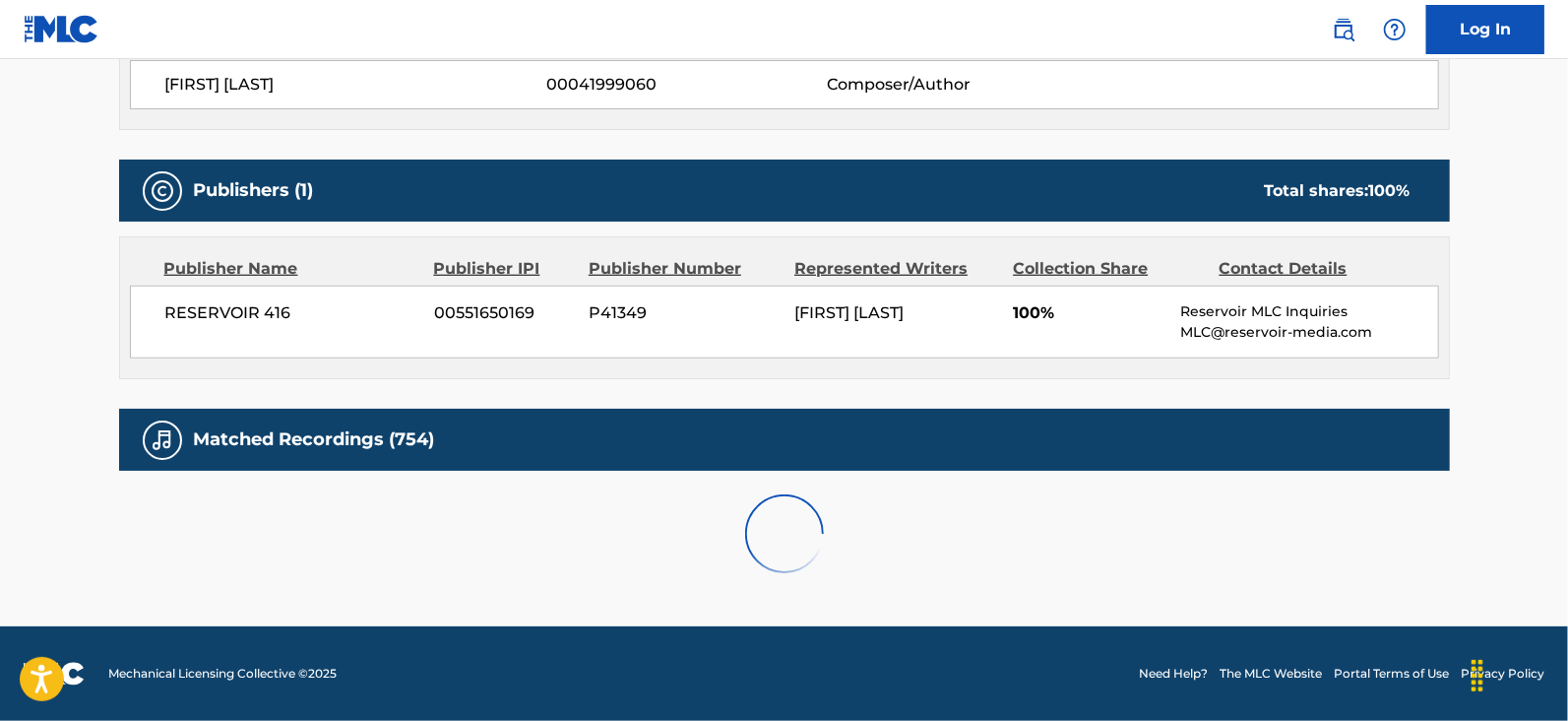 scroll, scrollTop: 1430, scrollLeft: 0, axis: vertical 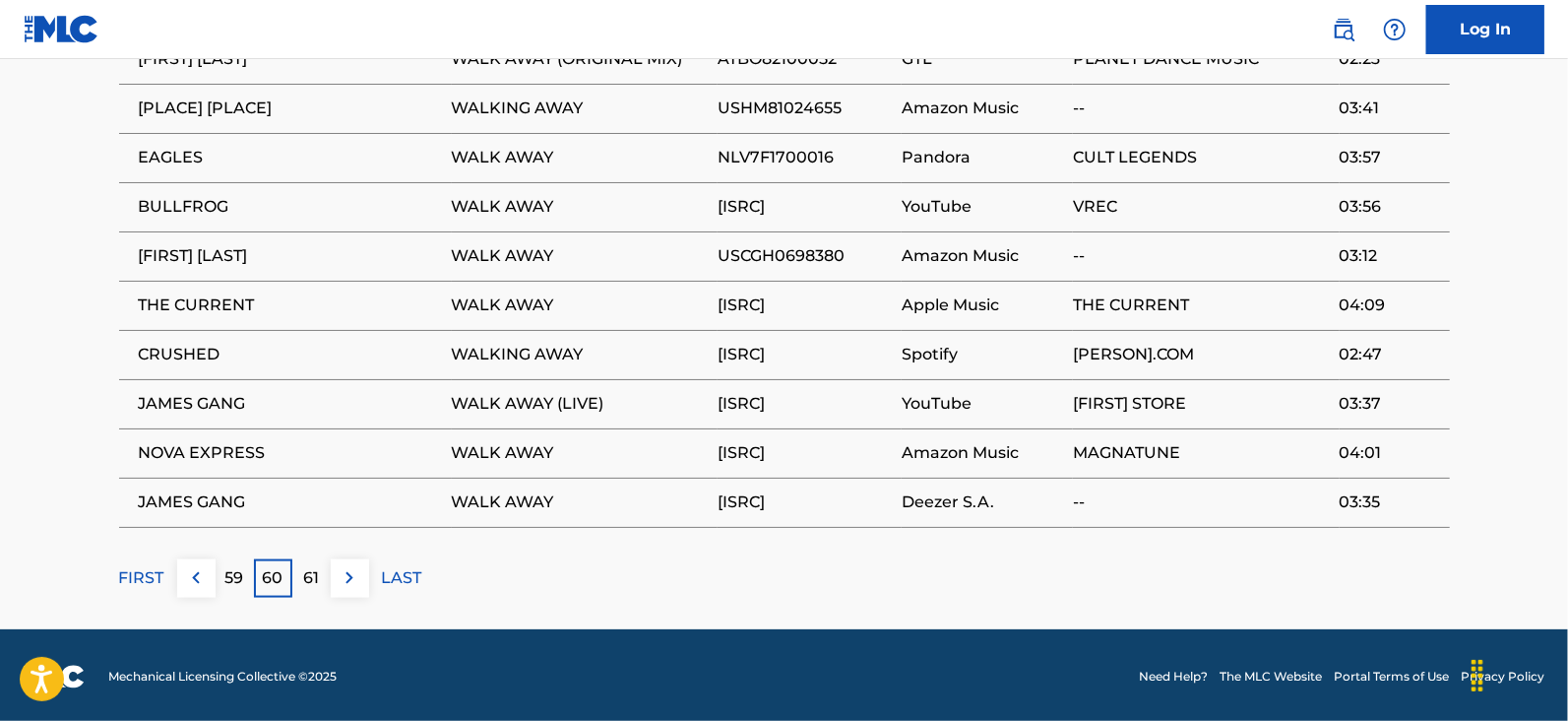 click on "61" at bounding box center (311, 578) 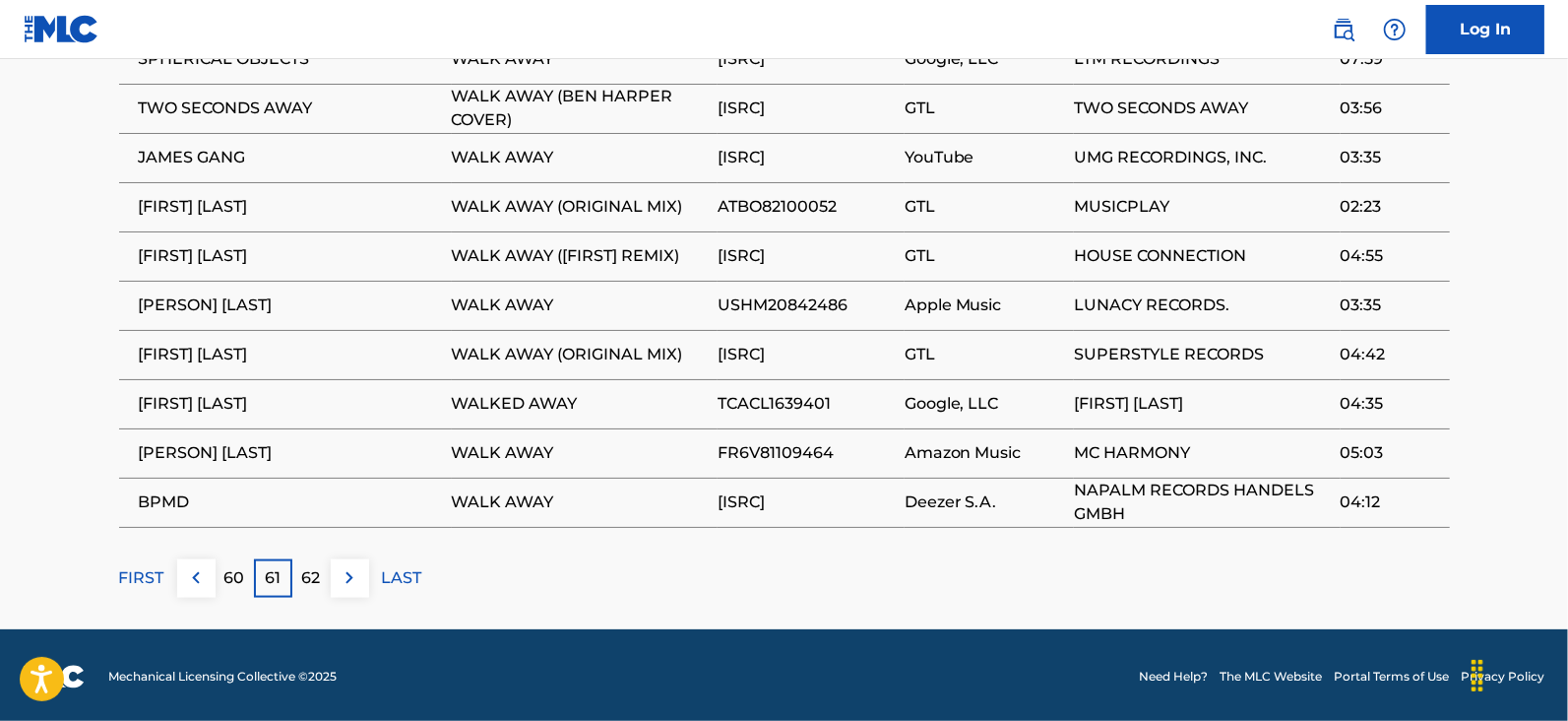 click on "62" at bounding box center [311, 578] 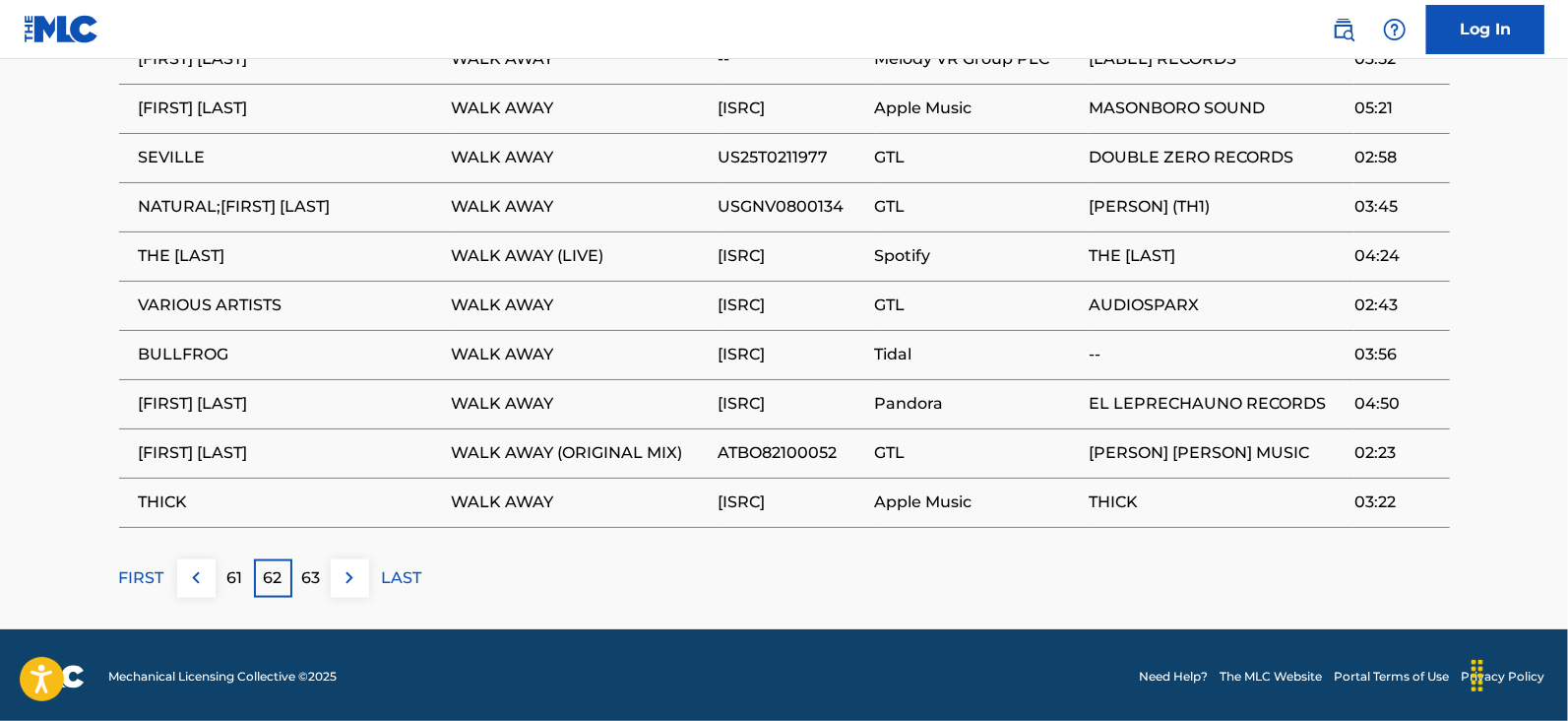 click on "63" at bounding box center [311, 578] 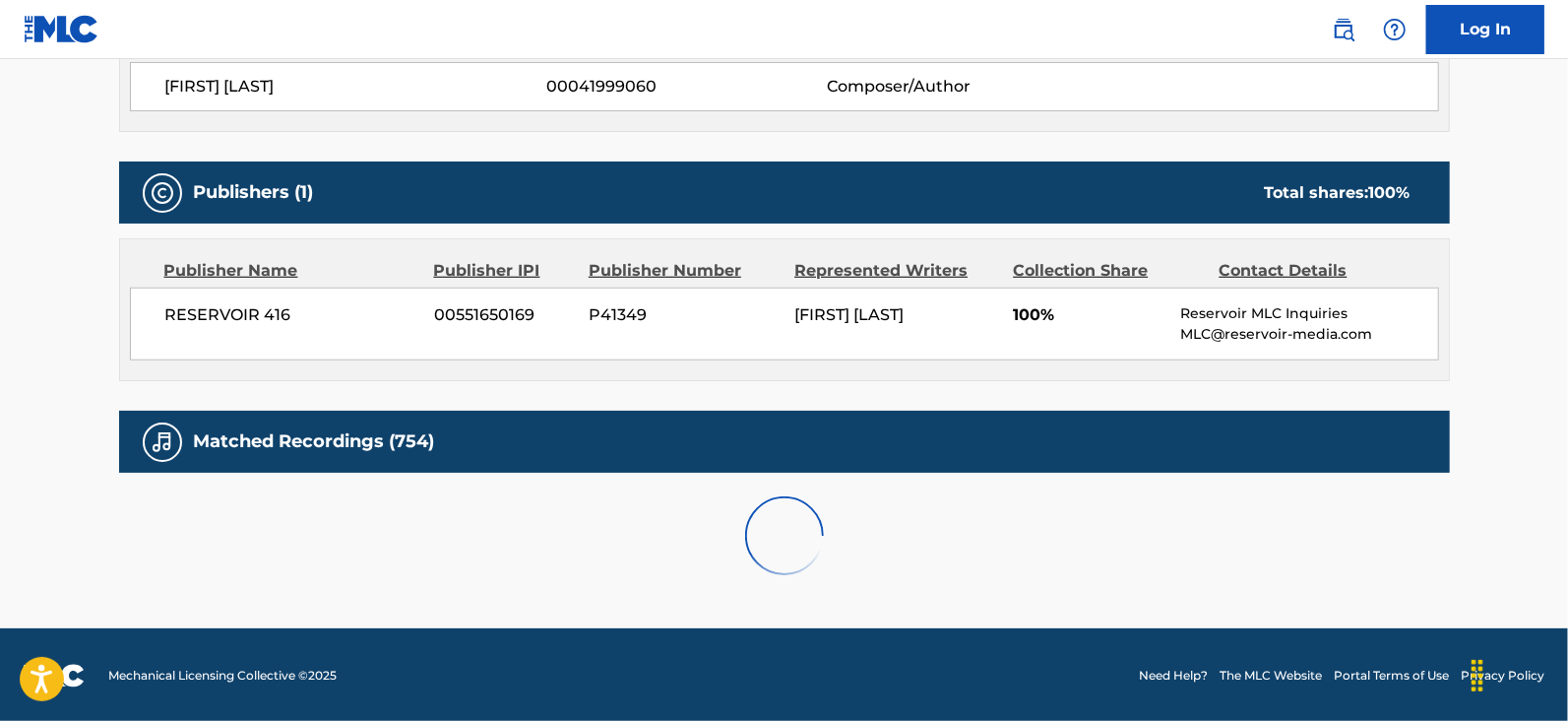 scroll, scrollTop: 1430, scrollLeft: 0, axis: vertical 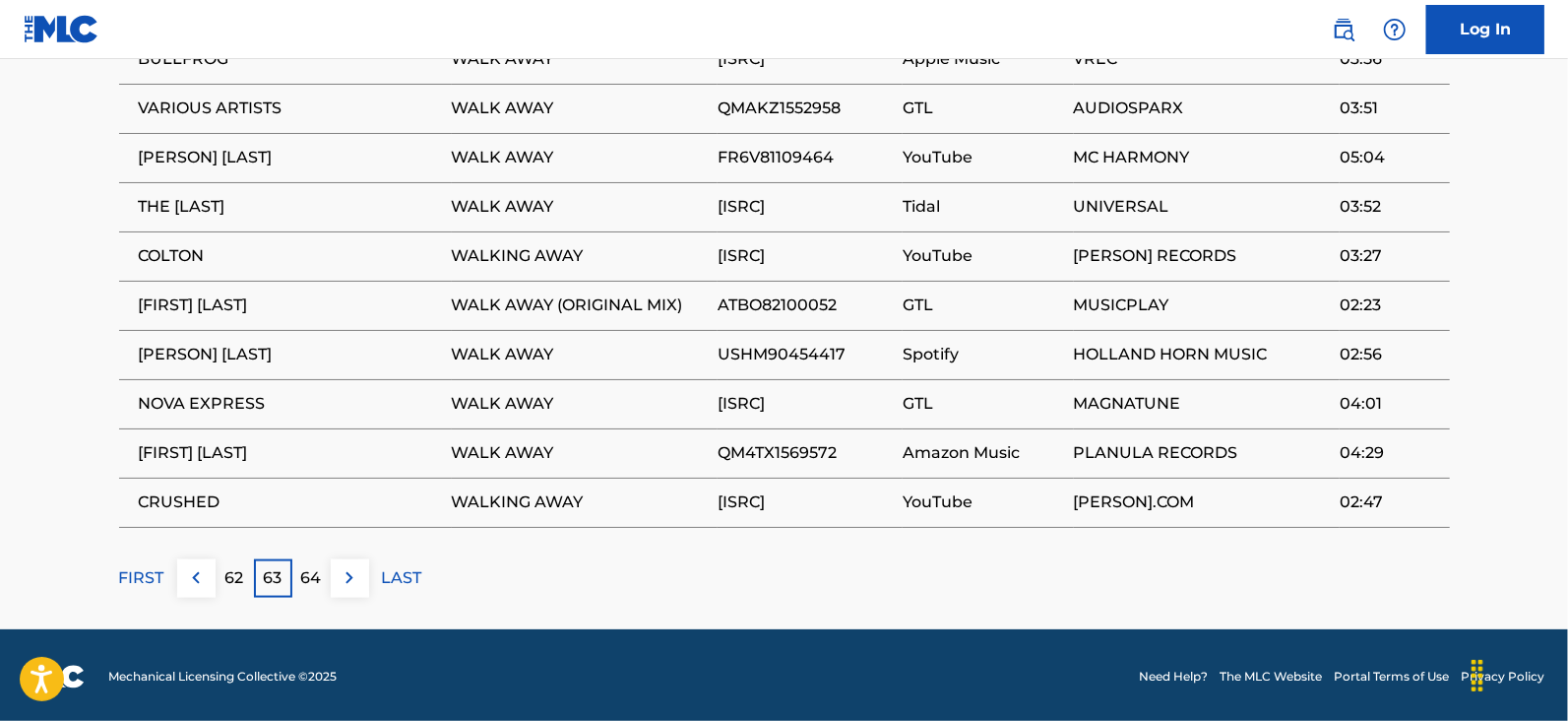 click on "64" at bounding box center [311, 578] 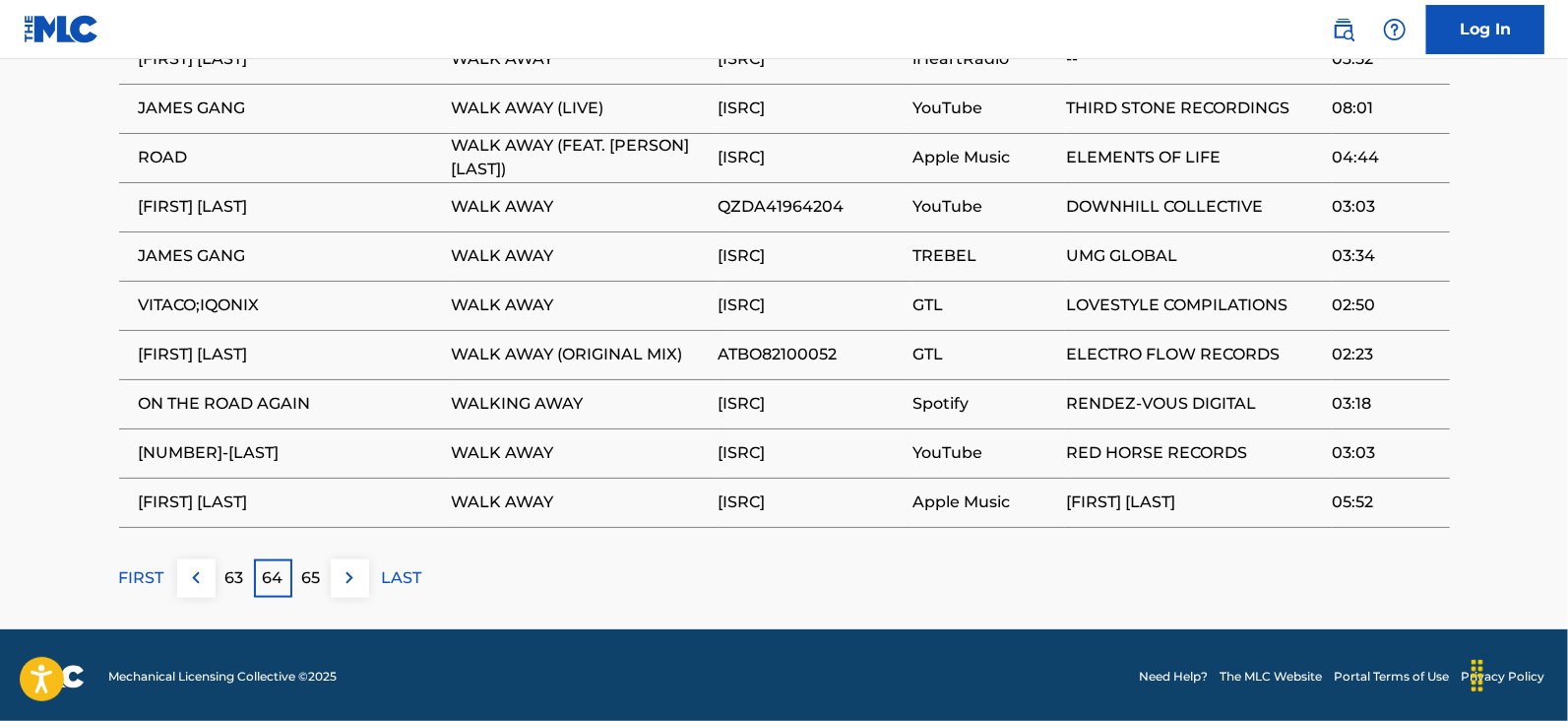 click on "65" at bounding box center [311, 578] 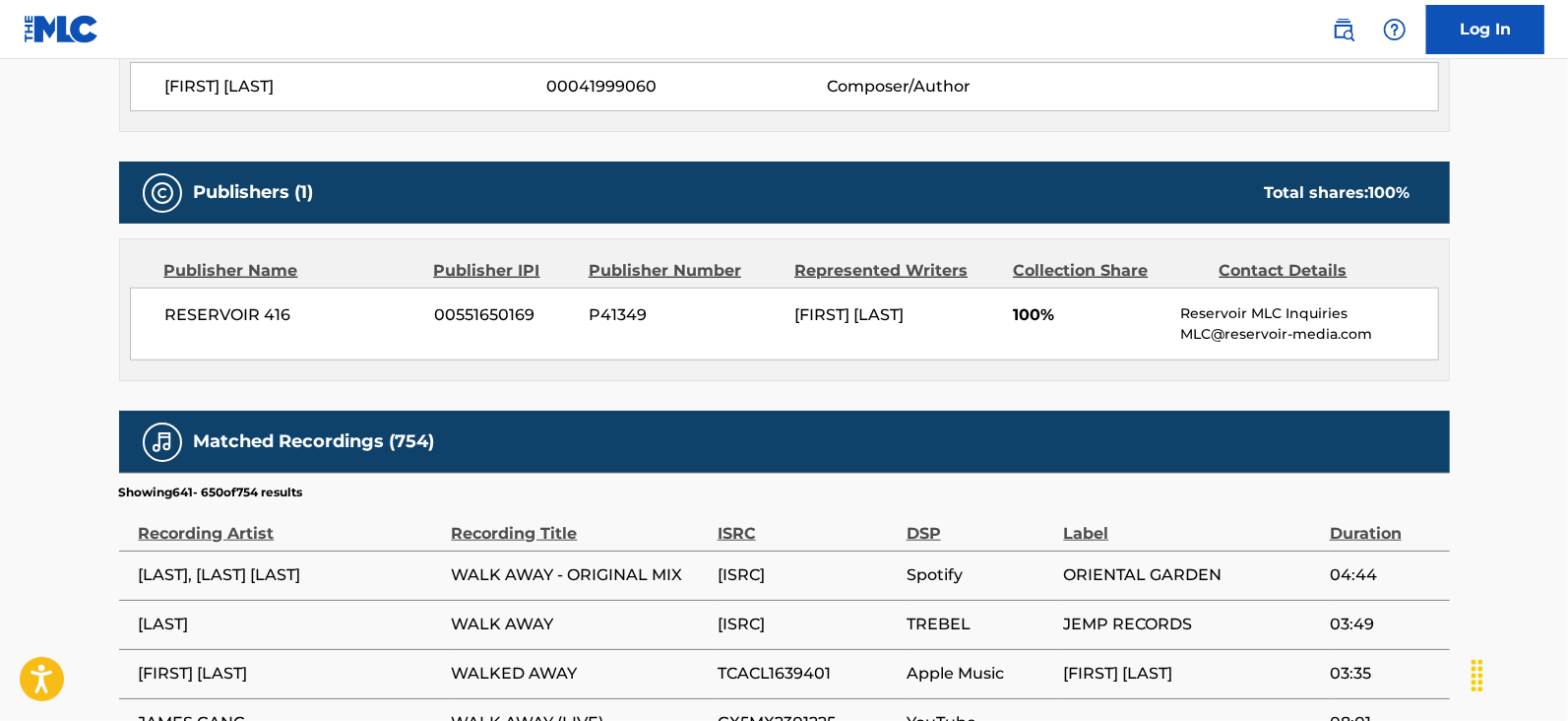 scroll, scrollTop: 1430, scrollLeft: 0, axis: vertical 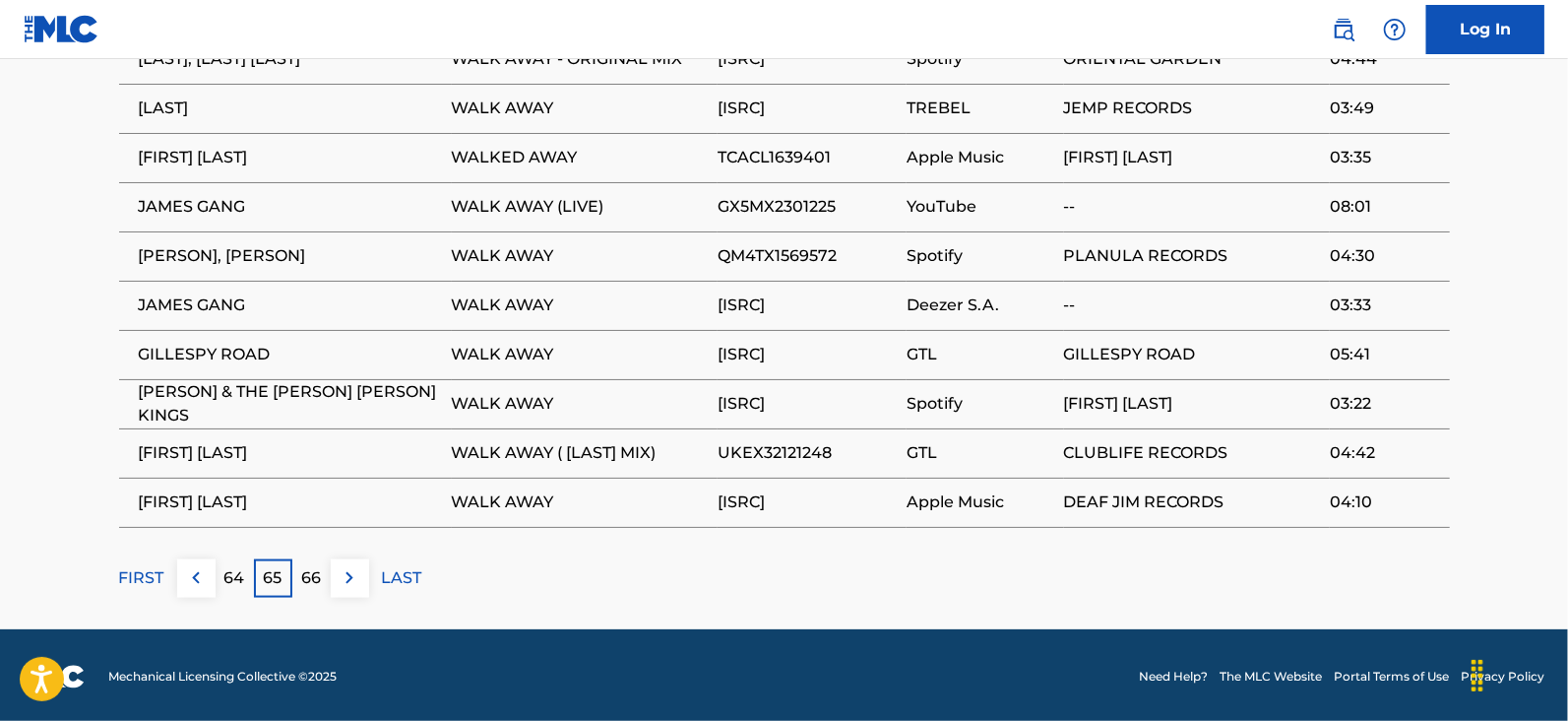 click on "66" at bounding box center [311, 578] 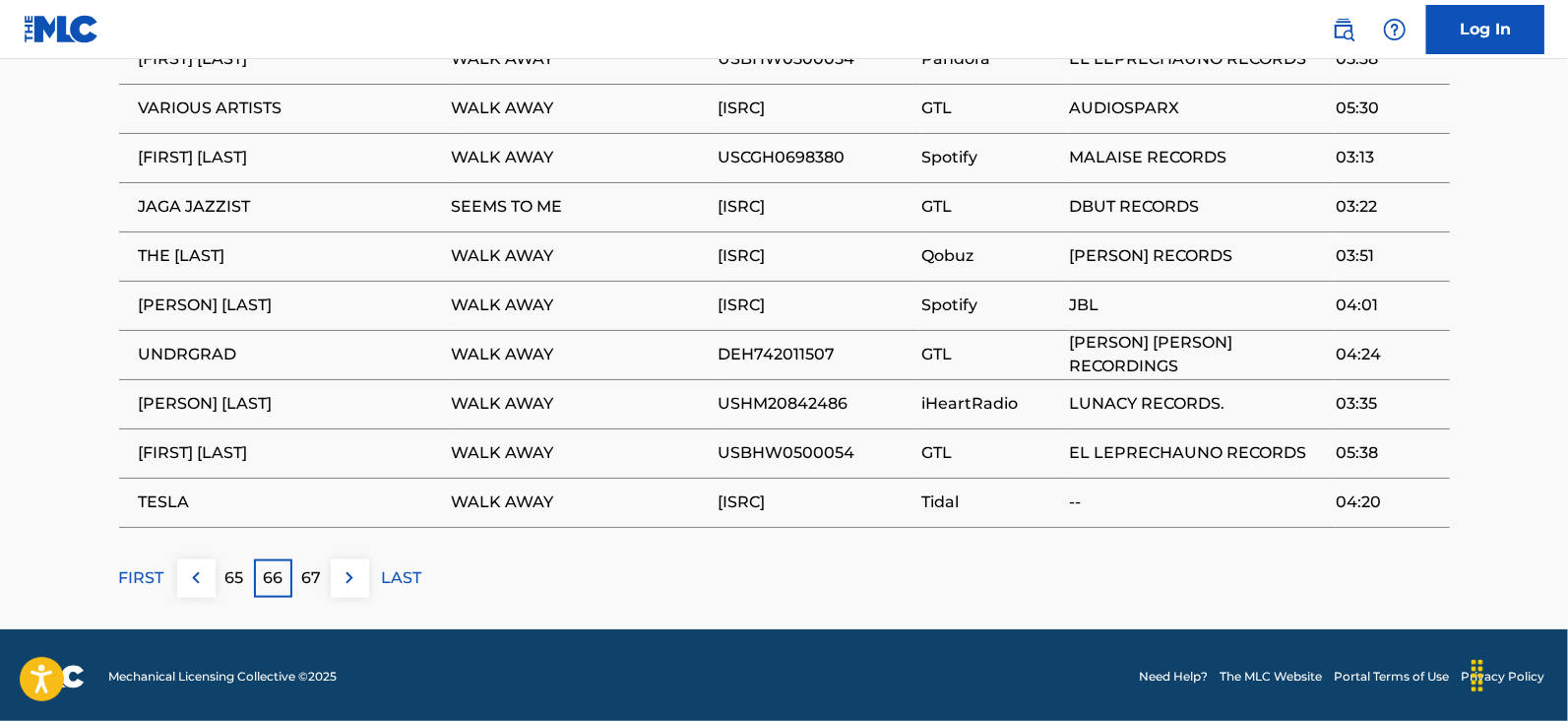 click on "67" at bounding box center [311, 578] 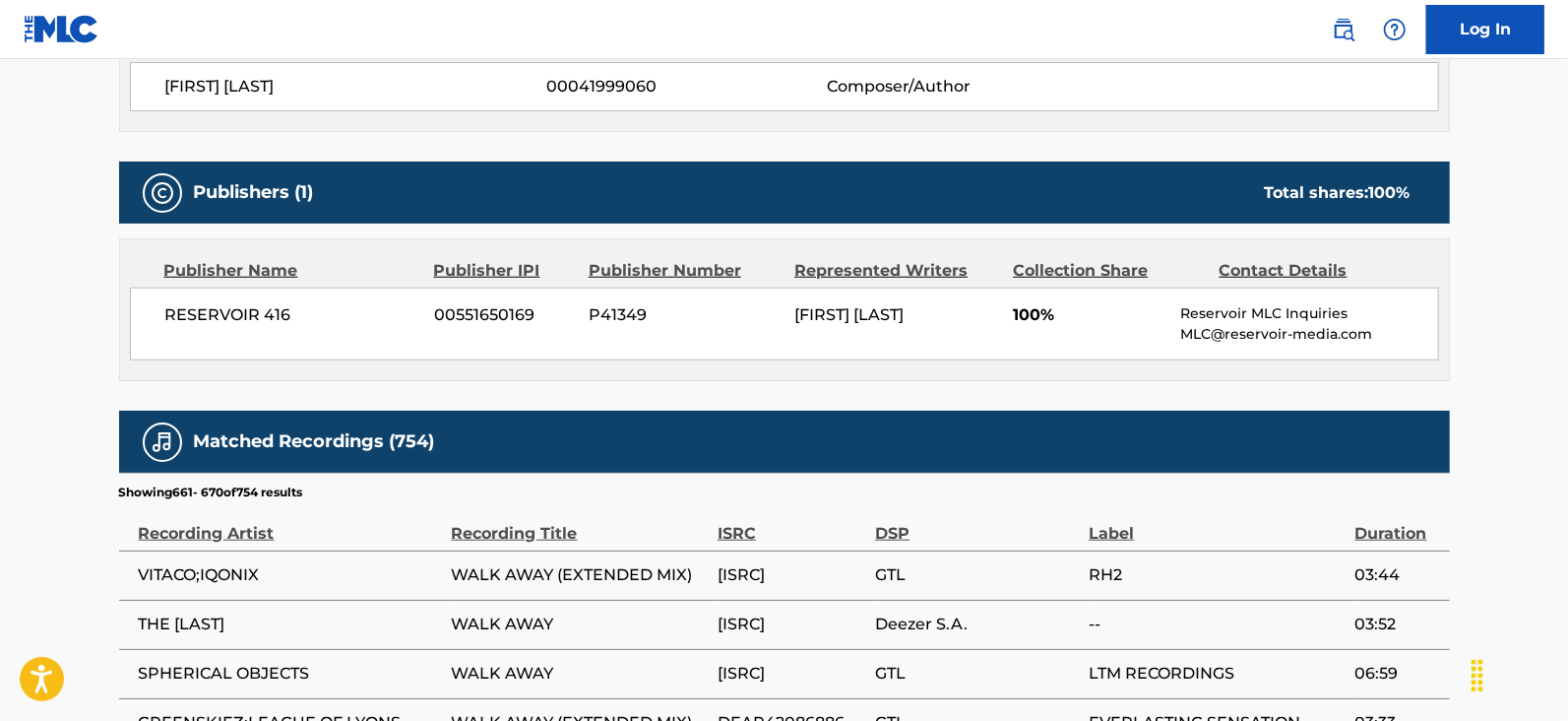 scroll, scrollTop: 1430, scrollLeft: 0, axis: vertical 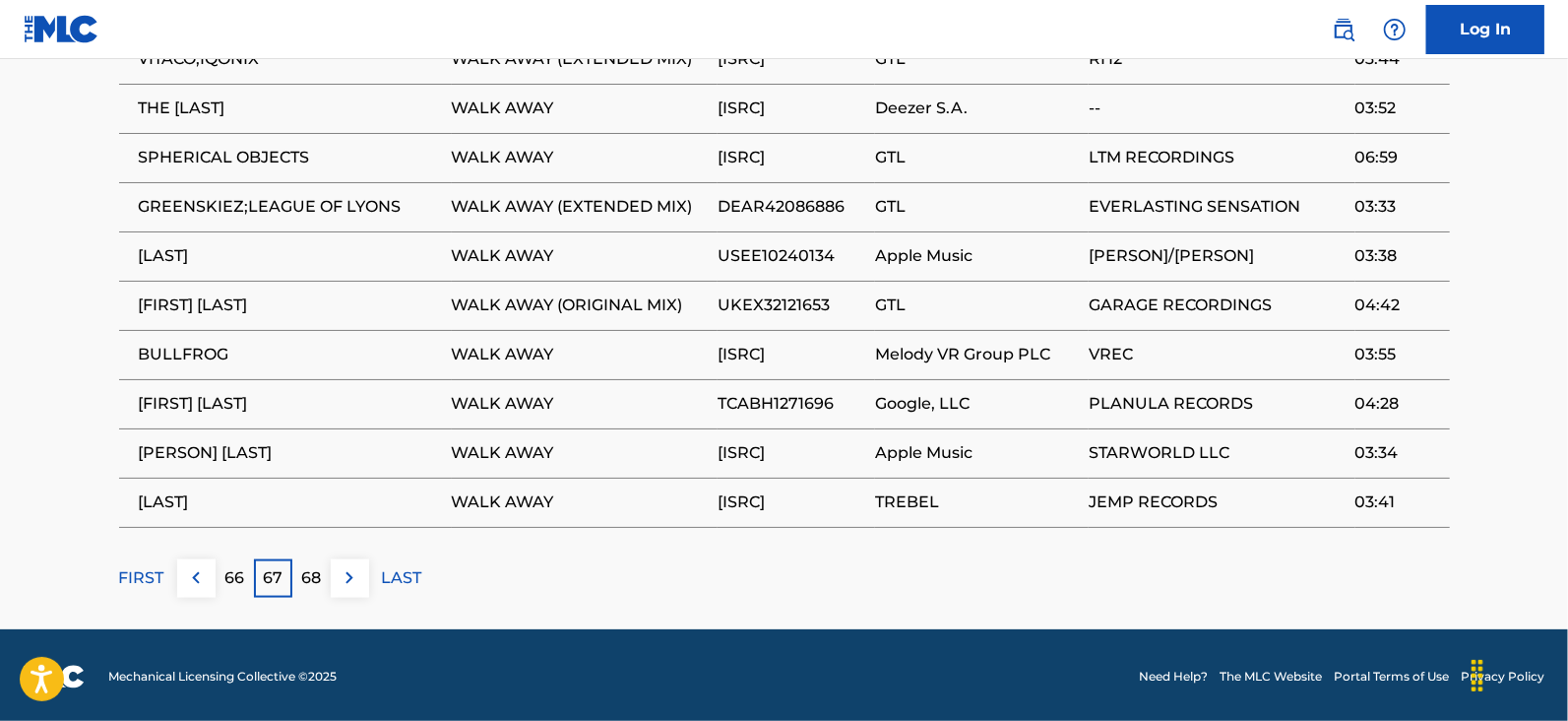 click on "68" at bounding box center [311, 578] 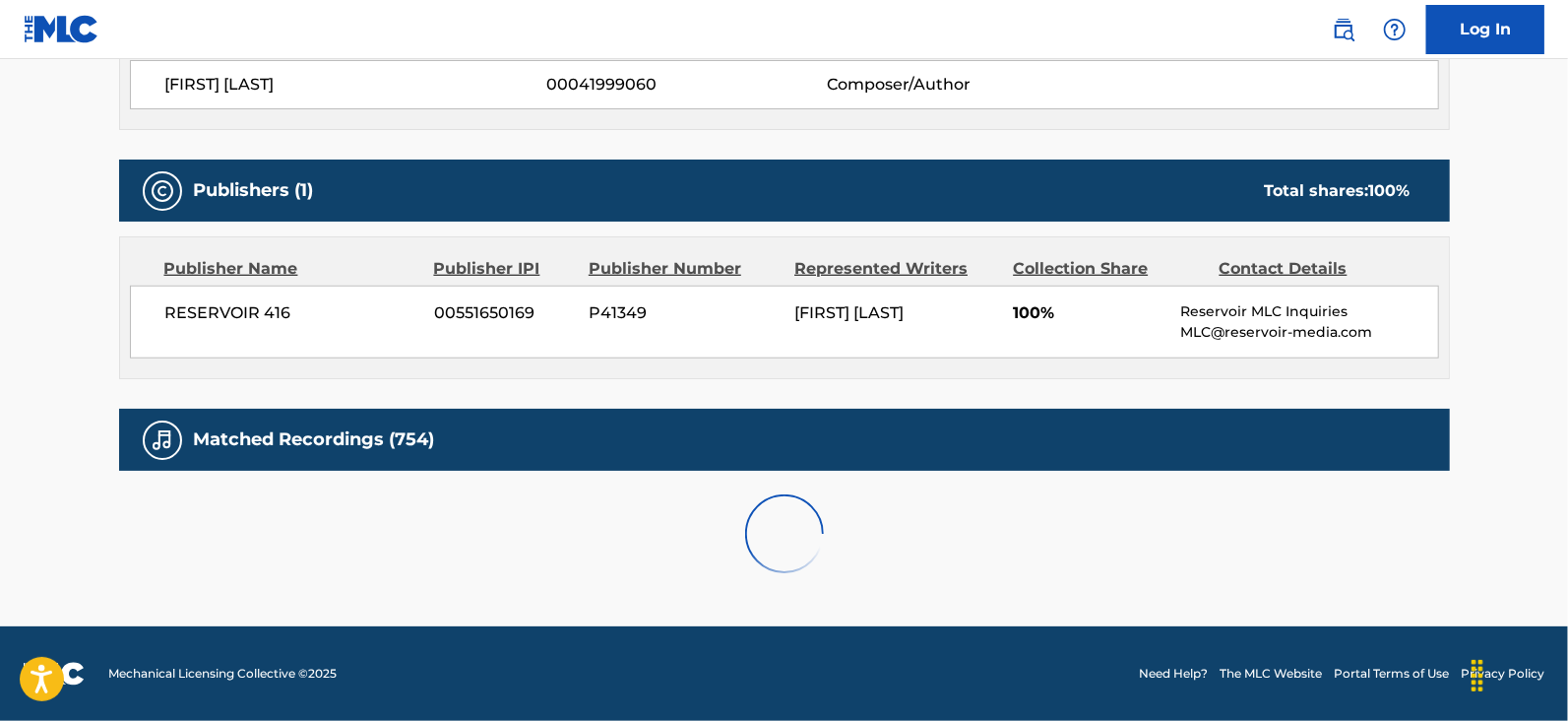 scroll, scrollTop: 1430, scrollLeft: 0, axis: vertical 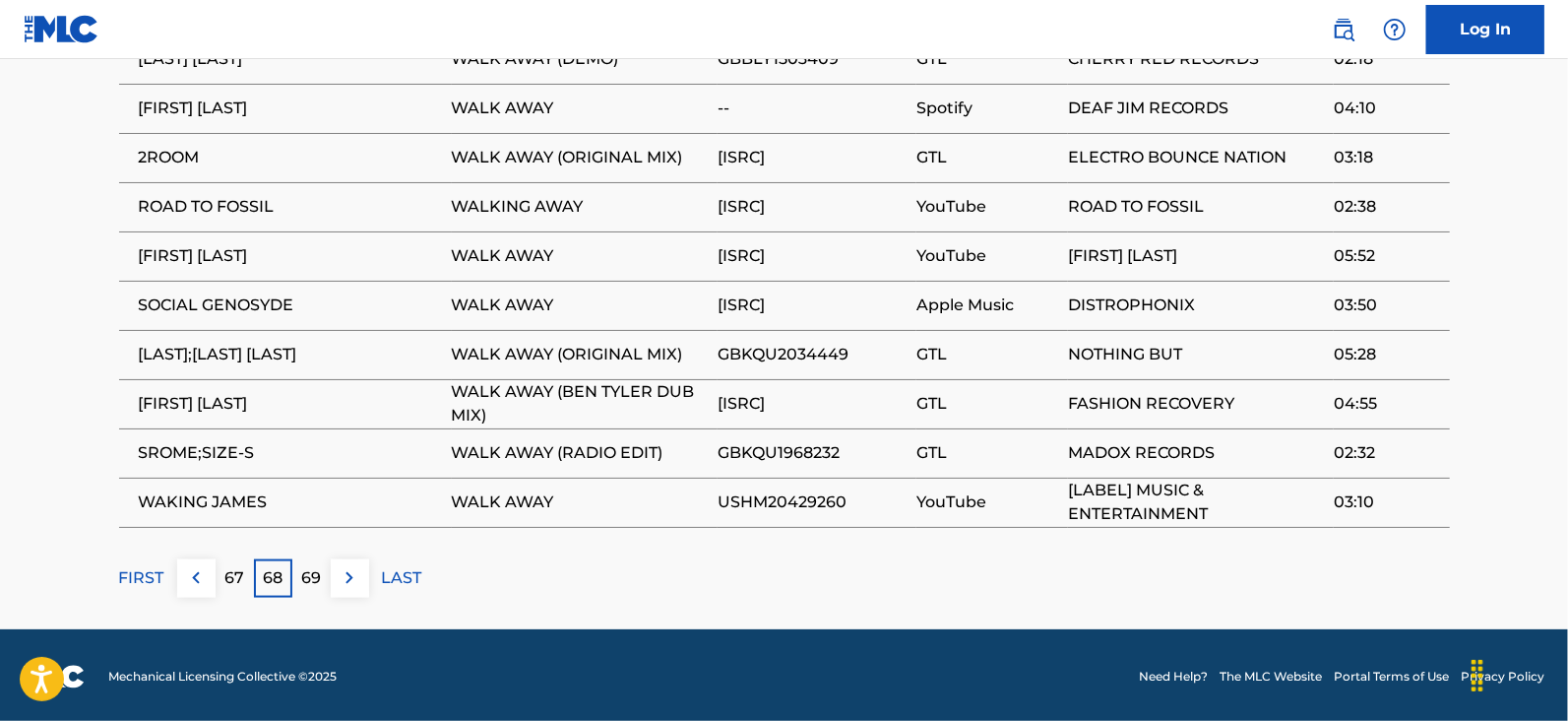 click on "69" at bounding box center [311, 578] 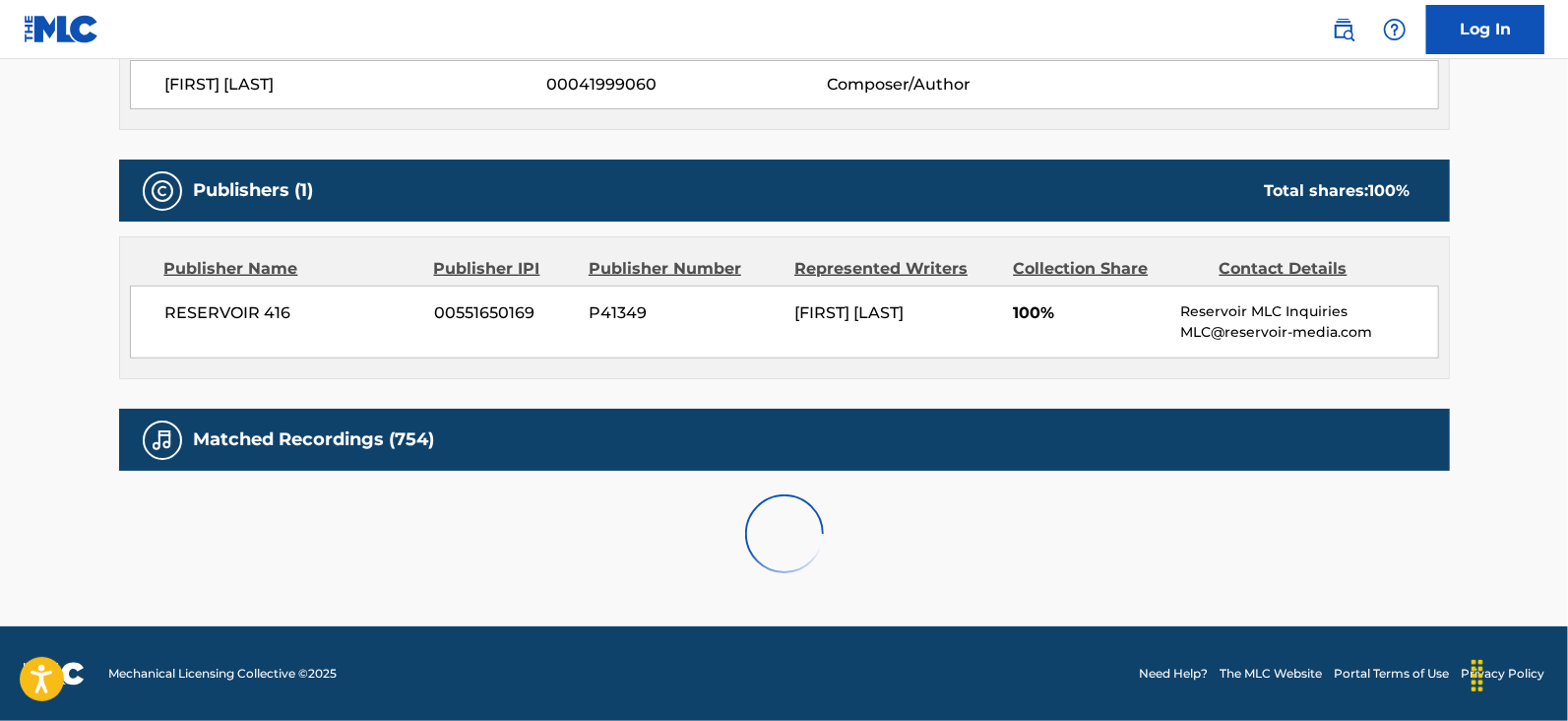 scroll, scrollTop: 1430, scrollLeft: 0, axis: vertical 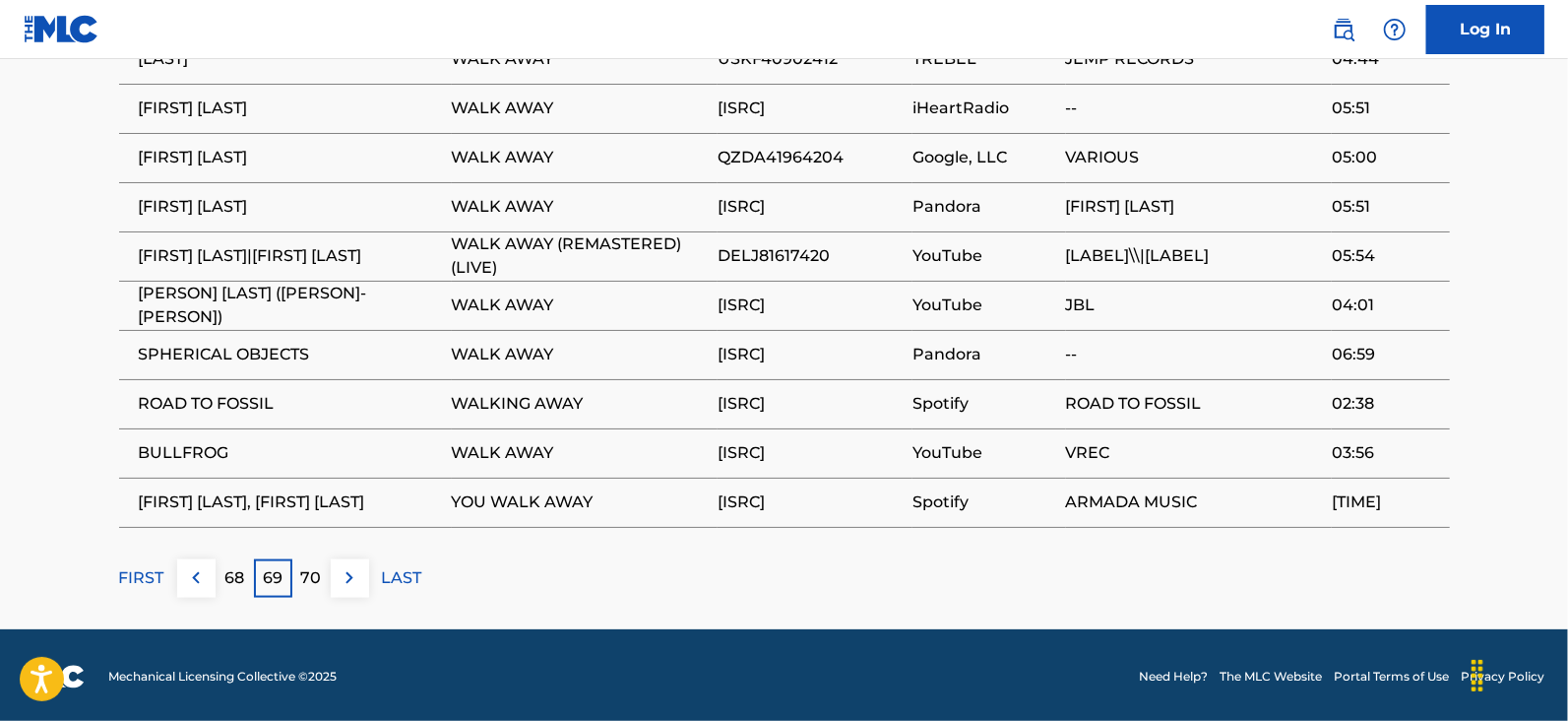 click on "70" at bounding box center [311, 578] 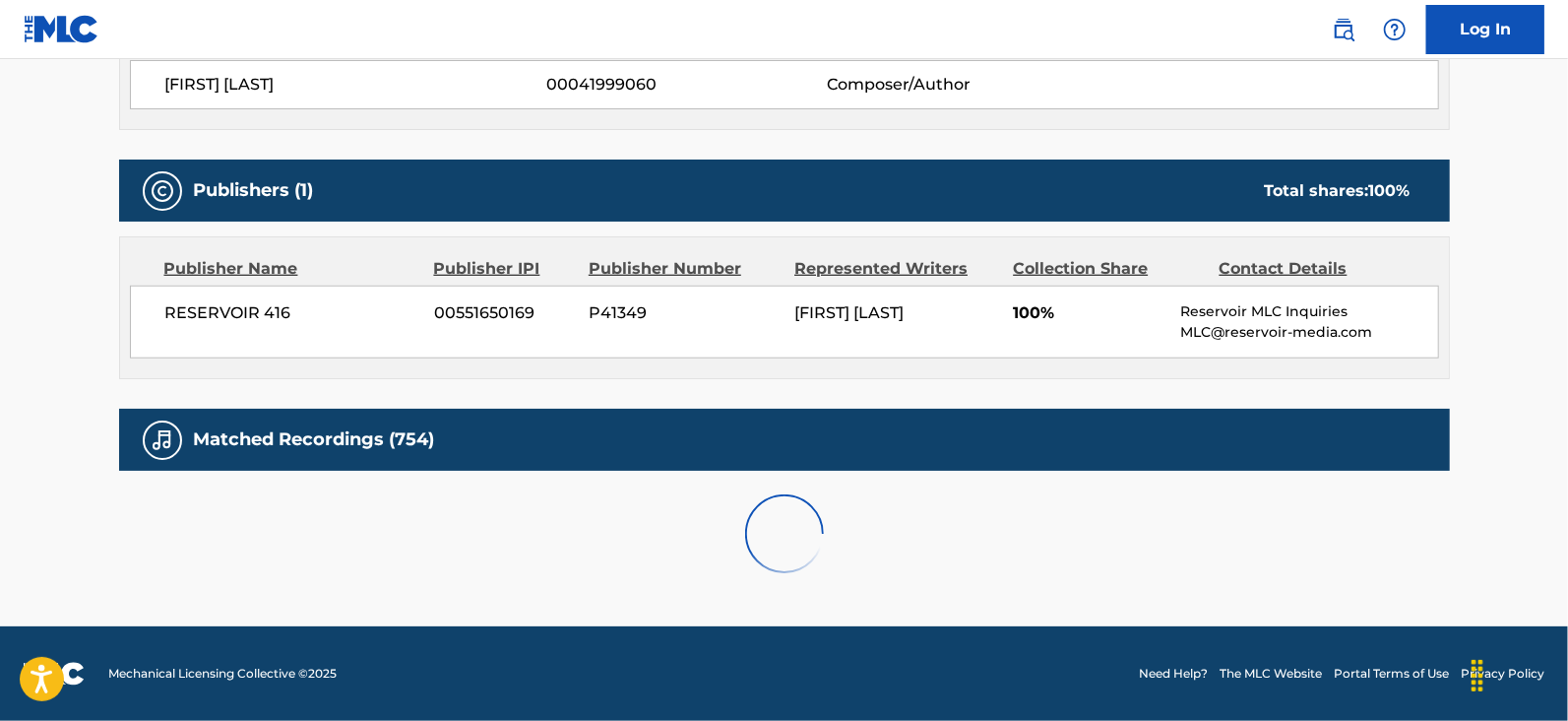 scroll, scrollTop: 1430, scrollLeft: 0, axis: vertical 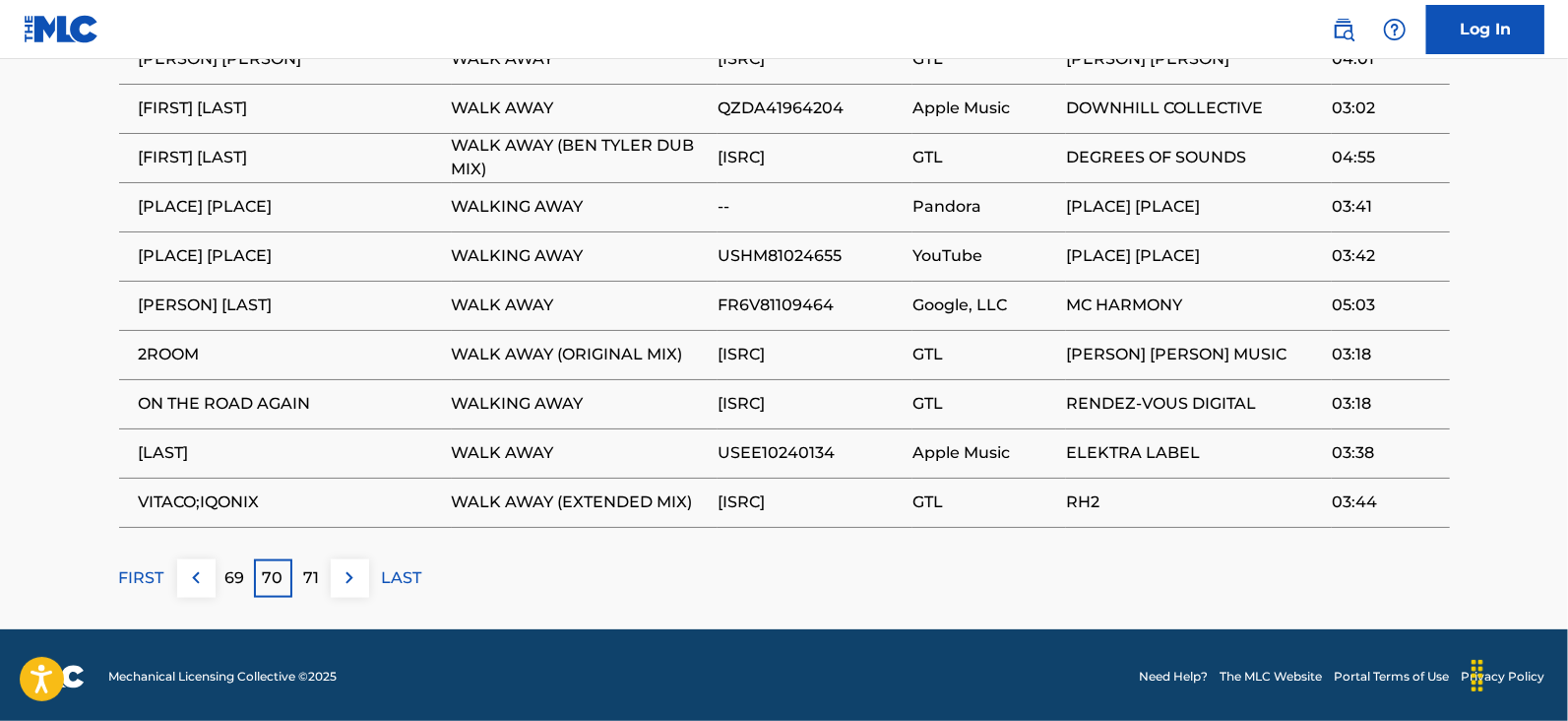 click on "71" at bounding box center (311, 578) 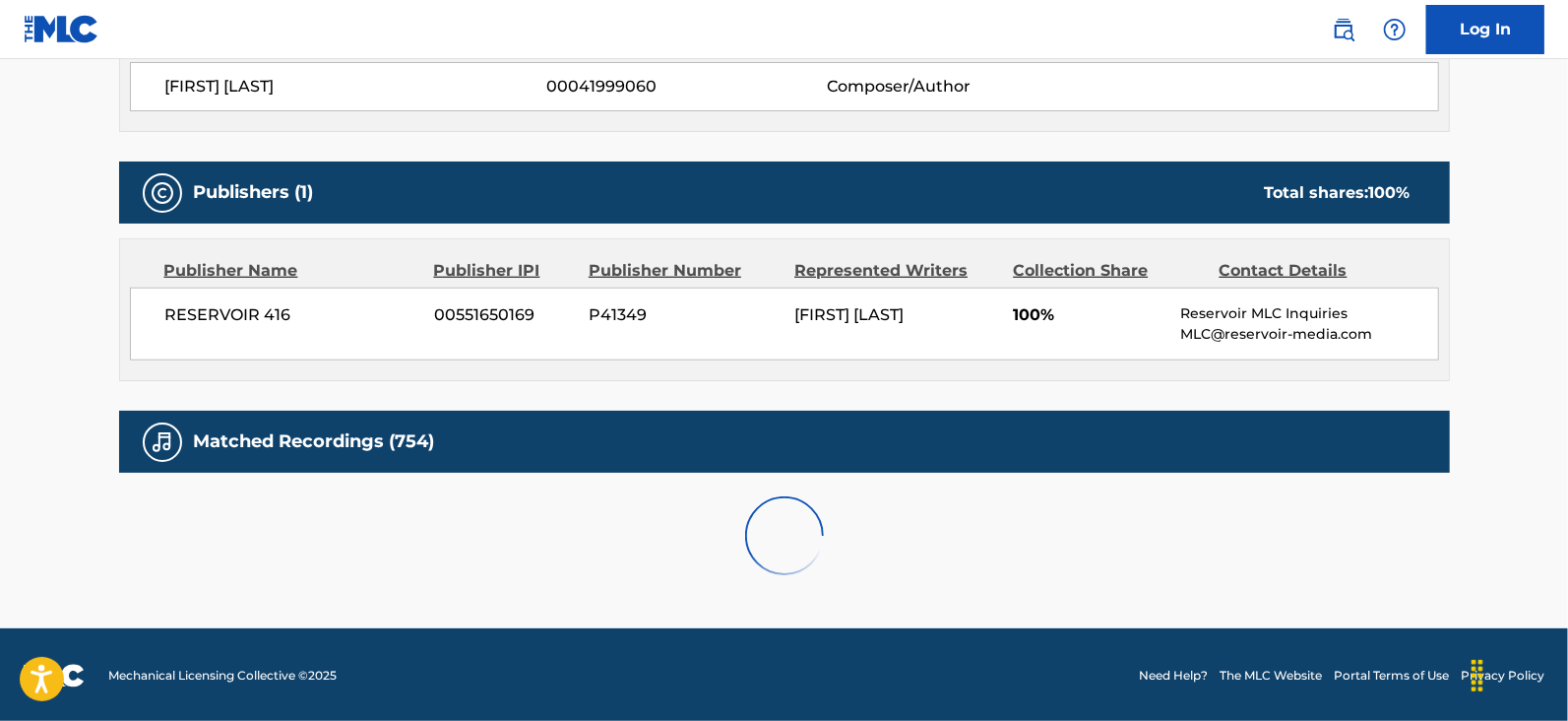 scroll, scrollTop: 1430, scrollLeft: 0, axis: vertical 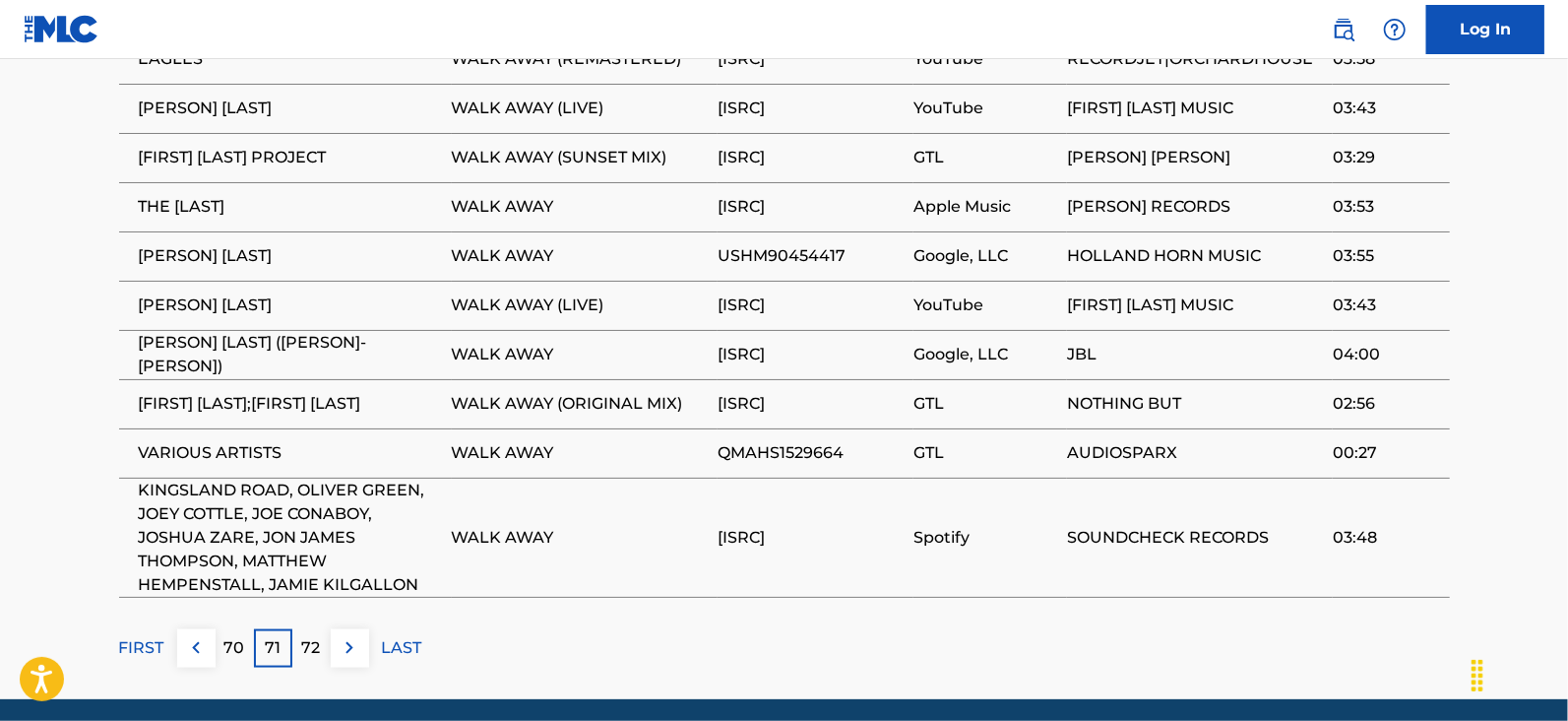 click on "72" at bounding box center (311, 648) 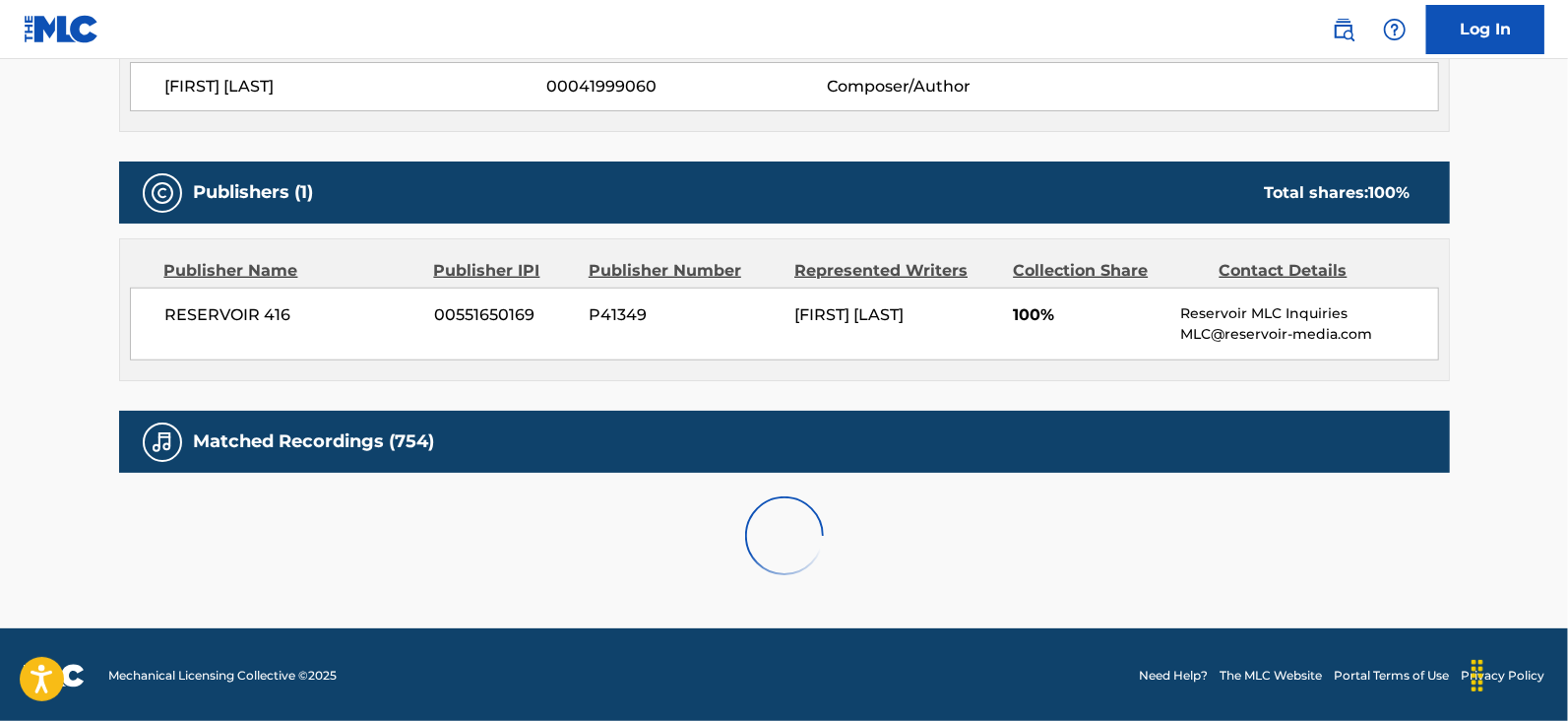 scroll, scrollTop: 1430, scrollLeft: 0, axis: vertical 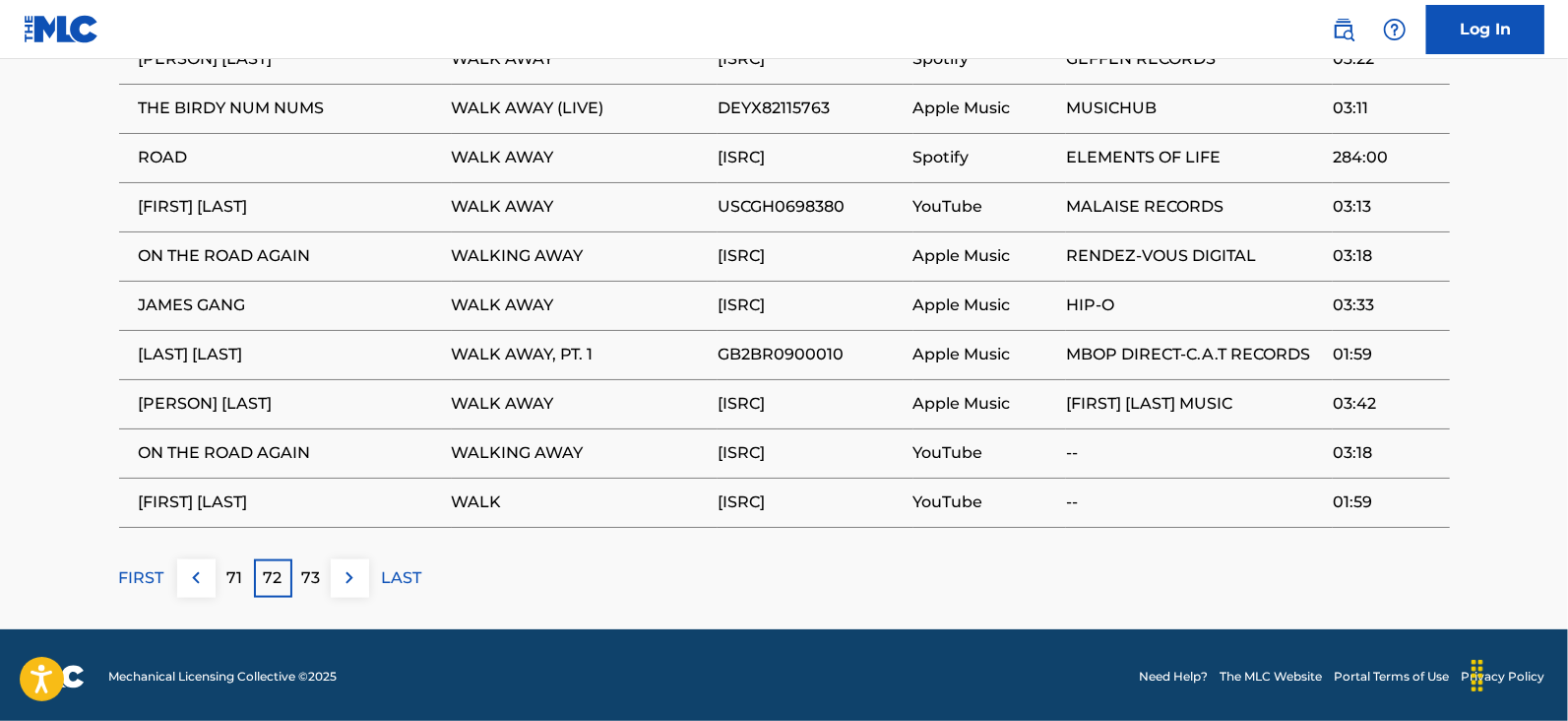 click on "73" at bounding box center [311, 578] 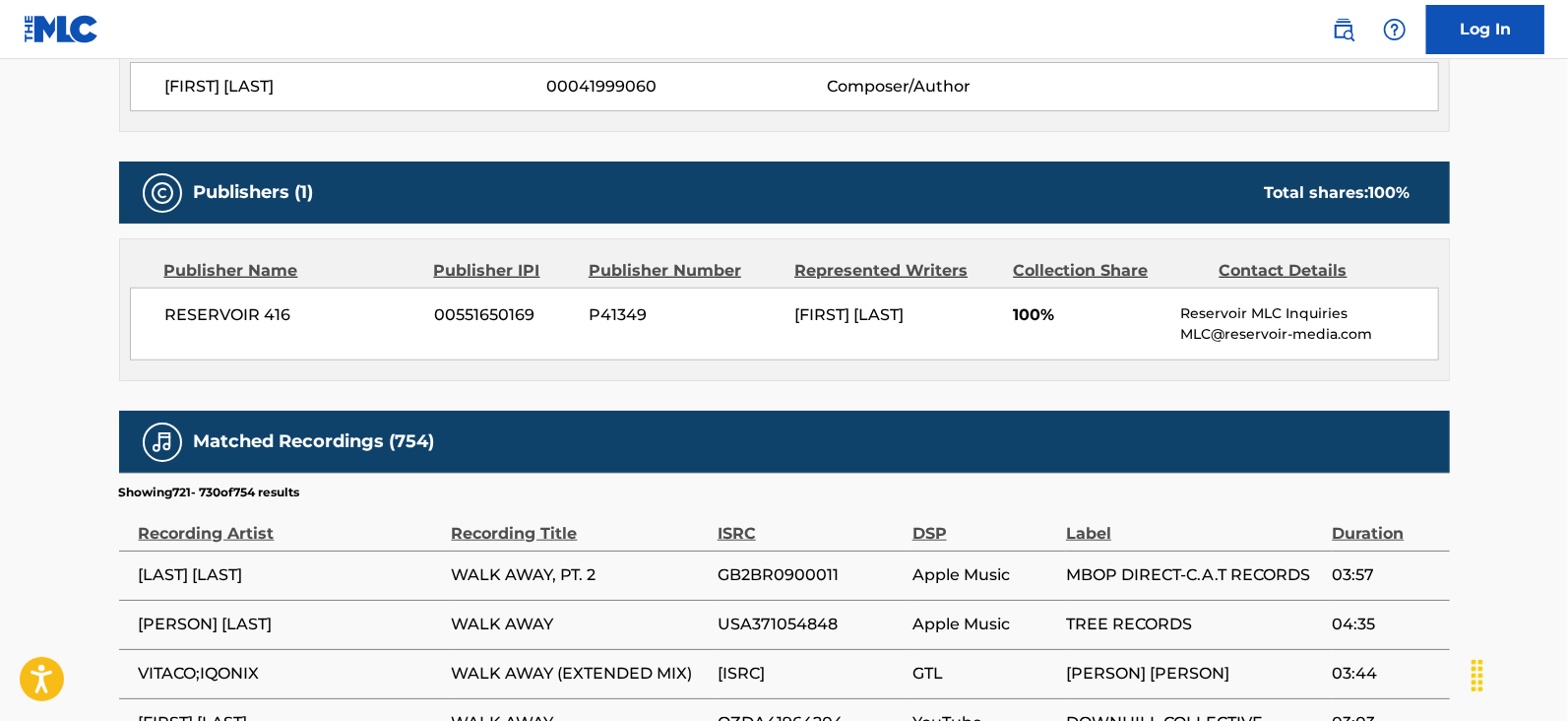 scroll, scrollTop: 1430, scrollLeft: 0, axis: vertical 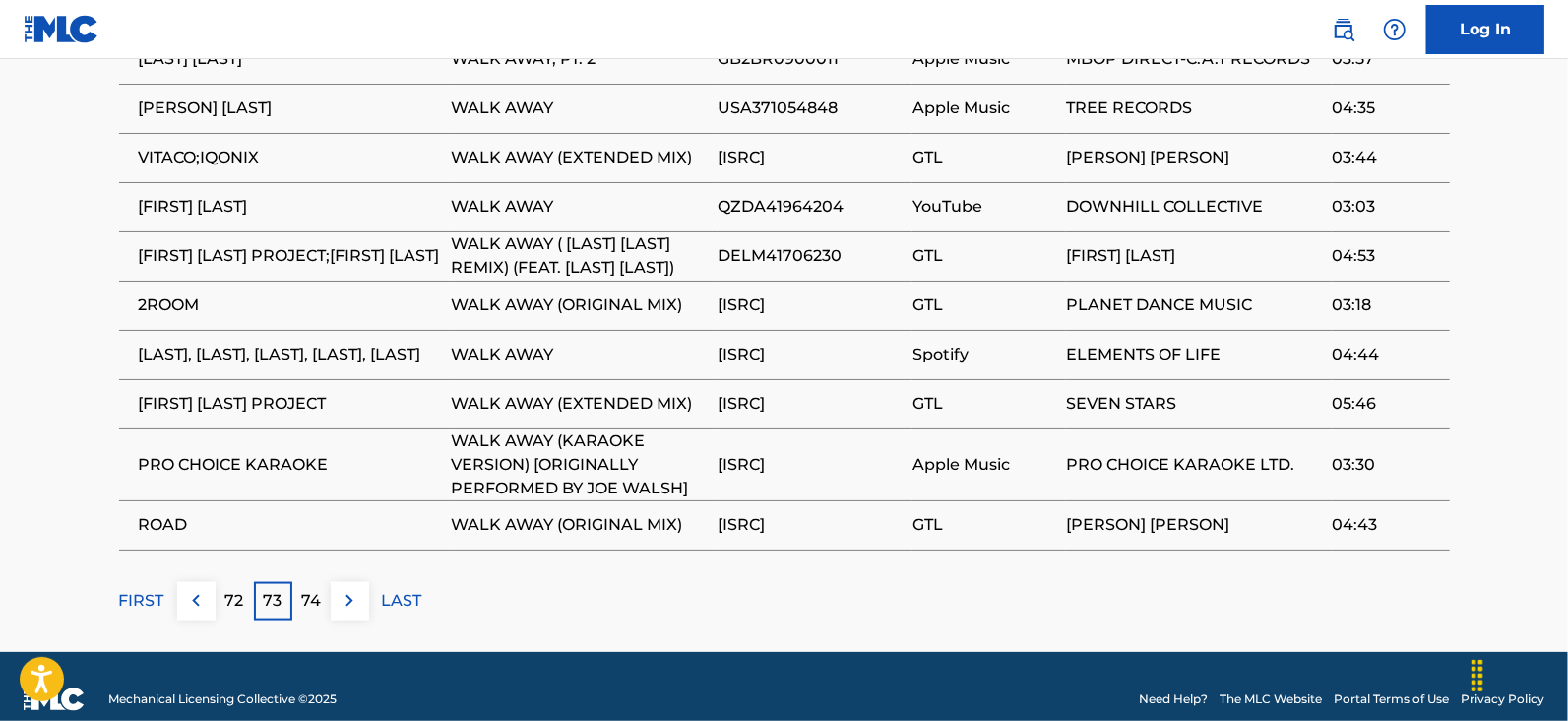 click on "74" at bounding box center [311, 601] 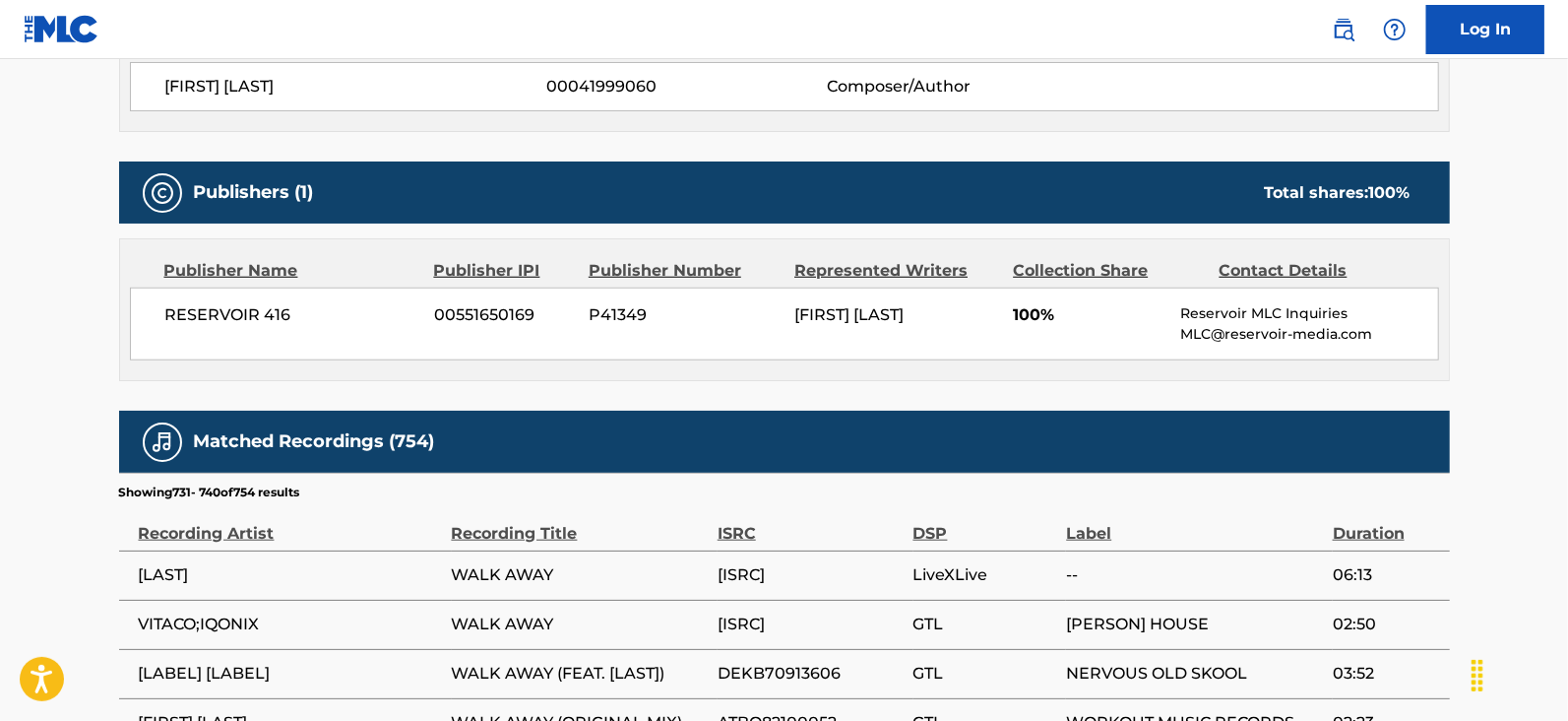 scroll, scrollTop: 1430, scrollLeft: 0, axis: vertical 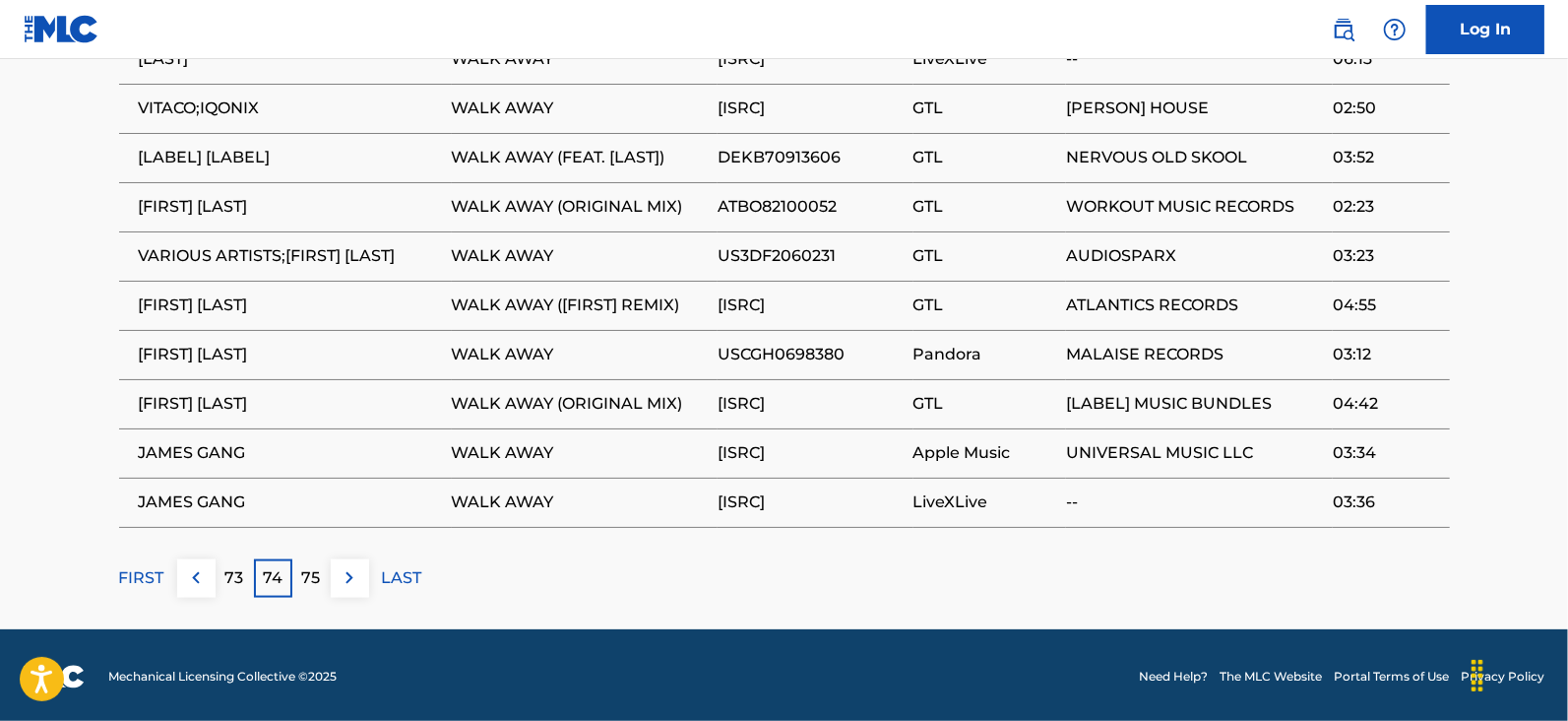 click at bounding box center (349, 578) 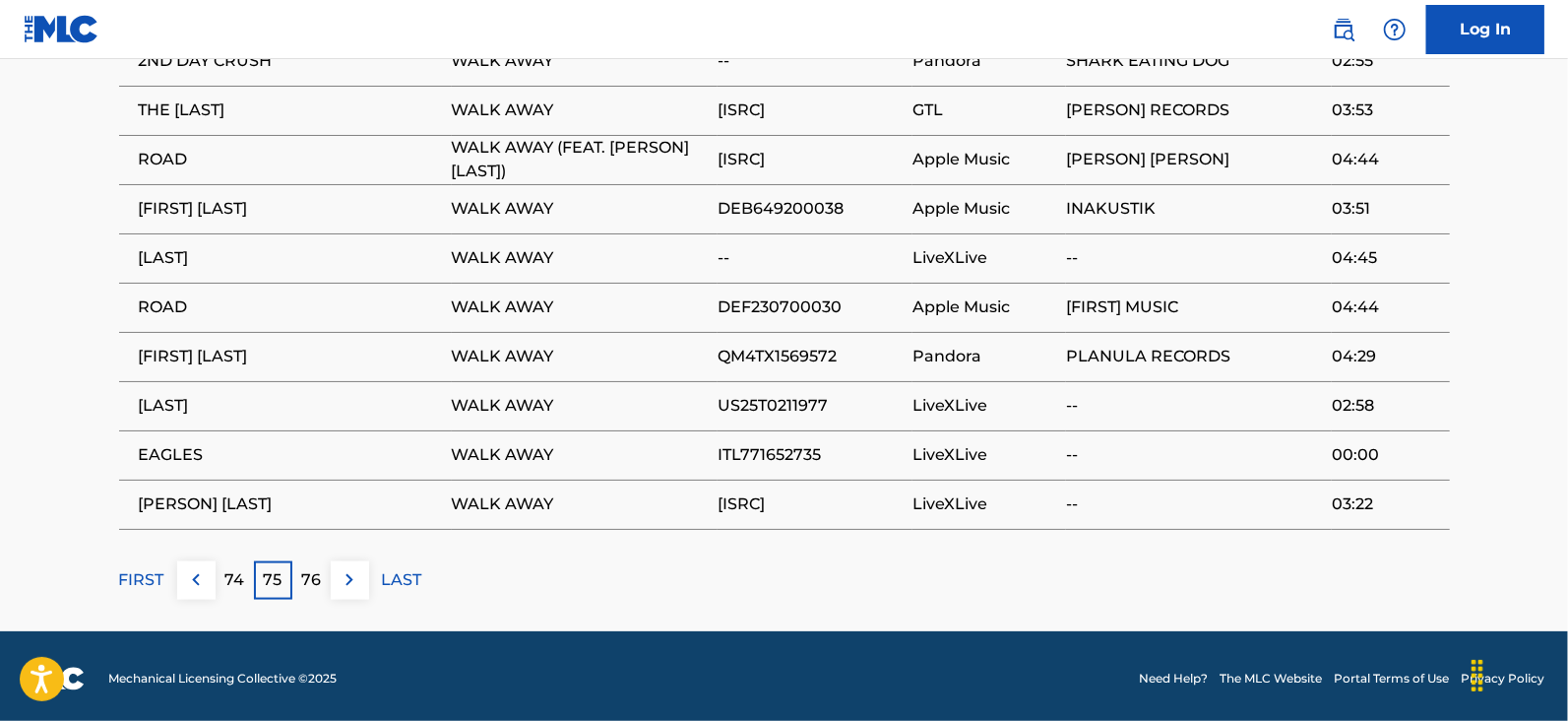 scroll, scrollTop: 1430, scrollLeft: 0, axis: vertical 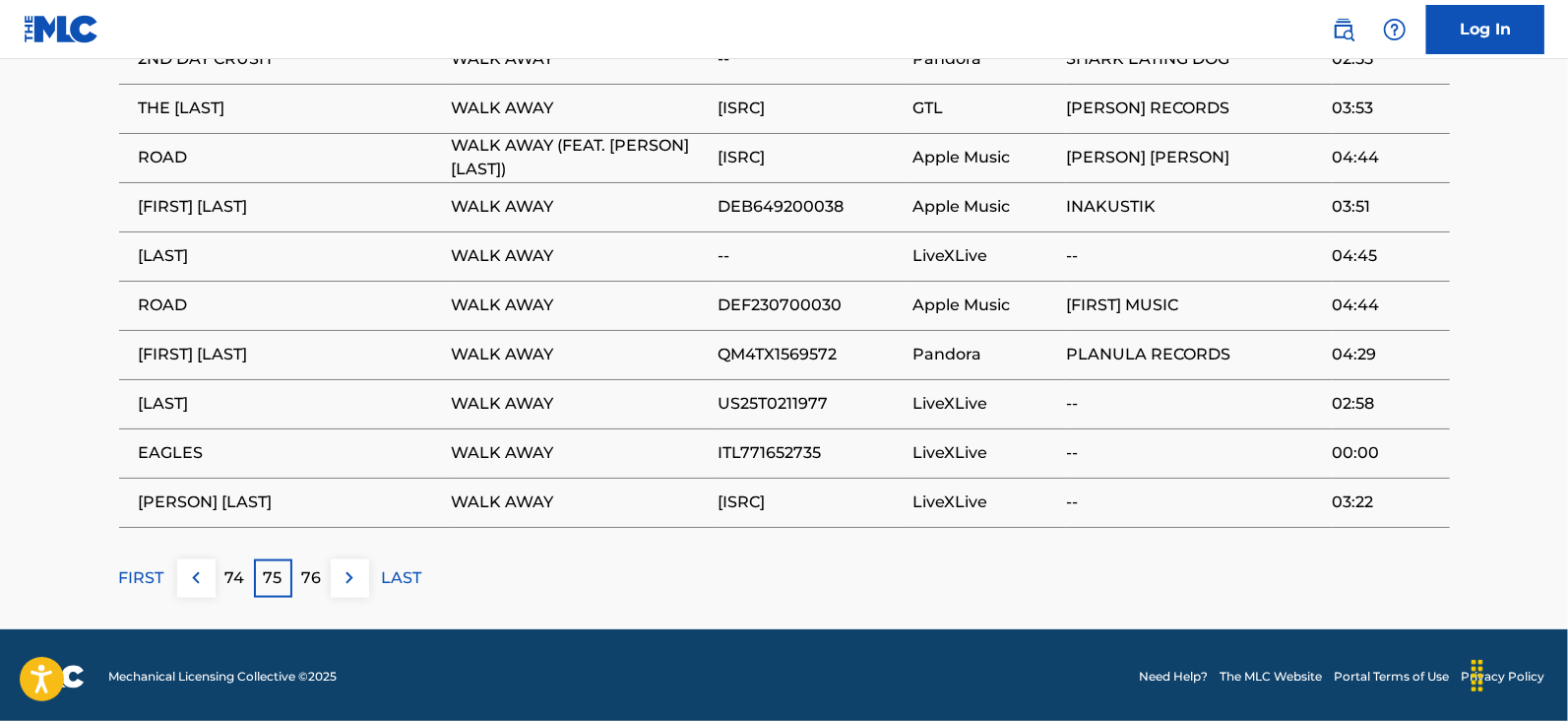click on "76" at bounding box center (311, 578) 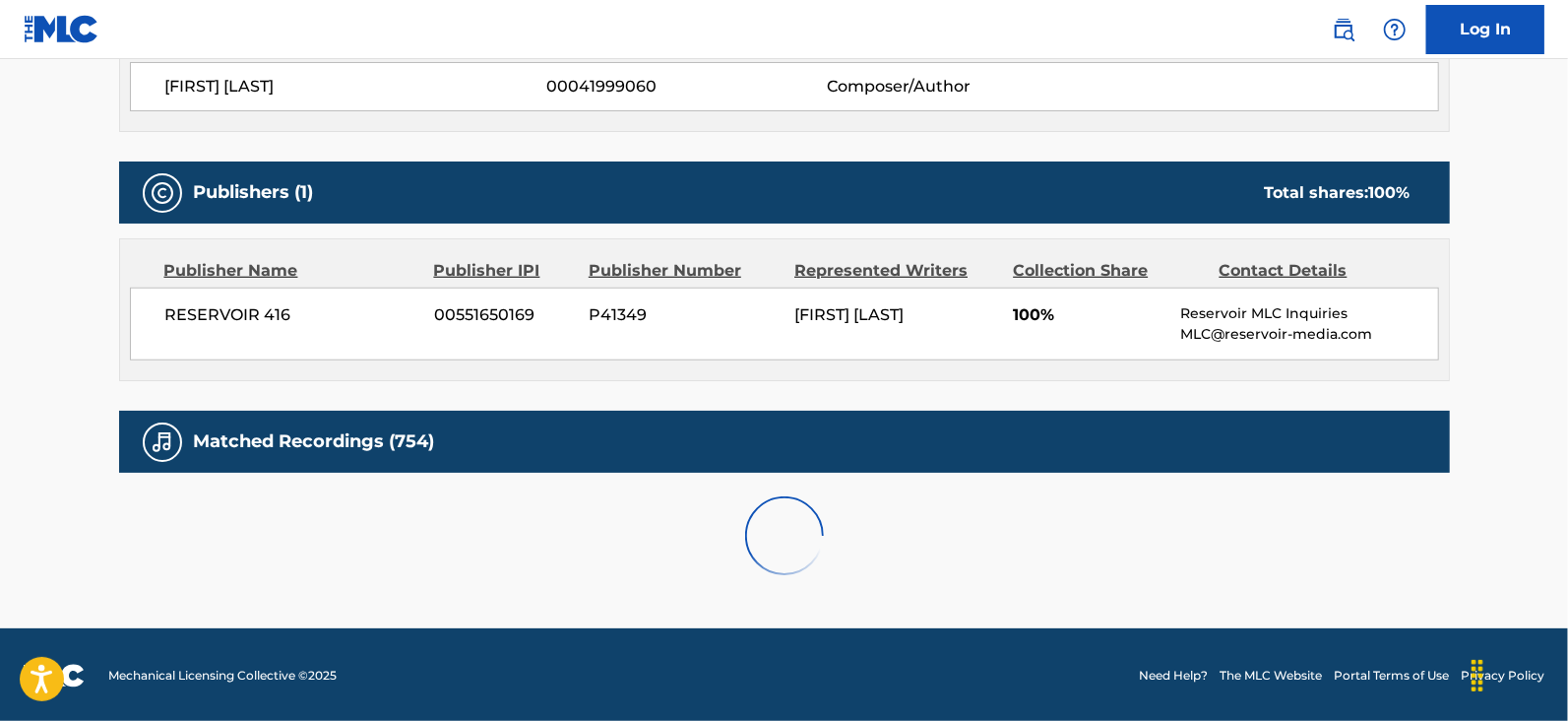 scroll, scrollTop: 1180, scrollLeft: 0, axis: vertical 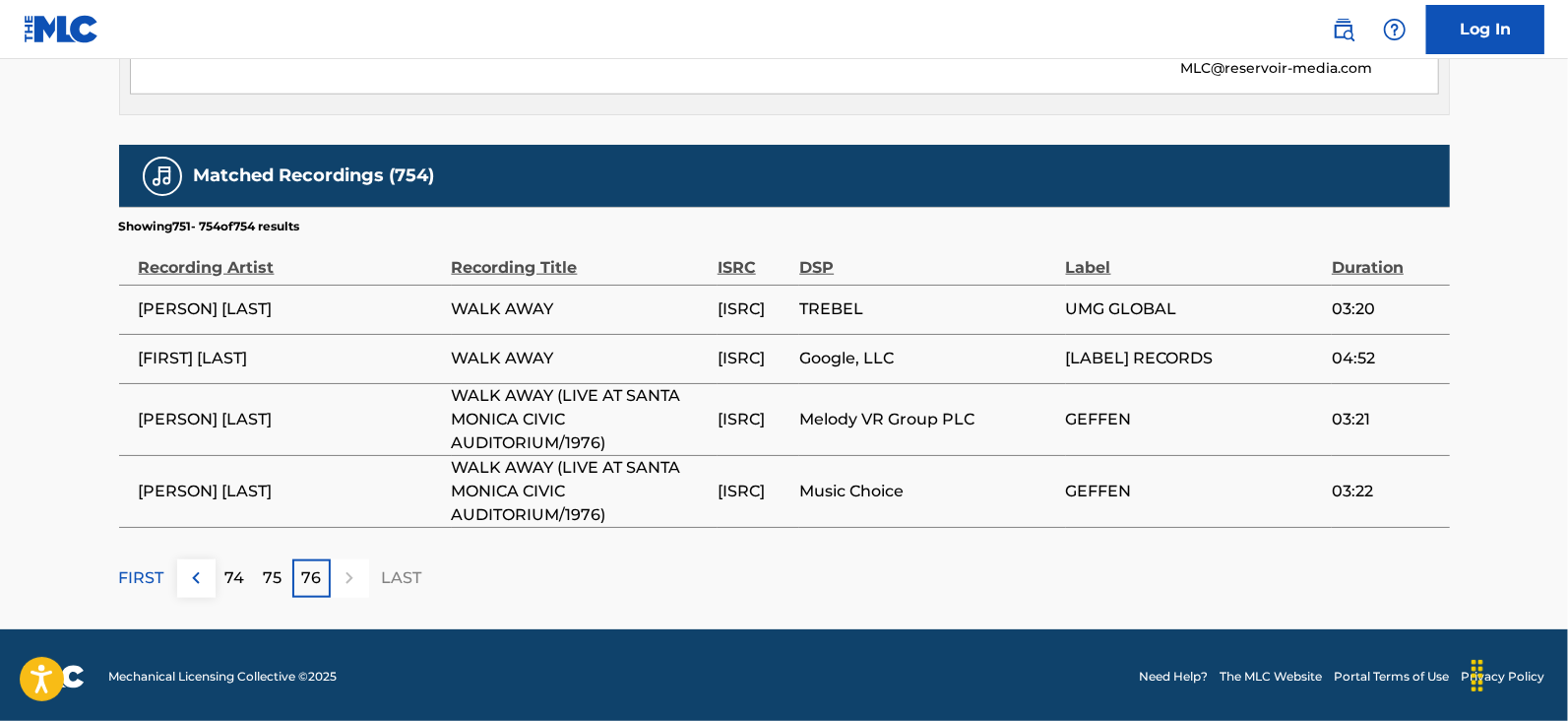 click on "FIRST" at bounding box center [142, 578] 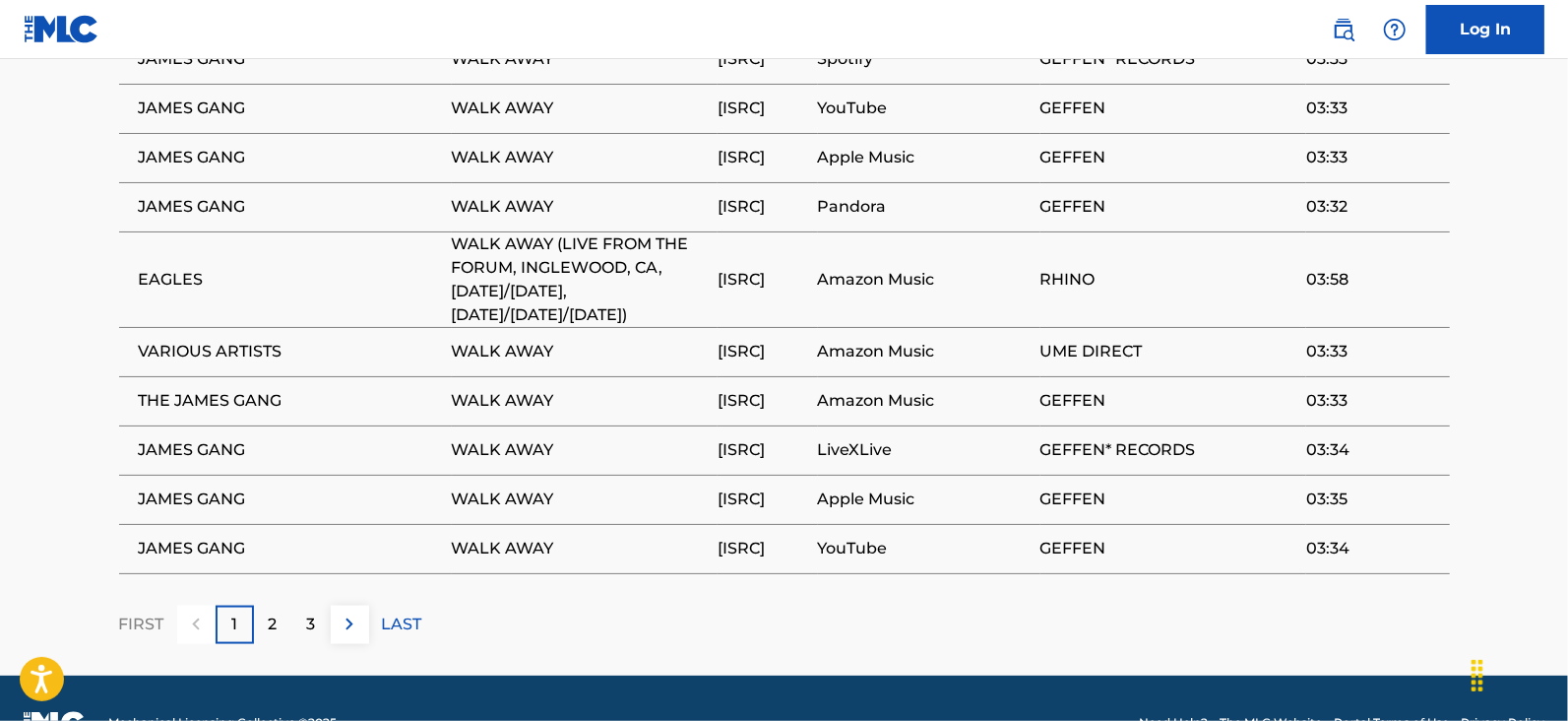 click on "2" at bounding box center [273, 624] 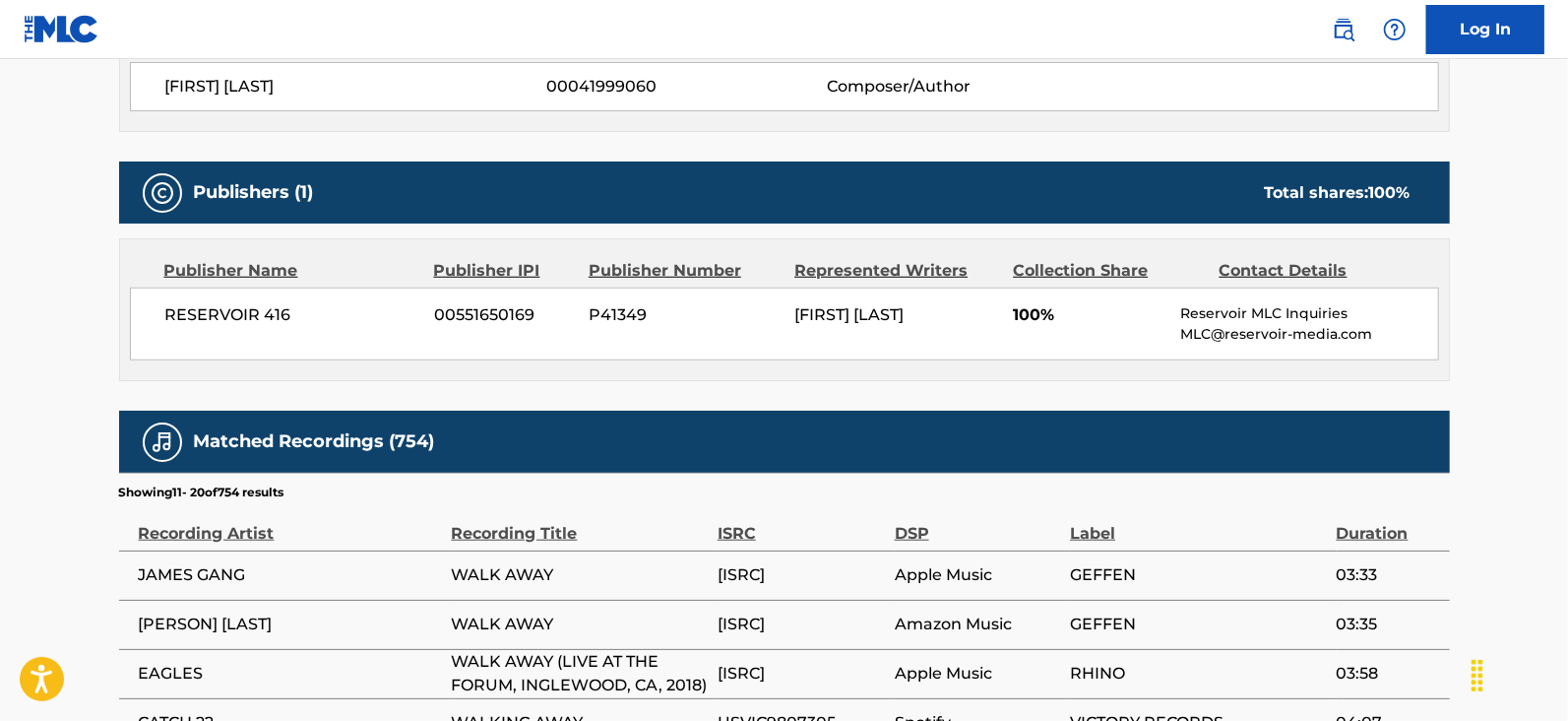 scroll, scrollTop: 1430, scrollLeft: 0, axis: vertical 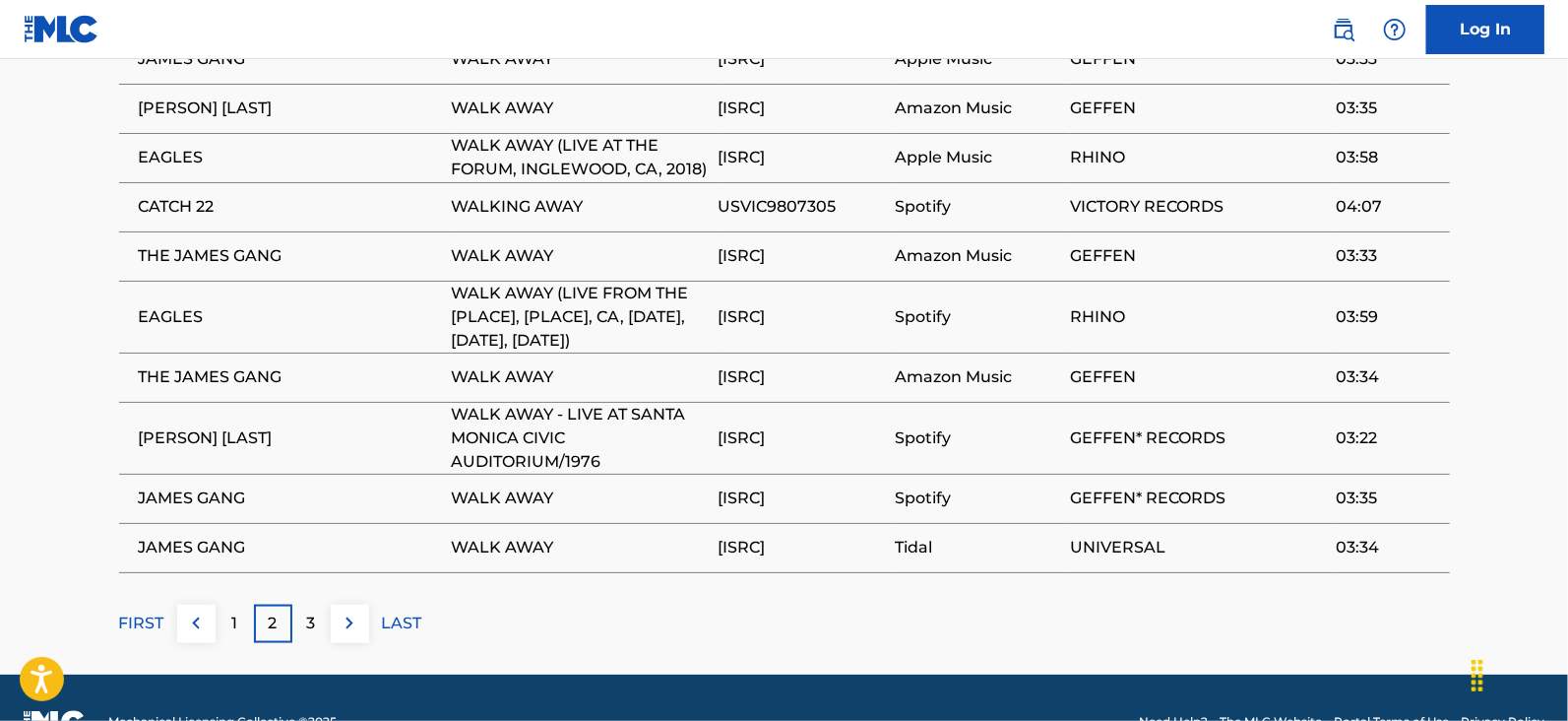 click on "3" at bounding box center (311, 623) 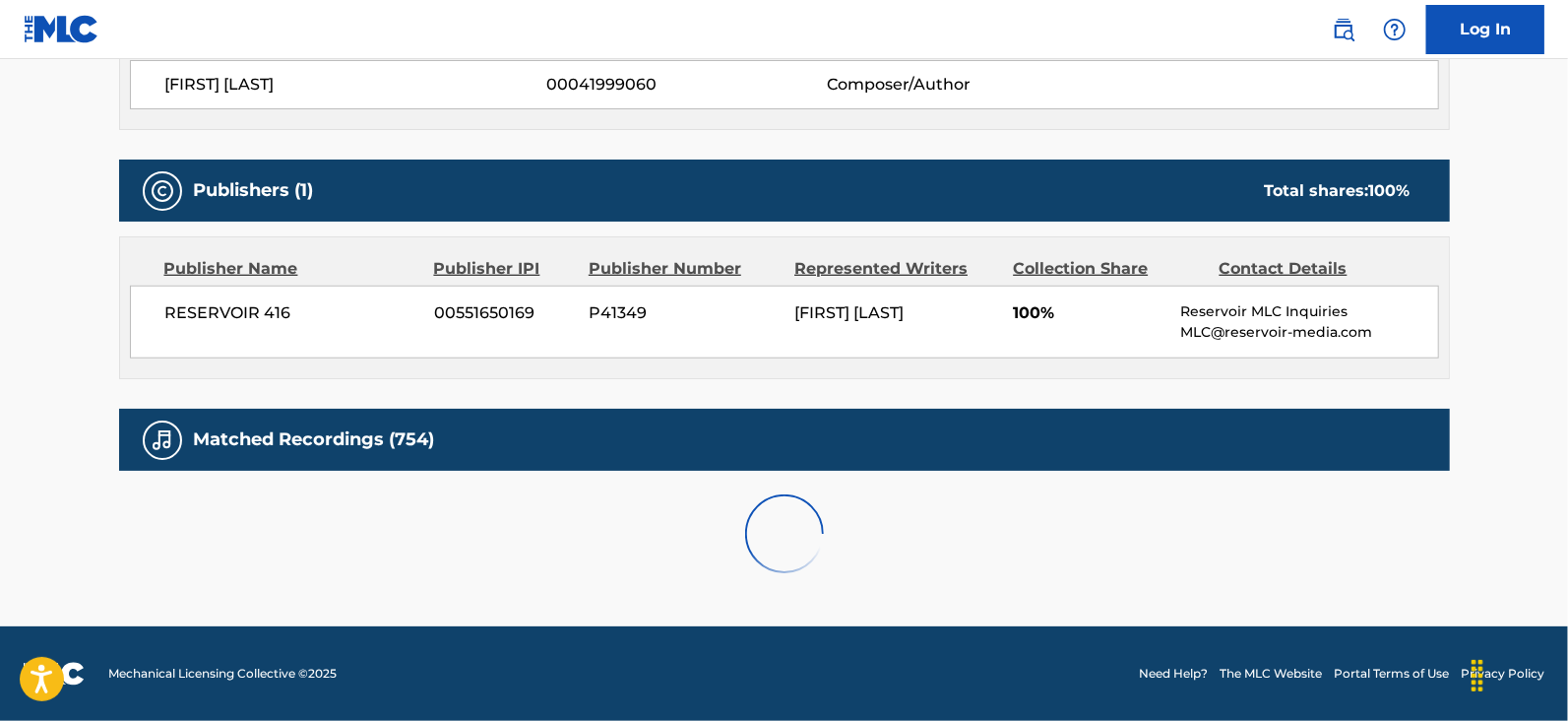 scroll, scrollTop: 1430, scrollLeft: 0, axis: vertical 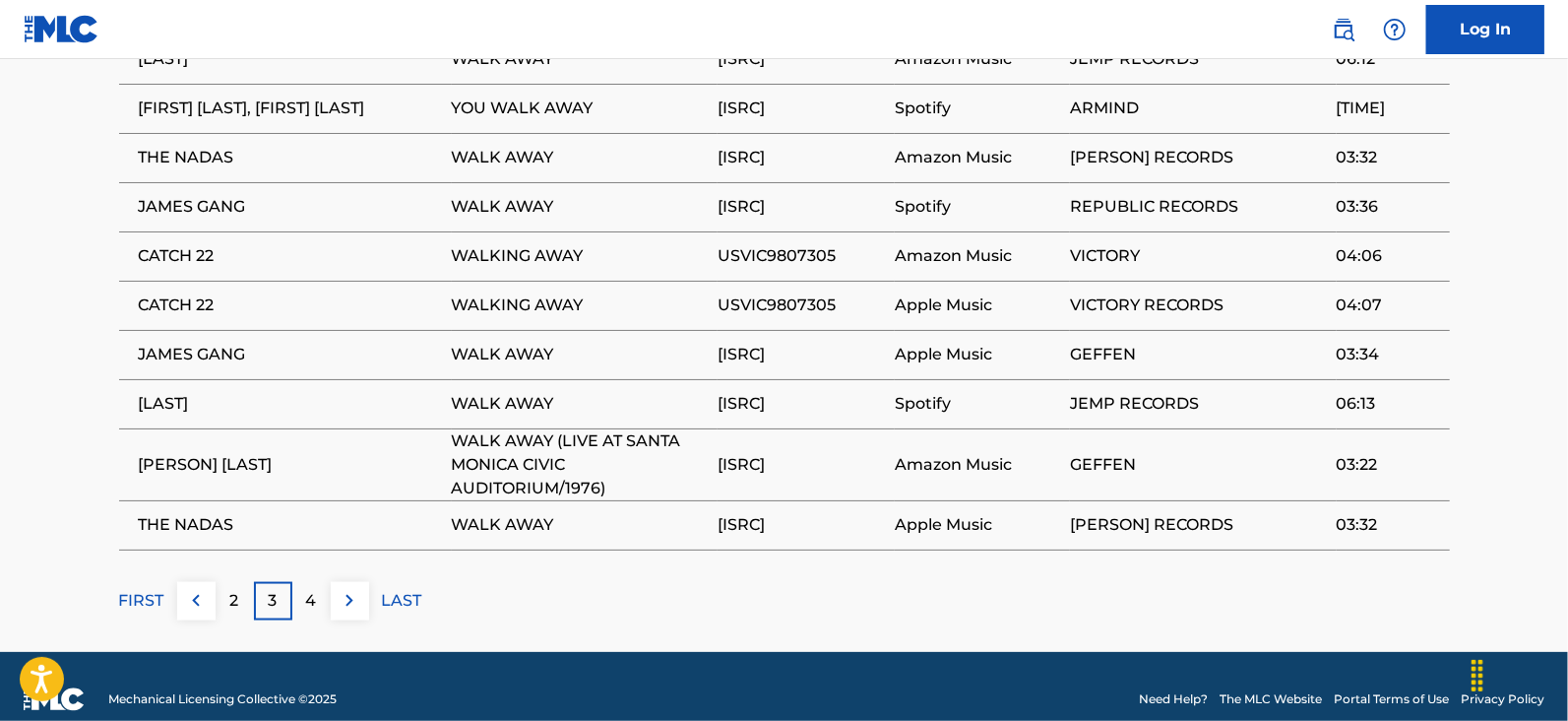 click on "4" at bounding box center (311, 601) 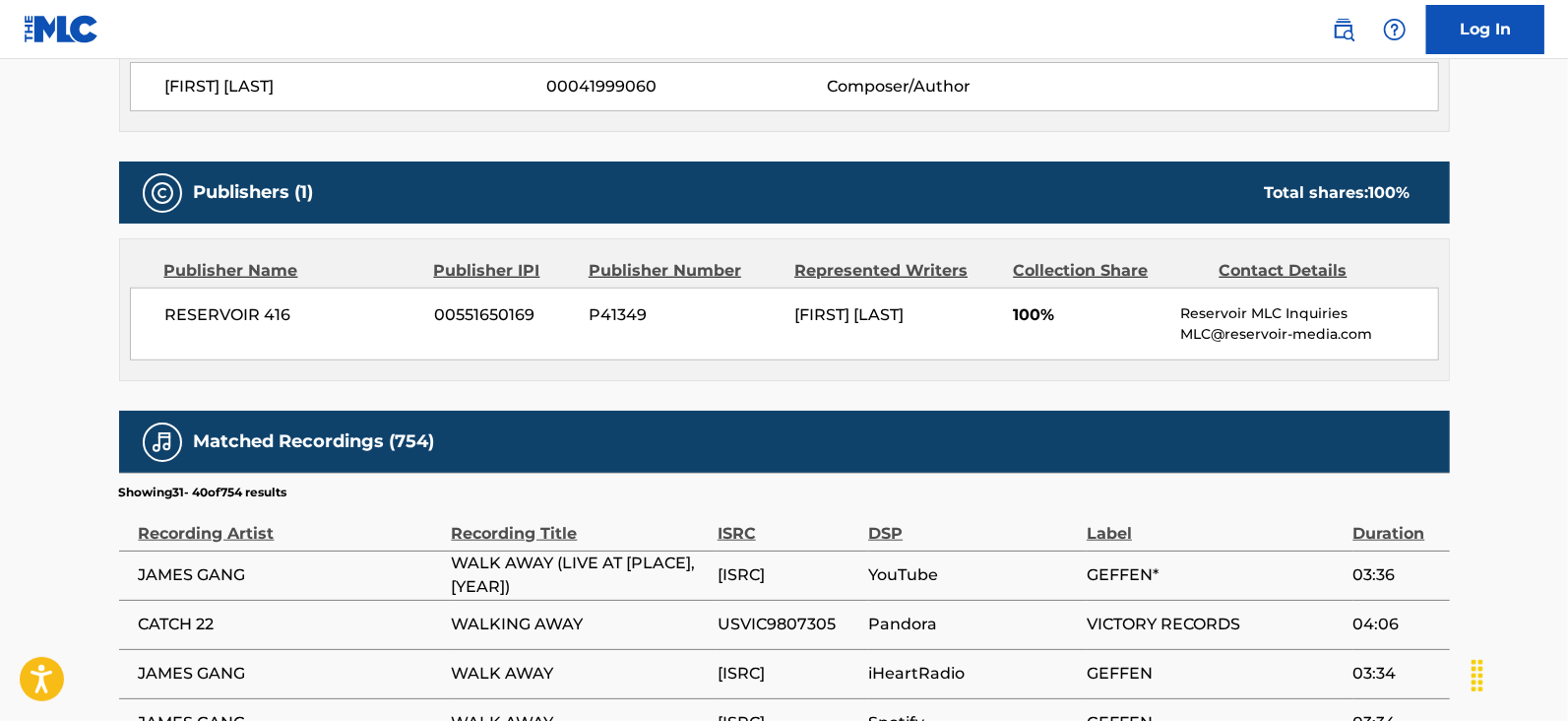 scroll, scrollTop: 1430, scrollLeft: 0, axis: vertical 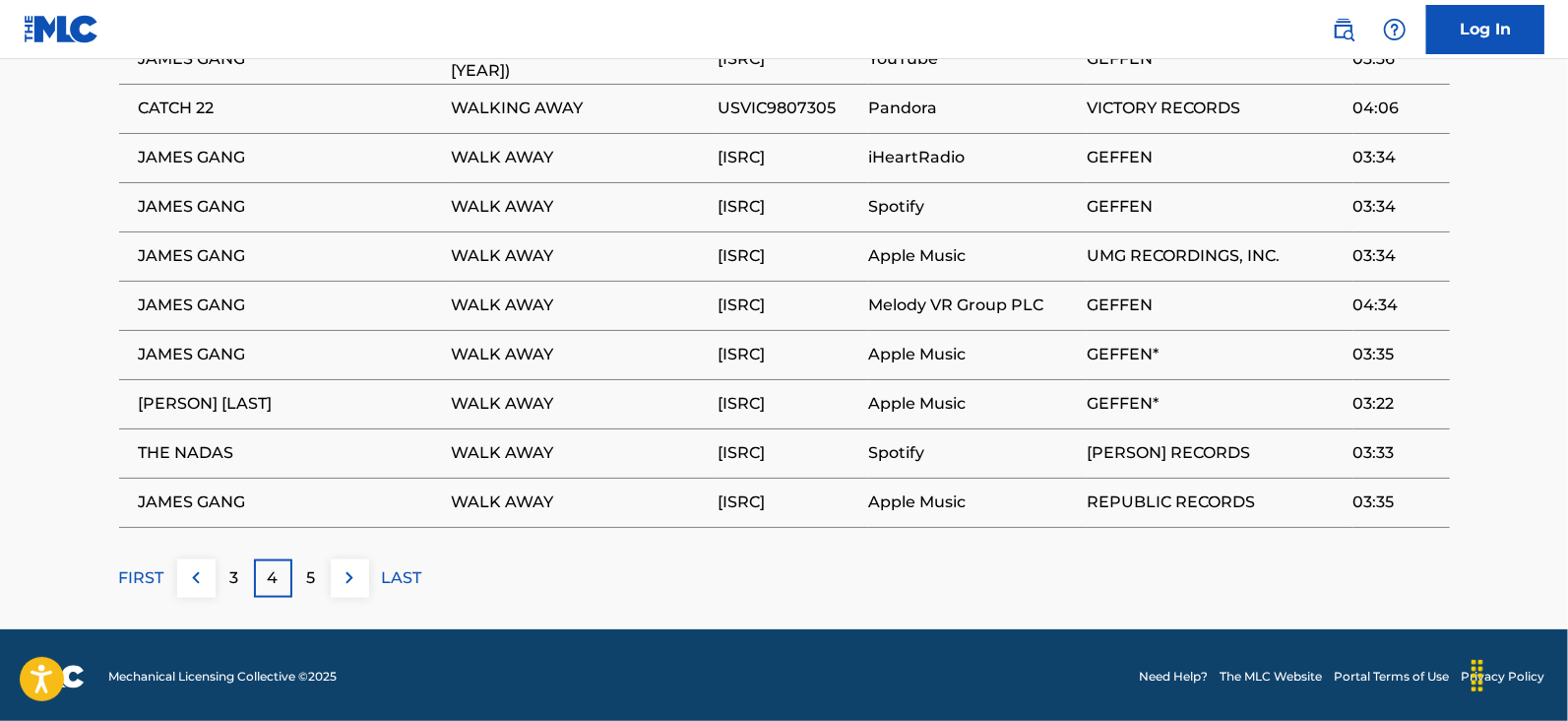 click on "5" at bounding box center [311, 578] 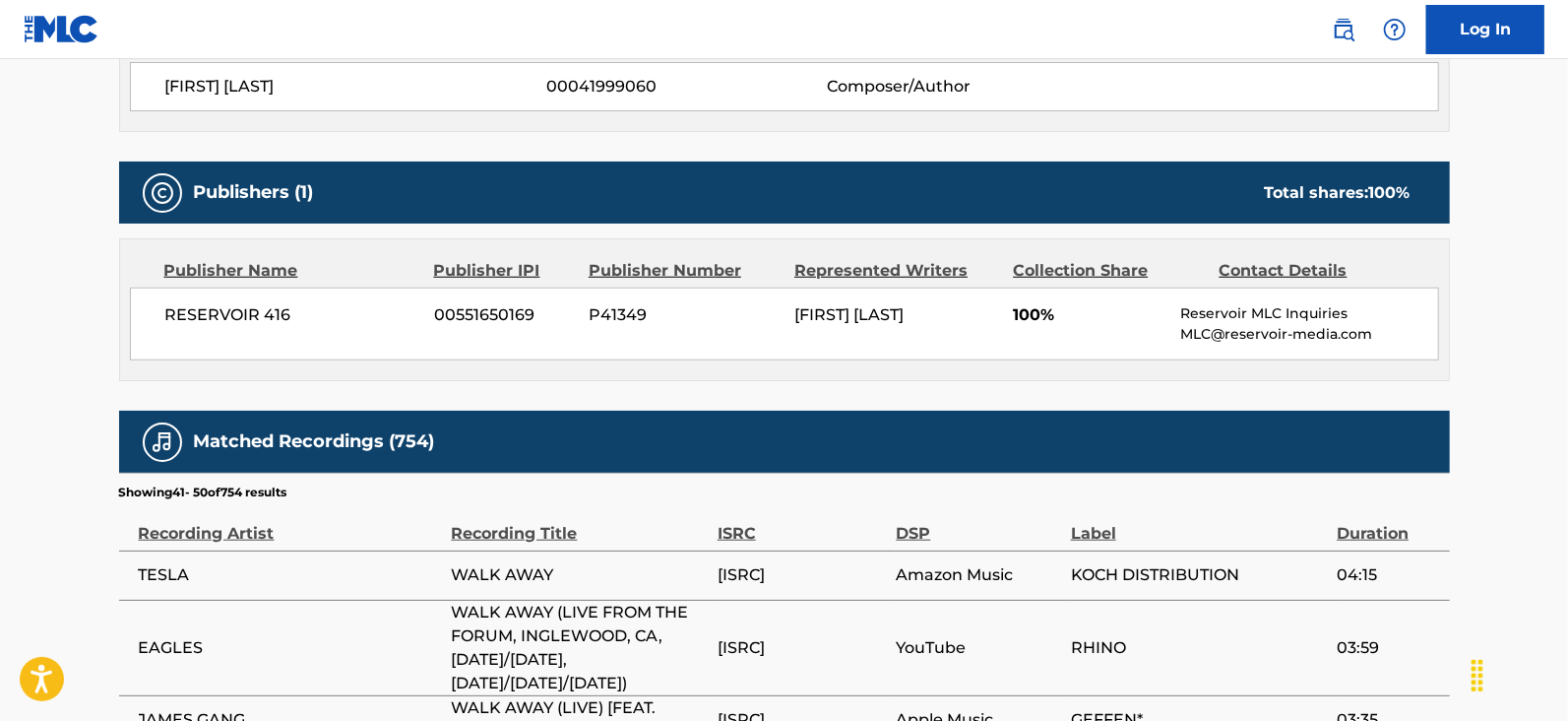 scroll, scrollTop: 1430, scrollLeft: 0, axis: vertical 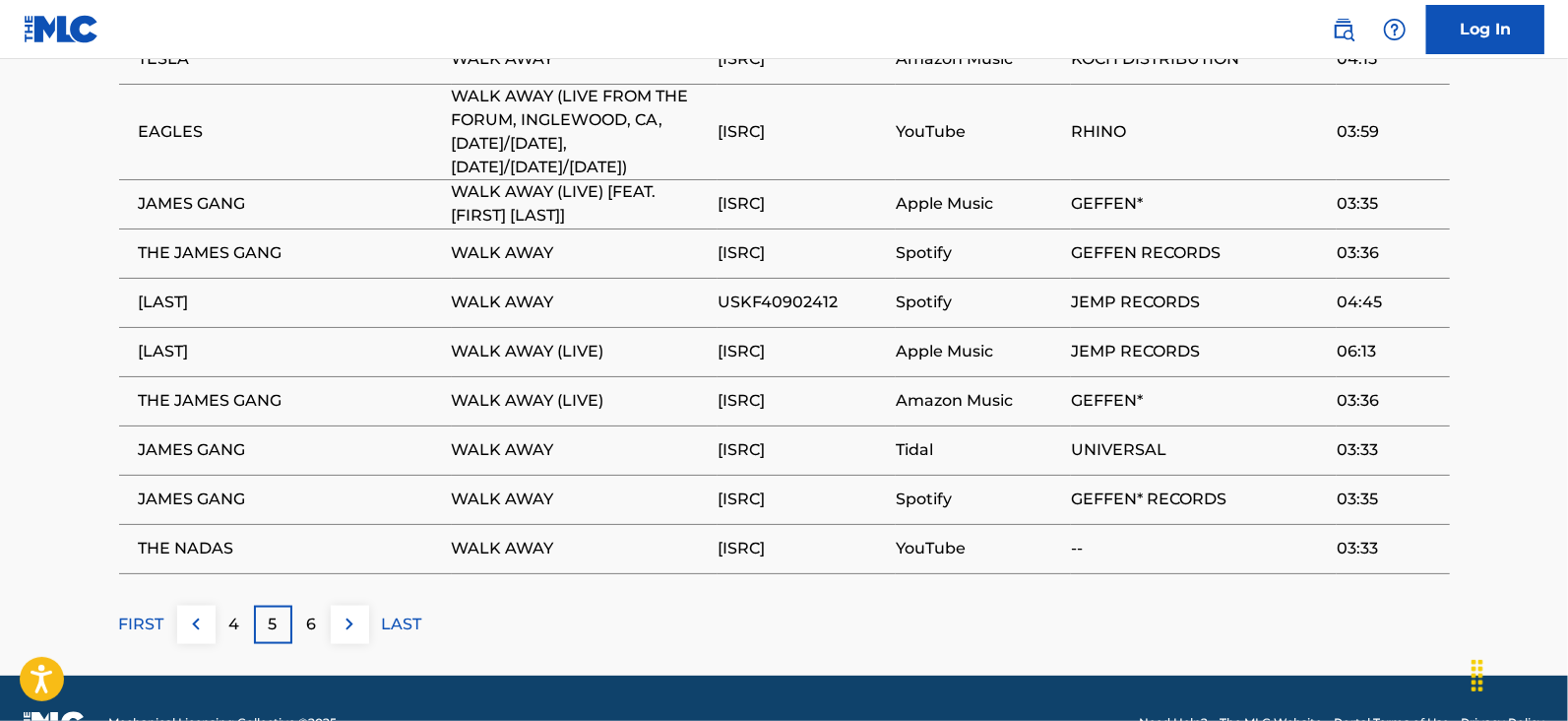 click on "6" at bounding box center [311, 624] 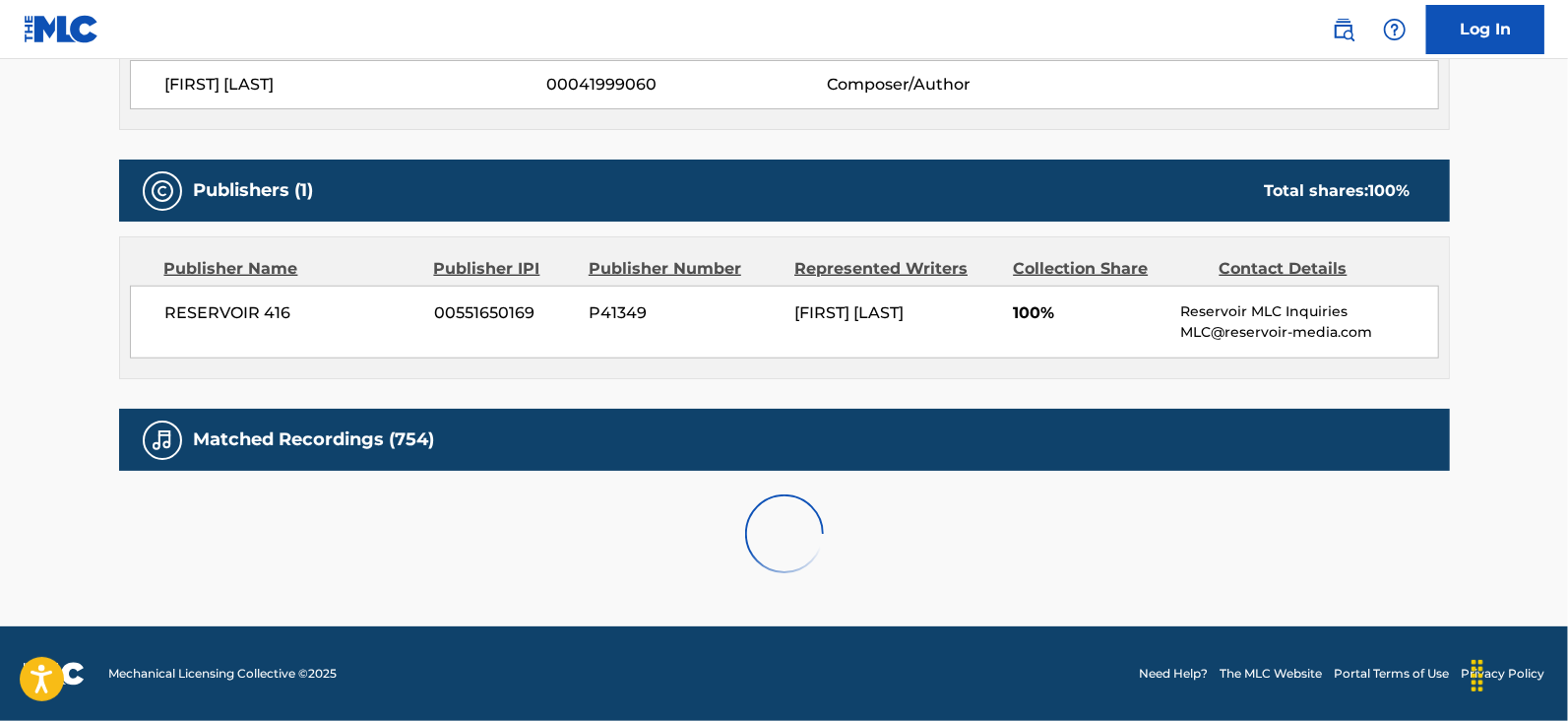 scroll, scrollTop: 1430, scrollLeft: 0, axis: vertical 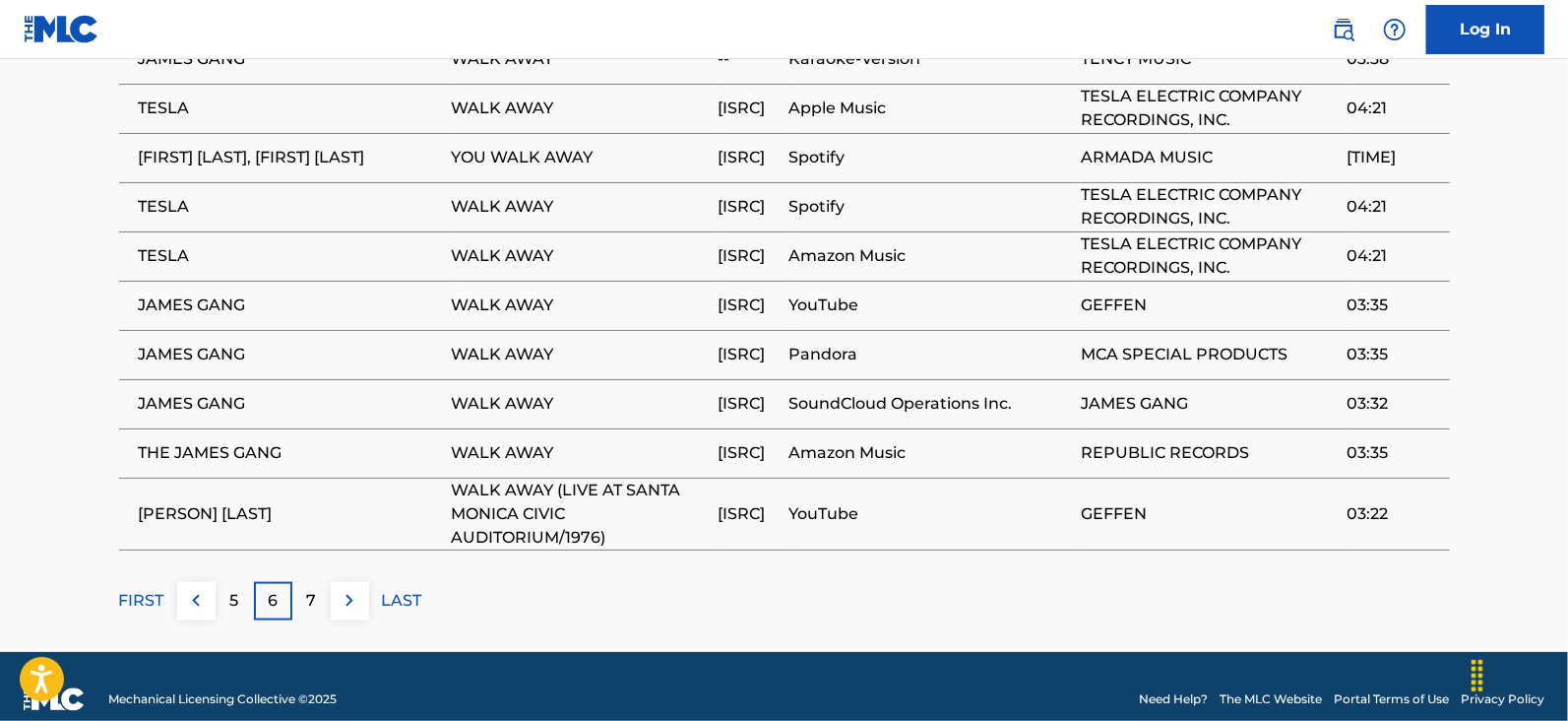 click on "7" at bounding box center [311, 601] 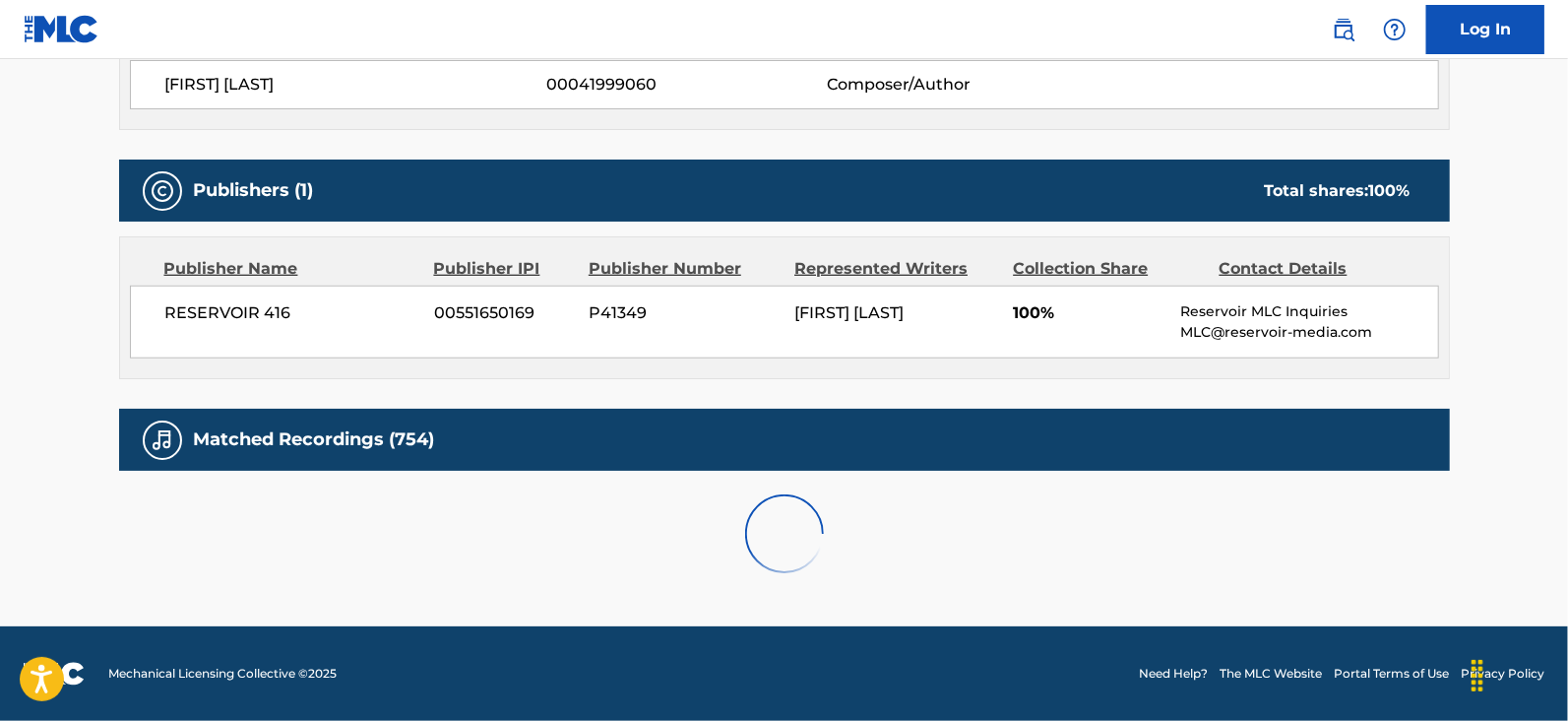 scroll, scrollTop: 1430, scrollLeft: 0, axis: vertical 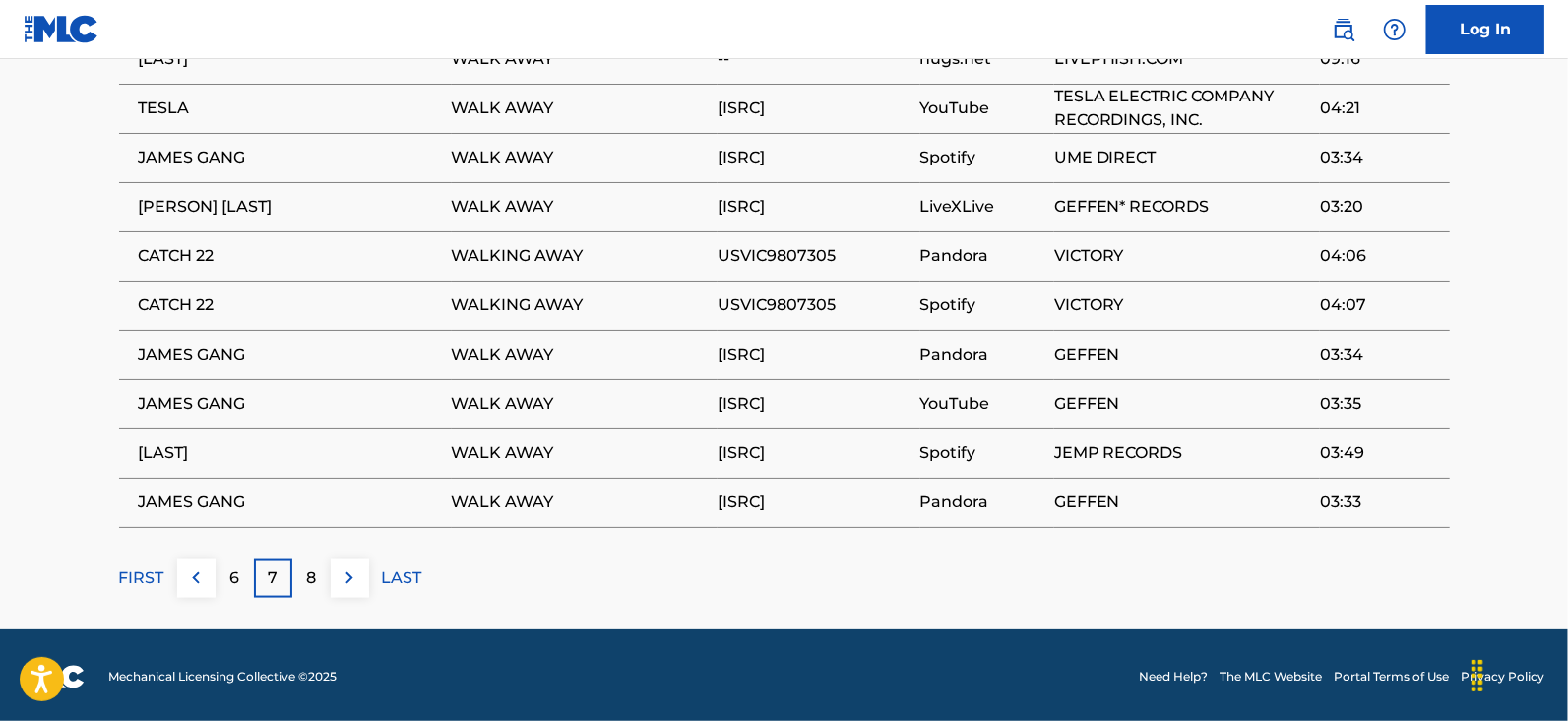 click on "8" at bounding box center [311, 578] 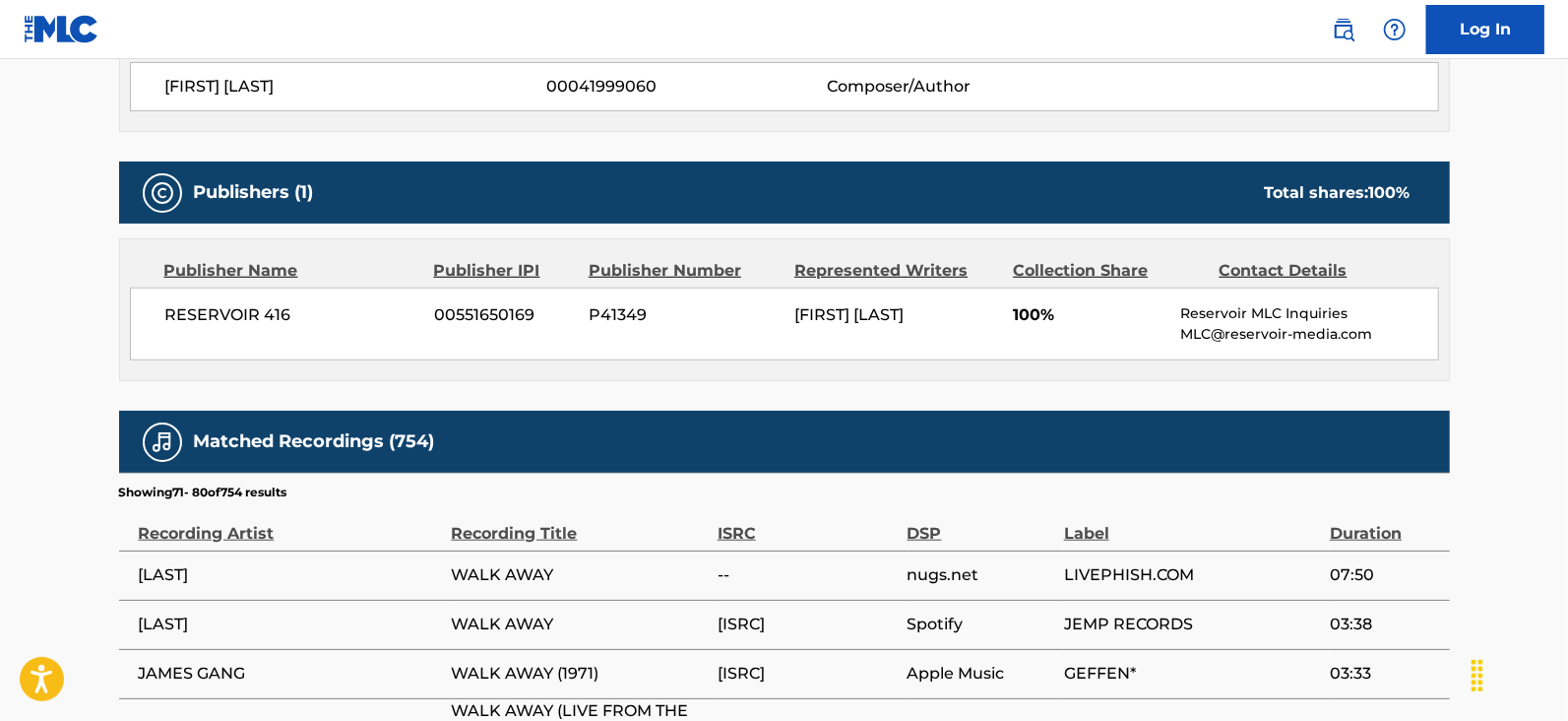 scroll, scrollTop: 1430, scrollLeft: 0, axis: vertical 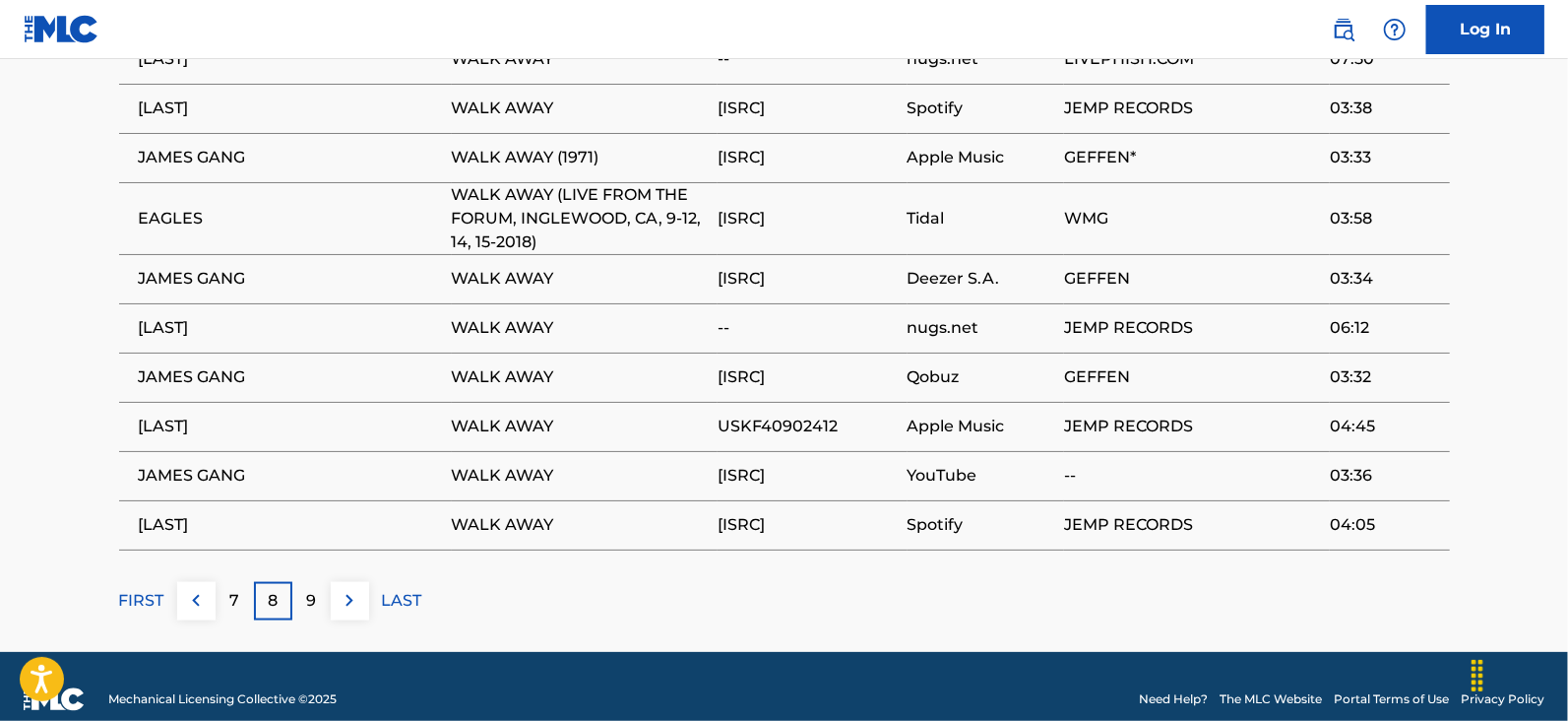 click on "9" at bounding box center (311, 601) 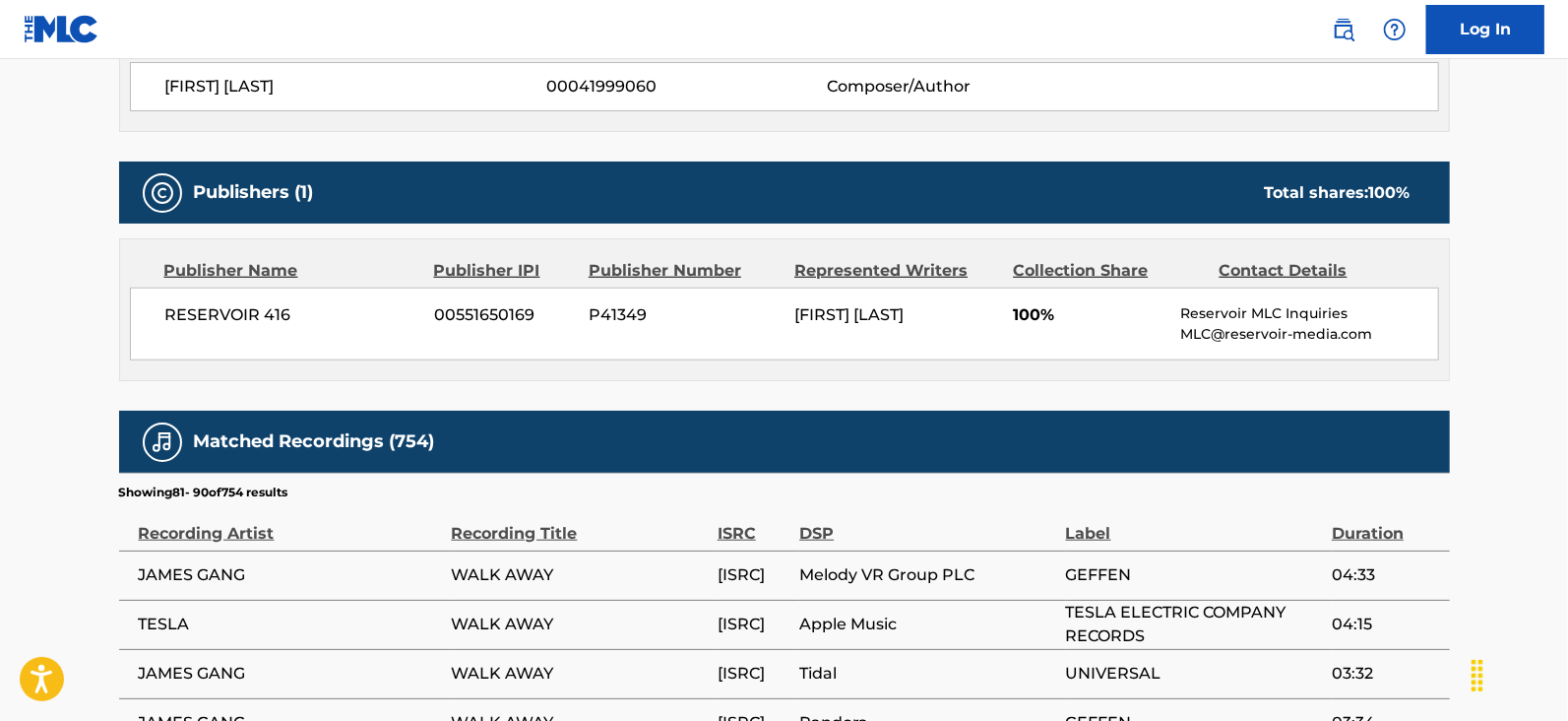 scroll, scrollTop: 1430, scrollLeft: 0, axis: vertical 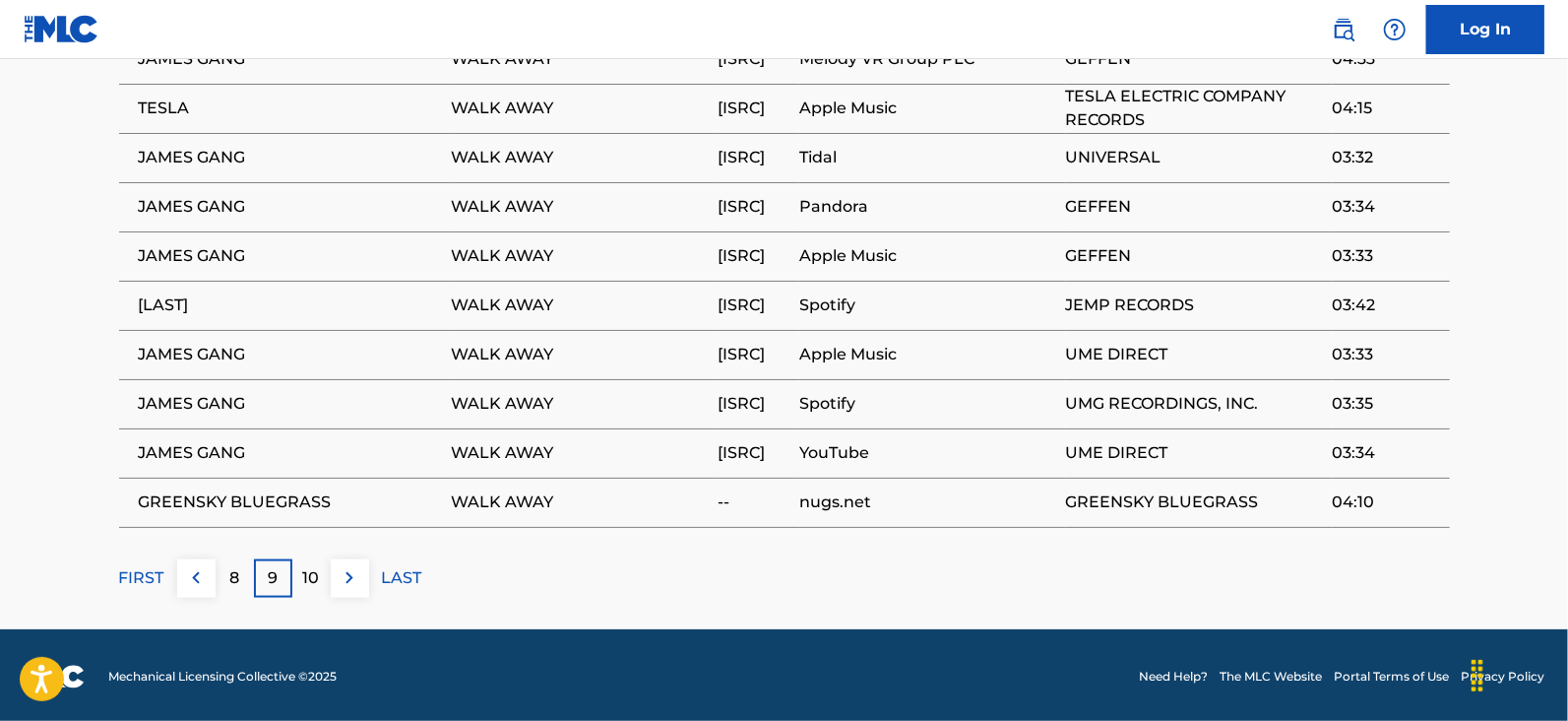 click on "10" at bounding box center (311, 578) 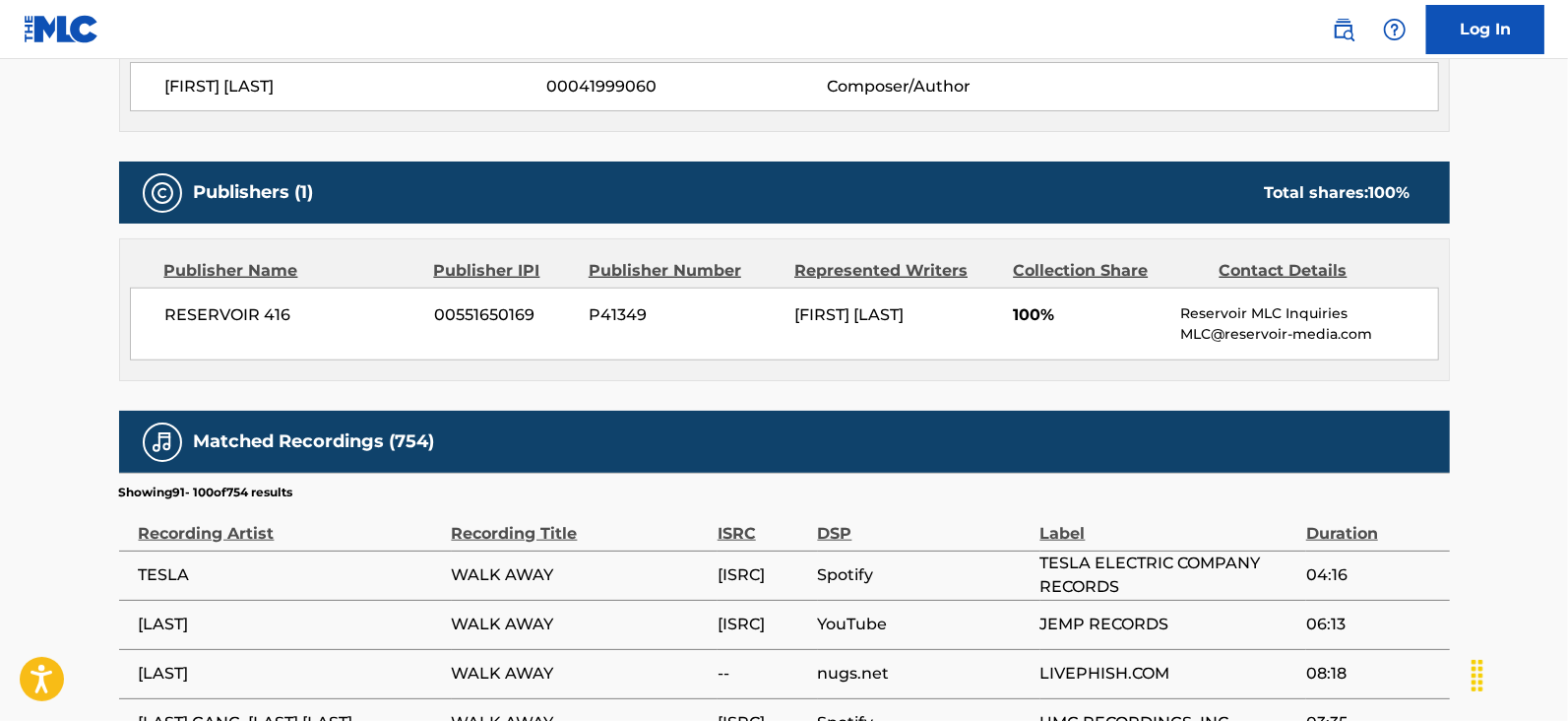 scroll, scrollTop: 1430, scrollLeft: 0, axis: vertical 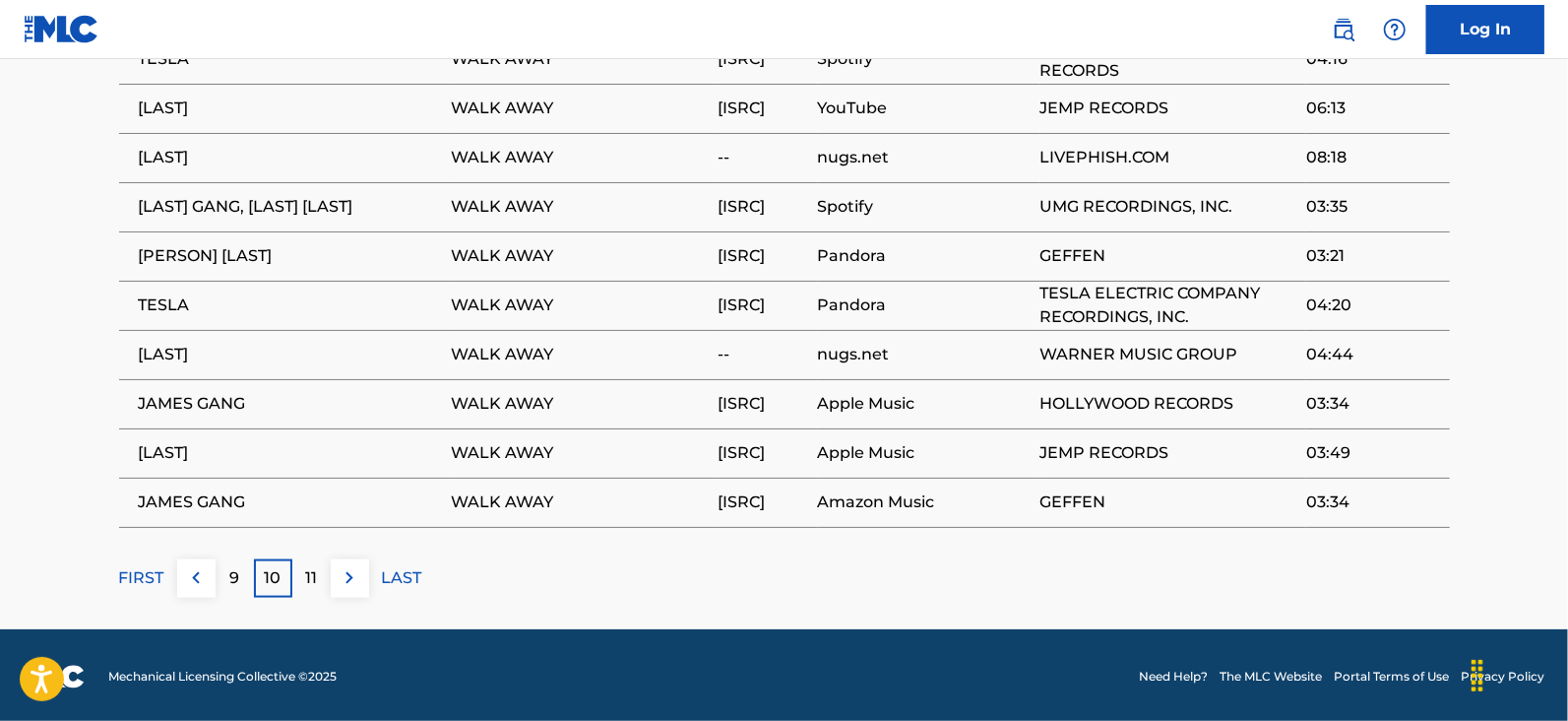 click on "11" at bounding box center [311, 578] 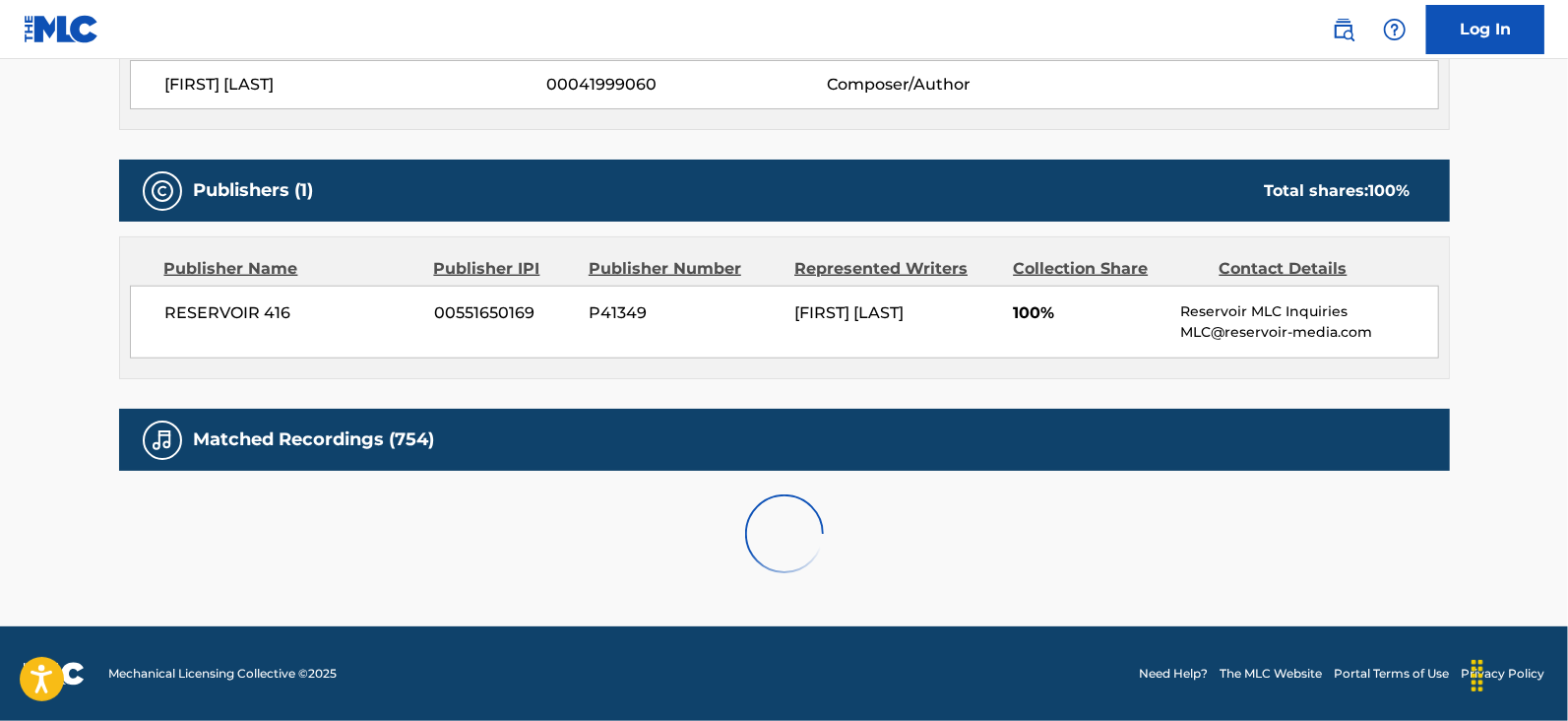scroll, scrollTop: 1430, scrollLeft: 0, axis: vertical 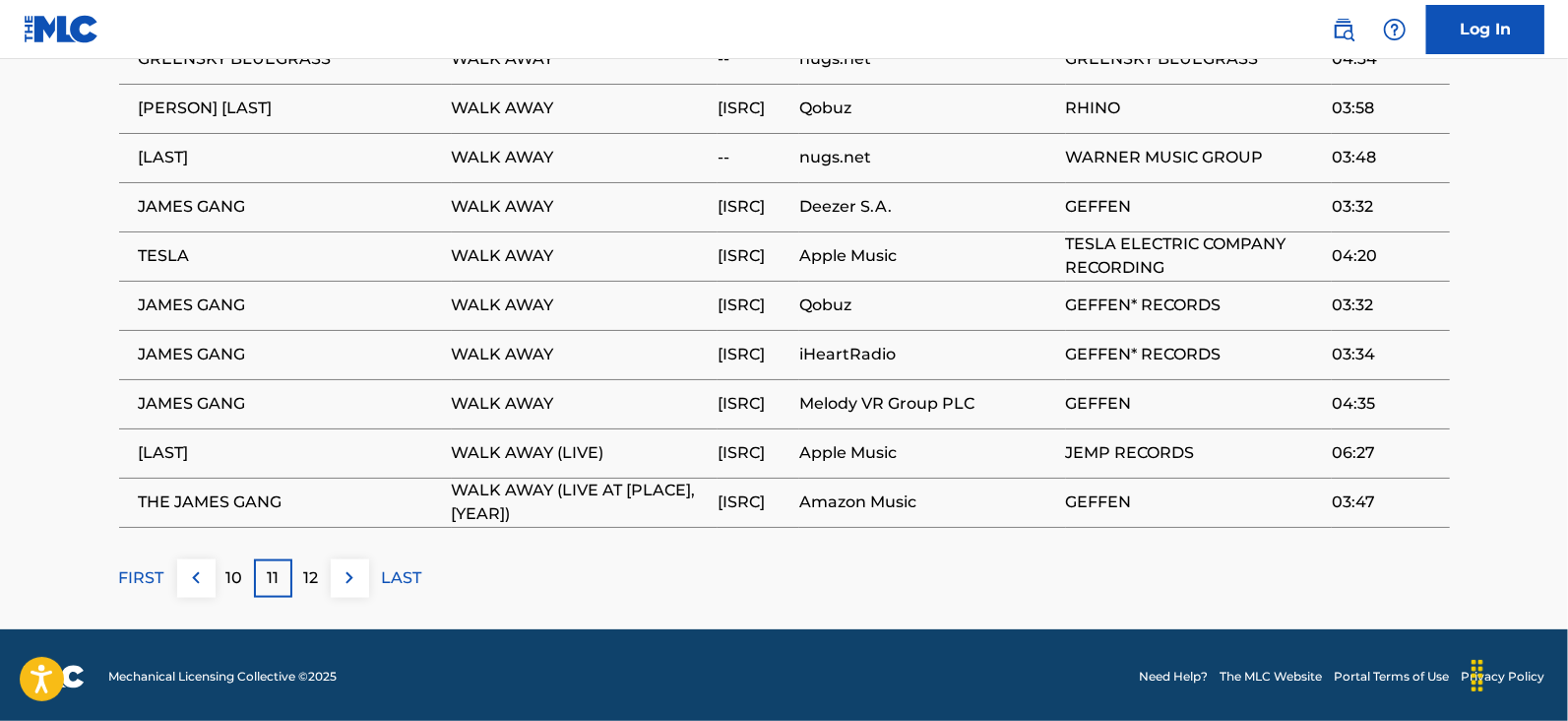 click on "12" at bounding box center [311, 578] 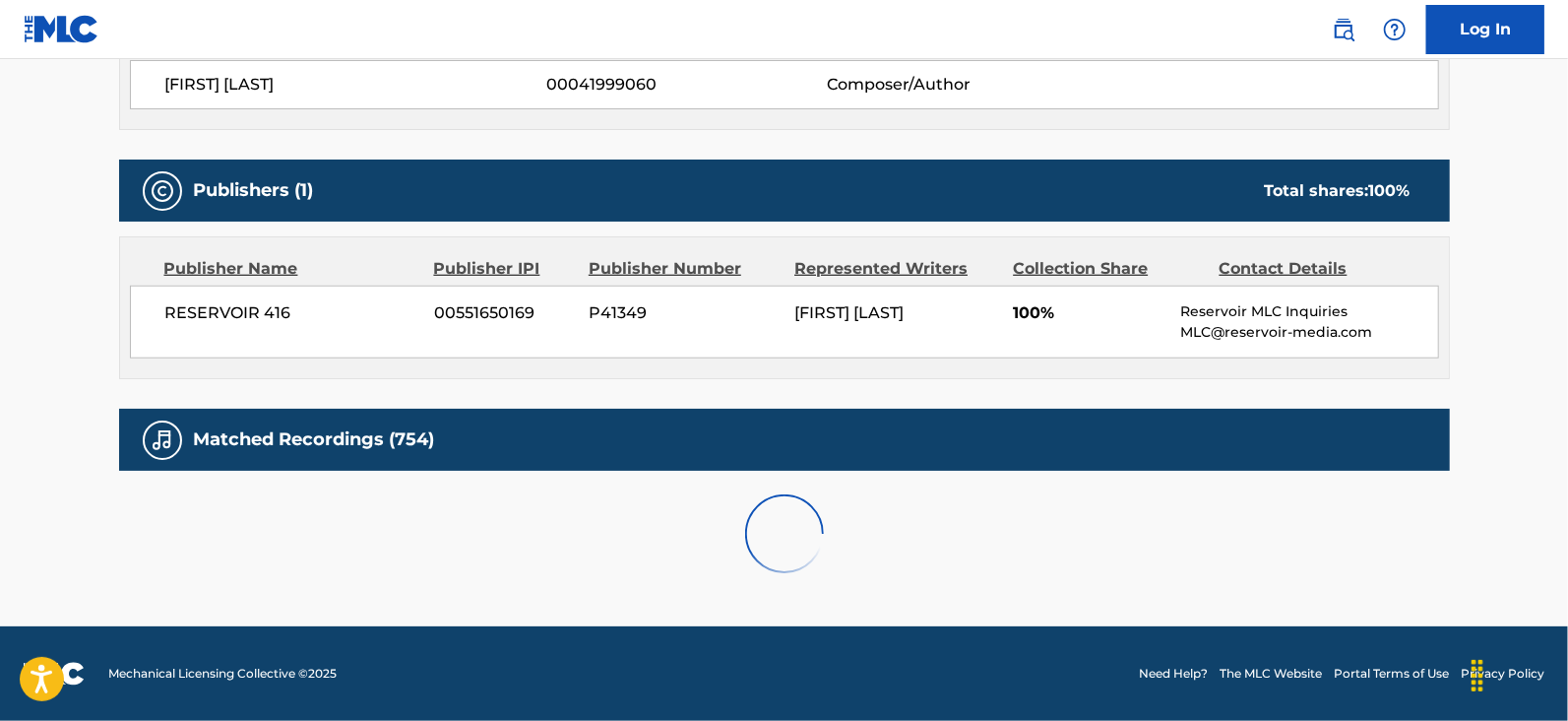 scroll, scrollTop: 1430, scrollLeft: 0, axis: vertical 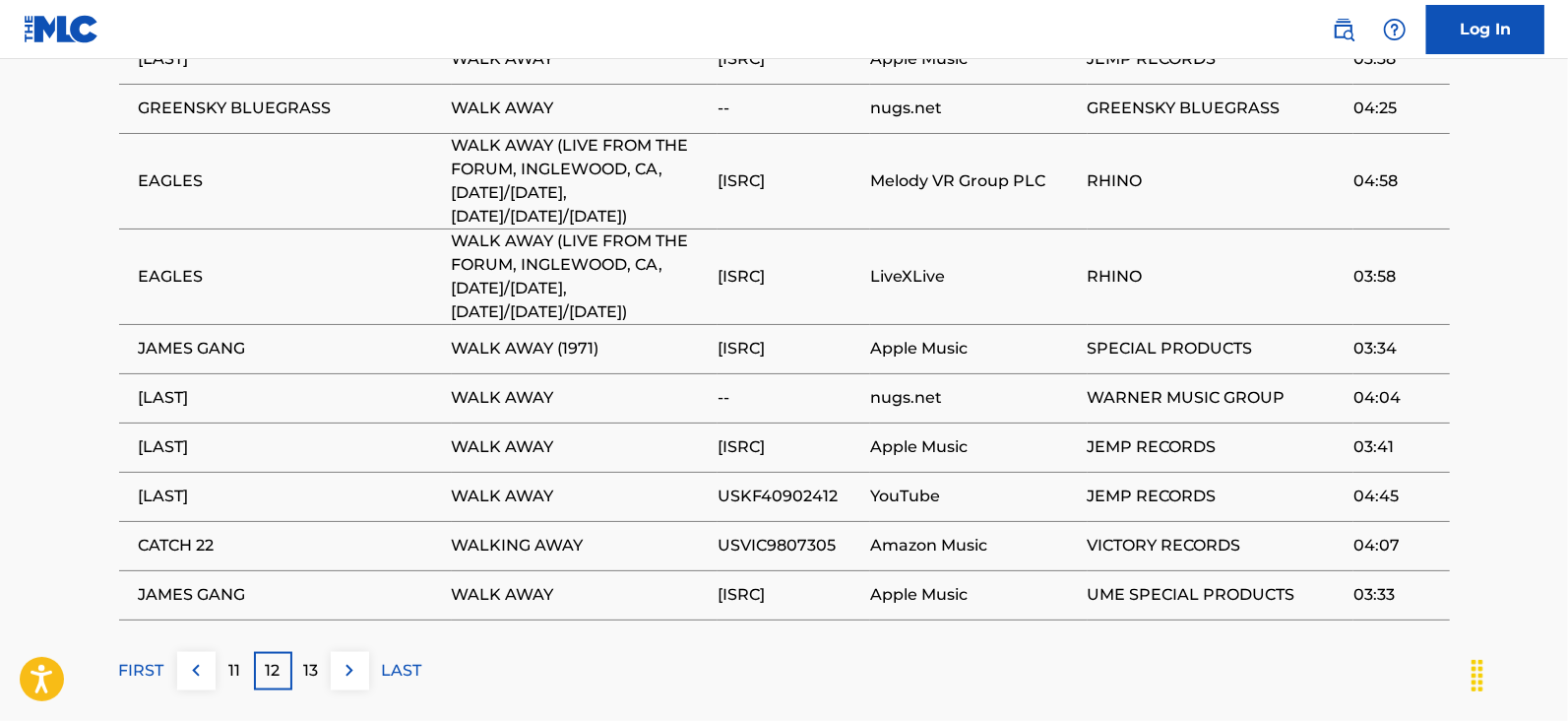 click on "WALK AWAY     Work Detail   Member Work Identifier -- MLC Song Code W03000 ISWC T0702032301 Duration --:-- Language -- Alternative Titles Alternative Title Alternative Title Type Language SEEMS TO ME (WALK AWAY) Generic Alternative Title -- SEEMS TO ME (YOU DON'T WANNA TALK ABOUT IT) Generic Alternative Title -- Writers   (1) Writer Name Writer IPI Writer Role [FIRST] [LAST] 00041999060 Composer/Author Publishers   (1) Total shares:  100 % Publisher Name Publisher IPI Publisher Number Represented Writers Collection Share Contact Details RESERVOIR 416 00551650169 P41349 [FIRST] [LAST] 100% Reservoir MLC Inquiries MLC@reservoir-media.com Total shares:  100 % Matched Recordings   (754) Showing  111  -   120  of  754   results   Recording Artist Recording Title ISRC DSP Label Duration PHISH WALK AWAY USKF40902715 Apple Music JEMP RECORDS 03:38 GREENSKY BLUEGRASS WALK AWAY -- nugs.net GREENSKY BLUEGRASS 04:25 EAGLES [ISRC] Melody VR Group PLC RHINO --" at bounding box center (784, -325) 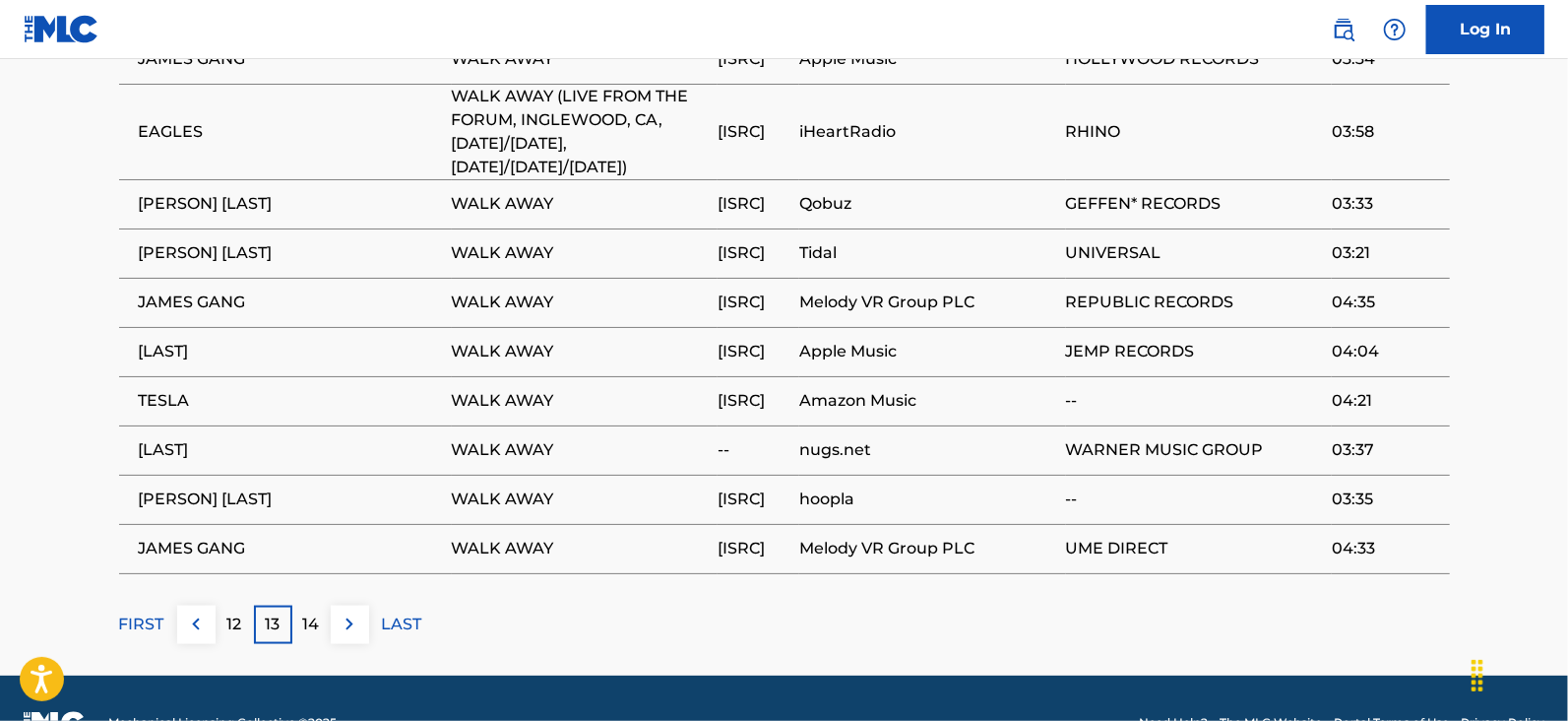 click at bounding box center (349, 624) 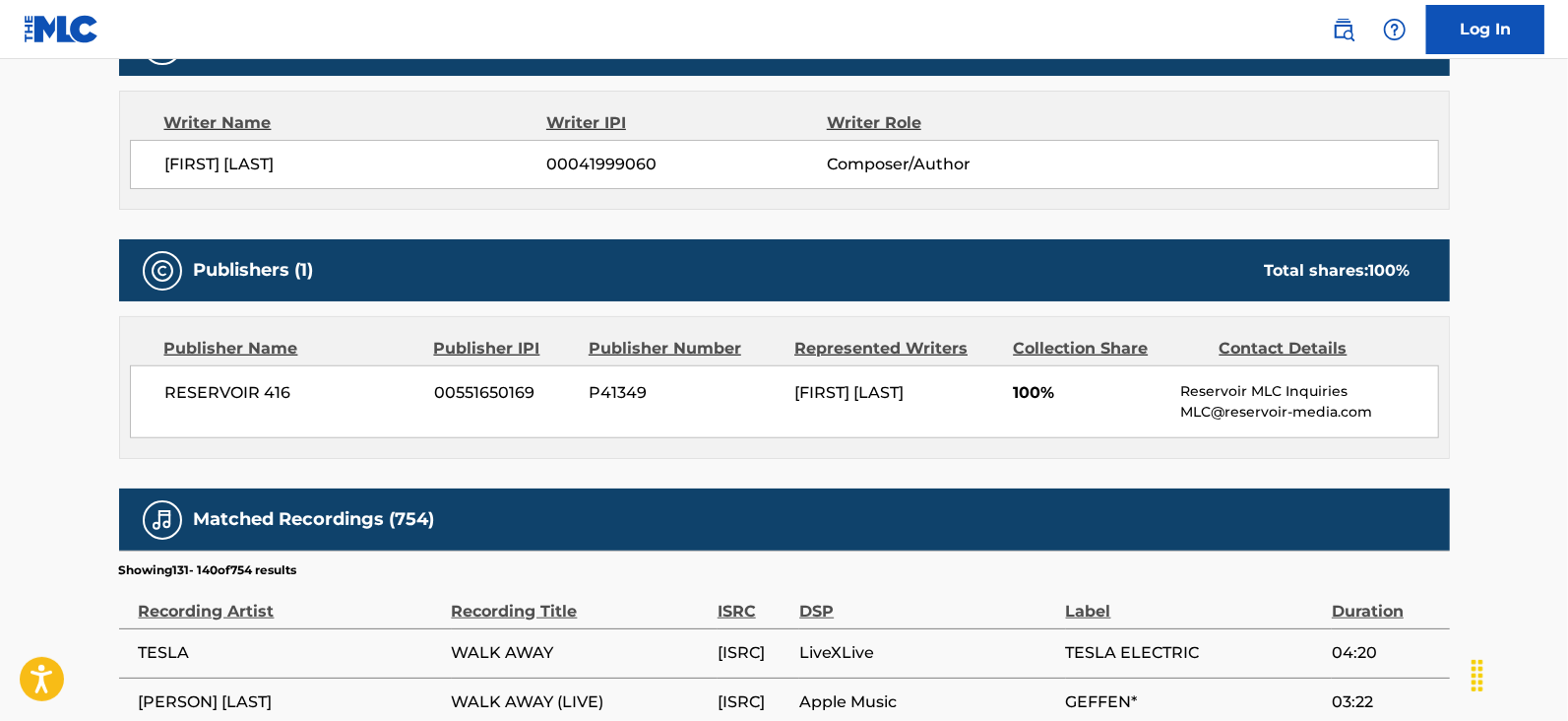 scroll, scrollTop: 1453, scrollLeft: 0, axis: vertical 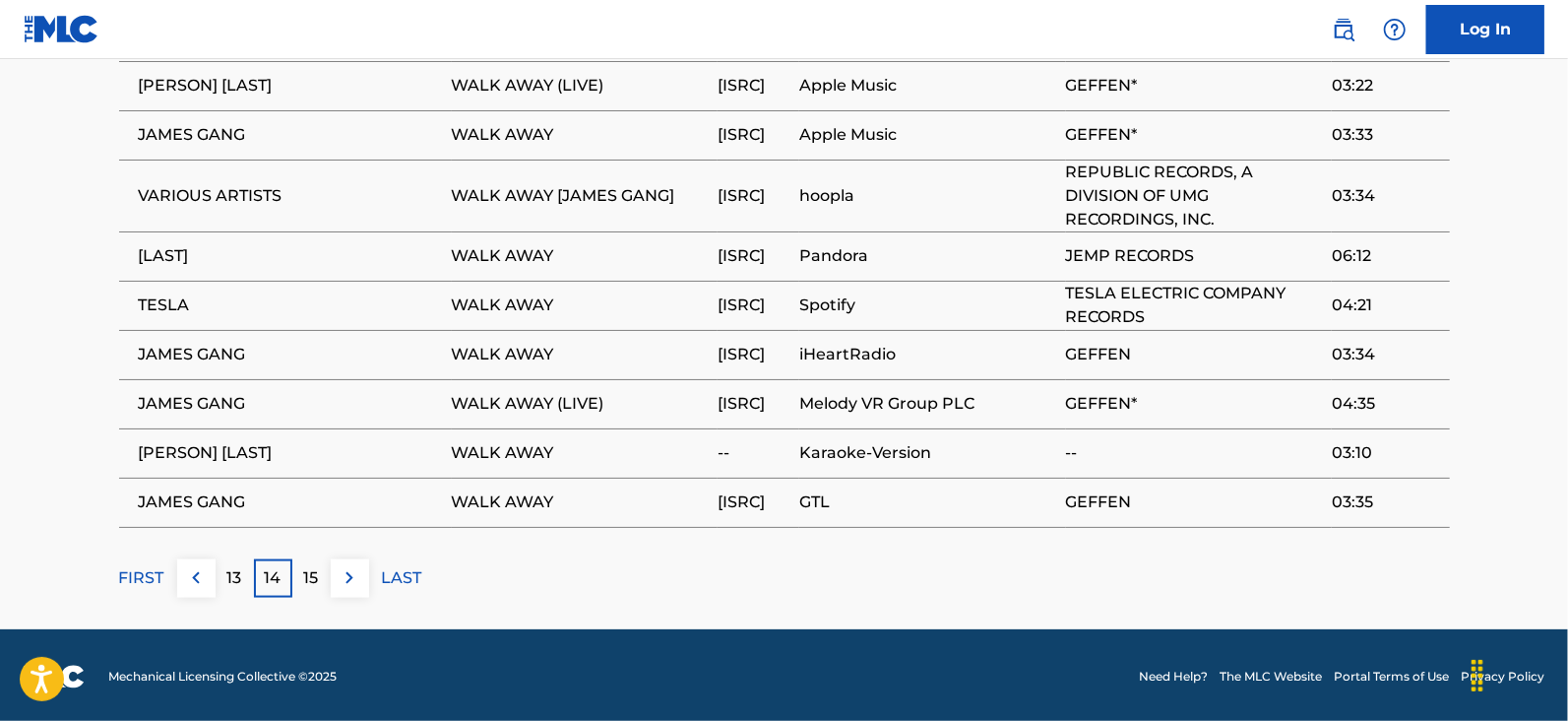 click at bounding box center (349, 578) 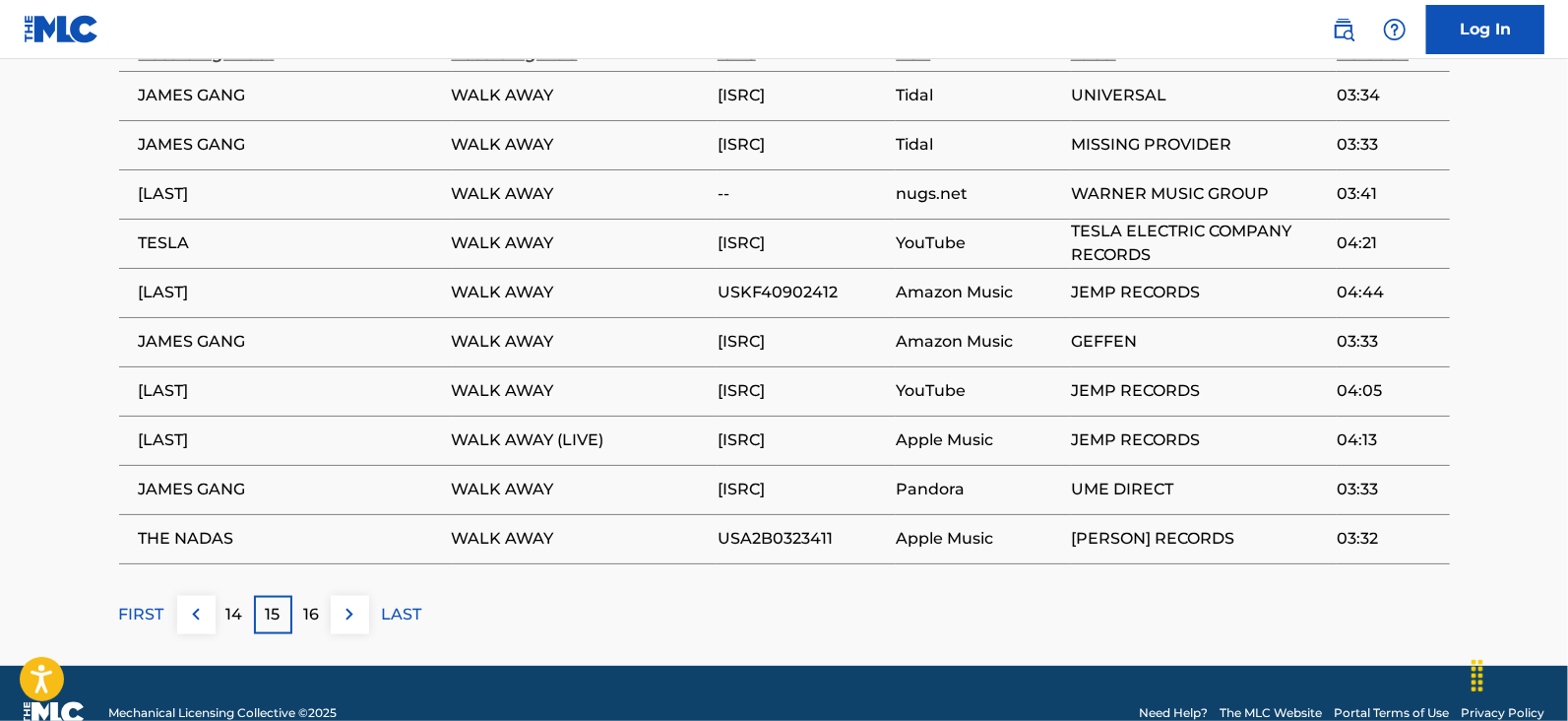 scroll, scrollTop: 1395, scrollLeft: 0, axis: vertical 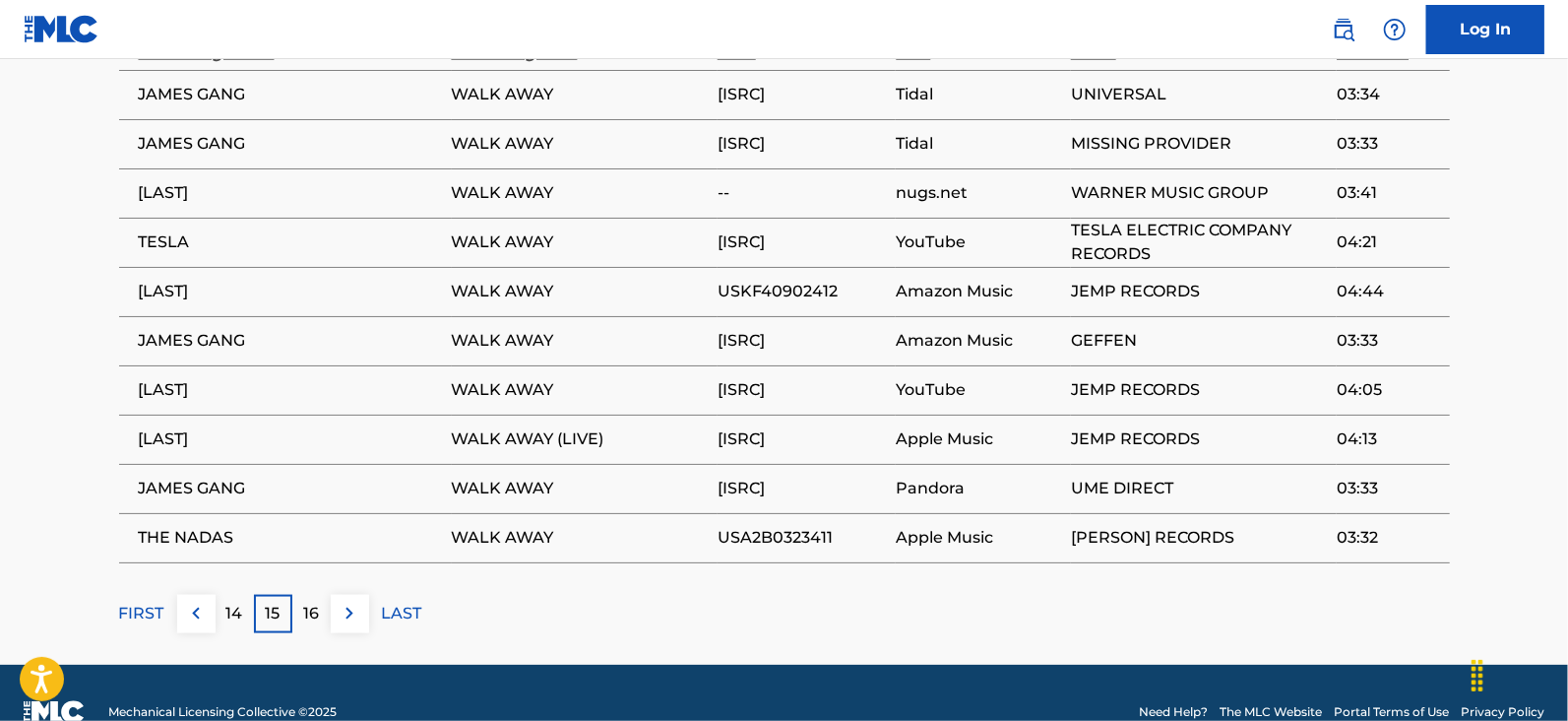 click on "16" at bounding box center (311, 614) 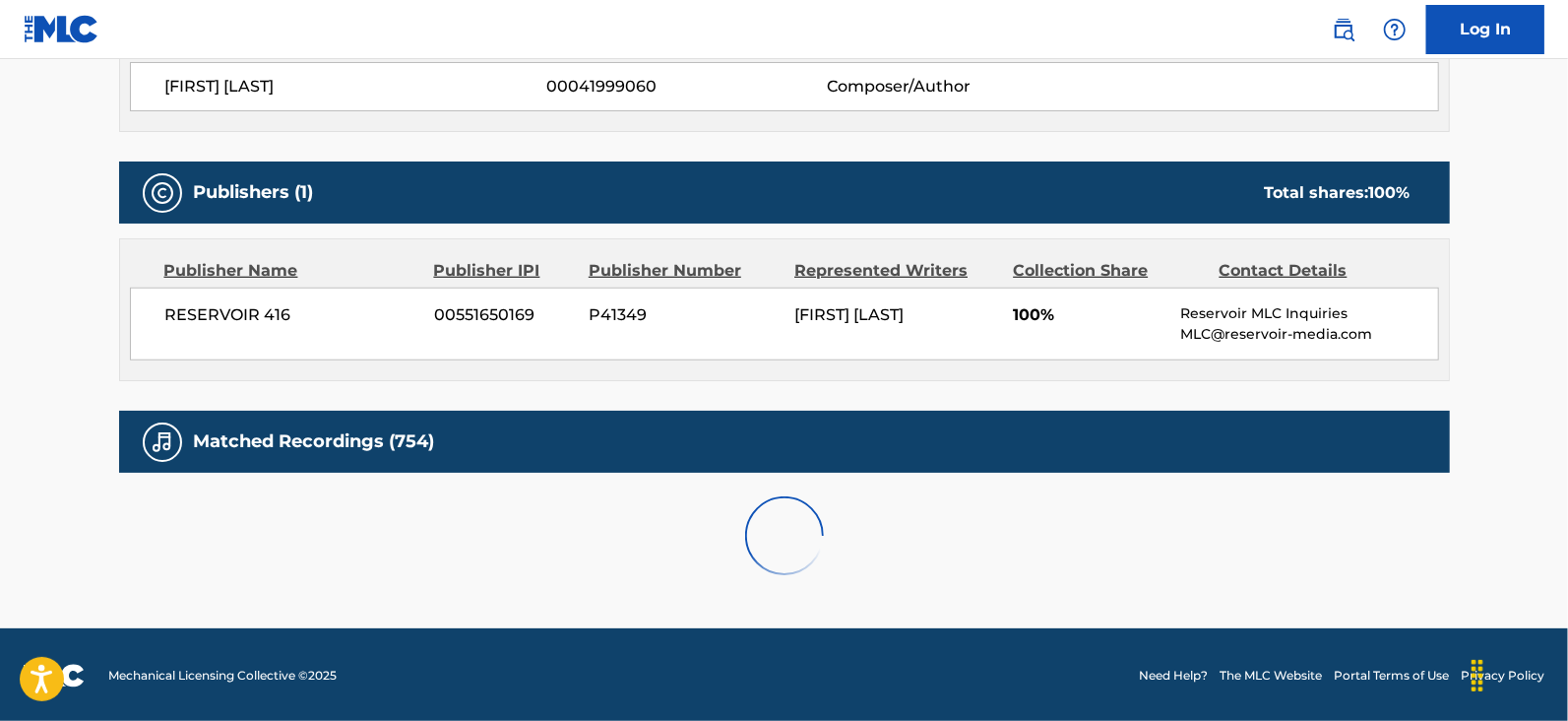 scroll, scrollTop: 1395, scrollLeft: 0, axis: vertical 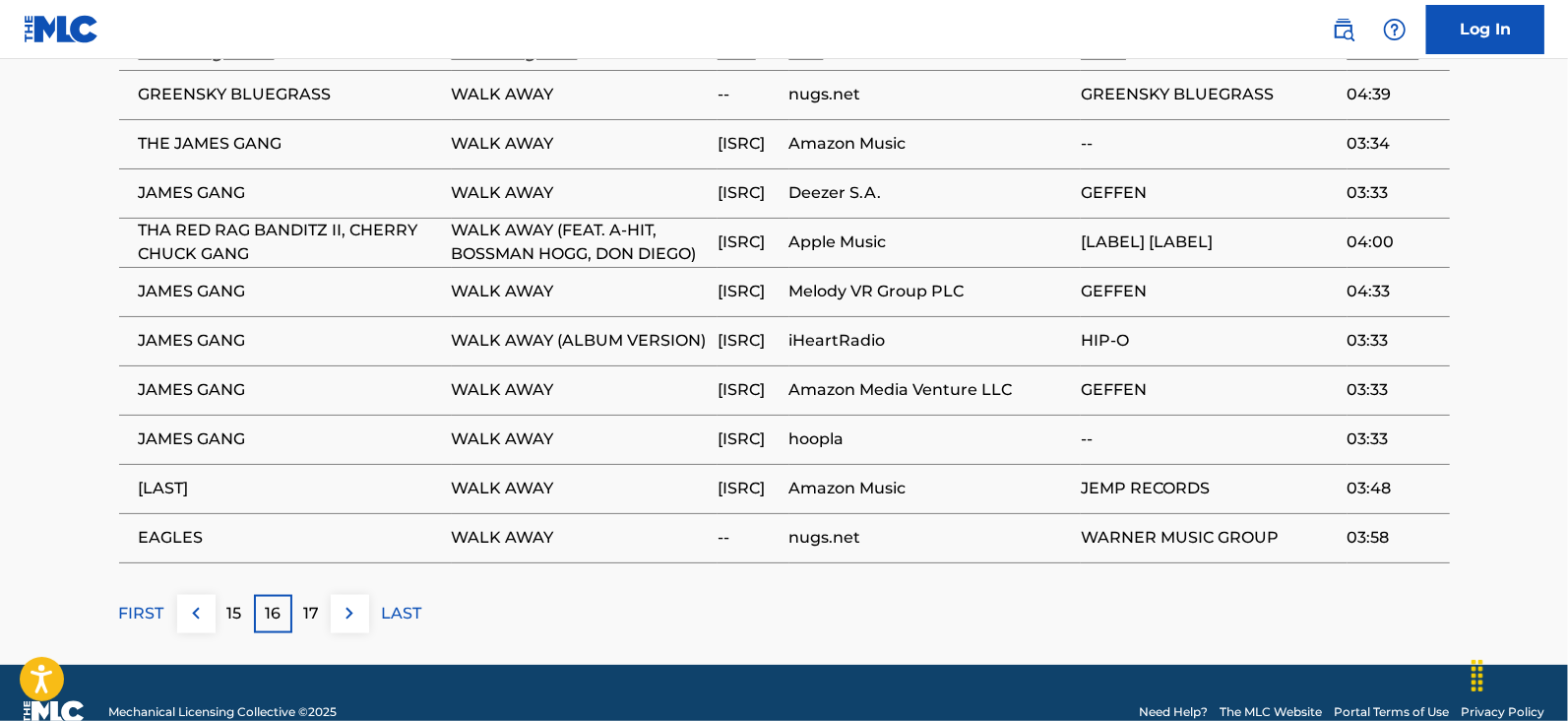 click on "17" at bounding box center [311, 614] 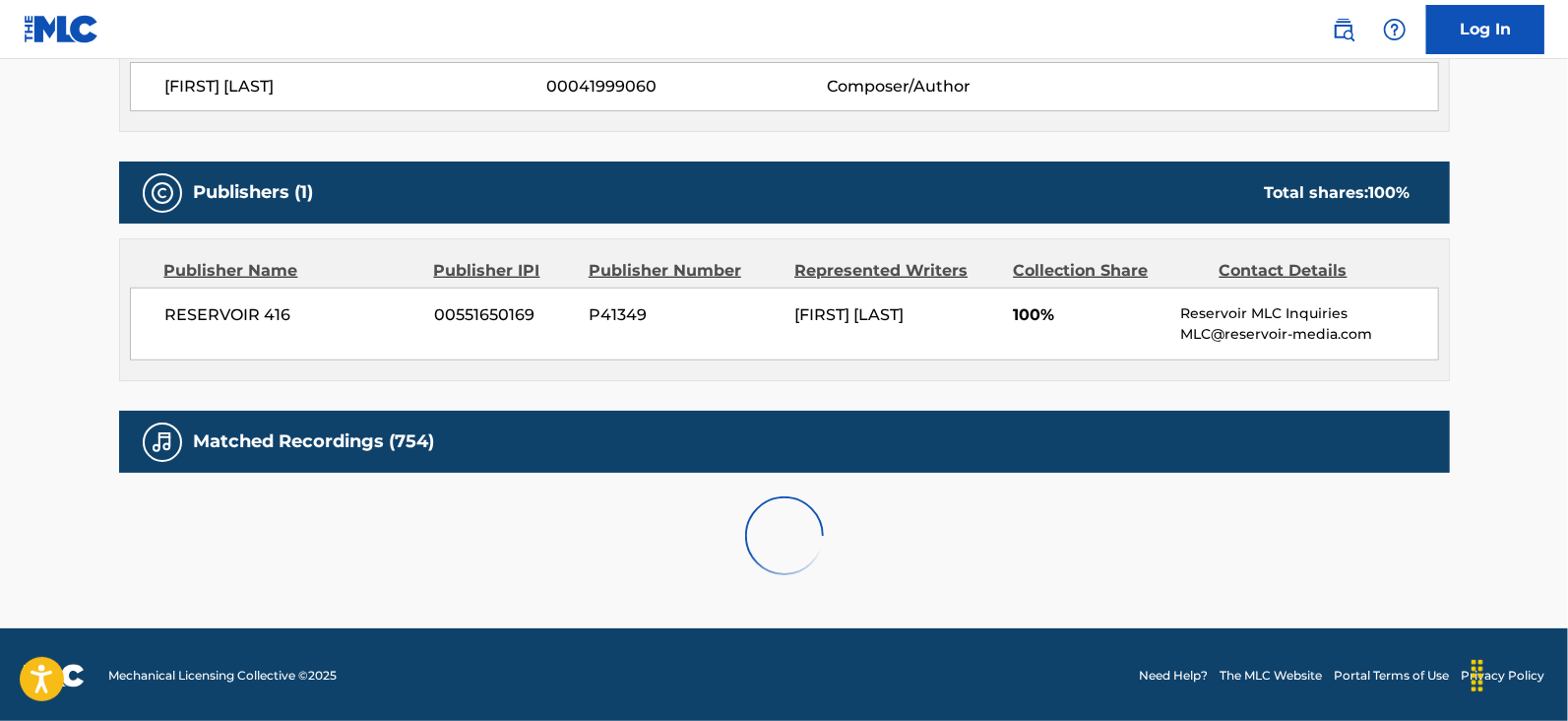 scroll, scrollTop: 1395, scrollLeft: 0, axis: vertical 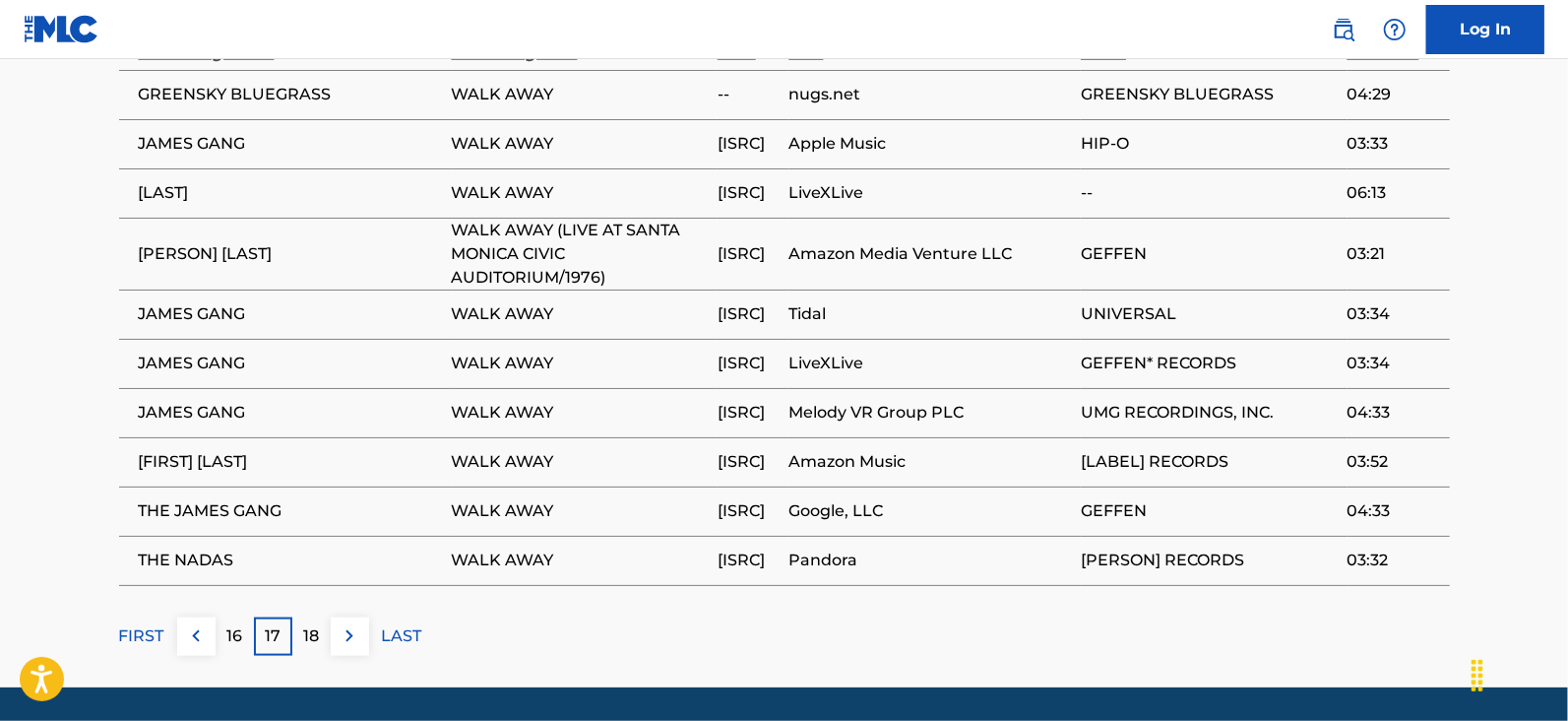 click on "18" at bounding box center (311, 636) 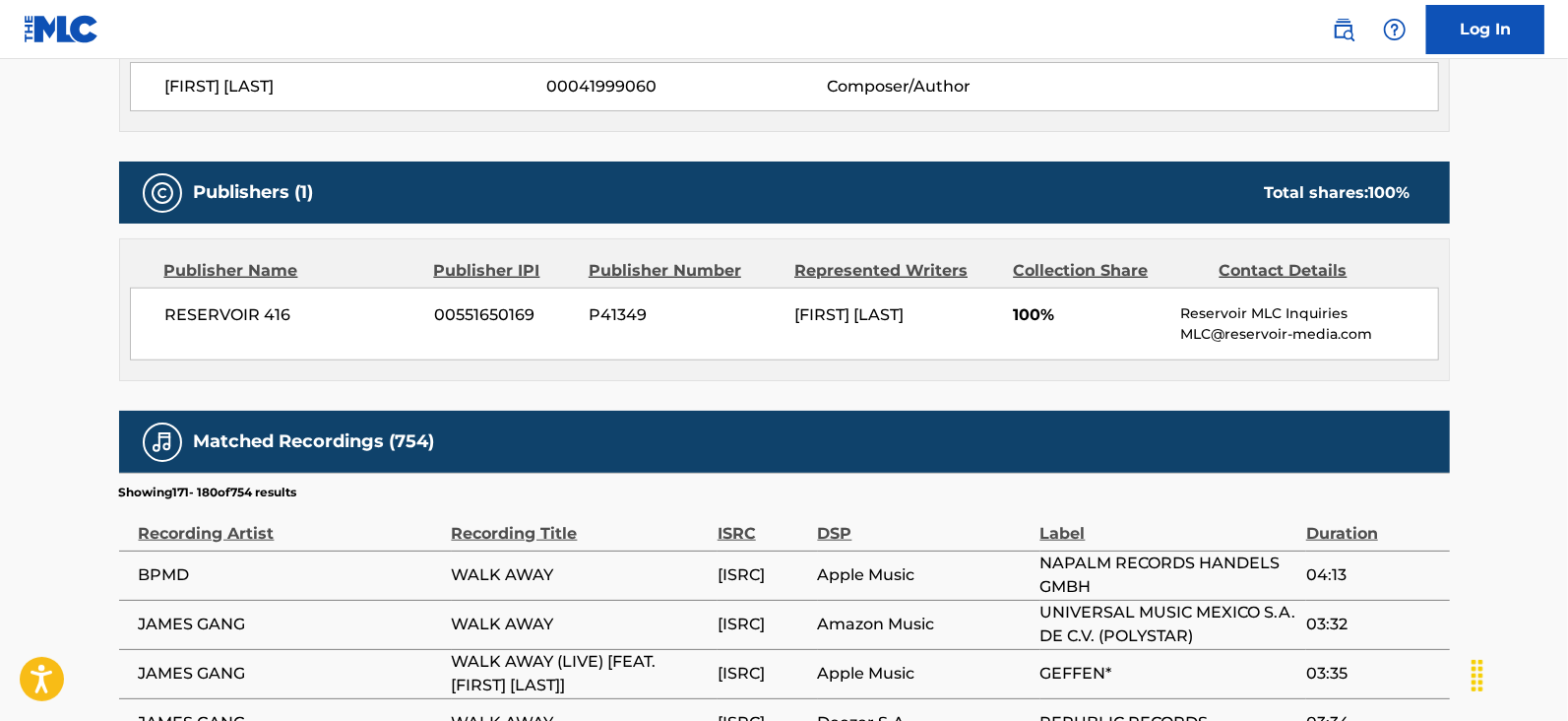 scroll, scrollTop: 1395, scrollLeft: 0, axis: vertical 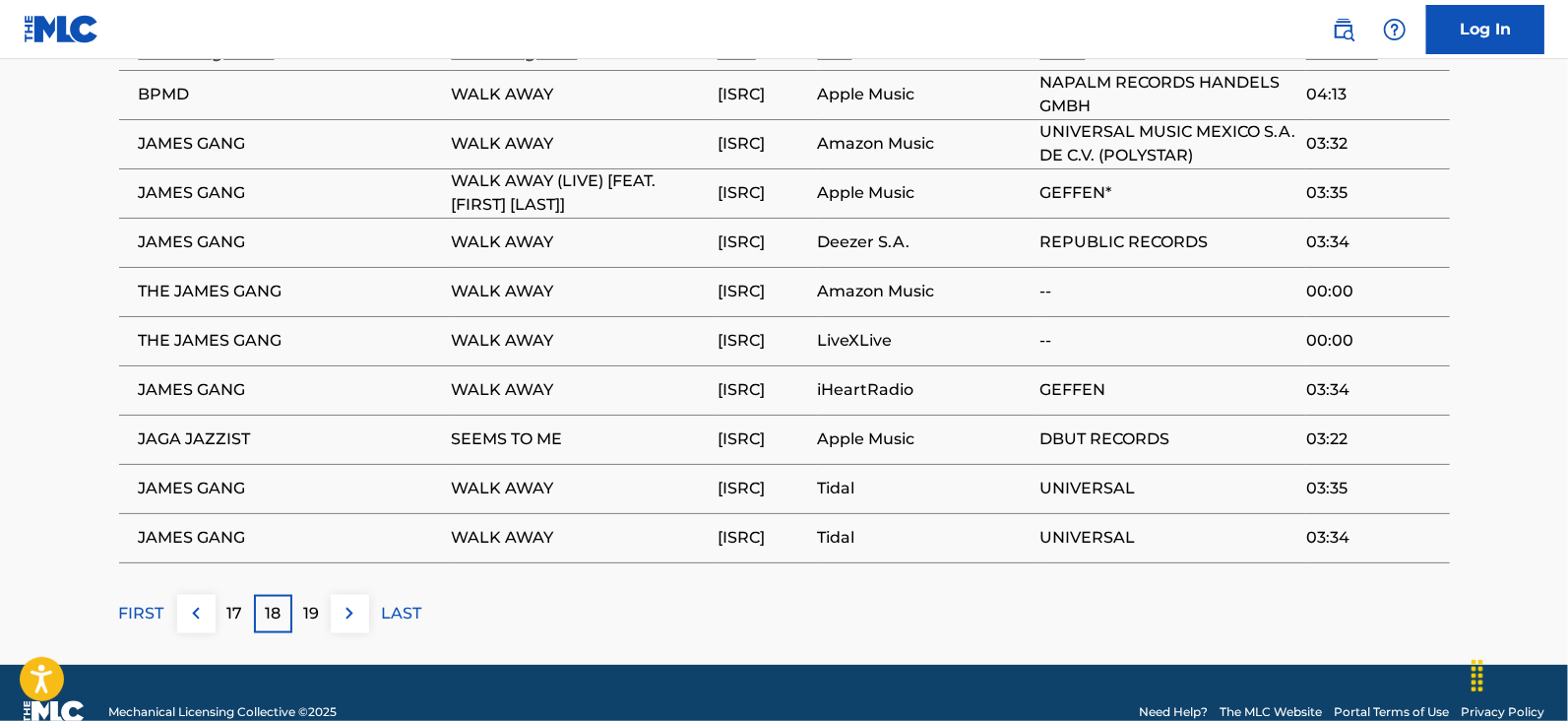 click on "18" at bounding box center [273, 614] 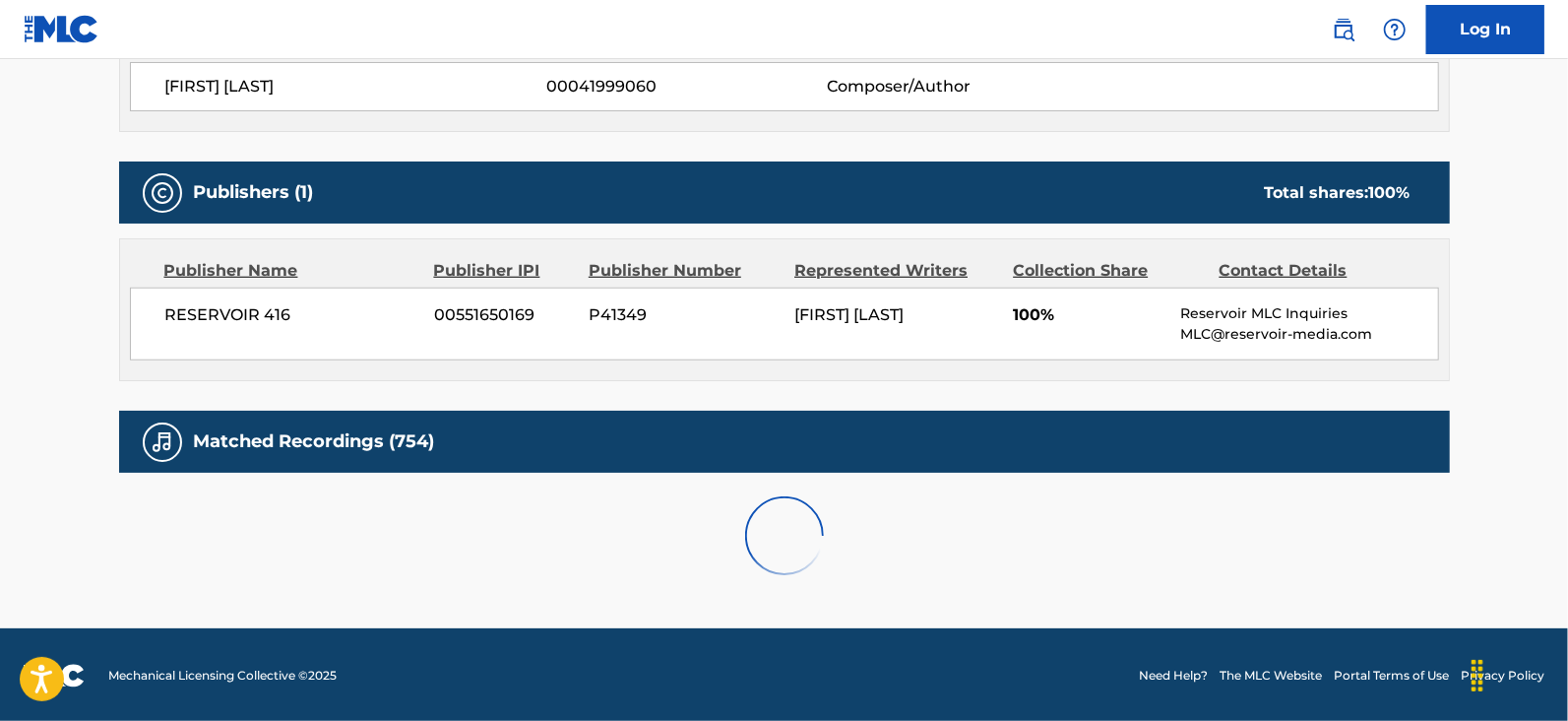 scroll, scrollTop: 1395, scrollLeft: 0, axis: vertical 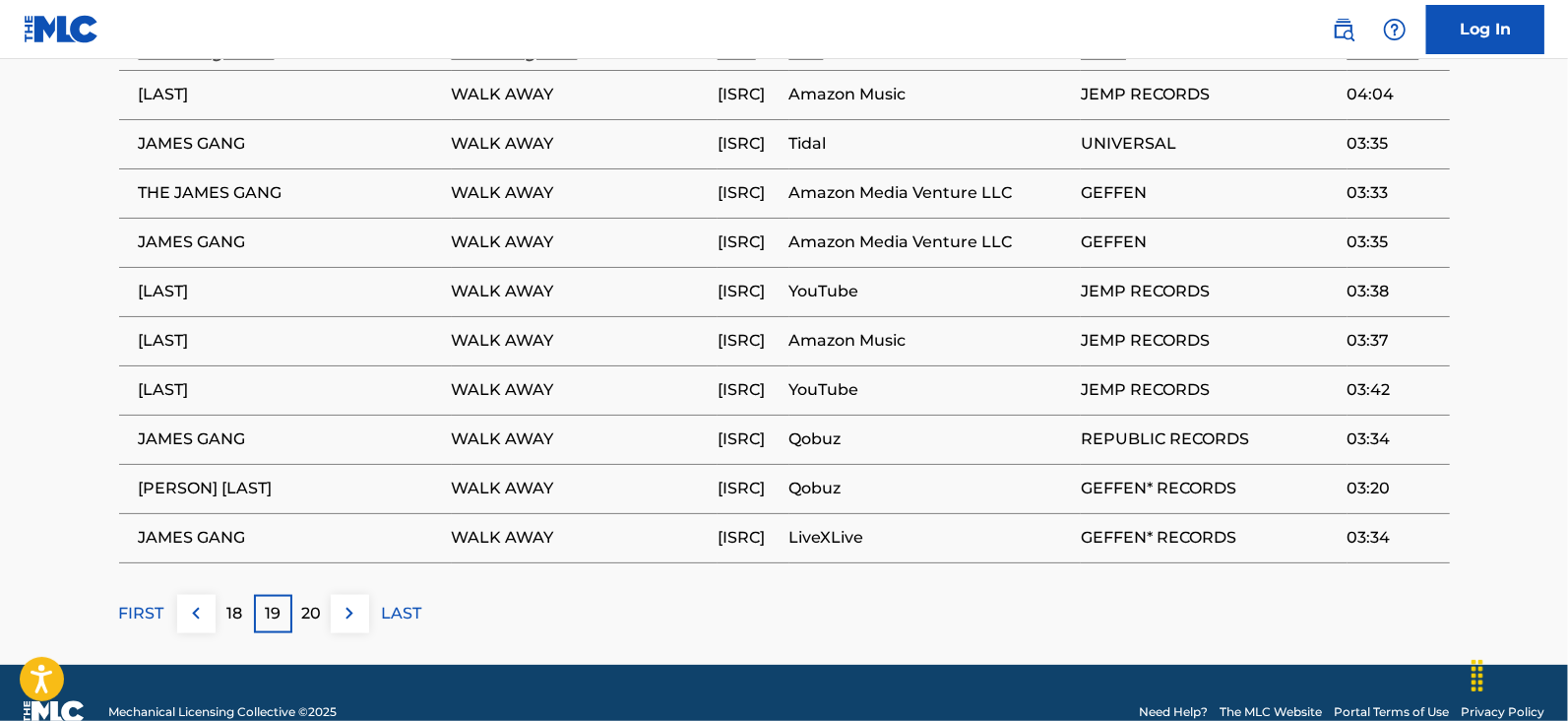 click on "20" at bounding box center [311, 614] 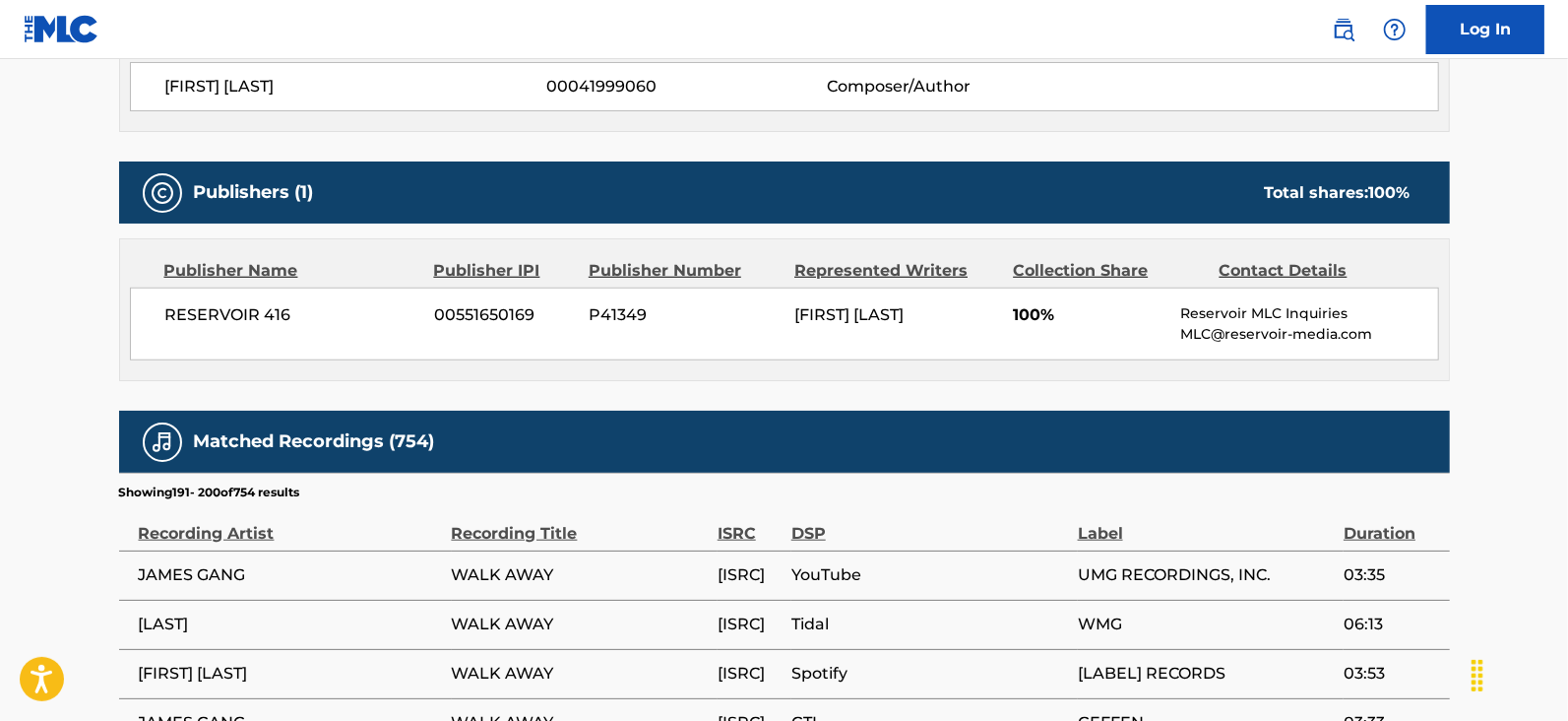 scroll, scrollTop: 1395, scrollLeft: 0, axis: vertical 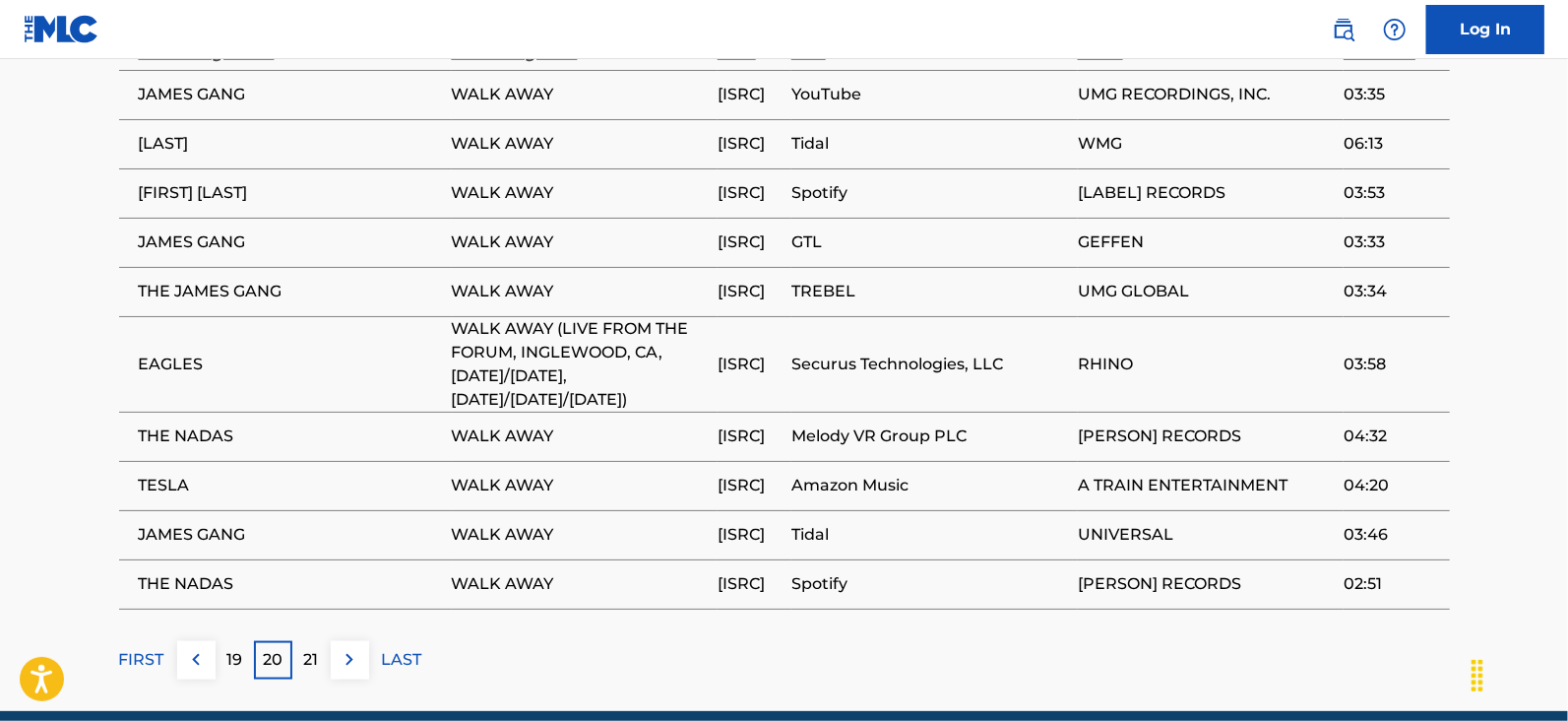 click on "21" at bounding box center (311, 660) 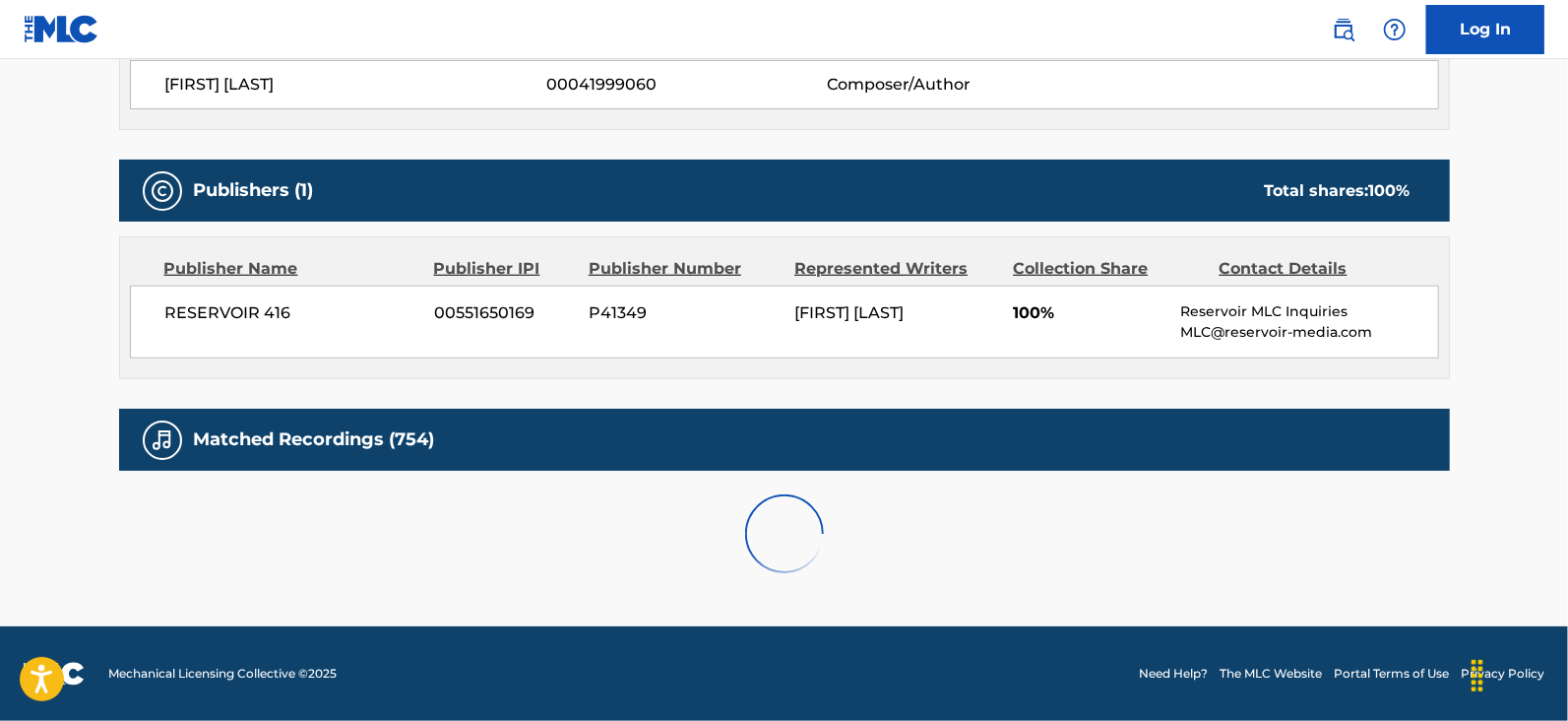 scroll, scrollTop: 1395, scrollLeft: 0, axis: vertical 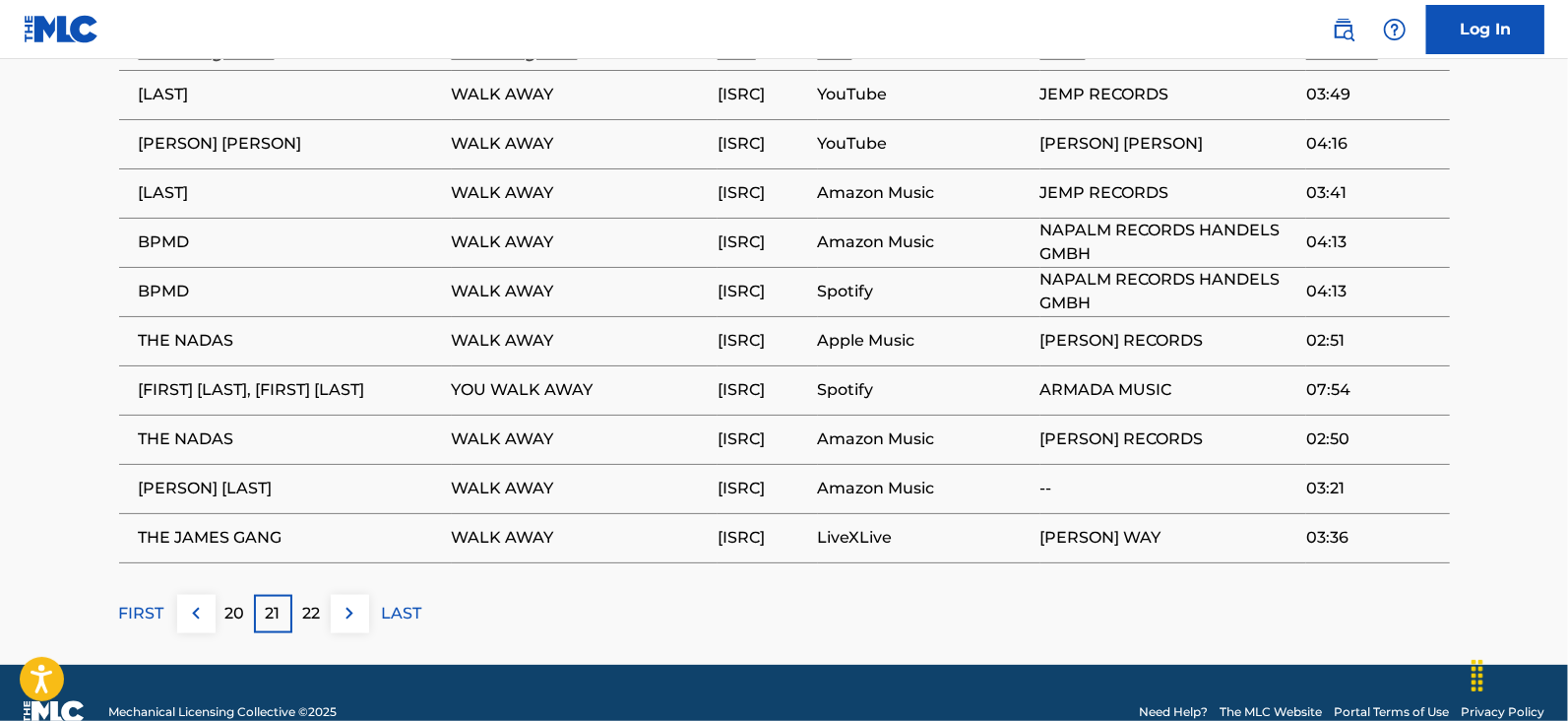 click on "22" at bounding box center (311, 614) 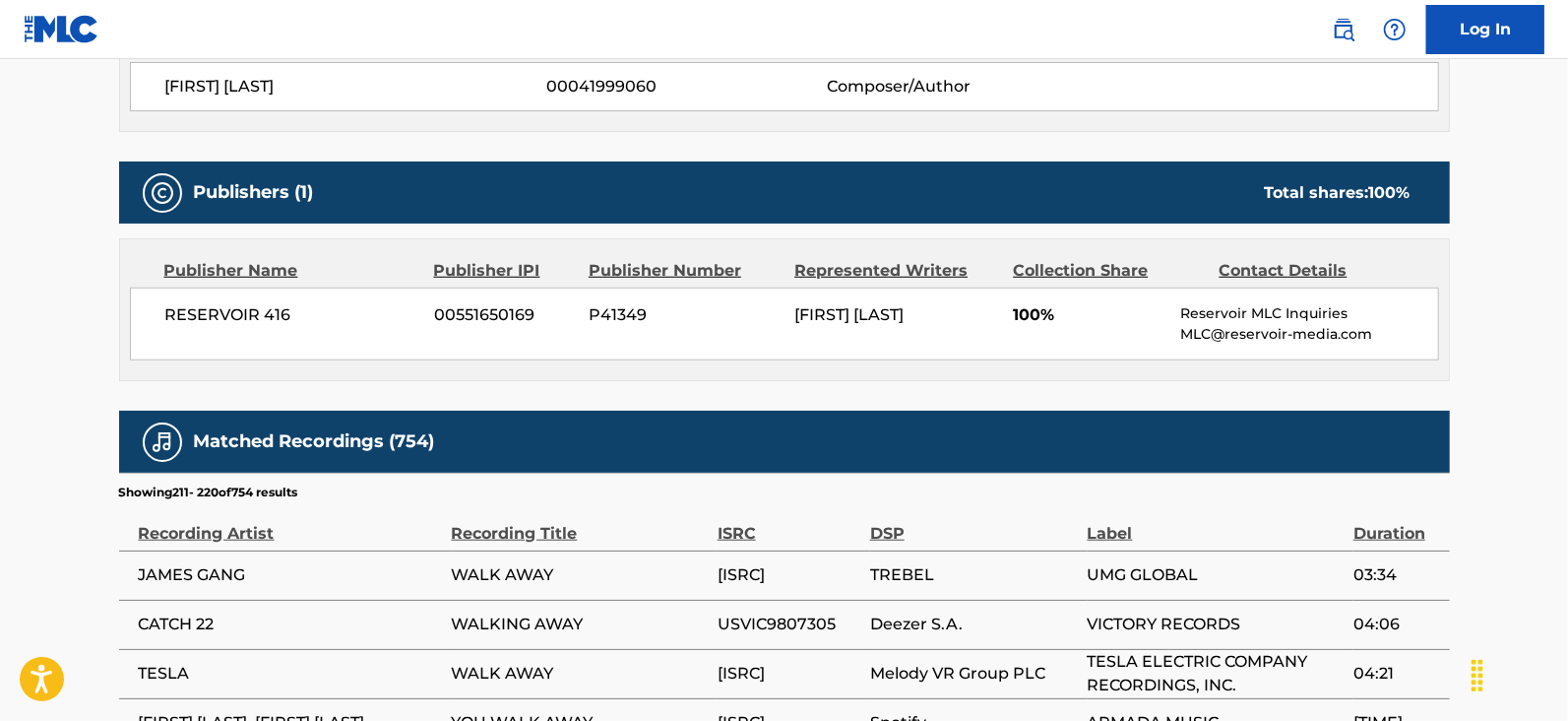 scroll, scrollTop: 1395, scrollLeft: 0, axis: vertical 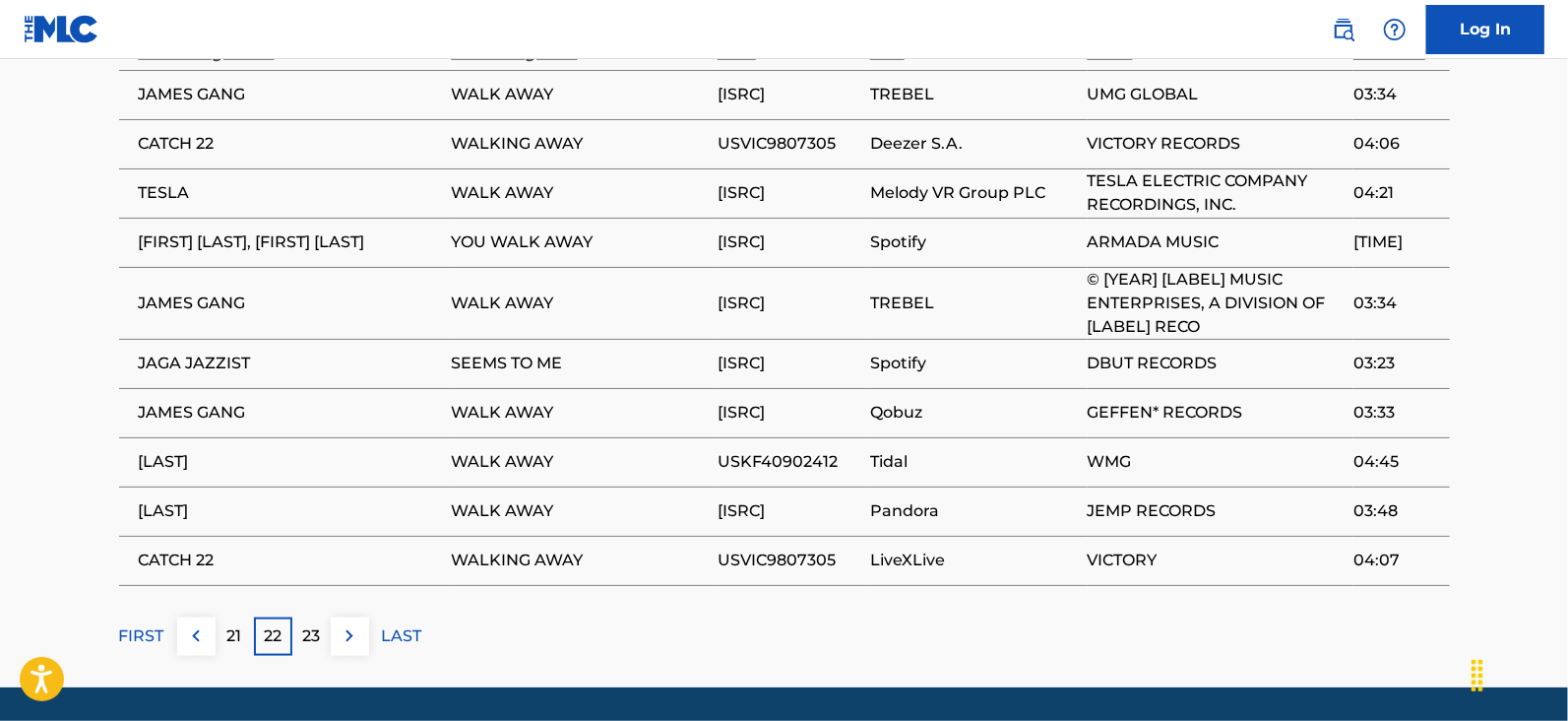 click on "23" at bounding box center [311, 636] 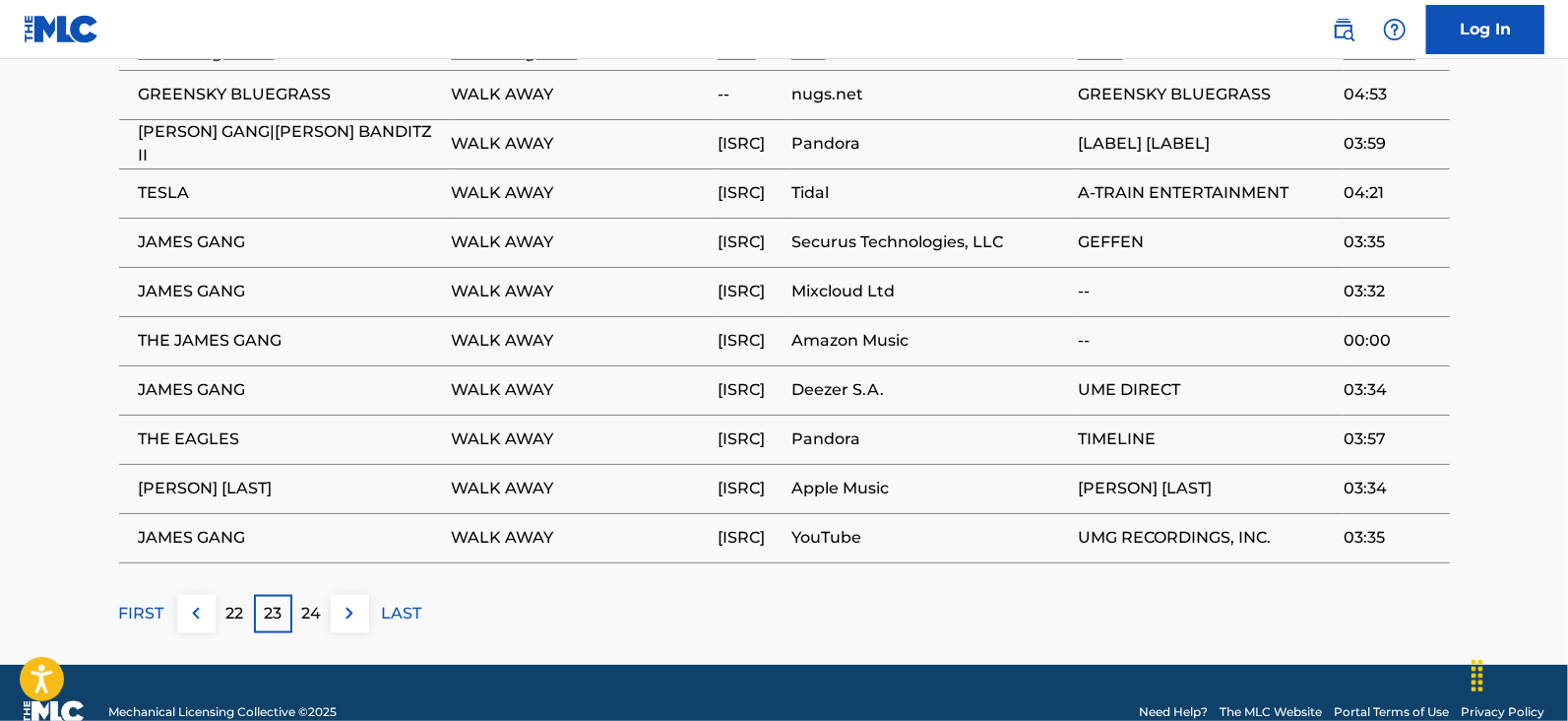 click on "24" at bounding box center (311, 614) 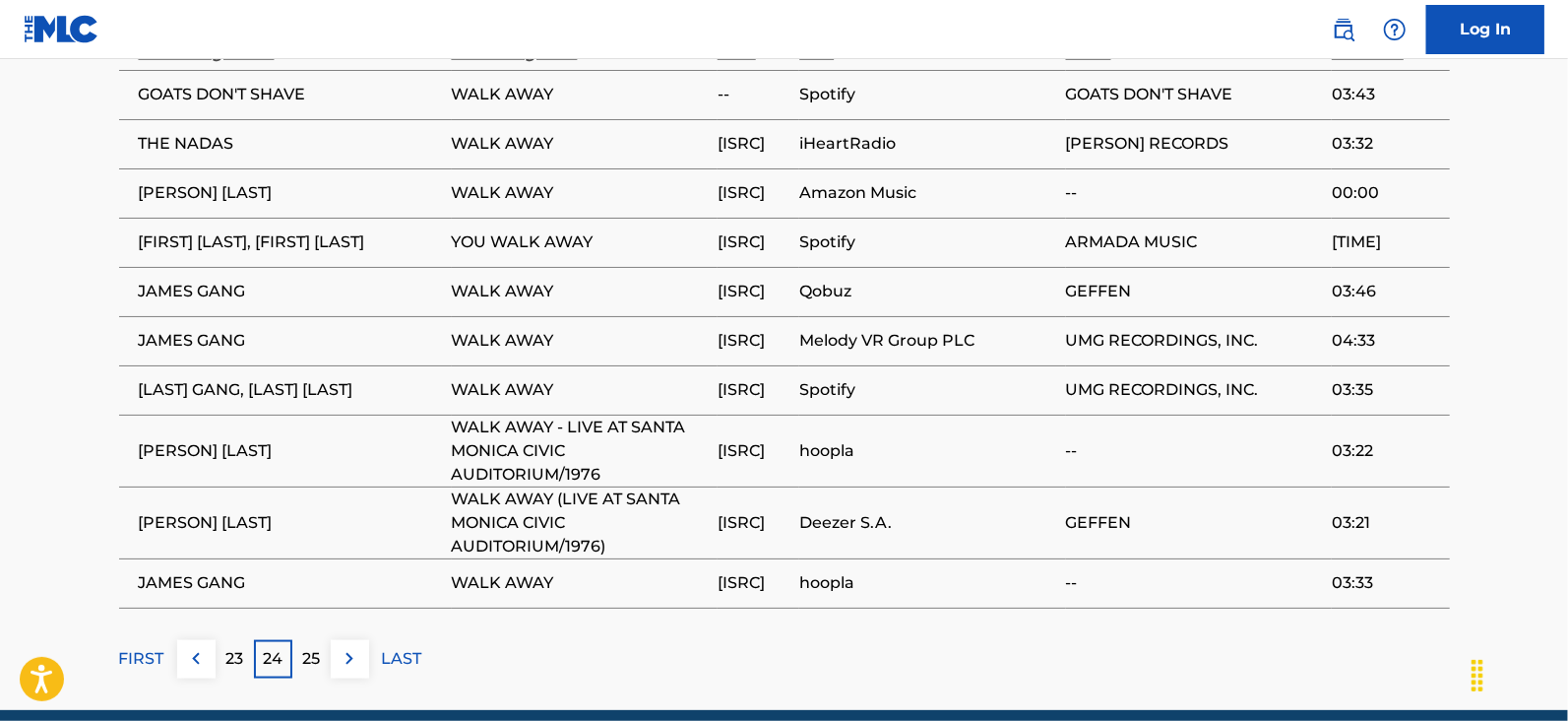 click on "25" at bounding box center (311, 659) 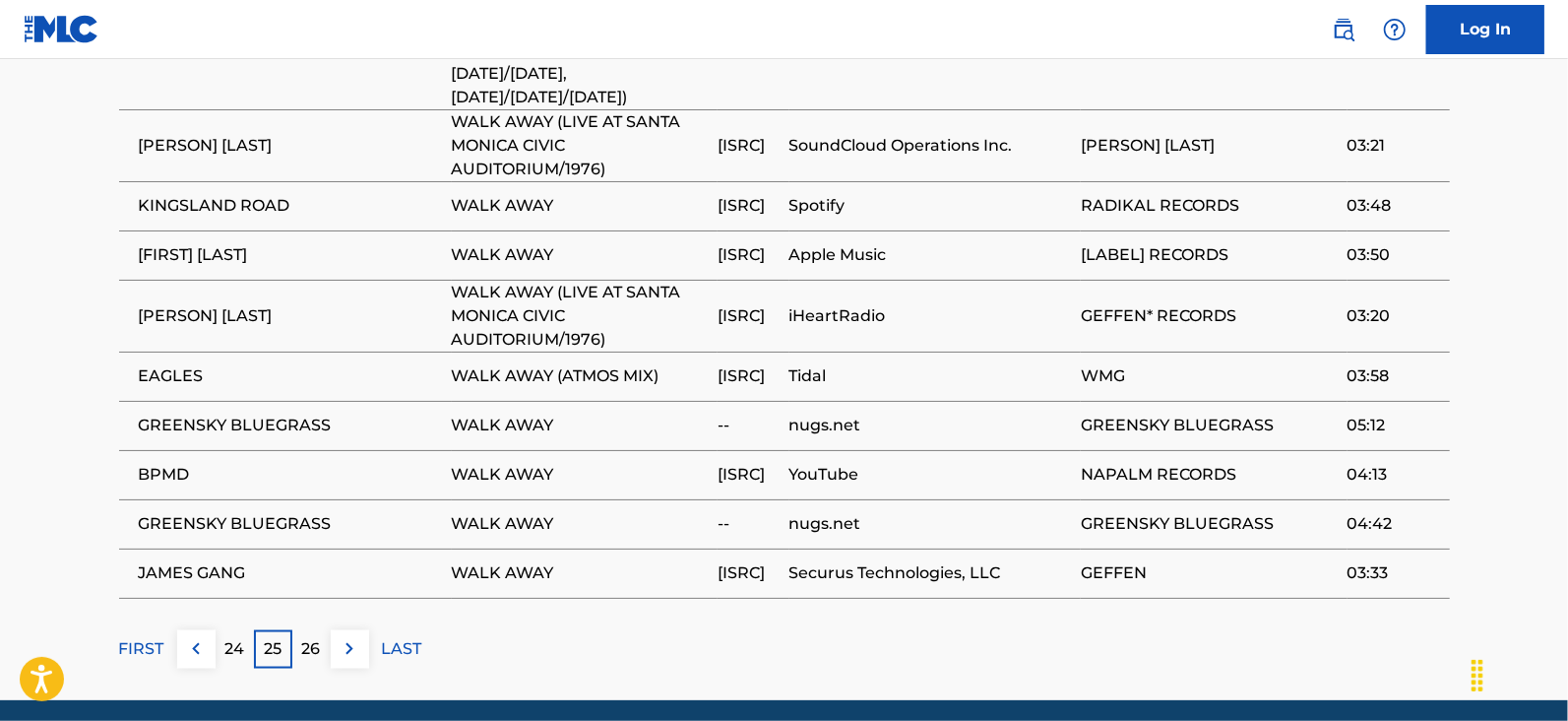 click on "26" at bounding box center [311, 649] 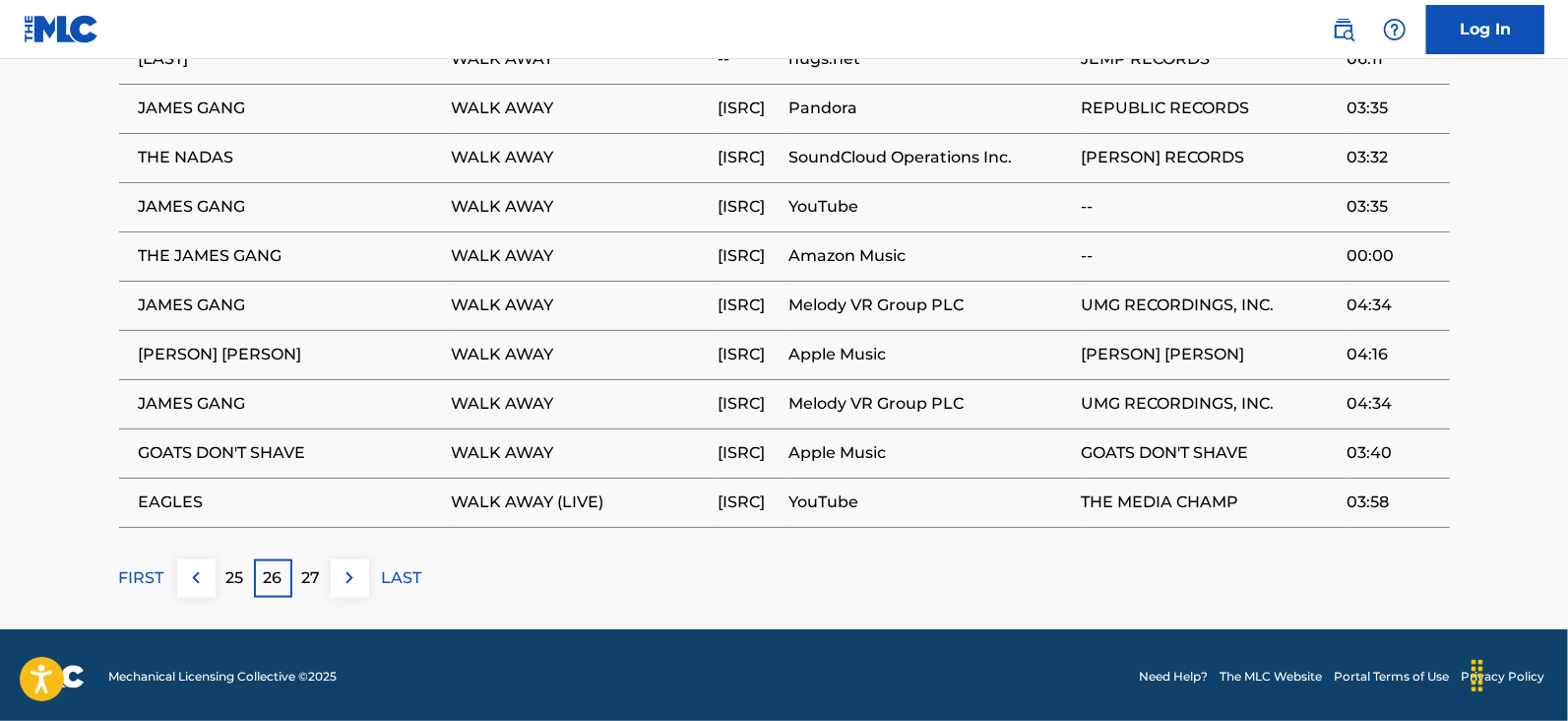 click on "27" at bounding box center [311, 578] 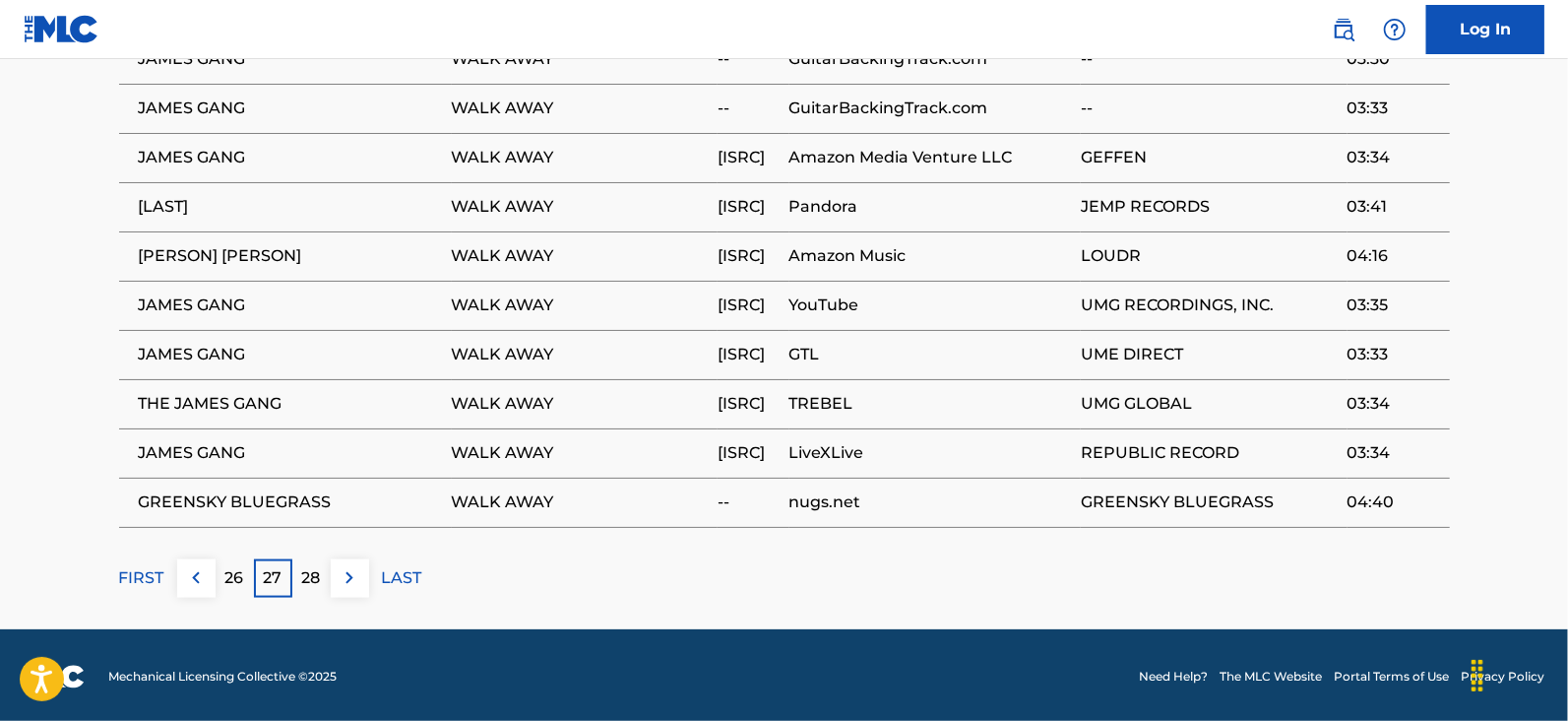click on "28" at bounding box center (311, 578) 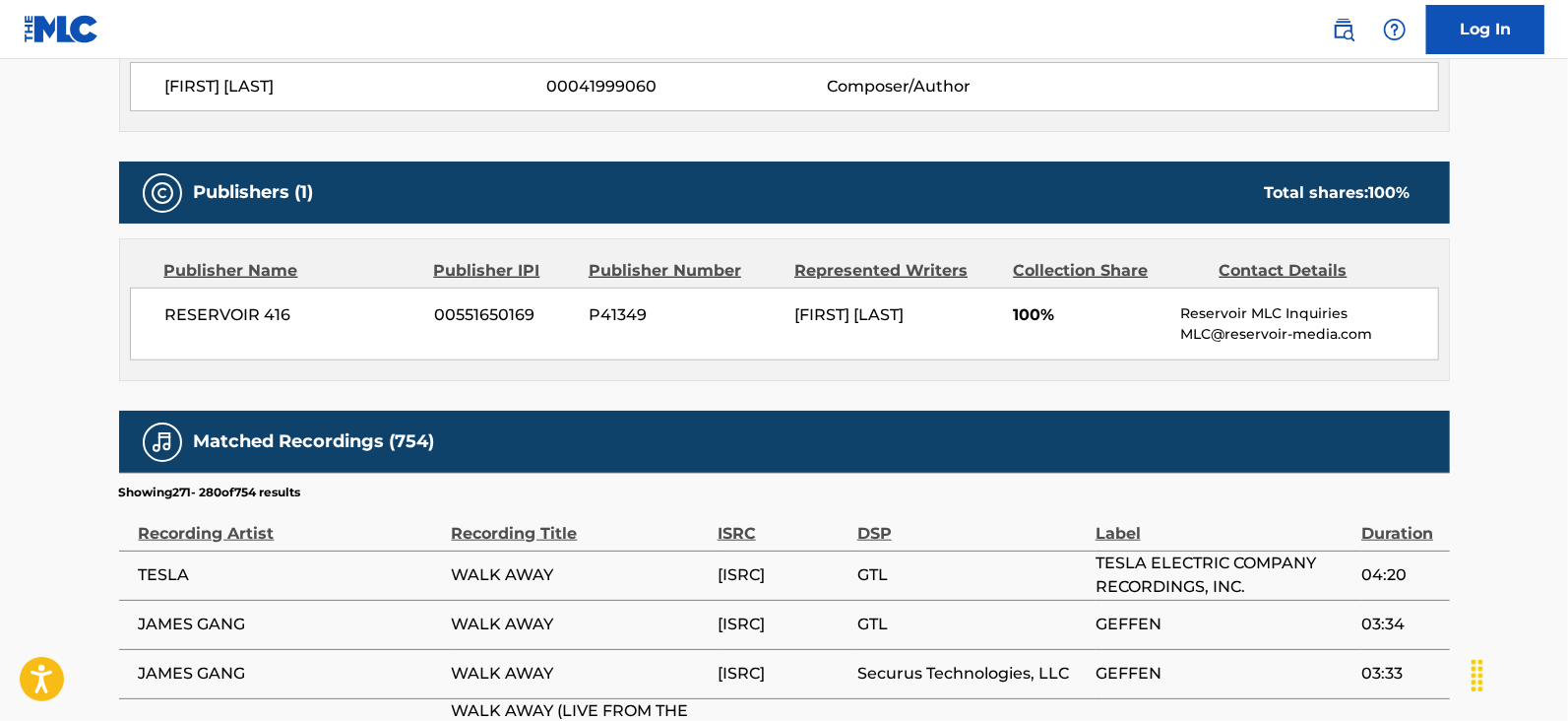 scroll, scrollTop: 1453, scrollLeft: 0, axis: vertical 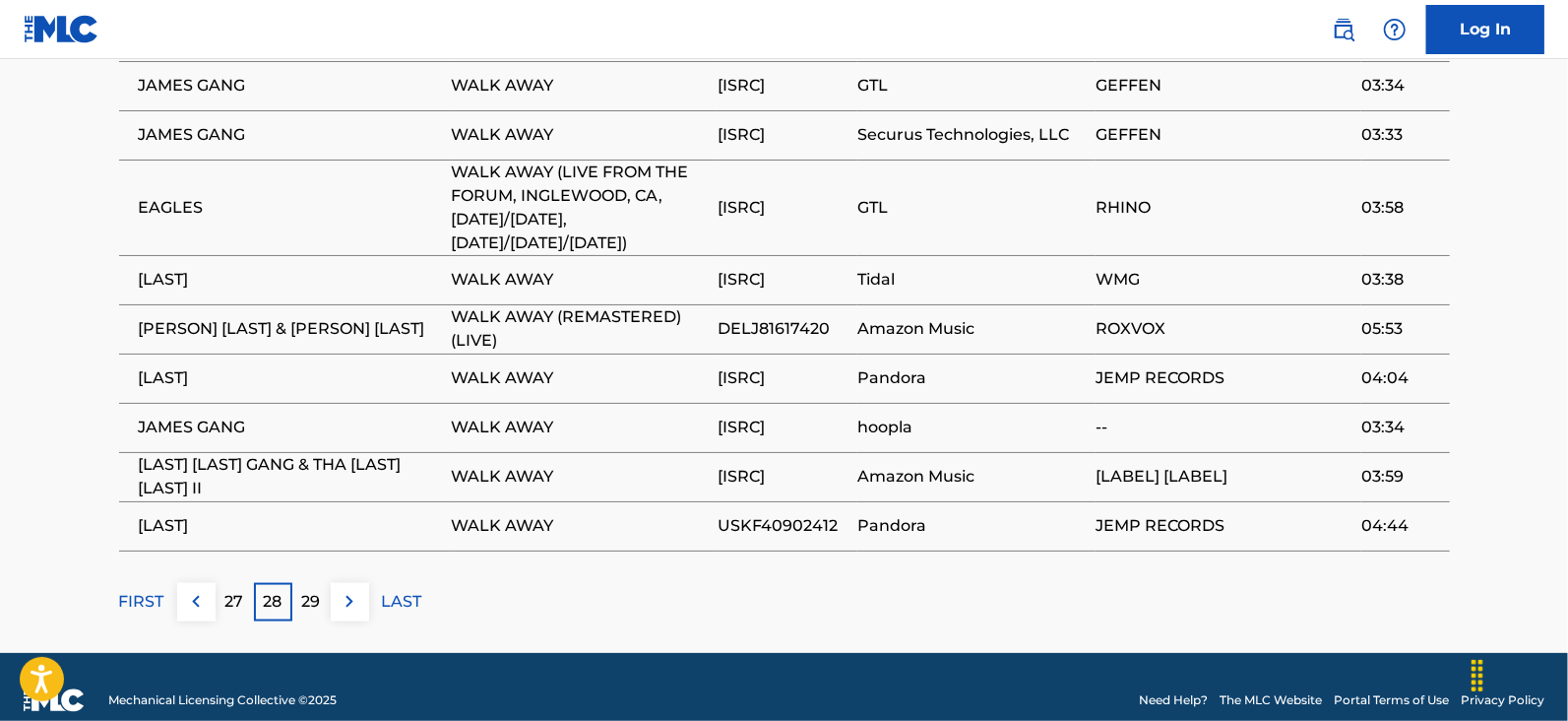 click on "29" at bounding box center [311, 602] 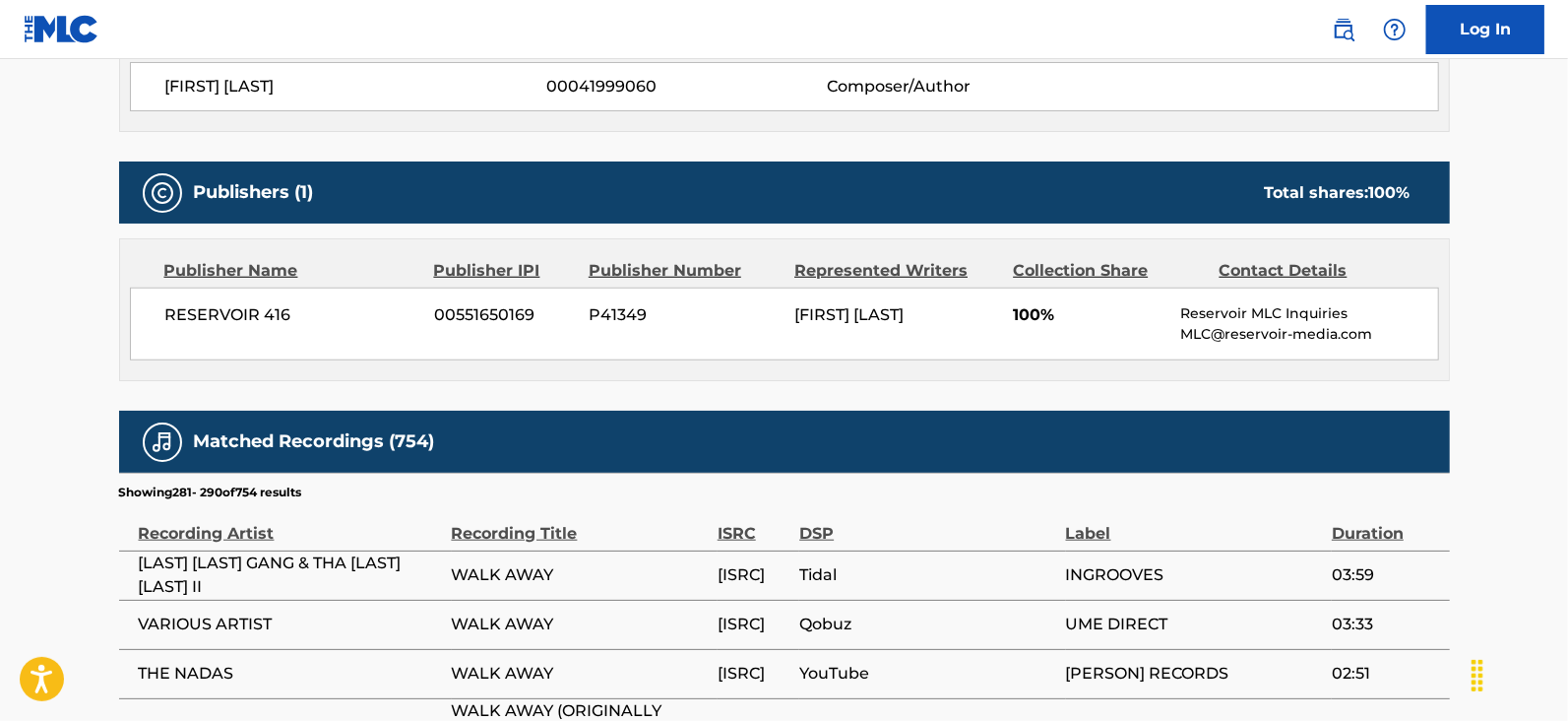 scroll, scrollTop: 1453, scrollLeft: 0, axis: vertical 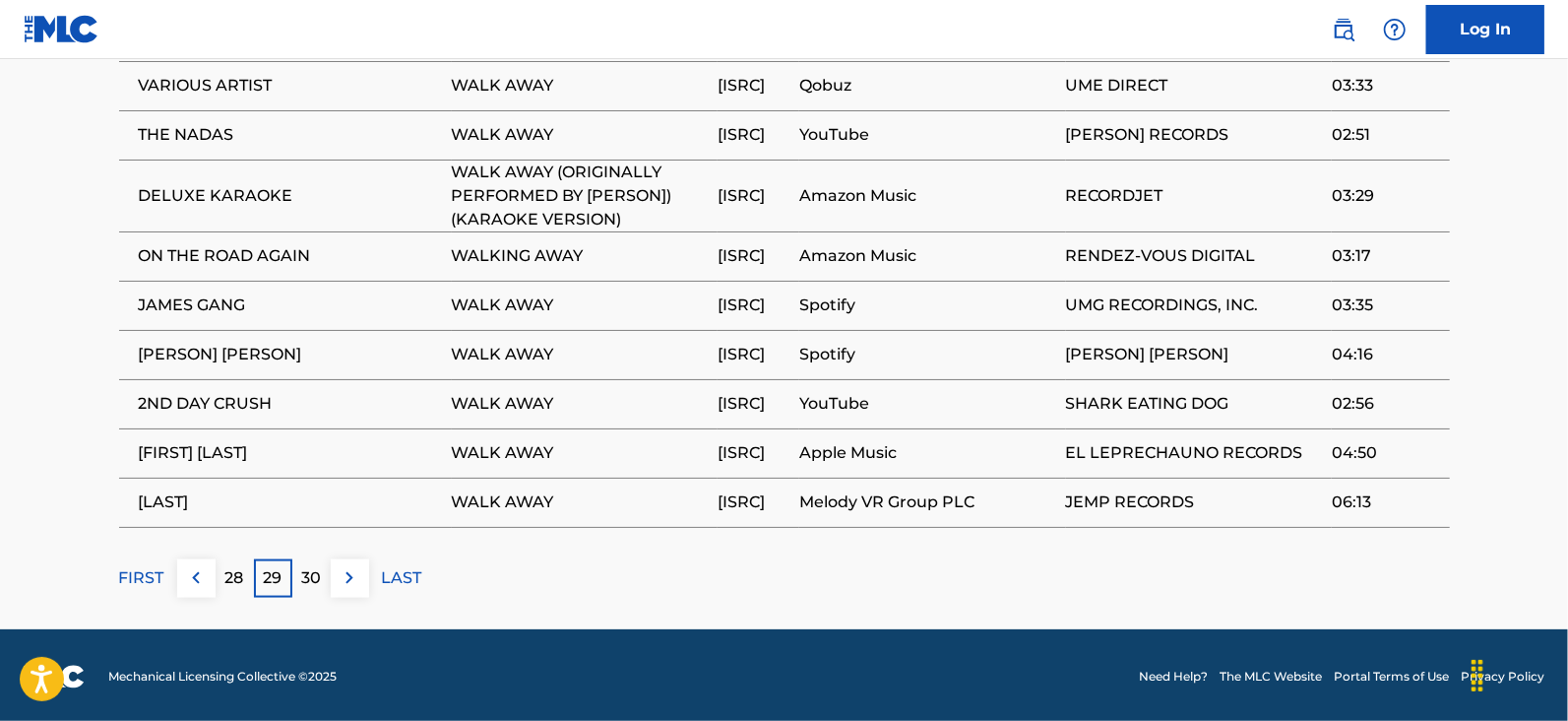 click on "30" at bounding box center (311, 578) 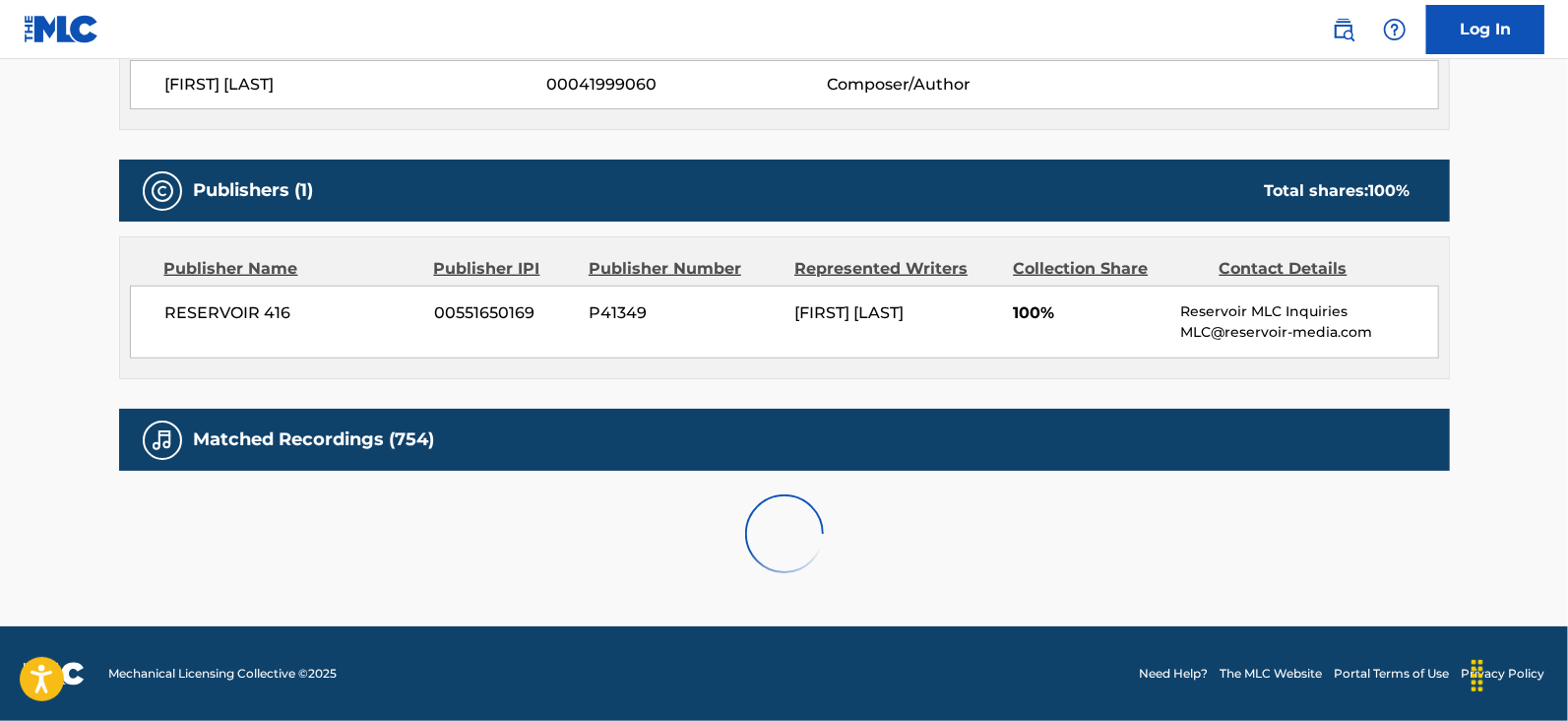 scroll, scrollTop: 1430, scrollLeft: 0, axis: vertical 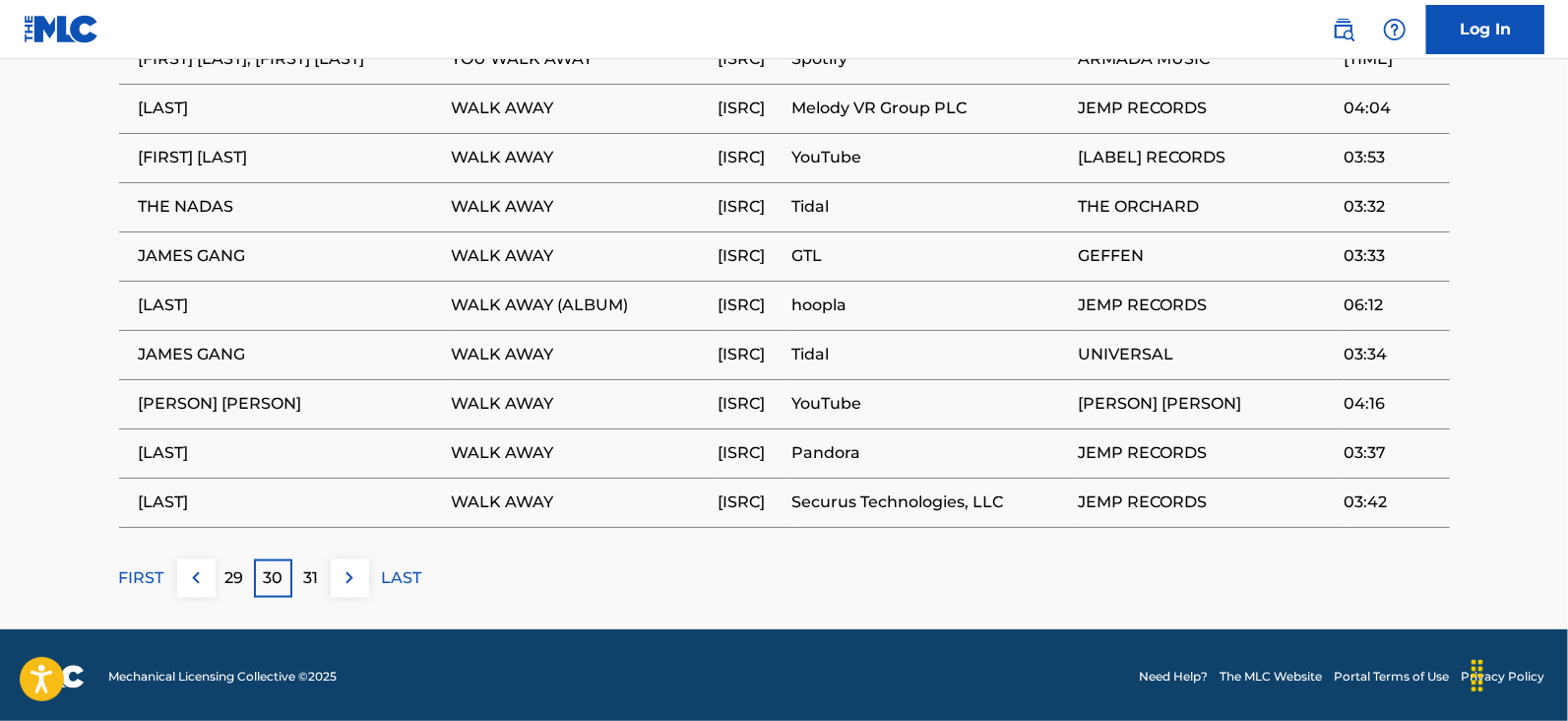click on "31" at bounding box center [311, 578] 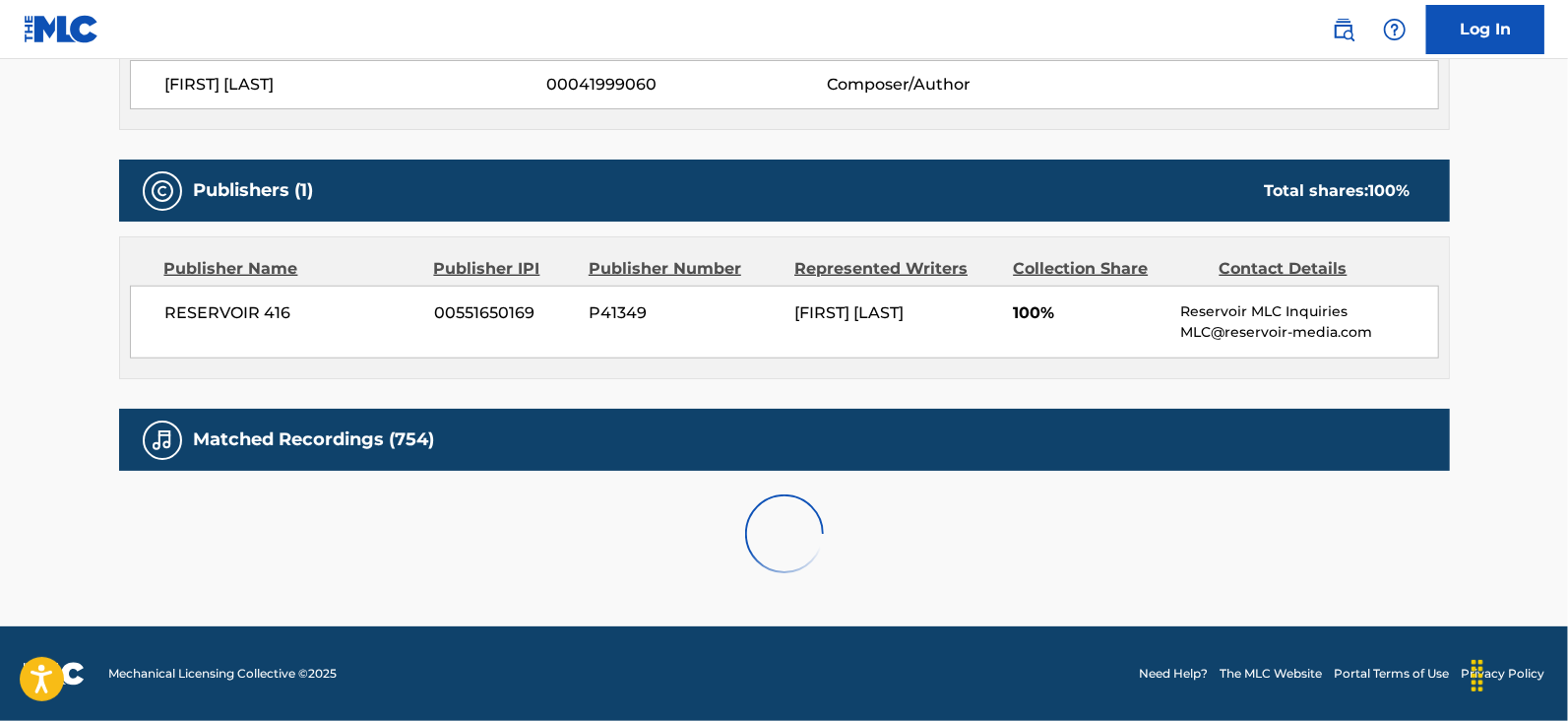 scroll, scrollTop: 1430, scrollLeft: 0, axis: vertical 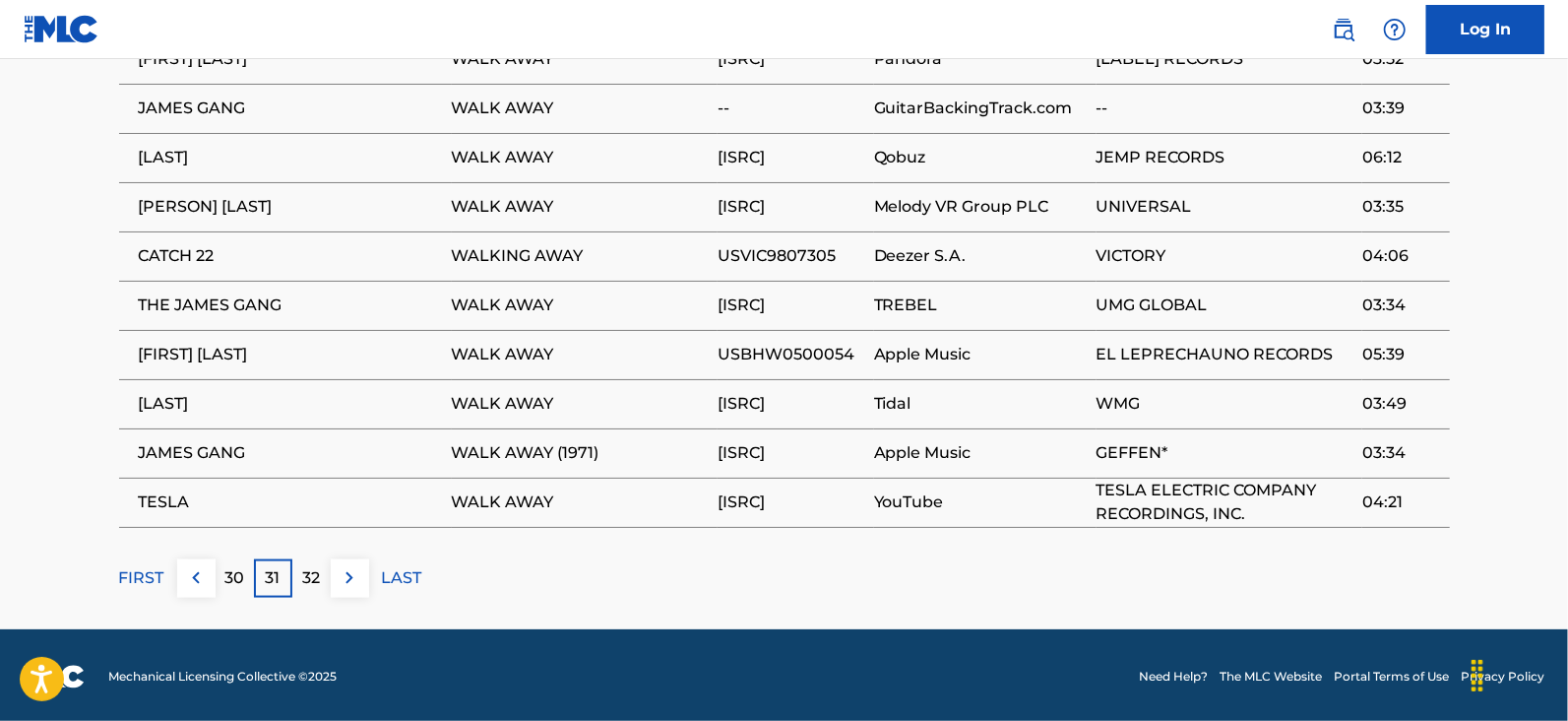 click on "32" at bounding box center [311, 578] 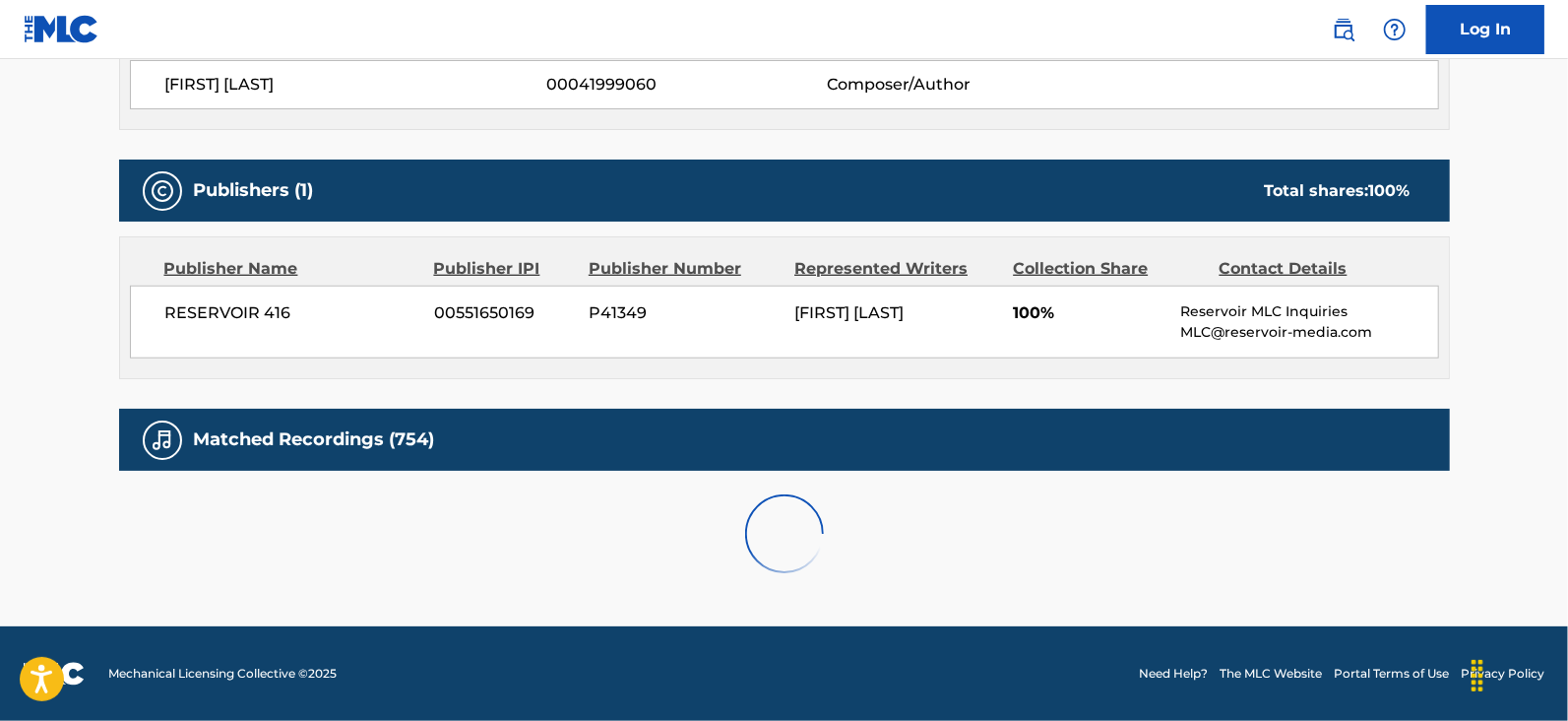 scroll, scrollTop: 1430, scrollLeft: 0, axis: vertical 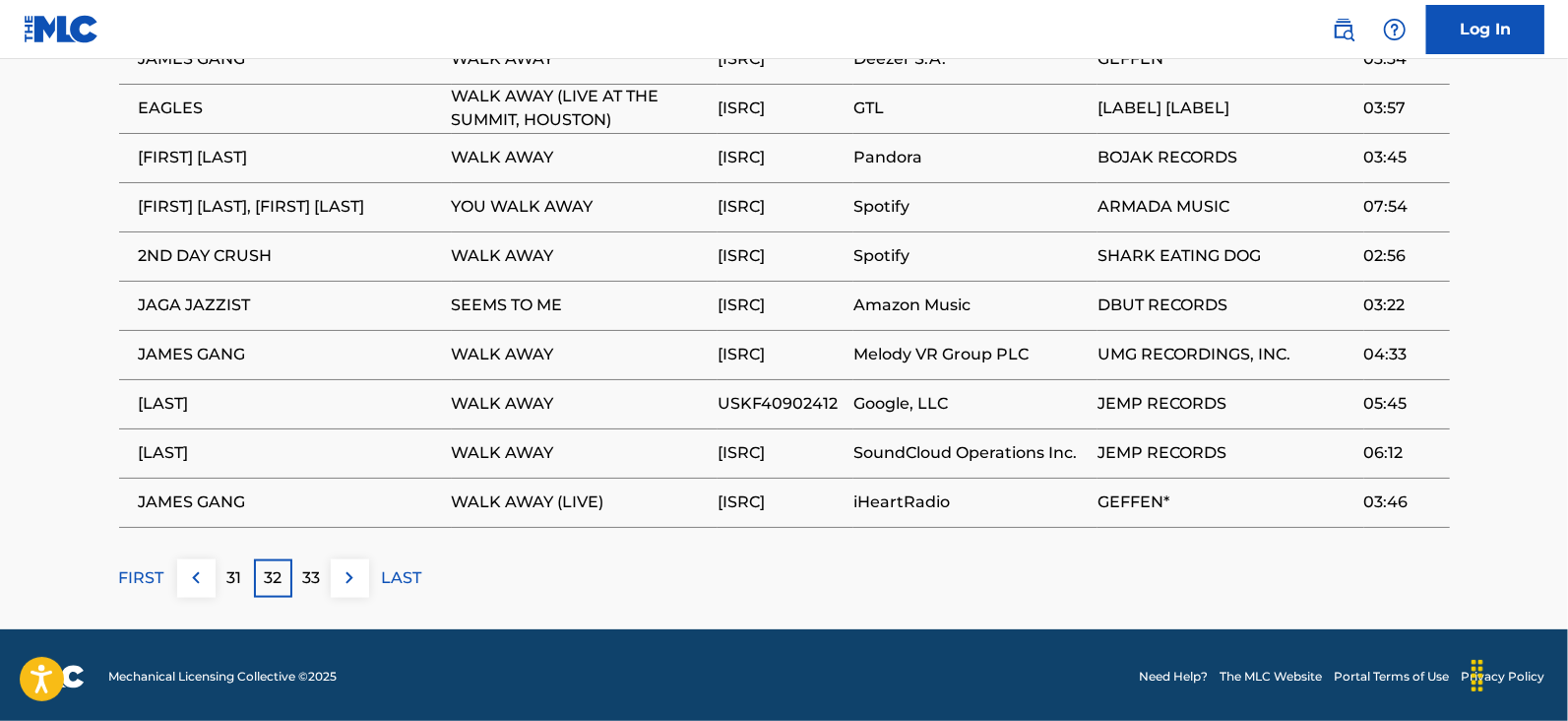 click on "33" at bounding box center [311, 578] 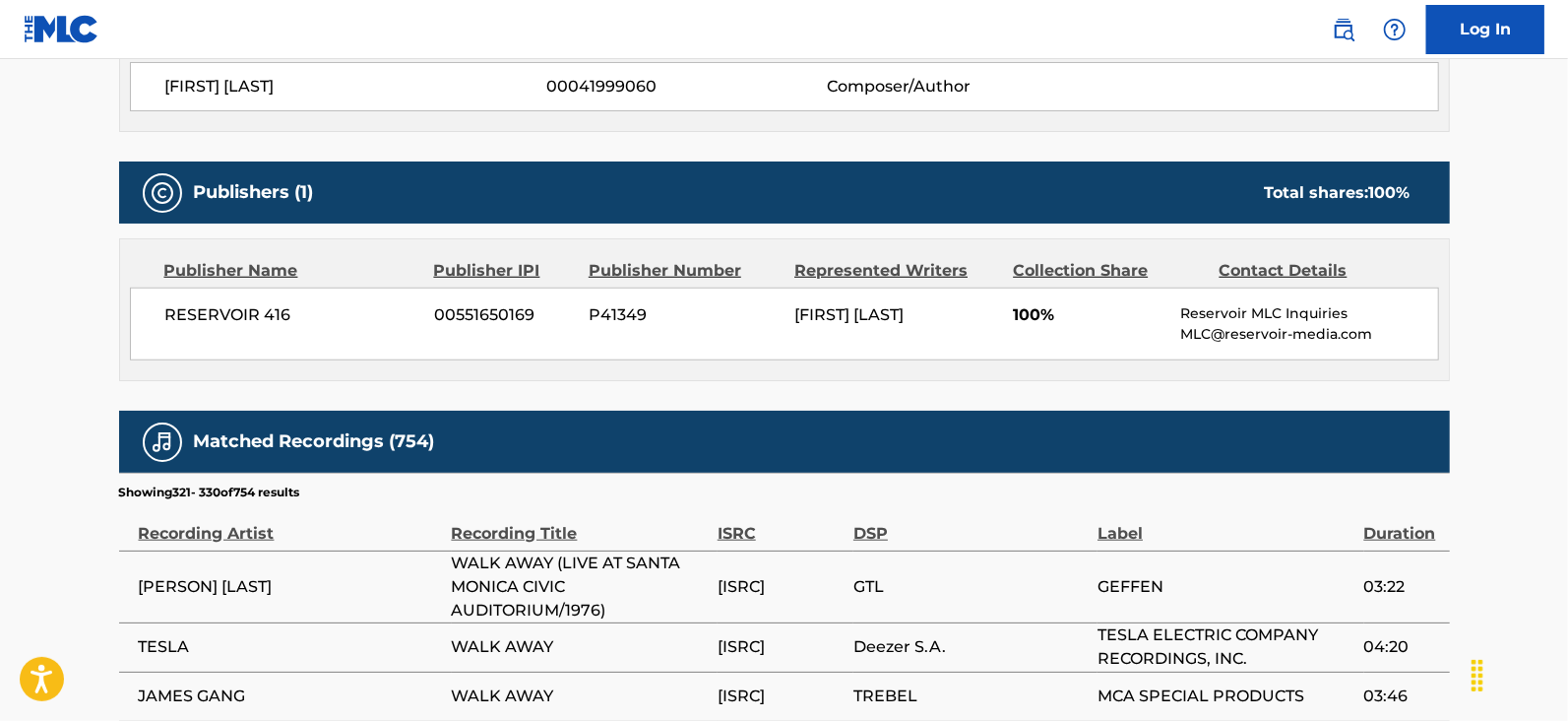 scroll, scrollTop: 1453, scrollLeft: 0, axis: vertical 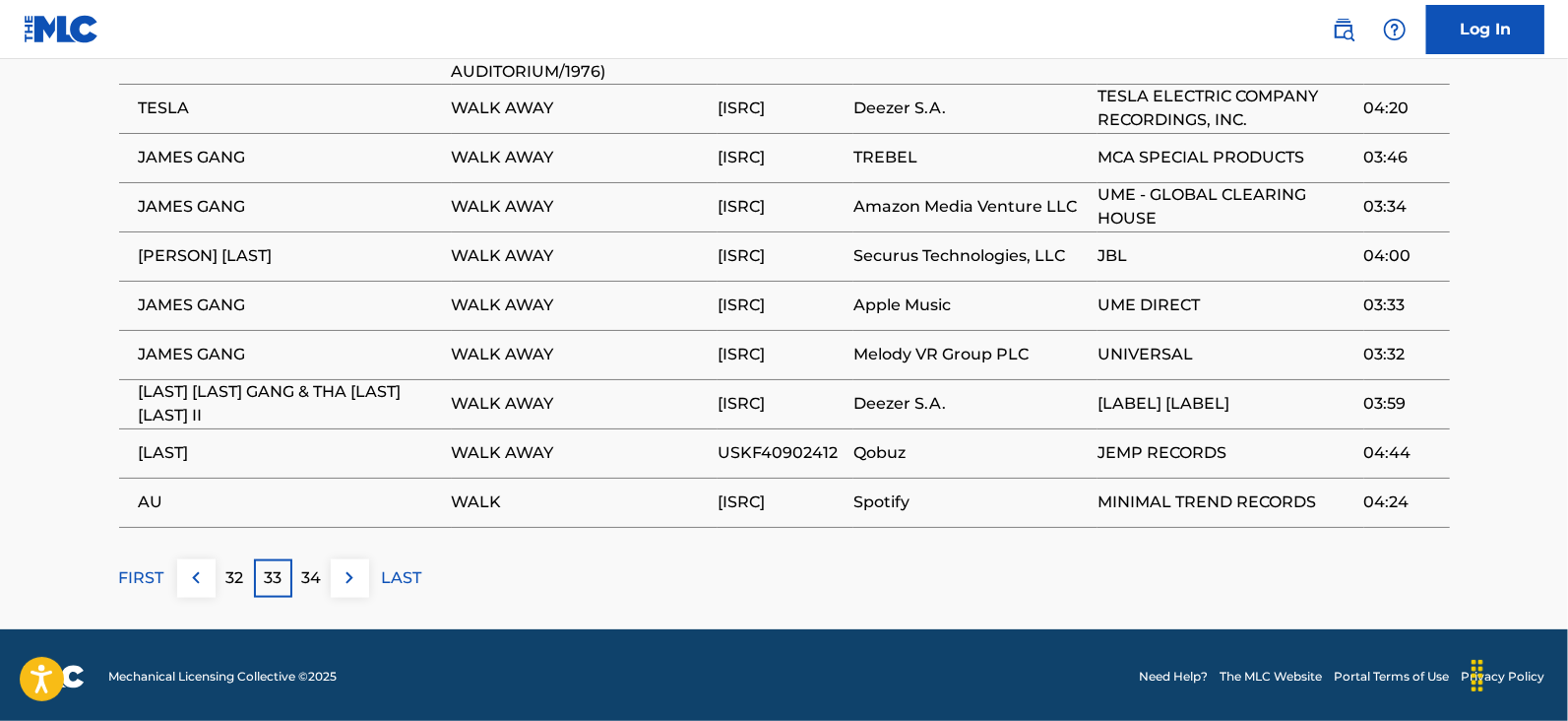 click on "34" at bounding box center (311, 578) 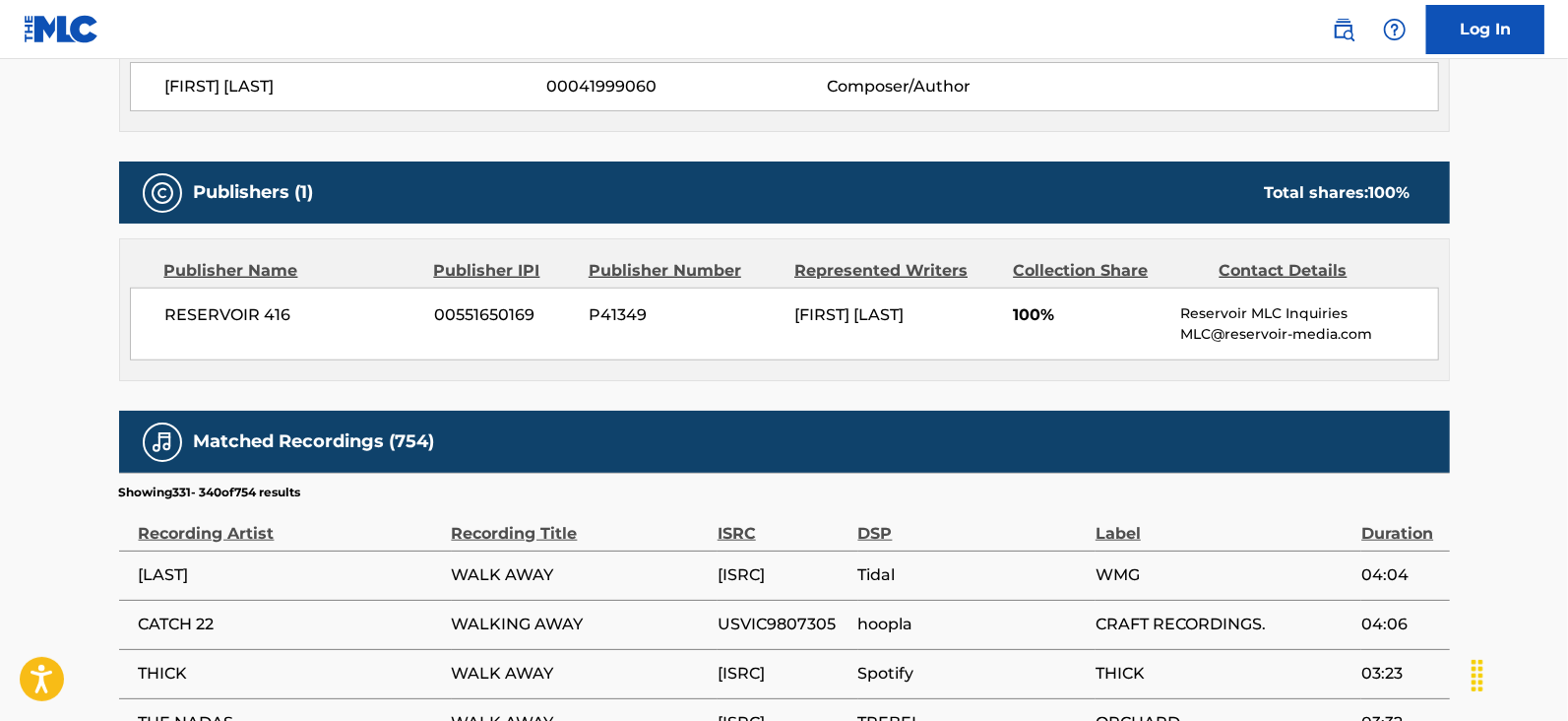 scroll, scrollTop: 1453, scrollLeft: 0, axis: vertical 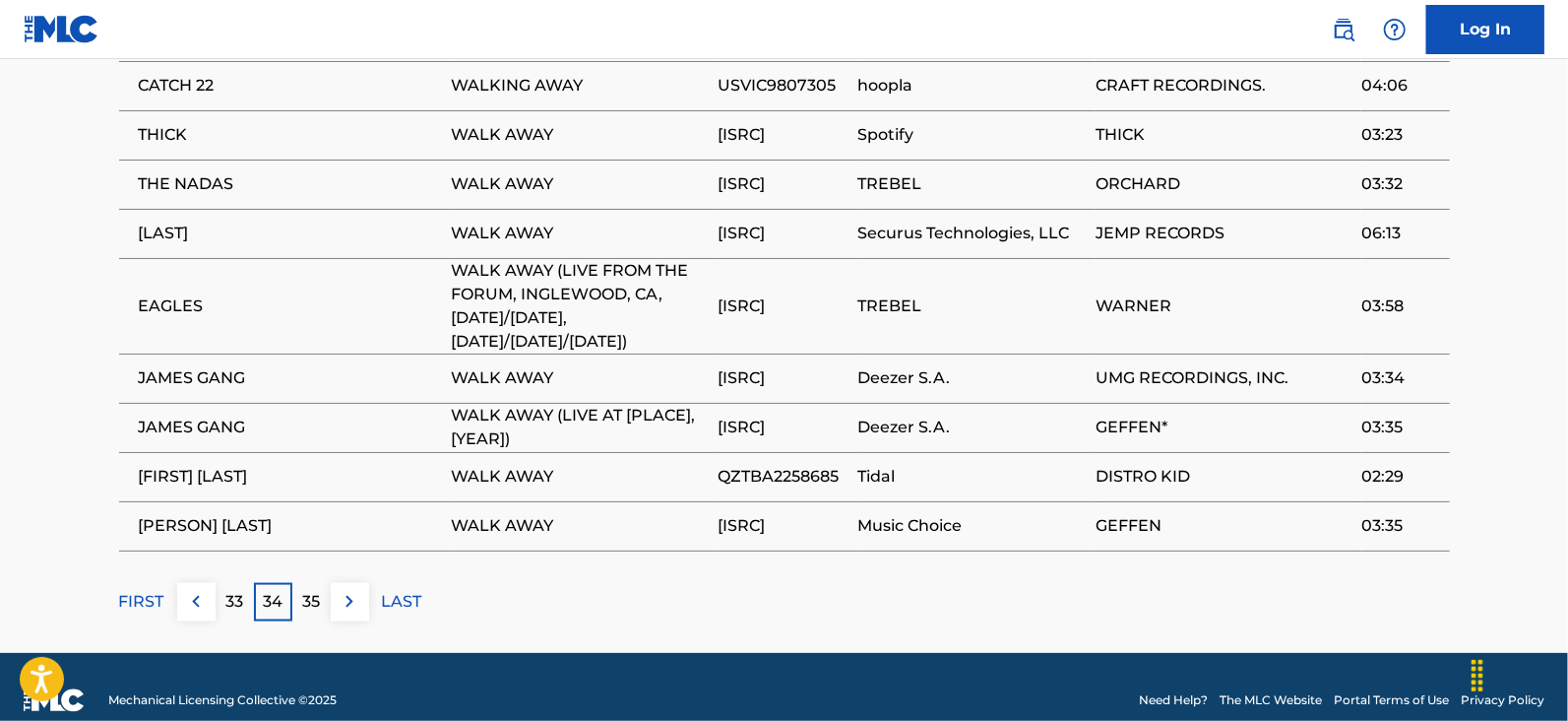 click on "35" at bounding box center [311, 602] 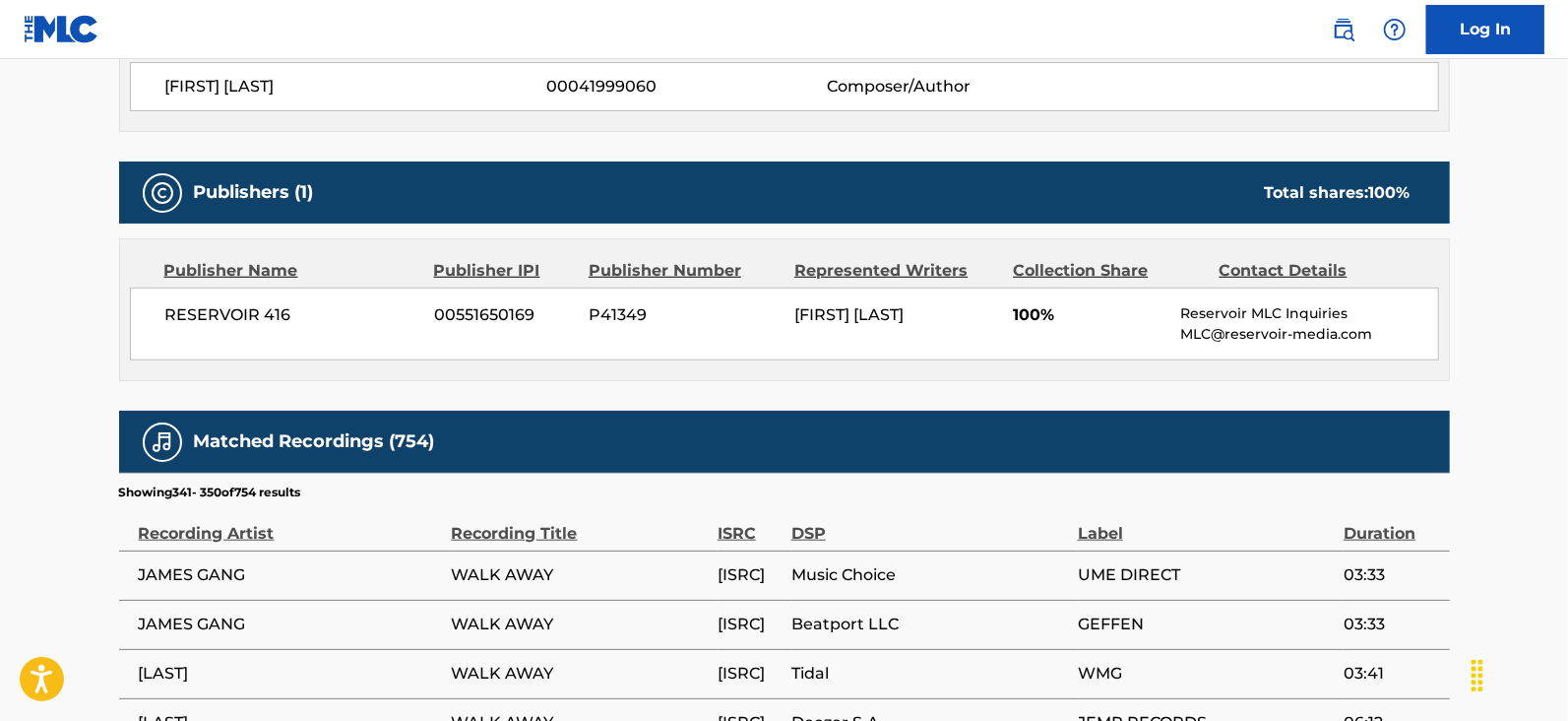 scroll, scrollTop: 1430, scrollLeft: 0, axis: vertical 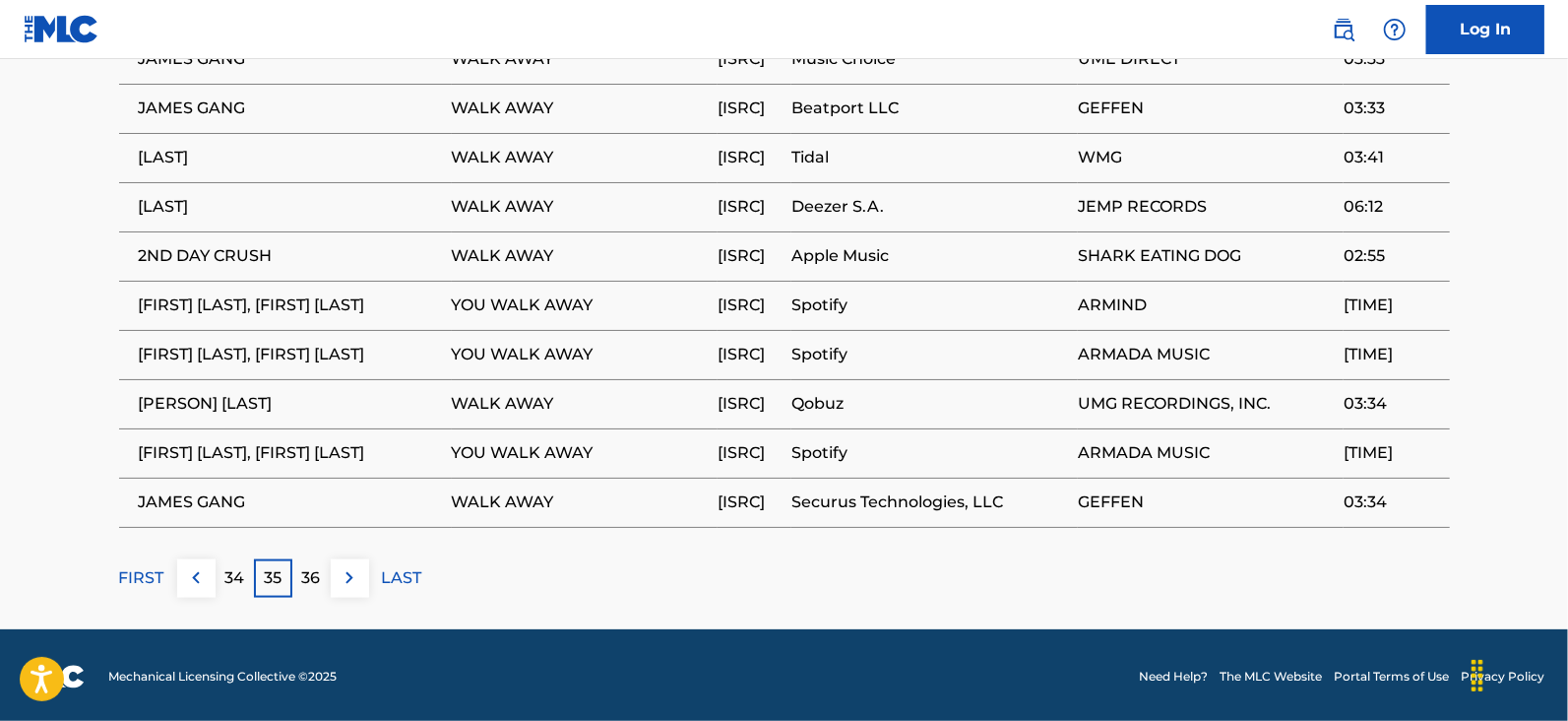 click on "36" at bounding box center [311, 578] 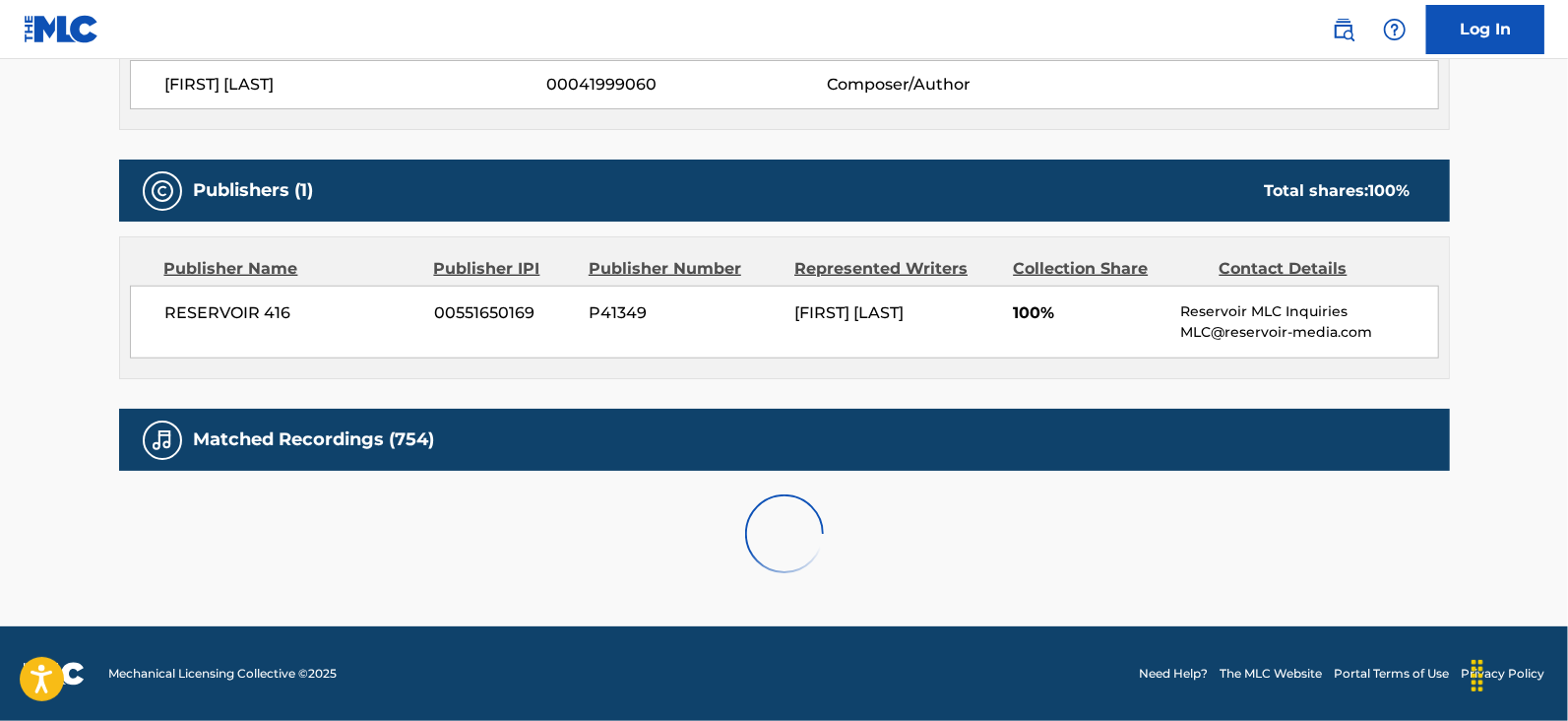 scroll, scrollTop: 1430, scrollLeft: 0, axis: vertical 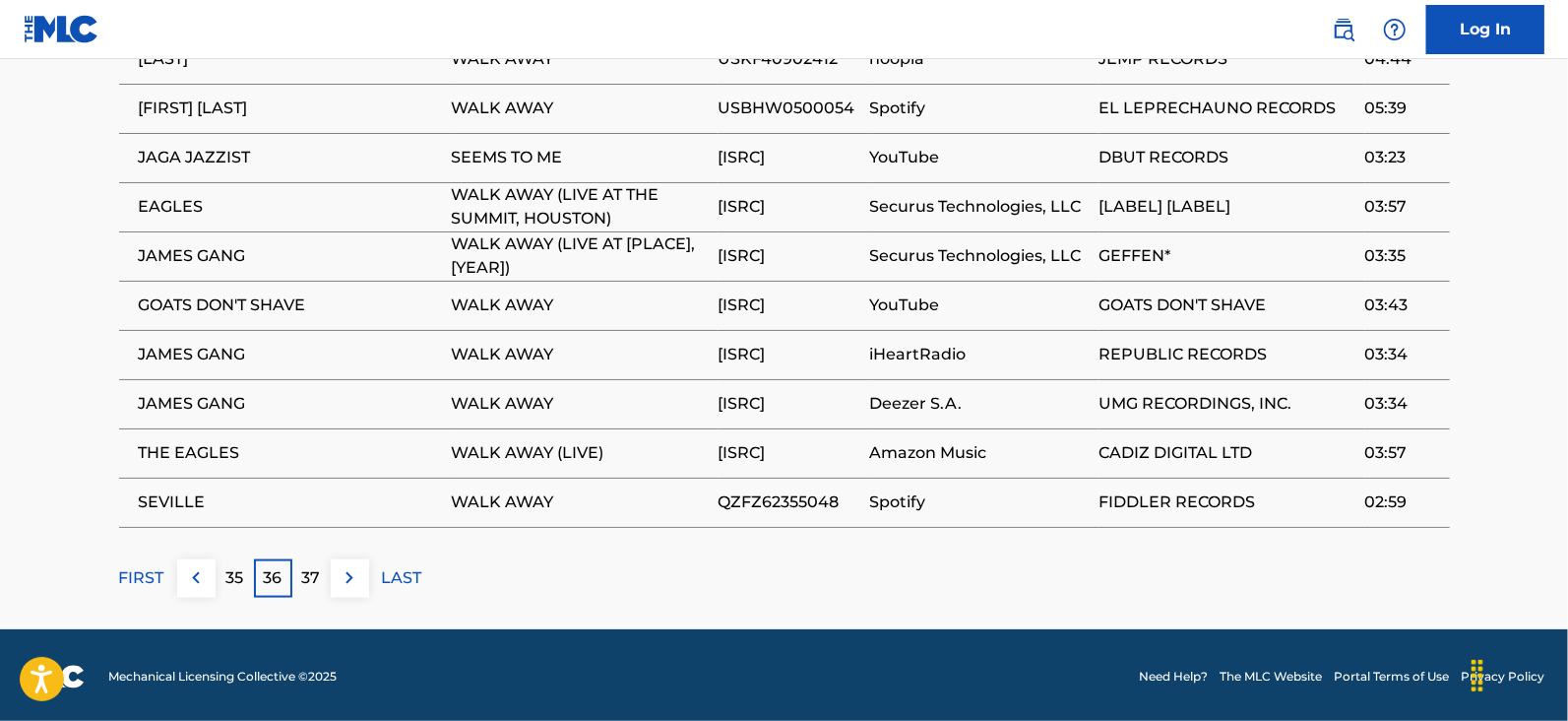 click on "37" at bounding box center [311, 578] 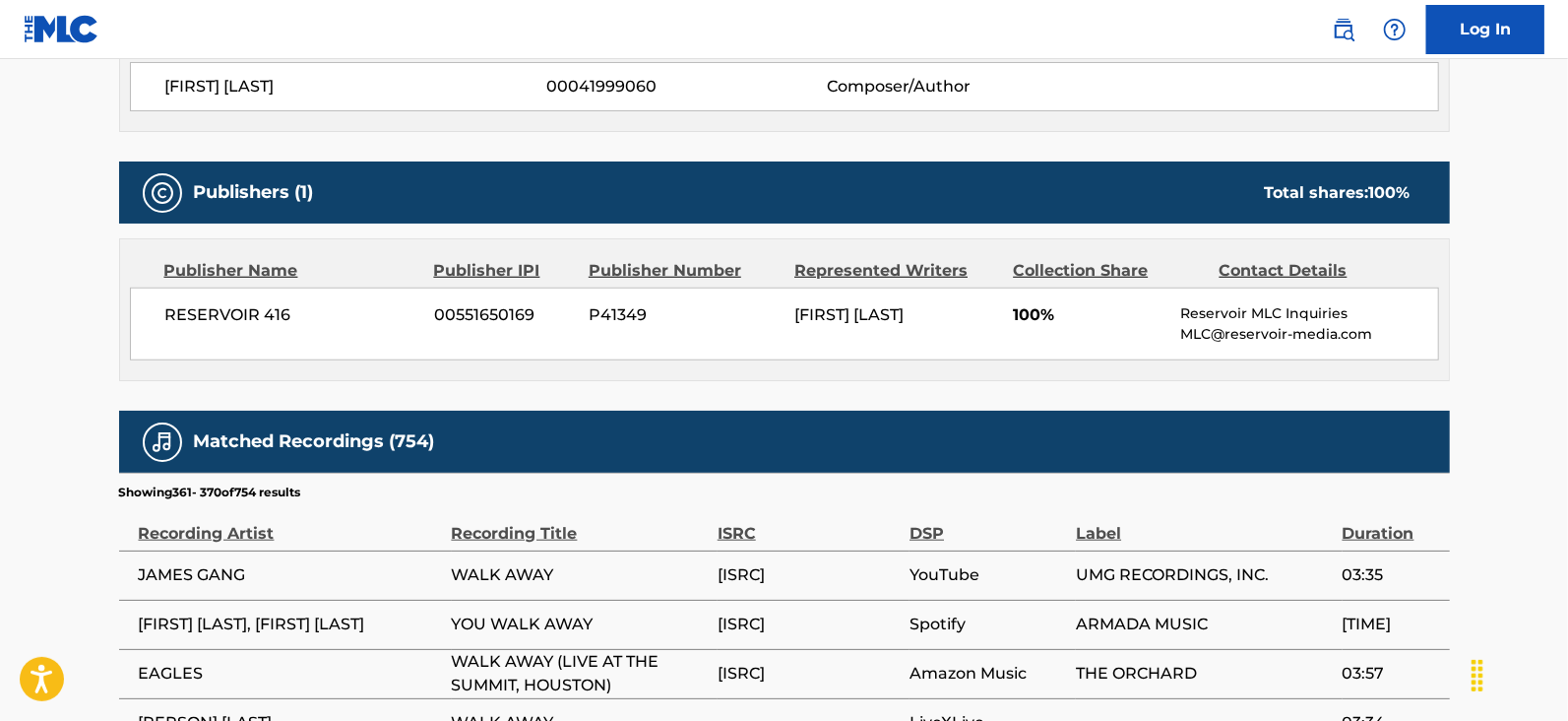 scroll, scrollTop: 1430, scrollLeft: 0, axis: vertical 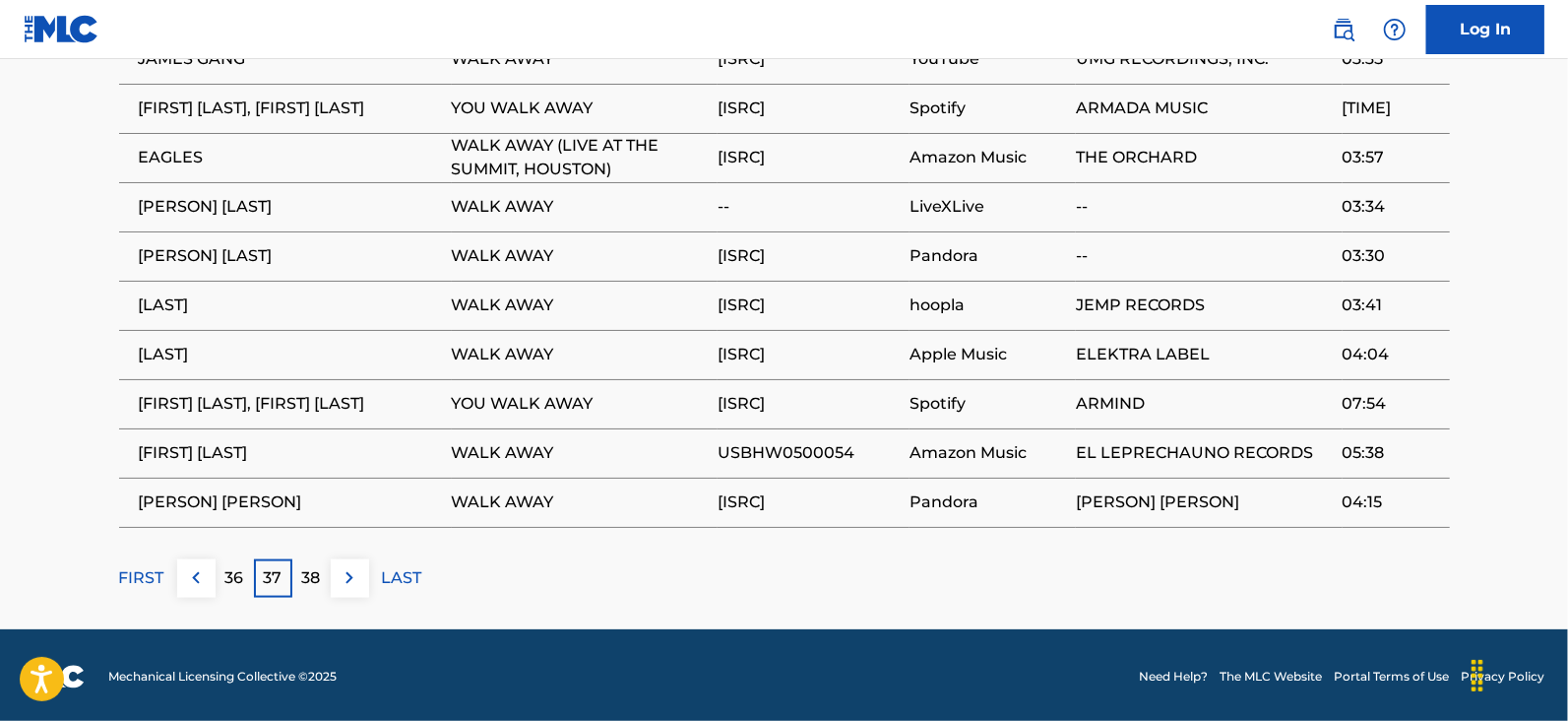 click on "38" at bounding box center (311, 578) 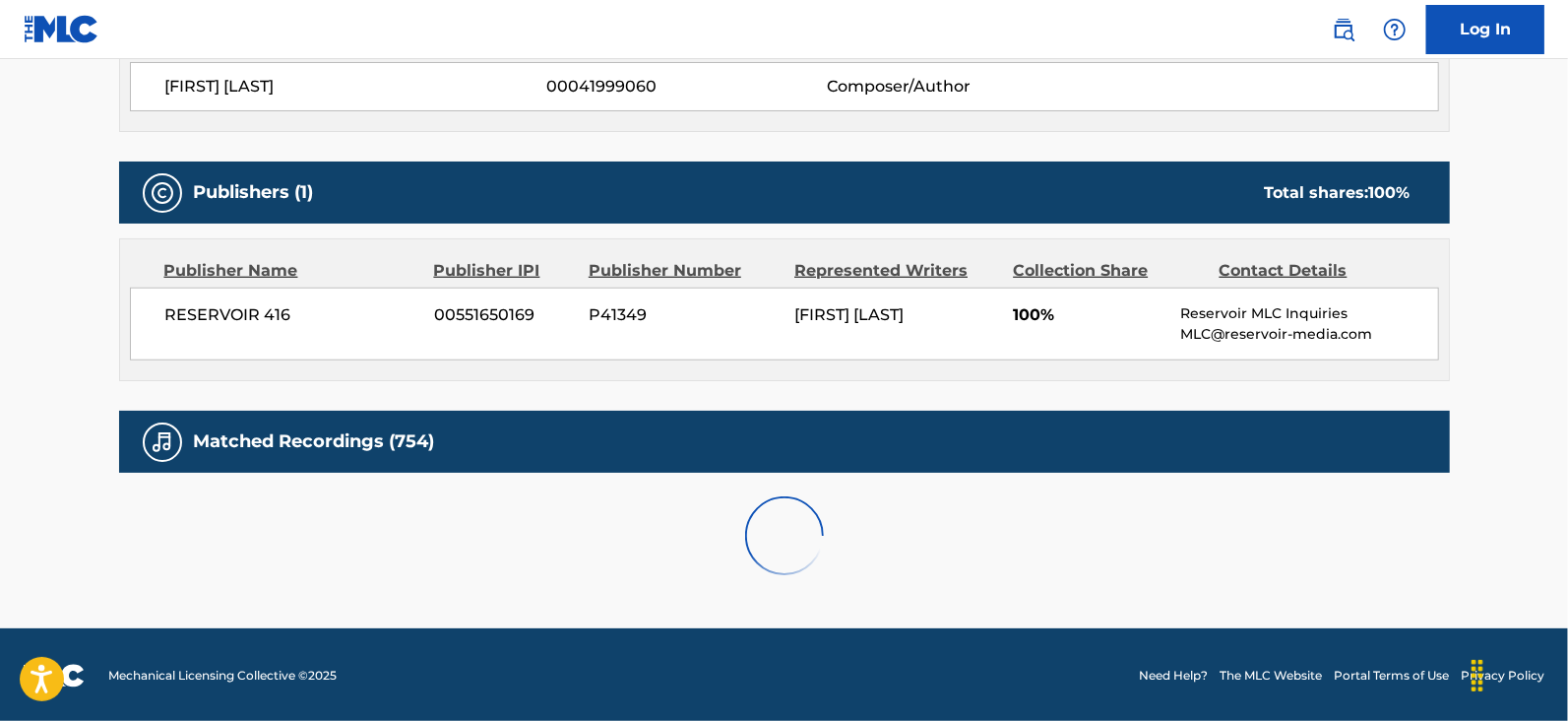 scroll, scrollTop: 1430, scrollLeft: 0, axis: vertical 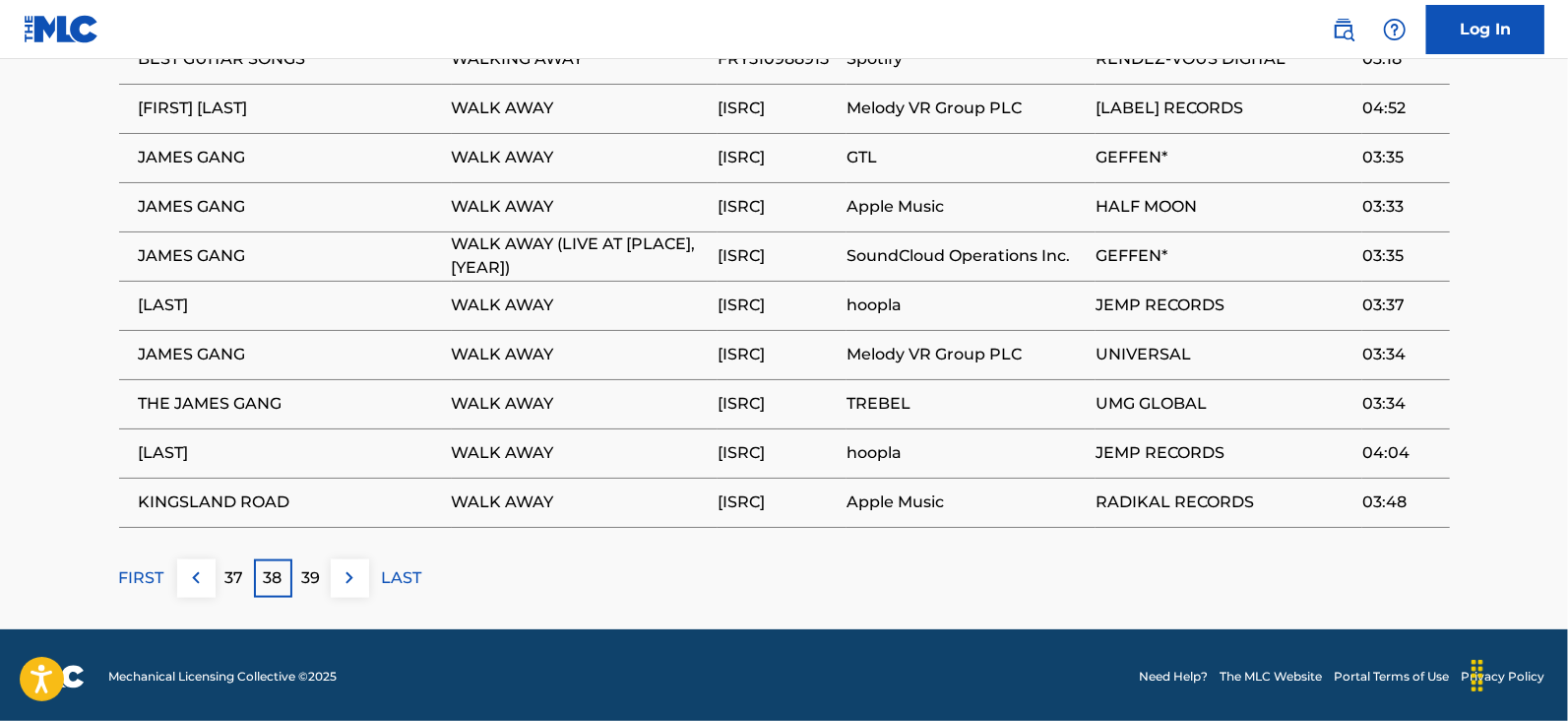 click on "39" at bounding box center (311, 578) 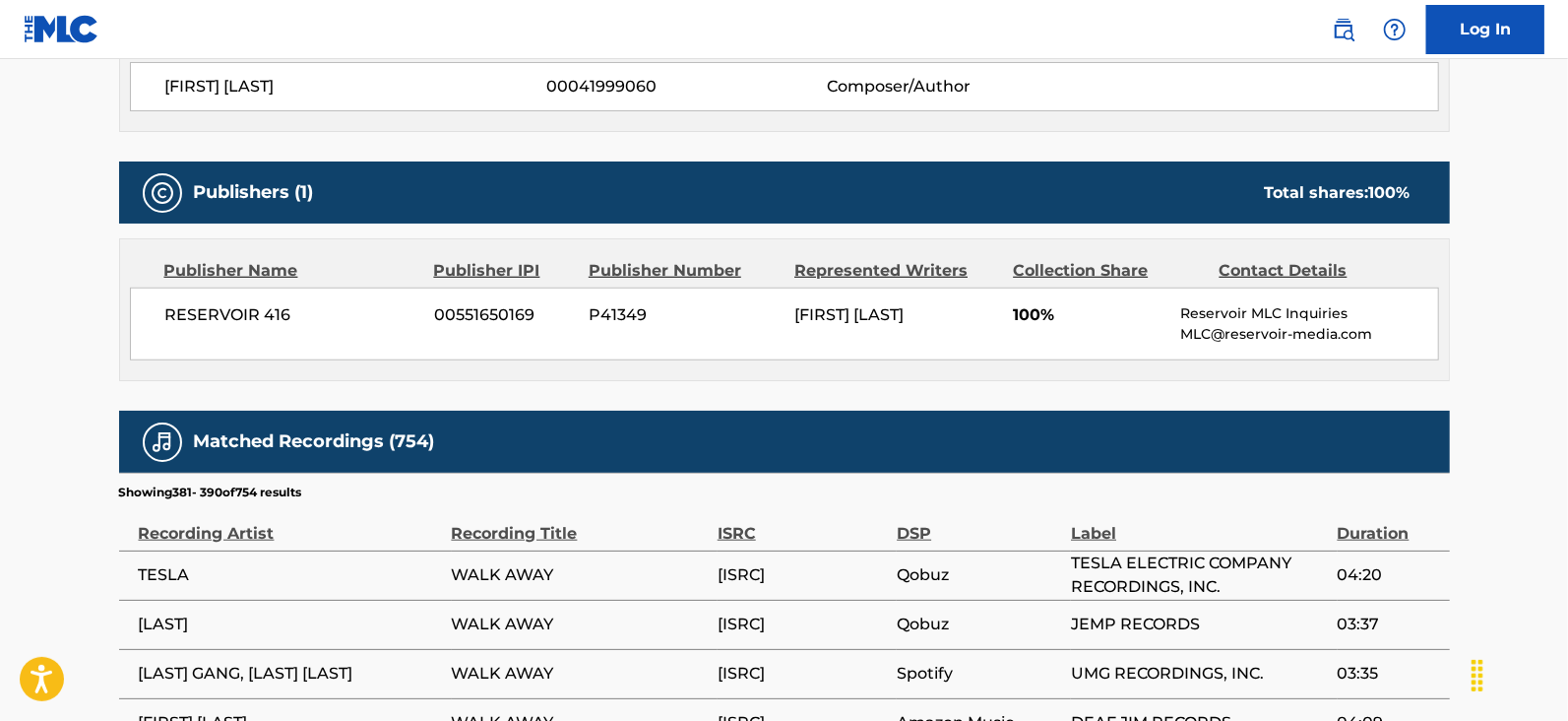 scroll, scrollTop: 1430, scrollLeft: 0, axis: vertical 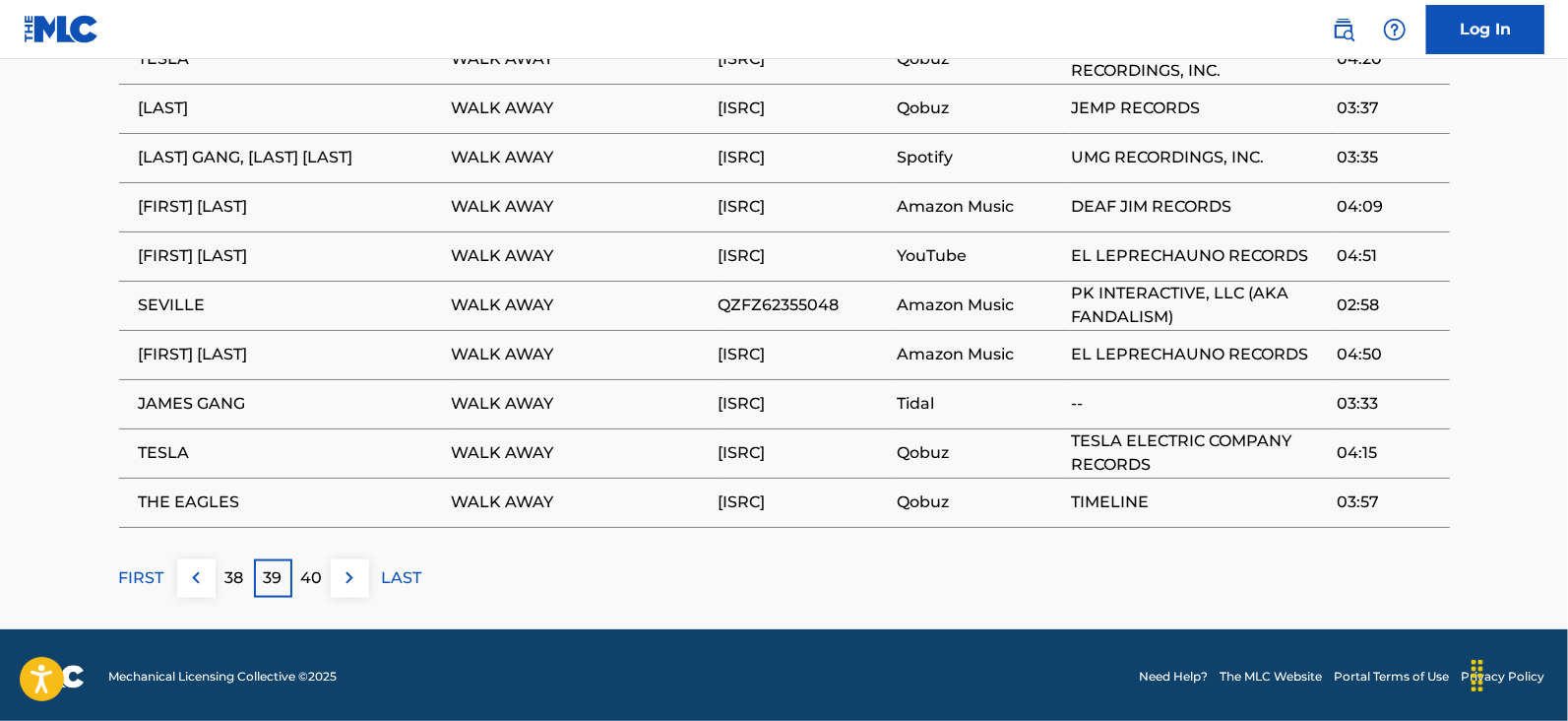 click on "40" at bounding box center (311, 578) 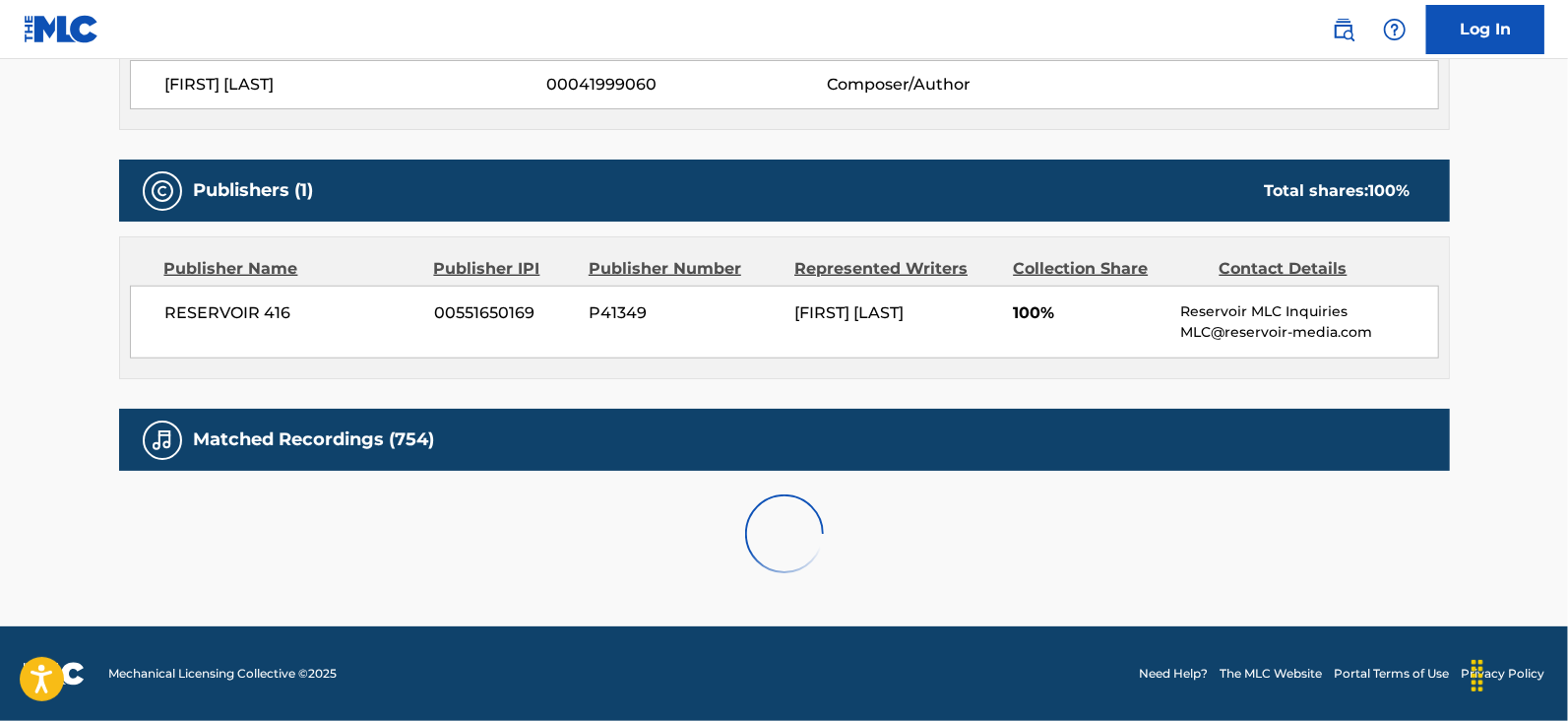 scroll, scrollTop: 1430, scrollLeft: 0, axis: vertical 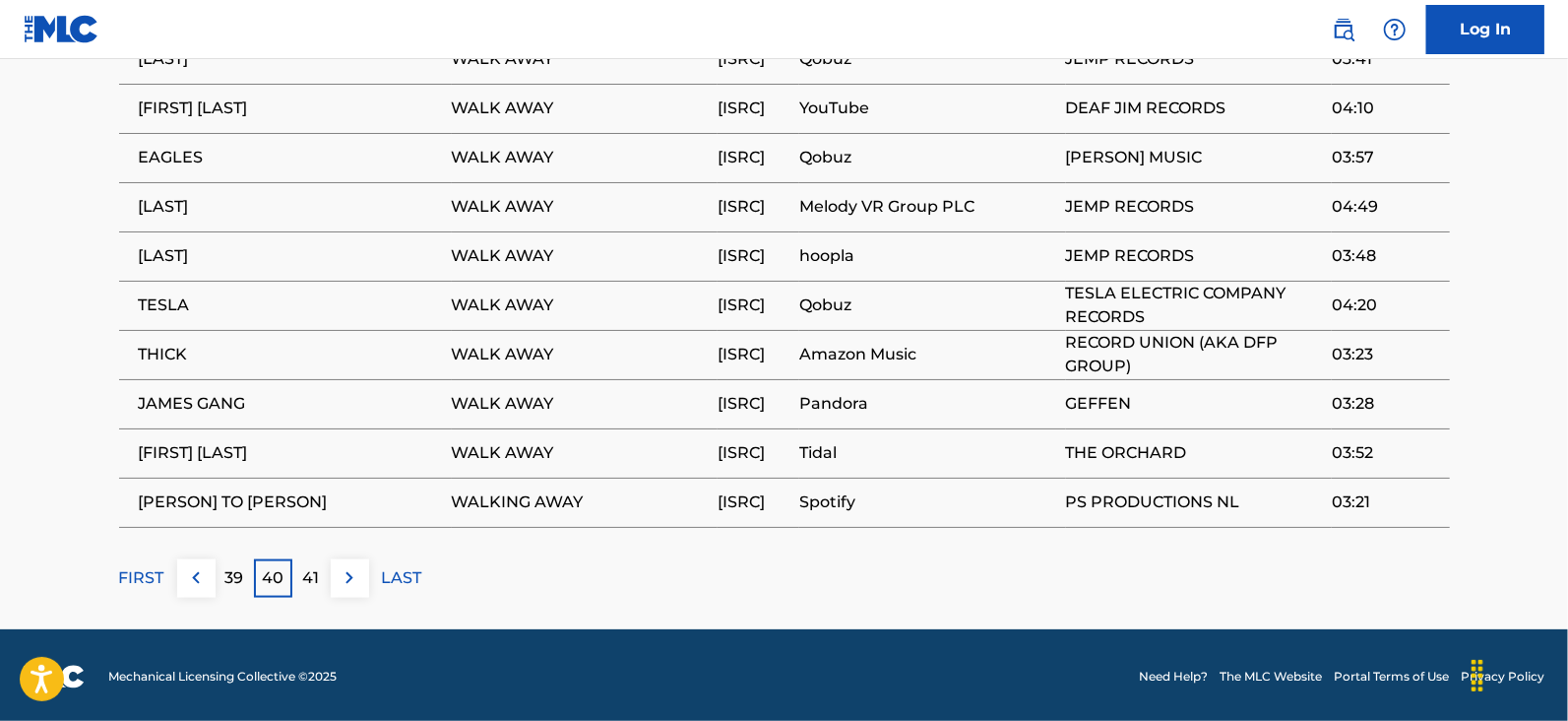click on "41" at bounding box center (311, 578) 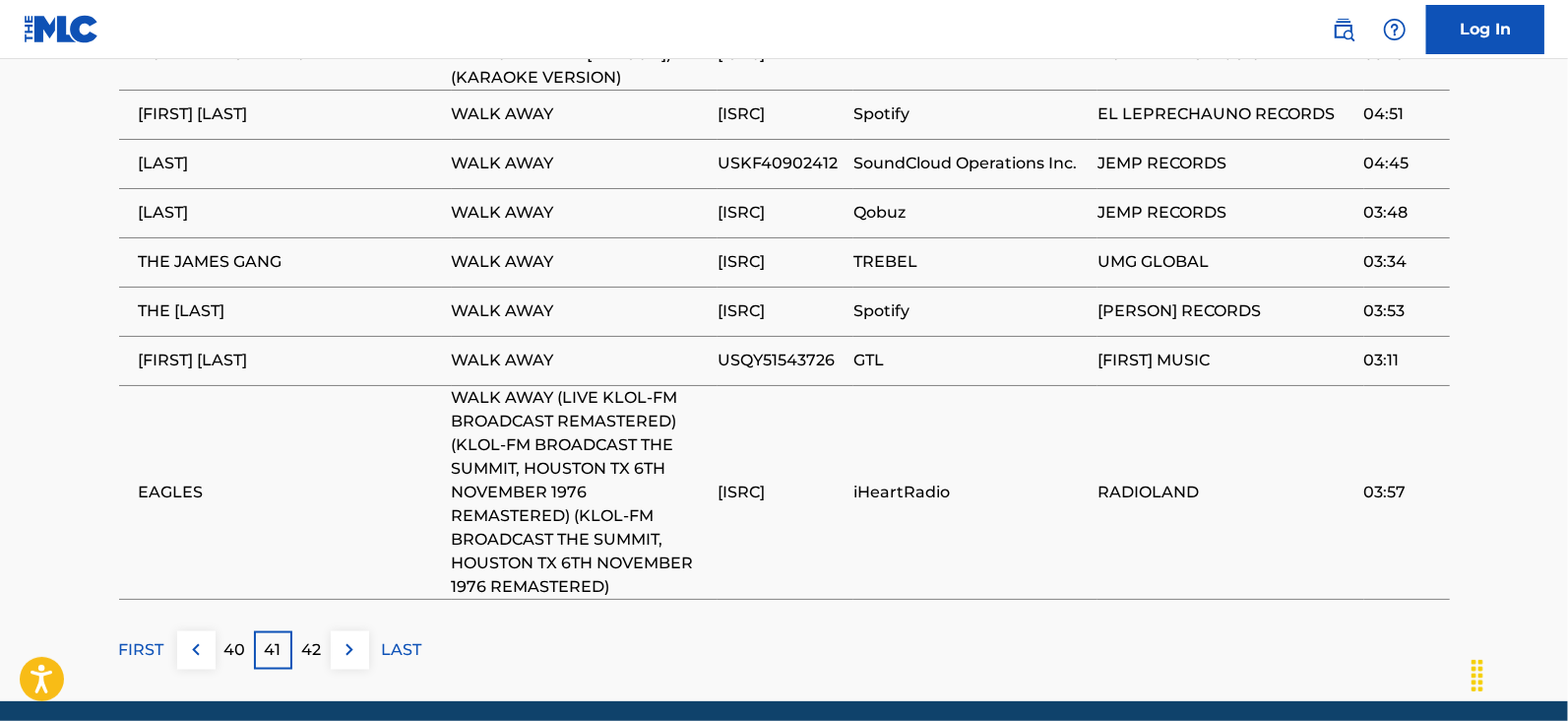 scroll, scrollTop: 1616, scrollLeft: 0, axis: vertical 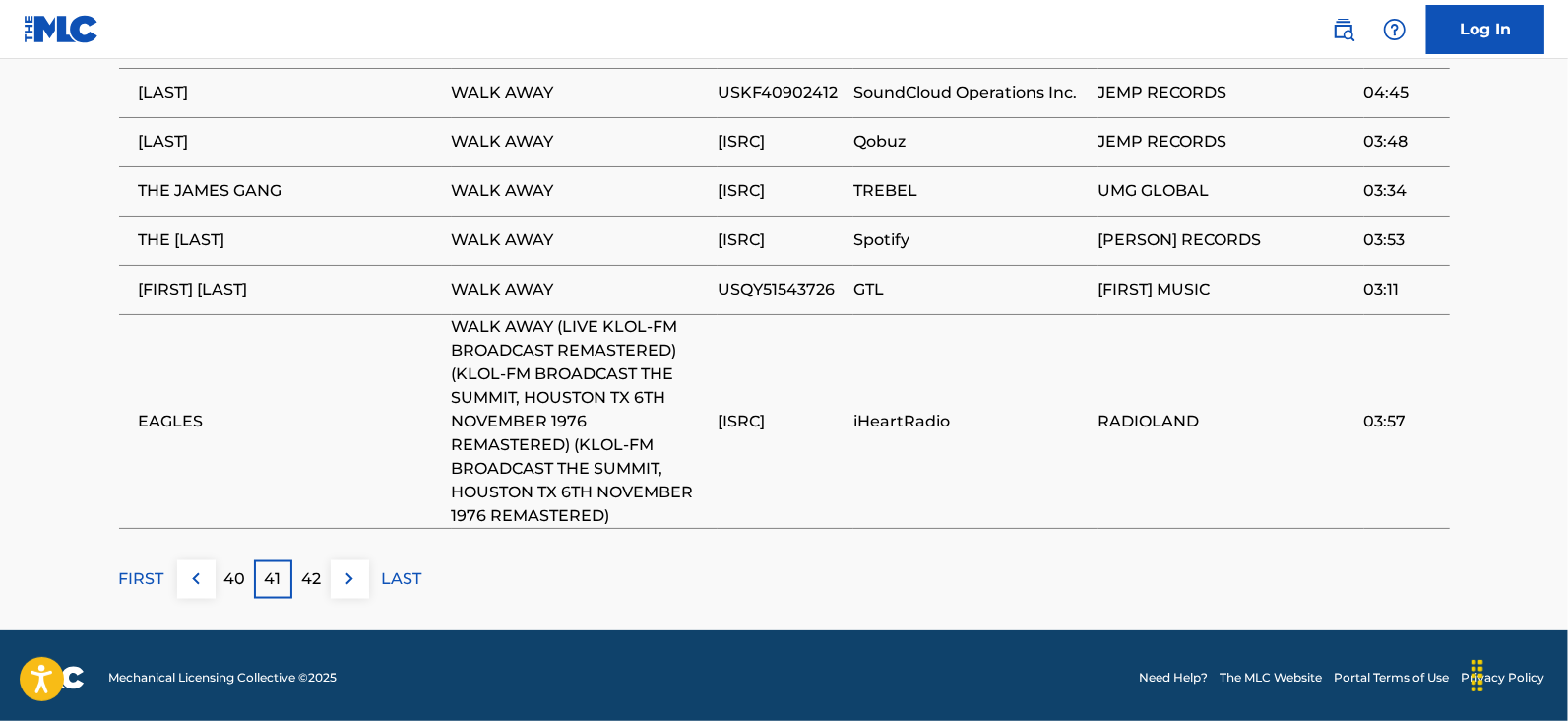 click on "42" at bounding box center (311, 579) 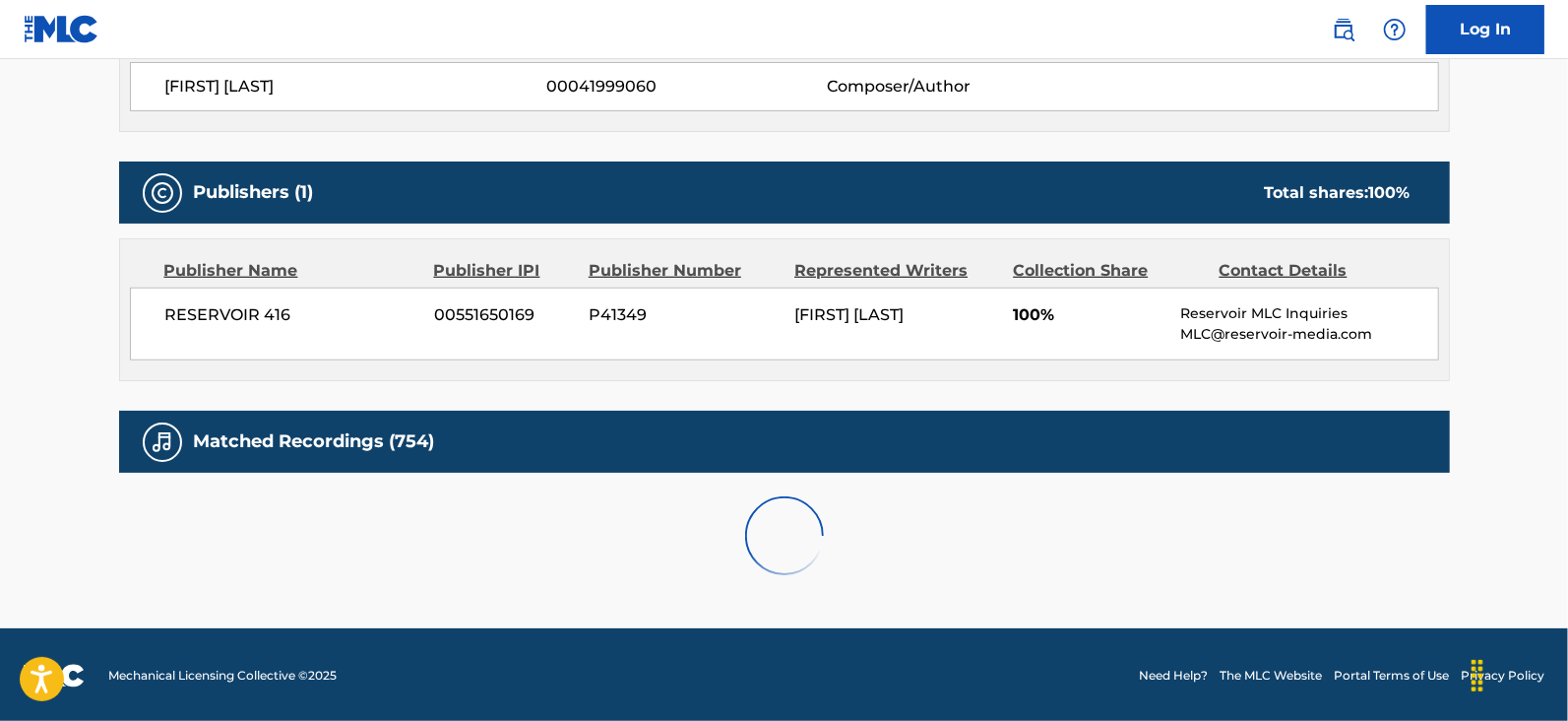 scroll, scrollTop: 1430, scrollLeft: 0, axis: vertical 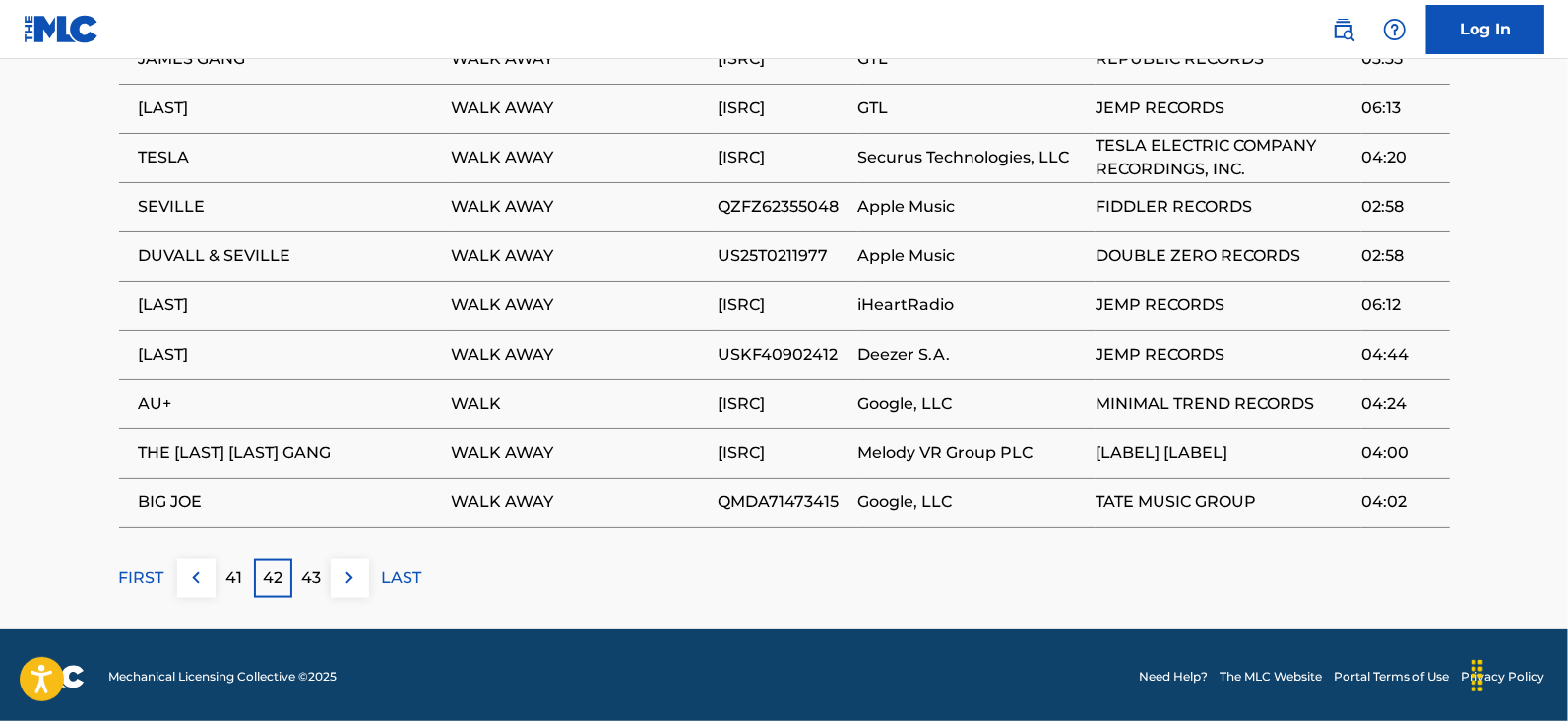 click on "43" at bounding box center [311, 578] 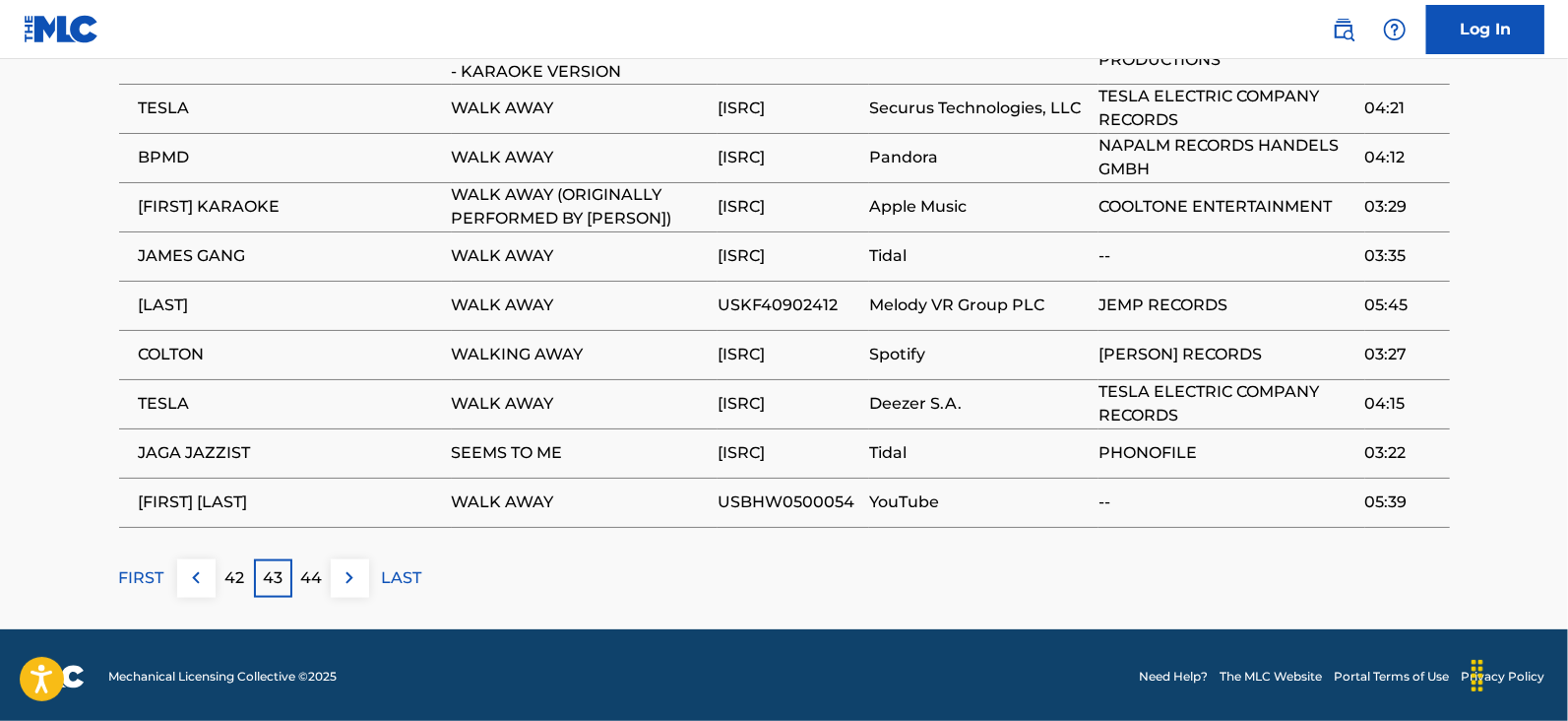 click on "44" at bounding box center [311, 578] 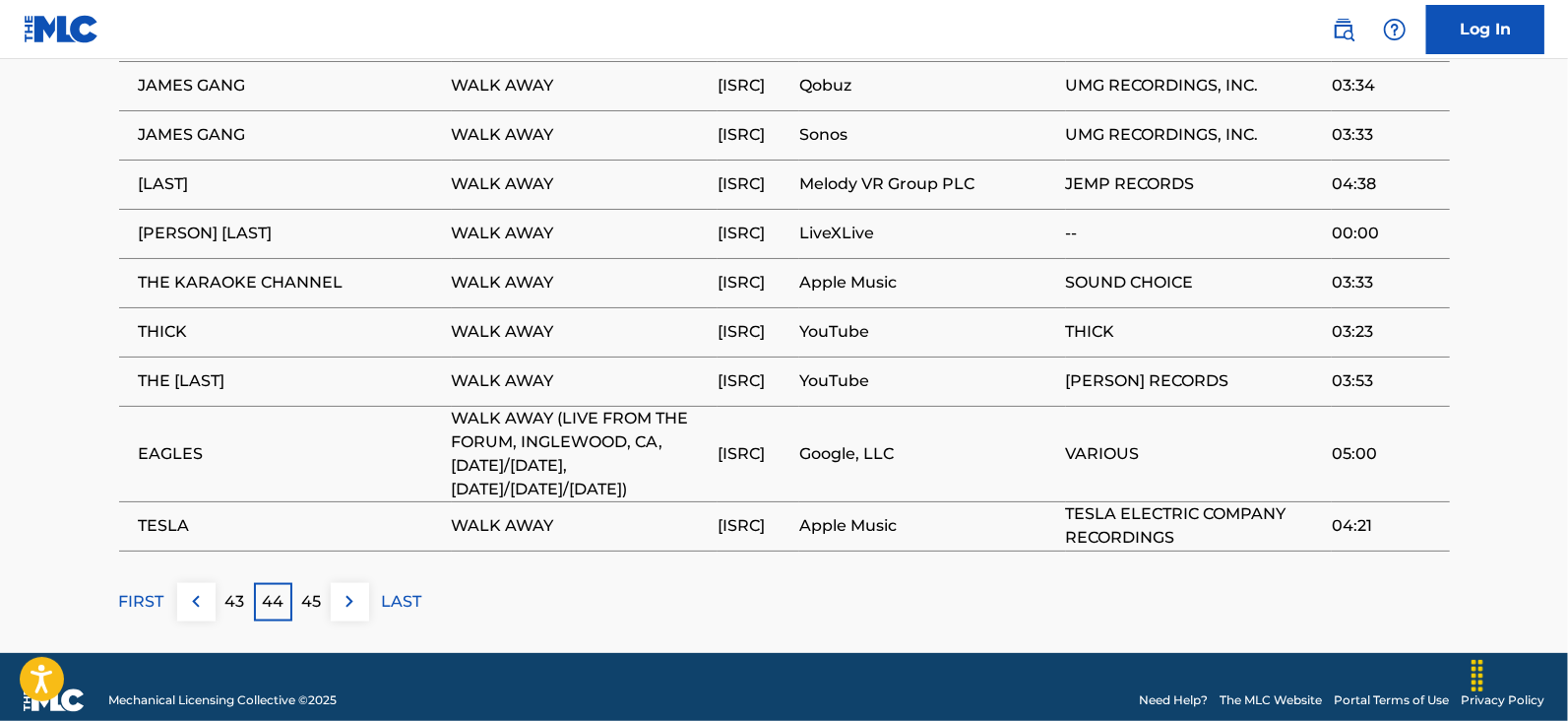 click on "45" at bounding box center [311, 602] 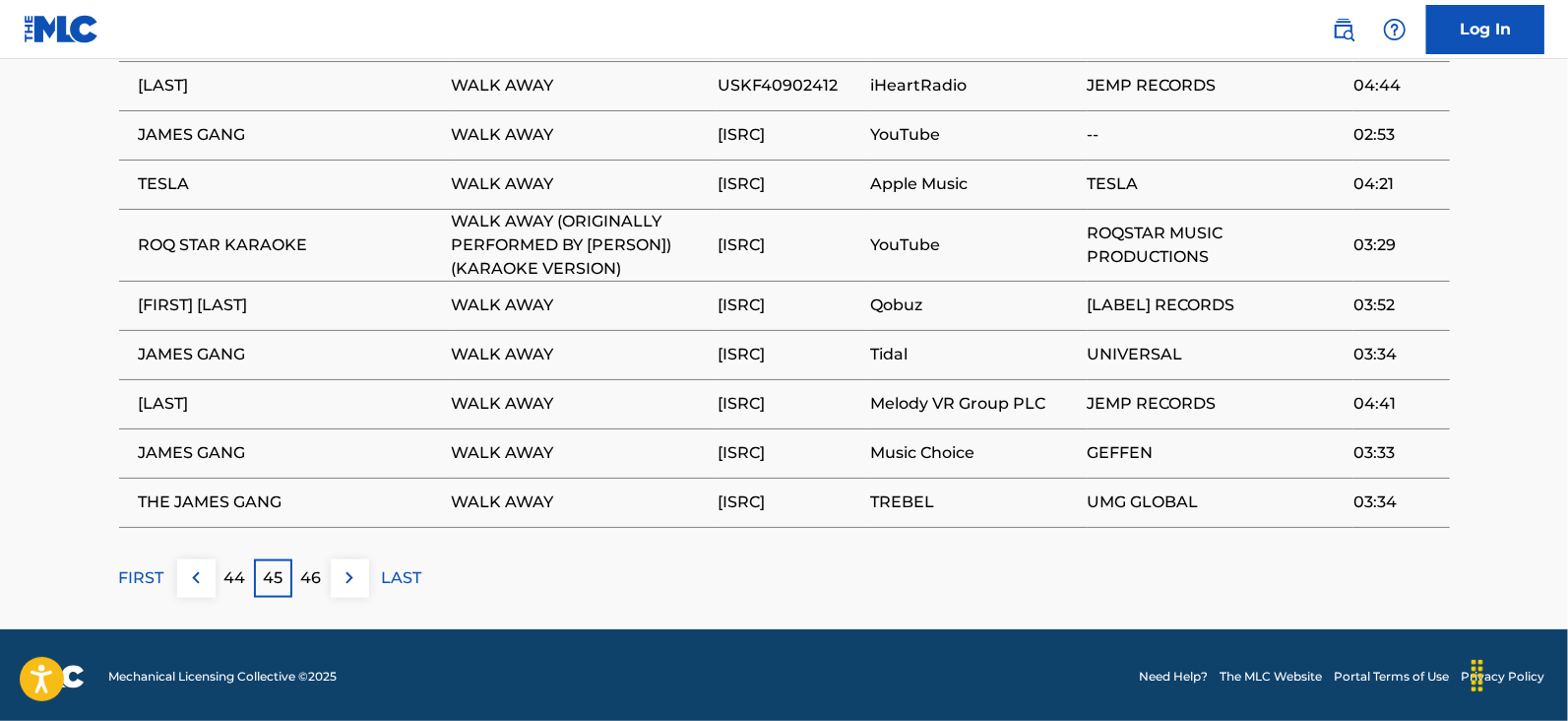 click on "46" at bounding box center [311, 578] 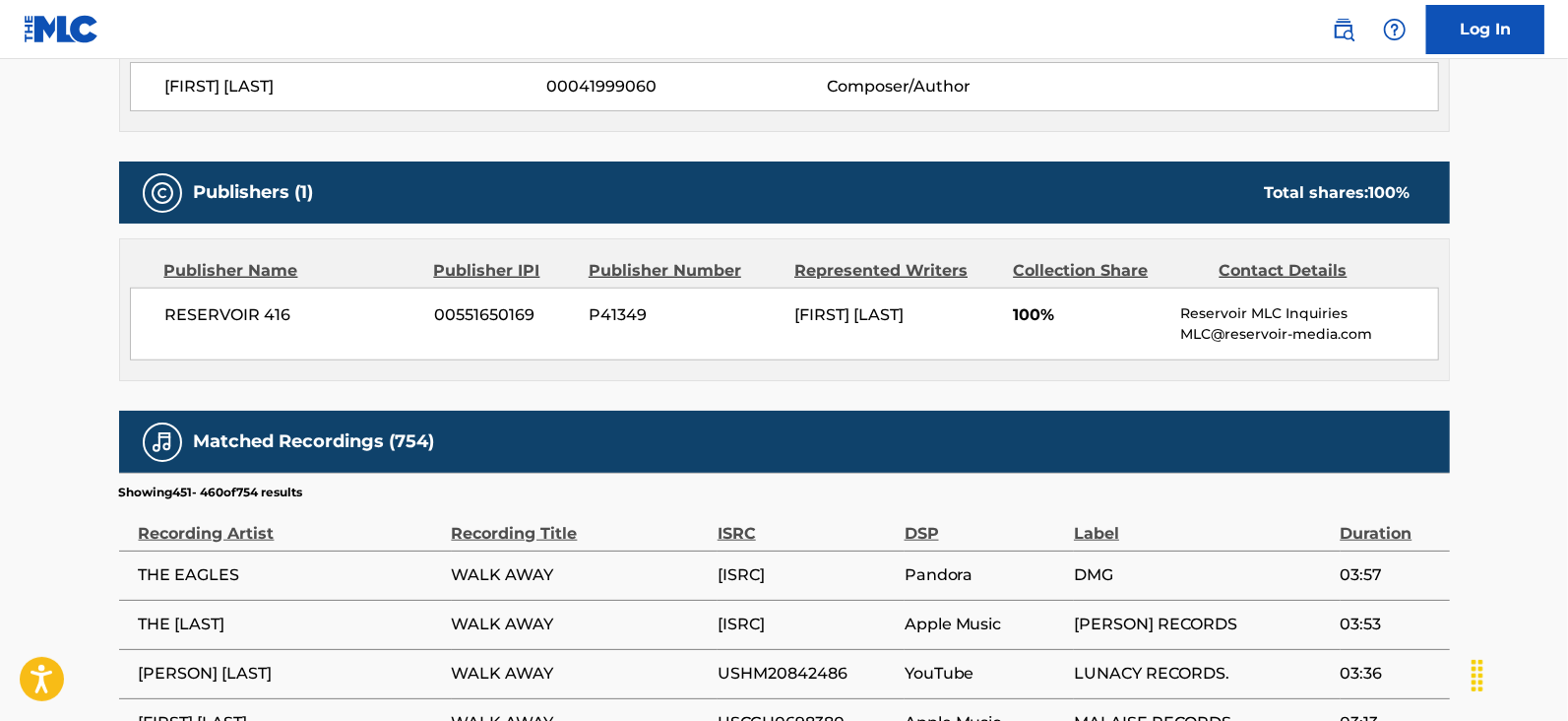 scroll, scrollTop: 1430, scrollLeft: 0, axis: vertical 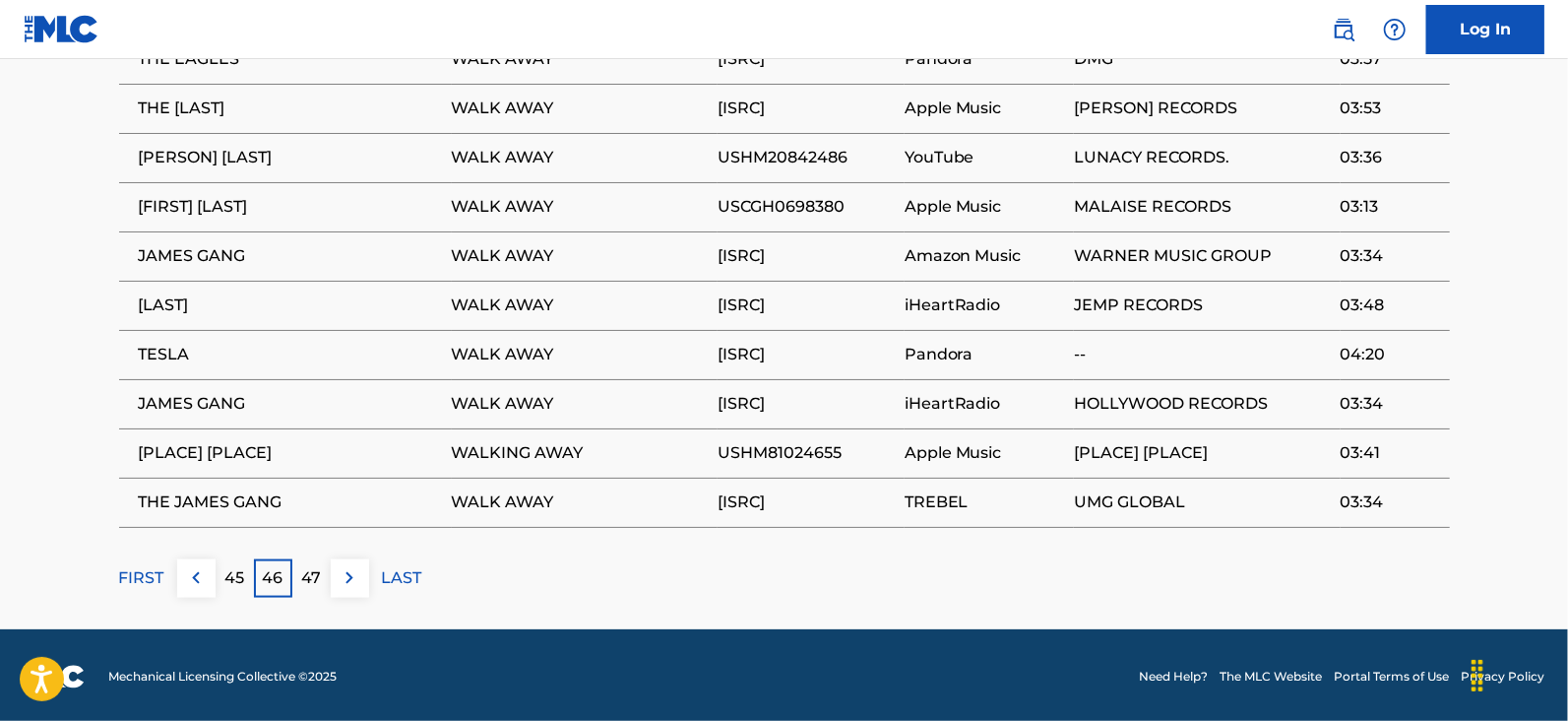 click on "47" at bounding box center (311, 578) 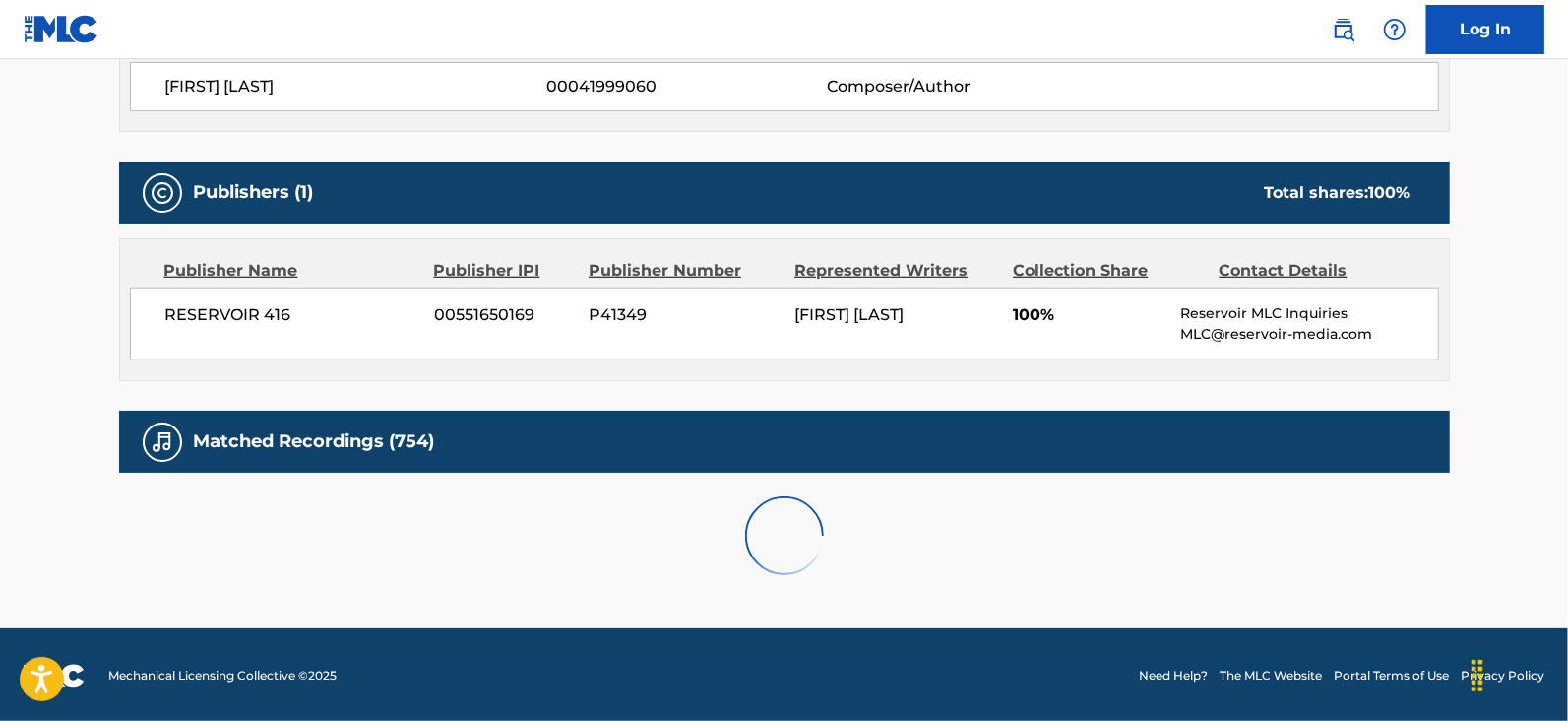 scroll, scrollTop: 1430, scrollLeft: 0, axis: vertical 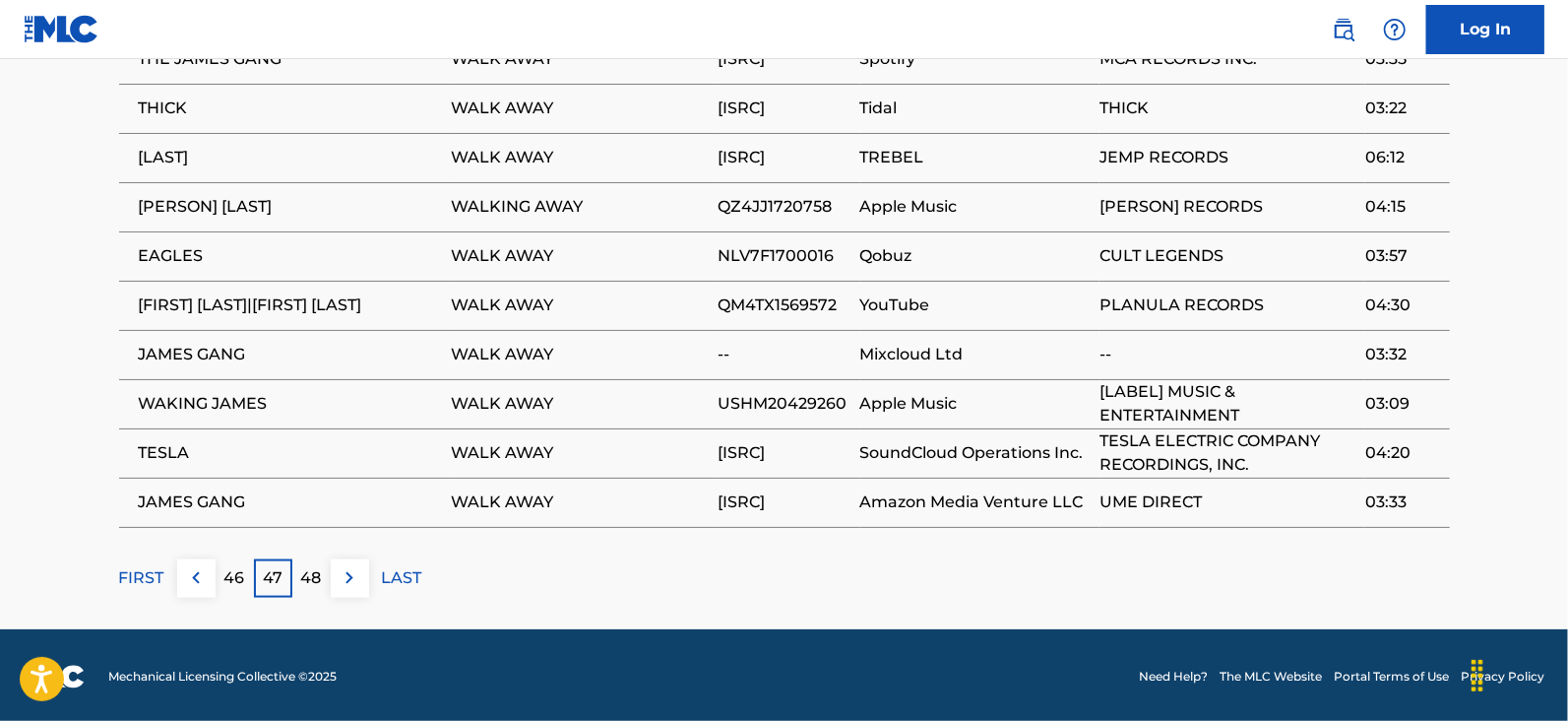 click on "48" at bounding box center (311, 578) 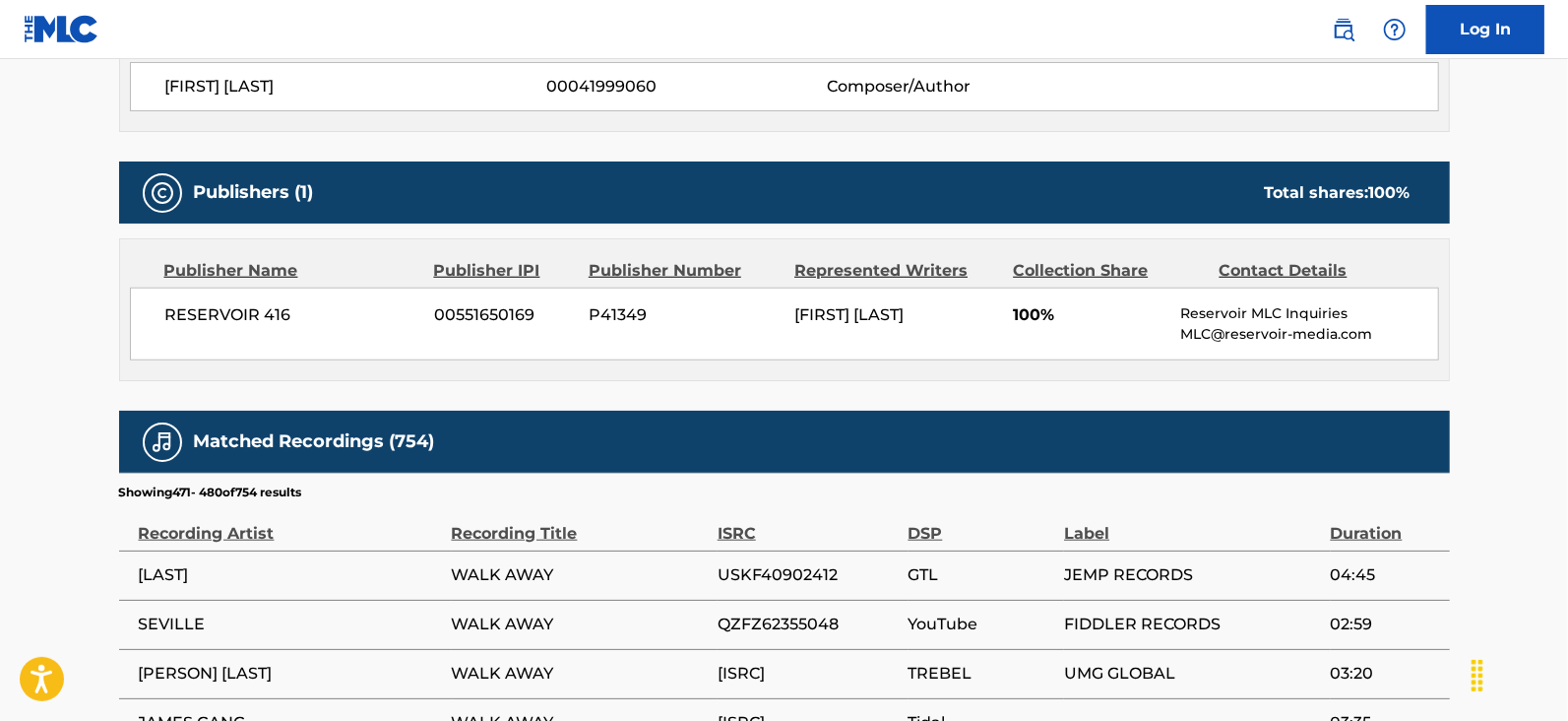 scroll, scrollTop: 1430, scrollLeft: 0, axis: vertical 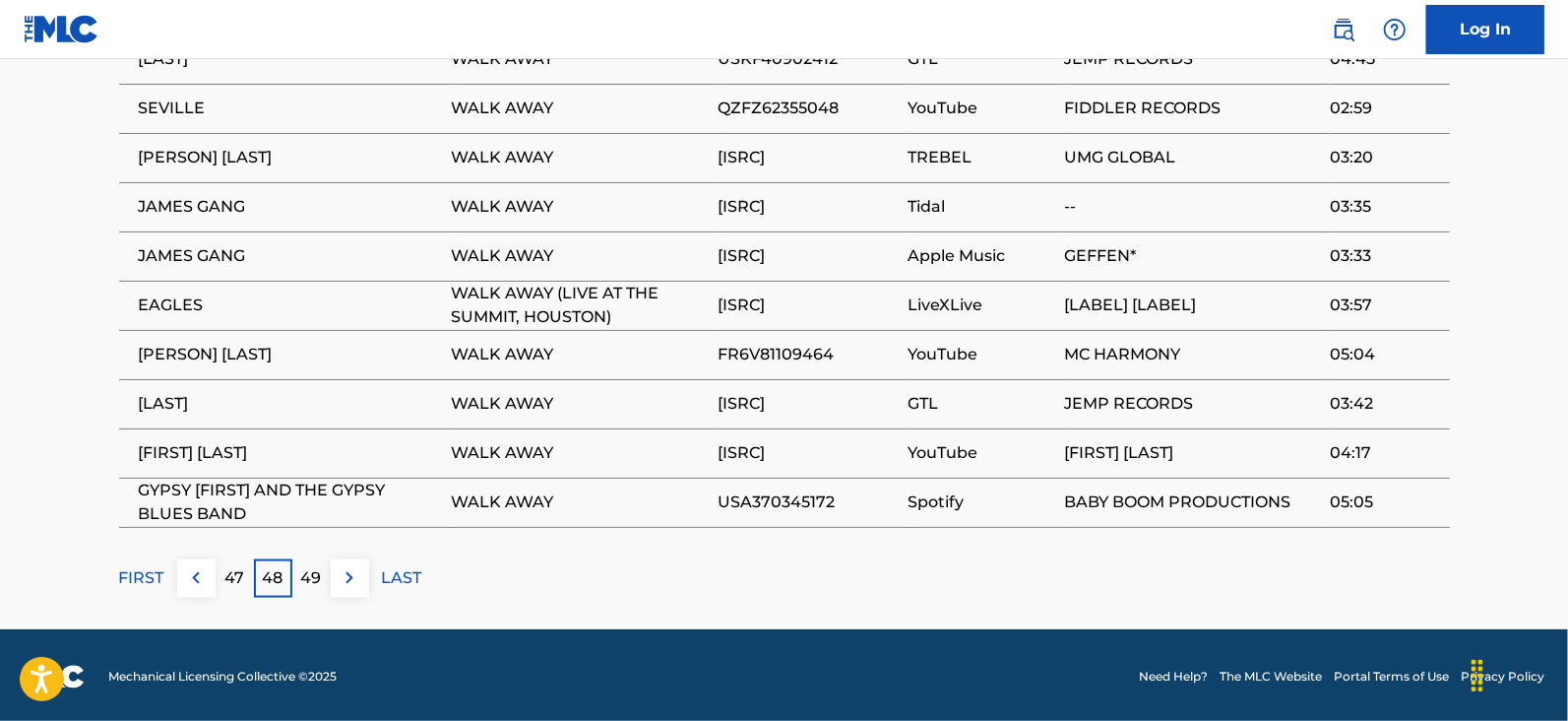 click on "49" at bounding box center [311, 578] 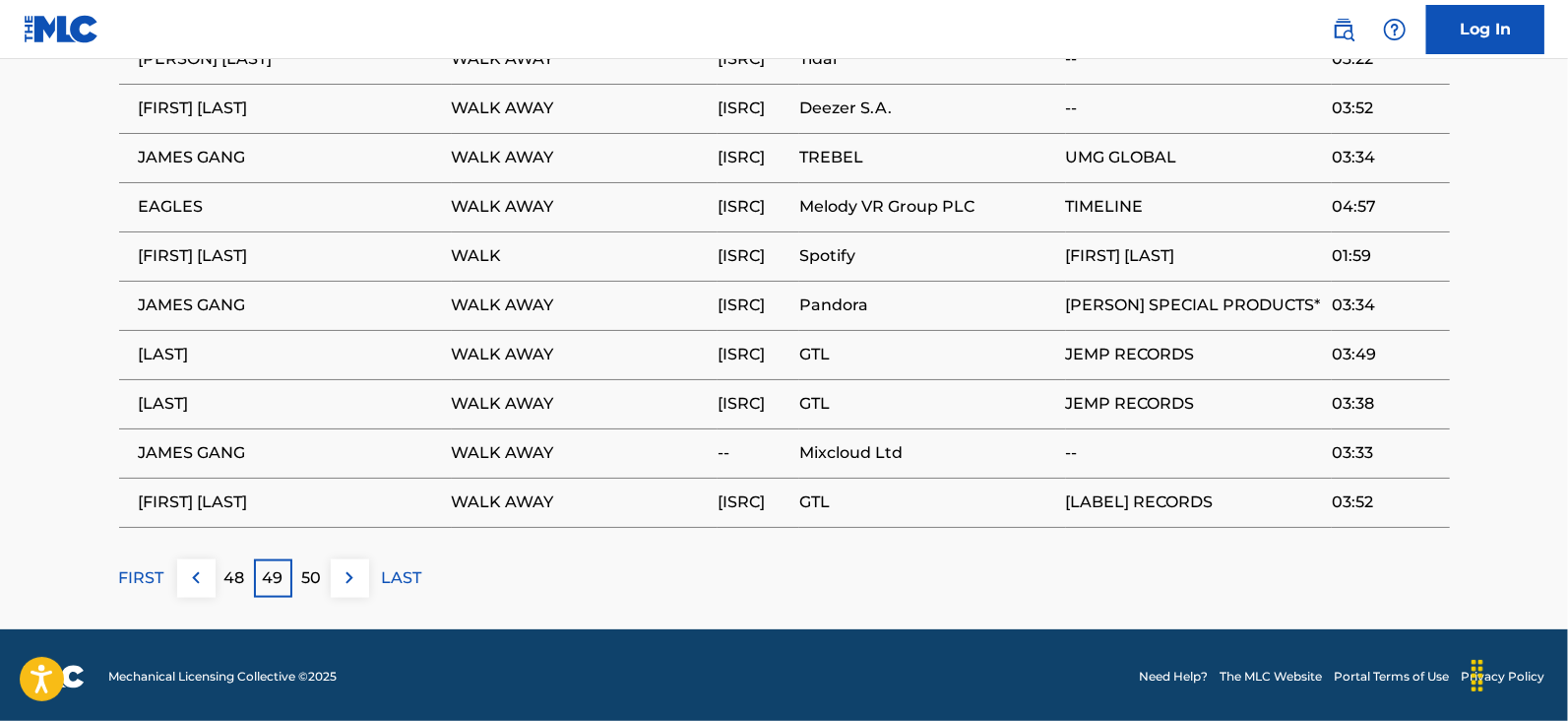 click on "50" at bounding box center (311, 578) 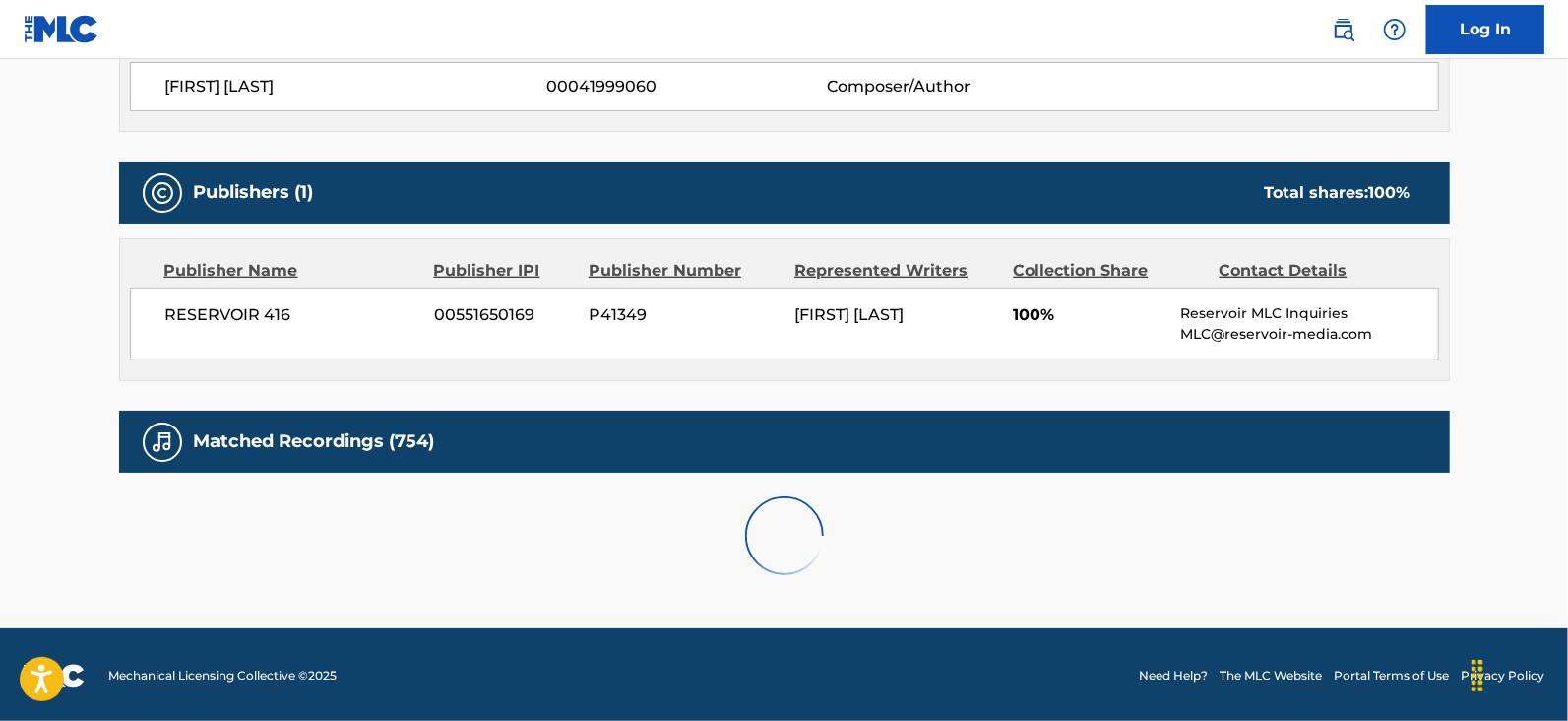 scroll, scrollTop: 1430, scrollLeft: 0, axis: vertical 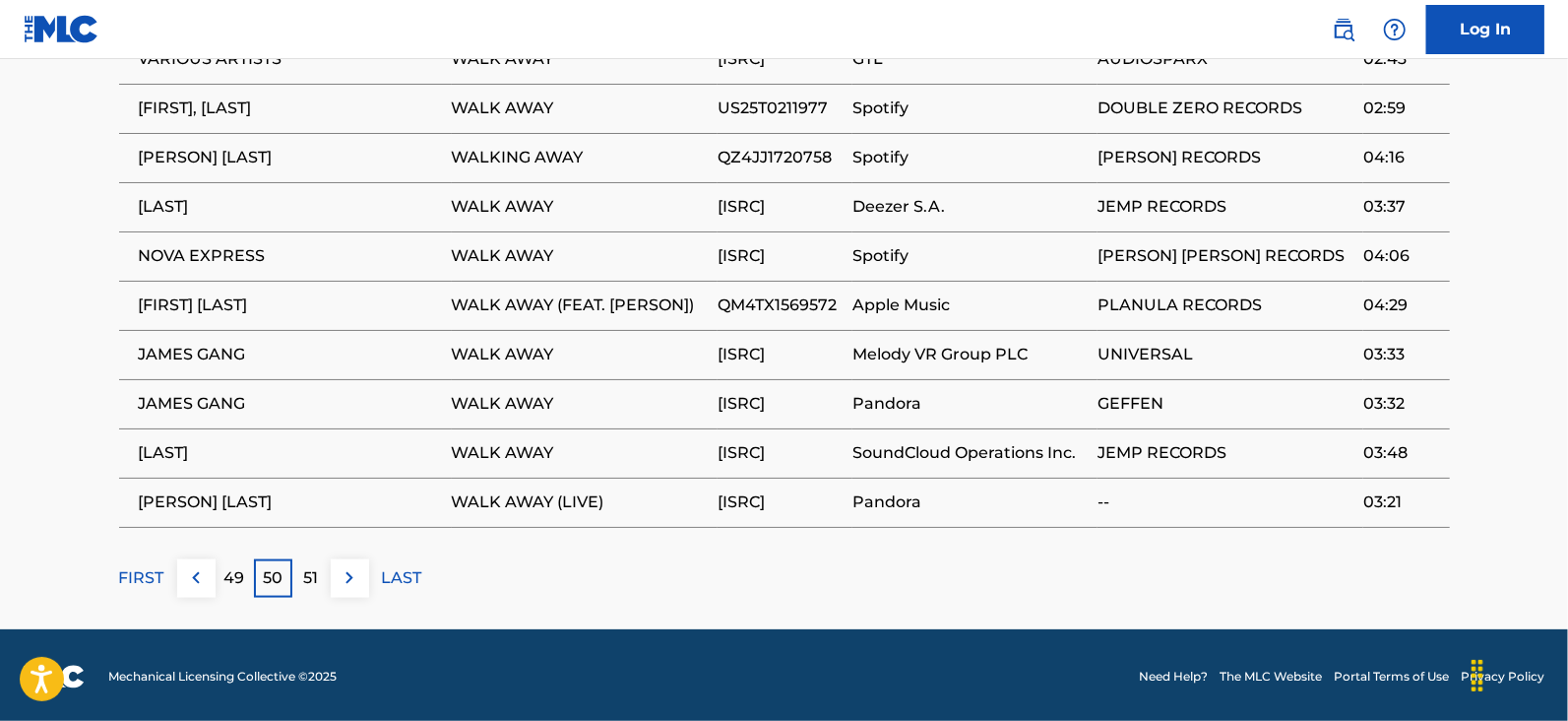 click at bounding box center [349, 578] 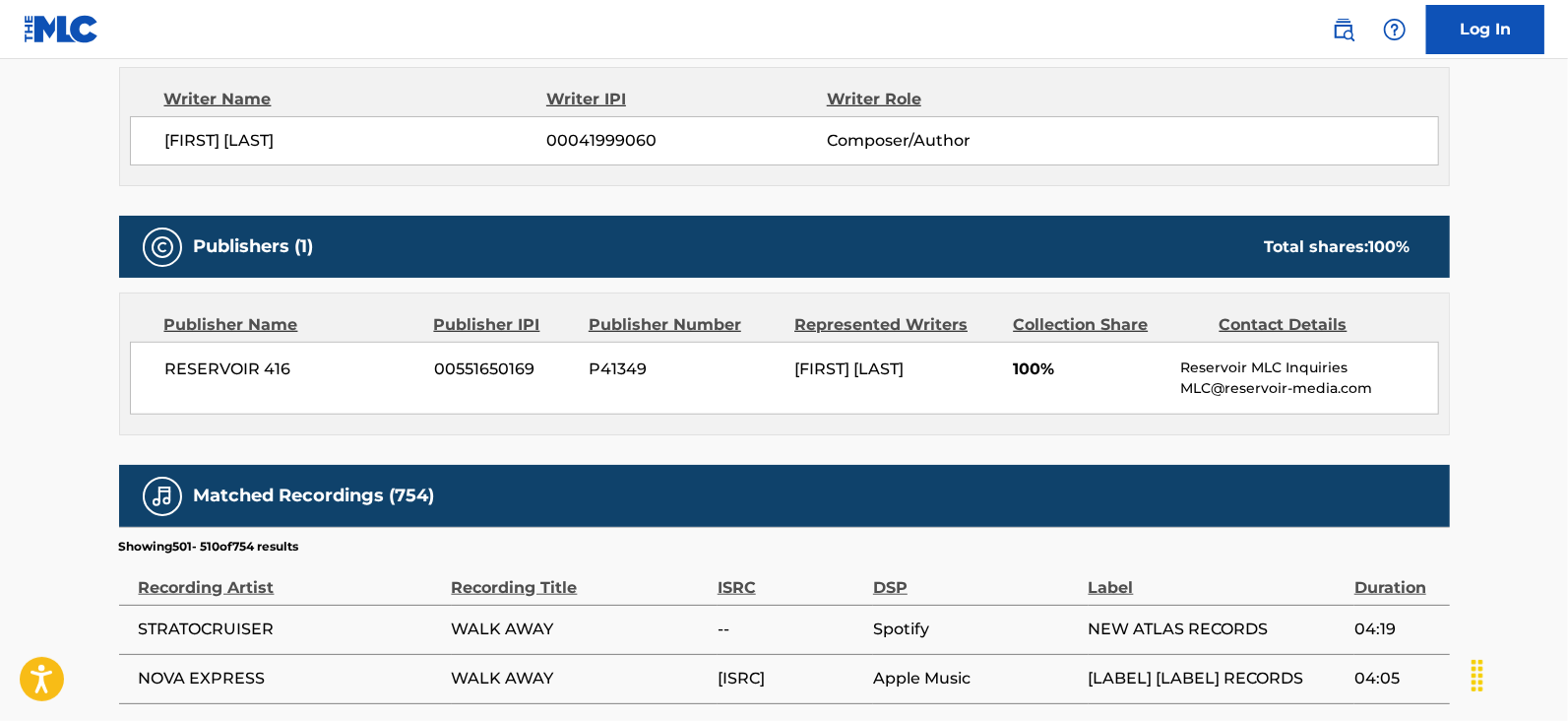 scroll, scrollTop: 1430, scrollLeft: 0, axis: vertical 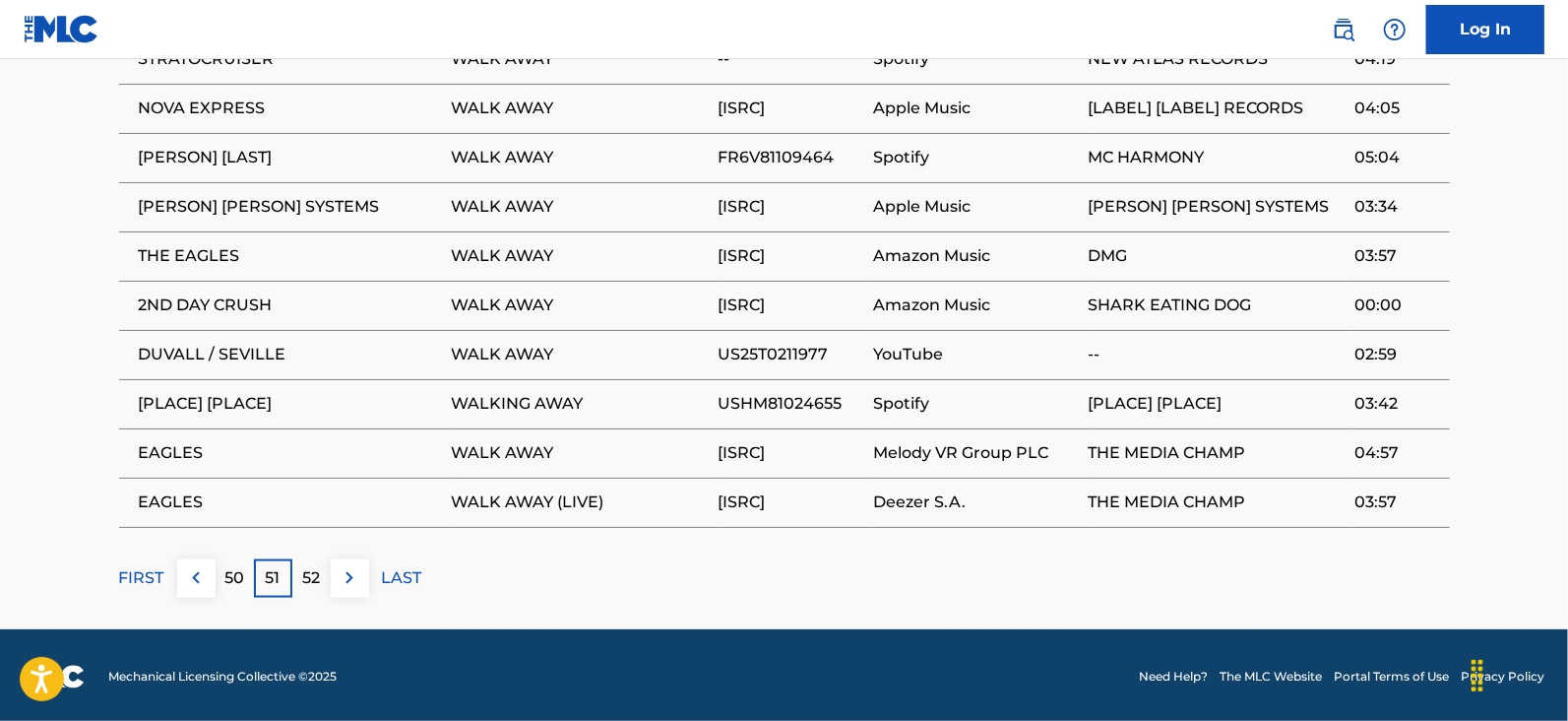 click at bounding box center [349, 578] 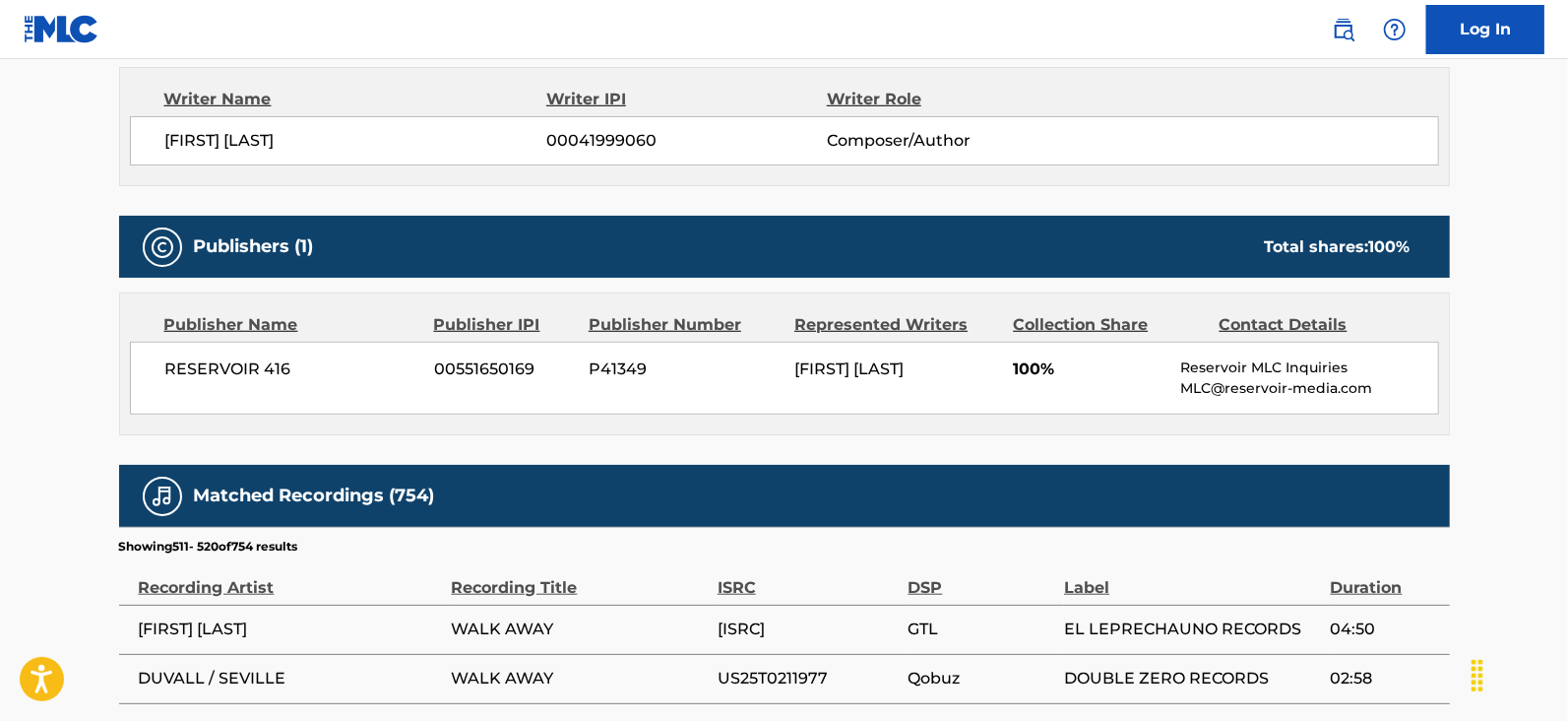 scroll, scrollTop: 1430, scrollLeft: 0, axis: vertical 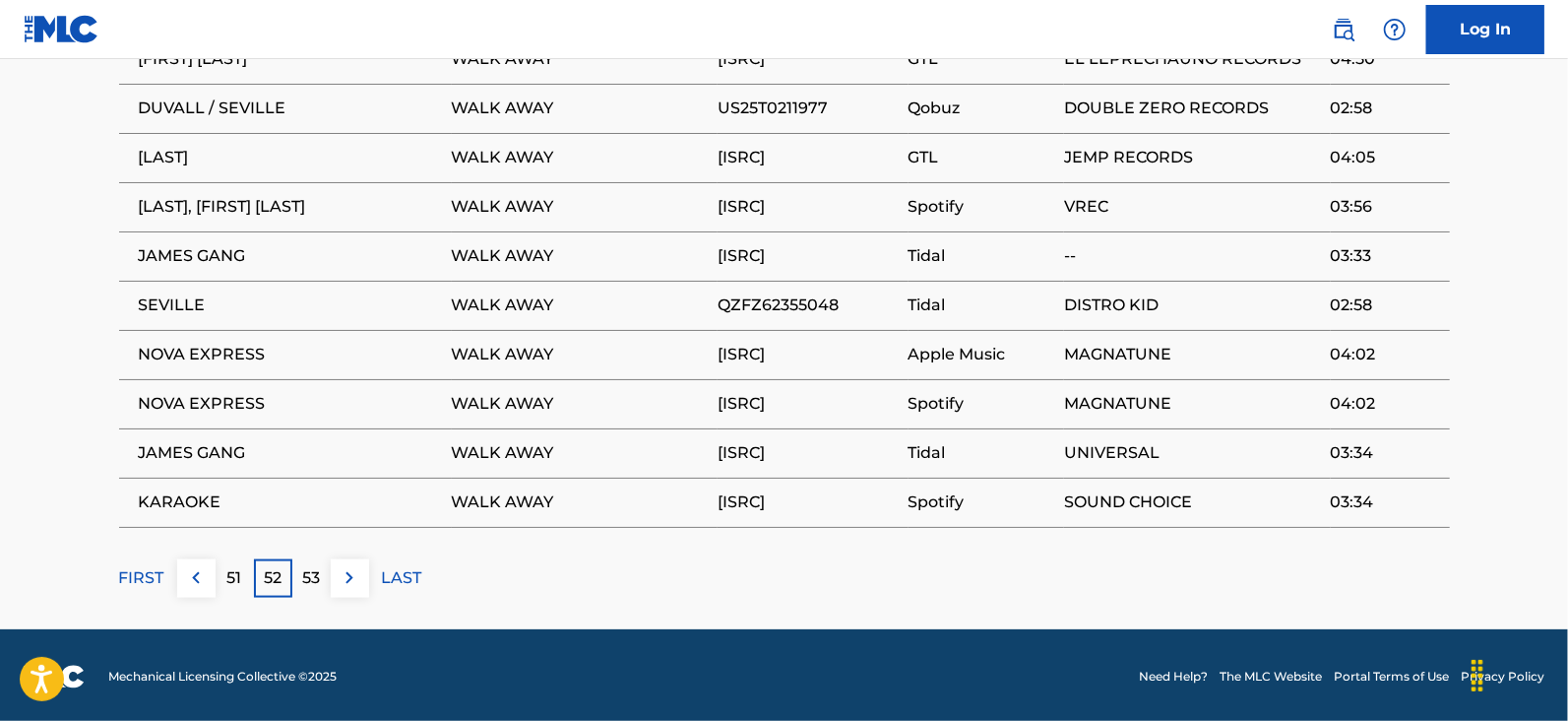 click at bounding box center [349, 578] 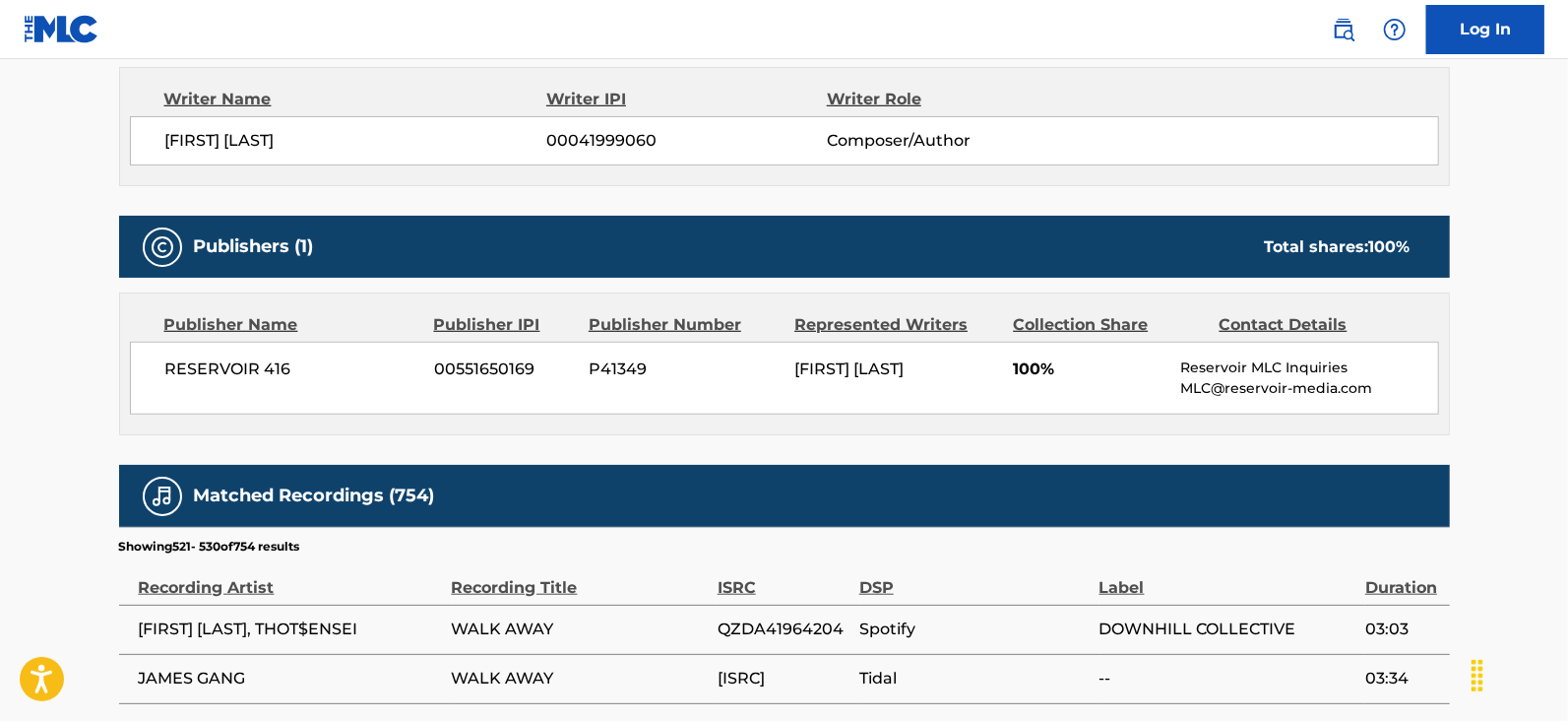scroll, scrollTop: 1453, scrollLeft: 0, axis: vertical 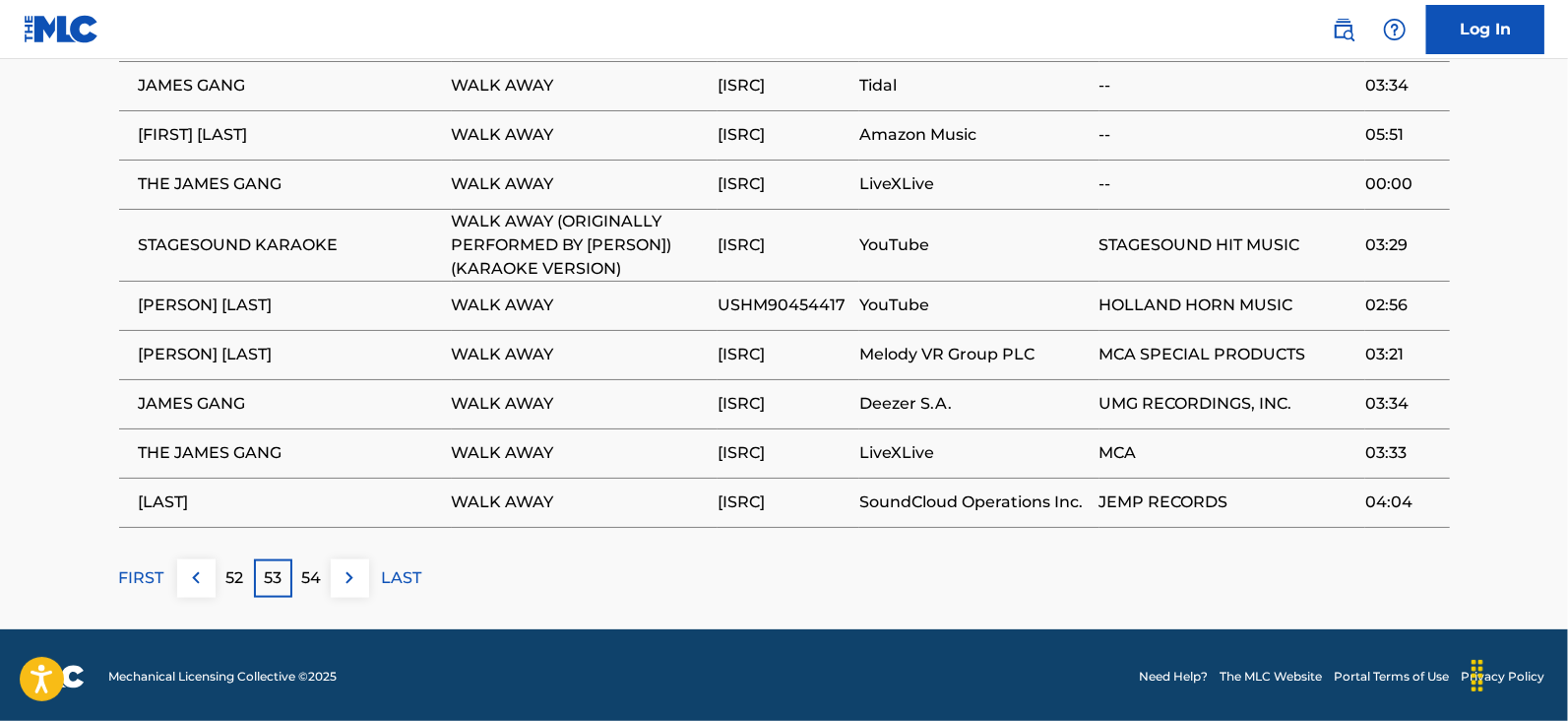 click on "54" at bounding box center (311, 578) 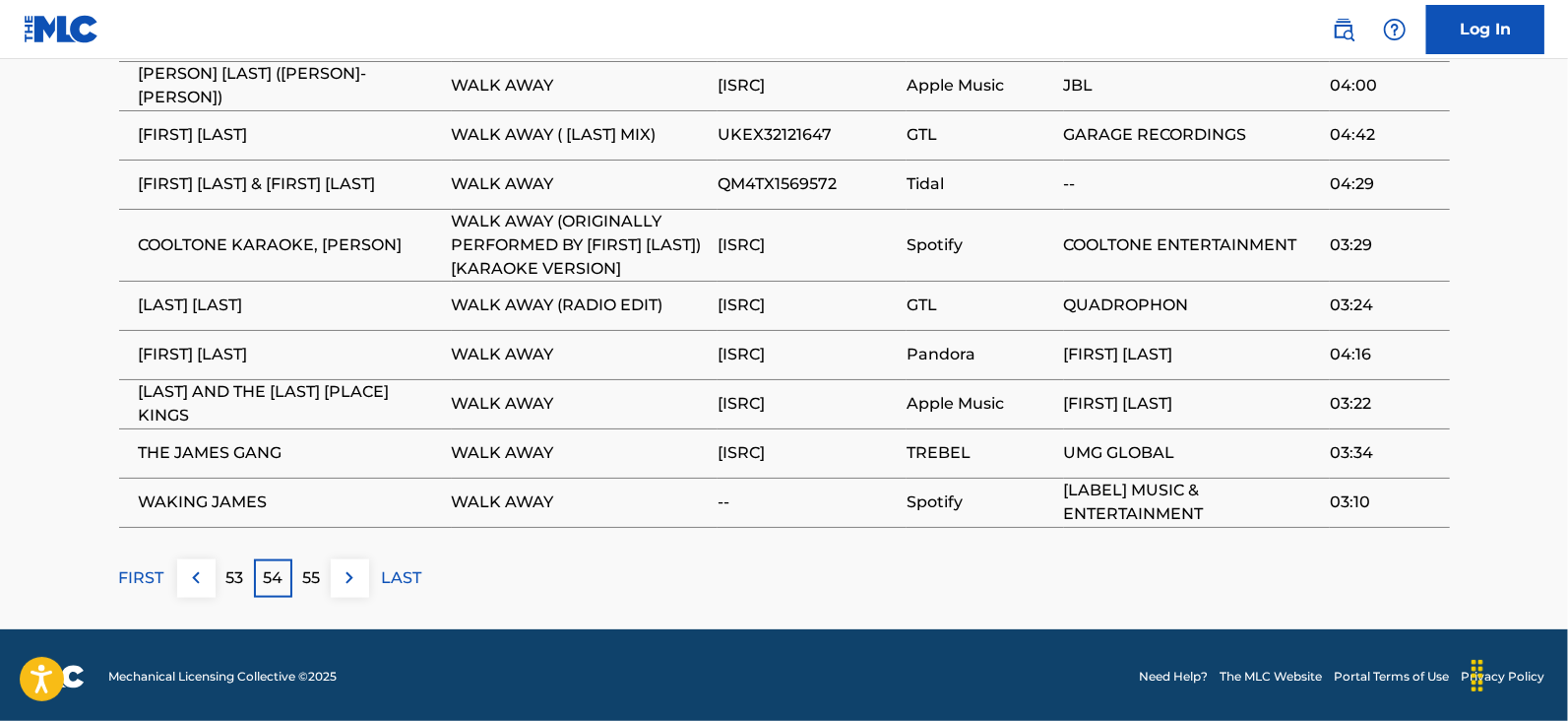 click on "55" at bounding box center [311, 578] 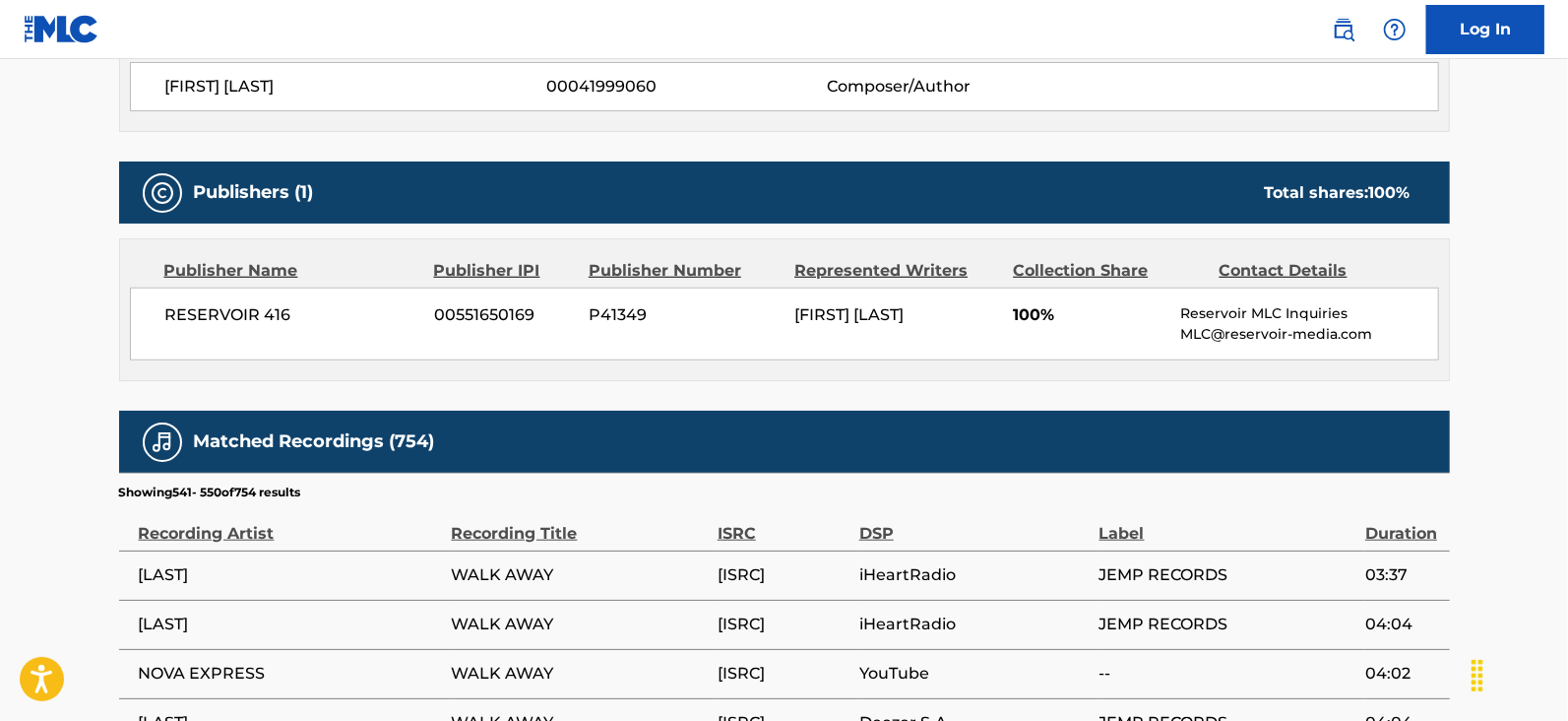 scroll, scrollTop: 1430, scrollLeft: 0, axis: vertical 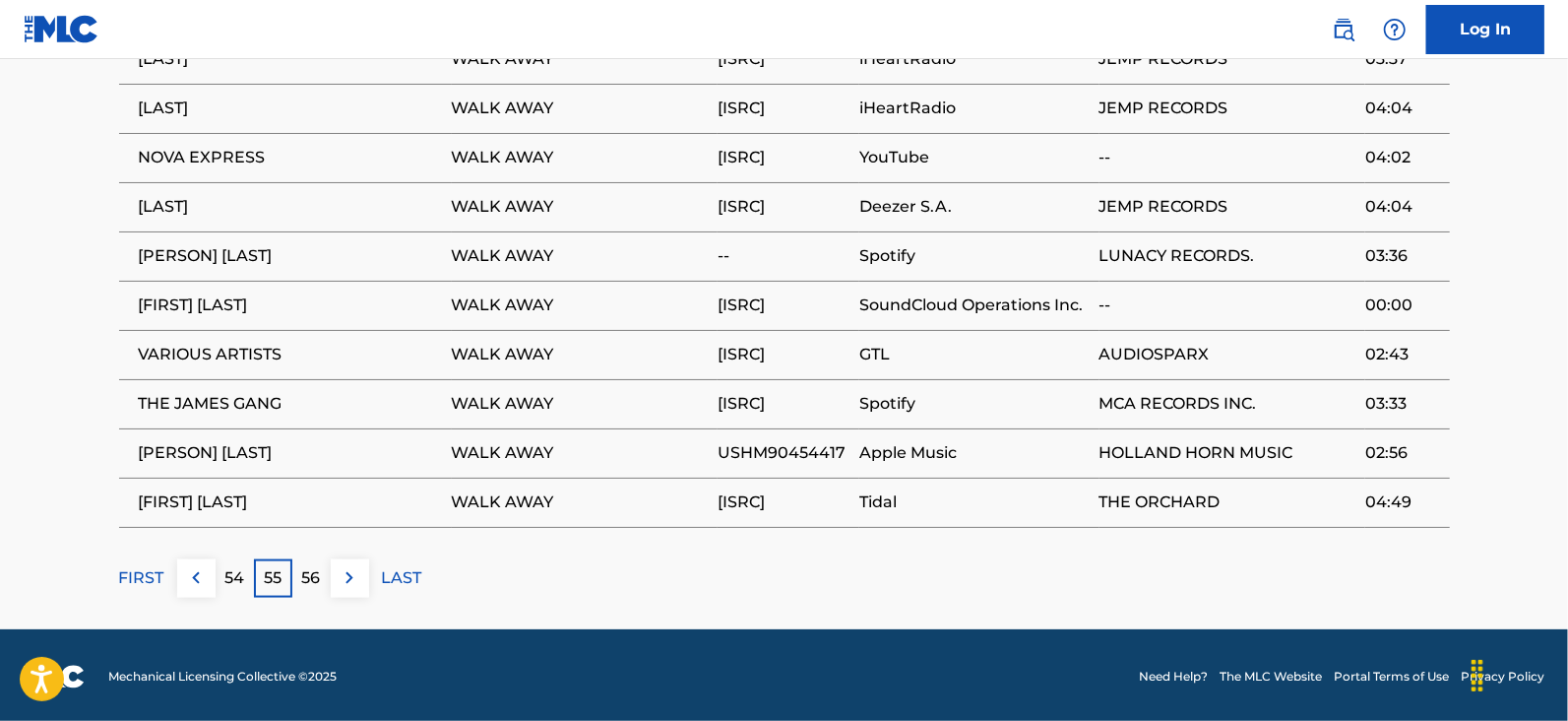 click on "56" at bounding box center [311, 578] 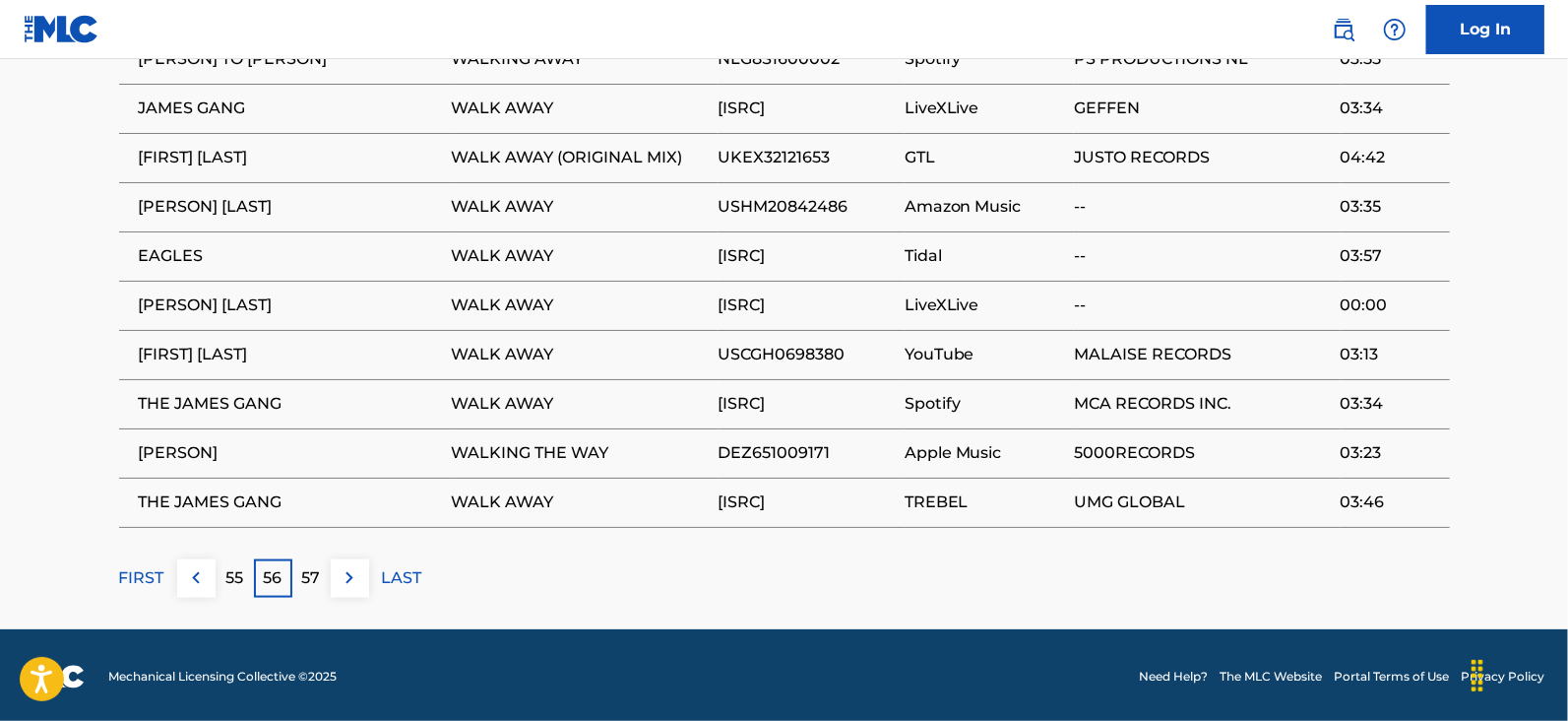 click on "57" at bounding box center [311, 578] 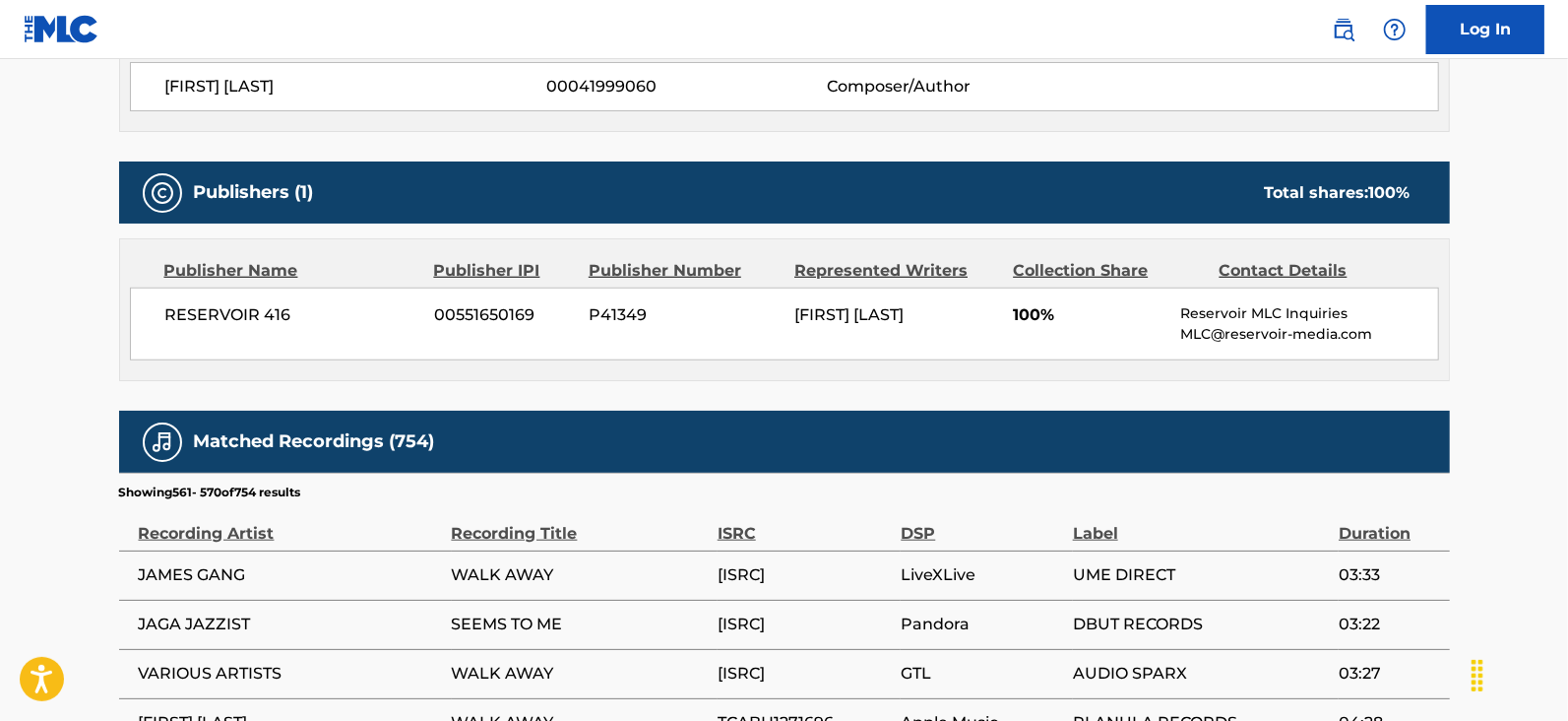 scroll, scrollTop: 1430, scrollLeft: 0, axis: vertical 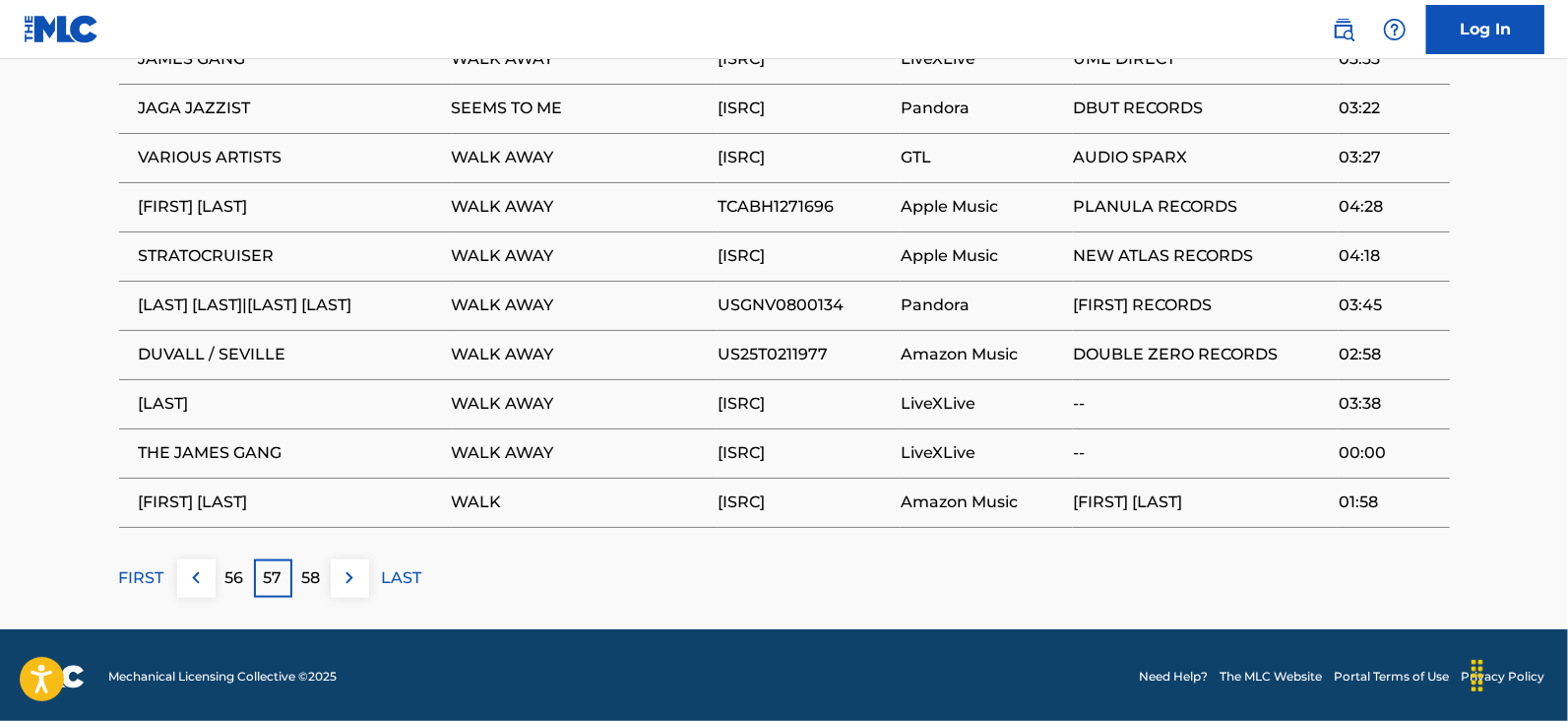 click at bounding box center (349, 578) 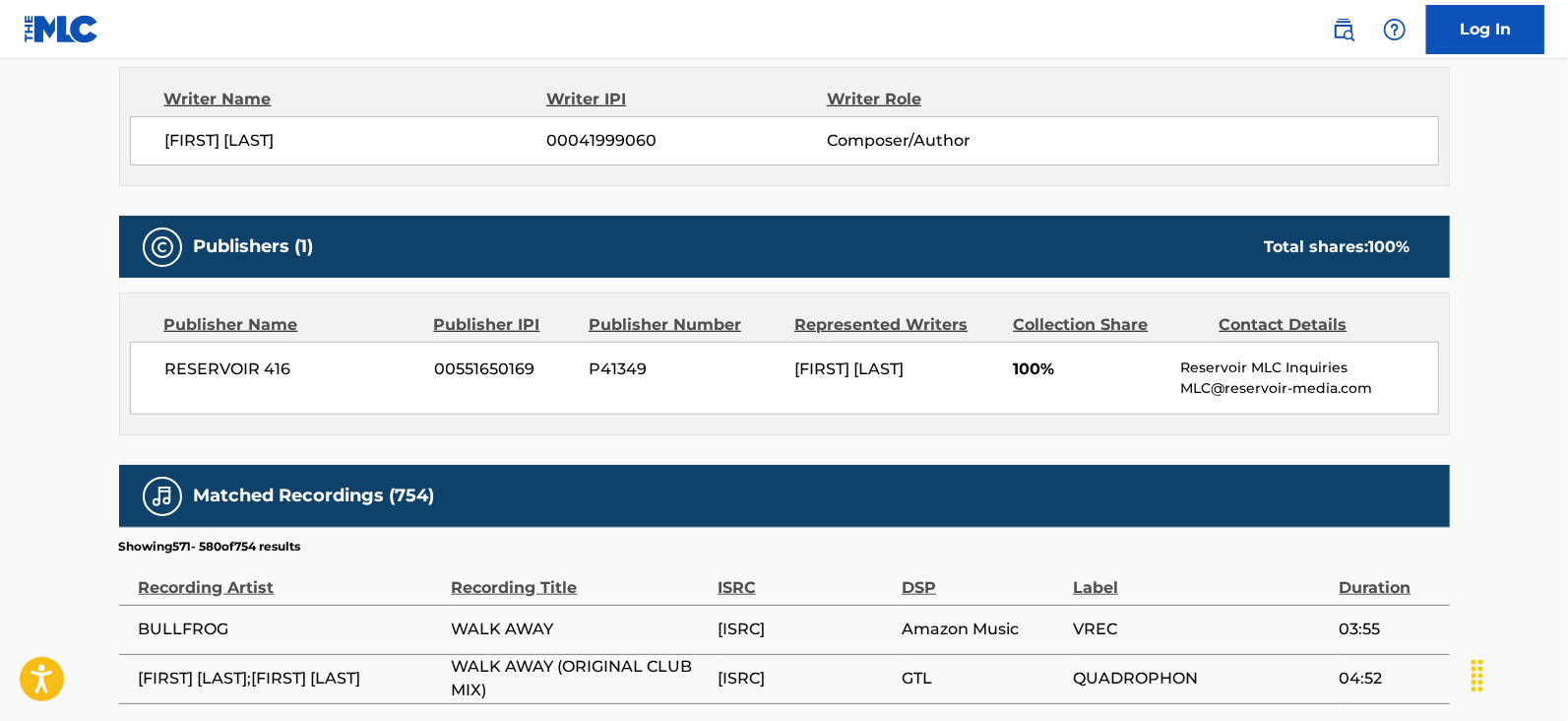 scroll, scrollTop: 1430, scrollLeft: 0, axis: vertical 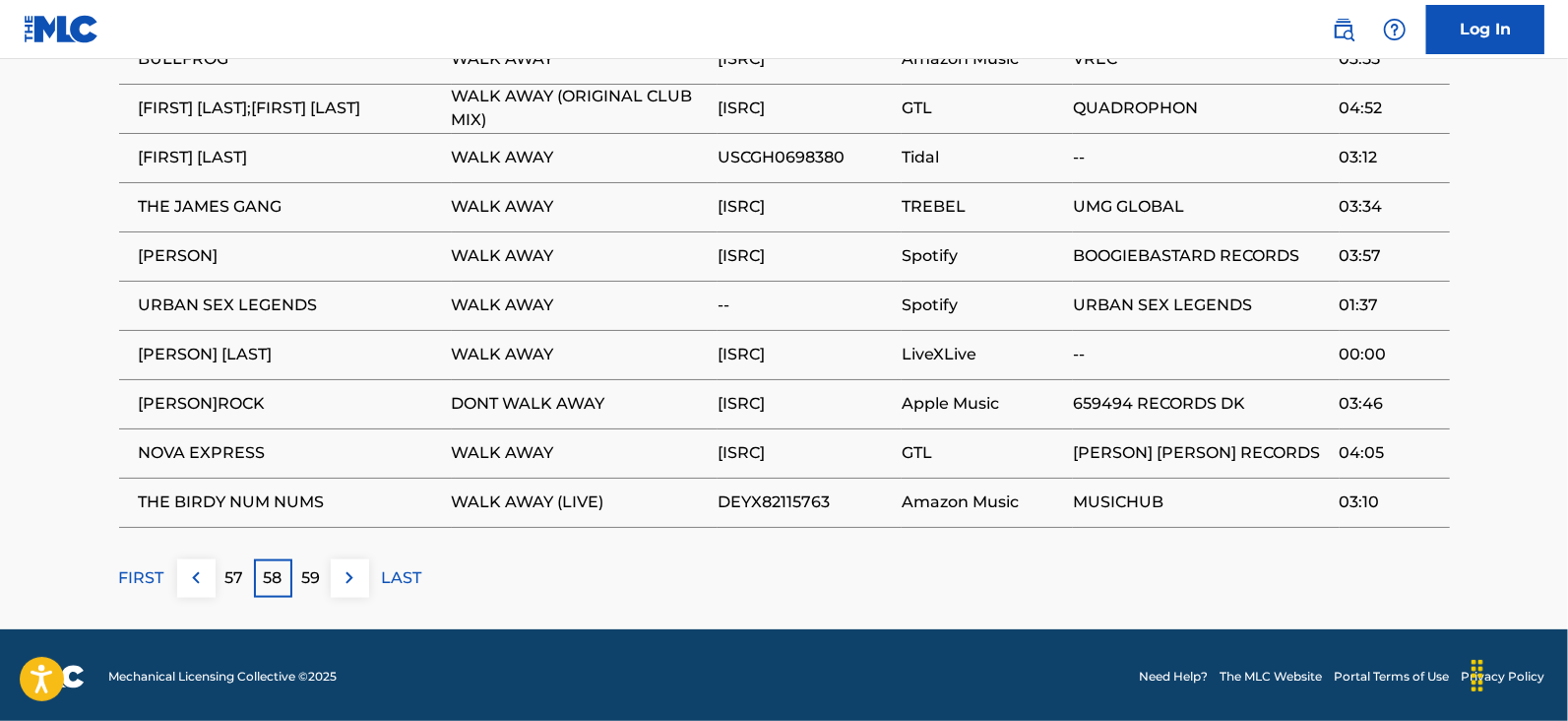 click on "59" at bounding box center (311, 578) 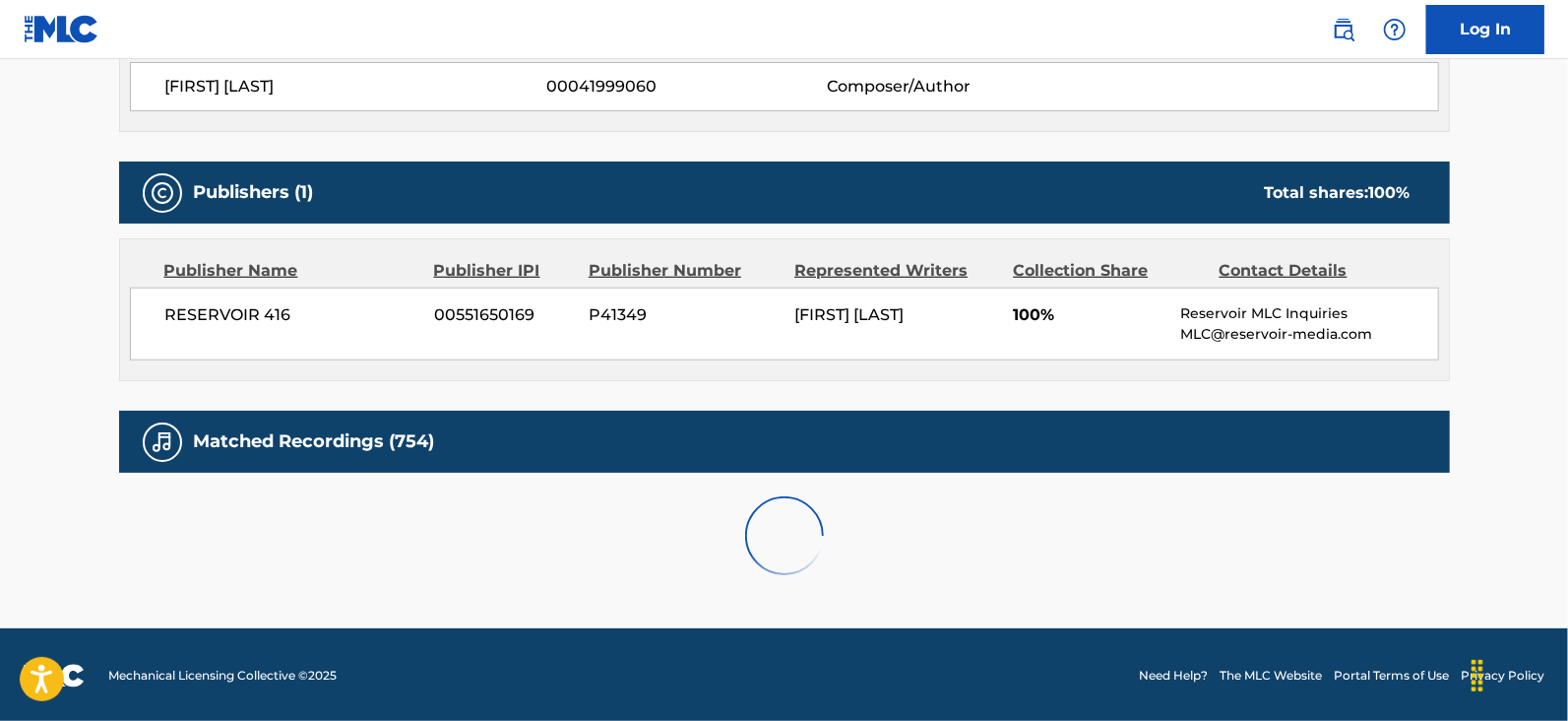 scroll, scrollTop: 1430, scrollLeft: 0, axis: vertical 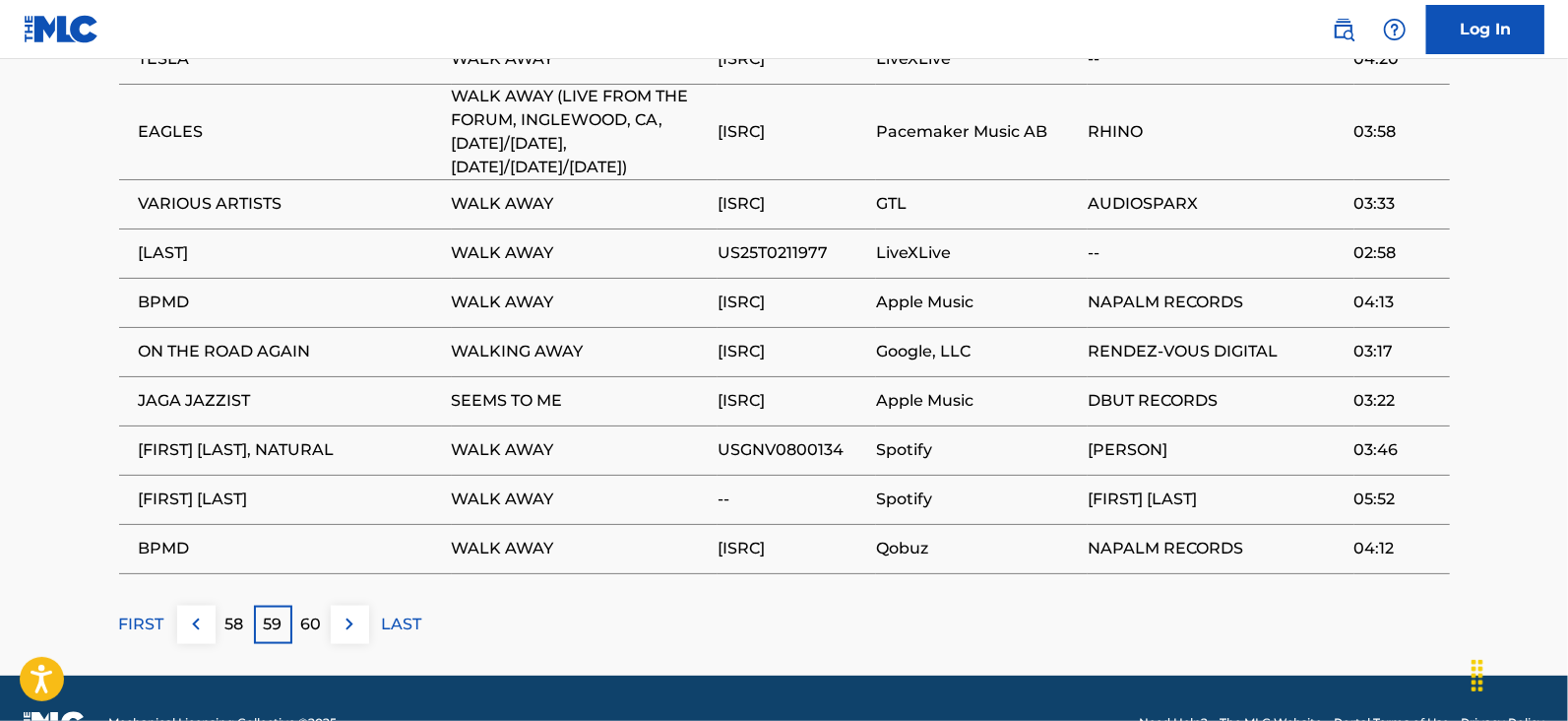 click on "60" at bounding box center [311, 624] 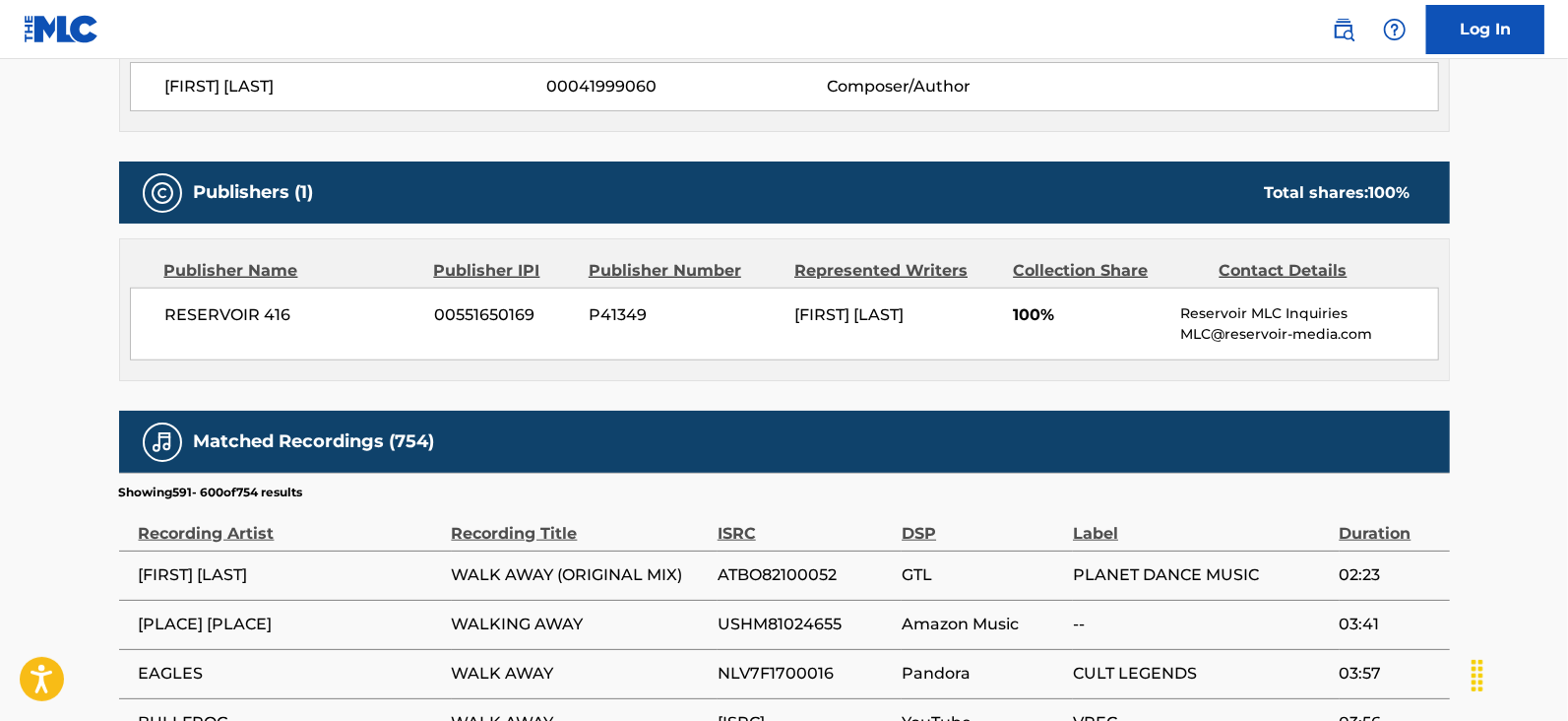 scroll, scrollTop: 1430, scrollLeft: 0, axis: vertical 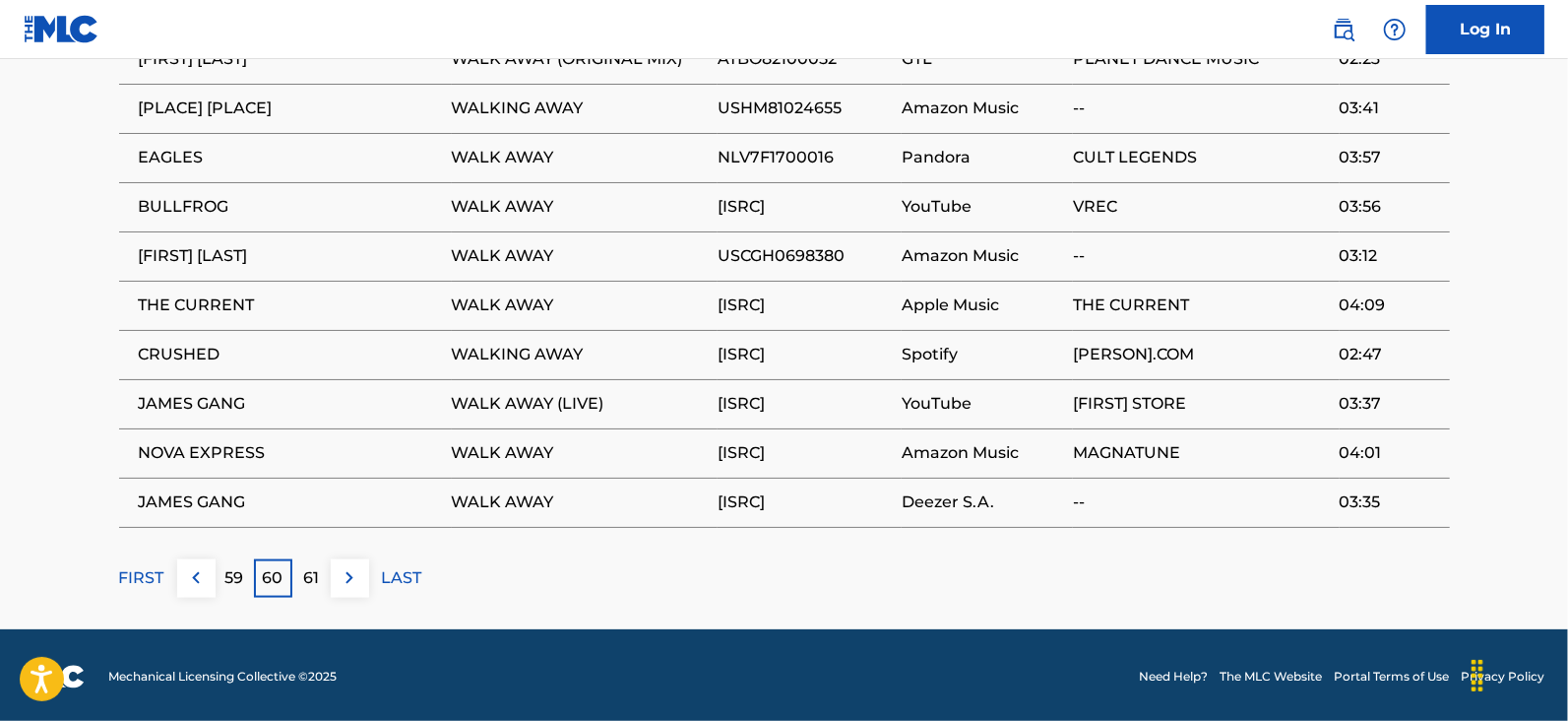 click on "61" at bounding box center [311, 578] 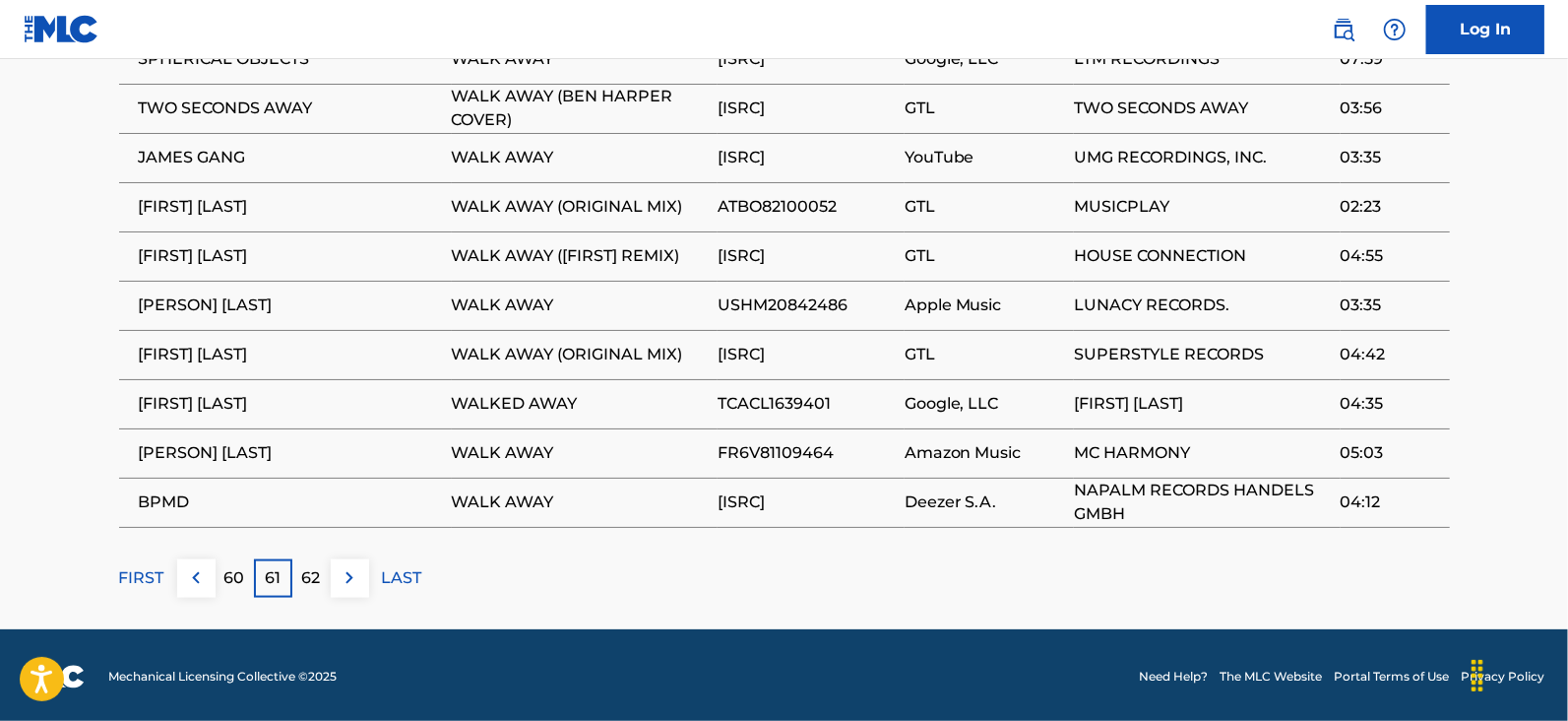 click on "62" at bounding box center (311, 578) 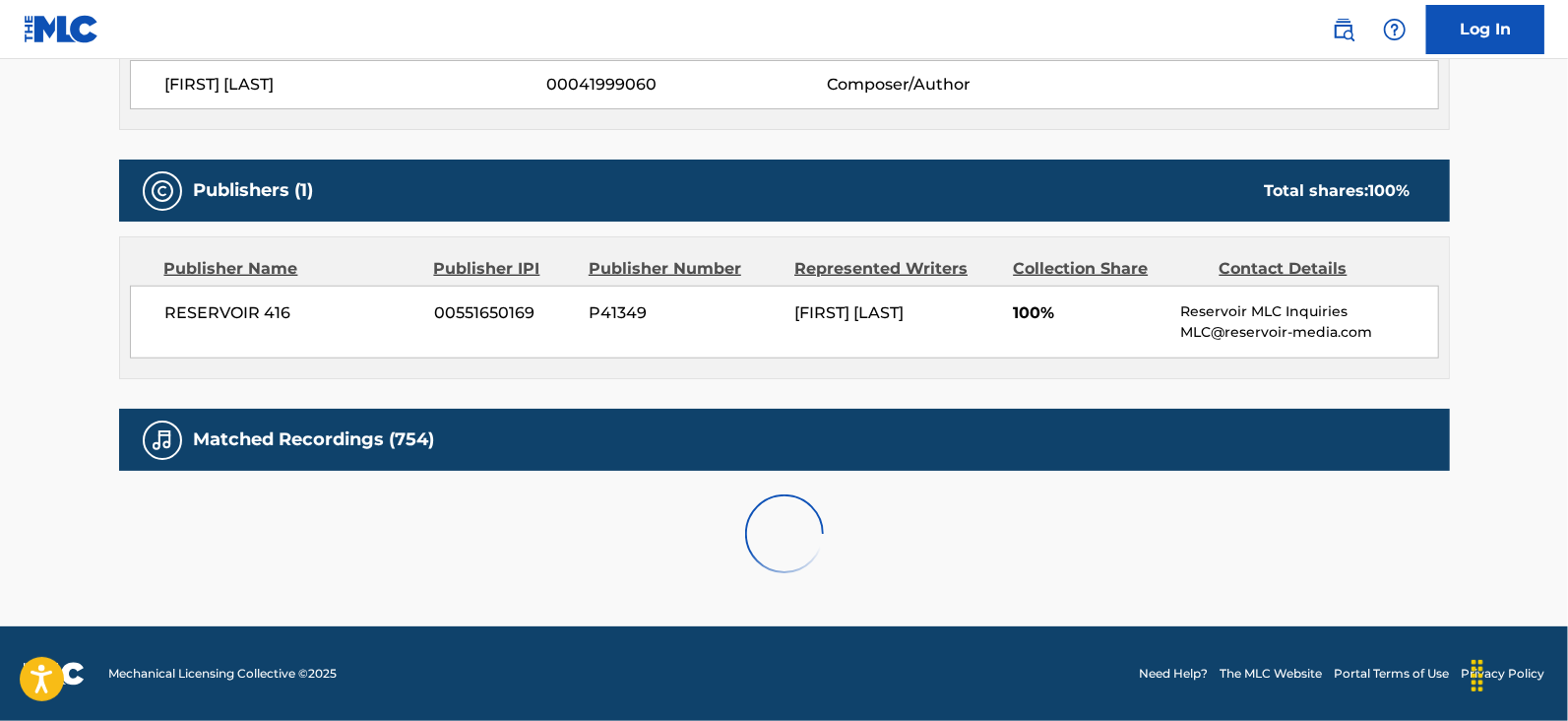 scroll, scrollTop: 1430, scrollLeft: 0, axis: vertical 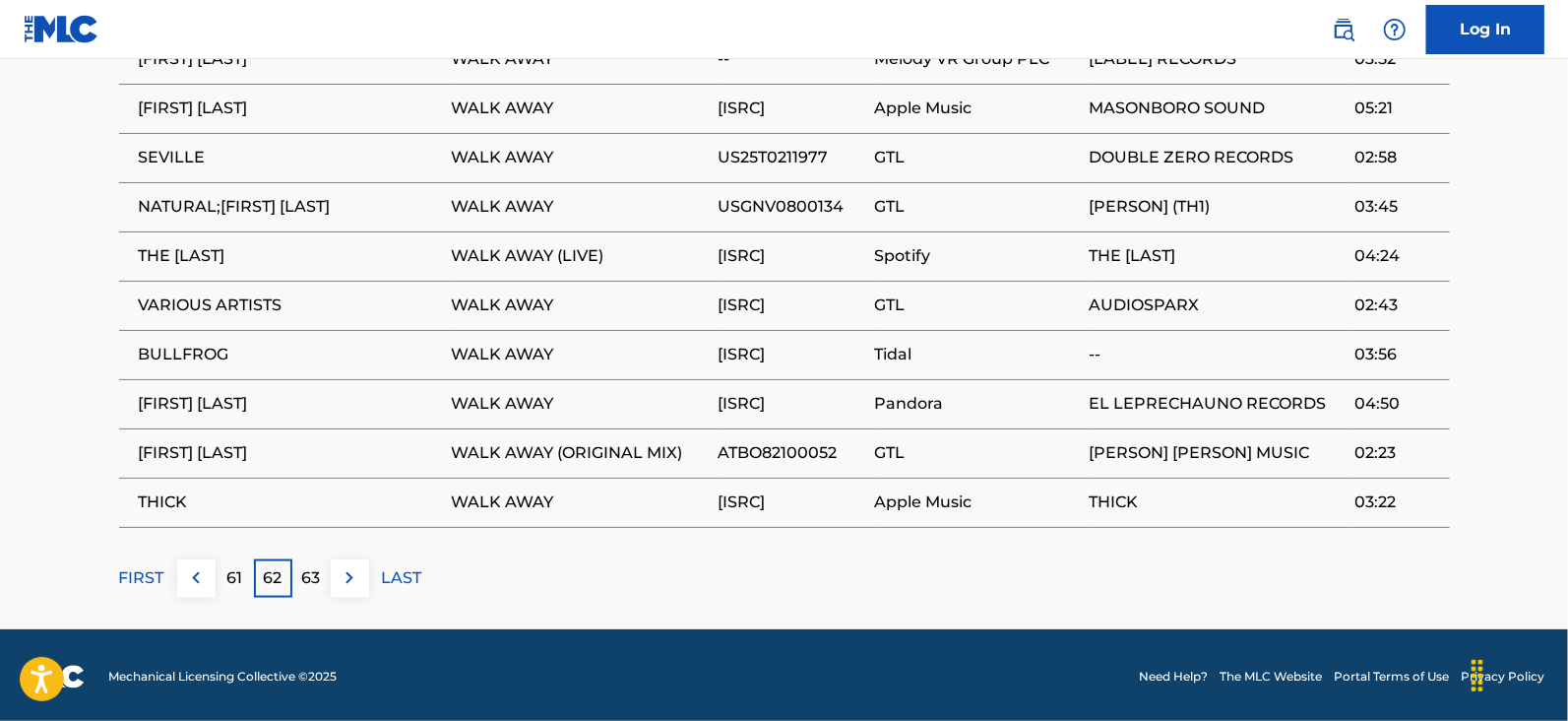 click on "63" at bounding box center [311, 578] 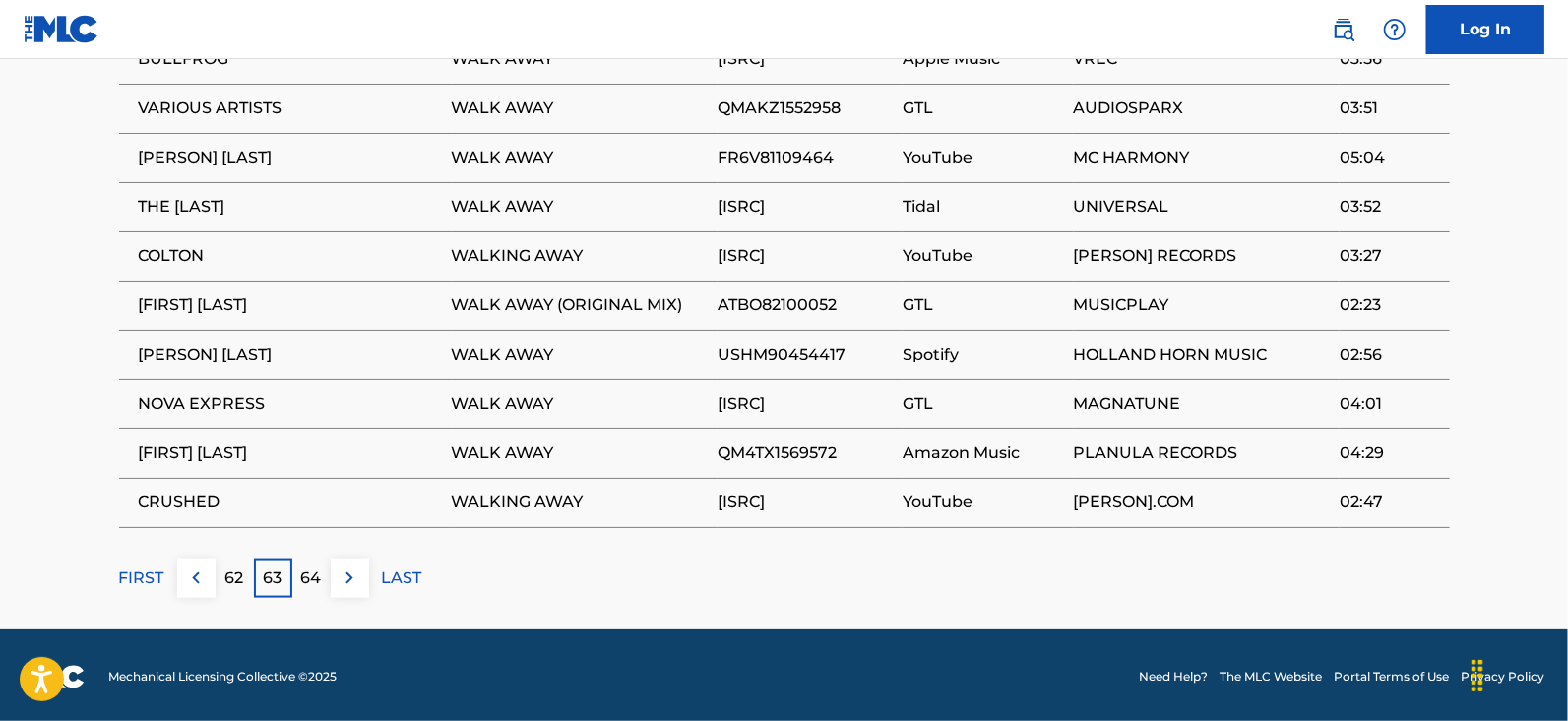 click on "64" at bounding box center [311, 578] 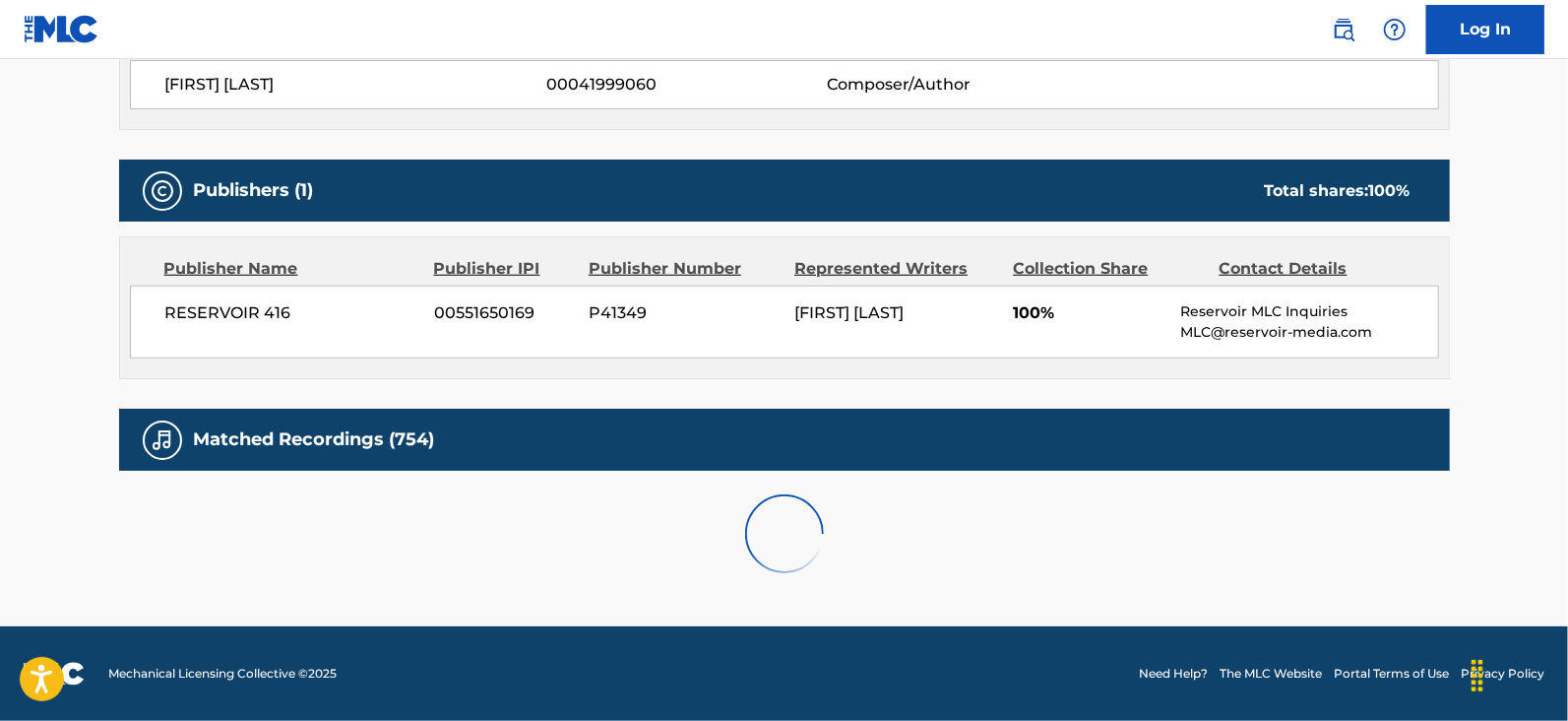 scroll, scrollTop: 1430, scrollLeft: 0, axis: vertical 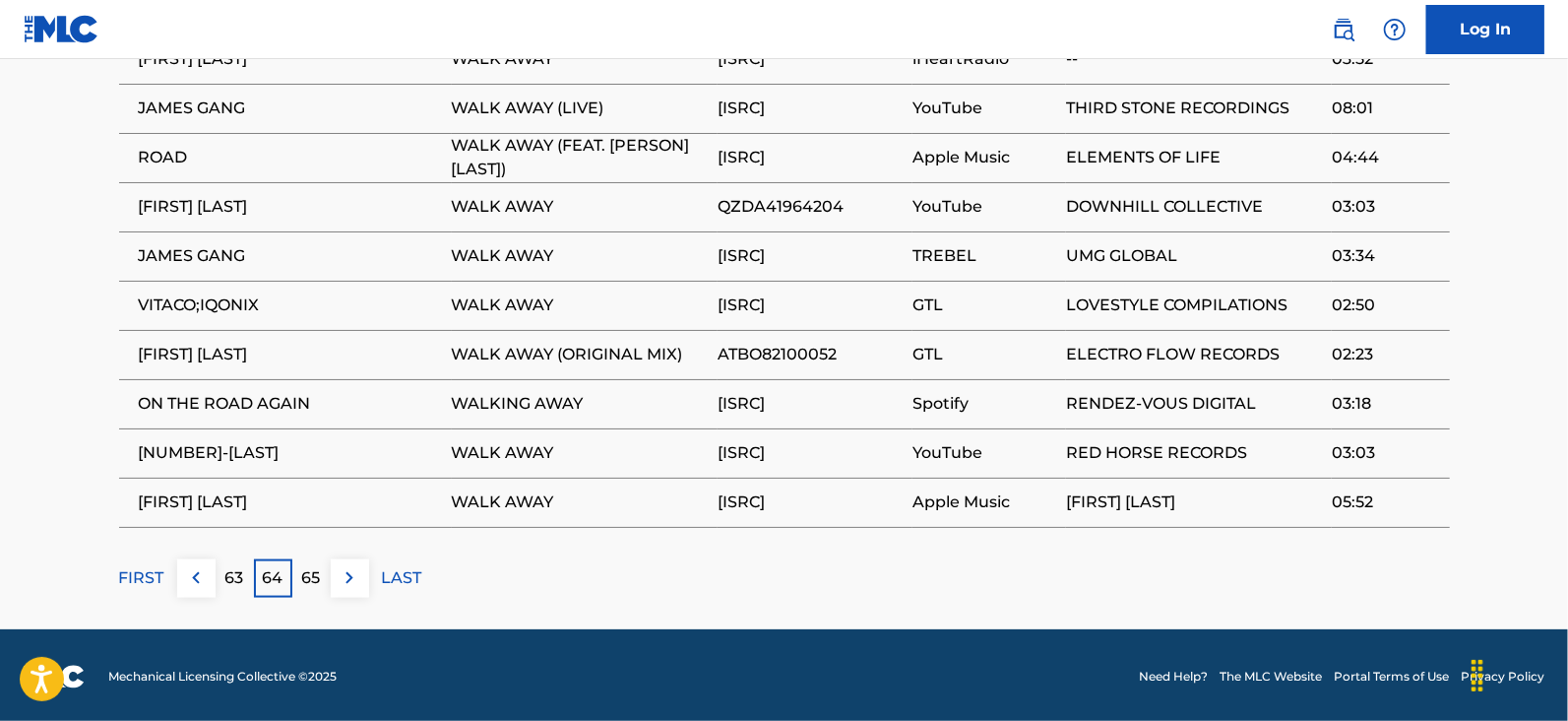 click on "65" at bounding box center [311, 578] 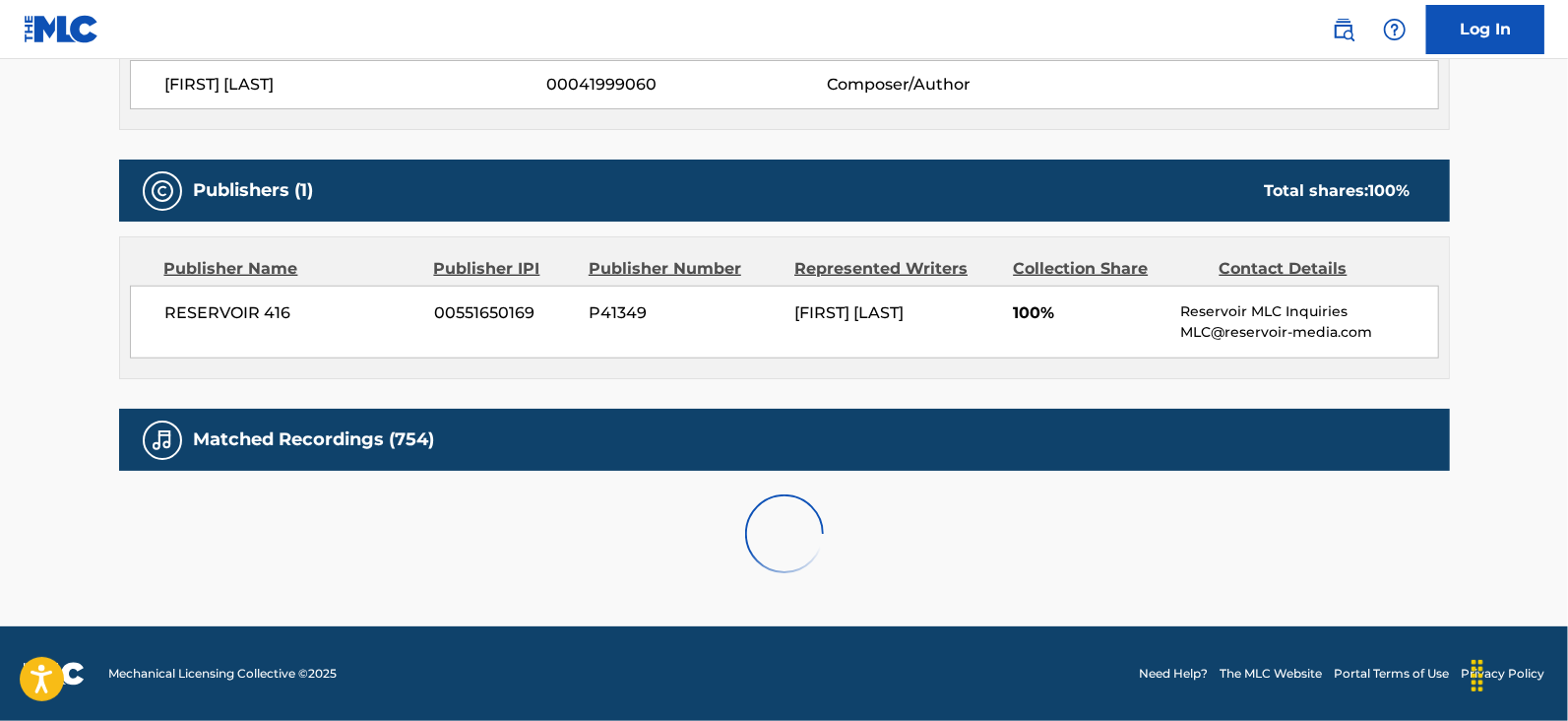 scroll, scrollTop: 1430, scrollLeft: 0, axis: vertical 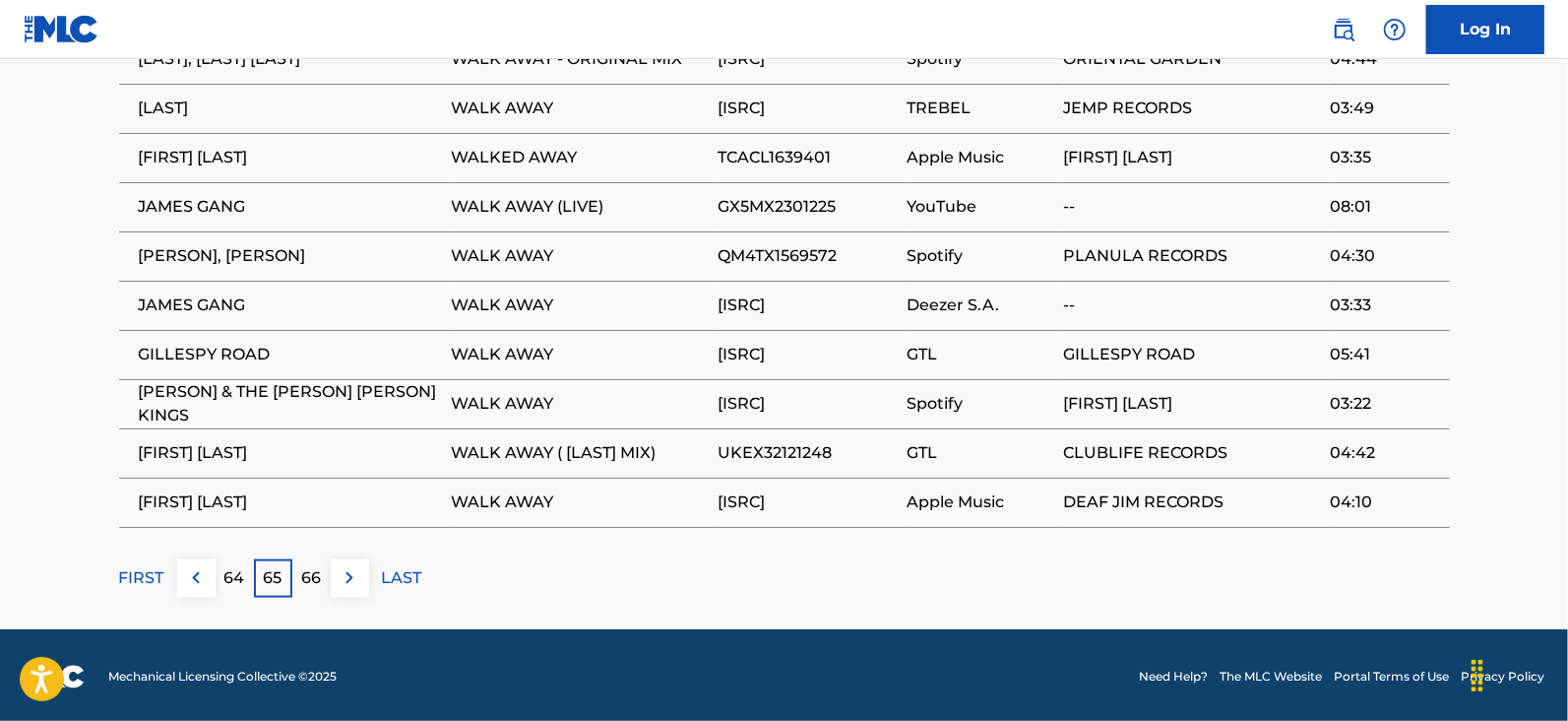 click on "66" at bounding box center [311, 578] 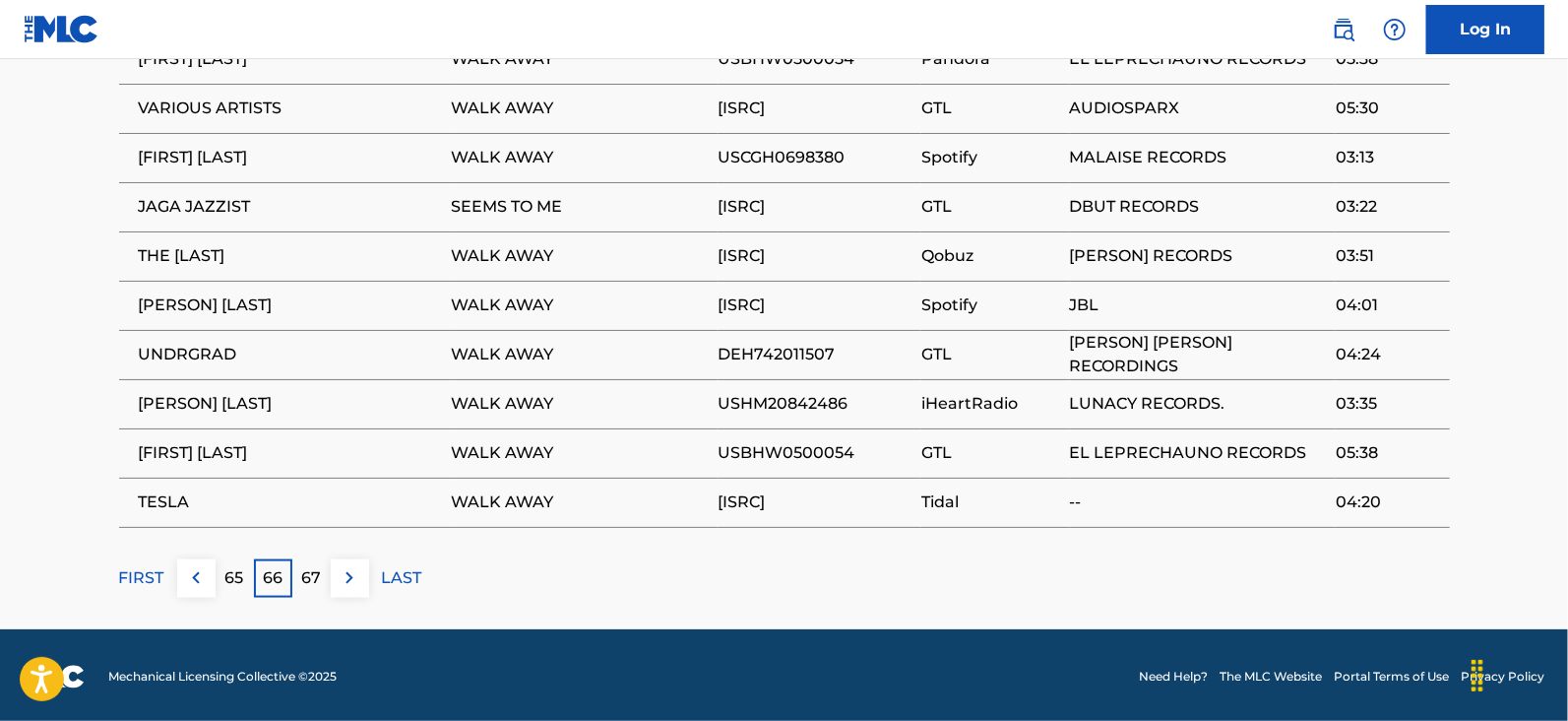 click on "67" at bounding box center [311, 578] 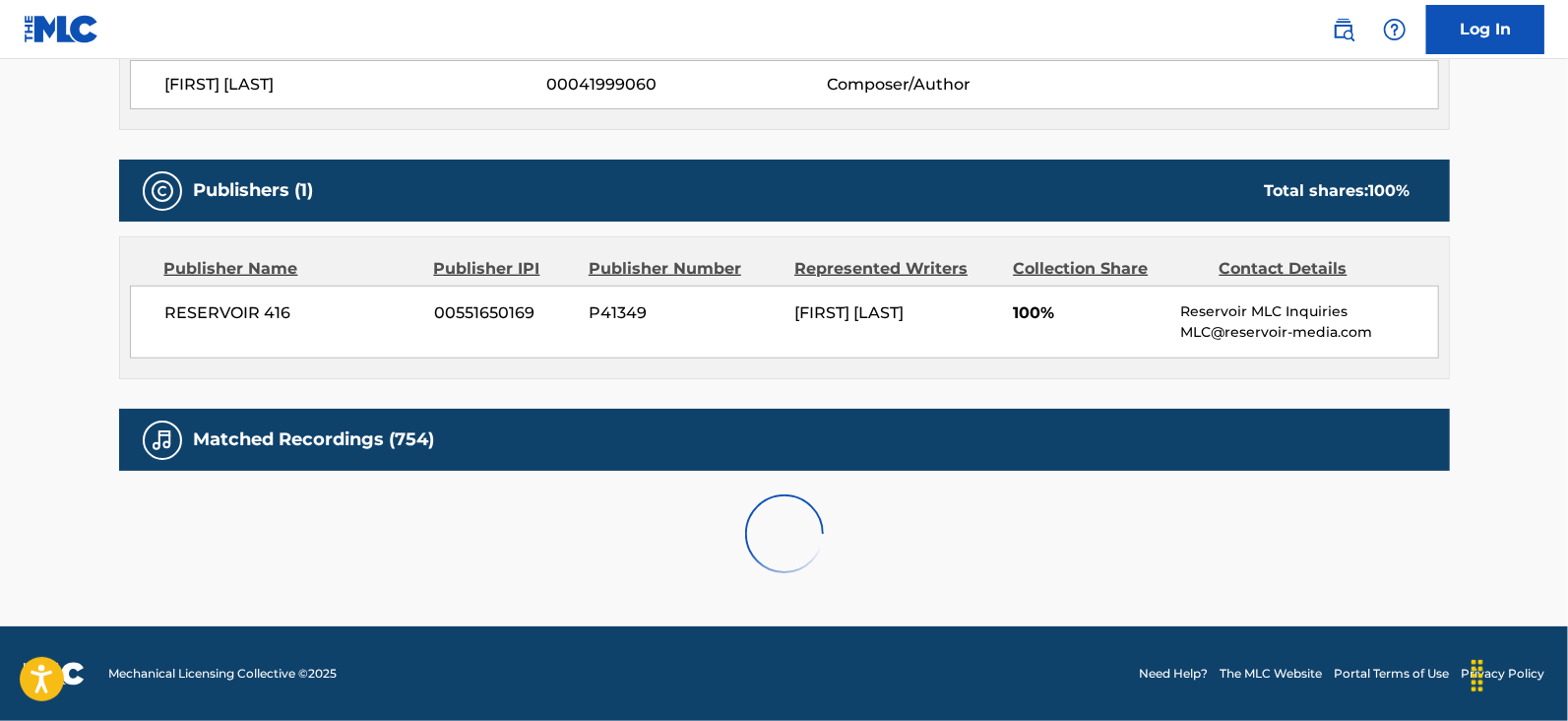 scroll, scrollTop: 1430, scrollLeft: 0, axis: vertical 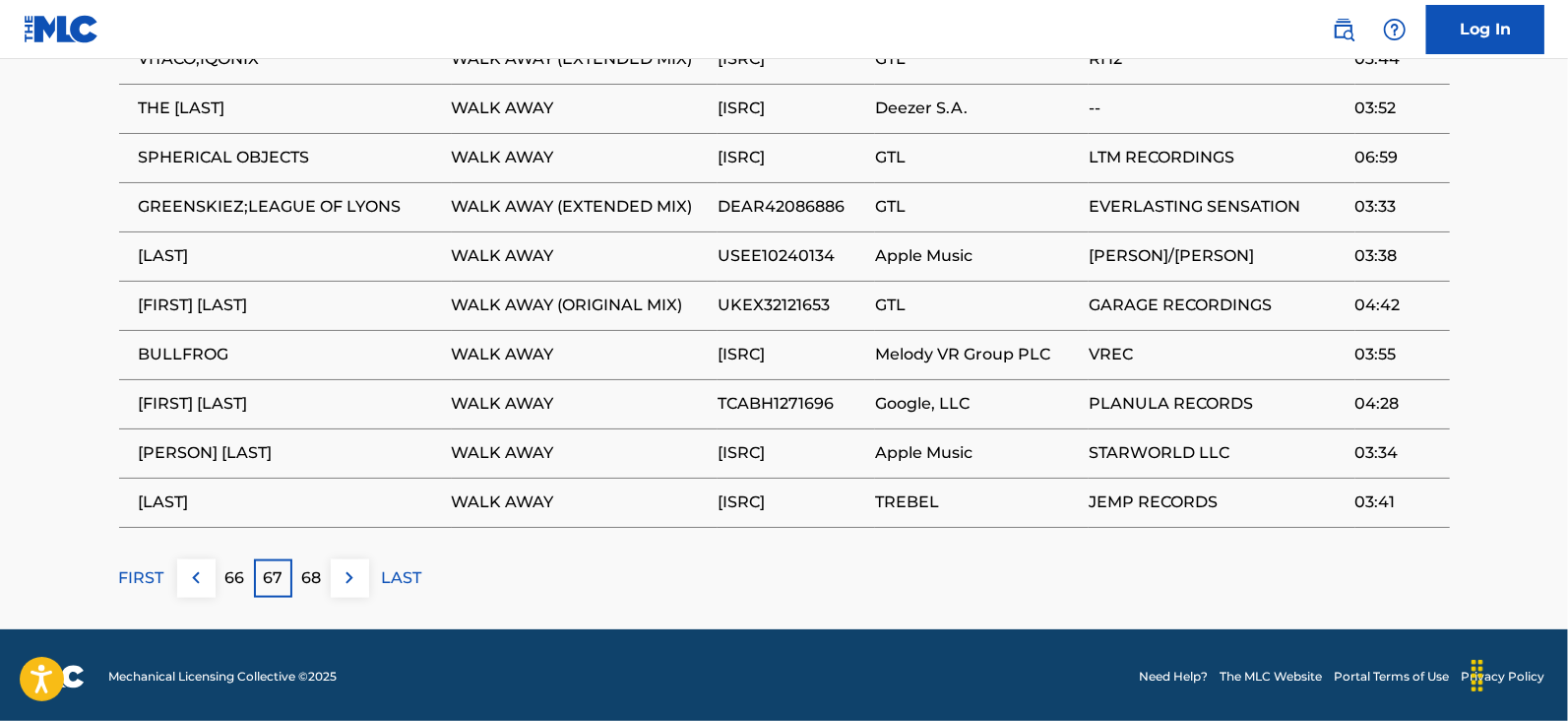 click on "68" at bounding box center [311, 578] 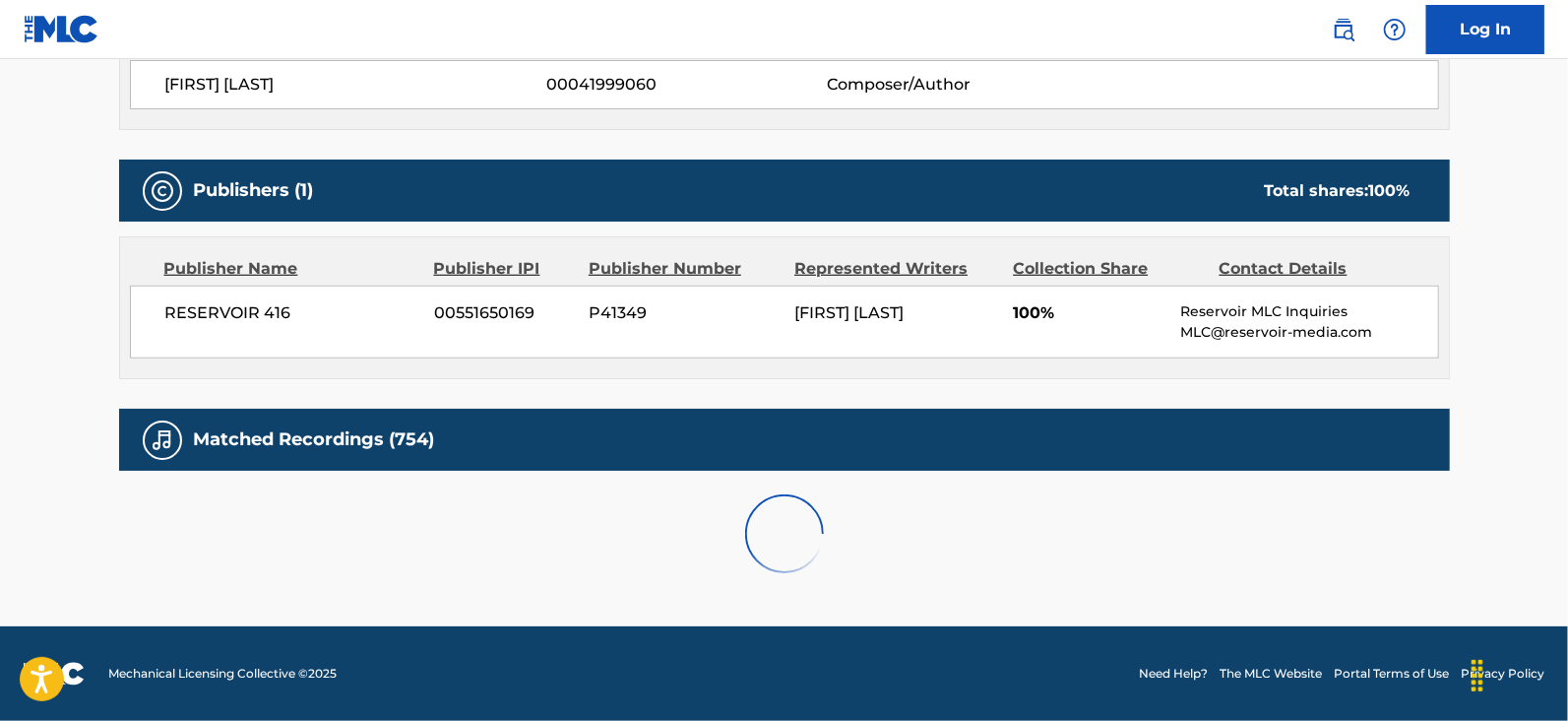 scroll, scrollTop: 1430, scrollLeft: 0, axis: vertical 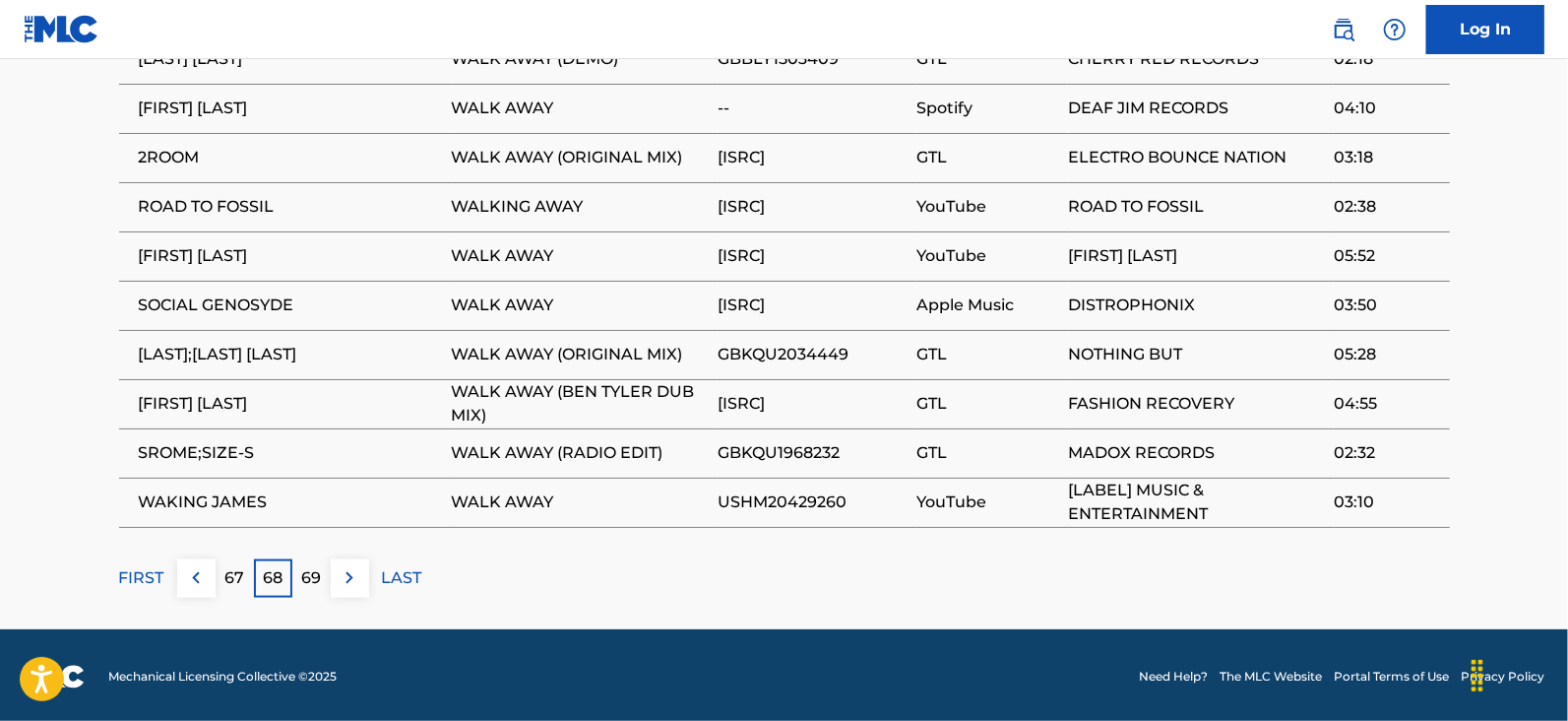 click on "69" at bounding box center [311, 578] 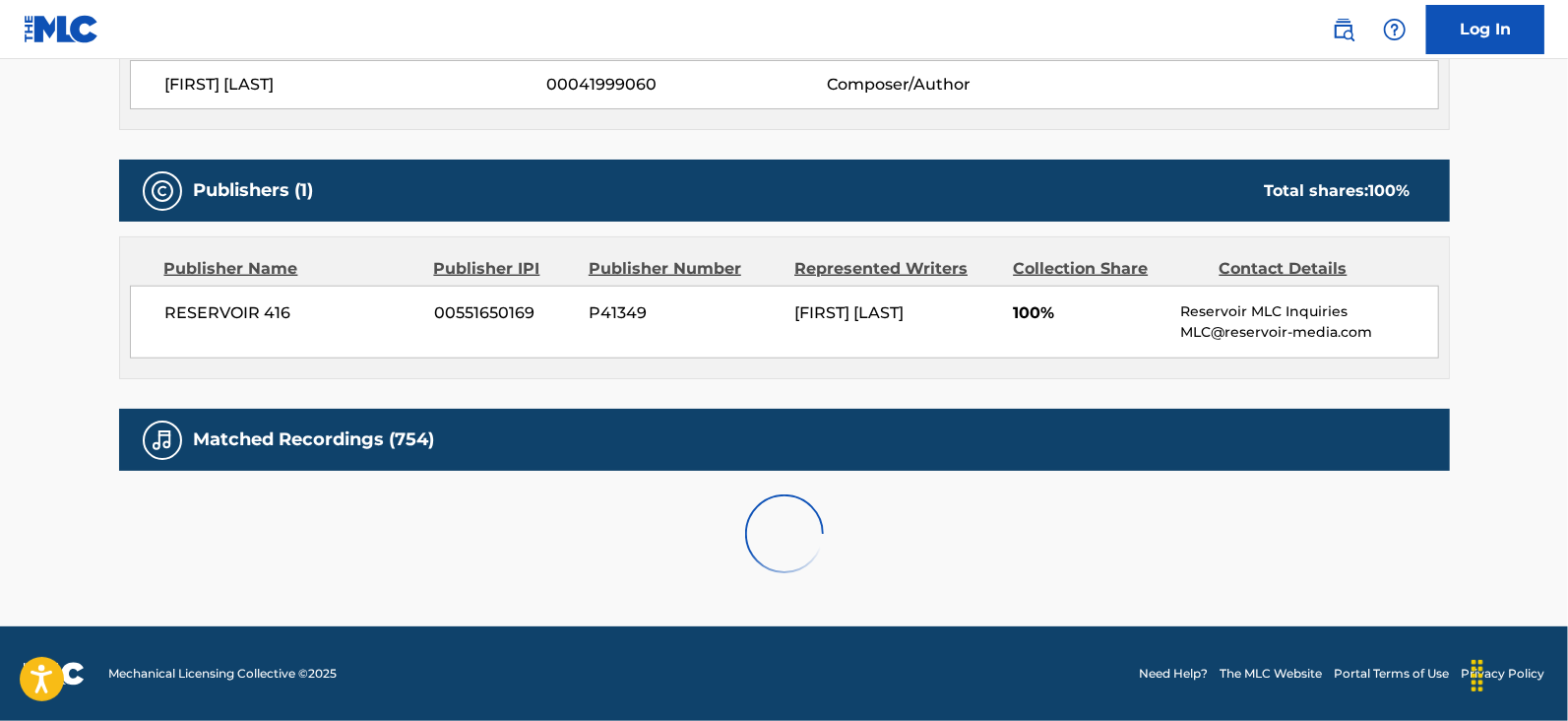 scroll, scrollTop: 1430, scrollLeft: 0, axis: vertical 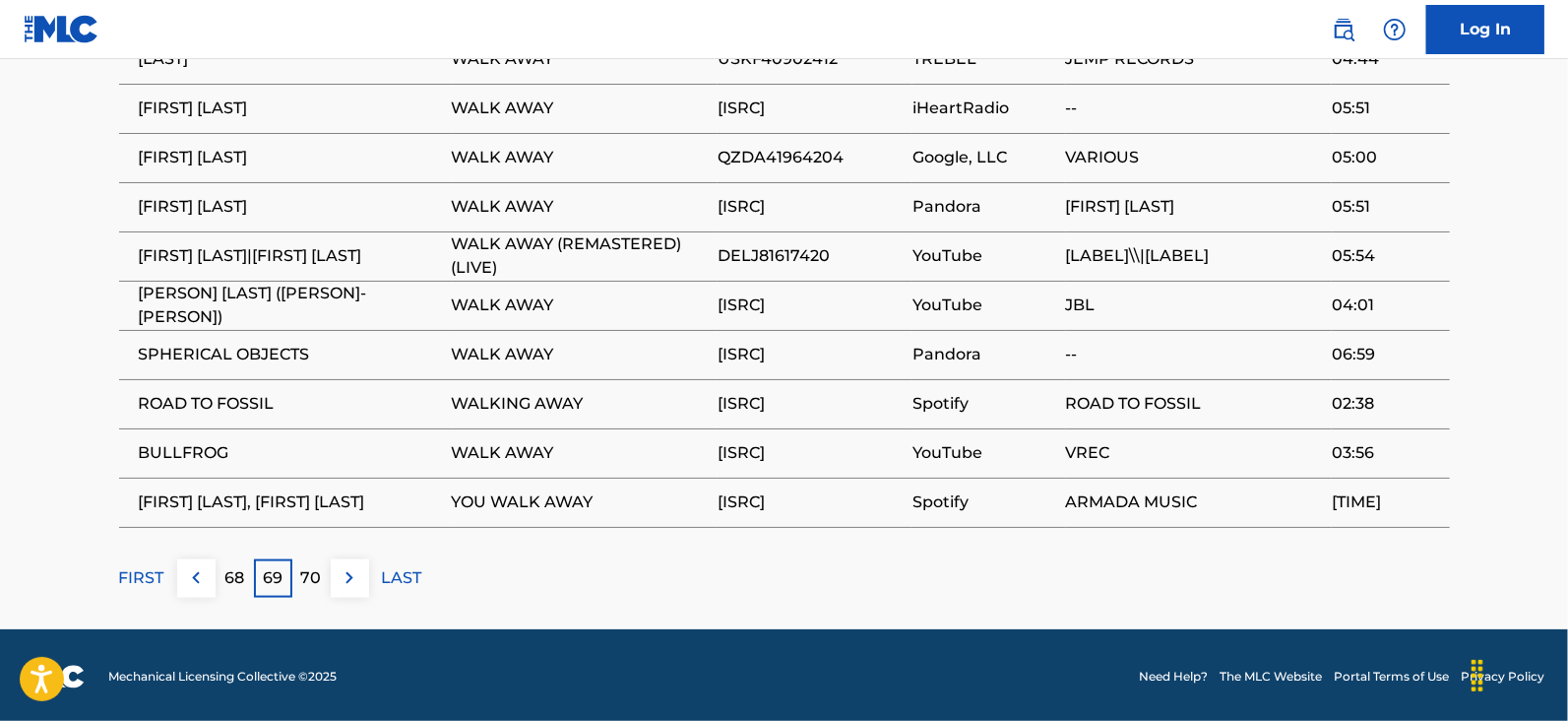 click on "70" at bounding box center [311, 578] 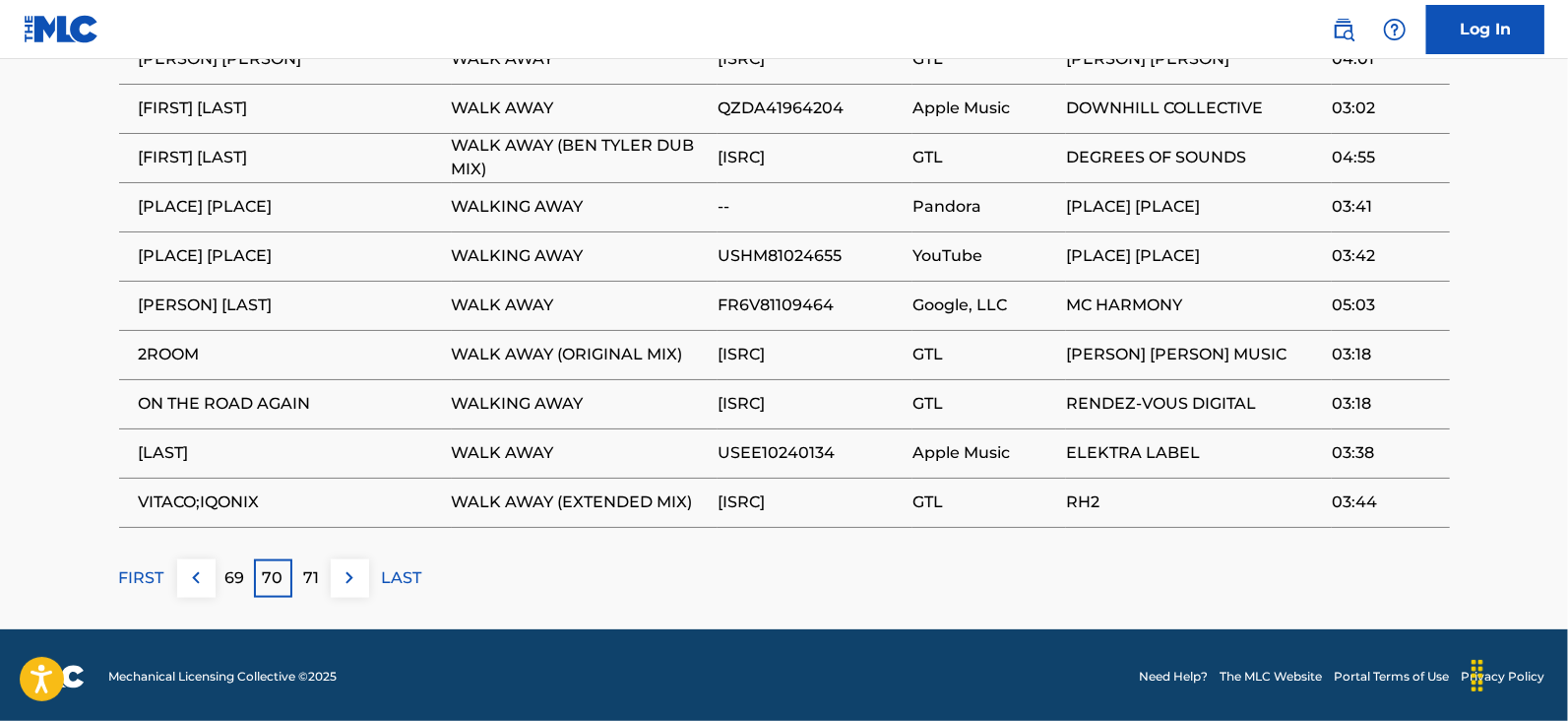click on "71" at bounding box center (311, 578) 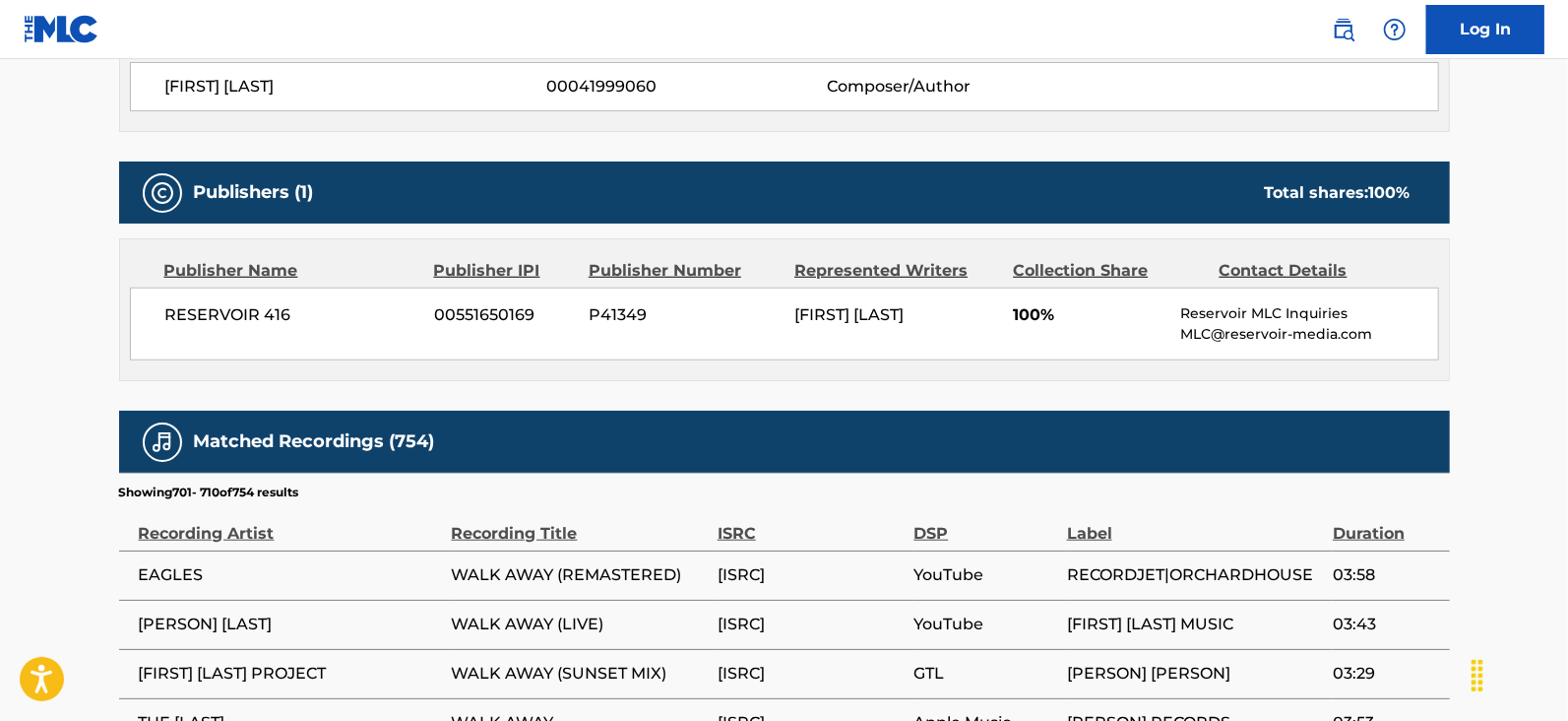 scroll, scrollTop: 1430, scrollLeft: 0, axis: vertical 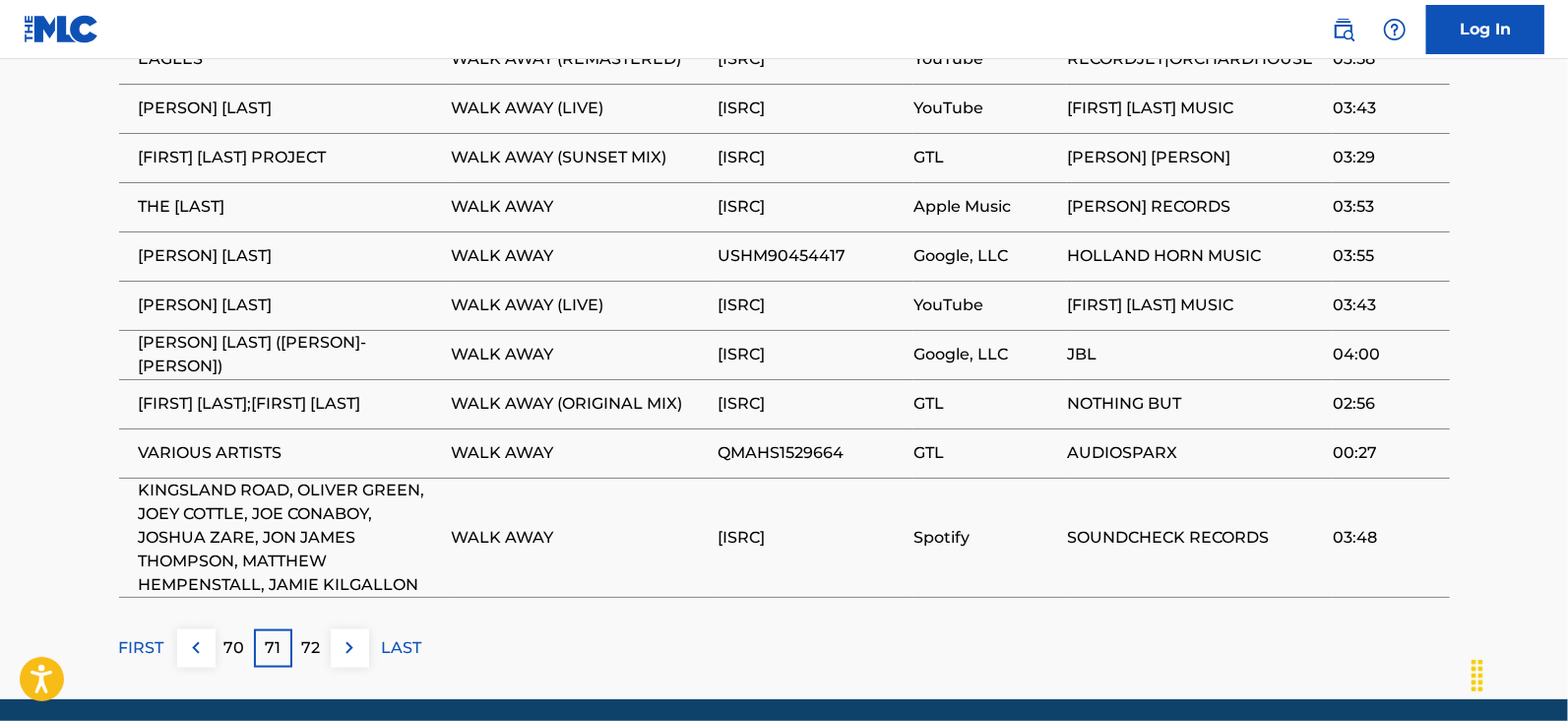 click on "72" at bounding box center [311, 648] 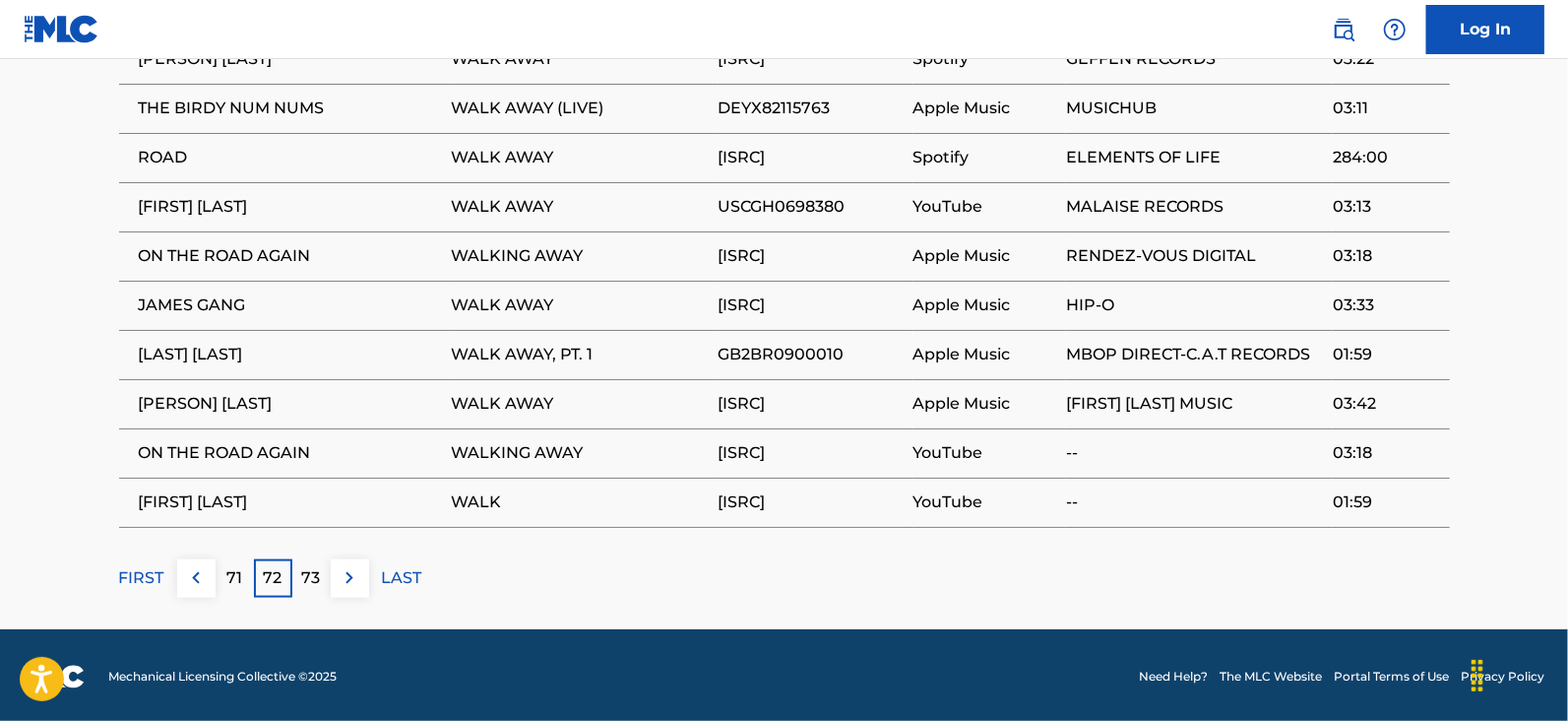 click at bounding box center (349, 578) 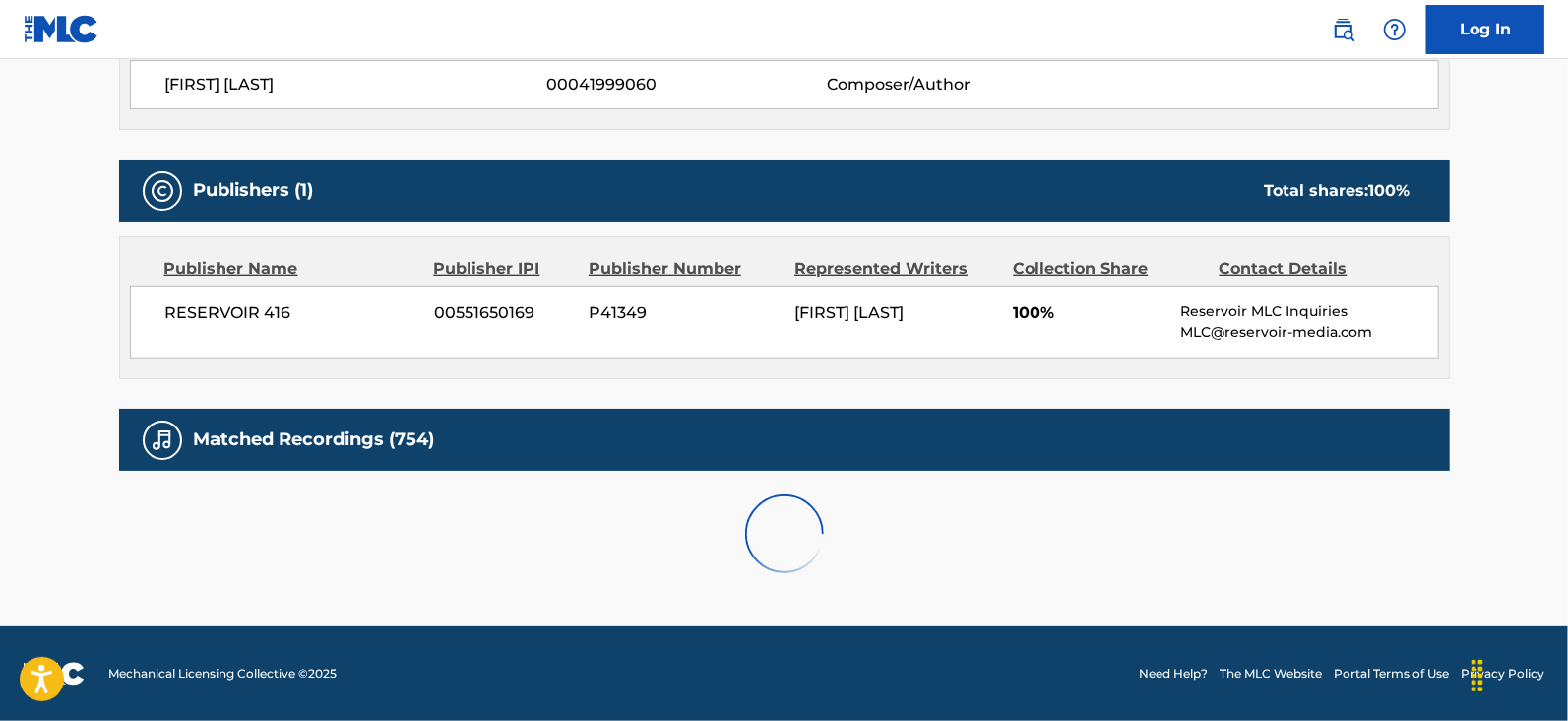 scroll, scrollTop: 860, scrollLeft: 0, axis: vertical 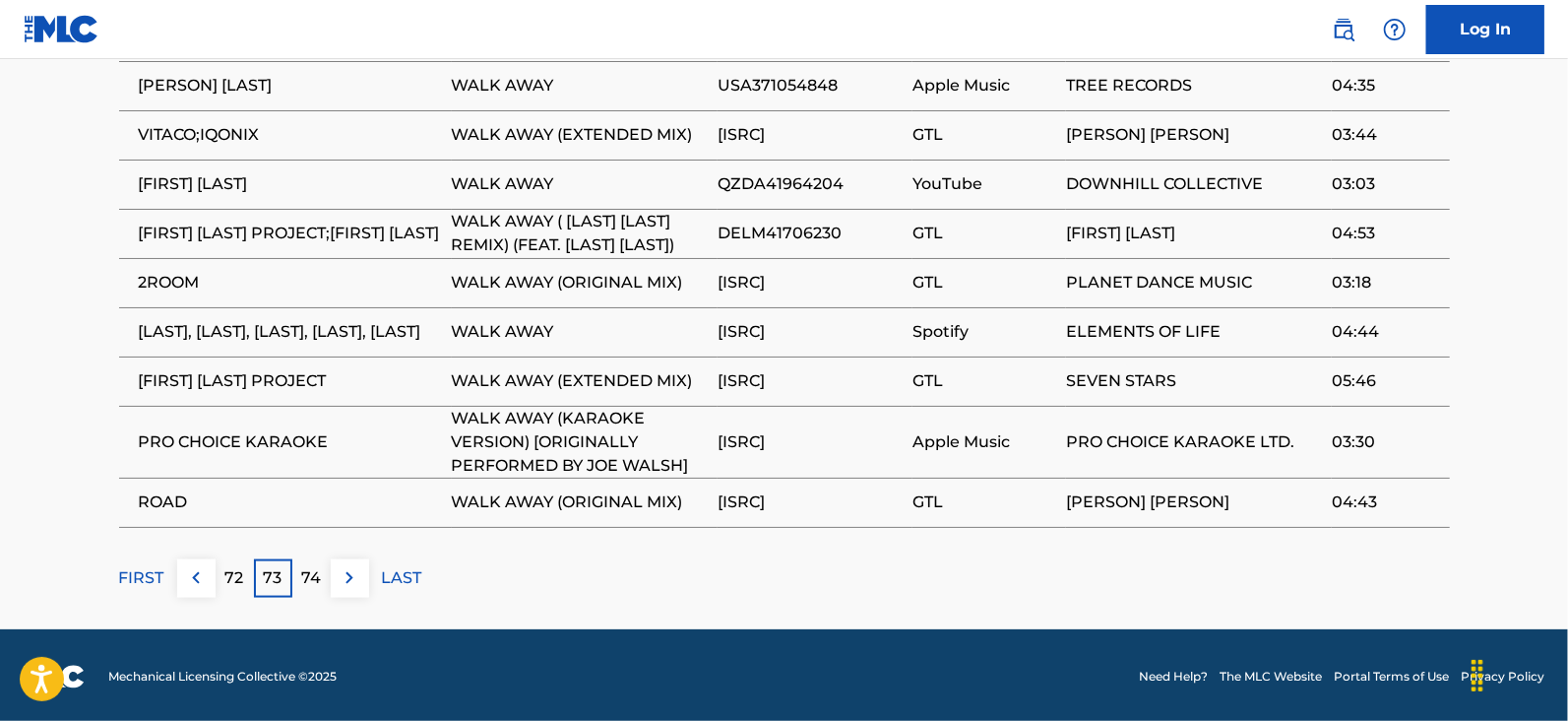 click on "74" at bounding box center [311, 578] 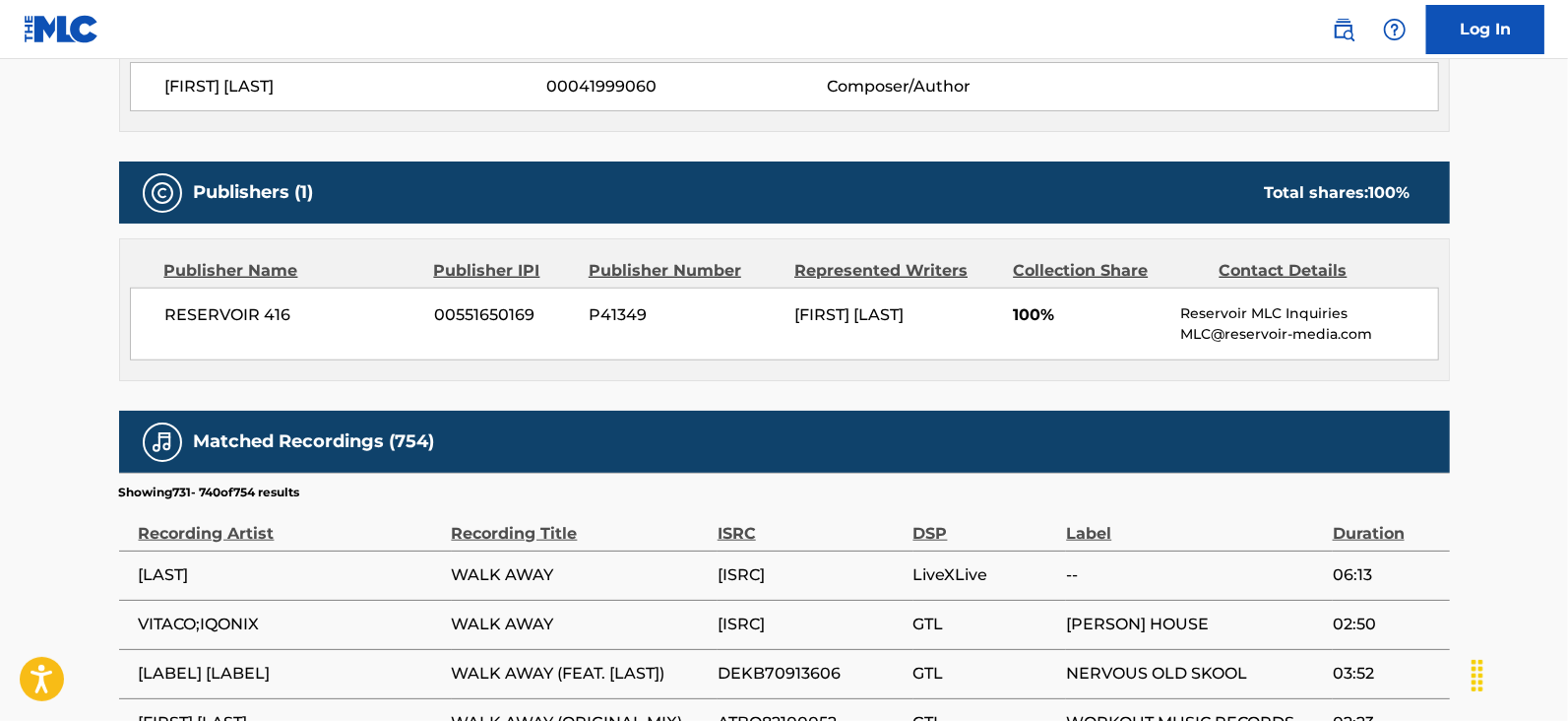 scroll, scrollTop: 1430, scrollLeft: 0, axis: vertical 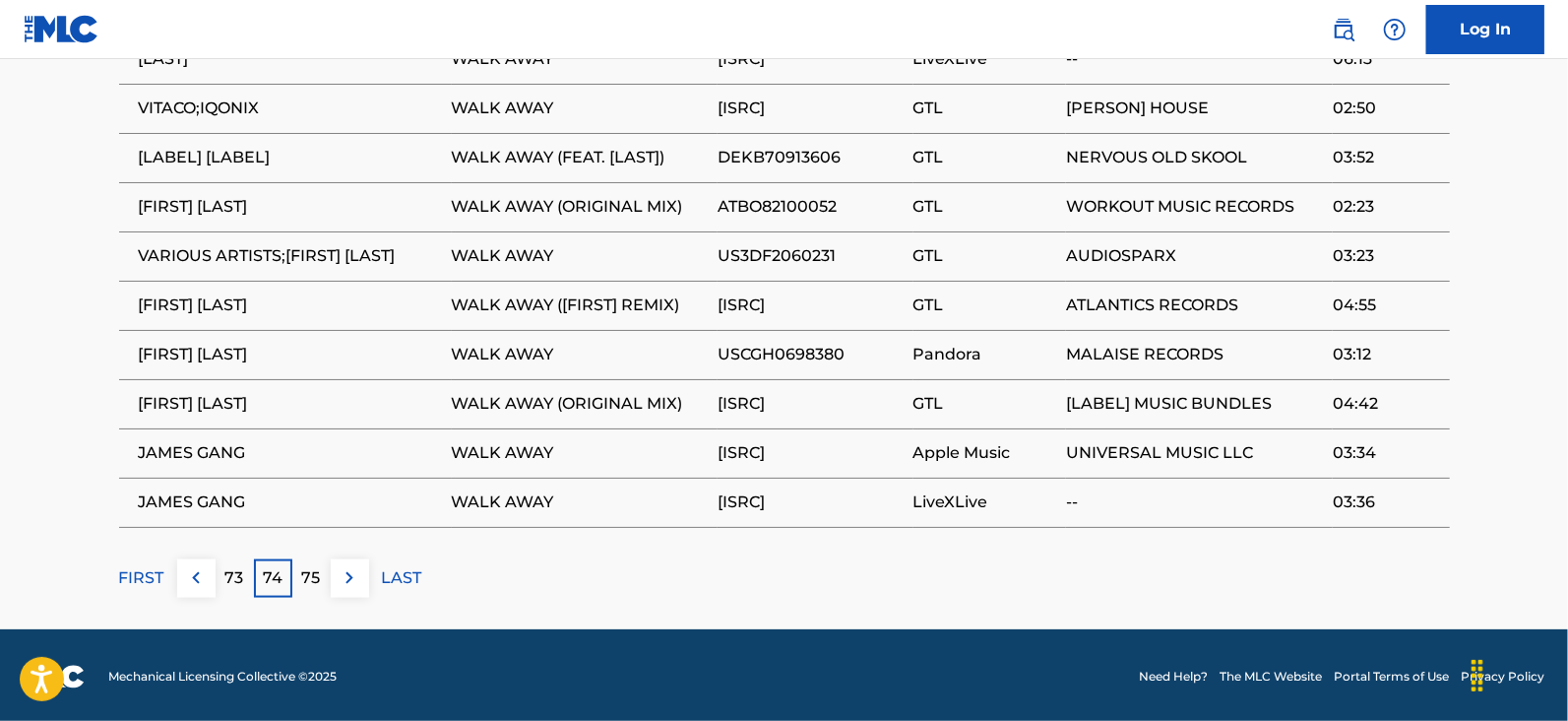 click on "75" at bounding box center [311, 578] 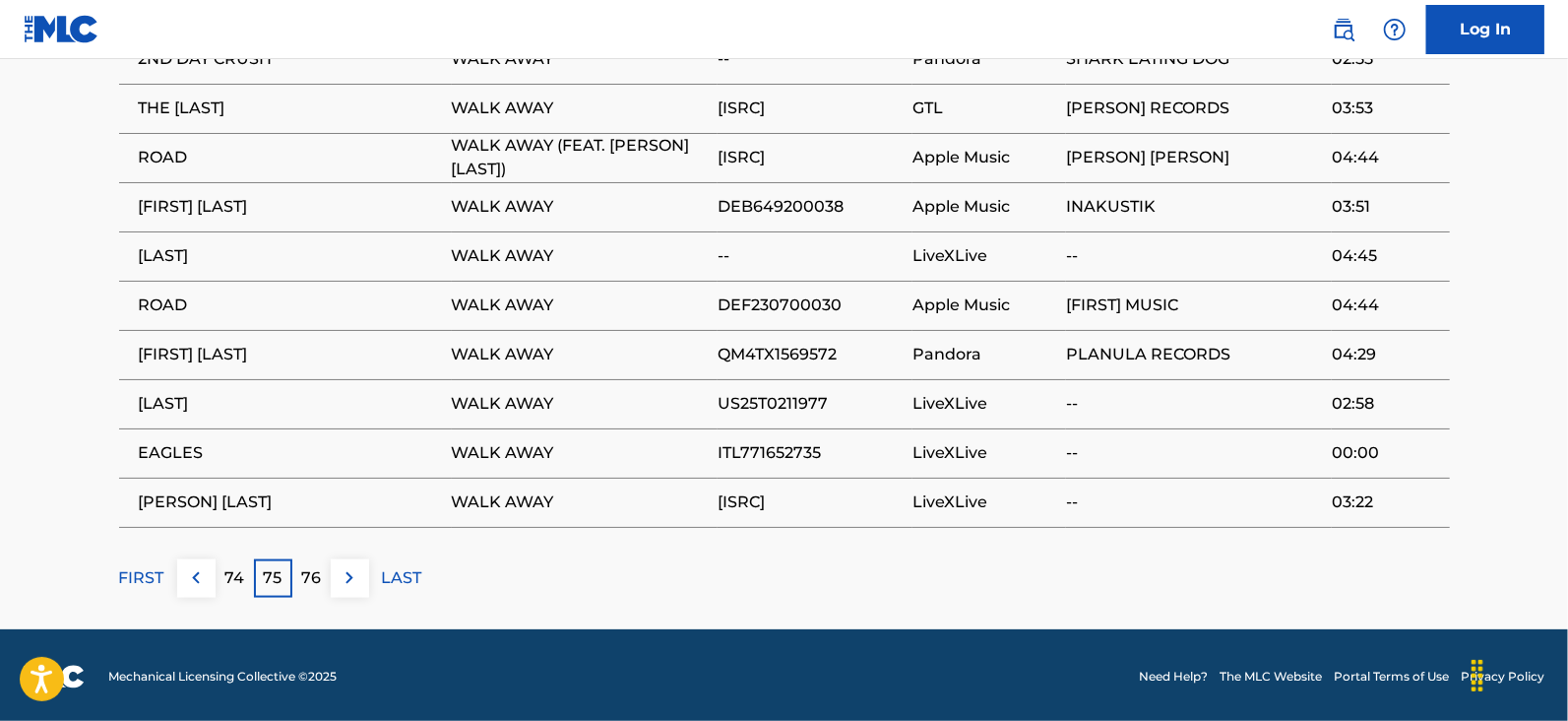 click on "76" at bounding box center [311, 578] 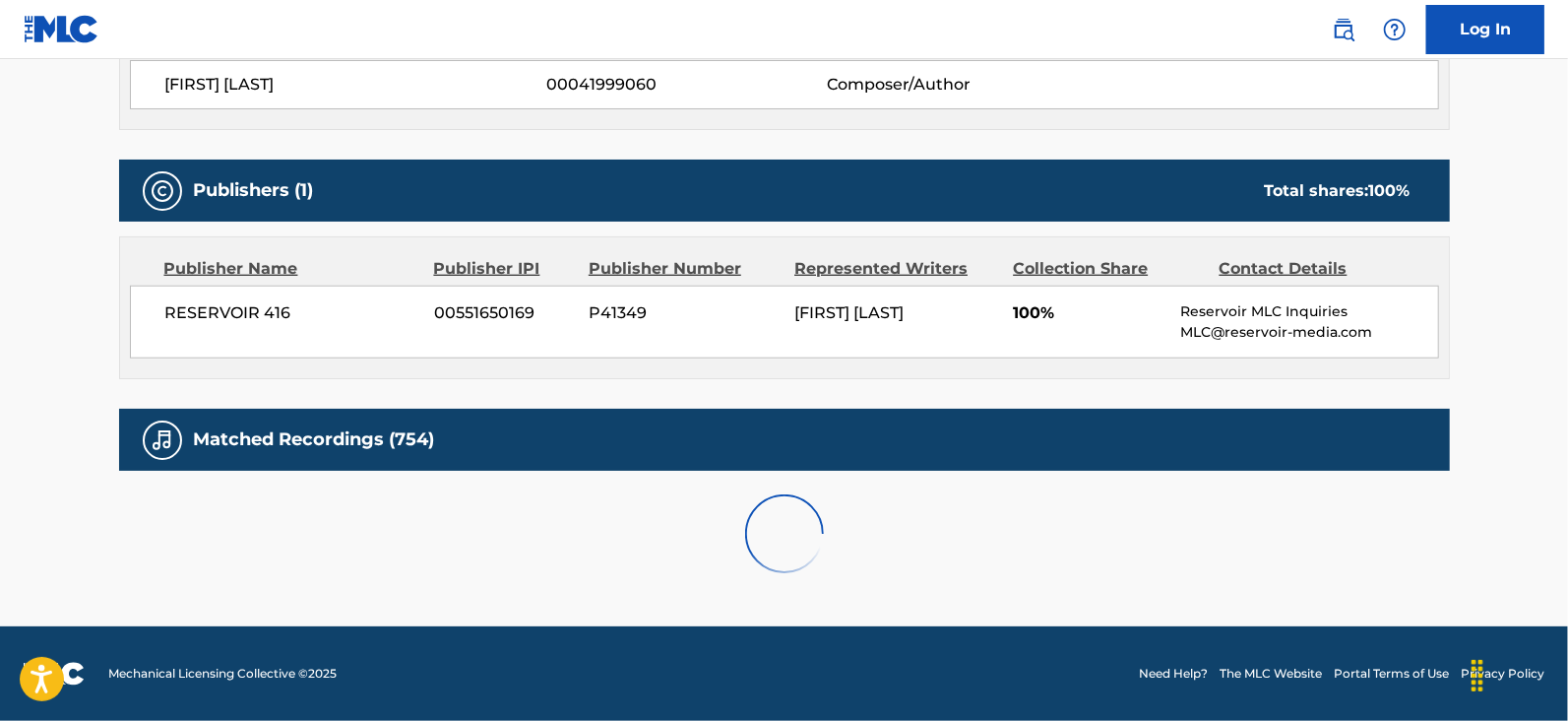 scroll, scrollTop: 1180, scrollLeft: 0, axis: vertical 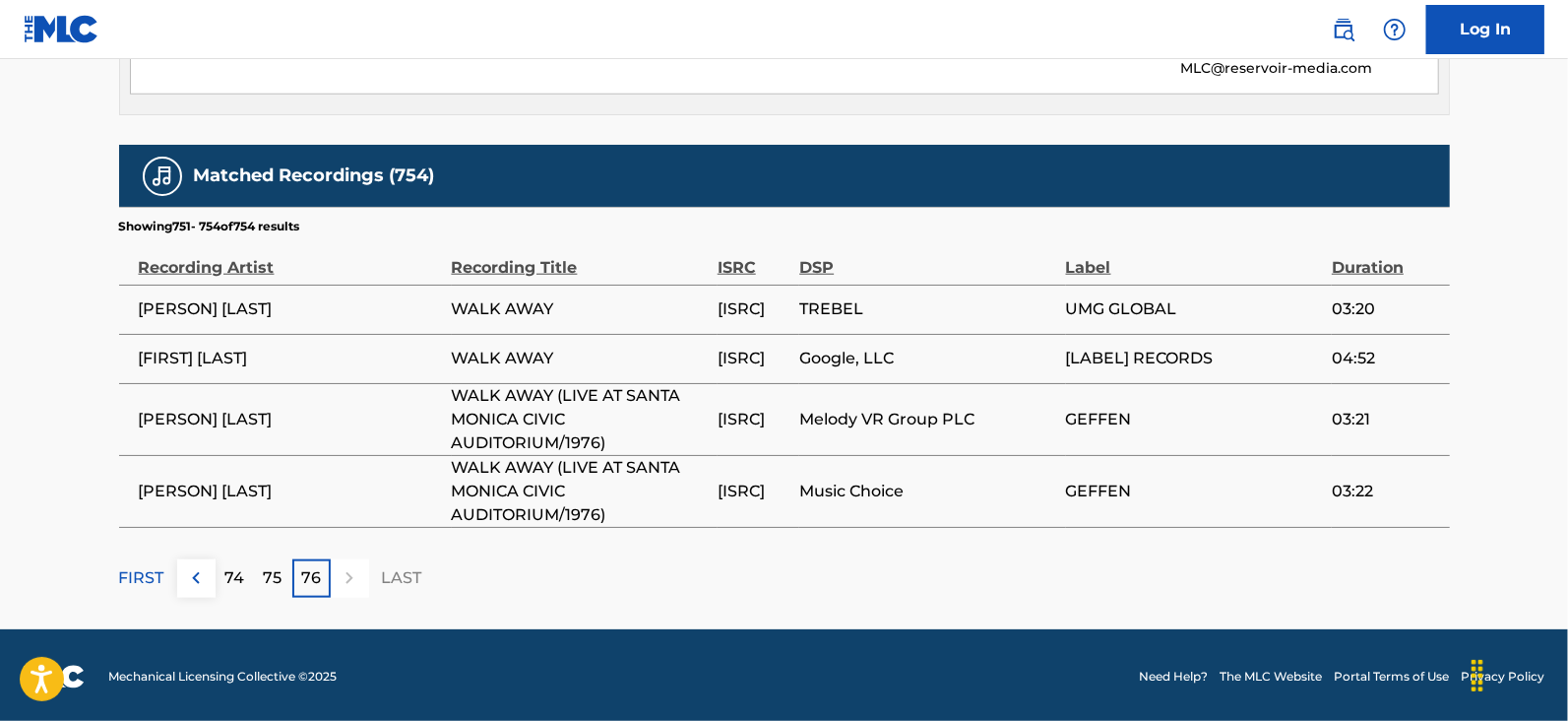 click on "FIRST" at bounding box center (142, 578) 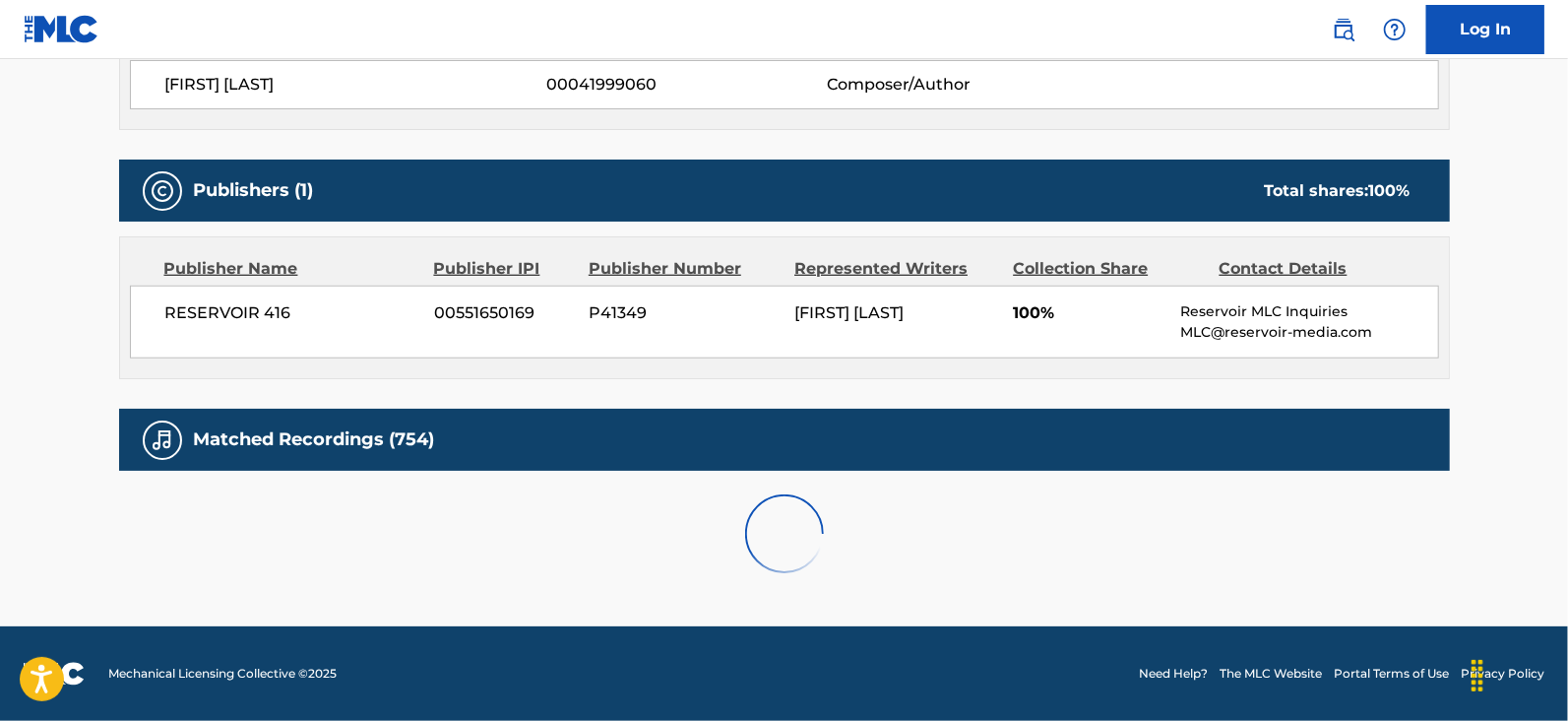 scroll, scrollTop: 1453, scrollLeft: 0, axis: vertical 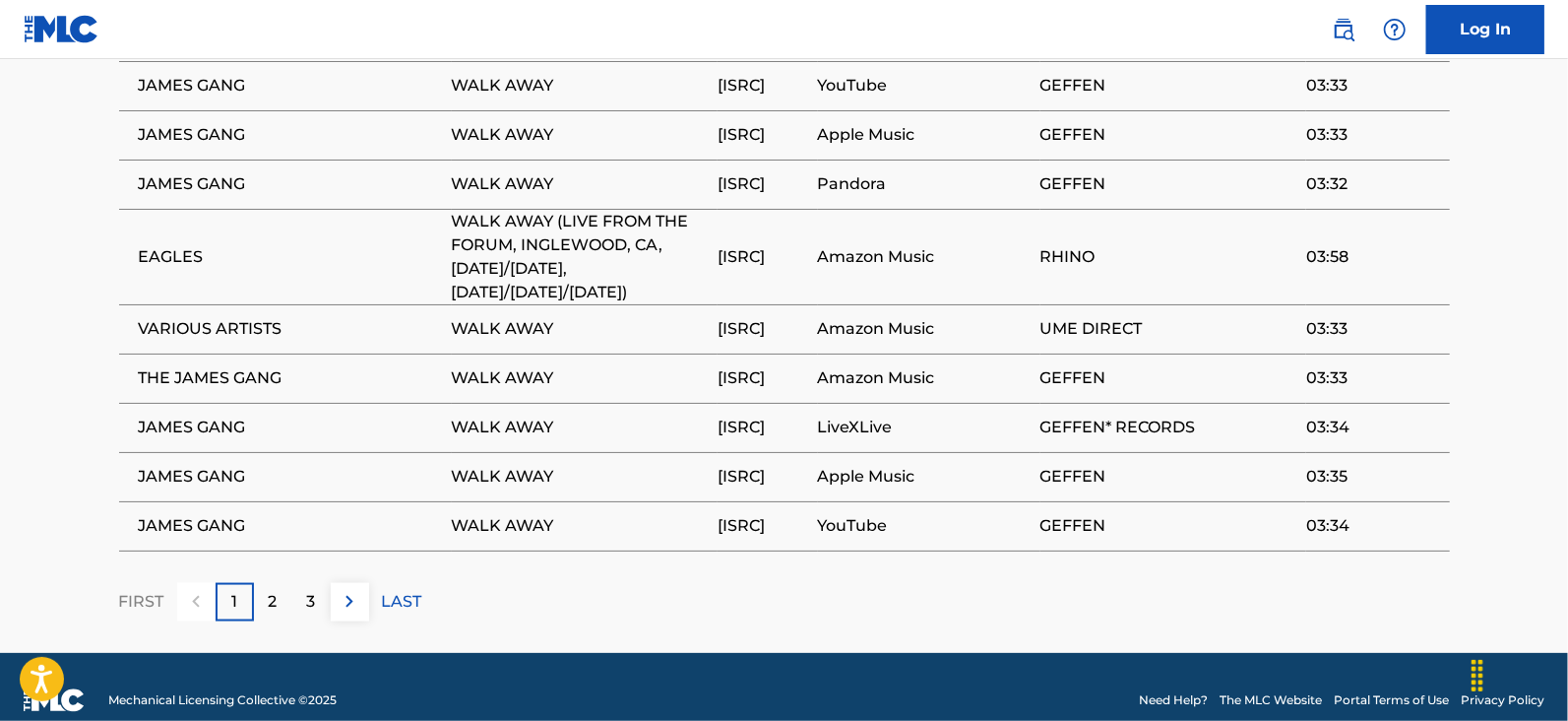 click on "2" at bounding box center (273, 602) 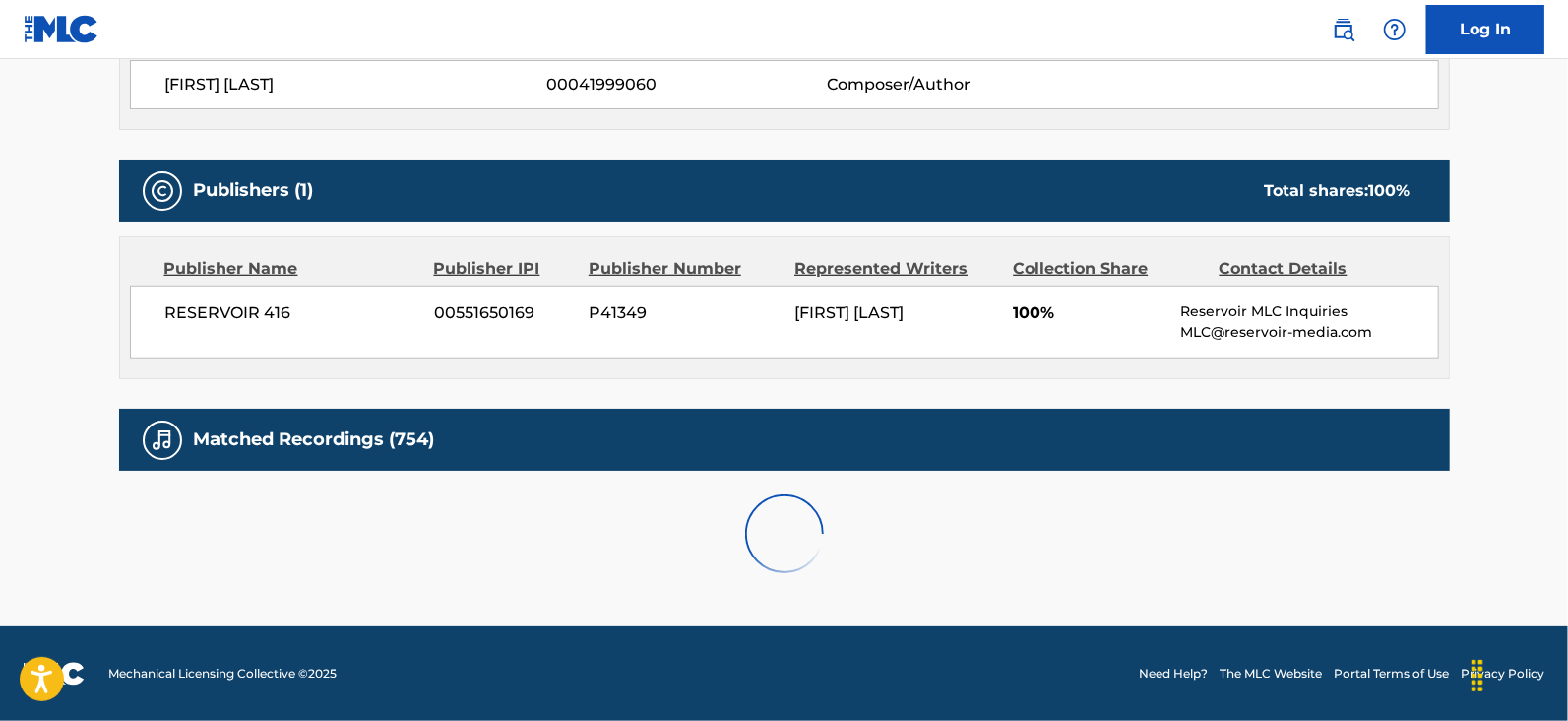 scroll, scrollTop: 1453, scrollLeft: 0, axis: vertical 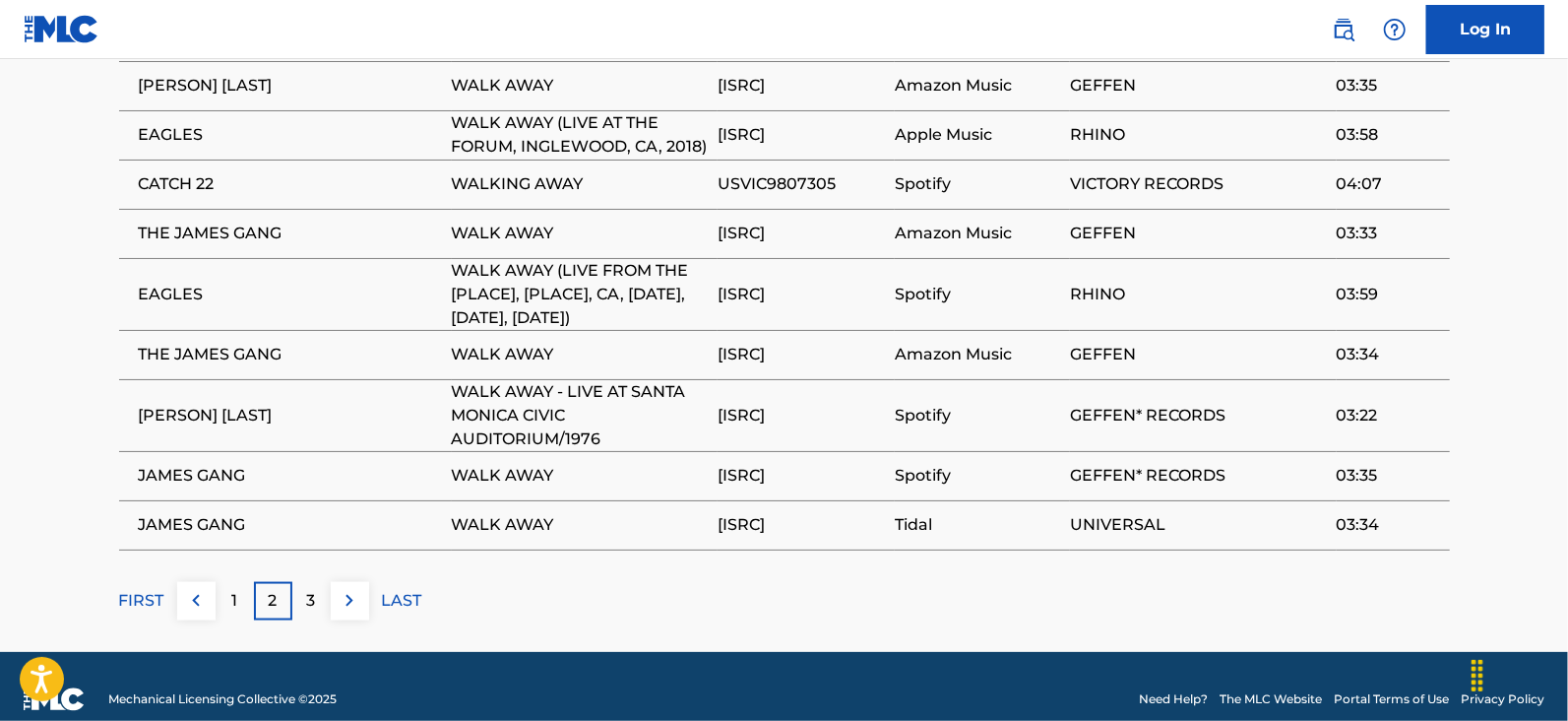 click at bounding box center (349, 601) 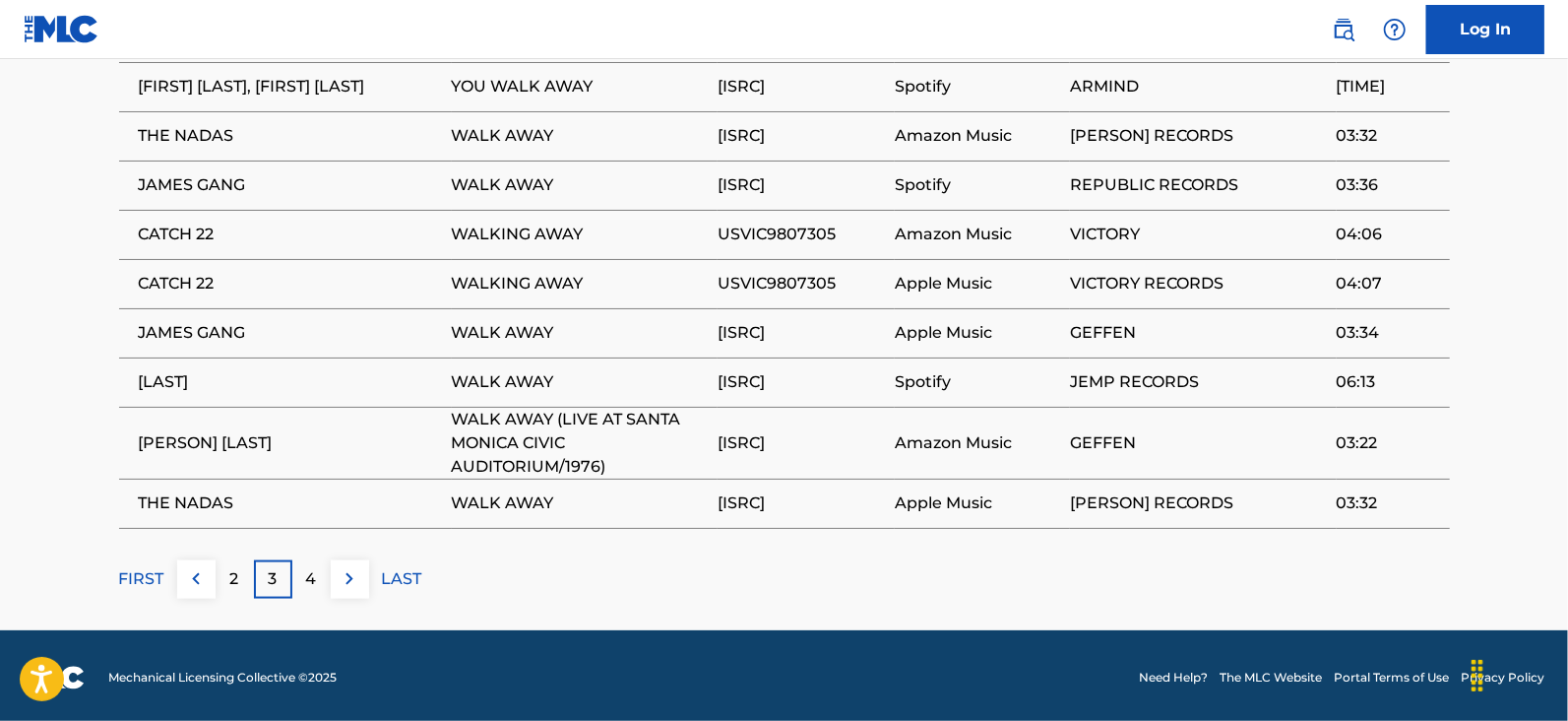 click on "4" at bounding box center [311, 579] 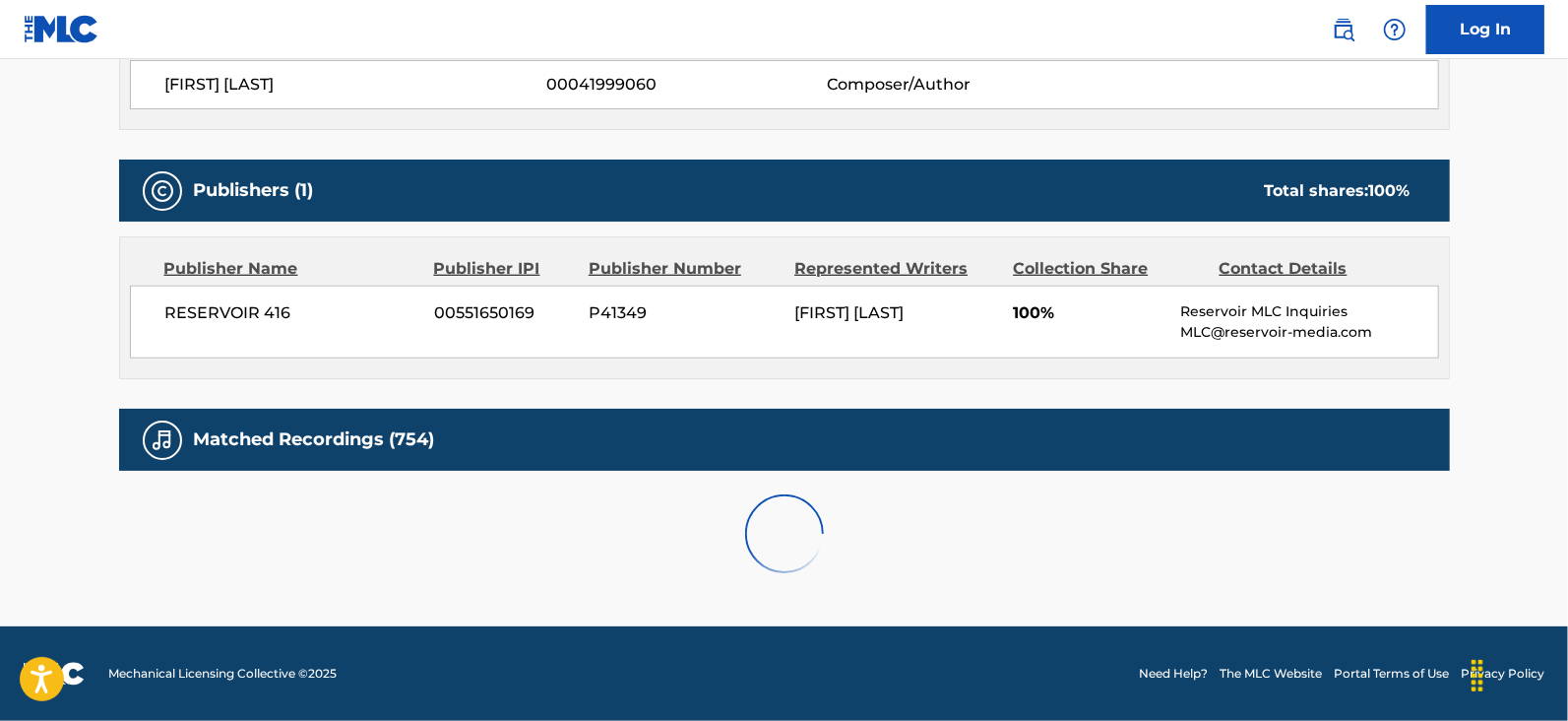 scroll, scrollTop: 1430, scrollLeft: 0, axis: vertical 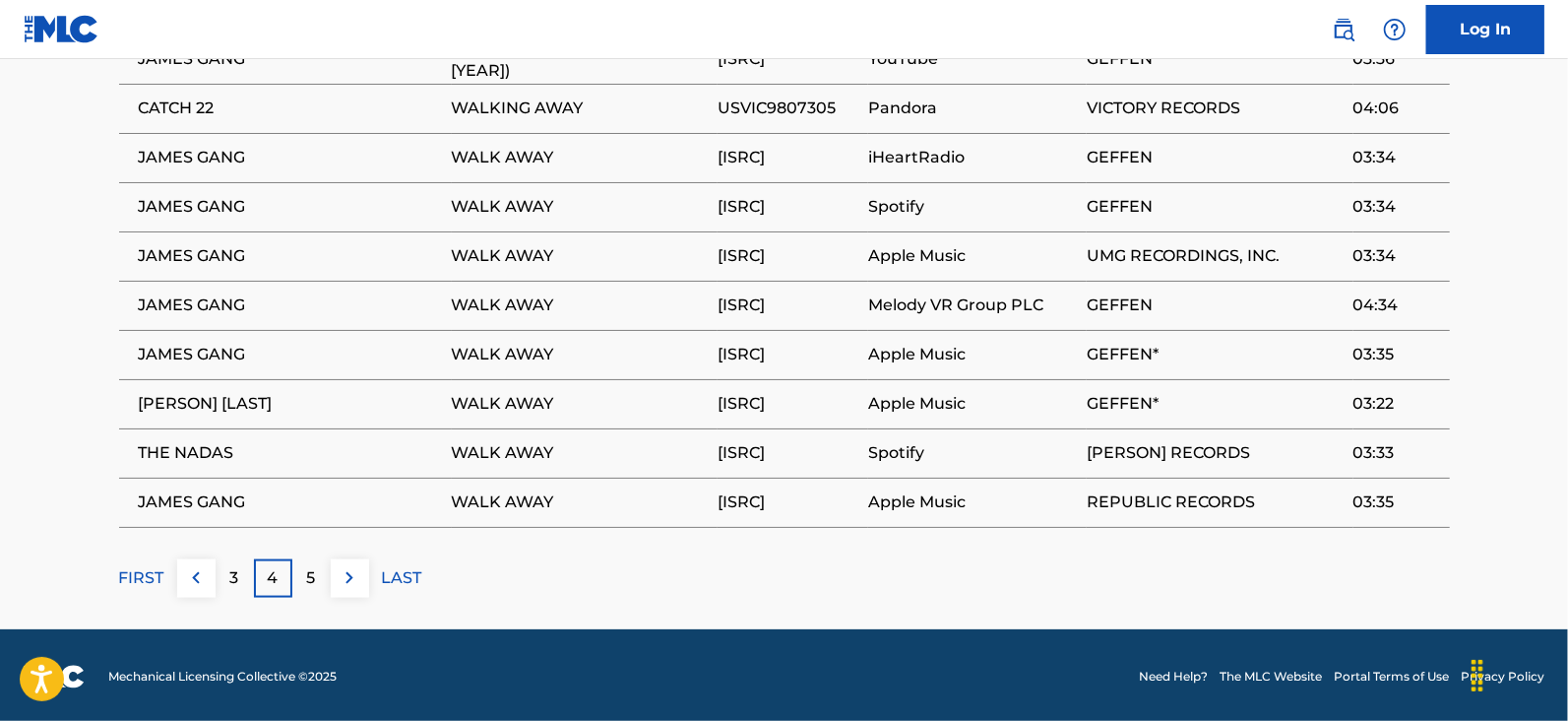 click on "Back to public search results Copy work link WALK AWAY     Work Detail   Member Work Identifier -- MLC Song Code W03000 ISWC T0702032301 Duration --:-- Language -- Alternative Titles Alternative Title Alternative Title Type Language SEEMS TO ME (WALK AWAY) Generic Alternative Title -- SEEMS TO ME (YOU DON'T WANNA TALK ABOUT IT) Generic Alternative Title -- Writers   (1) Writer Name Writer IPI Writer Role [FIRST] [LAST] 00041999060 Composer/Author Publishers   (1) Total shares:  100 % Publisher Name Publisher IPI Publisher Number Represented Writers Collection Share Contact Details RESERVOIR 416 00551650169 P41349 [FIRST] [LAST] 100% Reservoir MLC Inquiries MLC@[REDACTED].com Total shares:  100 % Matched Recordings   (754) Showing  31  -   40  of  754   results   Recording Artist Recording Title ISRC DSP Label Duration [ARTIST] WALK AWAY (LIVE AT CARNEGIE HALL / 1971) USMC10001055 YouTube GEFFEN* 03:36 CATCH 22 WALKING AWAY USVIC9807305 Pandora VICTORY RECORDS 04:06 [ARTIST] WALK AWAY 3 4" at bounding box center (784, -371) 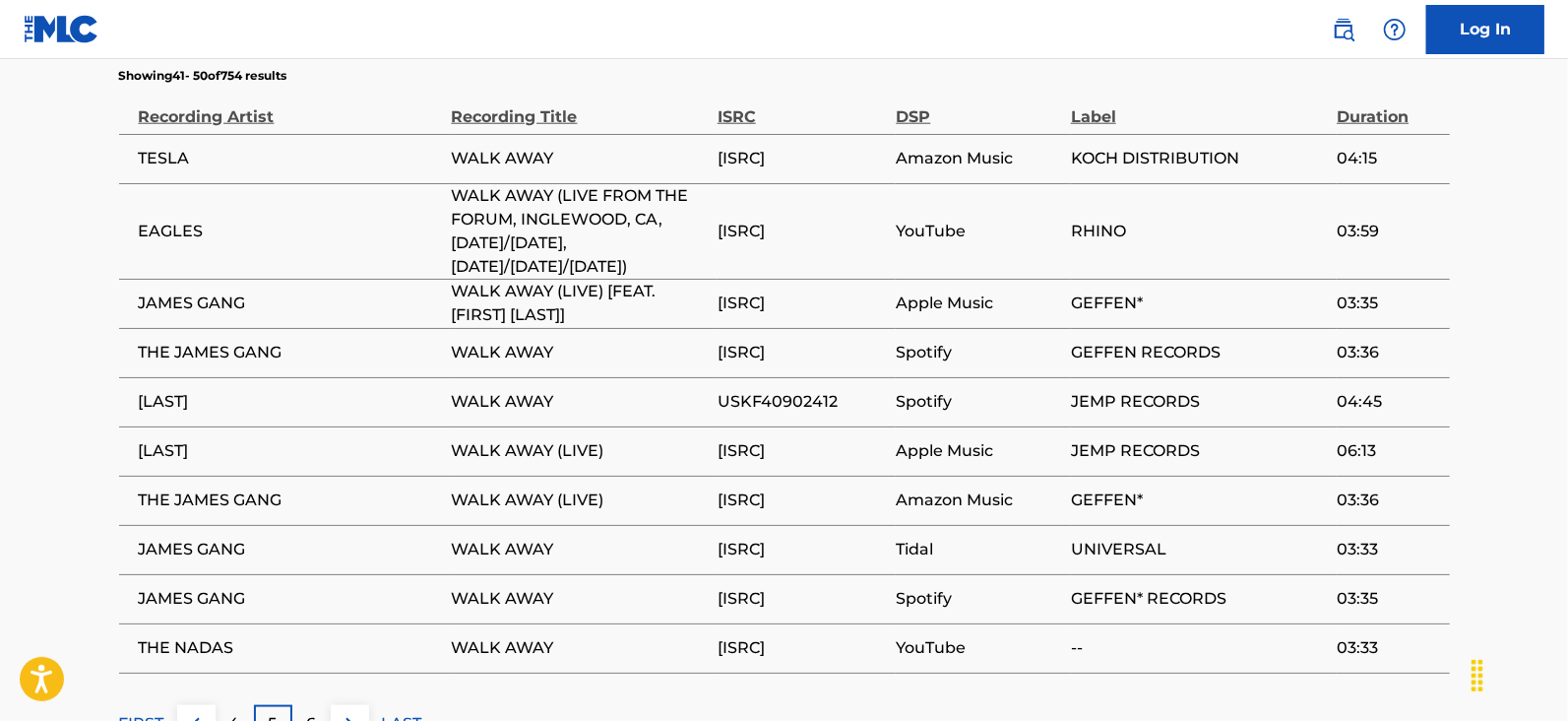 scroll, scrollTop: 1347, scrollLeft: 0, axis: vertical 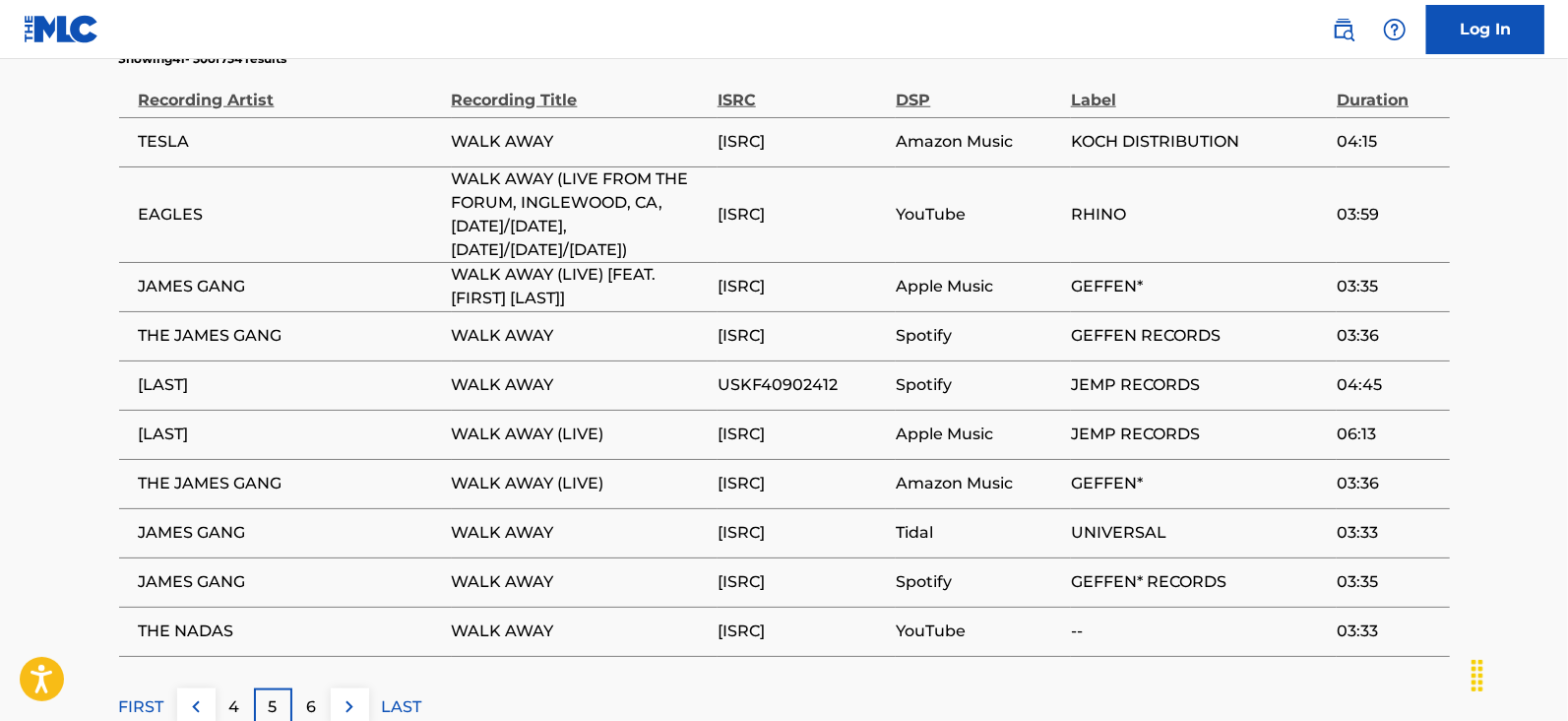 click on "6" at bounding box center [311, 707] 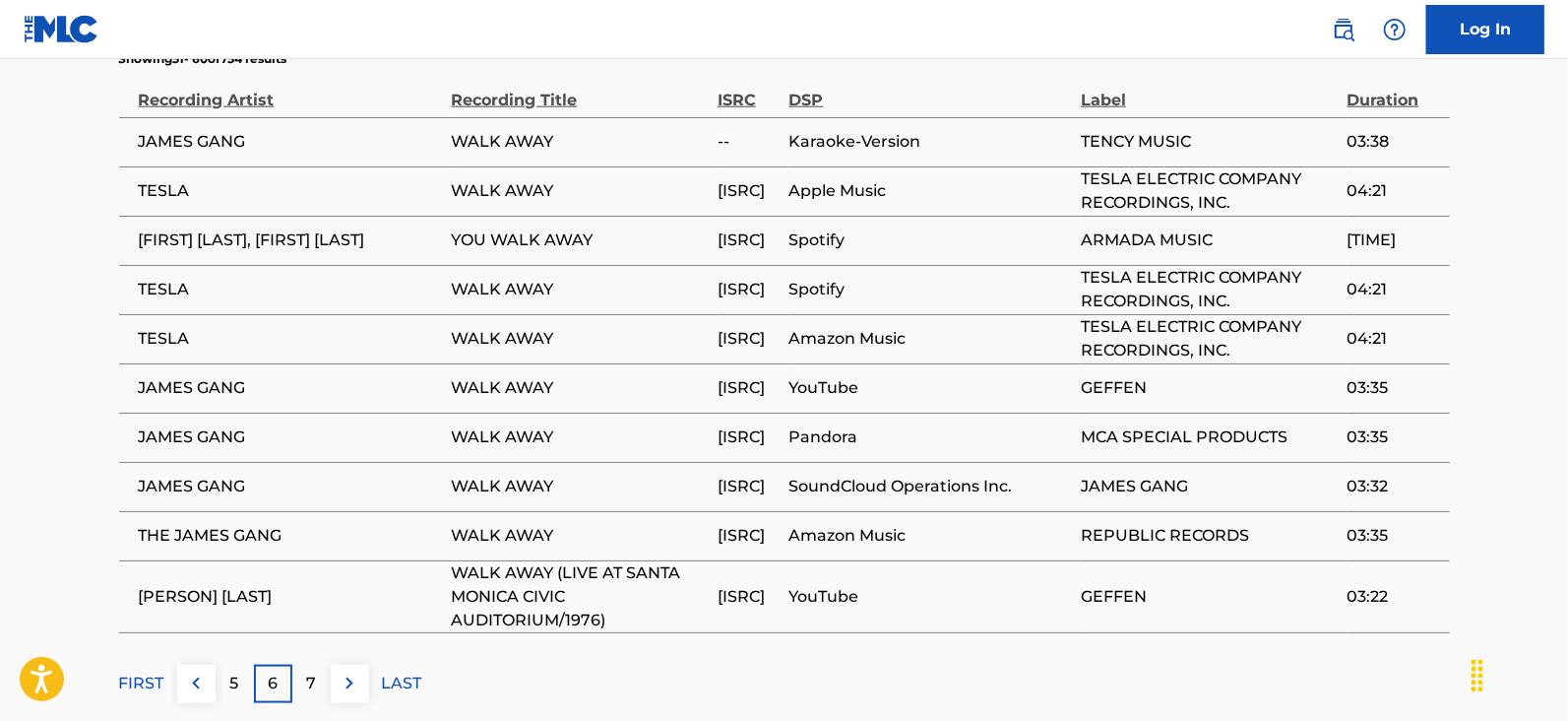 click on "7" at bounding box center [311, 684] 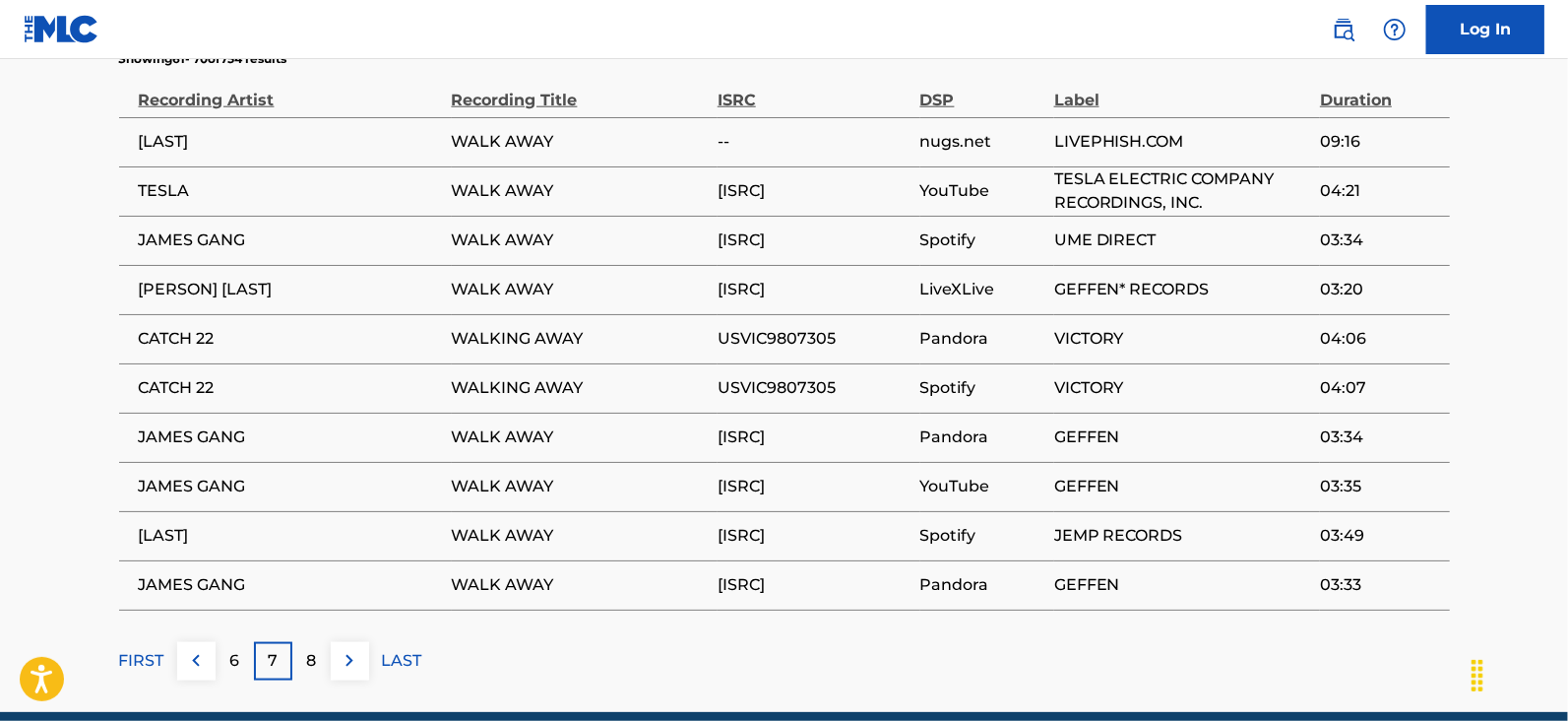 click on "8" at bounding box center (311, 661) 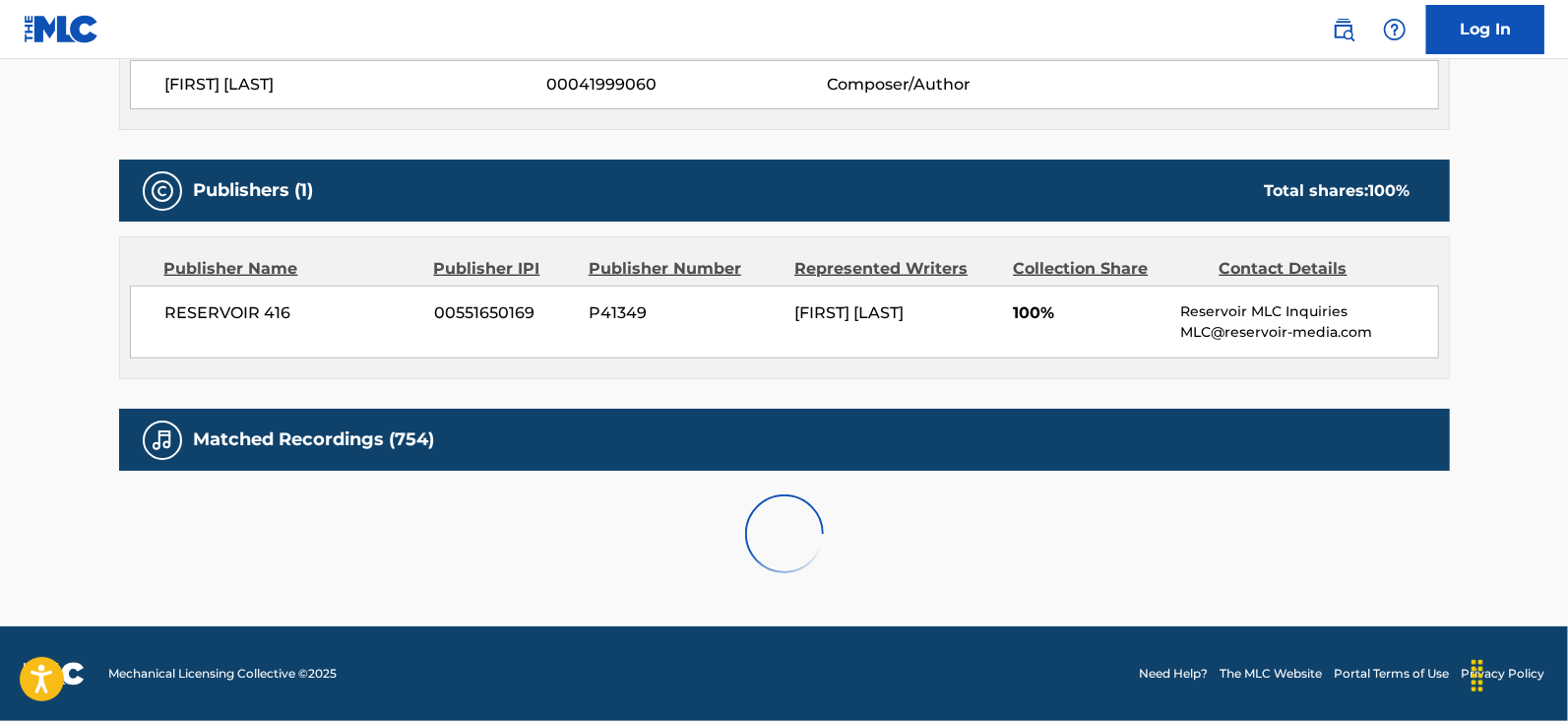 scroll, scrollTop: 1347, scrollLeft: 0, axis: vertical 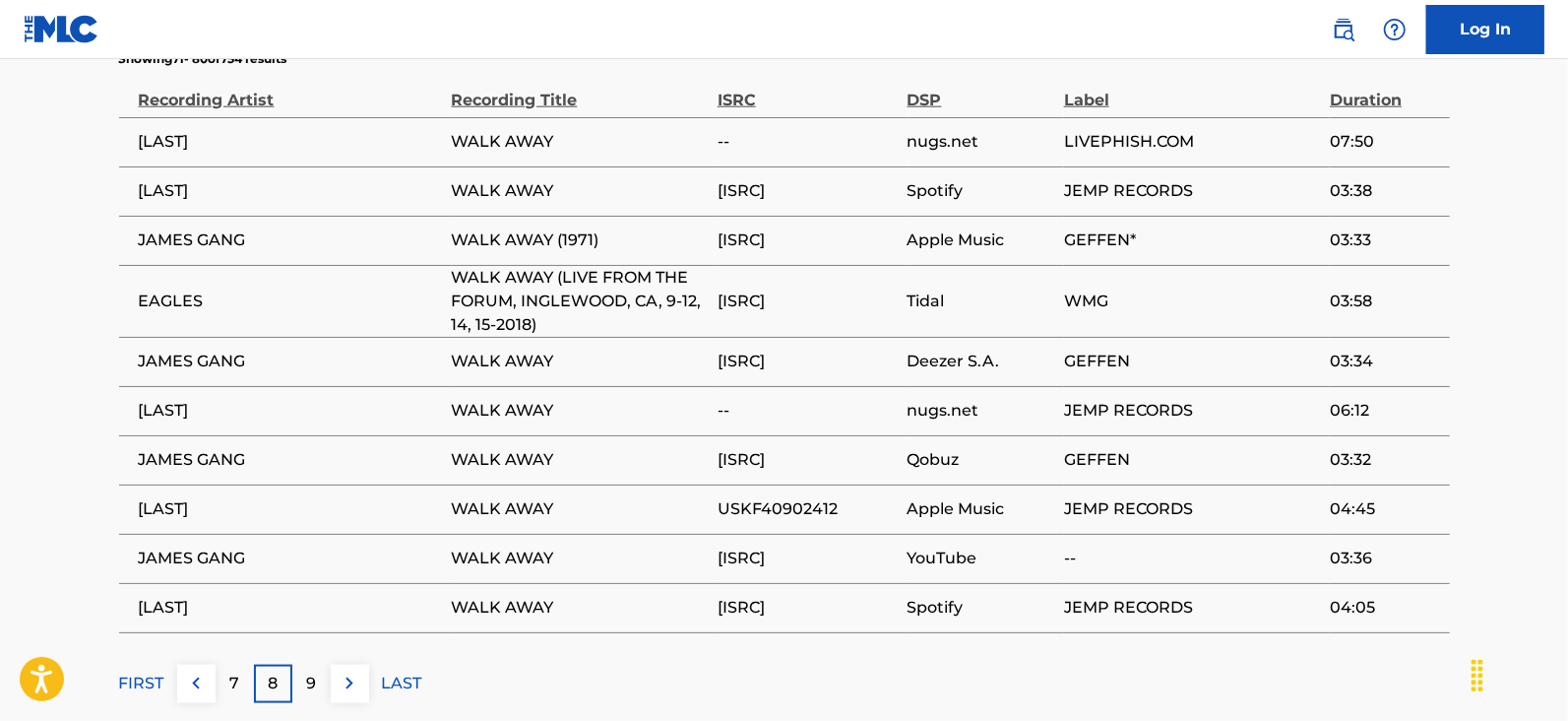 click on "9" at bounding box center (311, 684) 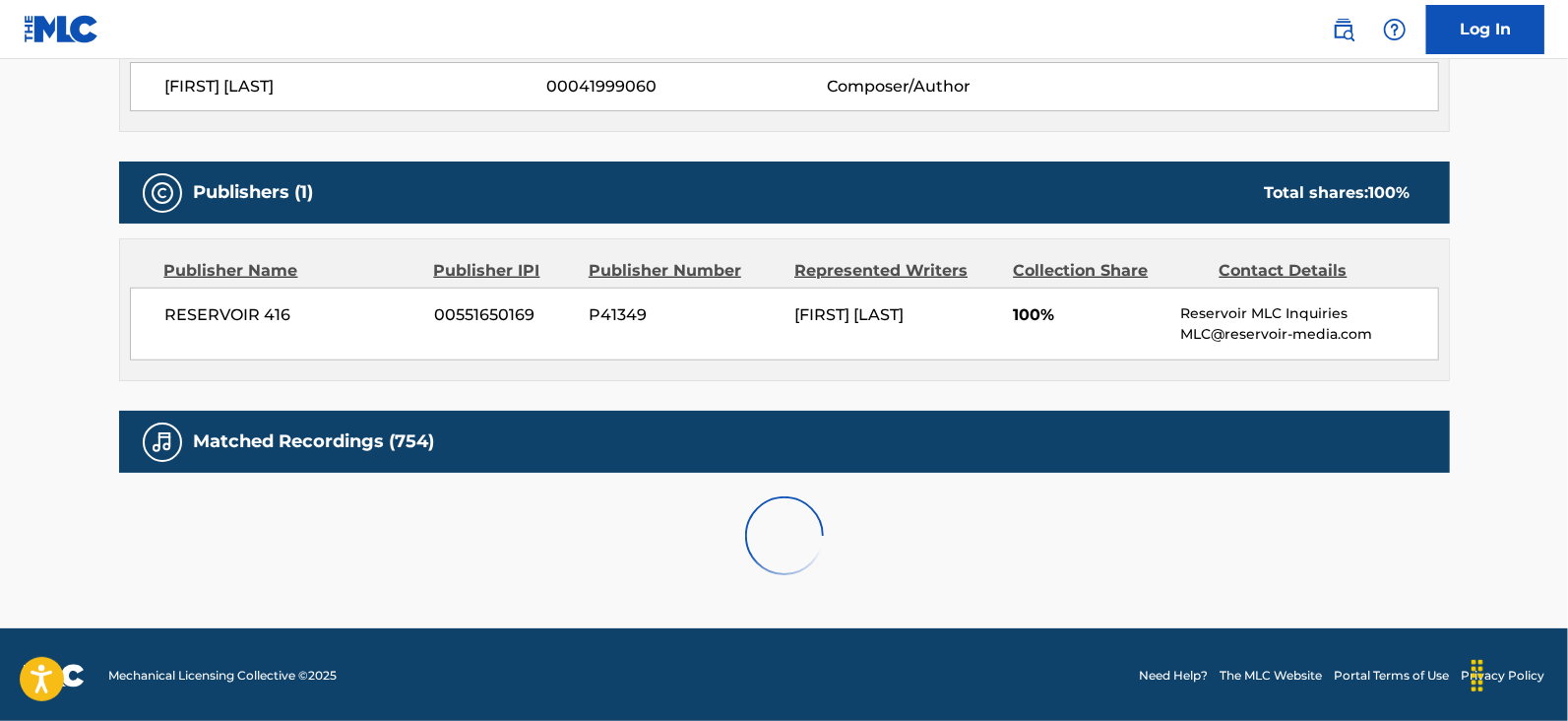scroll, scrollTop: 1347, scrollLeft: 0, axis: vertical 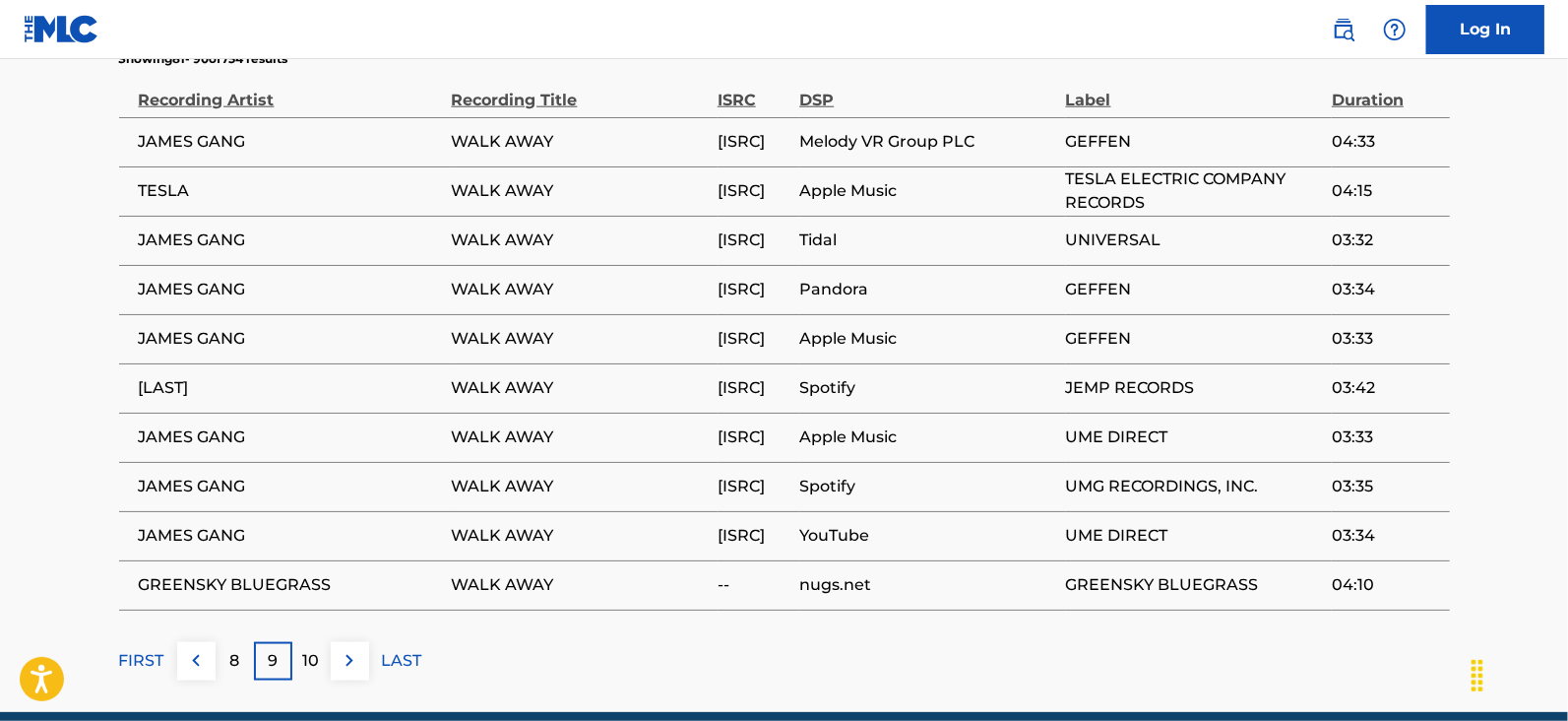 click on "10" at bounding box center [311, 661] 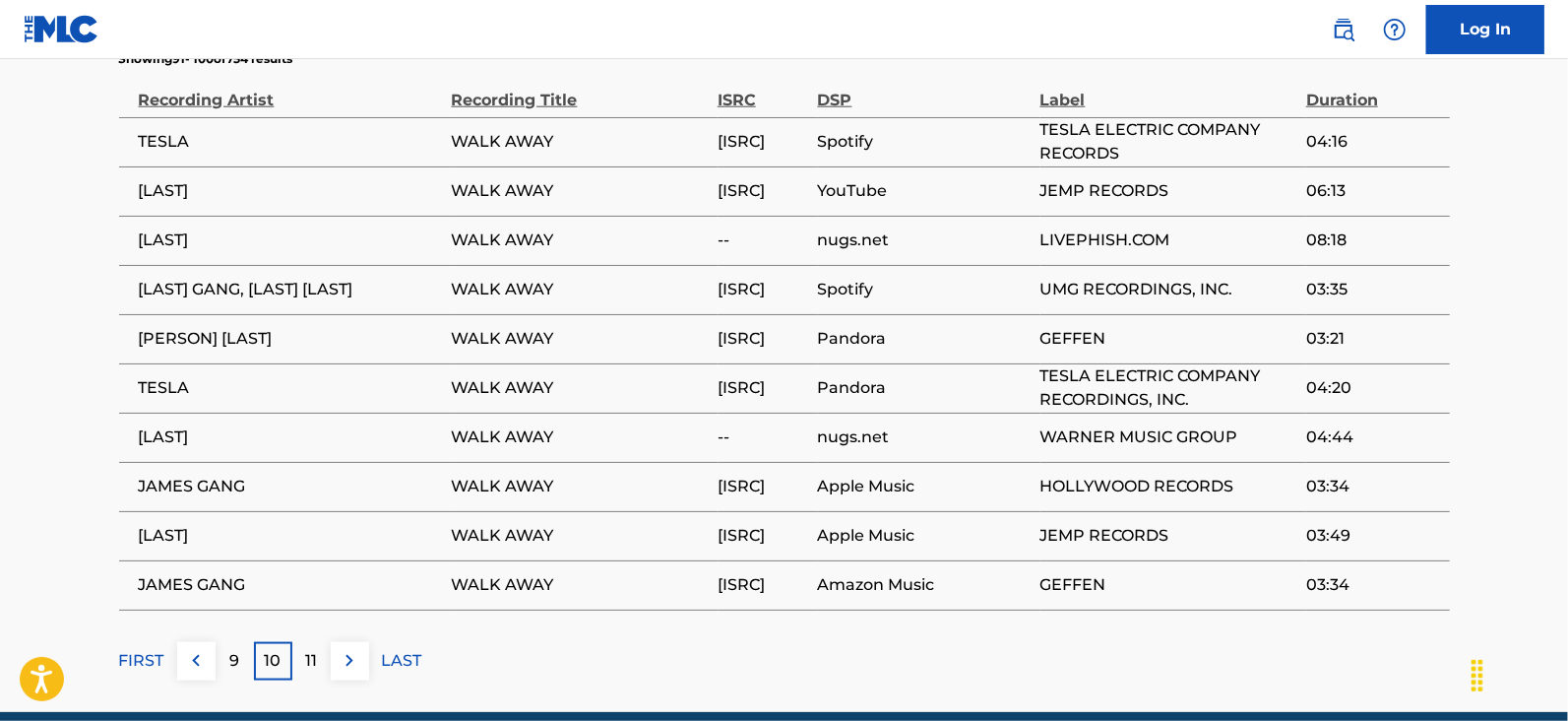 click on "11" at bounding box center (311, 661) 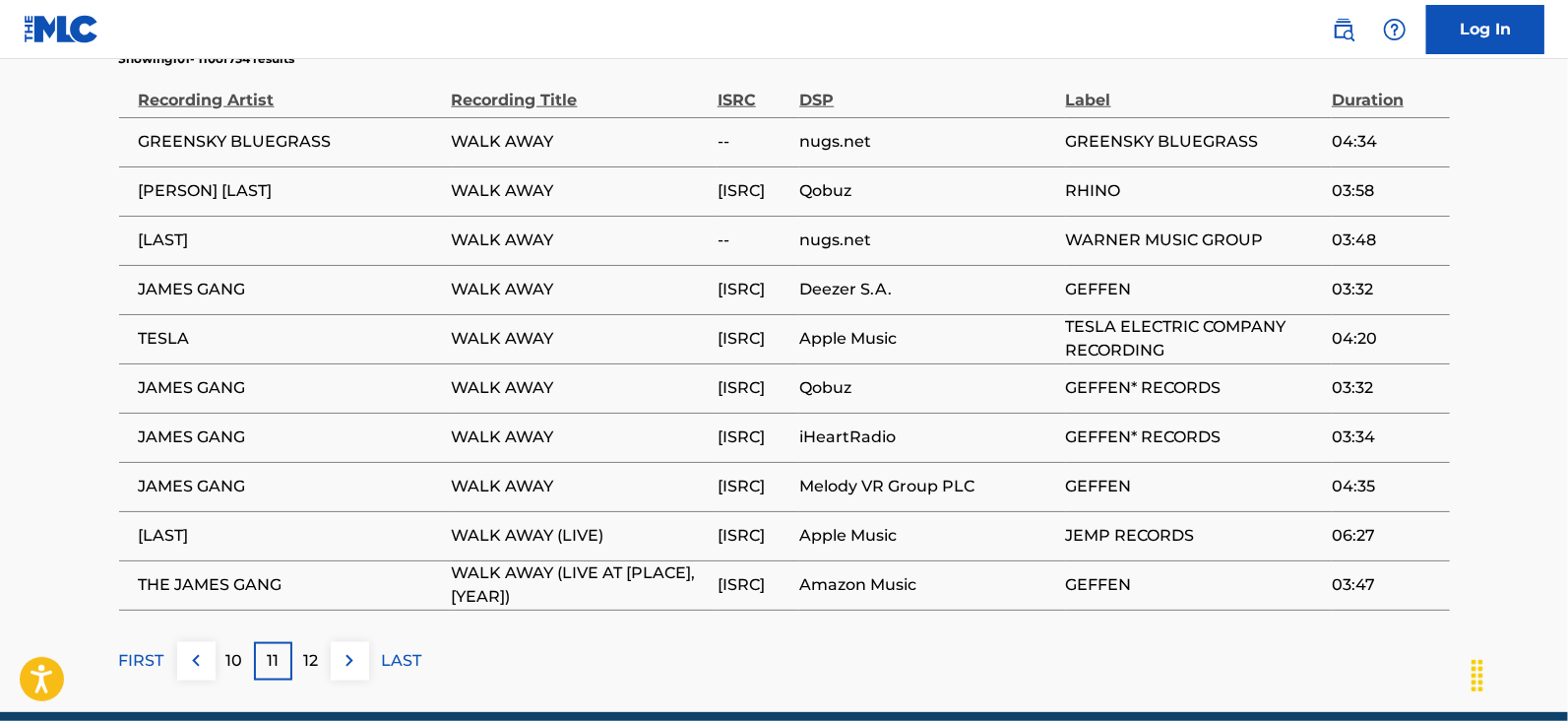 click at bounding box center [349, 661] 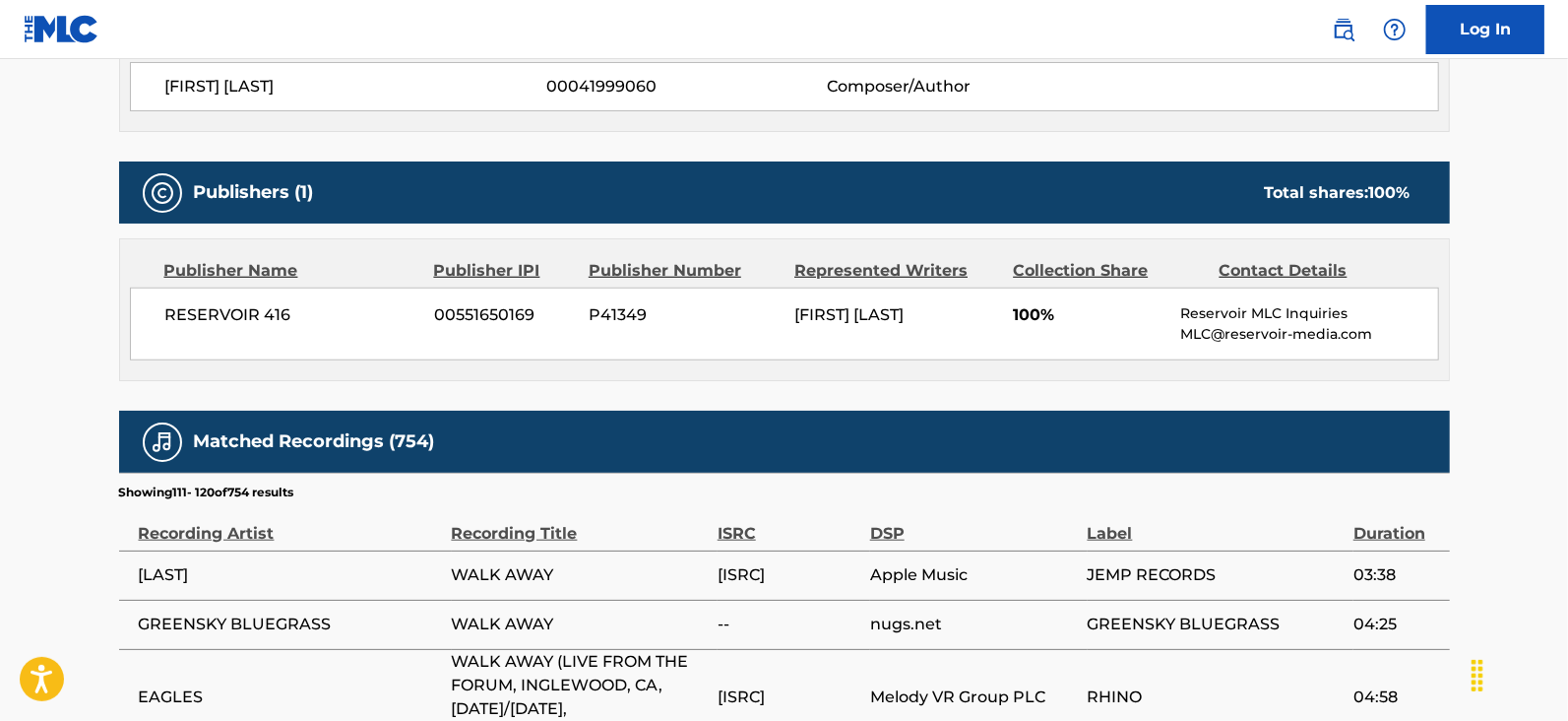 scroll, scrollTop: 1347, scrollLeft: 0, axis: vertical 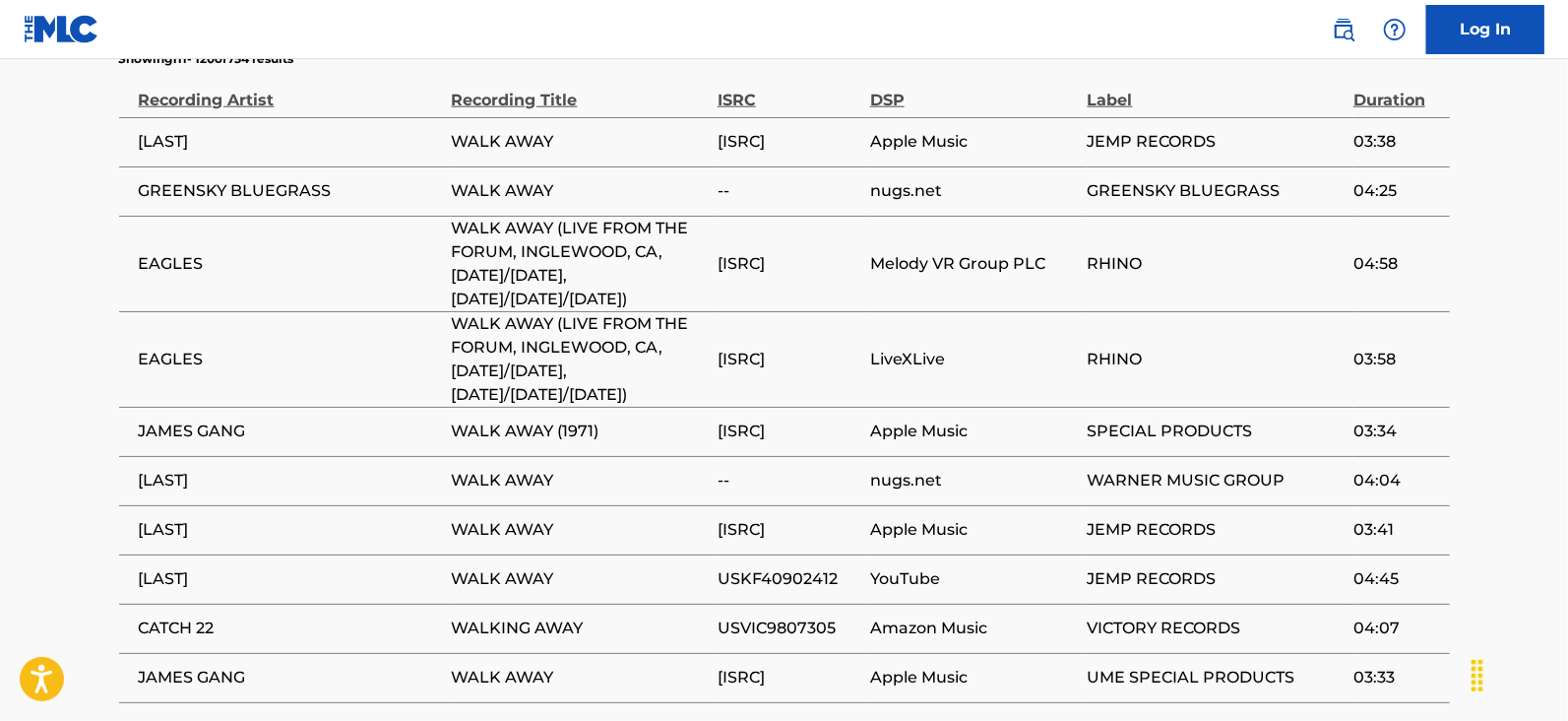 click at bounding box center [349, 754] 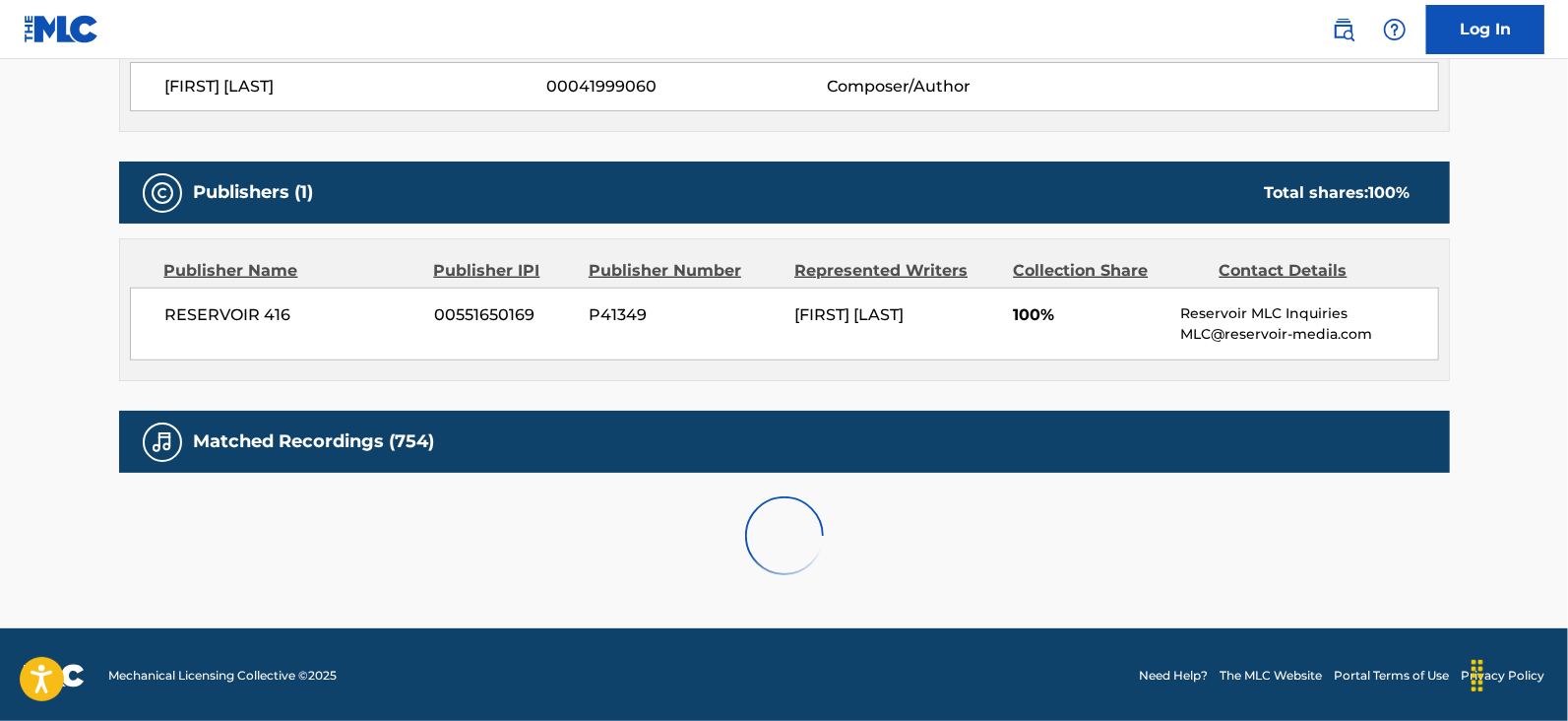 scroll, scrollTop: 1347, scrollLeft: 0, axis: vertical 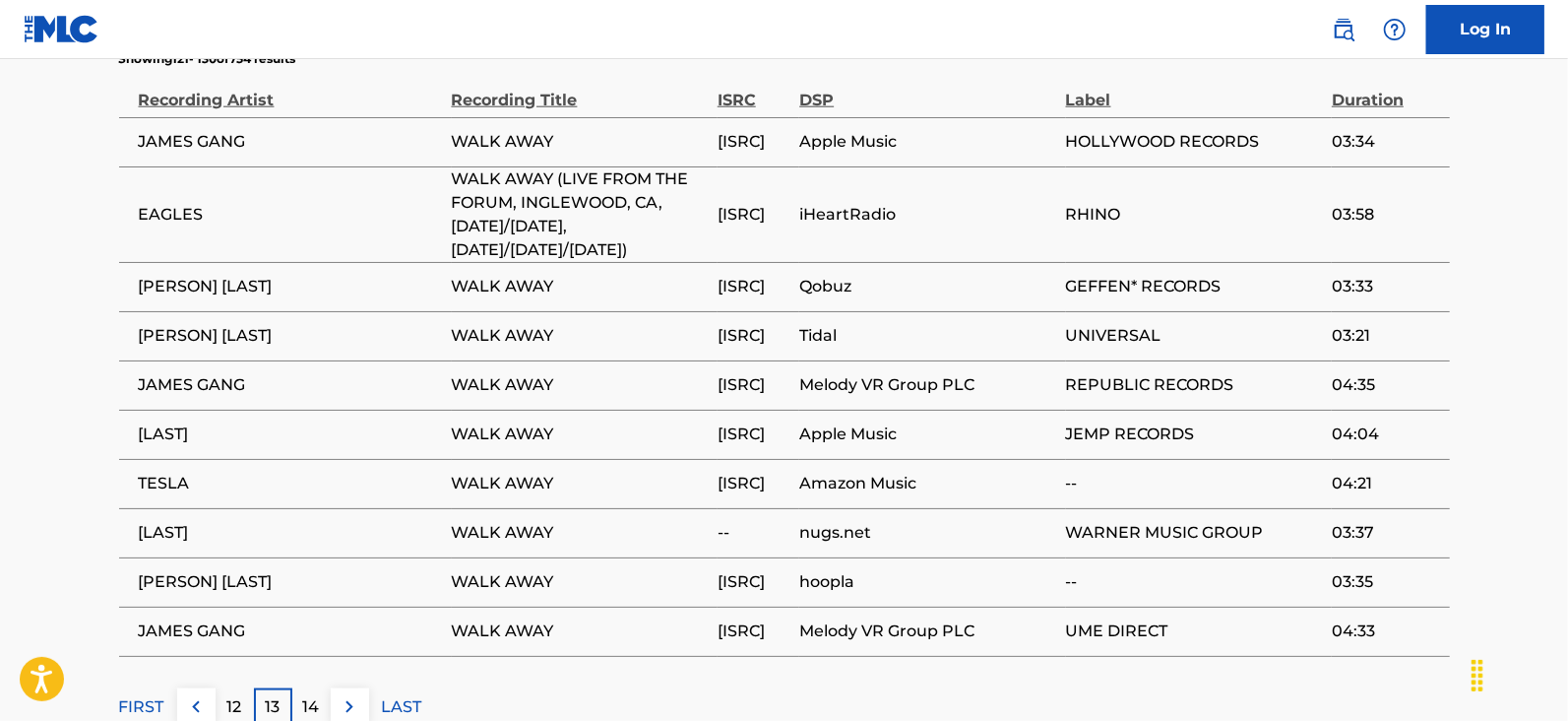 click at bounding box center [349, 707] 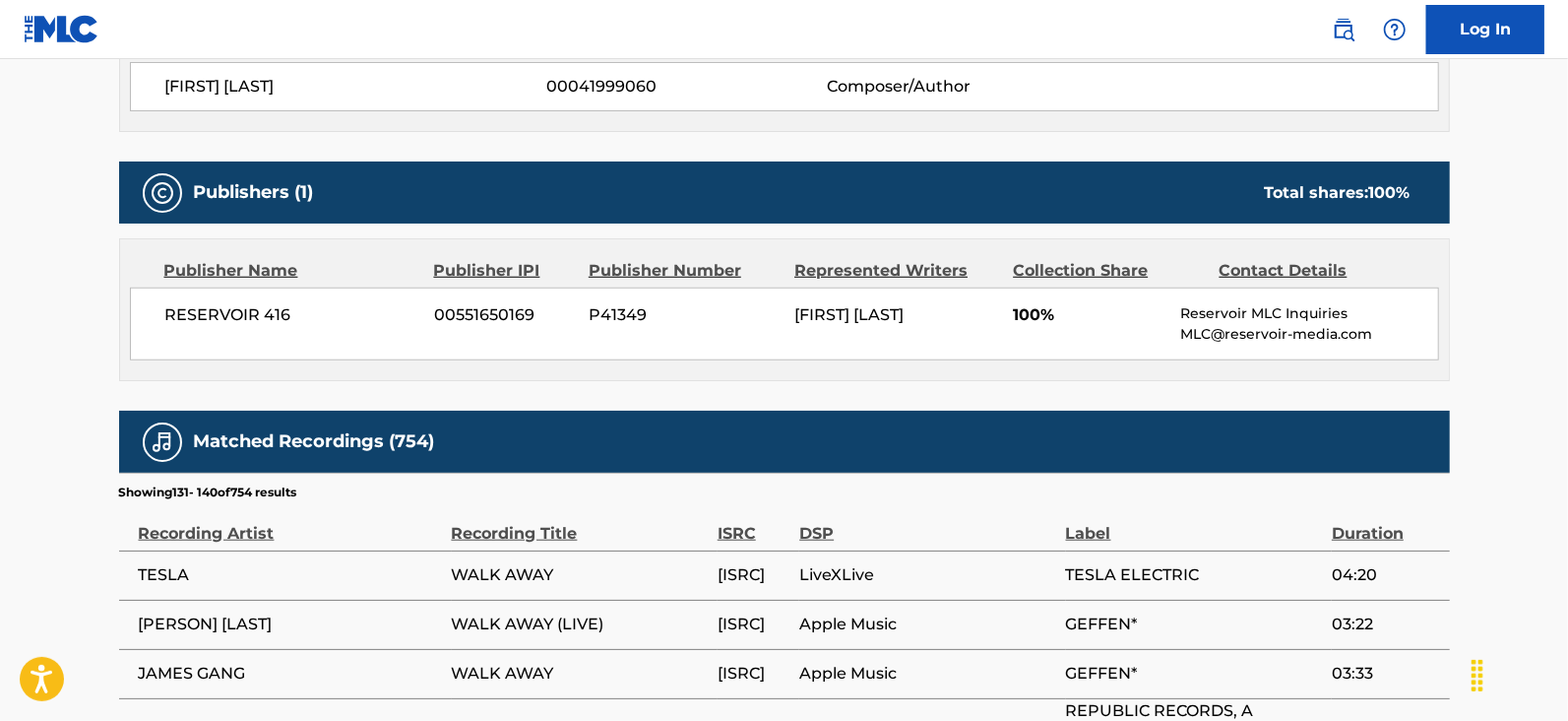 scroll, scrollTop: 1347, scrollLeft: 0, axis: vertical 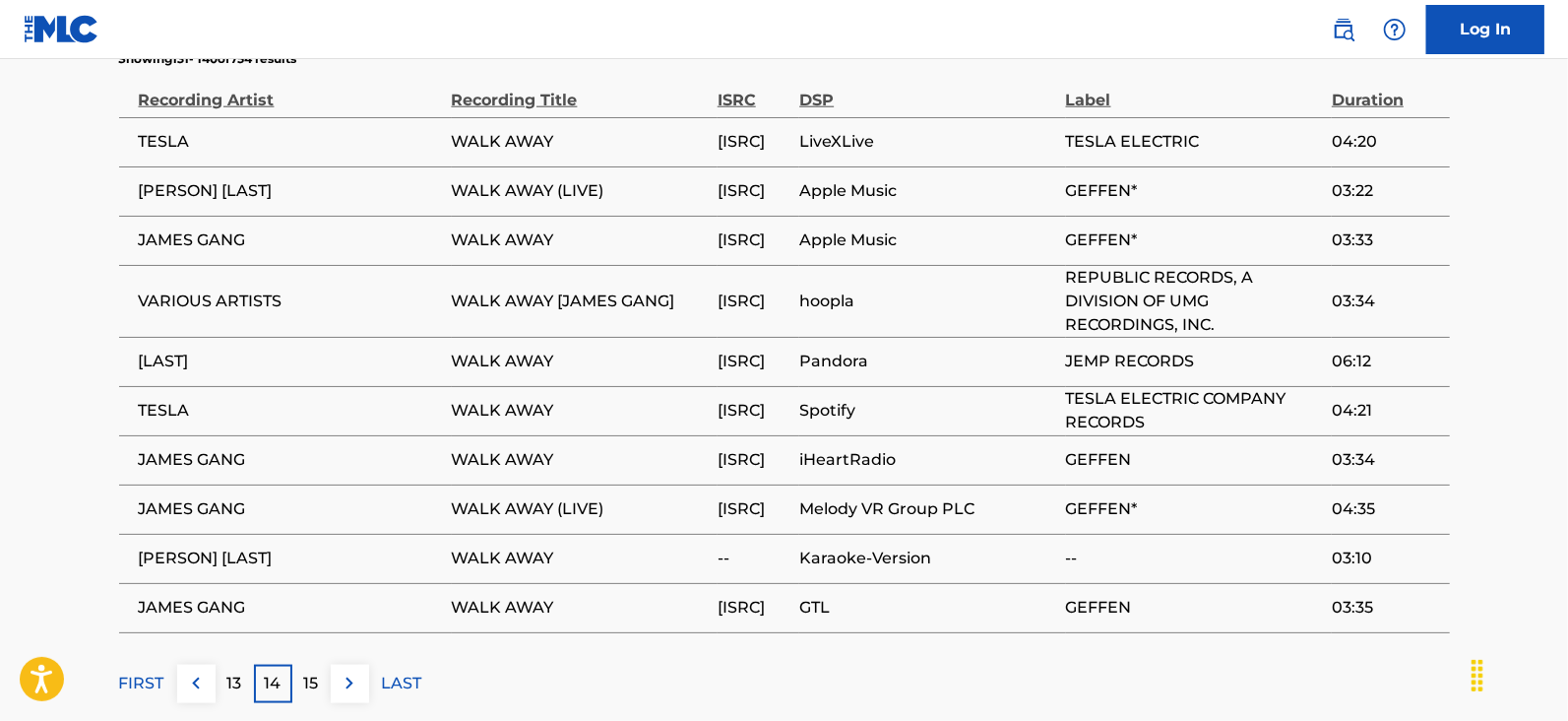 click at bounding box center (349, 684) 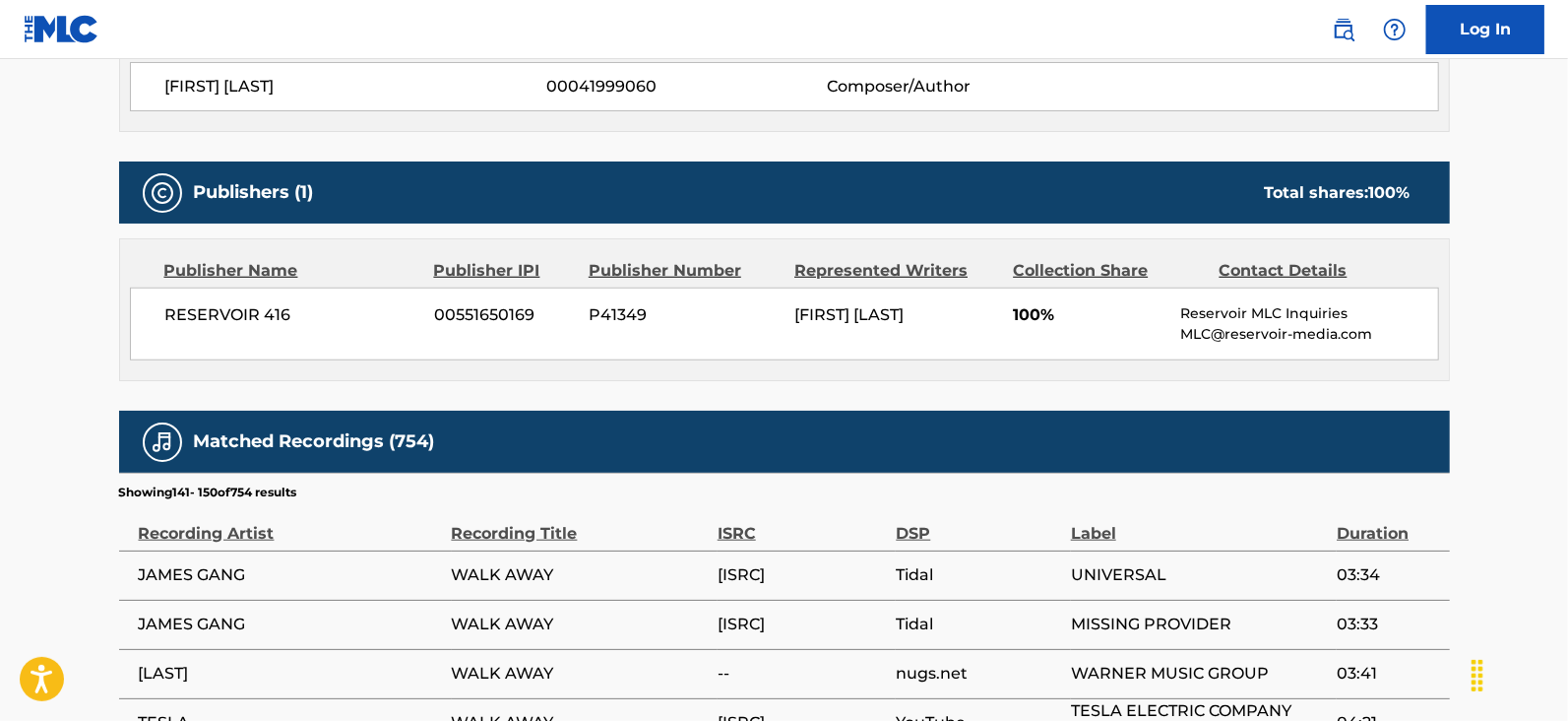 scroll, scrollTop: 1347, scrollLeft: 0, axis: vertical 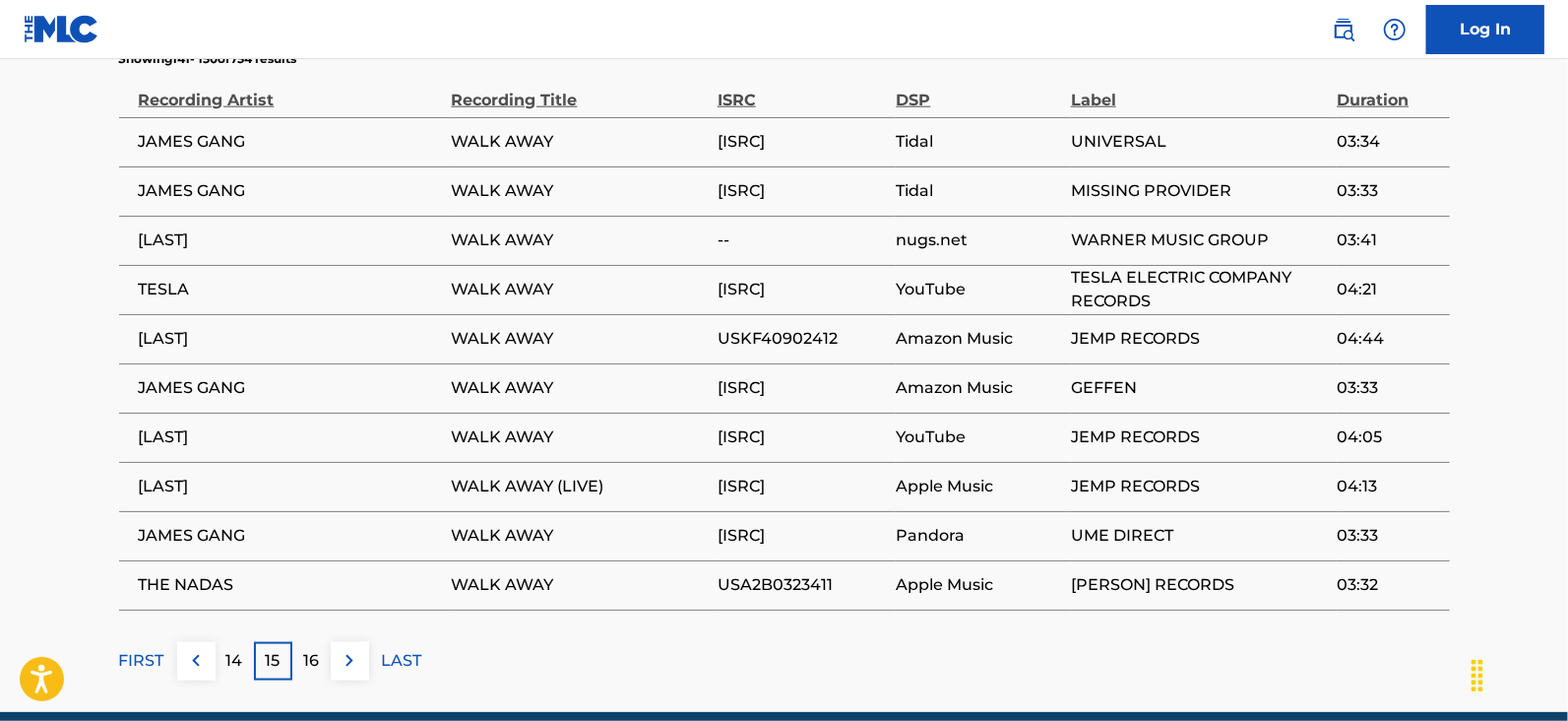 click at bounding box center [349, 661] 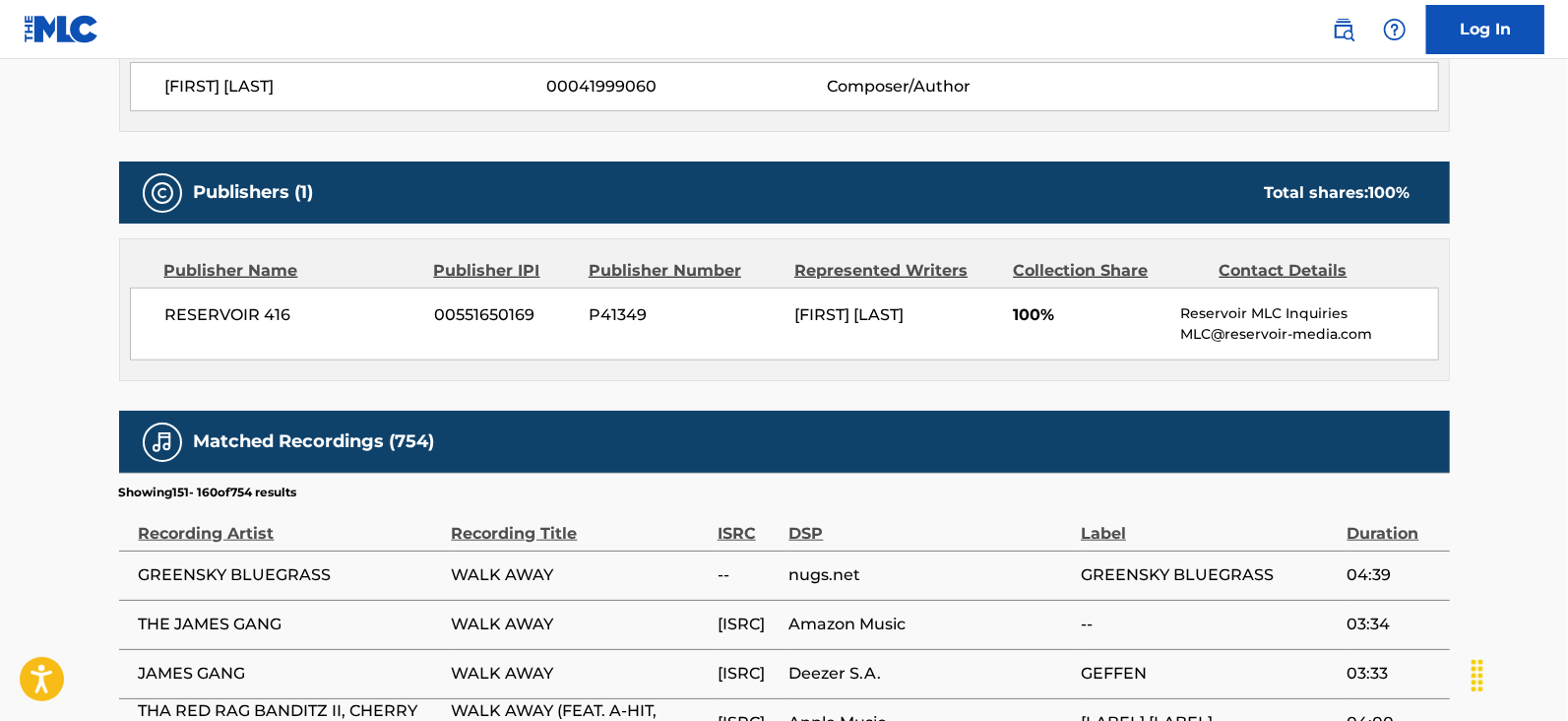 scroll, scrollTop: 1347, scrollLeft: 0, axis: vertical 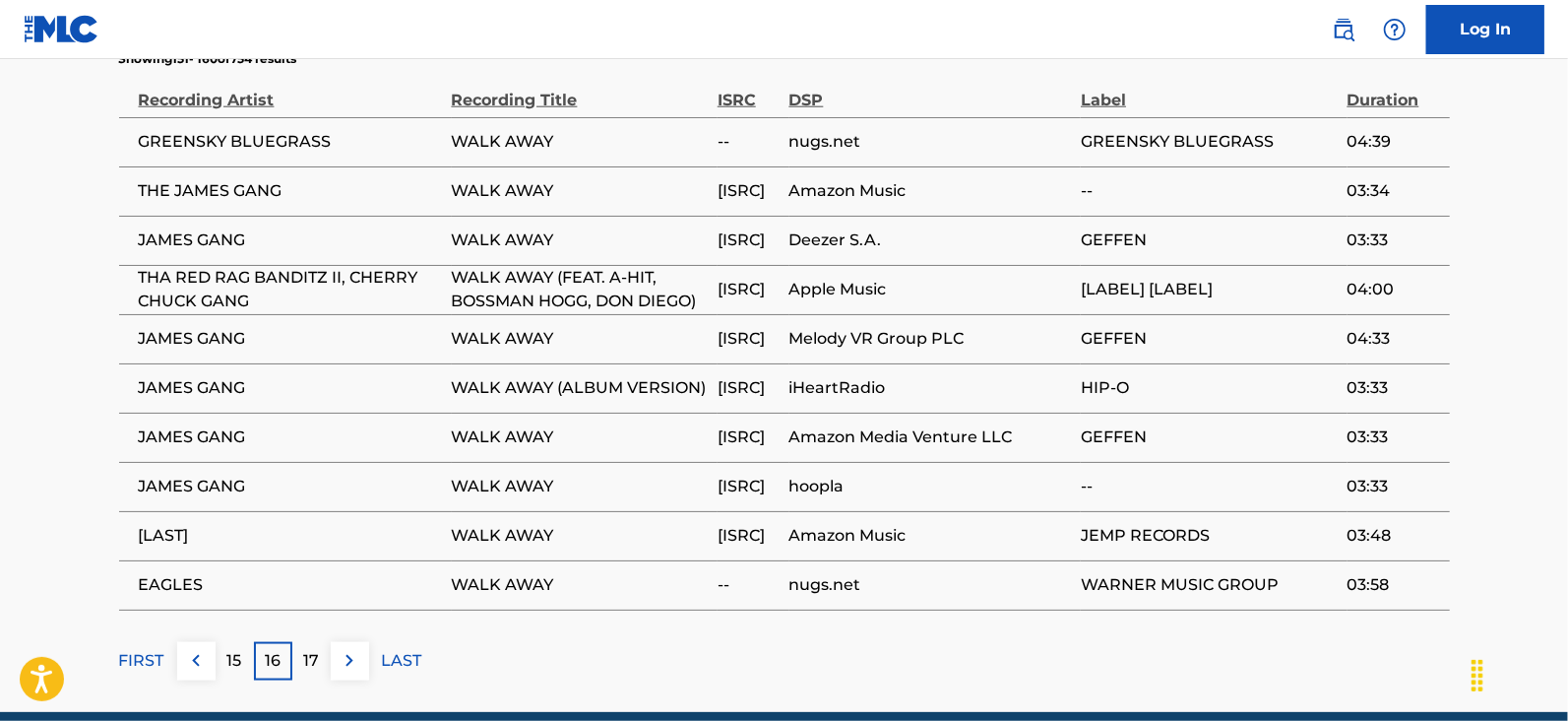 click at bounding box center (349, 661) 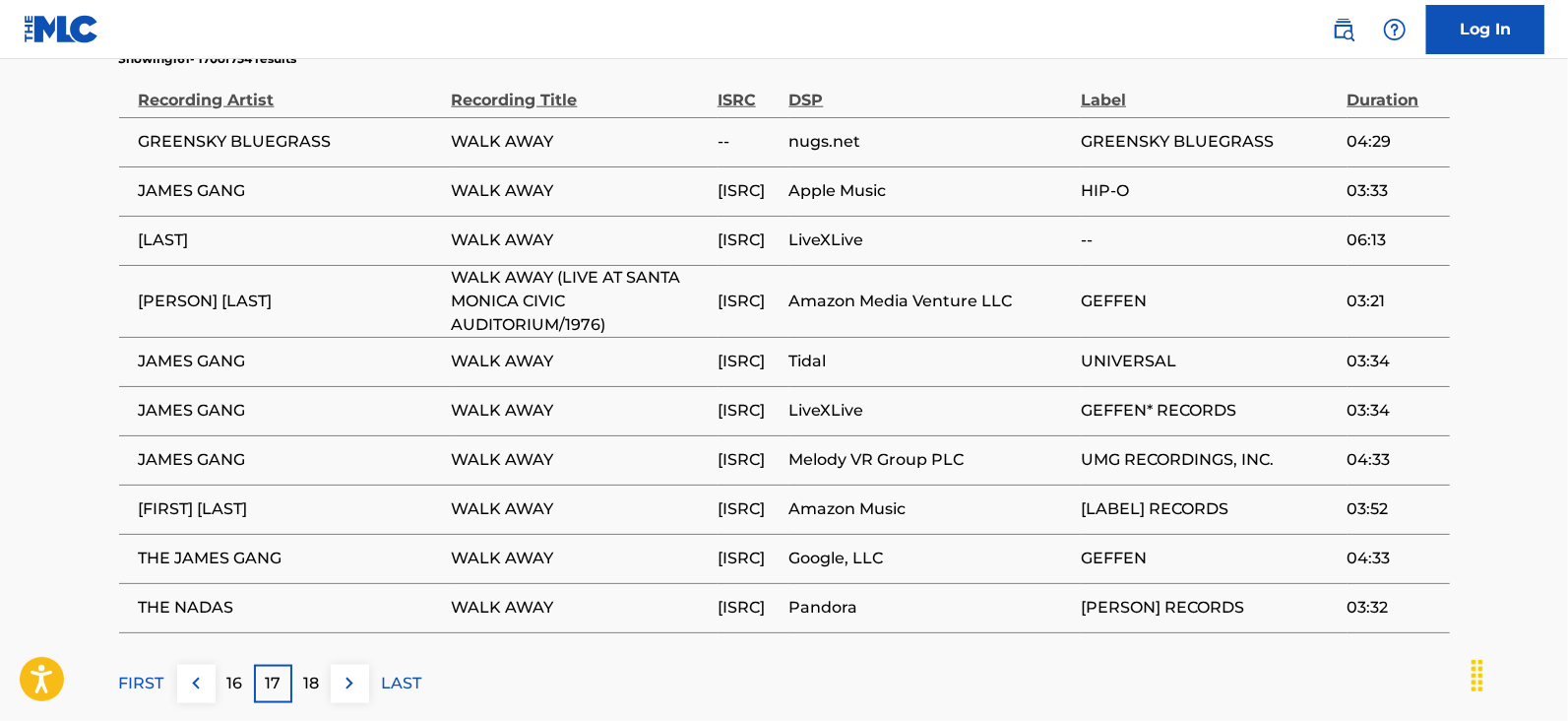 click at bounding box center [349, 684] 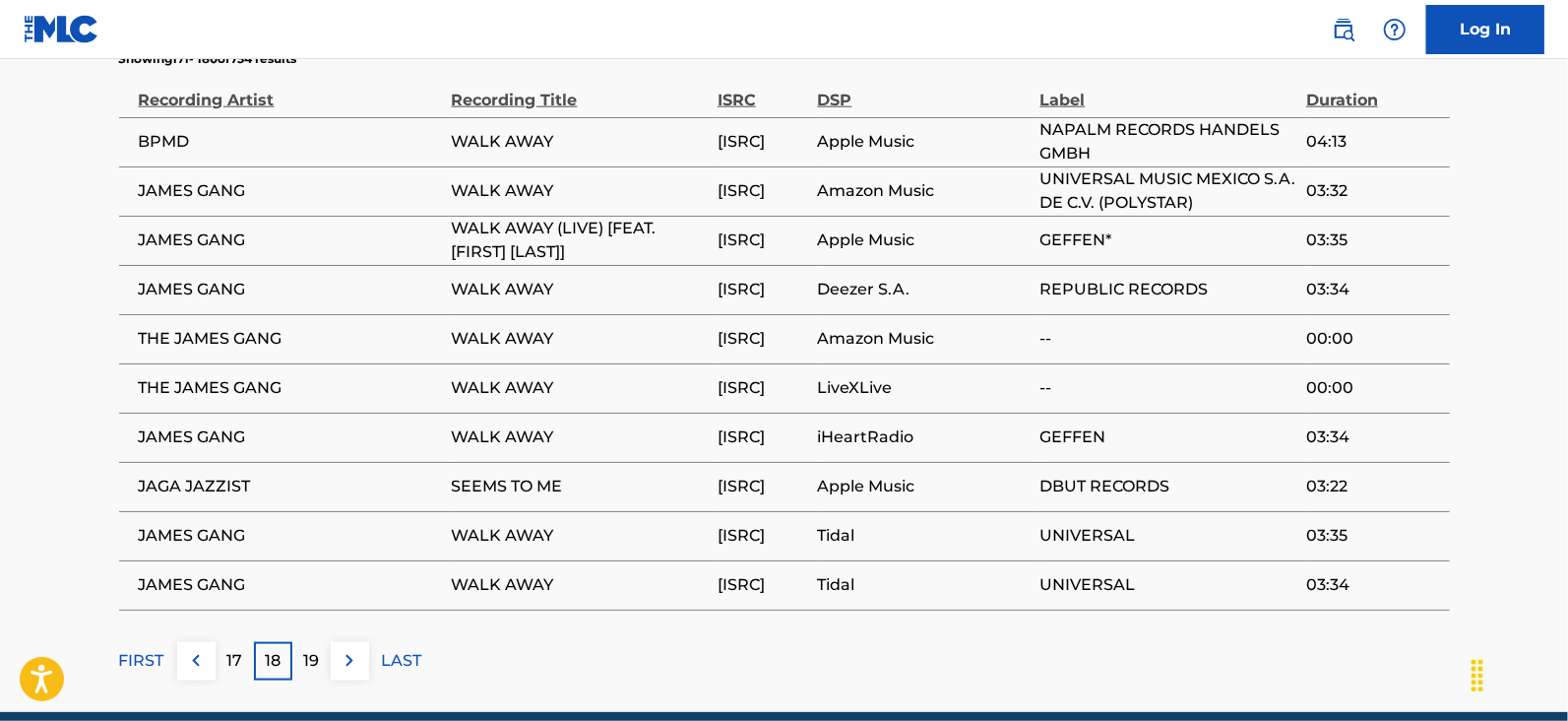 click at bounding box center [349, 661] 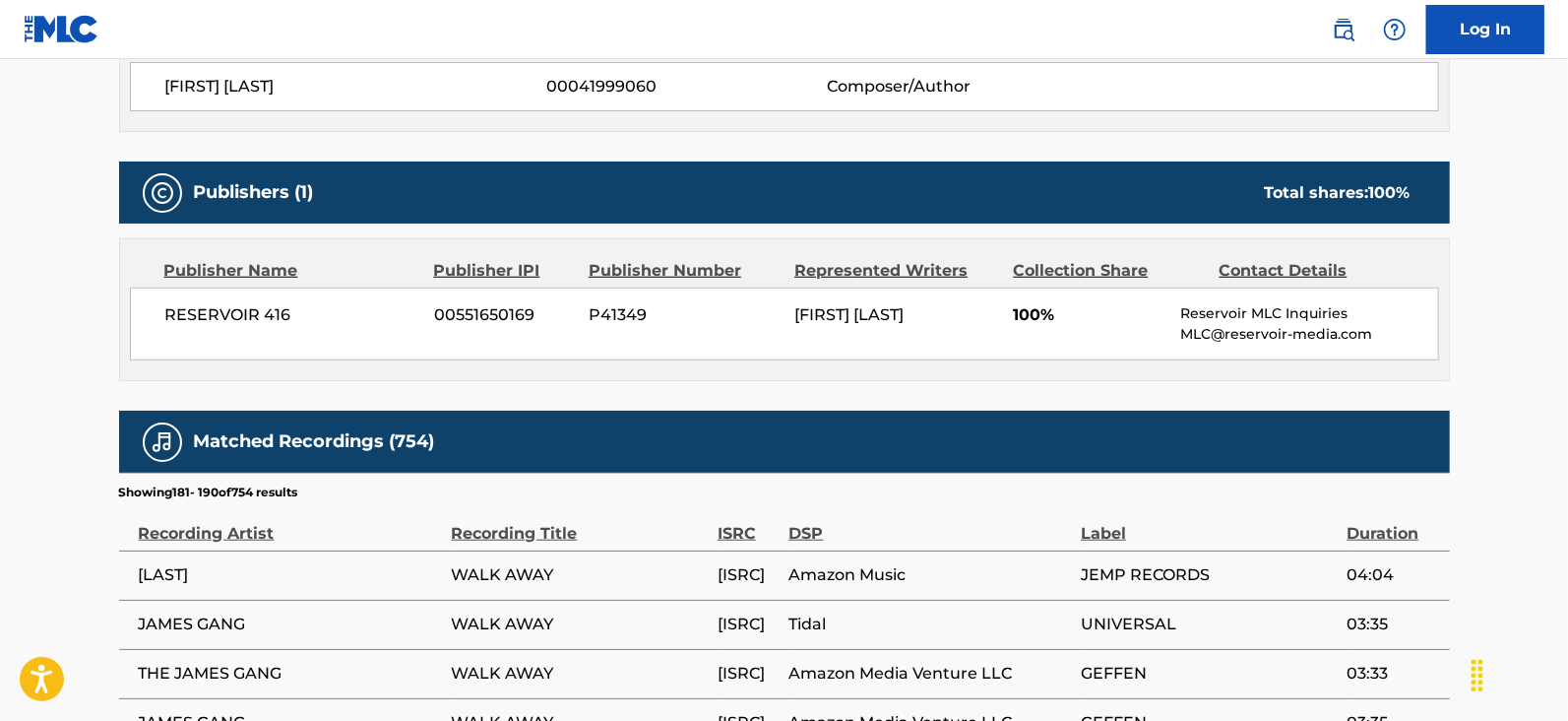 scroll, scrollTop: 1347, scrollLeft: 0, axis: vertical 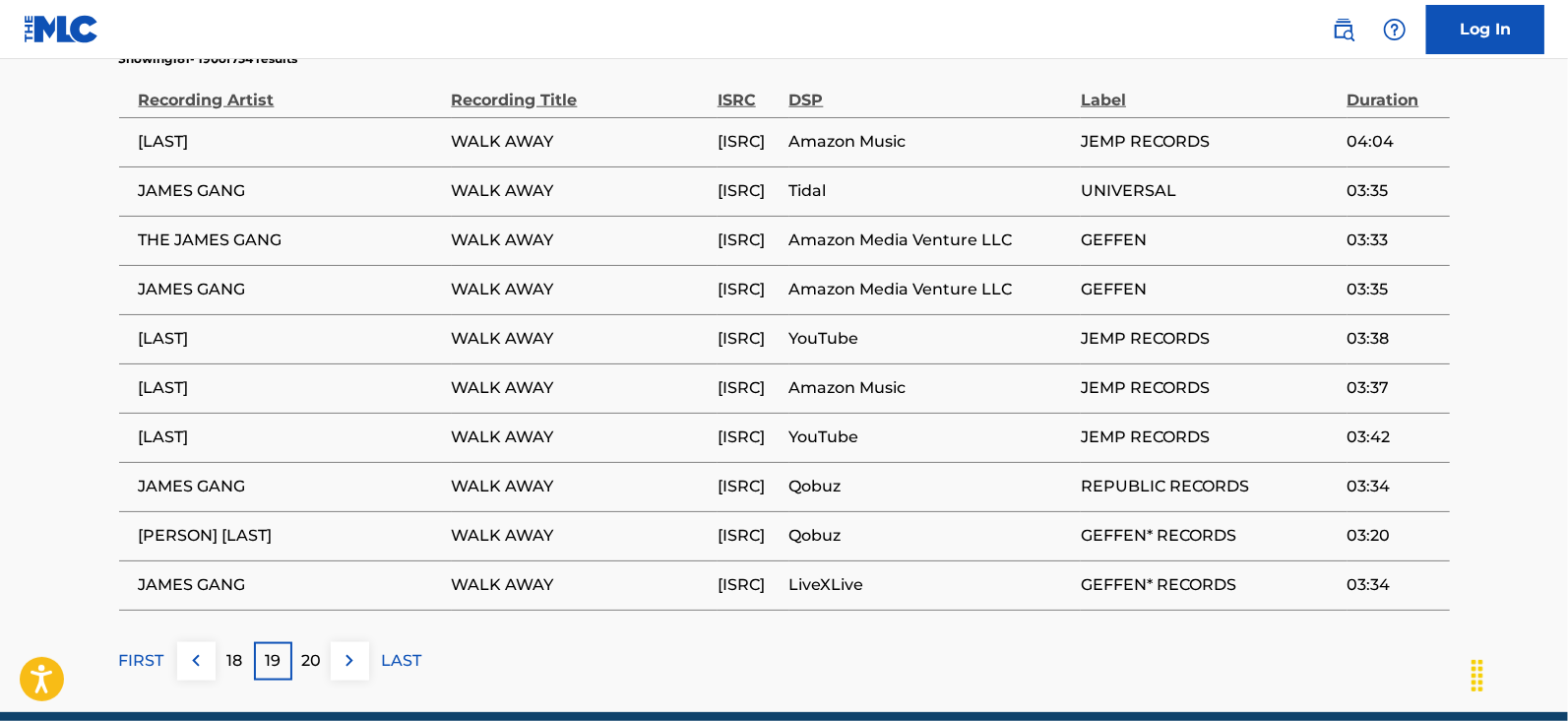 click at bounding box center (349, 661) 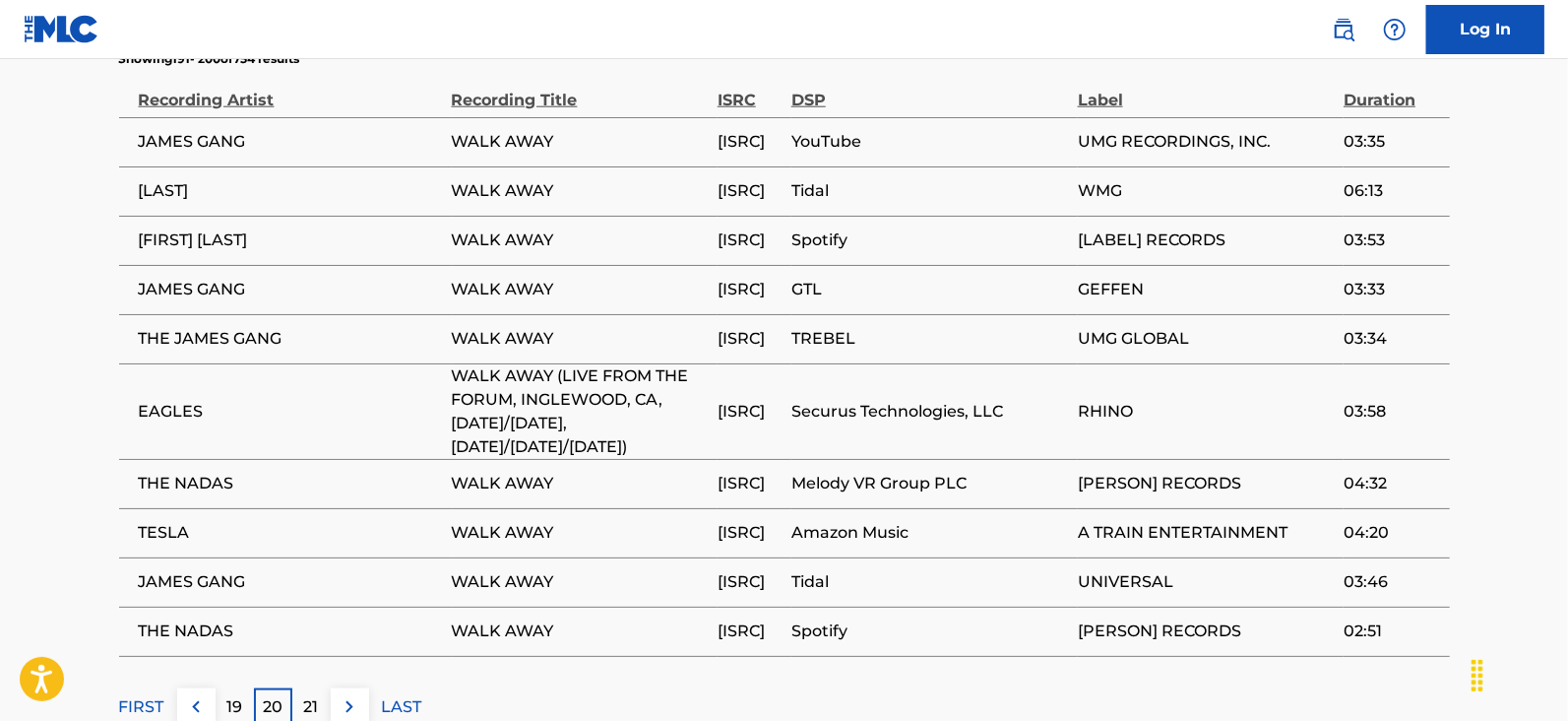 click at bounding box center (349, 707) 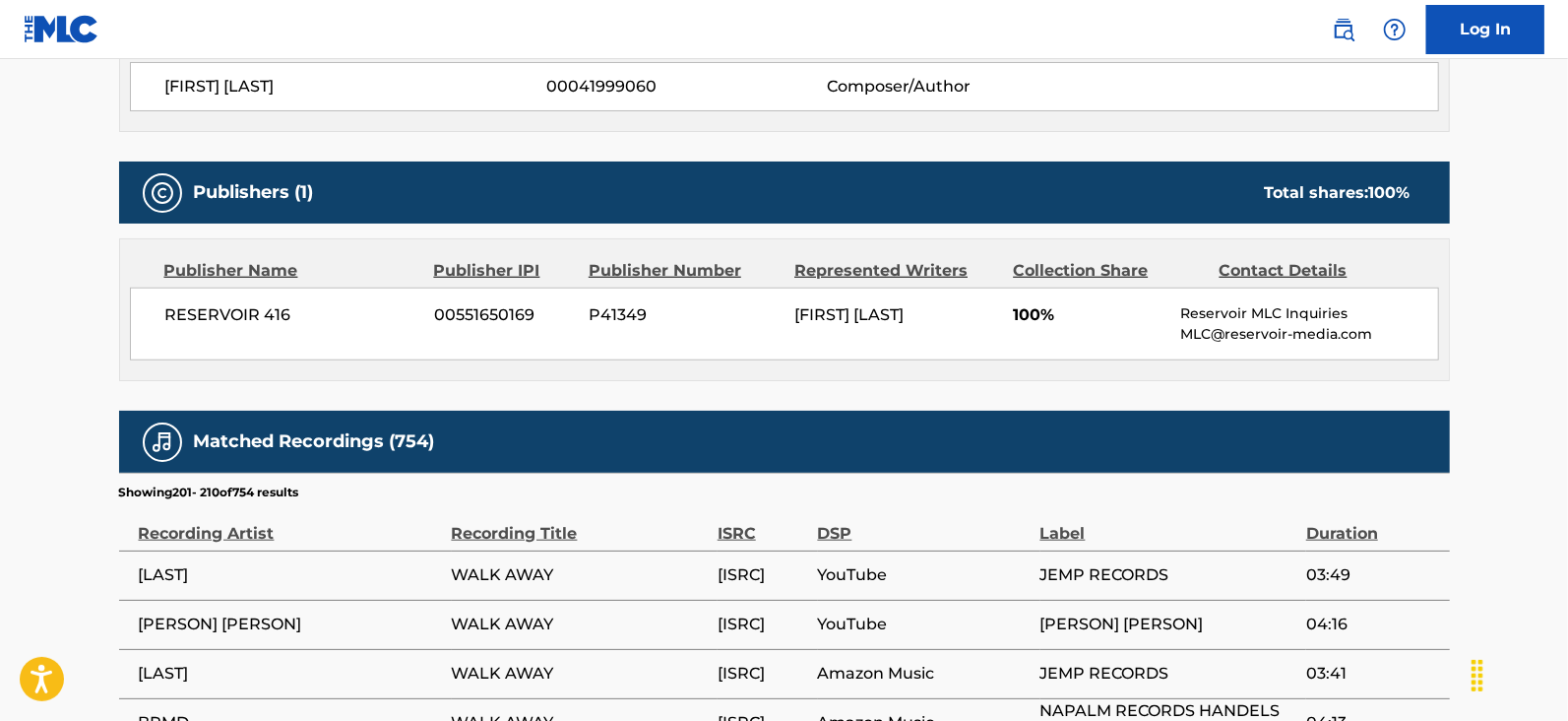 scroll, scrollTop: 1347, scrollLeft: 0, axis: vertical 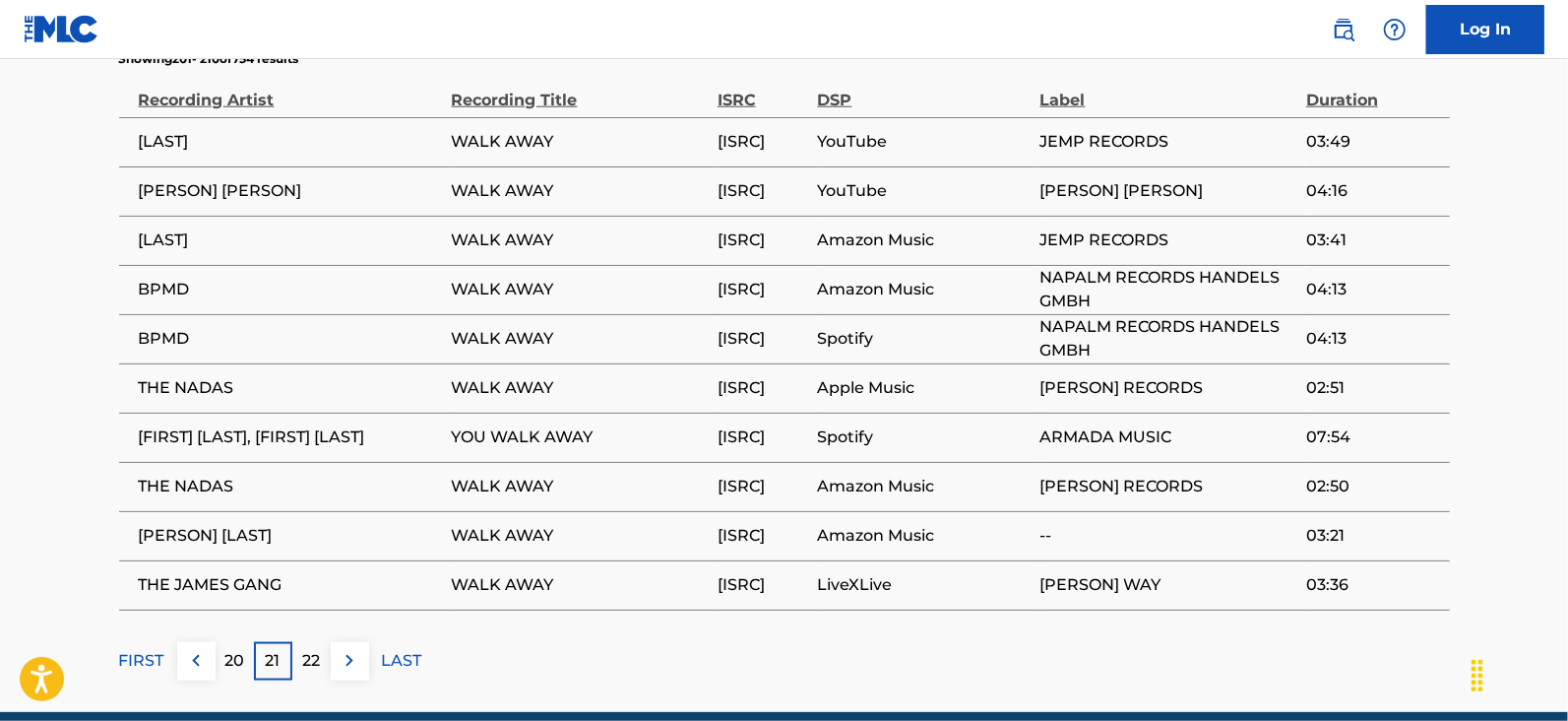 click at bounding box center (349, 661) 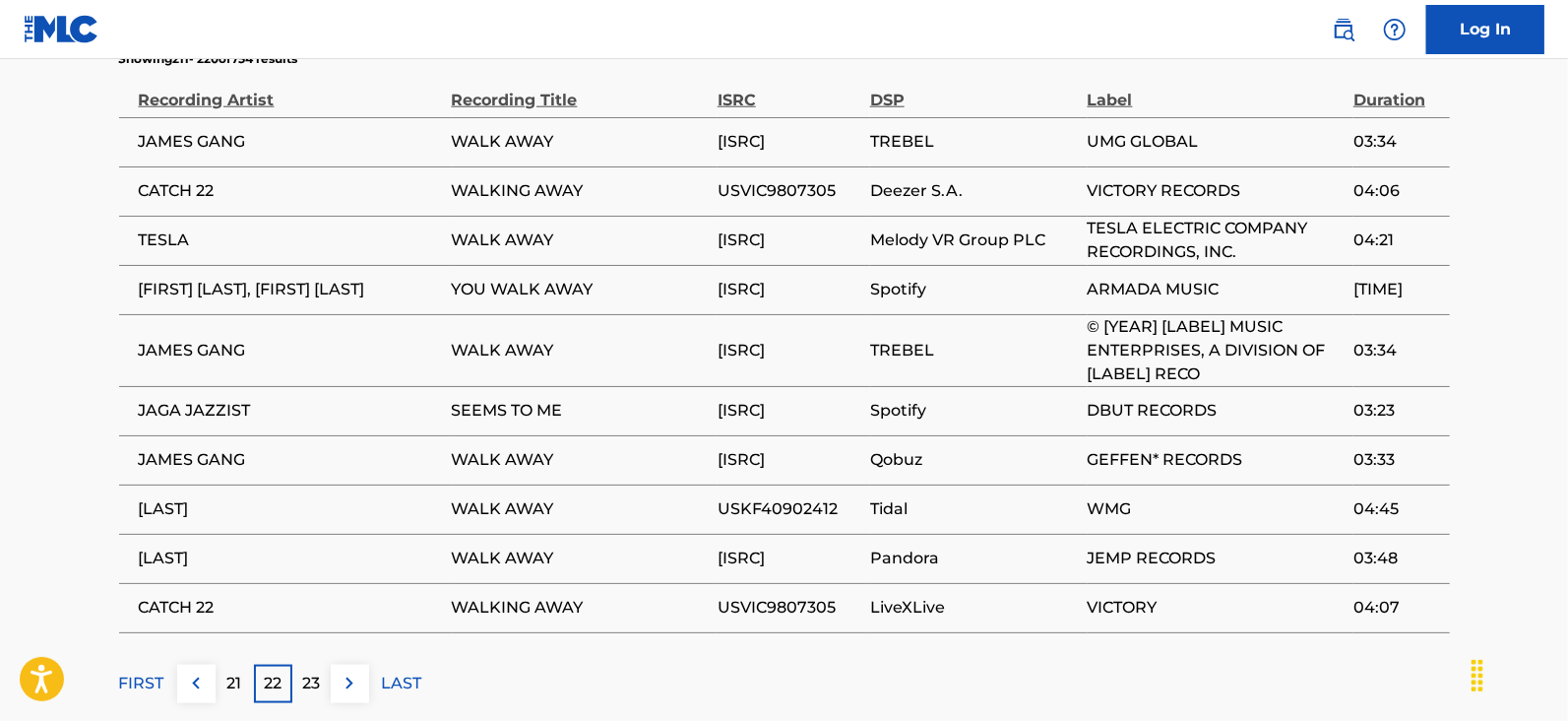 click at bounding box center (349, 684) 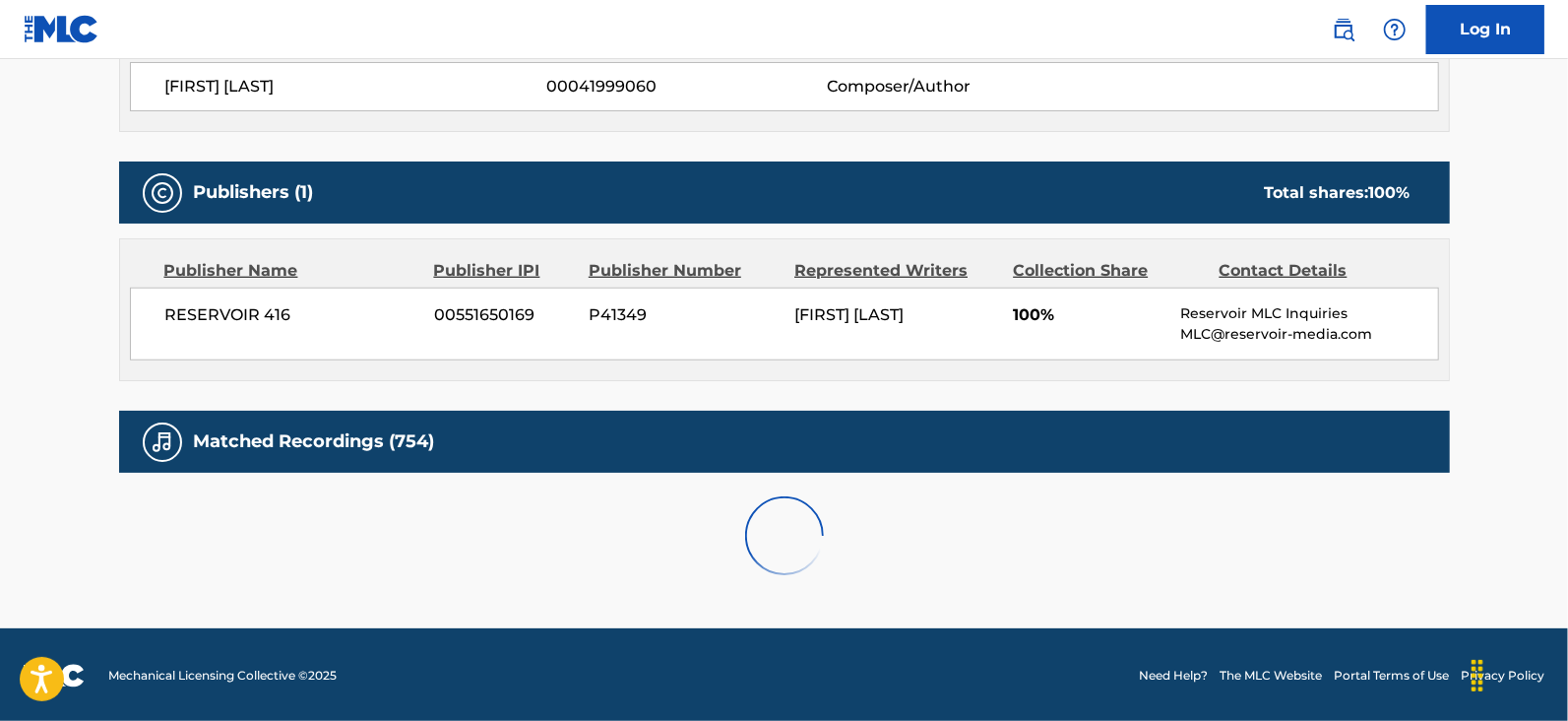 scroll, scrollTop: 1347, scrollLeft: 0, axis: vertical 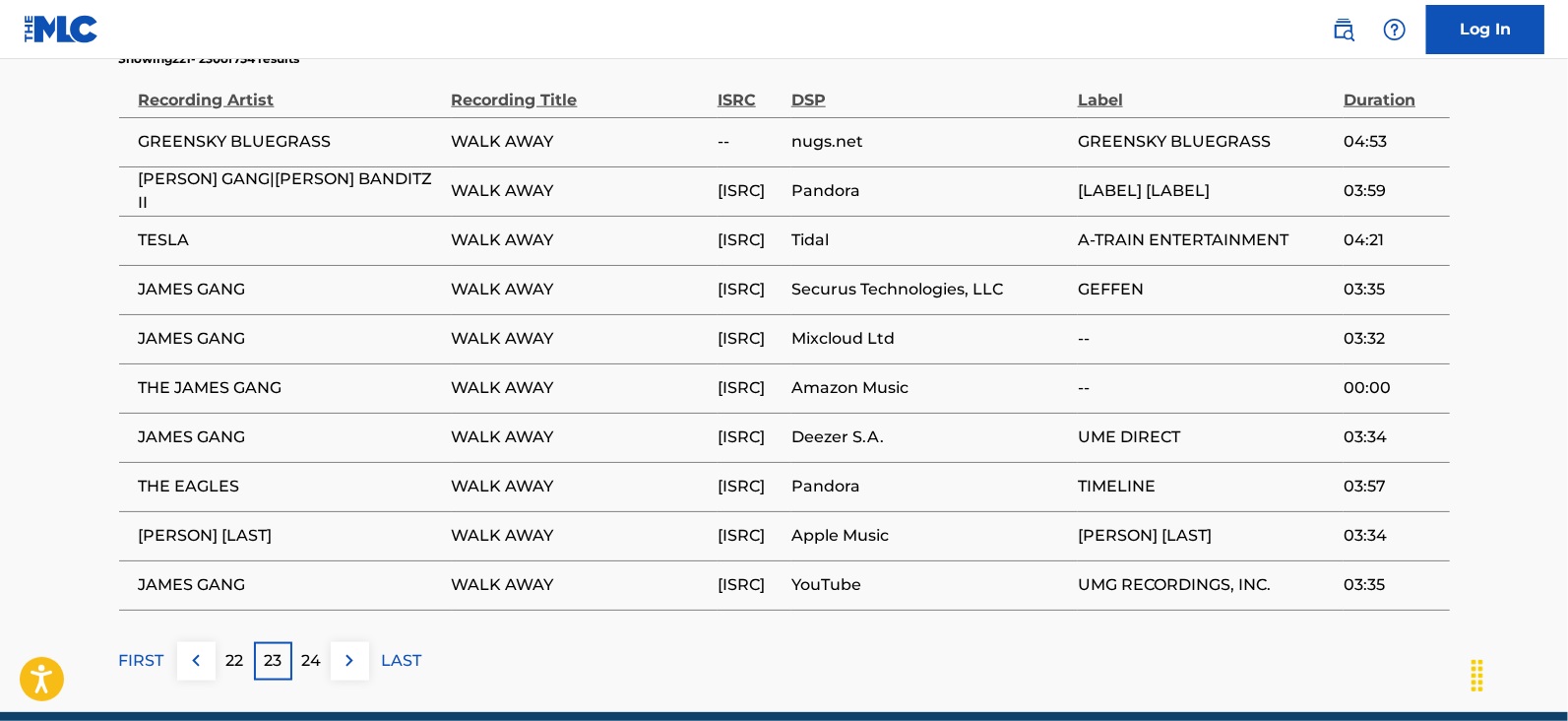 click on "WALK AWAY     Work Detail   Member Work Identifier -- MLC Song Code W03000 ISWC T0702032301 Duration --:-- Language -- Alternative Titles Alternative Title Alternative Title Type Language SEEMS TO ME (WALK AWAY) Generic Alternative Title -- SEEMS TO ME (YOU DON'T WANNA TALK ABOUT IT) Generic Alternative Title -- Writers   (1) Writer Name Writer IPI Writer Role [FIRST] [LAST] 00041999060 Composer/Author Publishers   (1) Total shares:  100 % Publisher Name Publisher IPI Publisher Number Represented Writers Collection Share Contact Details RESERVOIR 416 00551650169 P41349 [FIRST] [LAST] 100% Reservoir MLC Inquiries MLC@reservoir-media.com Total shares:  100 % Matched Recordings   (754) Showing  221  -   230  of  754   results   Recording Artist Recording Title ISRC DSP Label Duration GREENSKY BLUEGRASS WALK AWAY -- nugs.net GREENSKY BLUEGRASS 04:53 CHERRY CHUCK GANG|THA RED RAG BANDITZ II WALK AWAY USUYG1014476 Pandora DAMAFIAMU ENT 03:59 TESLA WALK AWAY" at bounding box center [784, -289] 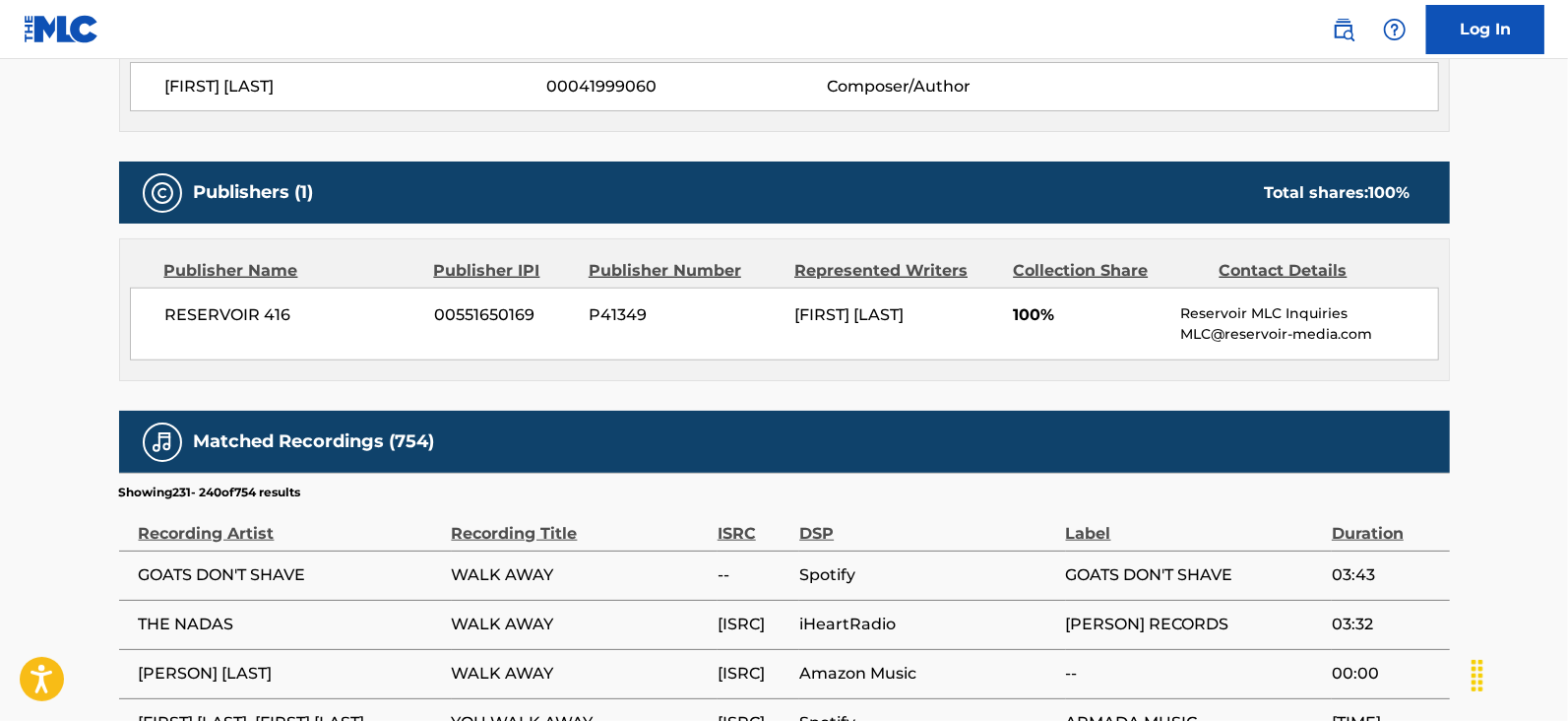 scroll, scrollTop: 1347, scrollLeft: 0, axis: vertical 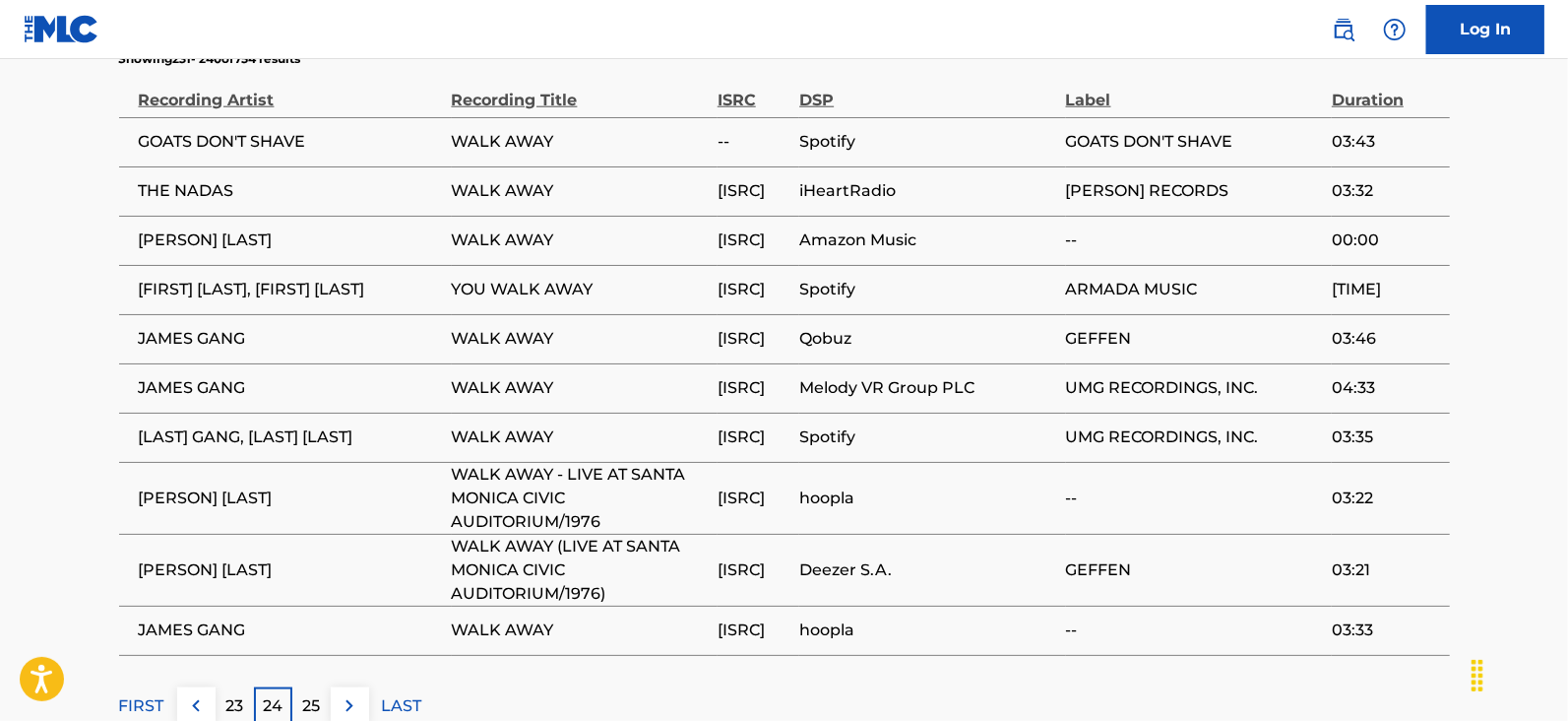 click on "25" at bounding box center (311, 706) 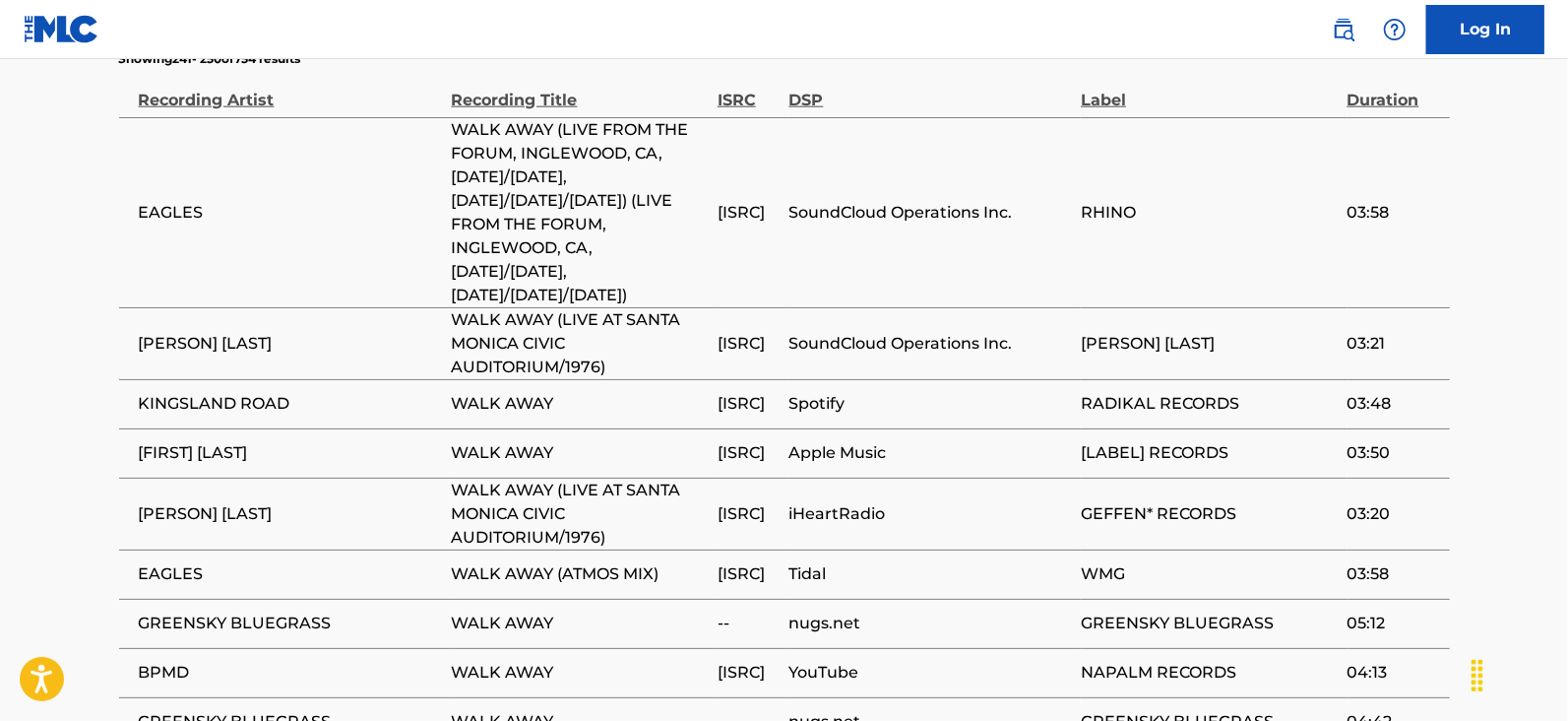 scroll, scrollTop: 1545, scrollLeft: 0, axis: vertical 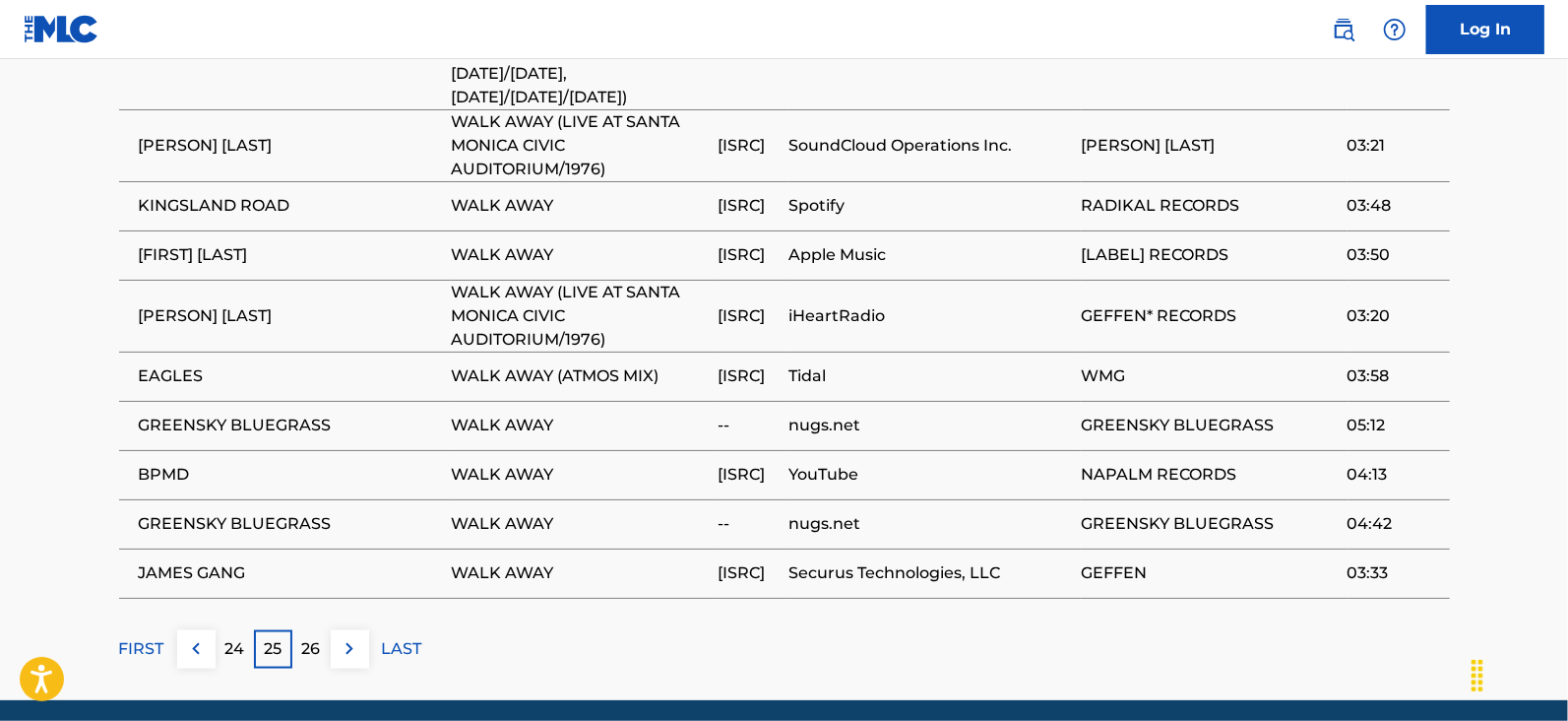 click at bounding box center (349, 649) 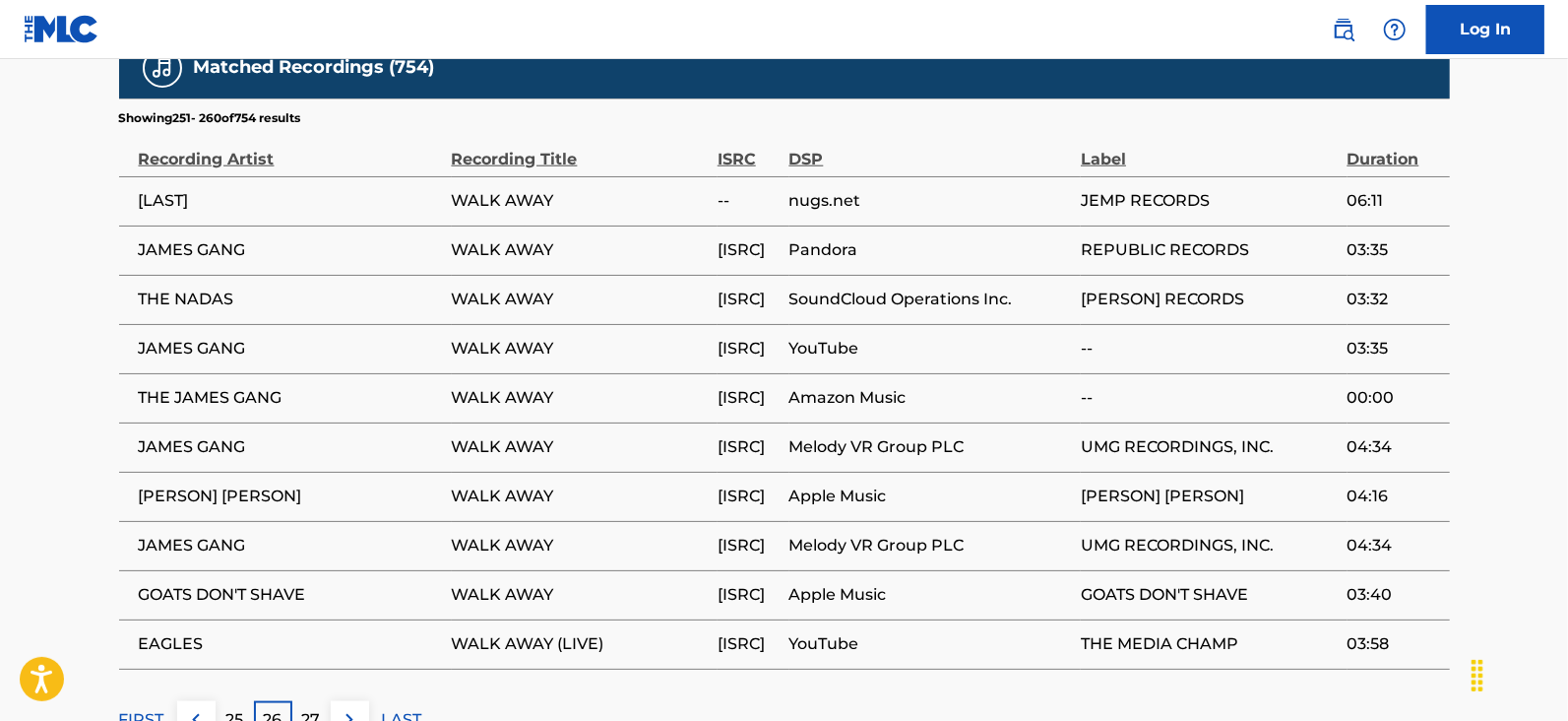 scroll, scrollTop: 1298, scrollLeft: 0, axis: vertical 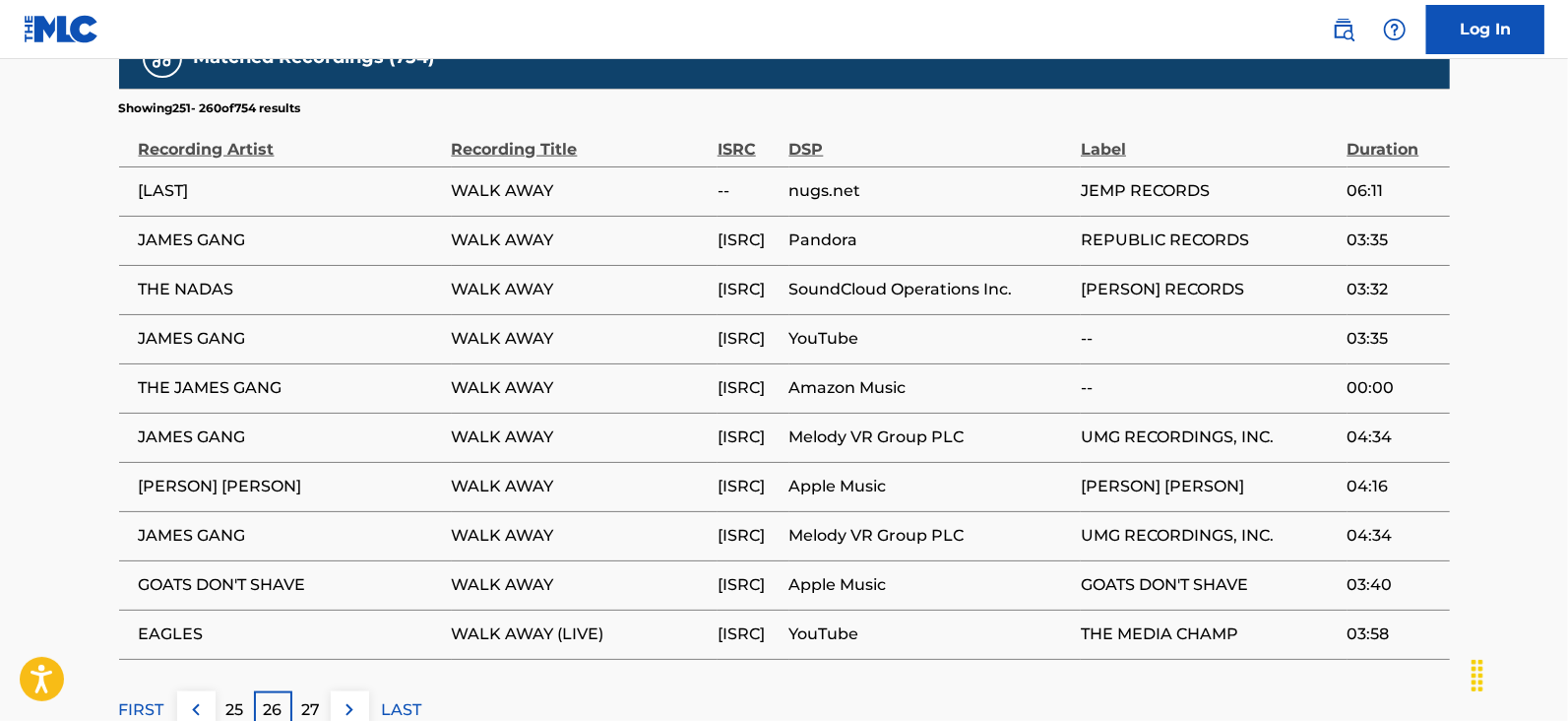 click on "27" at bounding box center (311, 710) 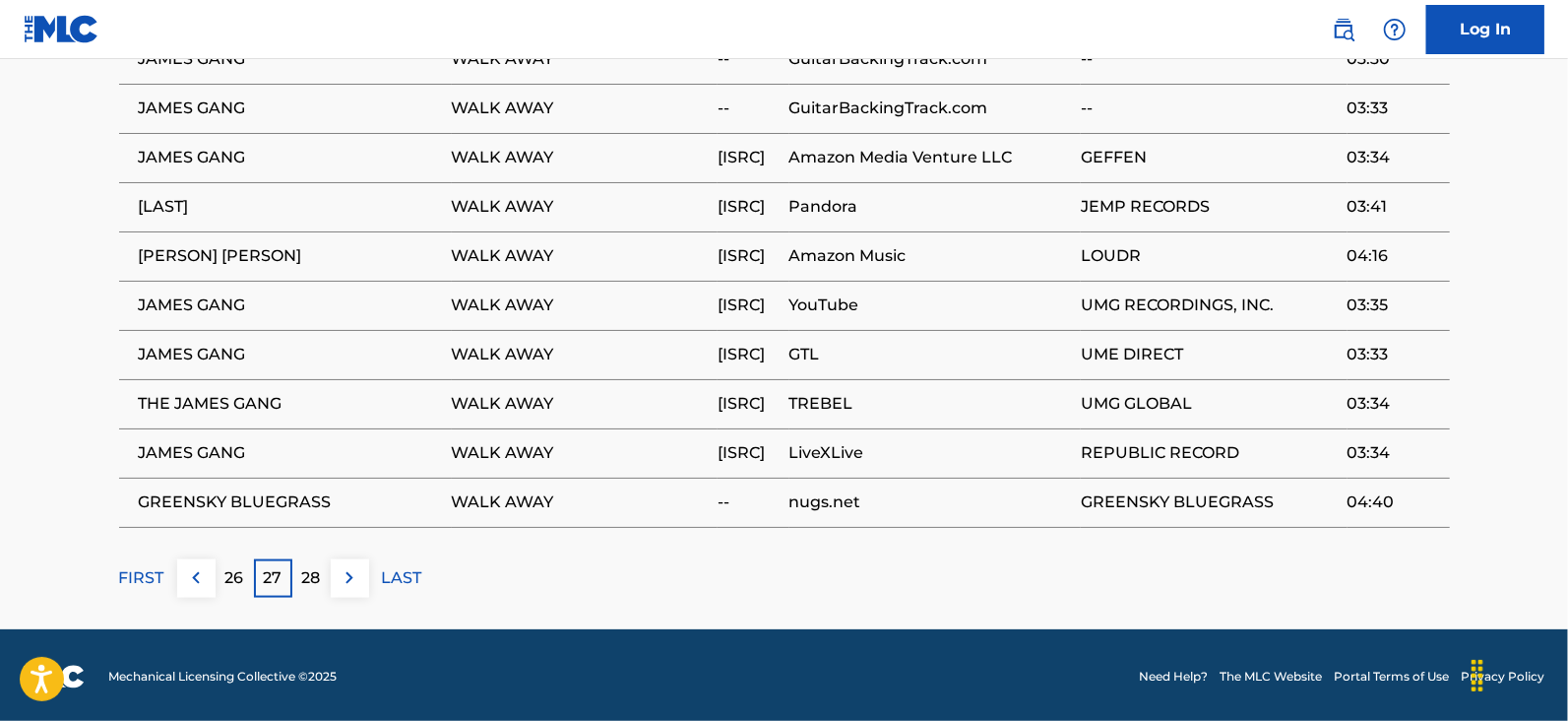 click on "28" at bounding box center (311, 578) 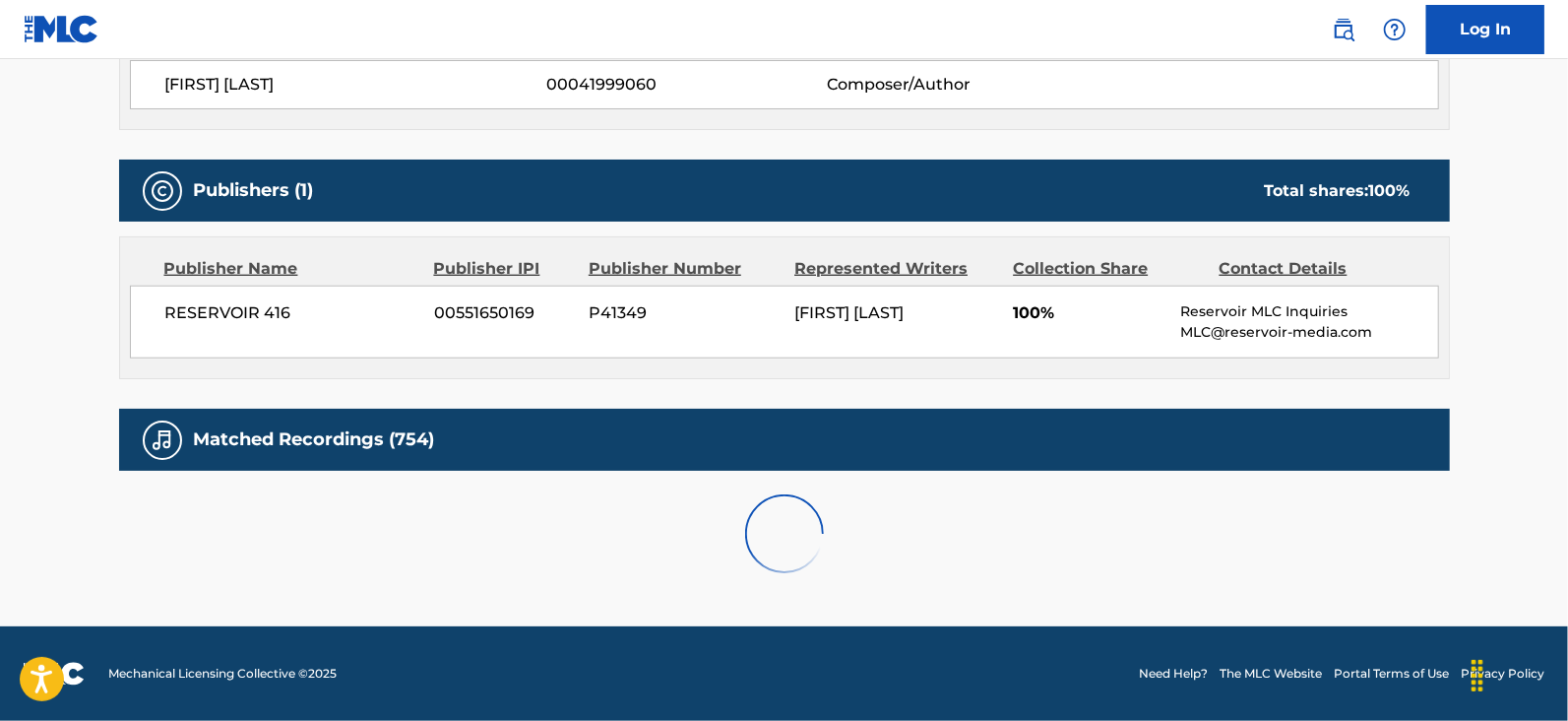 scroll, scrollTop: 1430, scrollLeft: 0, axis: vertical 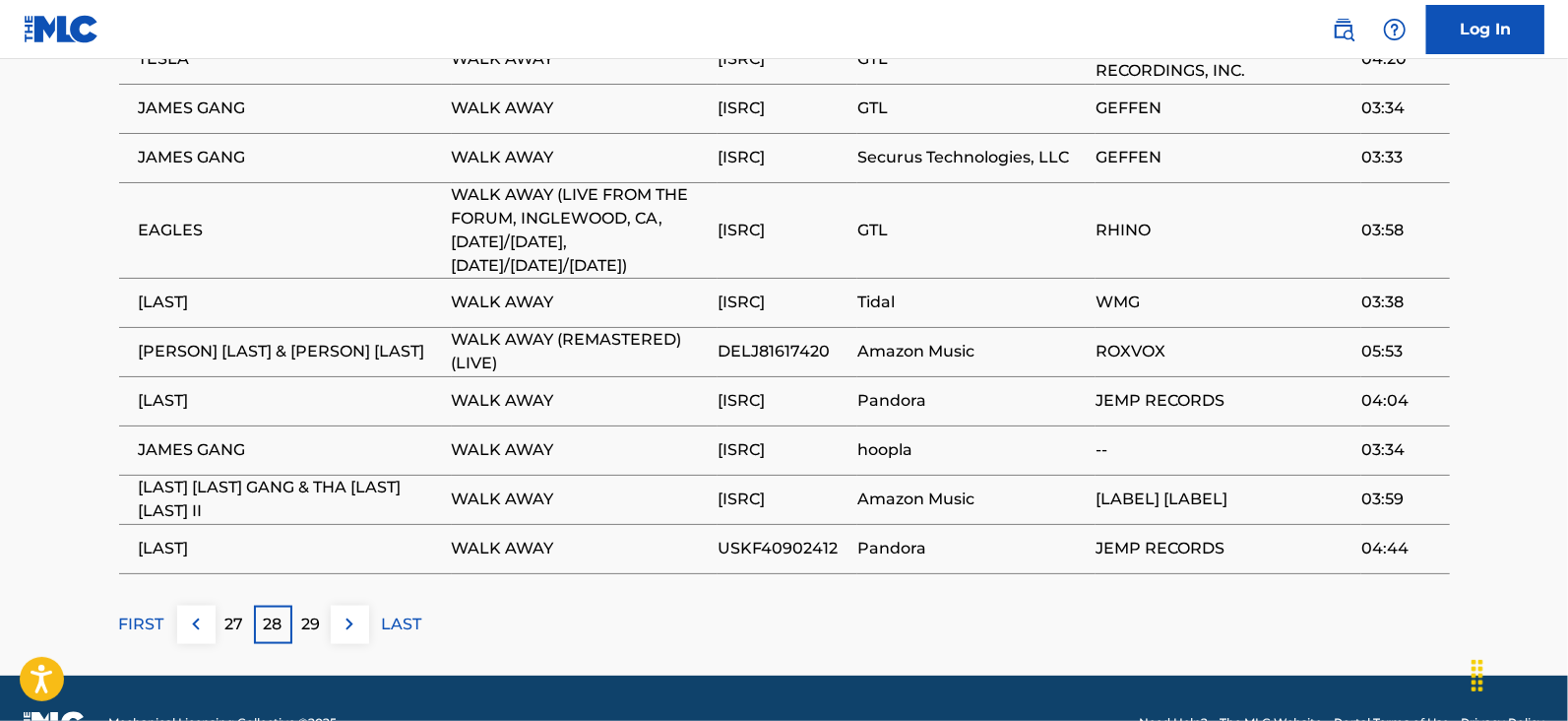 click on "29" at bounding box center (311, 624) 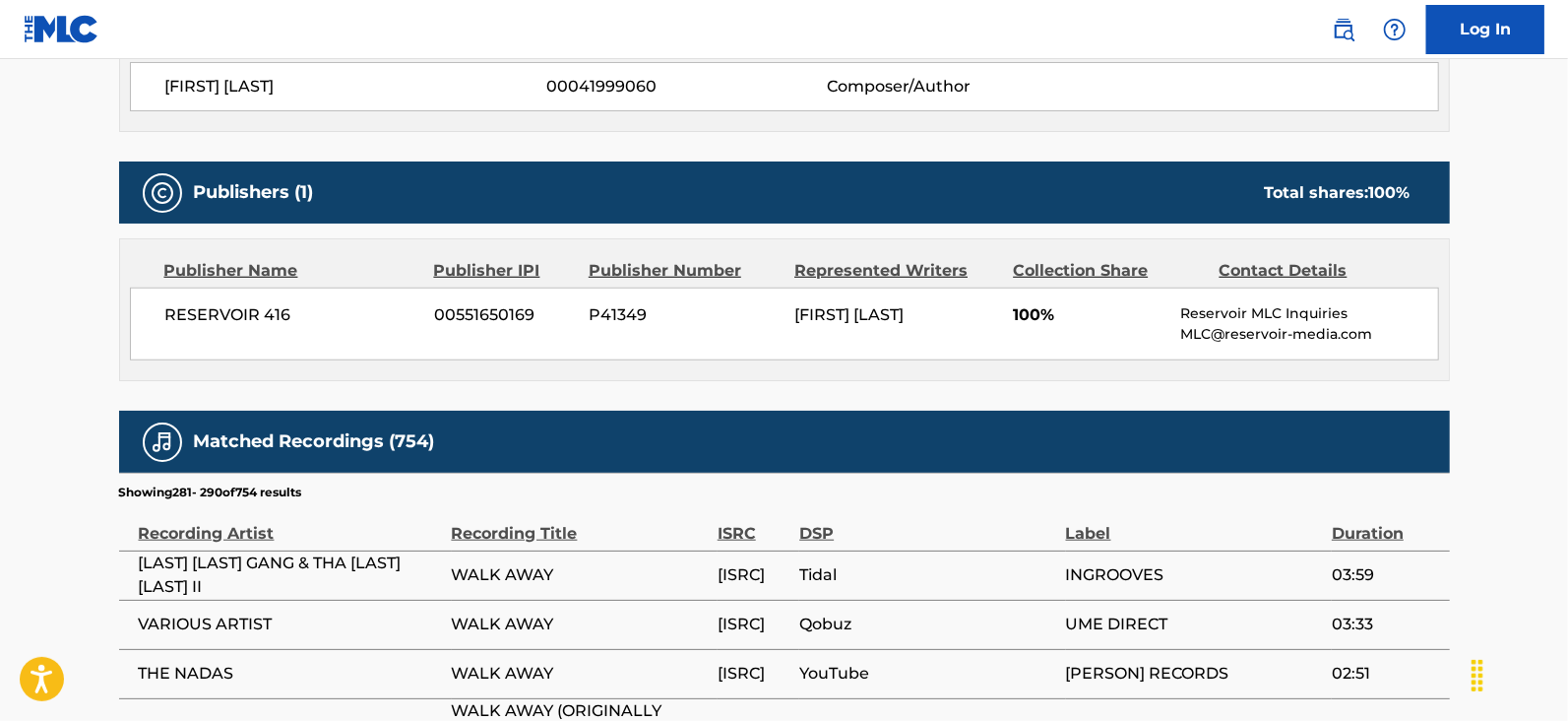 scroll, scrollTop: 1430, scrollLeft: 0, axis: vertical 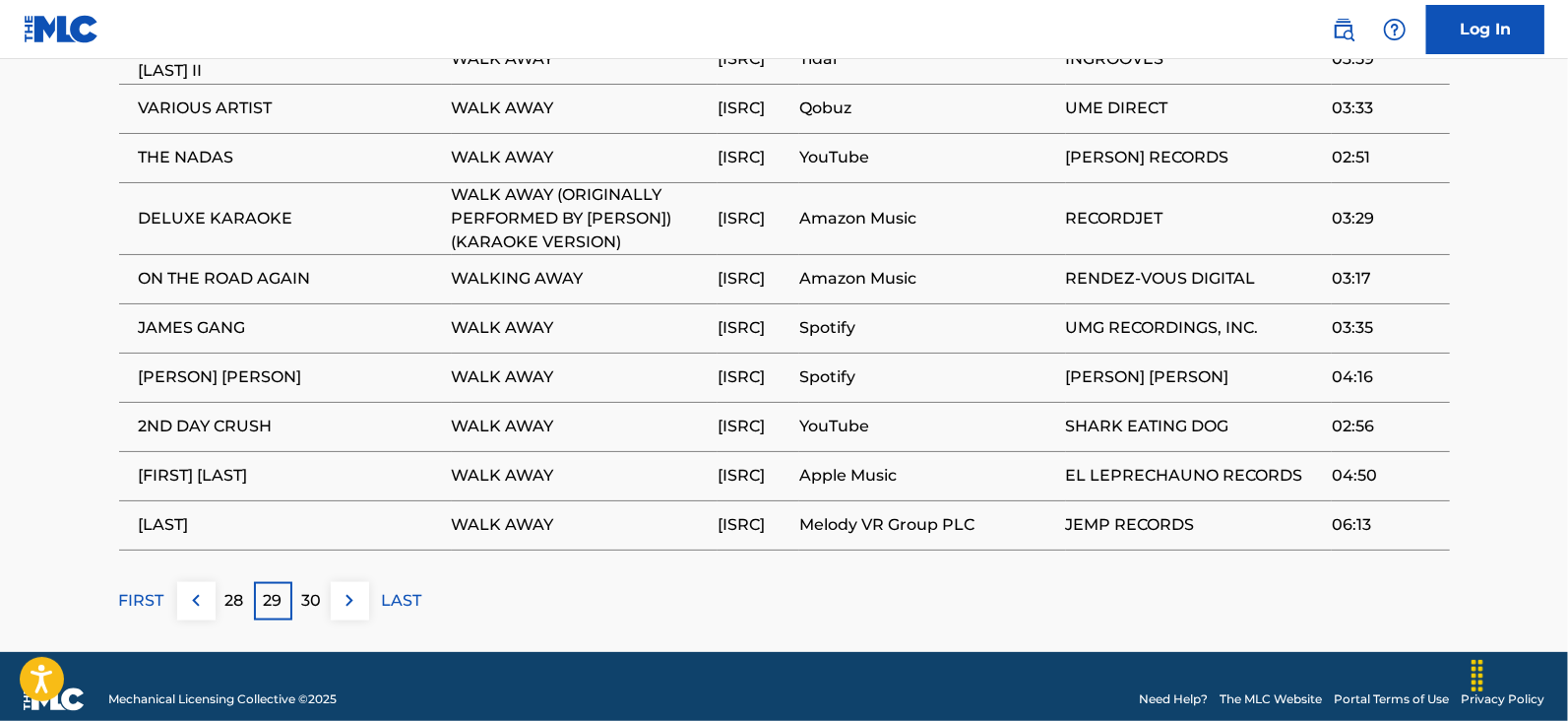 click on "30" at bounding box center [311, 601] 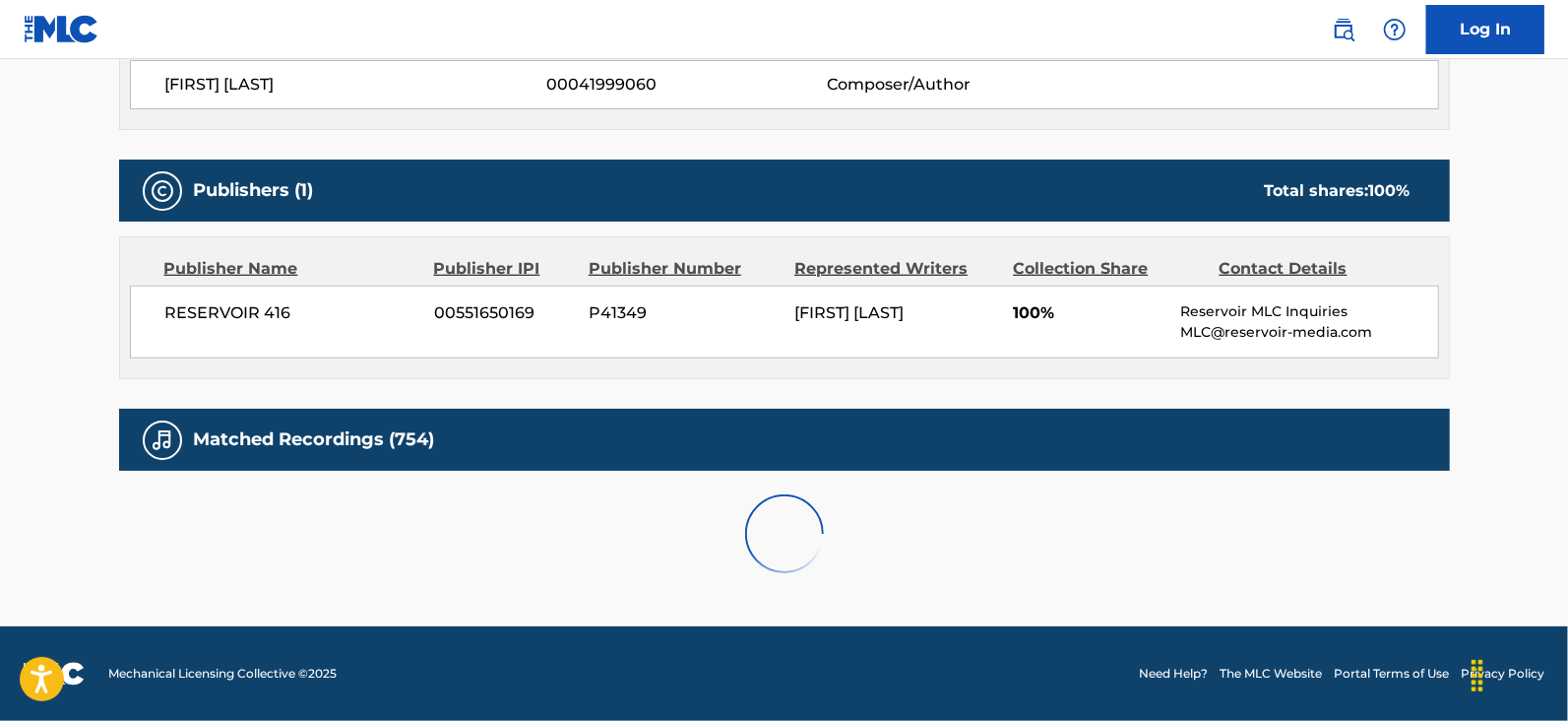 scroll, scrollTop: 1430, scrollLeft: 0, axis: vertical 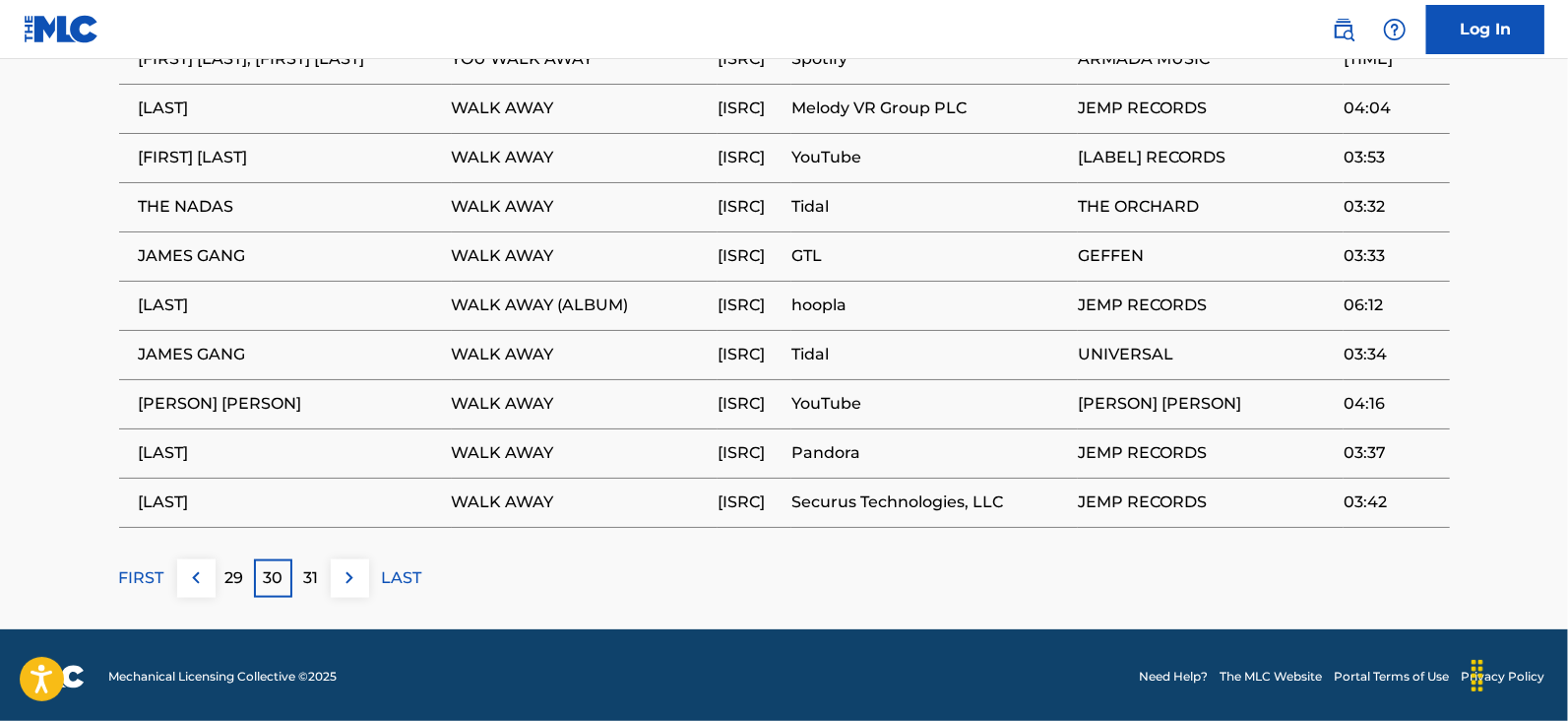click on "31" at bounding box center (311, 578) 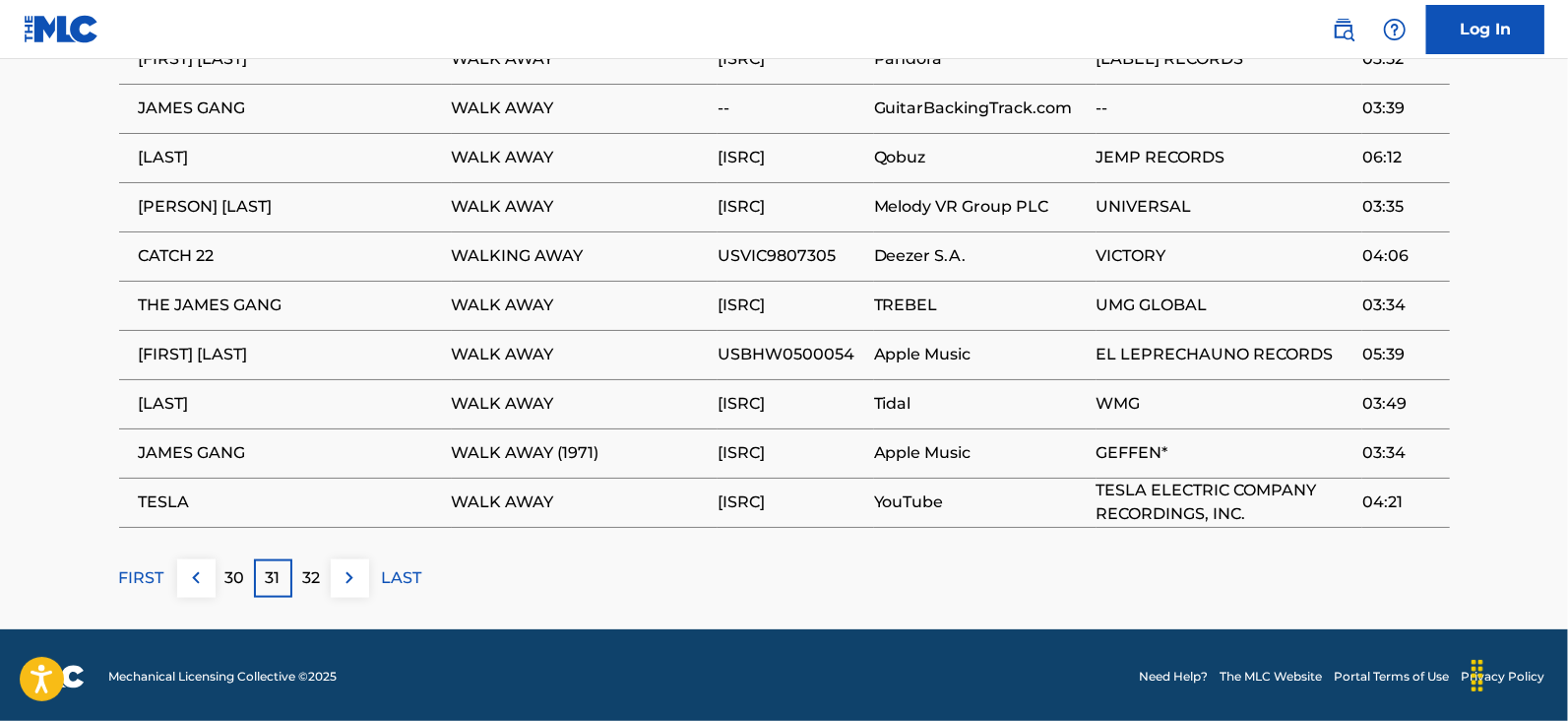 click on "32" at bounding box center (311, 578) 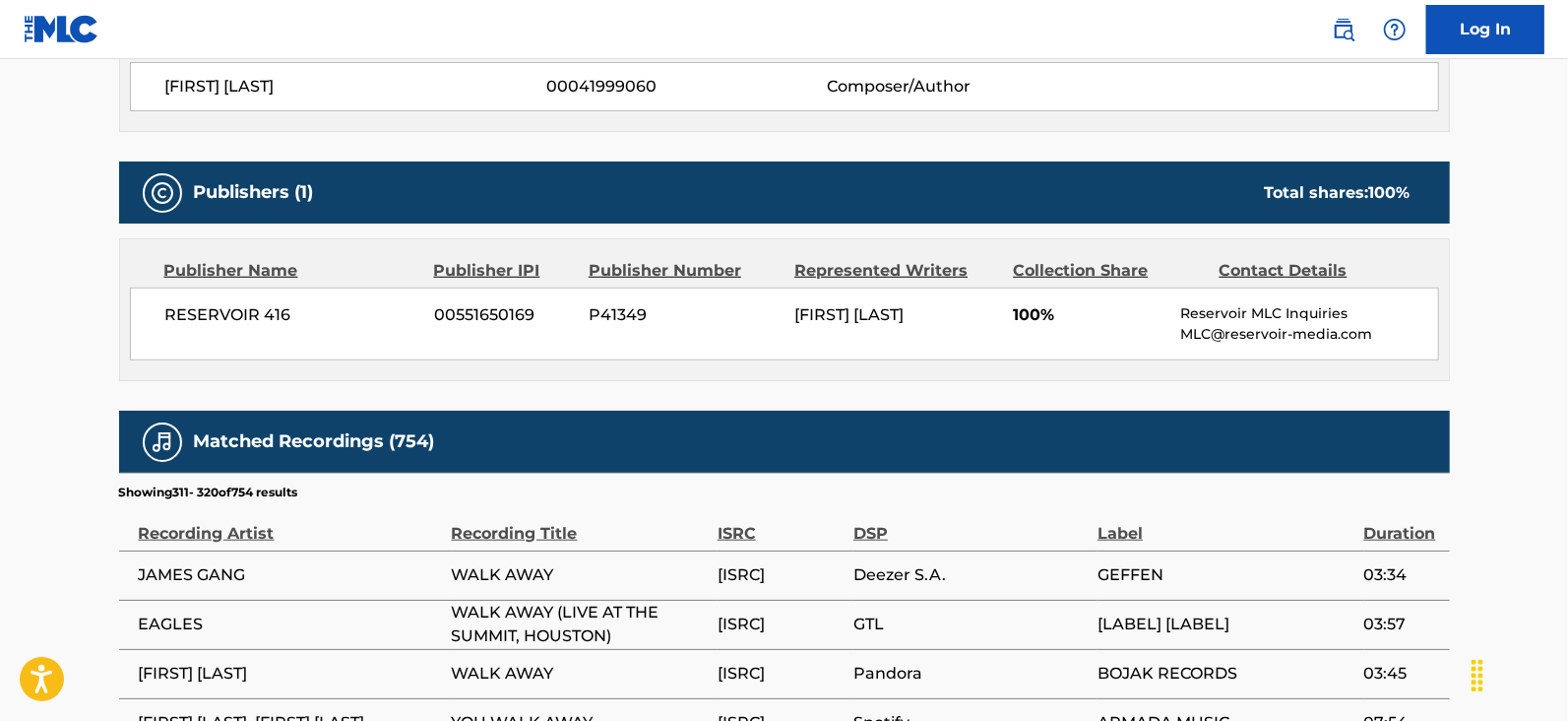 scroll, scrollTop: 1430, scrollLeft: 0, axis: vertical 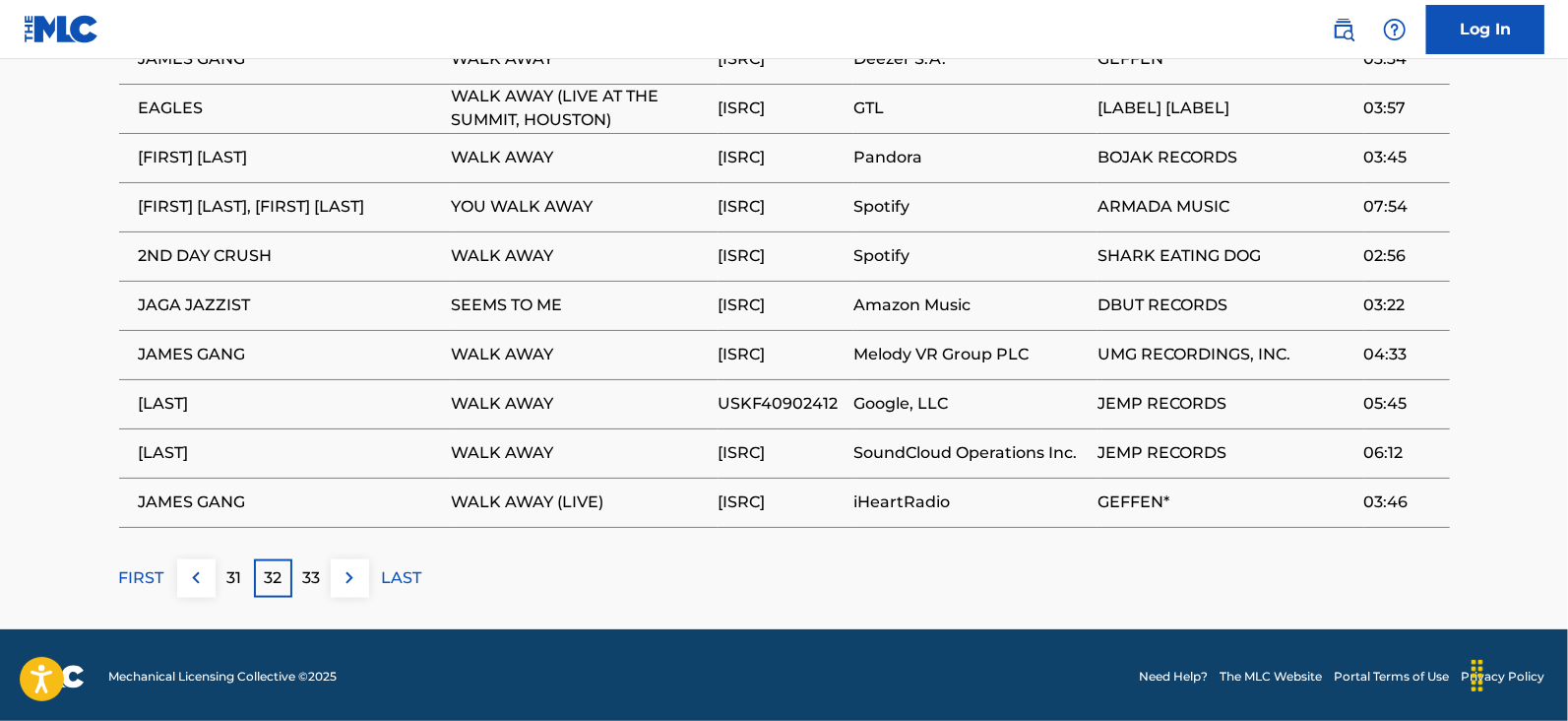 click on "33" at bounding box center [311, 578] 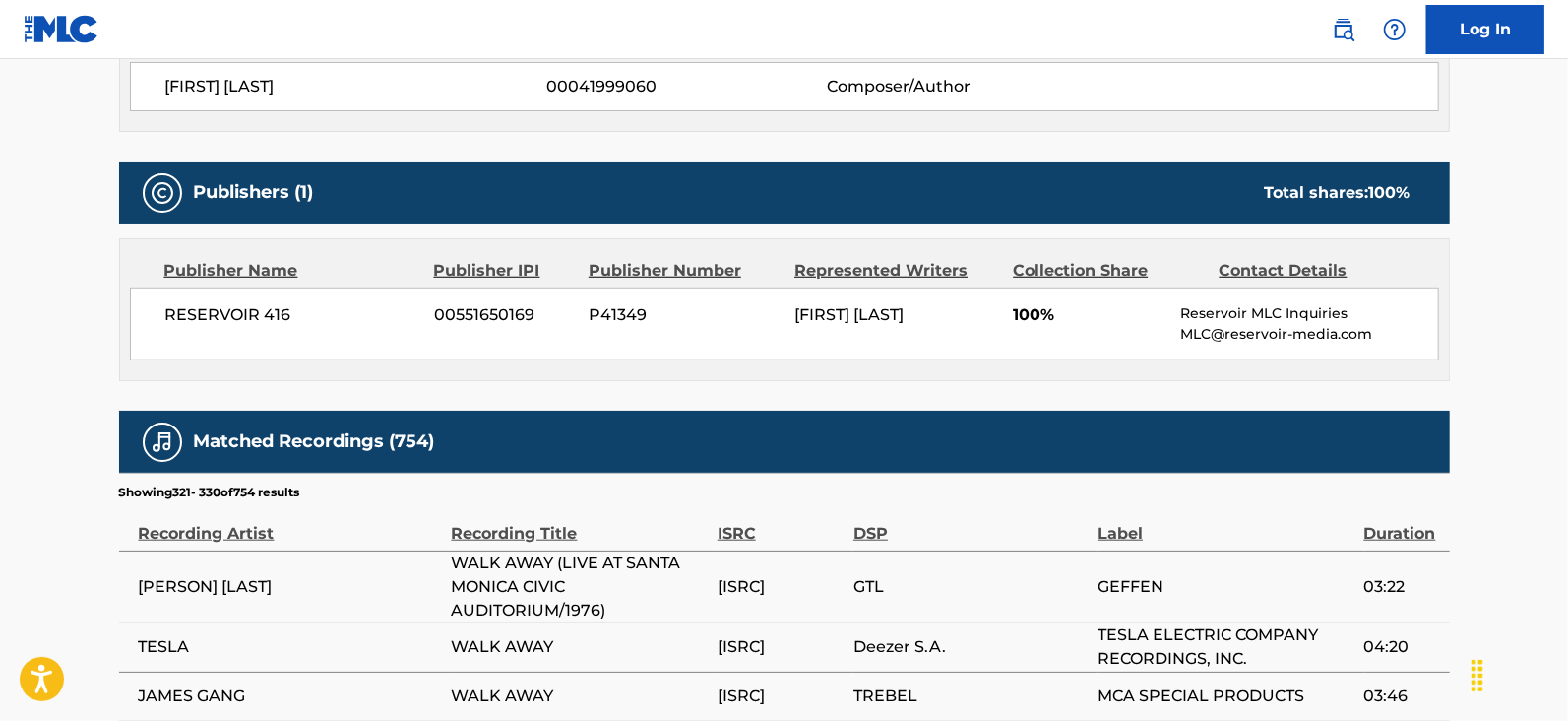 scroll, scrollTop: 1430, scrollLeft: 0, axis: vertical 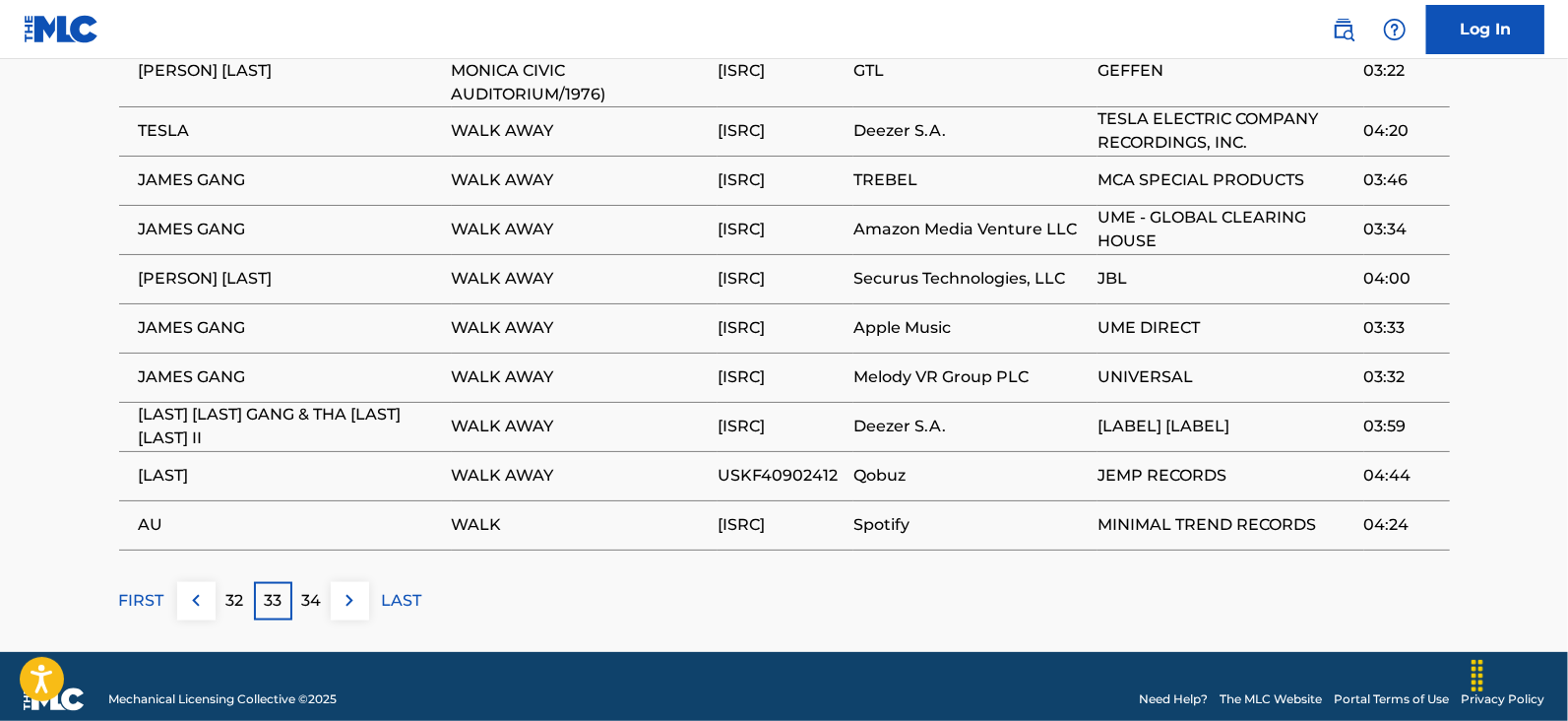 click on "34" at bounding box center [311, 601] 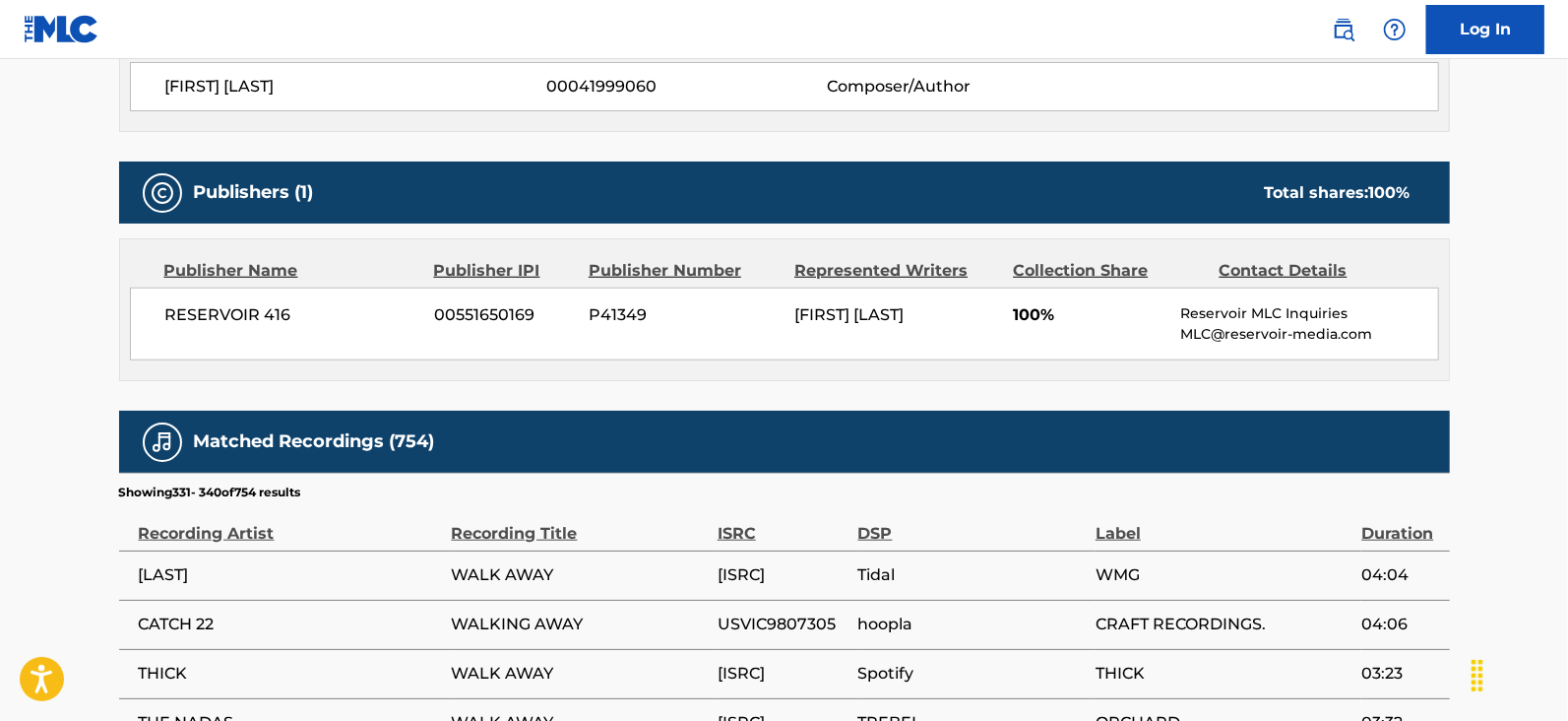 scroll, scrollTop: 1430, scrollLeft: 0, axis: vertical 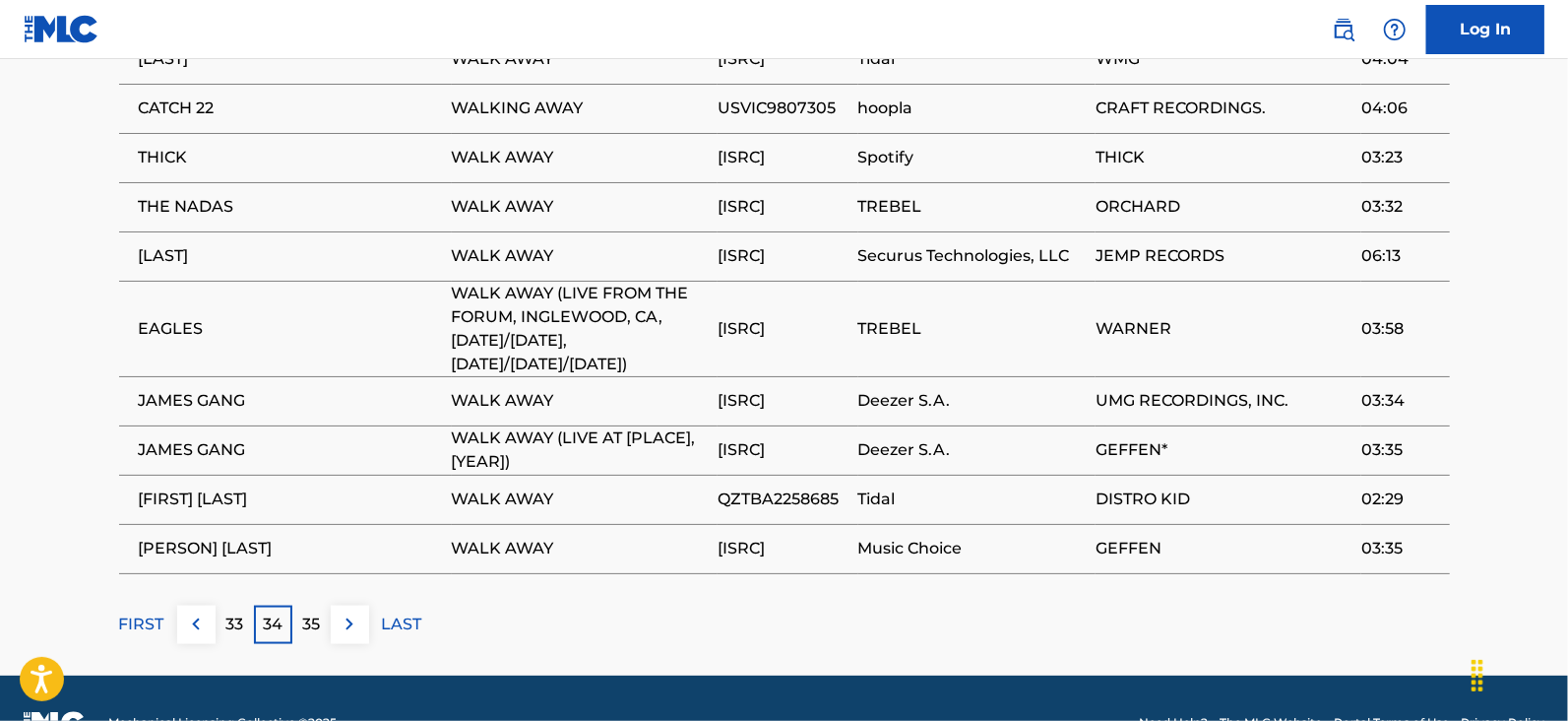 click on "35" at bounding box center (311, 624) 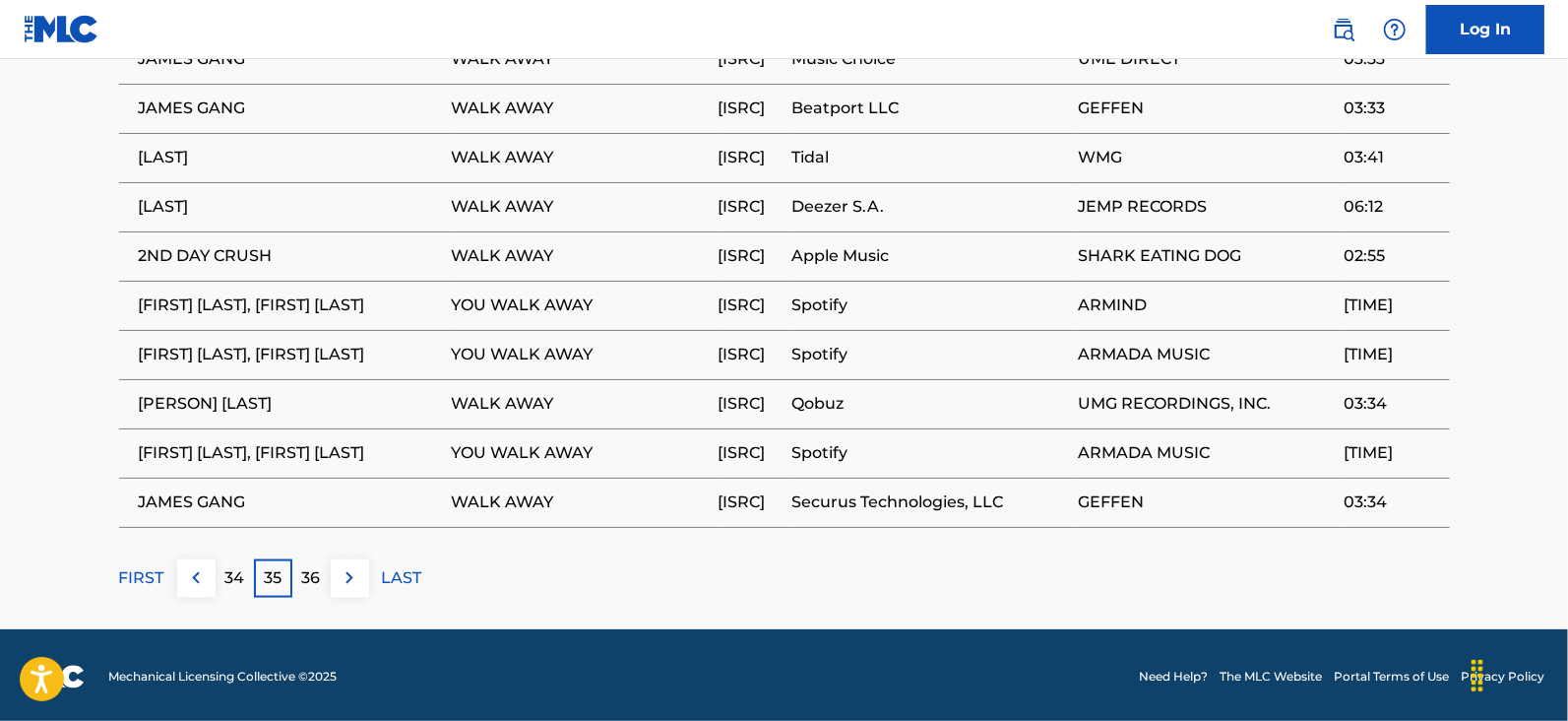 click on "WALK AWAY     Work Detail   Member Work Identifier -- MLC Song Code W03000 ISWC T0702032301 Duration --:-- Language -- Alternative Titles Alternative Title Alternative Title Type Language SEEMS TO ME (WALK AWAY) Generic Alternative Title -- SEEMS TO ME (YOU DON'T WANNA TALK ABOUT IT) Generic Alternative Title -- Writers   (1) Writer Name [LAST] [LAST] [IPI] Composer/Author Publishers   (1) Total shares:  100 % Publisher Name Publisher IPI Publisher Number Represented Writers Collection Share Contact Details RESERVOIR 416 [IPI] P41349 [LAST] [LAST] 100% Reservoir MLC Inquiries MLC@reservoir-media.com Total shares:  100 % Matched Recordings   (754) Showing  341  -   350  of  754   results   Recording Artist Recording Title ISRC DSP Label Duration [LAST] GANG WALK AWAY [ISRC] Music Choice UME DIRECT 03:33 [LAST] GANG WALK AWAY [ISRC] Beatport LLC GEFFEN 03:33 [LAST] WALK AWAY [ISRC] Tidal WMG 03:41 [LAST]" at bounding box center [784, -371] 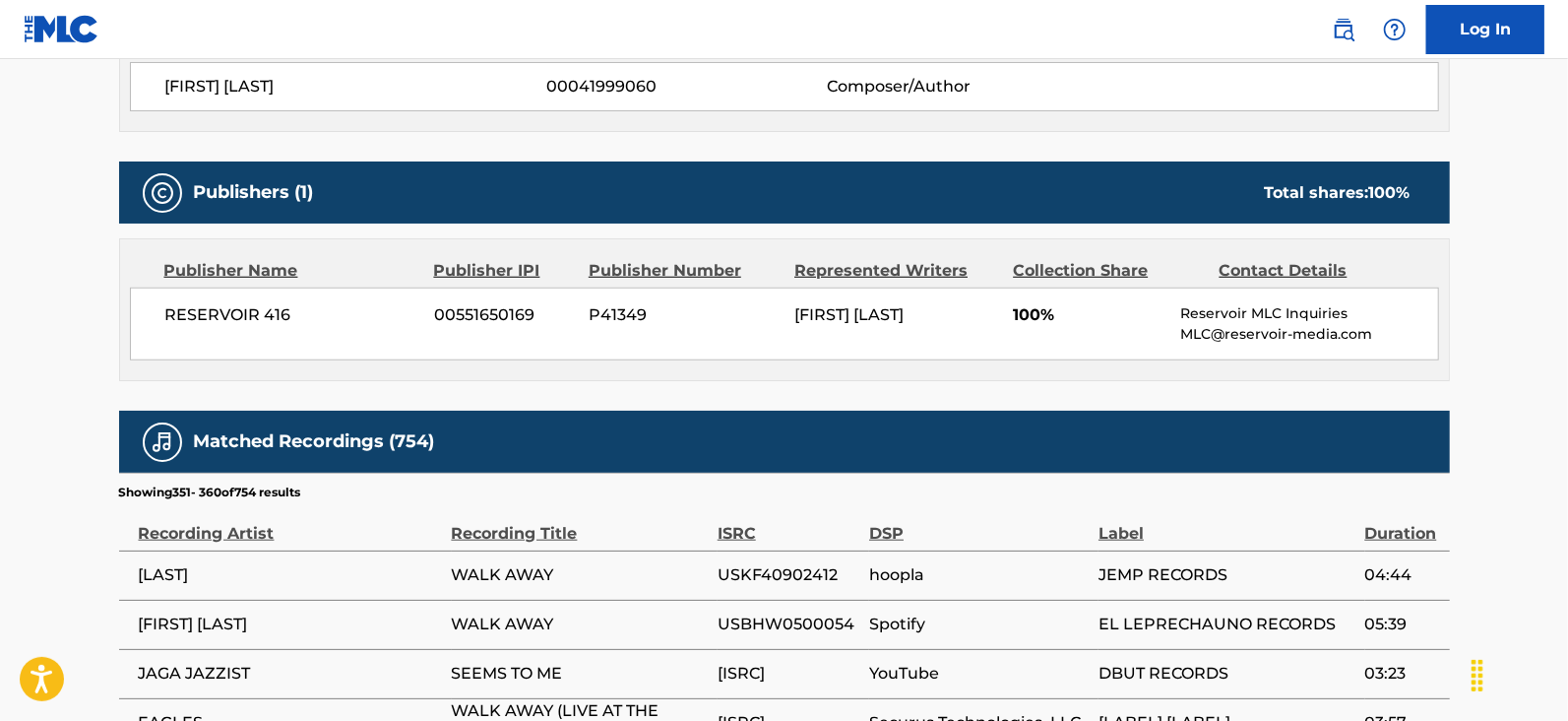 scroll, scrollTop: 1430, scrollLeft: 0, axis: vertical 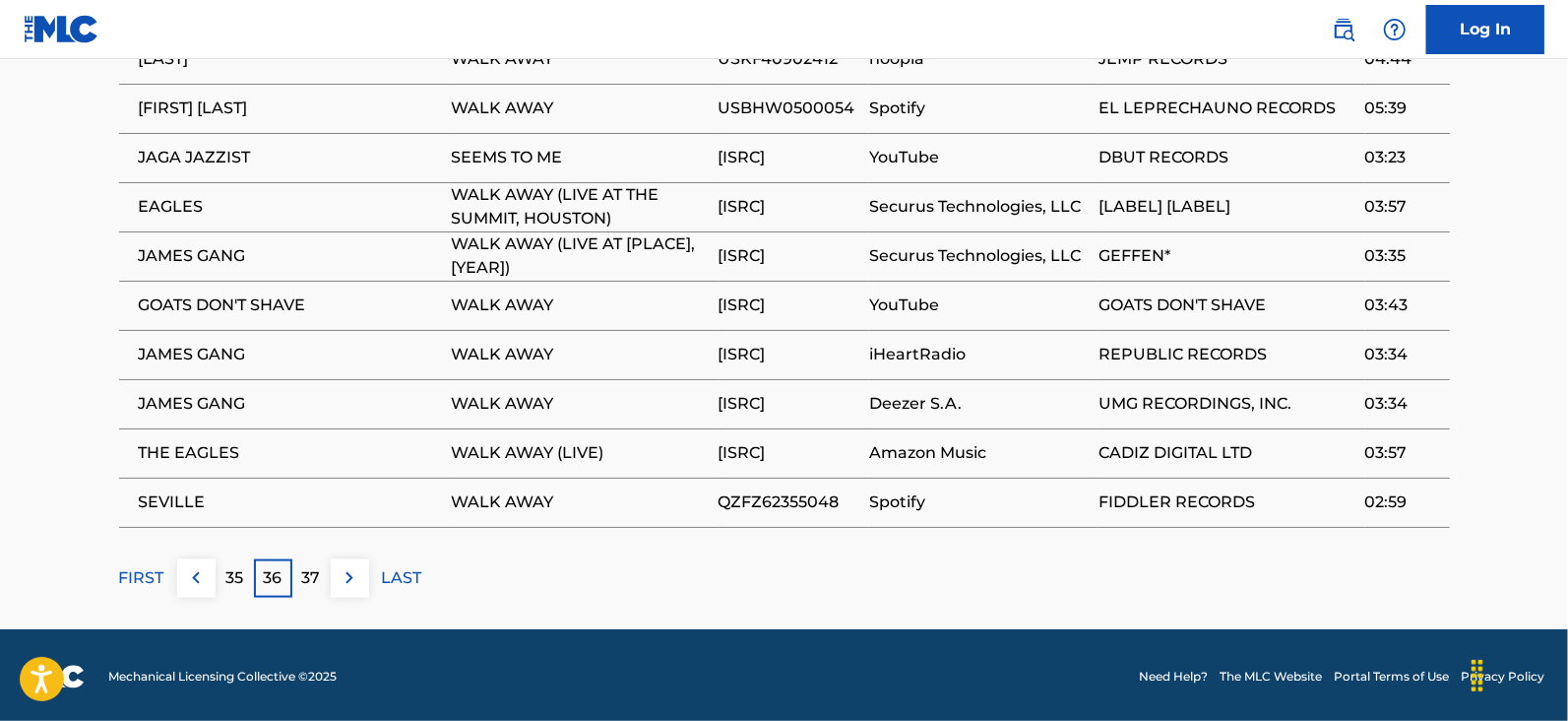 click on "37" at bounding box center (311, 578) 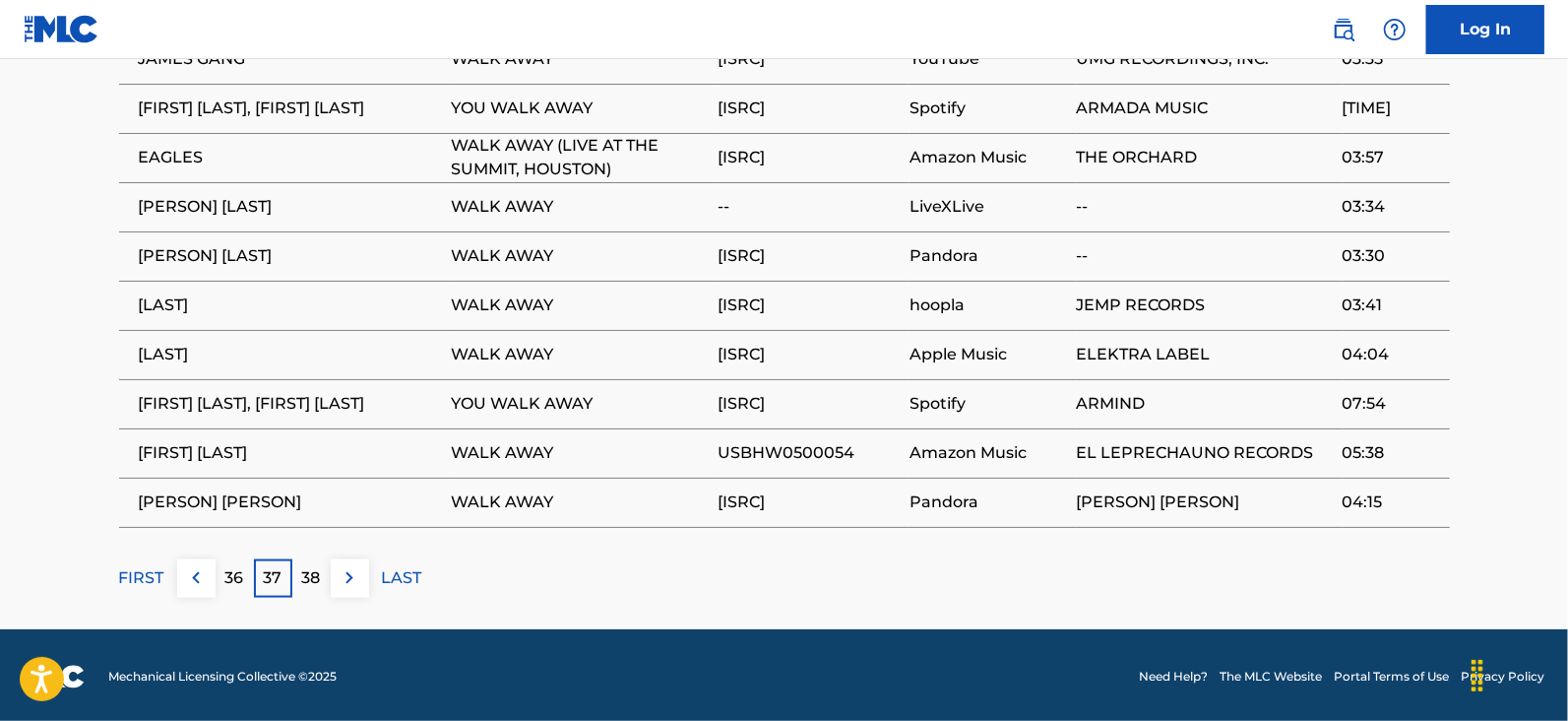 click on "38" at bounding box center (311, 578) 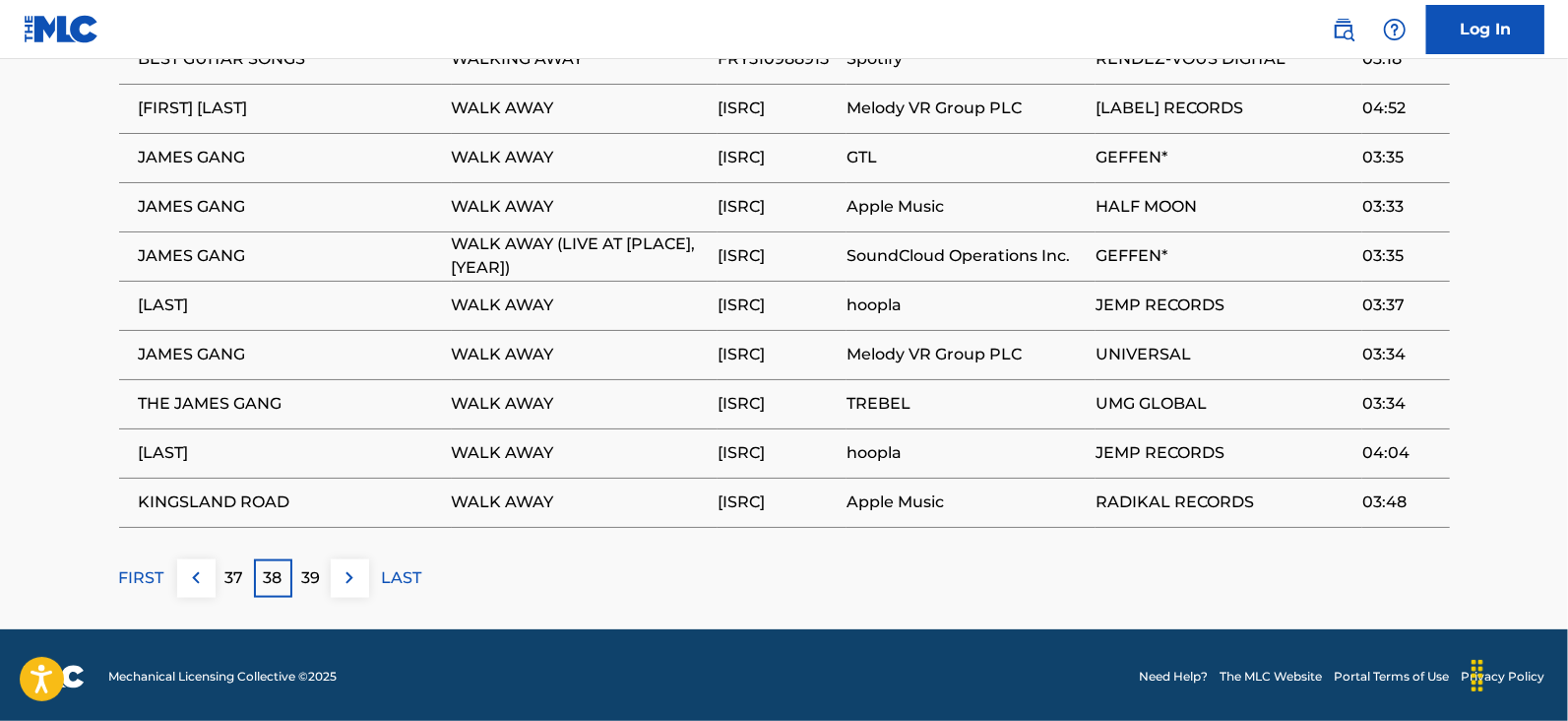 click on "39" at bounding box center [311, 578] 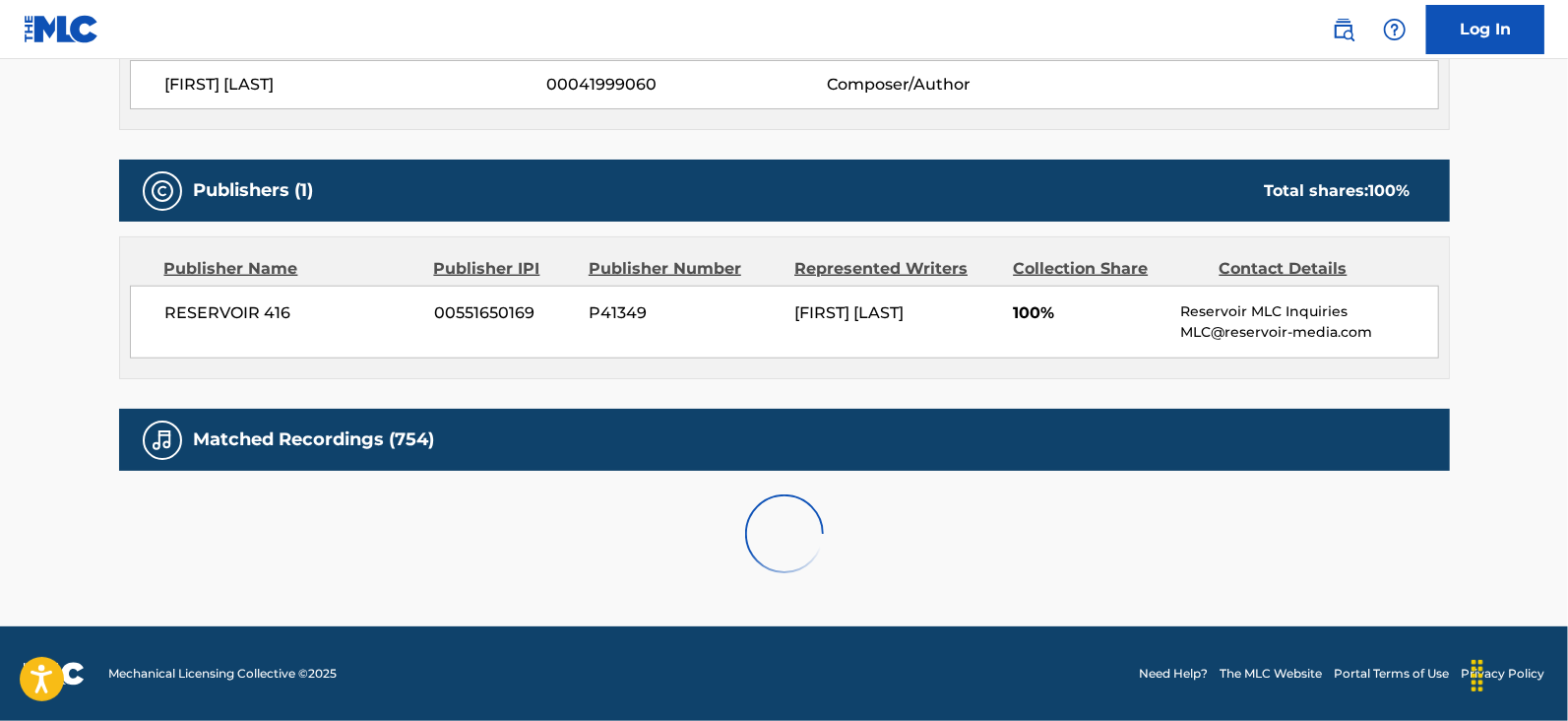 scroll, scrollTop: 1430, scrollLeft: 0, axis: vertical 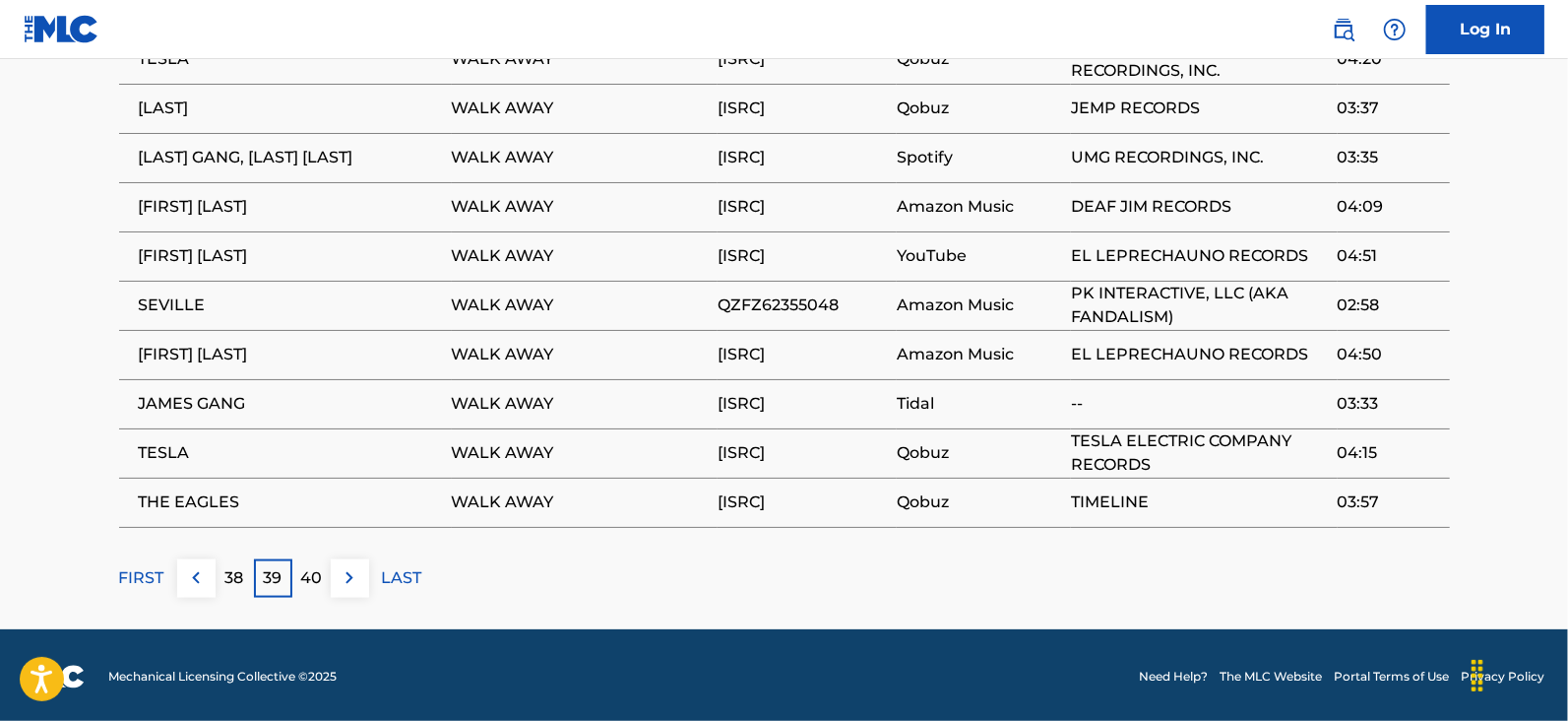 click on "40" at bounding box center [311, 578] 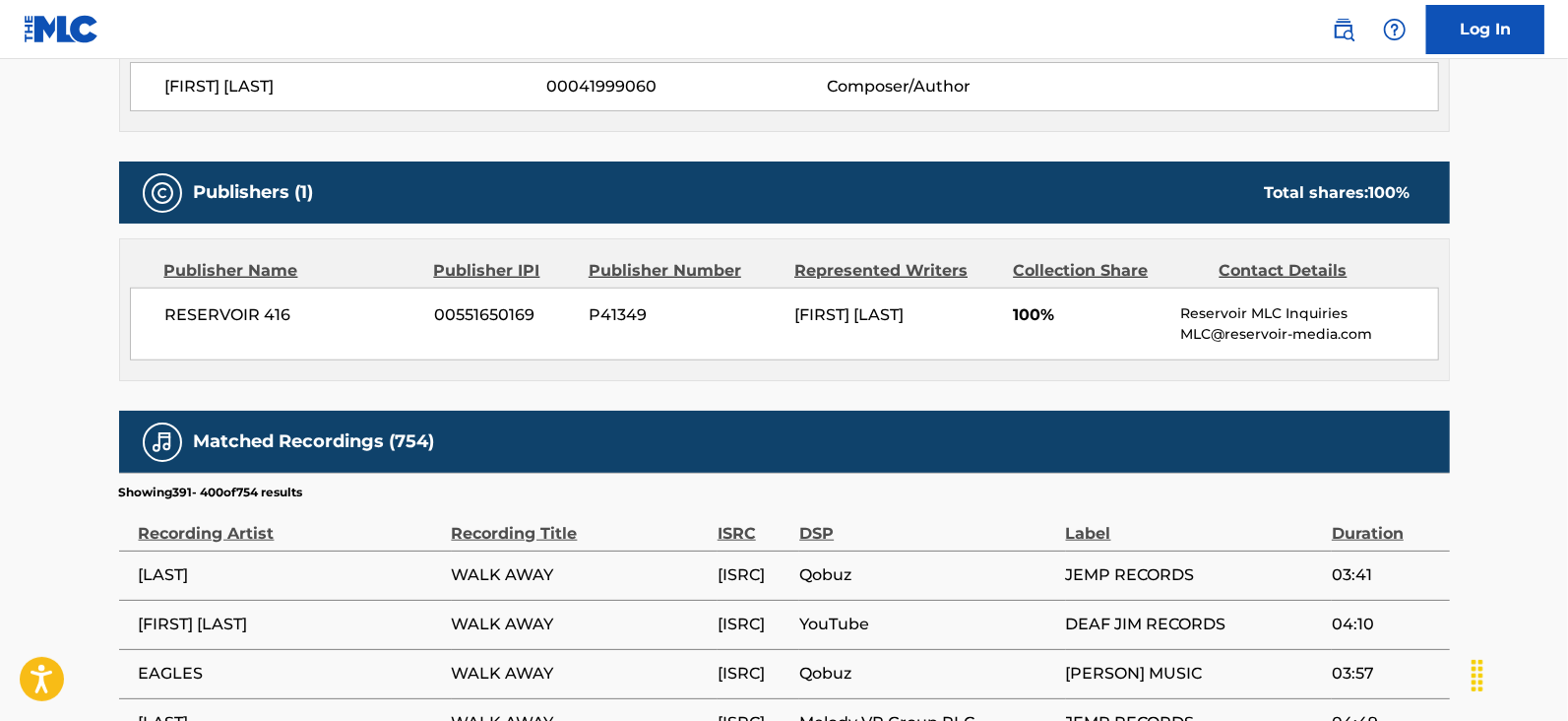 scroll, scrollTop: 1430, scrollLeft: 0, axis: vertical 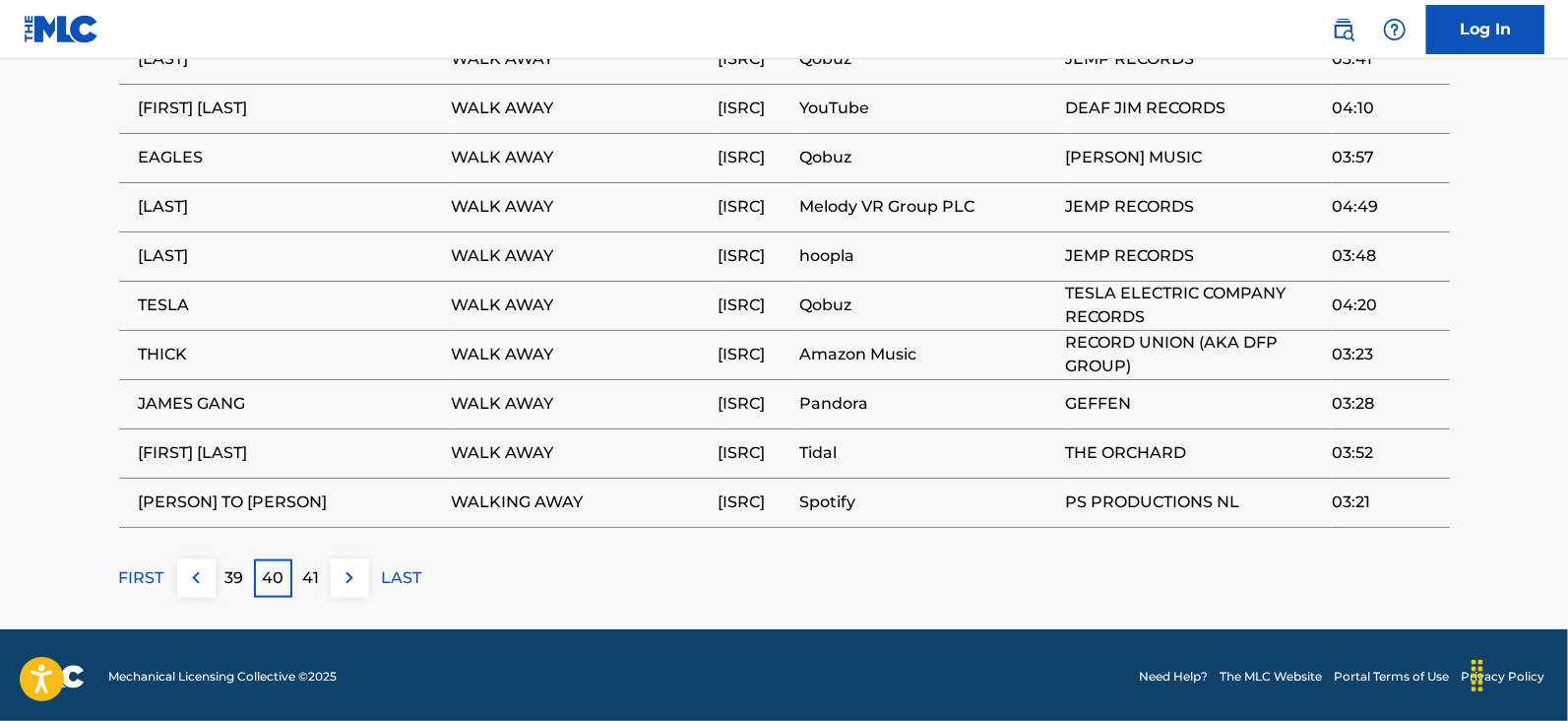 click on "41" at bounding box center (311, 578) 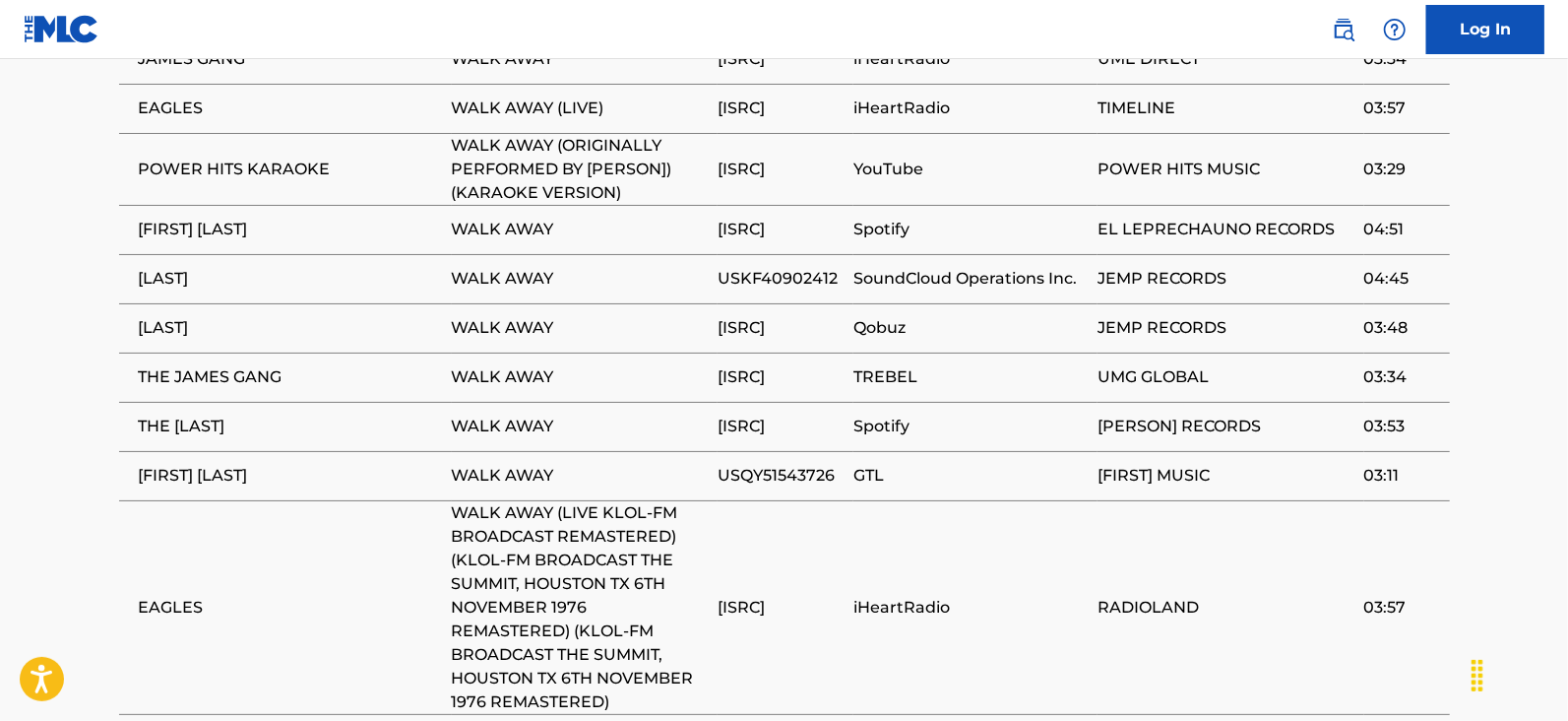 scroll, scrollTop: 1616, scrollLeft: 0, axis: vertical 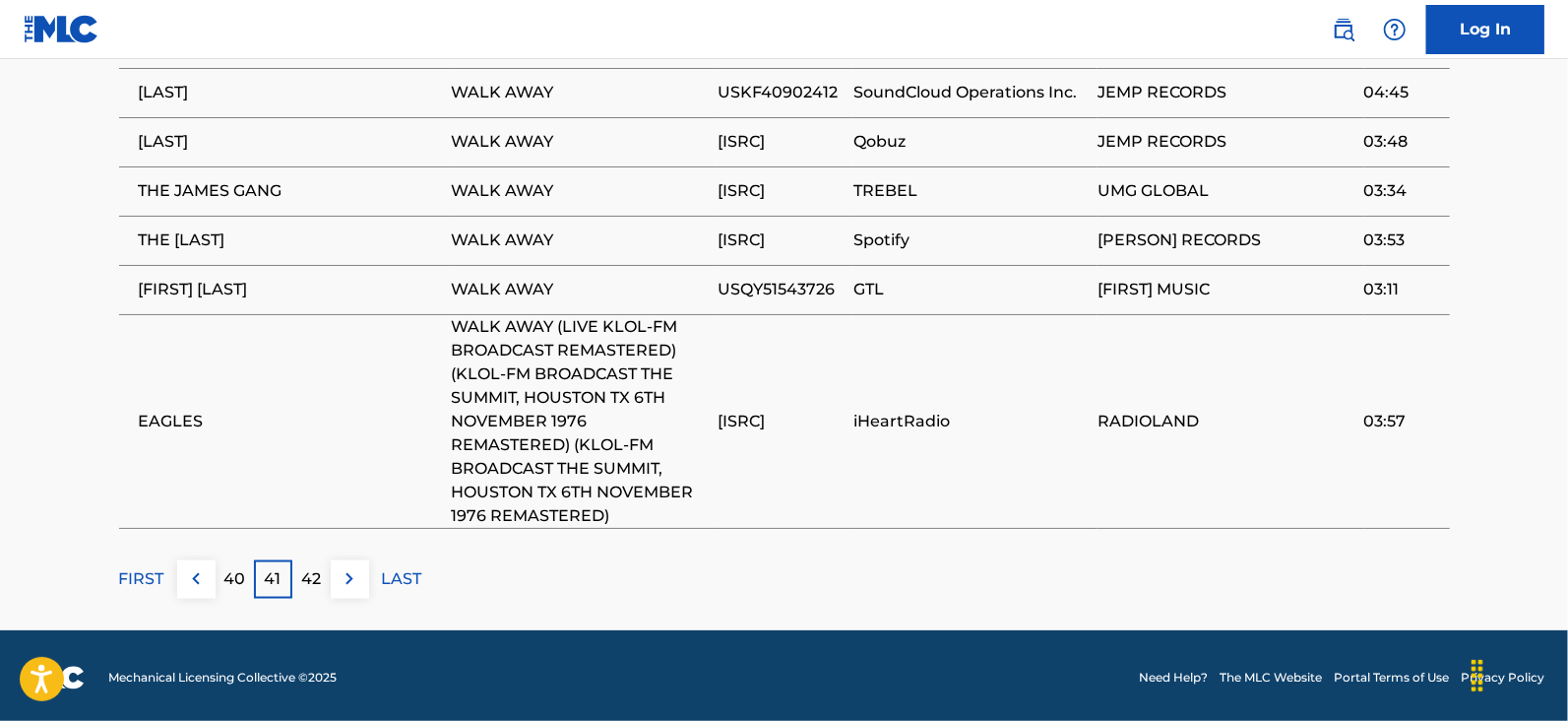 click on "42" at bounding box center [311, 579] 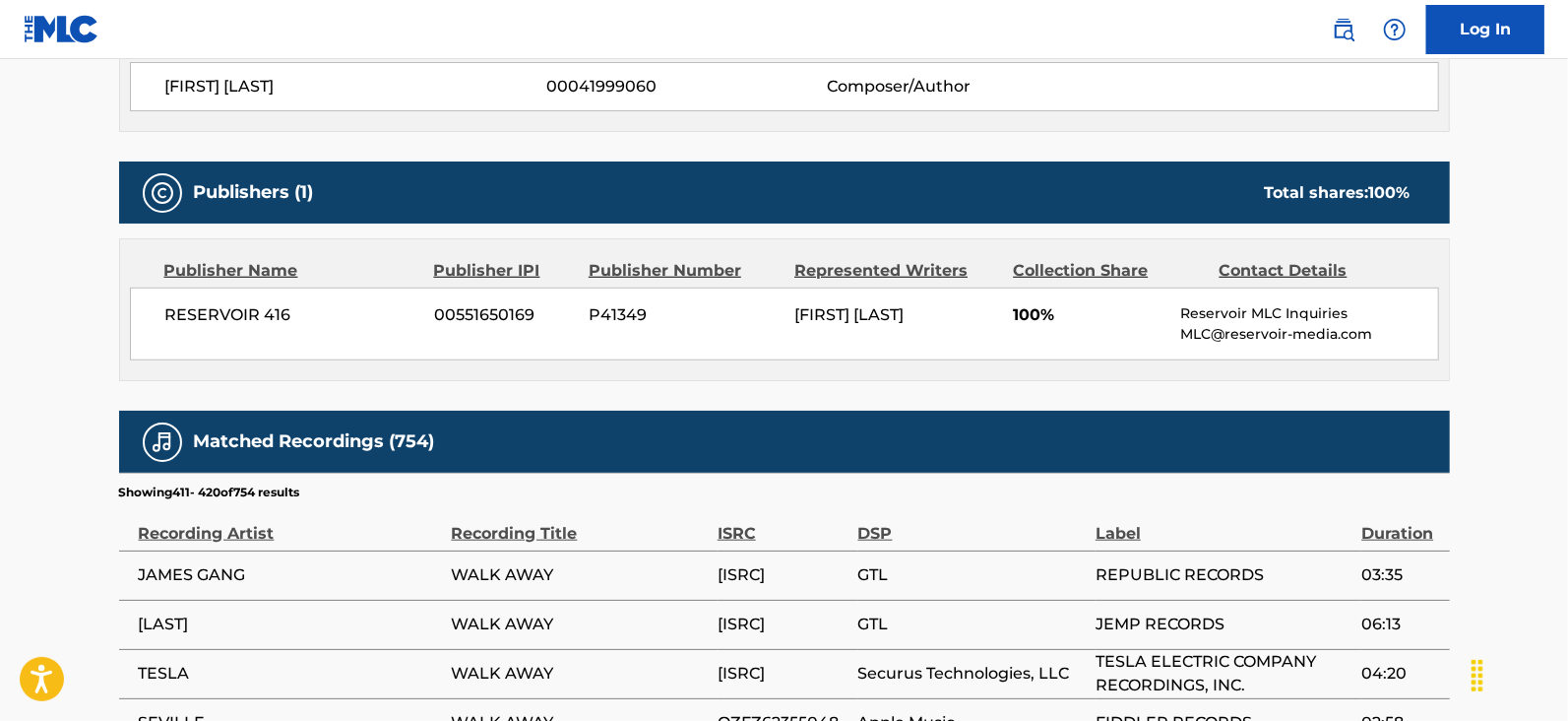 scroll, scrollTop: 1430, scrollLeft: 0, axis: vertical 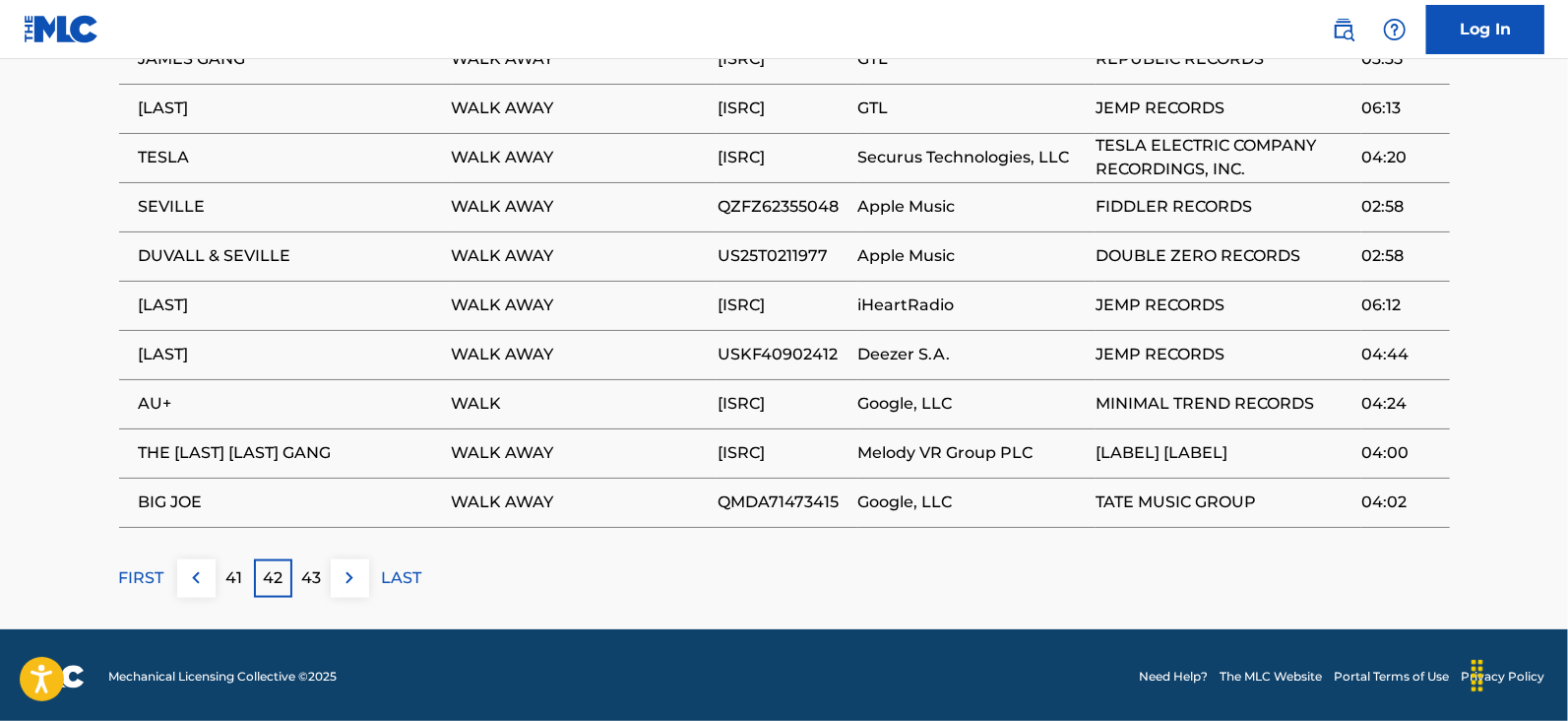 click on "43" at bounding box center [311, 578] 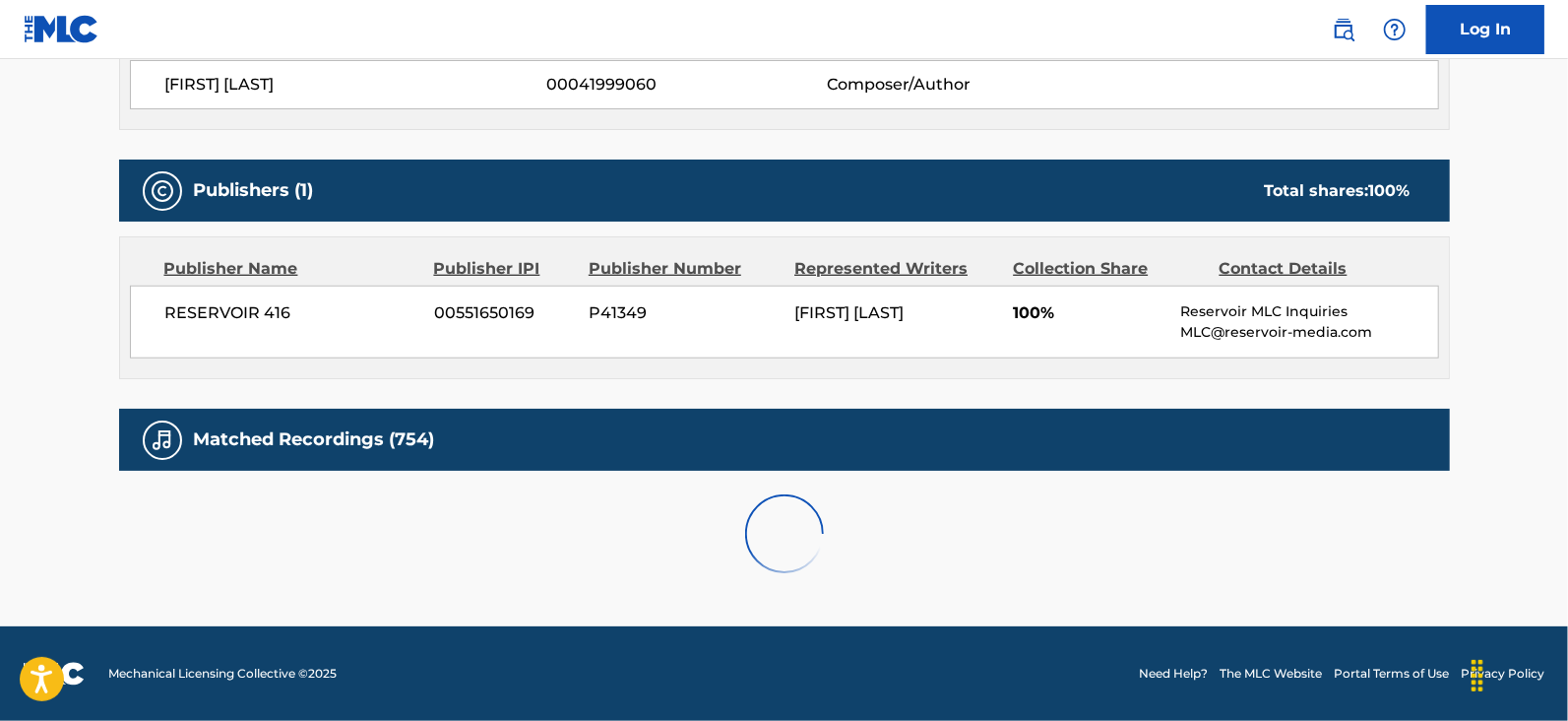 scroll, scrollTop: 1453, scrollLeft: 0, axis: vertical 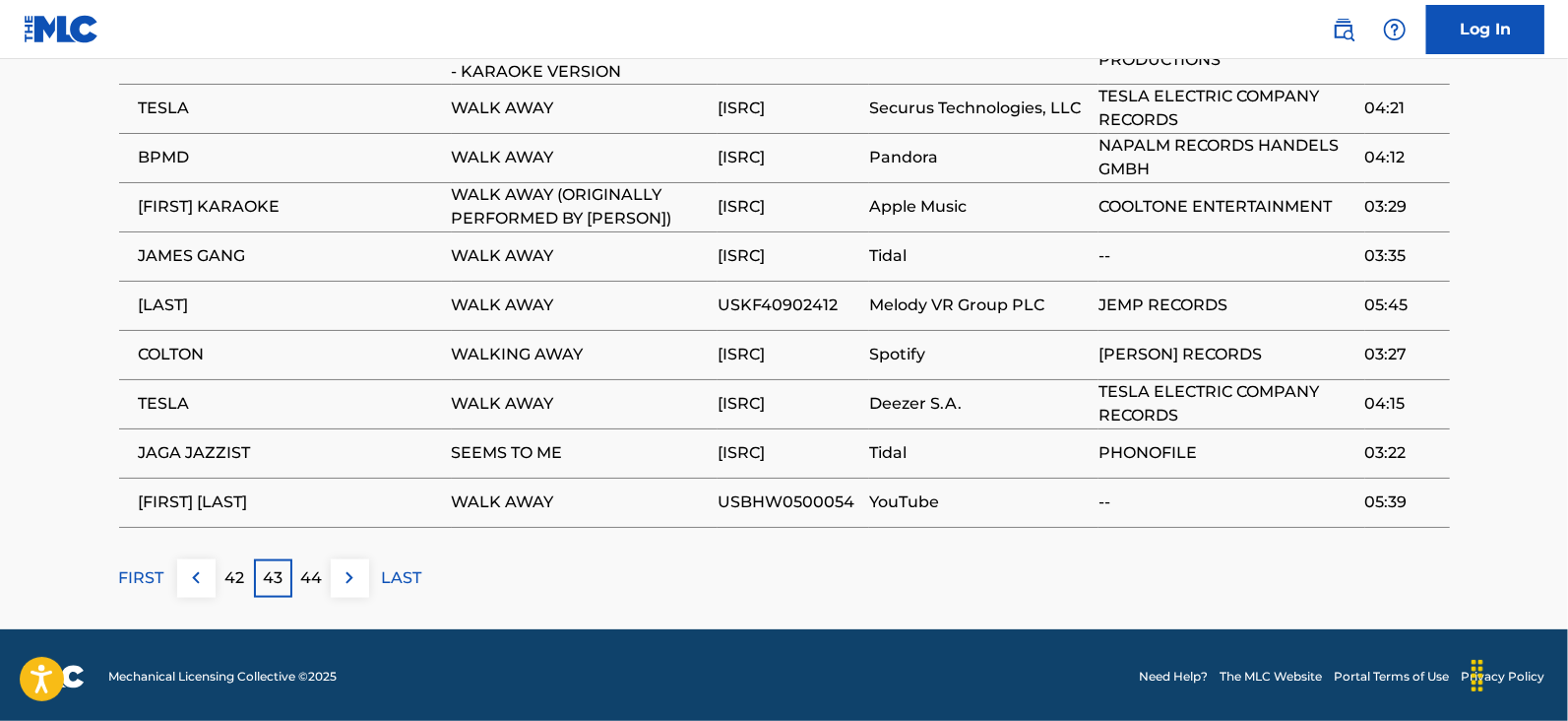 click on "44" at bounding box center (311, 578) 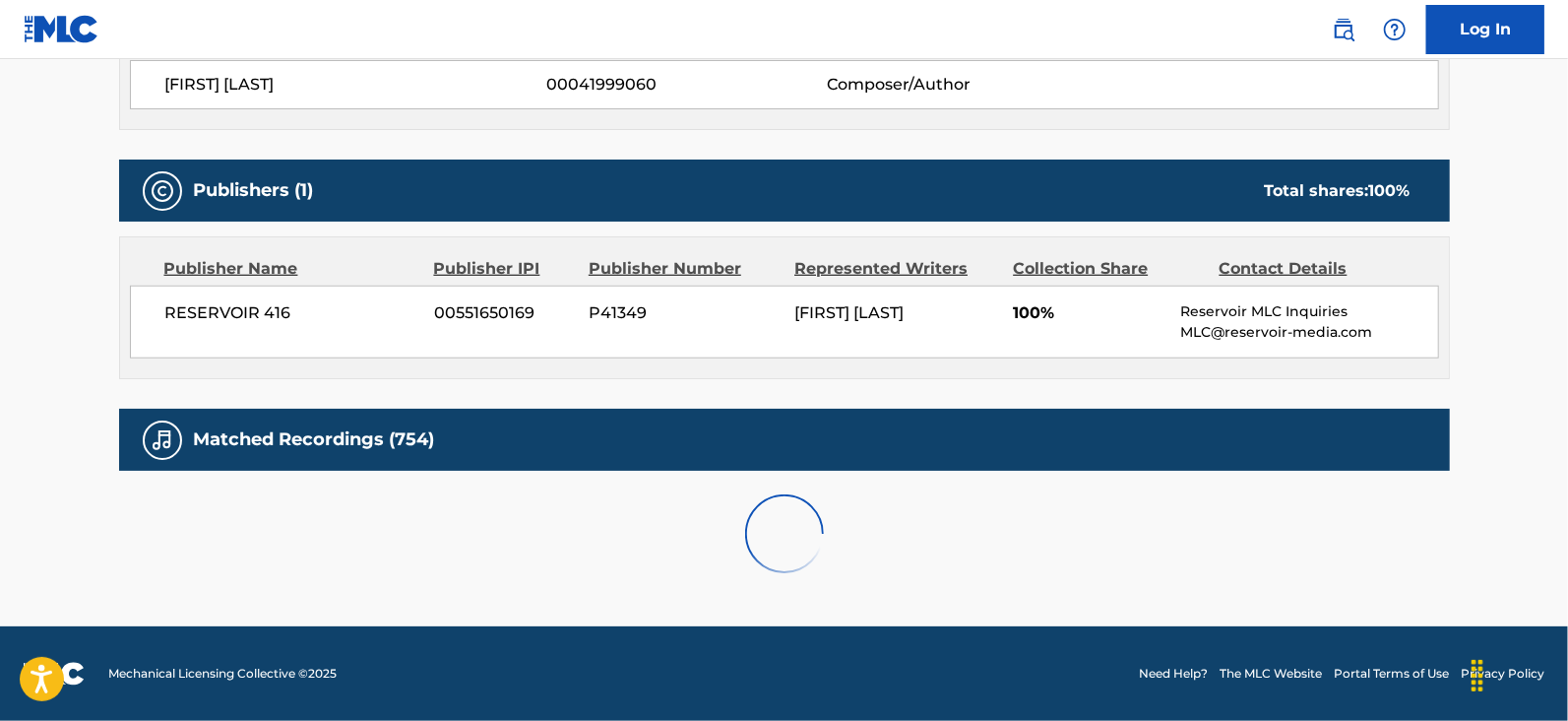 scroll, scrollTop: 1453, scrollLeft: 0, axis: vertical 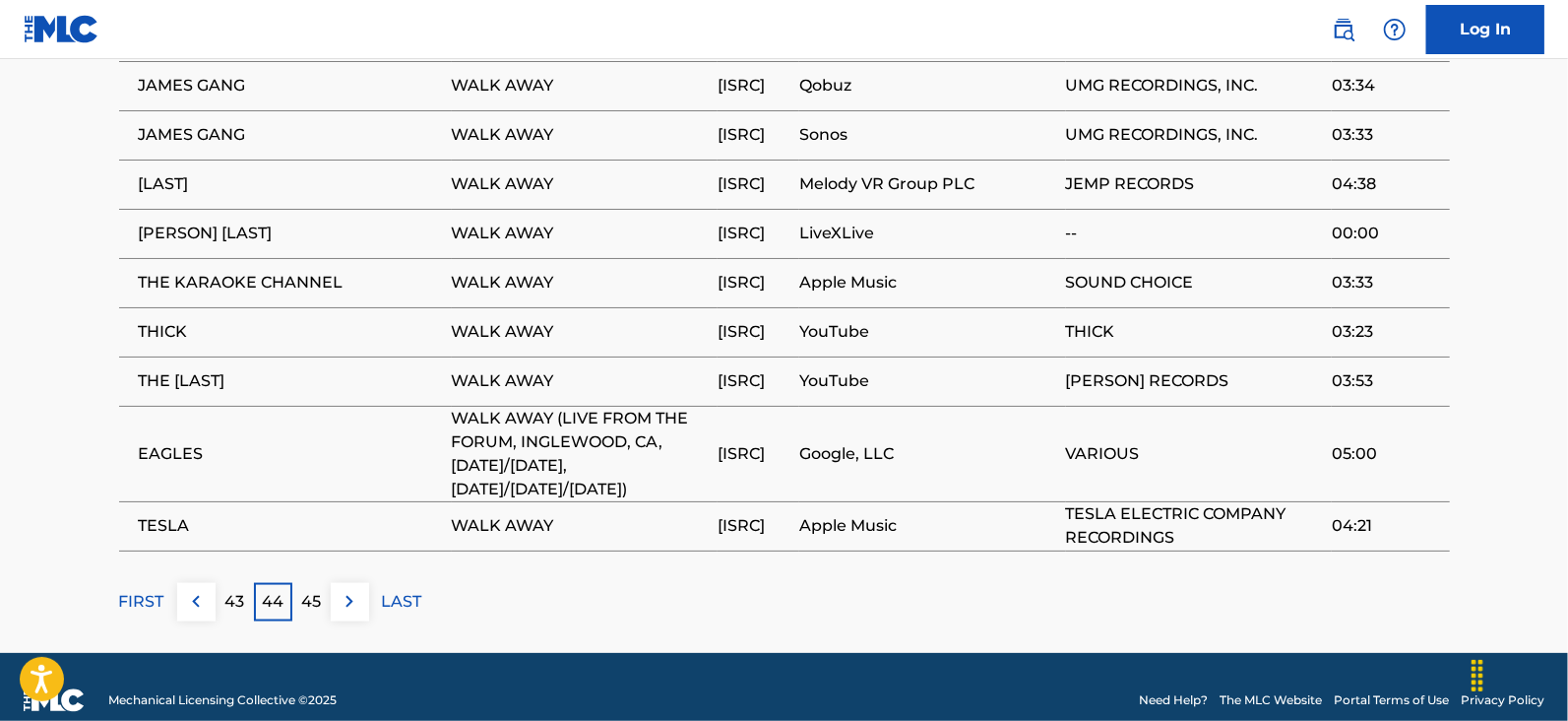 click on "45" at bounding box center (311, 602) 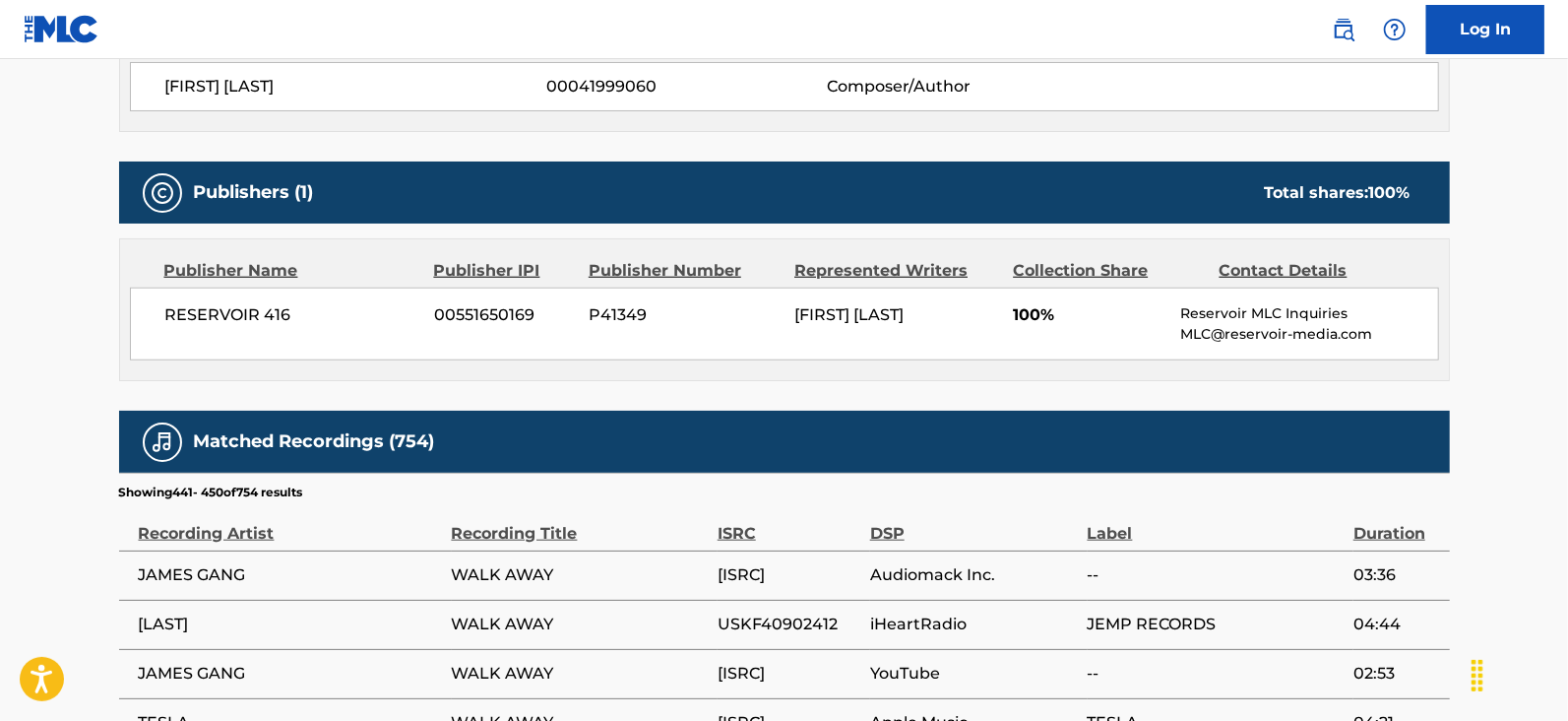 scroll, scrollTop: 1453, scrollLeft: 0, axis: vertical 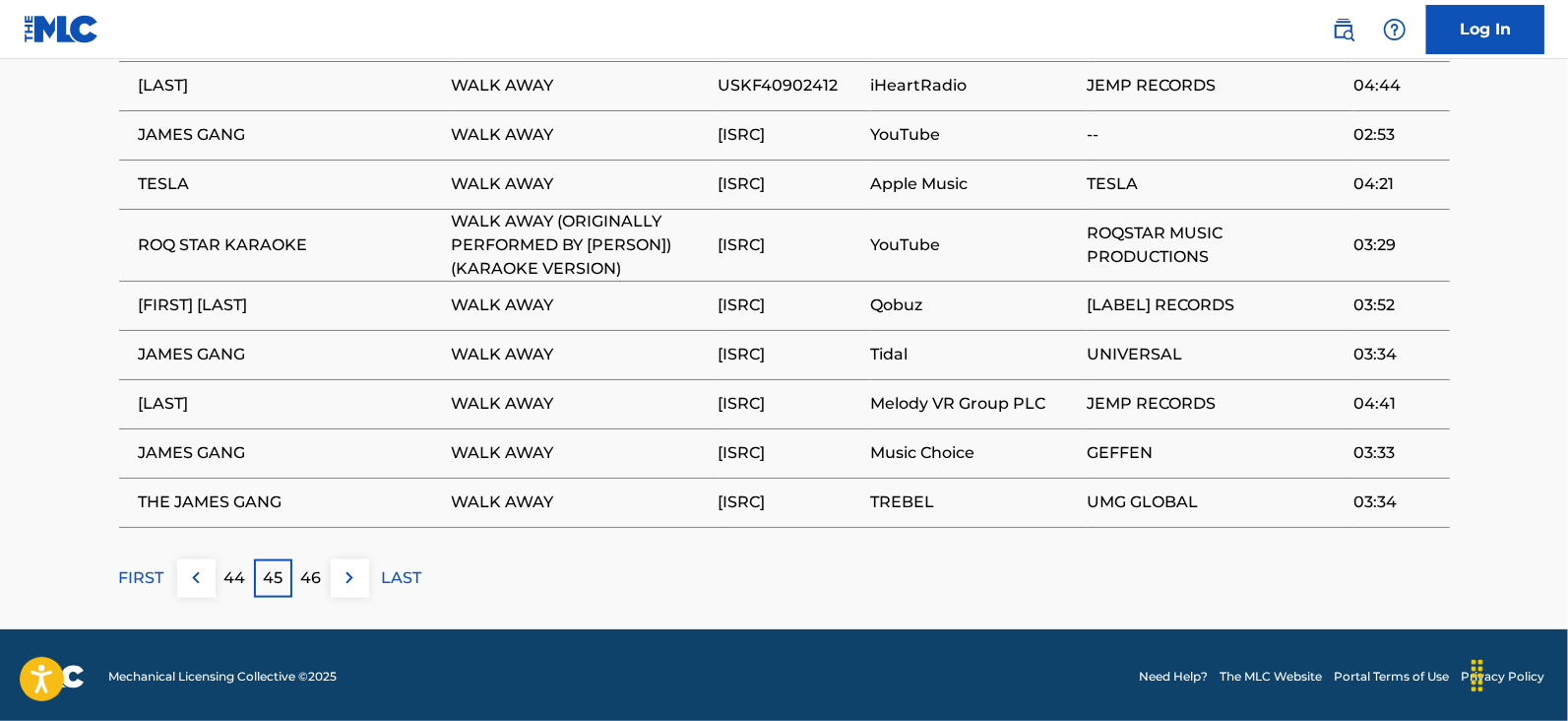 click on "46" at bounding box center [311, 578] 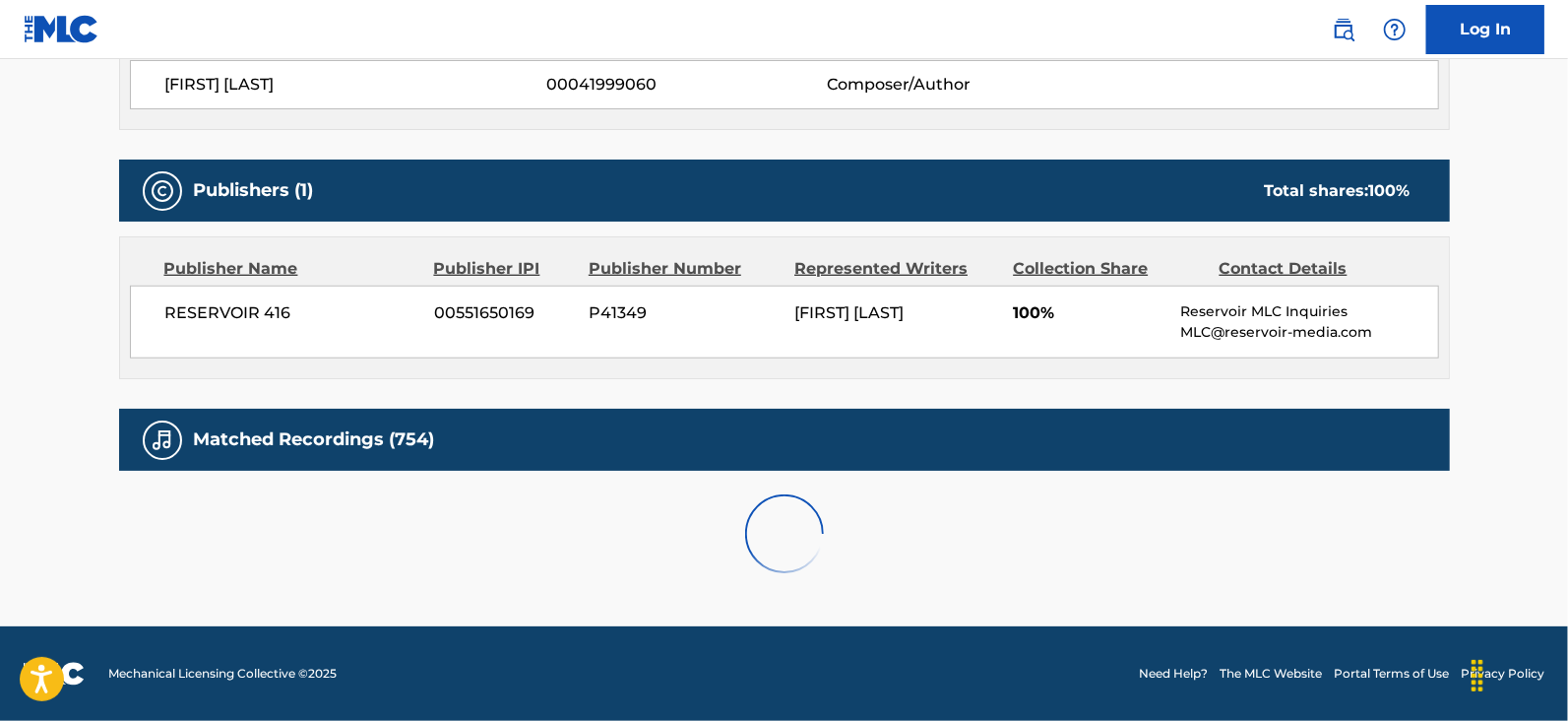 scroll, scrollTop: 1430, scrollLeft: 0, axis: vertical 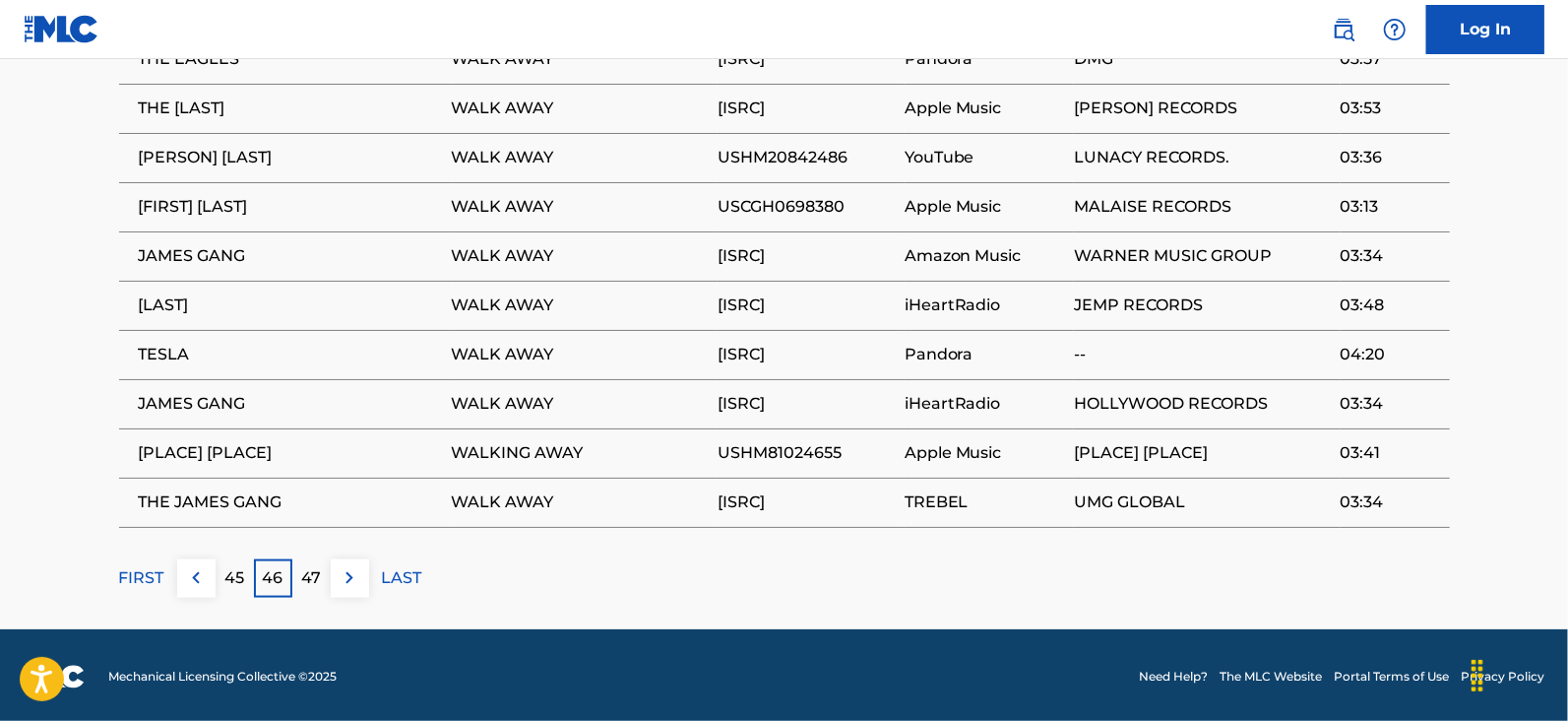 click on "47" at bounding box center [311, 578] 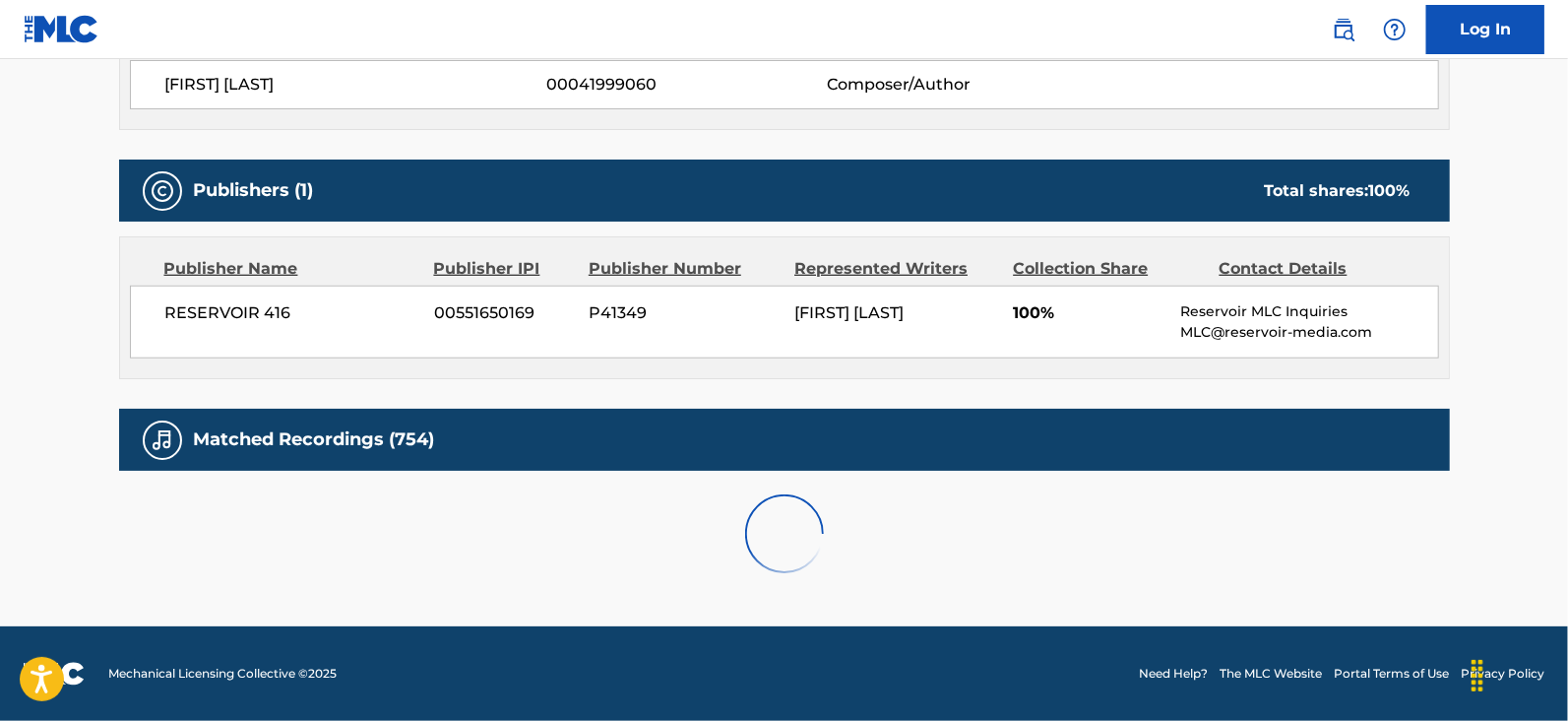 scroll, scrollTop: 1430, scrollLeft: 0, axis: vertical 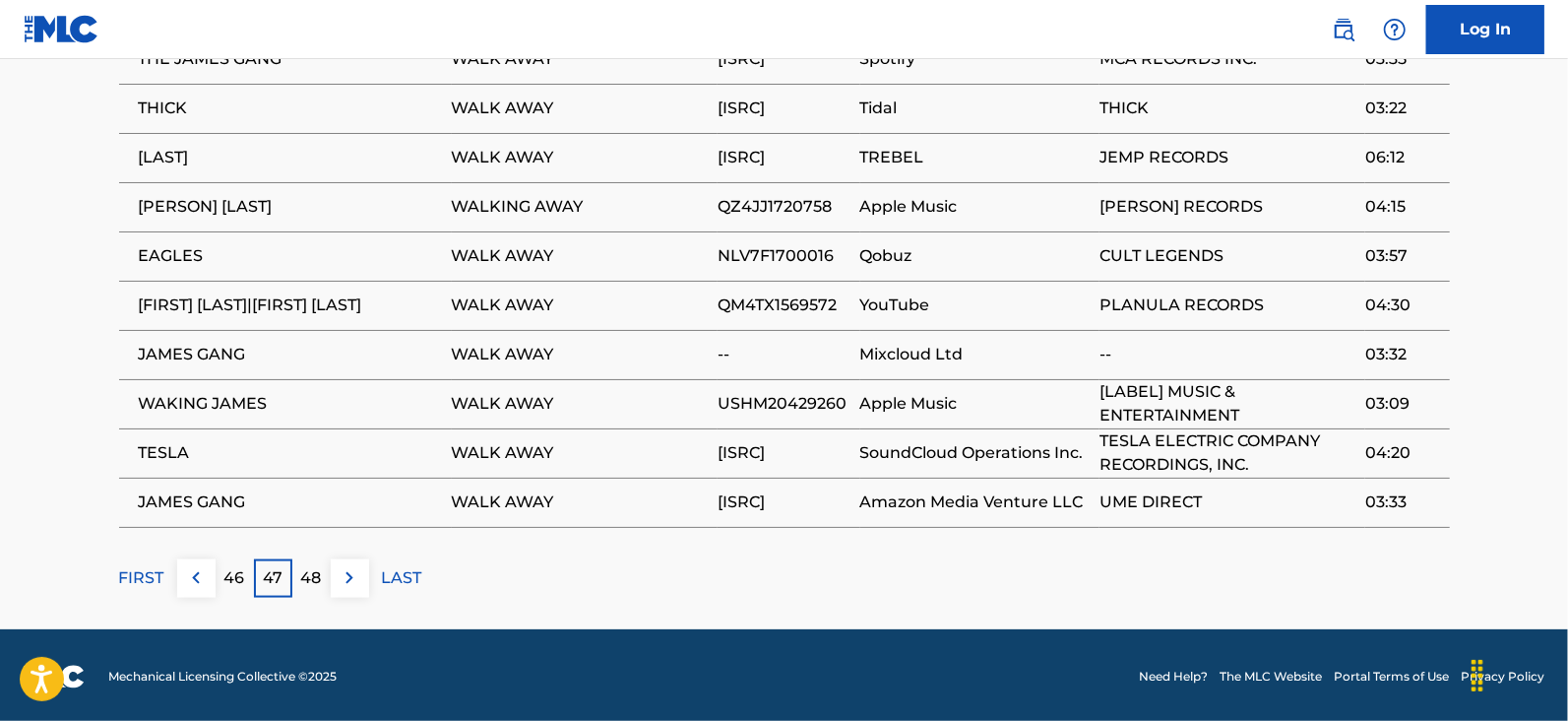 click on "48" at bounding box center (311, 578) 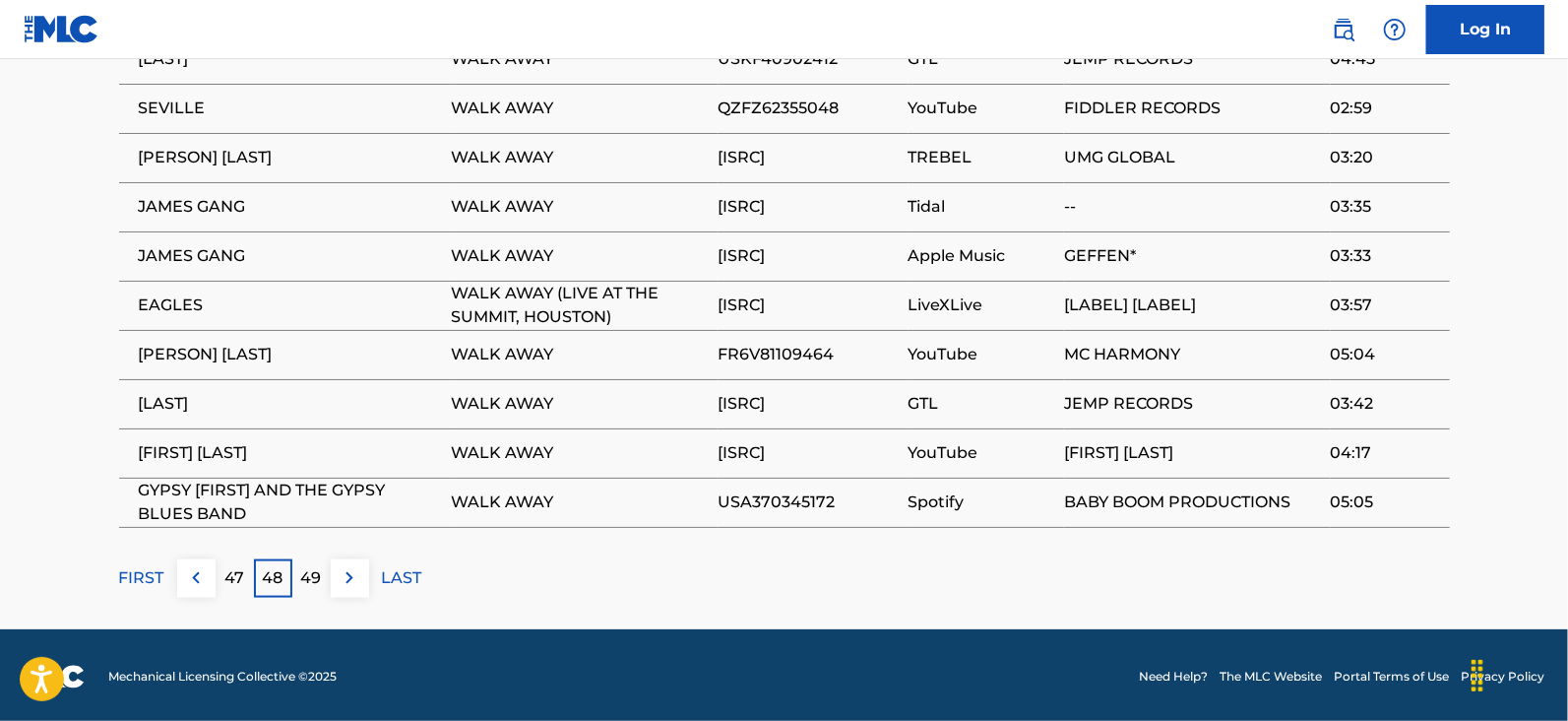 click on "49" at bounding box center [311, 578] 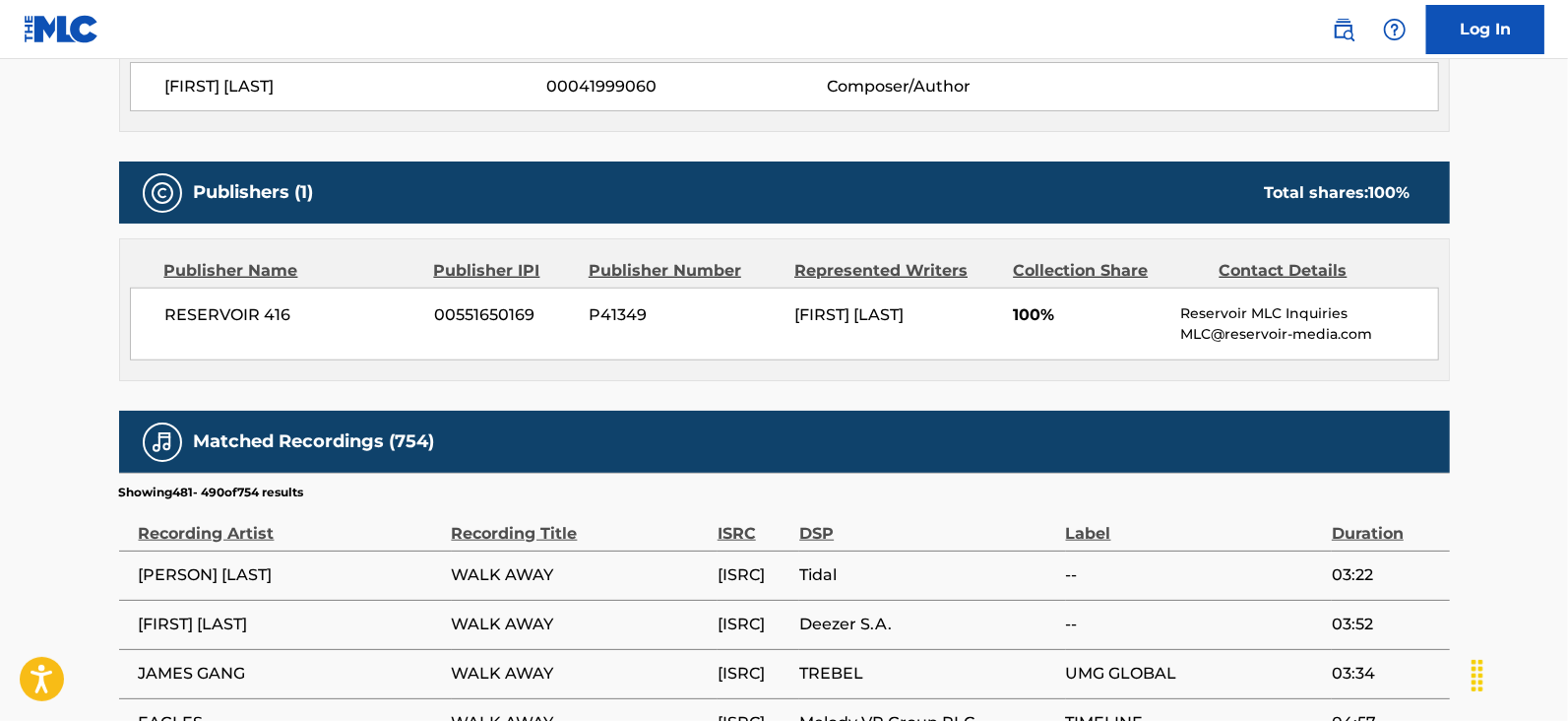 scroll, scrollTop: 1430, scrollLeft: 0, axis: vertical 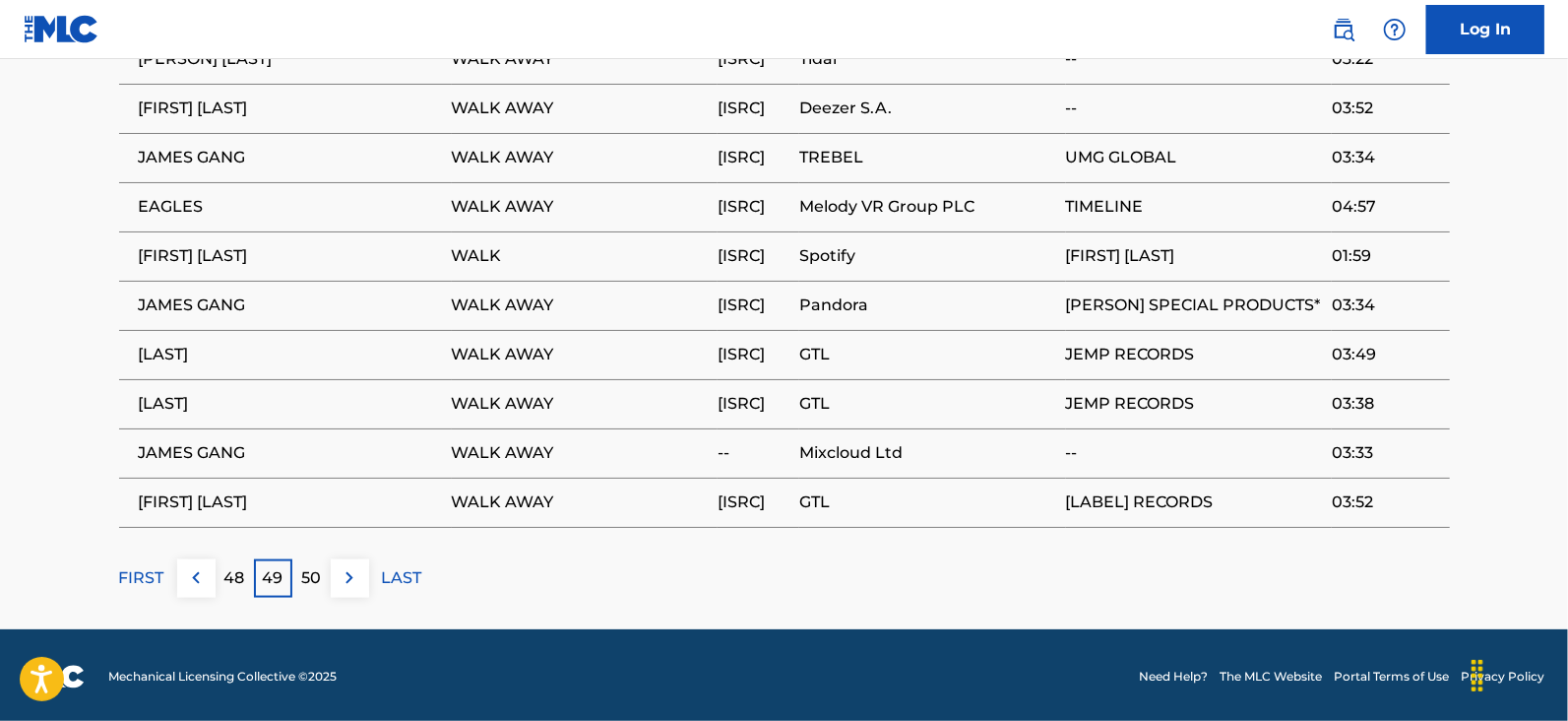 click on "50" at bounding box center [311, 578] 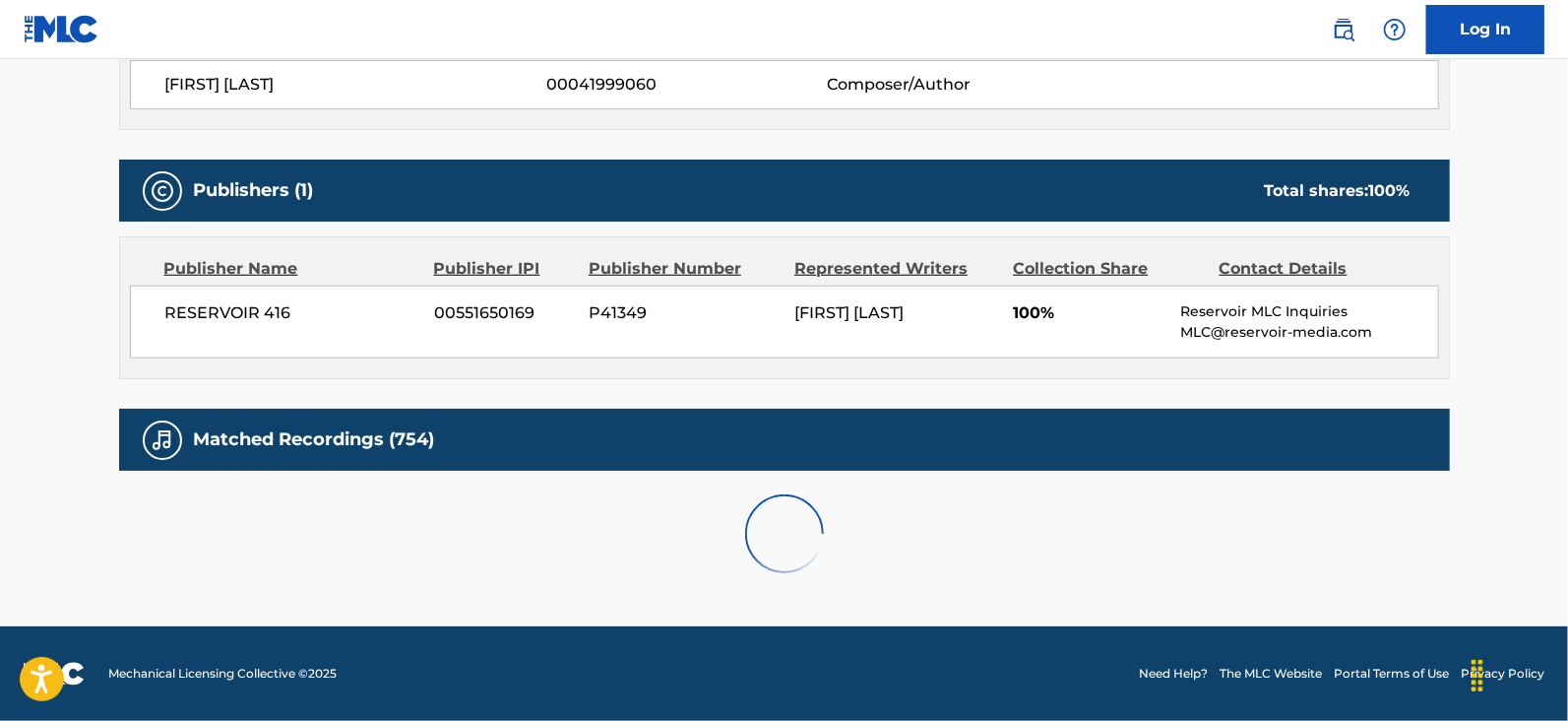 scroll, scrollTop: 1430, scrollLeft: 0, axis: vertical 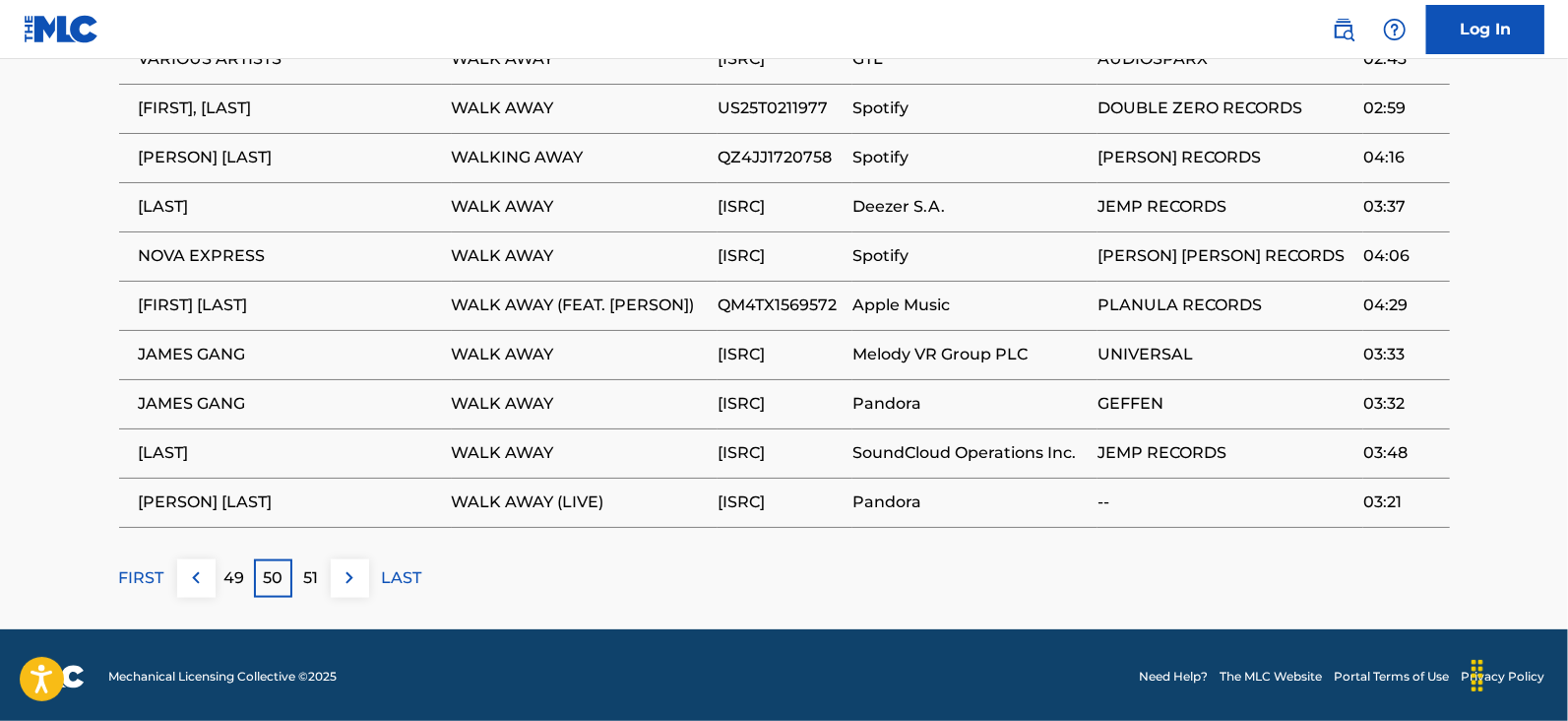 click on "51" at bounding box center (311, 578) 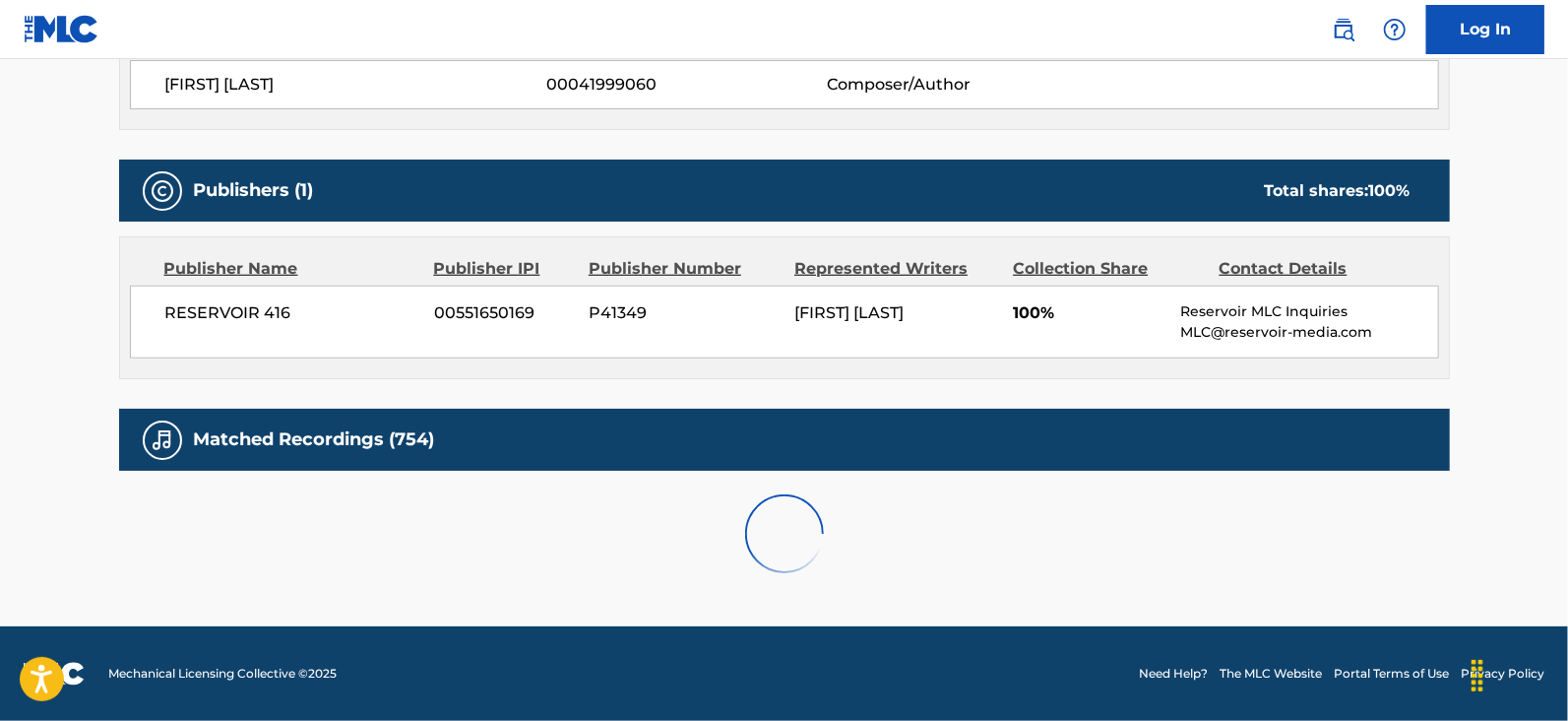 scroll, scrollTop: 1430, scrollLeft: 0, axis: vertical 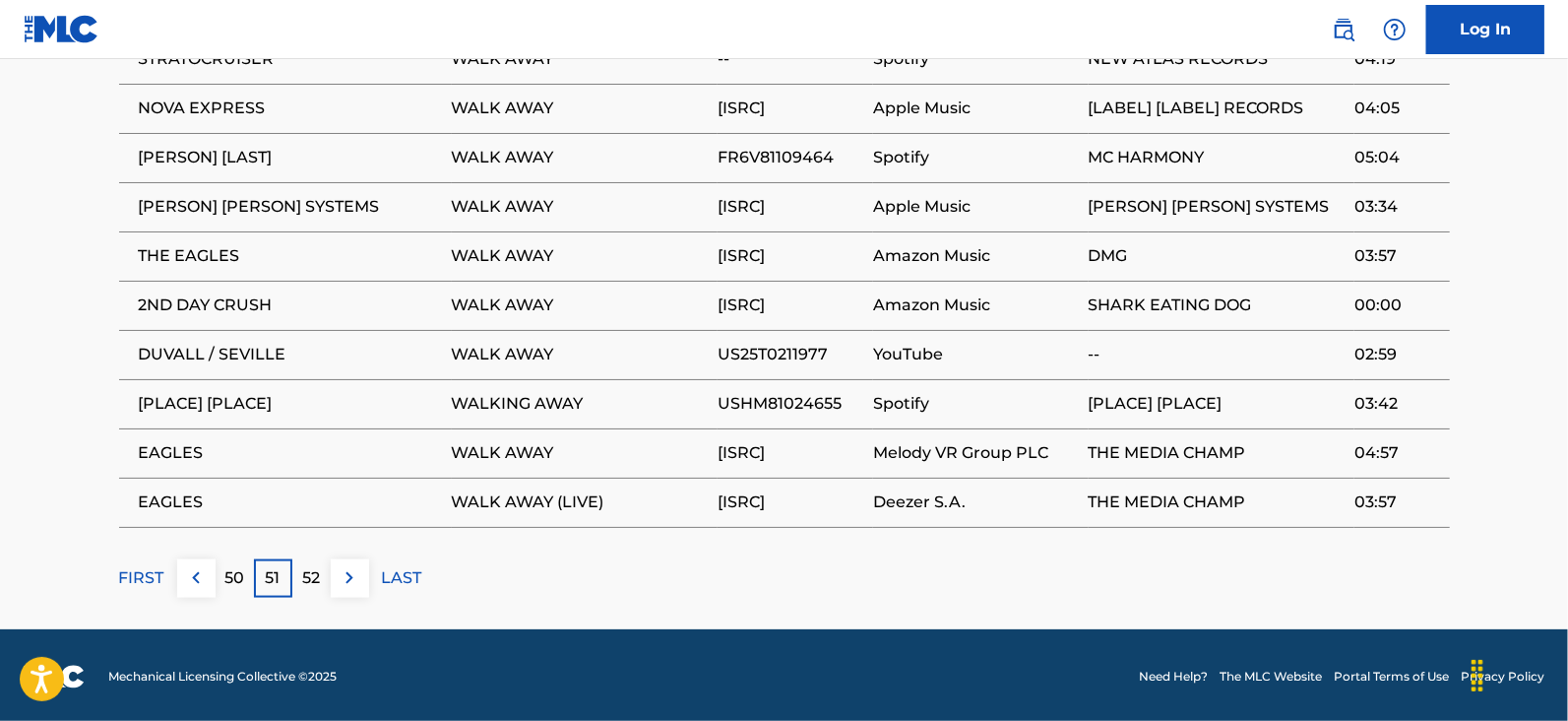 click on "52" at bounding box center [311, 578] 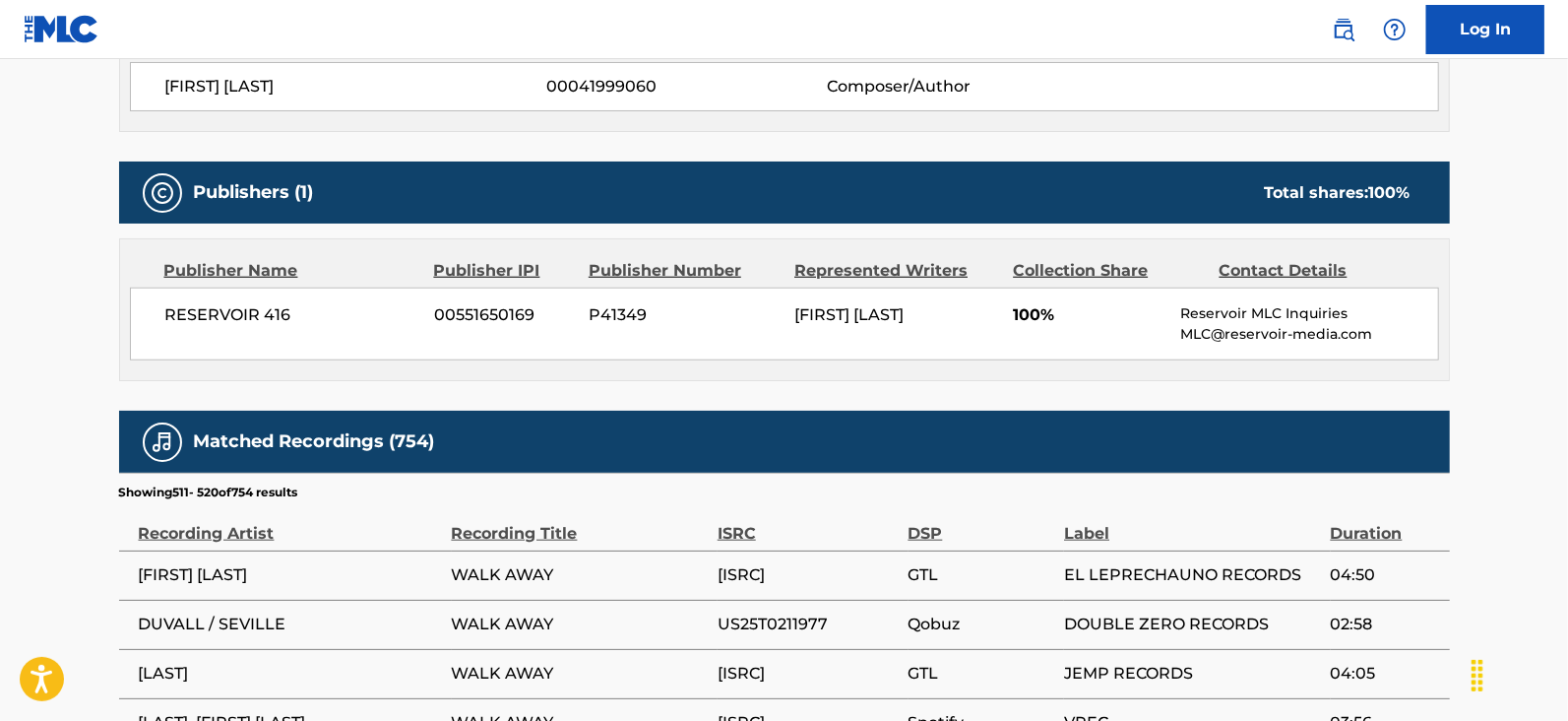 scroll, scrollTop: 1430, scrollLeft: 0, axis: vertical 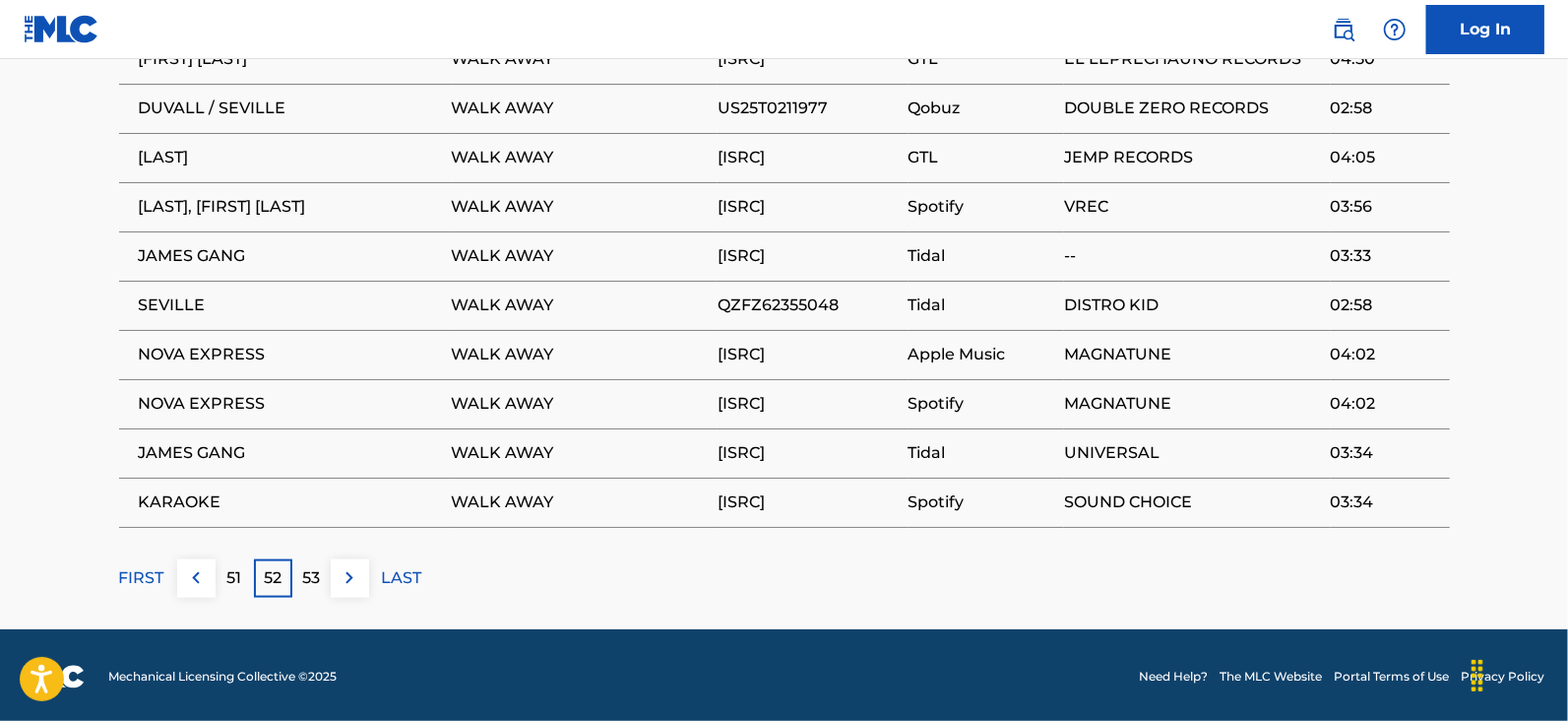click on "53" at bounding box center [311, 578] 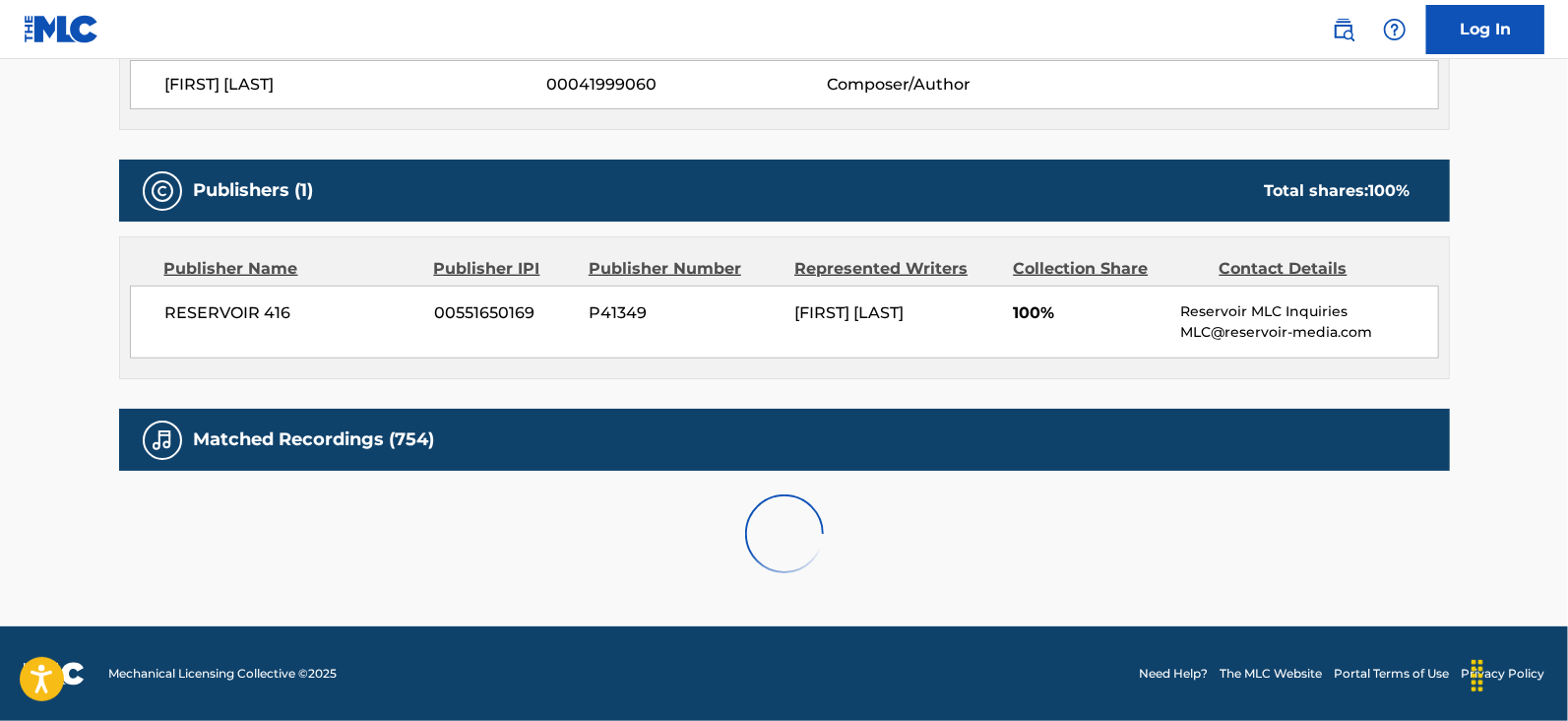 scroll, scrollTop: 1453, scrollLeft: 0, axis: vertical 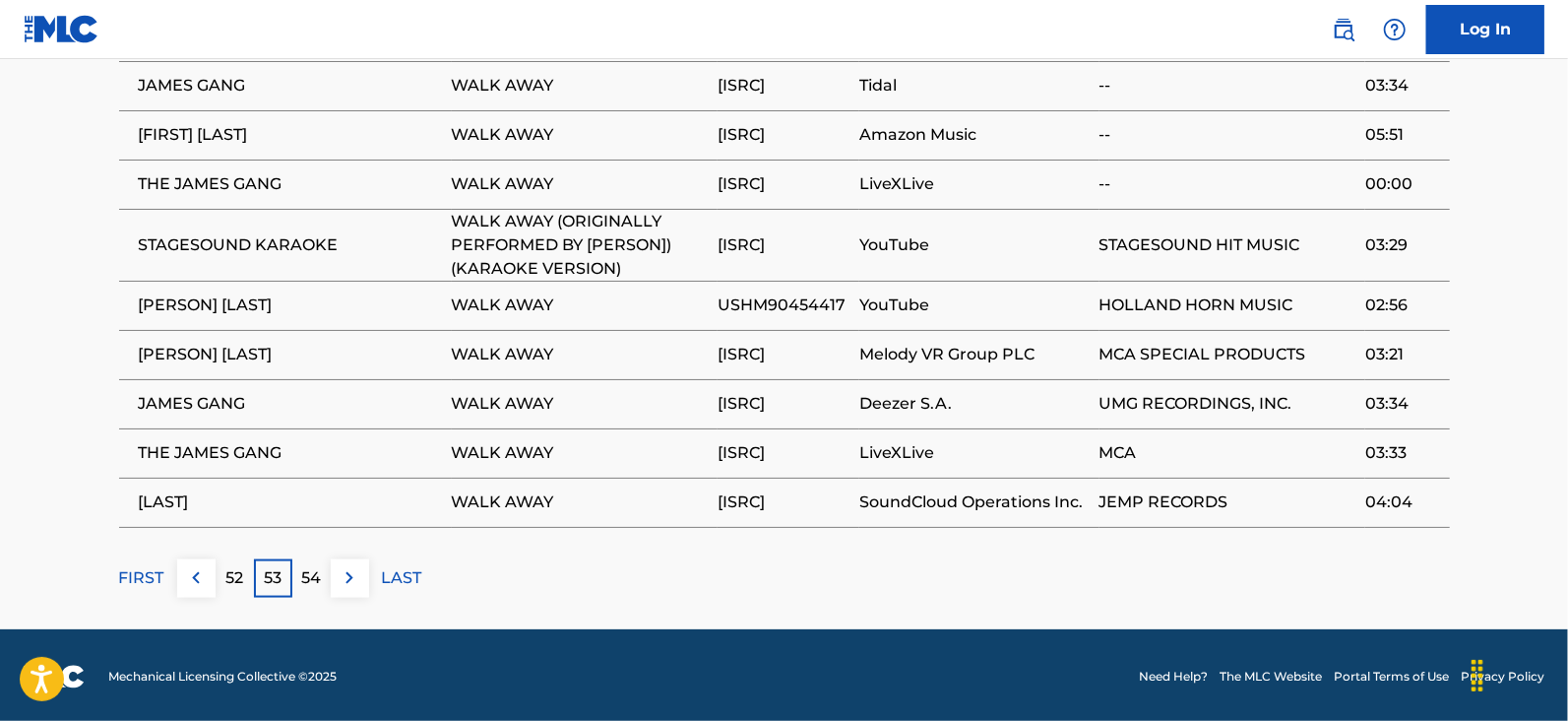 click on "54" at bounding box center [311, 578] 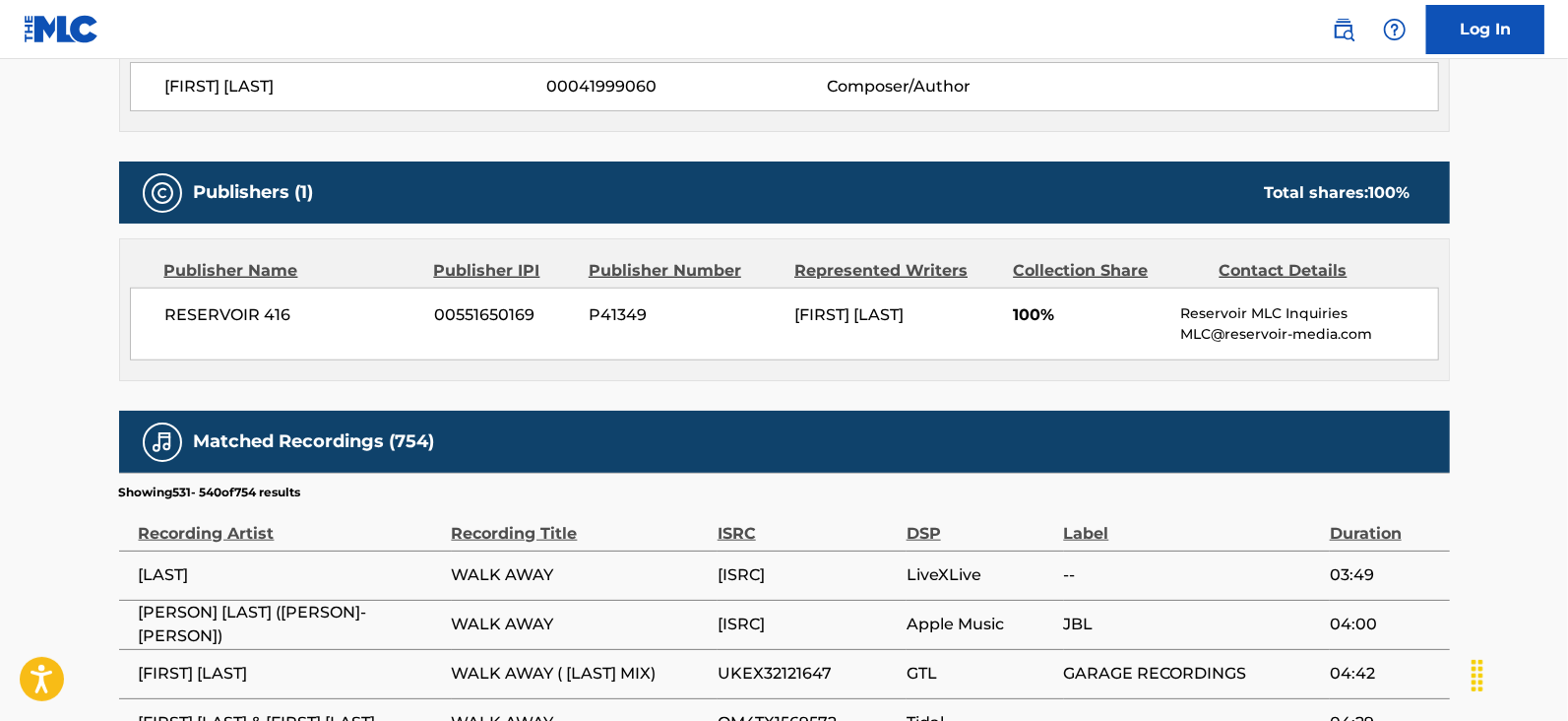 scroll, scrollTop: 1453, scrollLeft: 0, axis: vertical 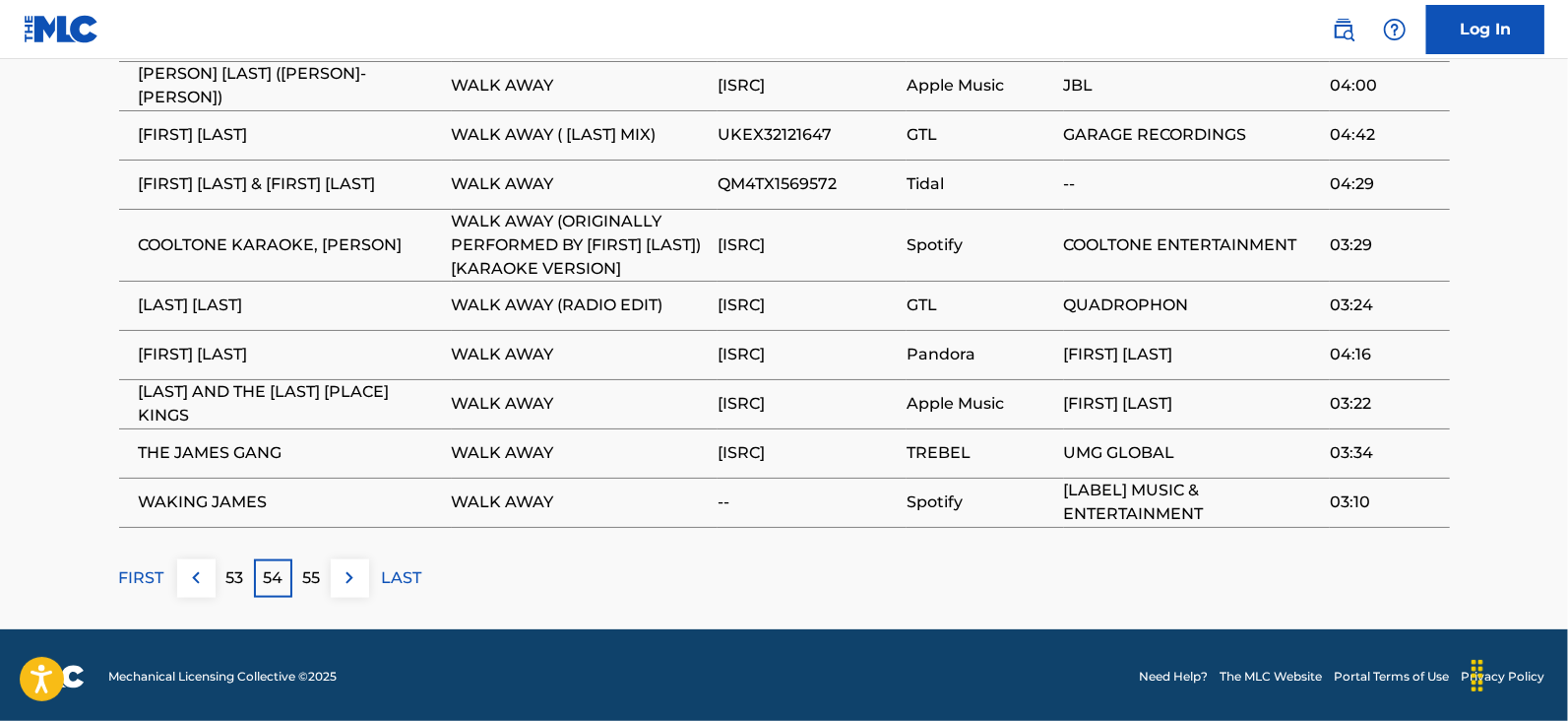 click on "55" at bounding box center [311, 578] 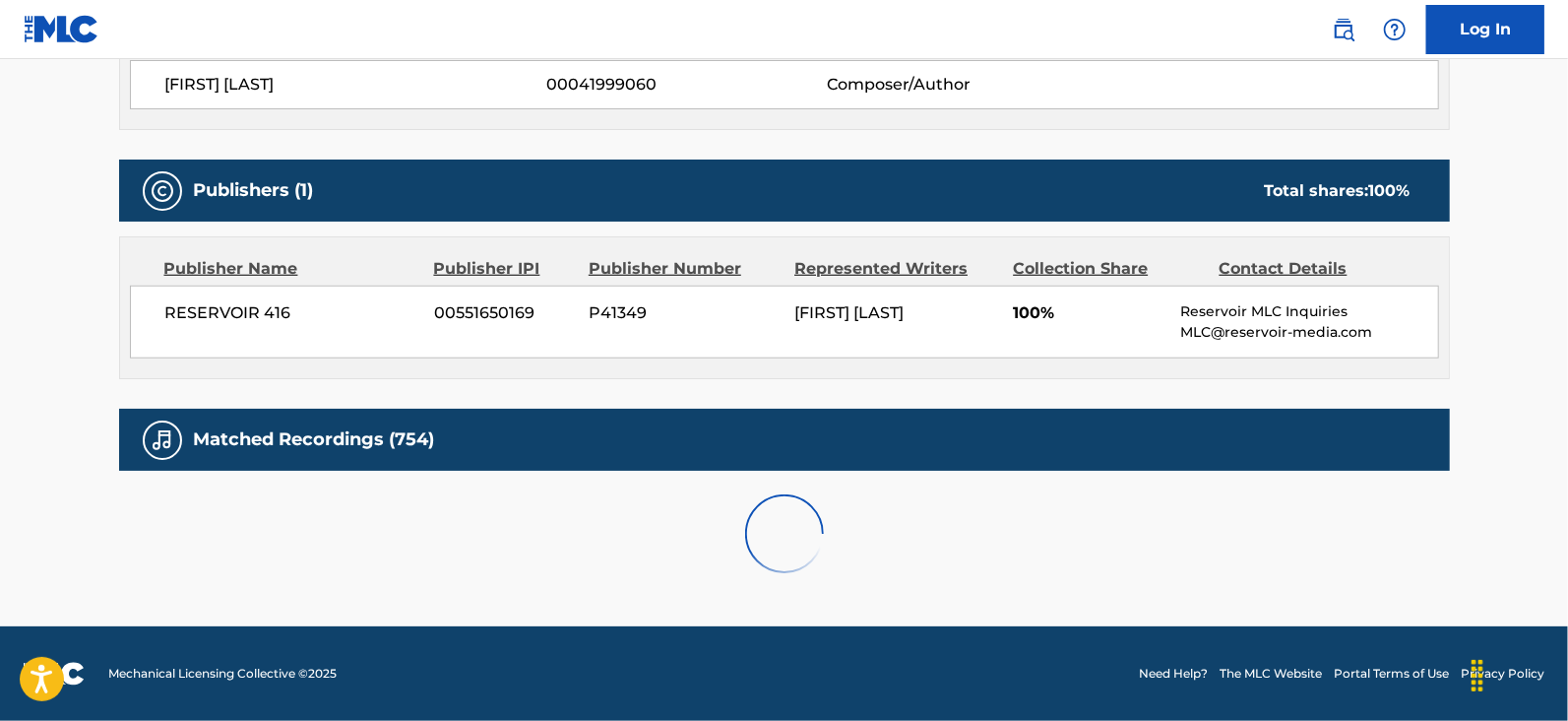 scroll, scrollTop: 1430, scrollLeft: 0, axis: vertical 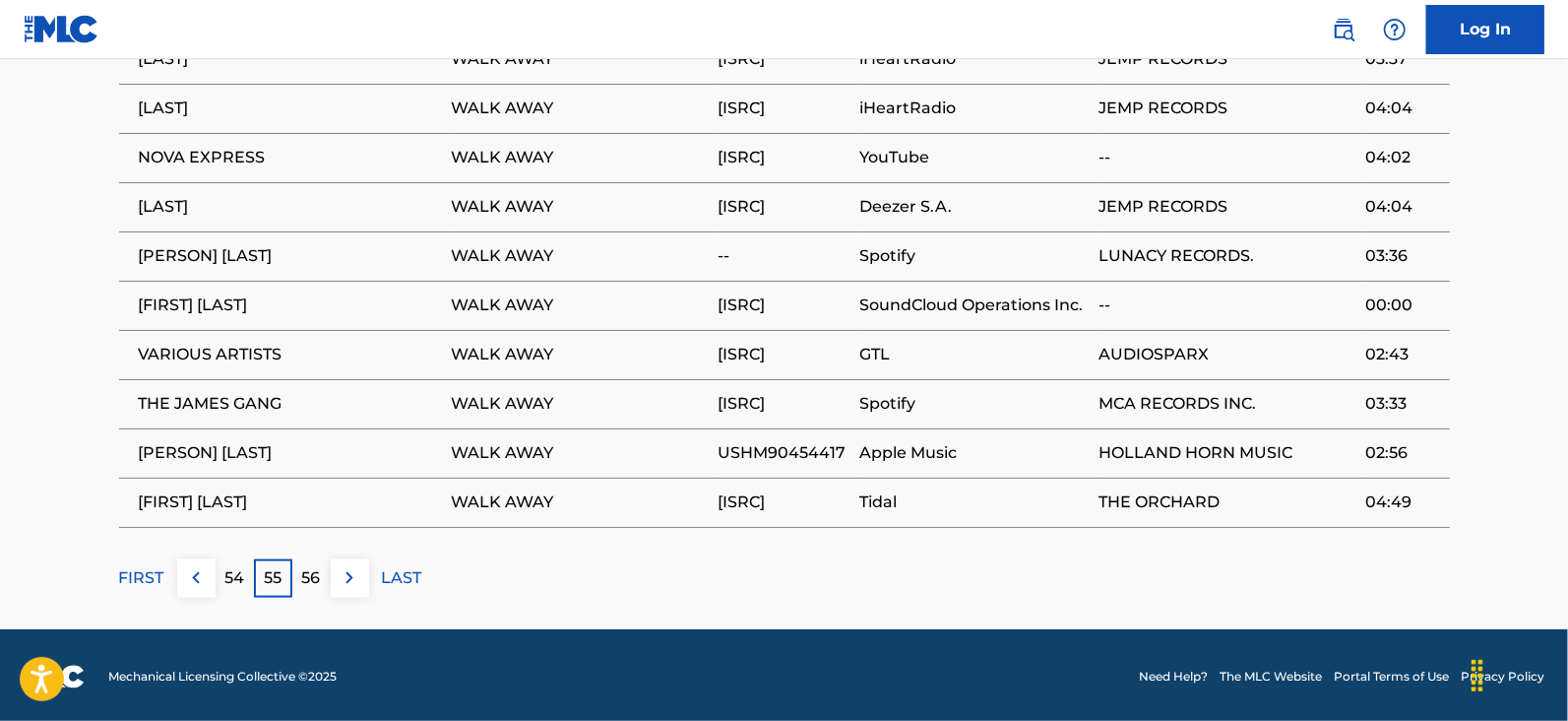 click on "56" at bounding box center (311, 578) 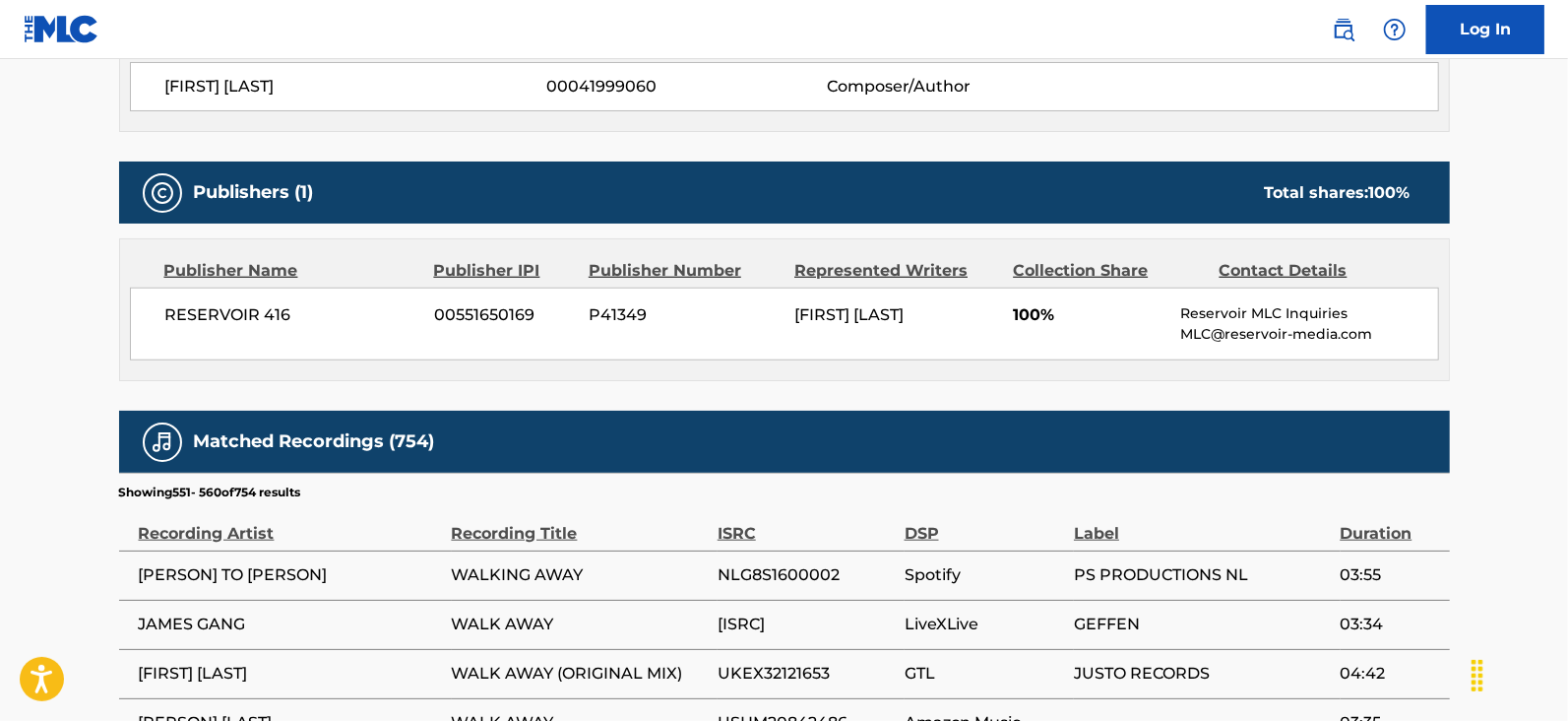 scroll, scrollTop: 1430, scrollLeft: 0, axis: vertical 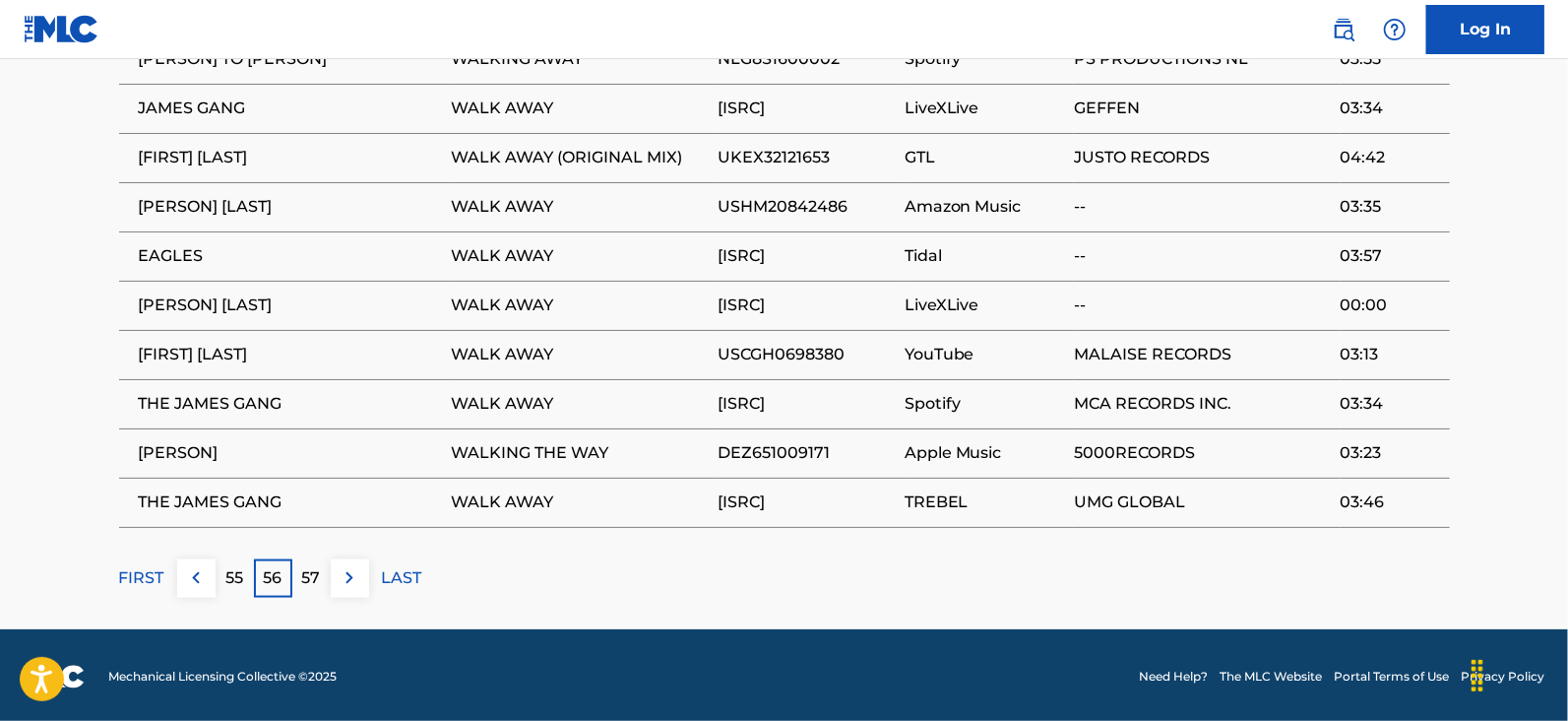 click on "WALK AWAY     Work Detail   Member Work Identifier -- MLC Song Code W03000 ISWC T0702032301 Duration --:-- Language -- Alternative Titles Alternative Title Alternative Title Type Language SEEMS TO ME (WALK AWAY) Generic Alternative Title -- SEEMS TO ME (YOU DON'T WANNA TALK ABOUT IT) Generic Alternative Title -- Writers   (1) Writer Name Writer IPI Writer Role [FIRST] [LAST] 00041999060 Composer/Author Publishers   (1) Total shares:  100 % Publisher Name Publisher IPI Publisher Number Represented Writers Collection Share Contact Details RESERVOIR 416 00551650169 P41349 [FIRST] [LAST] 100% Reservoir MLC Inquiries MLC@reservoir-media.com Total shares:  100 % Matched Recordings   (754) Showing  551  -   560  of  754   results   Recording Artist Recording Title ISRC DSP Label Duration ROADS TO ROAM WALKING AWAY NLG8S1600002 Spotify PS PRODUCTIONS NL 03:55 JAMES GANG WALK AWAY USMC17144507 LiveXLive GEFFEN 03:34 [FIRST] [LAST] WALK AWAY (ORIGINAL MIX) GTL" at bounding box center (784, -371) 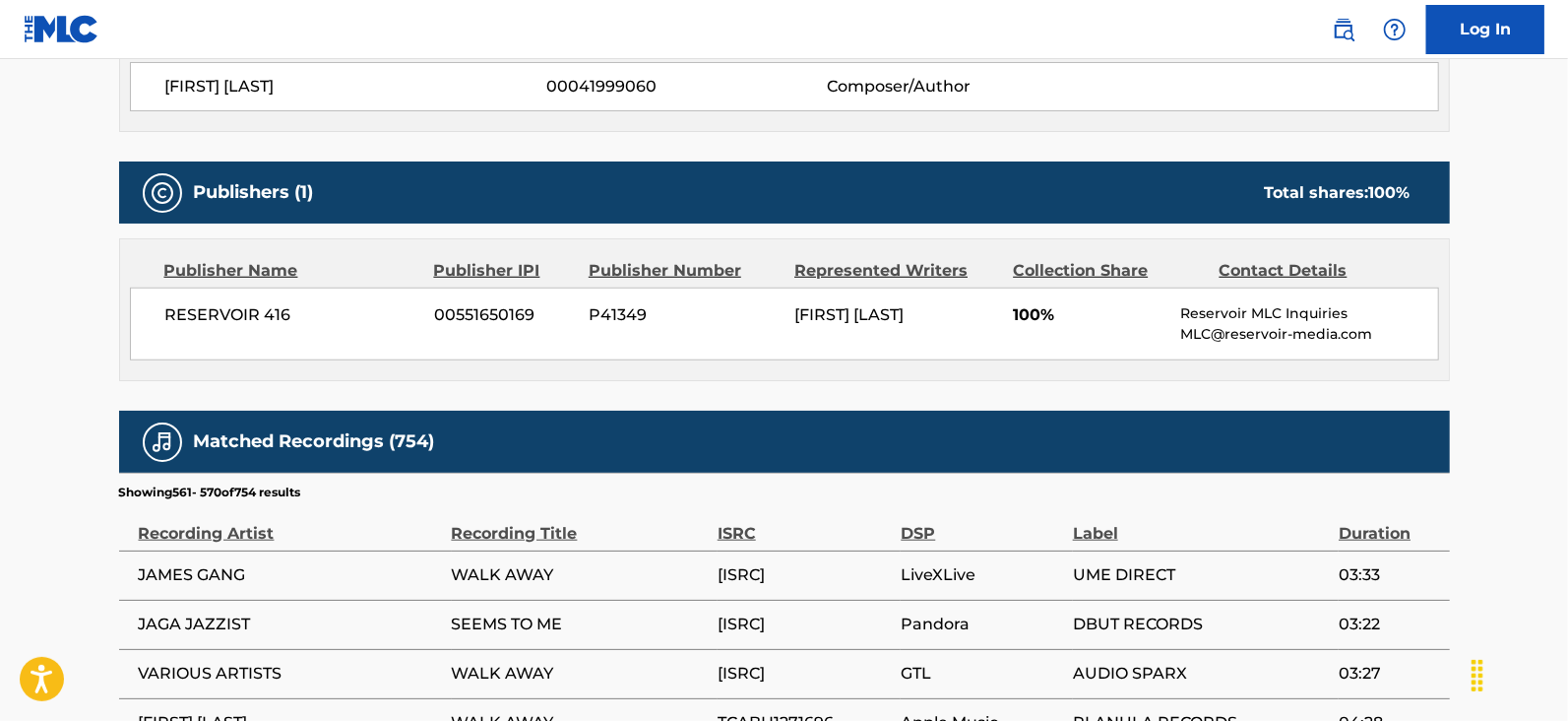 scroll, scrollTop: 1430, scrollLeft: 0, axis: vertical 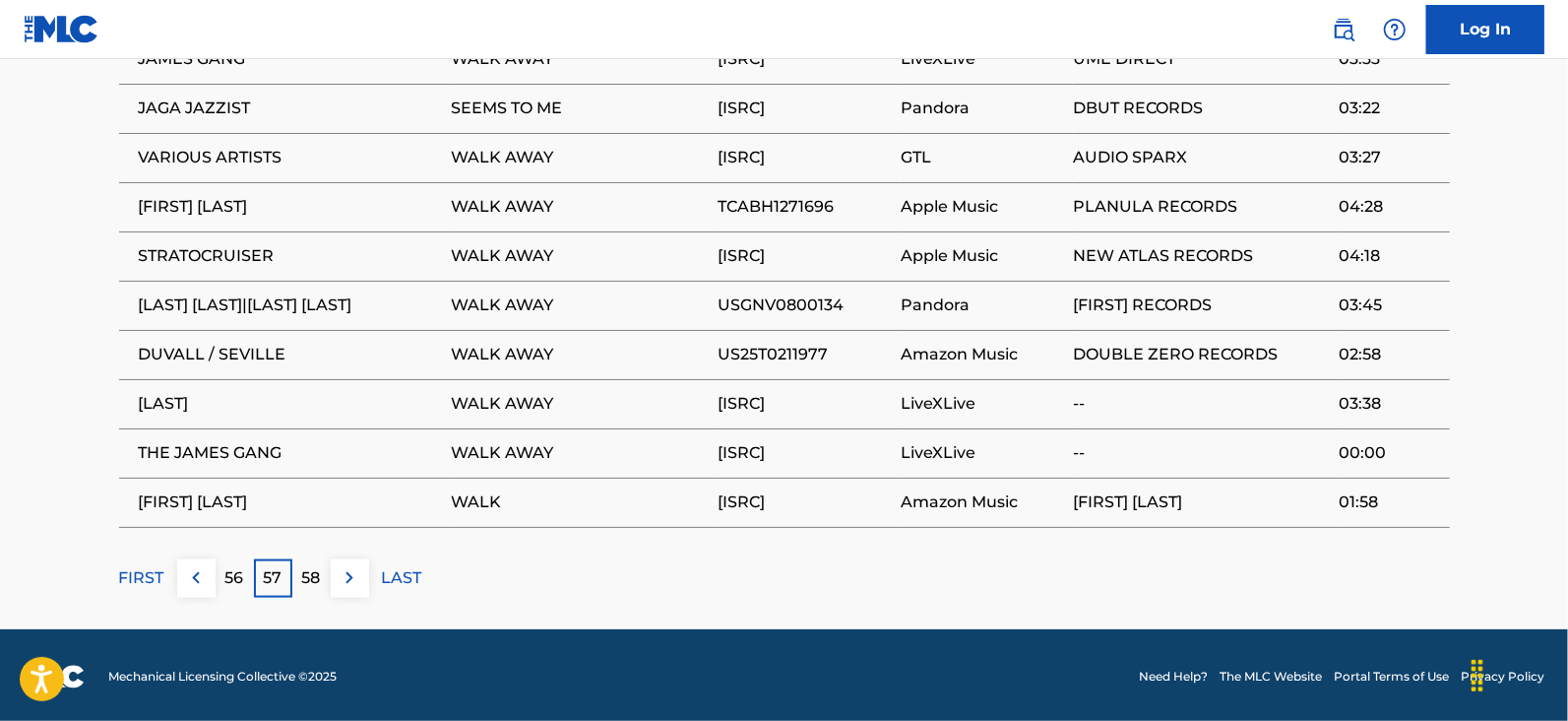 click on "58" at bounding box center (311, 578) 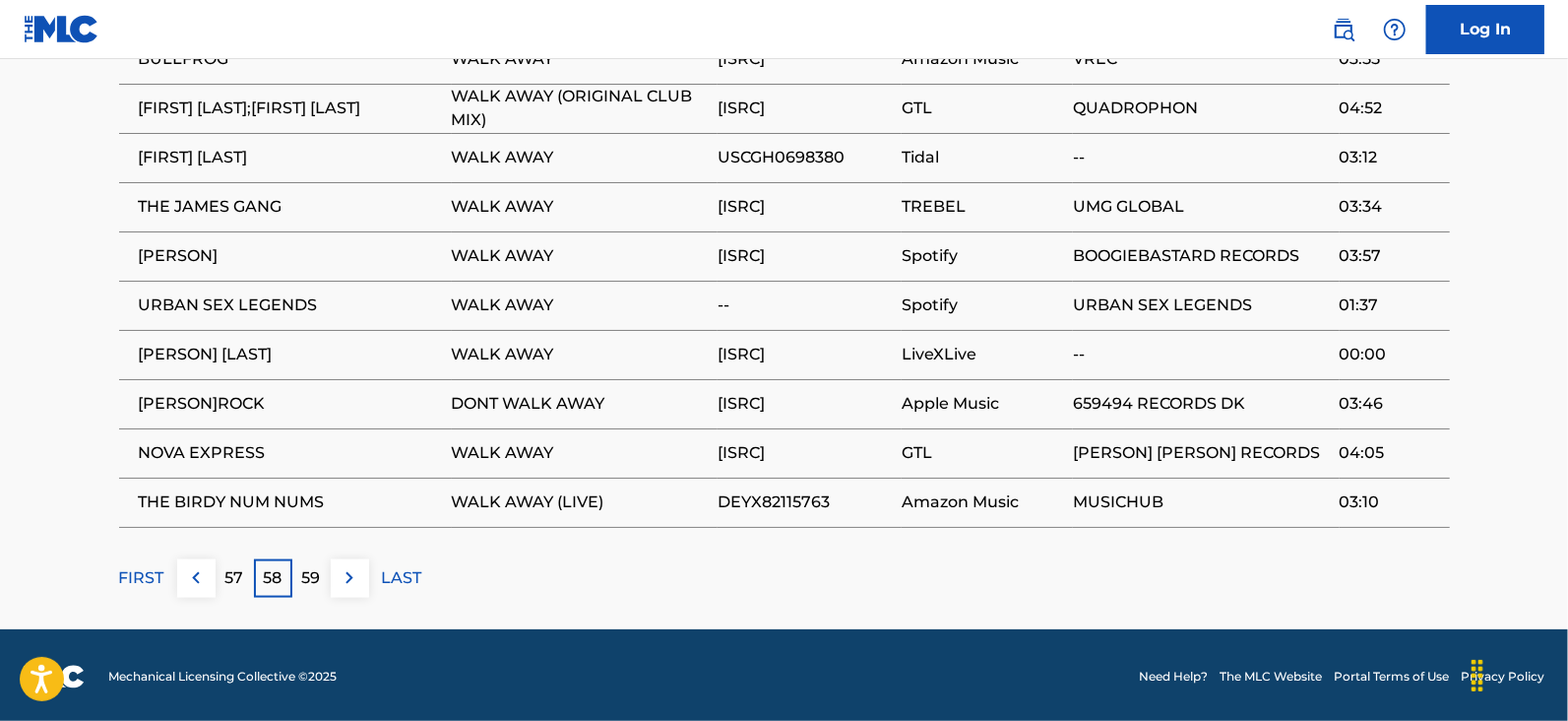 click on "59" at bounding box center [311, 578] 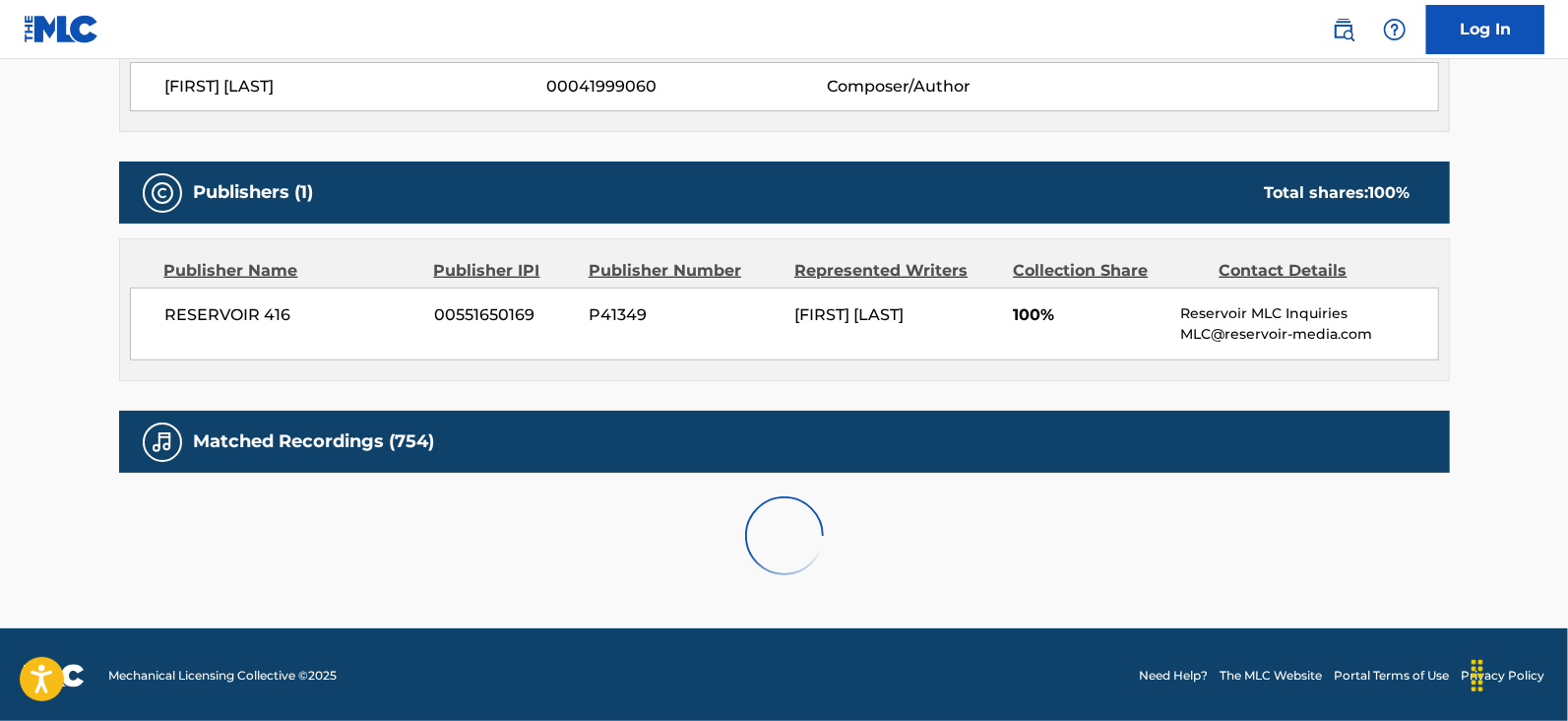 scroll, scrollTop: 1453, scrollLeft: 0, axis: vertical 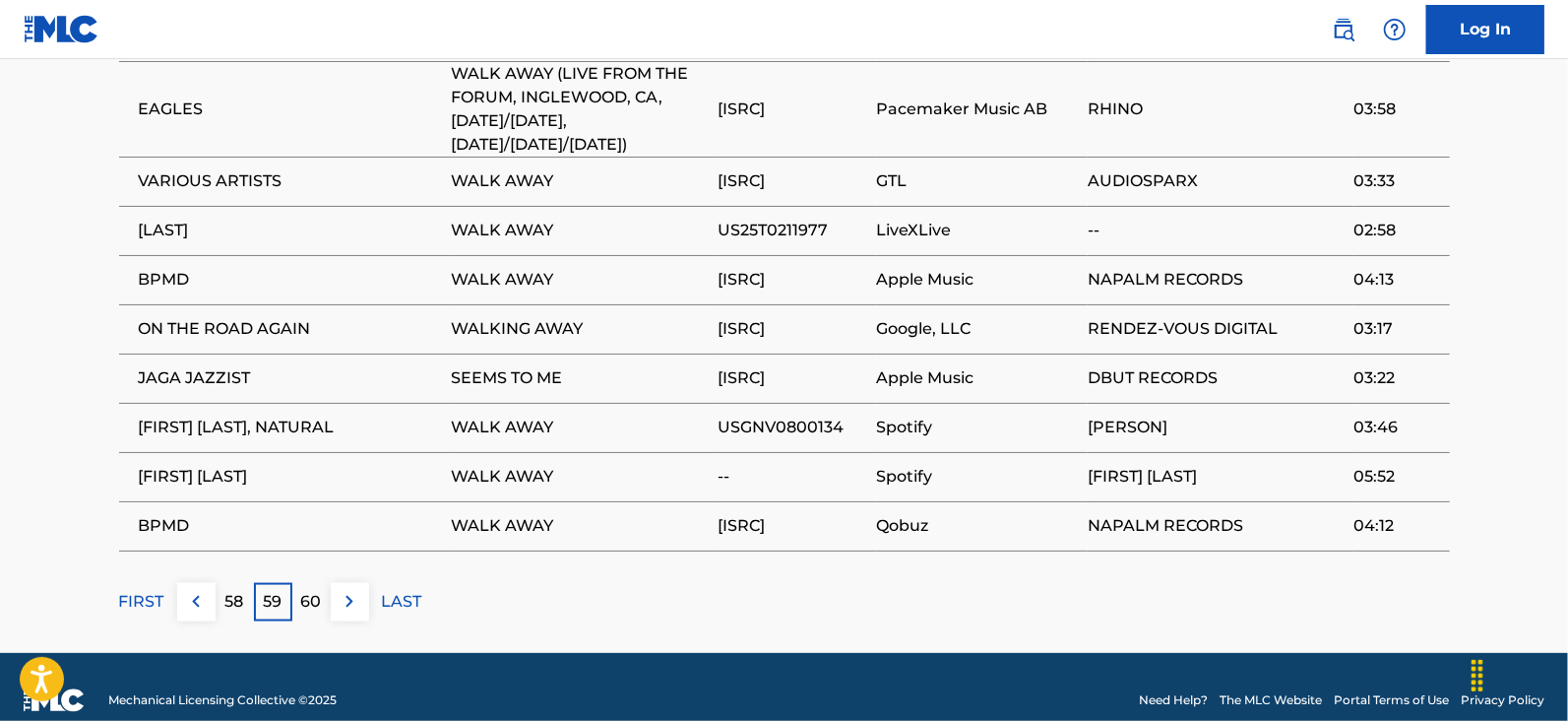 click on "60" at bounding box center [311, 602] 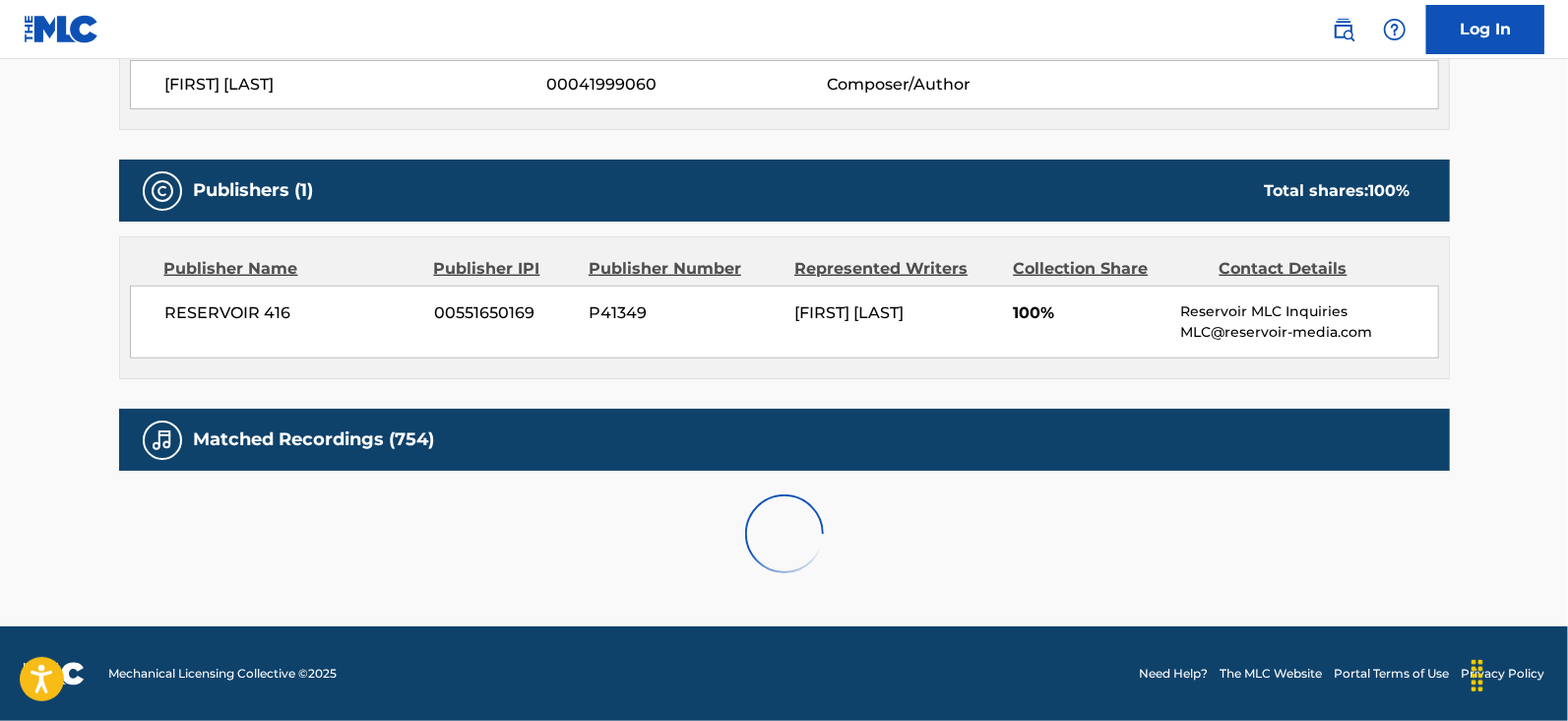 scroll, scrollTop: 1430, scrollLeft: 0, axis: vertical 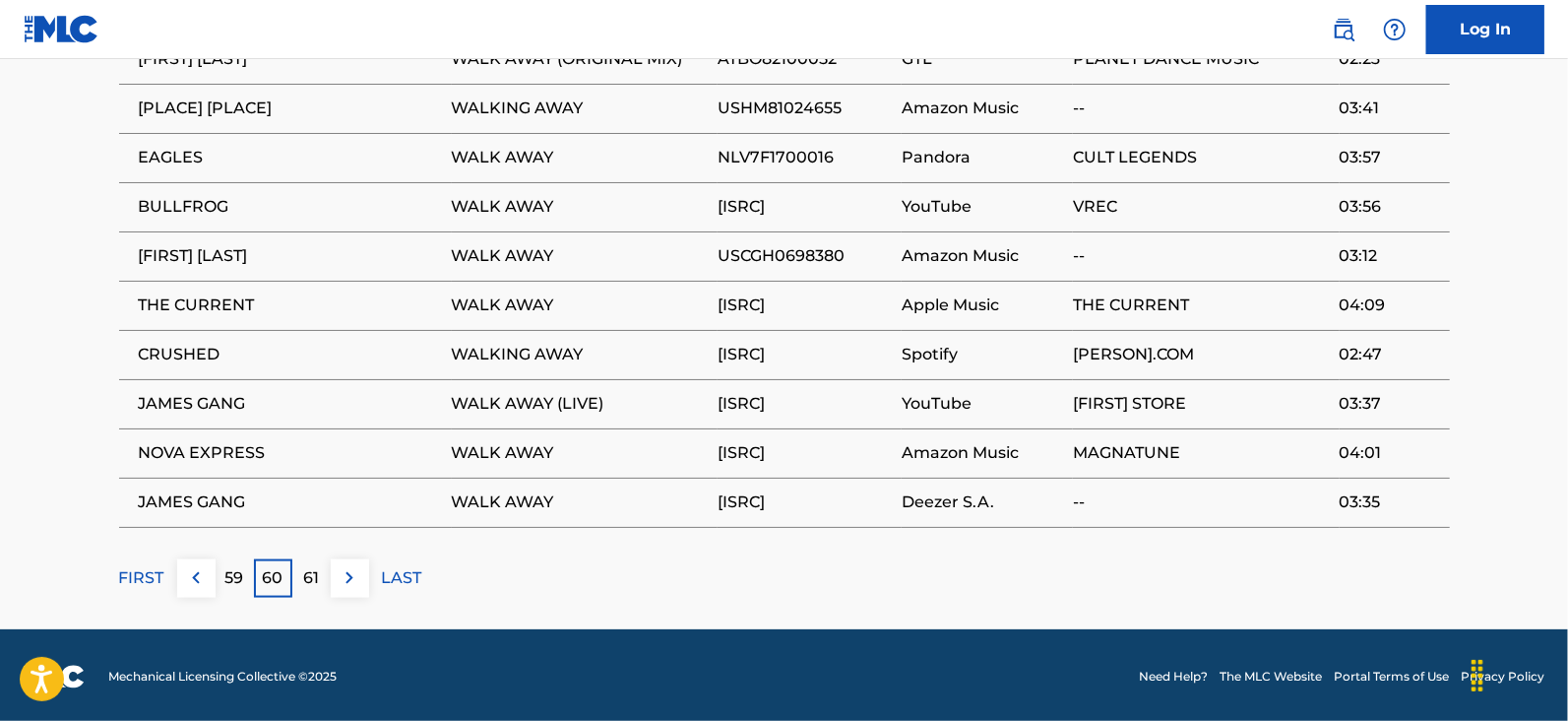 click on "61" at bounding box center (311, 578) 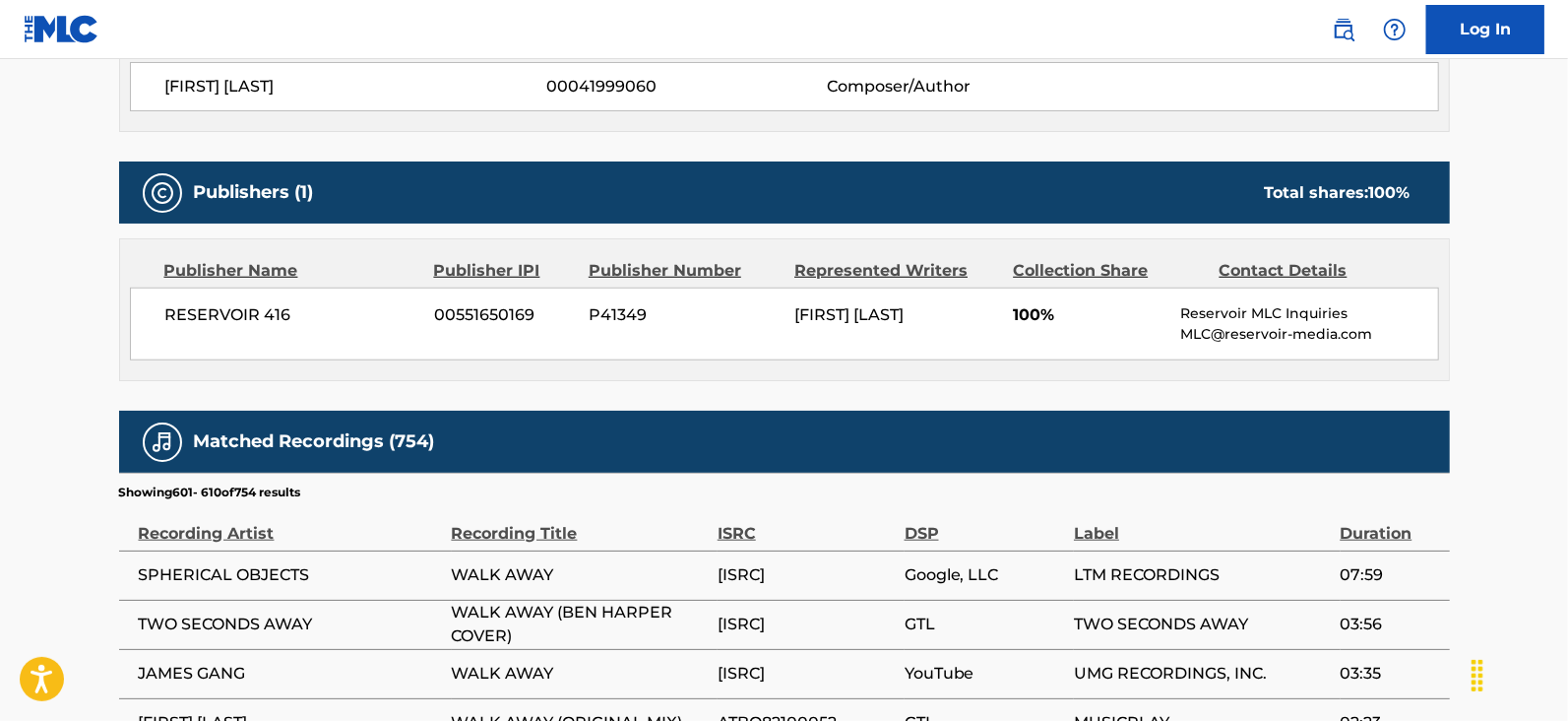 scroll, scrollTop: 1430, scrollLeft: 0, axis: vertical 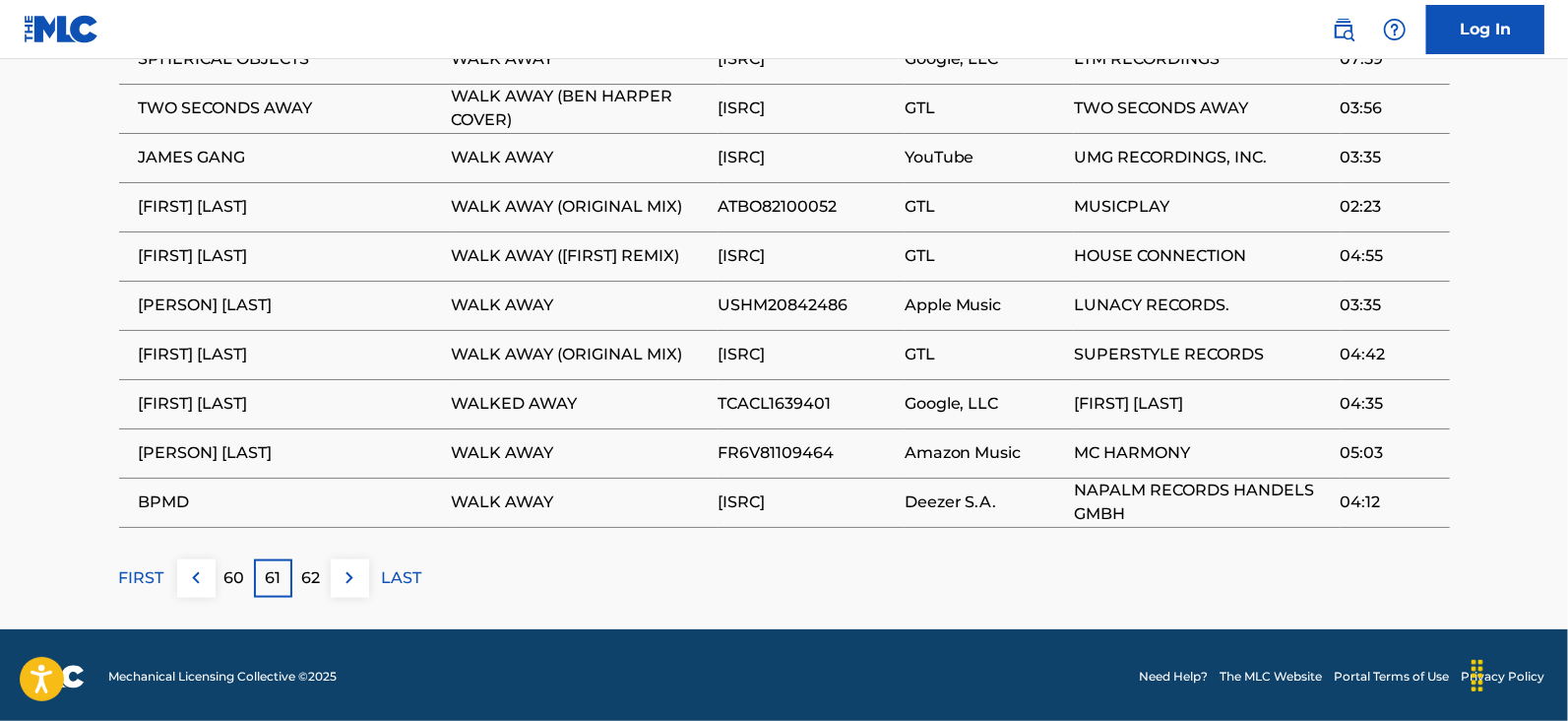 click on "62" at bounding box center [311, 578] 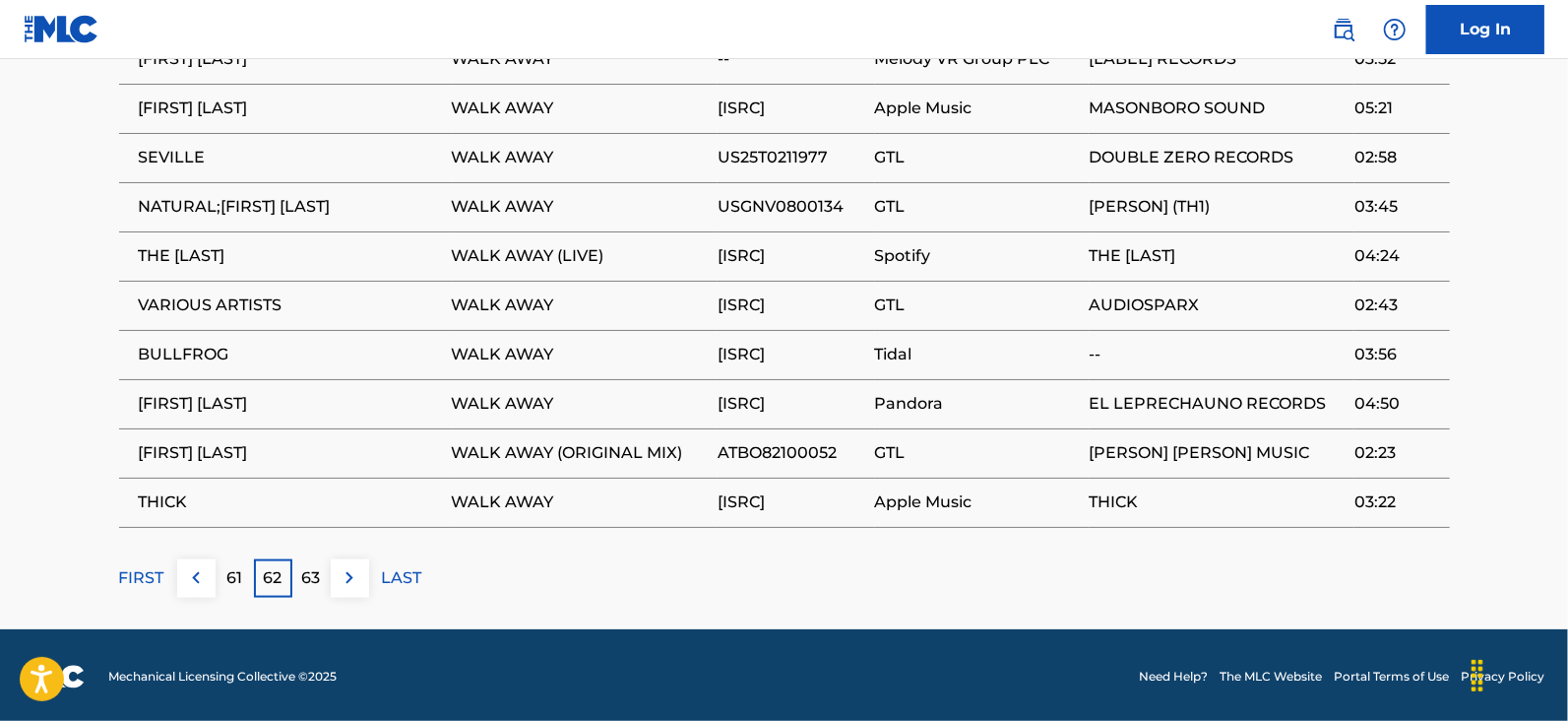 click on "63" at bounding box center [311, 578] 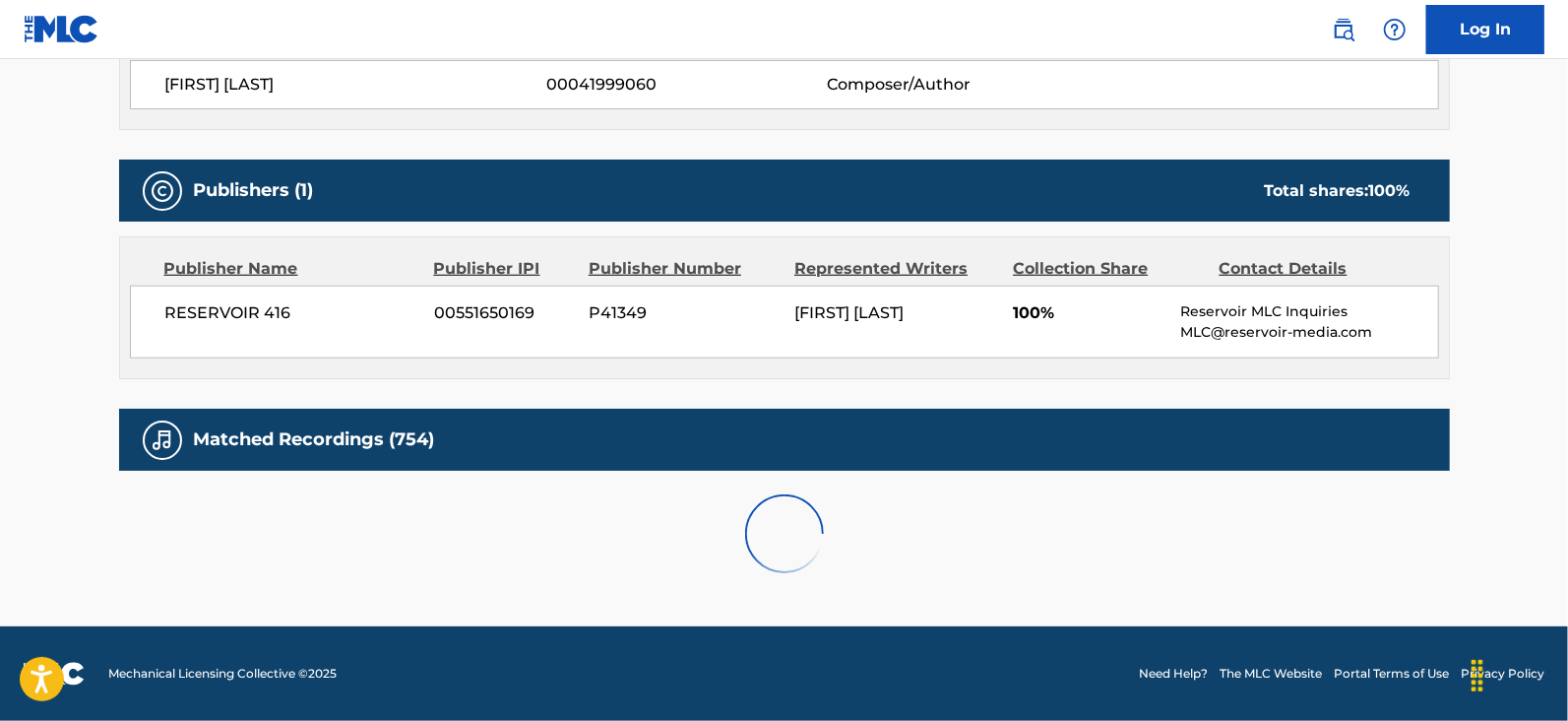 scroll, scrollTop: 1430, scrollLeft: 0, axis: vertical 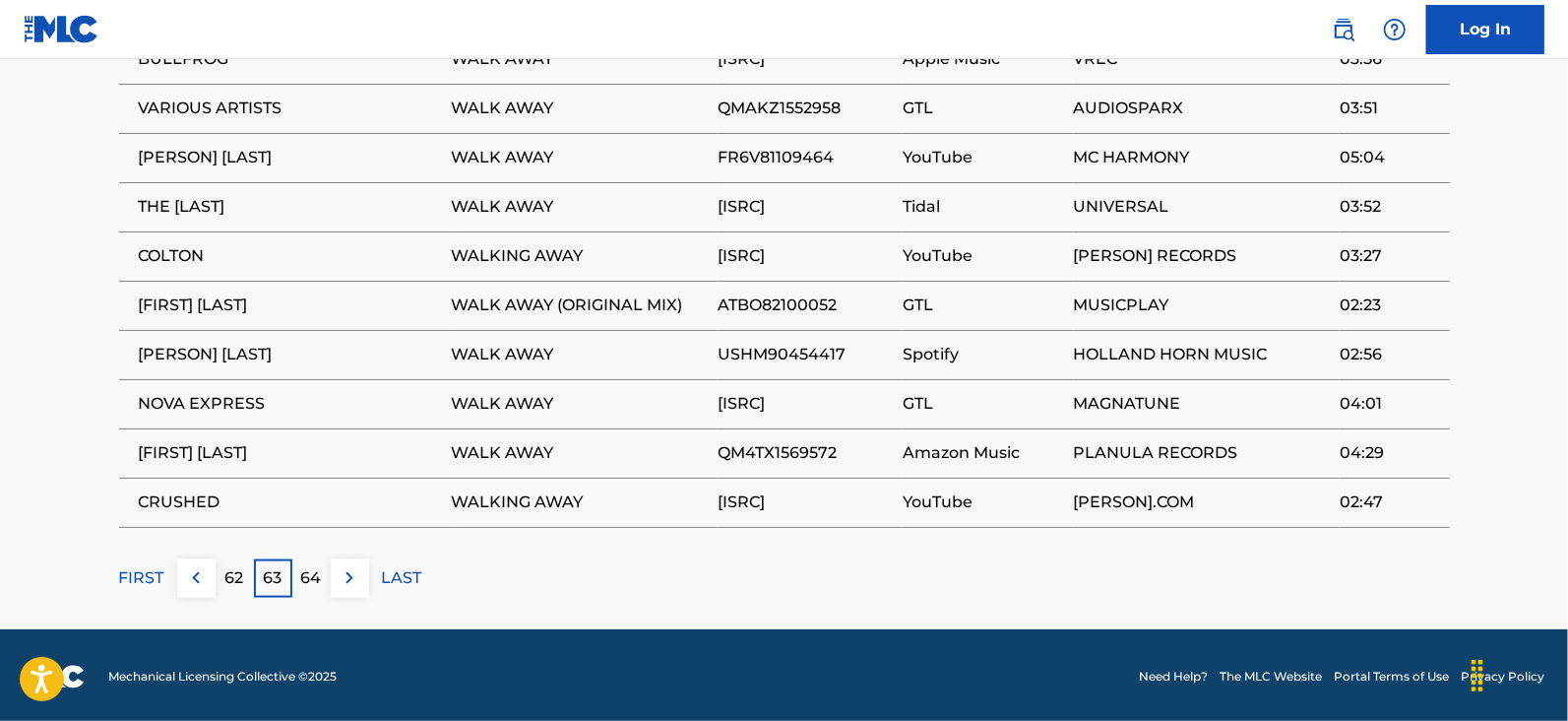 click on "64" at bounding box center [311, 578] 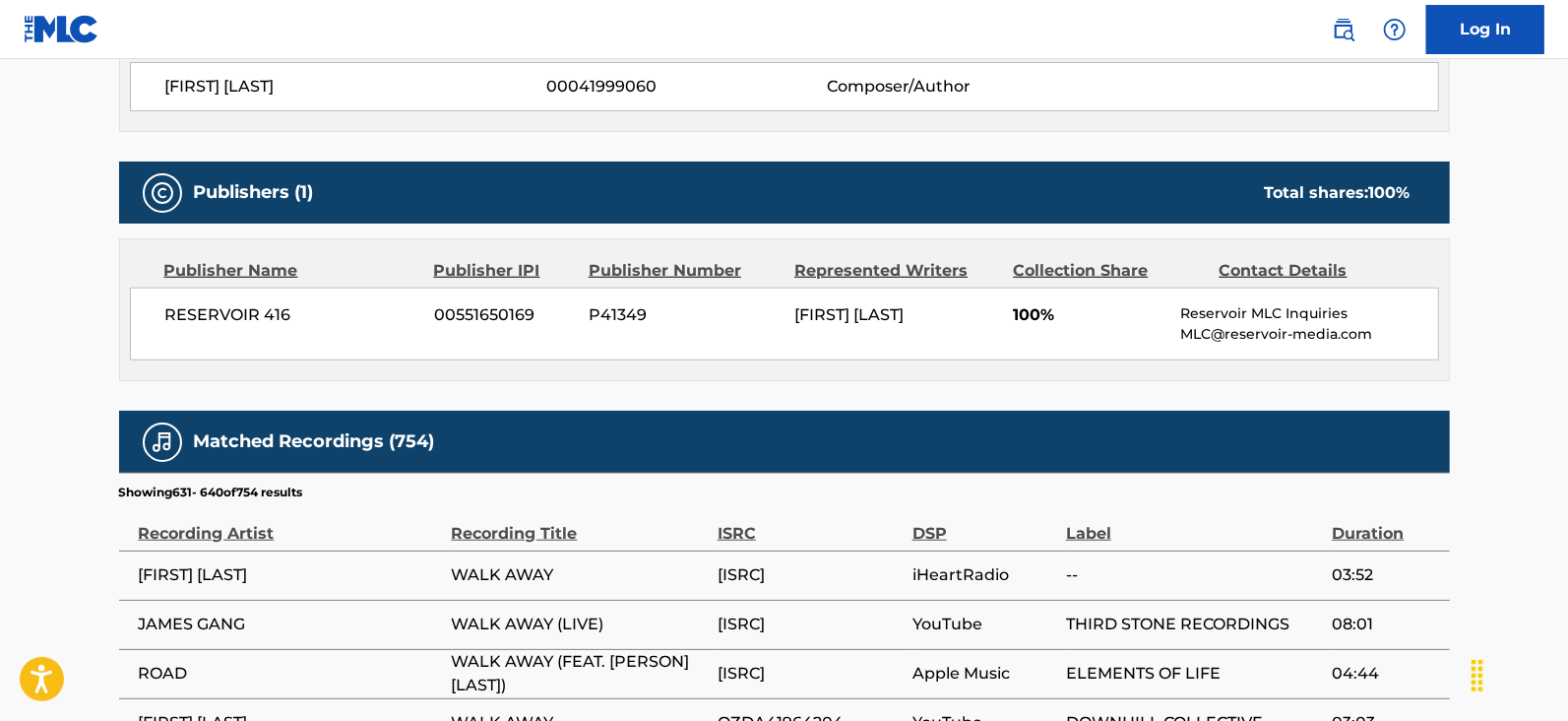 scroll, scrollTop: 1430, scrollLeft: 0, axis: vertical 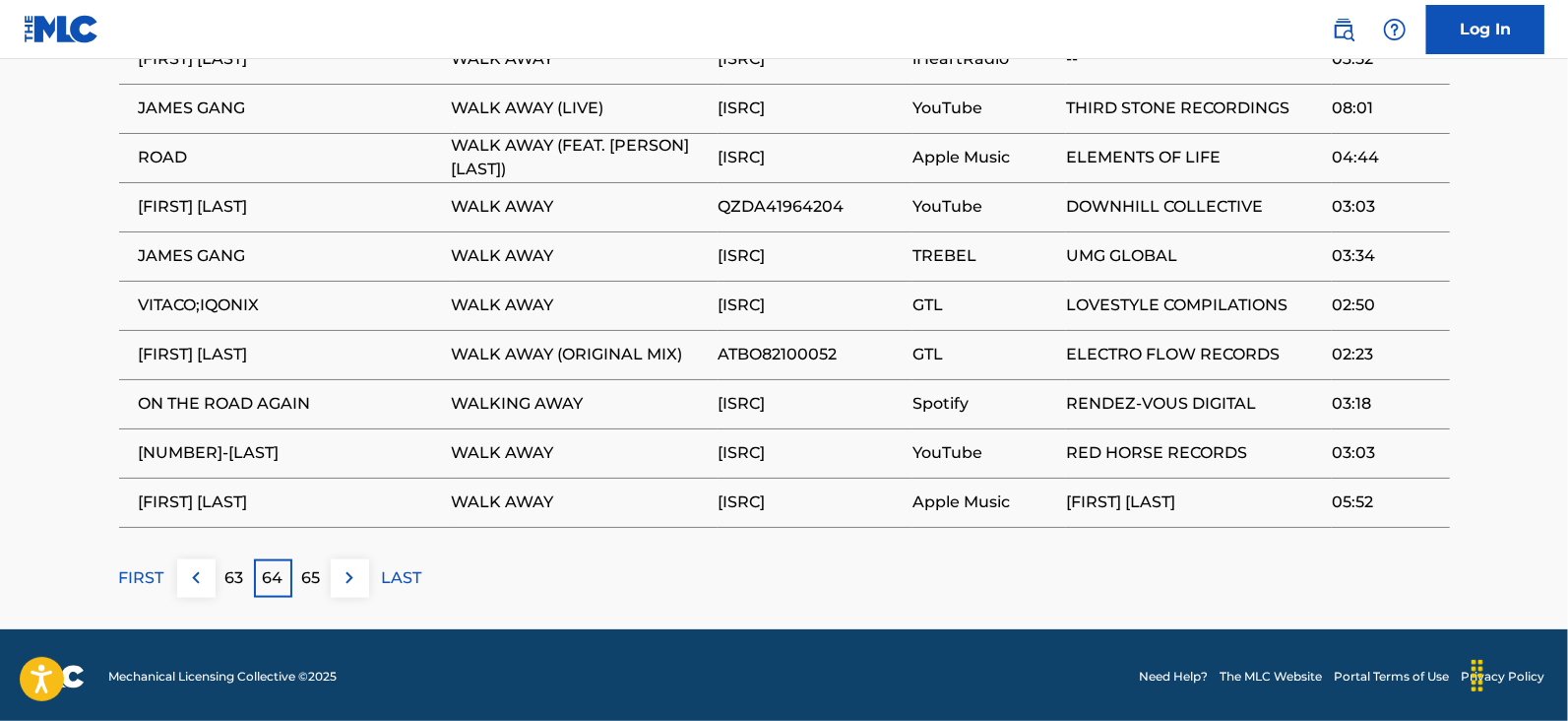 click on "65" at bounding box center (311, 578) 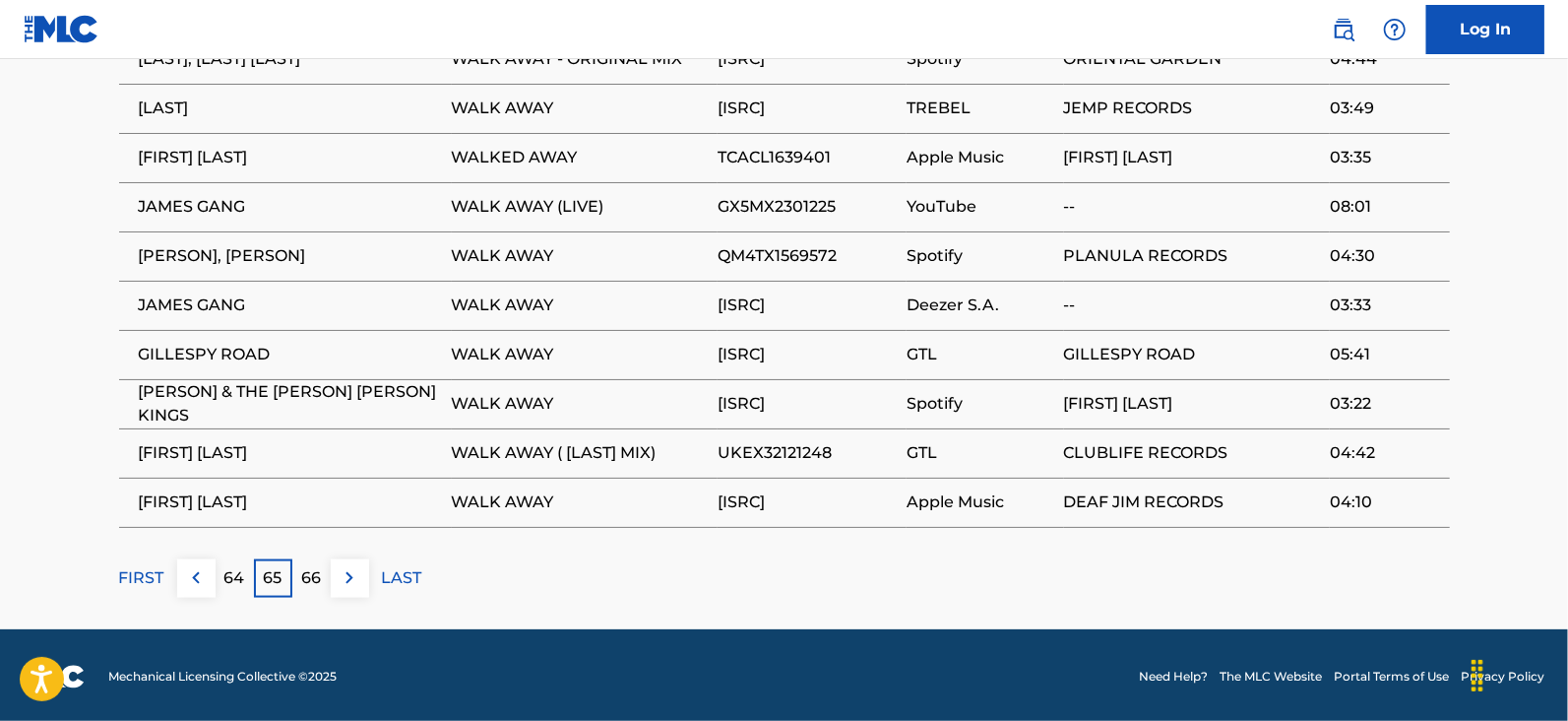 click on "66" at bounding box center [311, 578] 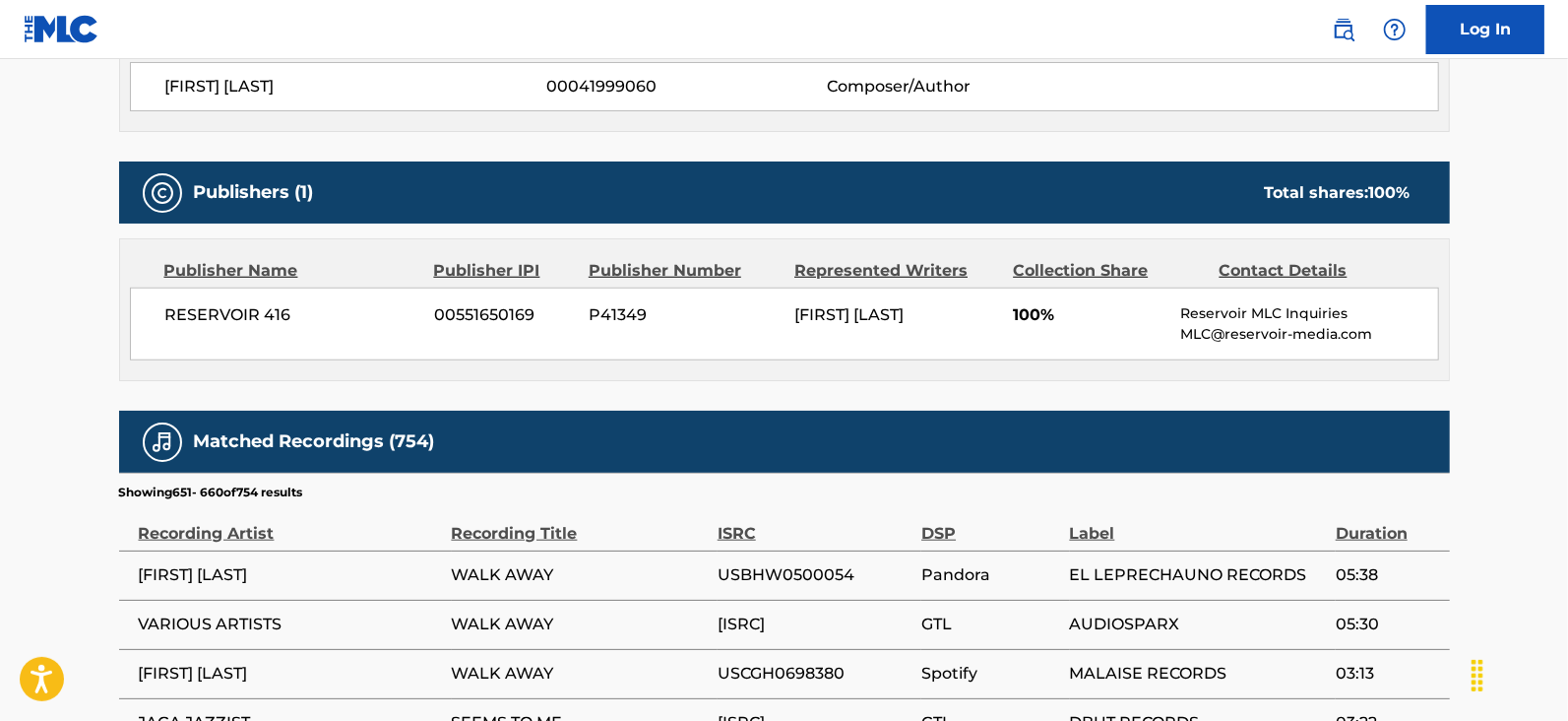 scroll, scrollTop: 1430, scrollLeft: 0, axis: vertical 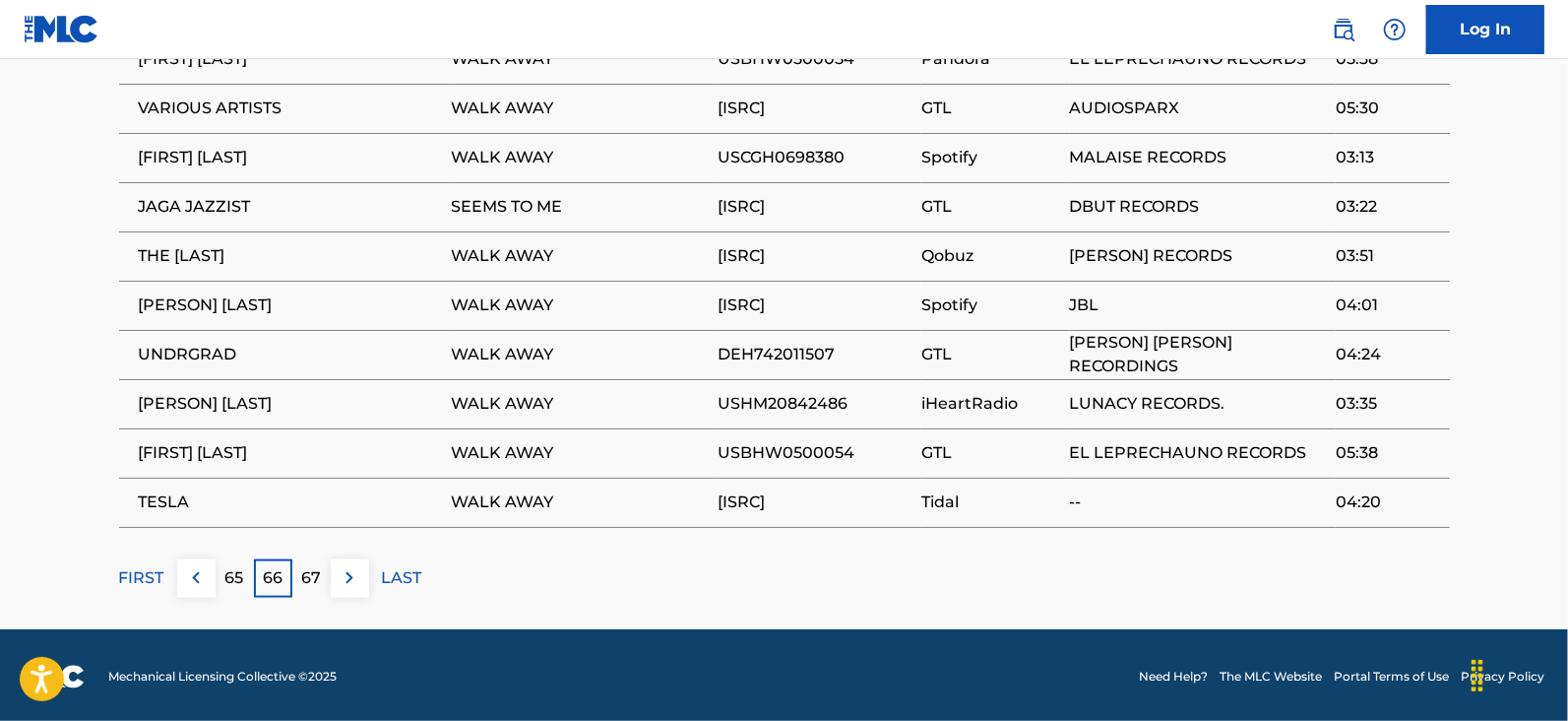 click on "67" at bounding box center [311, 578] 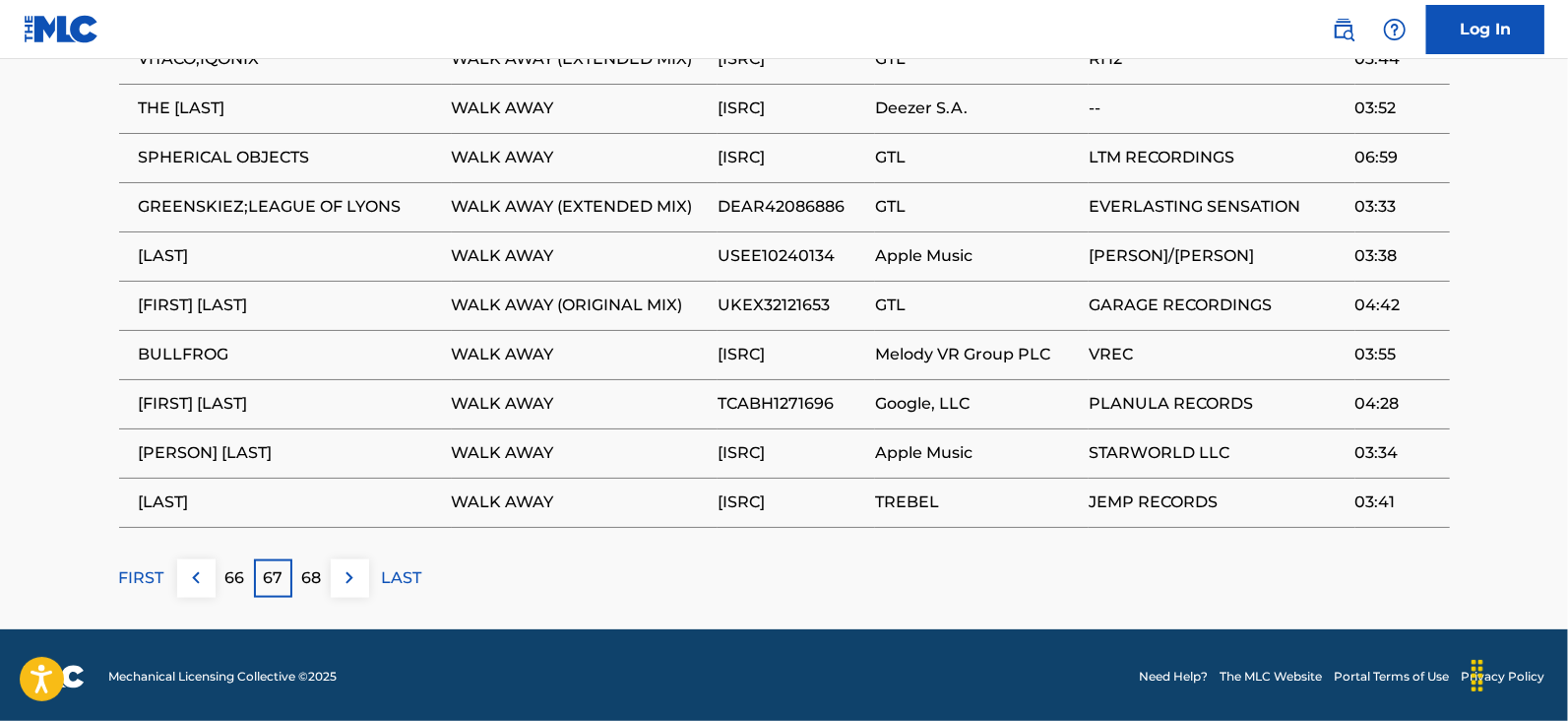 click on "68" at bounding box center [311, 578] 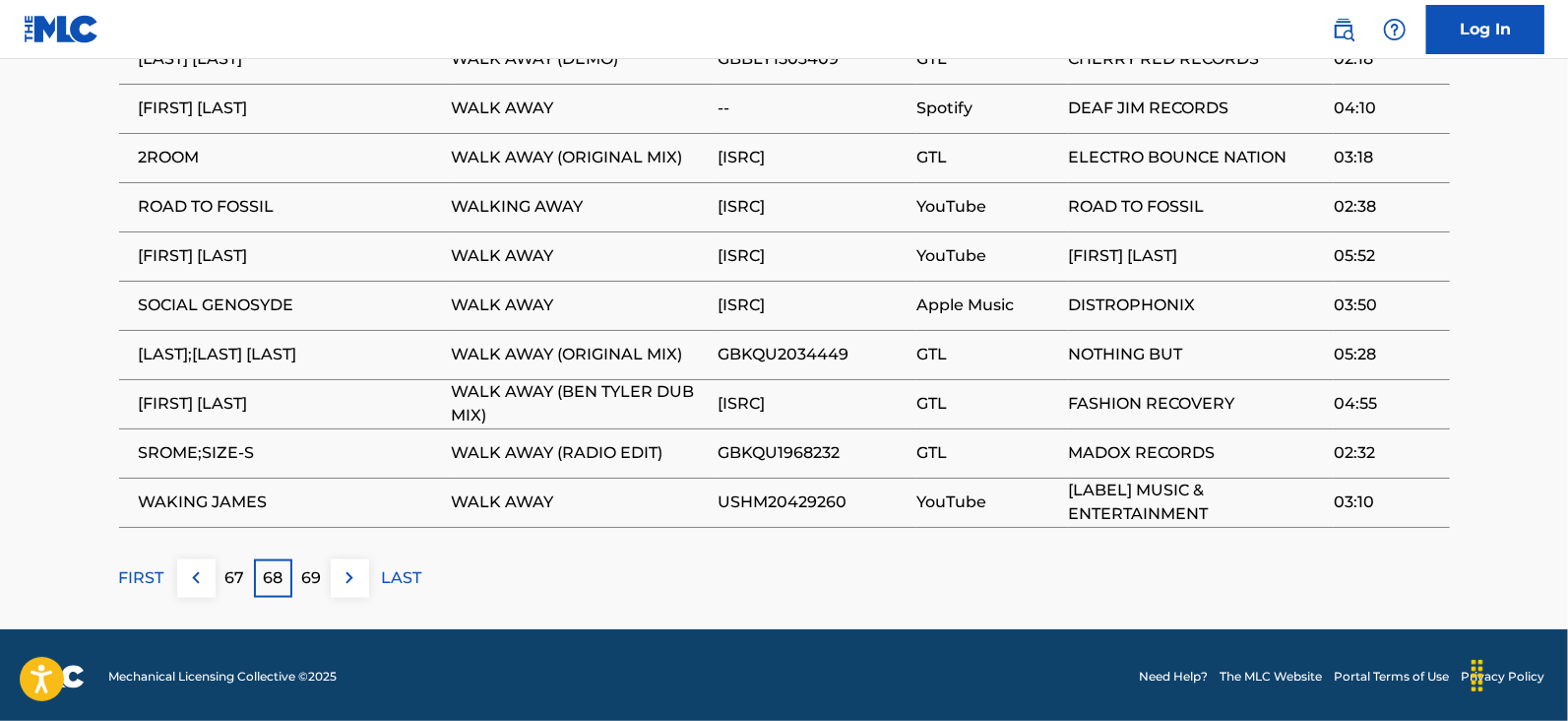 click on "69" at bounding box center (311, 578) 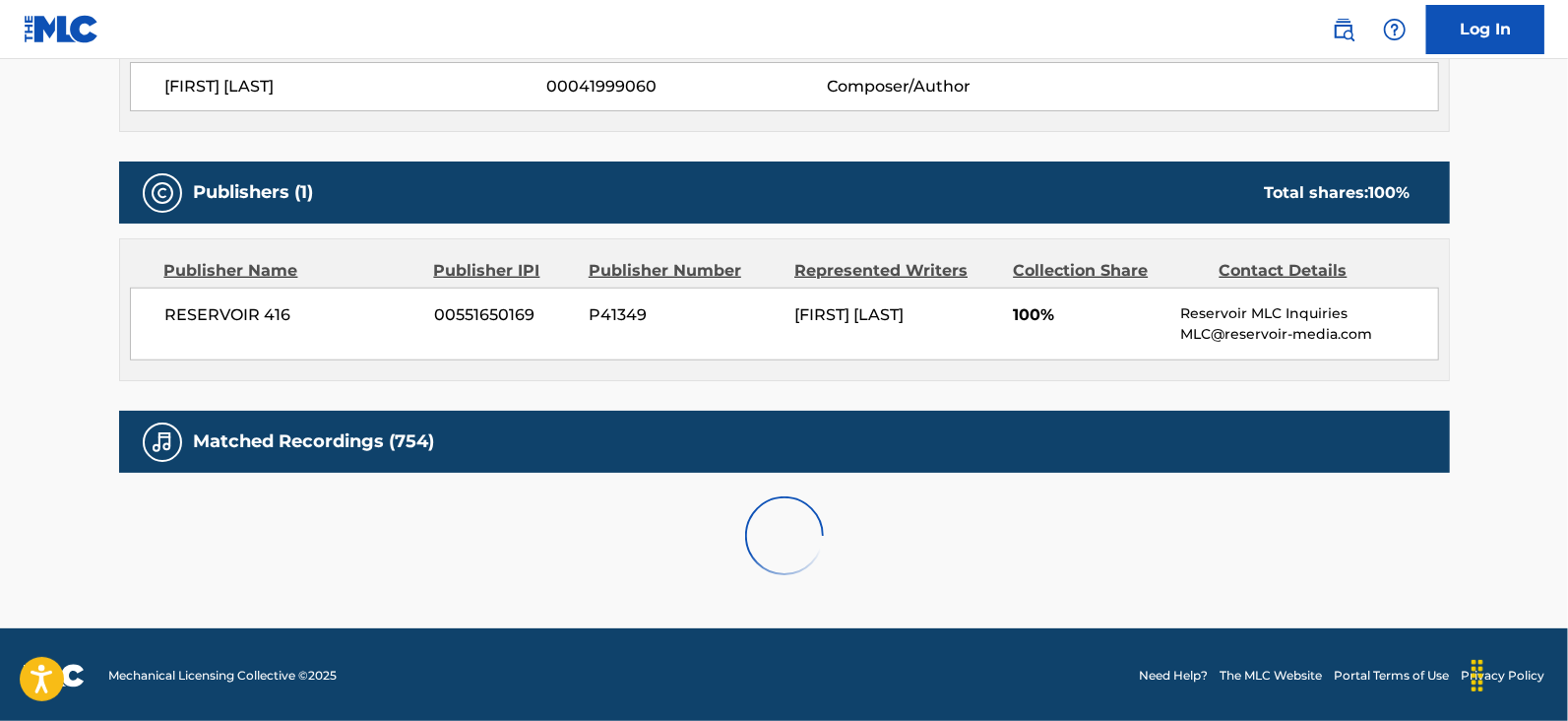 scroll, scrollTop: 1430, scrollLeft: 0, axis: vertical 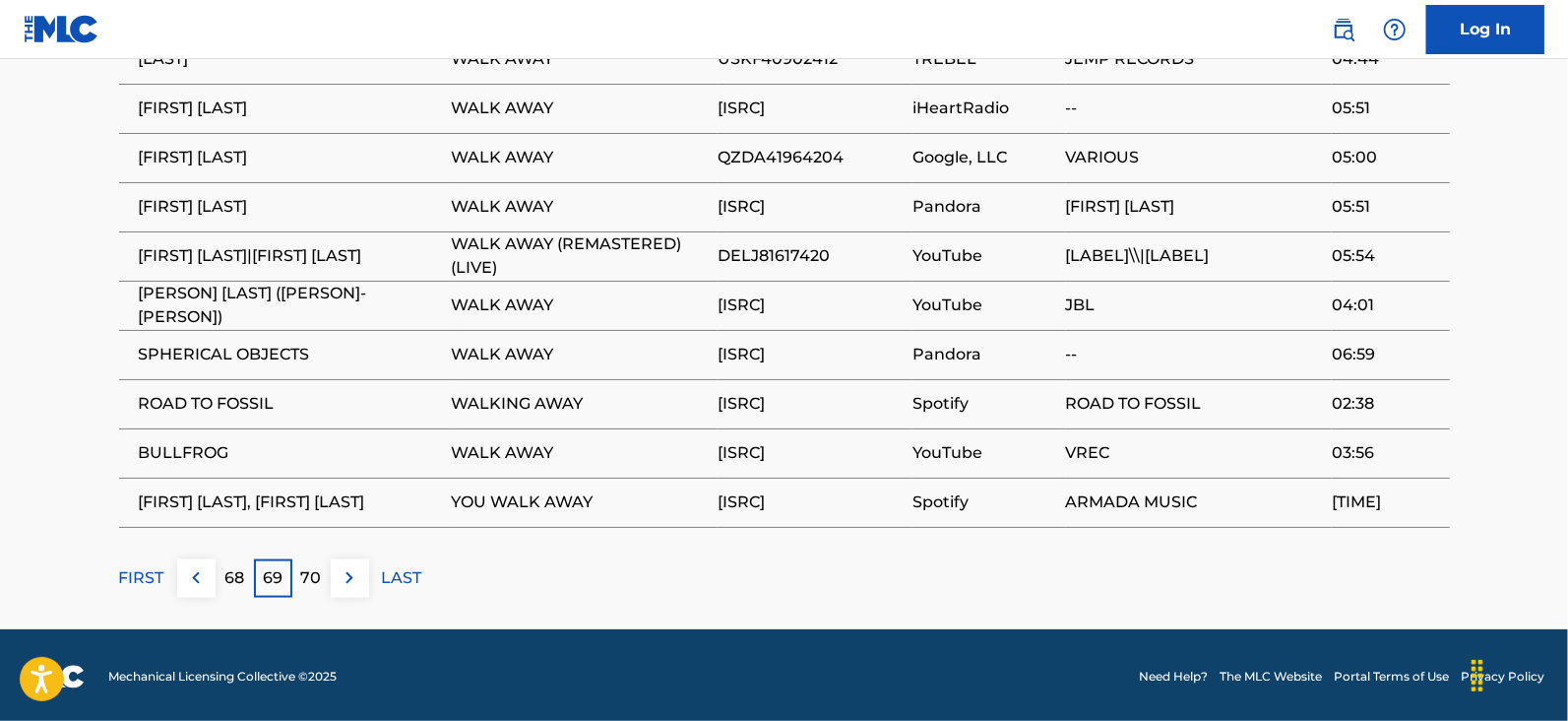 click on "70" at bounding box center [311, 578] 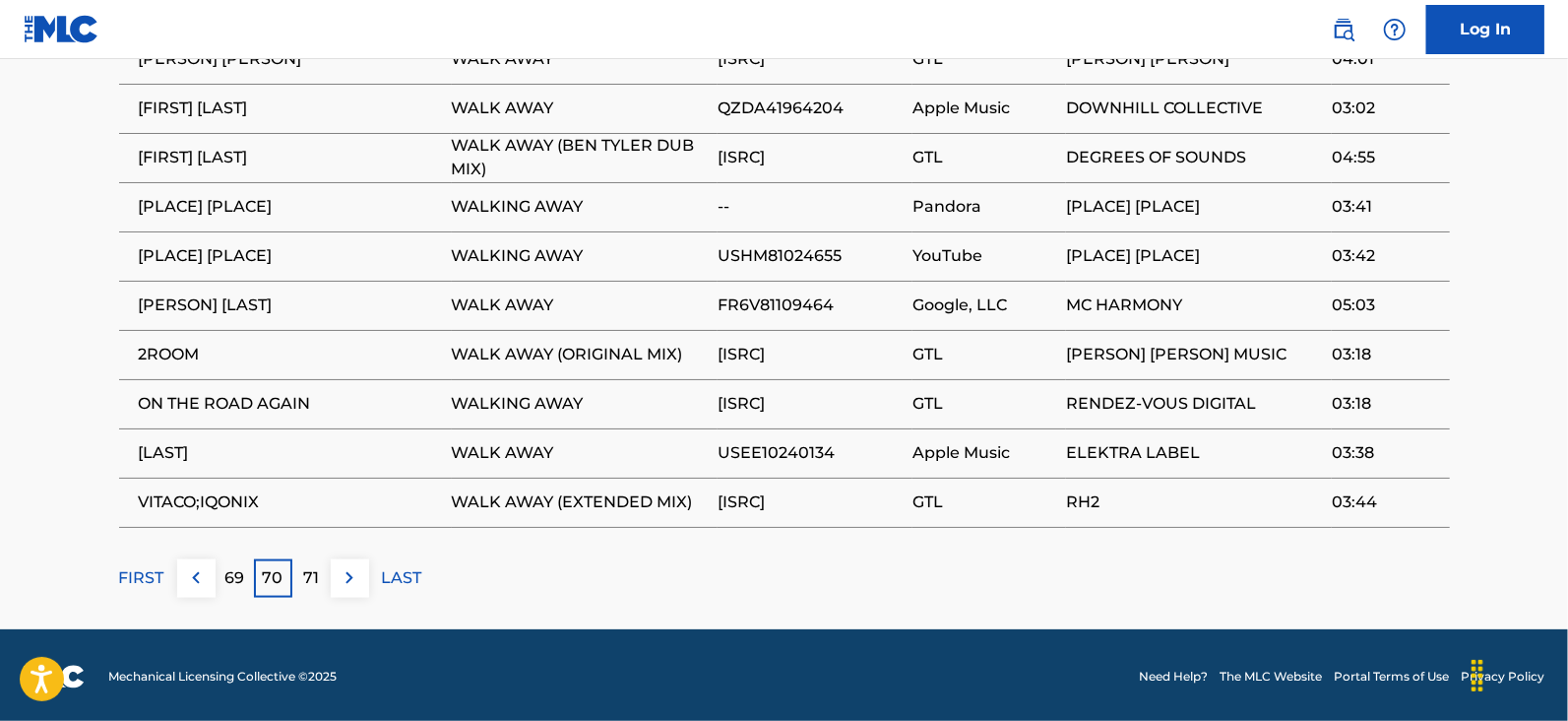 click on "71" at bounding box center [311, 578] 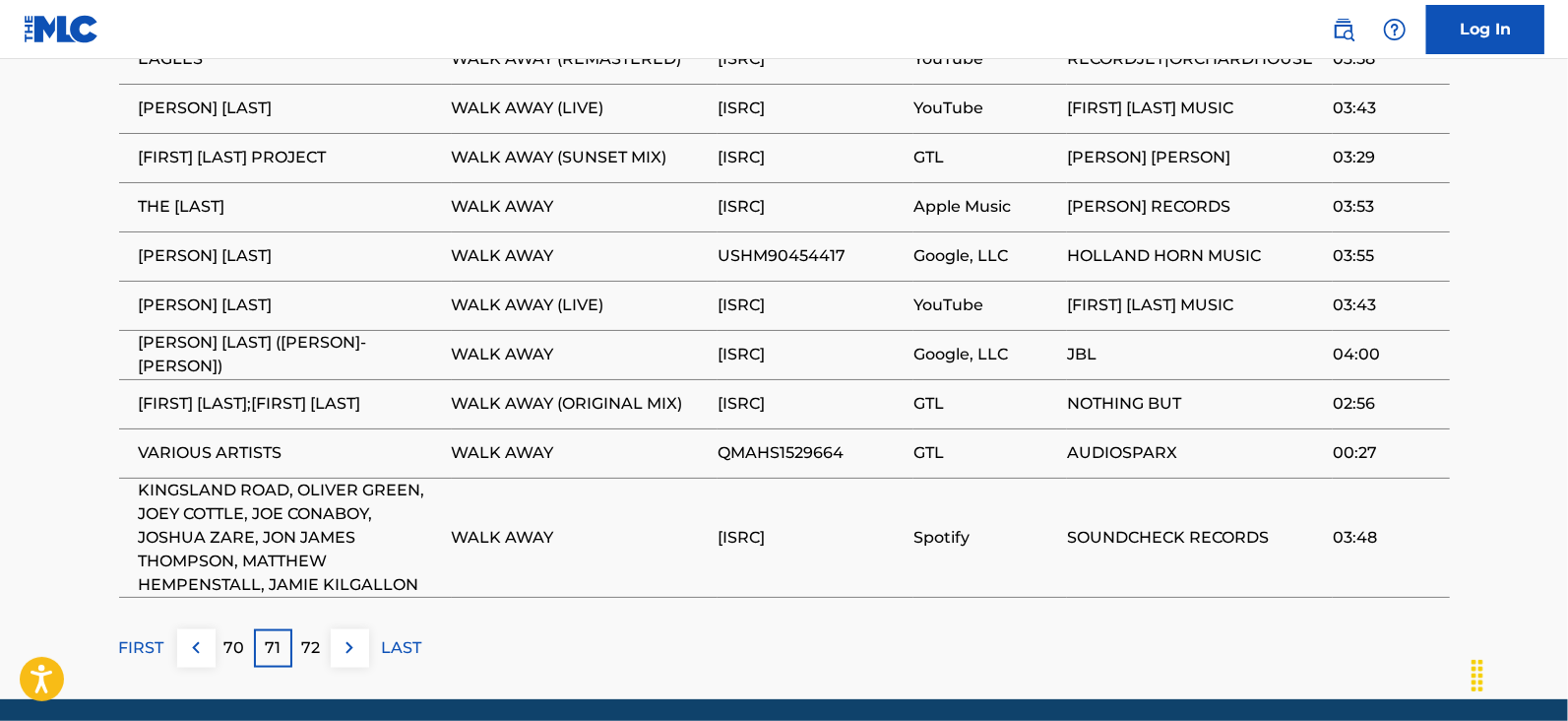 scroll, scrollTop: 1500, scrollLeft: 0, axis: vertical 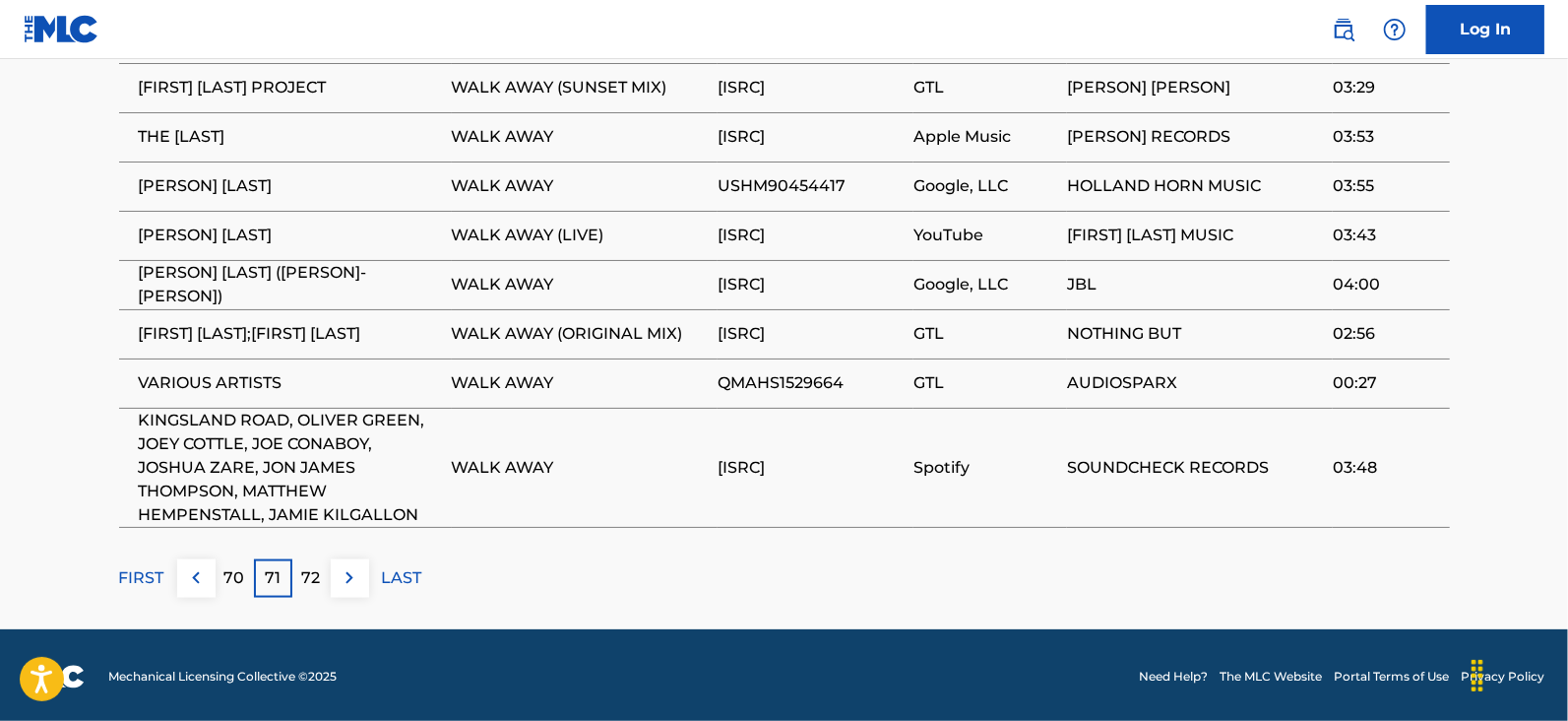 click on "72" at bounding box center (311, 578) 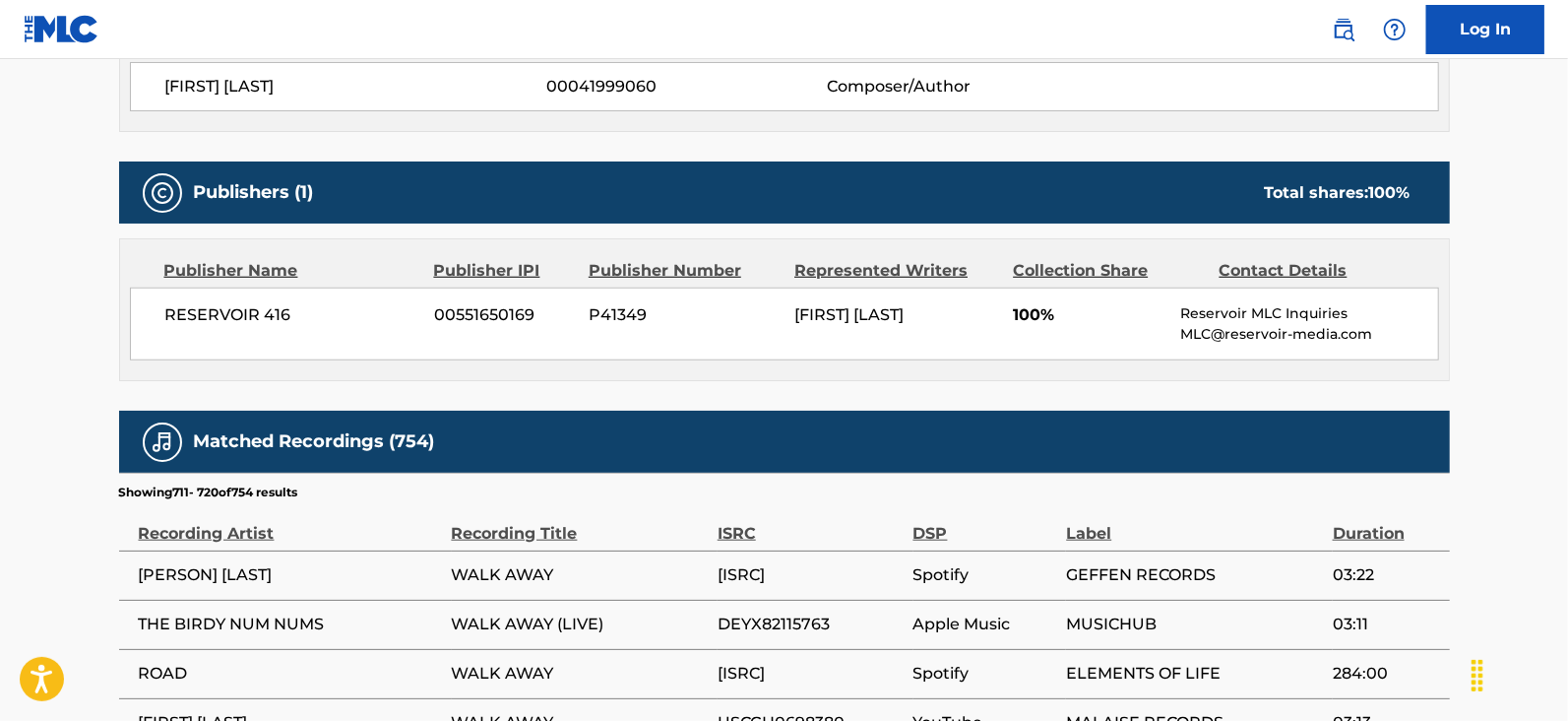 scroll, scrollTop: 1430, scrollLeft: 0, axis: vertical 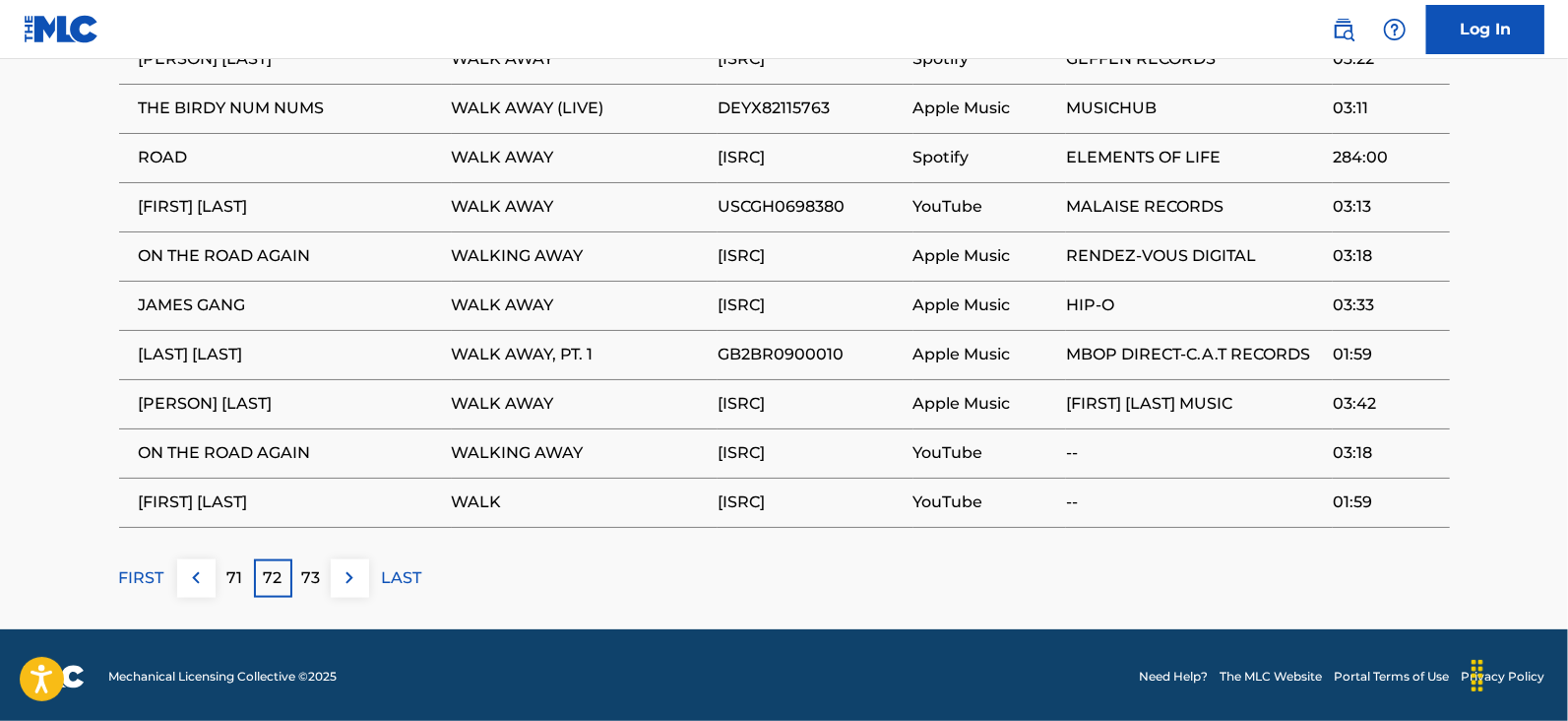 click on "73" at bounding box center (311, 578) 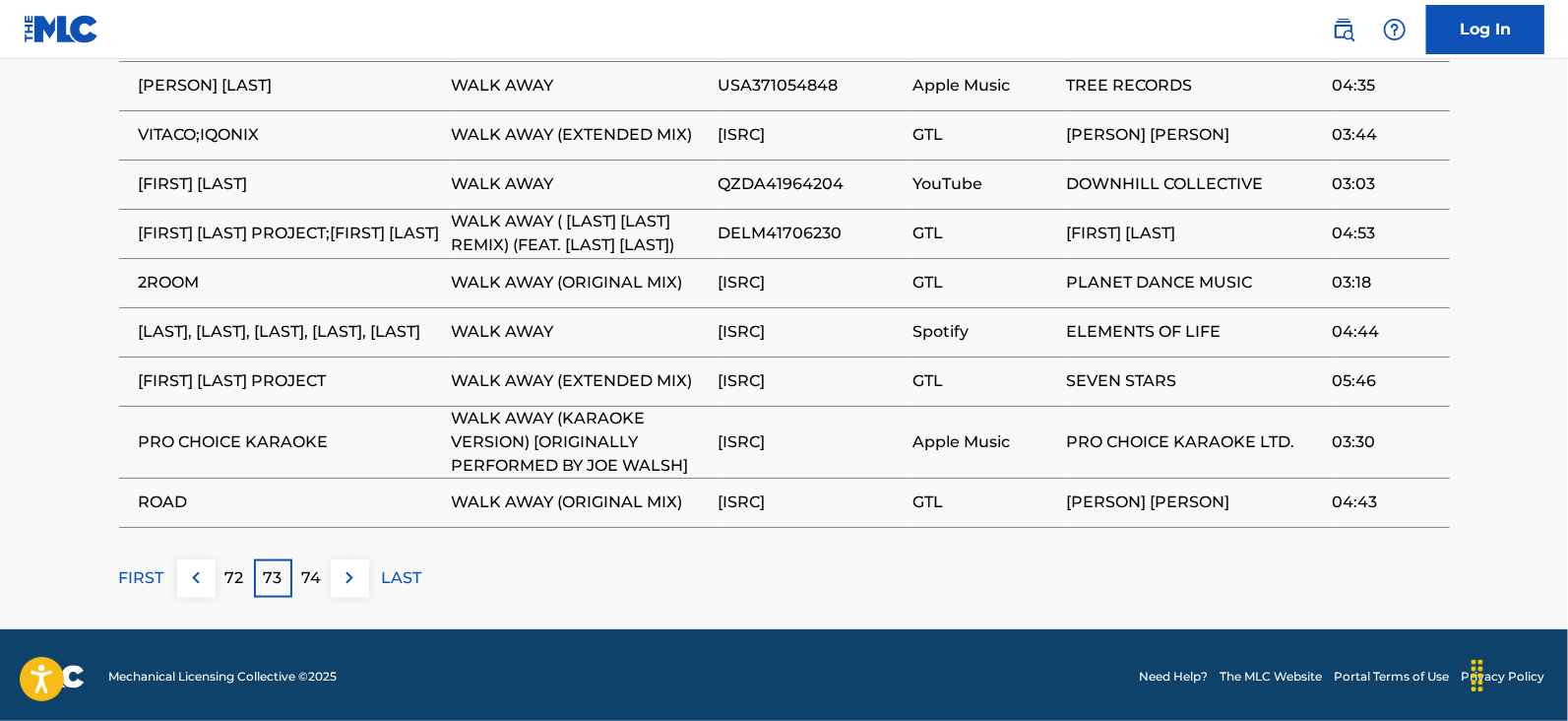 click on "74" at bounding box center (311, 578) 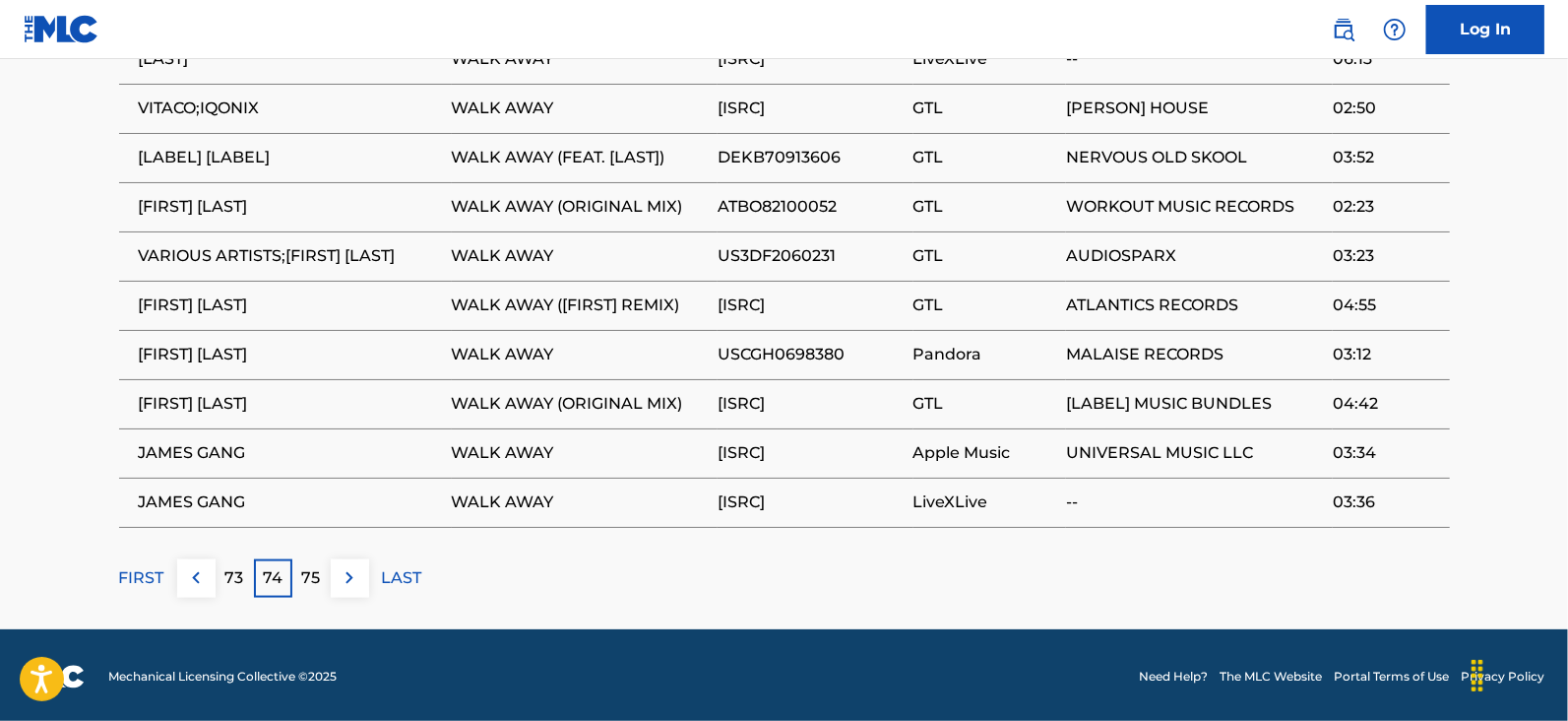 click on "75" at bounding box center (311, 578) 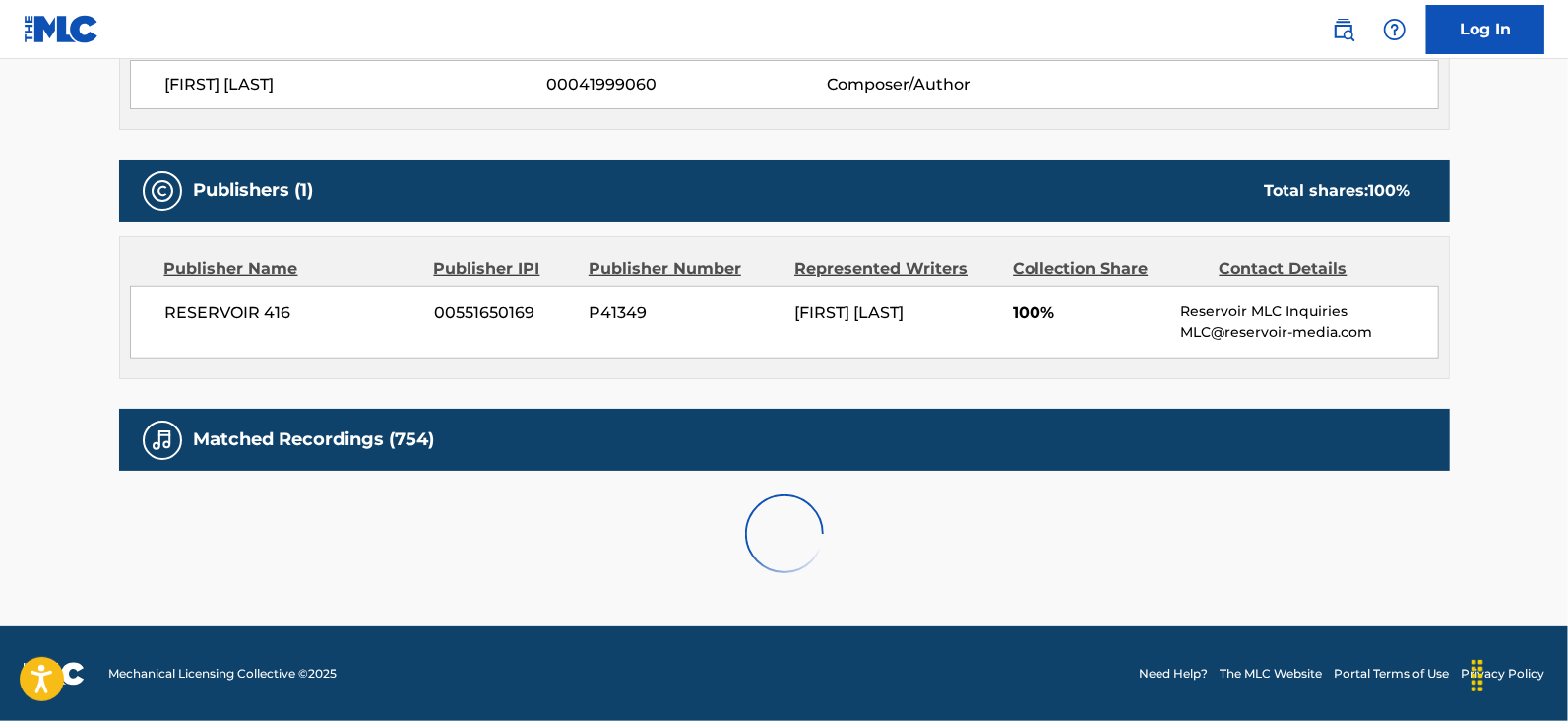 scroll, scrollTop: 1430, scrollLeft: 0, axis: vertical 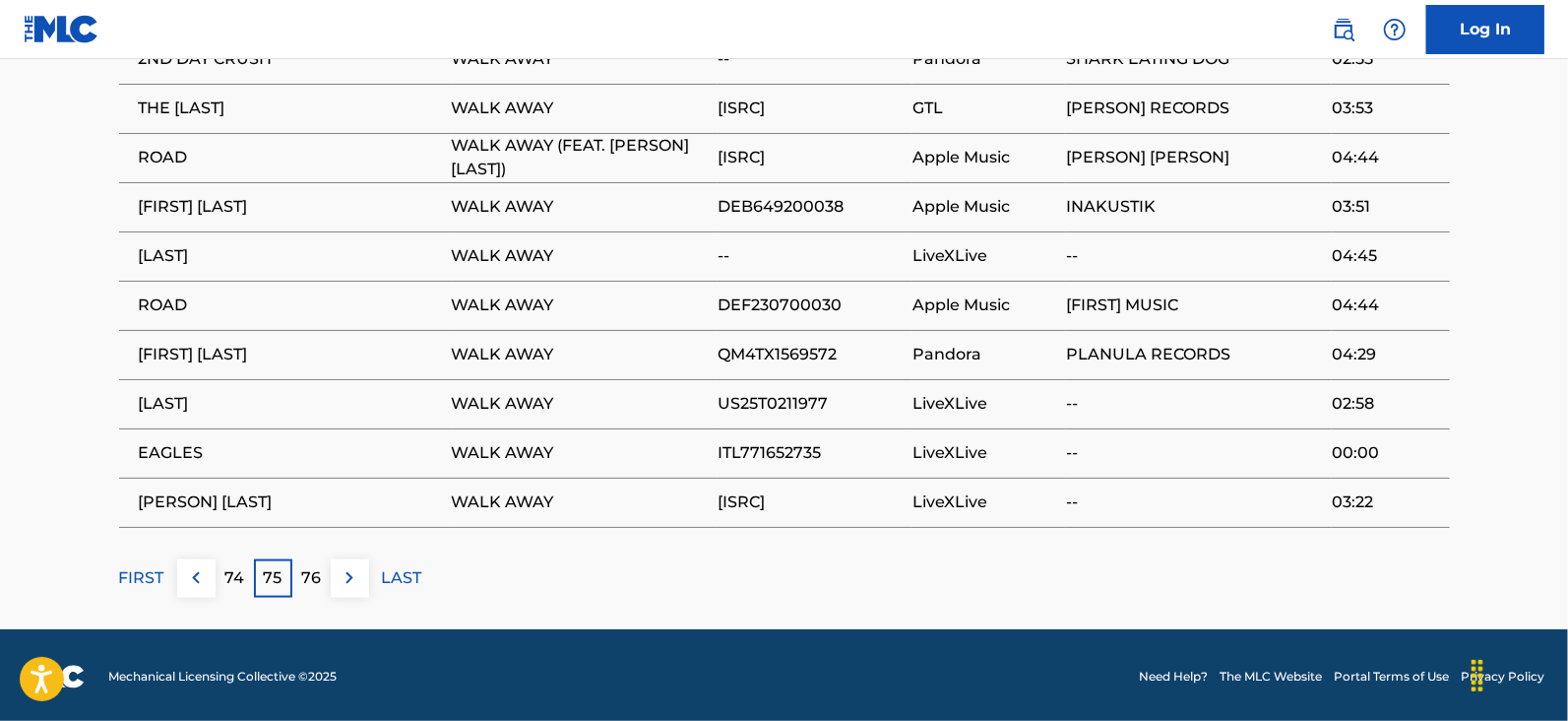 click on "76" at bounding box center (311, 578) 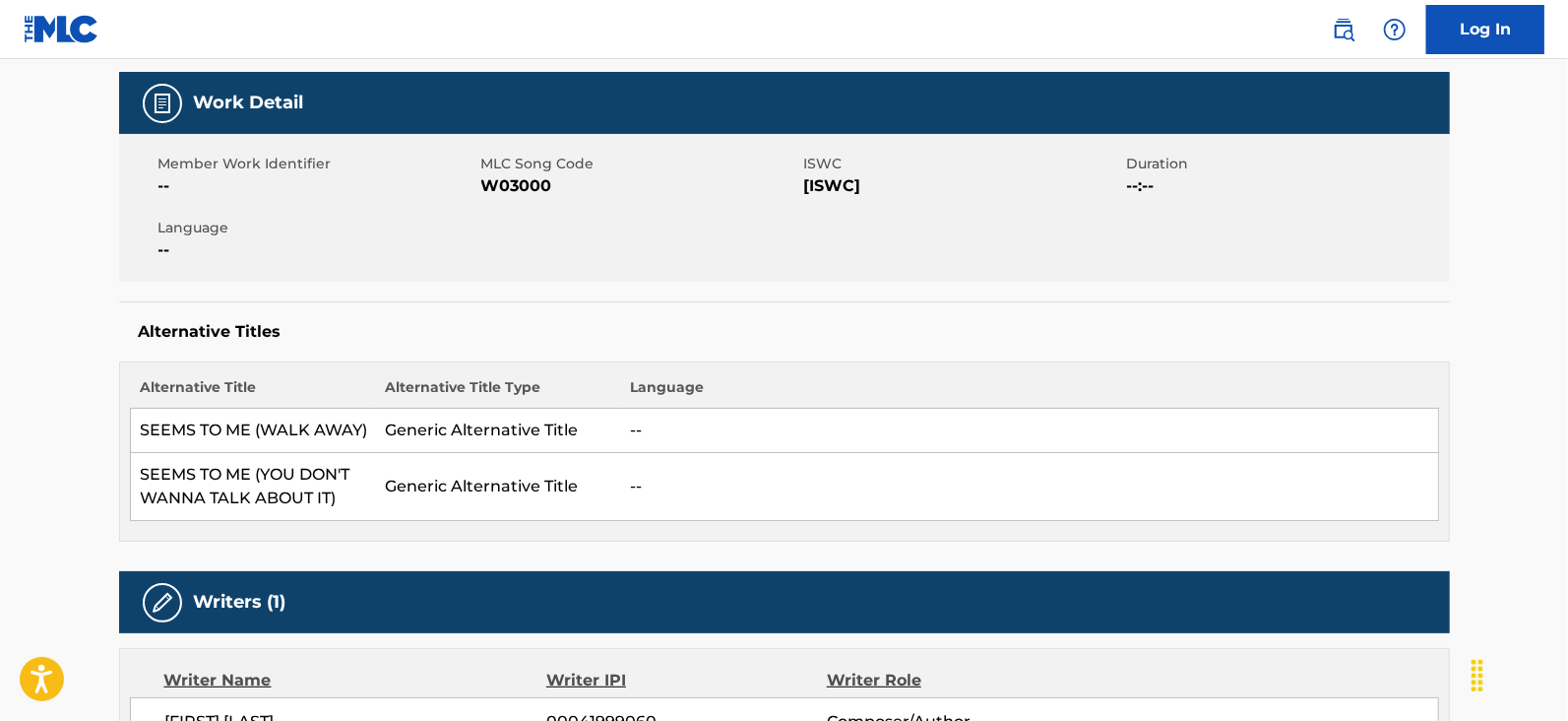 scroll, scrollTop: 0, scrollLeft: 0, axis: both 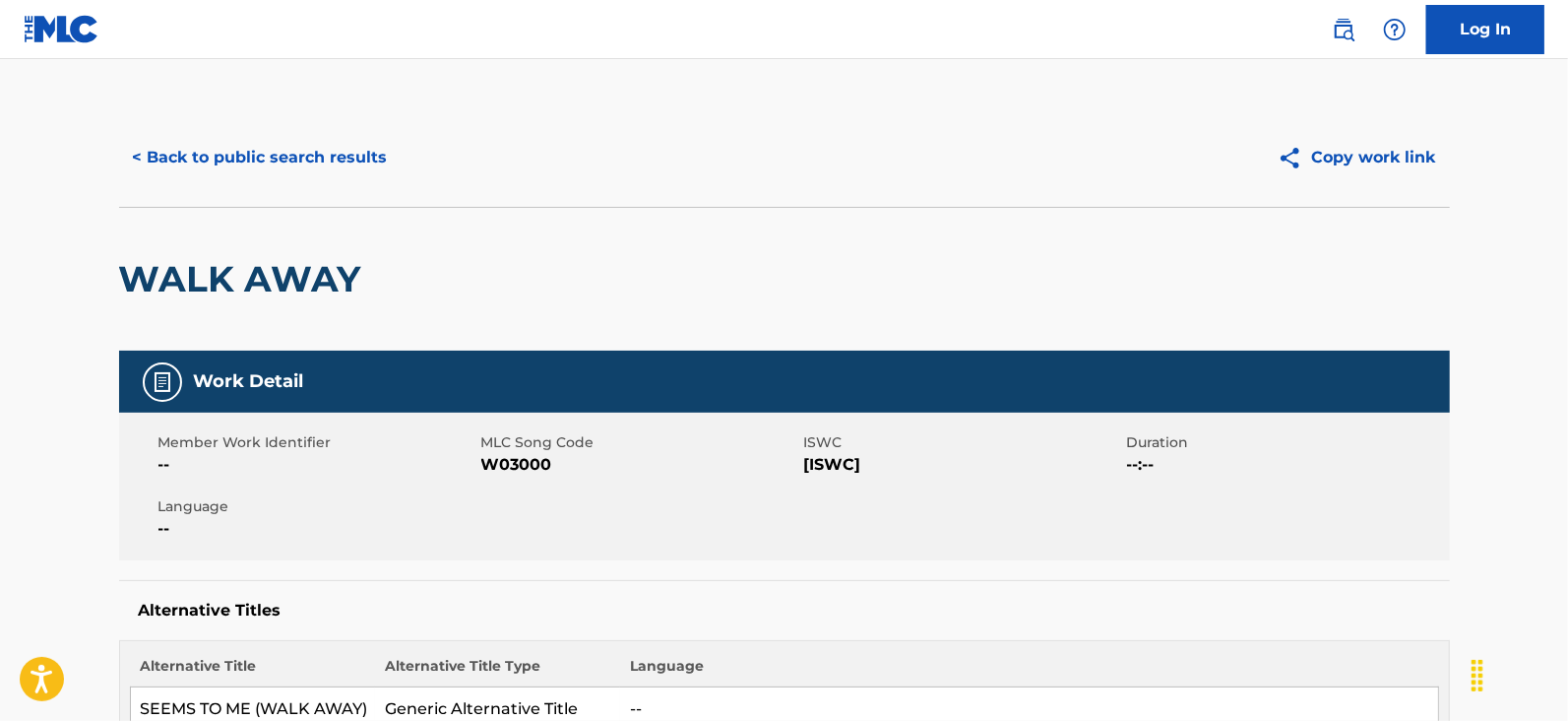 click on "< Back to public search results" at bounding box center (260, 158) 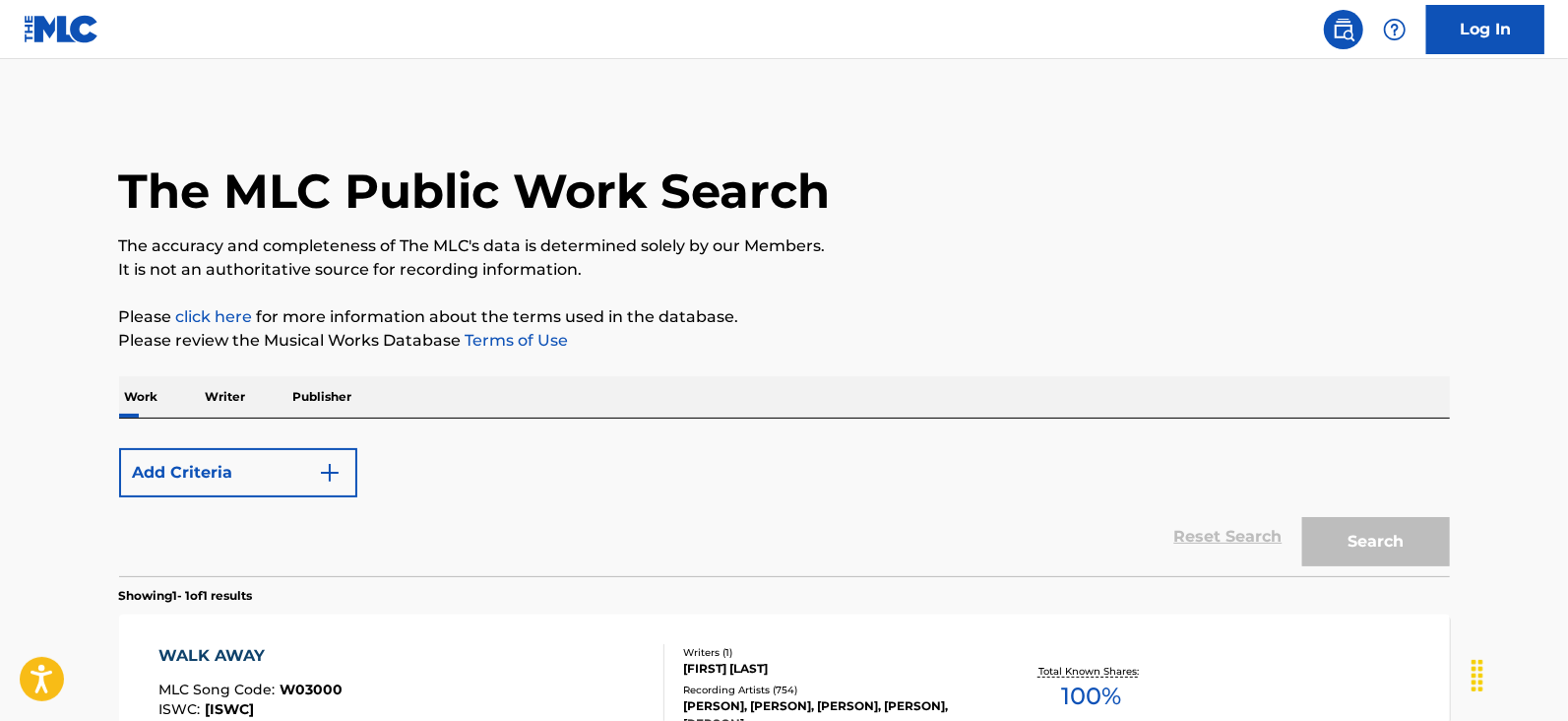 scroll, scrollTop: 237, scrollLeft: 0, axis: vertical 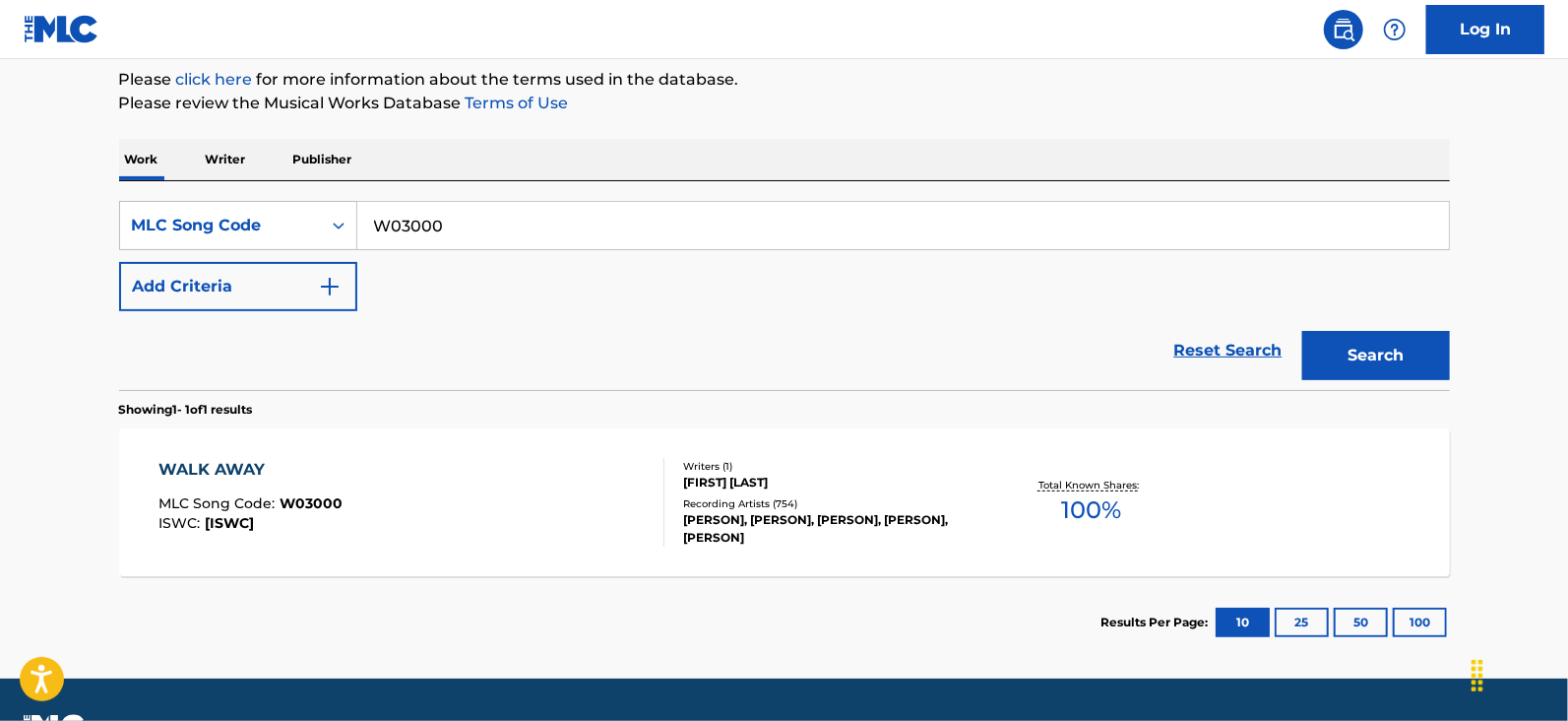 click on "W03000" at bounding box center (903, 226) 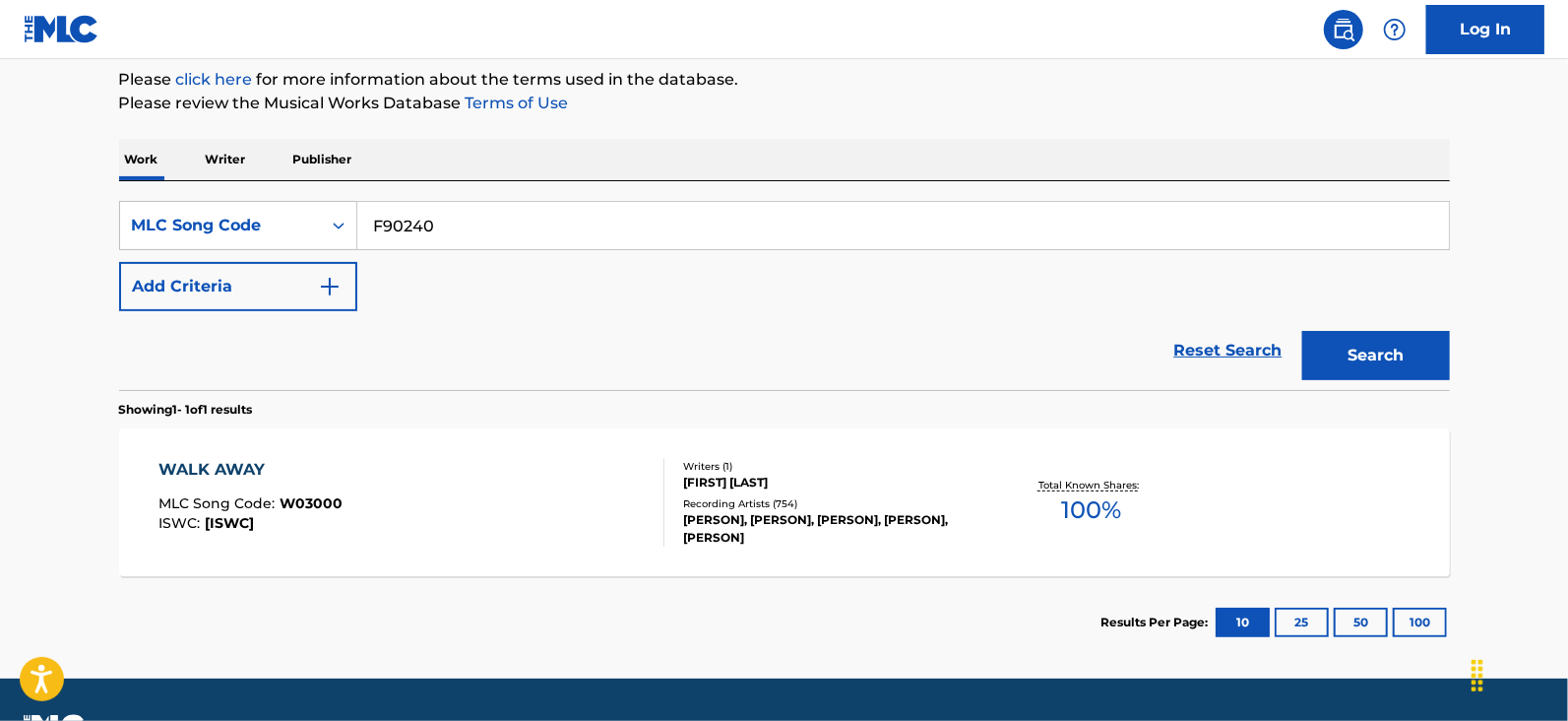 type on "F90240" 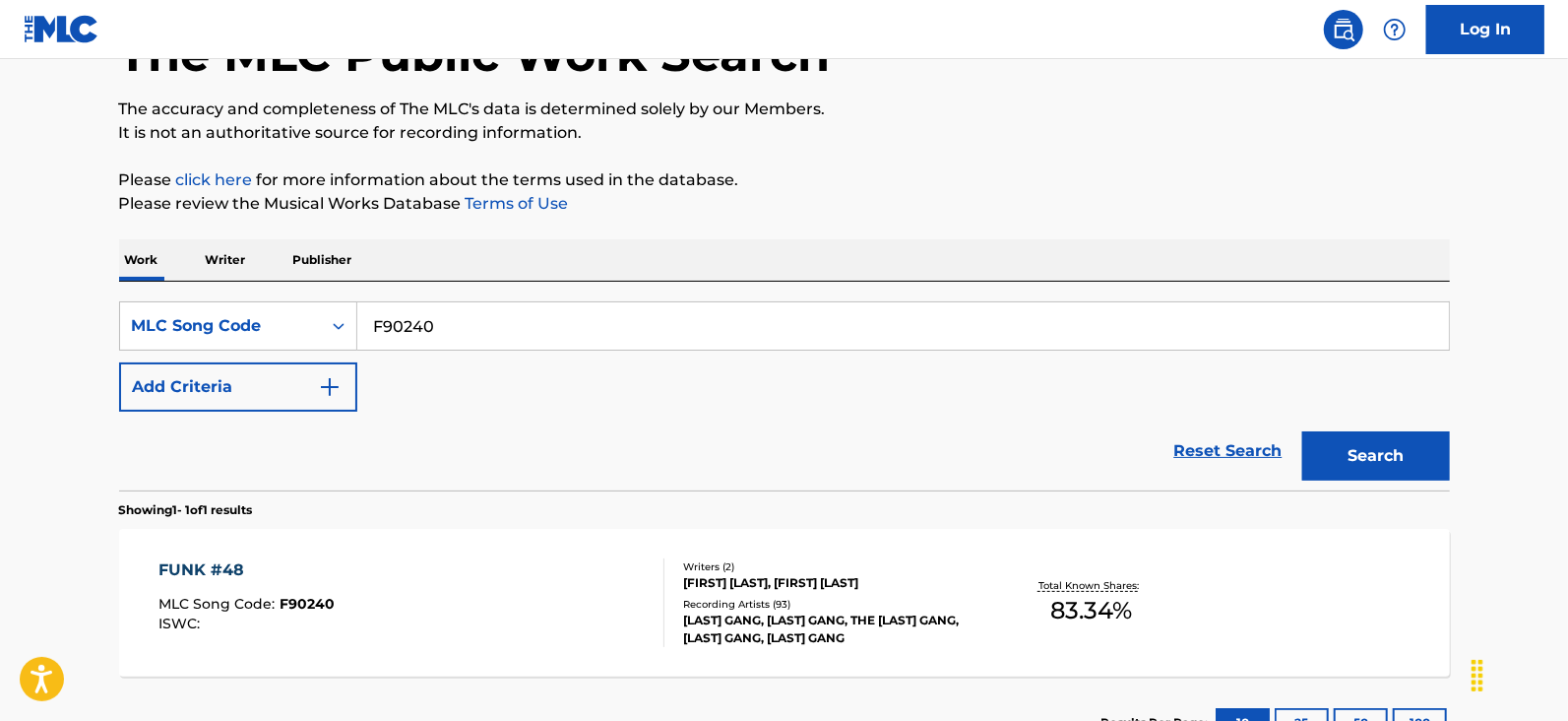 scroll, scrollTop: 237, scrollLeft: 0, axis: vertical 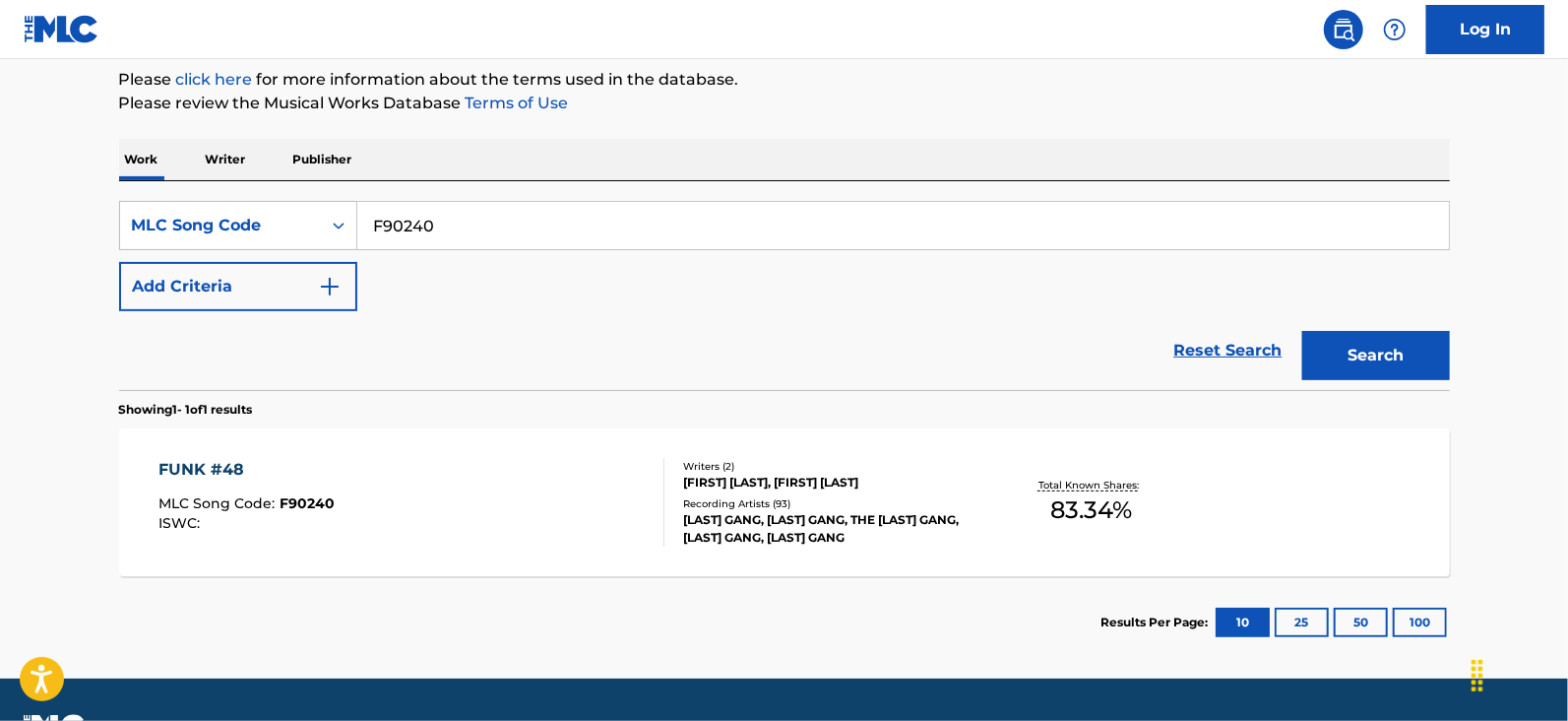 click on "FUNK #48 MLC Song Code : F90240 ISWC :" at bounding box center (411, 502) 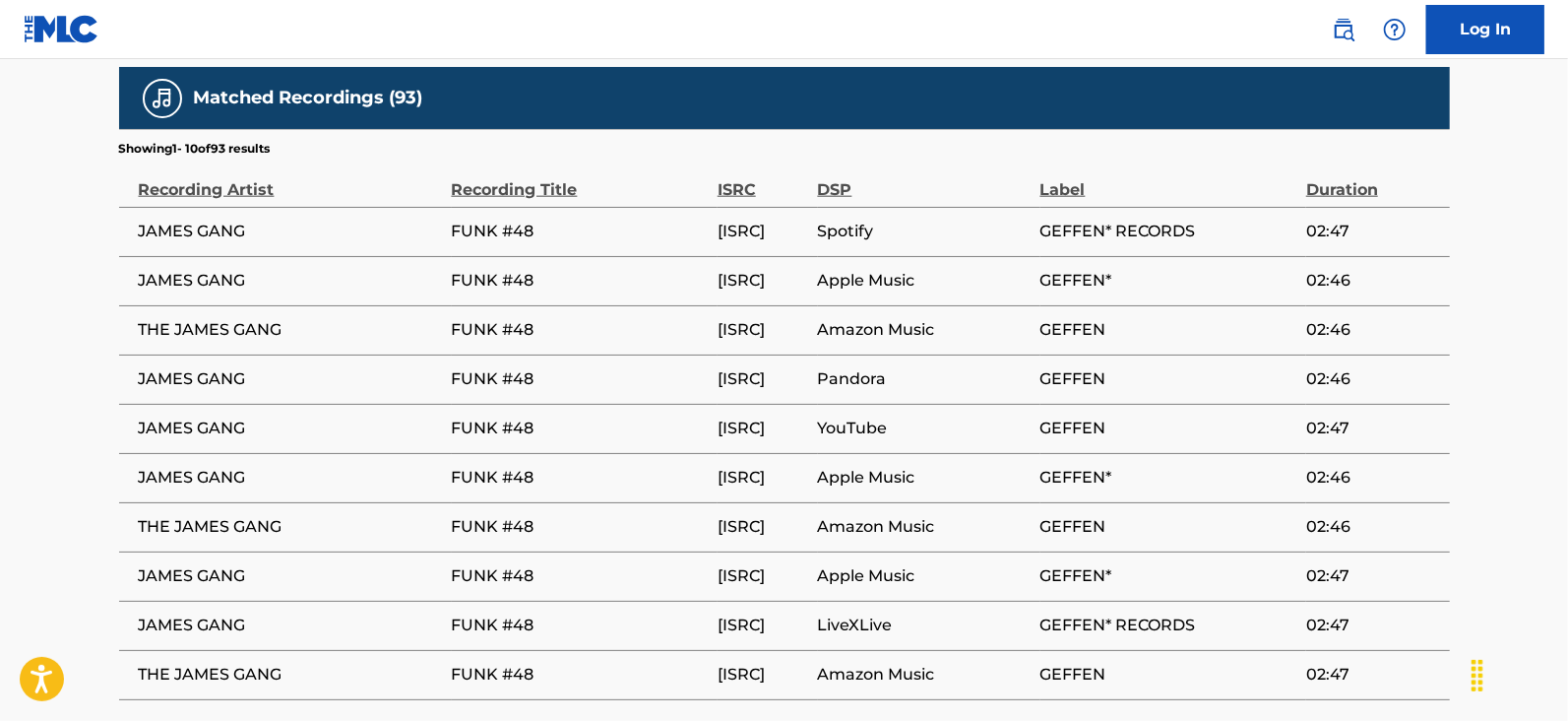 scroll, scrollTop: 1540, scrollLeft: 0, axis: vertical 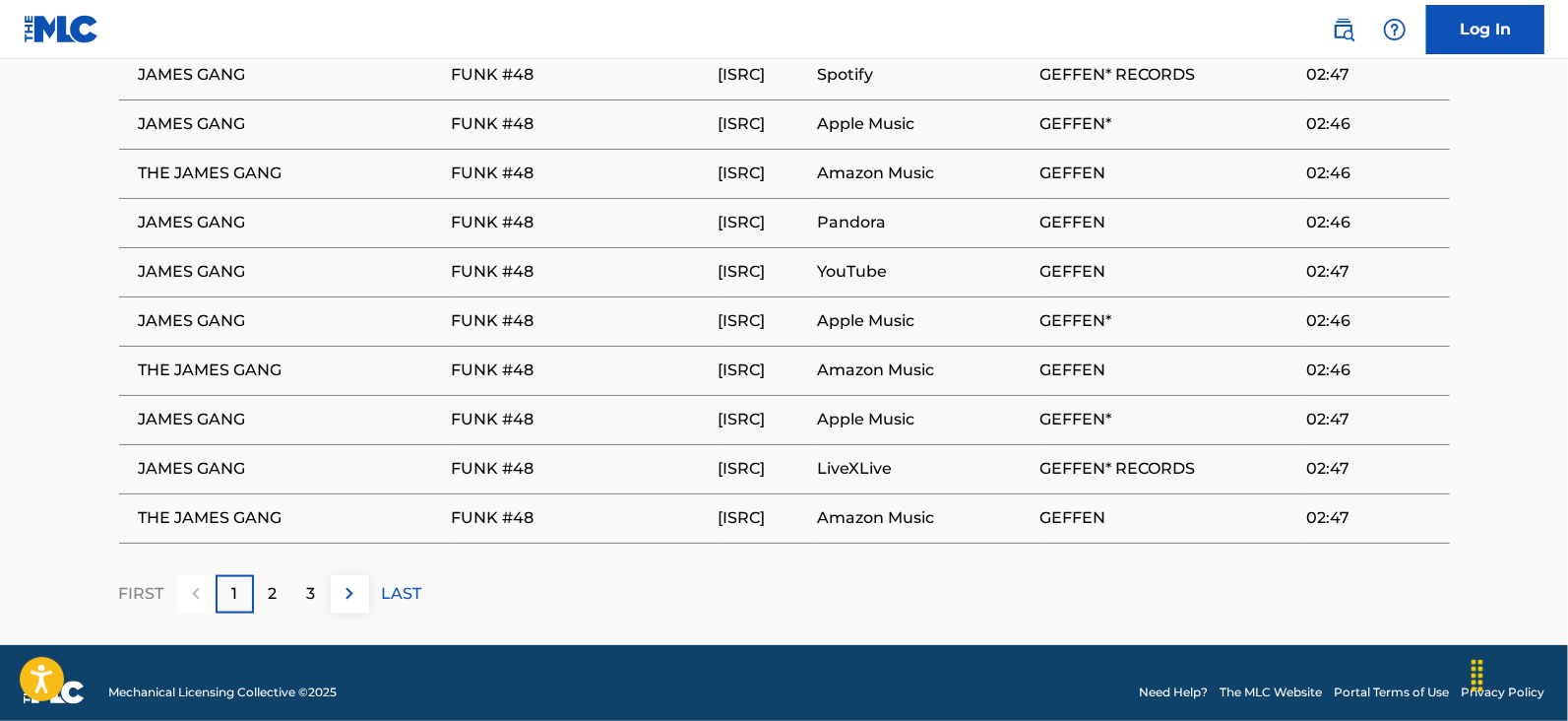 click on "2" at bounding box center (273, 594) 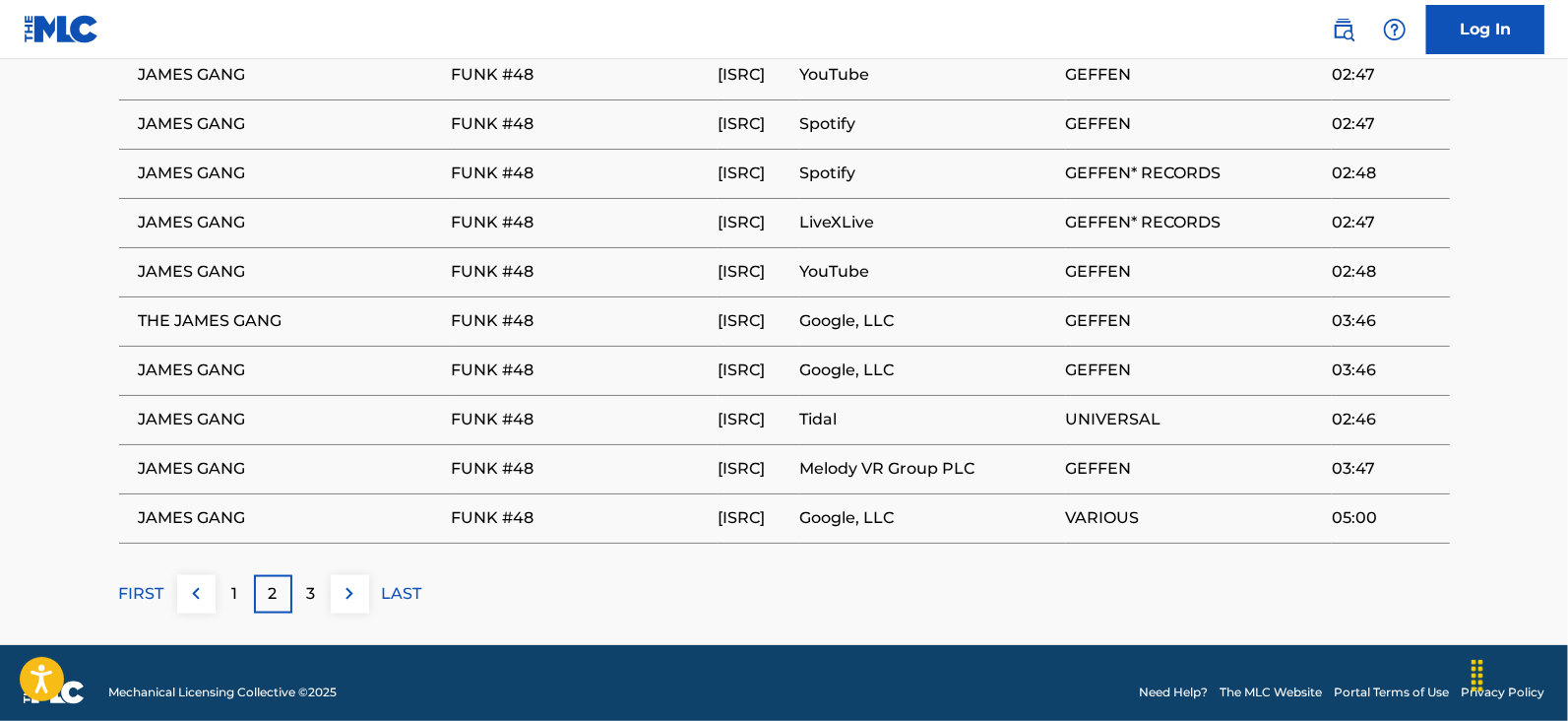 click on "3" at bounding box center (311, 594) 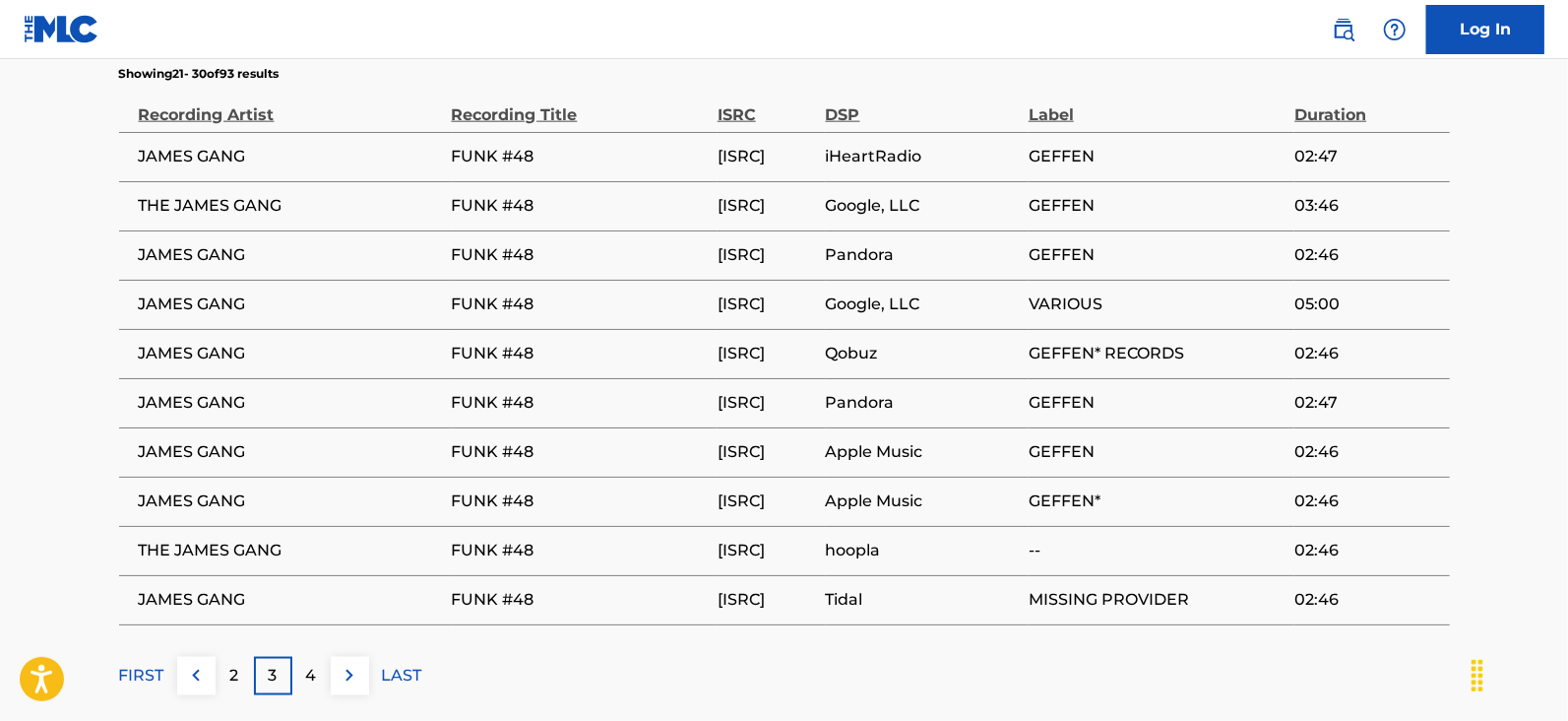 scroll, scrollTop: 1458, scrollLeft: 0, axis: vertical 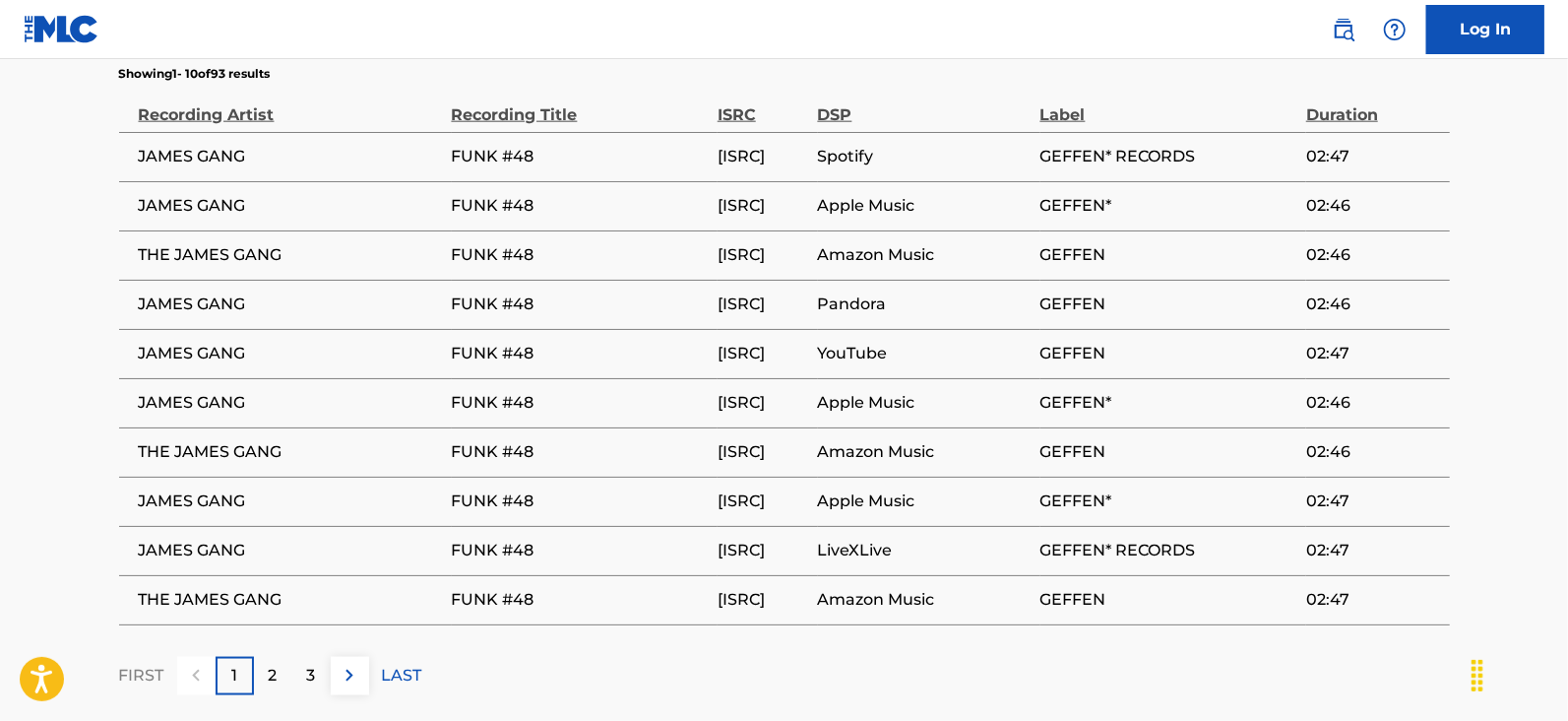 click on "2" at bounding box center [273, 676] 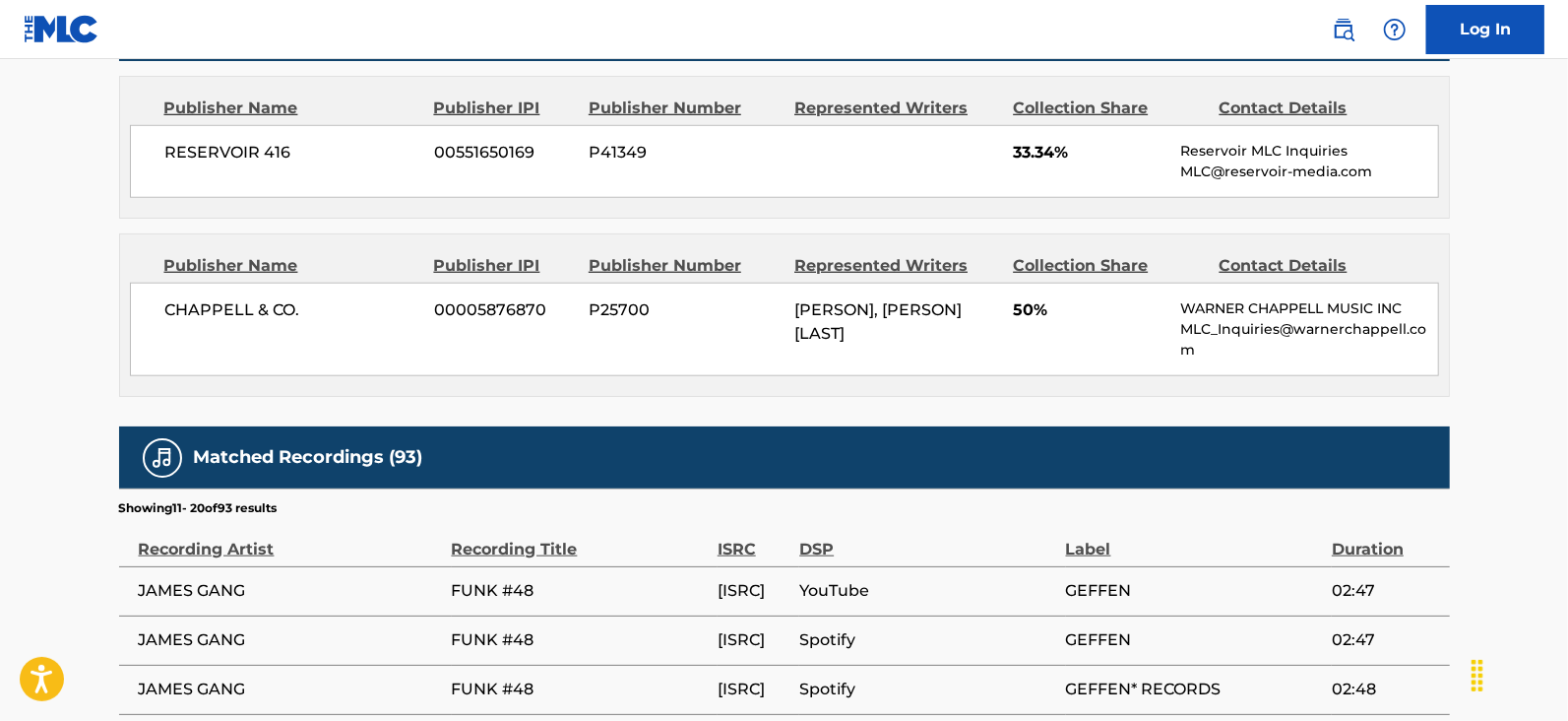 scroll, scrollTop: 1458, scrollLeft: 0, axis: vertical 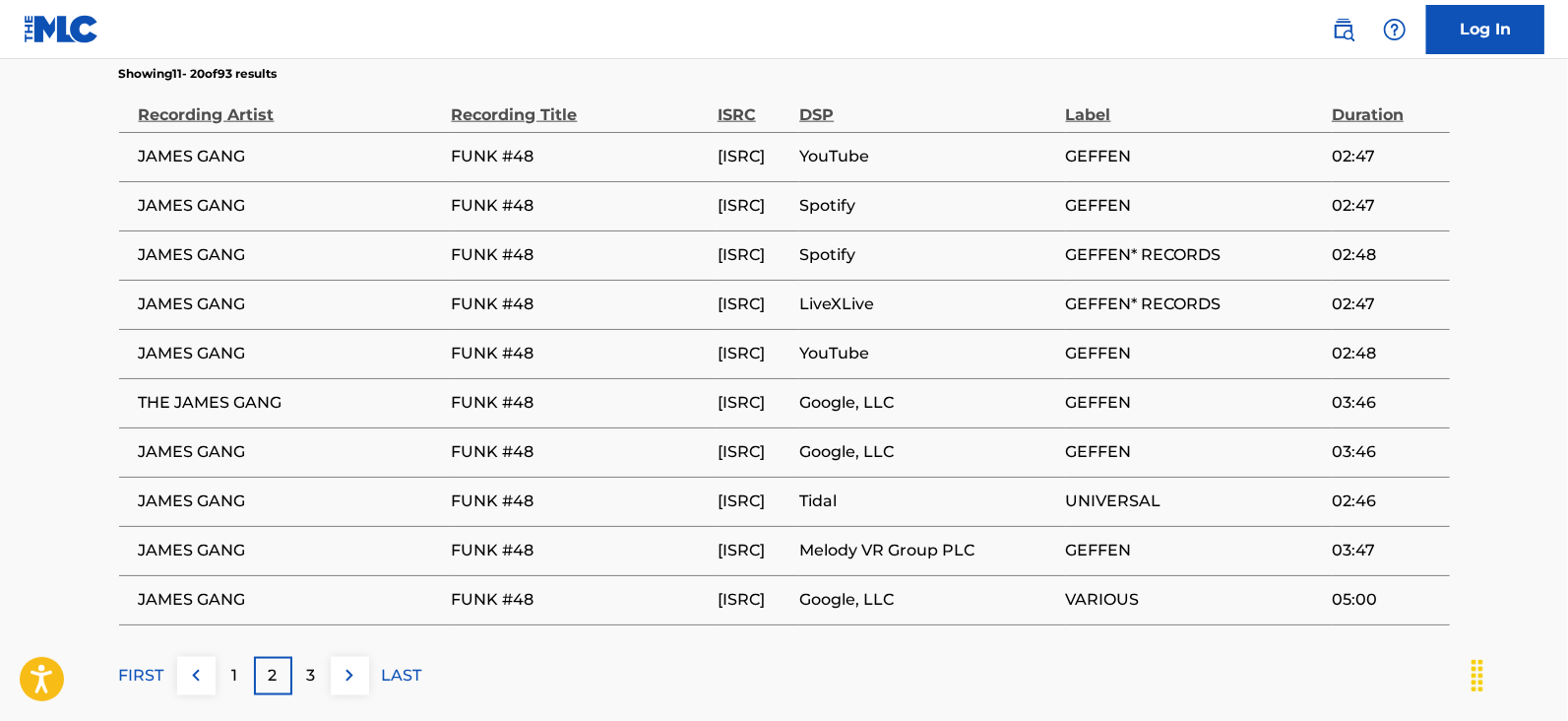 click on "3" at bounding box center (311, 676) 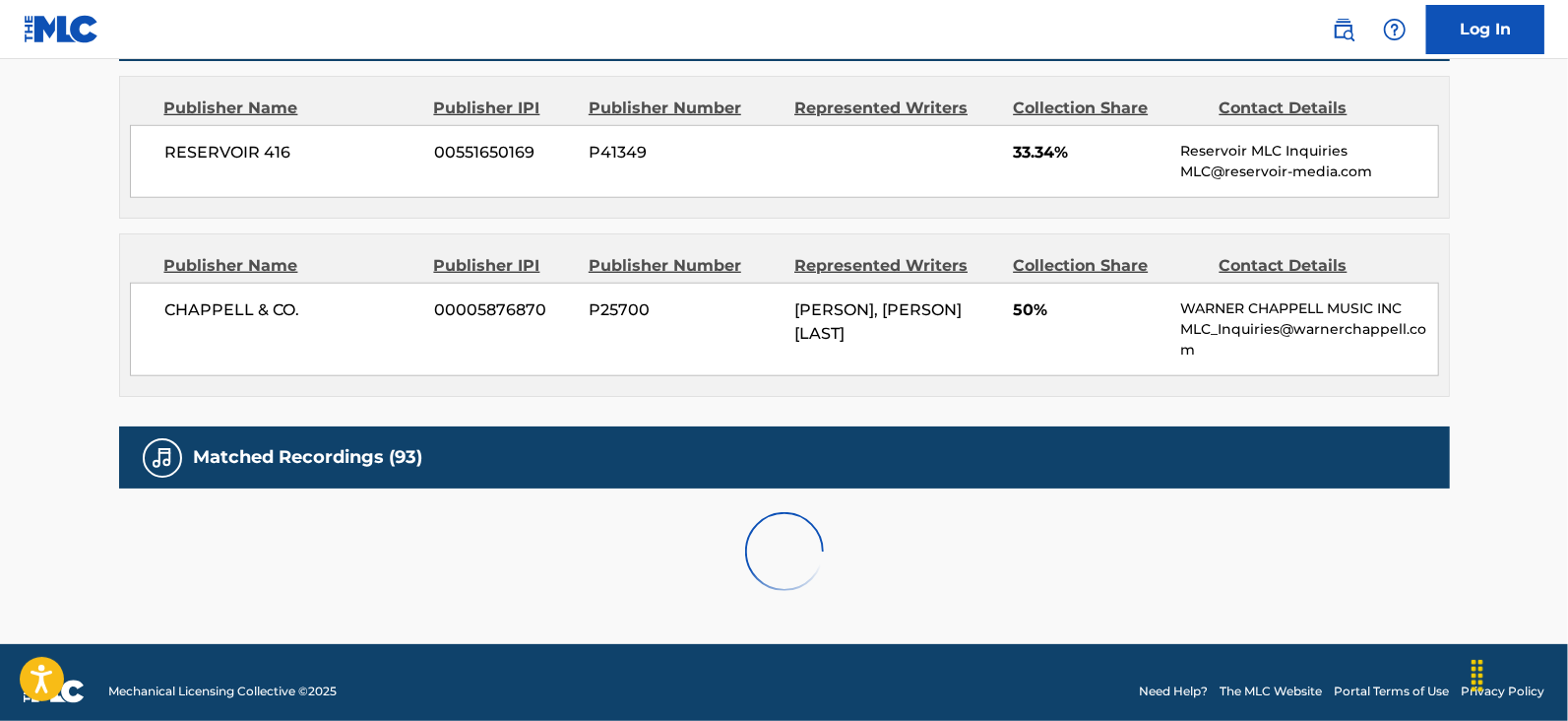 scroll, scrollTop: 1458, scrollLeft: 0, axis: vertical 